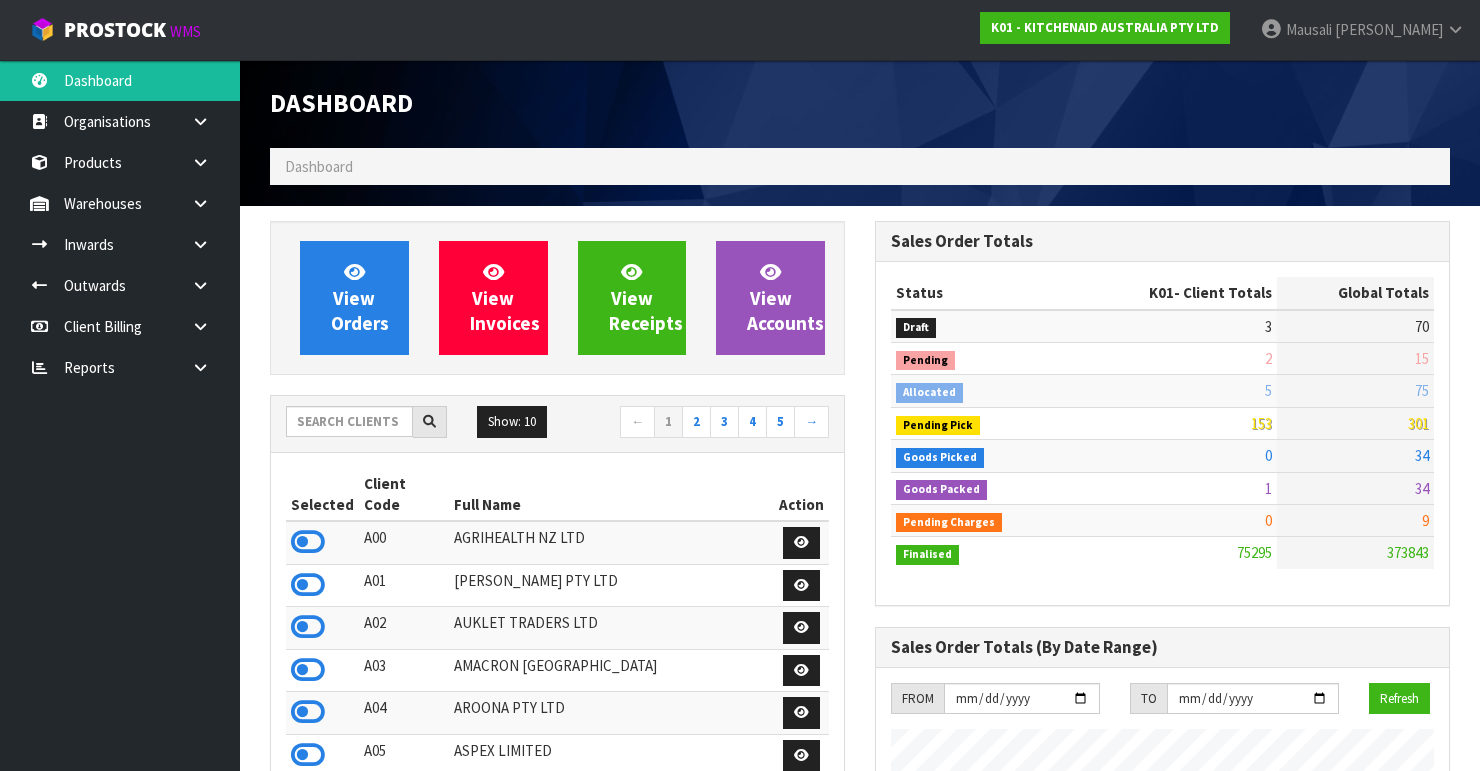 scroll, scrollTop: 0, scrollLeft: 0, axis: both 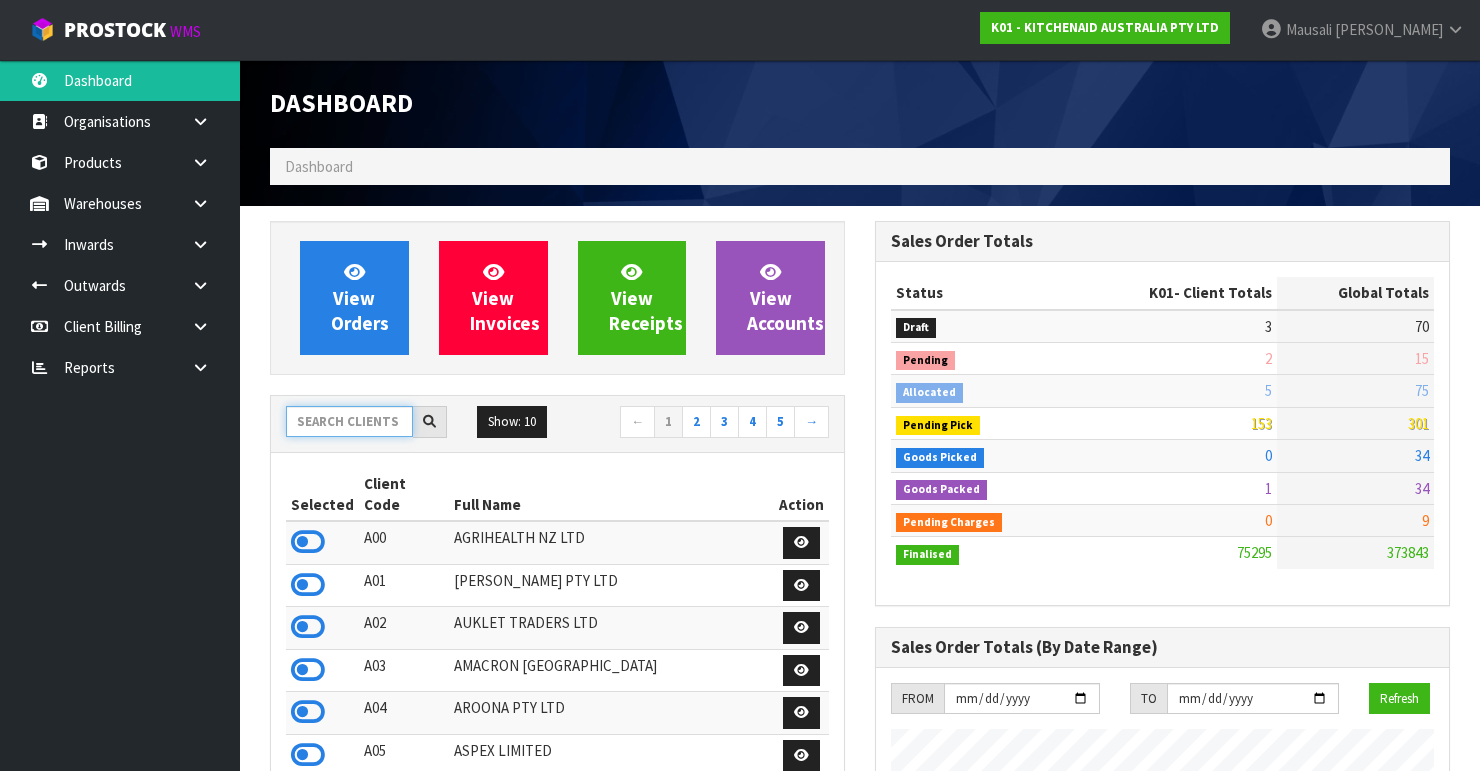 click at bounding box center (349, 421) 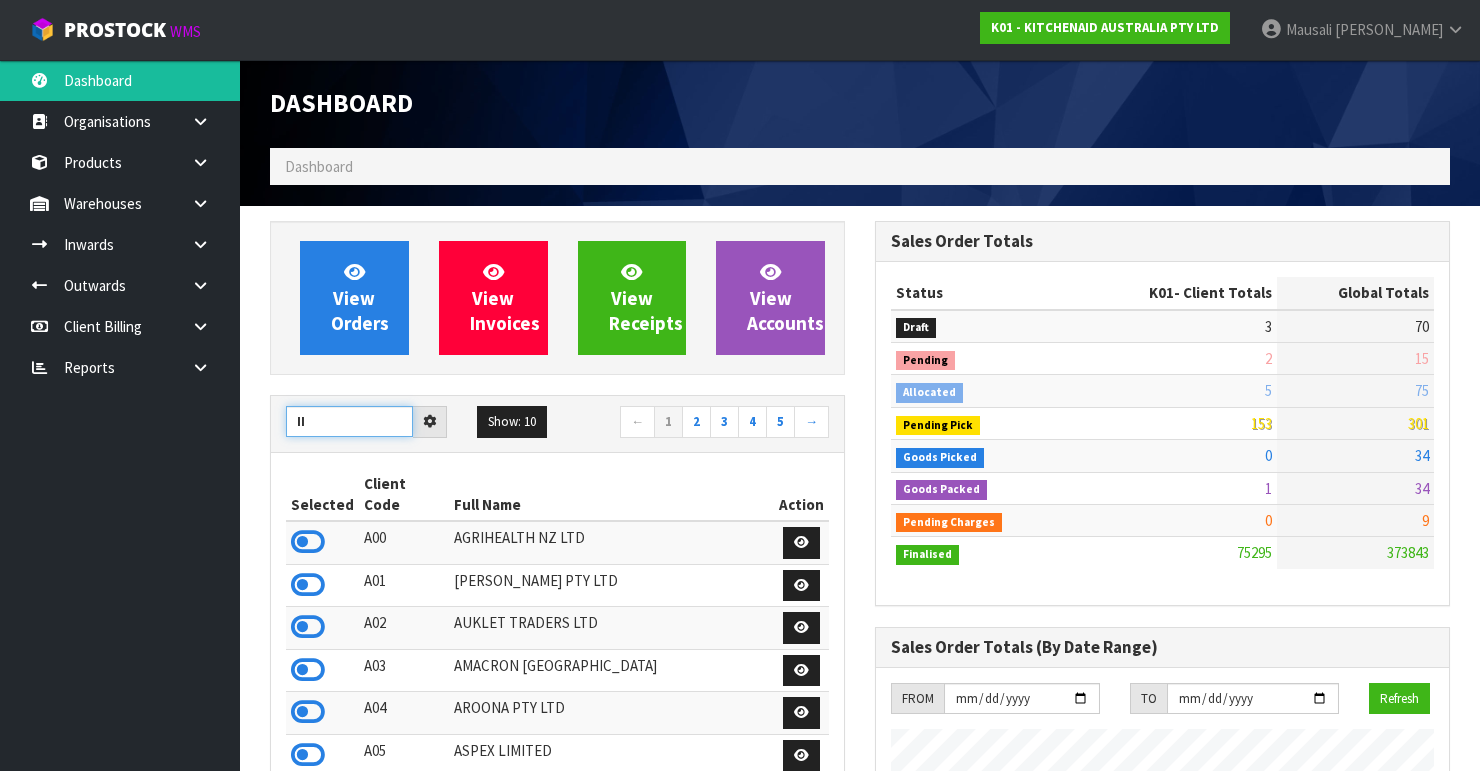 type on "I" 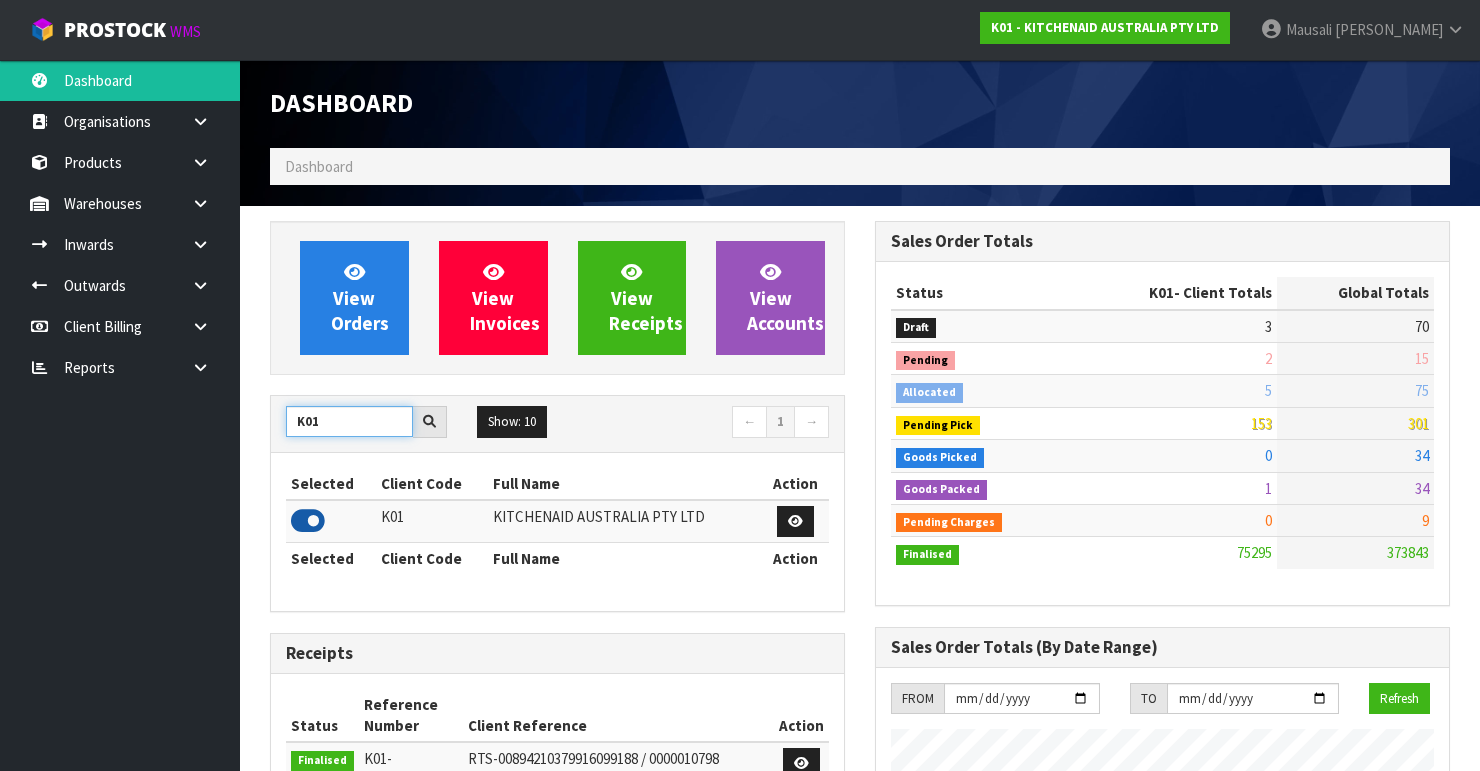 type on "K01" 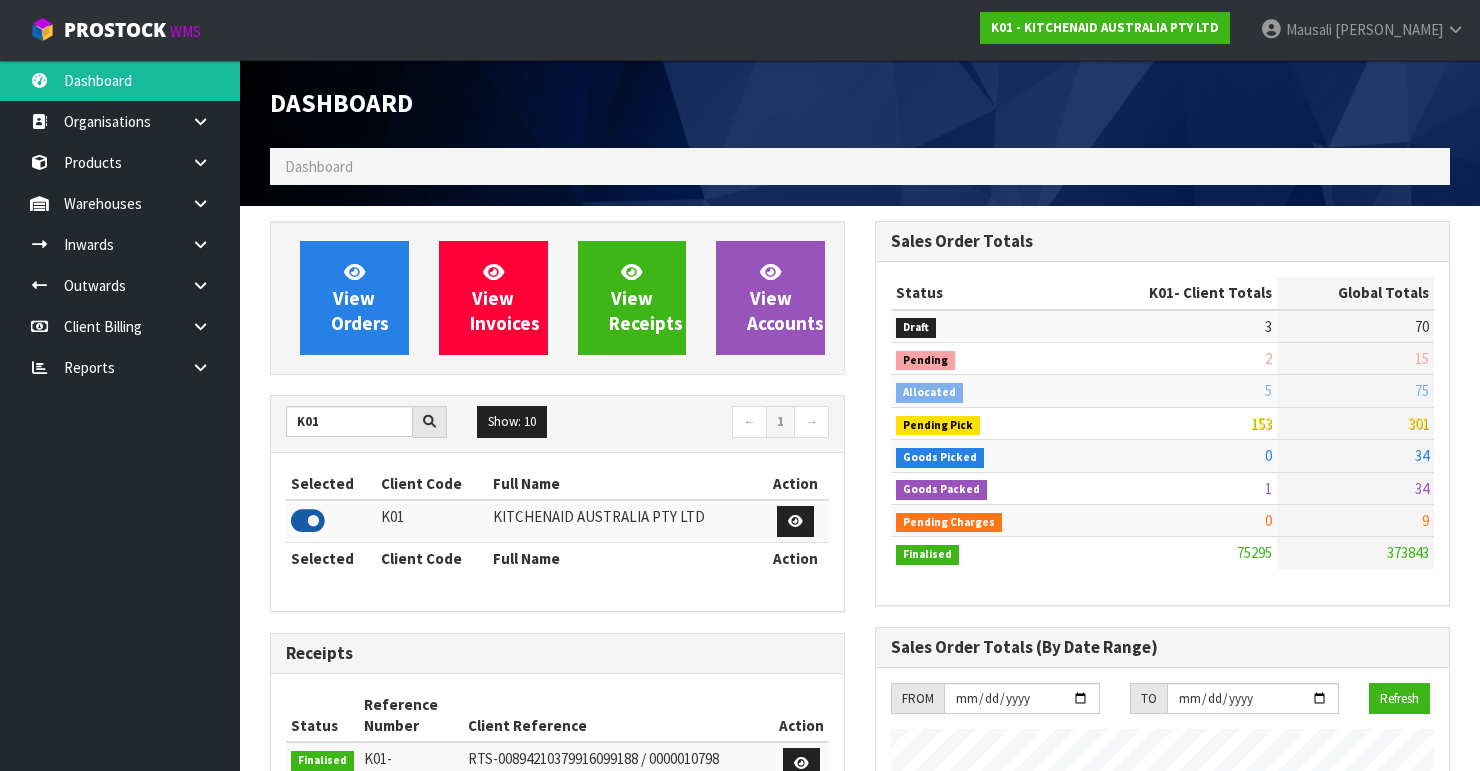click at bounding box center [308, 521] 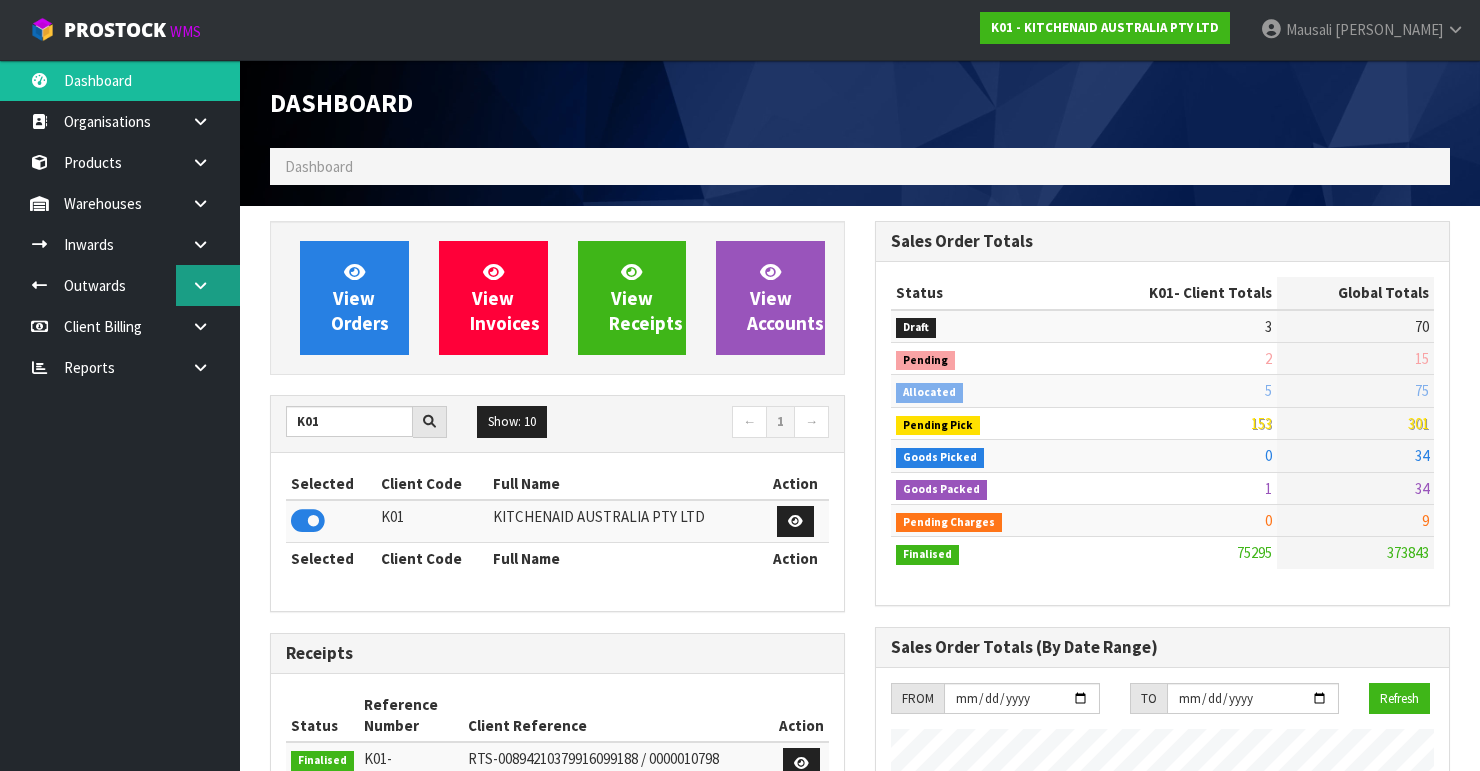 click at bounding box center [208, 285] 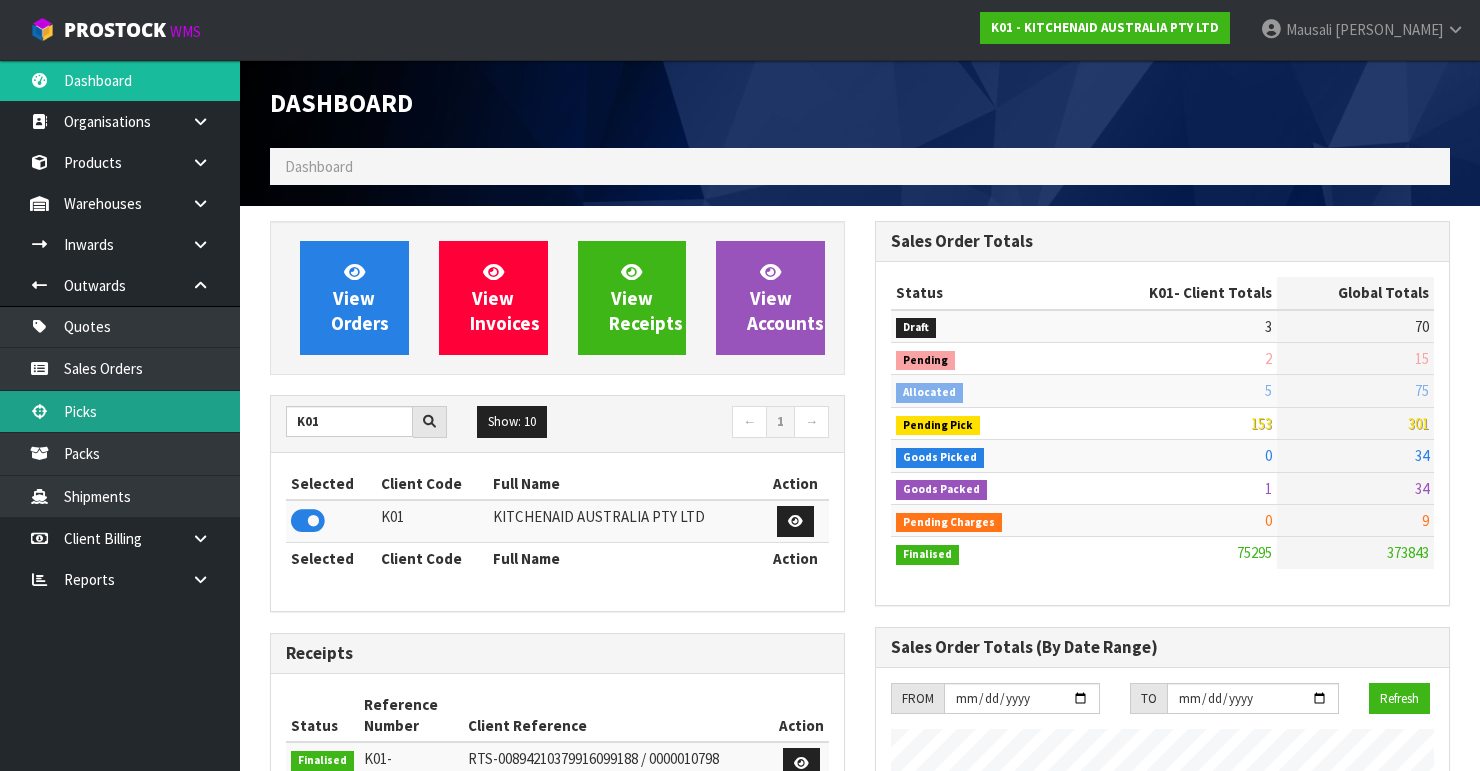 click on "Picks" at bounding box center (120, 411) 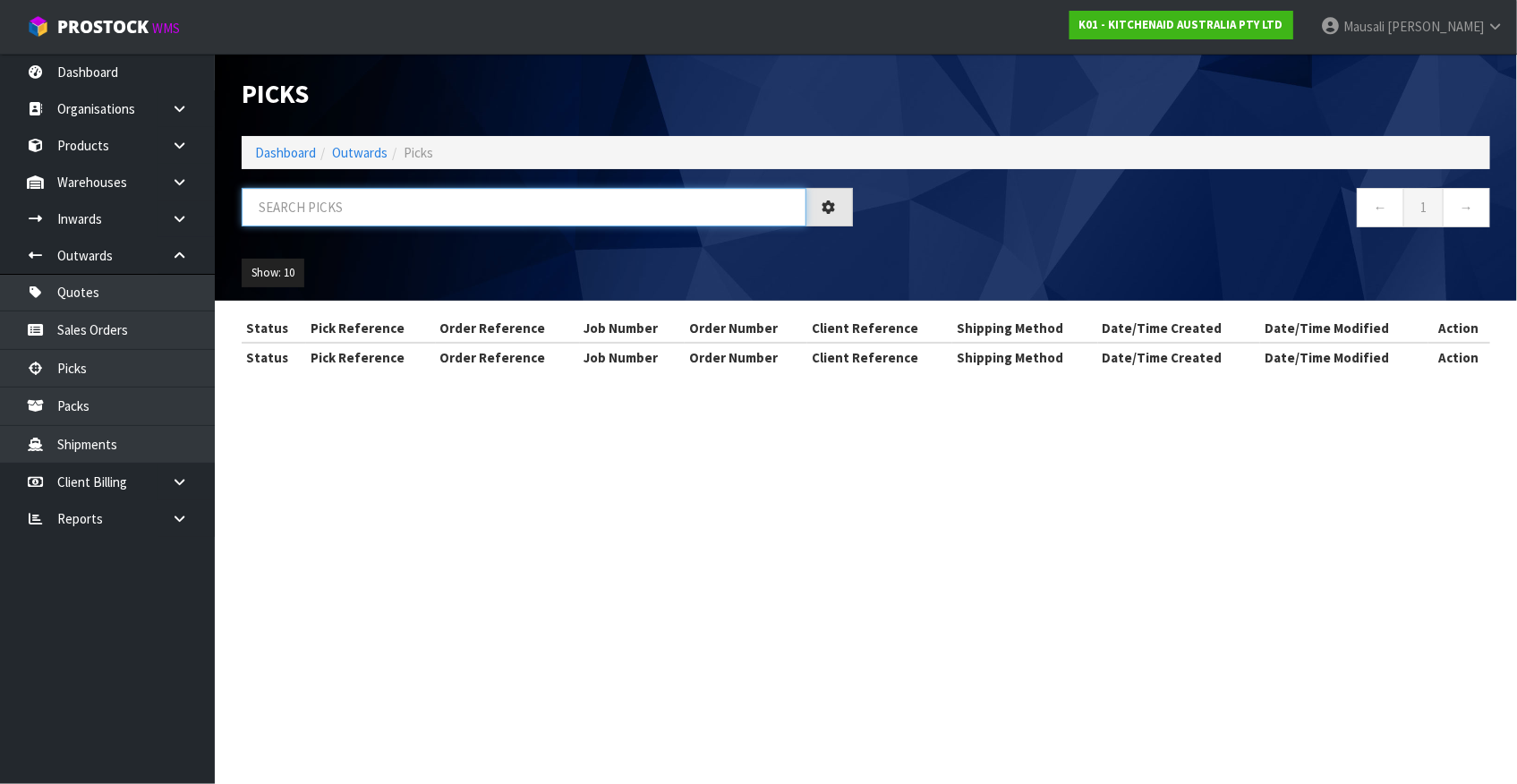 click at bounding box center [524, 207] 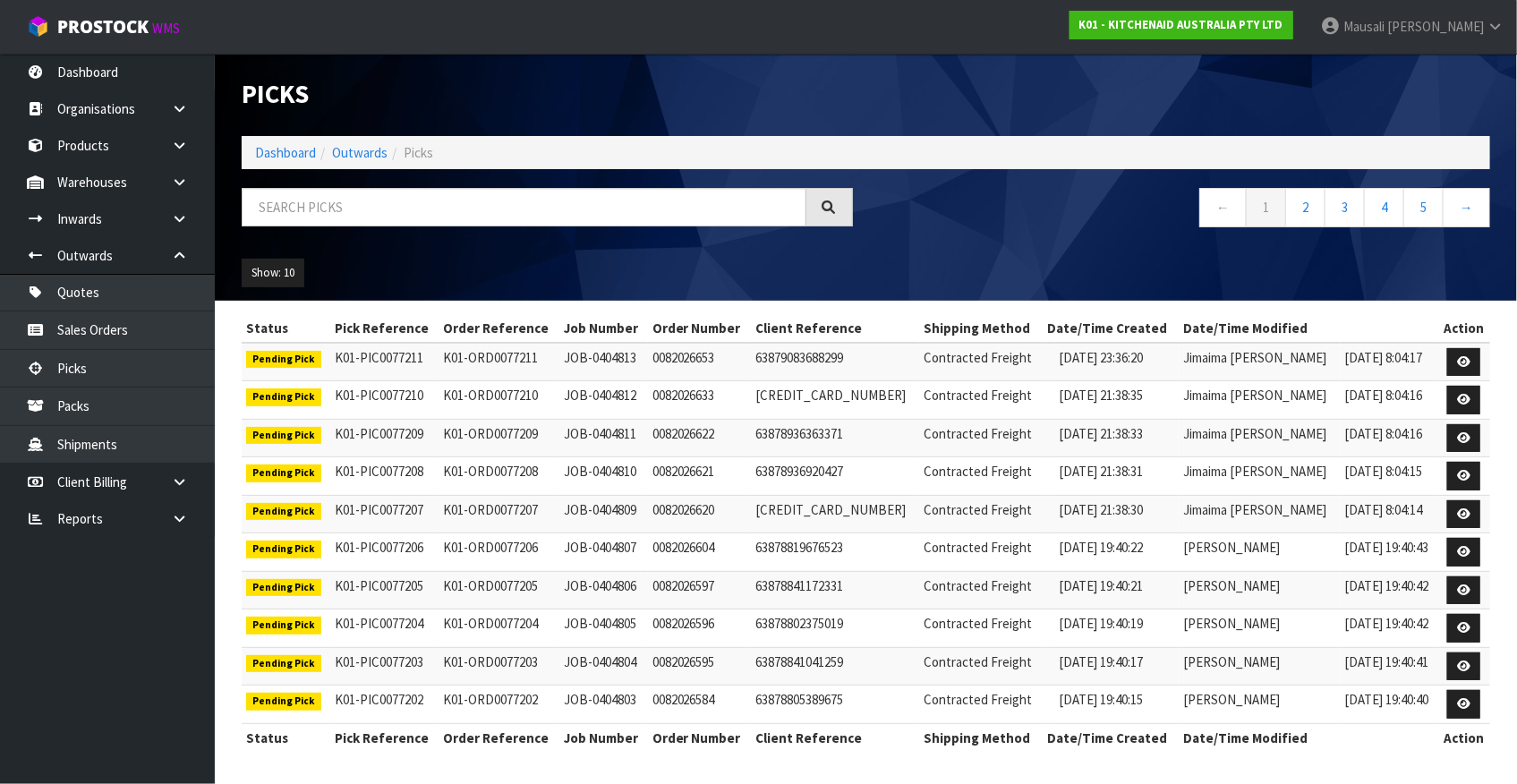 drag, startPoint x: 967, startPoint y: 251, endPoint x: 219, endPoint y: 234, distance: 748.1932 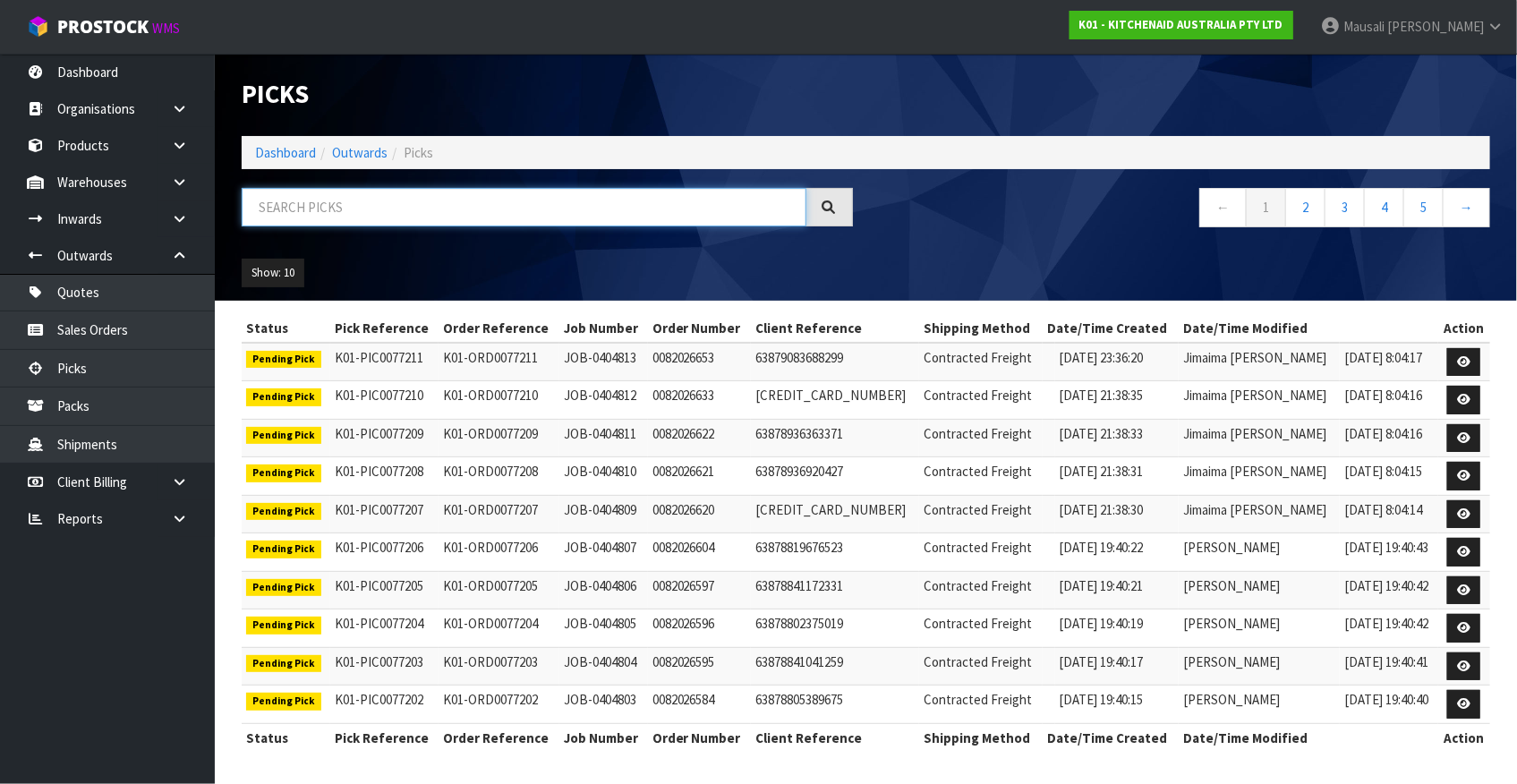 click at bounding box center [524, 207] 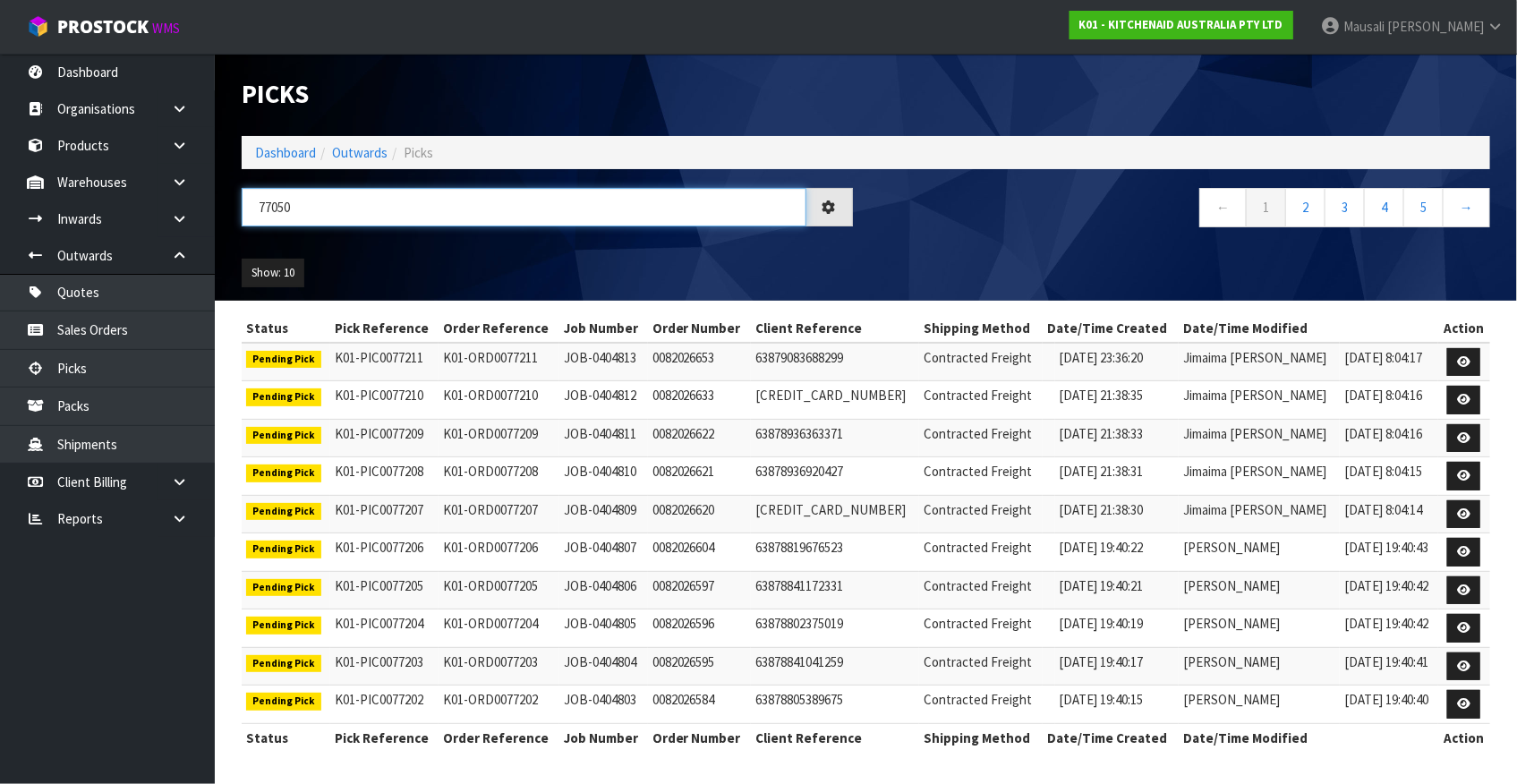 type on "77050" 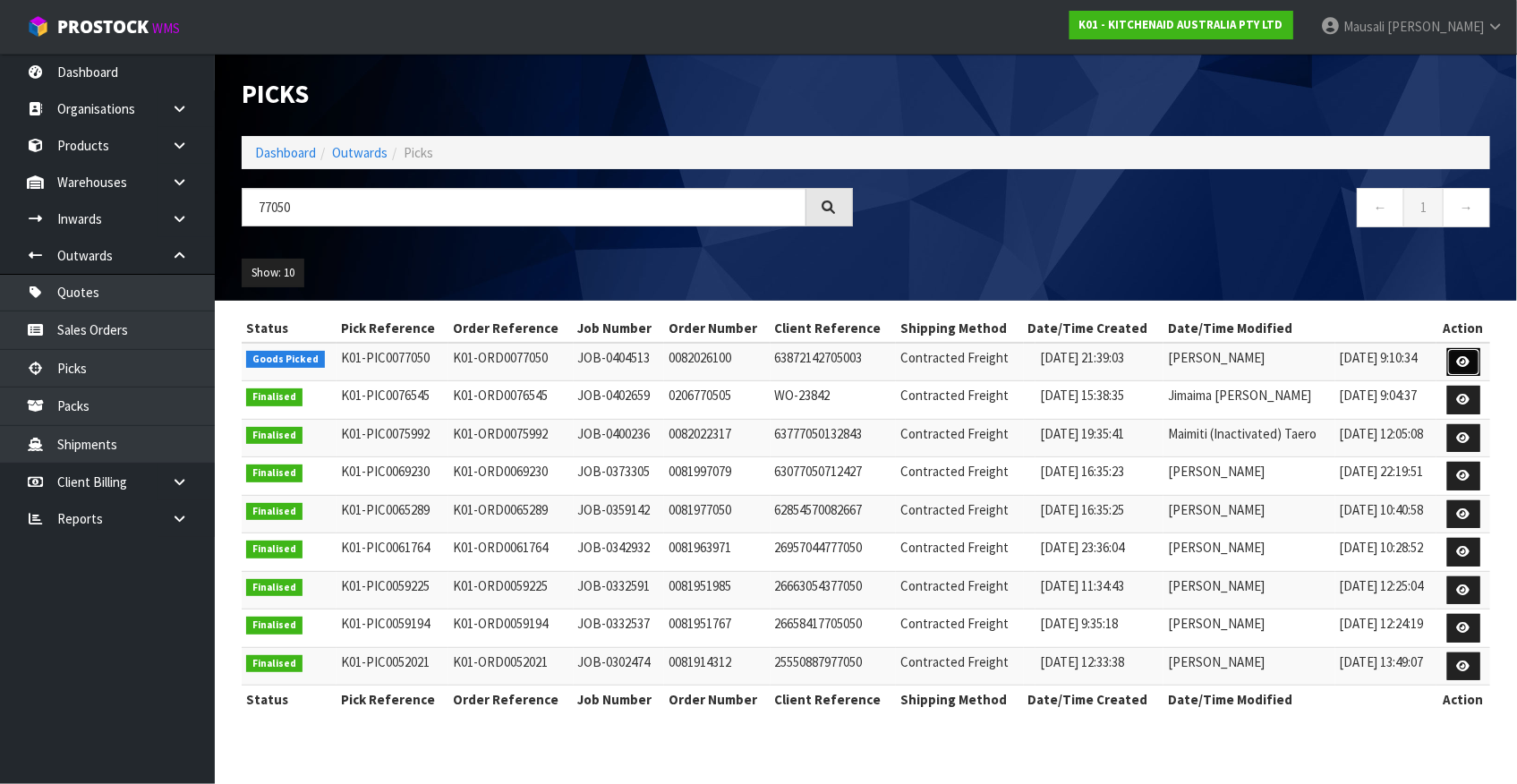 click at bounding box center [1463, 362] 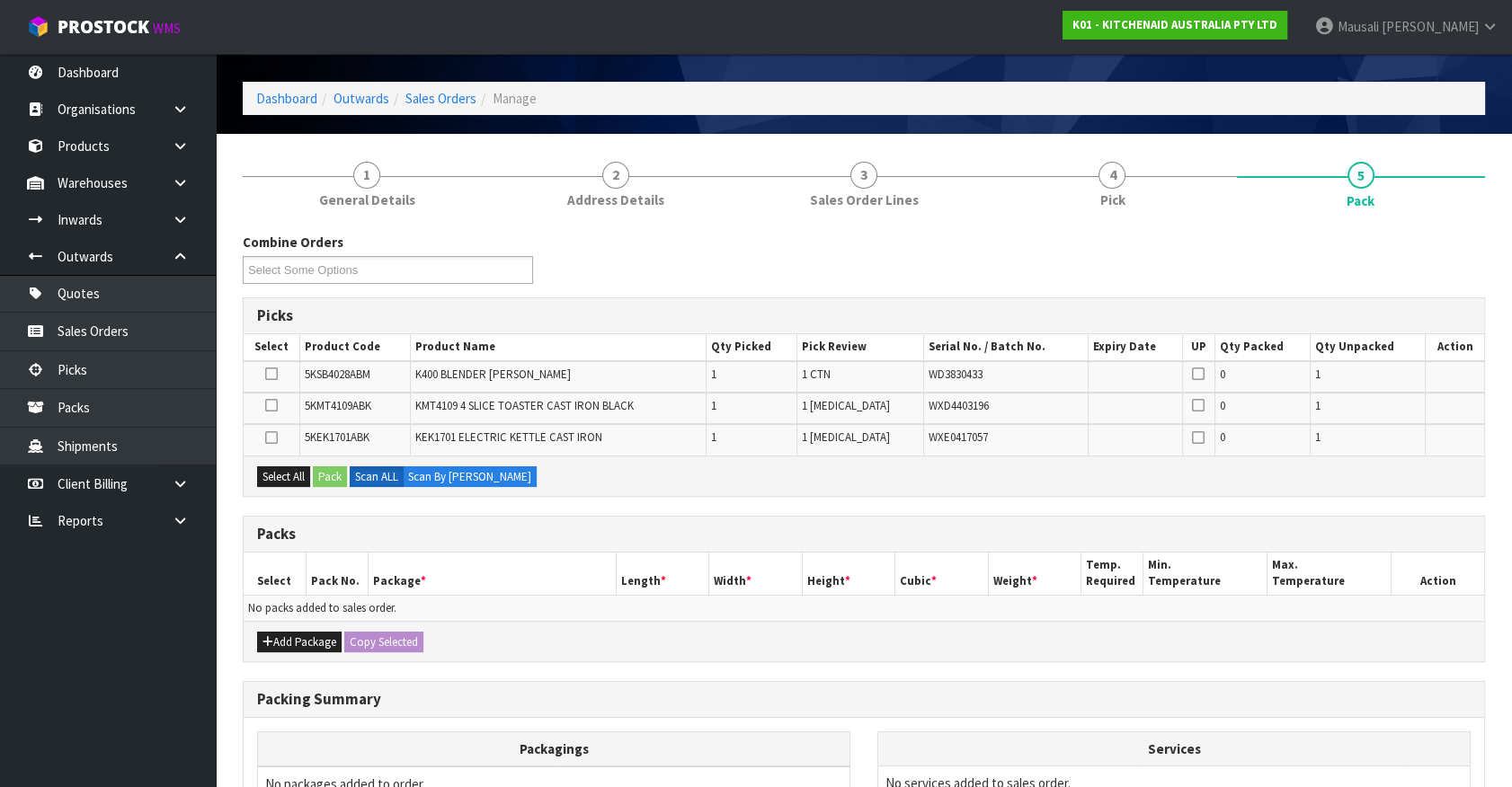 scroll, scrollTop: 81, scrollLeft: 0, axis: vertical 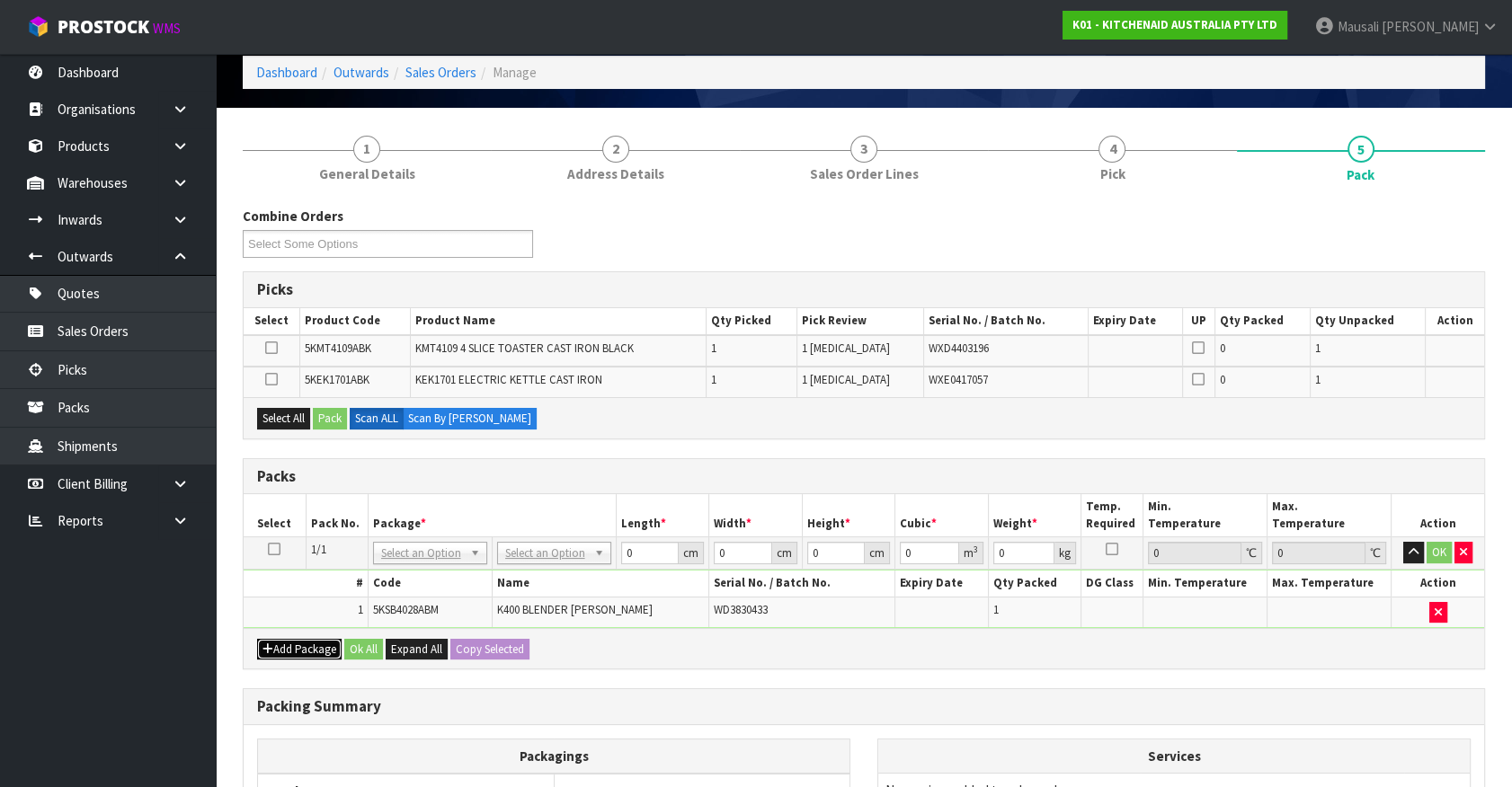 click on "Add Package" at bounding box center [299, 650] 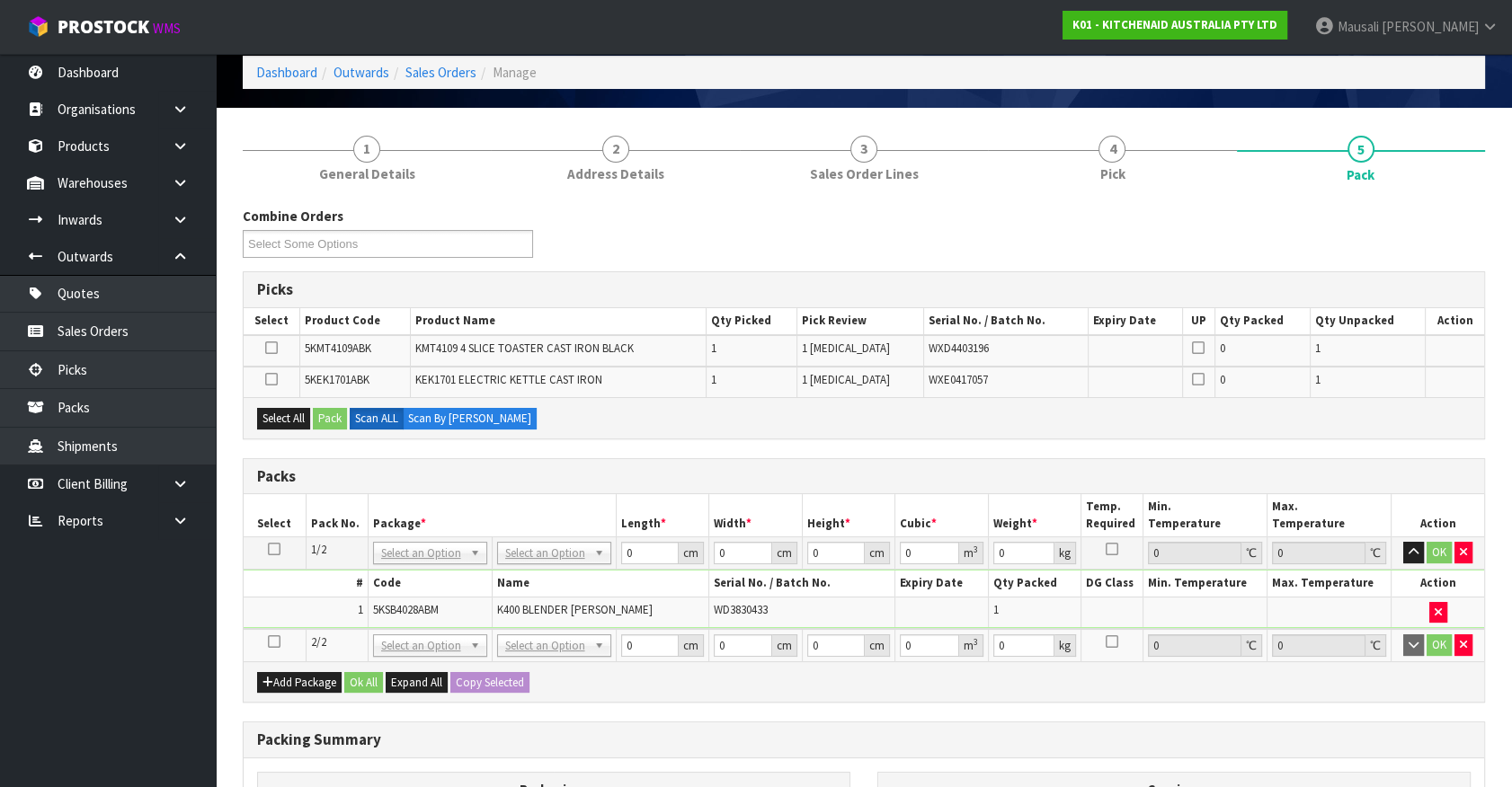 drag, startPoint x: 273, startPoint y: 637, endPoint x: 19, endPoint y: 671, distance: 256.26549 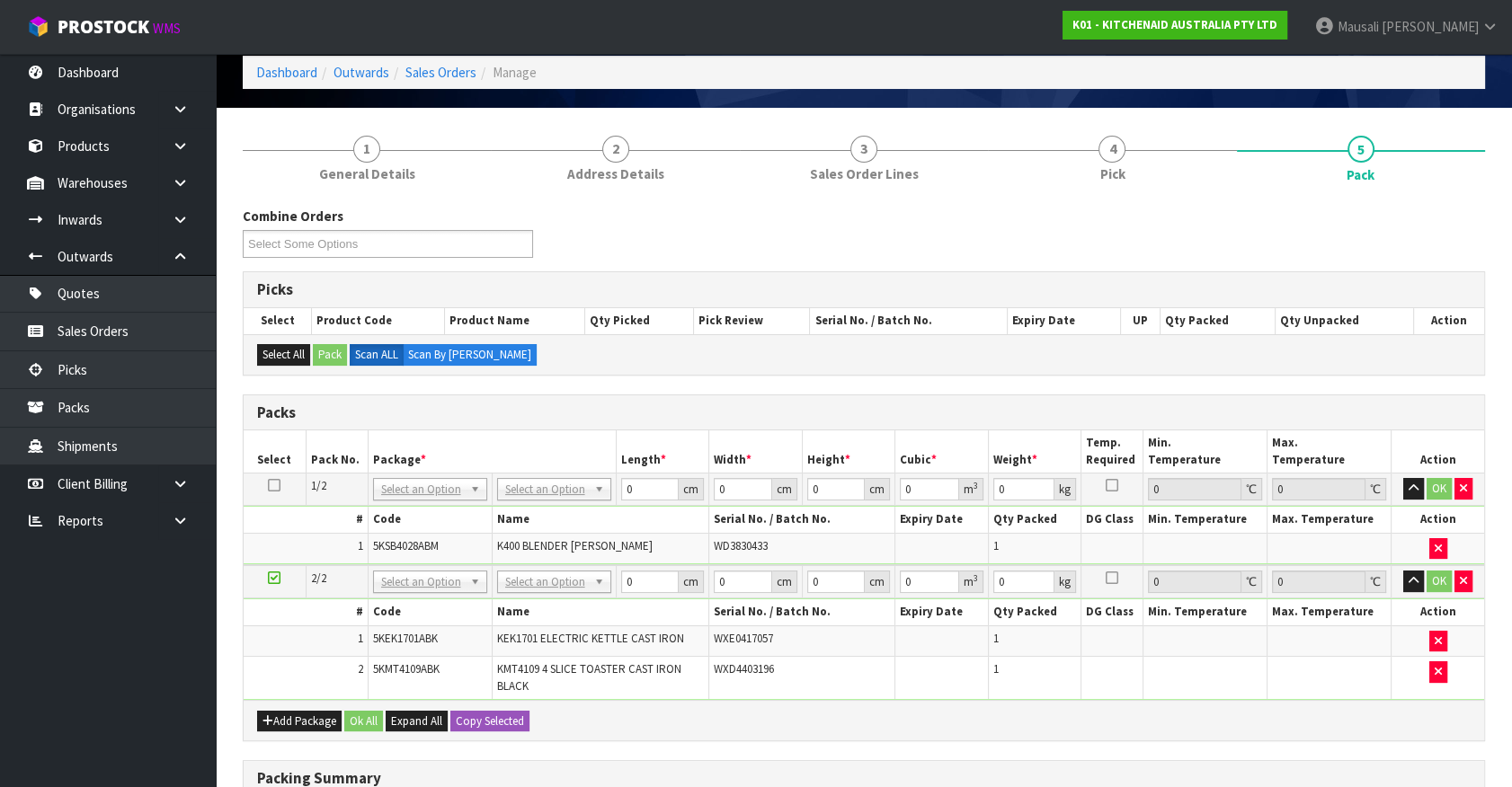 drag, startPoint x: 562, startPoint y: 482, endPoint x: 562, endPoint y: 506, distance: 24 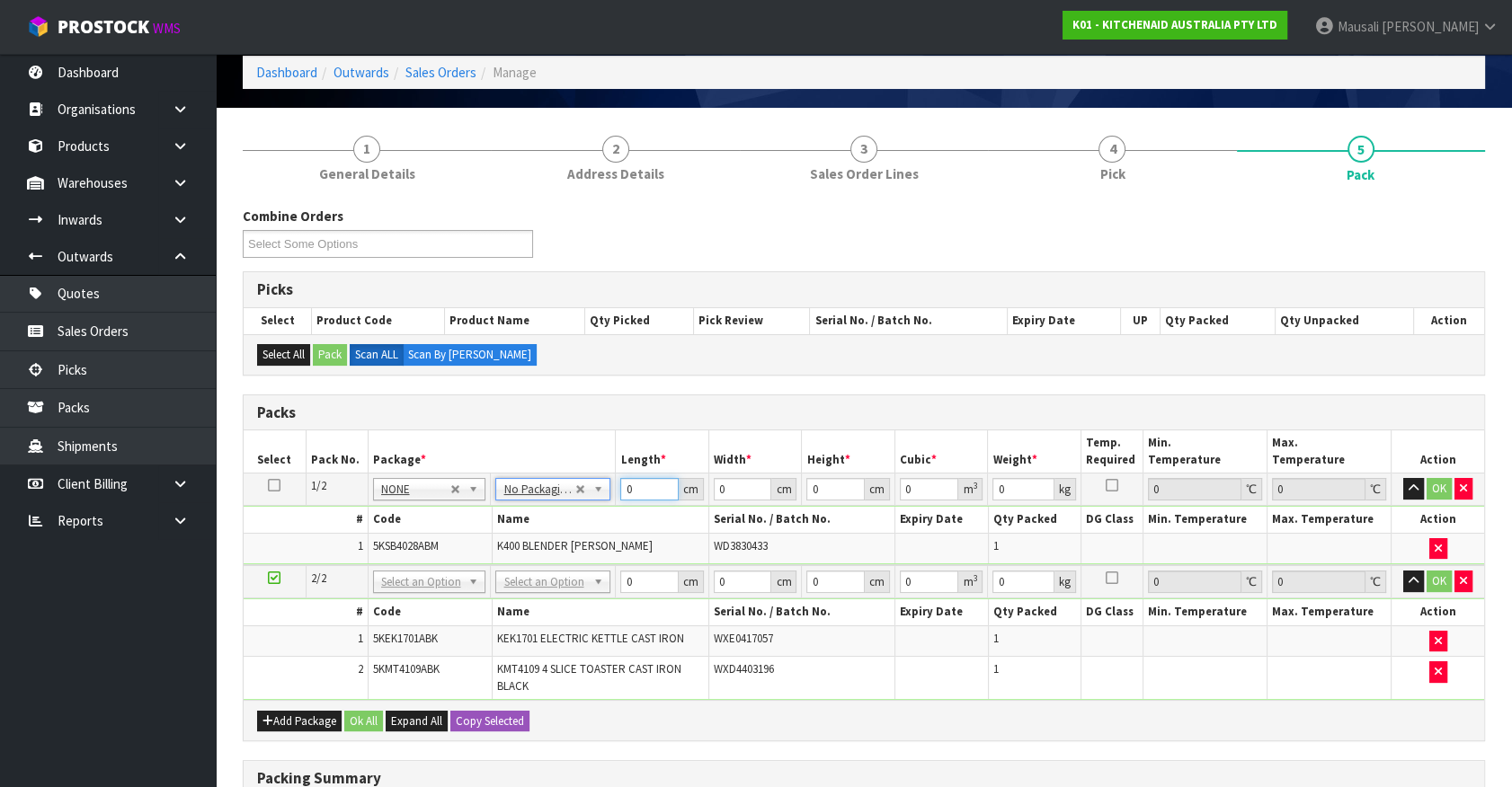 drag, startPoint x: 629, startPoint y: 487, endPoint x: 548, endPoint y: 535, distance: 94.15413 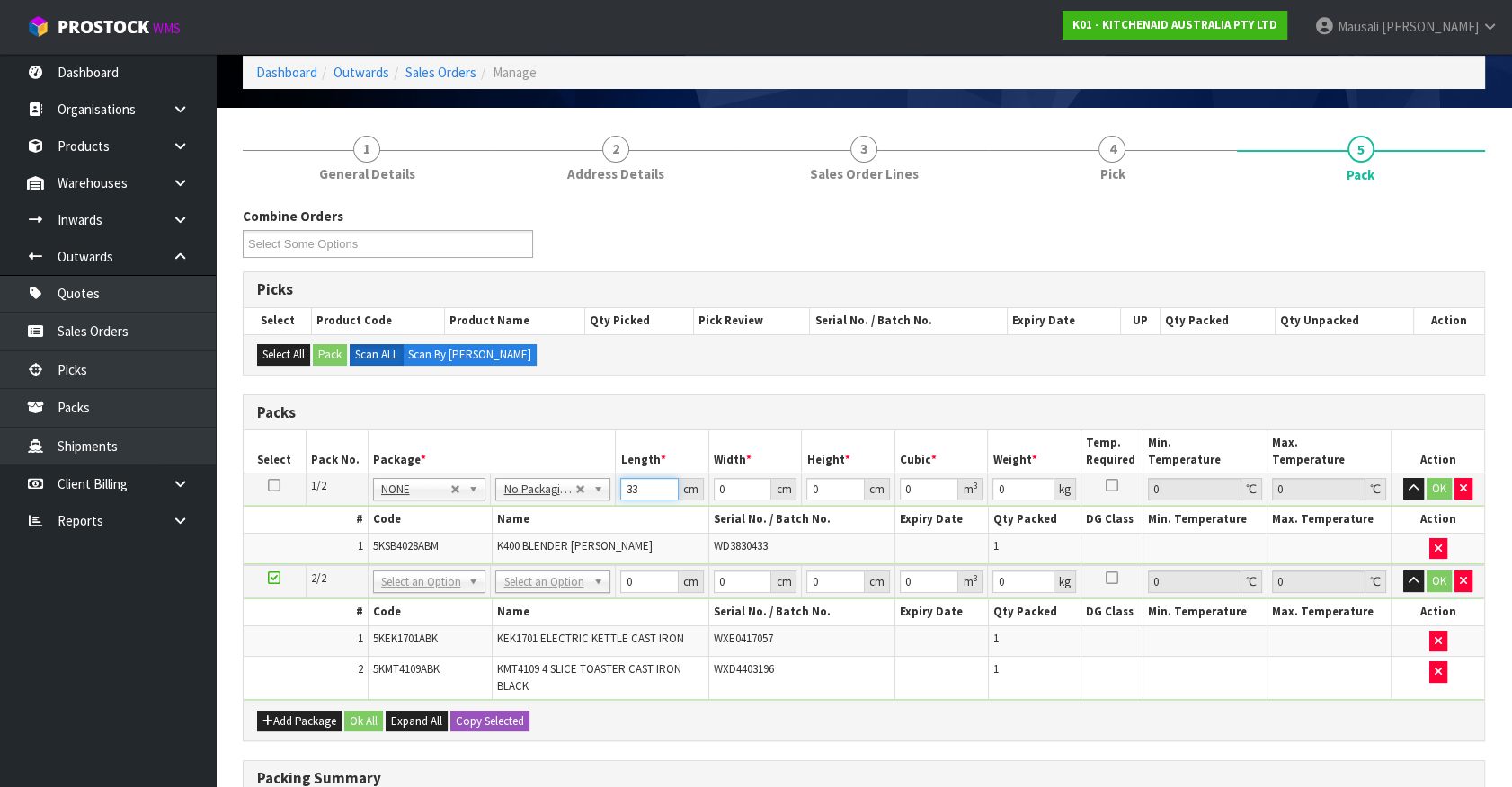 type on "33" 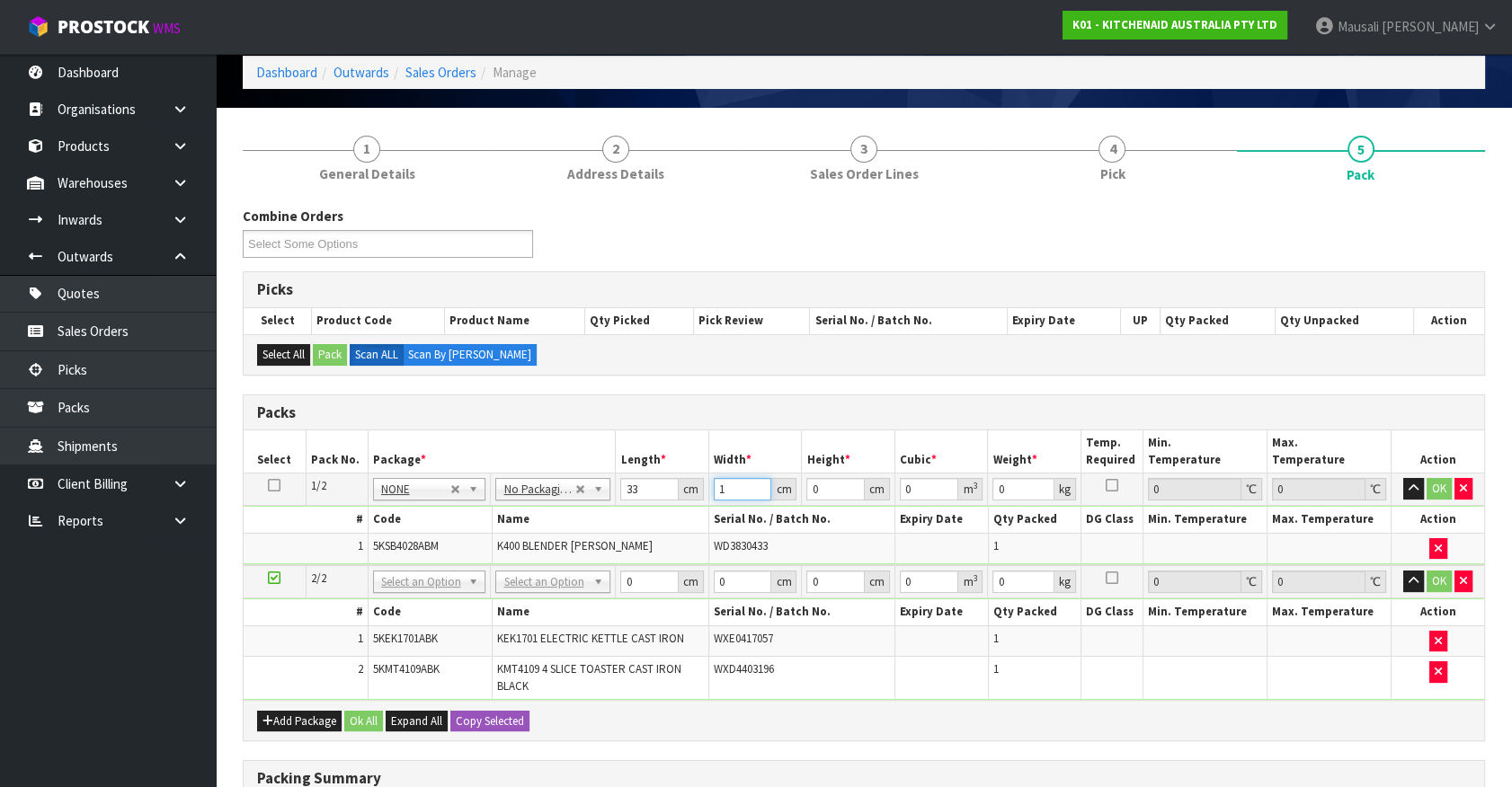 drag, startPoint x: 737, startPoint y: 490, endPoint x: 685, endPoint y: 526, distance: 63.24555 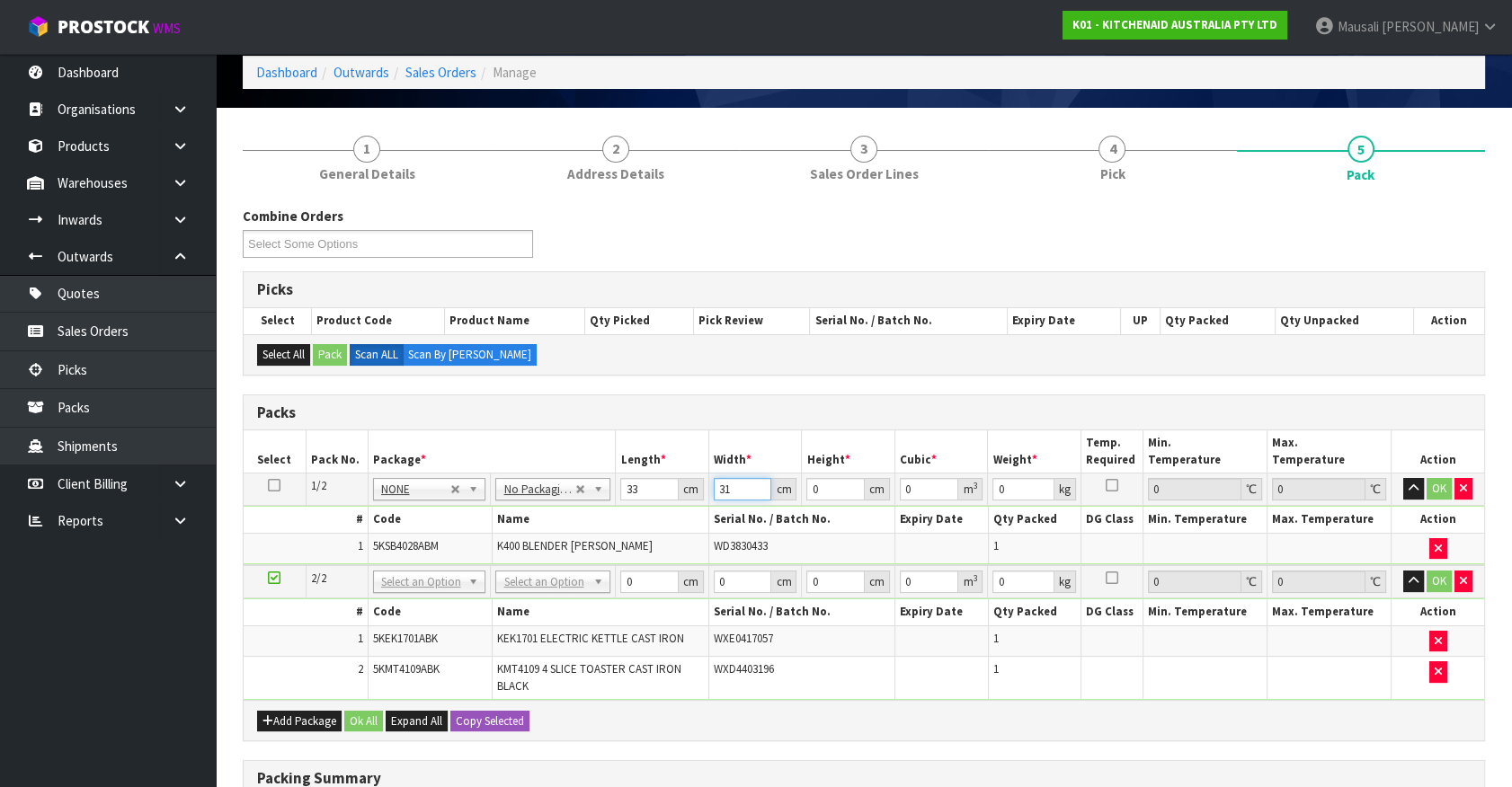 type on "31" 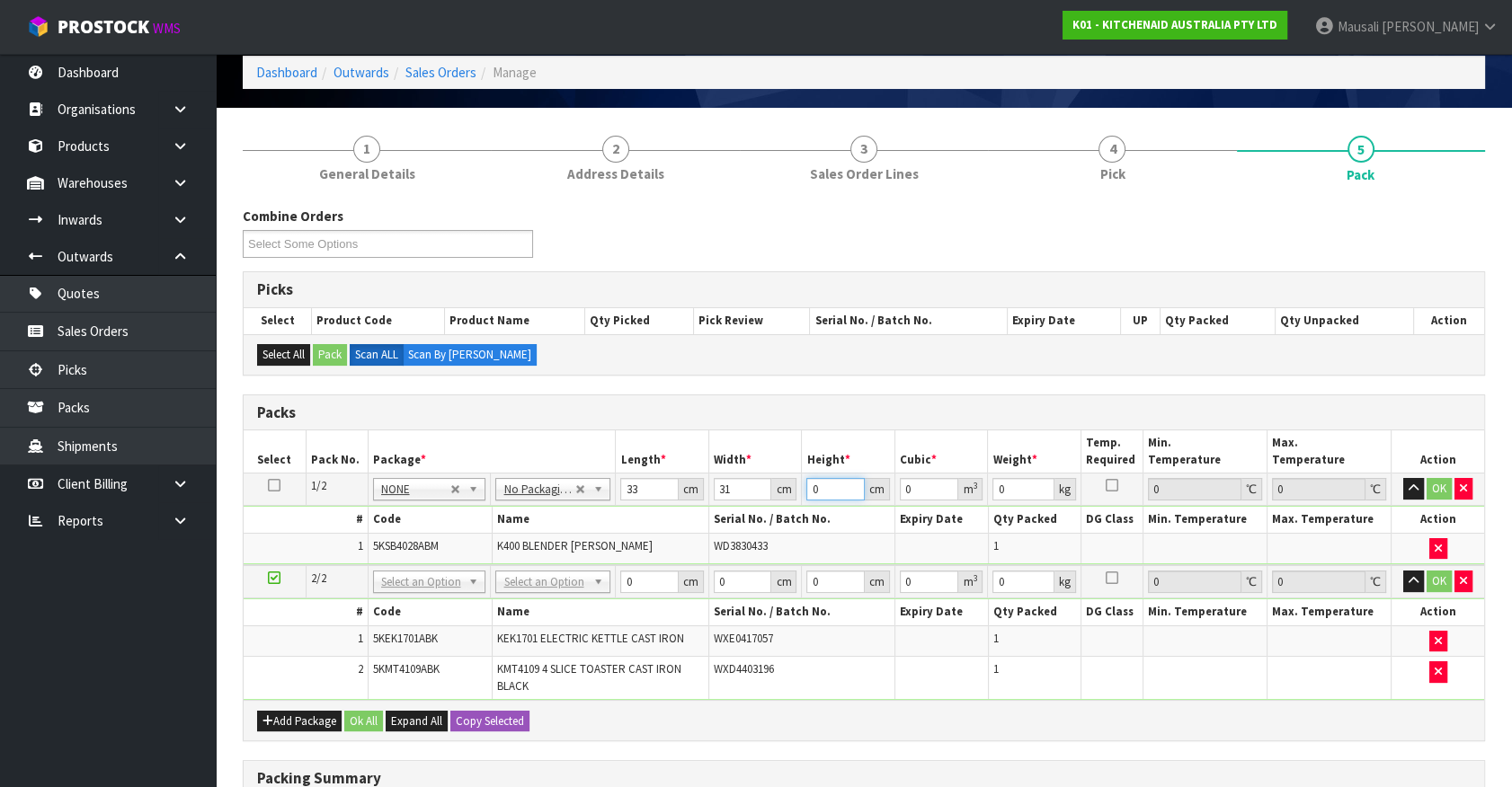 type on "4" 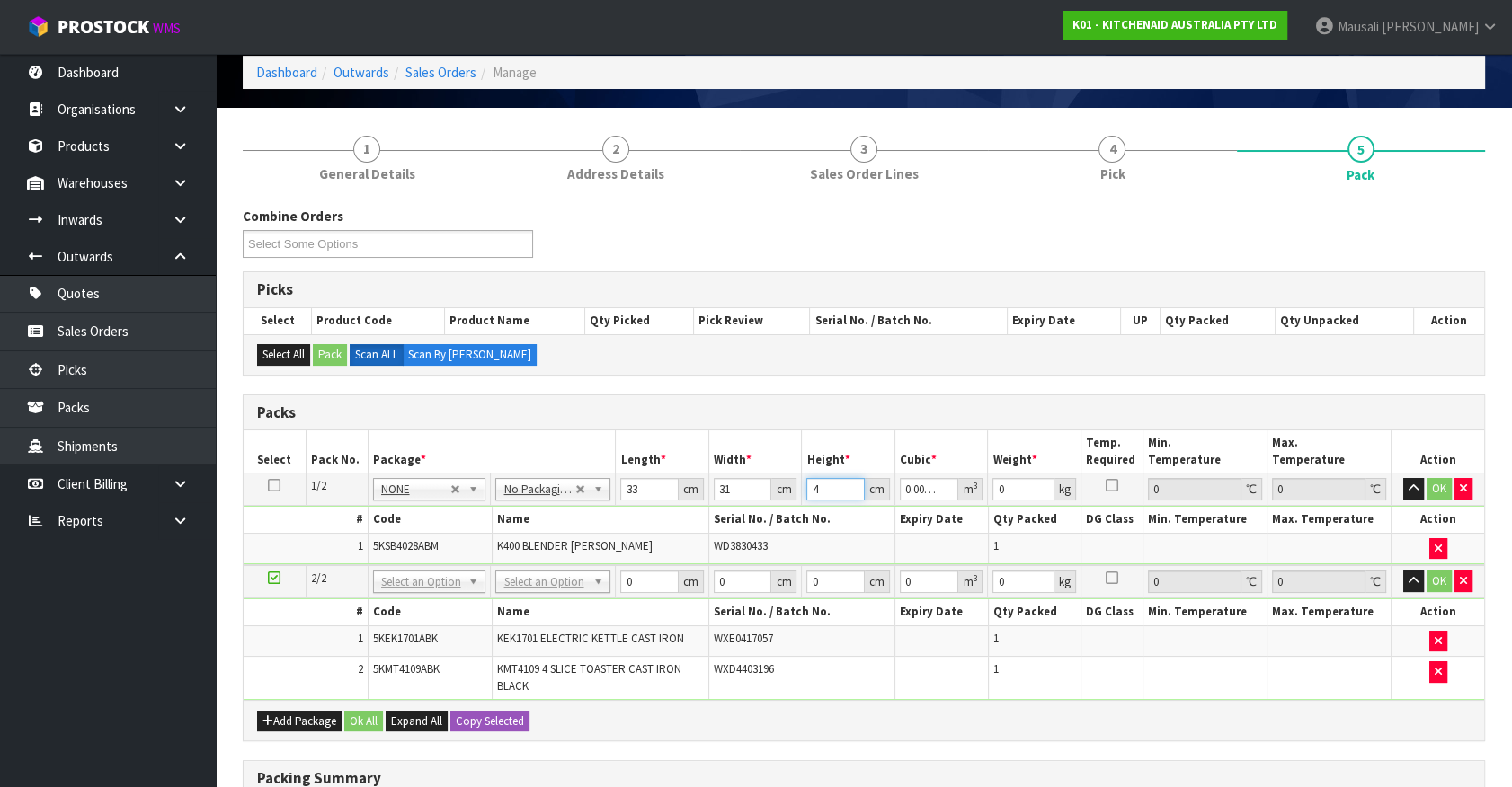 type on "48" 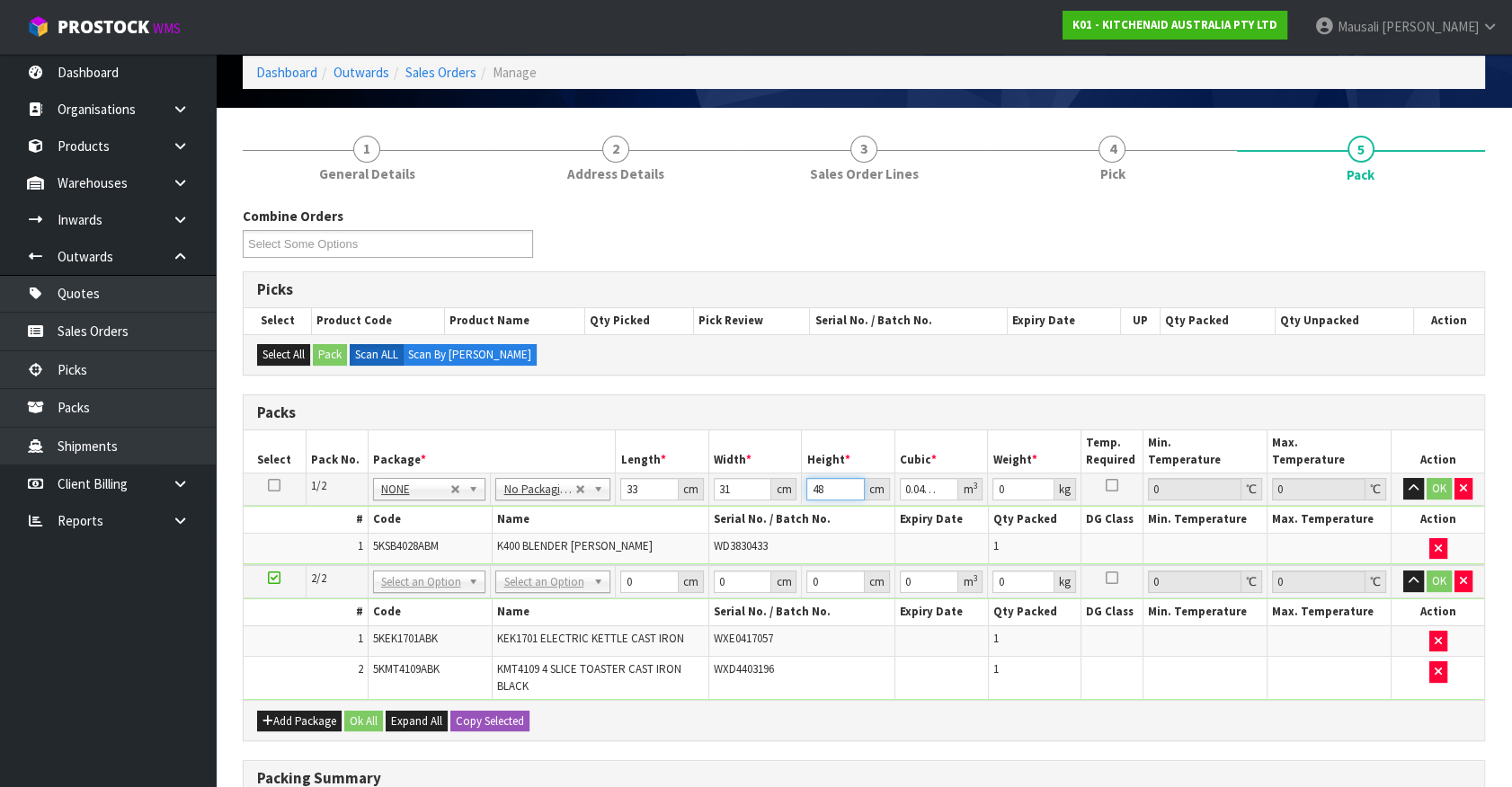 type on "48" 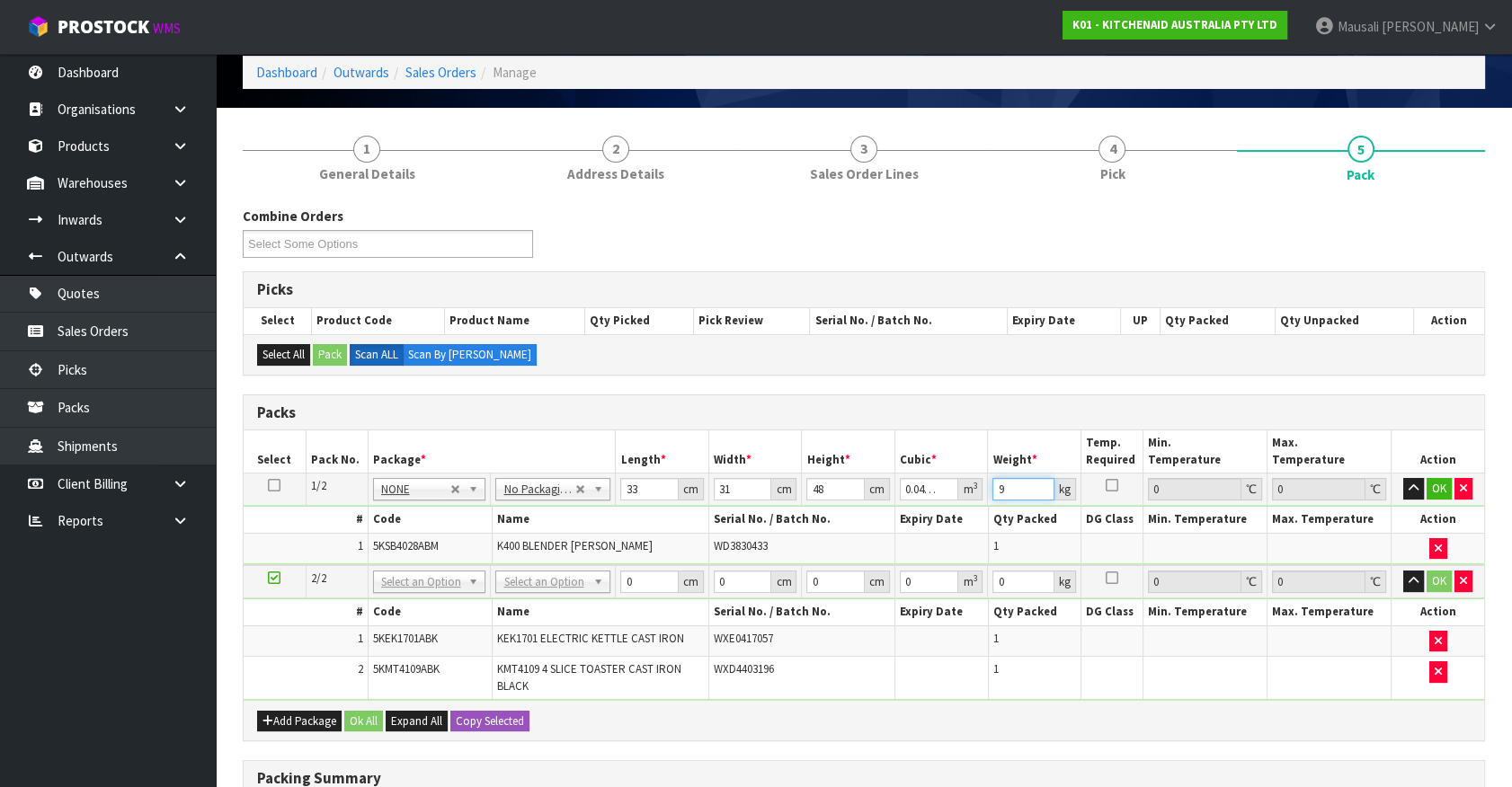 type on "9" 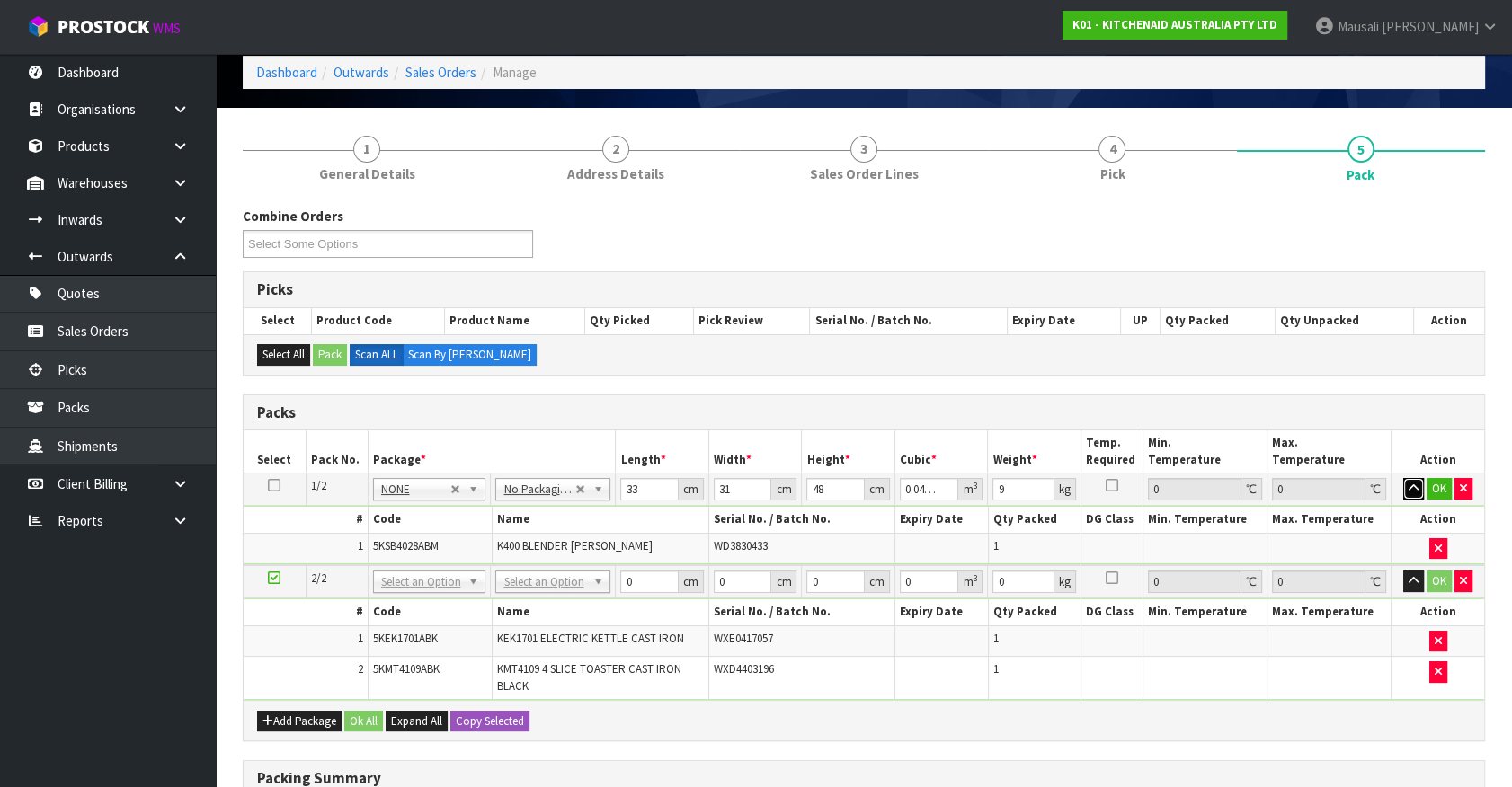 type 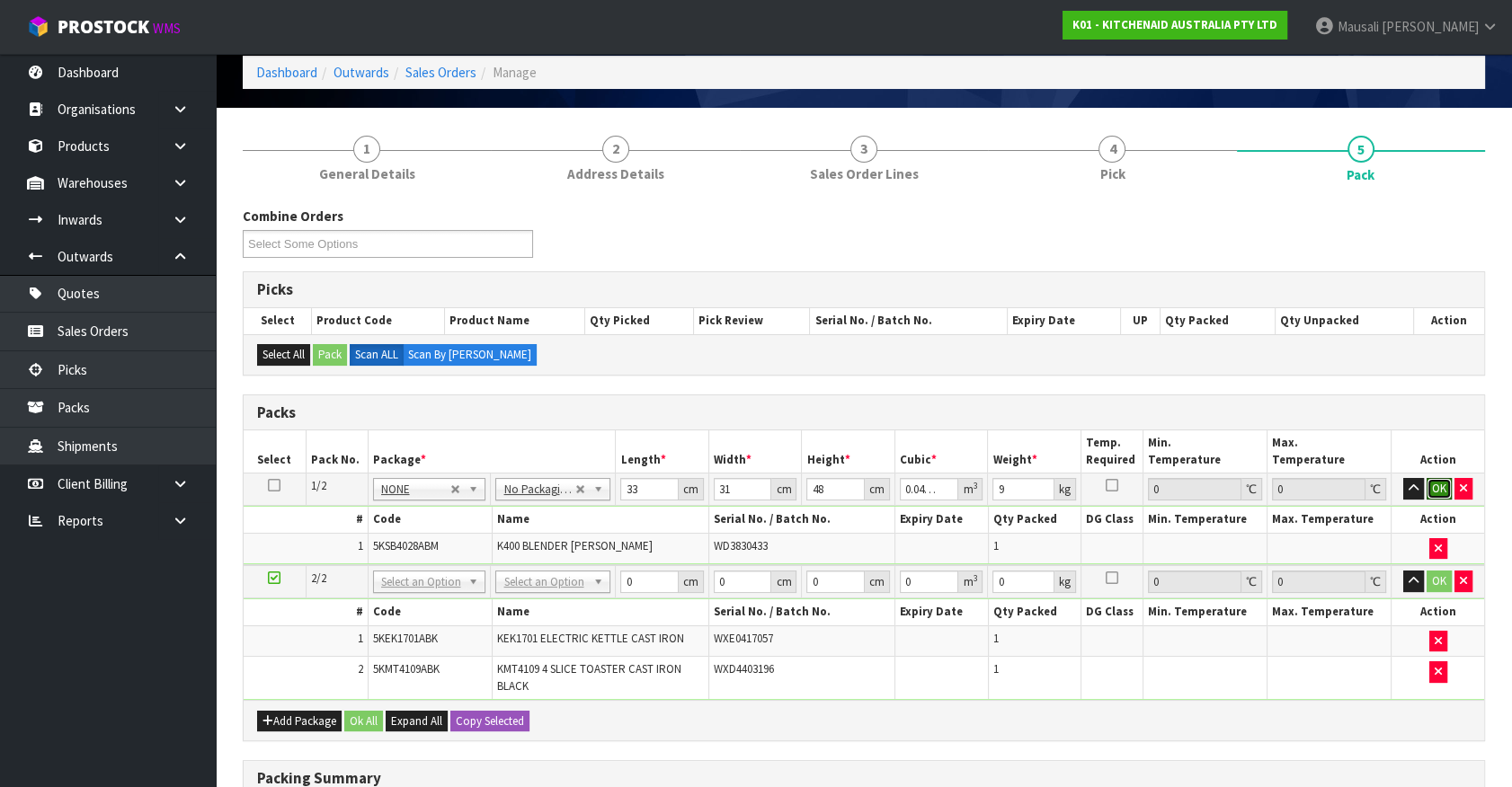 click on "OK" at bounding box center [1439, 489] 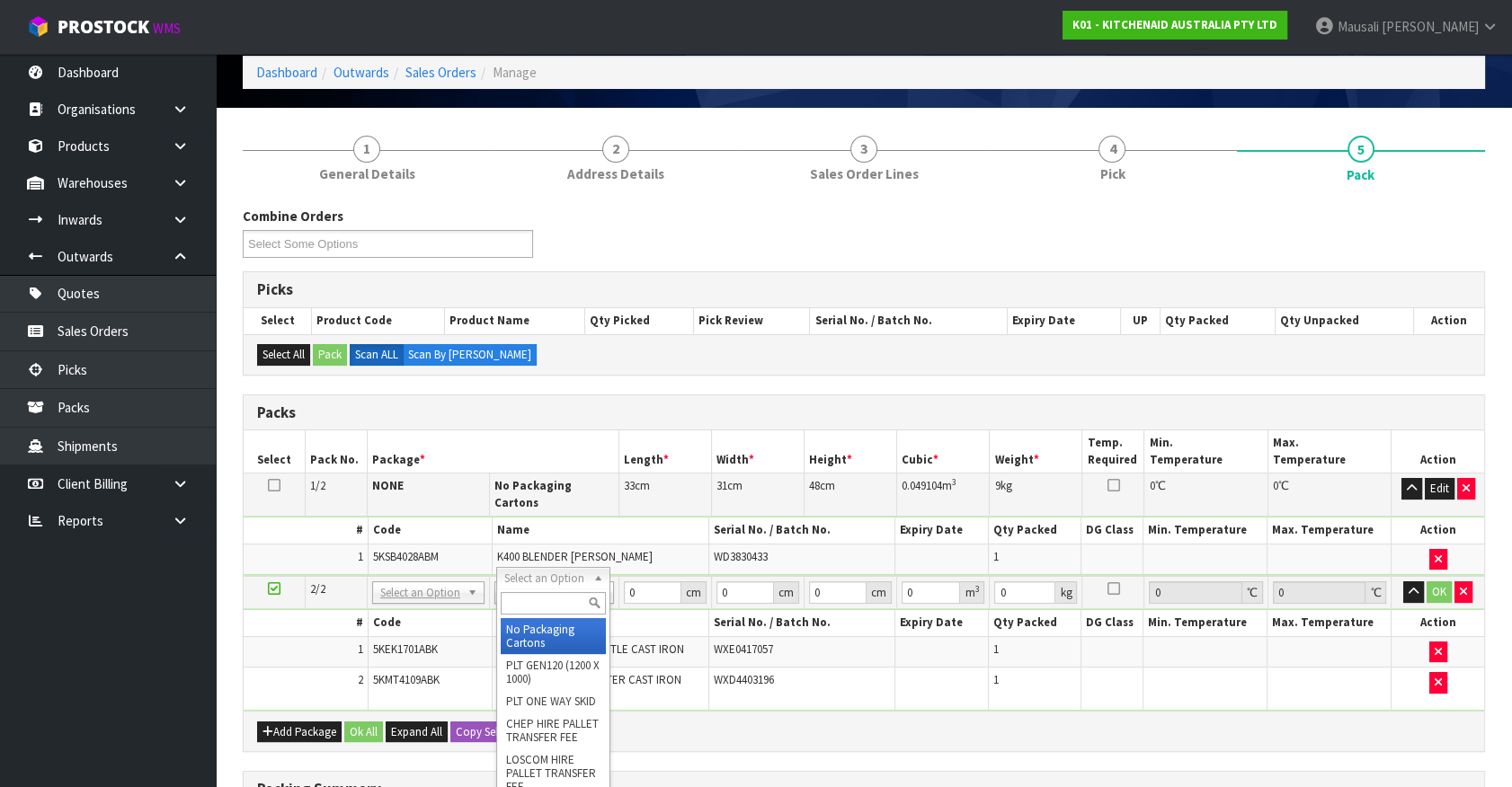 drag, startPoint x: 529, startPoint y: 643, endPoint x: 617, endPoint y: 615, distance: 92.34717 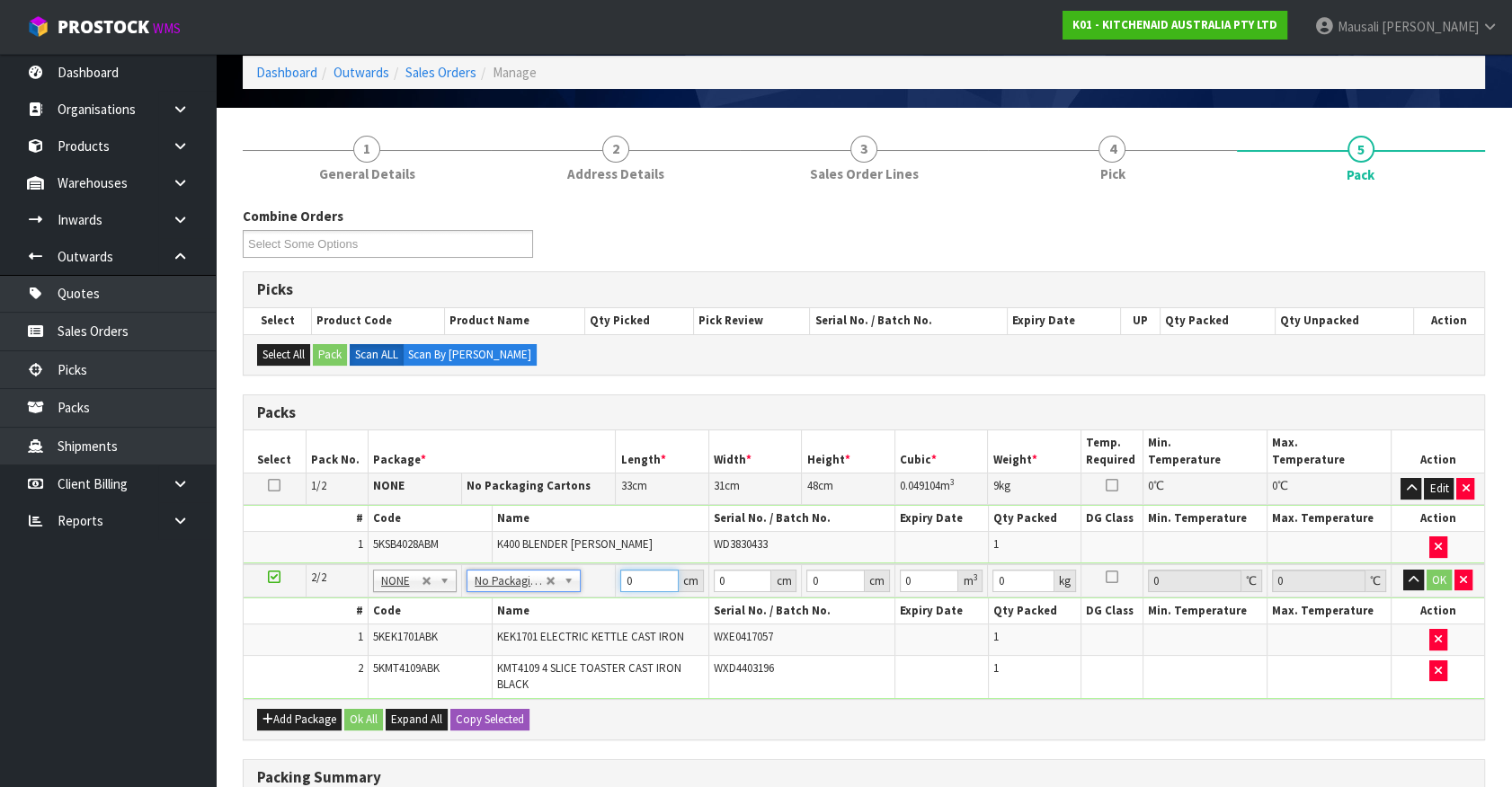 drag, startPoint x: 639, startPoint y: 570, endPoint x: 549, endPoint y: 597, distance: 93.96276 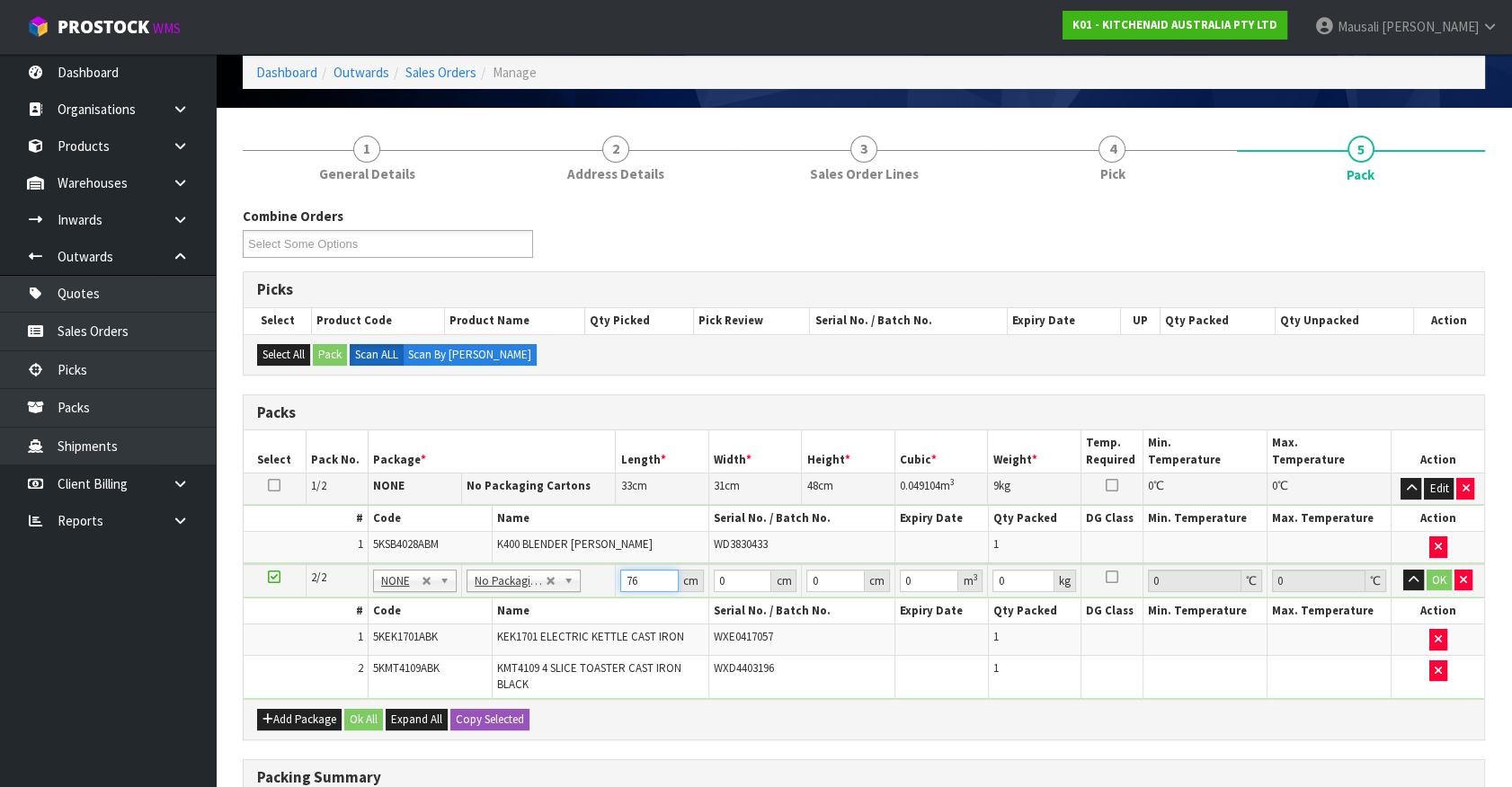 type on "76" 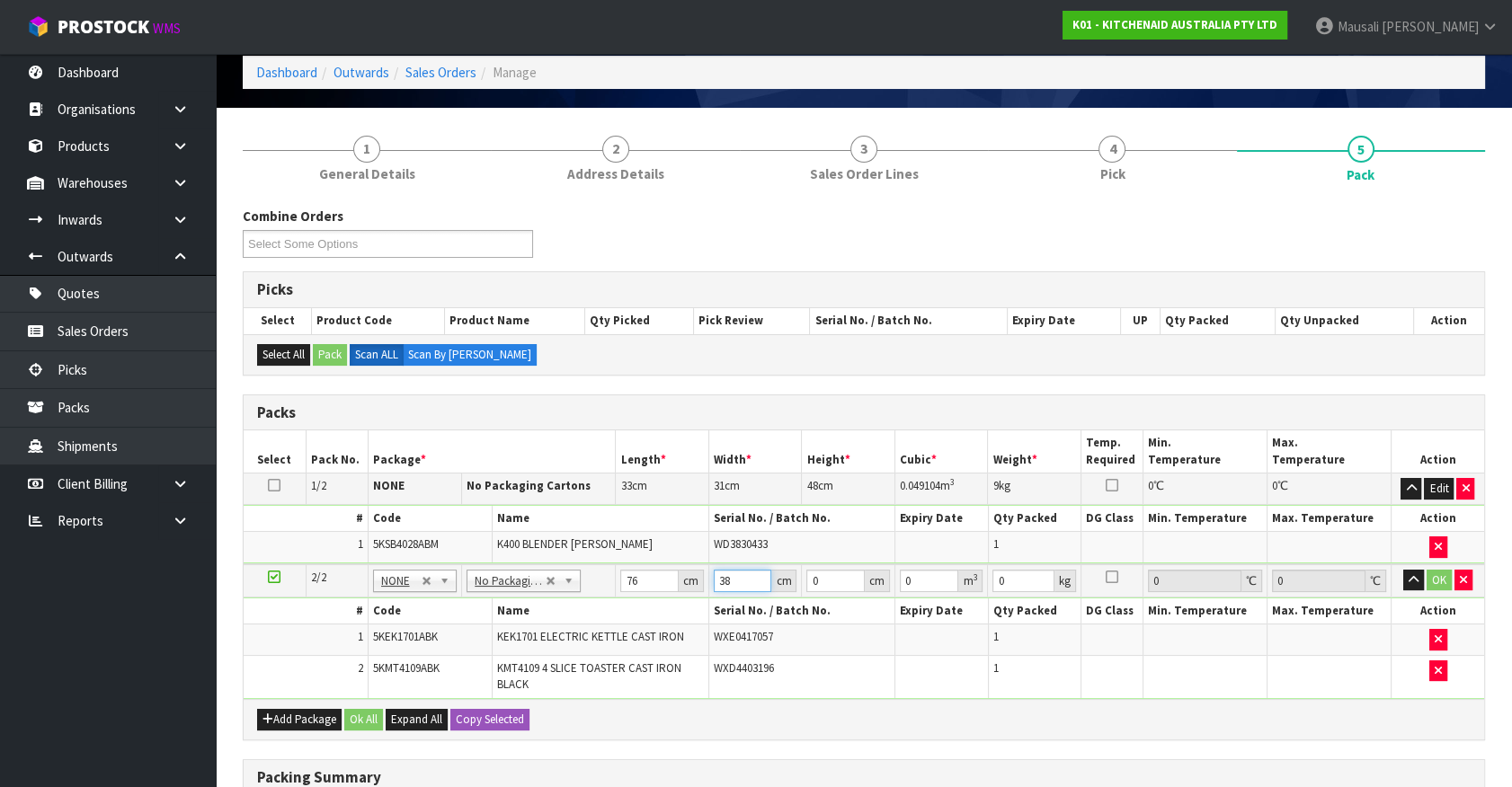 type on "38" 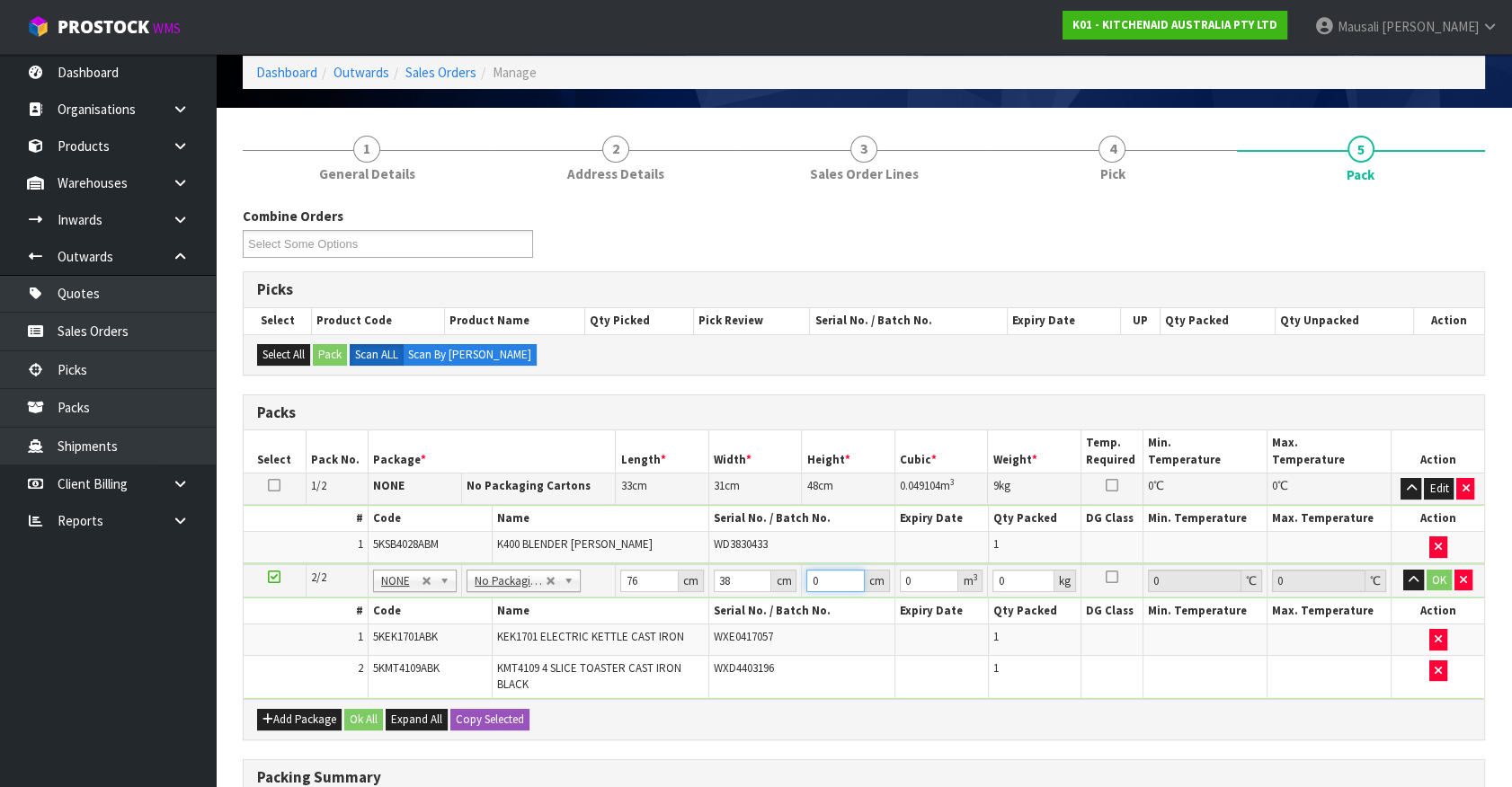 type on "2" 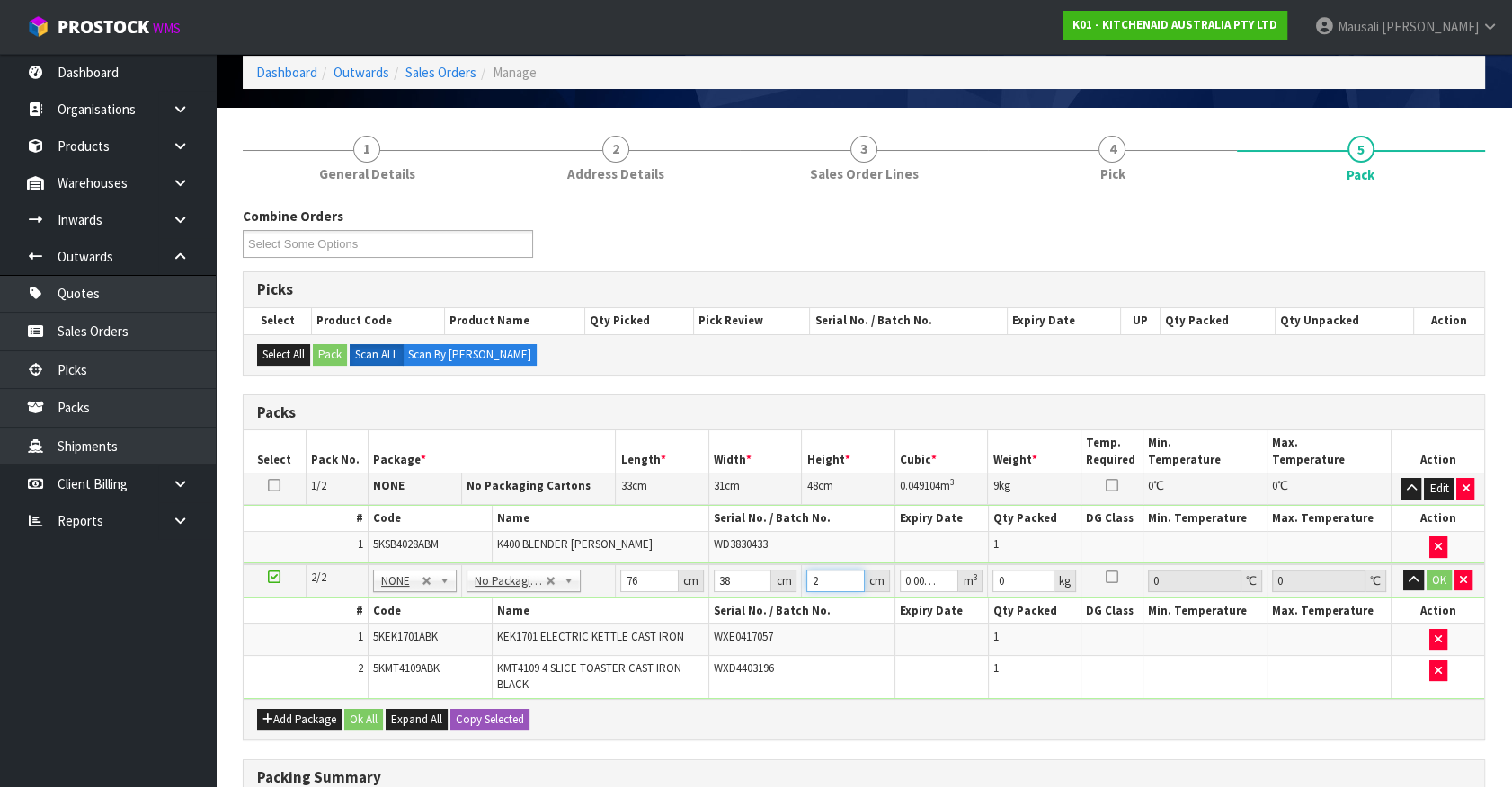 type on "29" 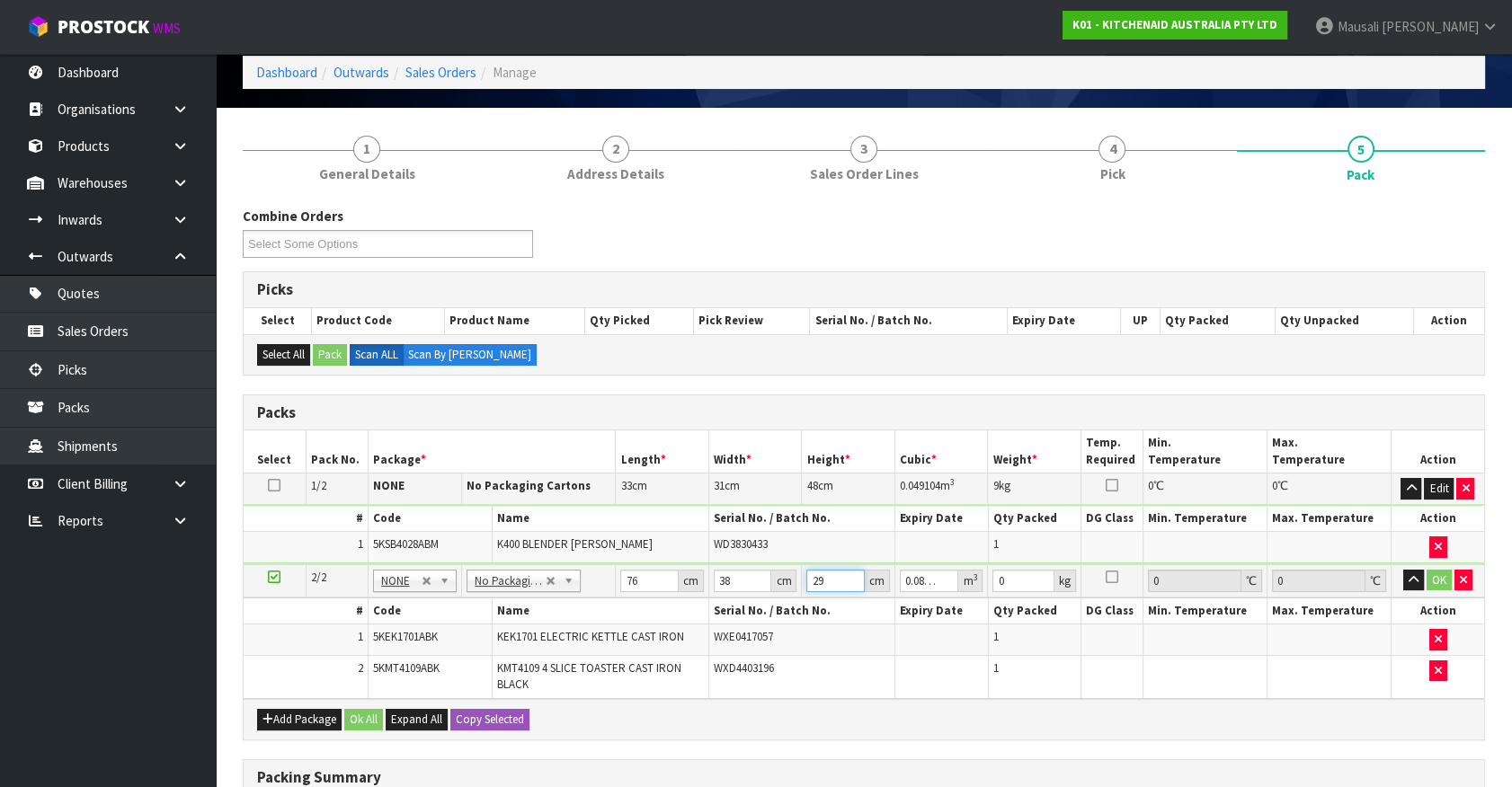 type on "29" 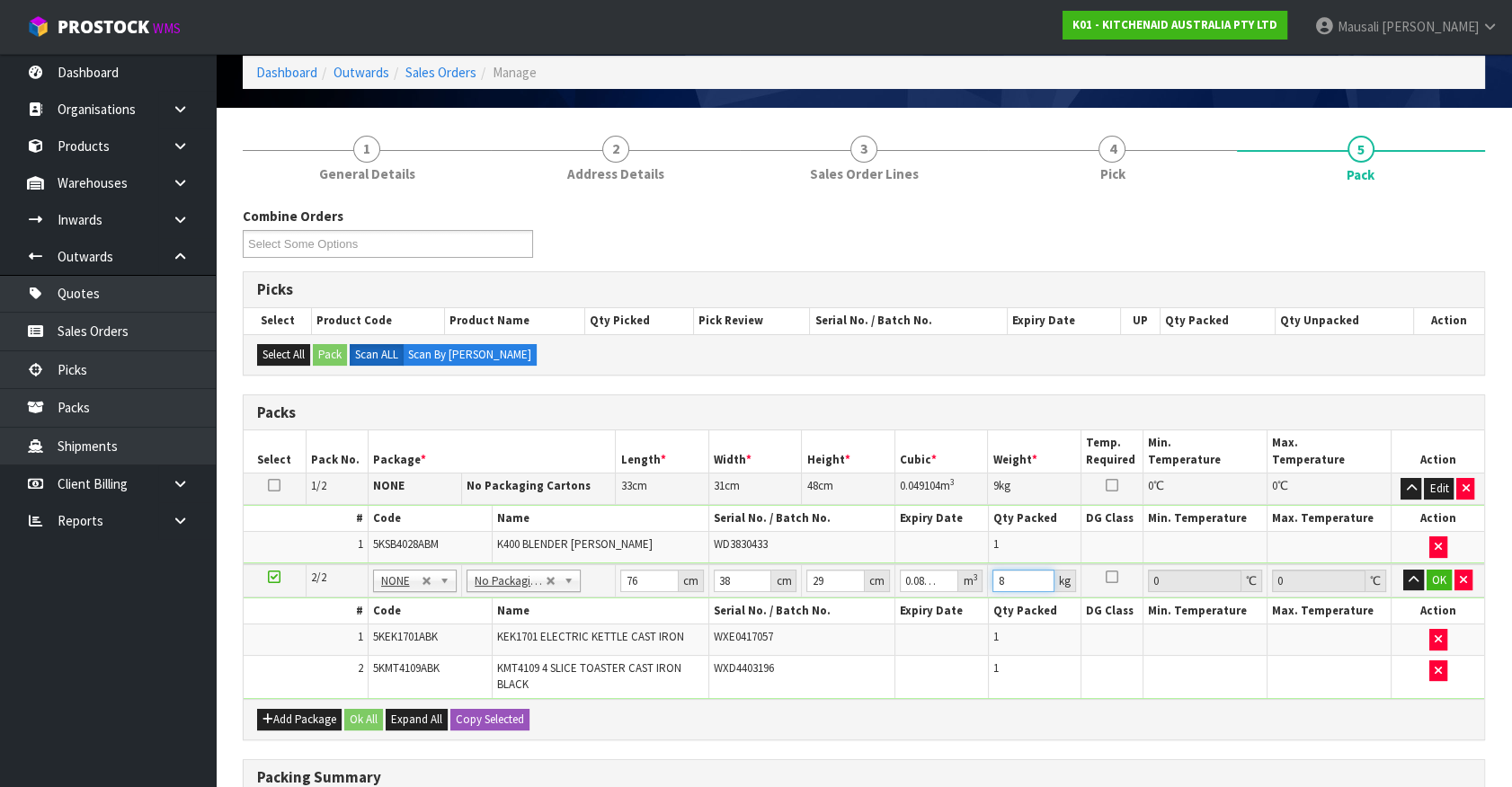 type on "8" 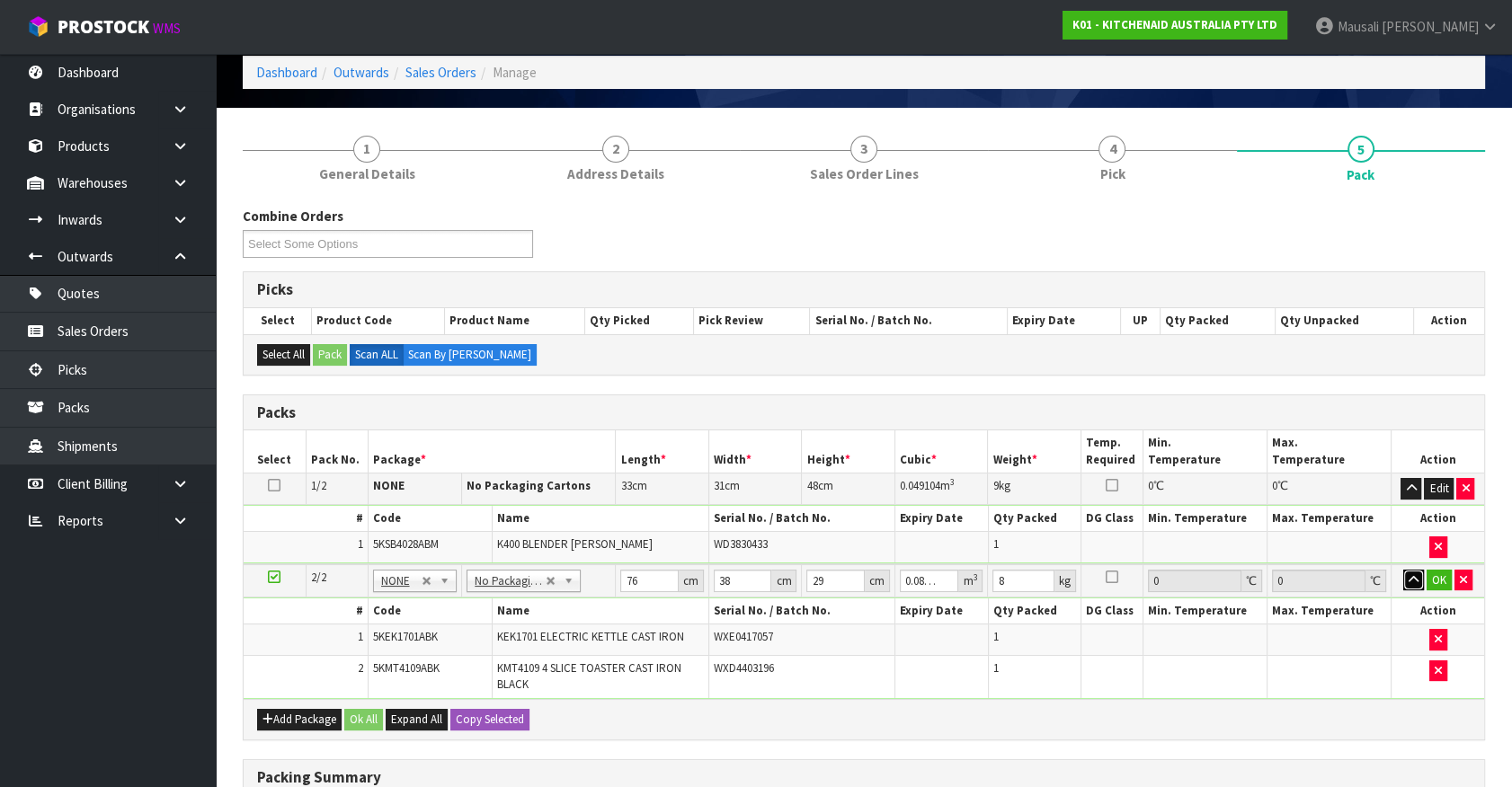 type 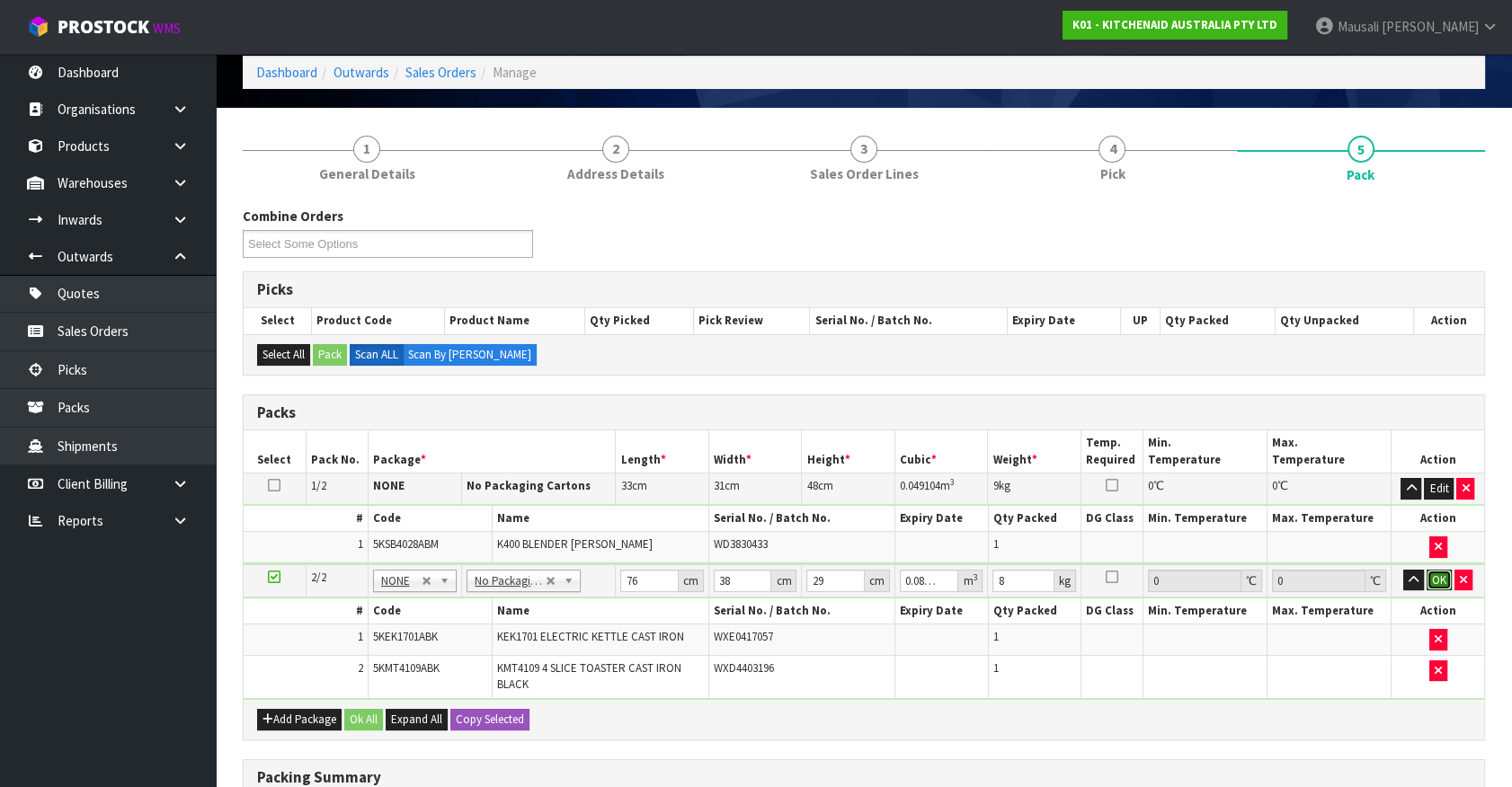 click on "OK" at bounding box center (1439, 580) 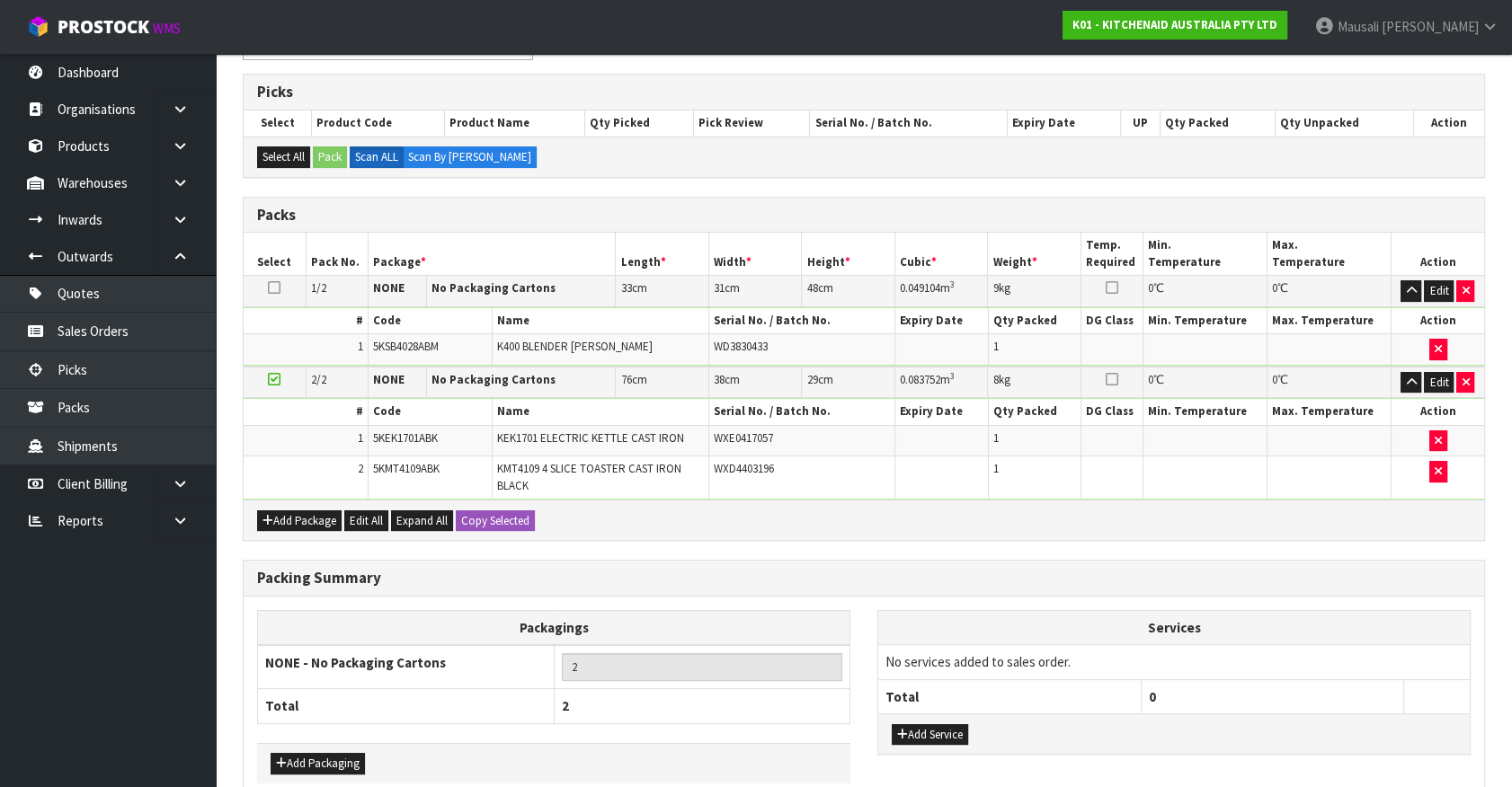 scroll, scrollTop: 368, scrollLeft: 0, axis: vertical 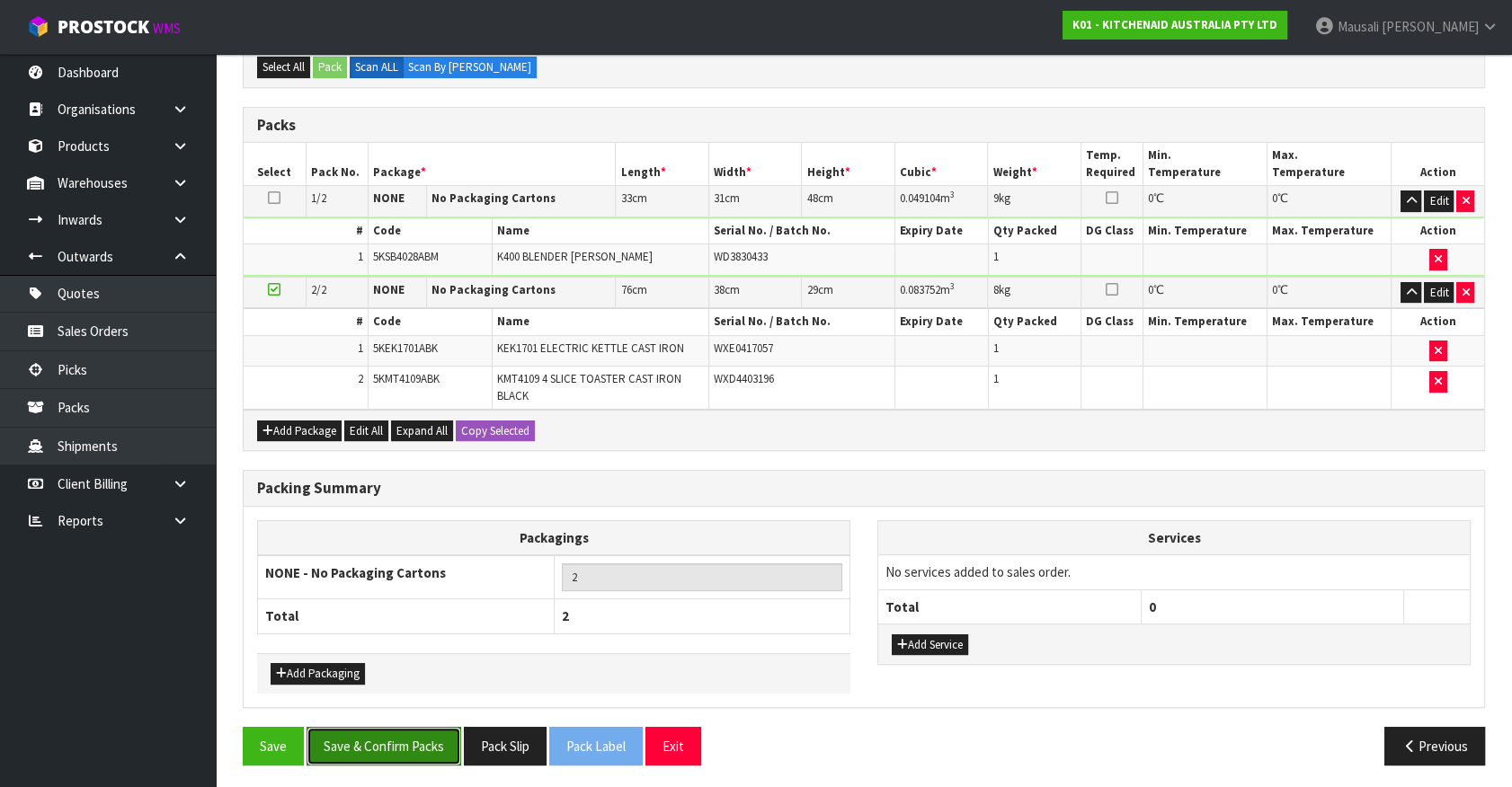 click on "Save & Confirm Packs" at bounding box center [384, 746] 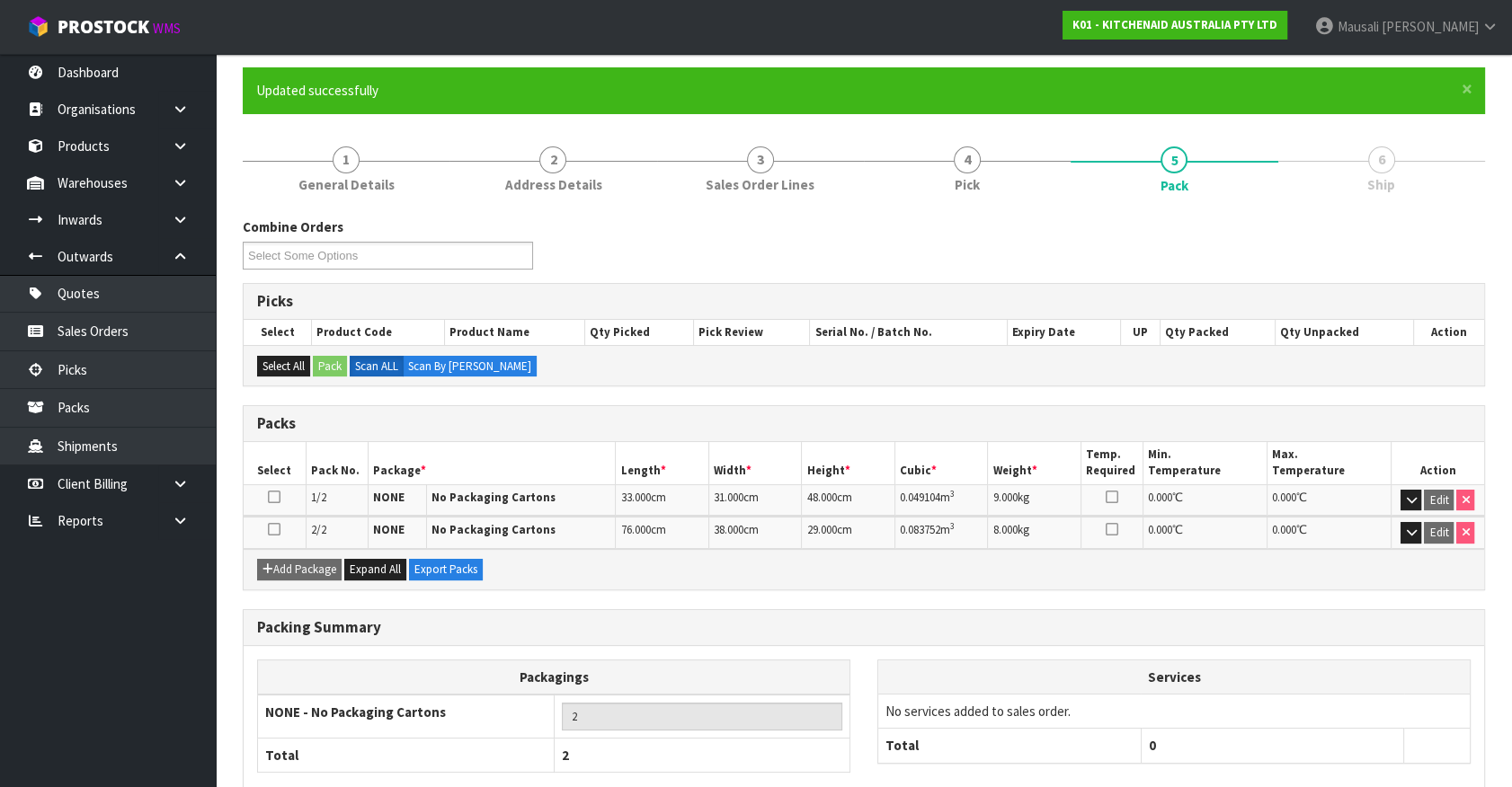 scroll, scrollTop: 234, scrollLeft: 0, axis: vertical 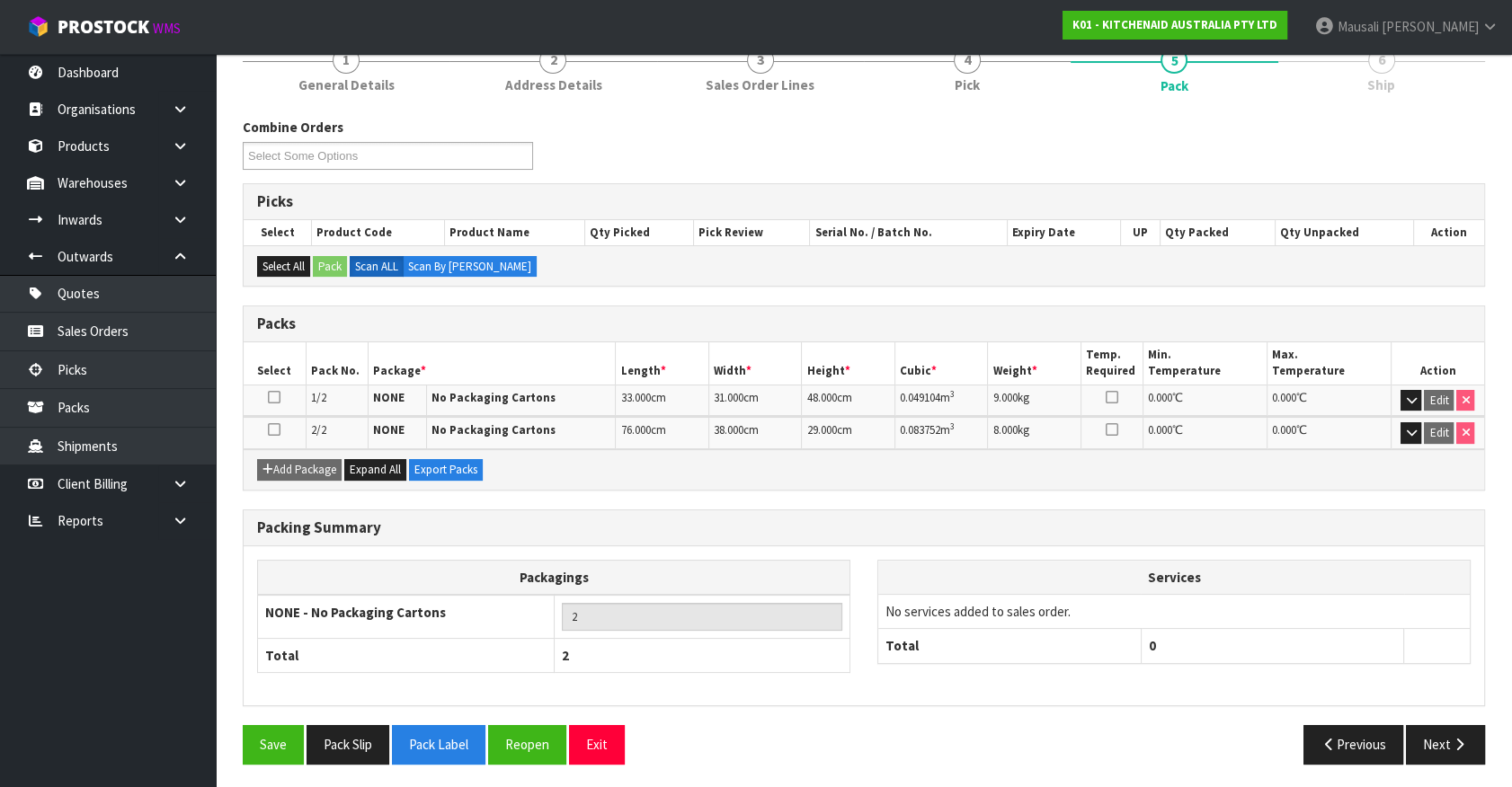click on "Previous
Next" at bounding box center (1181, 744) 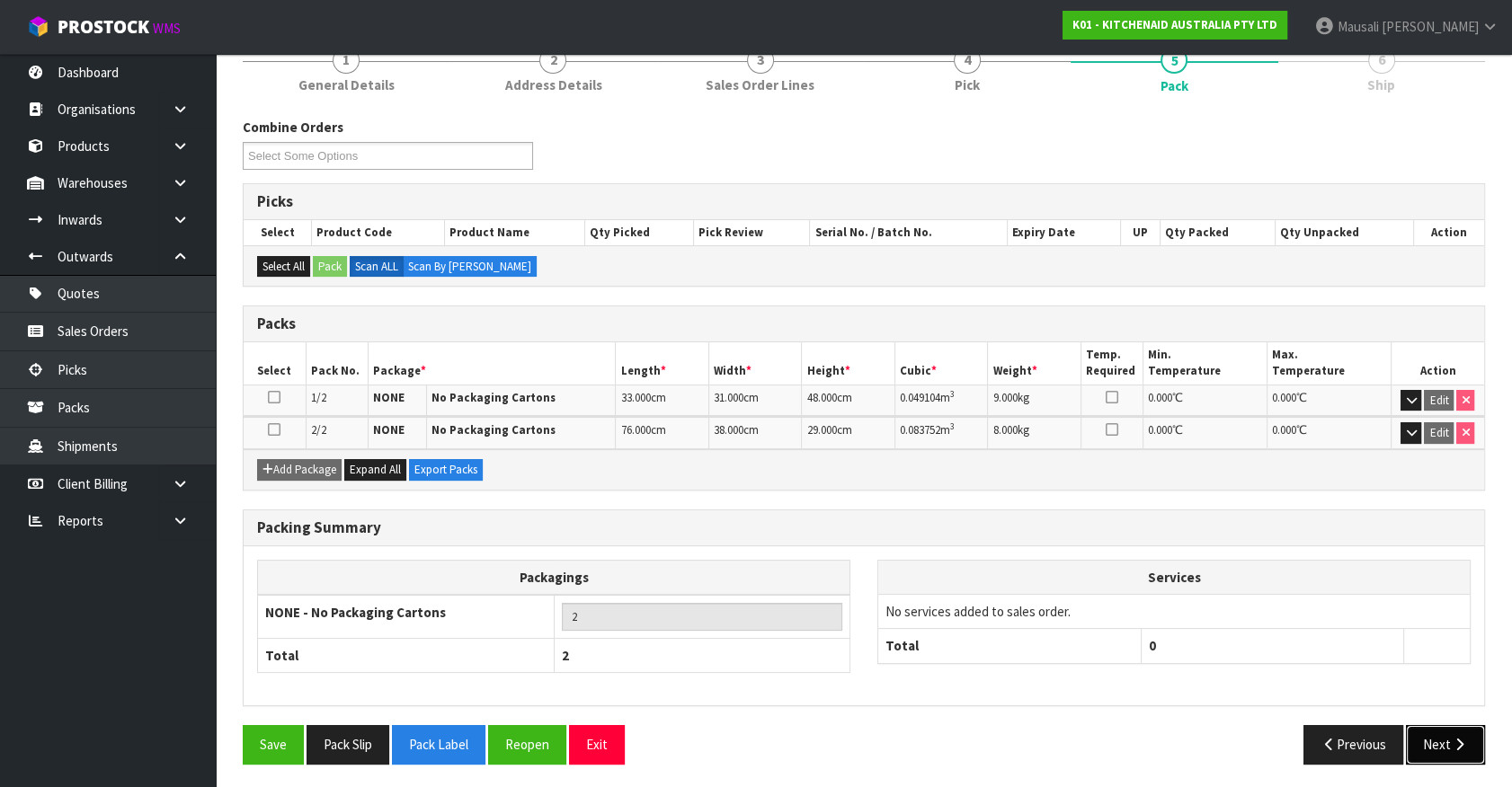drag, startPoint x: 1439, startPoint y: 740, endPoint x: 1430, endPoint y: 739, distance: 9.055385 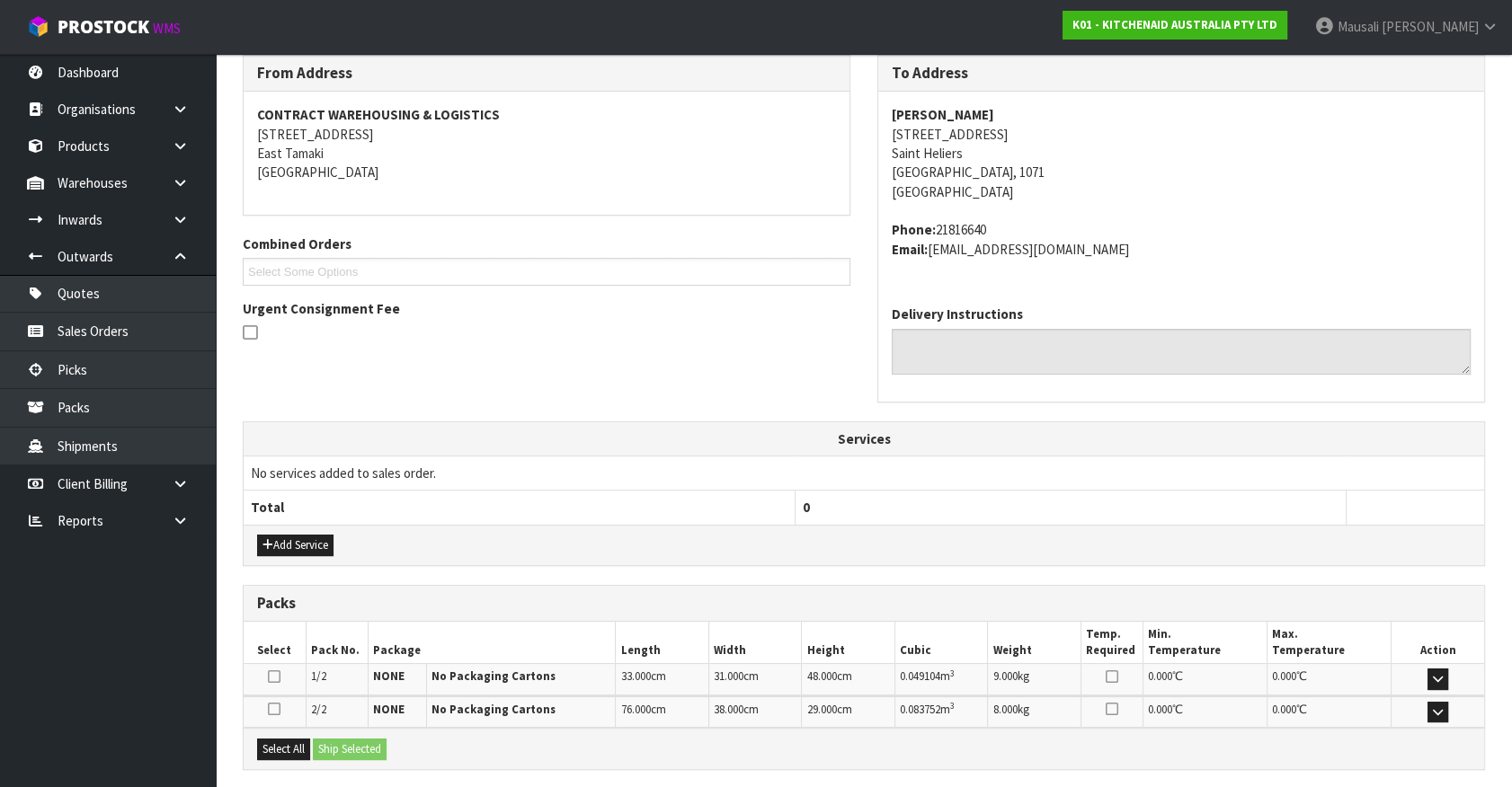 scroll, scrollTop: 326, scrollLeft: 0, axis: vertical 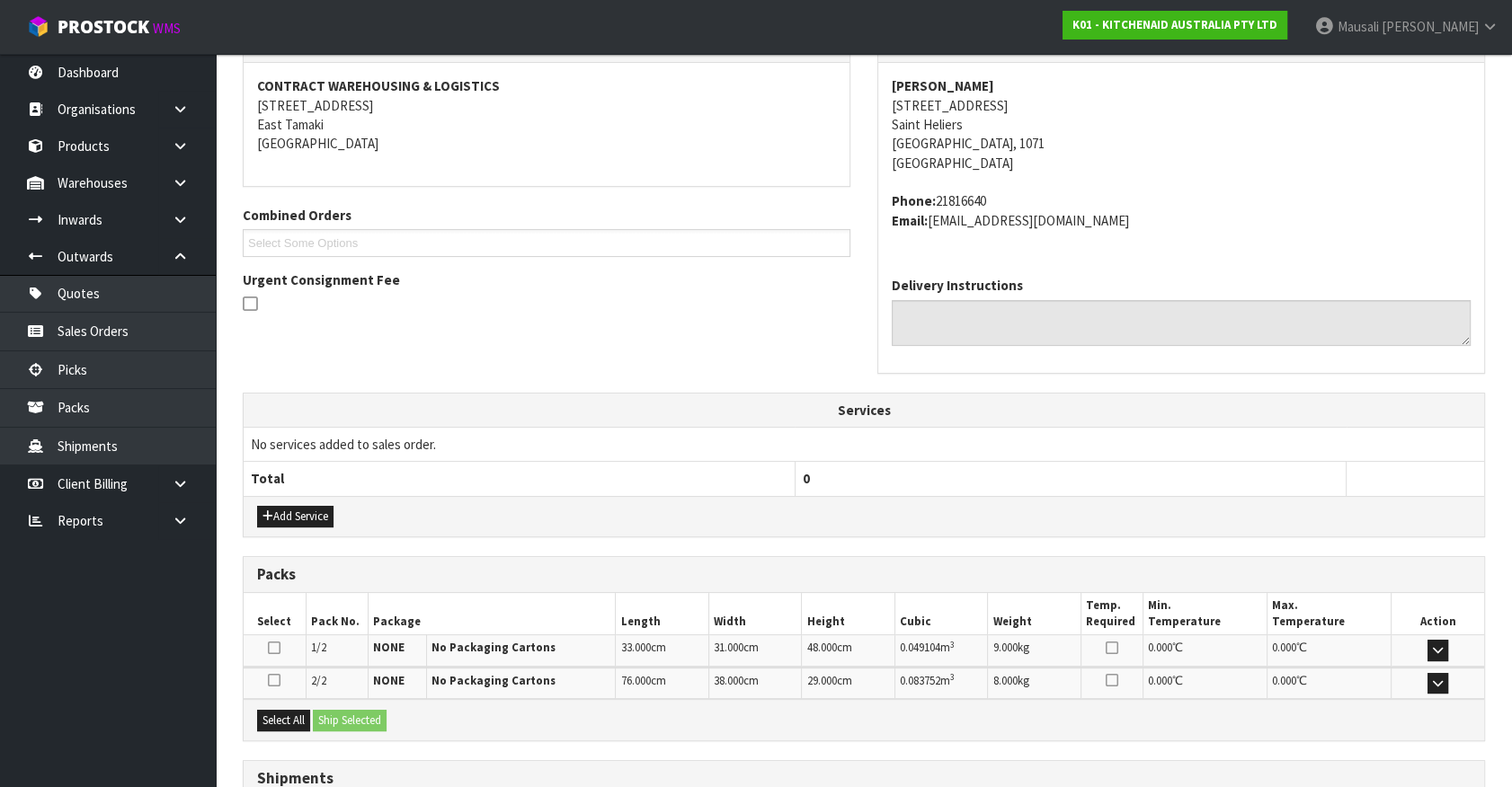 click on "Select All
Ship Selected" at bounding box center (864, 719) 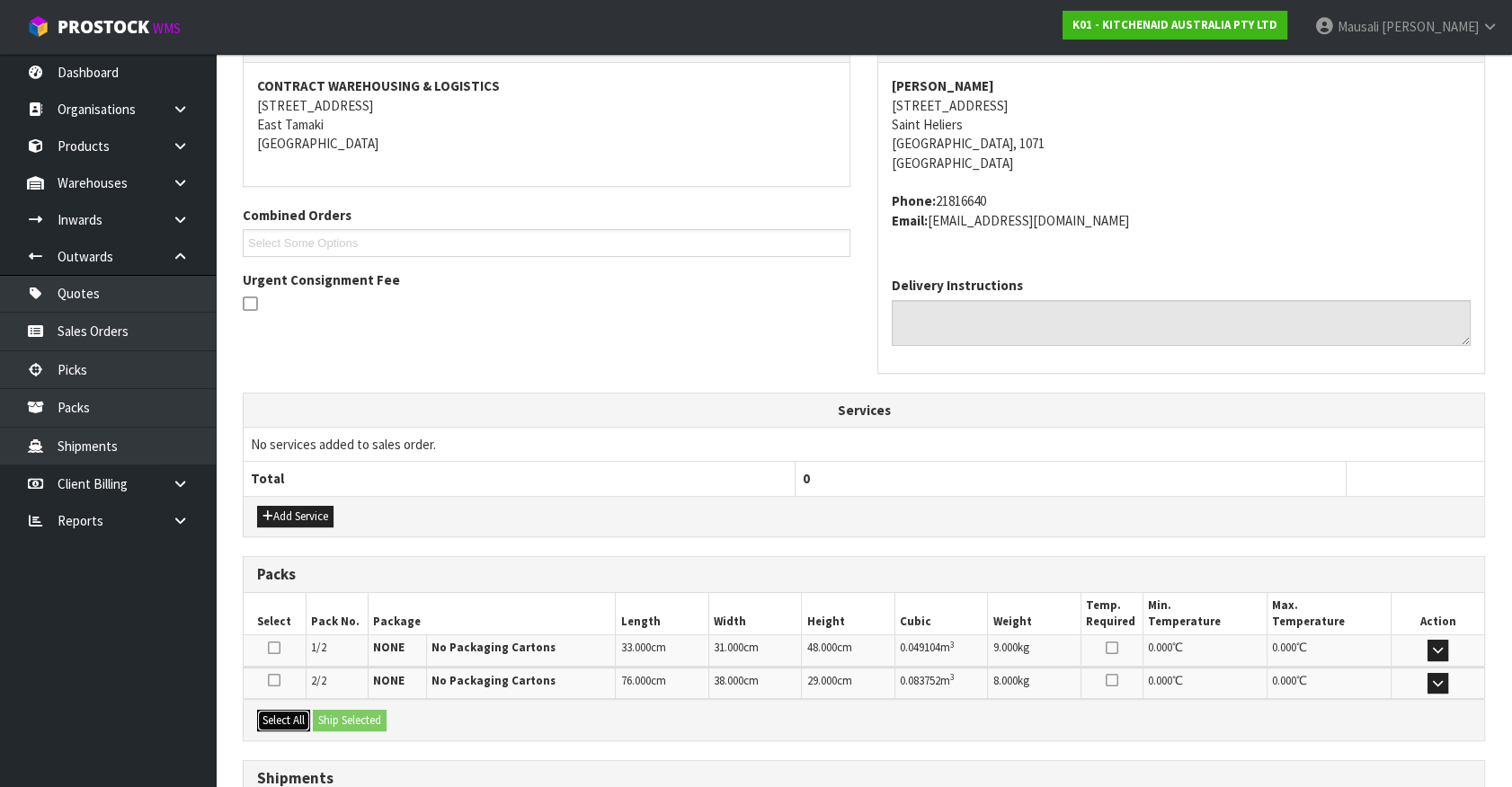 drag, startPoint x: 297, startPoint y: 720, endPoint x: 351, endPoint y: 709, distance: 55.108983 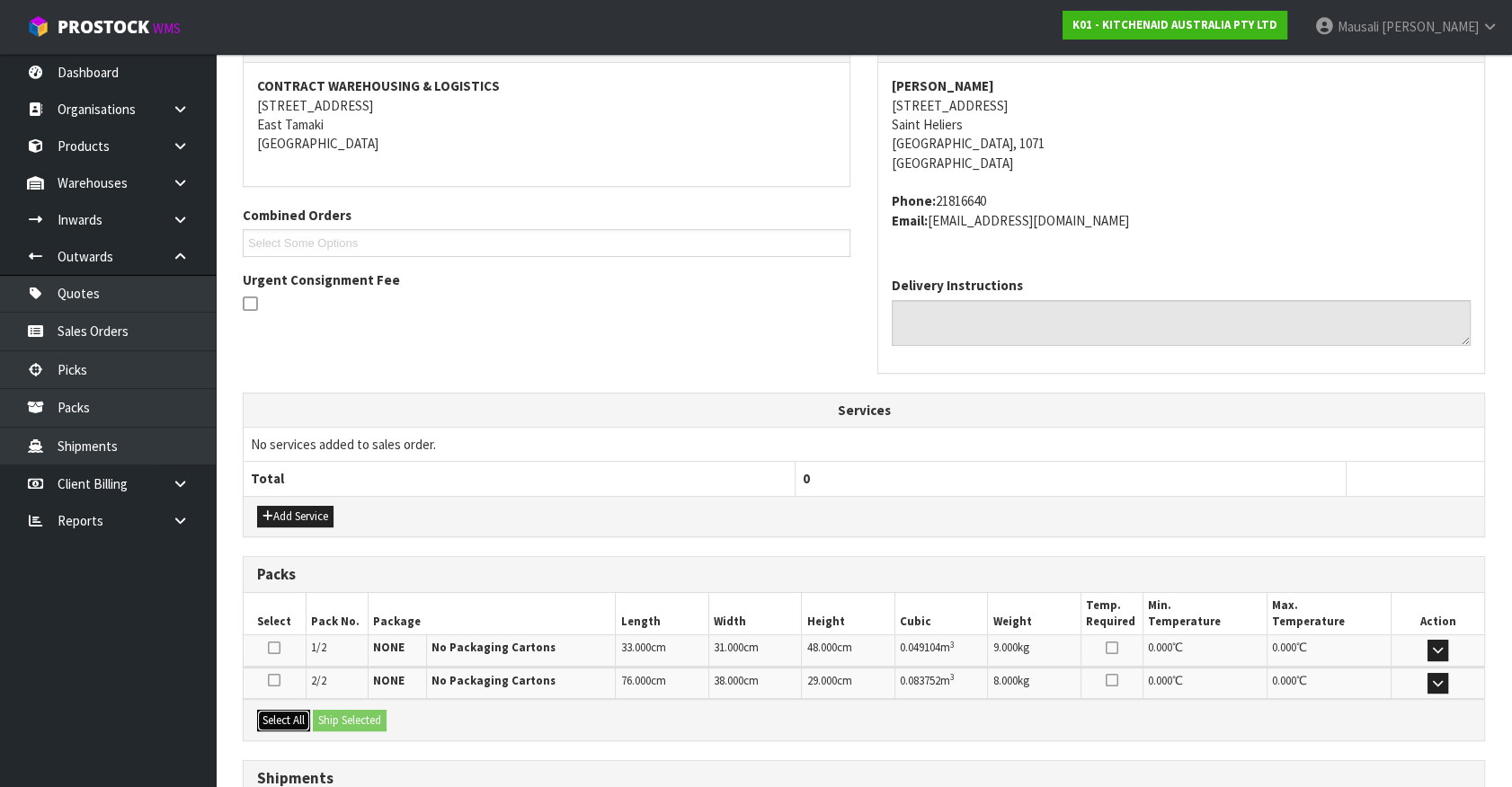 click on "Select All" at bounding box center (283, 721) 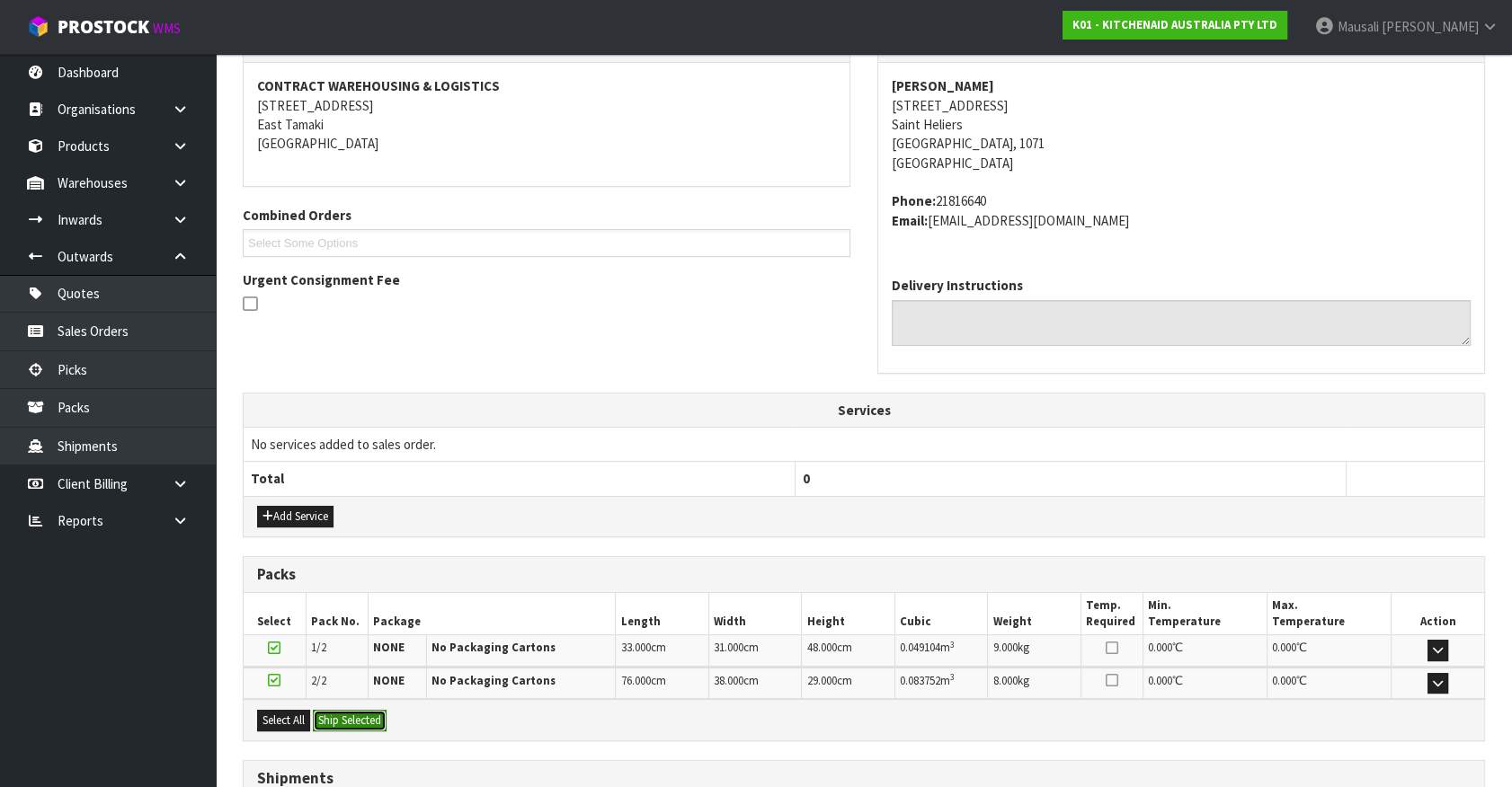 click on "Ship Selected" at bounding box center (350, 721) 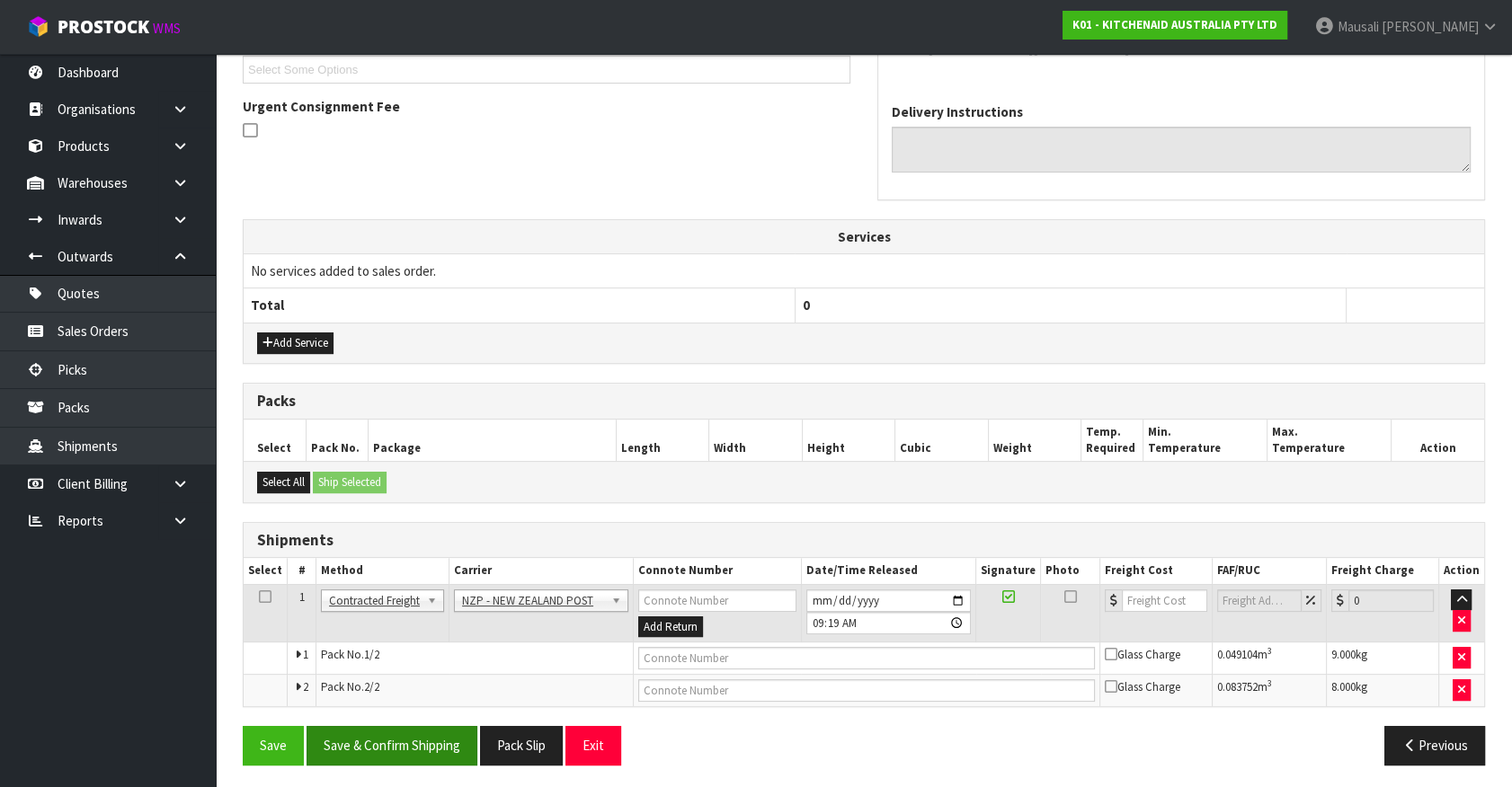scroll, scrollTop: 500, scrollLeft: 0, axis: vertical 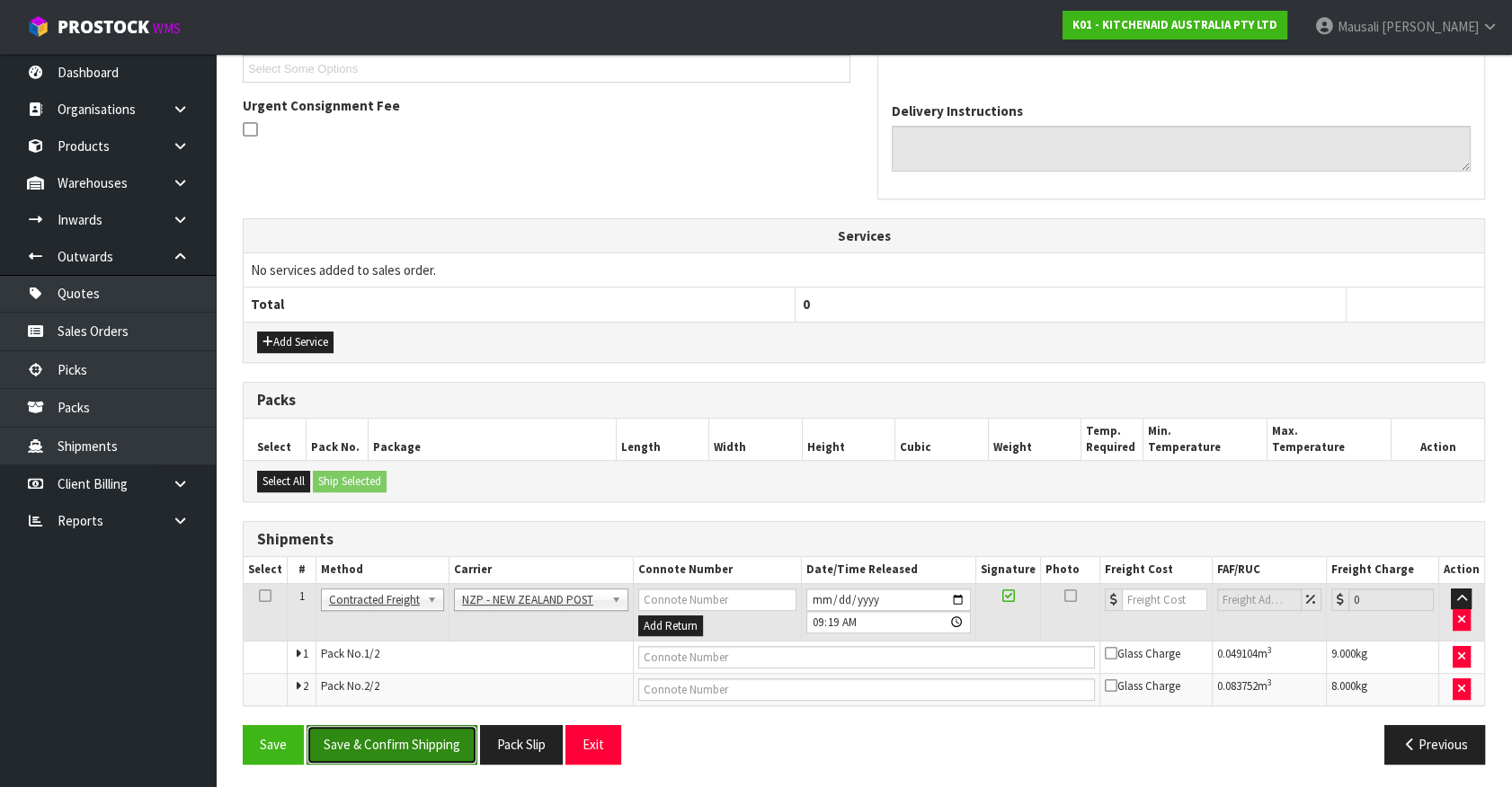 click on "Save & Confirm Shipping" at bounding box center [392, 744] 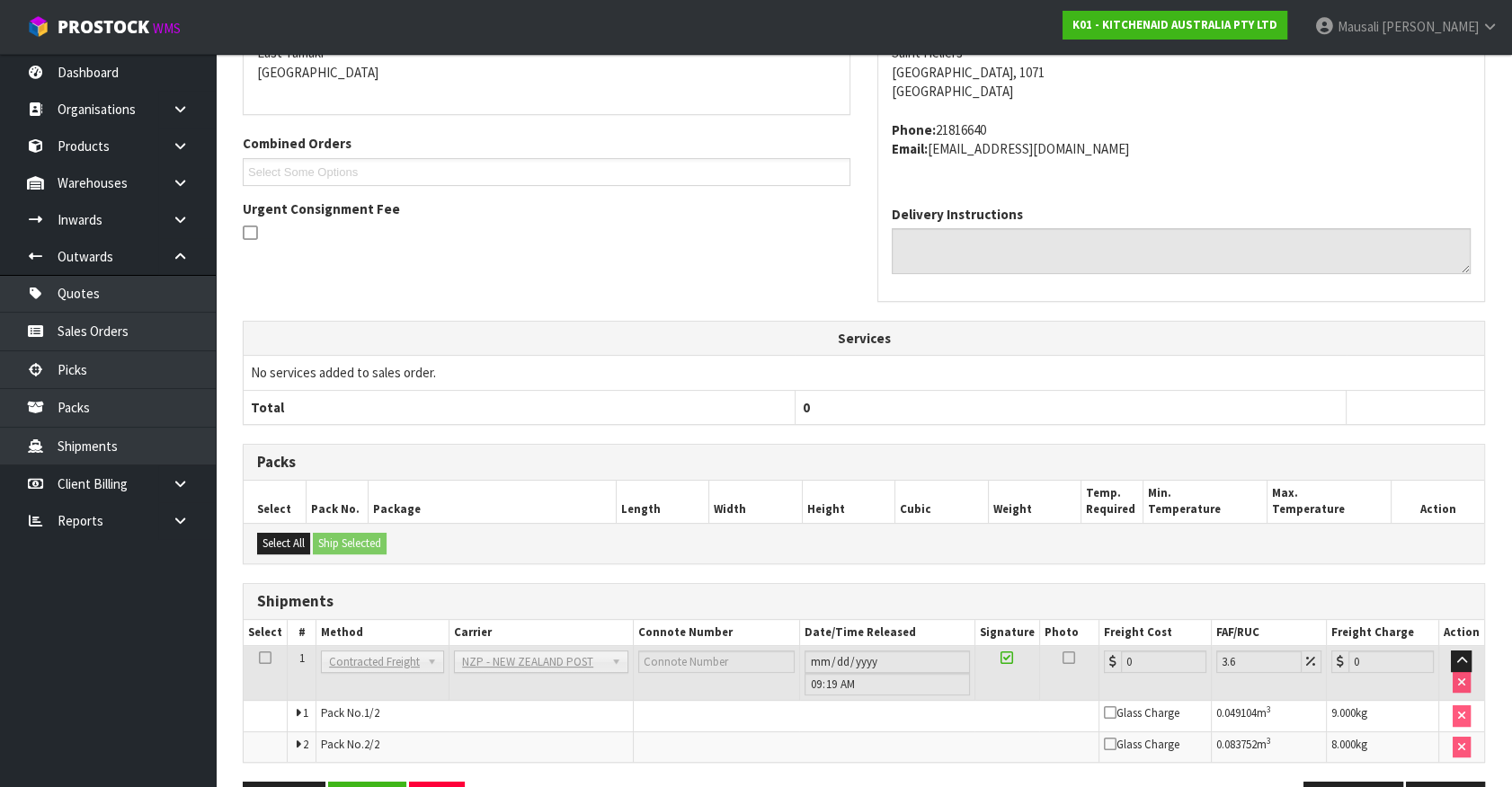 scroll, scrollTop: 474, scrollLeft: 0, axis: vertical 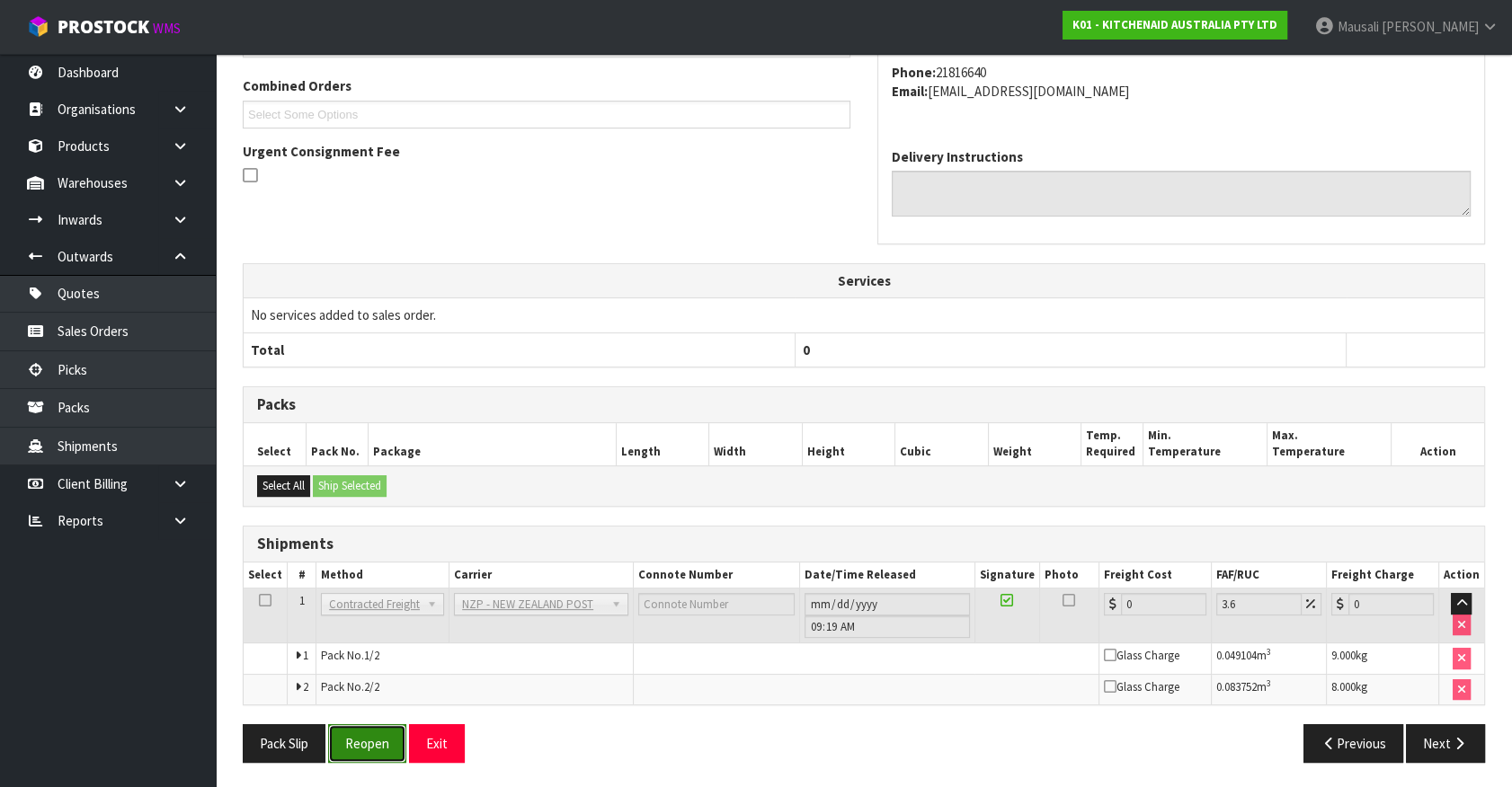 click on "Reopen" at bounding box center [367, 743] 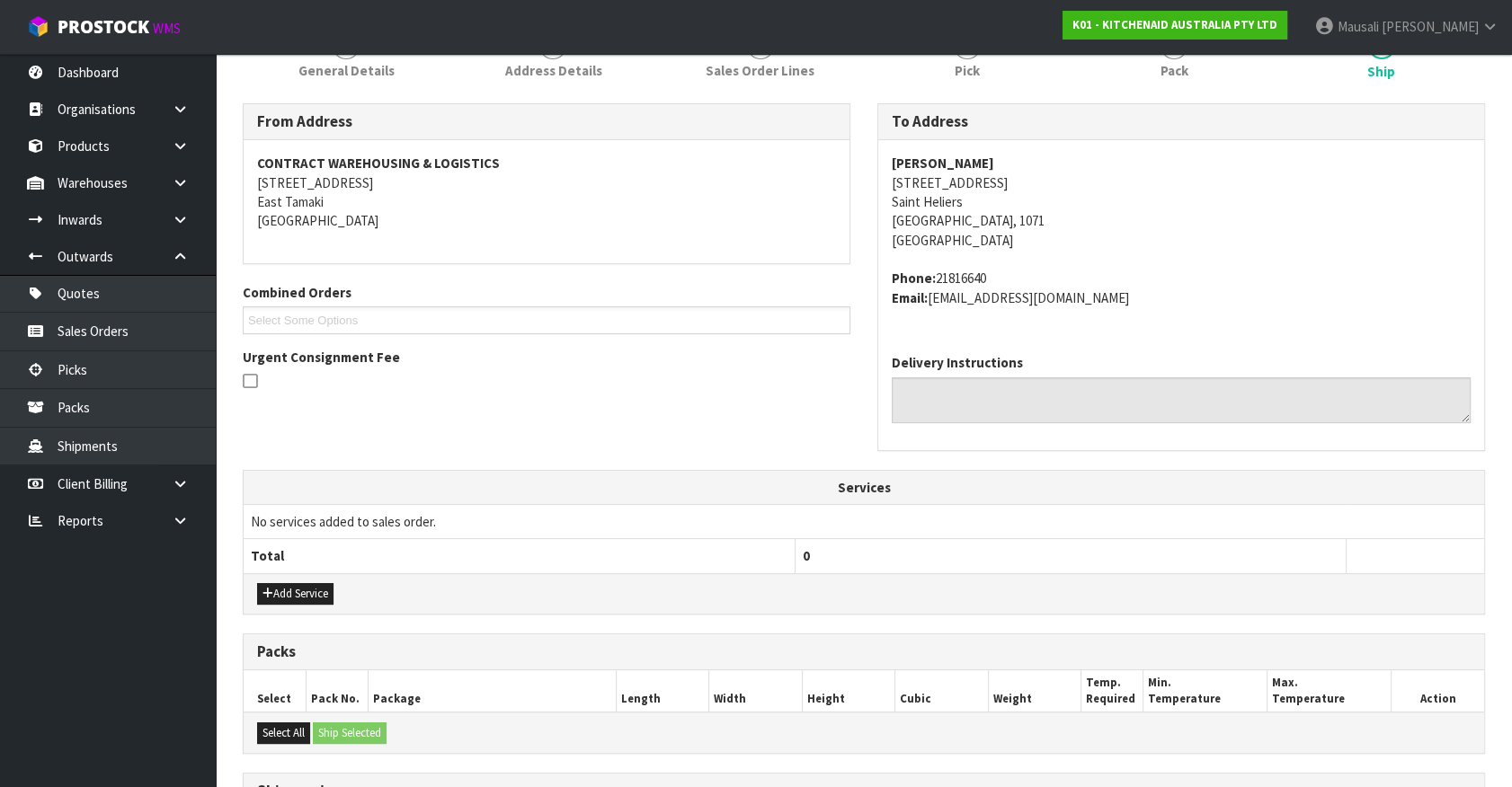 scroll, scrollTop: 408, scrollLeft: 0, axis: vertical 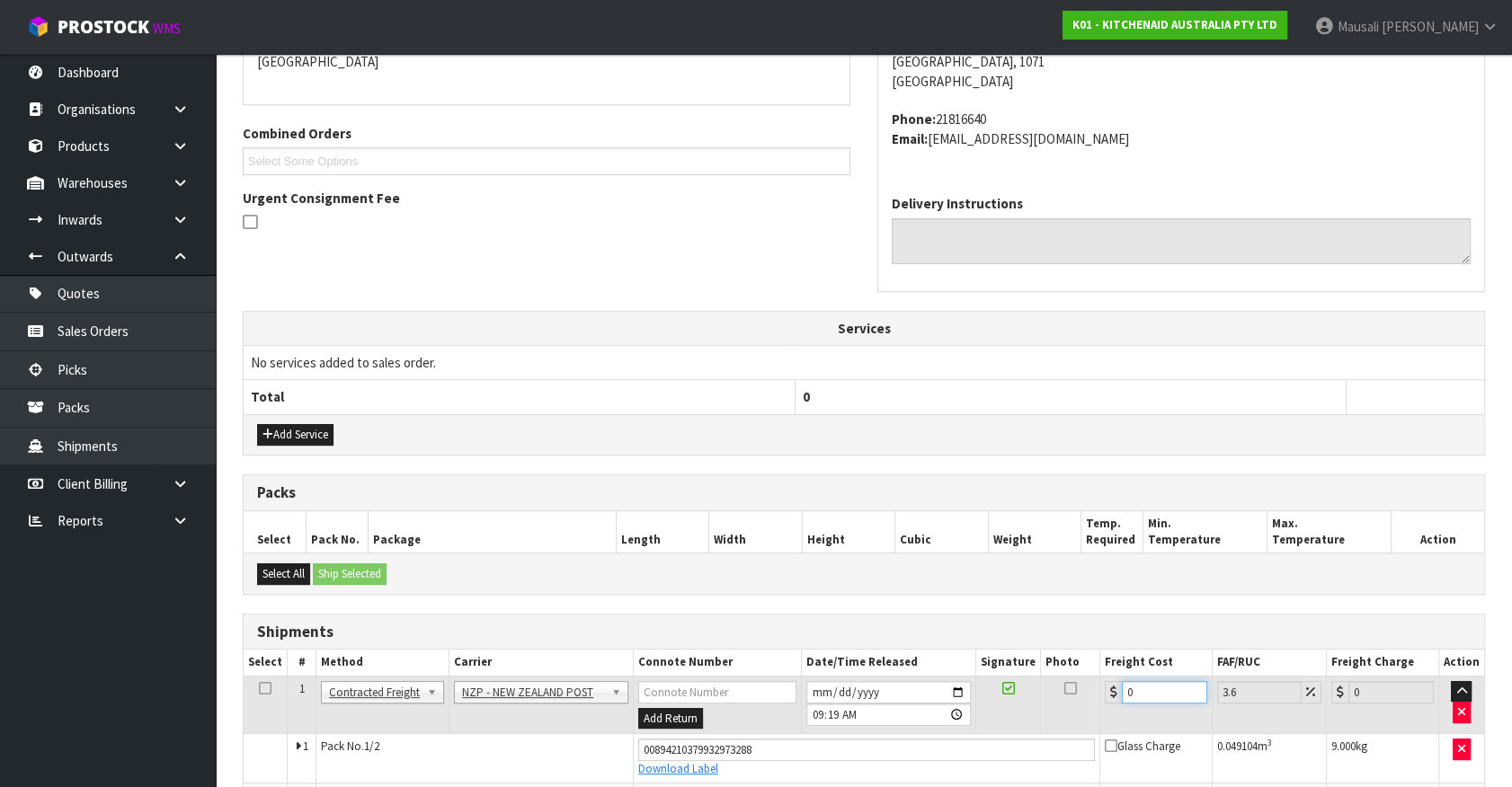 drag, startPoint x: 1057, startPoint y: 705, endPoint x: 914, endPoint y: 710, distance: 143.0874 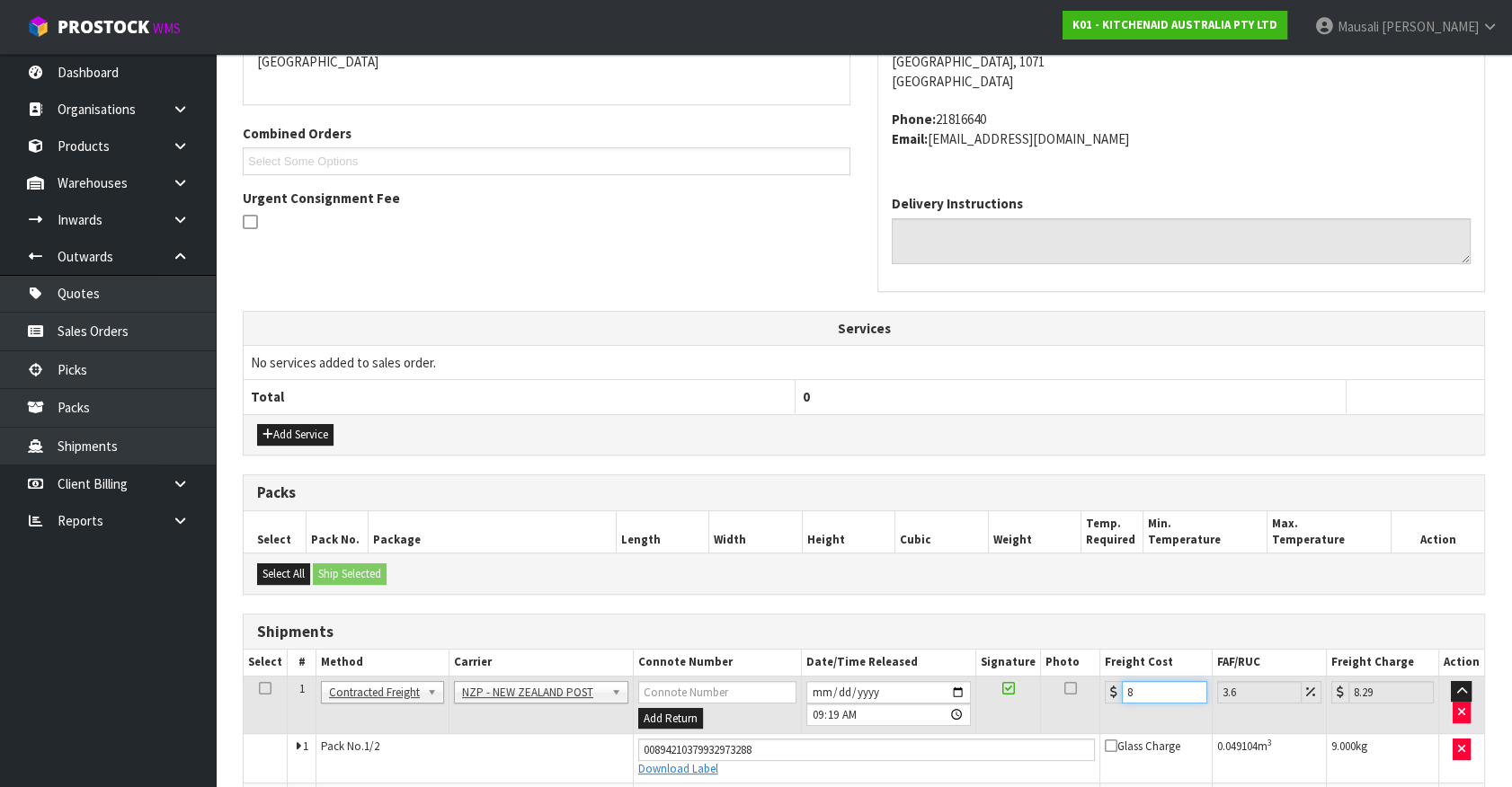 type on "8.6" 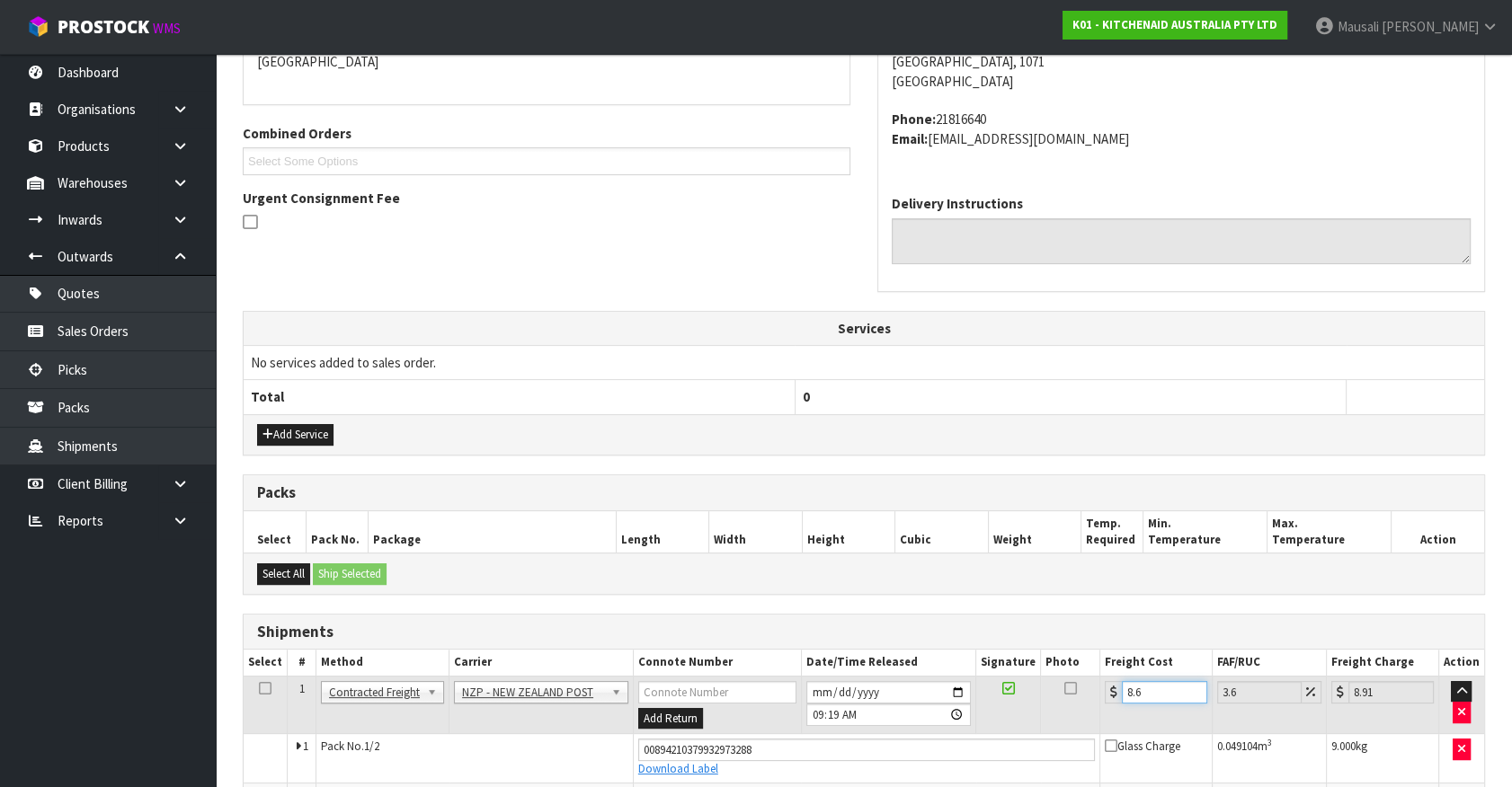 type on "8.66" 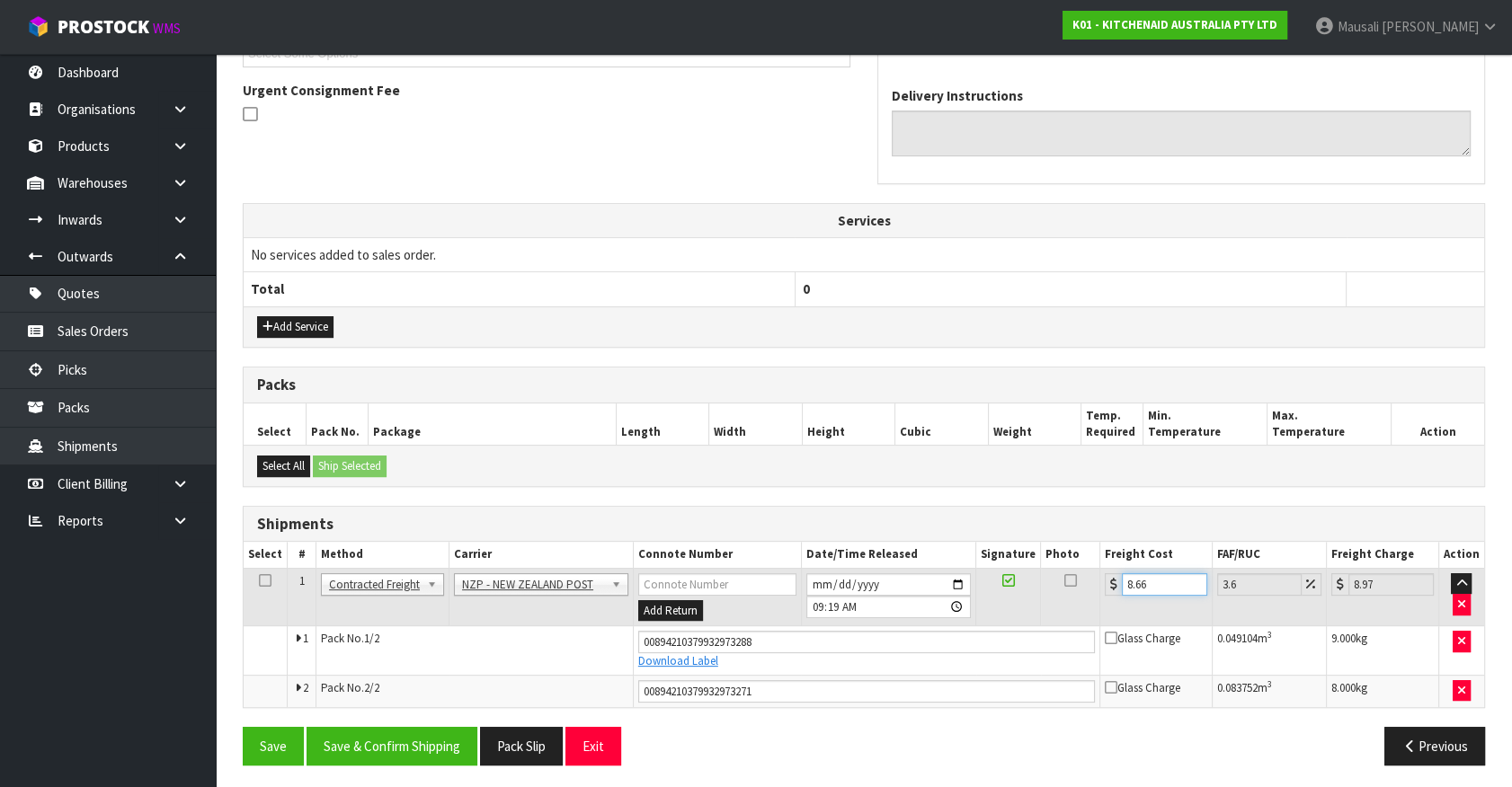 scroll, scrollTop: 517, scrollLeft: 0, axis: vertical 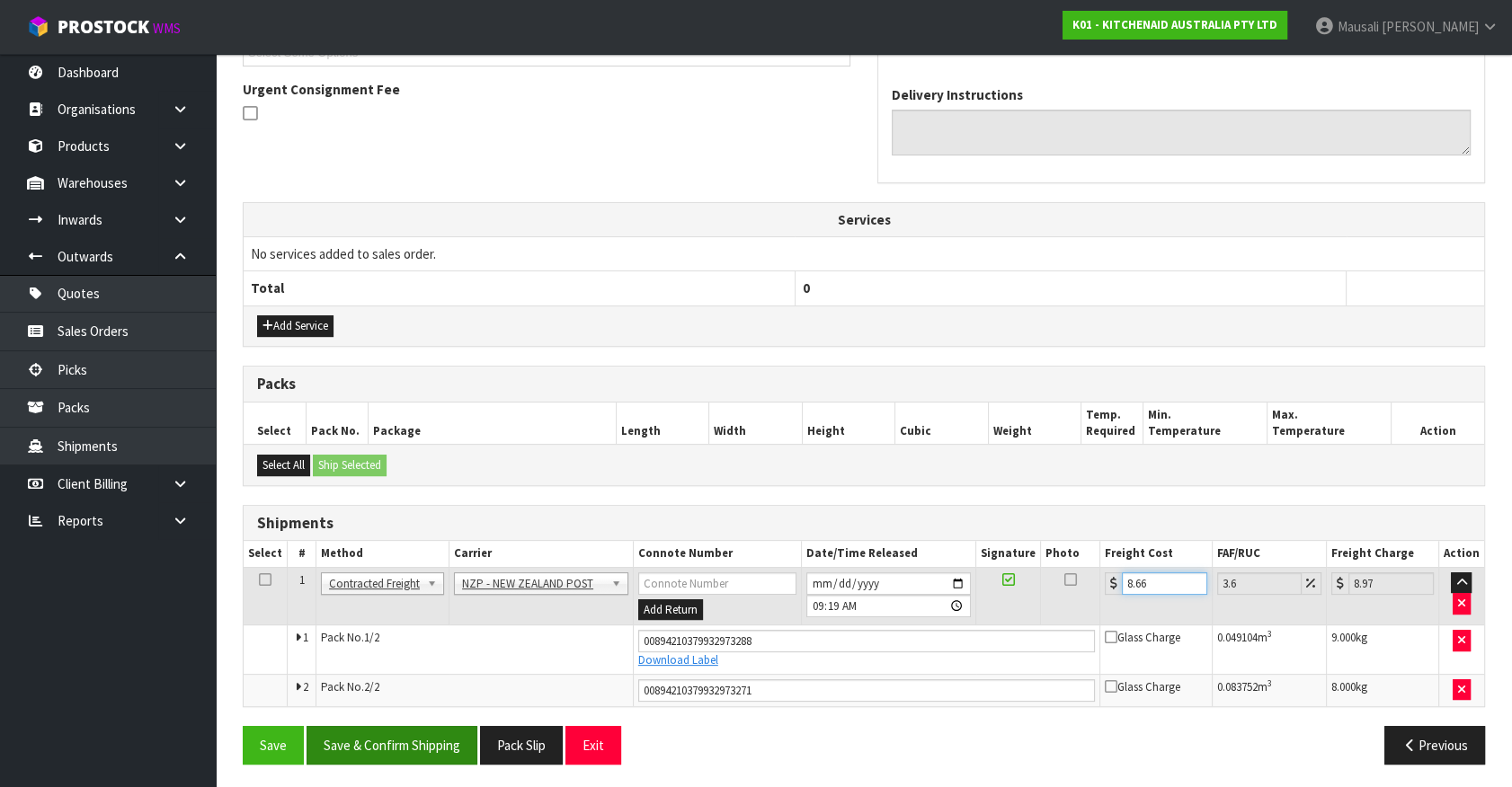type on "8.66" 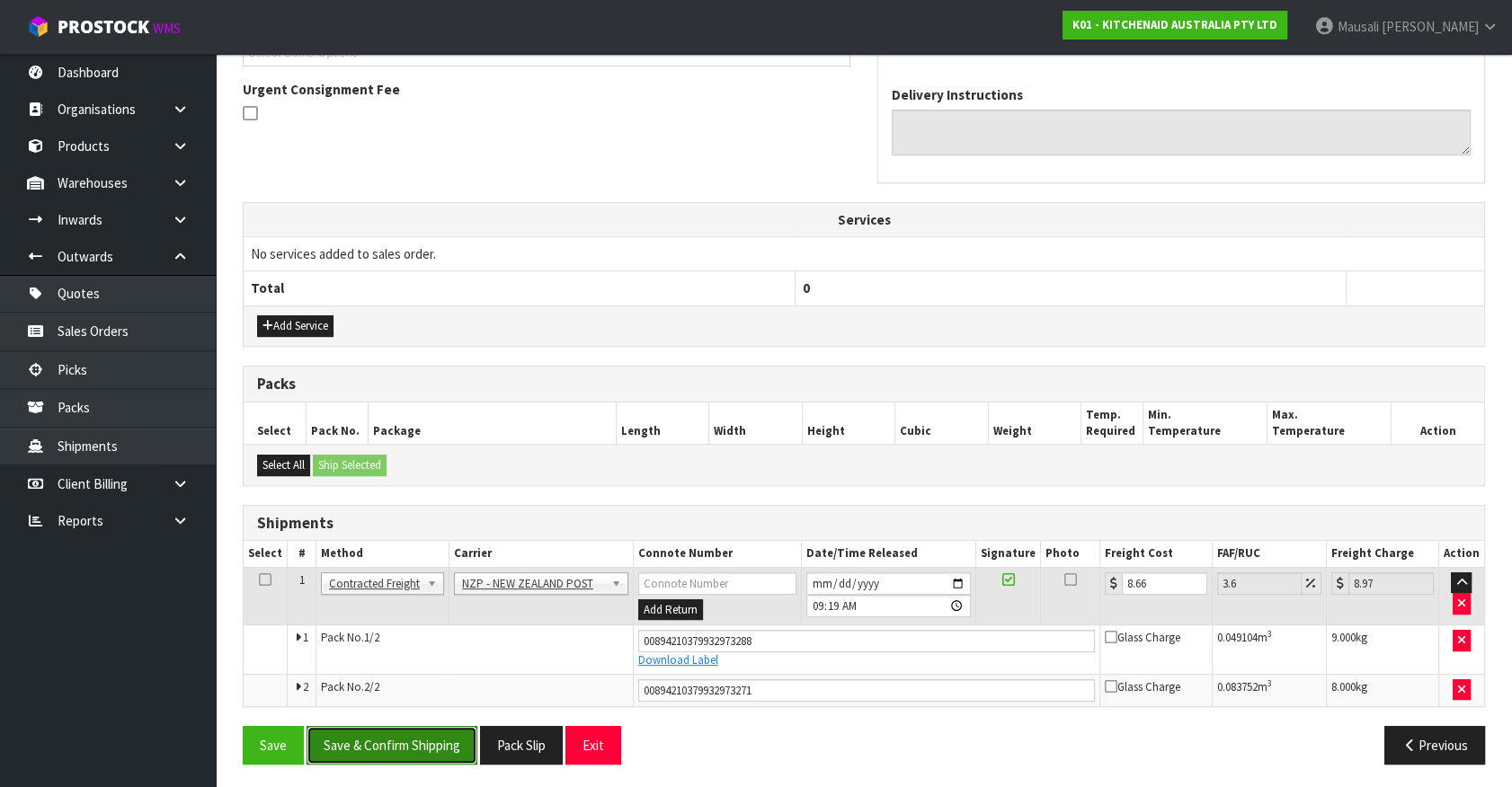 click on "Save & Confirm Shipping" at bounding box center (392, 745) 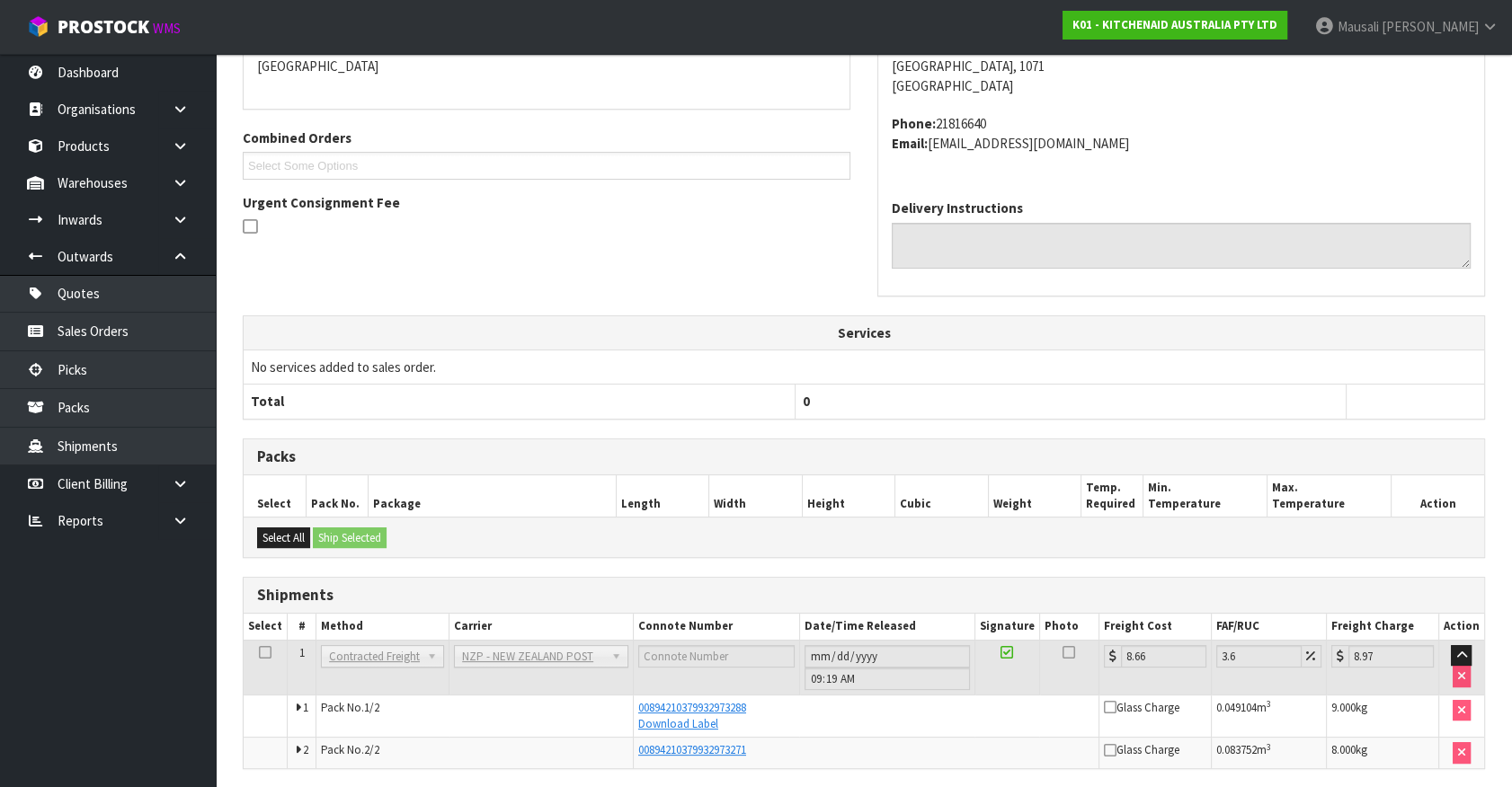 scroll, scrollTop: 467, scrollLeft: 0, axis: vertical 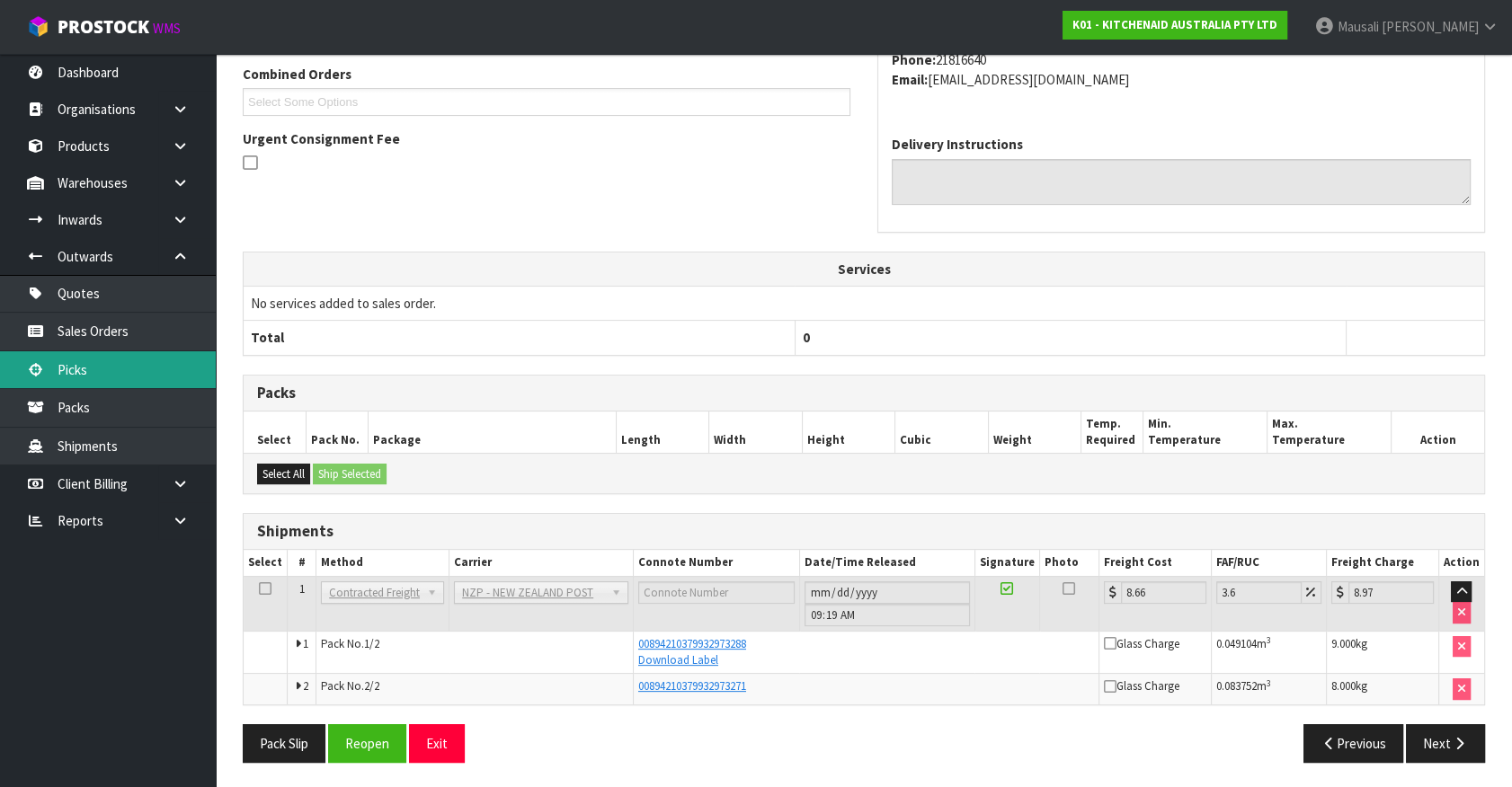 click on "Picks" at bounding box center [108, 369] 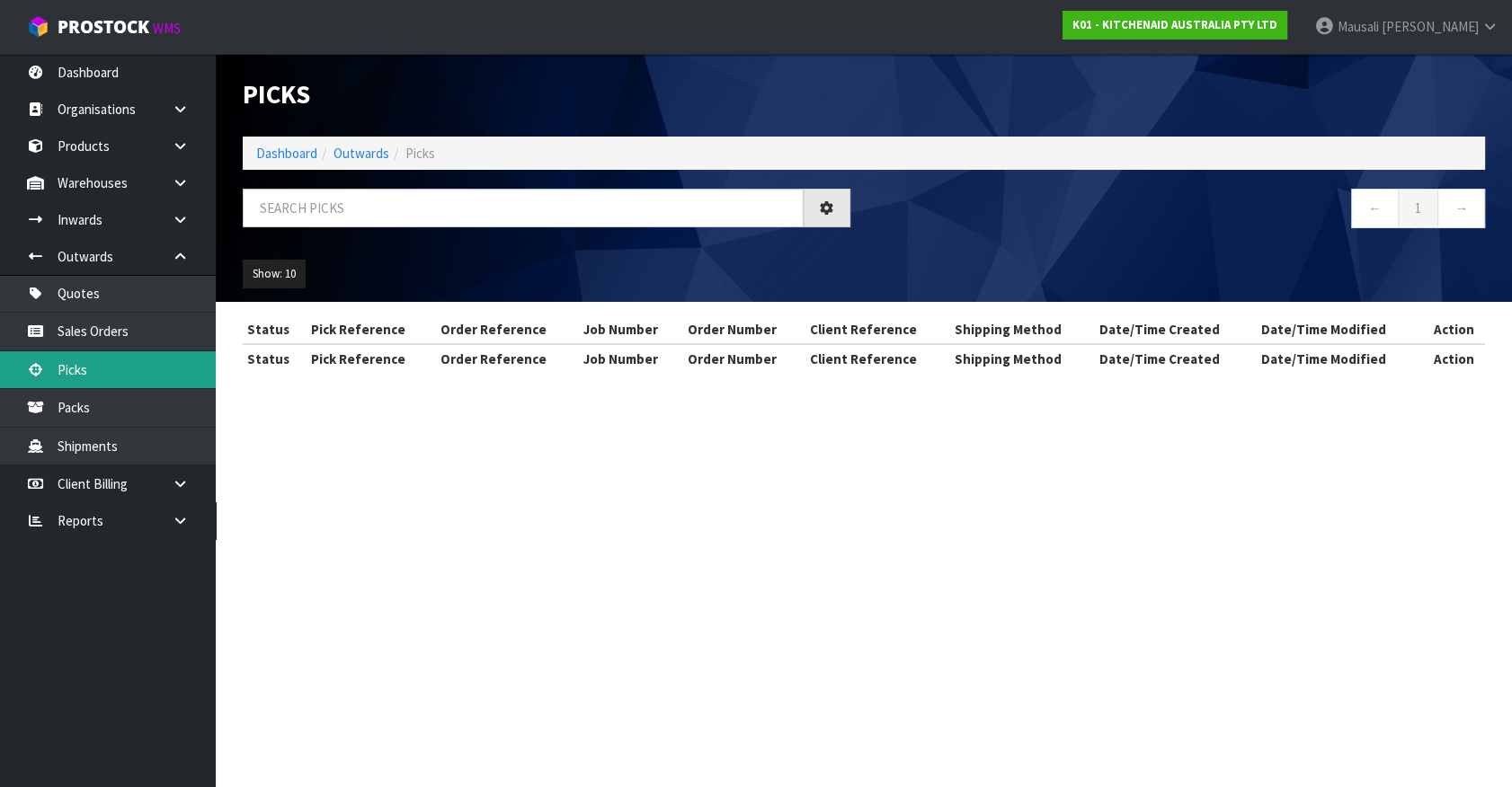 scroll, scrollTop: 0, scrollLeft: 0, axis: both 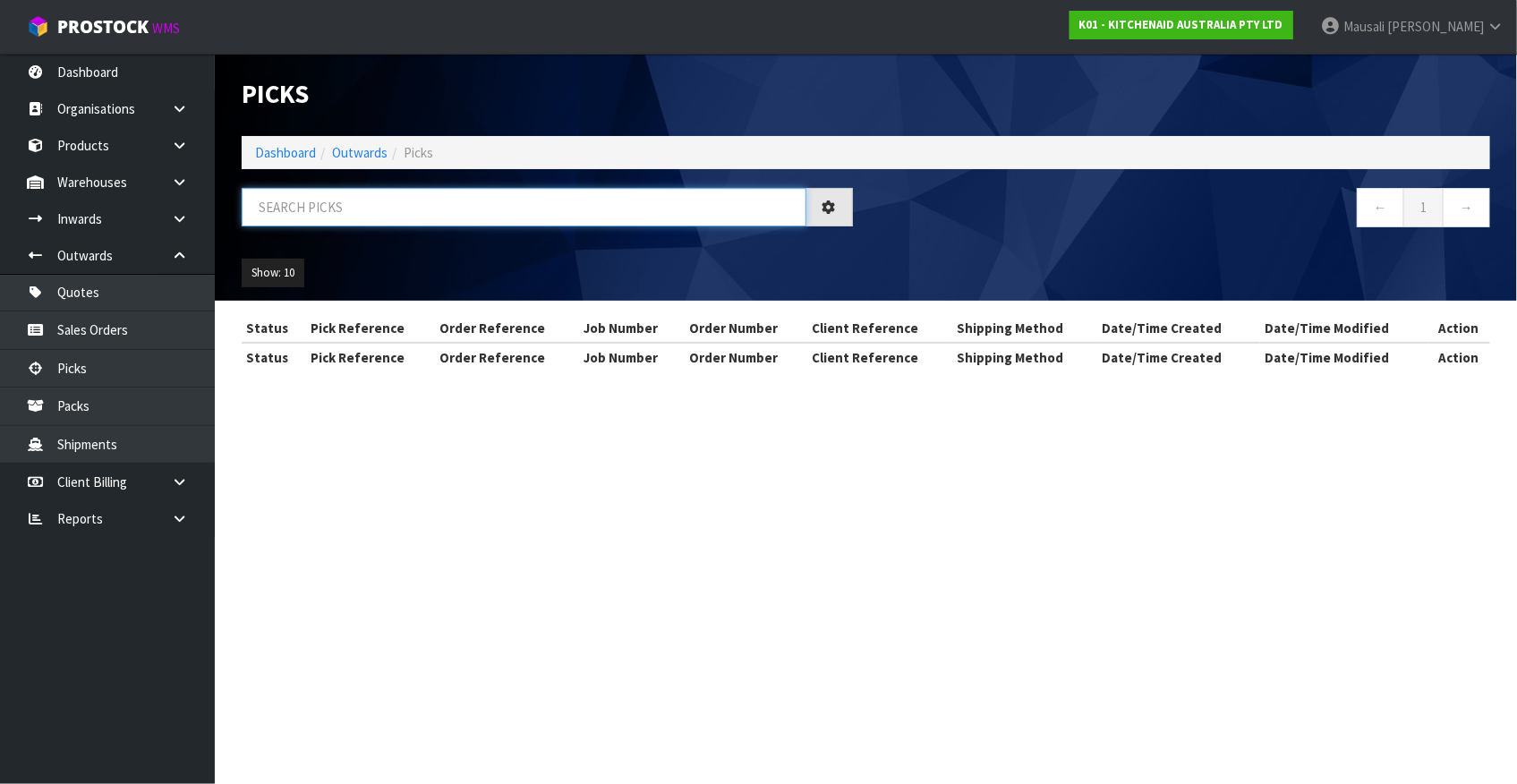 click at bounding box center (524, 207) 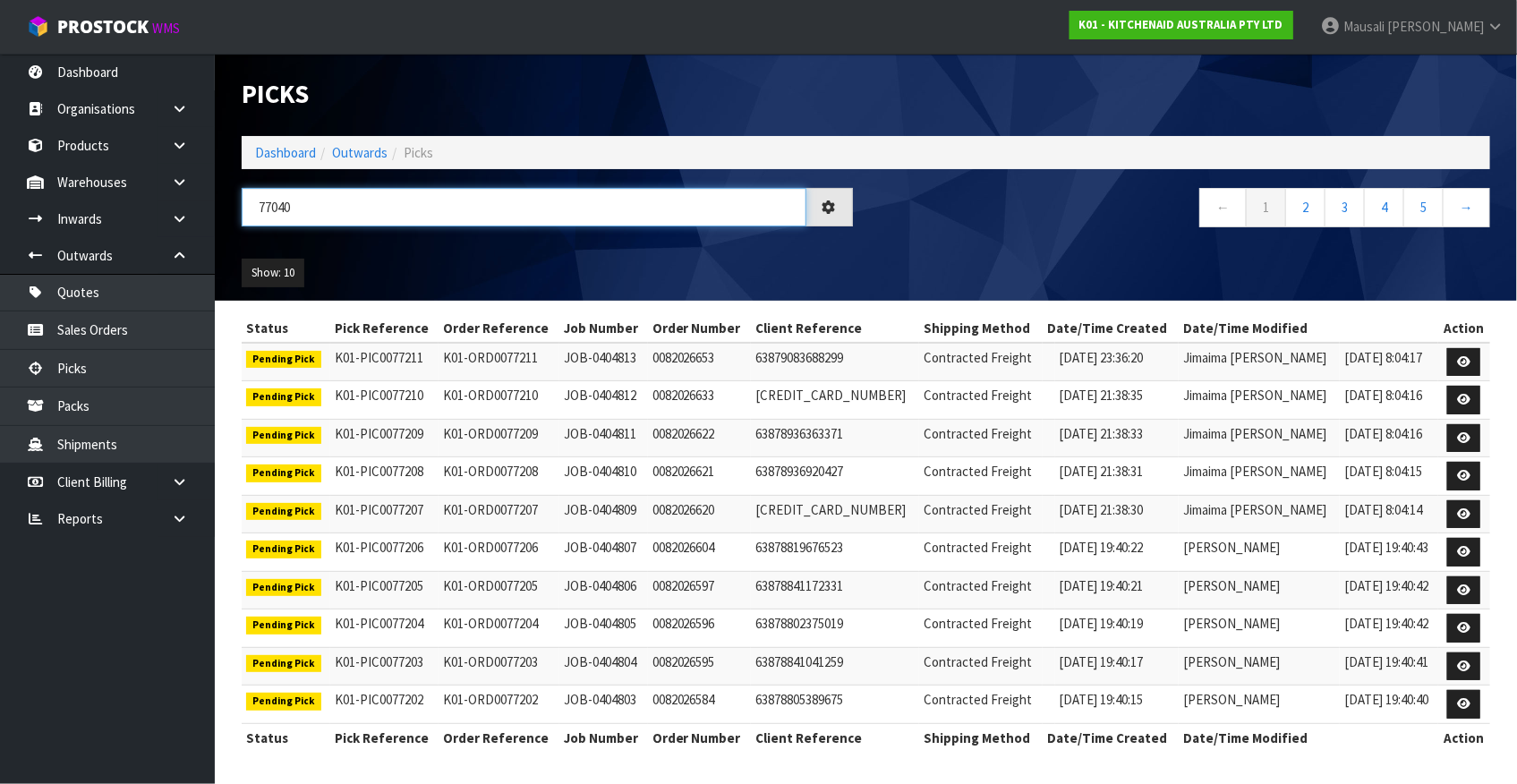 type on "77040" 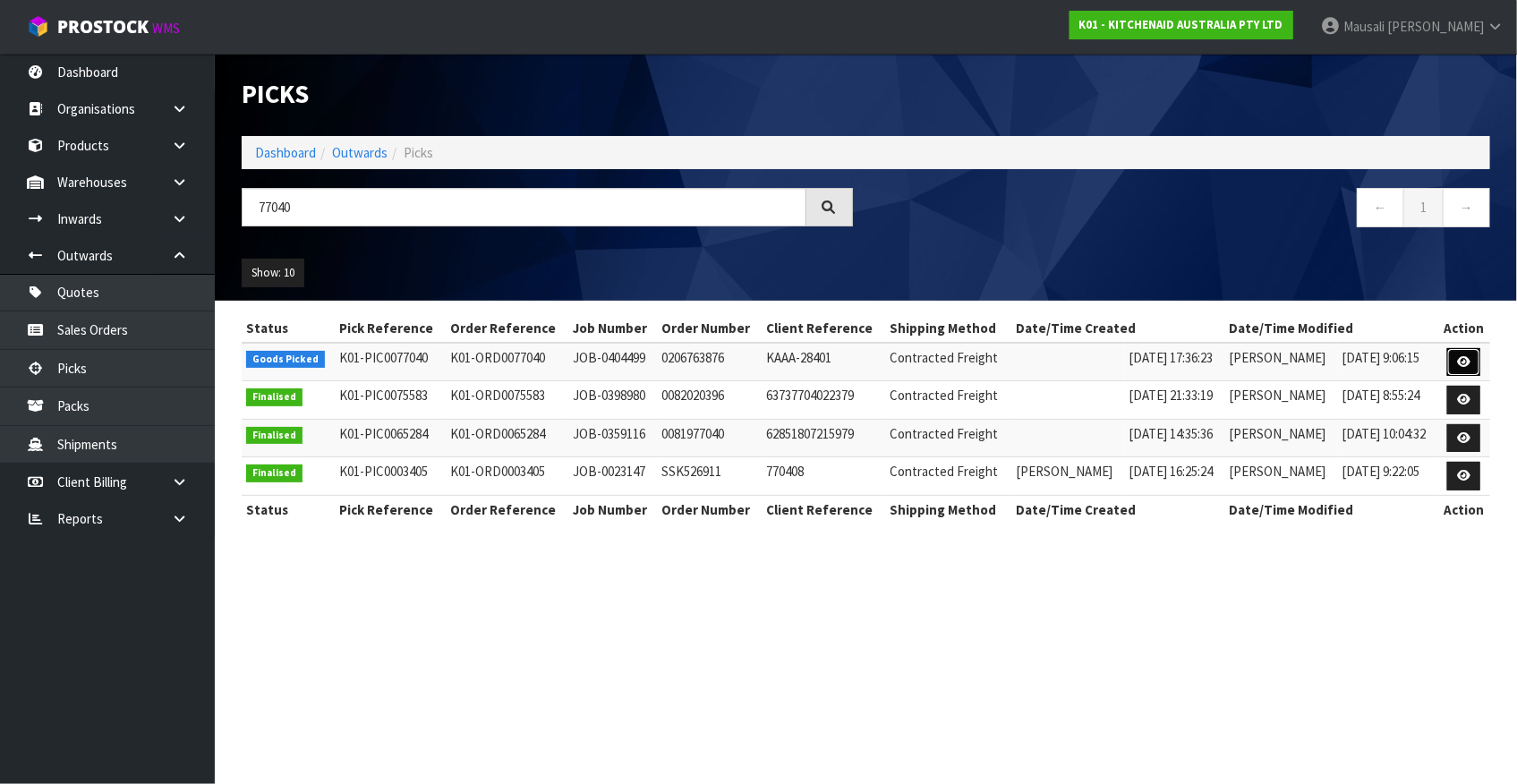 click at bounding box center [1463, 362] 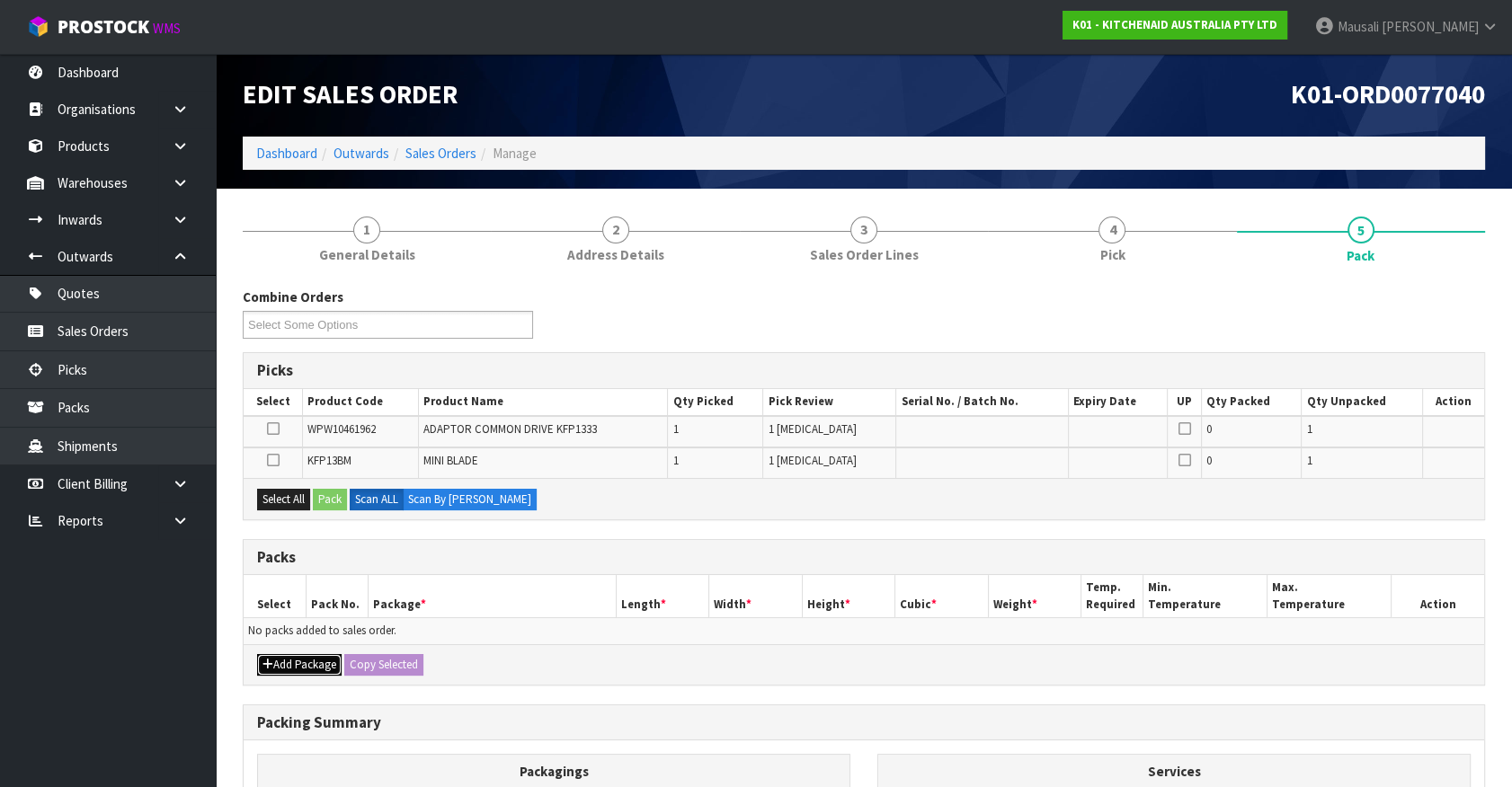 click on "Add Package" at bounding box center (299, 665) 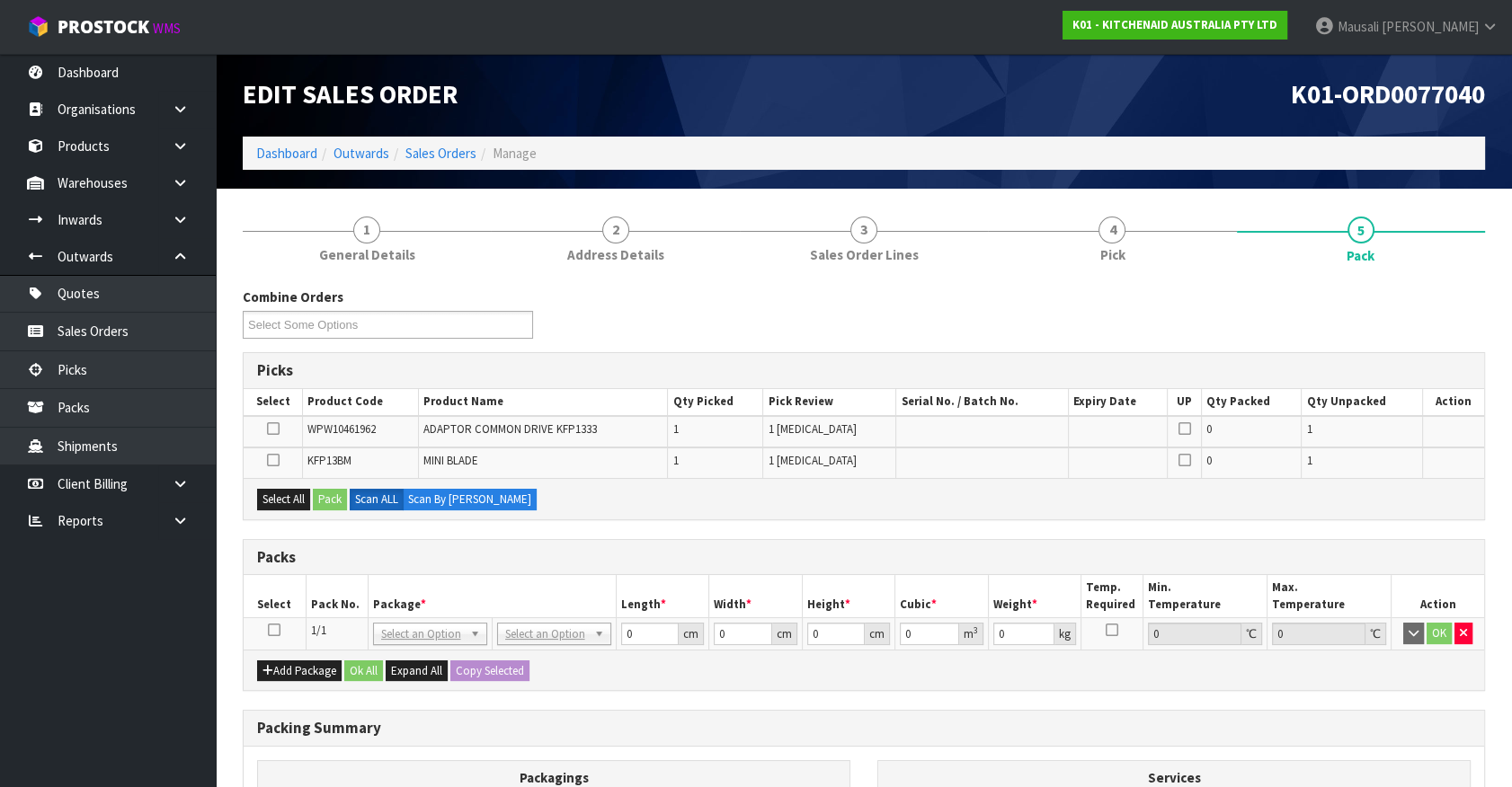 click at bounding box center (274, 630) 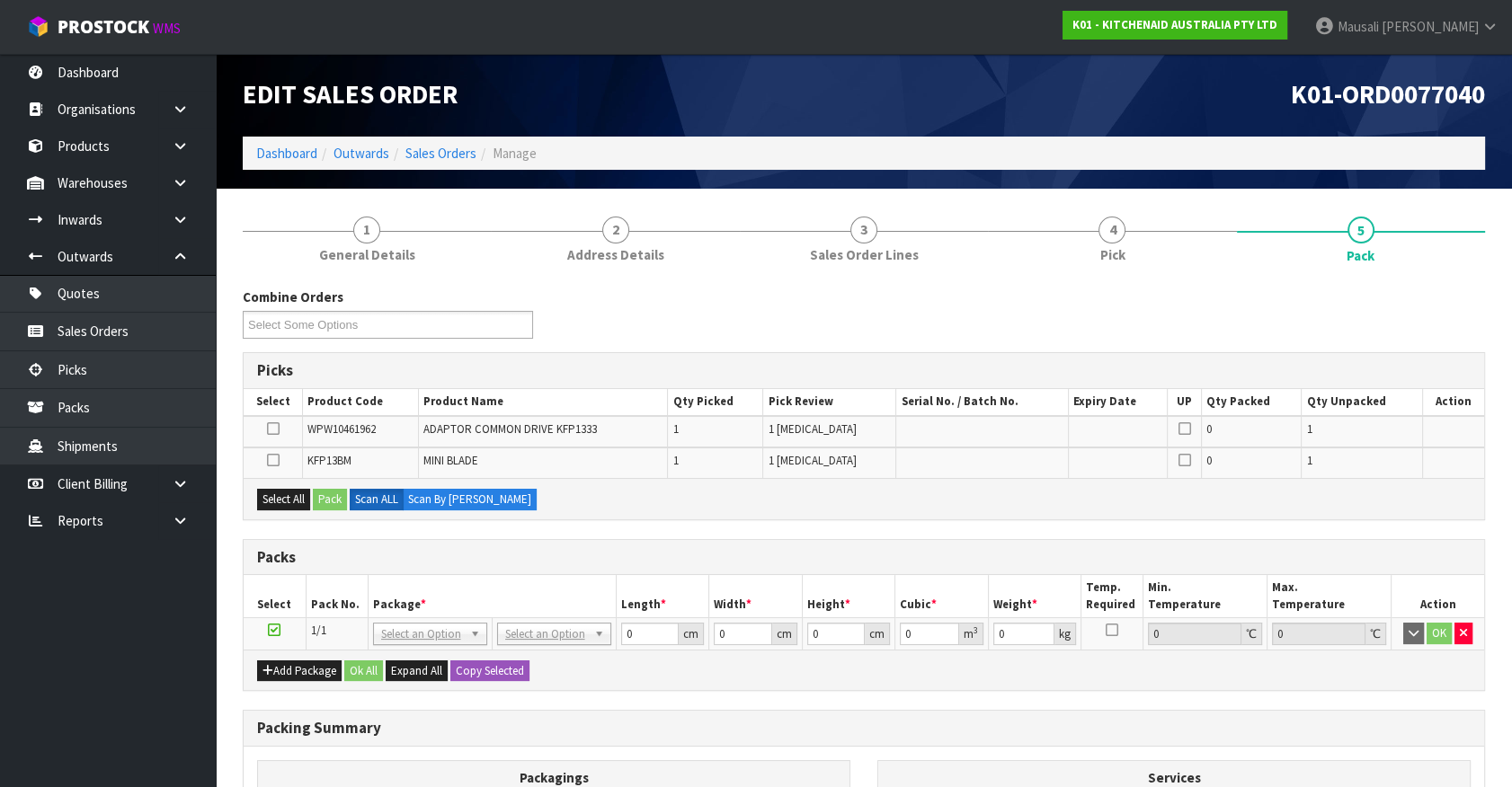click on "Packs" at bounding box center [864, 557] 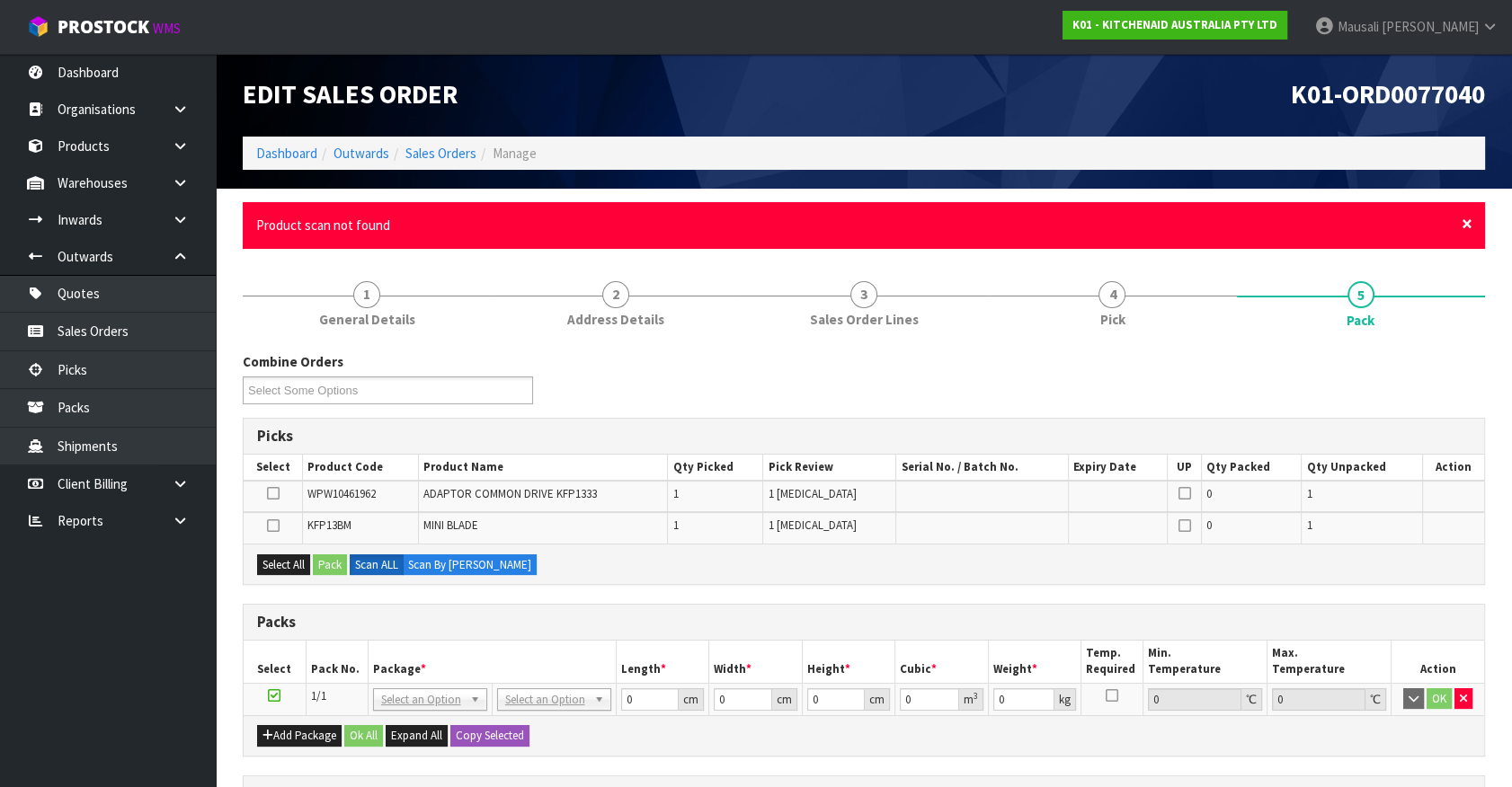 click on "×" at bounding box center [1467, 224] 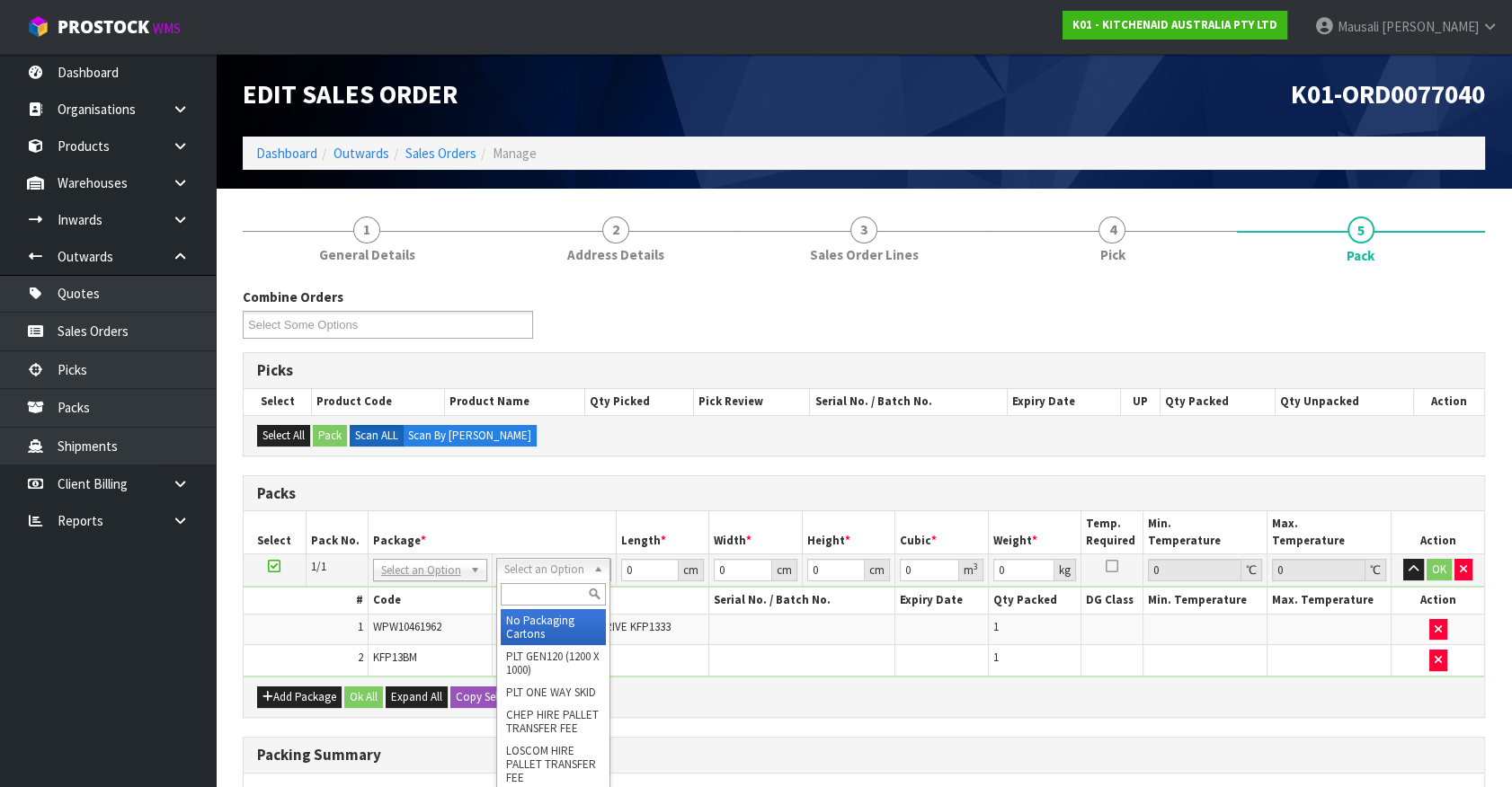drag, startPoint x: 508, startPoint y: 565, endPoint x: 503, endPoint y: 593, distance: 28.442925 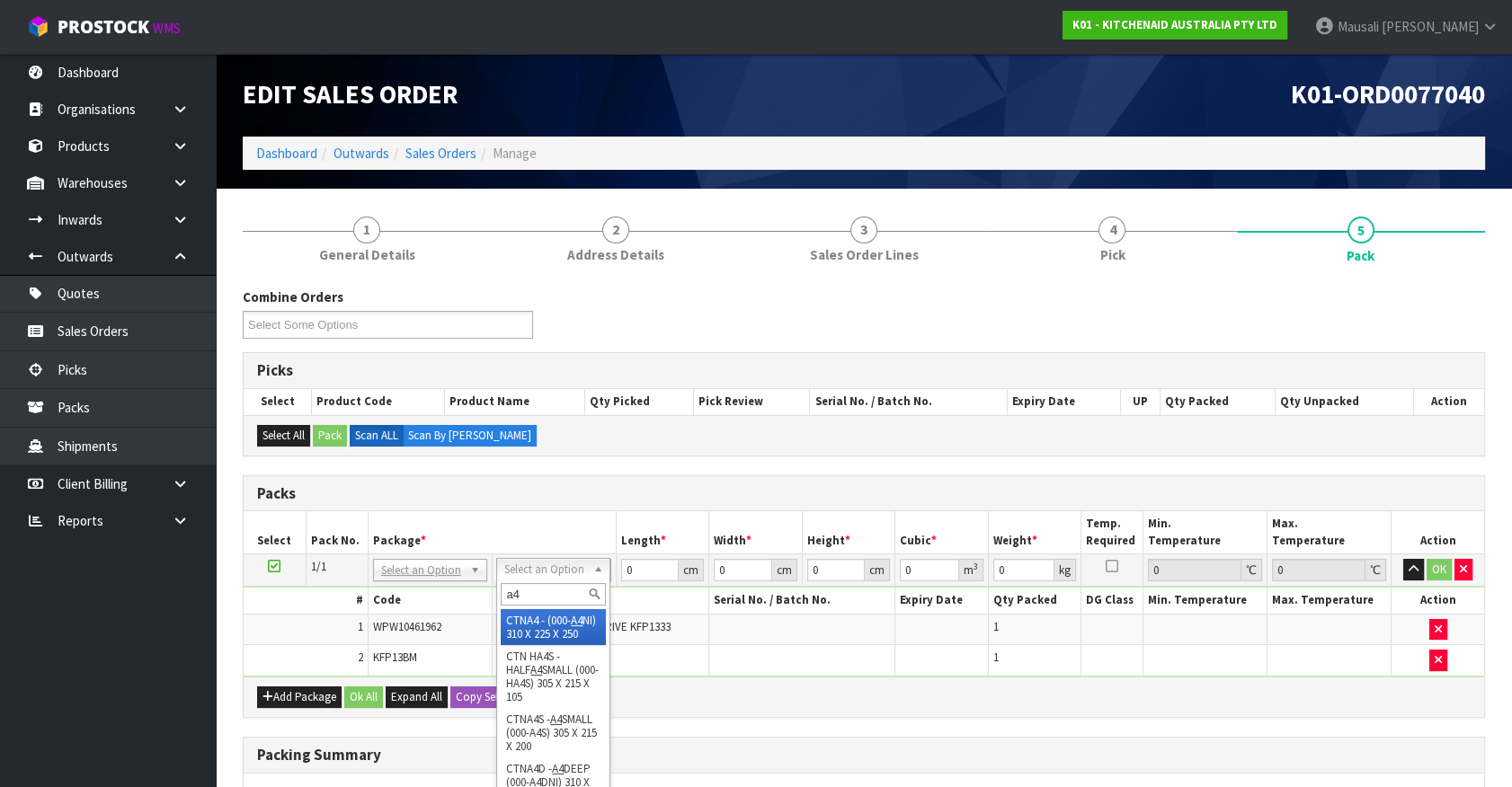 type on "a4 c" 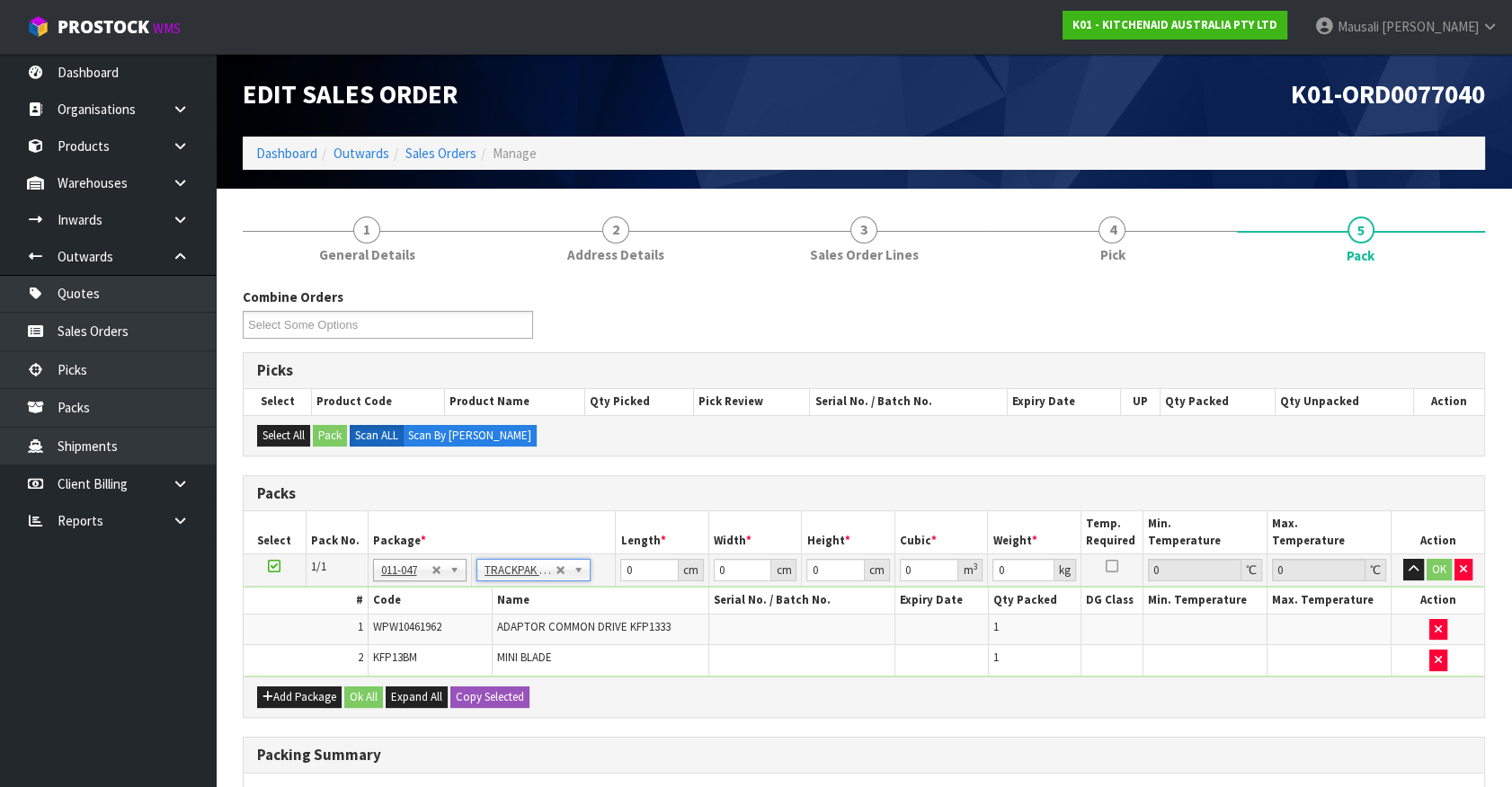 type on "25" 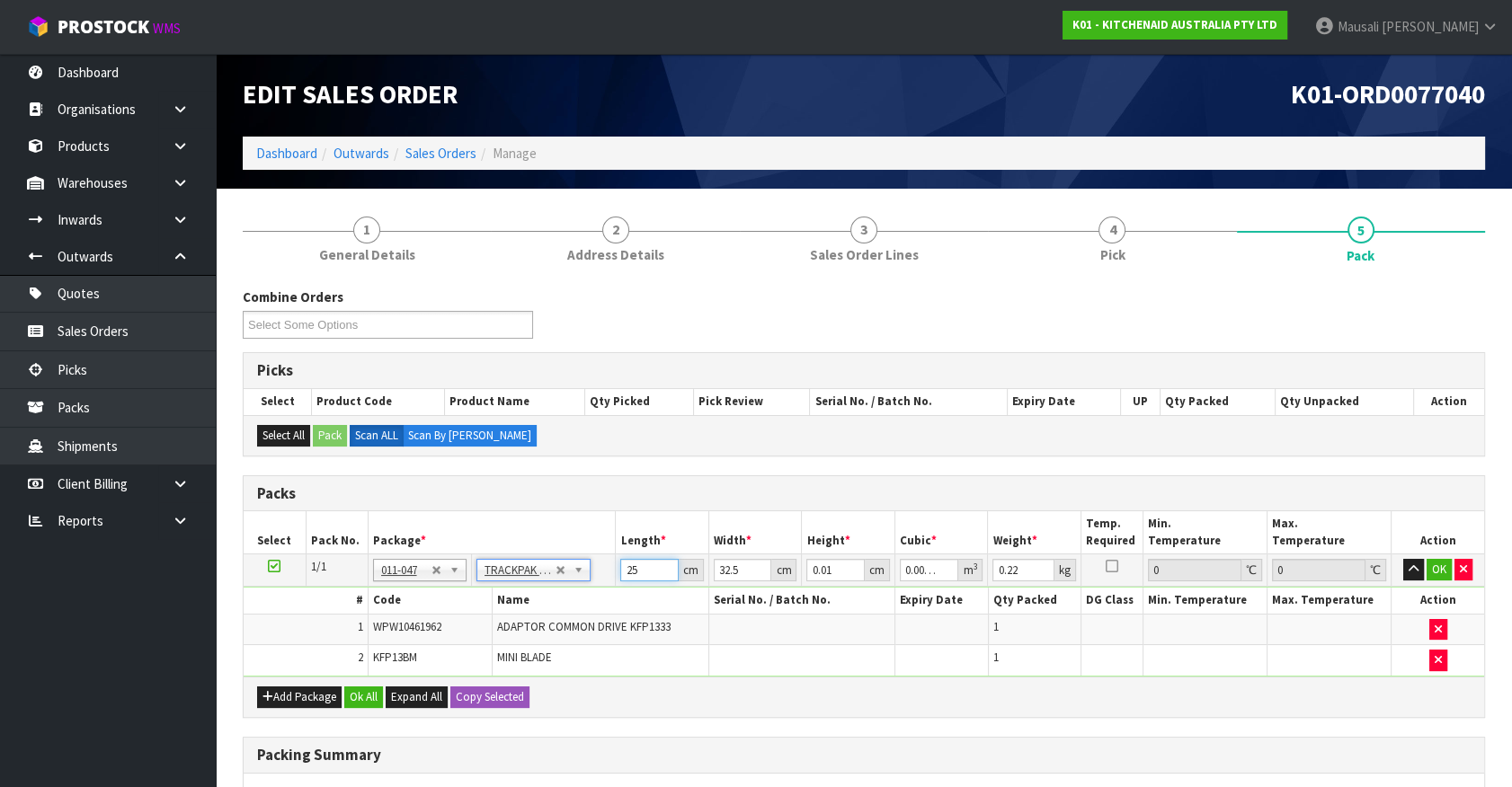 drag, startPoint x: 631, startPoint y: 565, endPoint x: 599, endPoint y: 583, distance: 36.71512 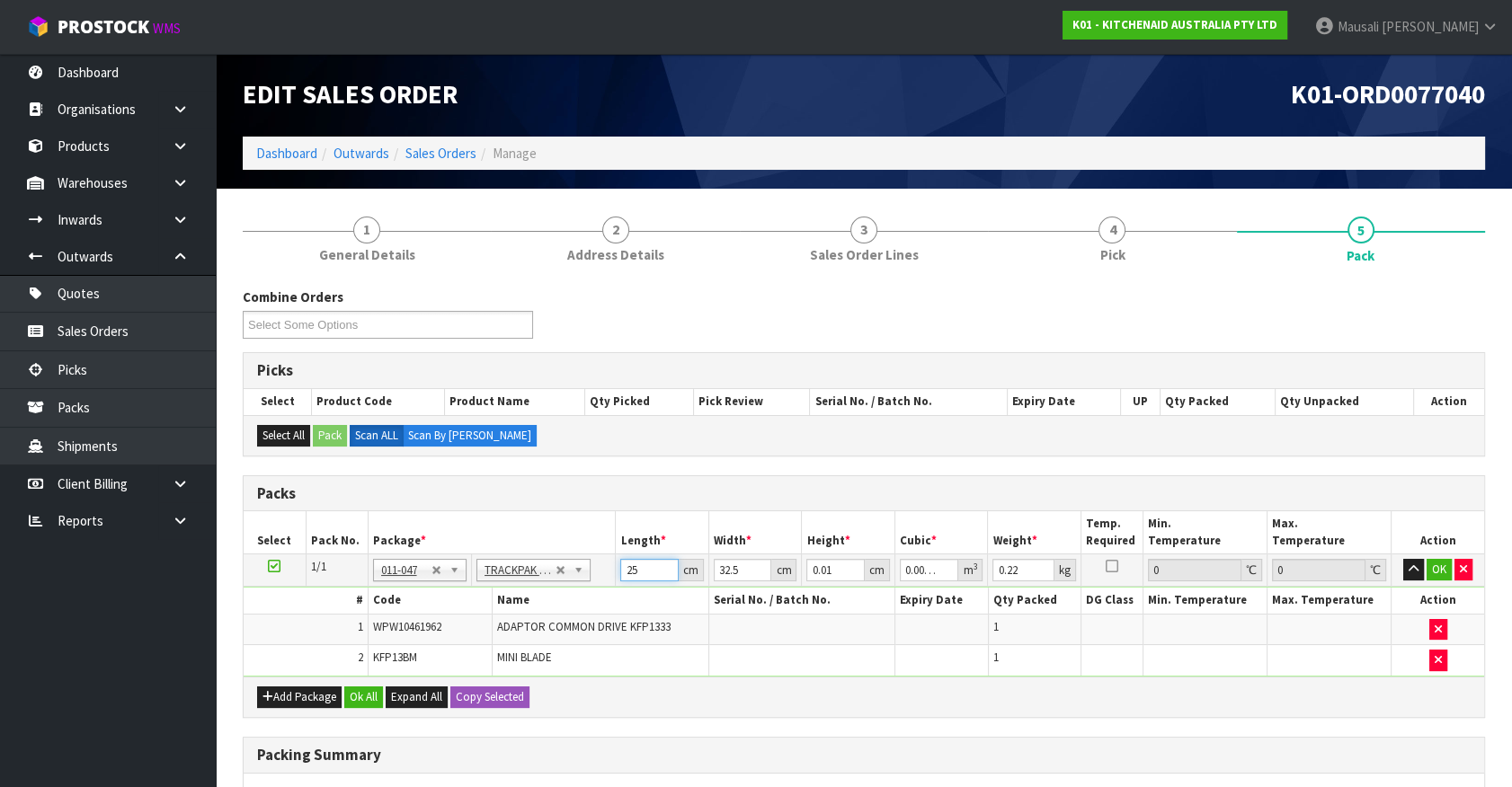 type on "2" 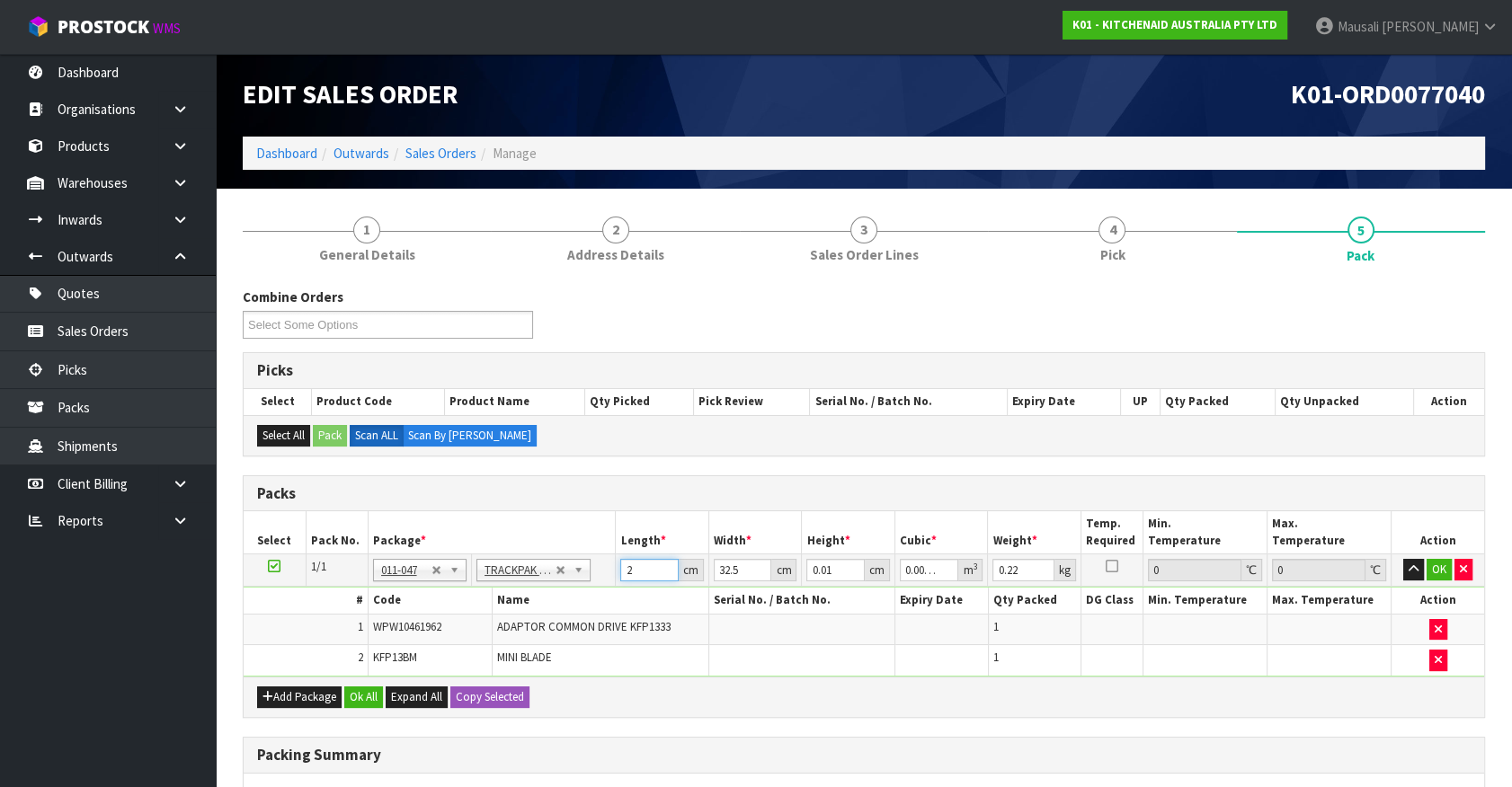 type on "26" 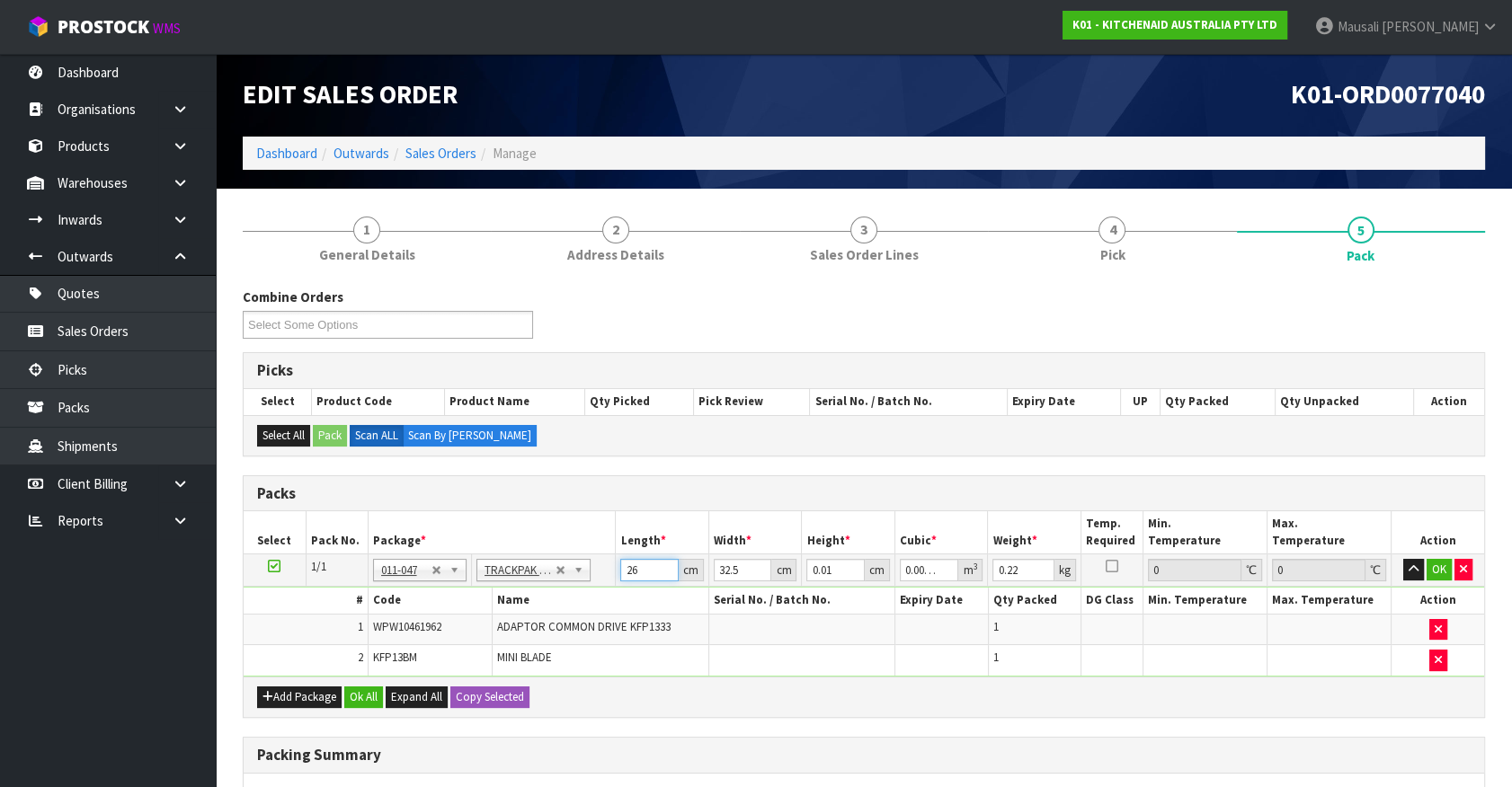 type on "26" 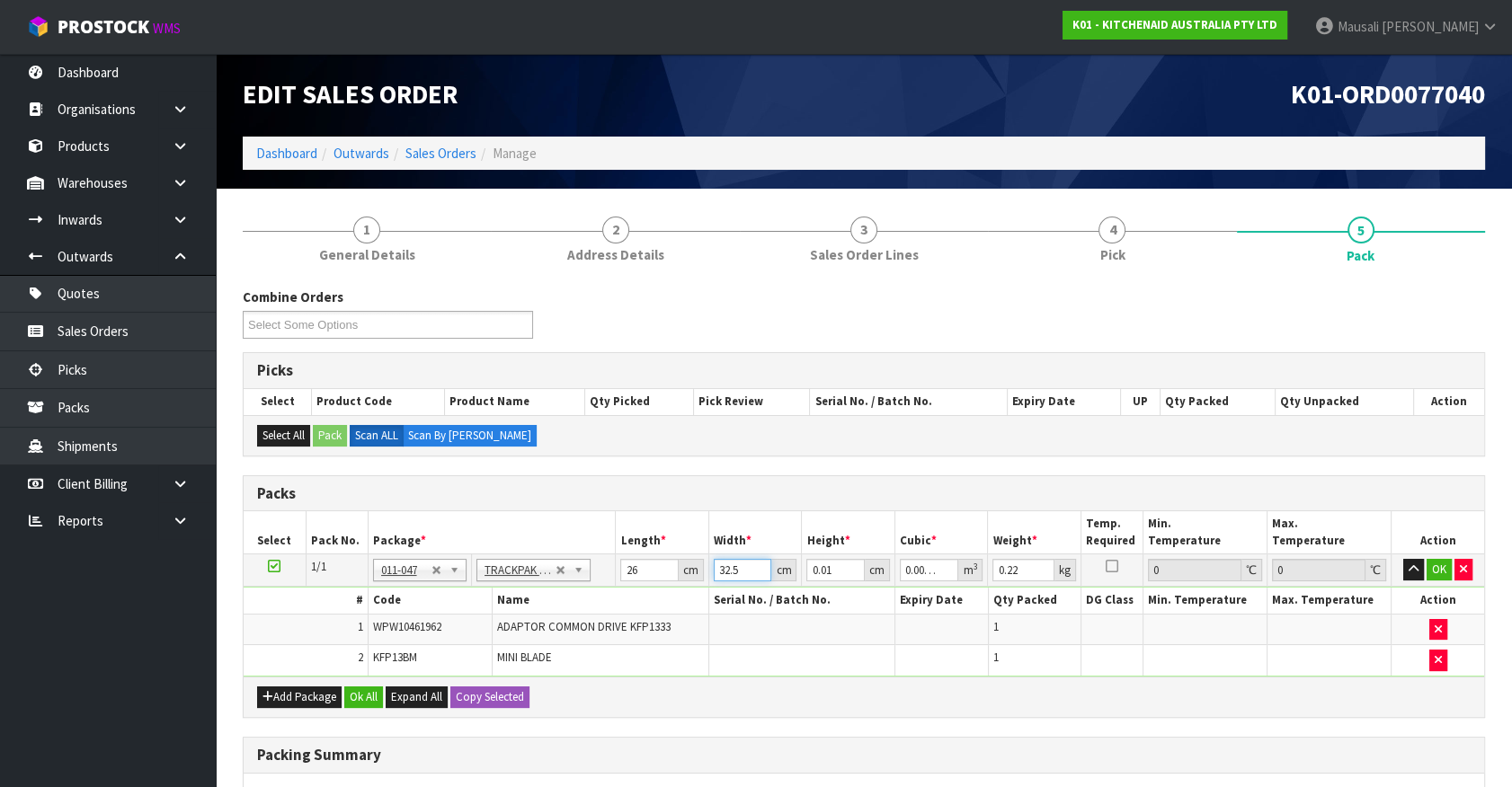 type on "2" 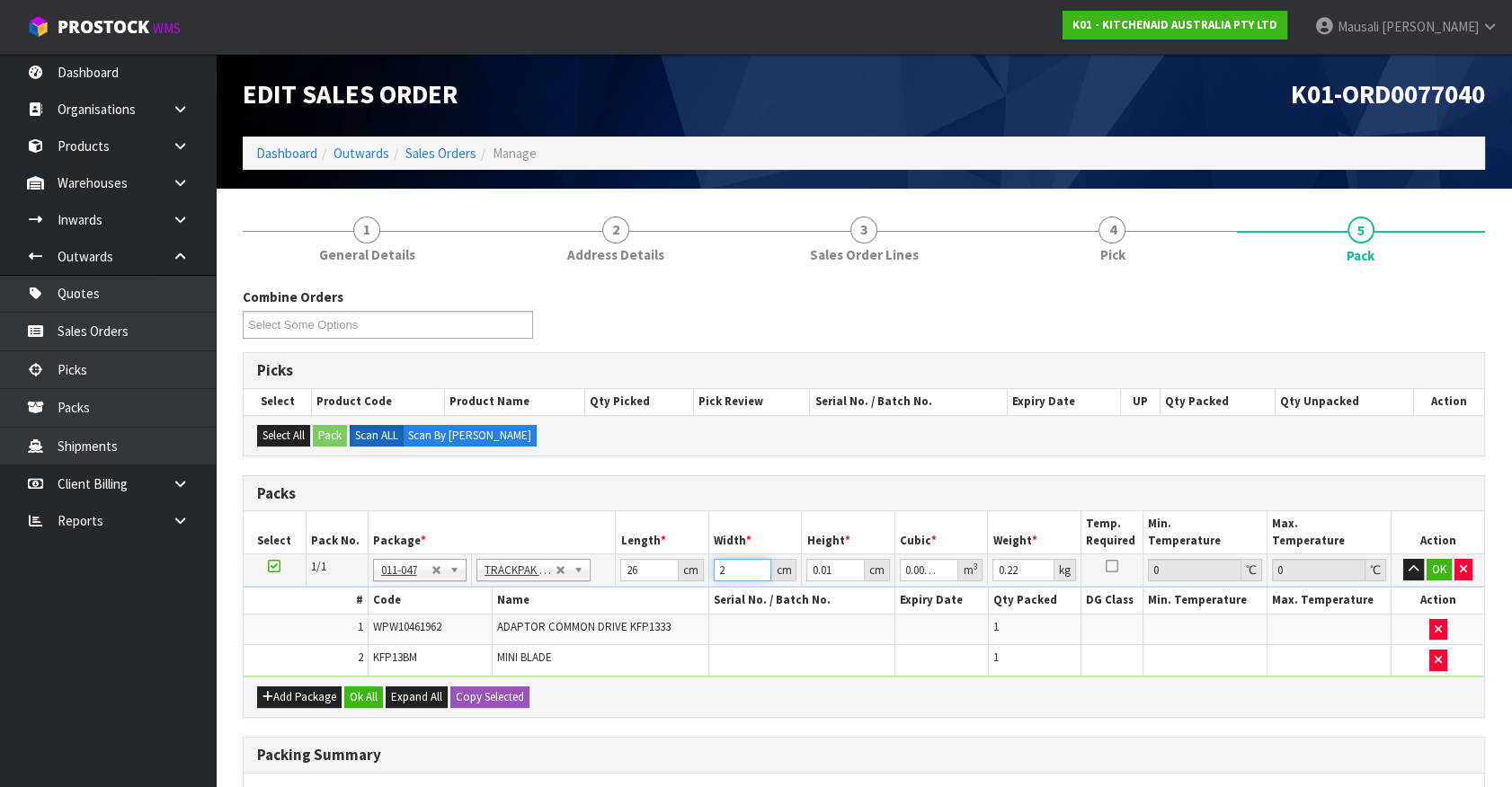 type on "22" 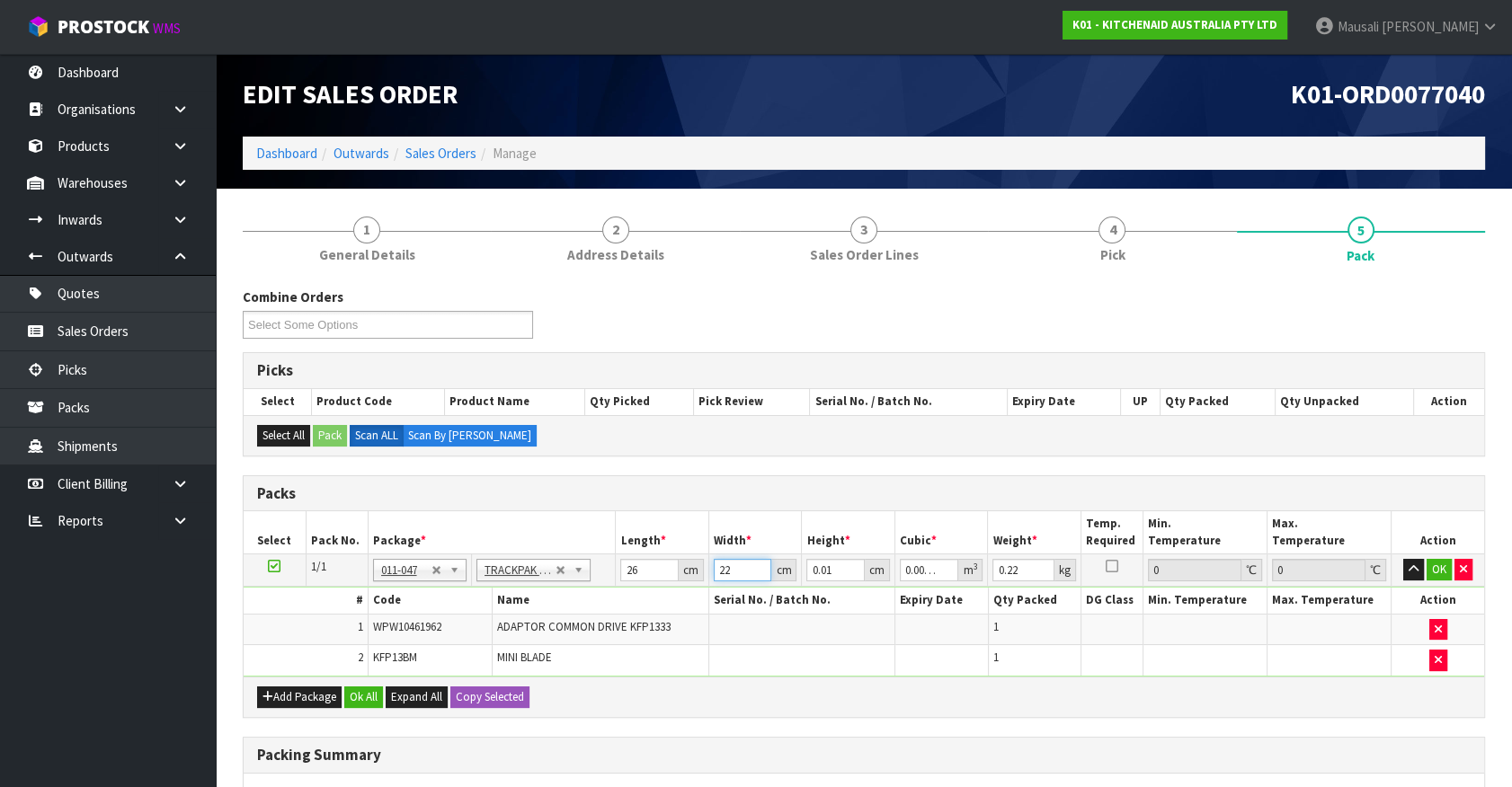 type on "22" 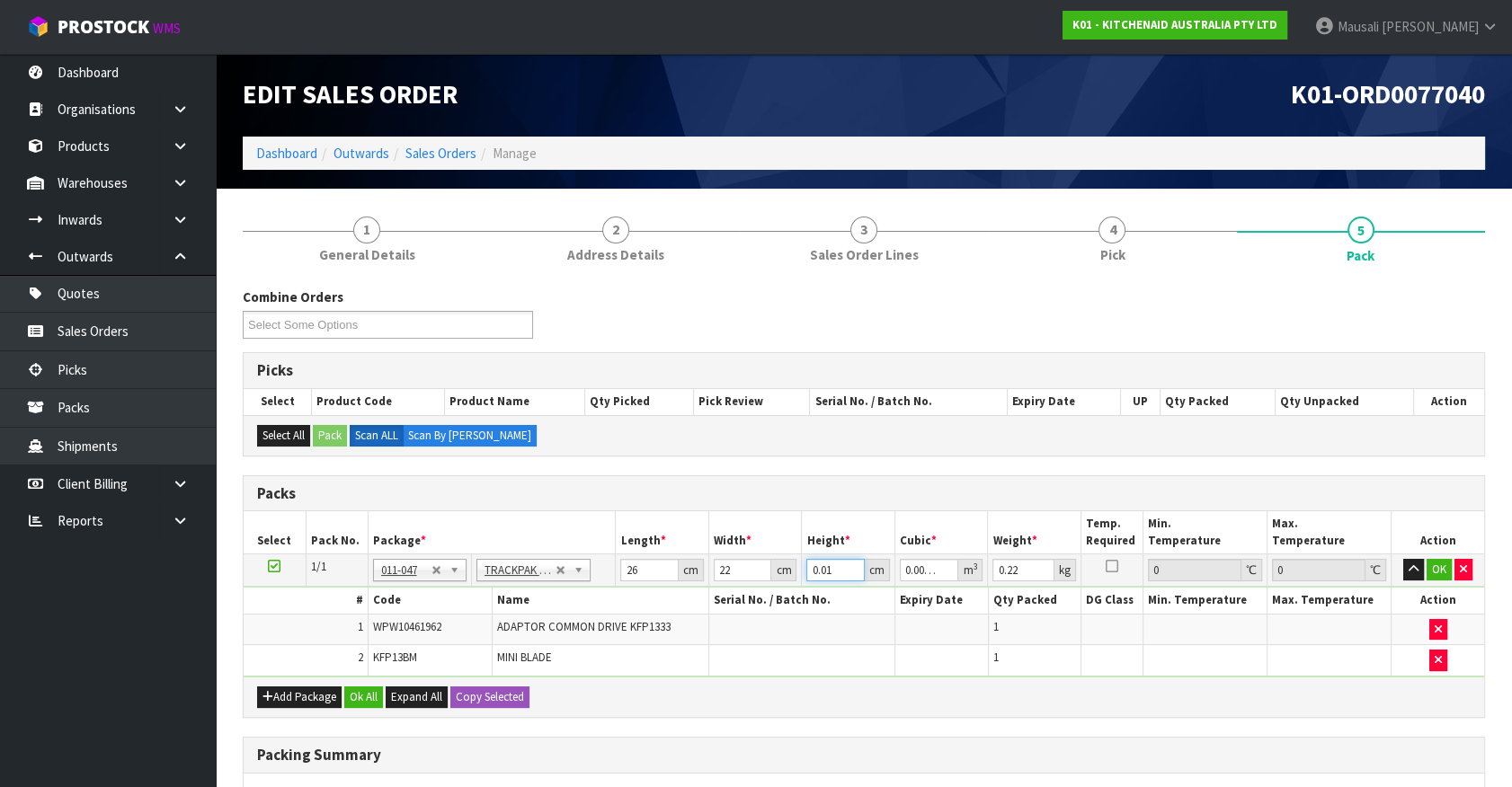 type on "1" 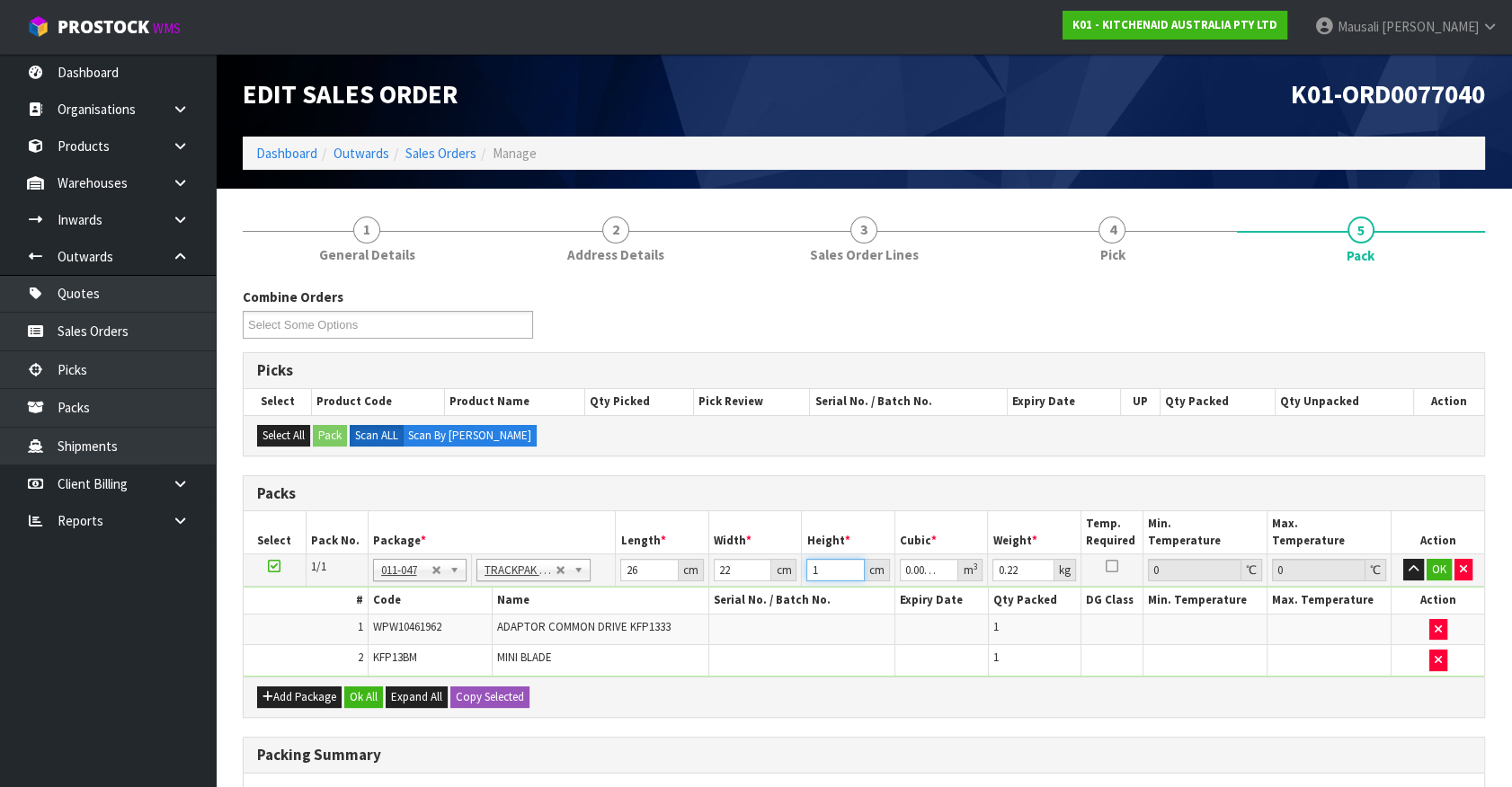 type on "10" 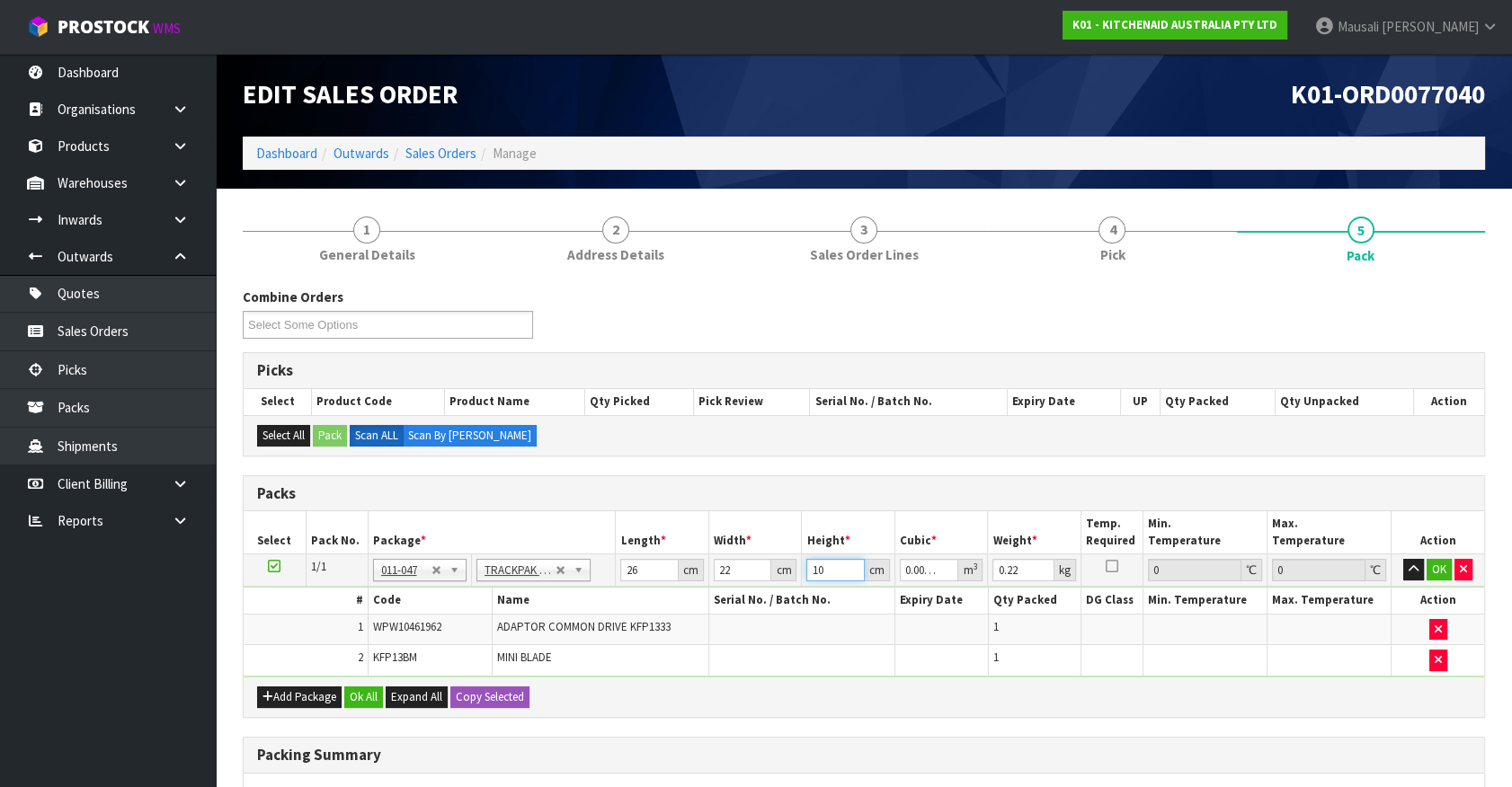 type on "10" 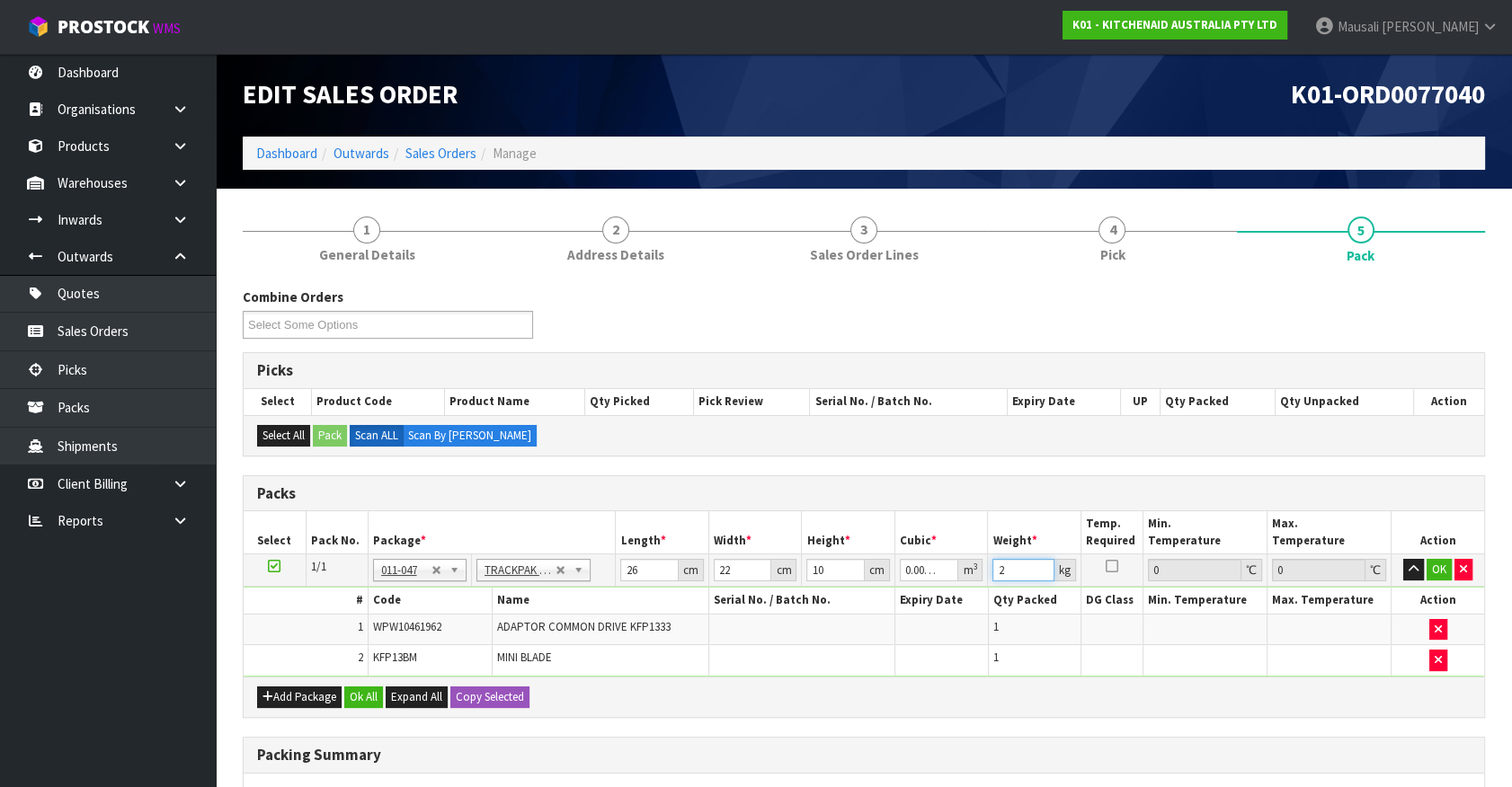type on "2" 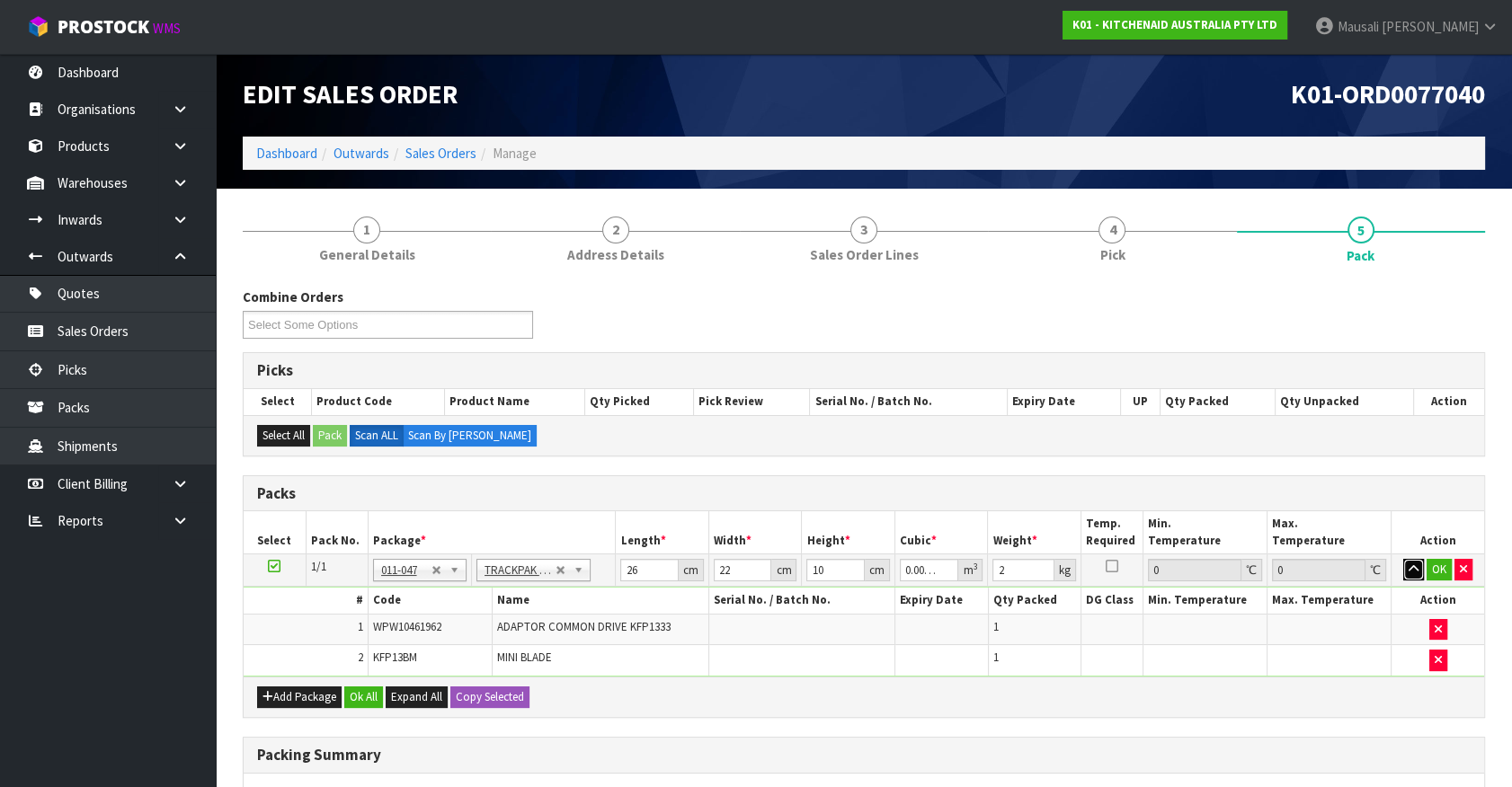 type 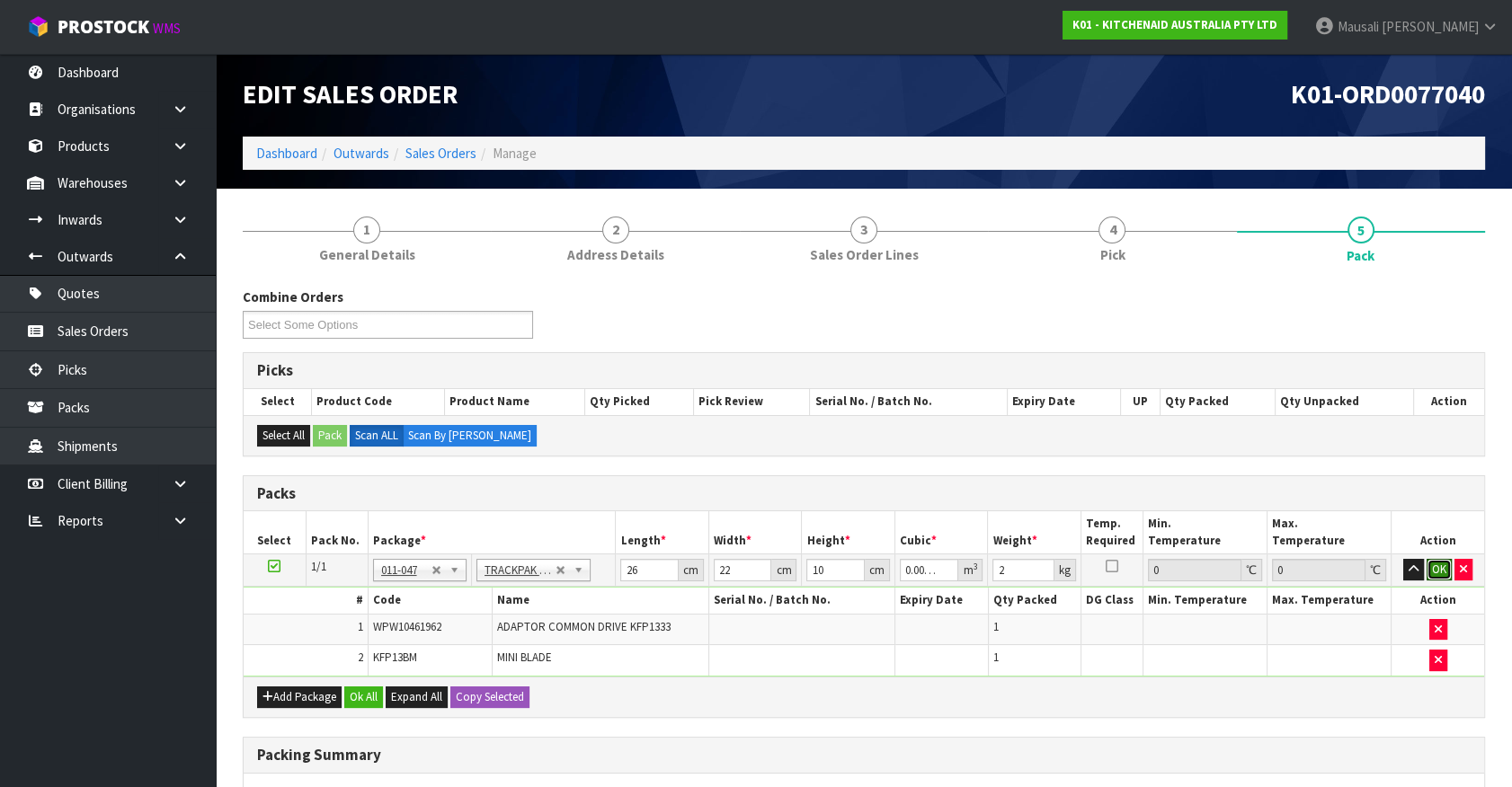 click on "OK" at bounding box center (1439, 570) 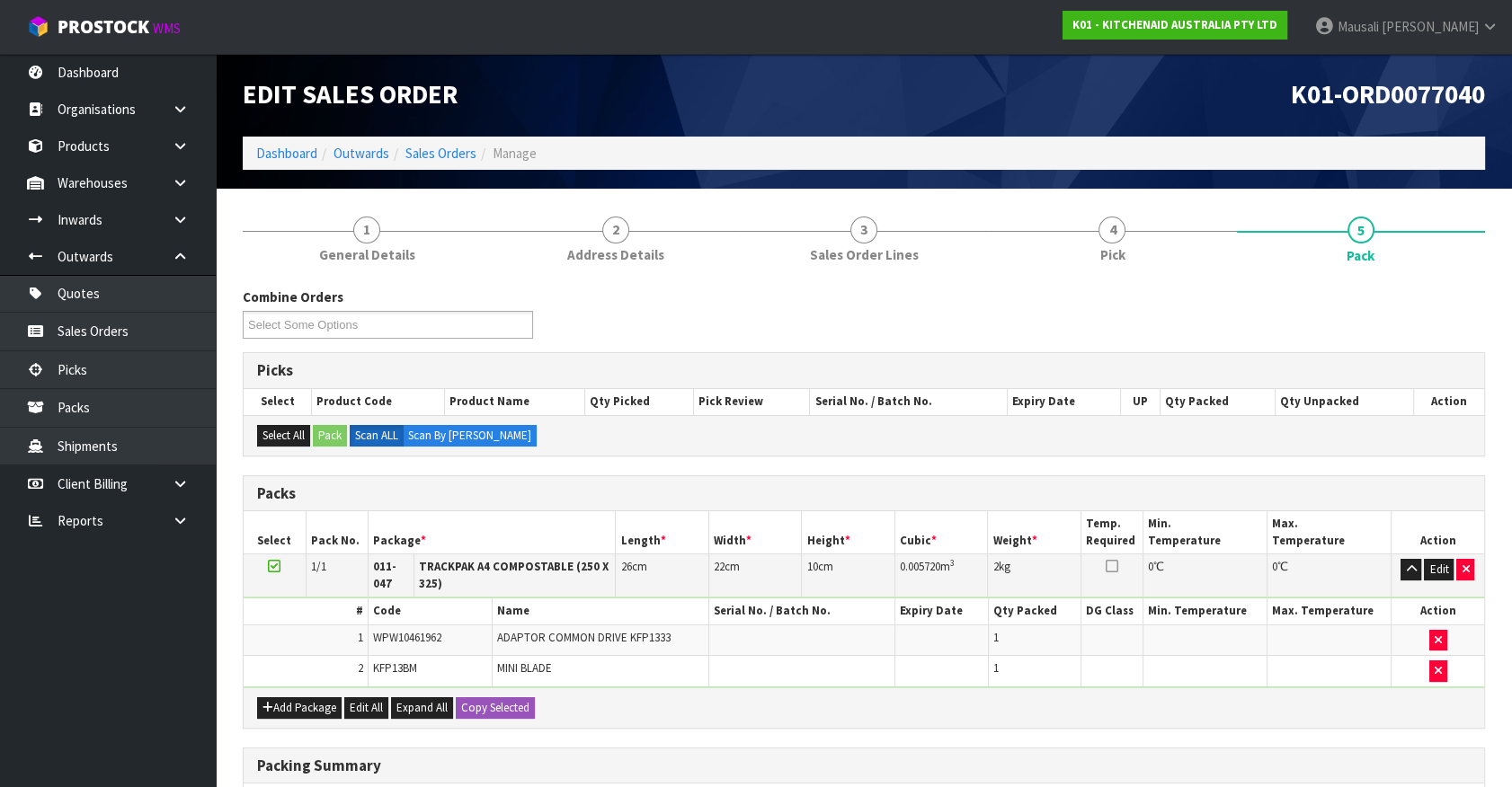 scroll, scrollTop: 287, scrollLeft: 0, axis: vertical 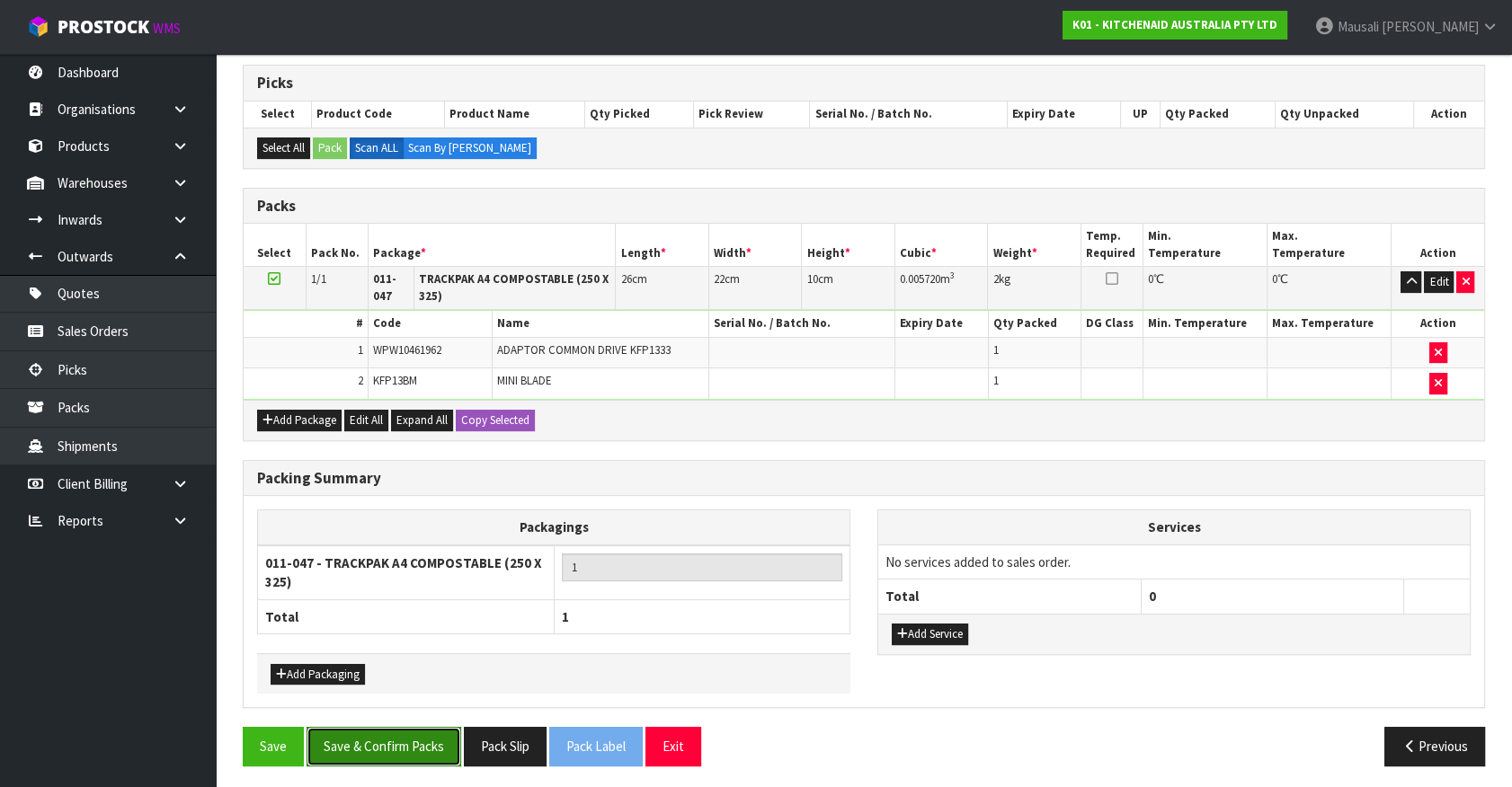 click on "Save & Confirm Packs" at bounding box center [384, 746] 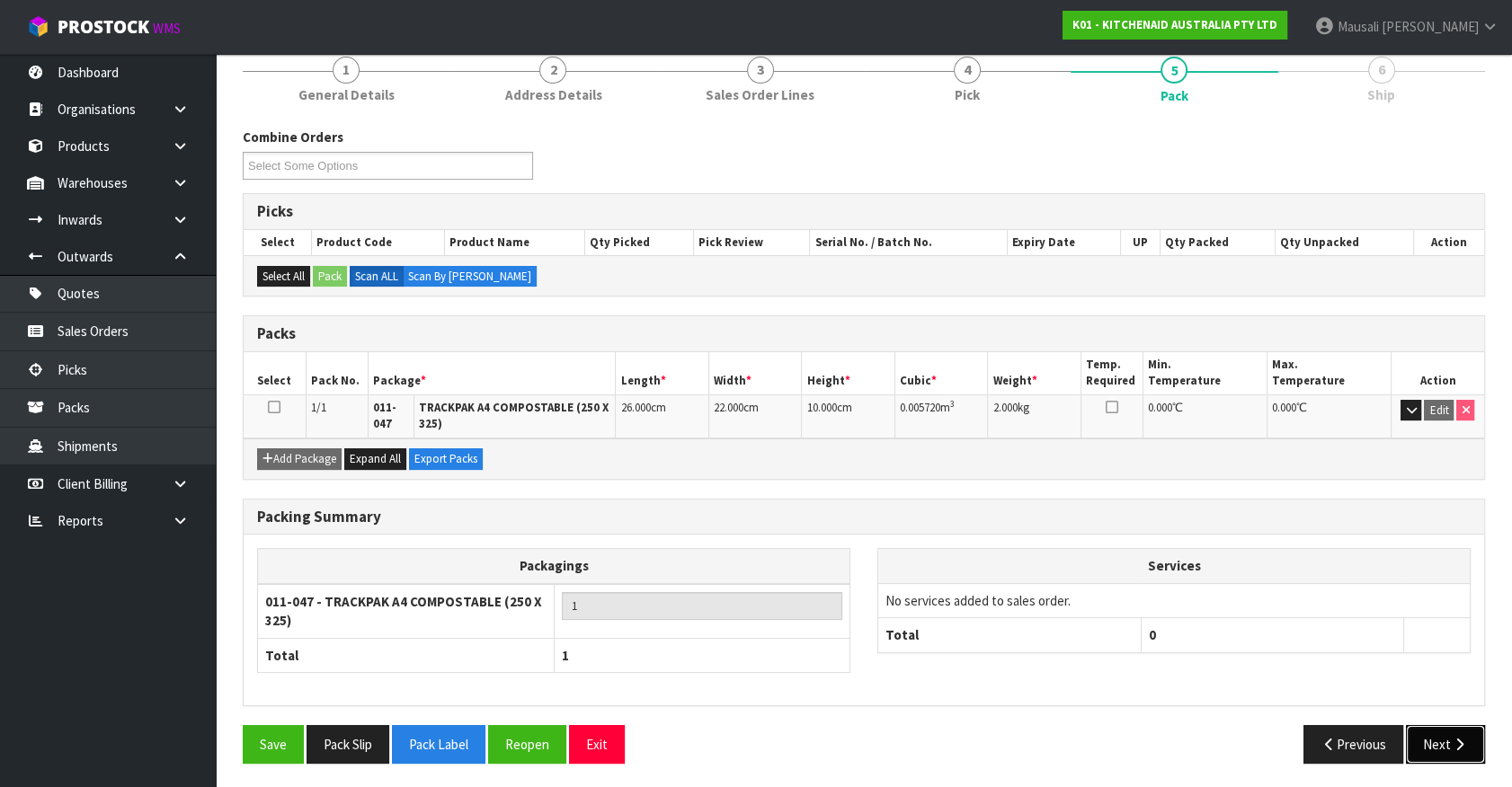click on "Next" at bounding box center [1445, 744] 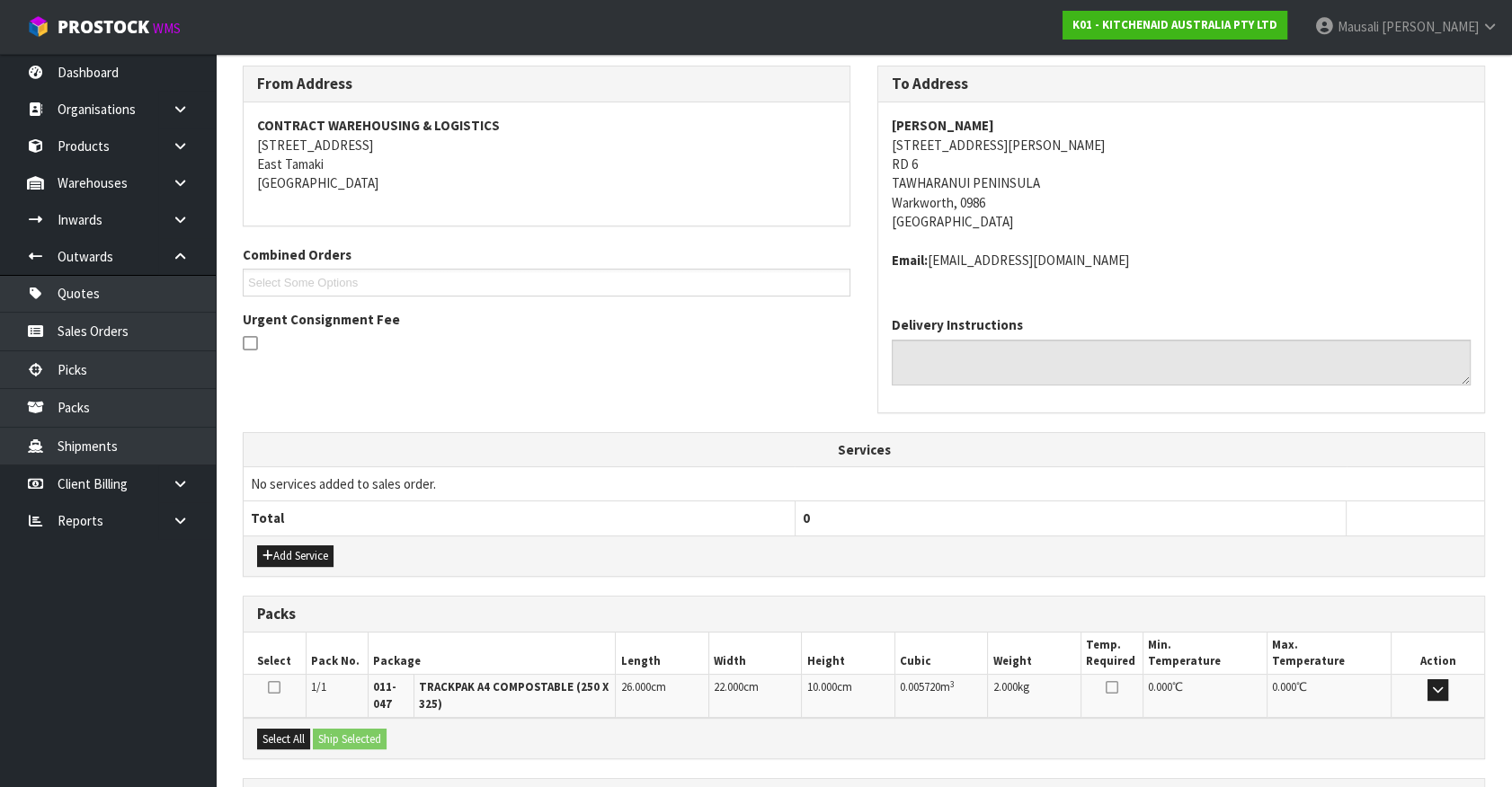 scroll, scrollTop: 448, scrollLeft: 0, axis: vertical 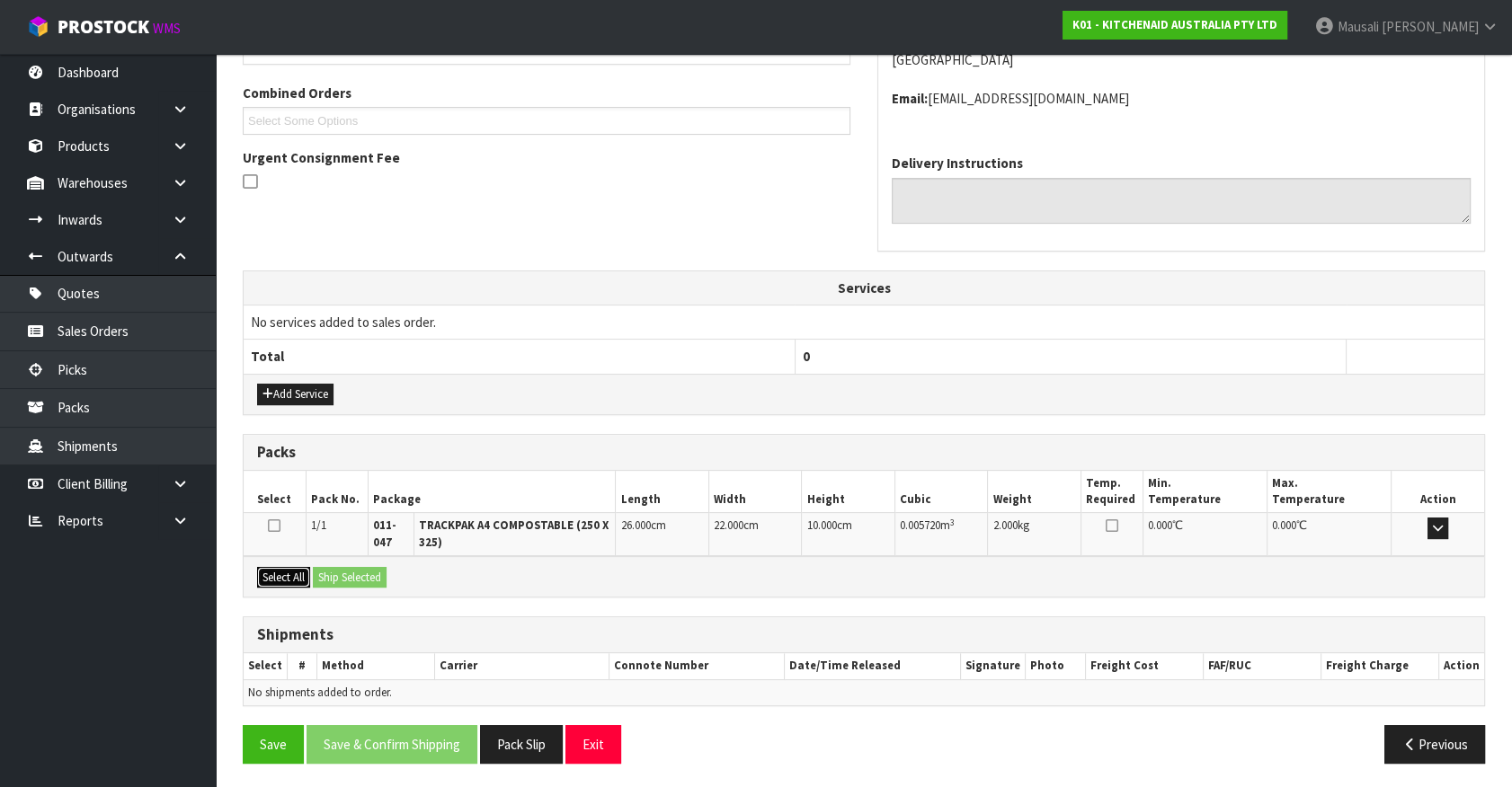 click on "Select All" at bounding box center [283, 578] 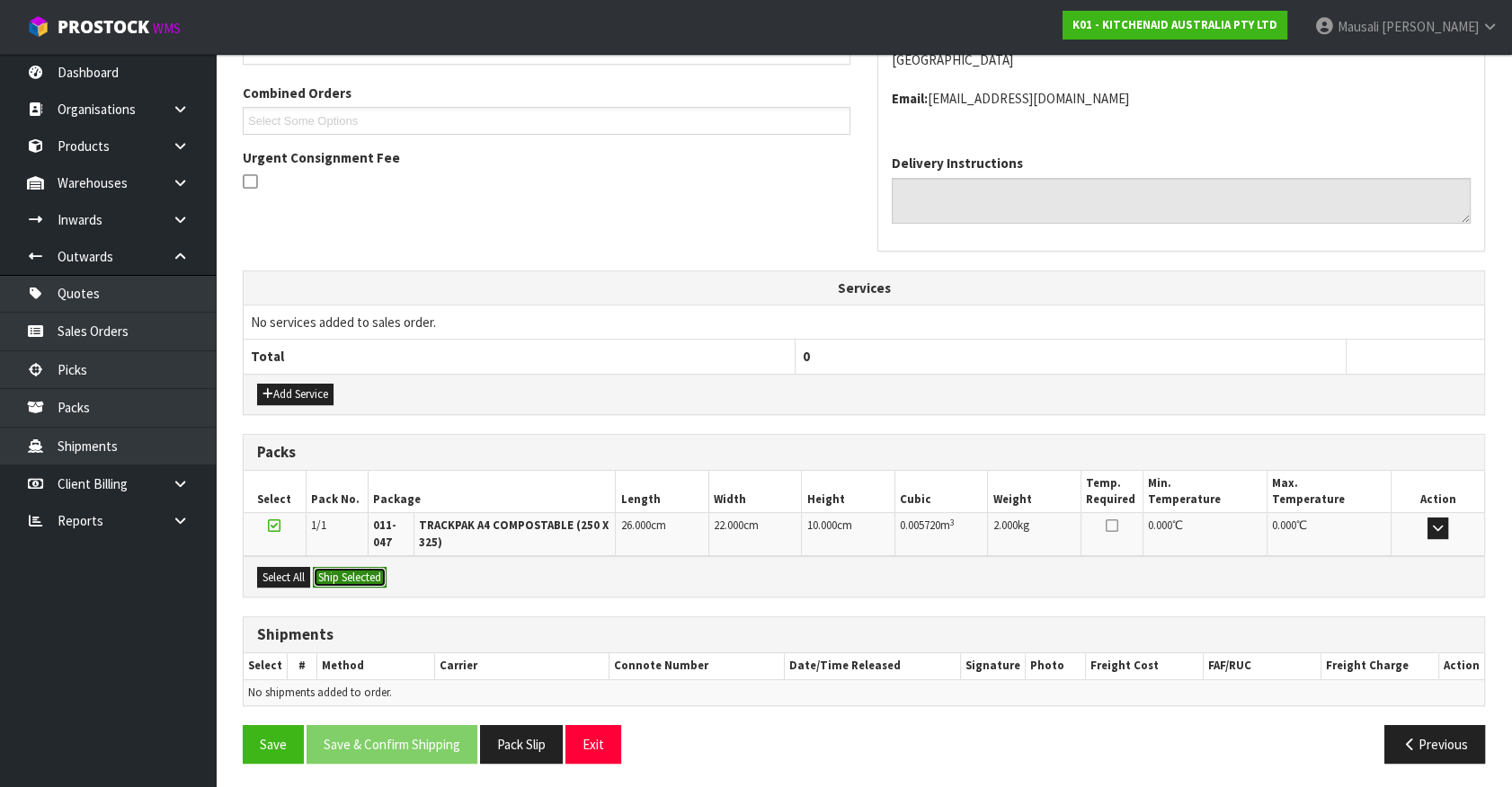click on "Ship Selected" at bounding box center [350, 578] 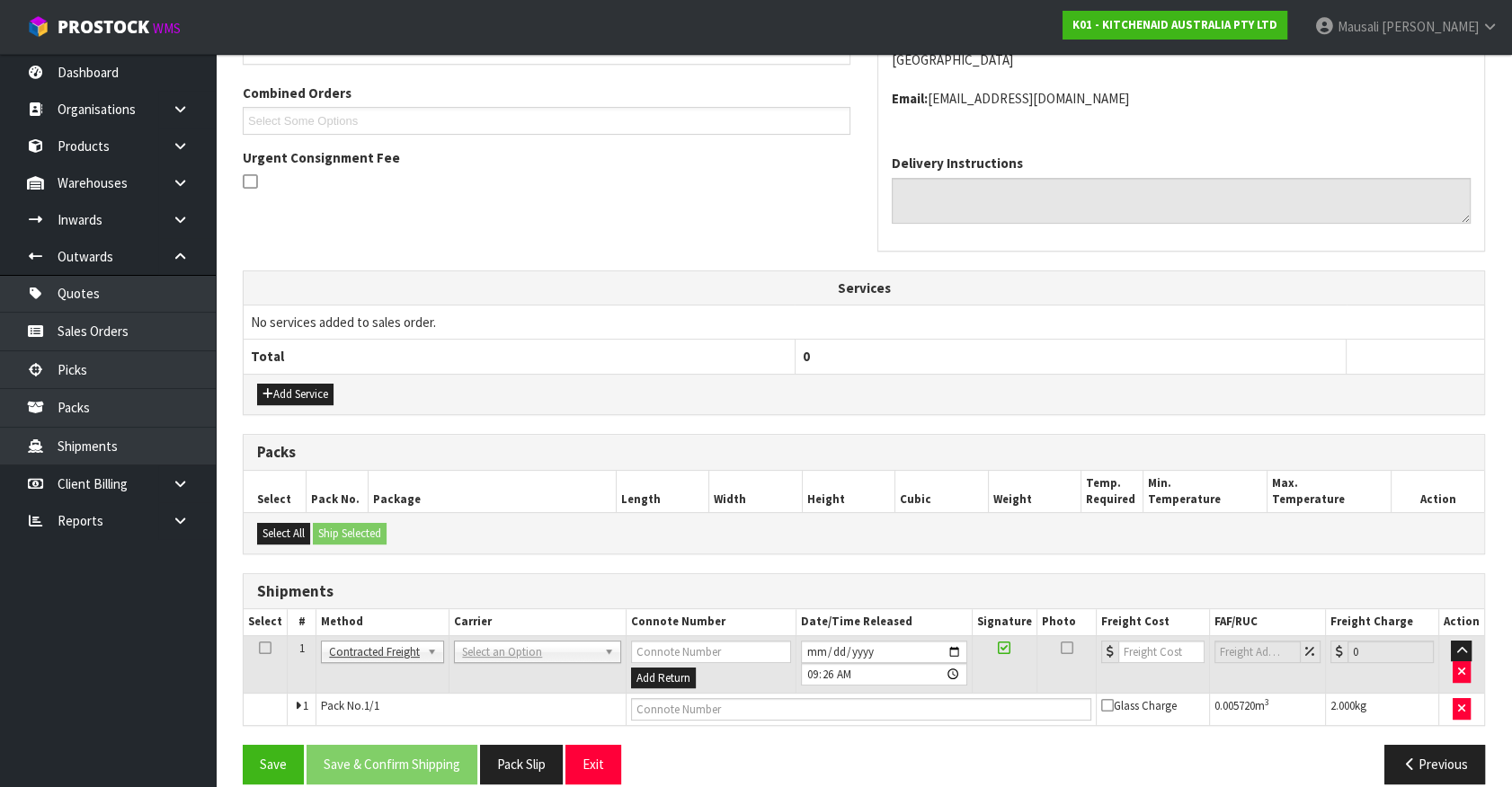 drag, startPoint x: 543, startPoint y: 641, endPoint x: 520, endPoint y: 670, distance: 37.013511 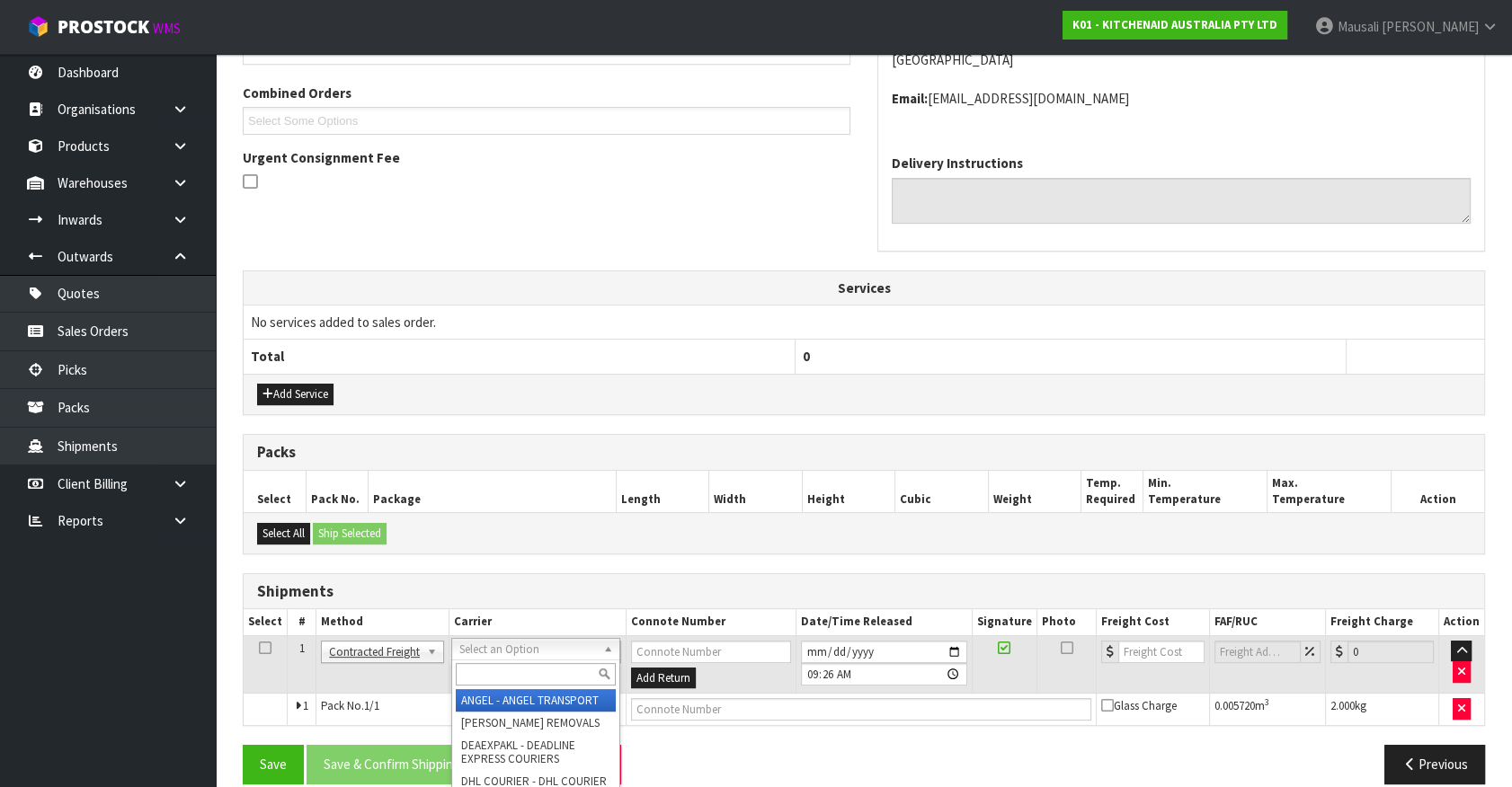 click at bounding box center (535, 674) 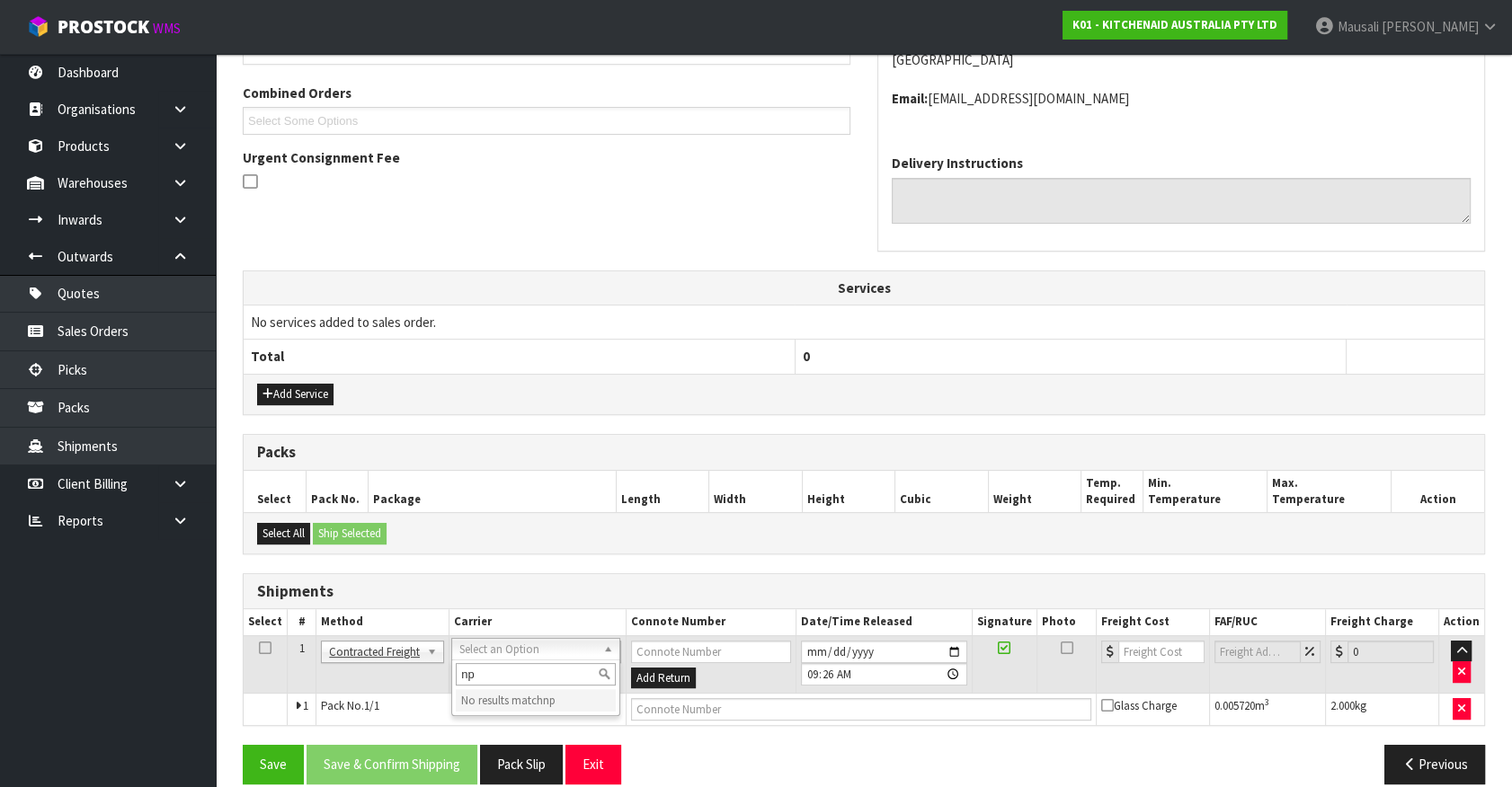 type on "np" 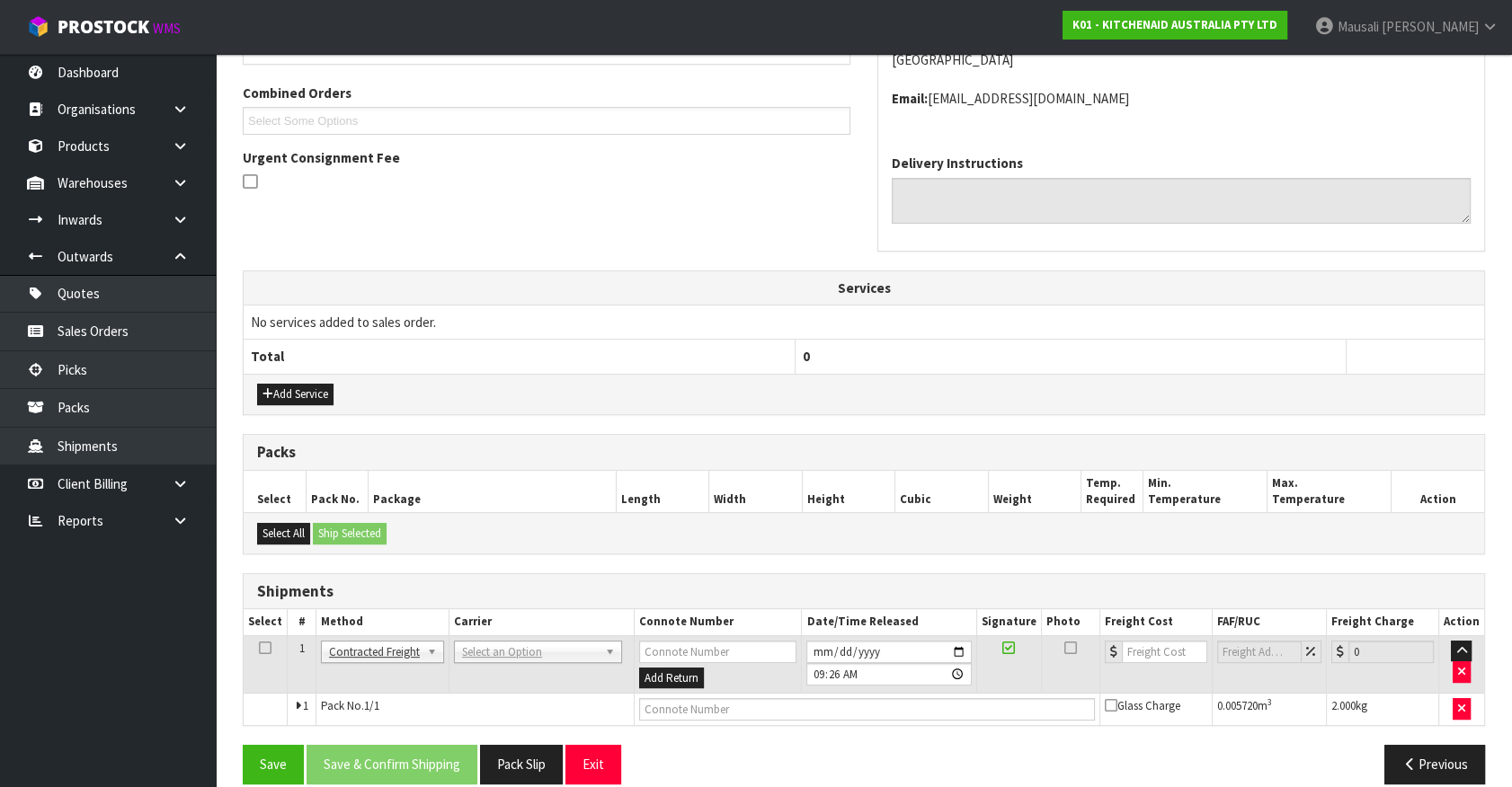 click on "ANGEL - ANGEL TRANSPORT [PERSON_NAME] REMOVALS DEAEXPAKL - DEADLINE EXPRESS COURIERS DHL COURIER - DHL COURIER FAS - ARAMEX ([GEOGRAPHIC_DATA]) FEDEX WORLD SERVICE CENTER - FEDEX WORLD SERVICE CENTER FLUIDEX - FLUIDEX TRANSPORT LTD FREIGHT PLUS - FREIGHT PLUS LTD G05 - GO LOGISTICS (NZ) LTD KIWI EXP - KIWI EXPRESS COURIERS M2H - MAINFREIGHT 2 HOME CONWLA14 MAIN STREAM - MAINSTREAM MAINFREIGHT PORT - MAINFREIGHT PORT OPERATIONS (CONWL88) MFL - MAINFREIGHT TRANSPORT LTD -CONWLA NZCOURETM - NZ COURIERS NZP - NEW ZEALAND POST NZP INT - NEW ZEALAND POST INTERNATIONAL ONS - ON SEND OPZEELAND TRANSPORT - OPZEELAND TRANSPORT PBC - NZ POST - PBT COURIERS ACCOUNT PBT - PBT TRANSPORT LTD PRODUCE - THE PRODUCE CONNECTION ROADWAYS TRANSPORT - ROADWAYS TRANSPORT SOUTHERN - SOUTHERN FURNITURE MOVERS TIL FREIGHT - MOVE LOGISTICS [PERSON_NAME] TRANSPORT LTD - [PERSON_NAME] TRANSPORT LTD UNITED - UNITED MOVERS
Select an Option
No results match  np" at bounding box center (541, 664) 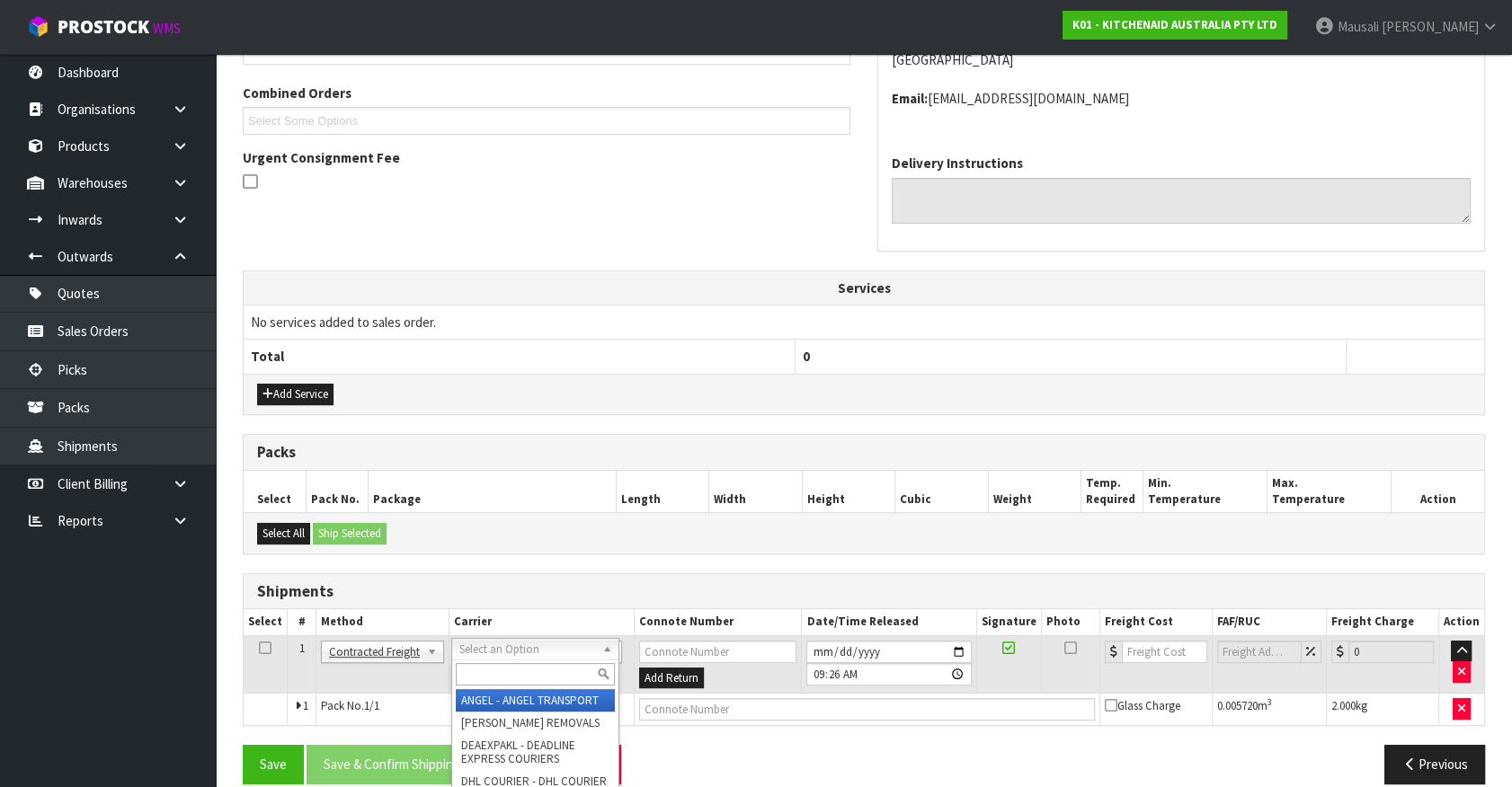 click at bounding box center (535, 674) 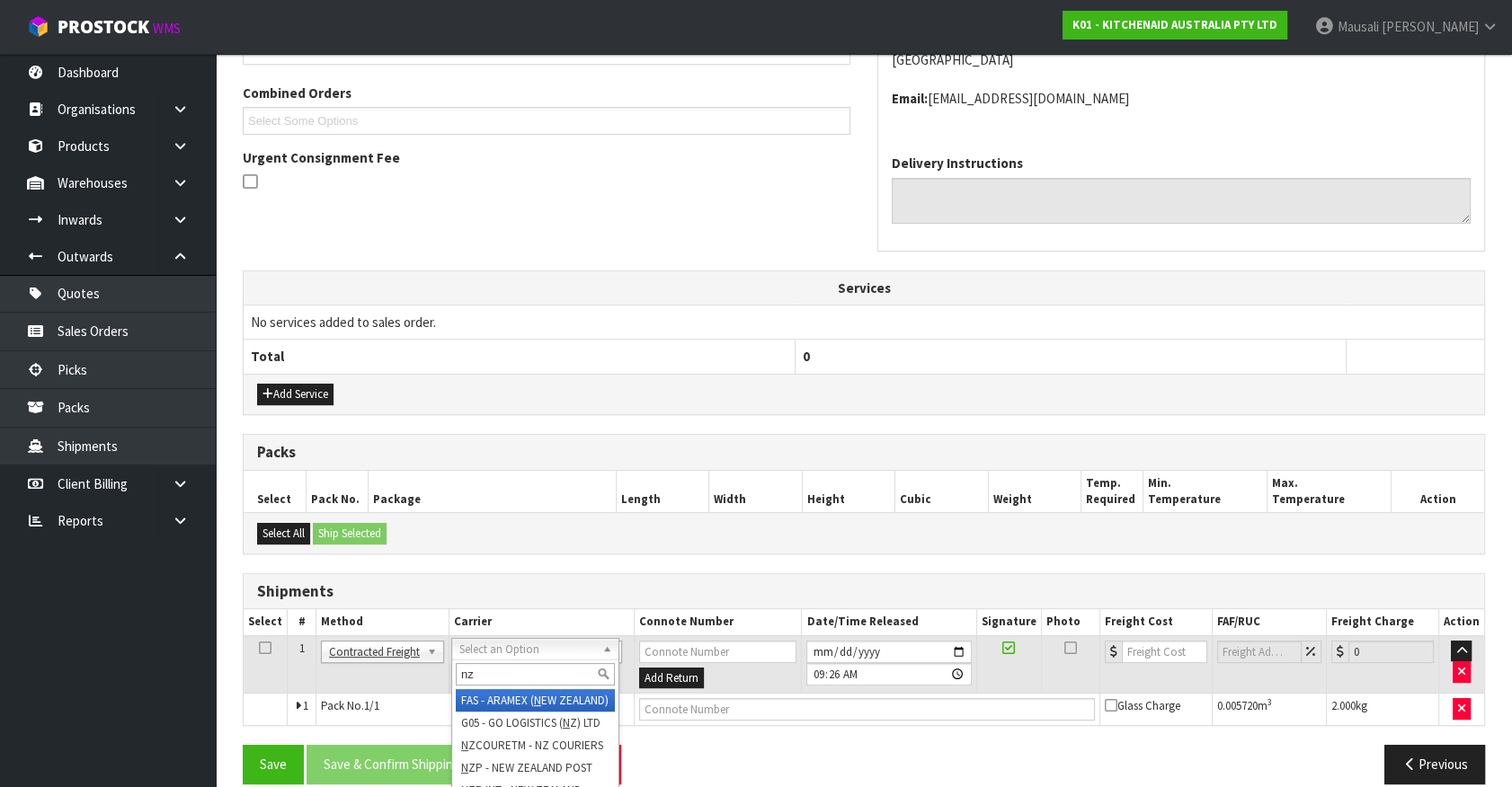 type on "nzp" 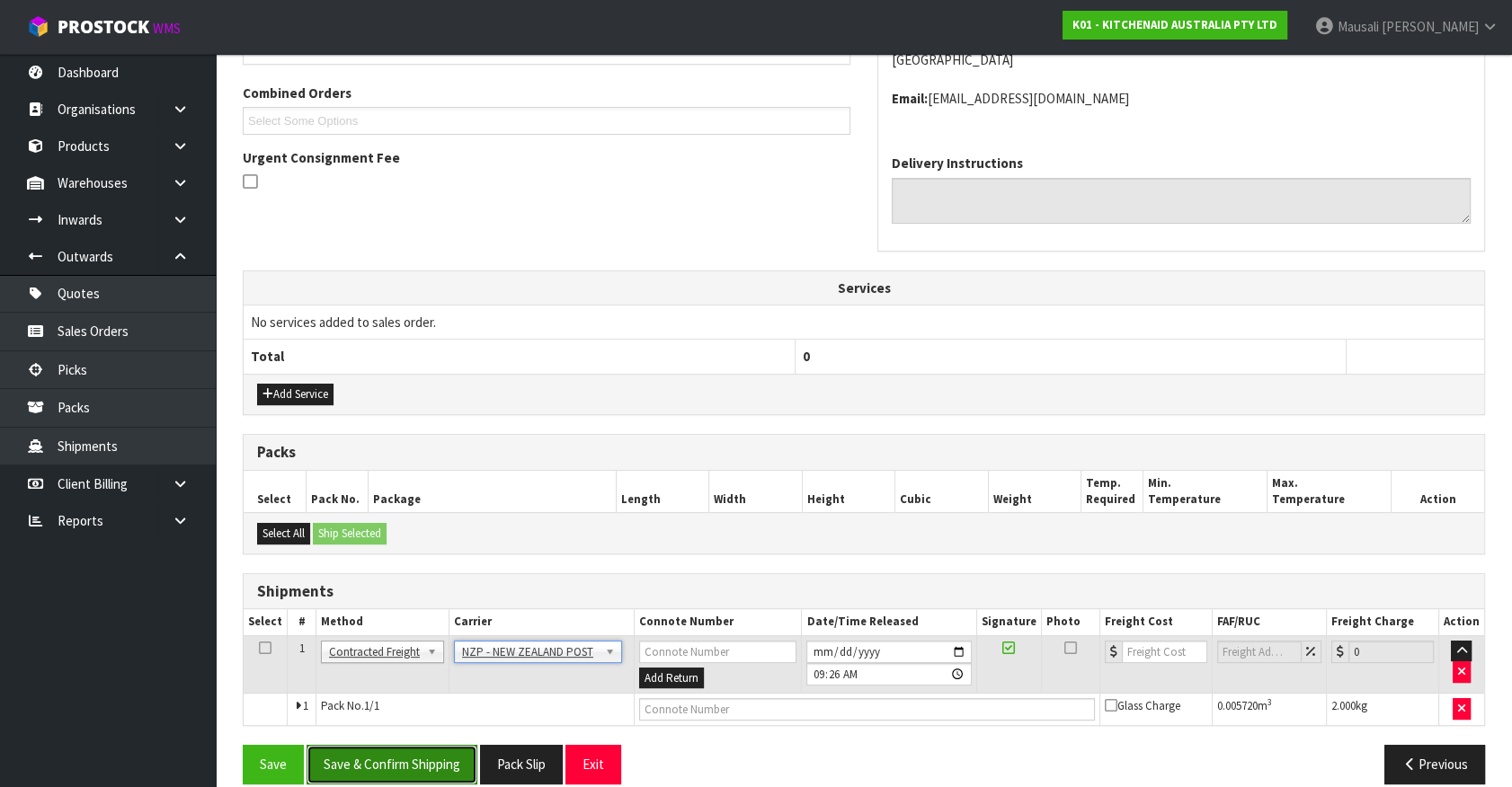 click on "Save & Confirm Shipping" at bounding box center [392, 764] 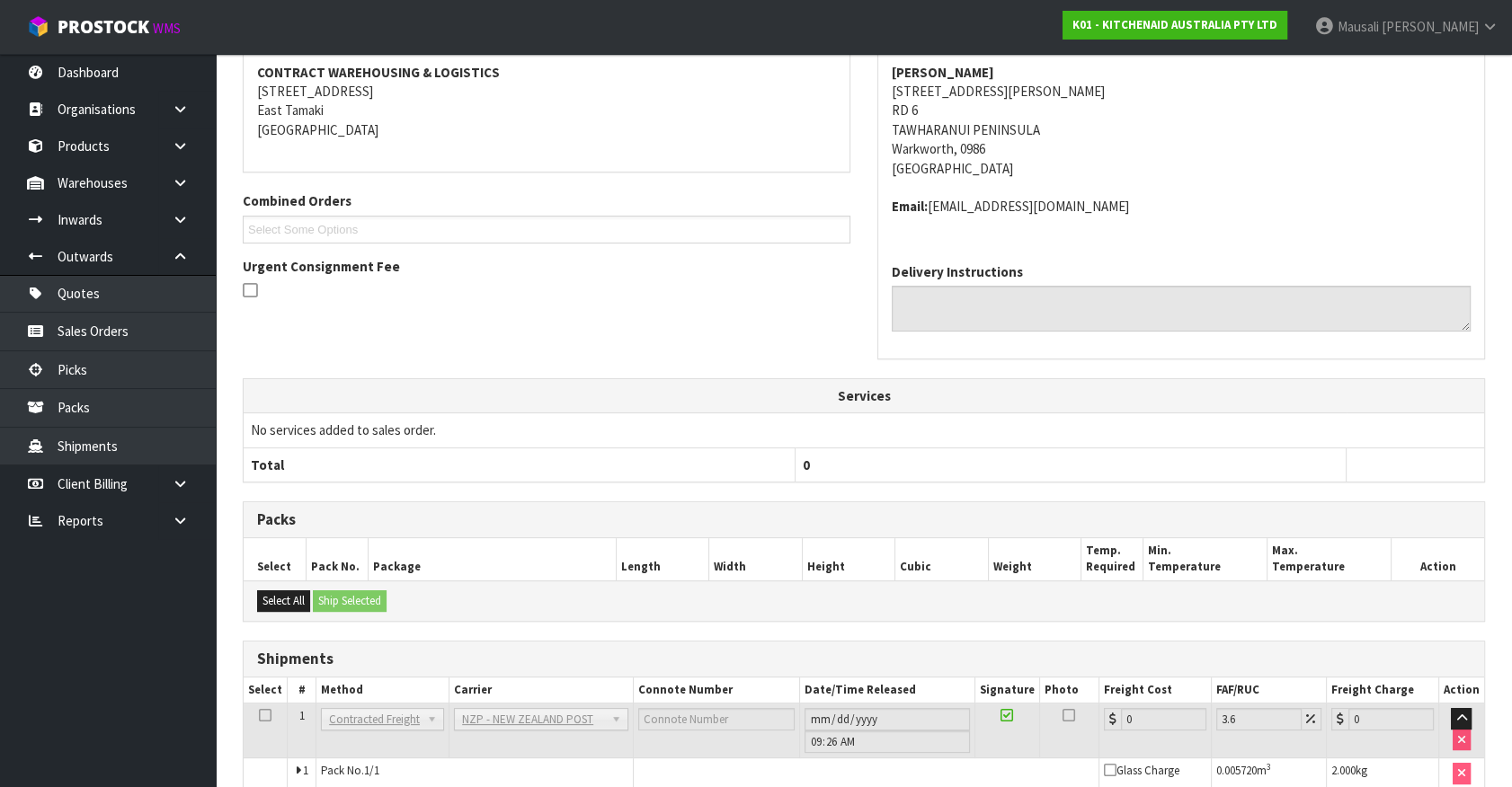 scroll, scrollTop: 443, scrollLeft: 0, axis: vertical 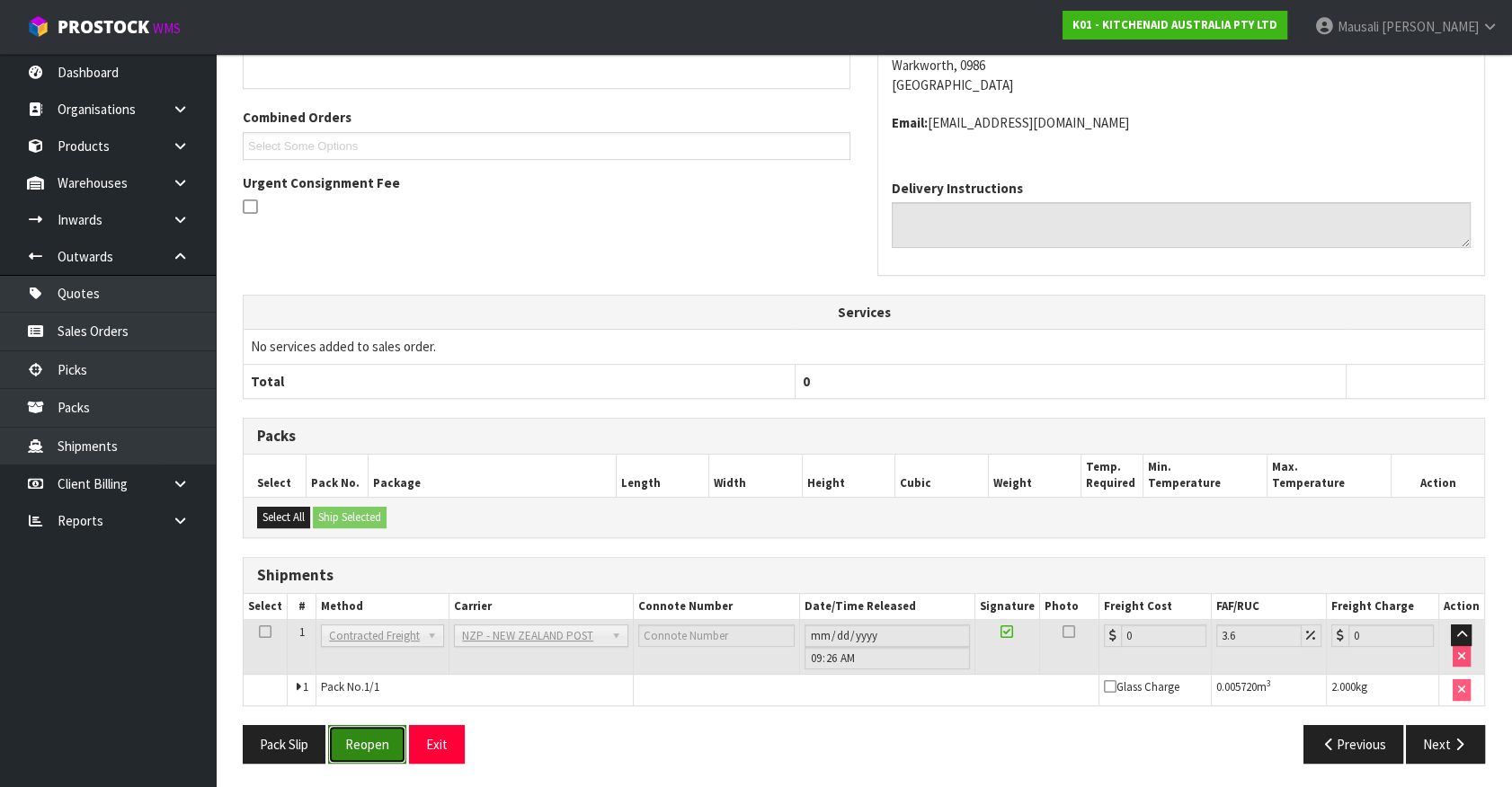 click on "Reopen" at bounding box center (367, 744) 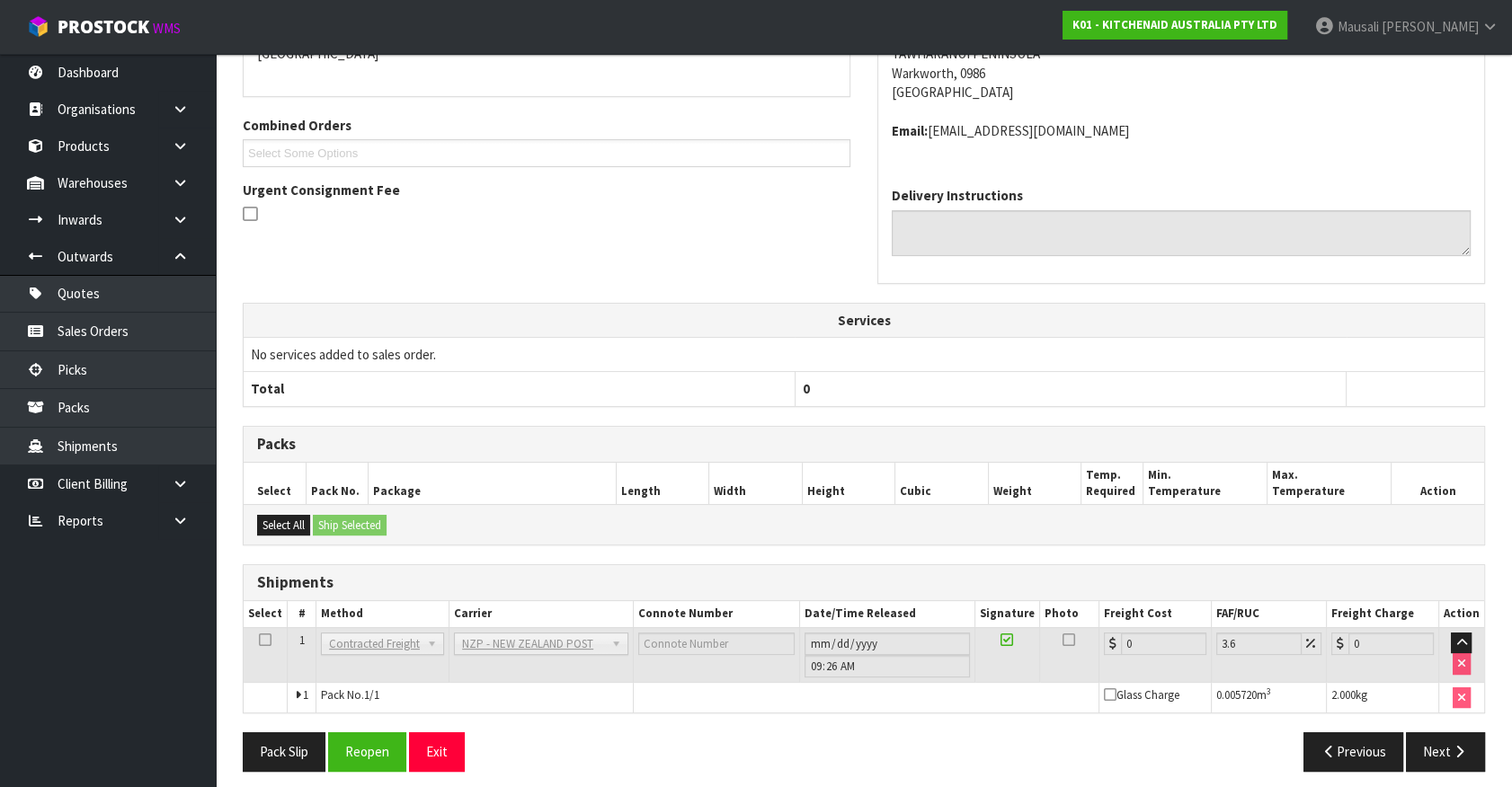 scroll, scrollTop: 423, scrollLeft: 0, axis: vertical 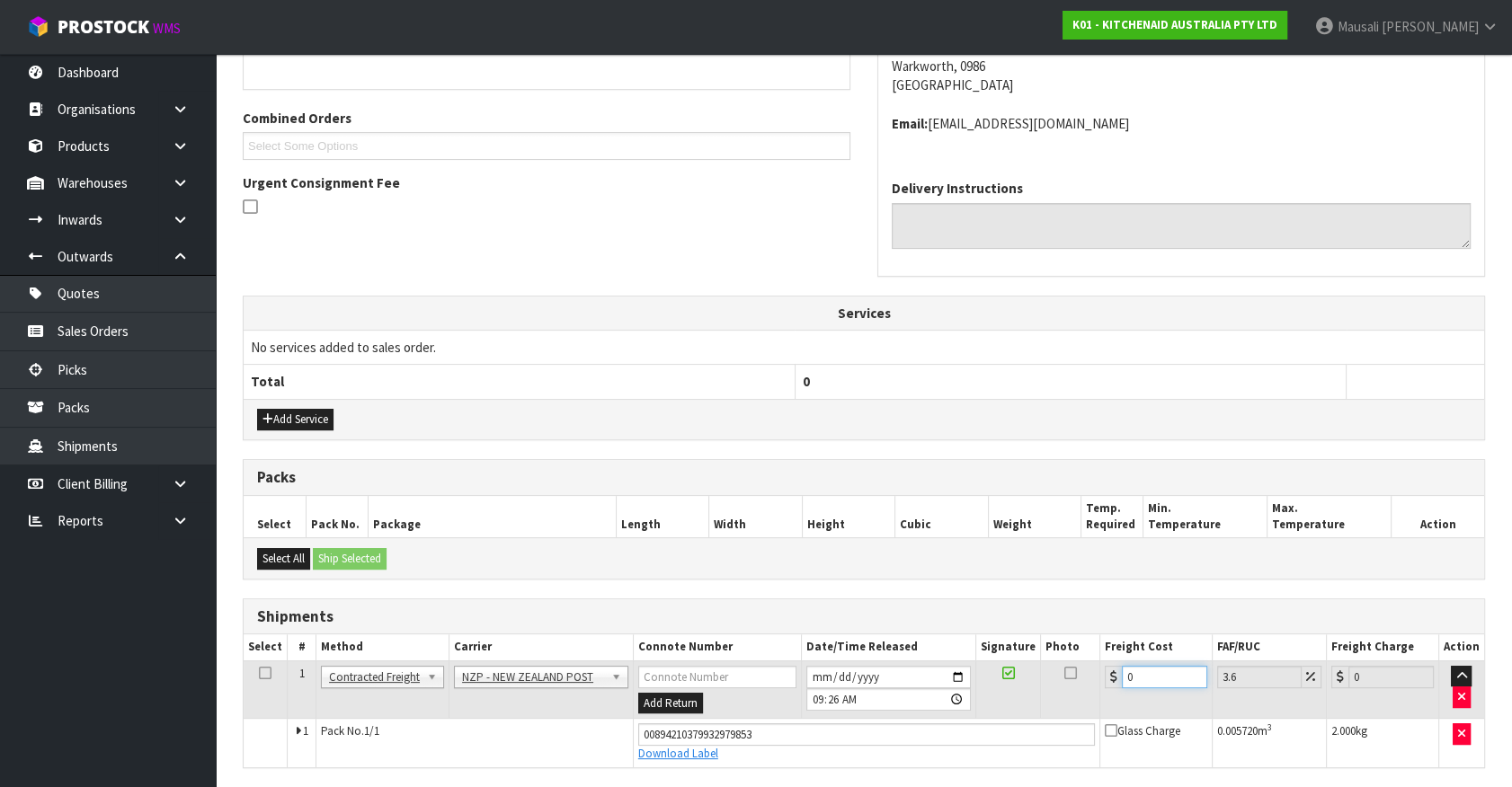 drag, startPoint x: 1122, startPoint y: 685, endPoint x: 1025, endPoint y: 725, distance: 105 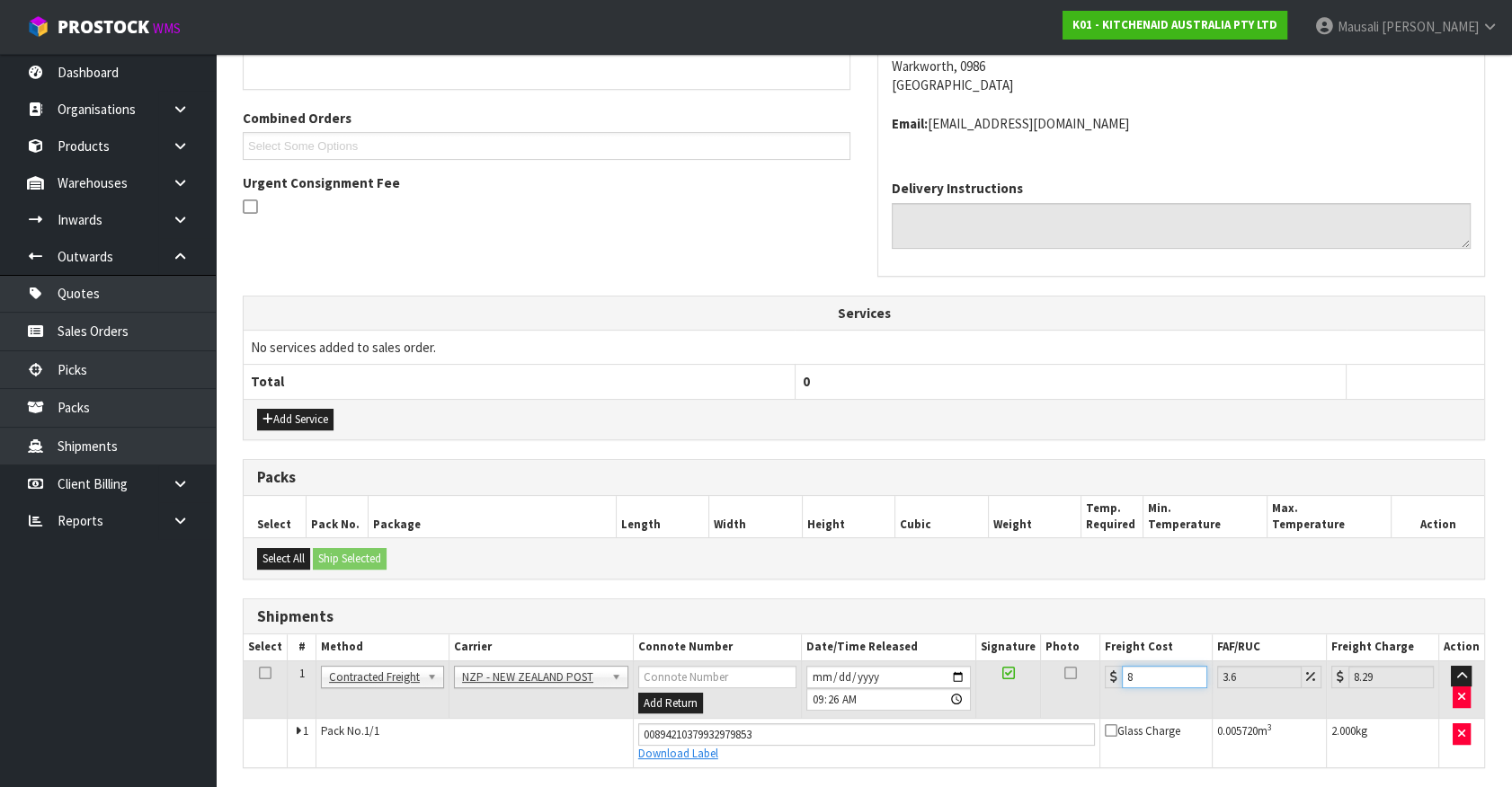 type on "8.9" 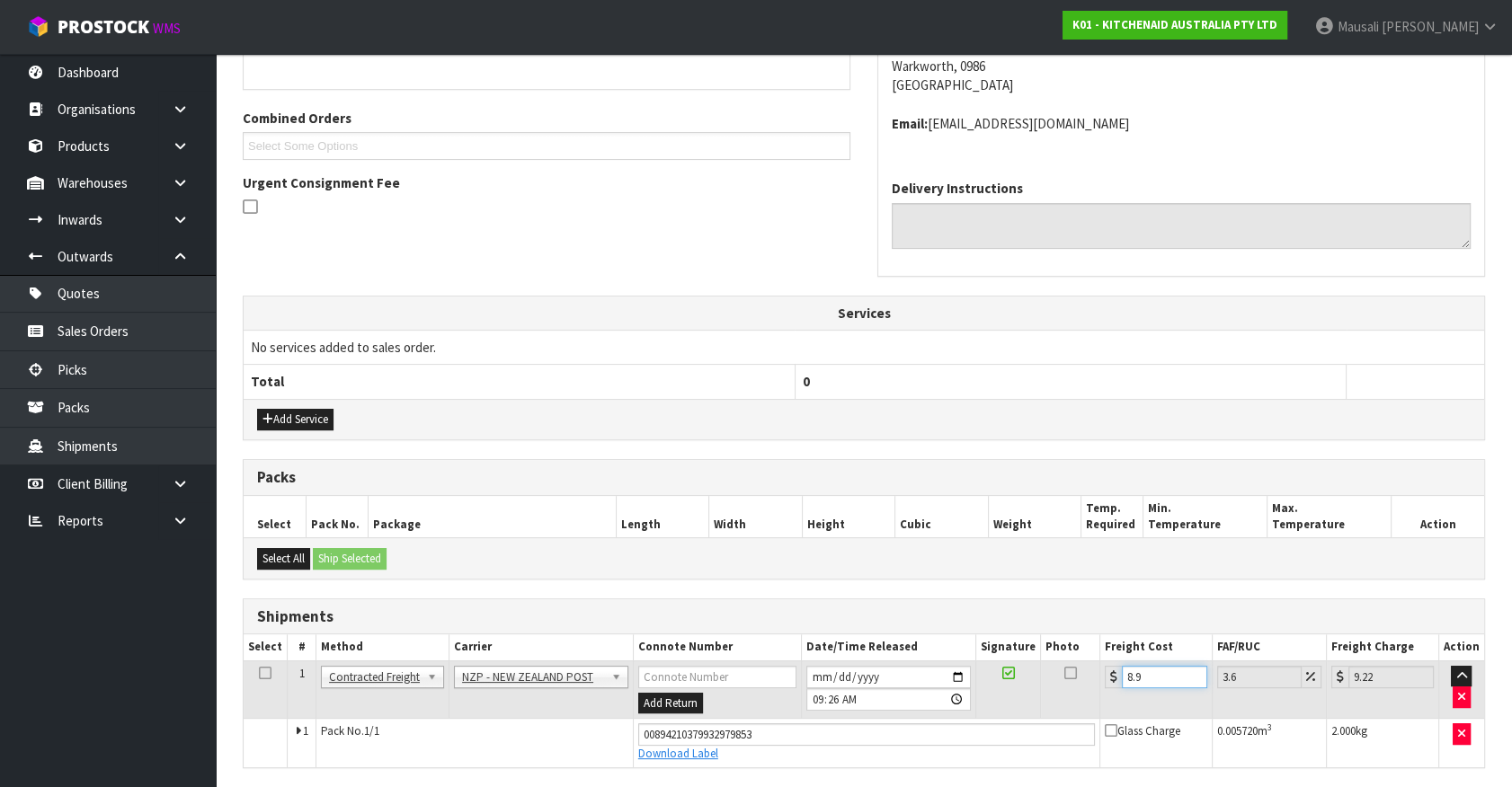 type on "8.92" 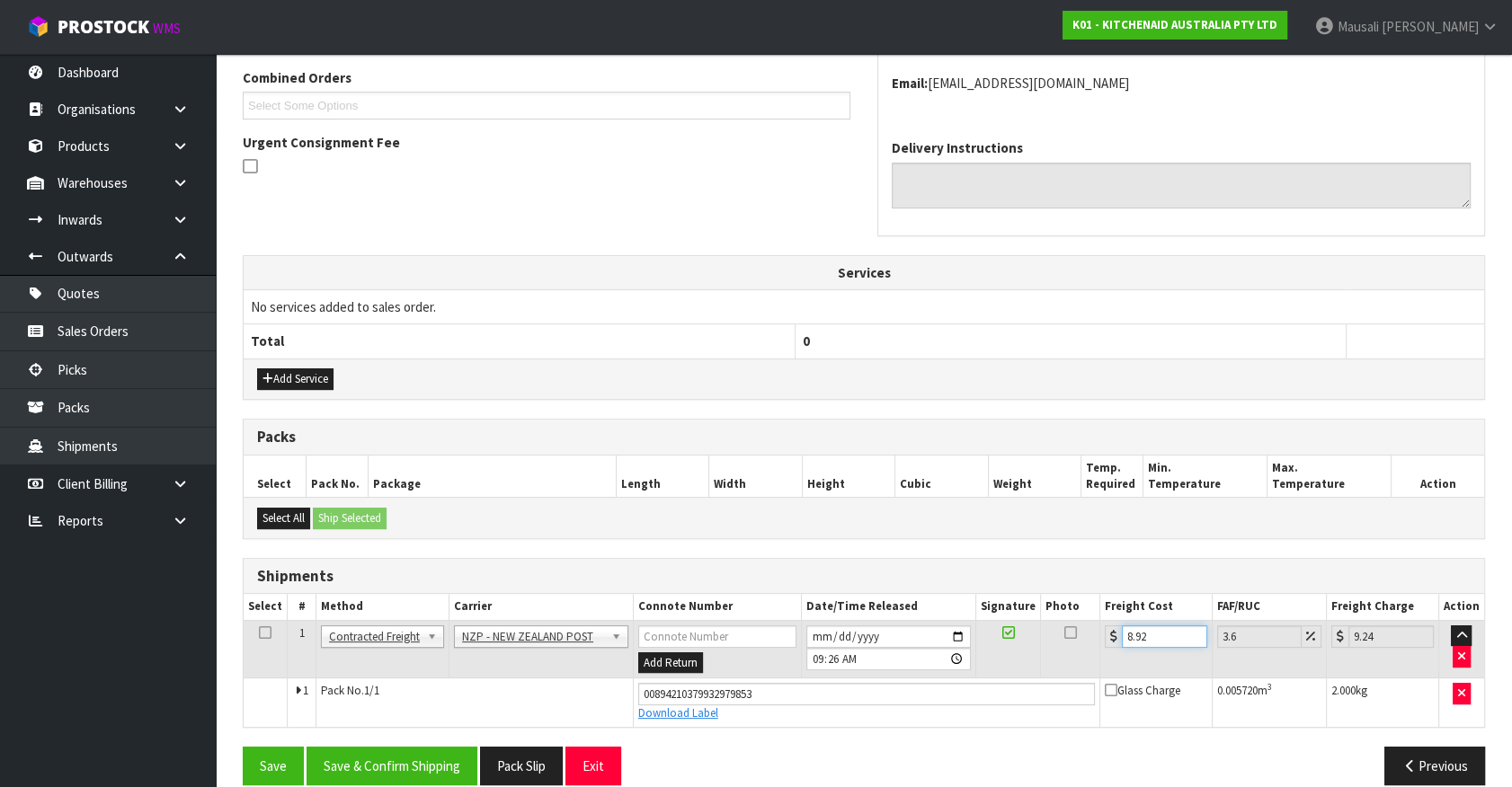 scroll, scrollTop: 485, scrollLeft: 0, axis: vertical 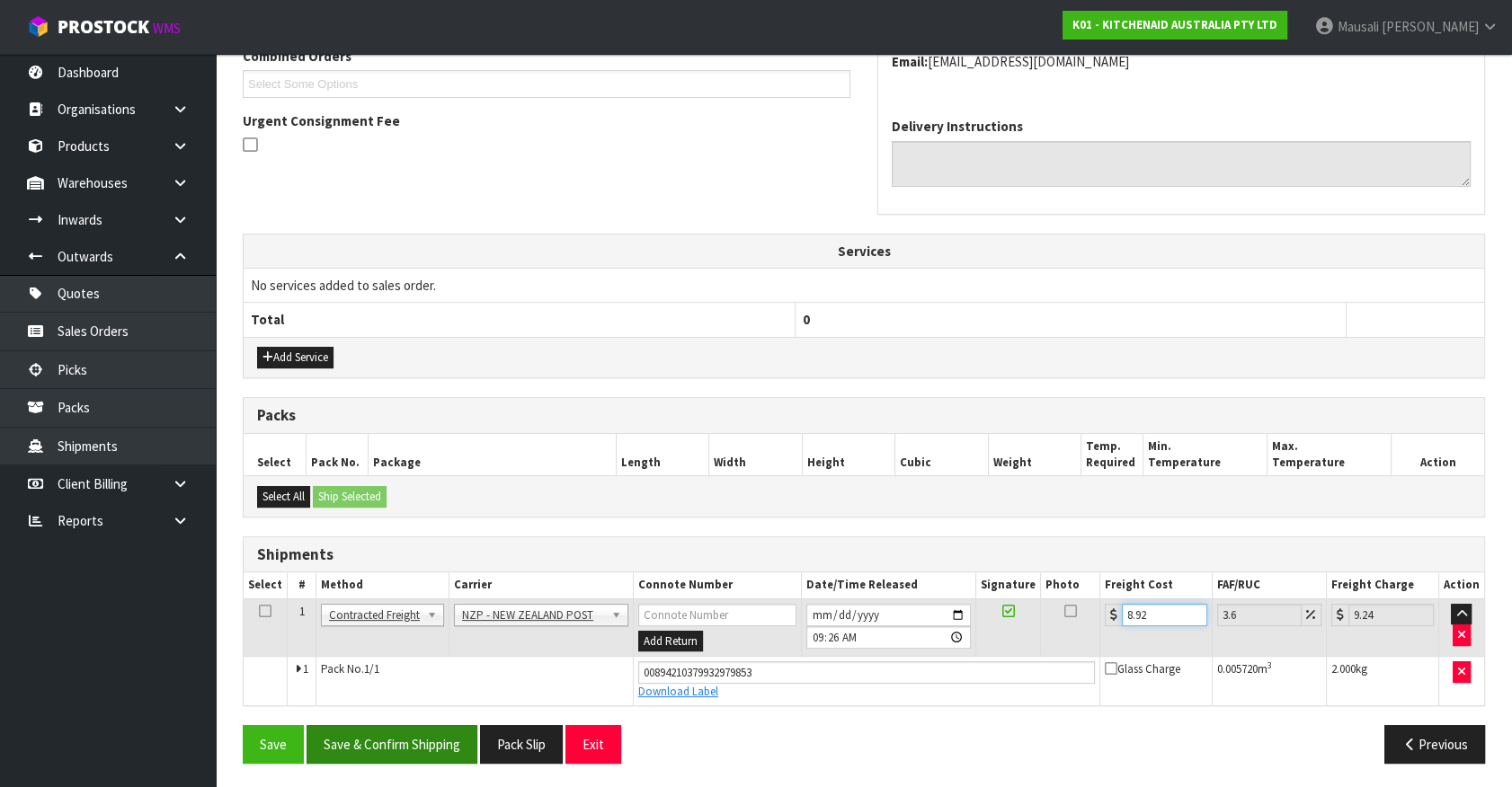 type on "8.92" 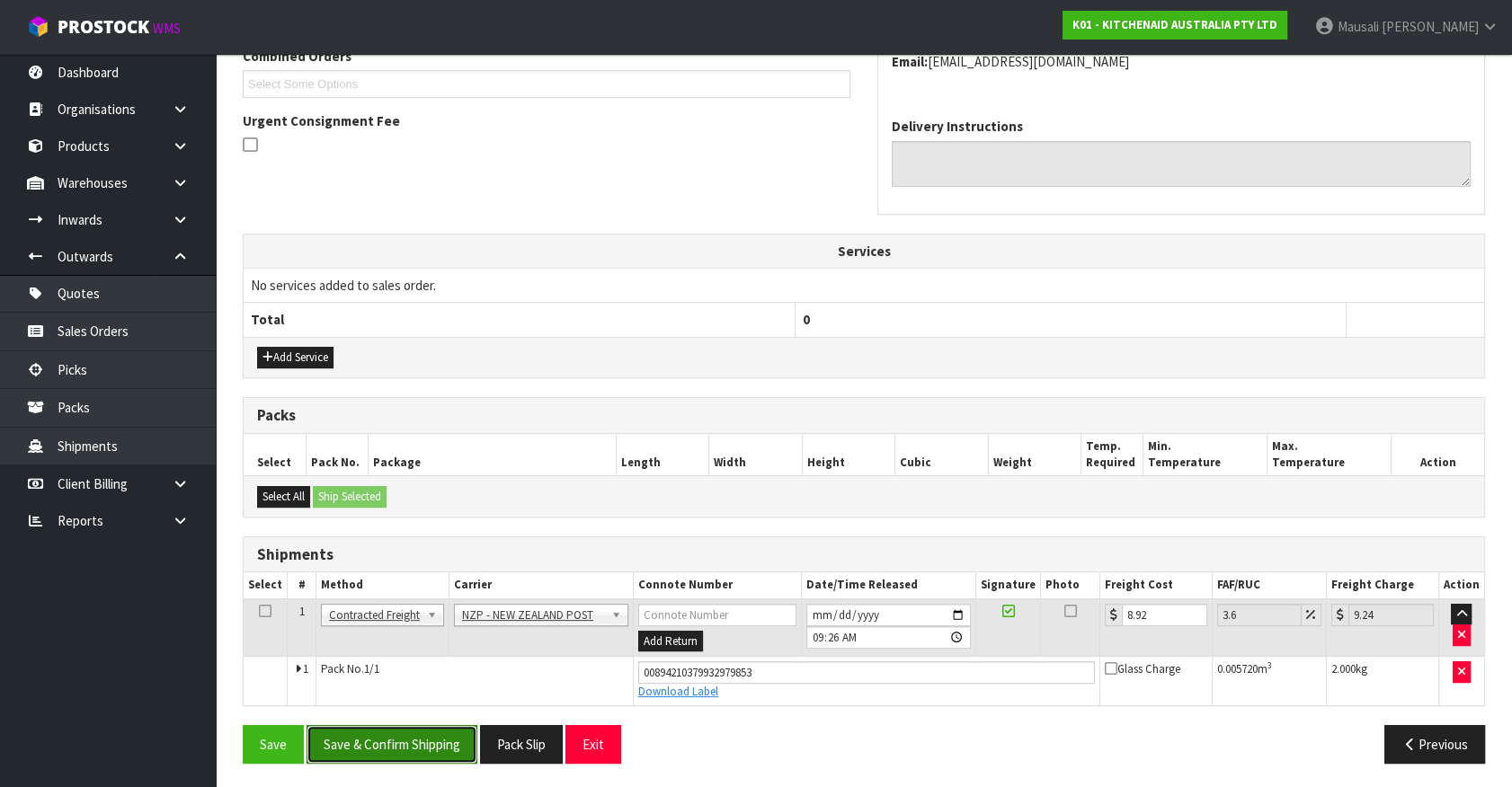 click on "Save & Confirm Shipping" at bounding box center (392, 744) 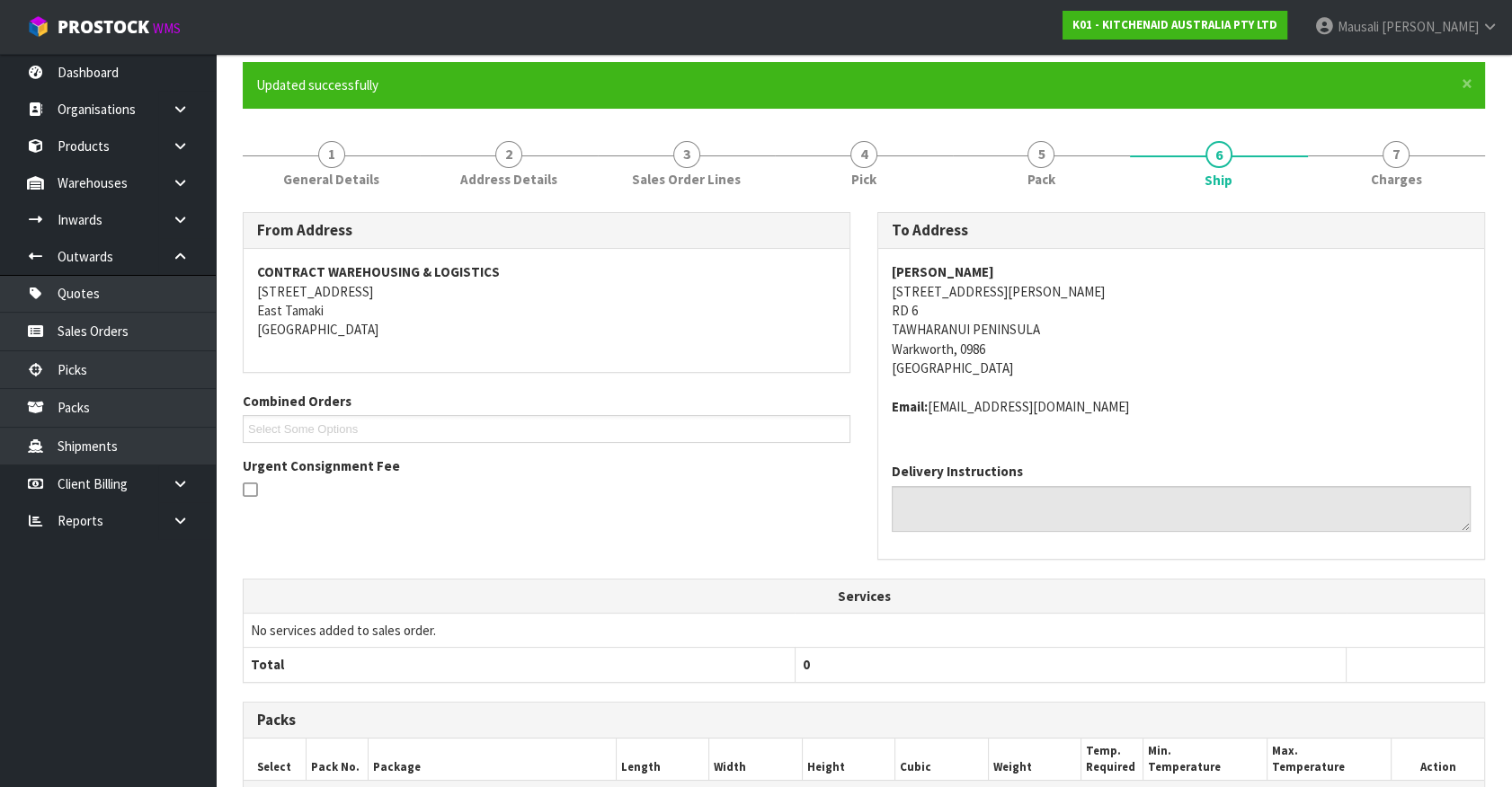 scroll, scrollTop: 436, scrollLeft: 0, axis: vertical 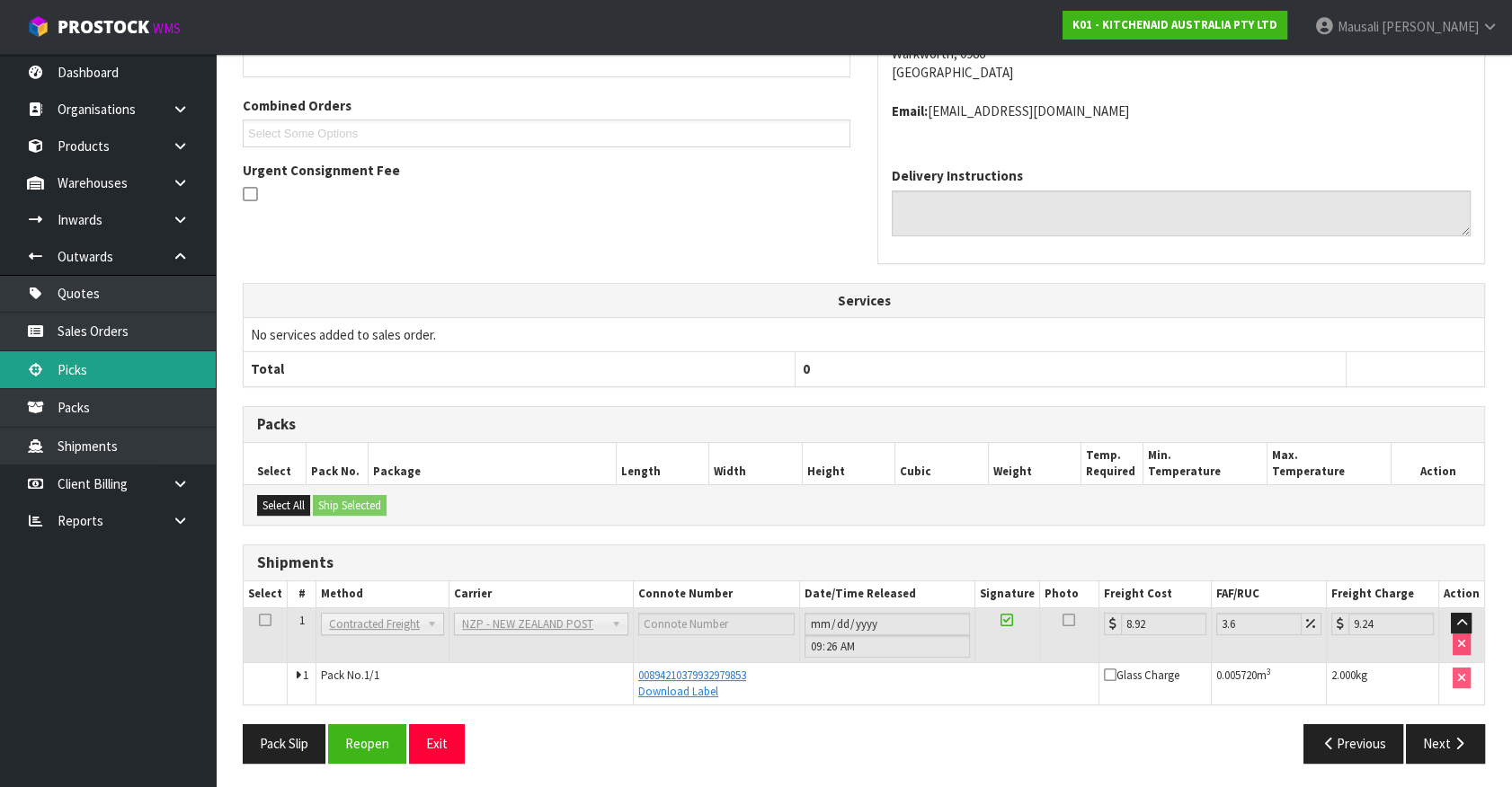 click on "Picks" at bounding box center (108, 369) 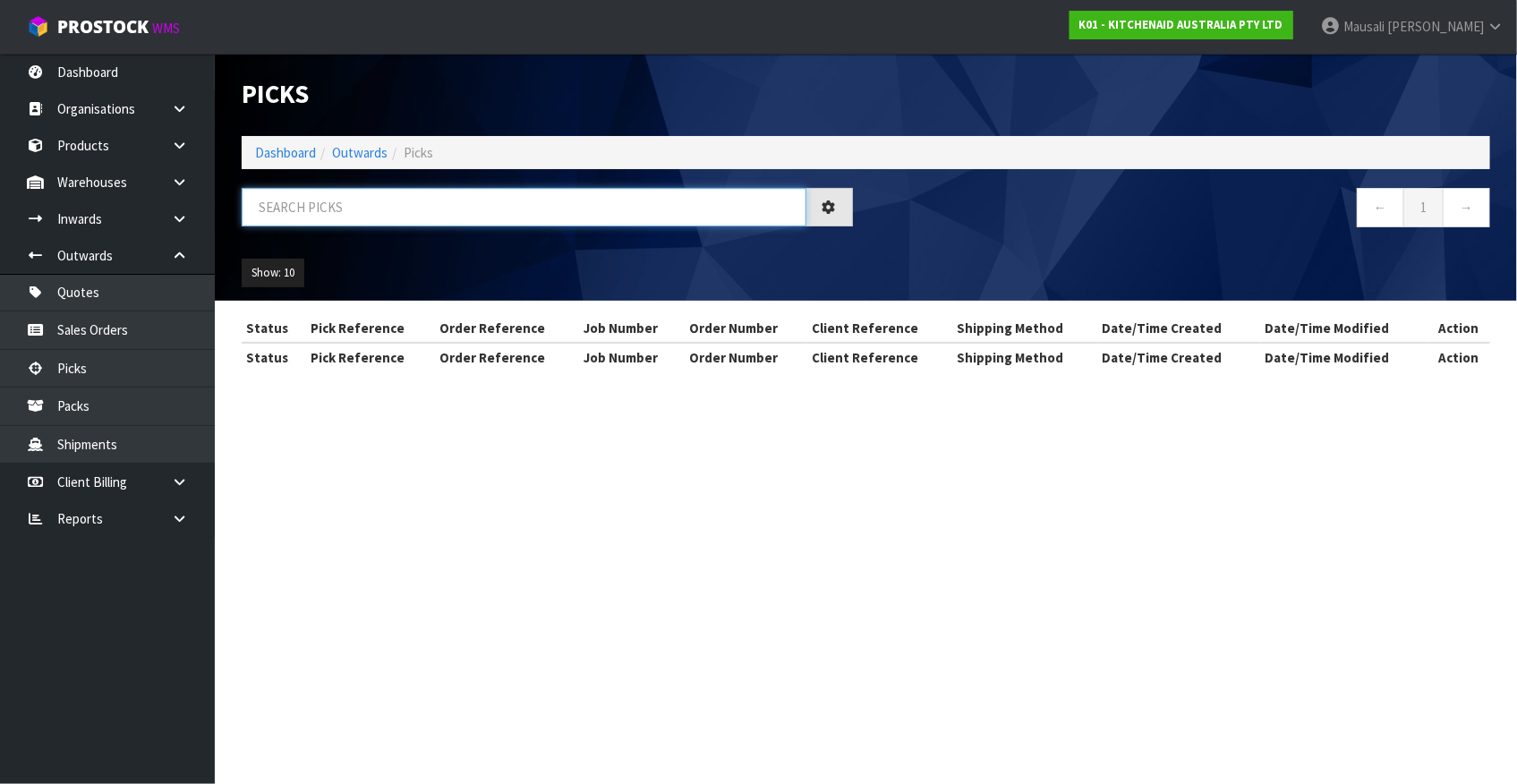 click at bounding box center [524, 207] 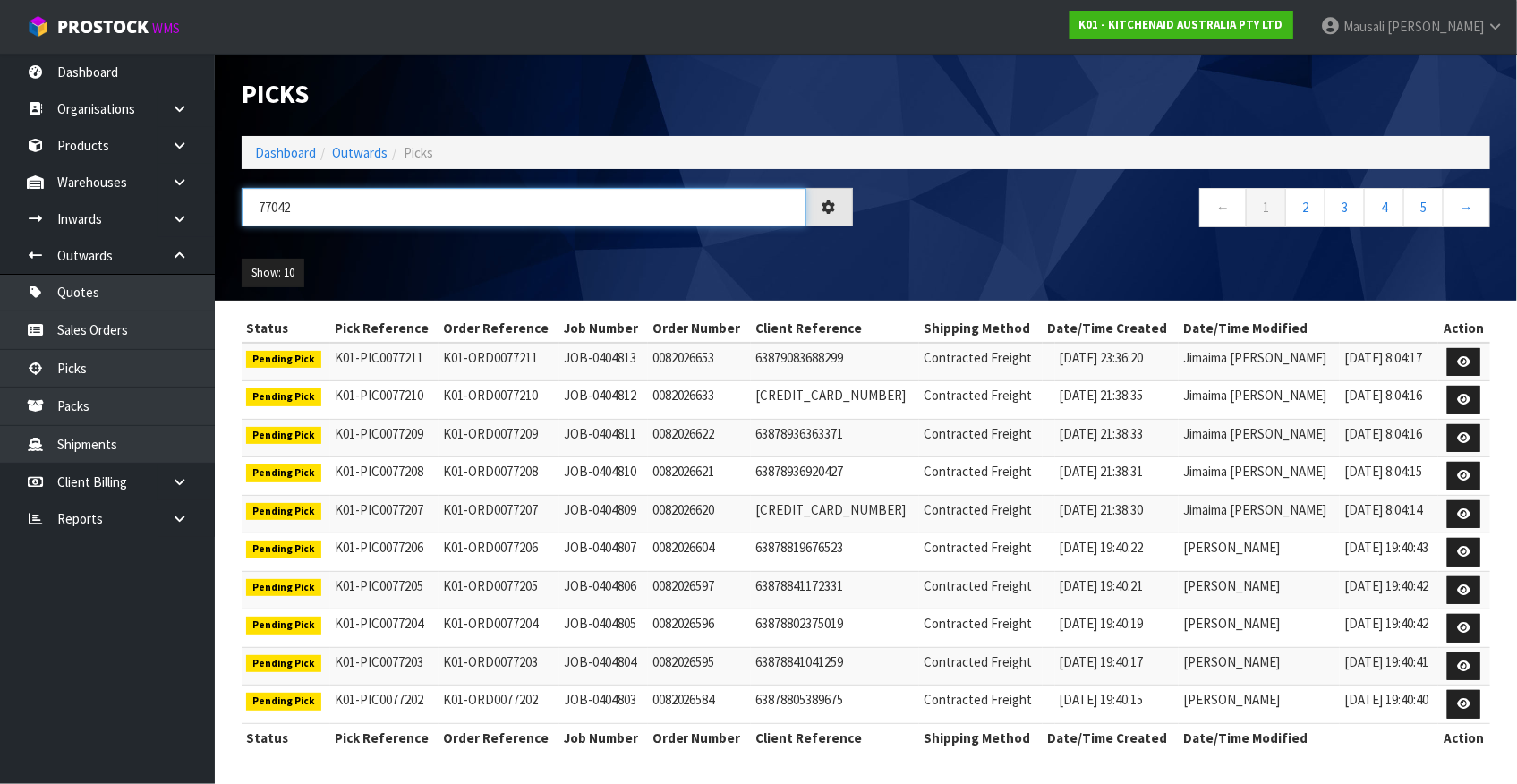 type on "77042" 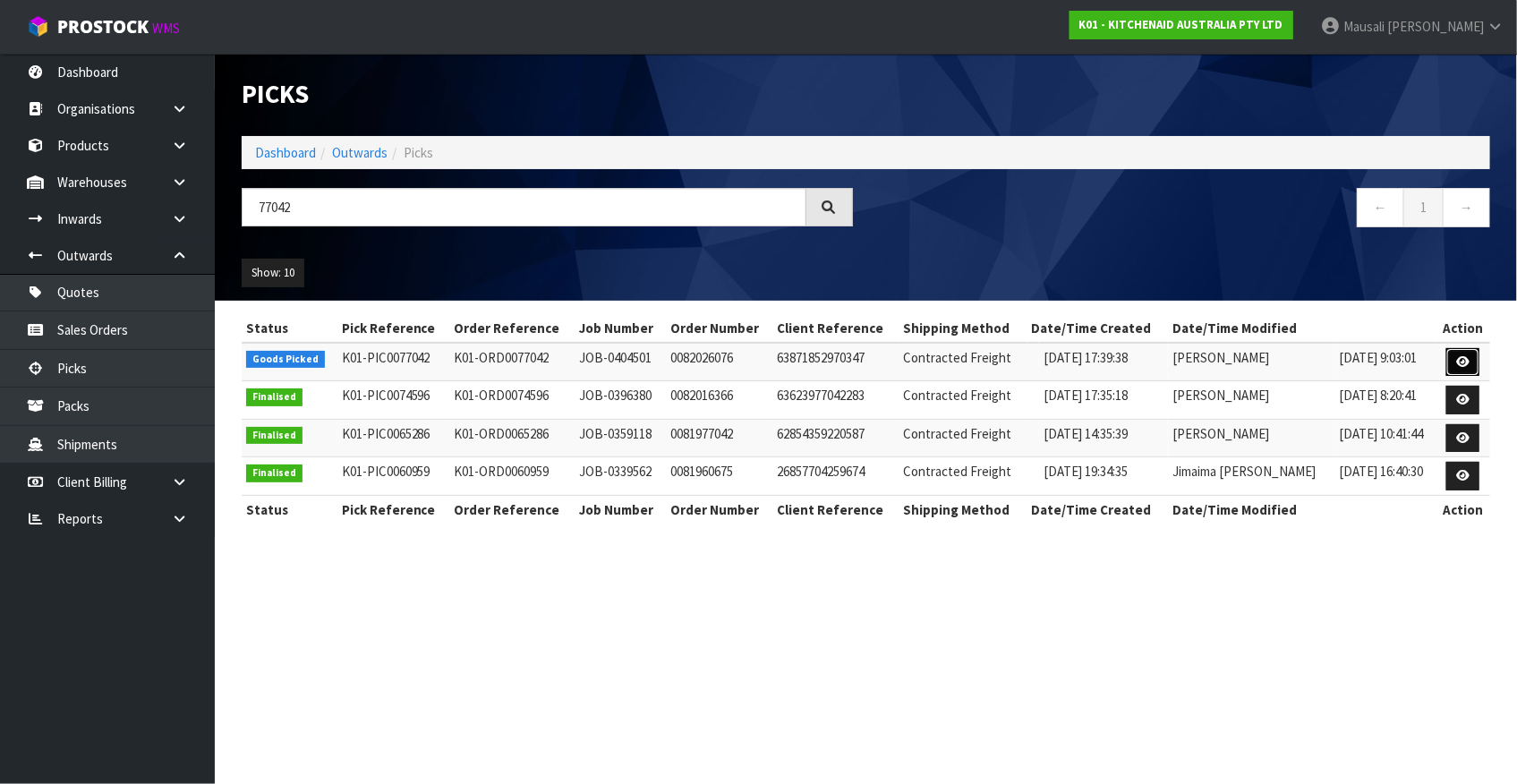 click at bounding box center (1462, 362) 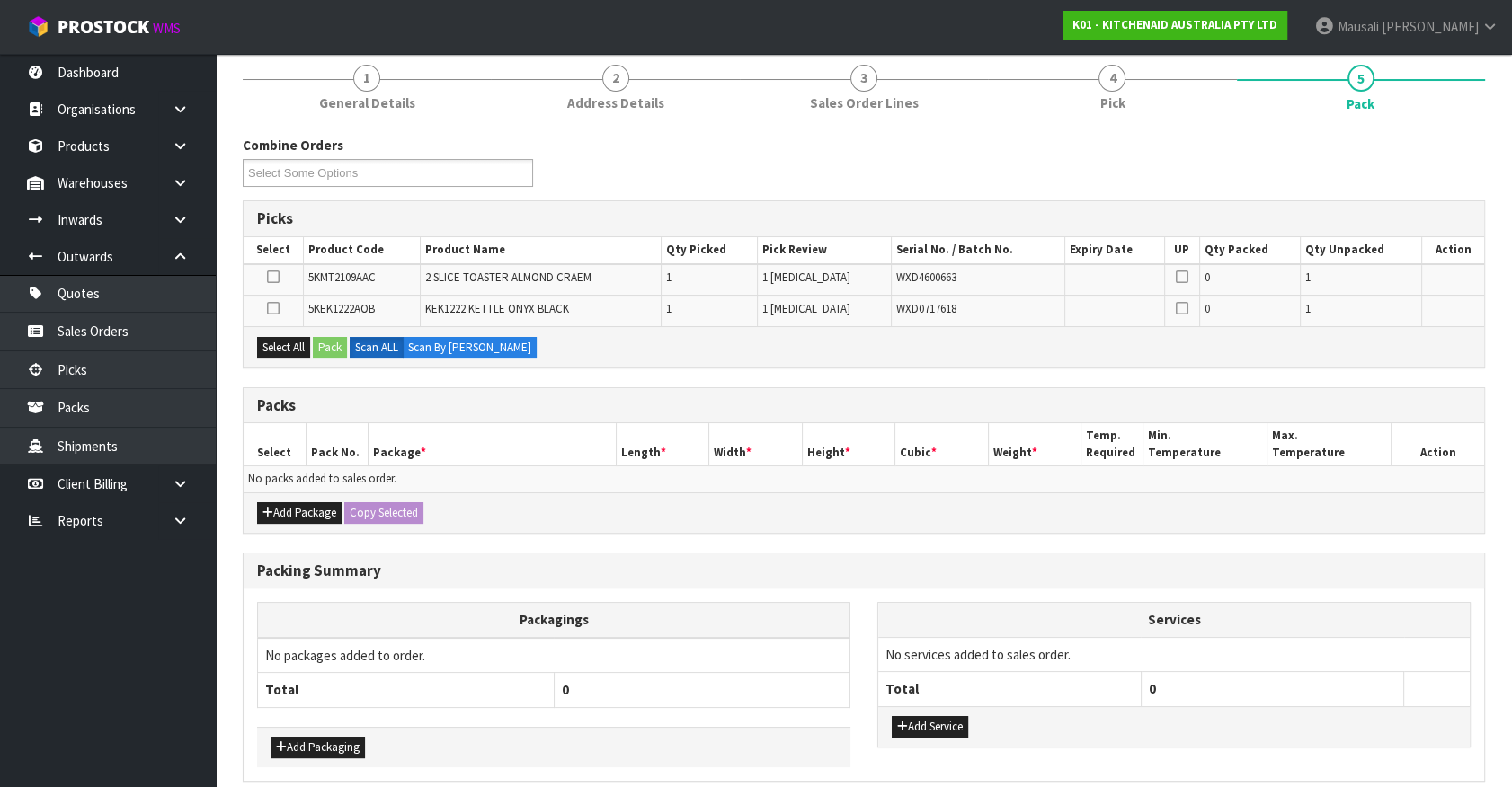 scroll, scrollTop: 163, scrollLeft: 0, axis: vertical 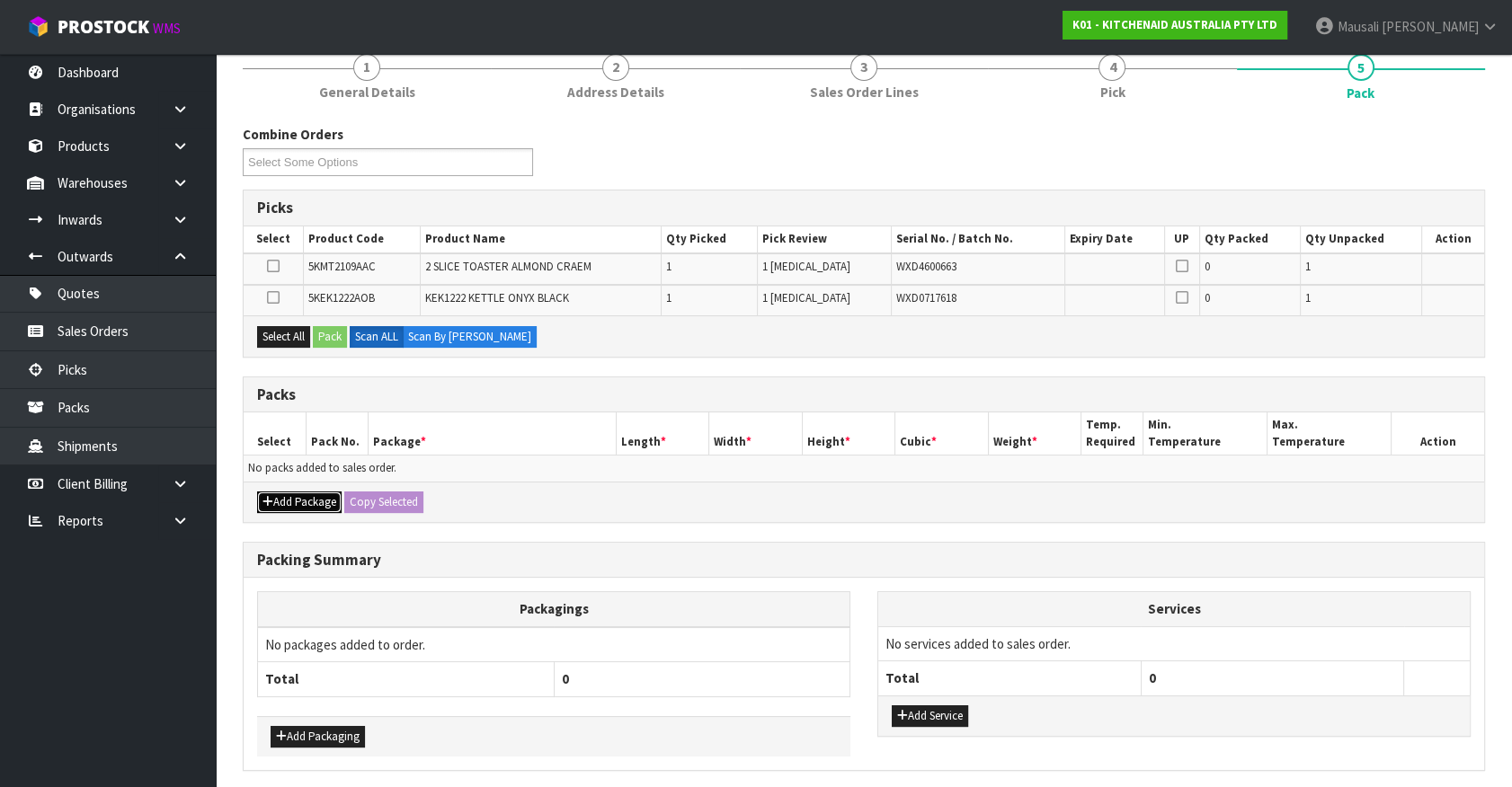click on "Add Package" at bounding box center [299, 502] 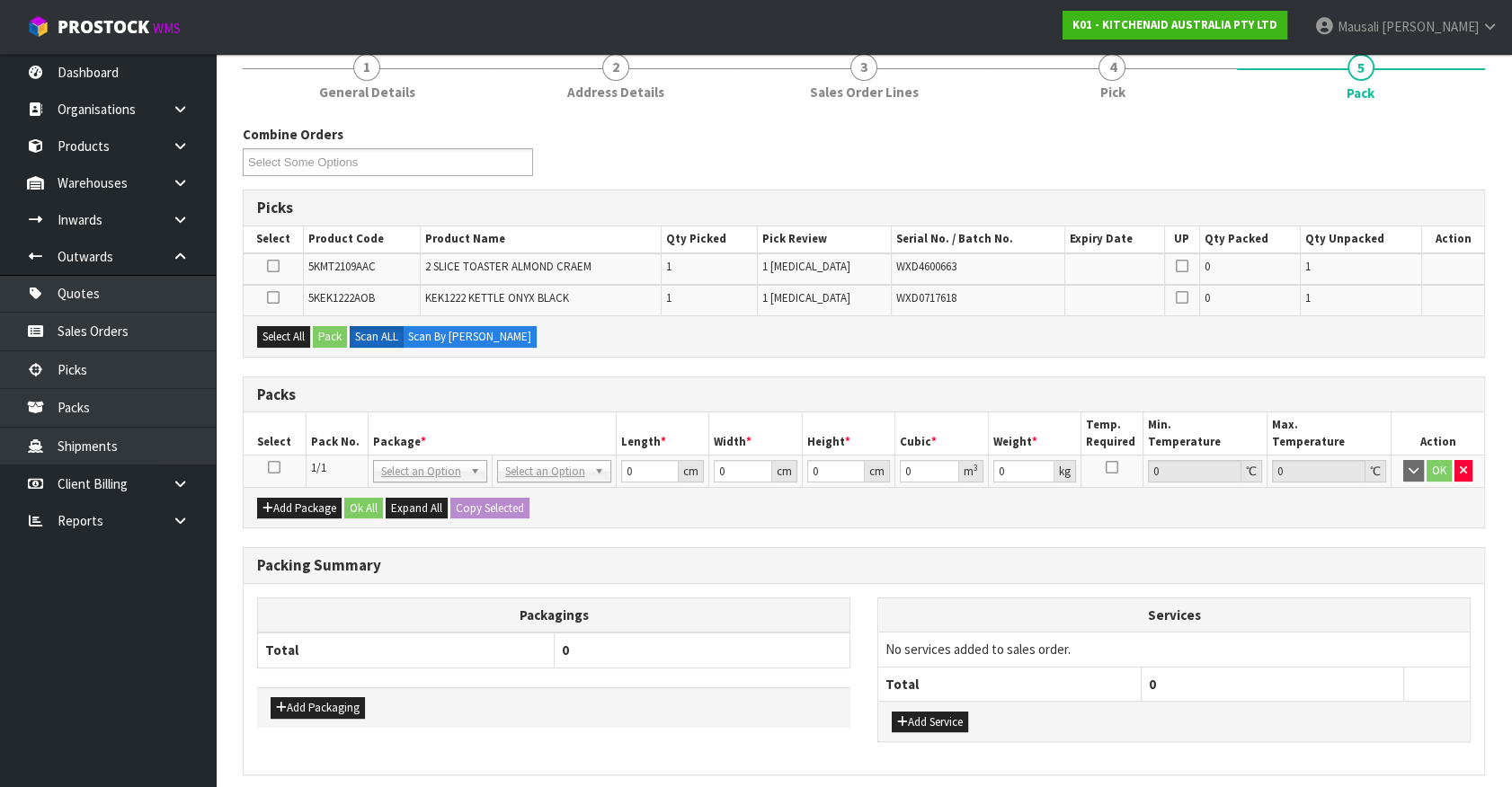 click at bounding box center (274, 472) 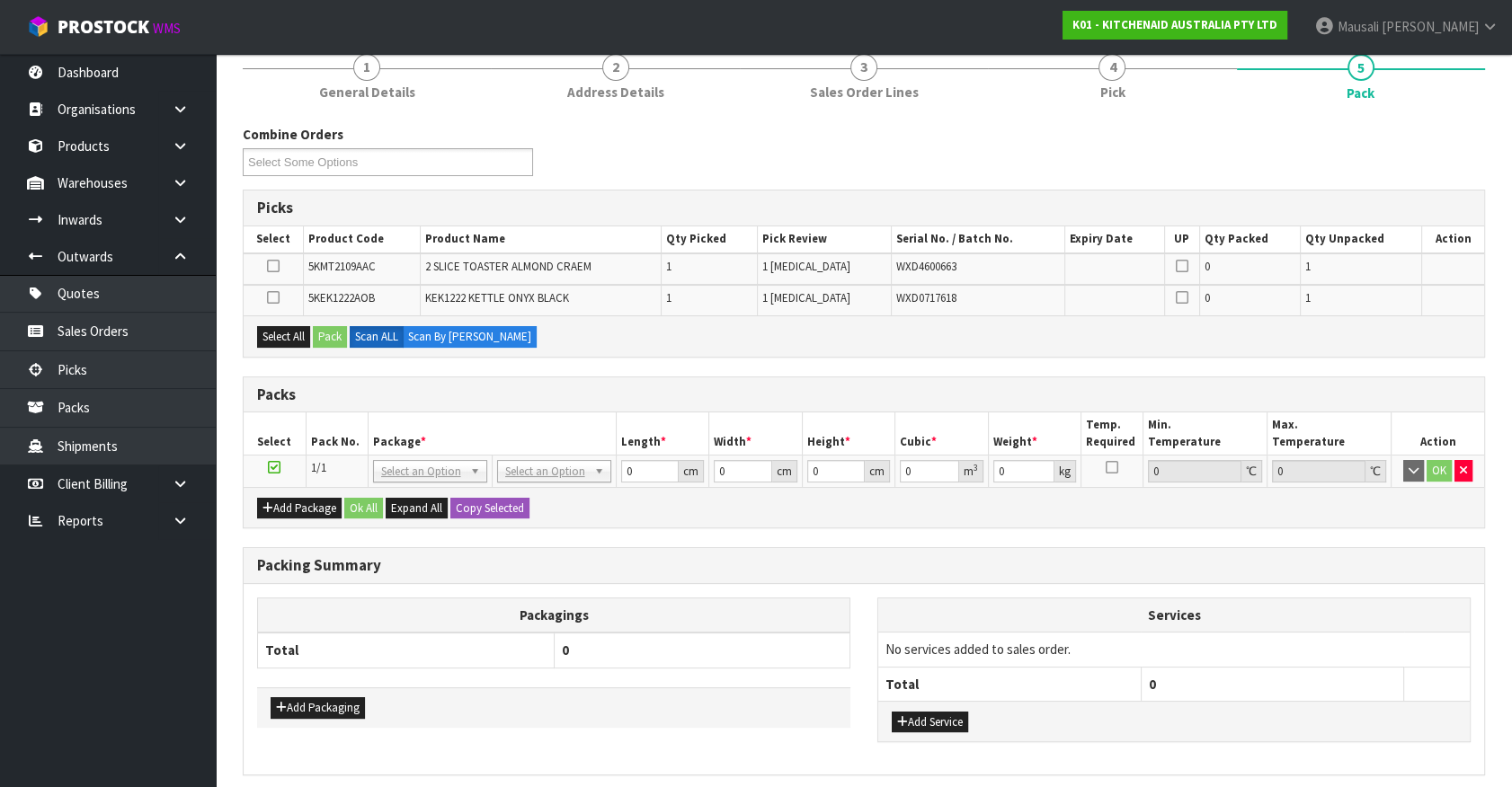 click on "Pack No." at bounding box center (336, 433) 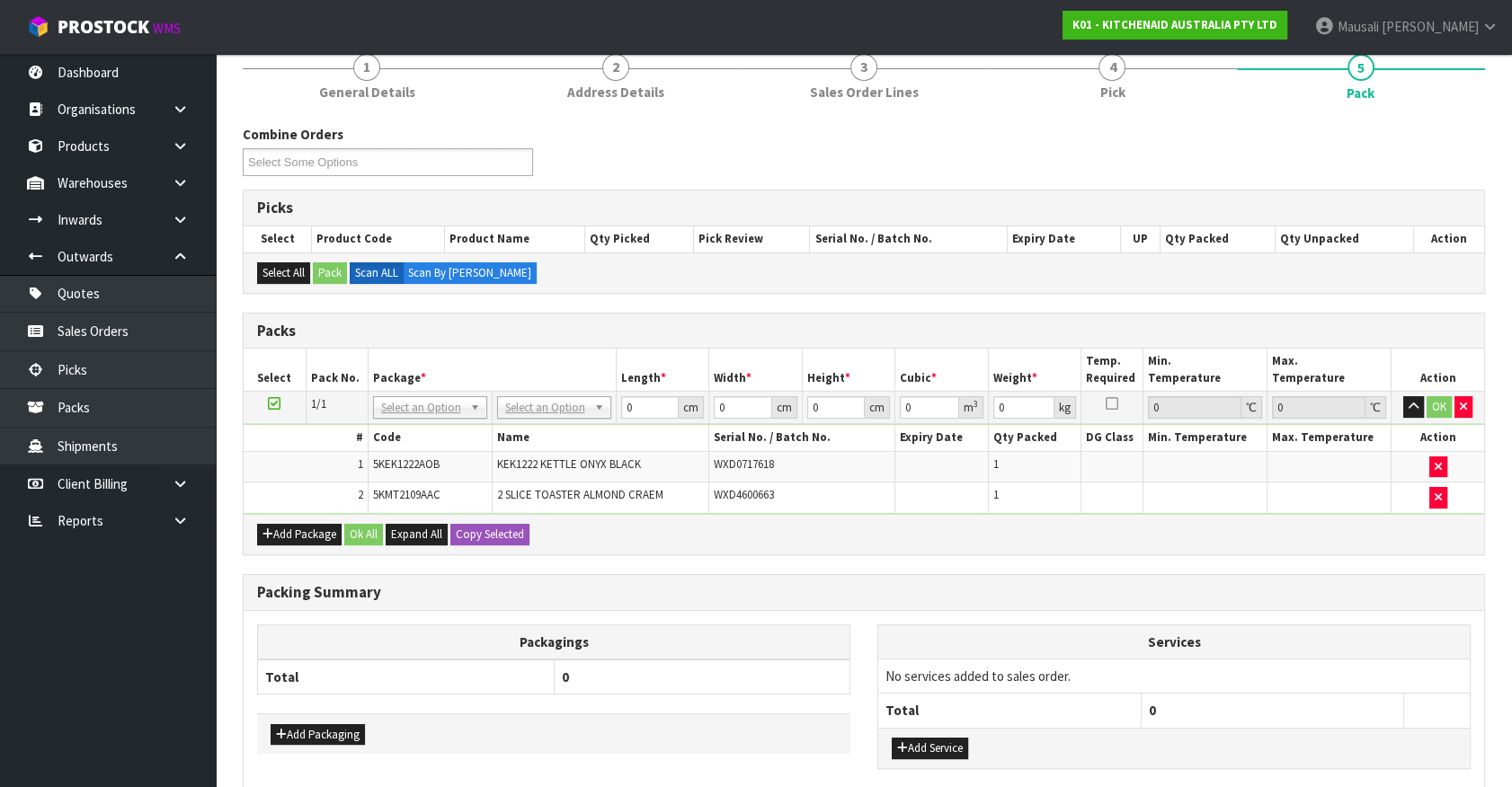 click on "Add Package
Ok All
Expand All
Copy Selected" at bounding box center (864, 534) 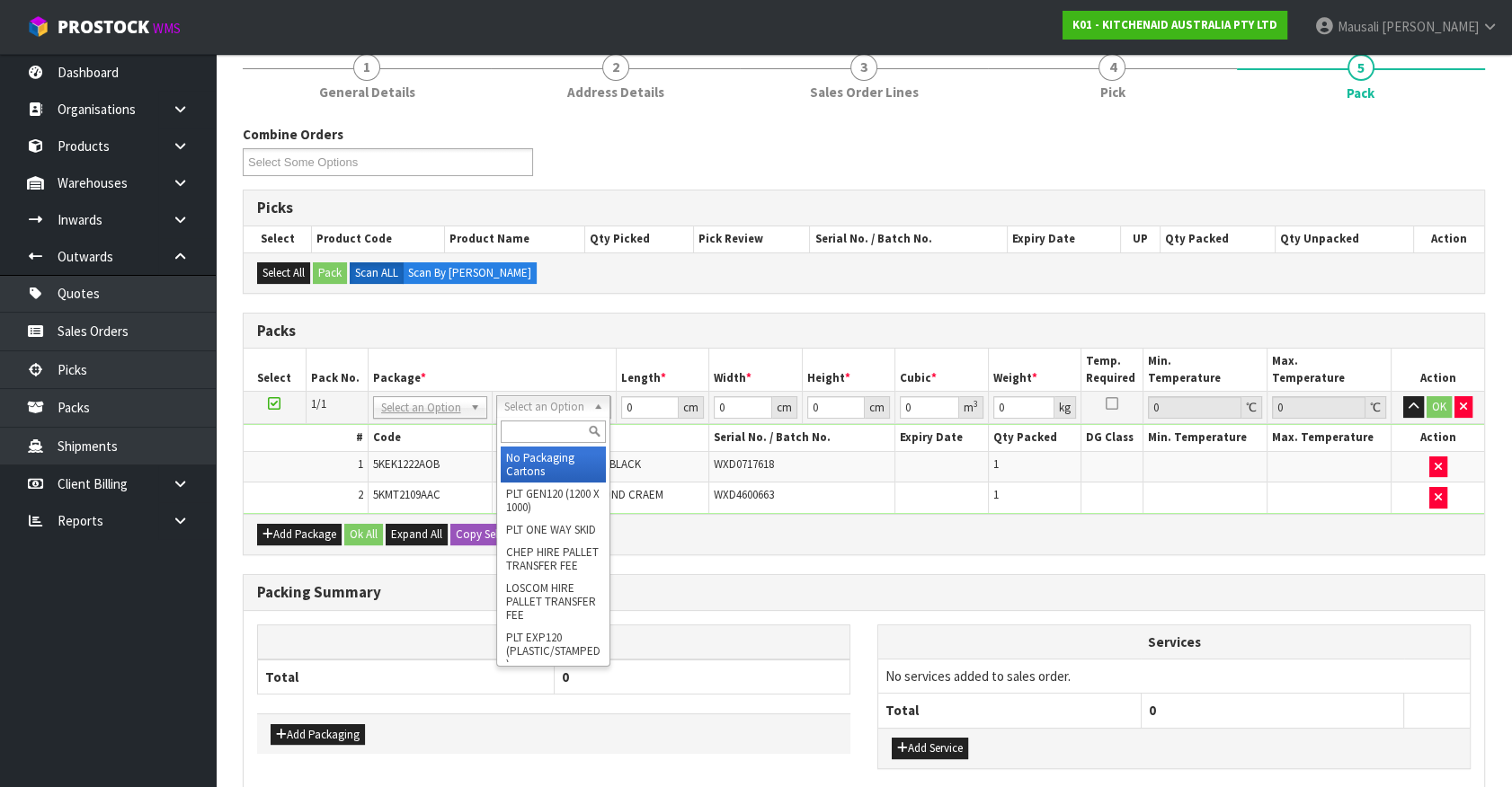 drag, startPoint x: 542, startPoint y: 410, endPoint x: 547, endPoint y: 446, distance: 36.345564 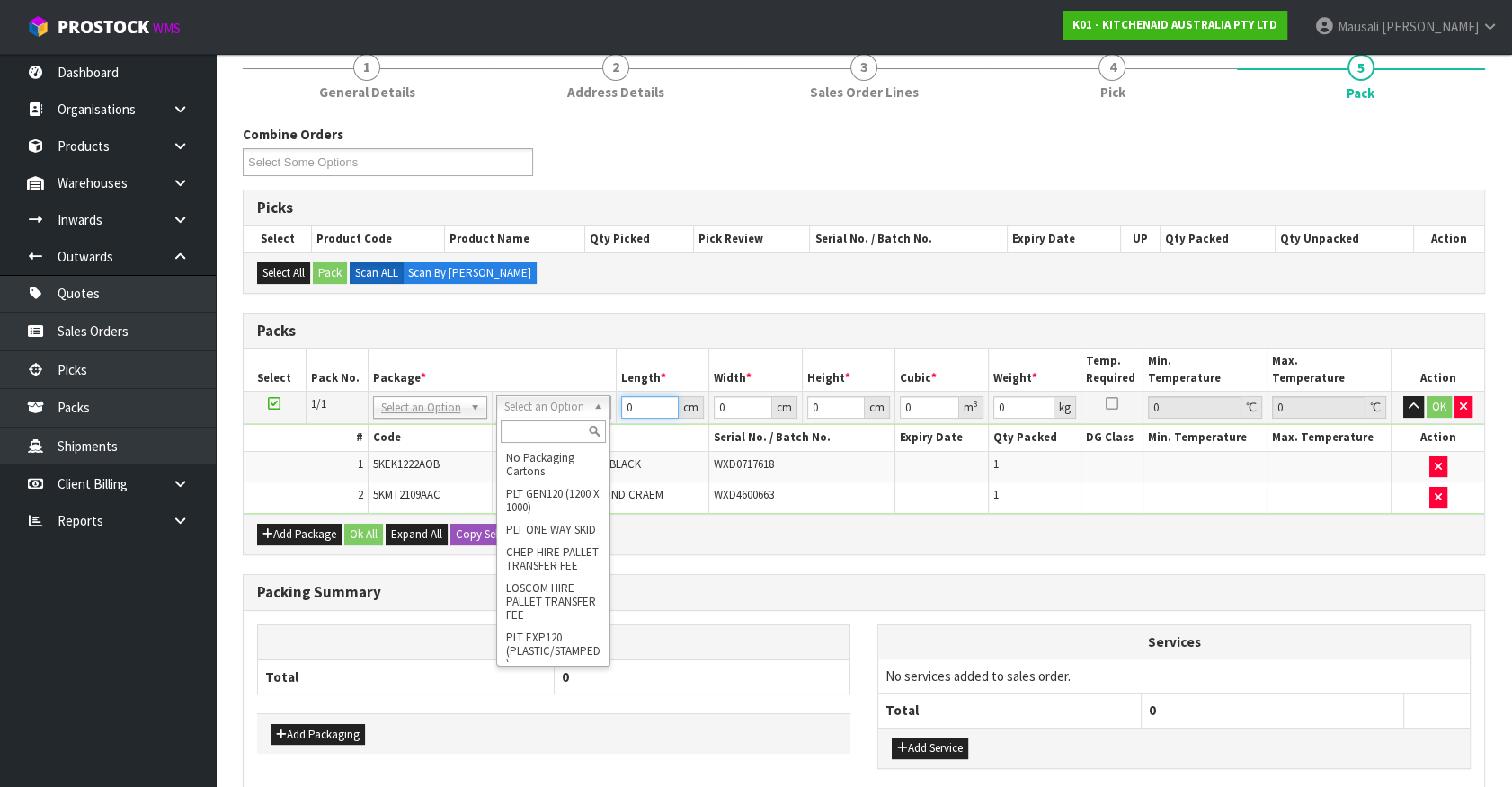 drag, startPoint x: 652, startPoint y: 403, endPoint x: 609, endPoint y: 420, distance: 46.23851 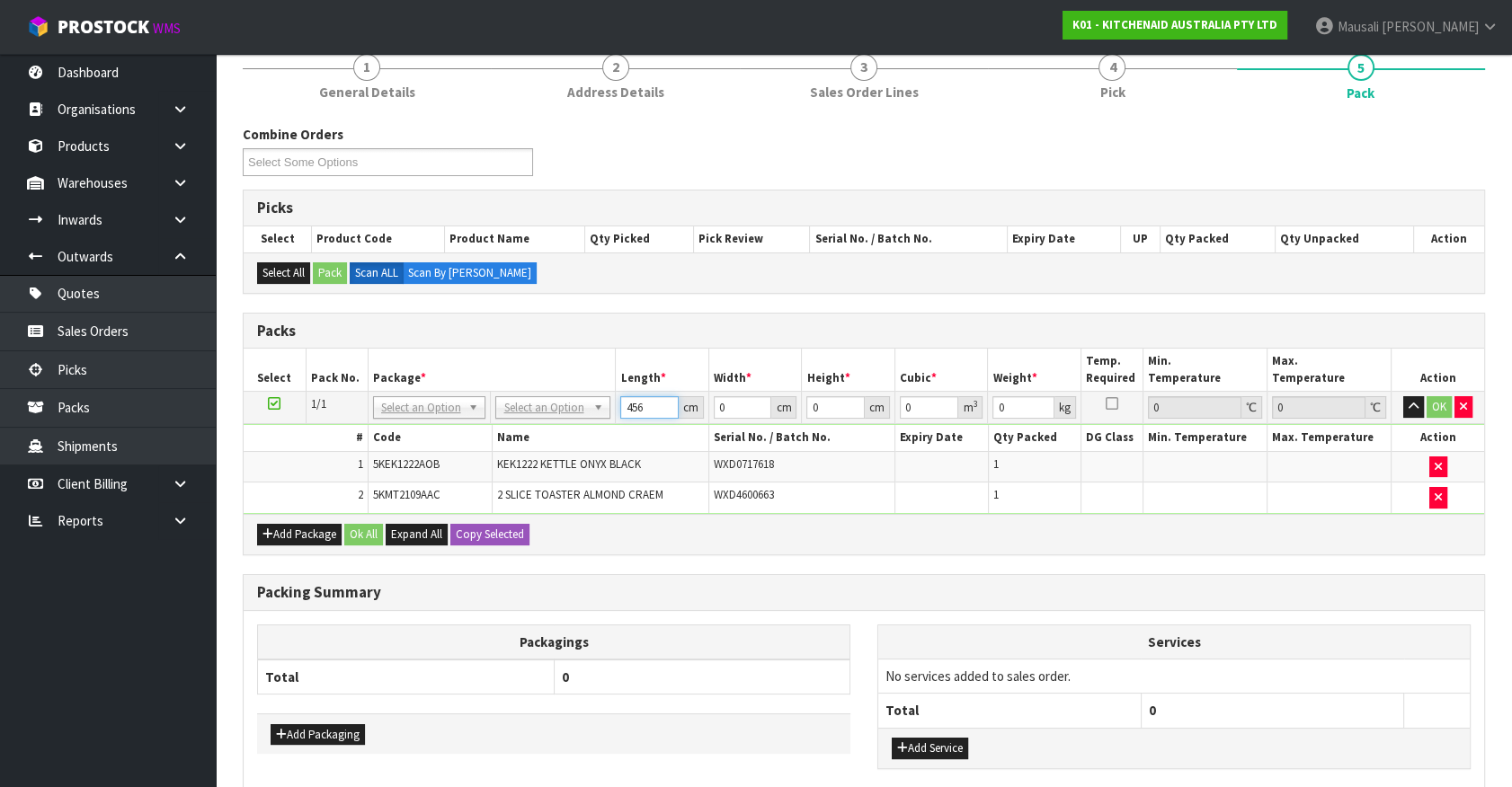 type on "456" 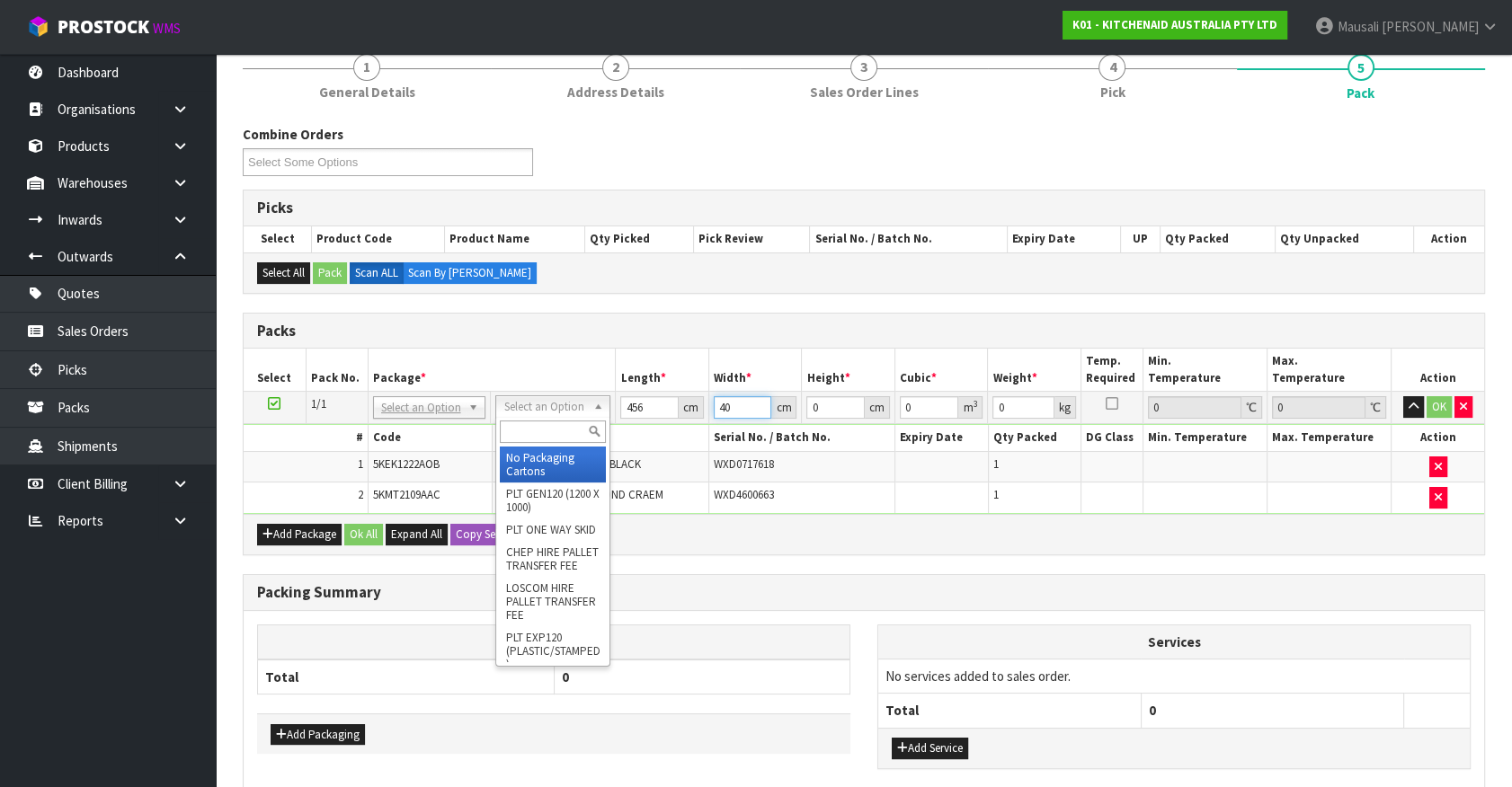 type on "40" 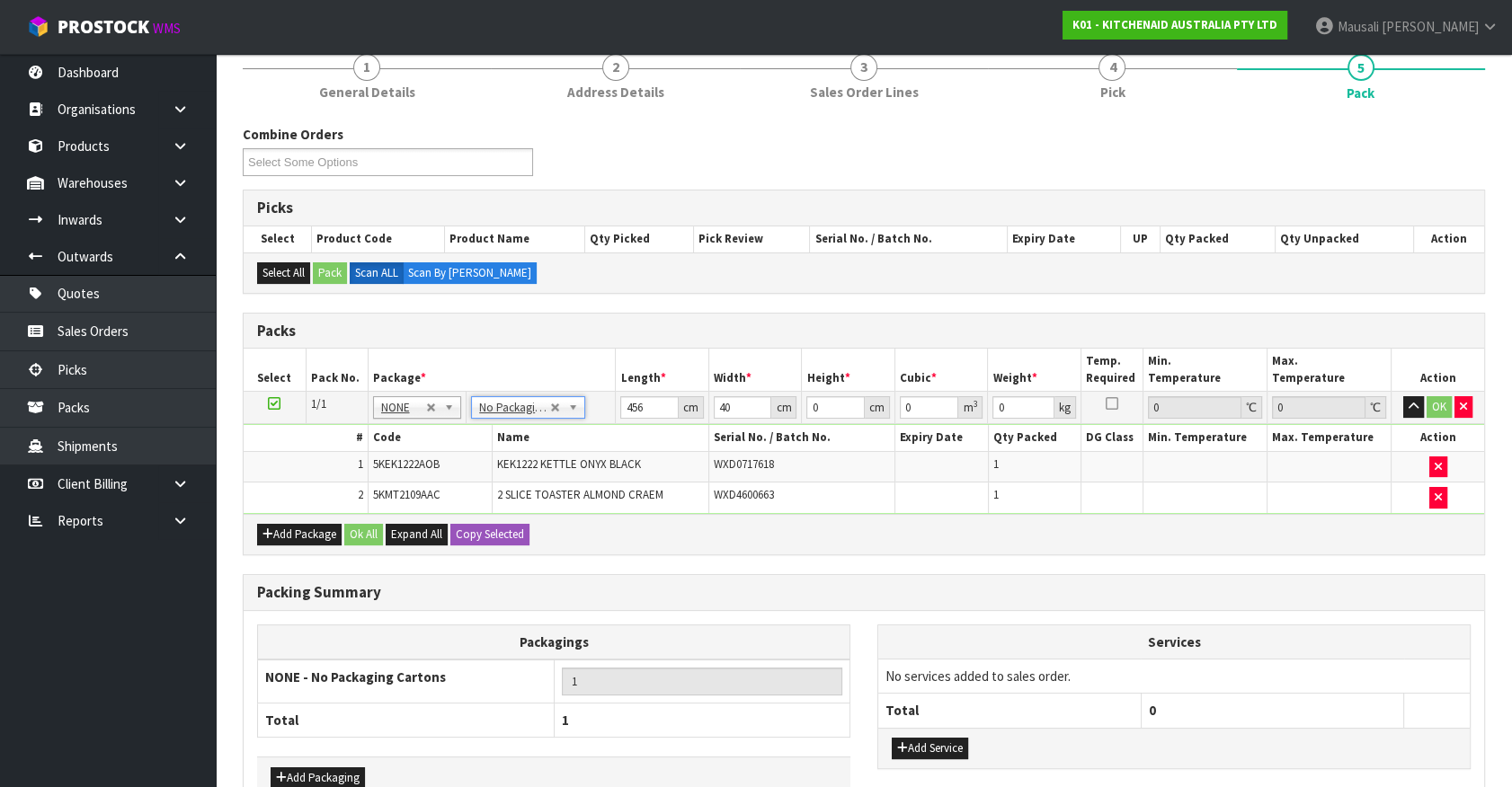 type on "0" 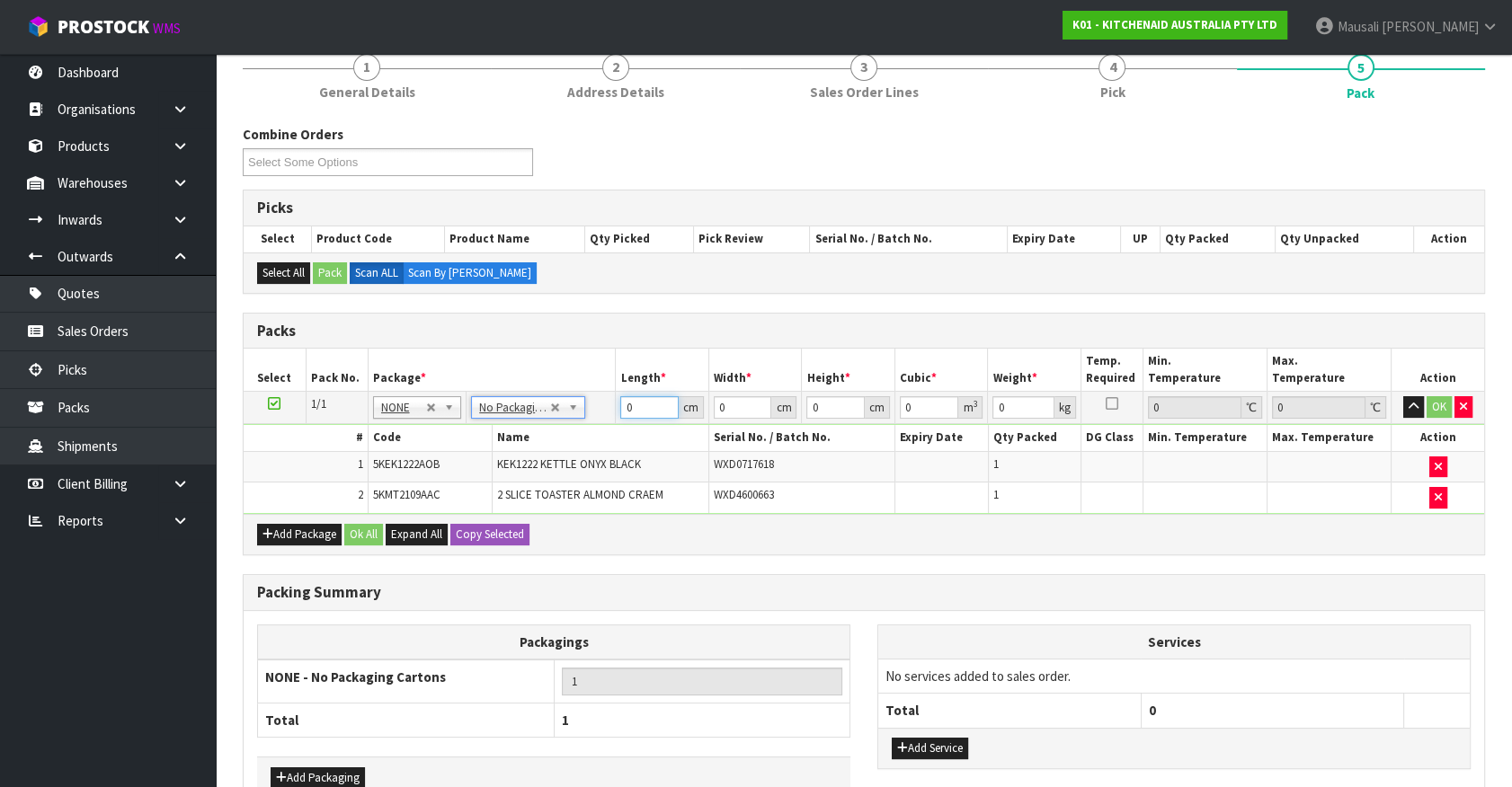 drag, startPoint x: 643, startPoint y: 399, endPoint x: 575, endPoint y: 419, distance: 70.880181 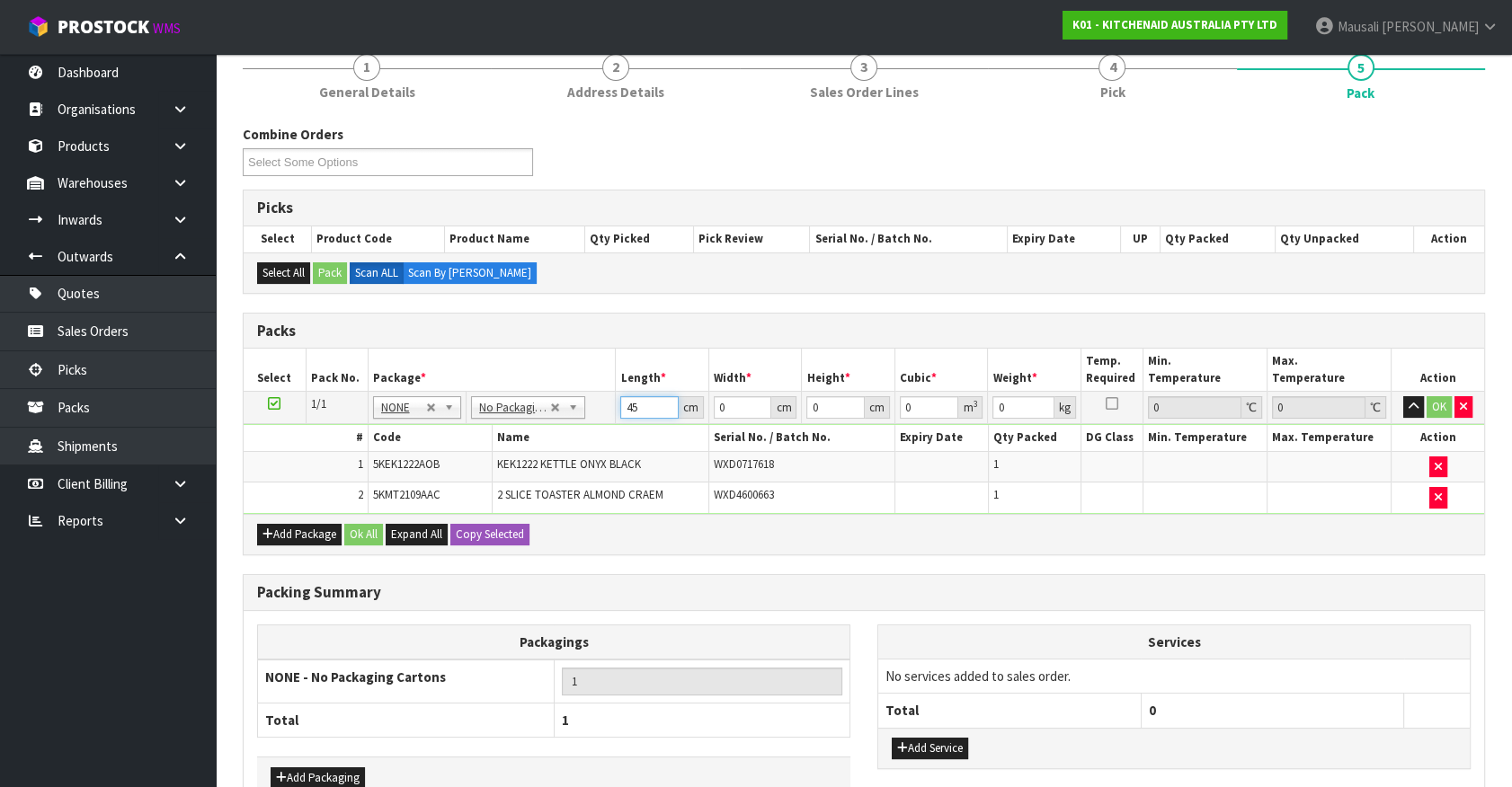 type on "45" 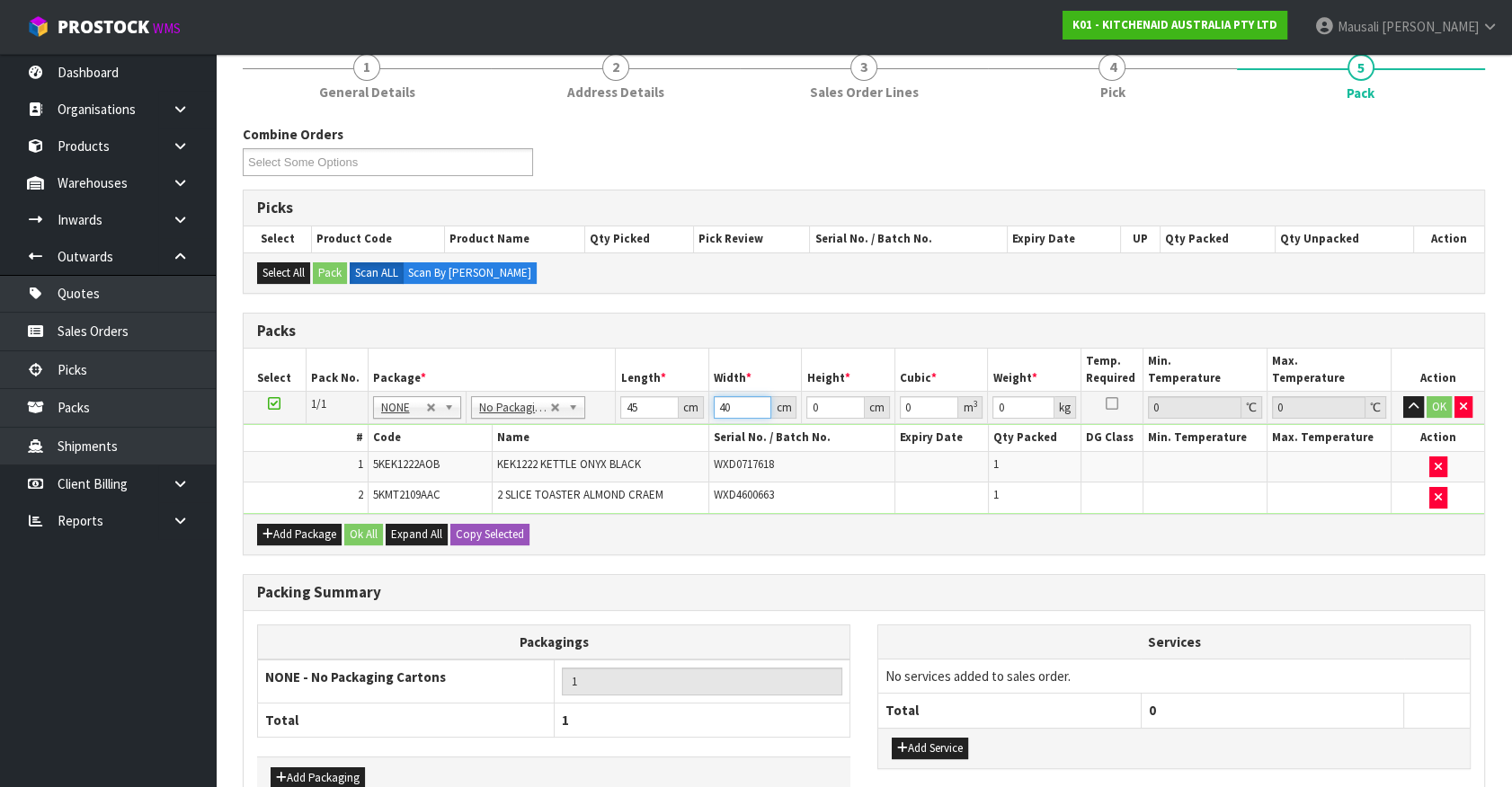 type on "40" 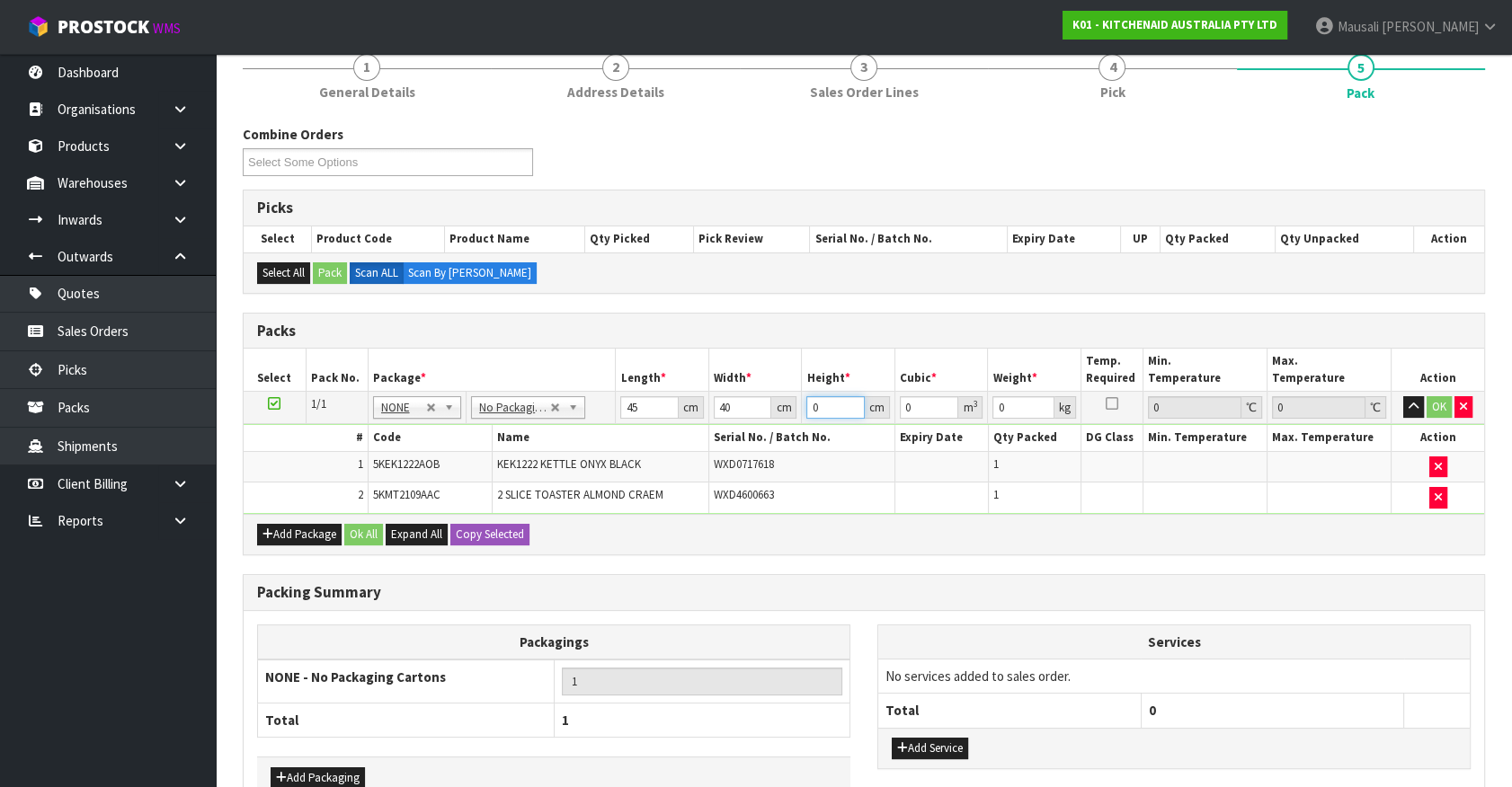 type on "2" 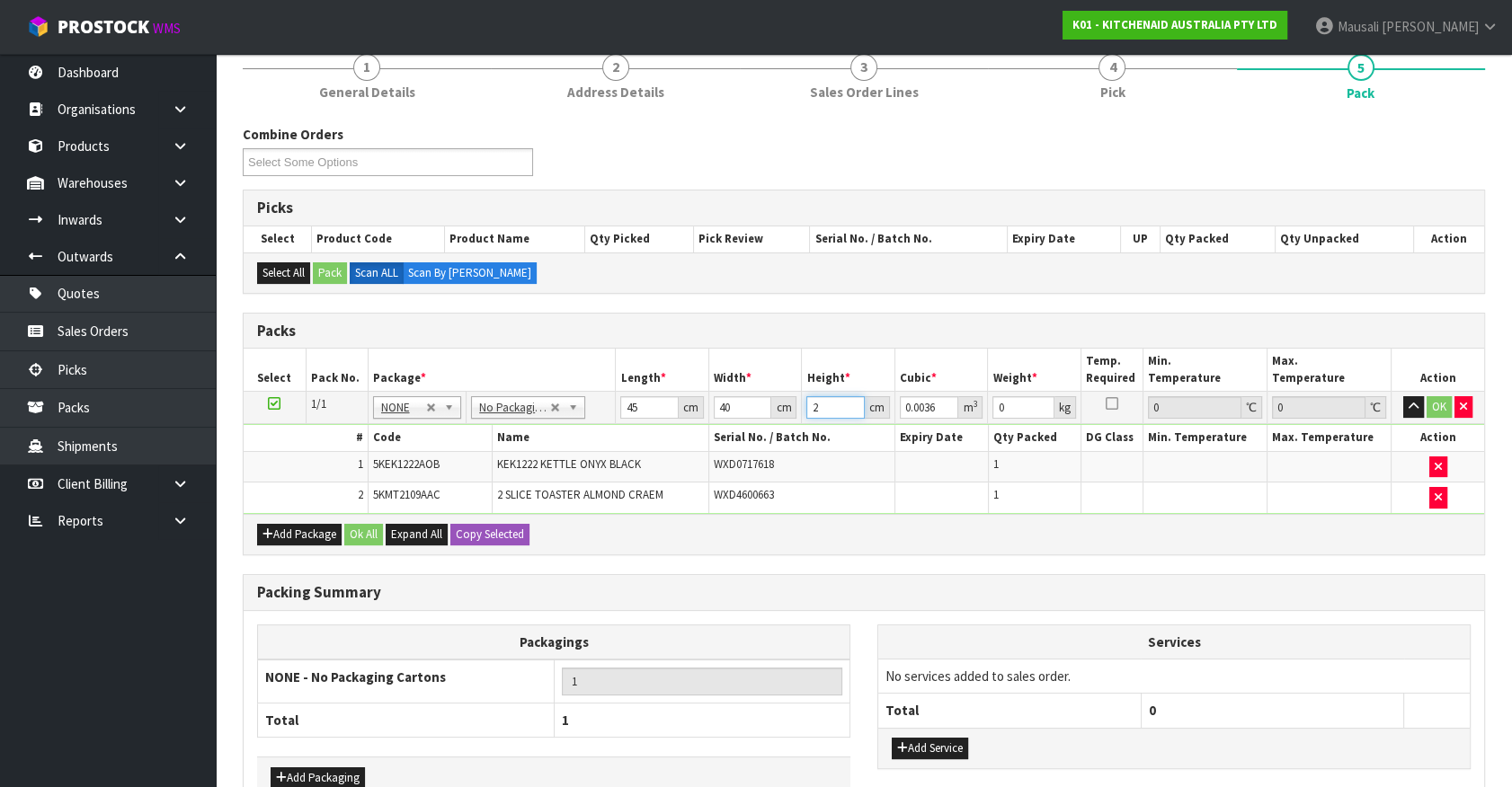 type on "29" 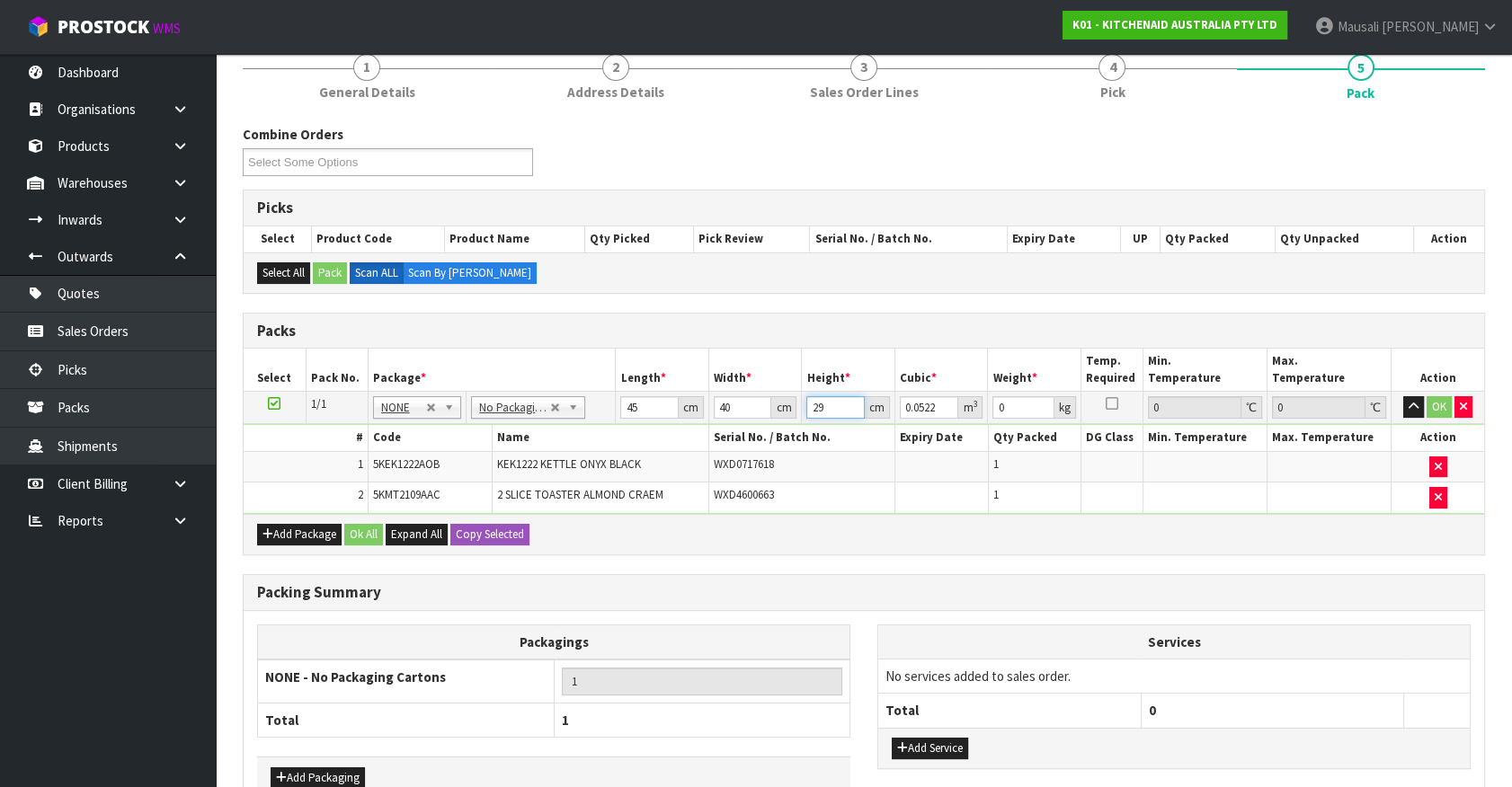 type on "29" 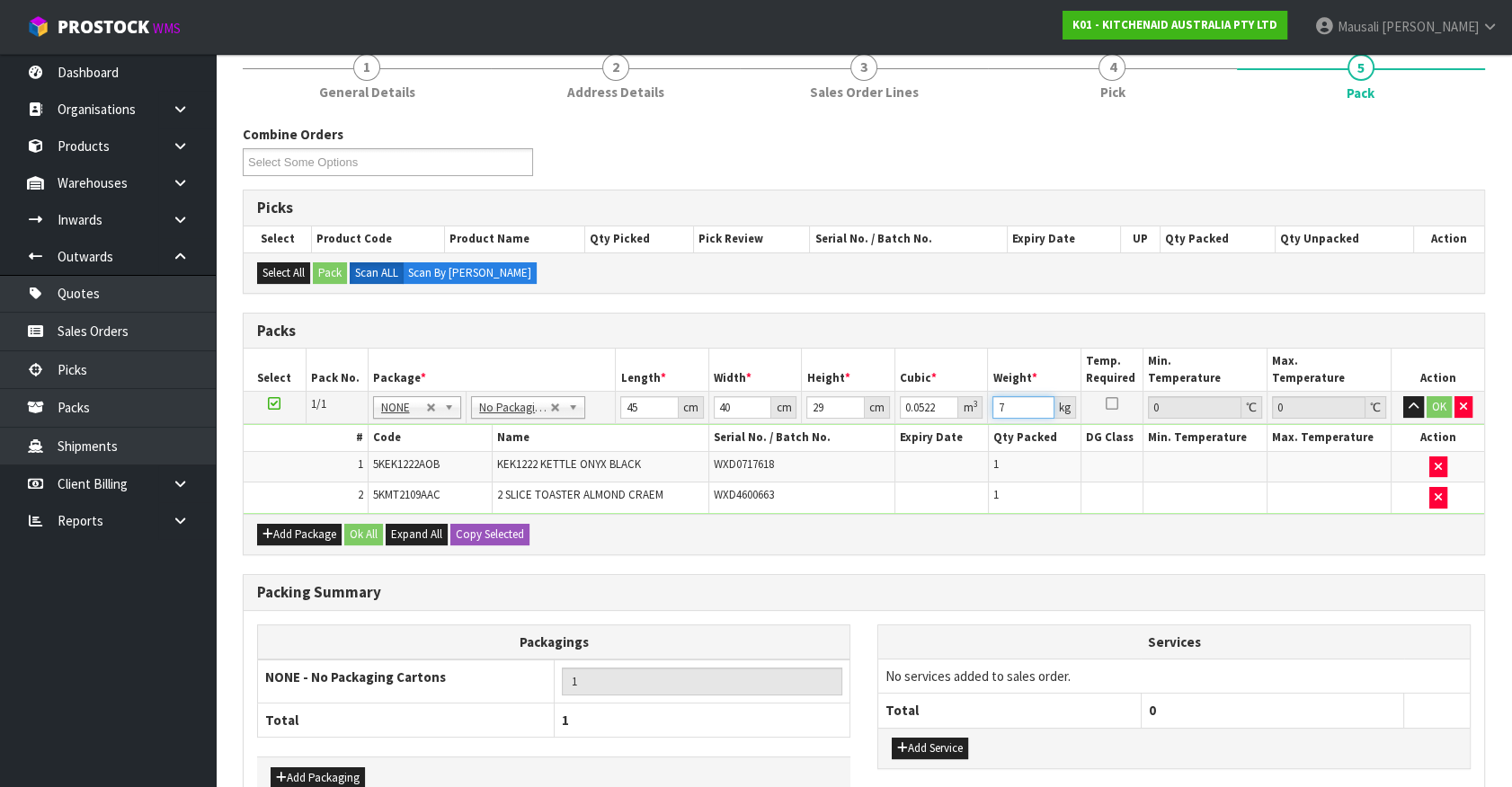 type on "7" 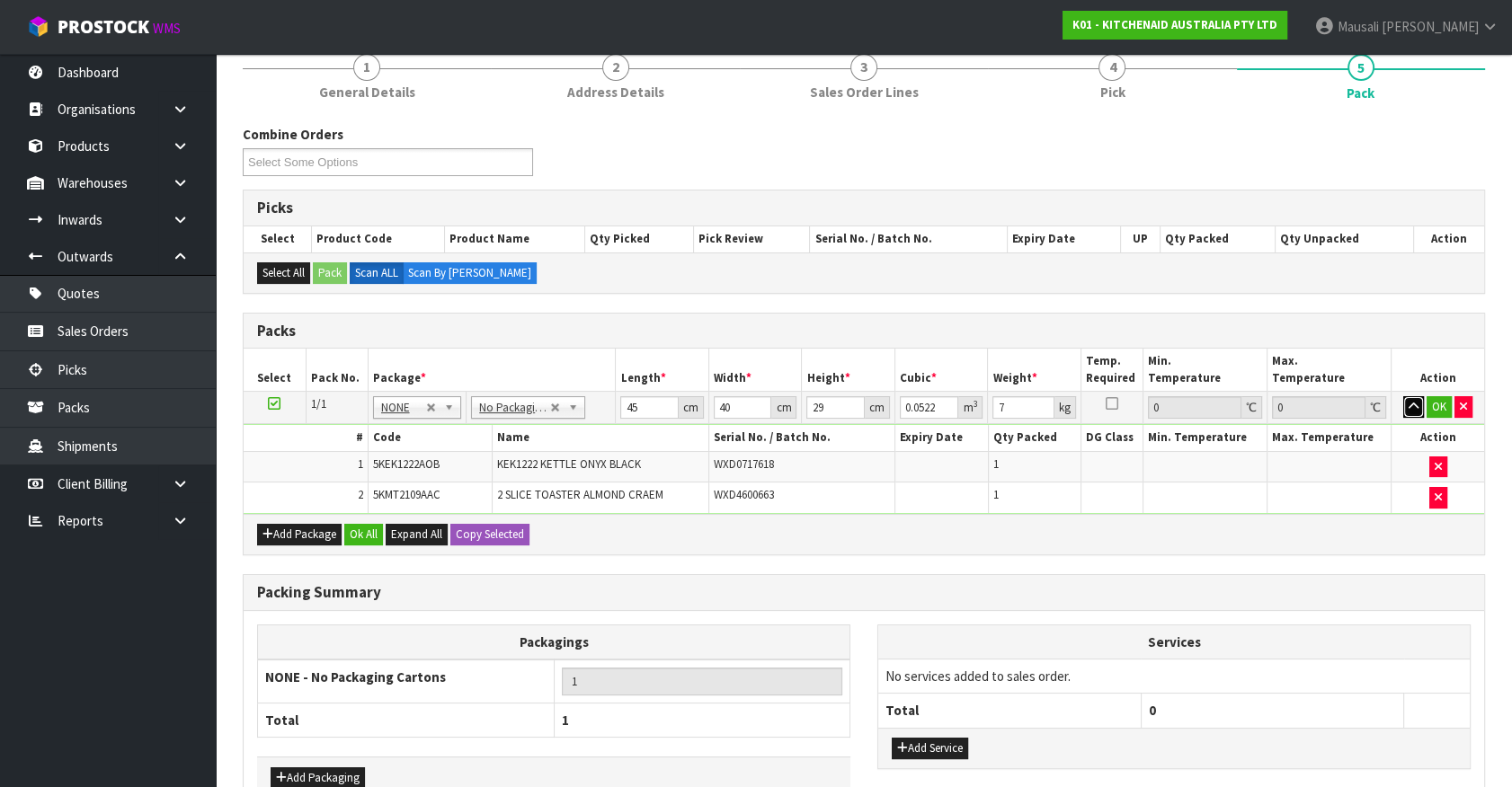 type 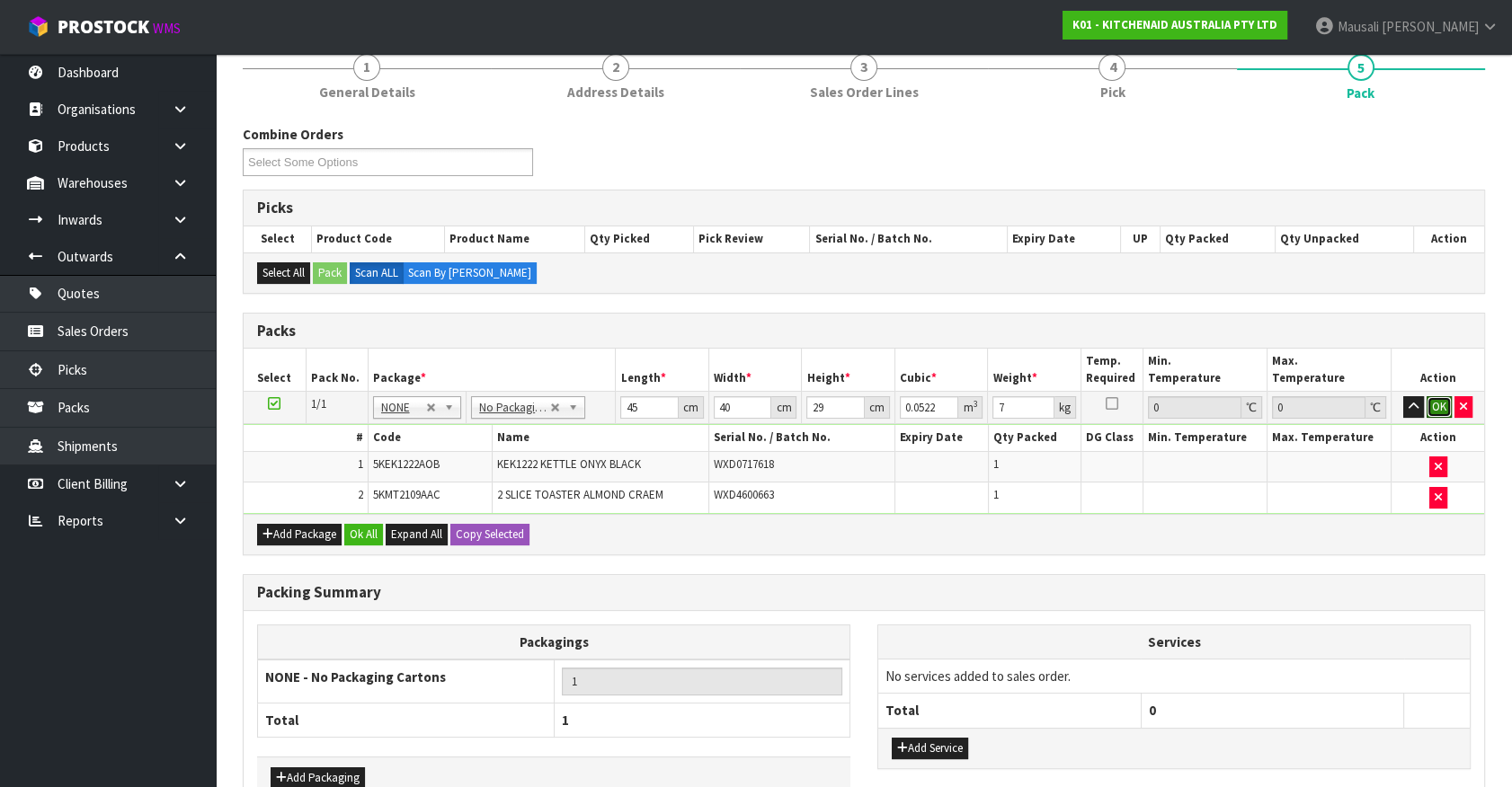 click on "OK" at bounding box center [1439, 407] 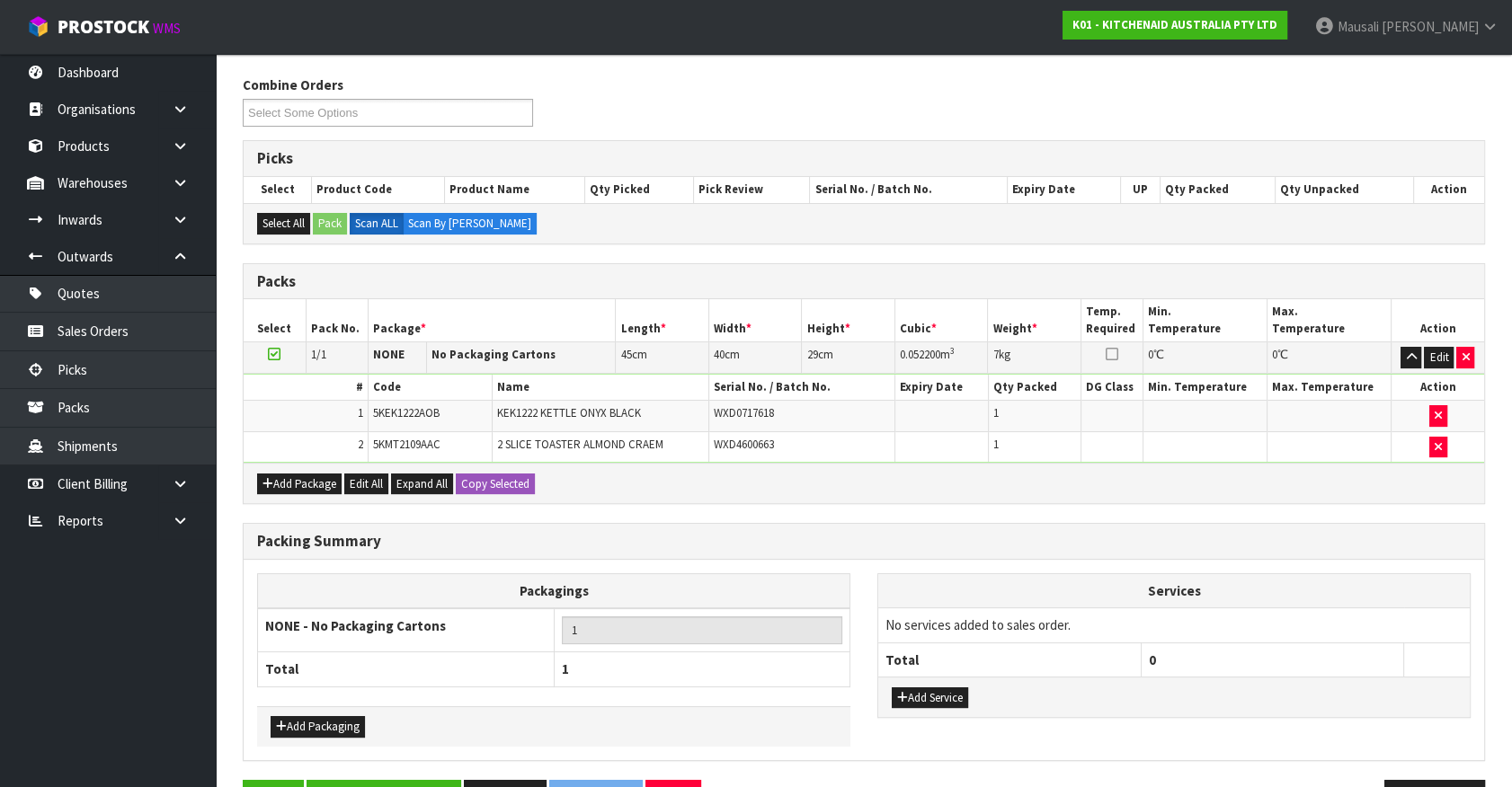 scroll, scrollTop: 265, scrollLeft: 0, axis: vertical 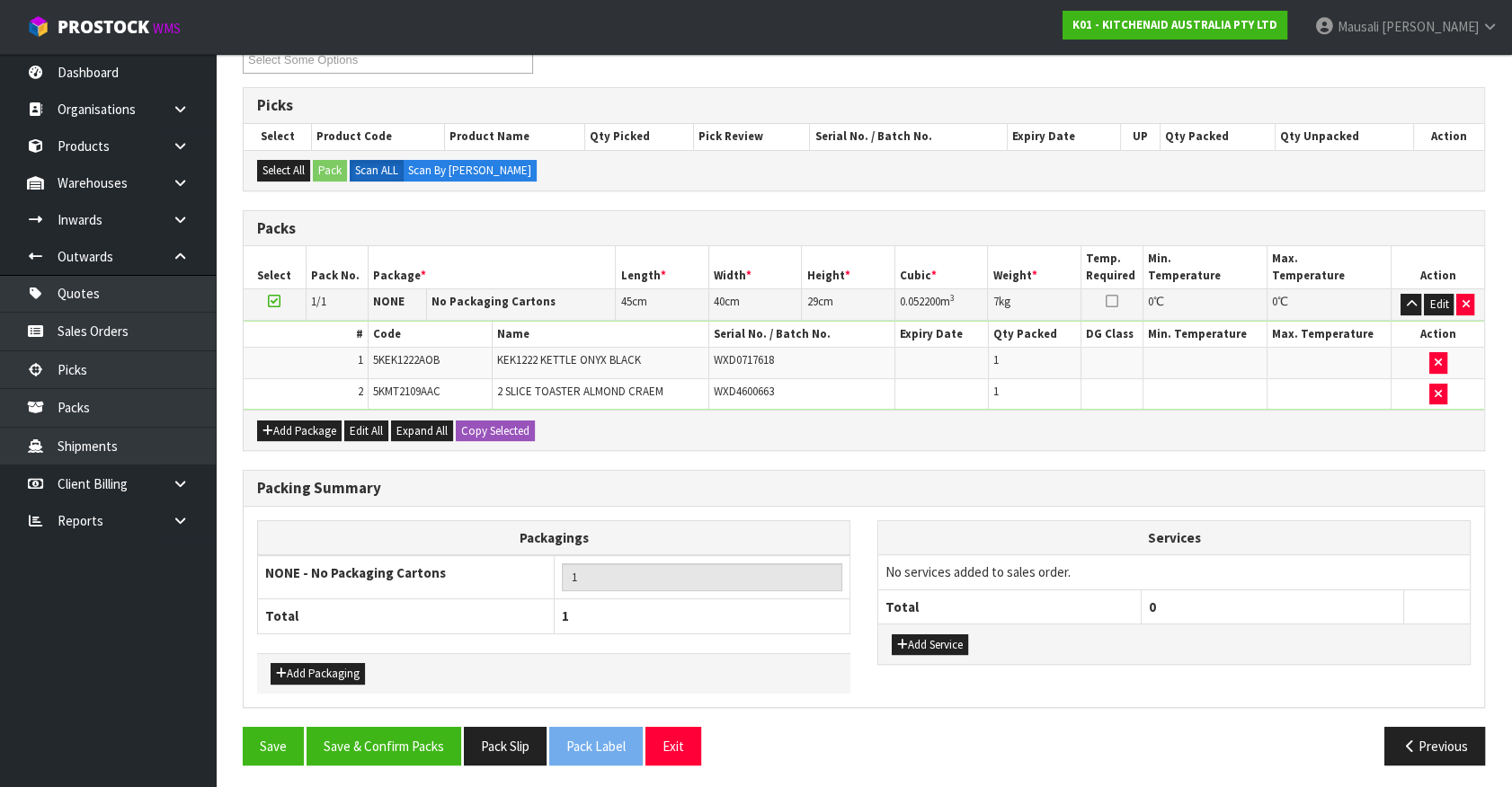 drag, startPoint x: 414, startPoint y: 766, endPoint x: 383, endPoint y: 762, distance: 31.257 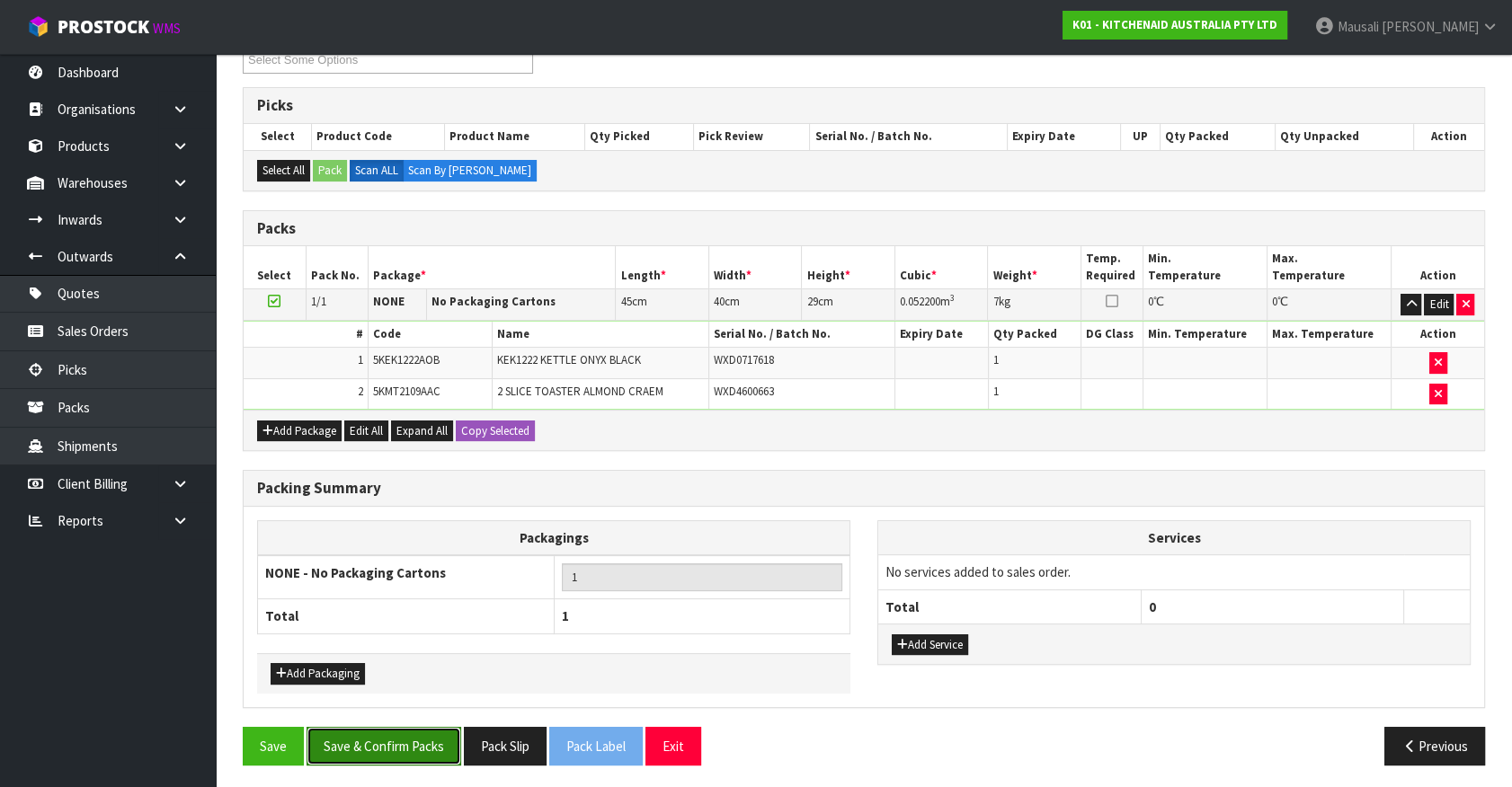 click on "Save & Confirm Packs" at bounding box center (384, 746) 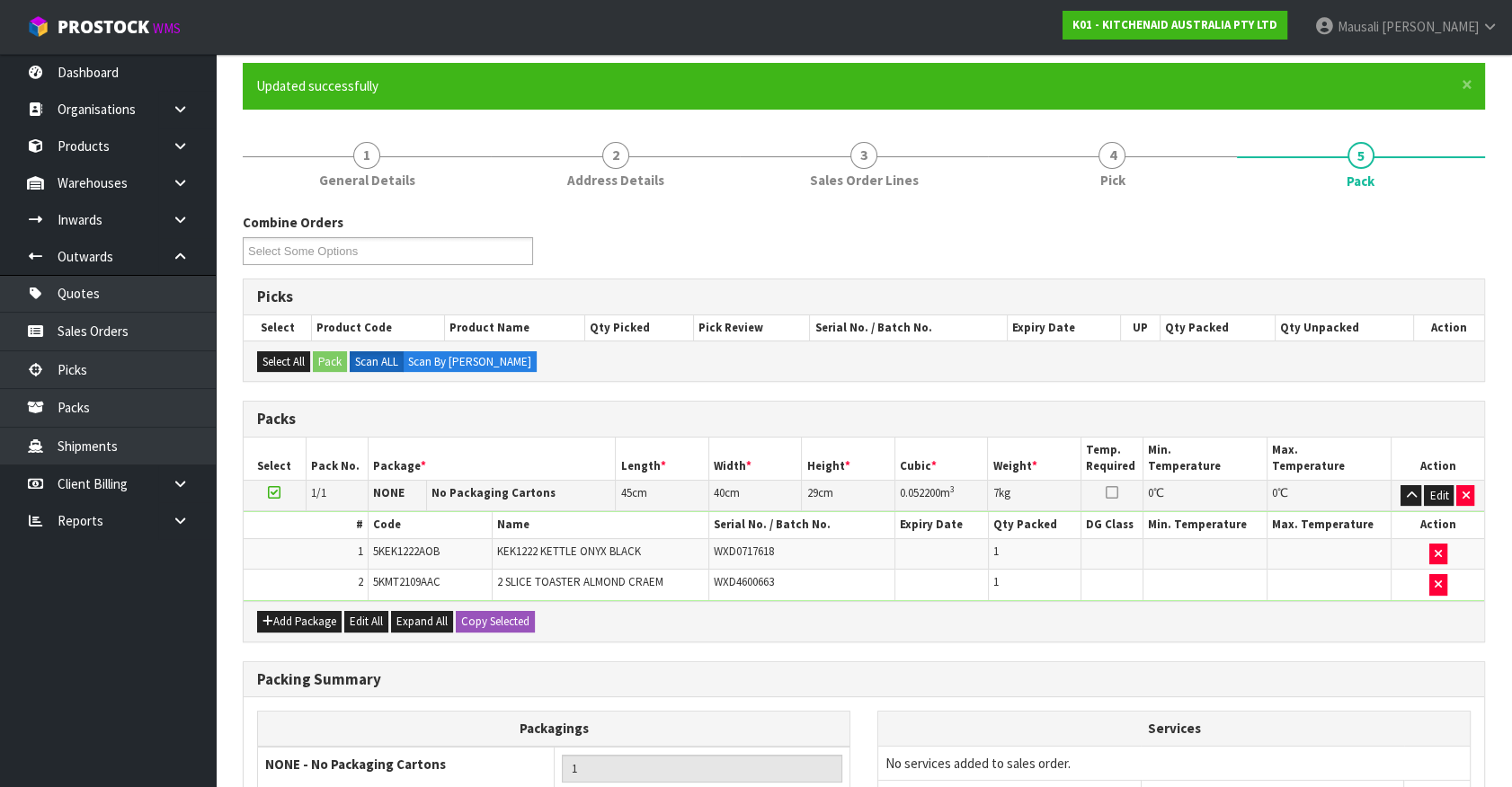 scroll, scrollTop: 202, scrollLeft: 0, axis: vertical 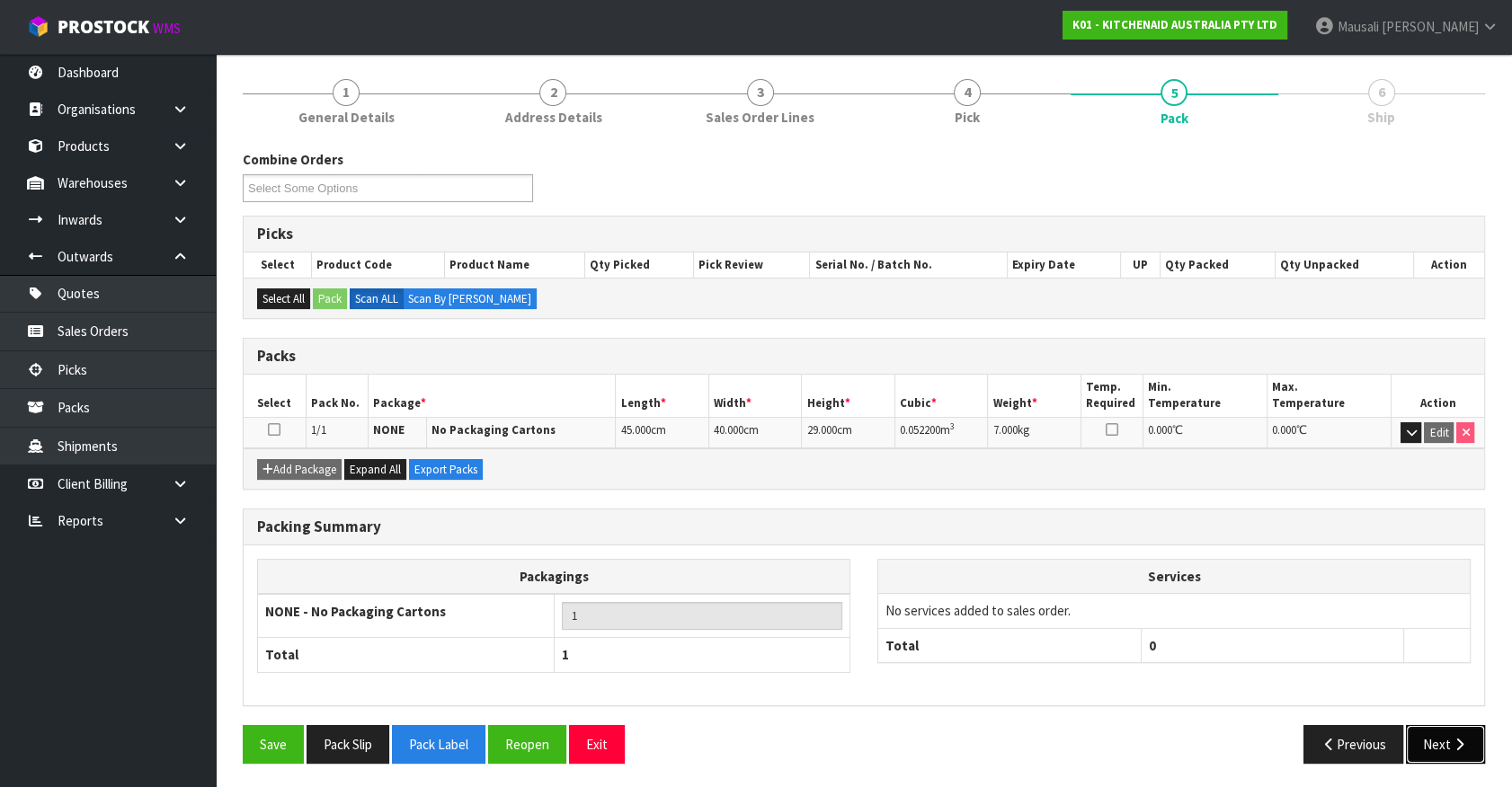 click on "Next" at bounding box center (1445, 744) 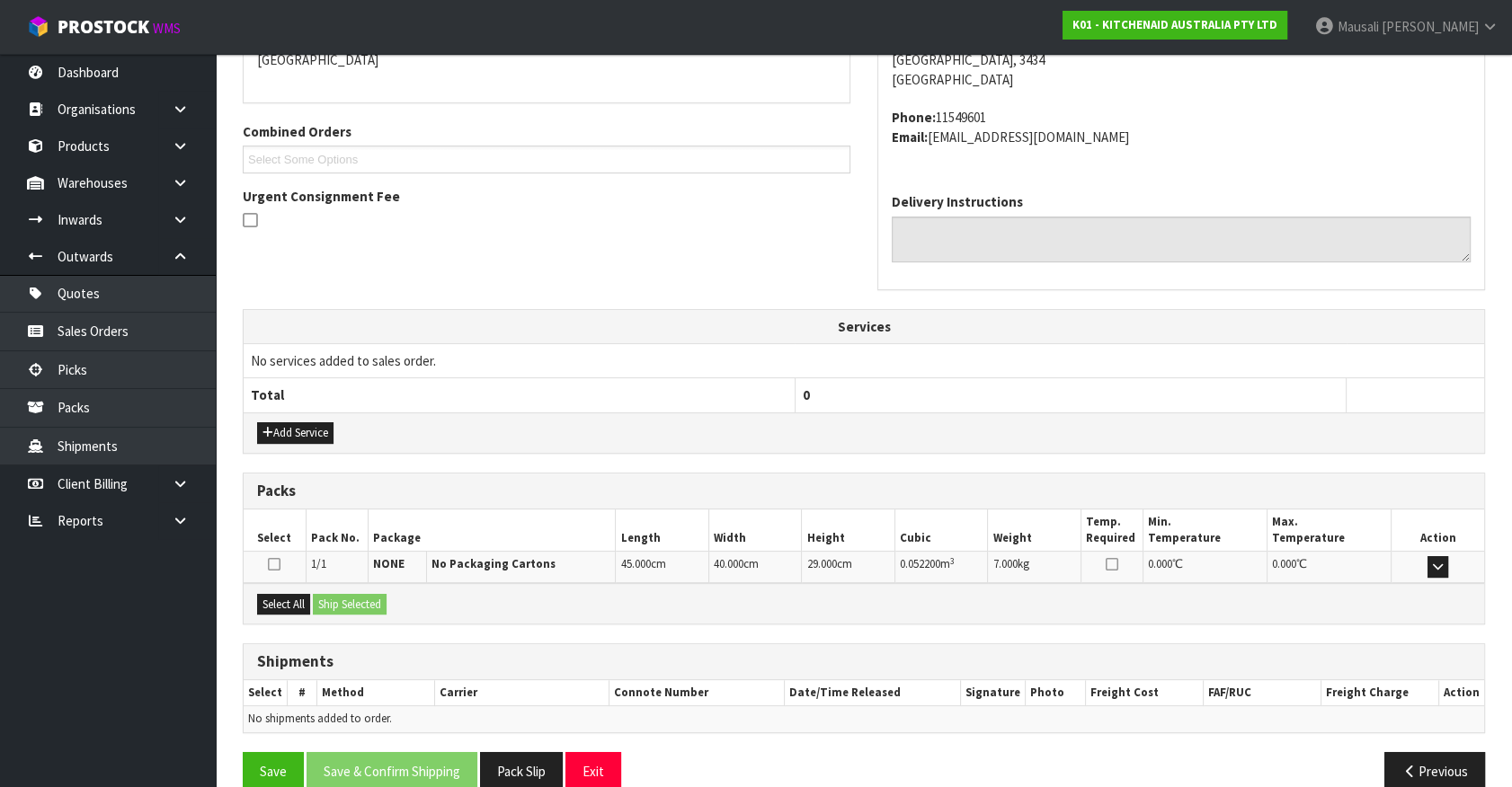 scroll, scrollTop: 437, scrollLeft: 0, axis: vertical 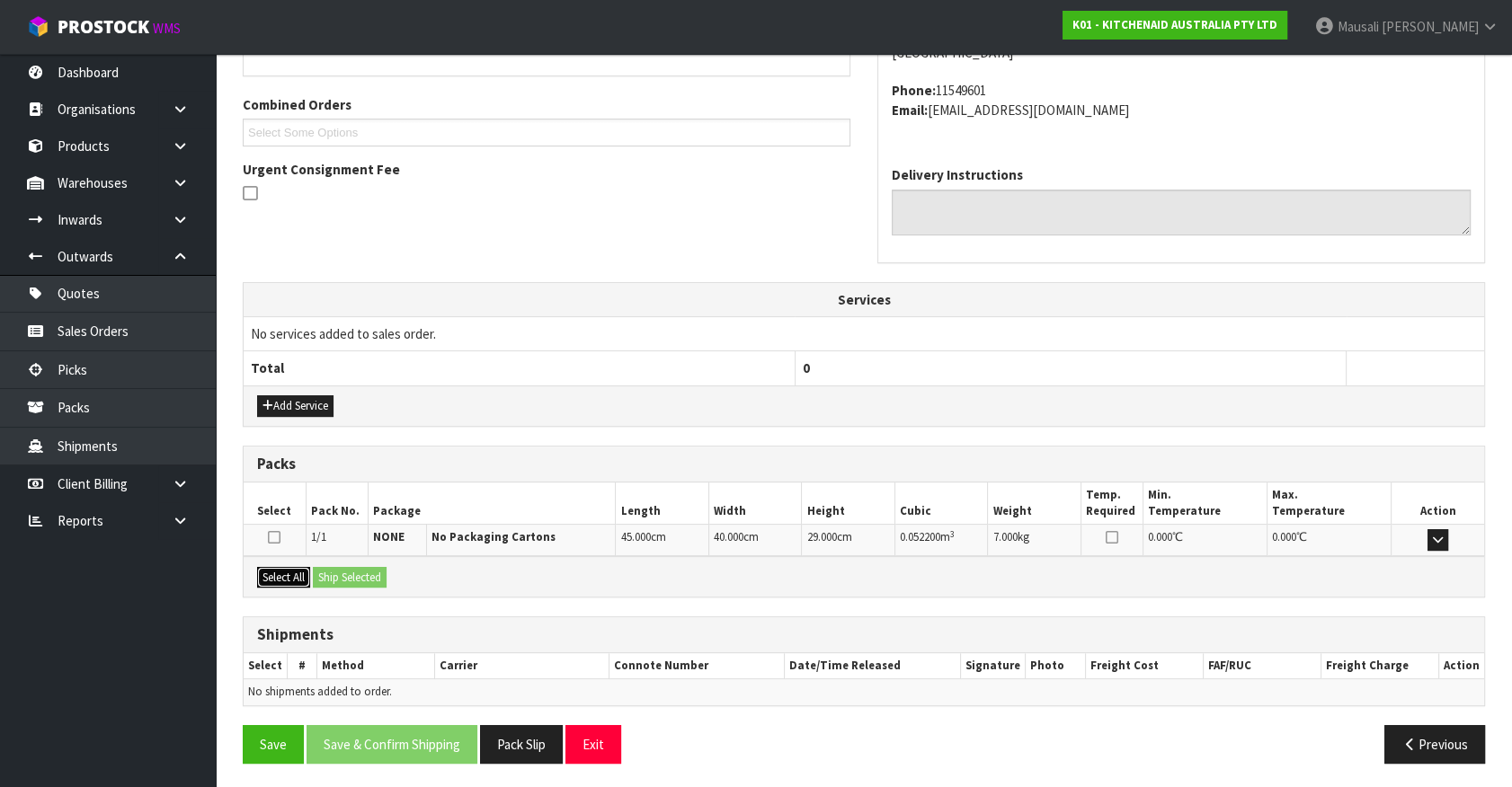 drag, startPoint x: 269, startPoint y: 571, endPoint x: 378, endPoint y: 570, distance: 109.004587 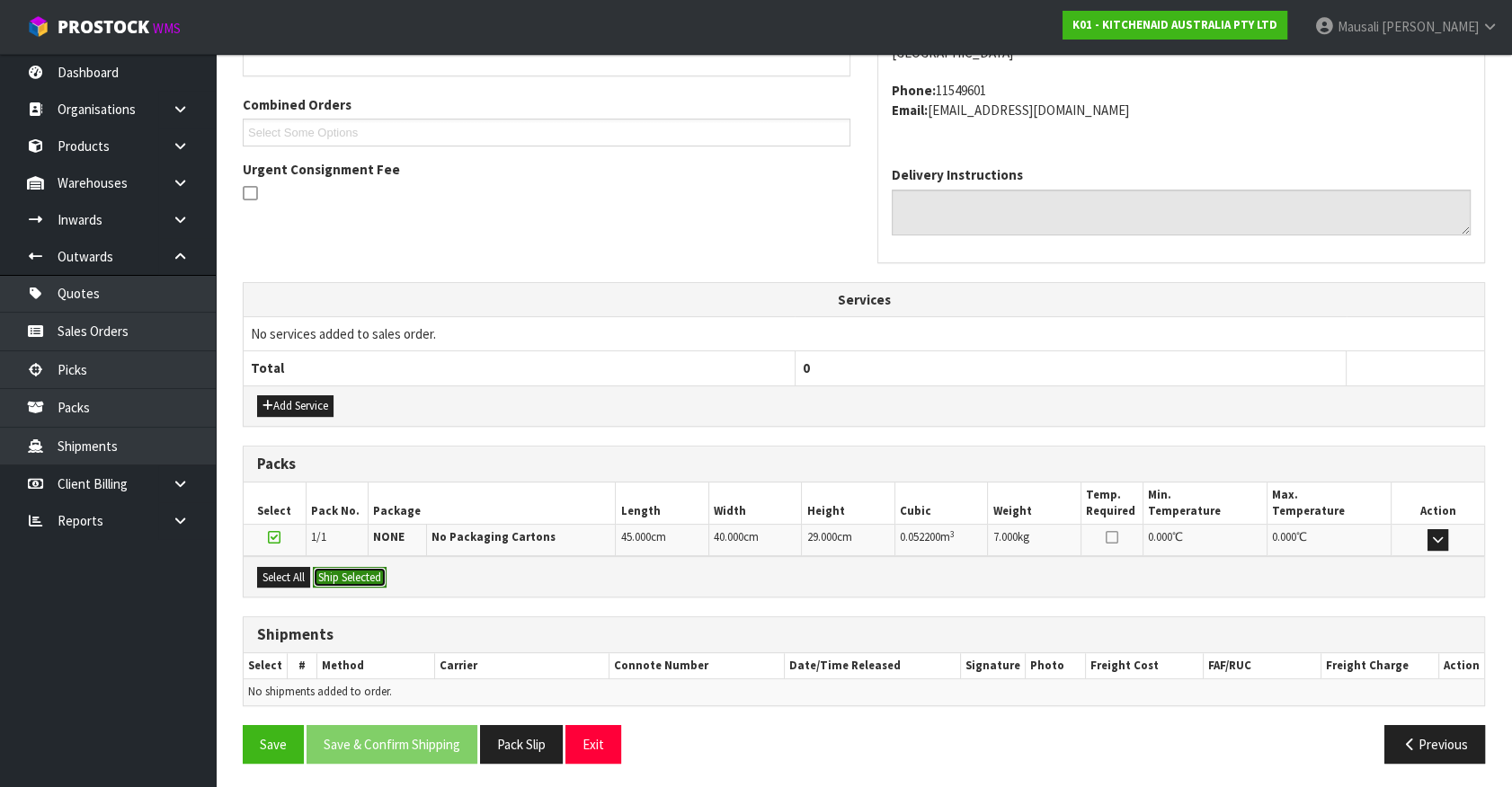 click on "Ship Selected" at bounding box center (350, 578) 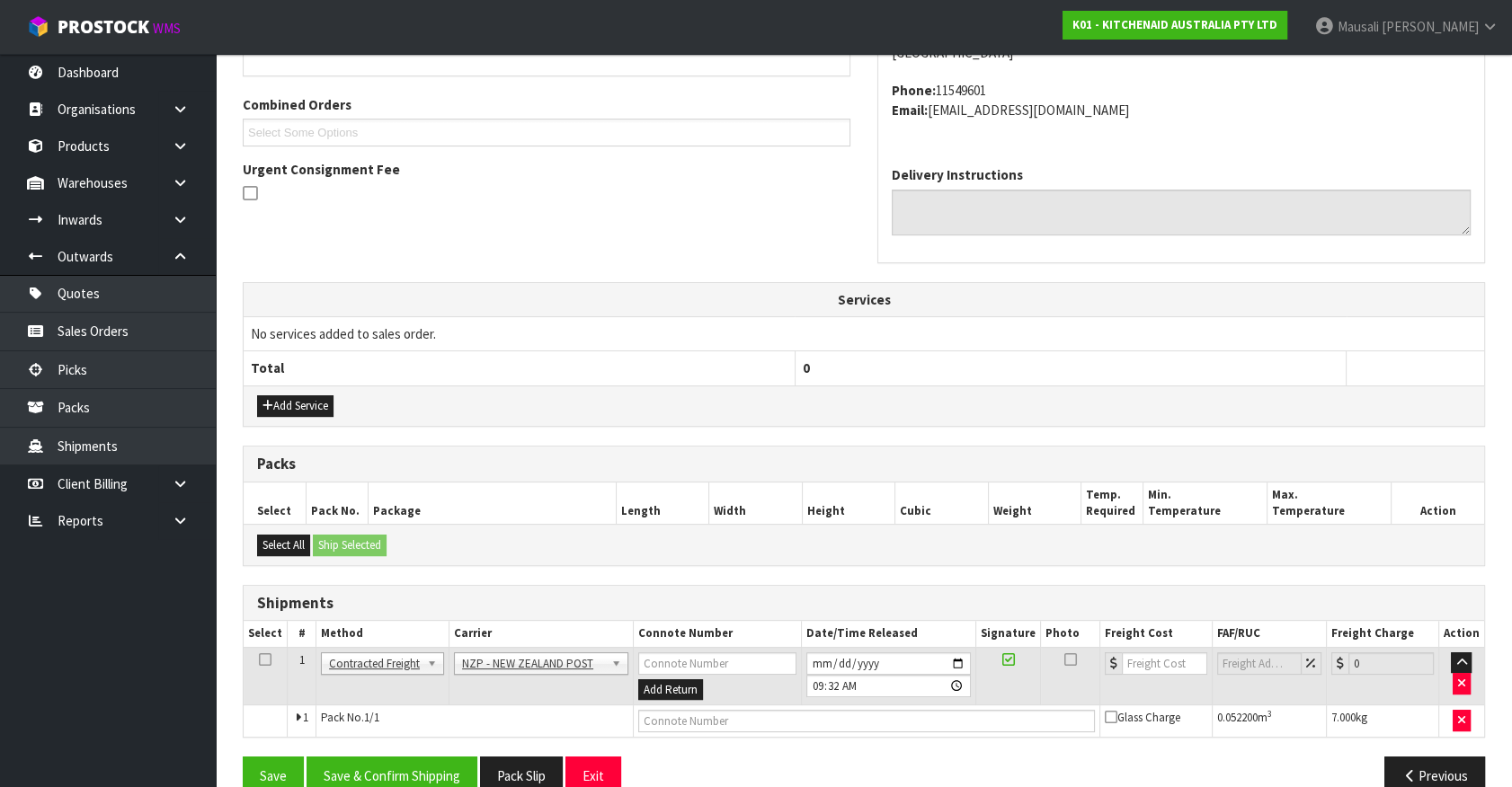 scroll, scrollTop: 468, scrollLeft: 0, axis: vertical 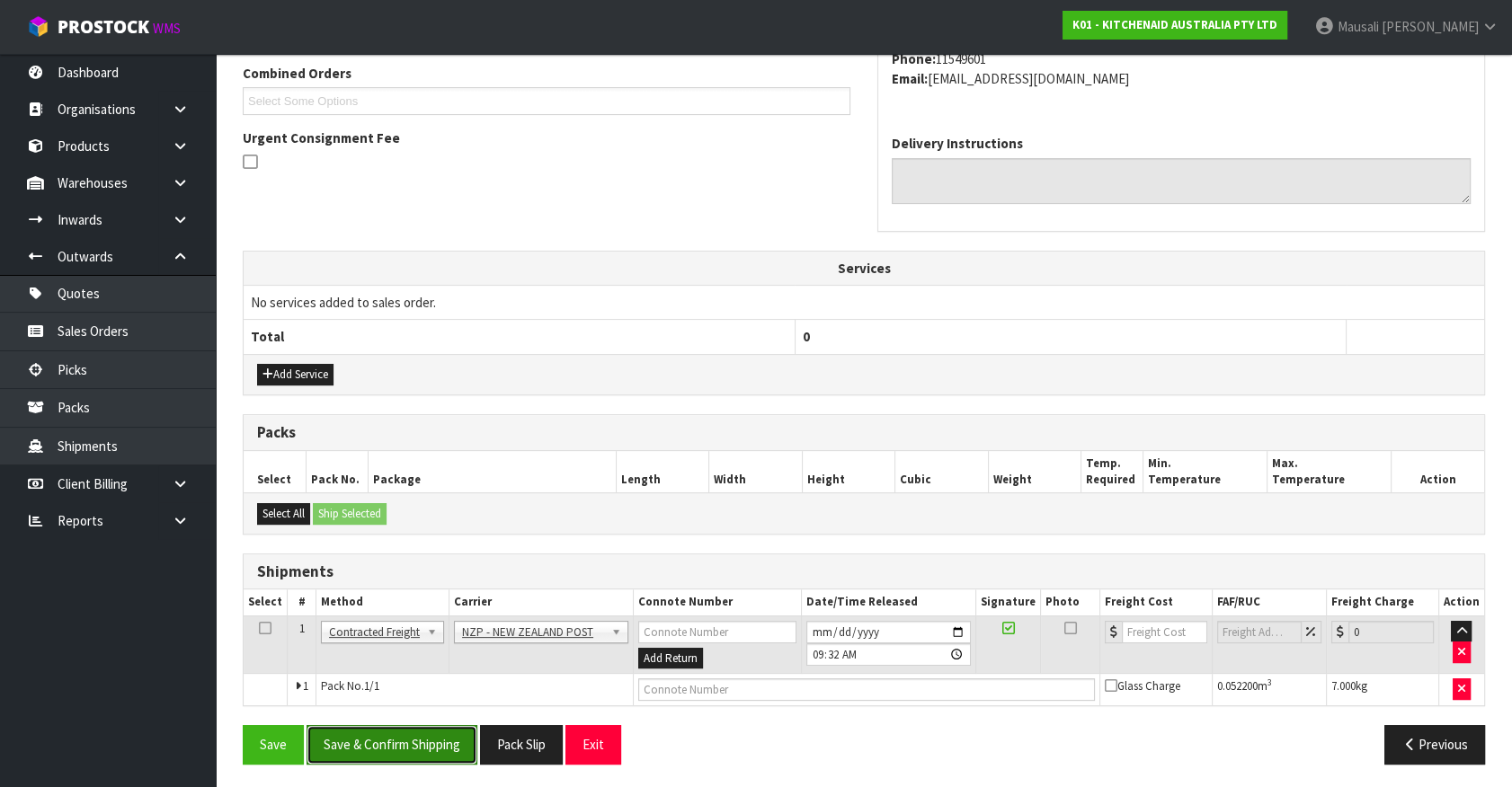 click on "Save & Confirm Shipping" at bounding box center (392, 744) 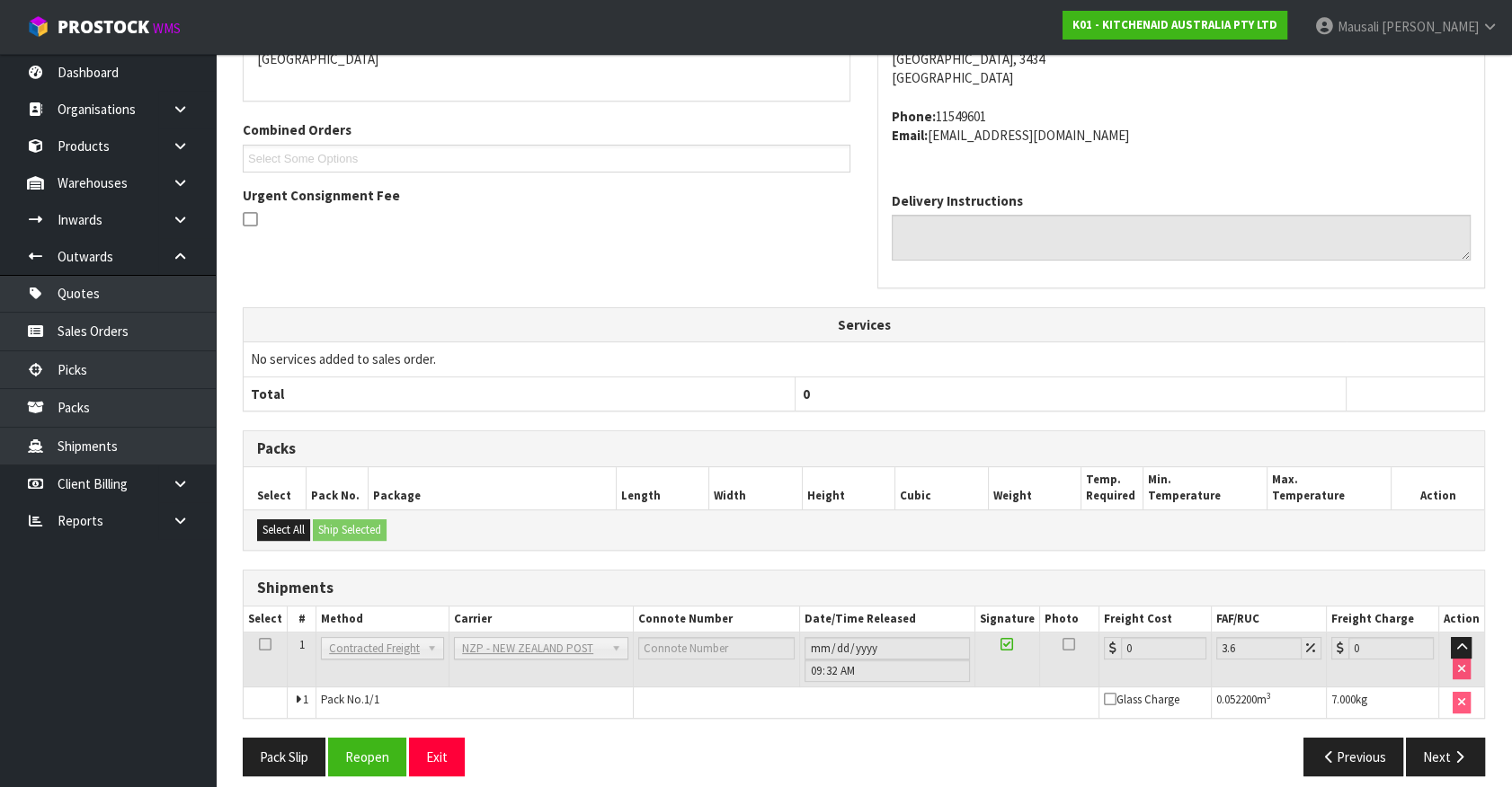 scroll, scrollTop: 443, scrollLeft: 0, axis: vertical 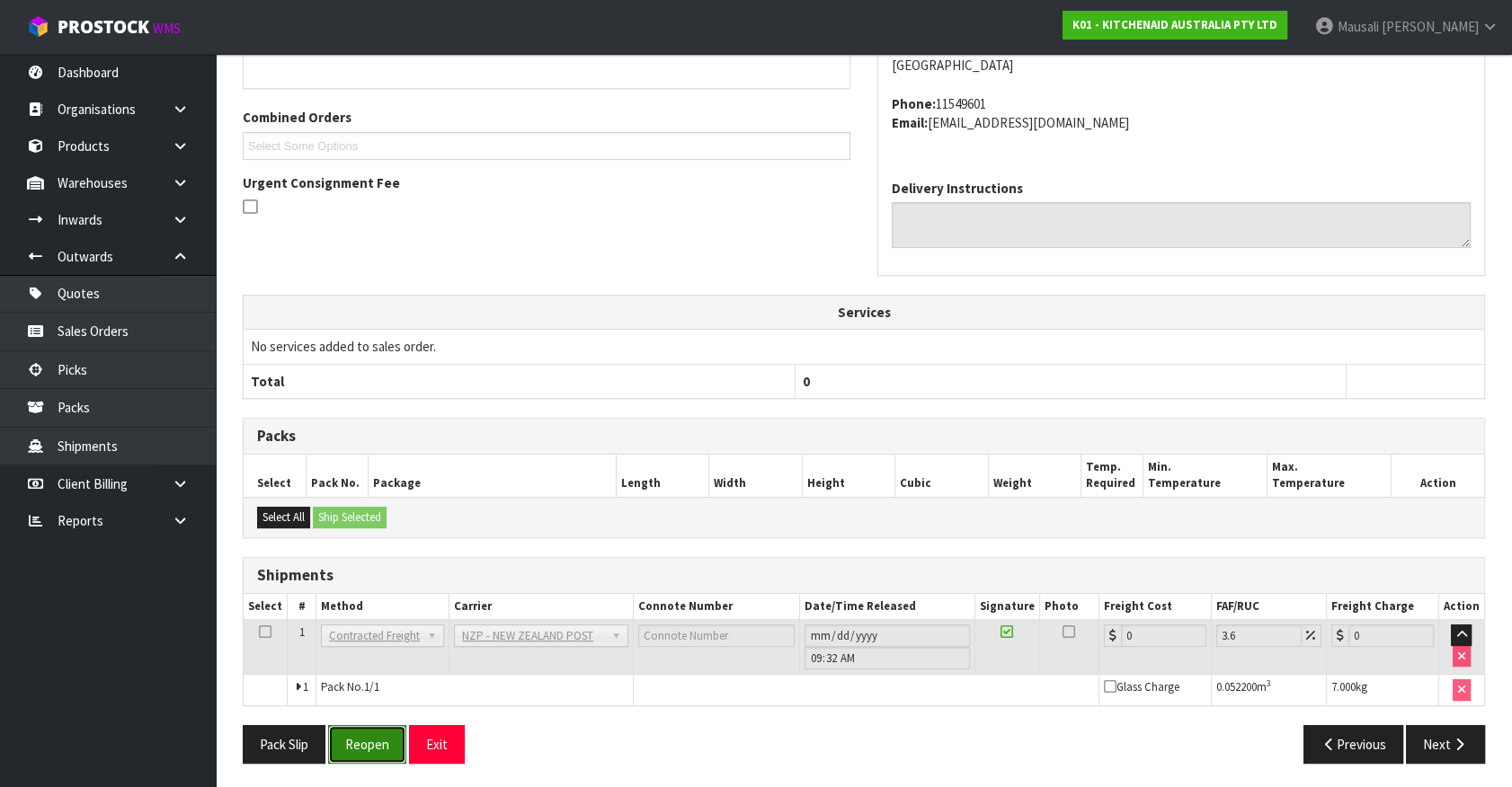 drag, startPoint x: 369, startPoint y: 730, endPoint x: 352, endPoint y: 721, distance: 19.235384 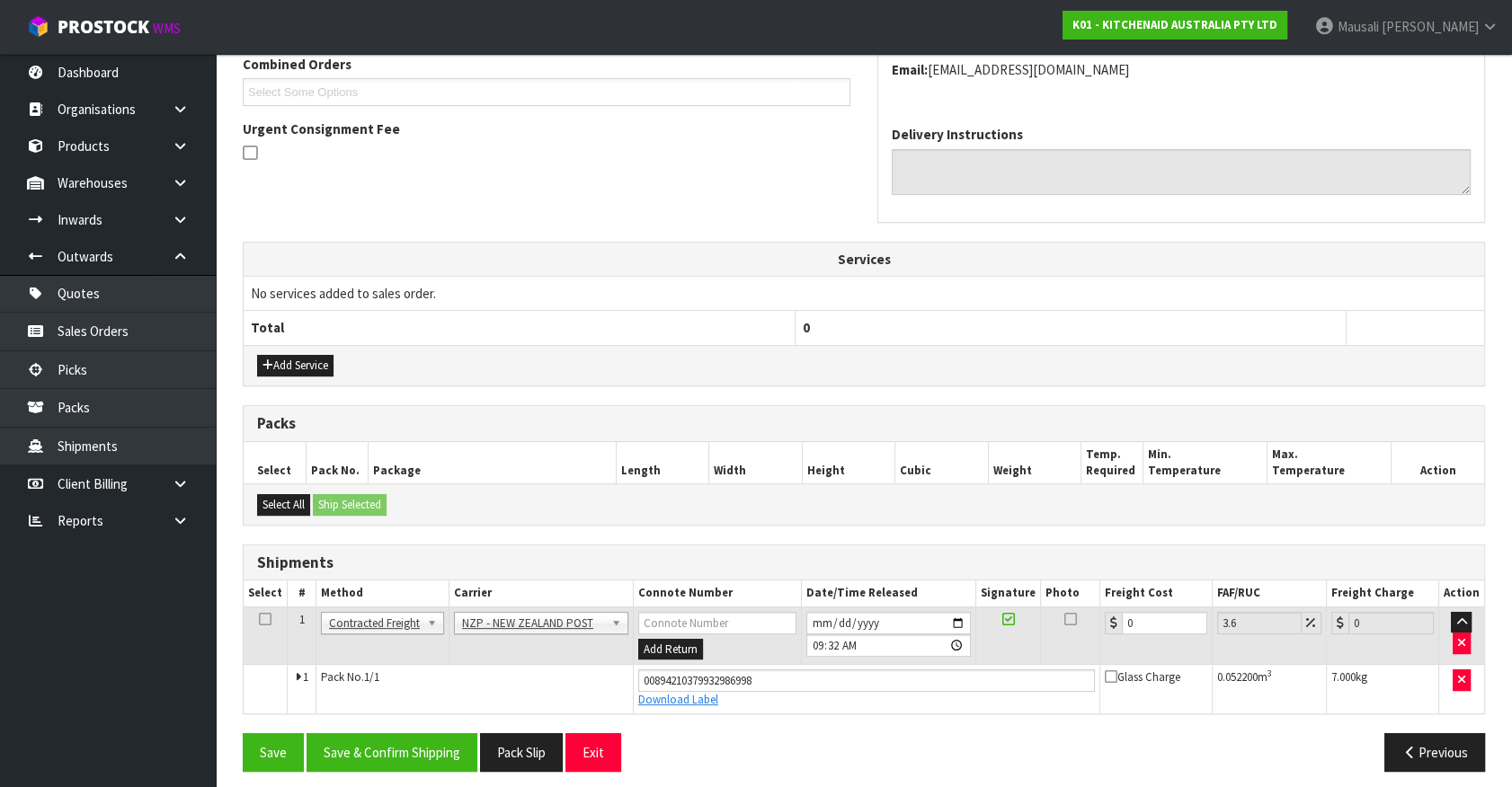 scroll, scrollTop: 485, scrollLeft: 0, axis: vertical 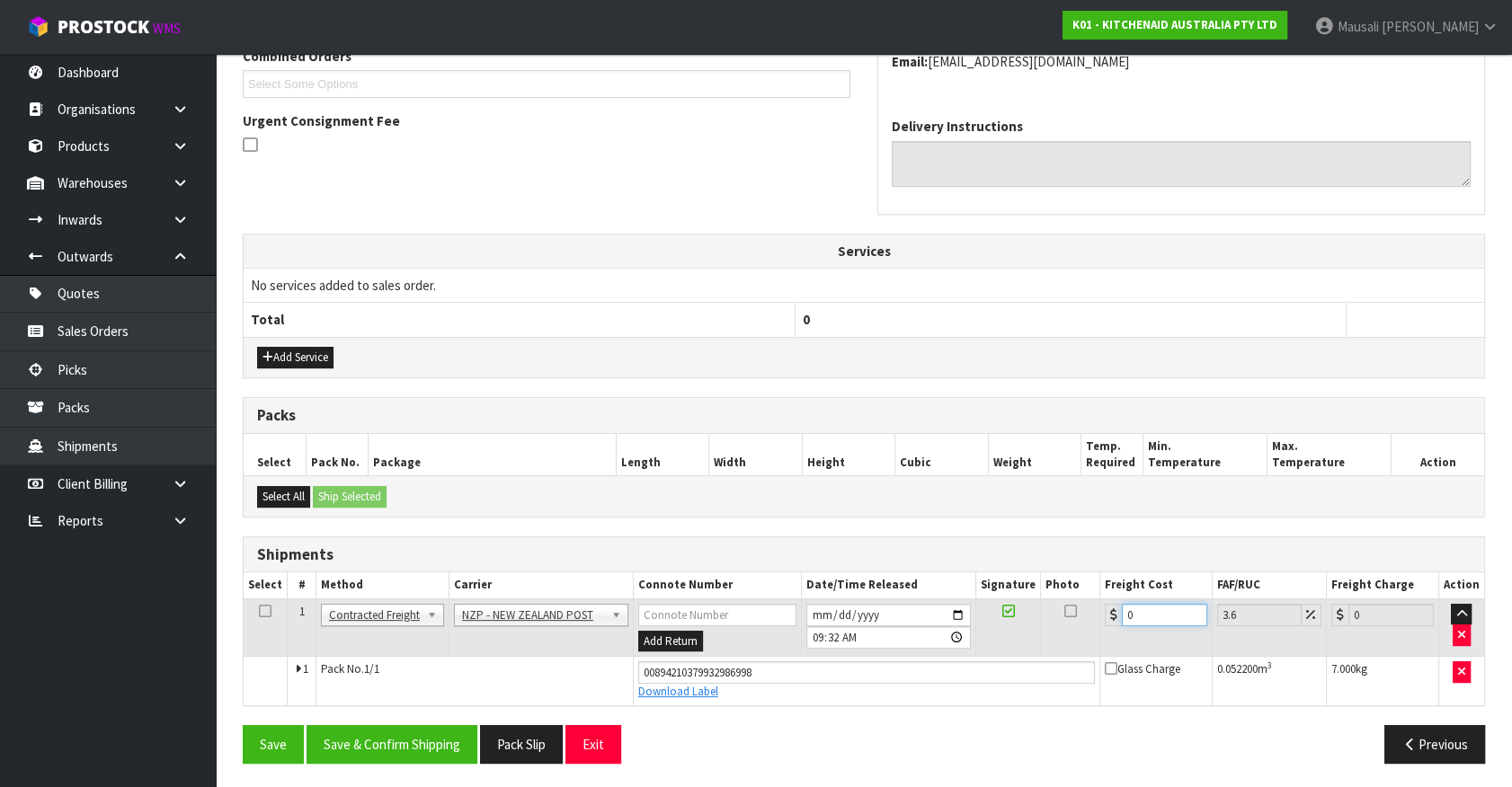 drag, startPoint x: 1126, startPoint y: 617, endPoint x: 907, endPoint y: 677, distance: 227.07047 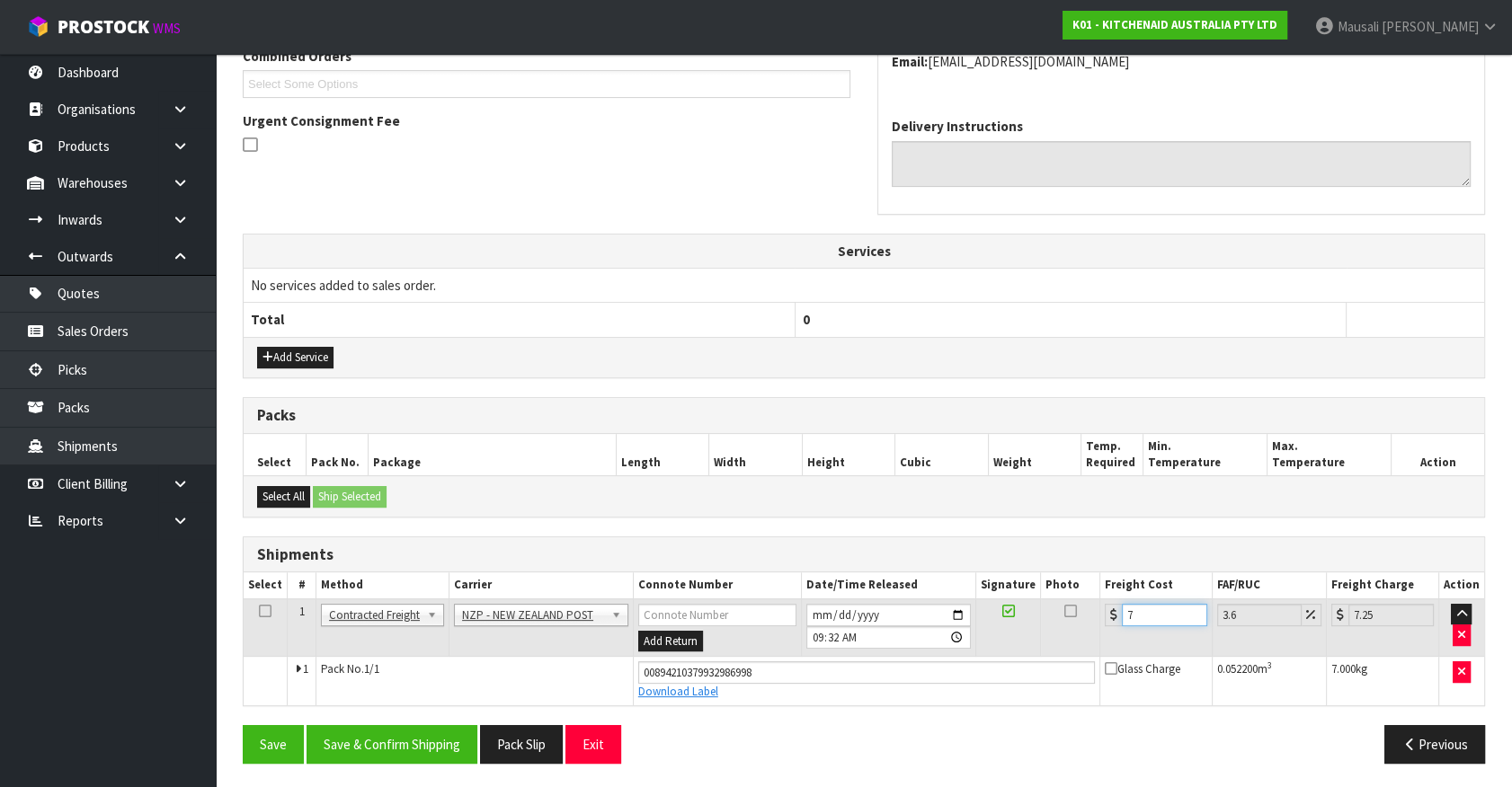 type on "7.3" 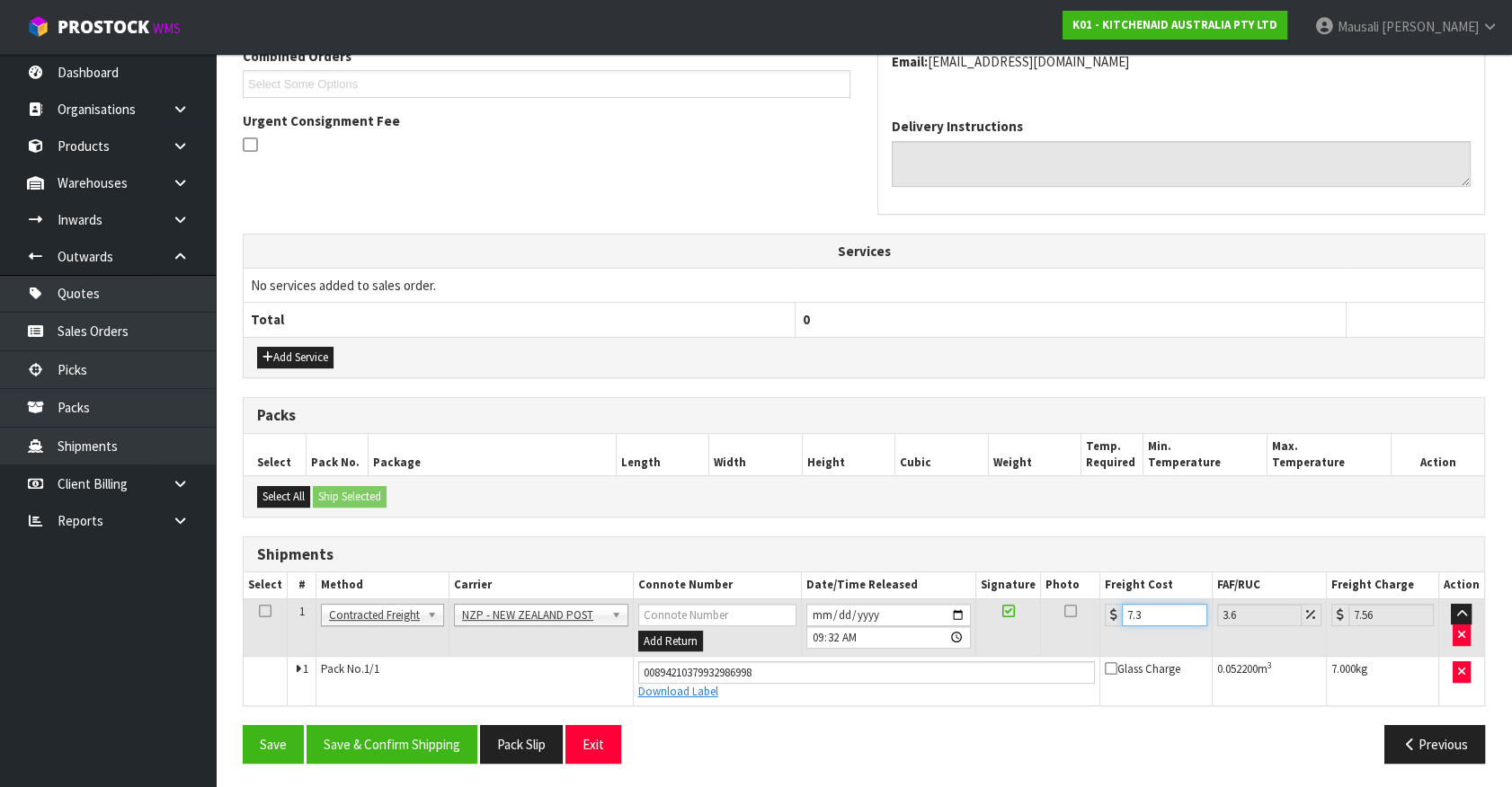 type on "7.31" 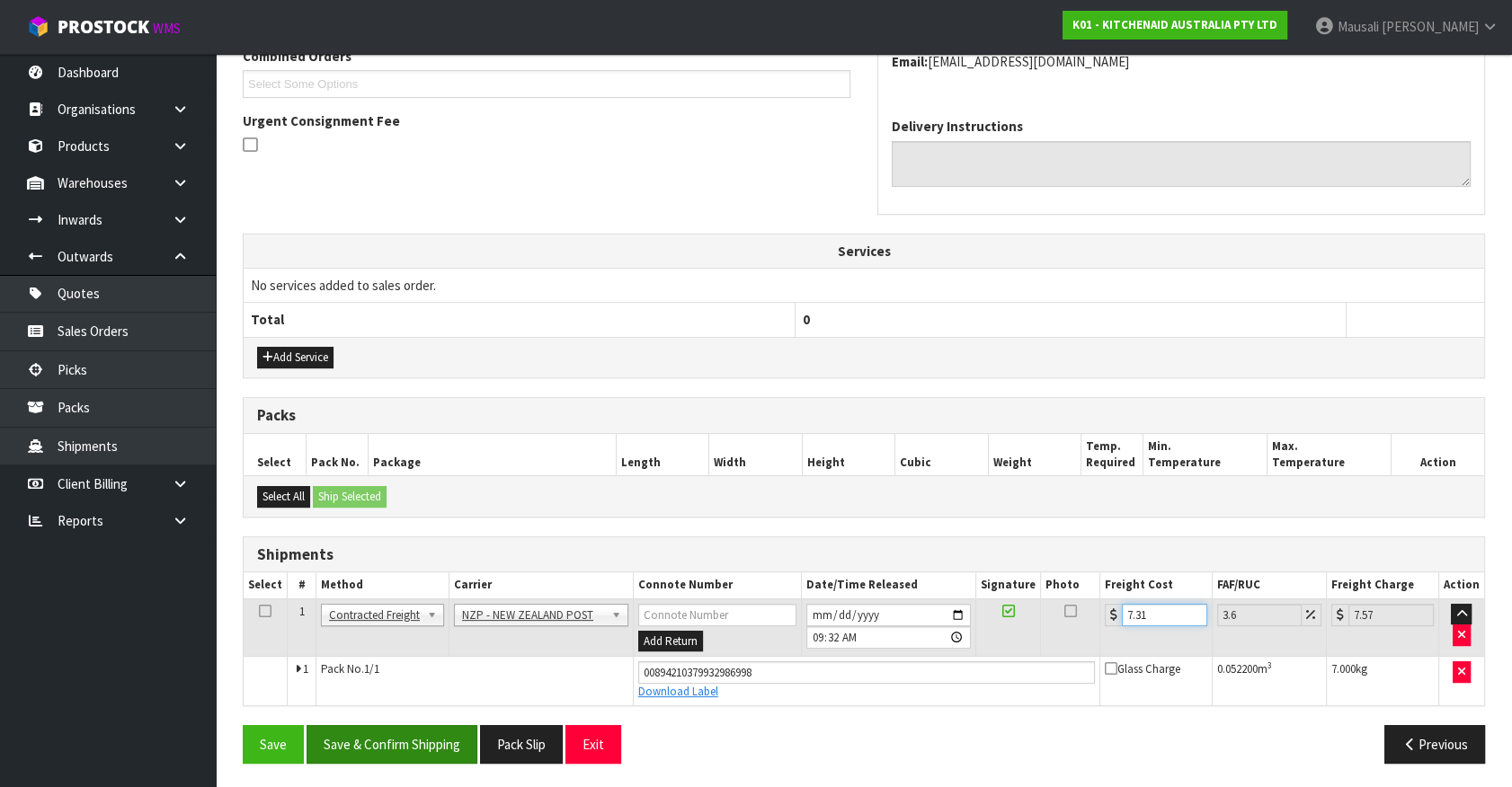 type on "7.31" 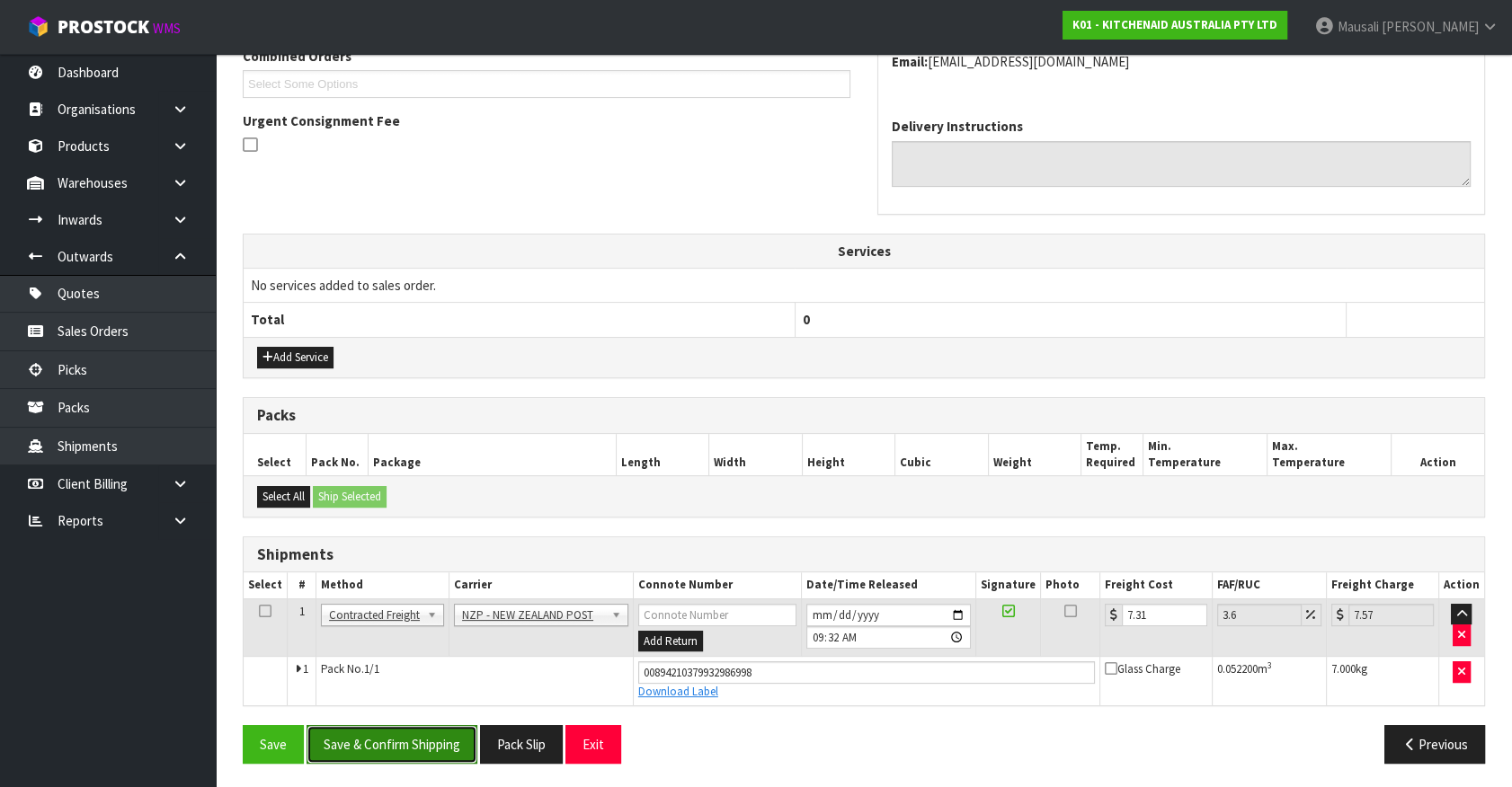 click on "Save & Confirm Shipping" at bounding box center (392, 744) 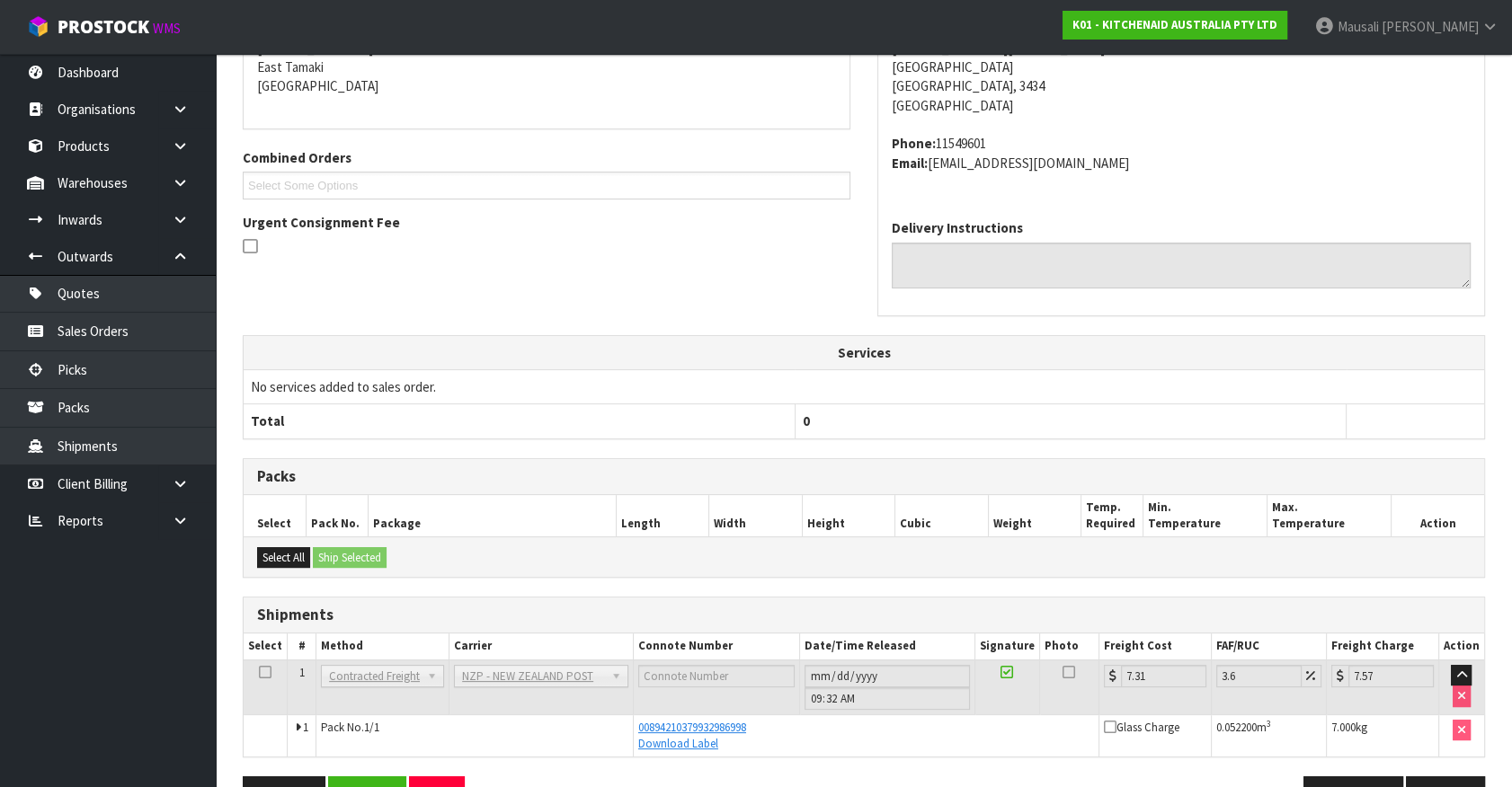 scroll, scrollTop: 436, scrollLeft: 0, axis: vertical 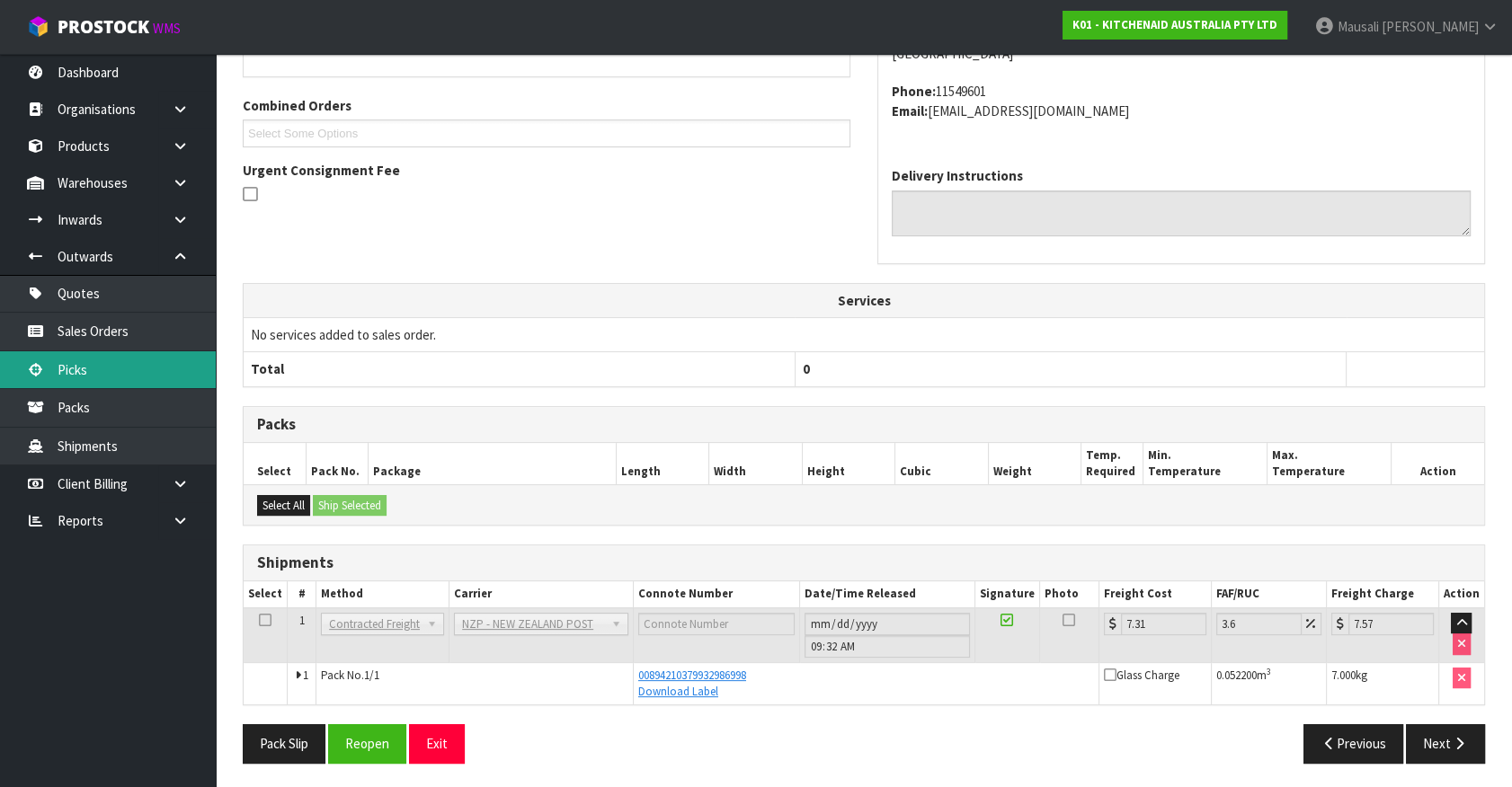 click on "Picks" at bounding box center [108, 369] 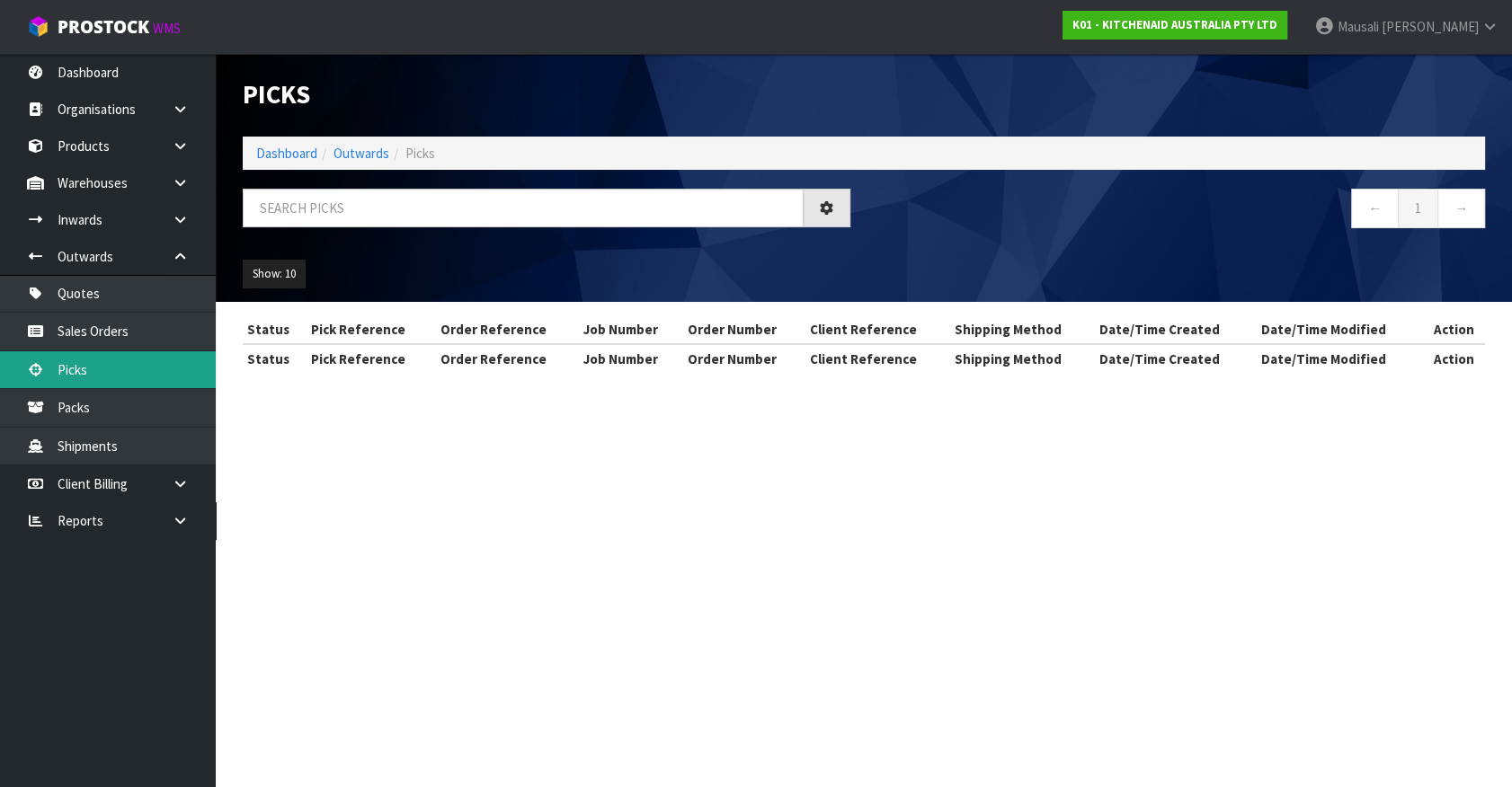 scroll, scrollTop: 0, scrollLeft: 0, axis: both 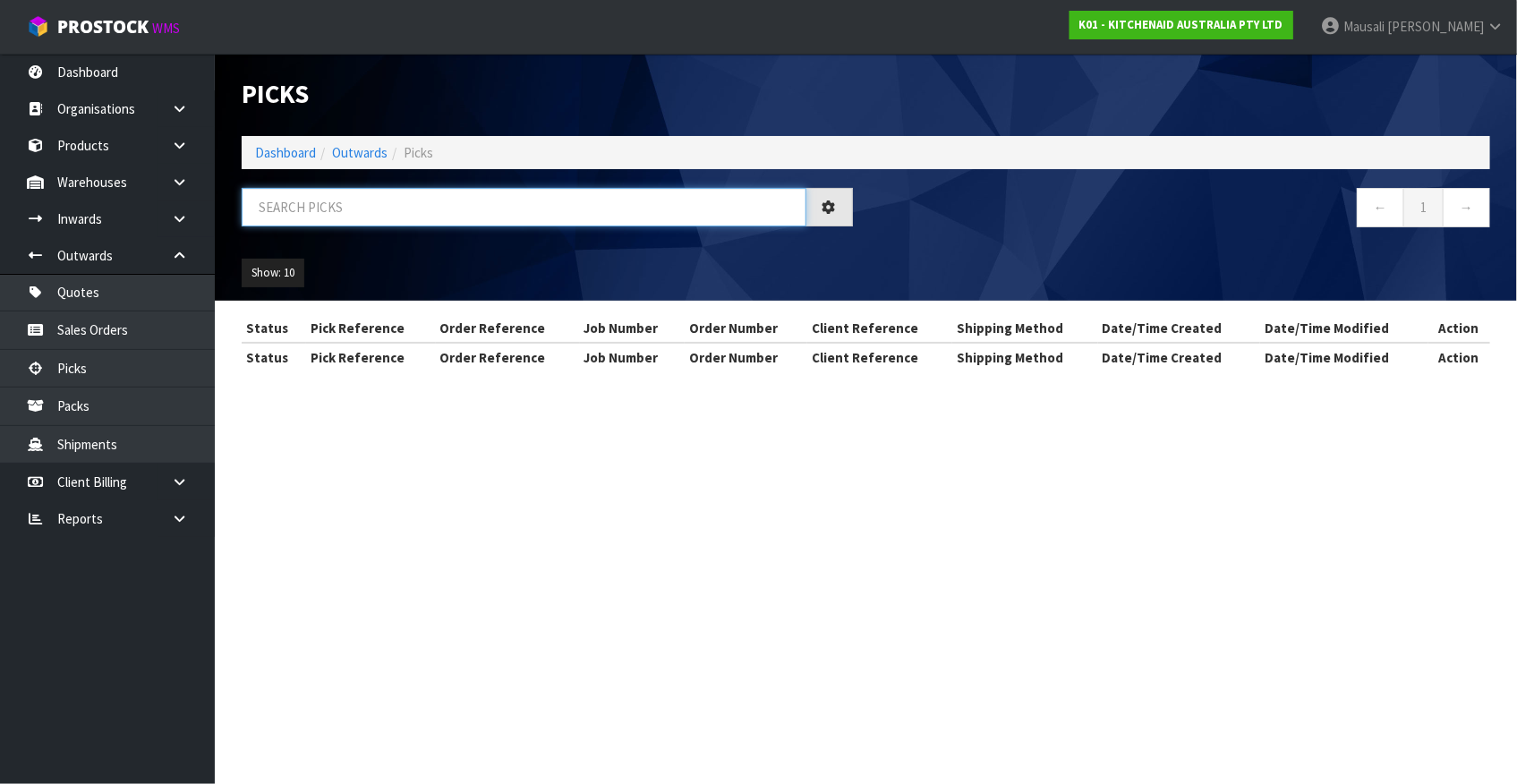 click at bounding box center [524, 207] 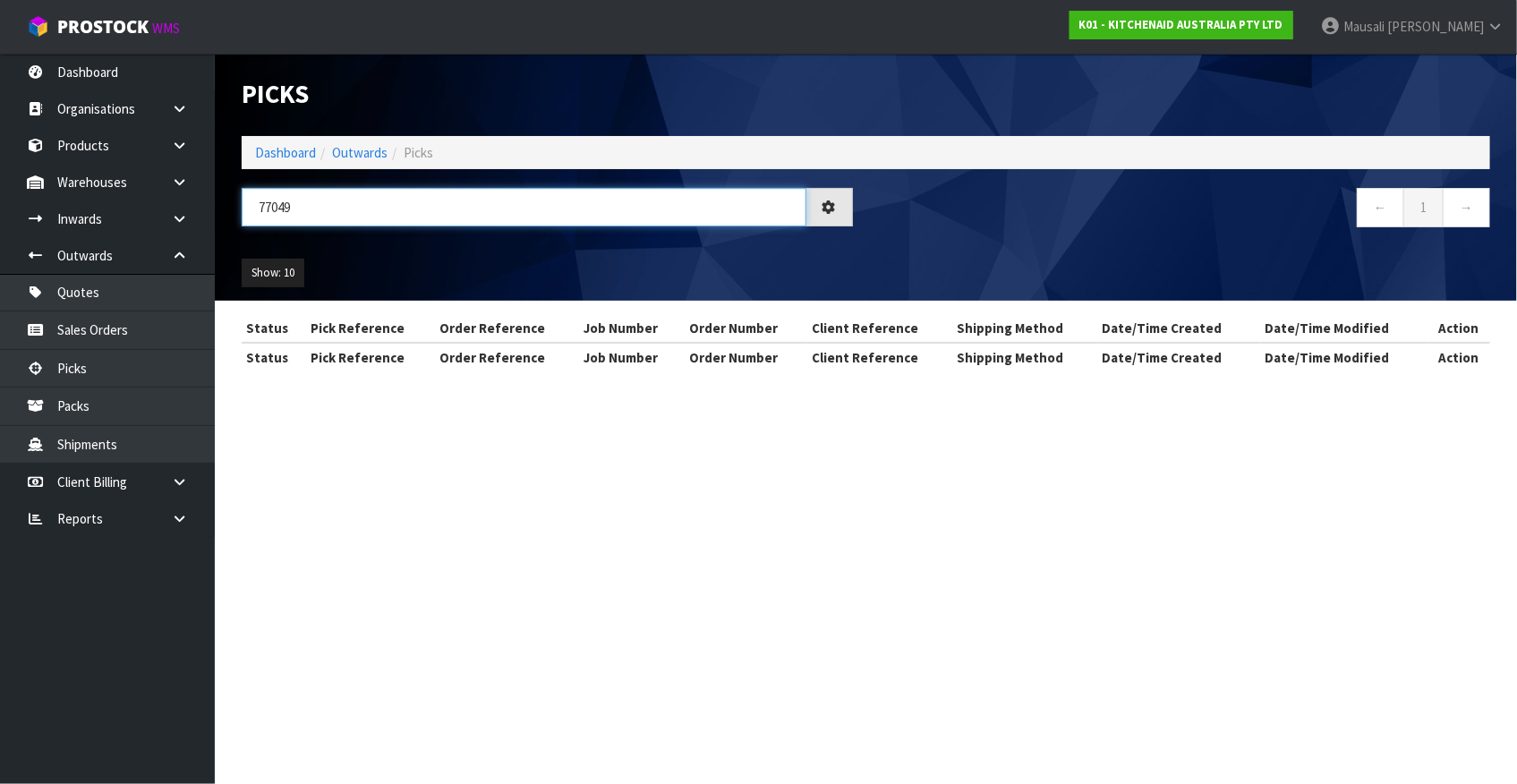 type on "77049" 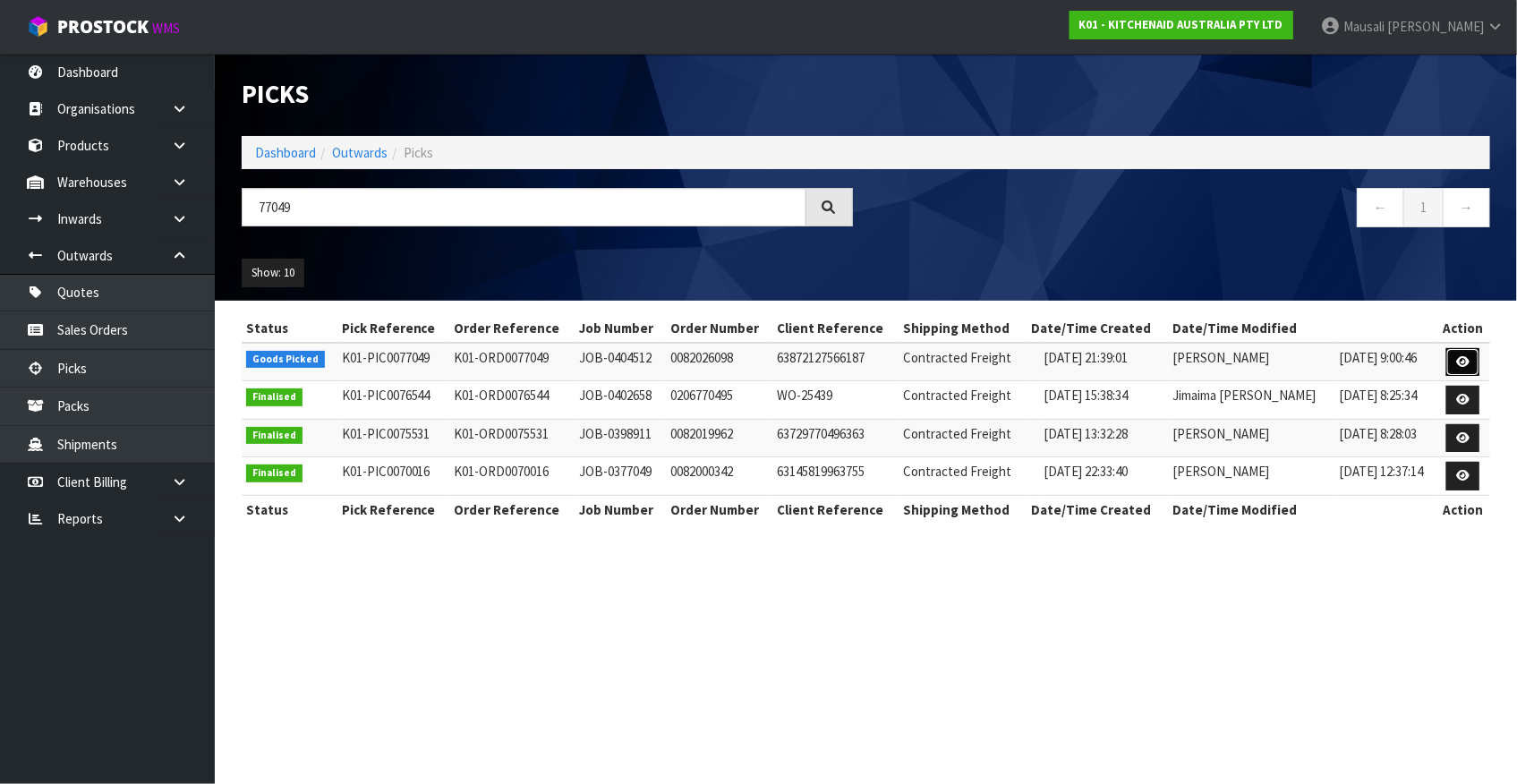 click at bounding box center (1462, 362) 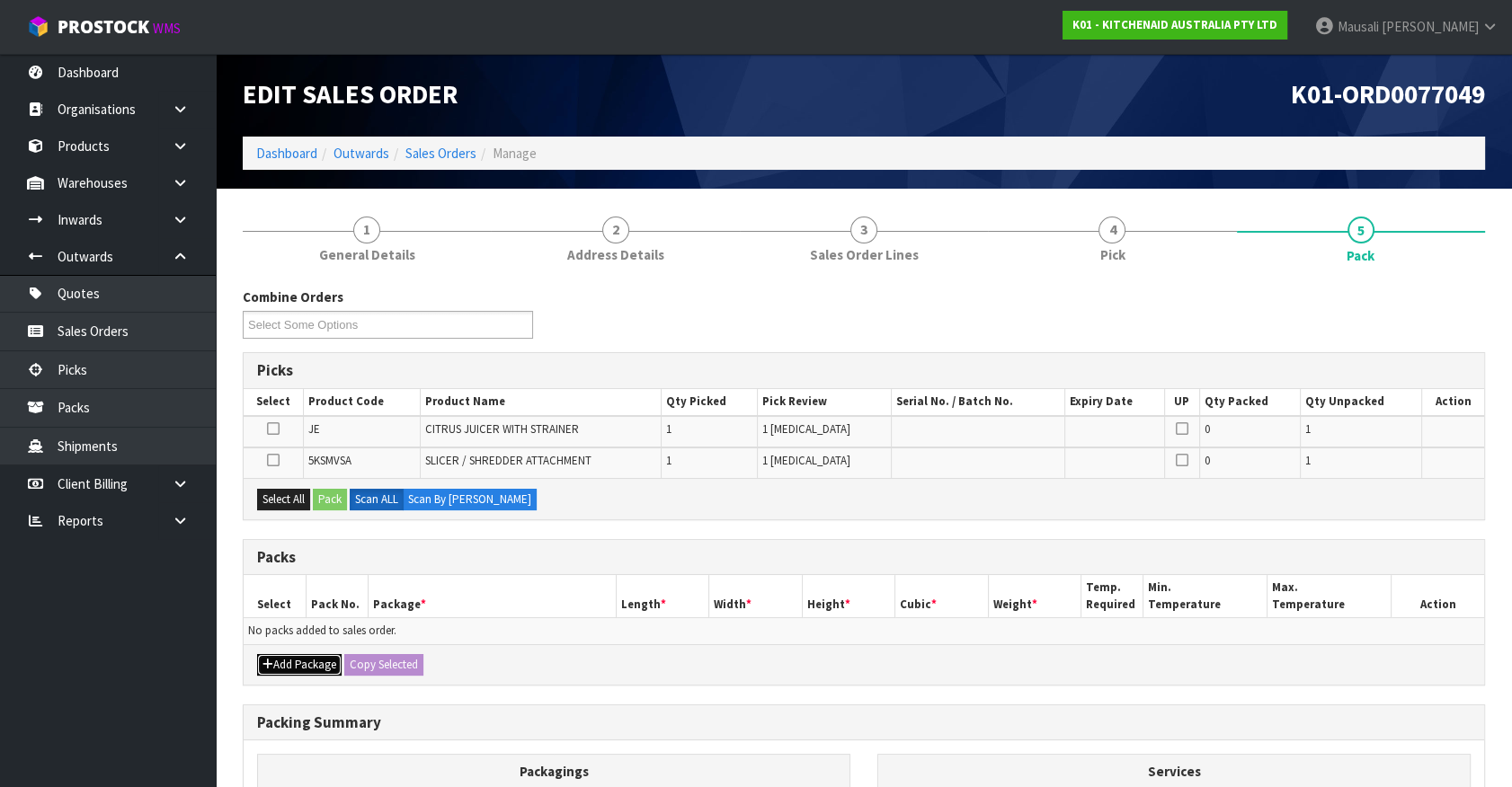 click on "Add Package" at bounding box center [299, 665] 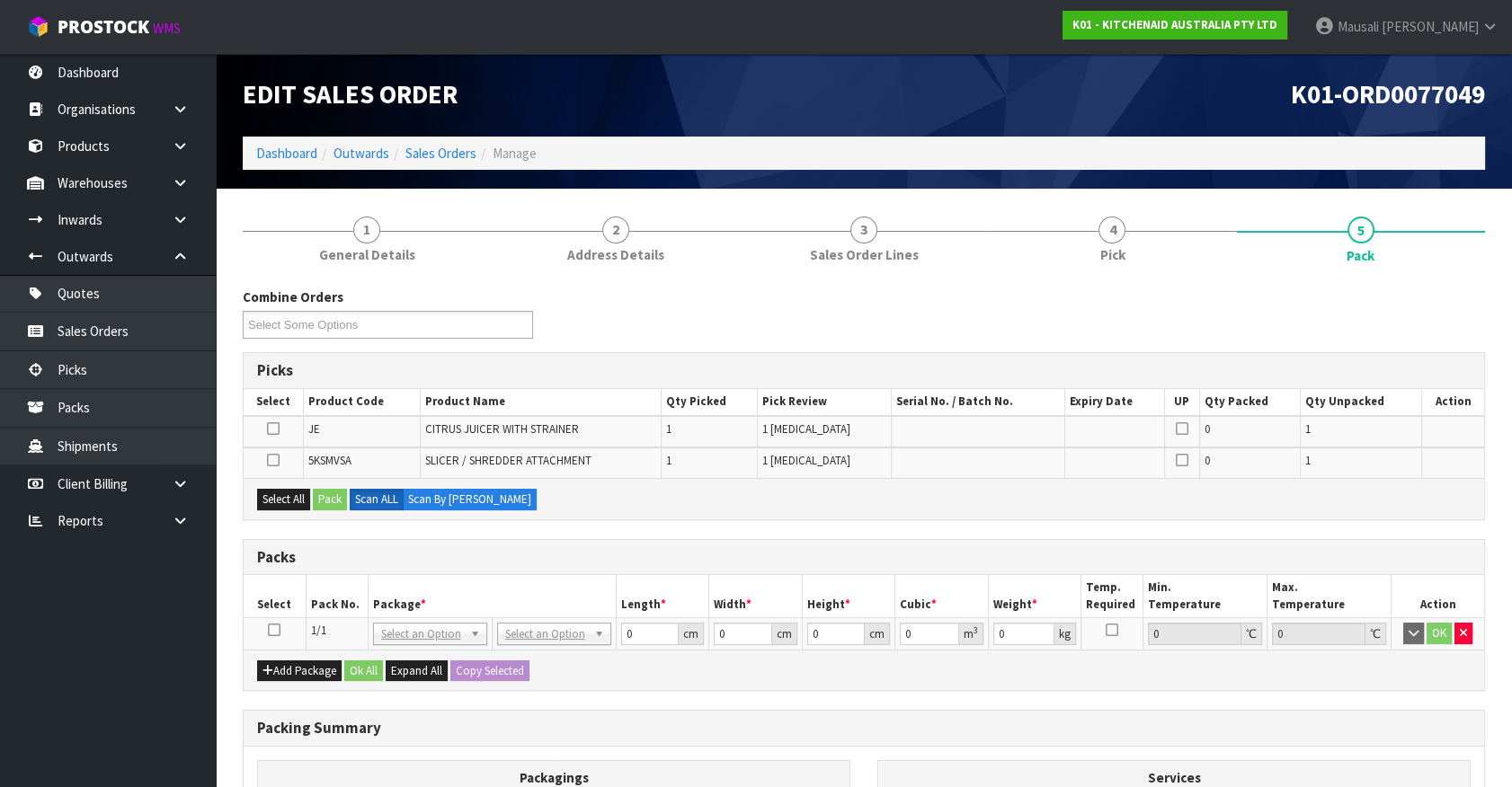 click at bounding box center (274, 630) 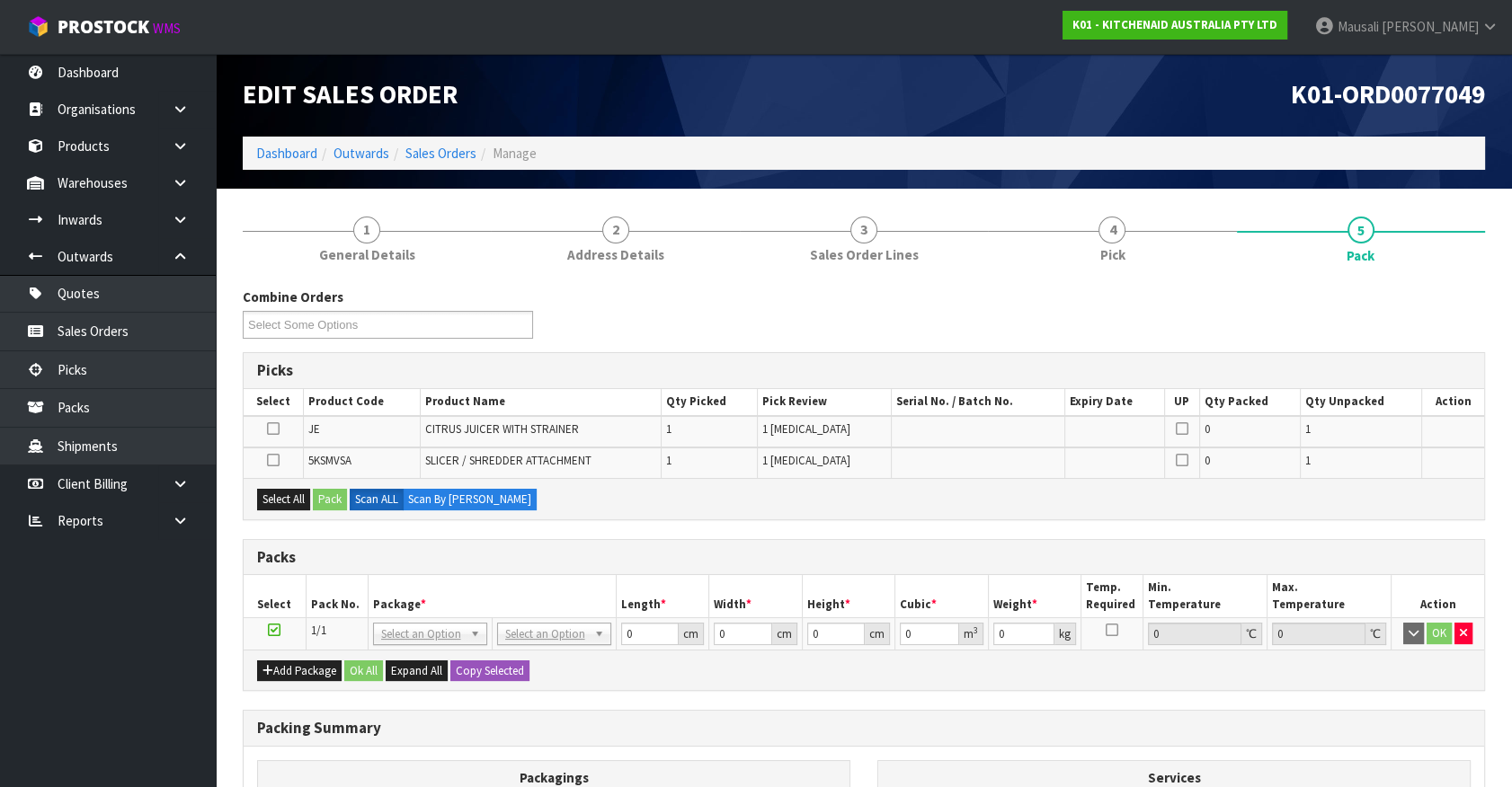 drag, startPoint x: 384, startPoint y: 610, endPoint x: 388, endPoint y: 620, distance: 10.77033 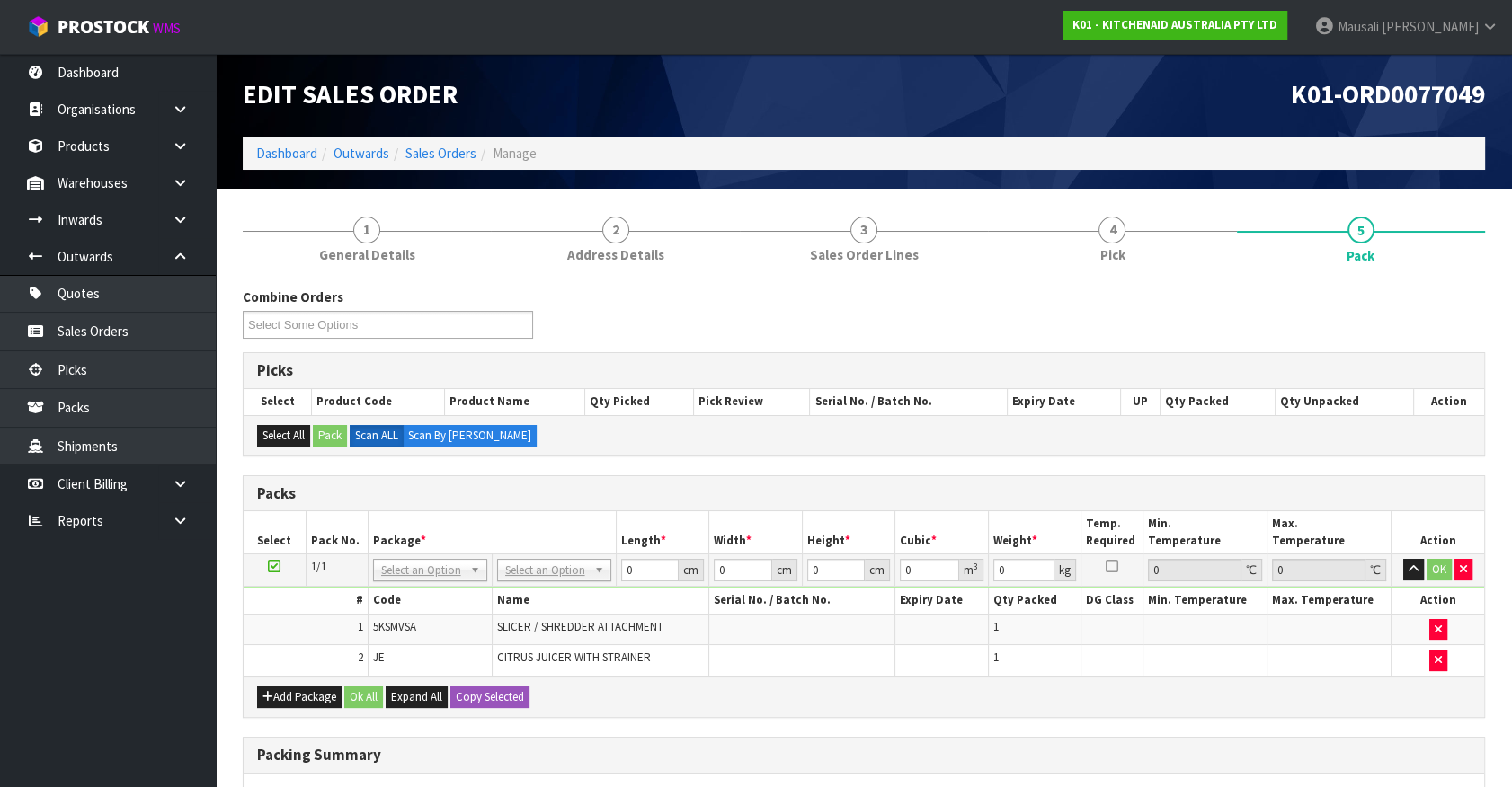 drag, startPoint x: 575, startPoint y: 553, endPoint x: 574, endPoint y: 580, distance: 27.01851 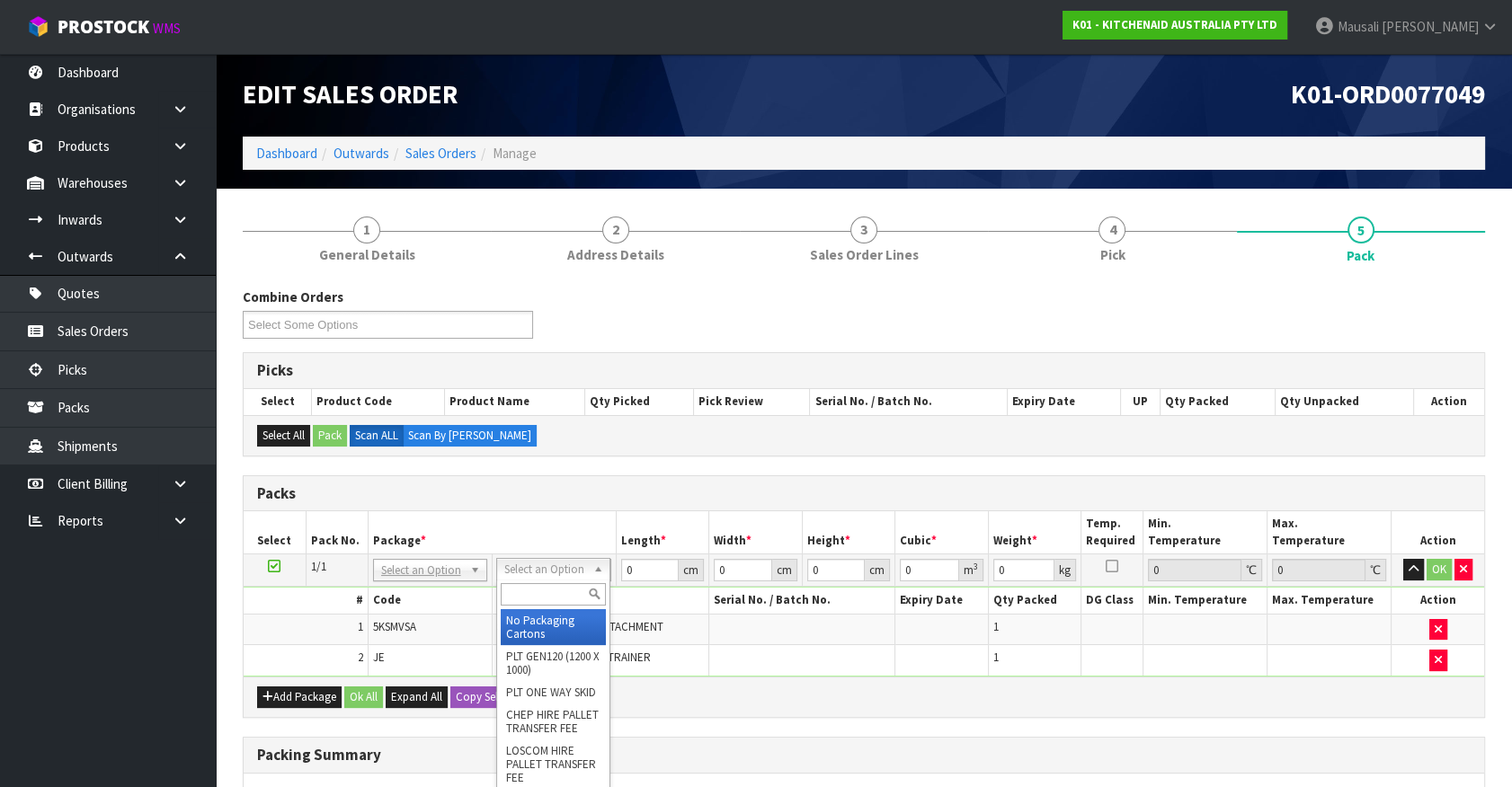 drag, startPoint x: 563, startPoint y: 637, endPoint x: 571, endPoint y: 632, distance: 9.43398 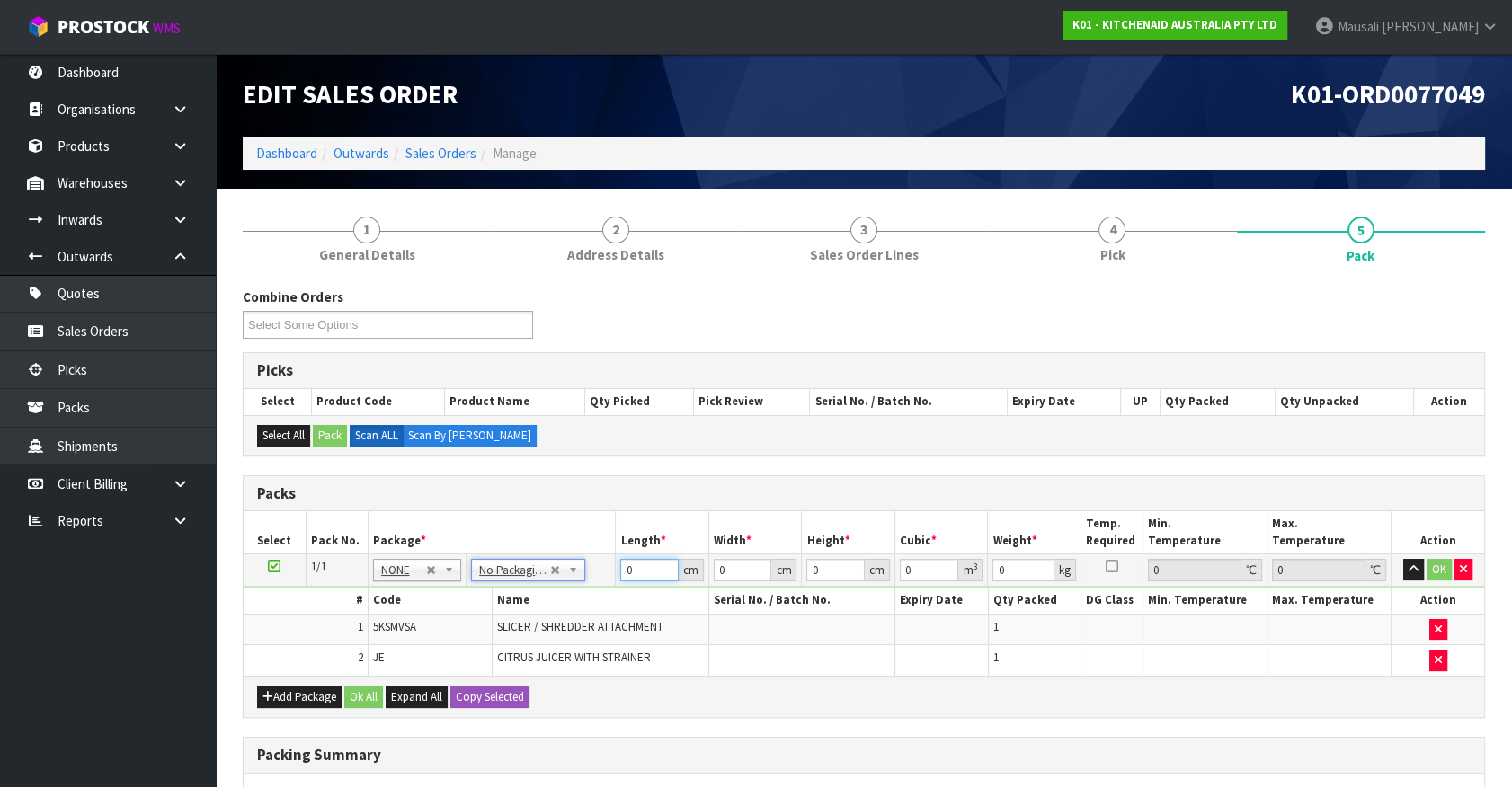 drag, startPoint x: 644, startPoint y: 570, endPoint x: 425, endPoint y: 643, distance: 230.8463 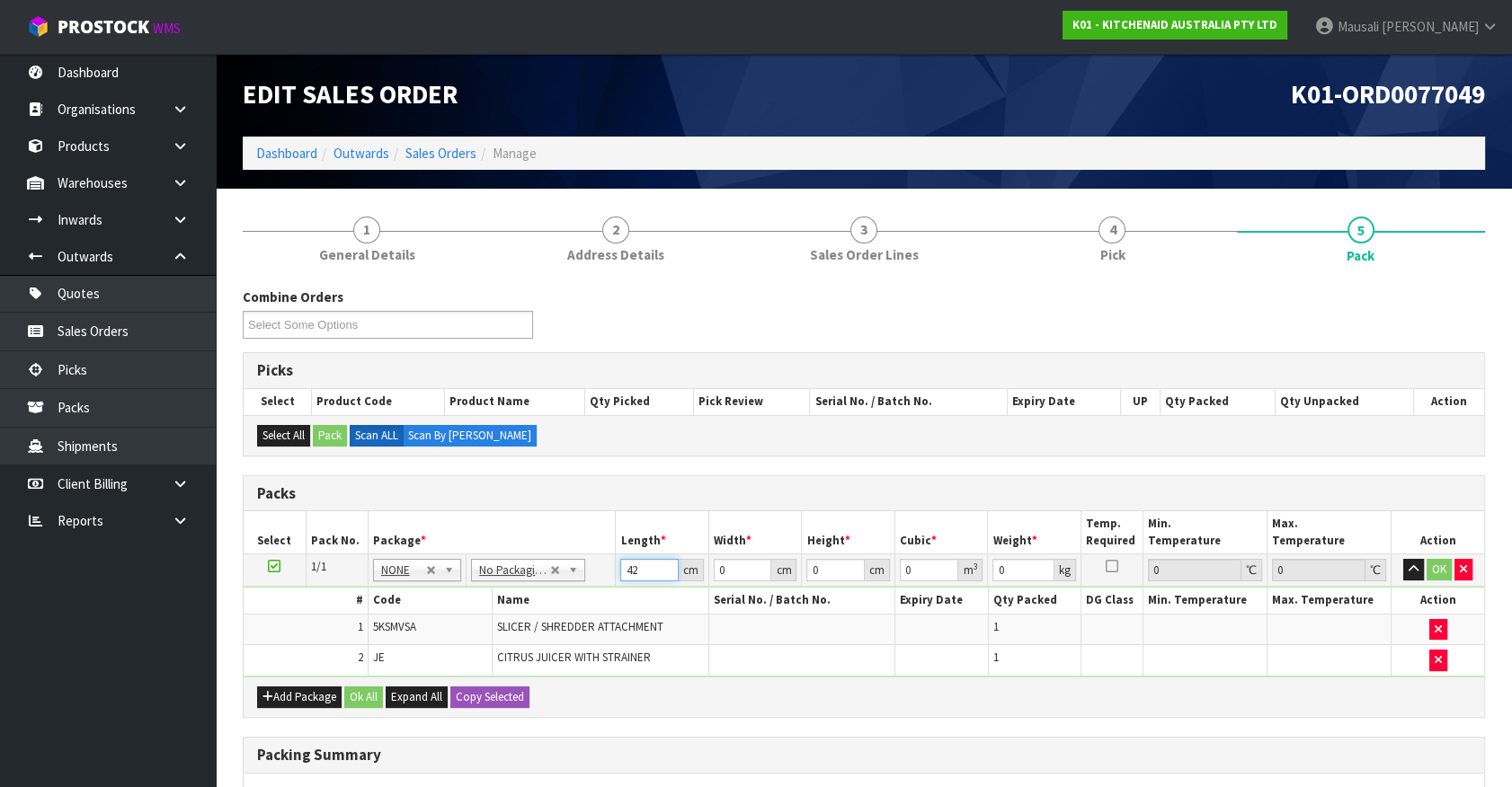 type on "42" 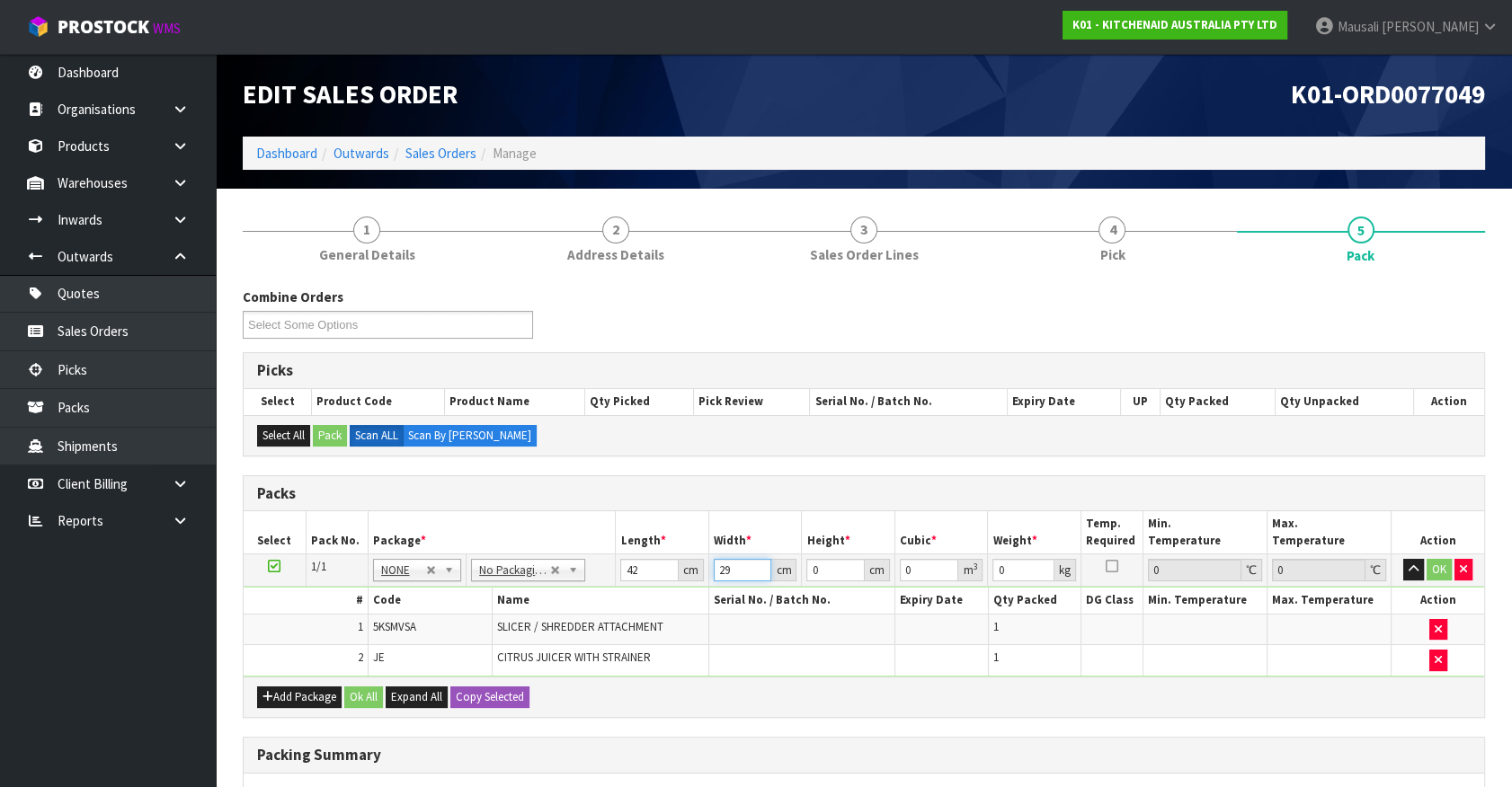 type on "29" 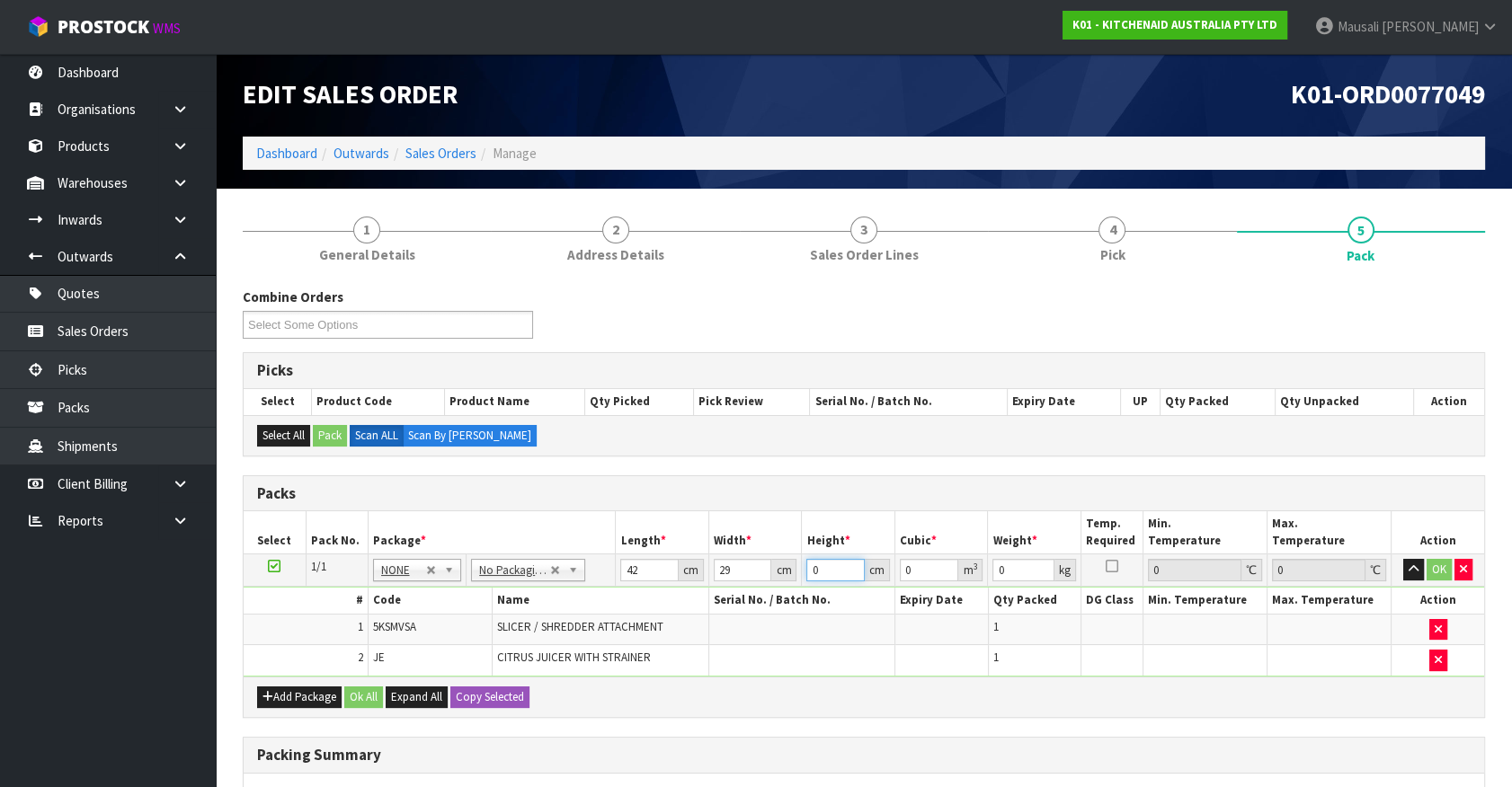 type on "2" 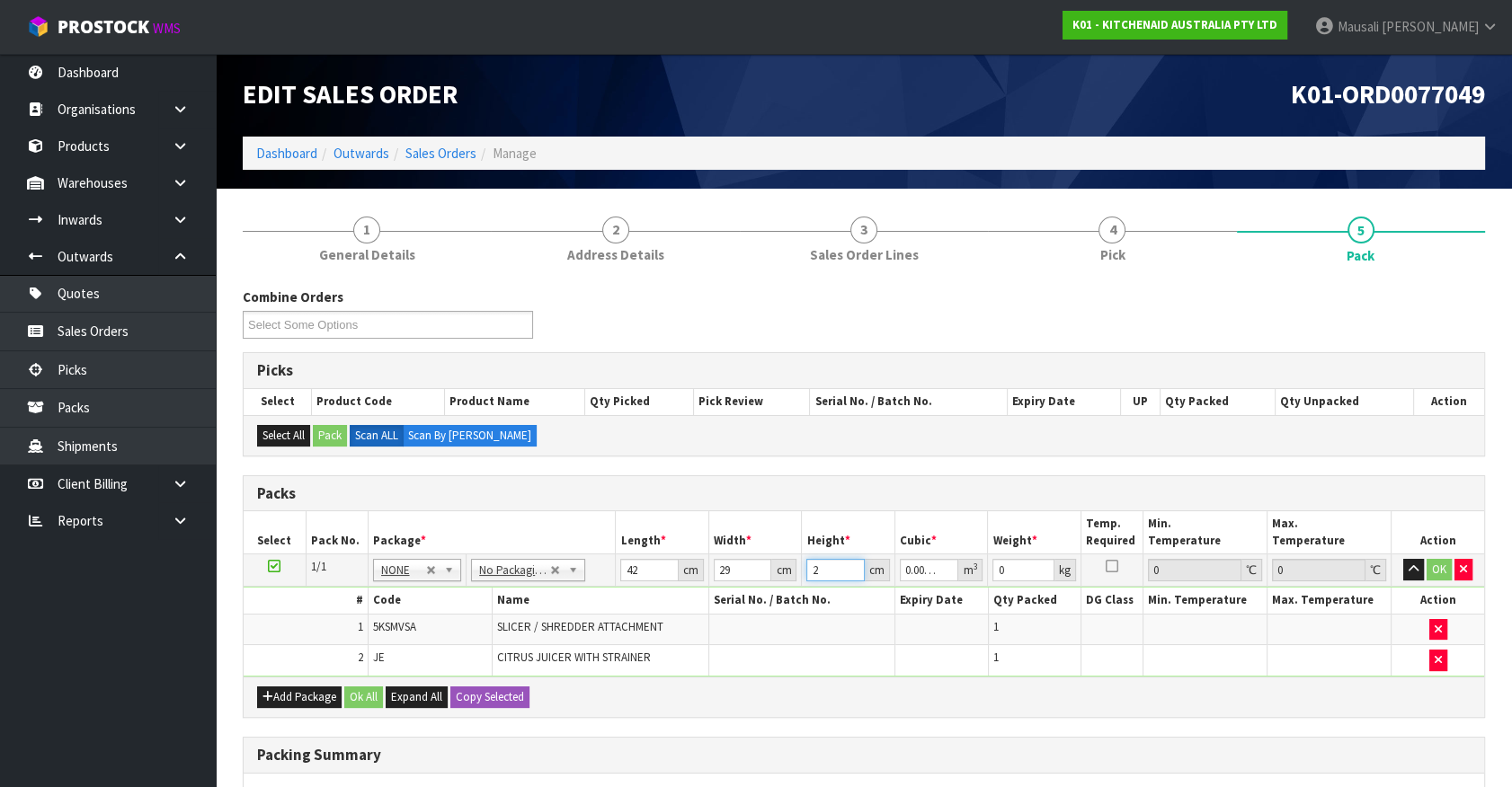type on "29" 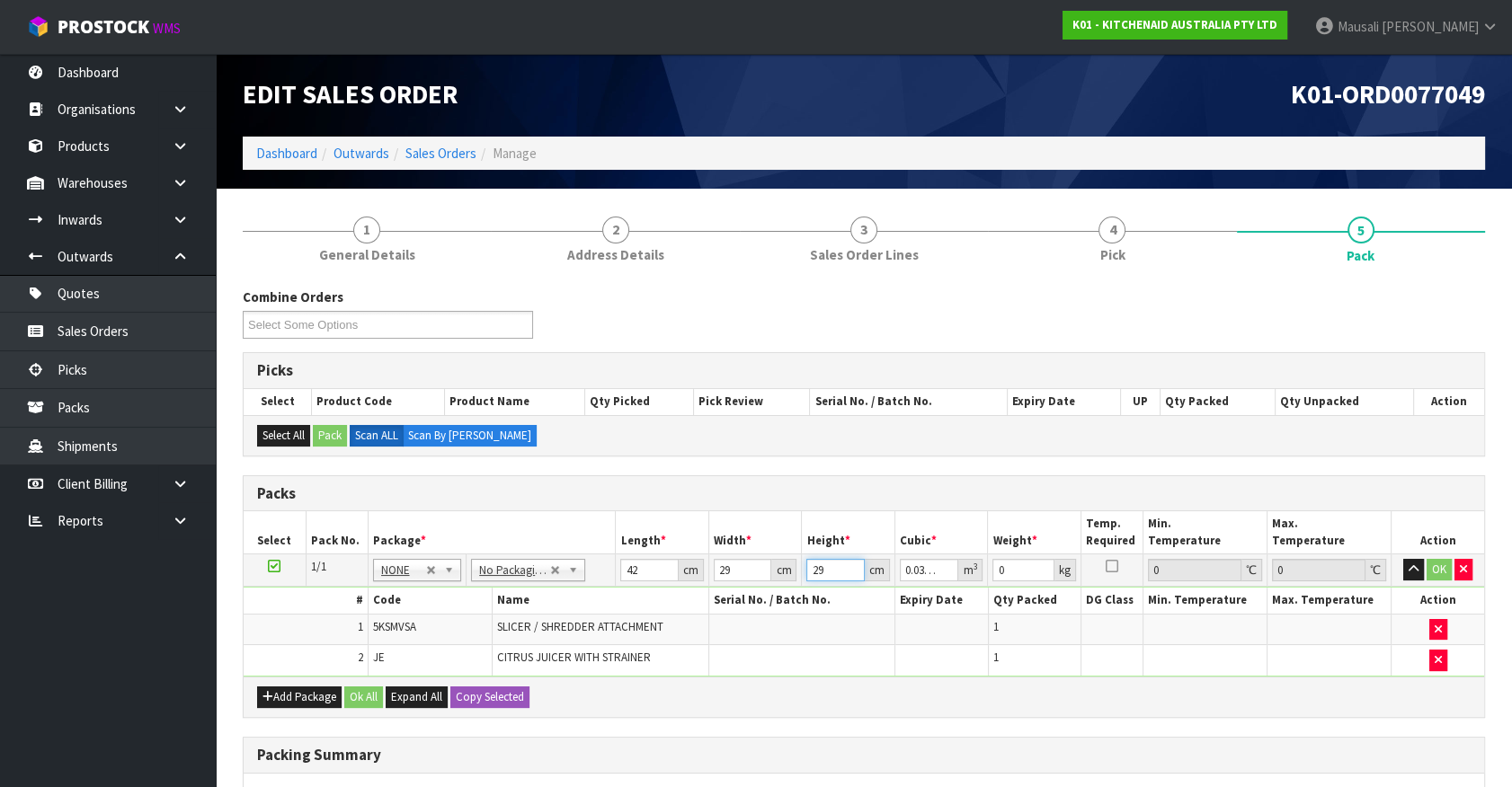 type on "29" 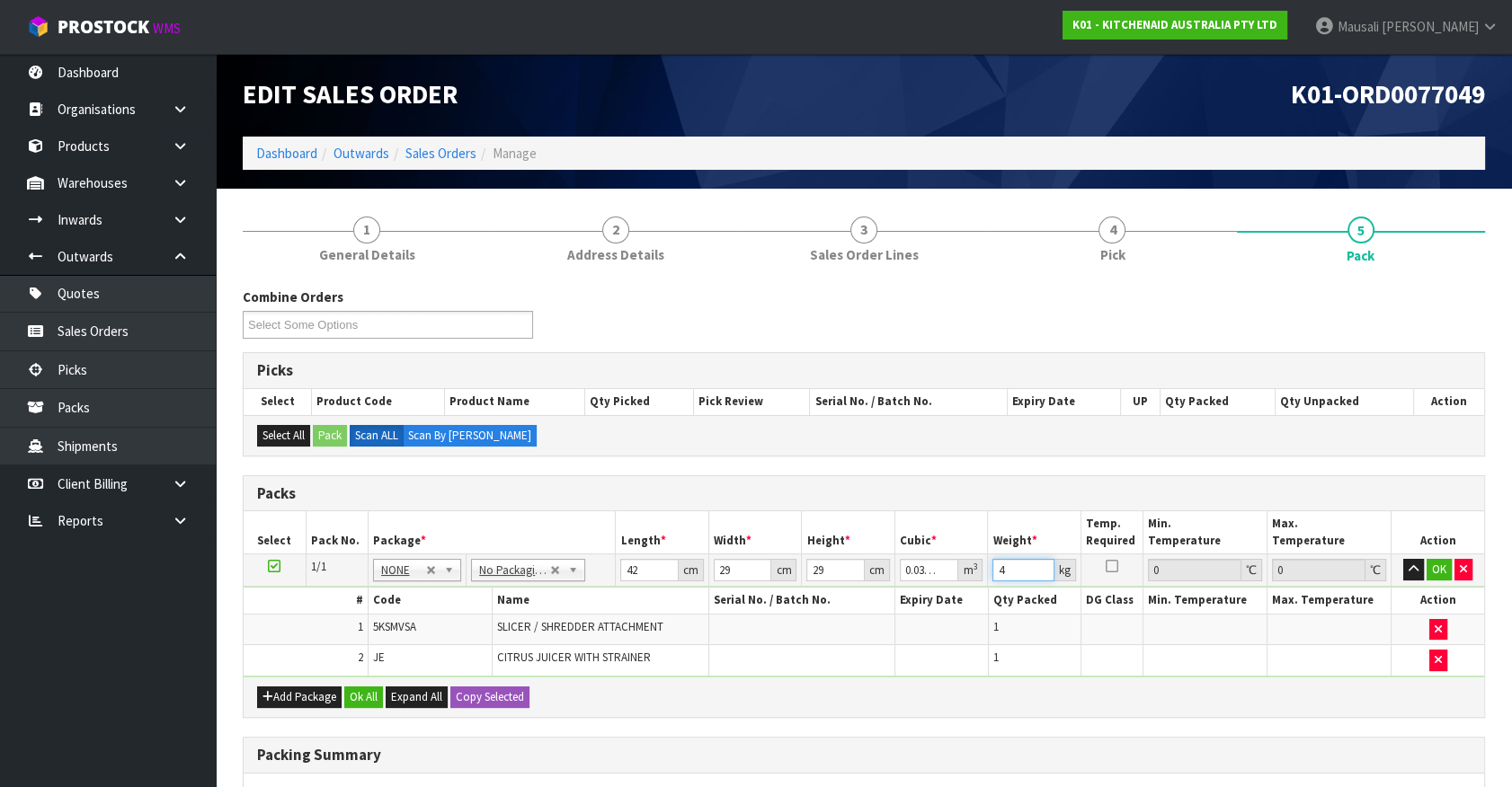 type on "4" 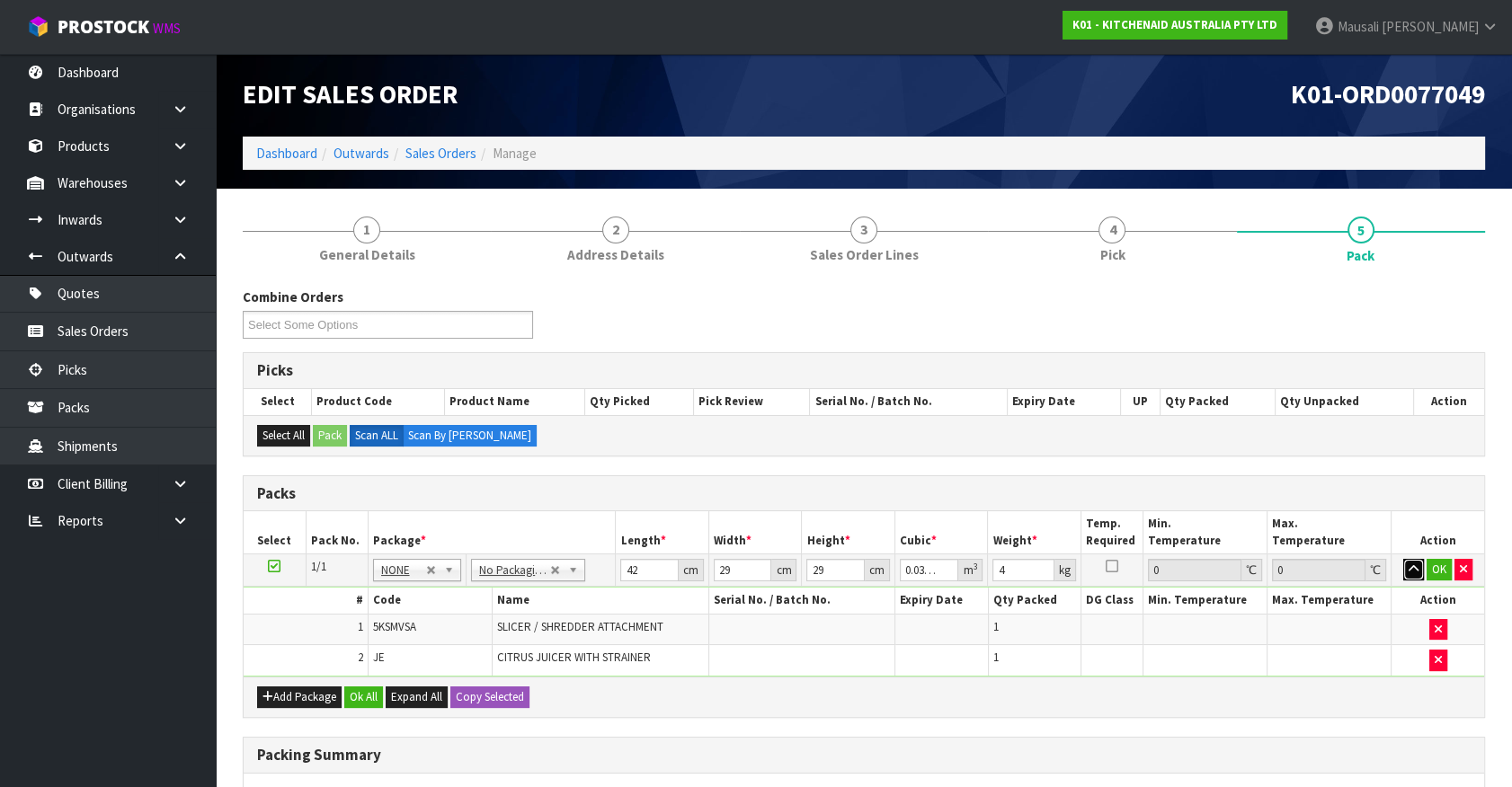 type 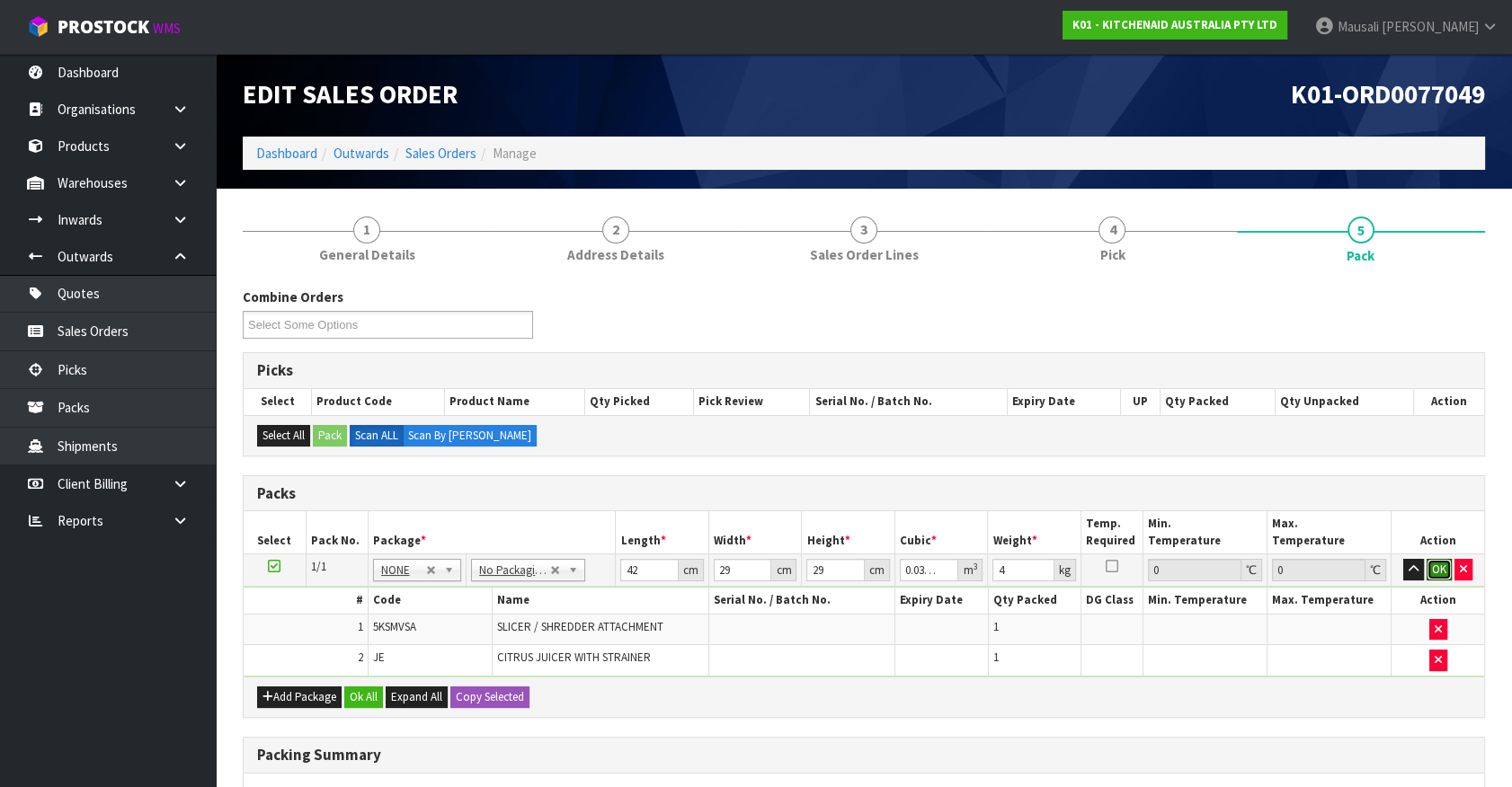 click on "OK" at bounding box center (1439, 570) 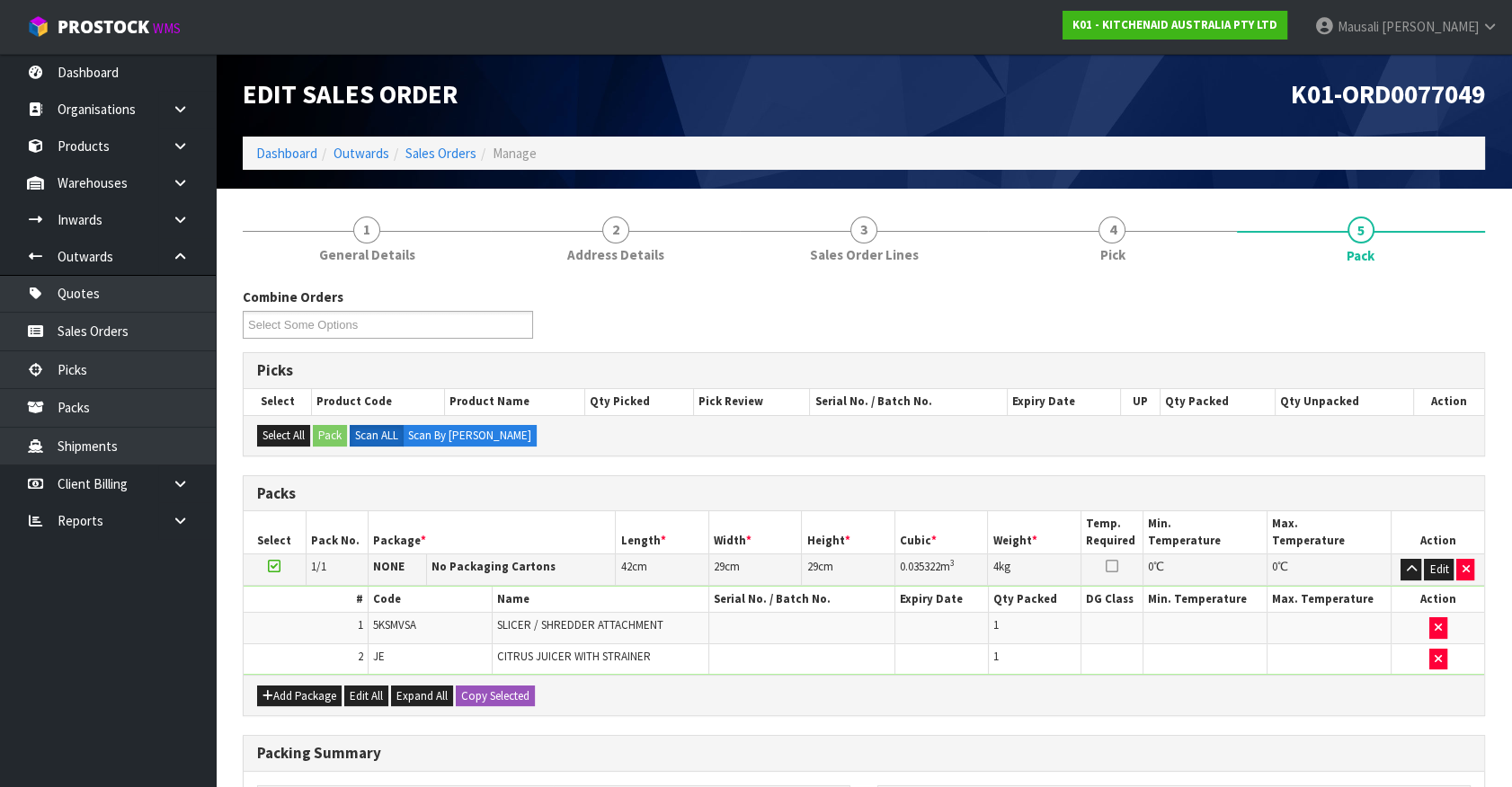 scroll, scrollTop: 265, scrollLeft: 0, axis: vertical 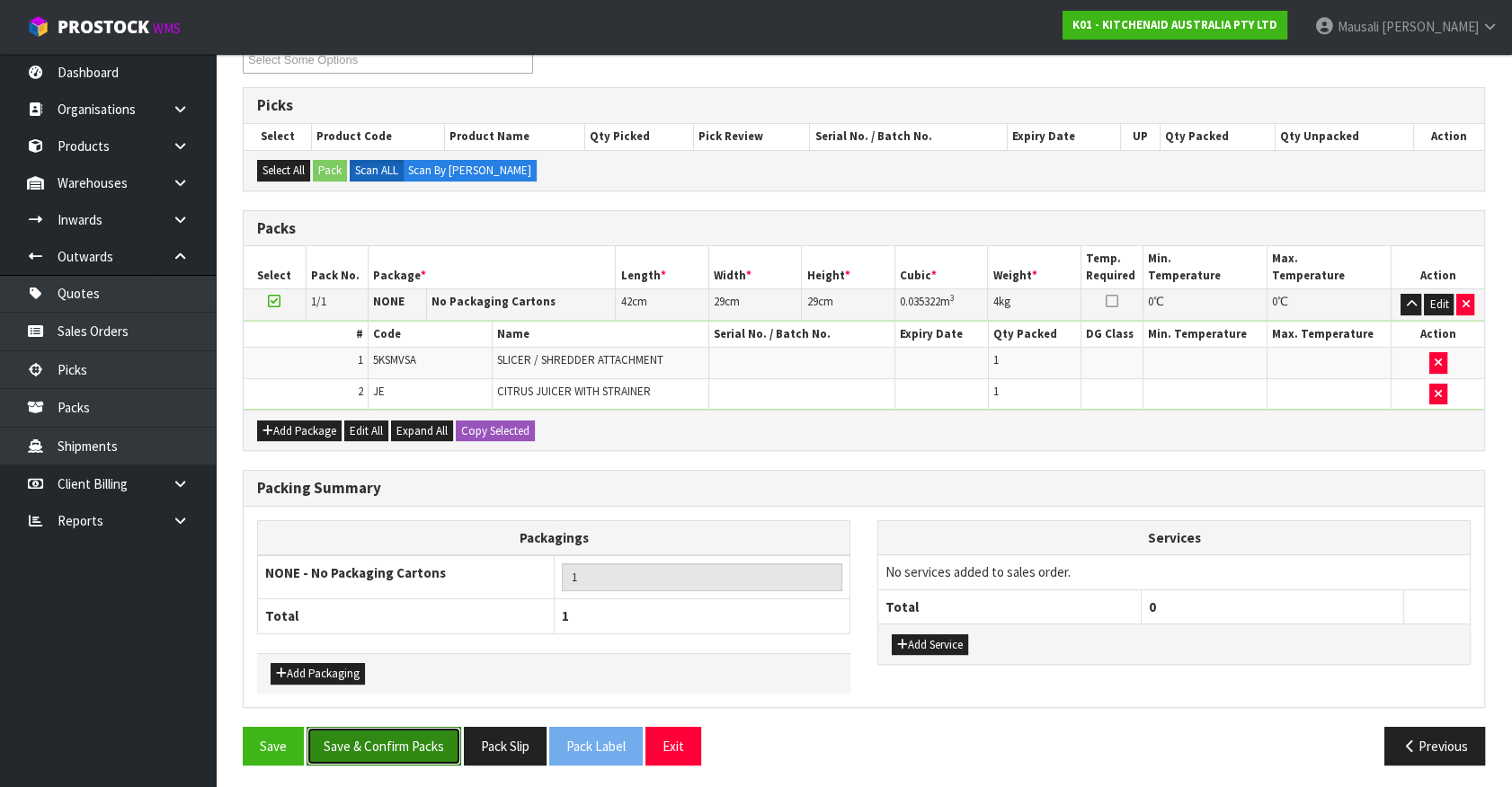 click on "Save & Confirm Packs" at bounding box center [384, 746] 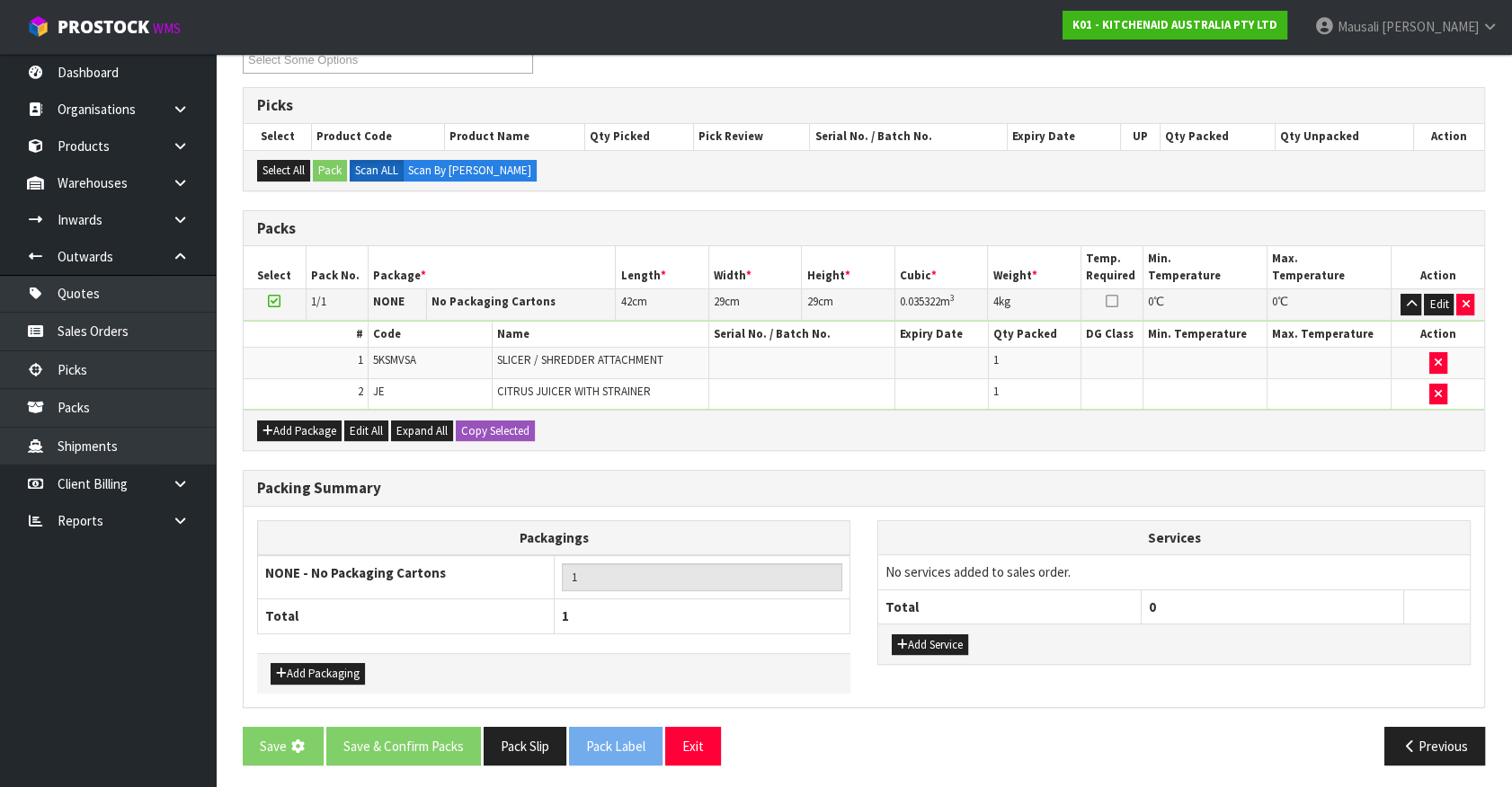 scroll, scrollTop: 0, scrollLeft: 0, axis: both 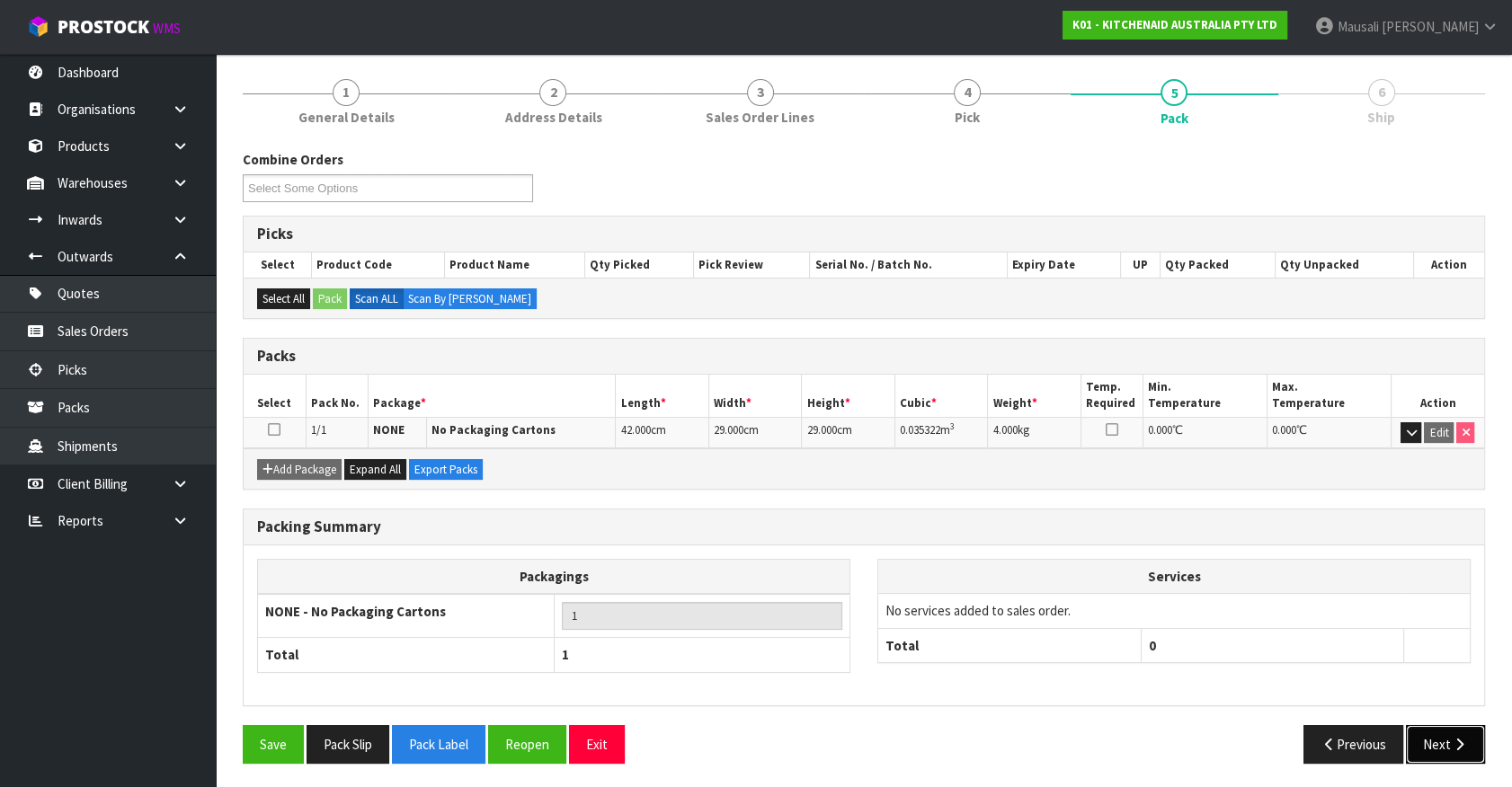 click at bounding box center [1459, 744] 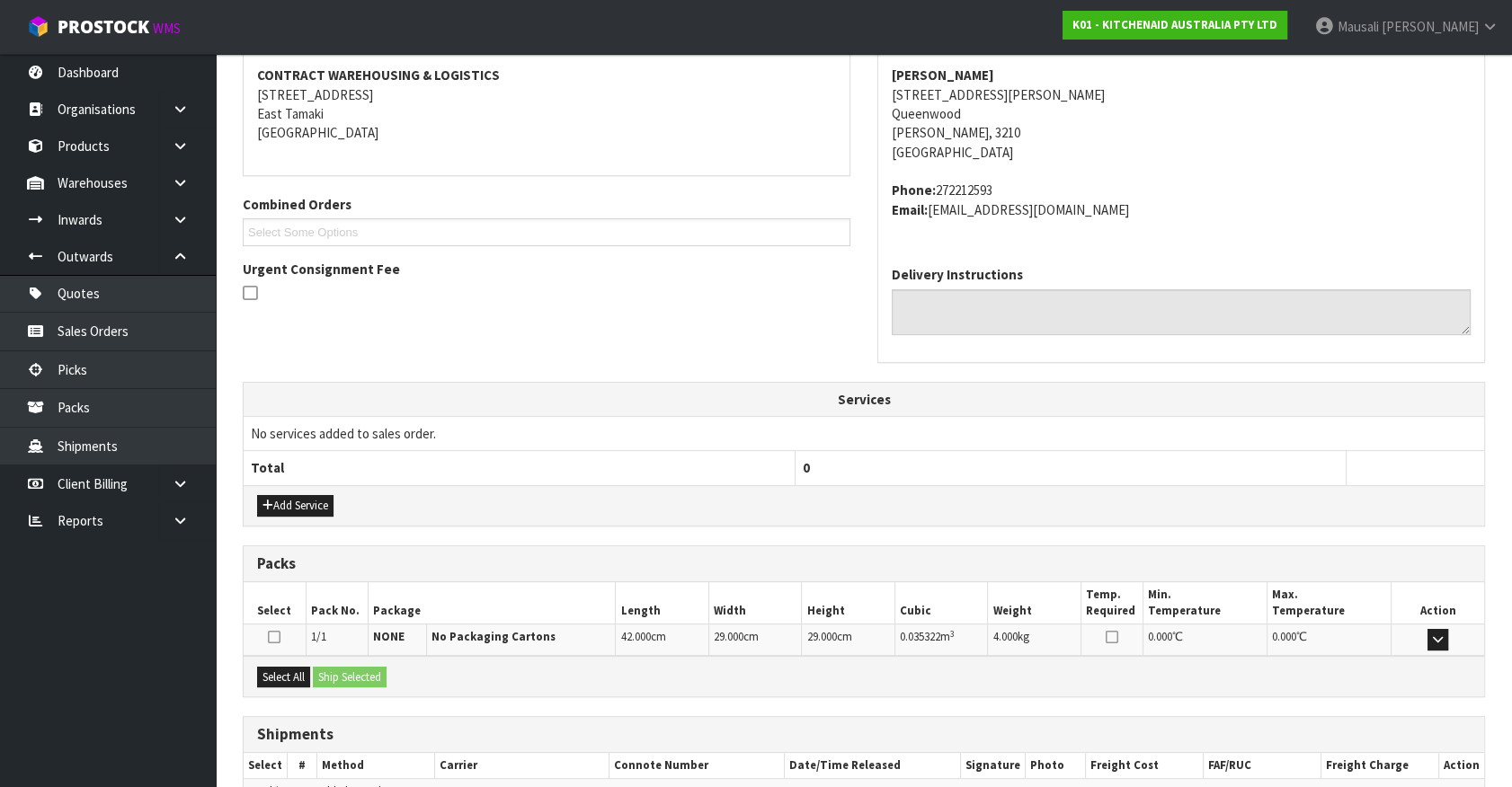 scroll, scrollTop: 437, scrollLeft: 0, axis: vertical 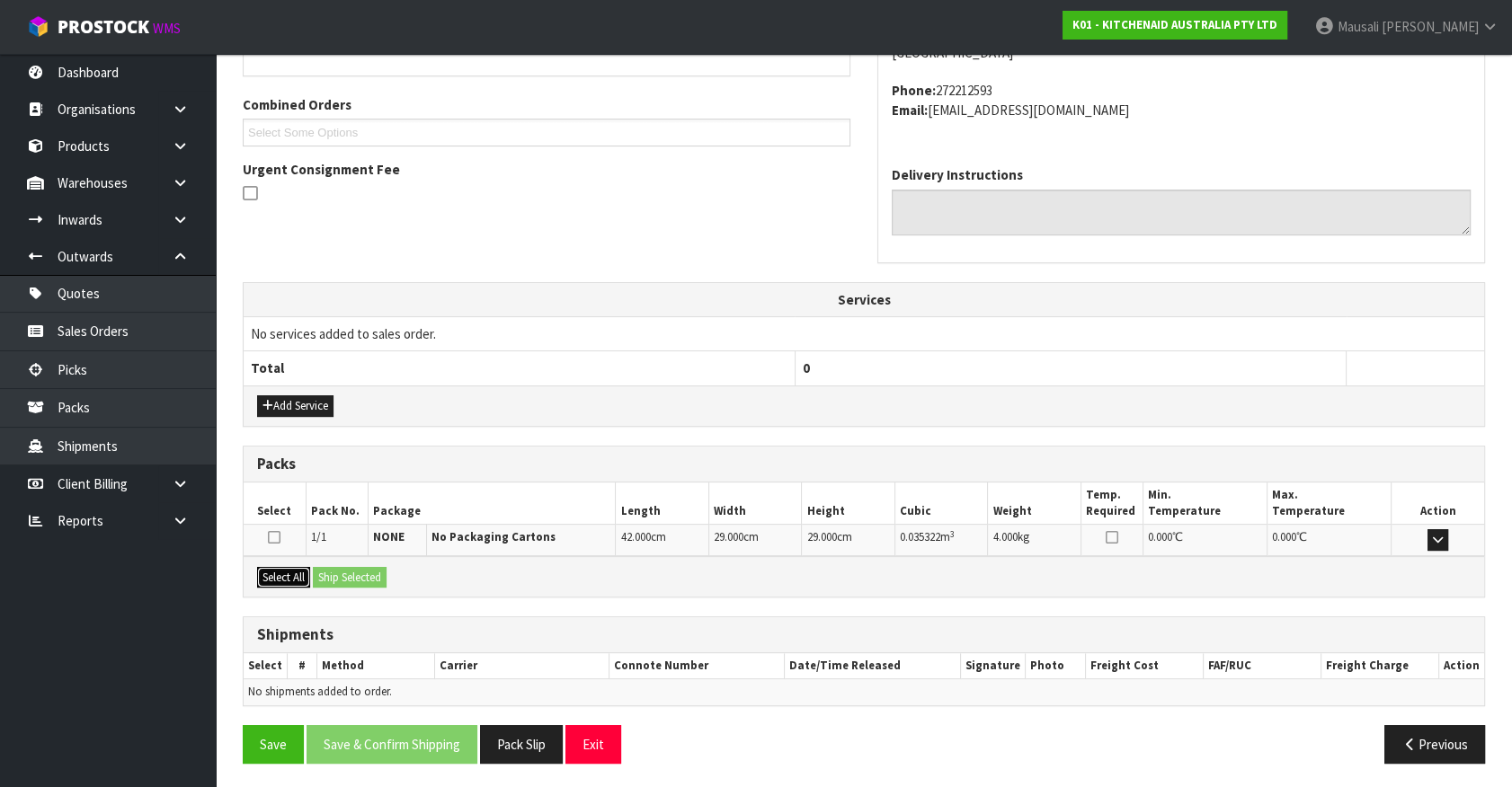 drag, startPoint x: 303, startPoint y: 580, endPoint x: 334, endPoint y: 575, distance: 31.400637 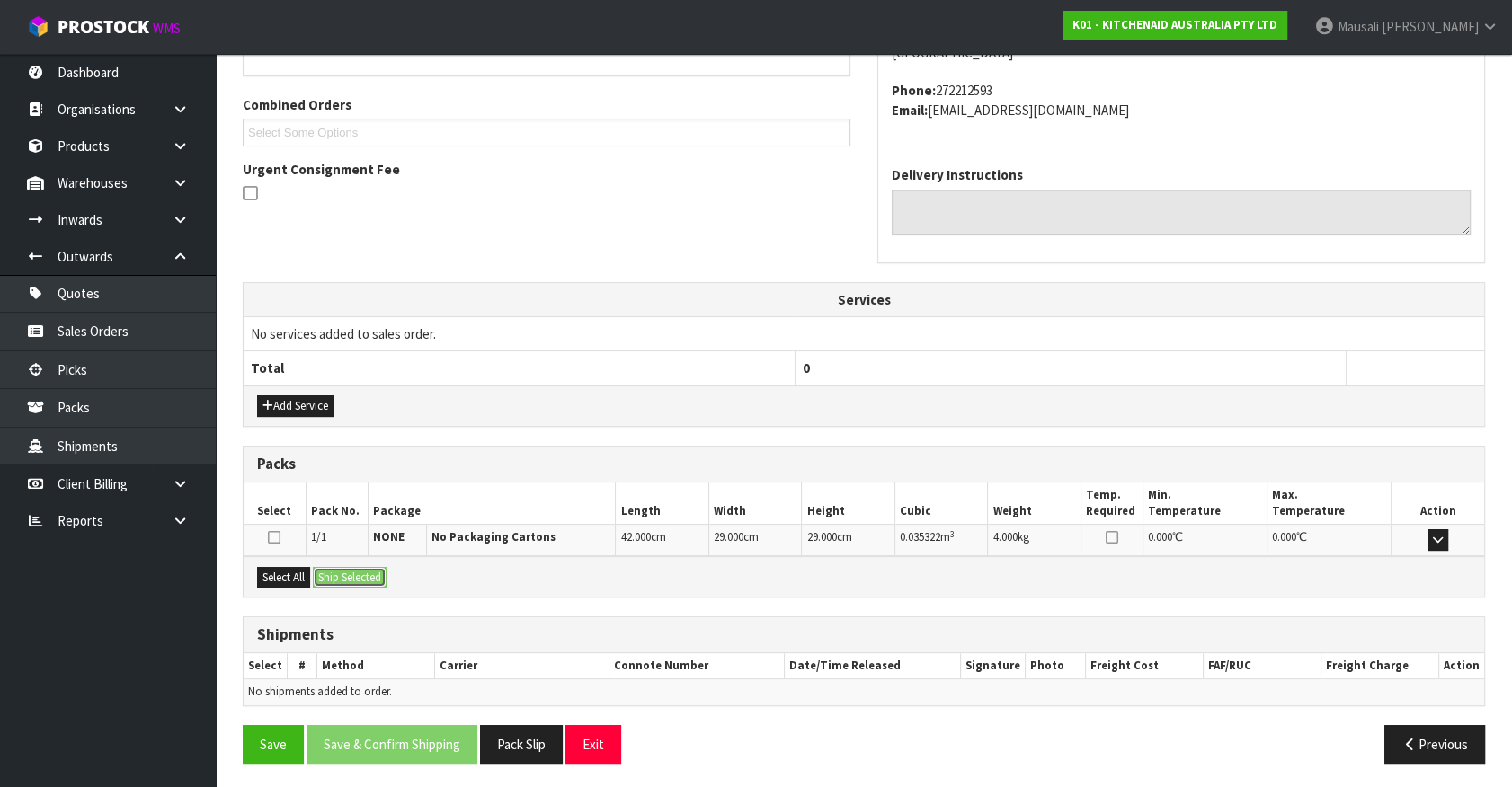 click on "Ship Selected" at bounding box center (350, 578) 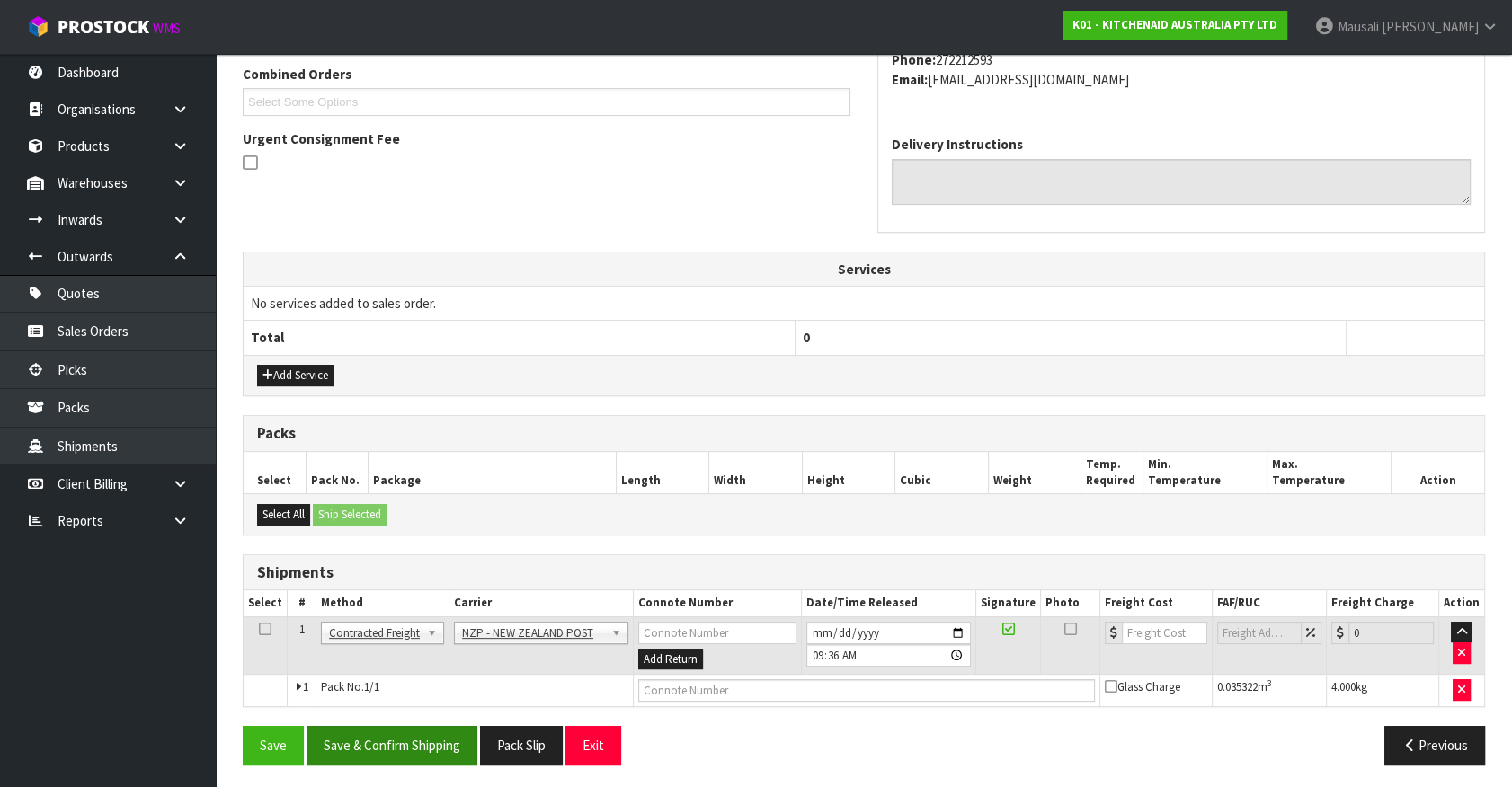 scroll, scrollTop: 468, scrollLeft: 0, axis: vertical 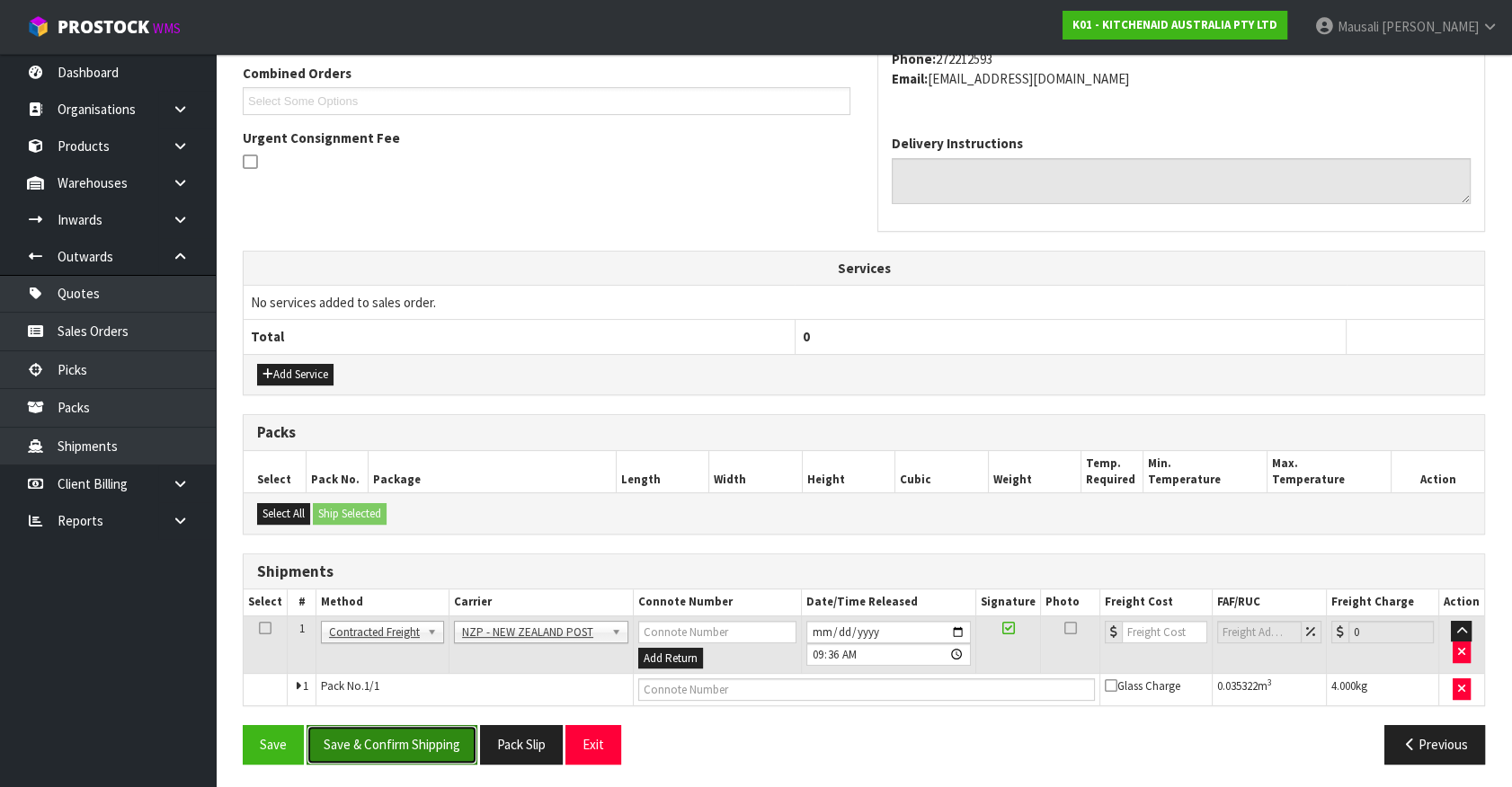 click on "Save & Confirm Shipping" at bounding box center (392, 744) 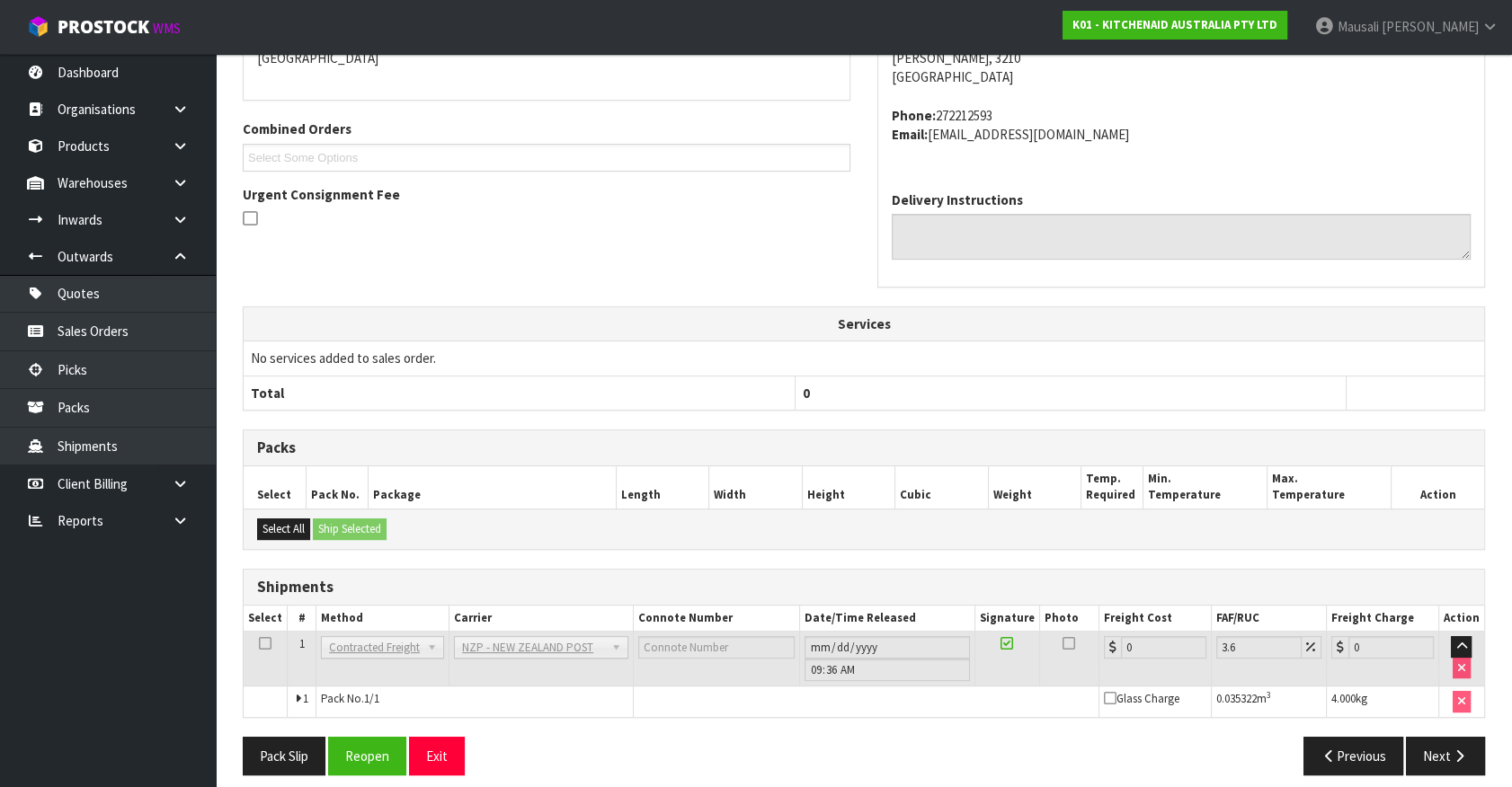 scroll, scrollTop: 443, scrollLeft: 0, axis: vertical 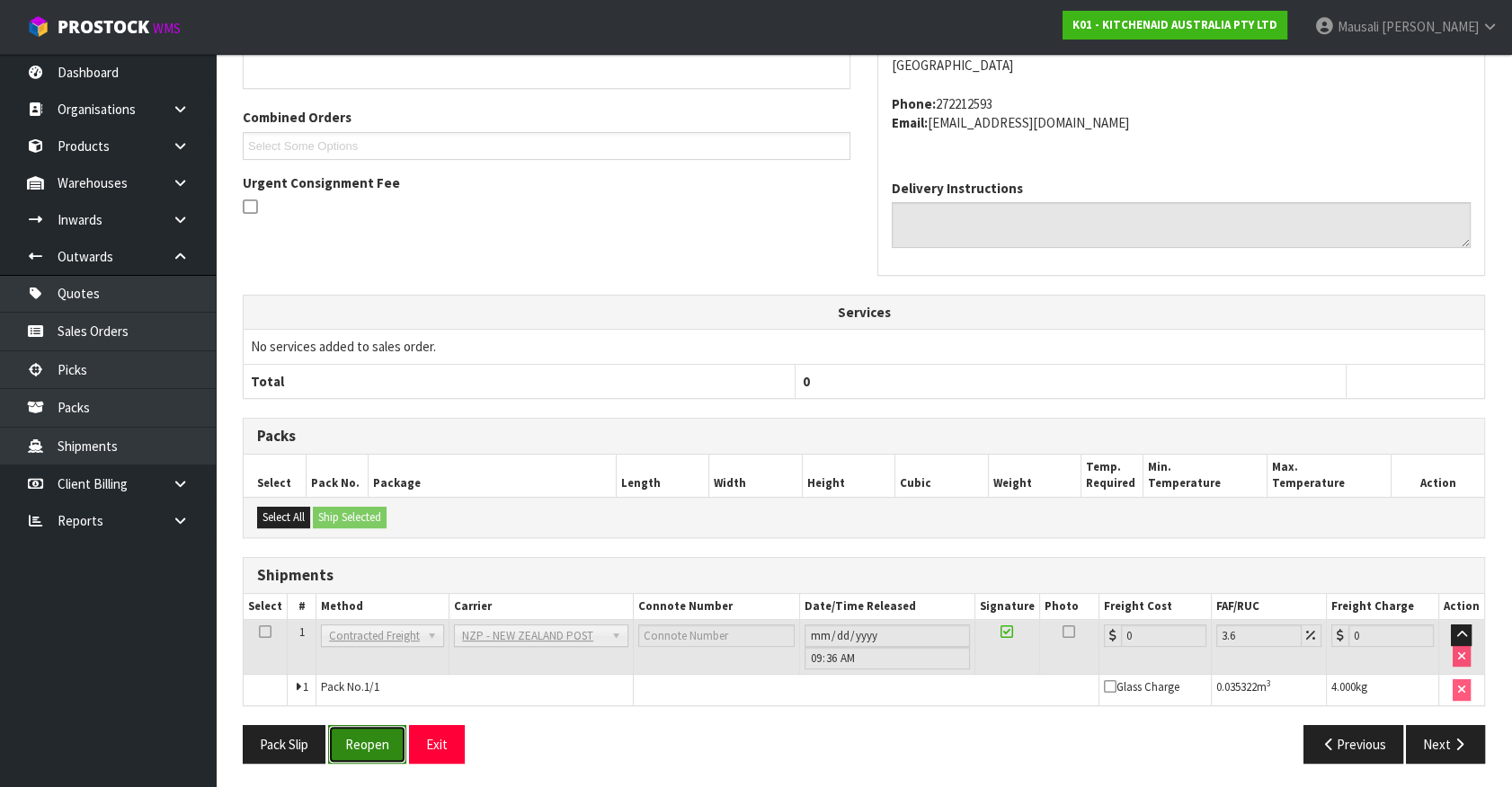 click on "Reopen" at bounding box center [367, 744] 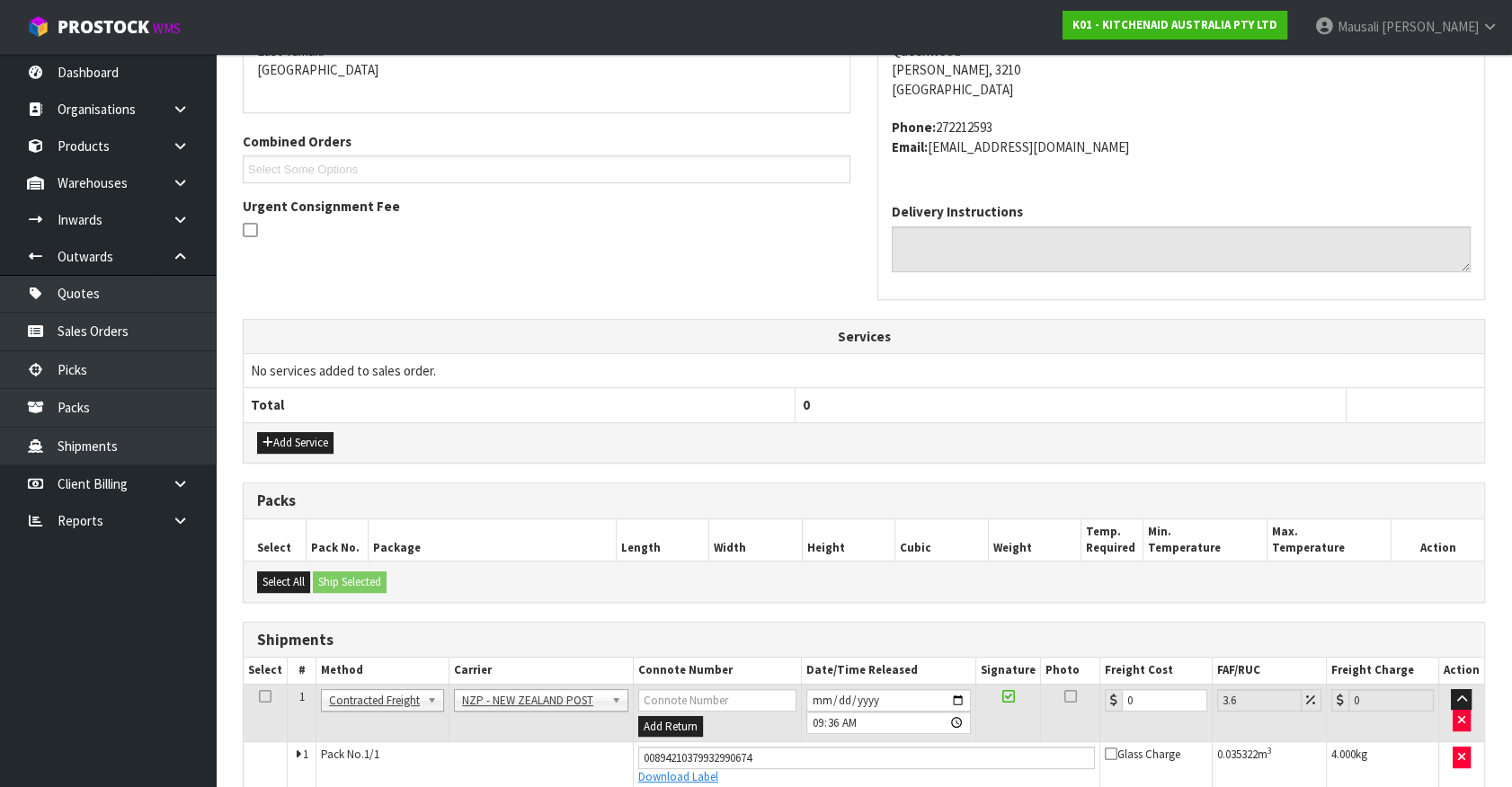 scroll, scrollTop: 423, scrollLeft: 0, axis: vertical 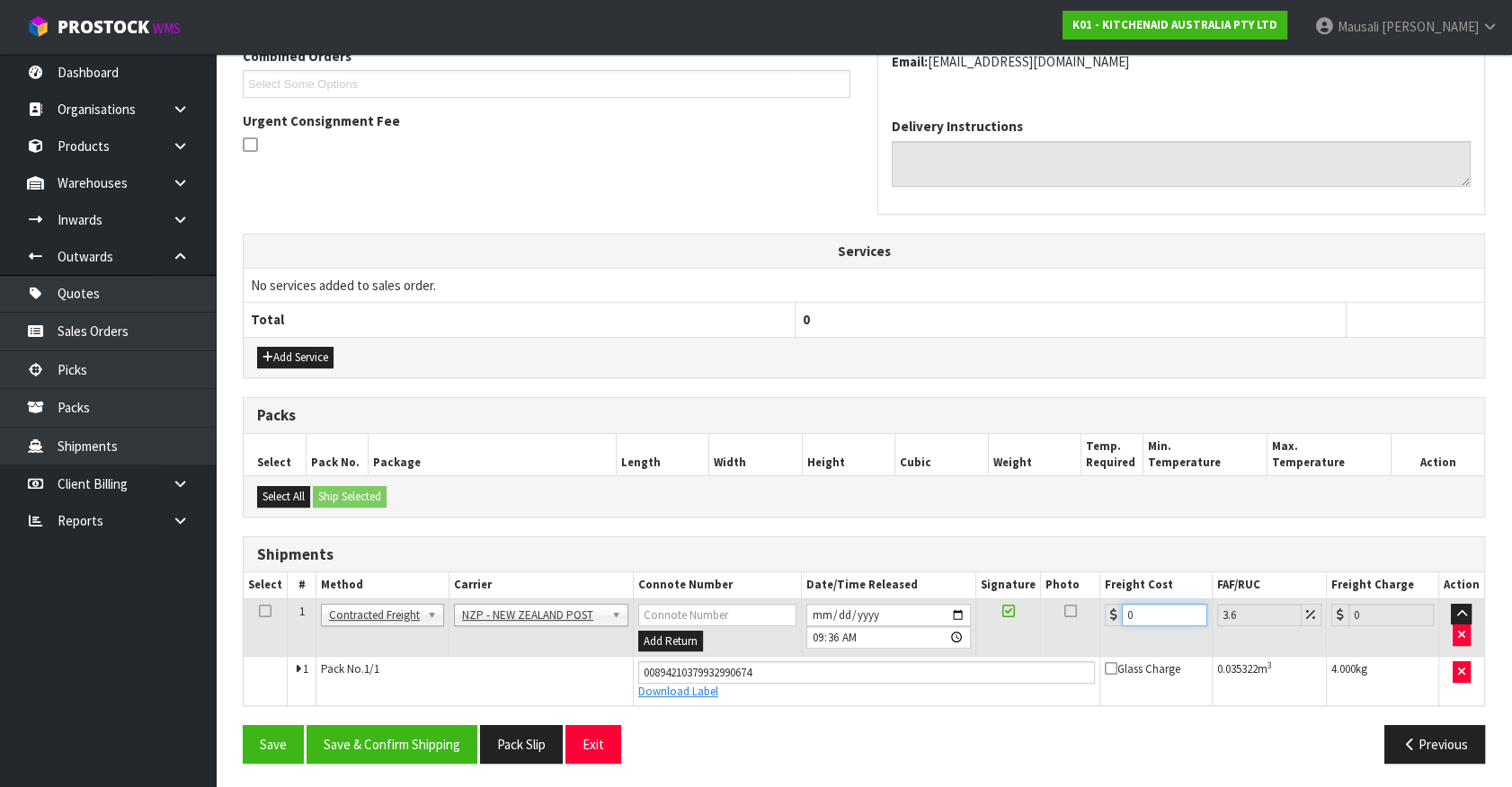 drag, startPoint x: 1070, startPoint y: 710, endPoint x: 594, endPoint y: 809, distance: 486.1862 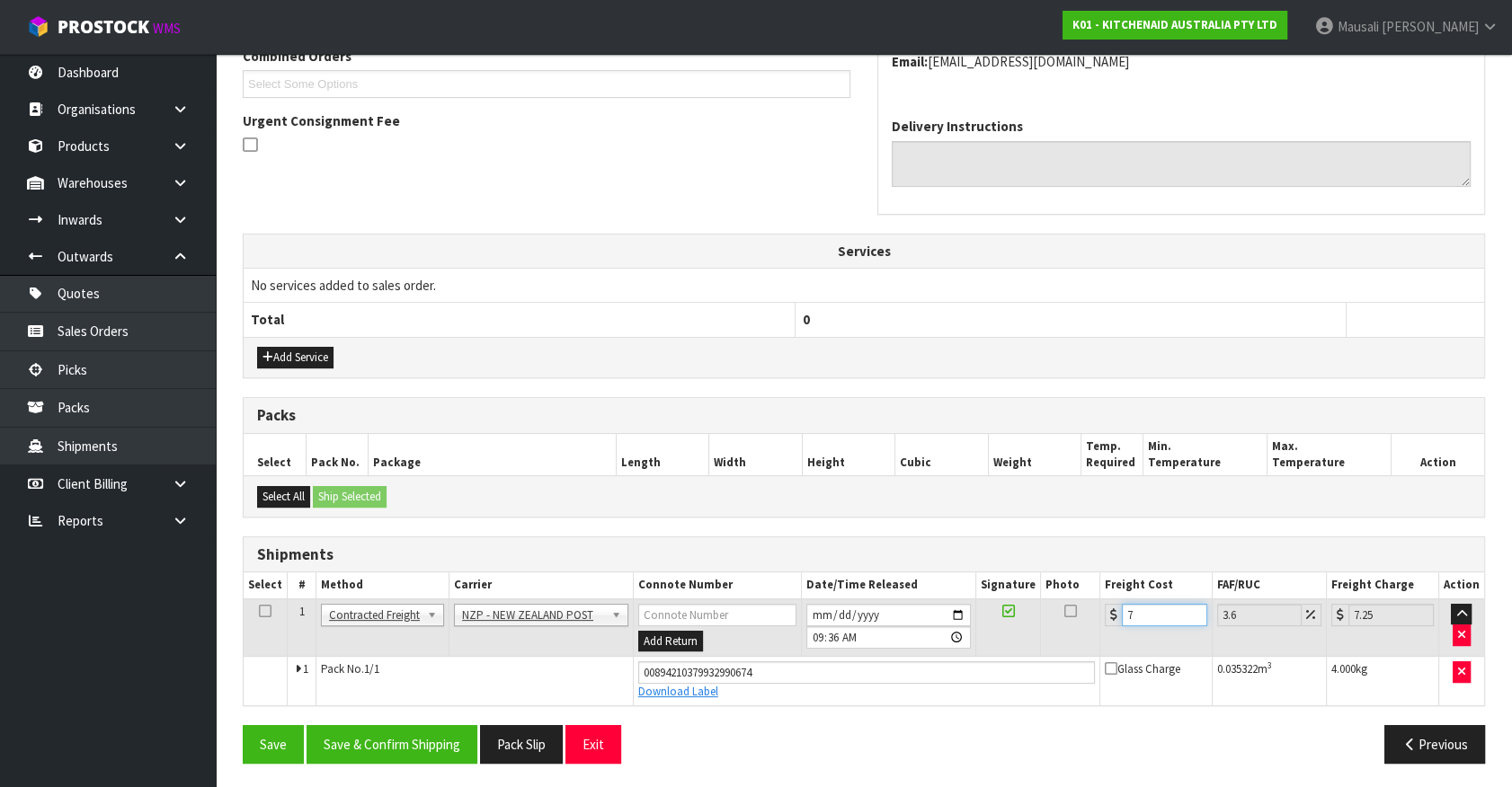 type on "7.3" 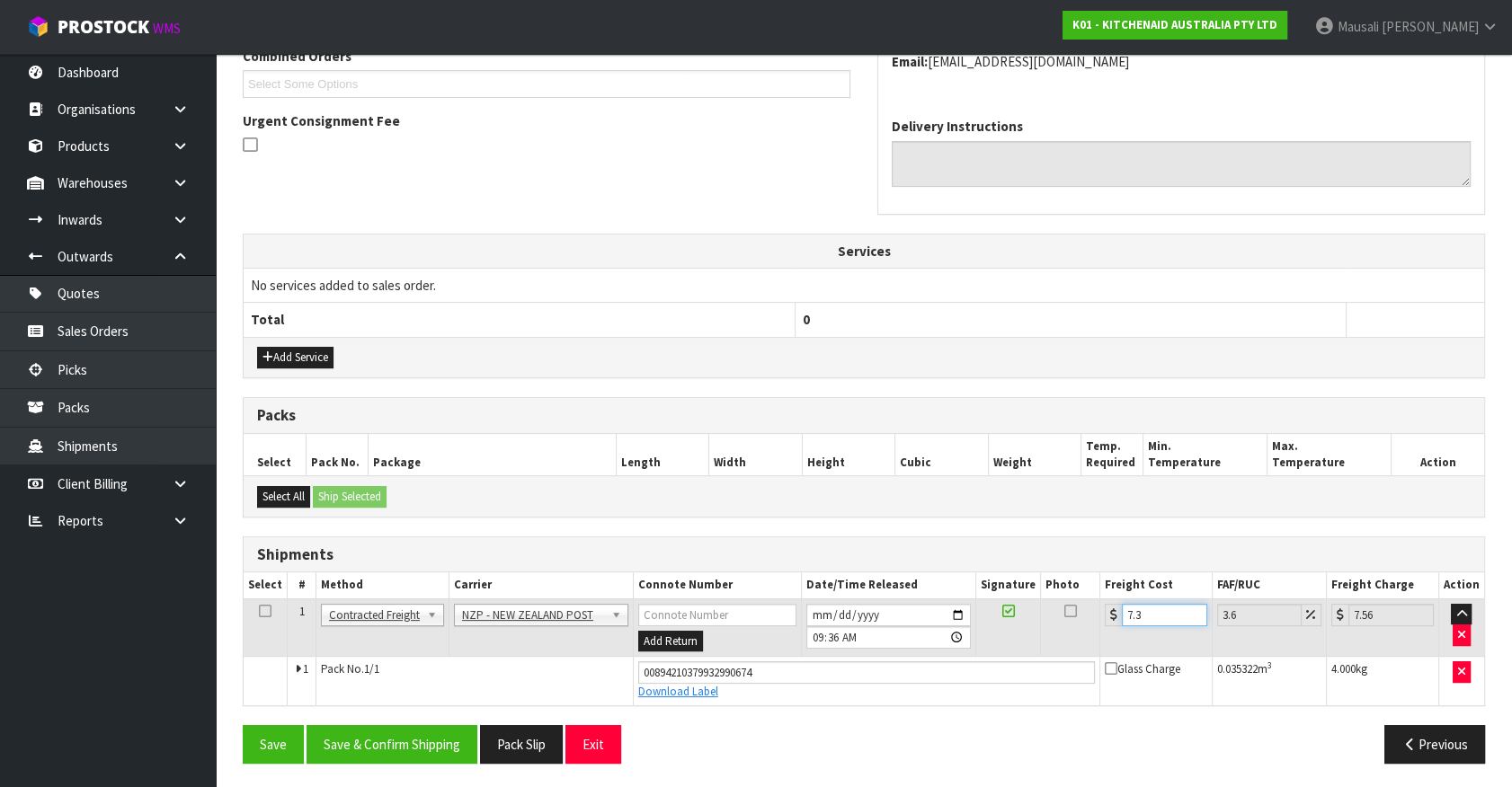 type on "7.31" 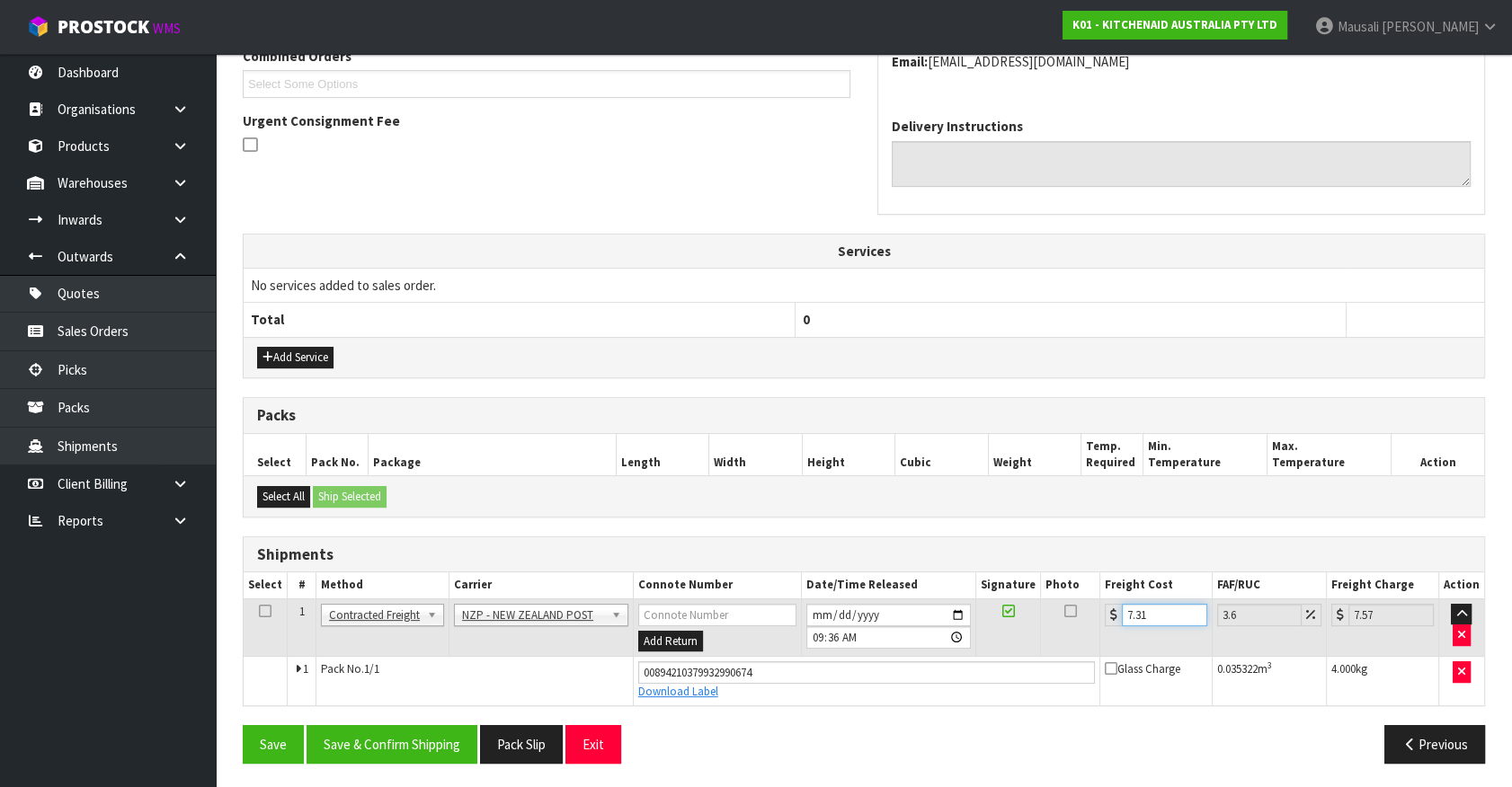 type on "7.31" 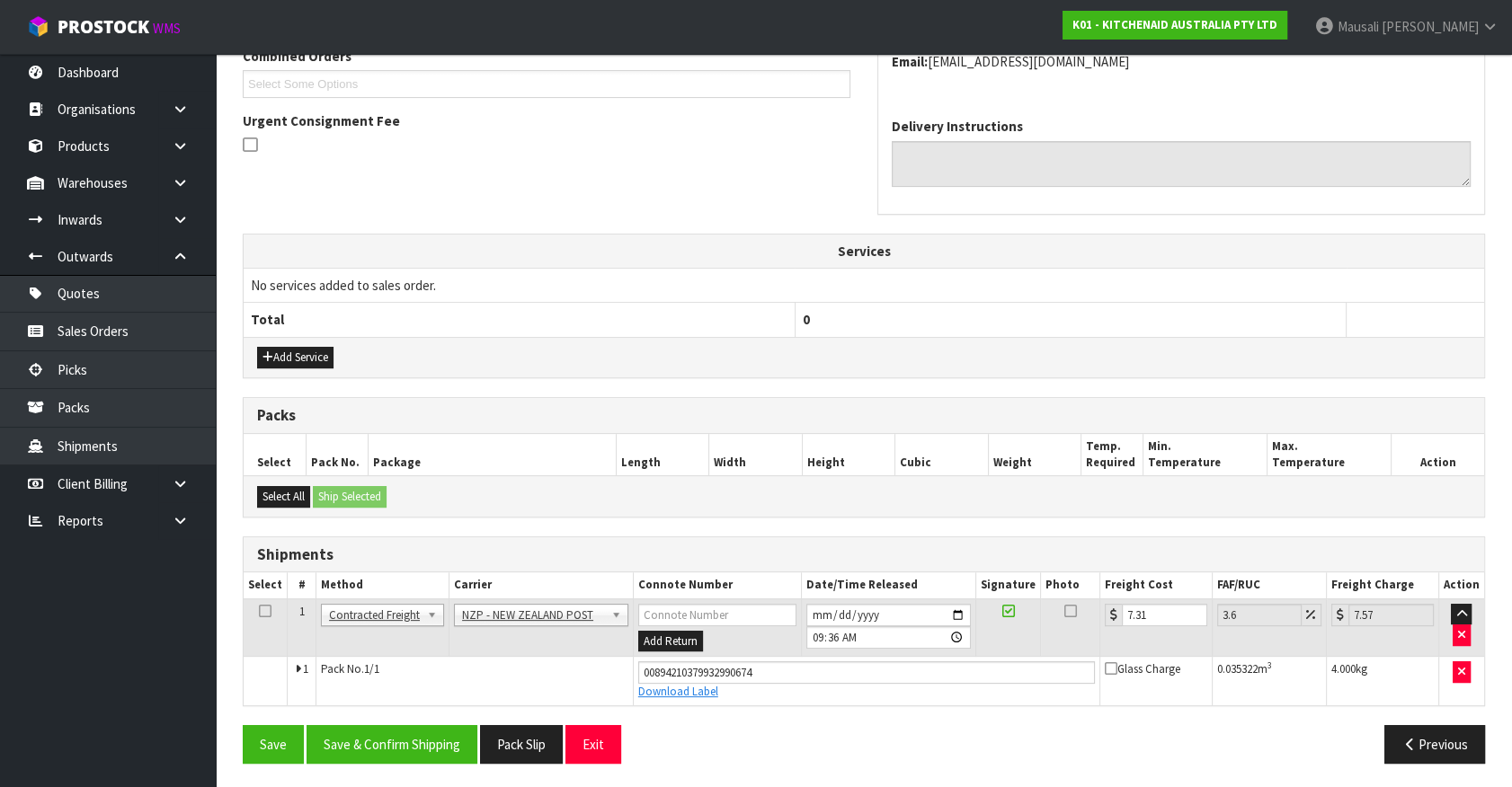 click on "From Address
CONTRACT WAREHOUSING & LOGISTICS 17 Allens Road East Tamaki Auckland
Combined Orders
K01-ORD0077019 K01-ORD0077039 K01-ORD0077049 K01-ORD0077052 K01-ORD0077057 K01-ORD0077058 K01-ORD0077059 K01-ORD0077060 K01-ORD0077061 K01-ORD0077062 K01-ORD0077063 K01-ORD0077064 K01-ORD0077065 K01-ORD0077066 K01-ORD0077067 K01-ORD0077068 K01-ORD0077069 K01-ORD0077070 K01-ORD0077071 K01-ORD0077072 K01-ORD0077073 K01-ORD0077074 K01-ORD0077075 K01-ORD0077076 K01-ORD0077077 K01-ORD0077078 K01-ORD0077079 K01-ORD0077080 K01-ORD0077081 K01-ORD0077082 K01-ORD0077083 K01-ORD0077084 K01-ORD0077085 K01-ORD0077086 K01-ORD0077087 K01-ORD0077088 K01-ORD0077089 K01-ORD0077090 K01-ORD0077091 K01-ORD0077092 K01-ORD0077093 K01-ORD0077094 K01-ORD0077095 K01-ORD0077096 K01-ORD0077097 K01-ORD0077098 K01-ORD0077099 K01-ORD0077100 K01-ORD0077101 K01-ORD0077102 K01-ORD0077103 K01-ORD0077104 K01-ORD0077105 K01-ORD0077106 K01-ORD0077107 K01-ORD0077108" at bounding box center [864, 322] 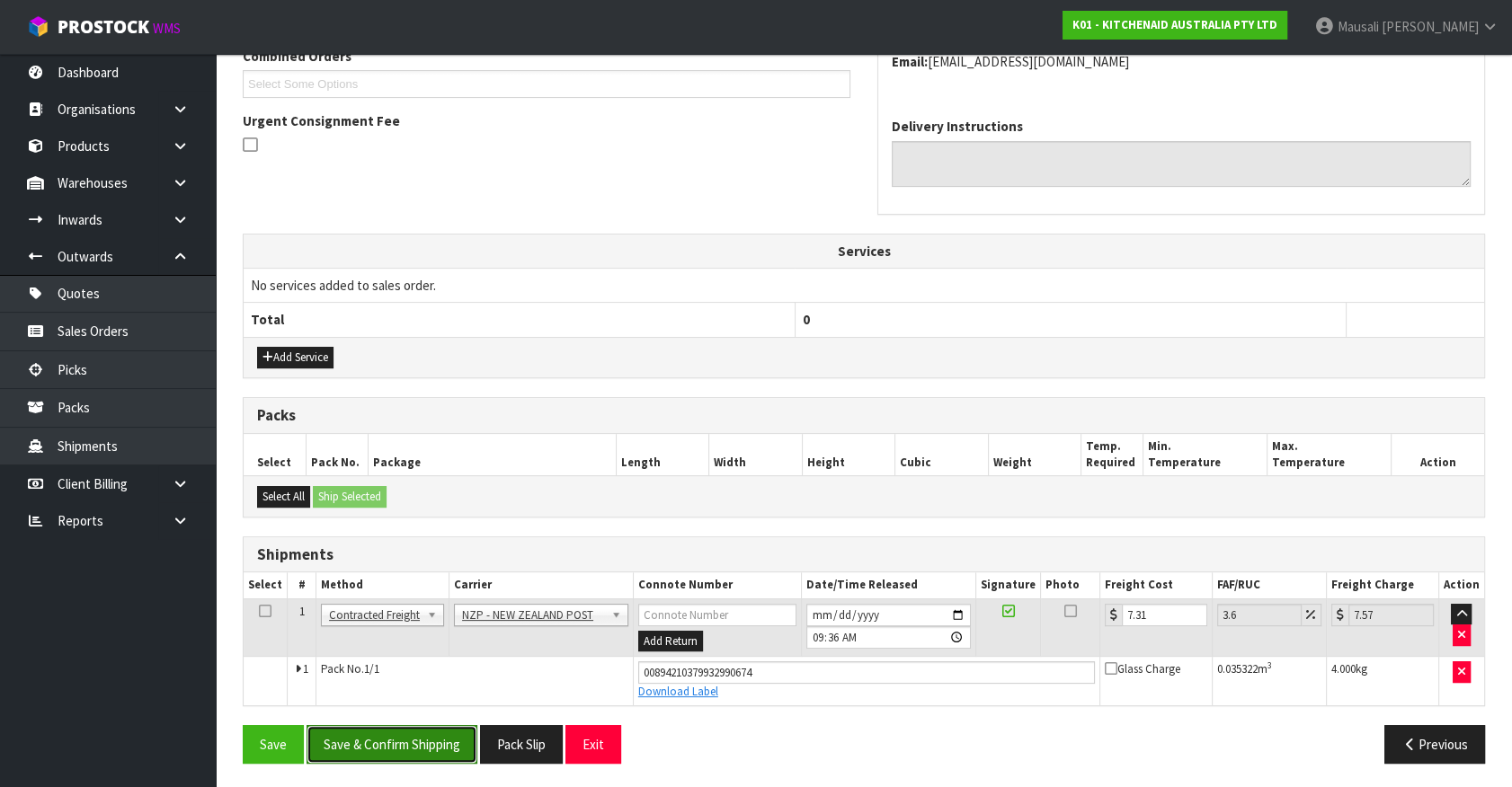 click on "Save & Confirm Shipping" at bounding box center [392, 744] 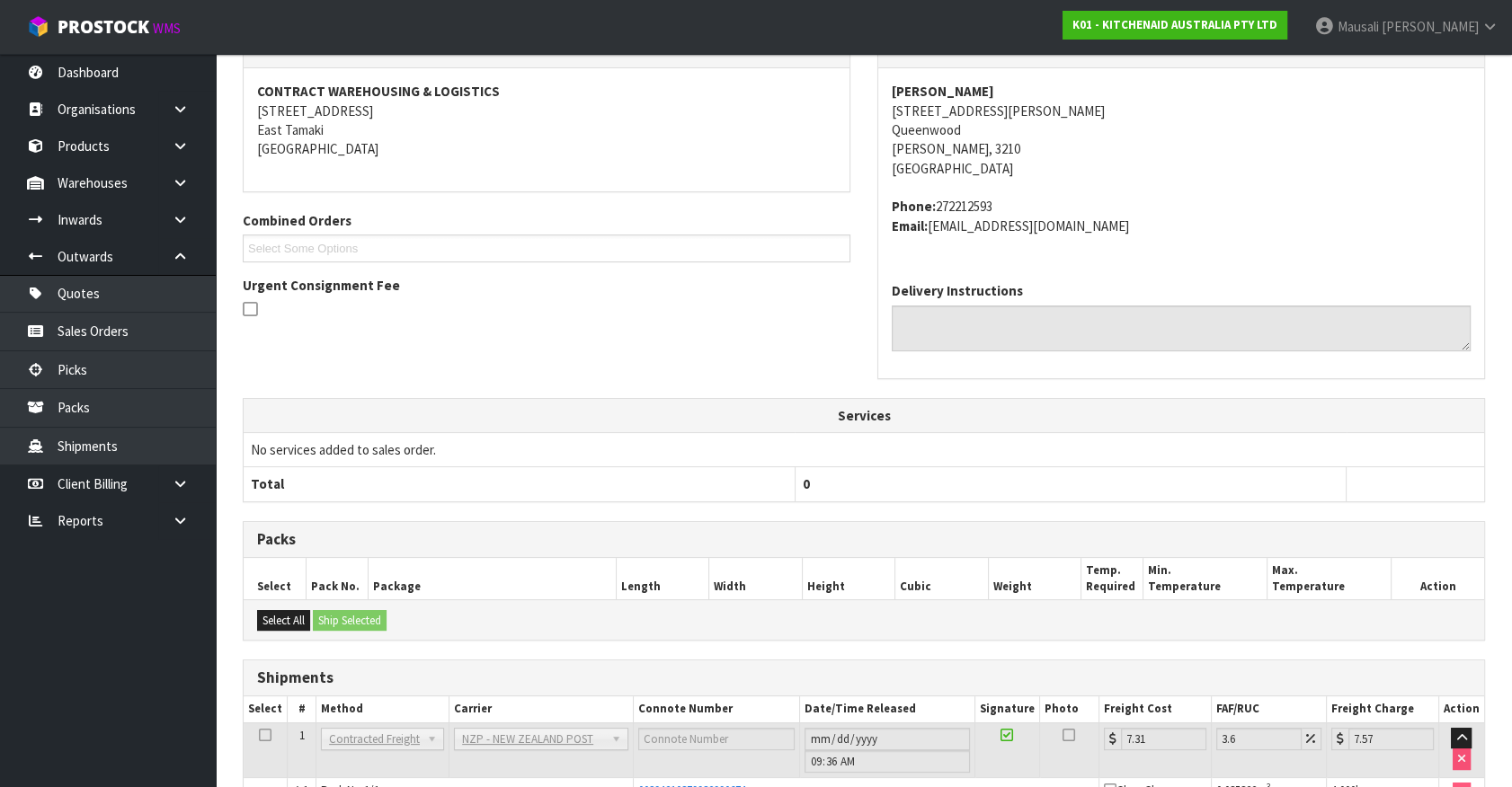scroll, scrollTop: 408, scrollLeft: 0, axis: vertical 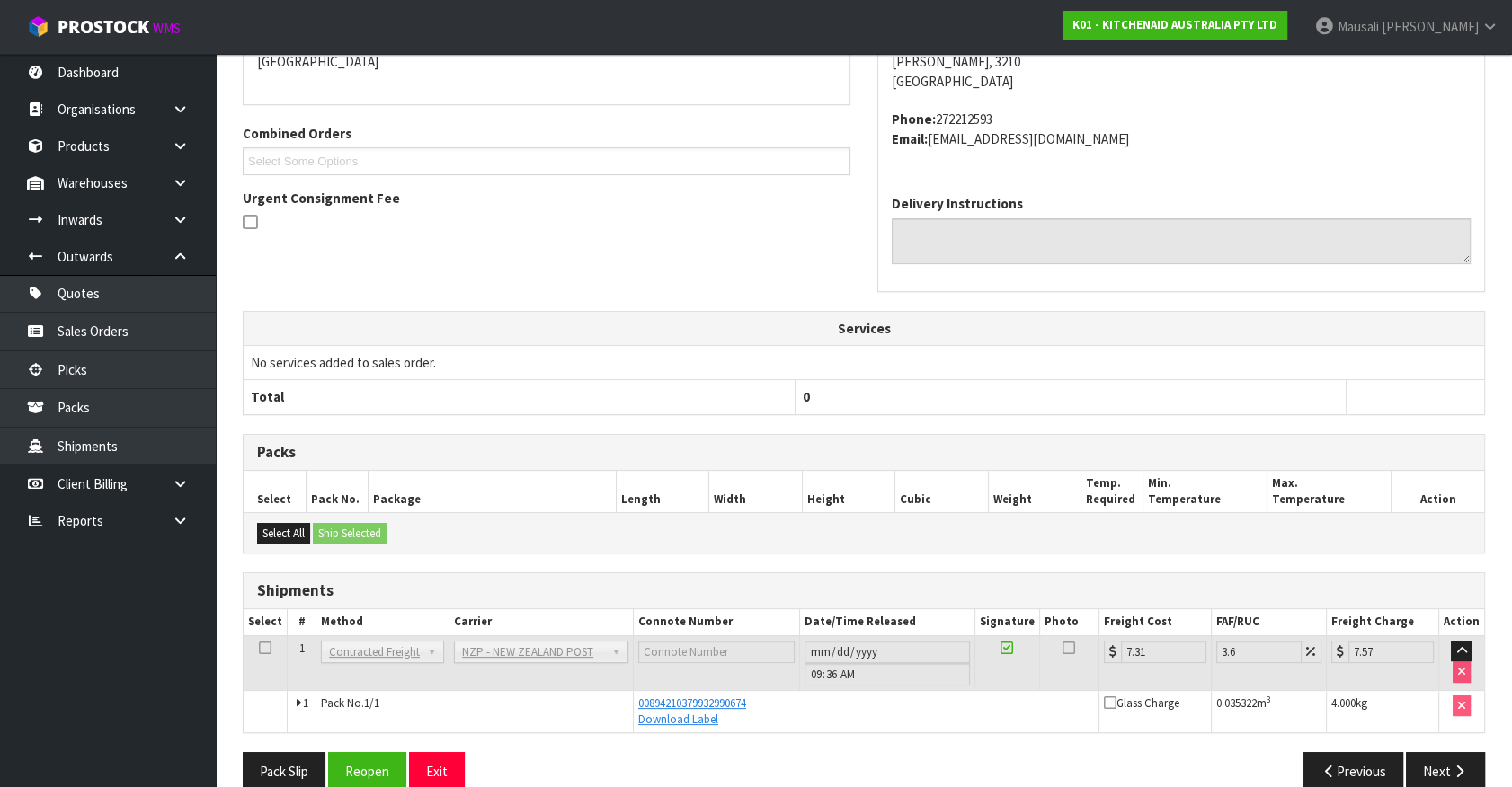 click on "Download Label" at bounding box center [866, 720] 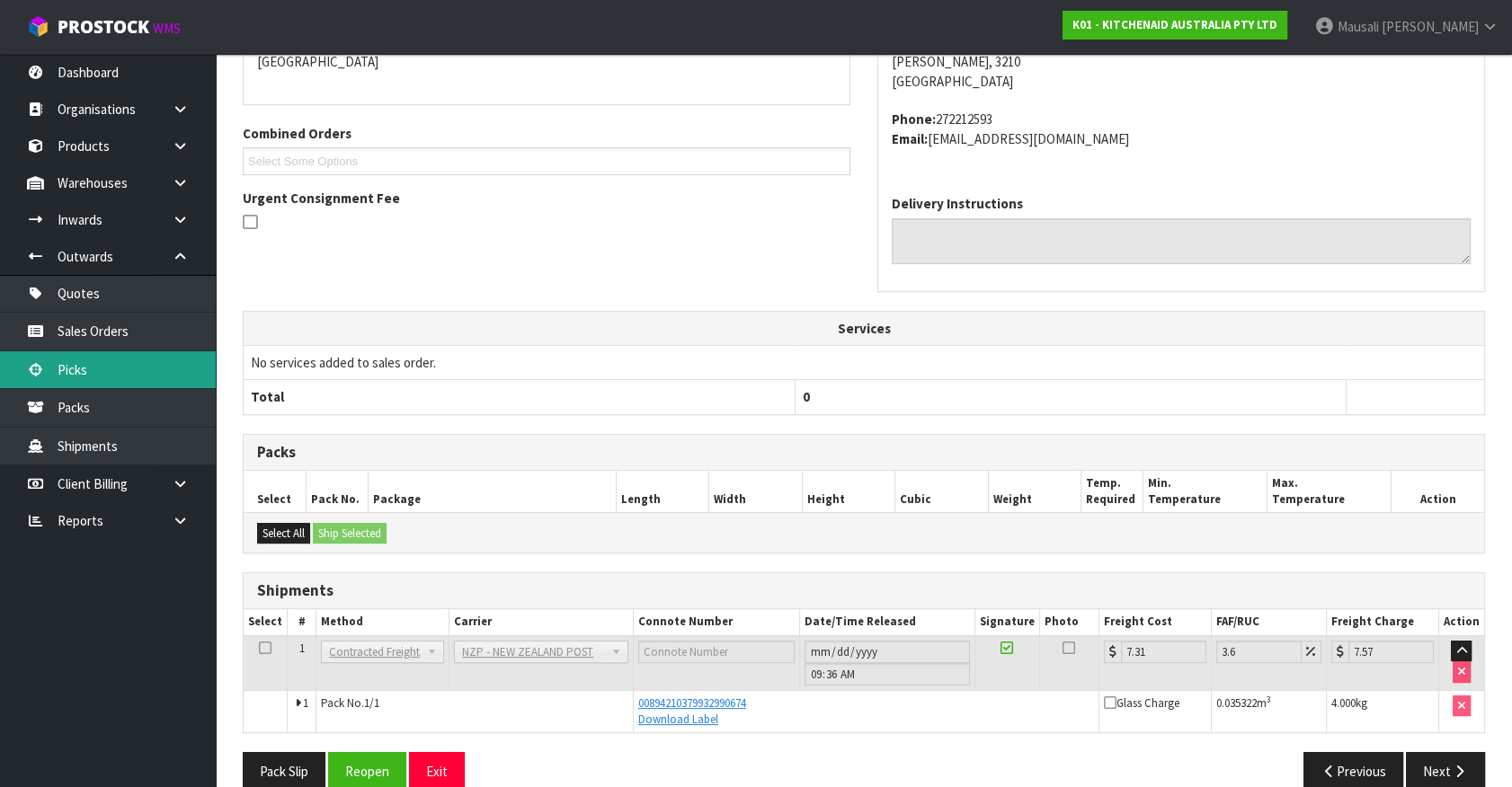 click on "Picks" at bounding box center [108, 369] 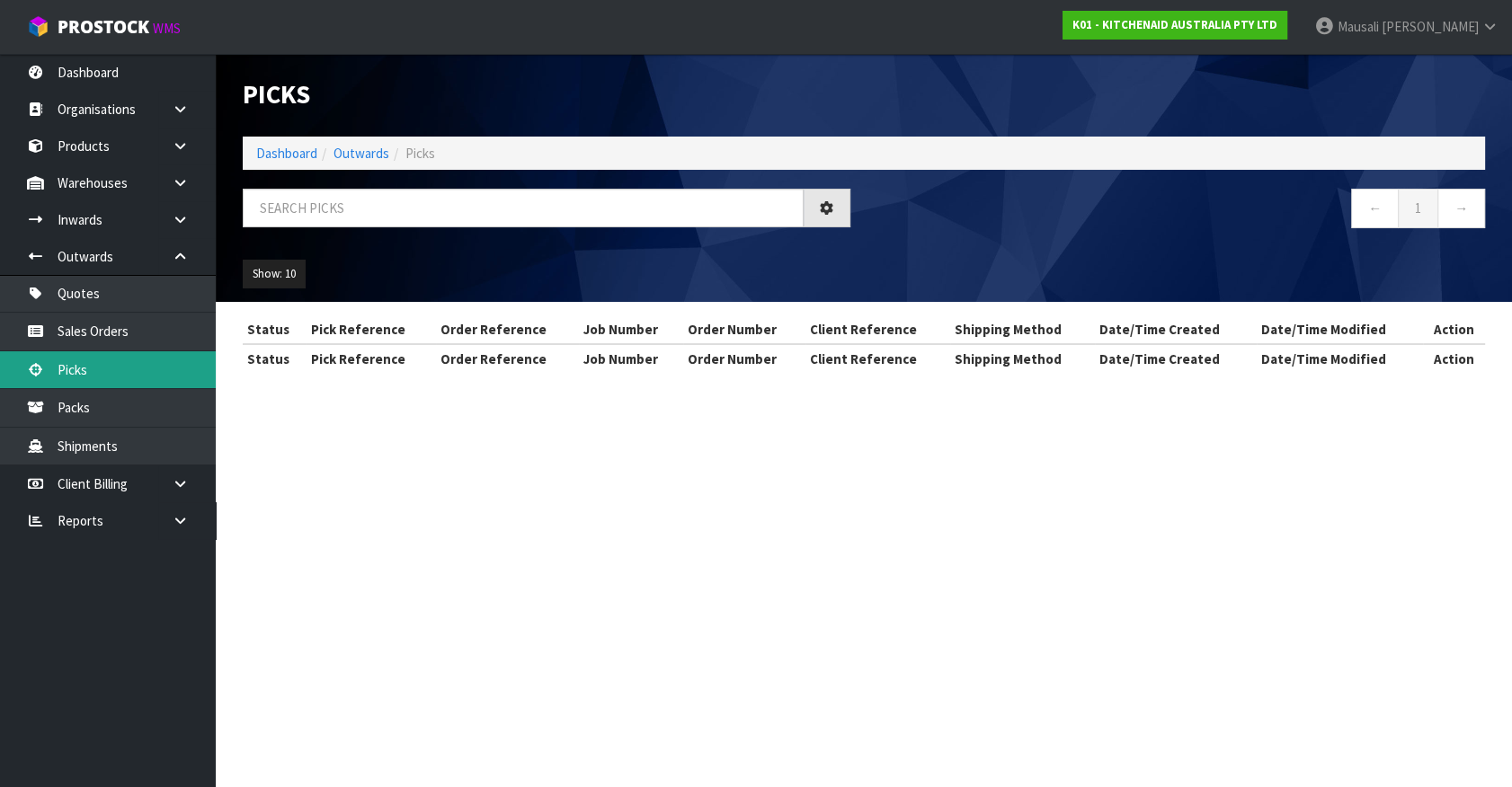 scroll, scrollTop: 0, scrollLeft: 0, axis: both 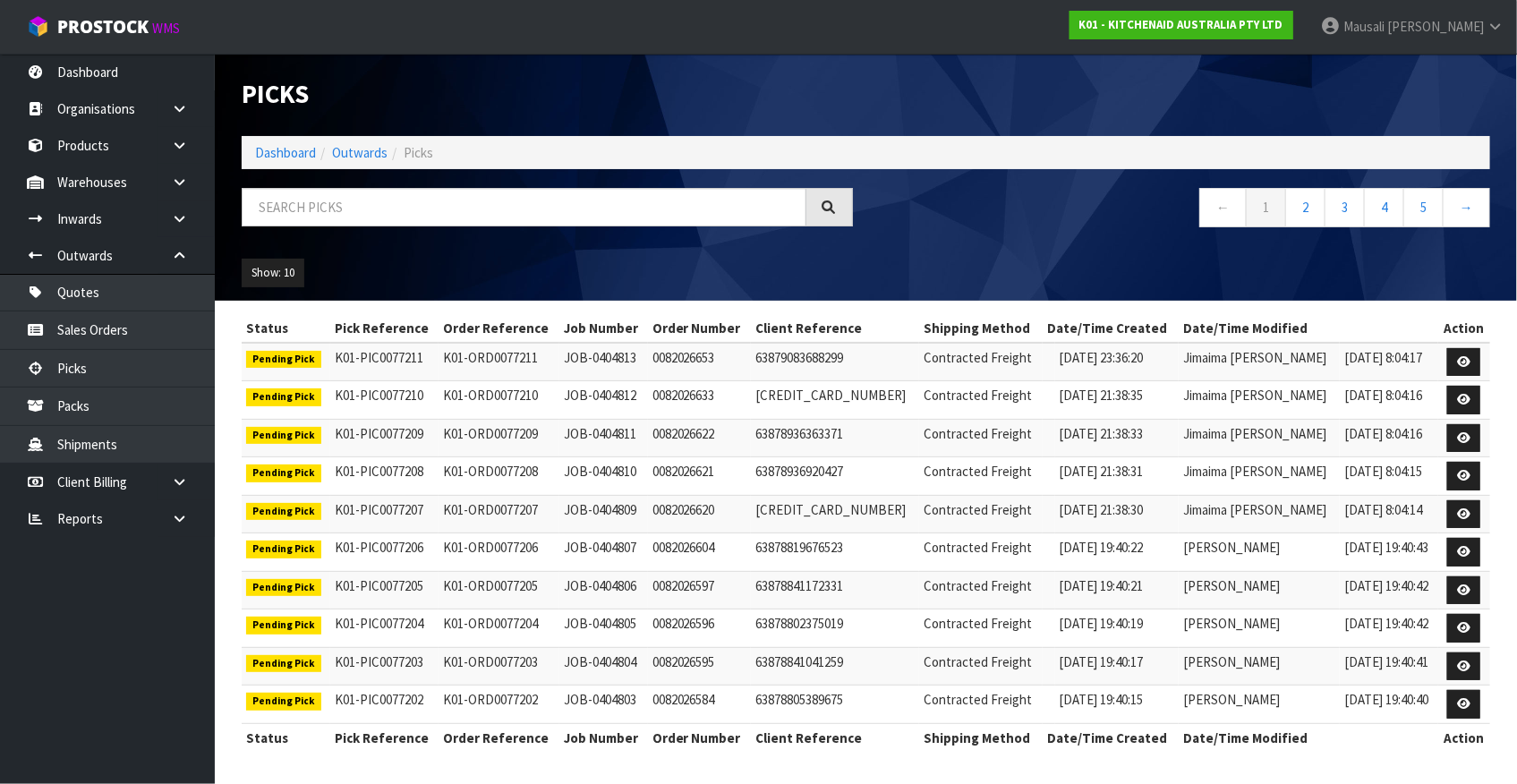 click on "Show: 10
5
10
25
50" at bounding box center (865, 273) 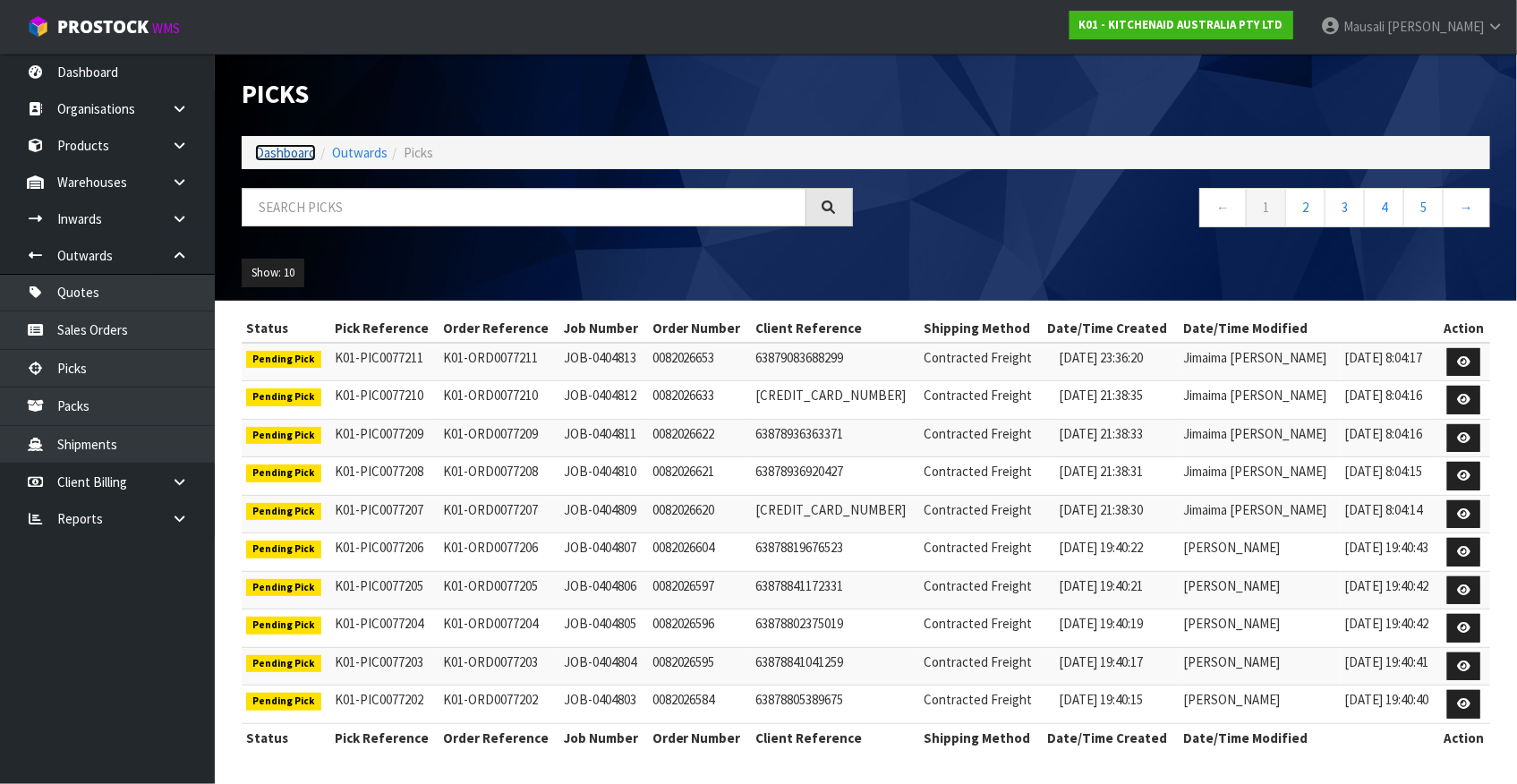 click on "Dashboard" at bounding box center (286, 152) 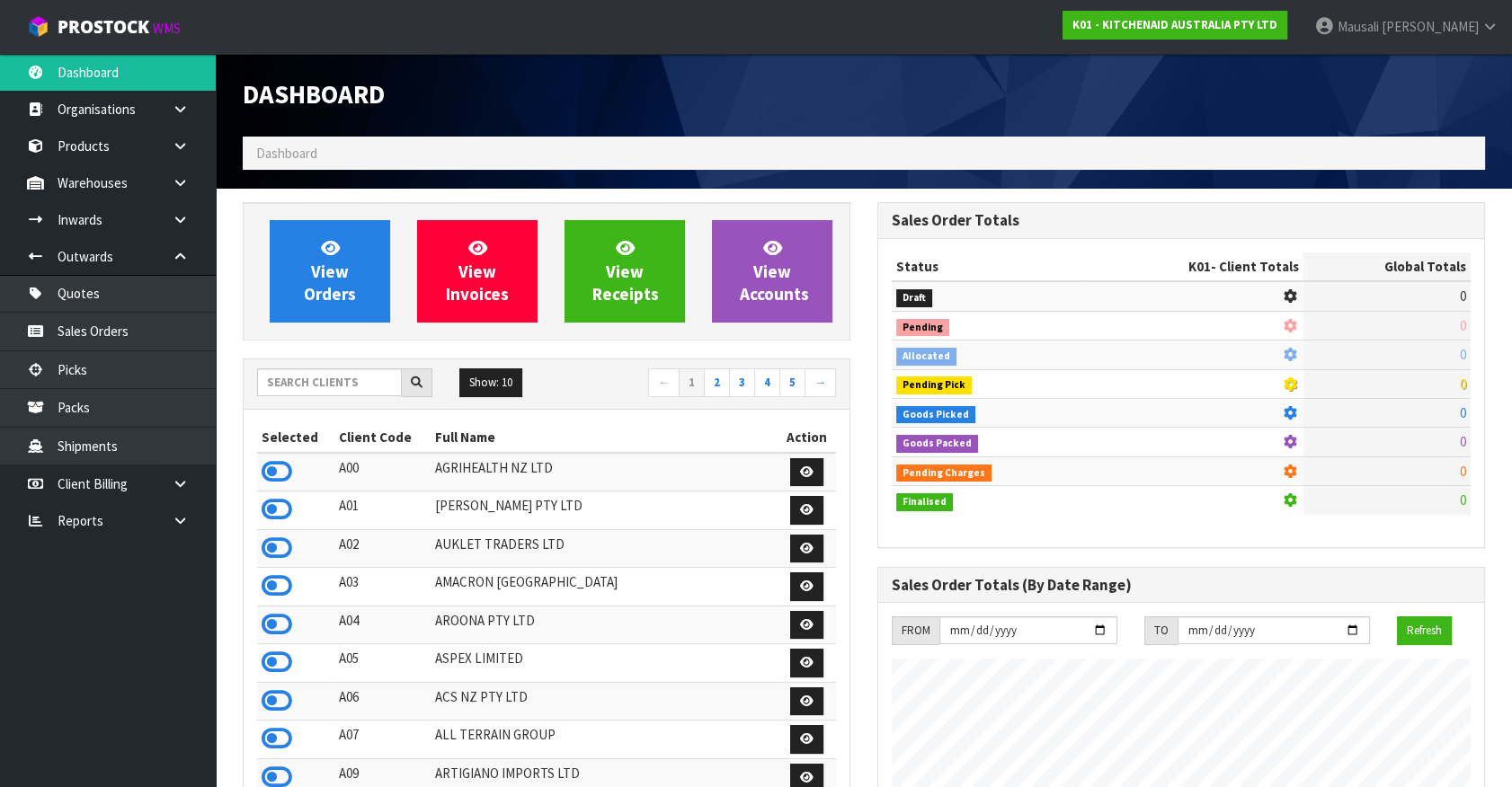 scroll, scrollTop: 897283, scrollLeft: 898294, axis: both 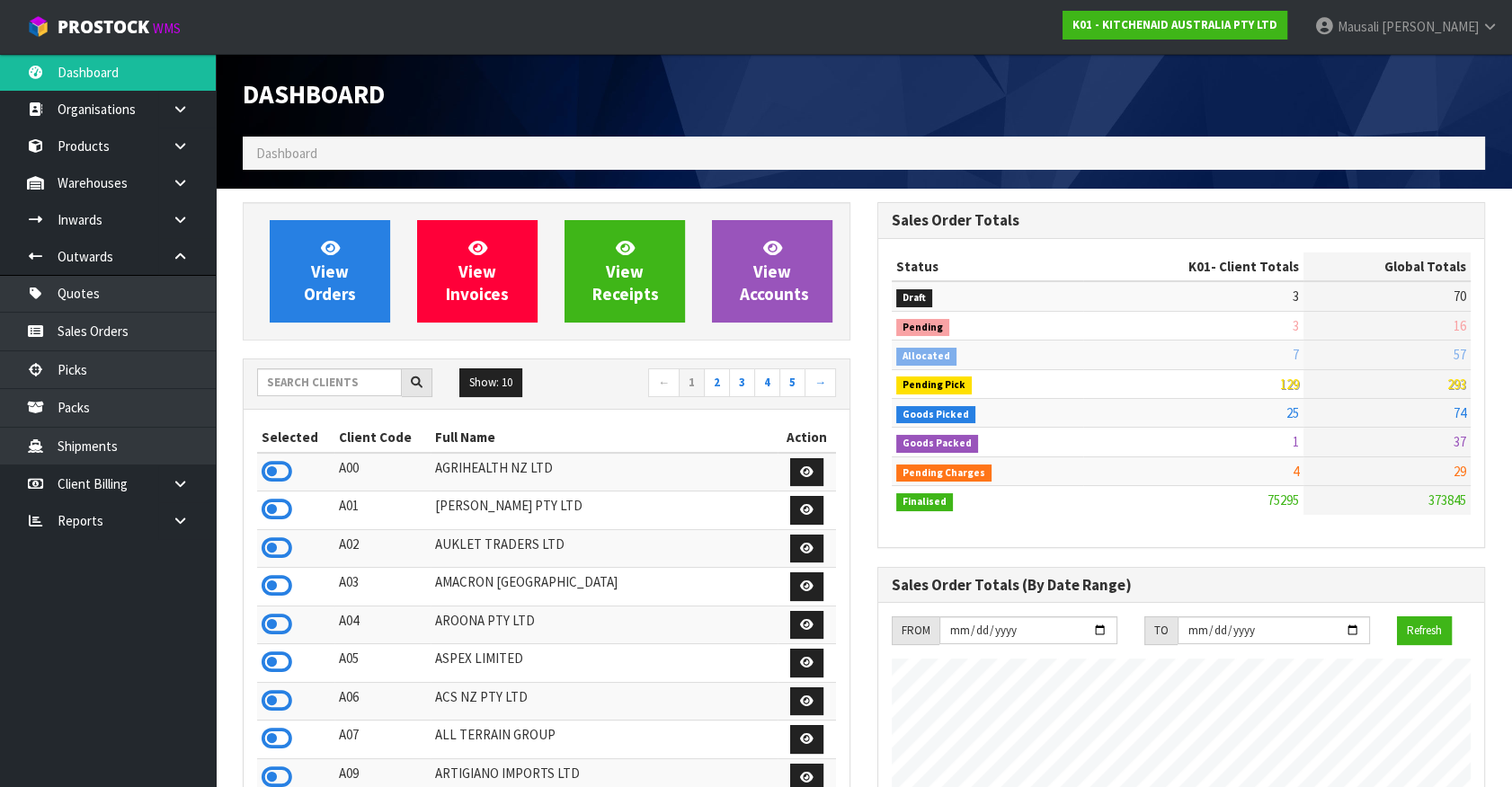 drag, startPoint x: 494, startPoint y: 342, endPoint x: 455, endPoint y: 378, distance: 53.075418 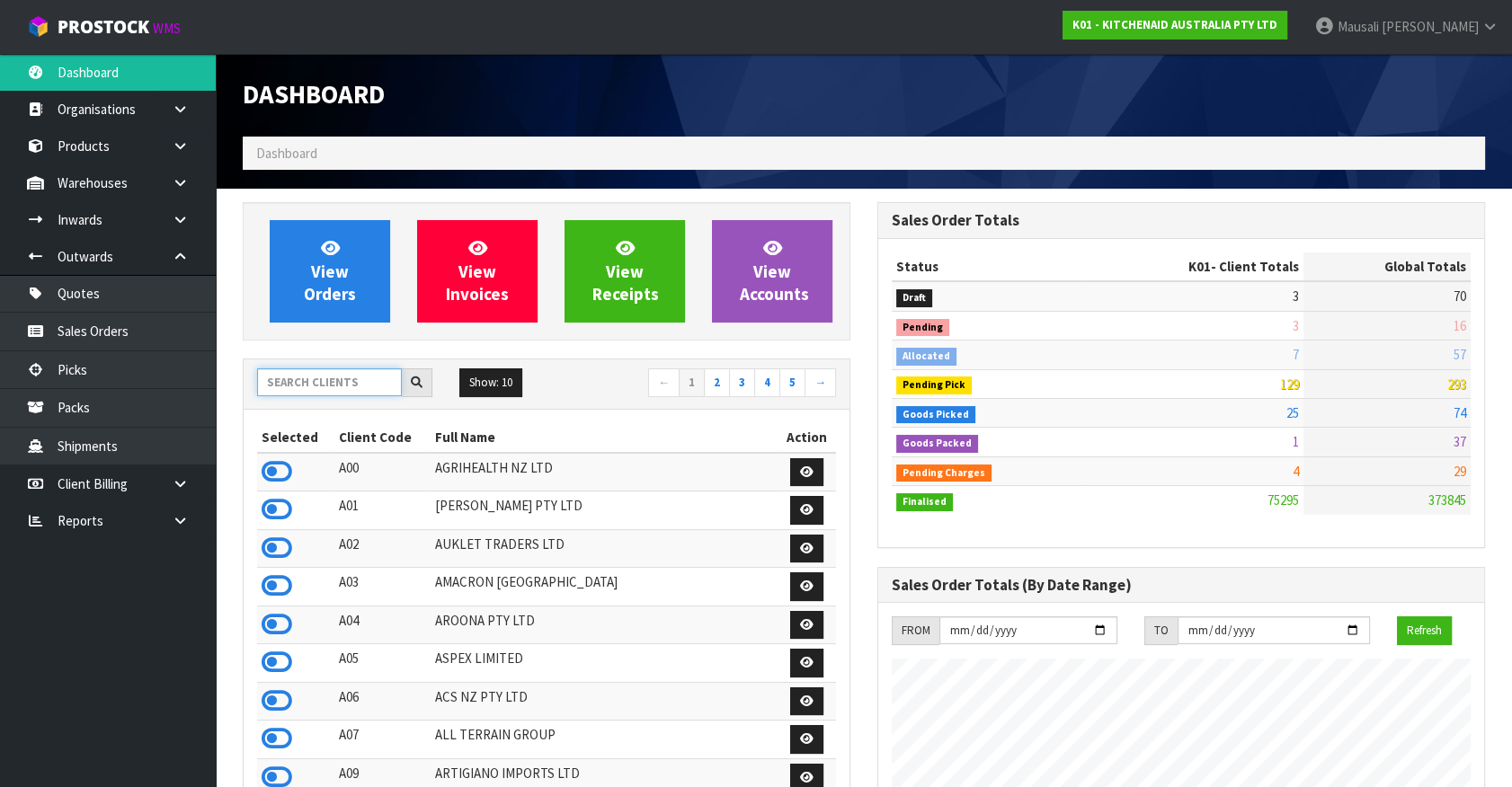 click at bounding box center [329, 382] 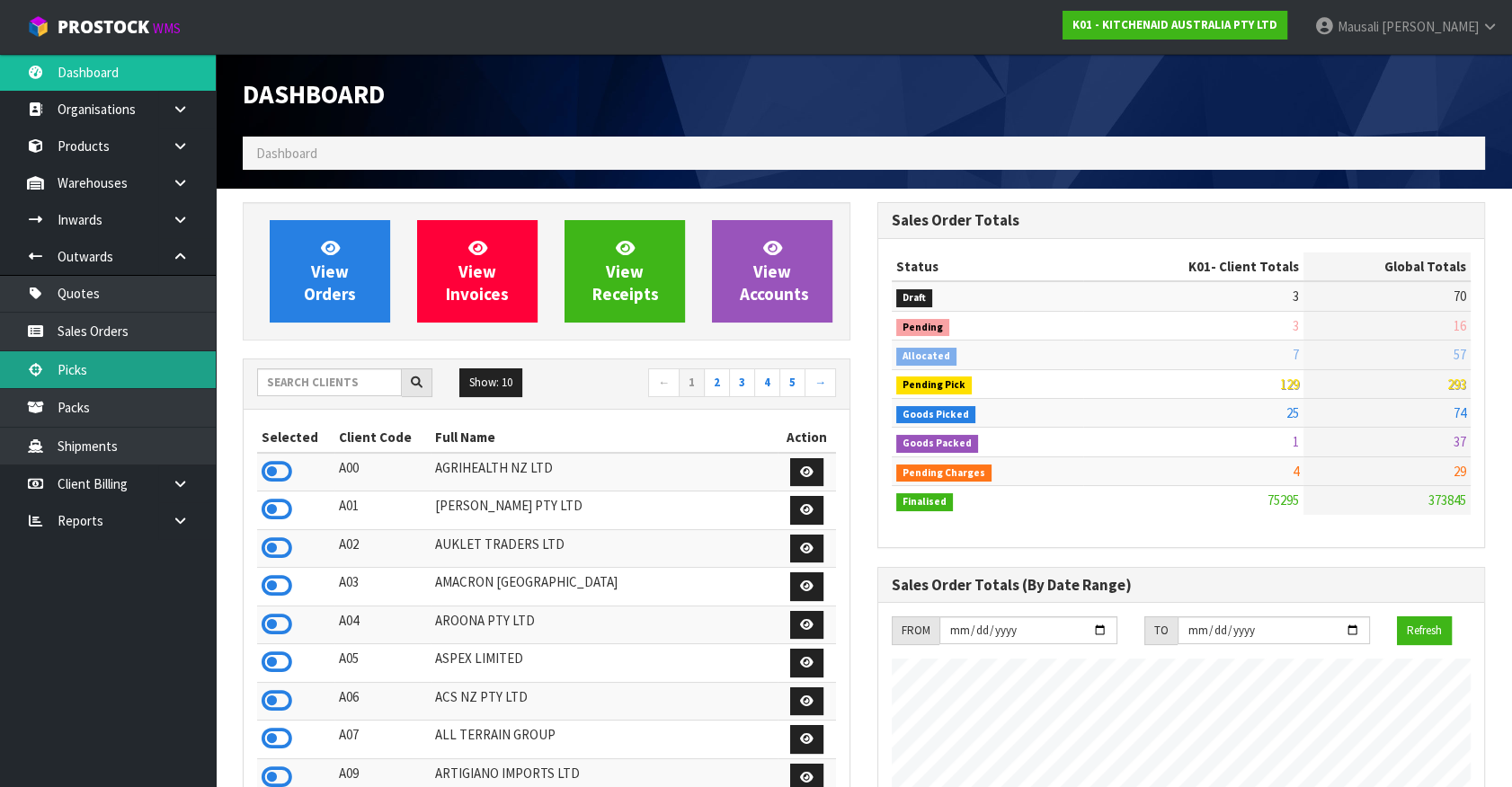 click on "Picks" at bounding box center (108, 369) 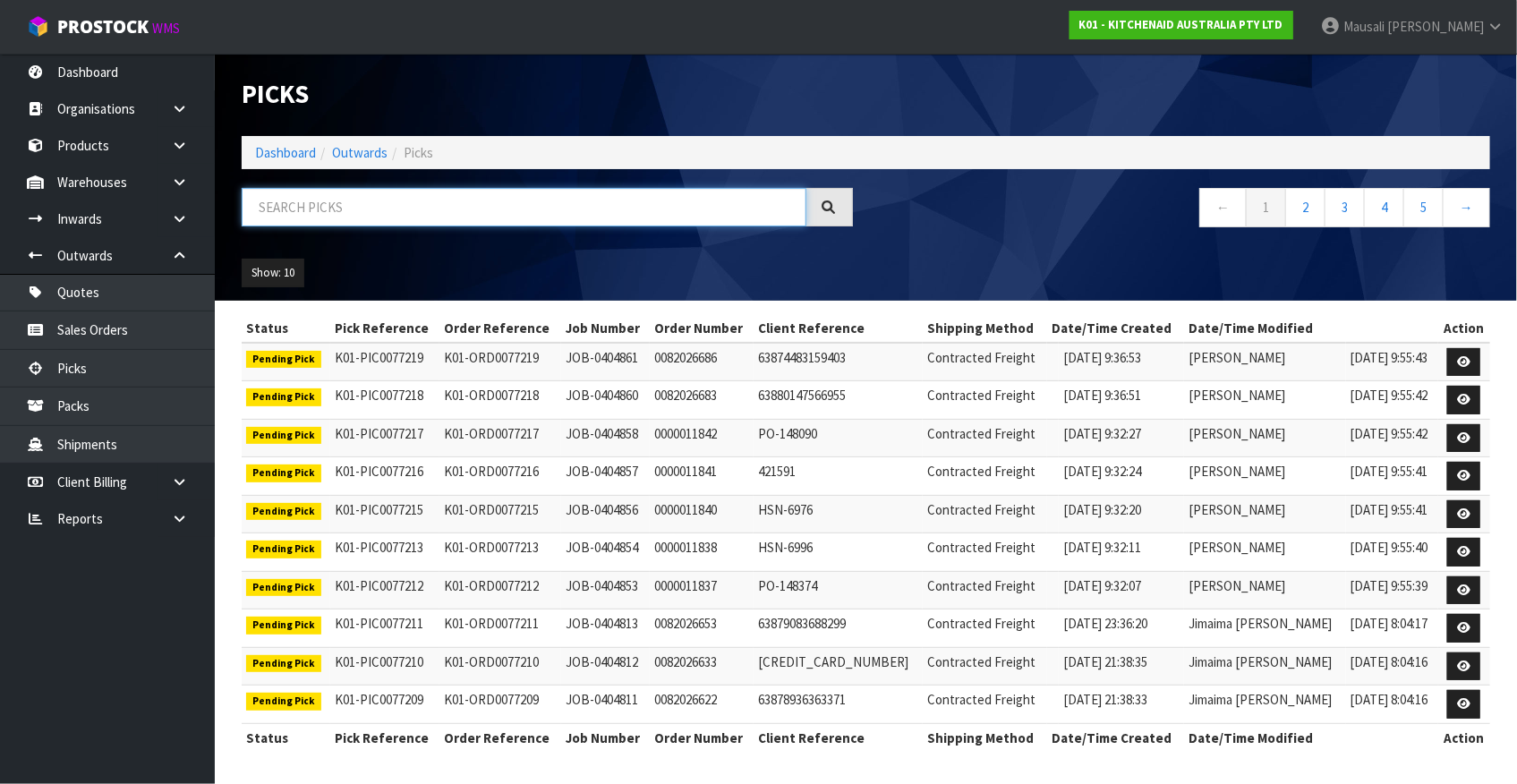 click at bounding box center (524, 207) 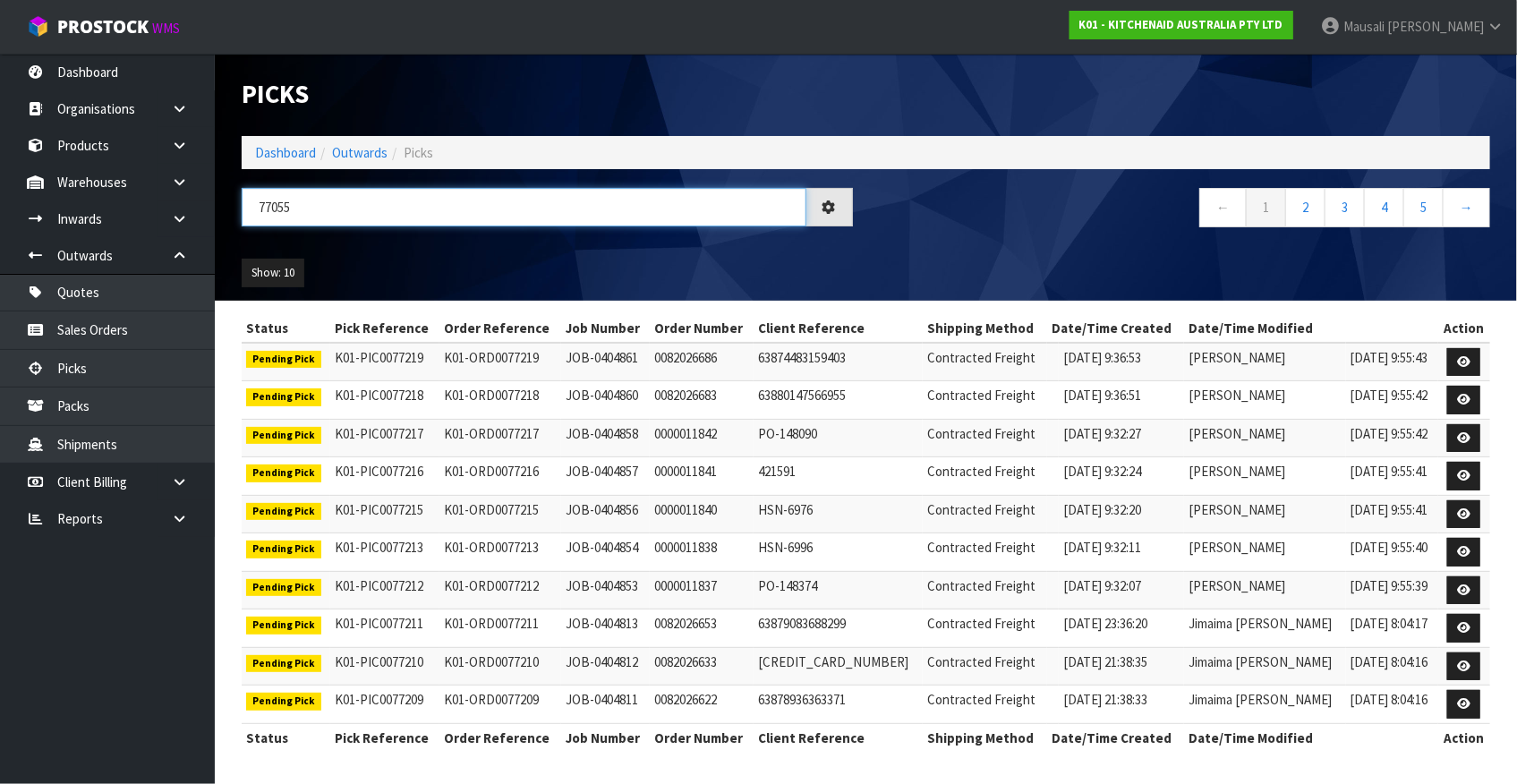 type on "77055" 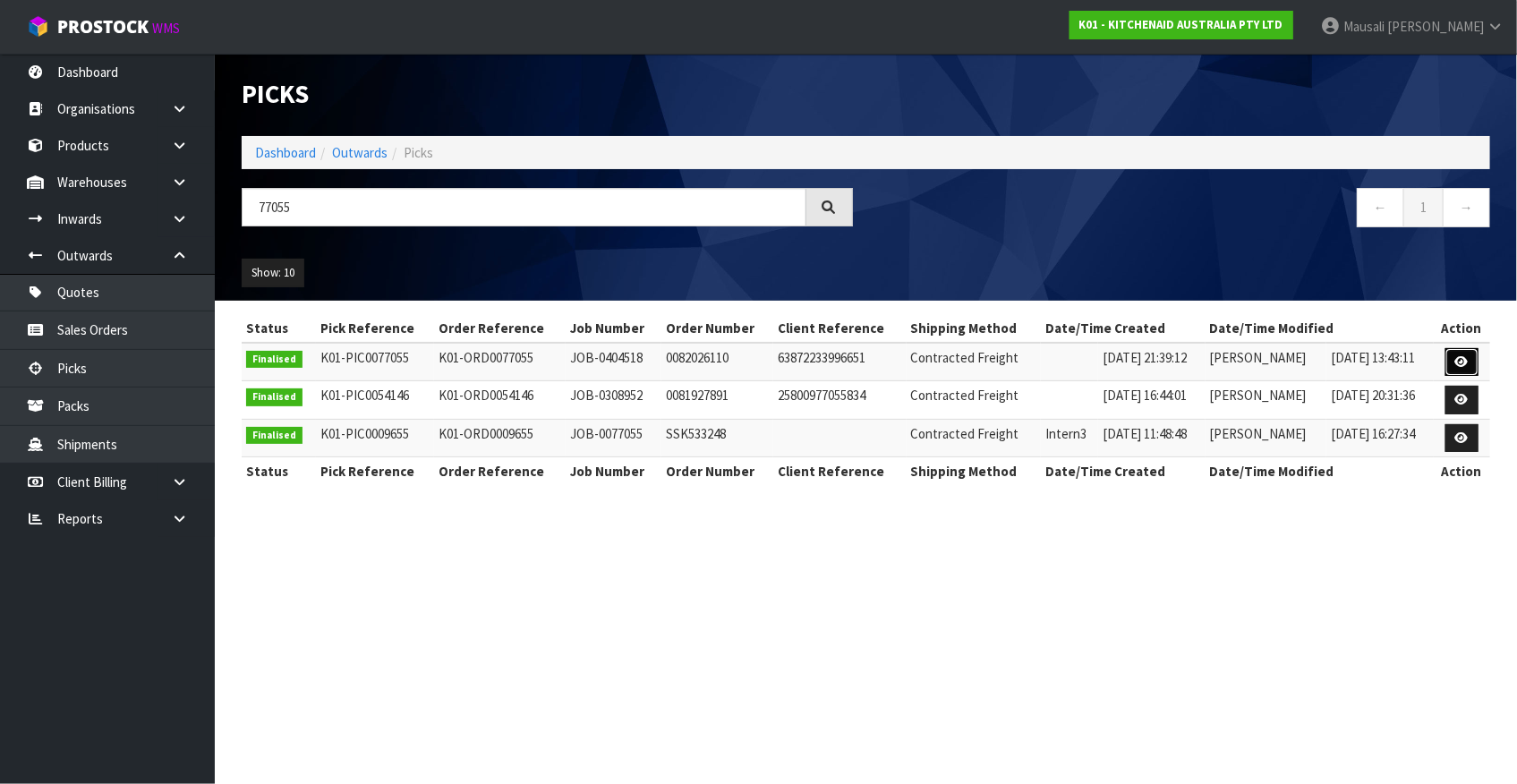 click at bounding box center (1462, 362) 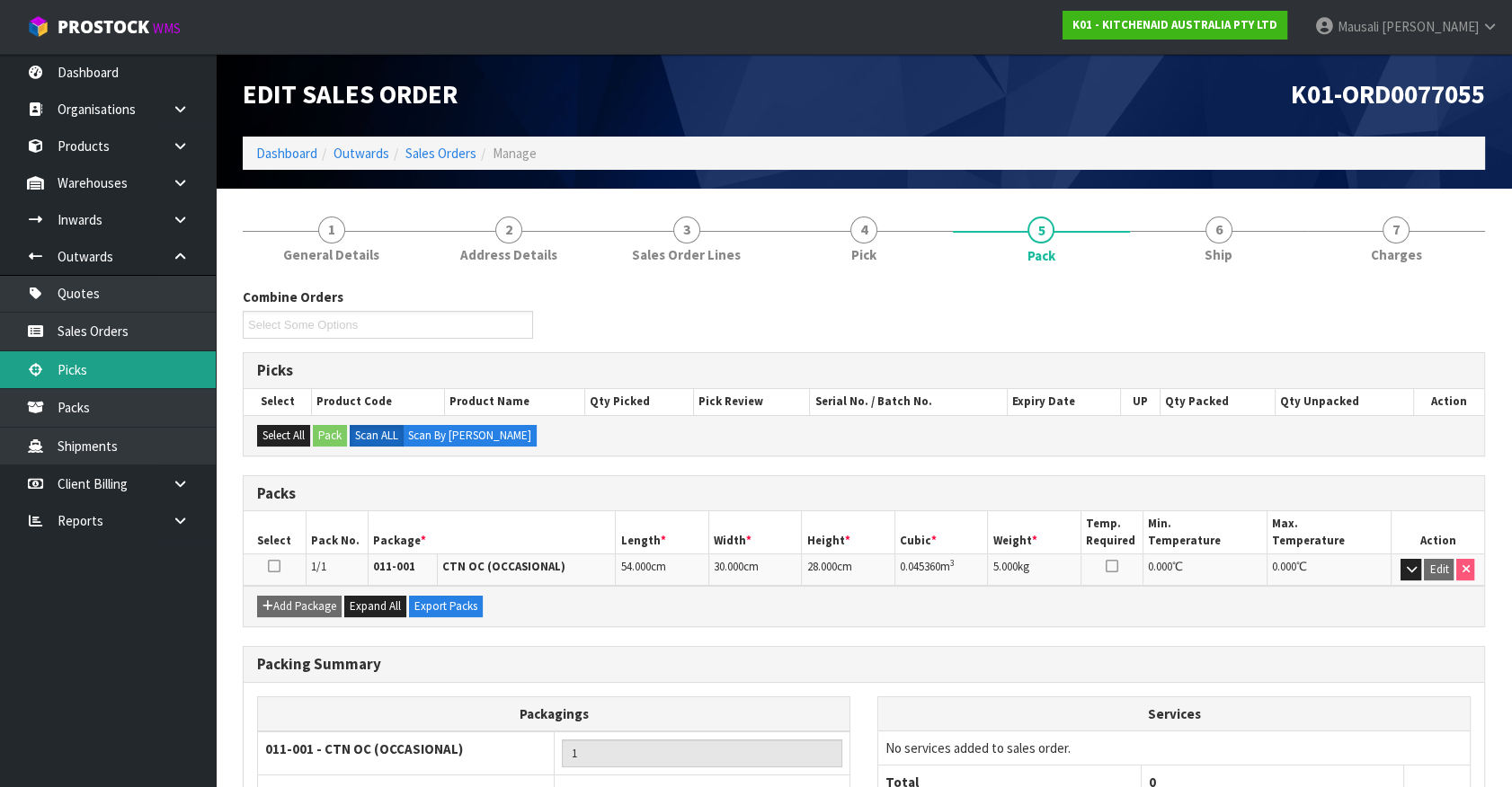 click on "Picks" at bounding box center [108, 369] 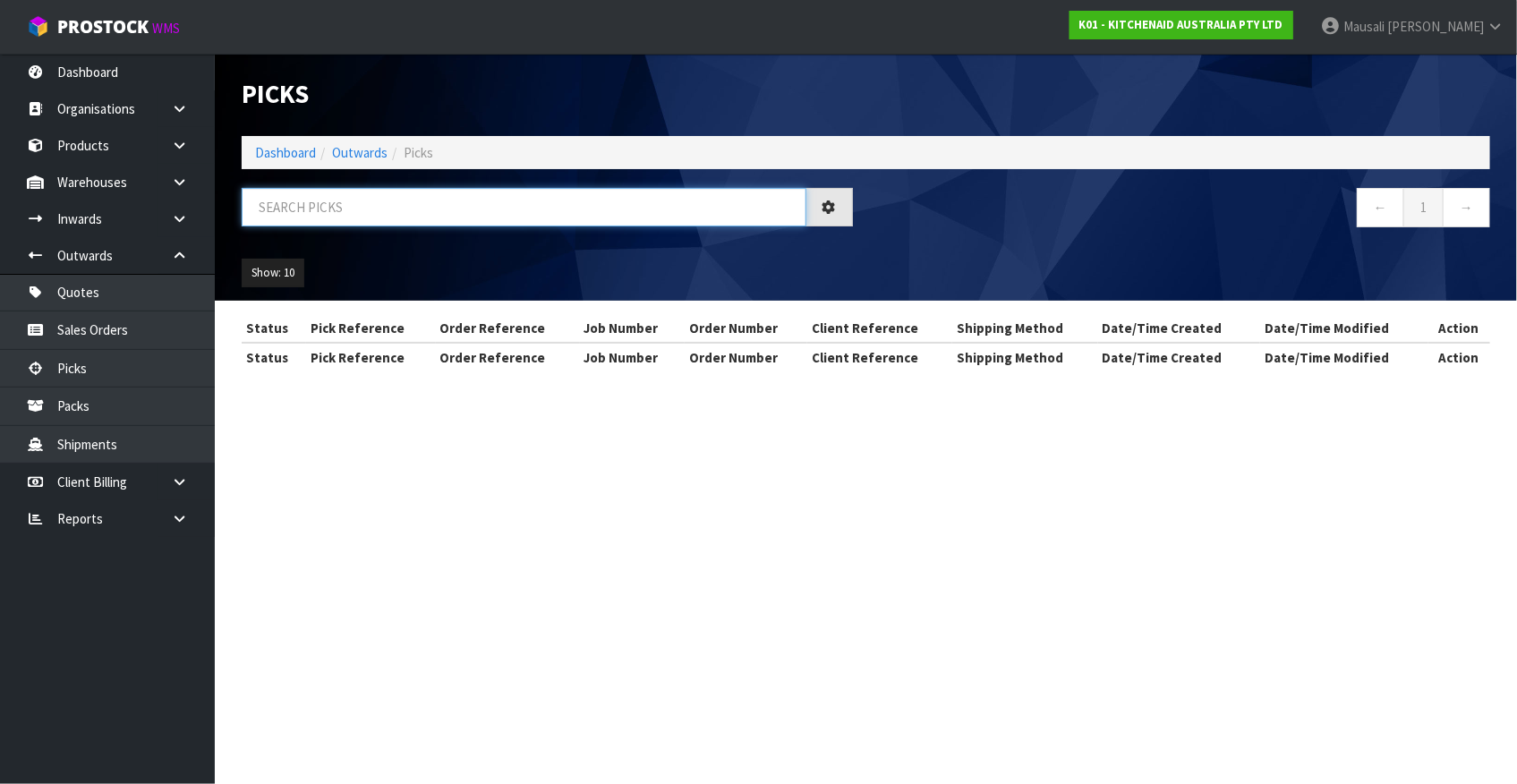 click at bounding box center [524, 207] 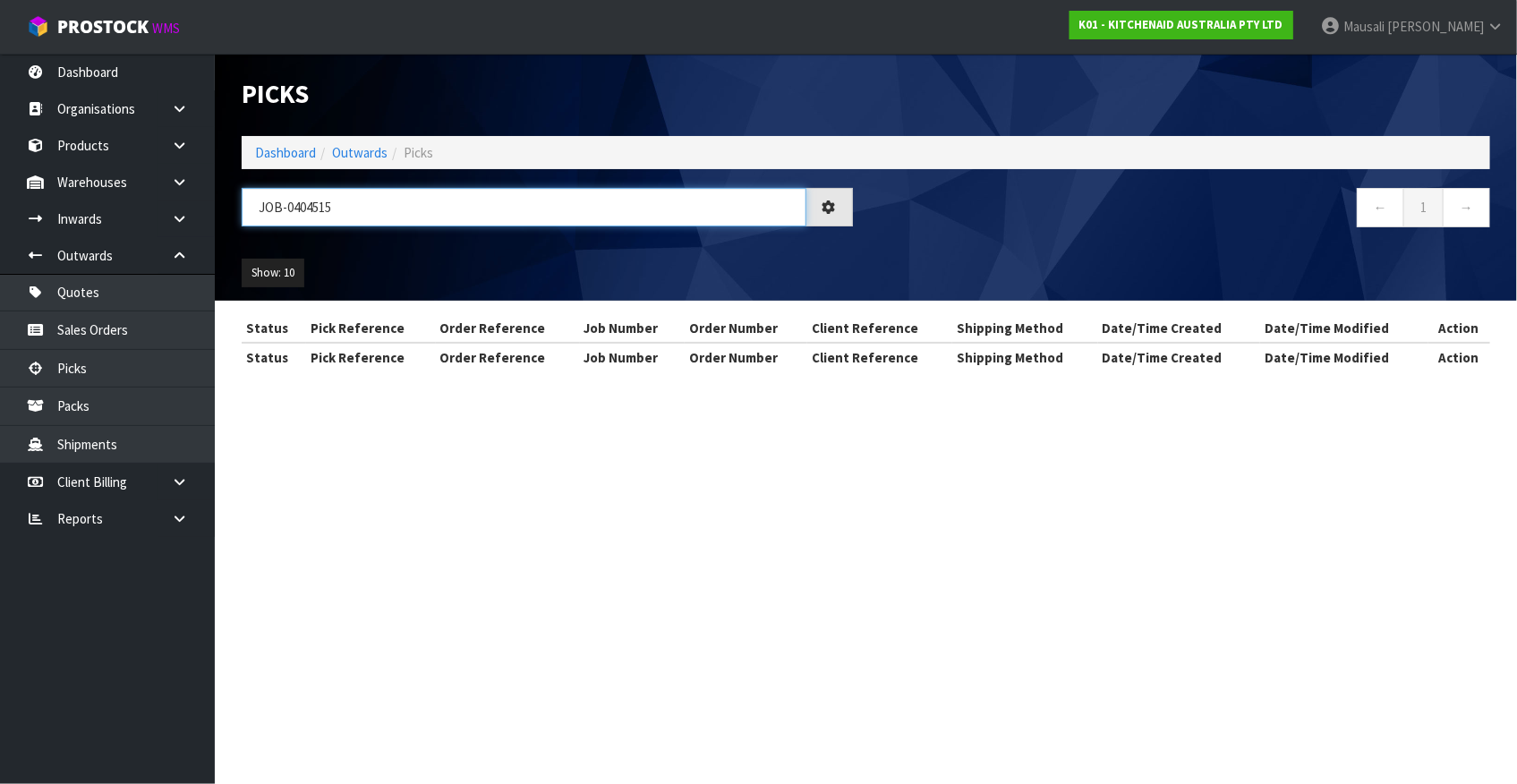 type on "JOB-0404515" 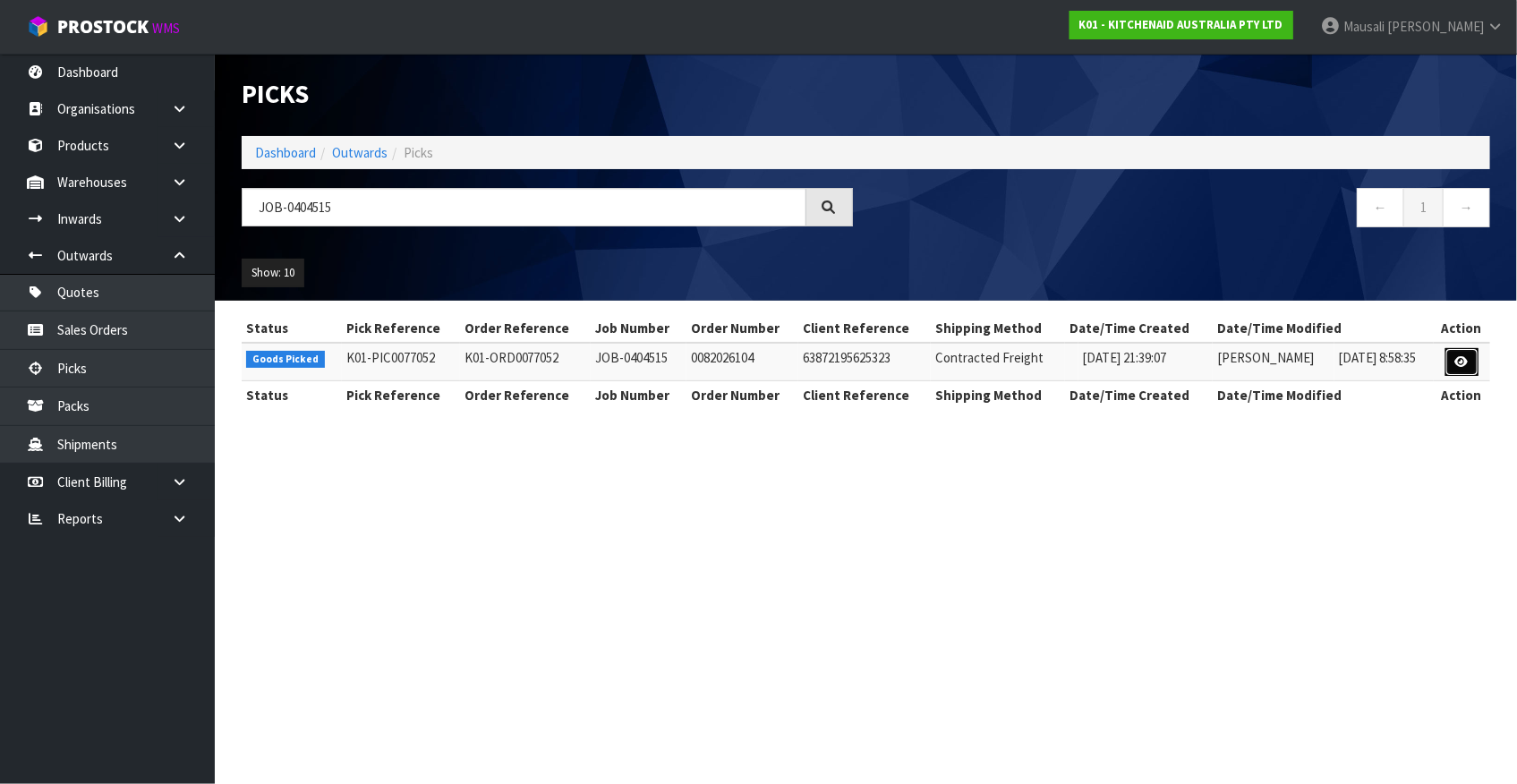 click at bounding box center (1462, 362) 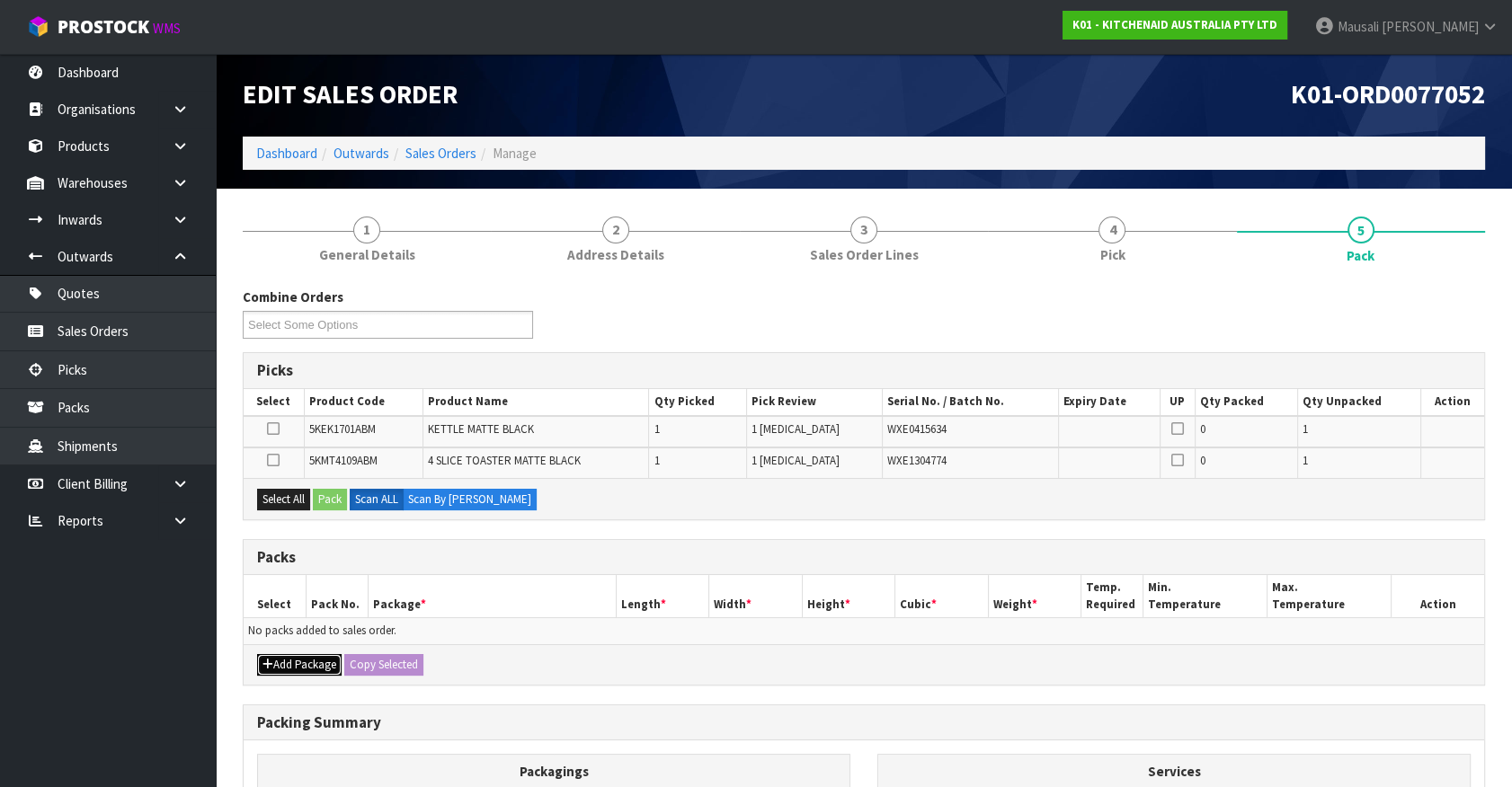 click on "Add Package" at bounding box center (299, 665) 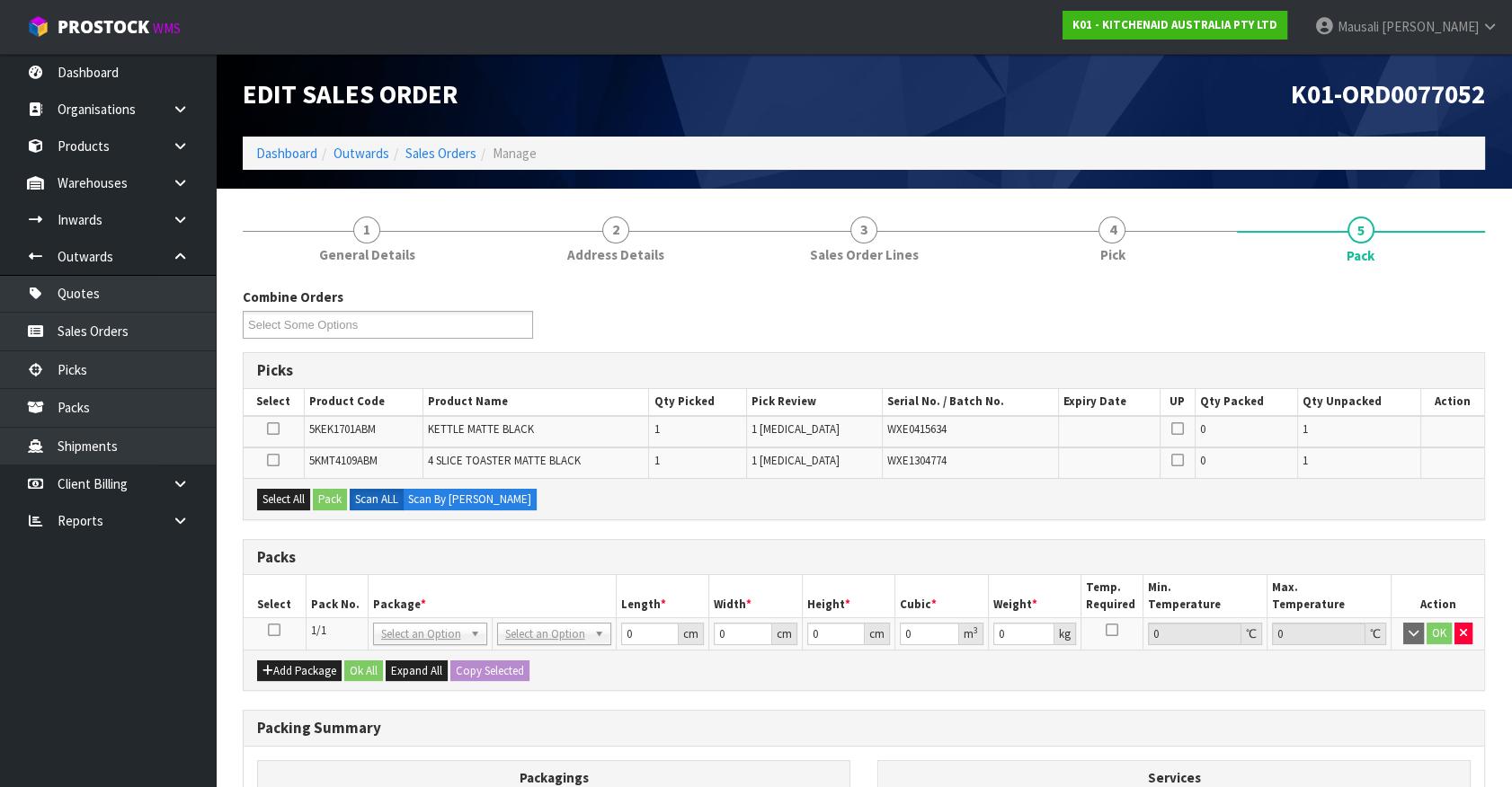 click at bounding box center (274, 634) 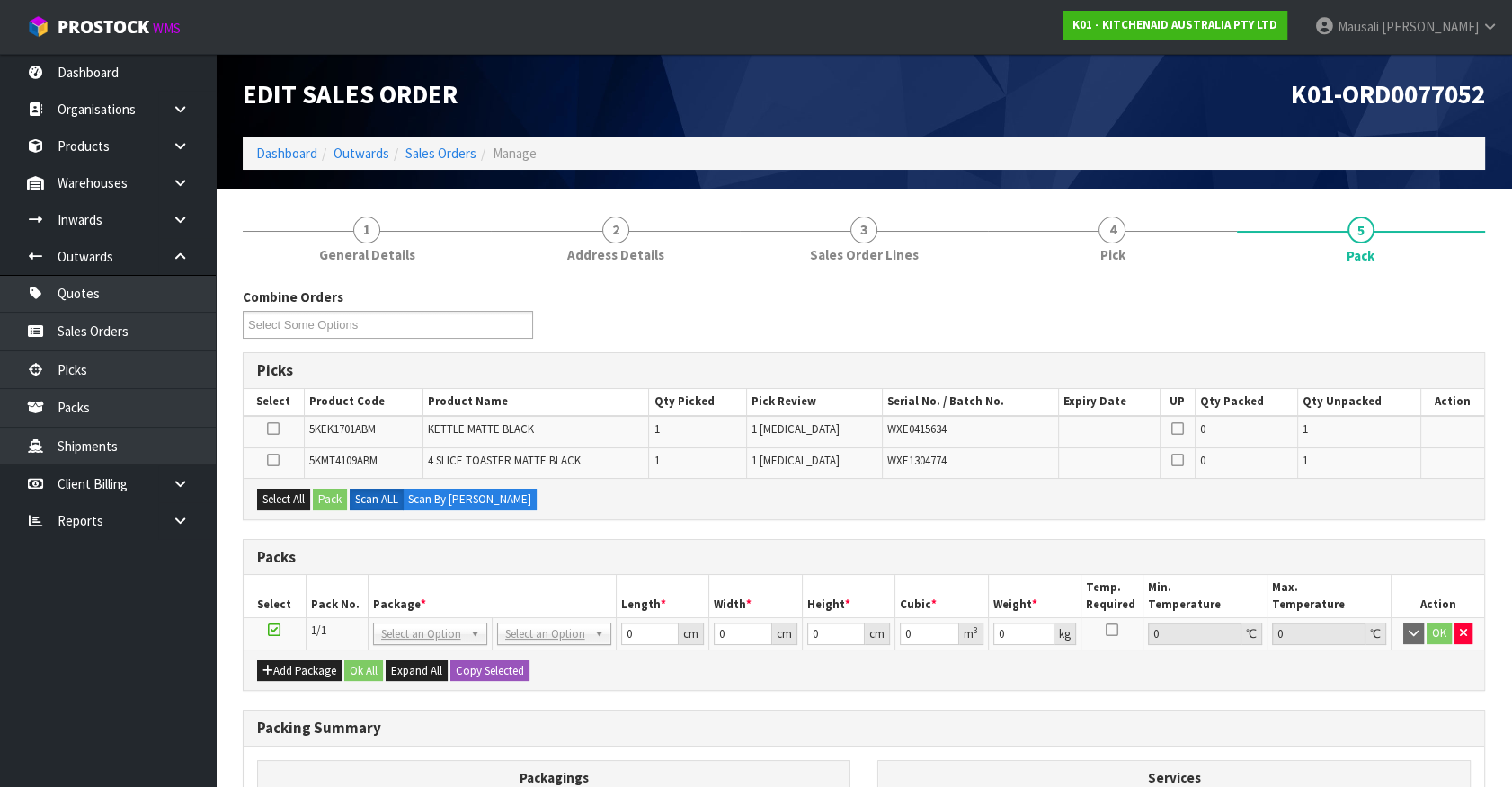 click on "Package  *" at bounding box center (492, 596) 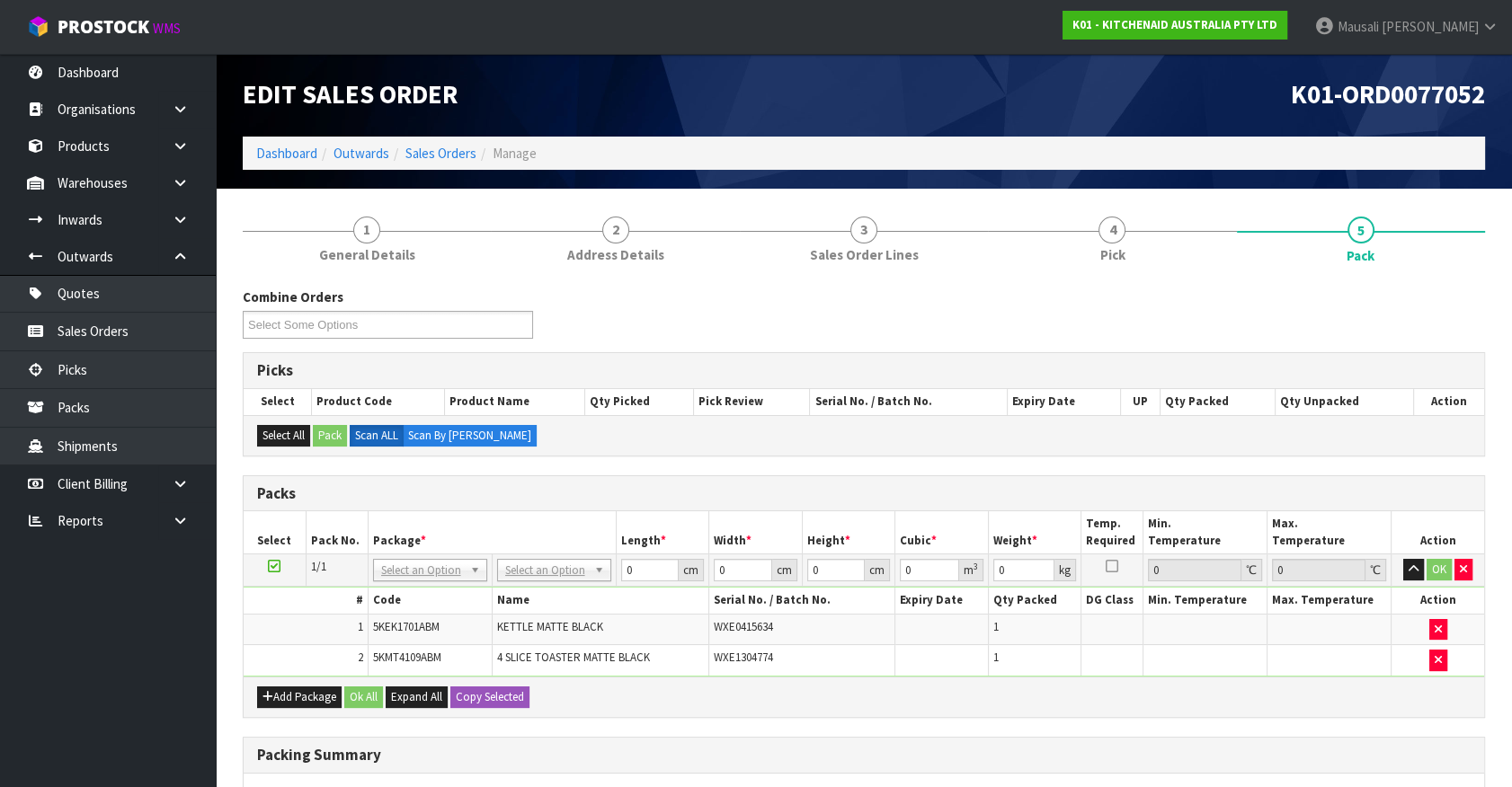 drag, startPoint x: 548, startPoint y: 568, endPoint x: 548, endPoint y: 602, distance: 34 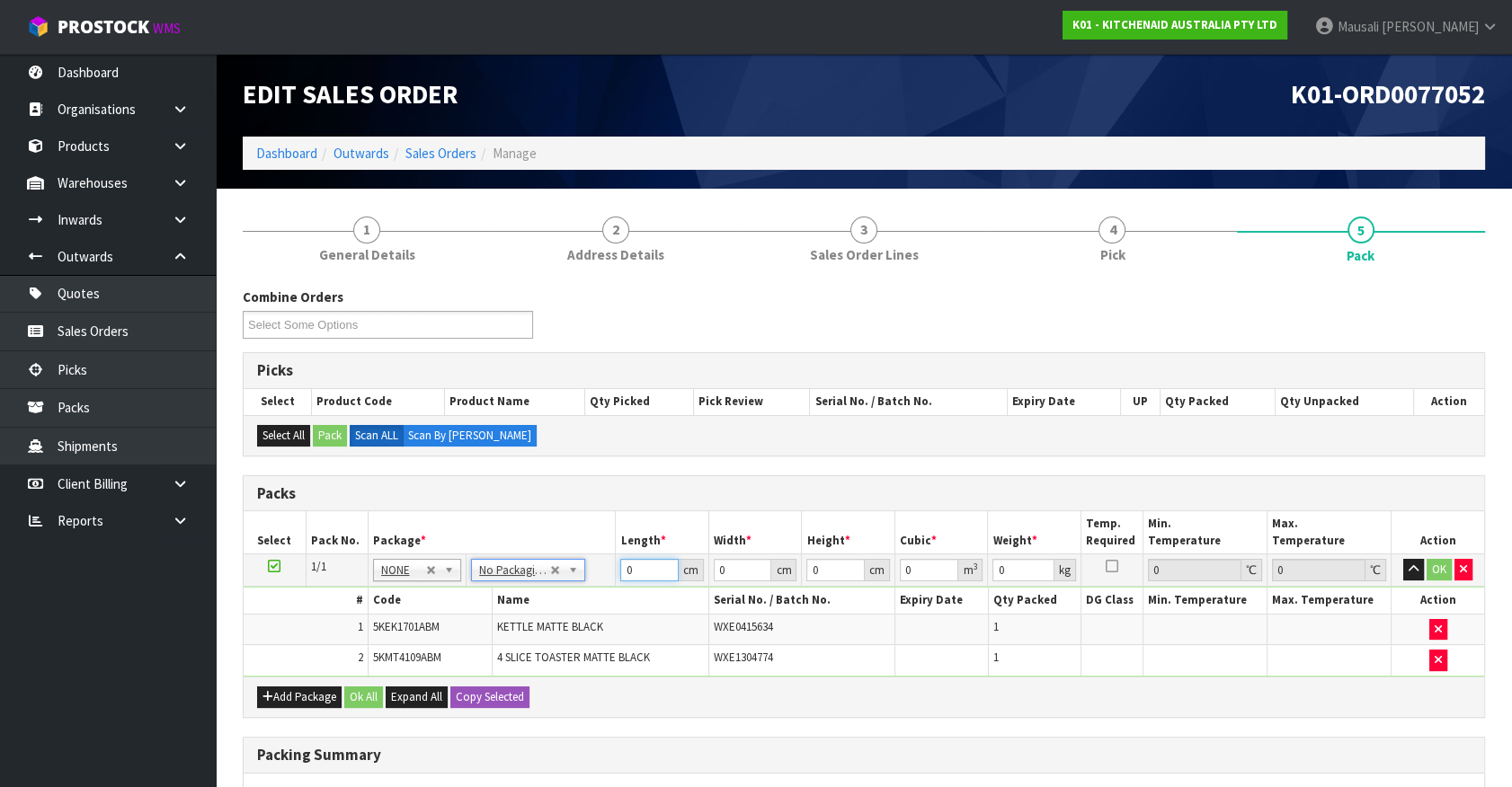 drag, startPoint x: 648, startPoint y: 566, endPoint x: 503, endPoint y: 626, distance: 156.9235 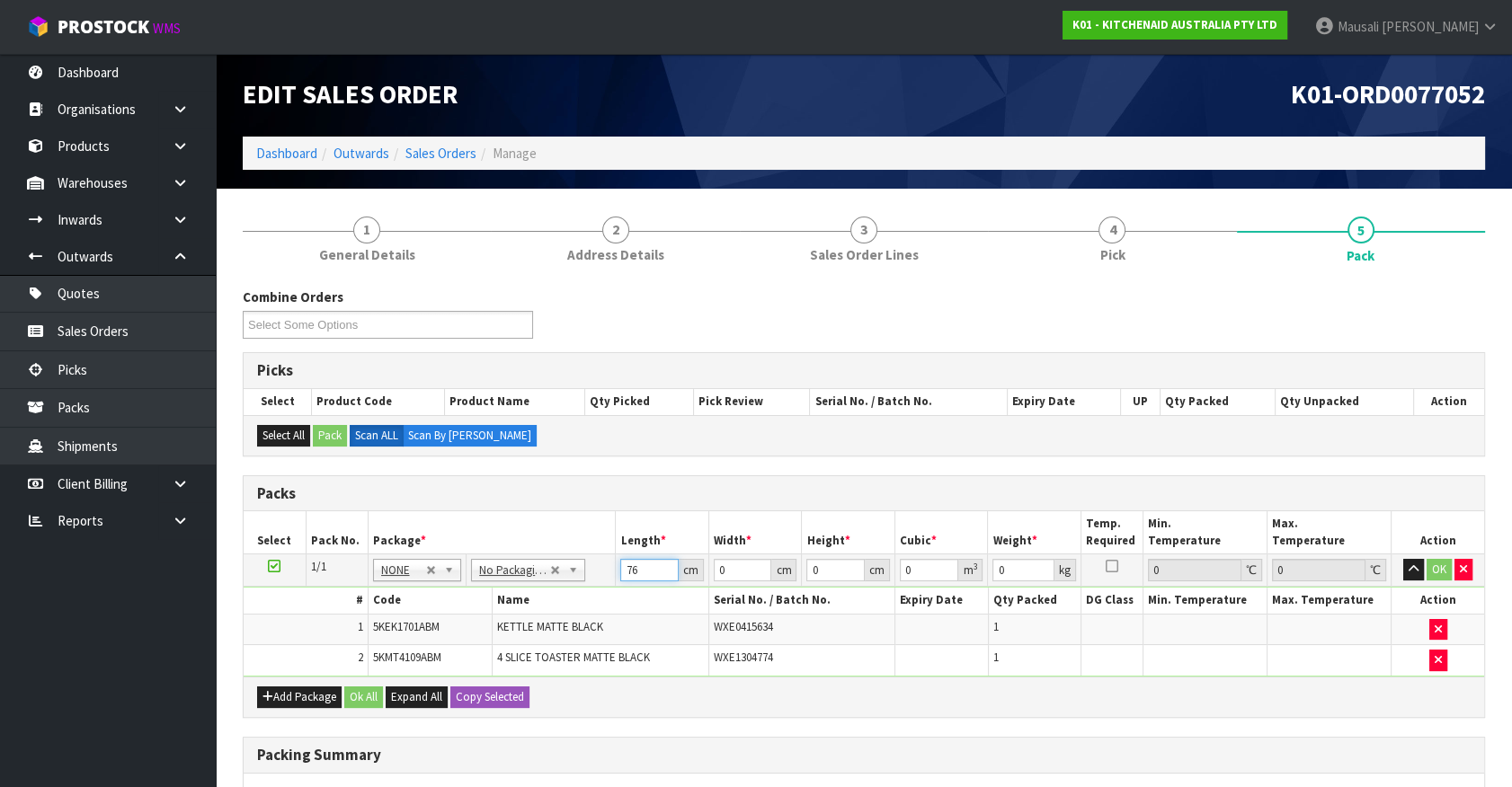 type on "76" 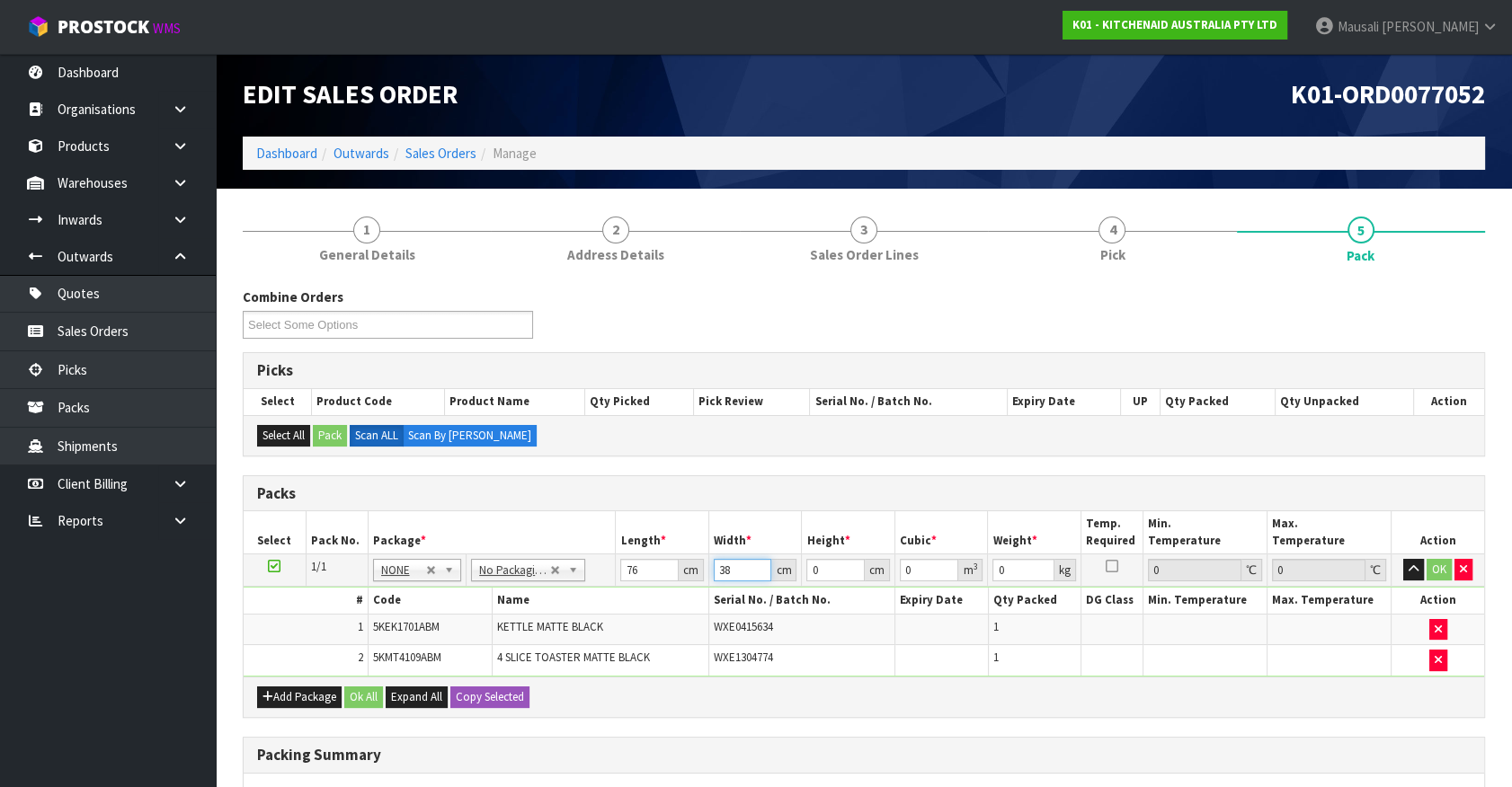type on "38" 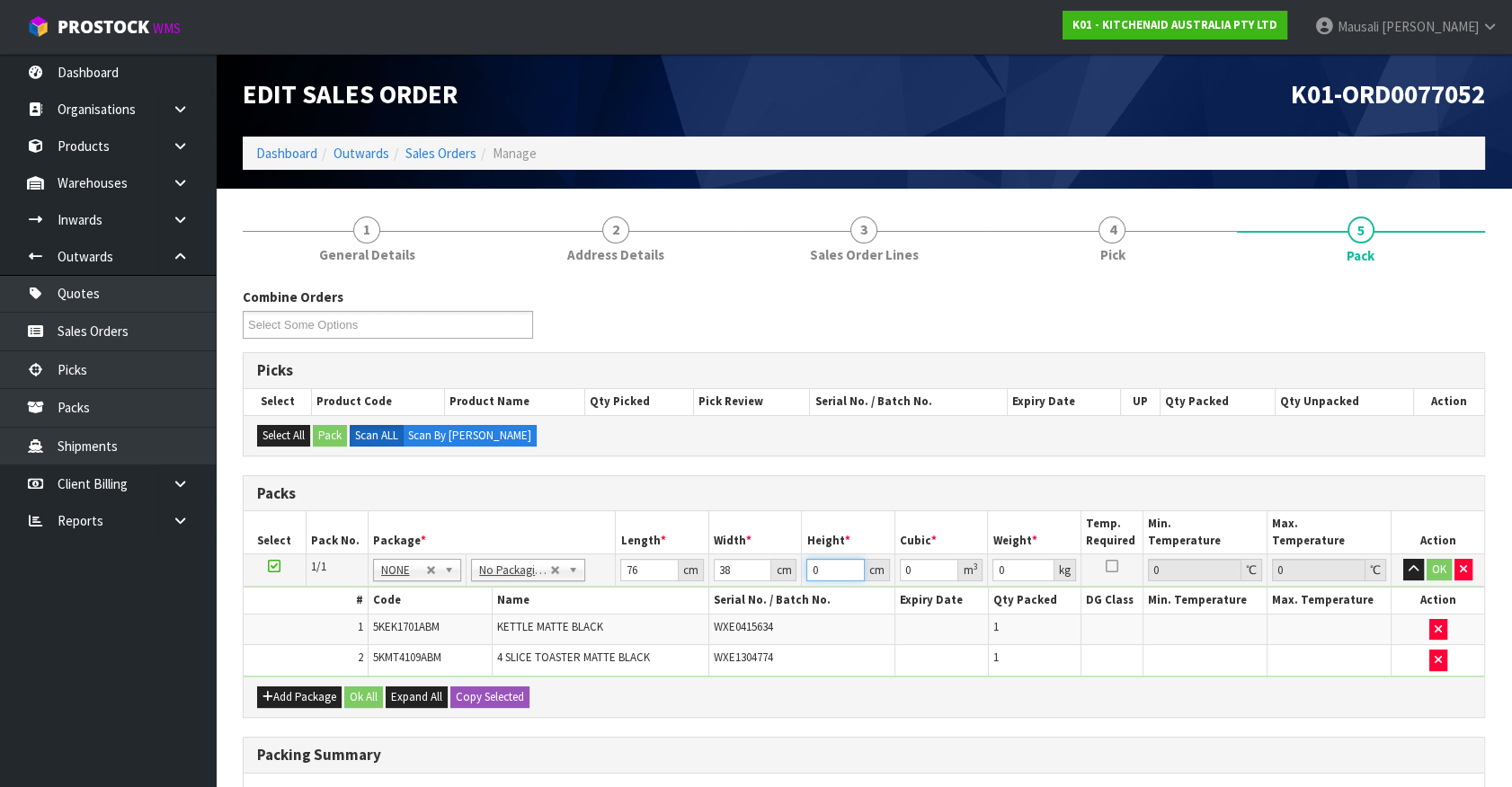 type on "2" 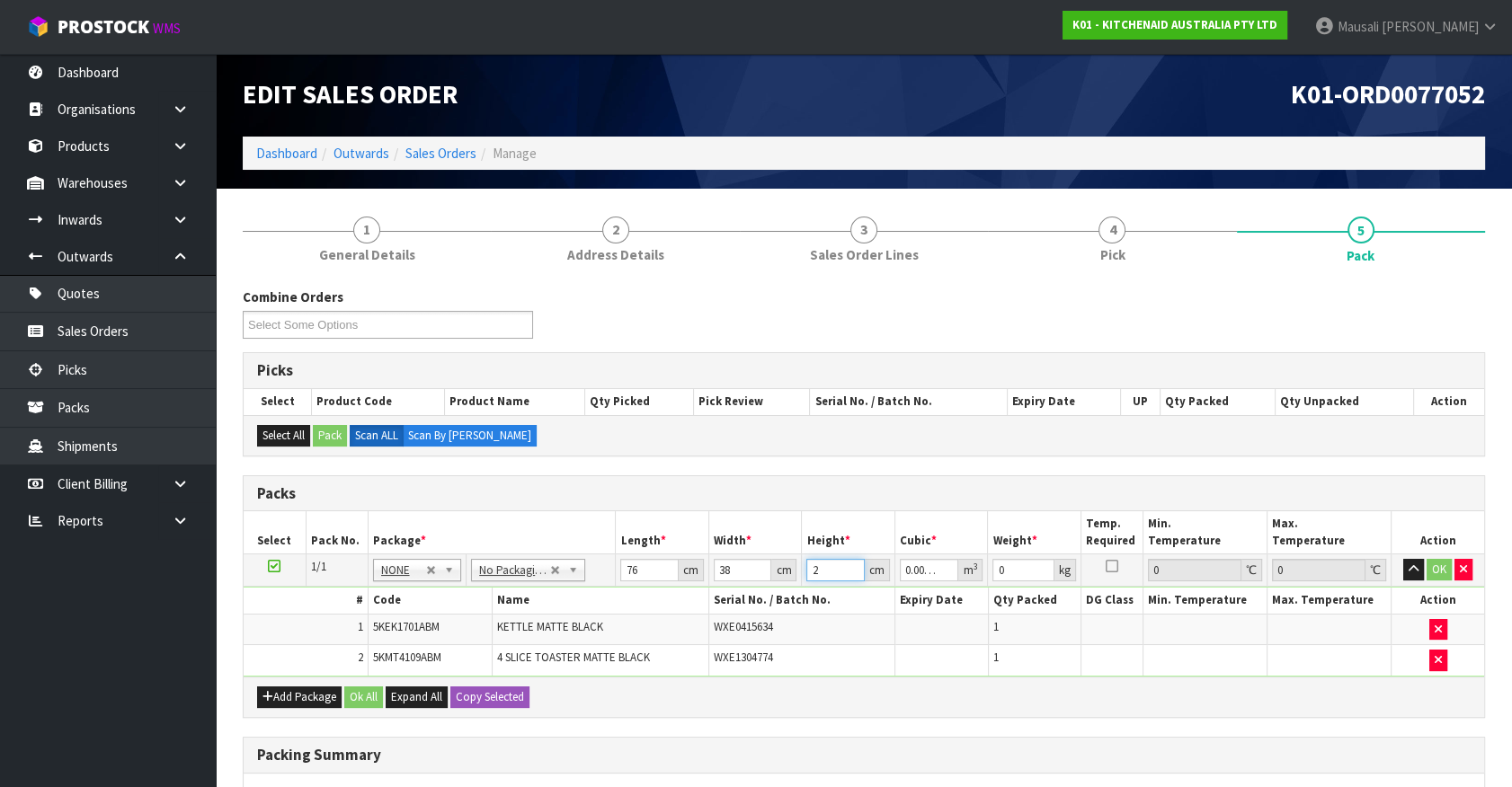 type on "29" 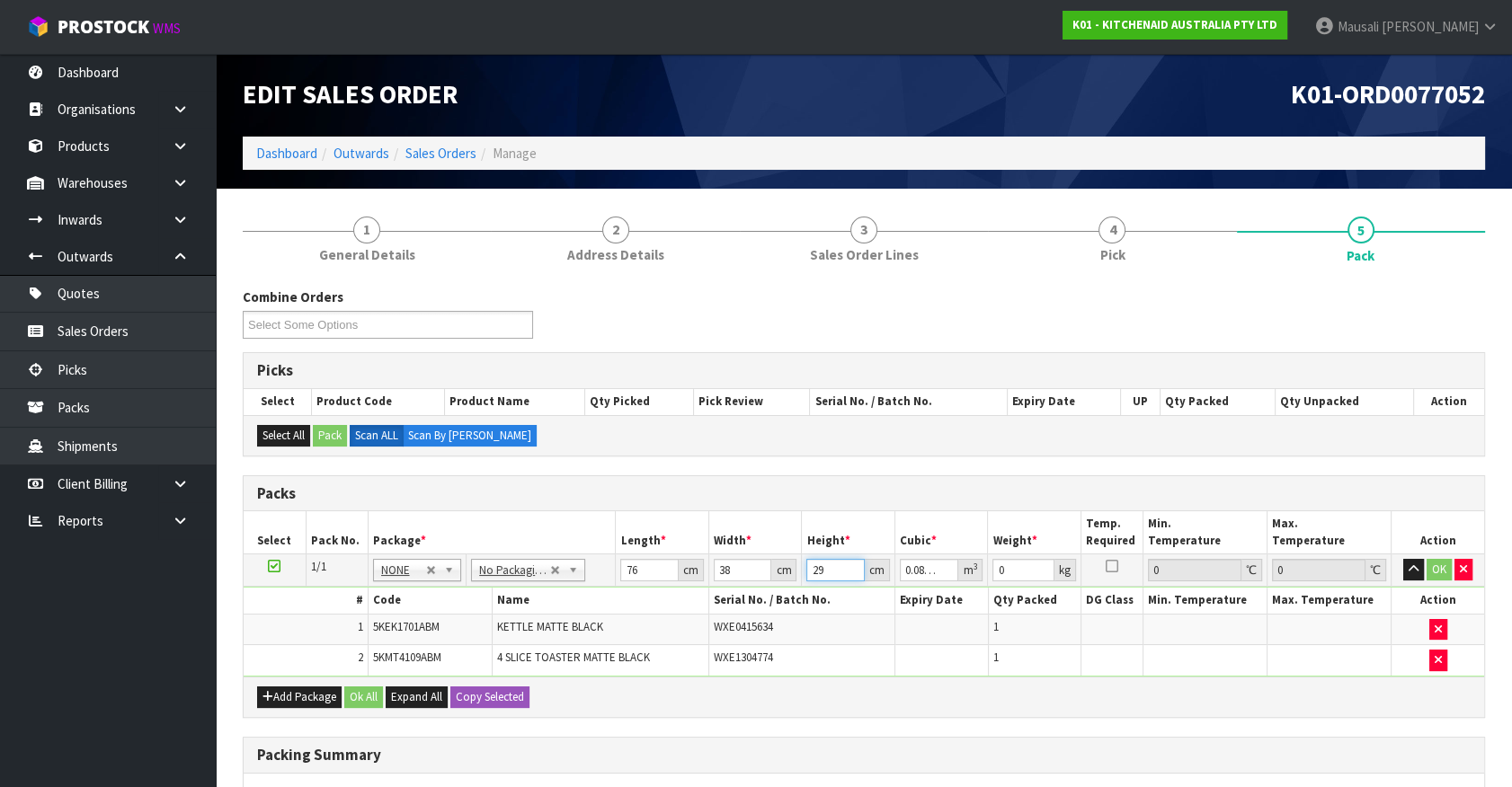 type on "29" 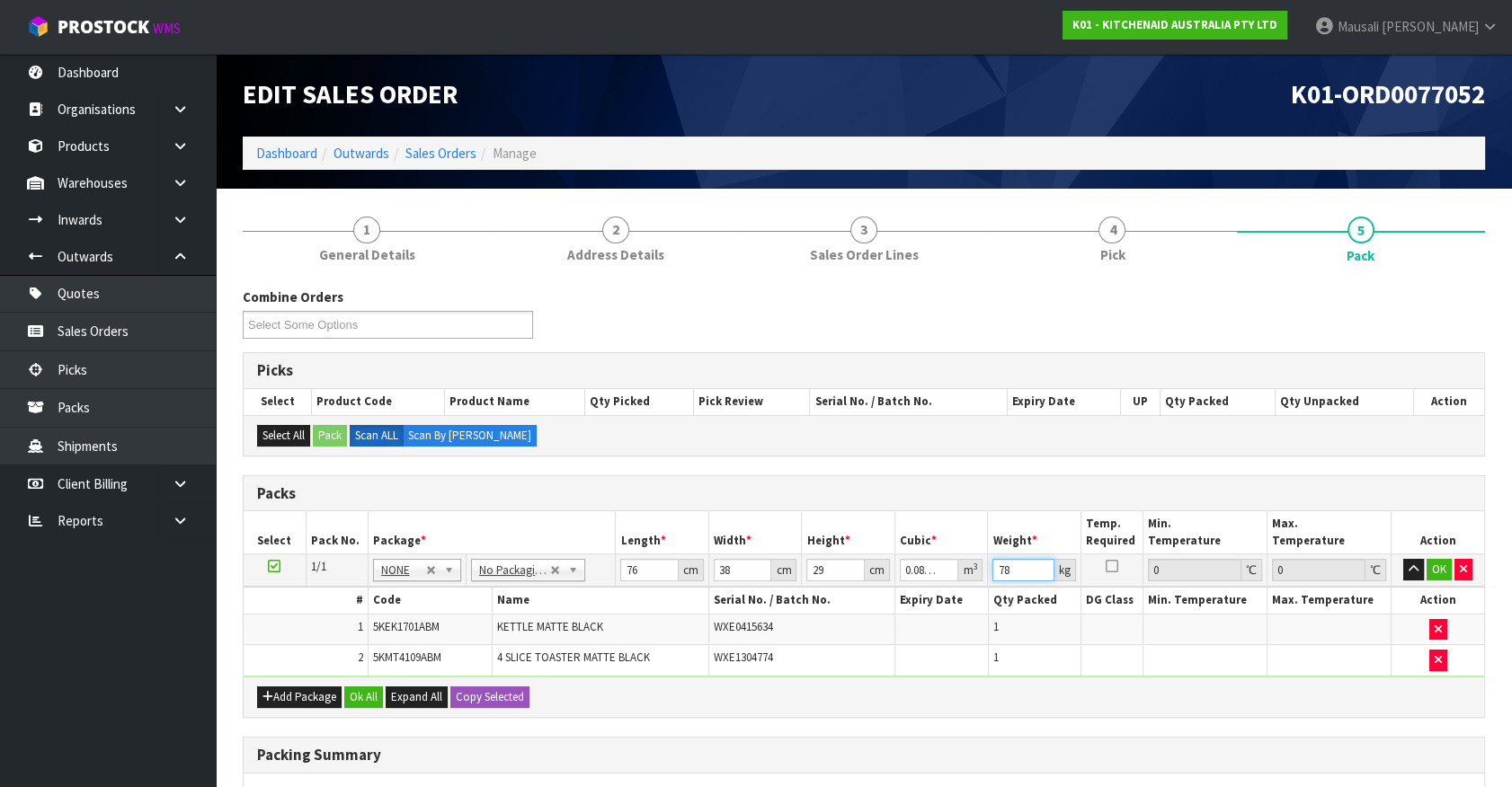 type on "7" 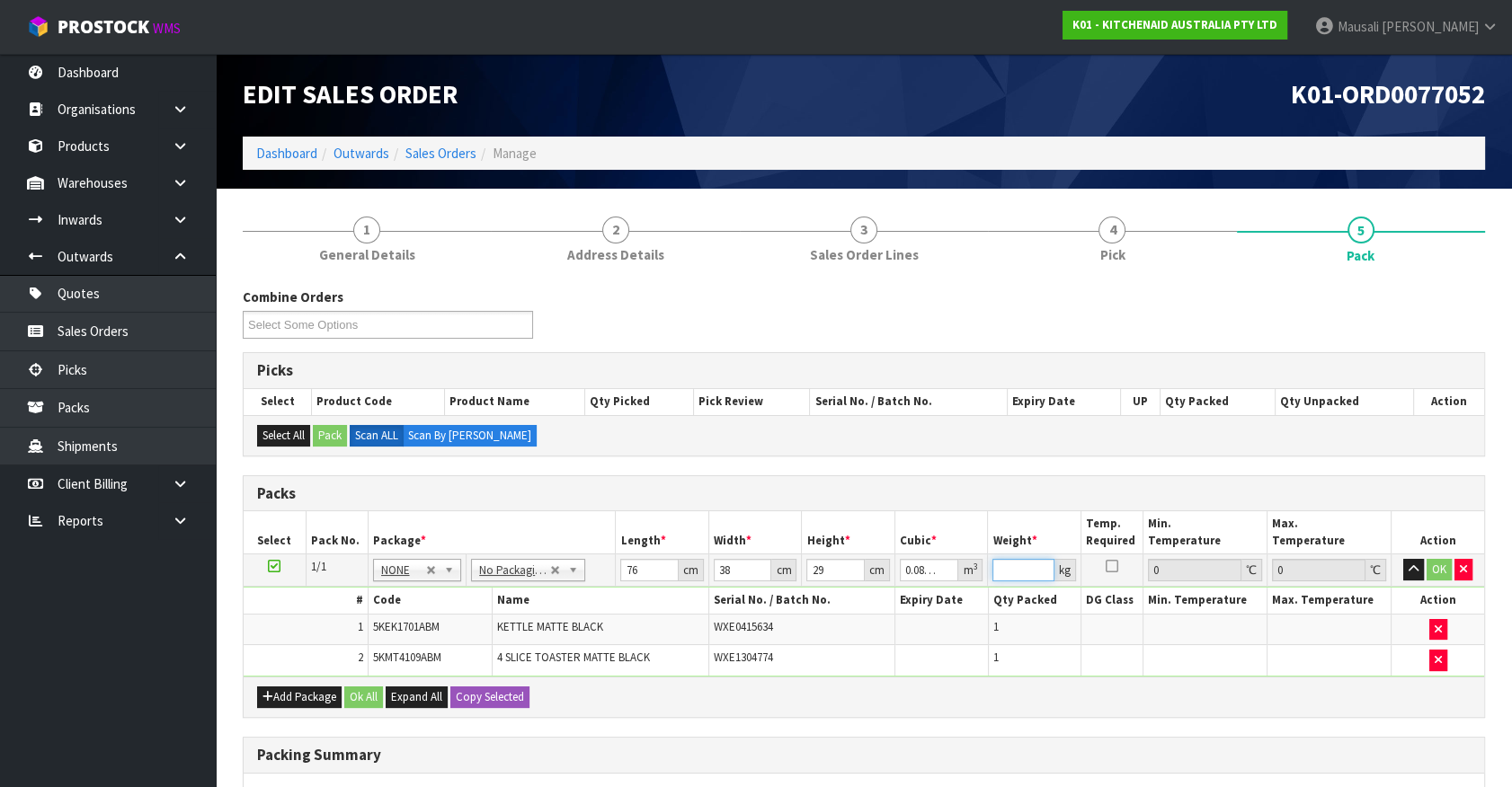 type on "7" 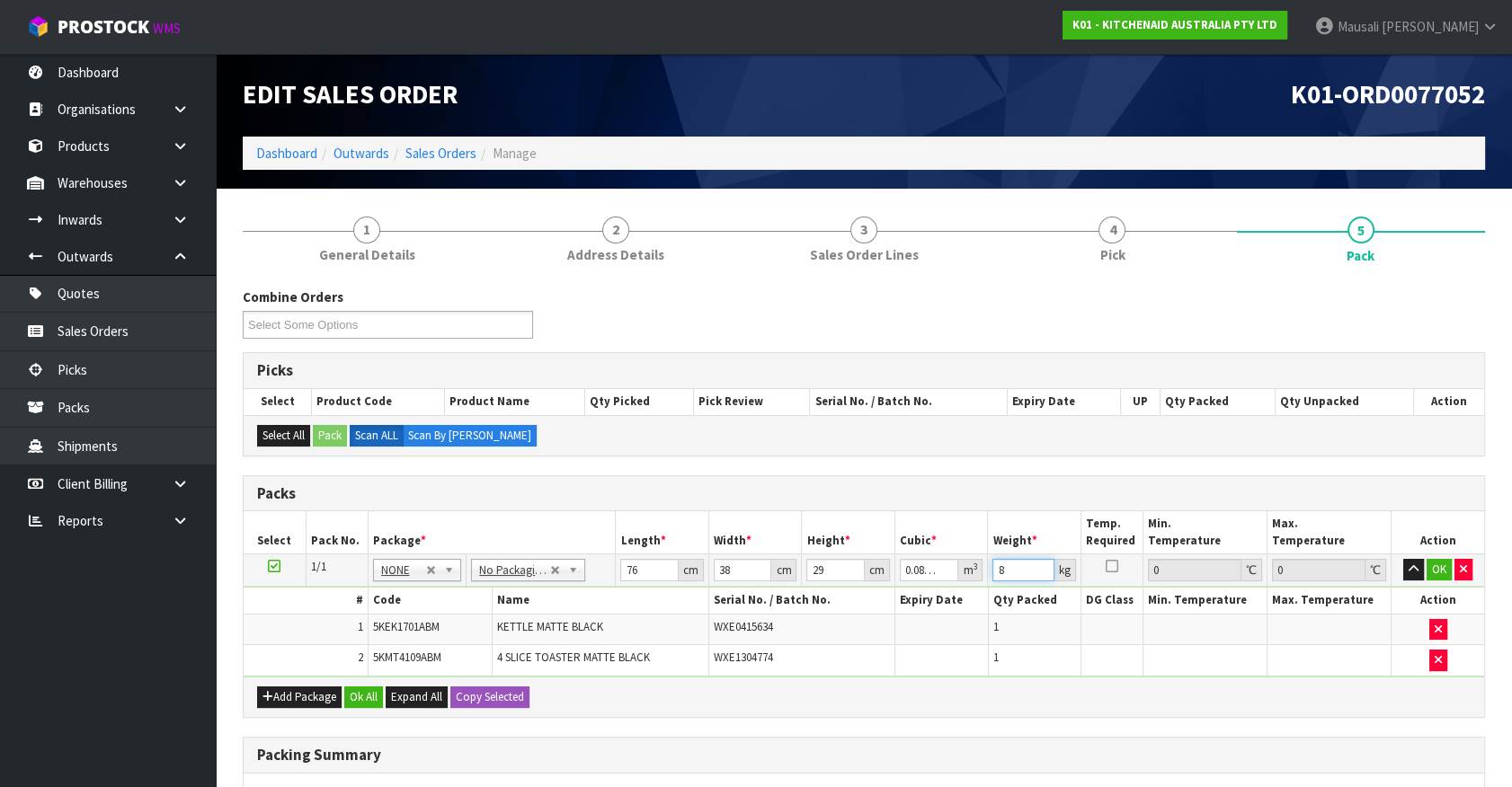 type on "8" 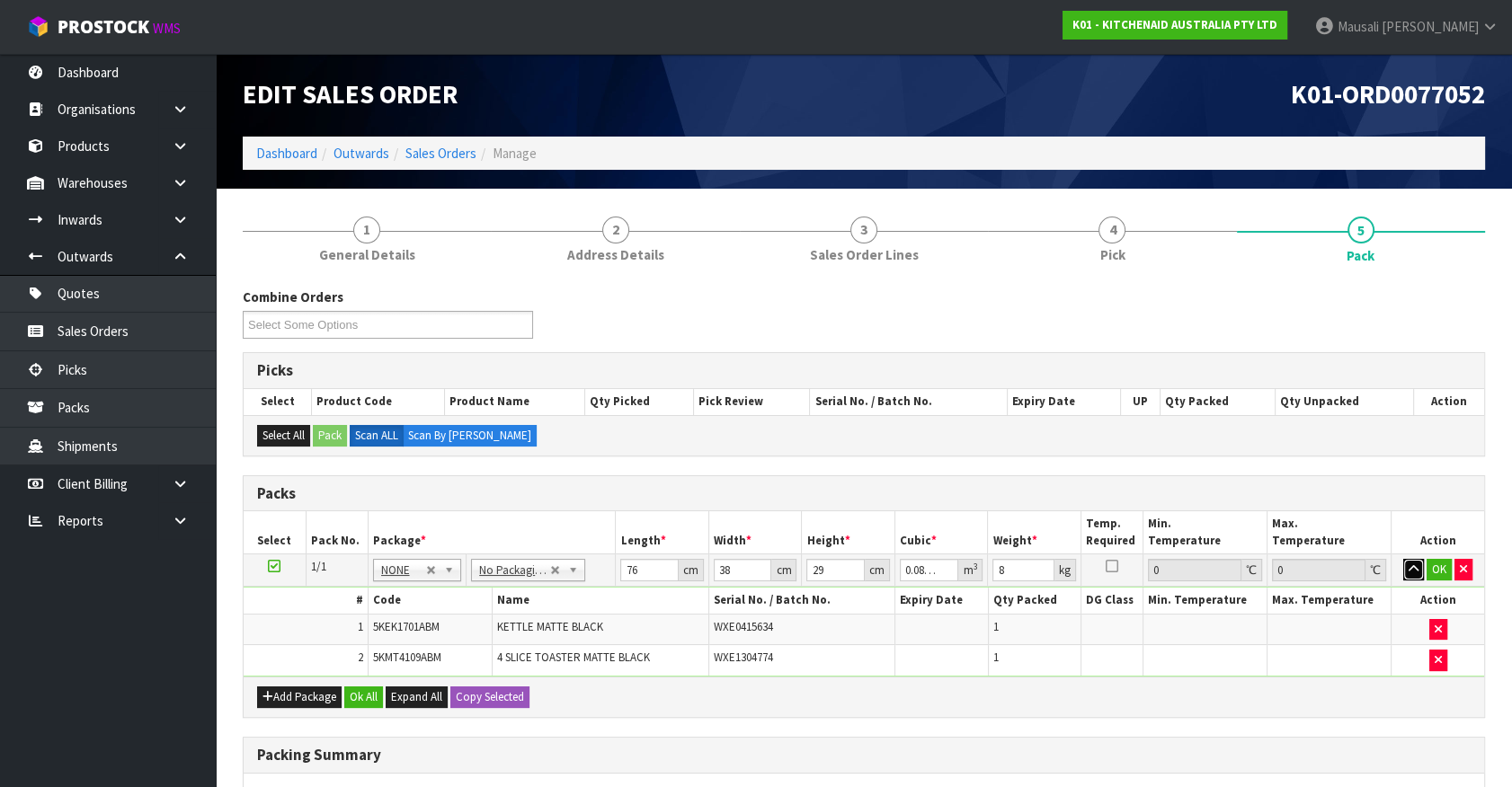 type 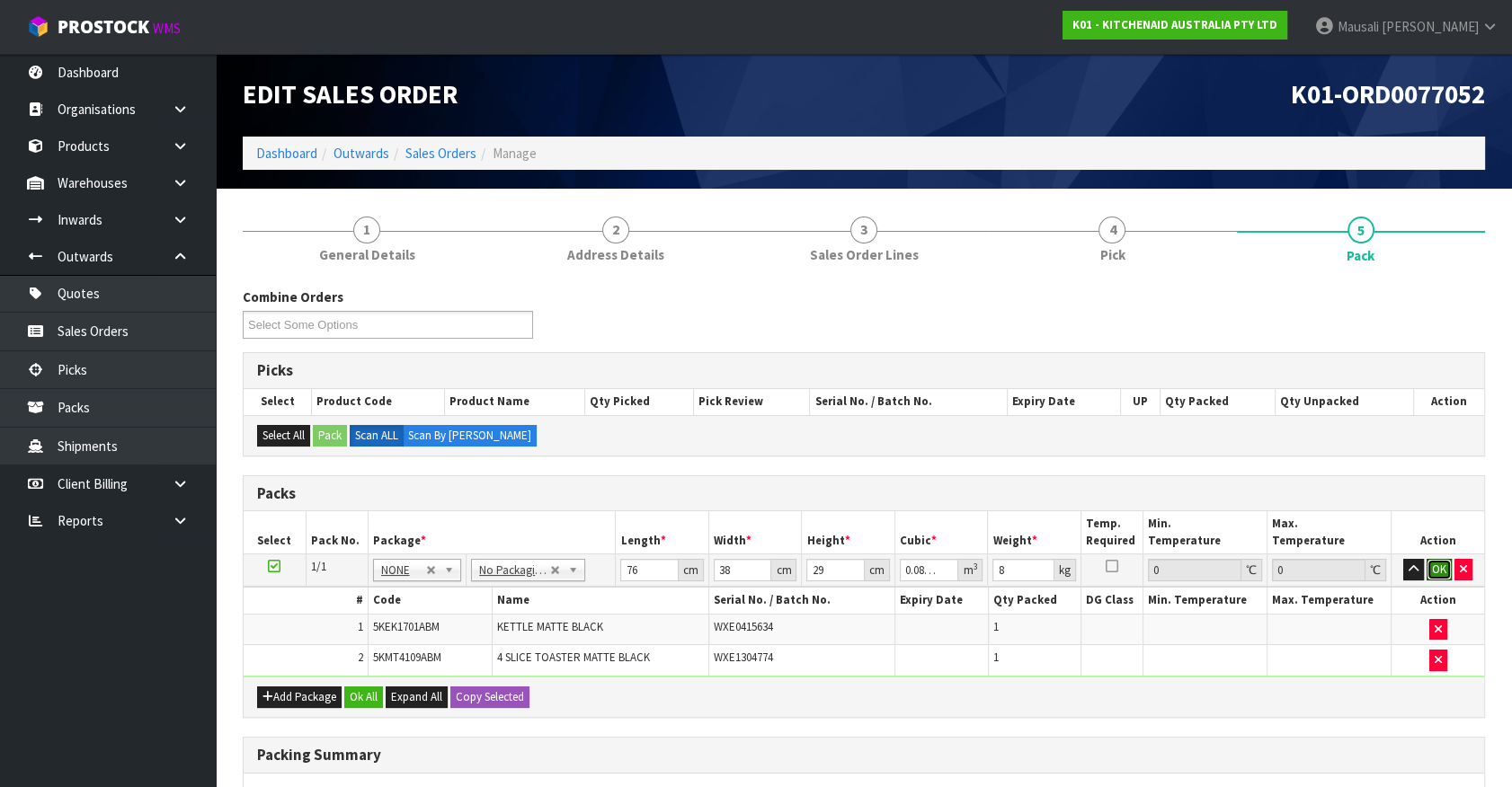 click on "OK" at bounding box center [1439, 570] 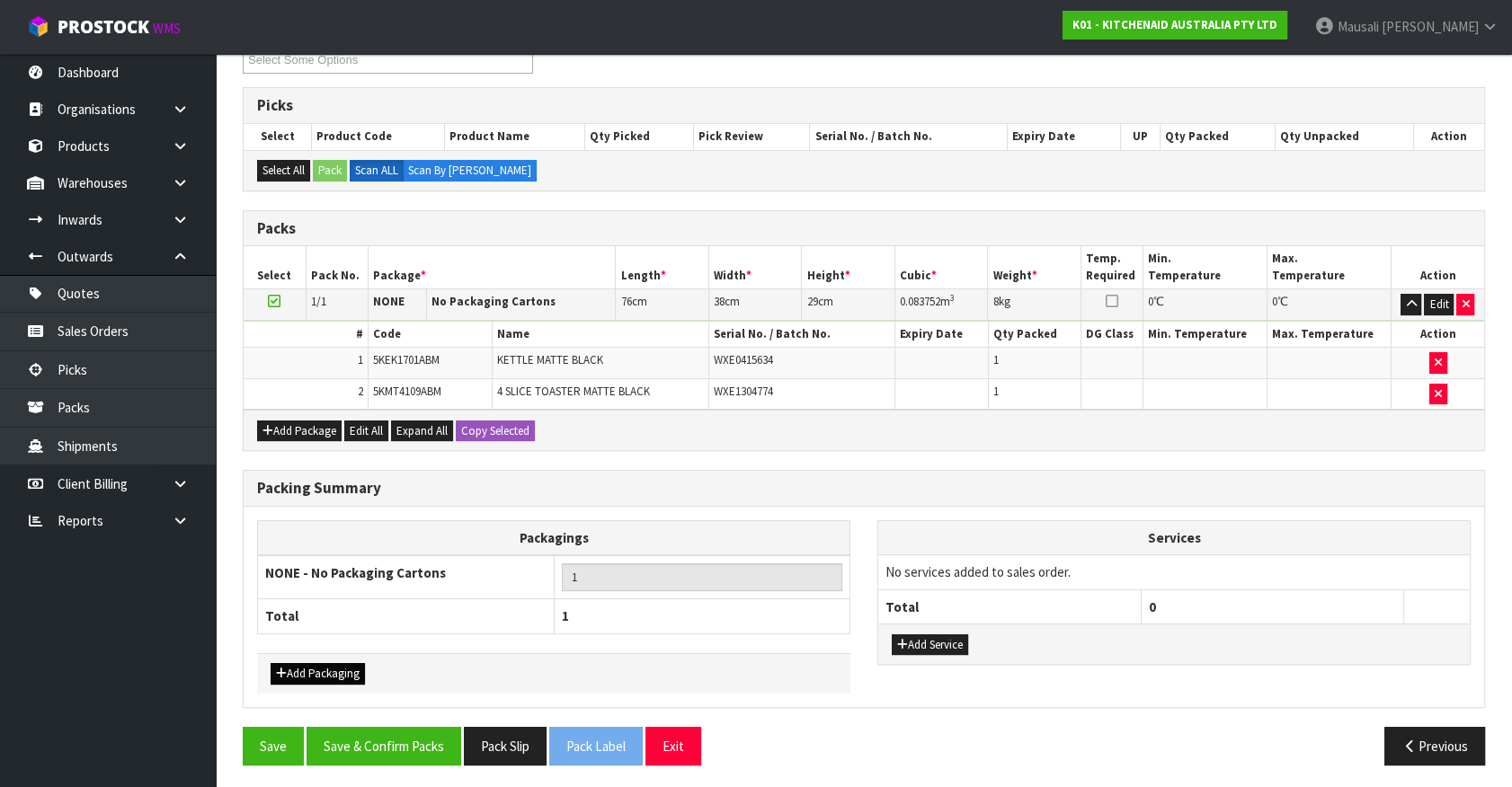 scroll, scrollTop: 265, scrollLeft: 0, axis: vertical 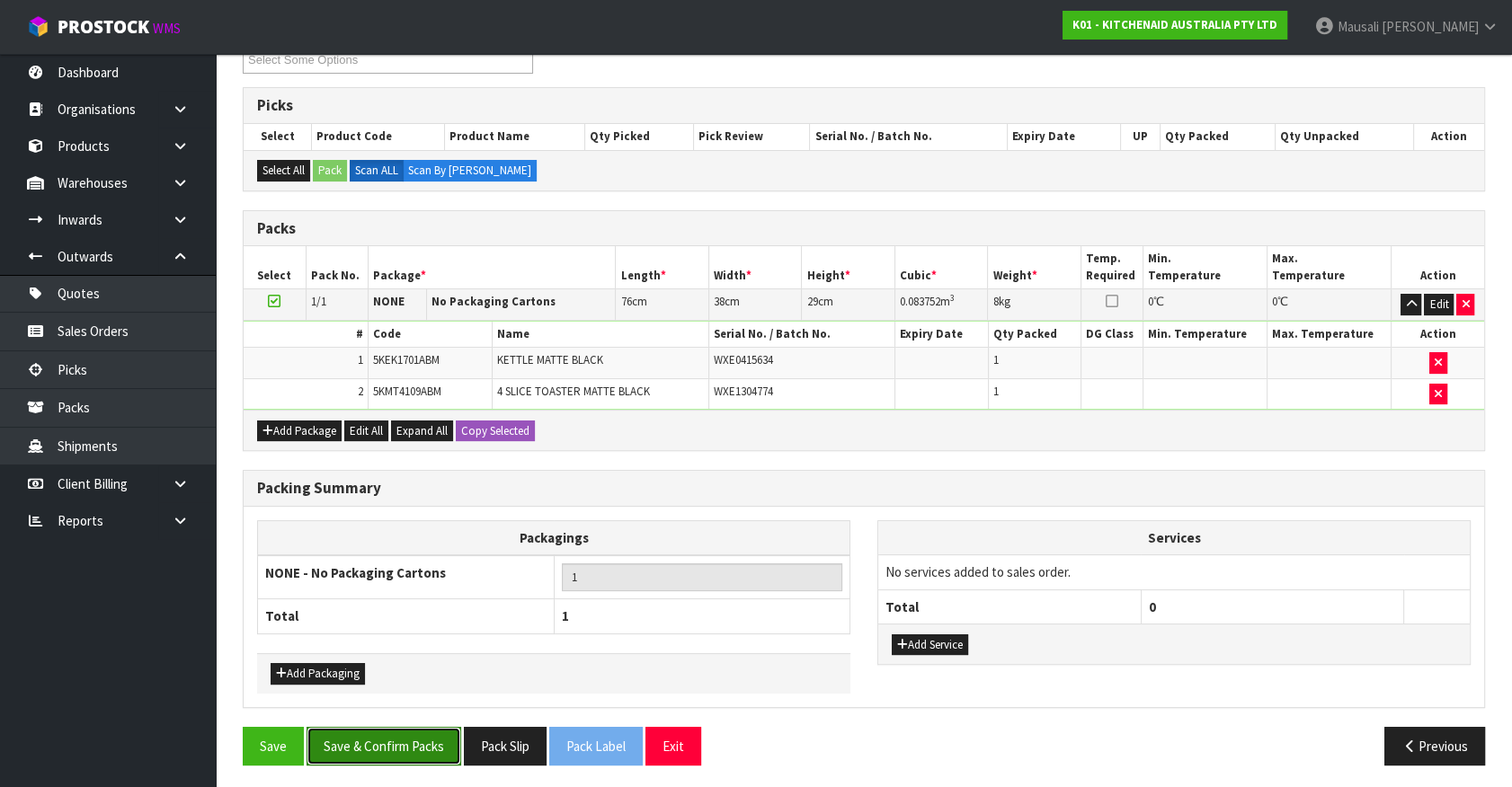 click on "Save & Confirm Packs" at bounding box center (384, 746) 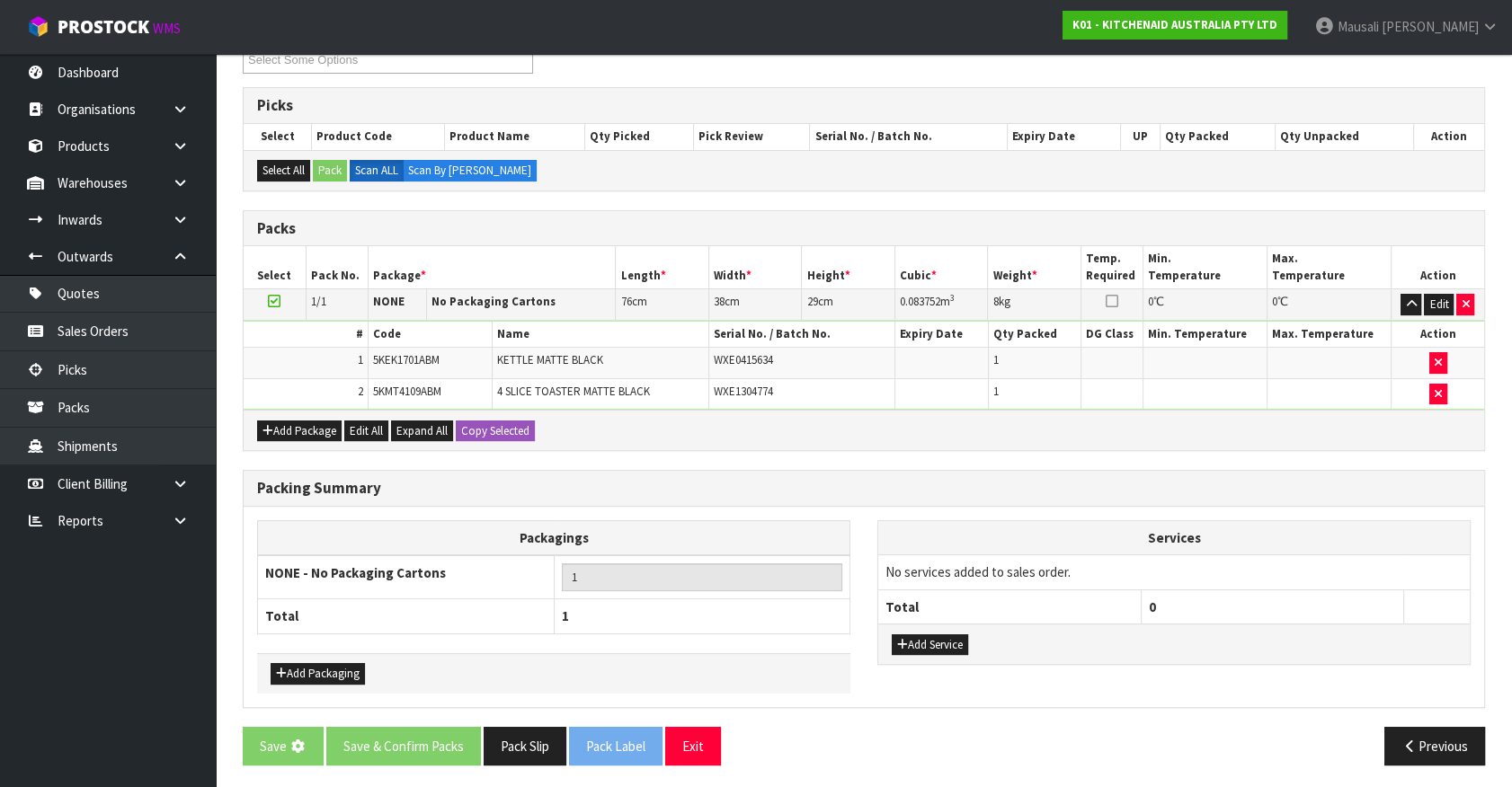 scroll, scrollTop: 0, scrollLeft: 0, axis: both 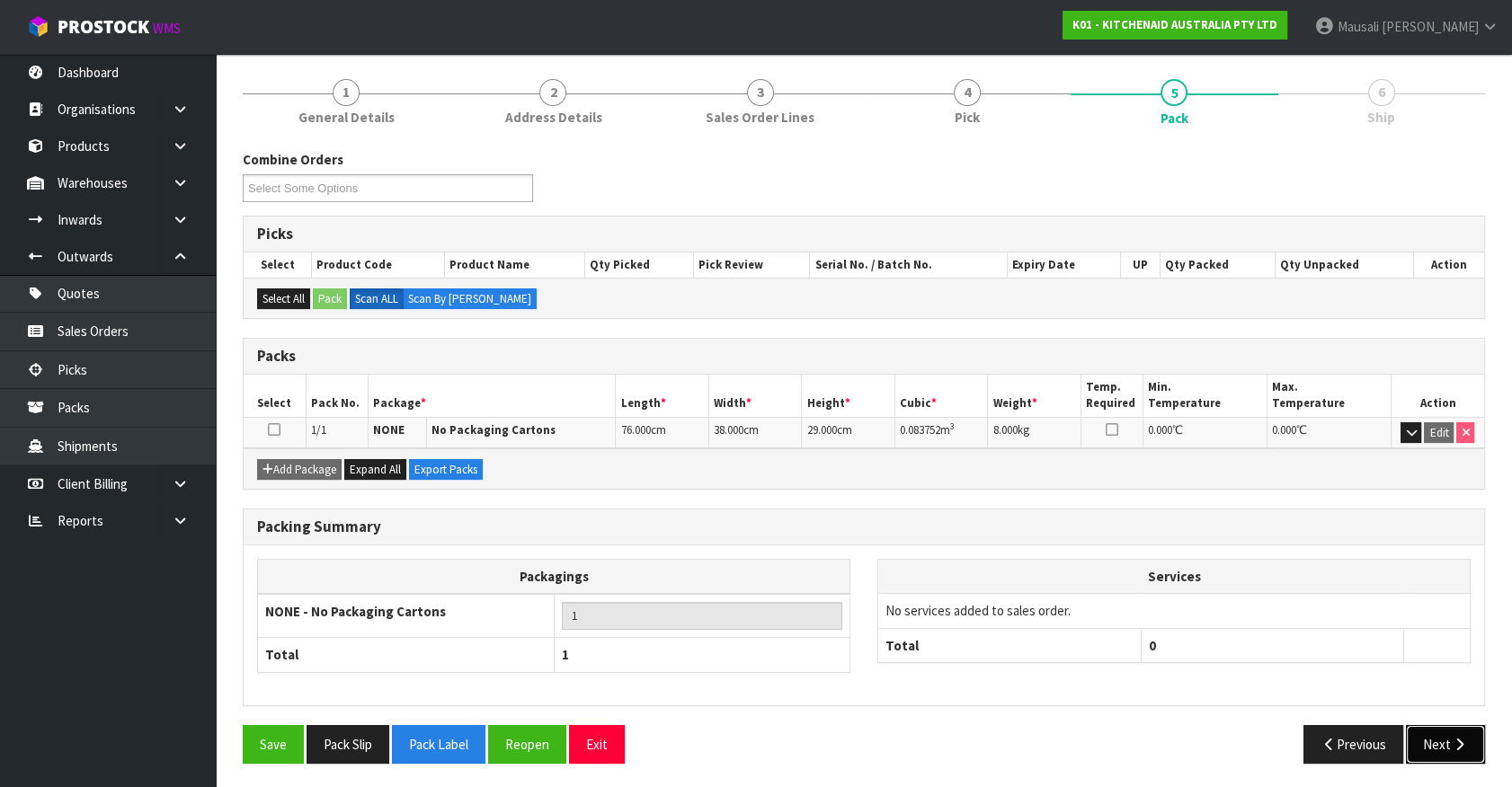 click on "Next" at bounding box center (1445, 744) 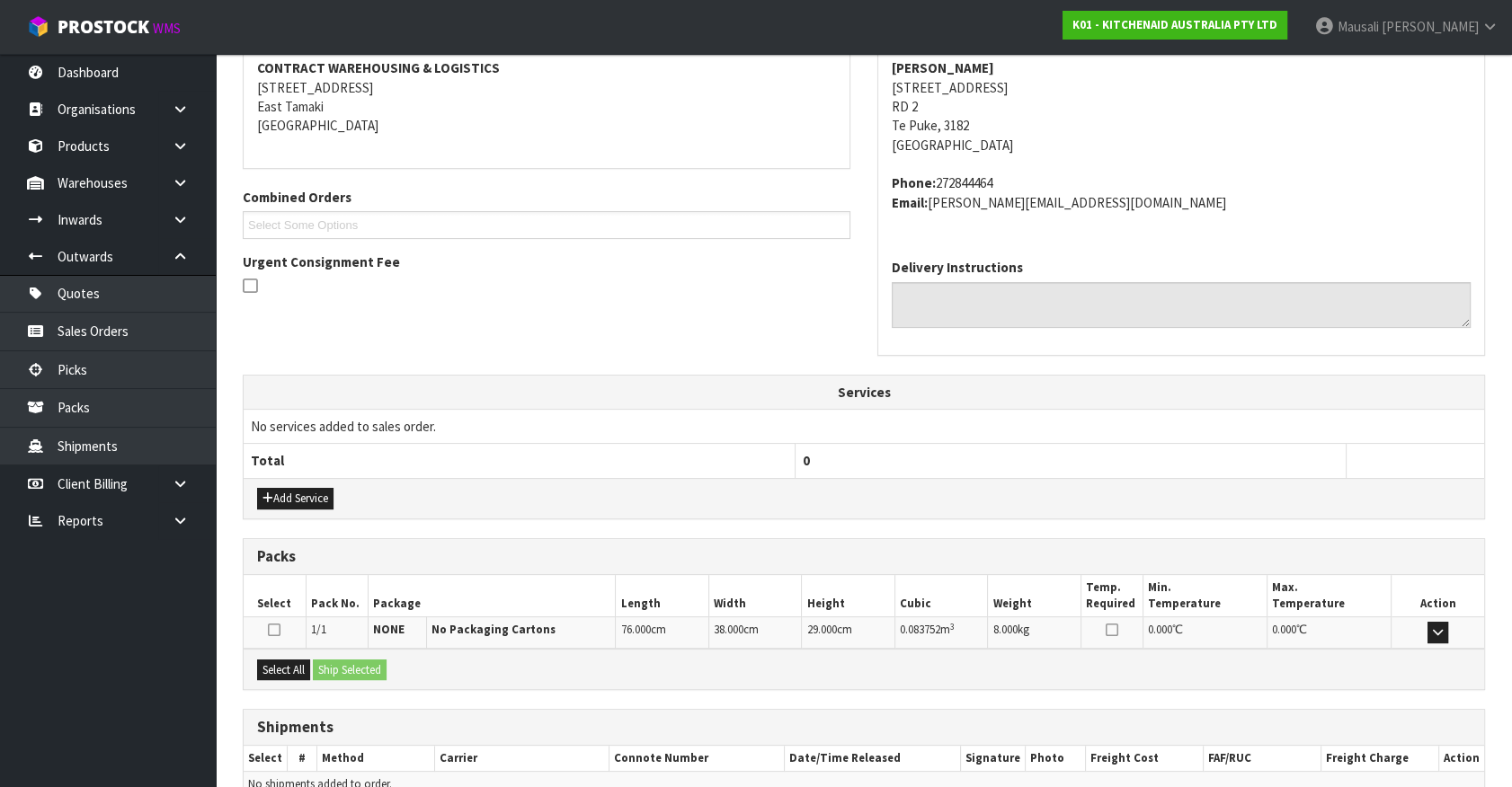 scroll, scrollTop: 437, scrollLeft: 0, axis: vertical 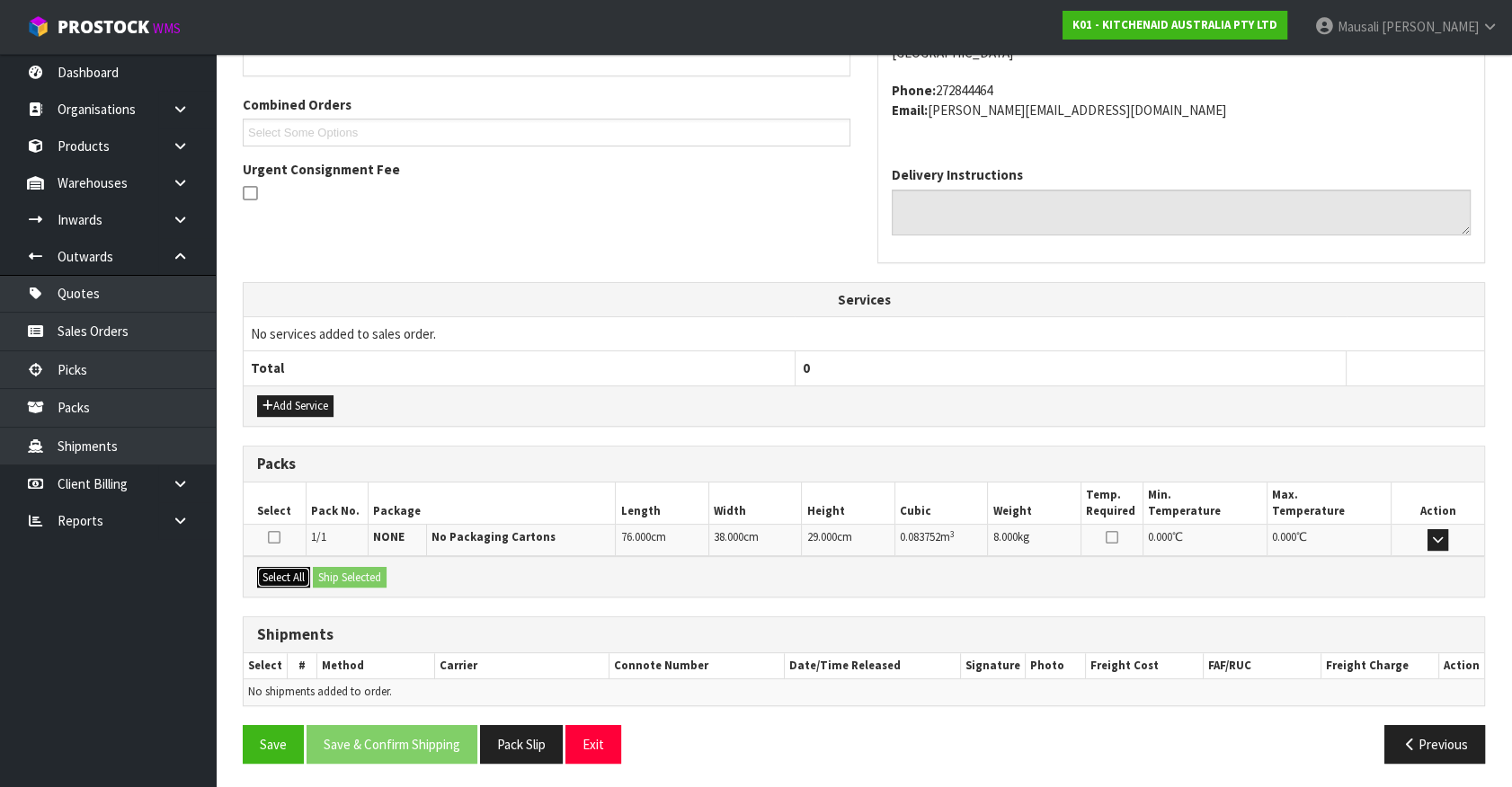 drag, startPoint x: 297, startPoint y: 574, endPoint x: 306, endPoint y: 572, distance: 9.219544 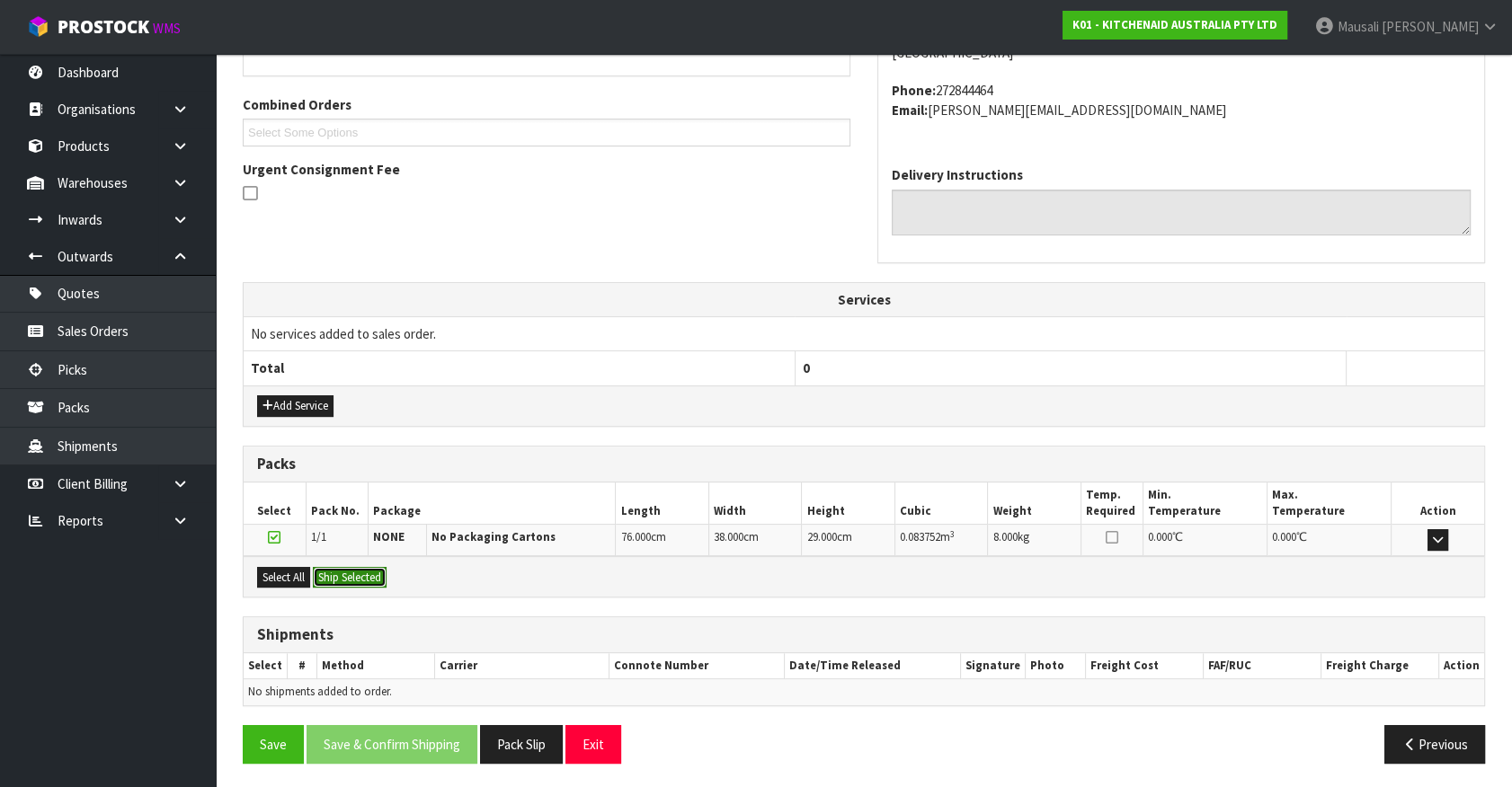 click on "Ship Selected" at bounding box center [350, 578] 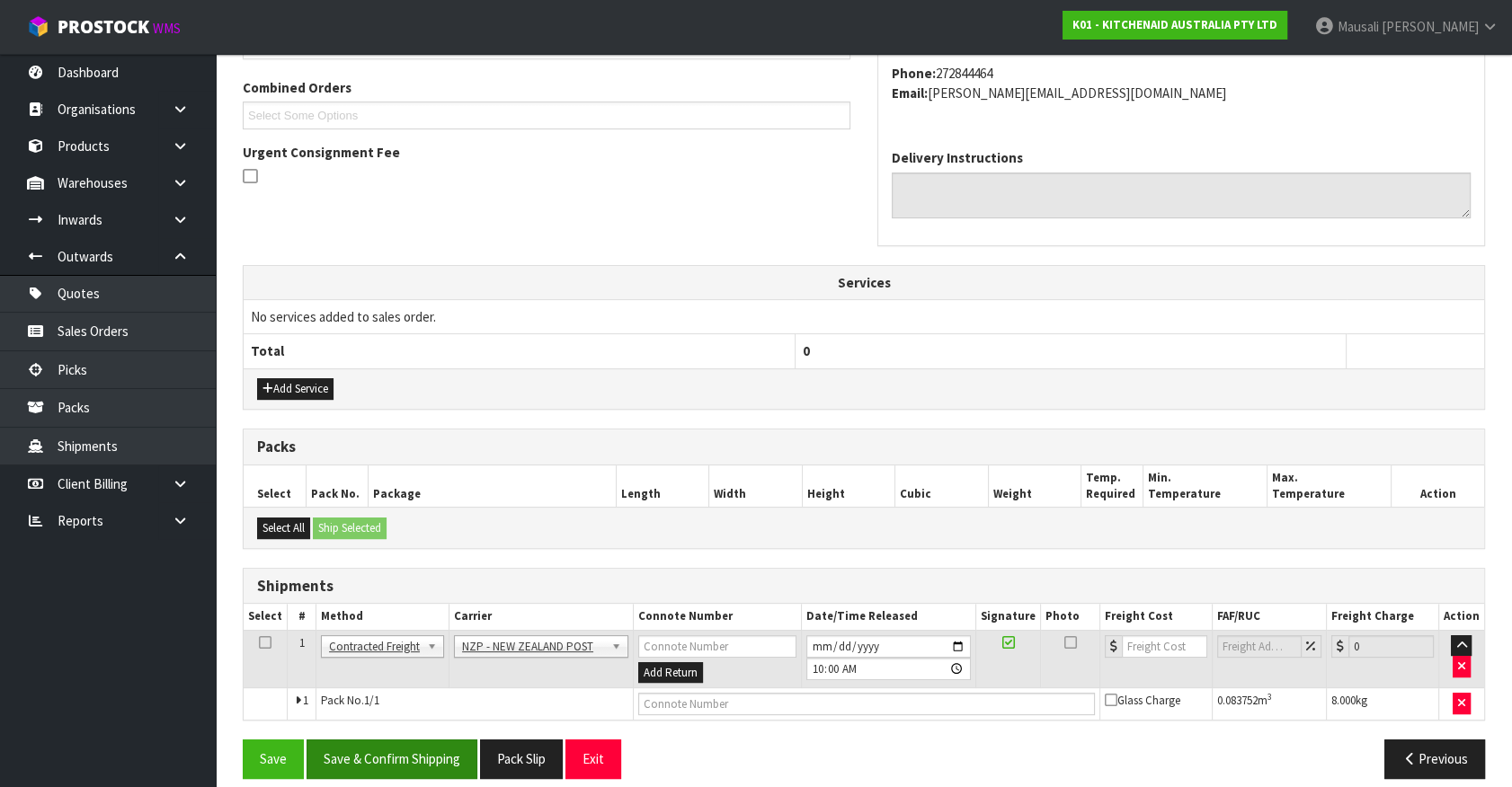scroll, scrollTop: 468, scrollLeft: 0, axis: vertical 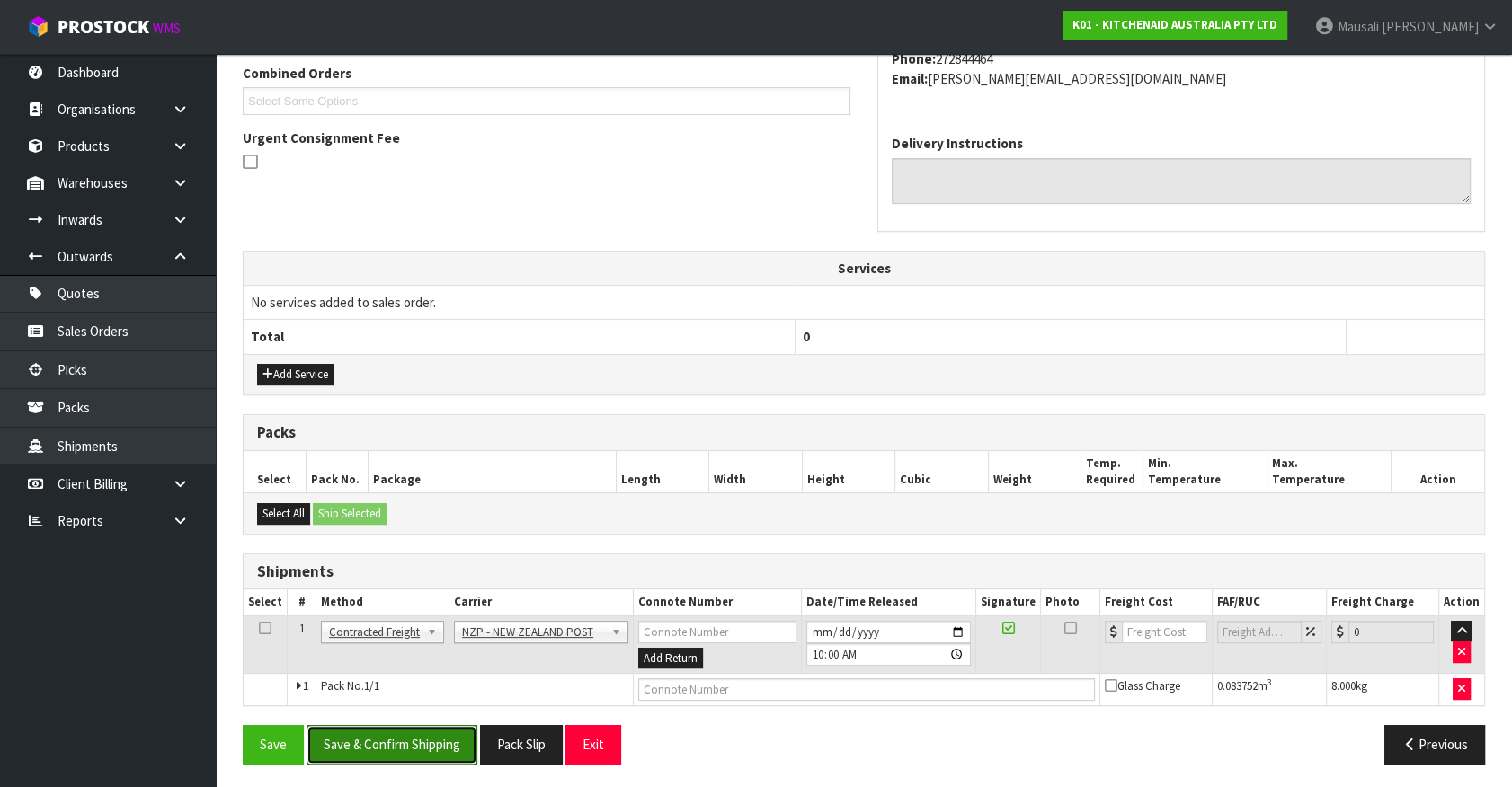 click on "Save & Confirm Shipping" at bounding box center (392, 744) 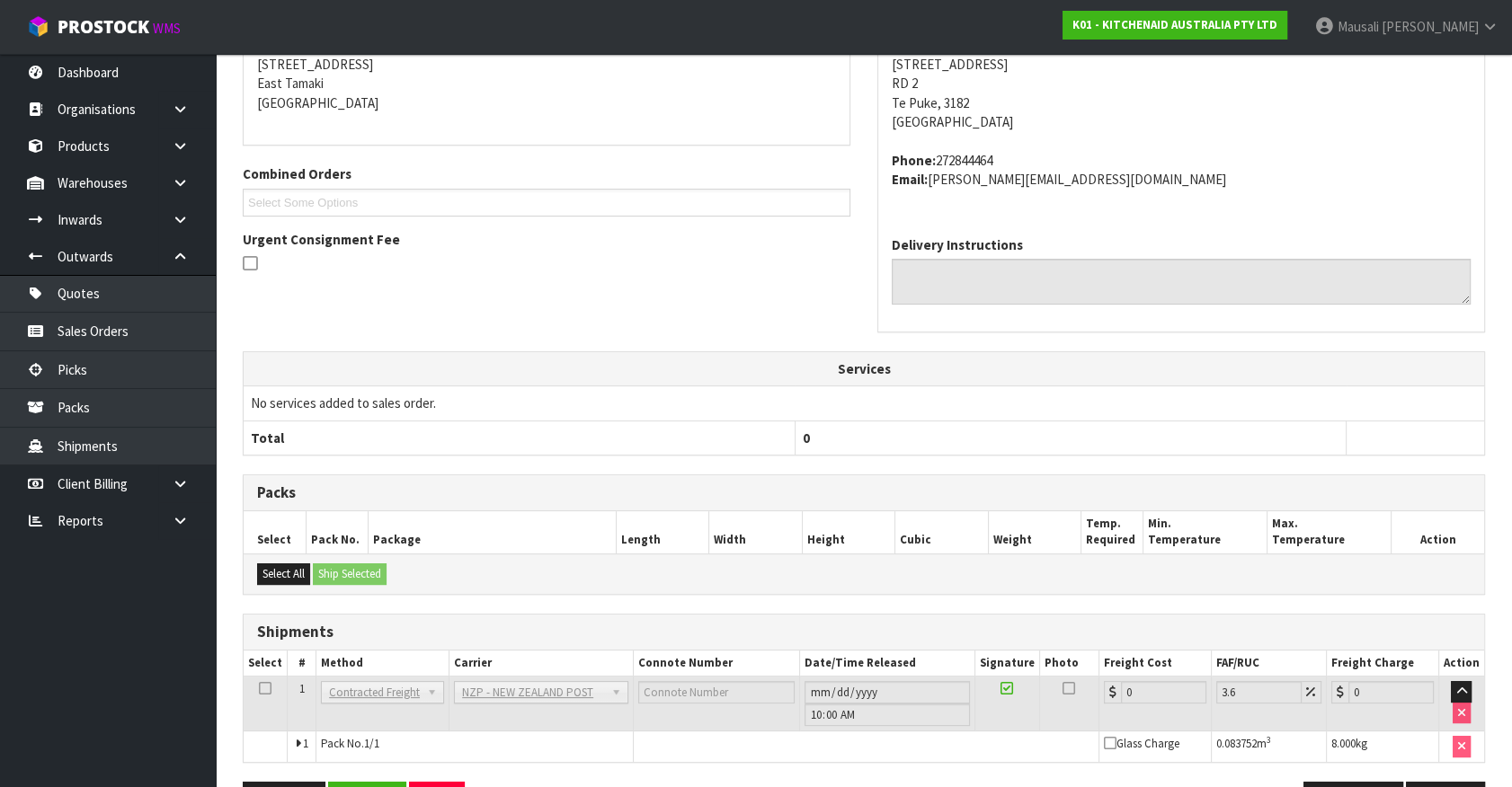 scroll, scrollTop: 443, scrollLeft: 0, axis: vertical 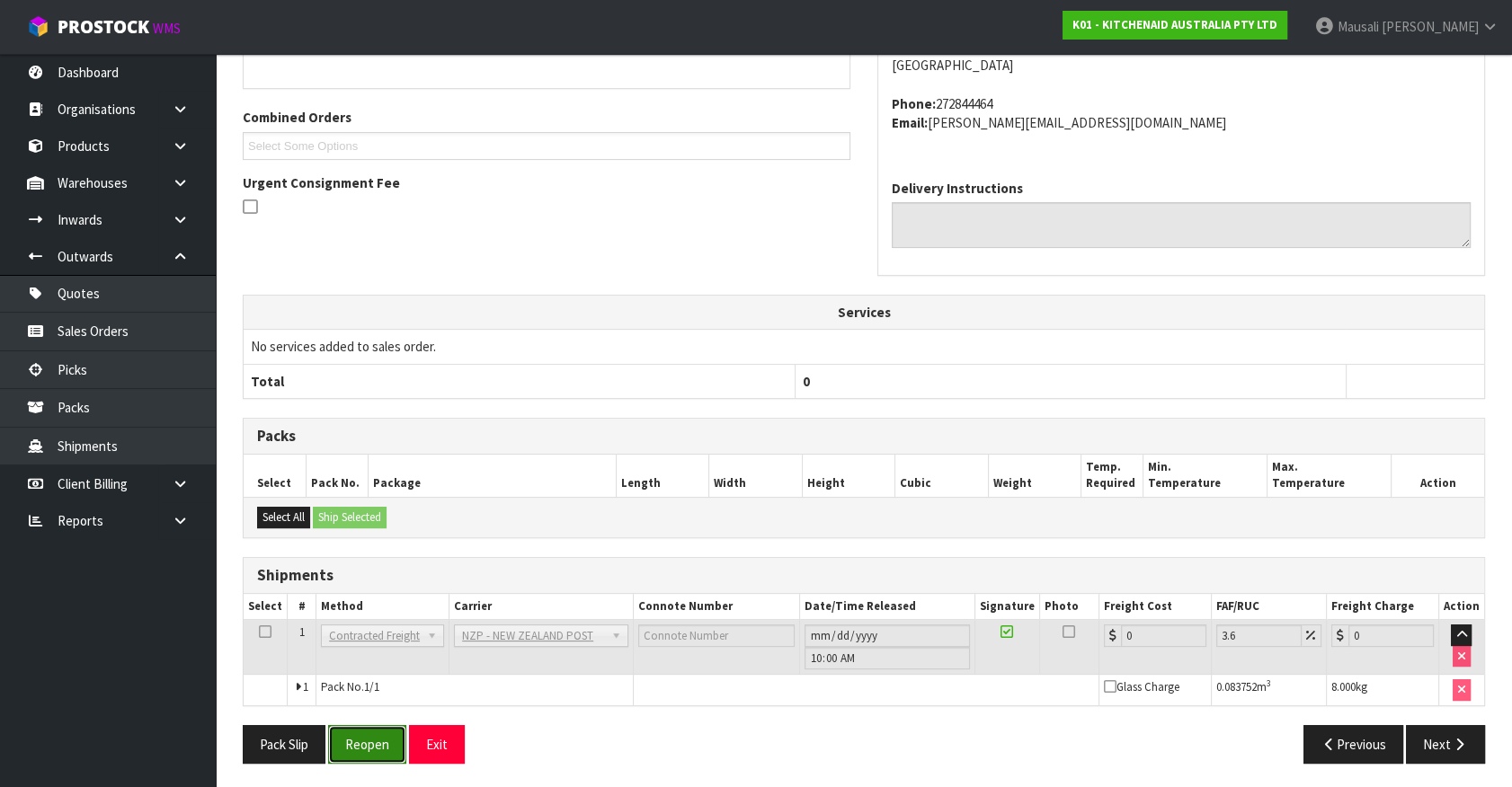 click on "Reopen" at bounding box center (367, 744) 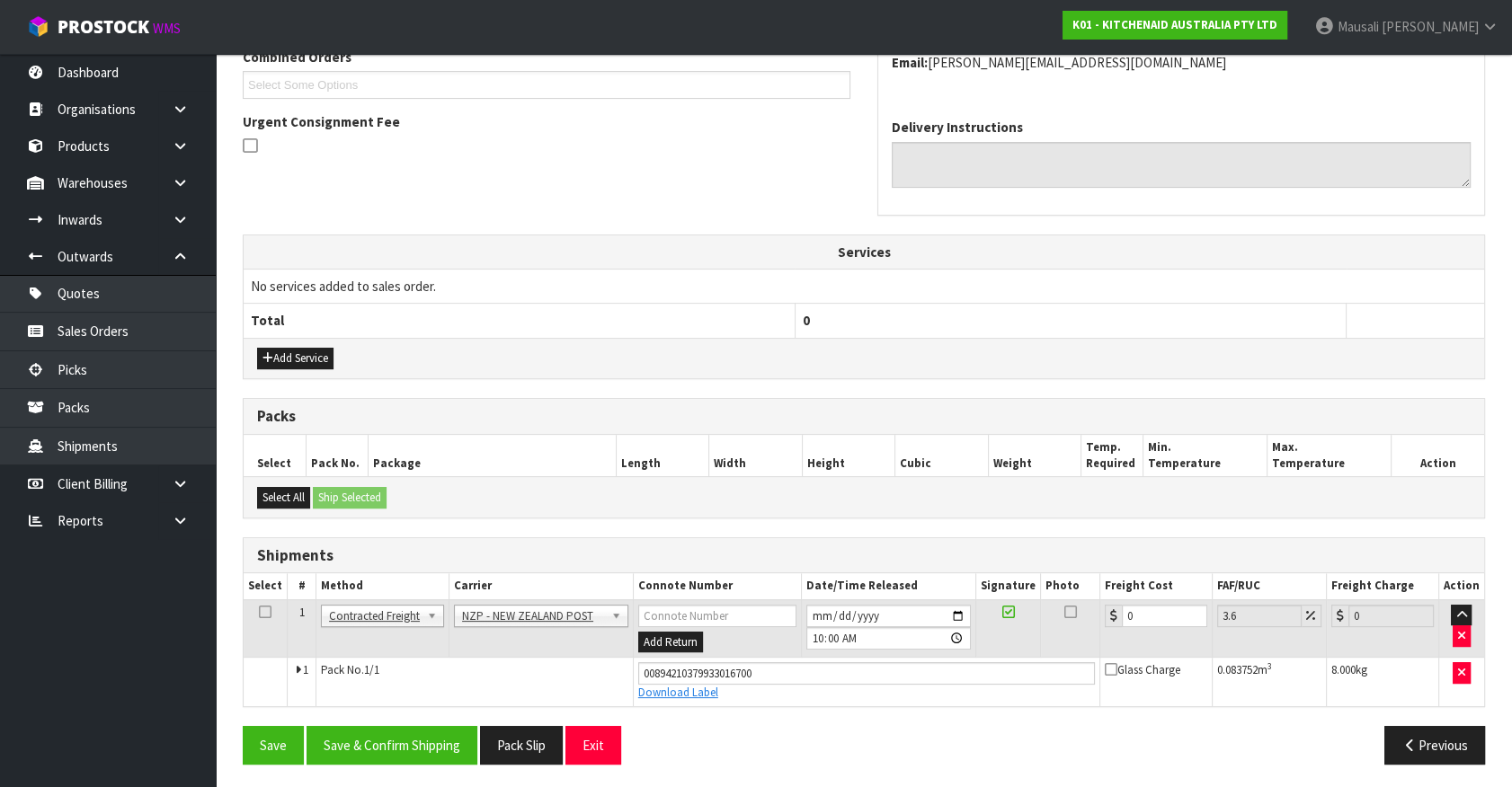 scroll, scrollTop: 485, scrollLeft: 0, axis: vertical 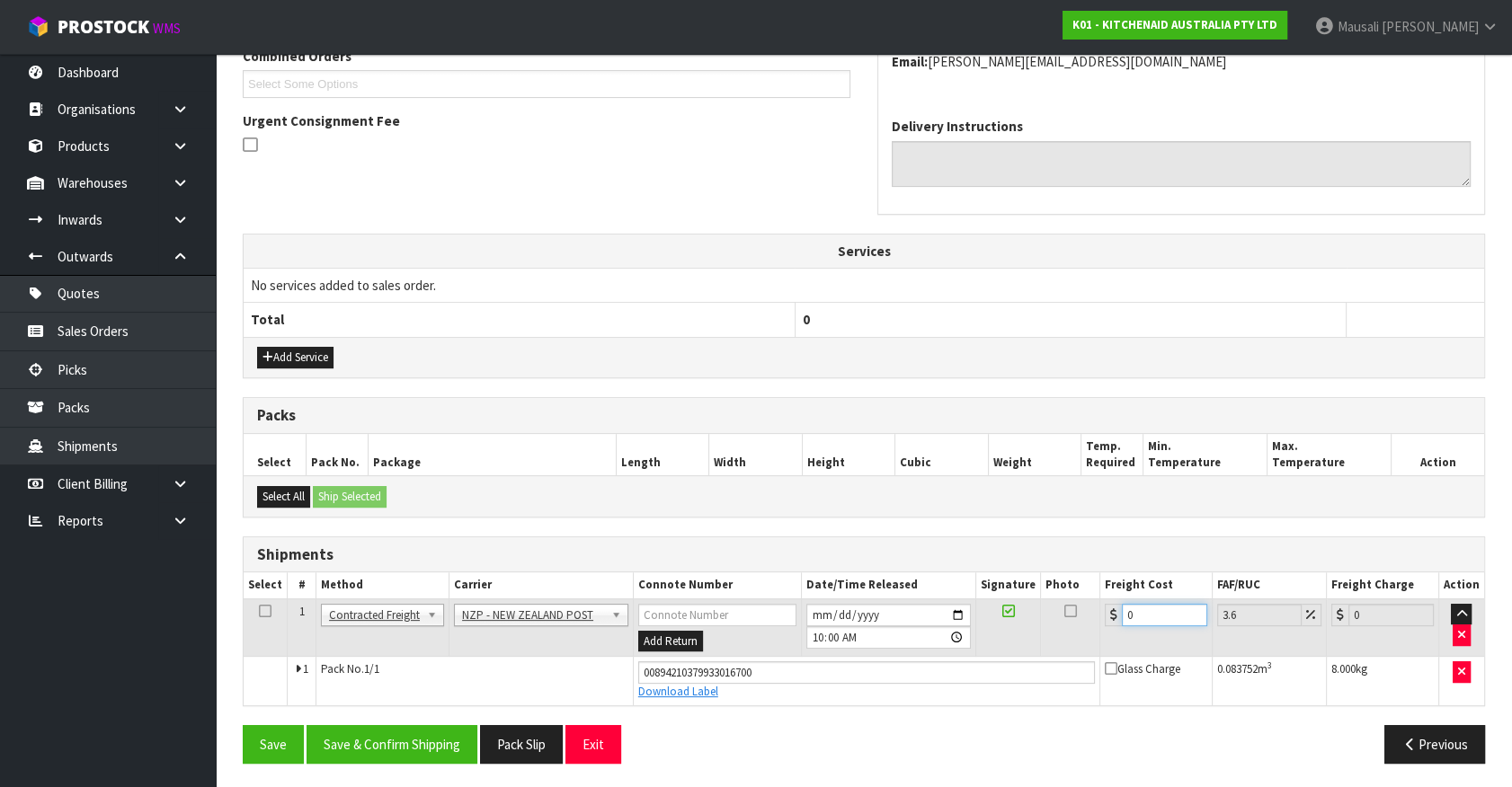 drag, startPoint x: 1142, startPoint y: 606, endPoint x: 903, endPoint y: 681, distance: 250.49152 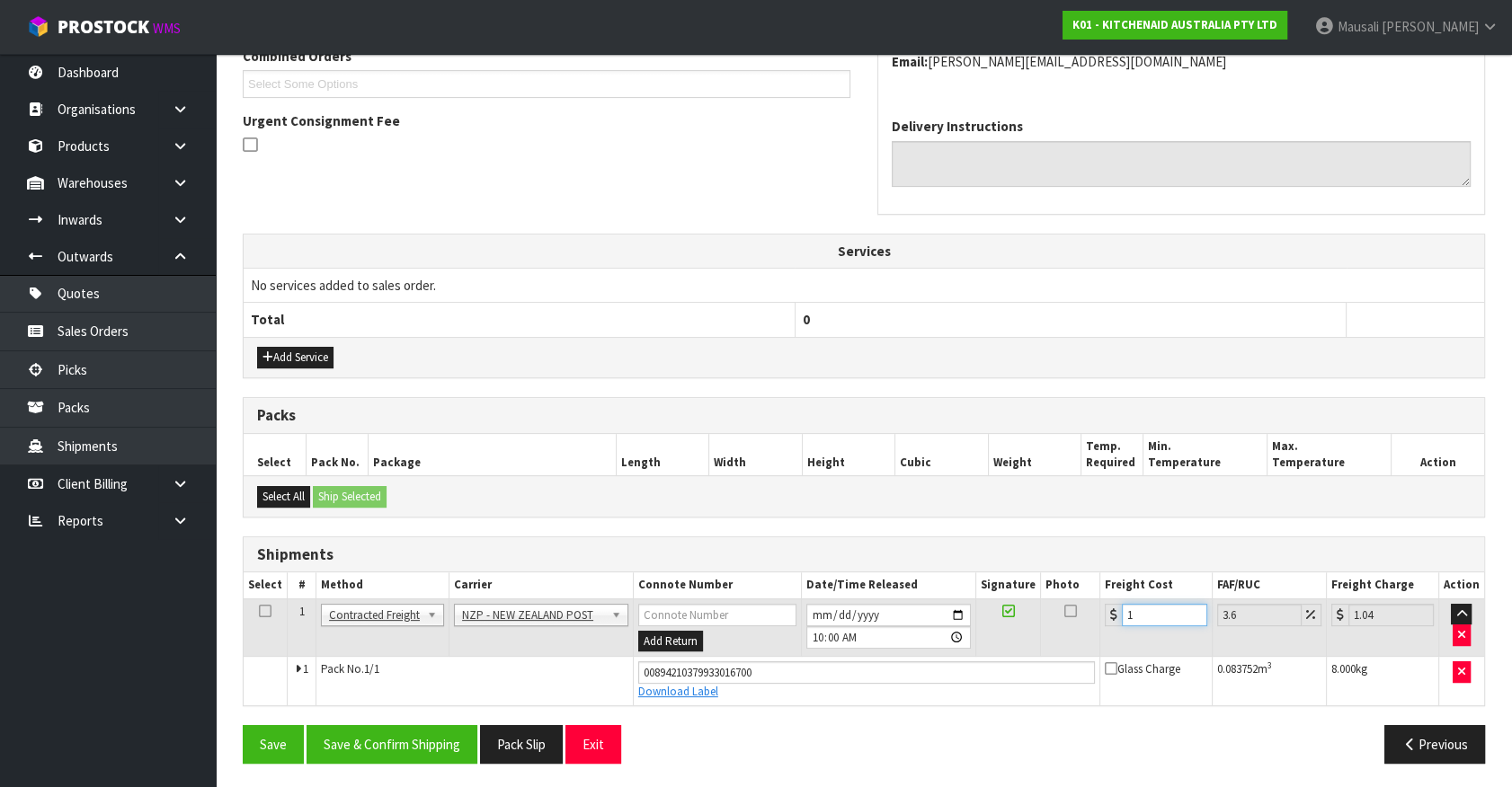 type on "18" 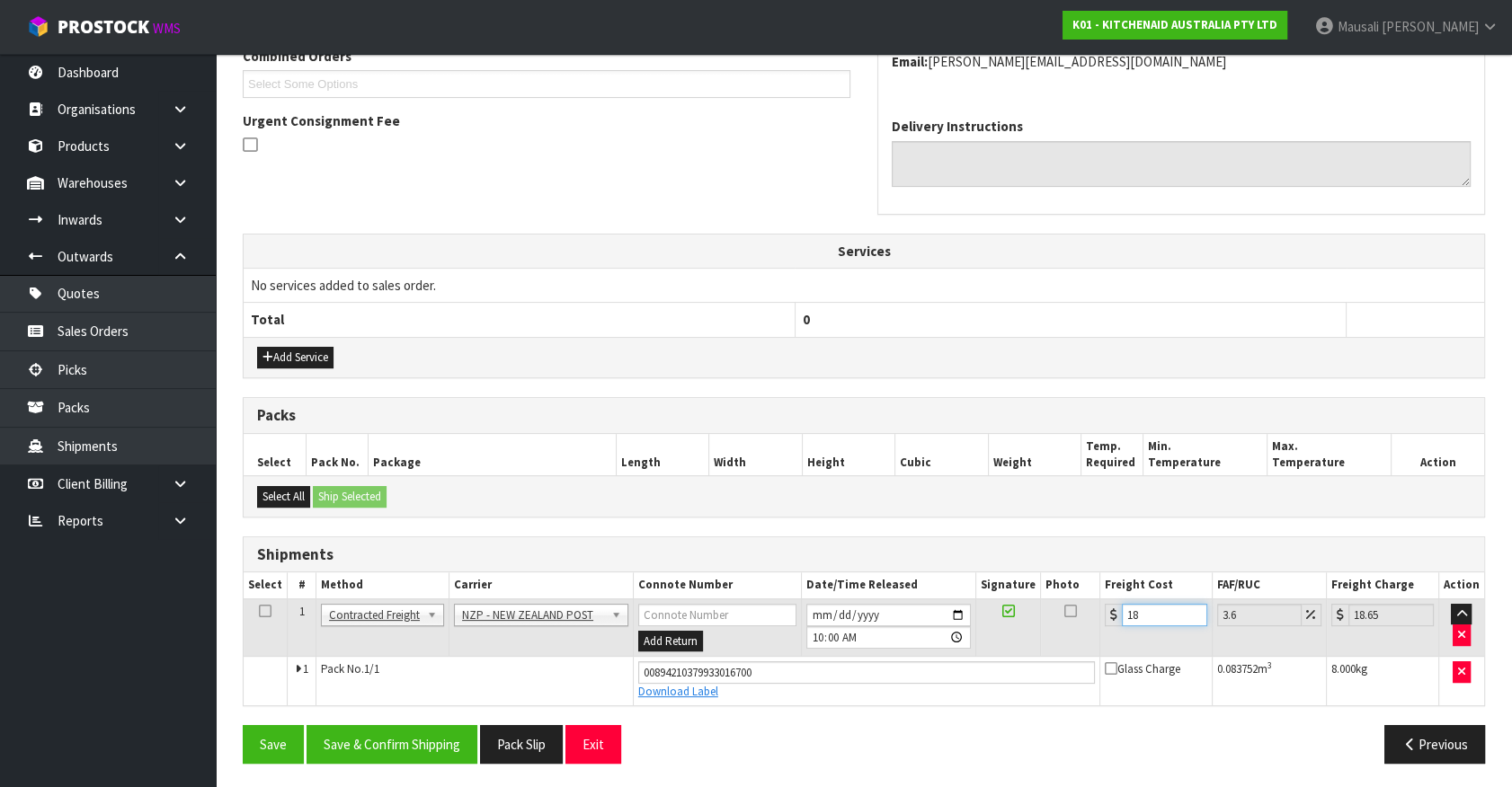type on "18.7" 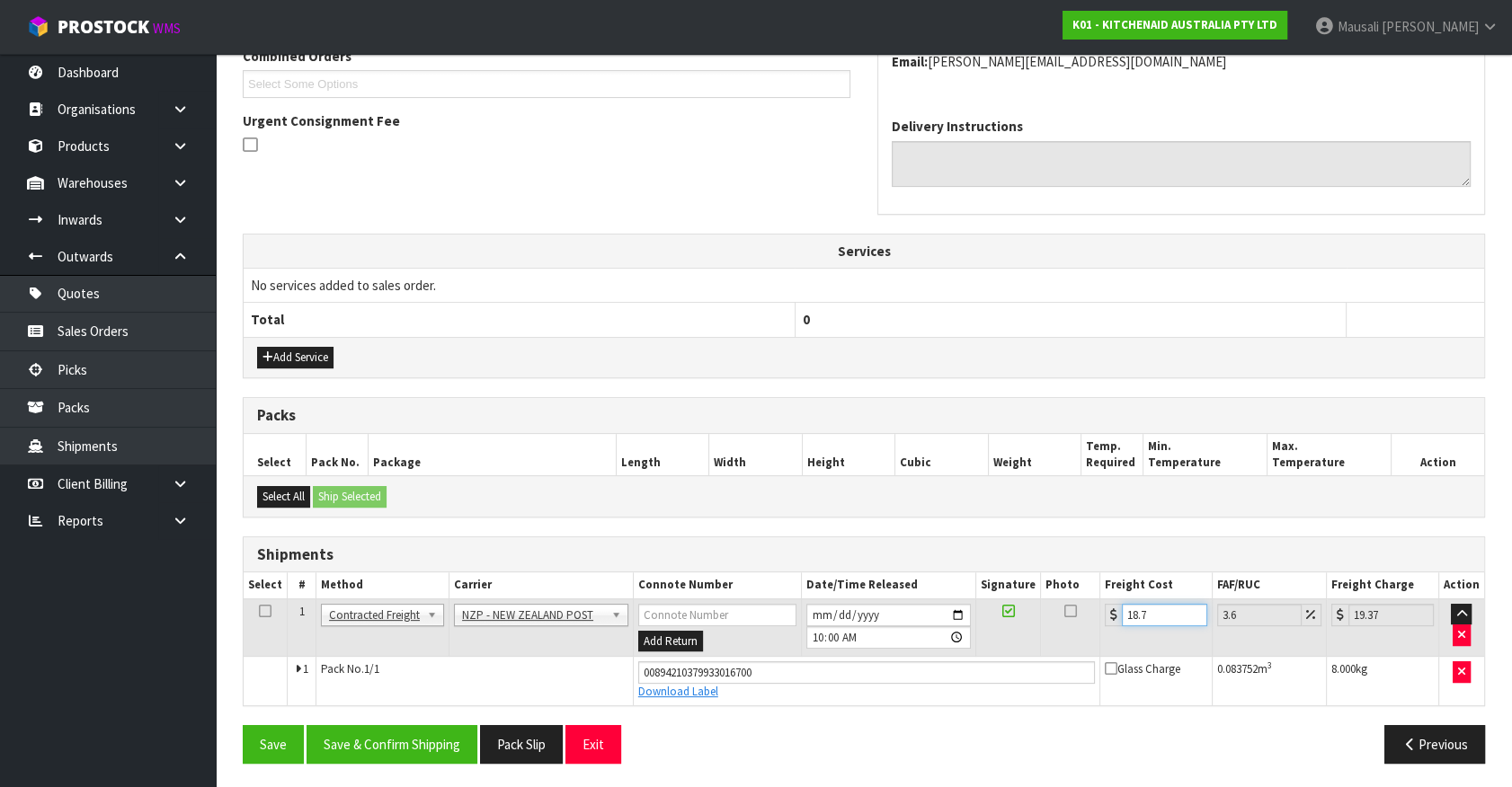 type on "18.73" 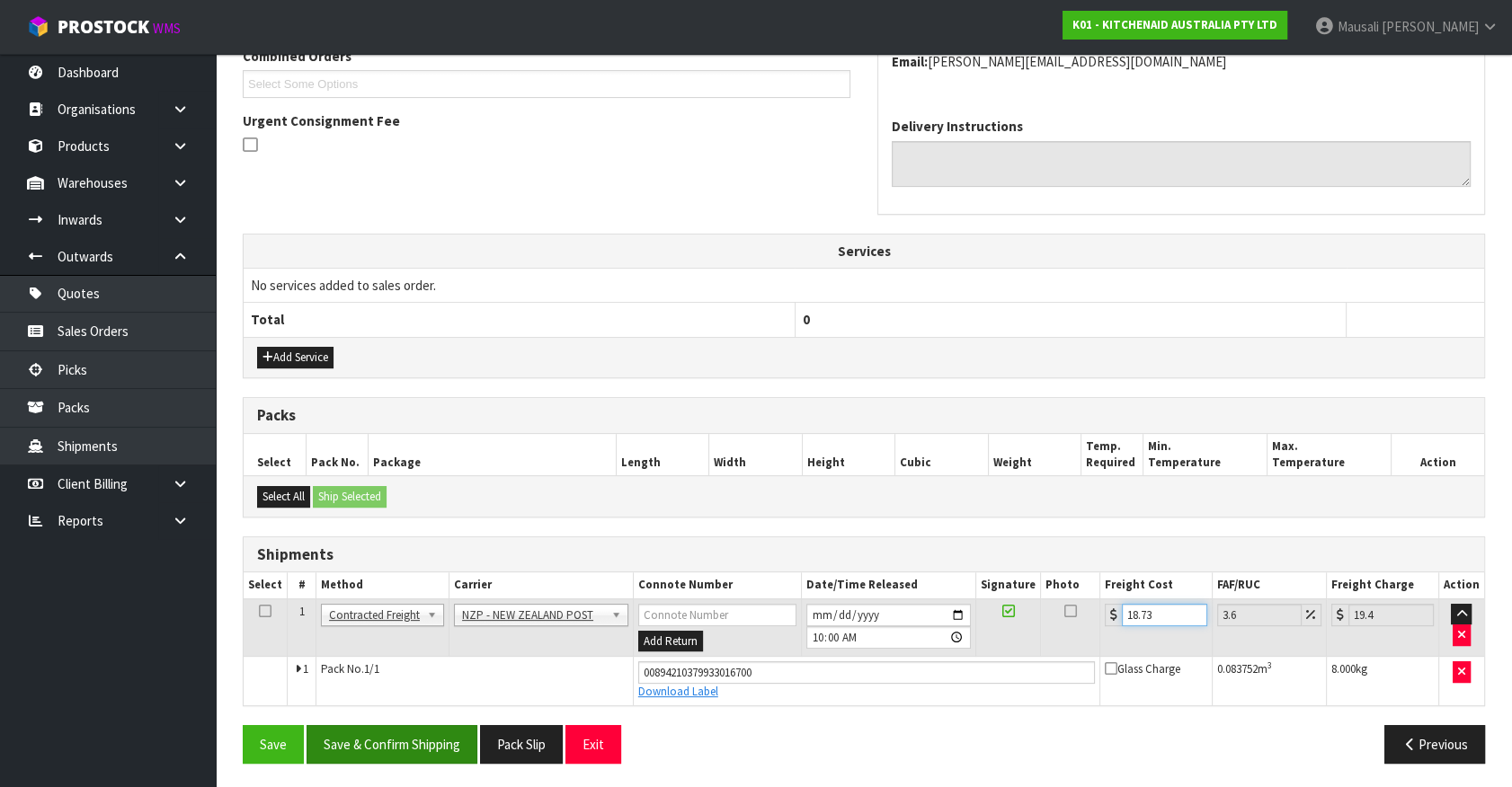 type on "18.73" 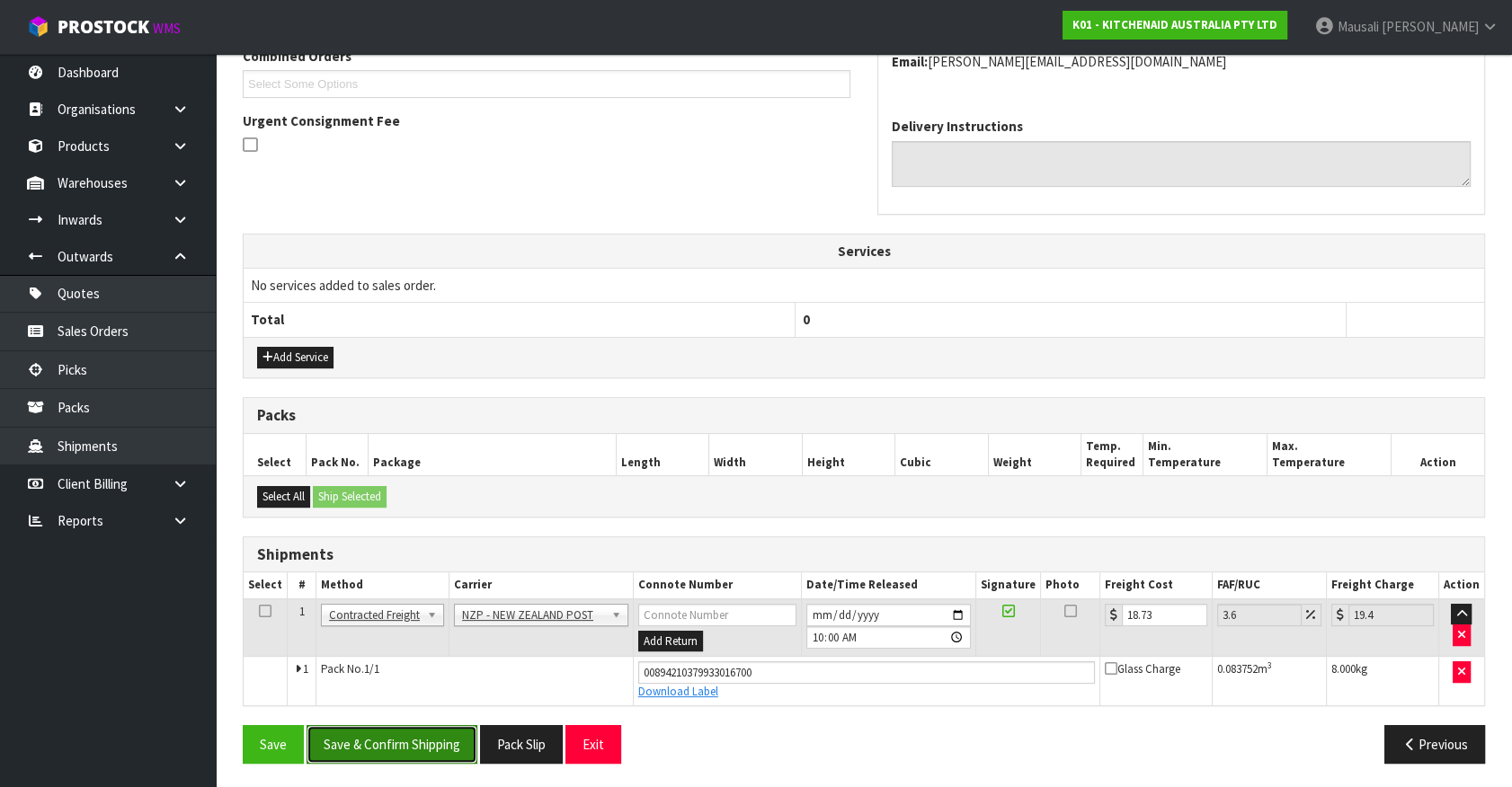 click on "Save & Confirm Shipping" at bounding box center [392, 744] 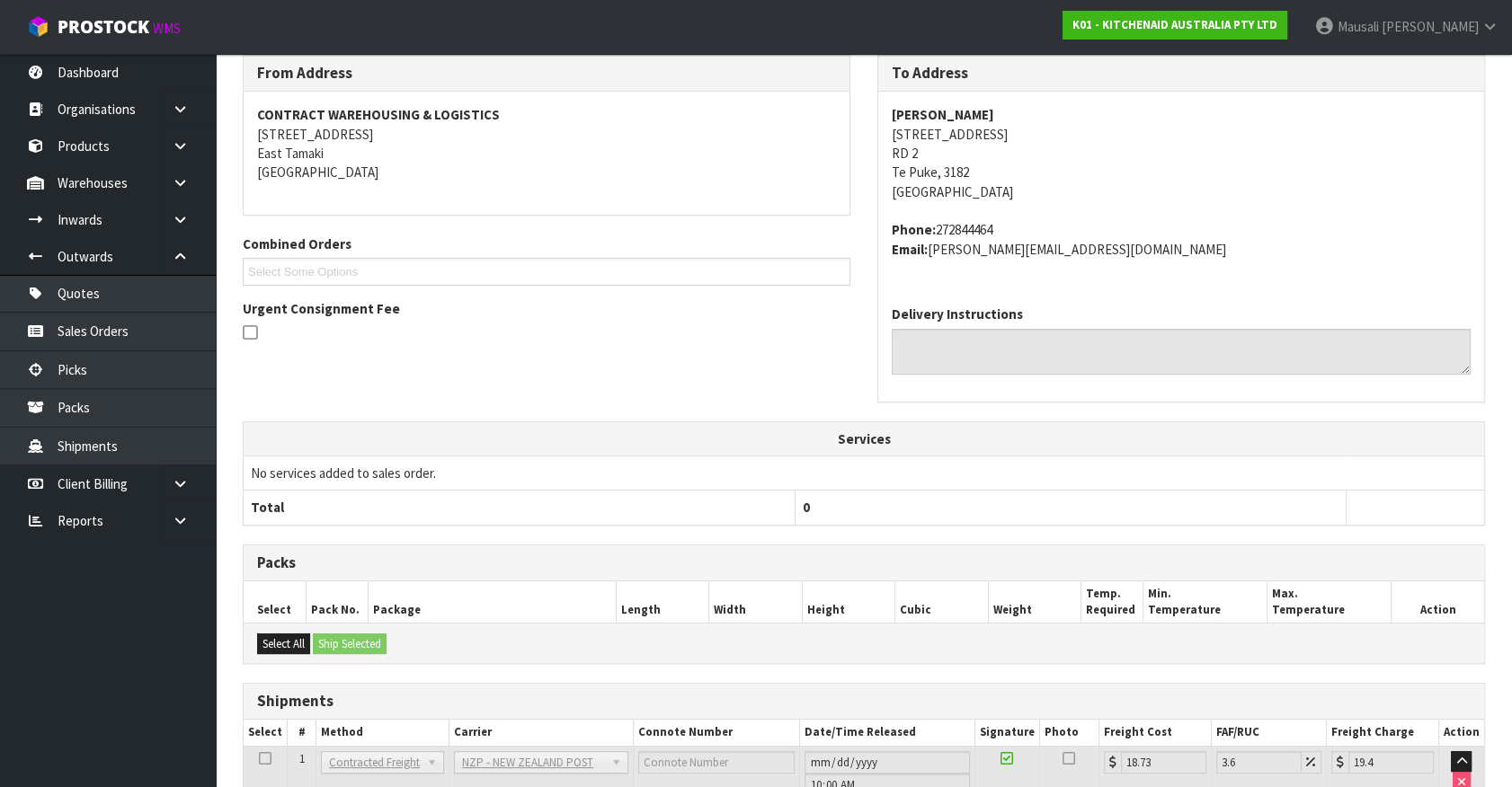 scroll, scrollTop: 436, scrollLeft: 0, axis: vertical 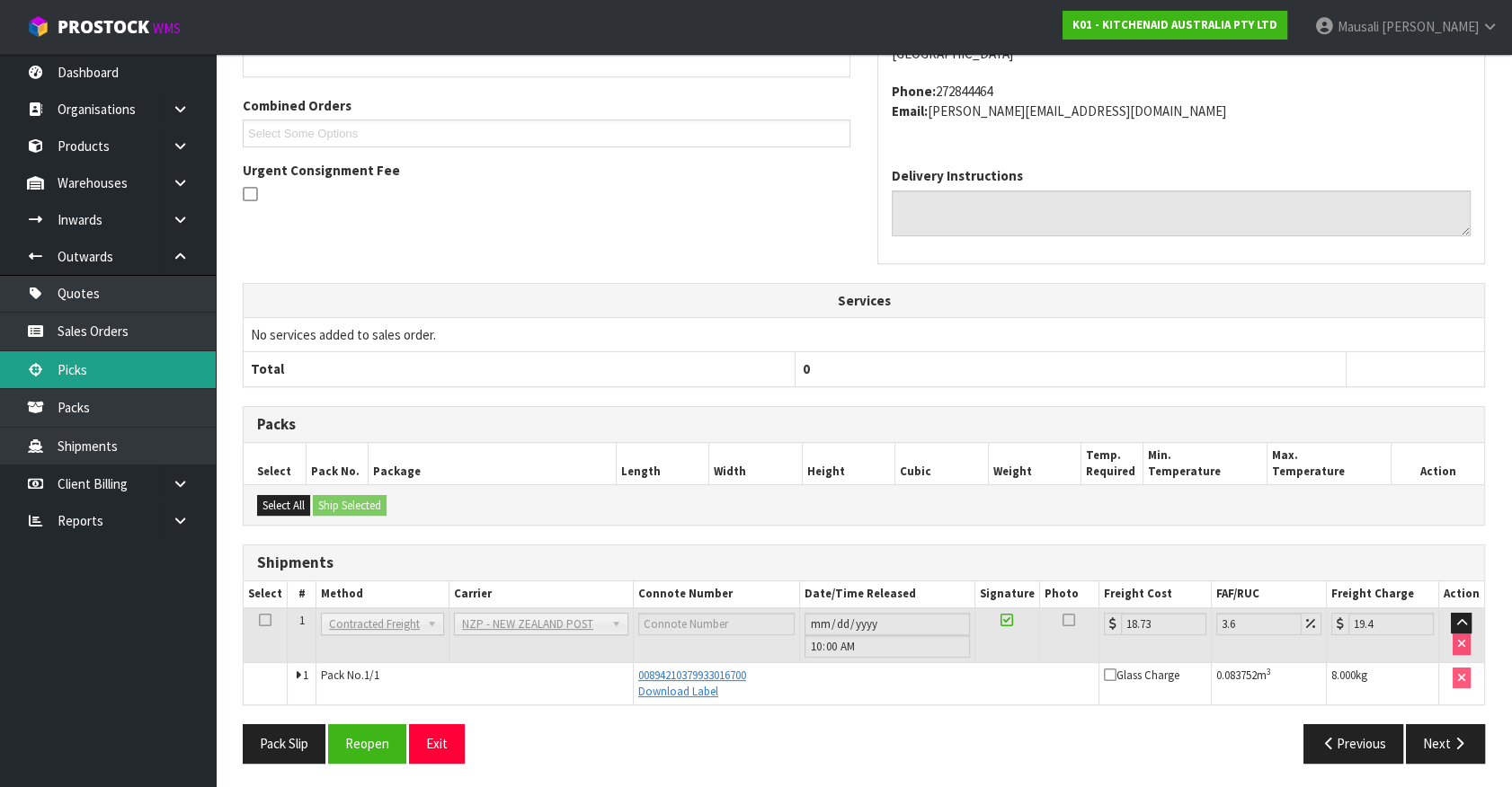 click on "Picks" at bounding box center (108, 369) 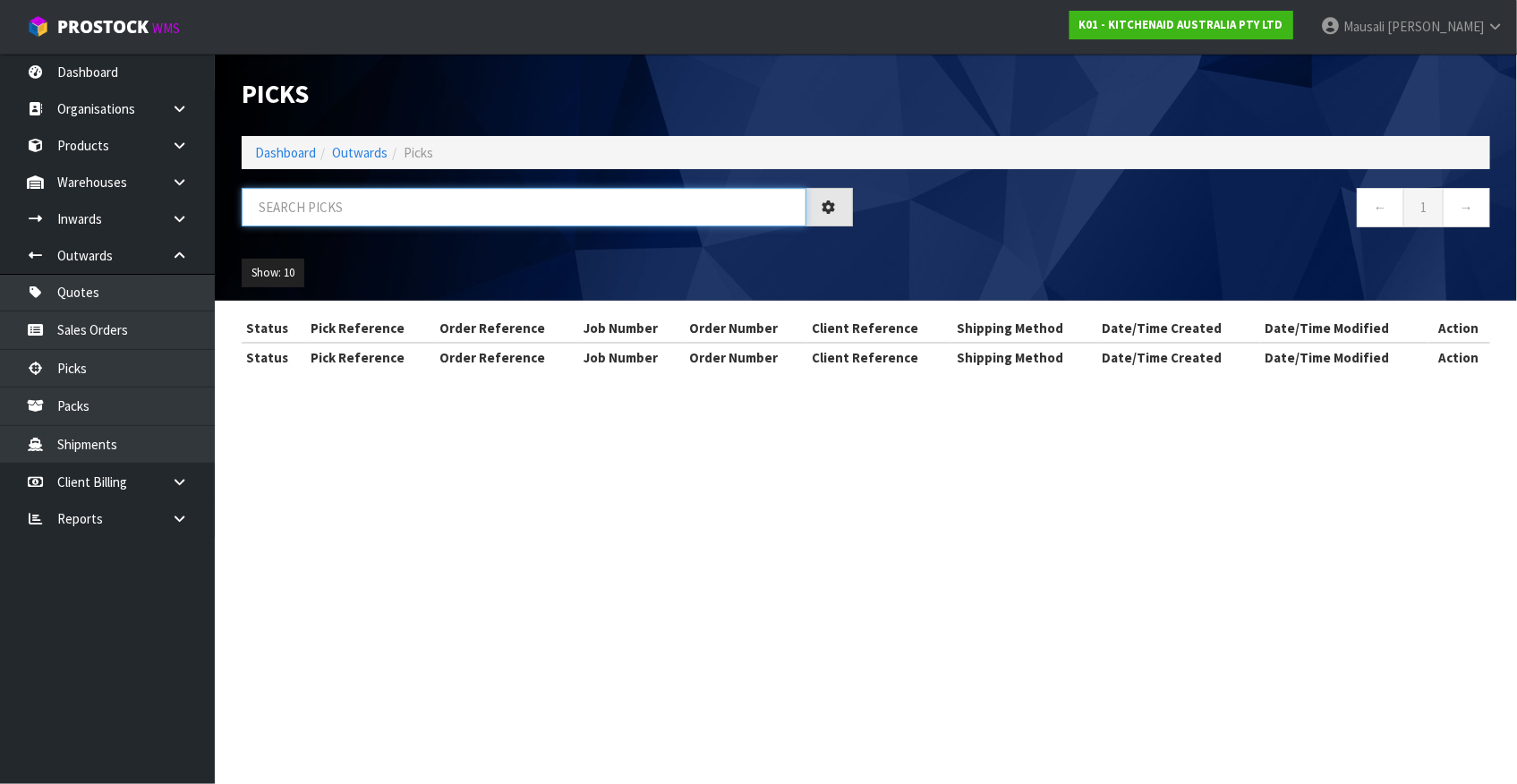 click at bounding box center [524, 207] 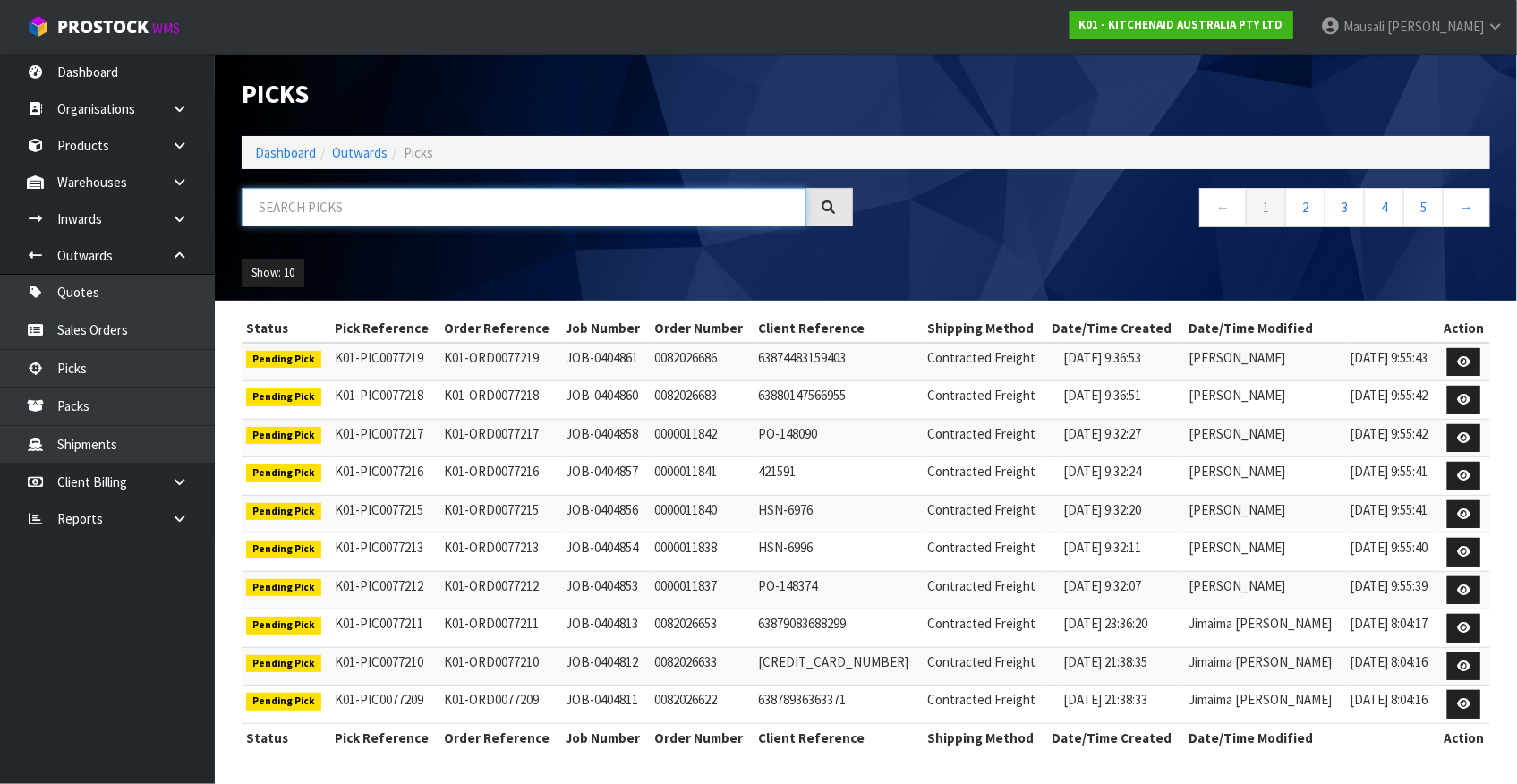 click at bounding box center (524, 207) 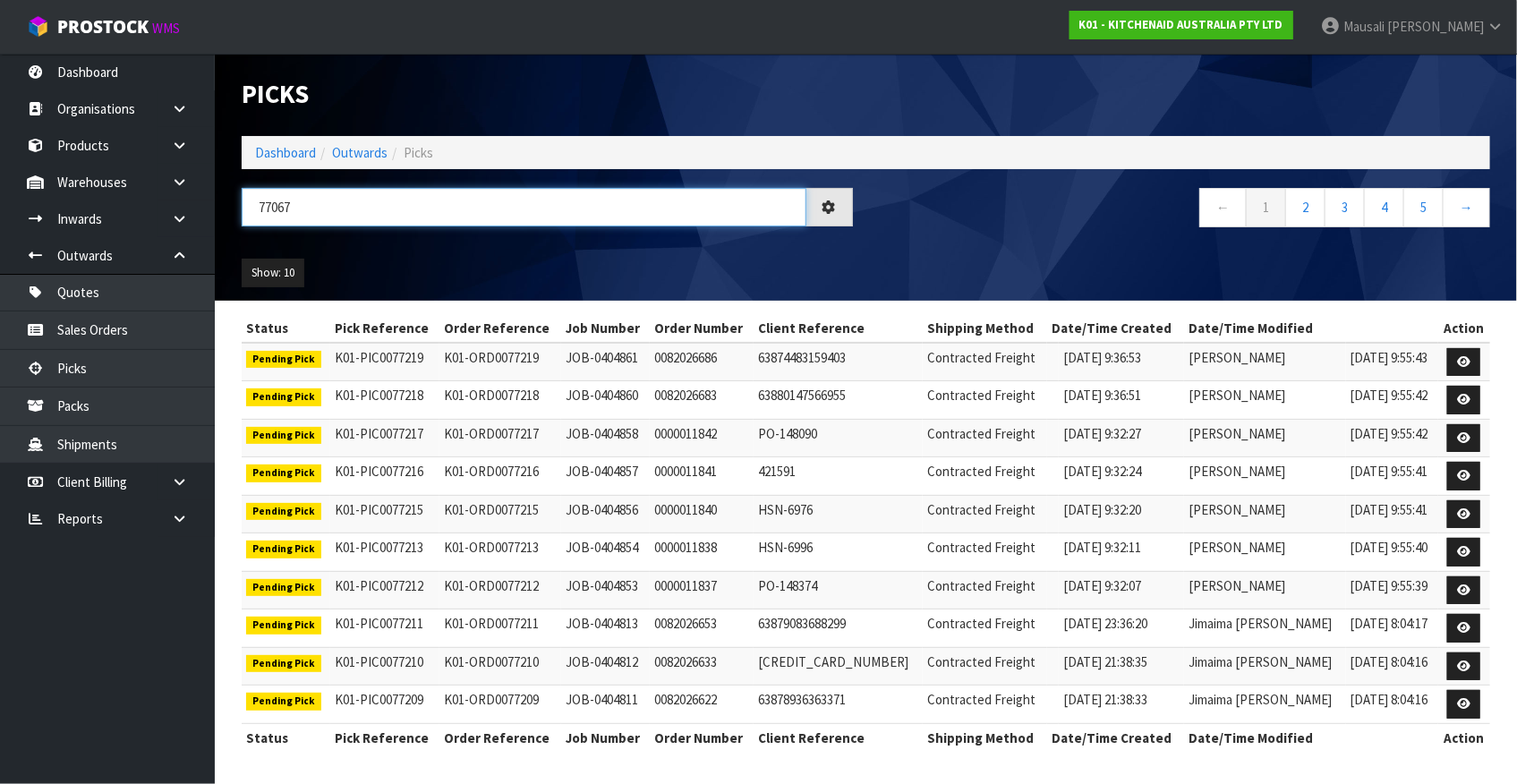 type on "77067" 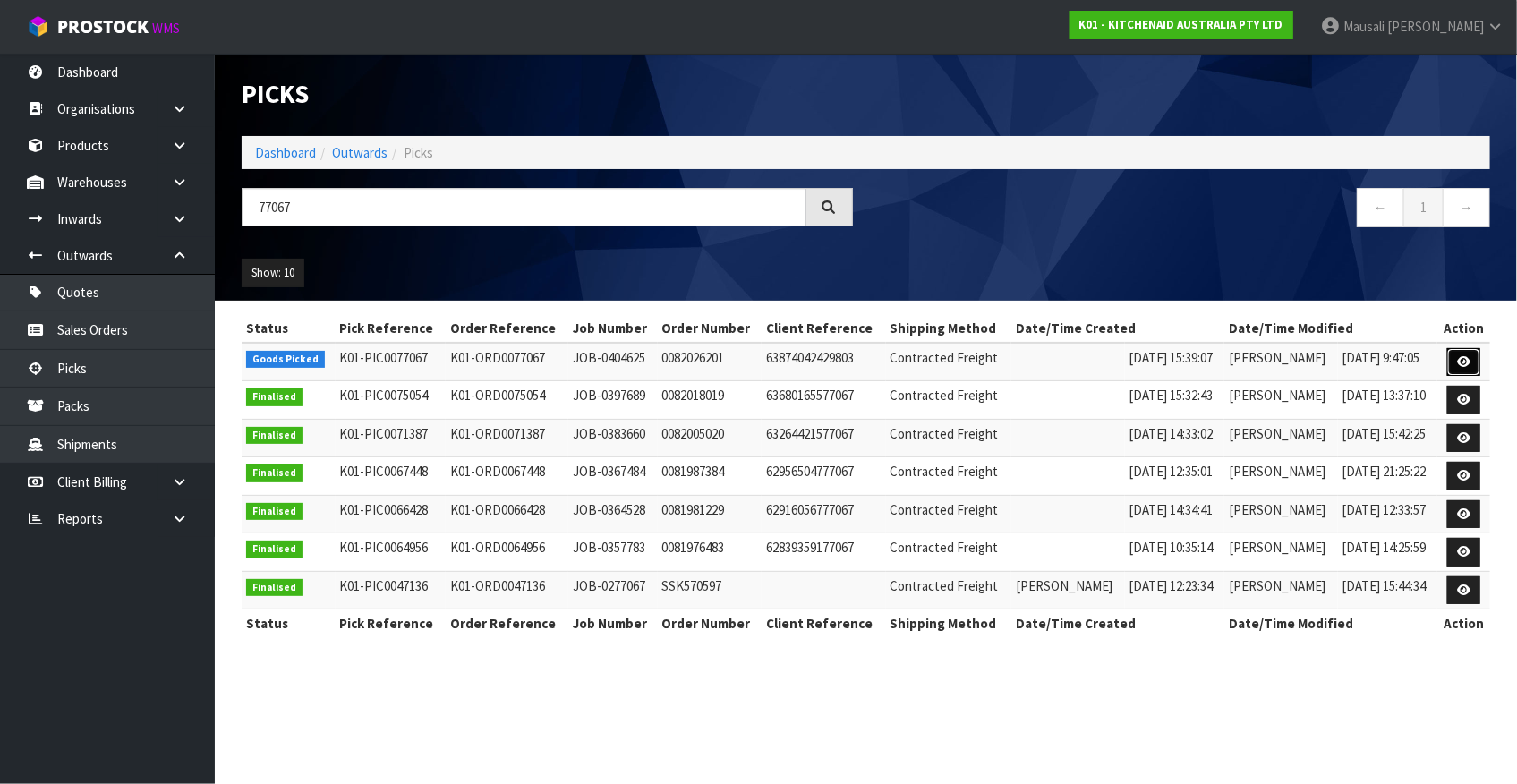 click at bounding box center (1463, 362) 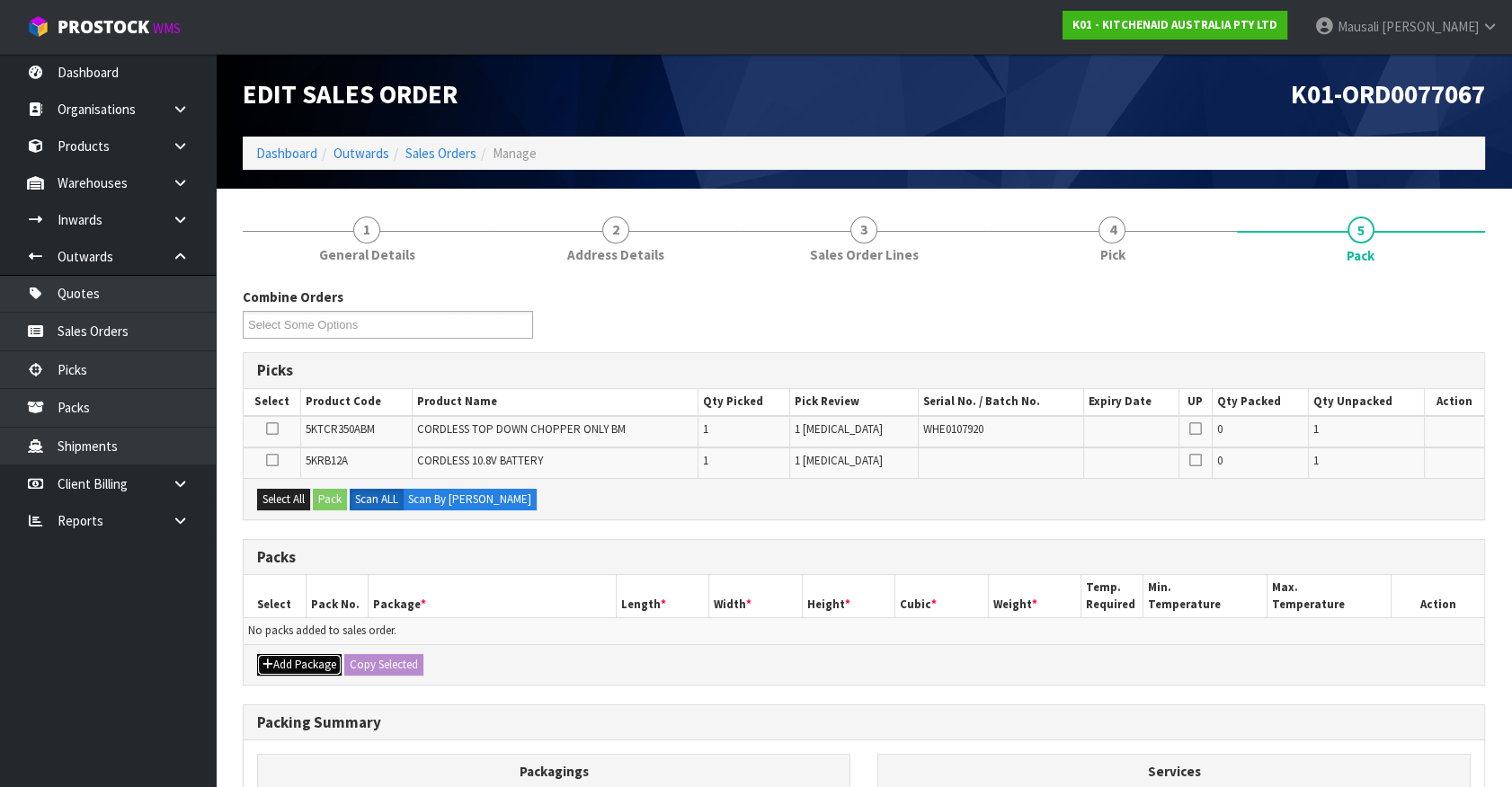 click at bounding box center (268, 664) 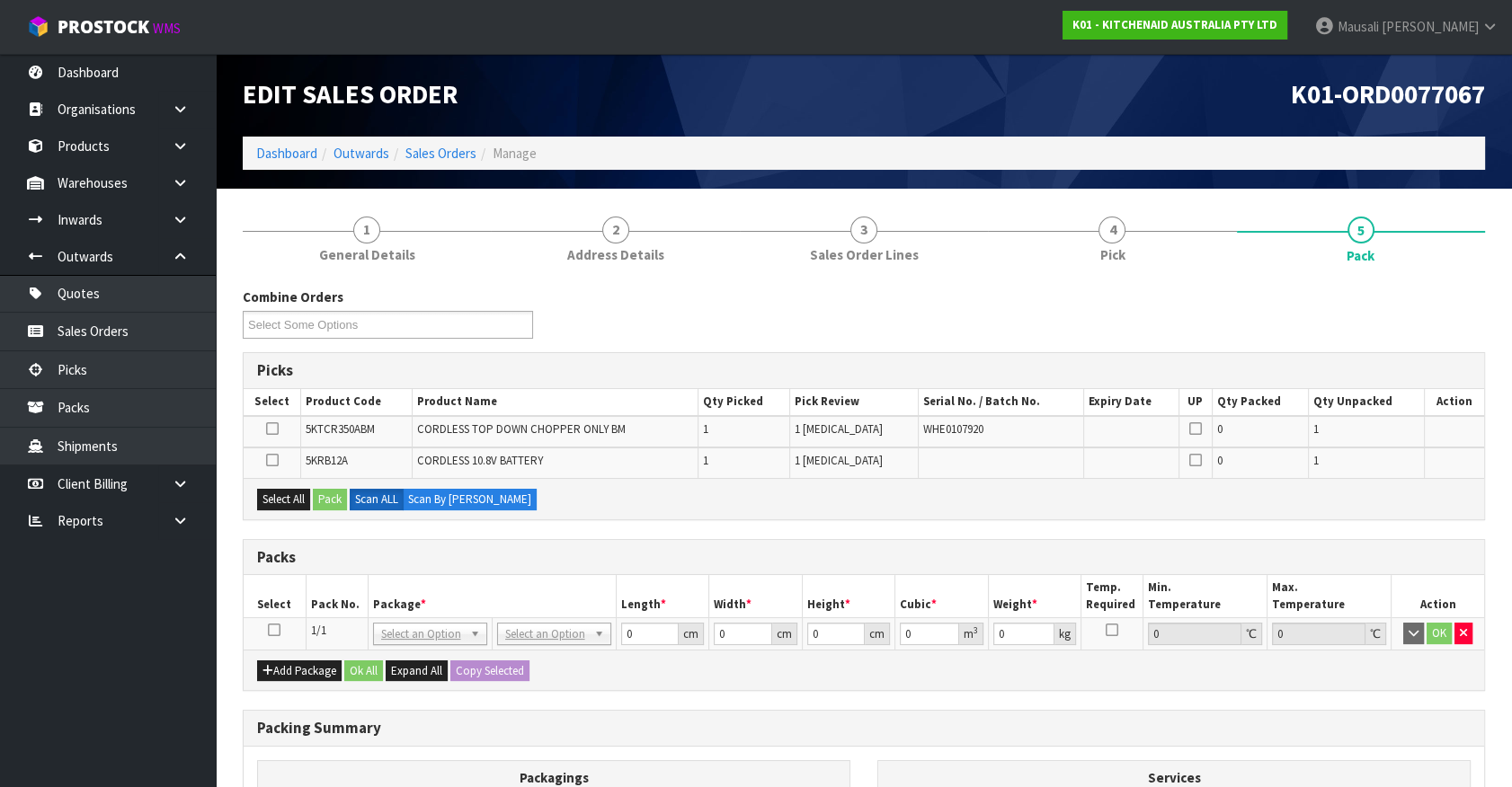 click at bounding box center (274, 630) 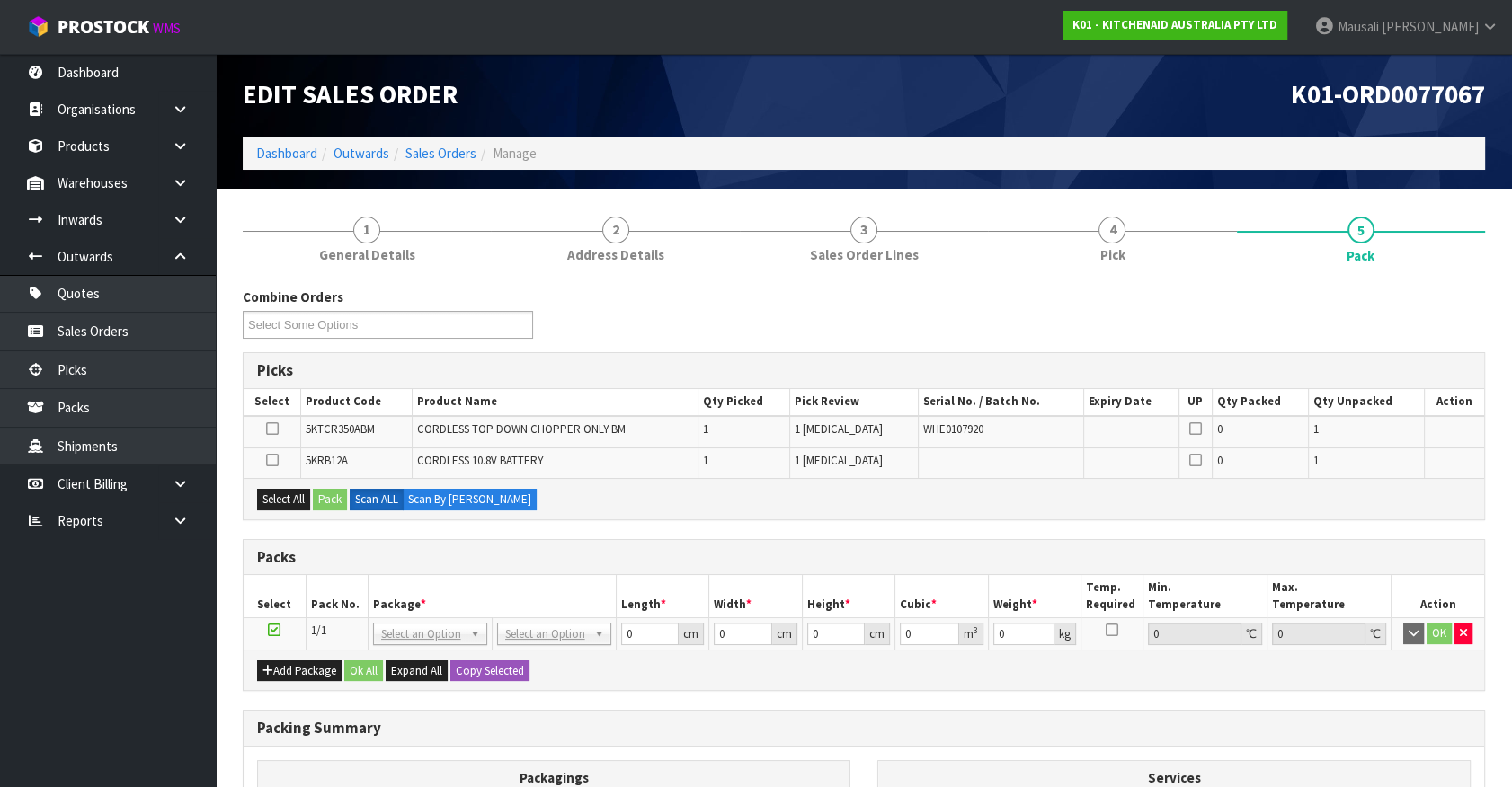 click on "Package  *" at bounding box center (492, 596) 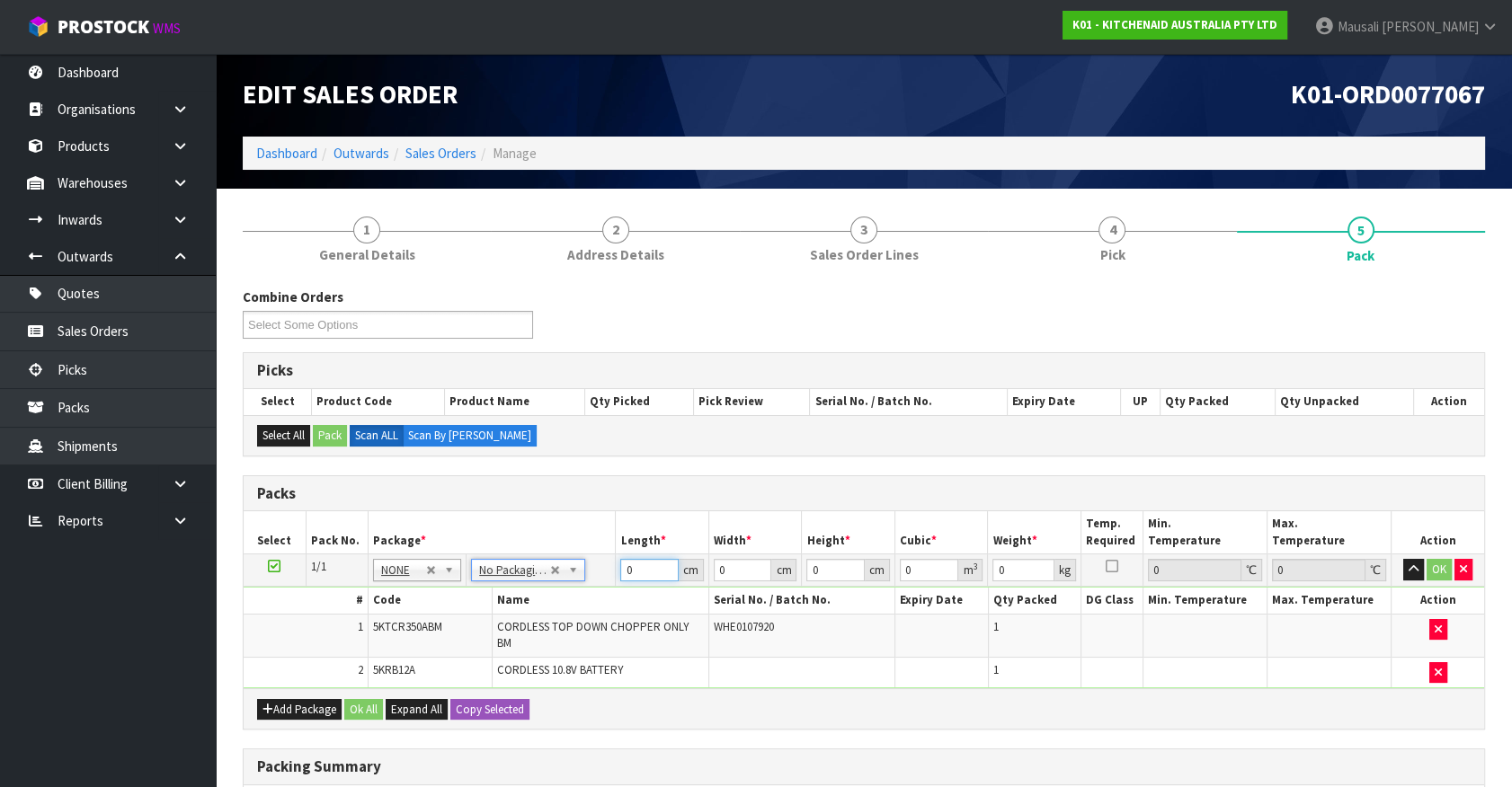 drag, startPoint x: 645, startPoint y: 562, endPoint x: 531, endPoint y: 637, distance: 136.45878 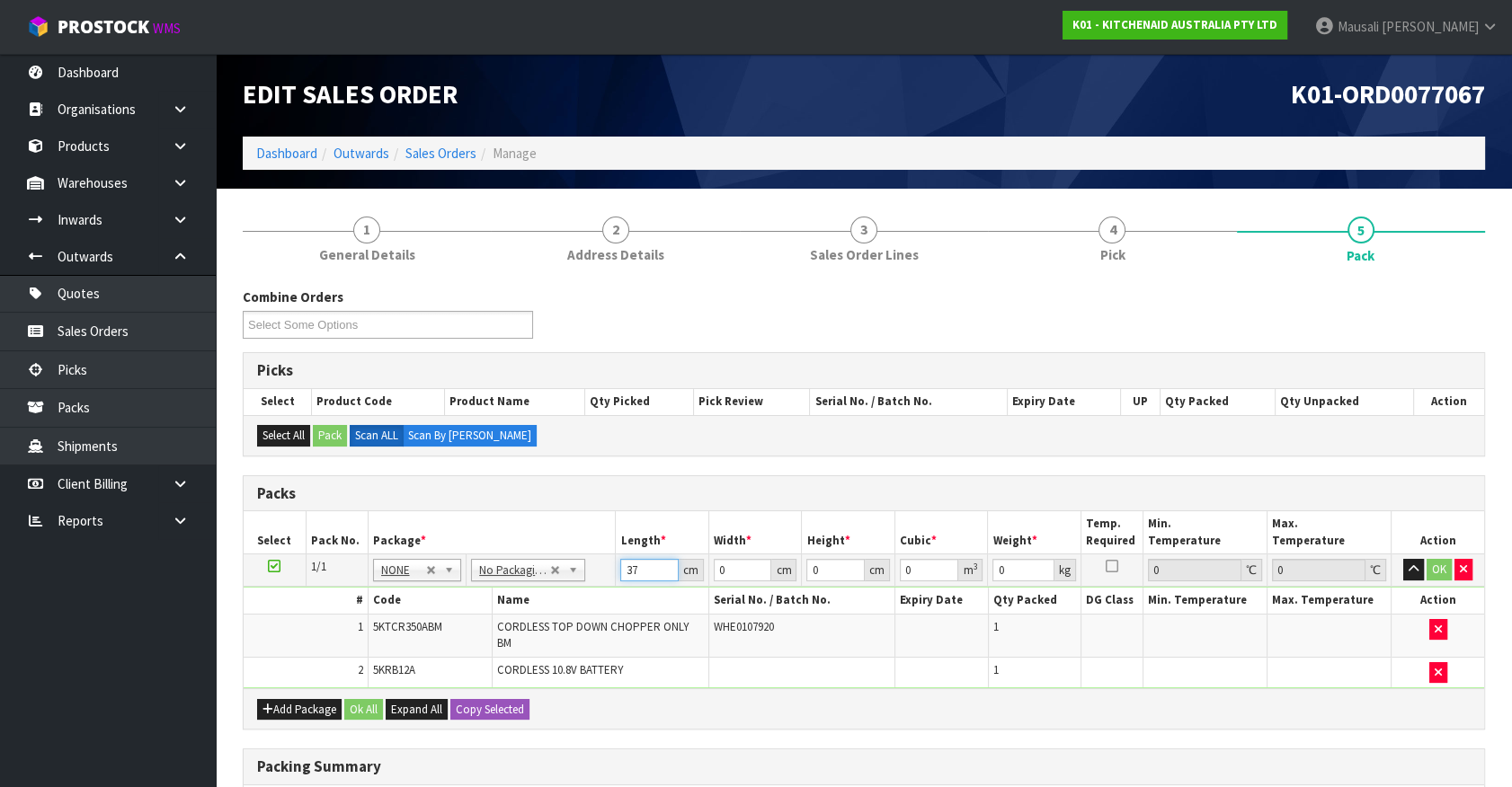 type on "37" 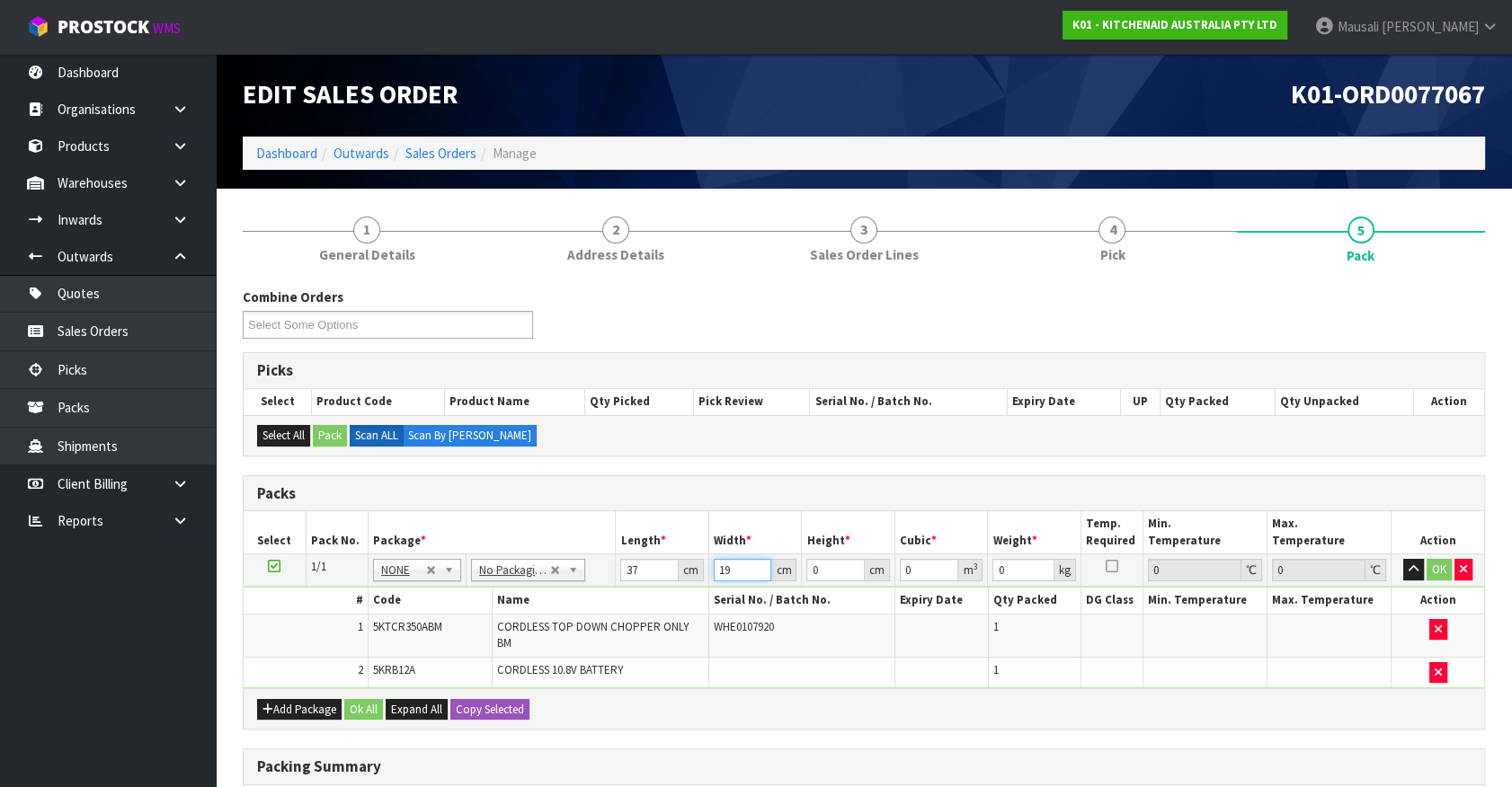 type on "19" 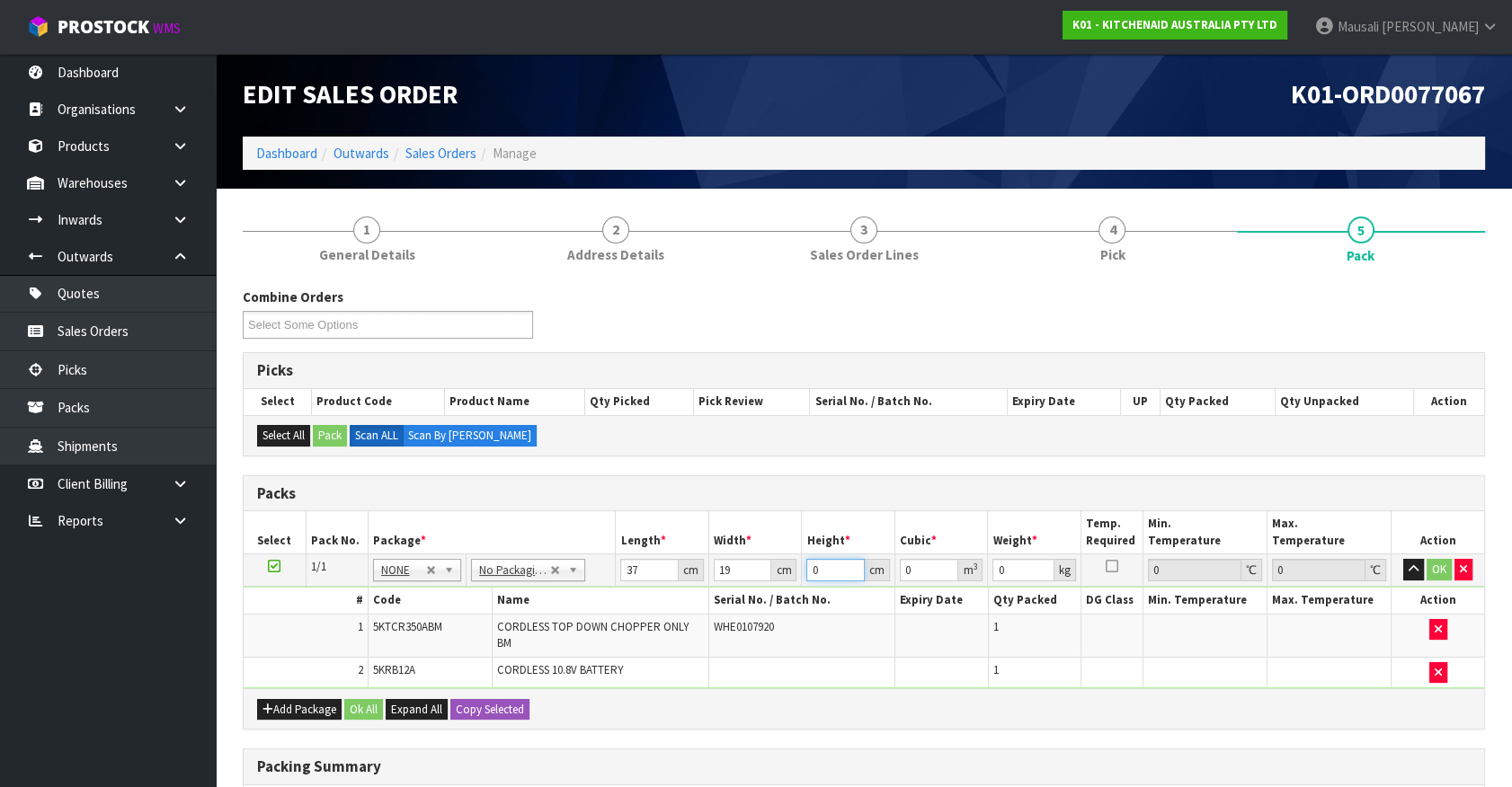 type on "2" 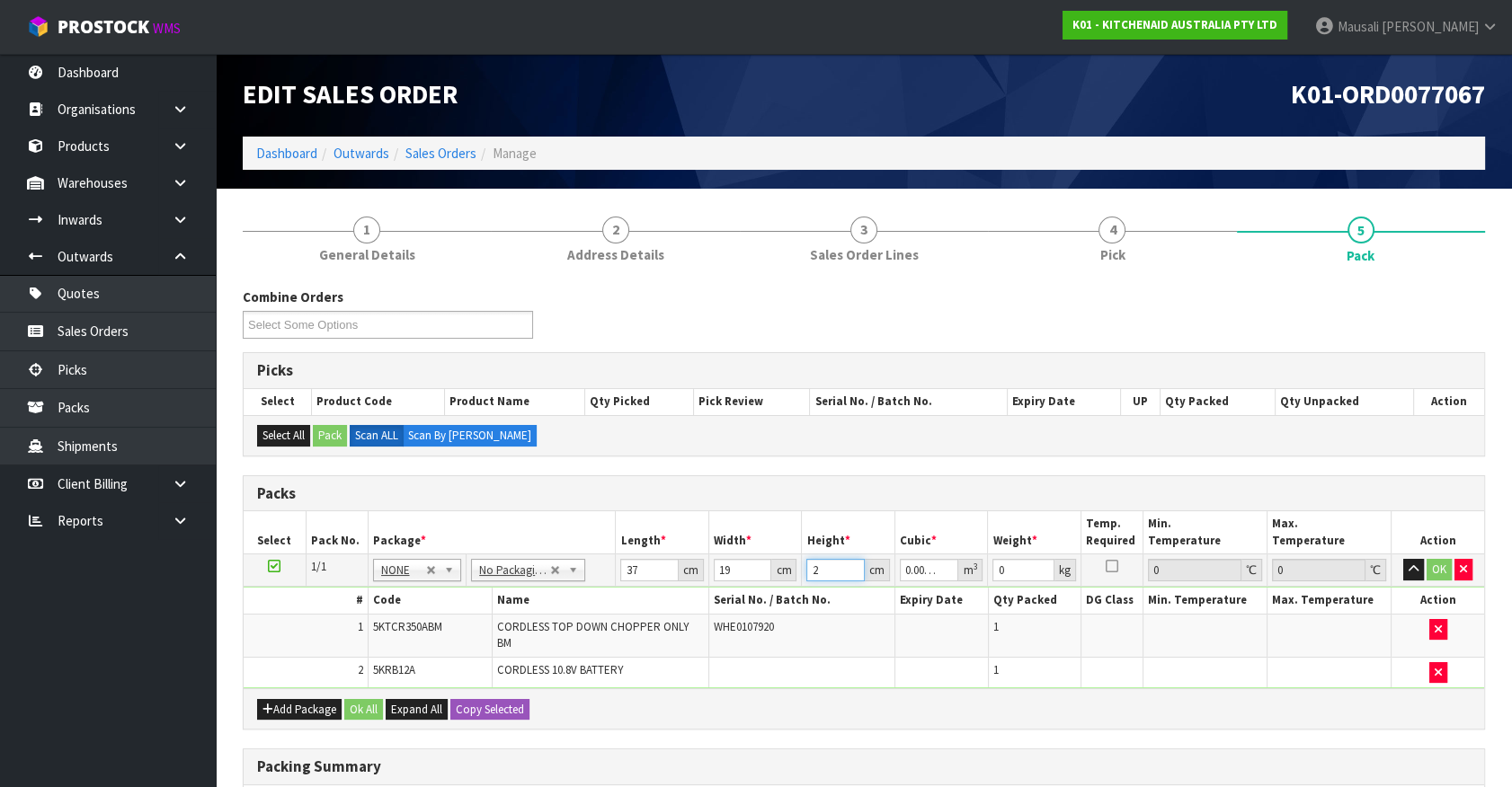 type on "20" 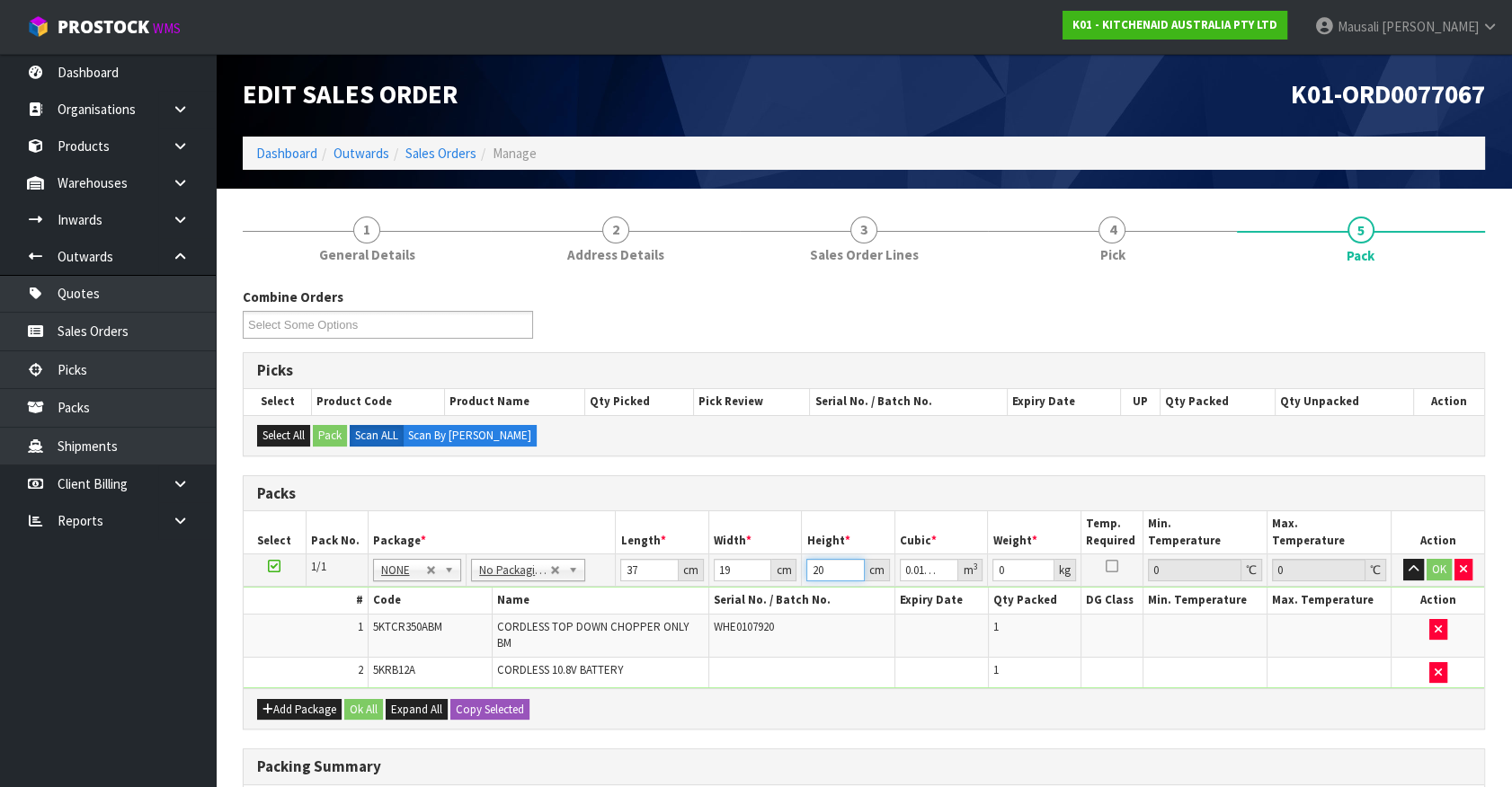 type on "20" 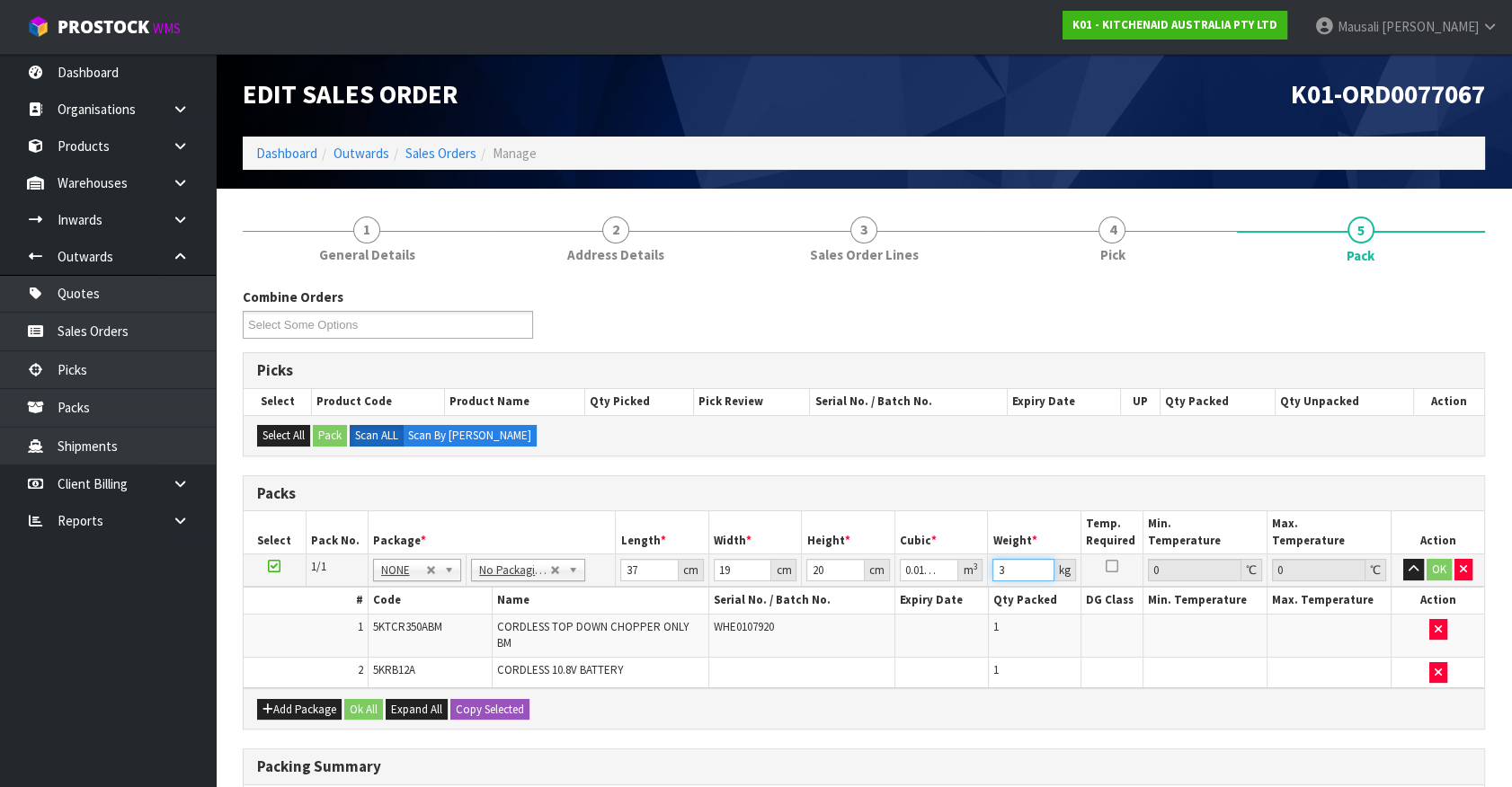 type on "3" 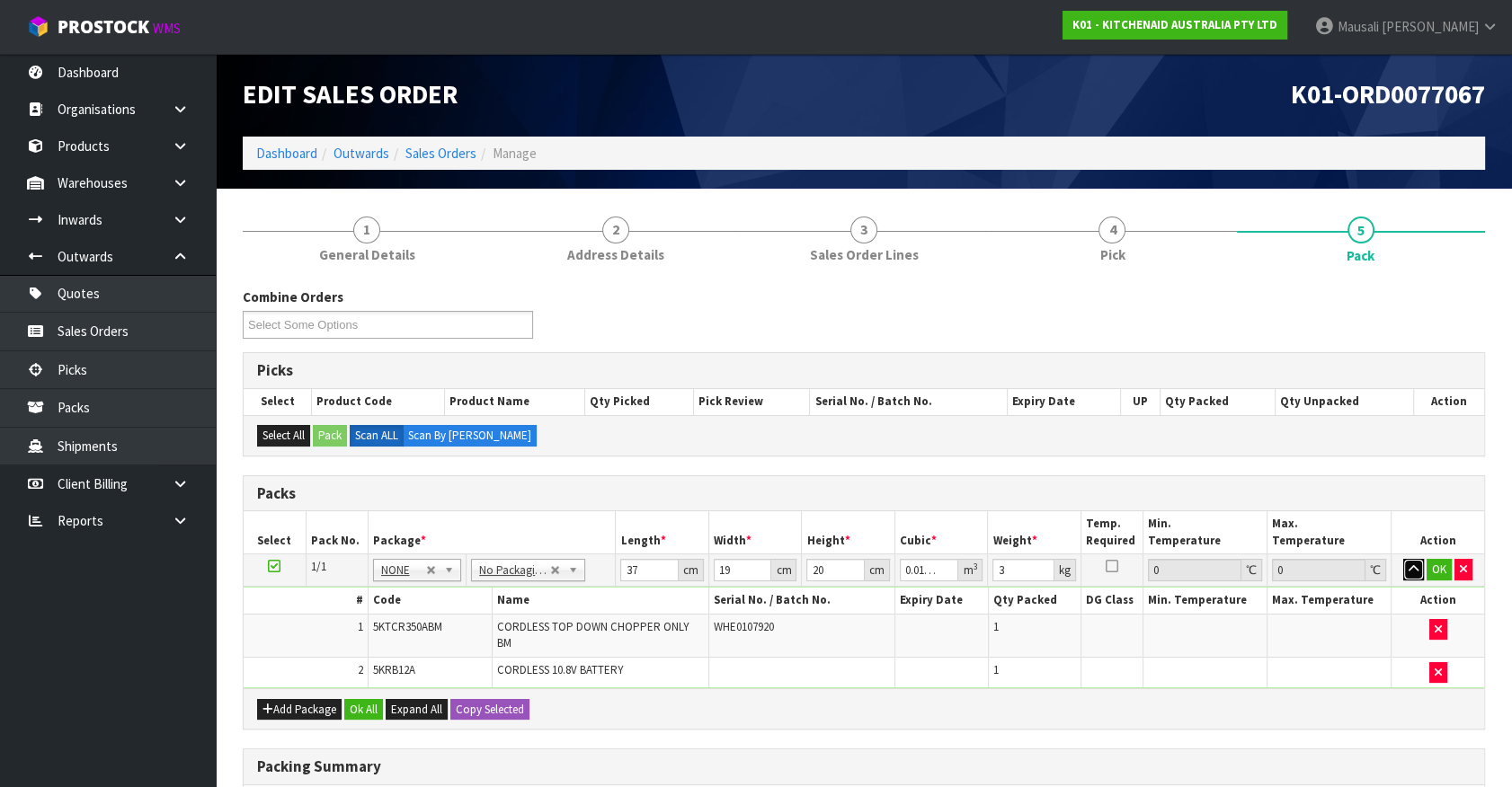 type 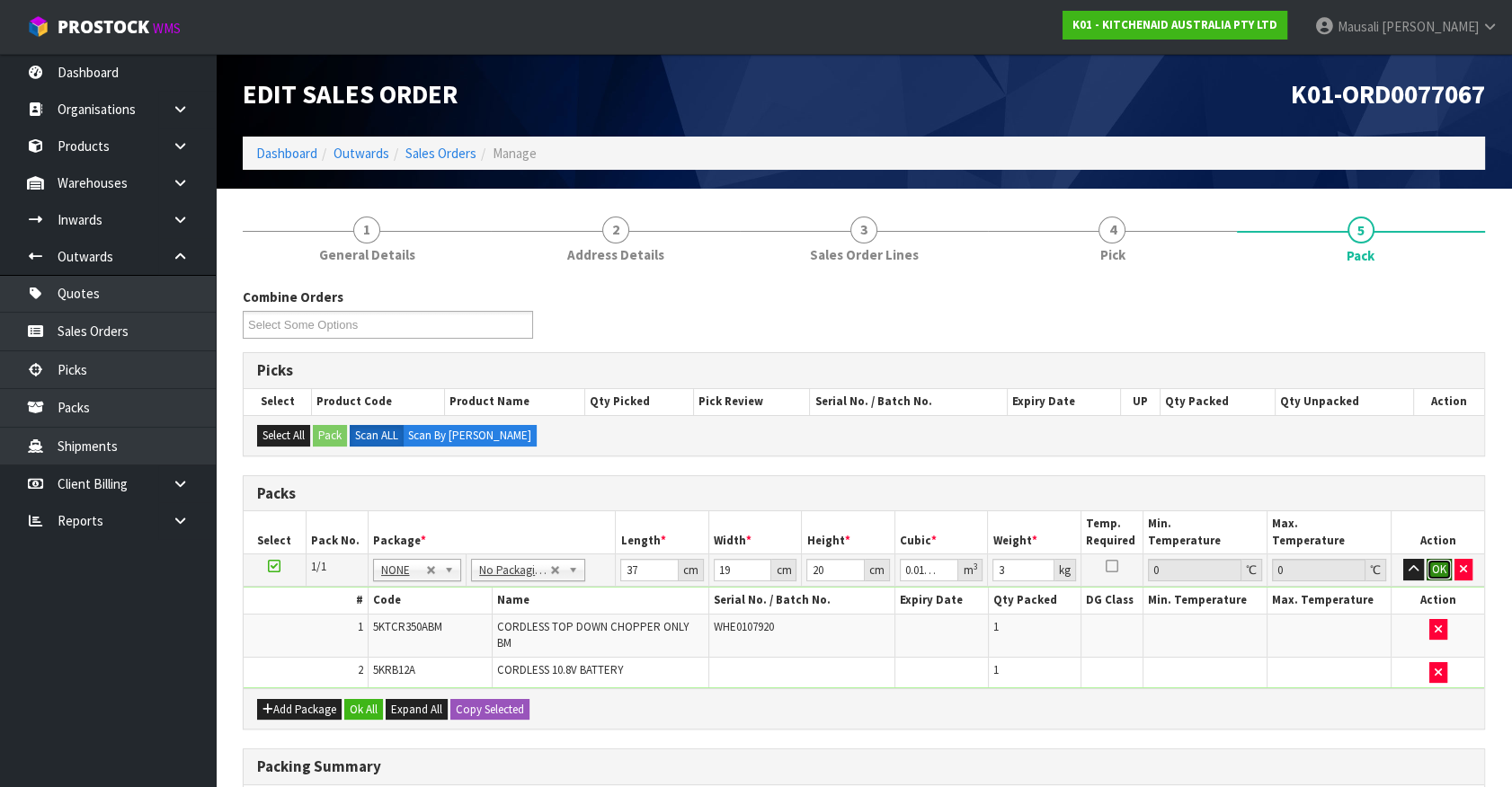 click on "OK" at bounding box center (1439, 570) 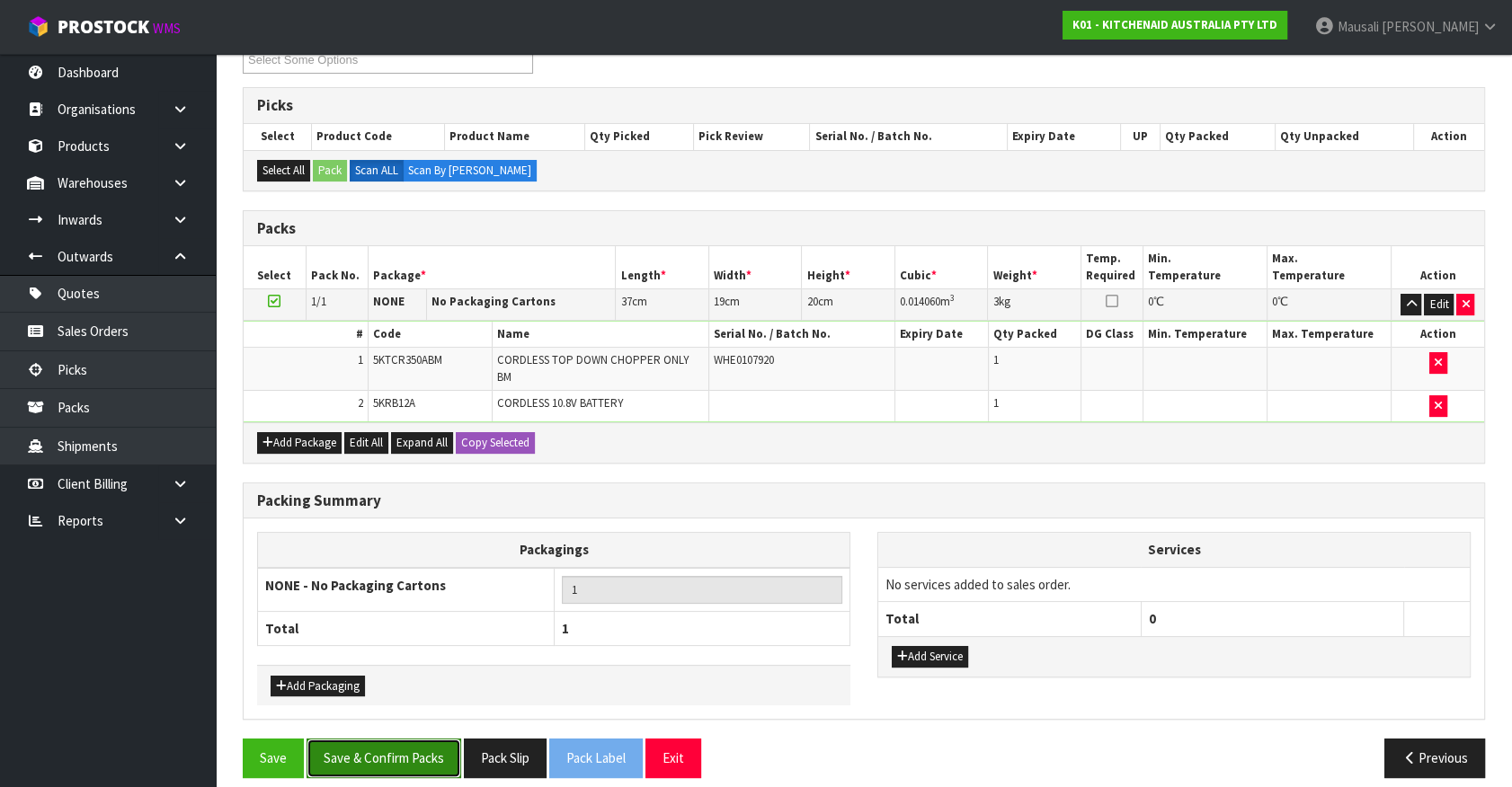 click on "Save & Confirm Packs" at bounding box center [384, 757] 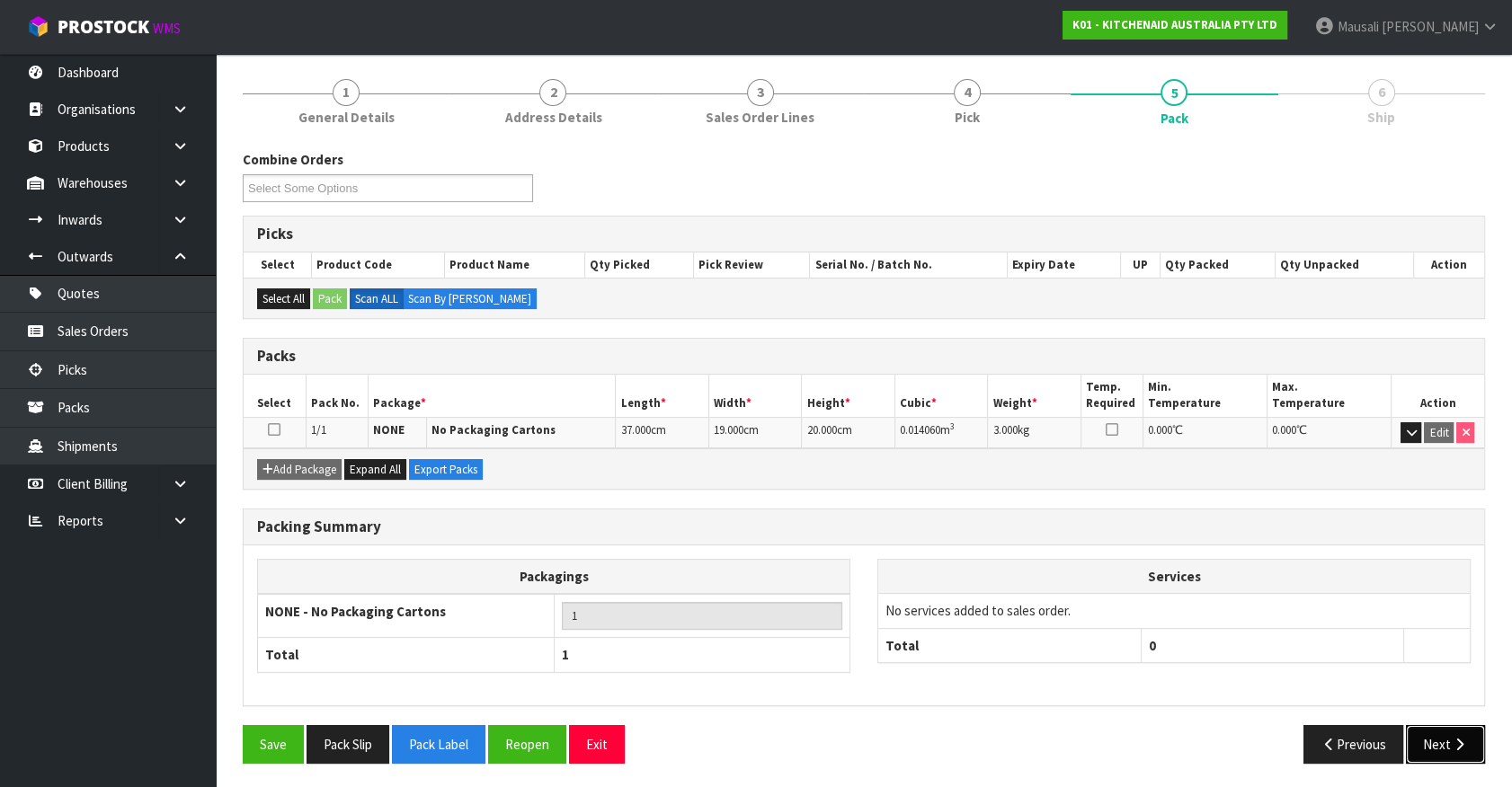 click on "Next" at bounding box center [1445, 744] 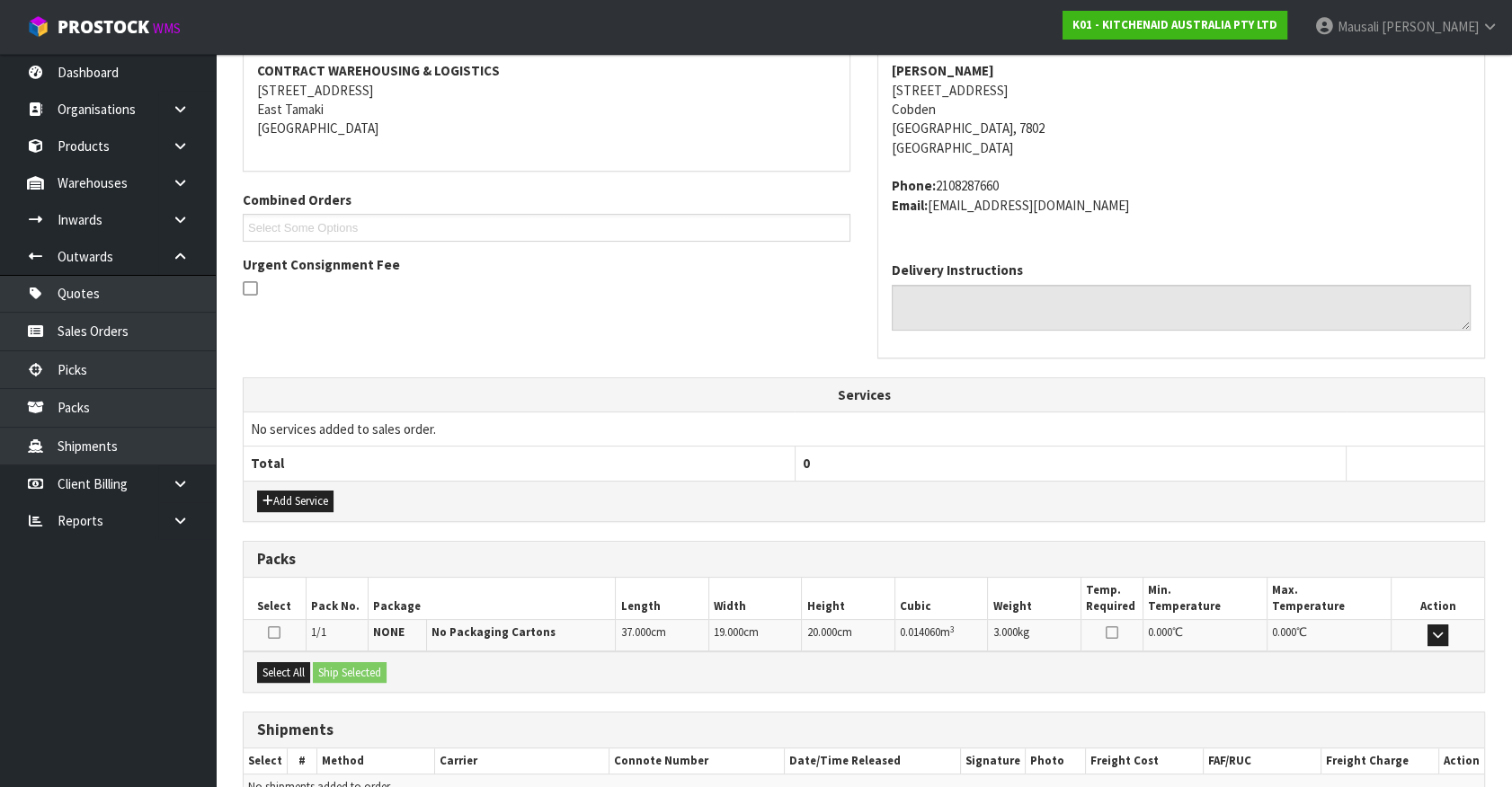 scroll, scrollTop: 437, scrollLeft: 0, axis: vertical 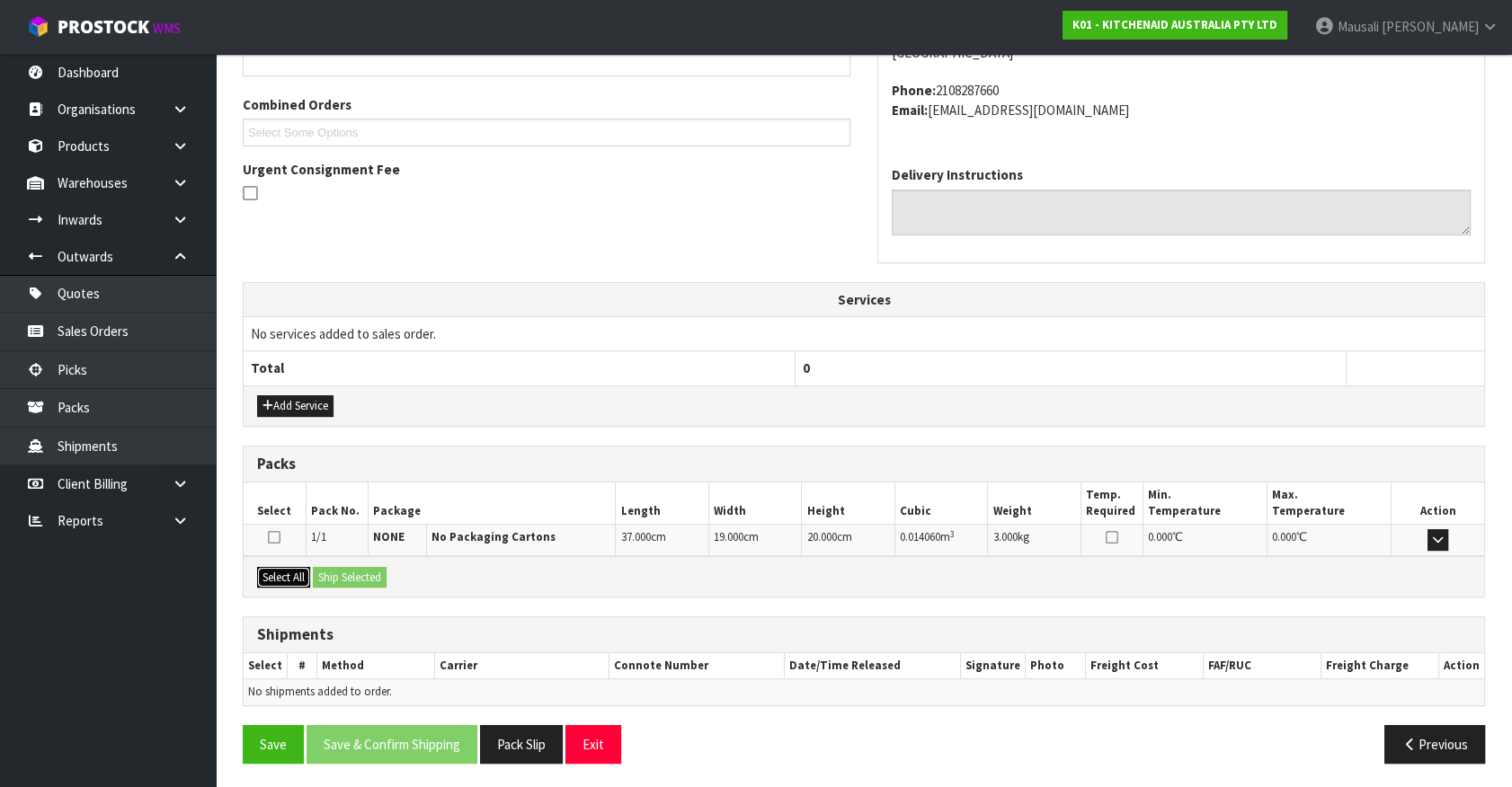 click on "Select All" at bounding box center (283, 578) 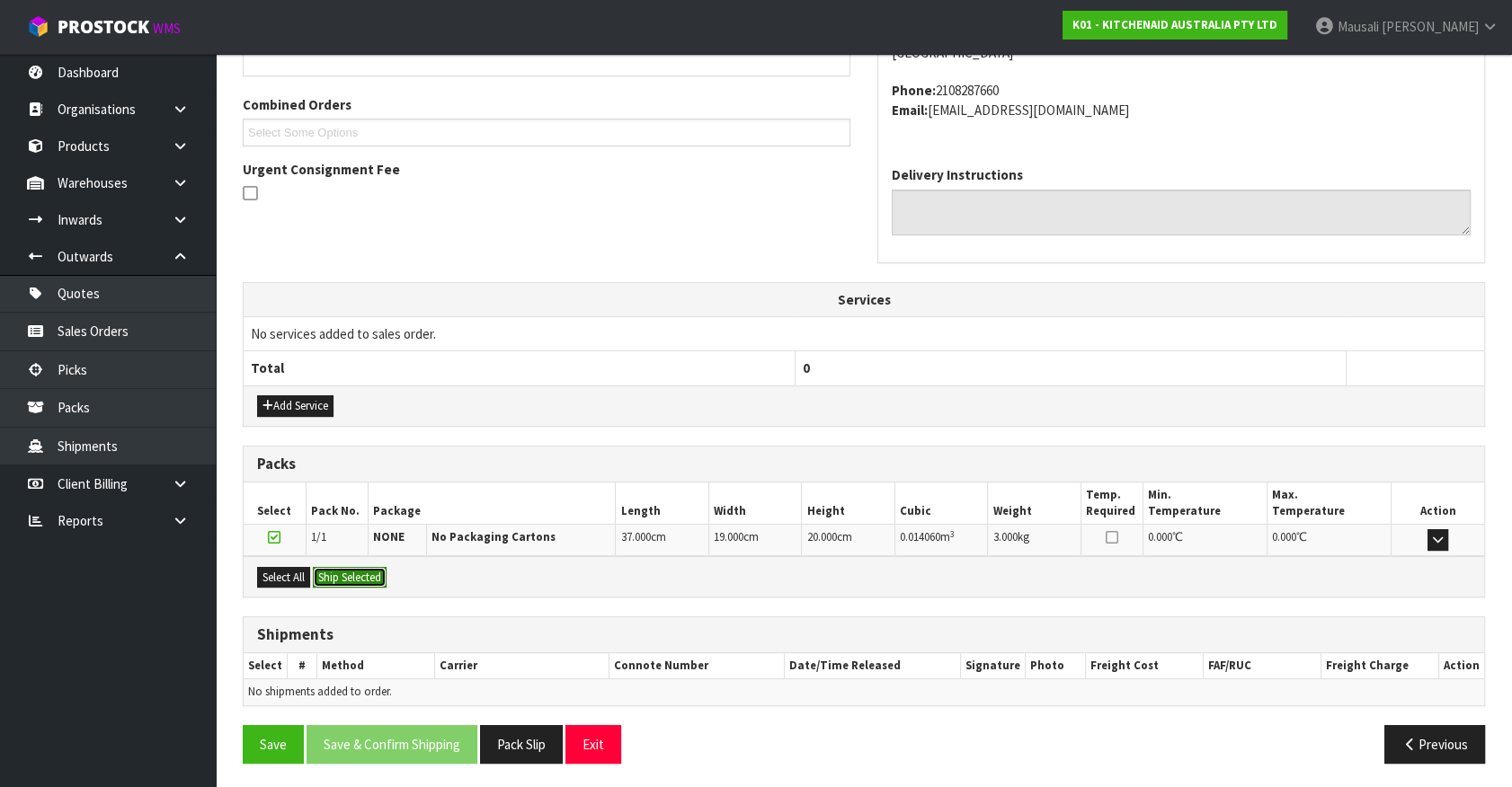 click on "Ship Selected" at bounding box center [350, 578] 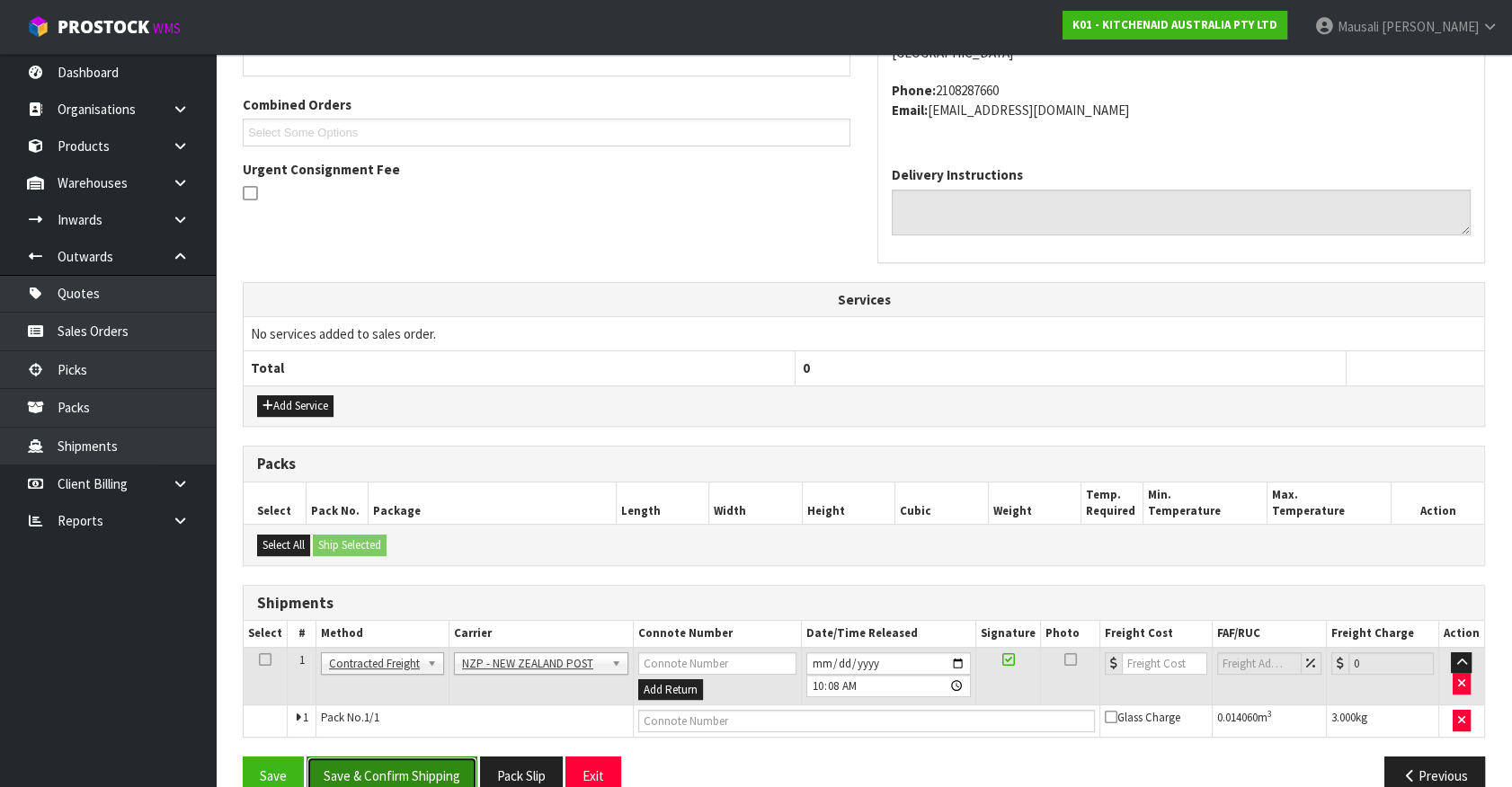 click on "Save & Confirm Shipping" at bounding box center [392, 775] 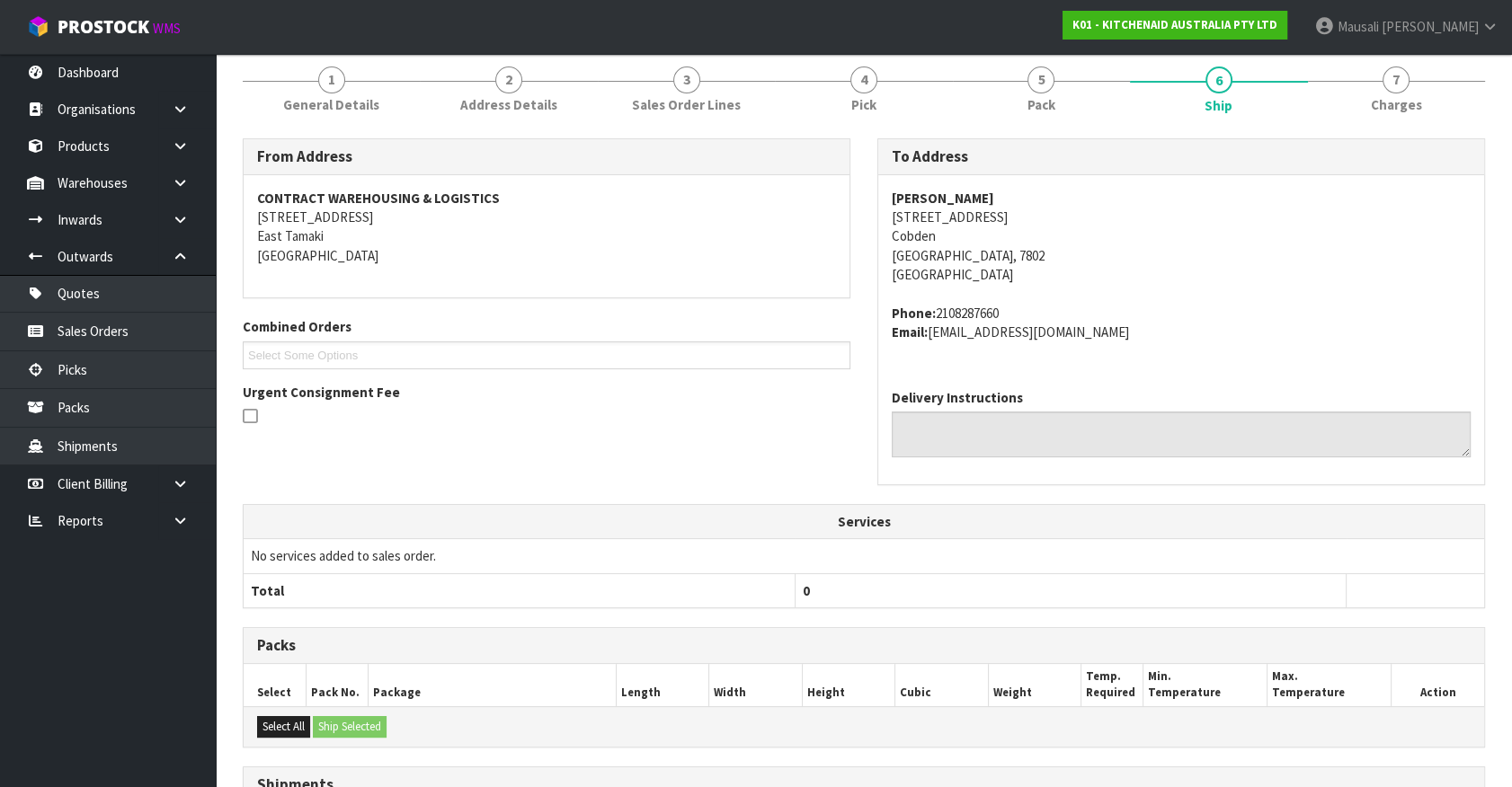 scroll, scrollTop: 443, scrollLeft: 0, axis: vertical 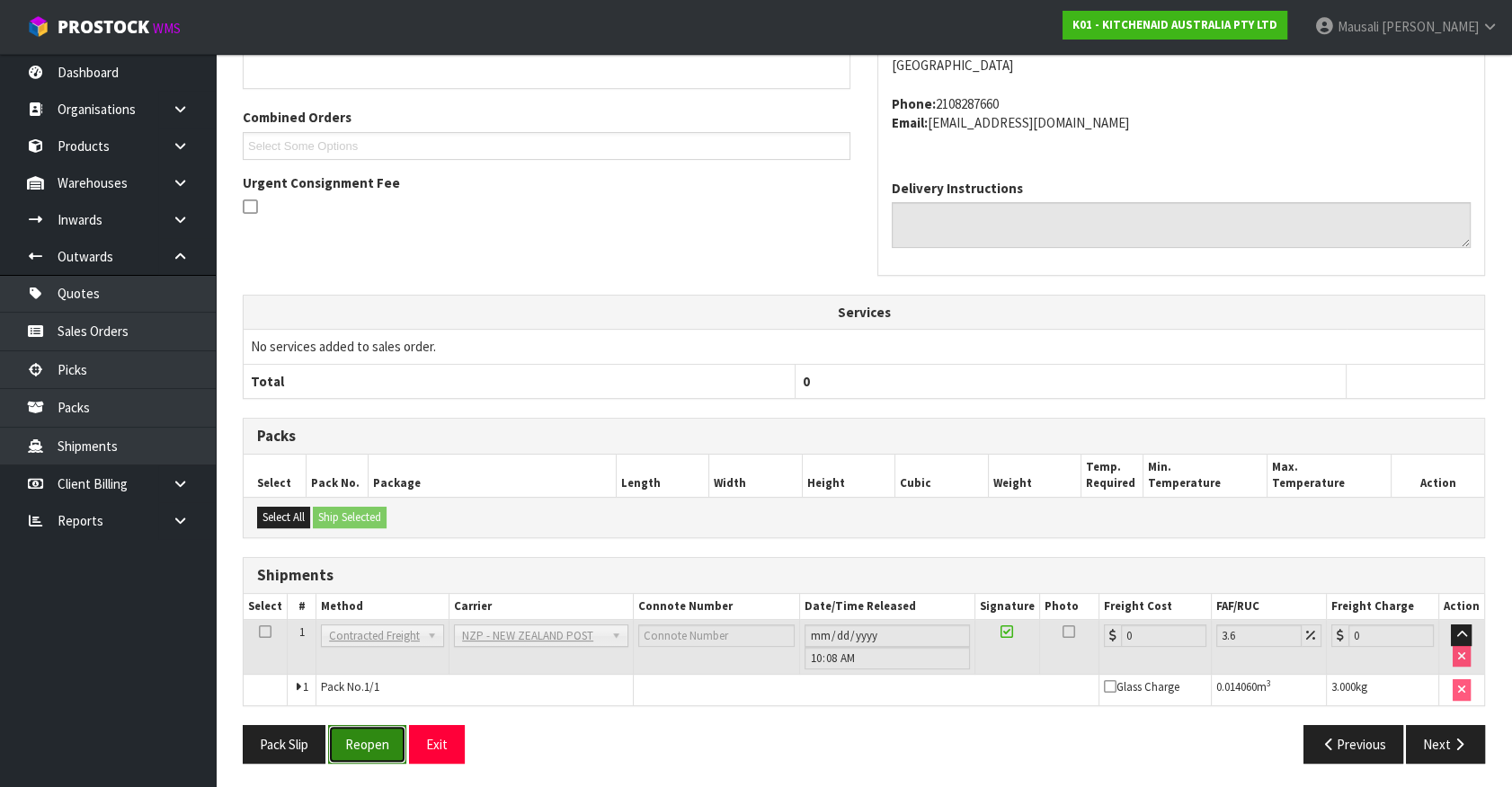 click on "Reopen" at bounding box center (367, 744) 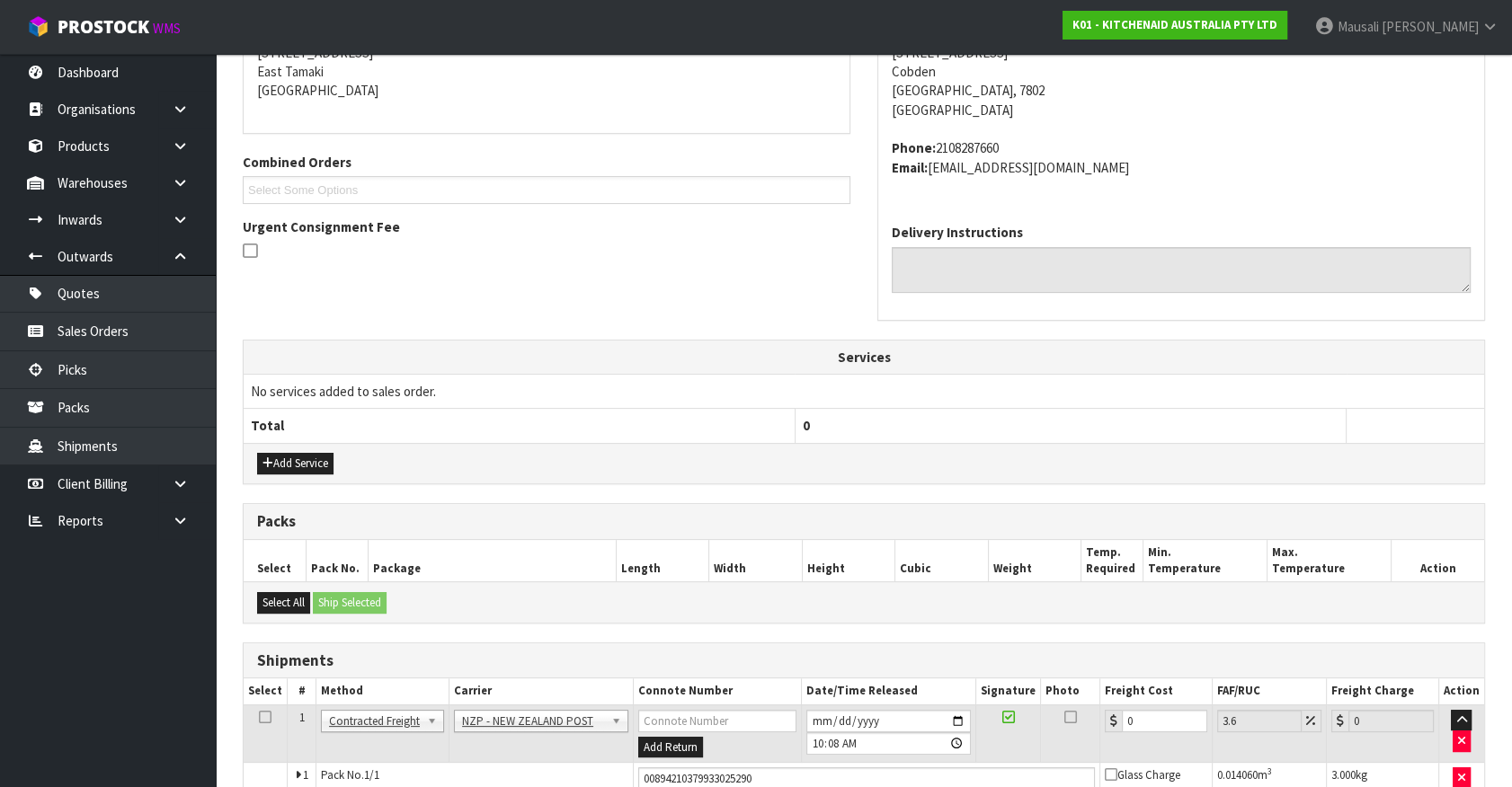 scroll, scrollTop: 423, scrollLeft: 0, axis: vertical 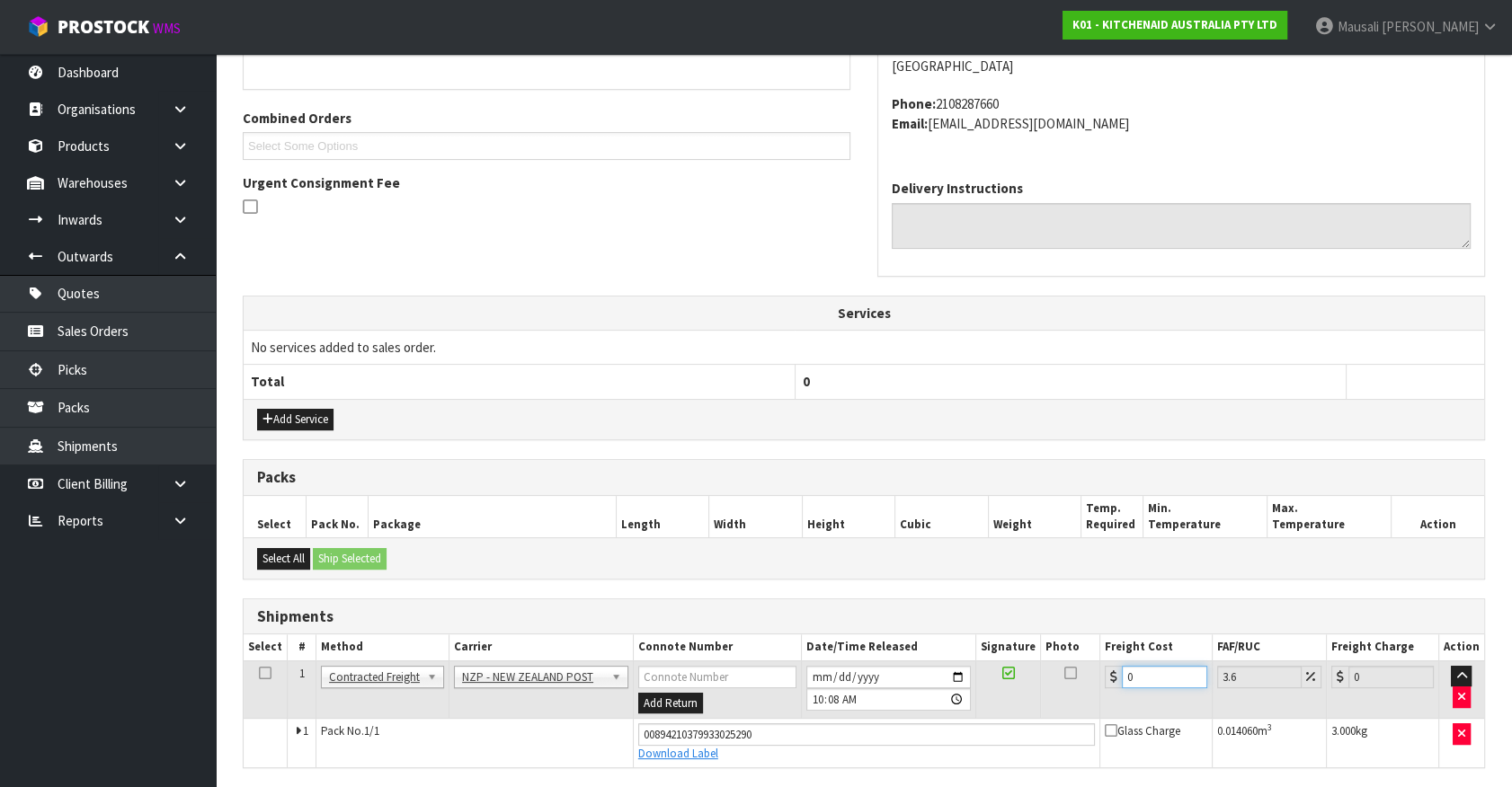 drag, startPoint x: 1152, startPoint y: 668, endPoint x: 696, endPoint y: 782, distance: 470.03404 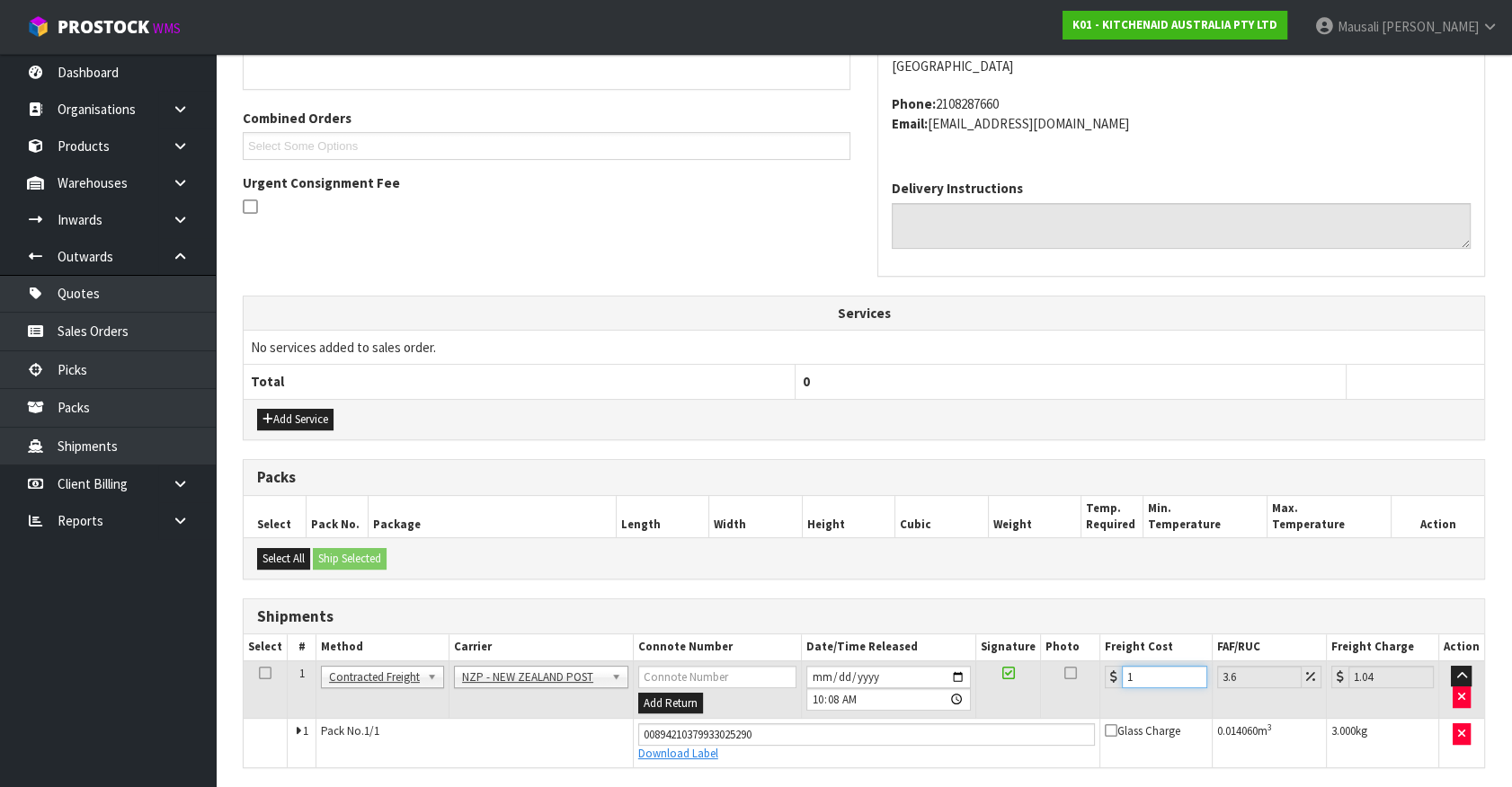 type on "11" 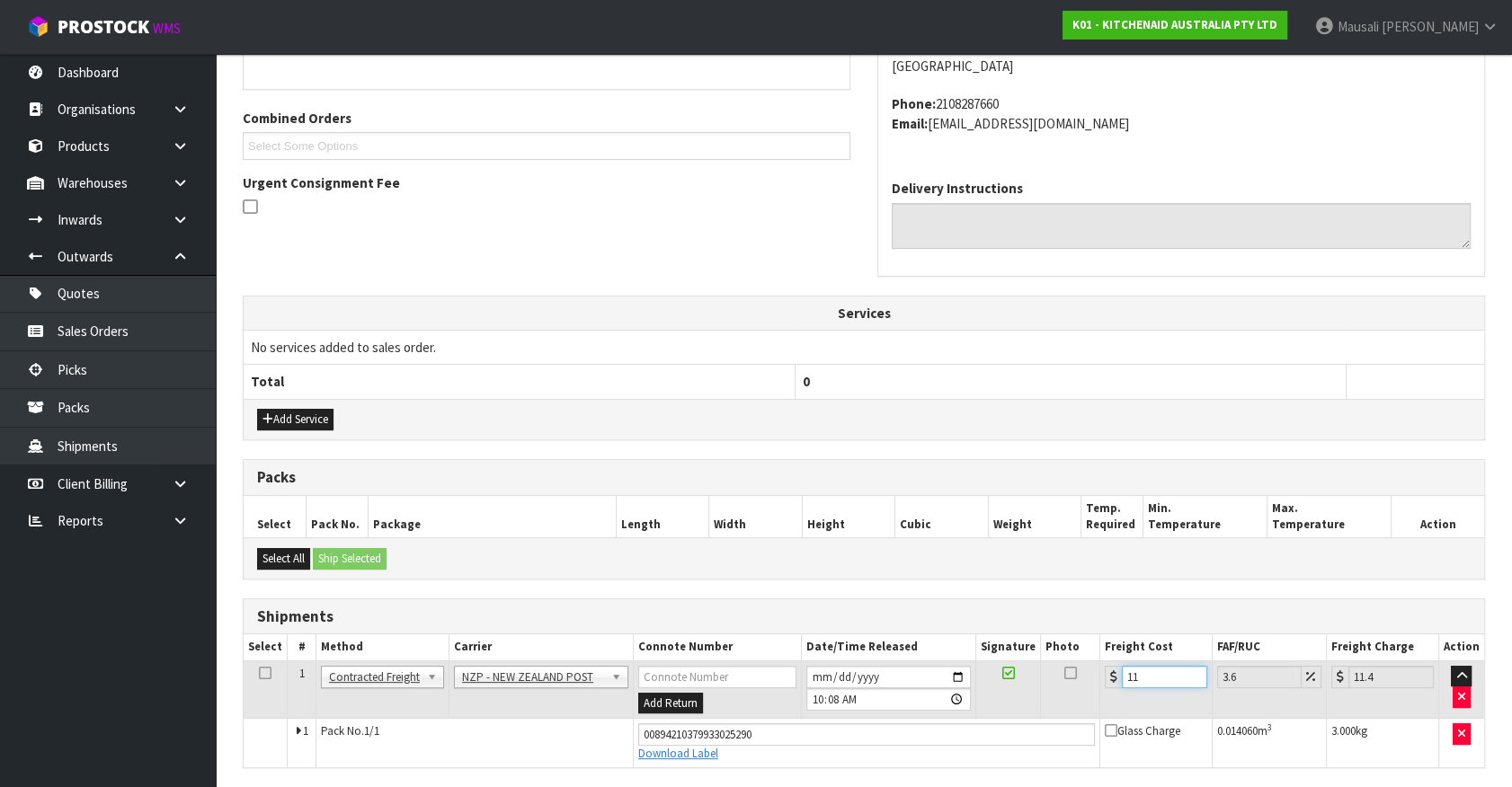type on "11.6" 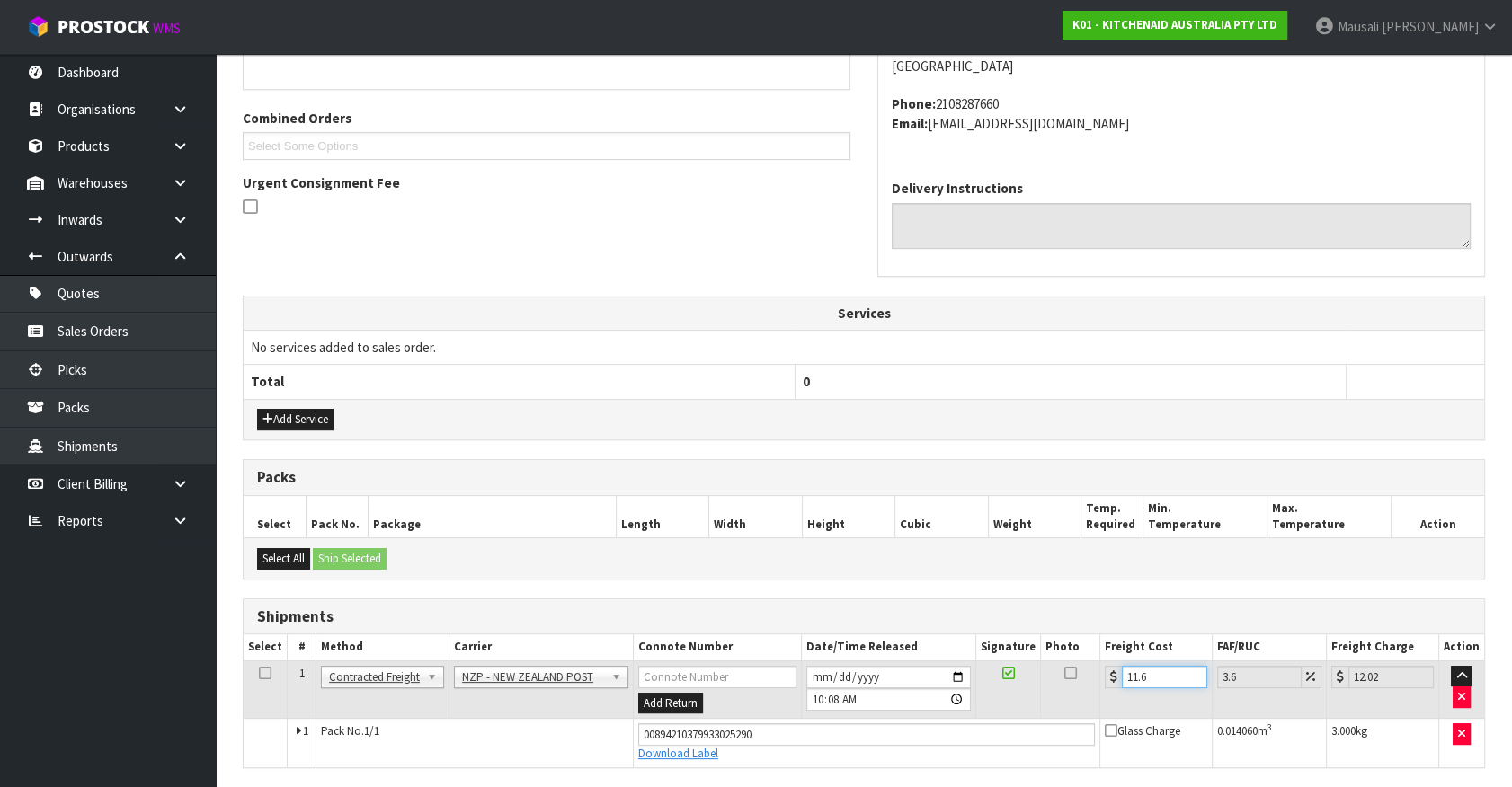 type on "11.61" 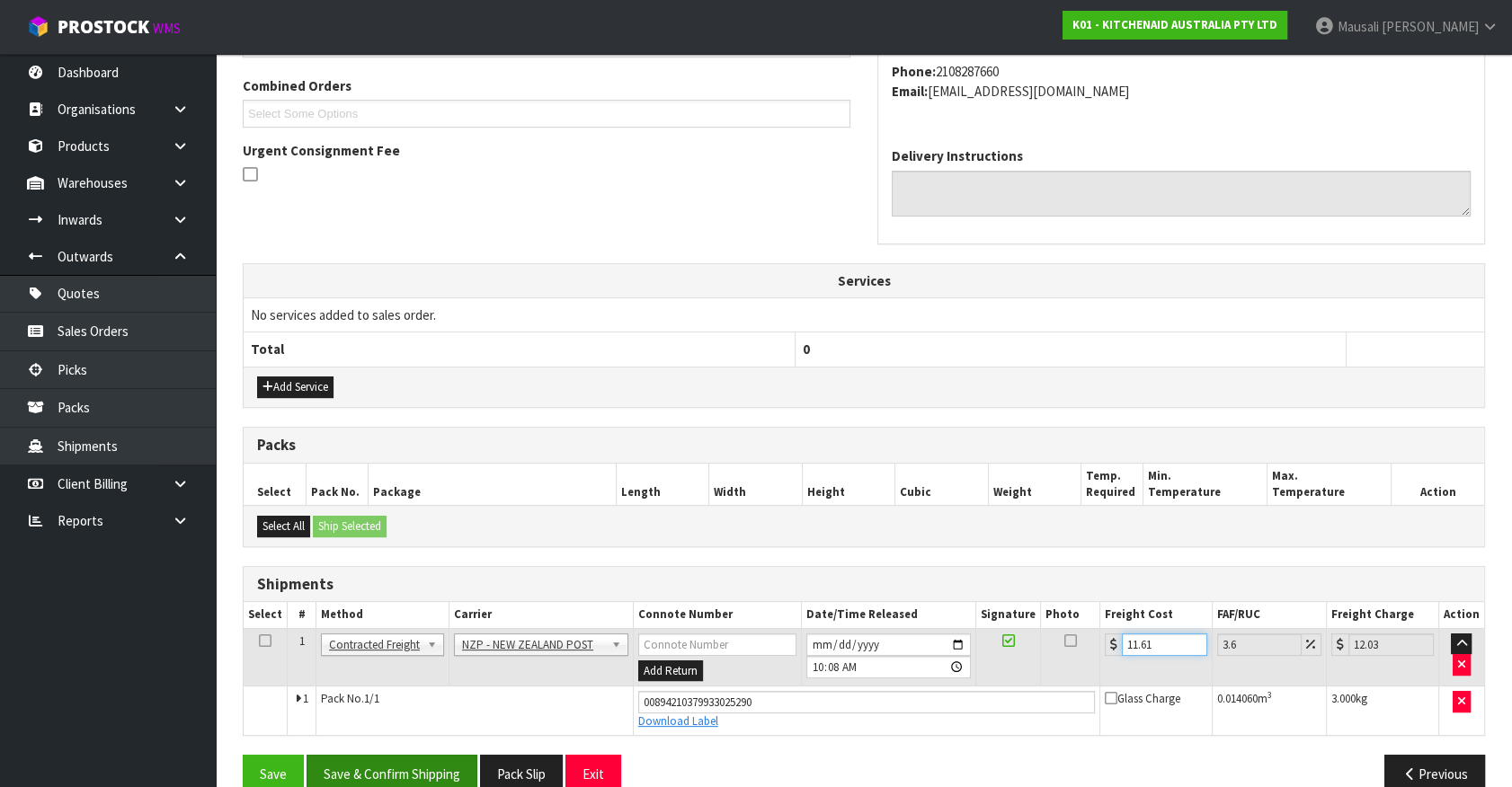 scroll, scrollTop: 485, scrollLeft: 0, axis: vertical 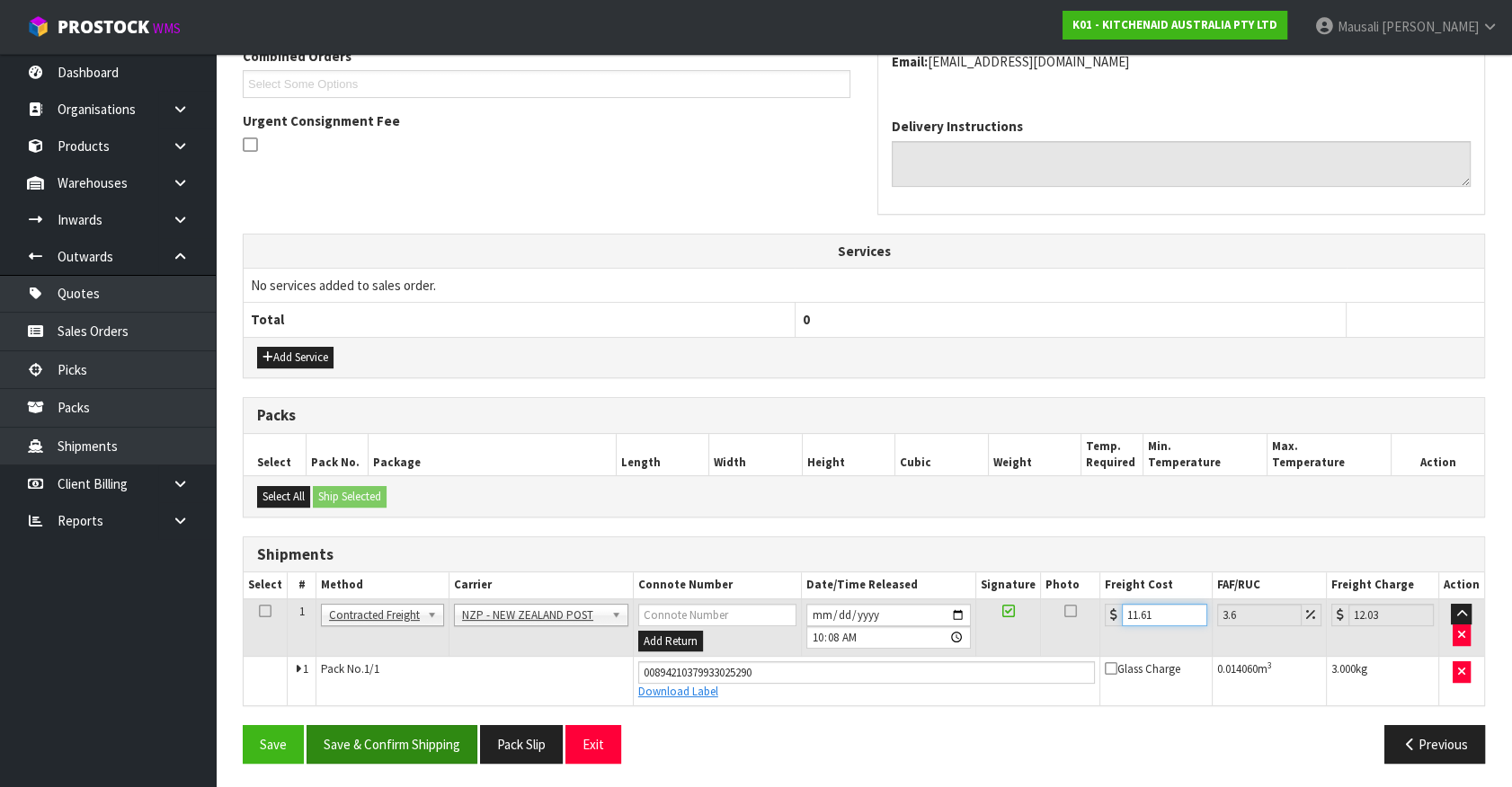 type on "11.61" 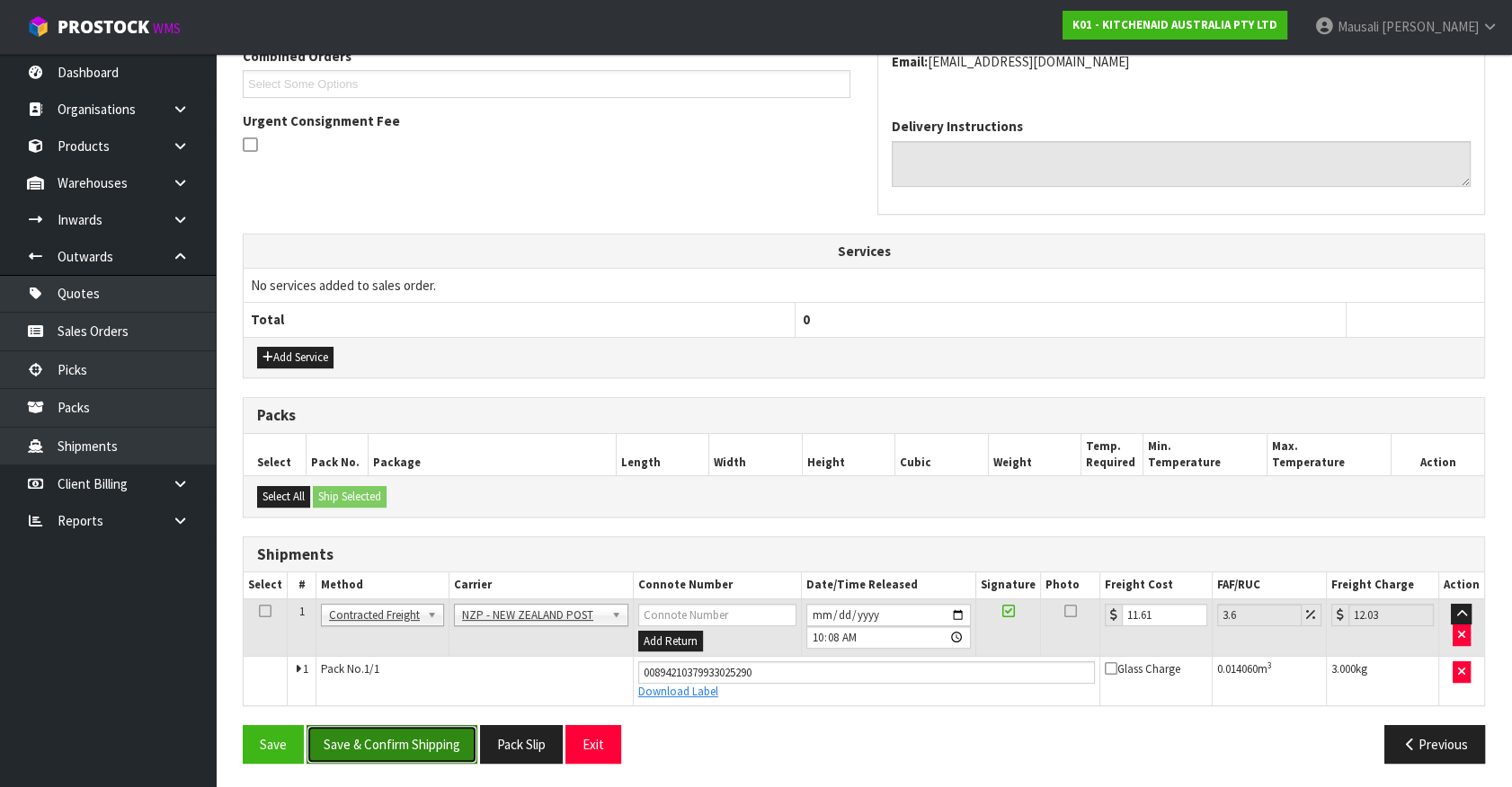 click on "Save & Confirm Shipping" at bounding box center [392, 744] 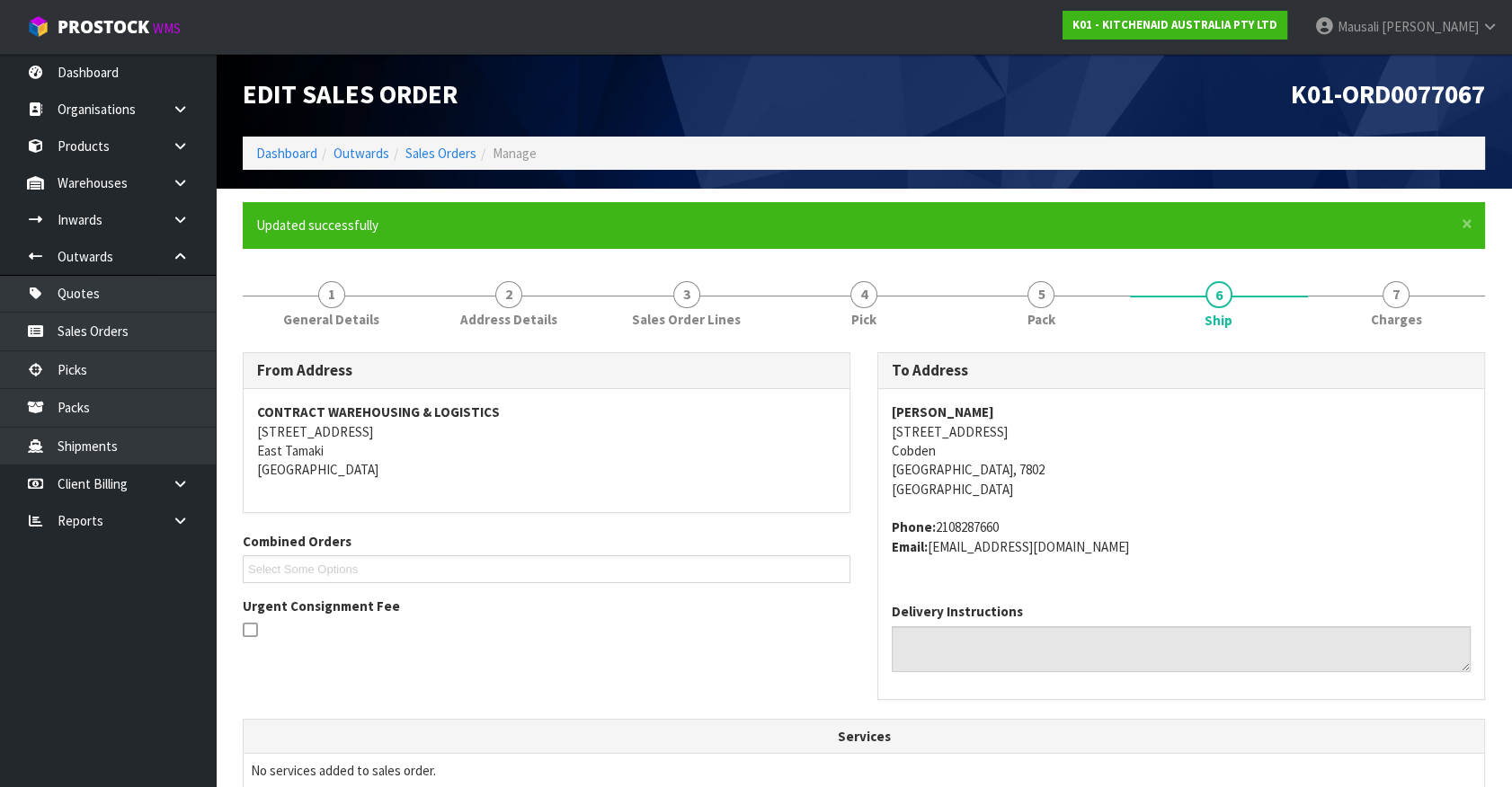 scroll, scrollTop: 436, scrollLeft: 0, axis: vertical 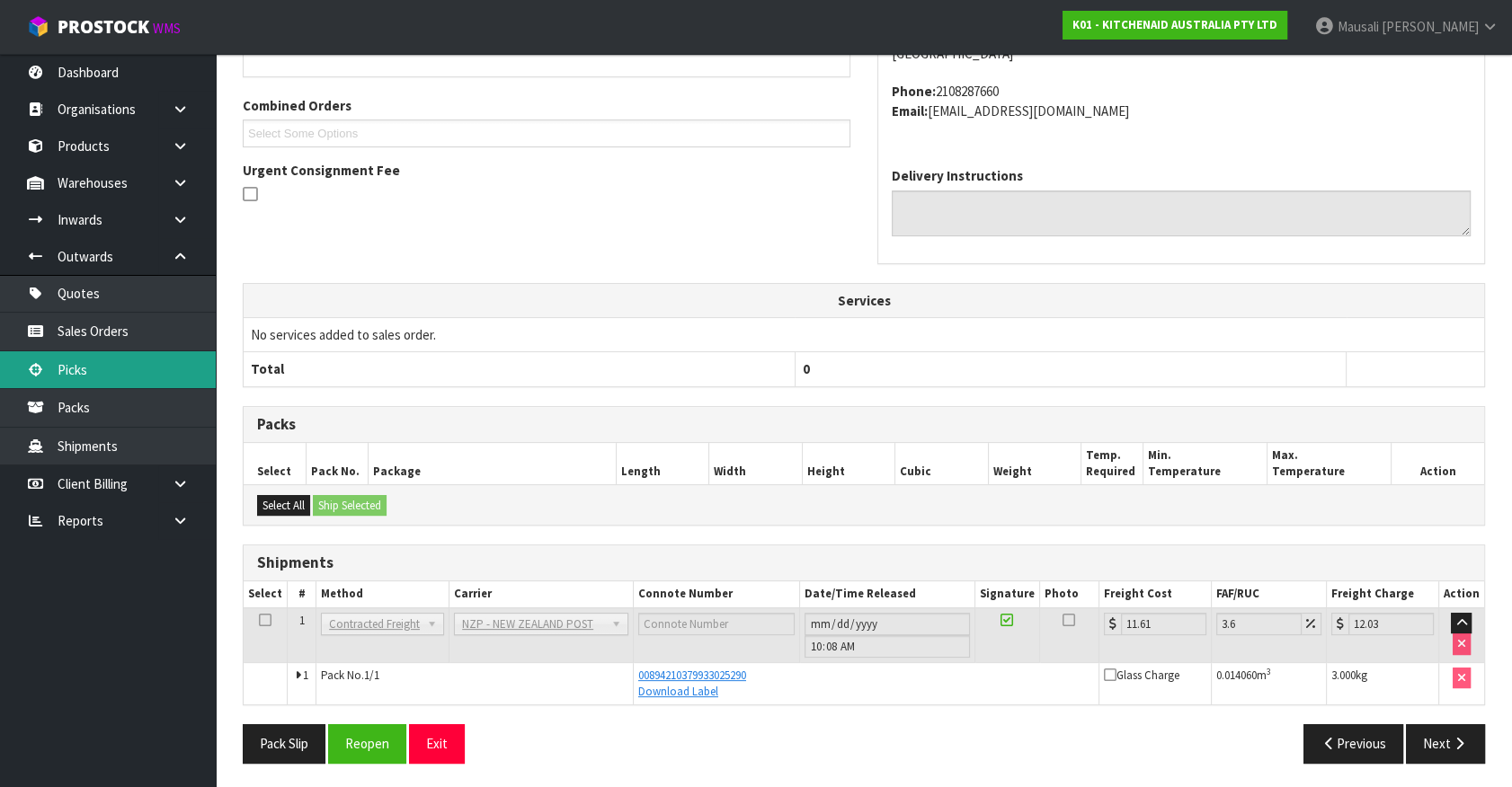 click on "Picks" at bounding box center (108, 369) 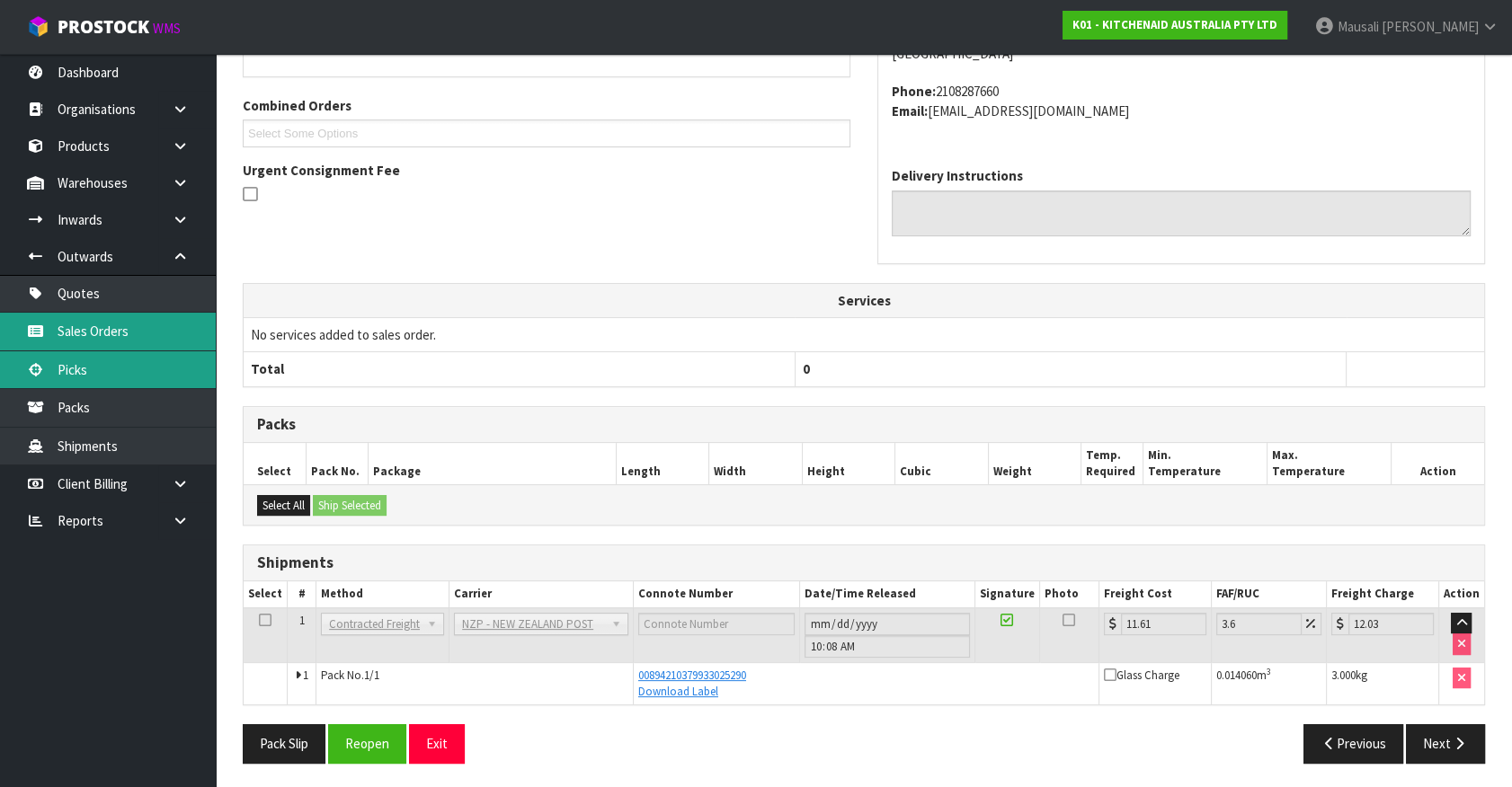 scroll, scrollTop: 0, scrollLeft: 0, axis: both 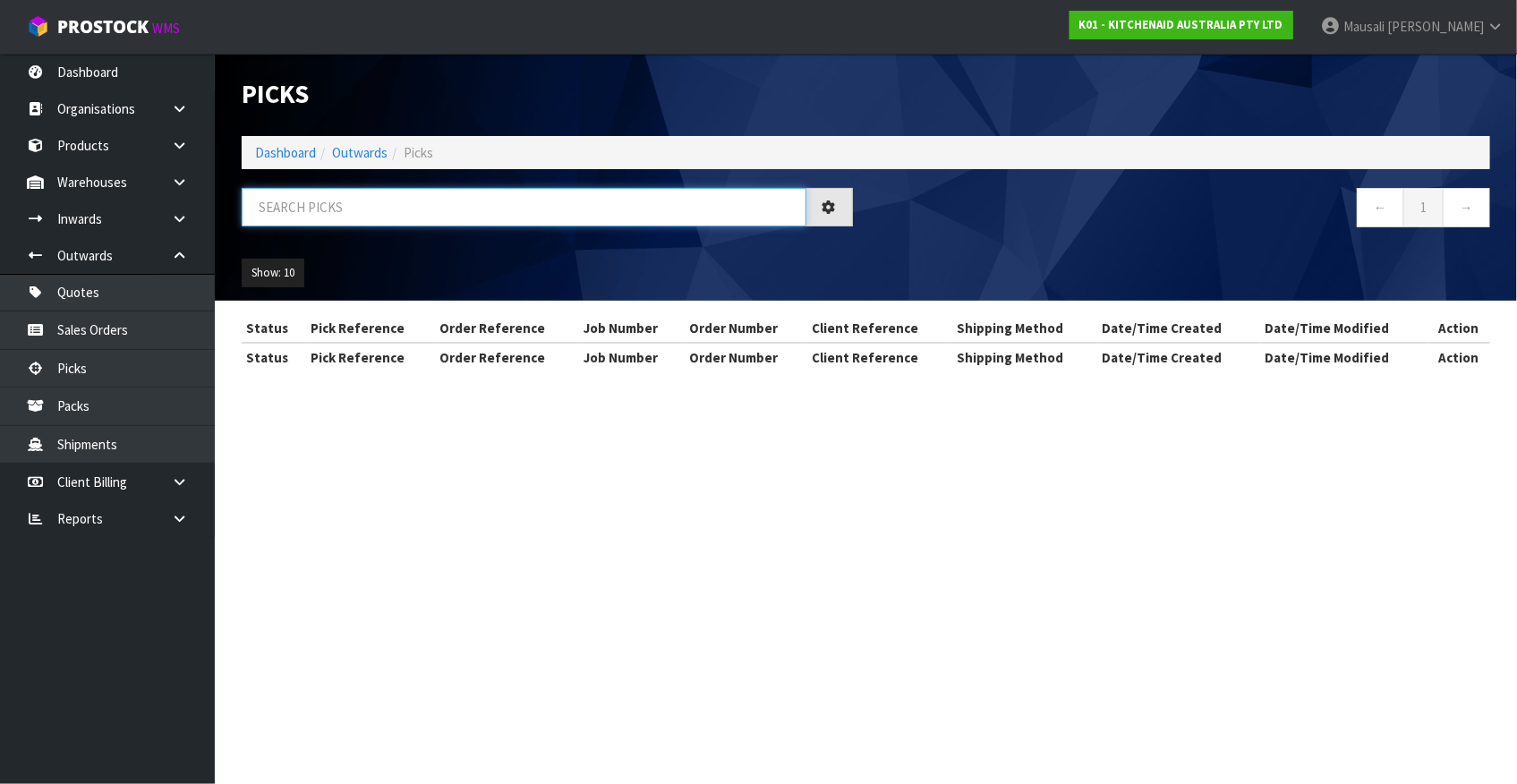 click at bounding box center (524, 207) 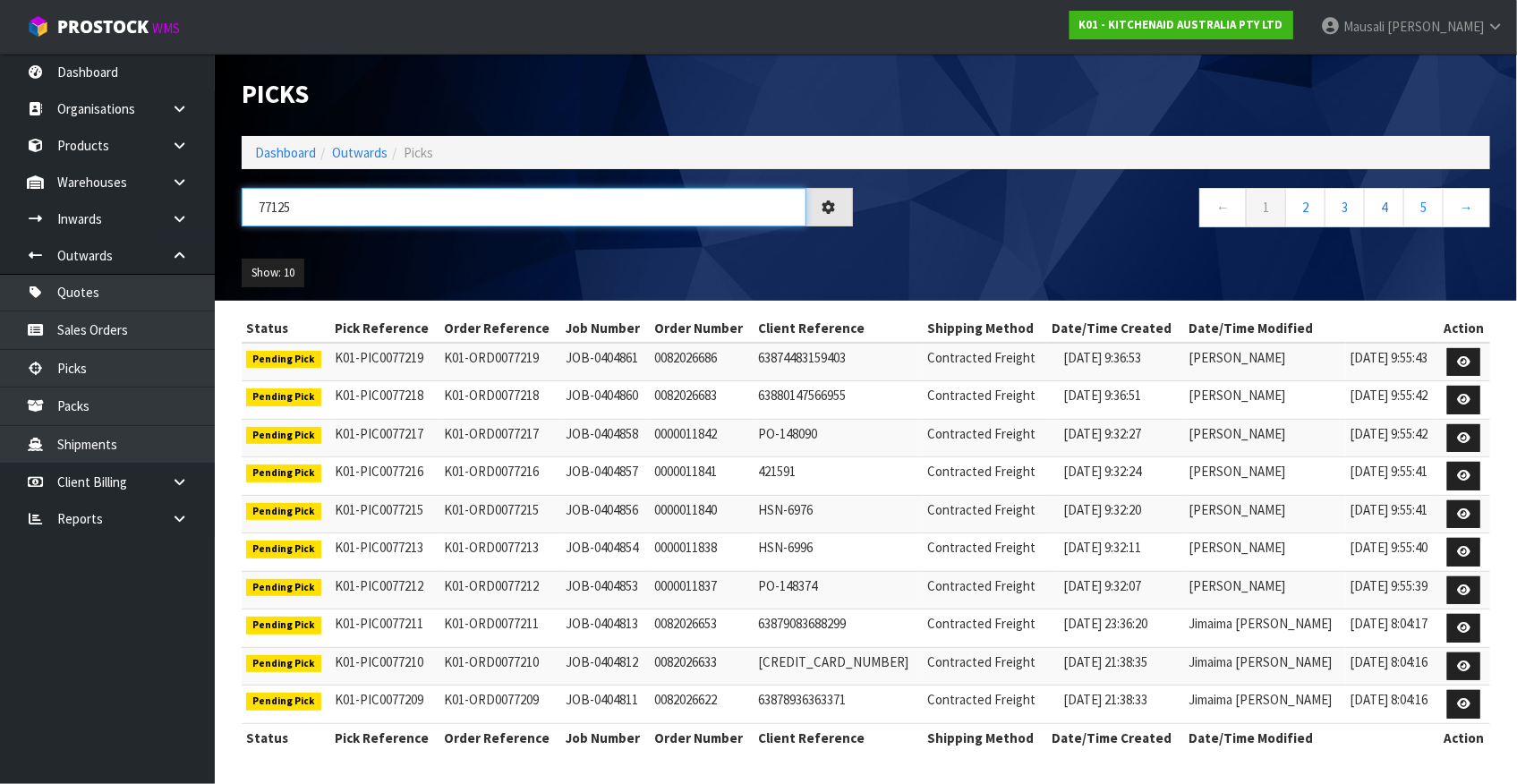 type on "77125" 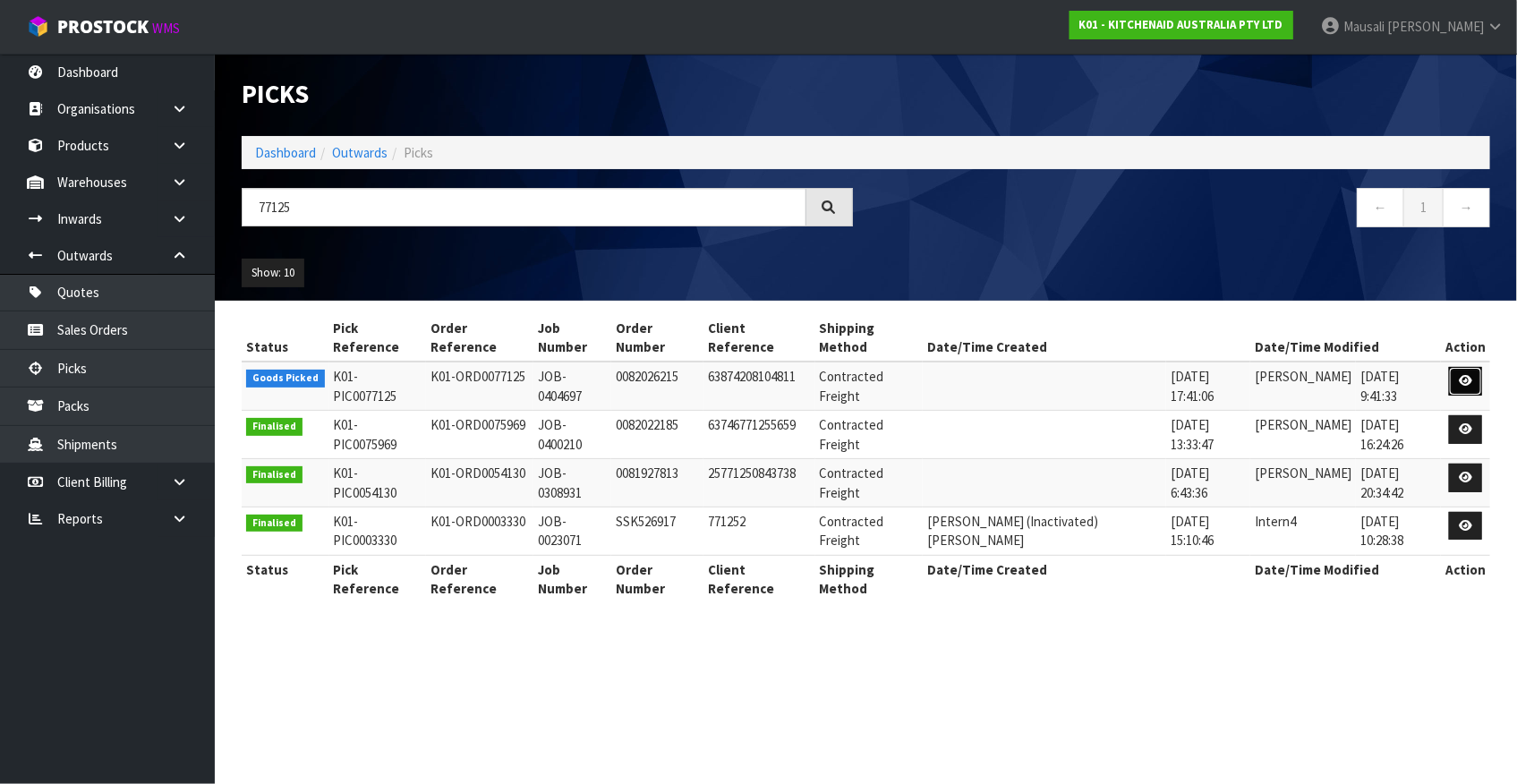 click at bounding box center (1465, 381) 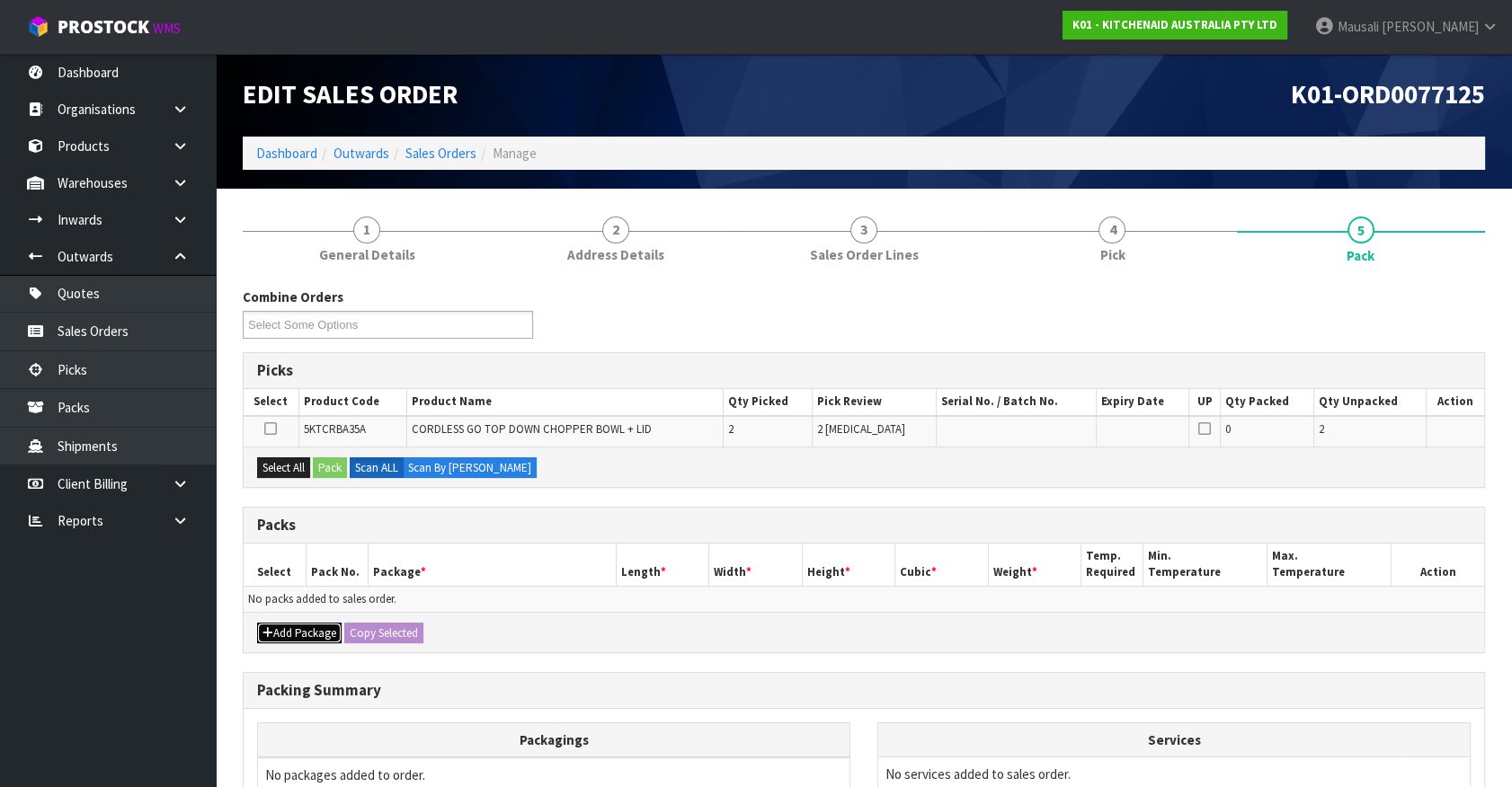 click at bounding box center (268, 632) 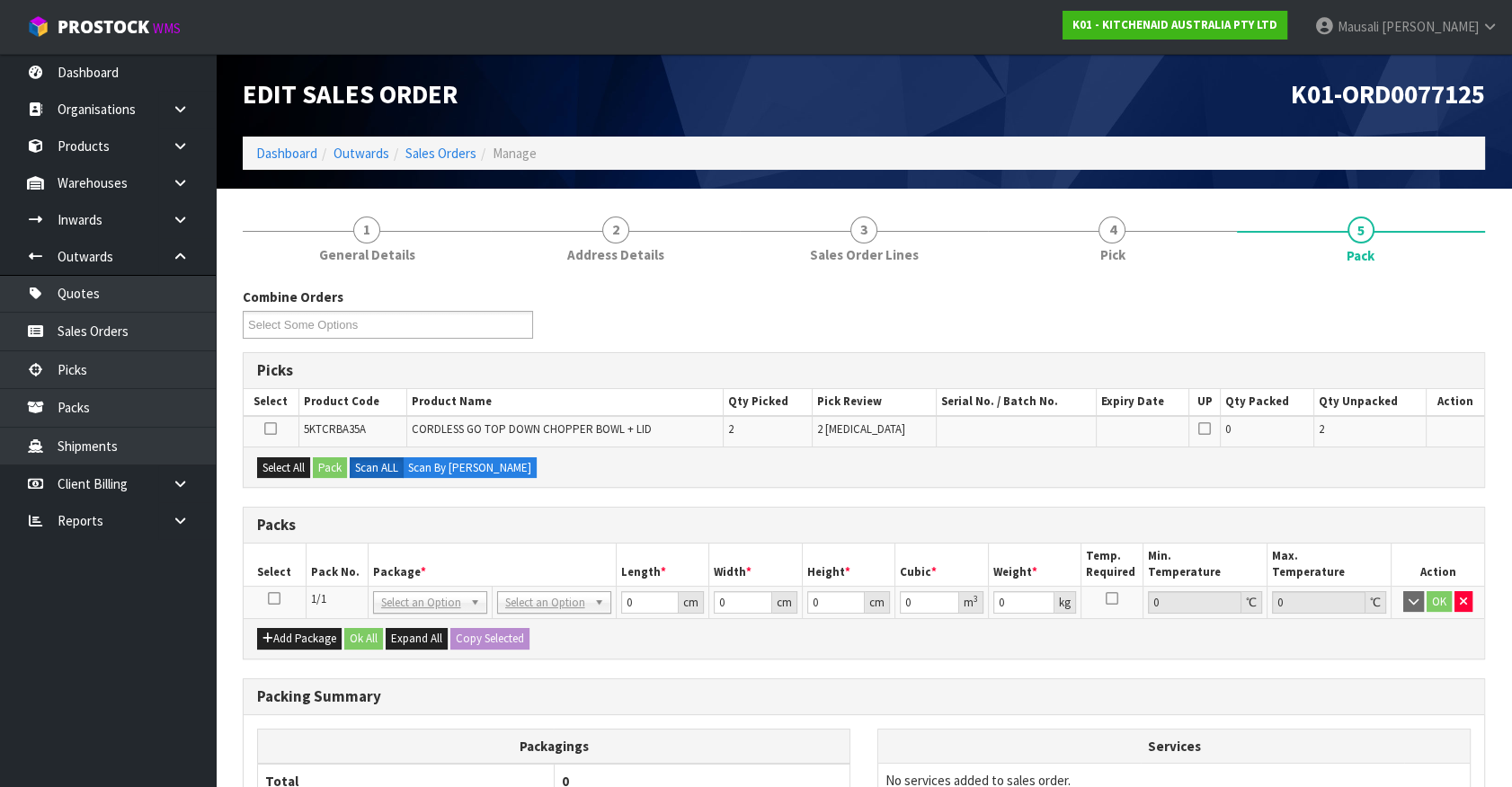 click at bounding box center (274, 598) 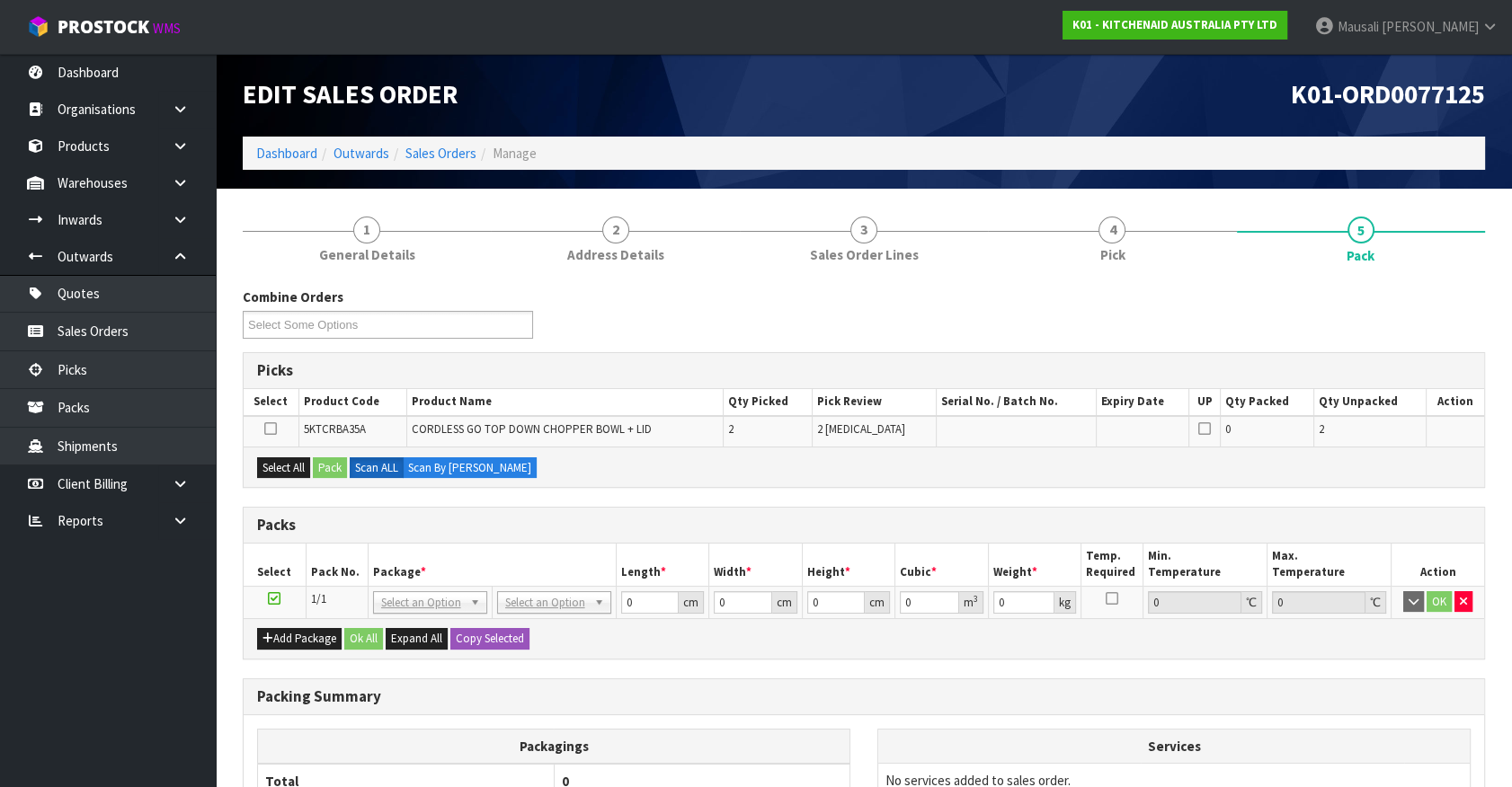 click on "*" at bounding box center [423, 571] 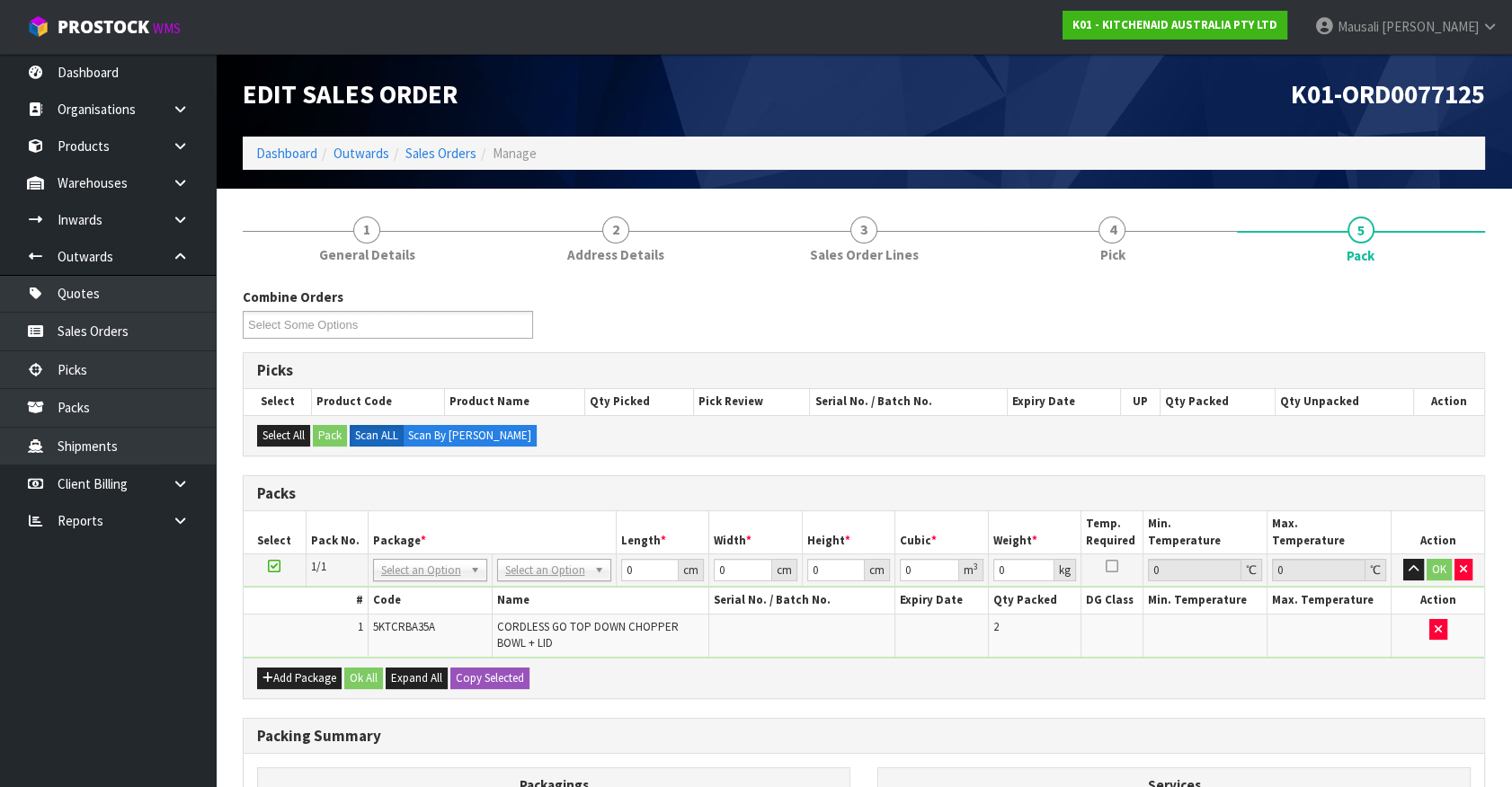 drag, startPoint x: 556, startPoint y: 563, endPoint x: 556, endPoint y: 593, distance: 30 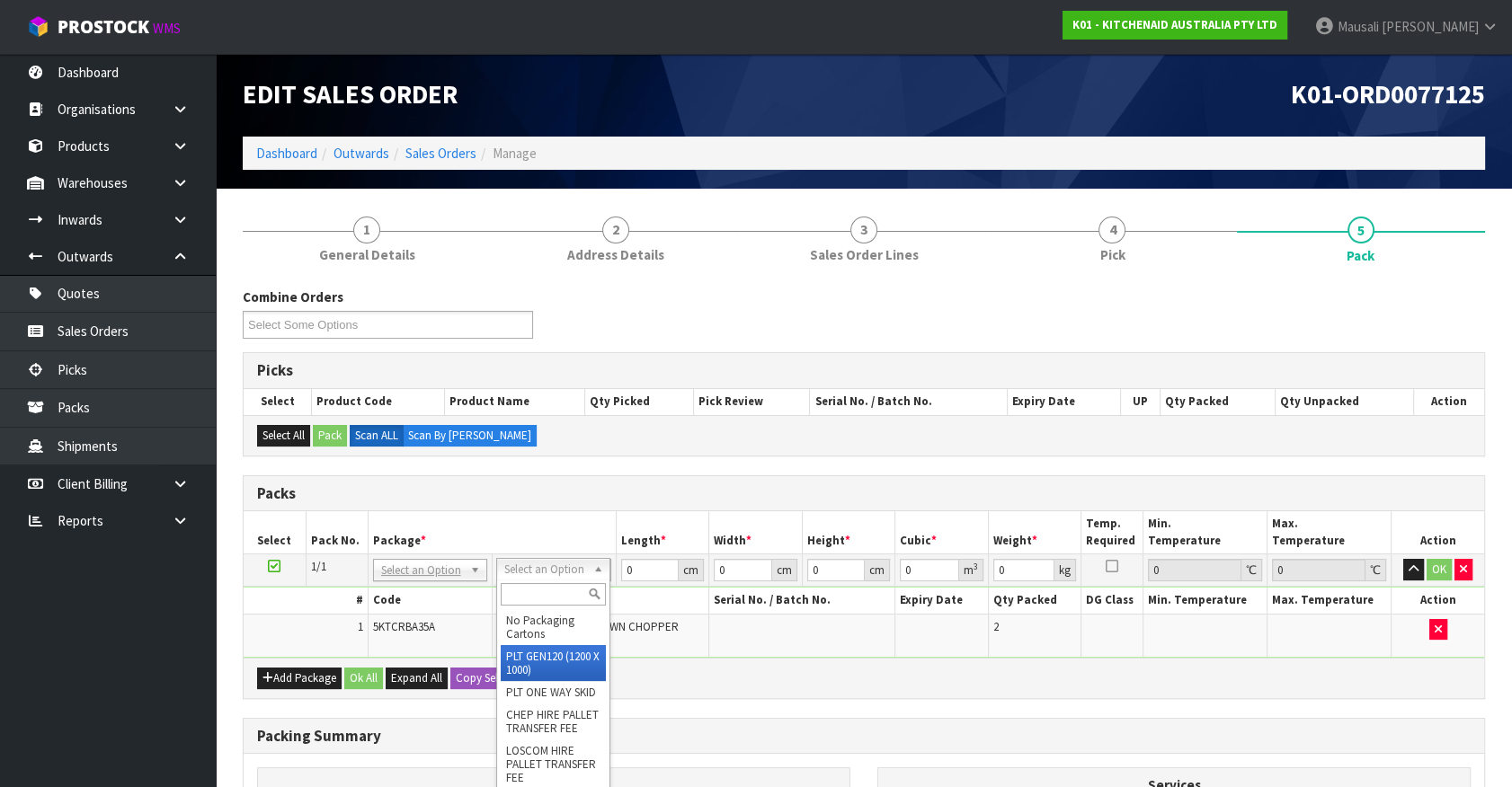 drag, startPoint x: 556, startPoint y: 593, endPoint x: 669, endPoint y: 560, distance: 117.72001 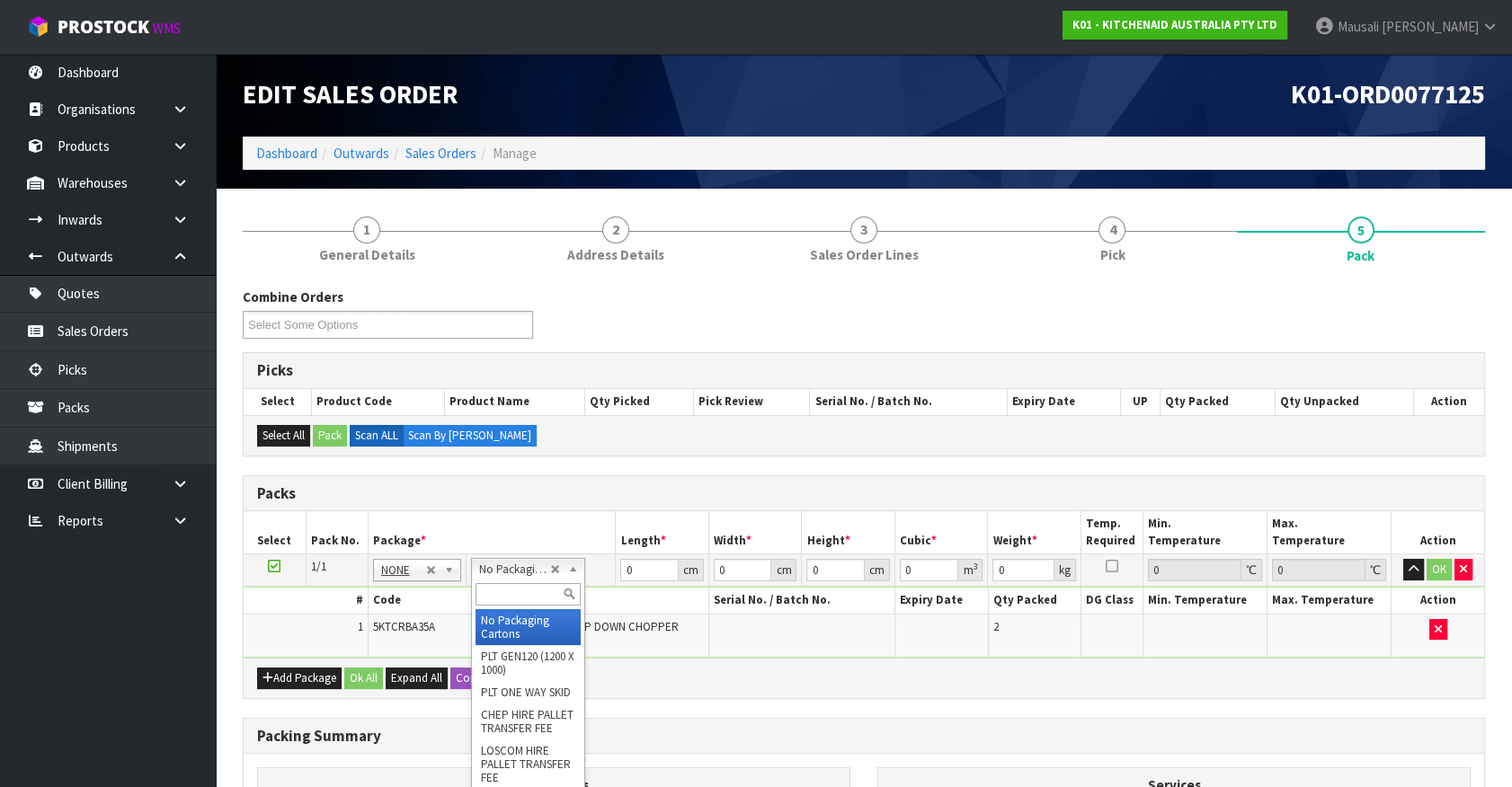 drag, startPoint x: 529, startPoint y: 566, endPoint x: 523, endPoint y: 638, distance: 72.249567 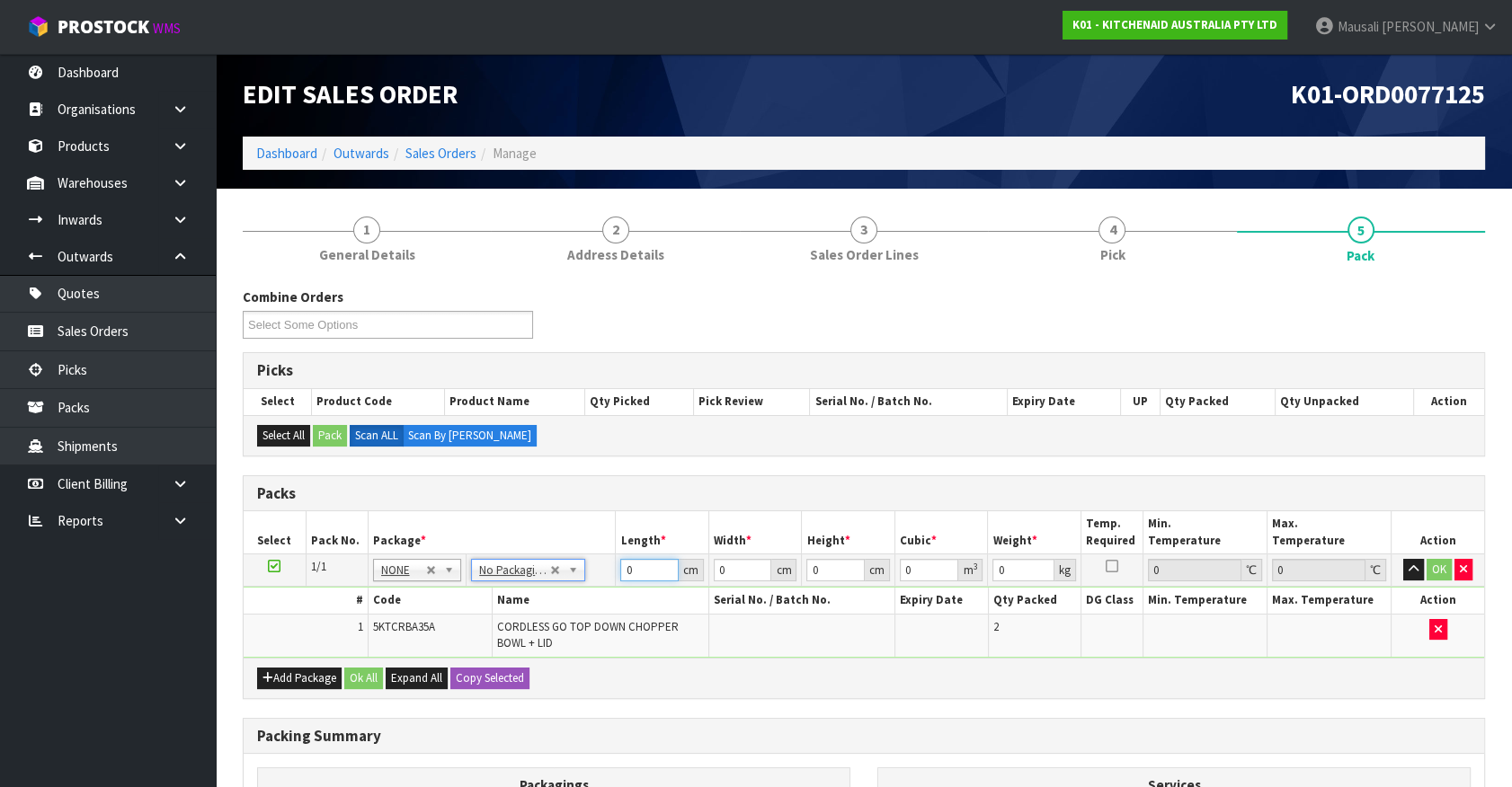 drag, startPoint x: 551, startPoint y: 597, endPoint x: 541, endPoint y: 599, distance: 10.19804 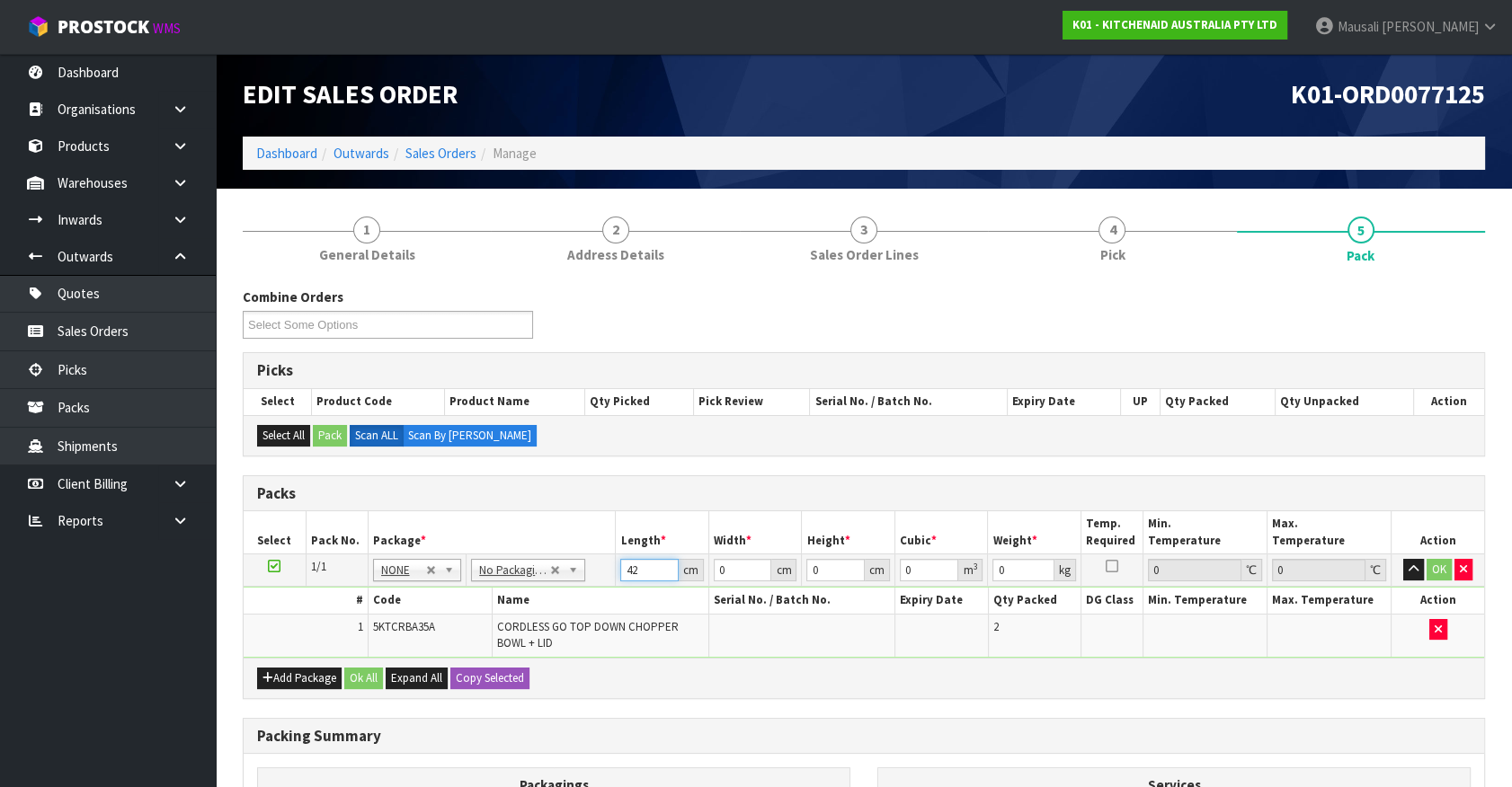 type on "42" 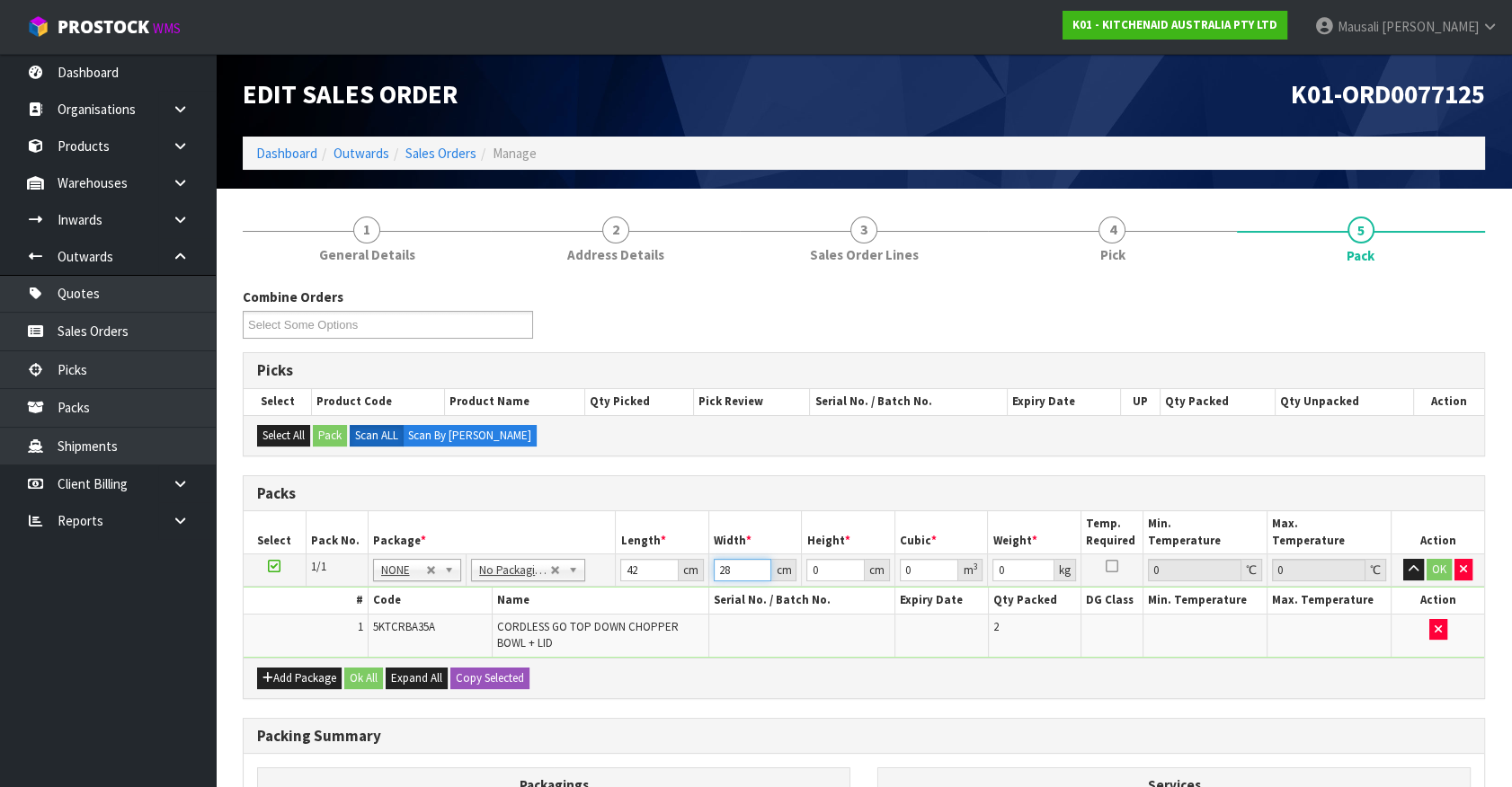 type on "28" 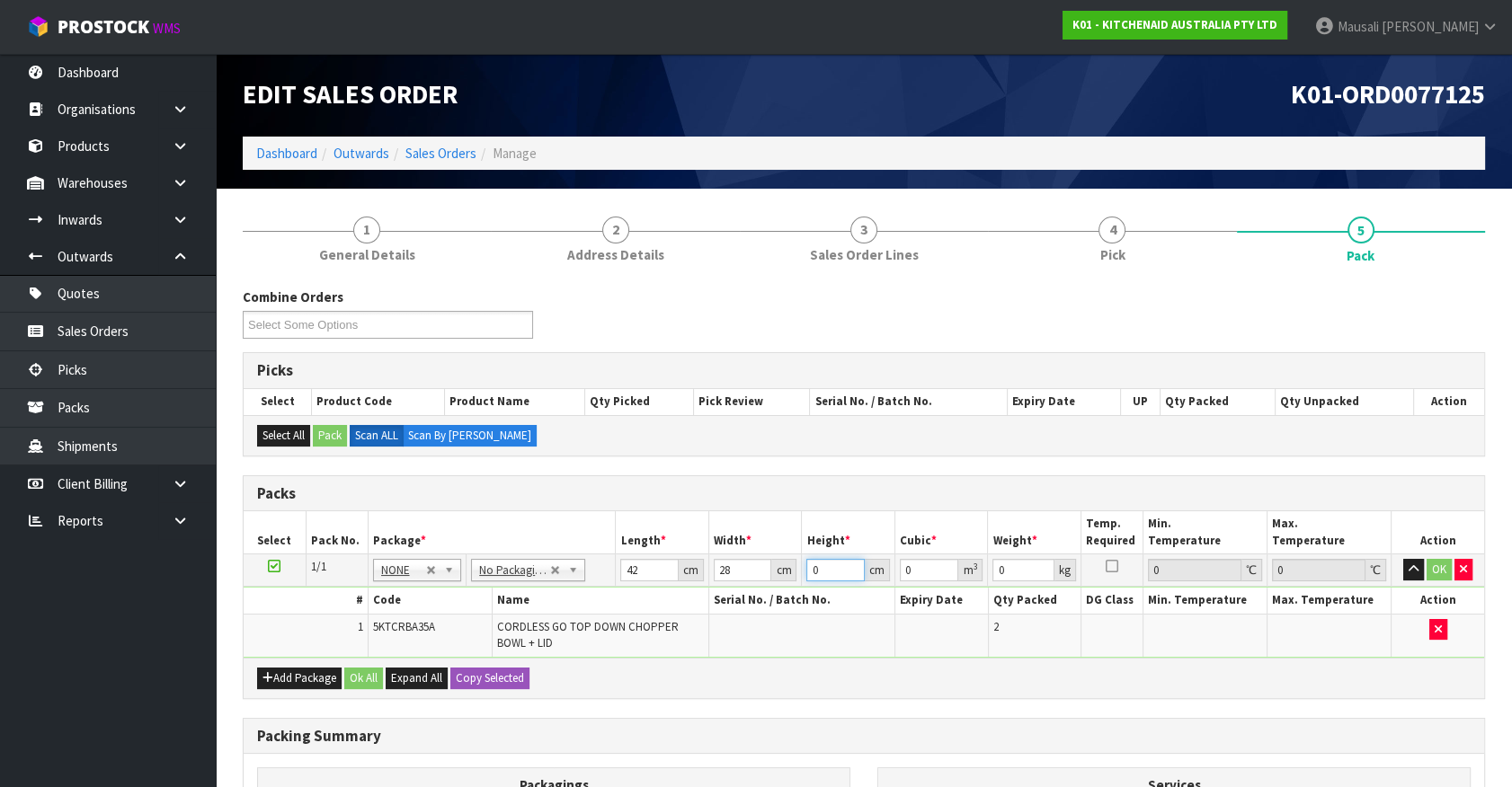 type on "1" 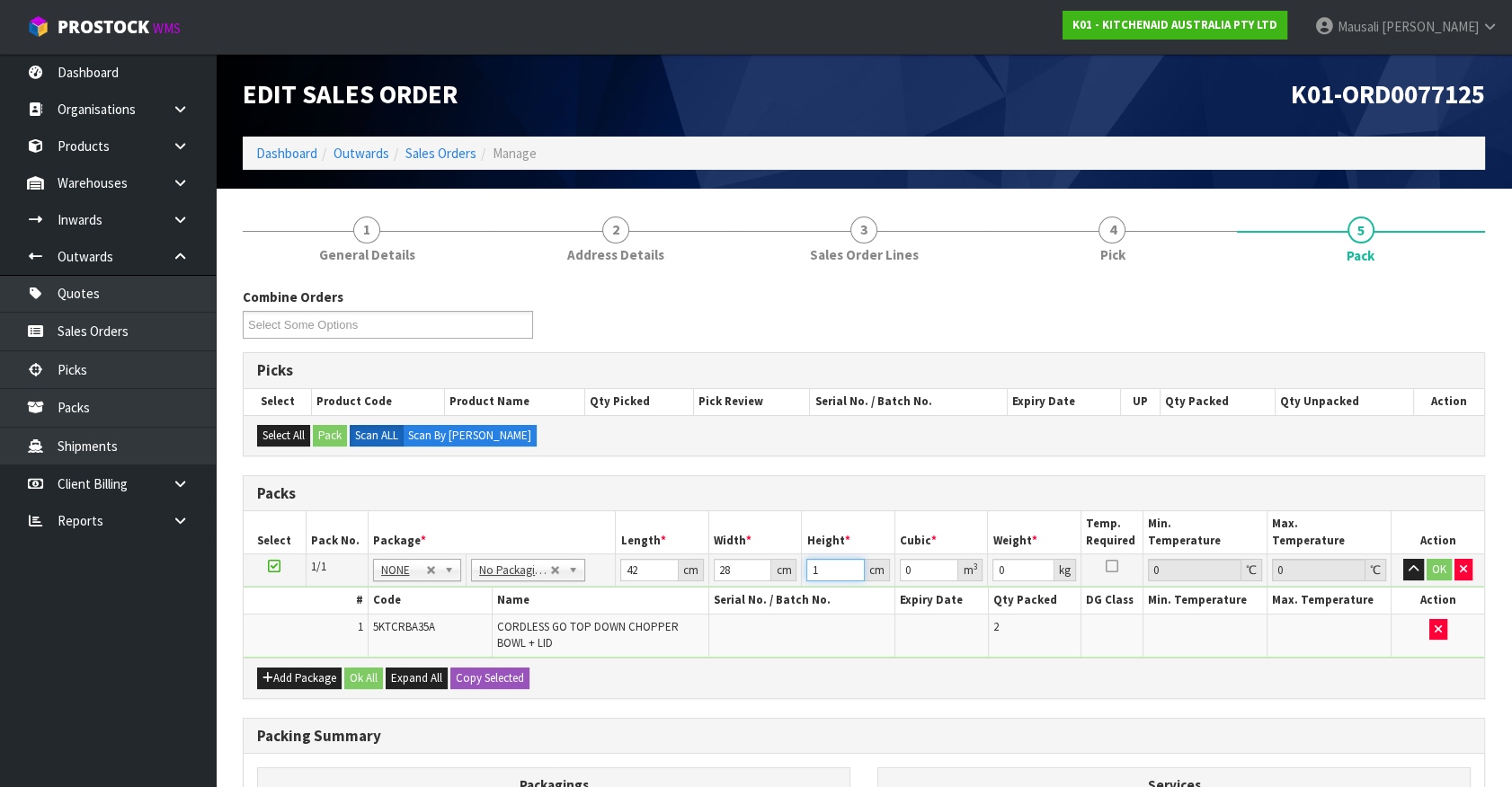 type on "0.001176" 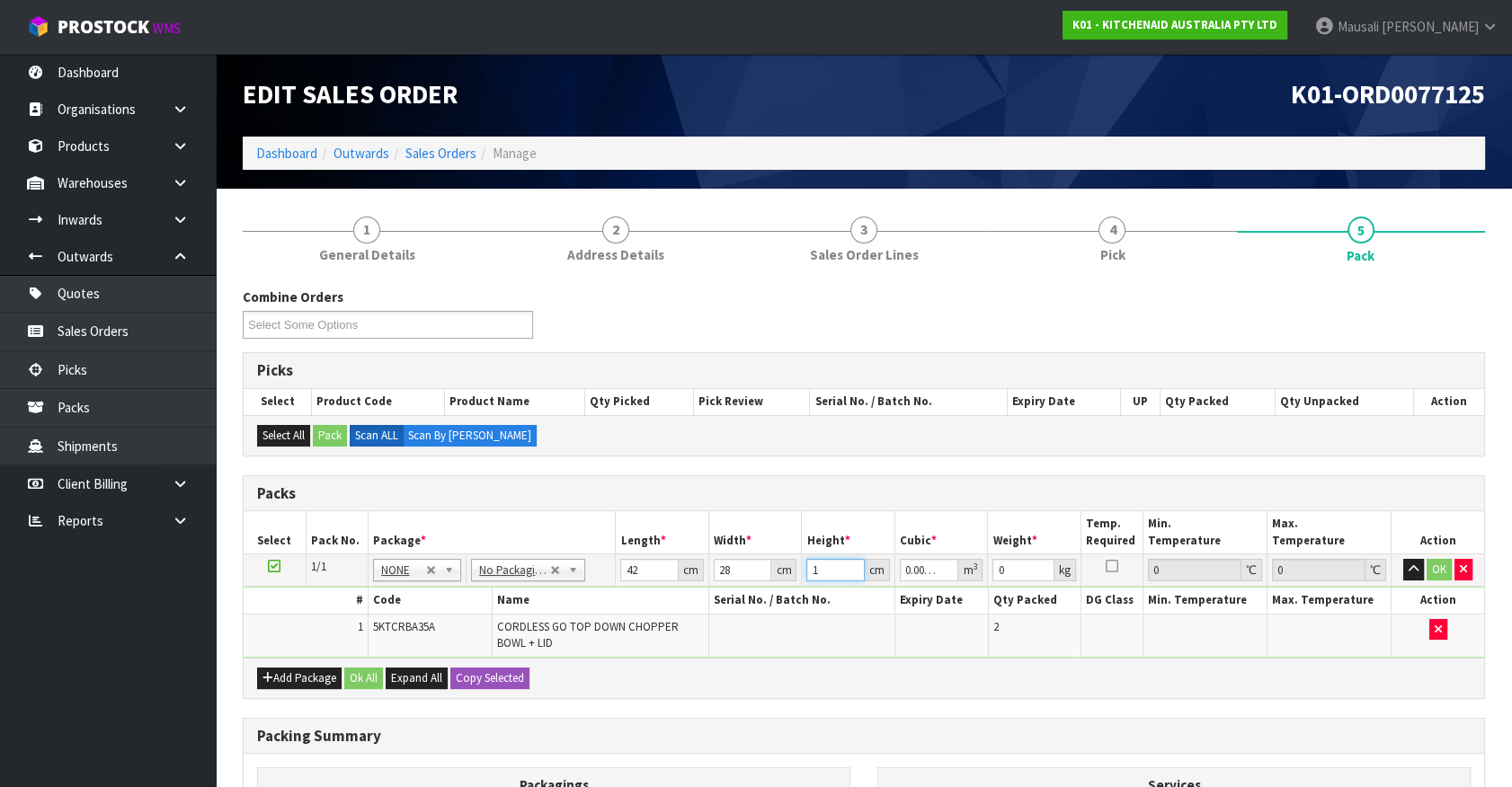 type on "19" 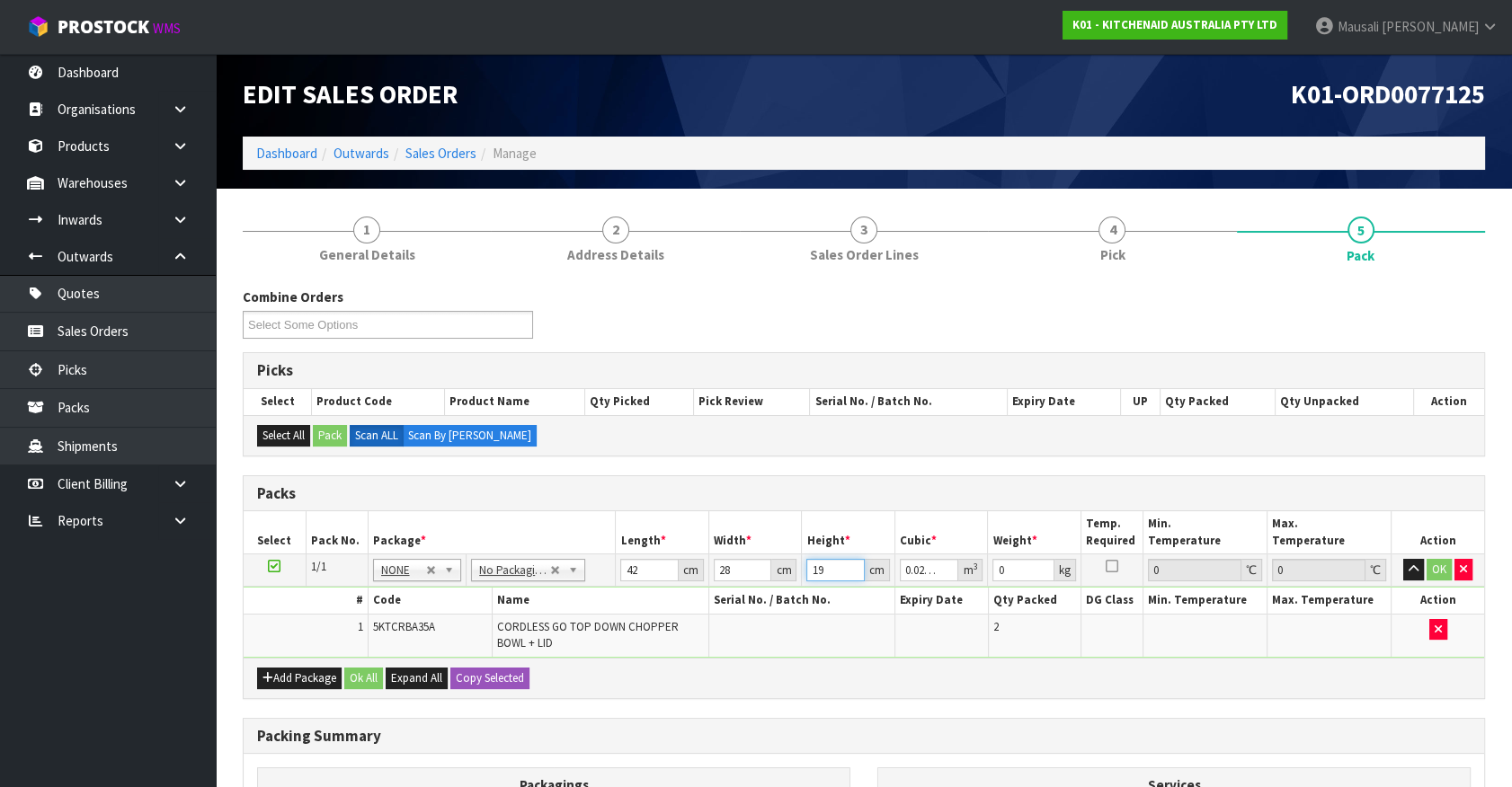 type on "1" 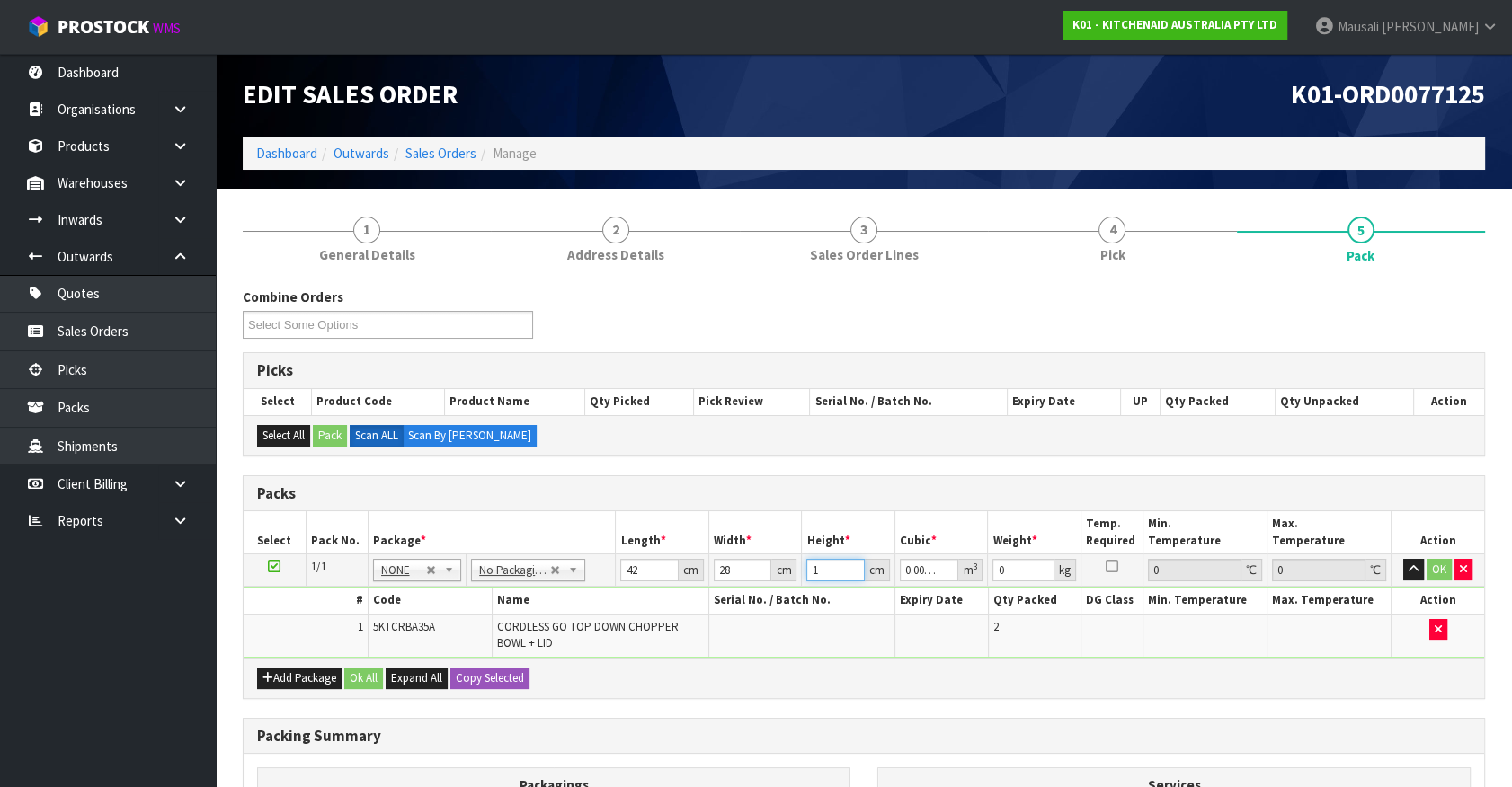 type 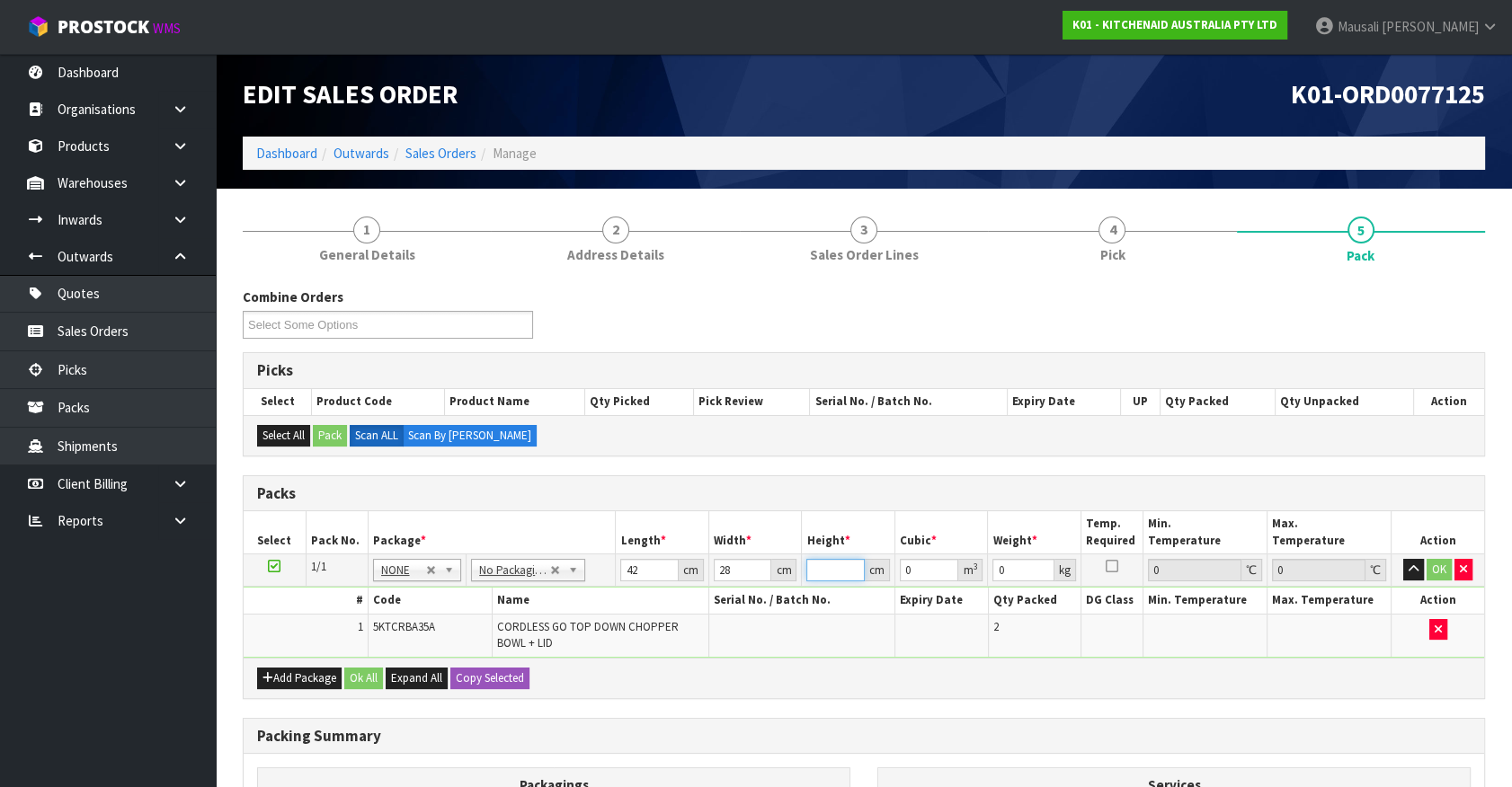 type on "2" 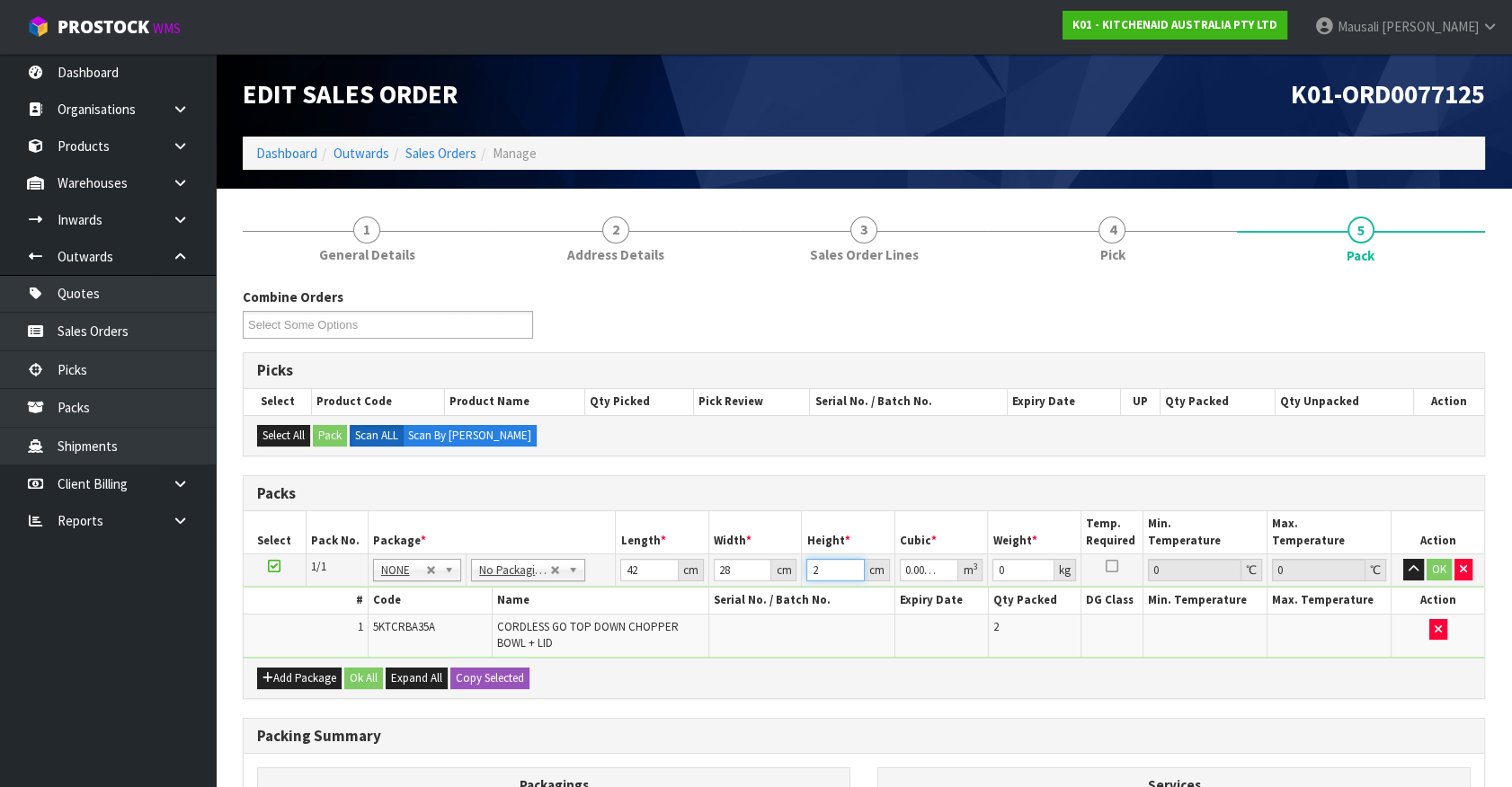 type on "20" 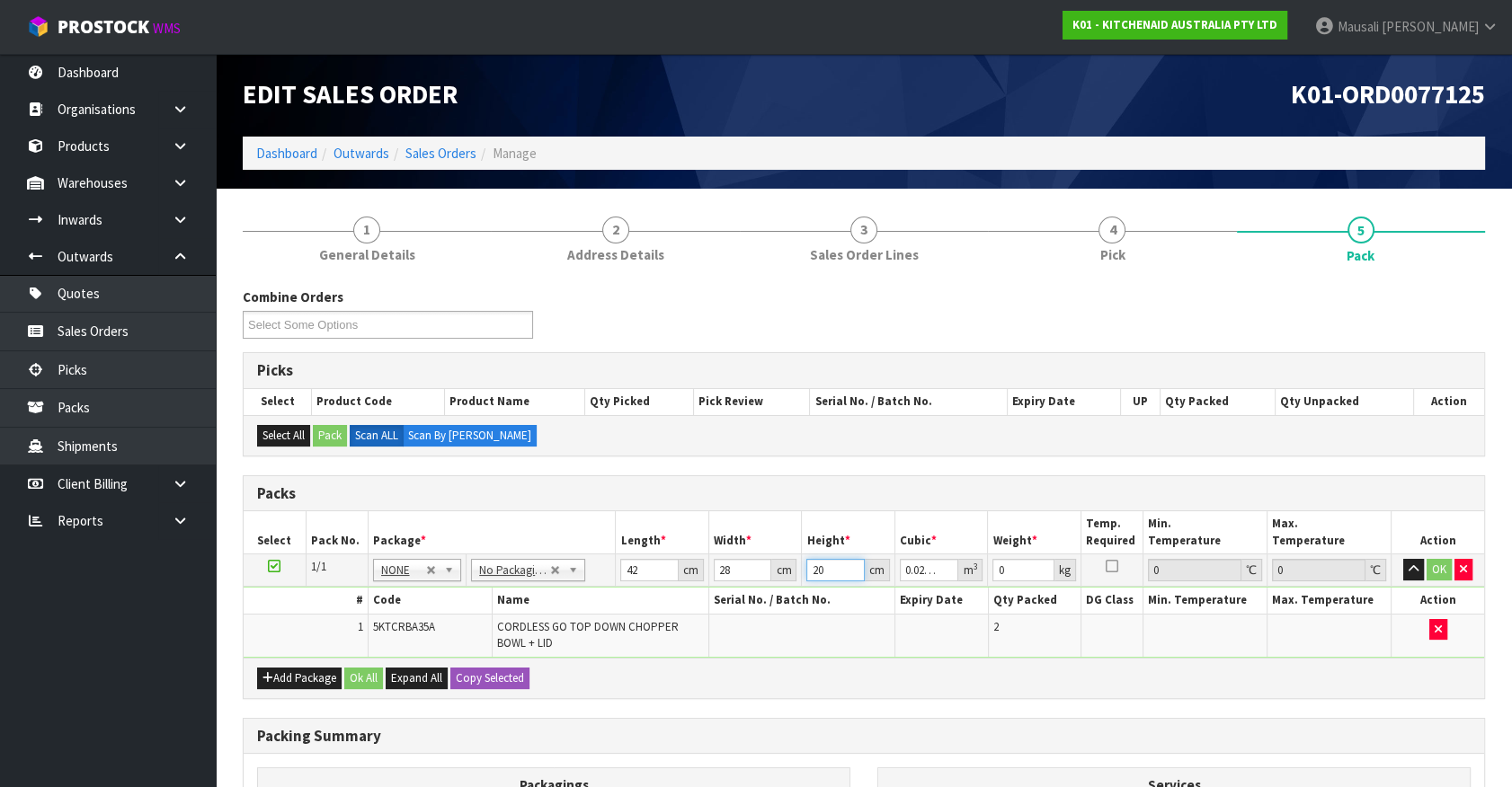 type on "20" 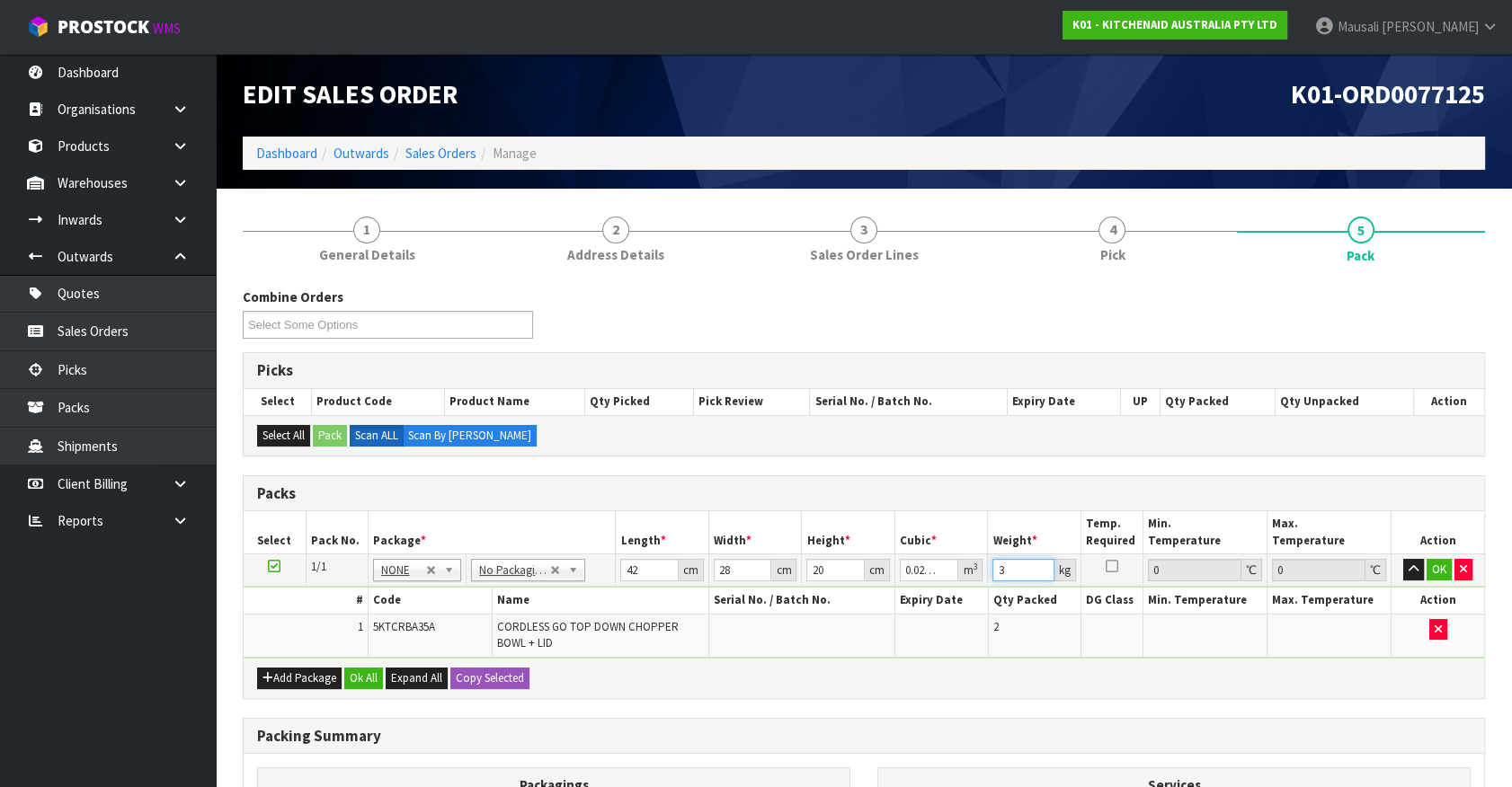 type on "3" 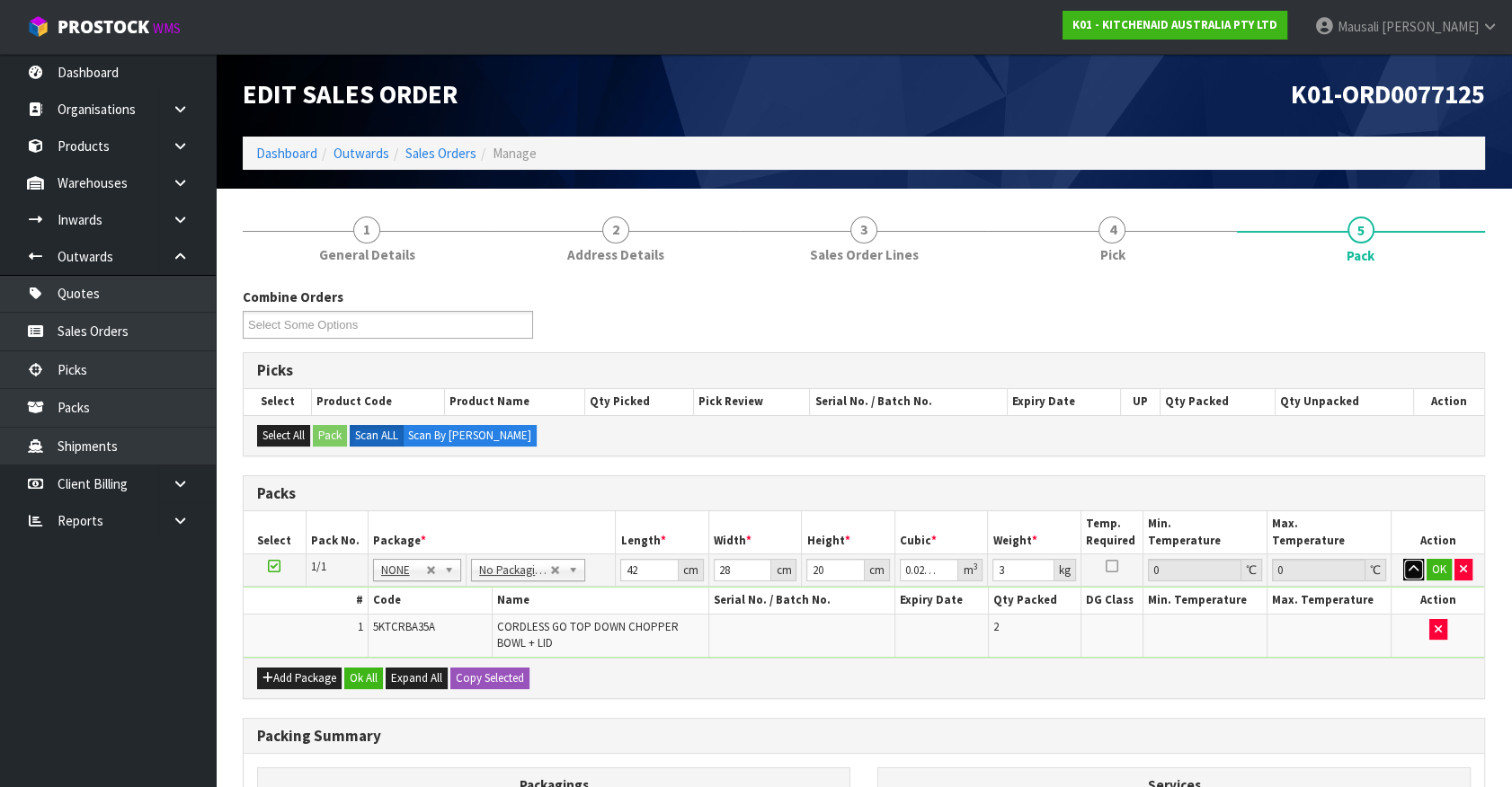 type 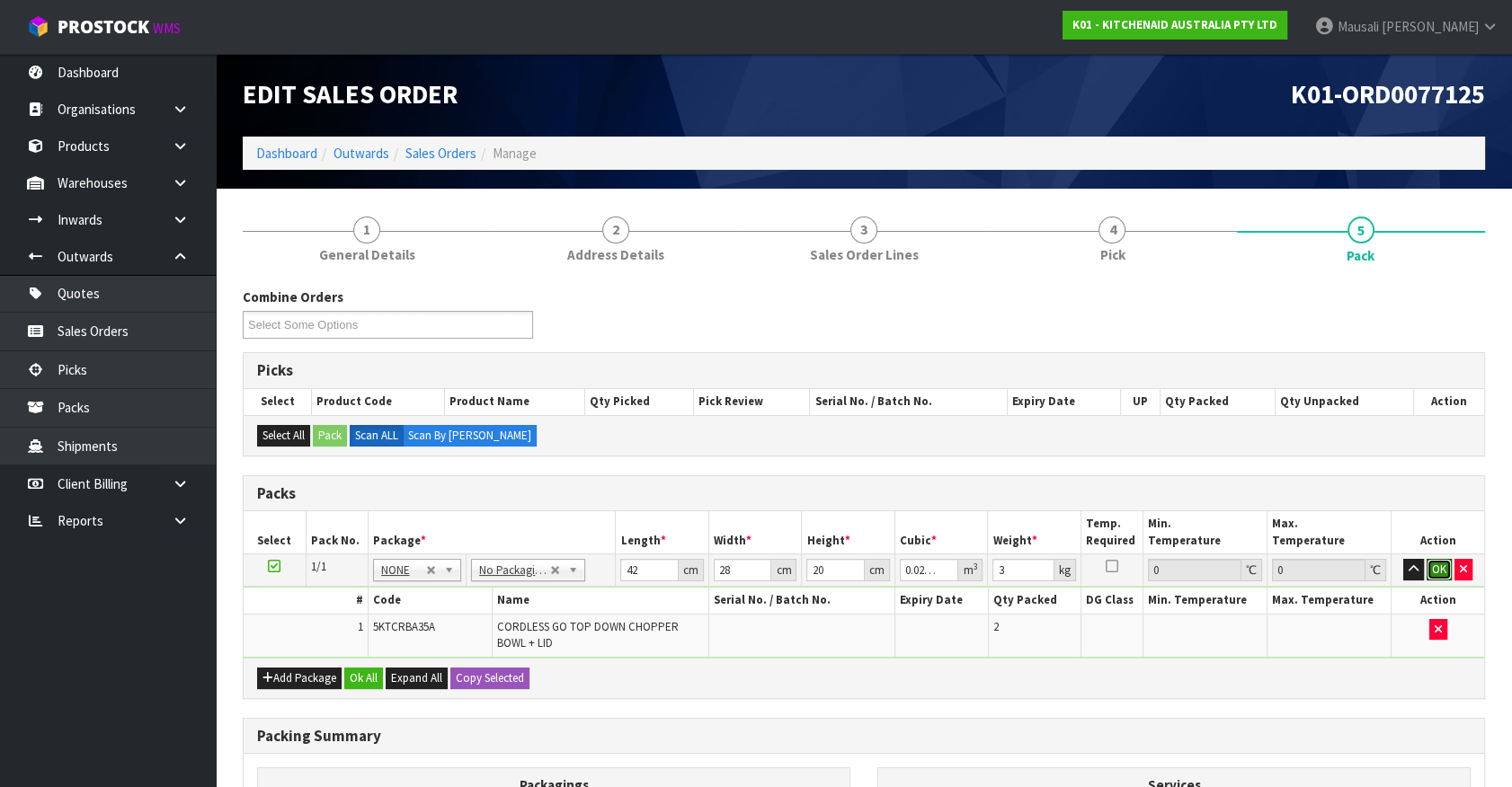 click on "OK" at bounding box center [1439, 570] 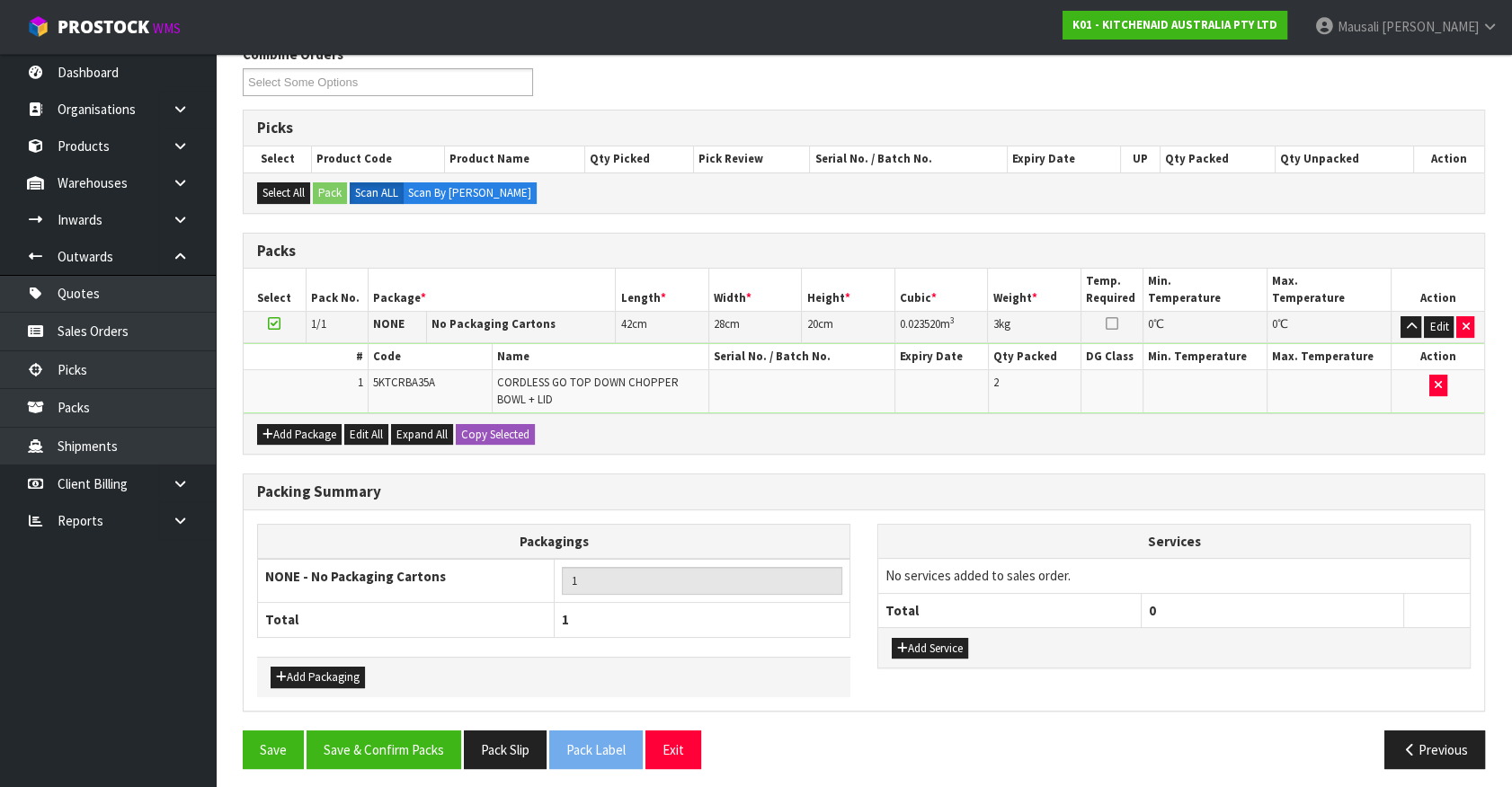 scroll, scrollTop: 247, scrollLeft: 0, axis: vertical 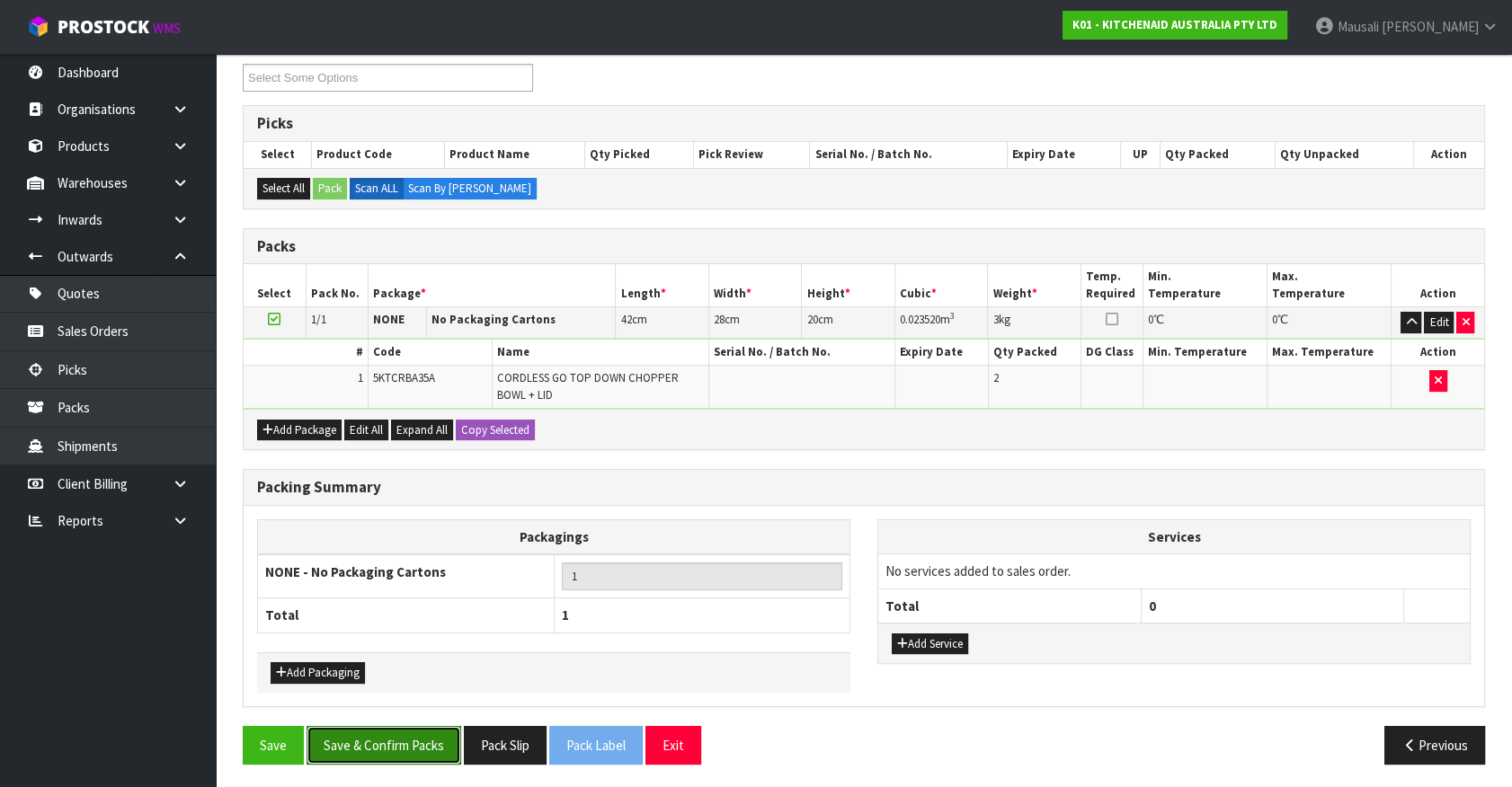 click on "Save & Confirm Packs" at bounding box center (384, 745) 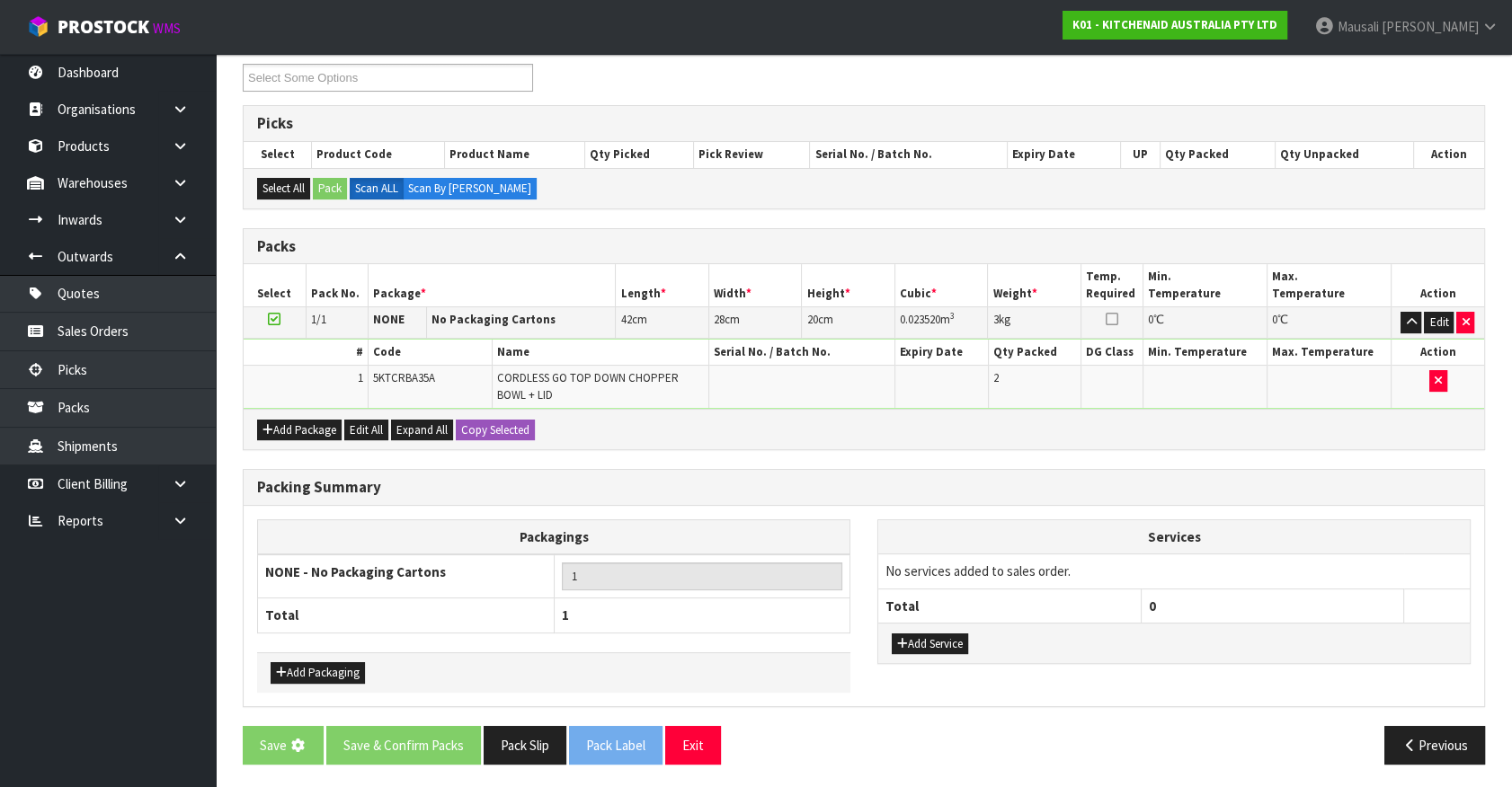 scroll, scrollTop: 0, scrollLeft: 0, axis: both 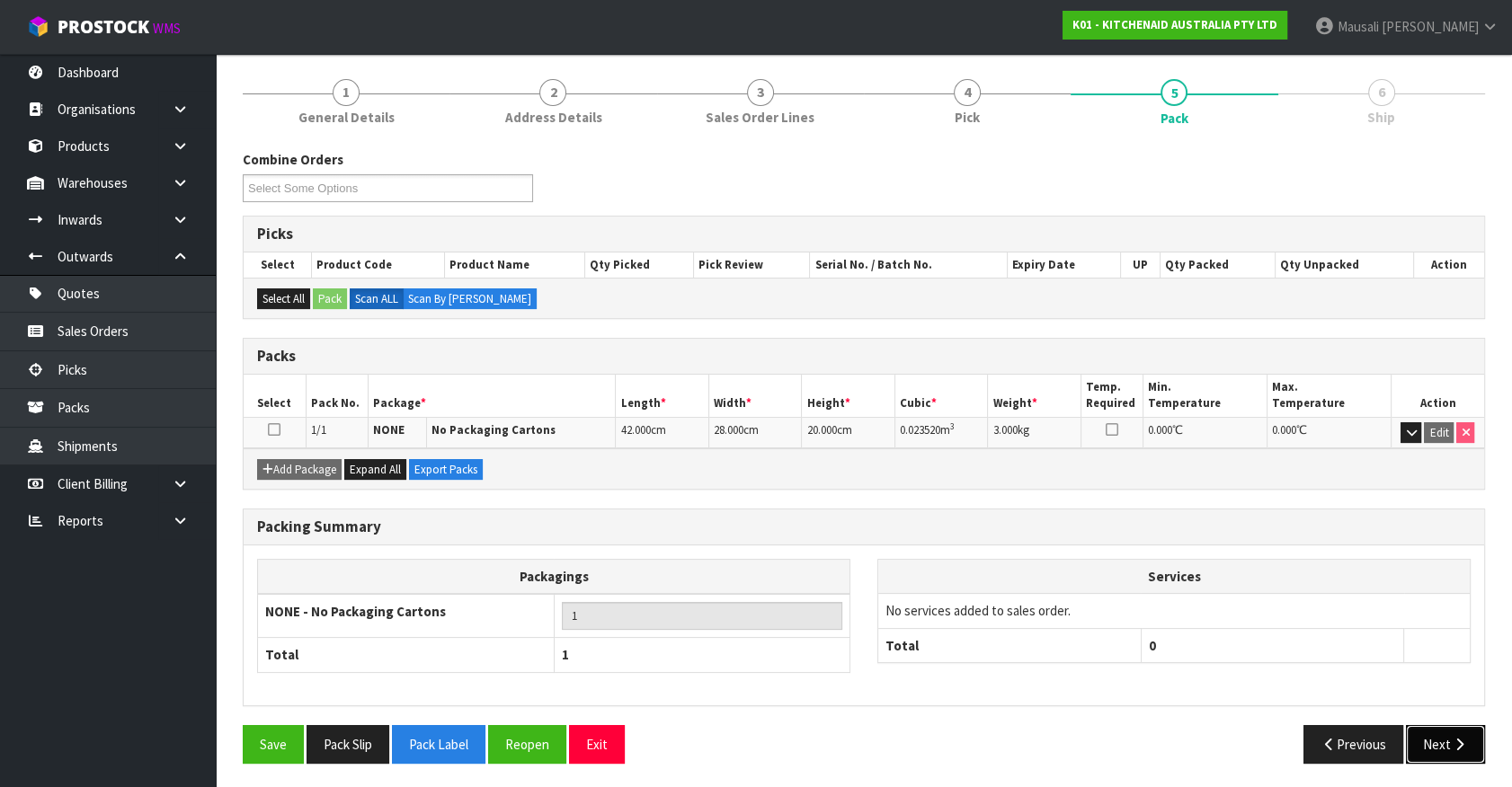 click on "Next" at bounding box center [1445, 744] 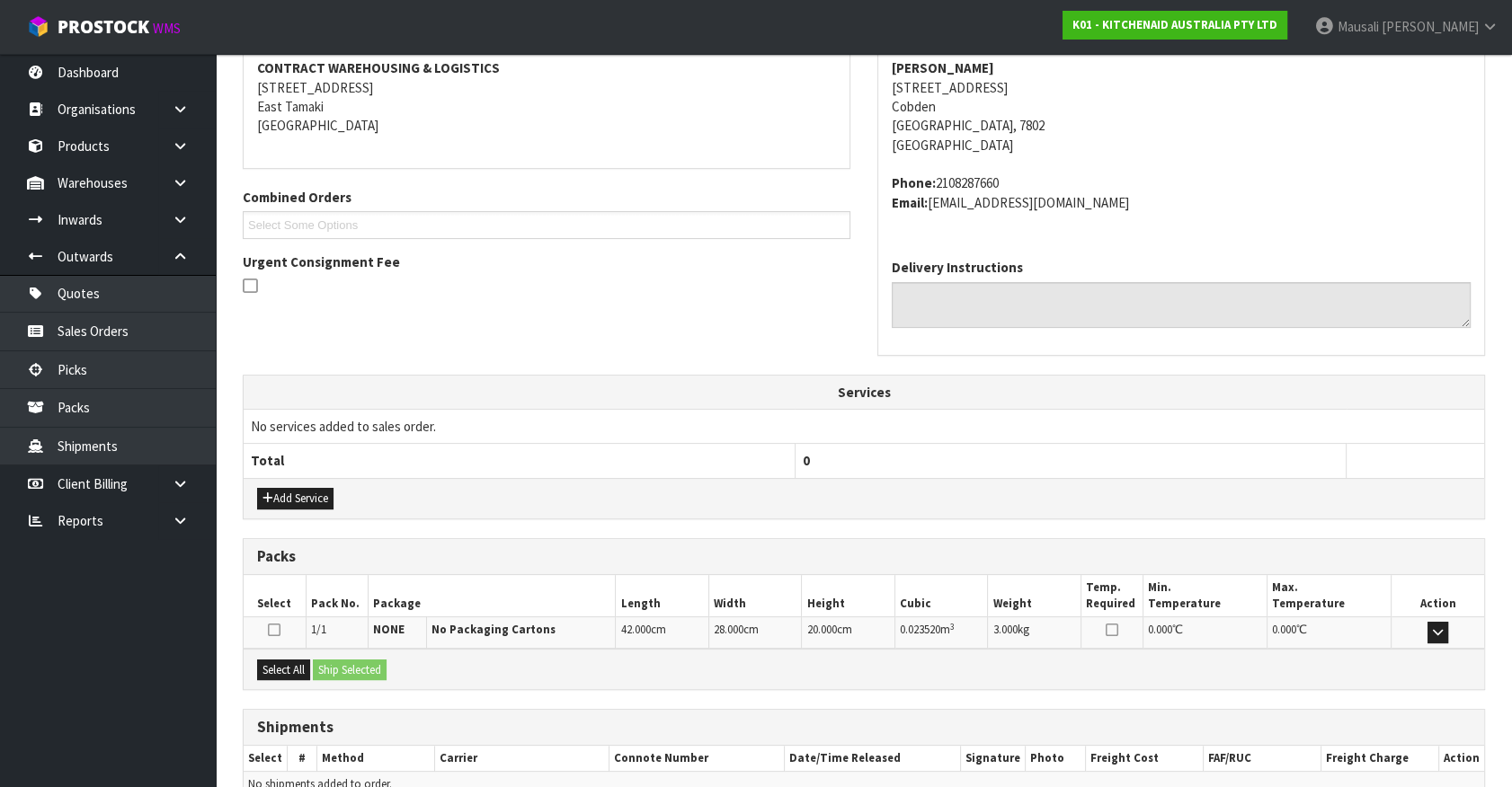 scroll, scrollTop: 437, scrollLeft: 0, axis: vertical 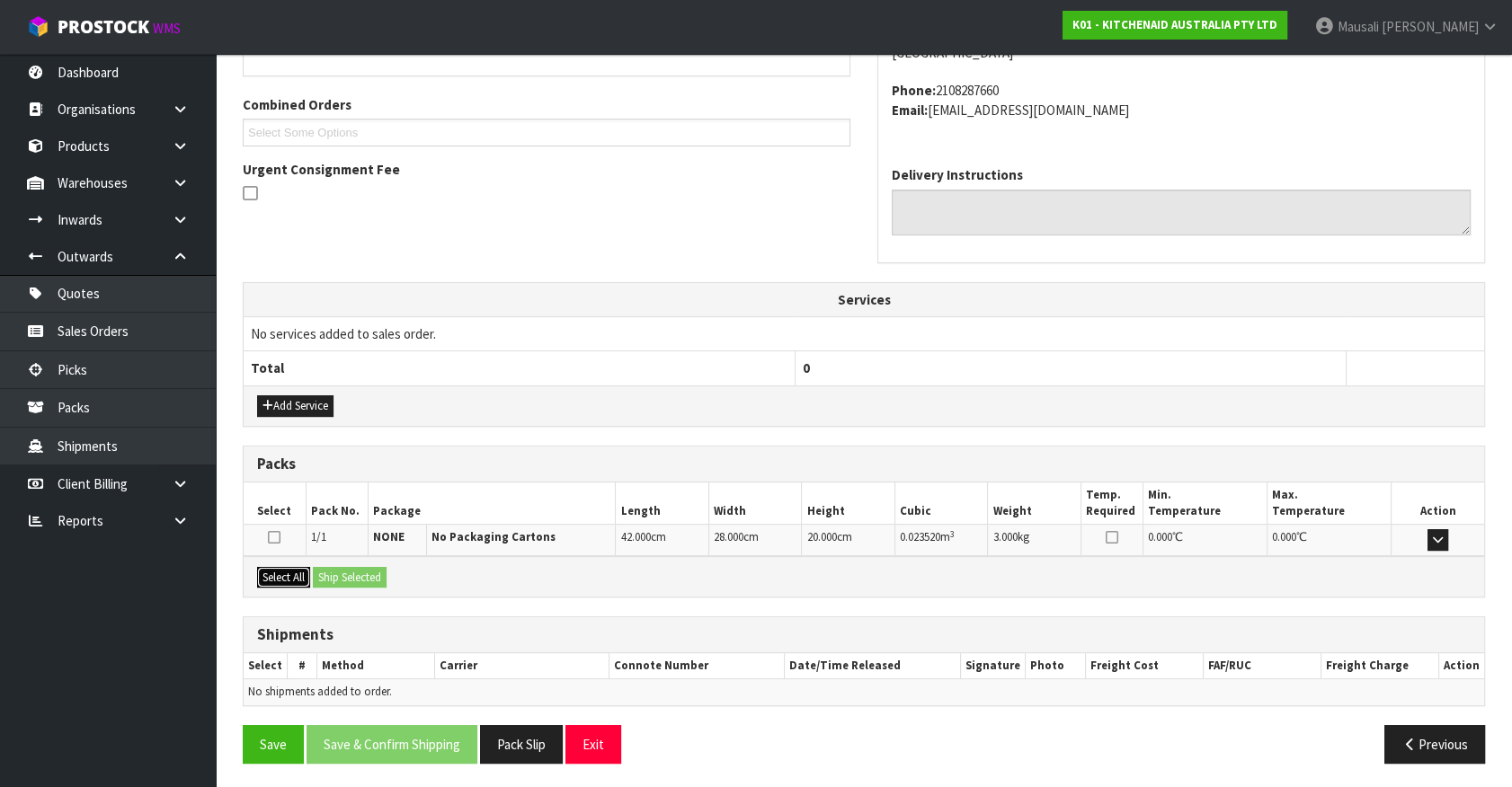 click on "Select All" at bounding box center (283, 578) 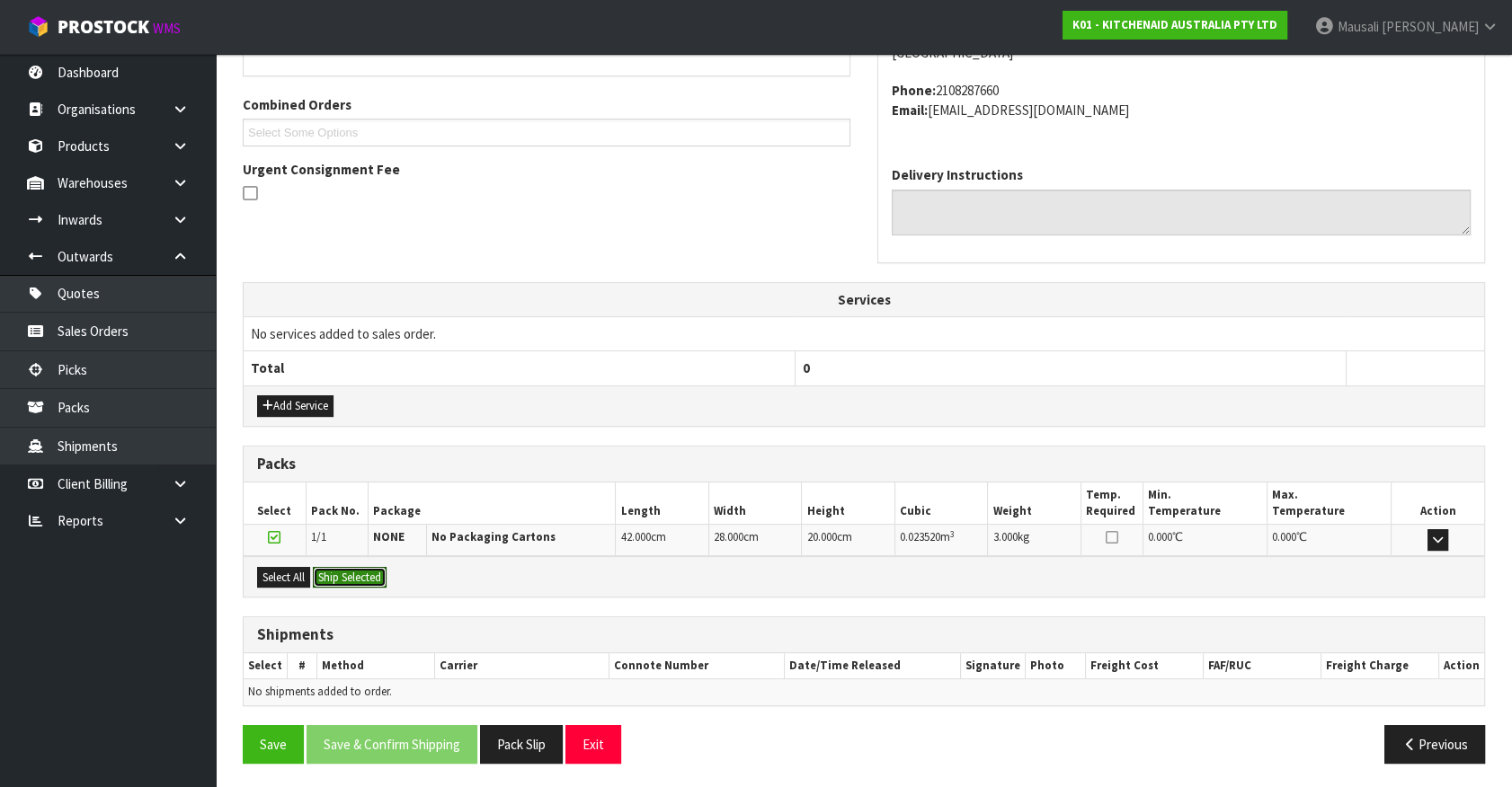 drag, startPoint x: 355, startPoint y: 579, endPoint x: 370, endPoint y: 641, distance: 63.788714 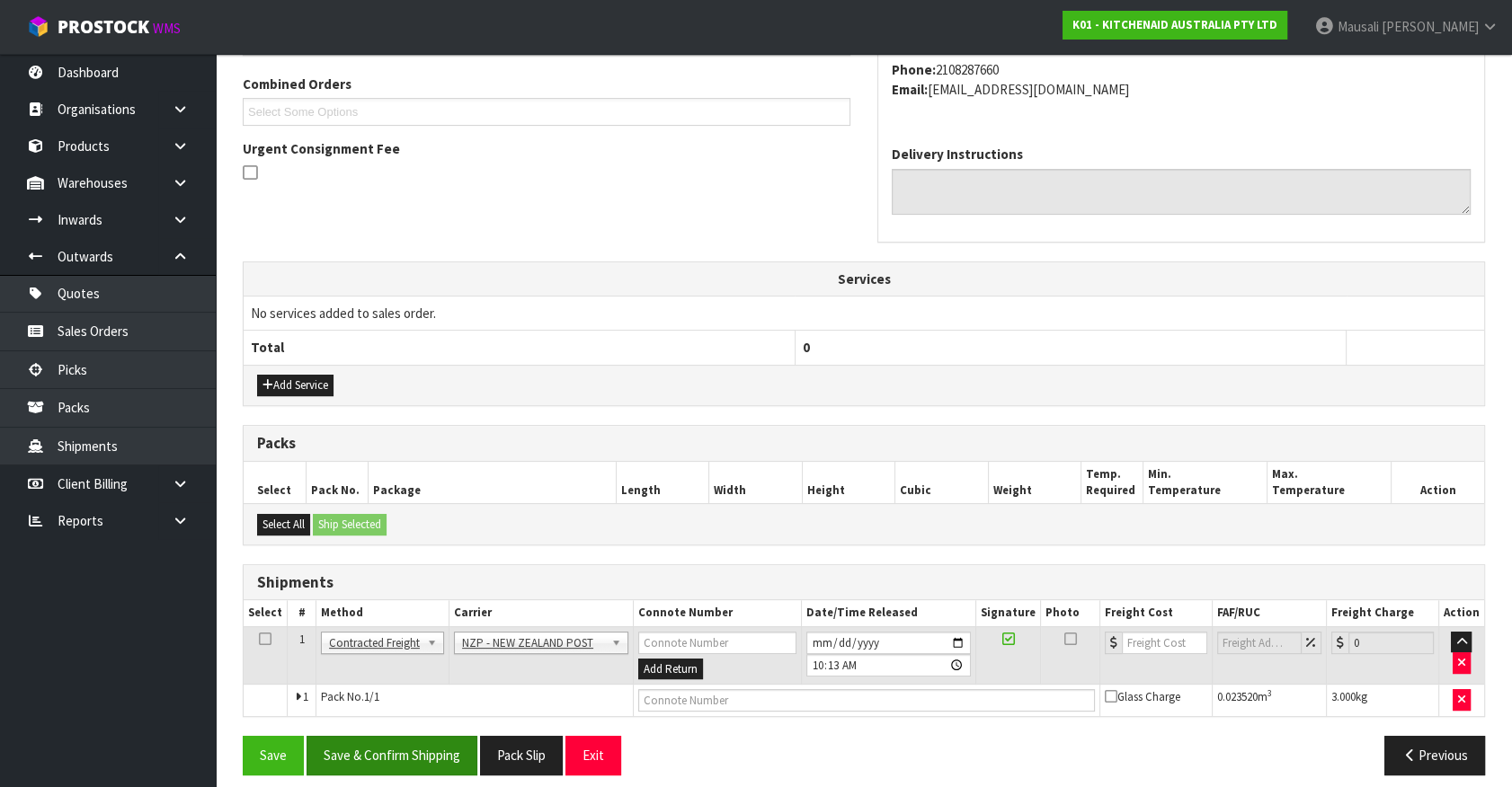 scroll, scrollTop: 468, scrollLeft: 0, axis: vertical 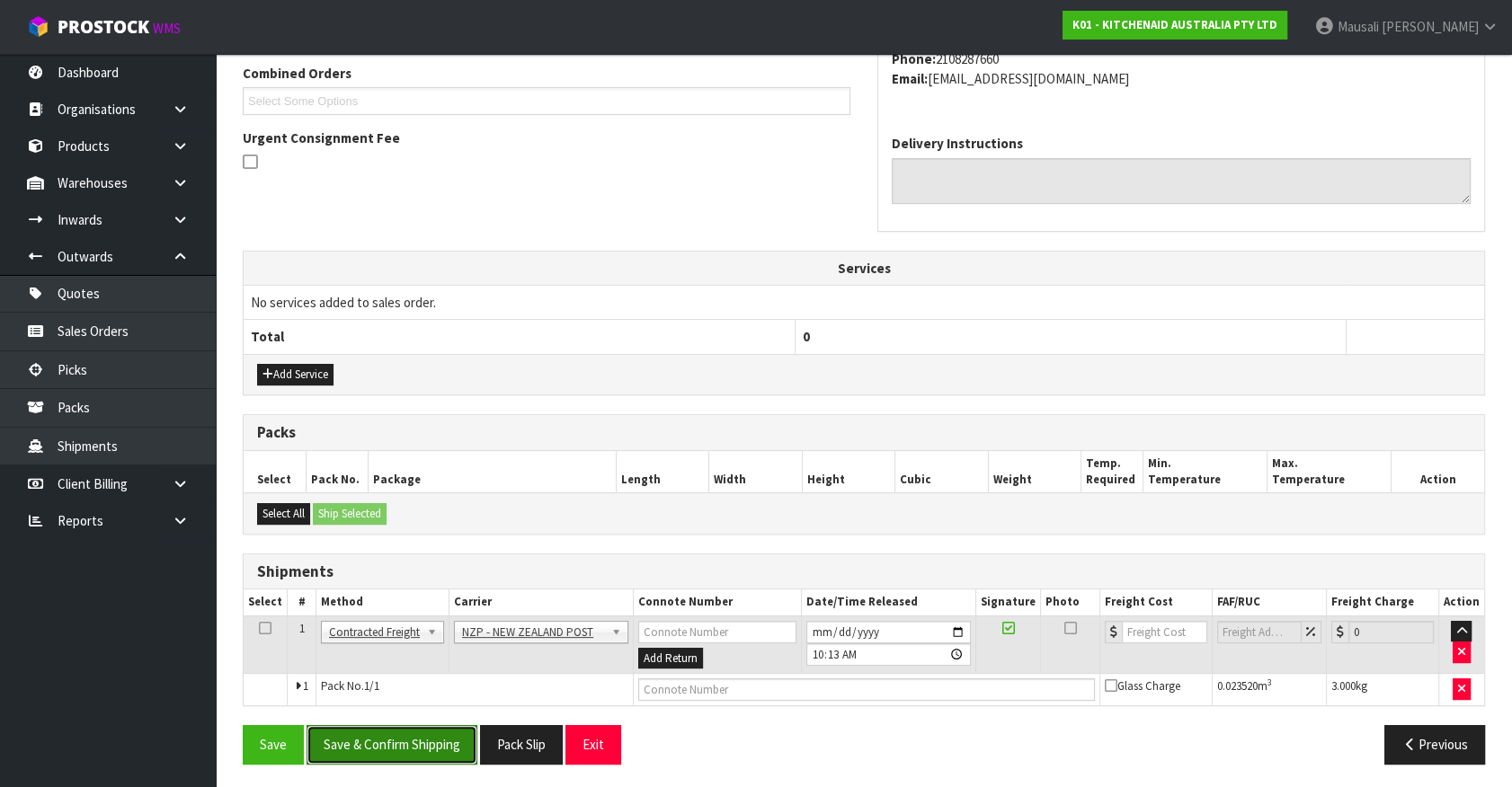 click on "Save & Confirm Shipping" at bounding box center (392, 744) 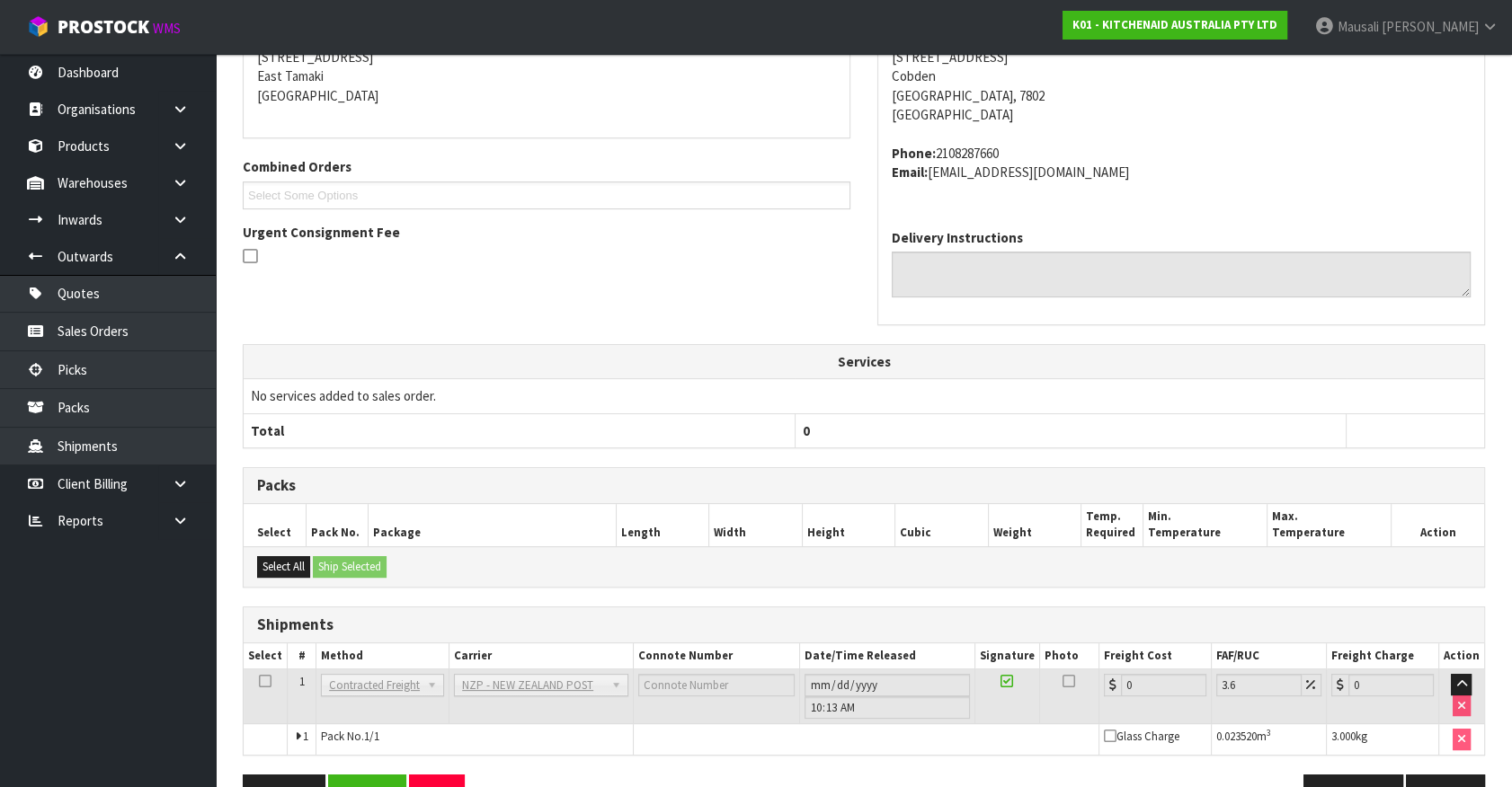 scroll, scrollTop: 443, scrollLeft: 0, axis: vertical 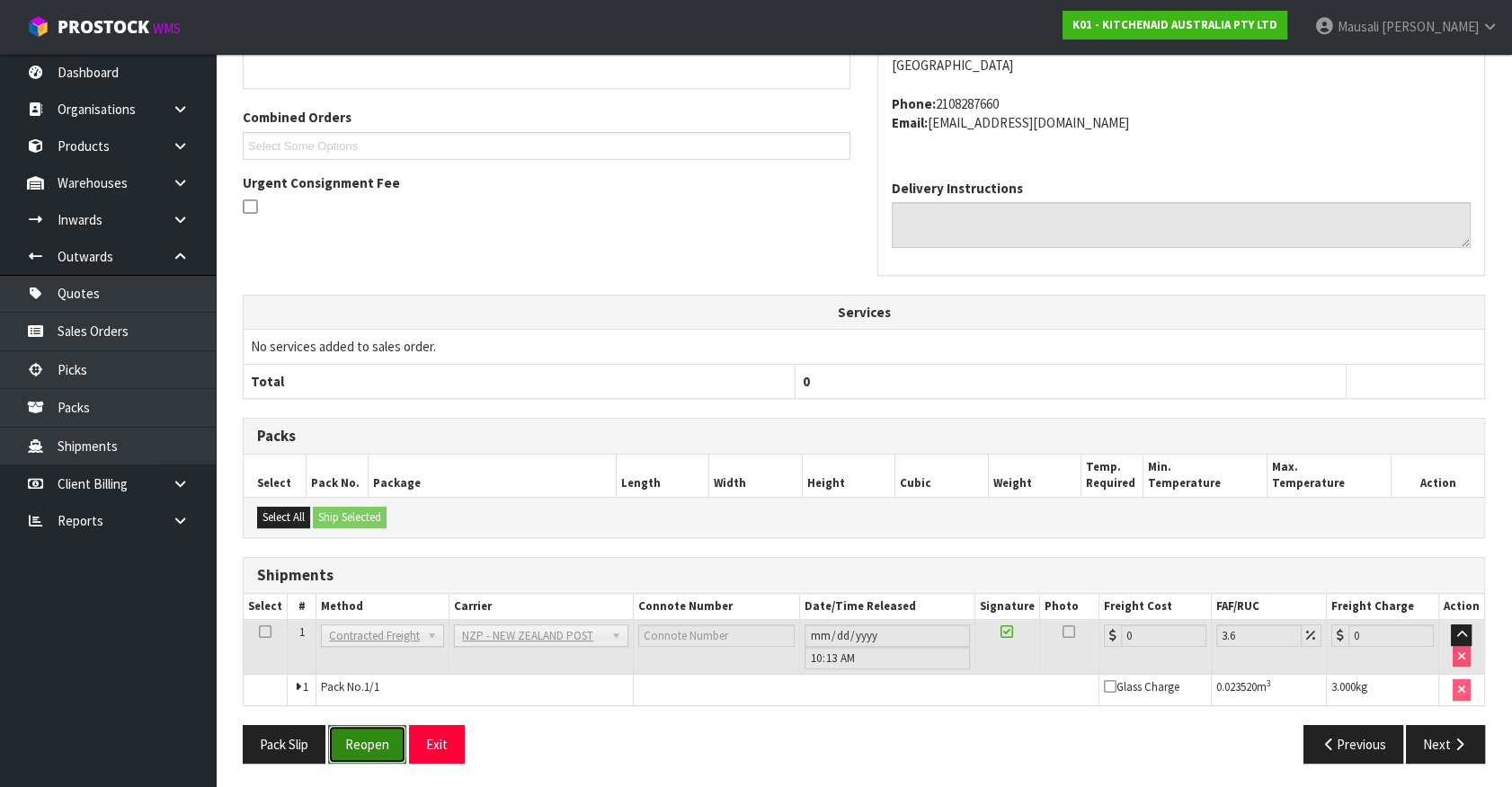 click on "Reopen" at bounding box center (367, 744) 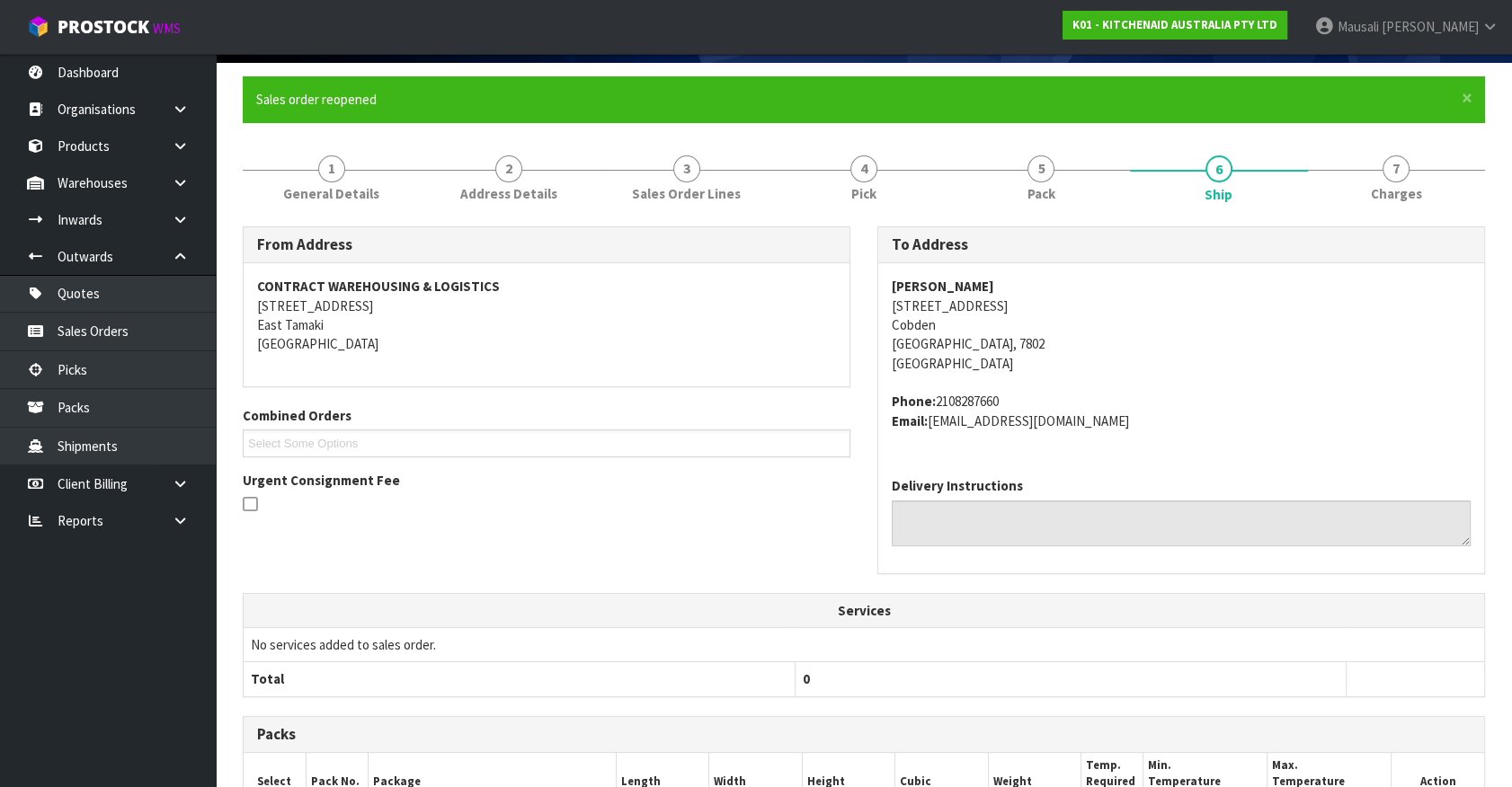 scroll, scrollTop: 326, scrollLeft: 0, axis: vertical 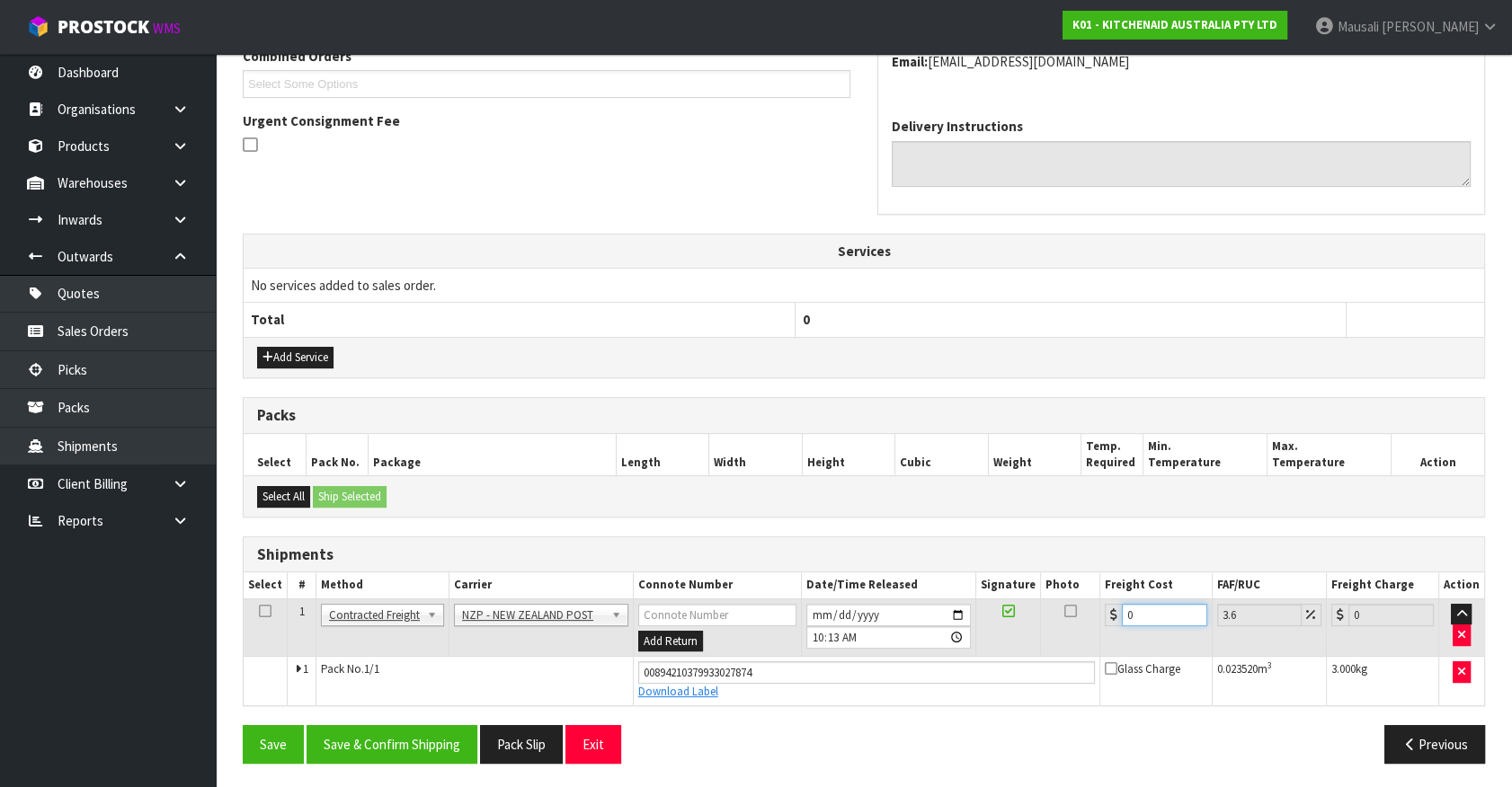 drag, startPoint x: 1160, startPoint y: 764, endPoint x: 640, endPoint y: 822, distance: 523.2246 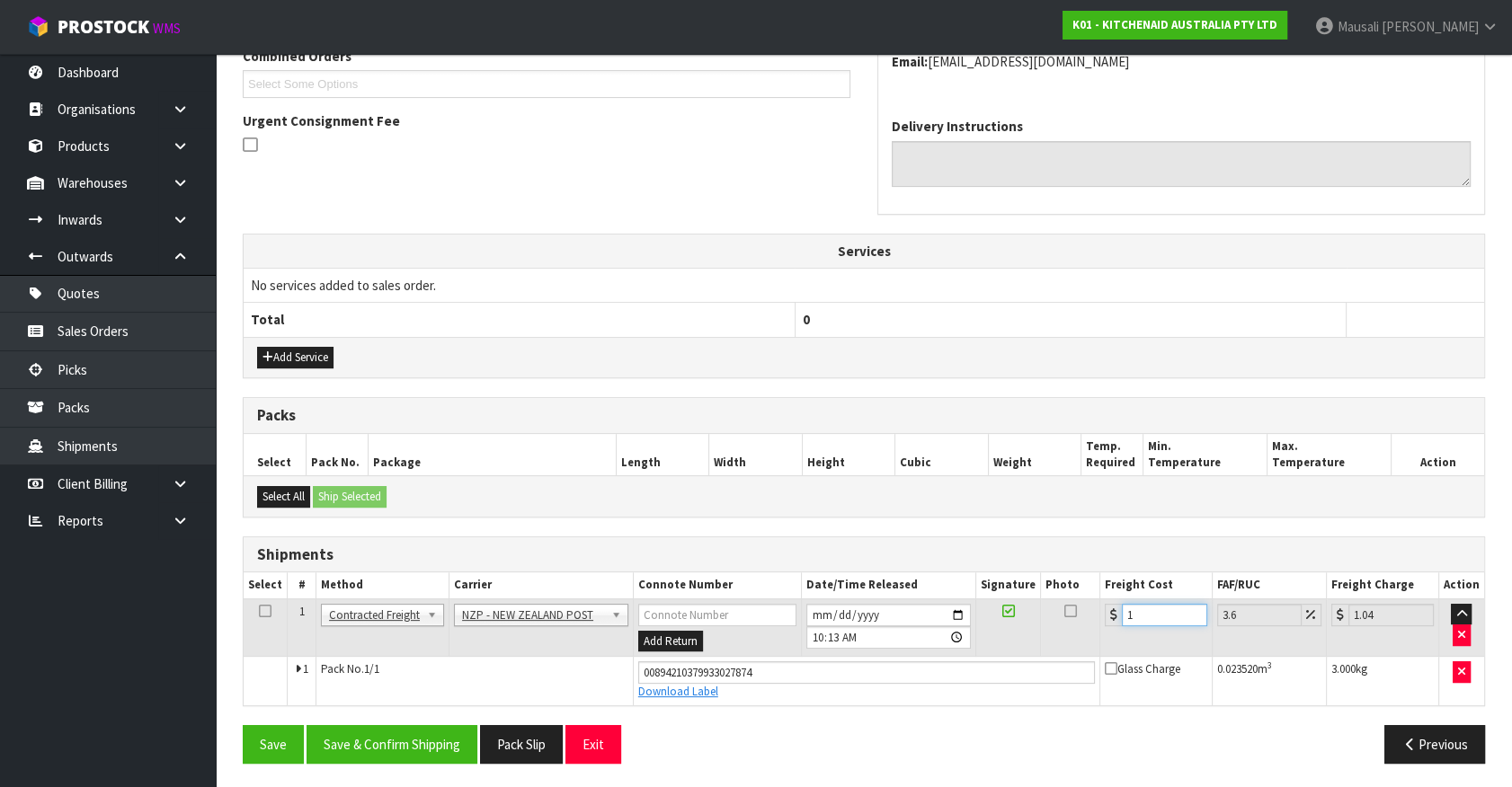 type on "11" 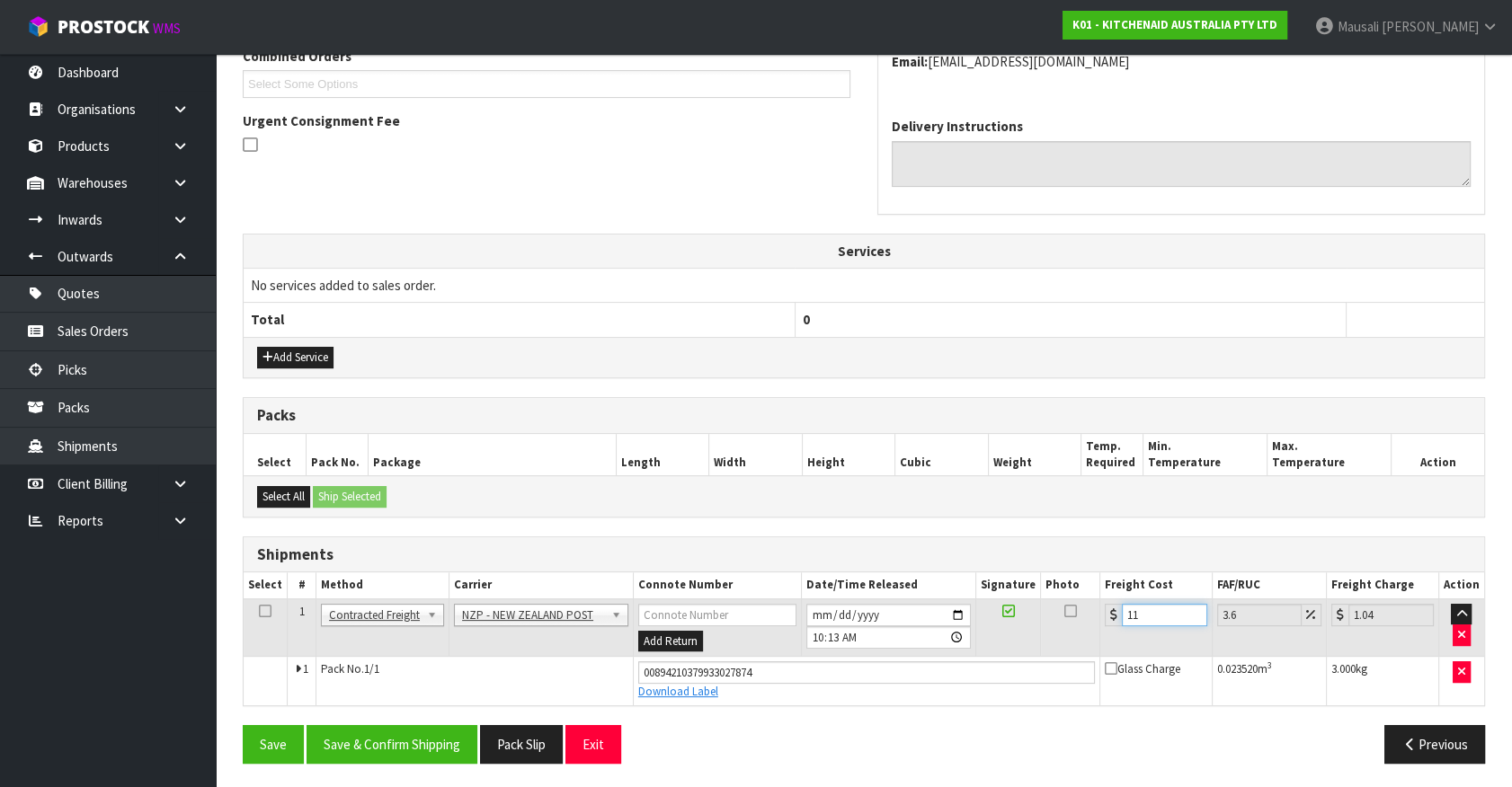 type on "11.4" 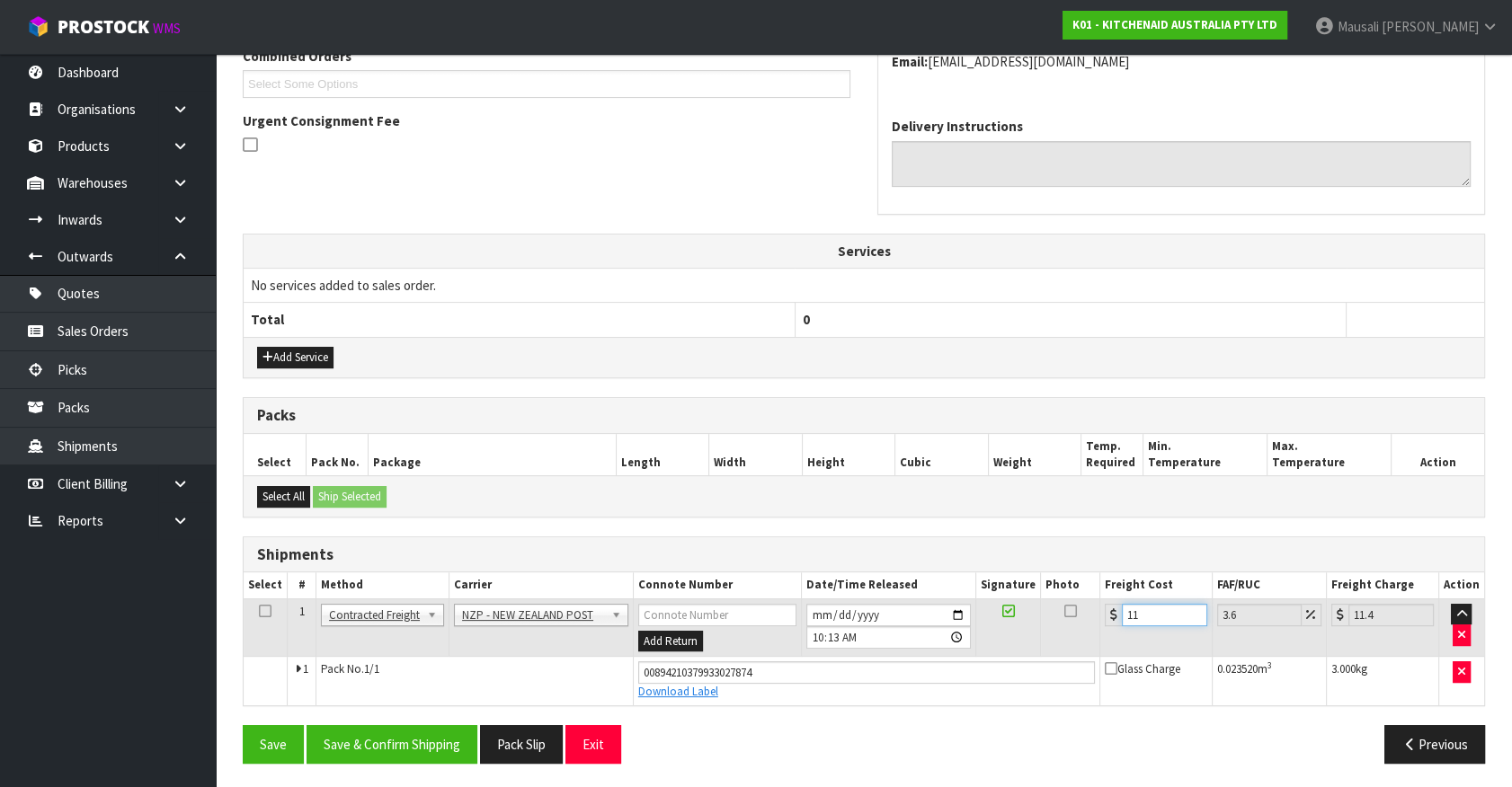 type on "11.6" 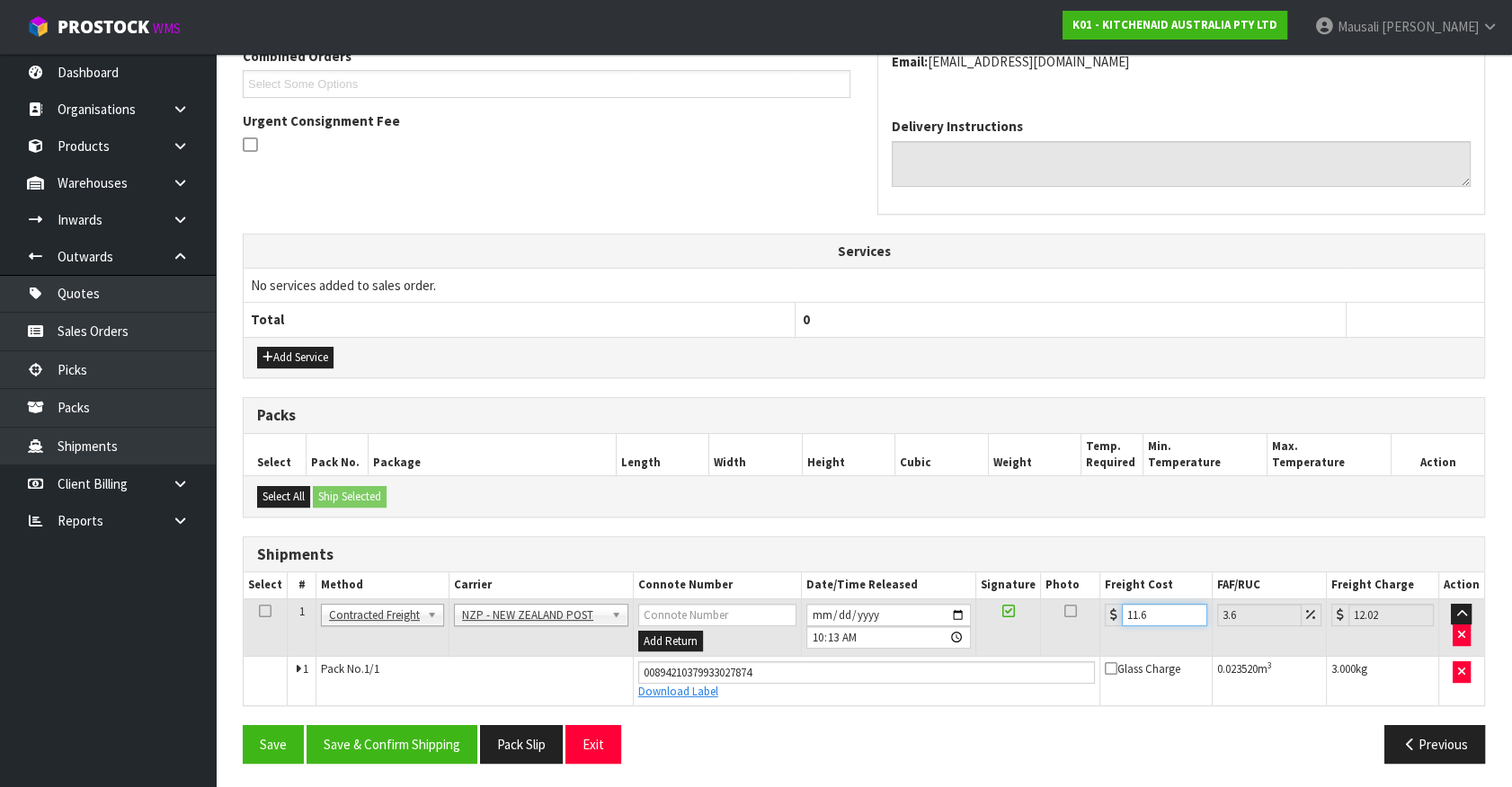 type on "11.61" 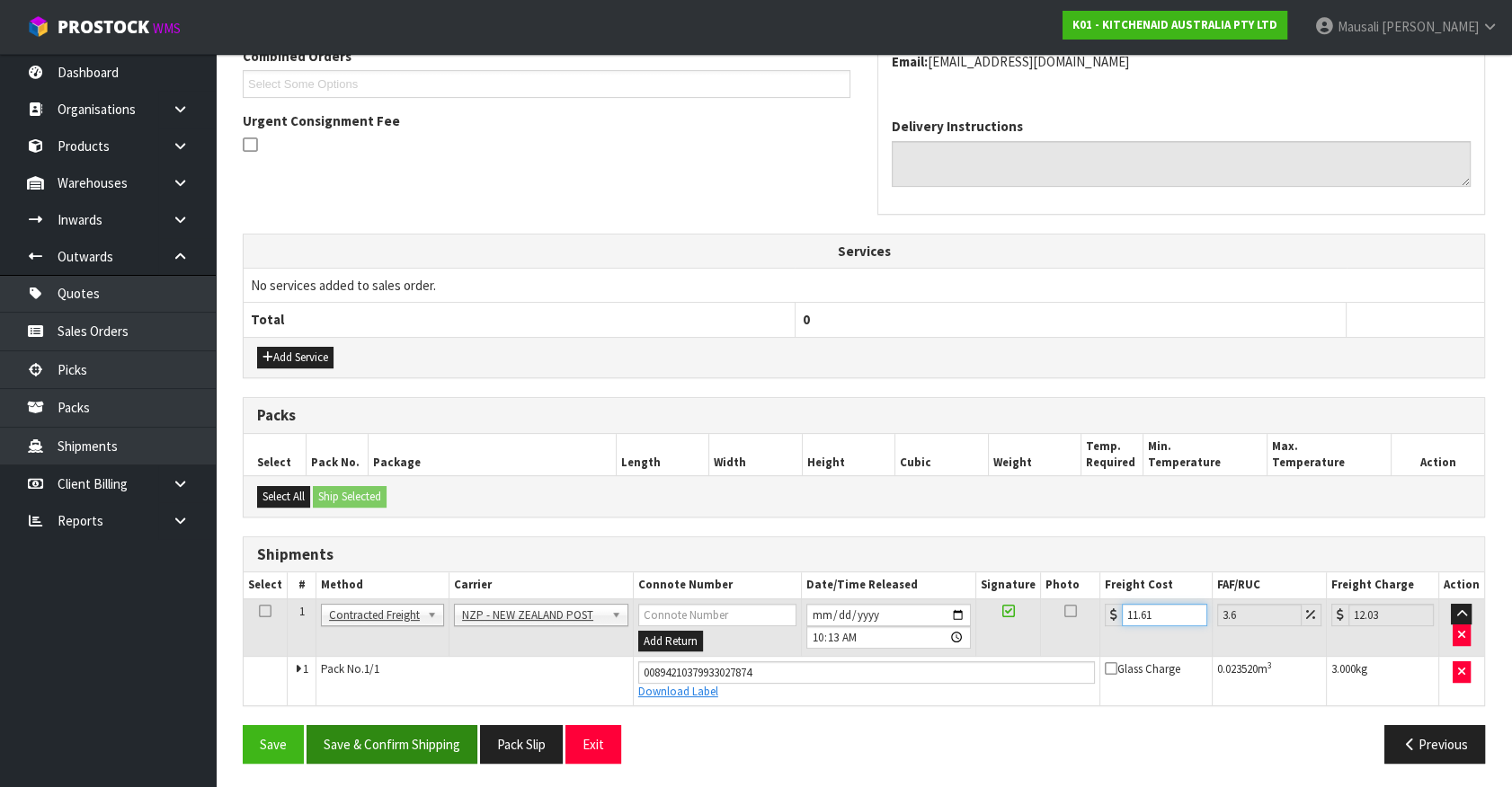type on "11.61" 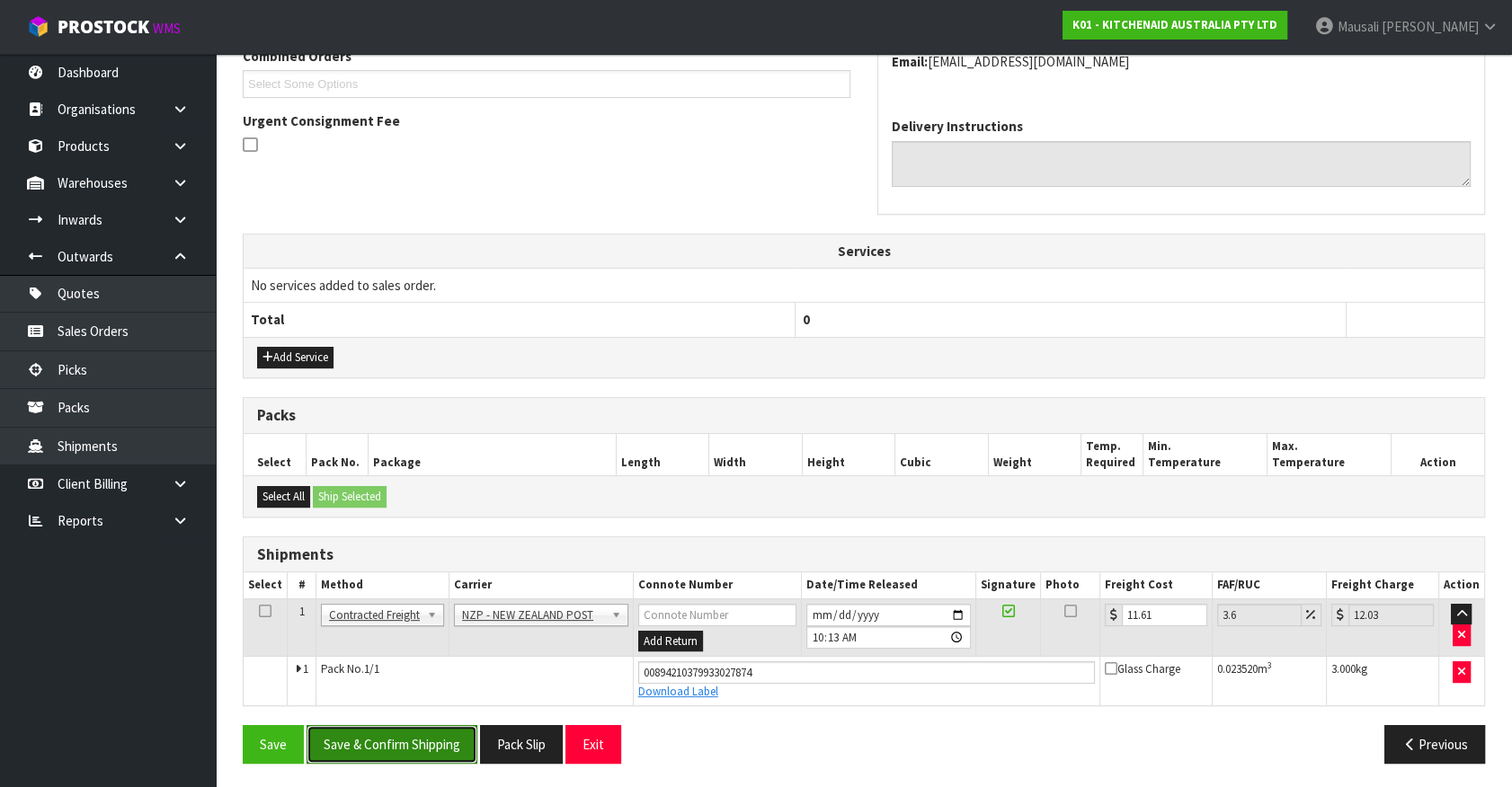 click on "Save & Confirm Shipping" at bounding box center (392, 744) 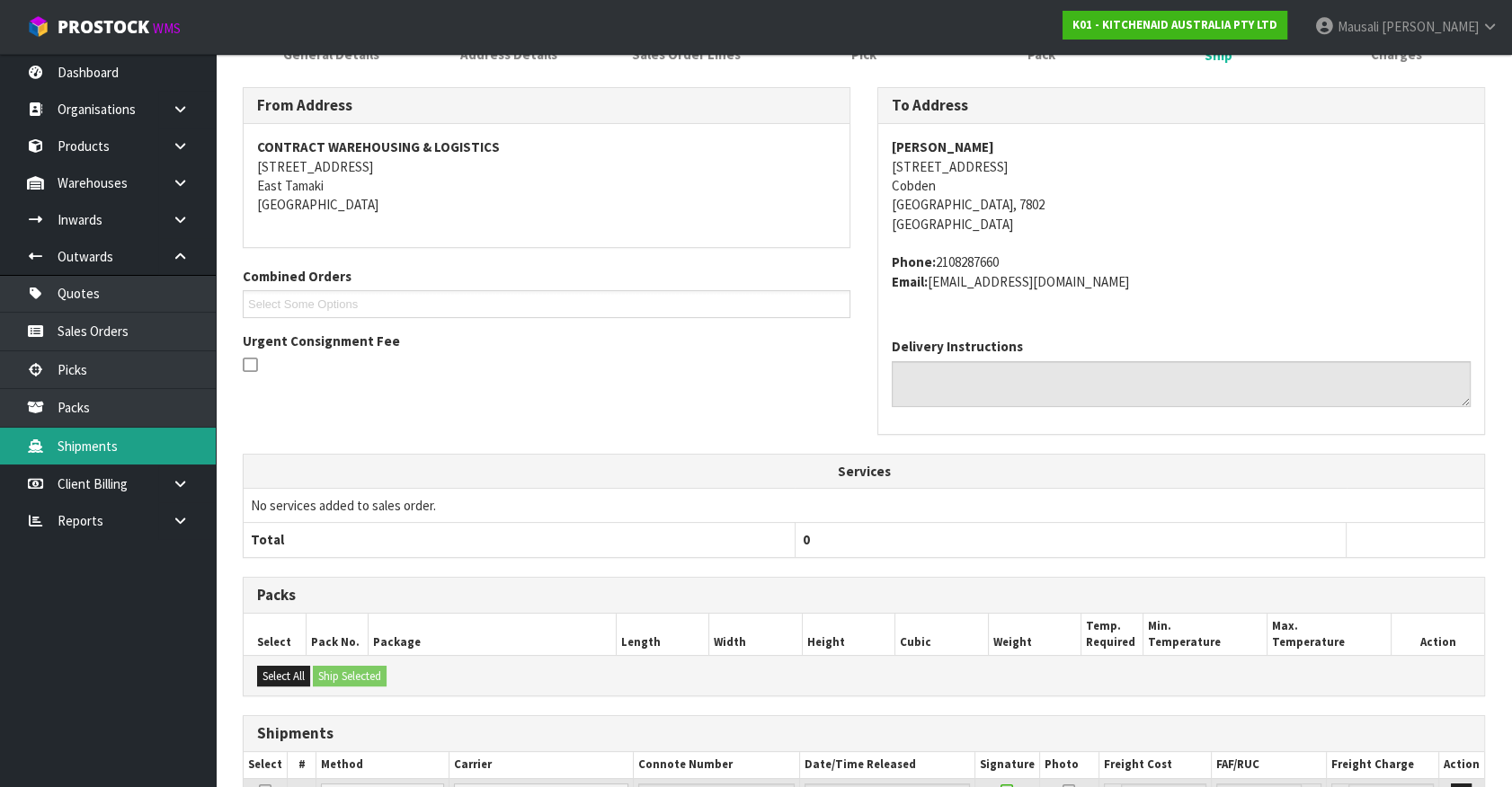 scroll, scrollTop: 27, scrollLeft: 0, axis: vertical 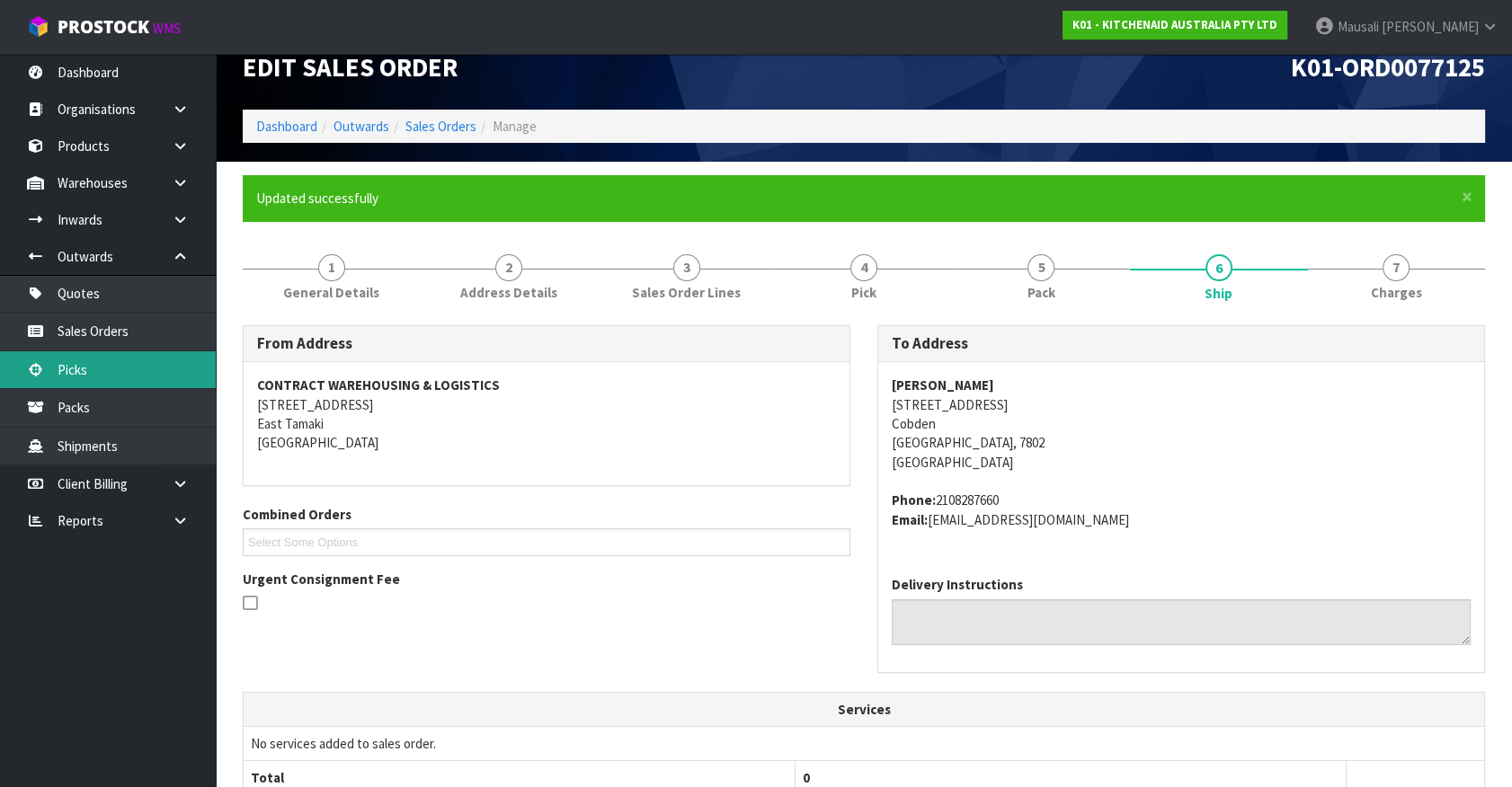 click on "Picks" at bounding box center (108, 369) 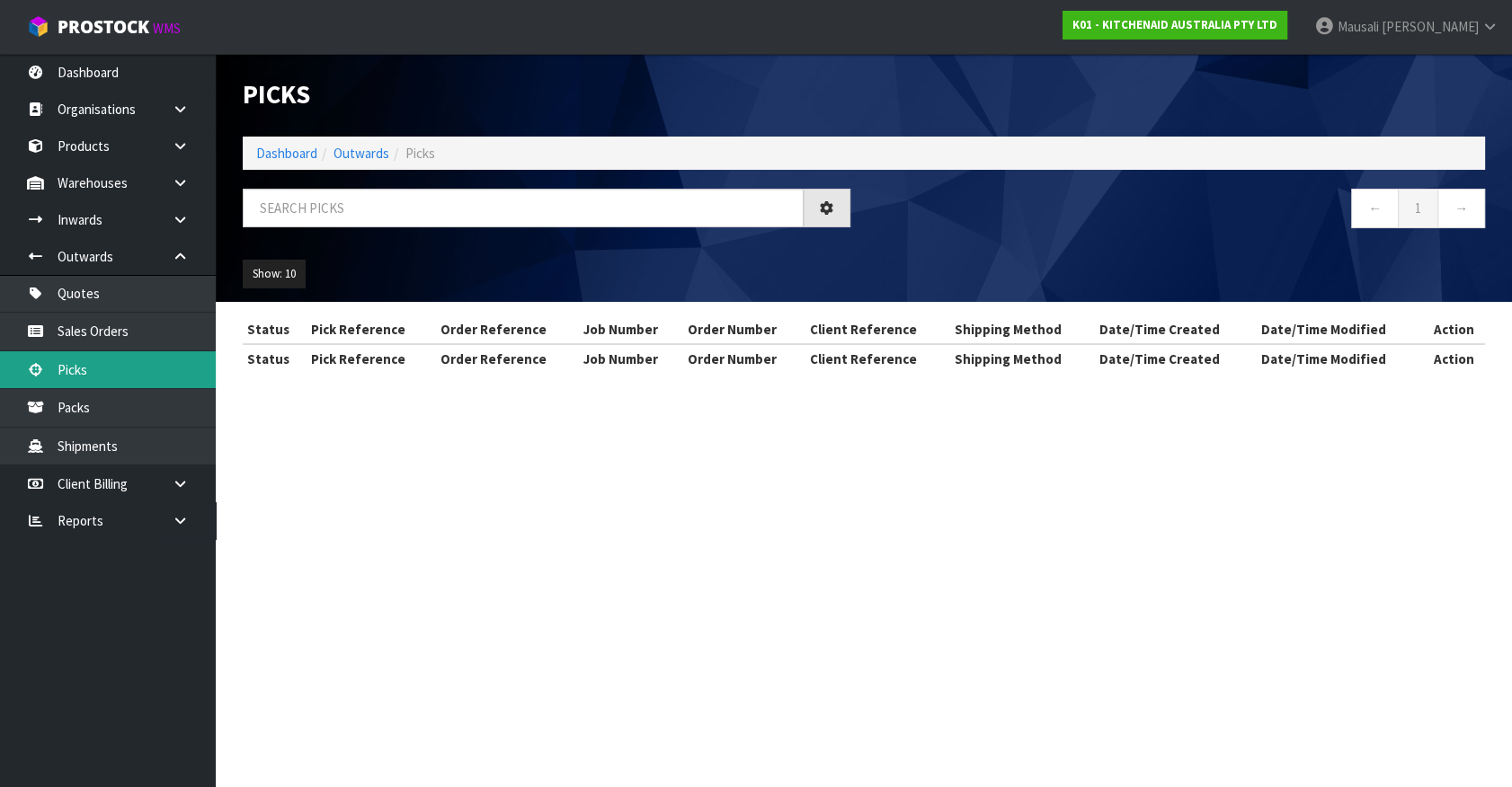 scroll, scrollTop: 0, scrollLeft: 0, axis: both 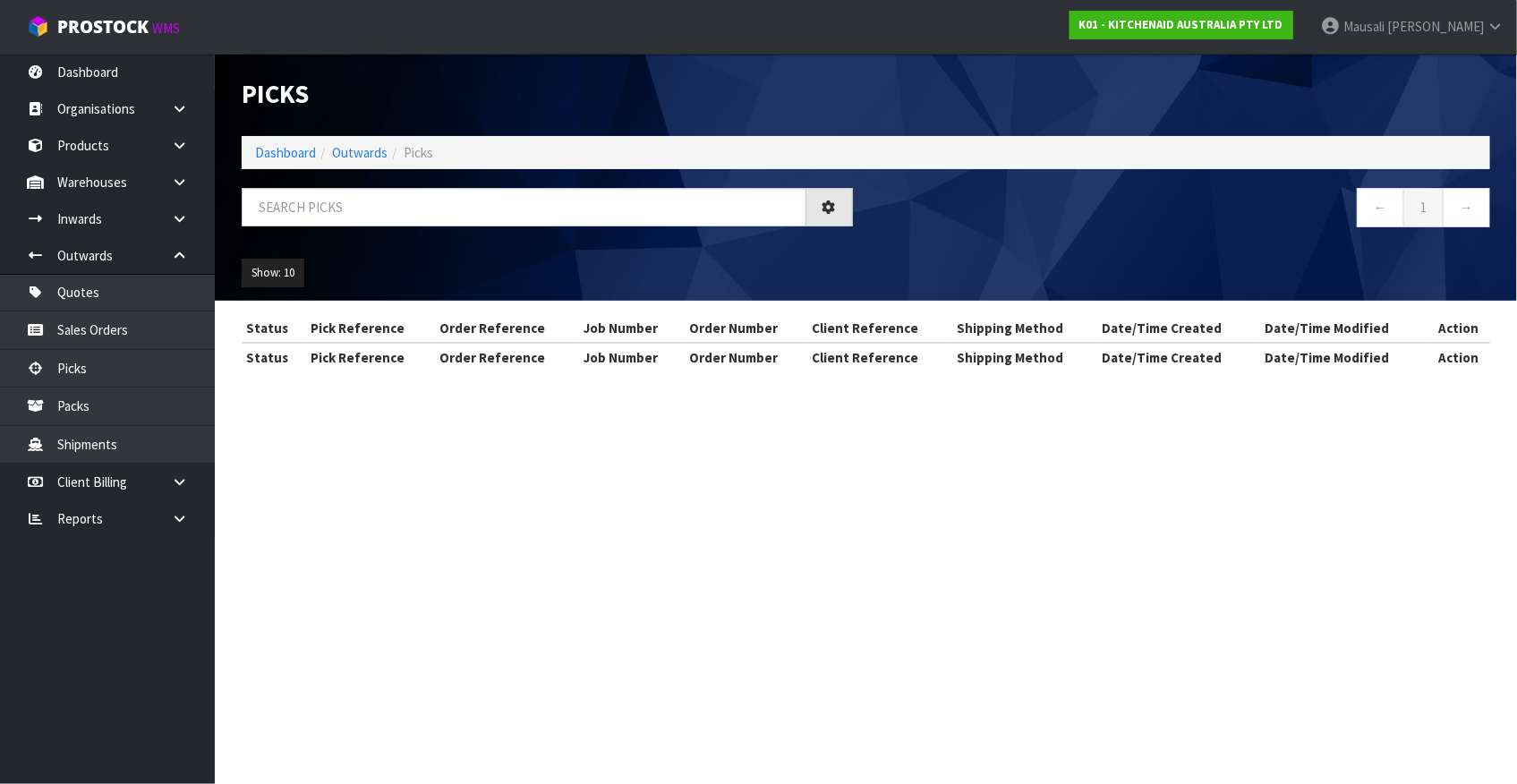 click on "Picks
Dashboard Outwards Picks
←
1
→
Show: 10
5
10
25
50" at bounding box center (865, 177) 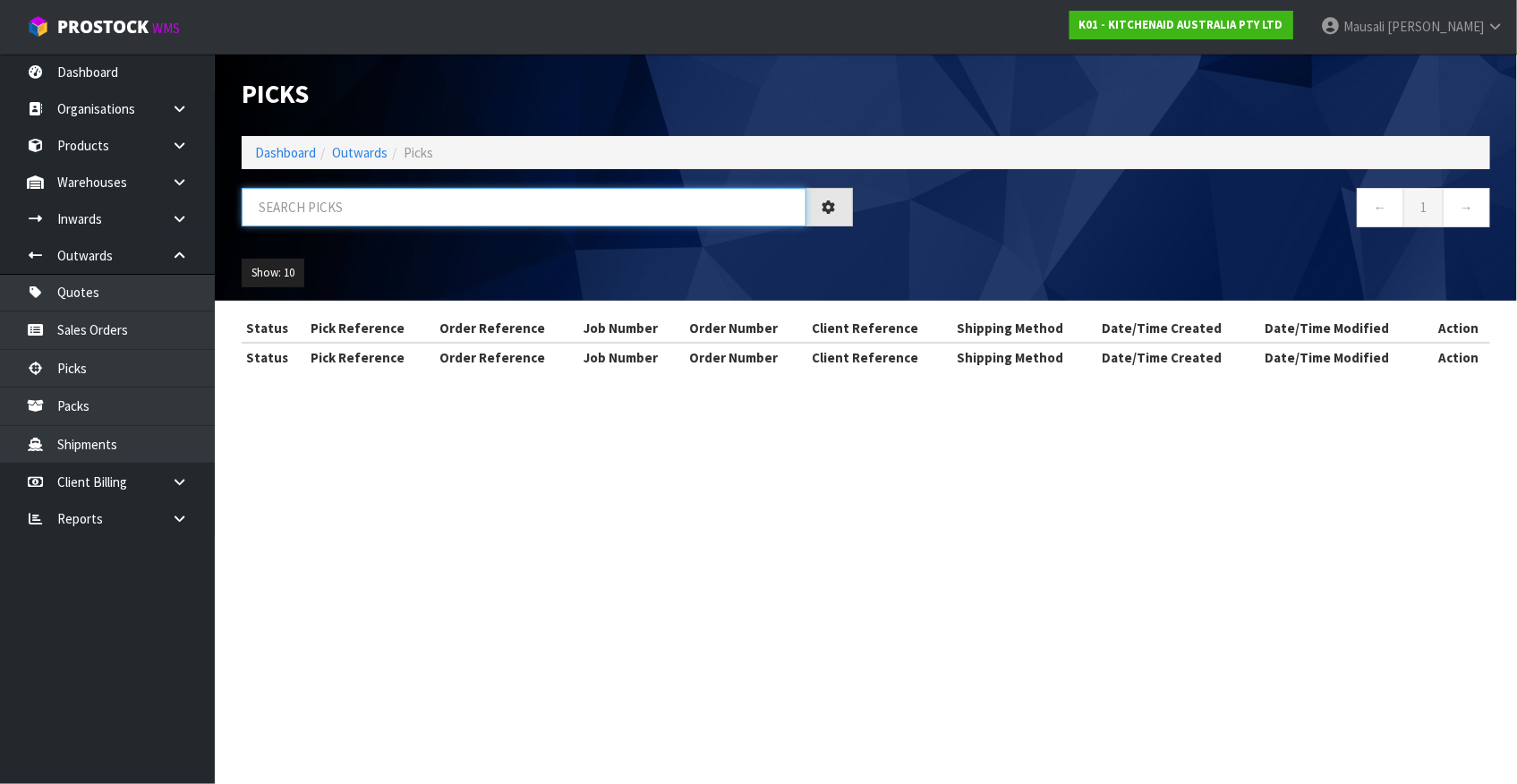 click at bounding box center [524, 207] 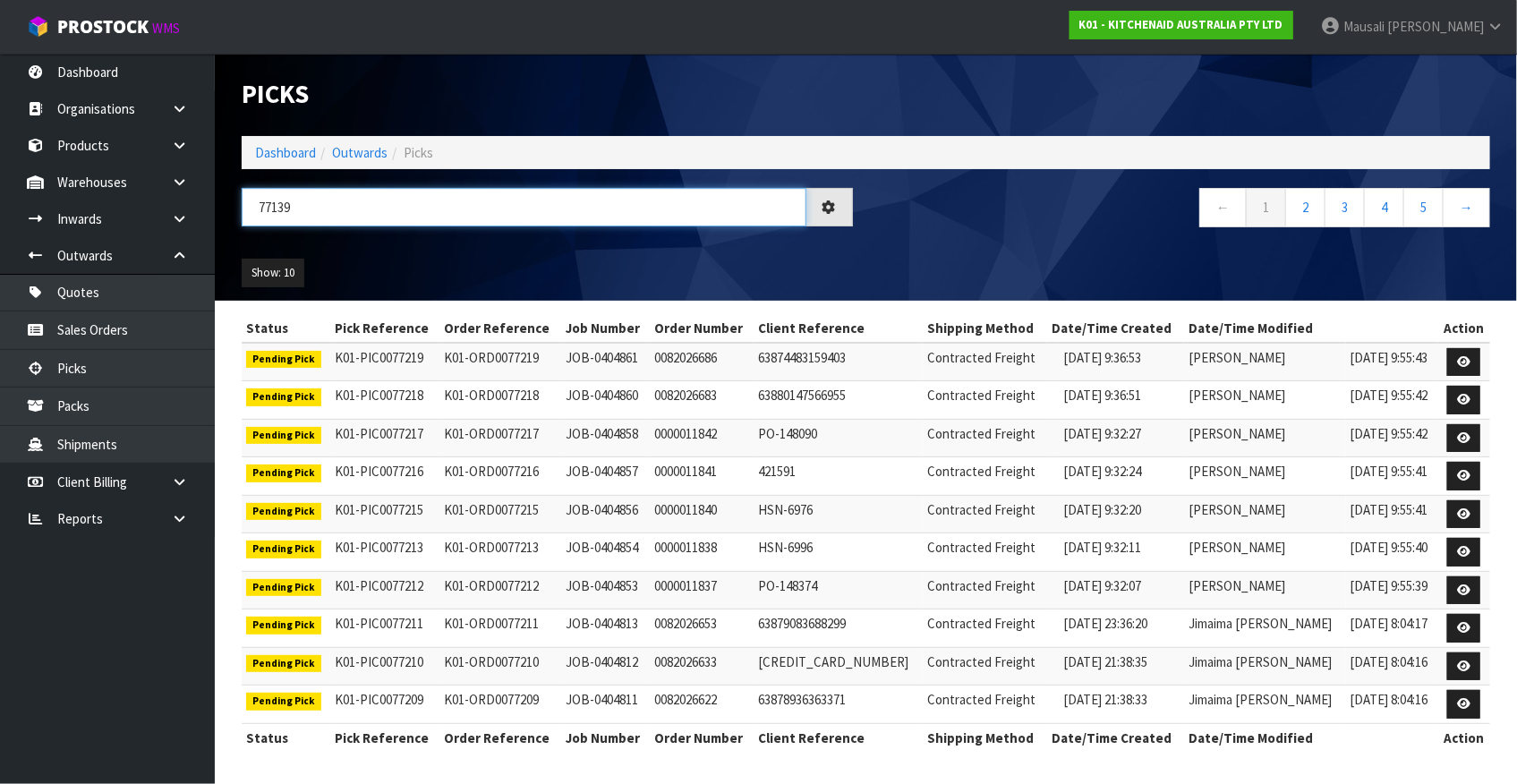 type on "77139" 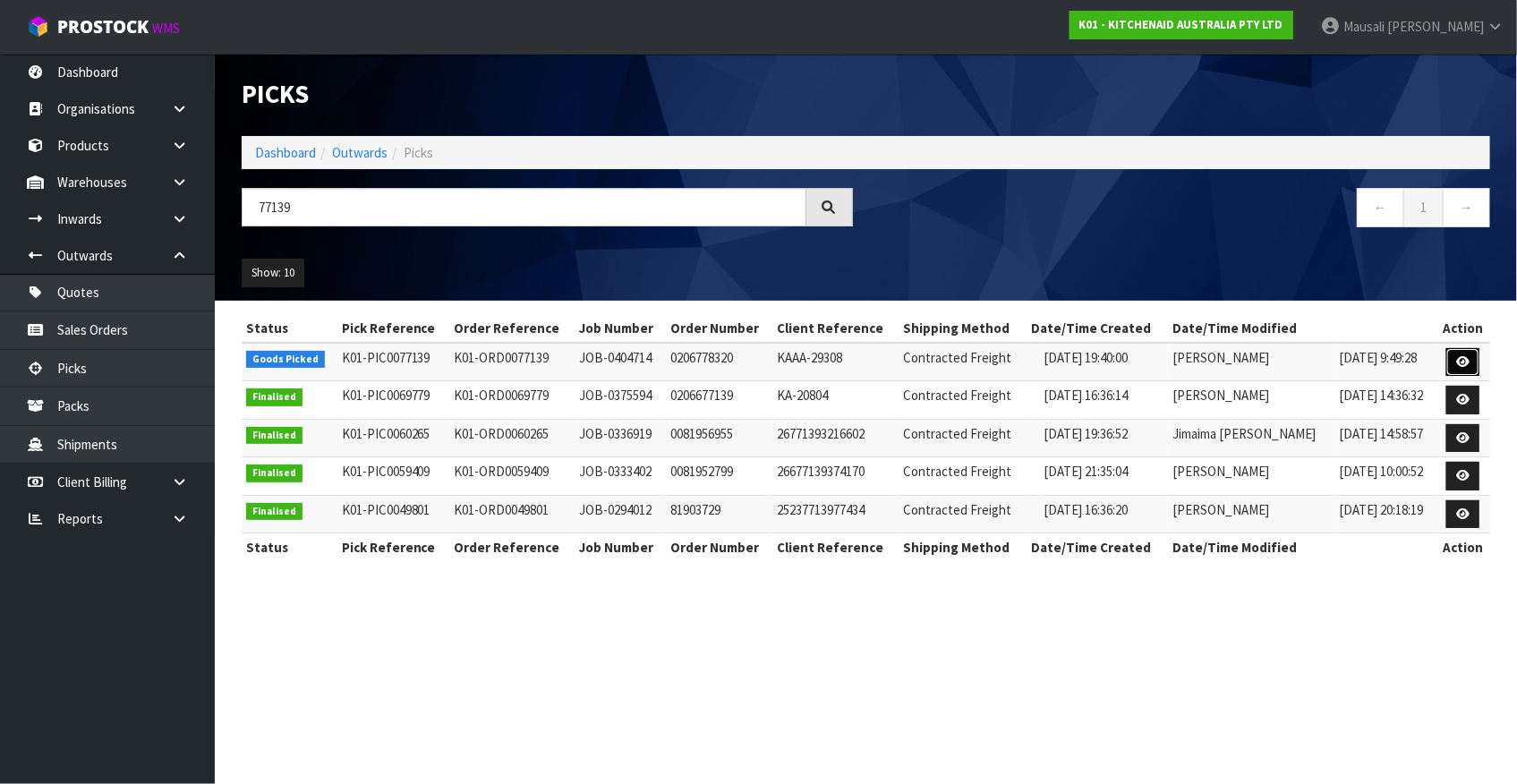 click at bounding box center (1462, 362) 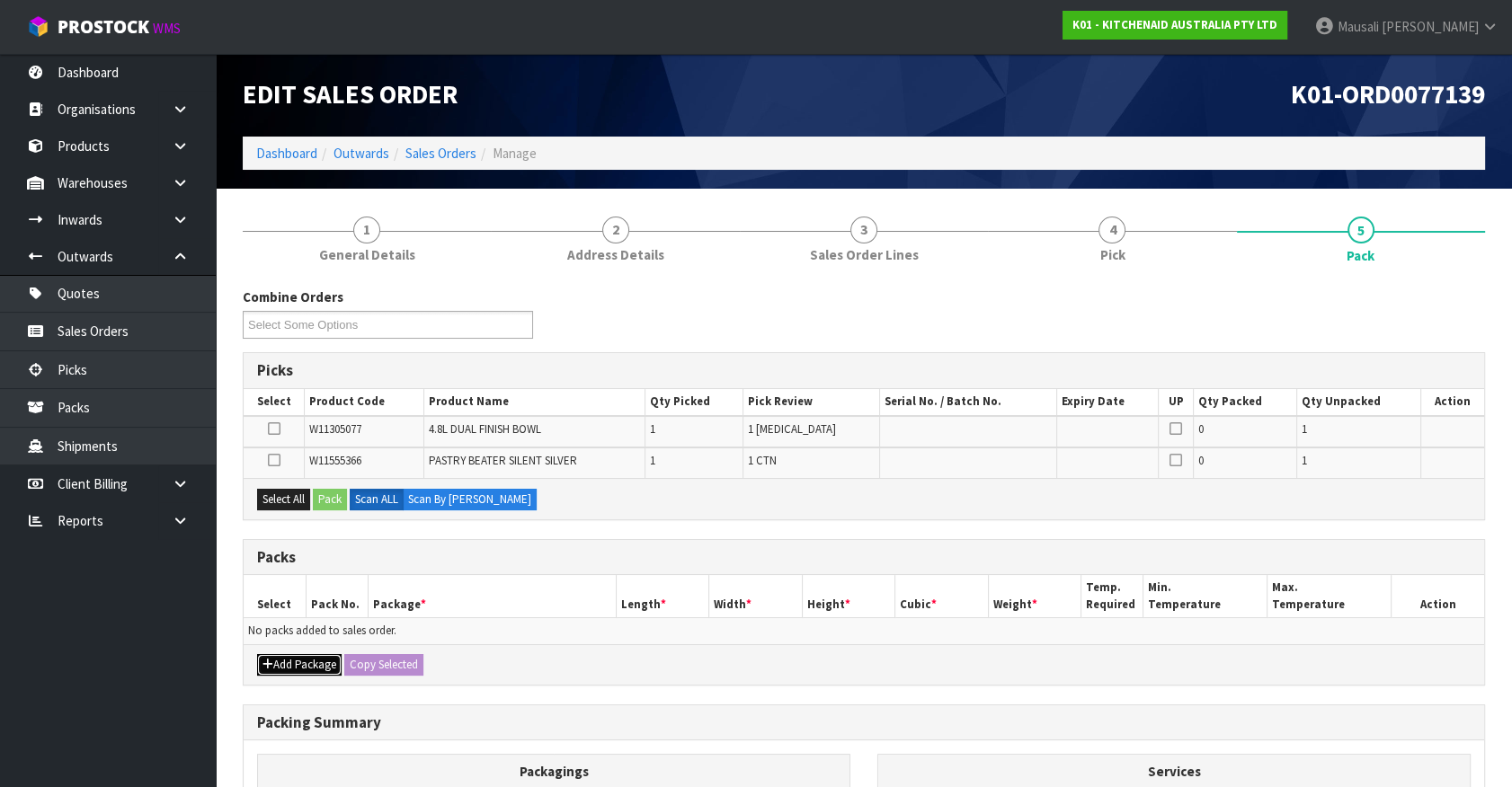 click on "Add Package" at bounding box center [299, 665] 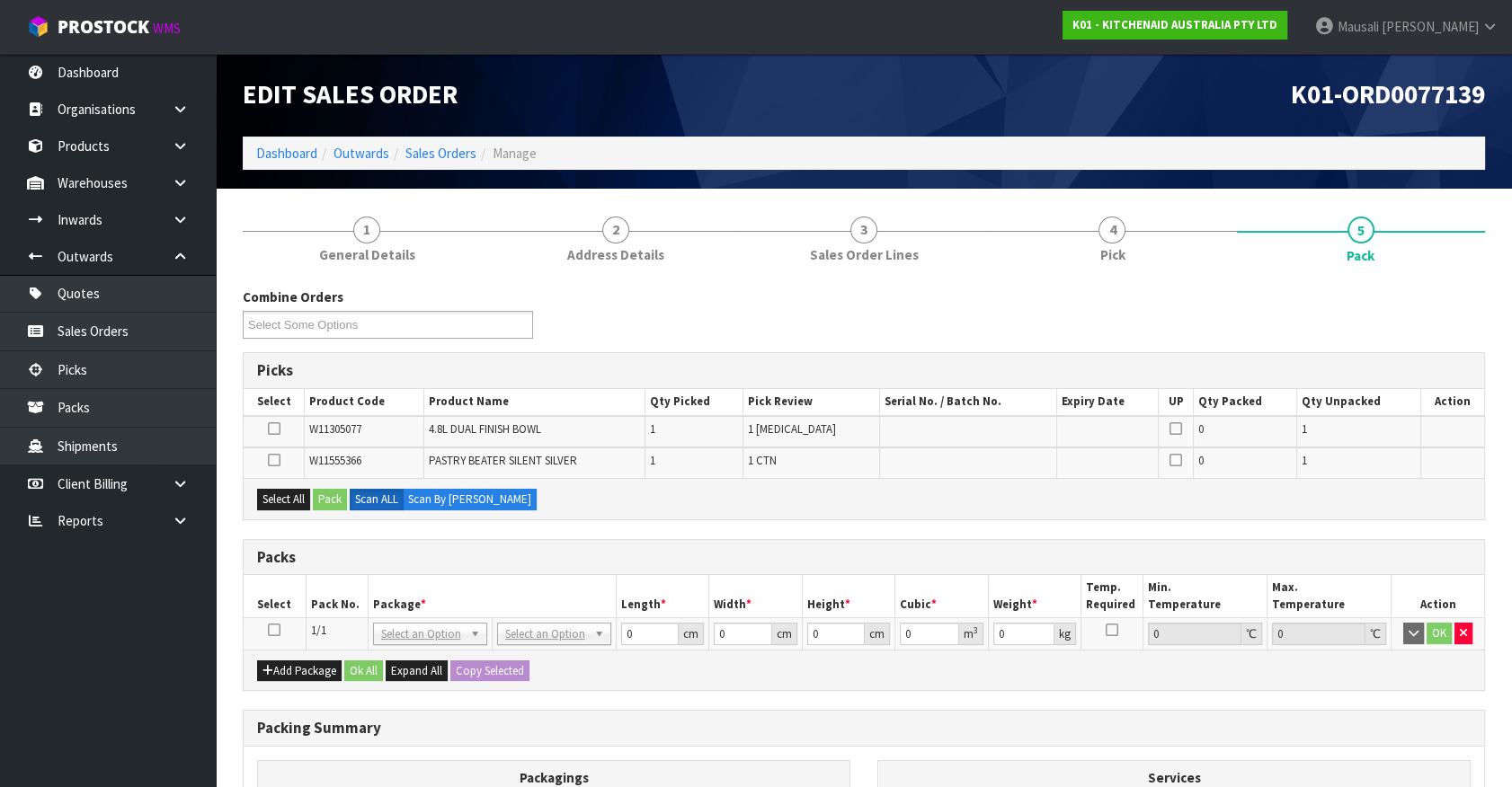 drag, startPoint x: 276, startPoint y: 623, endPoint x: 397, endPoint y: 600, distance: 123.16655 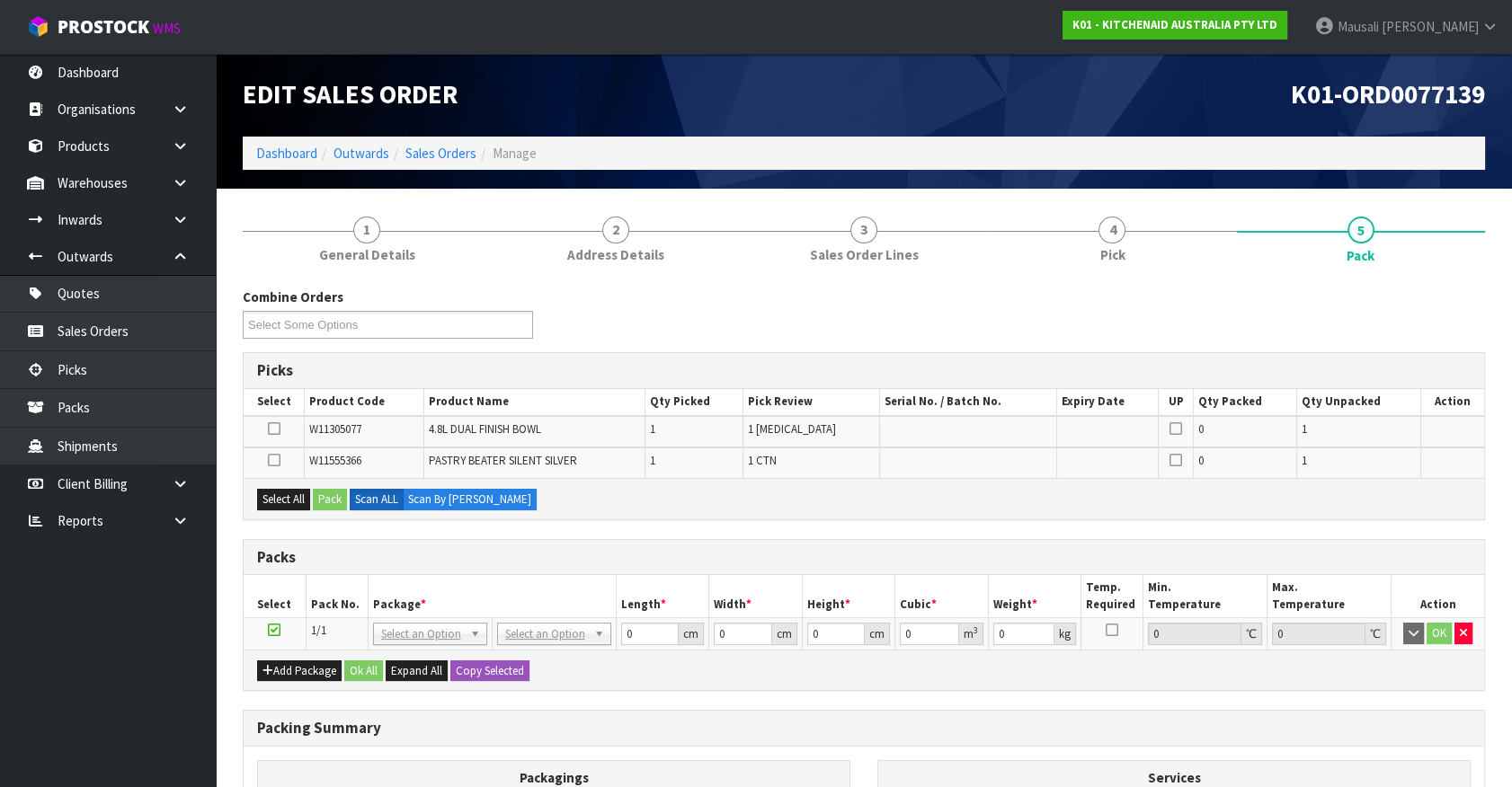 click on "Package  *" at bounding box center [492, 596] 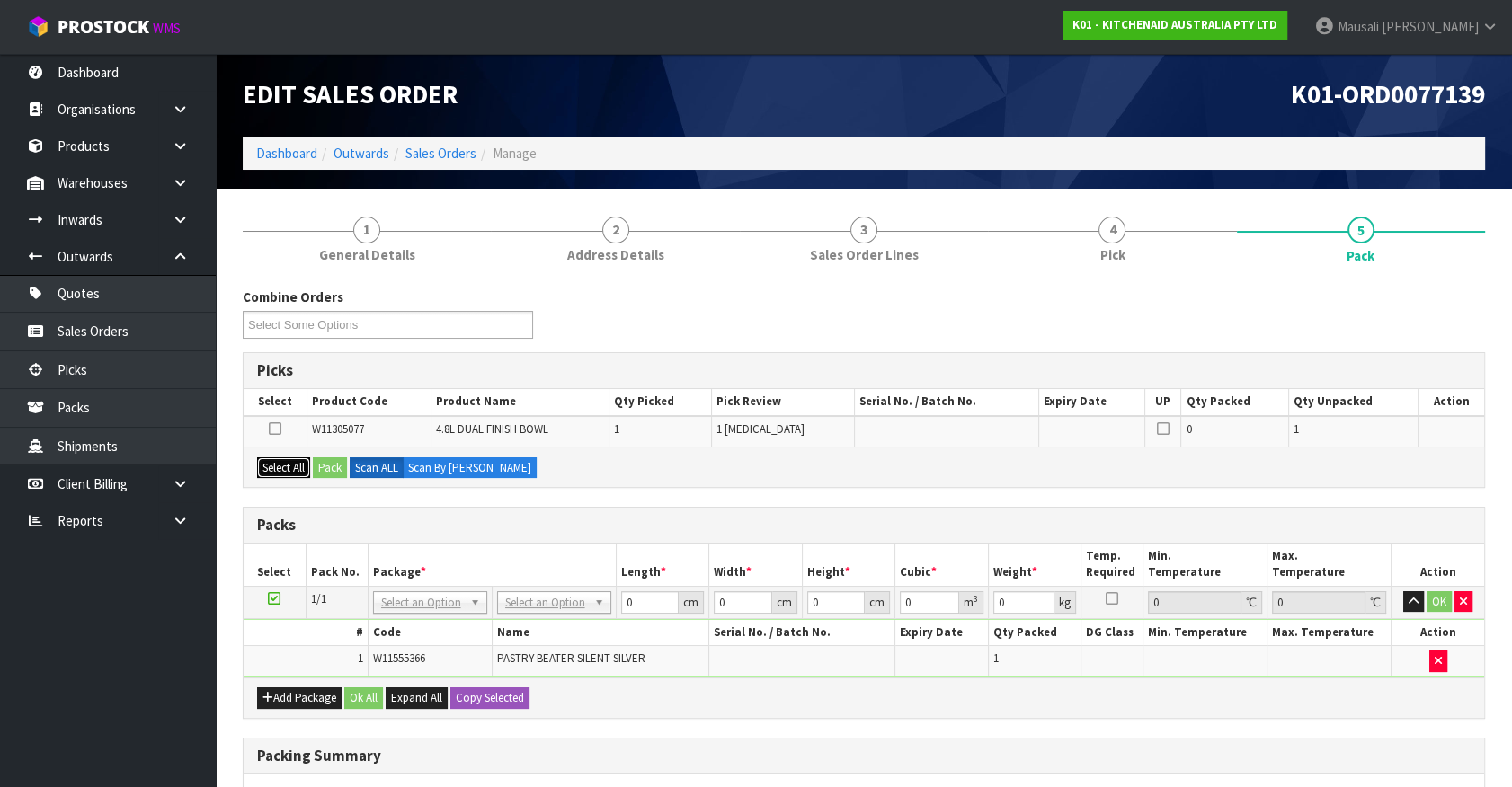 click on "Select All" at bounding box center [283, 468] 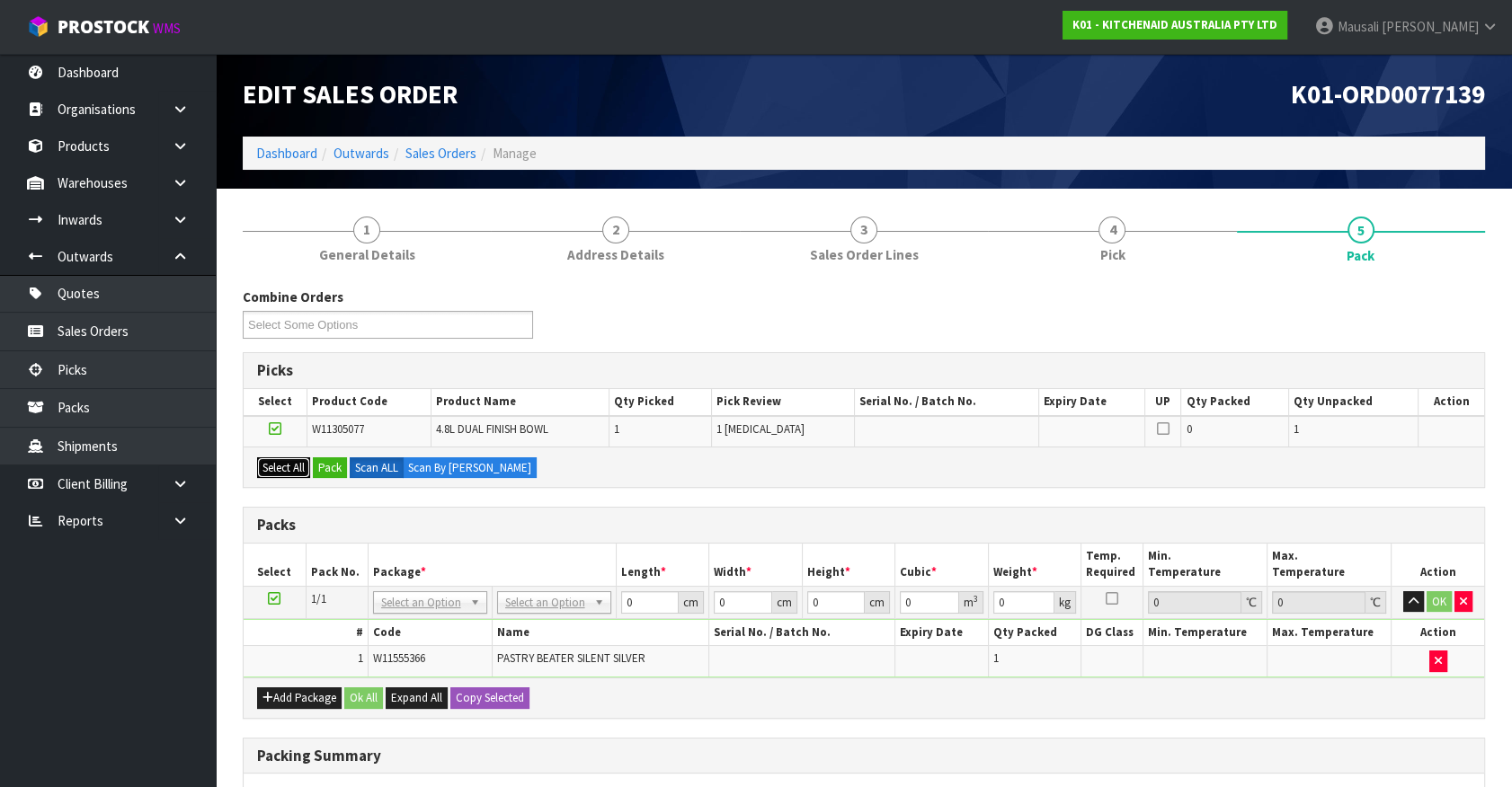 click on "Select All" at bounding box center (283, 468) 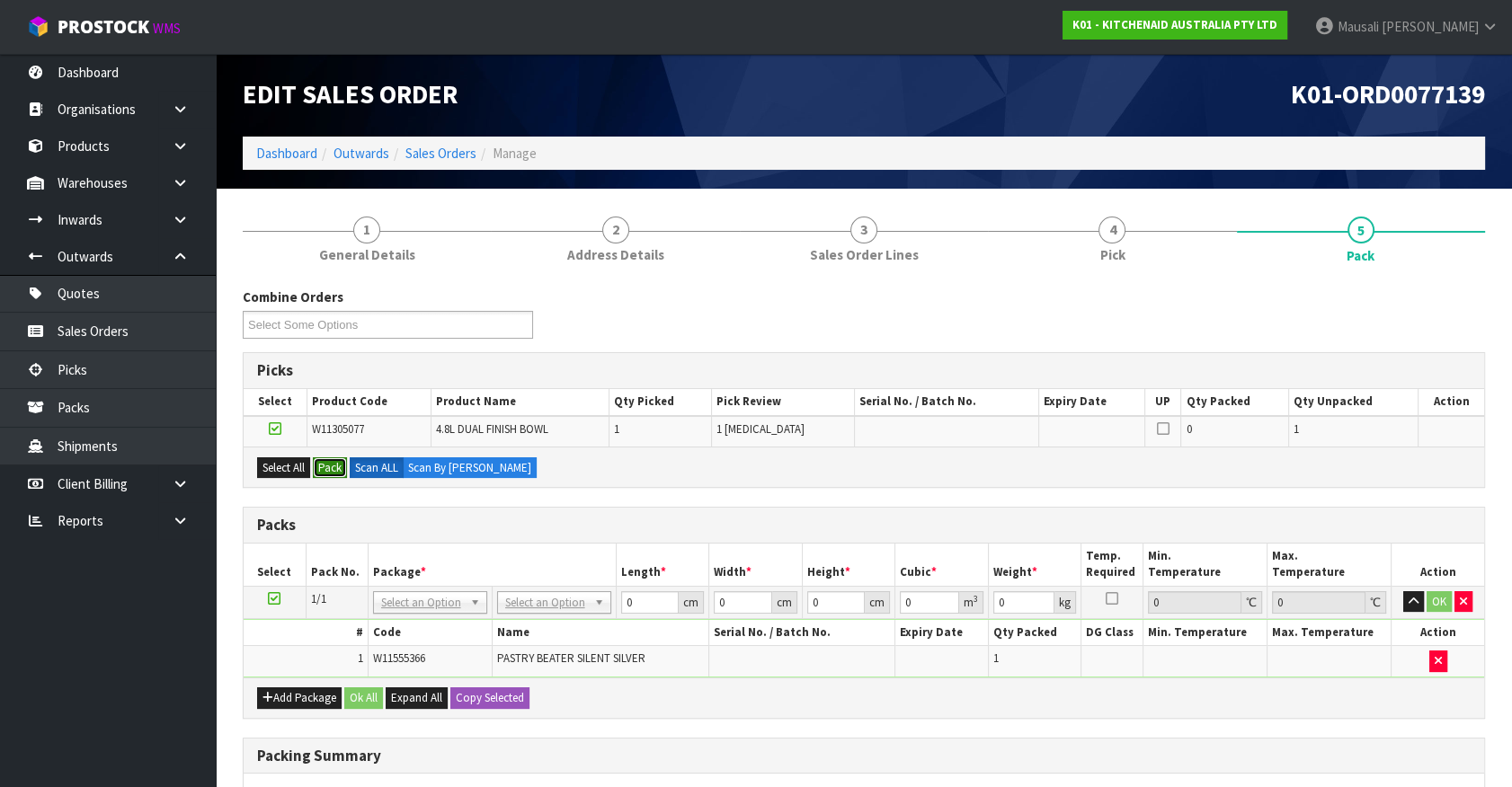 click on "Pack" at bounding box center [330, 468] 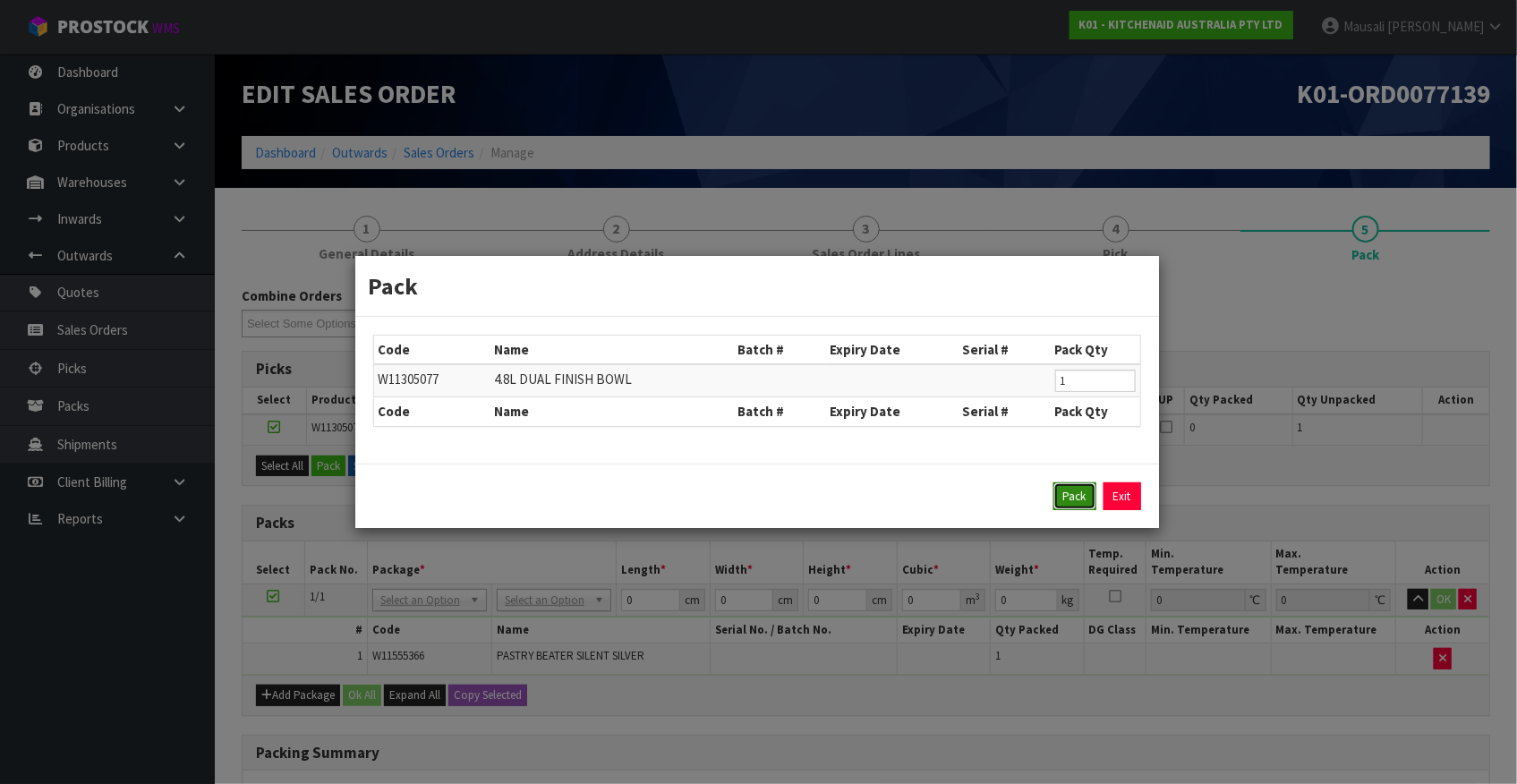 click on "Pack" at bounding box center (1075, 497) 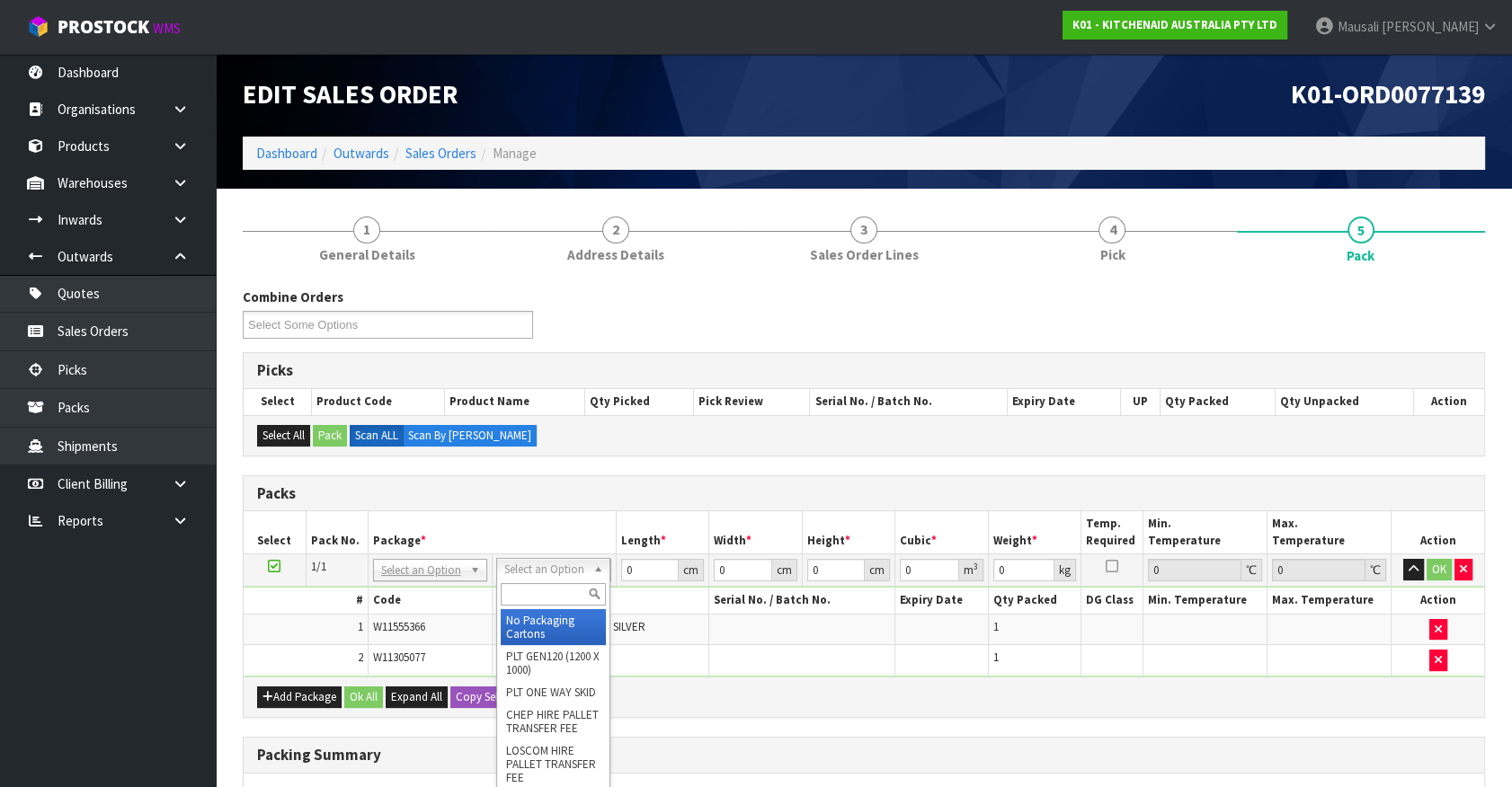 drag, startPoint x: 544, startPoint y: 571, endPoint x: 539, endPoint y: 620, distance: 49.254441 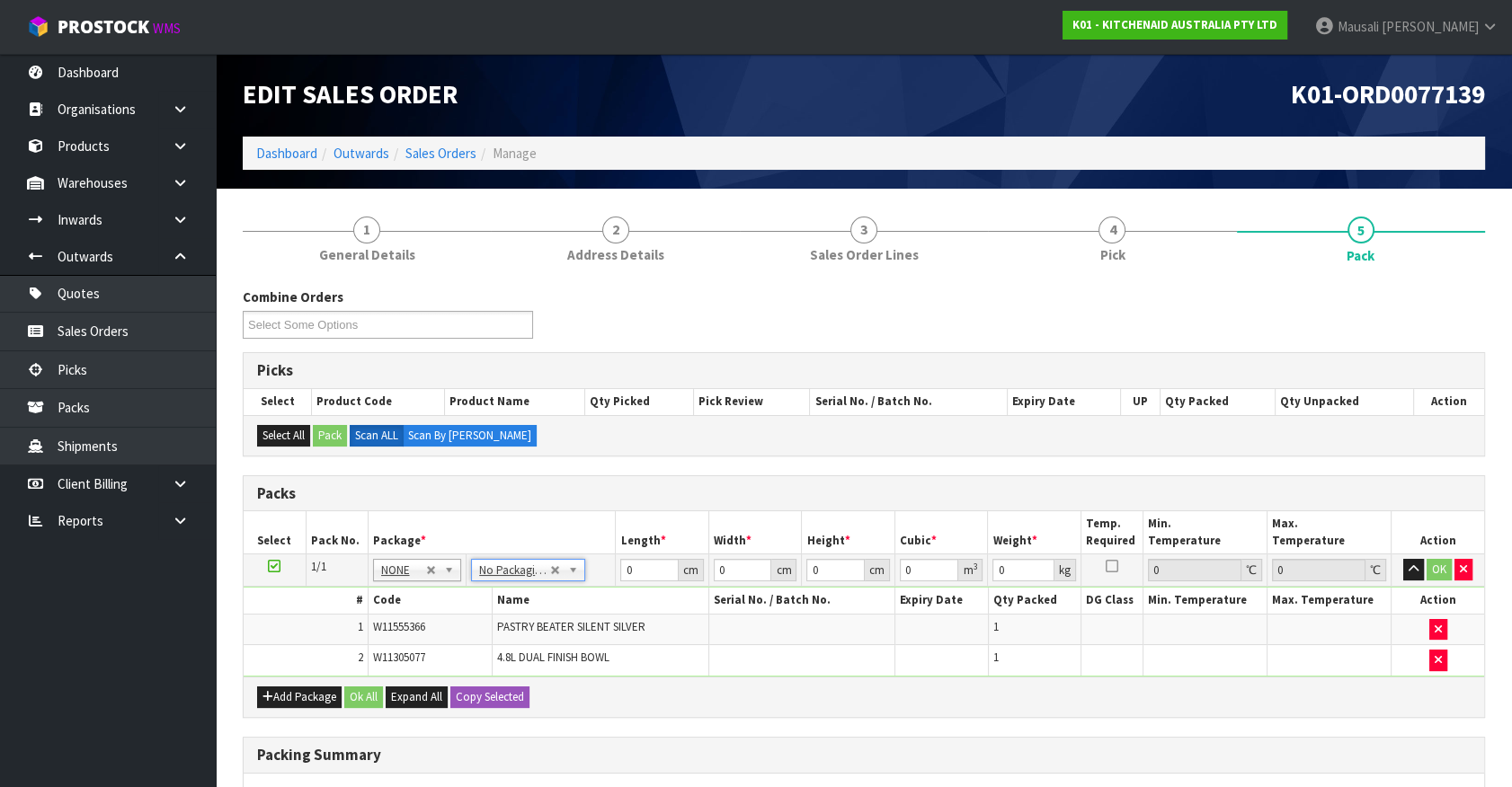 click on "Combine Orders
K01-ORD0077019 K01-ORD0077039 K01-ORD0077057 K01-ORD0077058 K01-ORD0077059 K01-ORD0077060 K01-ORD0077061 K01-ORD0077062 K01-ORD0077063 K01-ORD0077064 K01-ORD0077065 K01-ORD0077066 K01-ORD0077068 K01-ORD0077069 K01-ORD0077070 K01-ORD0077071 K01-ORD0077072 K01-ORD0077073 K01-ORD0077074 K01-ORD0077075 K01-ORD0077076 K01-ORD0077077 K01-ORD0077078 K01-ORD0077079 K01-ORD0077080 K01-ORD0077081 K01-ORD0077082 K01-ORD0077083 K01-ORD0077084 K01-ORD0077085 K01-ORD0077086 K01-ORD0077087 K01-ORD0077088 K01-ORD0077089 K01-ORD0077090 K01-ORD0077091 K01-ORD0077092 K01-ORD0077093 K01-ORD0077094 K01-ORD0077095 K01-ORD0077096 K01-ORD0077097 K01-ORD0077098 K01-ORD0077099 K01-ORD0077100 K01-ORD0077101 K01-ORD0077102 K01-ORD0077103 K01-ORD0077104 K01-ORD0077105 K01-ORD0077106 K01-ORD0077107 K01-ORD0077108 K01-ORD0077109 K01-ORD0077110 K01-ORD0077112 K01-ORD0077113 K01-ORD0077114 K01-ORD0077115 K01-ORD0077116 K01-ORD0077117 K01-ORD0077118 K01-ORD0077119 K01-ORD0077120 K01-ORD0077121 K01-ORD0077122" at bounding box center [864, 667] 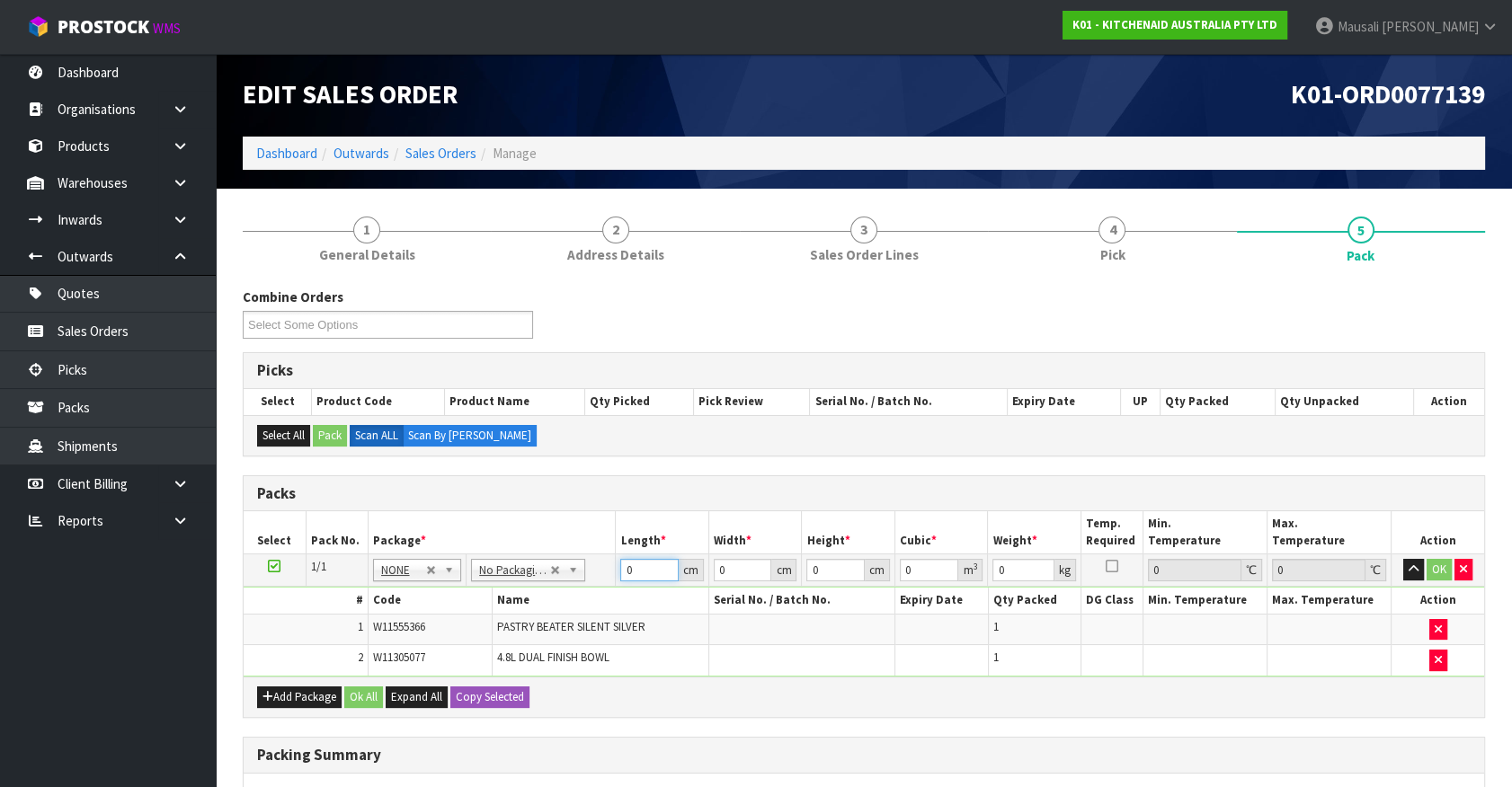 drag, startPoint x: 633, startPoint y: 569, endPoint x: 453, endPoint y: 664, distance: 203.5313 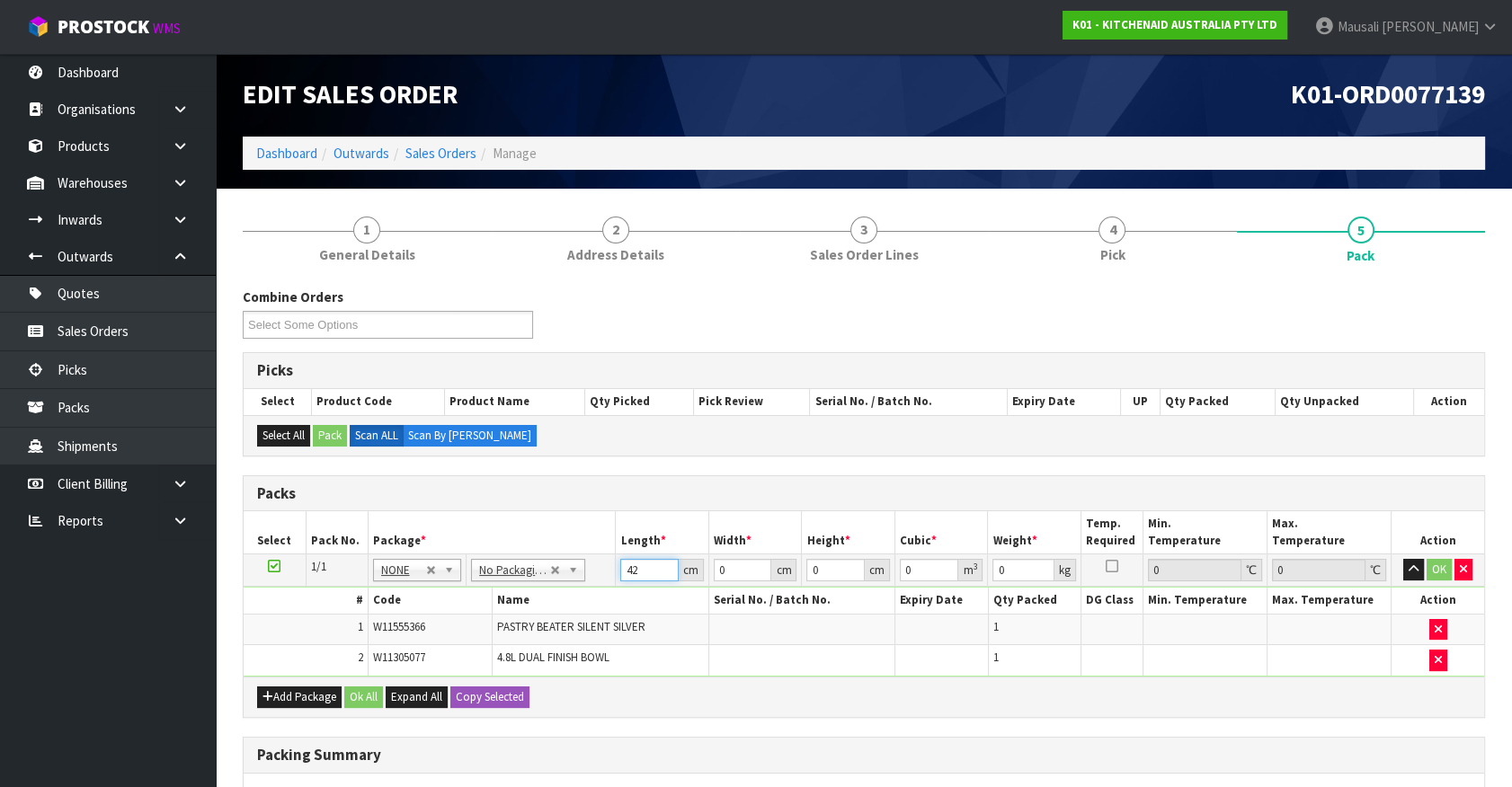 type on "42" 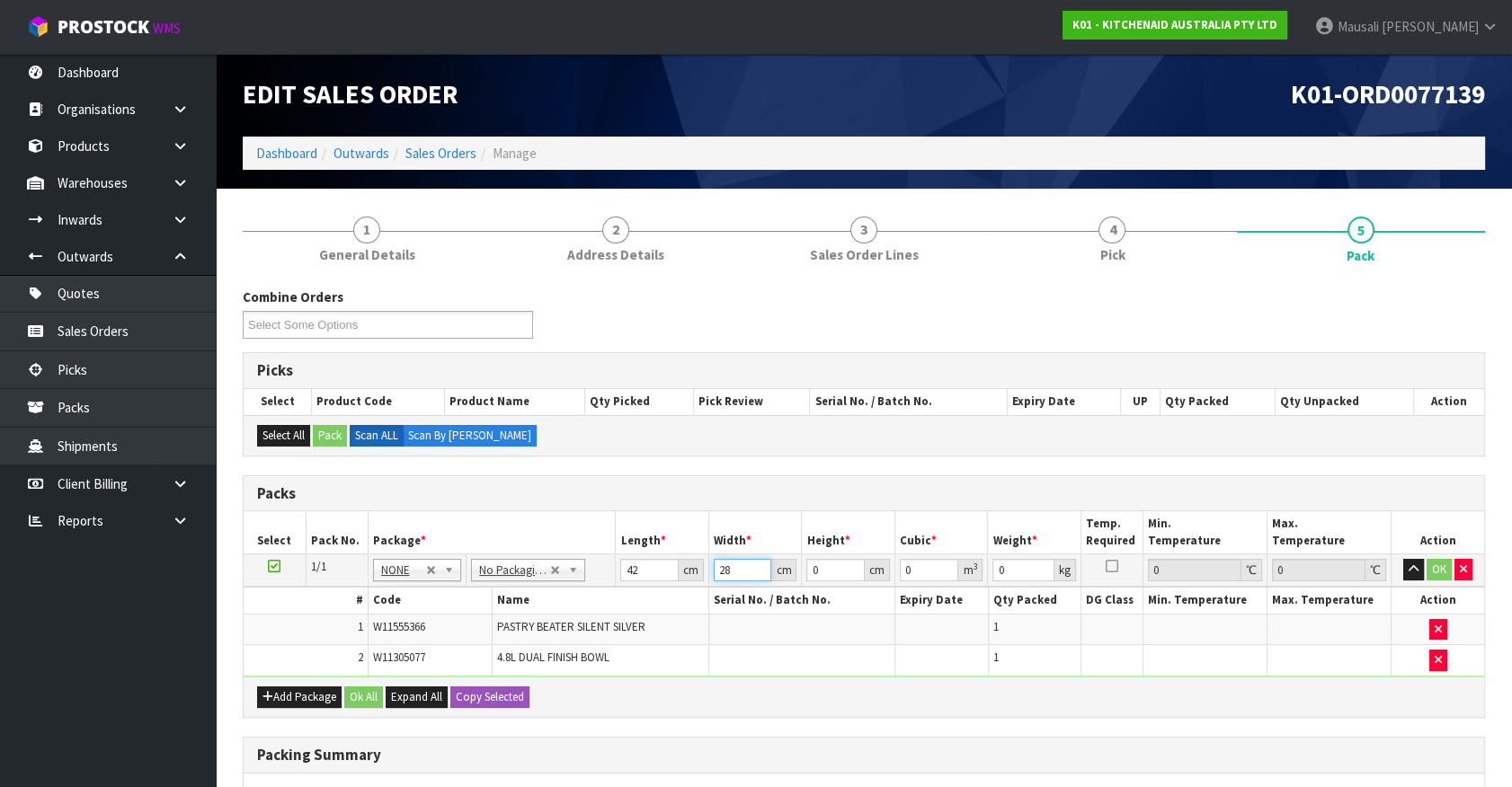 type on "28" 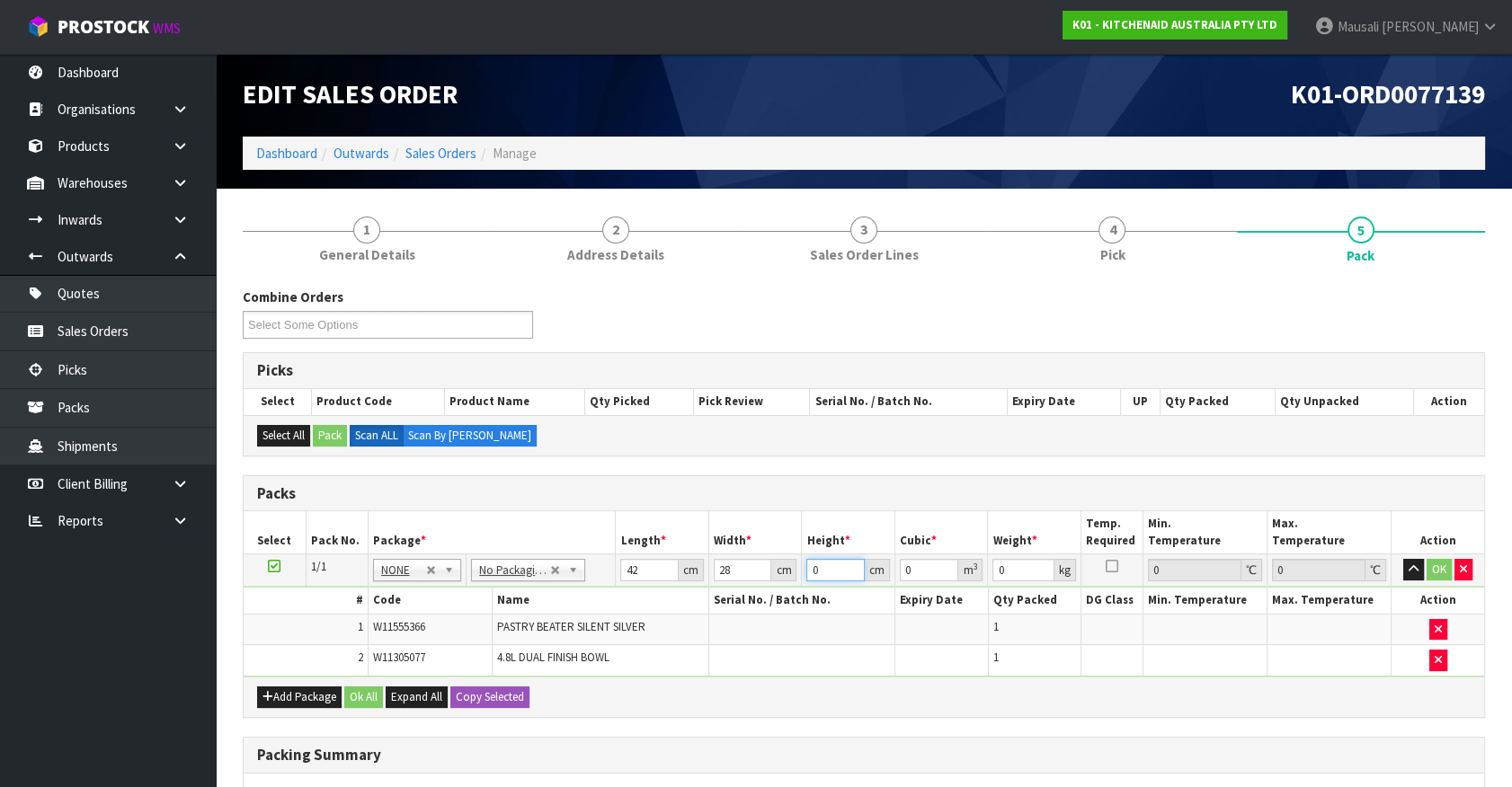 type on "2" 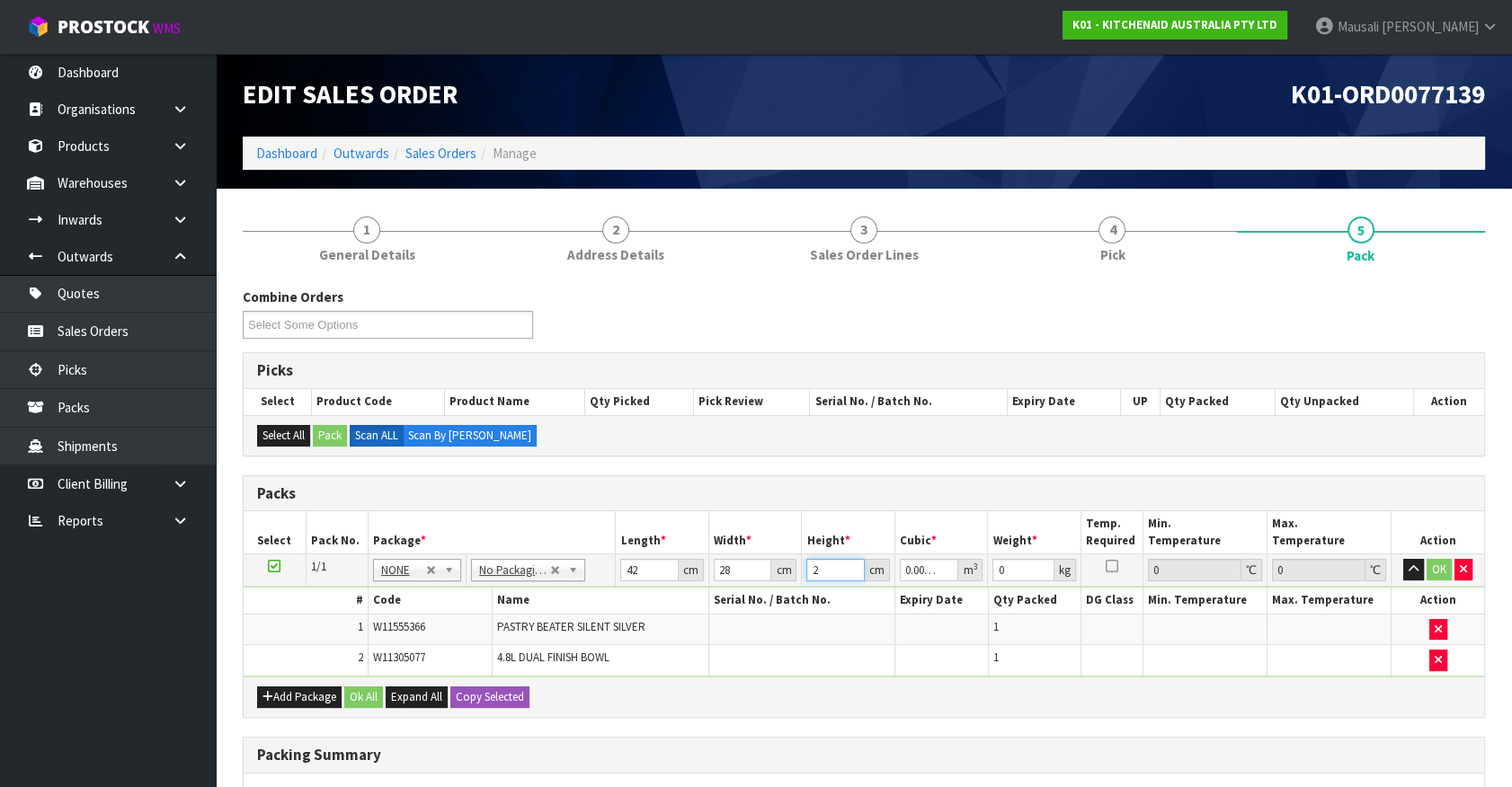 type on "23" 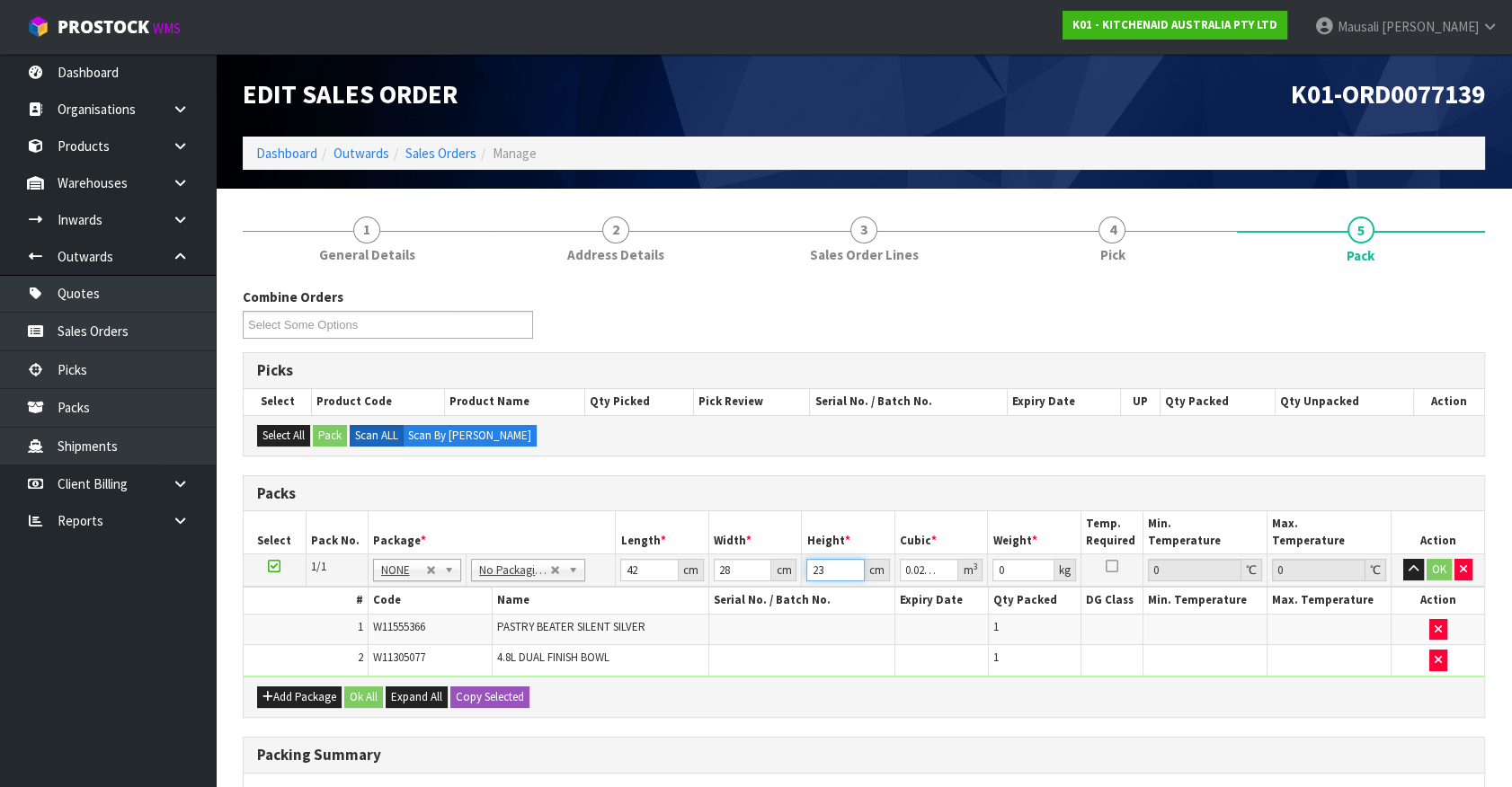 type on "23" 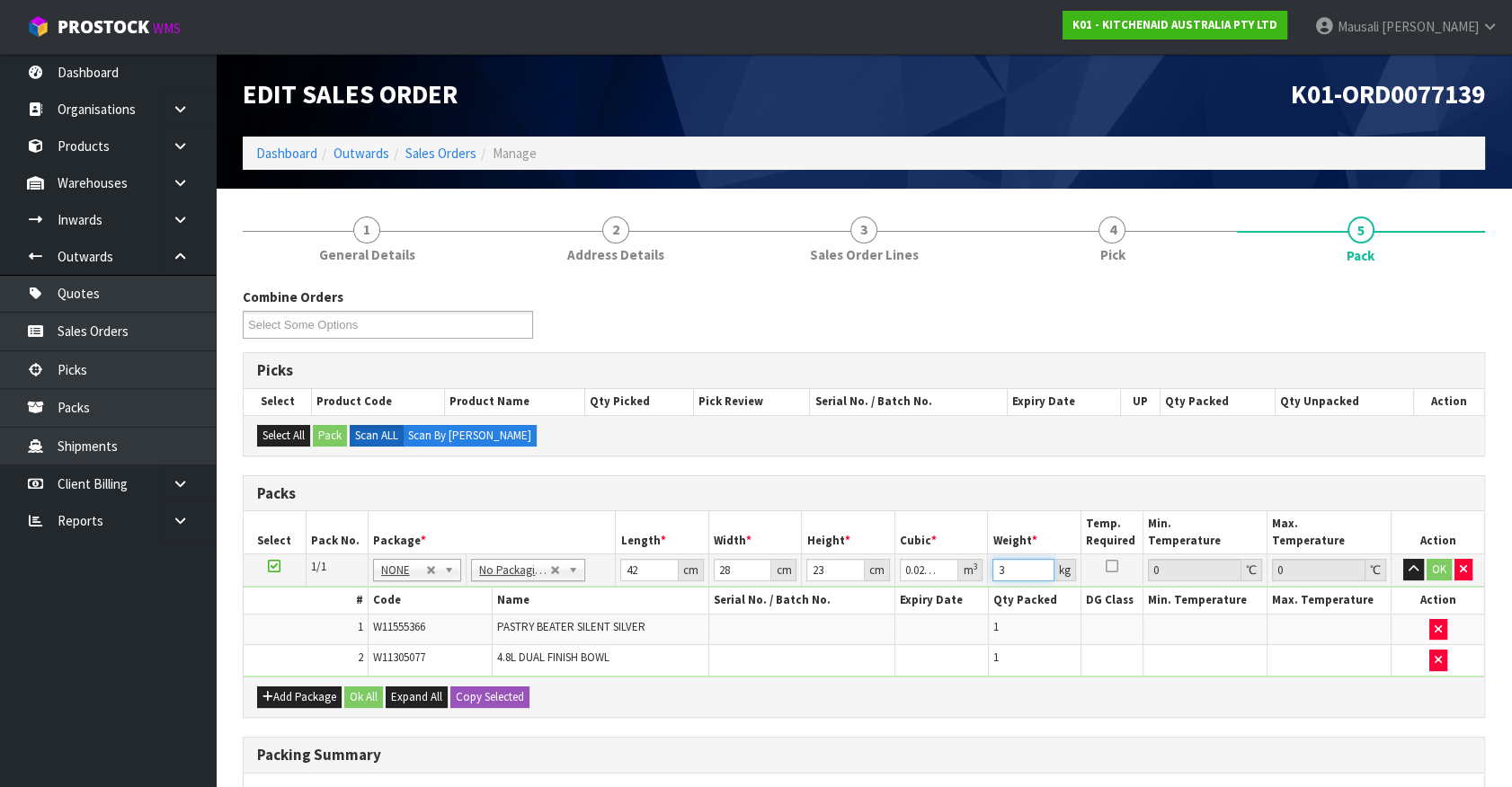type on "3" 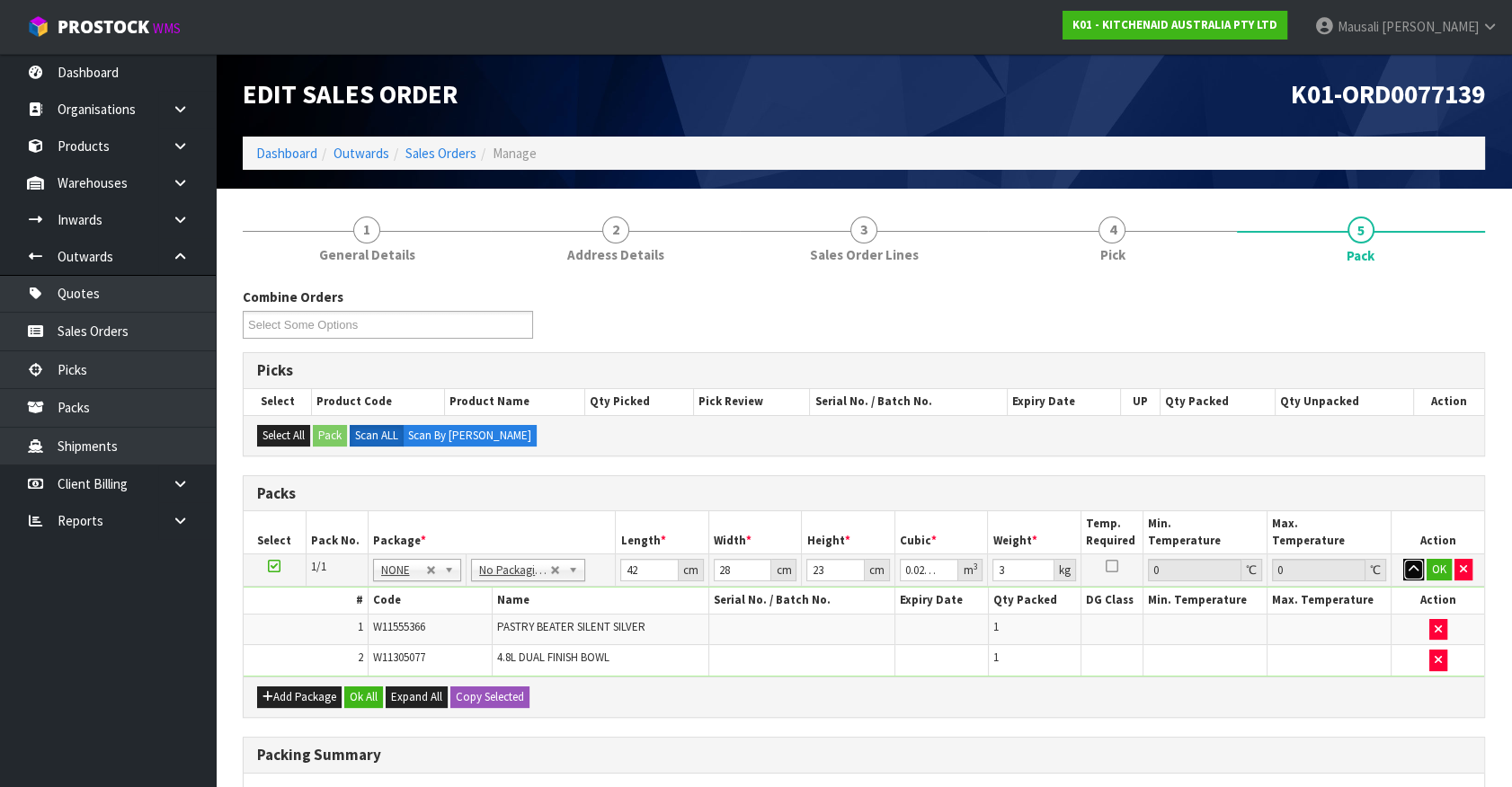 type 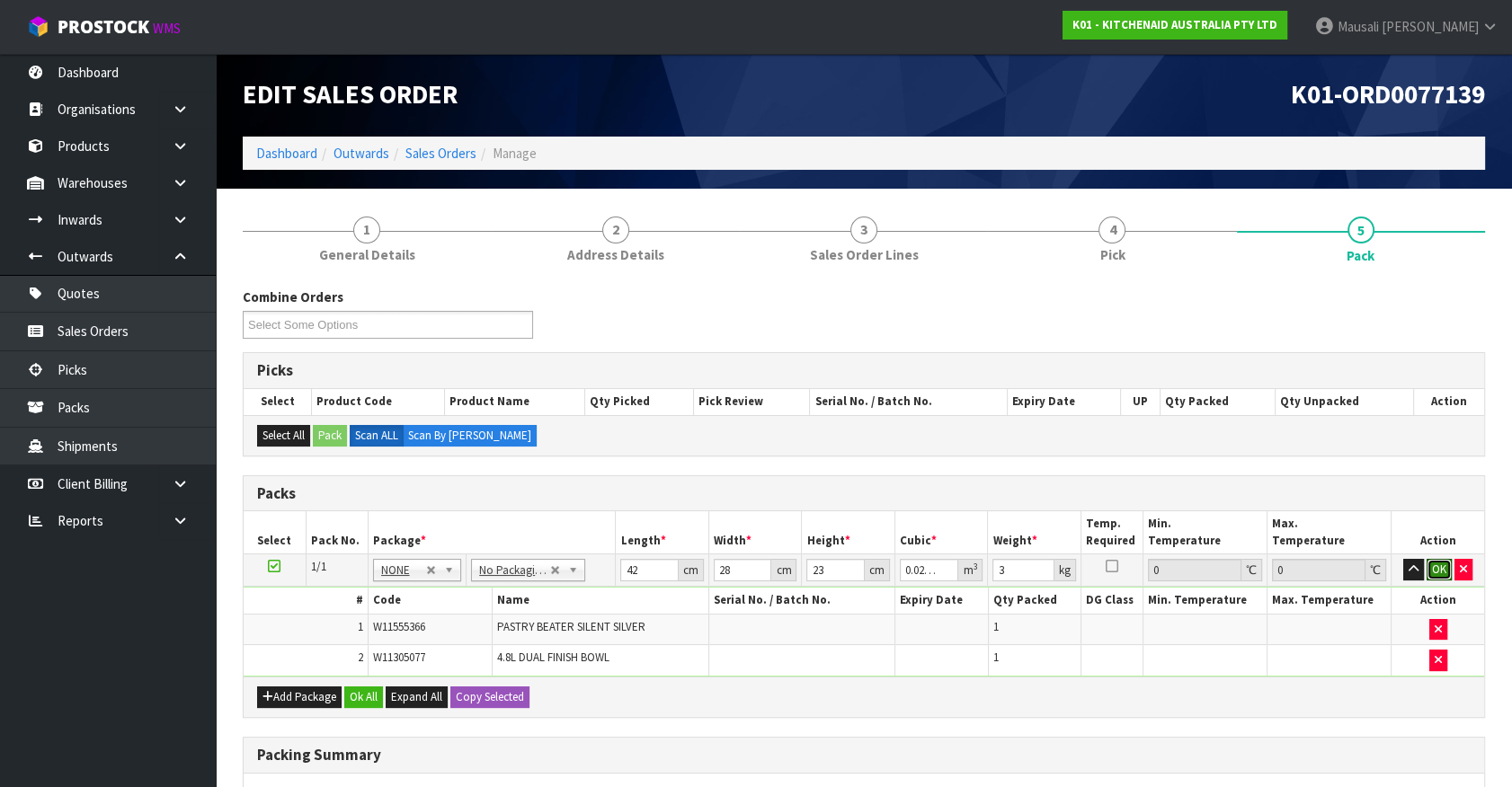 click on "OK" at bounding box center [1439, 570] 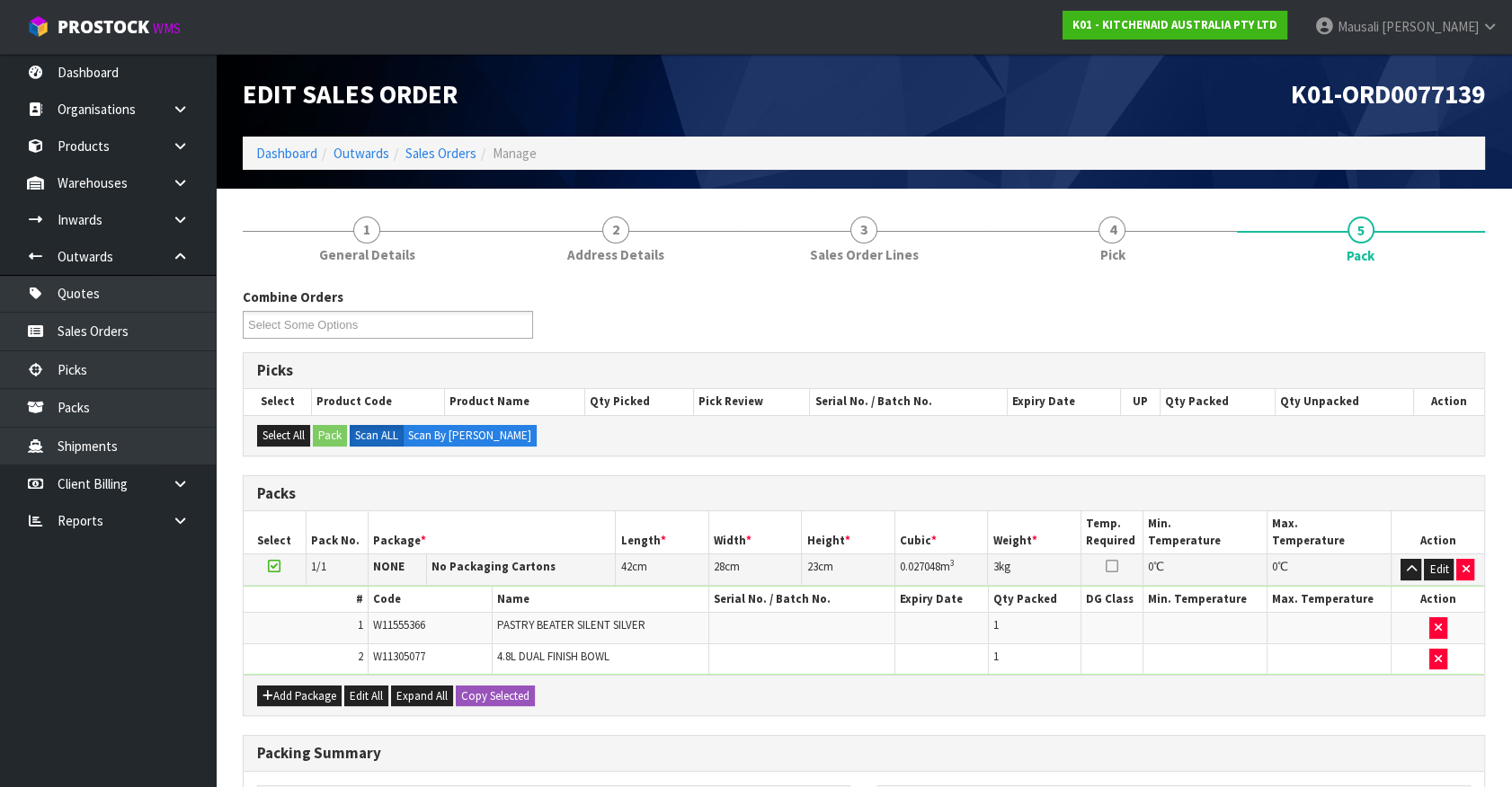 drag, startPoint x: 1002, startPoint y: 659, endPoint x: 946, endPoint y: 650, distance: 56.718604 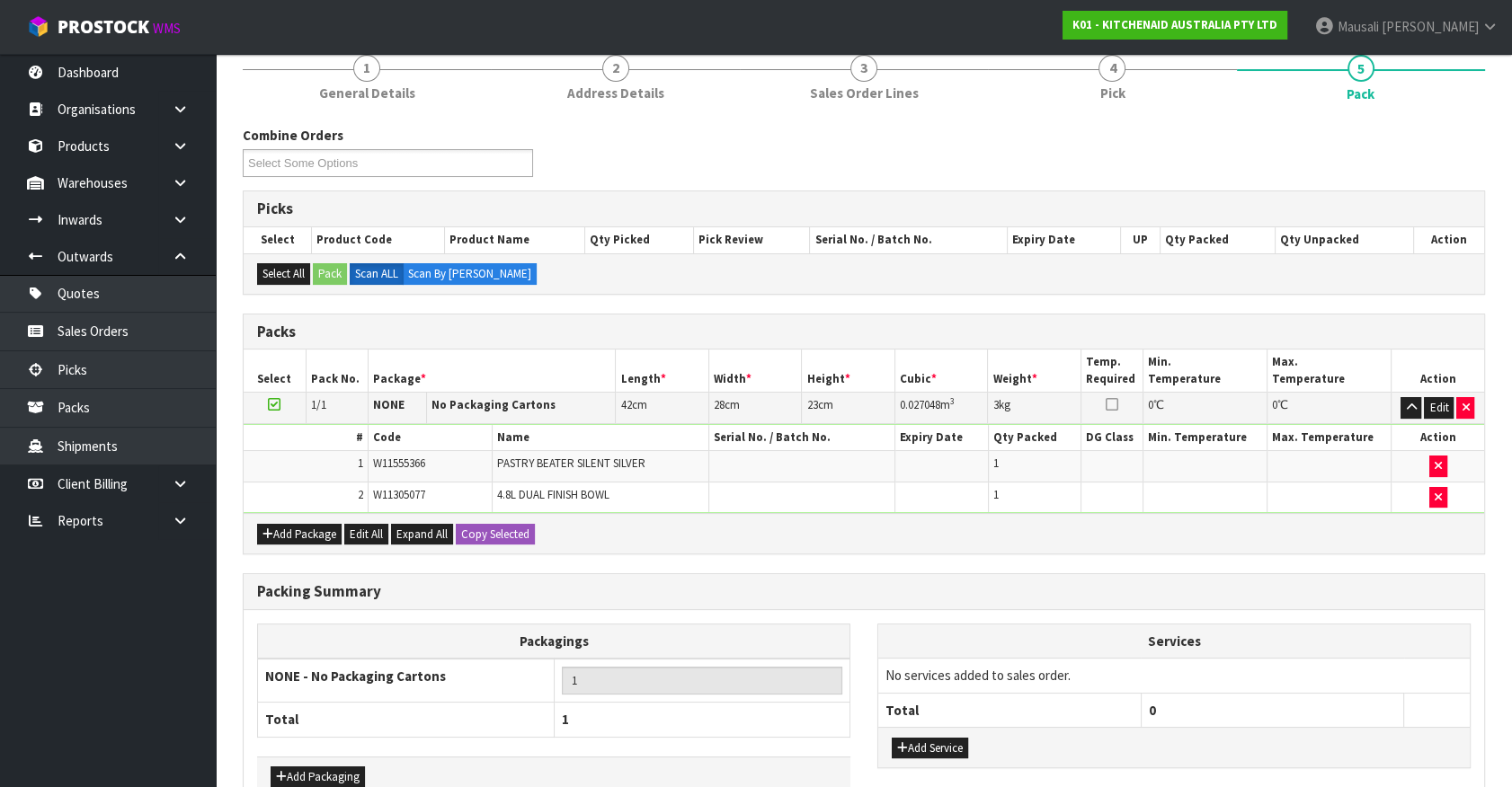 scroll, scrollTop: 265, scrollLeft: 0, axis: vertical 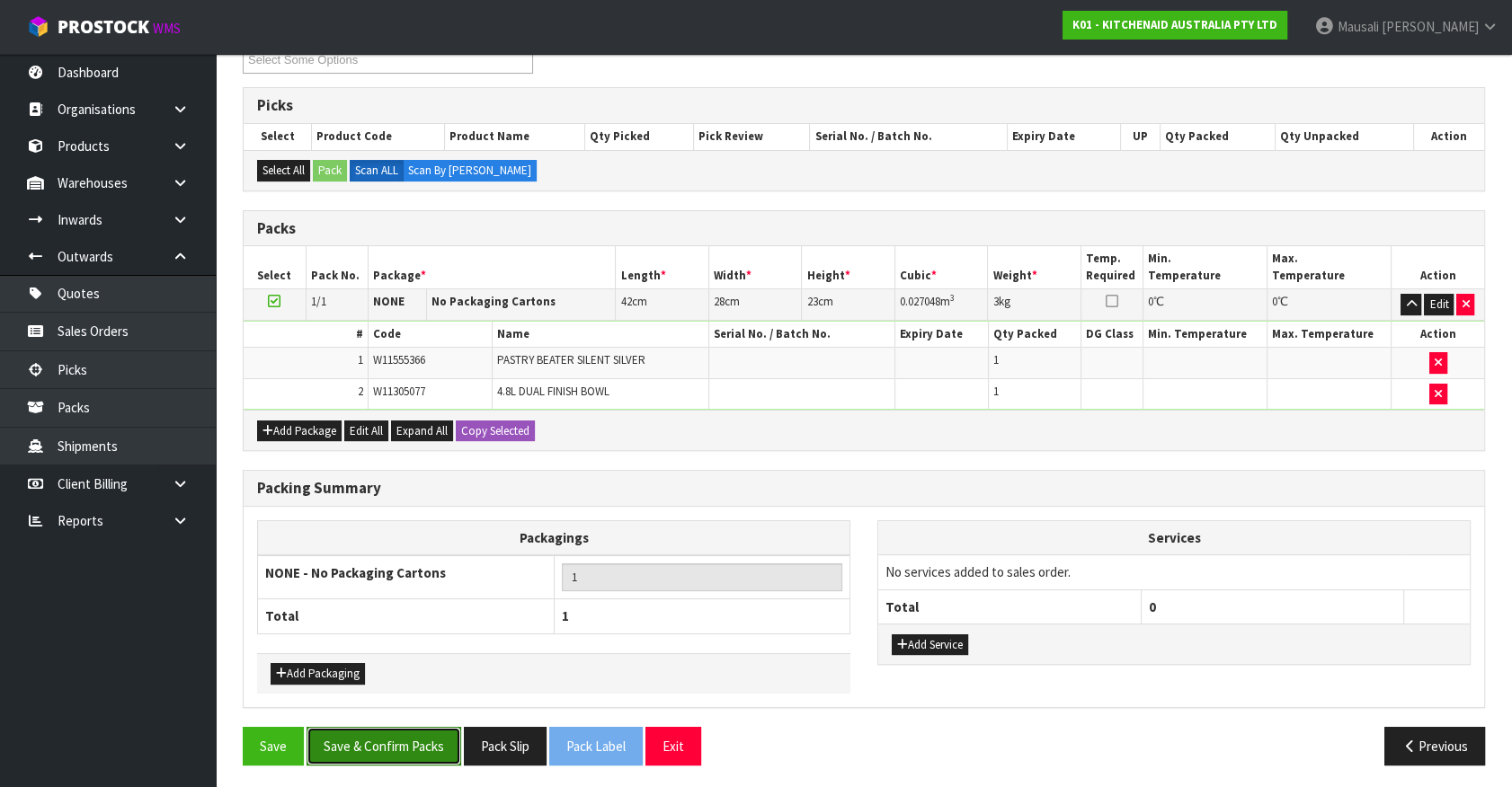 click on "Save & Confirm Packs" at bounding box center [384, 746] 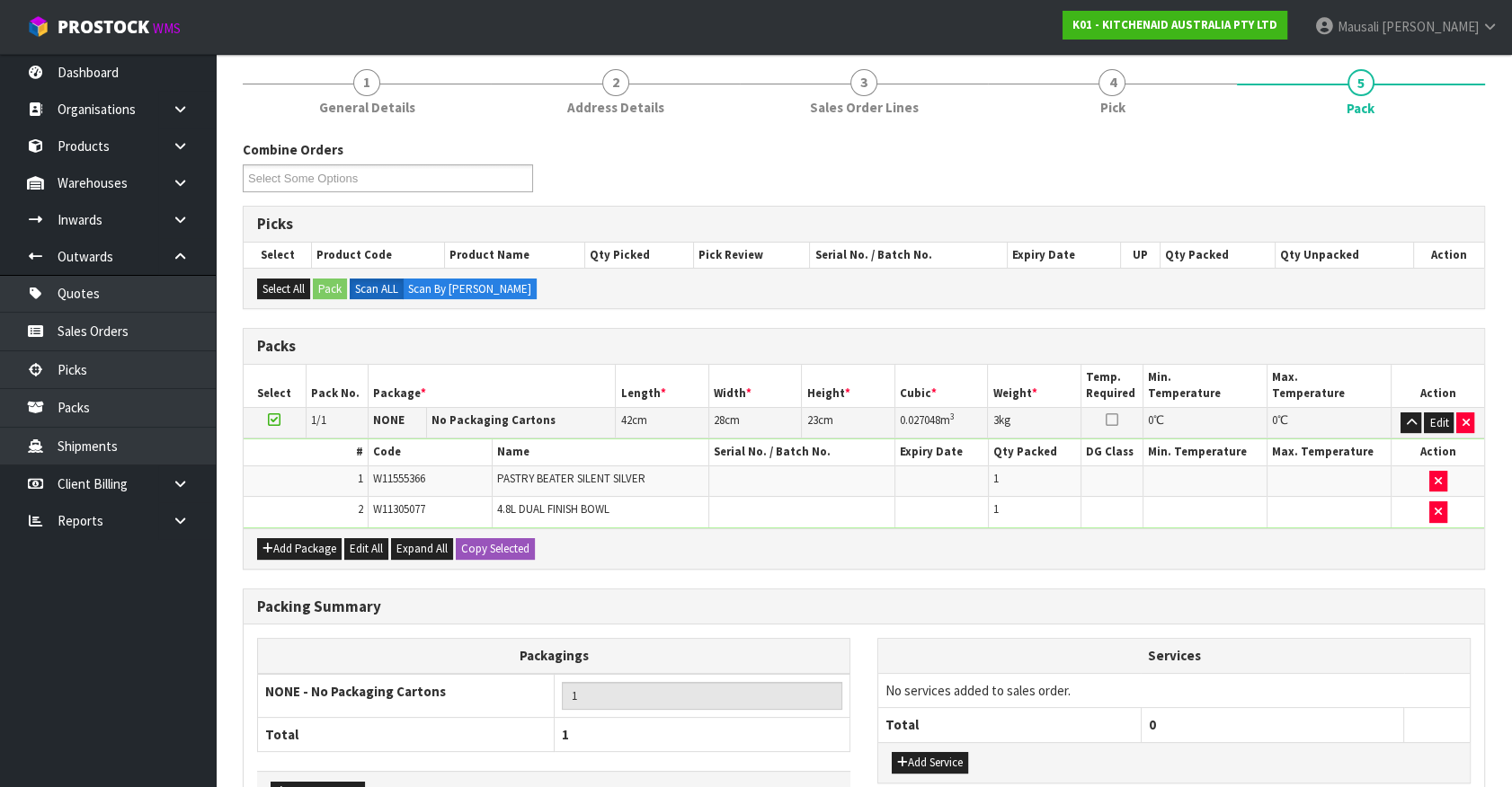scroll, scrollTop: 202, scrollLeft: 0, axis: vertical 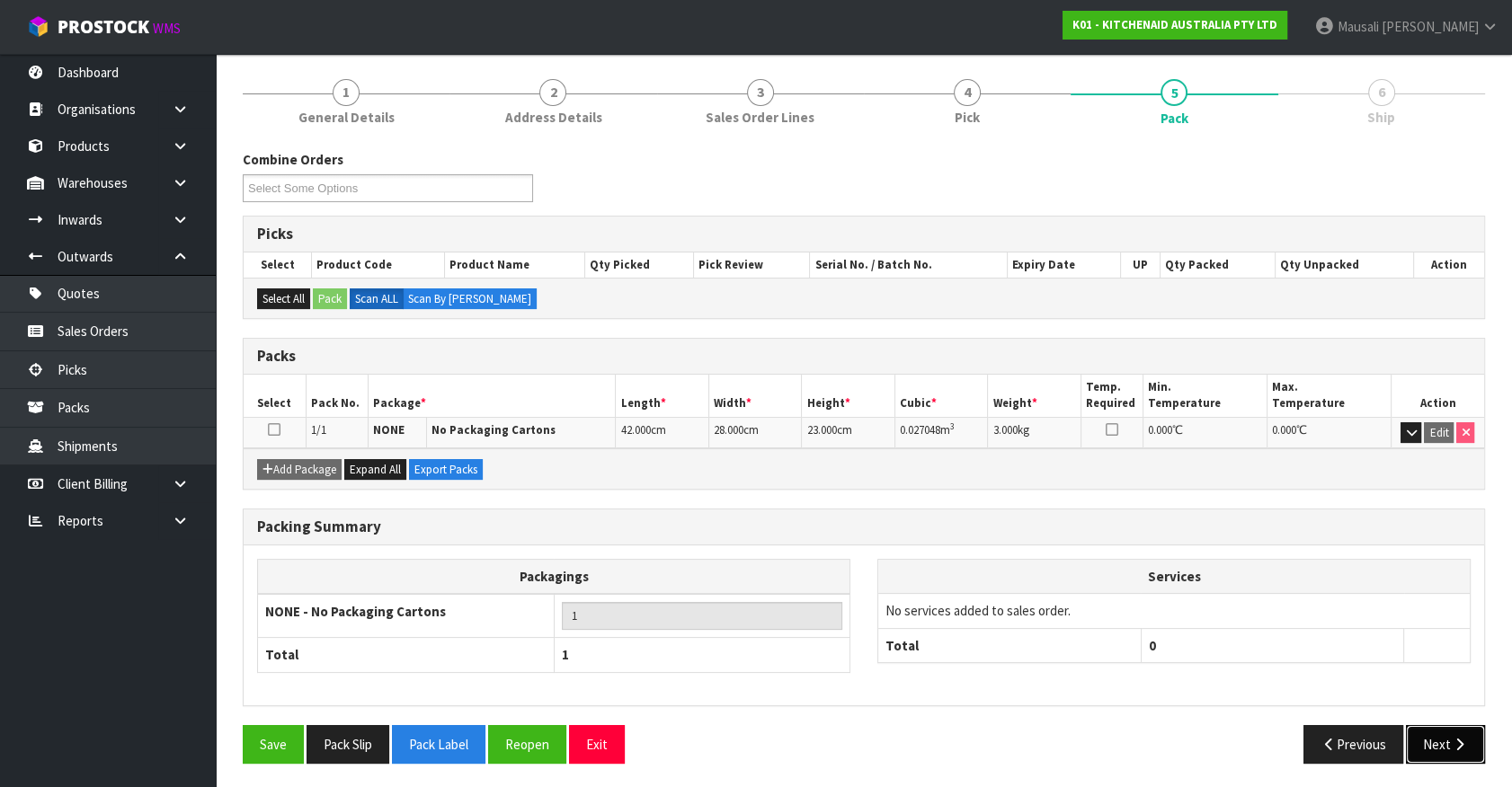 click on "Next" at bounding box center (1445, 744) 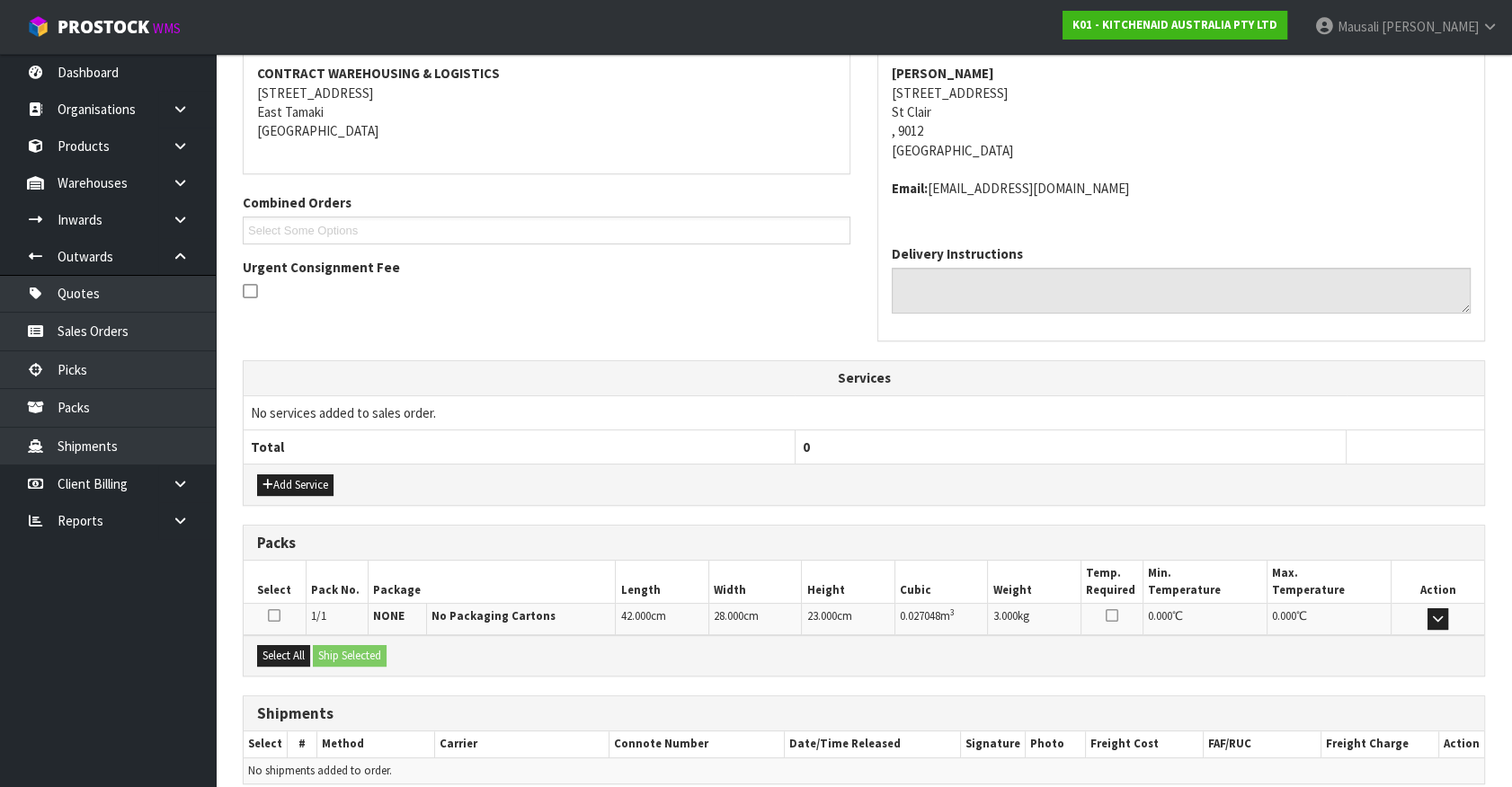scroll, scrollTop: 417, scrollLeft: 0, axis: vertical 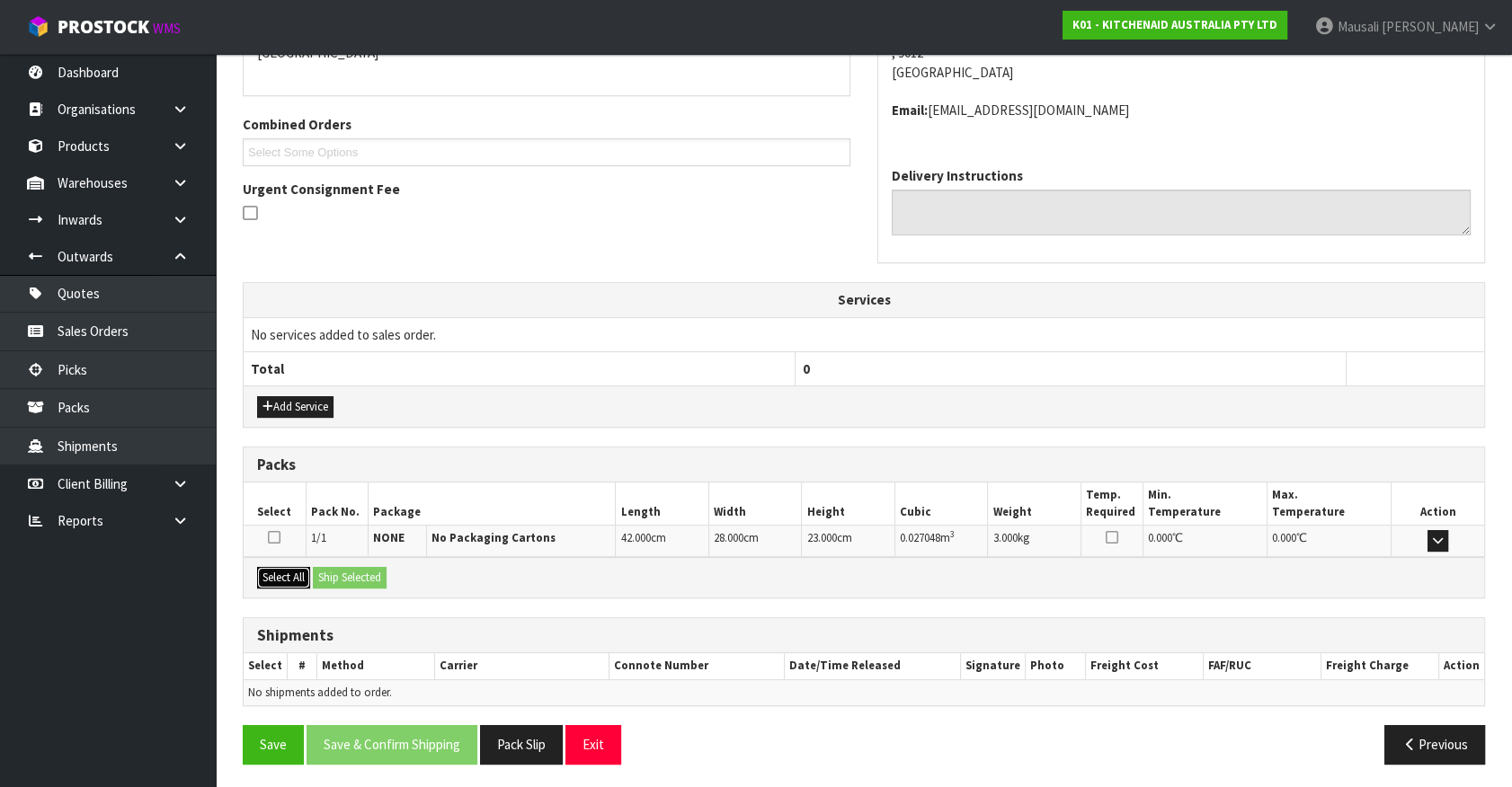 click on "Select All" at bounding box center [283, 578] 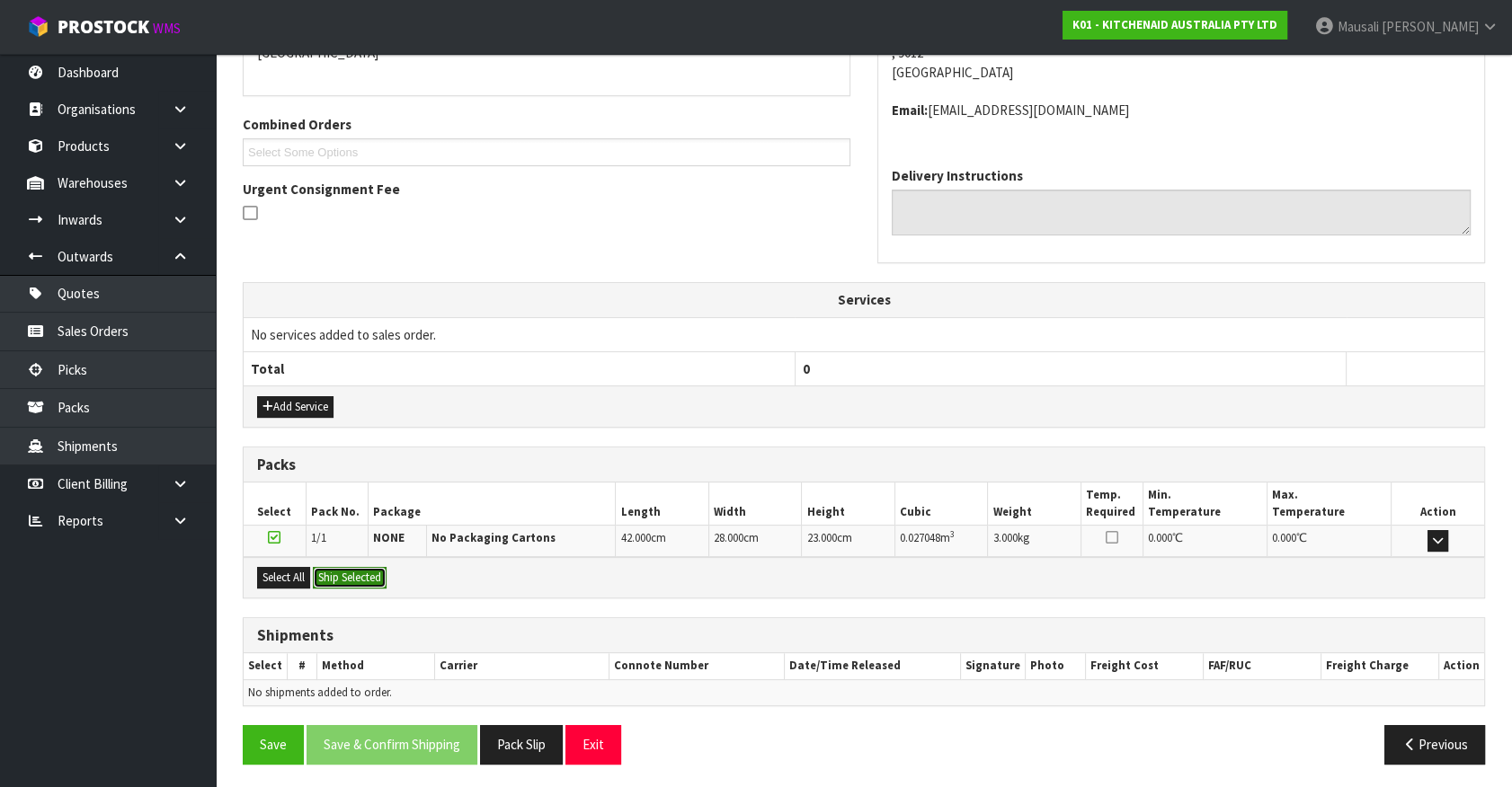 click on "Ship Selected" at bounding box center (350, 578) 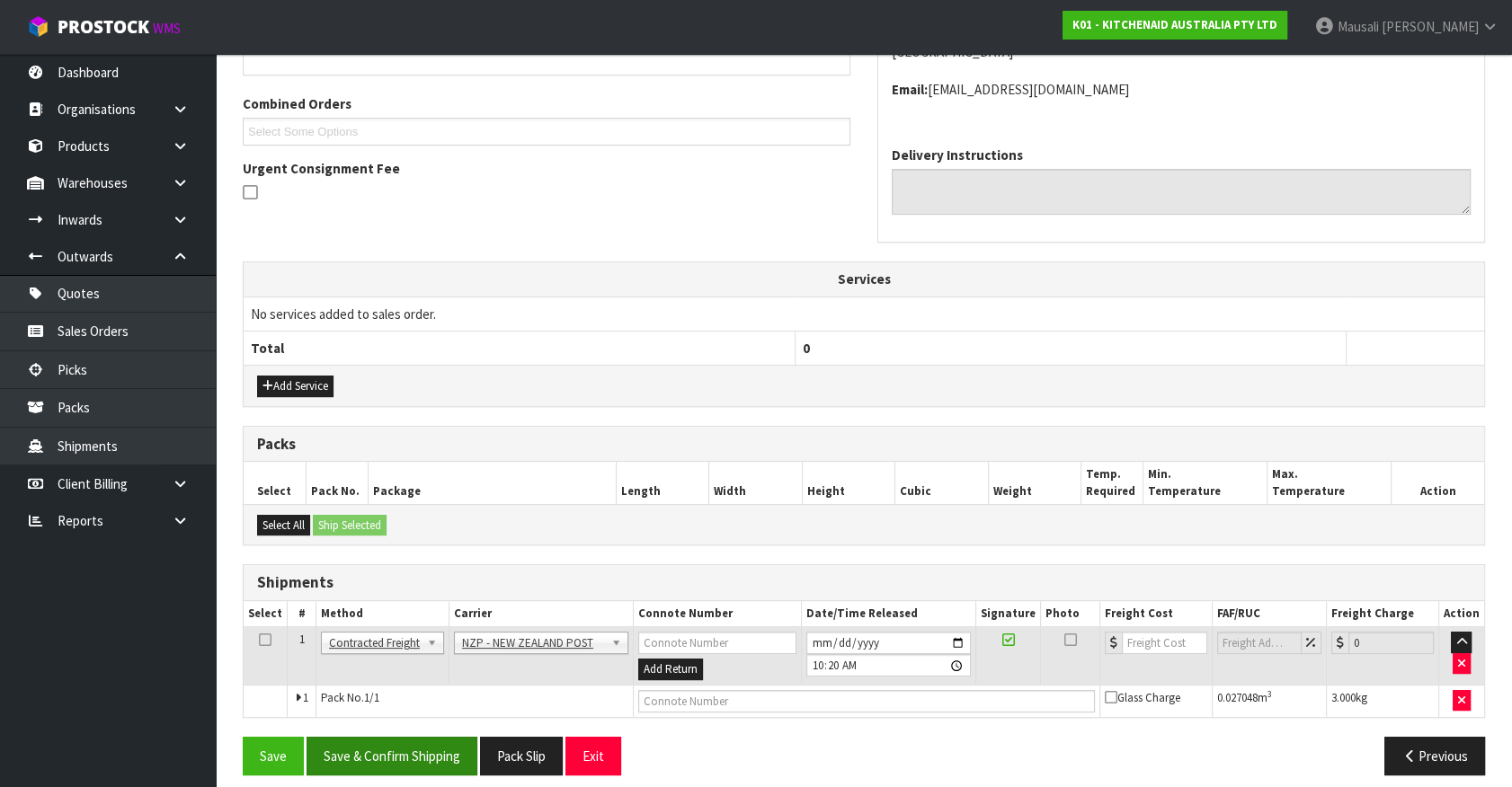 scroll, scrollTop: 449, scrollLeft: 0, axis: vertical 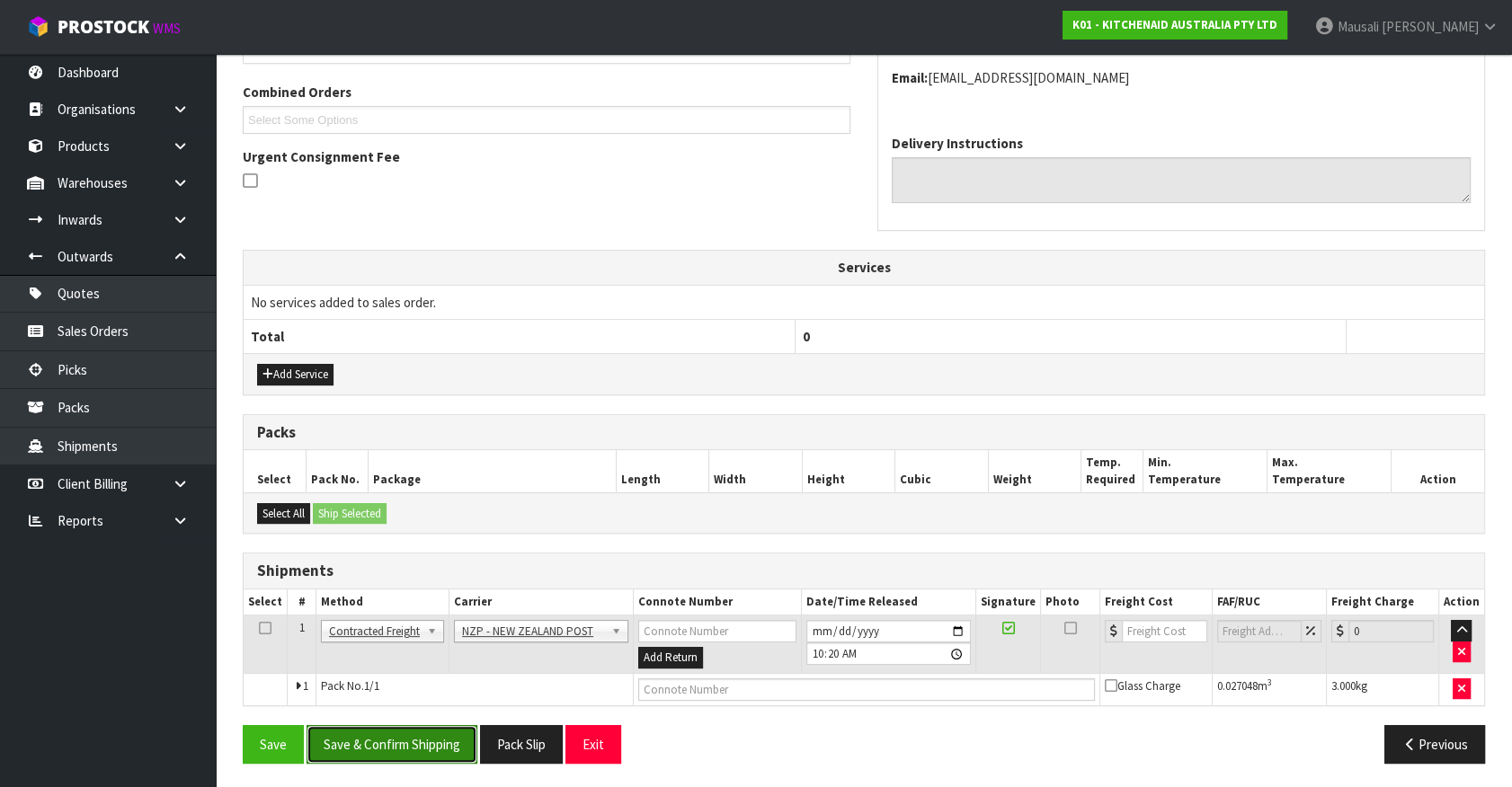 click on "Save & Confirm Shipping" at bounding box center (392, 744) 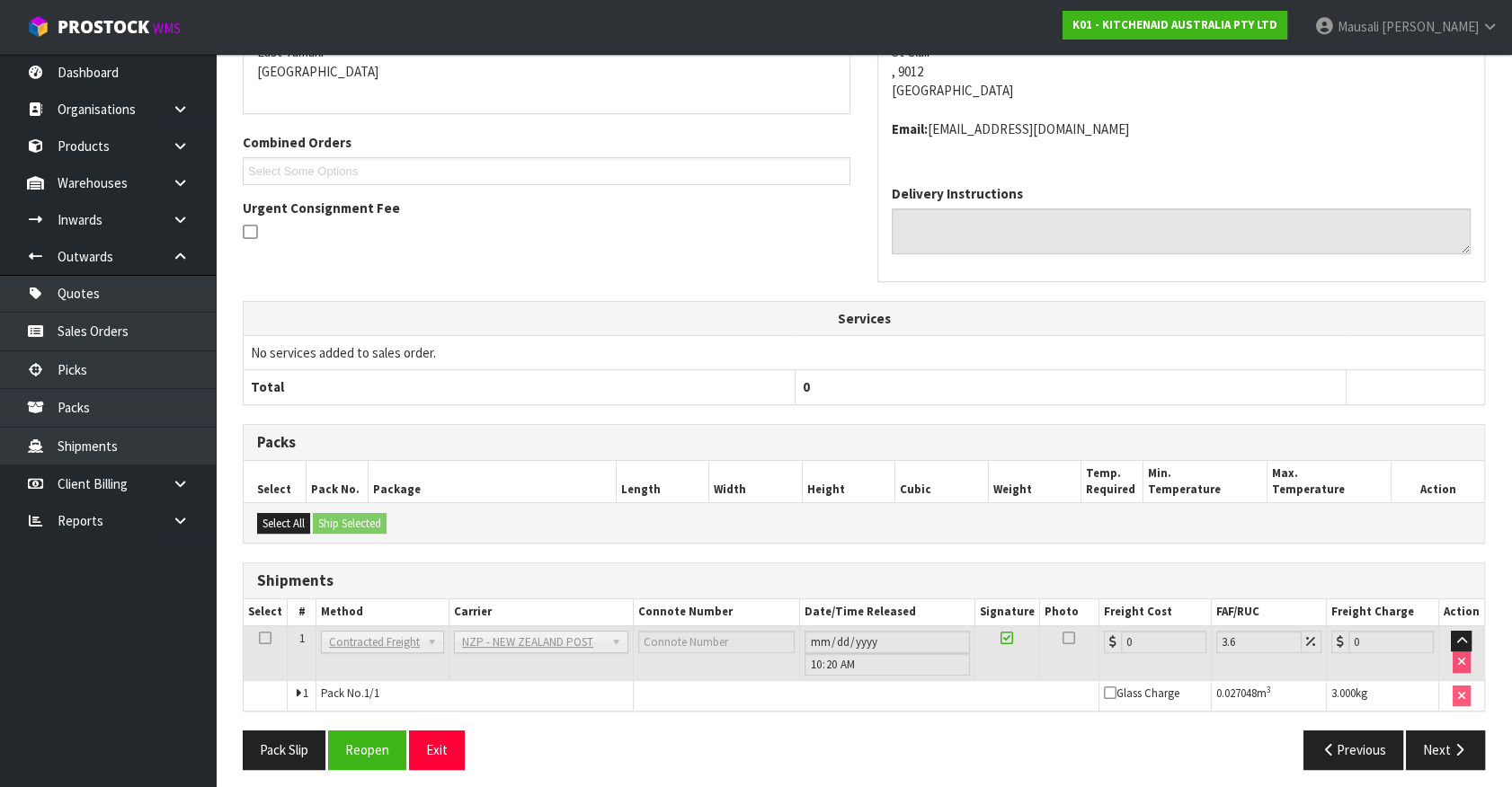 scroll, scrollTop: 423, scrollLeft: 0, axis: vertical 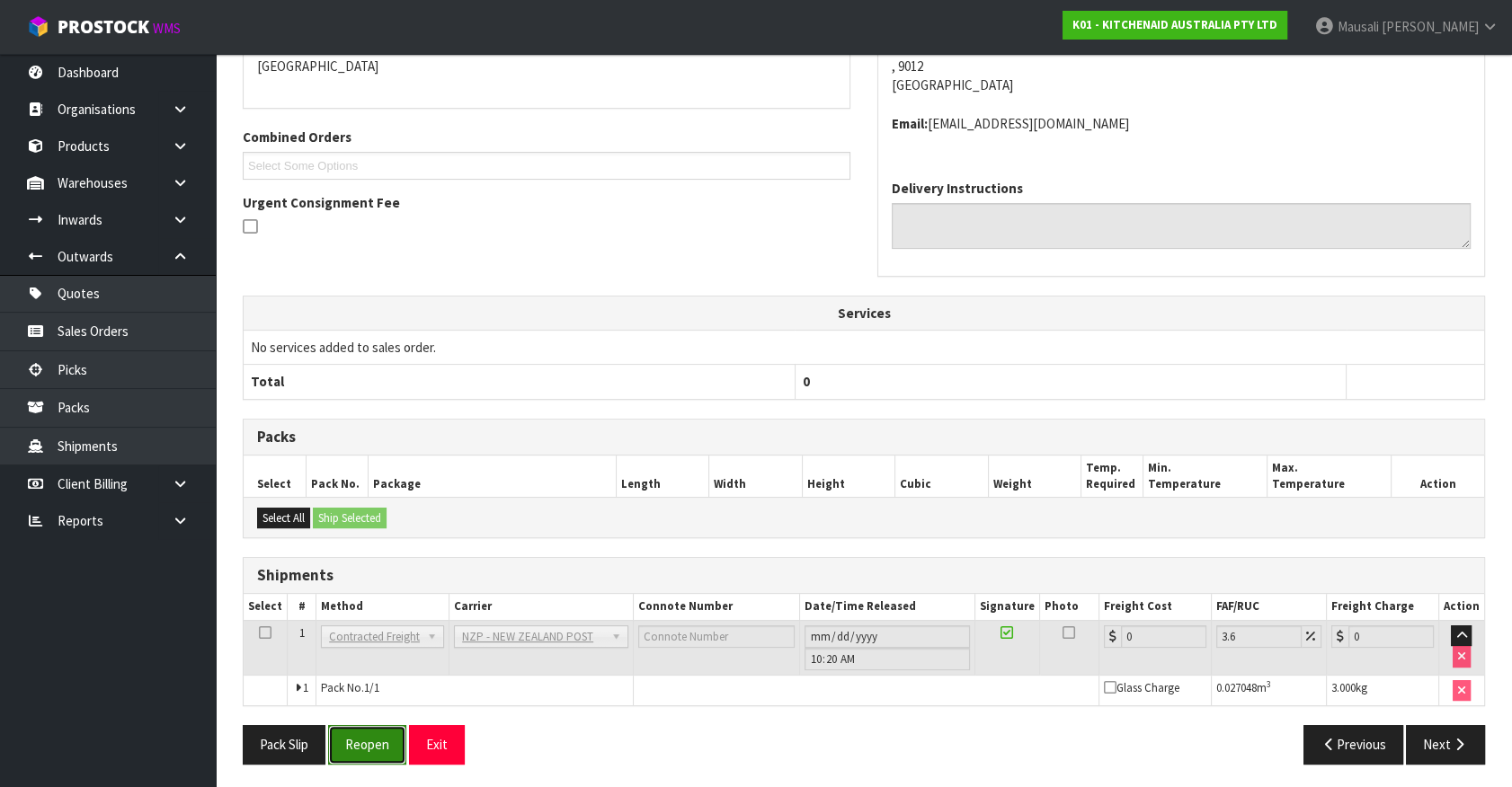 drag, startPoint x: 379, startPoint y: 740, endPoint x: 373, endPoint y: 731, distance: 10.816654 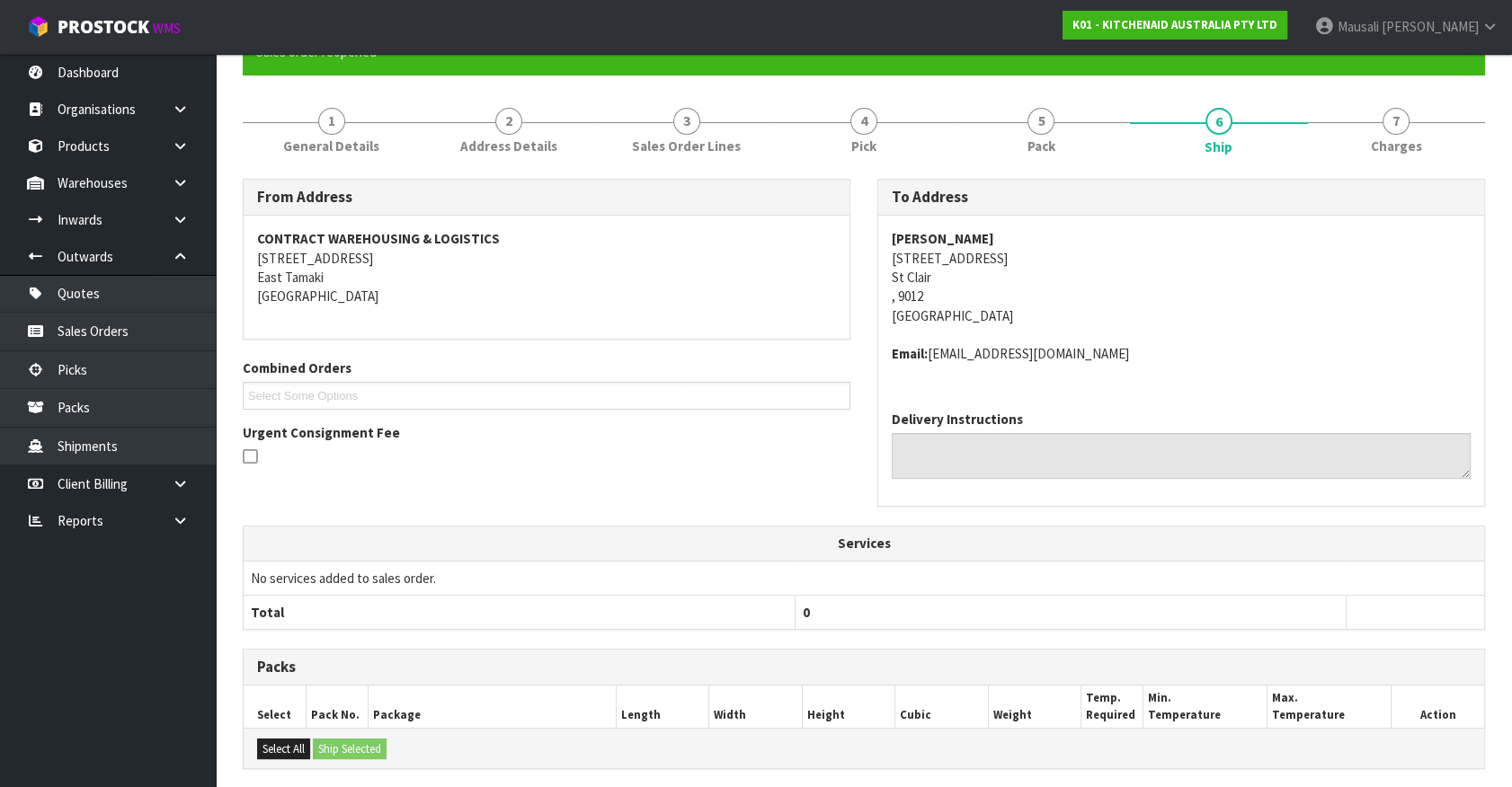 scroll, scrollTop: 326, scrollLeft: 0, axis: vertical 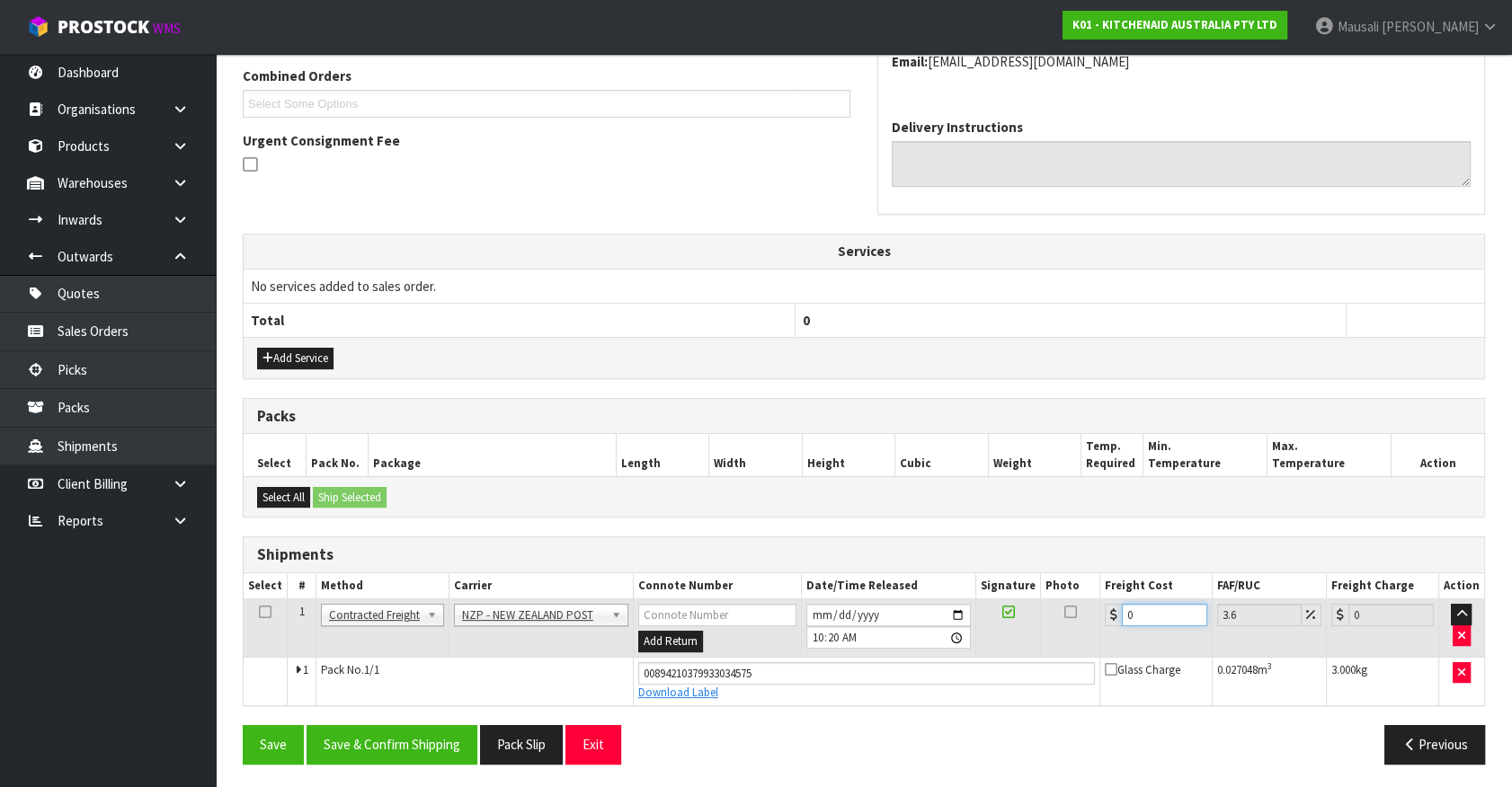 drag, startPoint x: 962, startPoint y: 803, endPoint x: 788, endPoint y: 822, distance: 175.03428 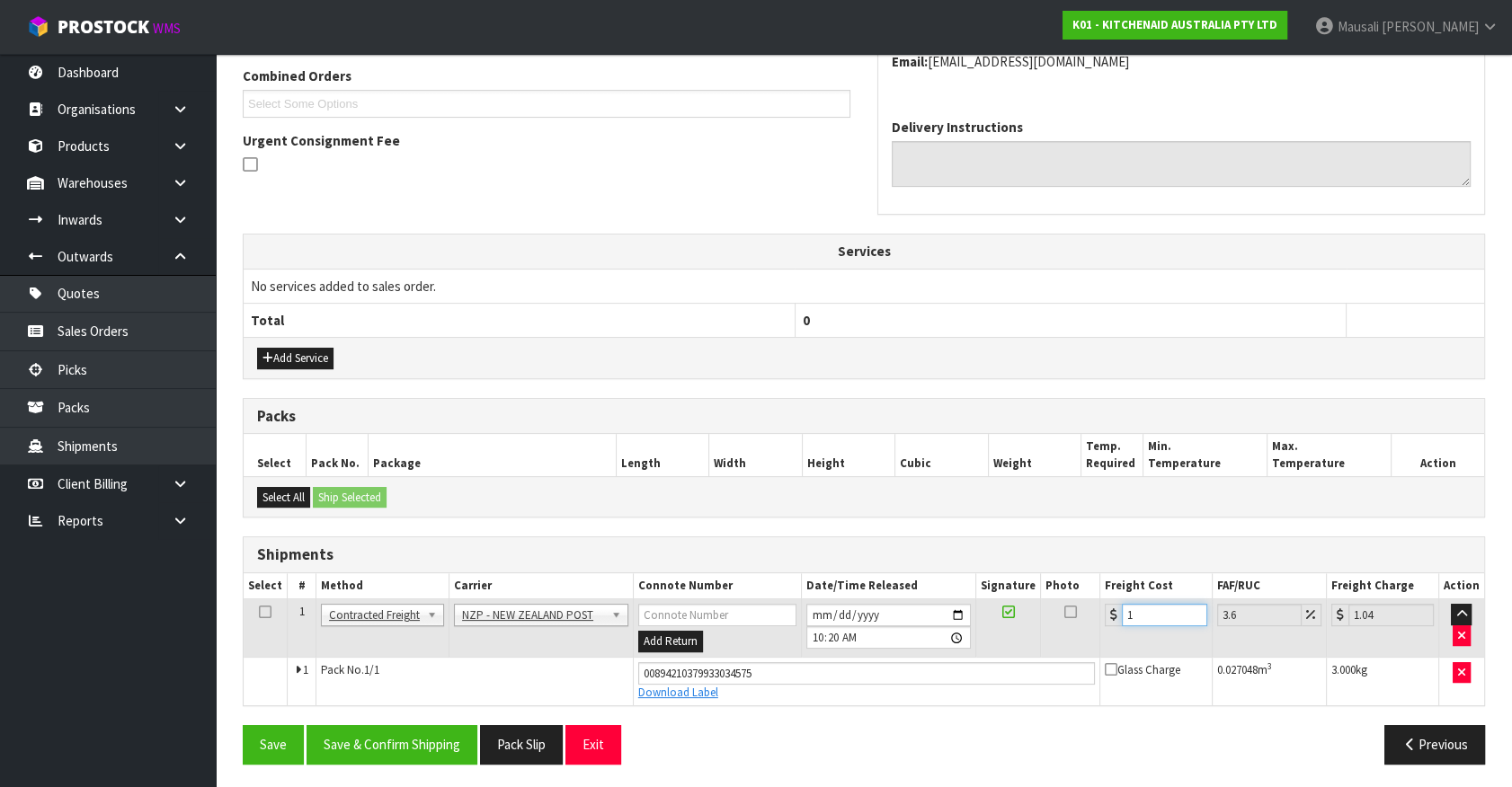 type on "11" 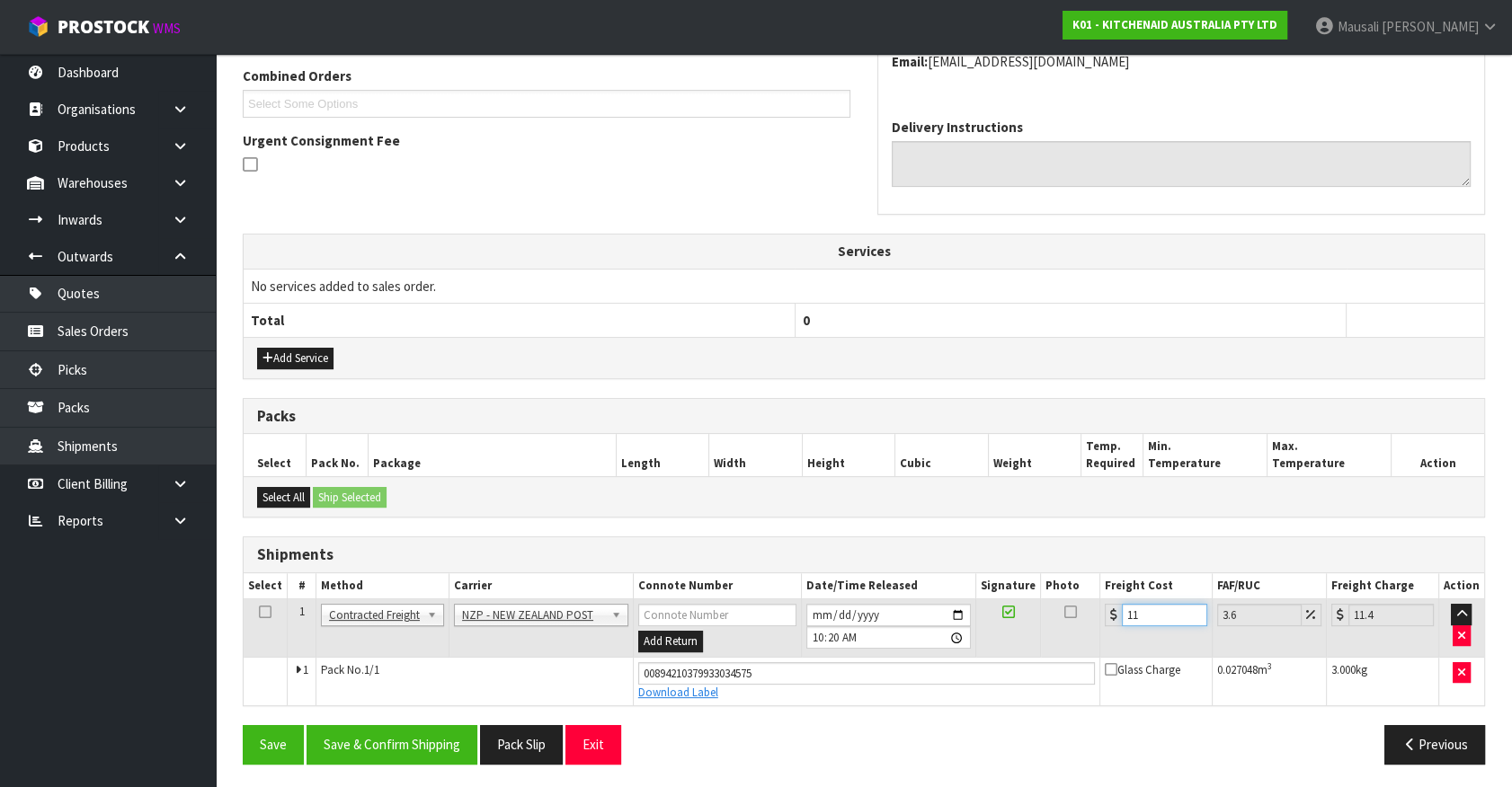 type on "11.6" 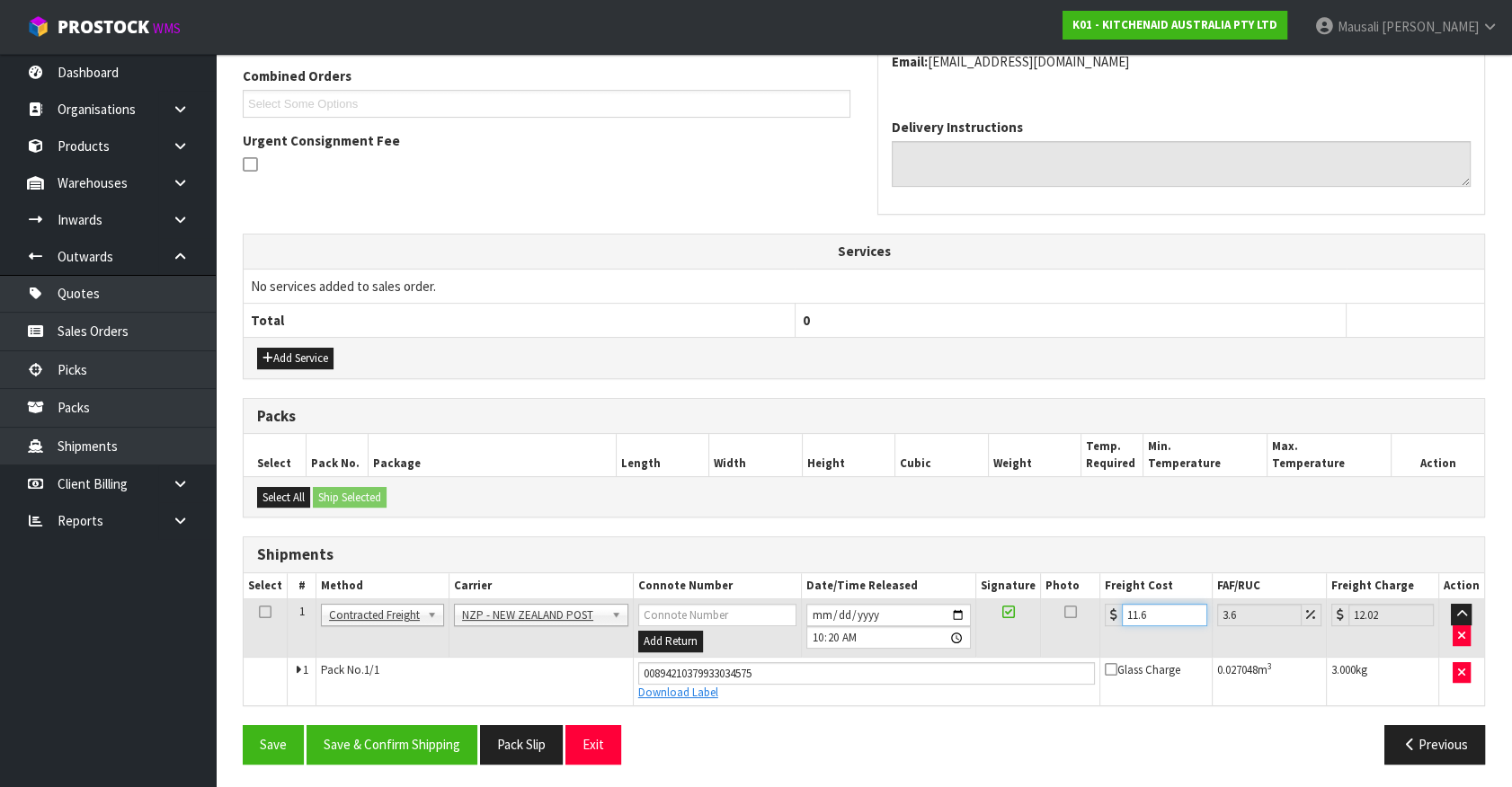 type on "11.61" 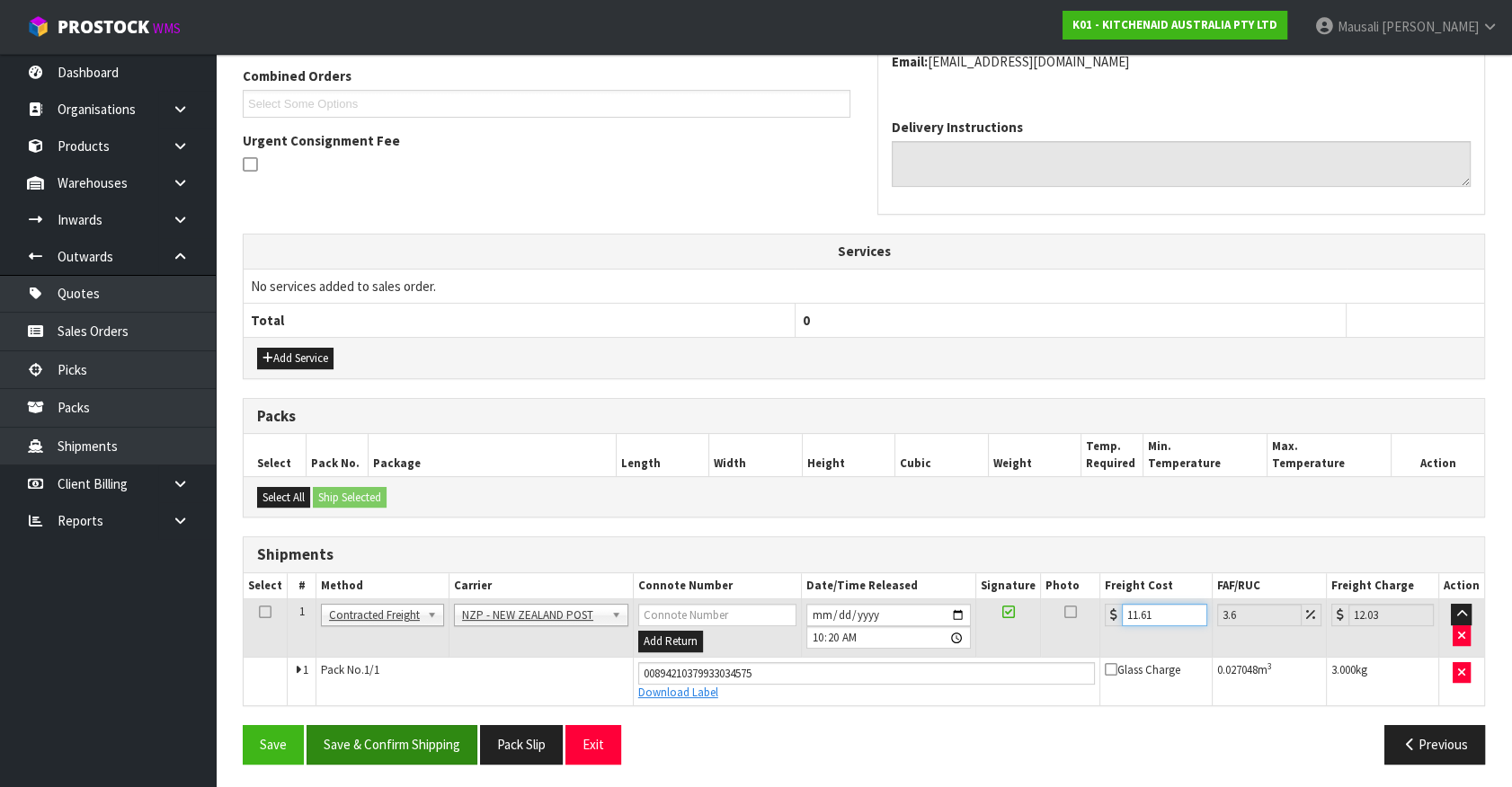 type on "11.61" 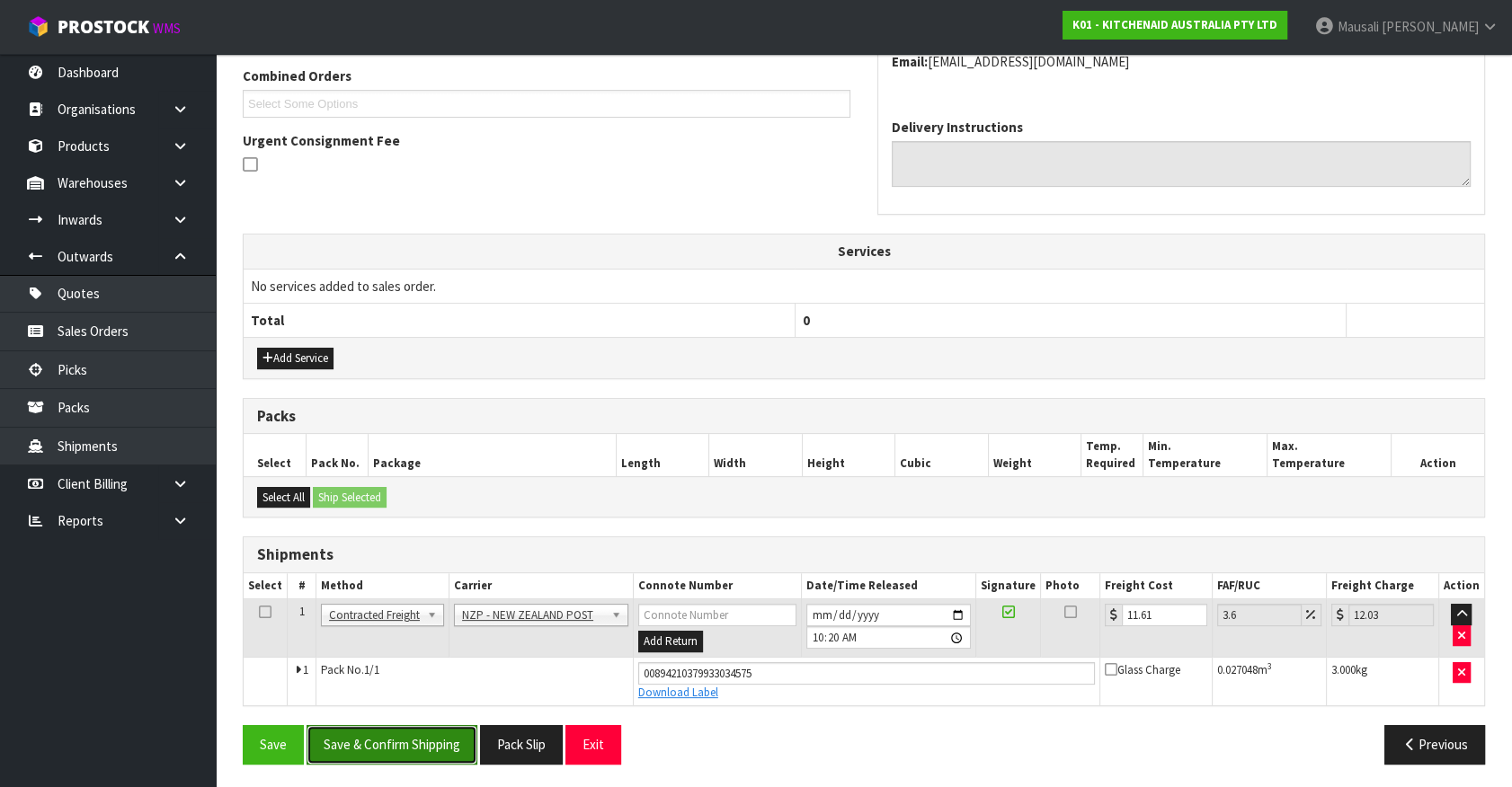 click on "Save & Confirm Shipping" at bounding box center (392, 744) 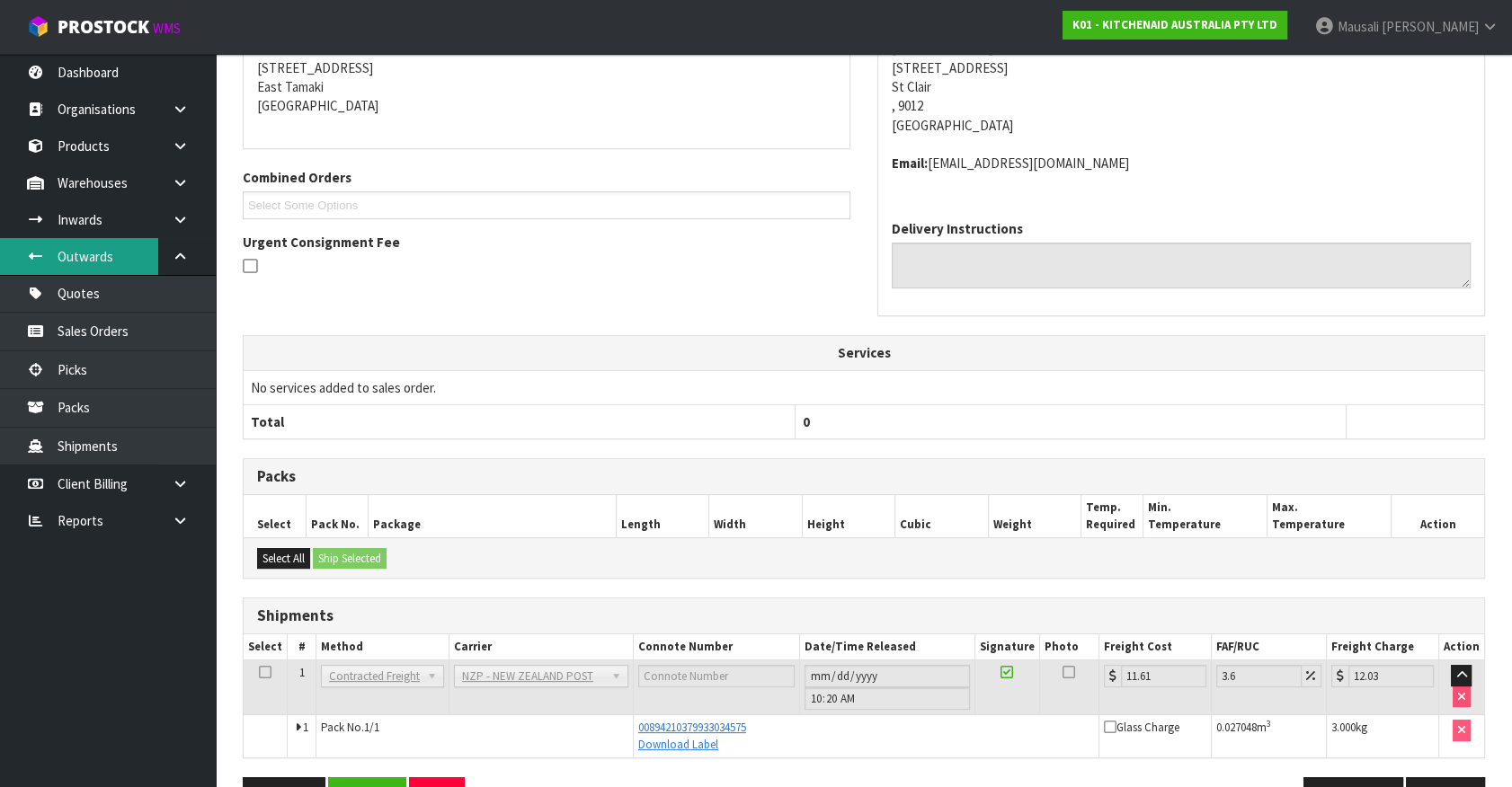 scroll, scrollTop: 335, scrollLeft: 0, axis: vertical 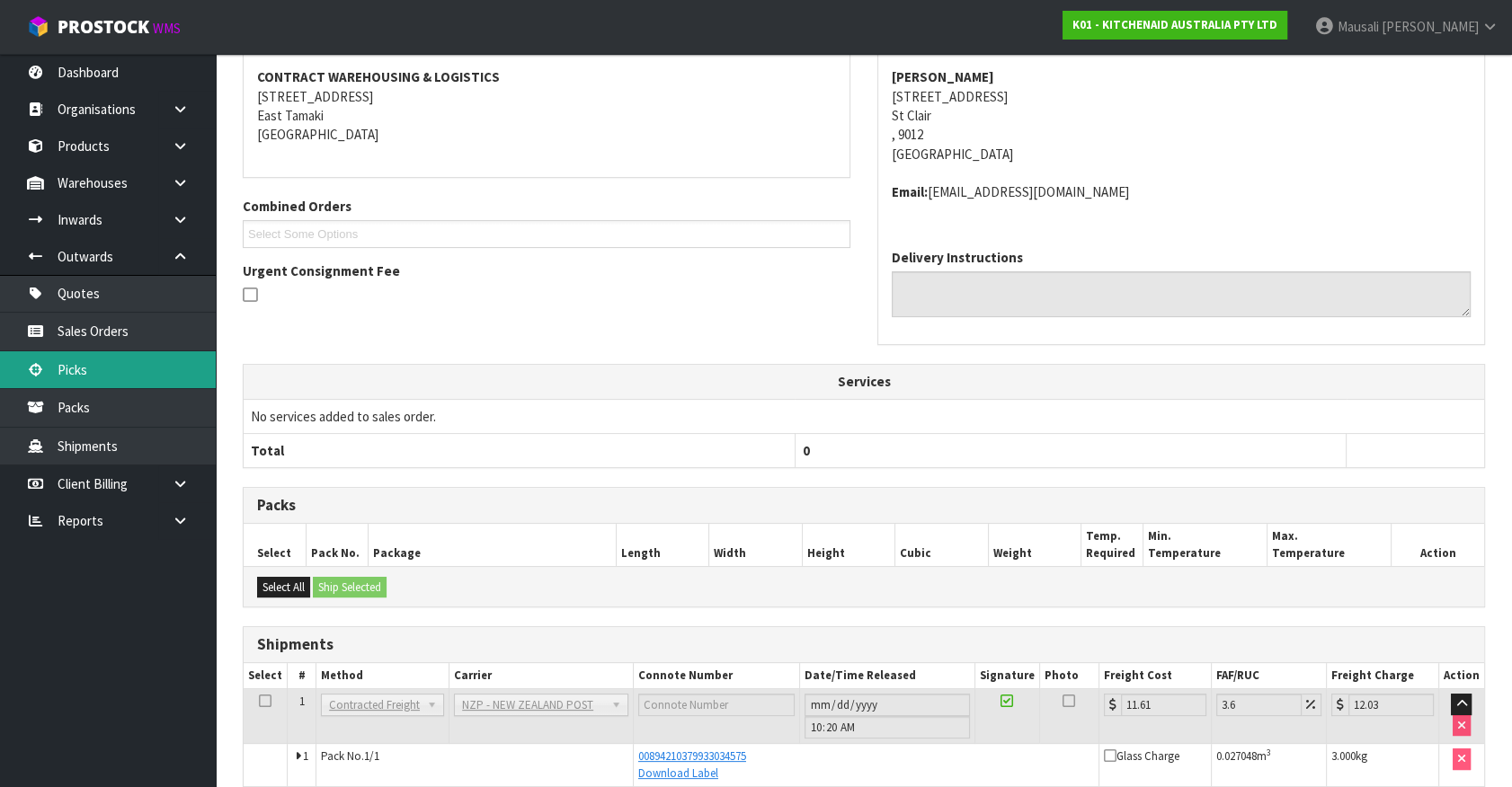 click on "Picks" at bounding box center [108, 369] 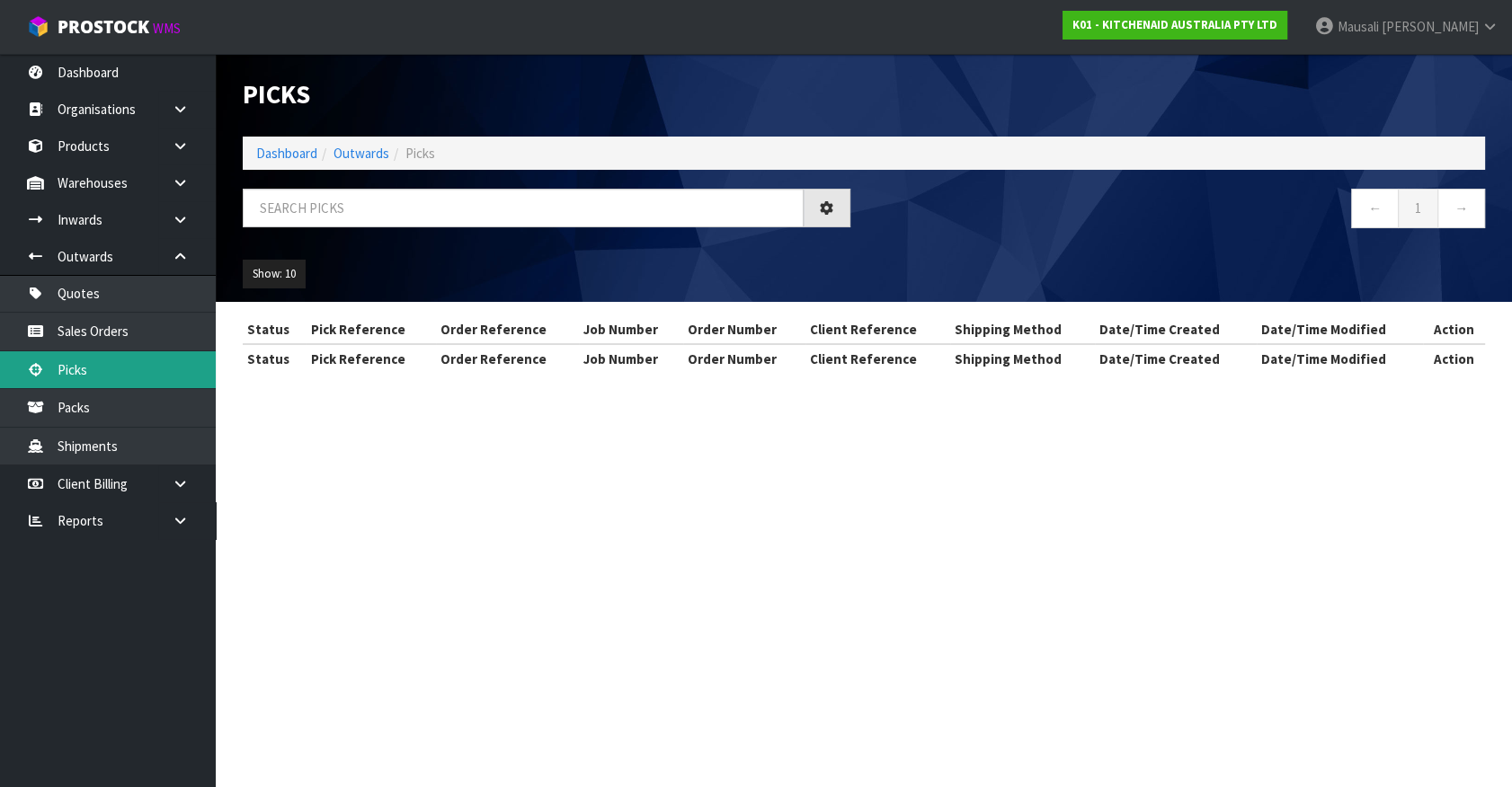 scroll, scrollTop: 0, scrollLeft: 0, axis: both 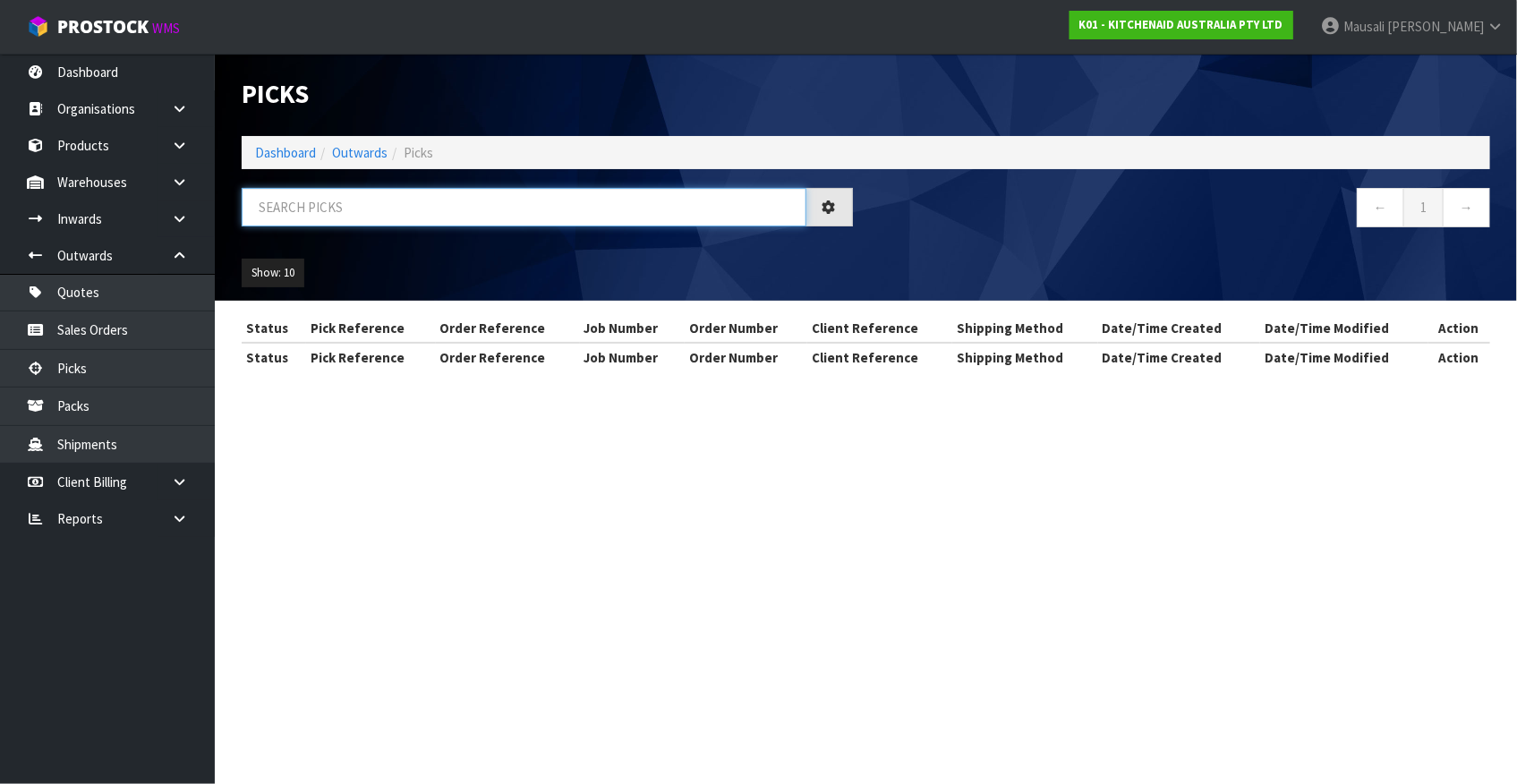 click at bounding box center [524, 207] 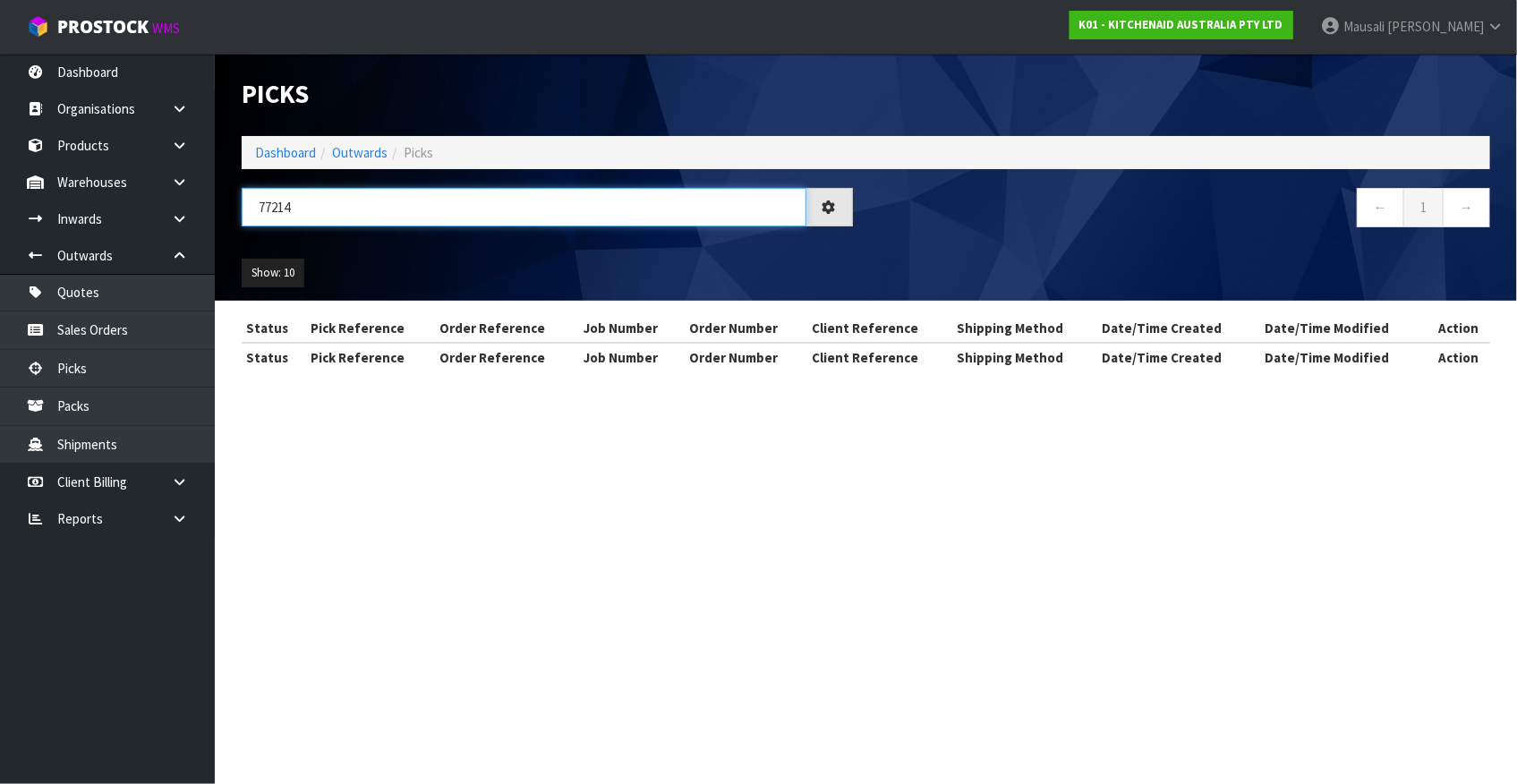 type on "77214" 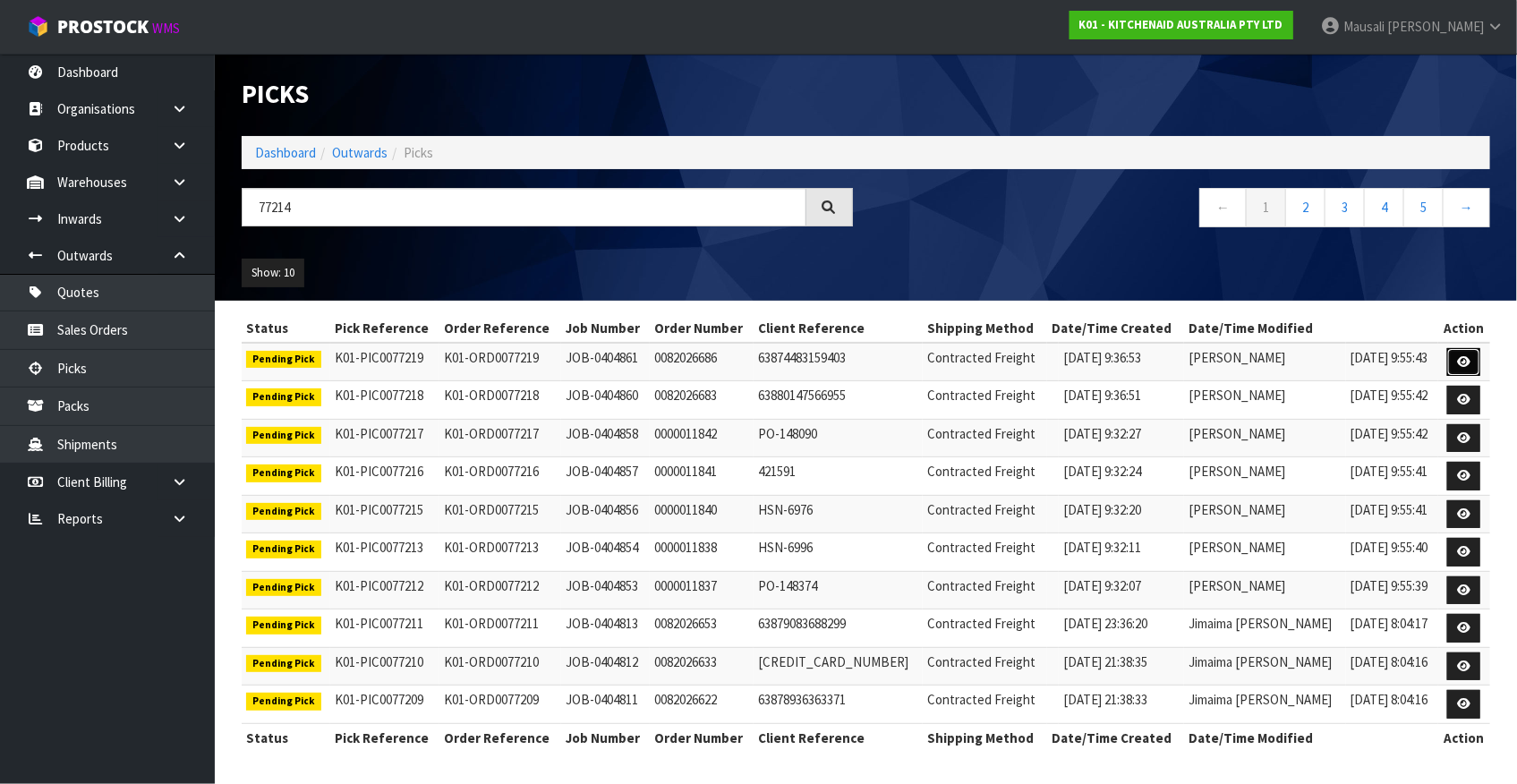 click at bounding box center (1463, 362) 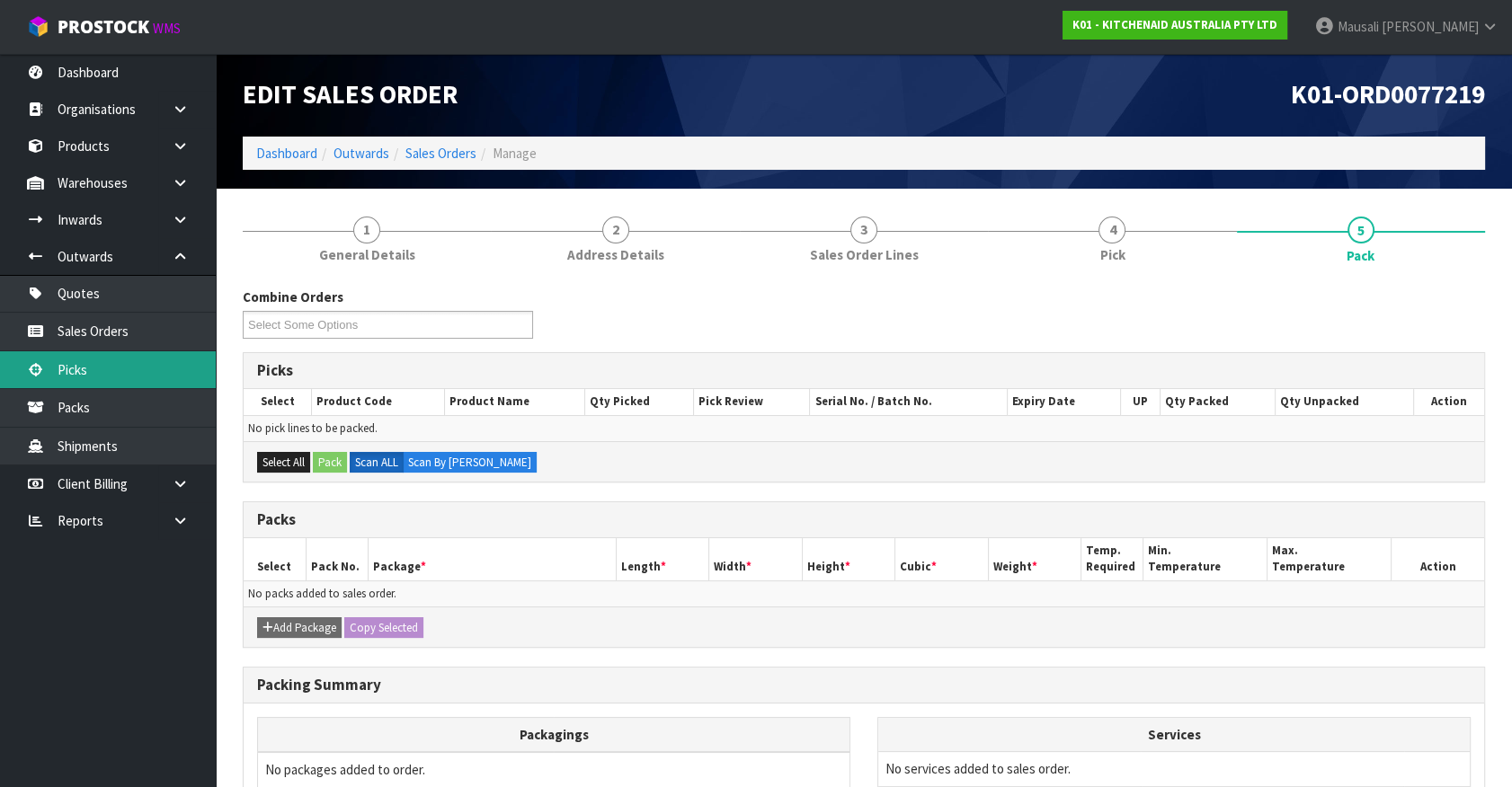 click on "Picks" at bounding box center (108, 369) 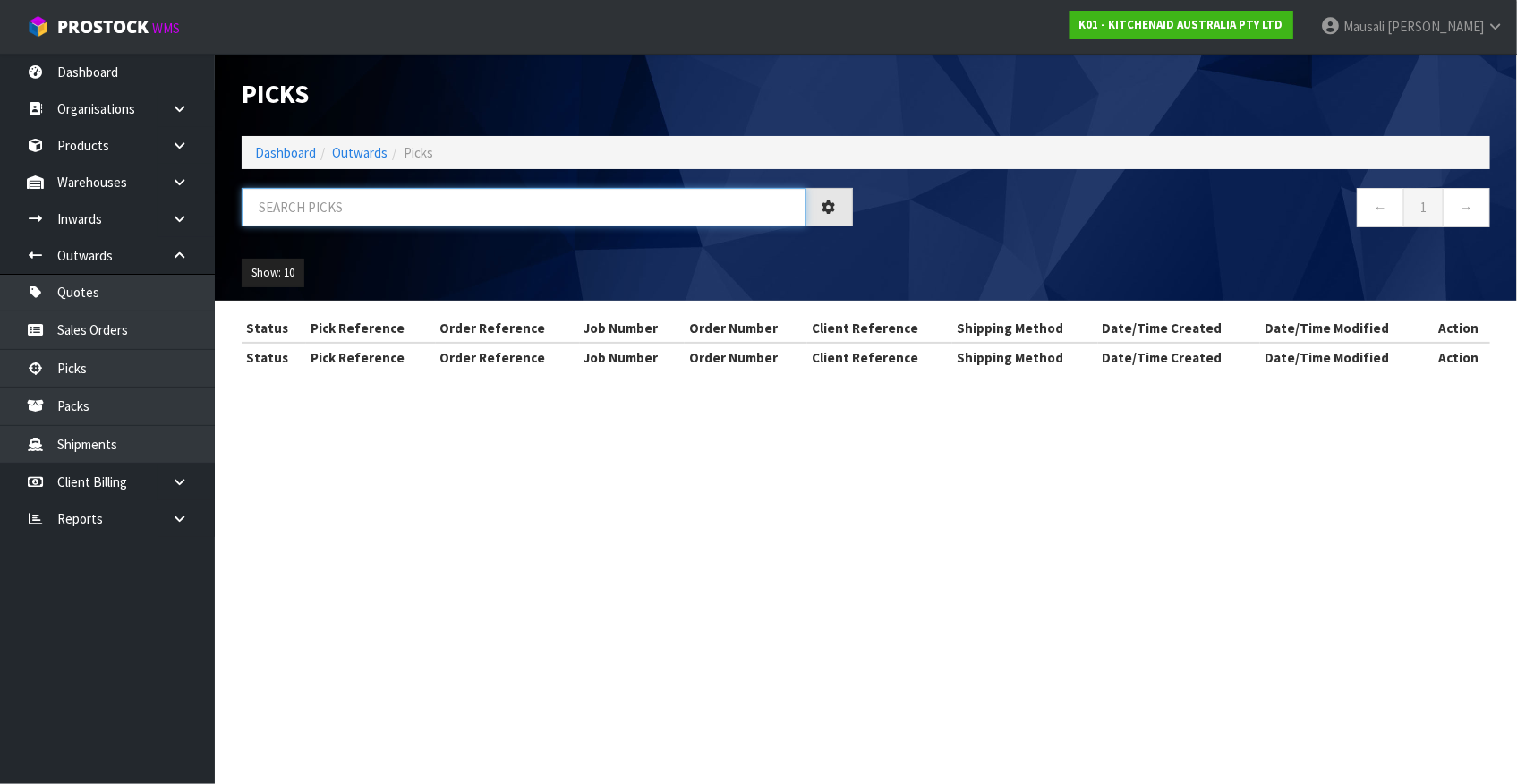 click at bounding box center [524, 207] 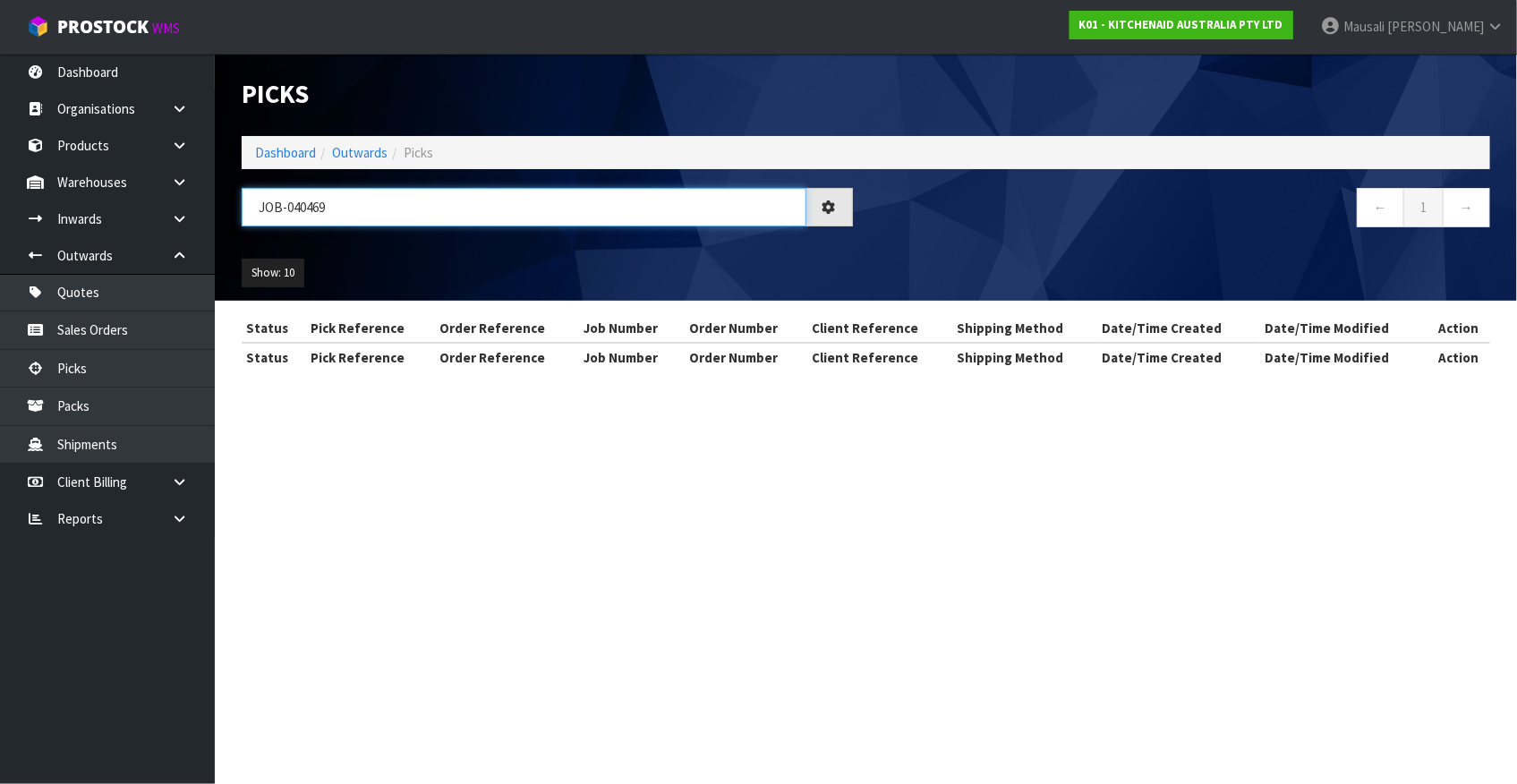type on "JOB-0404696" 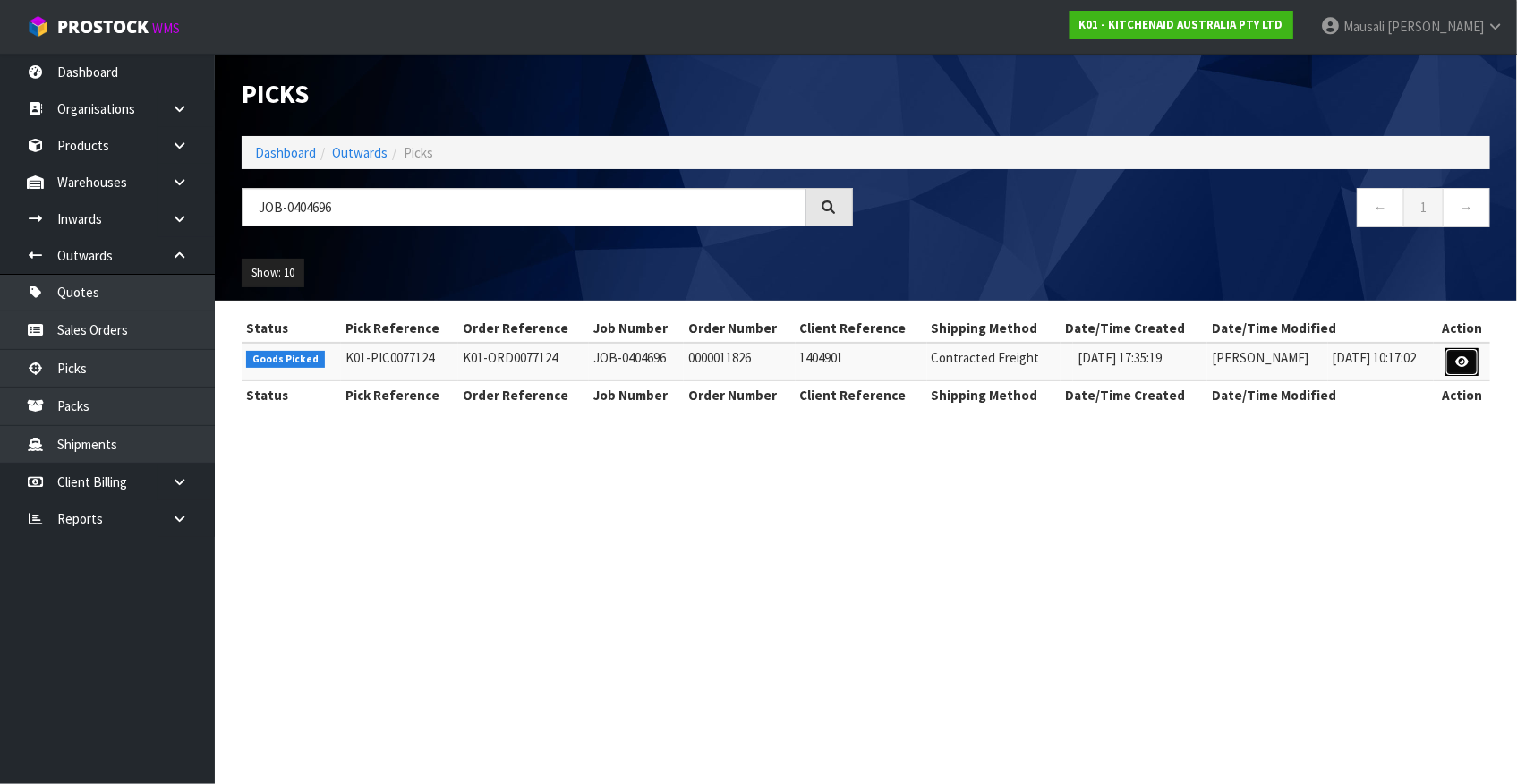 click at bounding box center (1462, 362) 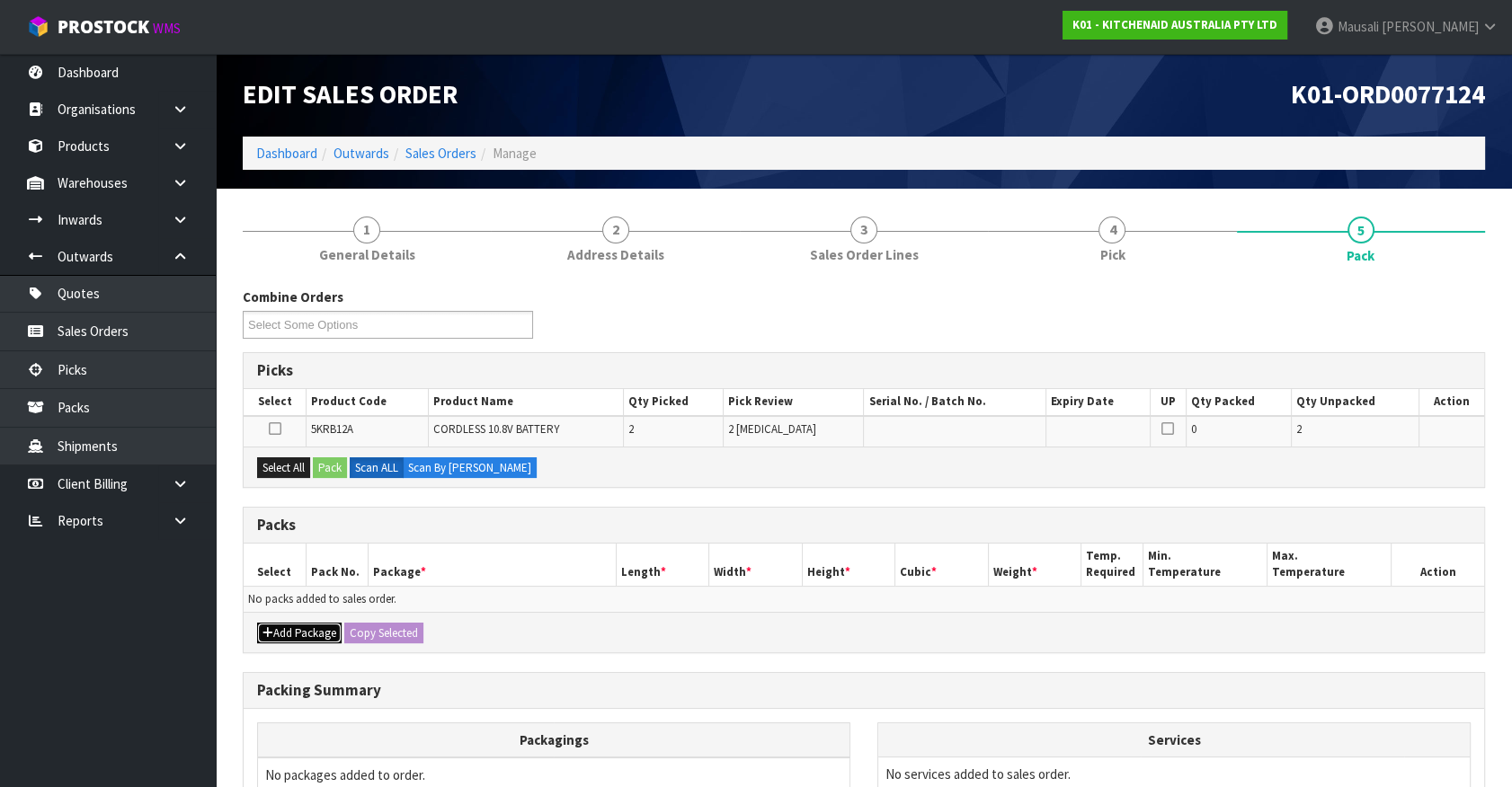 click on "Add Package" at bounding box center (299, 633) 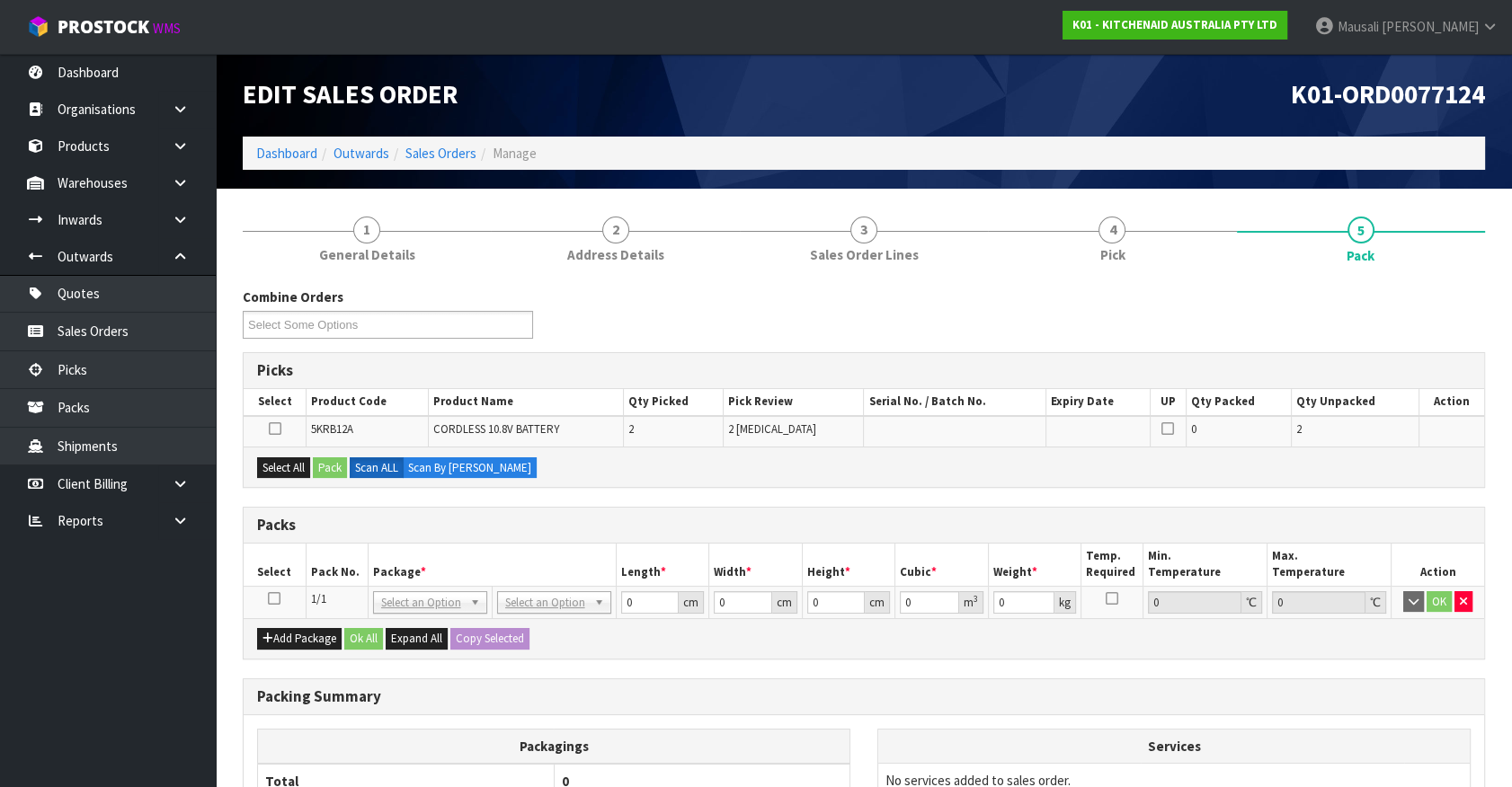 click at bounding box center [274, 598] 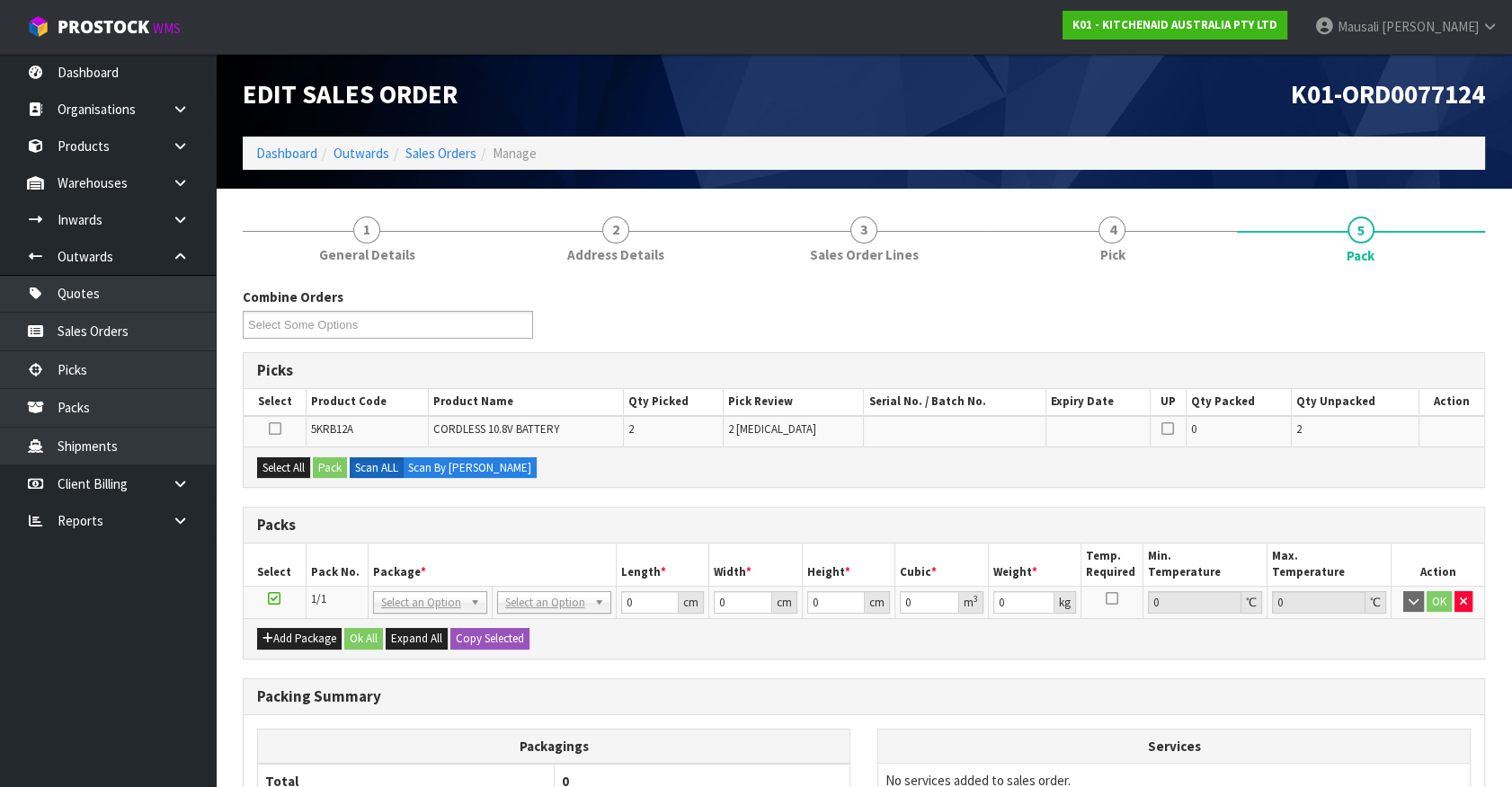 click on "Package  *" at bounding box center [492, 564] 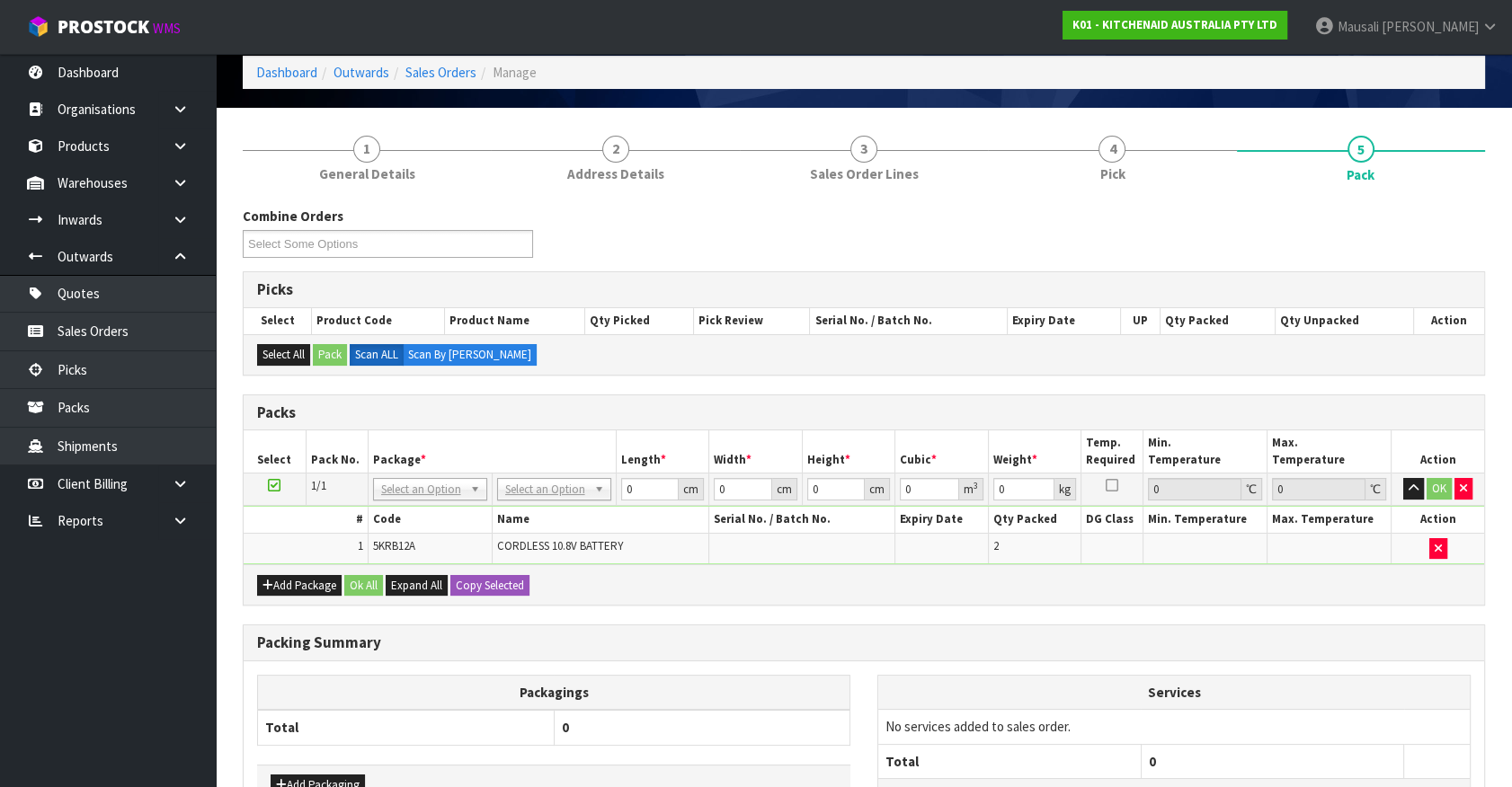 scroll, scrollTop: 226, scrollLeft: 0, axis: vertical 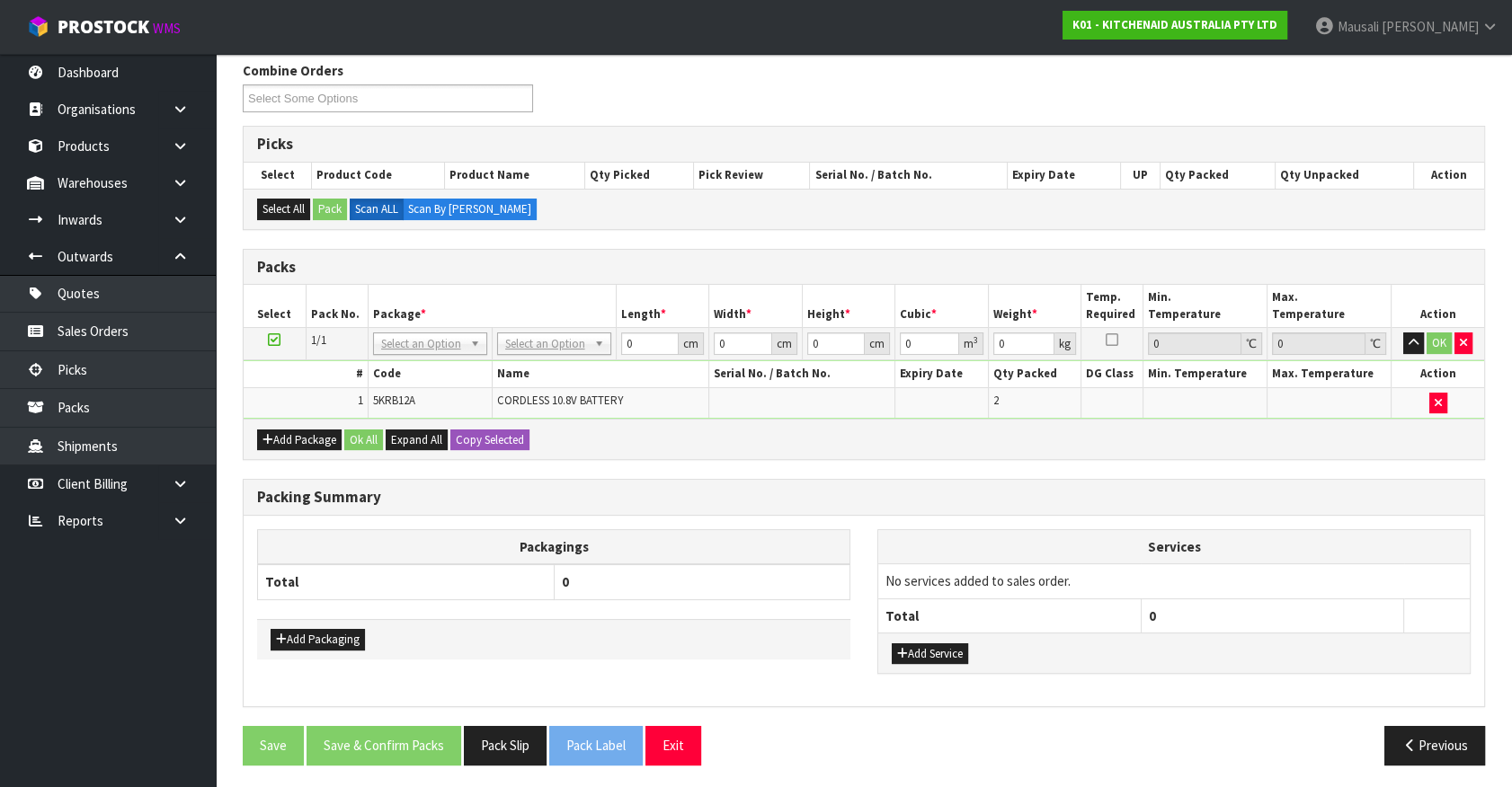 drag, startPoint x: 592, startPoint y: 335, endPoint x: 586, endPoint y: 349, distance: 15.231546 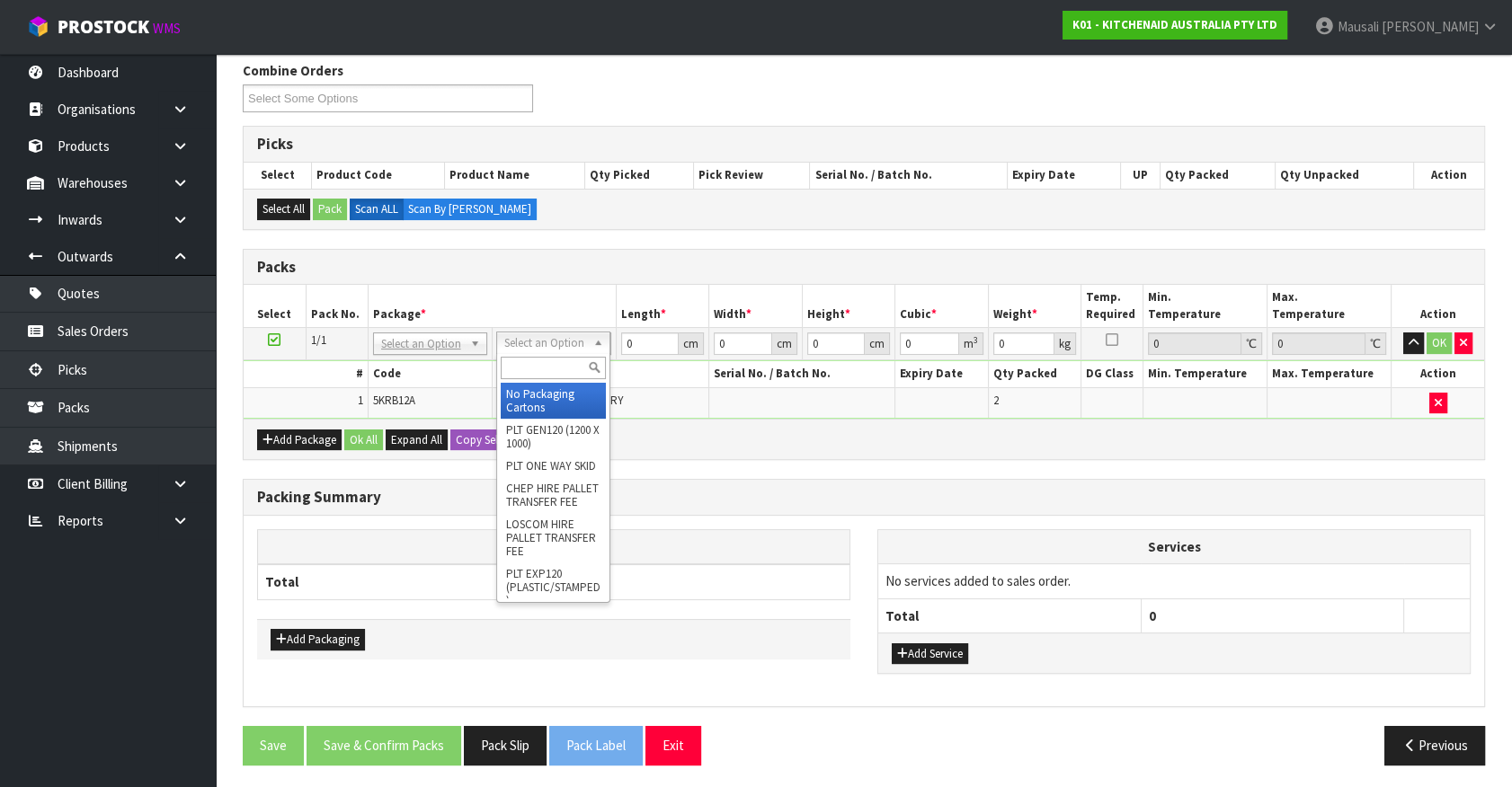 drag, startPoint x: 569, startPoint y: 368, endPoint x: 583, endPoint y: 377, distance: 16.643317 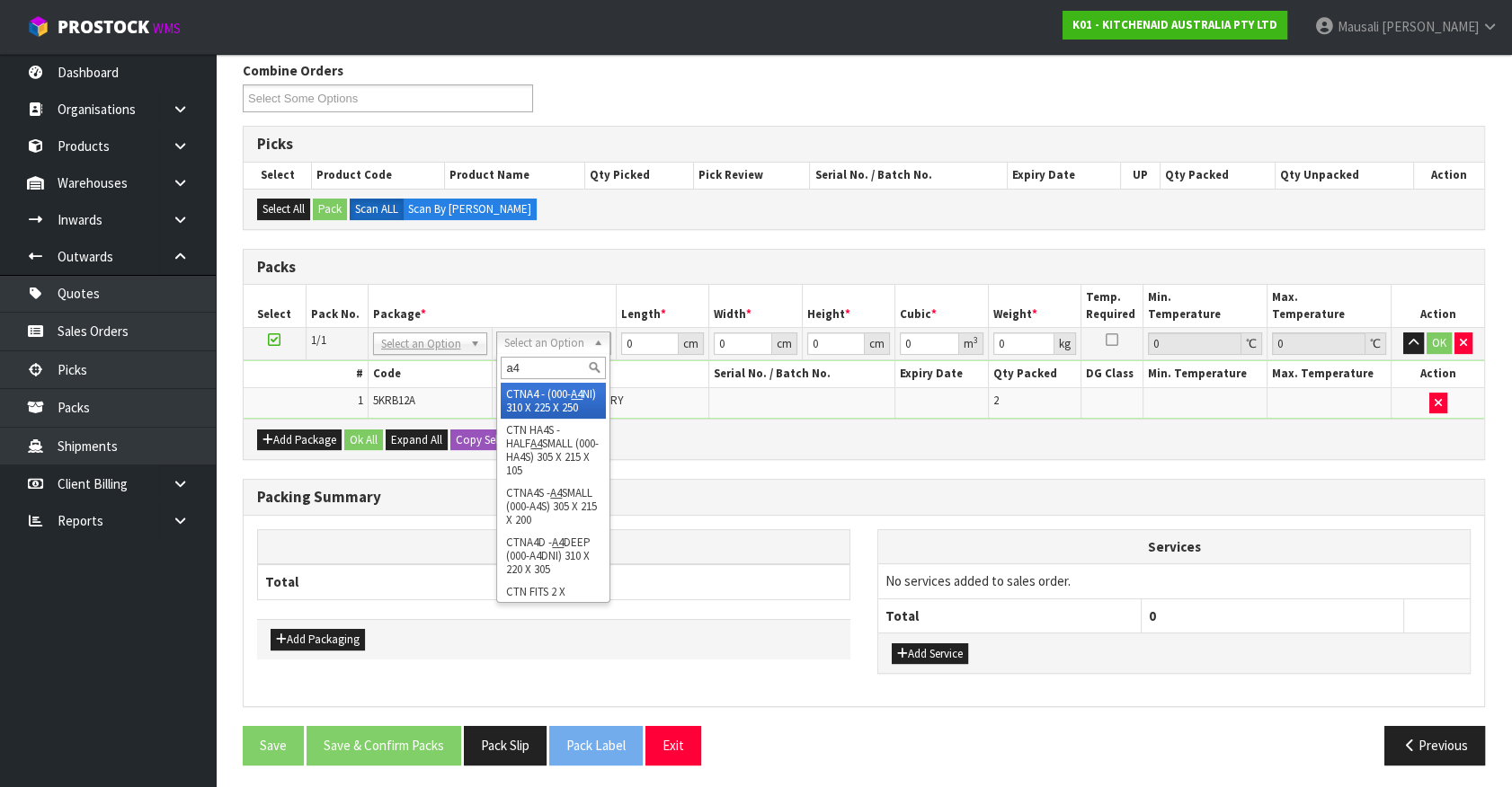 type on "a4 c" 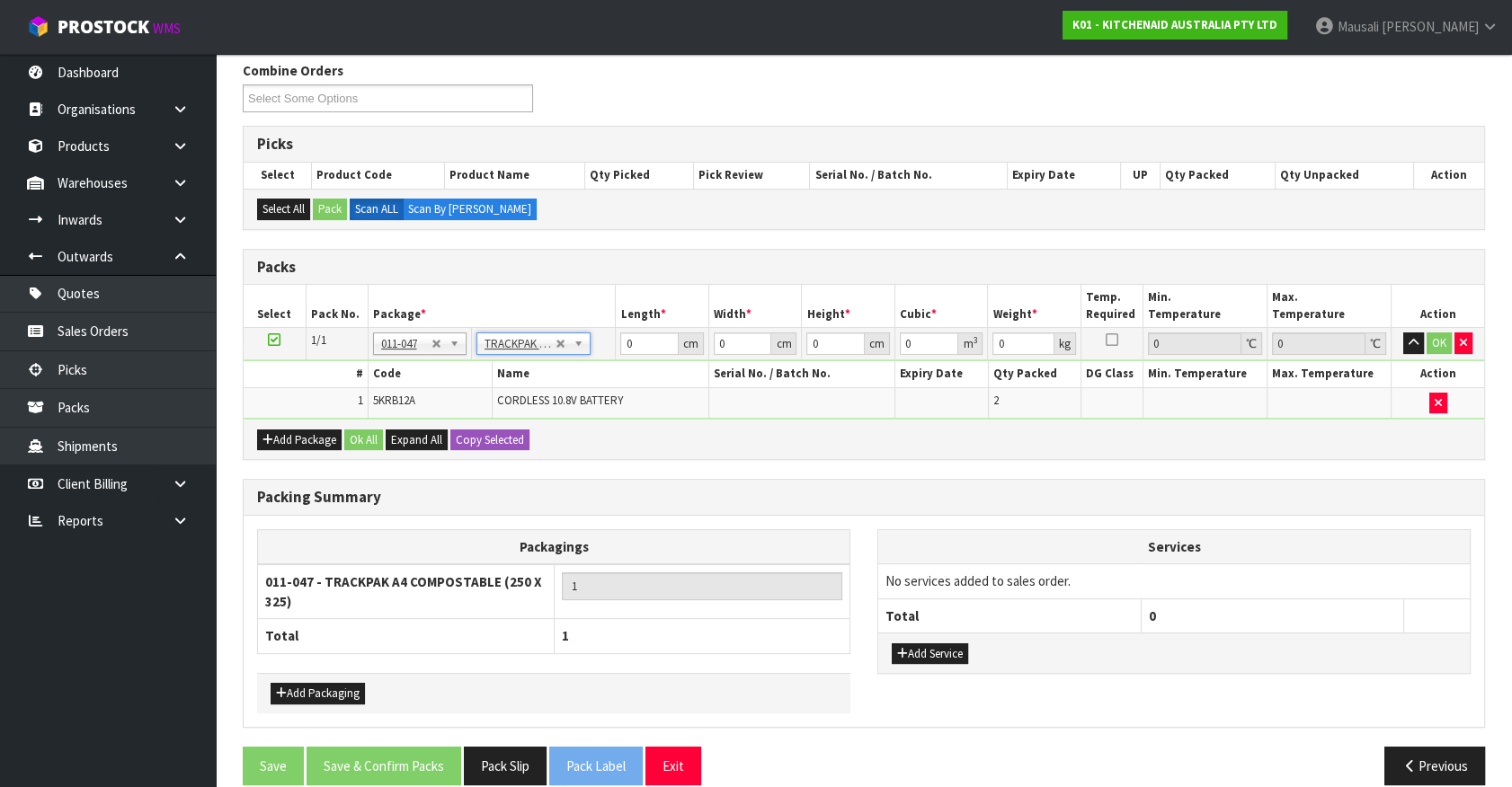 type on "25" 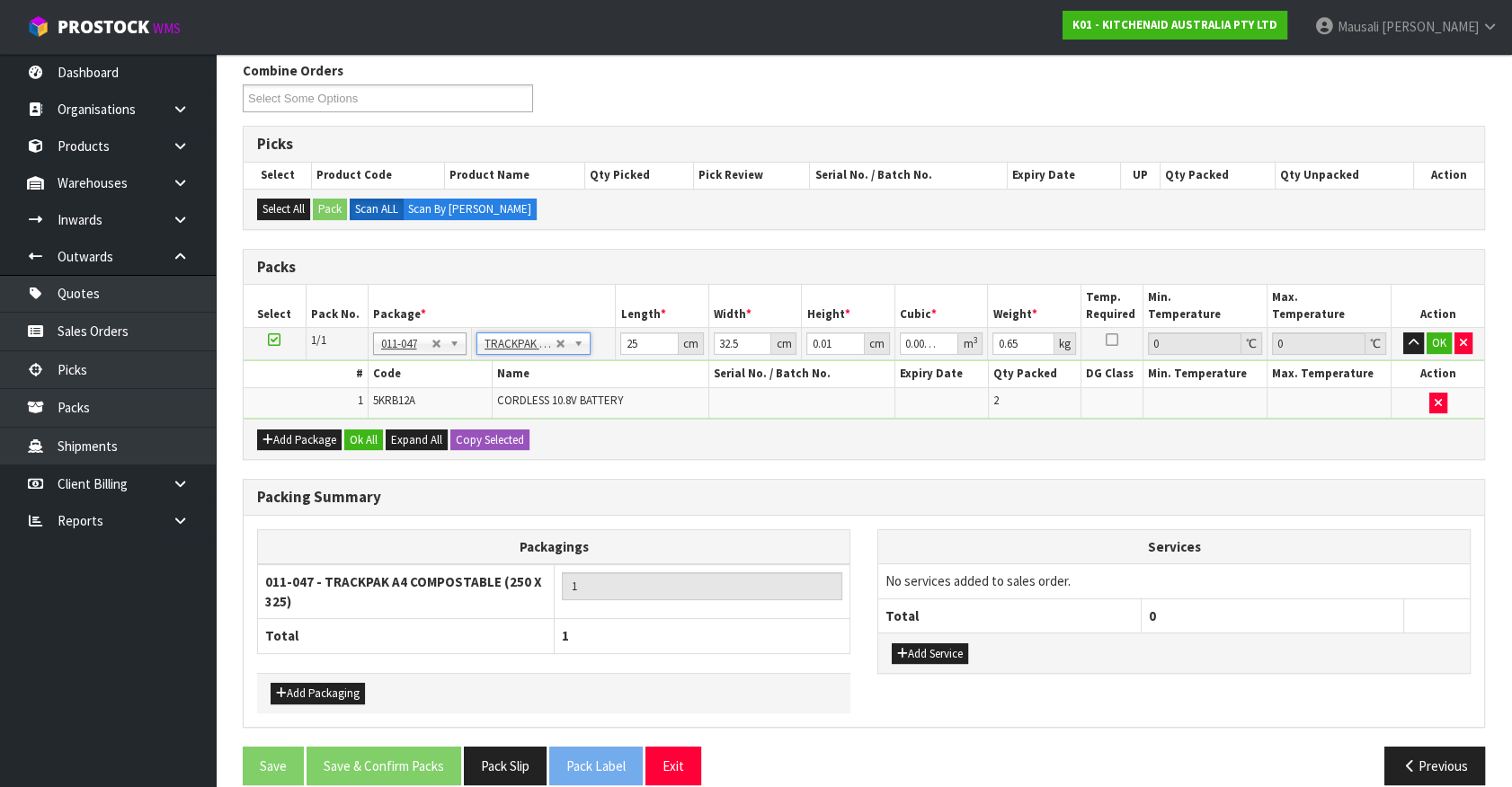 drag, startPoint x: 1404, startPoint y: 611, endPoint x: 1392, endPoint y: 658, distance: 48.507731 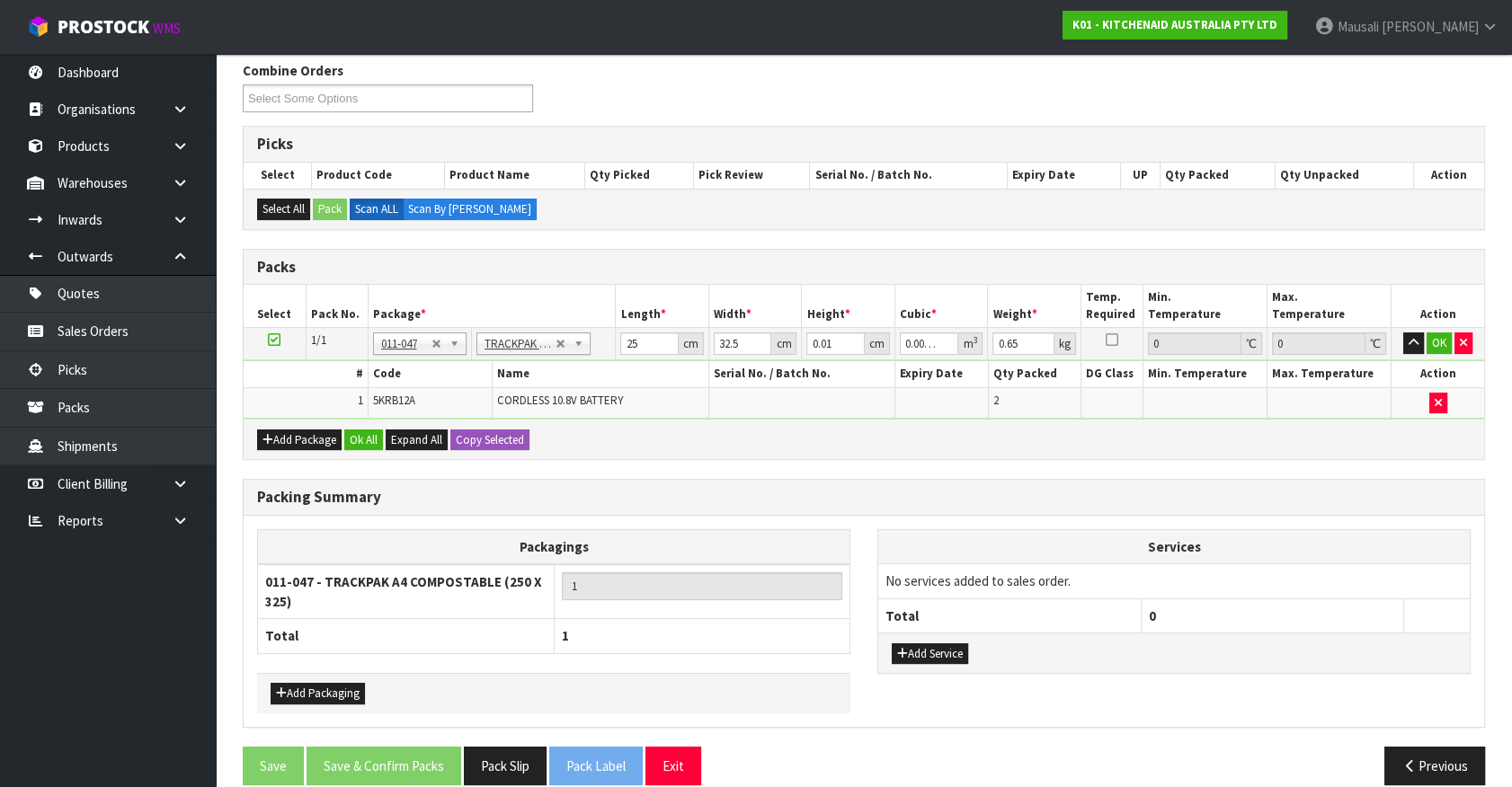 click on "0" at bounding box center (1272, 615) 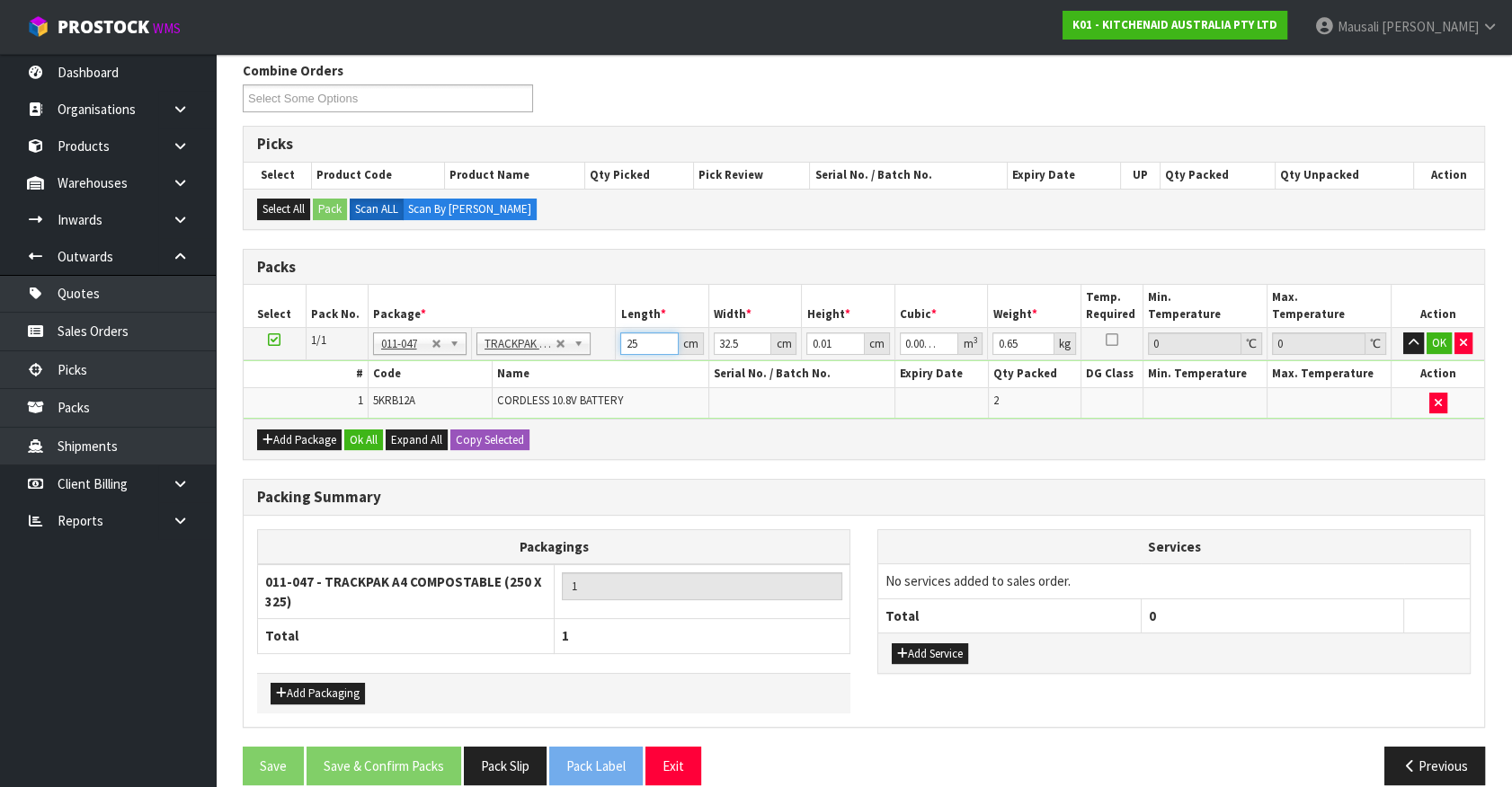 drag, startPoint x: 638, startPoint y: 338, endPoint x: 556, endPoint y: 374, distance: 89.55445 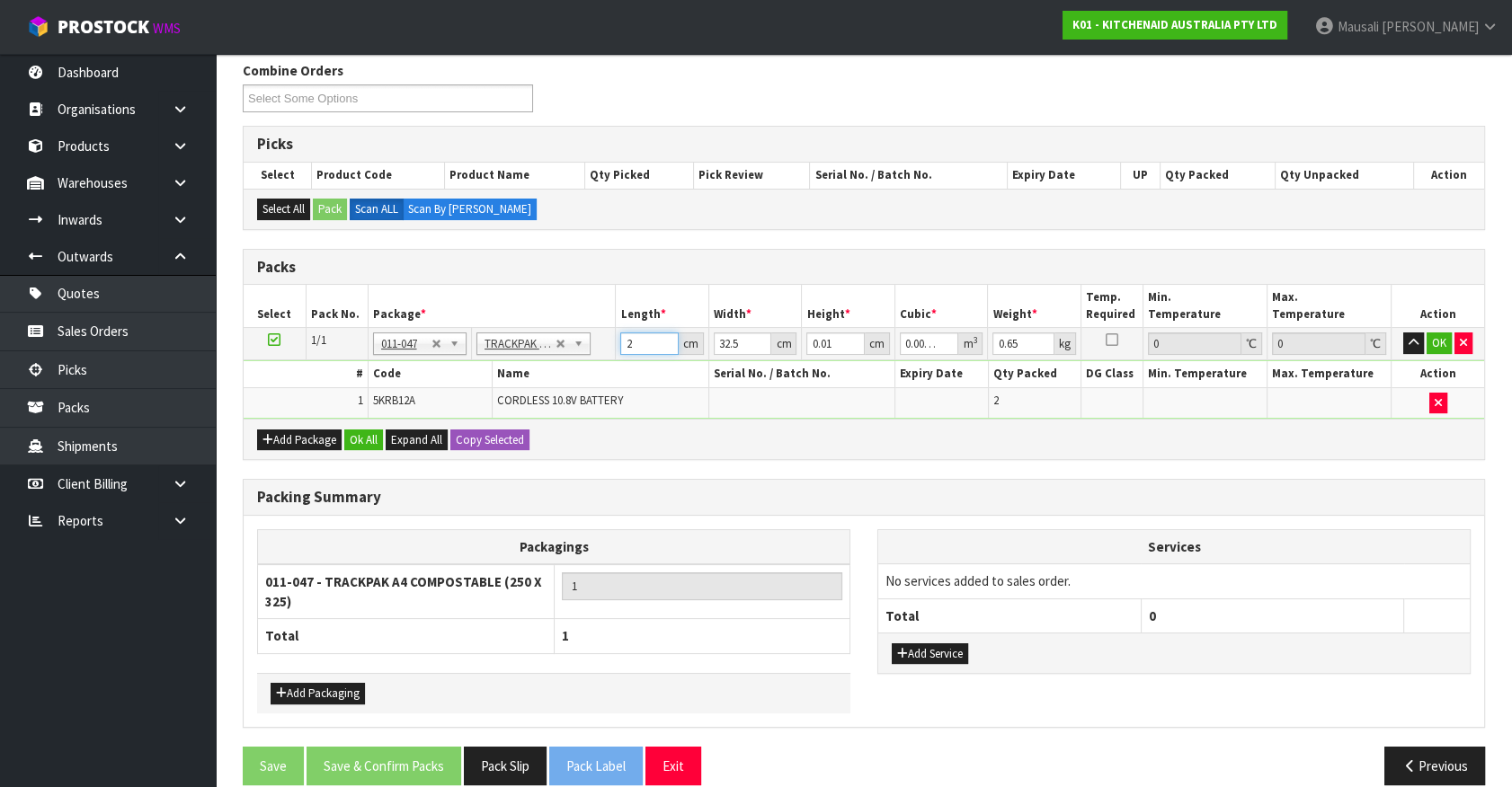type on "26" 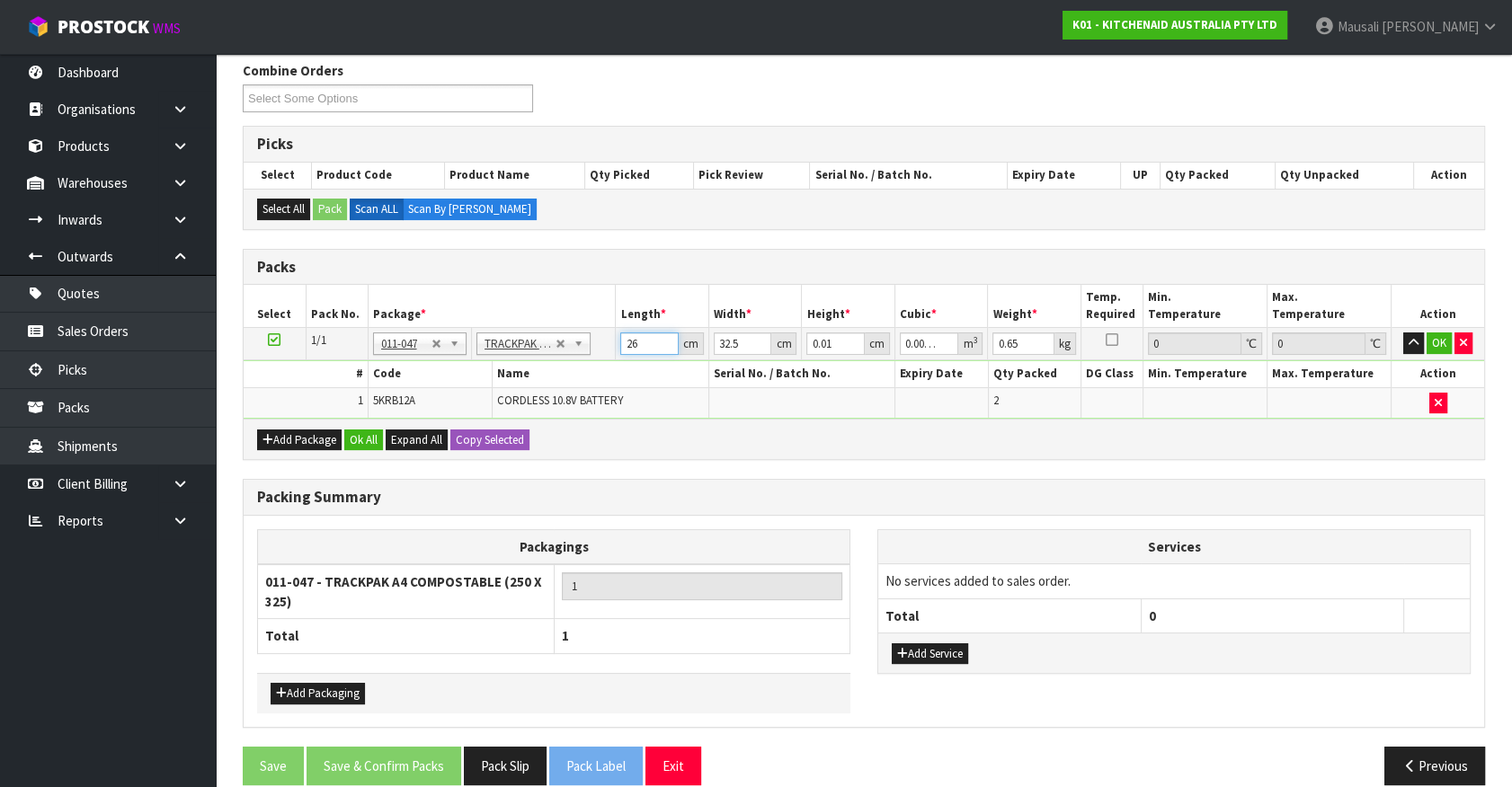 type 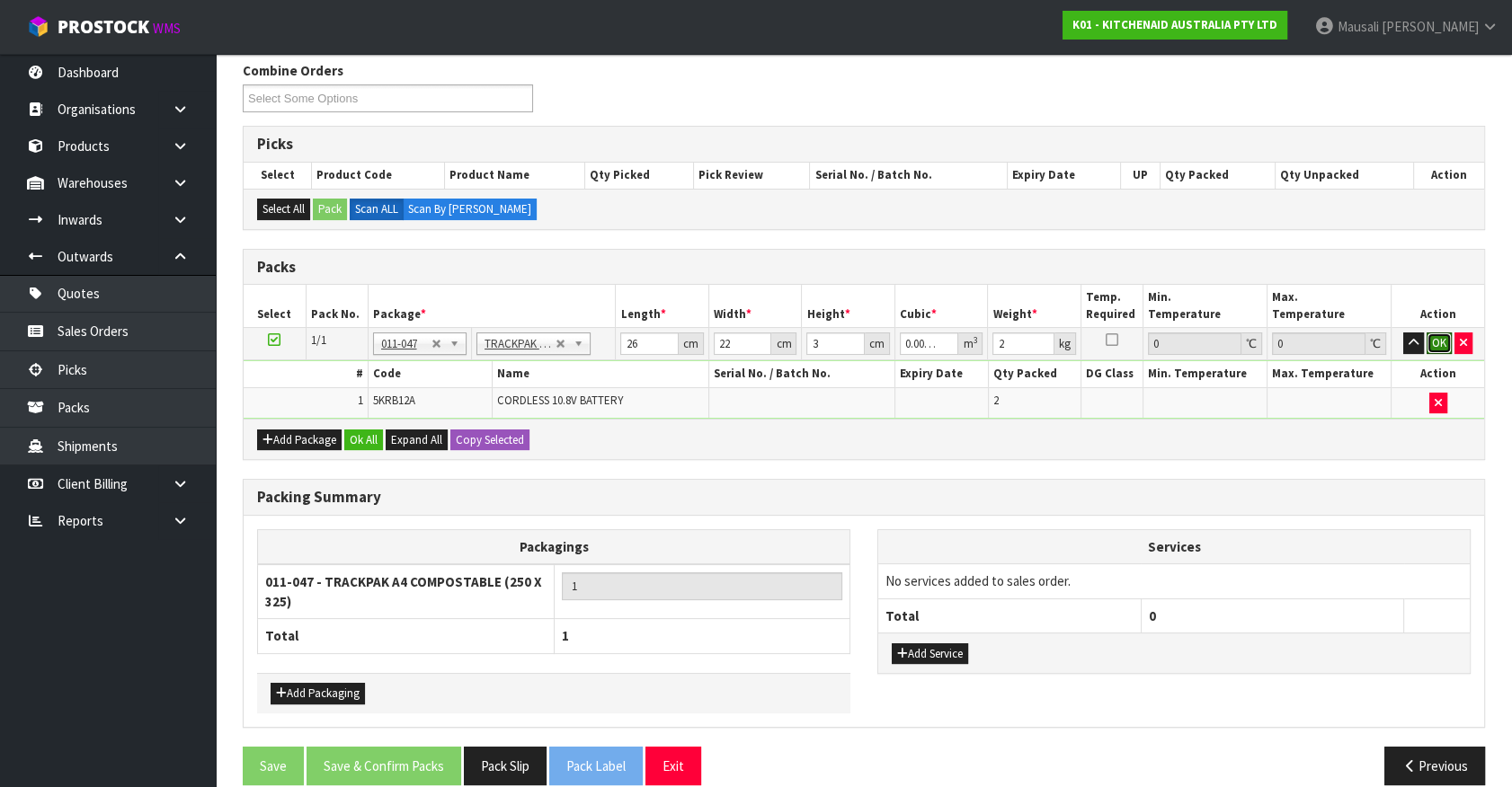 click on "OK" at bounding box center [1439, 343] 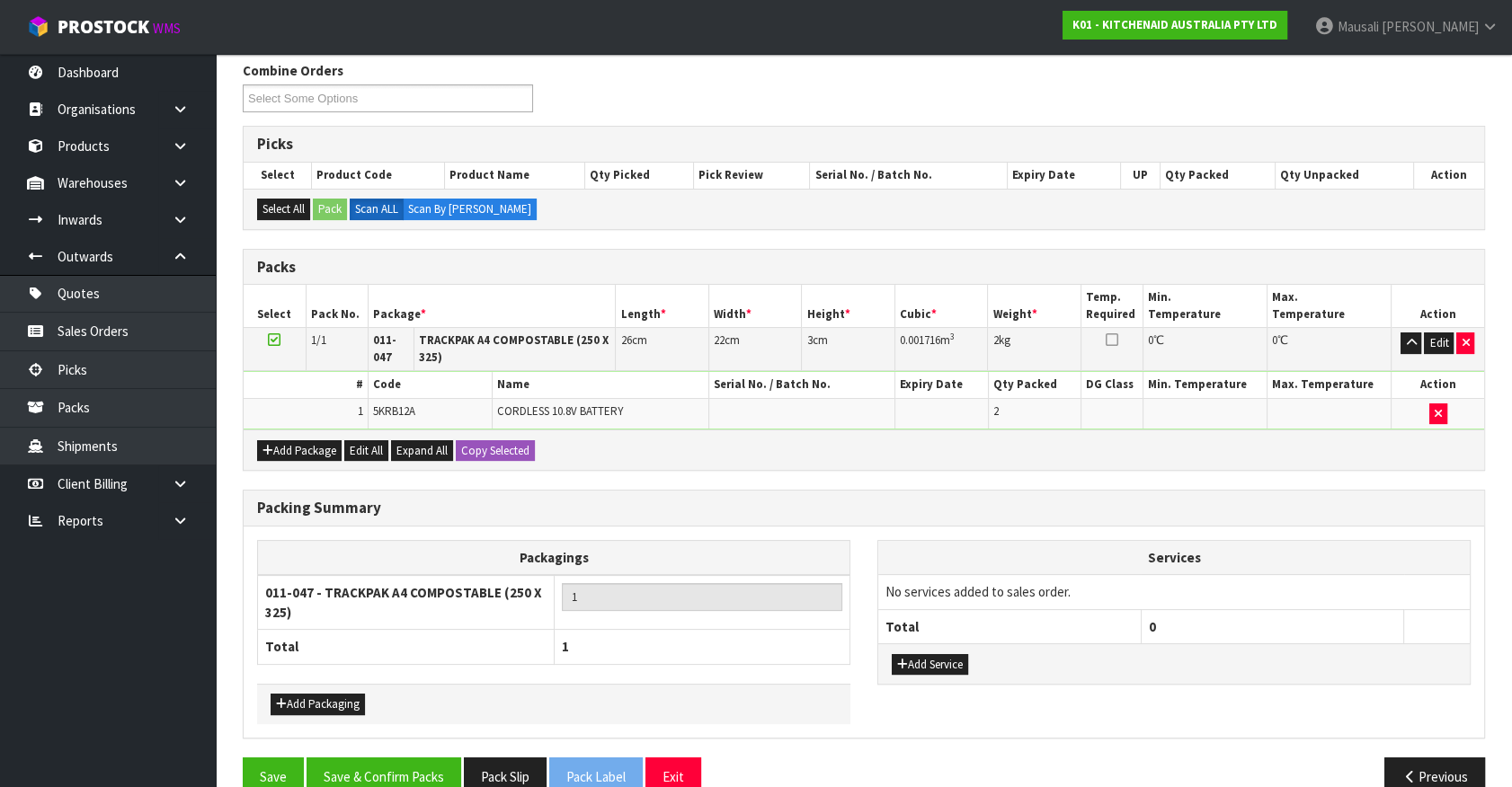 drag, startPoint x: 1068, startPoint y: 702, endPoint x: 1331, endPoint y: 715, distance: 263.3211 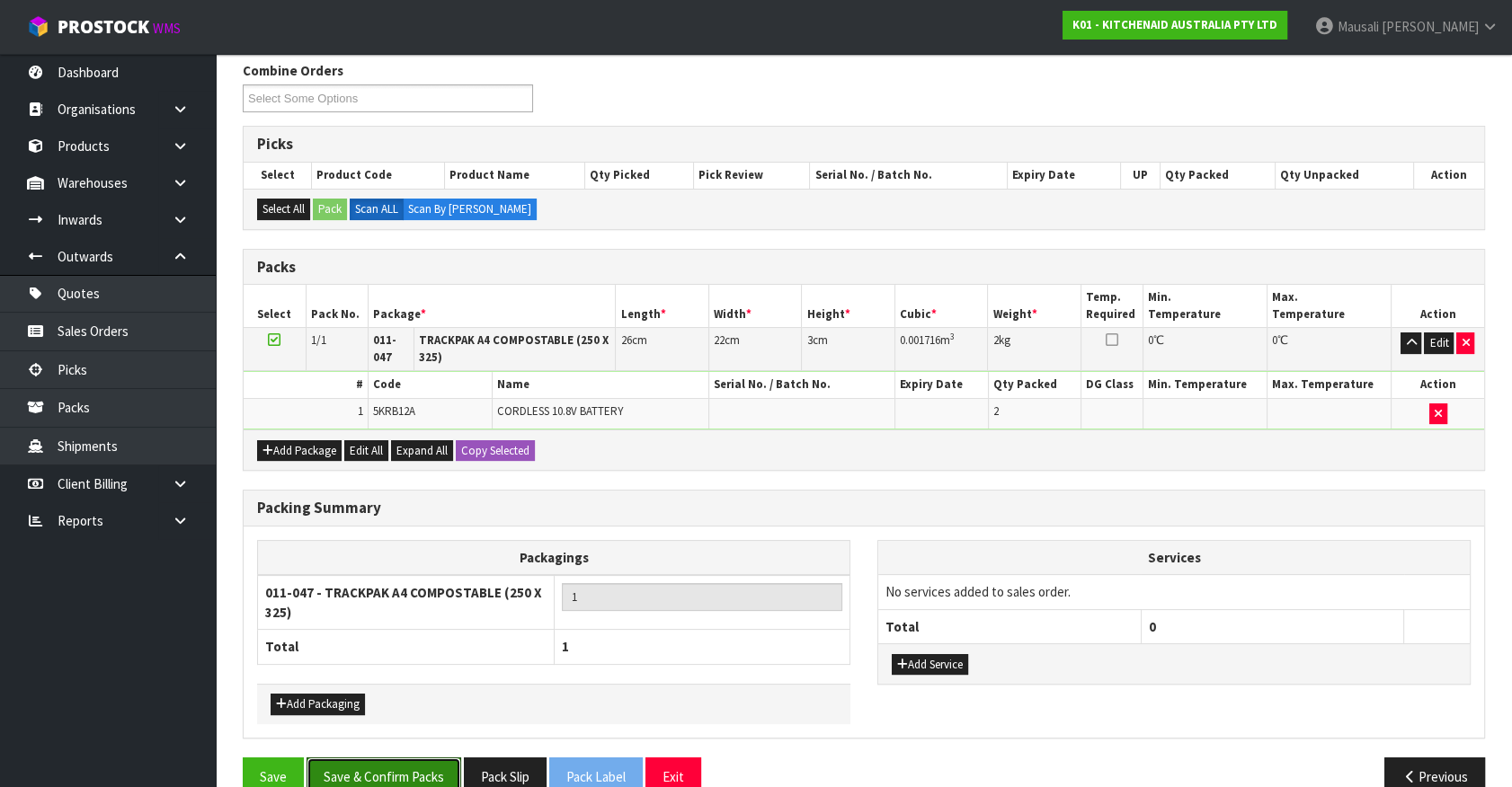 drag, startPoint x: 434, startPoint y: 765, endPoint x: 473, endPoint y: 738, distance: 47.43416 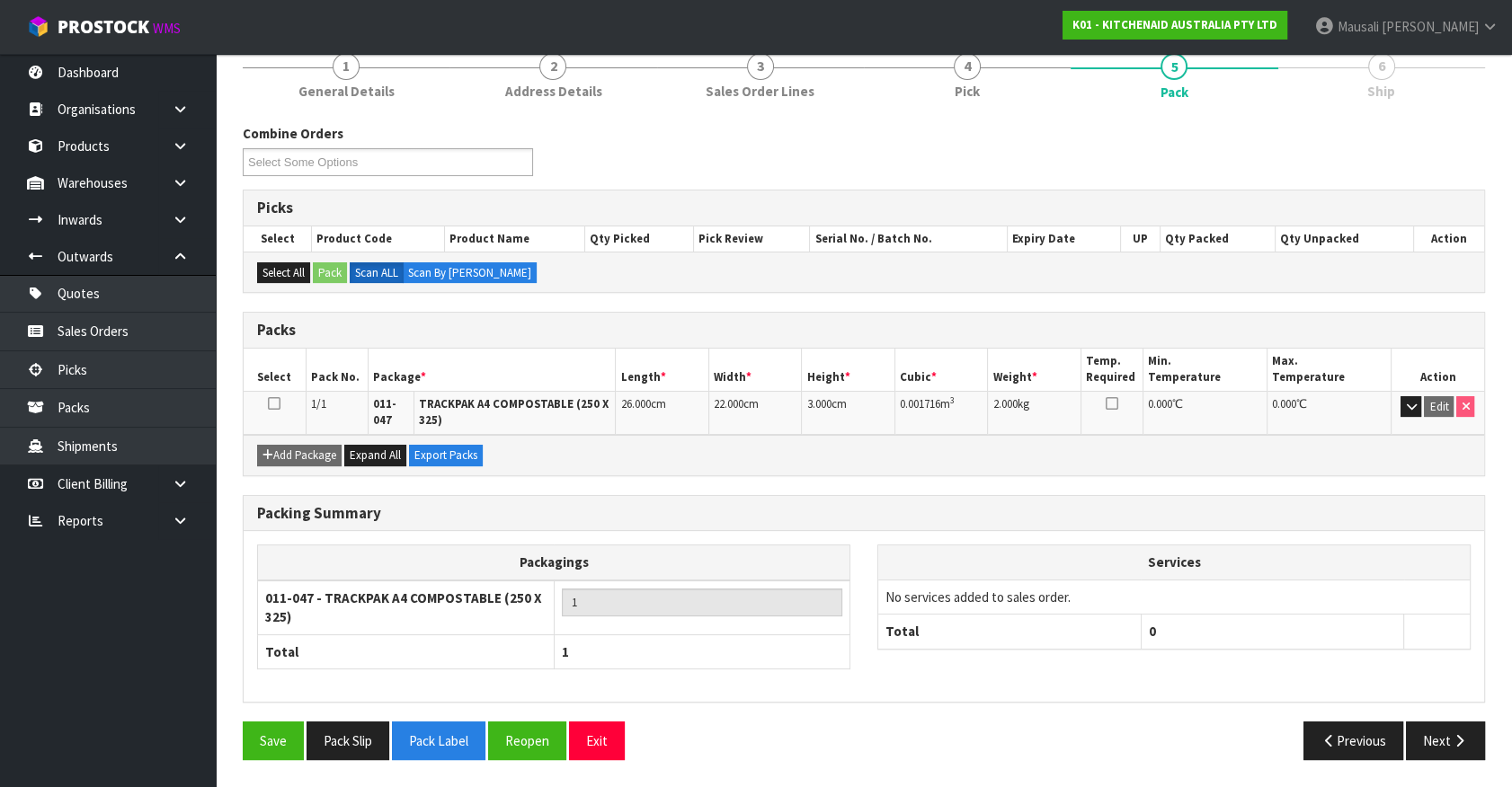 scroll, scrollTop: 225, scrollLeft: 0, axis: vertical 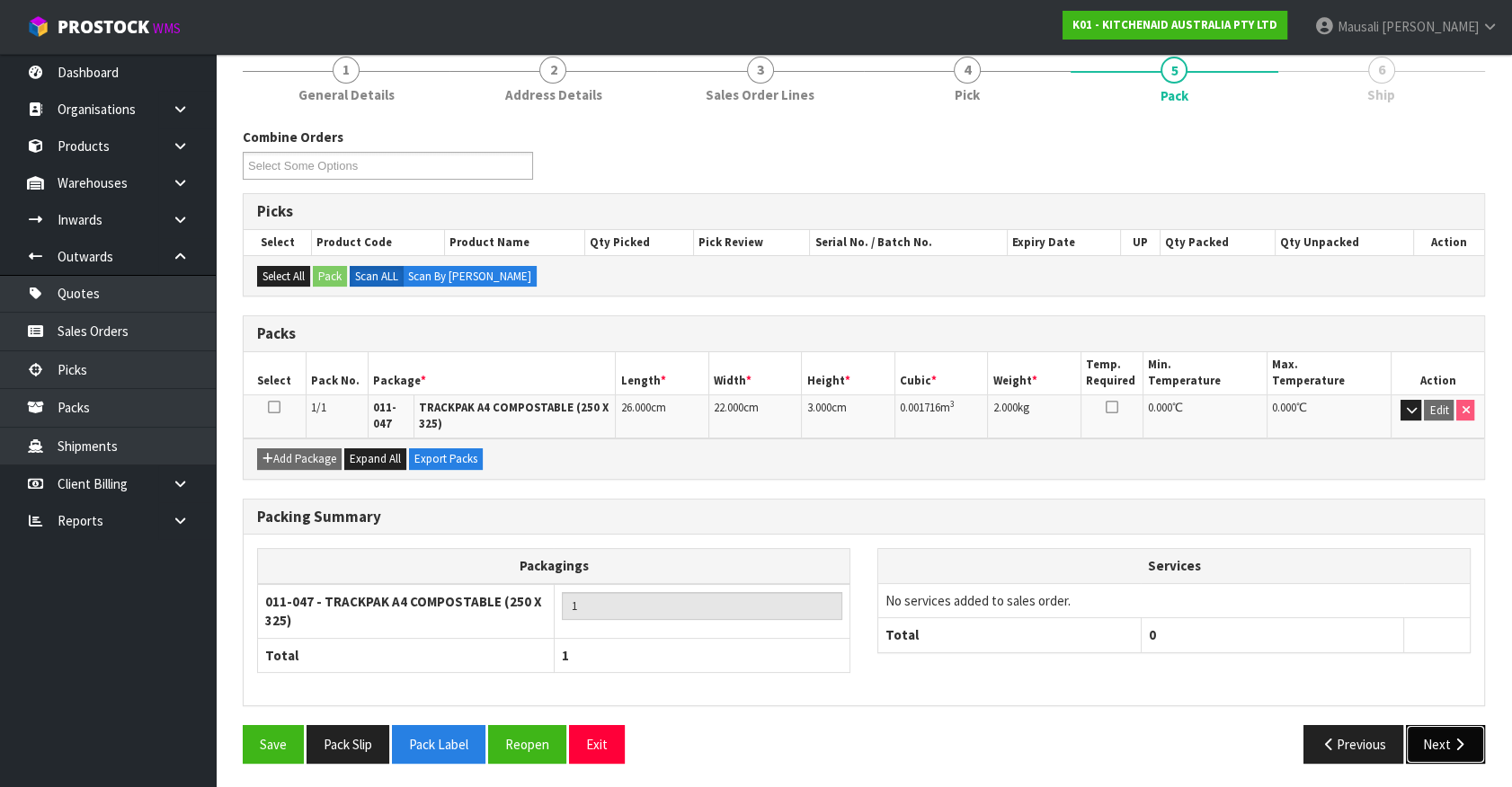 click on "Next" at bounding box center (1445, 744) 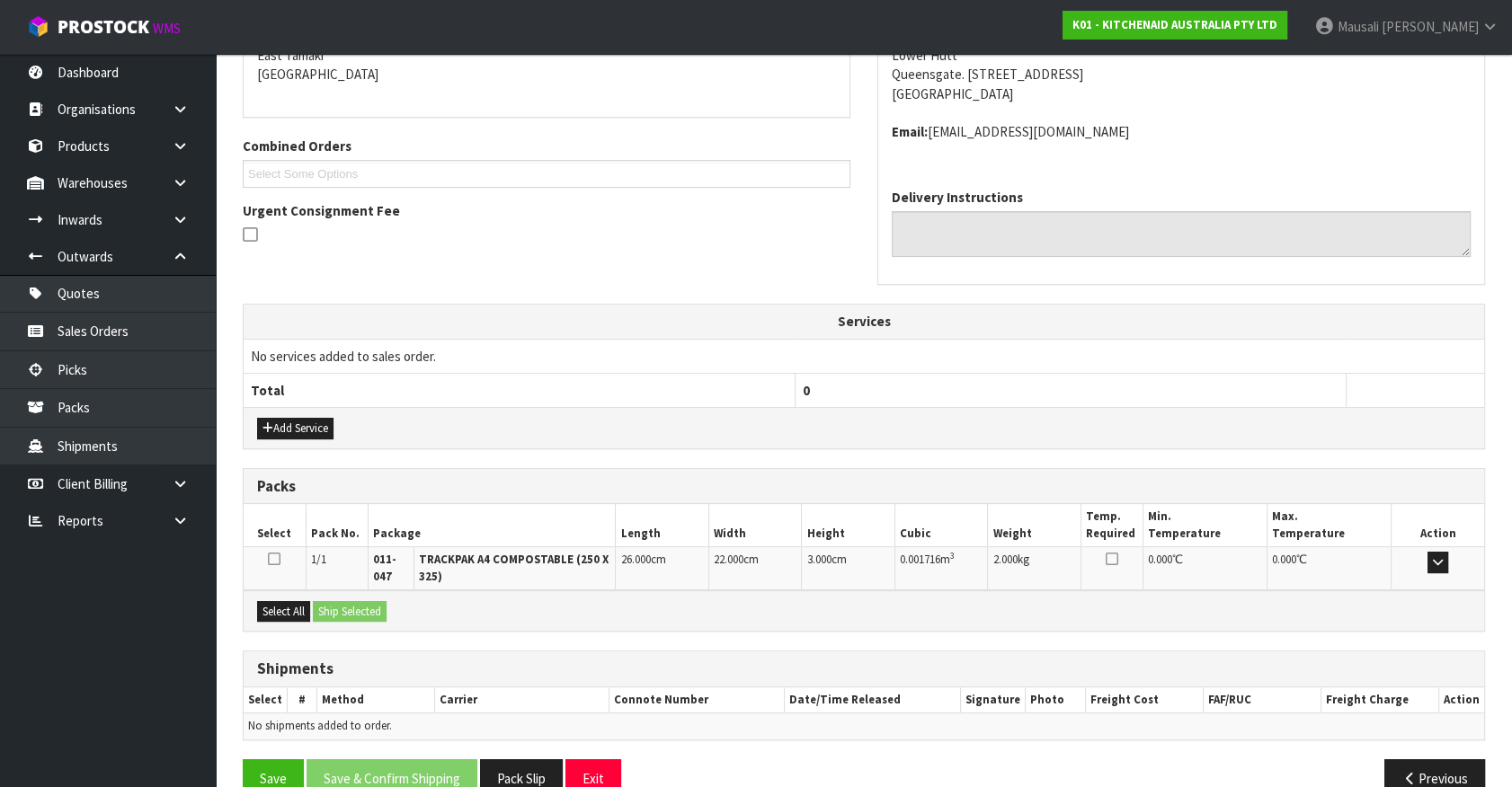 scroll, scrollTop: 429, scrollLeft: 0, axis: vertical 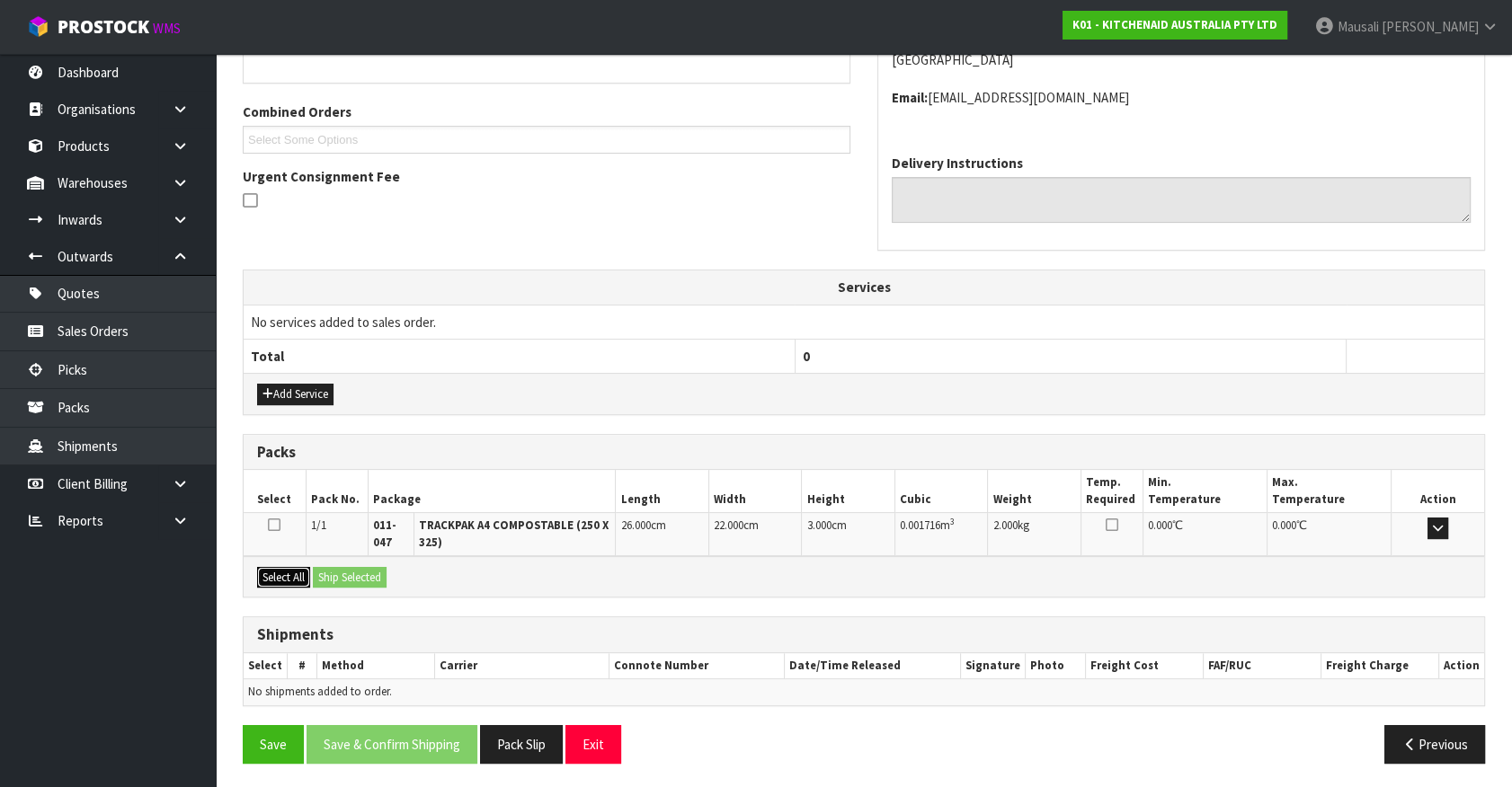 drag, startPoint x: 287, startPoint y: 576, endPoint x: 368, endPoint y: 569, distance: 81.30191 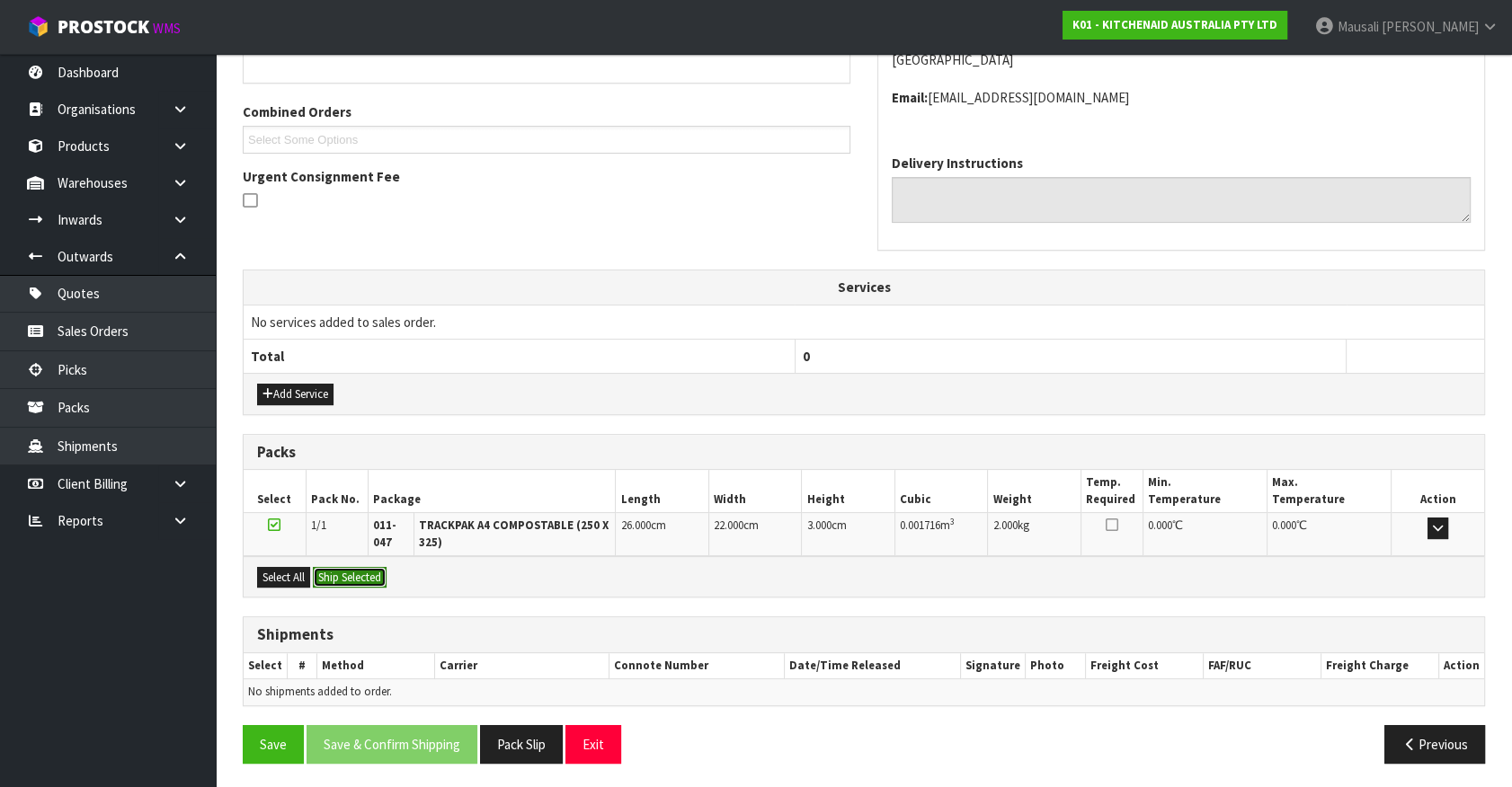 click on "Ship Selected" at bounding box center [350, 578] 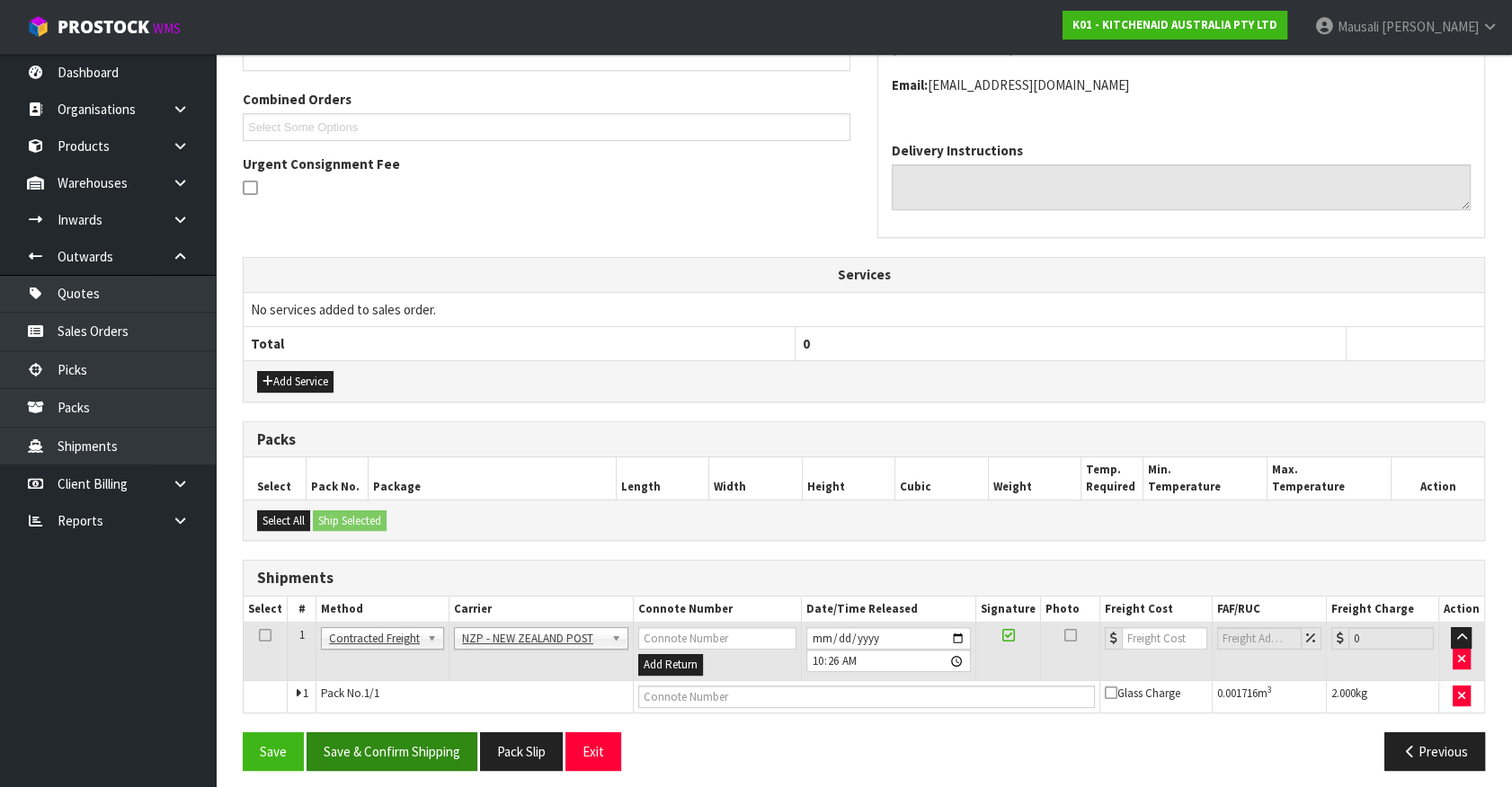 scroll, scrollTop: 449, scrollLeft: 0, axis: vertical 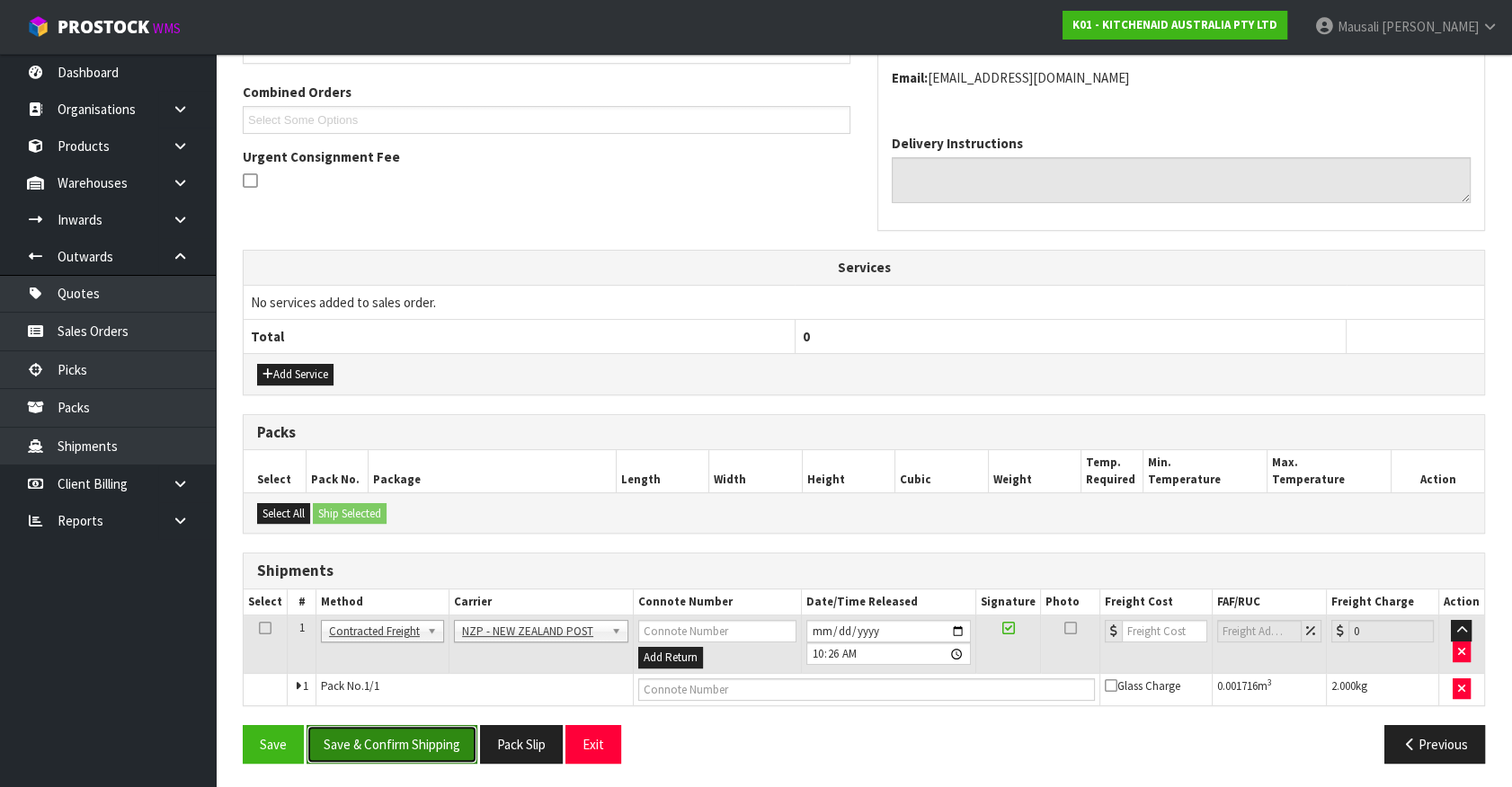 click on "Save & Confirm Shipping" at bounding box center (392, 744) 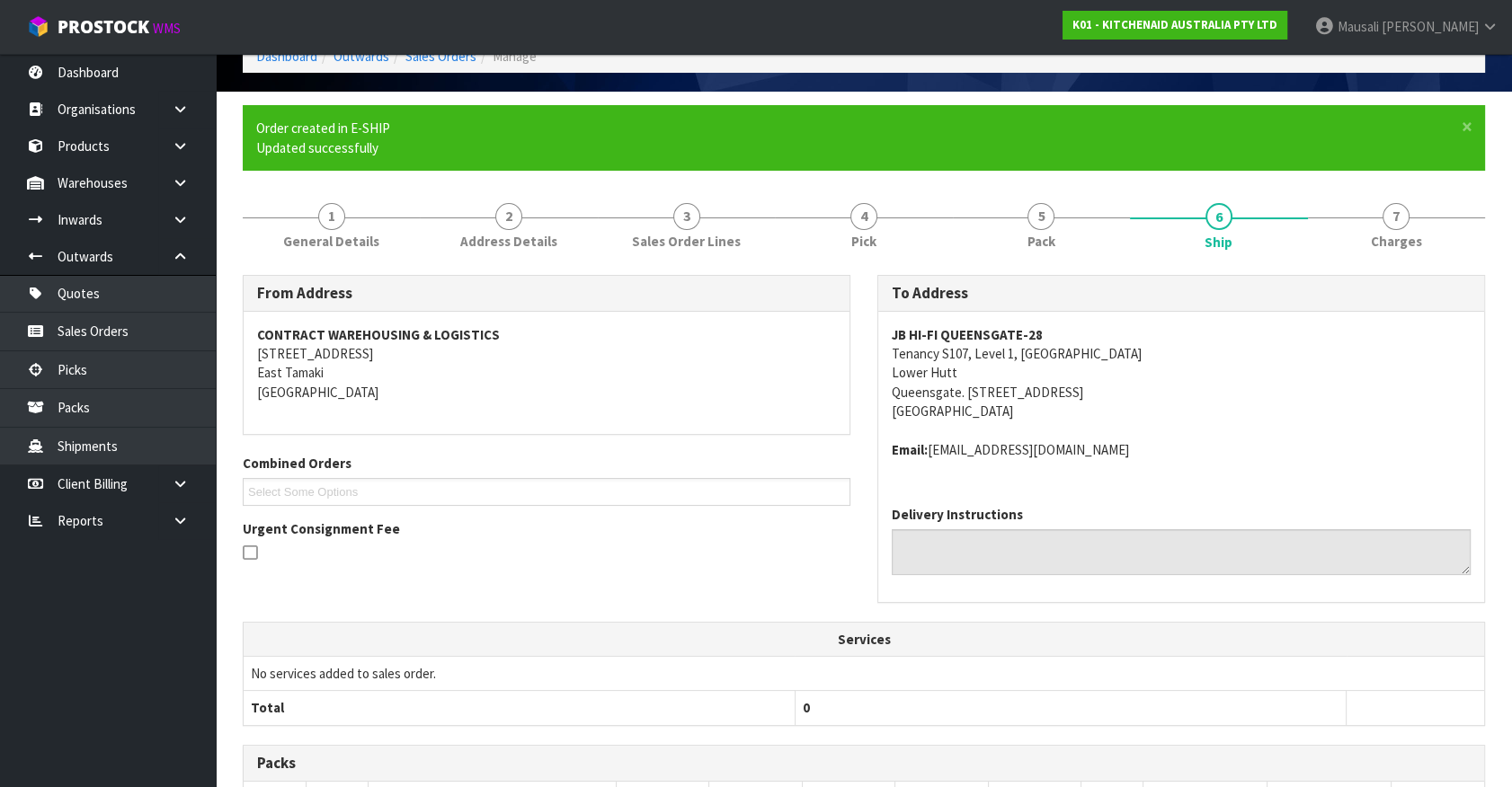 scroll, scrollTop: 423, scrollLeft: 0, axis: vertical 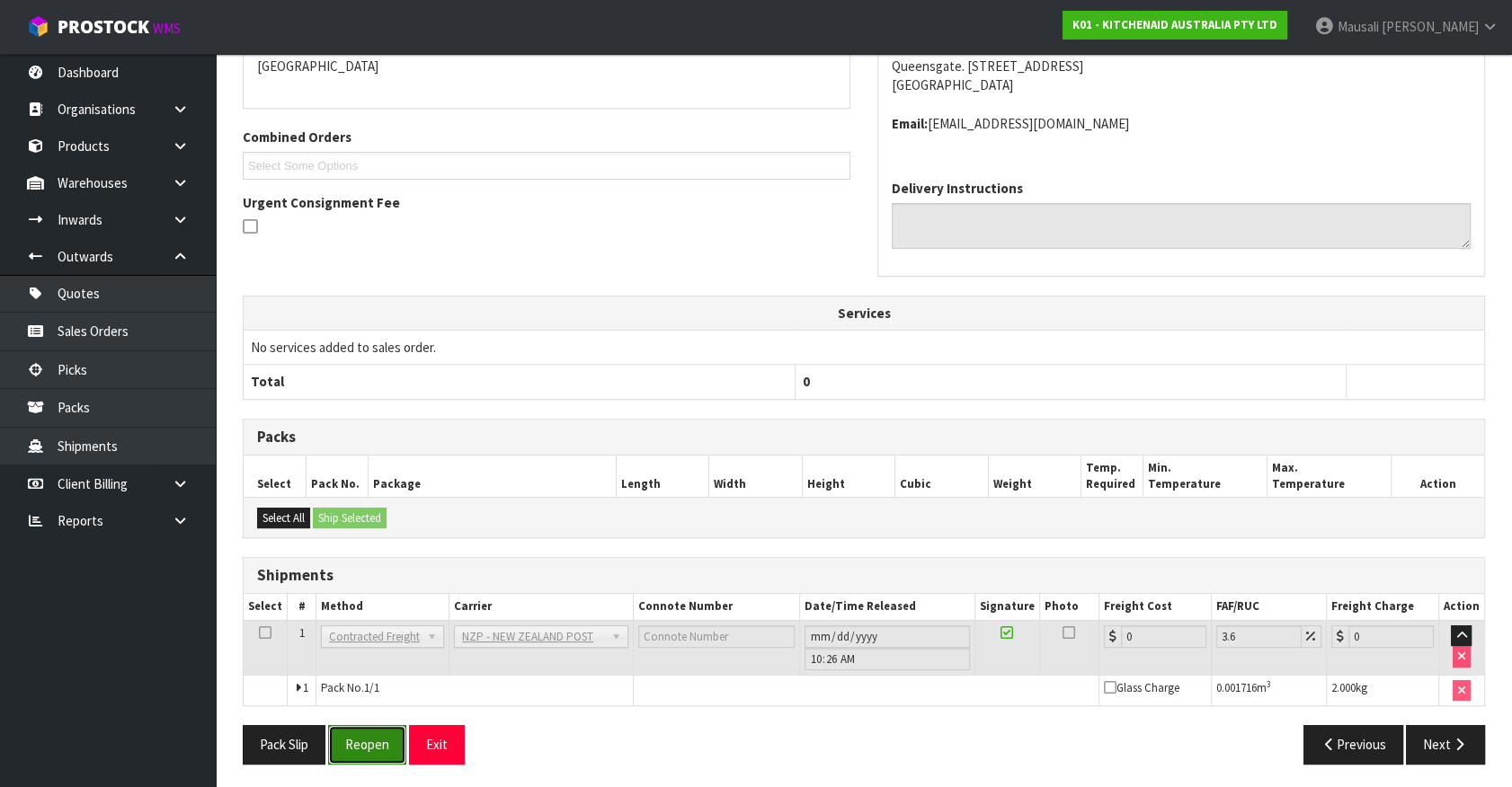 click on "Reopen" at bounding box center [367, 744] 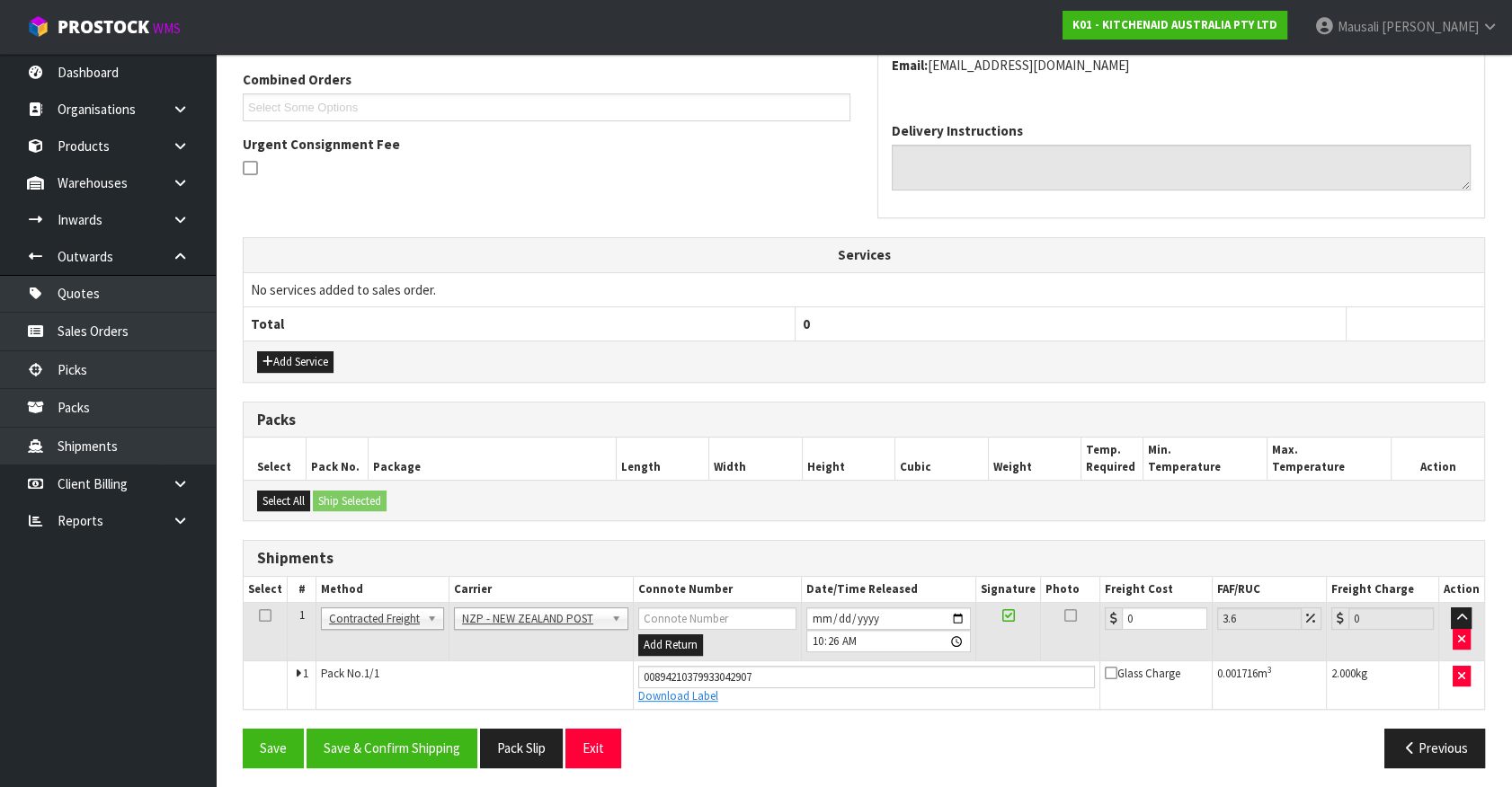 scroll, scrollTop: 465, scrollLeft: 0, axis: vertical 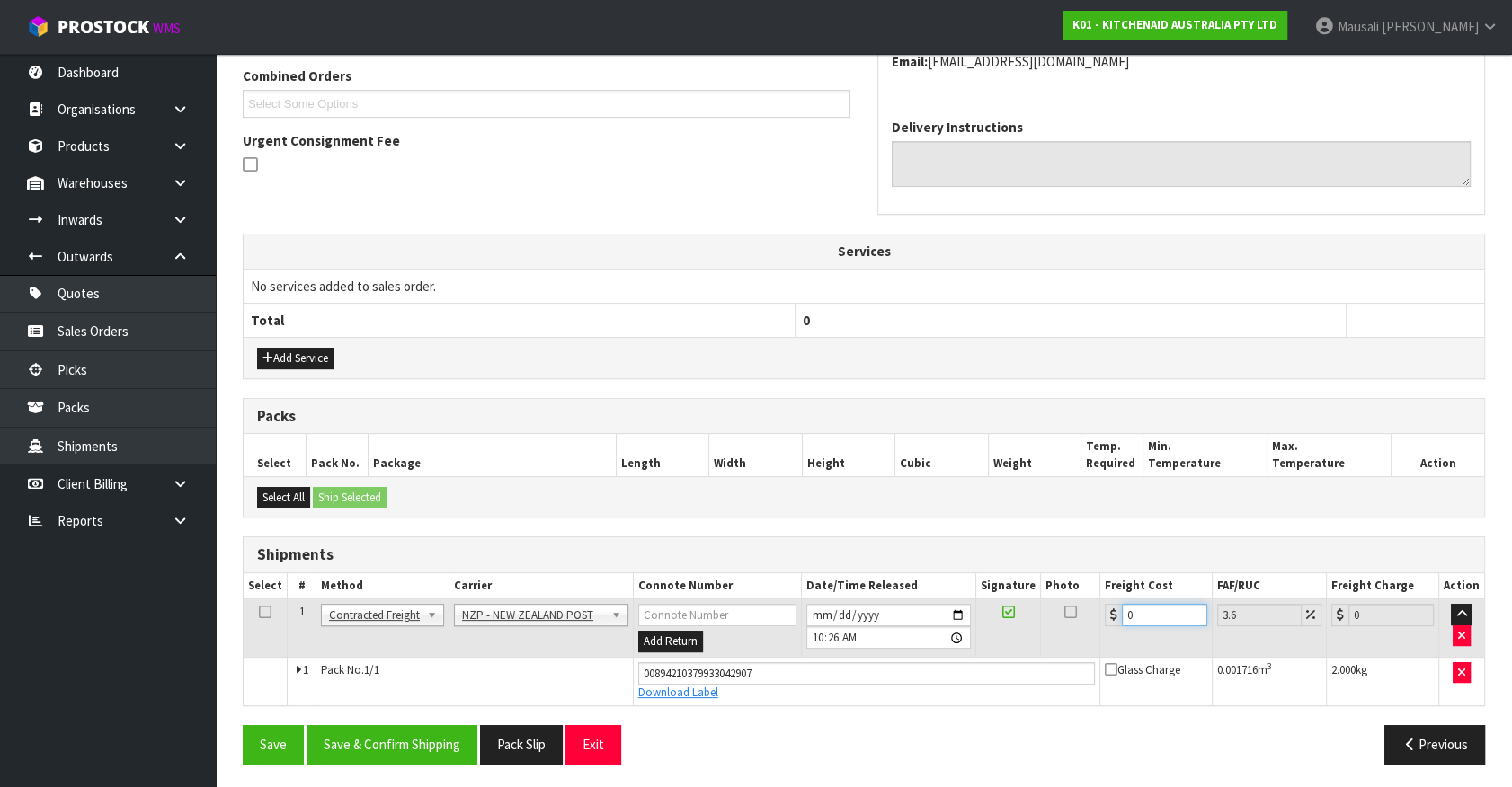 drag, startPoint x: 900, startPoint y: 674, endPoint x: 717, endPoint y: 708, distance: 186.13167 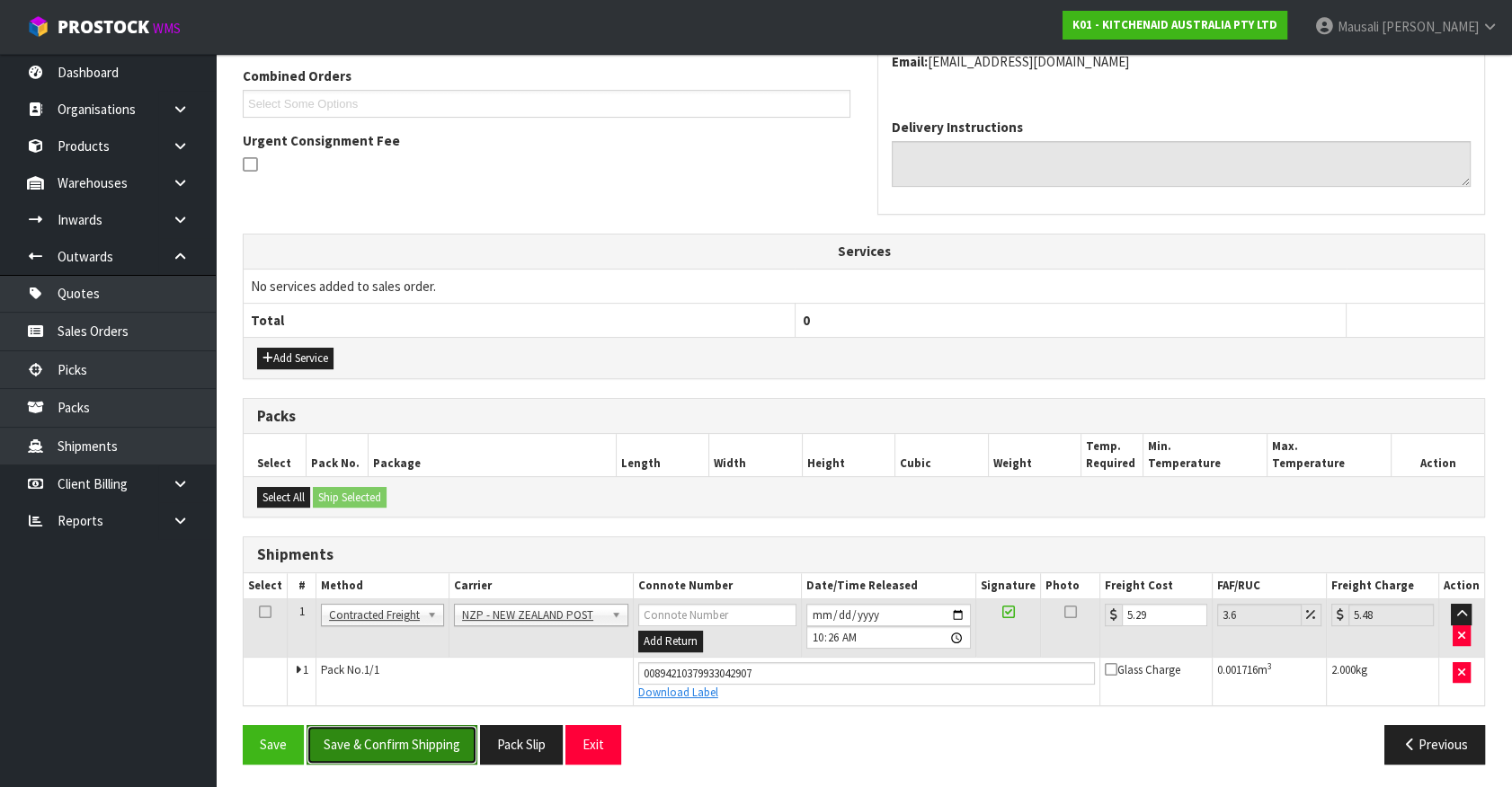 click on "Save & Confirm Shipping" at bounding box center (392, 744) 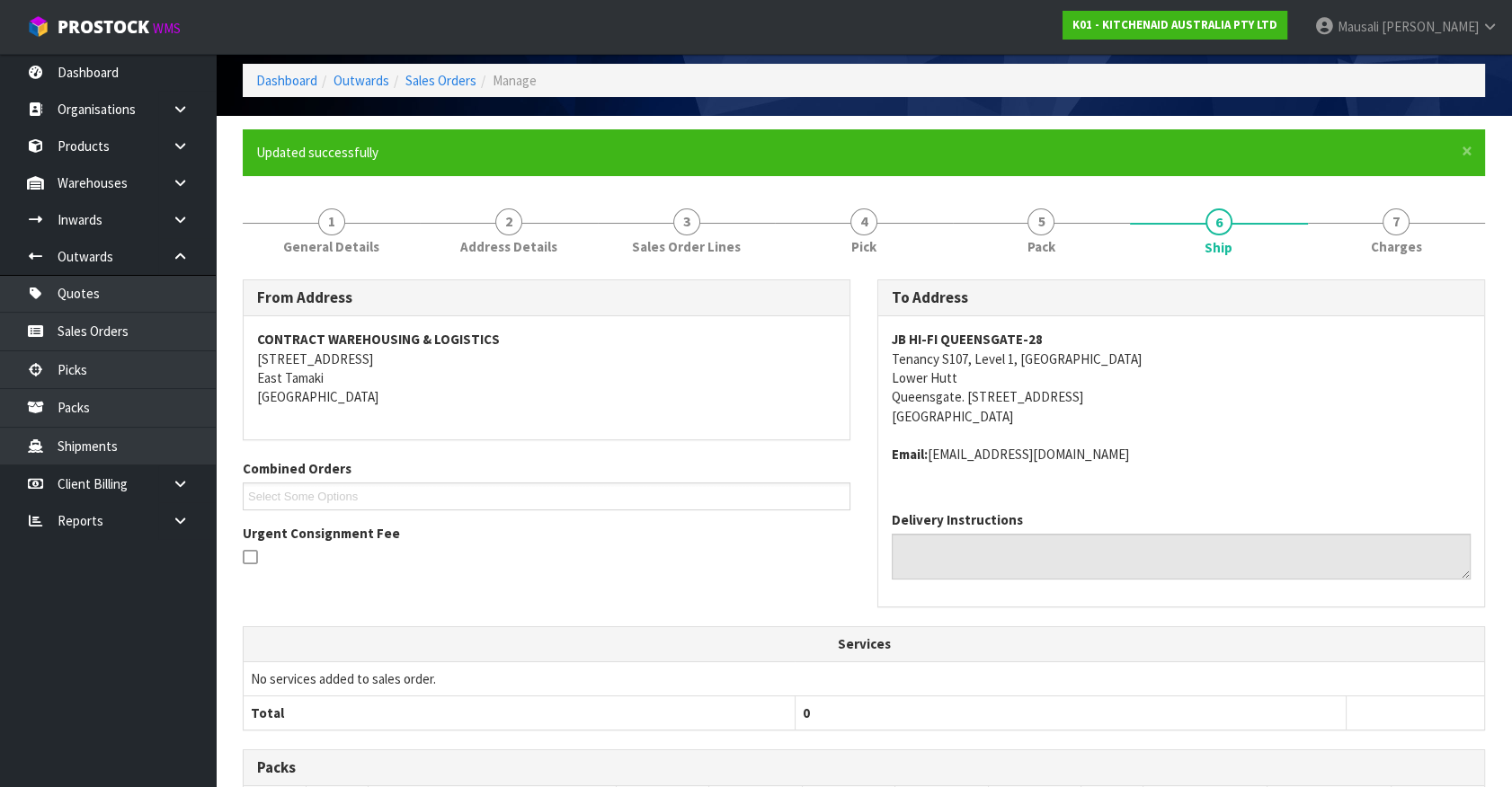 scroll, scrollTop: 417, scrollLeft: 0, axis: vertical 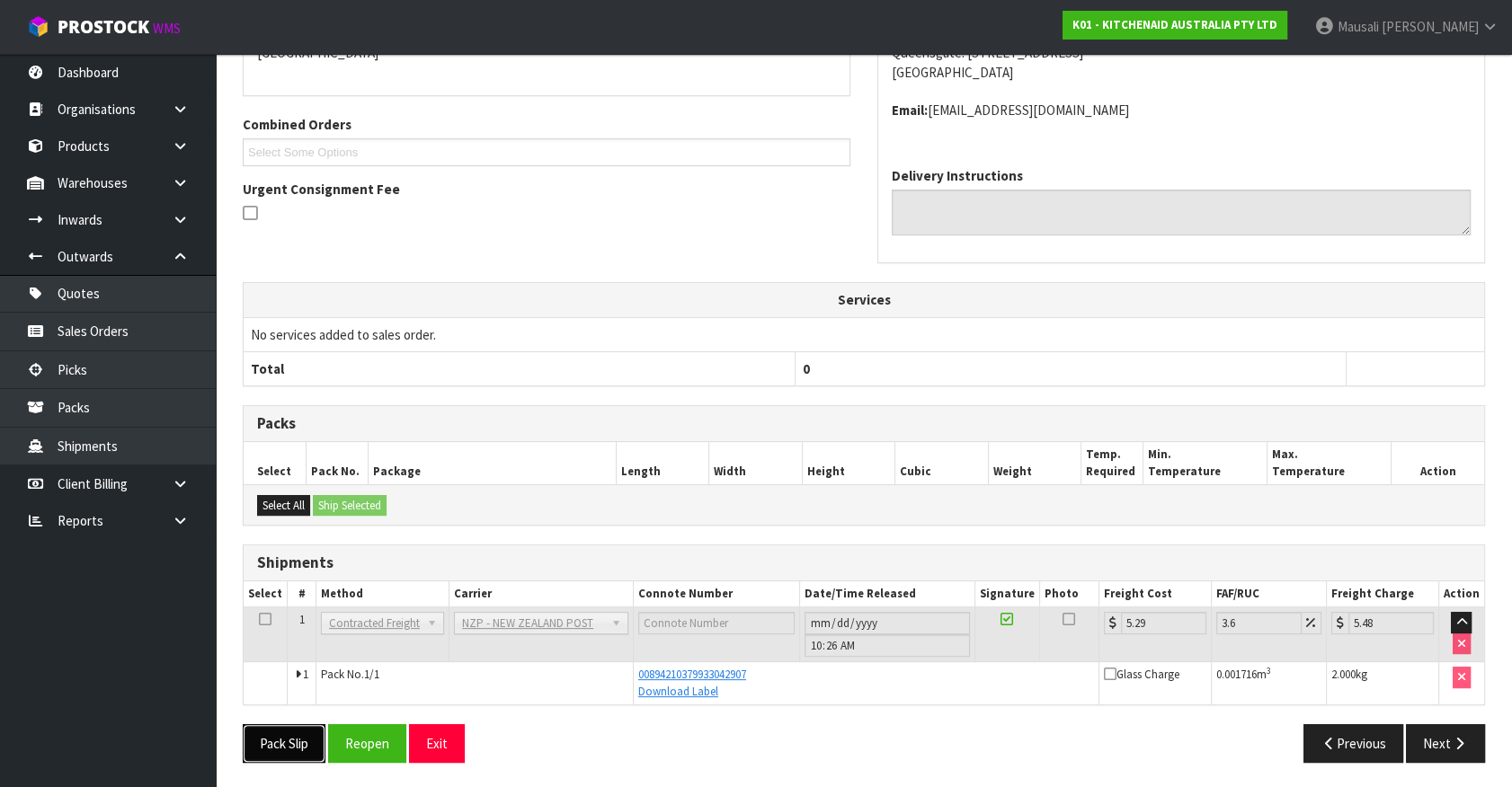 click on "Pack Slip" at bounding box center [284, 743] 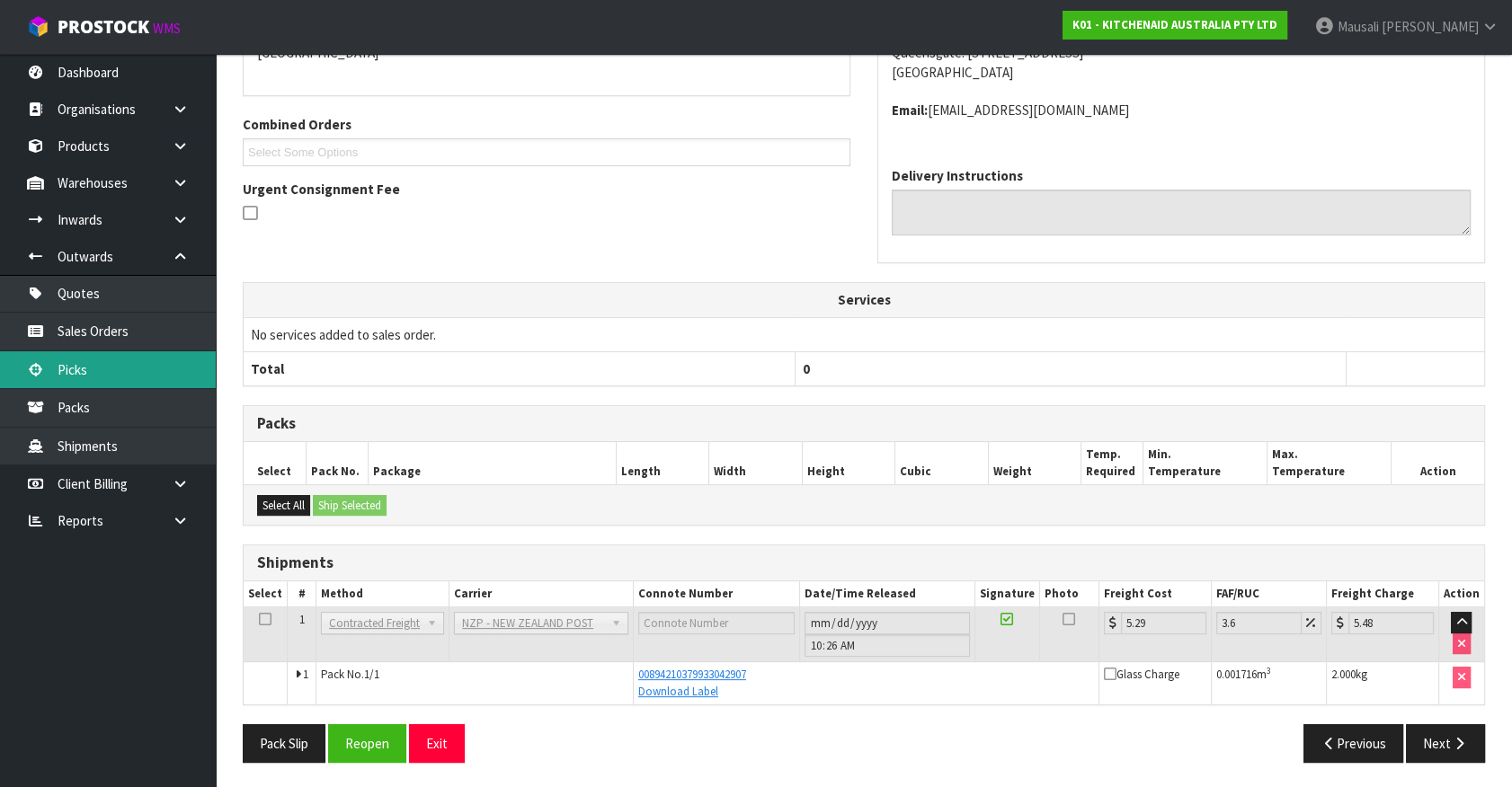 click on "Picks" at bounding box center [108, 369] 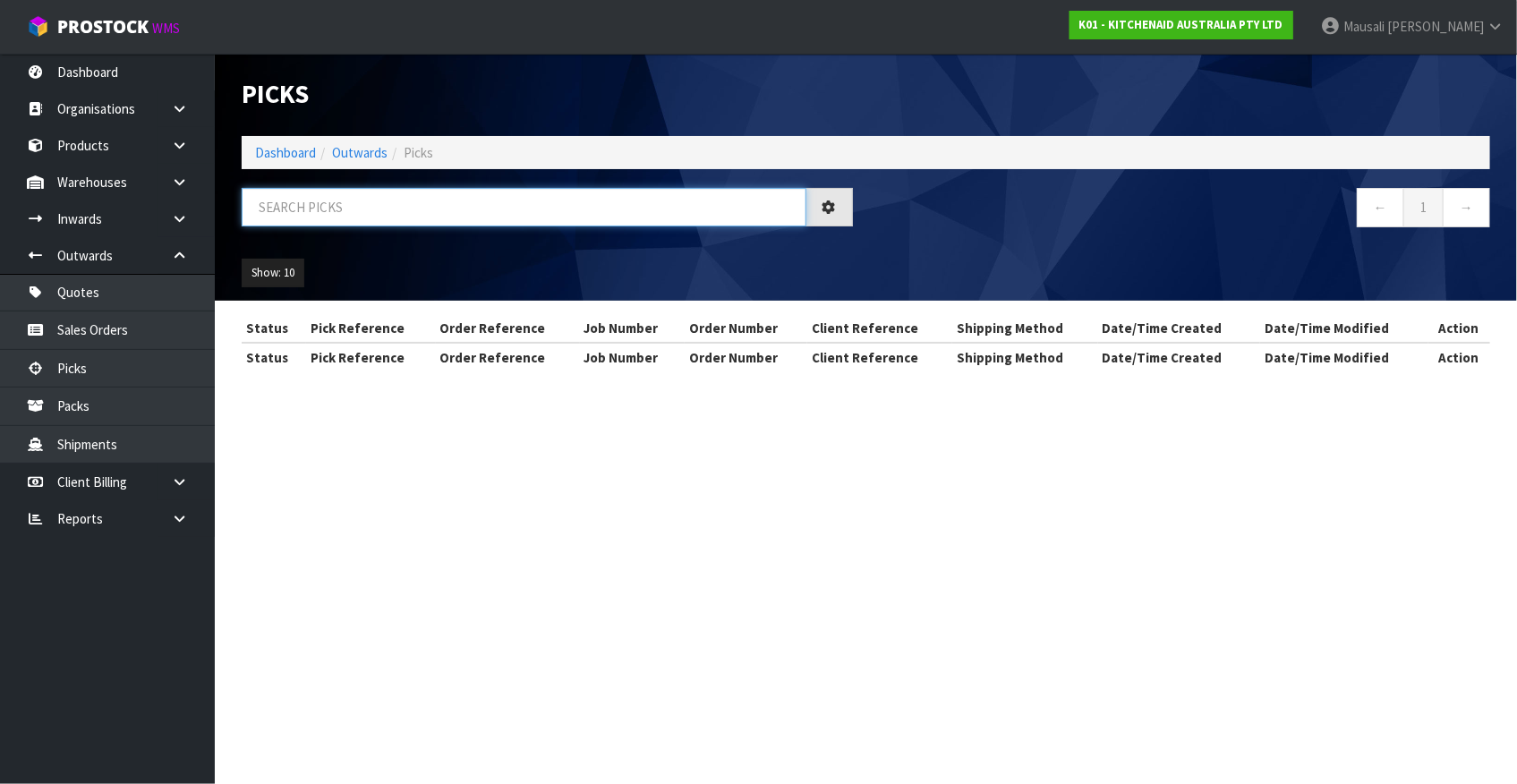 click at bounding box center [524, 207] 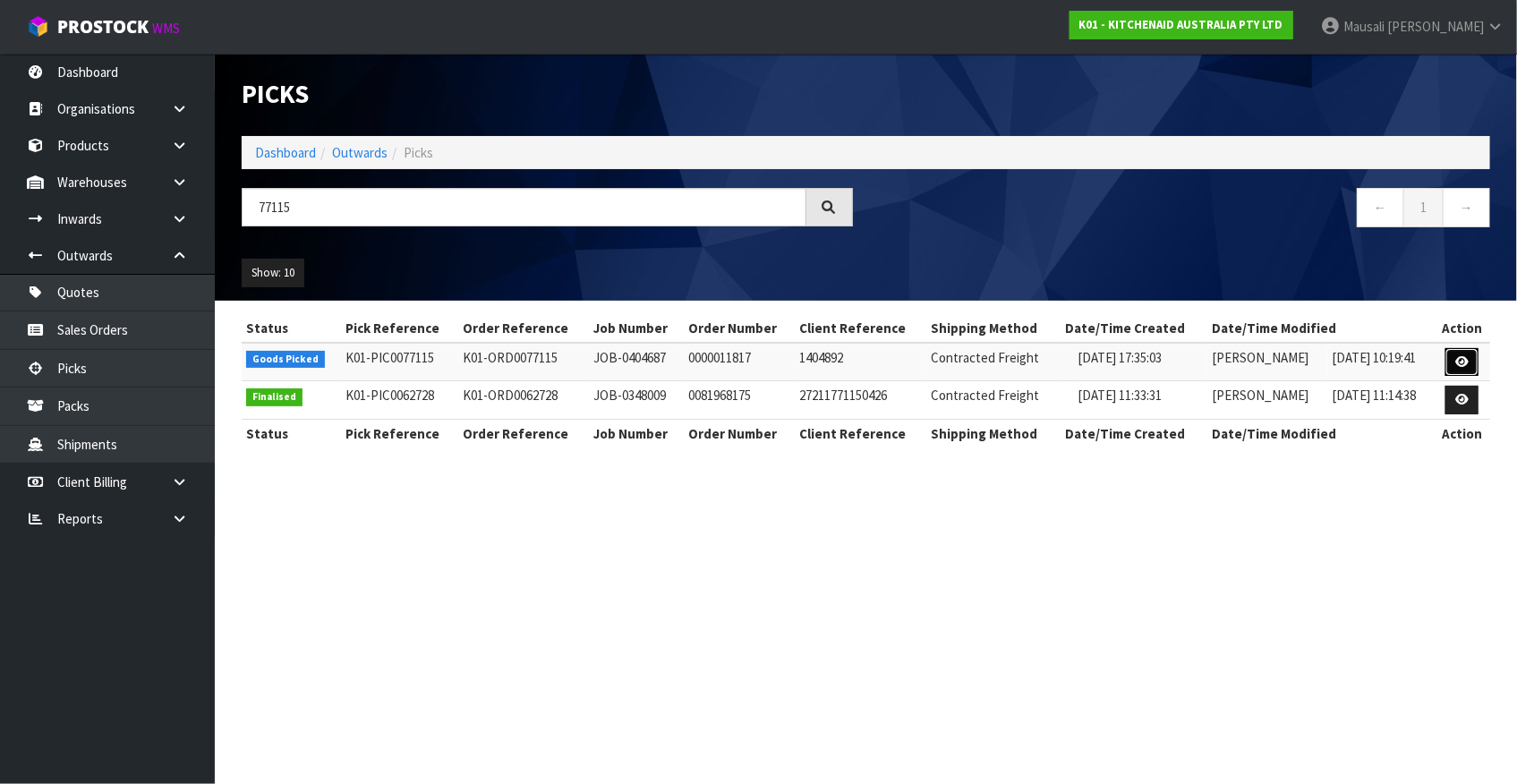 click at bounding box center (1462, 362) 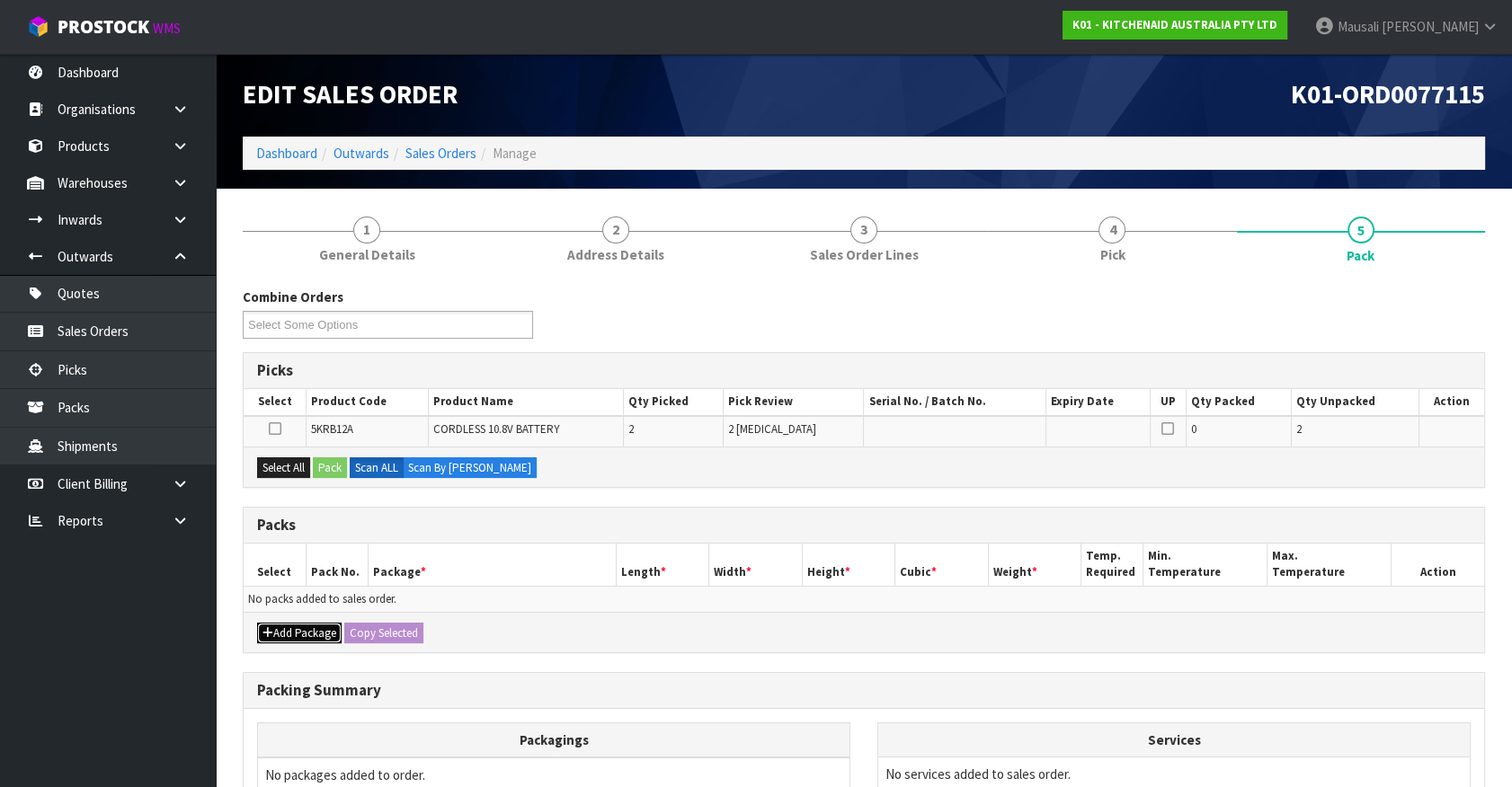 click on "Add Package" at bounding box center [299, 633] 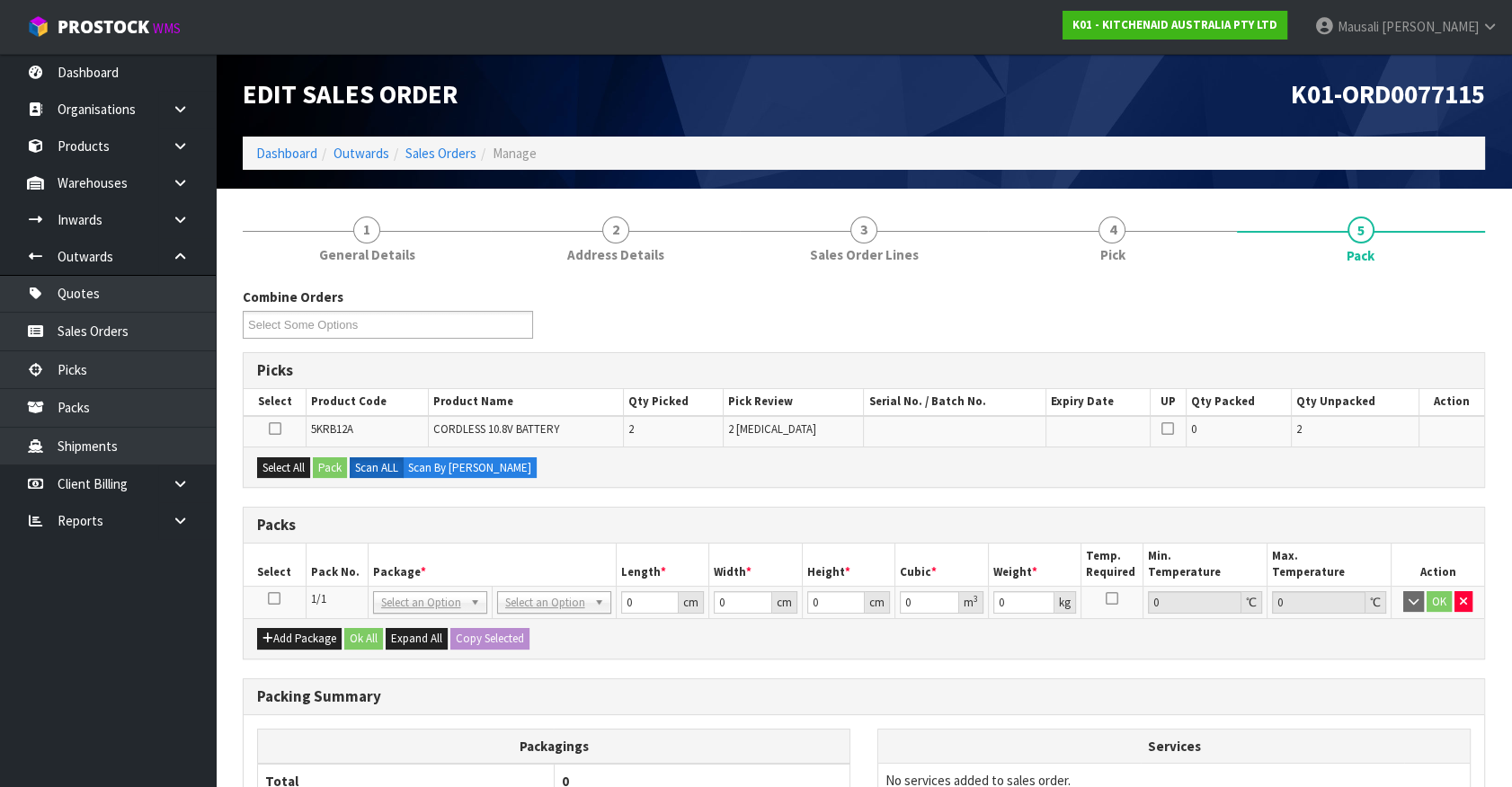 click at bounding box center [274, 598] 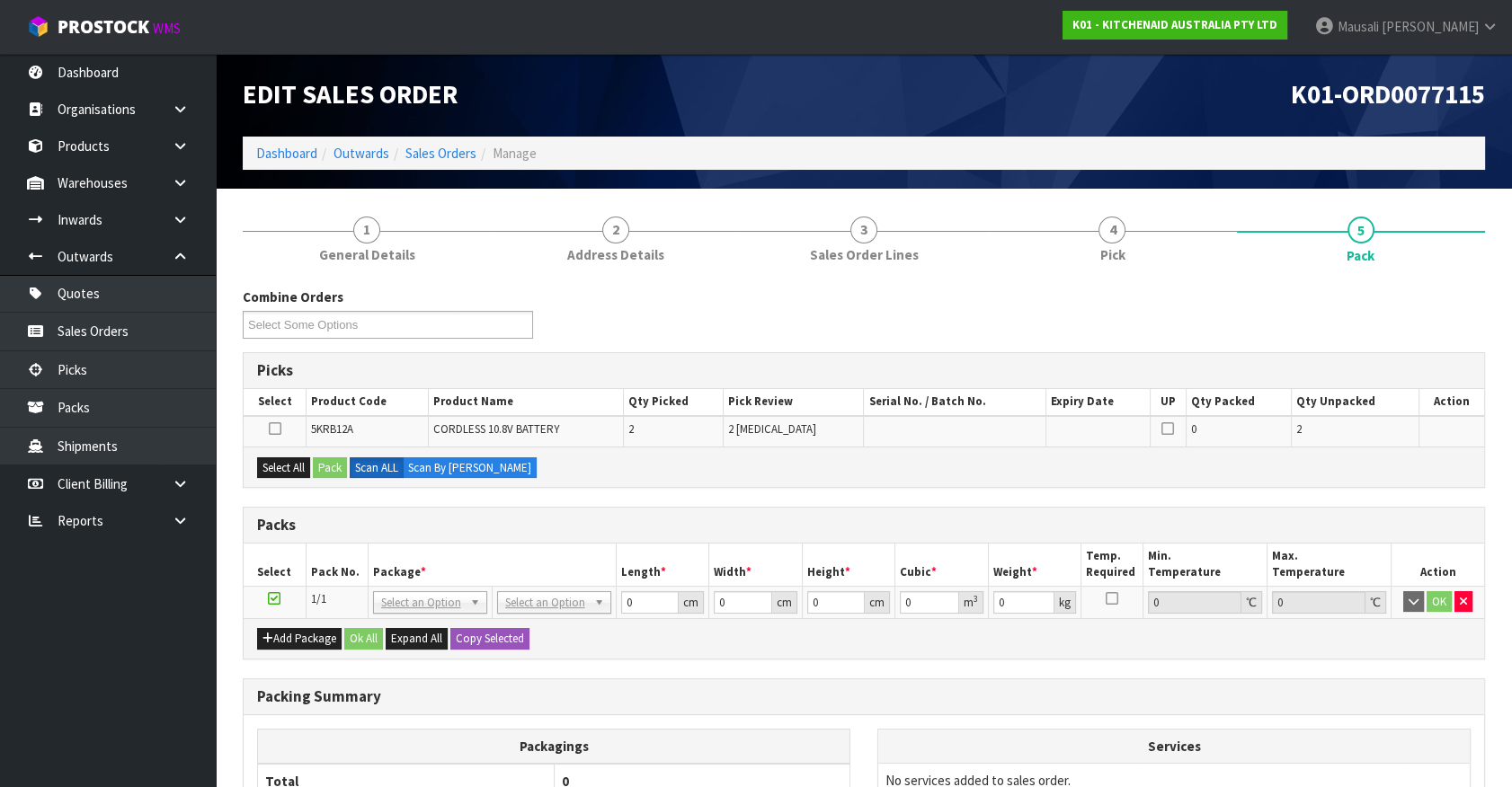 click on "Pack No." at bounding box center [336, 564] 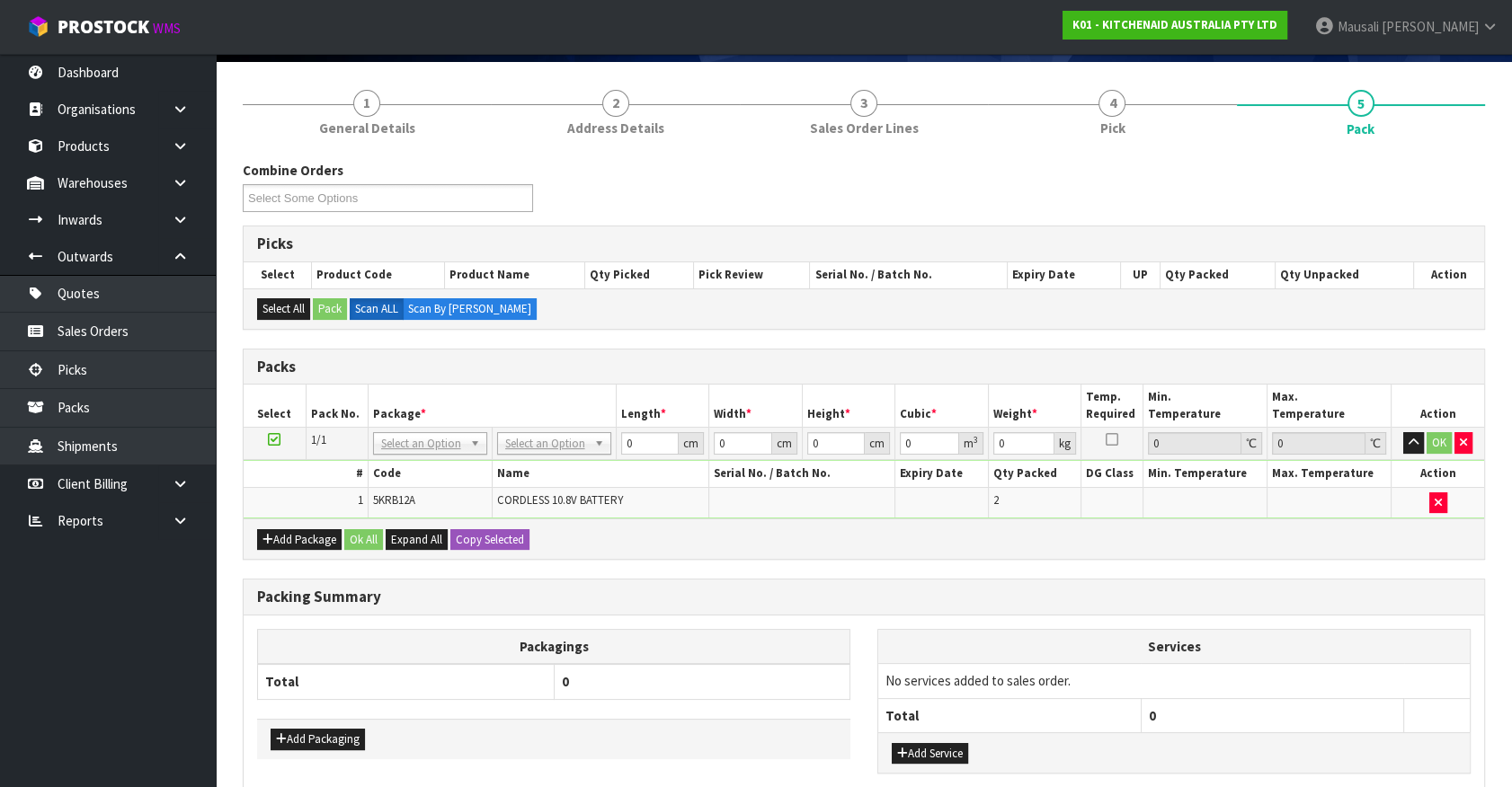 scroll, scrollTop: 226, scrollLeft: 0, axis: vertical 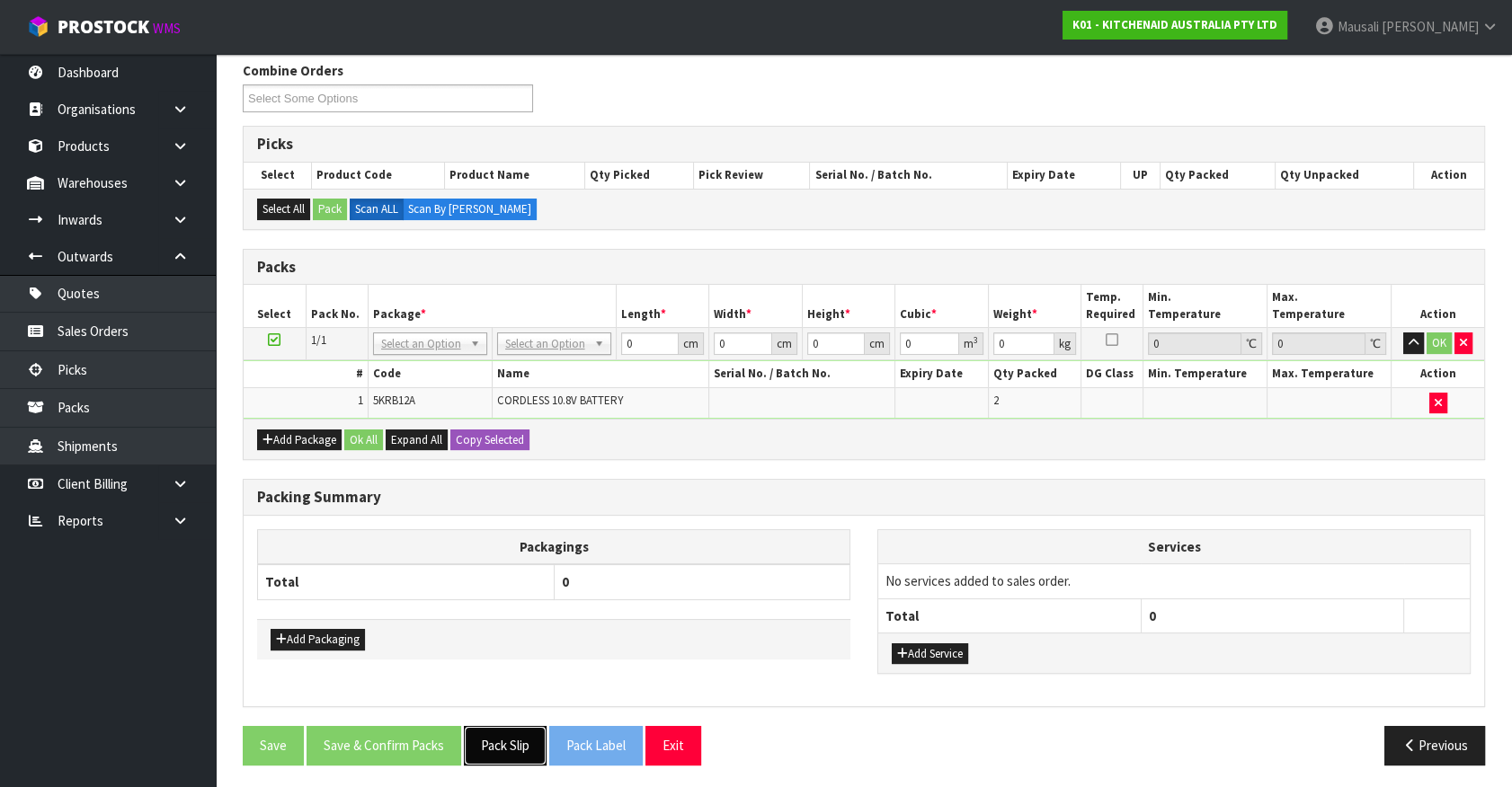 click on "Pack Slip" at bounding box center [505, 745] 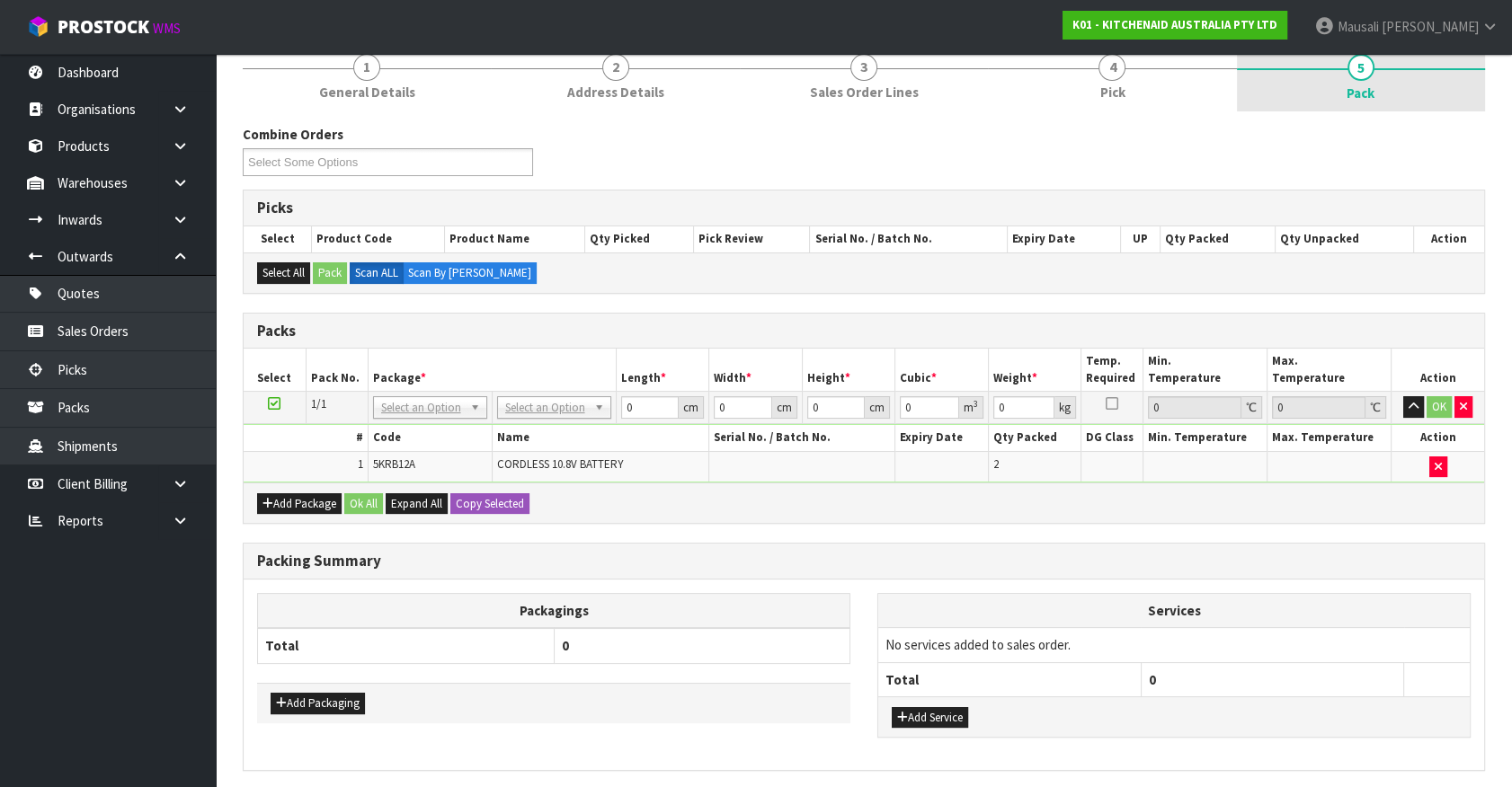 scroll, scrollTop: 145, scrollLeft: 0, axis: vertical 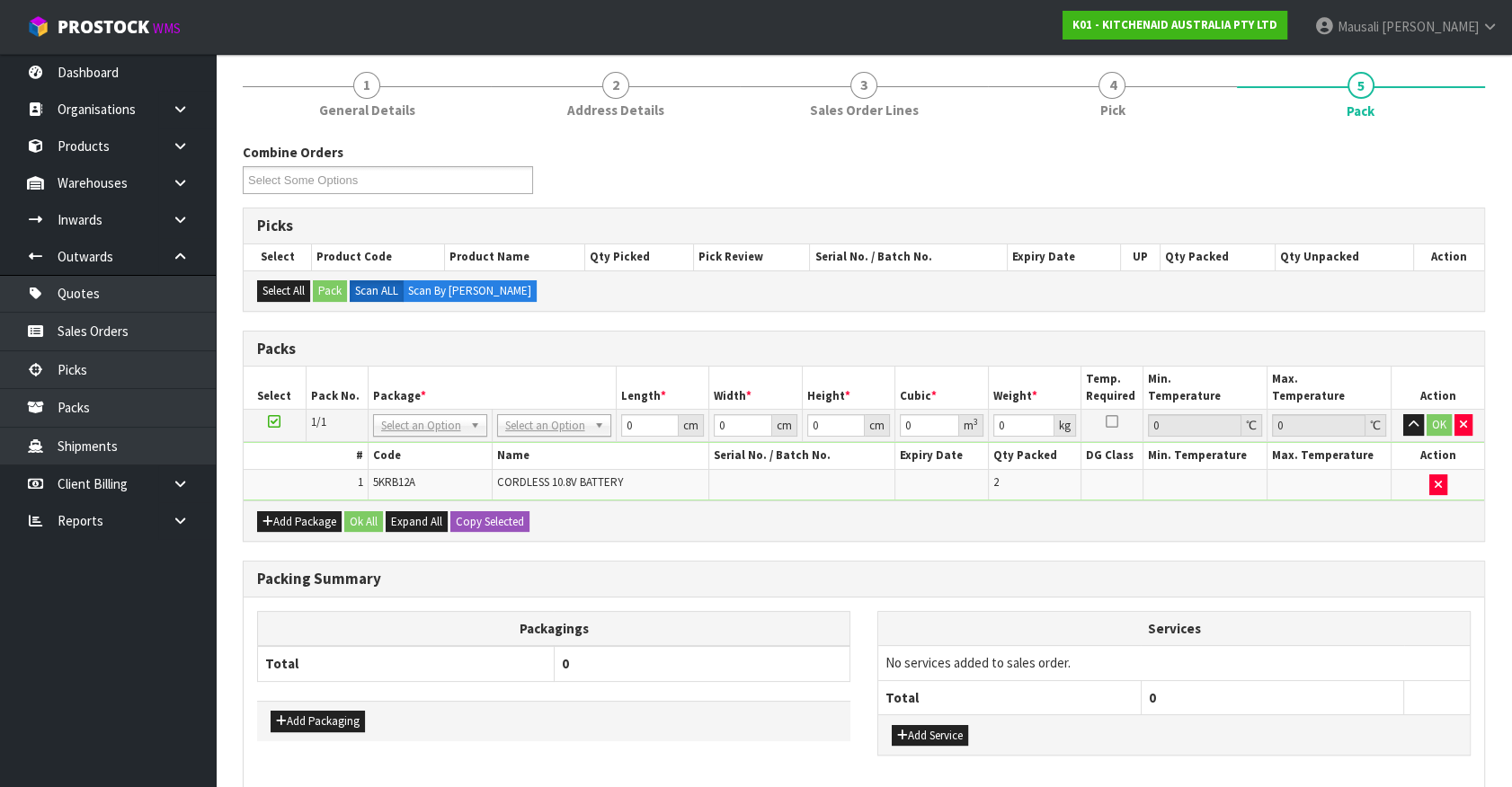 drag, startPoint x: 520, startPoint y: 420, endPoint x: 526, endPoint y: 439, distance: 19.92486 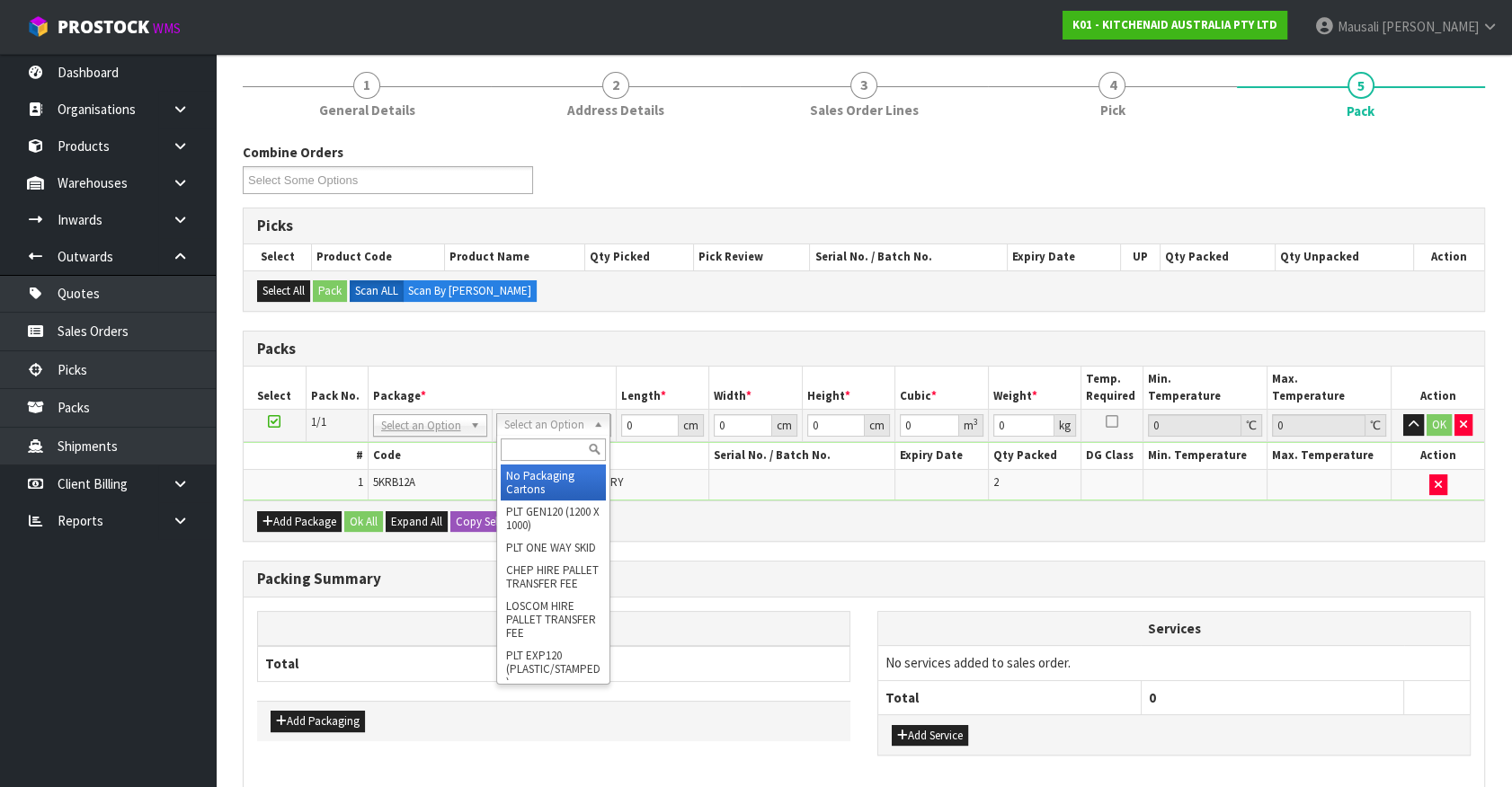click at bounding box center [553, 449] 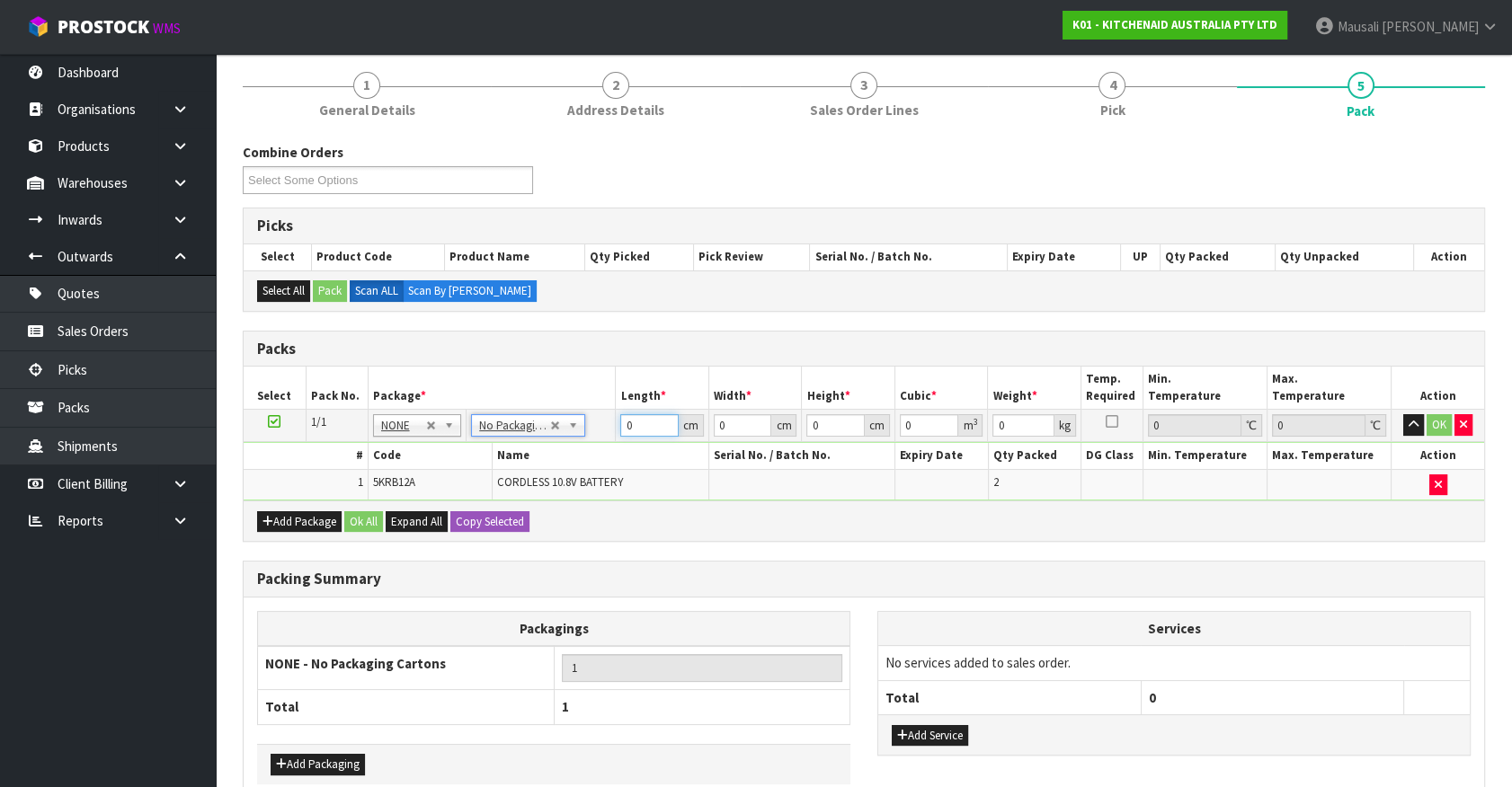 drag, startPoint x: 654, startPoint y: 428, endPoint x: 457, endPoint y: 467, distance: 200.82331 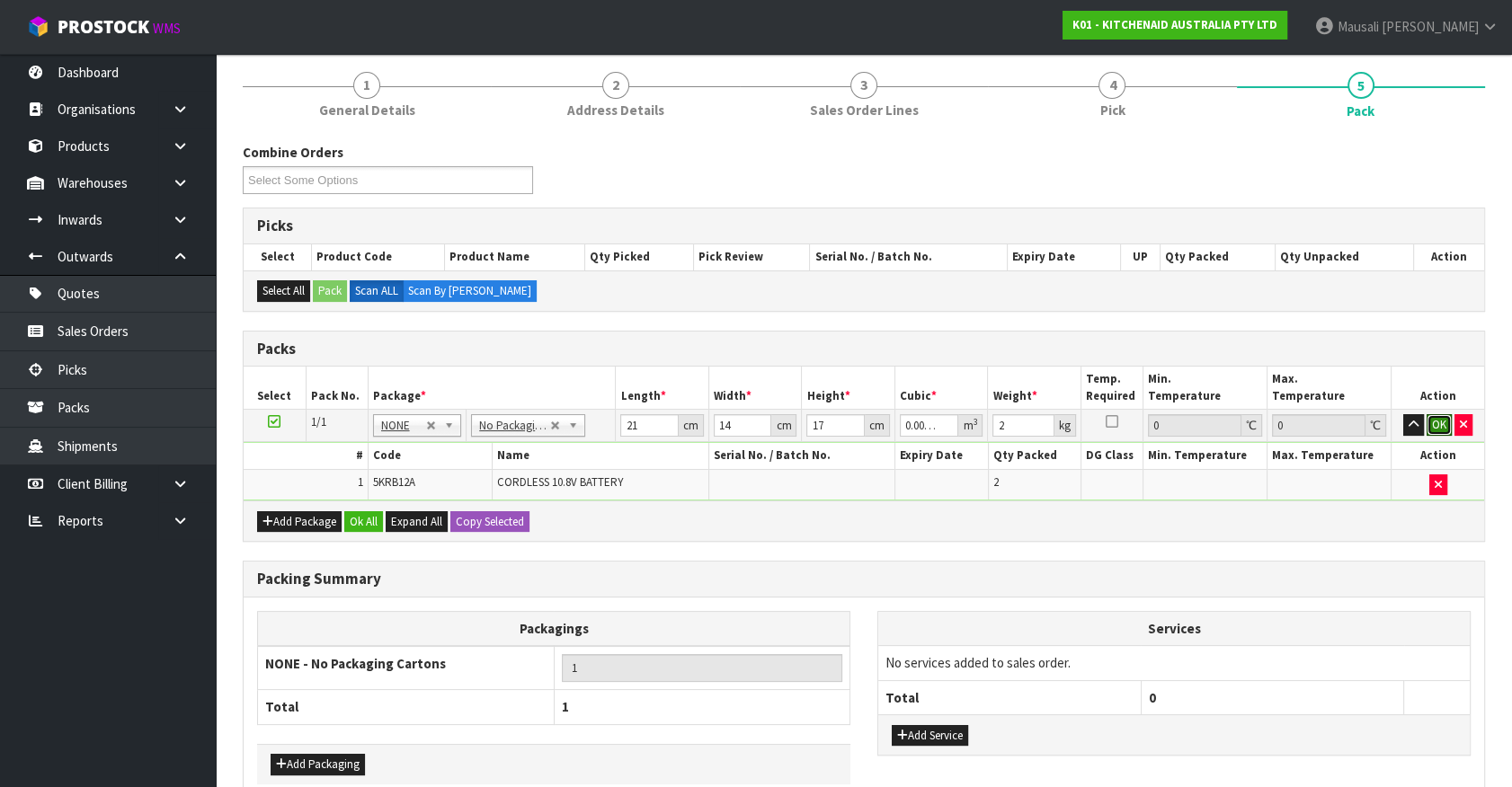 click on "OK" at bounding box center [1439, 425] 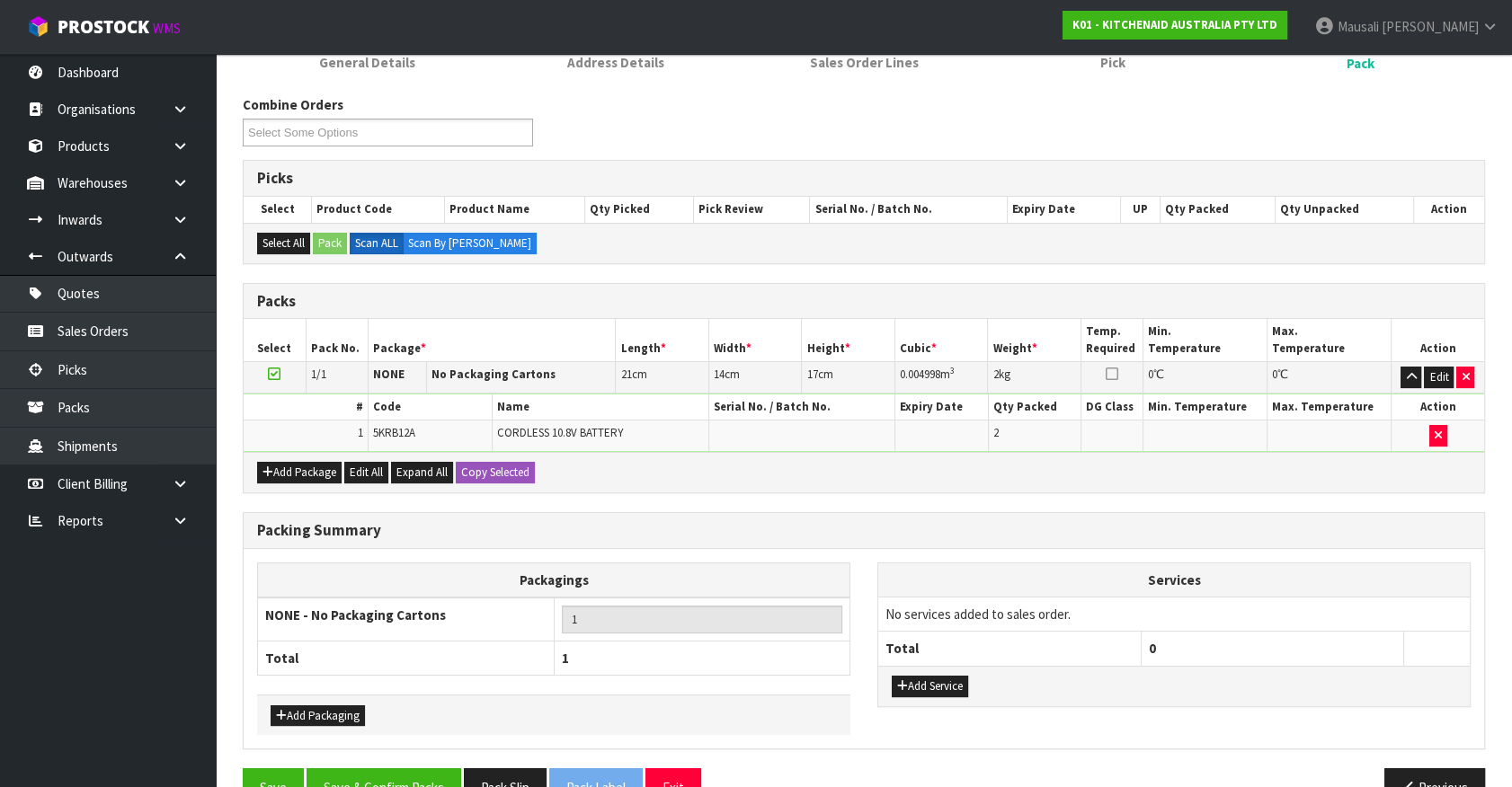 scroll, scrollTop: 234, scrollLeft: 0, axis: vertical 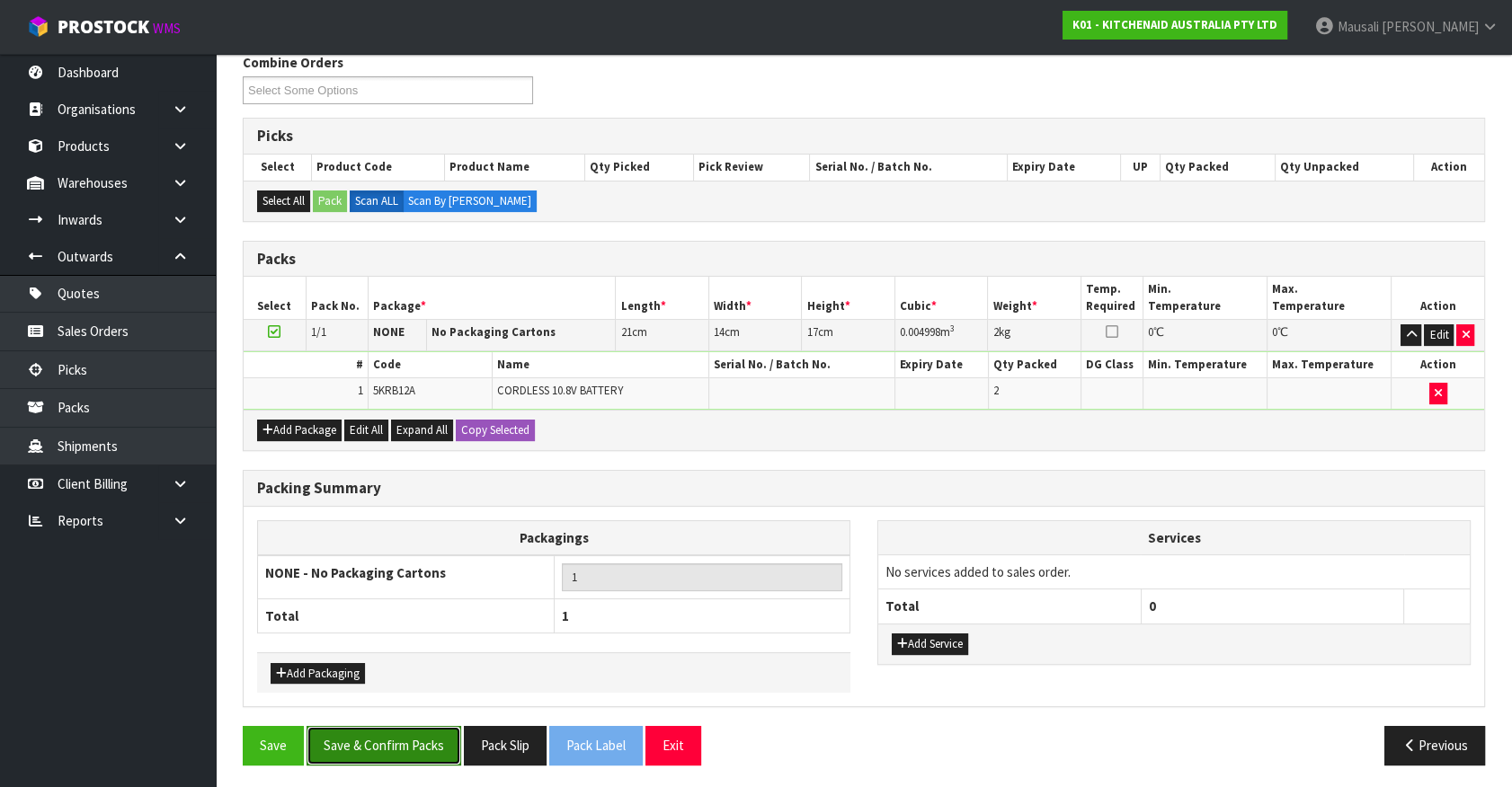 click on "Save & Confirm Packs" at bounding box center [384, 745] 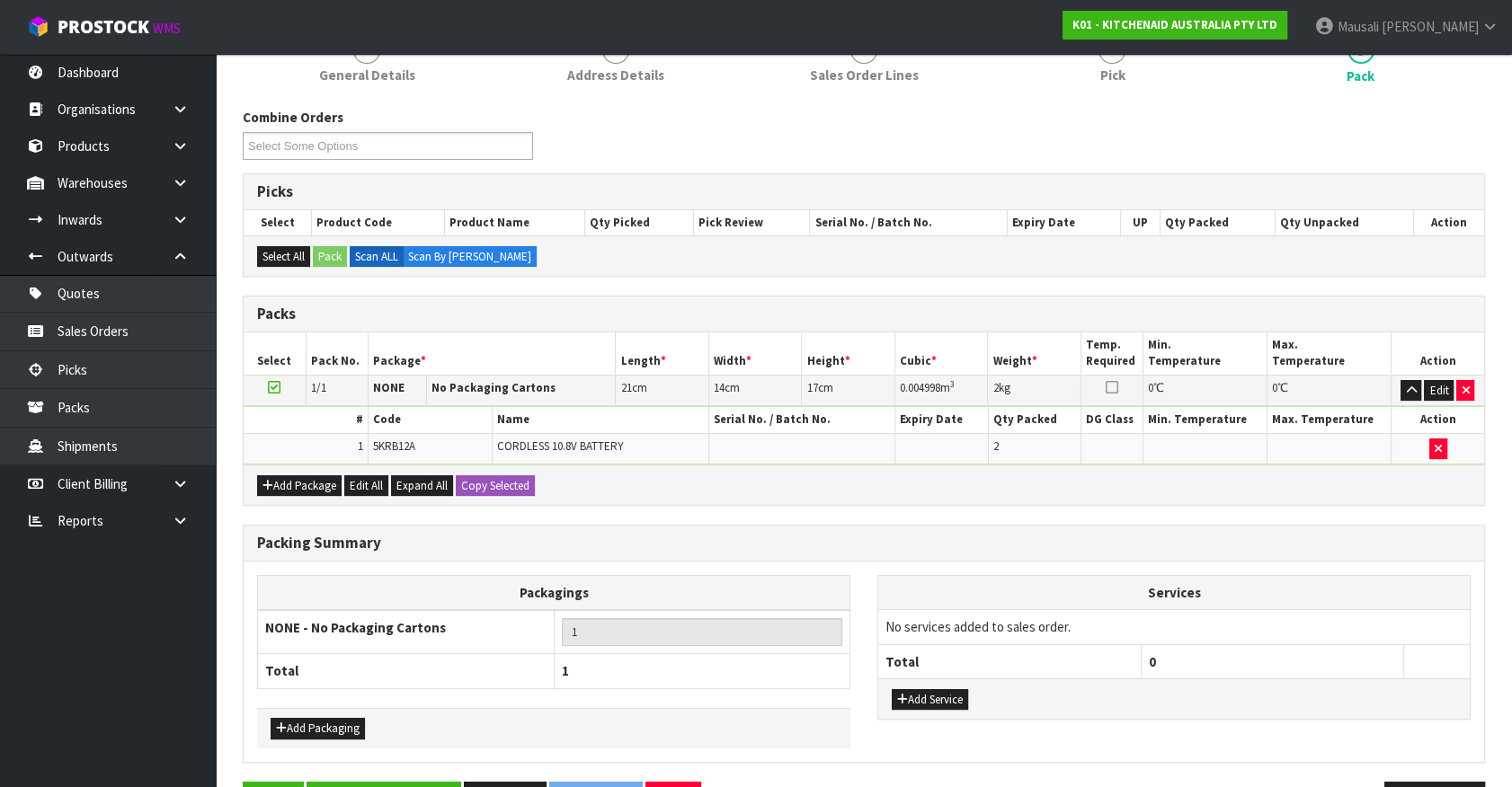 scroll, scrollTop: 202, scrollLeft: 0, axis: vertical 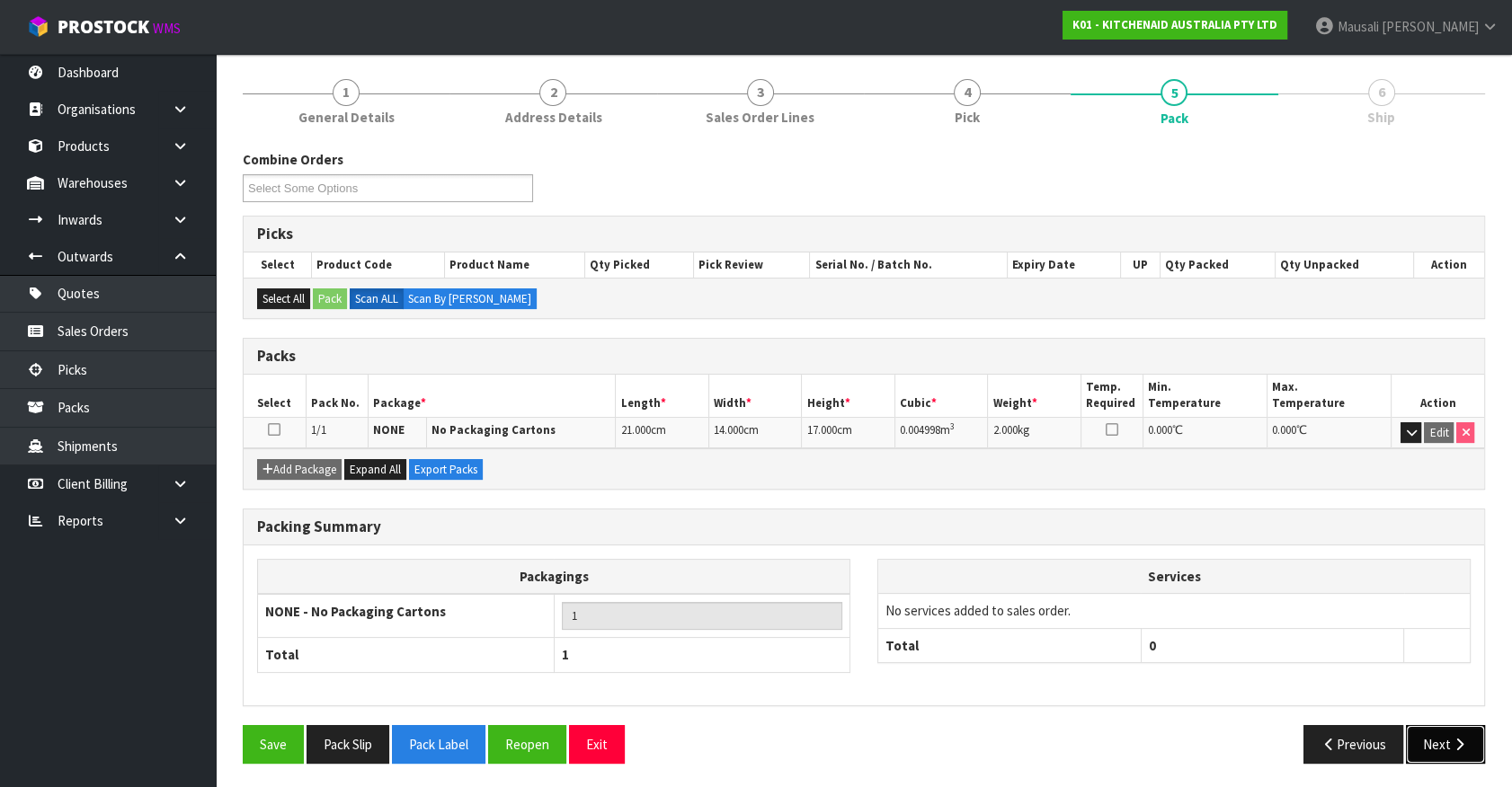 click on "Next" at bounding box center [1445, 744] 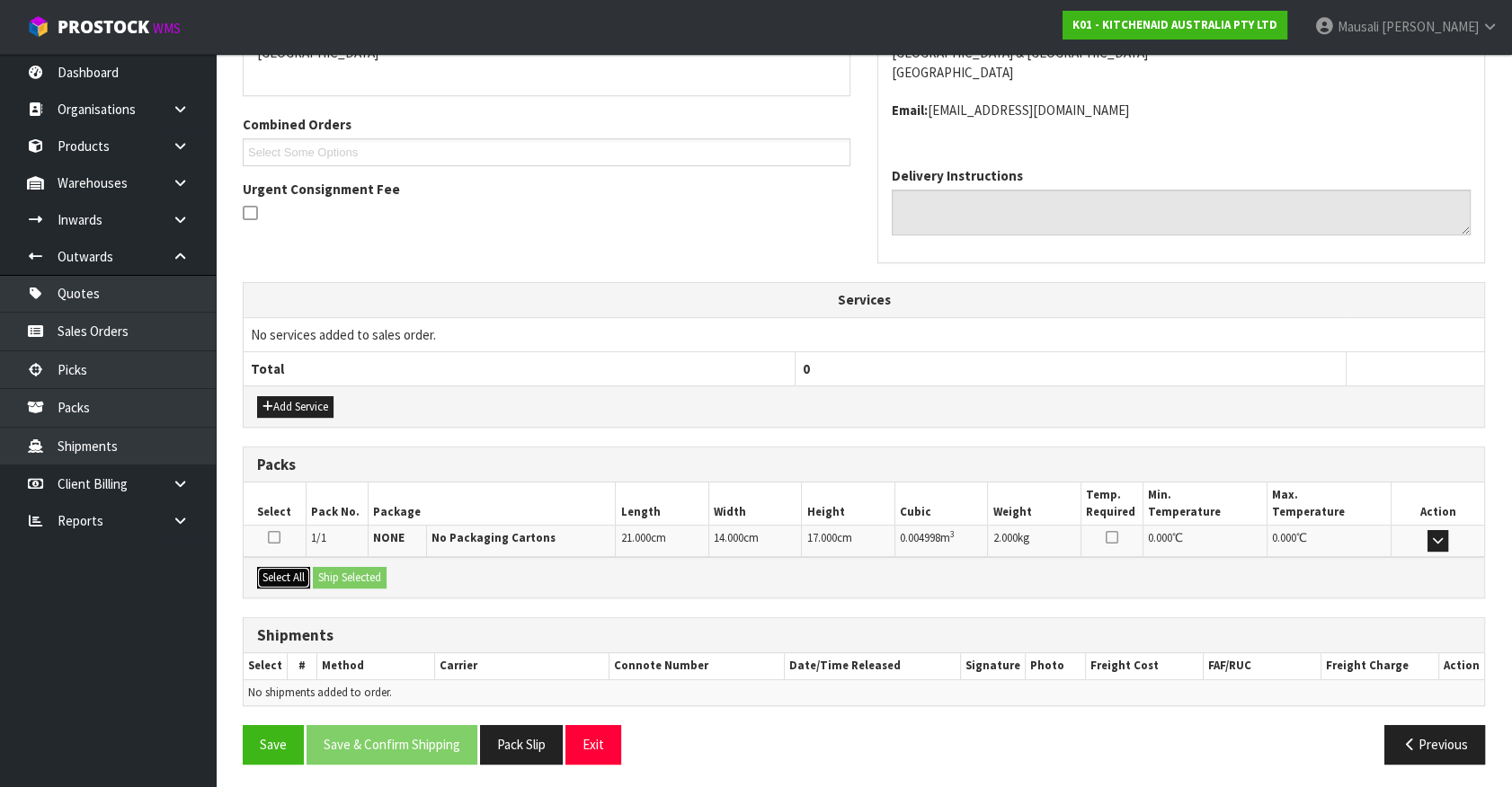 drag, startPoint x: 271, startPoint y: 566, endPoint x: 333, endPoint y: 566, distance: 62 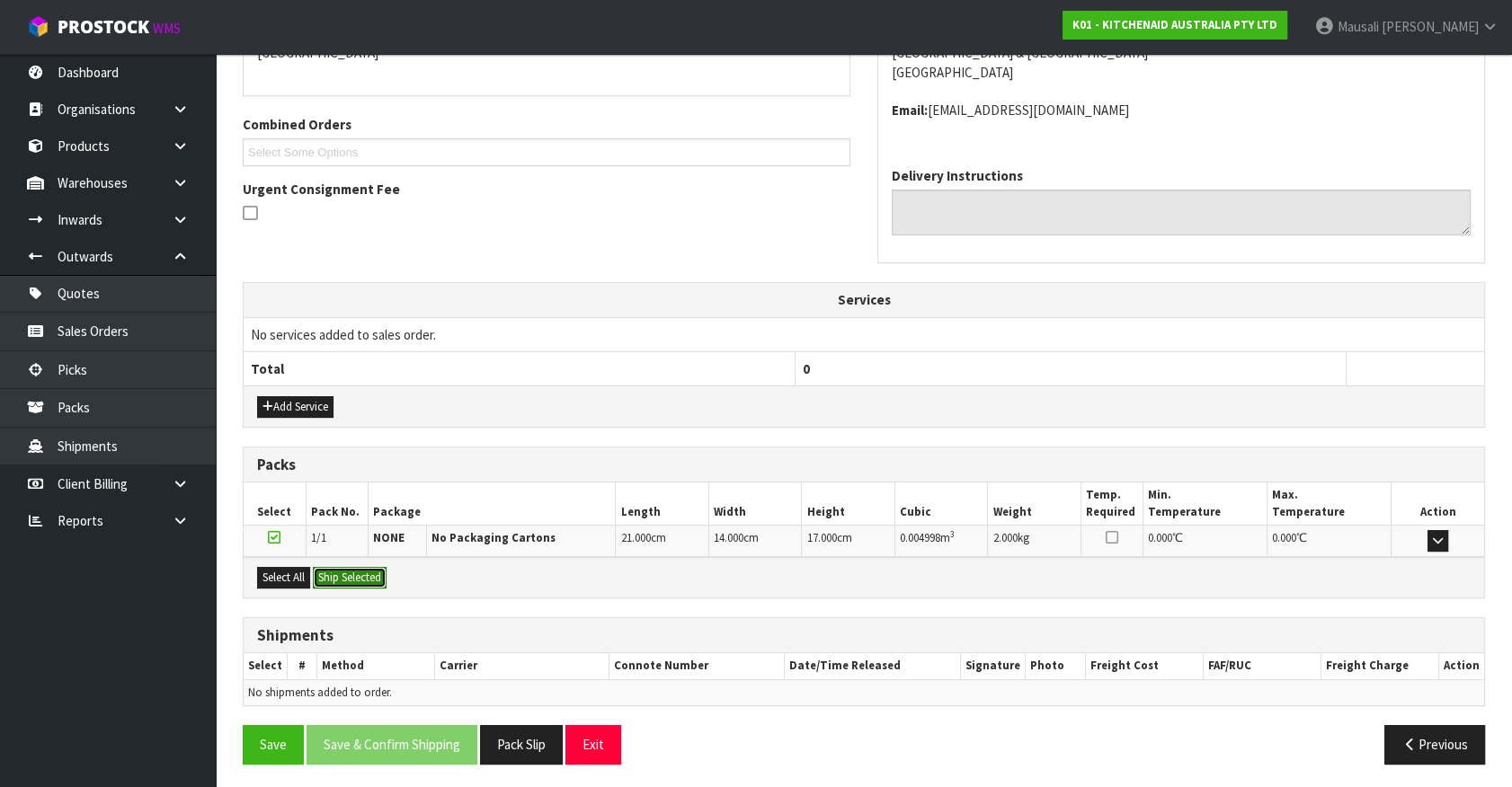 click on "Ship Selected" at bounding box center (350, 578) 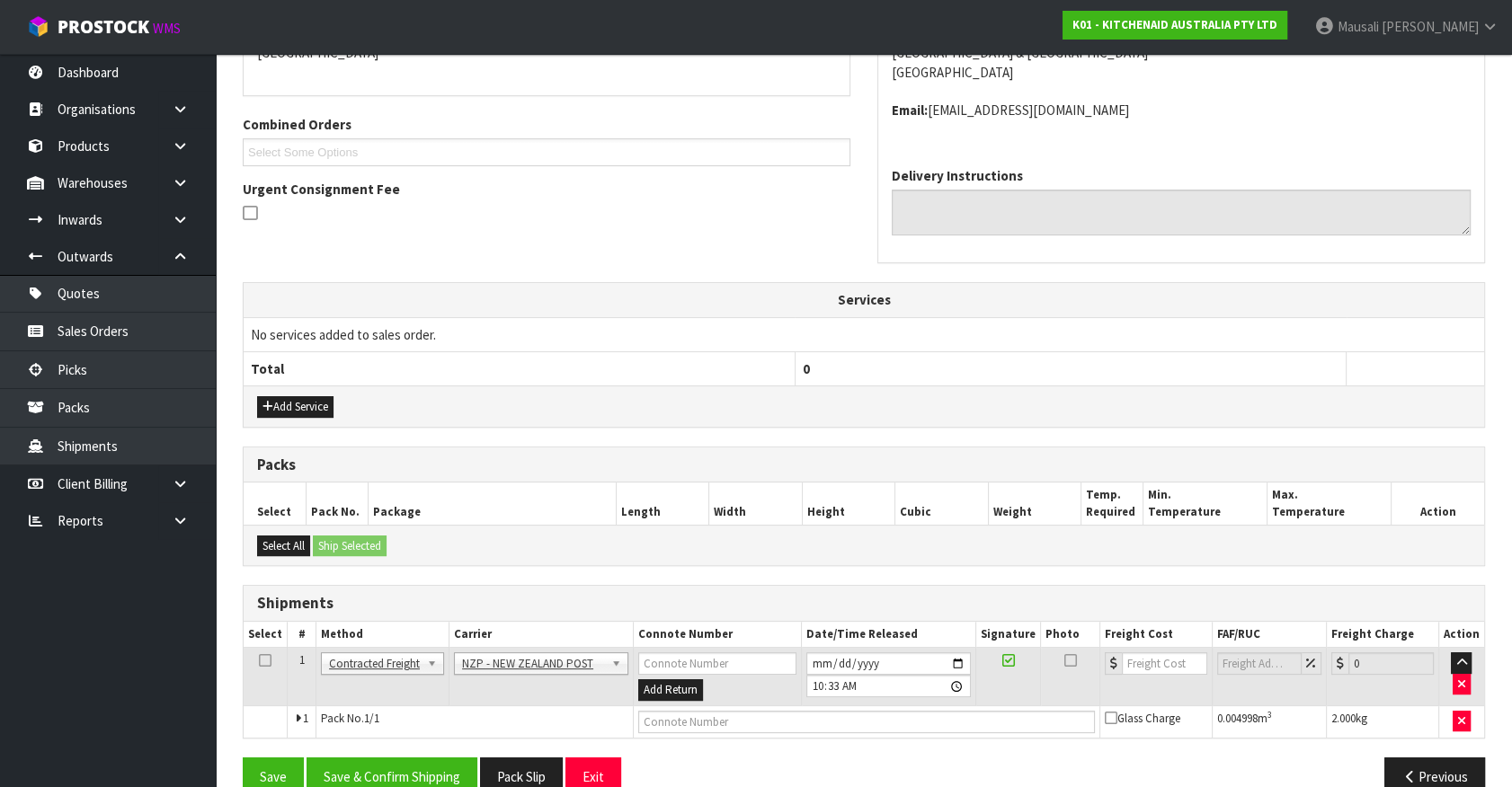 scroll, scrollTop: 449, scrollLeft: 0, axis: vertical 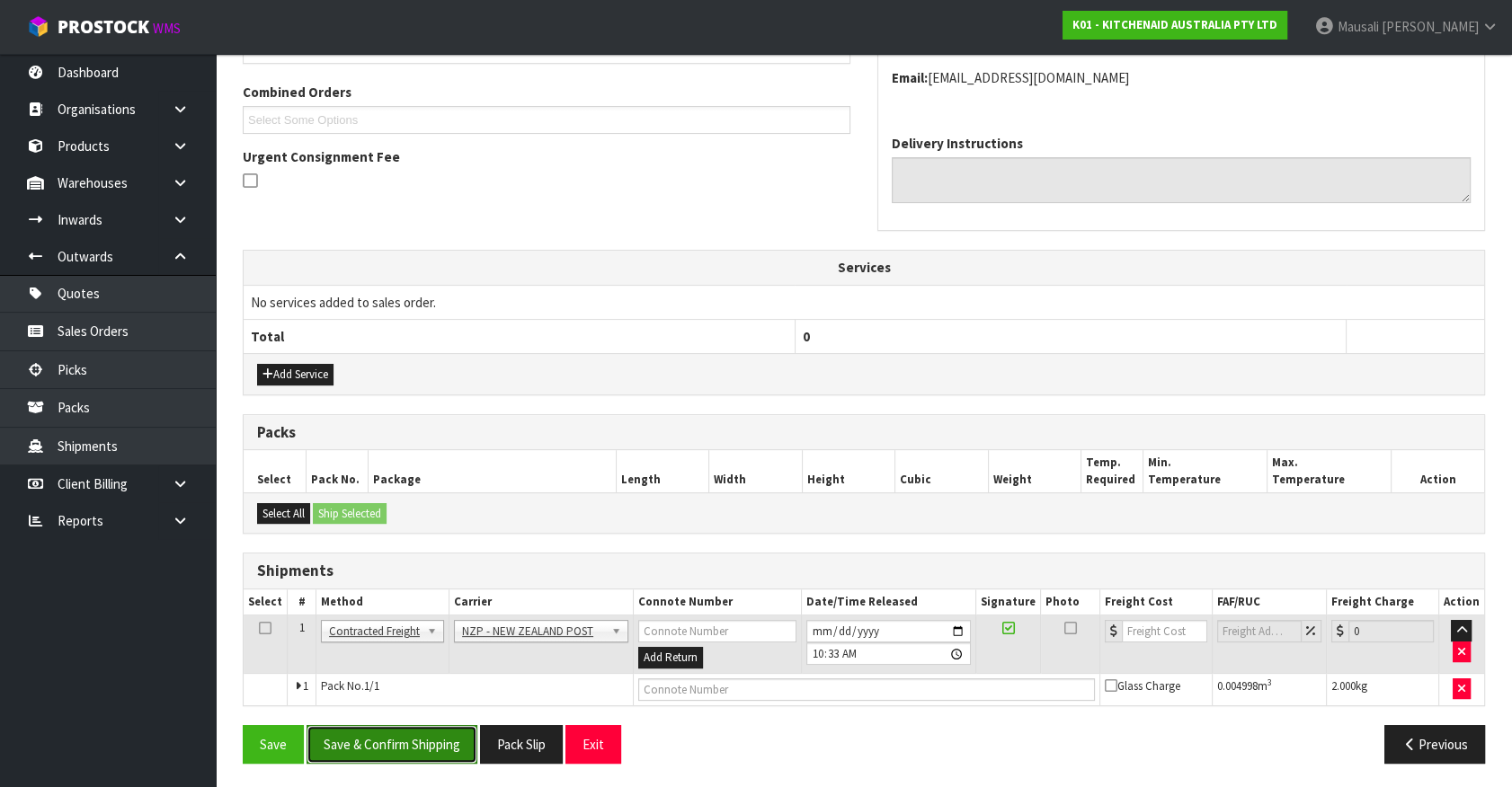 click on "Save & Confirm Shipping" at bounding box center (392, 744) 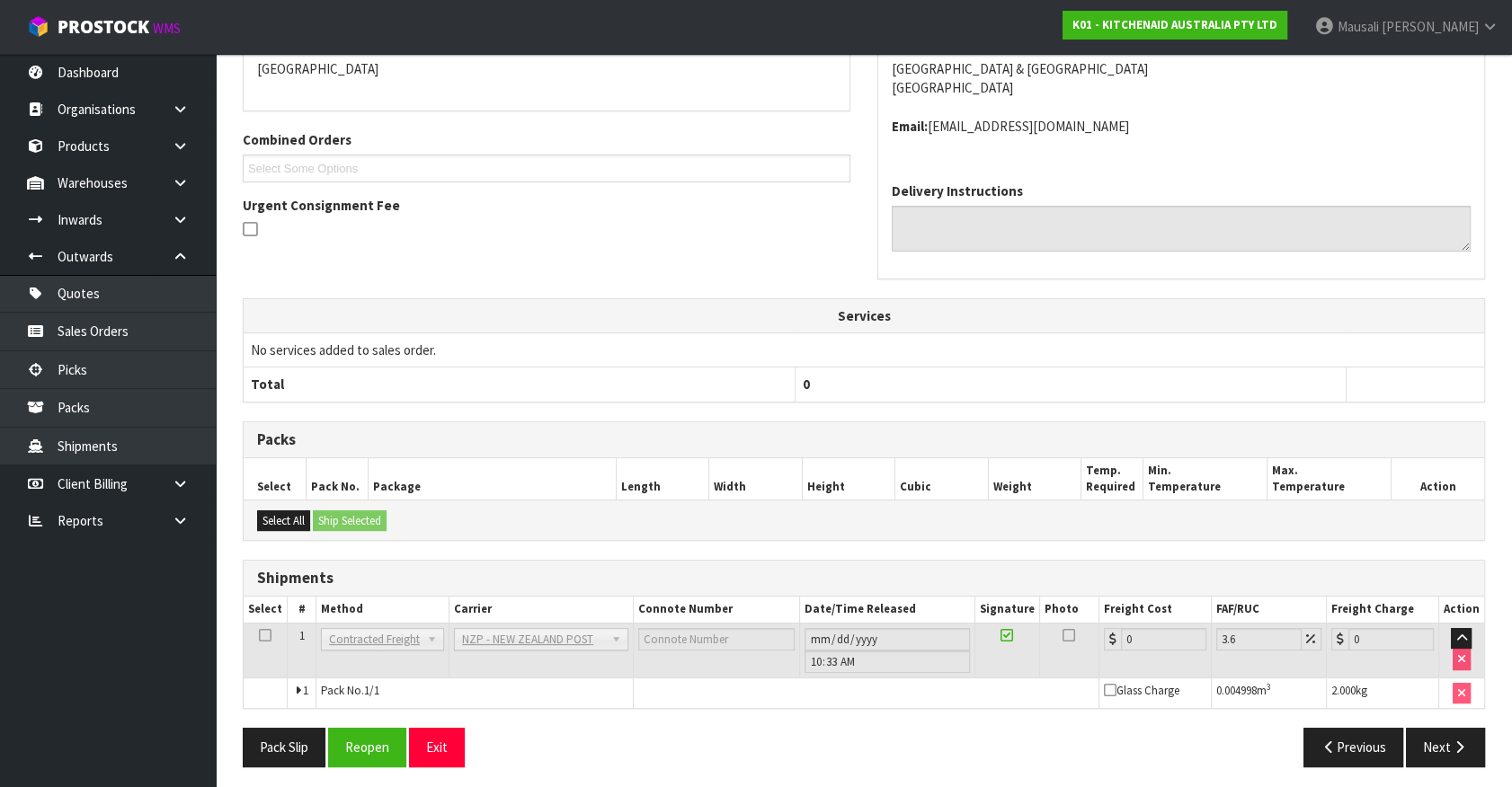 scroll, scrollTop: 423, scrollLeft: 0, axis: vertical 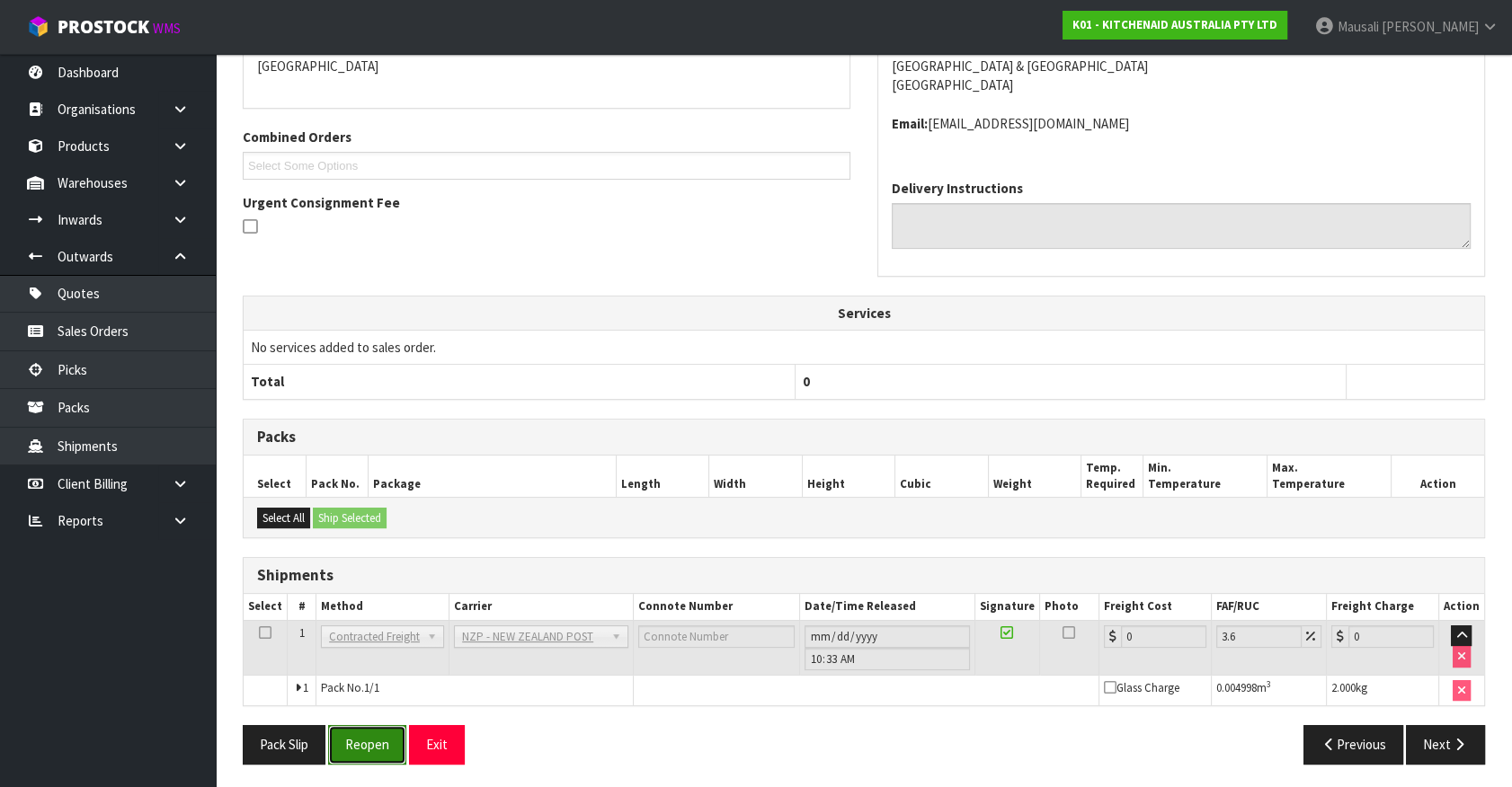 click on "Reopen" at bounding box center (367, 744) 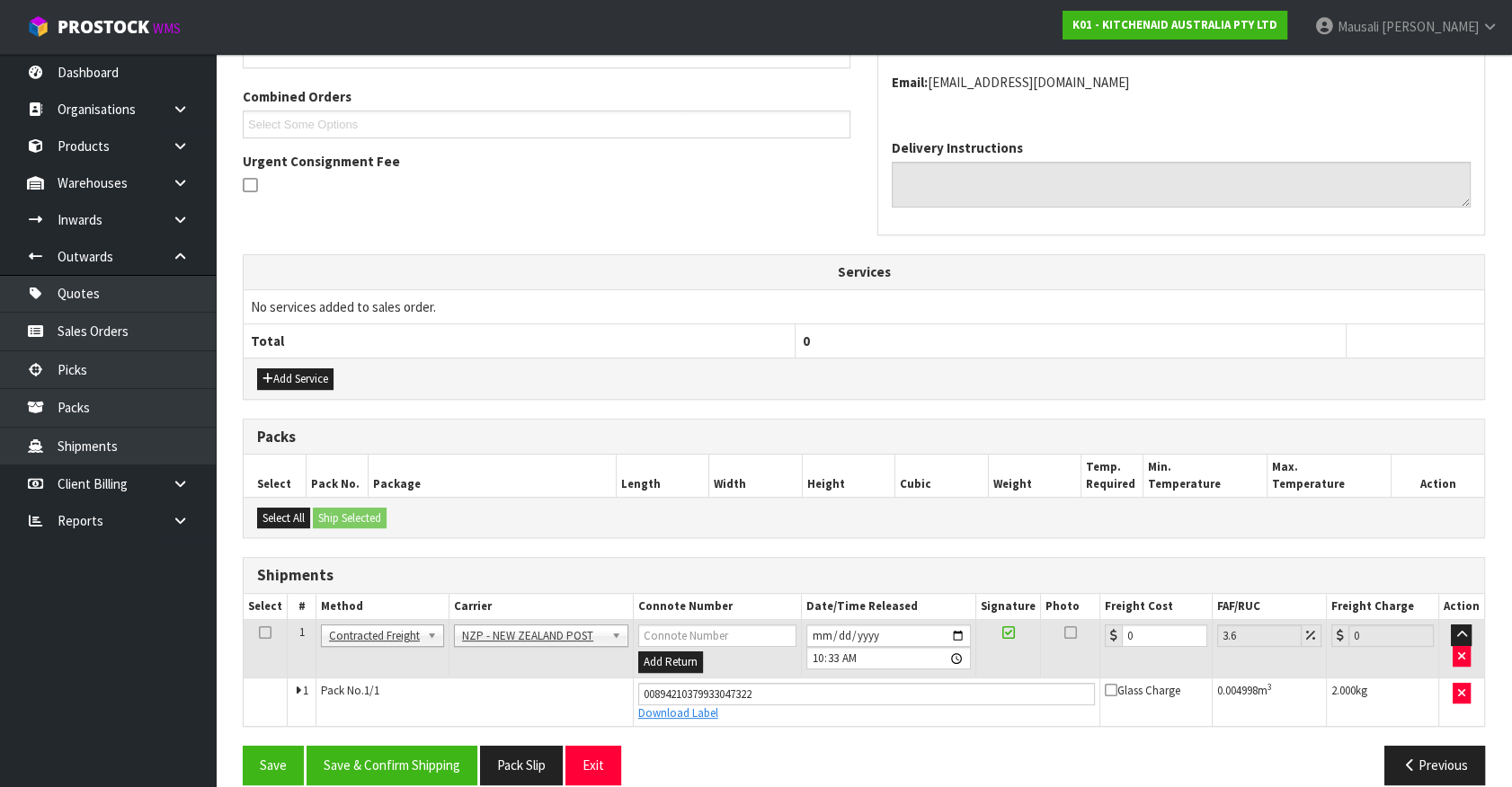 scroll, scrollTop: 465, scrollLeft: 0, axis: vertical 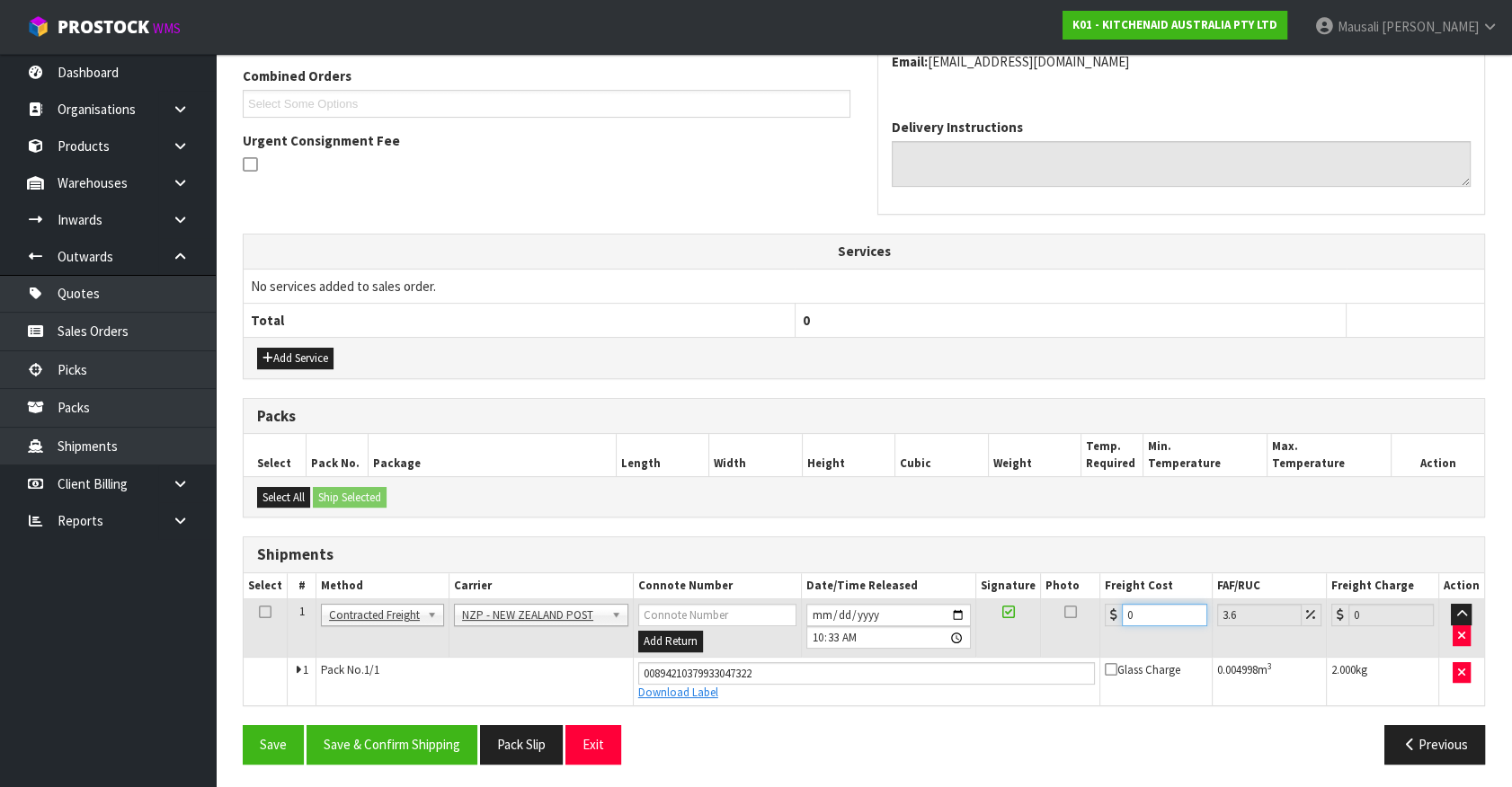 drag, startPoint x: 1133, startPoint y: 612, endPoint x: 574, endPoint y: 779, distance: 583.4124 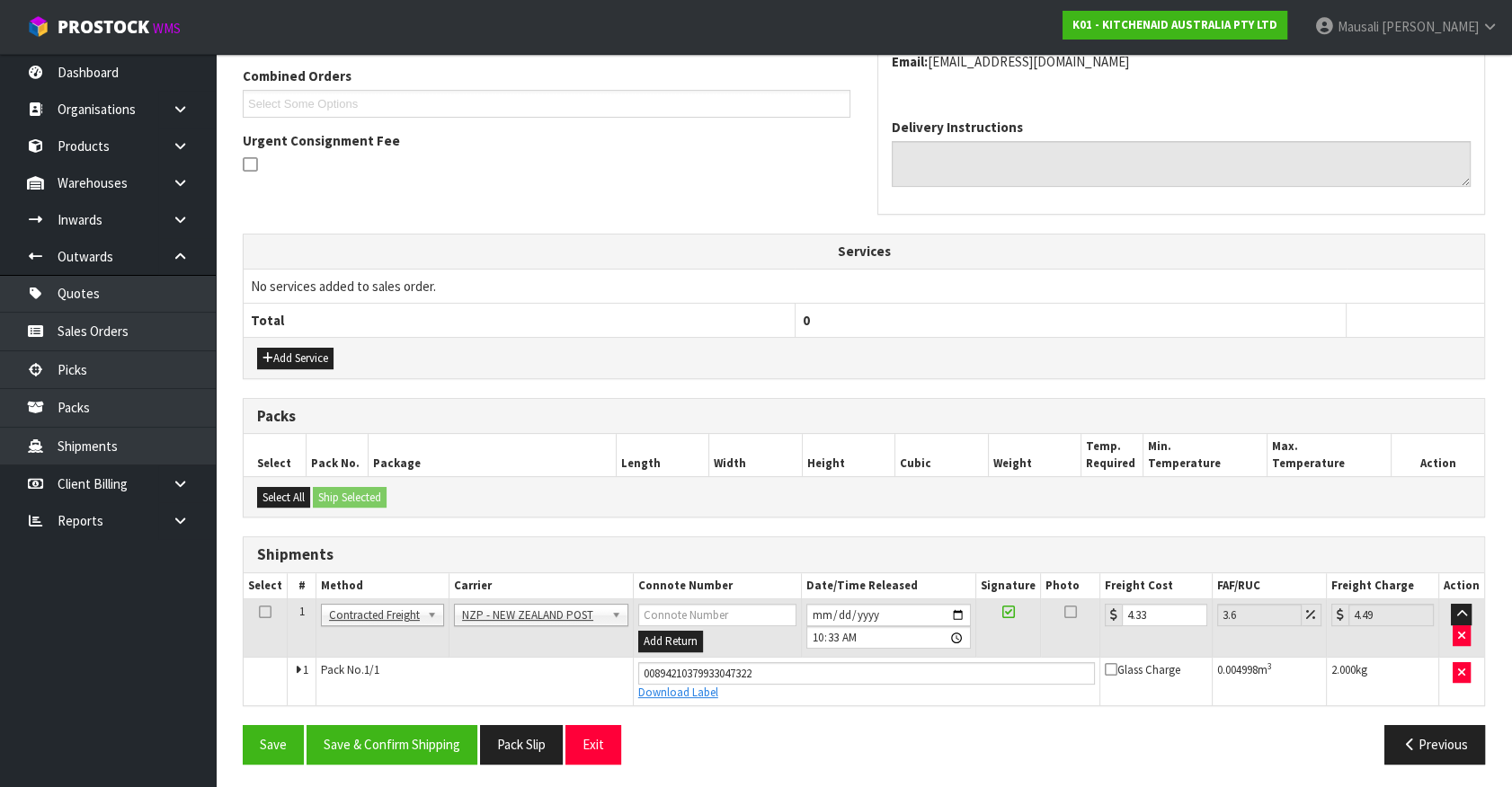click on "Dashboard
Organisations
Clients
Consignees
Carriers
Products
Categories
Serial Numbers
Kitsets
Packagings
Warehouses
Locations
Inventories
Adjustments
Transfers
Stocktakes
Supplies" at bounding box center (108, 420) 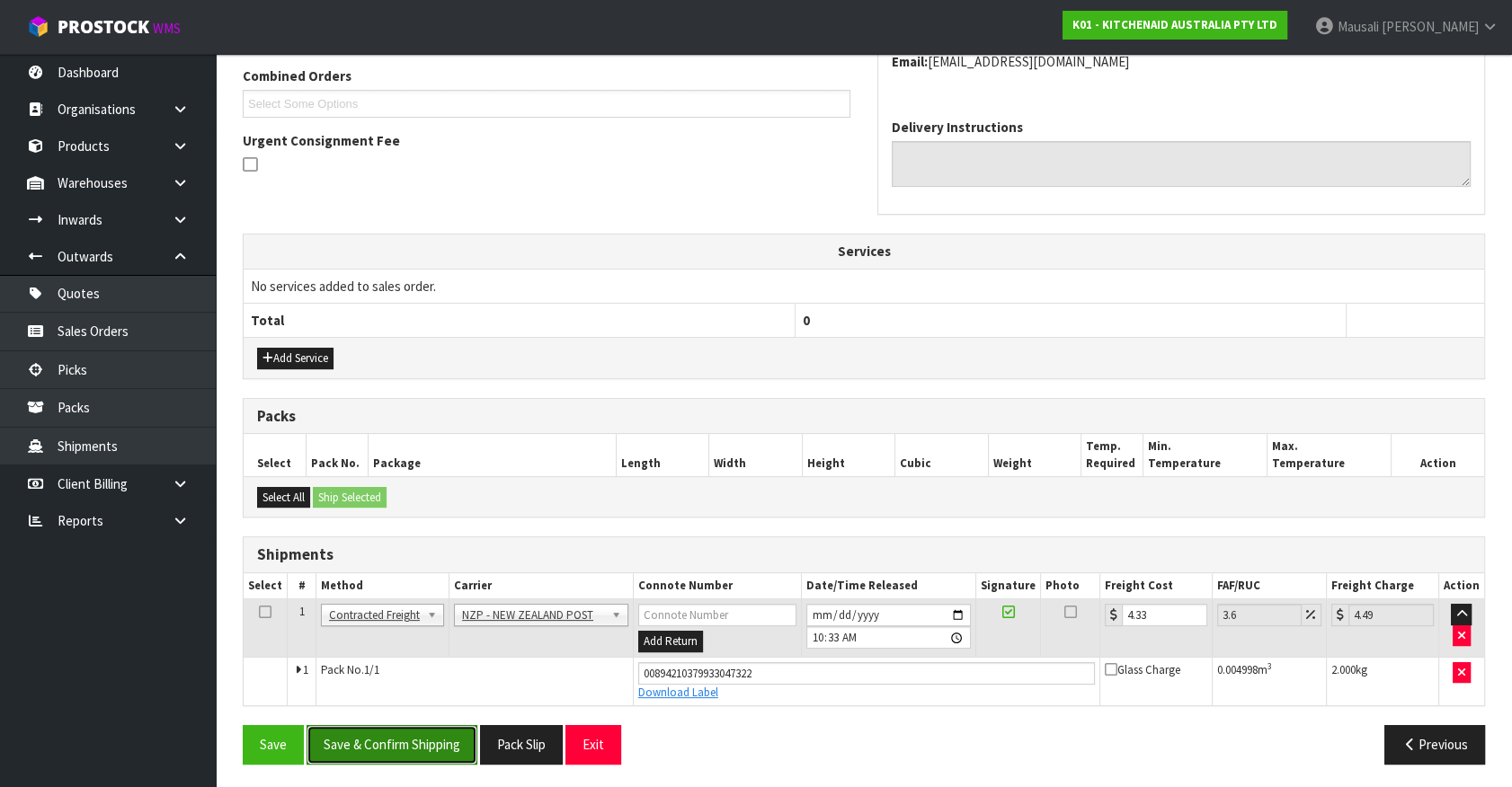 click on "Save & Confirm Shipping" at bounding box center [392, 744] 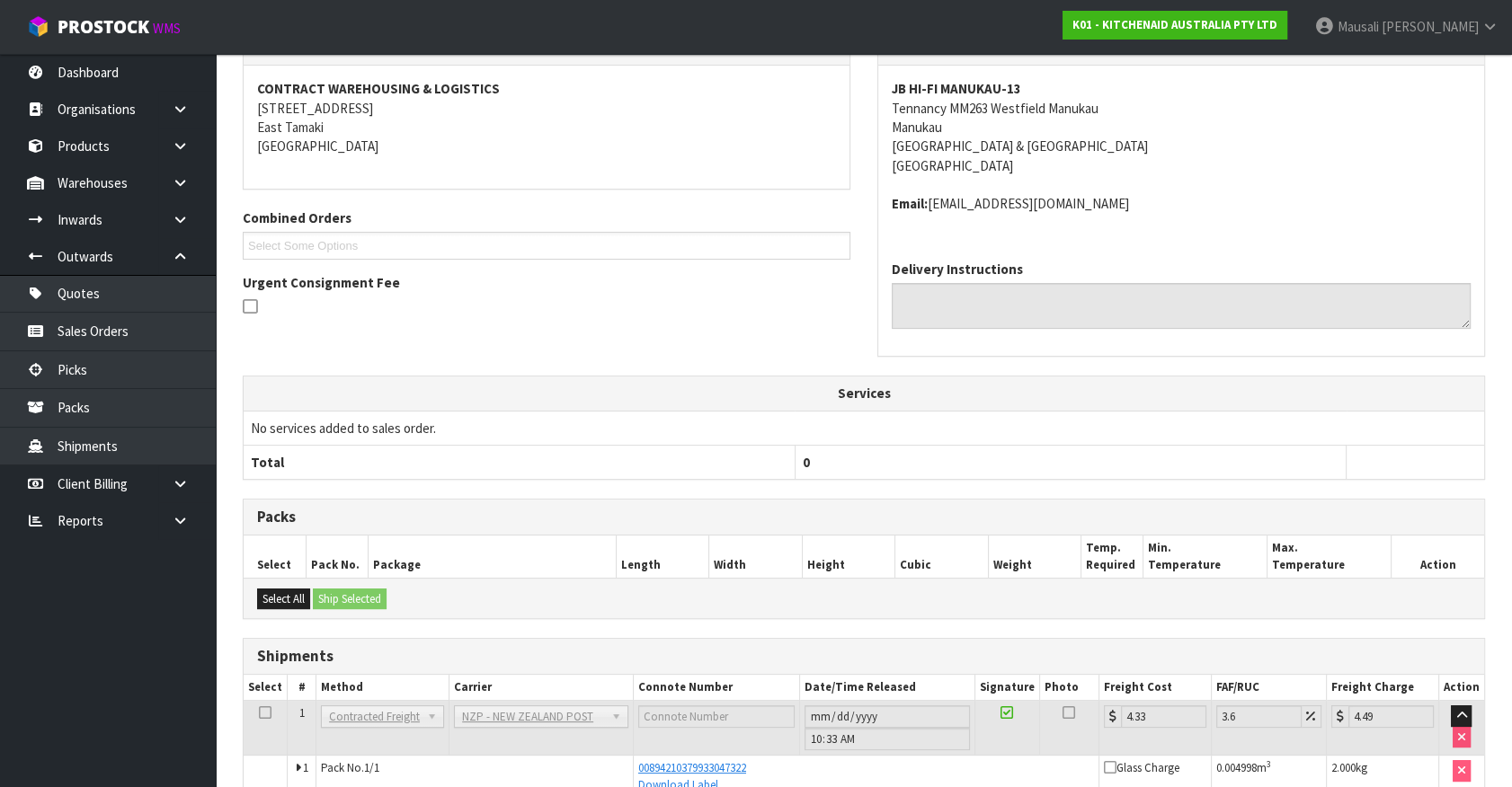 scroll, scrollTop: 326, scrollLeft: 0, axis: vertical 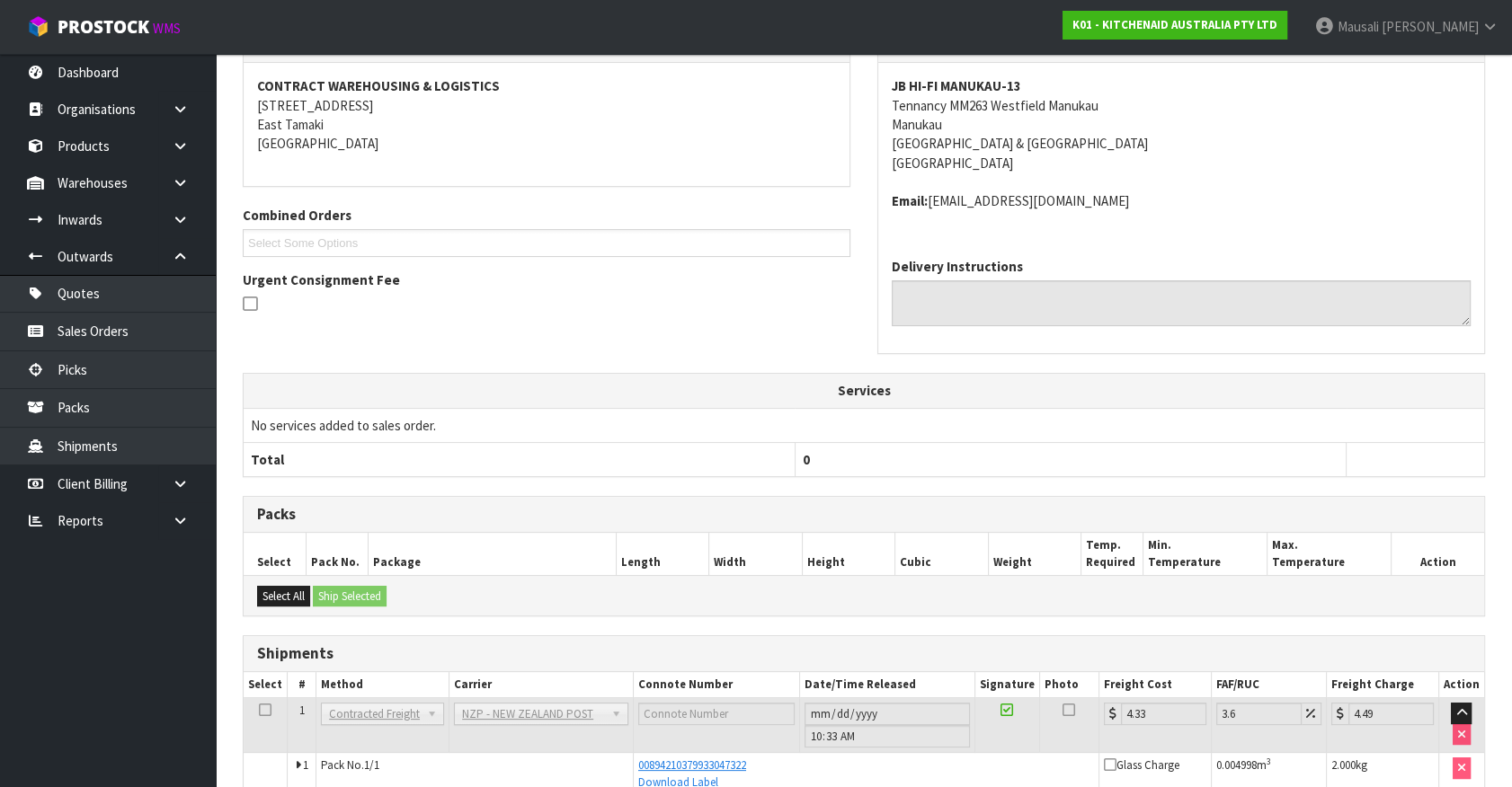 click on "Delivery Instructions" at bounding box center [1181, 298] 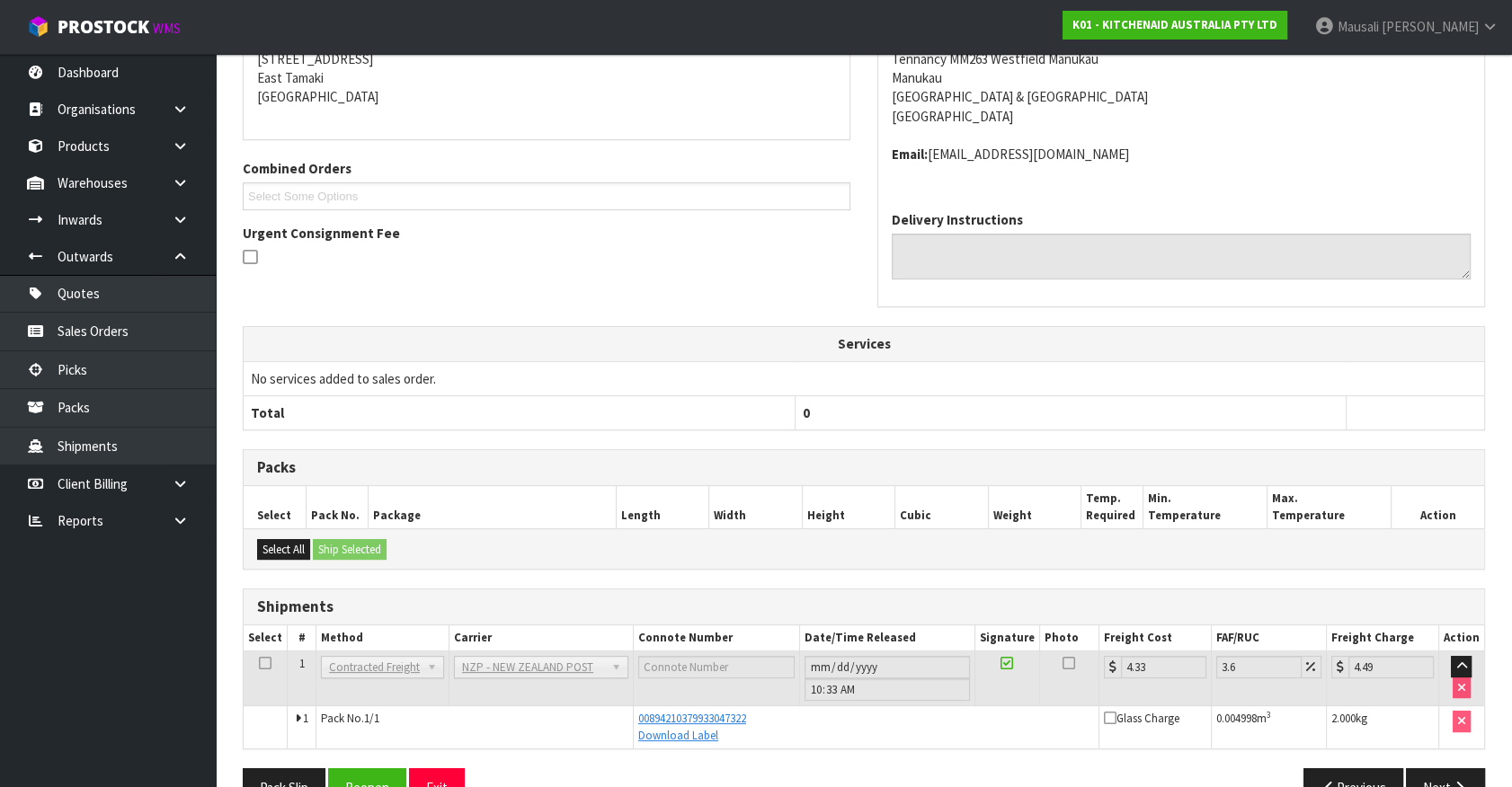 scroll, scrollTop: 417, scrollLeft: 0, axis: vertical 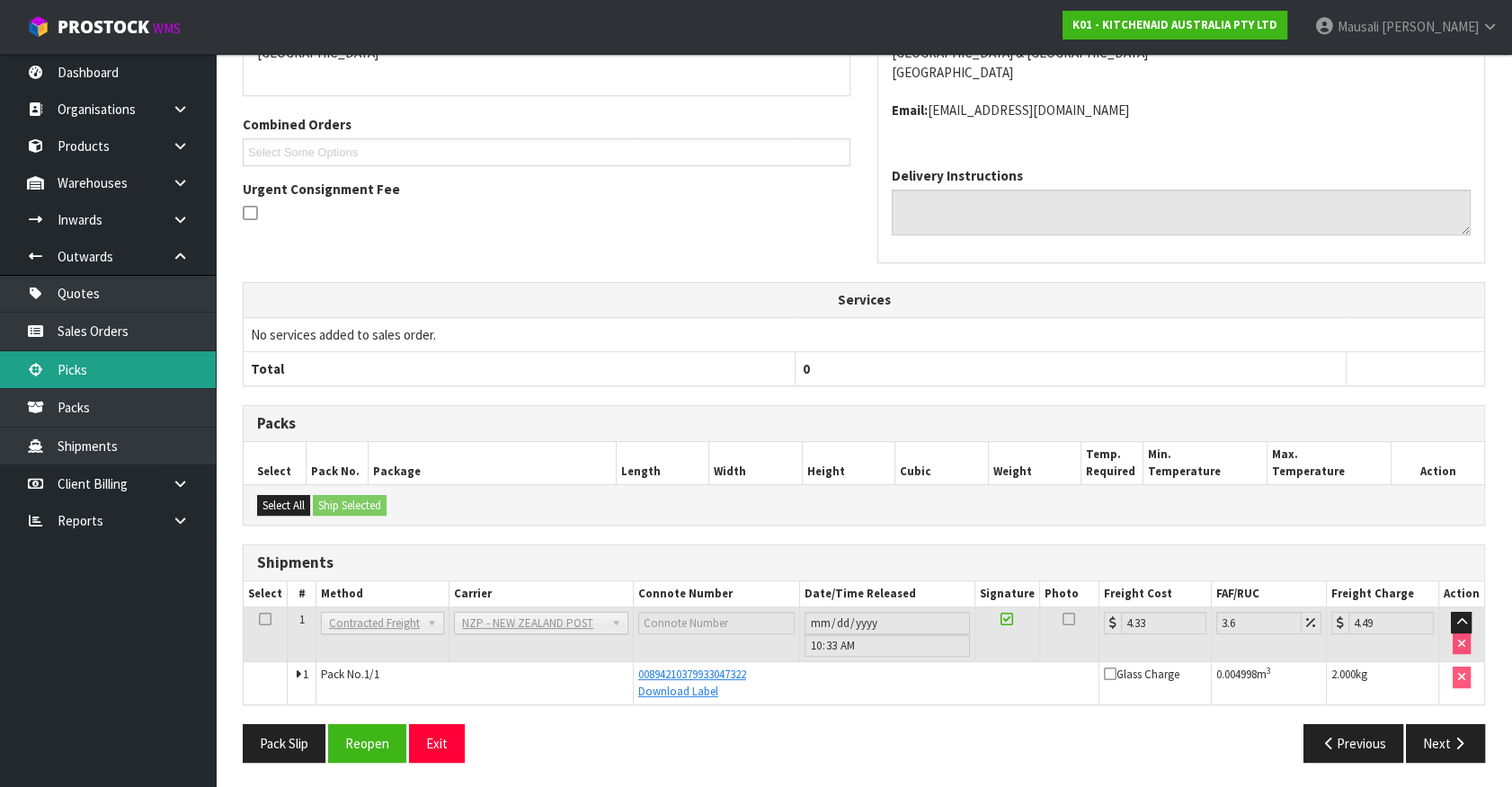 click on "Picks" at bounding box center [108, 369] 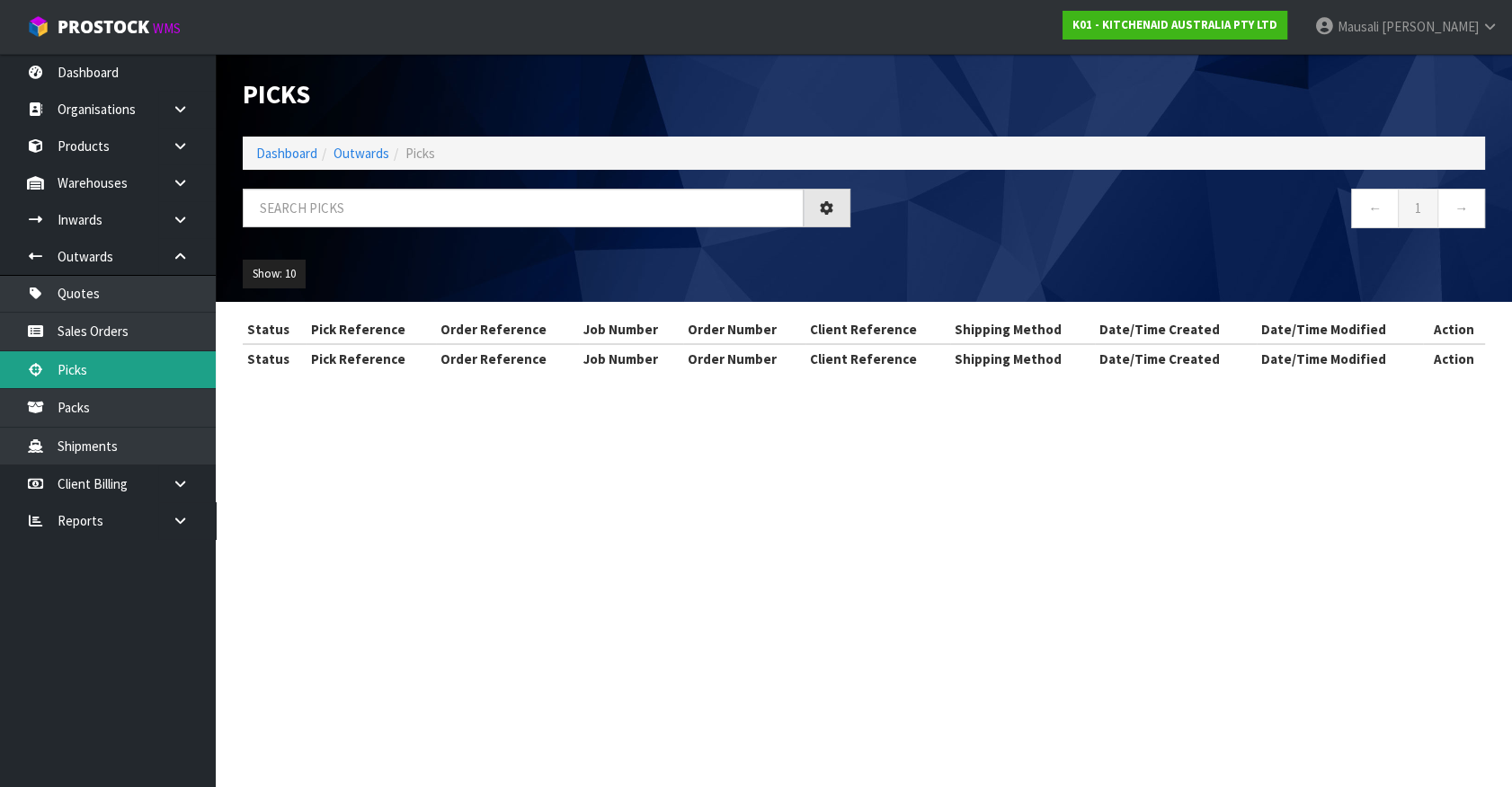 scroll, scrollTop: 0, scrollLeft: 0, axis: both 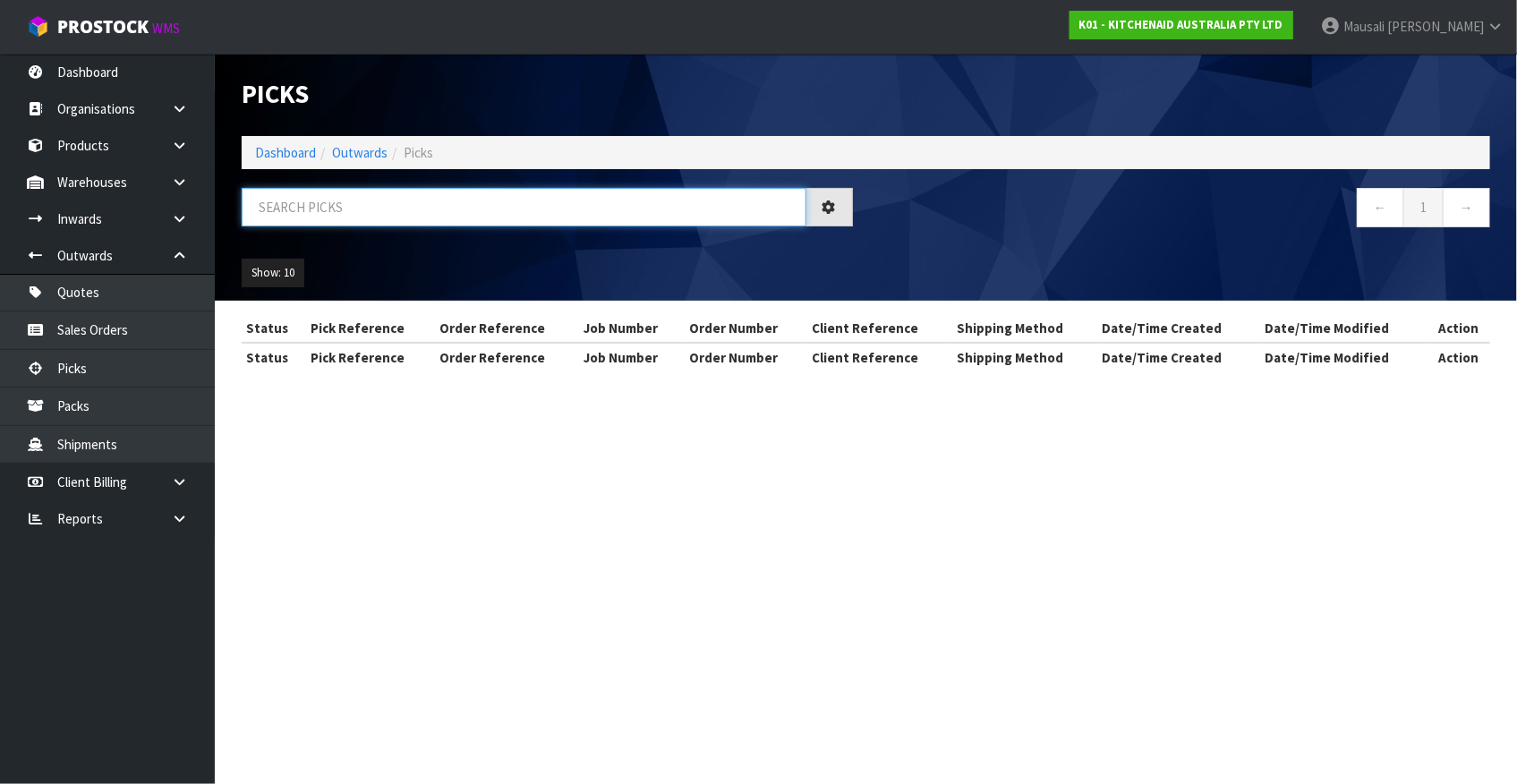 click at bounding box center (524, 207) 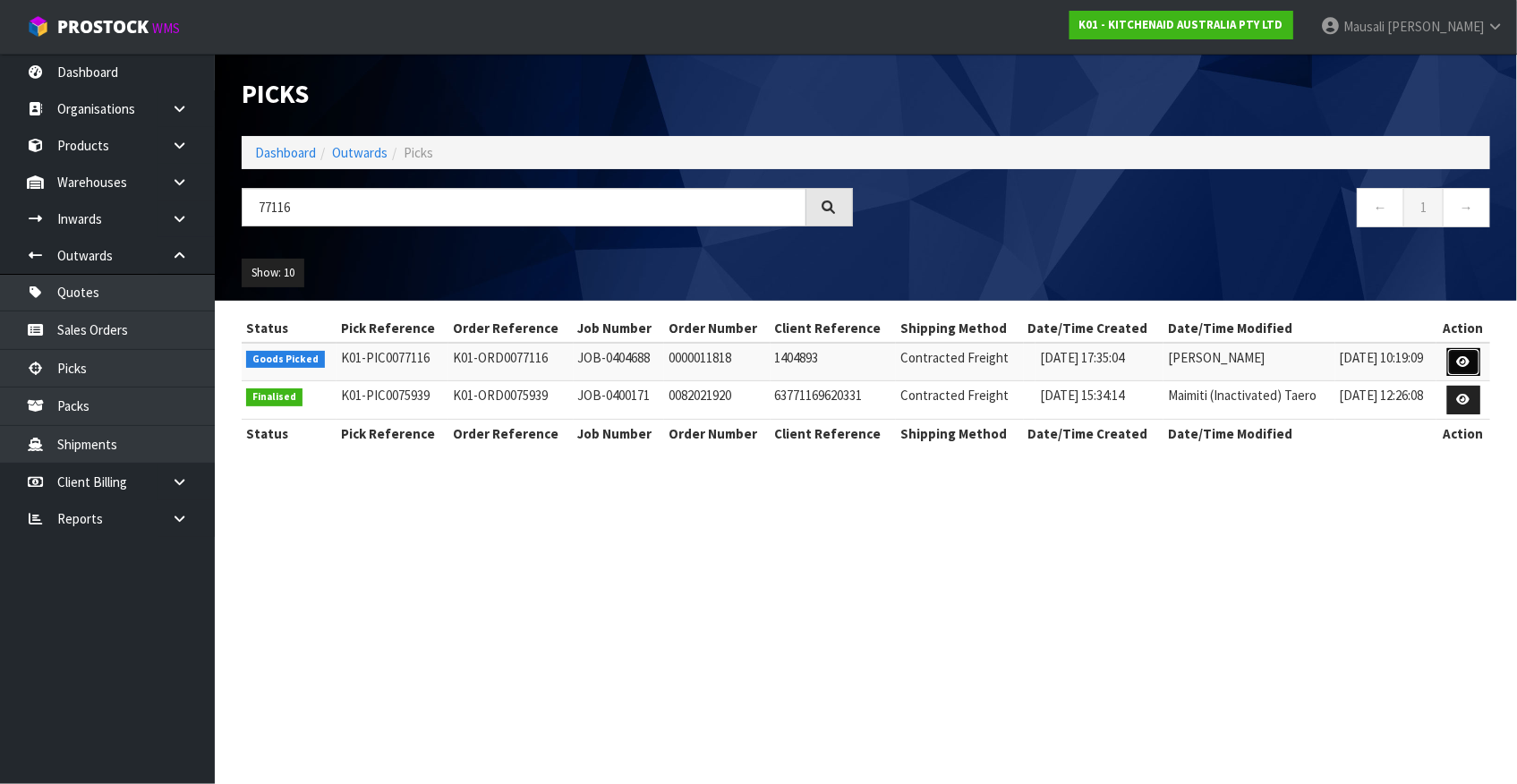 click at bounding box center (1463, 362) 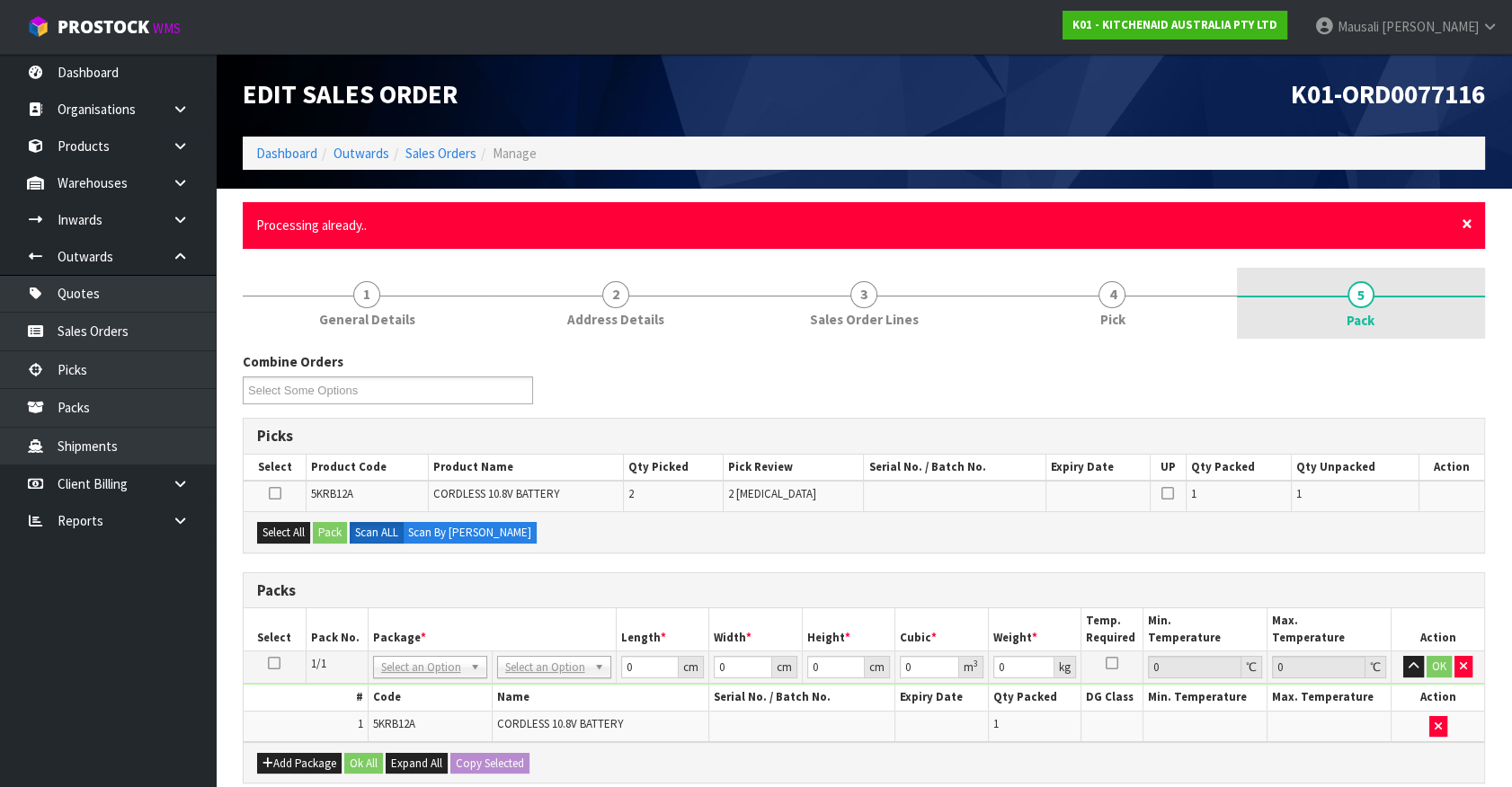 click on "×" at bounding box center (1467, 224) 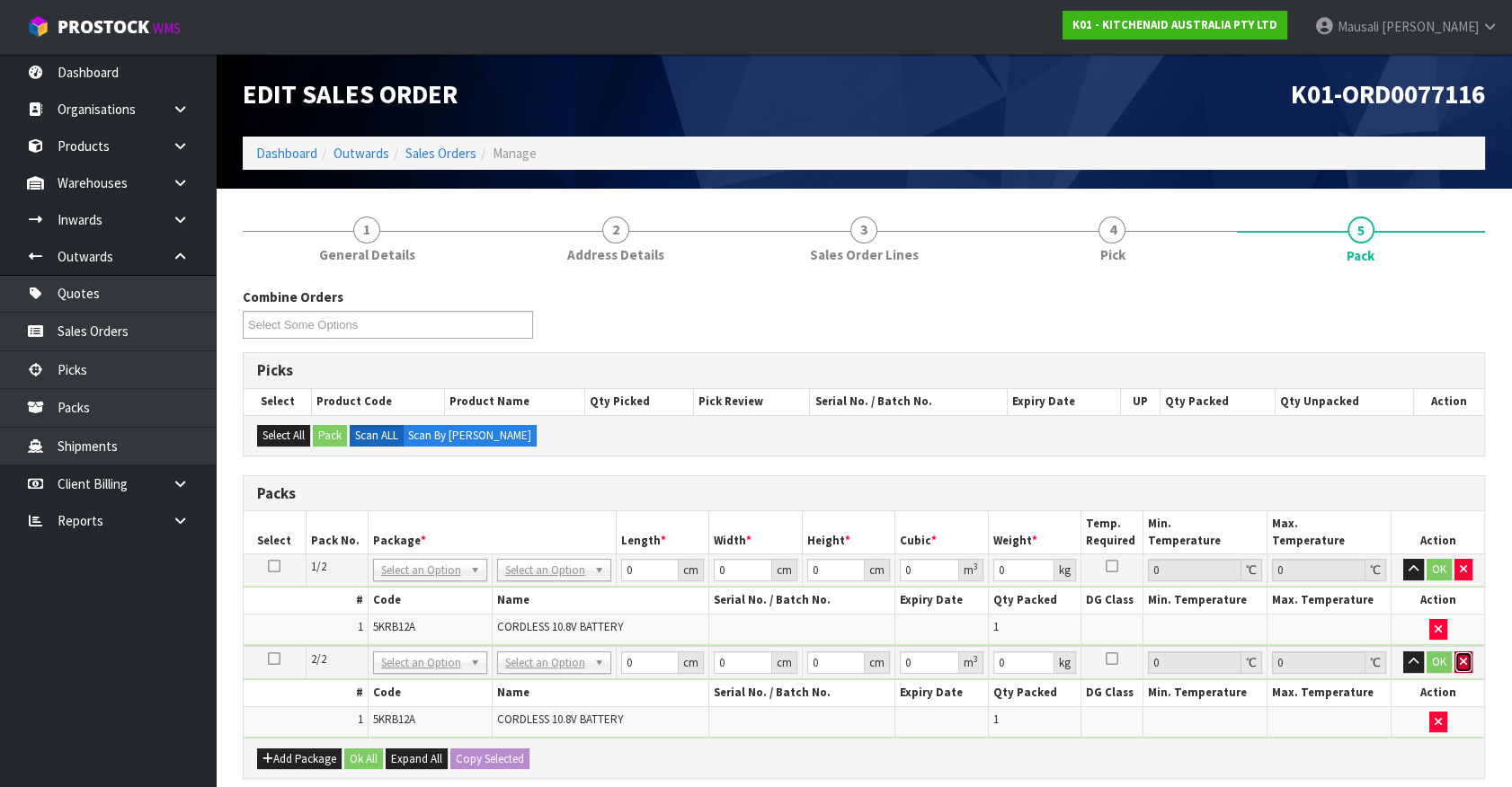 click at bounding box center (1463, 662) 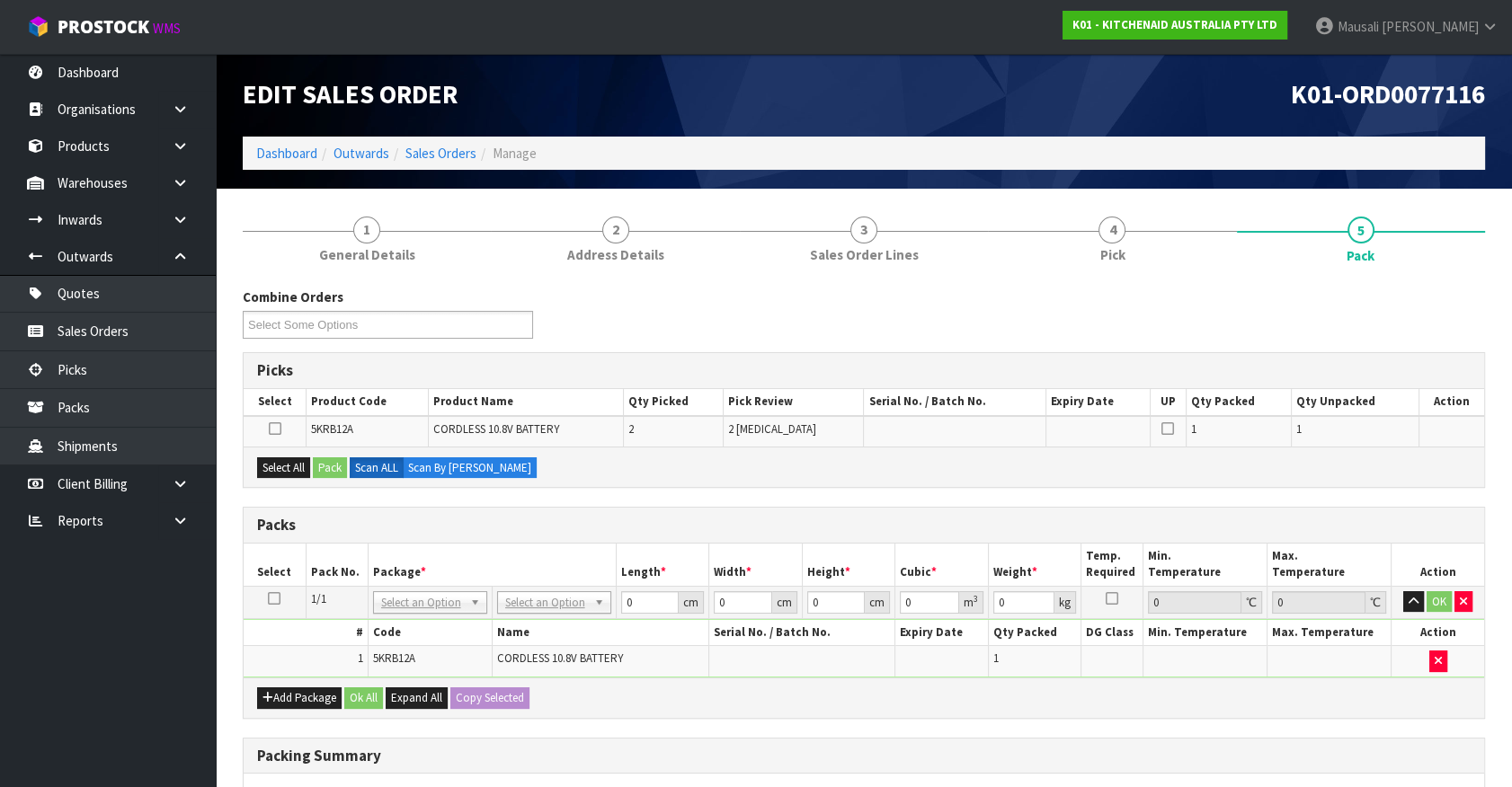 click at bounding box center [274, 602] 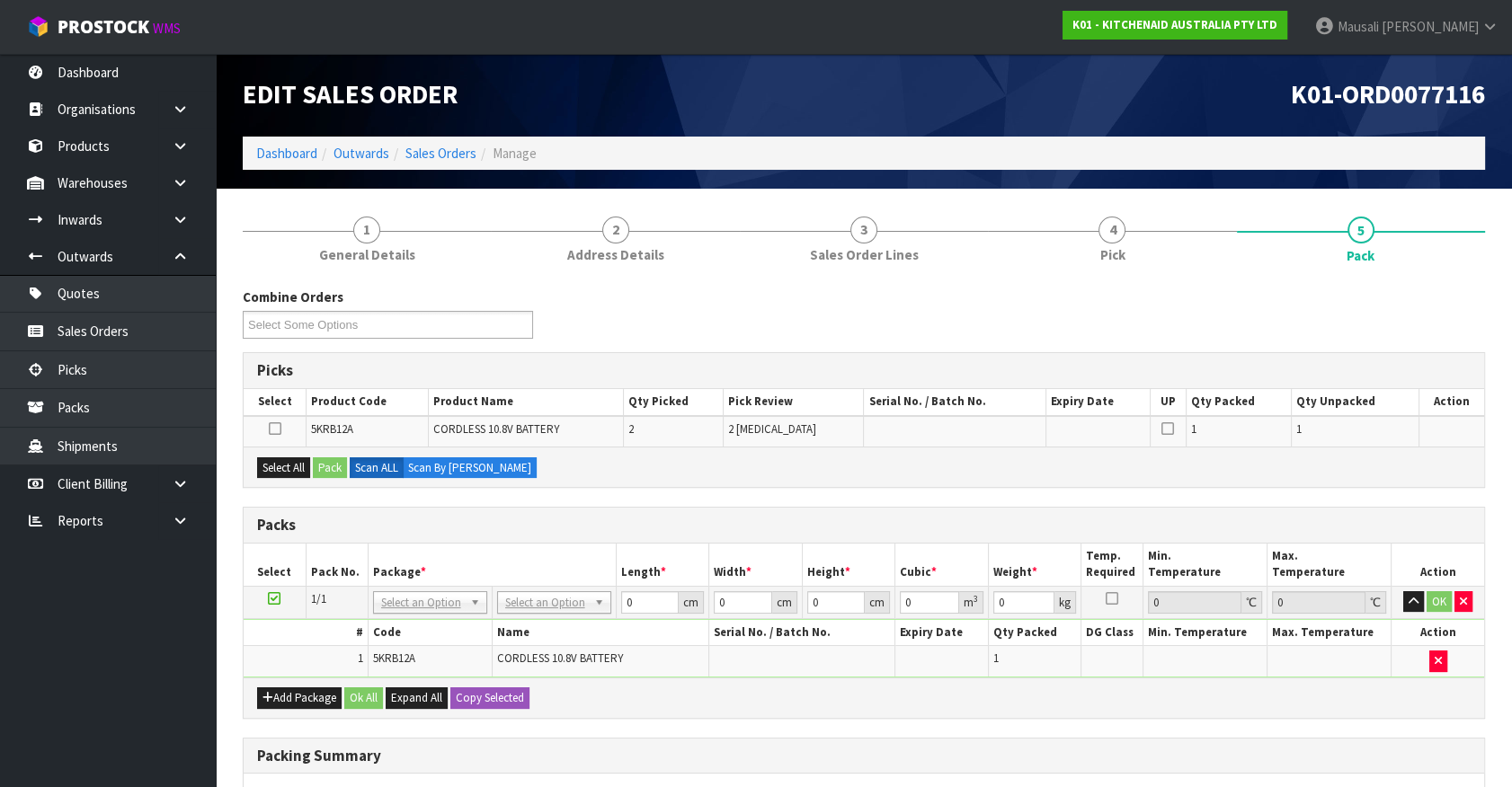 click on "Package  *" at bounding box center (492, 564) 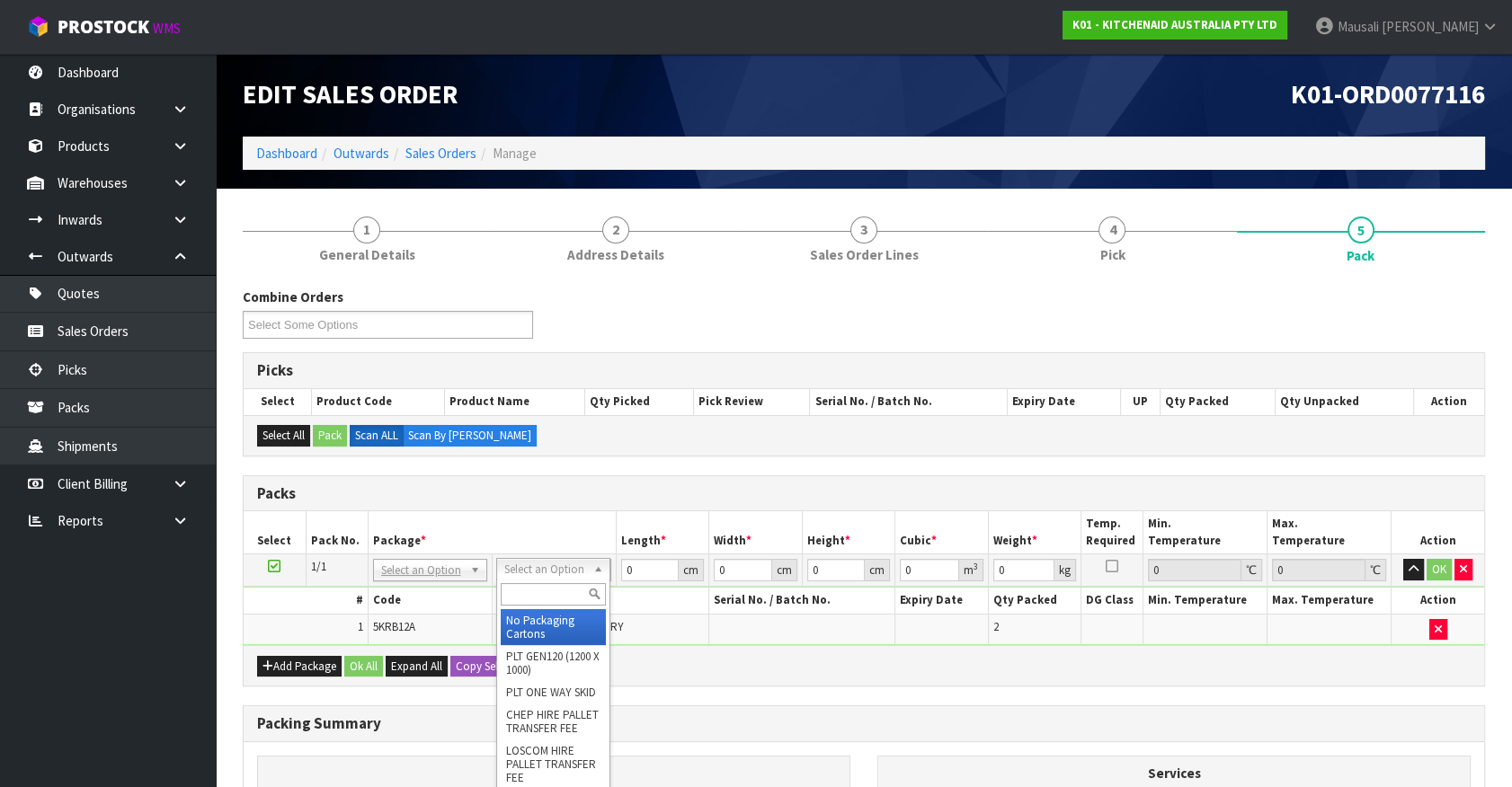 drag, startPoint x: 538, startPoint y: 612, endPoint x: 649, endPoint y: 584, distance: 114.47707 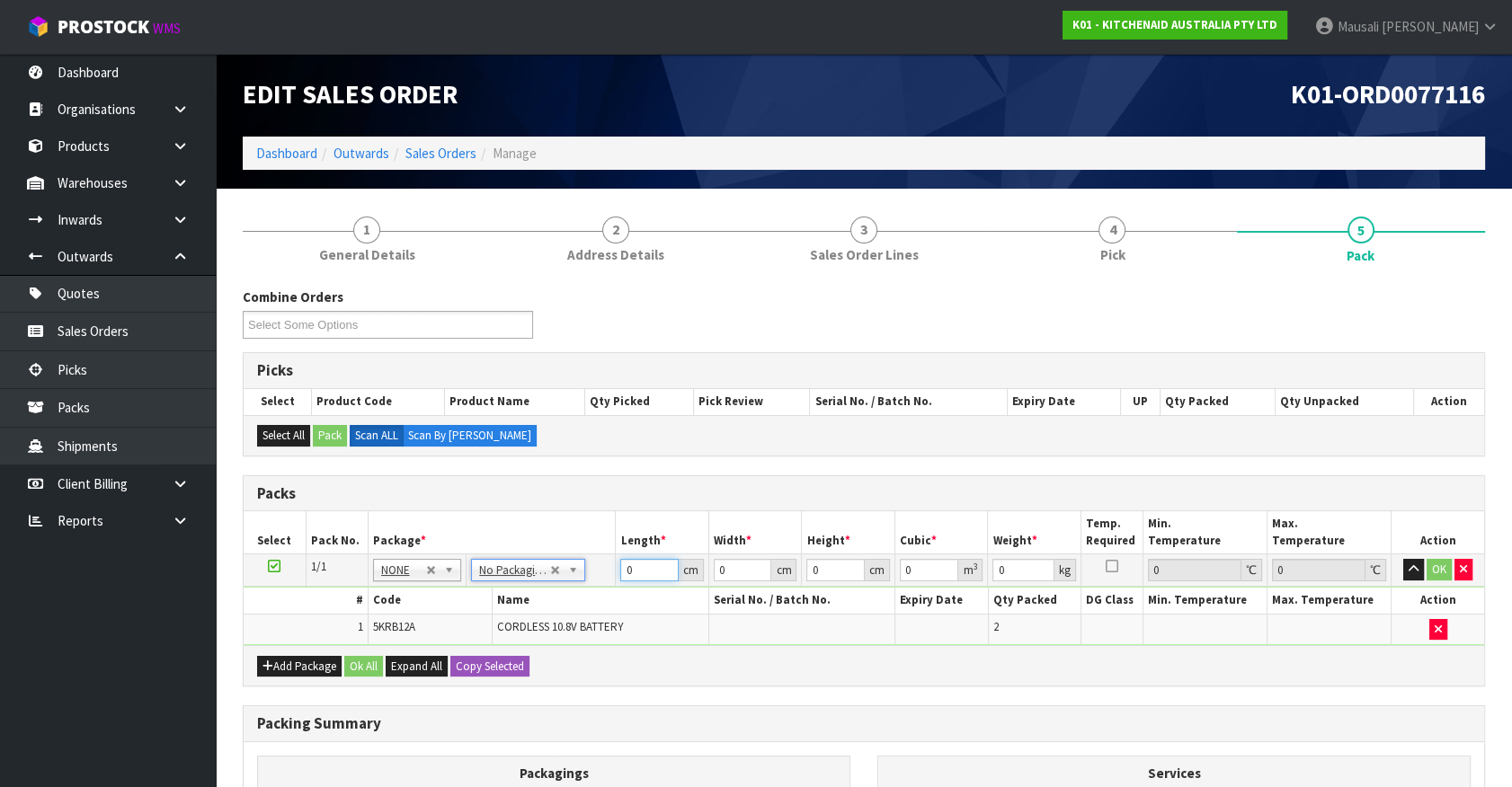 drag, startPoint x: 647, startPoint y: 566, endPoint x: 382, endPoint y: 640, distance: 275.13815 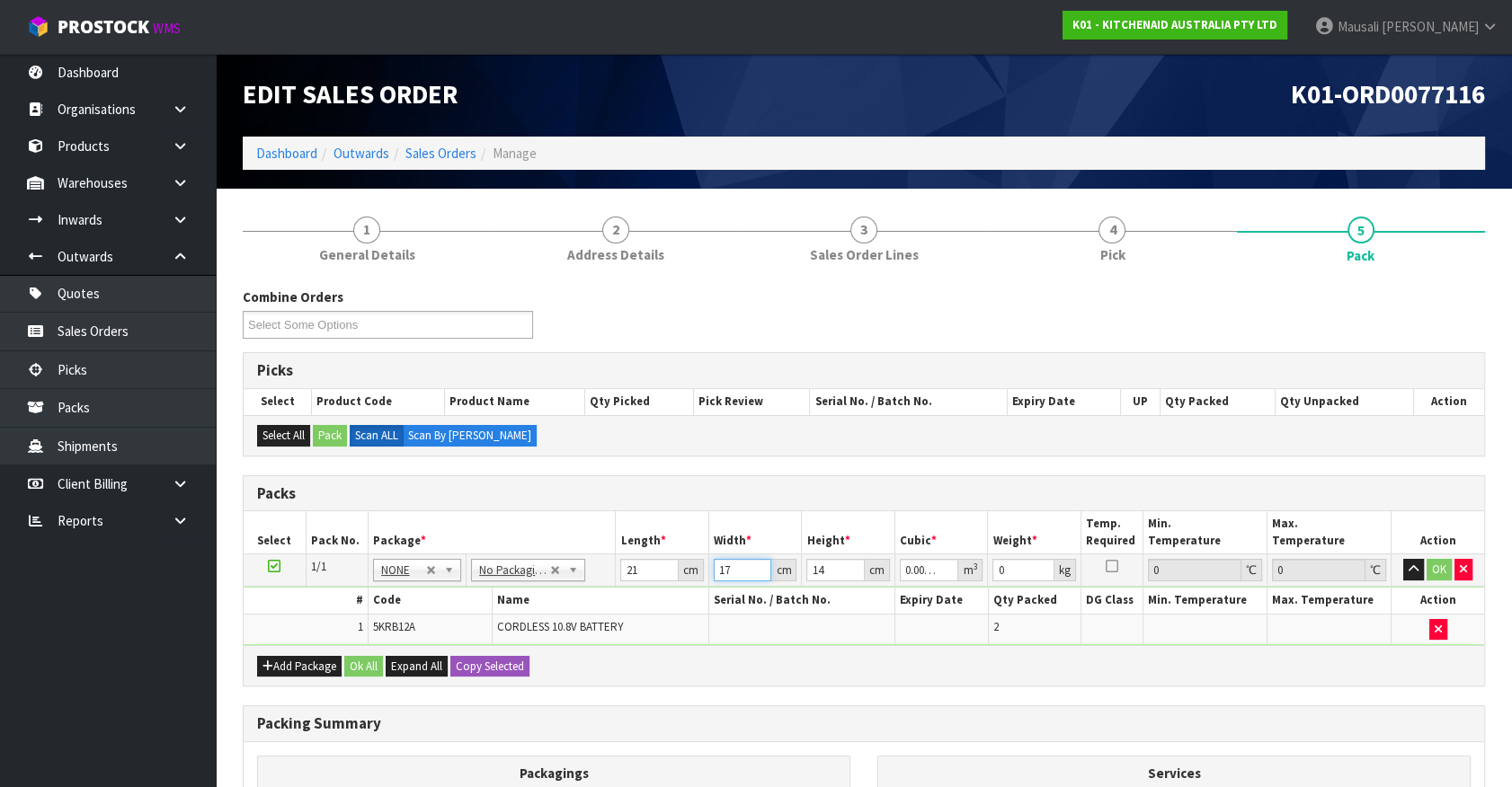 drag, startPoint x: 742, startPoint y: 564, endPoint x: 511, endPoint y: 646, distance: 245.12242 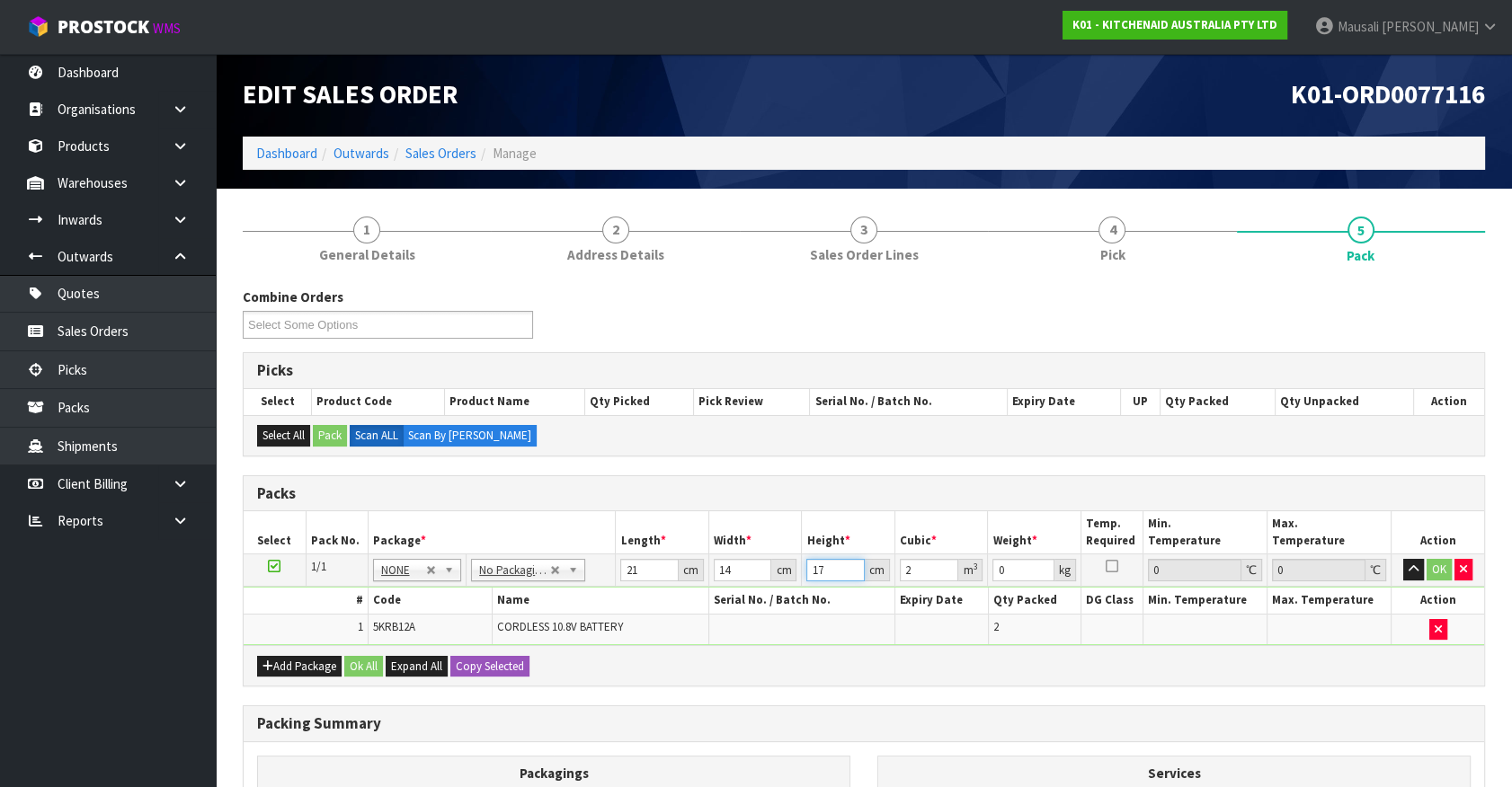 drag, startPoint x: 817, startPoint y: 570, endPoint x: 705, endPoint y: 613, distance: 119.97083 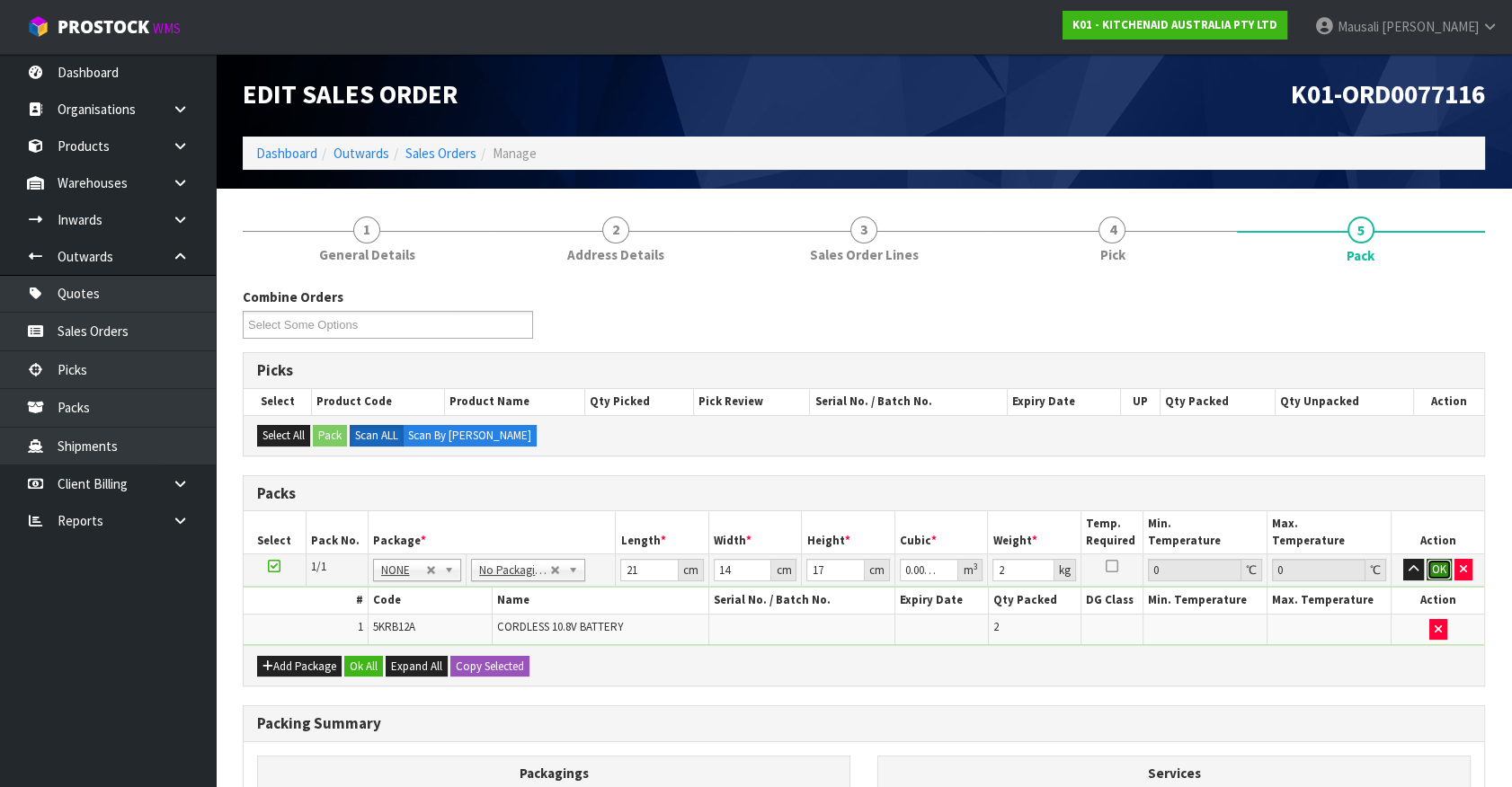 click on "OK" at bounding box center (1439, 570) 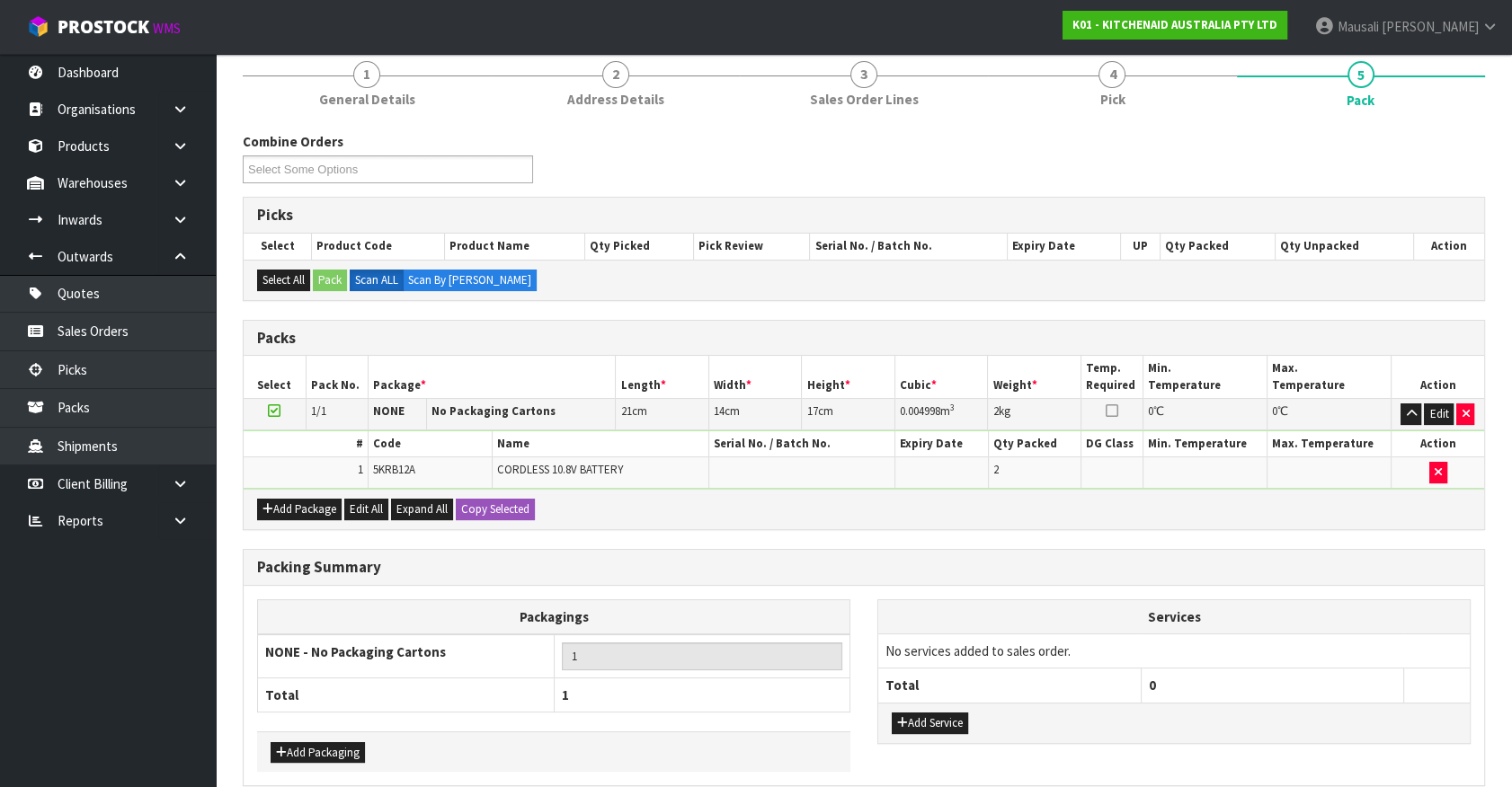 scroll, scrollTop: 234, scrollLeft: 0, axis: vertical 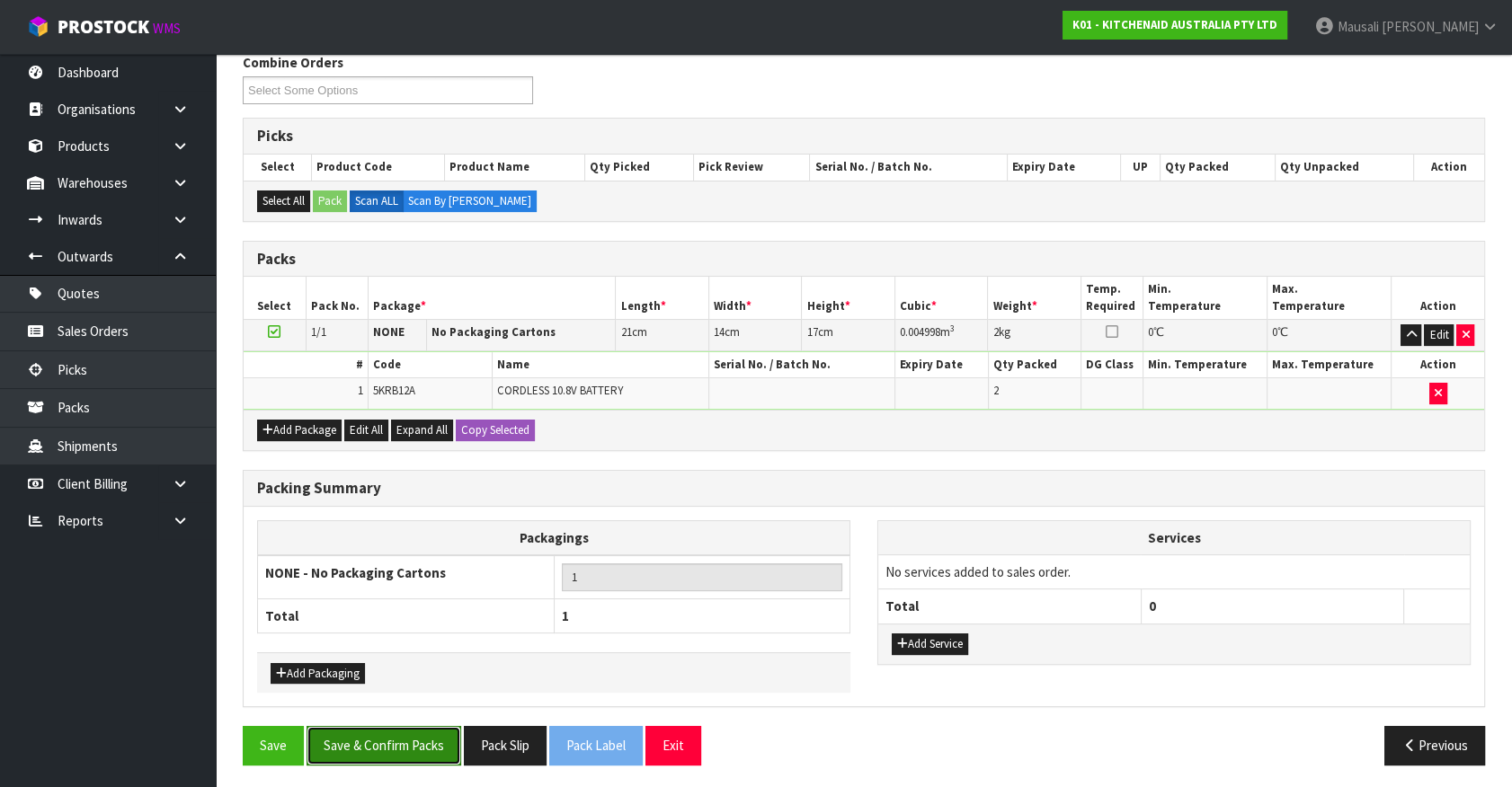 click on "Save & Confirm Packs" at bounding box center (384, 745) 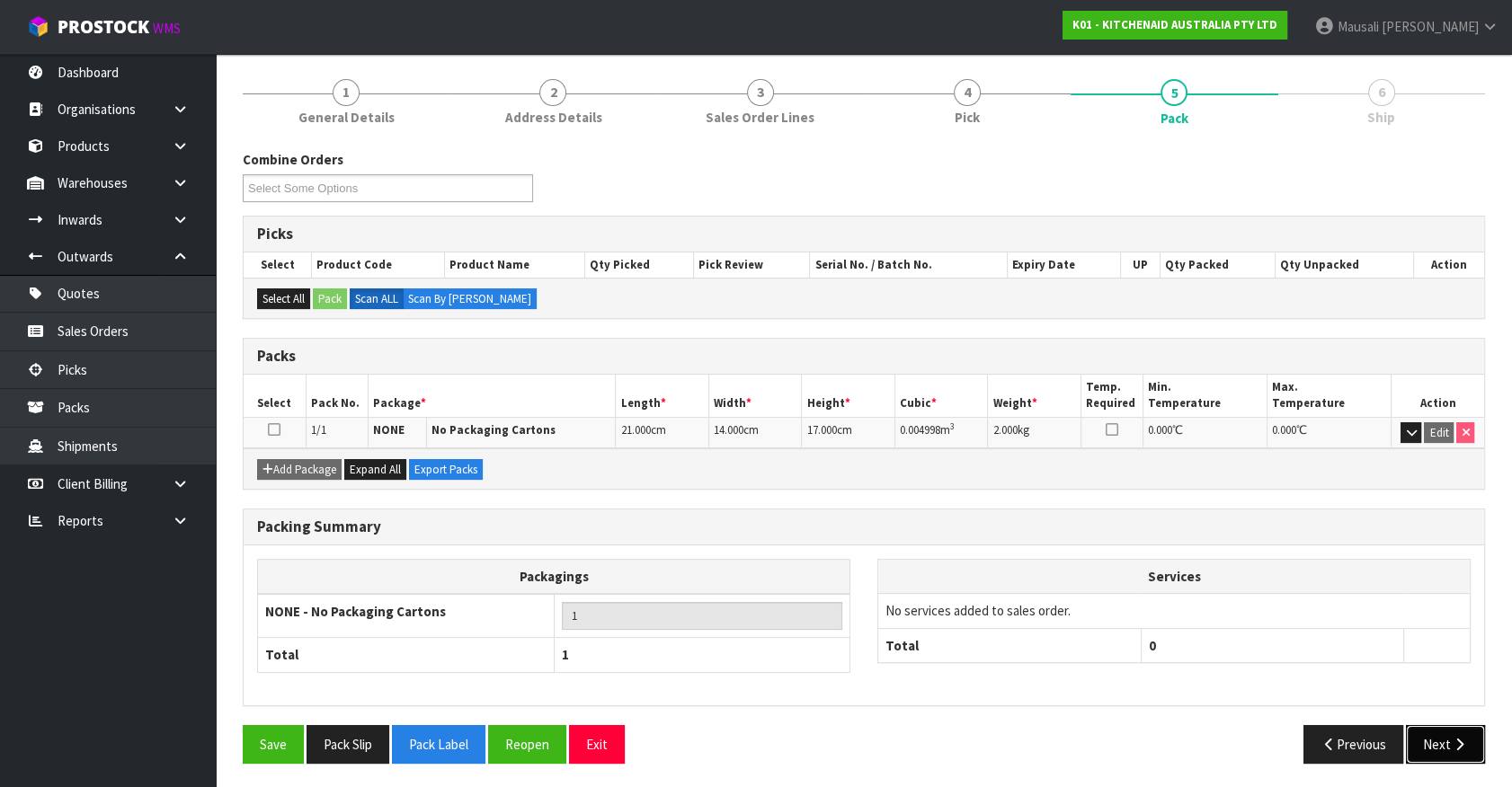 click on "Next" at bounding box center (1445, 744) 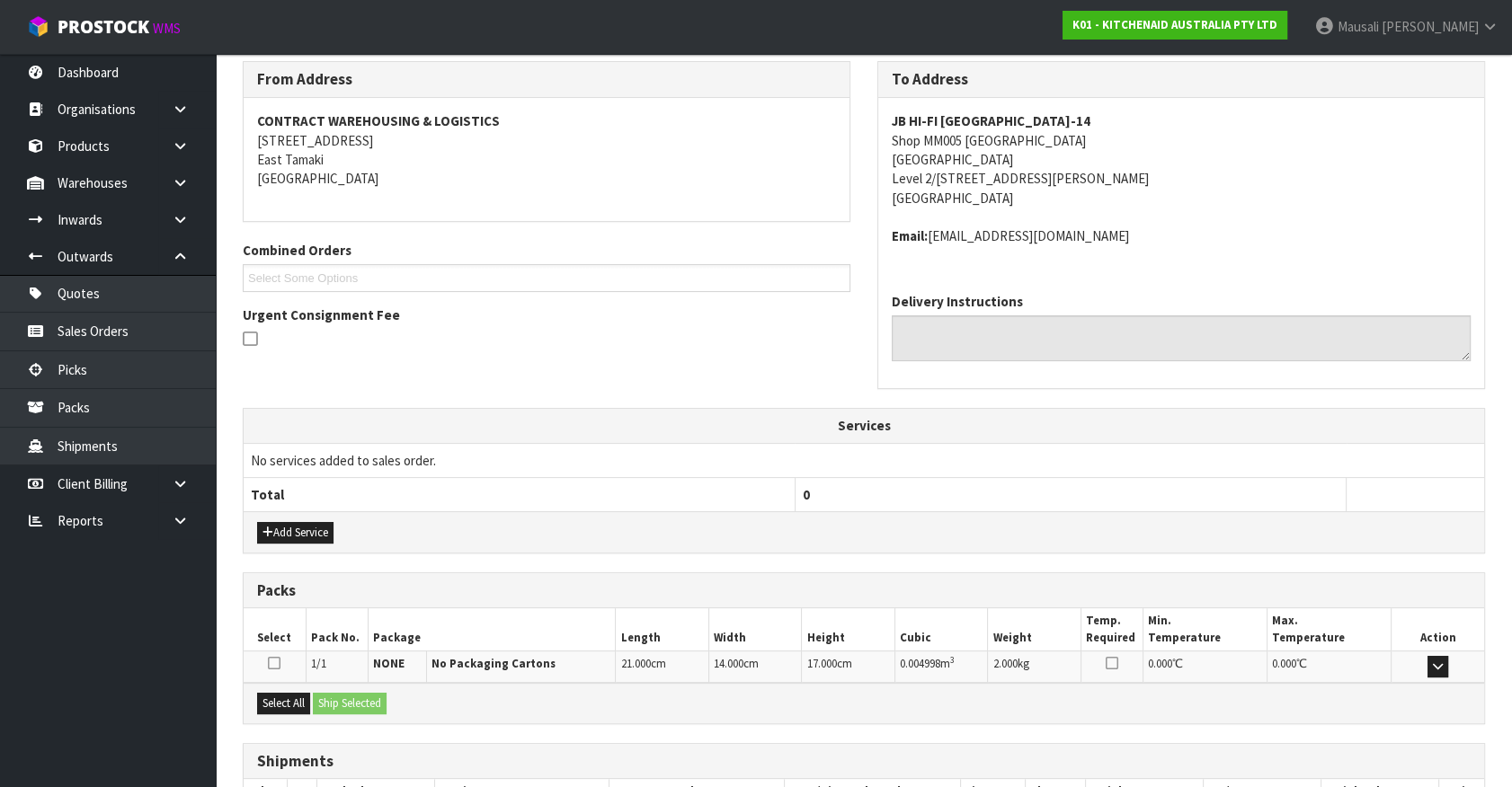 scroll, scrollTop: 417, scrollLeft: 0, axis: vertical 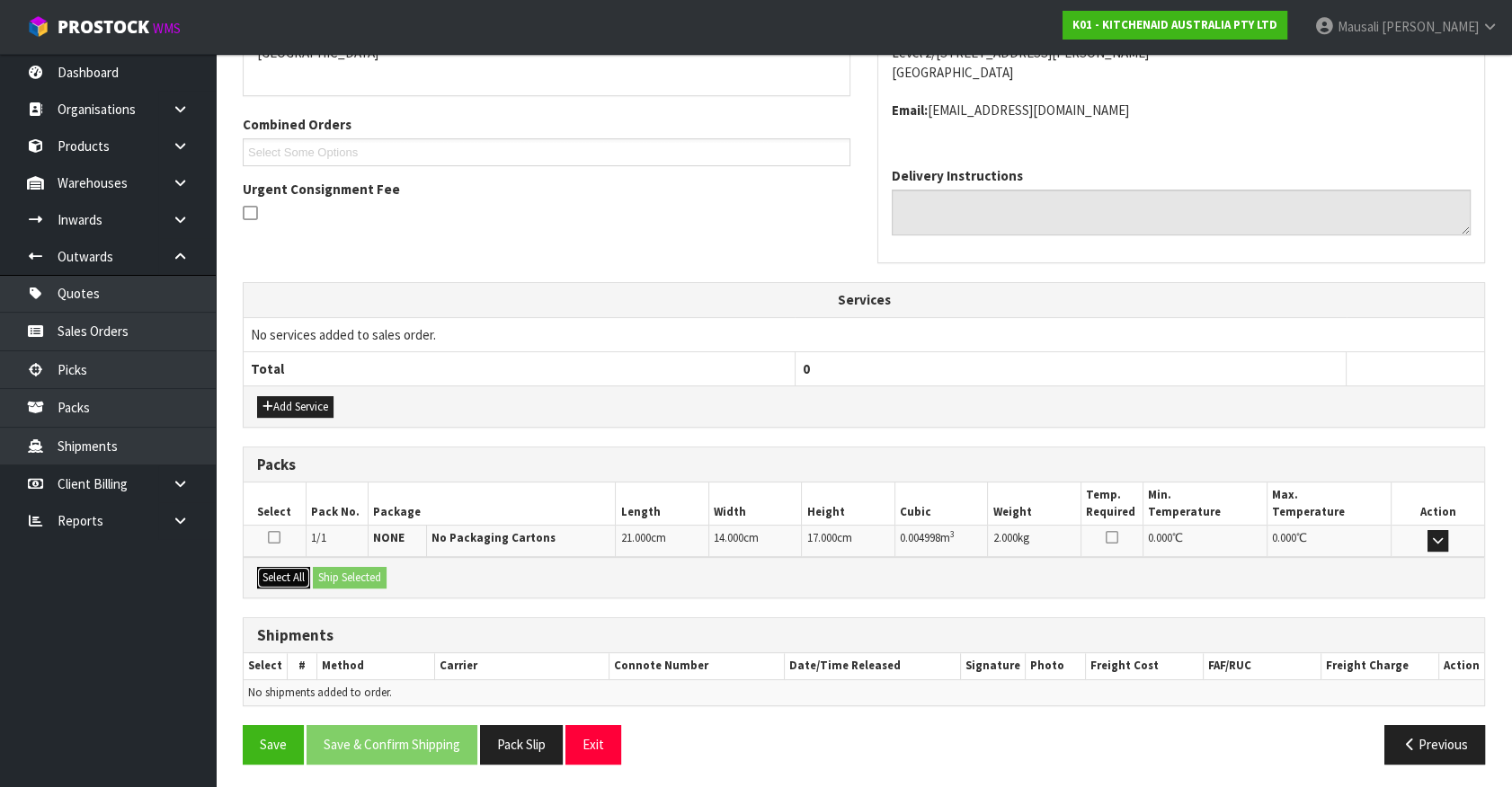 drag, startPoint x: 281, startPoint y: 571, endPoint x: 325, endPoint y: 565, distance: 44.407207 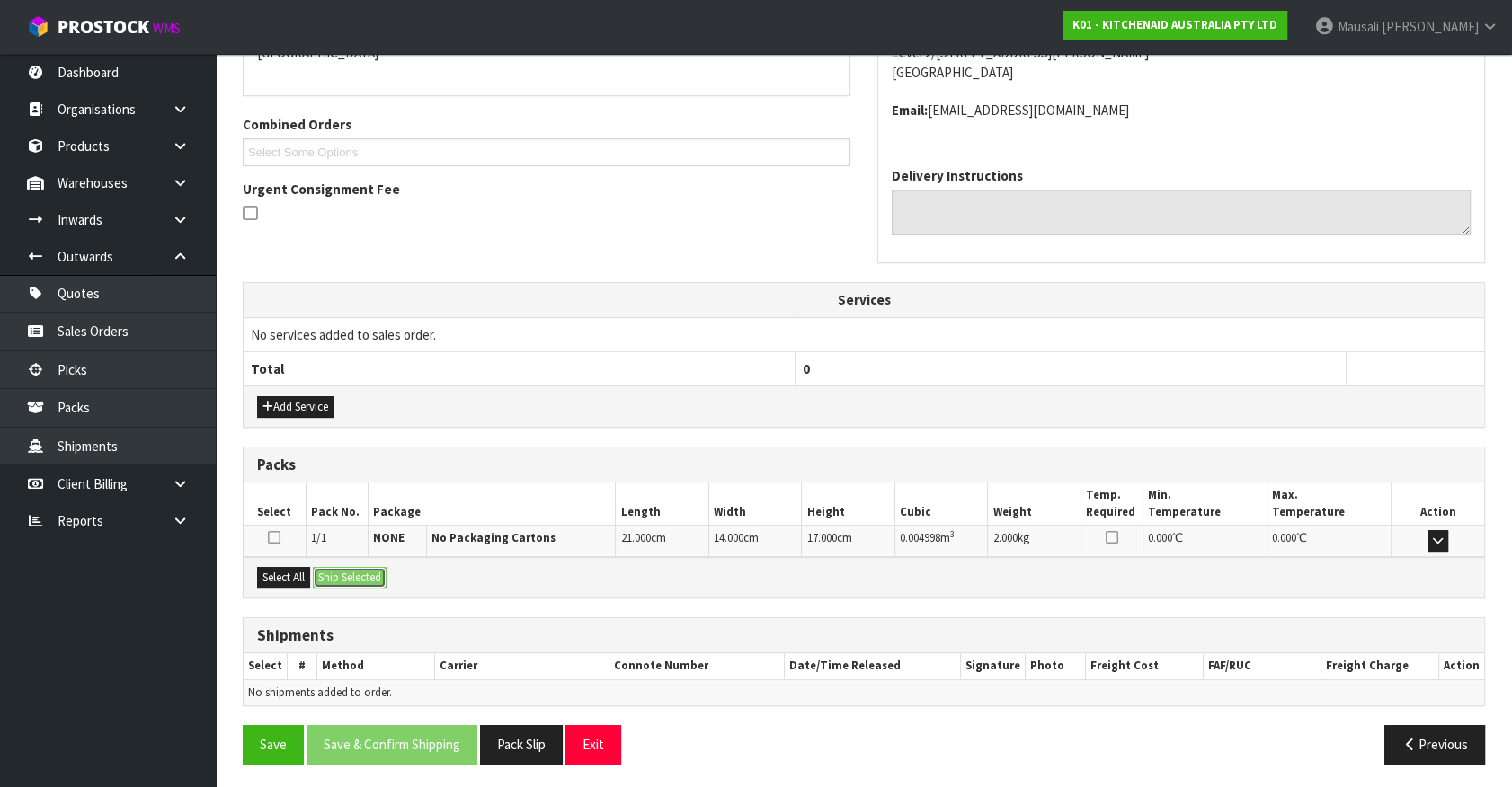click on "Ship Selected" at bounding box center [350, 578] 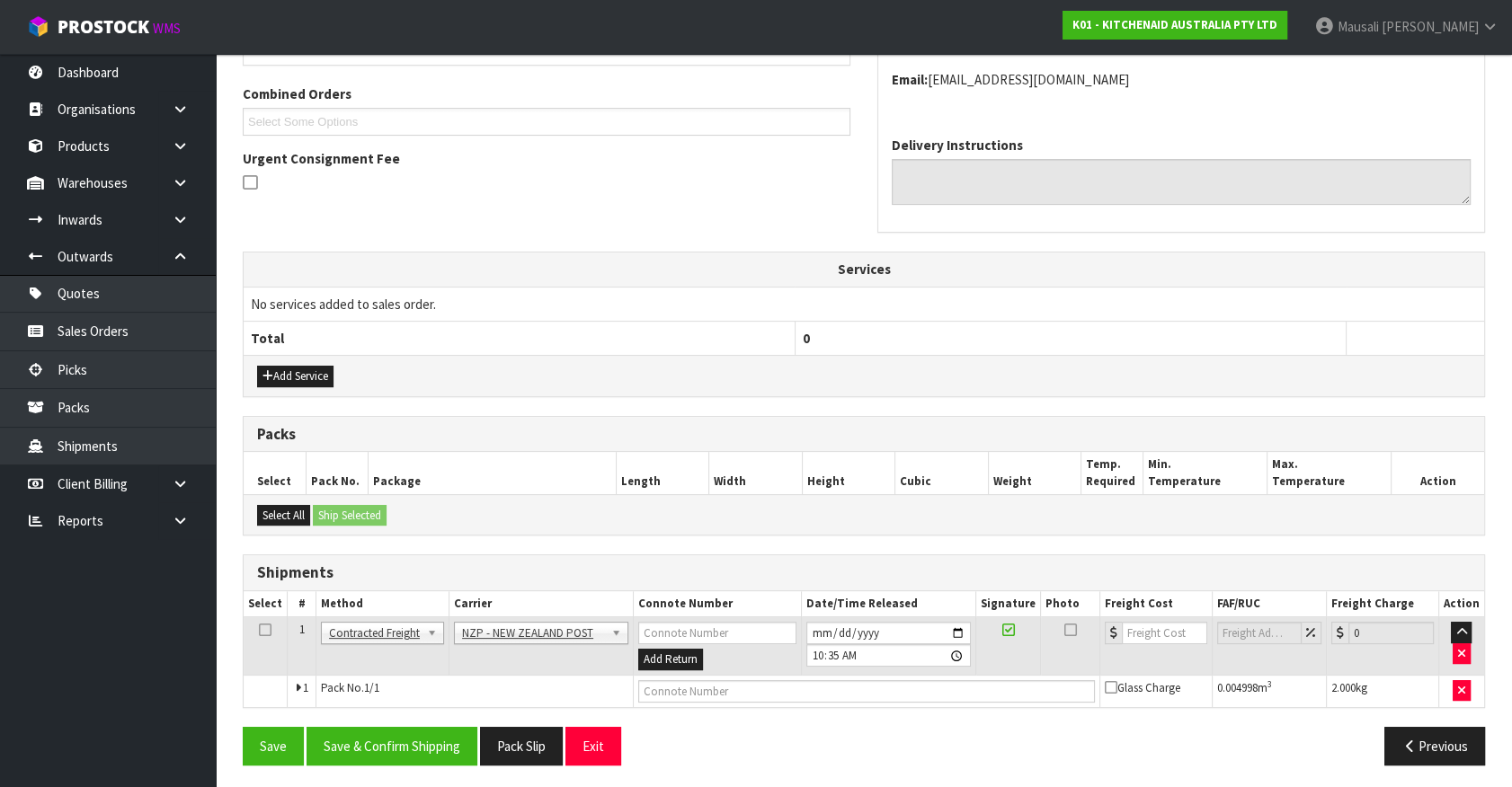 scroll, scrollTop: 449, scrollLeft: 0, axis: vertical 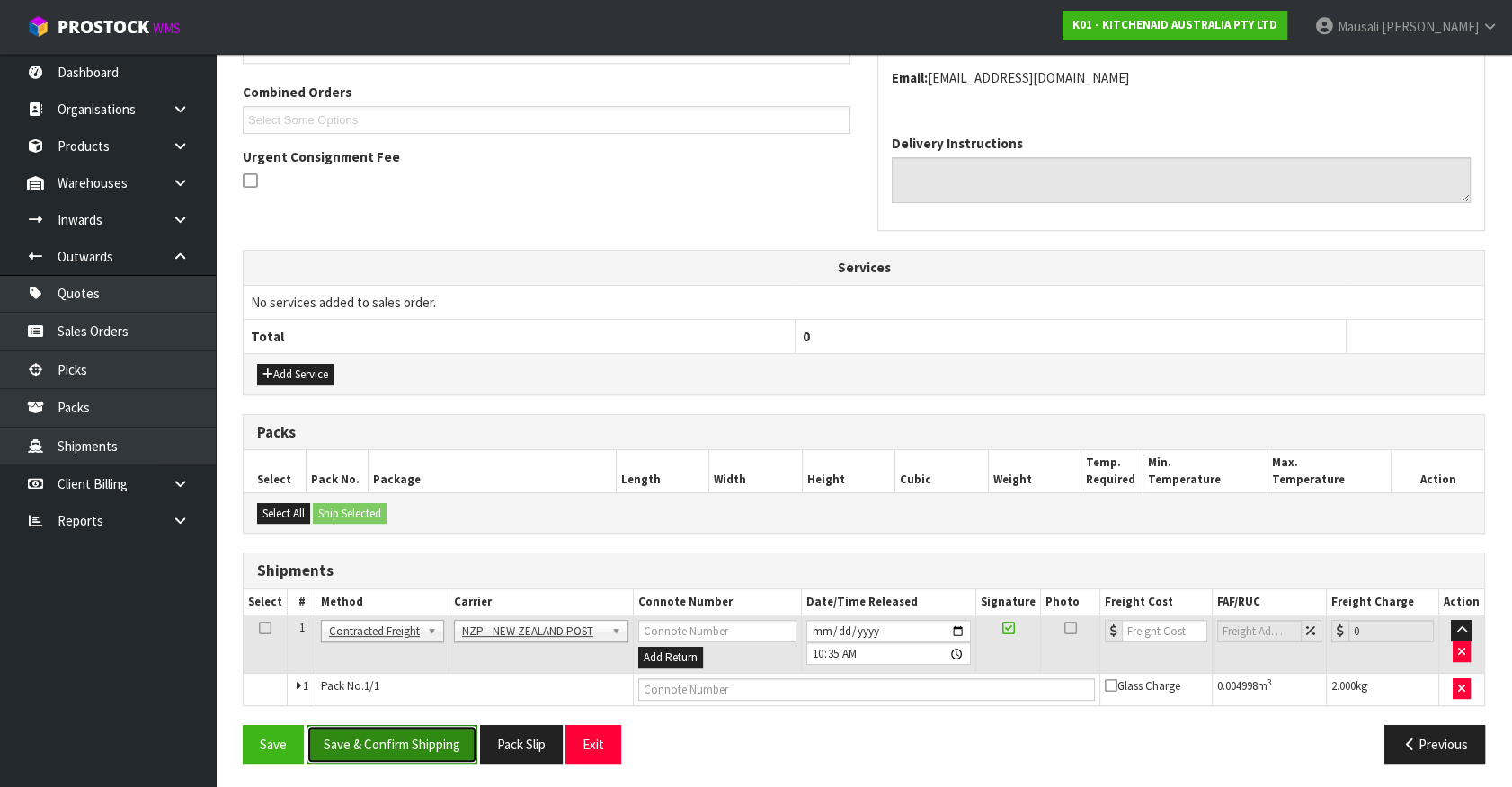 click on "Save & Confirm Shipping" at bounding box center (392, 744) 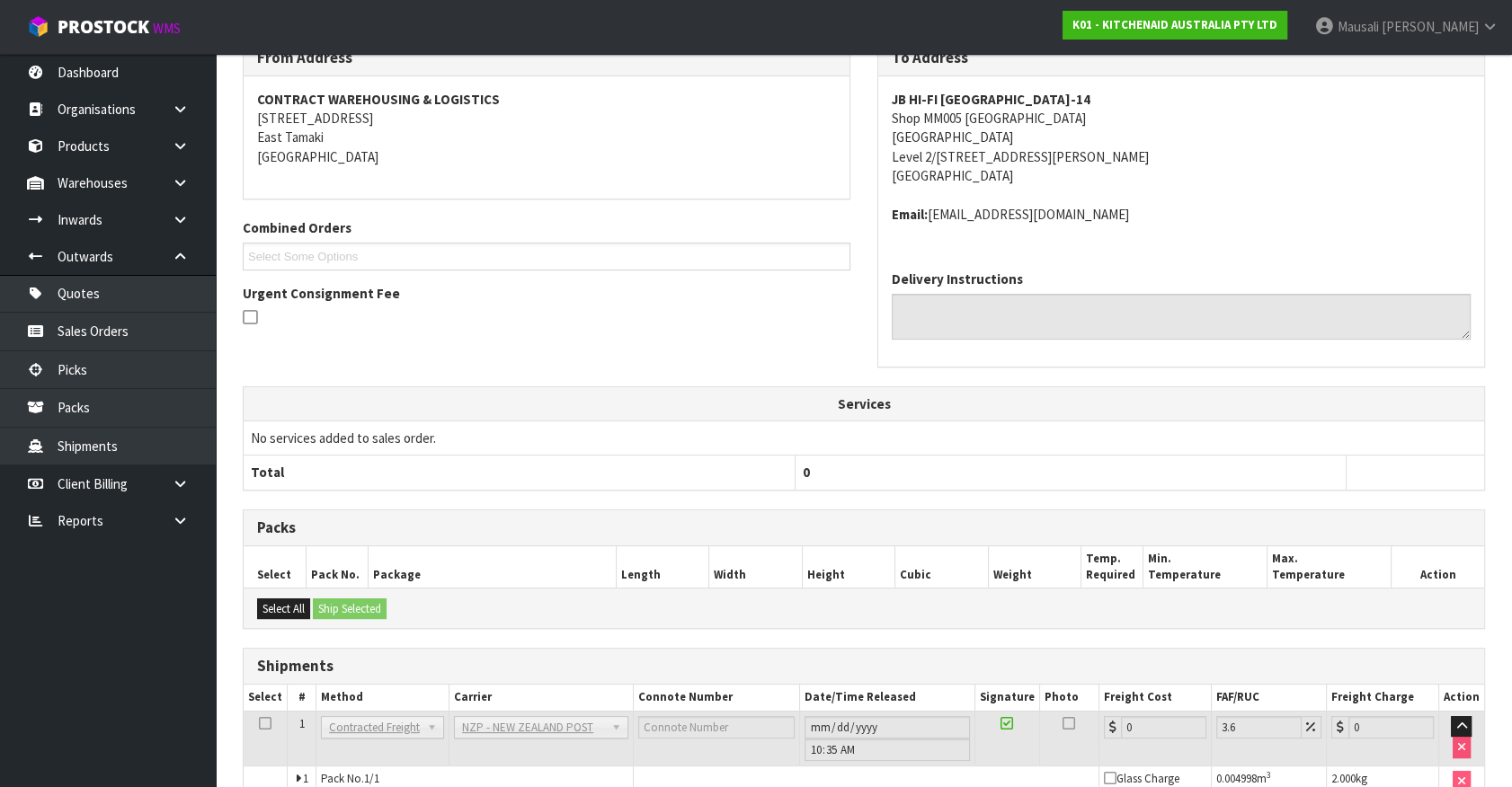 scroll, scrollTop: 423, scrollLeft: 0, axis: vertical 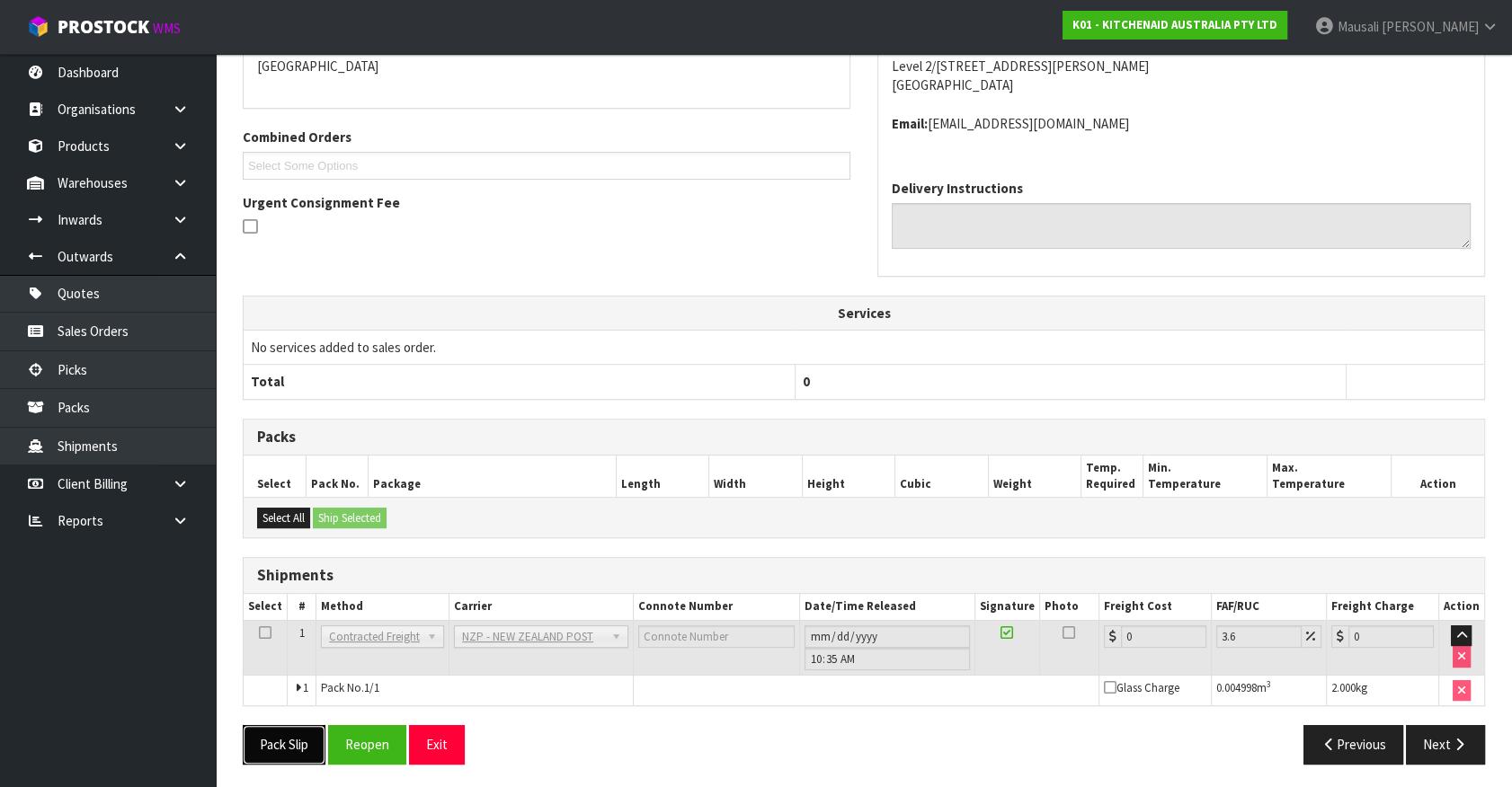 click on "Pack Slip" at bounding box center [284, 744] 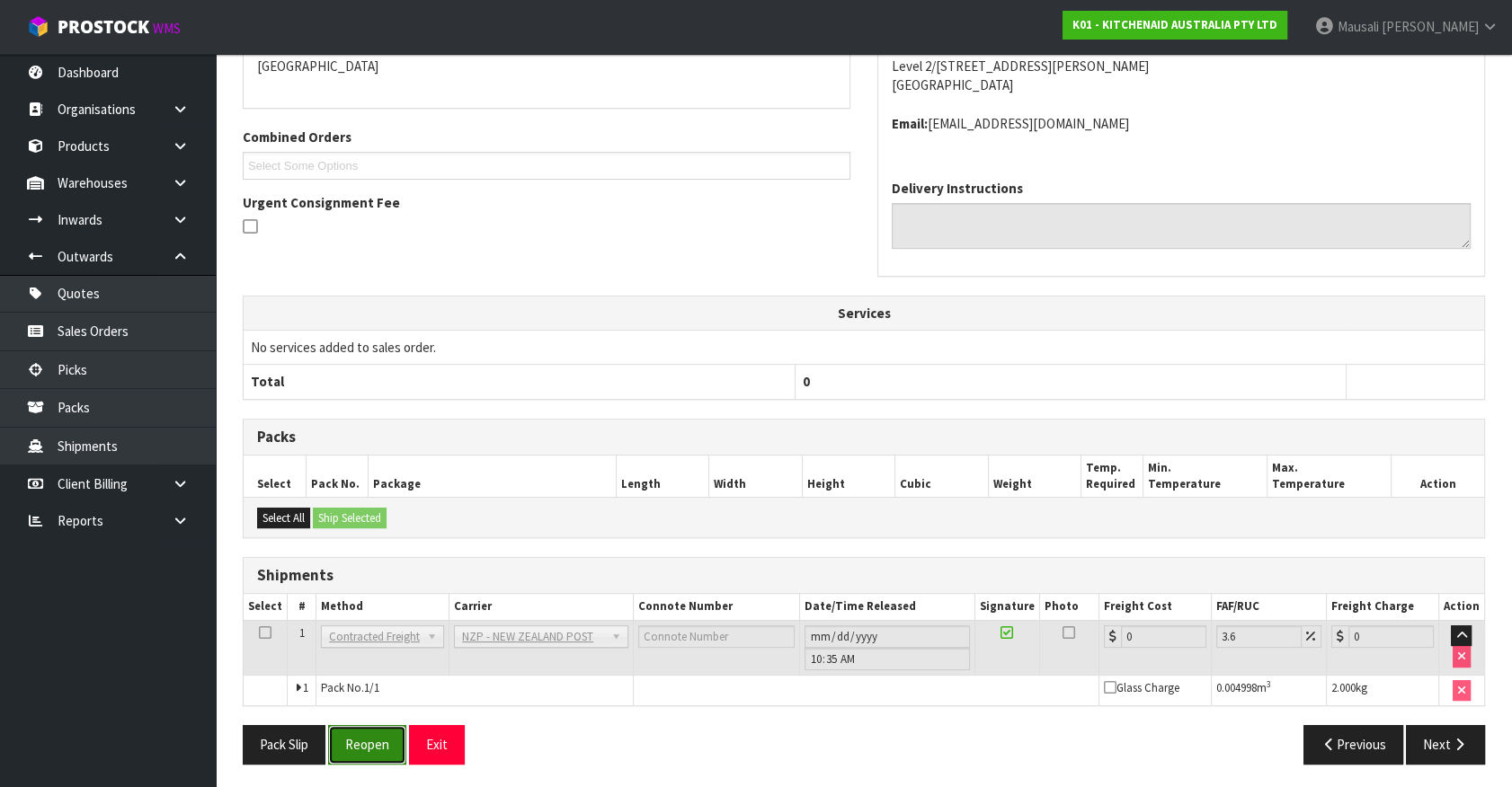 click on "Reopen" at bounding box center [367, 744] 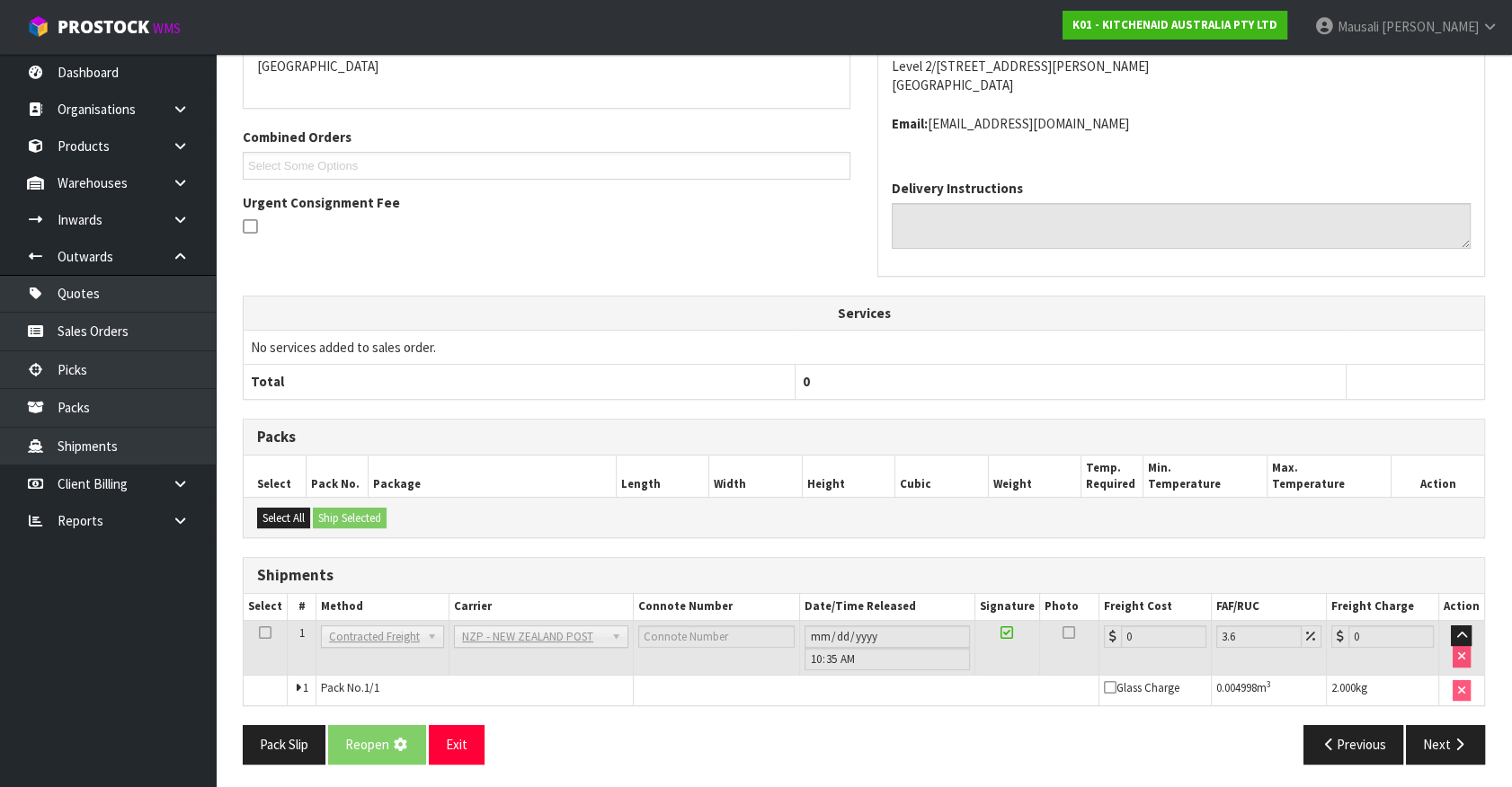 scroll, scrollTop: 0, scrollLeft: 0, axis: both 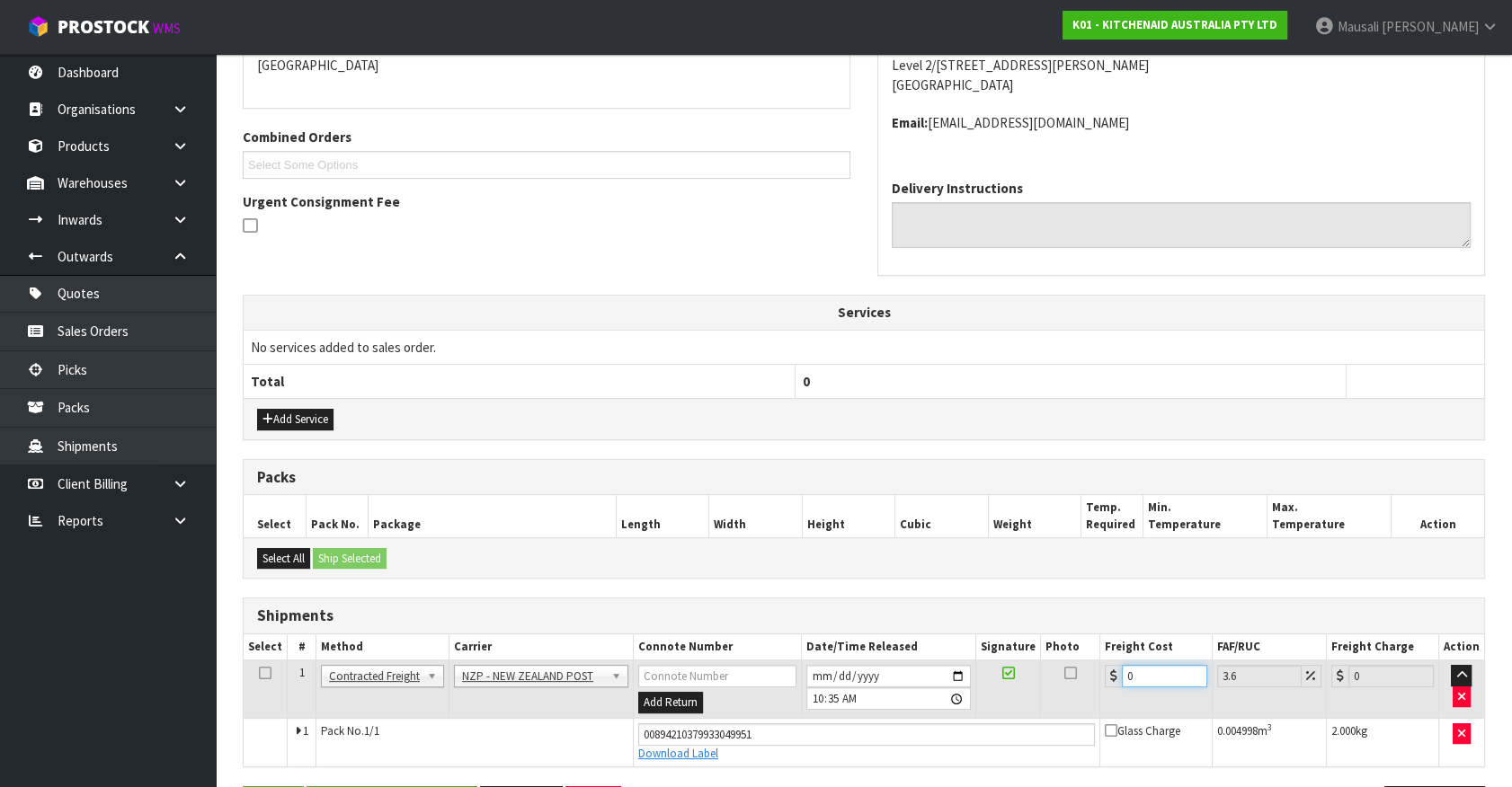 drag, startPoint x: 1133, startPoint y: 666, endPoint x: 799, endPoint y: 807, distance: 362.54241 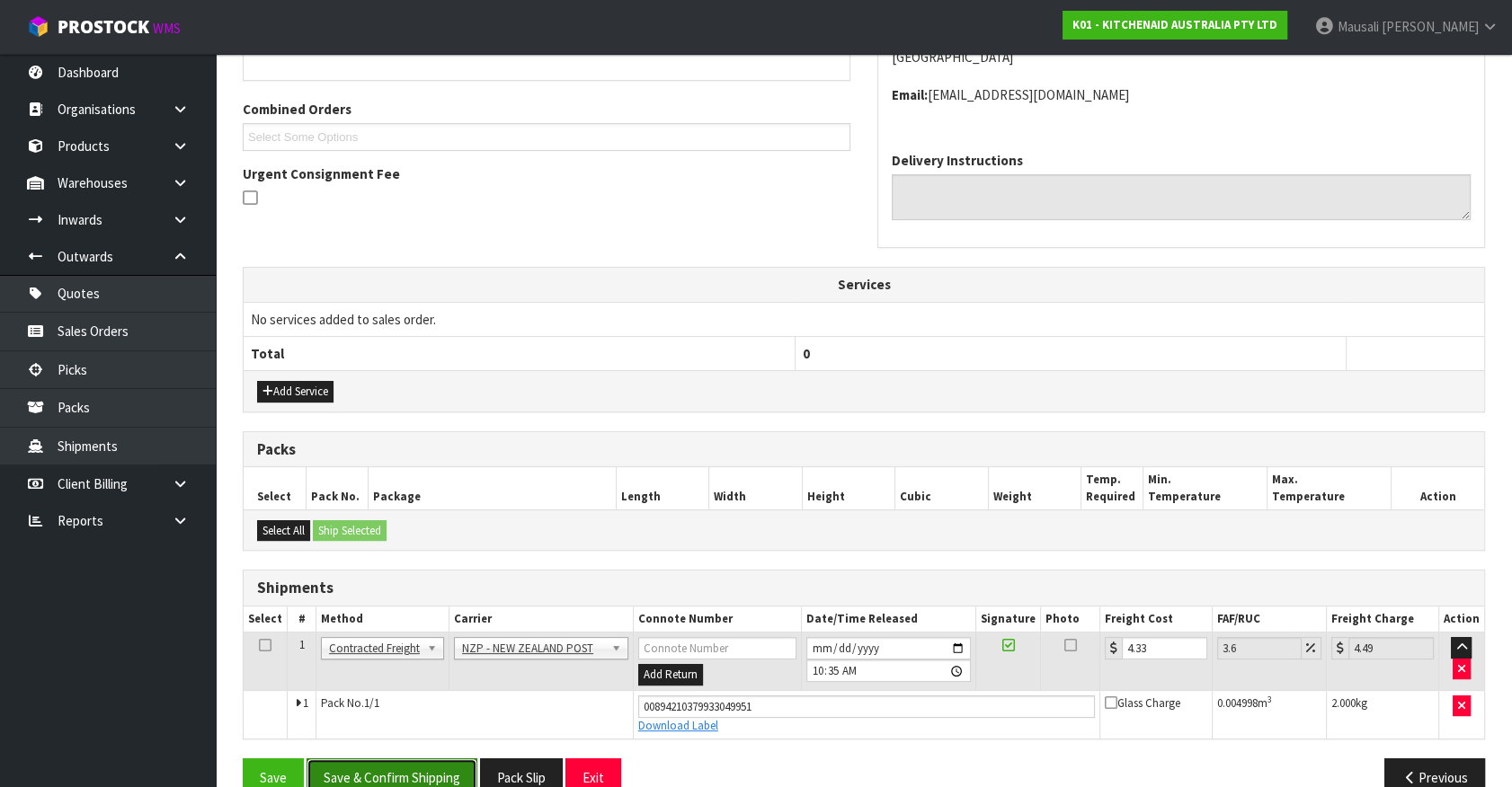 click on "Save & Confirm Shipping" at bounding box center (392, 777) 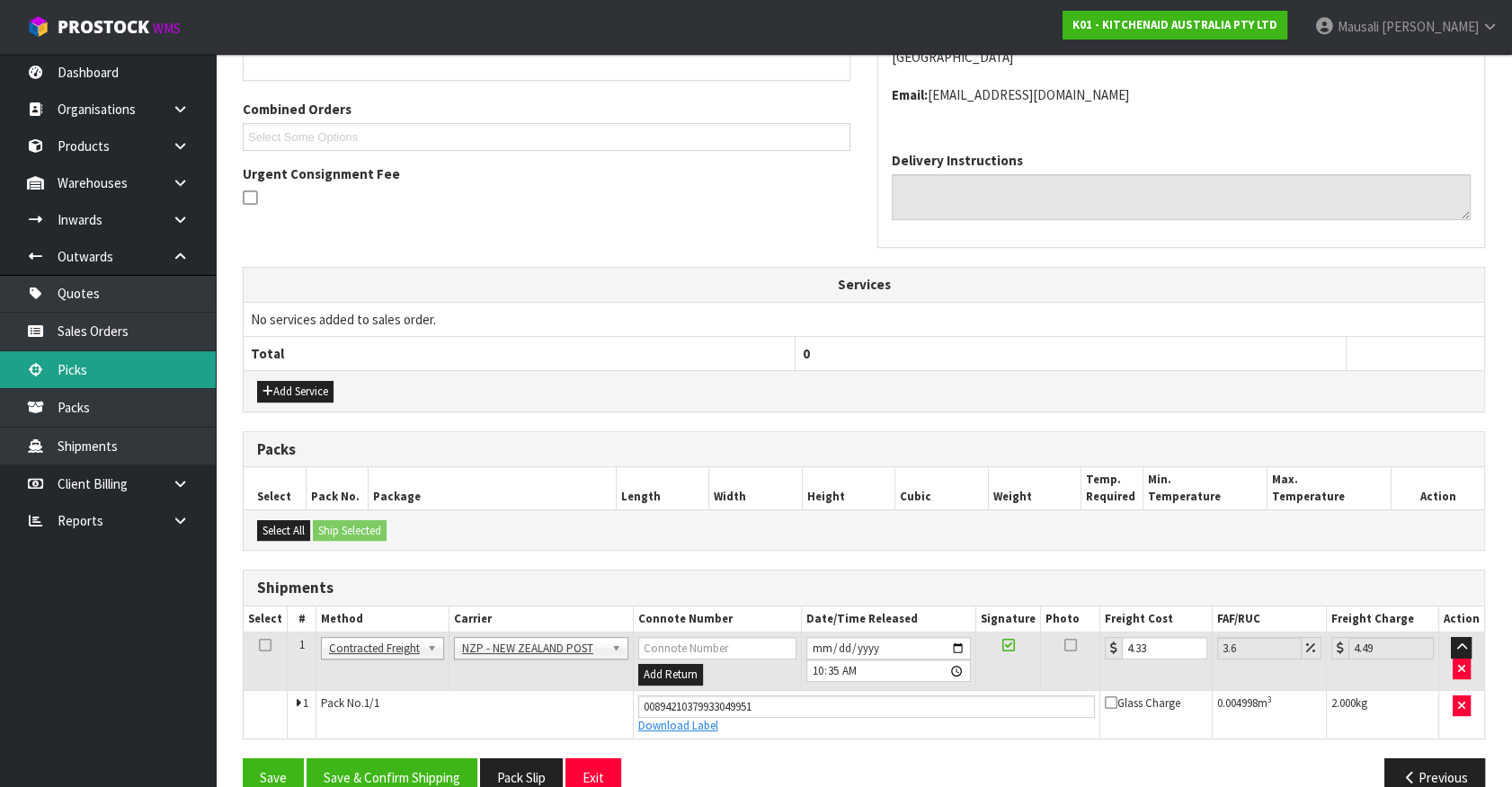 scroll, scrollTop: 0, scrollLeft: 0, axis: both 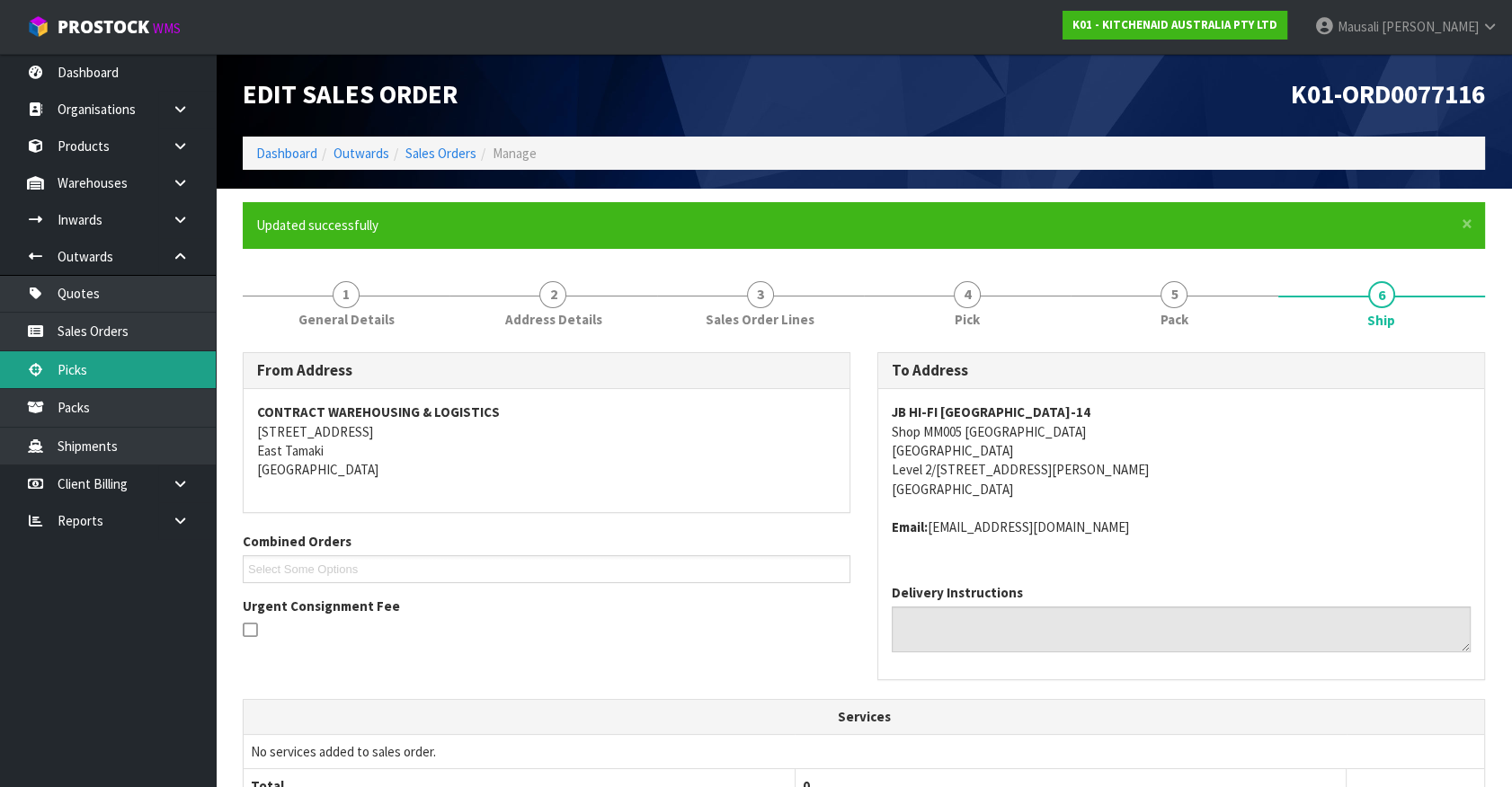 click on "Picks" at bounding box center (108, 369) 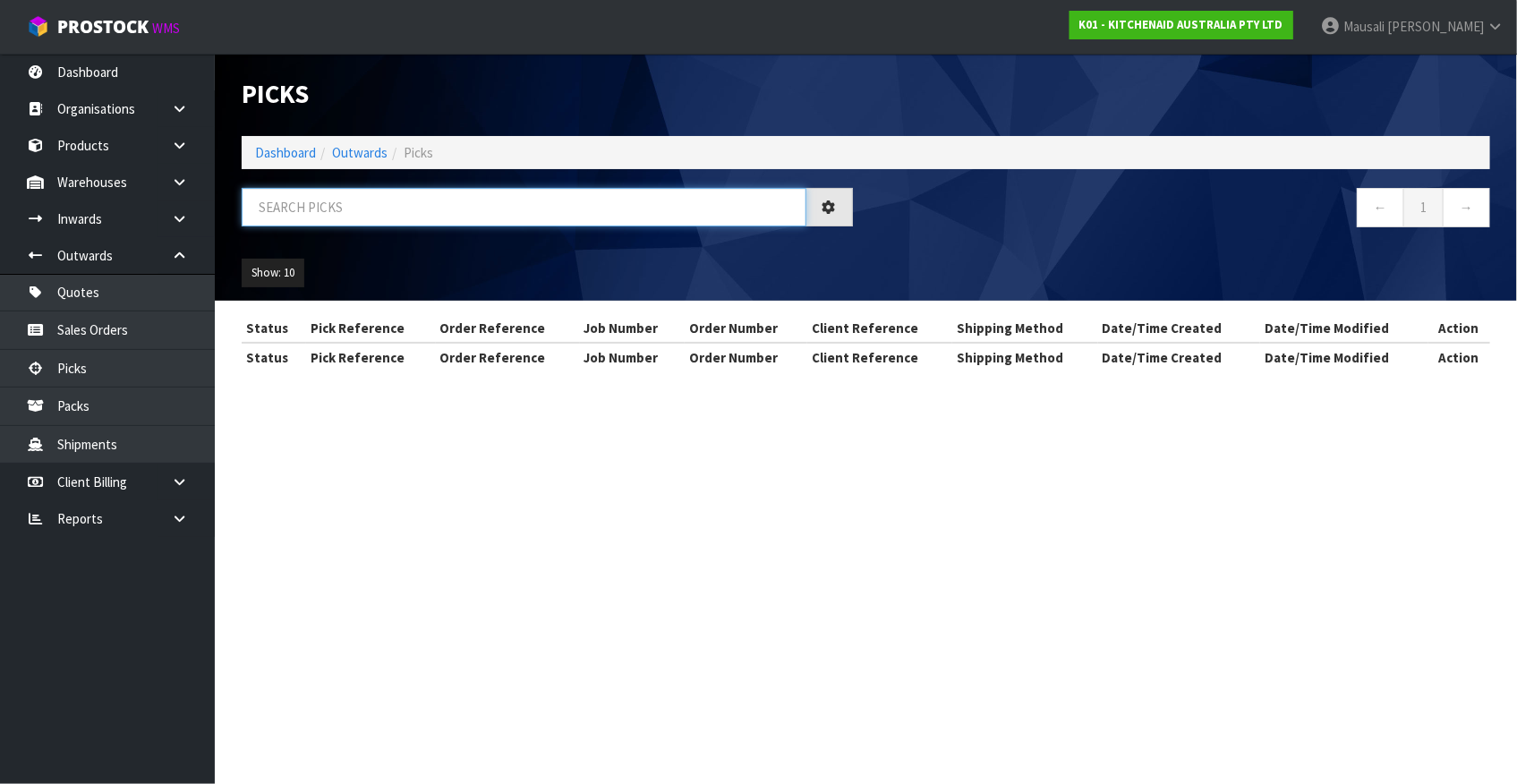 click at bounding box center (524, 207) 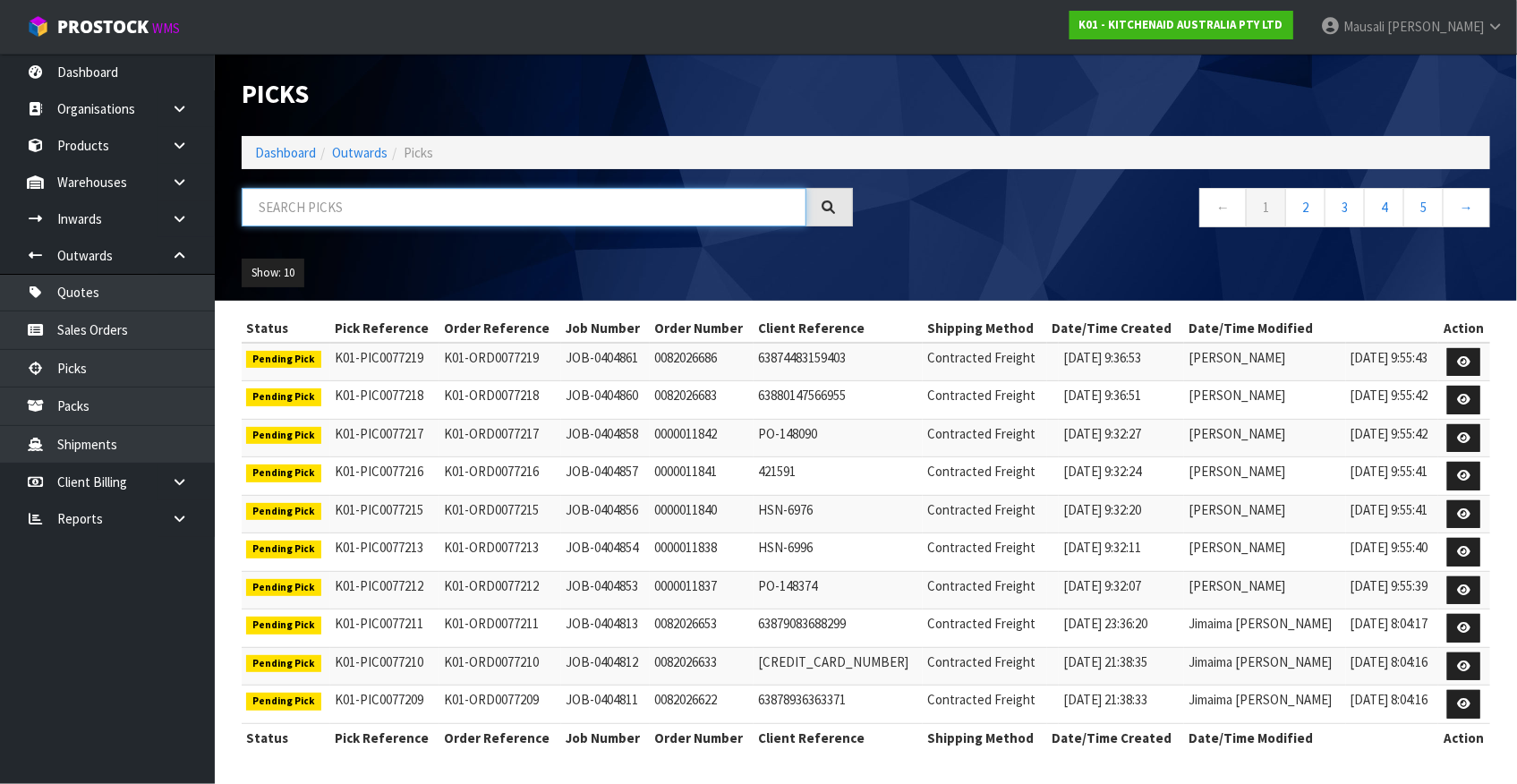 click at bounding box center (524, 207) 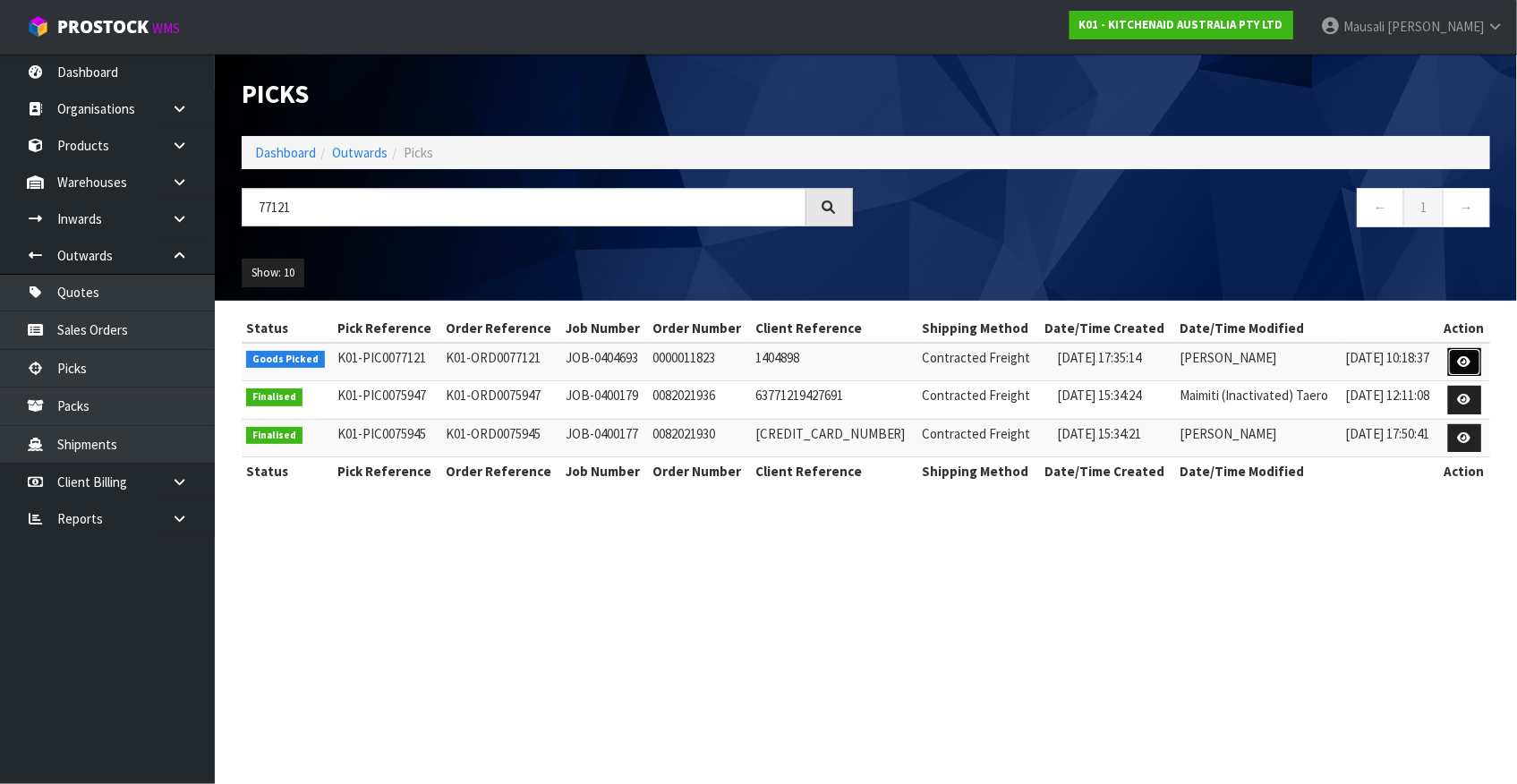 click at bounding box center (1464, 362) 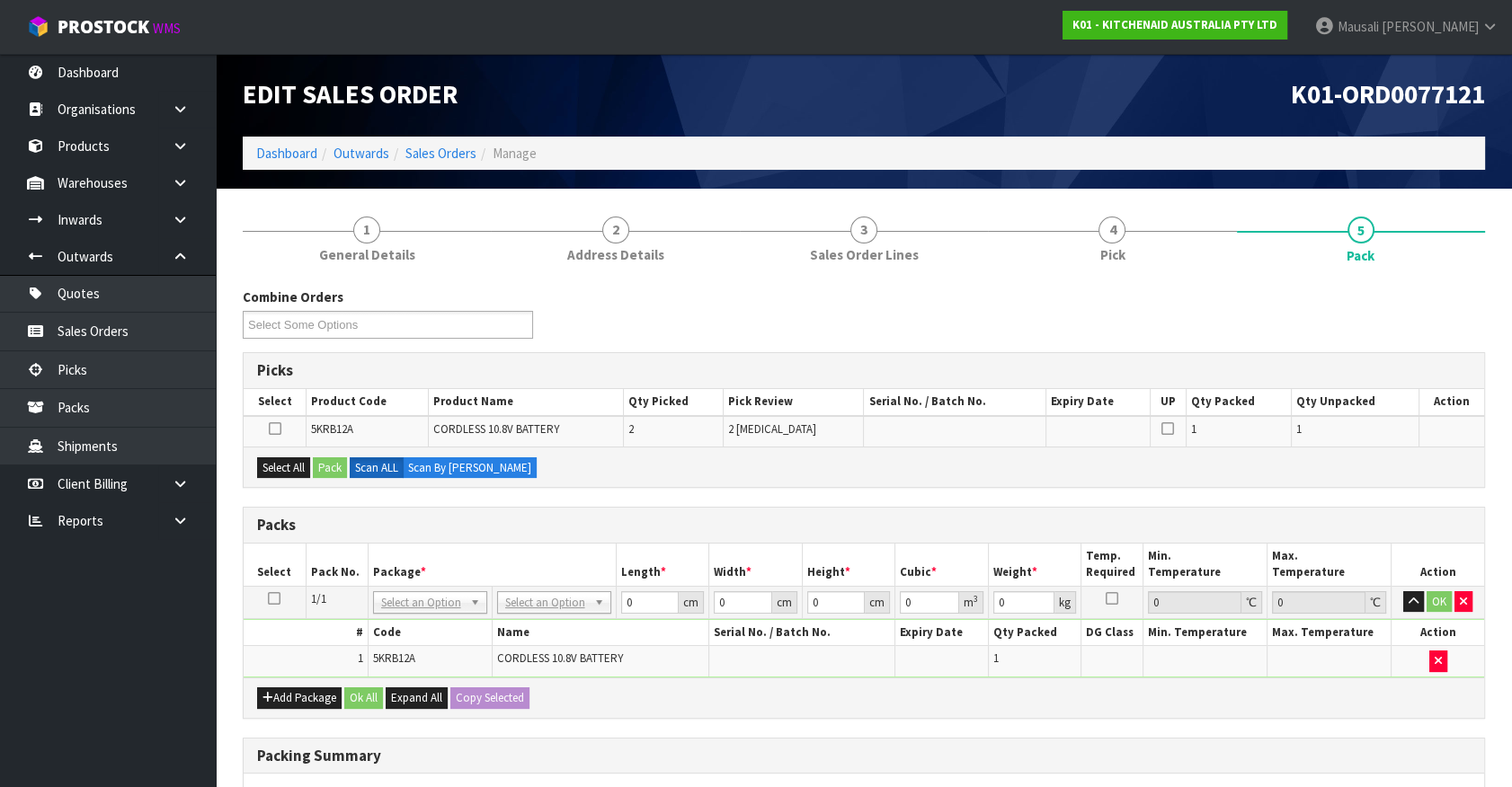 click at bounding box center [274, 598] 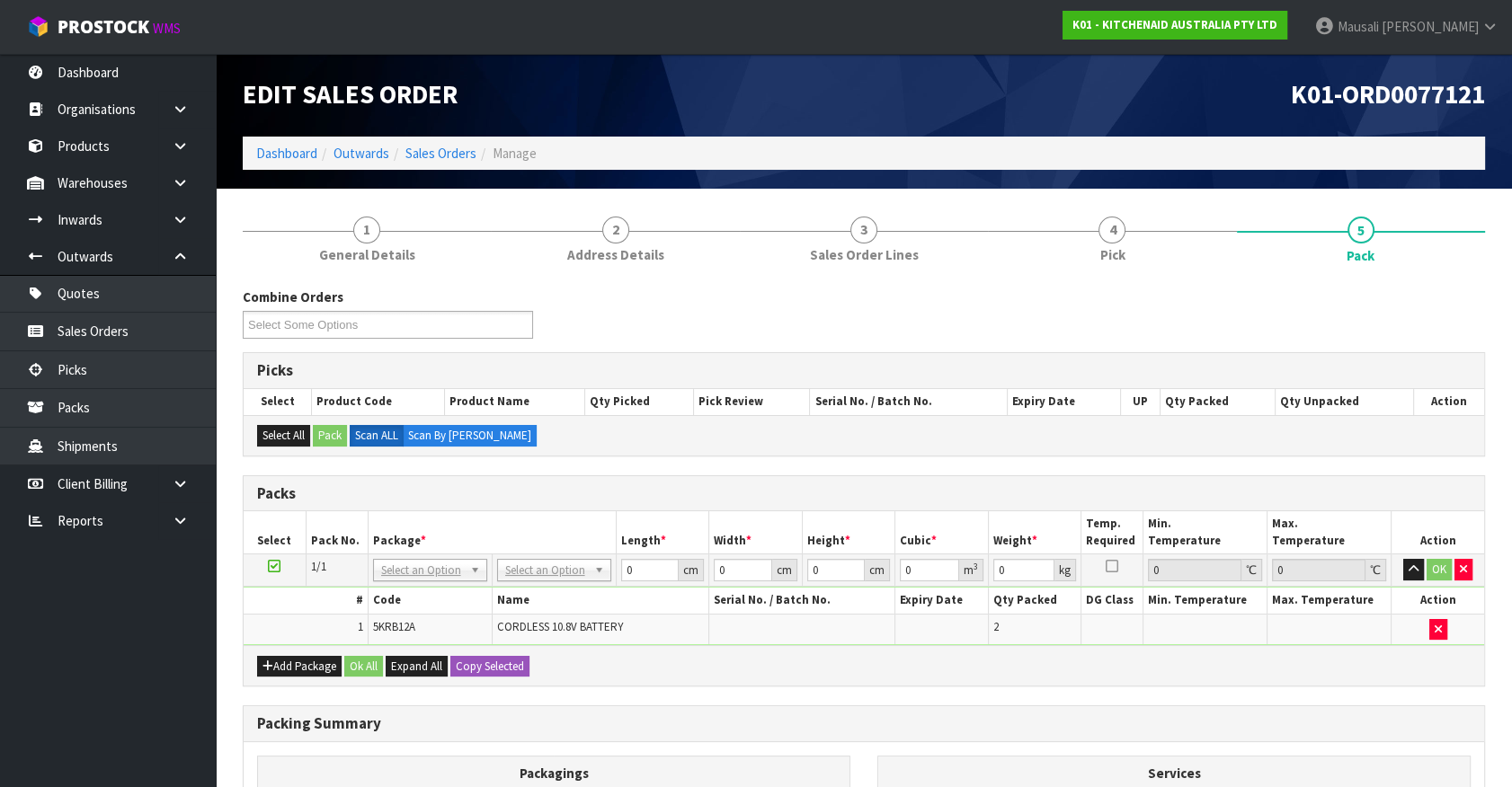 drag, startPoint x: 572, startPoint y: 573, endPoint x: 548, endPoint y: 602, distance: 37.64306 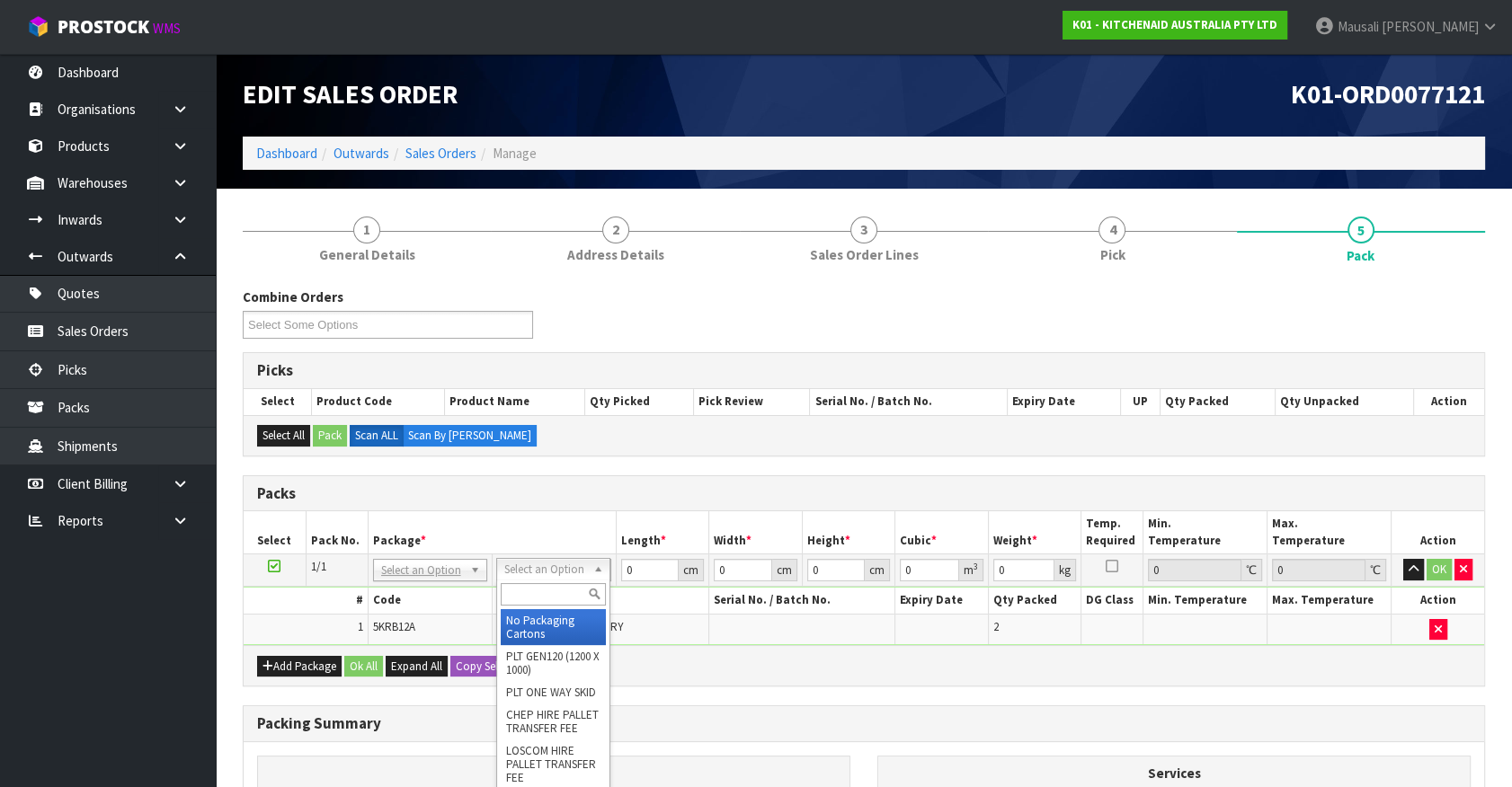 click at bounding box center [553, 594] 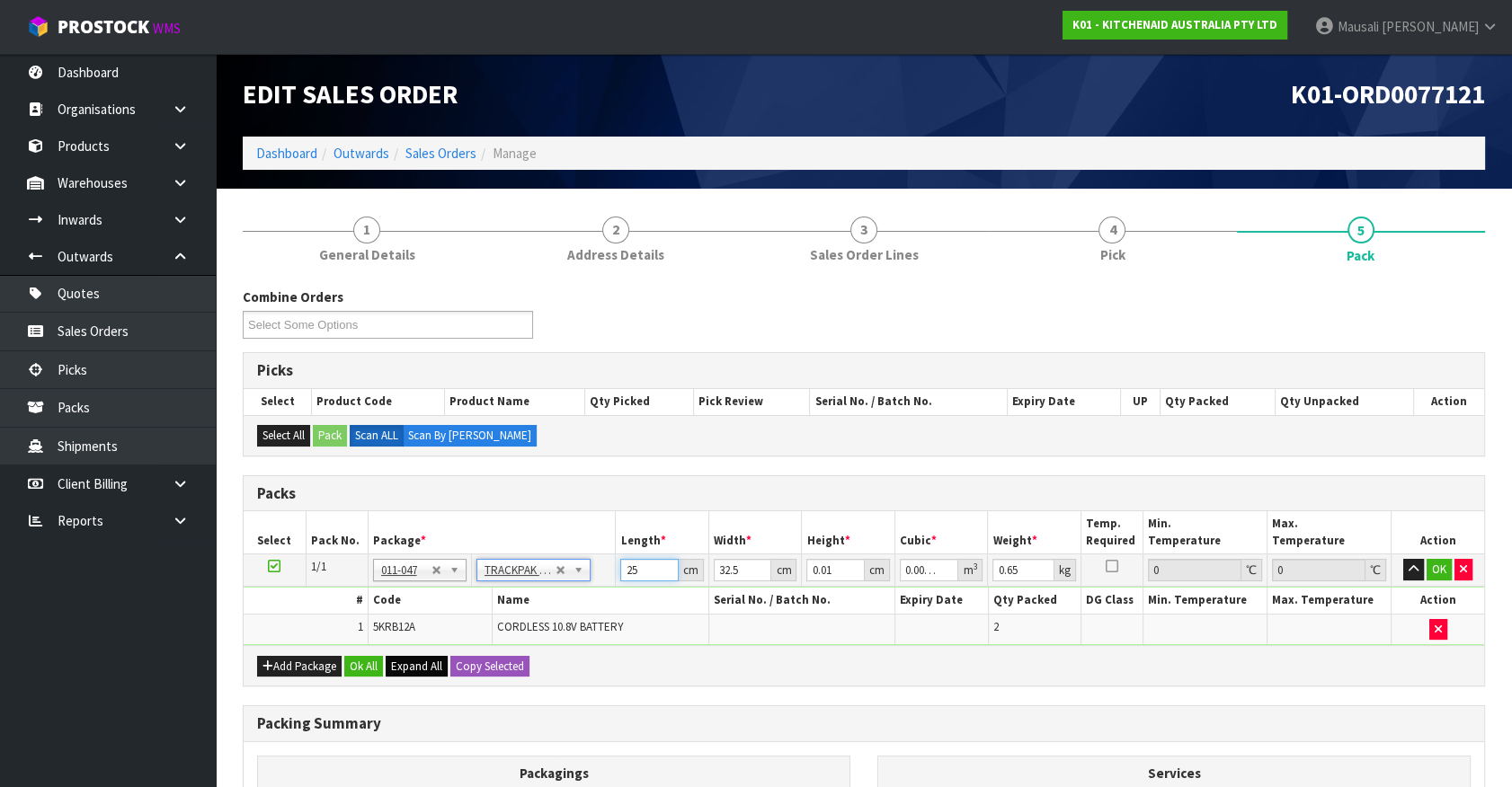 drag, startPoint x: 638, startPoint y: 569, endPoint x: 395, endPoint y: 656, distance: 258.10463 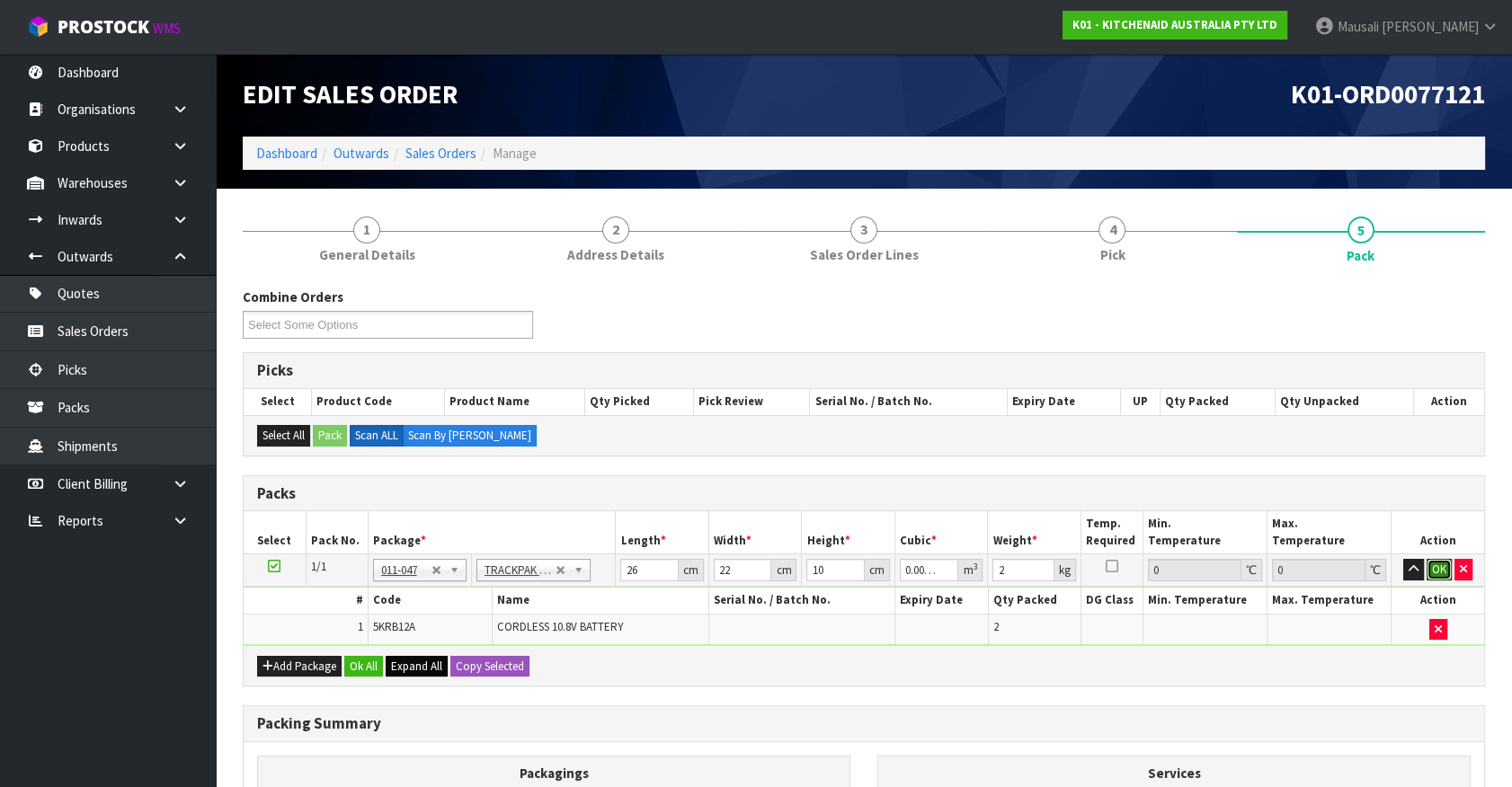 click on "OK" at bounding box center (1439, 570) 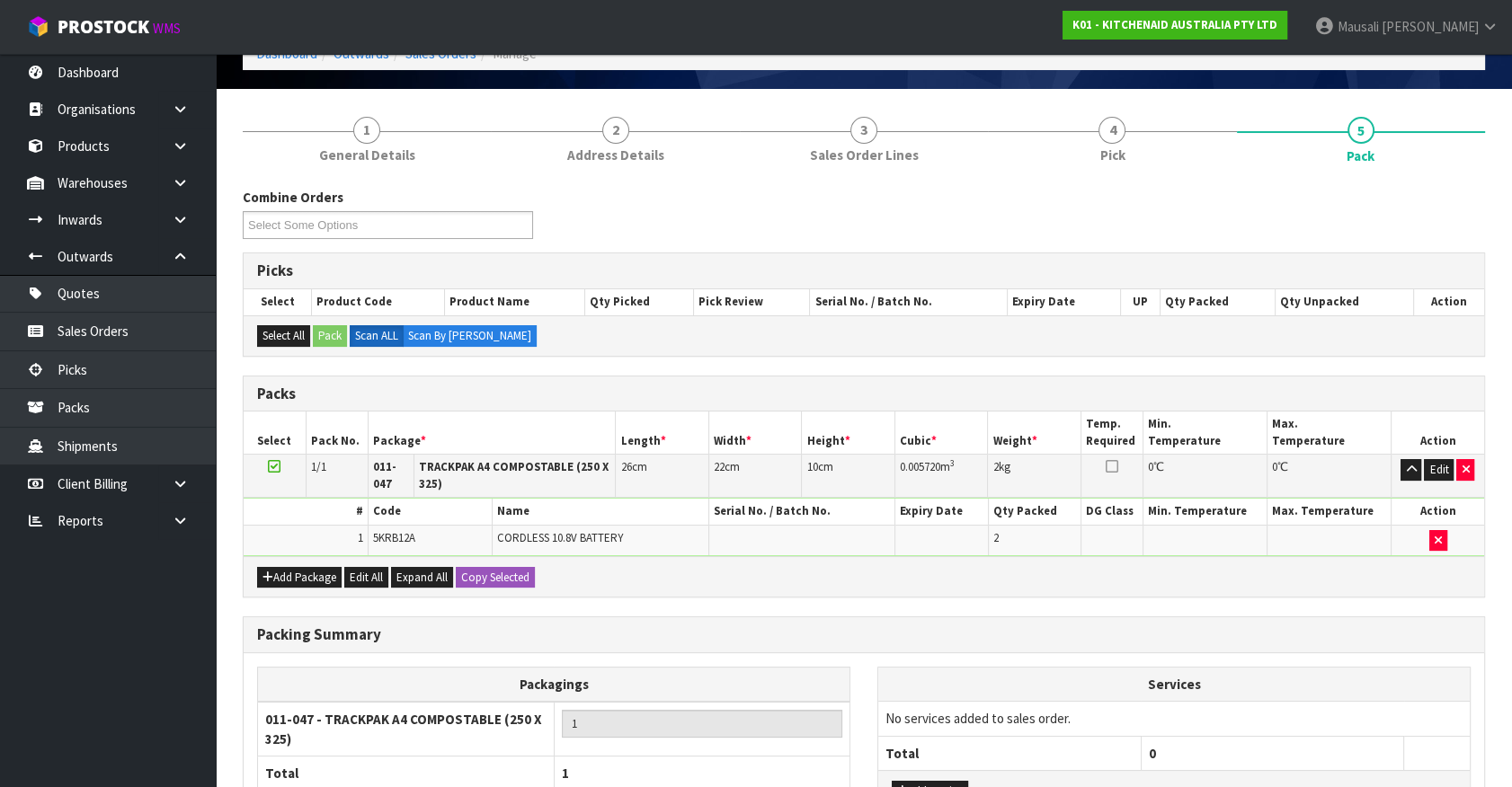 scroll, scrollTop: 258, scrollLeft: 0, axis: vertical 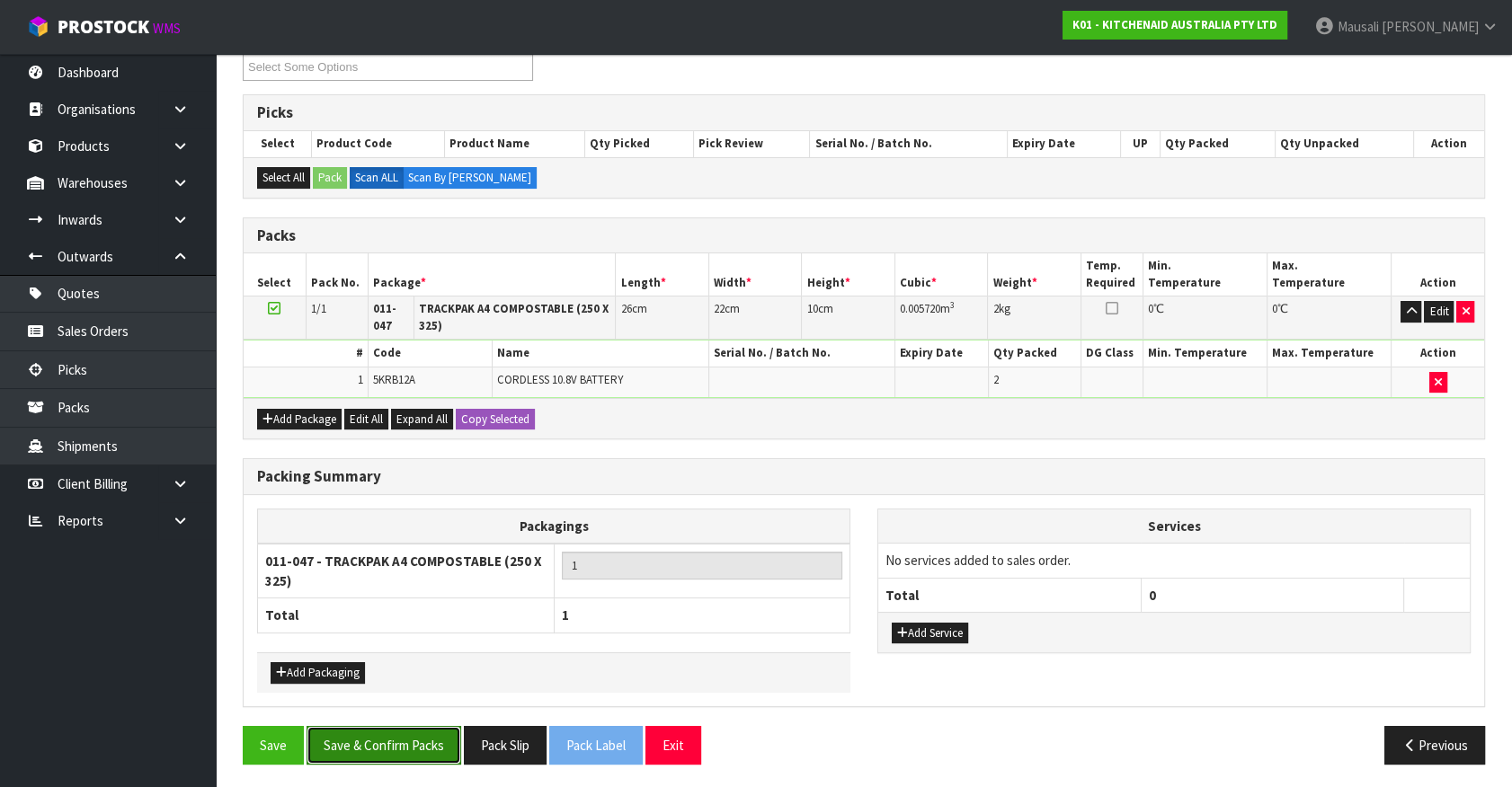 click on "Save & Confirm Packs" at bounding box center (384, 745) 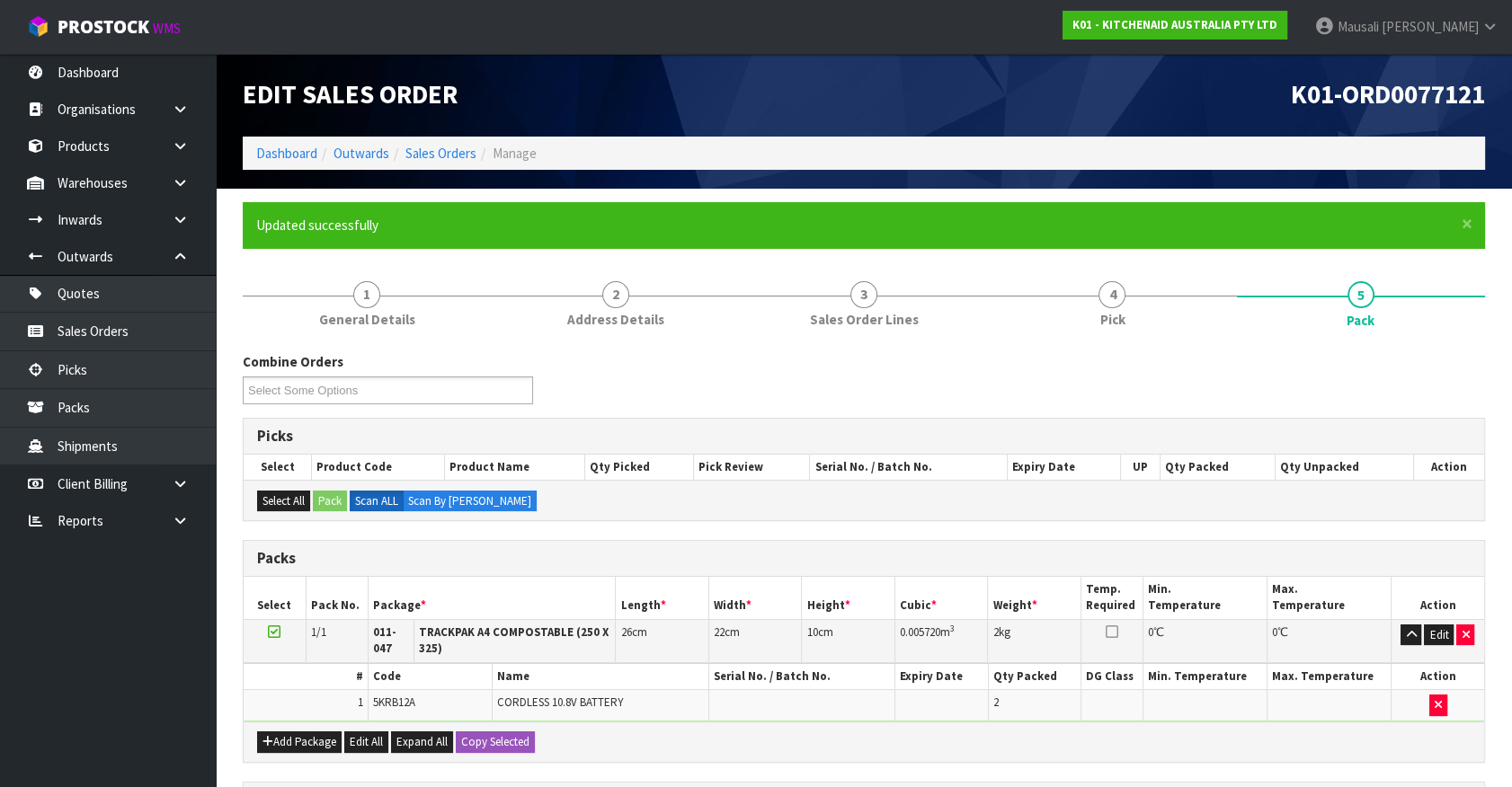 scroll, scrollTop: 225, scrollLeft: 0, axis: vertical 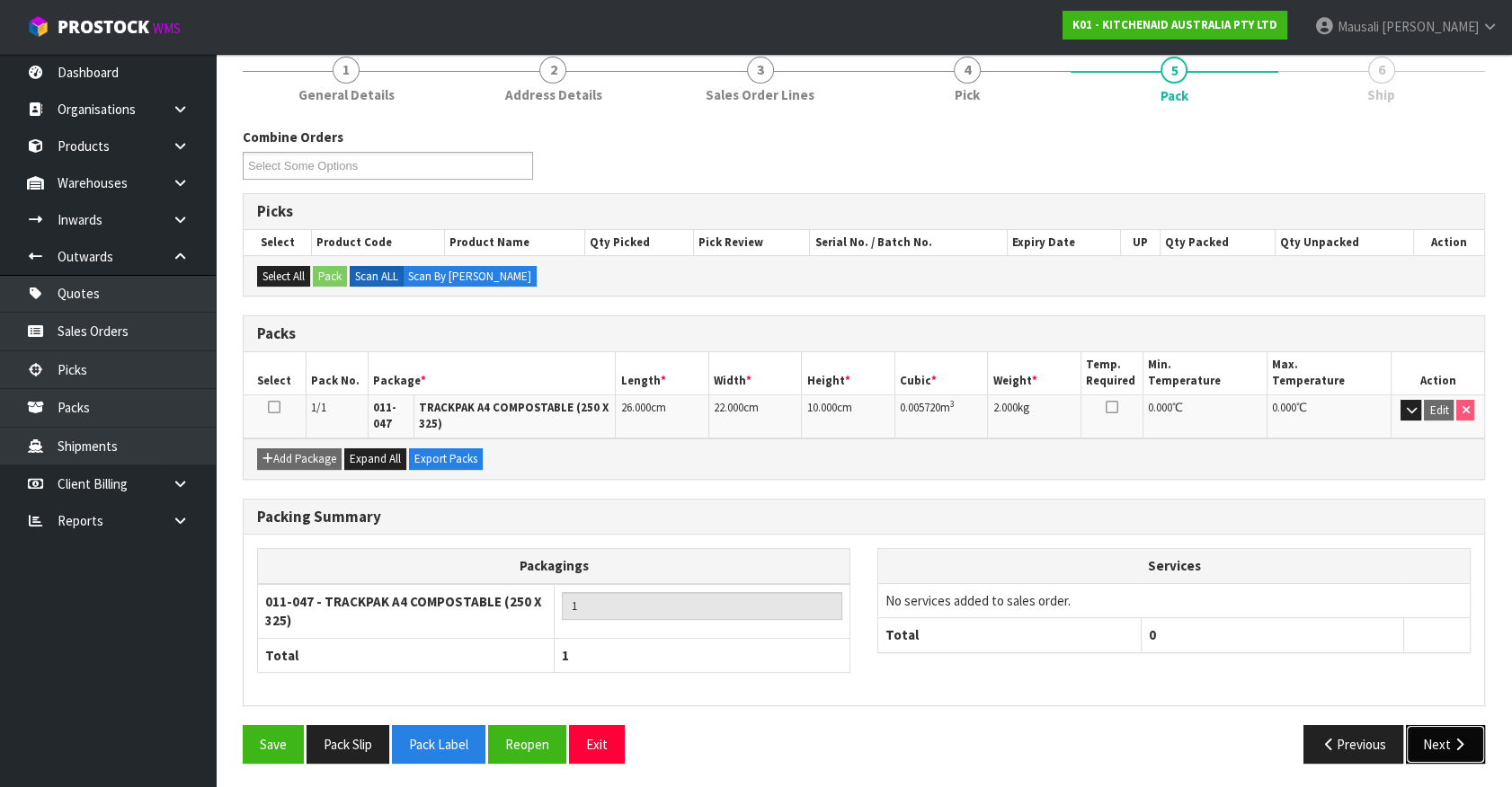 click at bounding box center [1459, 744] 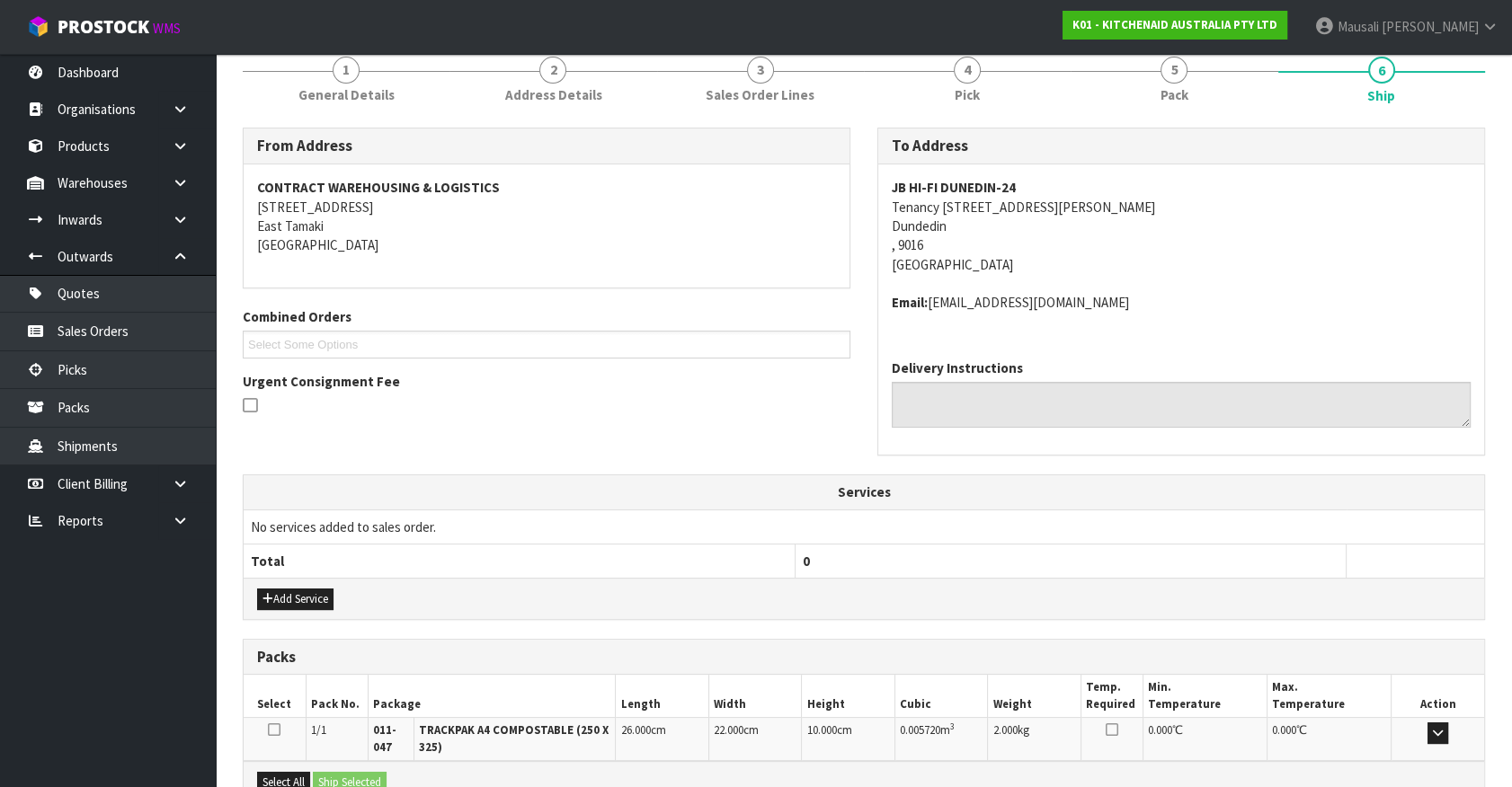 scroll, scrollTop: 429, scrollLeft: 0, axis: vertical 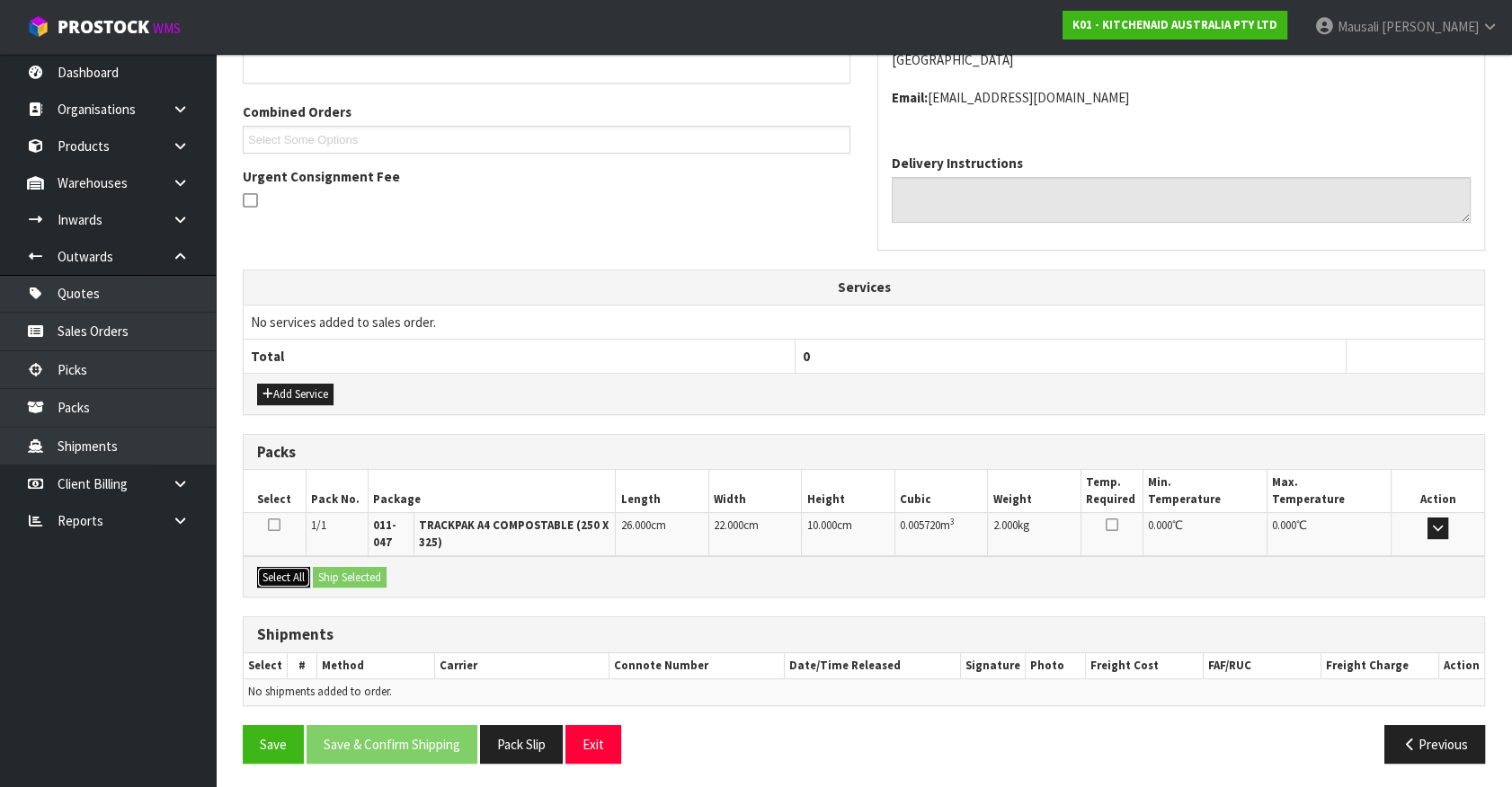 click on "Select All" at bounding box center [283, 578] 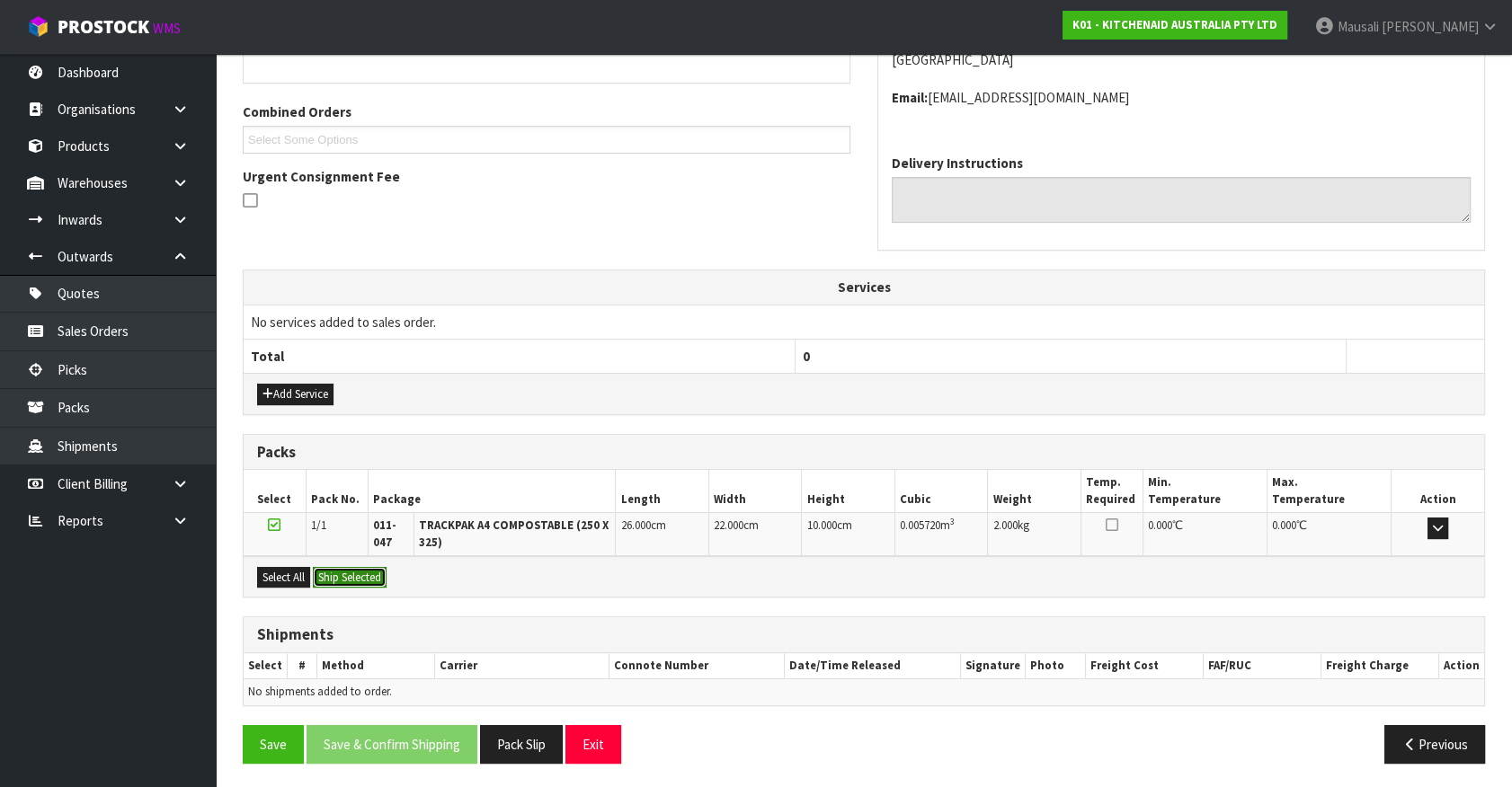 click on "Ship Selected" at bounding box center [350, 578] 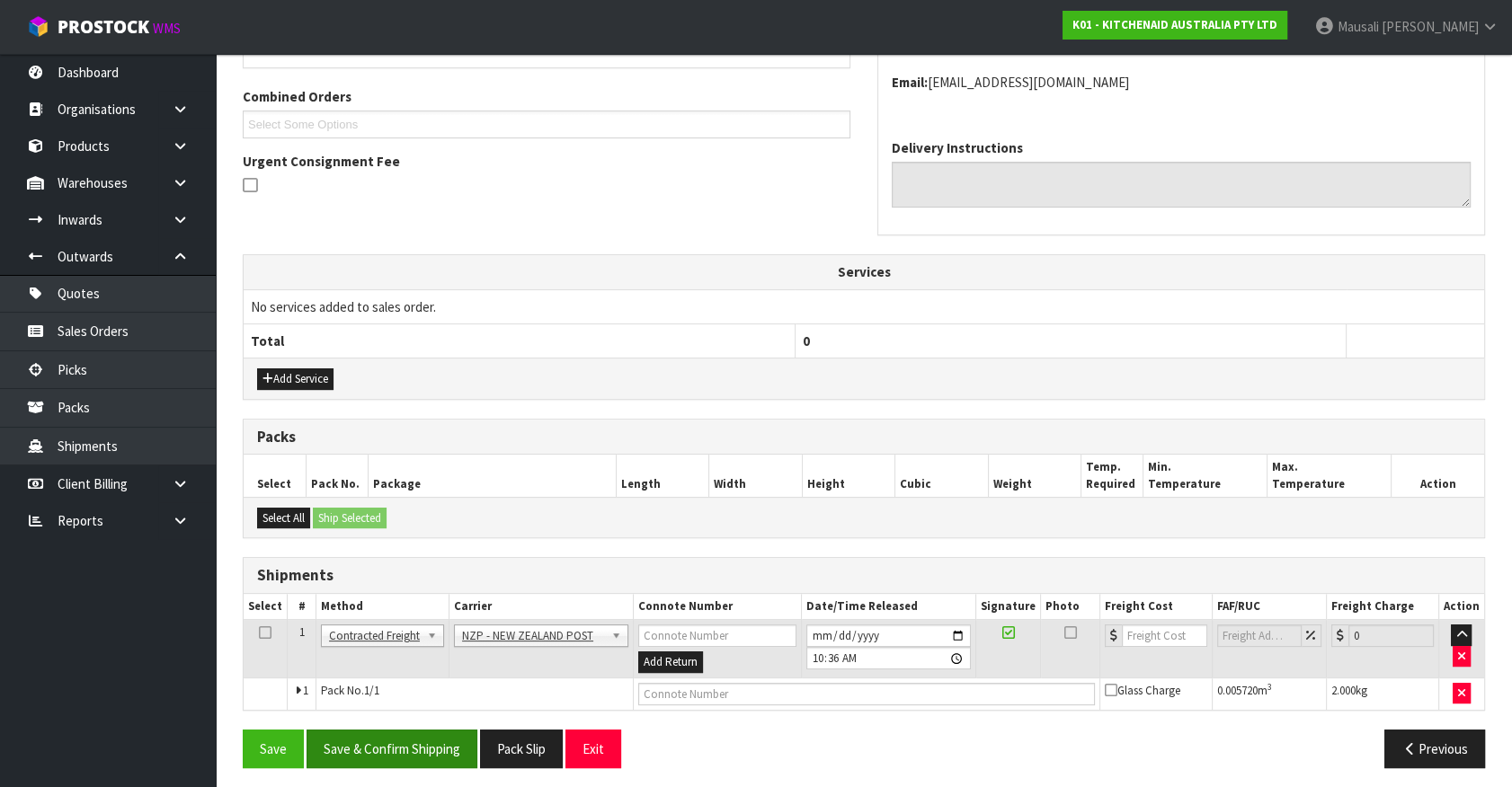 scroll, scrollTop: 449, scrollLeft: 0, axis: vertical 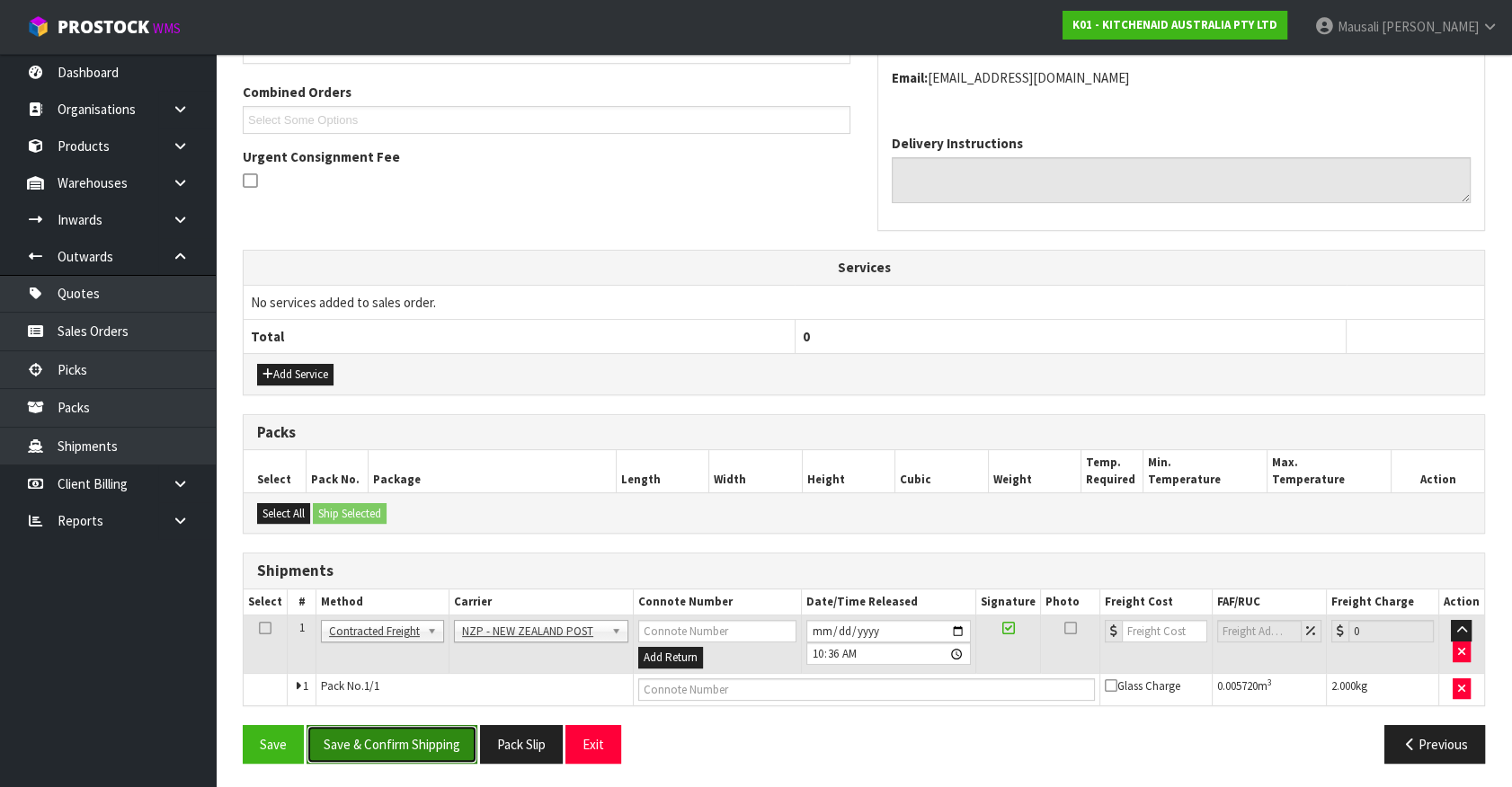 click on "Save & Confirm Shipping" at bounding box center [392, 744] 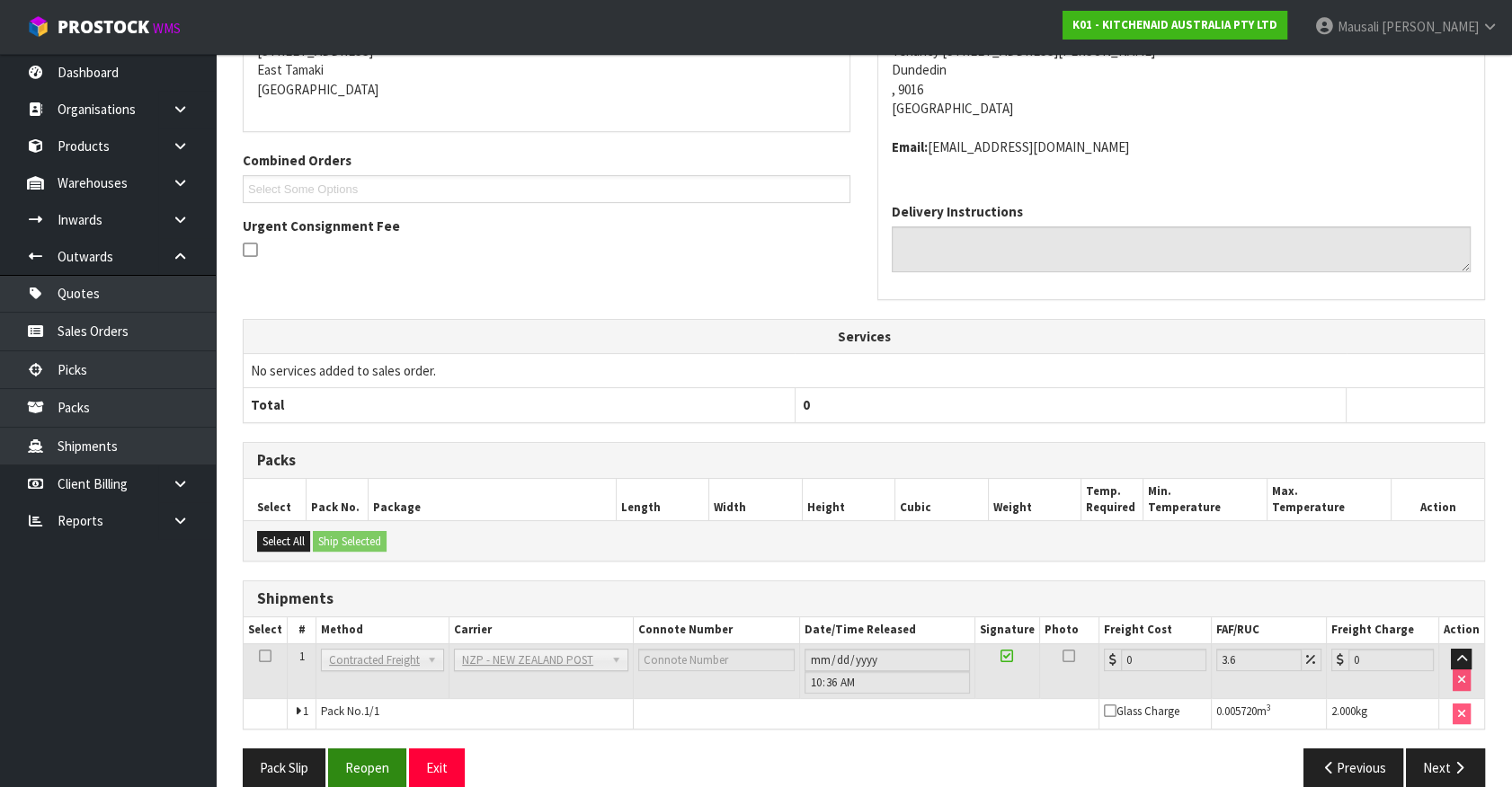 scroll, scrollTop: 423, scrollLeft: 0, axis: vertical 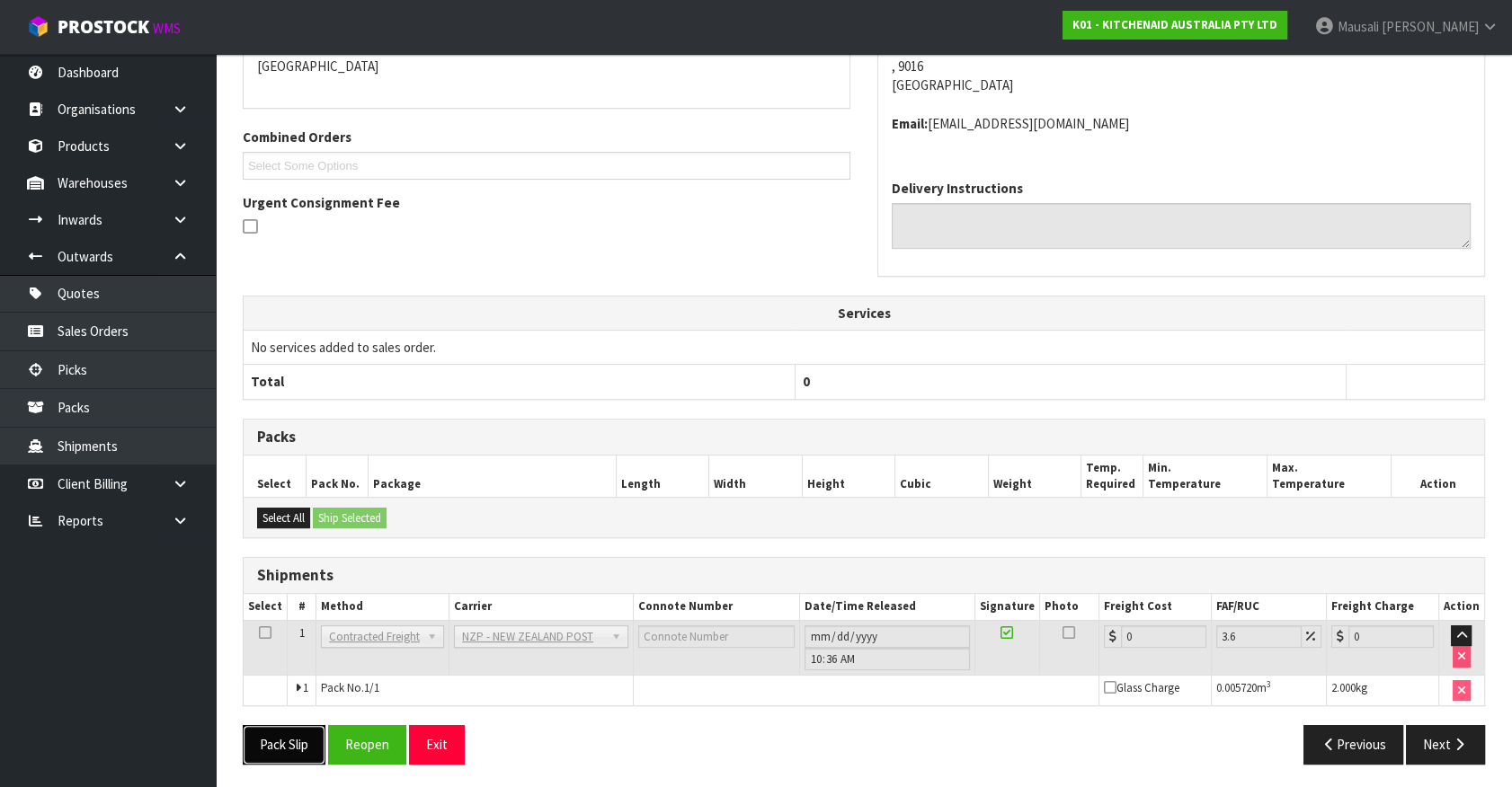 click on "Pack Slip" at bounding box center [284, 744] 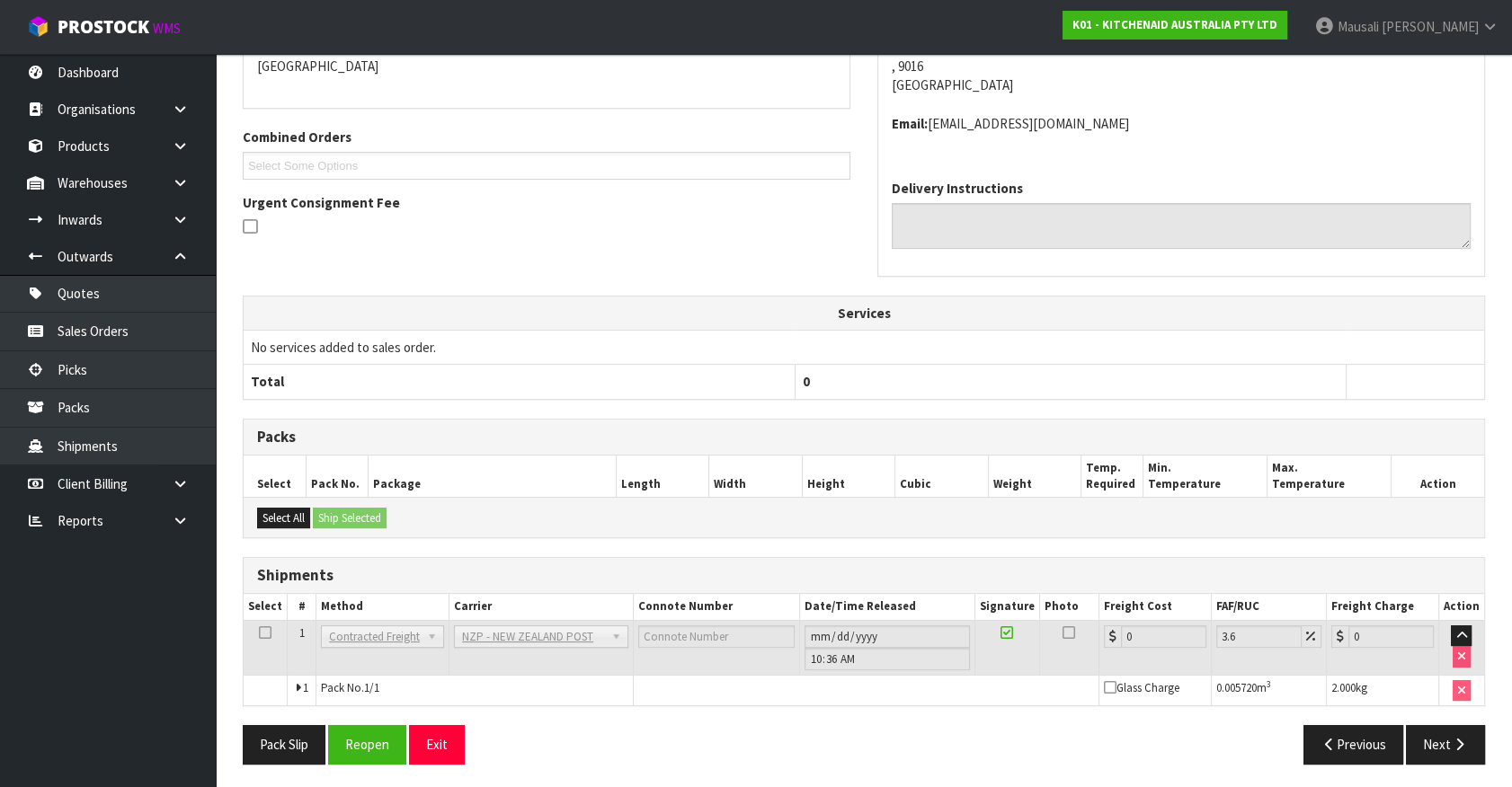 click on "0" at bounding box center [1070, 382] 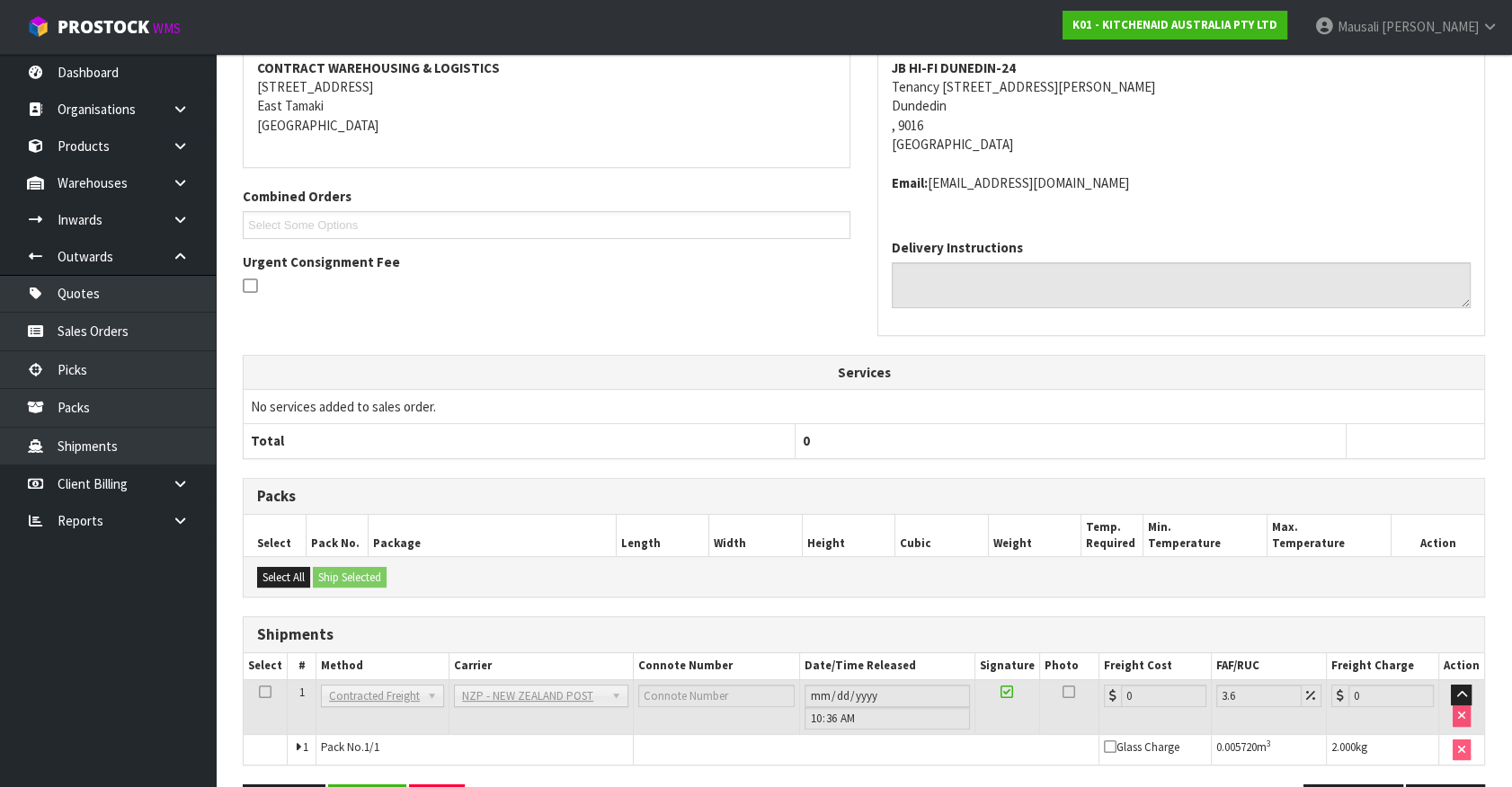 scroll, scrollTop: 423, scrollLeft: 0, axis: vertical 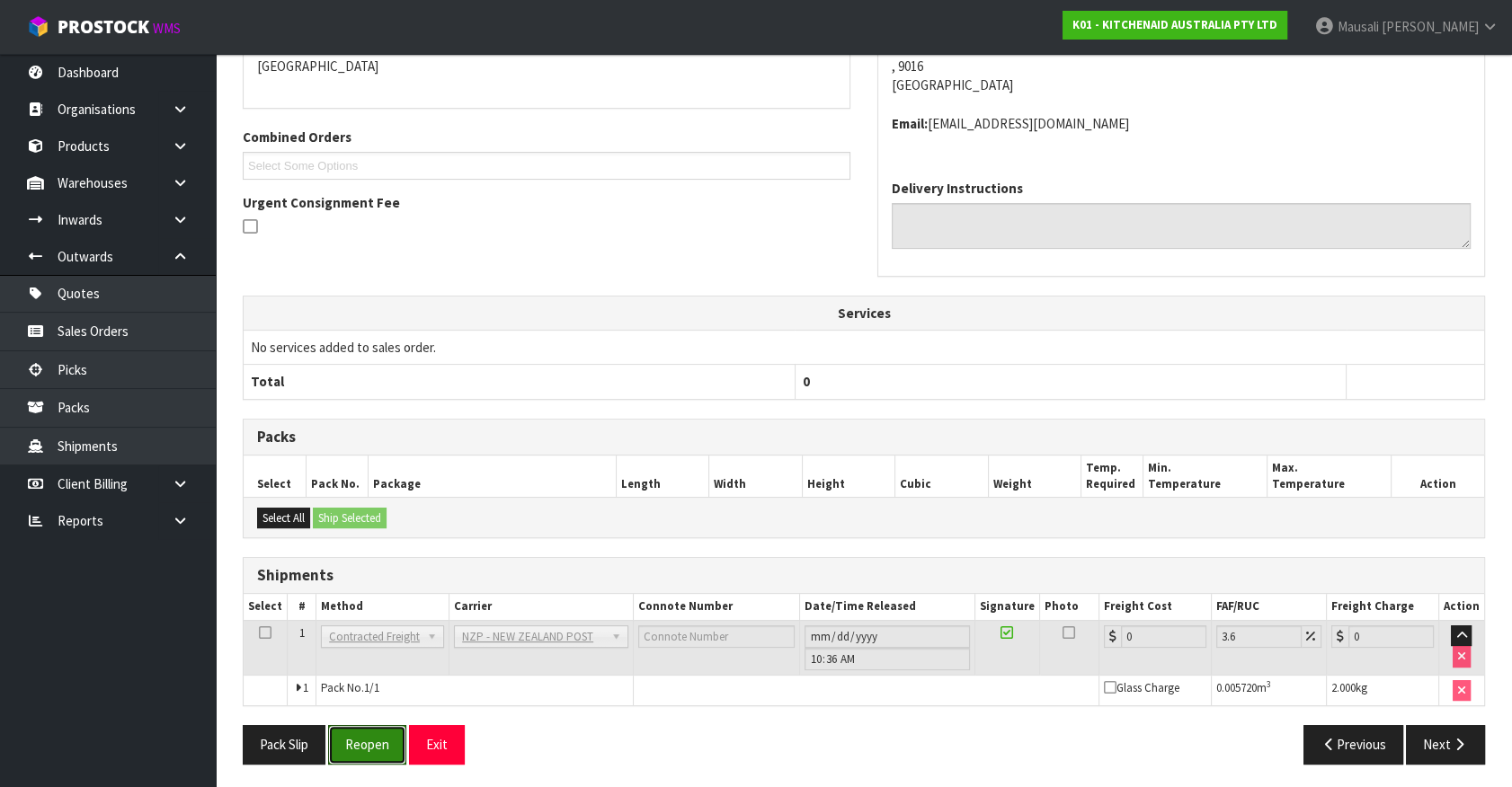 drag, startPoint x: 371, startPoint y: 748, endPoint x: 369, endPoint y: 719, distance: 29.06888 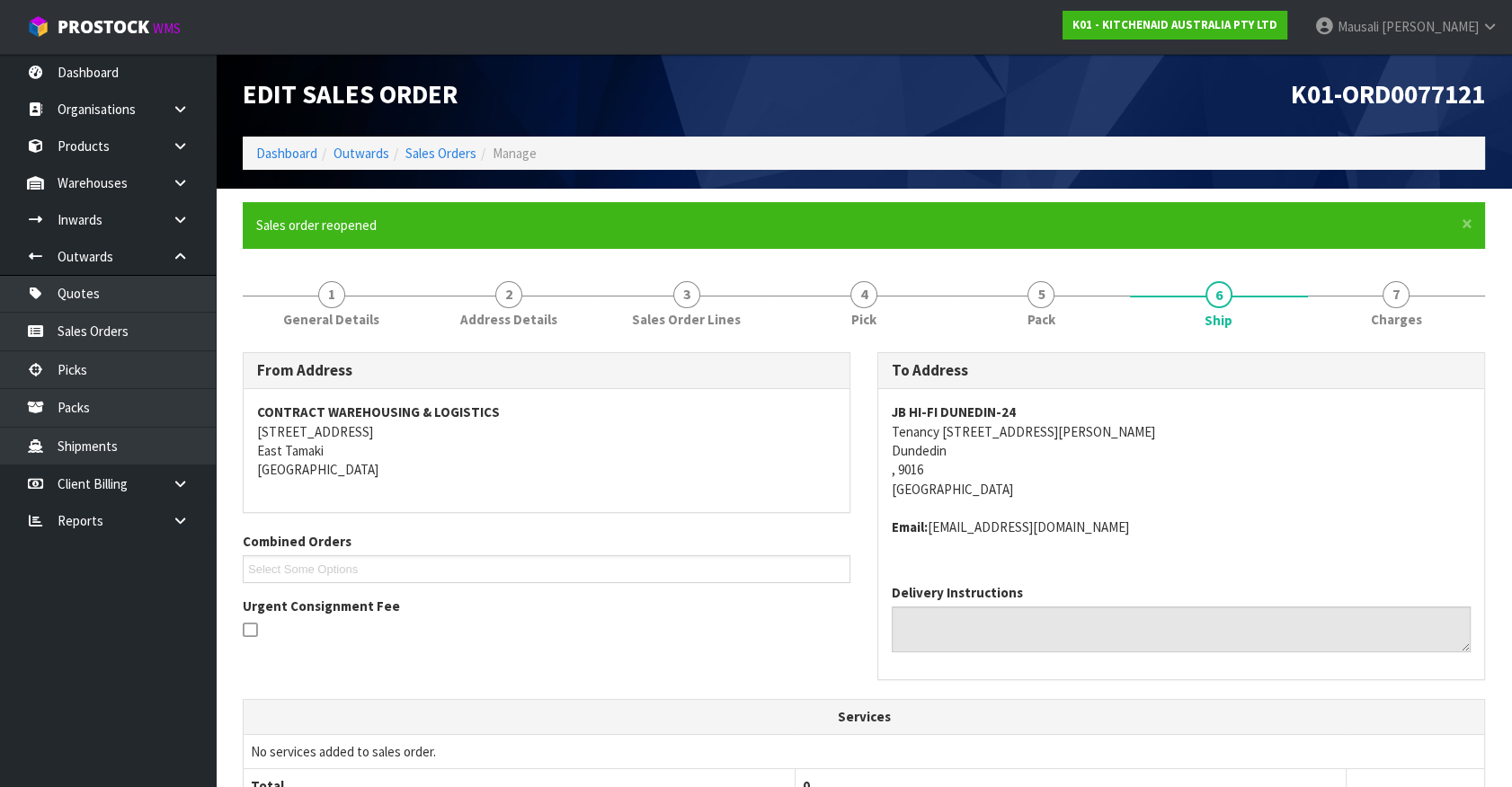 scroll, scrollTop: 404, scrollLeft: 0, axis: vertical 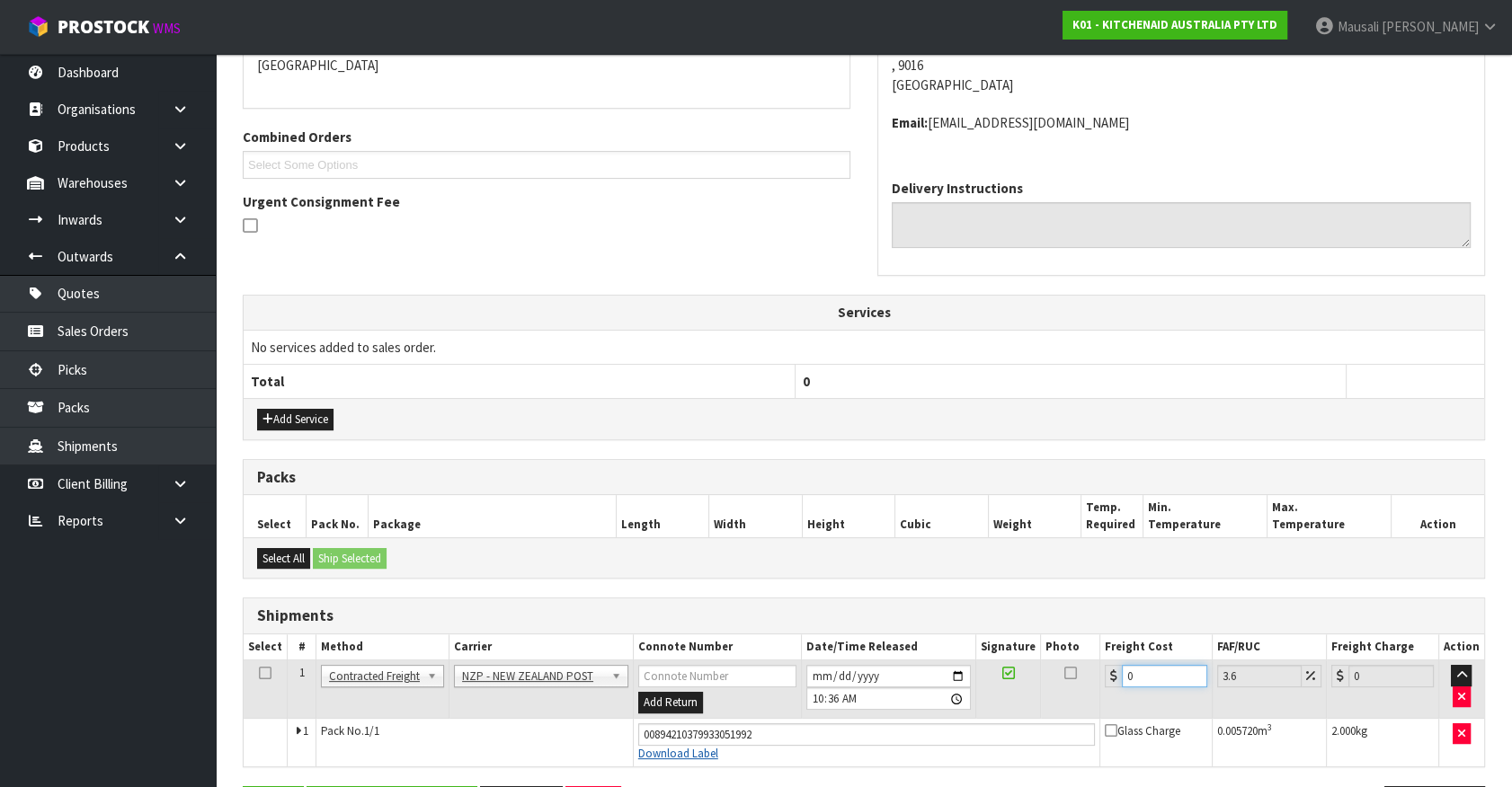 drag, startPoint x: 650, startPoint y: 749, endPoint x: 602, endPoint y: 786, distance: 60.60528 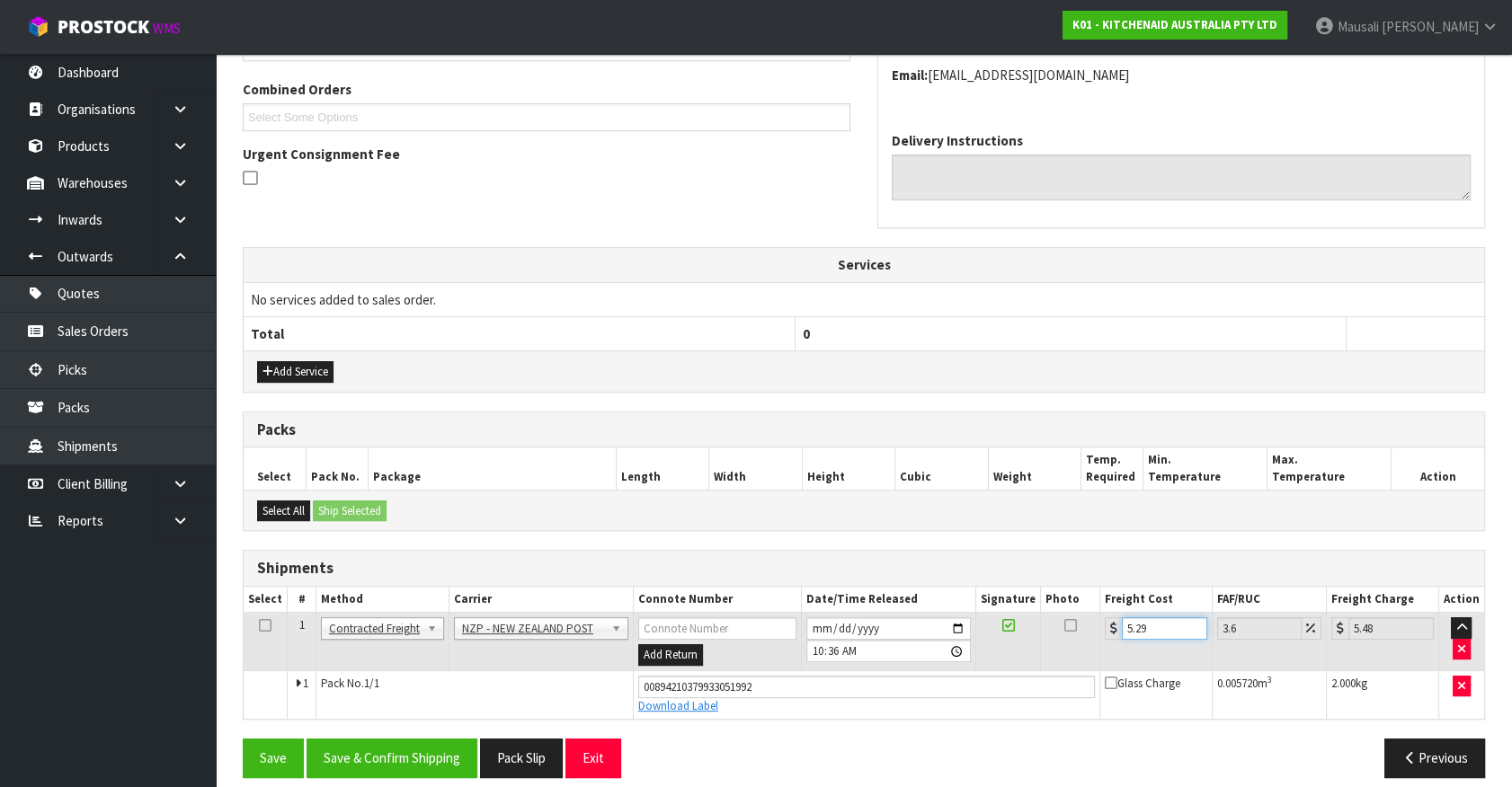 scroll, scrollTop: 465, scrollLeft: 0, axis: vertical 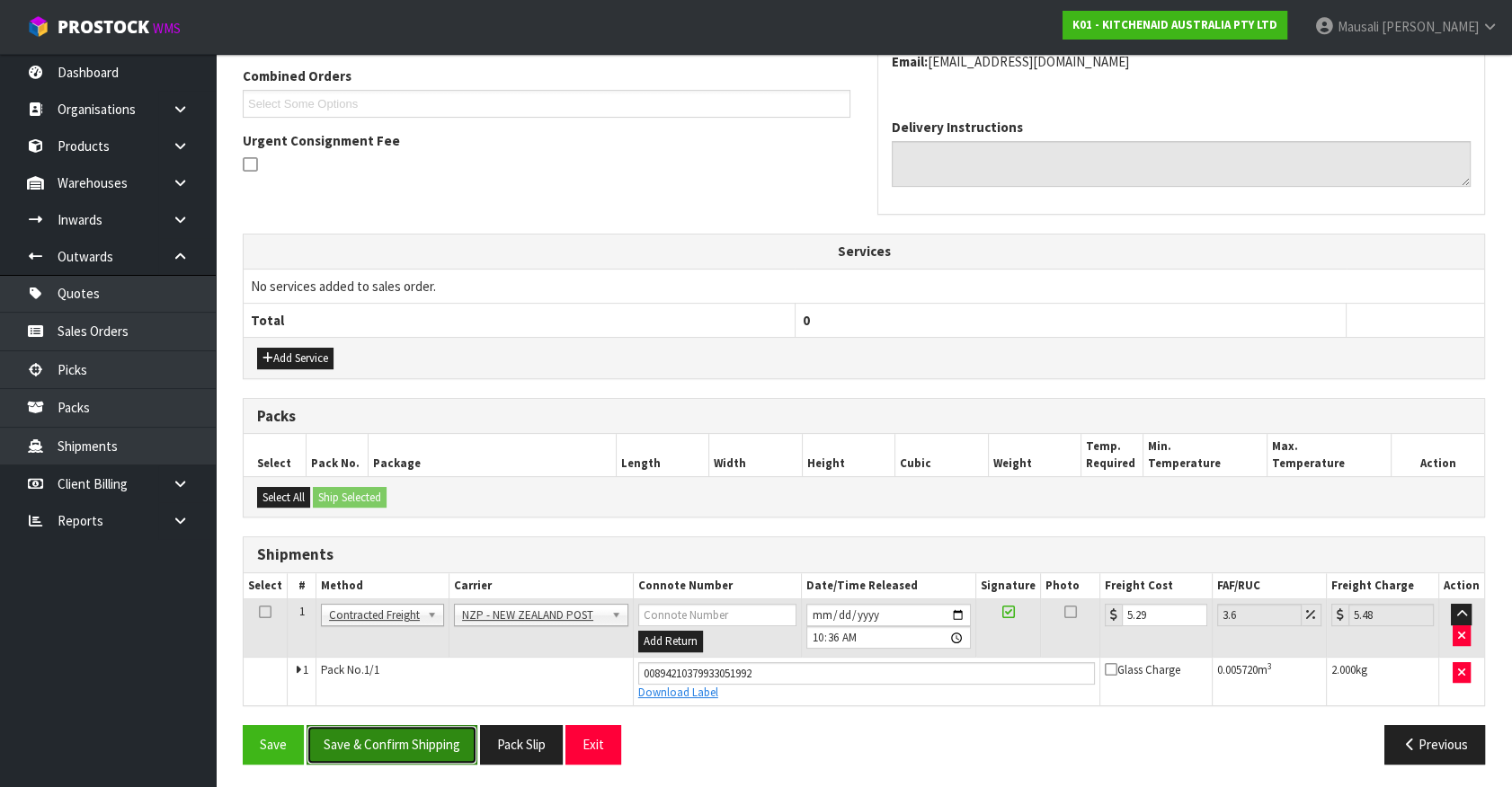click on "Save & Confirm Shipping" at bounding box center (392, 744) 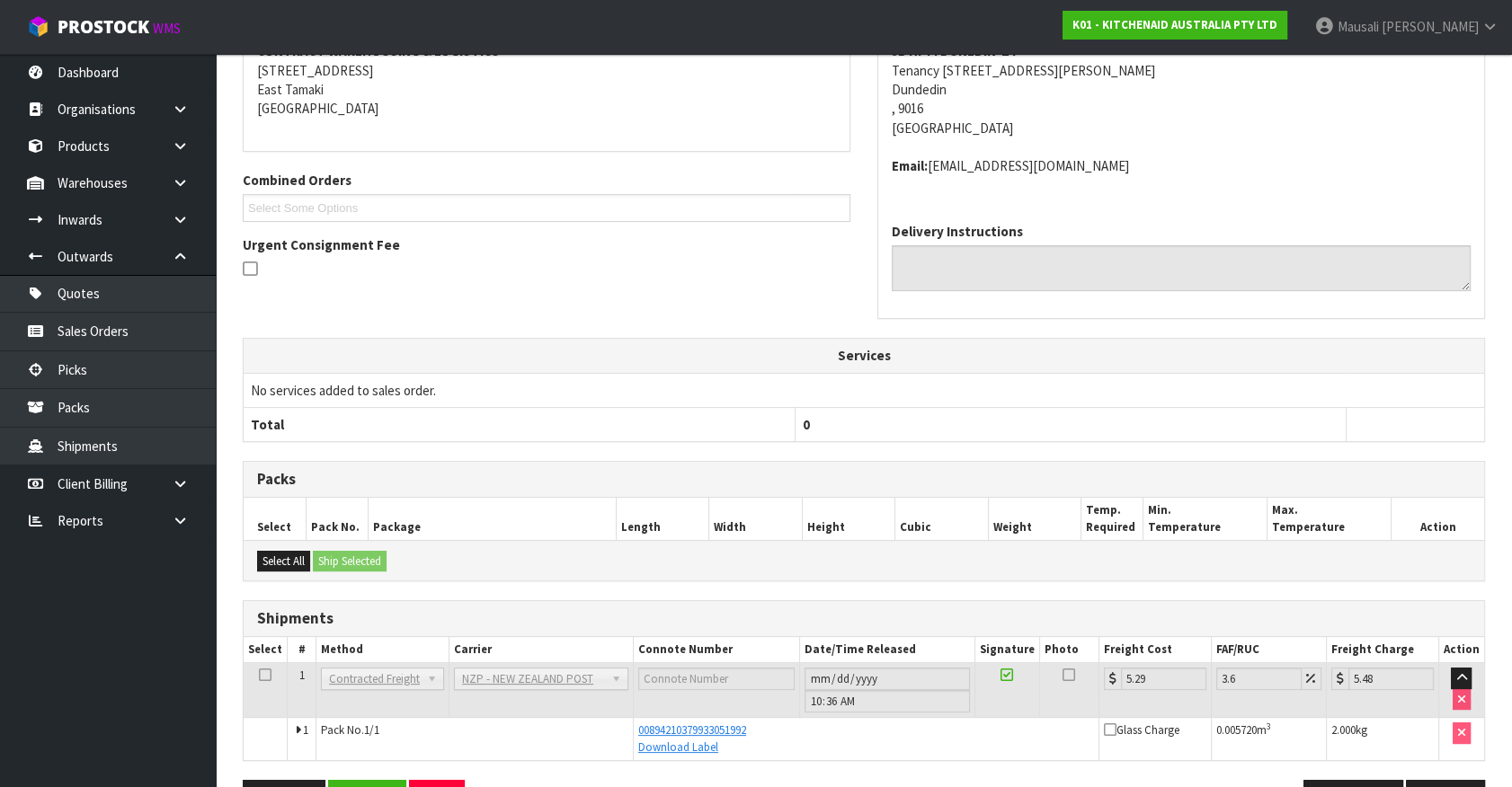 scroll, scrollTop: 417, scrollLeft: 0, axis: vertical 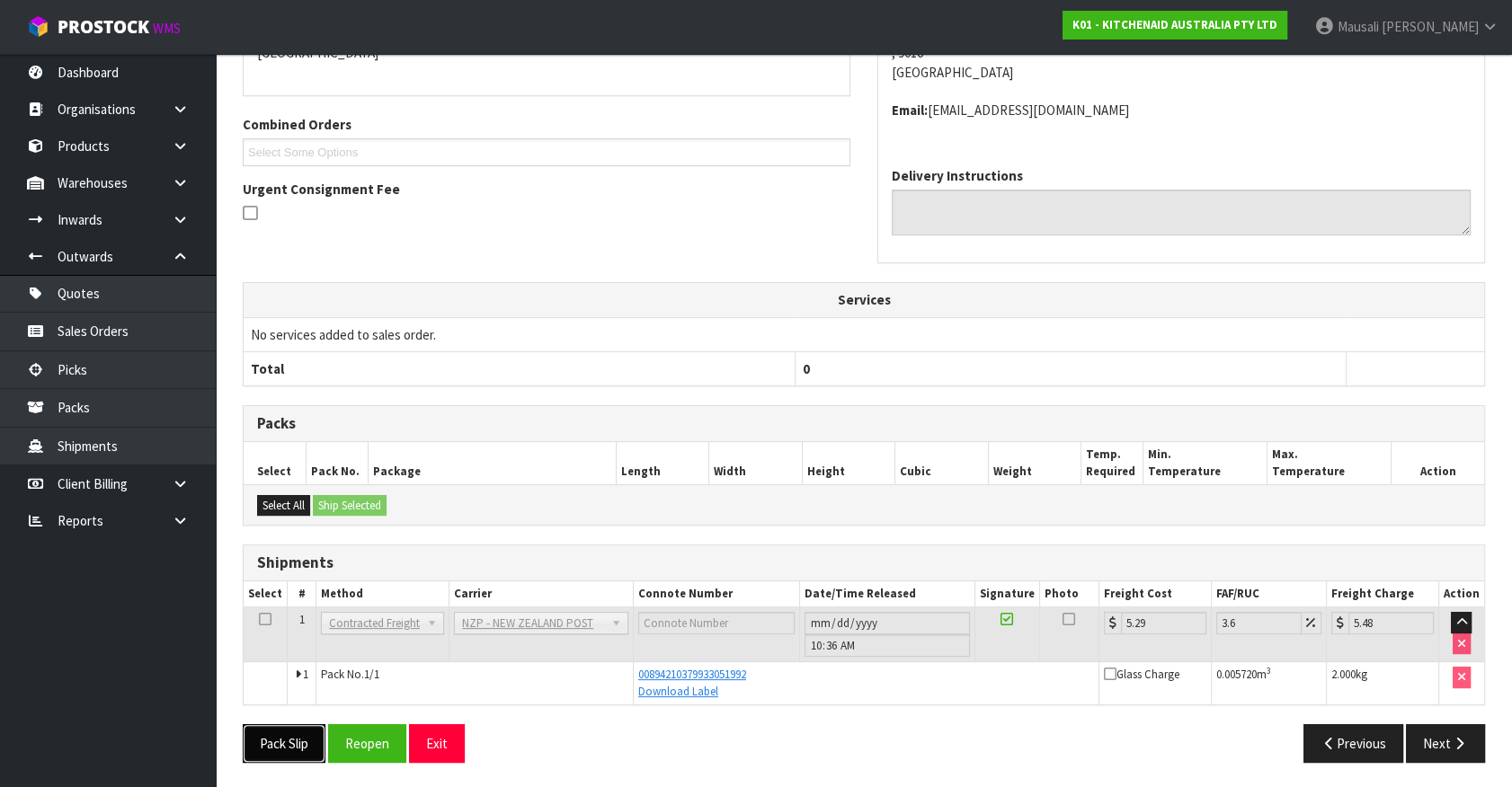 click on "Pack Slip" at bounding box center [284, 743] 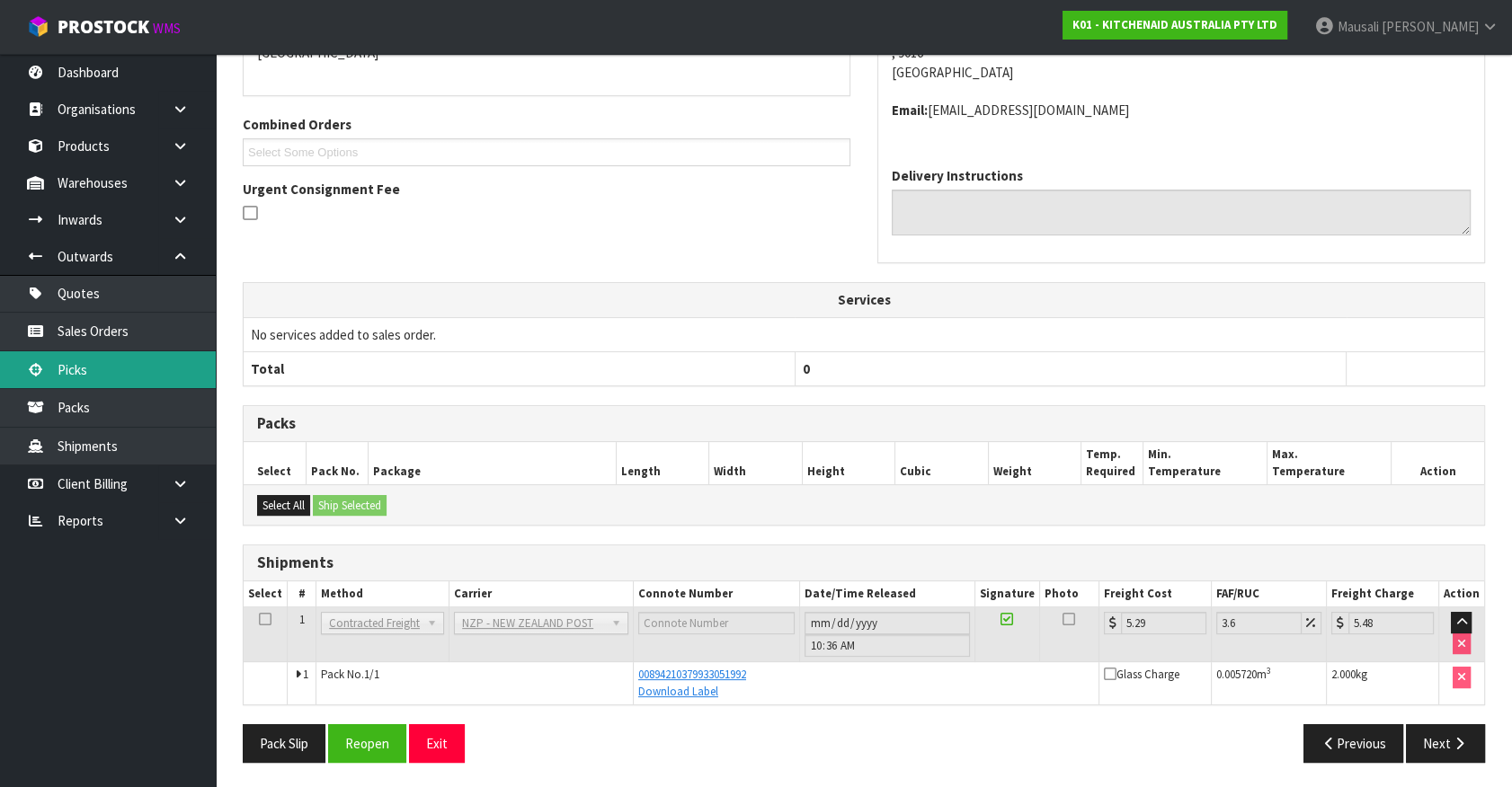 click on "Picks" at bounding box center [108, 369] 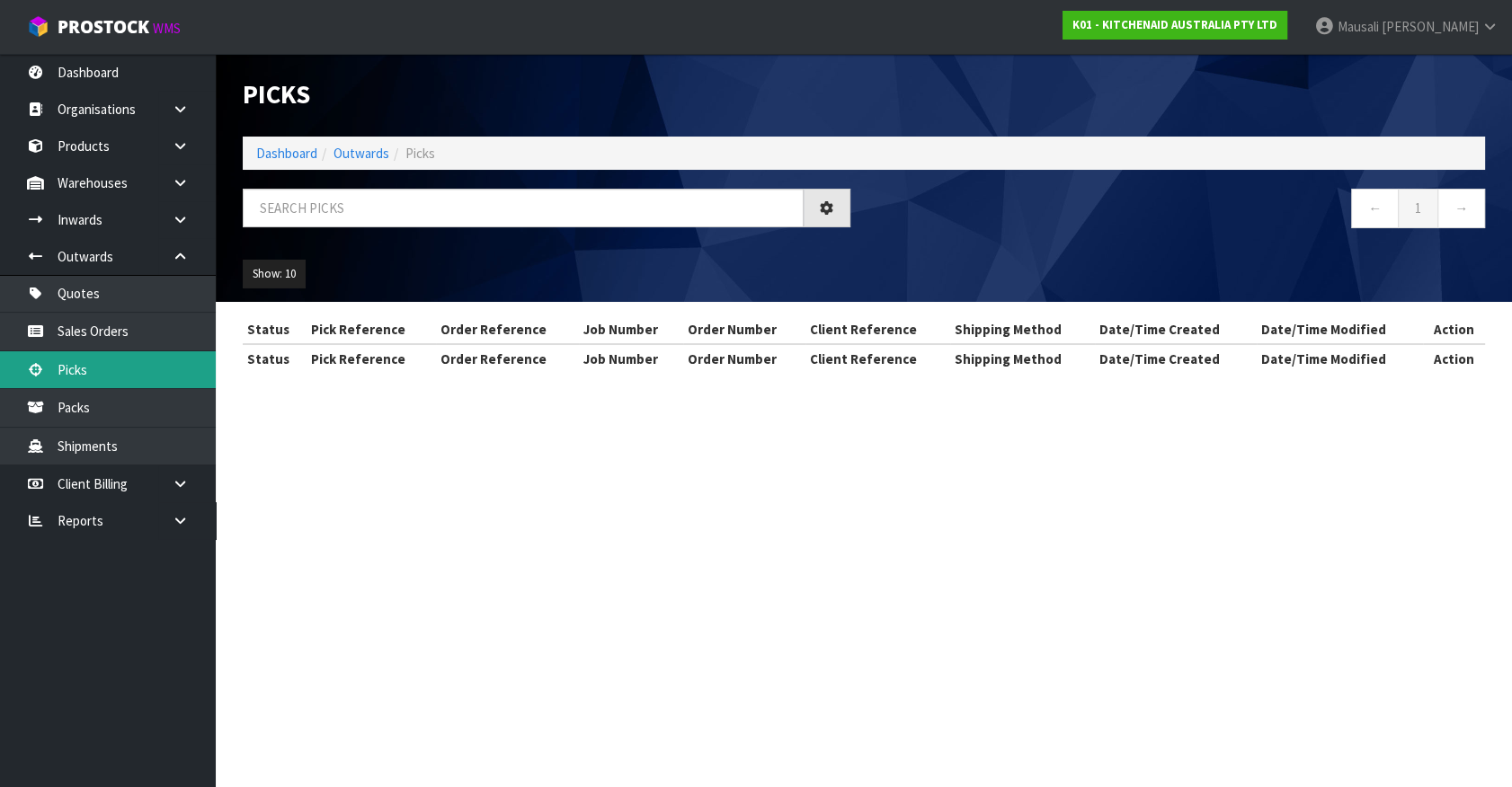 scroll, scrollTop: 0, scrollLeft: 0, axis: both 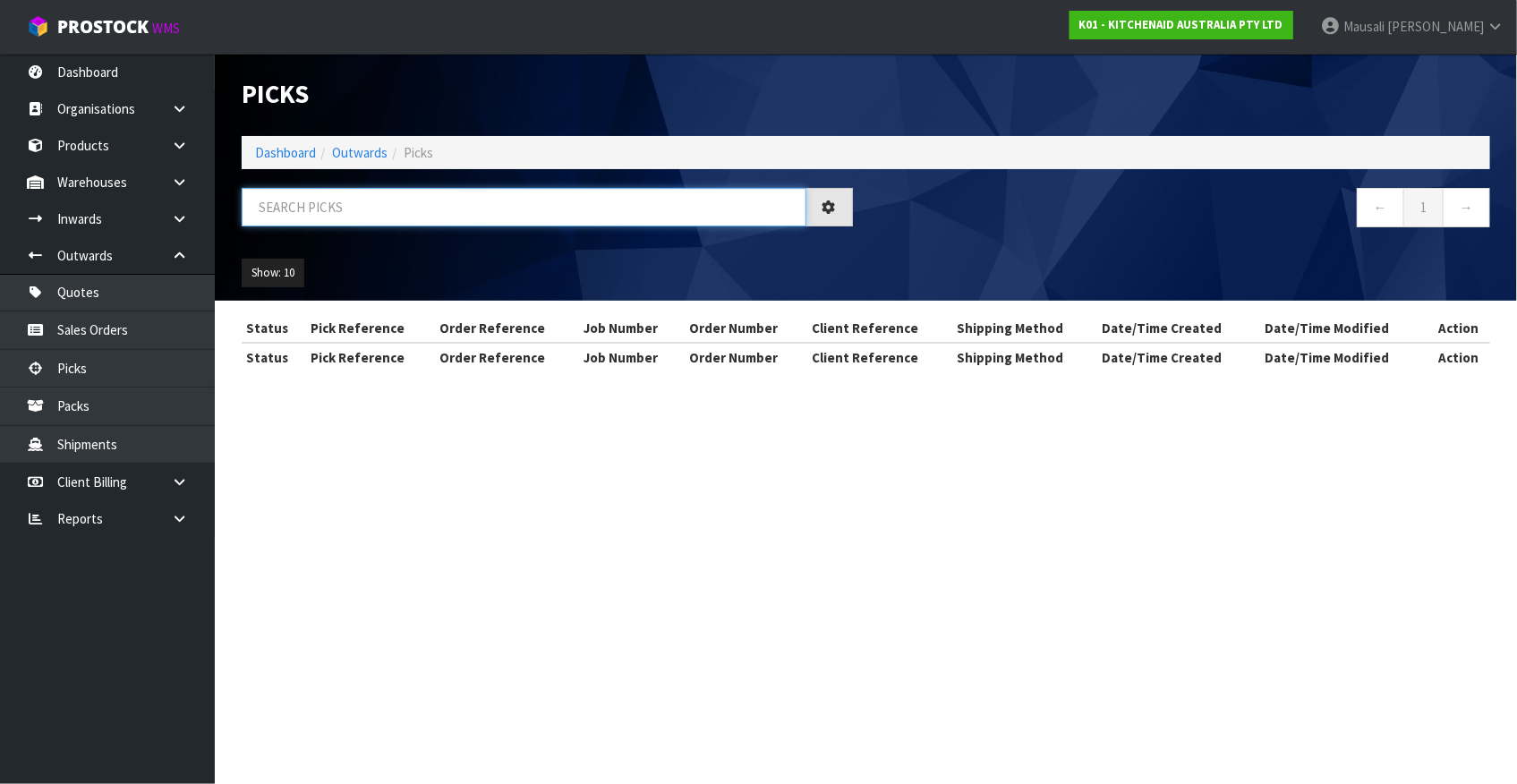 click at bounding box center (524, 207) 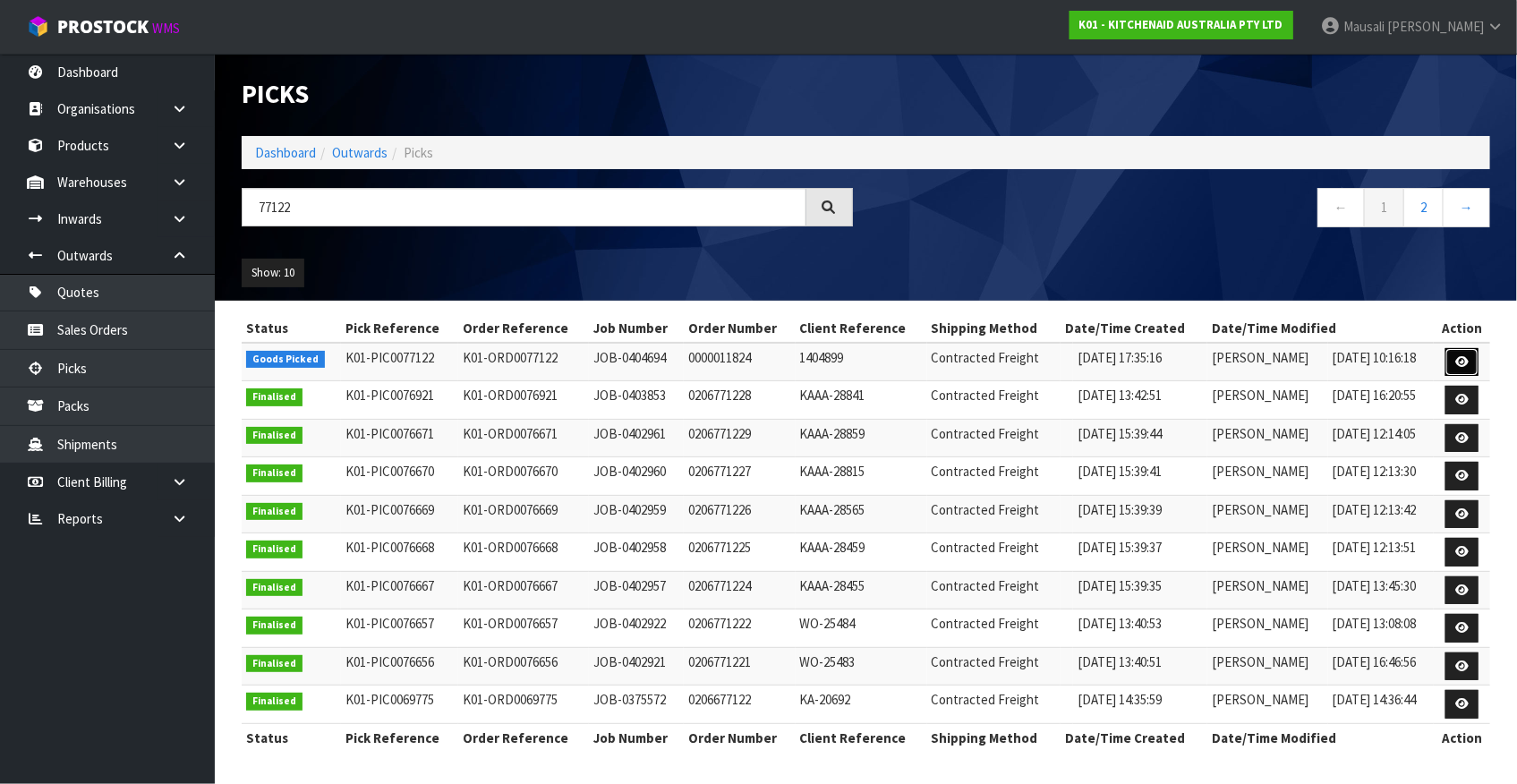 click at bounding box center [1462, 362] 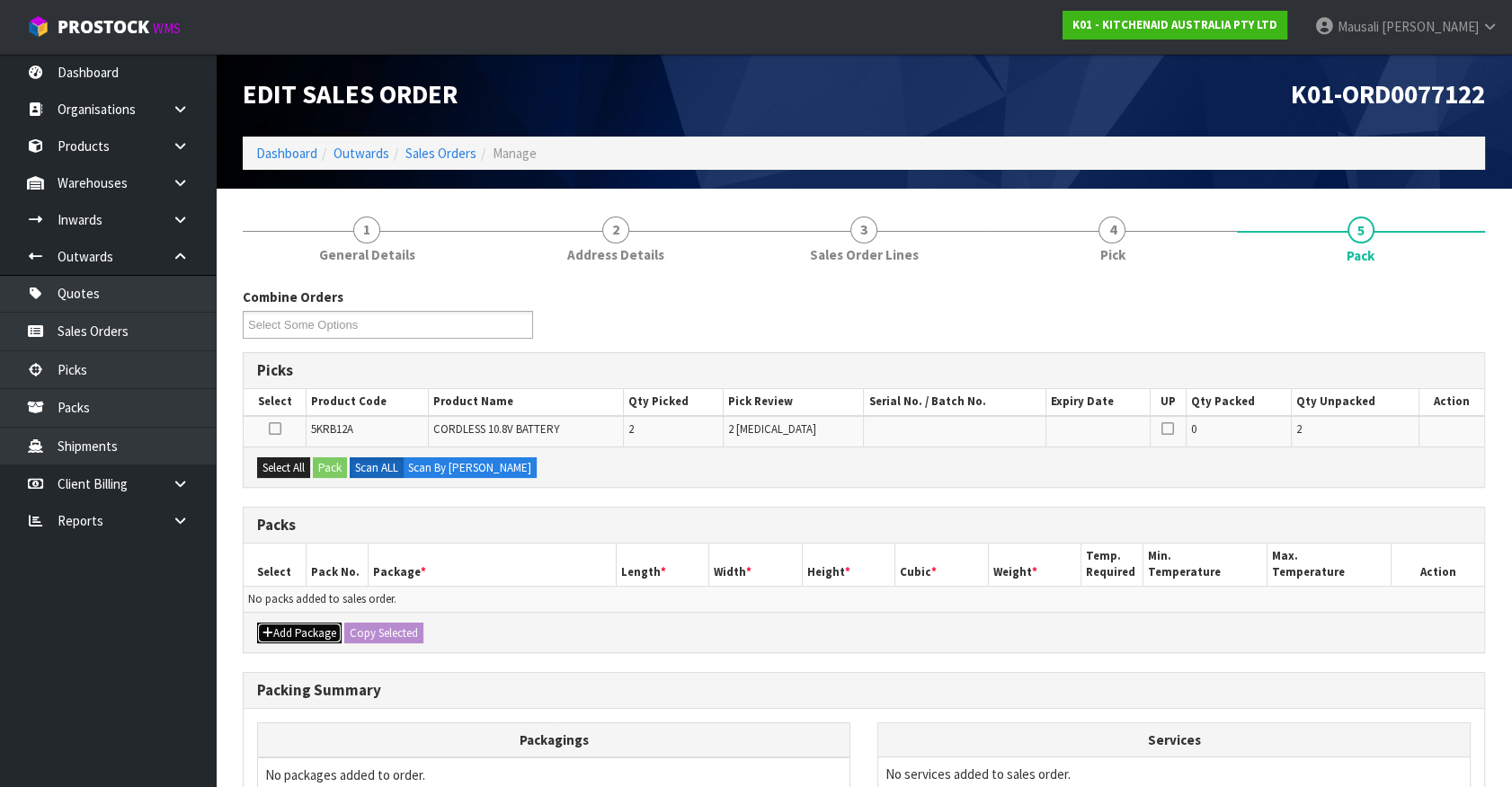 click on "Add Package" at bounding box center [299, 633] 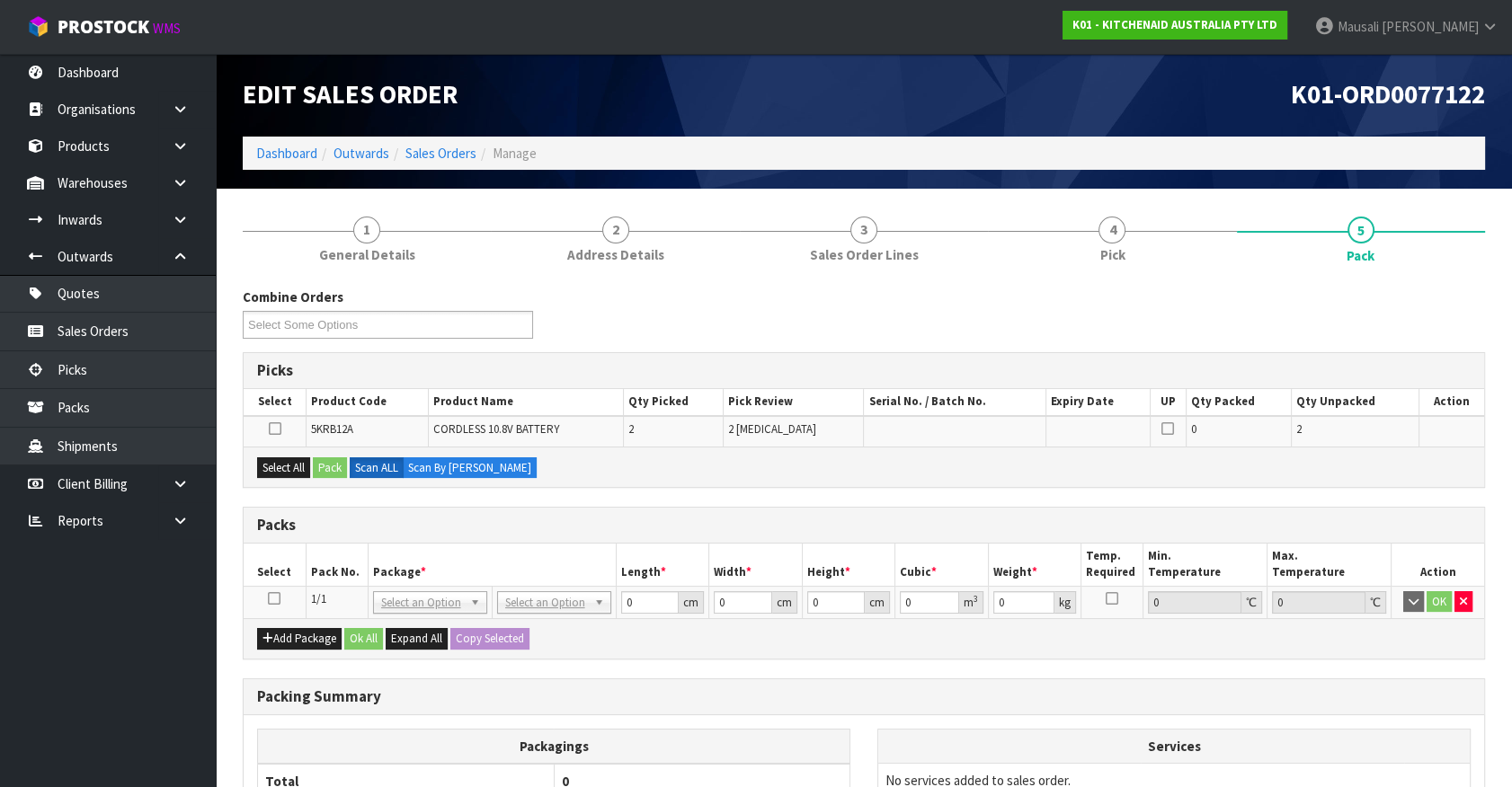 click at bounding box center (274, 598) 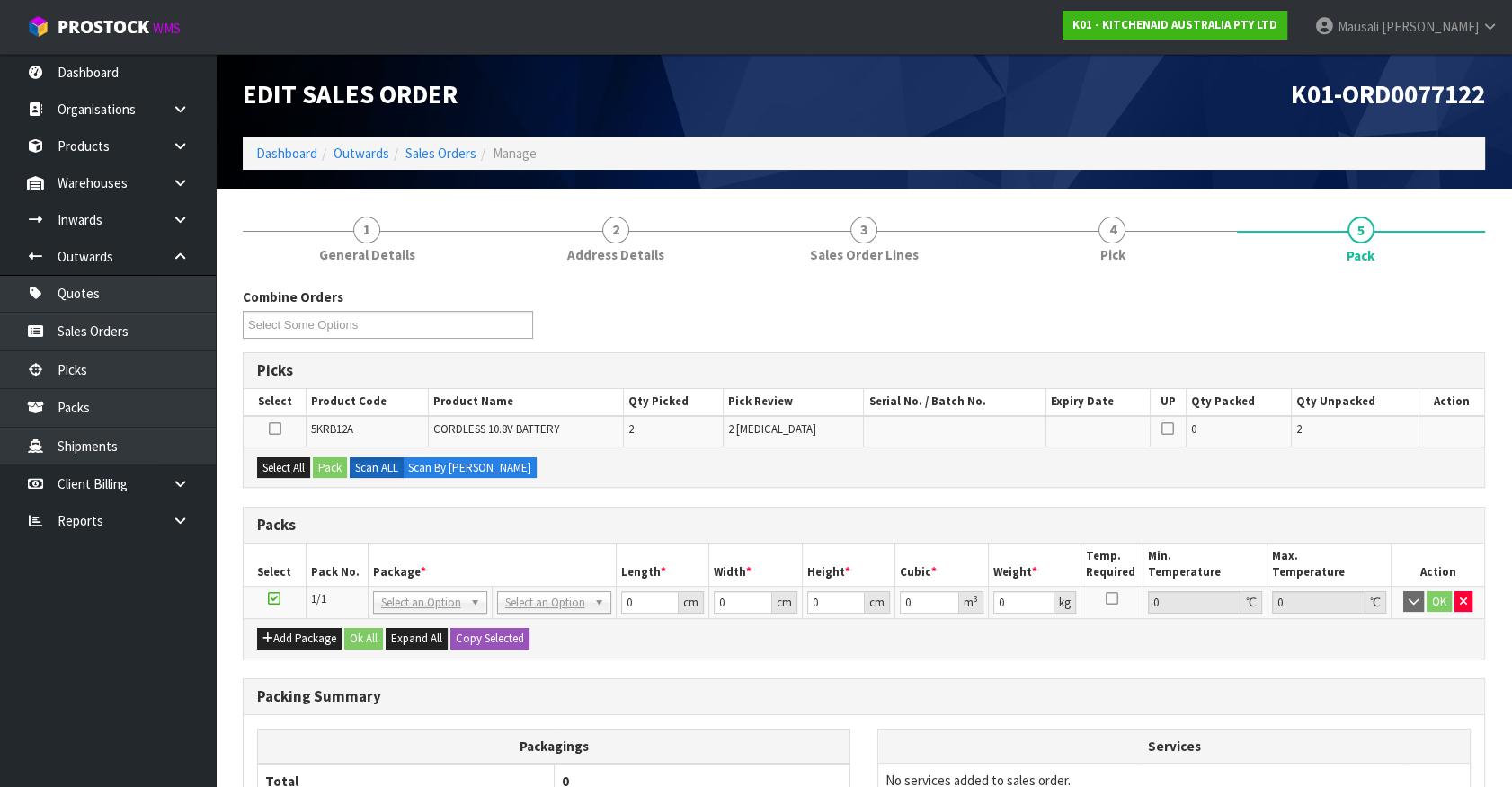 click on "Package  *" at bounding box center (492, 564) 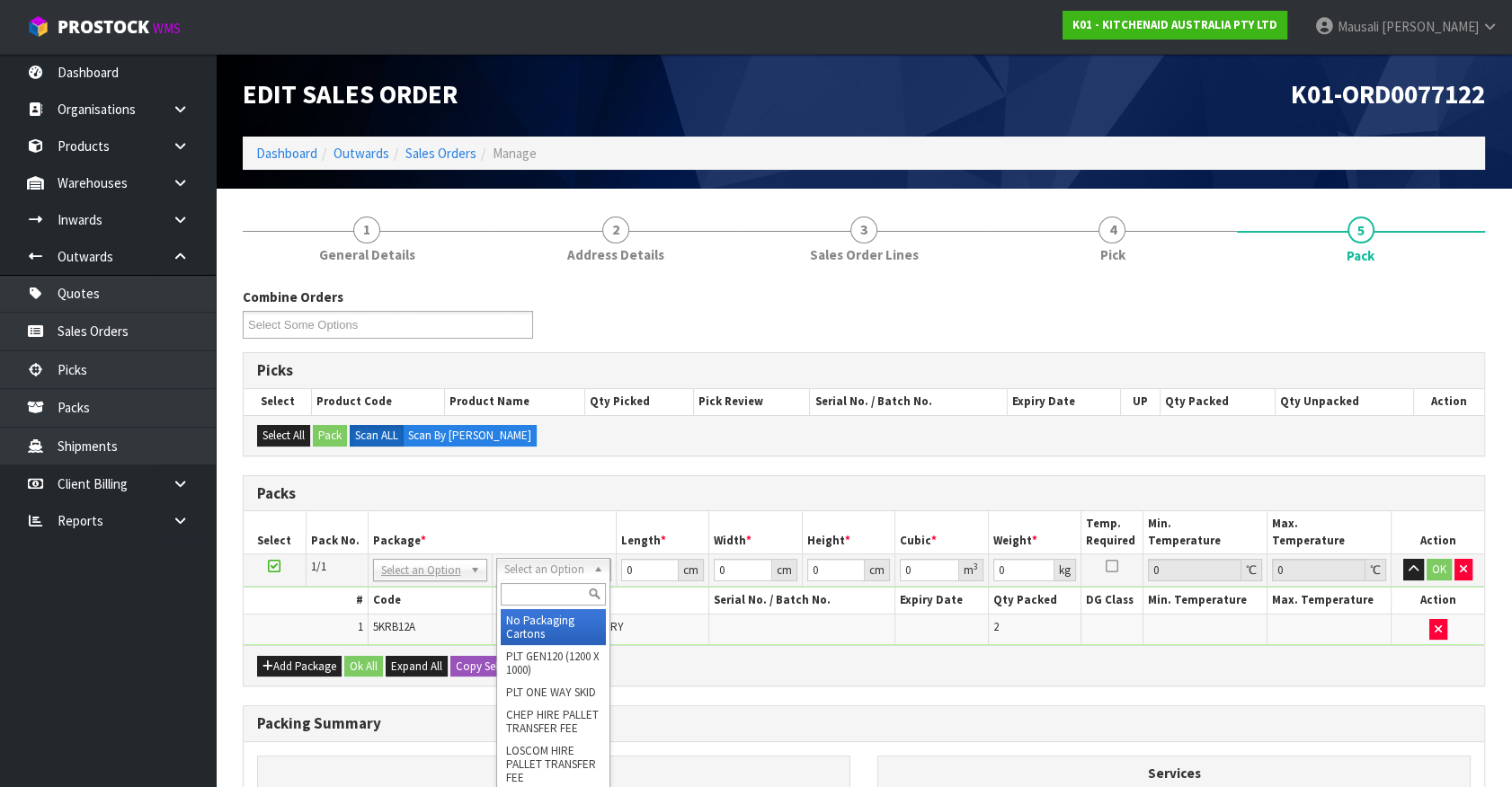 drag, startPoint x: 581, startPoint y: 615, endPoint x: 591, endPoint y: 616, distance: 10.04988 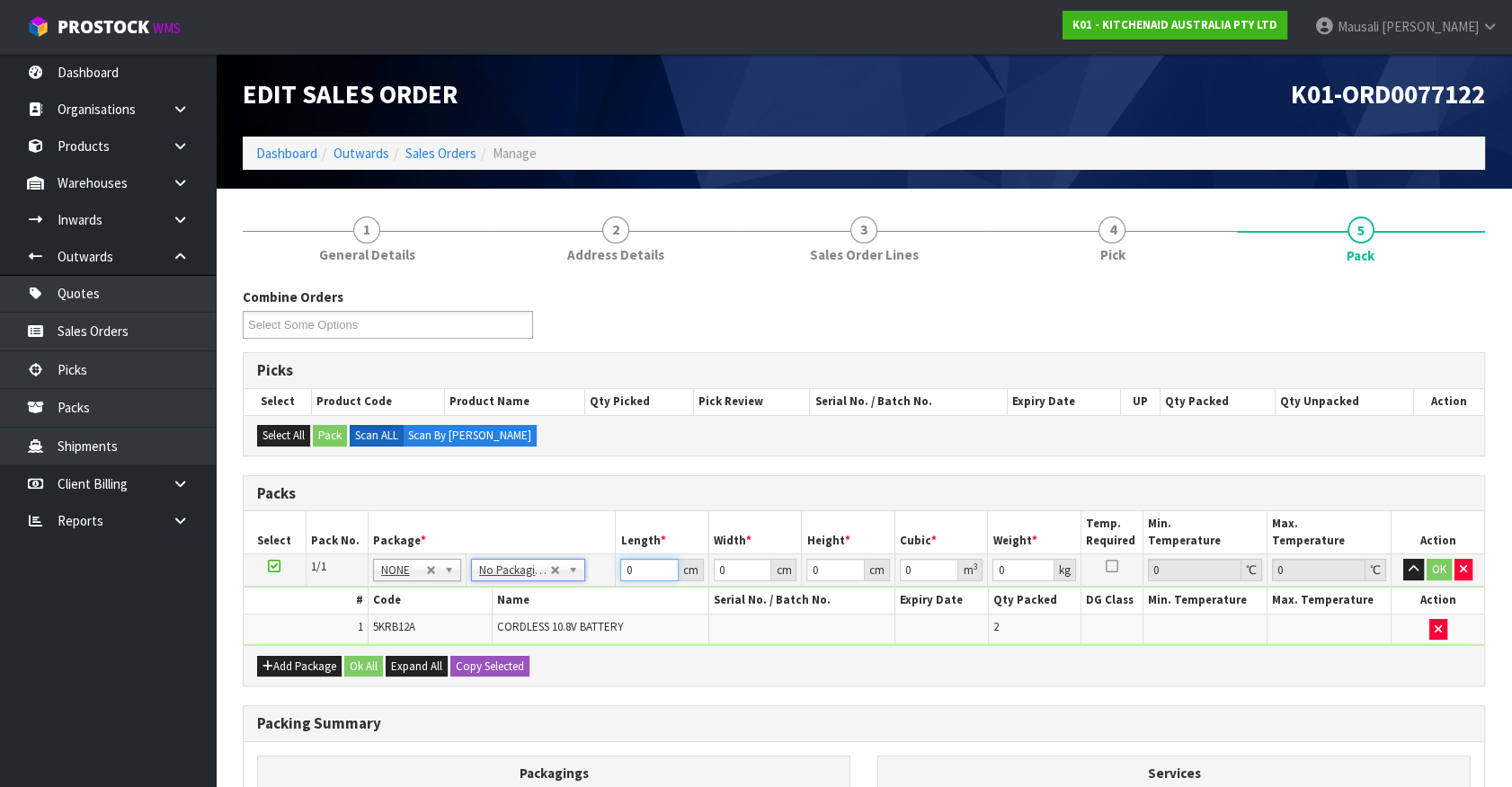 drag, startPoint x: 464, startPoint y: 634, endPoint x: 440, endPoint y: 643, distance: 25.63201 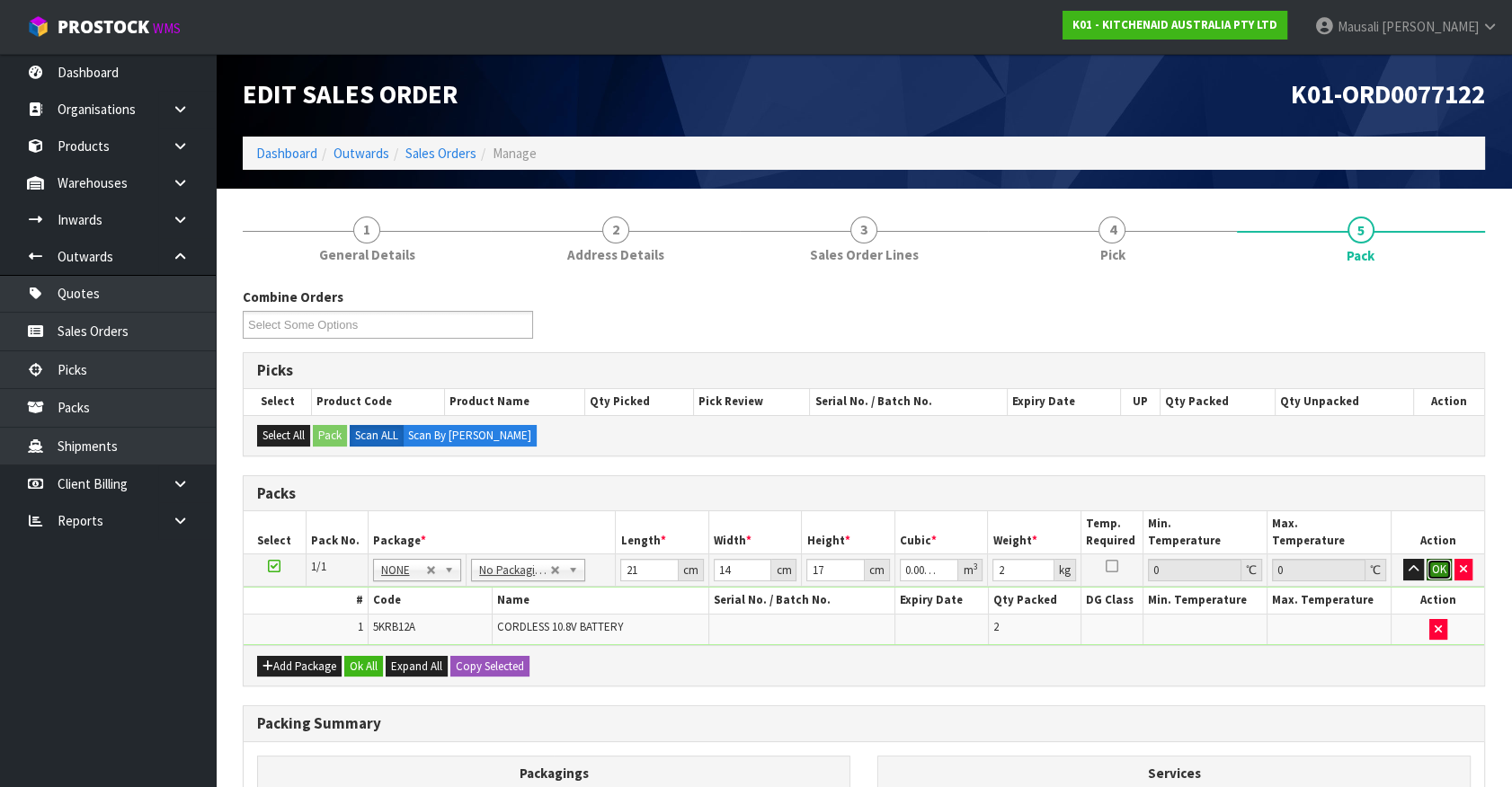 click on "OK" at bounding box center (1439, 570) 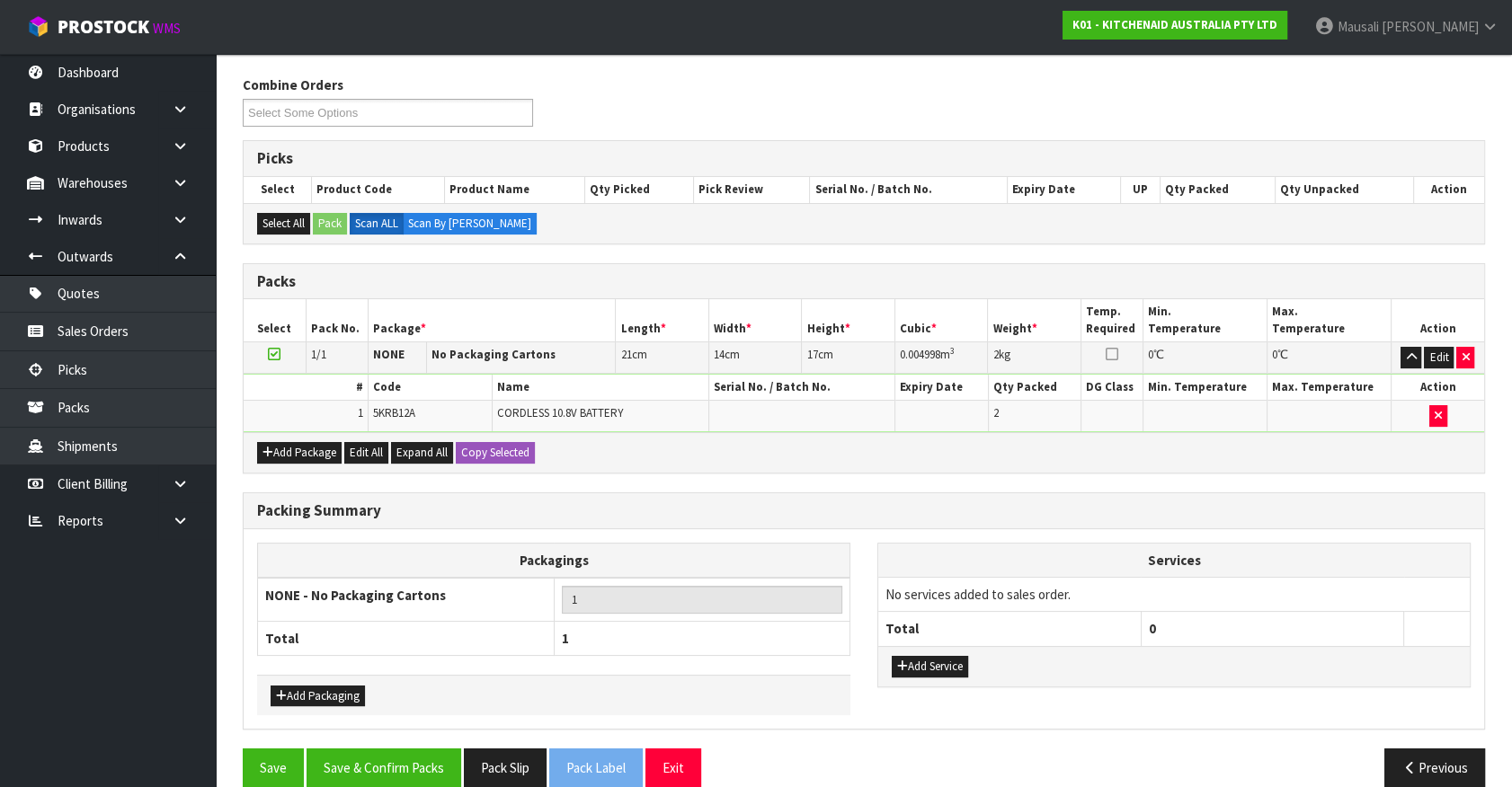 scroll, scrollTop: 234, scrollLeft: 0, axis: vertical 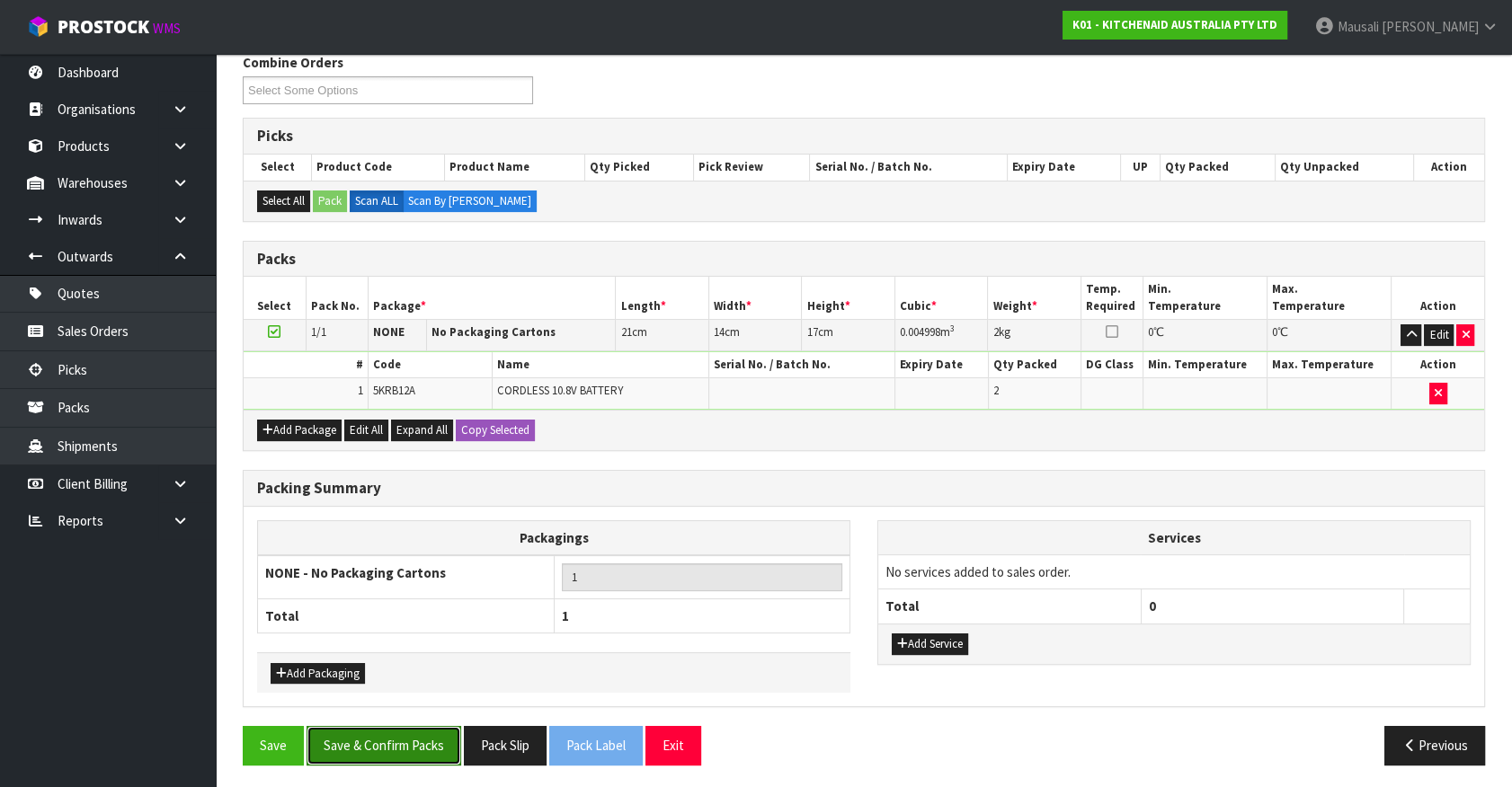 drag, startPoint x: 378, startPoint y: 751, endPoint x: 367, endPoint y: 776, distance: 27.313001 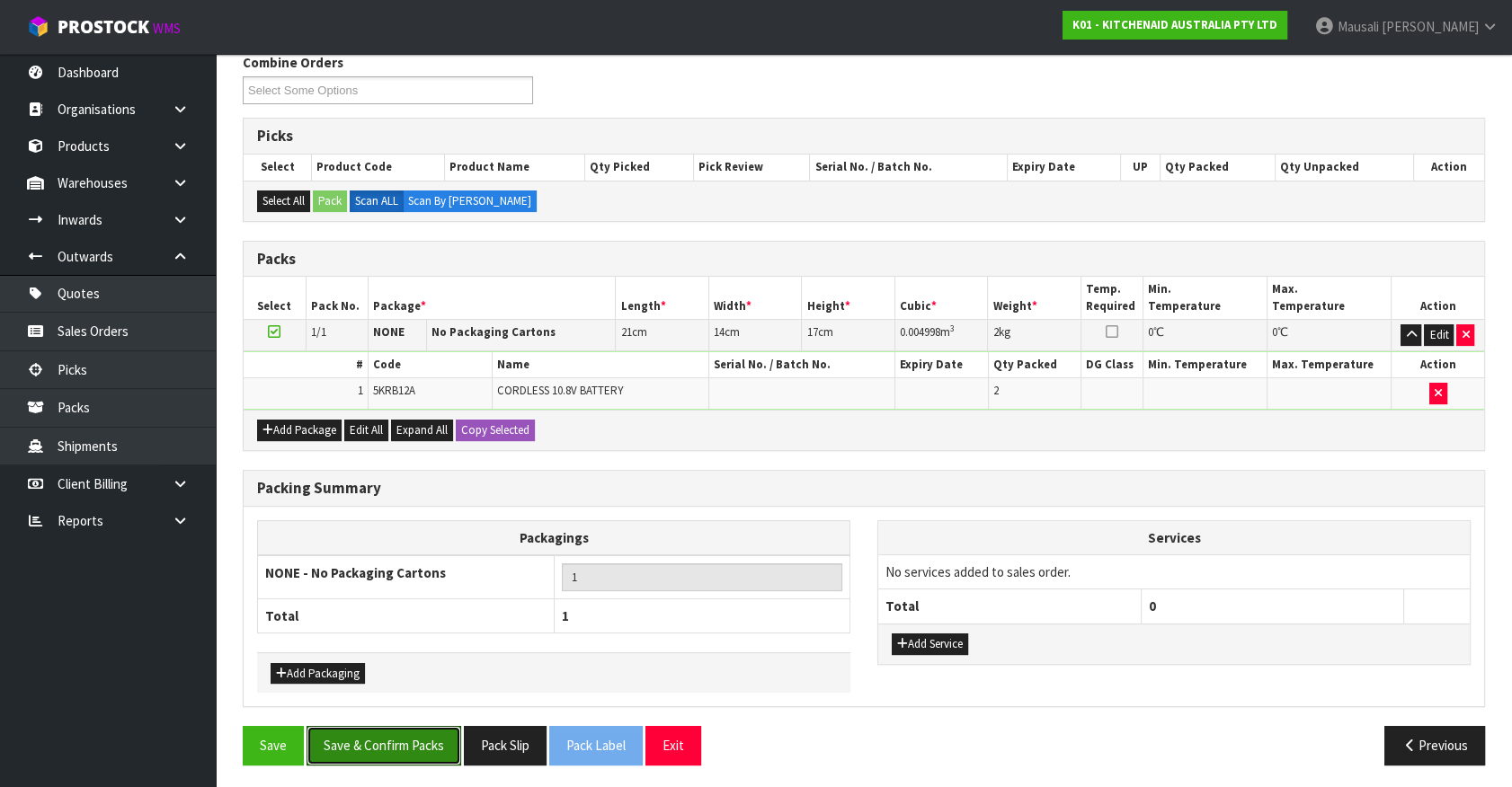 click on "Save & Confirm Packs" at bounding box center [384, 745] 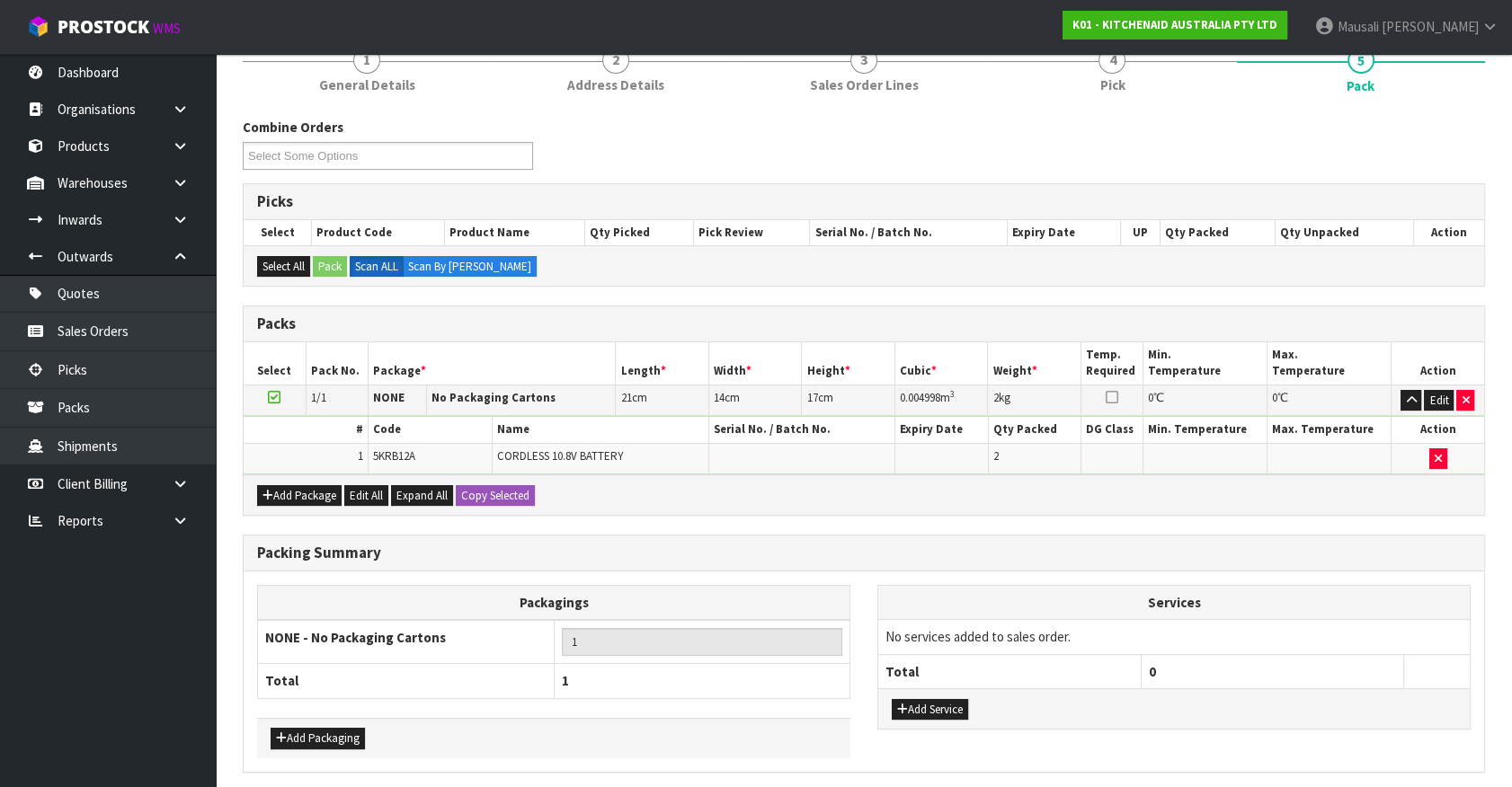 scroll, scrollTop: 0, scrollLeft: 0, axis: both 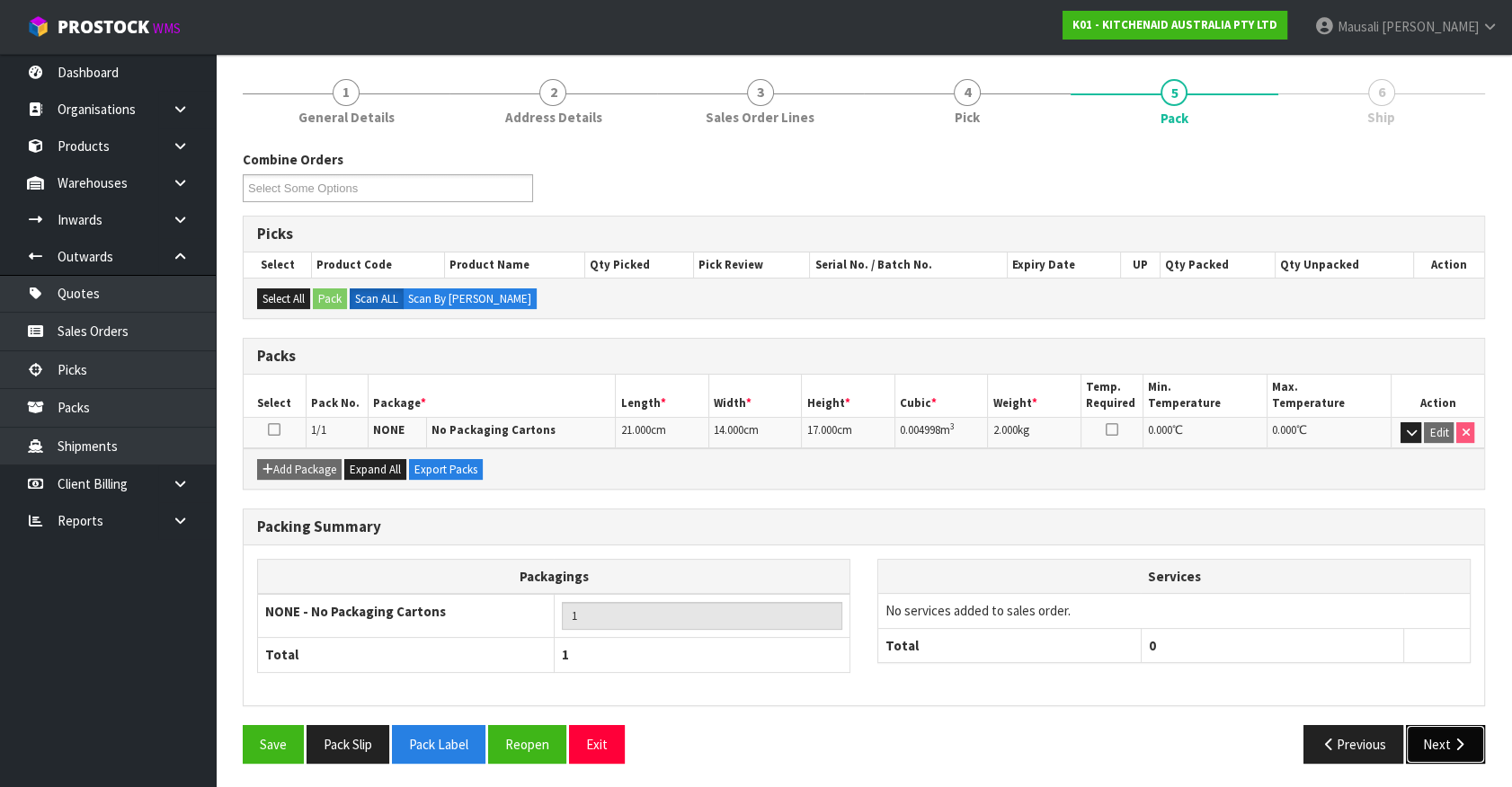 click on "Next" at bounding box center (1445, 744) 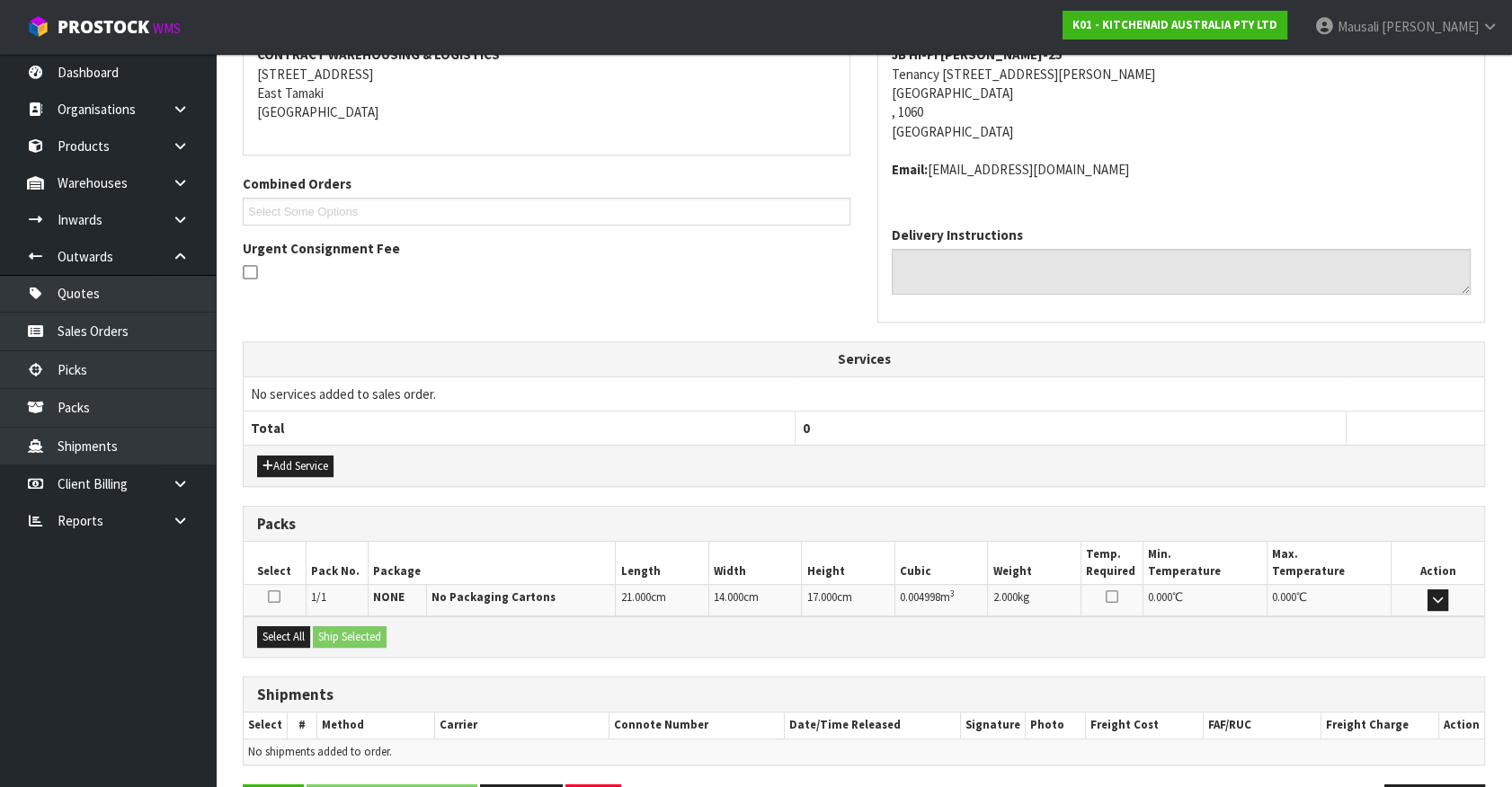 scroll, scrollTop: 417, scrollLeft: 0, axis: vertical 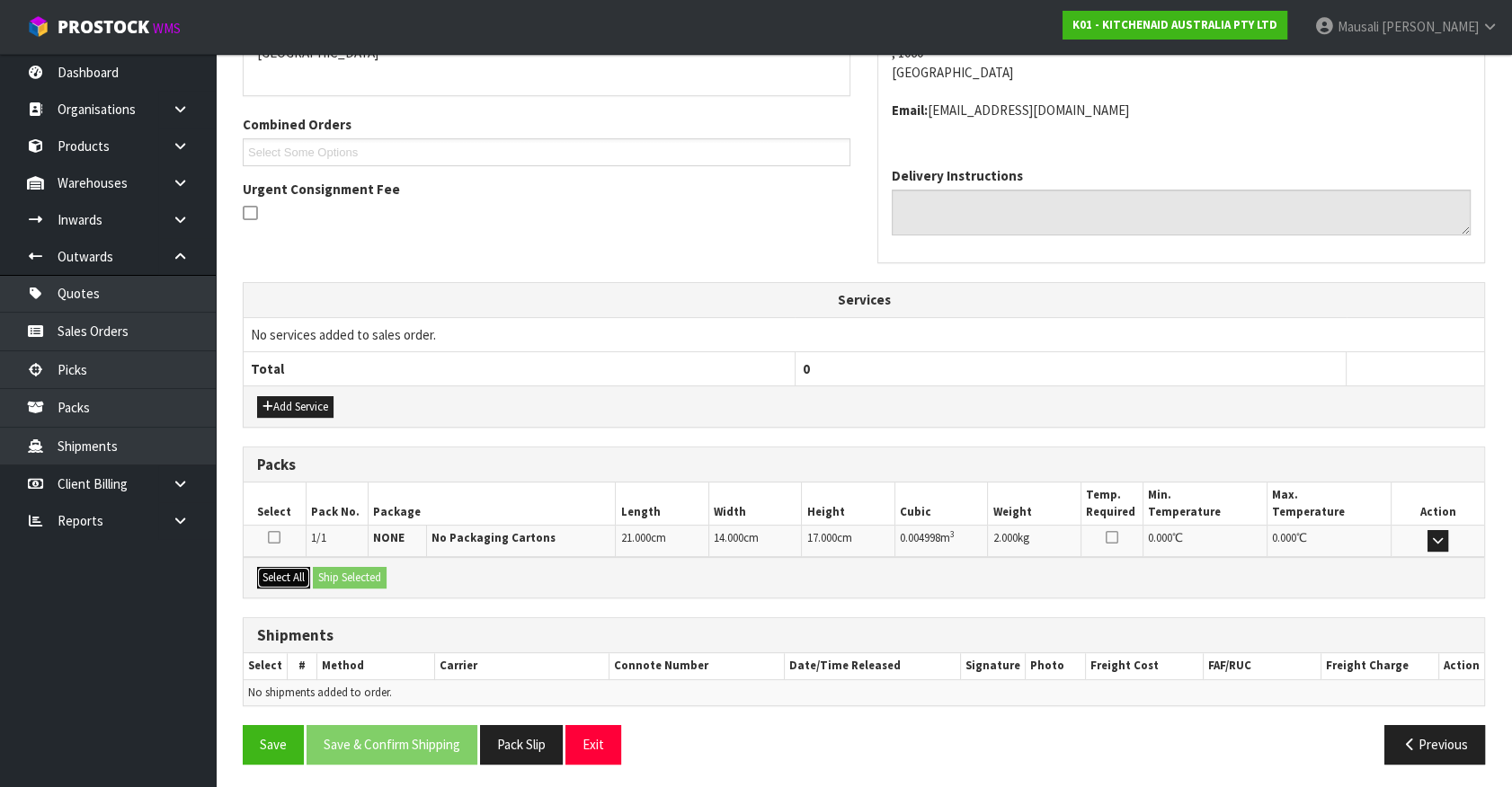 click on "Select All" at bounding box center [283, 578] 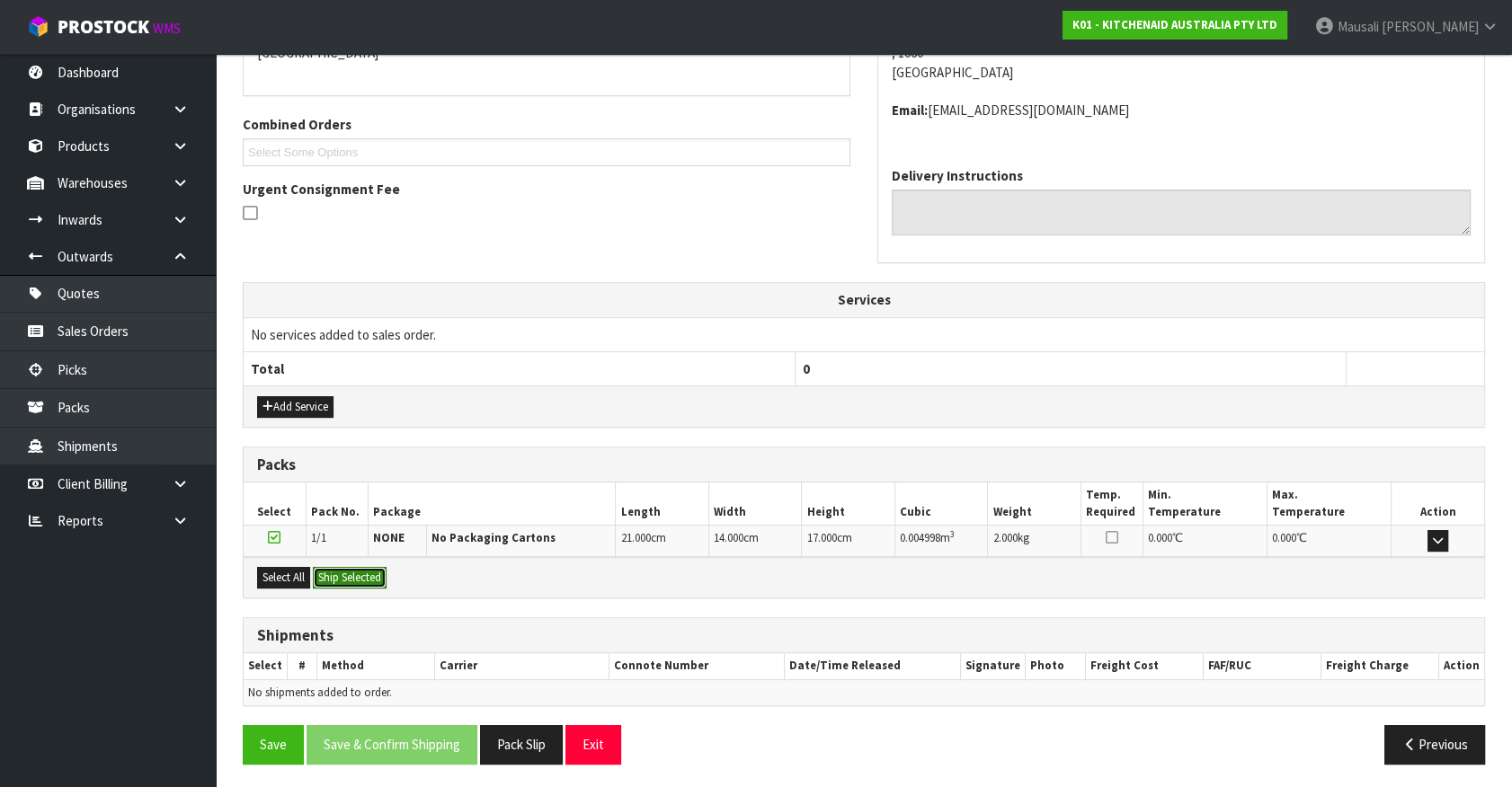 click on "Ship Selected" at bounding box center [350, 578] 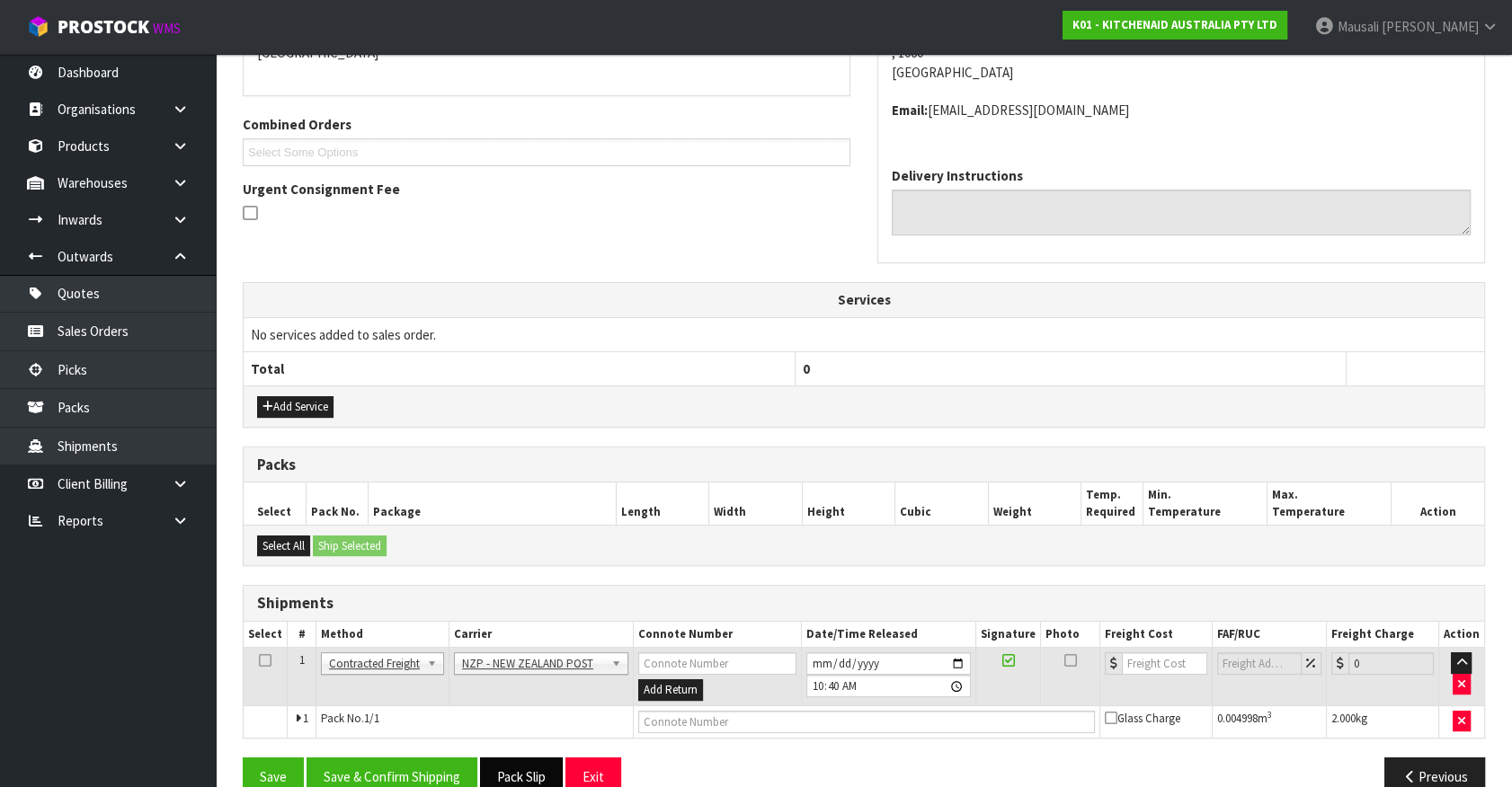 scroll, scrollTop: 449, scrollLeft: 0, axis: vertical 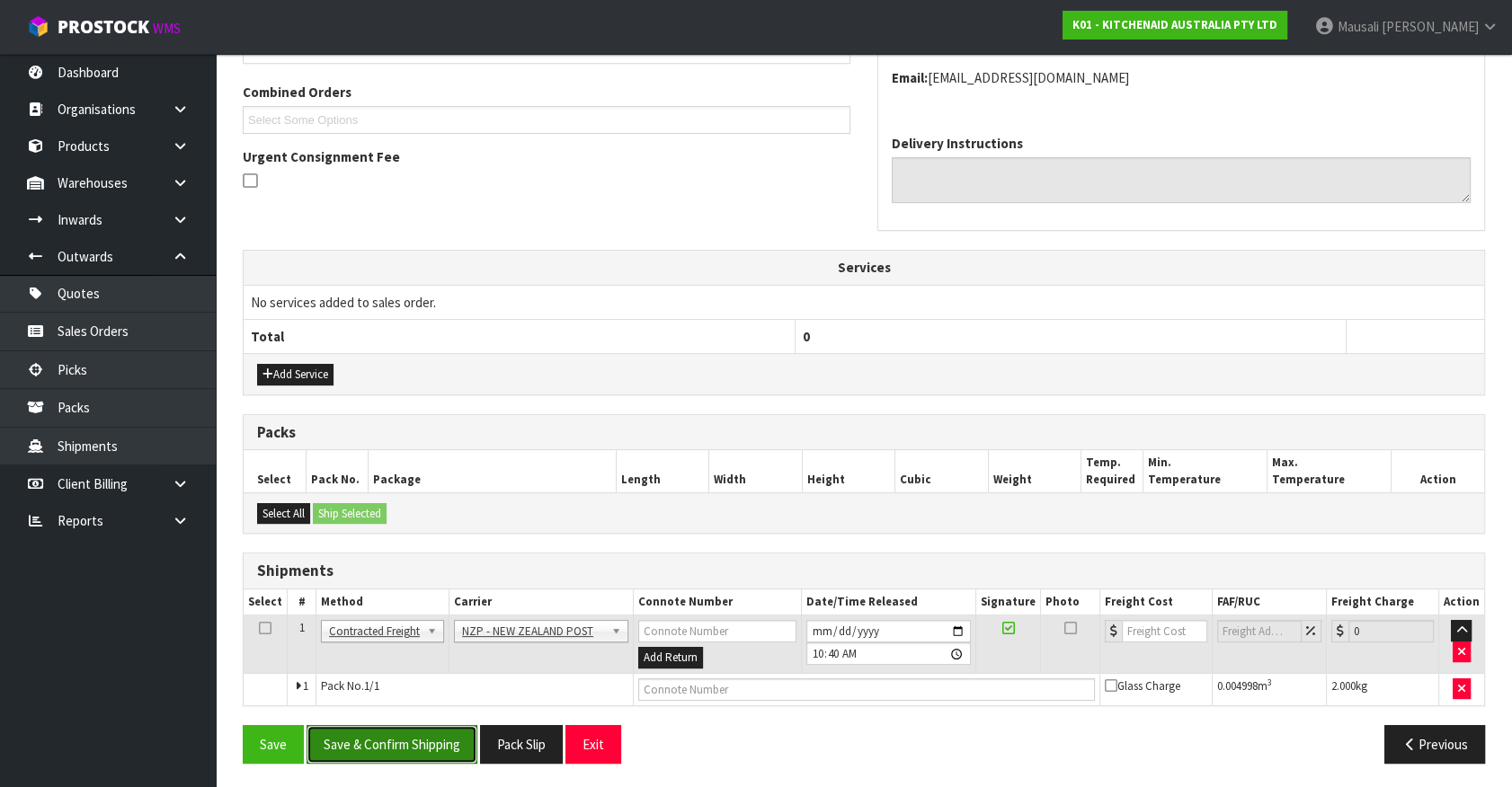 click on "Save & Confirm Shipping" at bounding box center (392, 744) 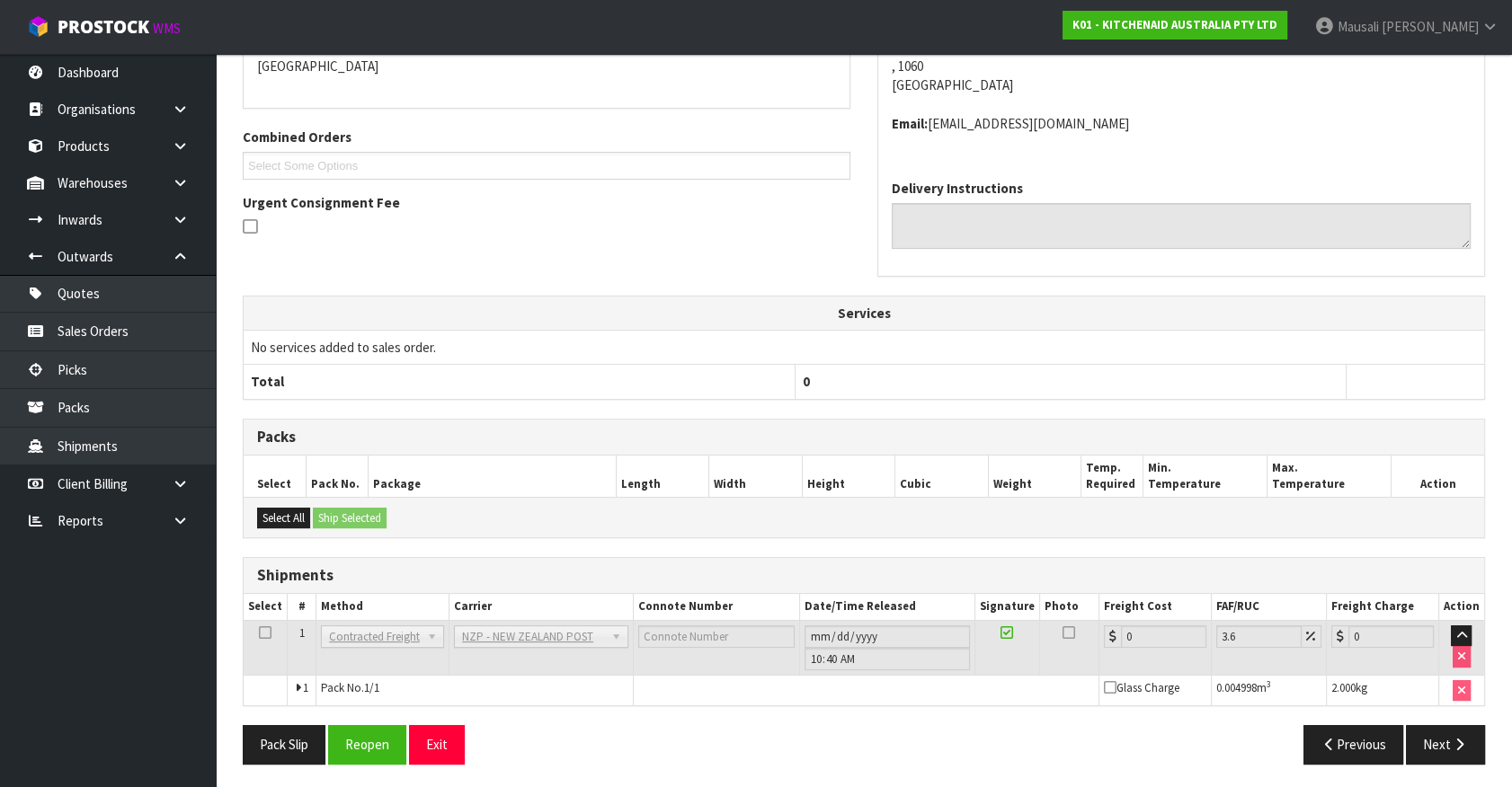 scroll, scrollTop: 0, scrollLeft: 0, axis: both 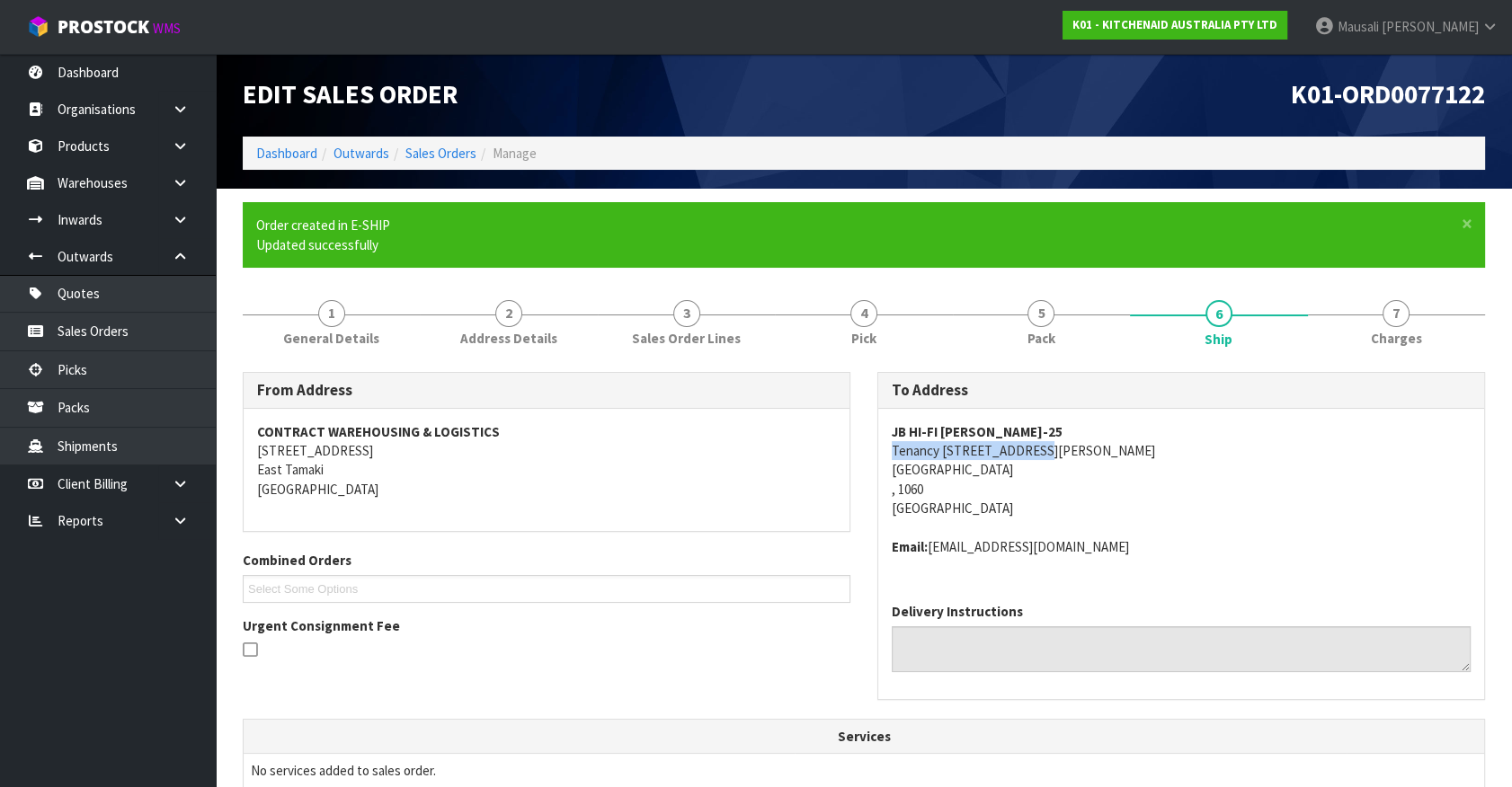 drag, startPoint x: 1023, startPoint y: 454, endPoint x: 881, endPoint y: 444, distance: 142.35168 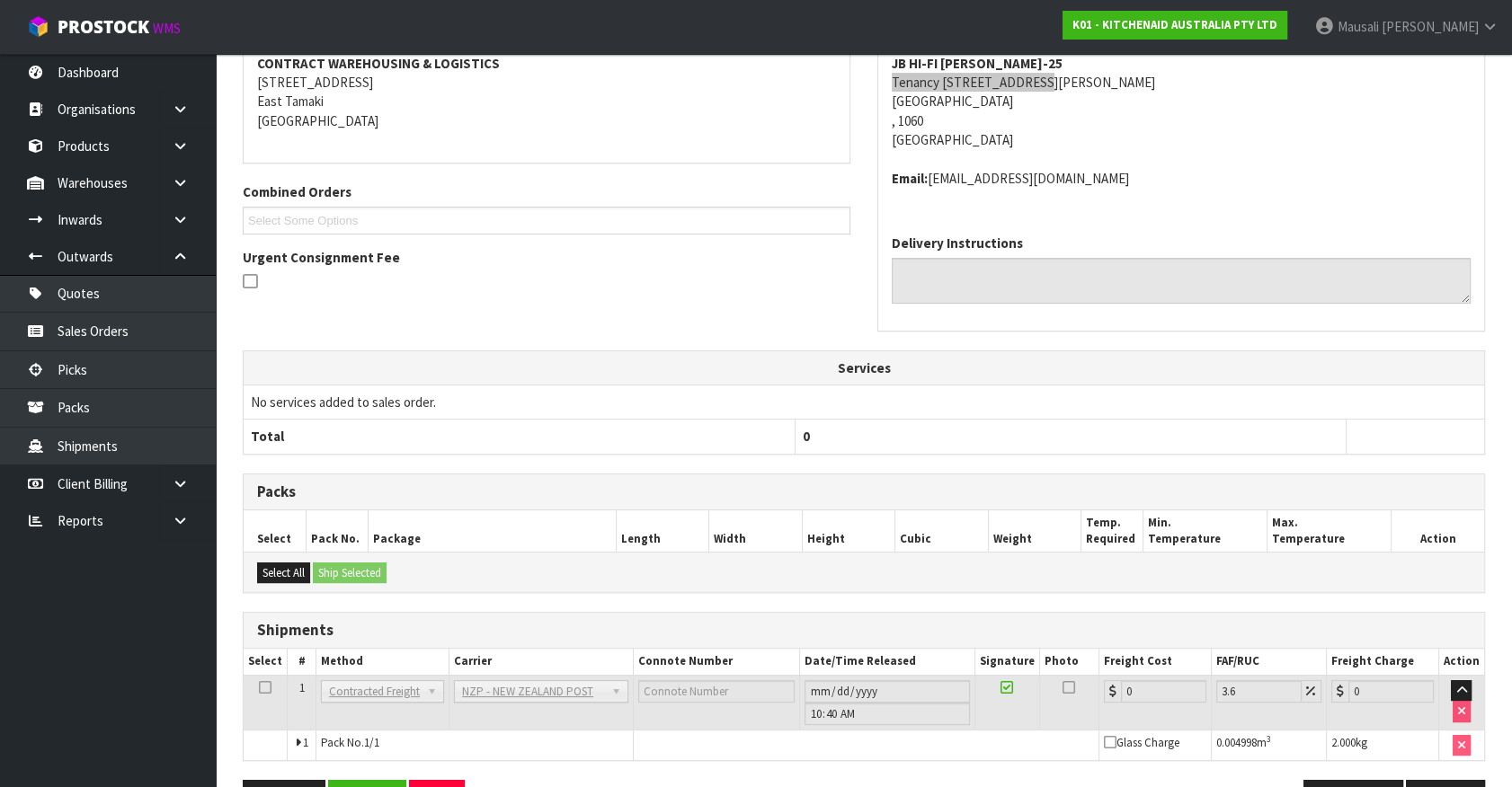scroll, scrollTop: 423, scrollLeft: 0, axis: vertical 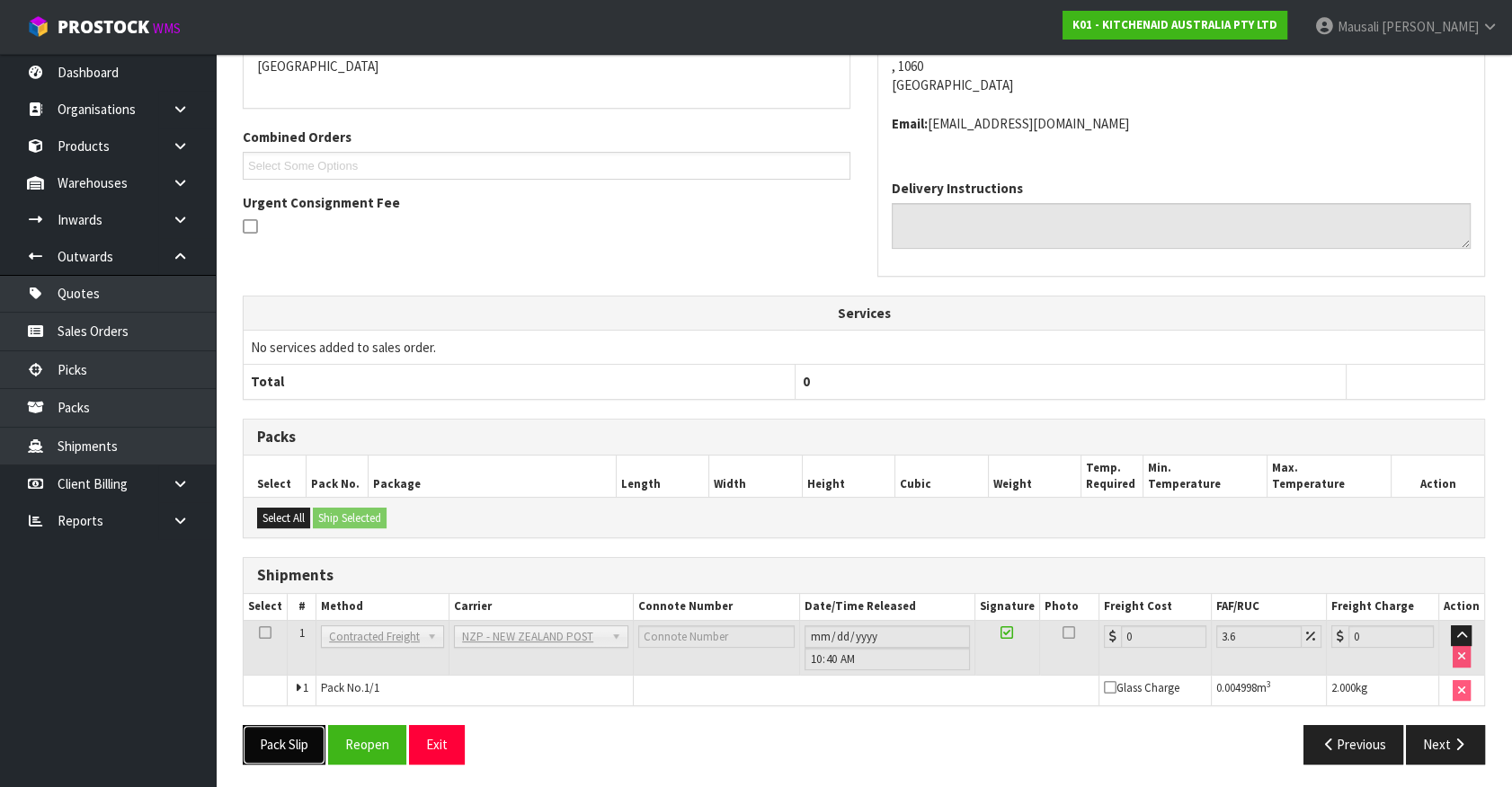 click on "Pack Slip" at bounding box center (284, 744) 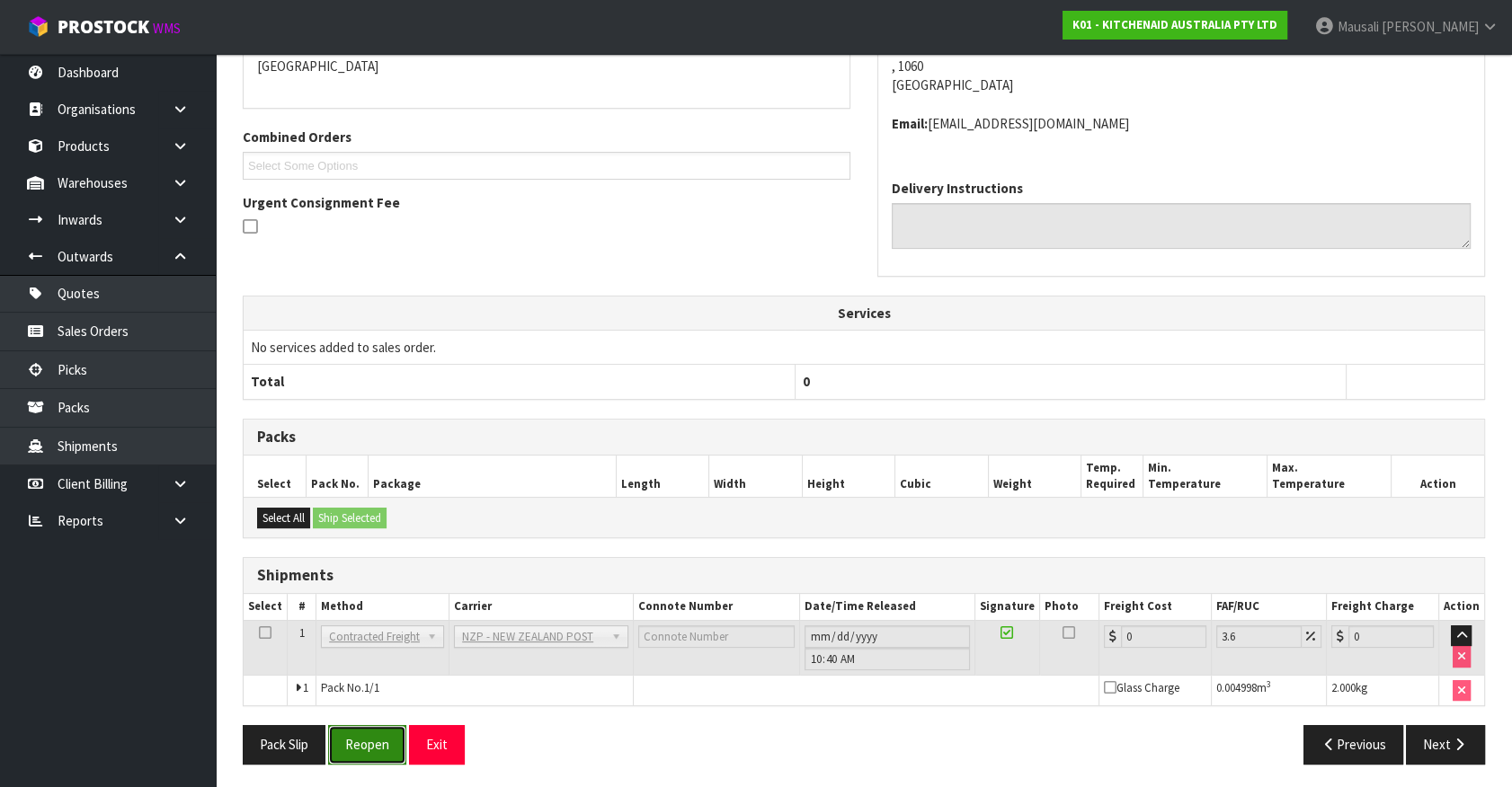 click on "Reopen" at bounding box center [367, 744] 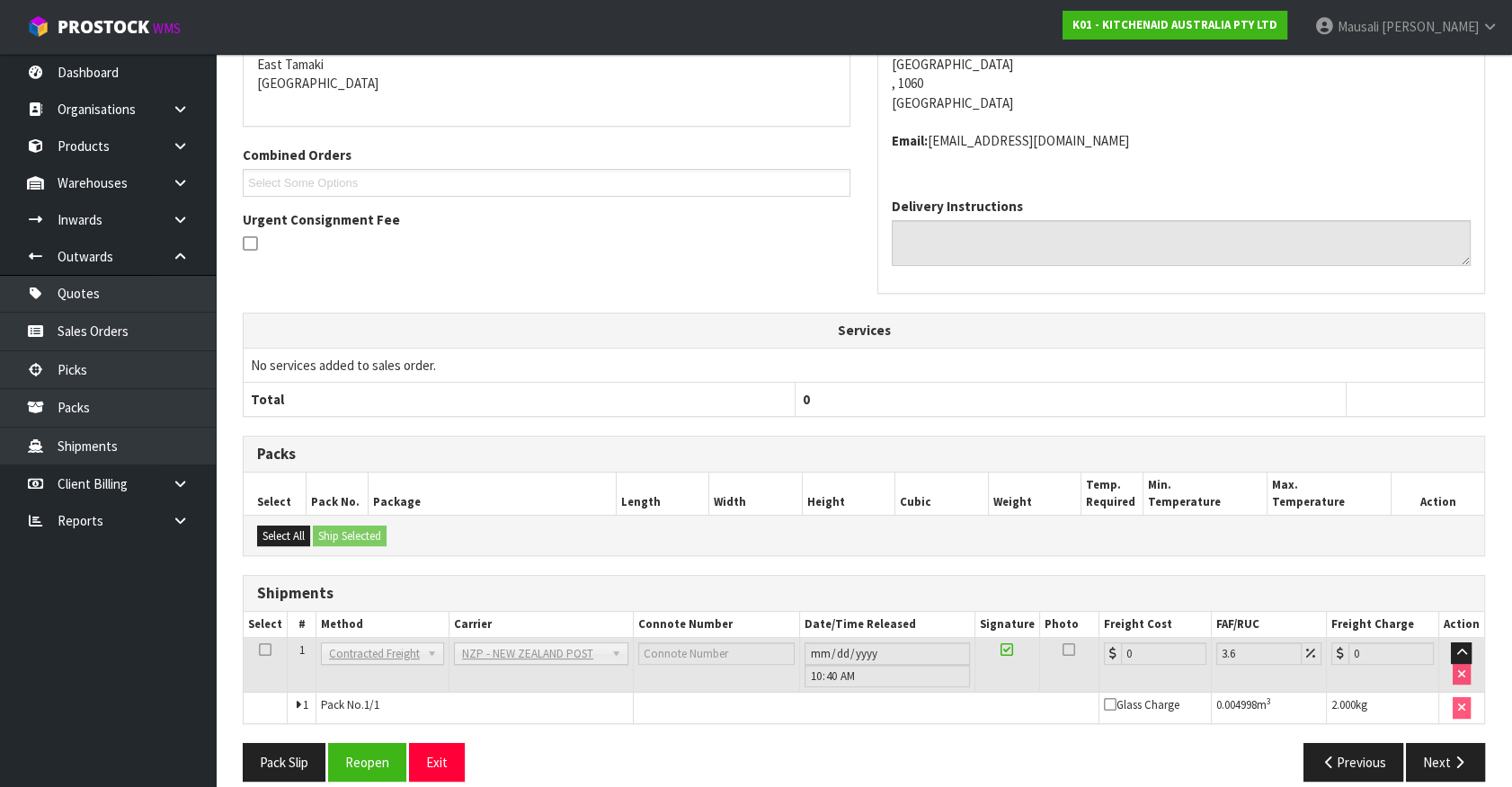 scroll, scrollTop: 404, scrollLeft: 0, axis: vertical 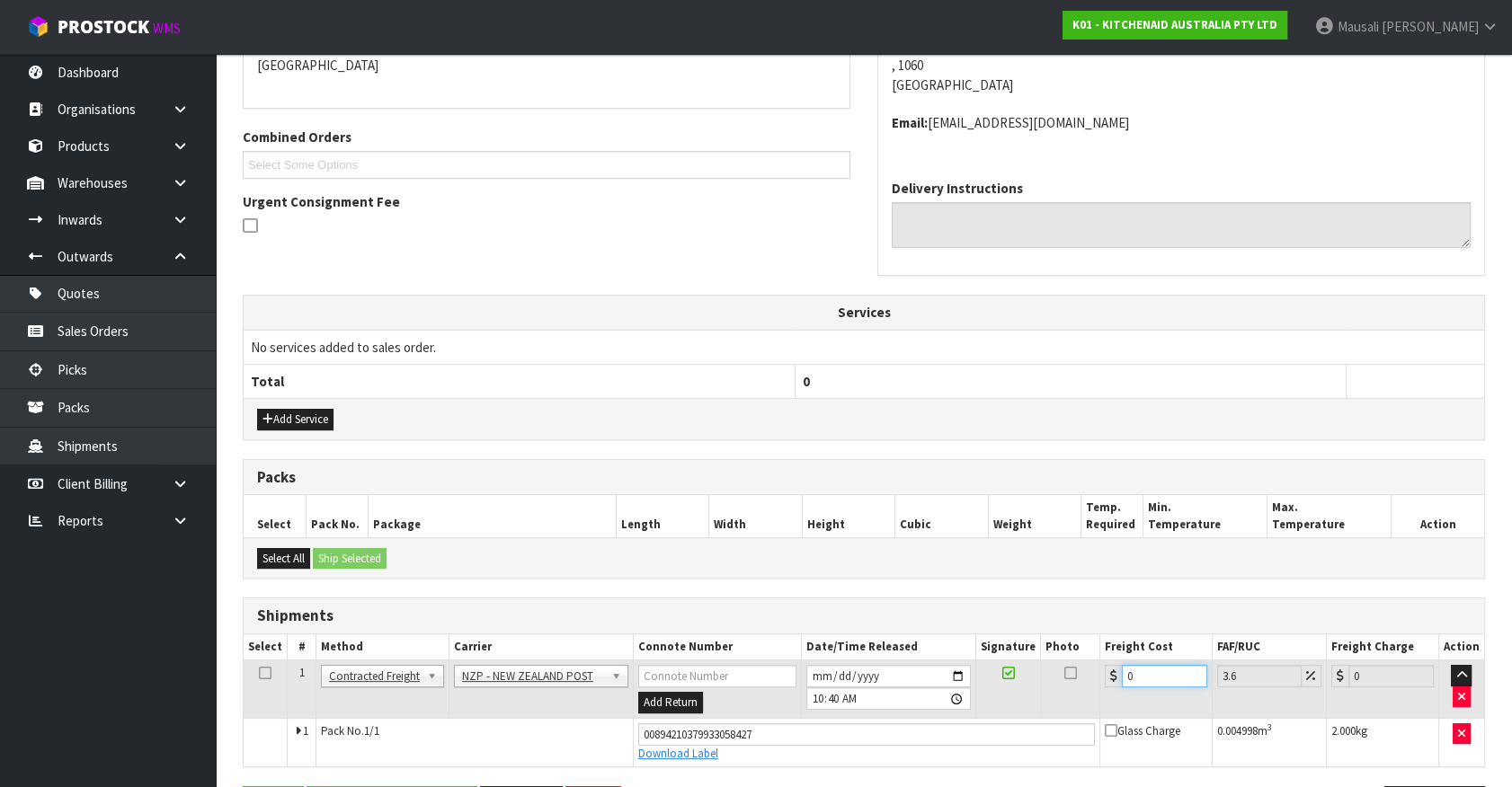 click on "1
Client Local Pickup Customer Local Pickup Company Freight Contracted Freight Client Organised Freight
Contracted Freight
ANGEL - ANGEL TRANSPORT CONROY - CONROY REMOVALS DEAEXPAKL - DEADLINE EXPRESS COURIERS DHL COURIER - DHL COURIER FAS - ARAMEX (NEW ZEALAND) FEDEX WORLD SERVICE CENTER - FEDEX WORLD SERVICE CENTER FLUIDEX - FLUIDEX TRANSPORT LTD FREIGHT PLUS - FREIGHT PLUS LTD G05 - GO LOGISTICS (NZ) LTD KIWI EXP - KIWI EXPRESS COURIERS M2H - MAINFREIGHT 2 HOME CONWLA14 MAIN STREAM - MAINSTREAM MAINFREIGHT PORT - MAINFREIGHT PORT OPERATIONS (CONWL88) MFL - MAINFREIGHT TRANSPORT LTD -CONWLA NZCOURETM - NZ COURIERS NZP - NEW ZEALAND POST NZP INT - NEW ZEALAND POST INTERNATIONAL ONS - ON SEND OPZEELAND TRANSPORT - OPZEELAND TRANSPORT PBC - NZ POST - PBT COURIERS ACCOUNT PBT - PBT TRANSPORT LTD PRODUCE - THE PRODUCE CONNECTION ROADWAYS TRANSPORT - ROADWAYS TRANSPORT" at bounding box center (864, 713) 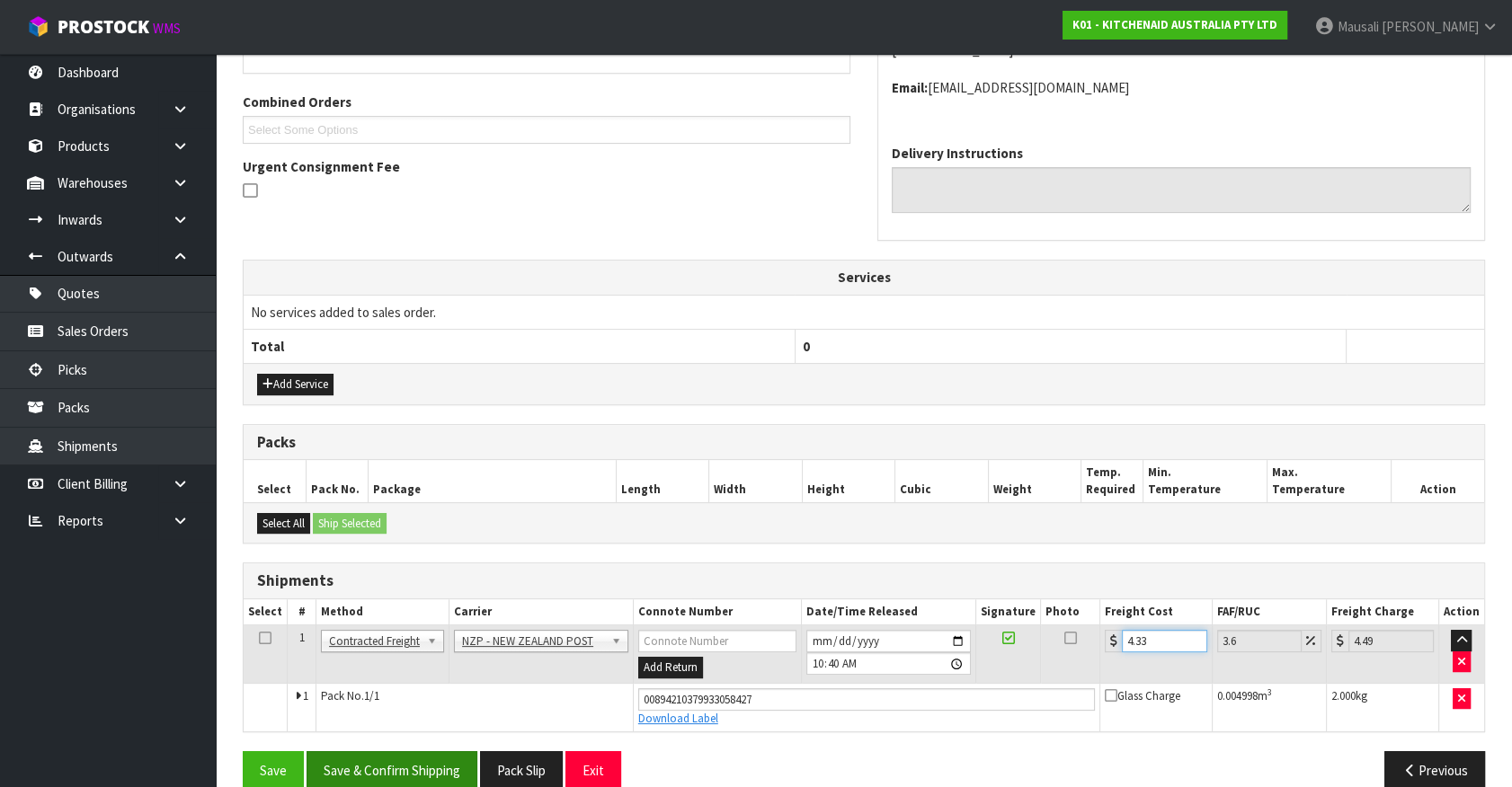 scroll, scrollTop: 465, scrollLeft: 0, axis: vertical 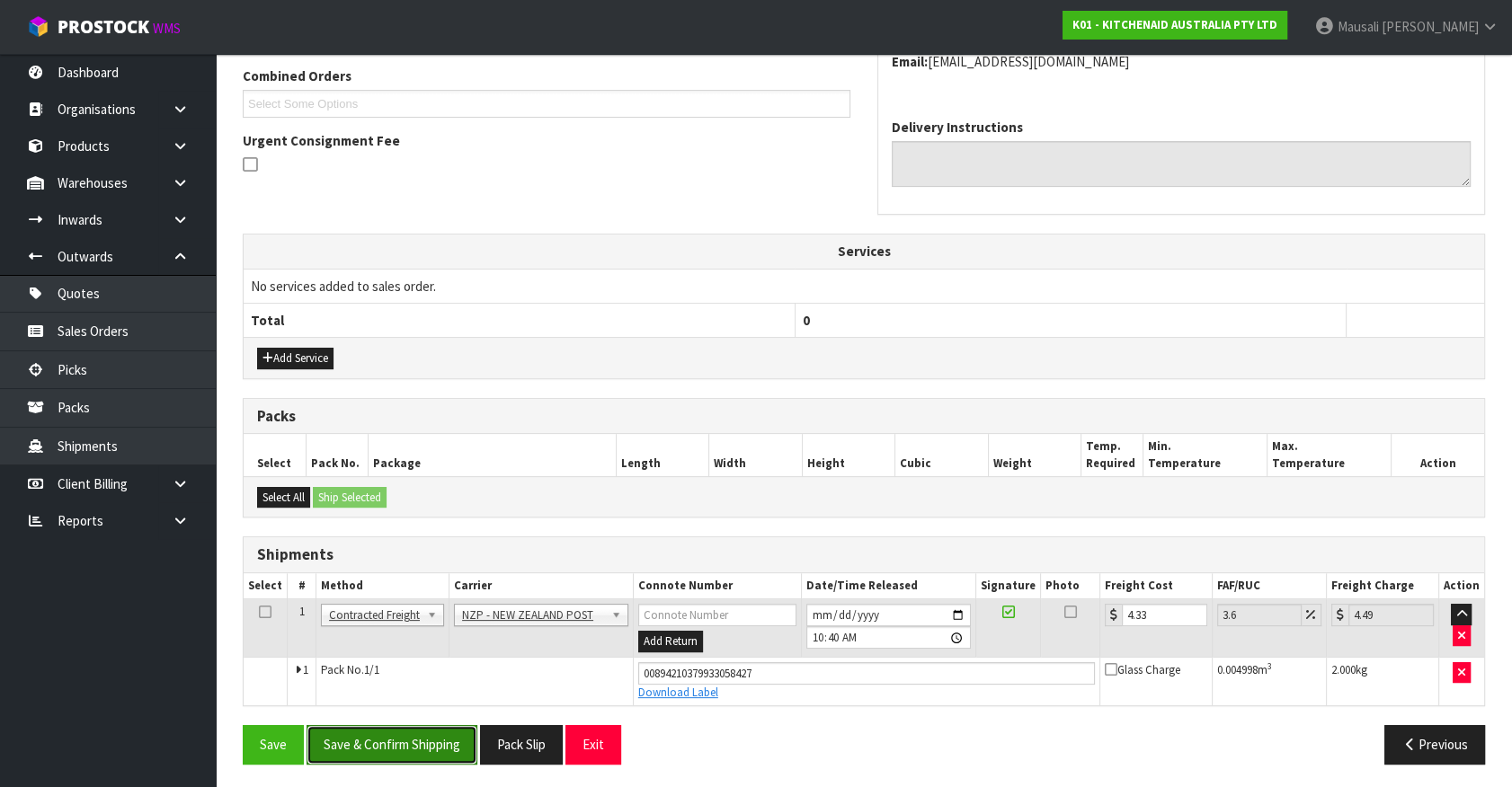 click on "Save & Confirm Shipping" at bounding box center [392, 744] 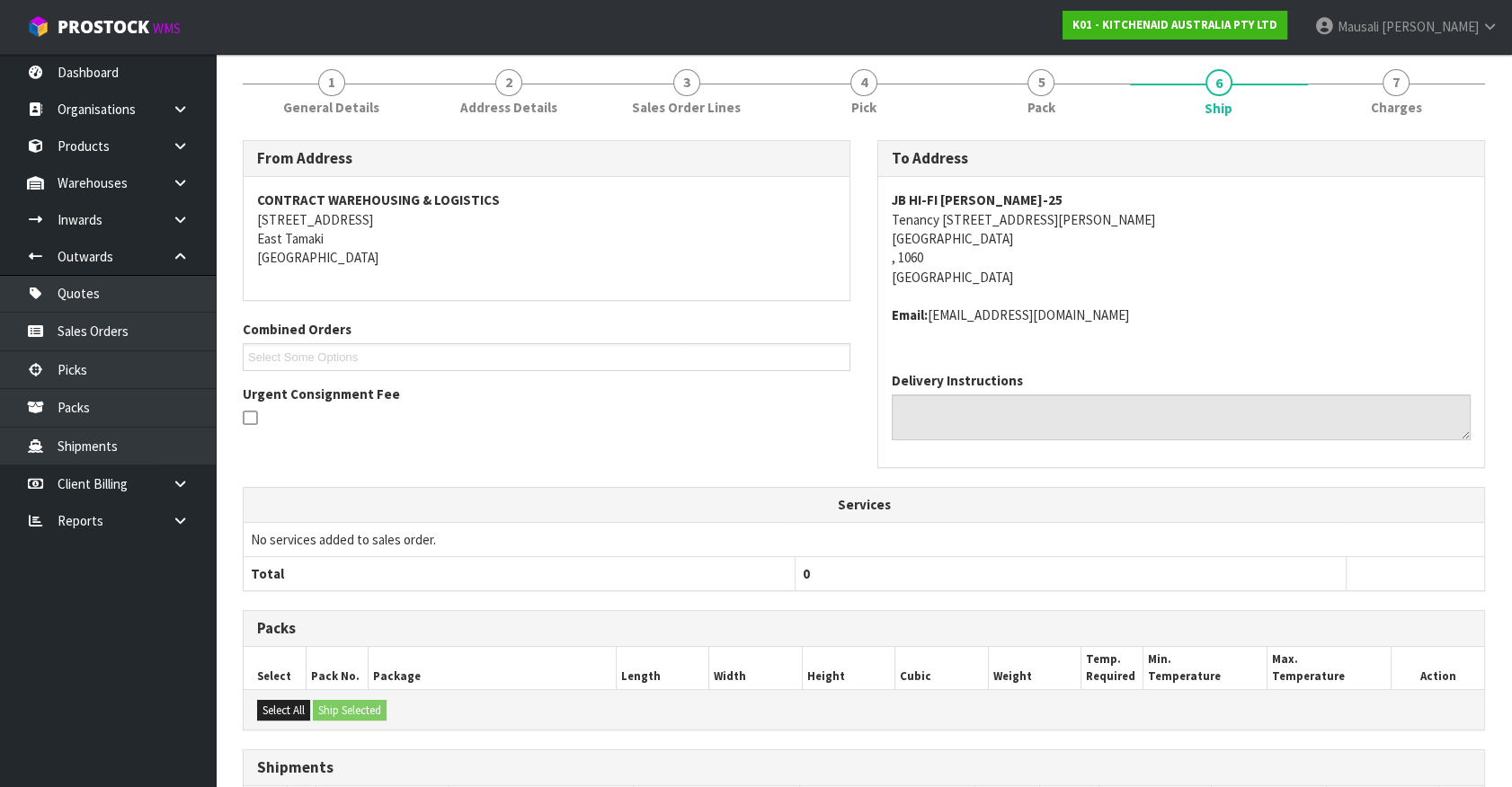 scroll, scrollTop: 417, scrollLeft: 0, axis: vertical 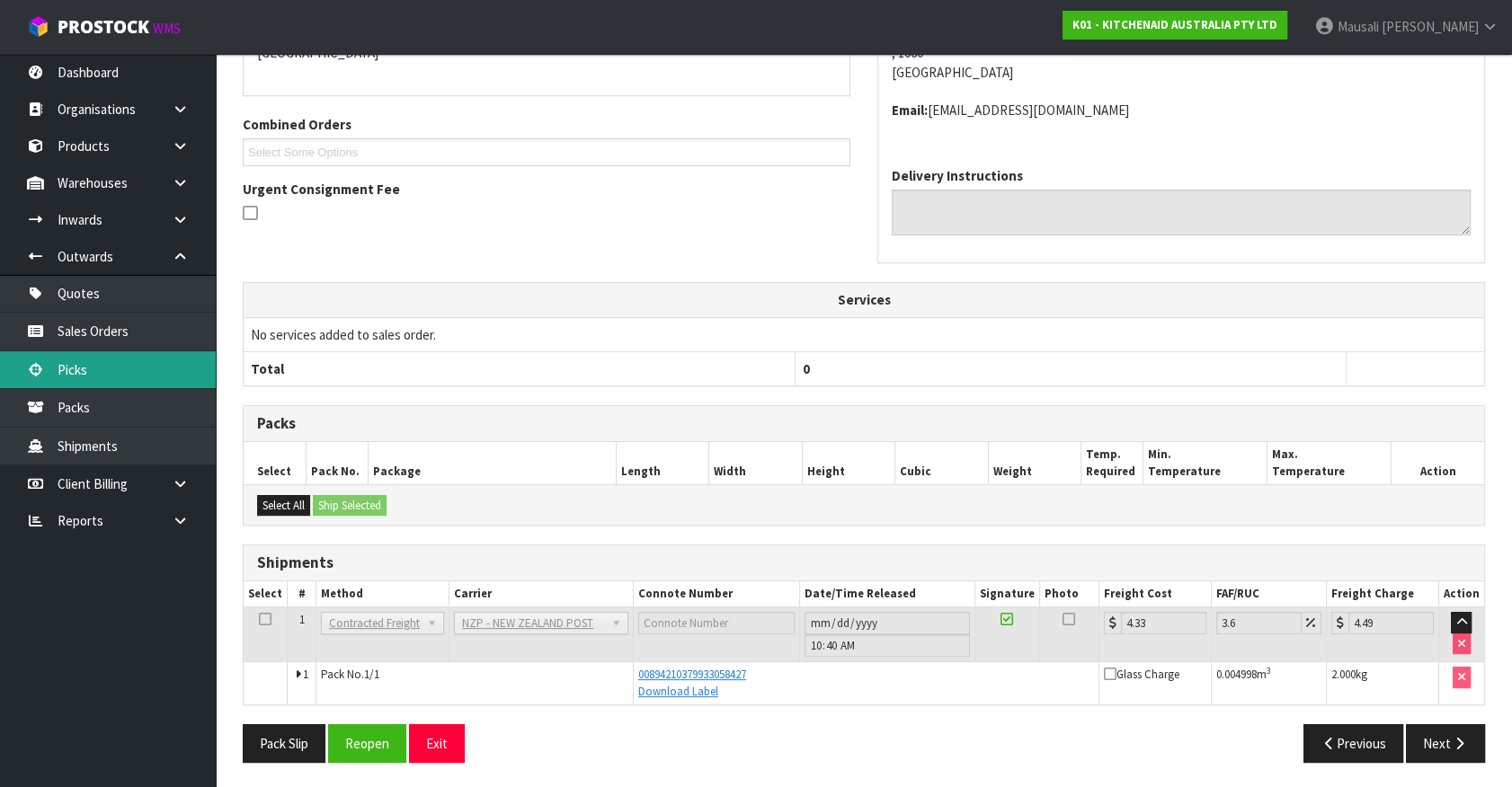 click on "Picks" at bounding box center (108, 369) 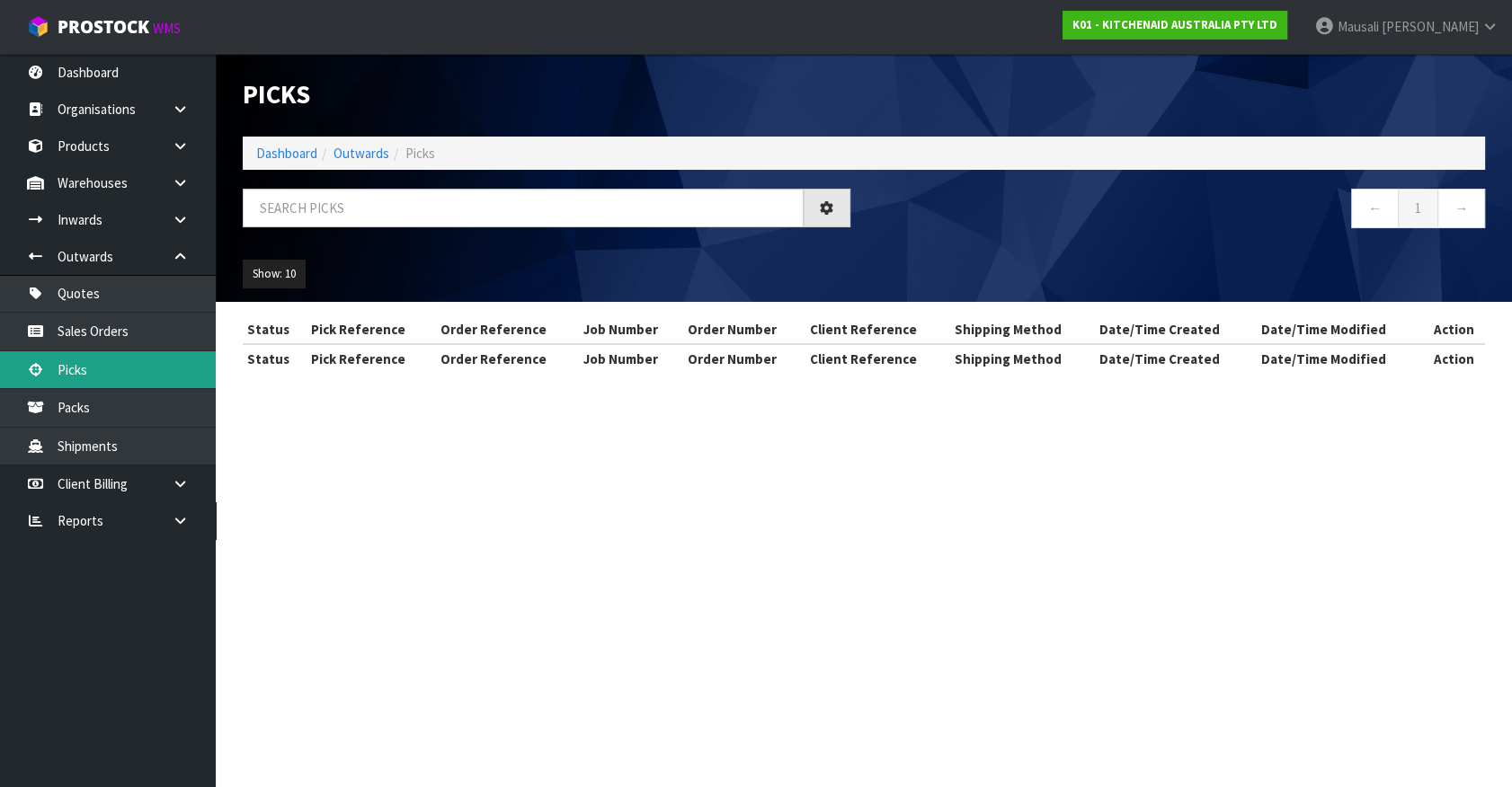 scroll, scrollTop: 0, scrollLeft: 0, axis: both 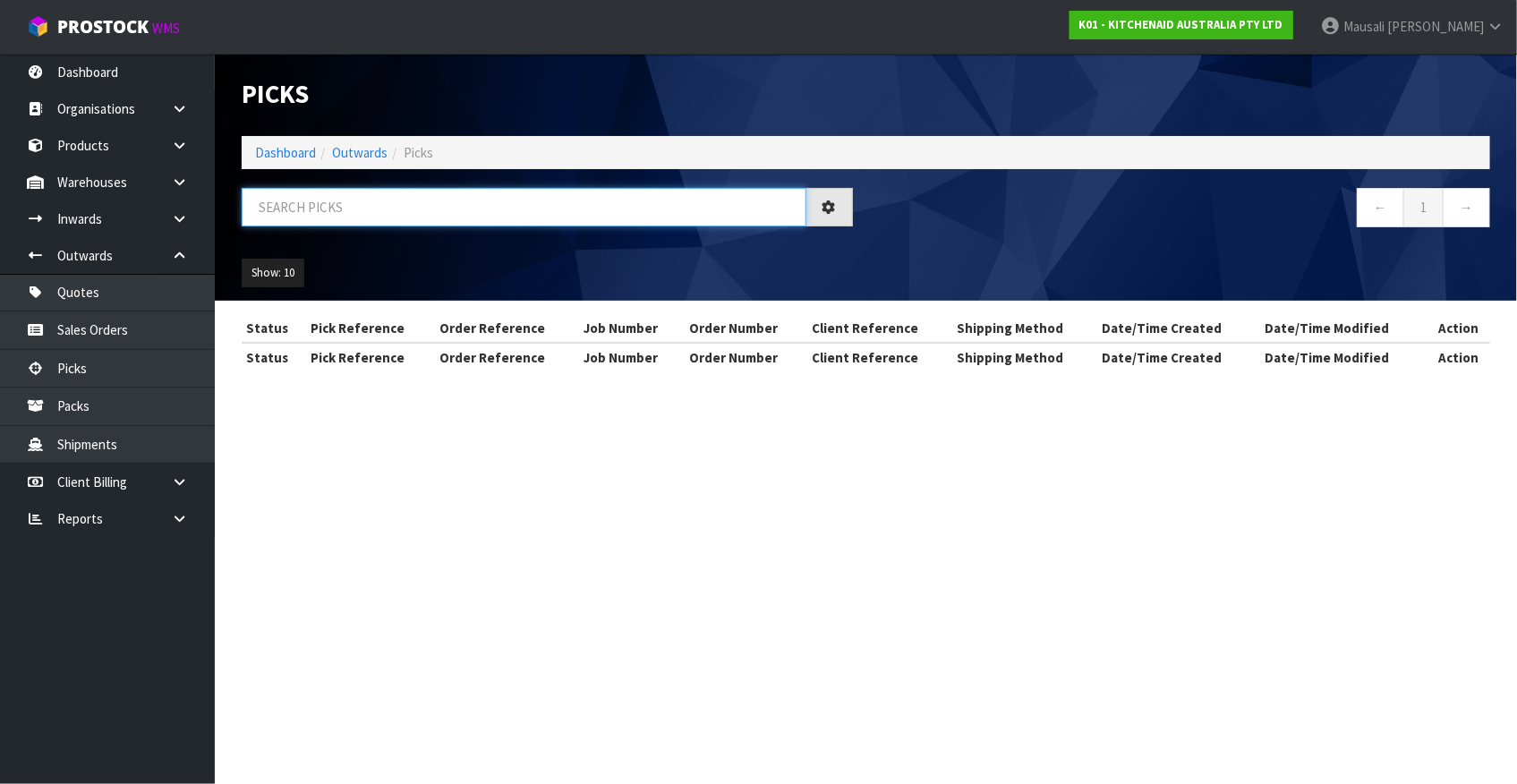 click at bounding box center [524, 207] 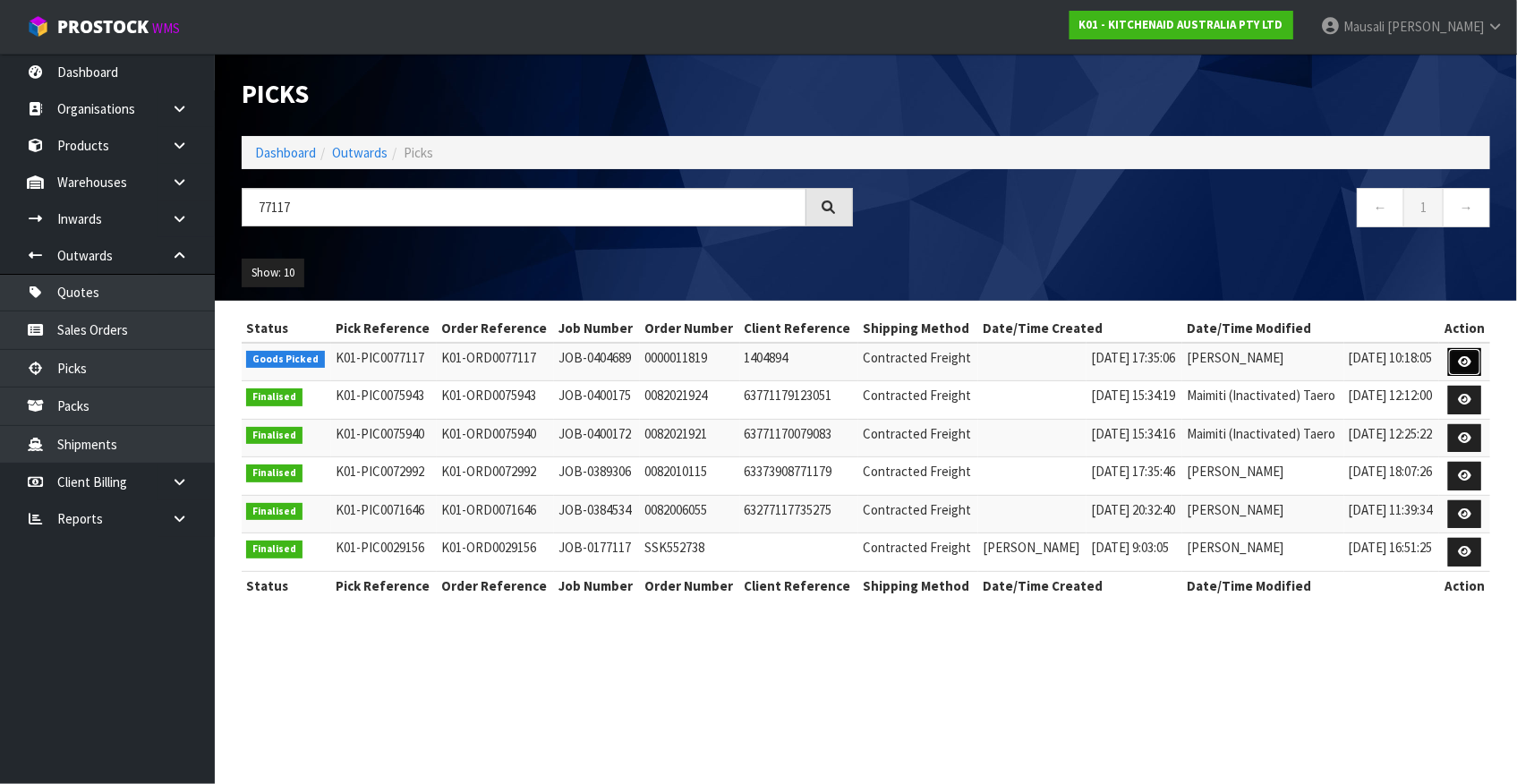 click at bounding box center (1464, 362) 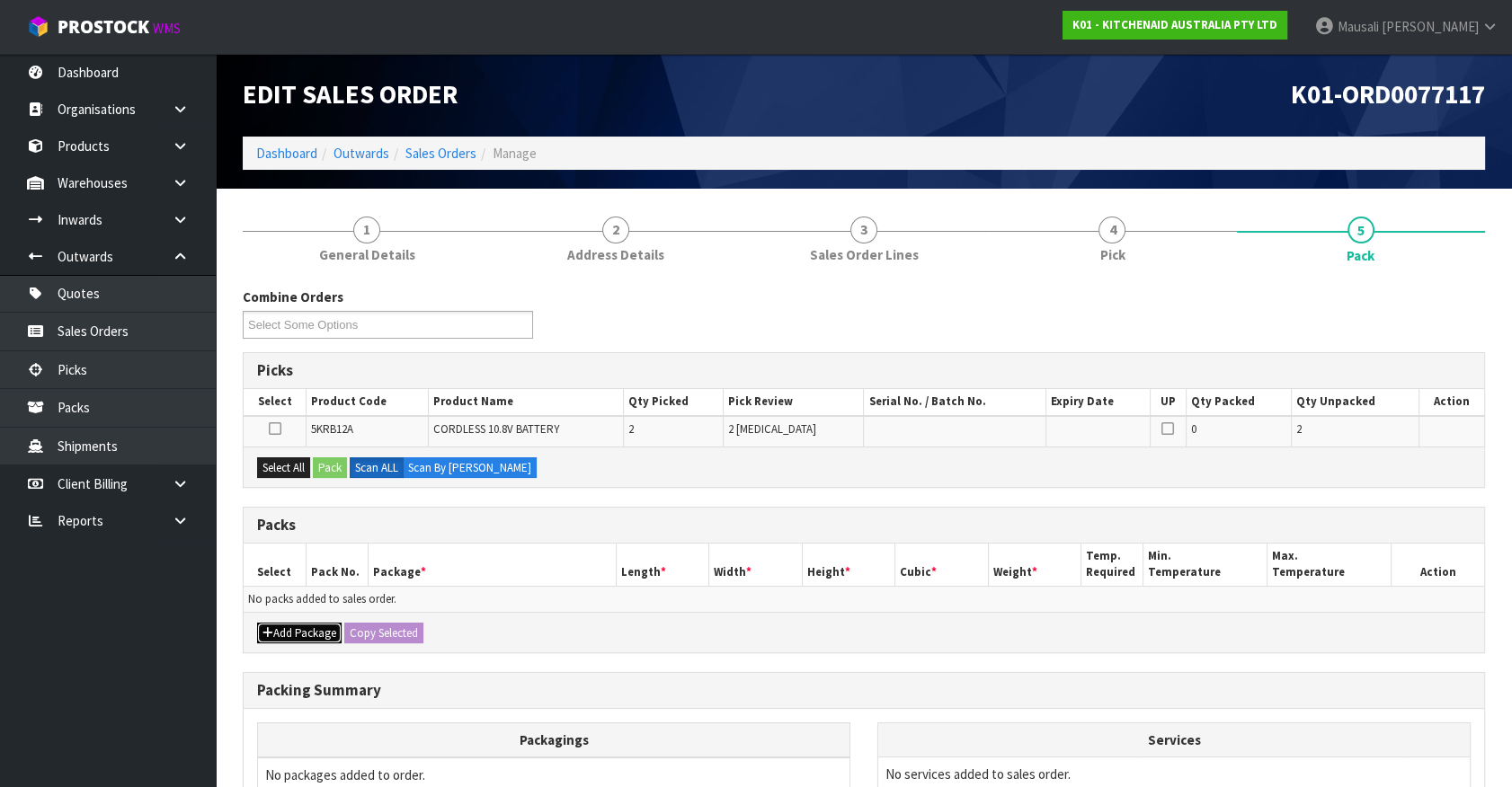 click on "Add Package" at bounding box center [299, 633] 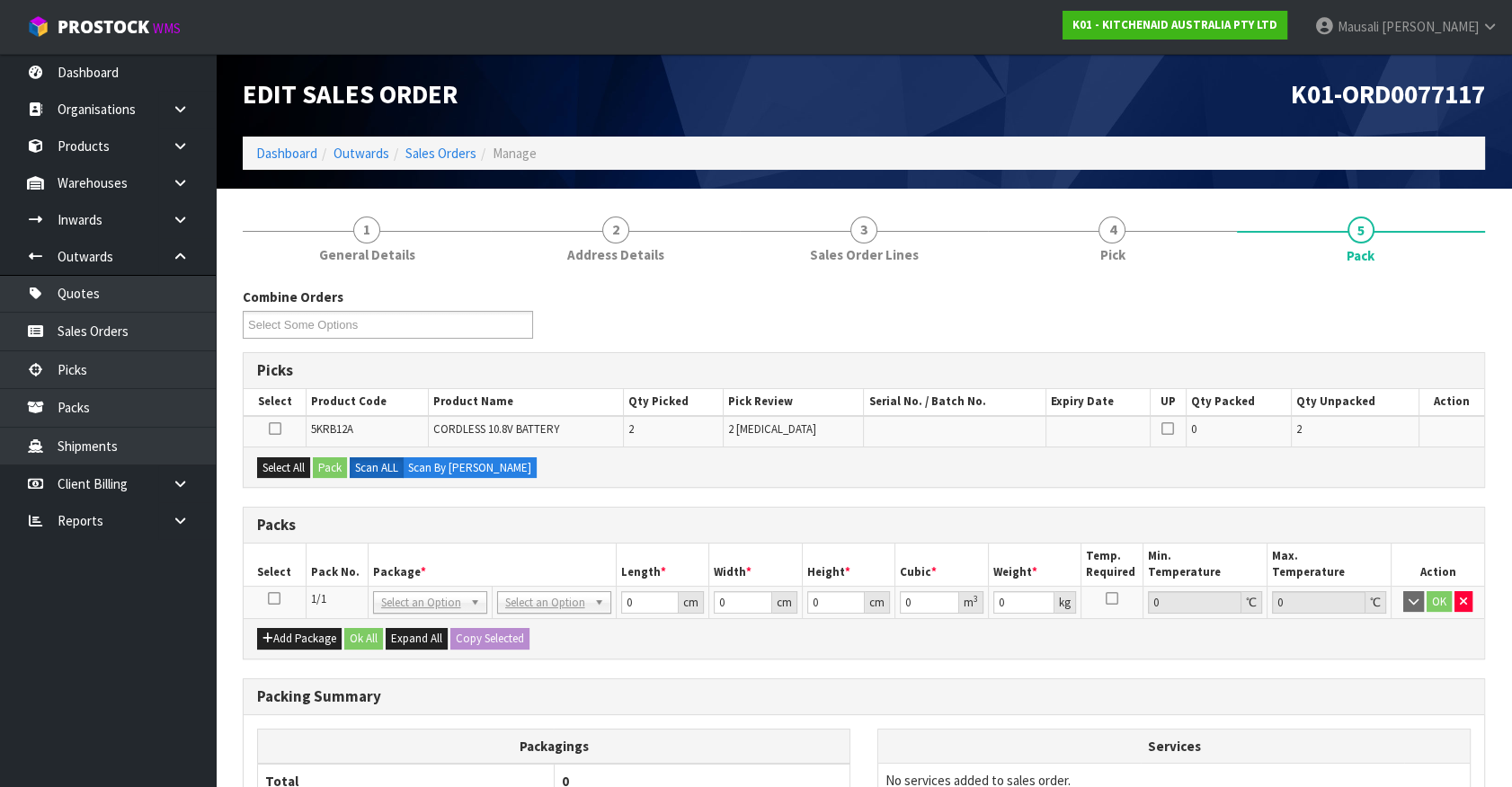 click at bounding box center (274, 598) 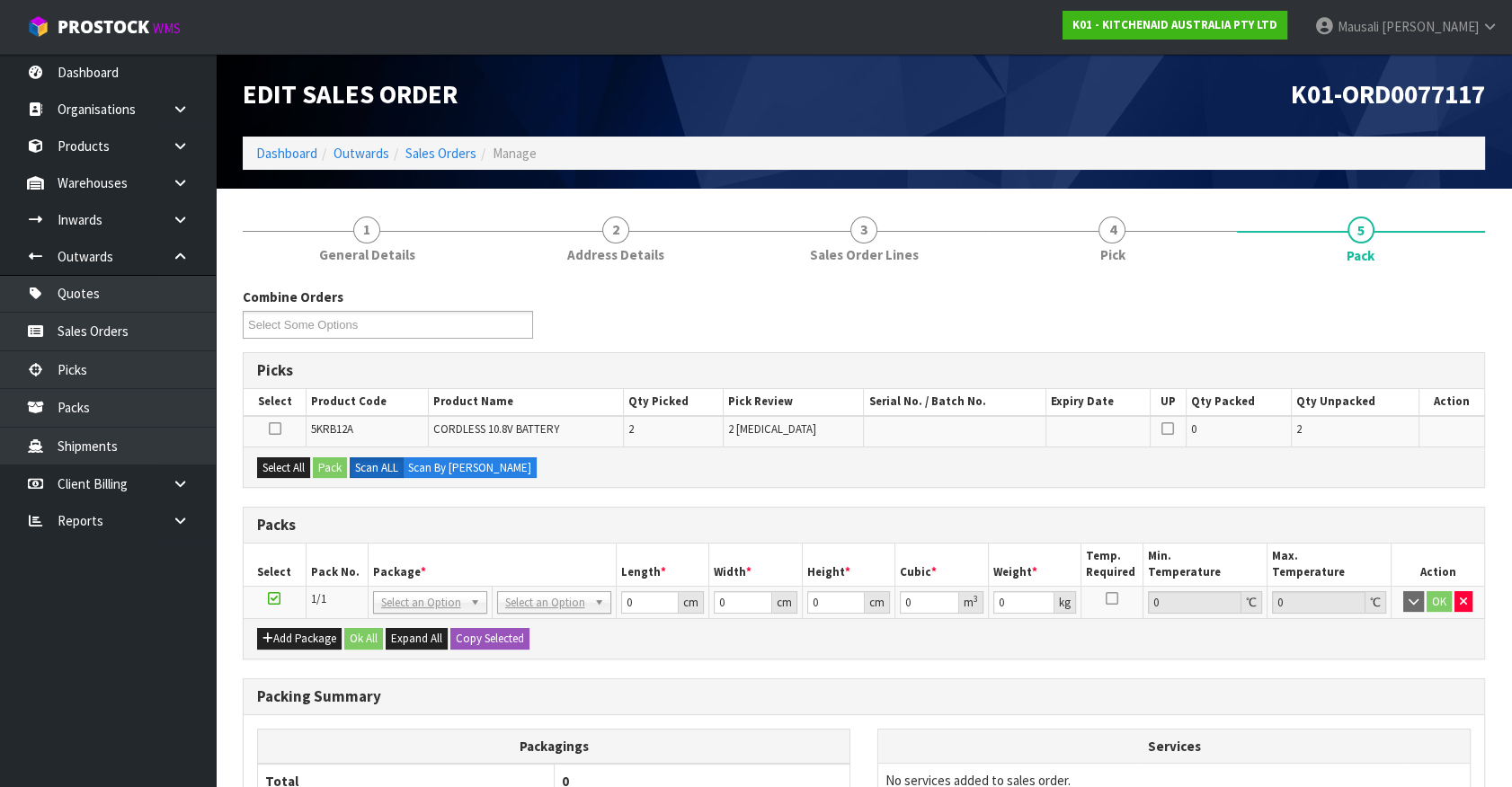 click on "Pack No." at bounding box center (336, 564) 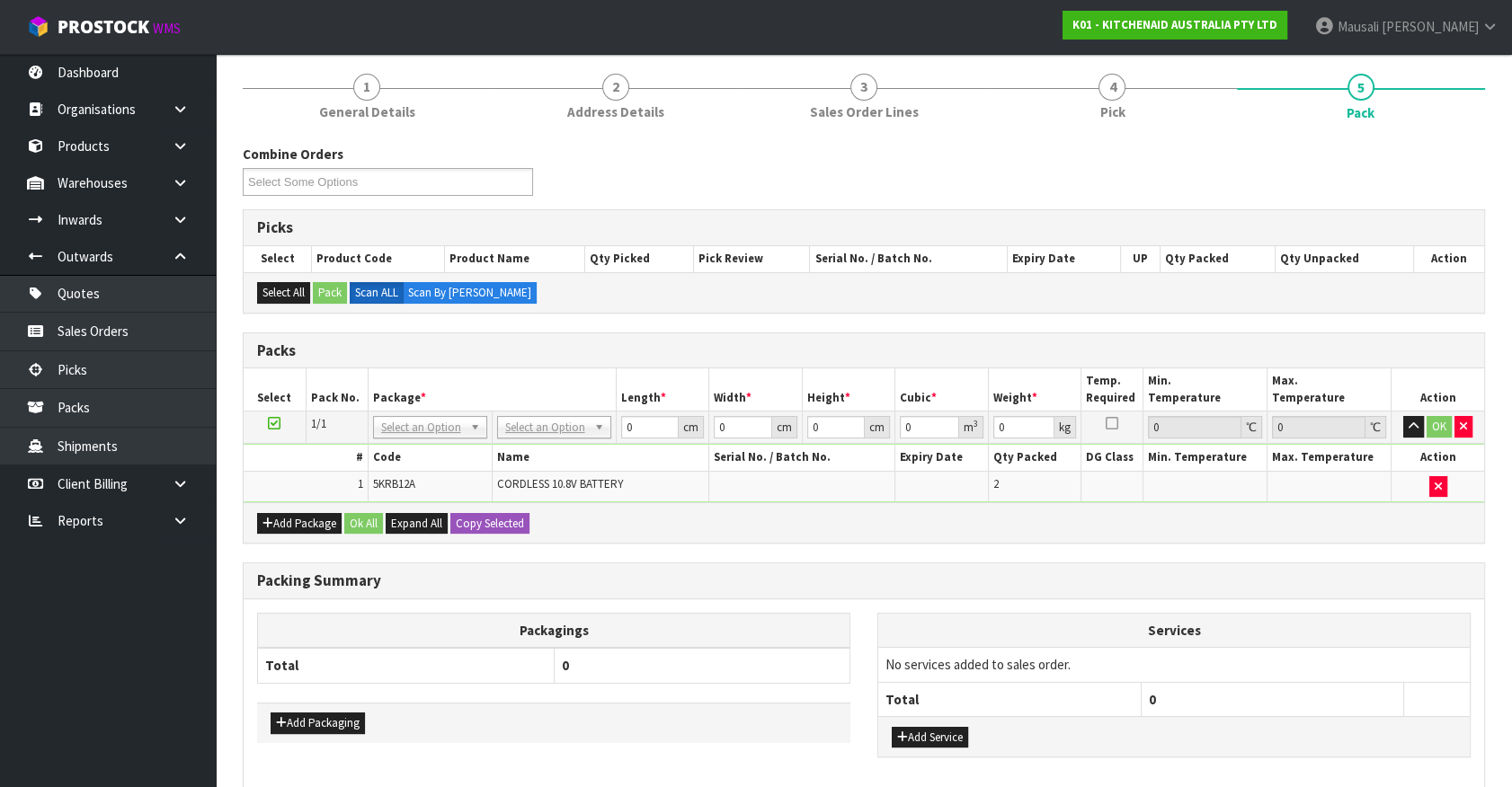 scroll, scrollTop: 226, scrollLeft: 0, axis: vertical 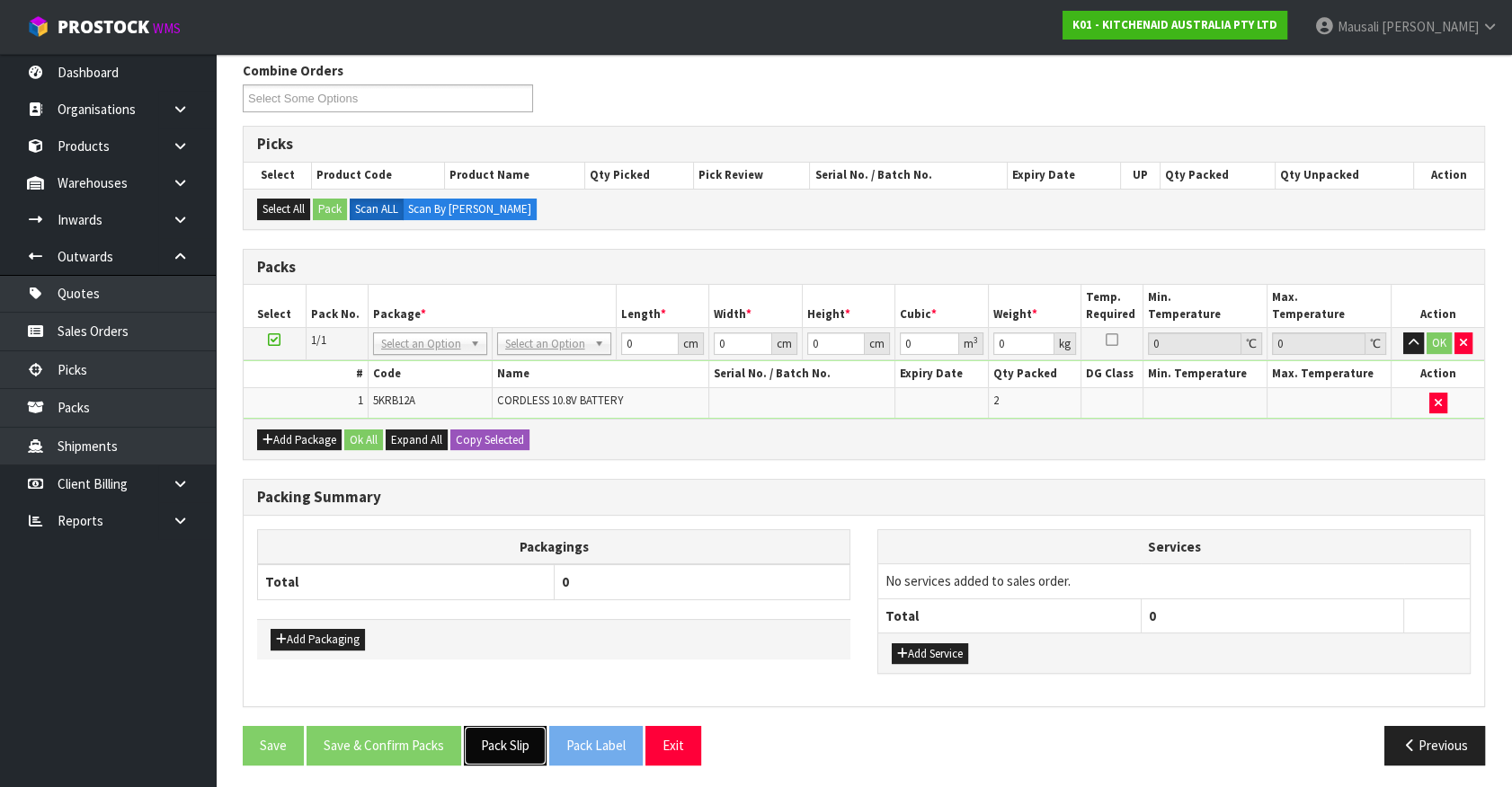click on "Pack Slip" at bounding box center [505, 745] 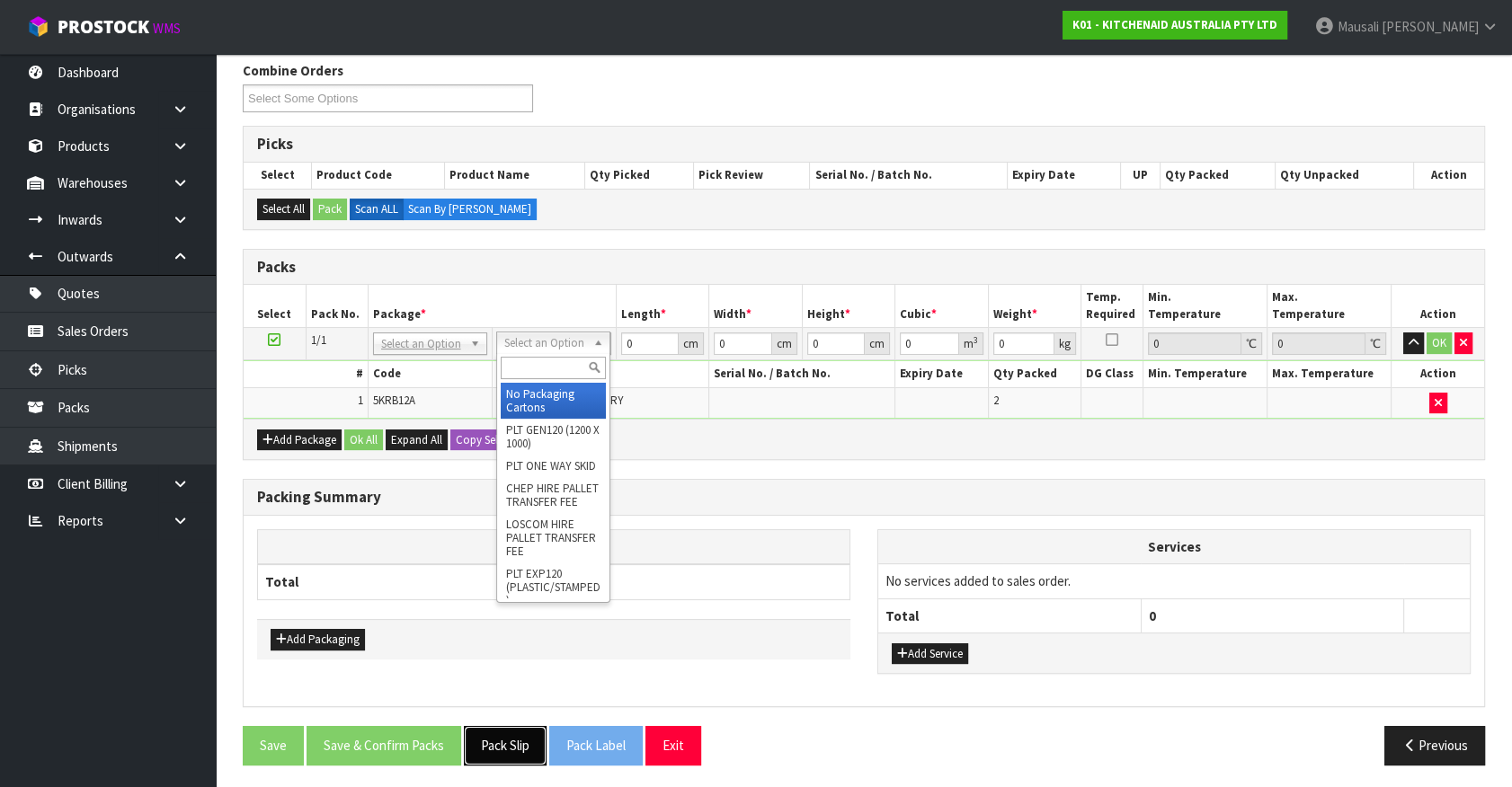 drag, startPoint x: 536, startPoint y: 341, endPoint x: 524, endPoint y: 377, distance: 37.947332 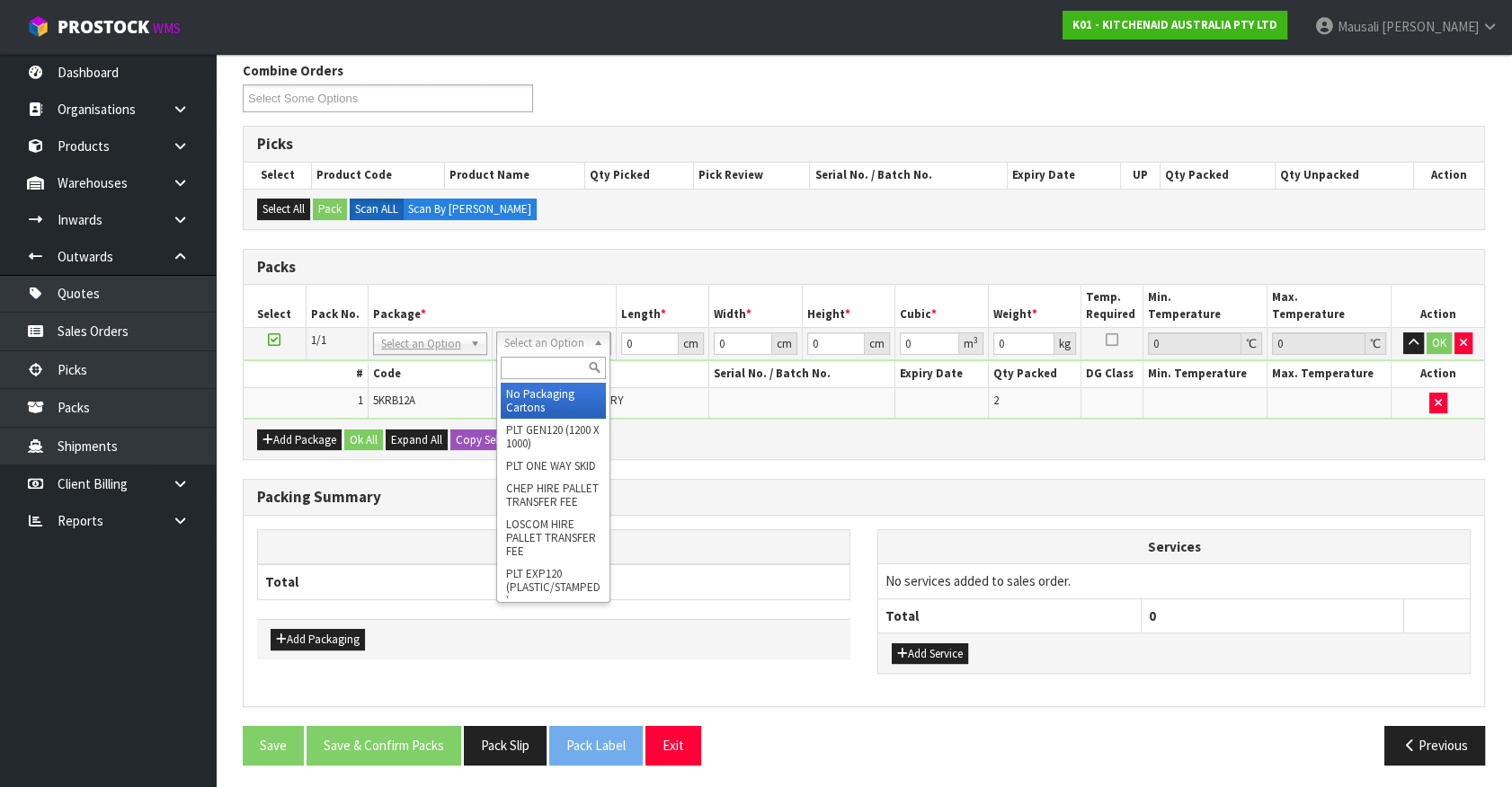 click at bounding box center (553, 367) 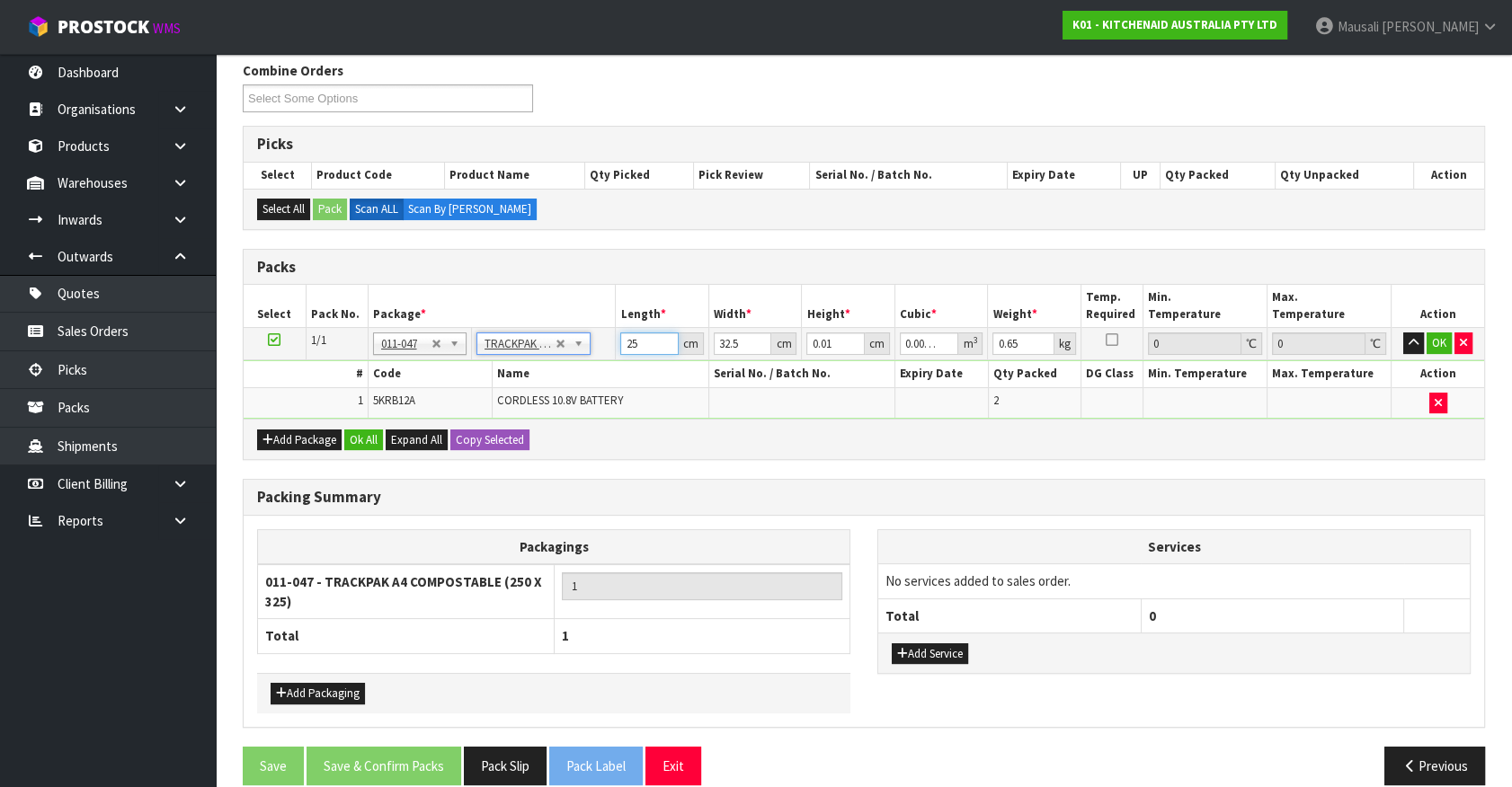 drag, startPoint x: 648, startPoint y: 343, endPoint x: 484, endPoint y: 383, distance: 168.8076 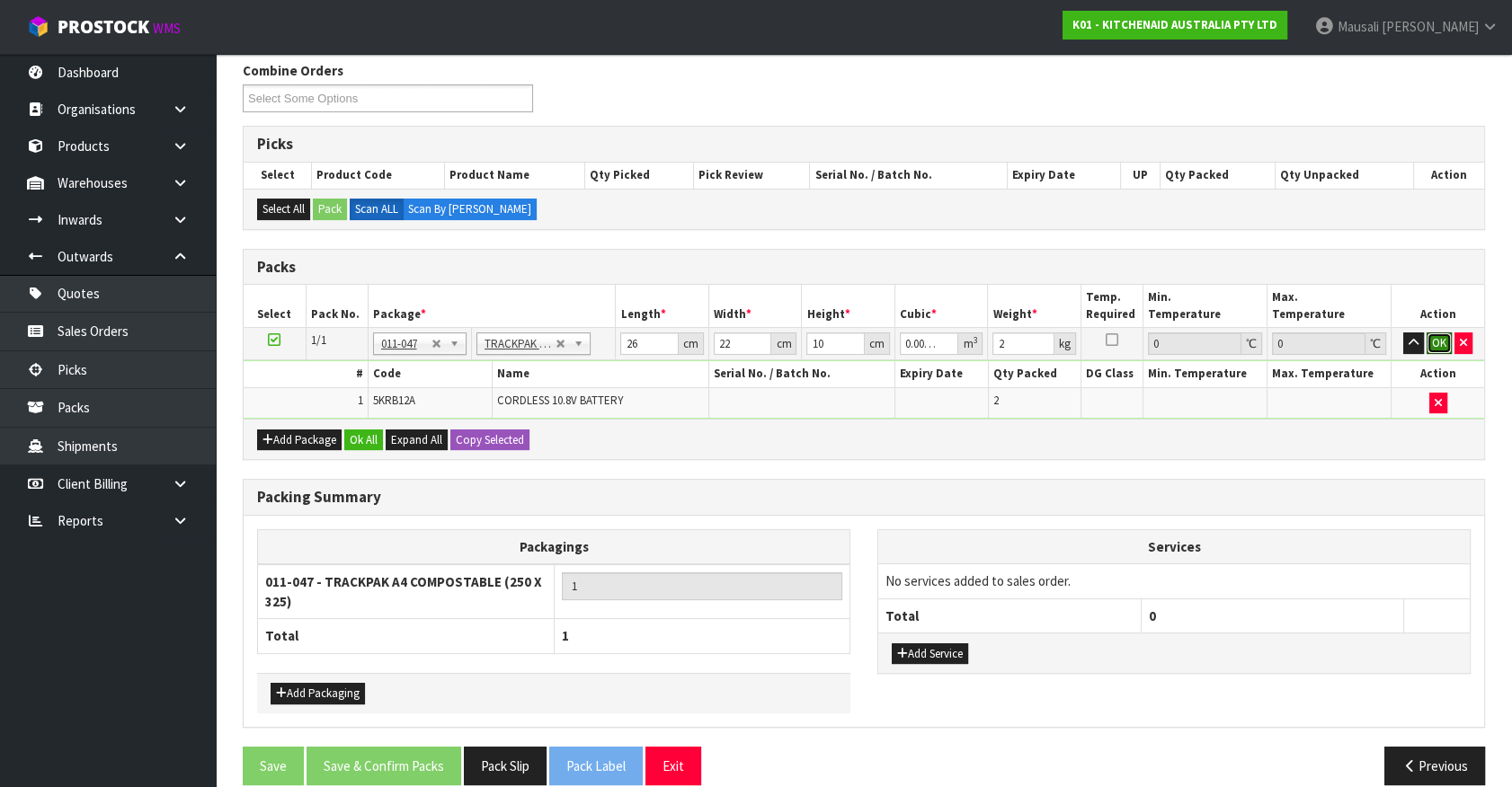click on "OK" at bounding box center [1439, 343] 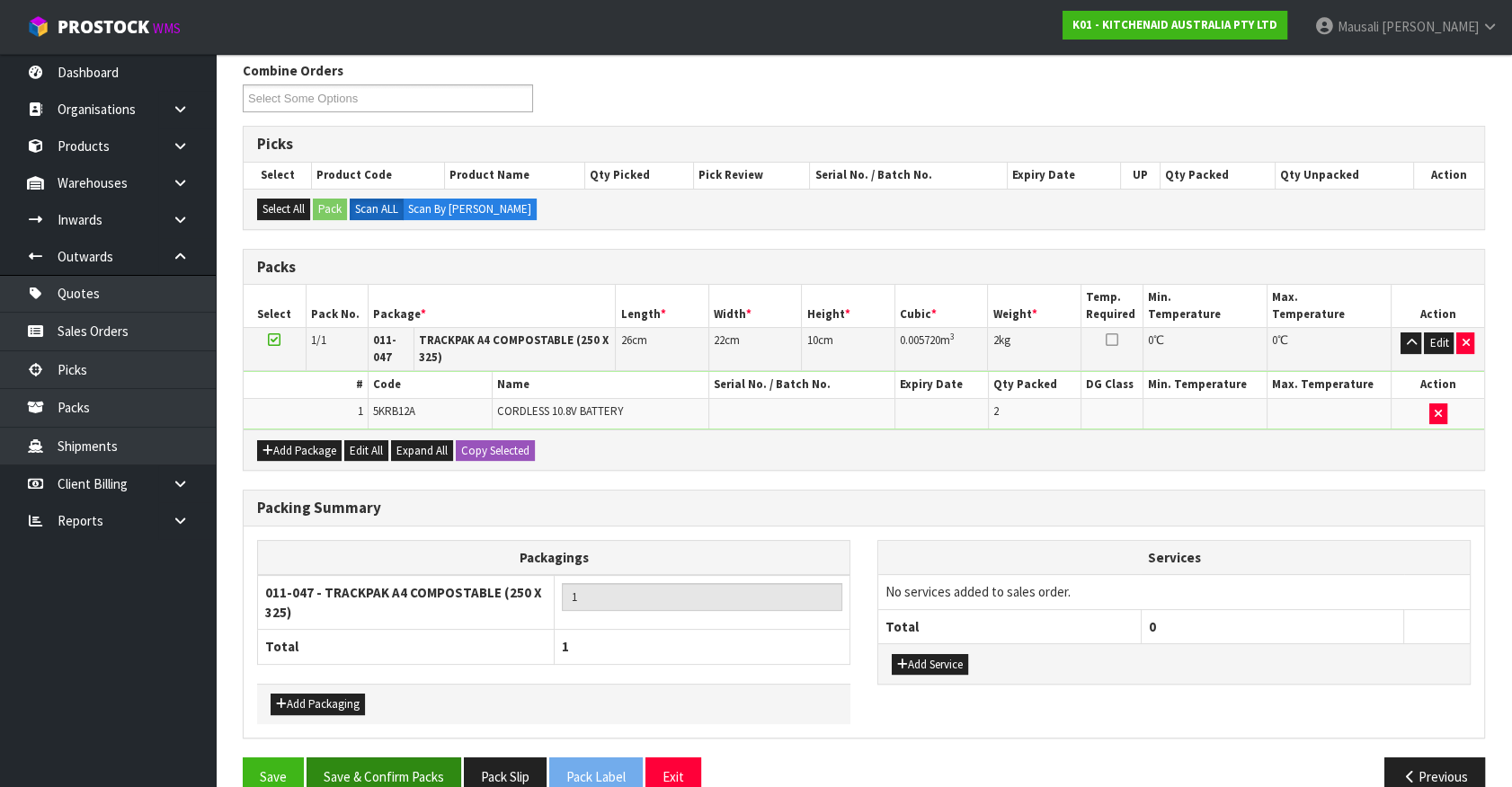 scroll, scrollTop: 258, scrollLeft: 0, axis: vertical 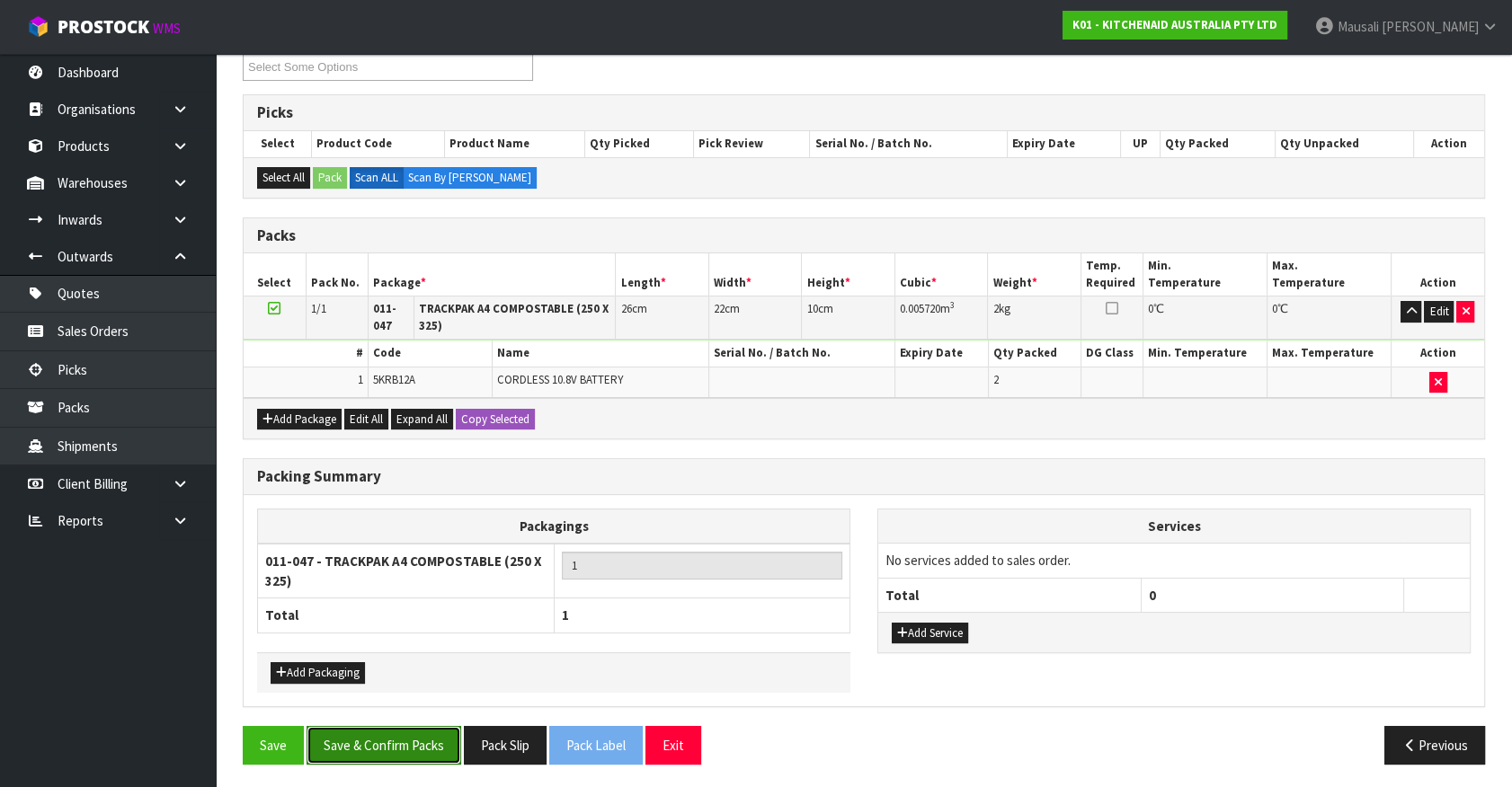 drag, startPoint x: 405, startPoint y: 746, endPoint x: 414, endPoint y: 745, distance: 9.055385 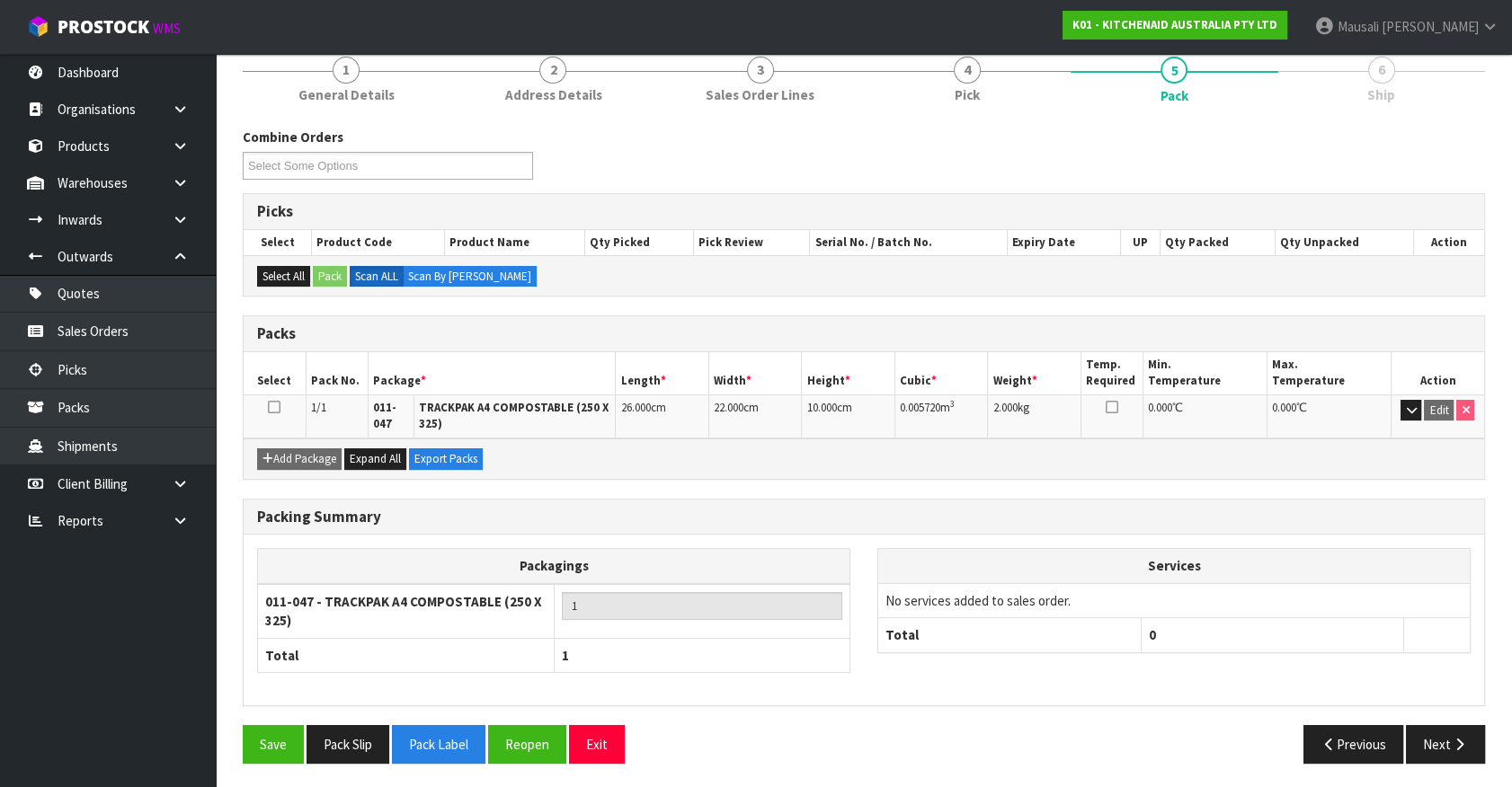 click on "Save
Pack Slip
Pack Label
Reopen
Exit
Previous
Next" at bounding box center (864, 751) 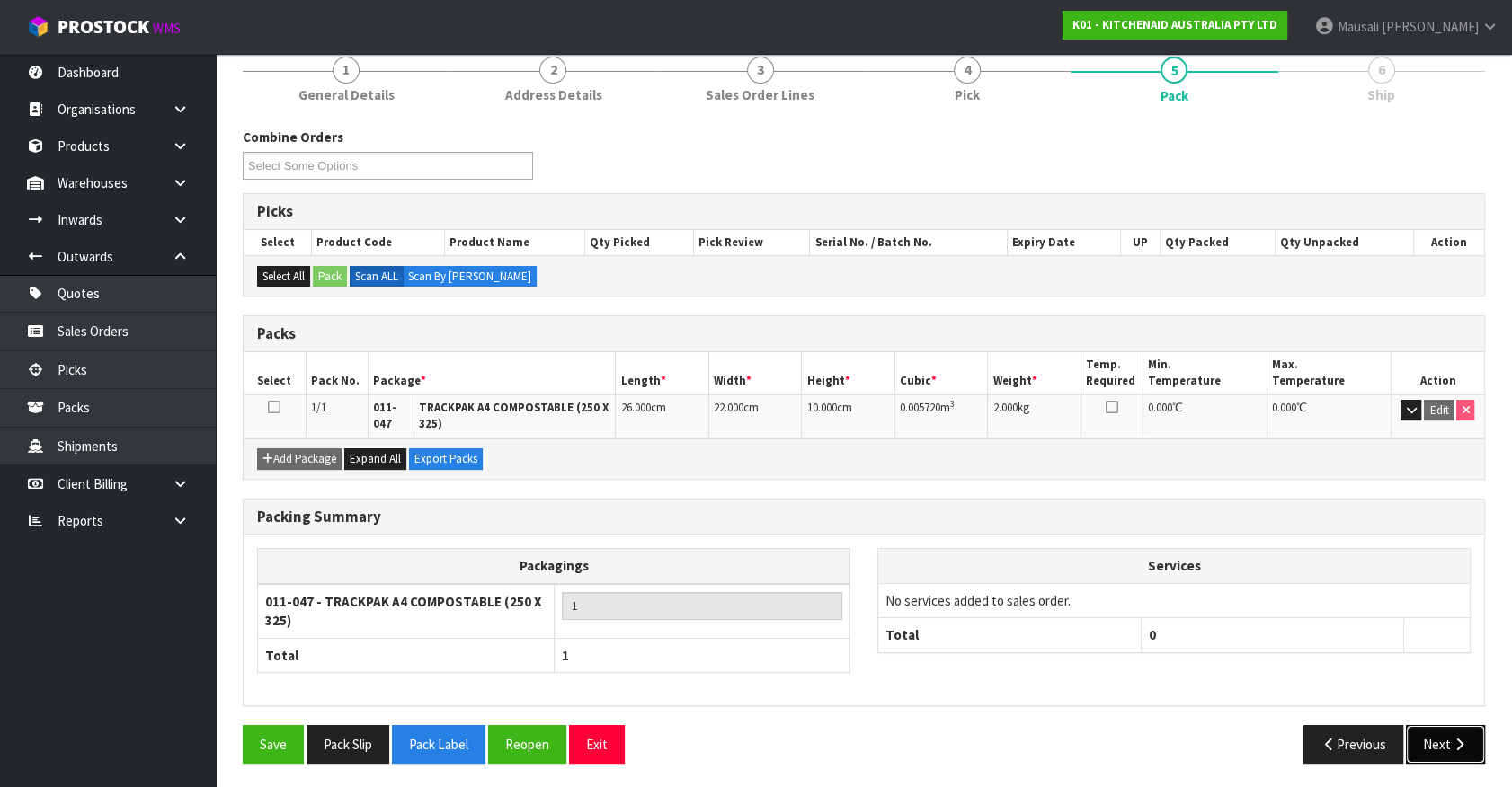 click at bounding box center [1459, 744] 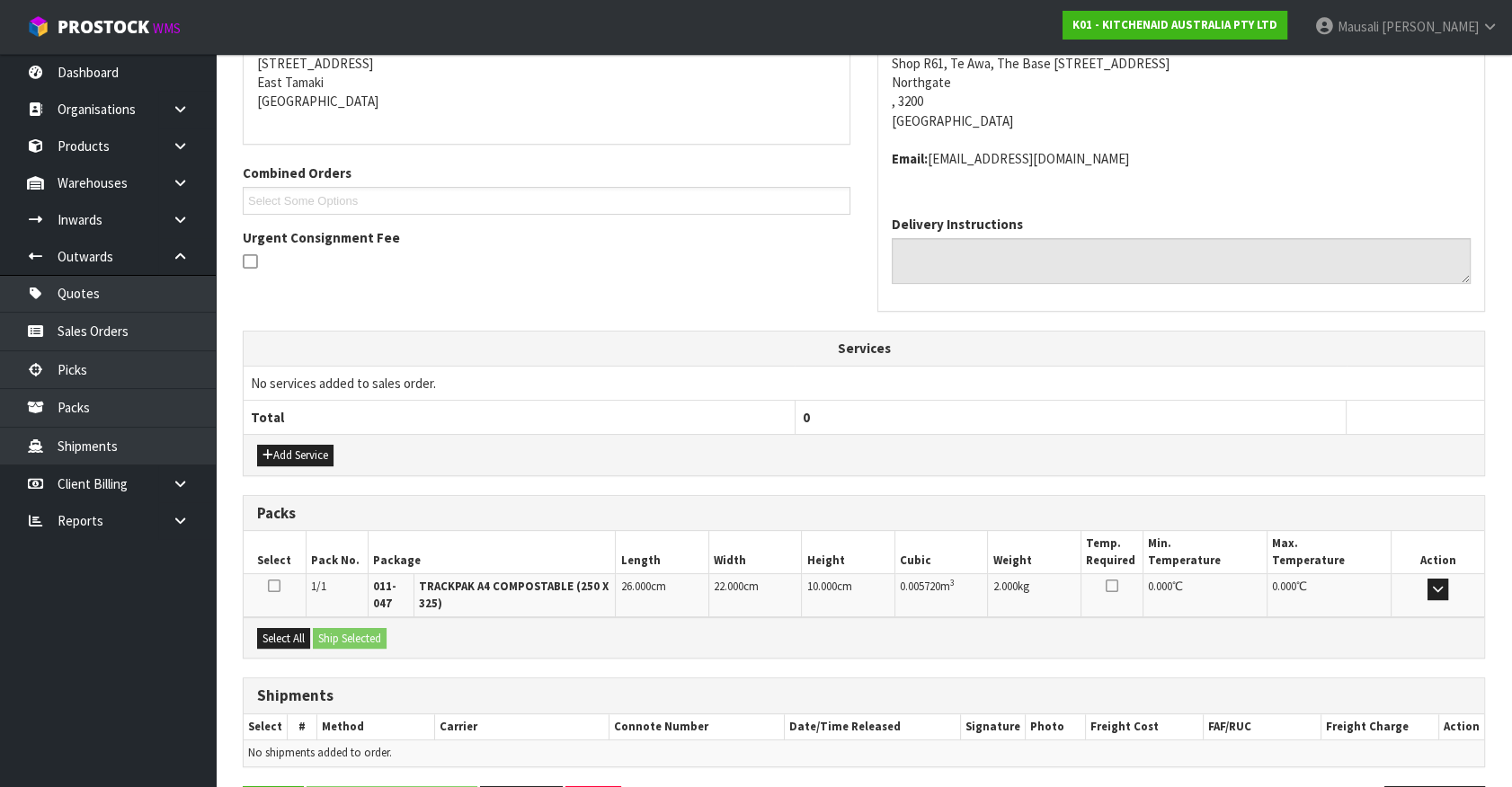 scroll, scrollTop: 429, scrollLeft: 0, axis: vertical 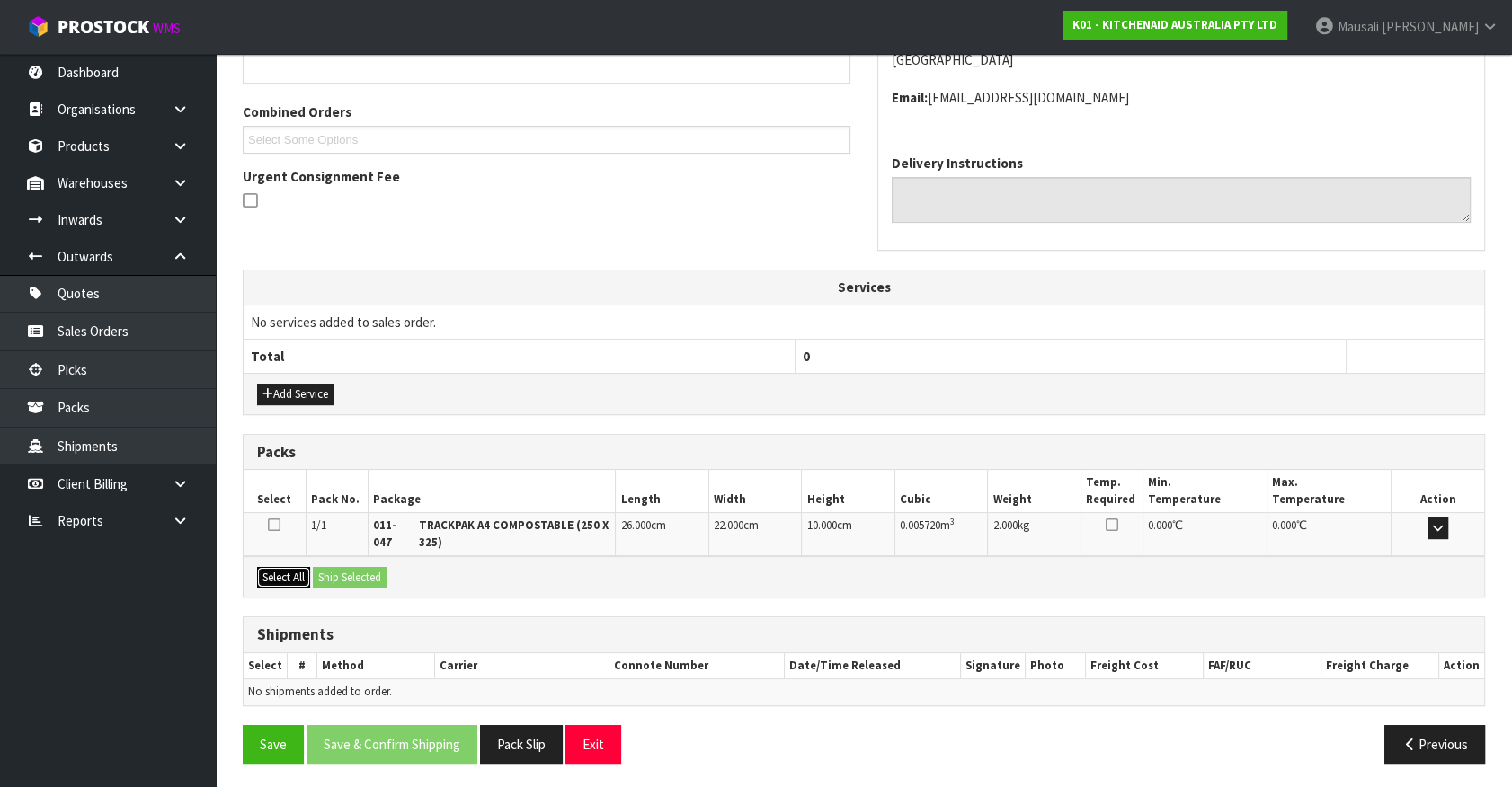 click on "Select All" at bounding box center [283, 578] 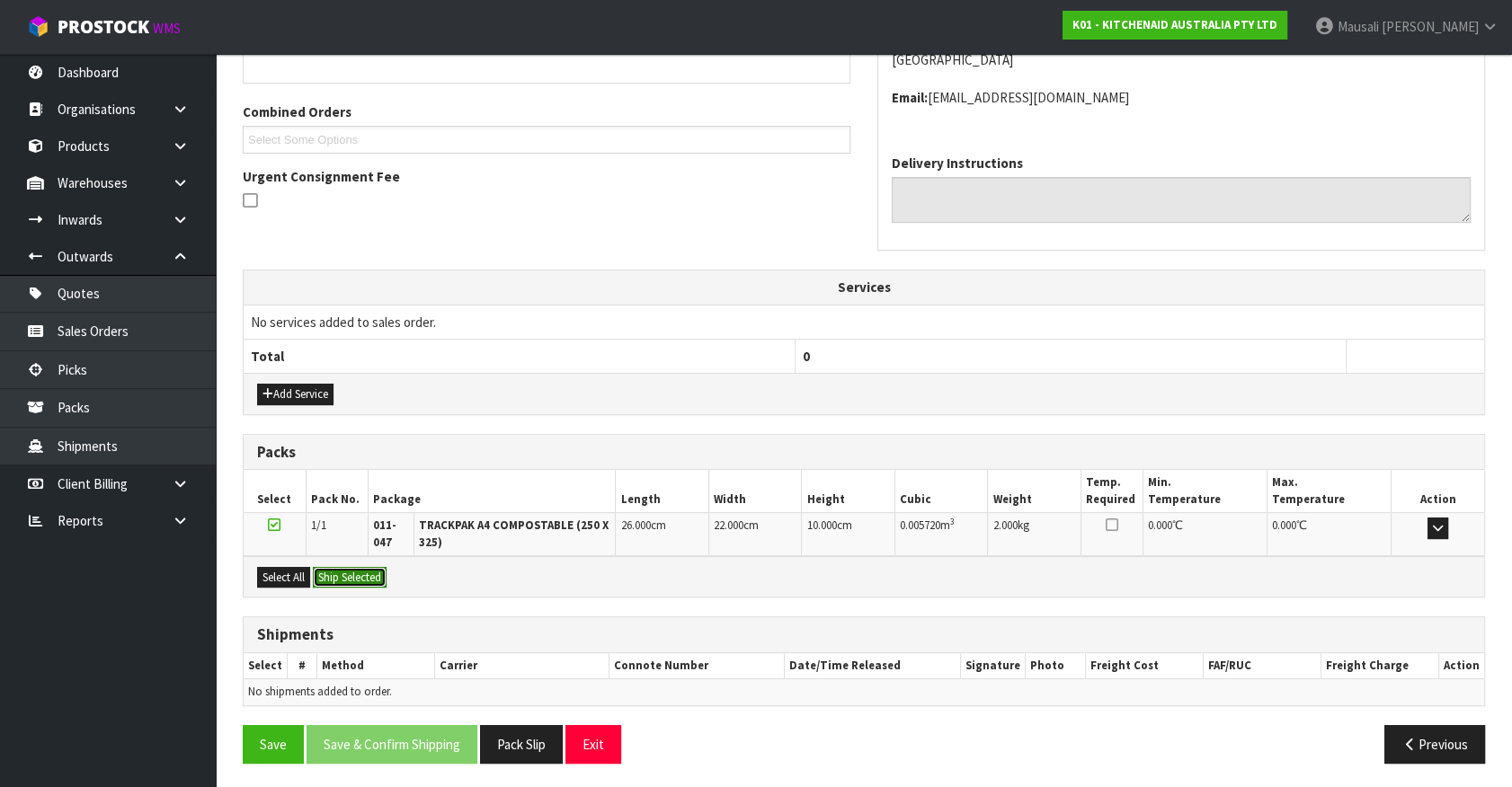 click on "Ship Selected" at bounding box center (350, 578) 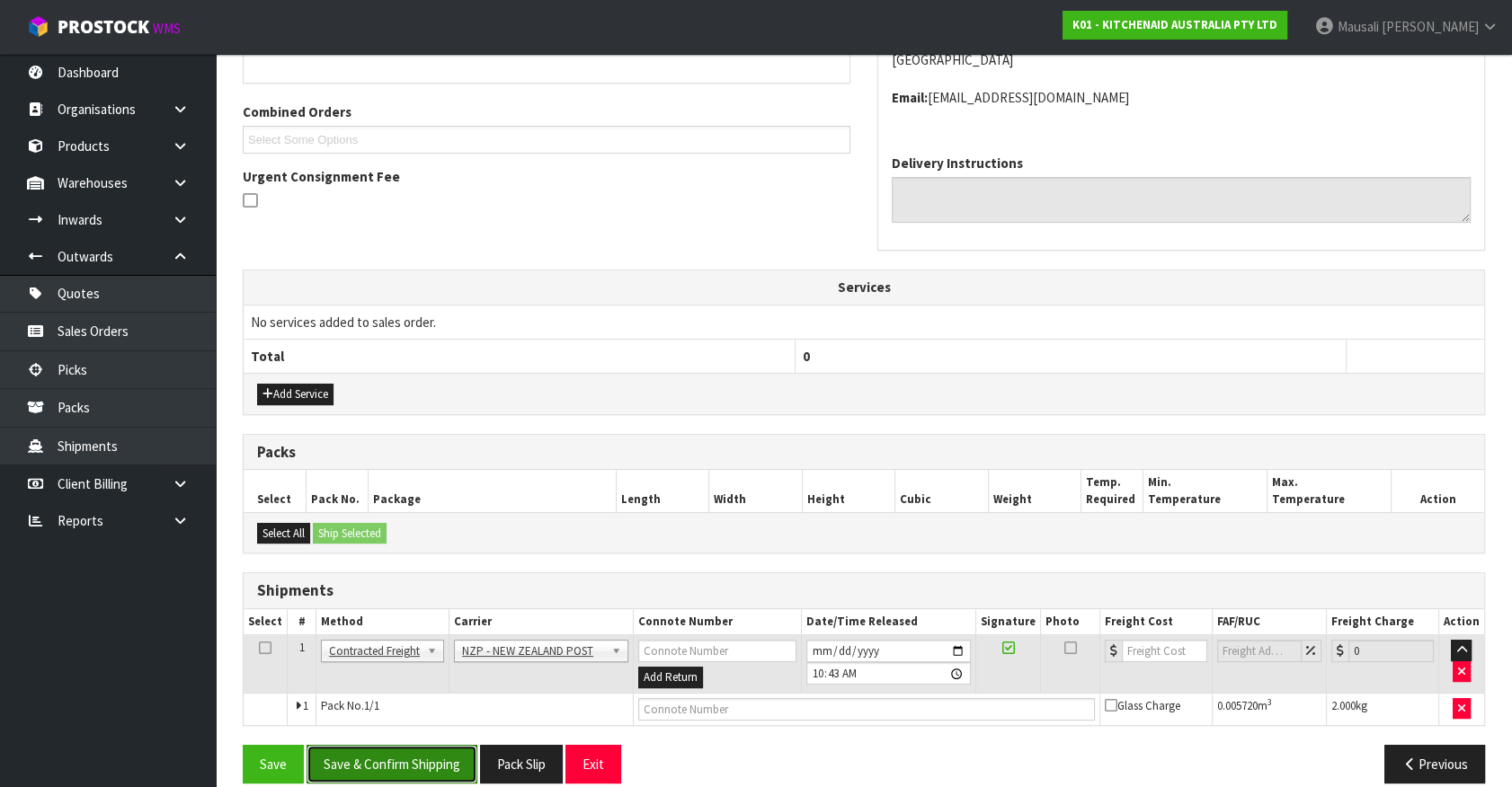 click on "Save & Confirm Shipping" at bounding box center (392, 764) 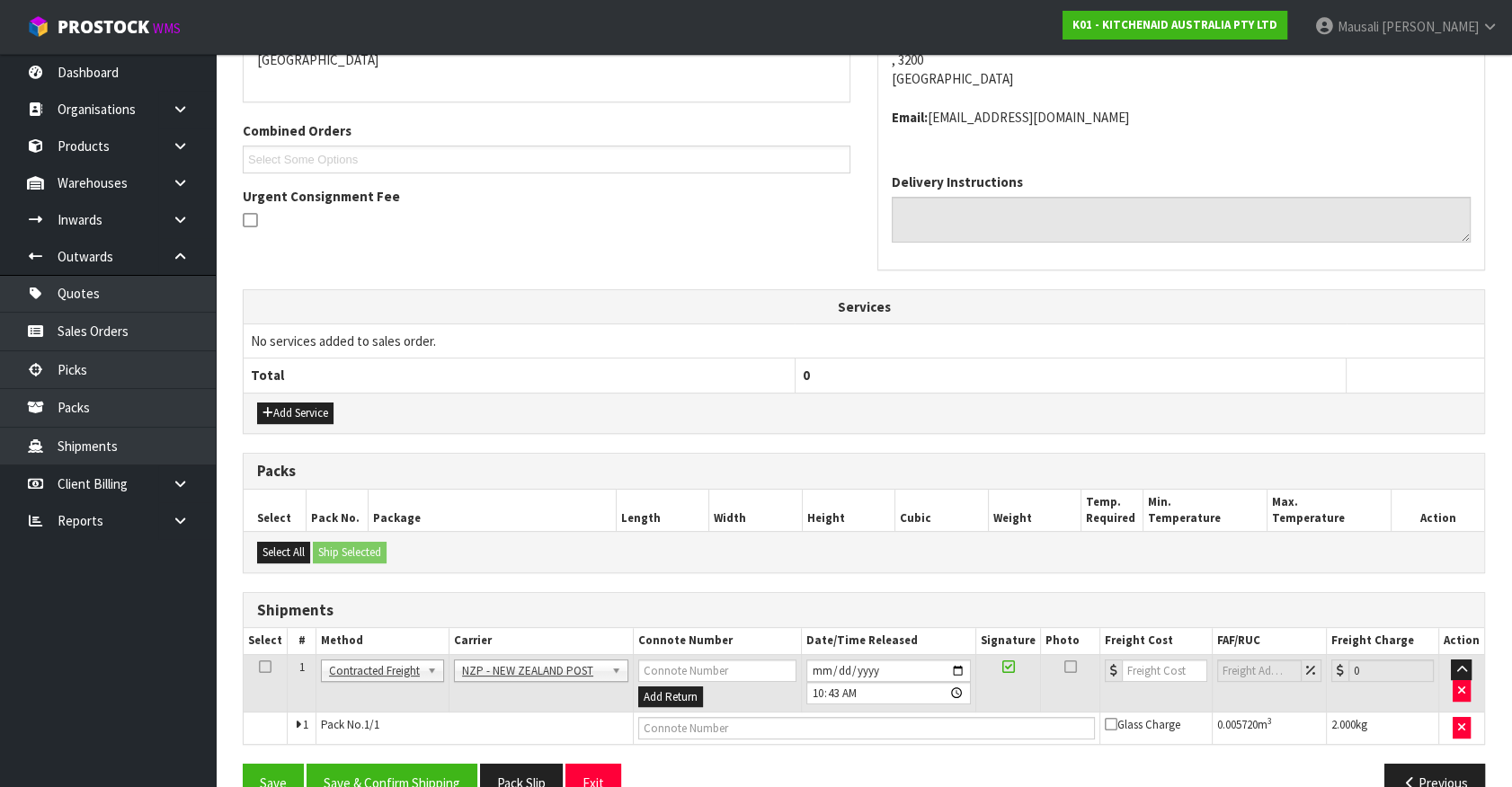 scroll, scrollTop: 0, scrollLeft: 0, axis: both 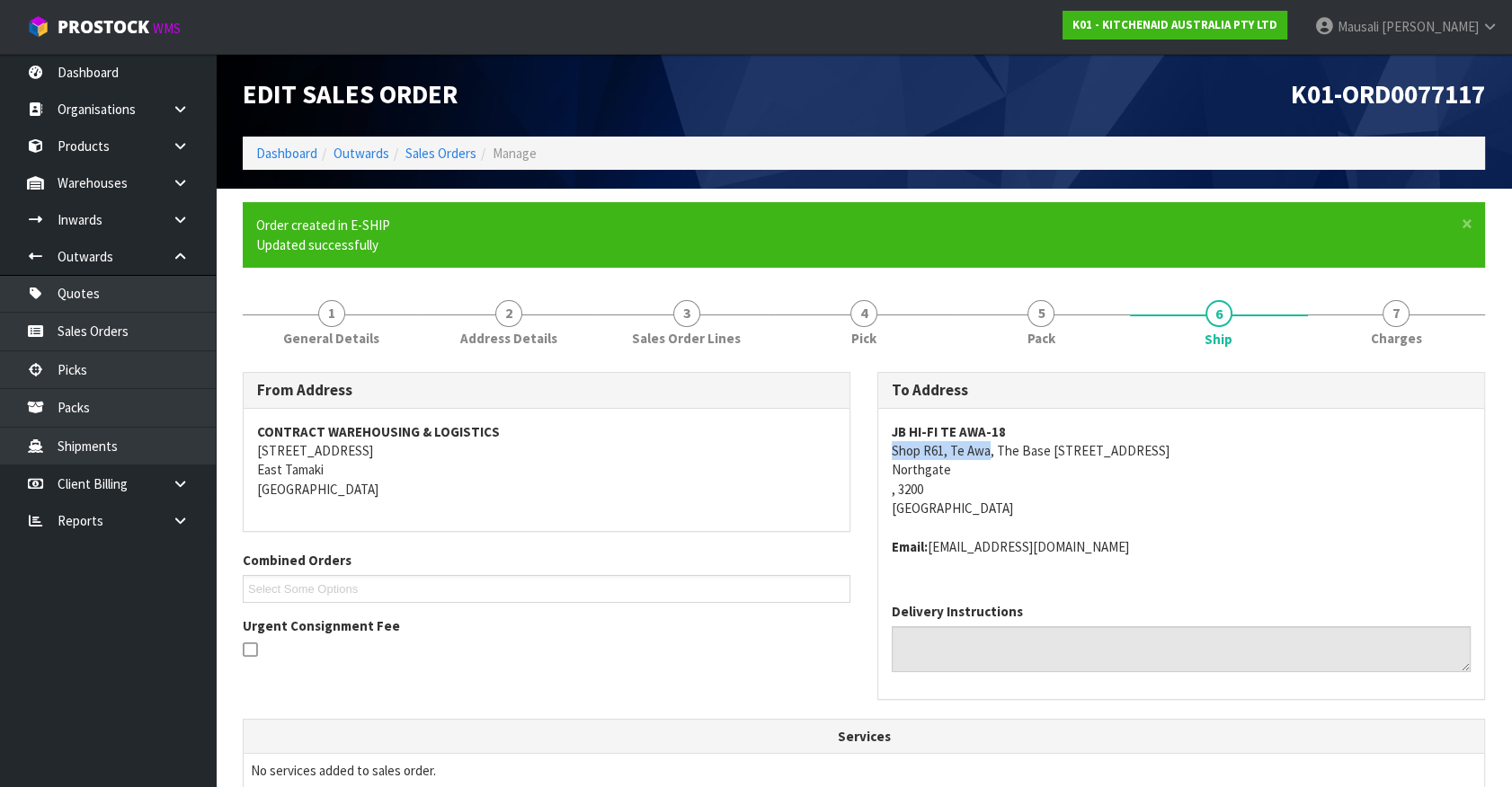 drag, startPoint x: 990, startPoint y: 455, endPoint x: 876, endPoint y: 445, distance: 114.43776 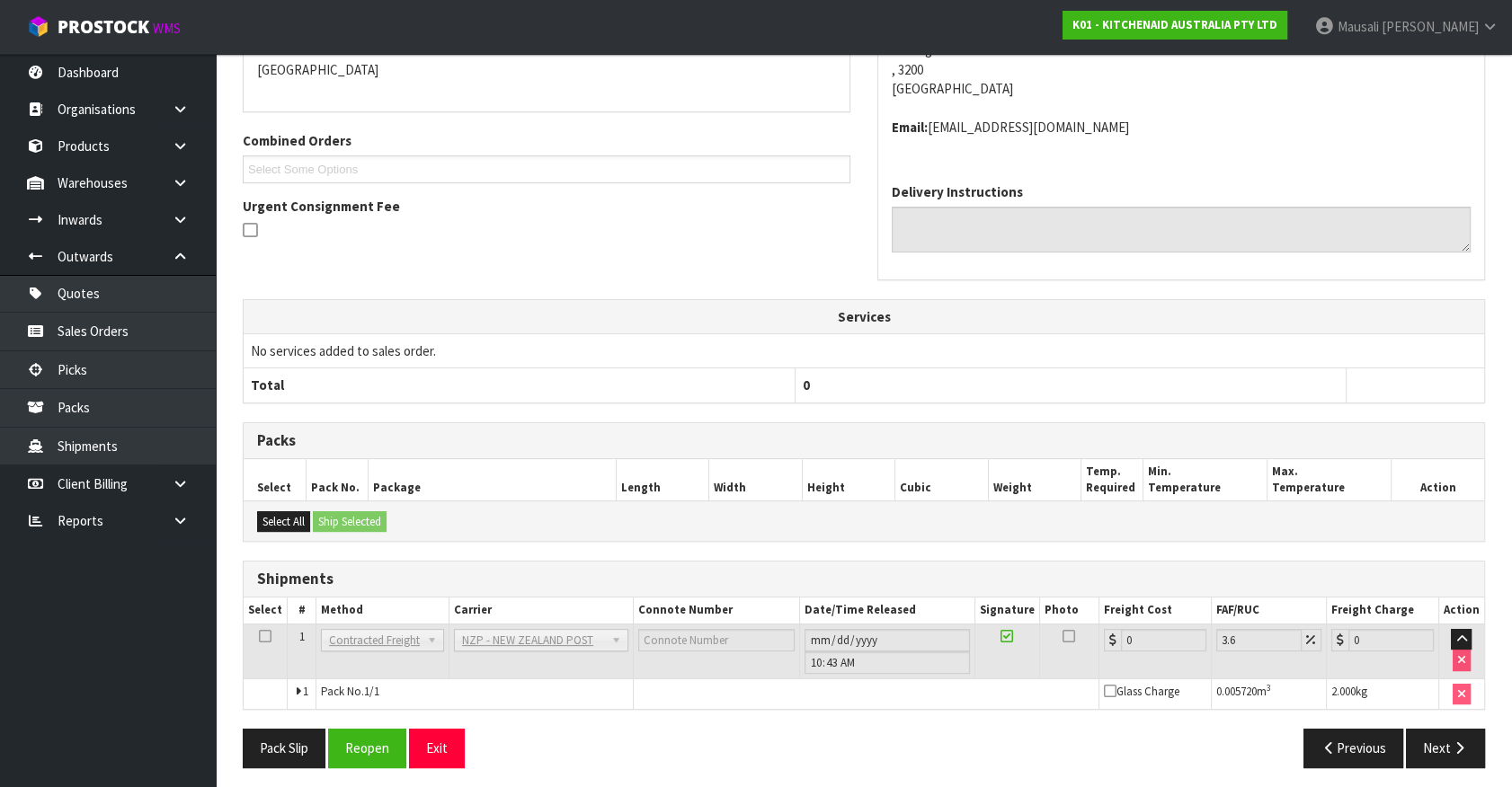 scroll, scrollTop: 423, scrollLeft: 0, axis: vertical 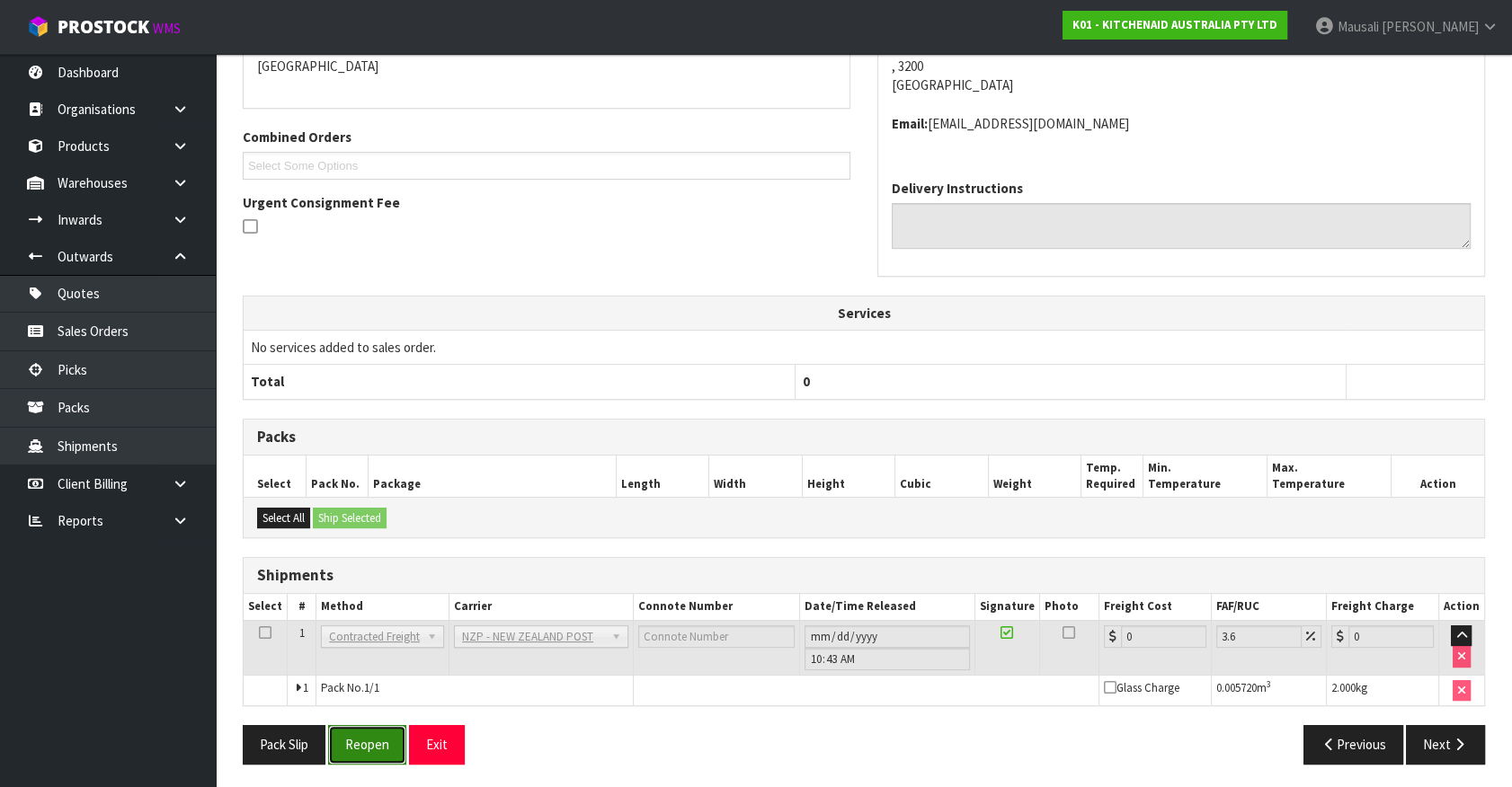 click on "Reopen" at bounding box center (367, 744) 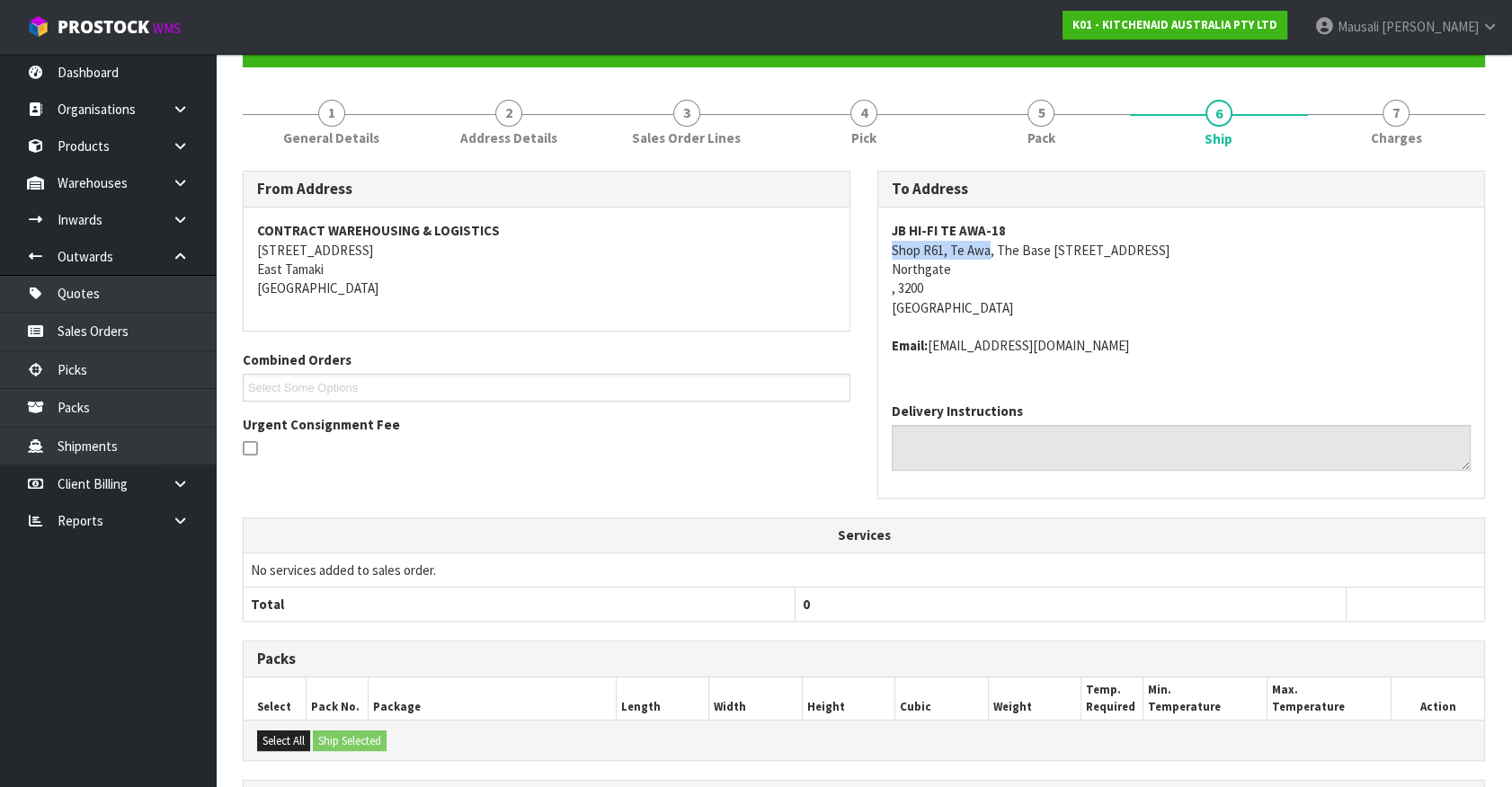 scroll, scrollTop: 404, scrollLeft: 0, axis: vertical 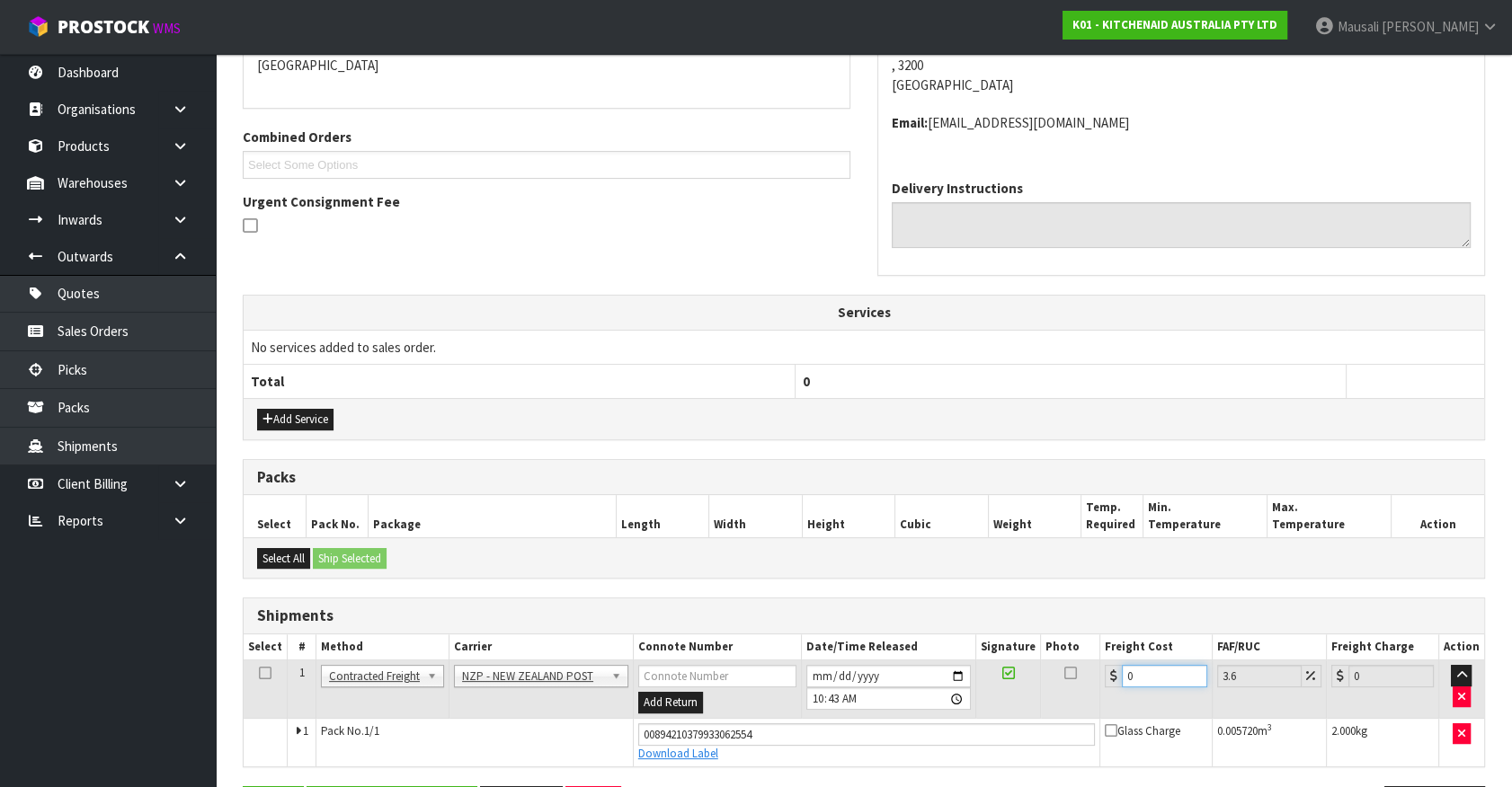 drag, startPoint x: 867, startPoint y: 728, endPoint x: 851, endPoint y: 731, distance: 16.278821 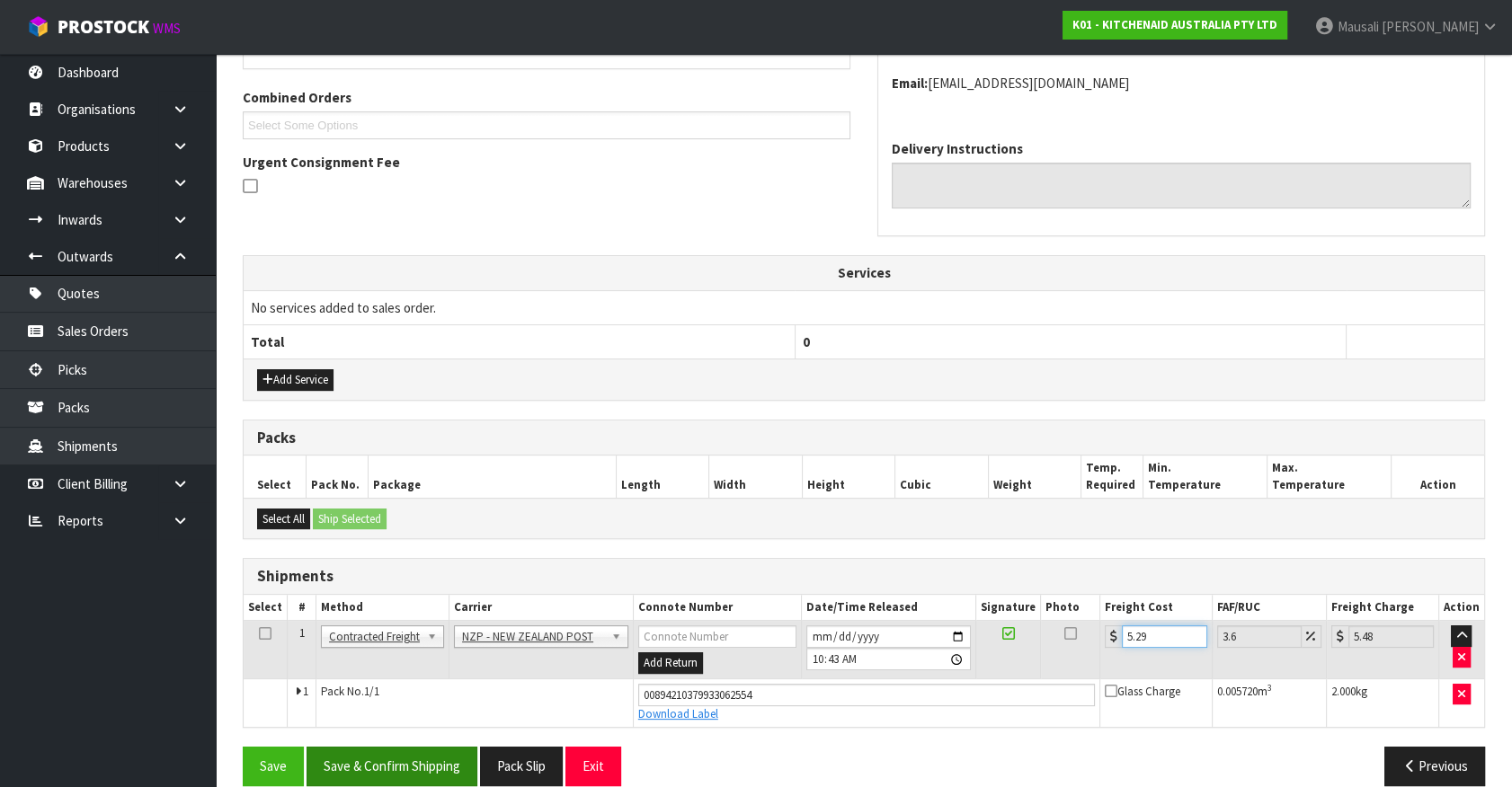 scroll, scrollTop: 465, scrollLeft: 0, axis: vertical 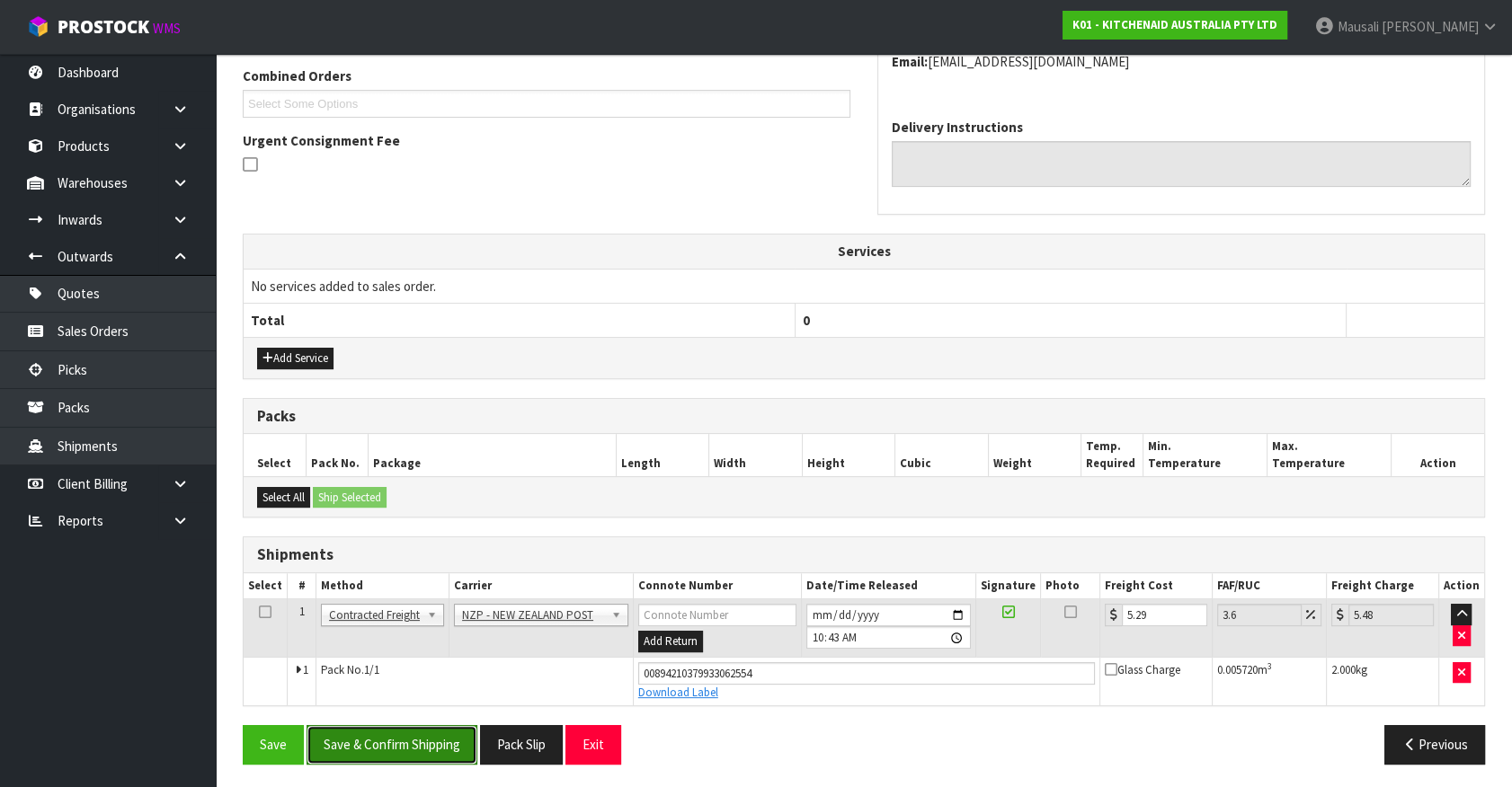 click on "Save & Confirm Shipping" at bounding box center [392, 744] 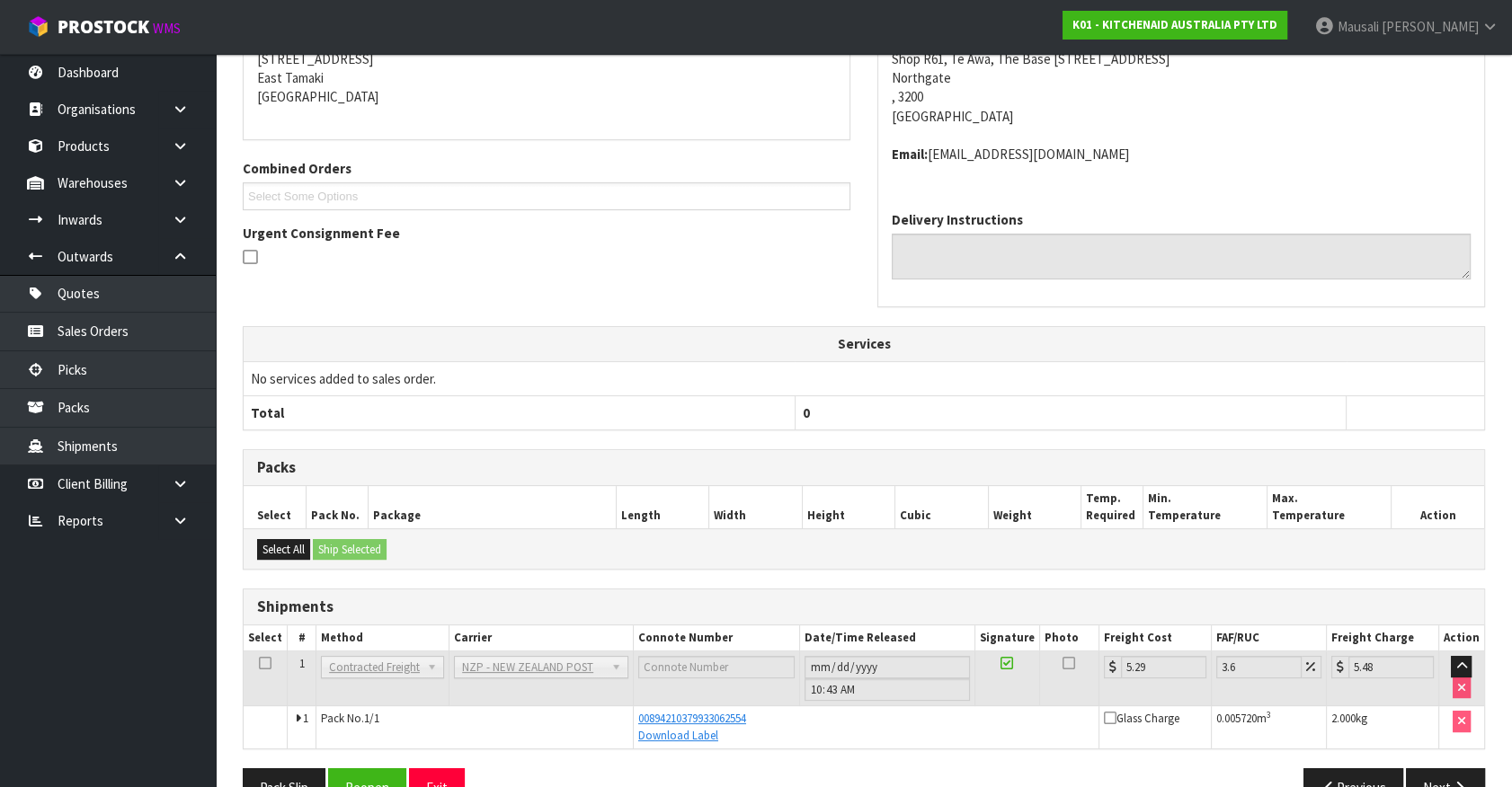 scroll, scrollTop: 417, scrollLeft: 0, axis: vertical 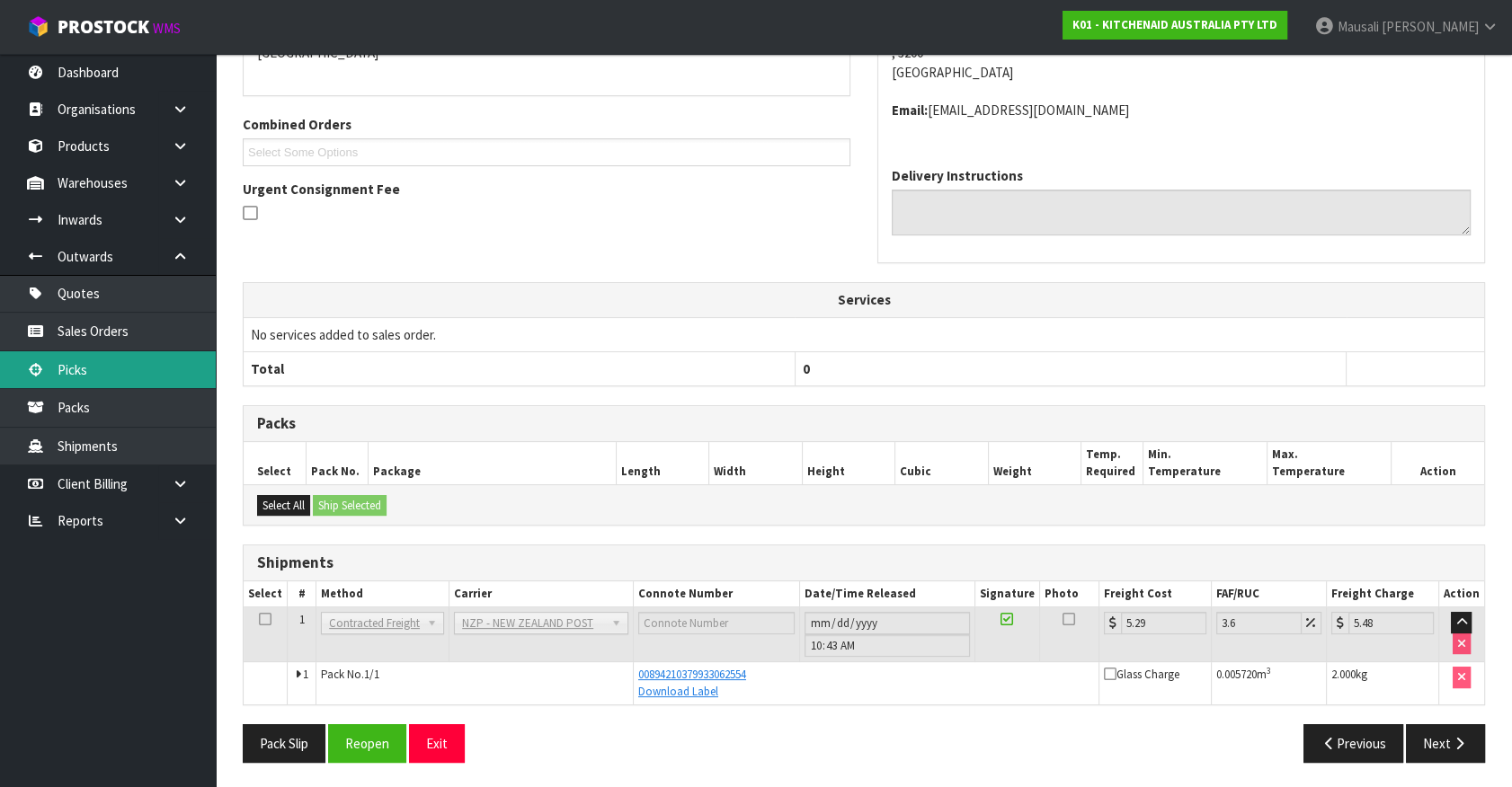 click on "Picks" at bounding box center (108, 369) 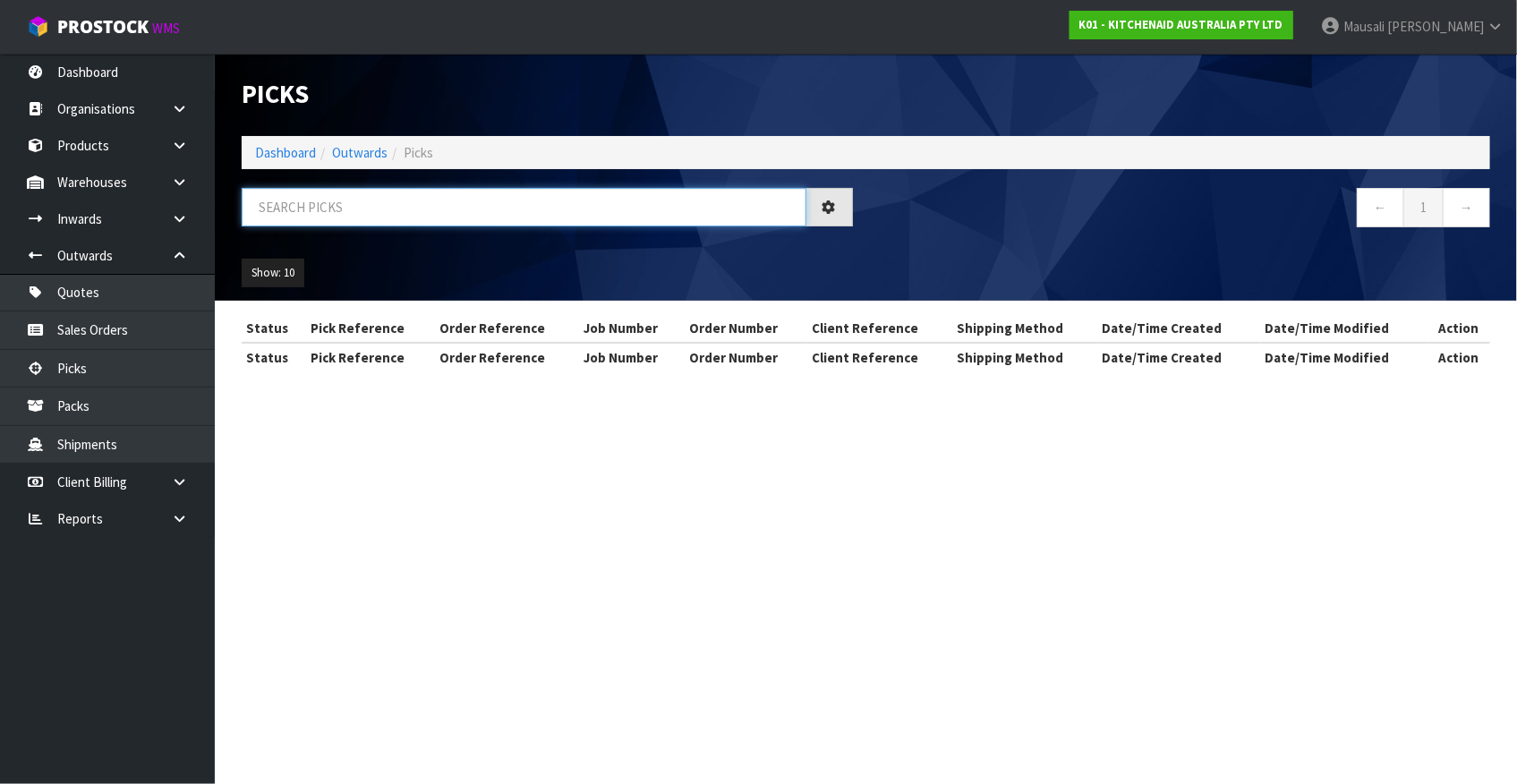 click at bounding box center (524, 207) 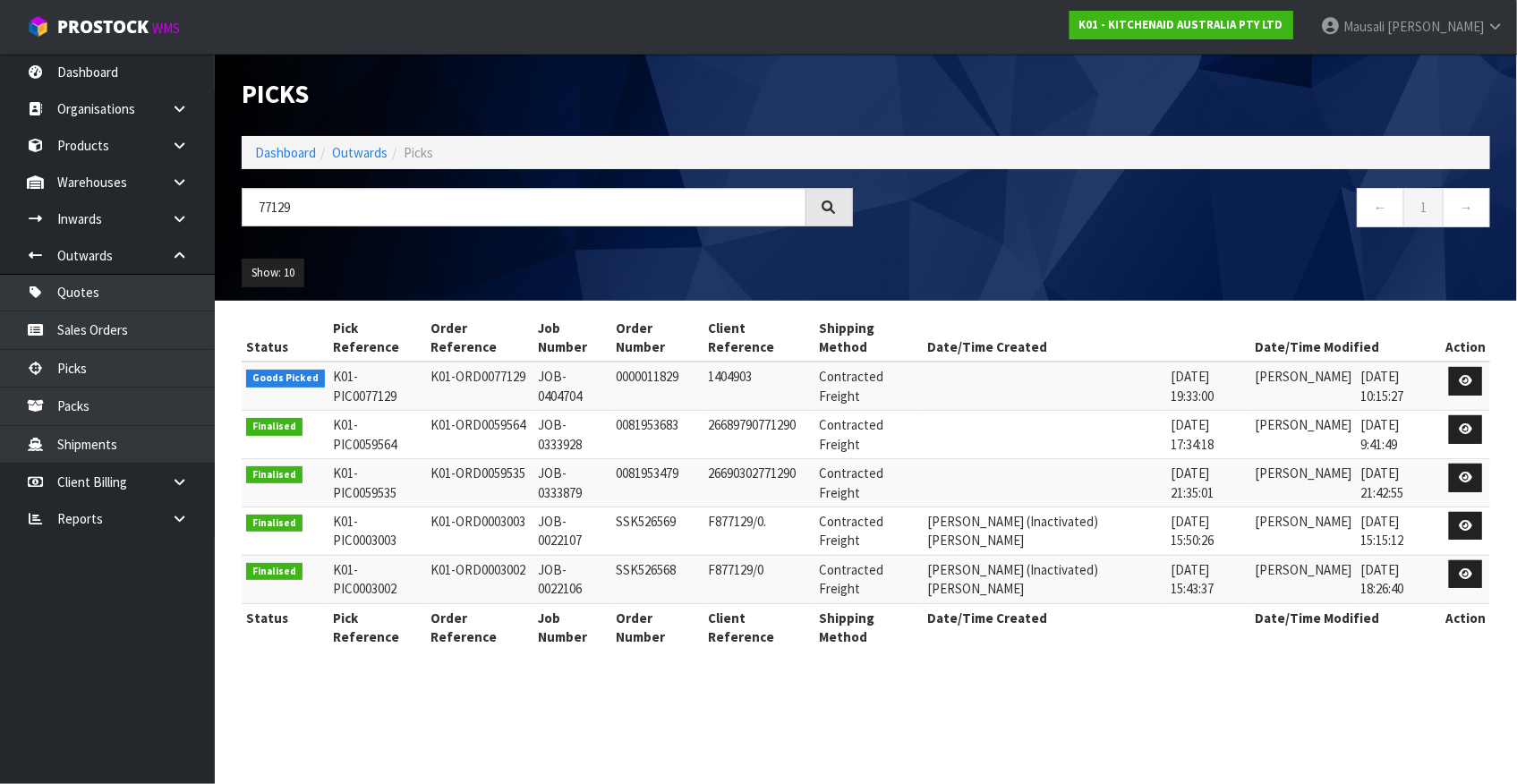 click at bounding box center (1465, 386) 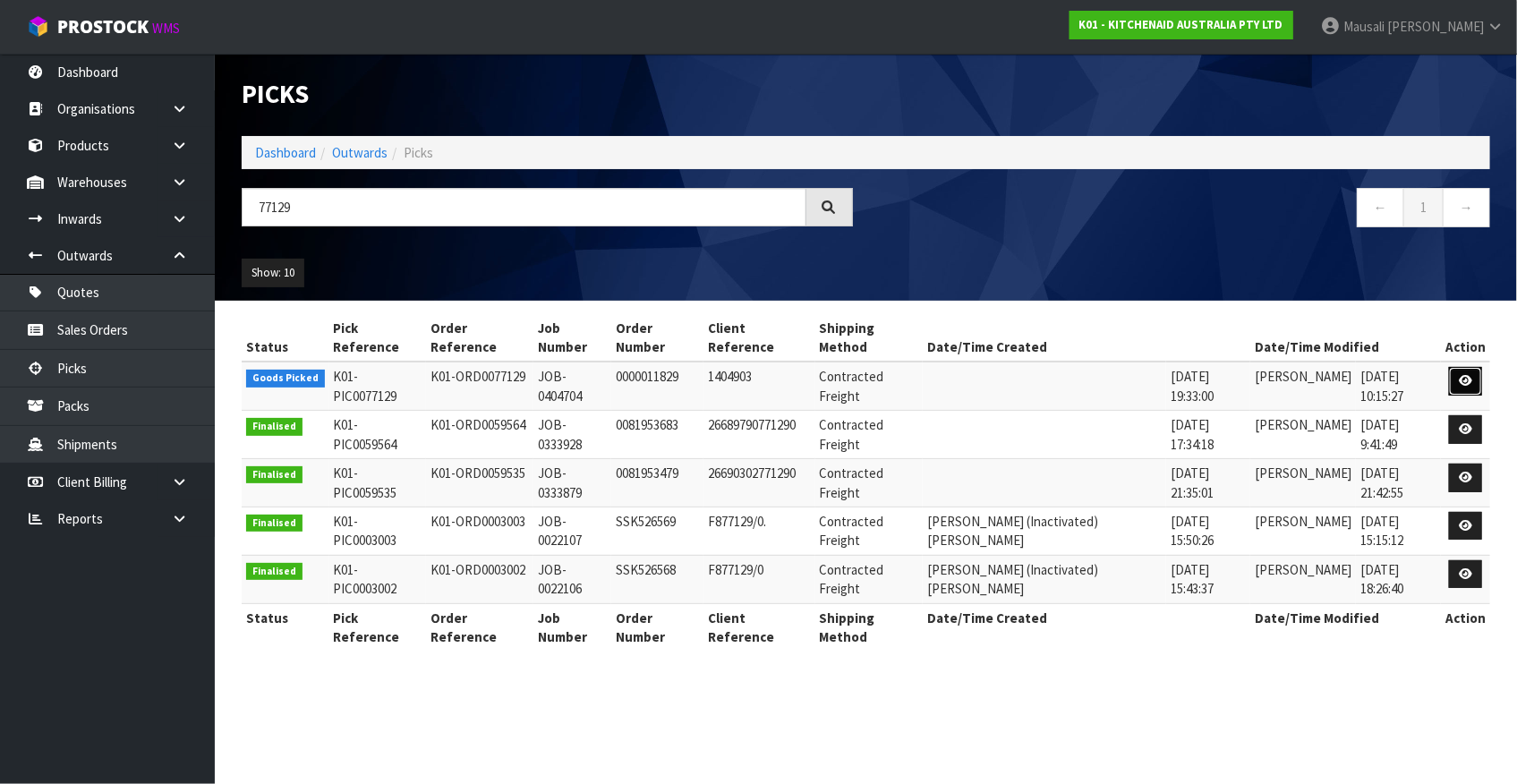 click at bounding box center [1465, 381] 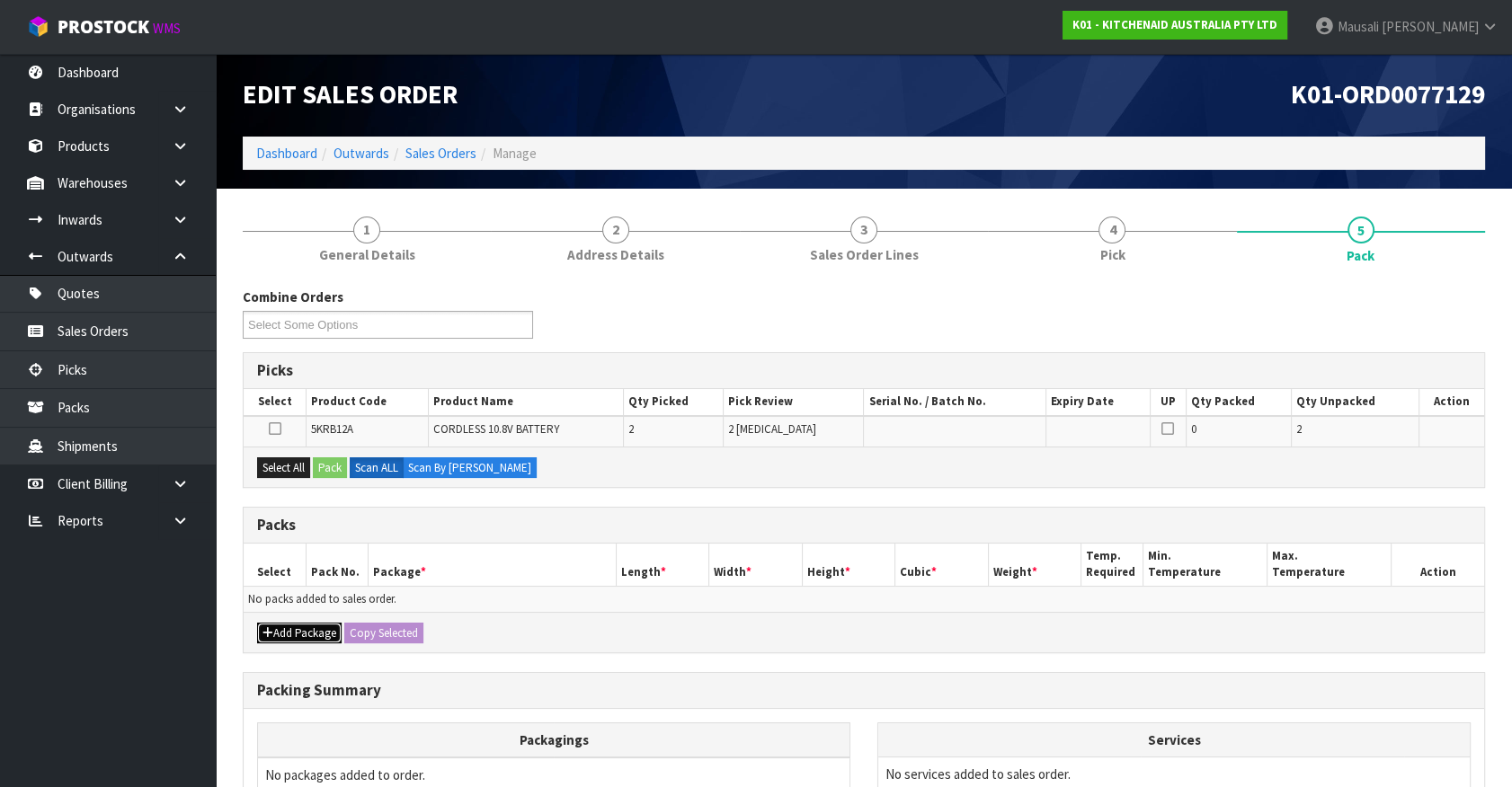 click on "Add Package" at bounding box center [299, 633] 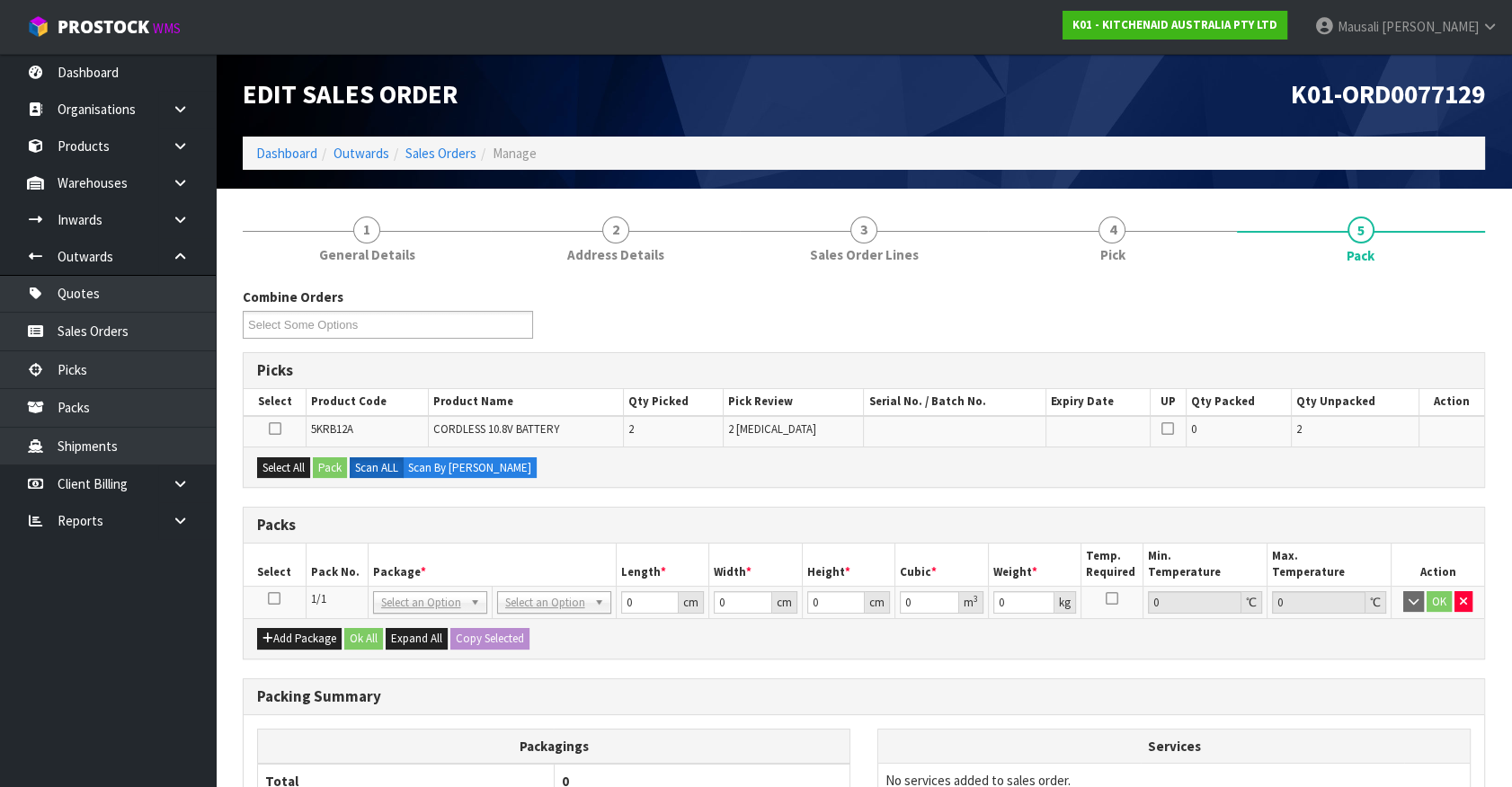drag, startPoint x: 270, startPoint y: 596, endPoint x: 293, endPoint y: 589, distance: 24.041631 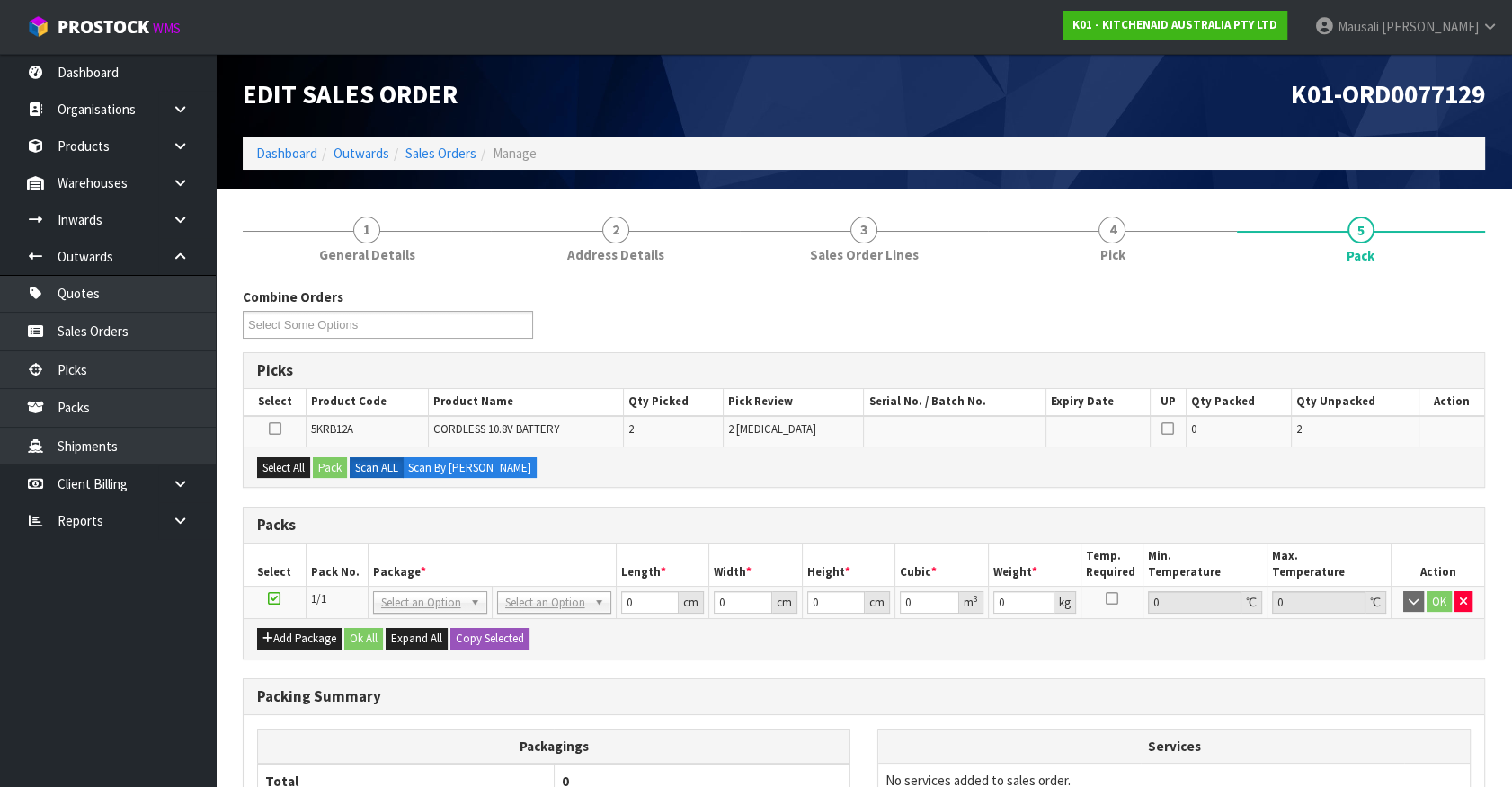 click on "Package  *" at bounding box center [492, 564] 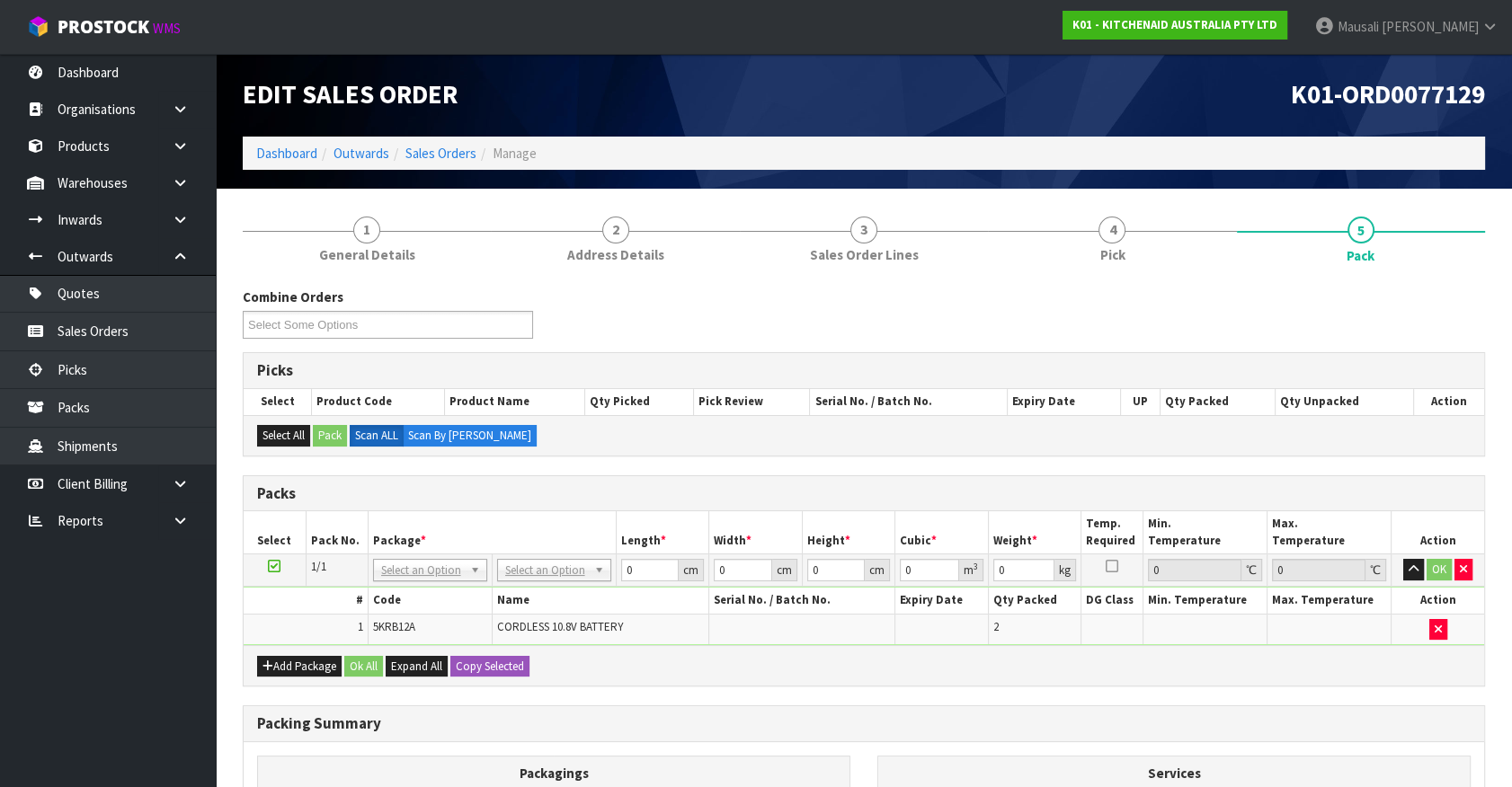 scroll, scrollTop: 226, scrollLeft: 0, axis: vertical 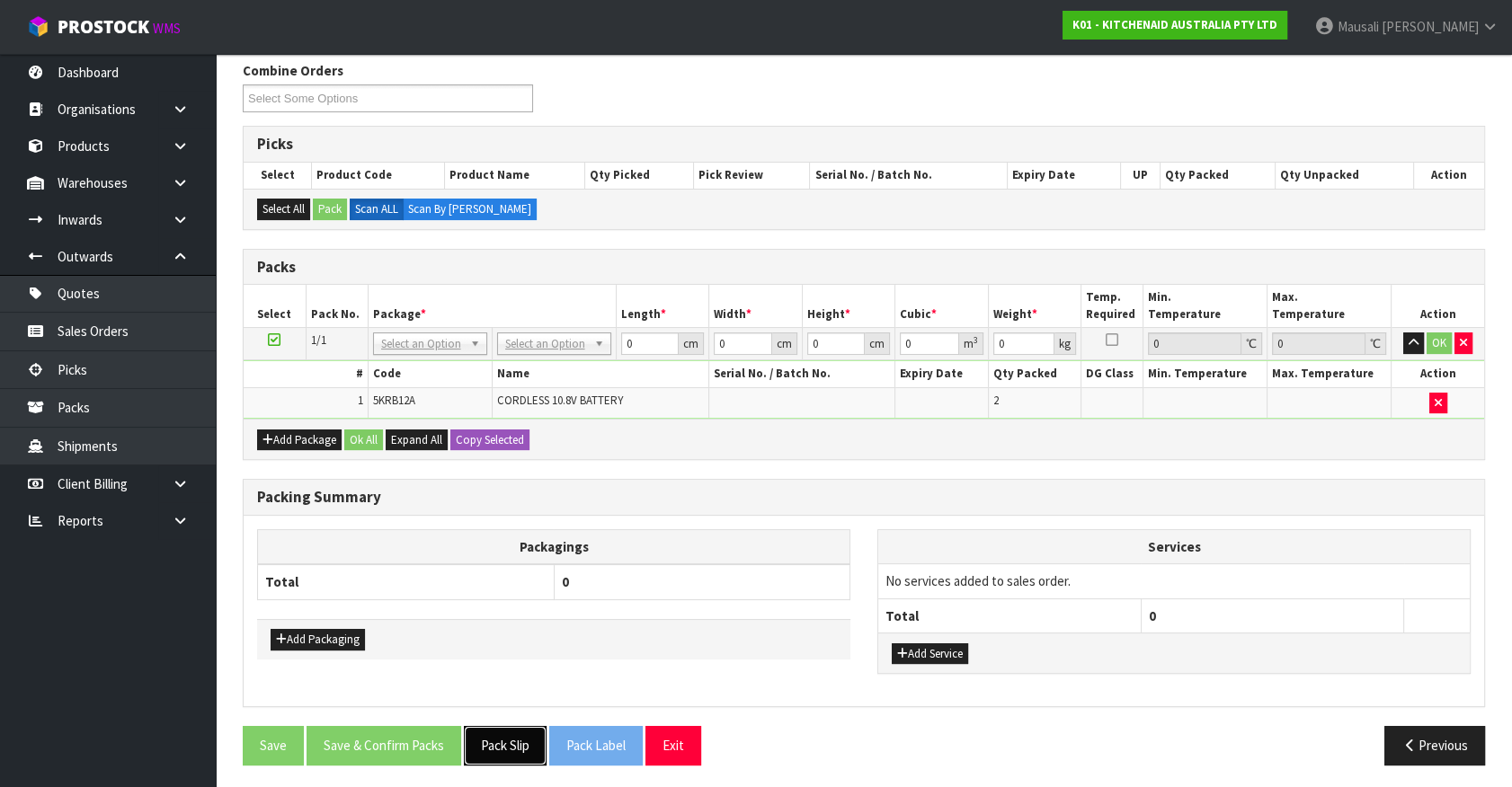 click on "Pack Slip" at bounding box center [505, 745] 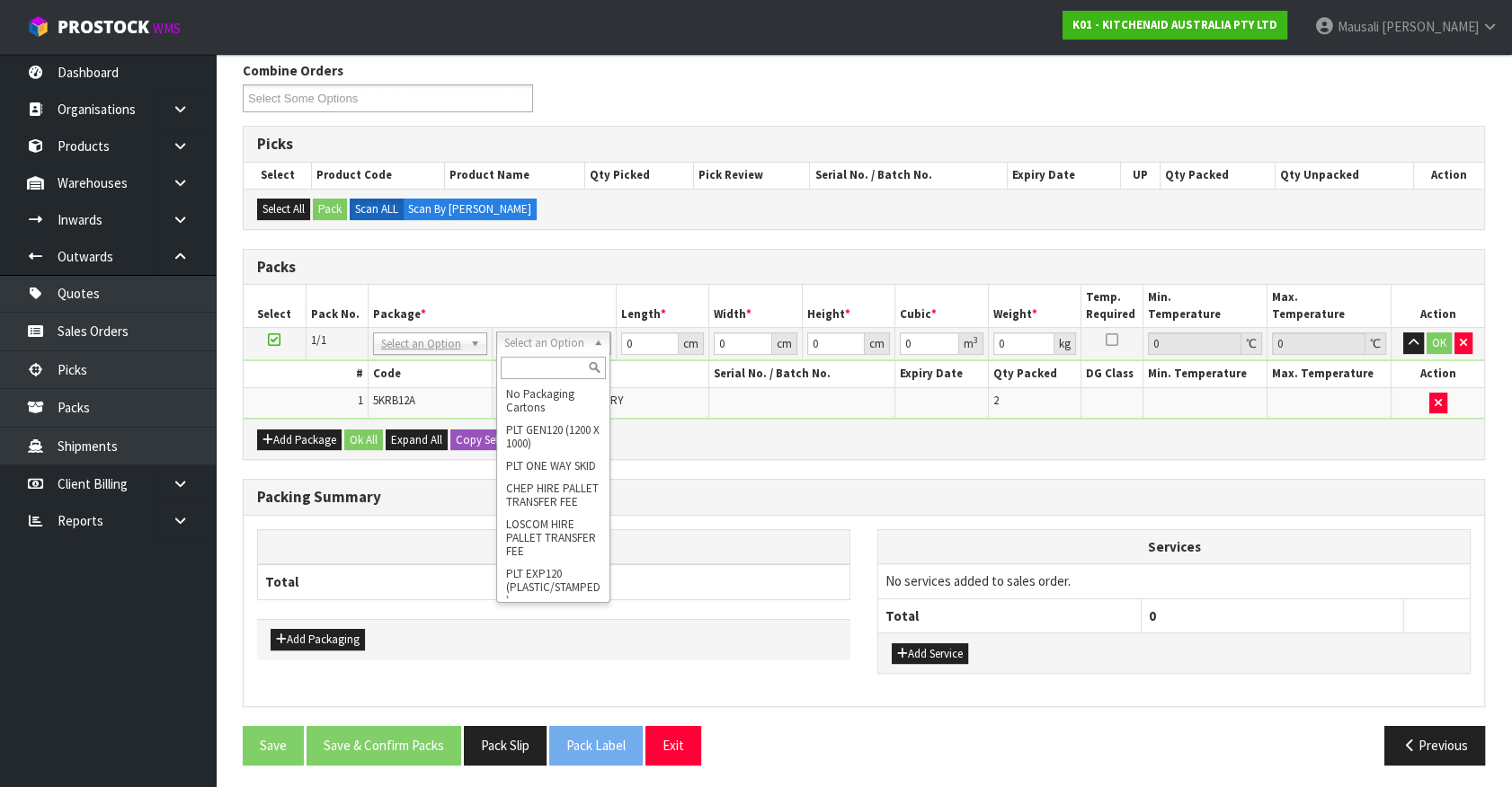 click at bounding box center [553, 367] 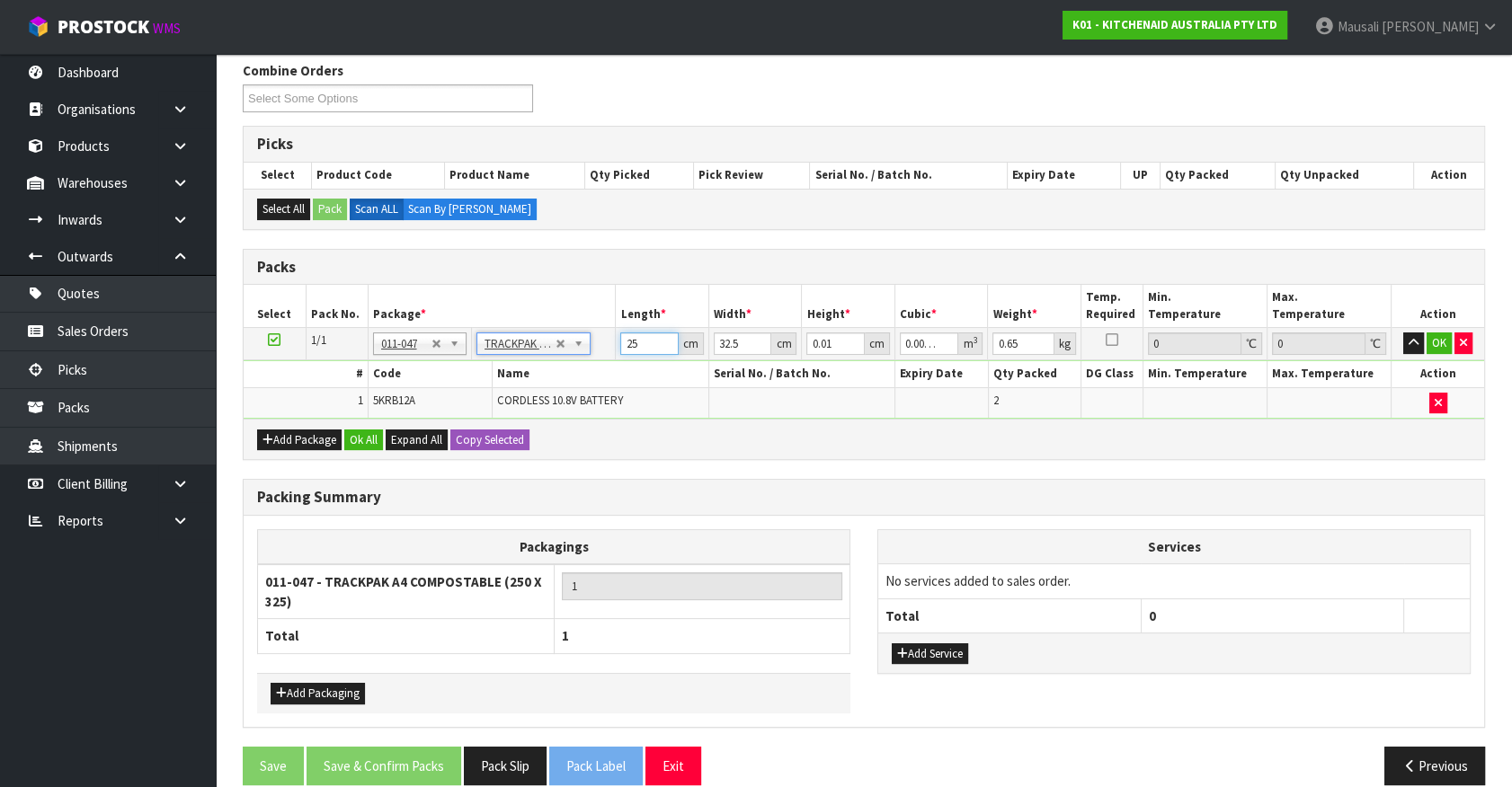 drag, startPoint x: 644, startPoint y: 342, endPoint x: 507, endPoint y: 394, distance: 146.5367 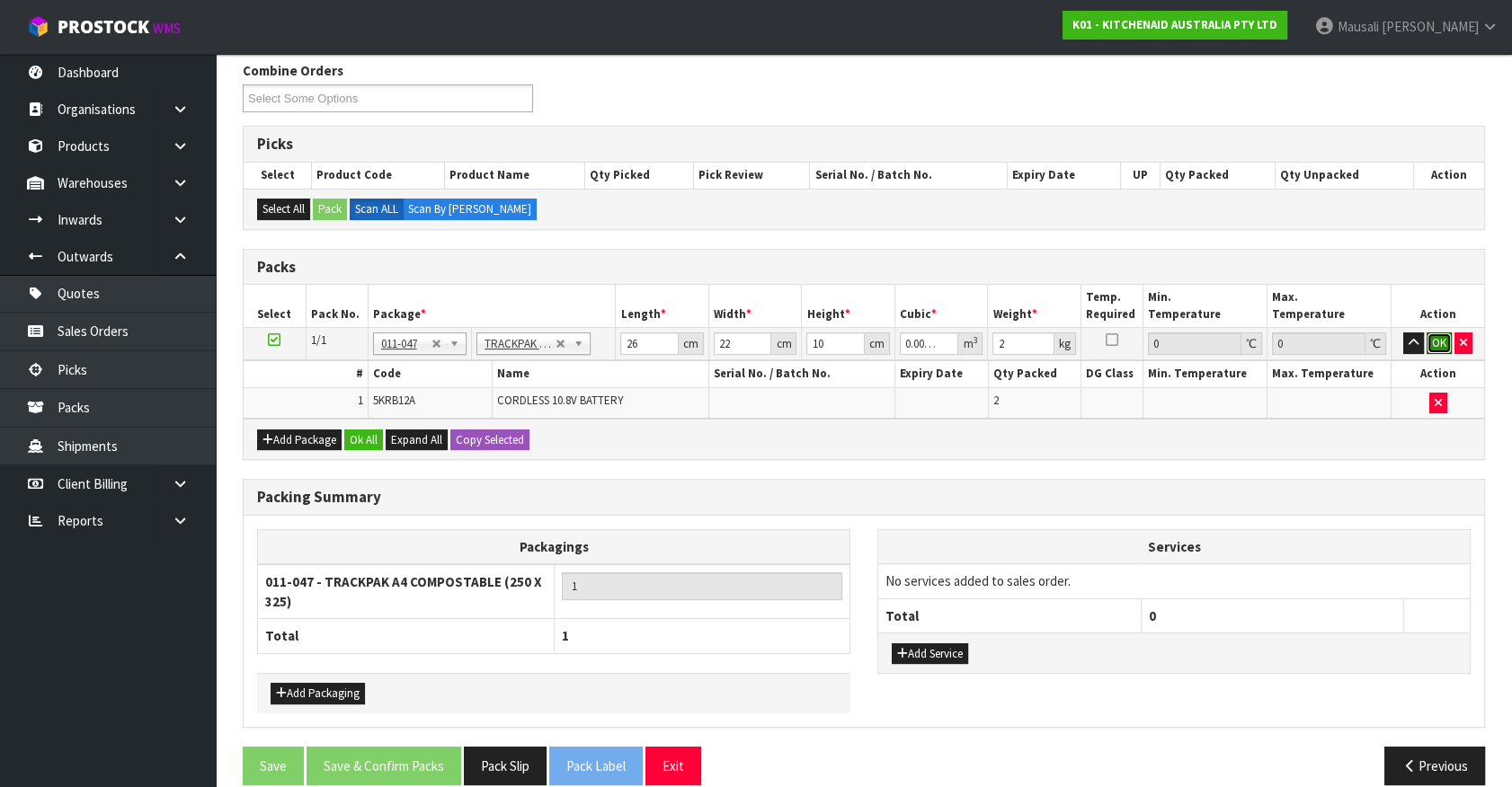 click on "OK" at bounding box center [1439, 343] 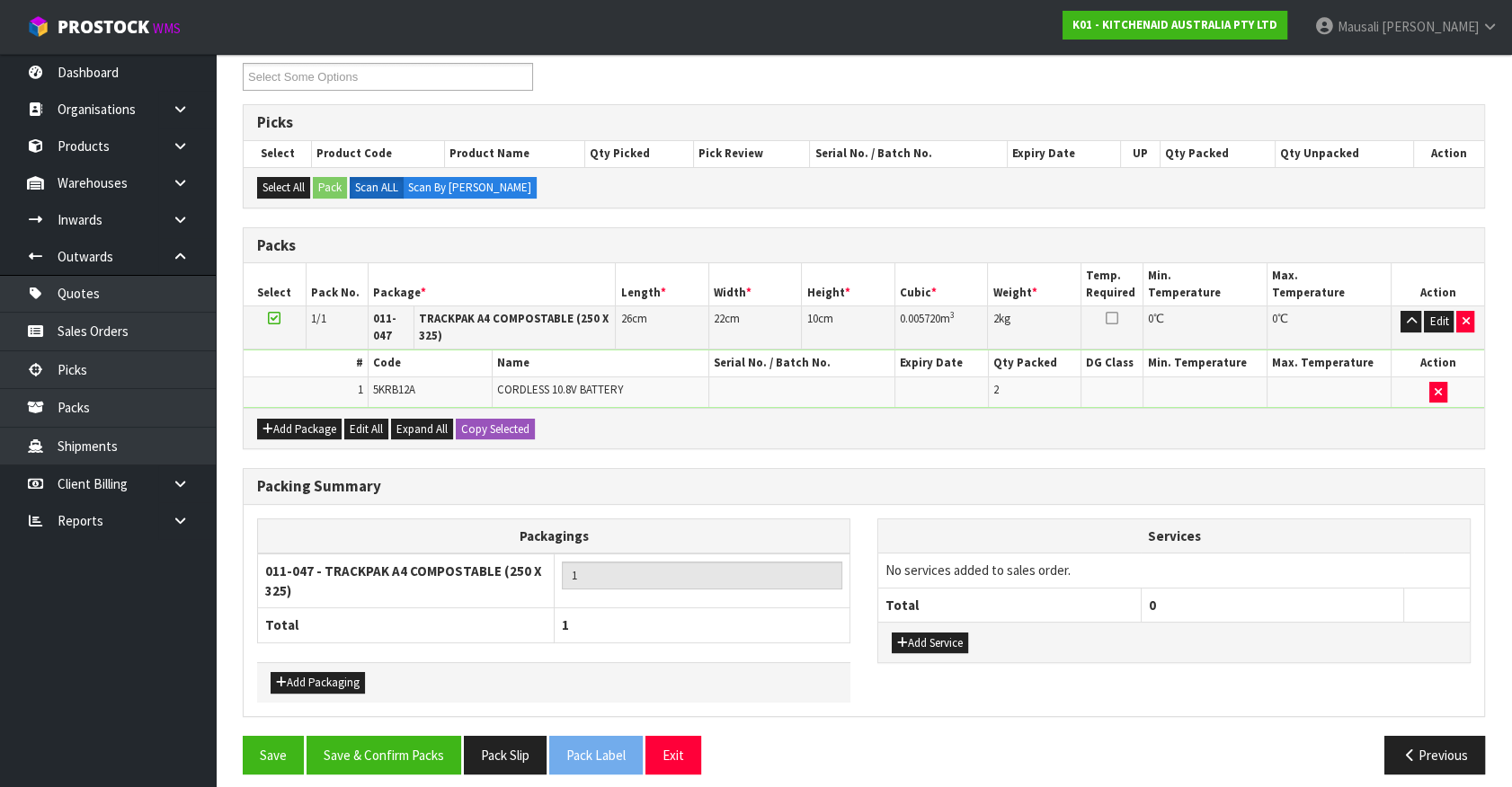 scroll, scrollTop: 258, scrollLeft: 0, axis: vertical 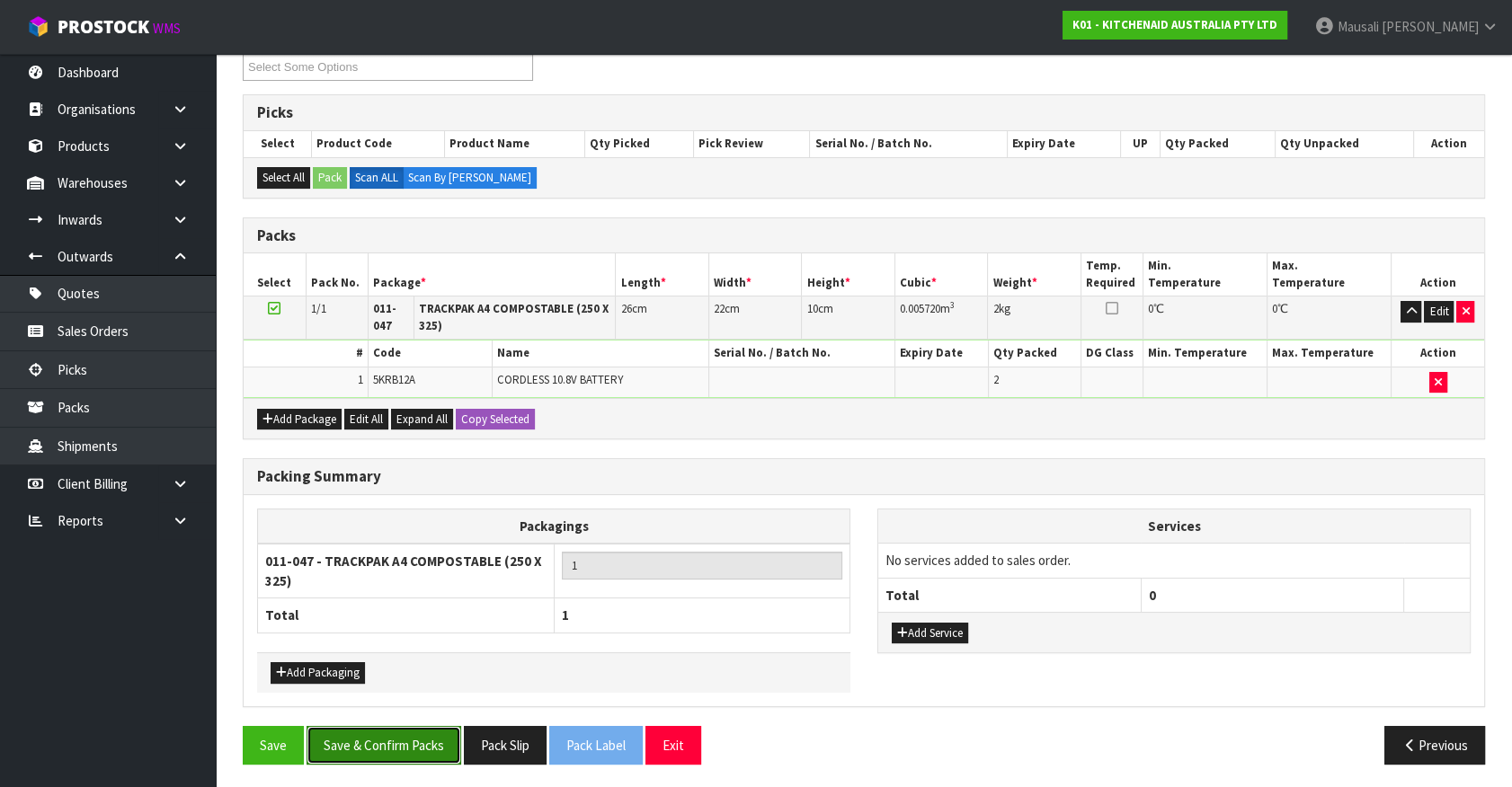 click on "Save & Confirm Packs" at bounding box center [384, 745] 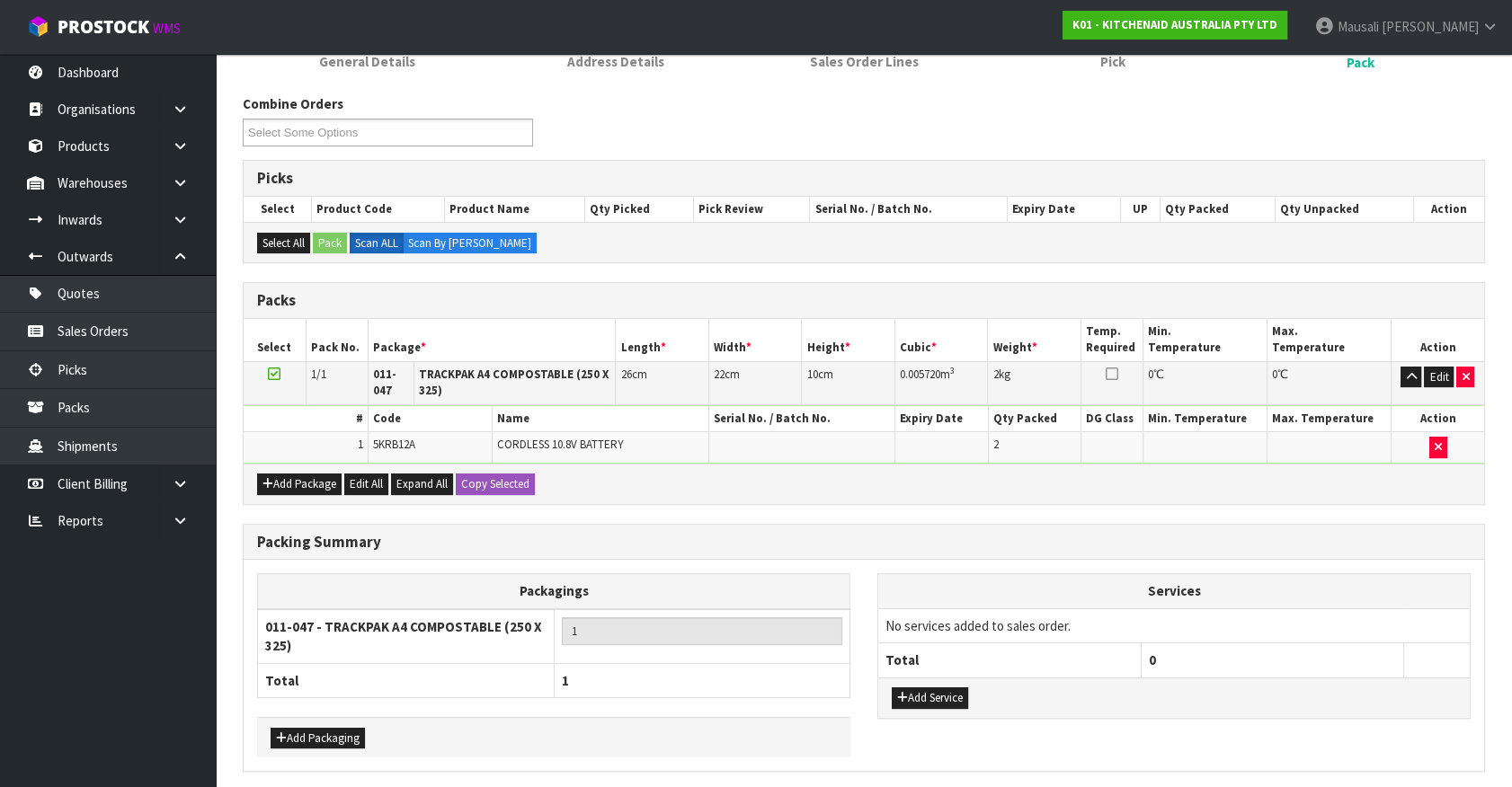 scroll, scrollTop: 0, scrollLeft: 0, axis: both 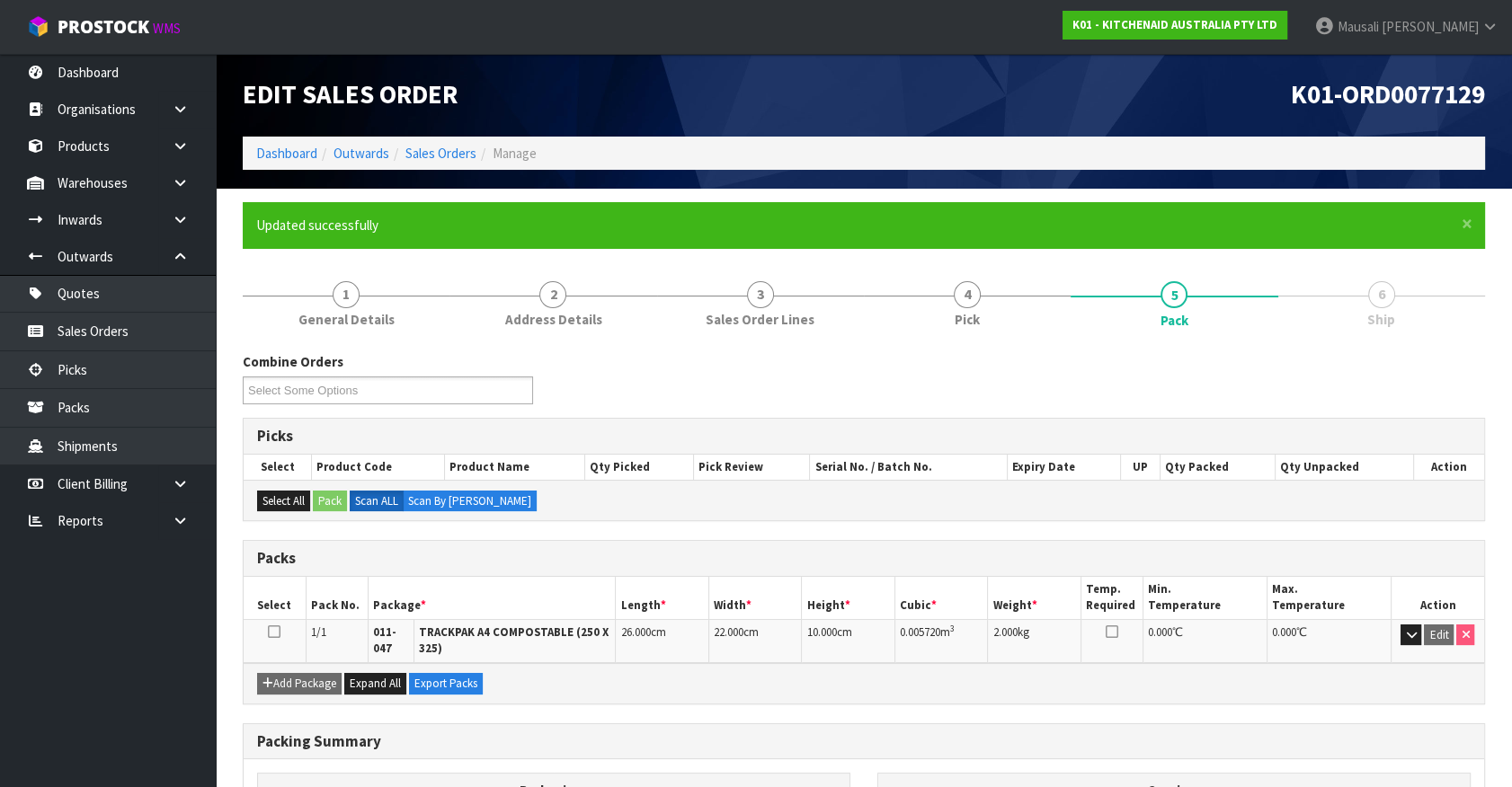 drag, startPoint x: 1032, startPoint y: 514, endPoint x: 1090, endPoint y: 557, distance: 72 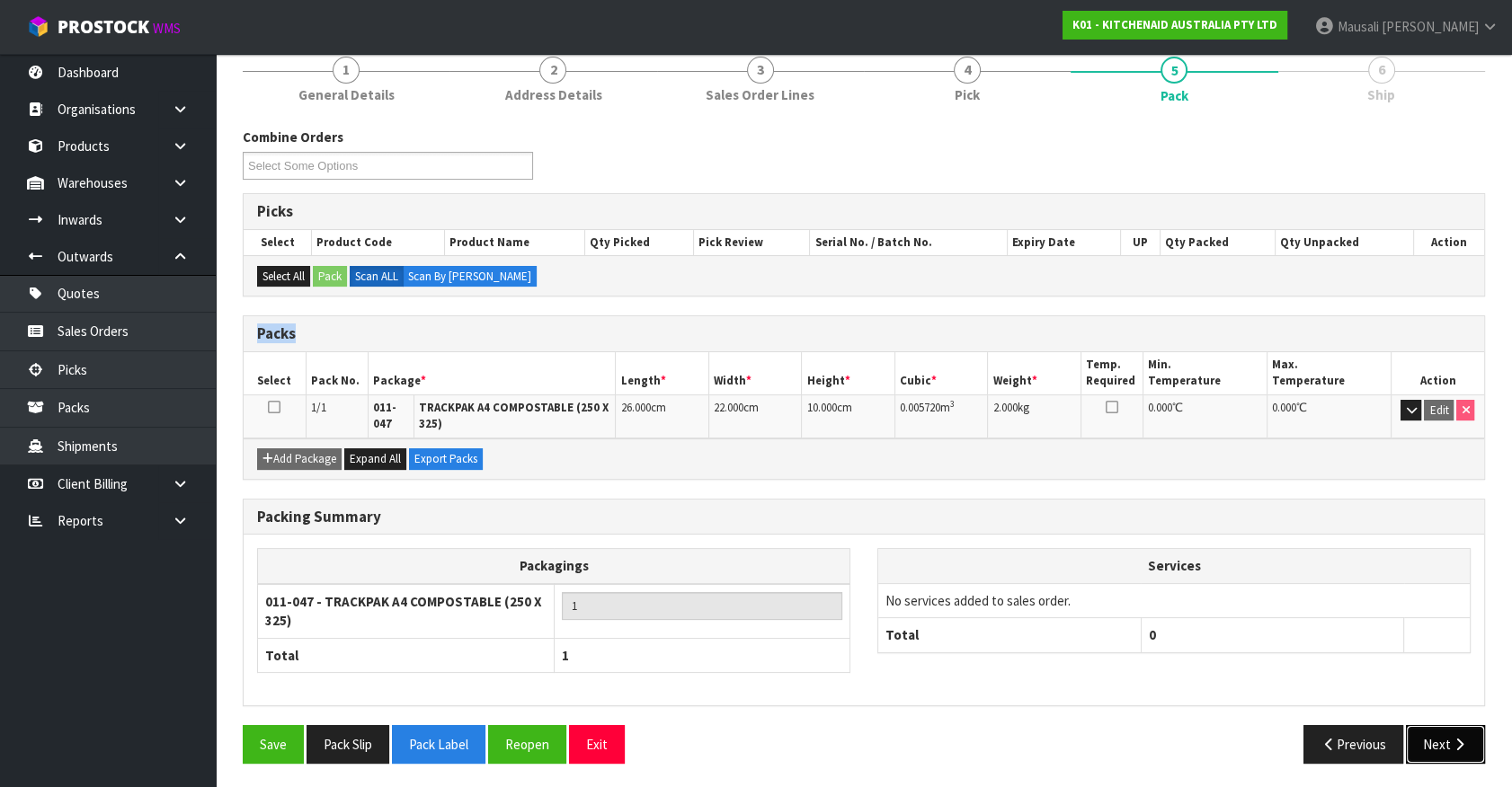 click on "Next" at bounding box center (1445, 744) 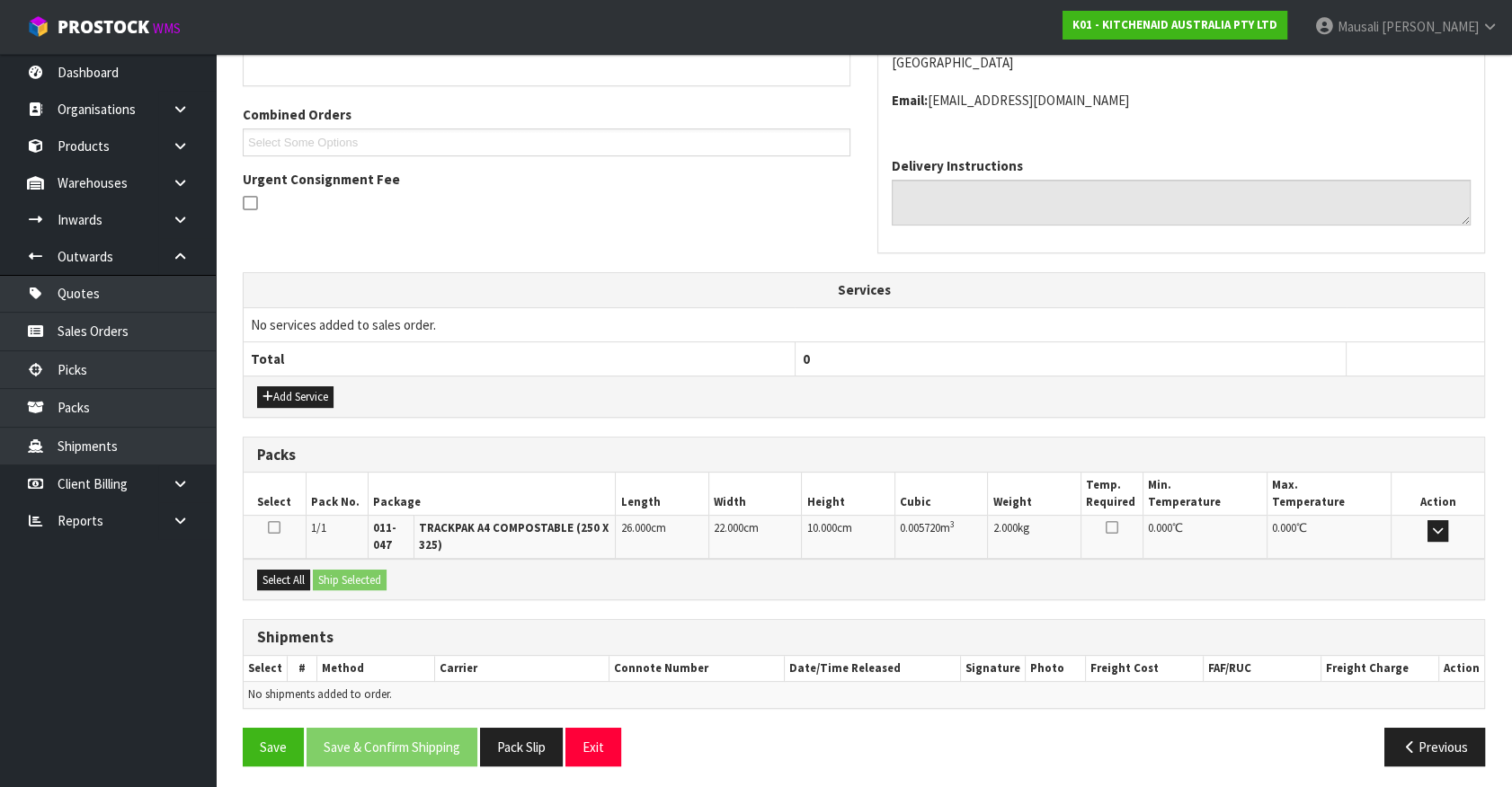 scroll, scrollTop: 429, scrollLeft: 0, axis: vertical 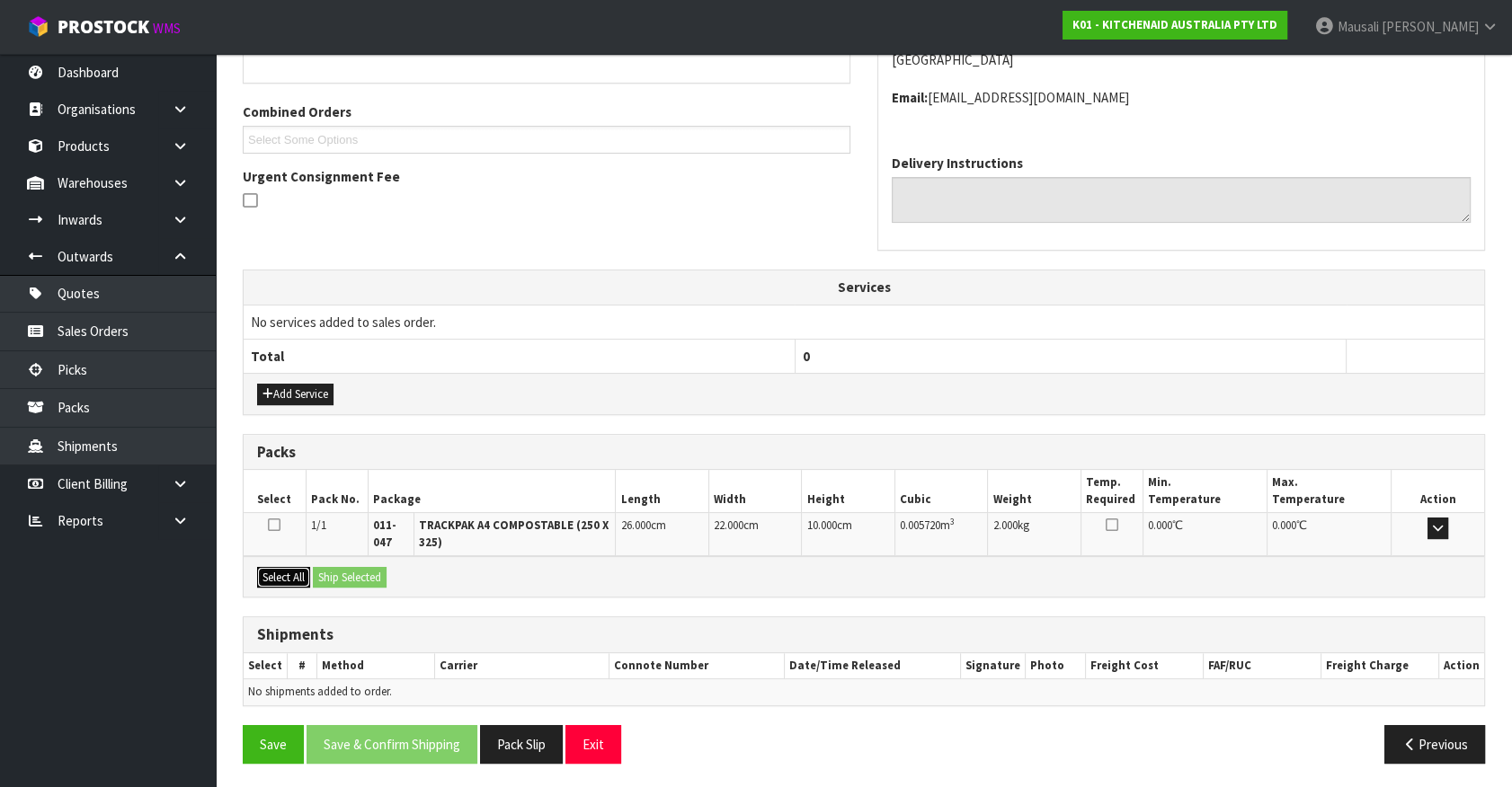 click on "Select All
Ship Selected" at bounding box center [864, 576] 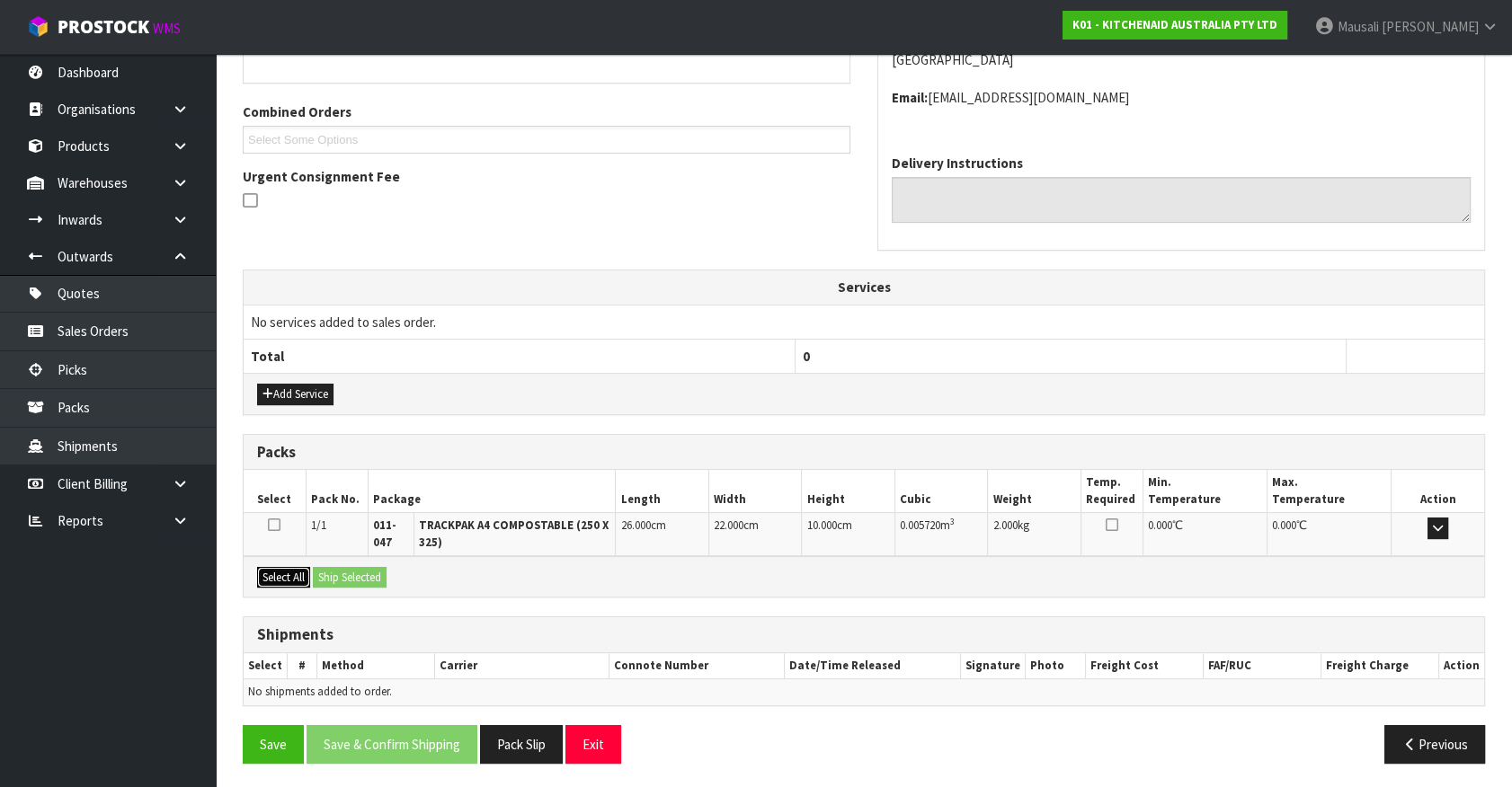 click on "Select All" at bounding box center [283, 578] 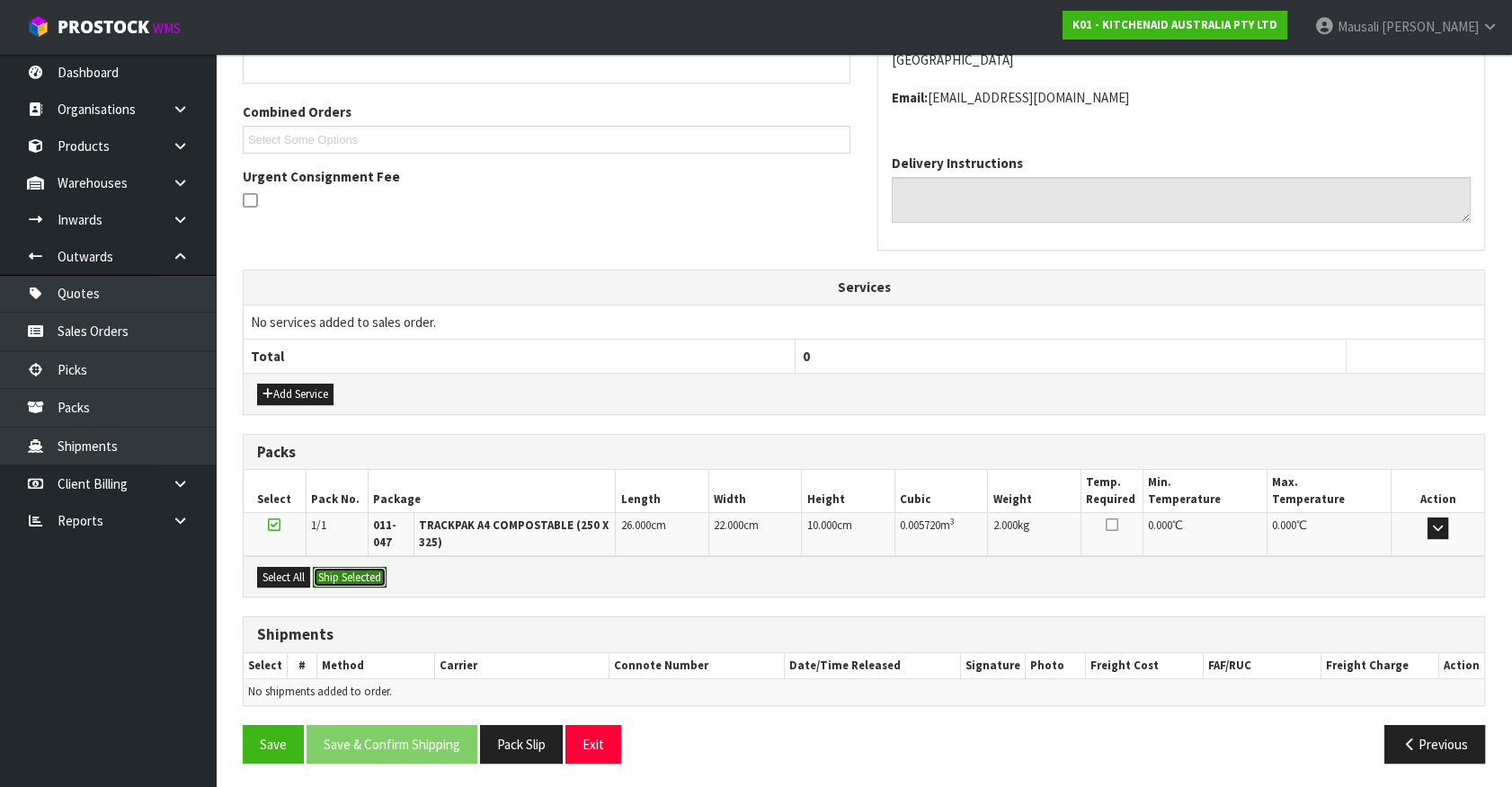 drag, startPoint x: 331, startPoint y: 570, endPoint x: 353, endPoint y: 577, distance: 23.08679 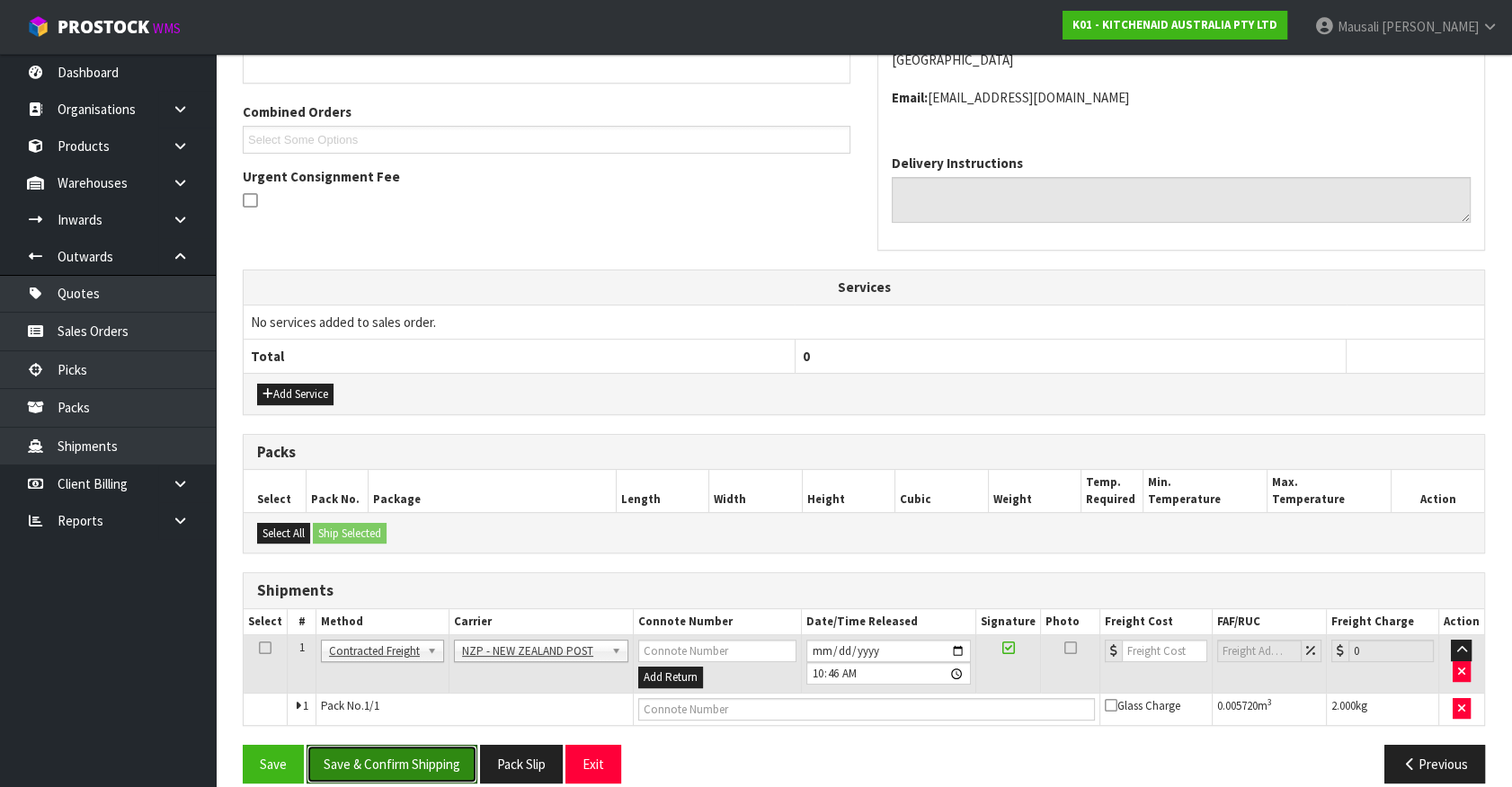 drag, startPoint x: 396, startPoint y: 749, endPoint x: 398, endPoint y: 721, distance: 28.07134 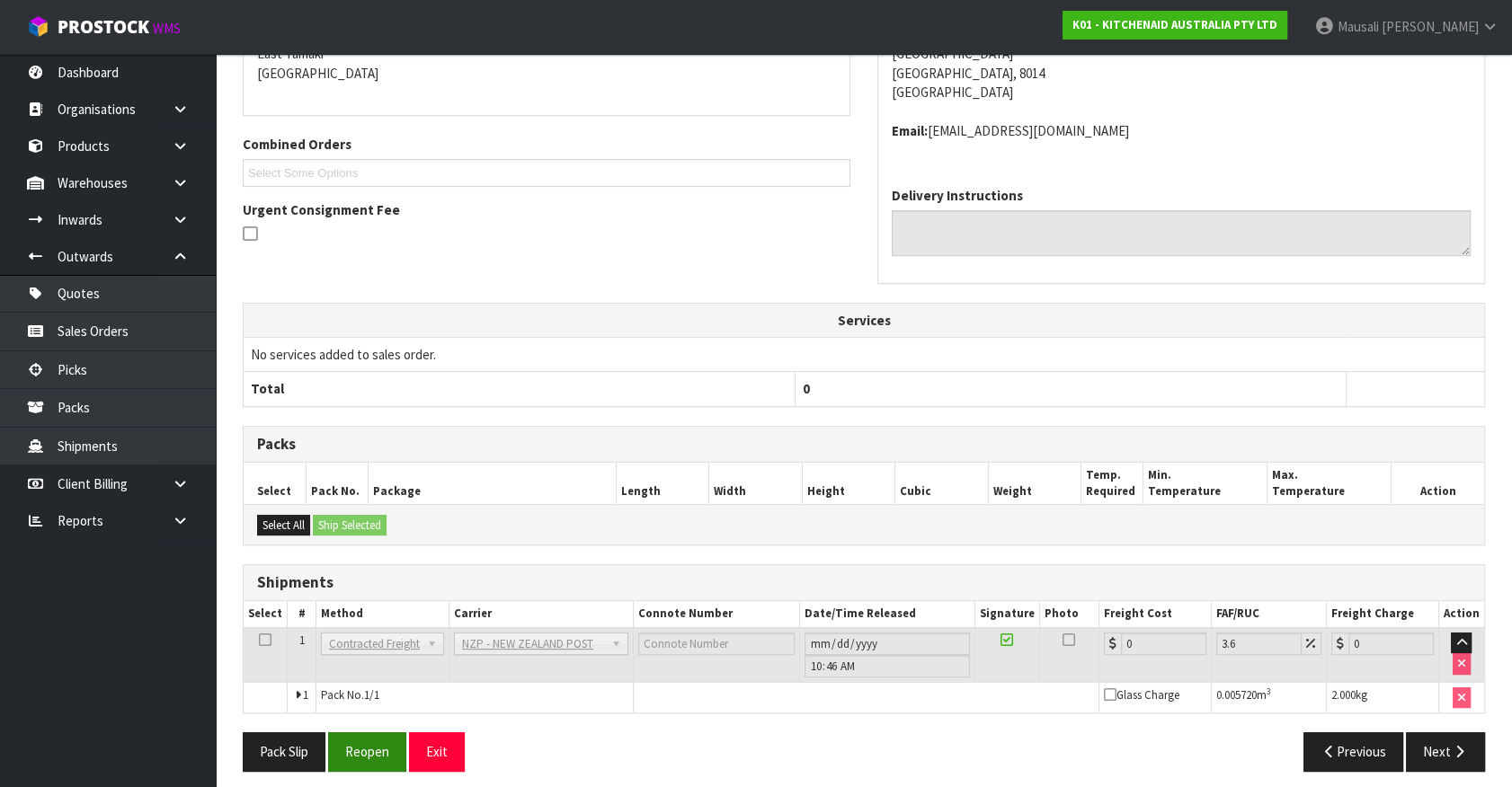 scroll, scrollTop: 423, scrollLeft: 0, axis: vertical 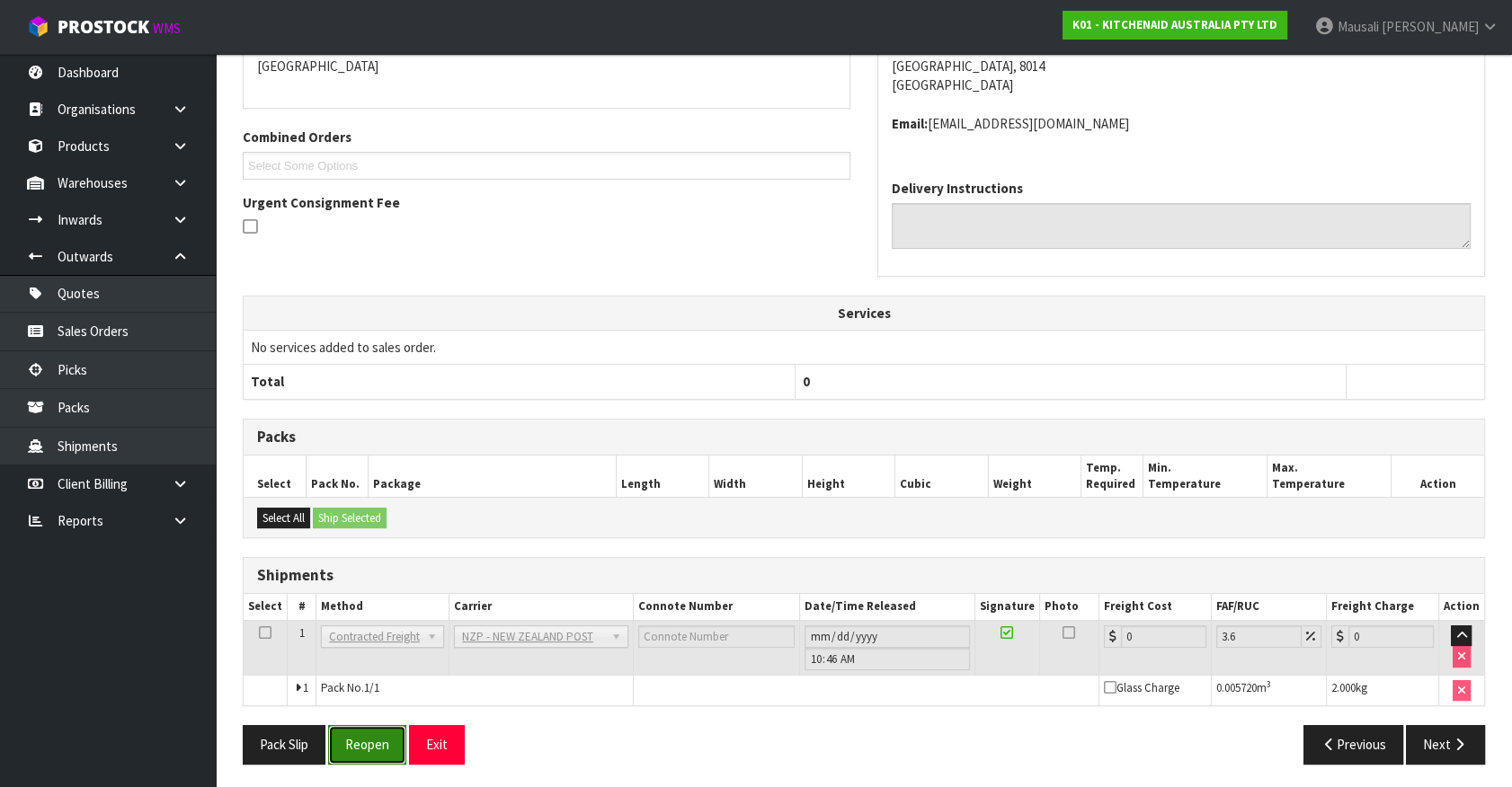 click on "Reopen" at bounding box center (367, 744) 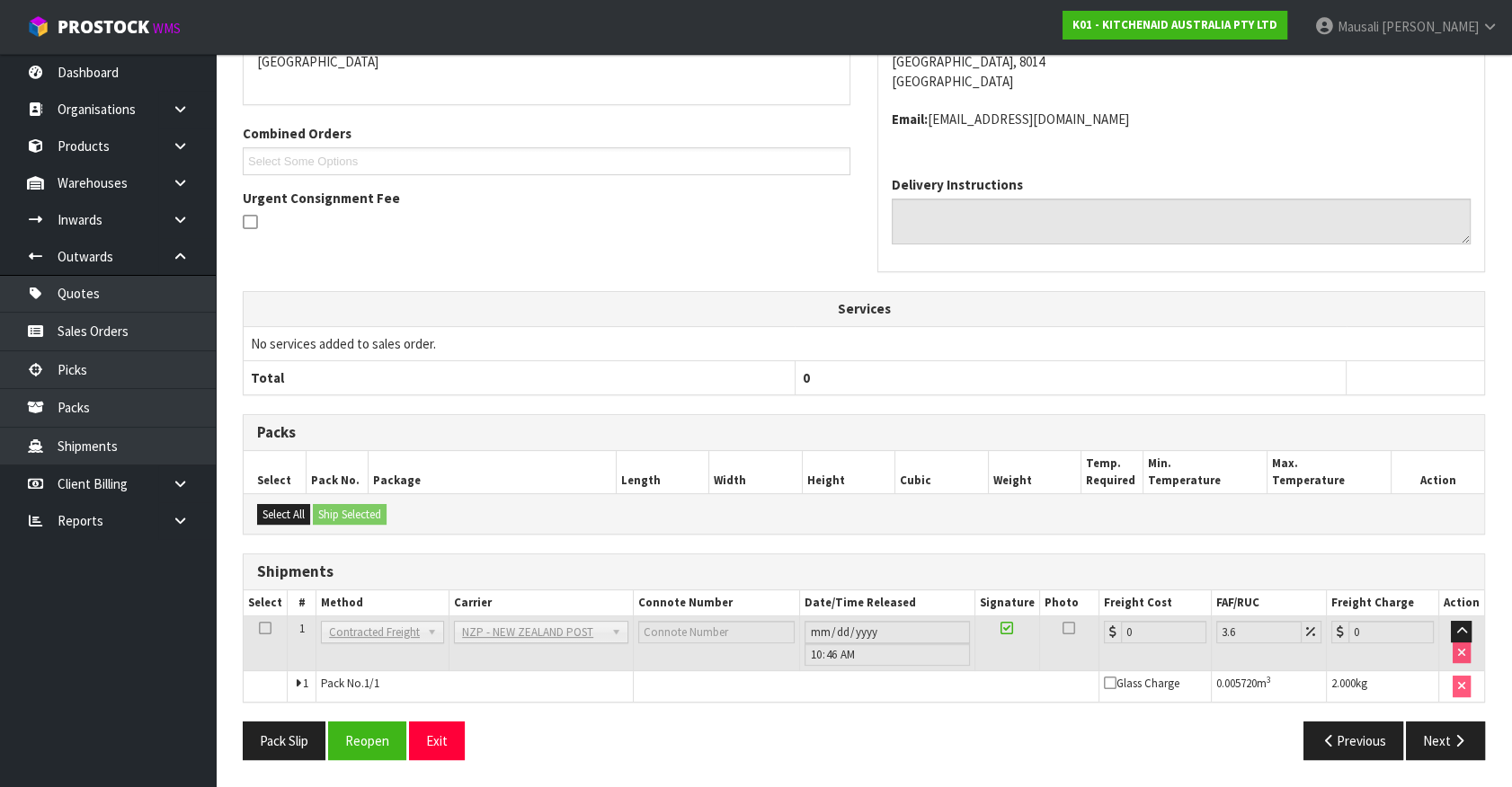 scroll, scrollTop: 0, scrollLeft: 0, axis: both 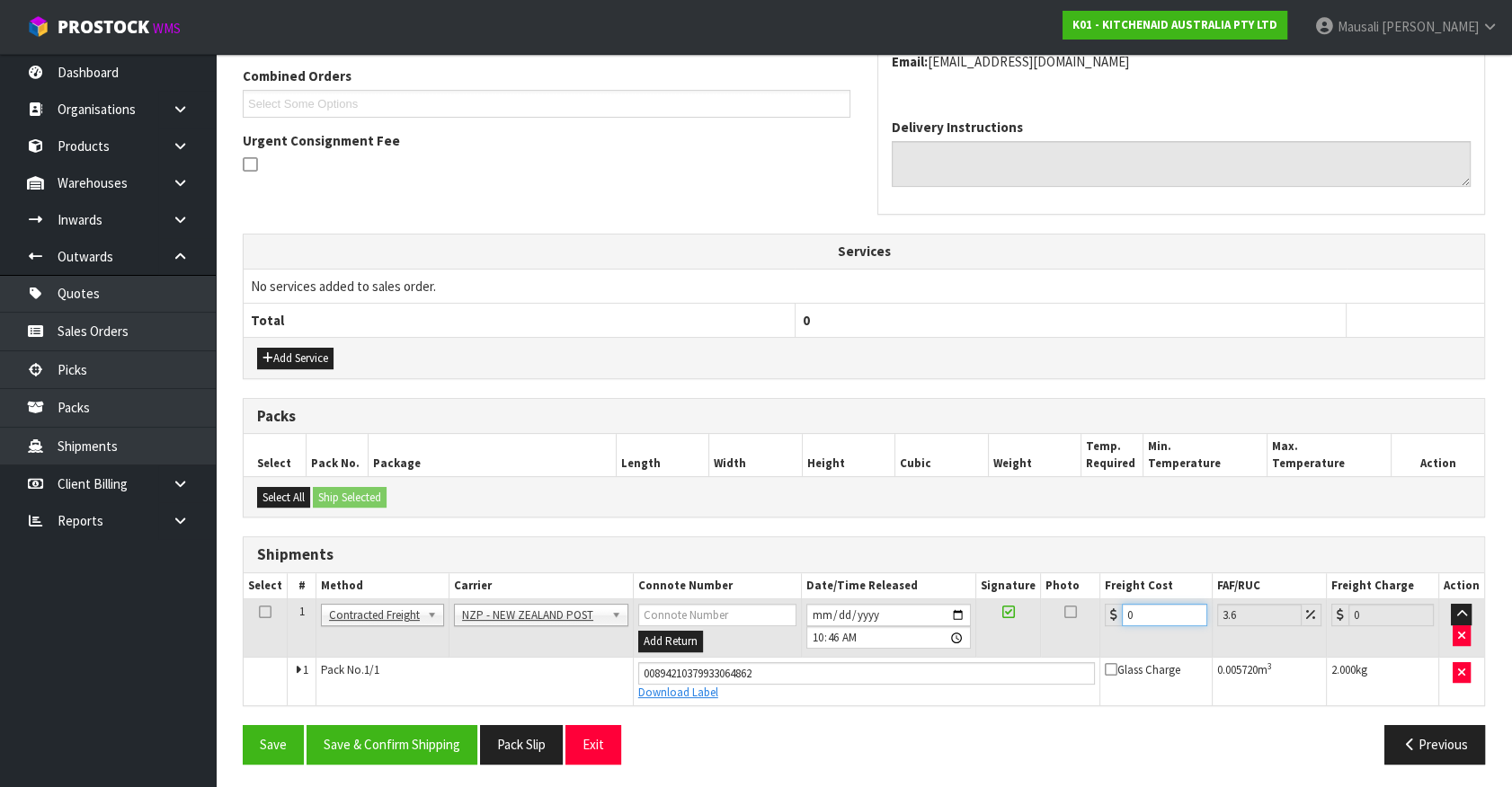 drag, startPoint x: 1161, startPoint y: 756, endPoint x: 661, endPoint y: 817, distance: 503.70726 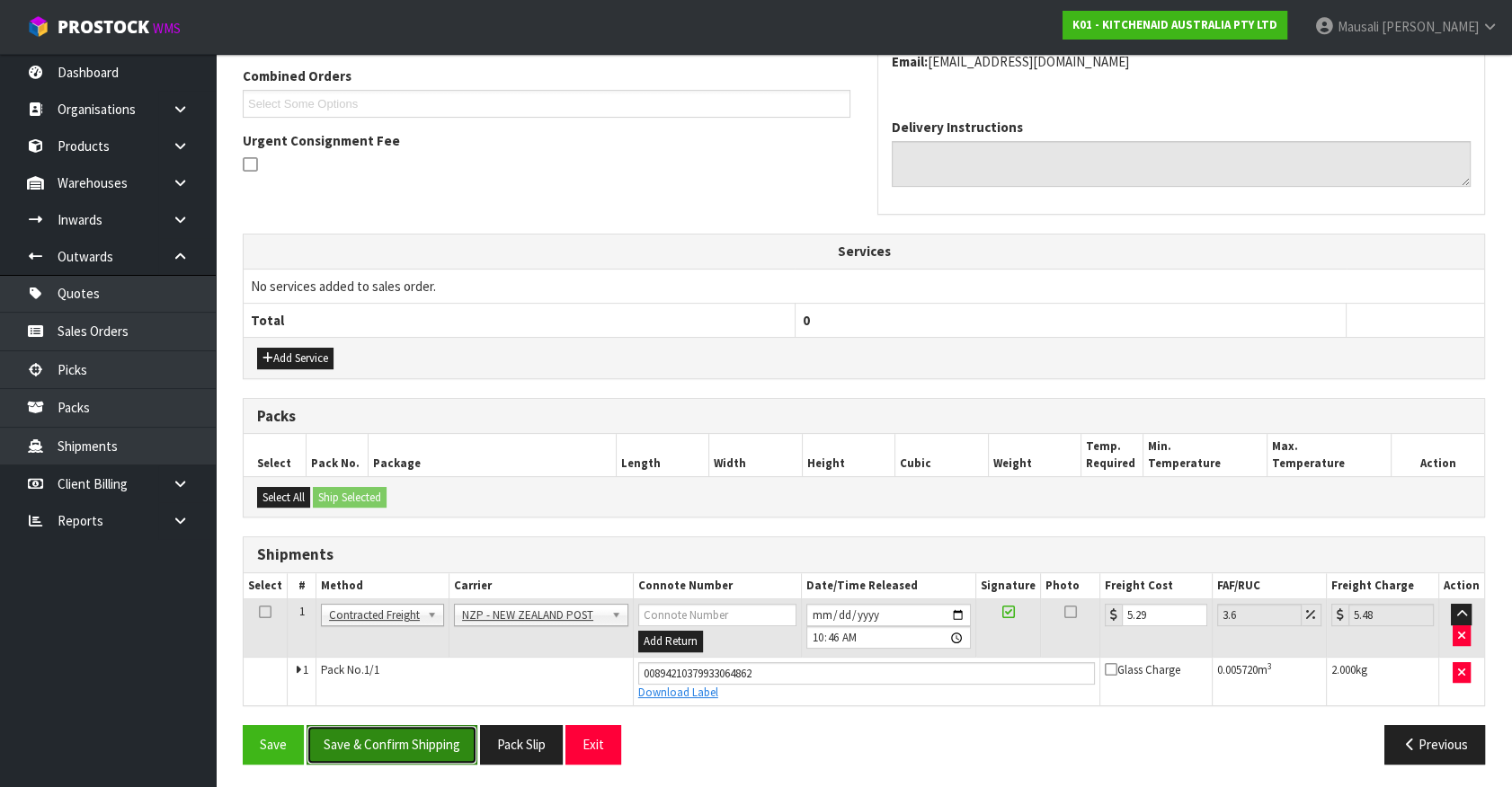 click on "Save & Confirm Shipping" at bounding box center (392, 744) 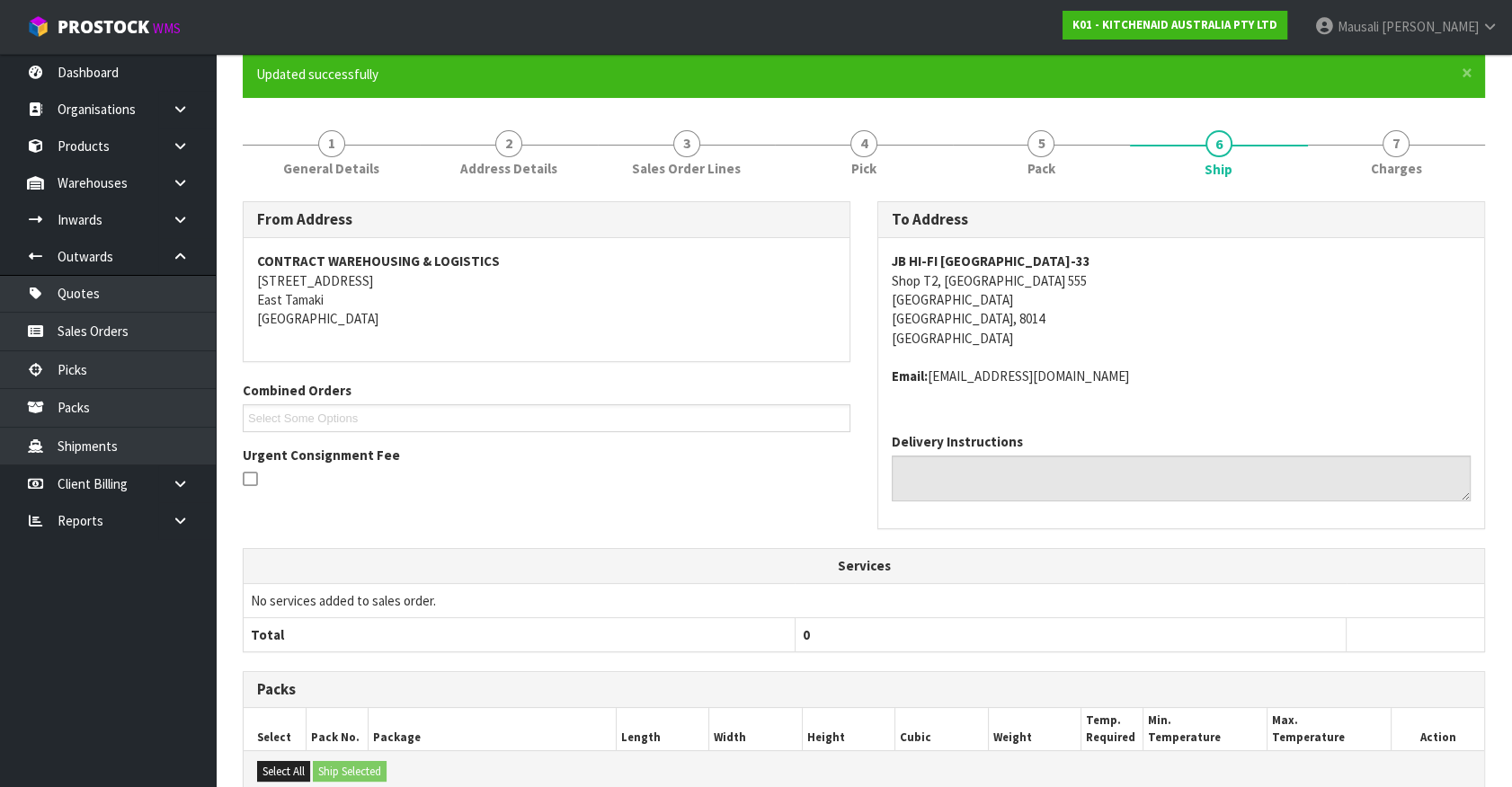 scroll, scrollTop: 417, scrollLeft: 0, axis: vertical 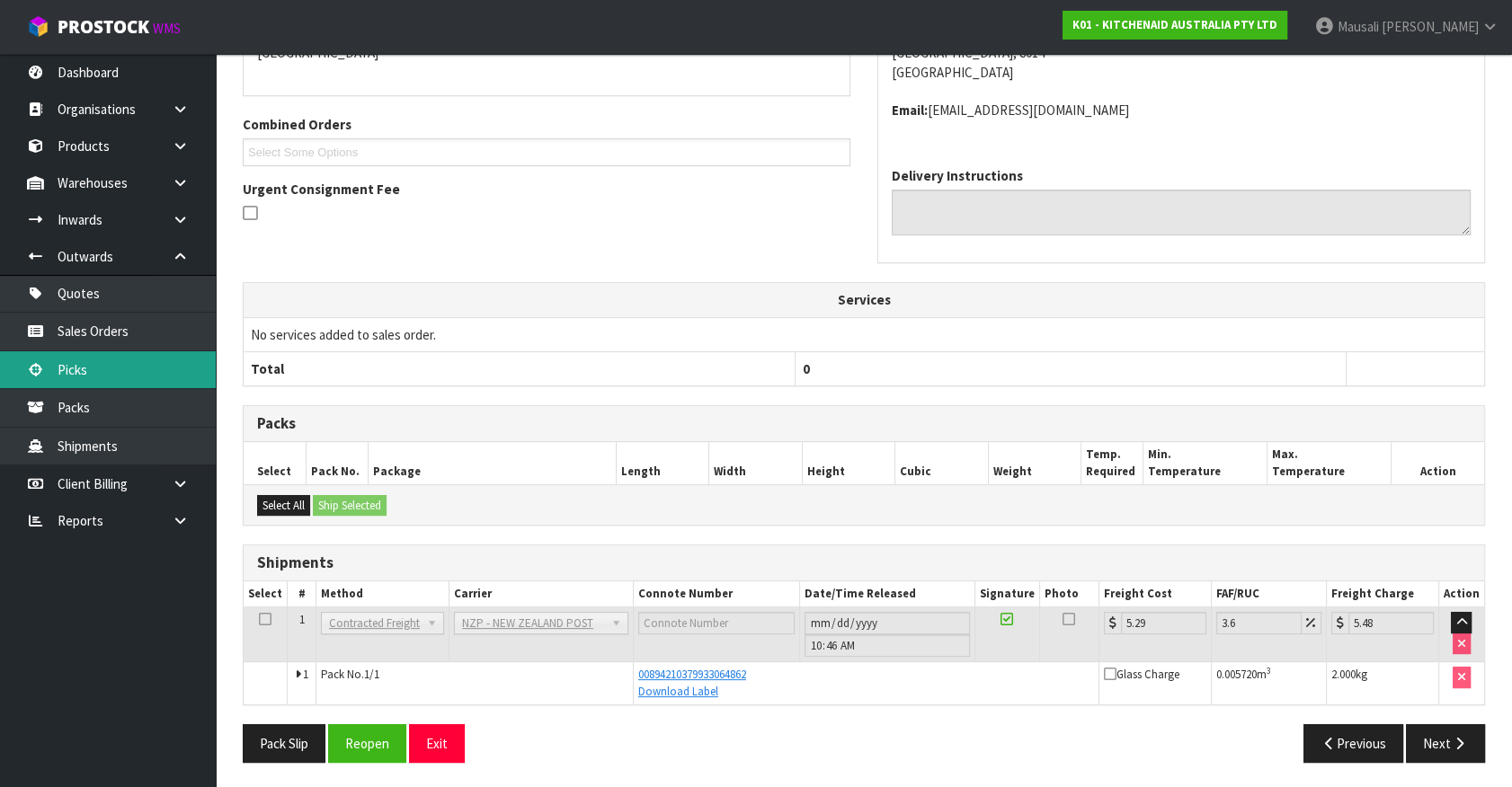 click on "Picks" at bounding box center [108, 369] 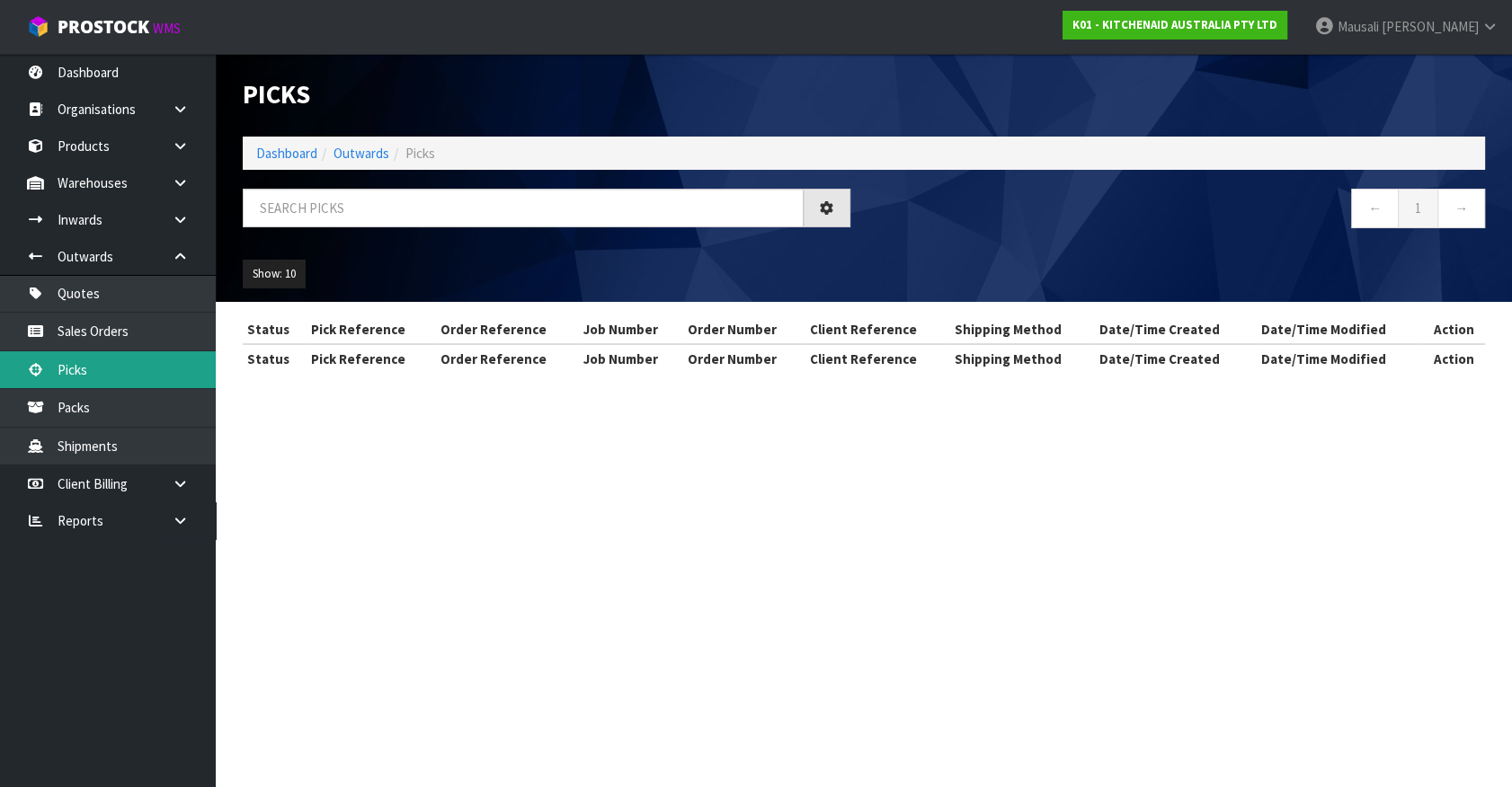 scroll, scrollTop: 0, scrollLeft: 0, axis: both 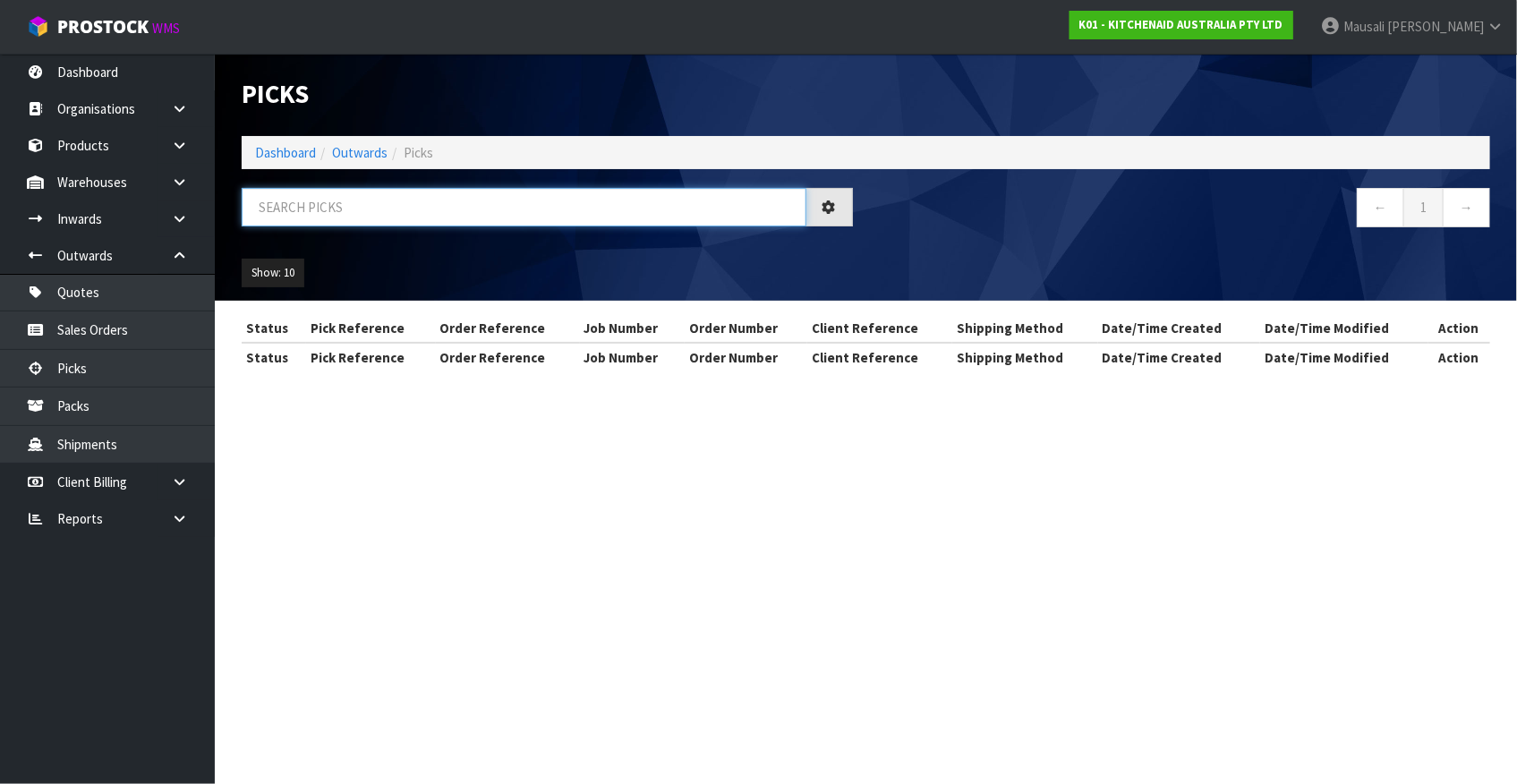 click at bounding box center [524, 207] 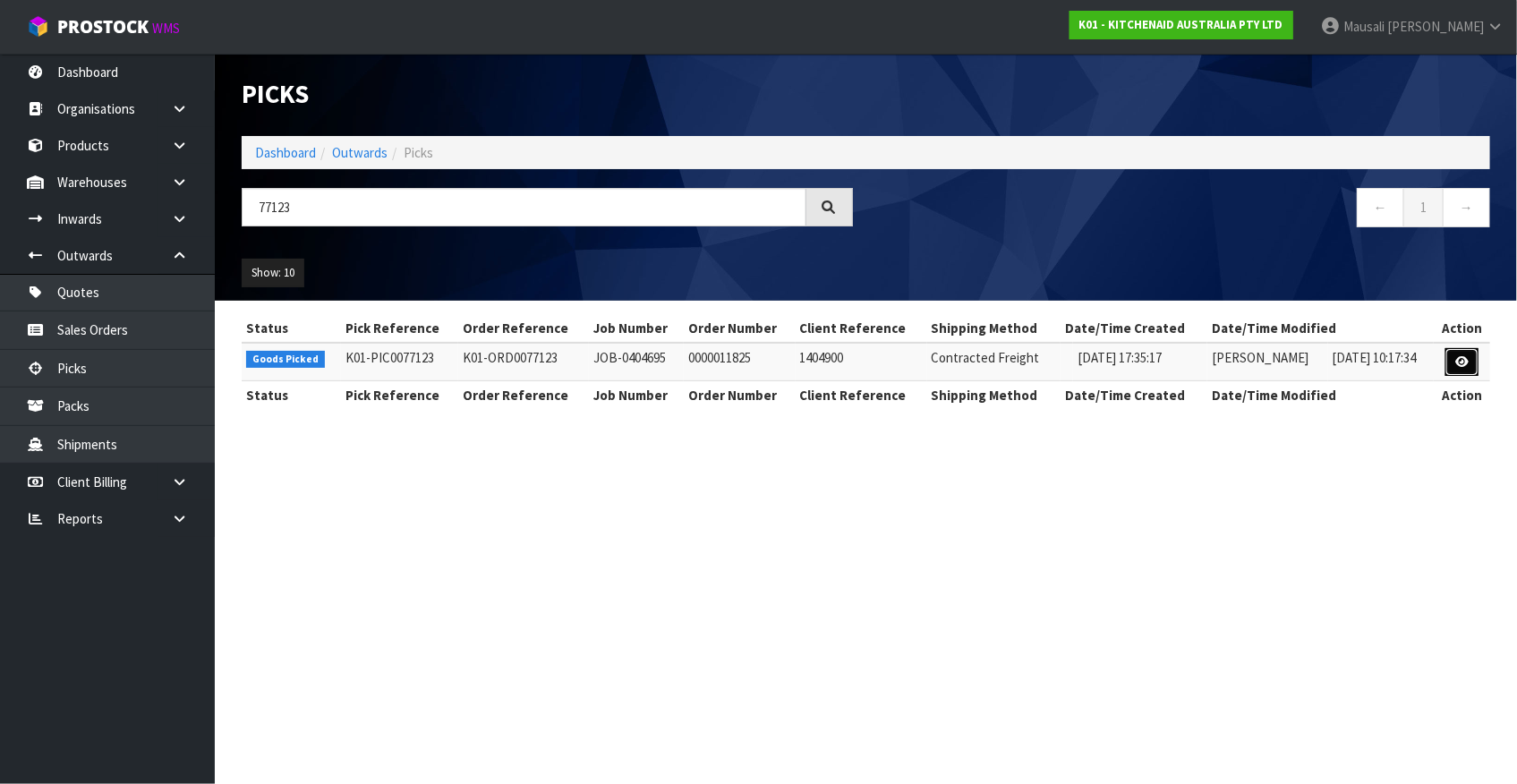 click at bounding box center (1462, 362) 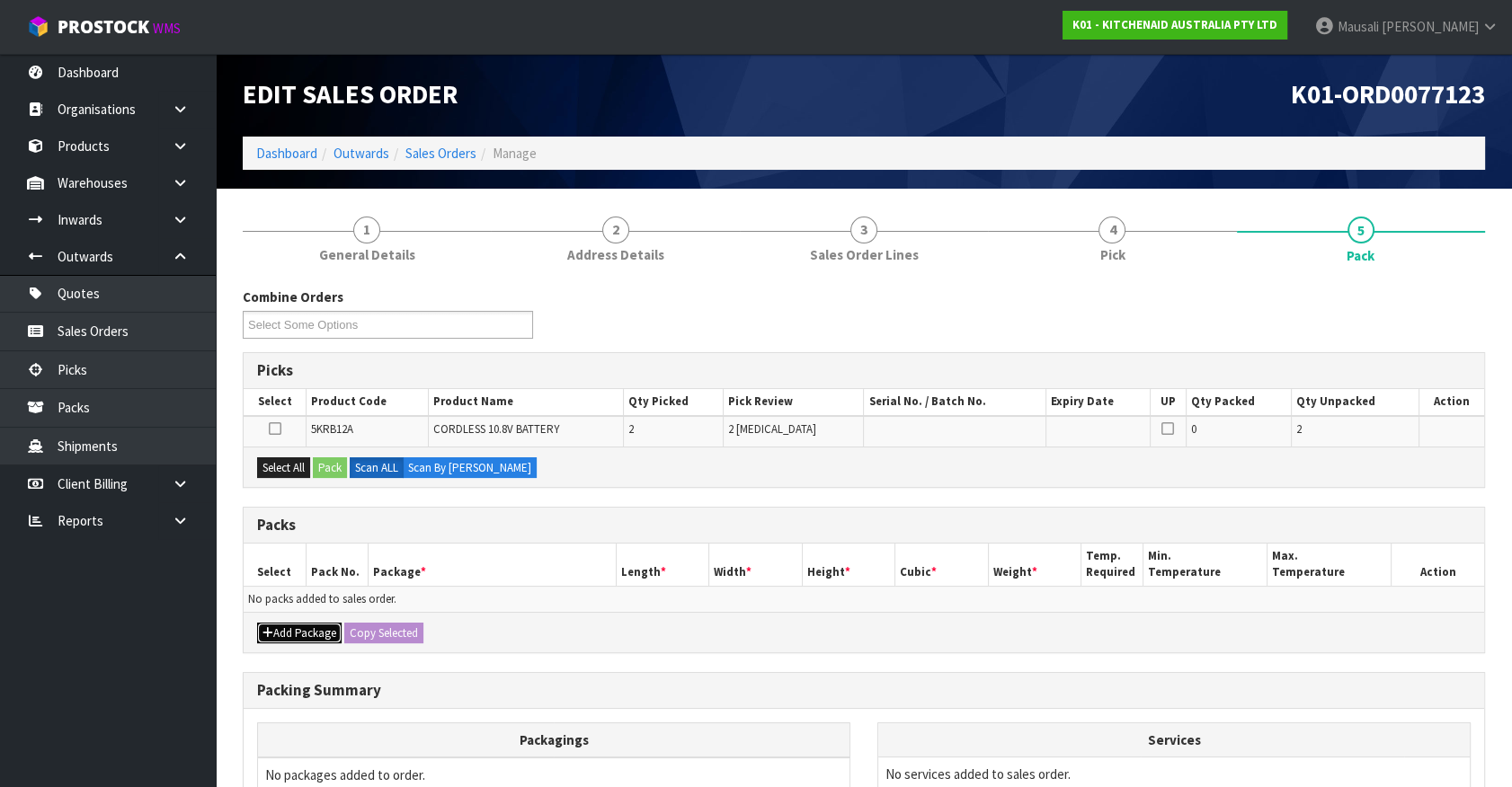 click on "Add Package" at bounding box center [299, 633] 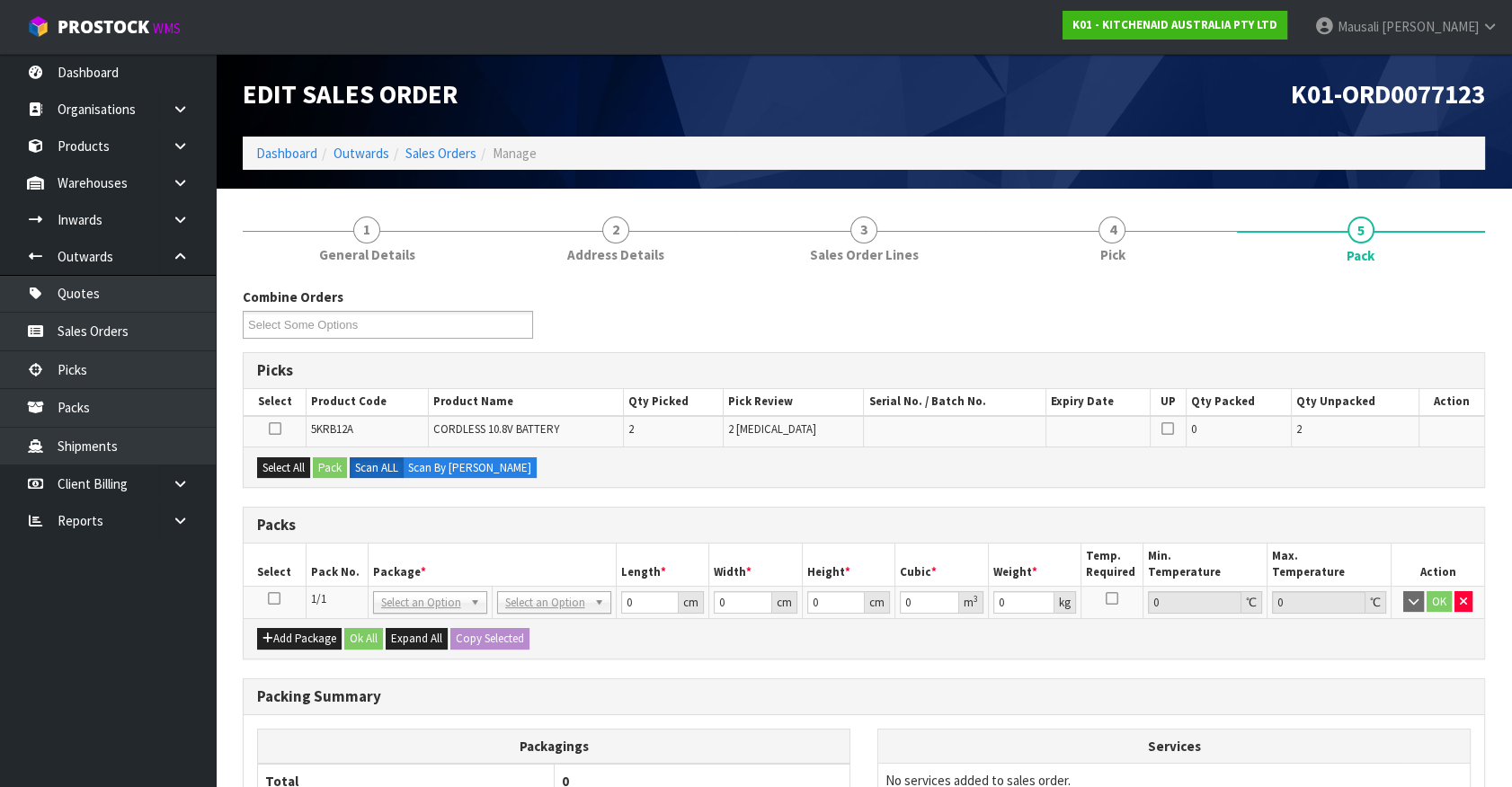 click at bounding box center [274, 598] 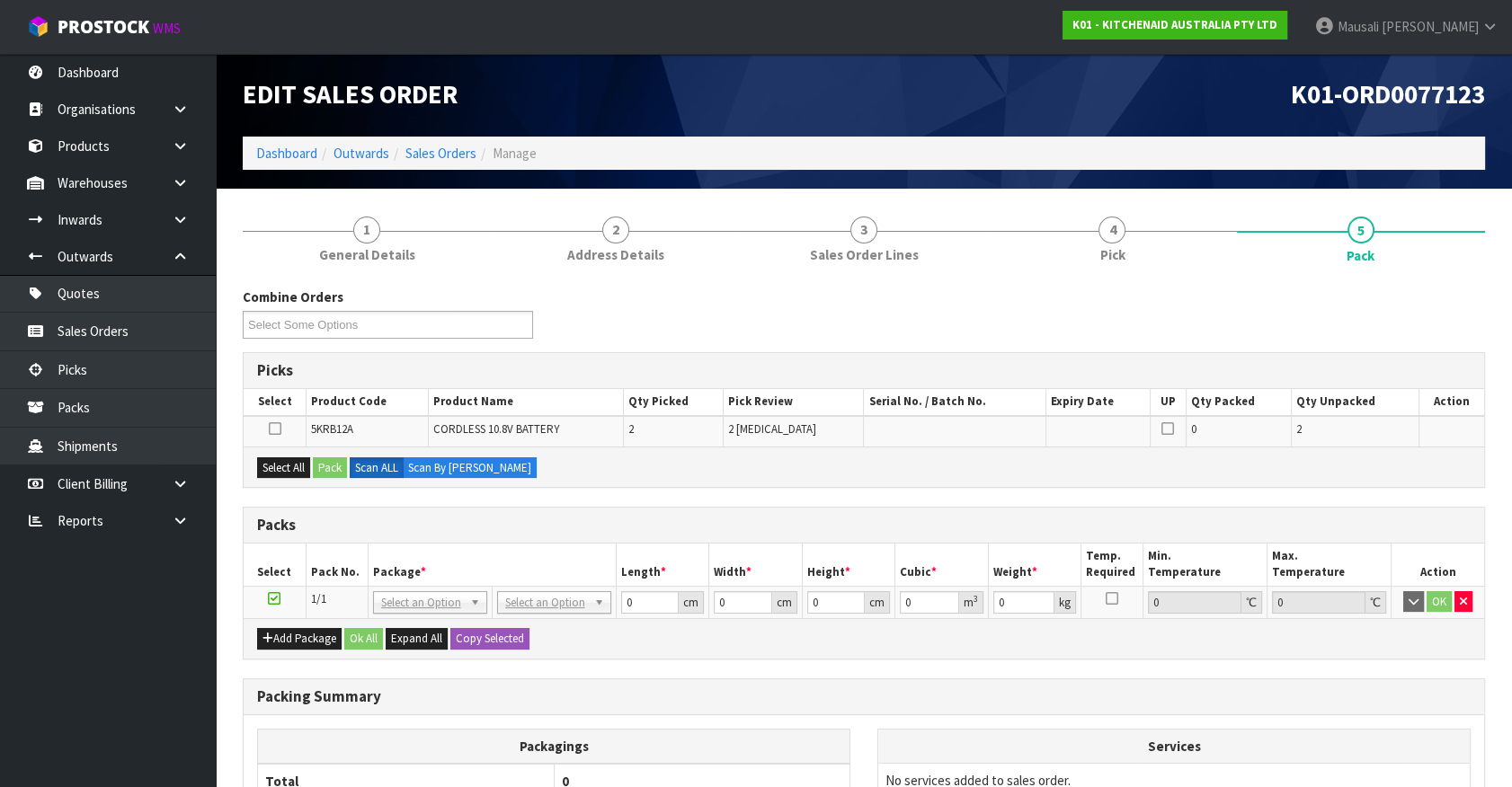 click on "Packagings" at bounding box center (554, 746) 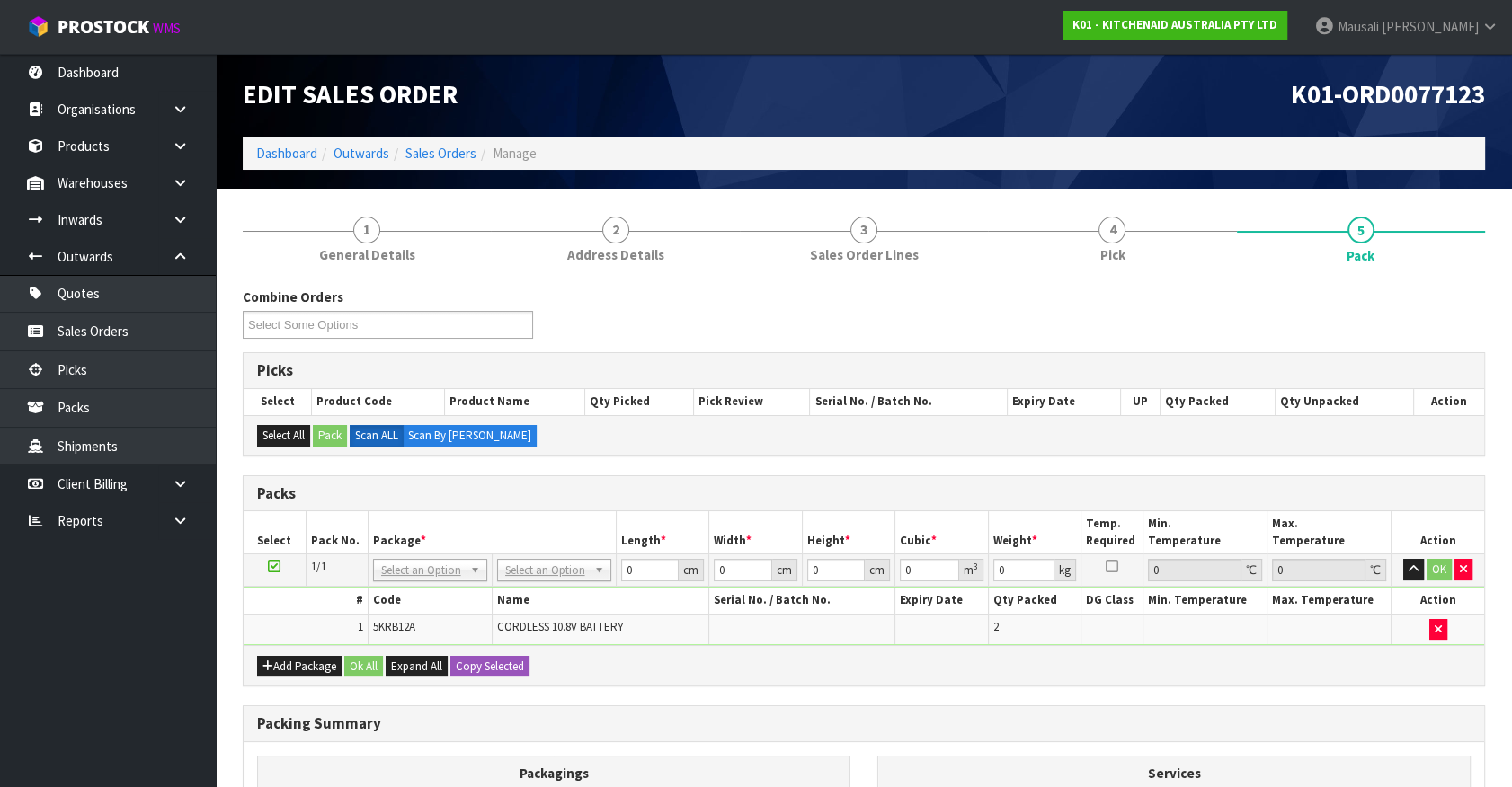 drag, startPoint x: 580, startPoint y: 560, endPoint x: 569, endPoint y: 607, distance: 48.27007 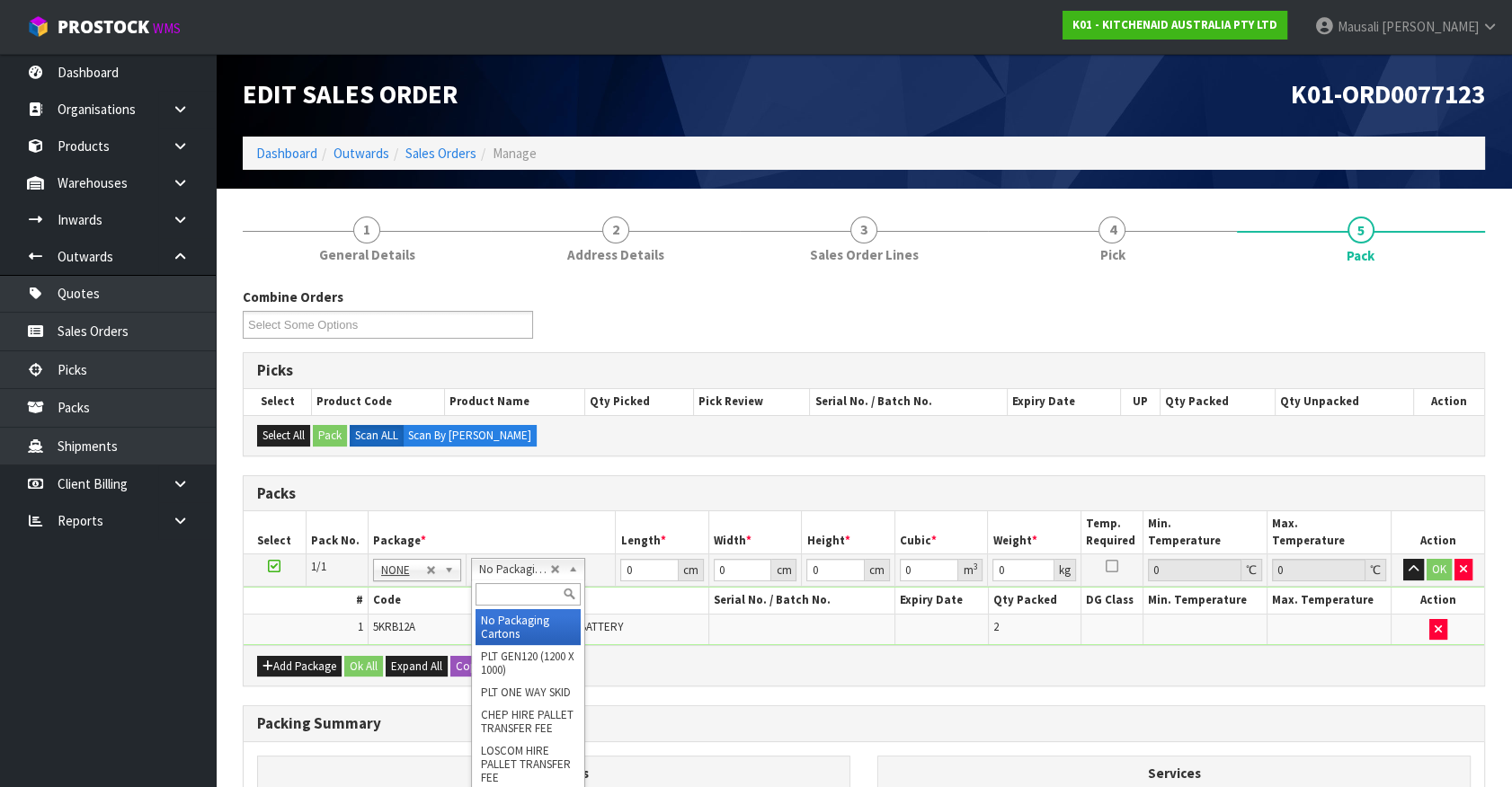 click at bounding box center (528, 594) 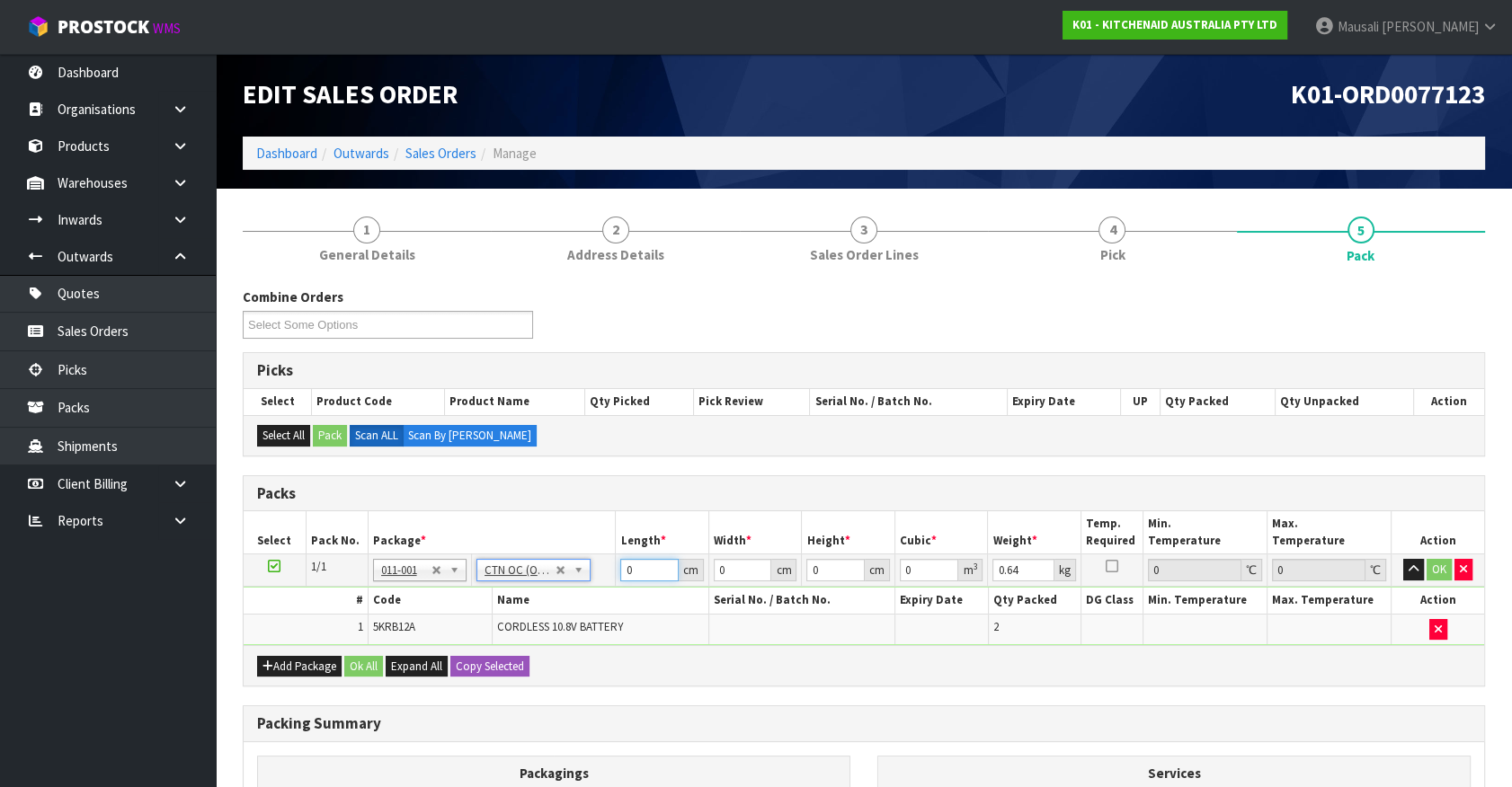 drag, startPoint x: 638, startPoint y: 568, endPoint x: 485, endPoint y: 622, distance: 162.24981 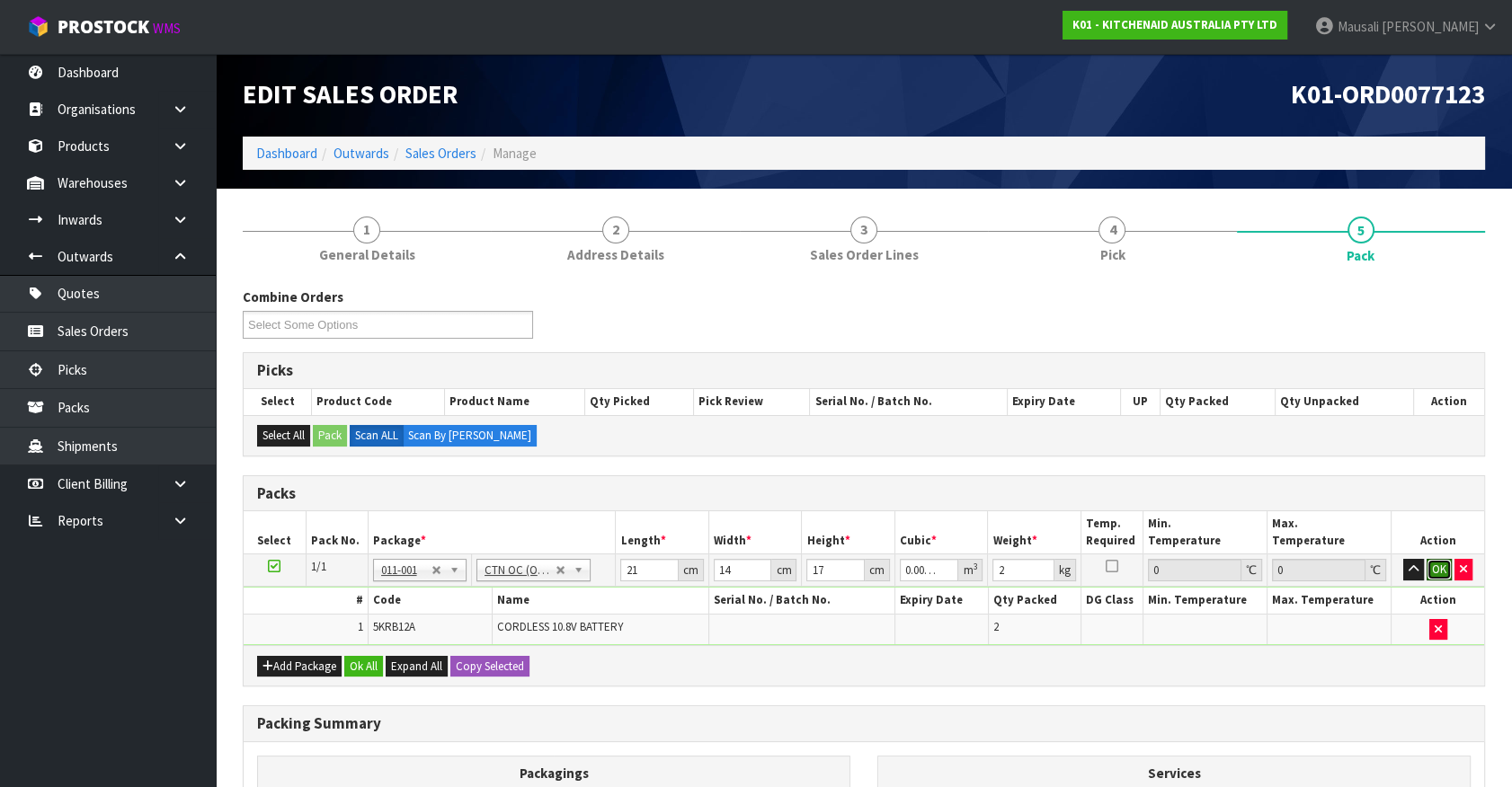 click on "OK" at bounding box center [1439, 570] 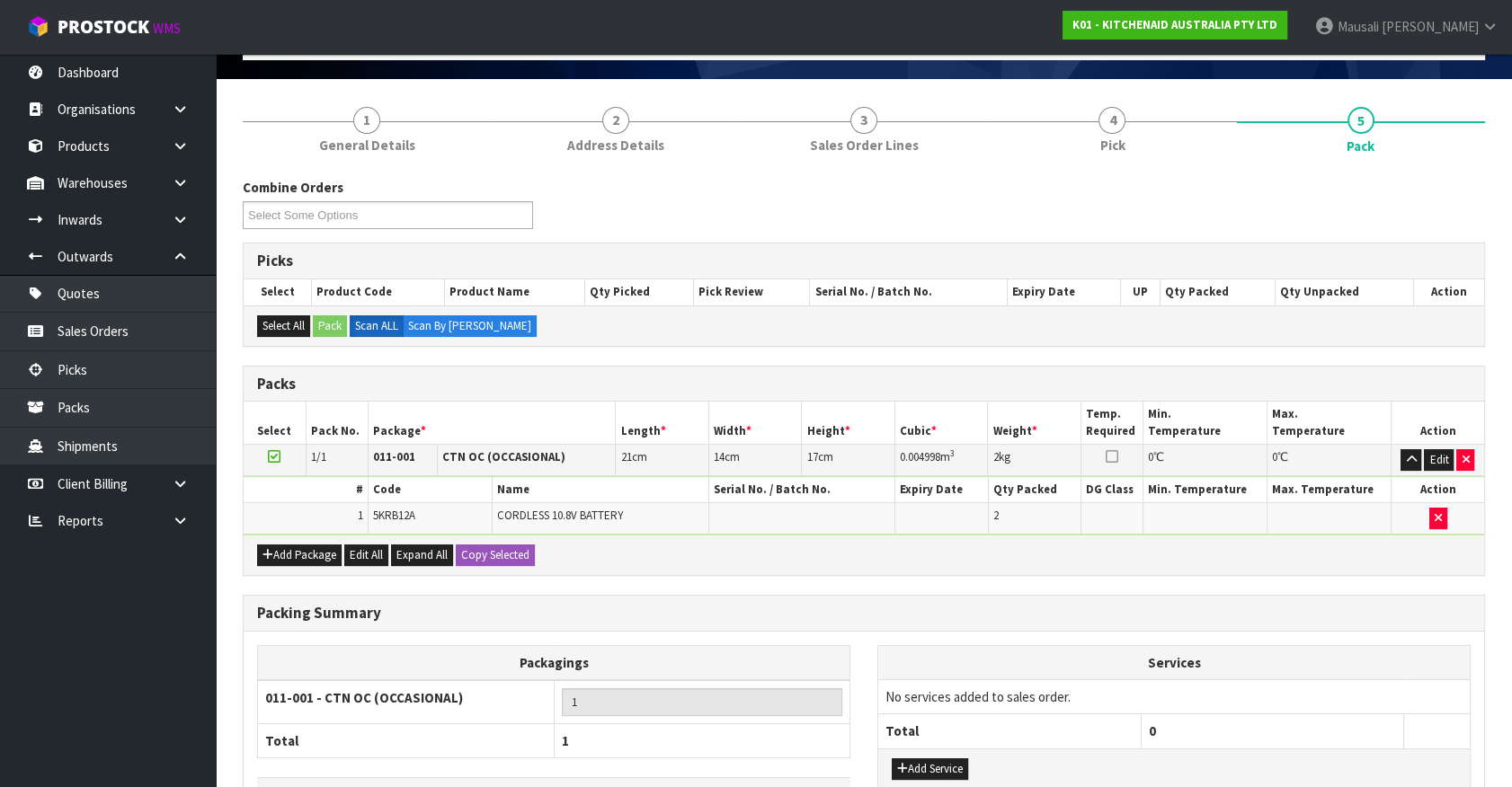 scroll, scrollTop: 234, scrollLeft: 0, axis: vertical 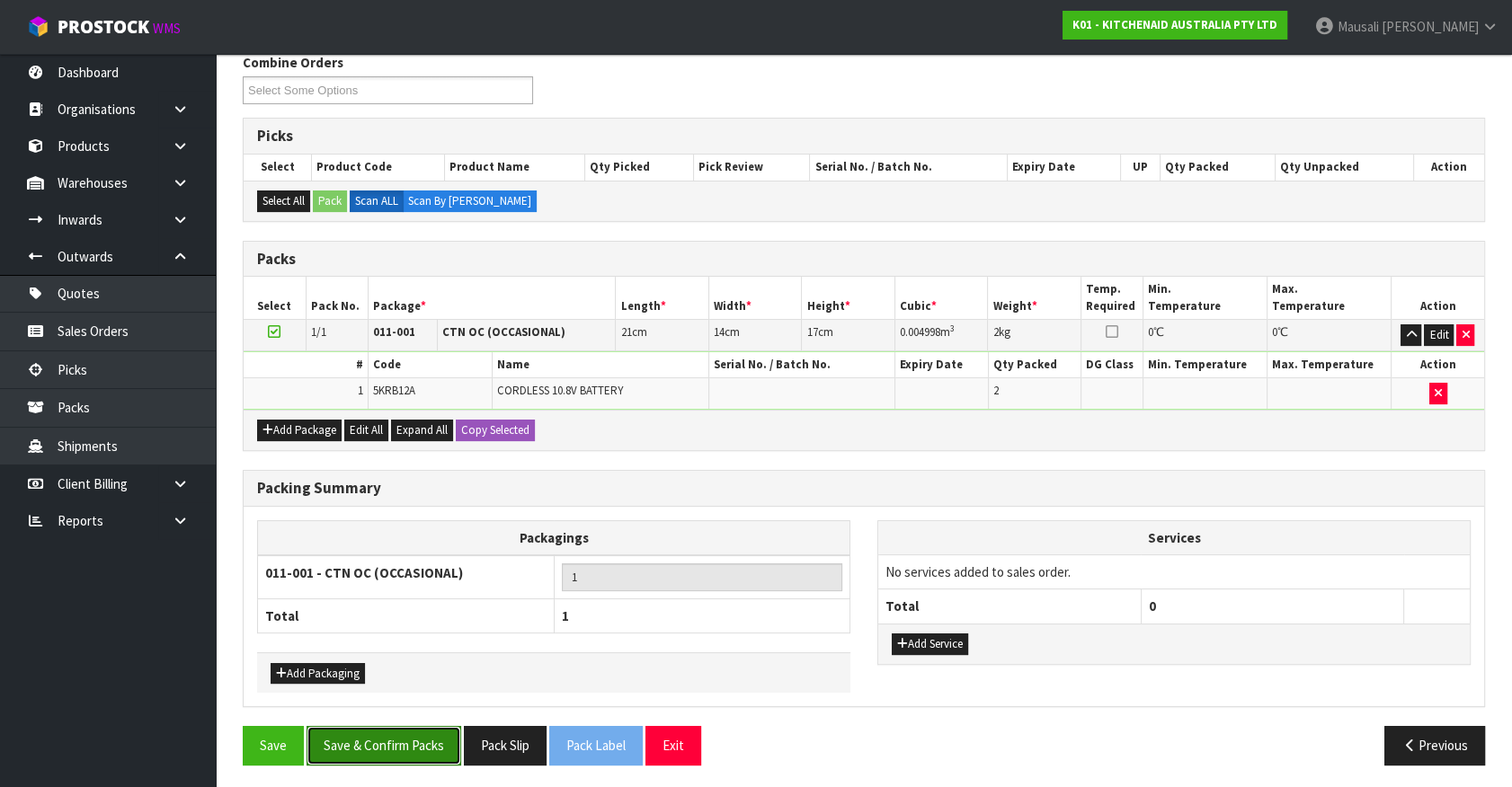 drag, startPoint x: 404, startPoint y: 730, endPoint x: 440, endPoint y: 725, distance: 36.345564 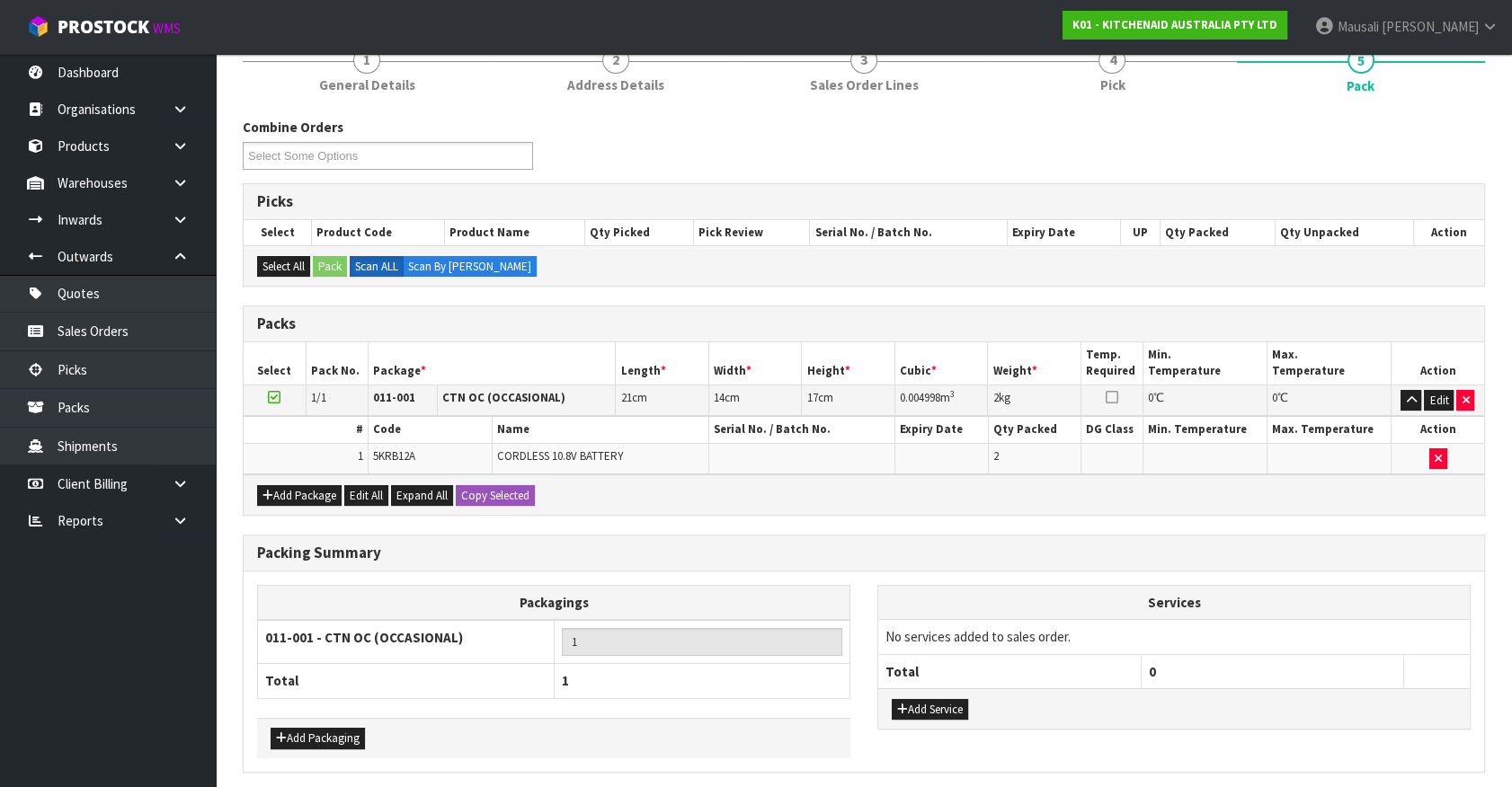 scroll, scrollTop: 0, scrollLeft: 0, axis: both 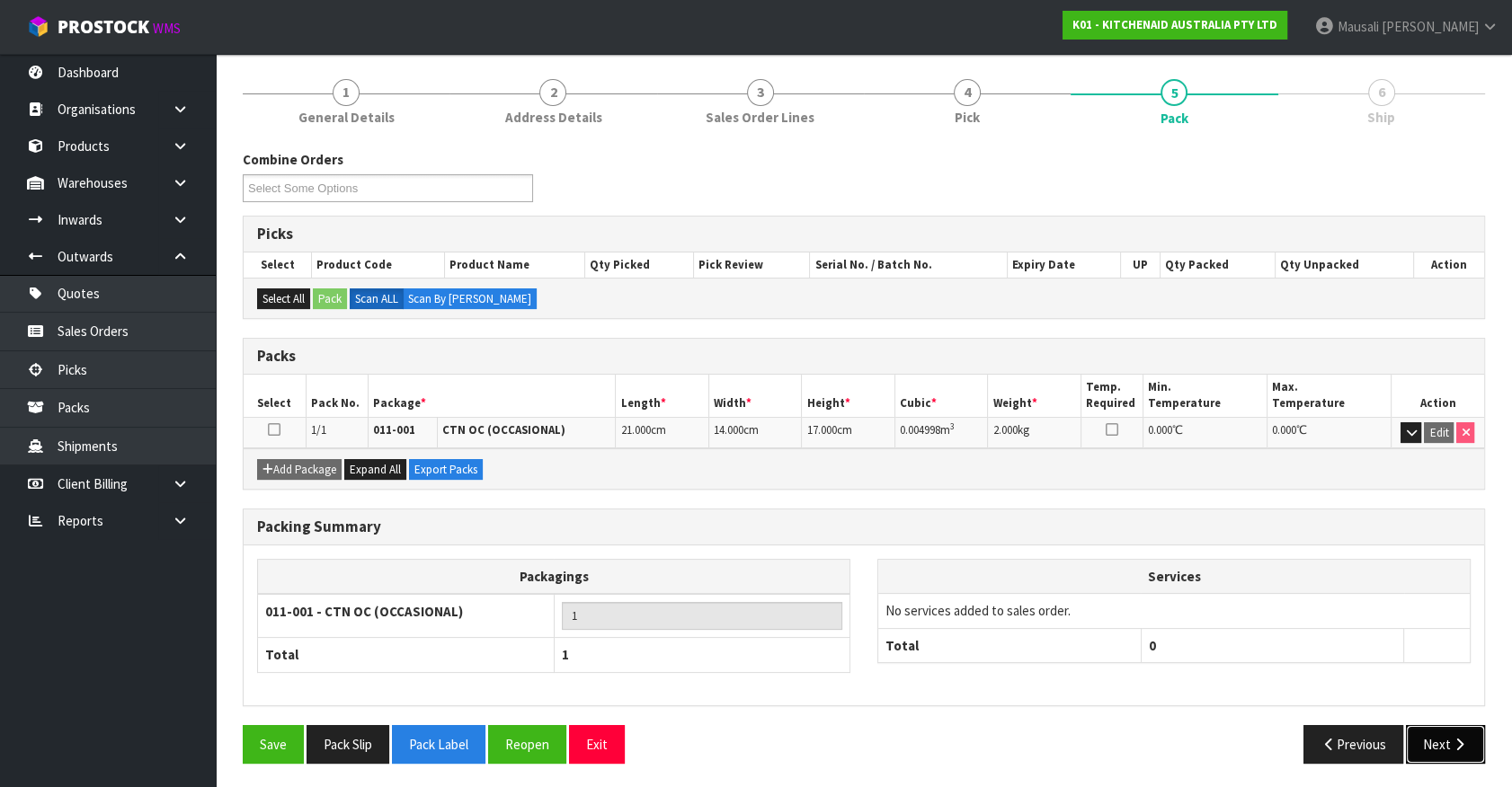drag, startPoint x: 1438, startPoint y: 728, endPoint x: 1429, endPoint y: 730, distance: 9.219544 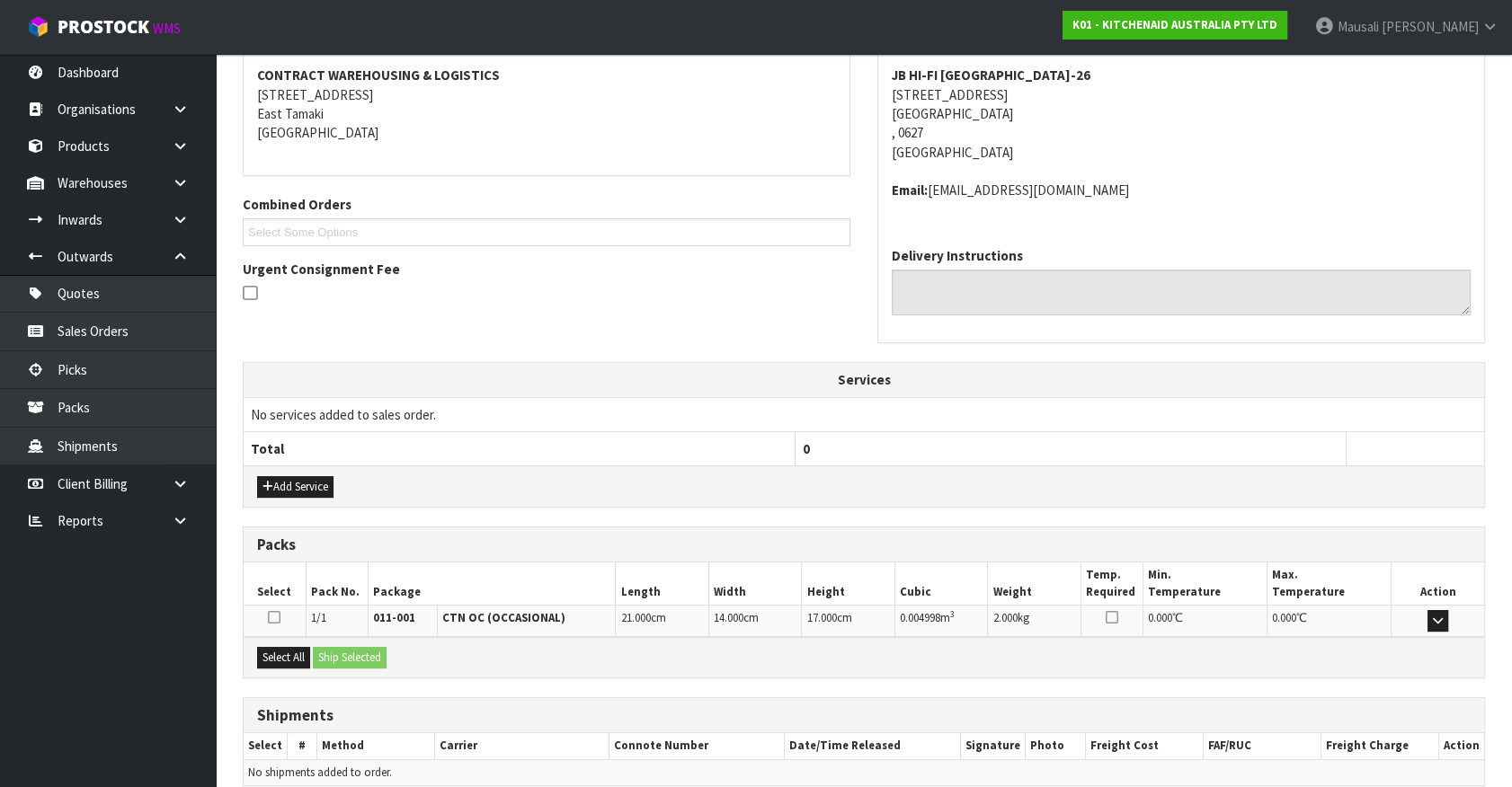 scroll, scrollTop: 417, scrollLeft: 0, axis: vertical 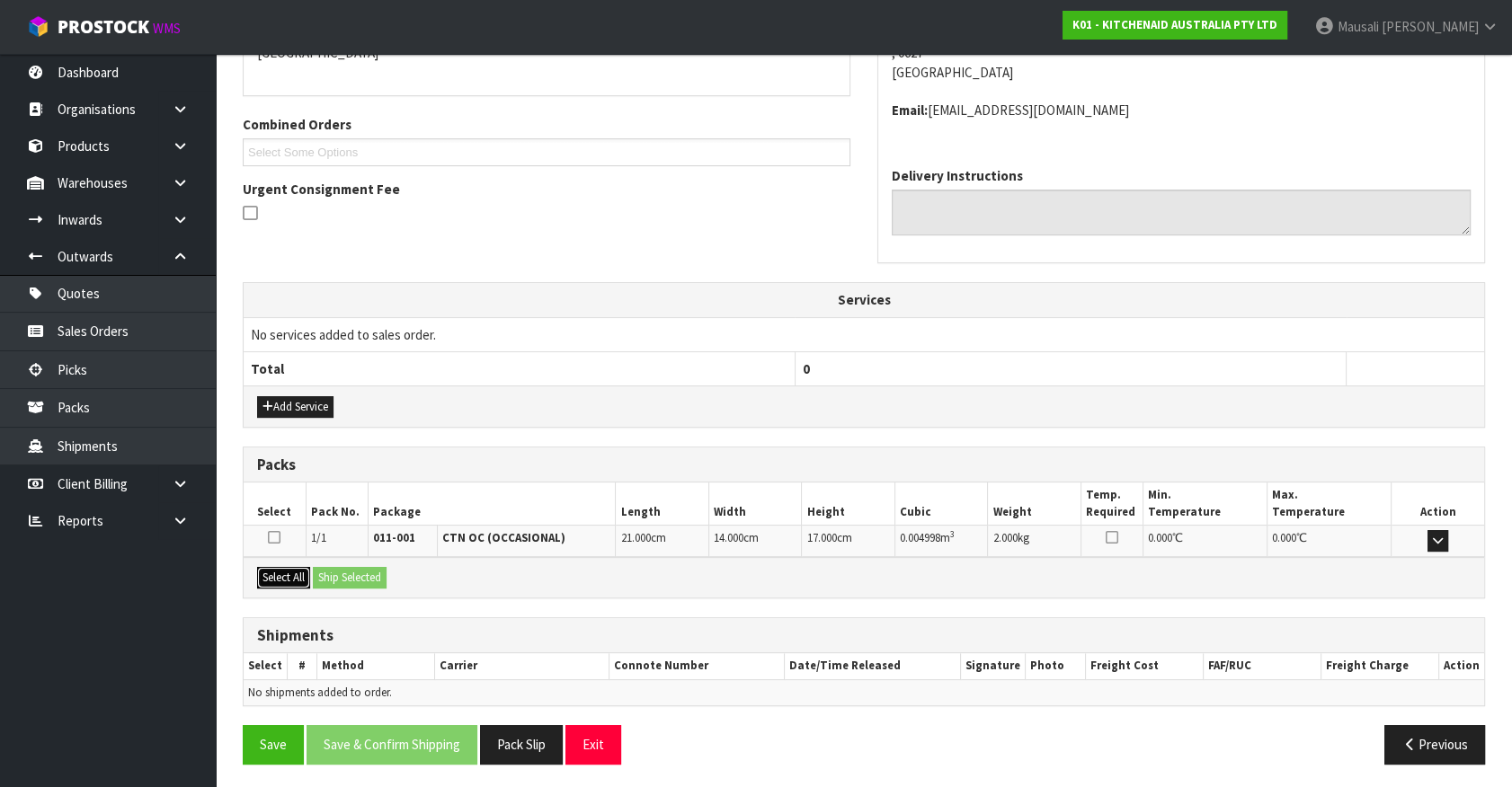 click on "Select All" at bounding box center [283, 578] 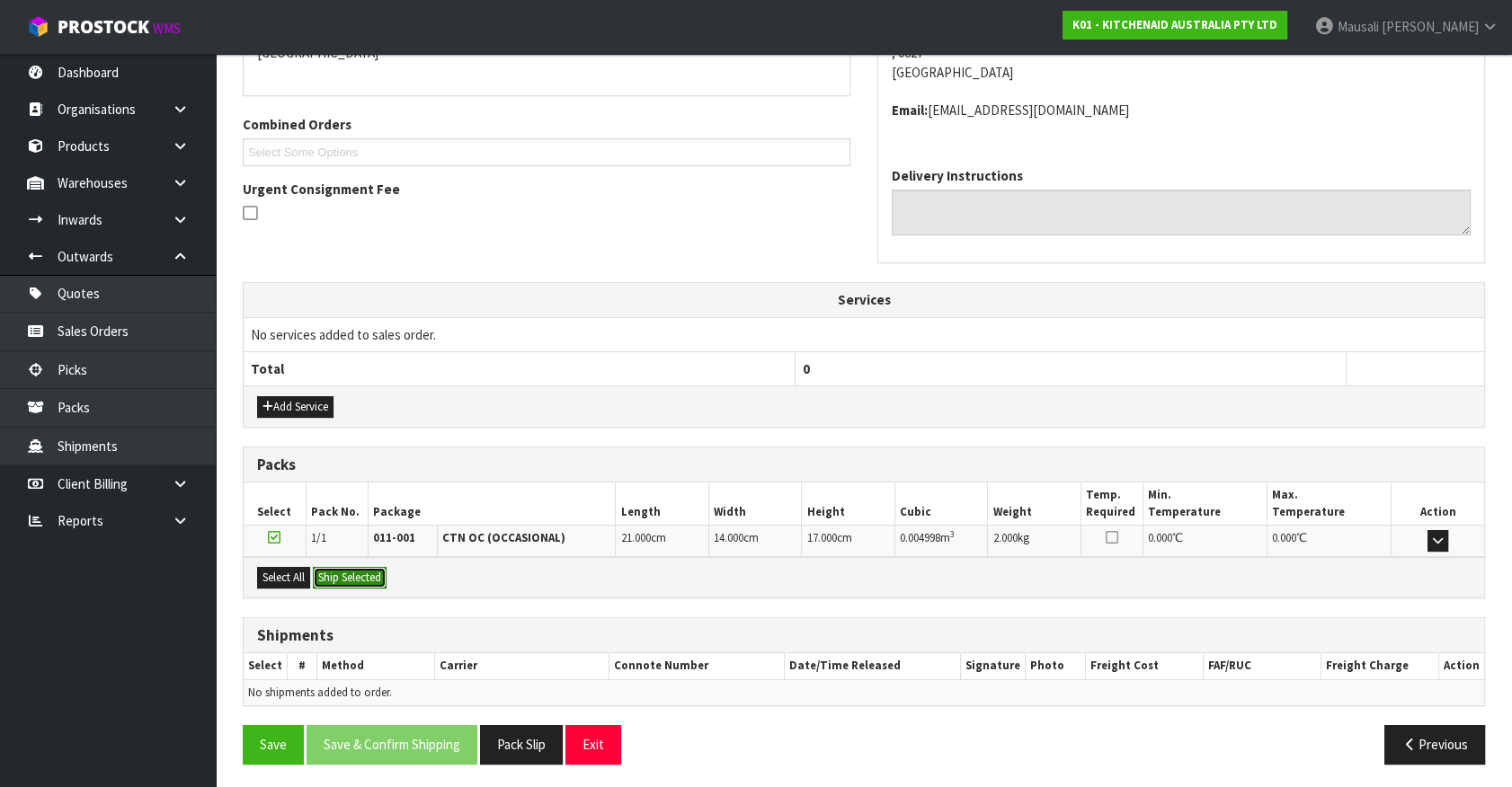click on "Ship Selected" at bounding box center (350, 578) 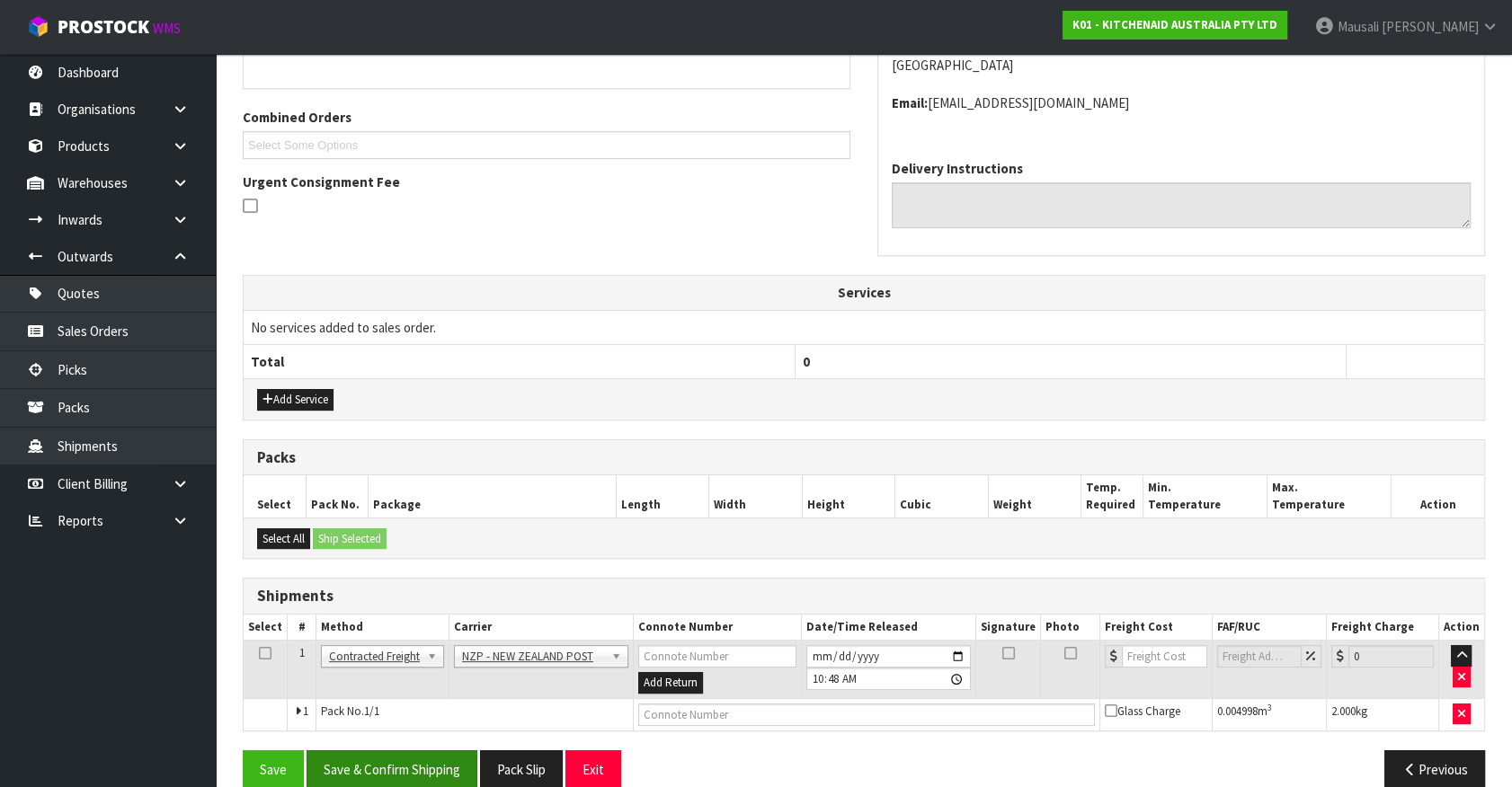 scroll, scrollTop: 449, scrollLeft: 0, axis: vertical 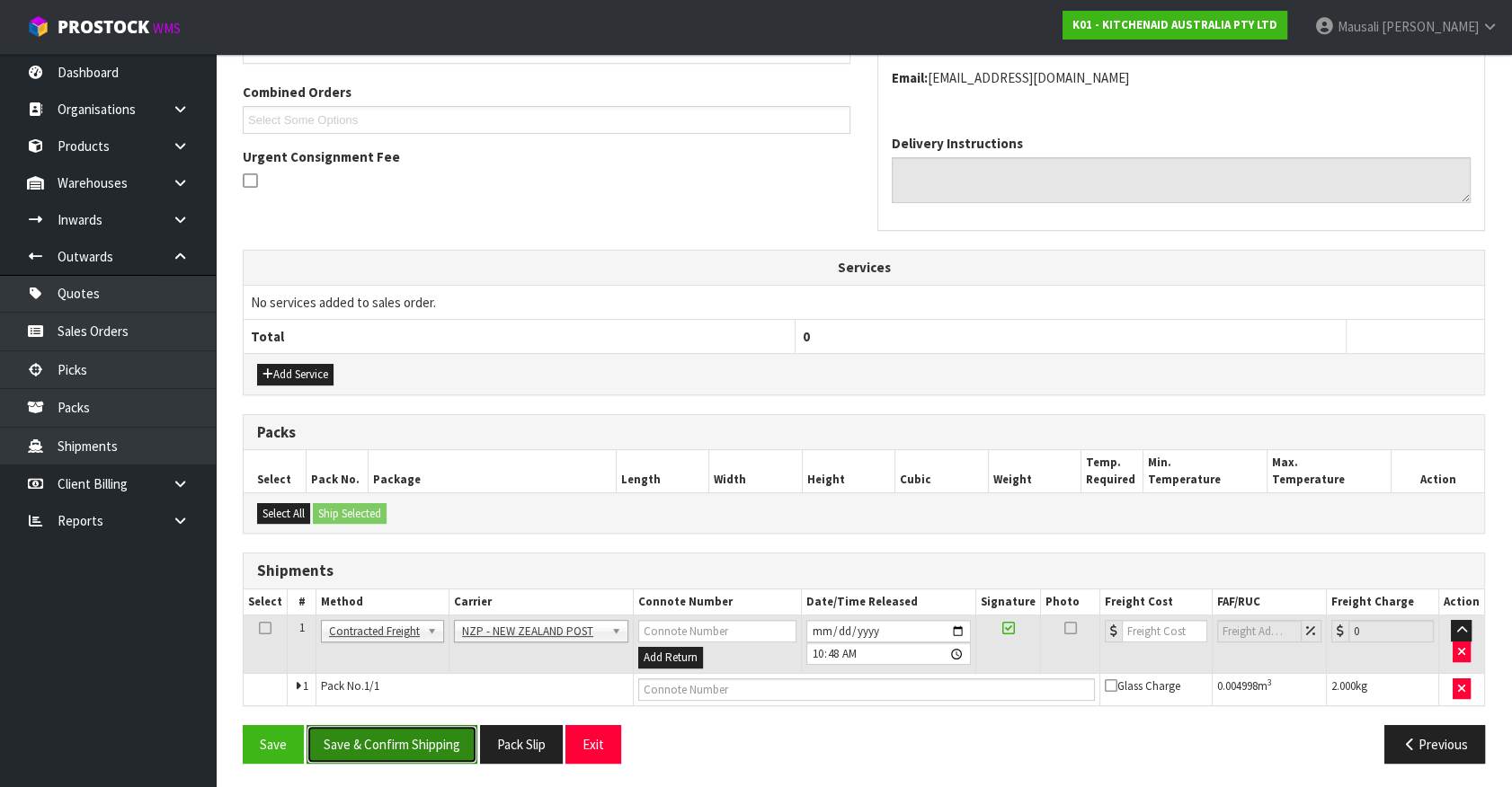 click on "Save & Confirm Shipping" at bounding box center (392, 744) 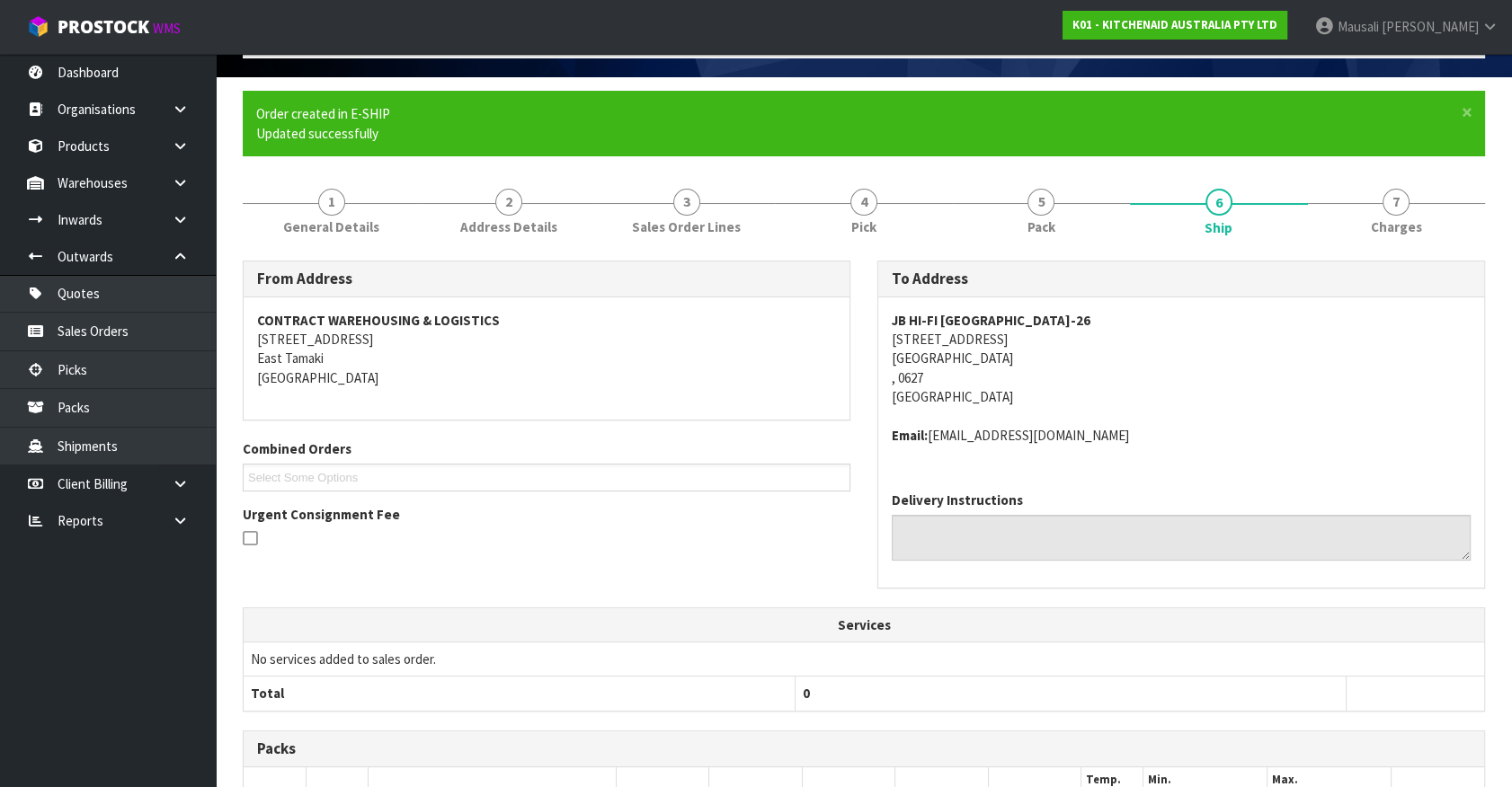 scroll, scrollTop: 423, scrollLeft: 0, axis: vertical 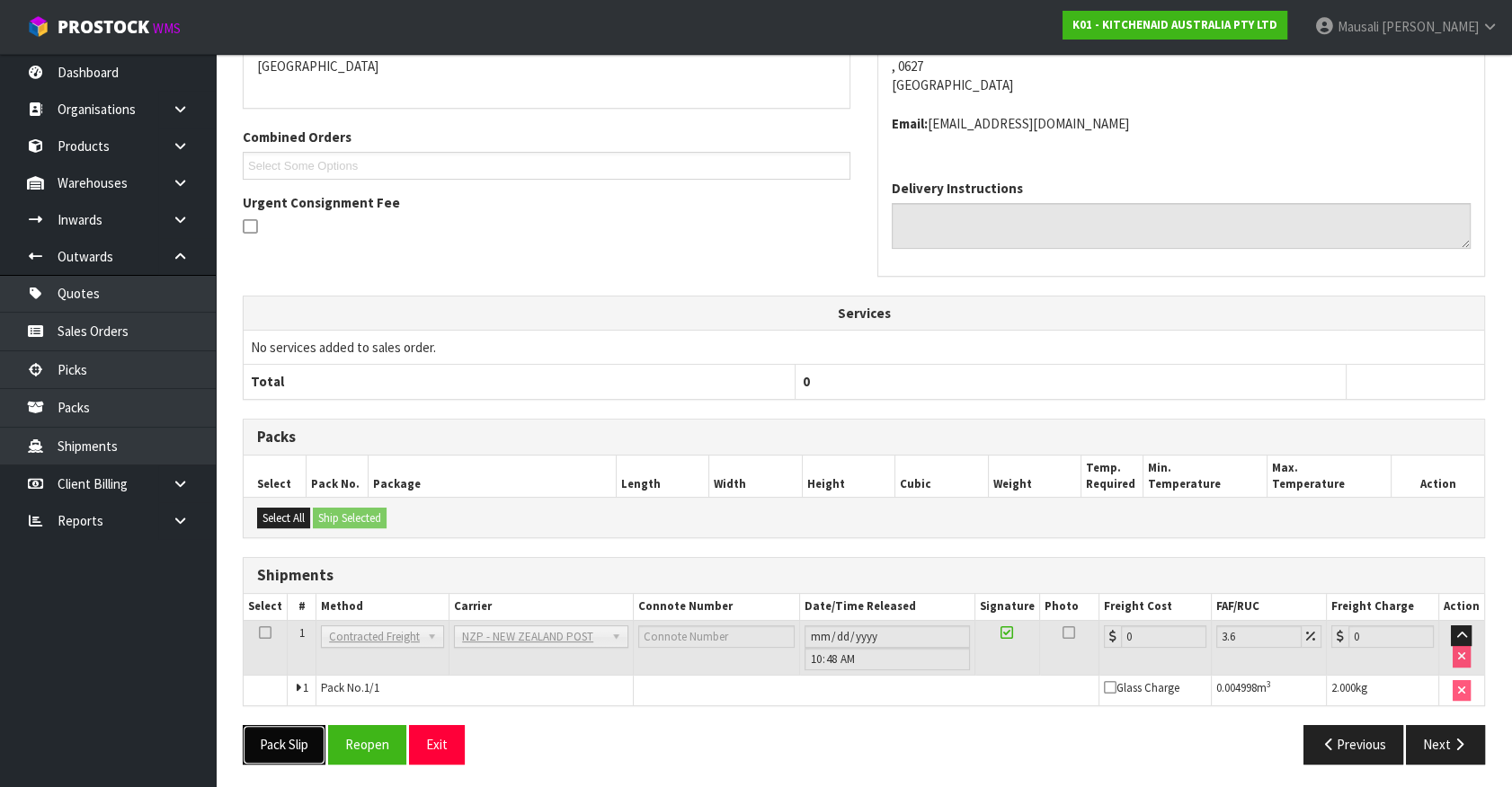 click on "Pack Slip" at bounding box center (284, 744) 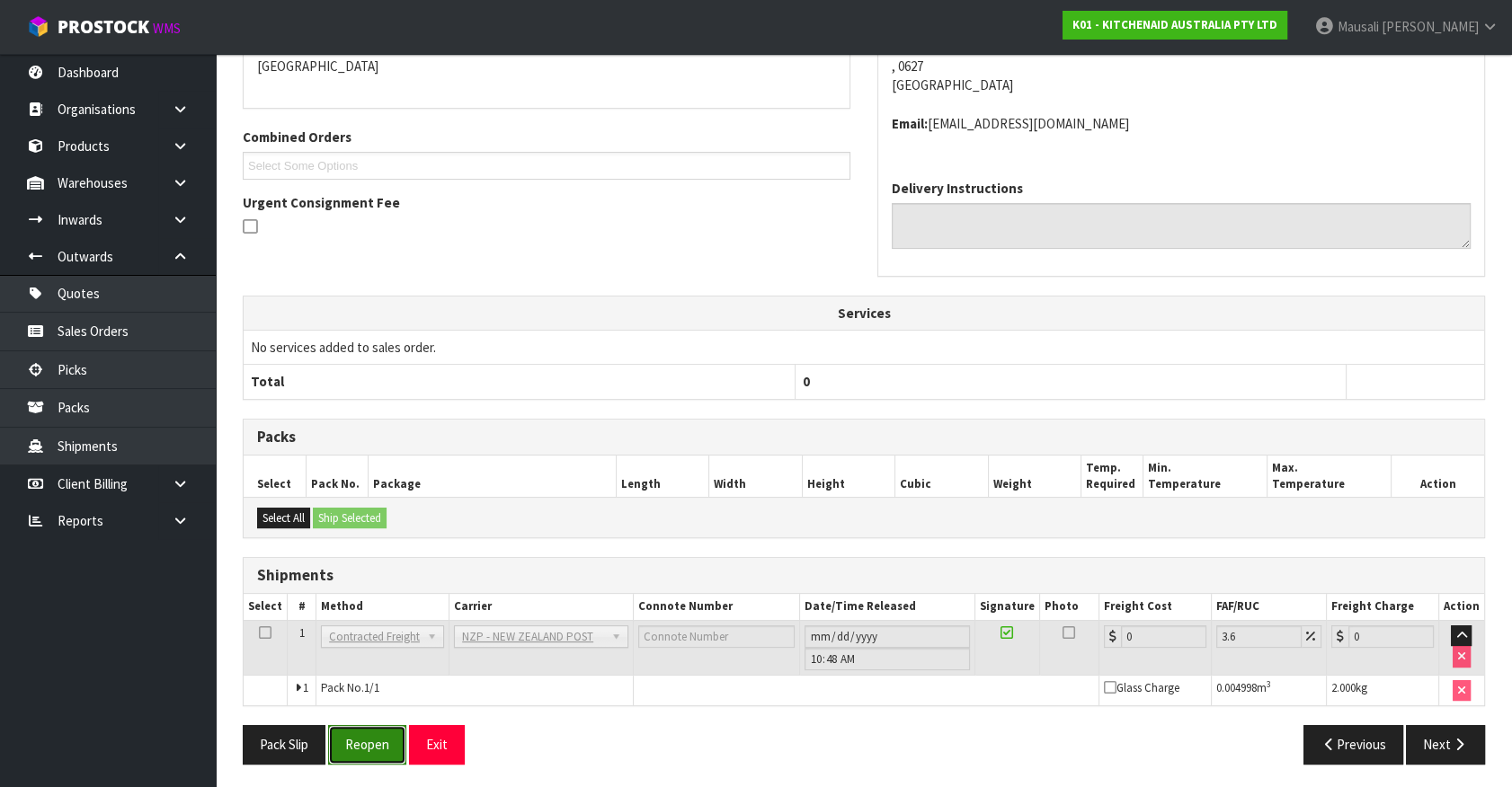 drag, startPoint x: 349, startPoint y: 739, endPoint x: 422, endPoint y: 734, distance: 73.171033 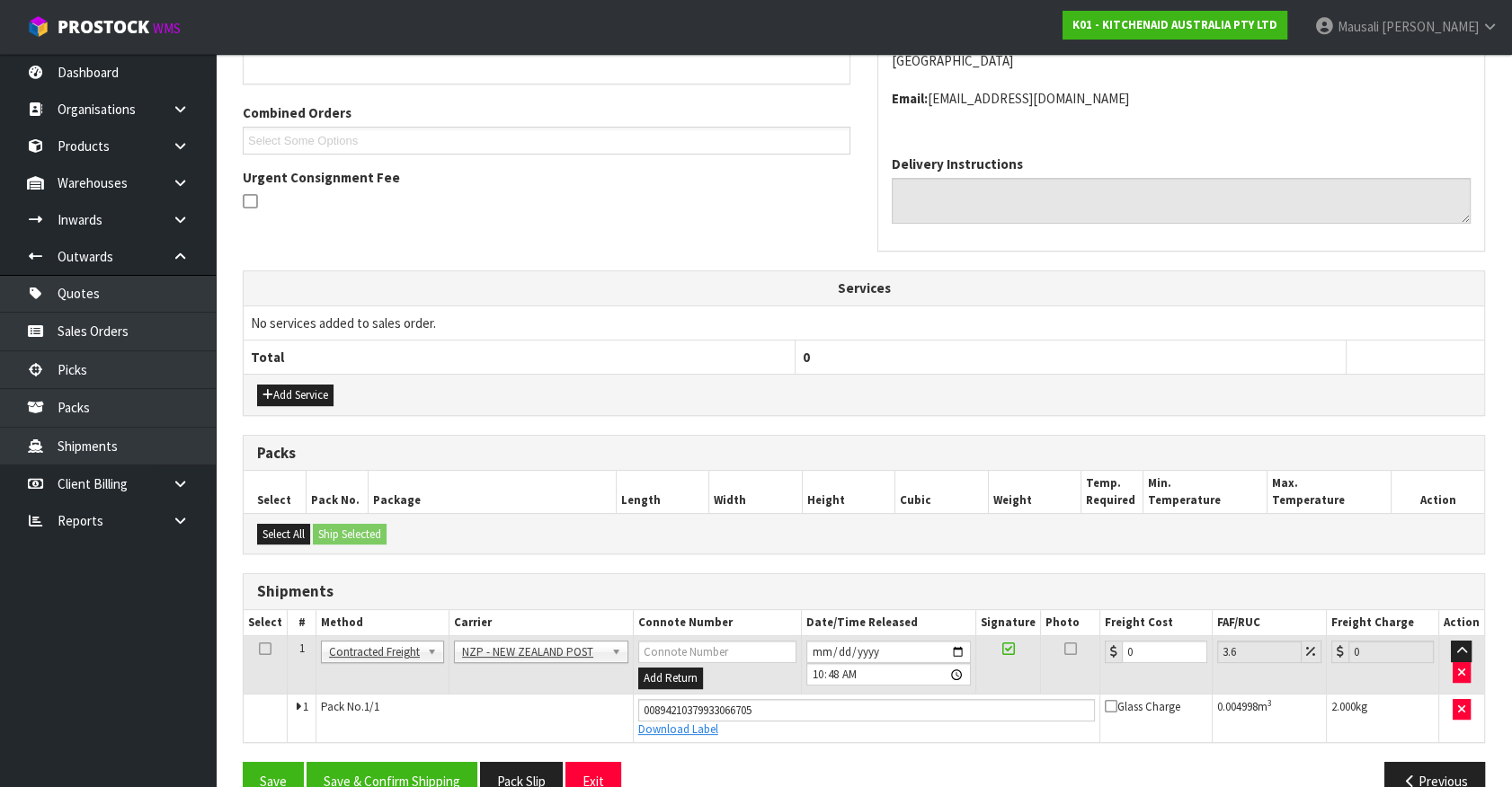 scroll, scrollTop: 465, scrollLeft: 0, axis: vertical 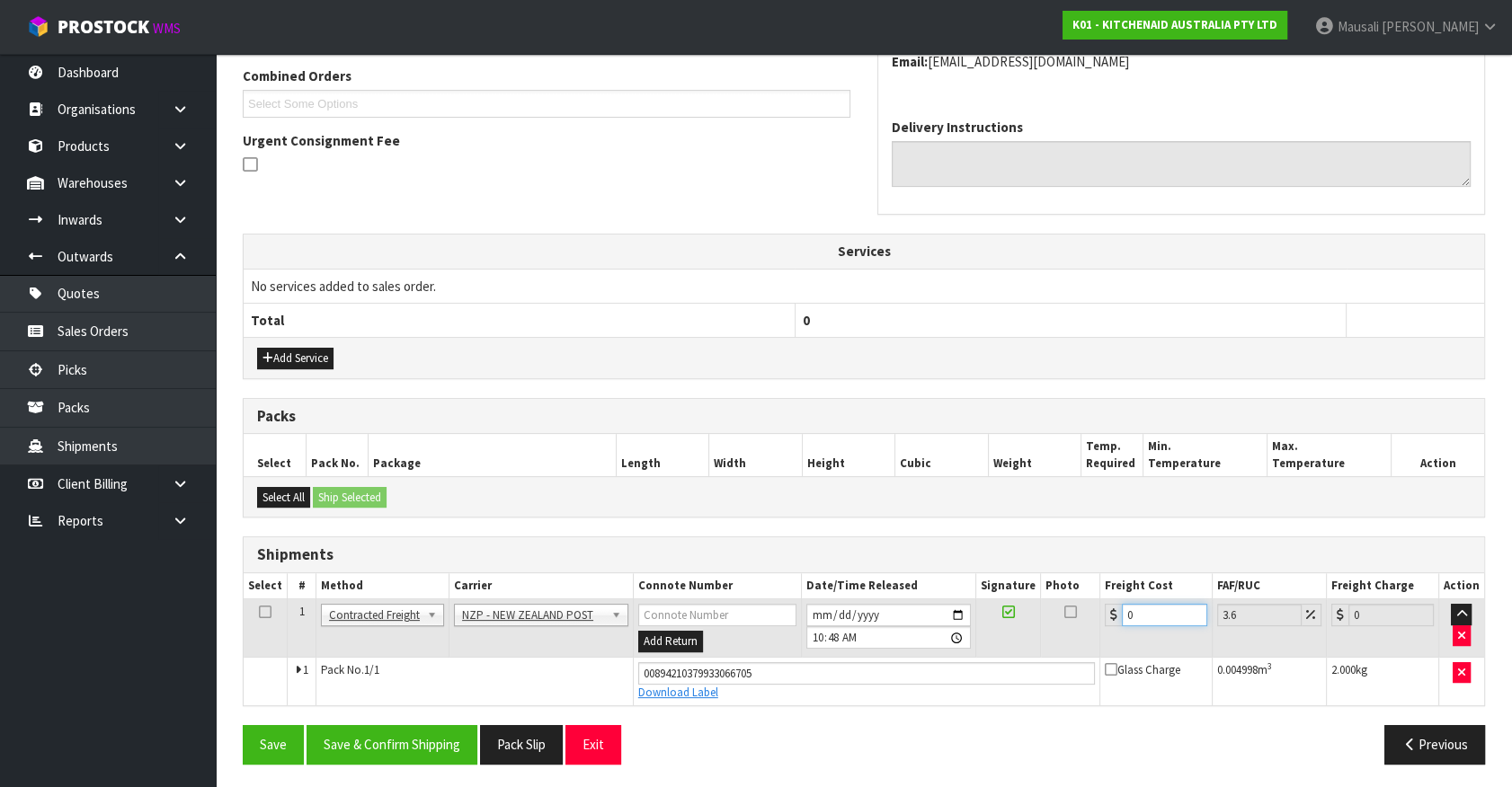 drag, startPoint x: 1169, startPoint y: 606, endPoint x: 724, endPoint y: 719, distance: 459.12308 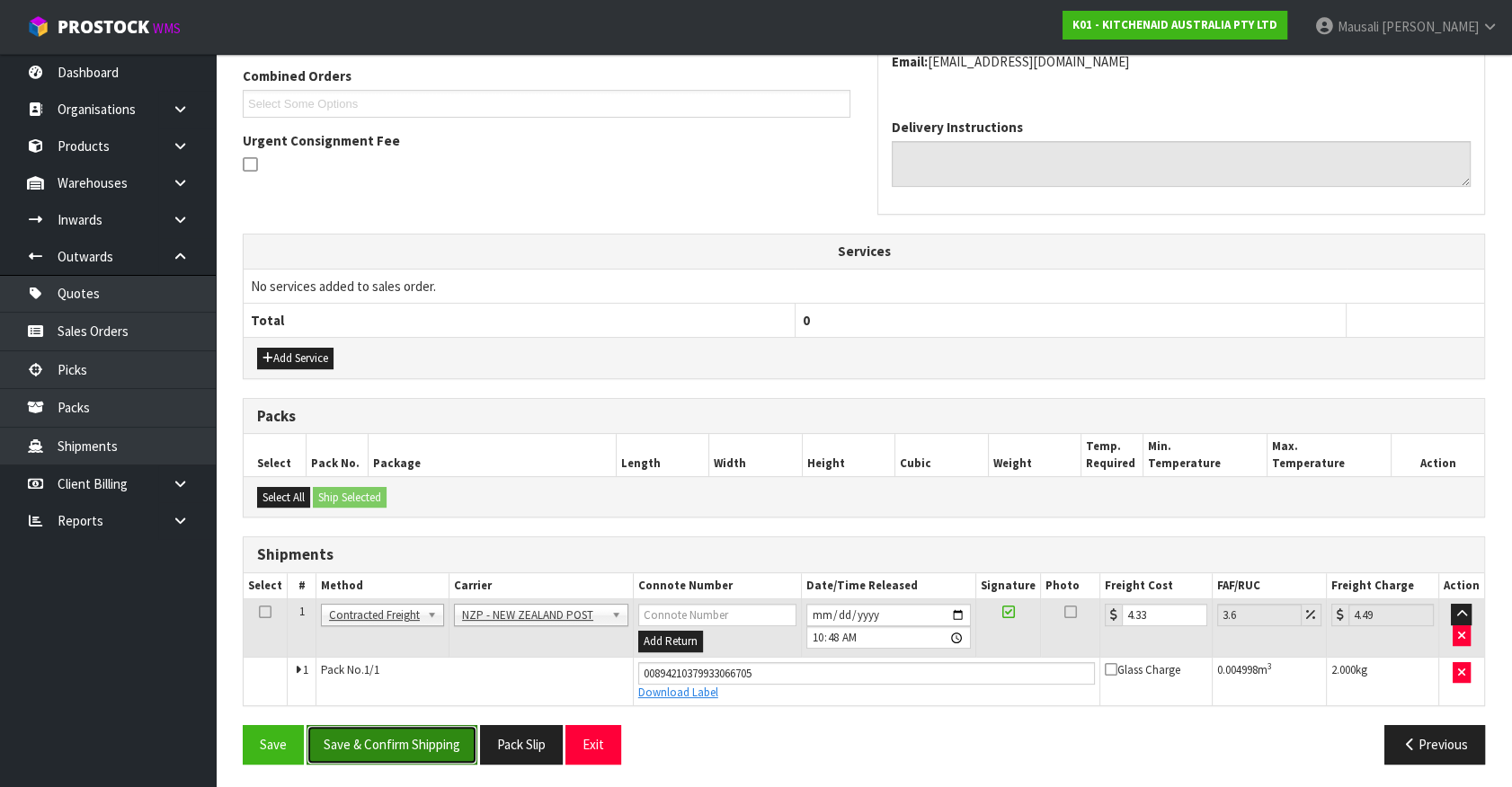 click on "Save & Confirm Shipping" at bounding box center [392, 744] 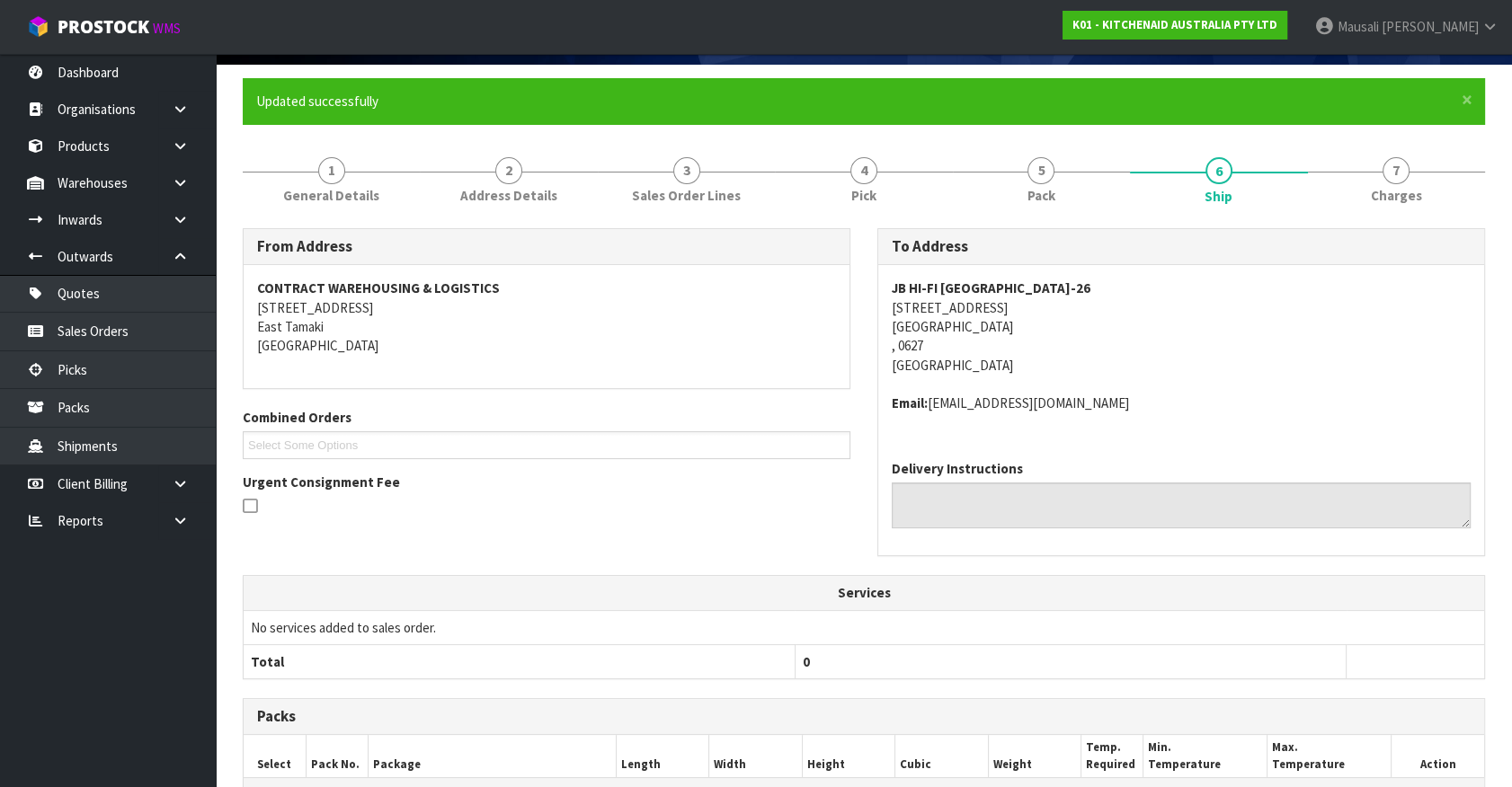 scroll, scrollTop: 326, scrollLeft: 0, axis: vertical 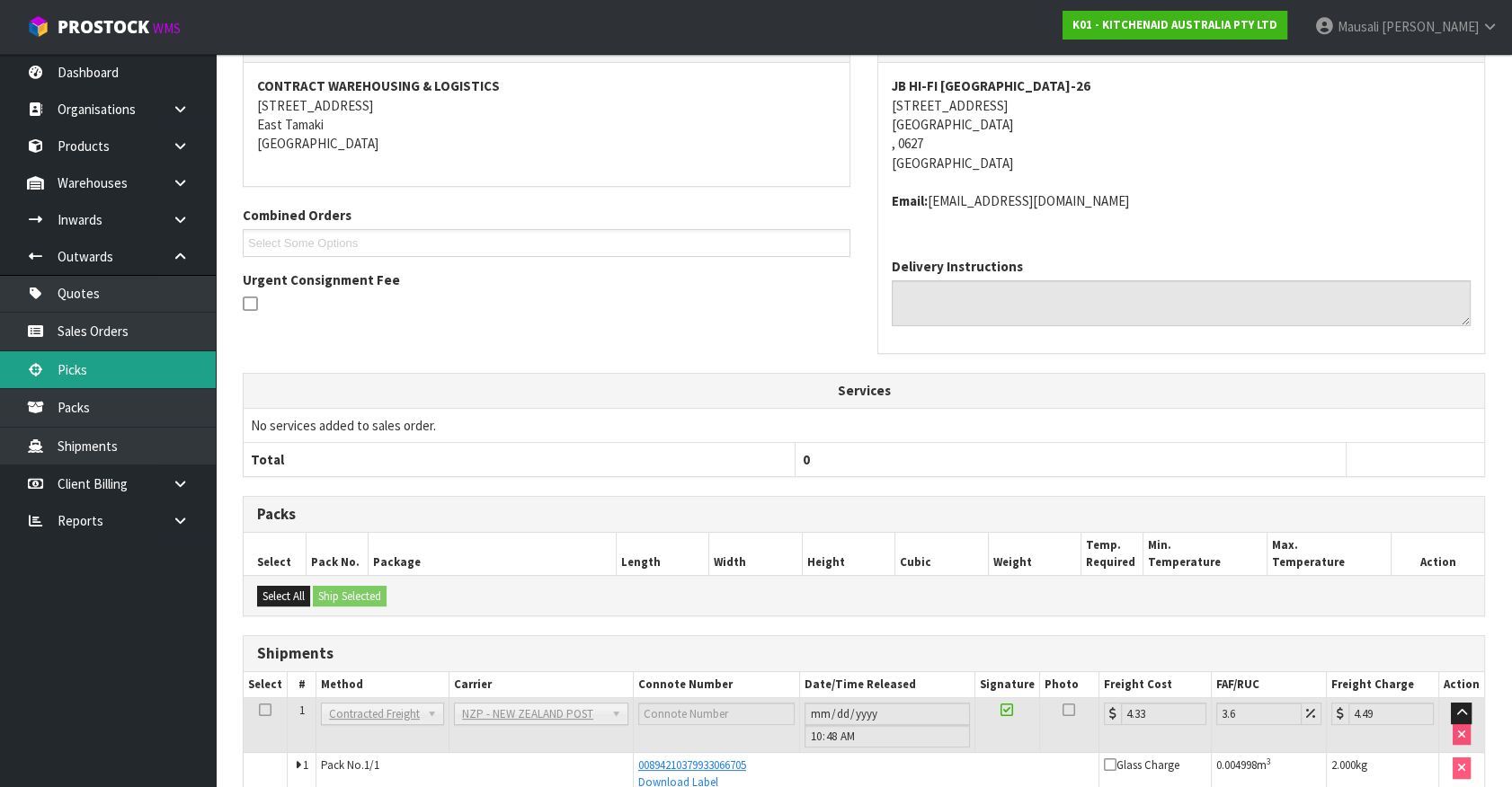 click on "Picks" at bounding box center (108, 369) 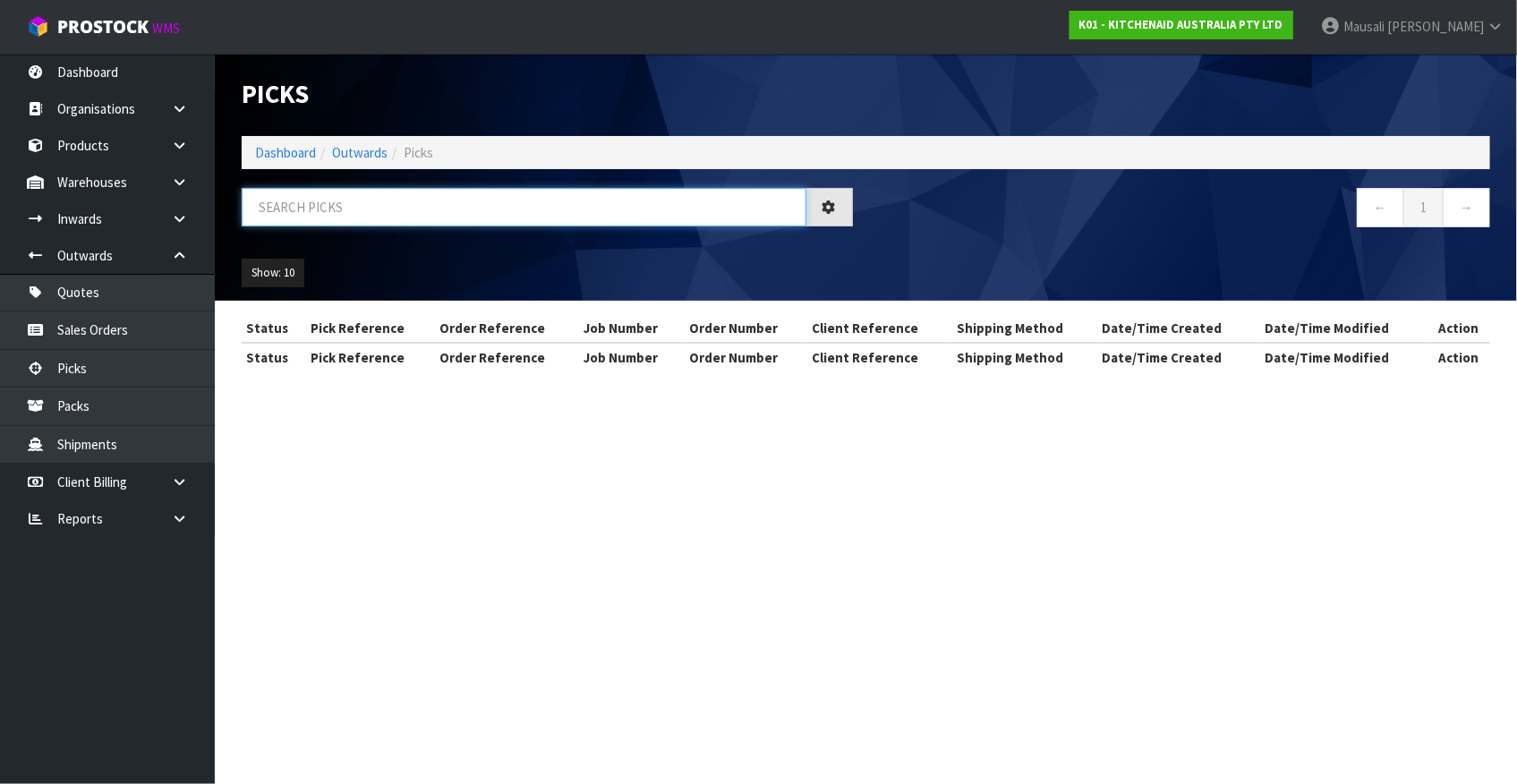 click at bounding box center (524, 207) 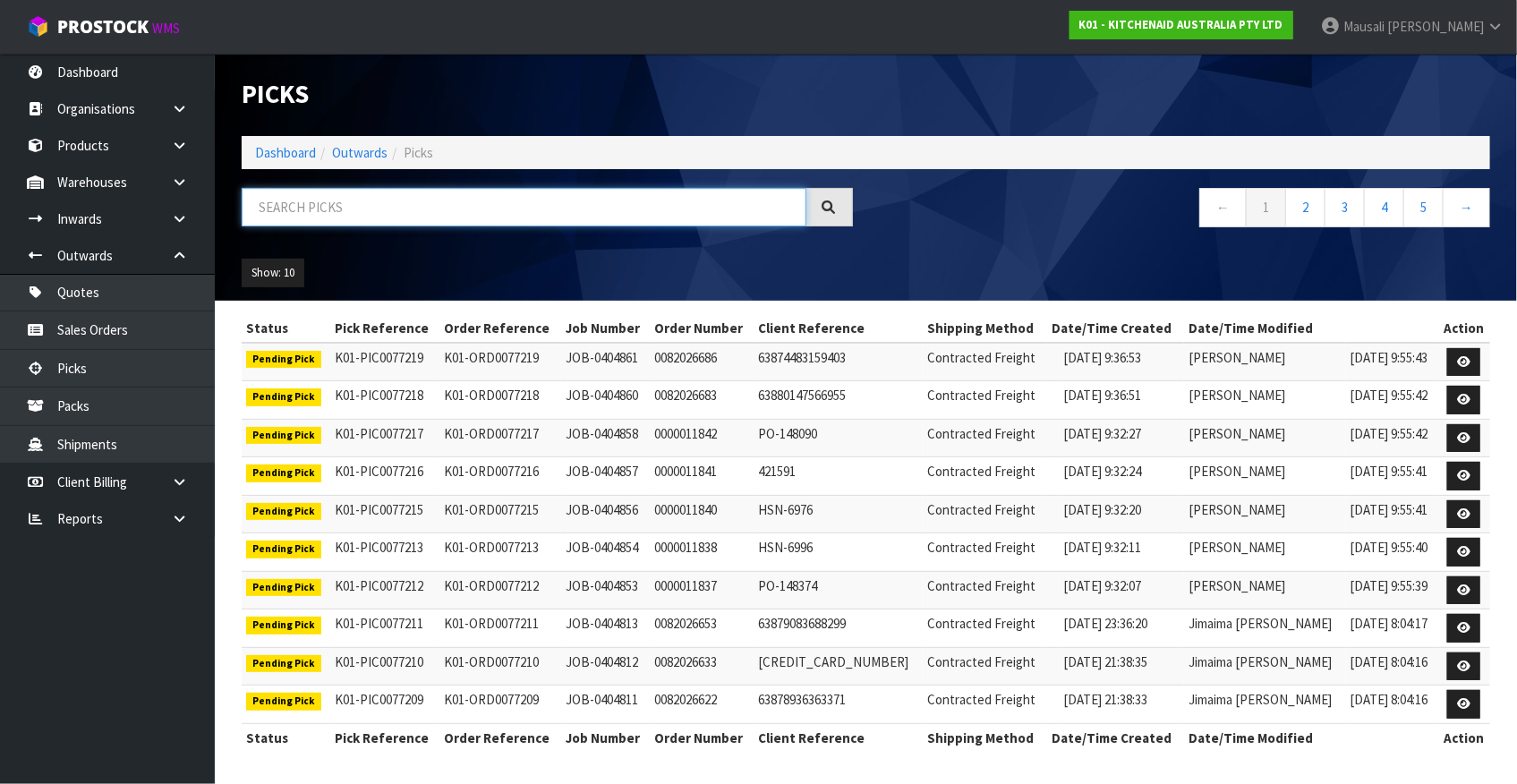 click at bounding box center (524, 207) 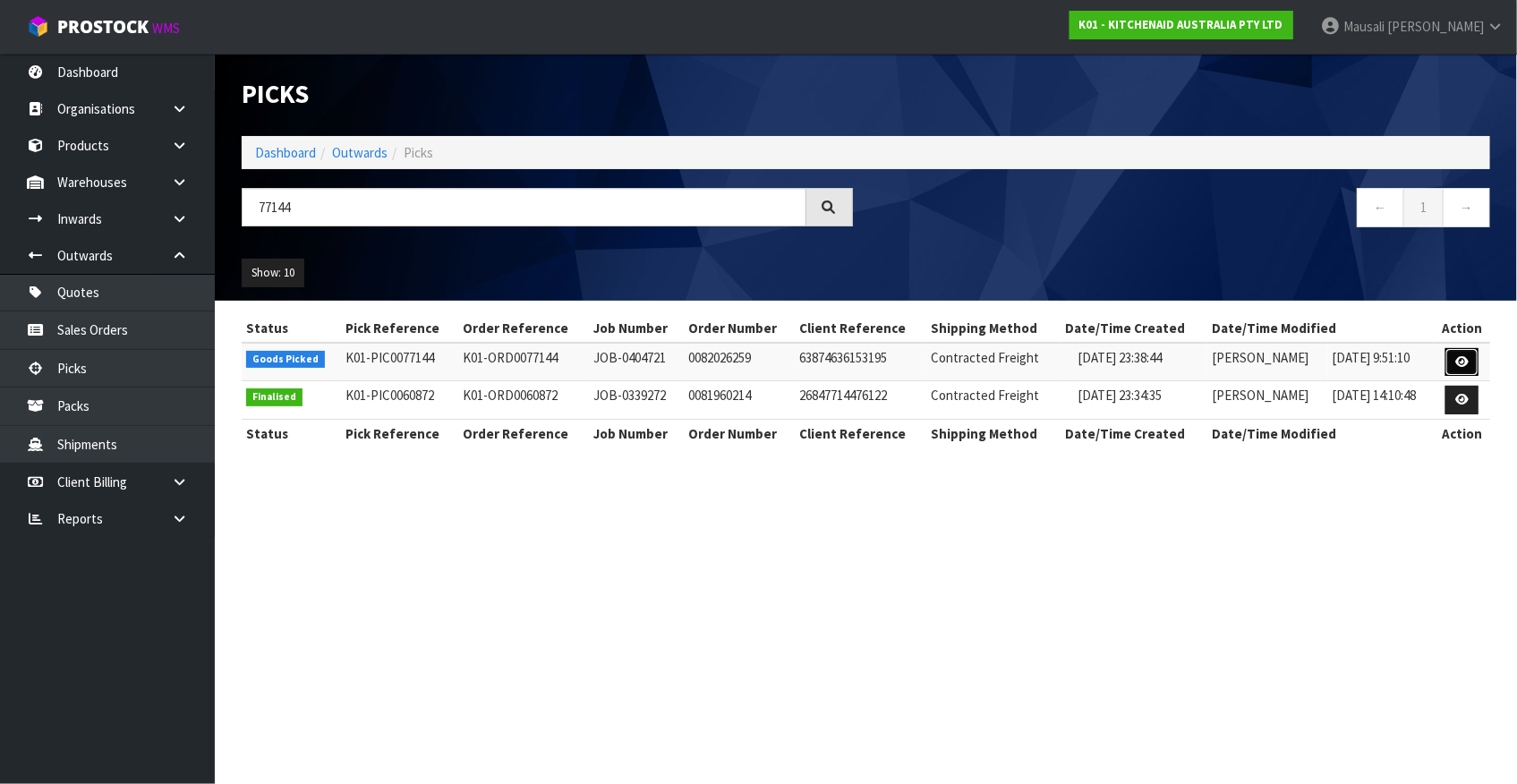 drag, startPoint x: 1443, startPoint y: 362, endPoint x: 1463, endPoint y: 349, distance: 23.853721 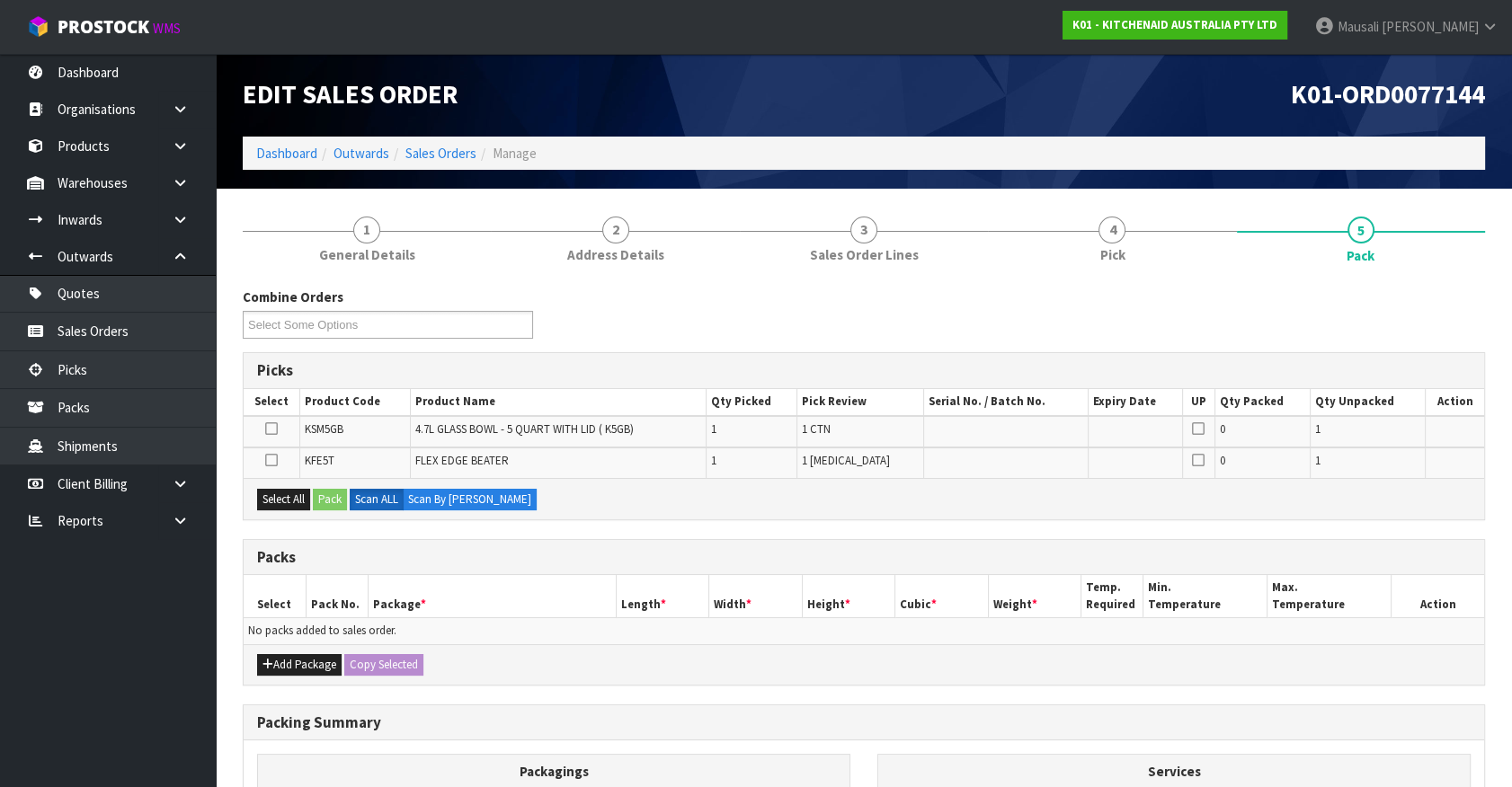 drag, startPoint x: 576, startPoint y: 630, endPoint x: 588, endPoint y: 643, distance: 17.691806 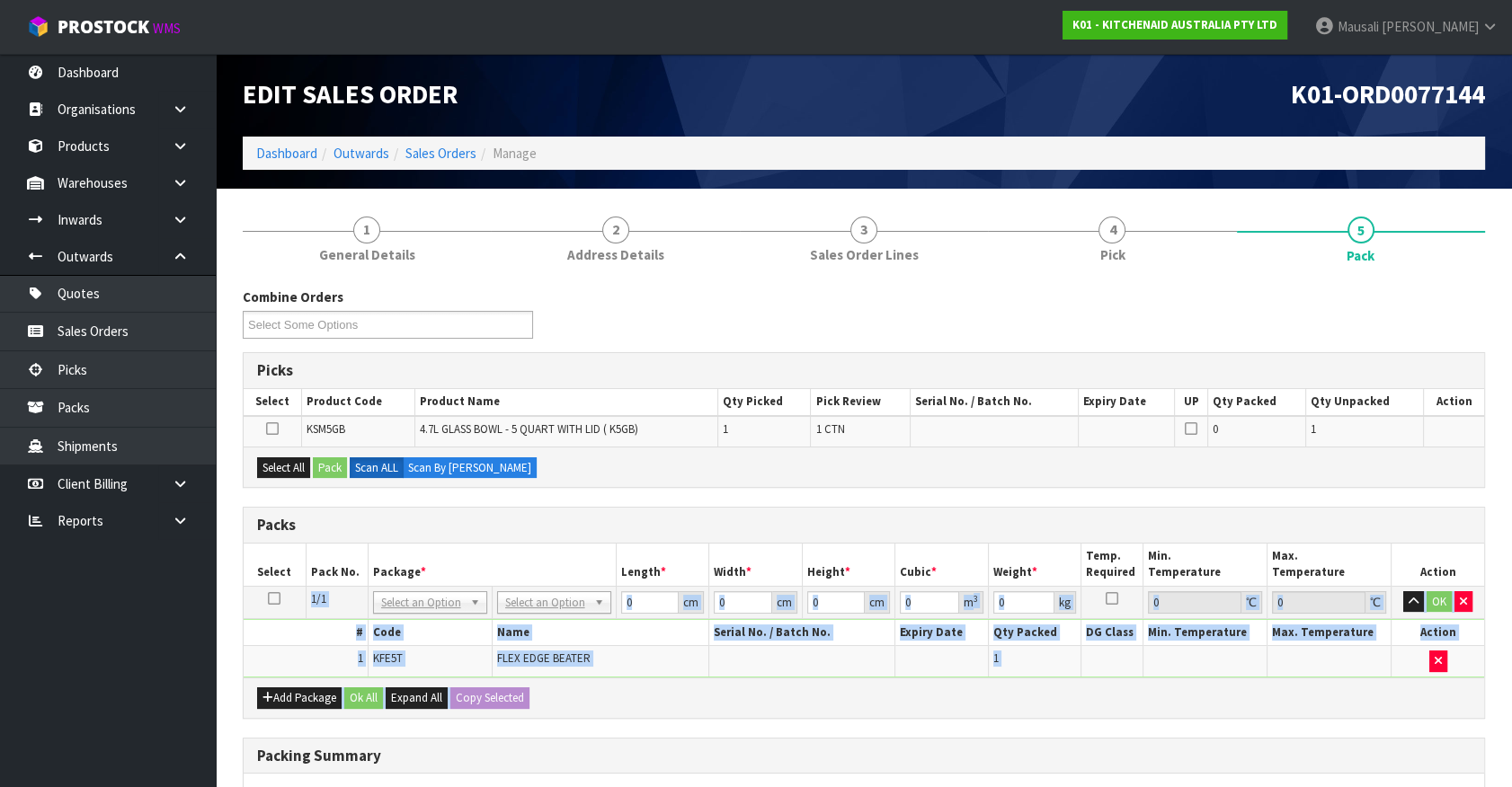 click on "FLEX EDGE BEATER" at bounding box center (600, 661) 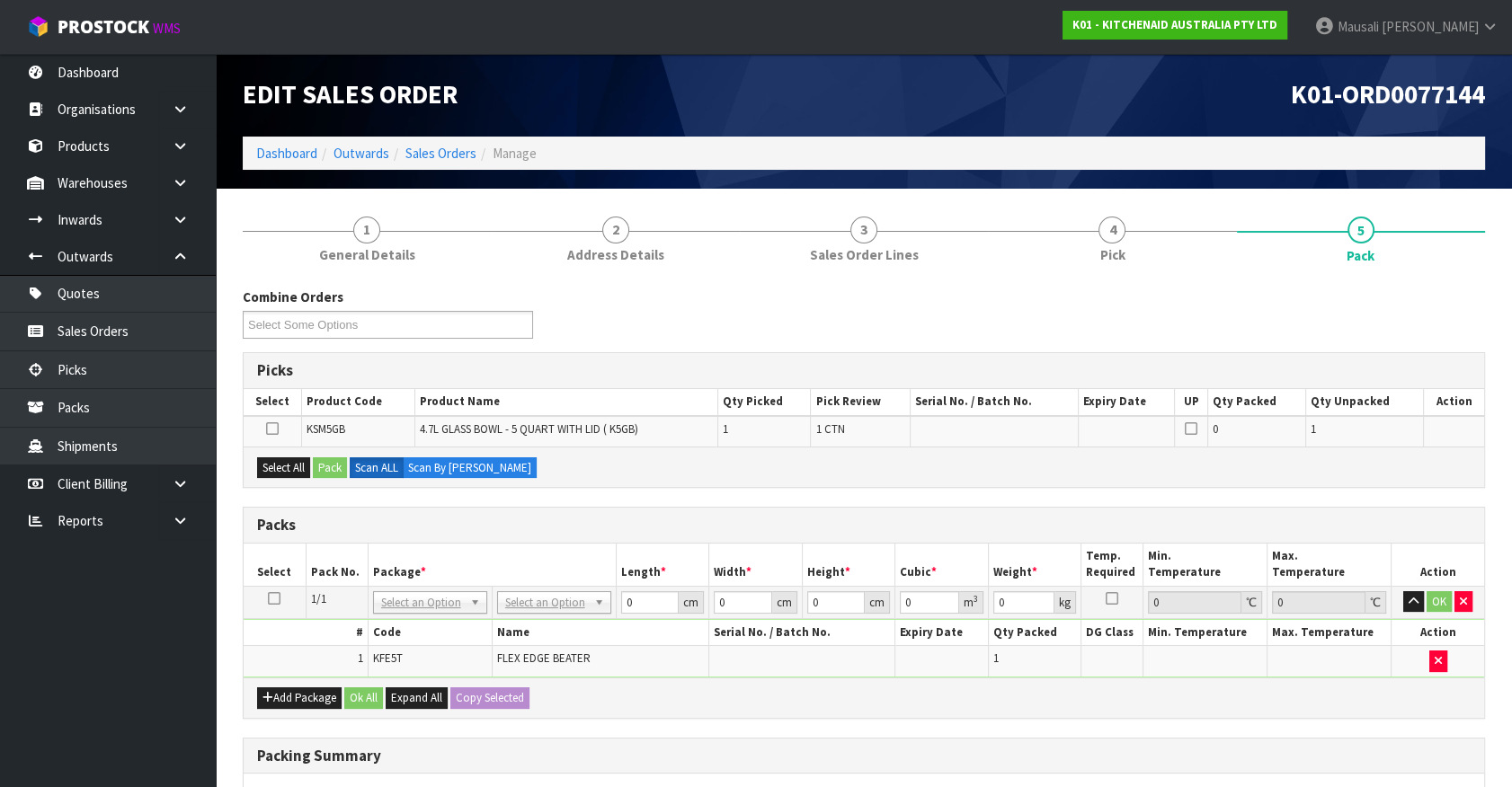 click on "Packs" at bounding box center [864, 525] 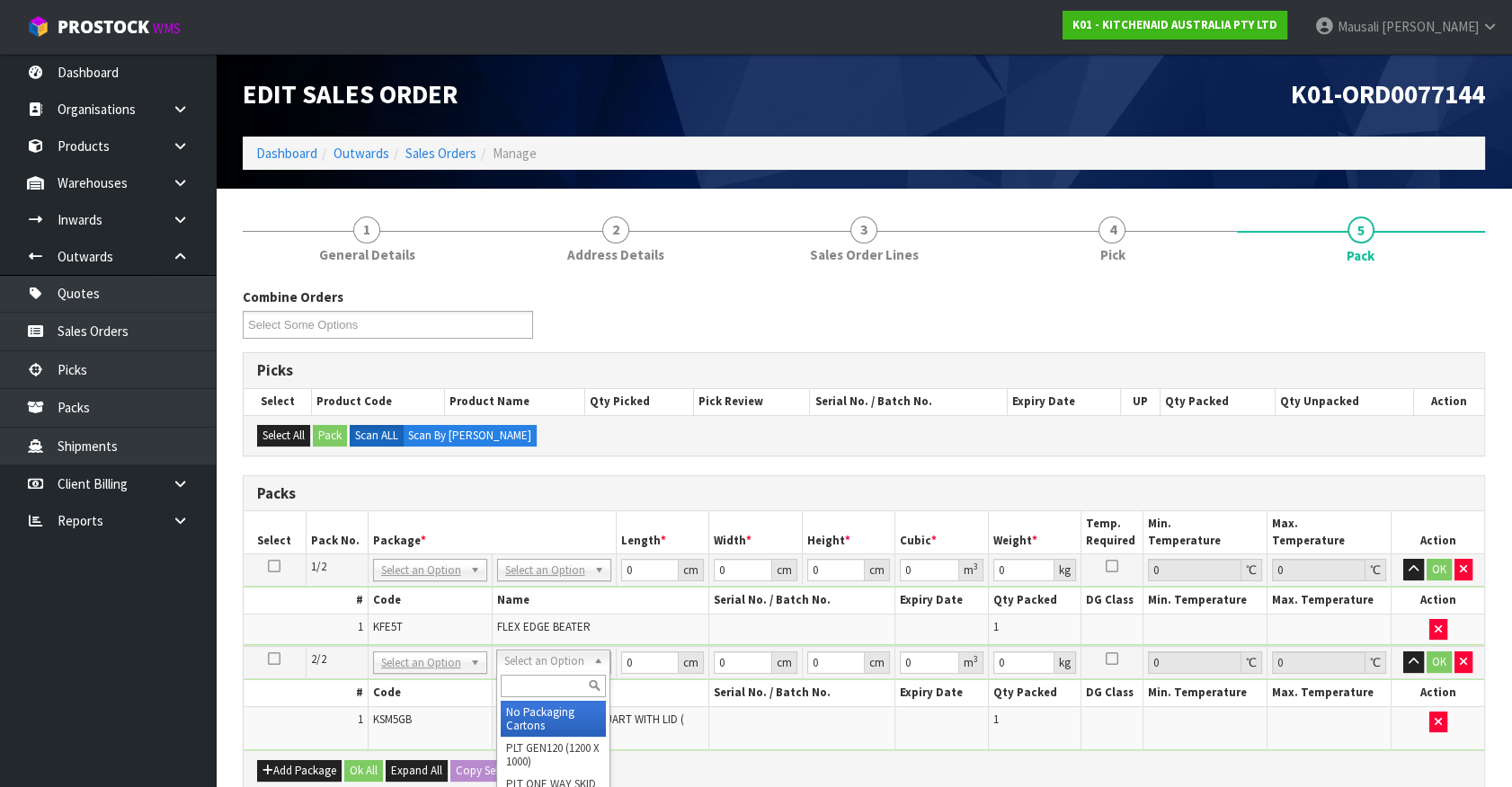 click at bounding box center (553, 685) 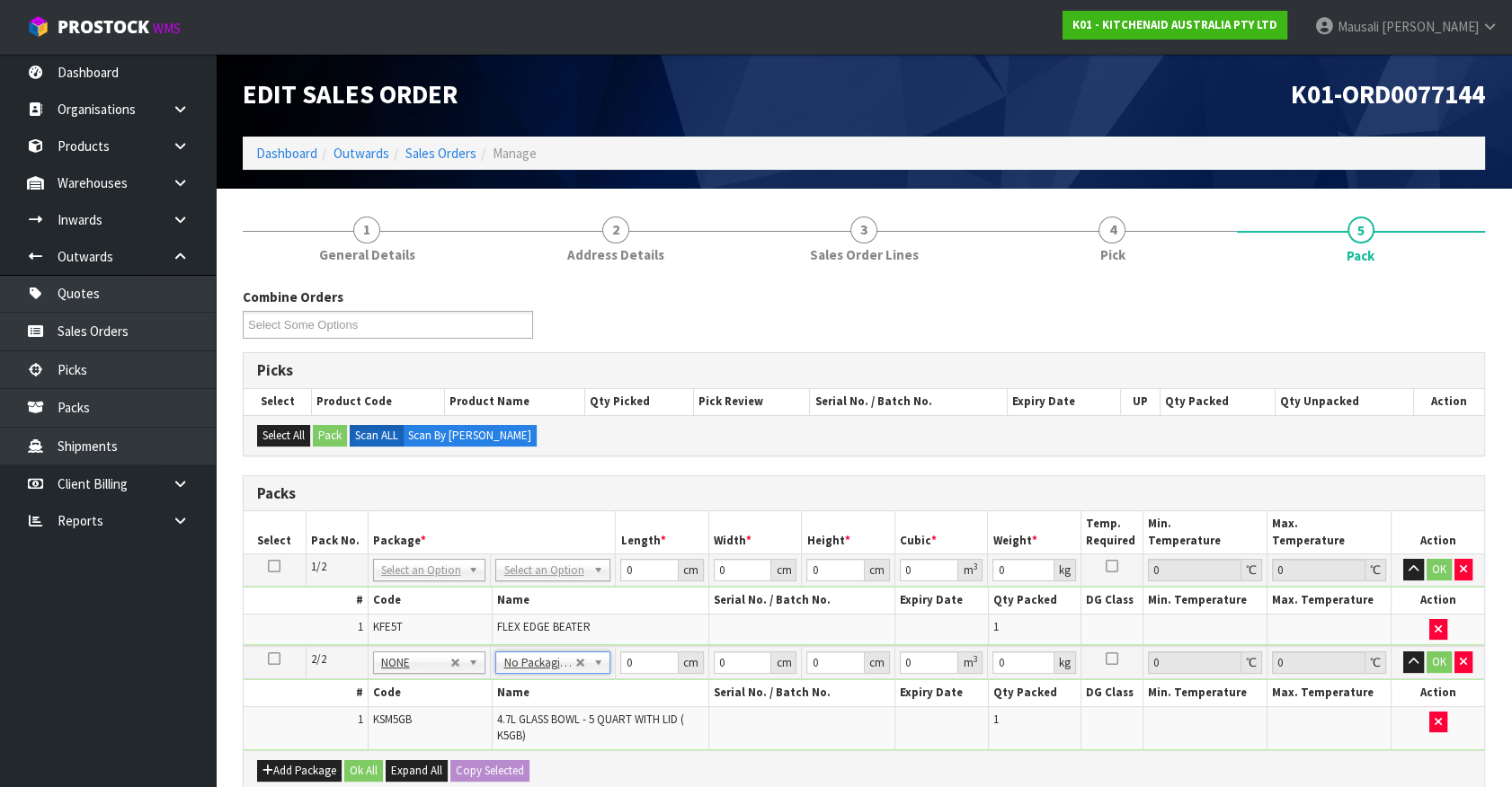 drag, startPoint x: 565, startPoint y: 570, endPoint x: 550, endPoint y: 597, distance: 30.88689 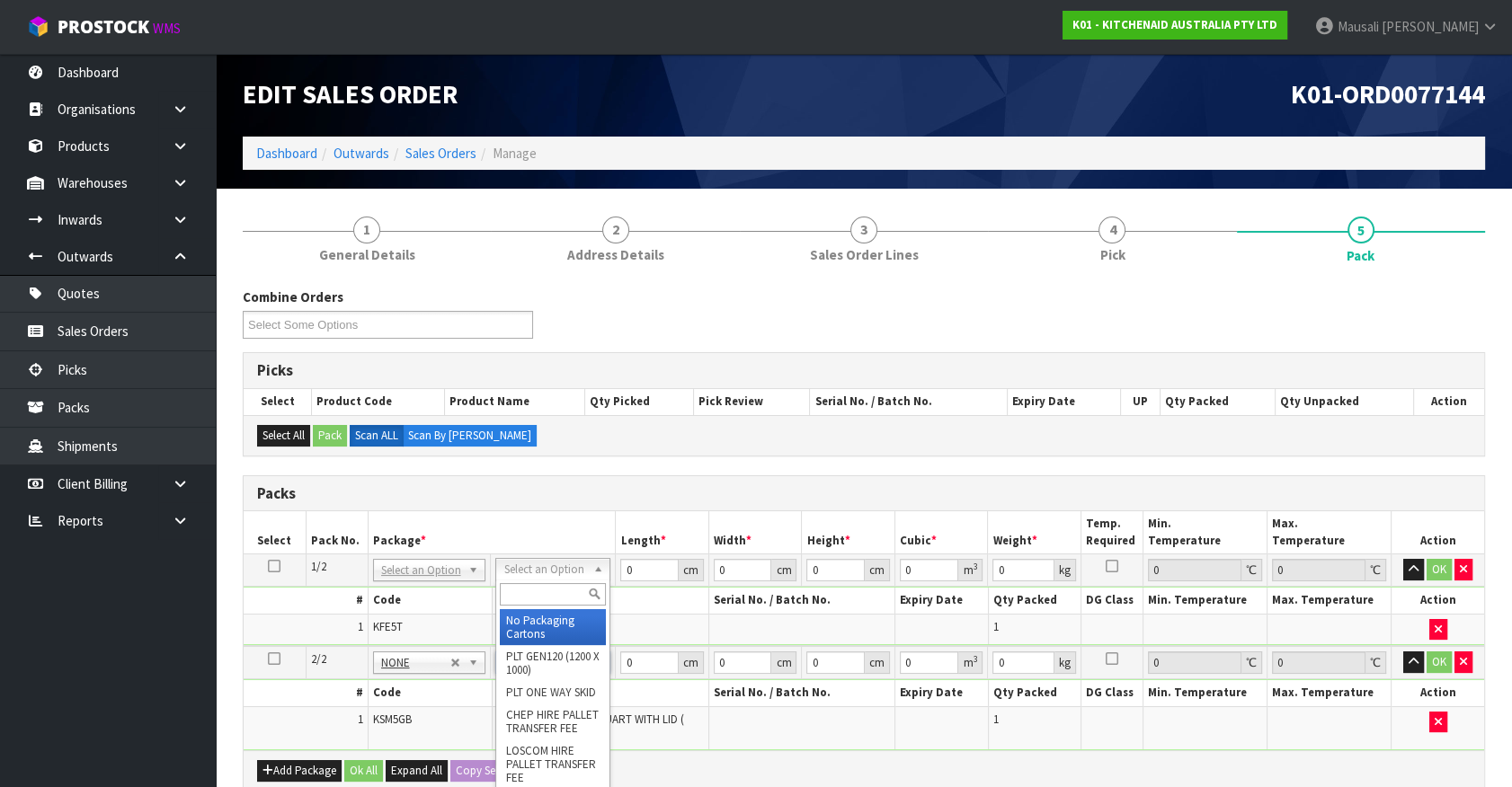 click at bounding box center [553, 594] 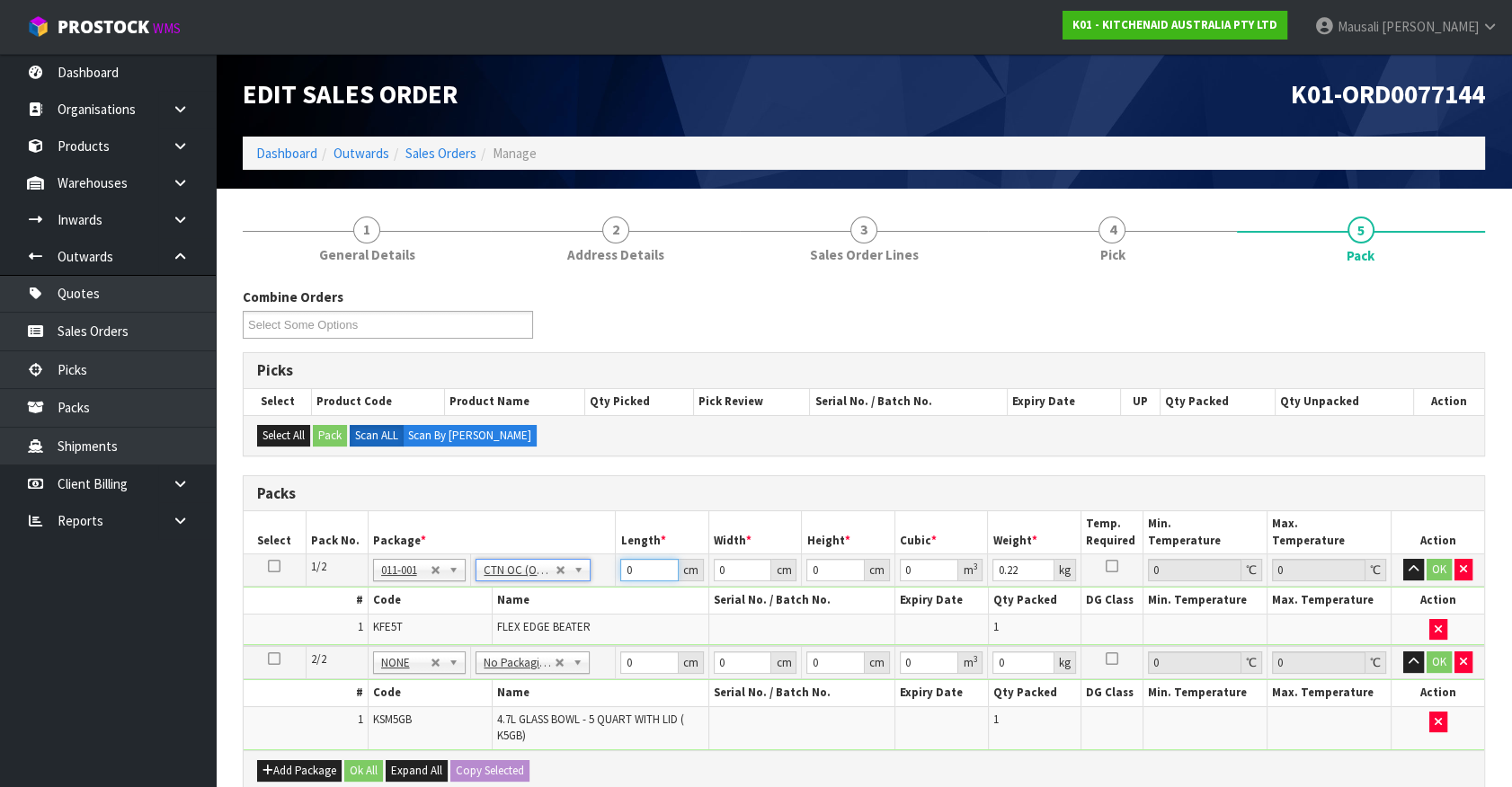 drag, startPoint x: 638, startPoint y: 576, endPoint x: 378, endPoint y: 604, distance: 261.50335 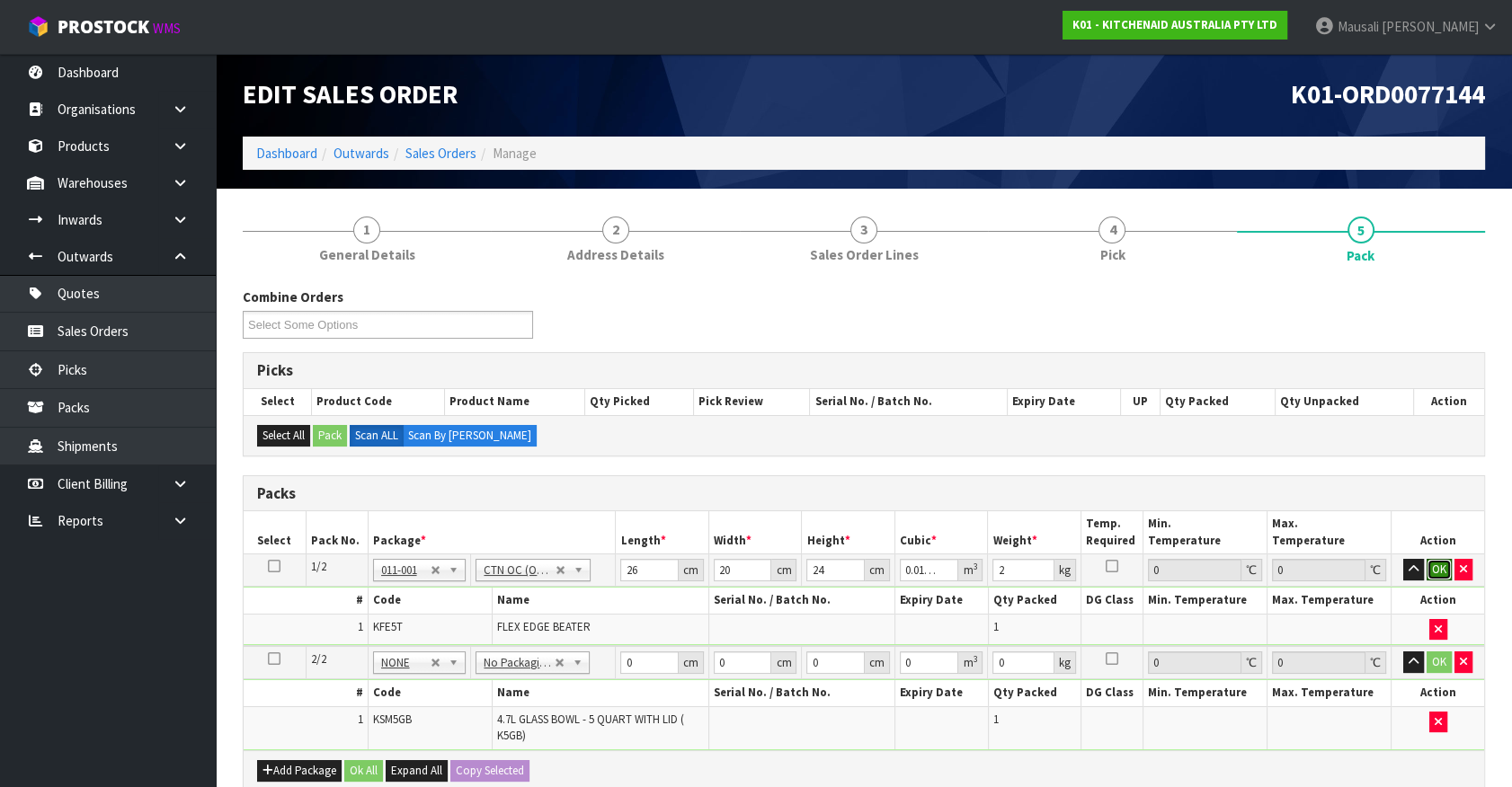 click on "OK" at bounding box center (1439, 570) 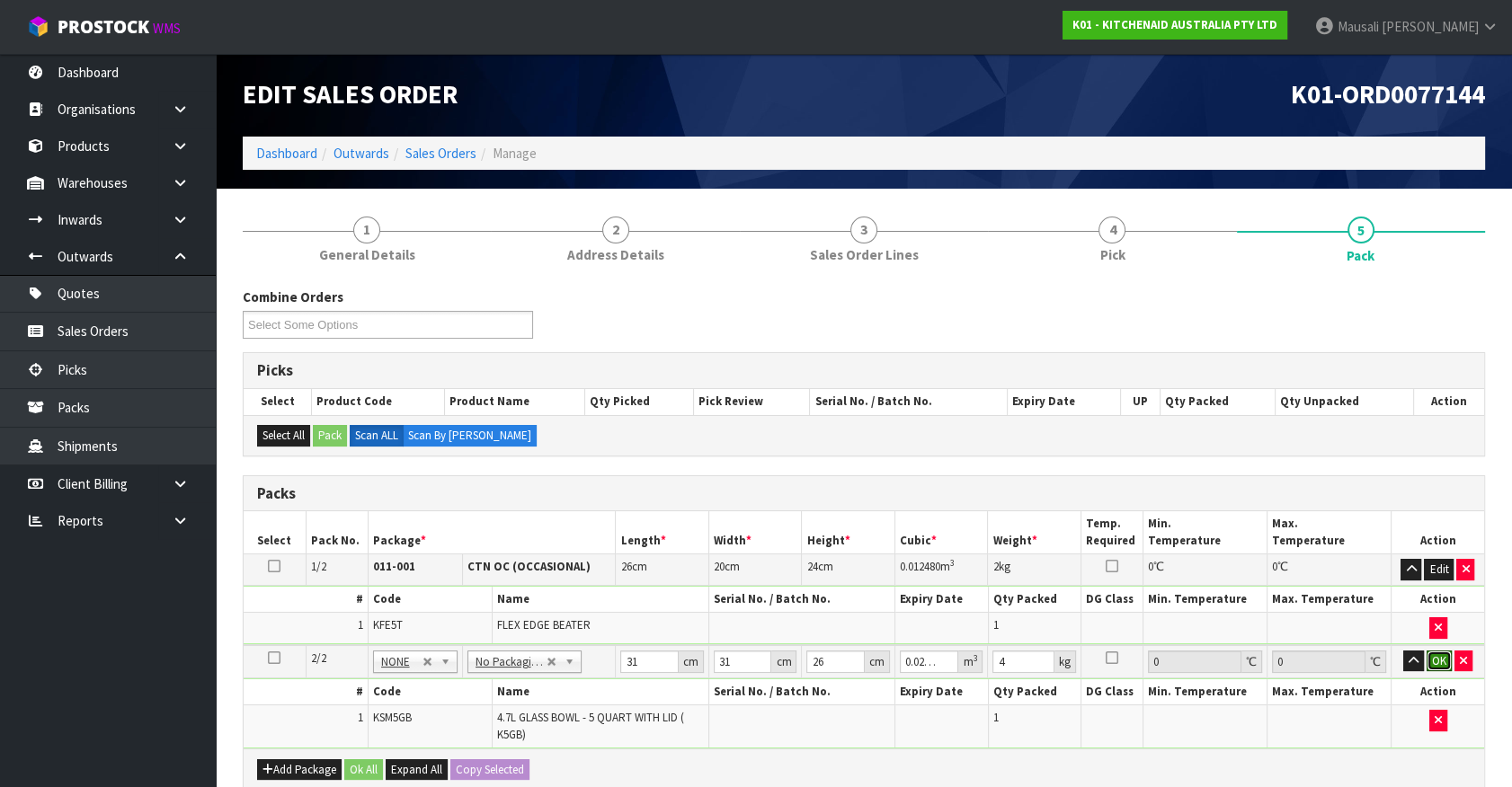 click on "OK" at bounding box center [1439, 661] 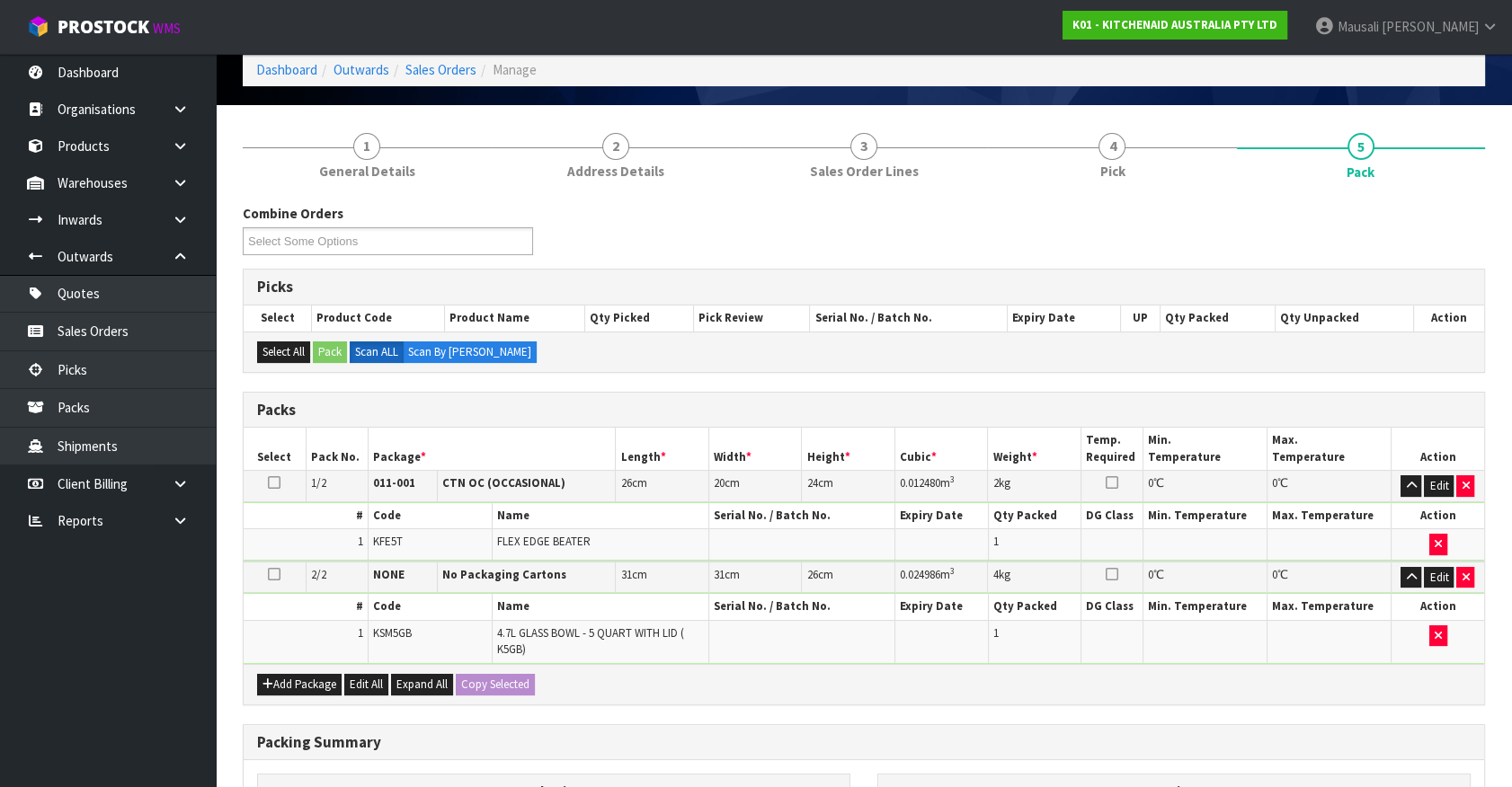 scroll, scrollTop: 380, scrollLeft: 0, axis: vertical 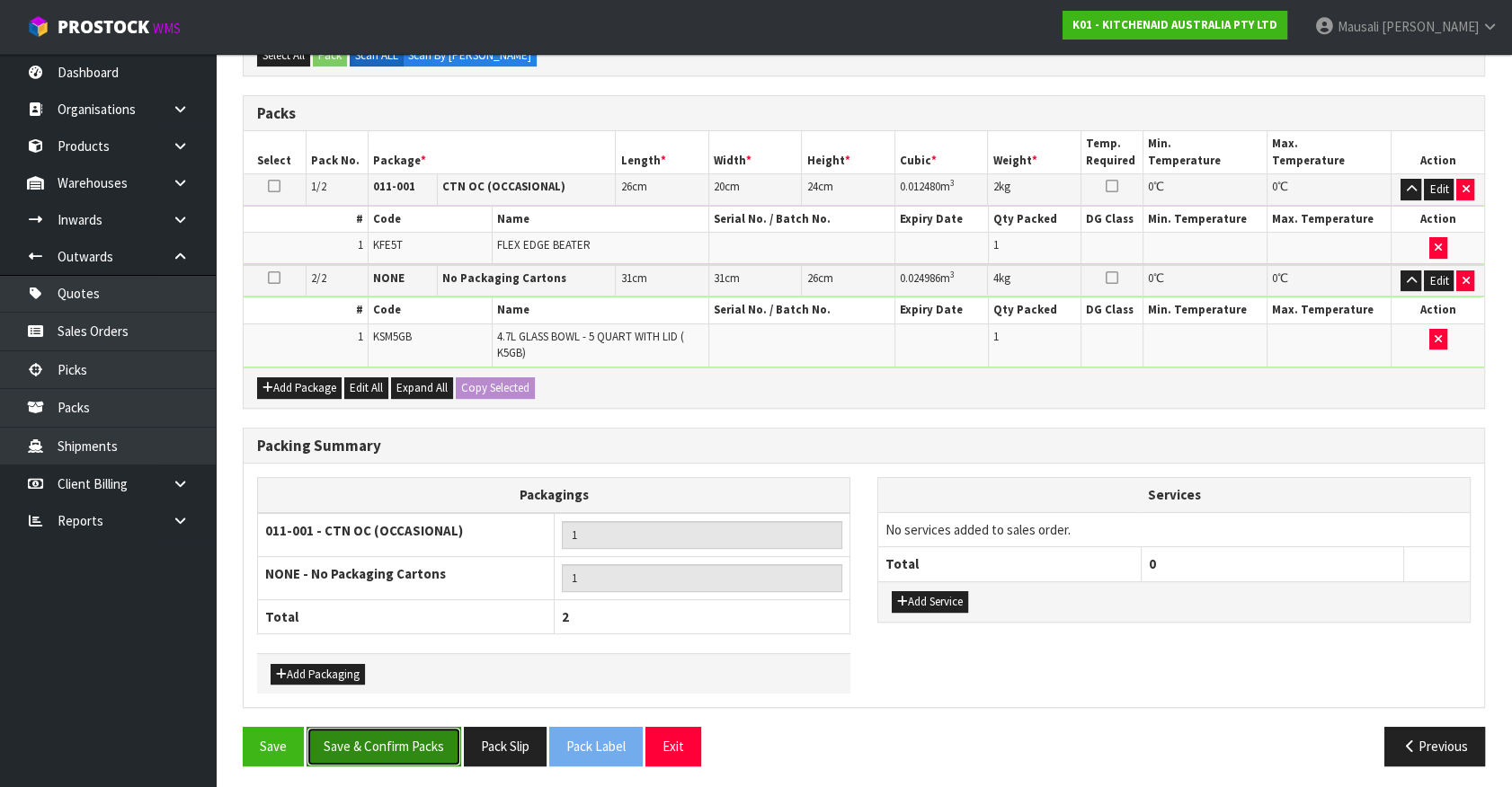 click on "Save & Confirm Packs" at bounding box center [384, 746] 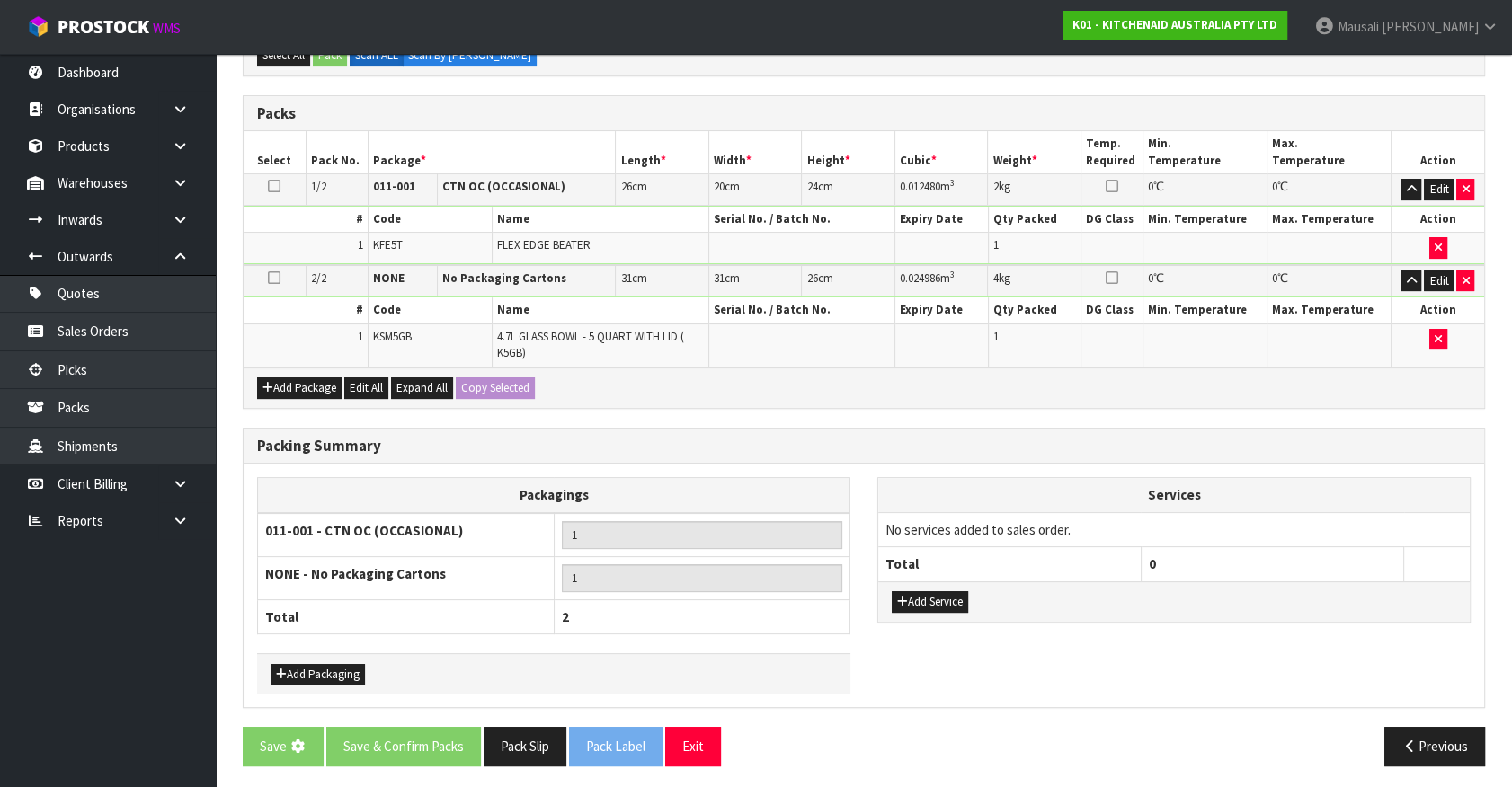 scroll, scrollTop: 0, scrollLeft: 0, axis: both 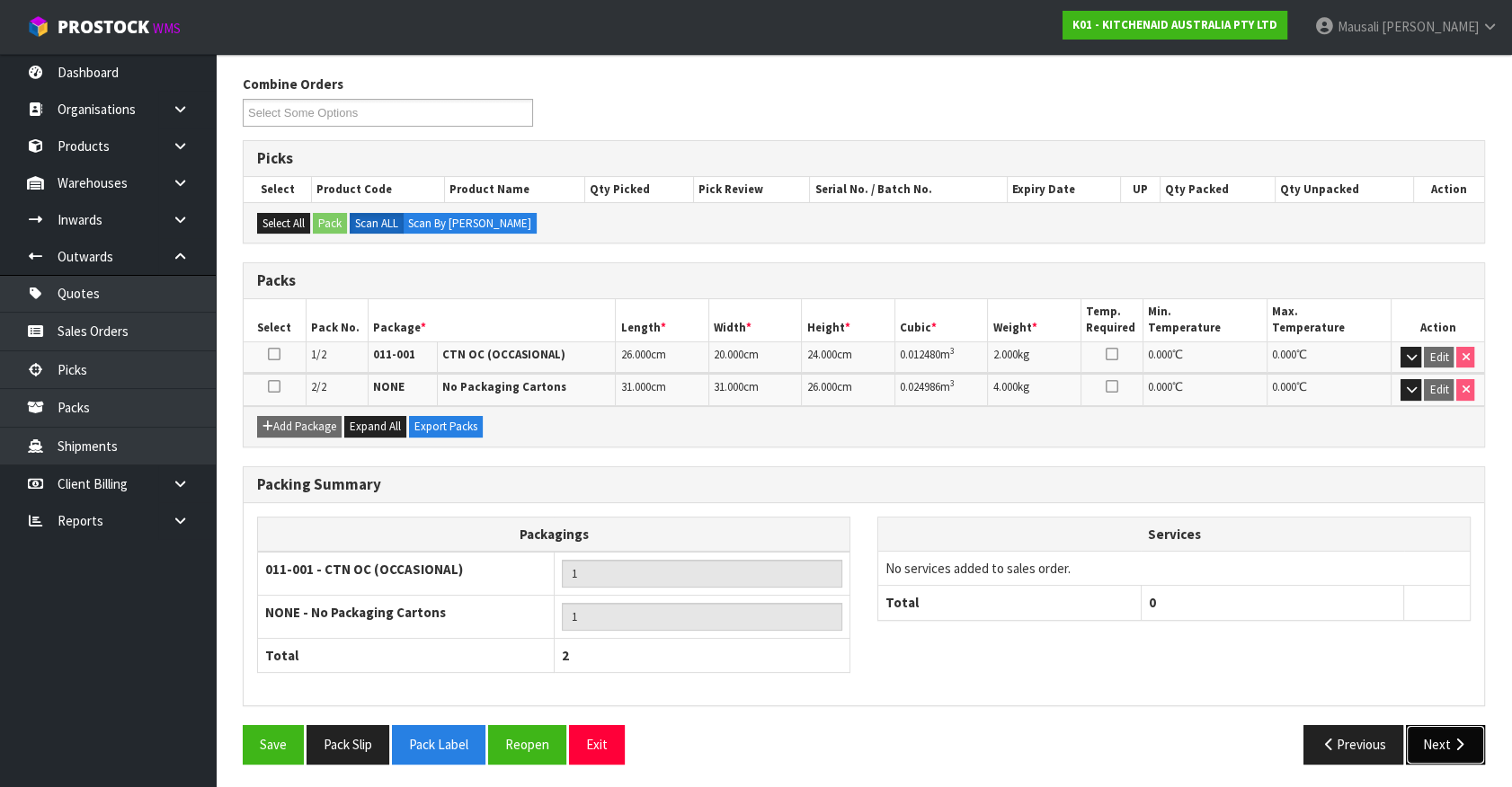 click on "Next" at bounding box center (1445, 744) 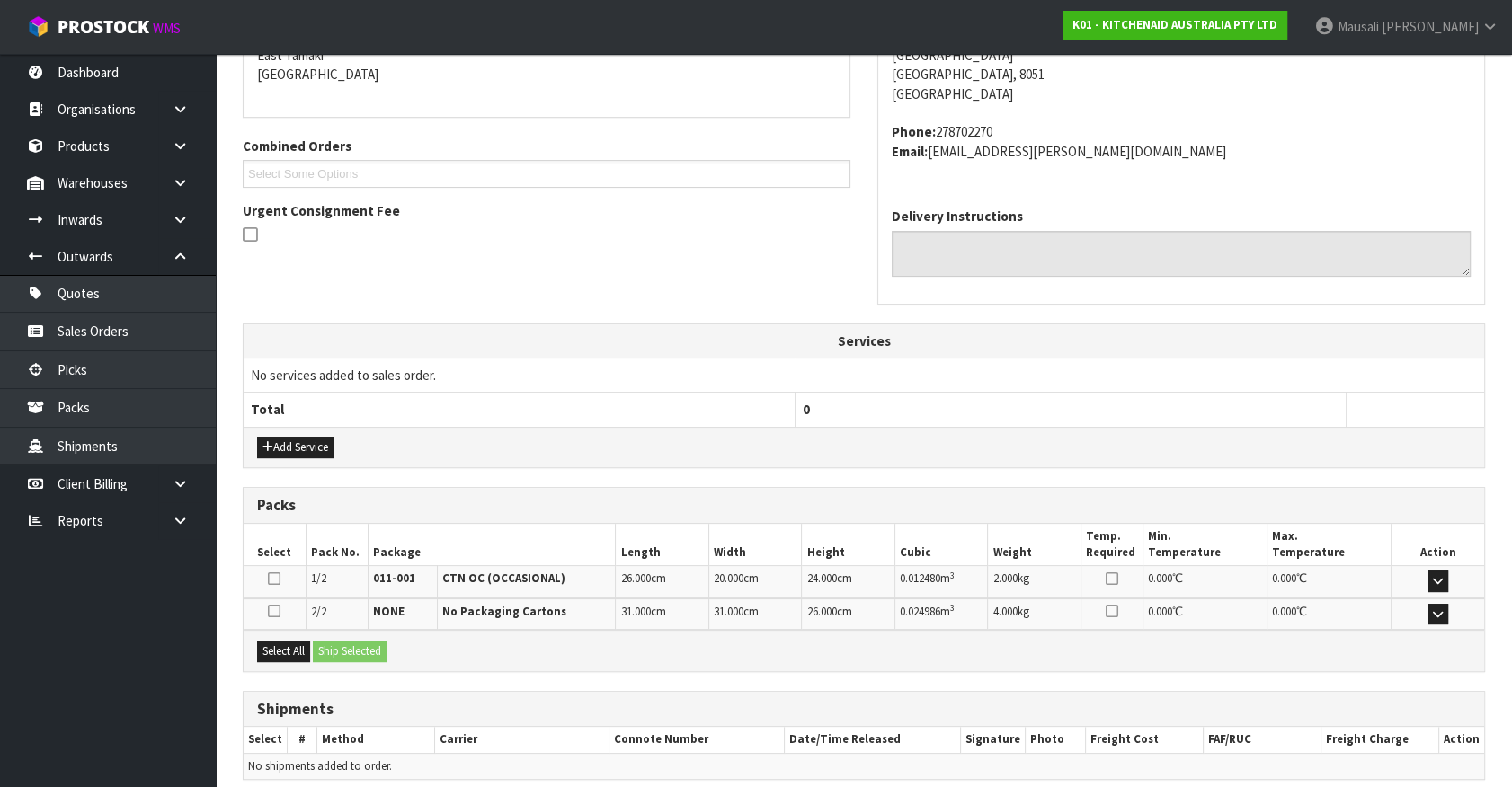 scroll, scrollTop: 468, scrollLeft: 0, axis: vertical 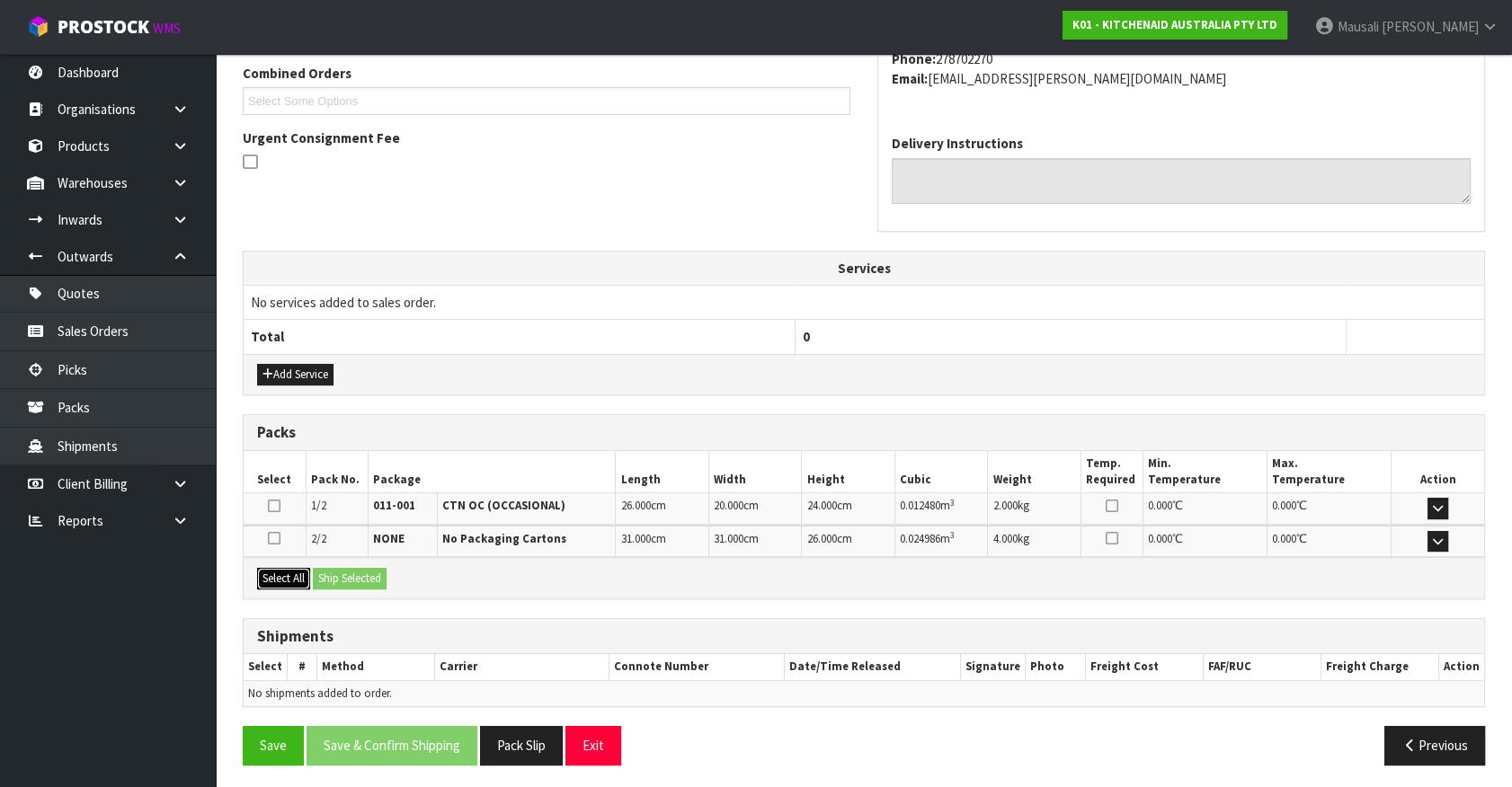 drag, startPoint x: 275, startPoint y: 567, endPoint x: 346, endPoint y: 567, distance: 71 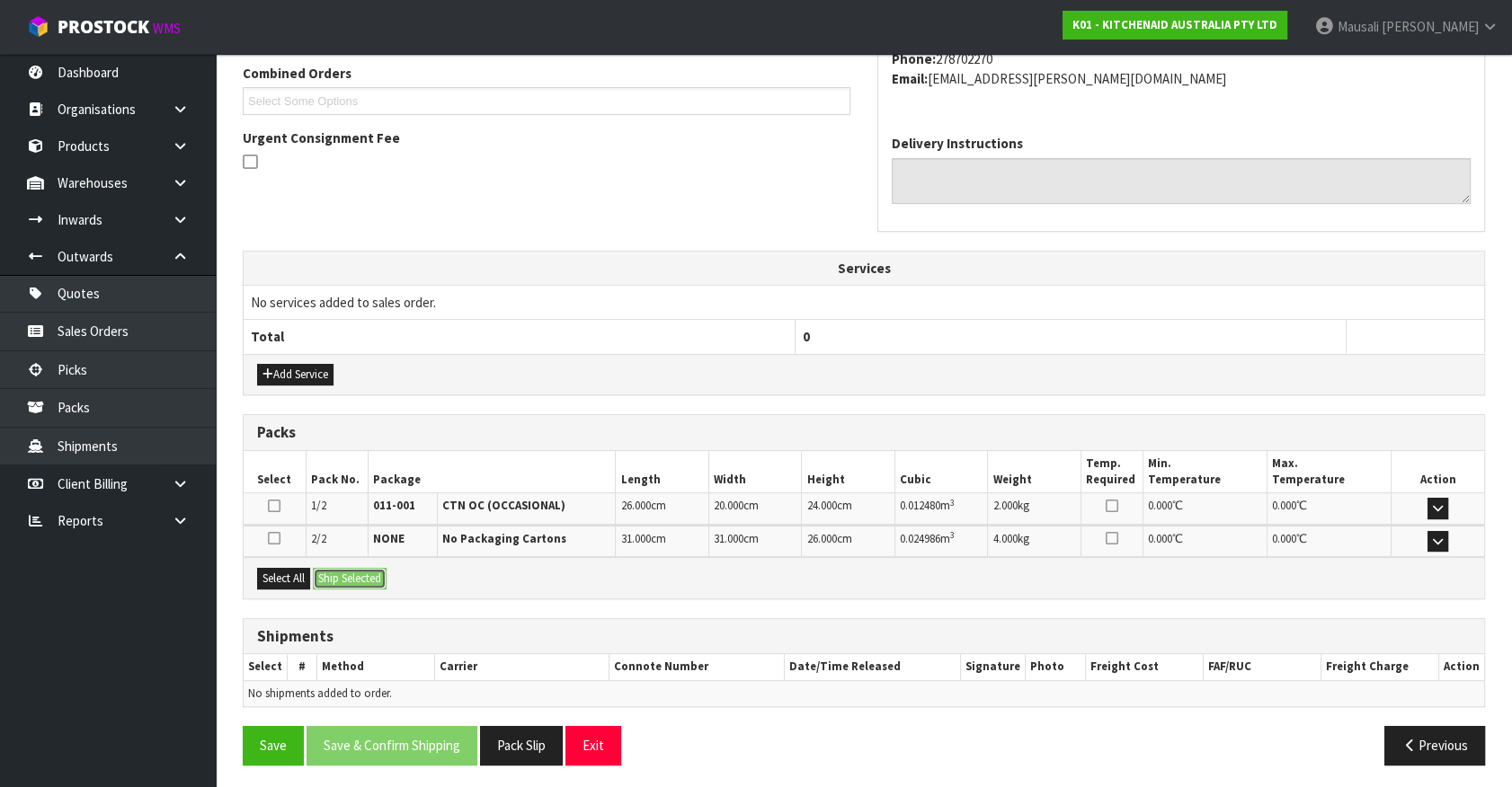 click on "Ship Selected" at bounding box center (350, 579) 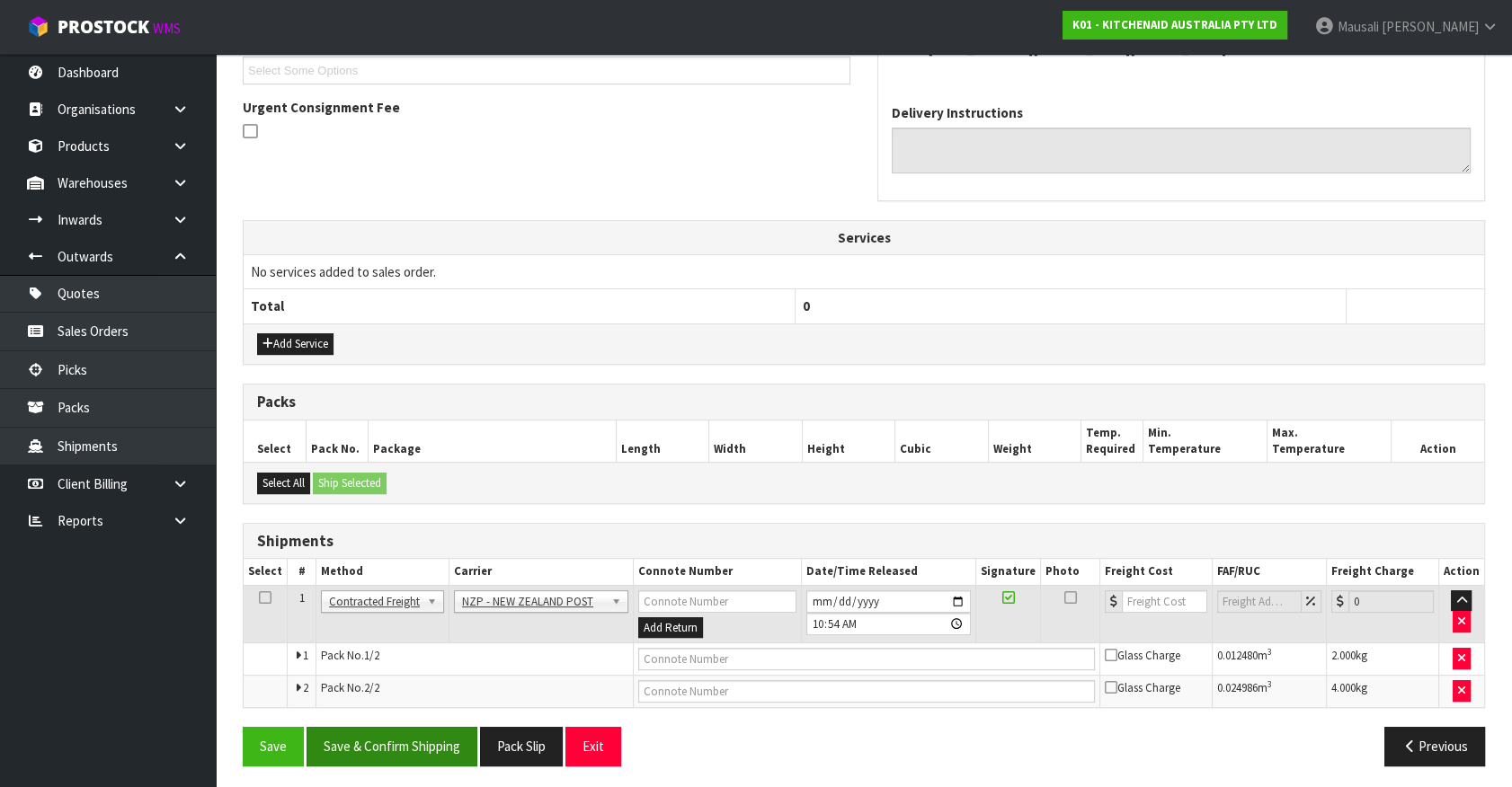 scroll, scrollTop: 500, scrollLeft: 0, axis: vertical 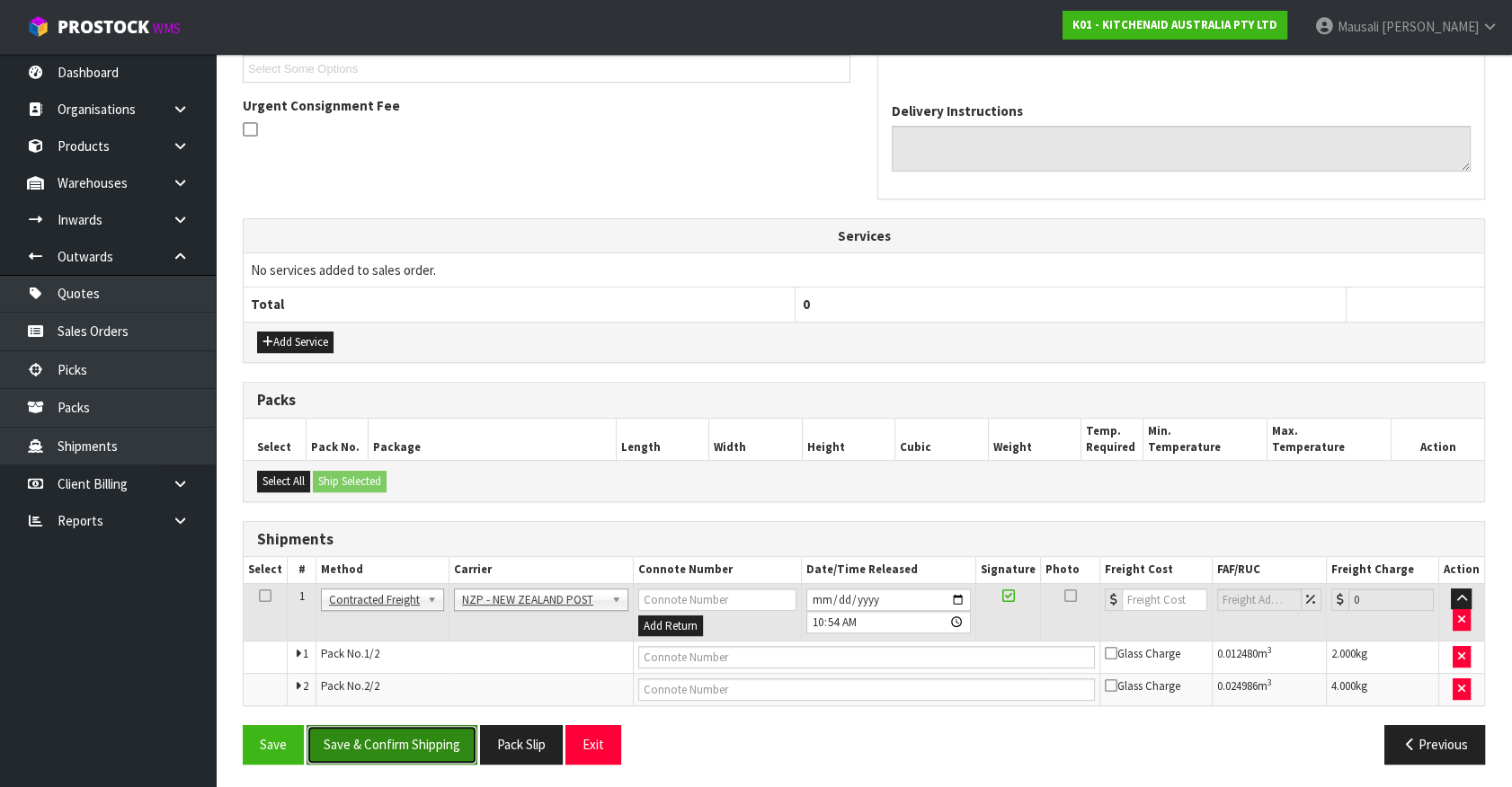 click on "Save & Confirm Shipping" at bounding box center (392, 744) 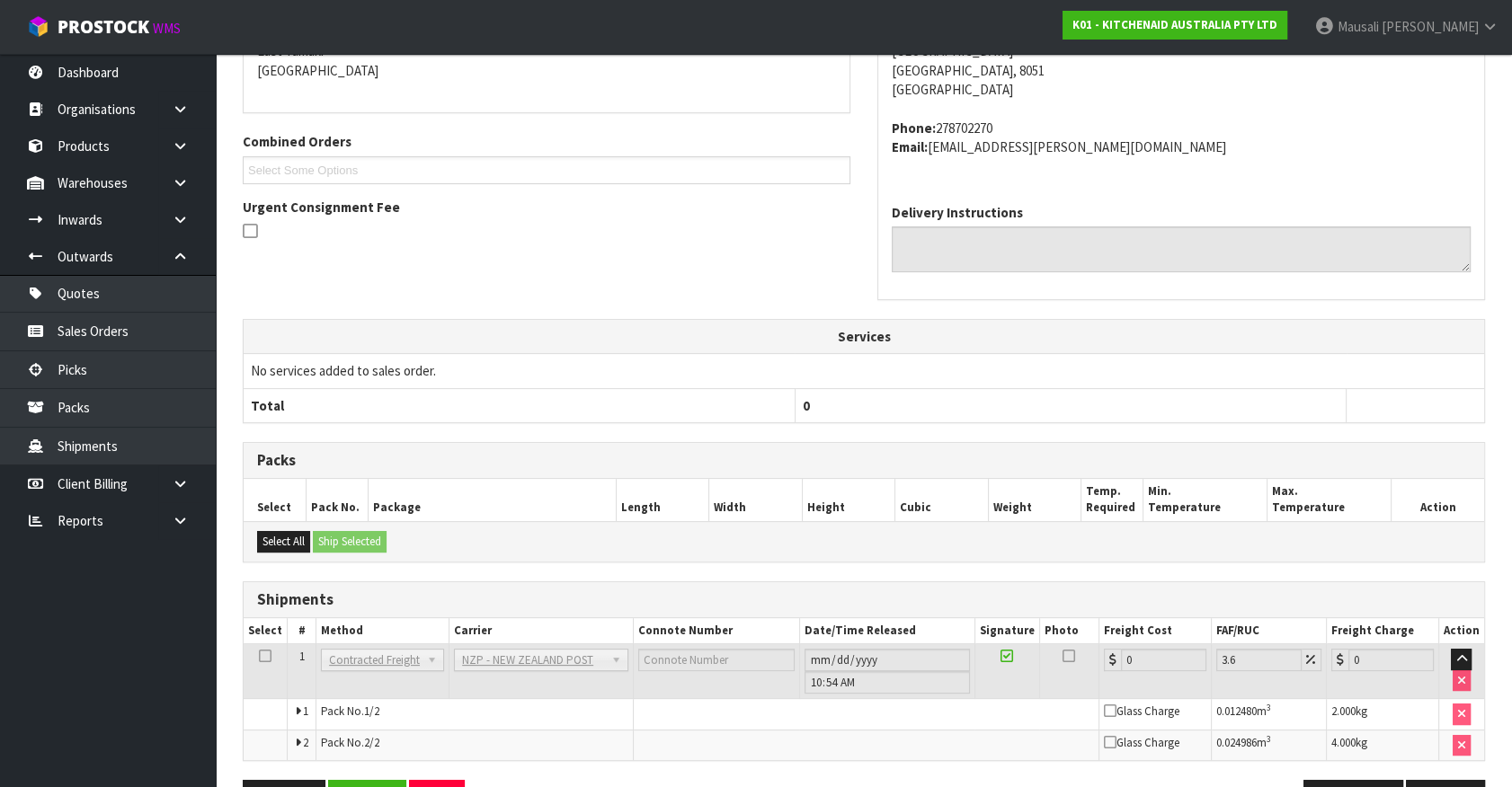 scroll, scrollTop: 474, scrollLeft: 0, axis: vertical 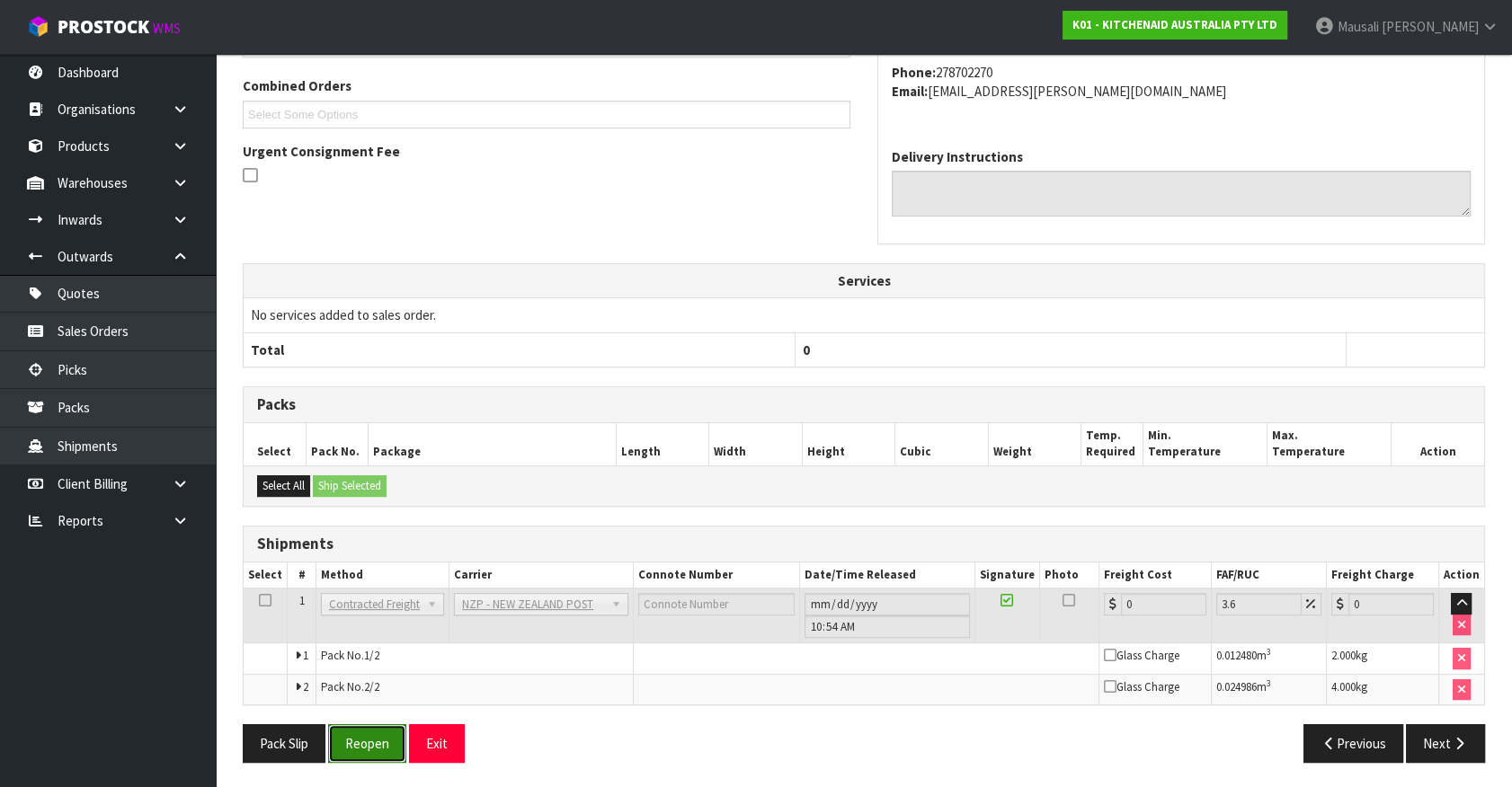 click on "Reopen" at bounding box center (367, 743) 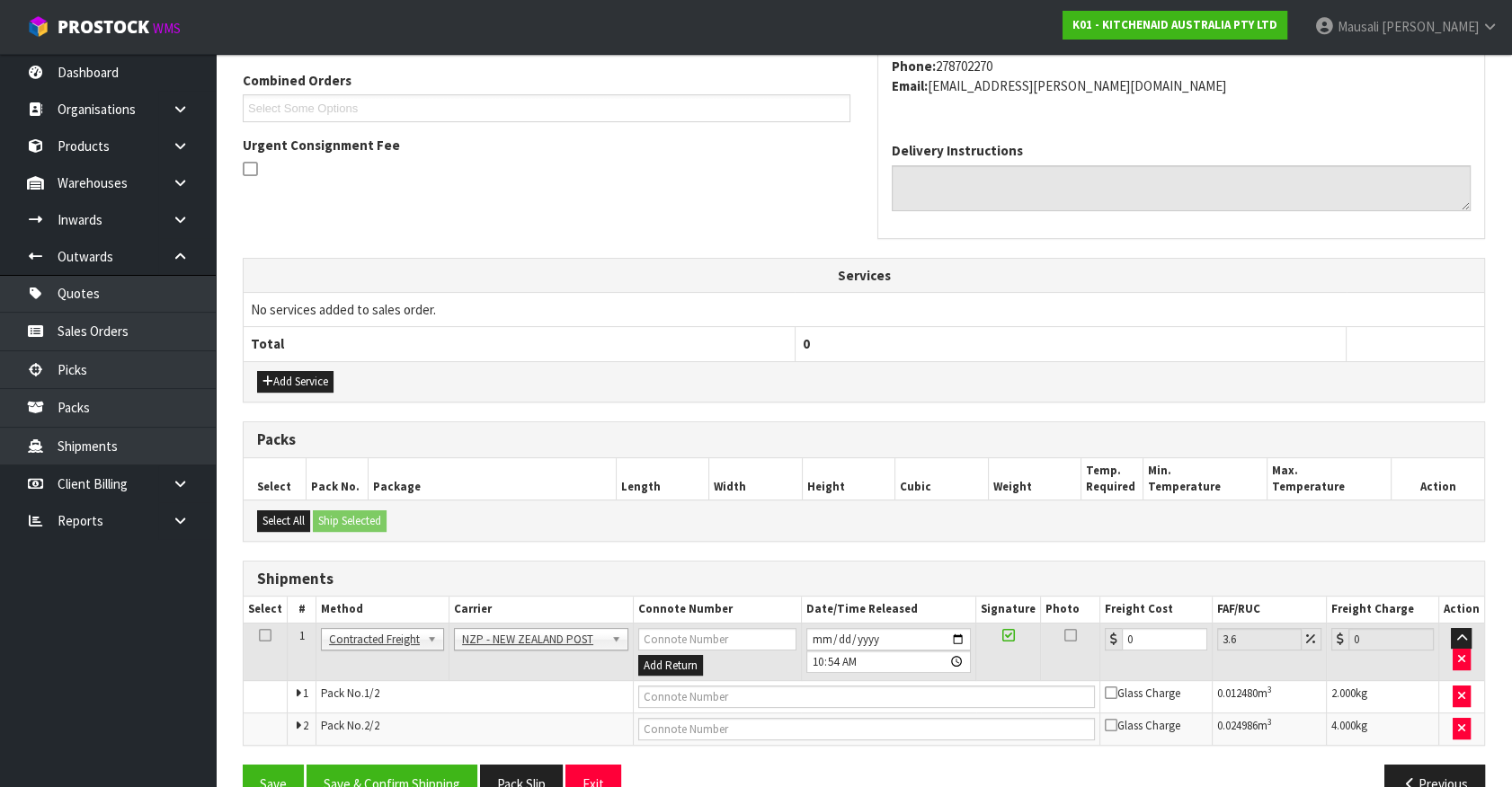 scroll, scrollTop: 490, scrollLeft: 0, axis: vertical 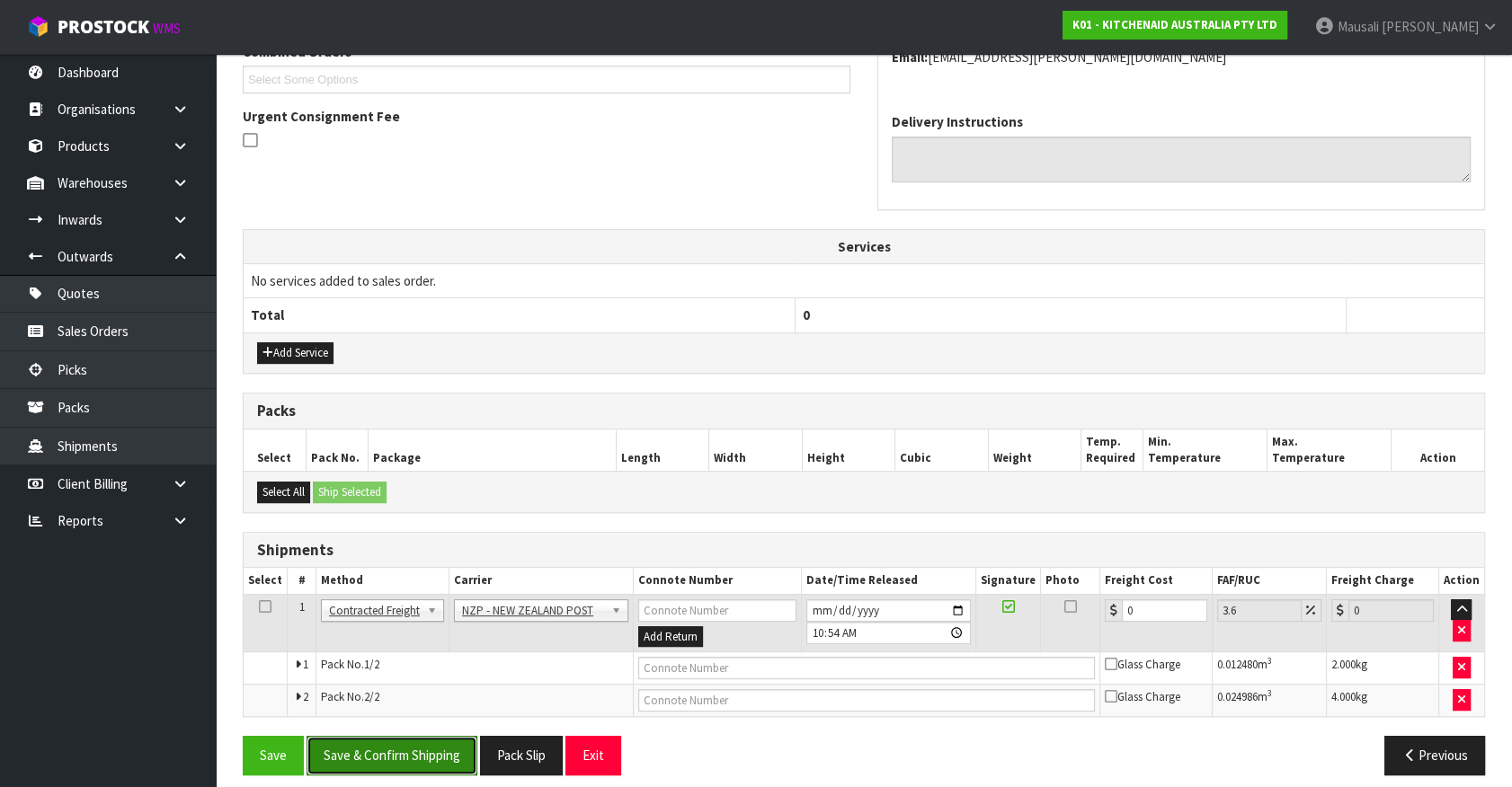 click on "Save & Confirm Shipping" at bounding box center (392, 755) 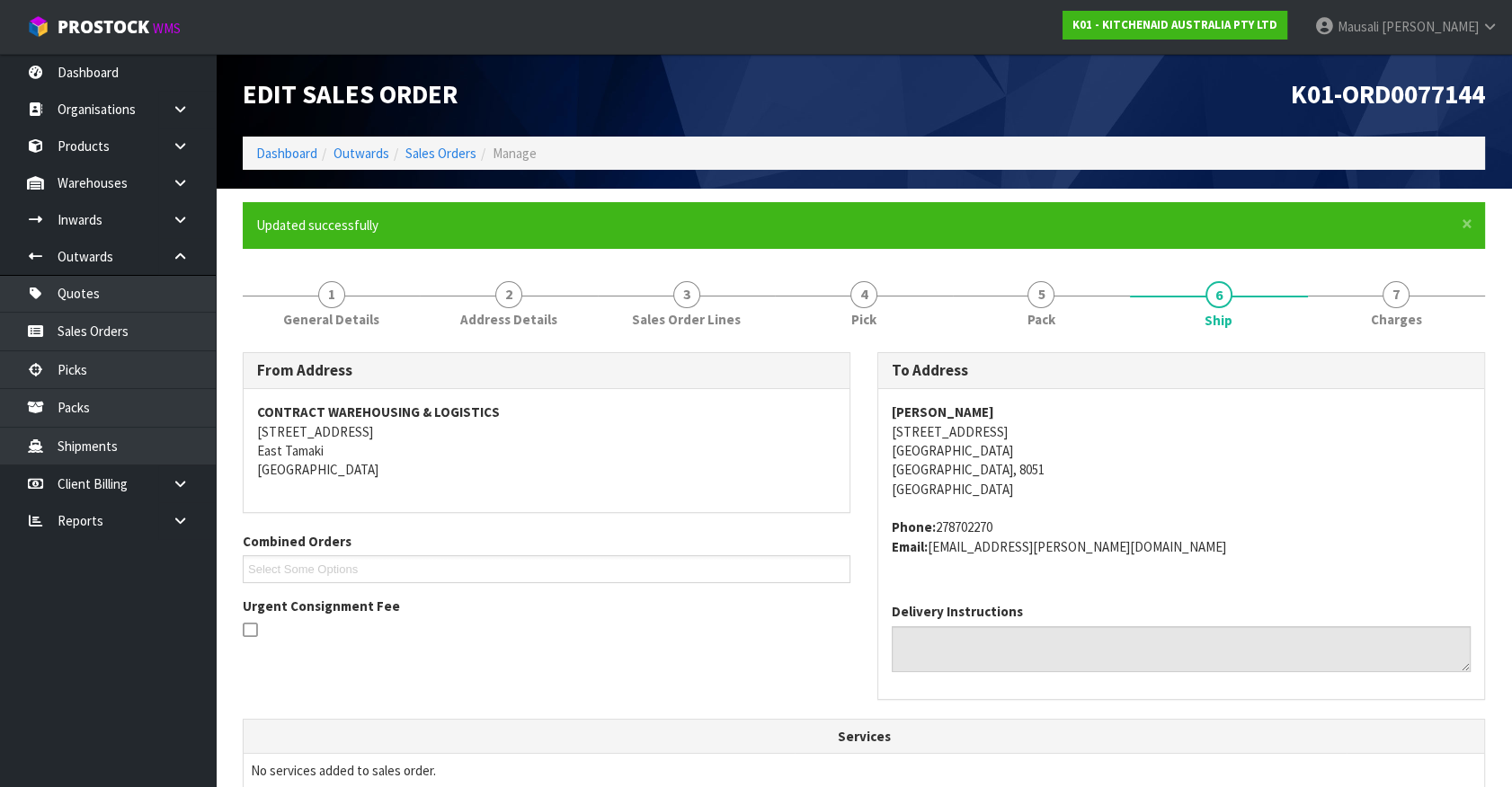 scroll, scrollTop: 455, scrollLeft: 0, axis: vertical 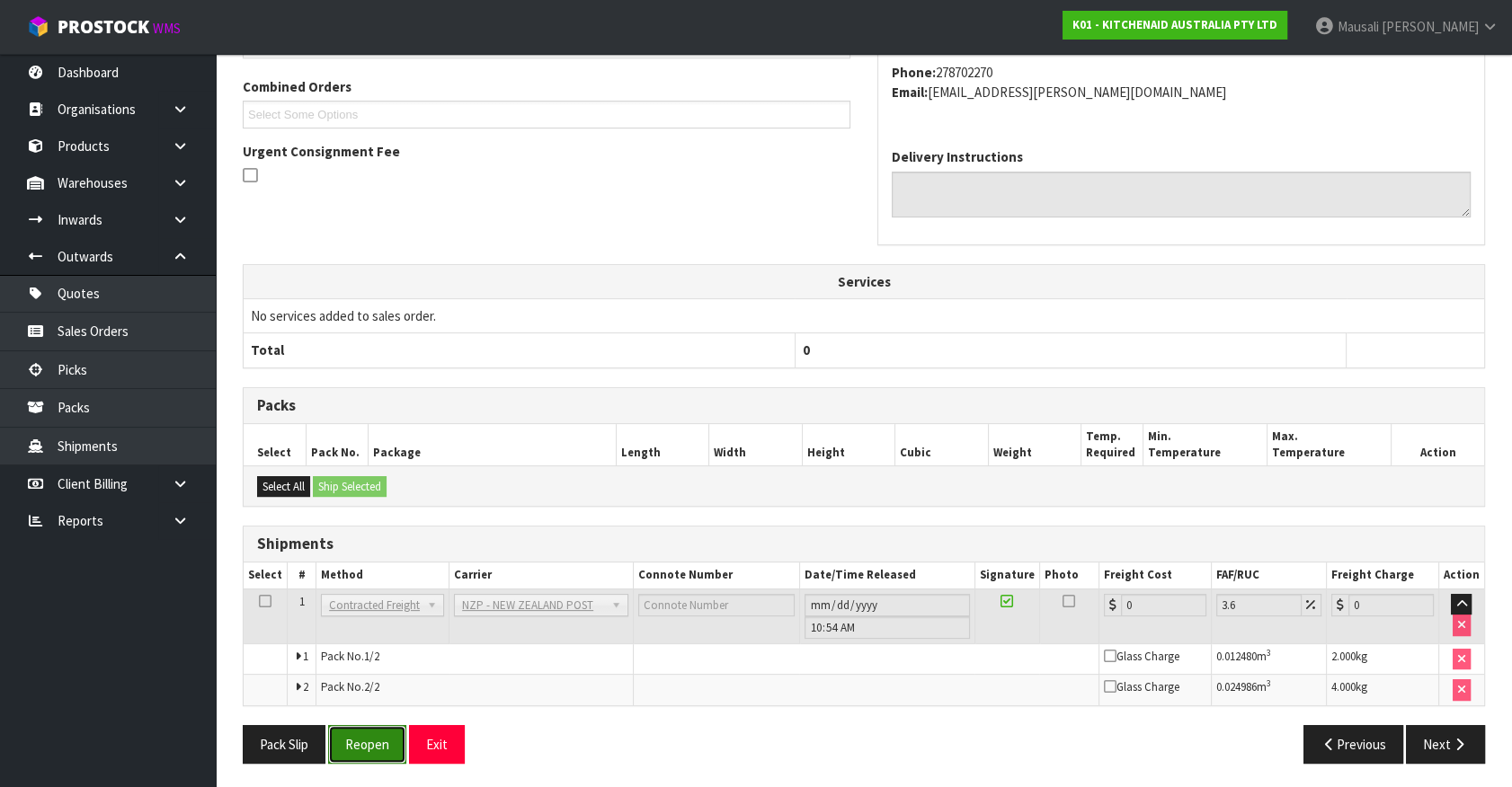 click on "Reopen" at bounding box center [367, 744] 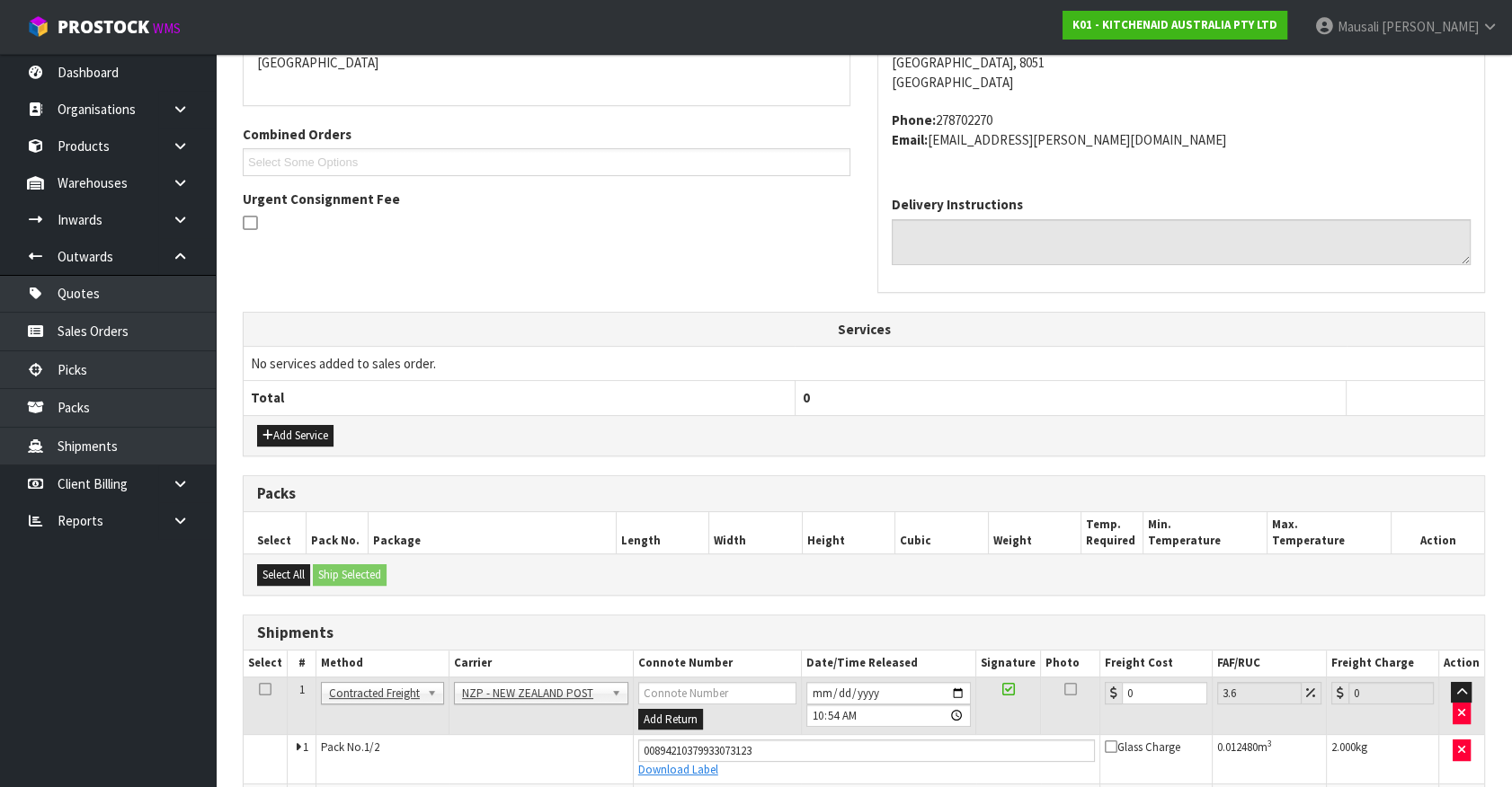 scroll, scrollTop: 455, scrollLeft: 0, axis: vertical 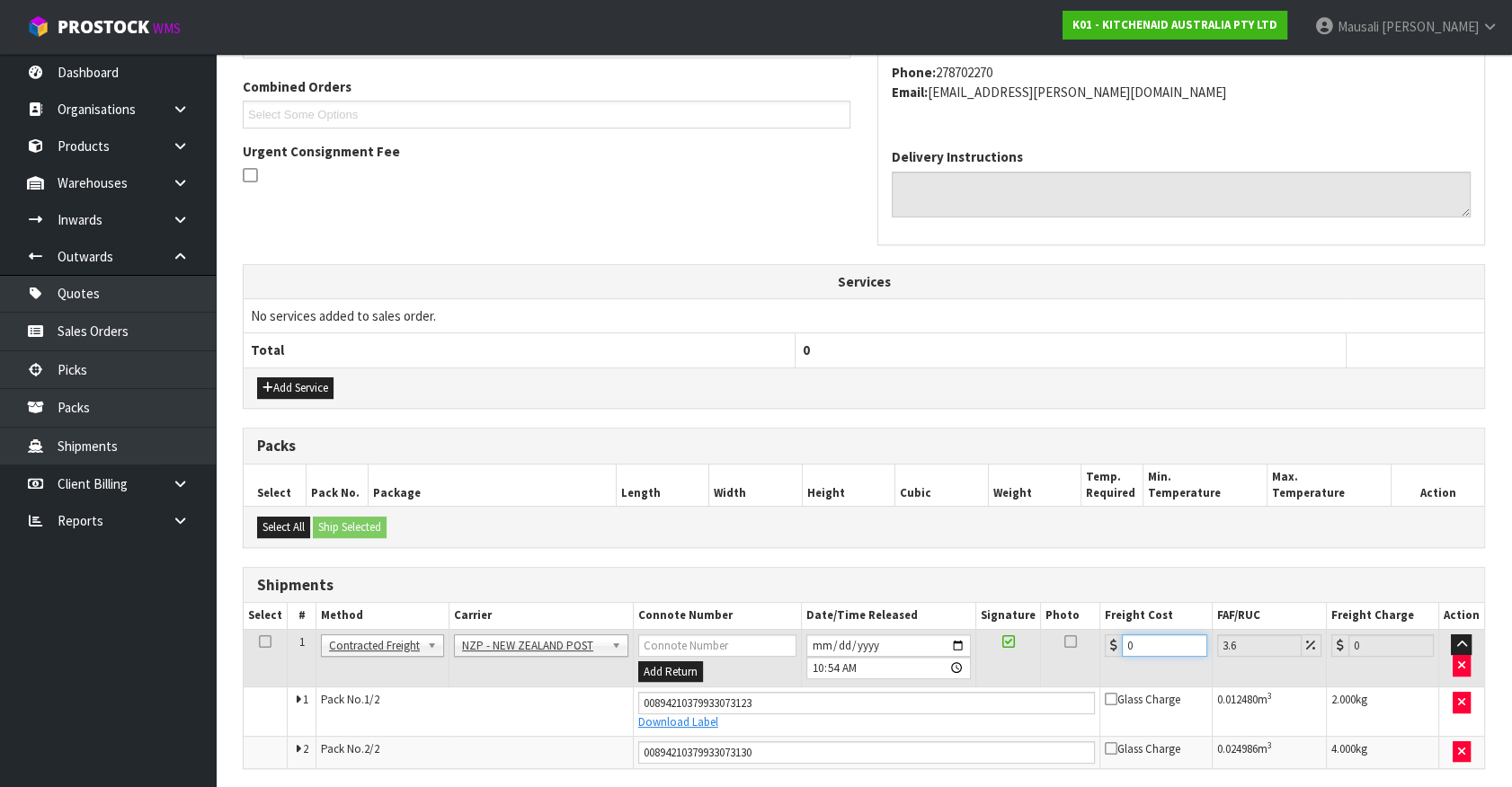 drag, startPoint x: 974, startPoint y: 669, endPoint x: 823, endPoint y: 694, distance: 153.05555 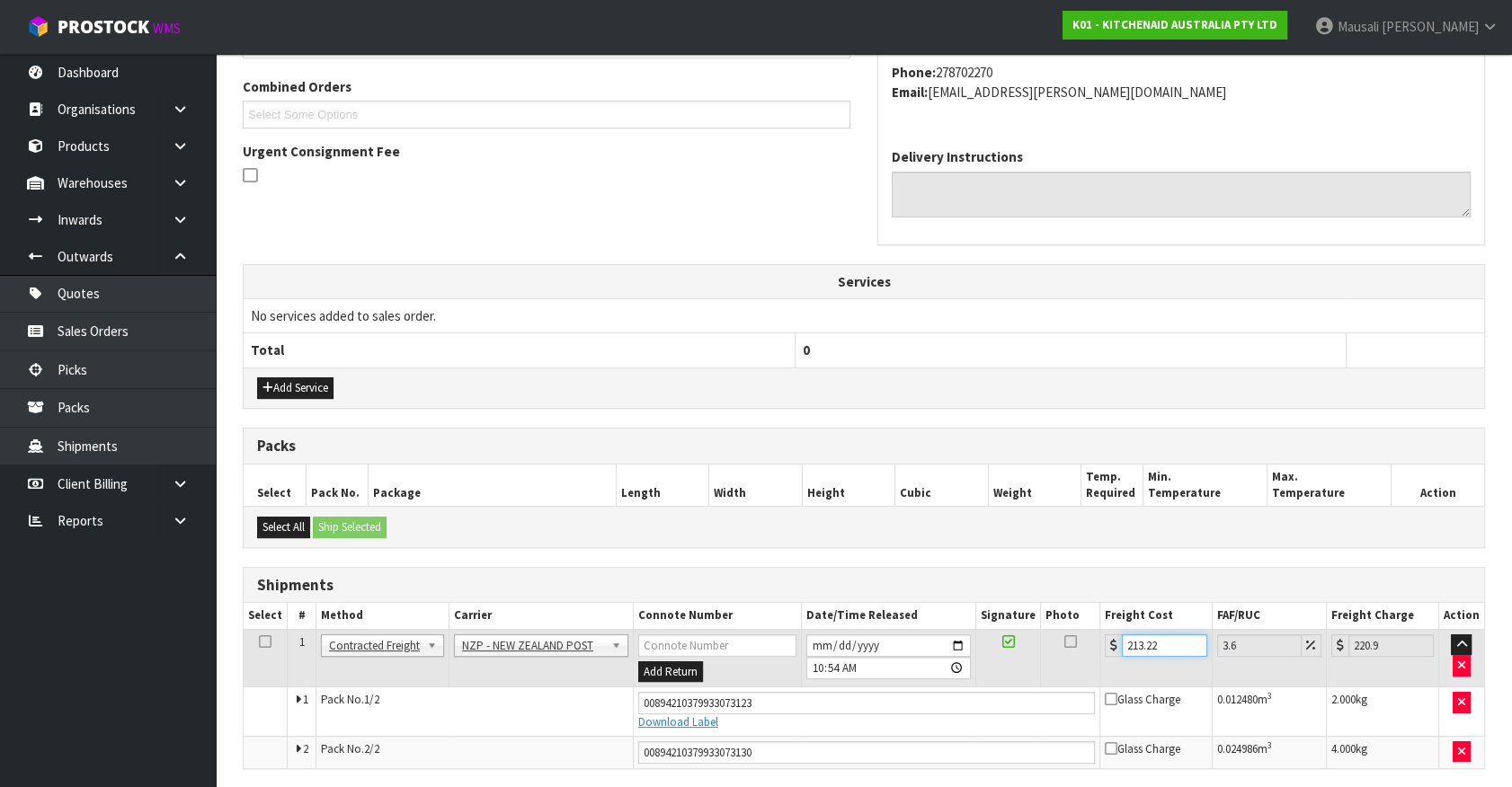 drag, startPoint x: 1168, startPoint y: 644, endPoint x: 963, endPoint y: 708, distance: 214.758 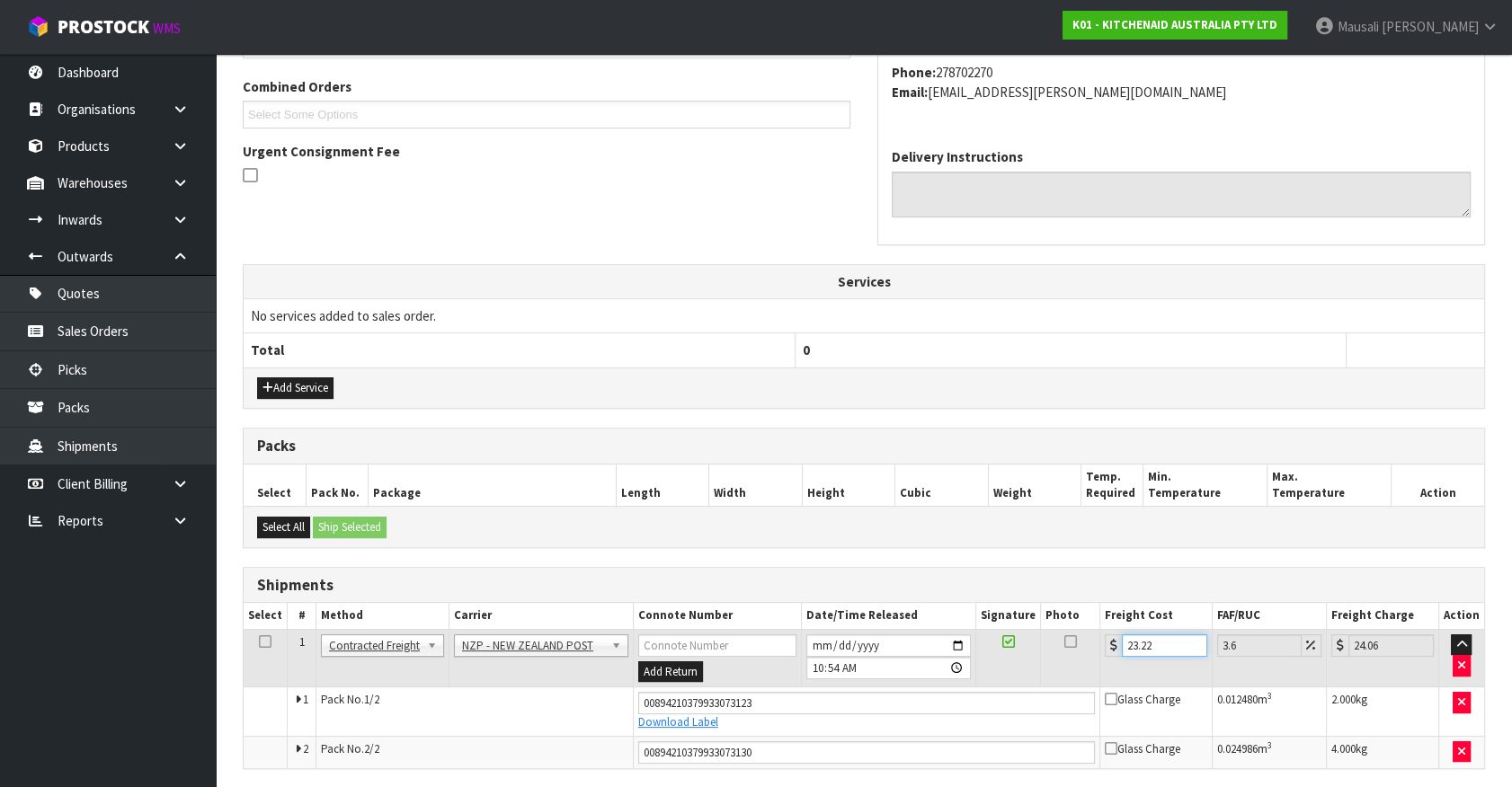 scroll, scrollTop: 517, scrollLeft: 0, axis: vertical 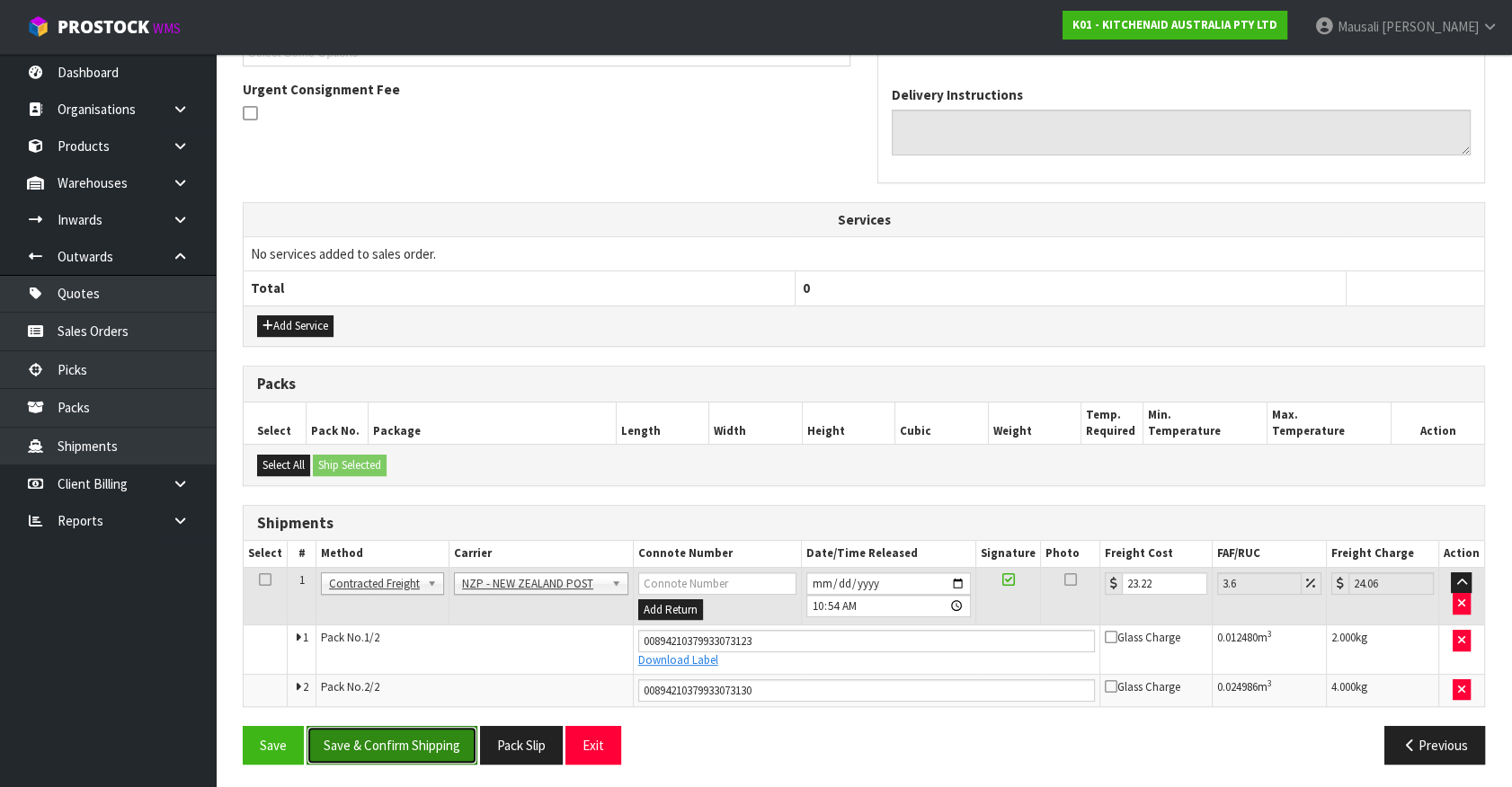 click on "Save & Confirm Shipping" at bounding box center [392, 745] 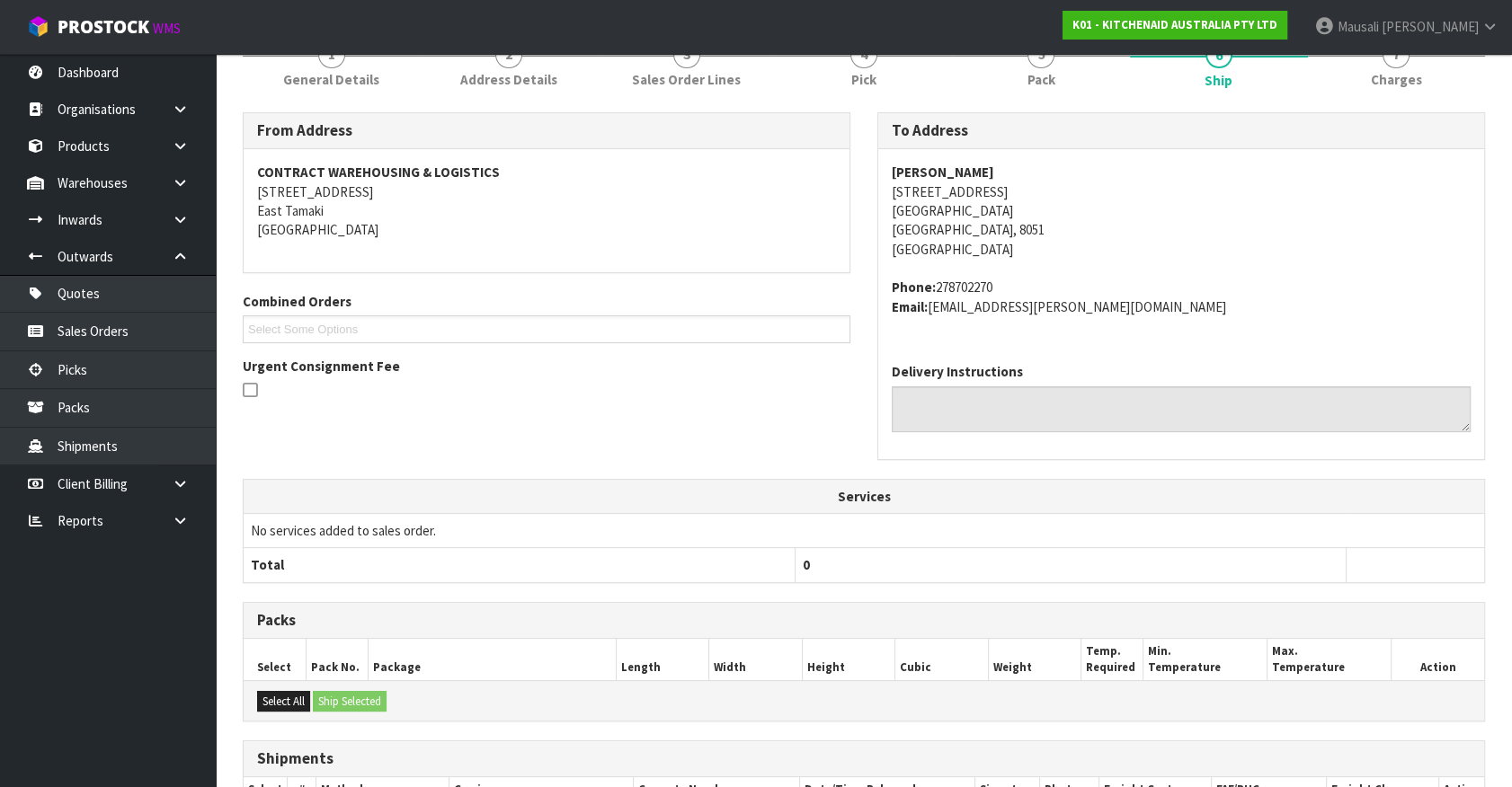 scroll, scrollTop: 467, scrollLeft: 0, axis: vertical 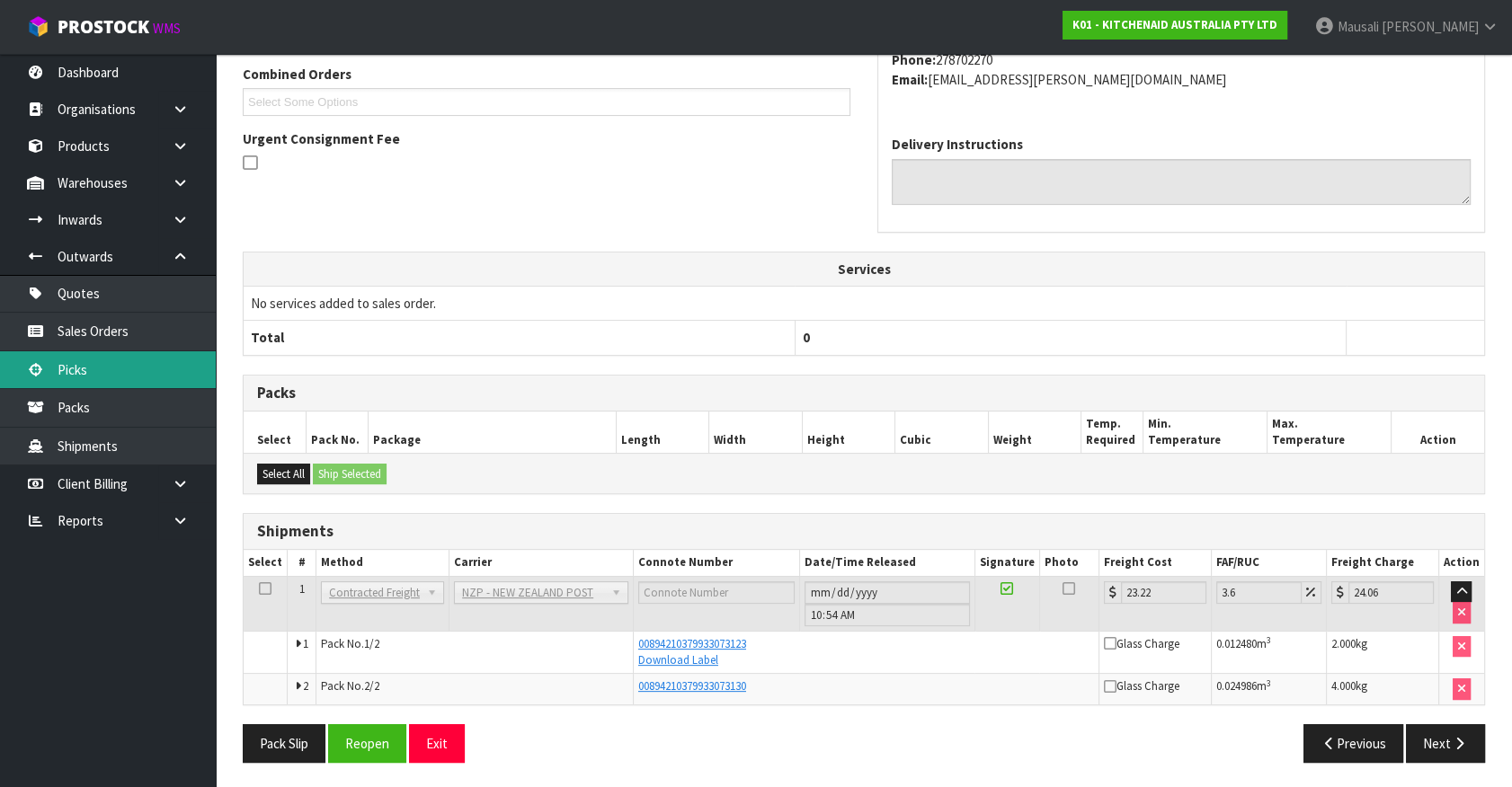 click on "Picks" at bounding box center (108, 369) 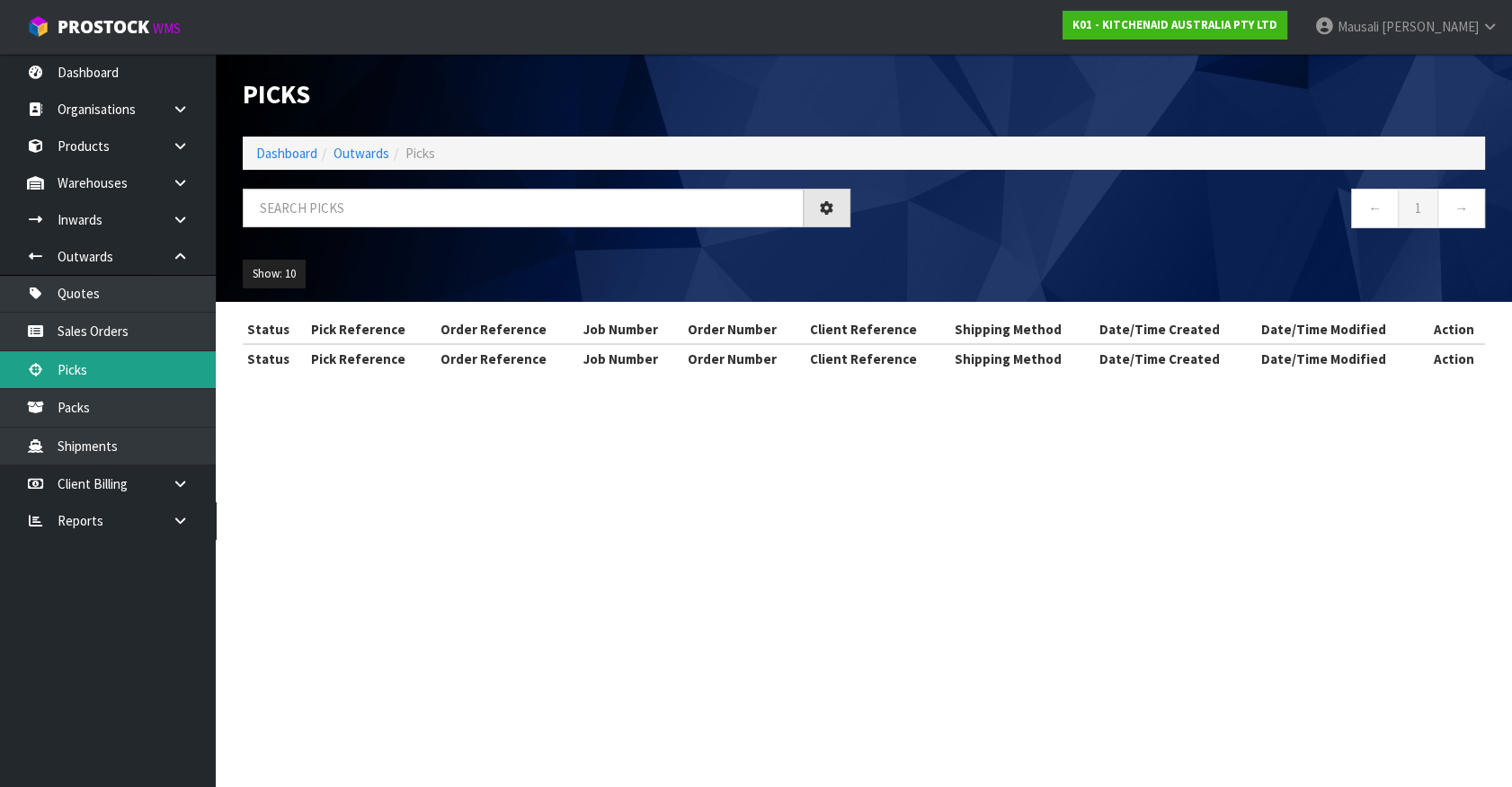scroll, scrollTop: 0, scrollLeft: 0, axis: both 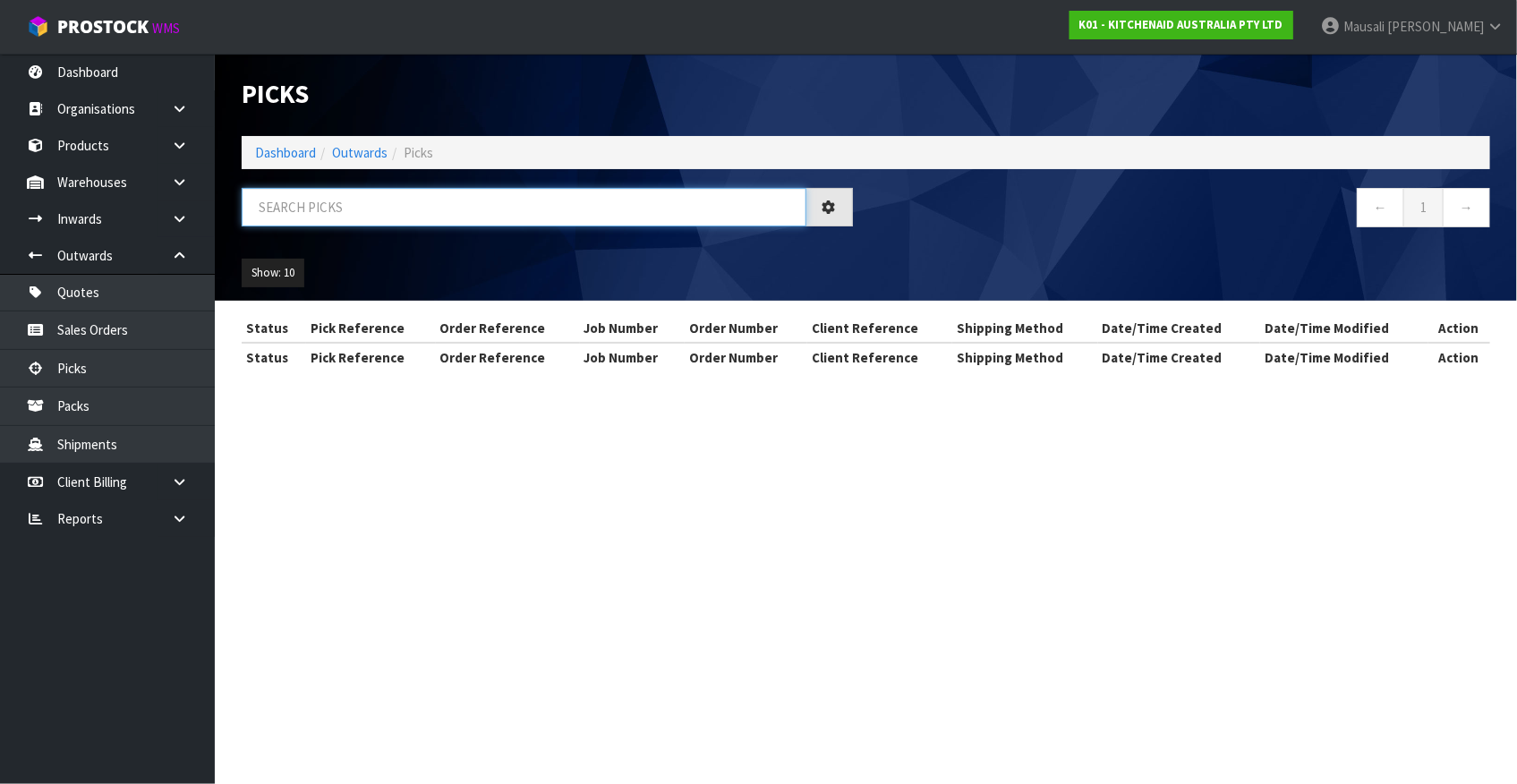 click at bounding box center (524, 207) 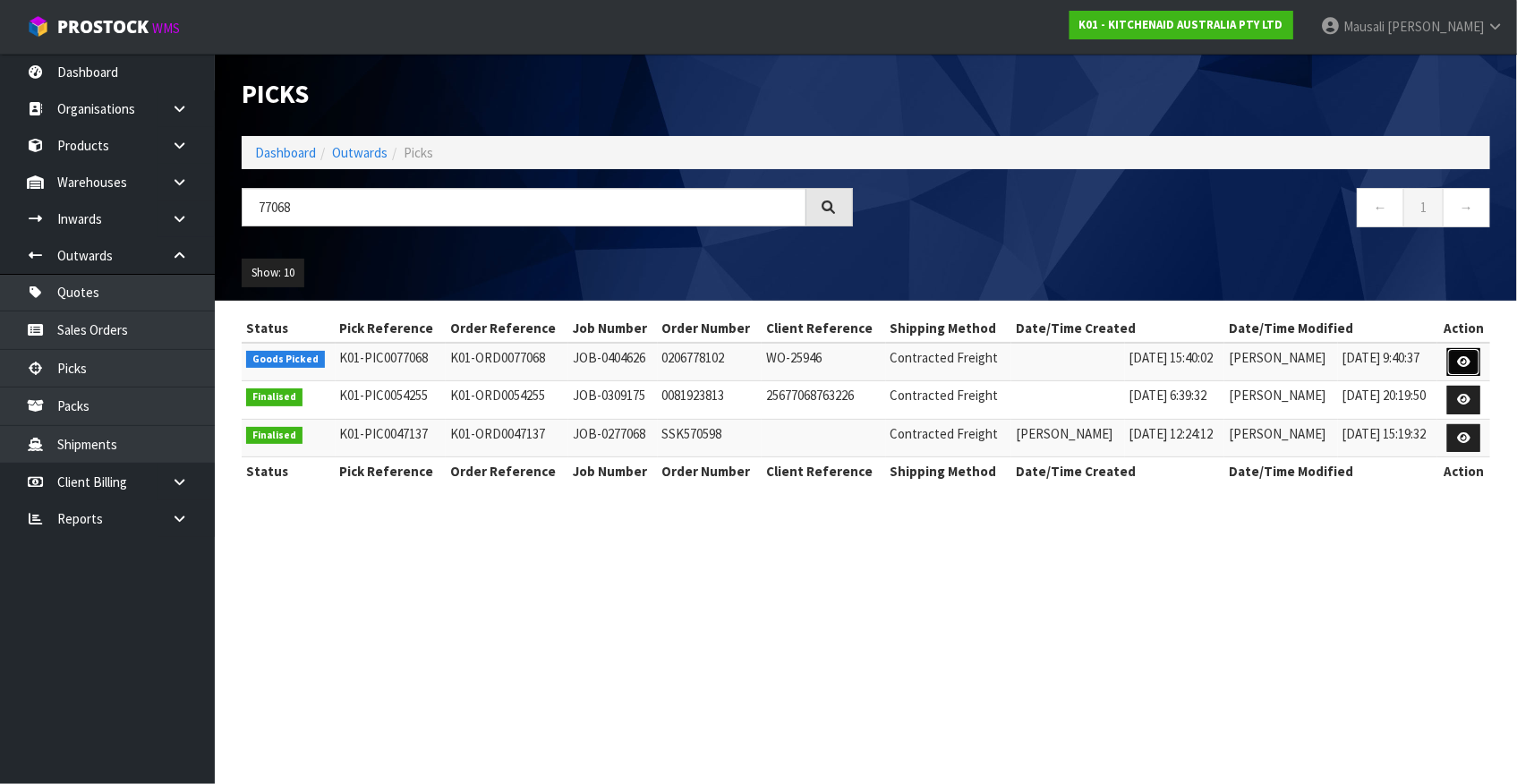 click at bounding box center (1463, 362) 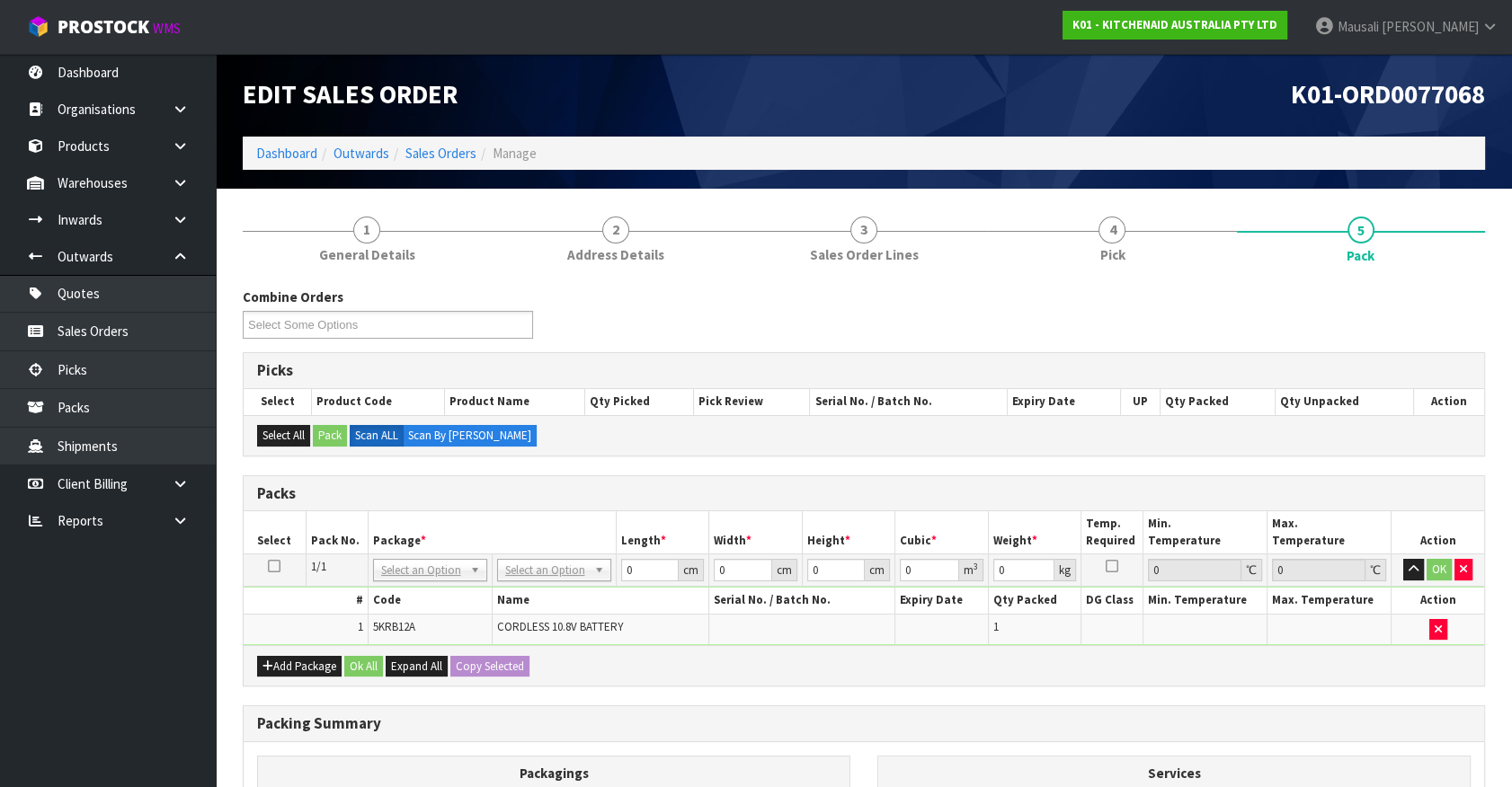 click on "Add Package
Ok All
Expand All
Copy Selected" at bounding box center (864, 665) 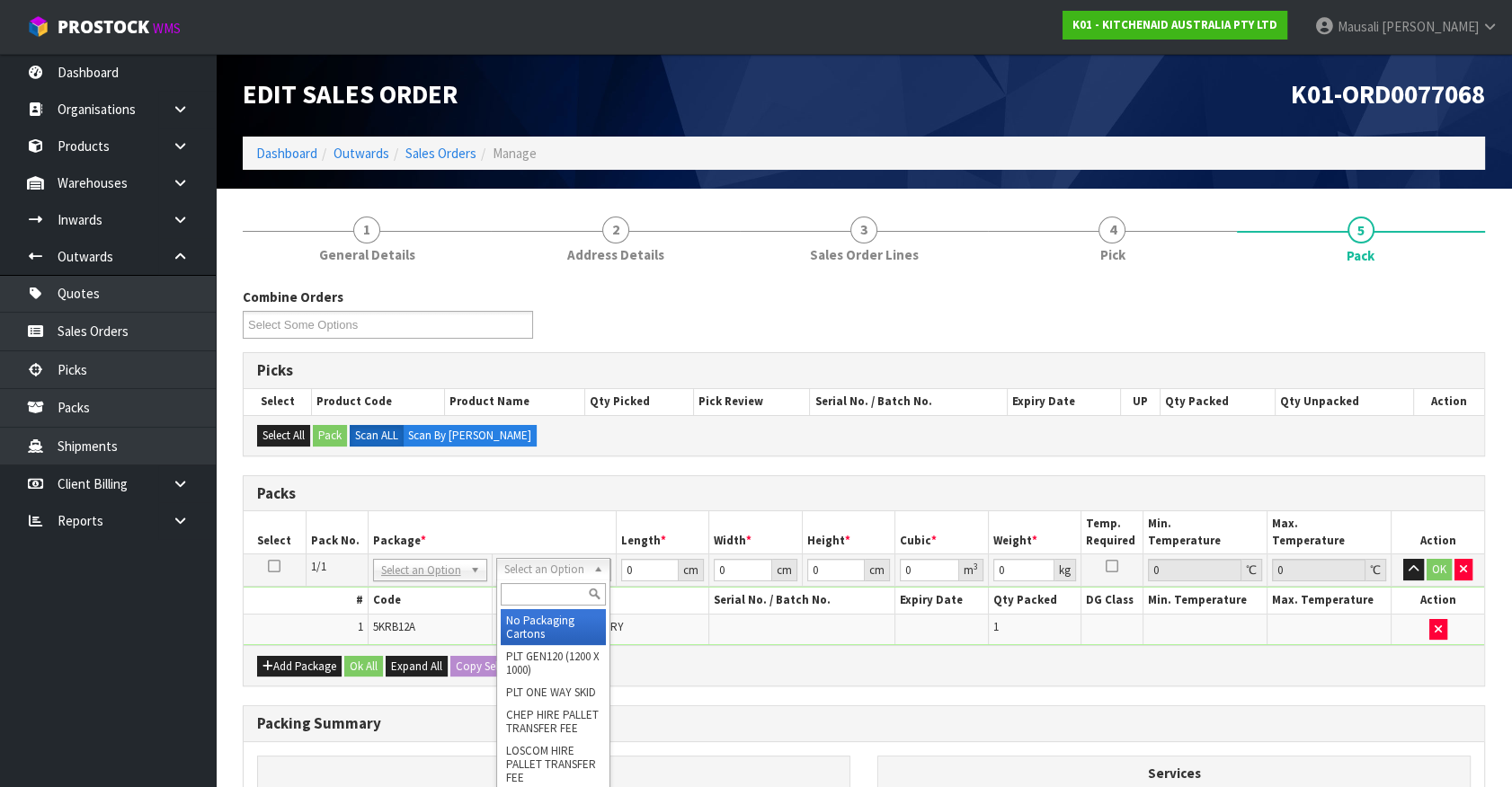 click at bounding box center (553, 594) 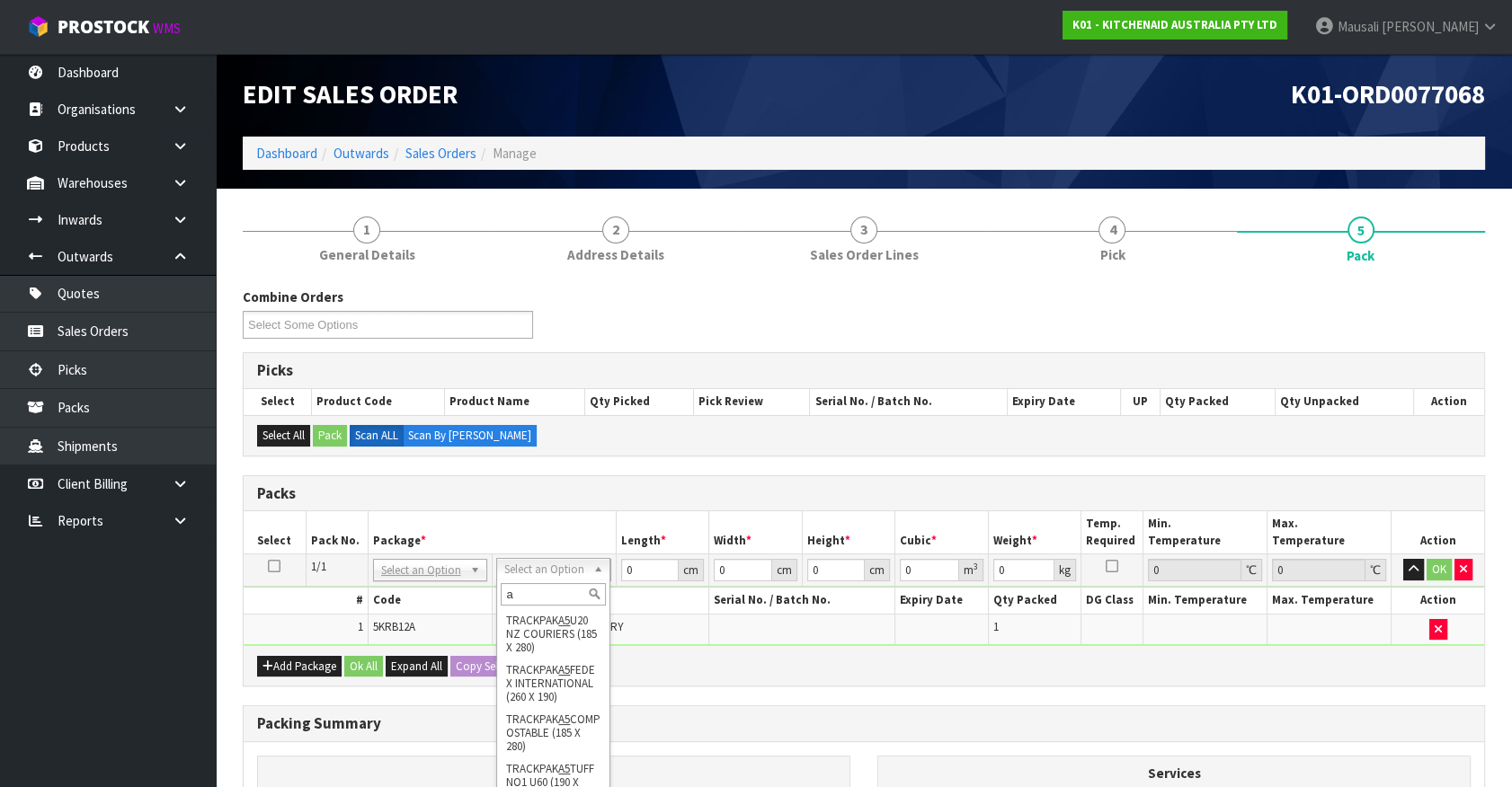 click on "a" at bounding box center [553, 594] 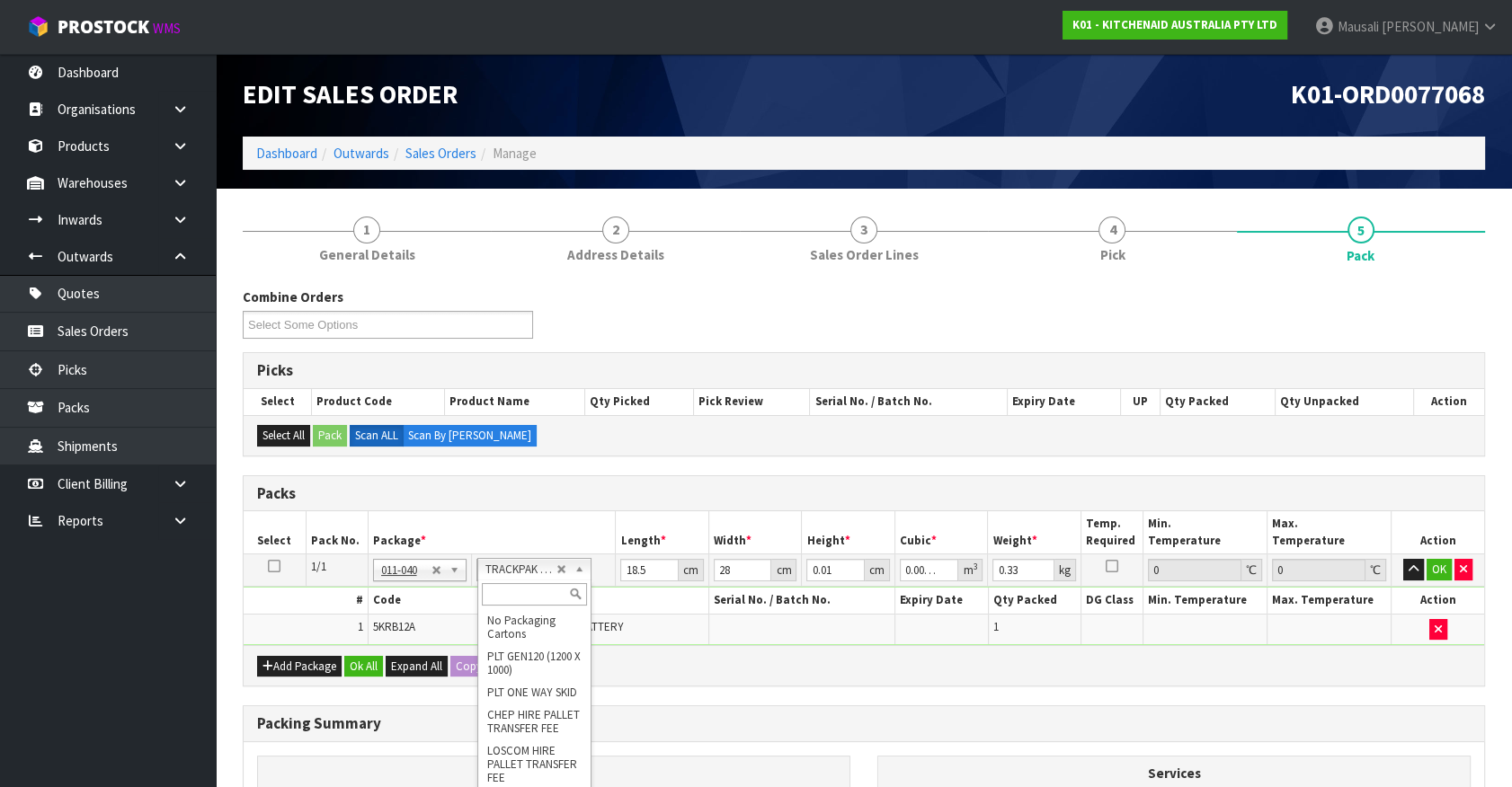click at bounding box center (534, 594) 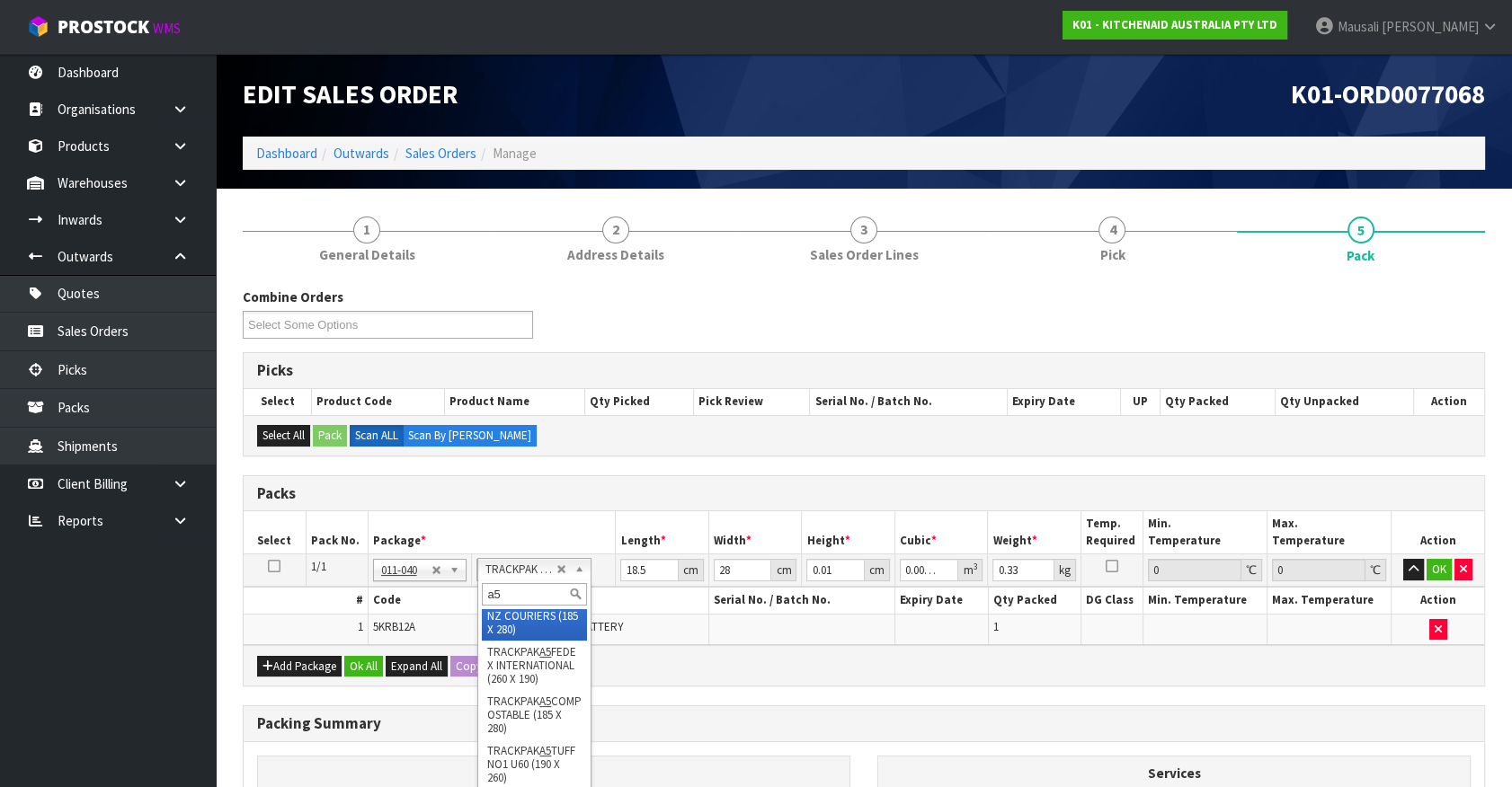 scroll, scrollTop: 0, scrollLeft: 0, axis: both 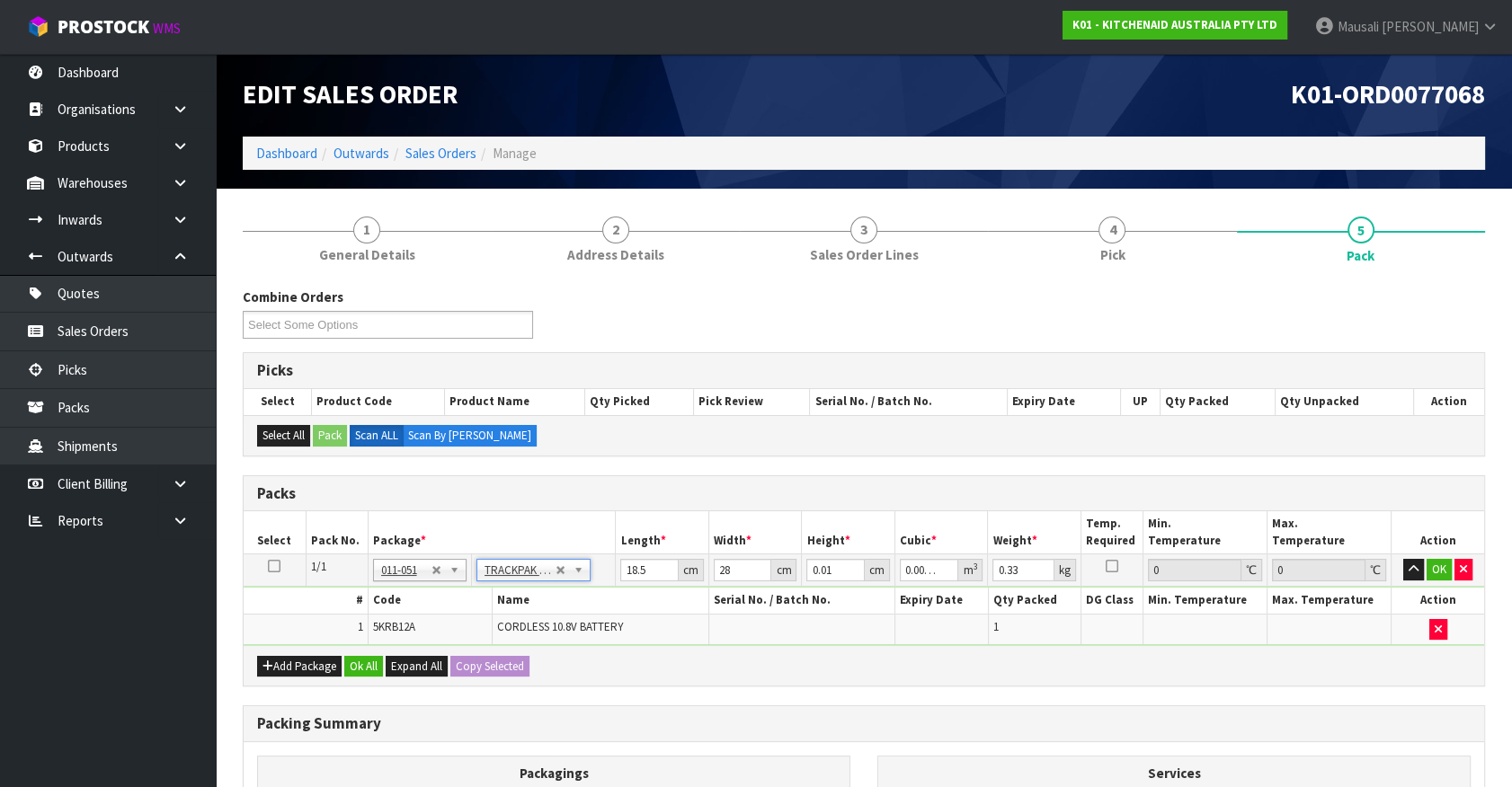 click on "Packs" at bounding box center [864, 494] 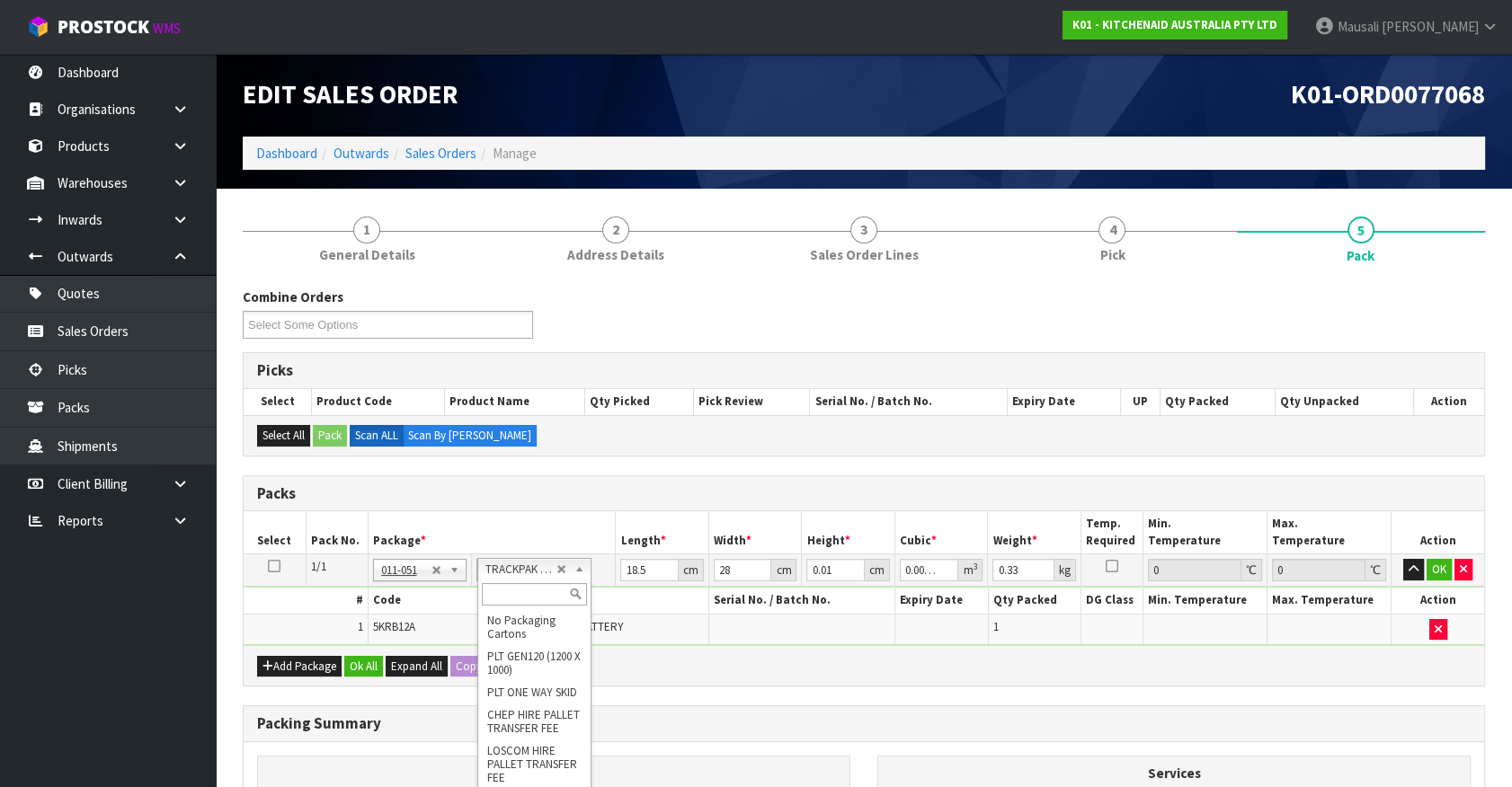 click at bounding box center [534, 594] 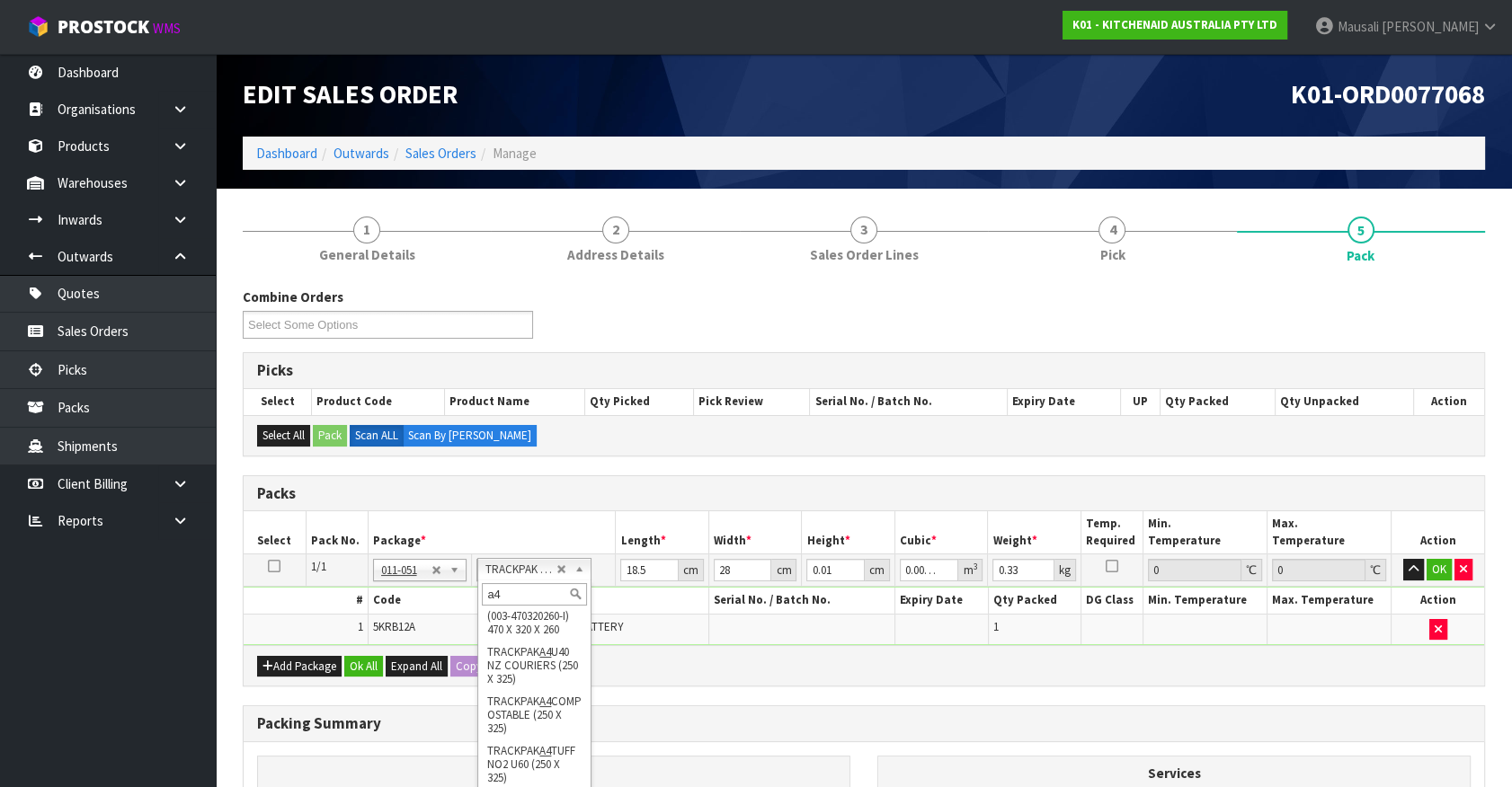 scroll, scrollTop: 0, scrollLeft: 0, axis: both 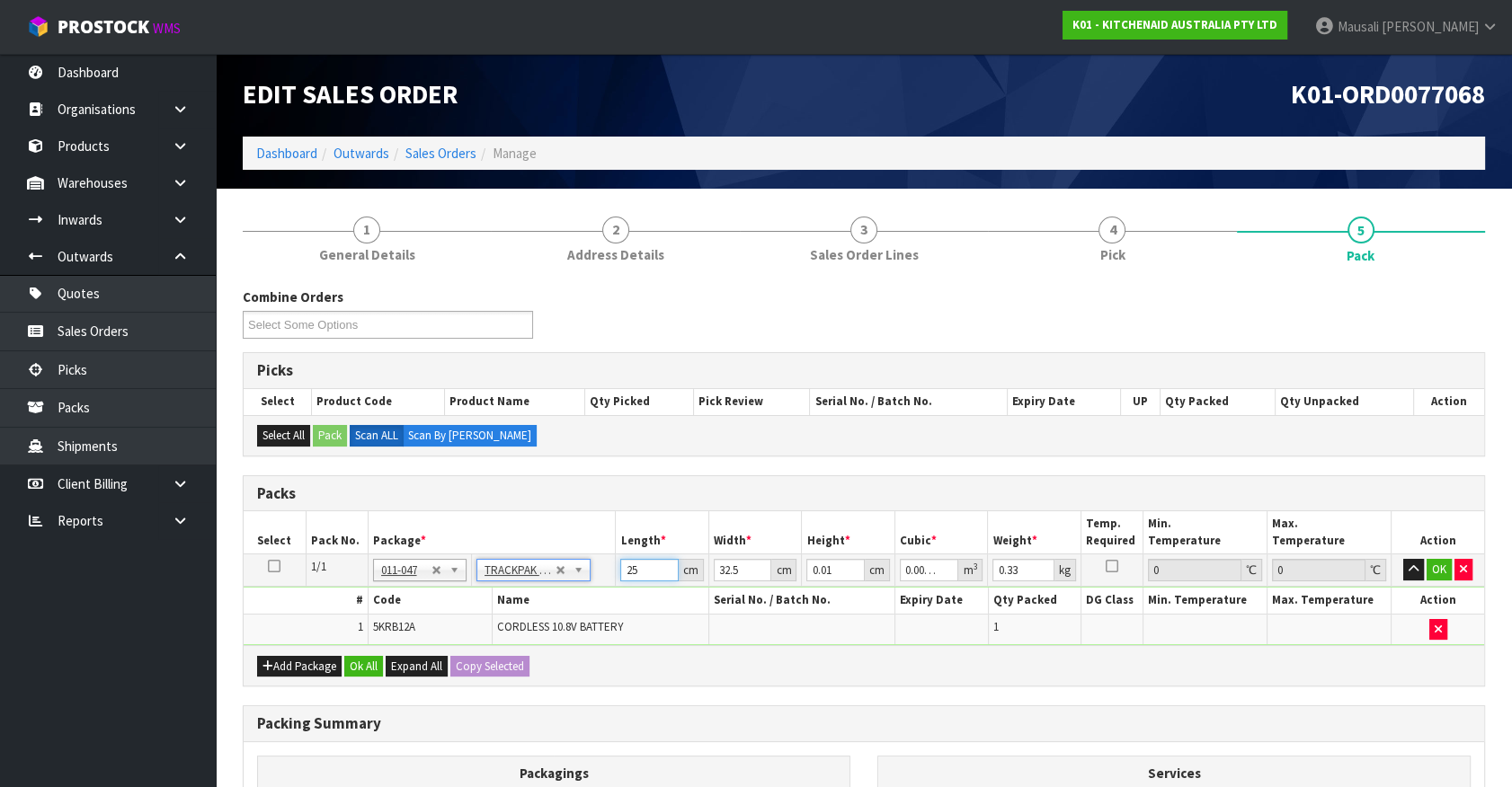 drag, startPoint x: 641, startPoint y: 562, endPoint x: 524, endPoint y: 615, distance: 128.44454 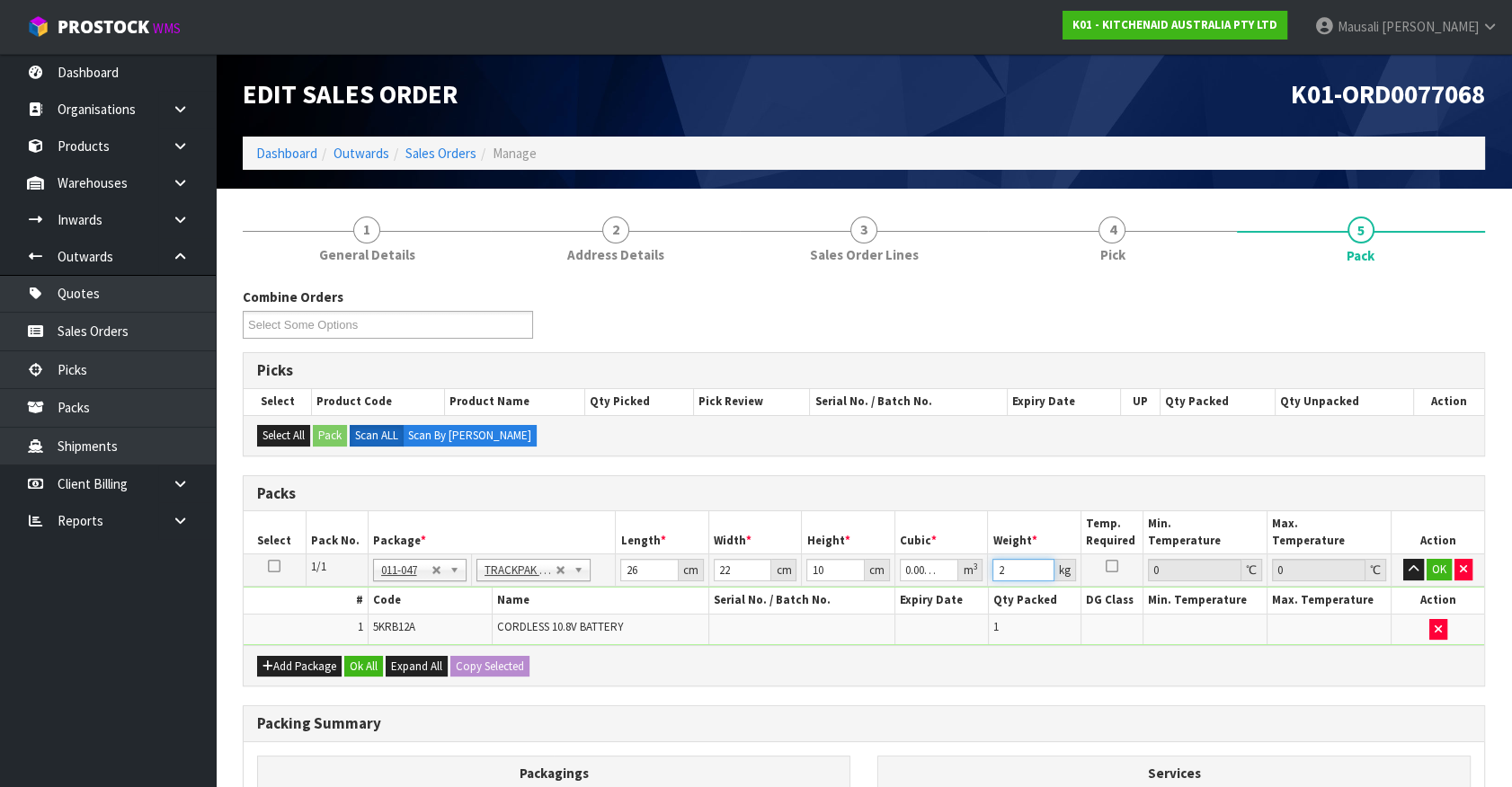 click on "1/1
NONE 007-001 007-002 007-004 007-009 007-013 007-014 007-015 007-017 007-018 007-019 007-021 007-022 007-023 007-024 010-016 010-017 010-018 010-019 011-001 011-002 011-003 011-004 011-005 011-006 011-007 011-008 011-009 011-010 011-011 011-012 011-013 011-014 011-015 011-016 011-017 011-018 011-019 011-020 011-021 011-022 011-023 011-025 011-026 011-027 011-028 011-029 011-030 011-031 011-032 011-033 011-034 011-035 011-036 011-037 011-038 011-039 011-040 011-041 011-042 011-043 011-044 011-045 011-046 011-047 011-048 011-049 011-050 011-051 011-052 011-053 011-054 011-055 011-056 011-057 011-058 011-059 011-060 011-061 011-062 011-063 011-064 011-065 011-066 011-067 011-068 011-070 011-072 011-073 011-074 011-075 011-076 011-077 011-078 011-079 011-080 011-081 011-082 011-083 011-084
011-047
No Packaging Cartons PLT GEN120 (1200 X 1000) PLT ONE WAY SKID CHEP HIRE PALLET TRANSFER FEE PLT BESPOKE PLT UNIFORM" at bounding box center [864, 599] 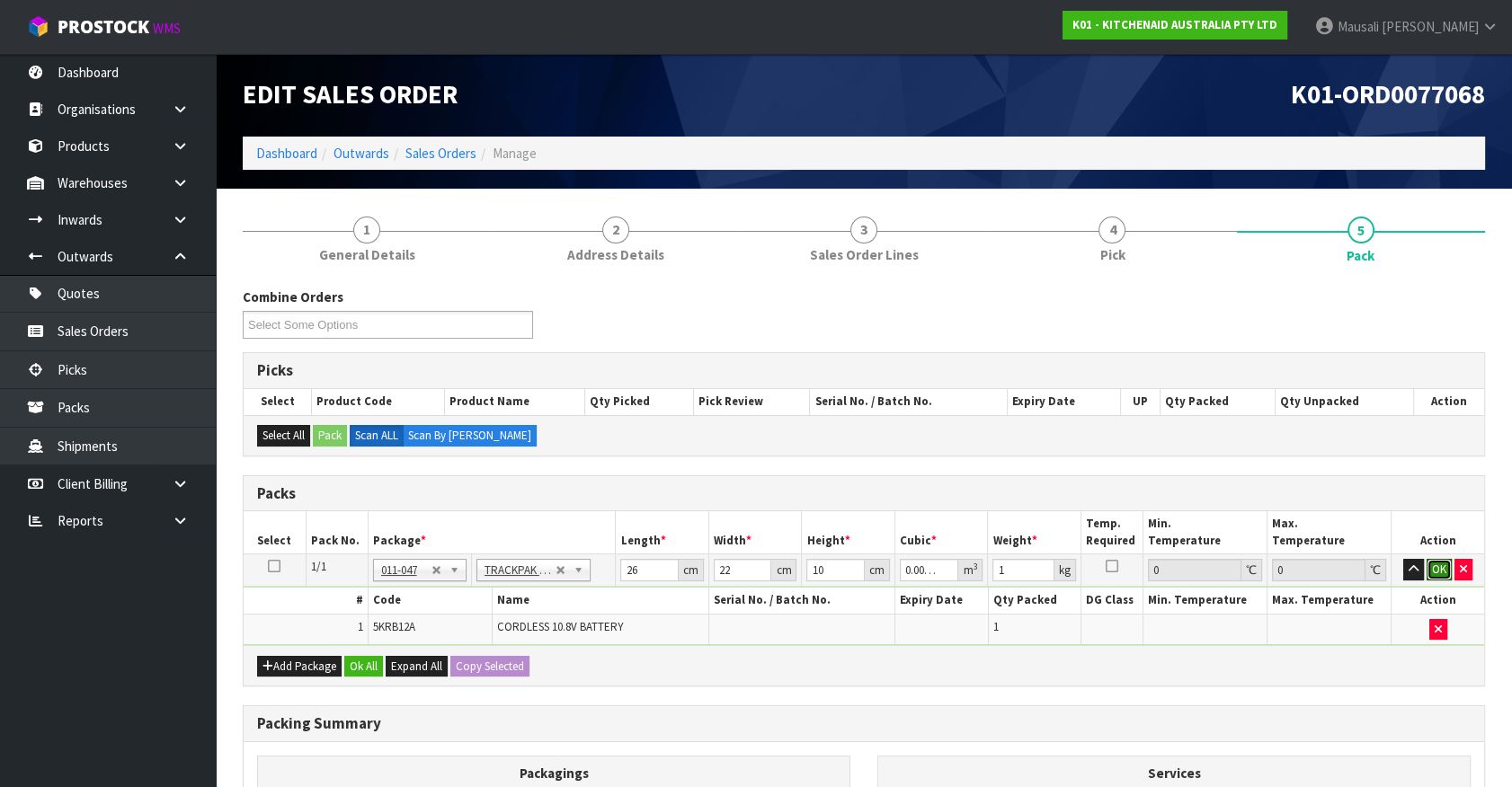 click on "OK" at bounding box center (1439, 570) 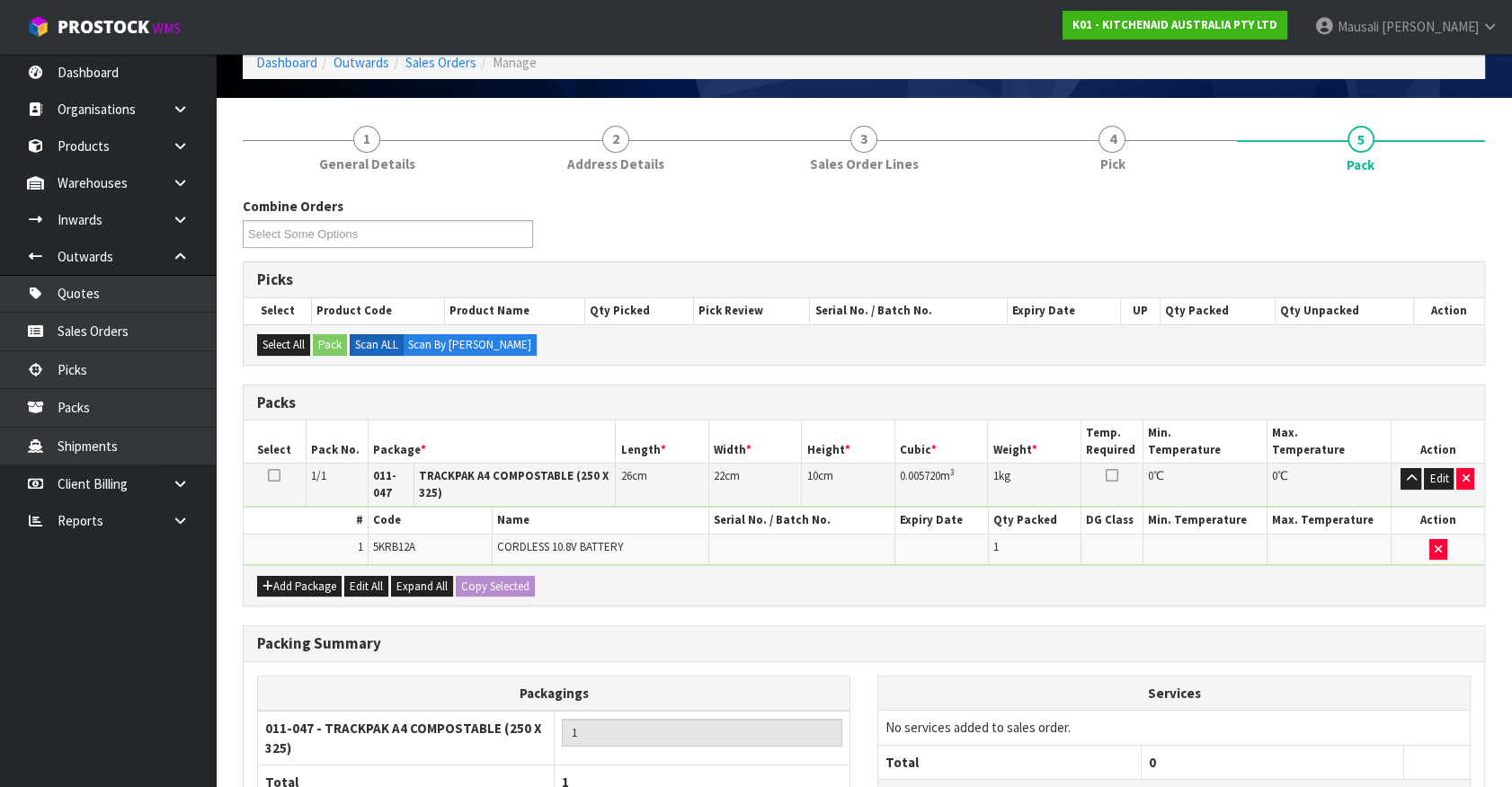 scroll, scrollTop: 244, scrollLeft: 0, axis: vertical 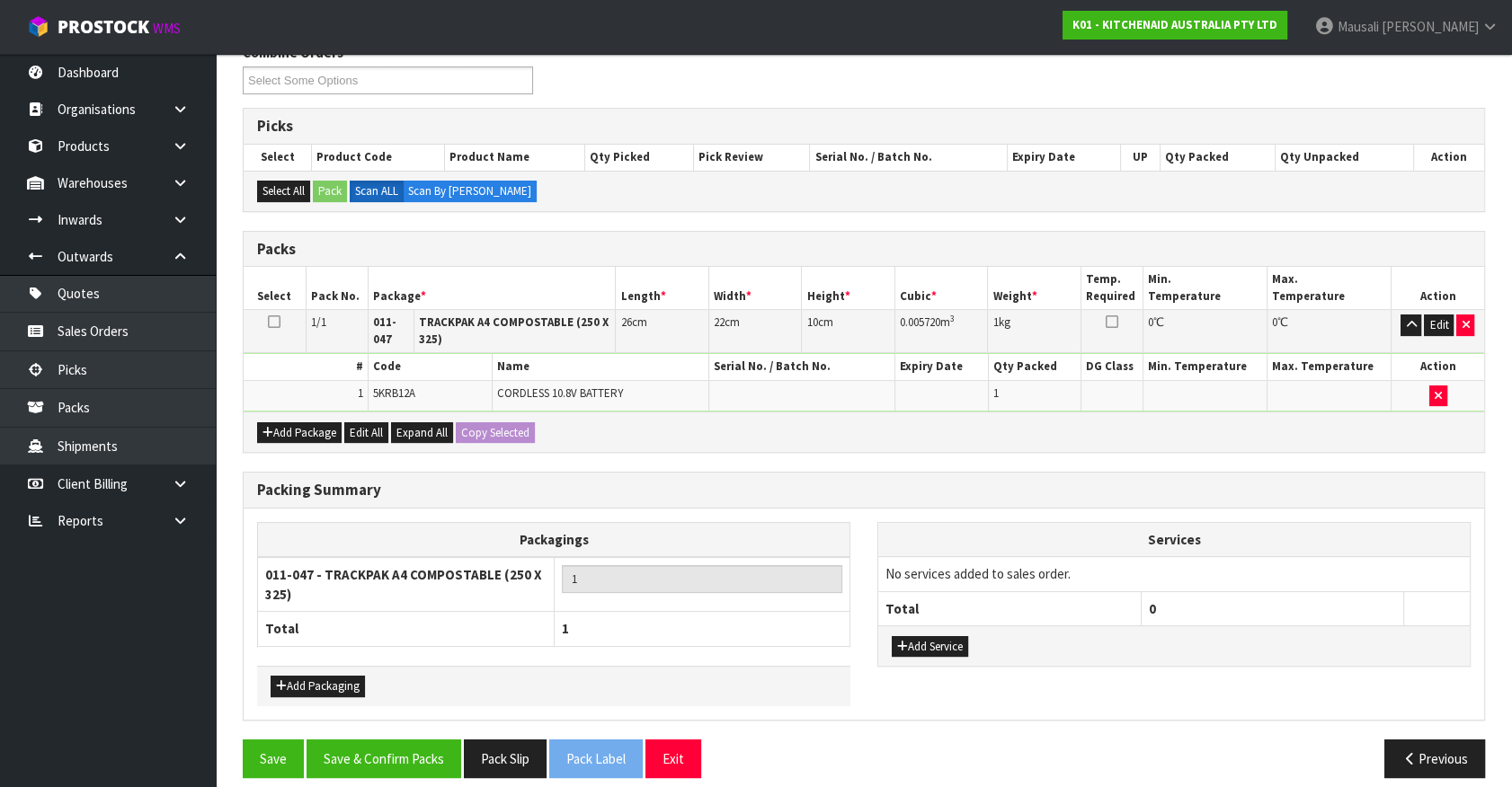click on "Packing Summary
Packagings
011-047 - TRACKPAK A4 COMPOSTABLE (250 X 325)
1
Total
1
Add Packaging
Services
No services added to sales order.
Total
0" at bounding box center (864, 605) 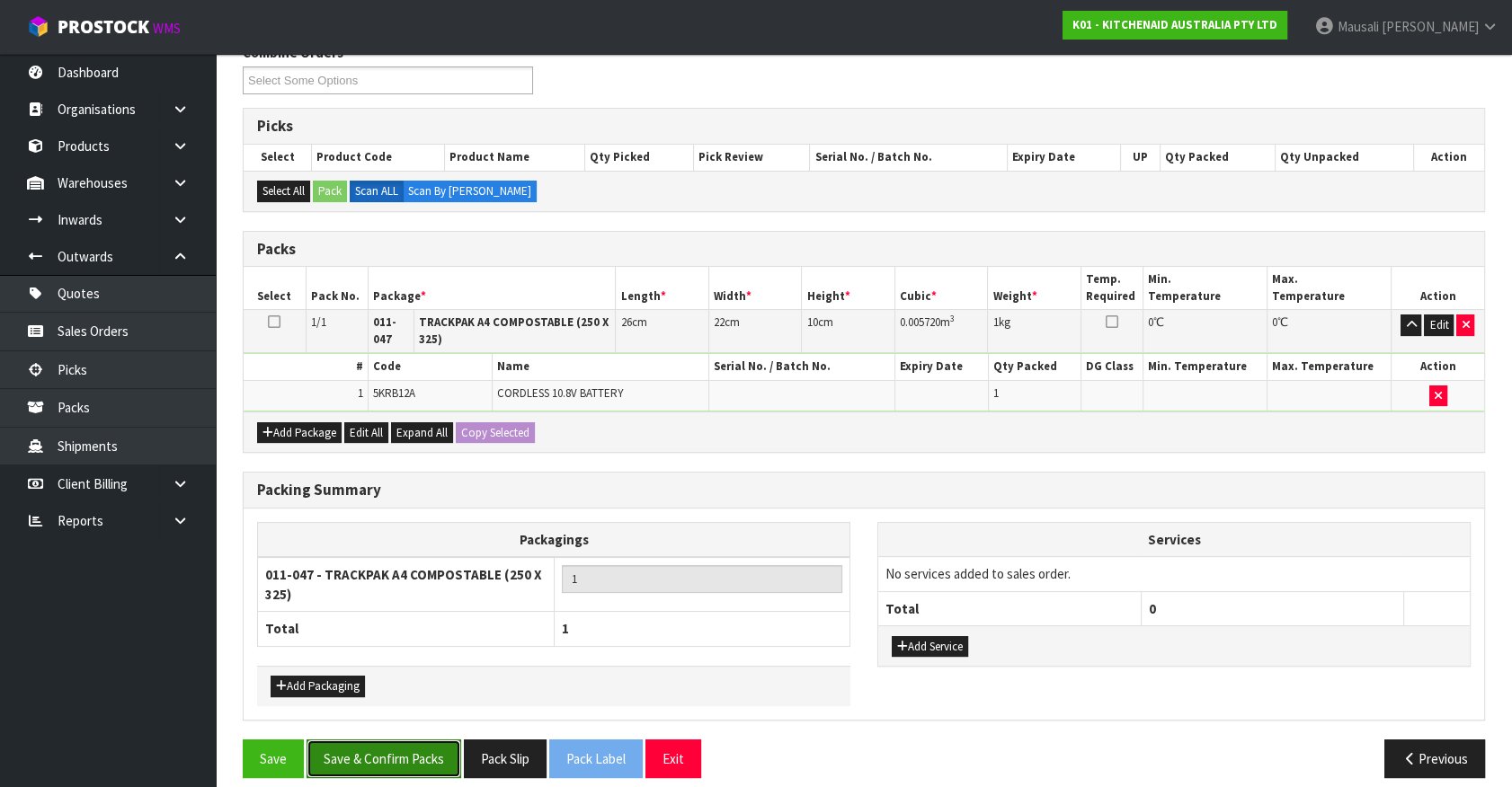 click on "Save & Confirm Packs" at bounding box center [384, 758] 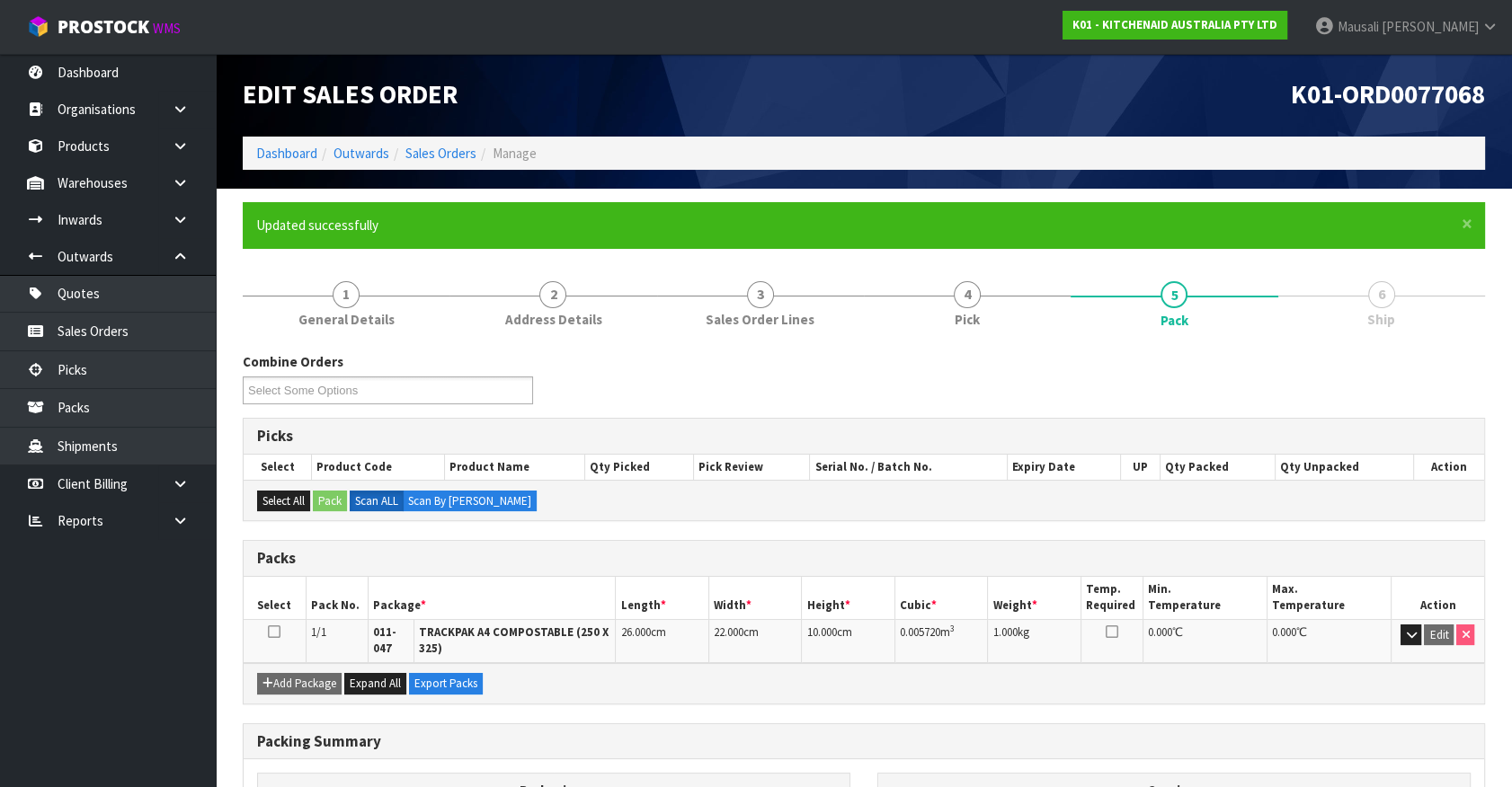 scroll, scrollTop: 0, scrollLeft: 0, axis: both 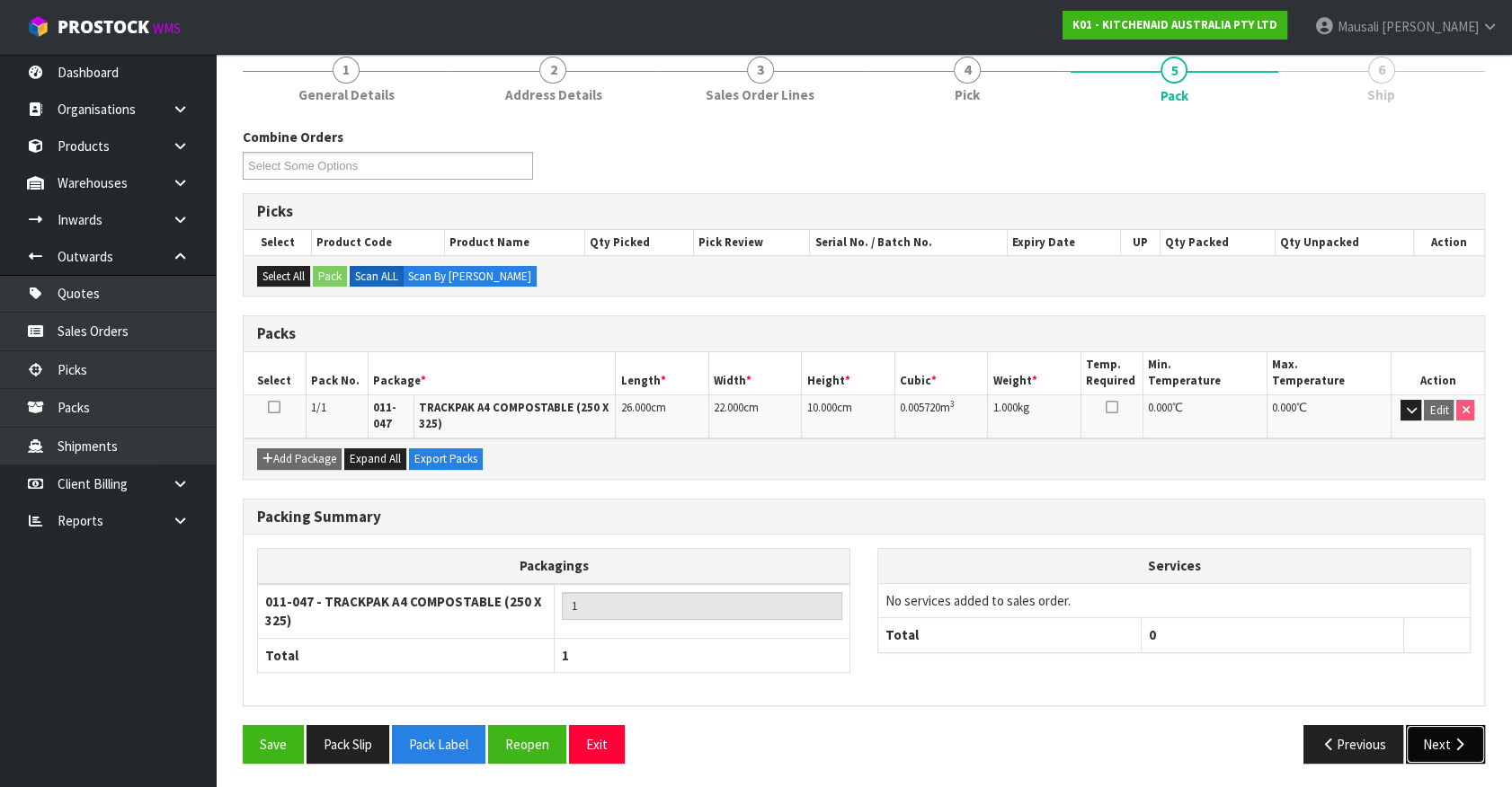 click on "Next" at bounding box center (1445, 744) 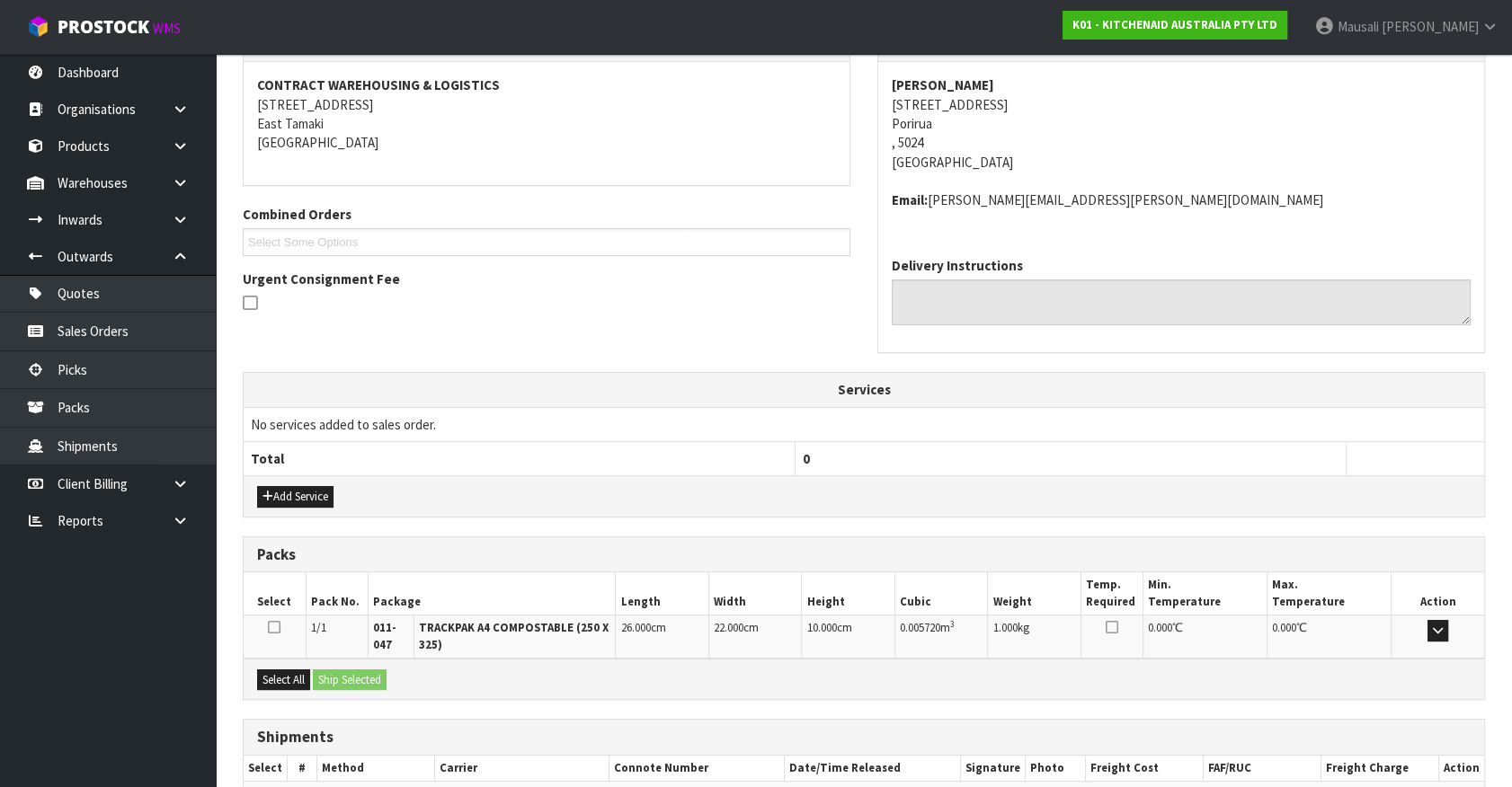 scroll, scrollTop: 429, scrollLeft: 0, axis: vertical 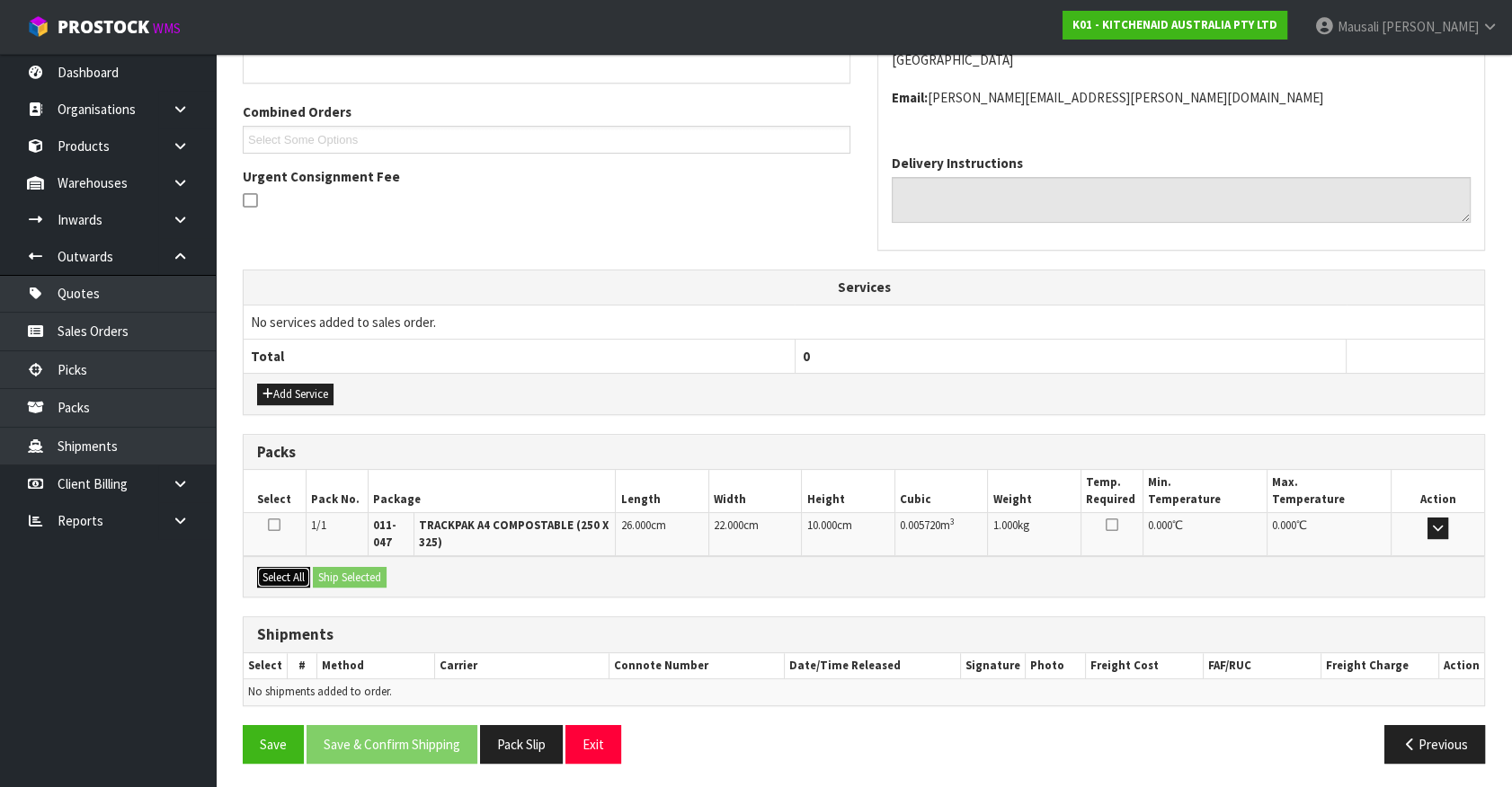 click on "Select All" at bounding box center [283, 578] 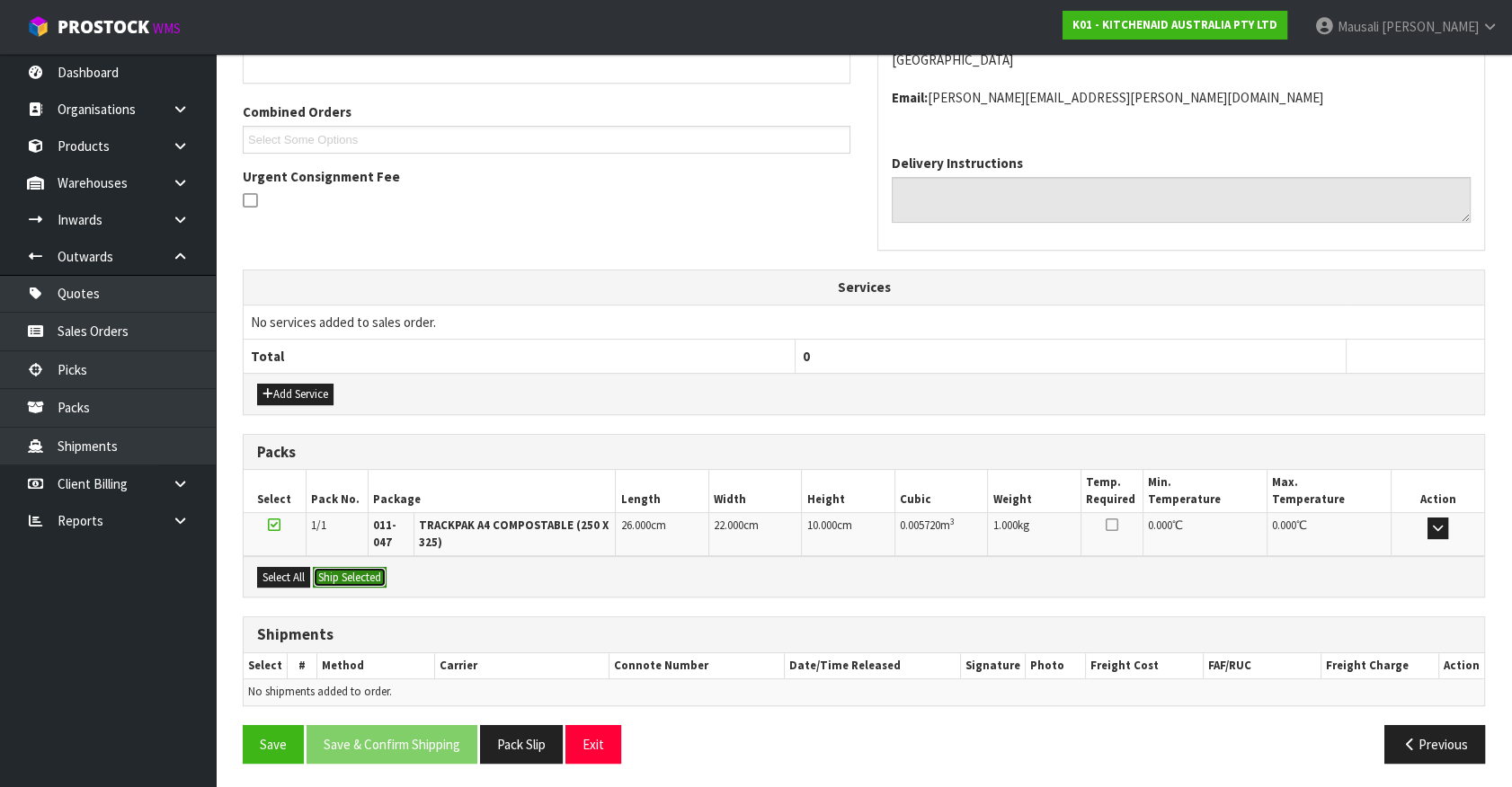 click on "Ship Selected" at bounding box center (350, 578) 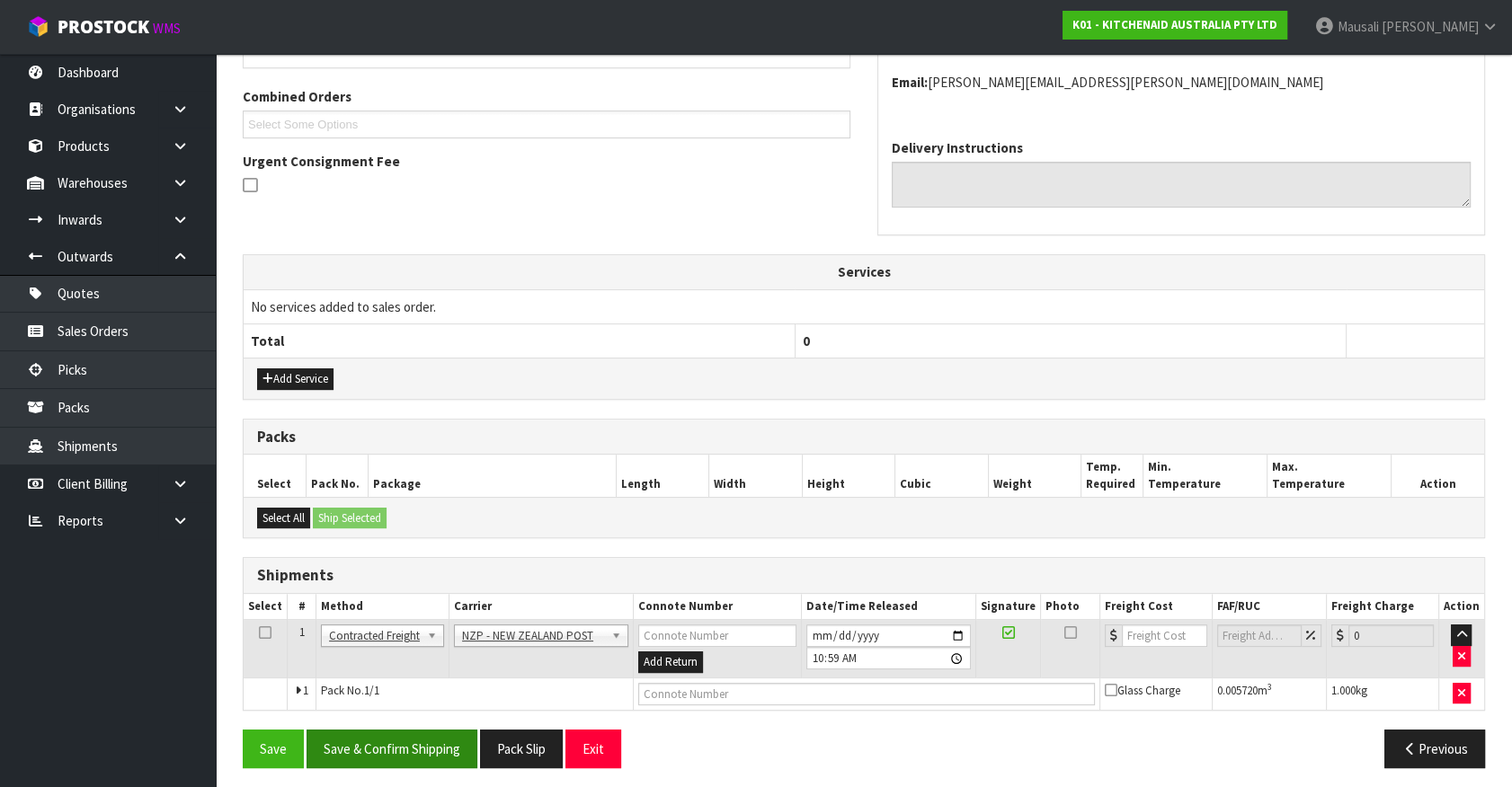 scroll, scrollTop: 449, scrollLeft: 0, axis: vertical 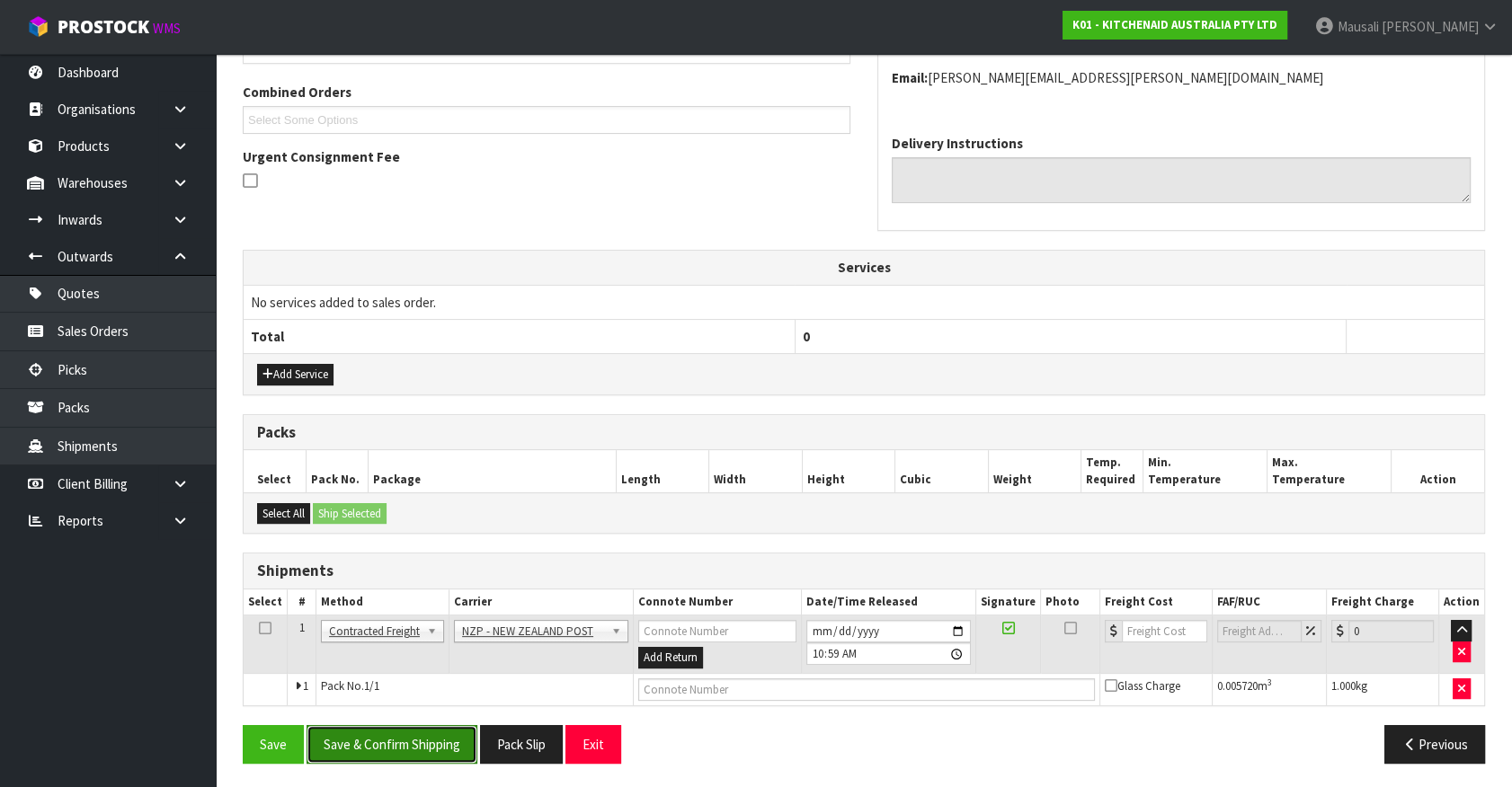 click on "Save & Confirm Shipping" at bounding box center (392, 744) 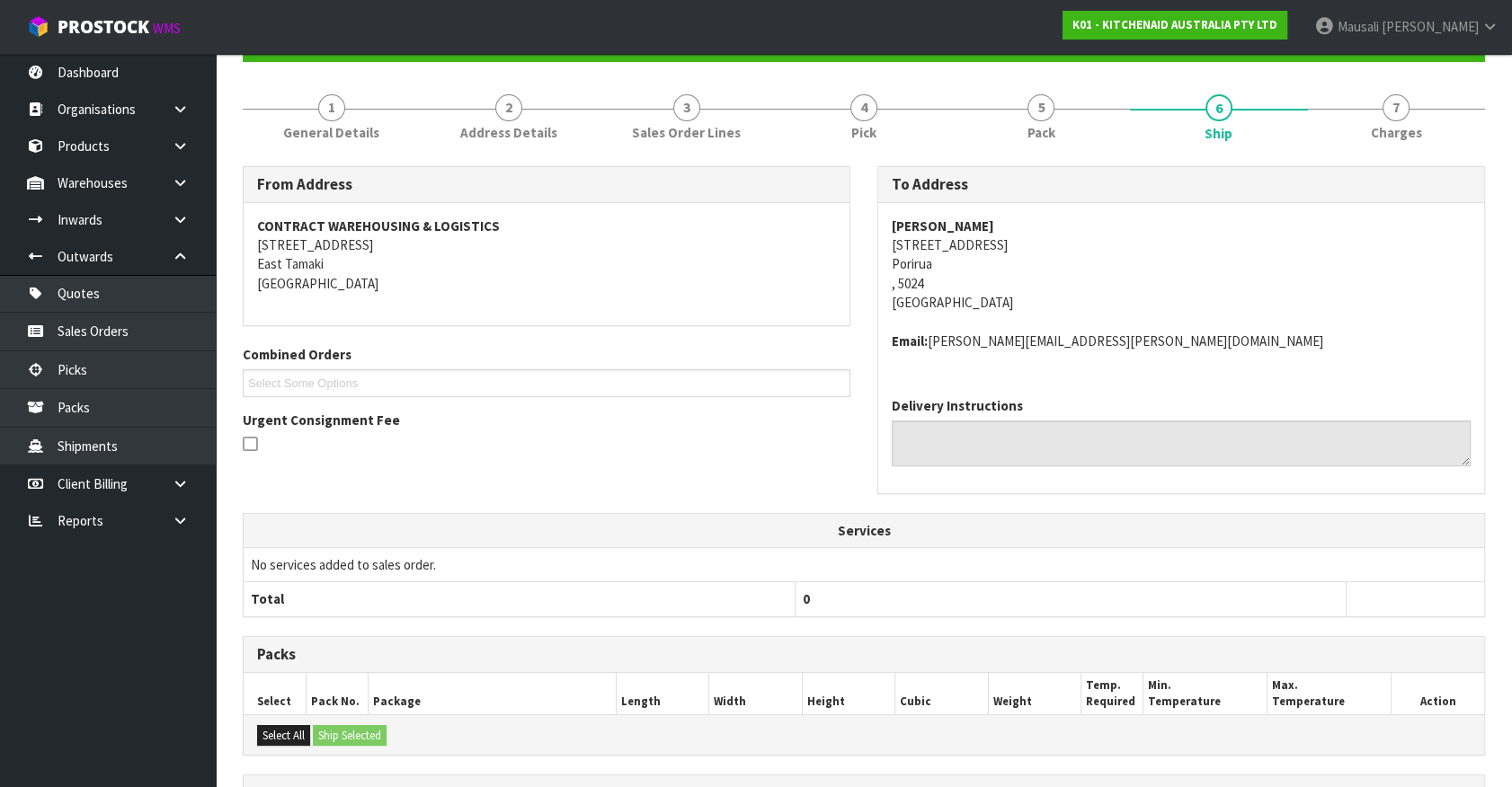 scroll, scrollTop: 423, scrollLeft: 0, axis: vertical 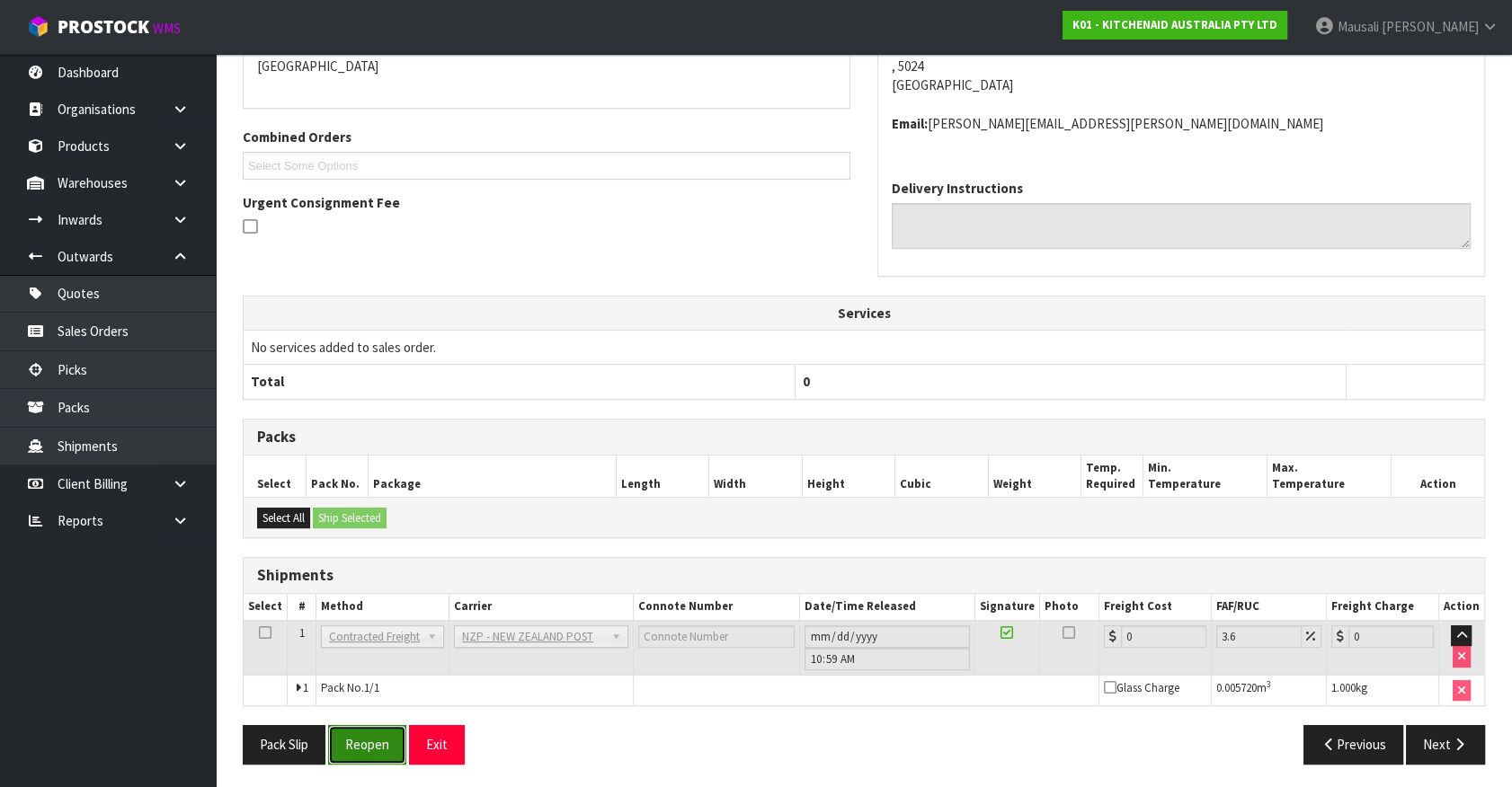 click on "Reopen" at bounding box center [367, 744] 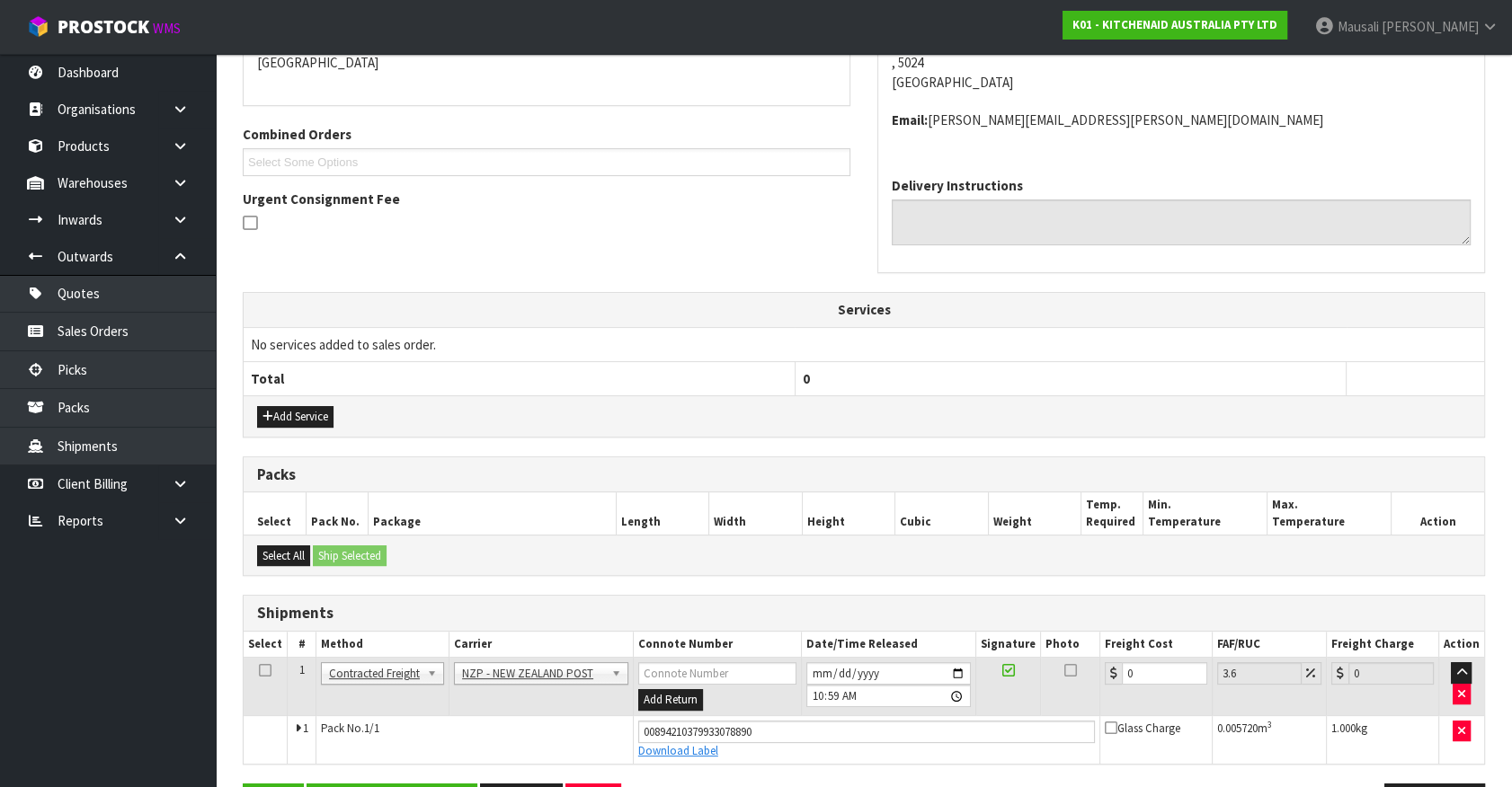 scroll, scrollTop: 465, scrollLeft: 0, axis: vertical 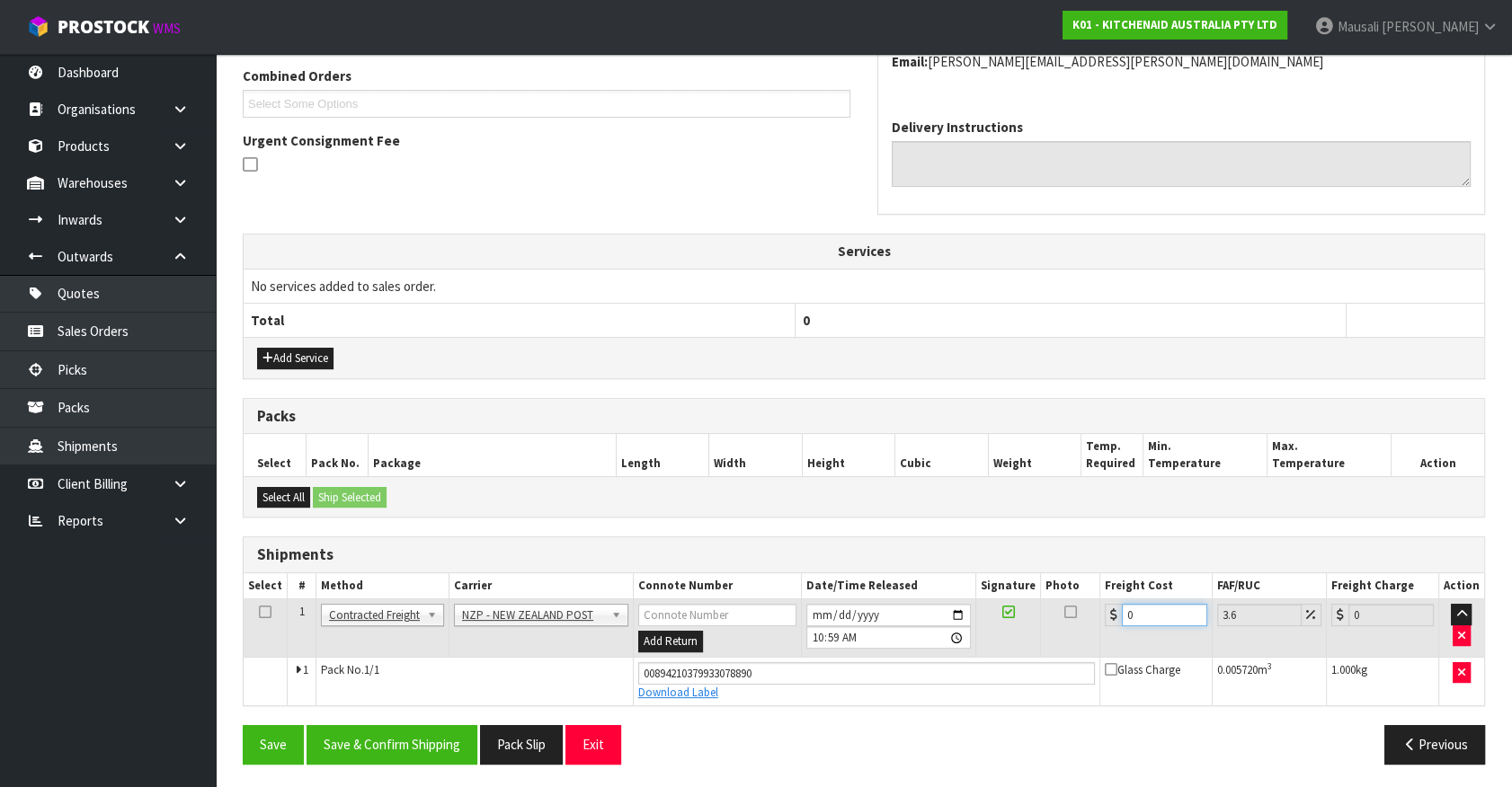 drag, startPoint x: 1140, startPoint y: 613, endPoint x: 853, endPoint y: 657, distance: 290.3532 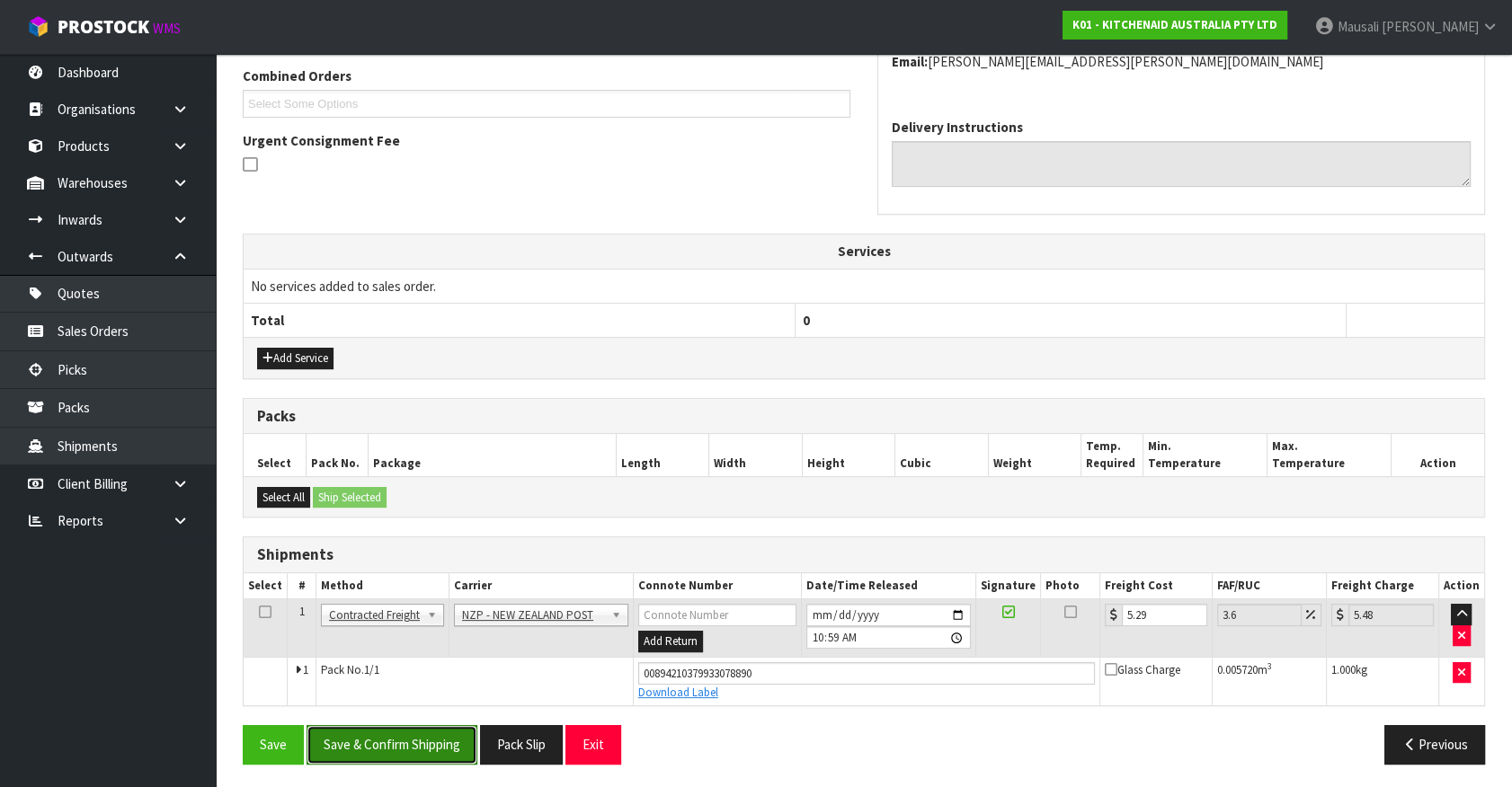 click on "Save & Confirm Shipping" at bounding box center [392, 744] 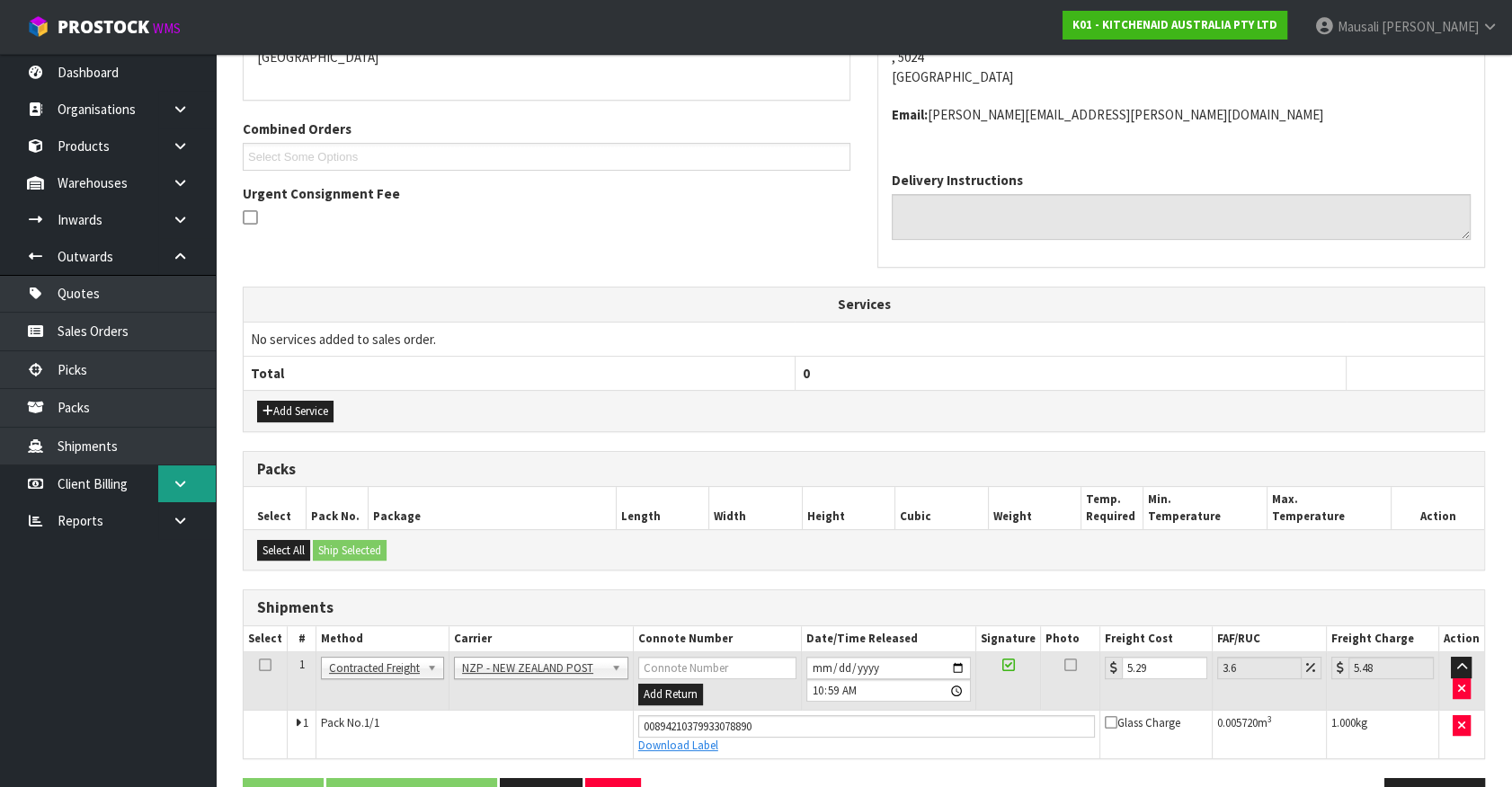 scroll, scrollTop: 0, scrollLeft: 0, axis: both 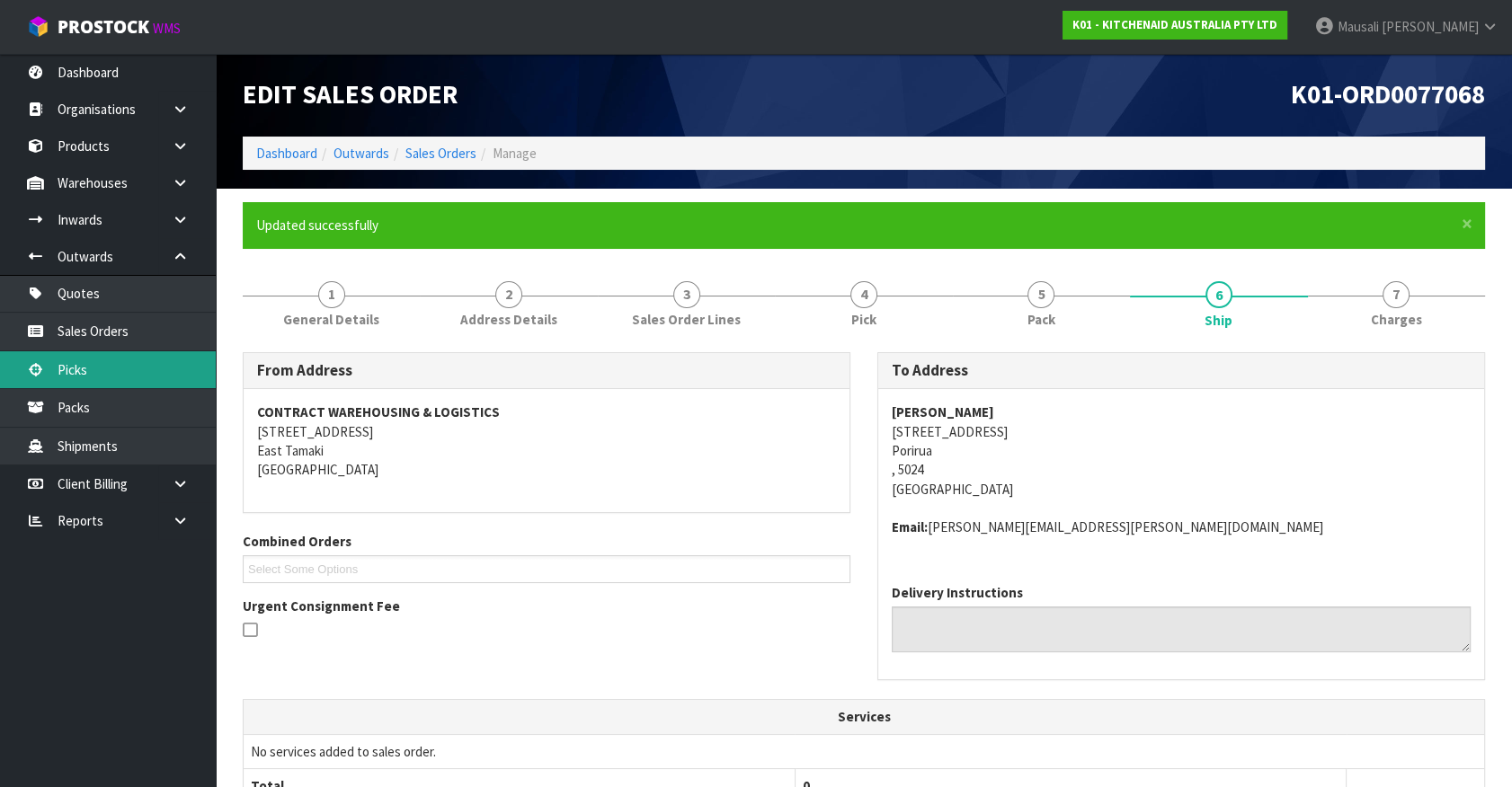 click on "Picks" at bounding box center (108, 369) 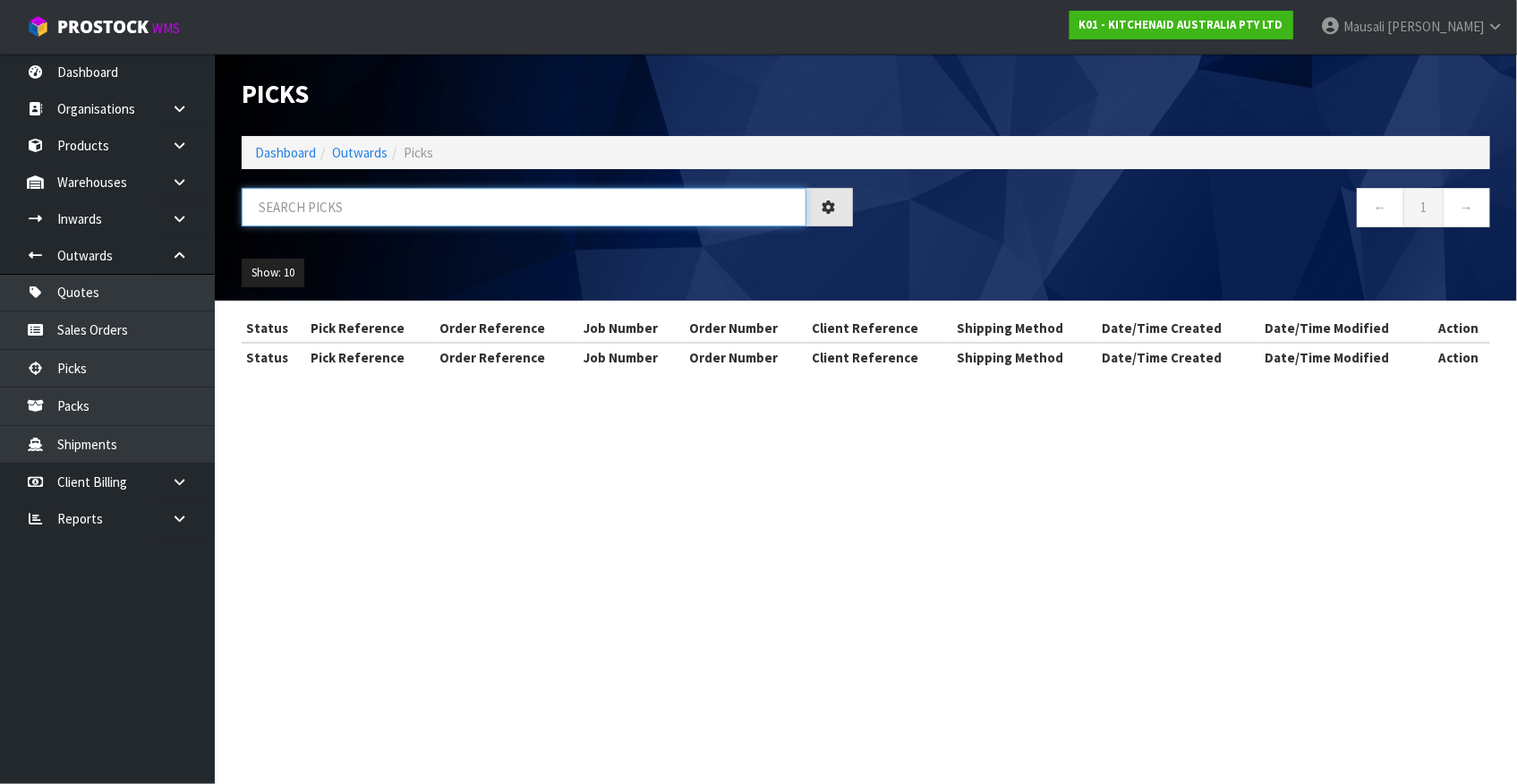 click at bounding box center (524, 207) 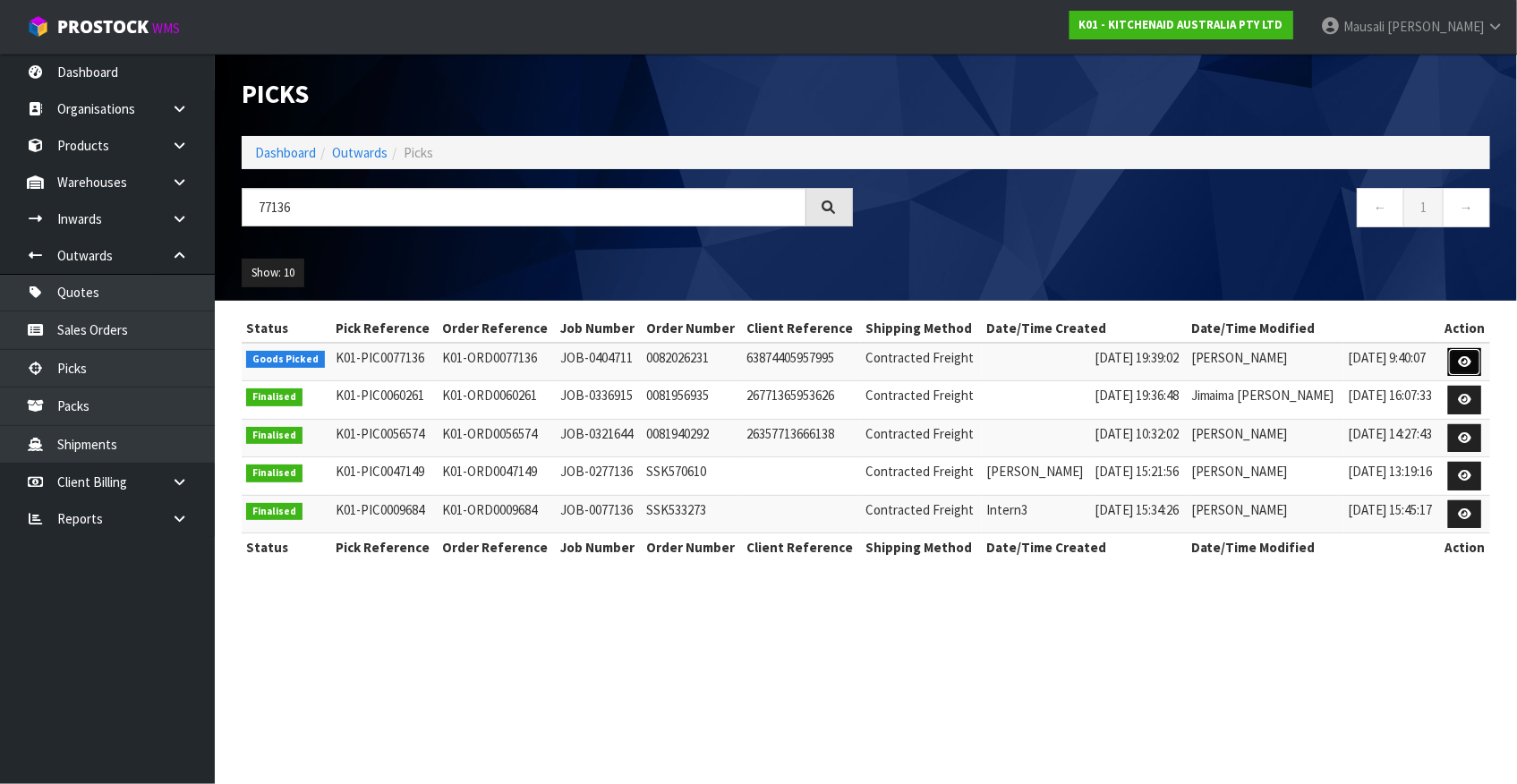 click at bounding box center [1464, 362] 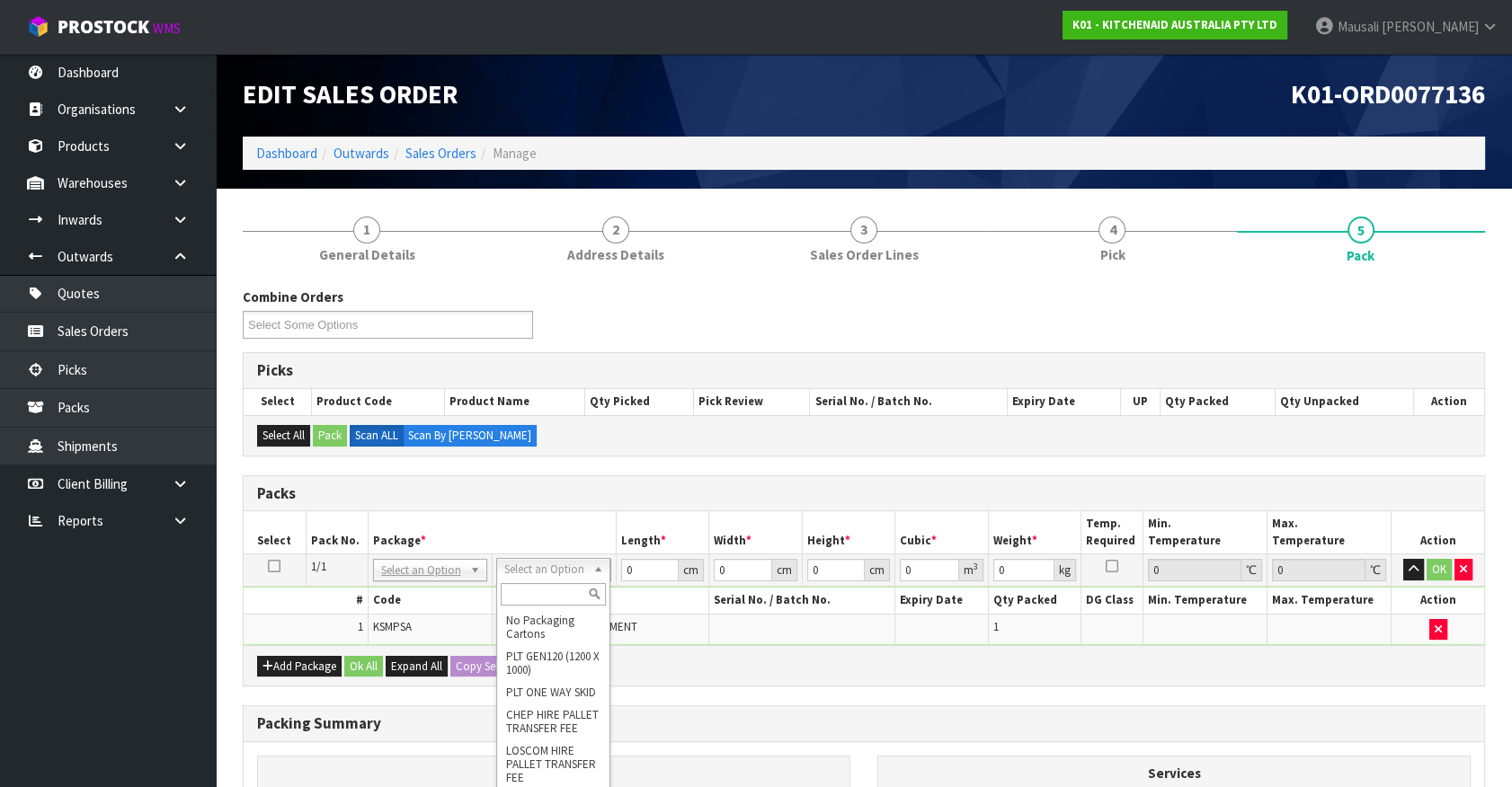 click at bounding box center [553, 594] 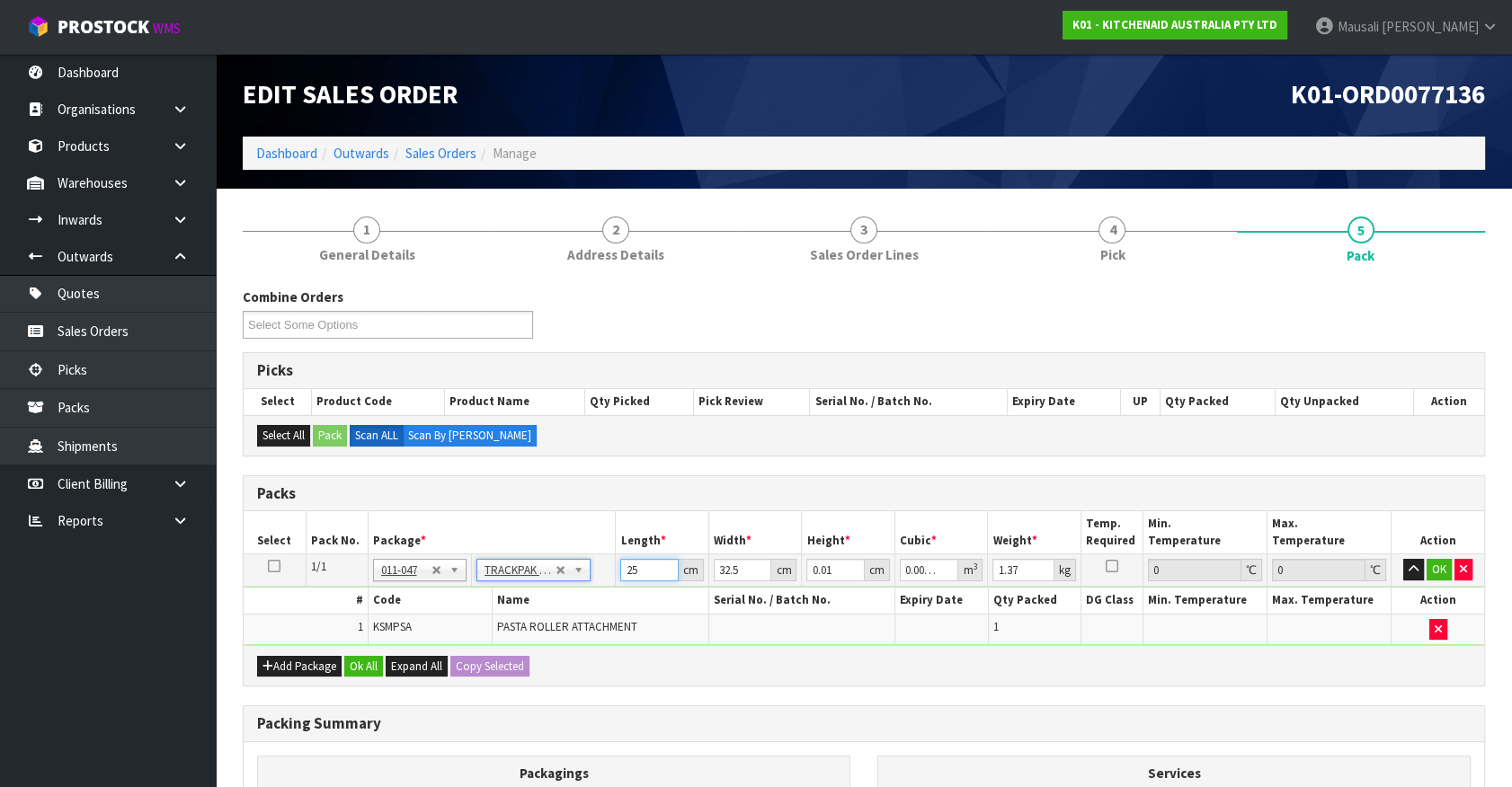 drag, startPoint x: 638, startPoint y: 569, endPoint x: -40, endPoint y: 697, distance: 689.97681 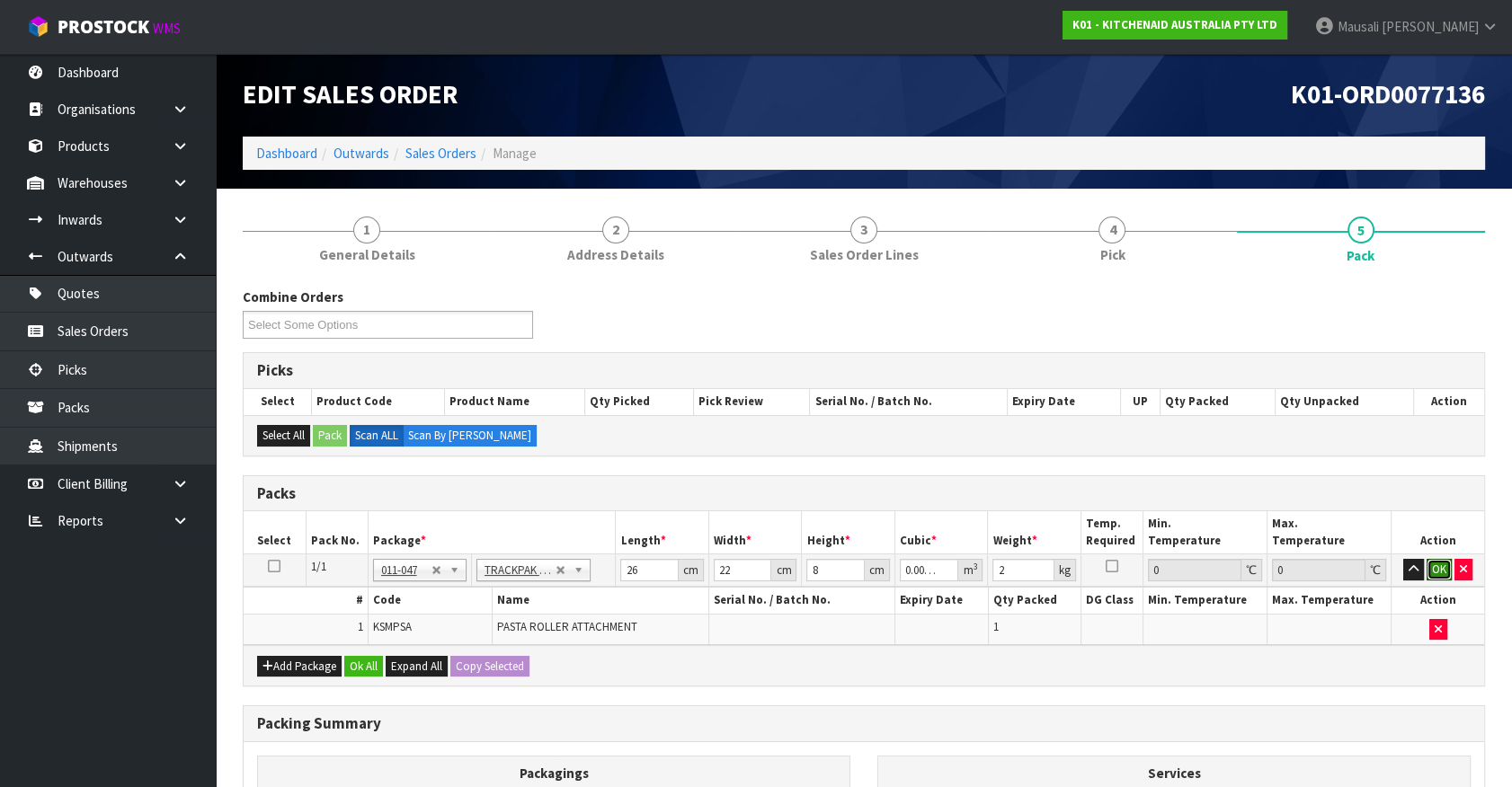 click on "OK" at bounding box center (1439, 570) 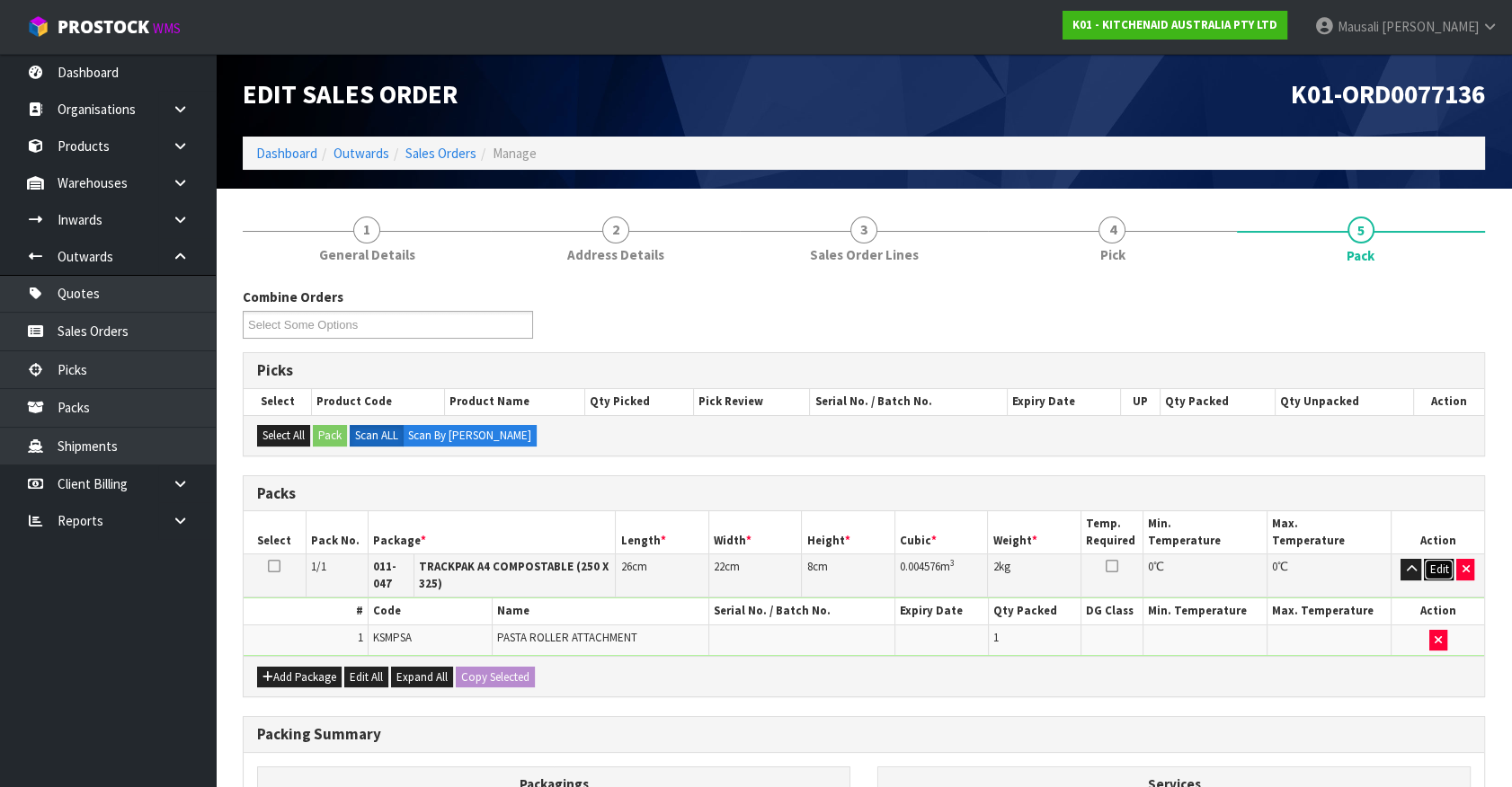 click on "Edit" at bounding box center (1438, 570) 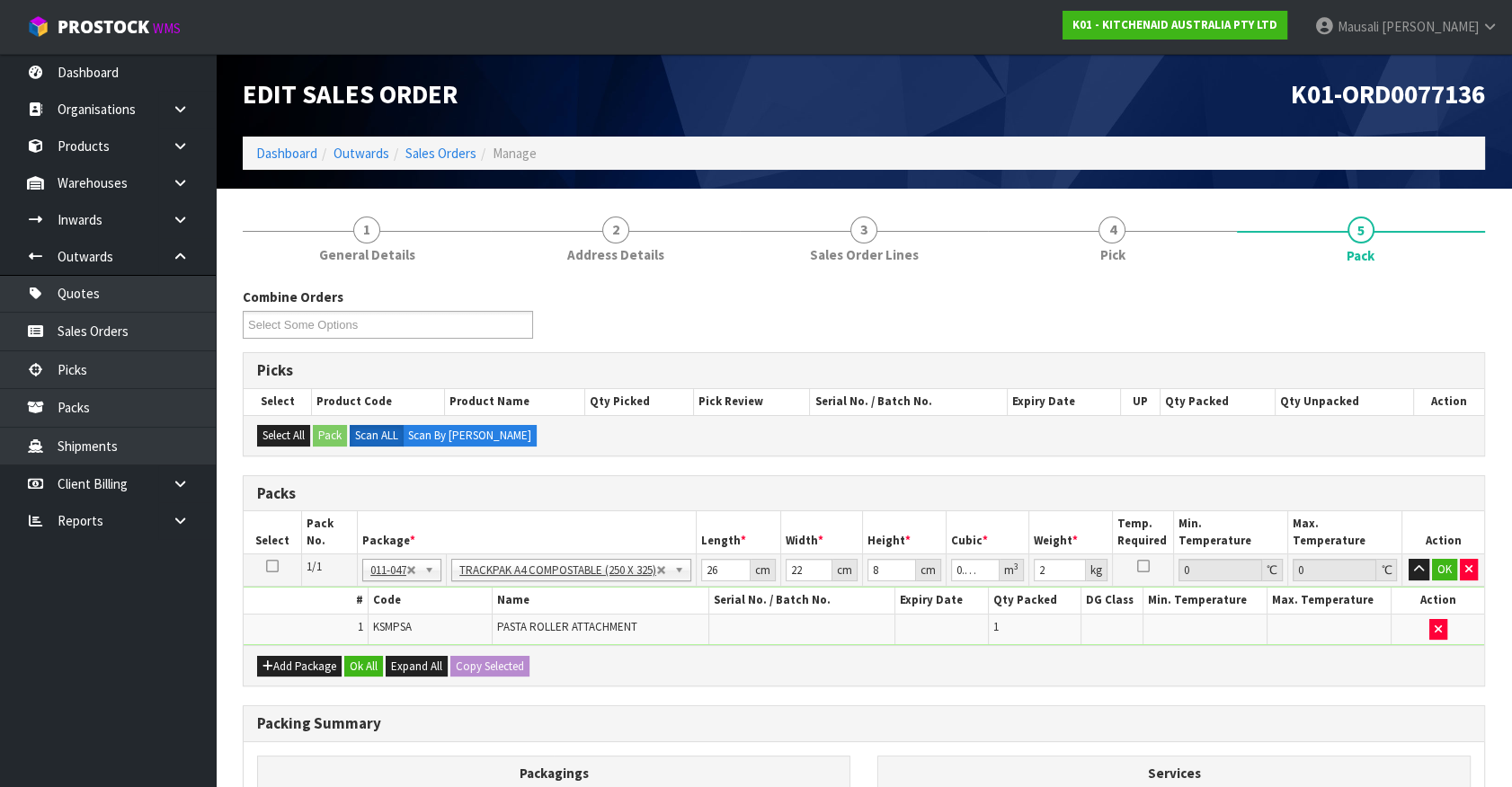 drag, startPoint x: 584, startPoint y: 570, endPoint x: 576, endPoint y: 587, distance: 18.78829 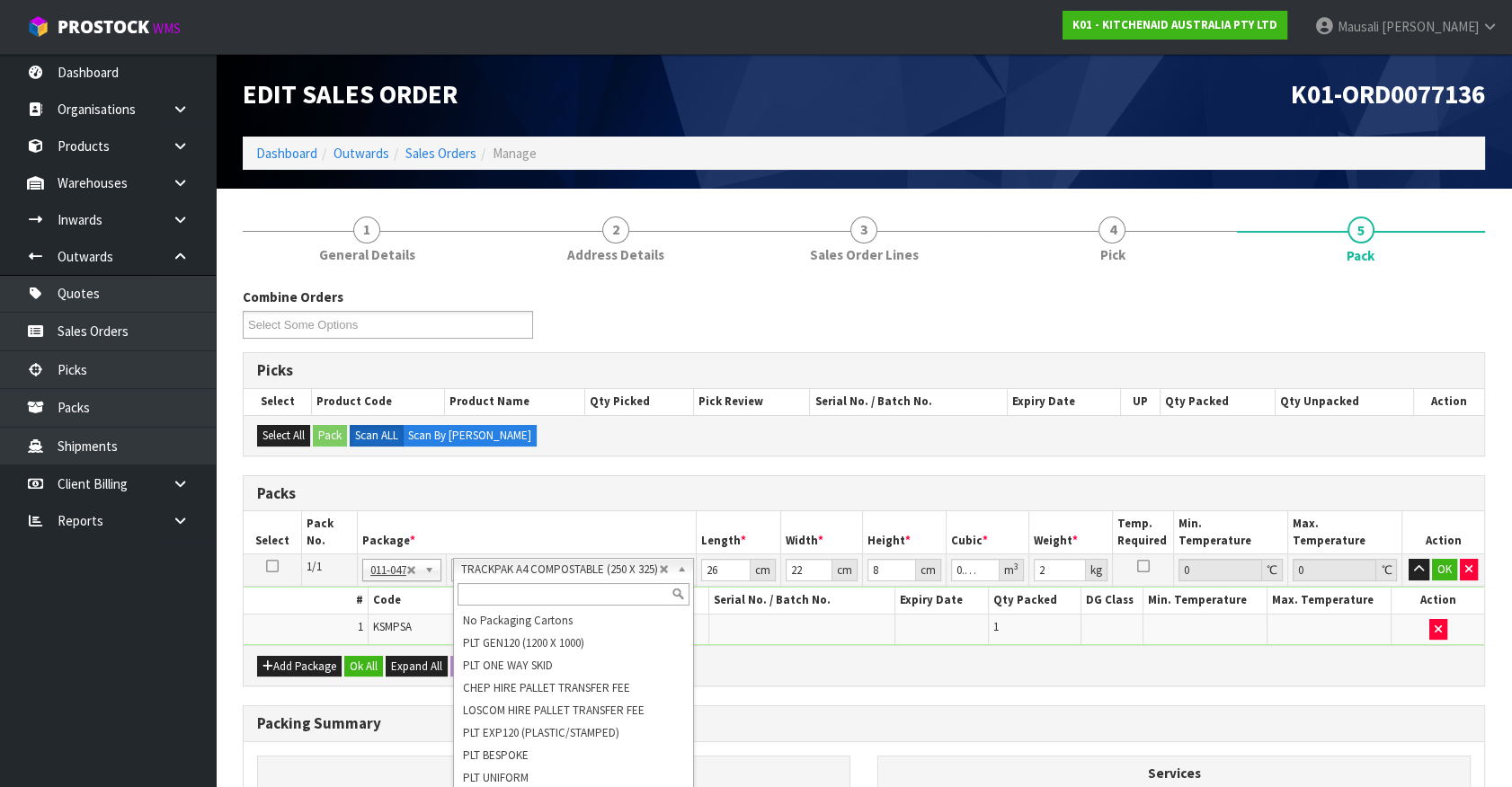 click at bounding box center [573, 594] 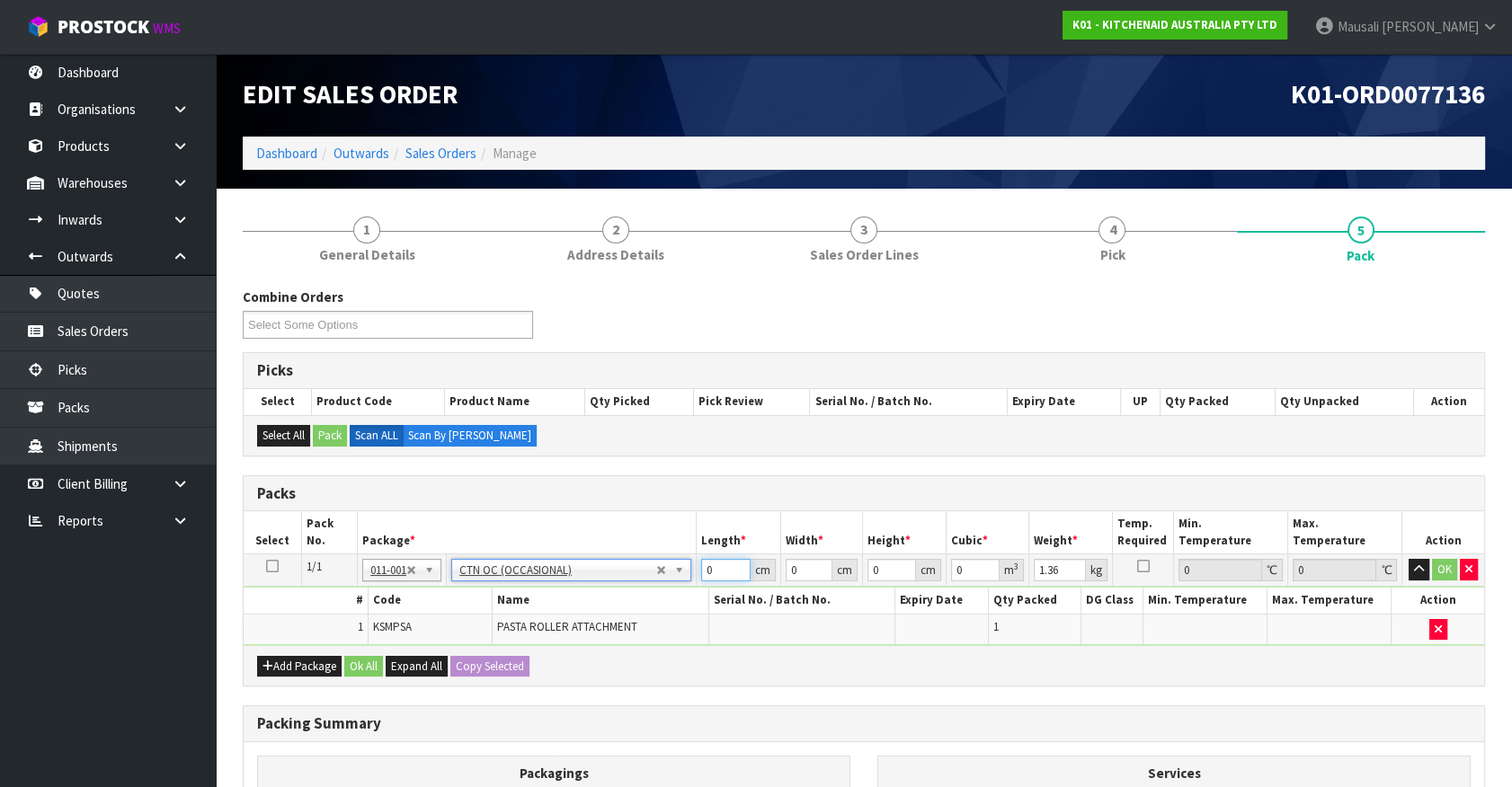 drag, startPoint x: 716, startPoint y: 563, endPoint x: 405, endPoint y: 738, distance: 356.85571 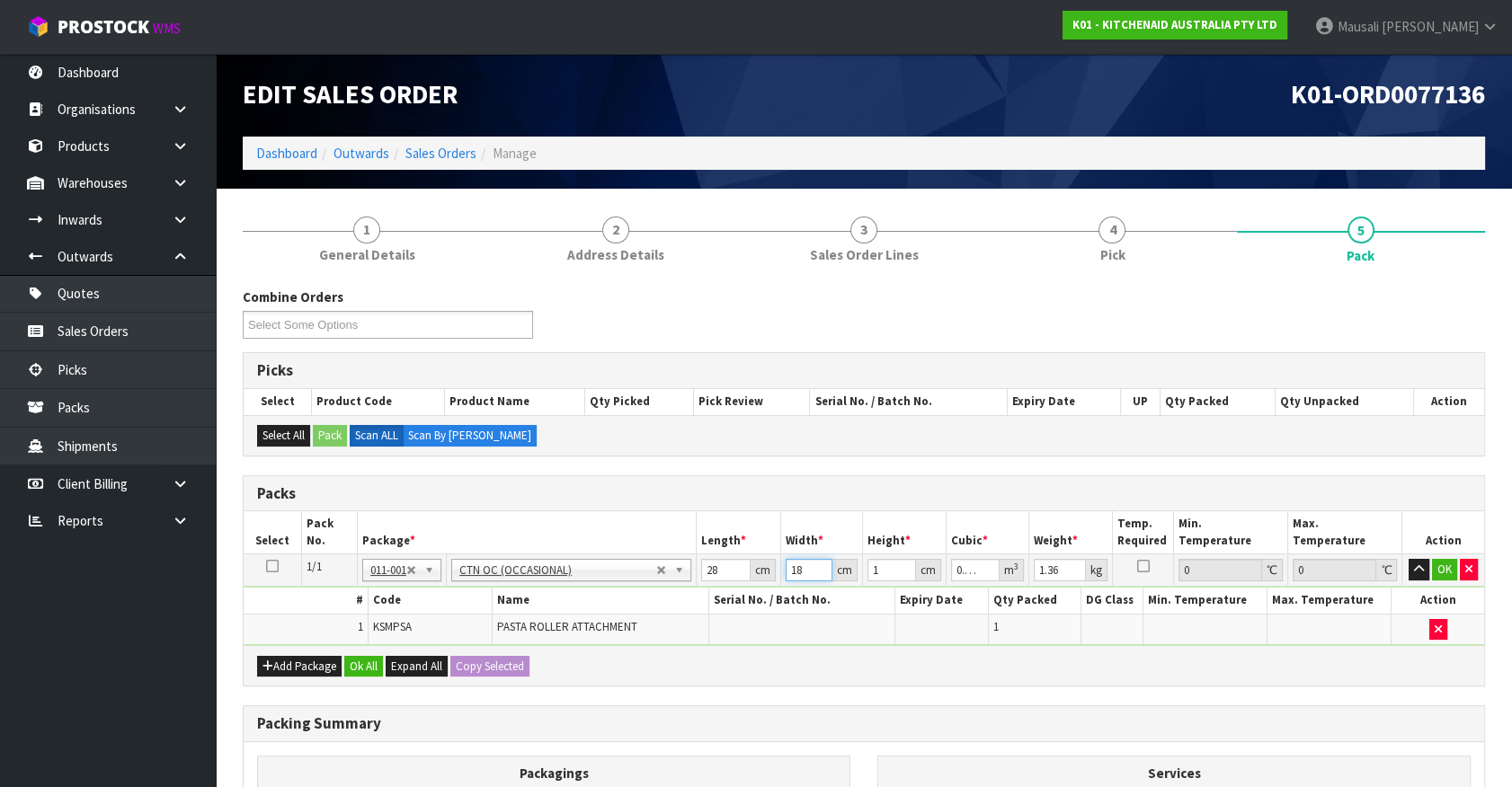 click on "18" at bounding box center [809, 570] 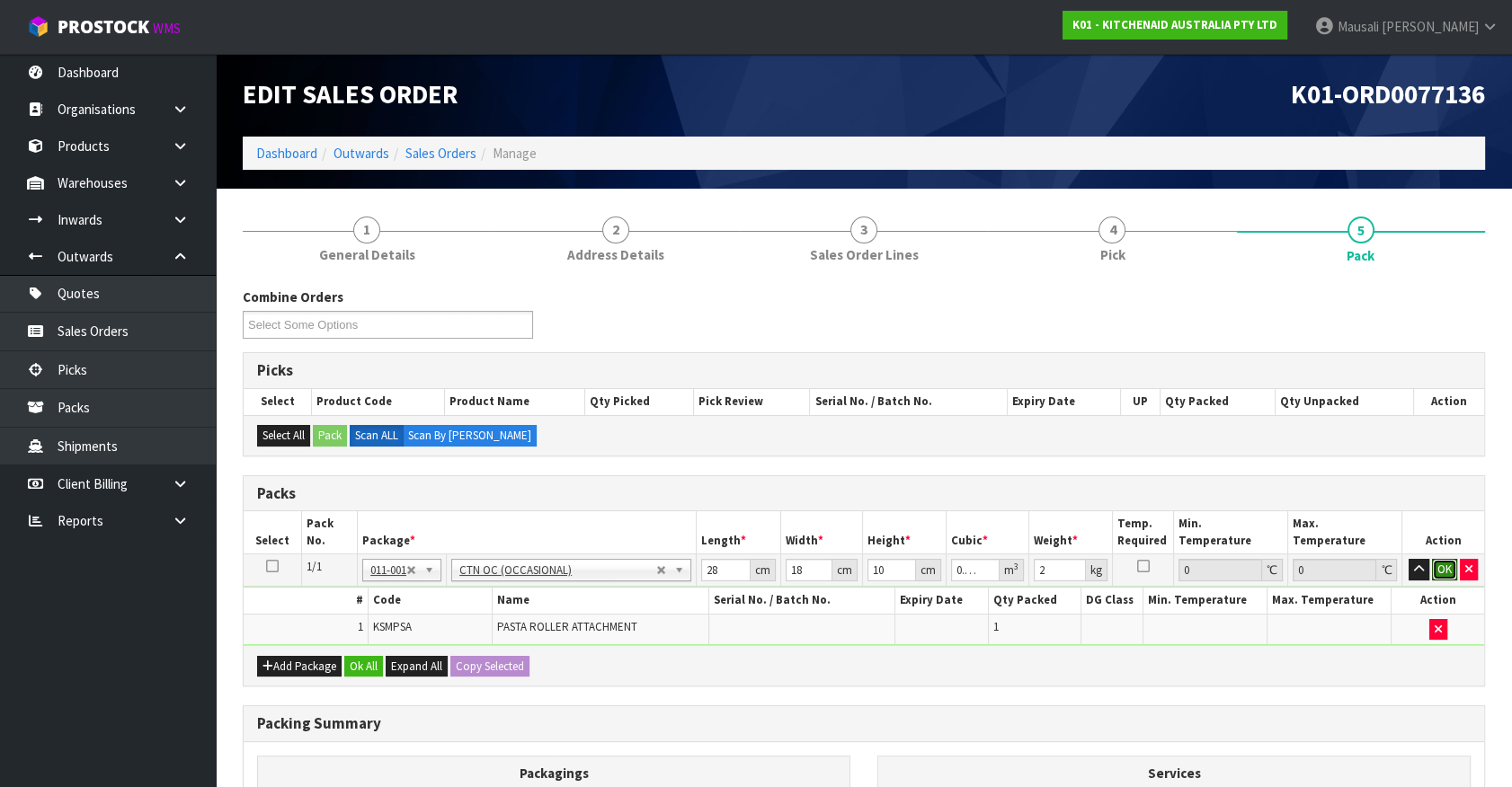 click on "OK" at bounding box center (1445, 570) 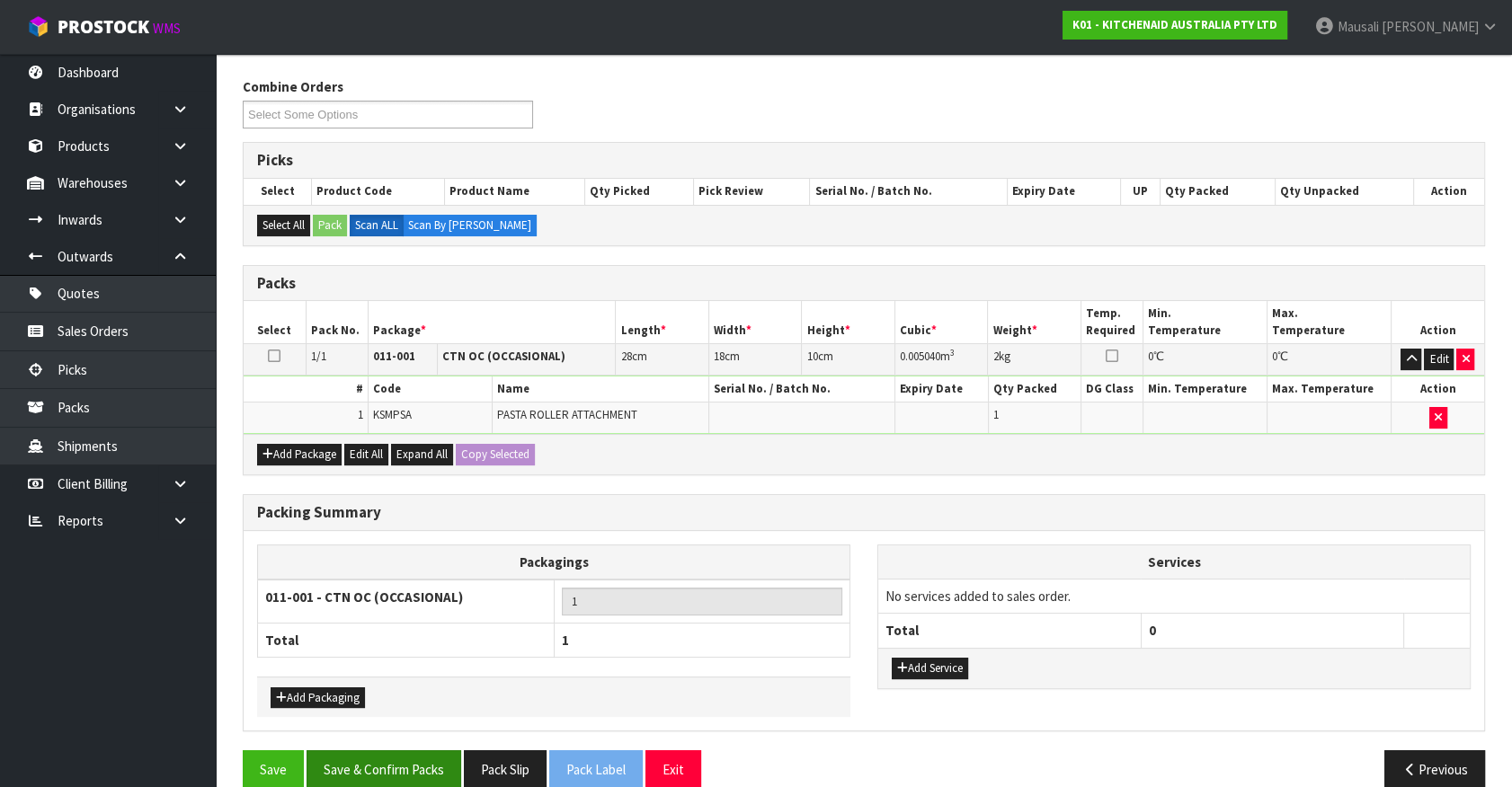 scroll, scrollTop: 234, scrollLeft: 0, axis: vertical 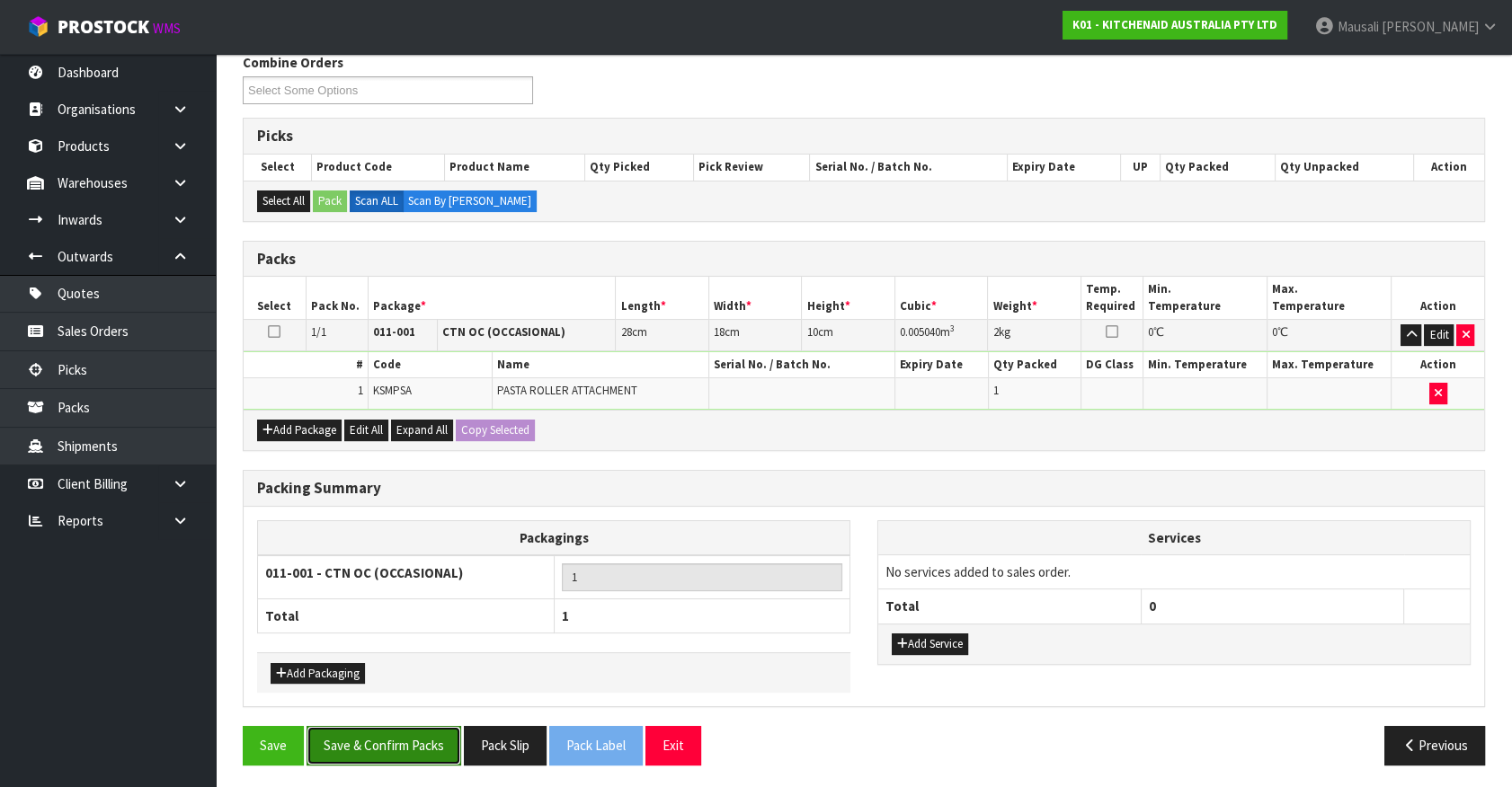 click on "Save & Confirm Packs" at bounding box center (384, 745) 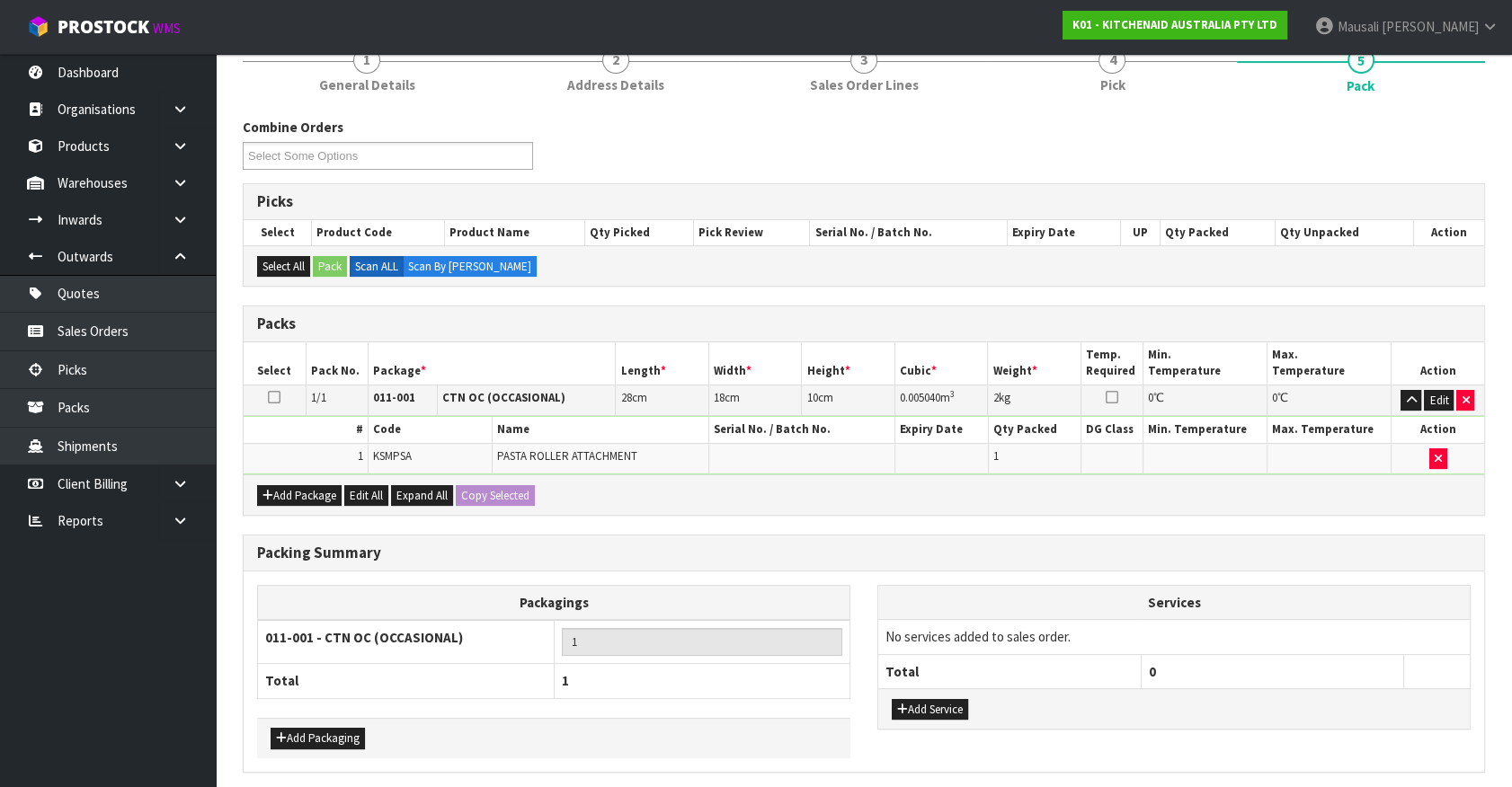 scroll, scrollTop: 0, scrollLeft: 0, axis: both 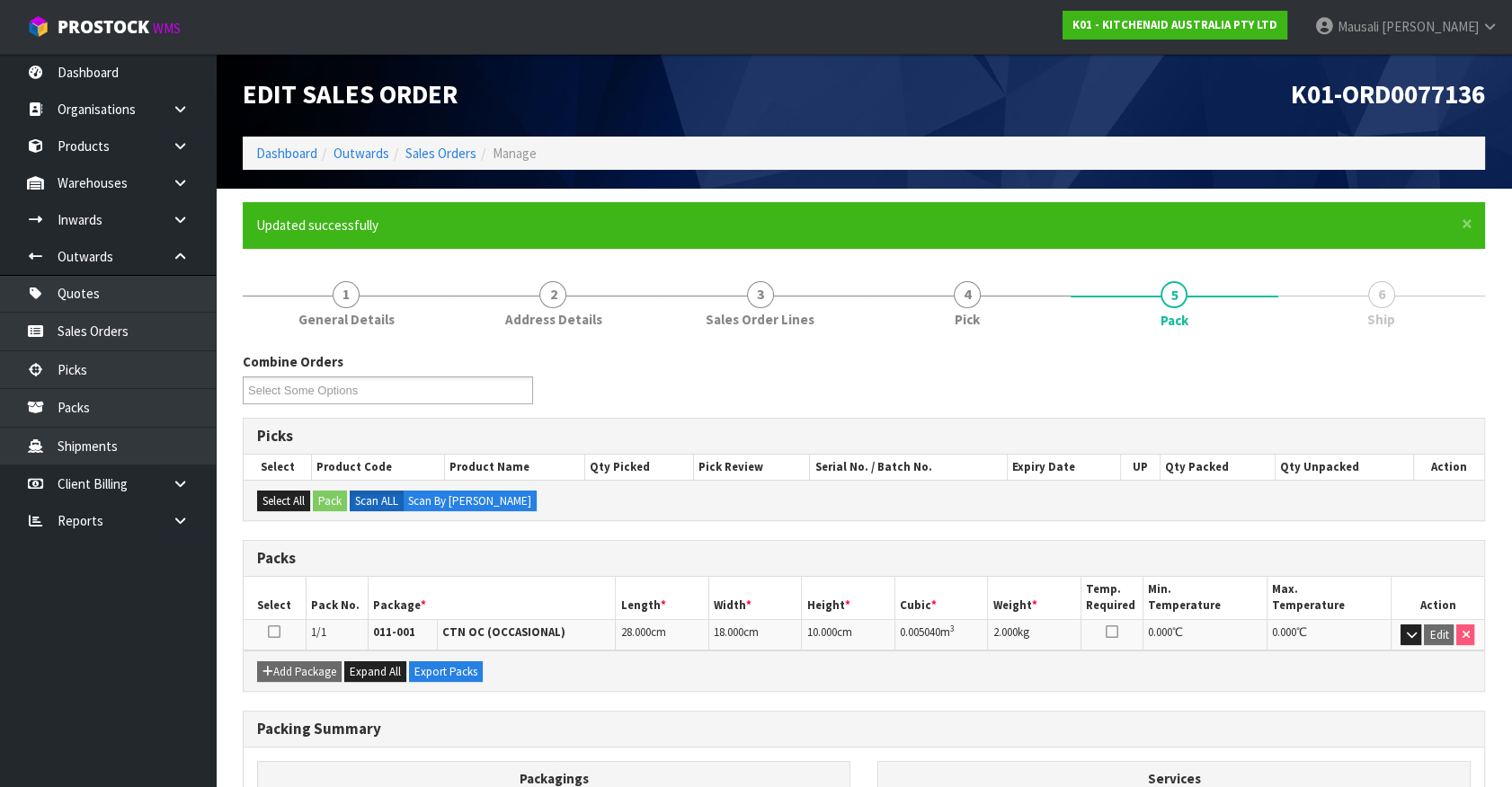 drag, startPoint x: 975, startPoint y: 732, endPoint x: 1080, endPoint y: 699, distance: 110.06362 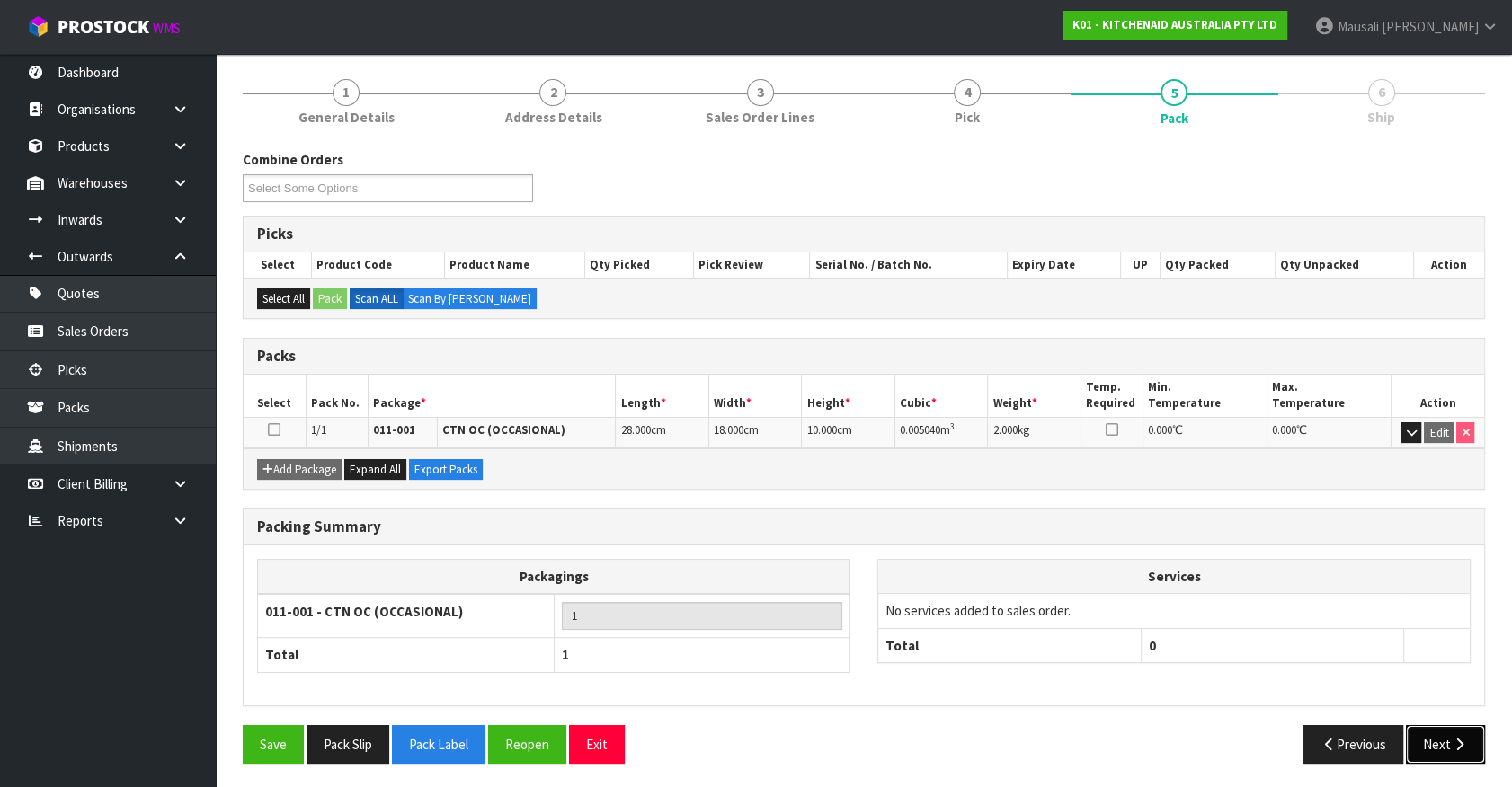 click on "Next" at bounding box center [1445, 744] 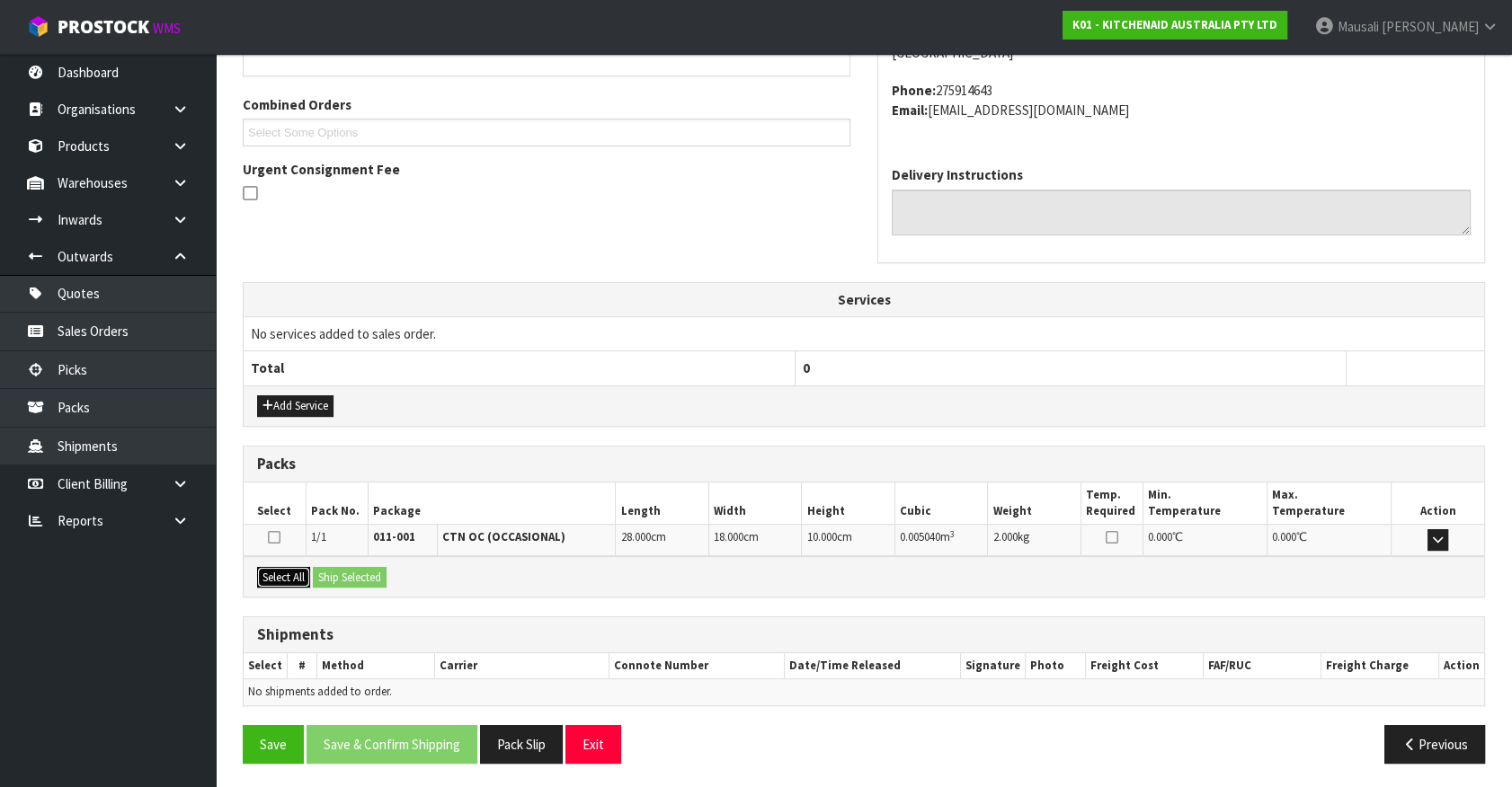 drag, startPoint x: 271, startPoint y: 567, endPoint x: 337, endPoint y: 570, distance: 66.06815 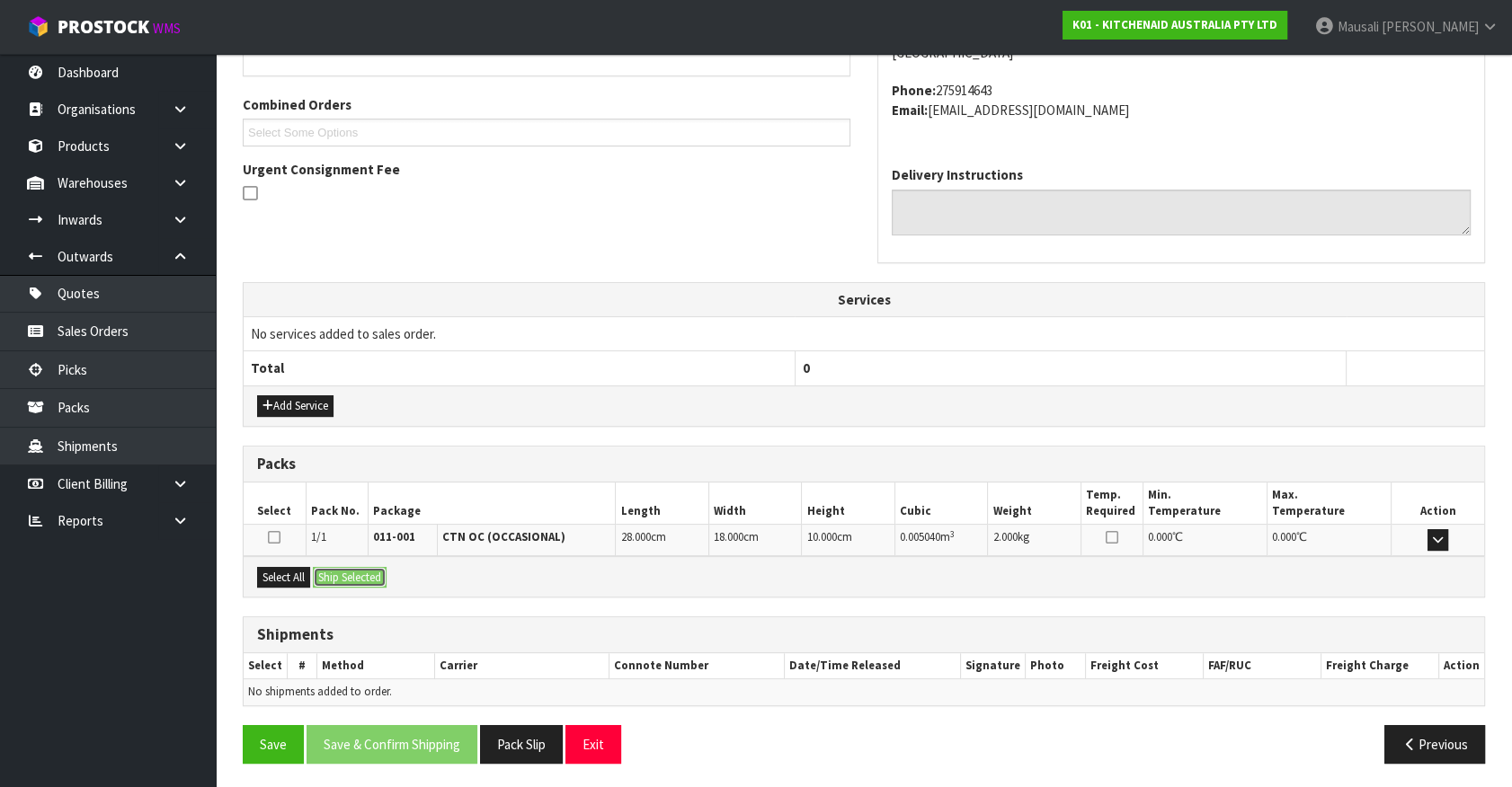 click on "Ship Selected" at bounding box center [350, 578] 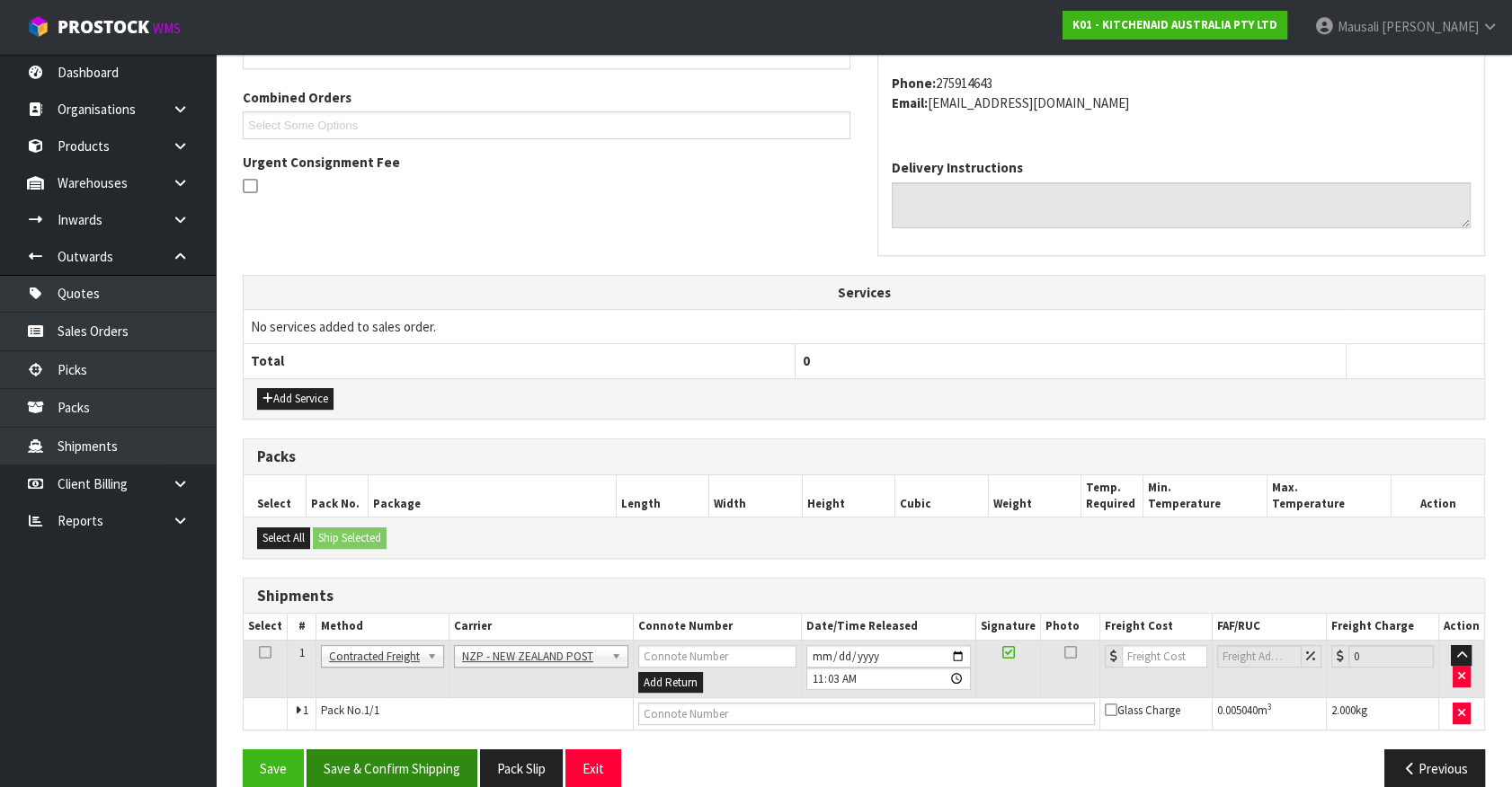 scroll, scrollTop: 468, scrollLeft: 0, axis: vertical 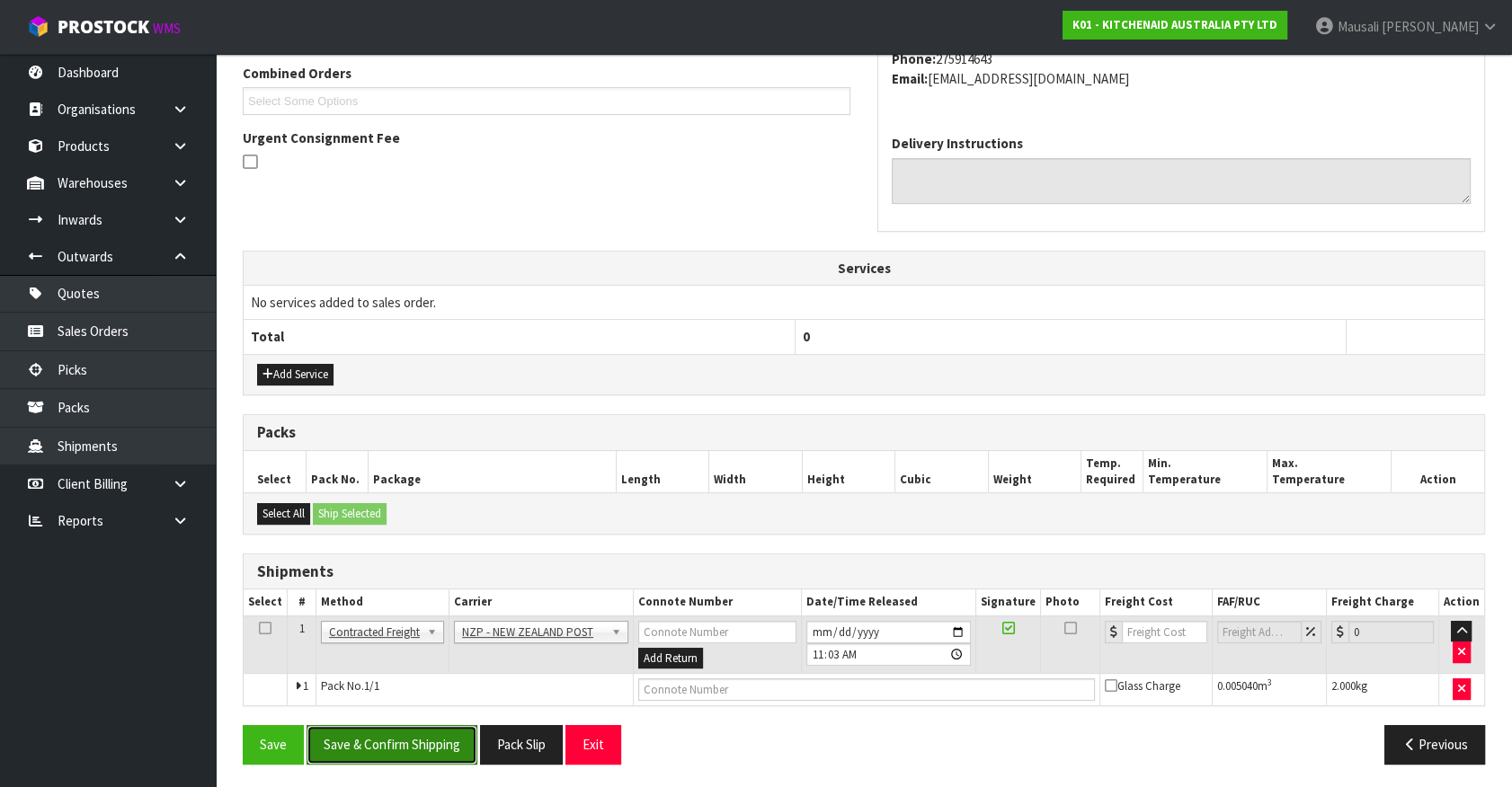 click on "Save & Confirm Shipping" at bounding box center [392, 744] 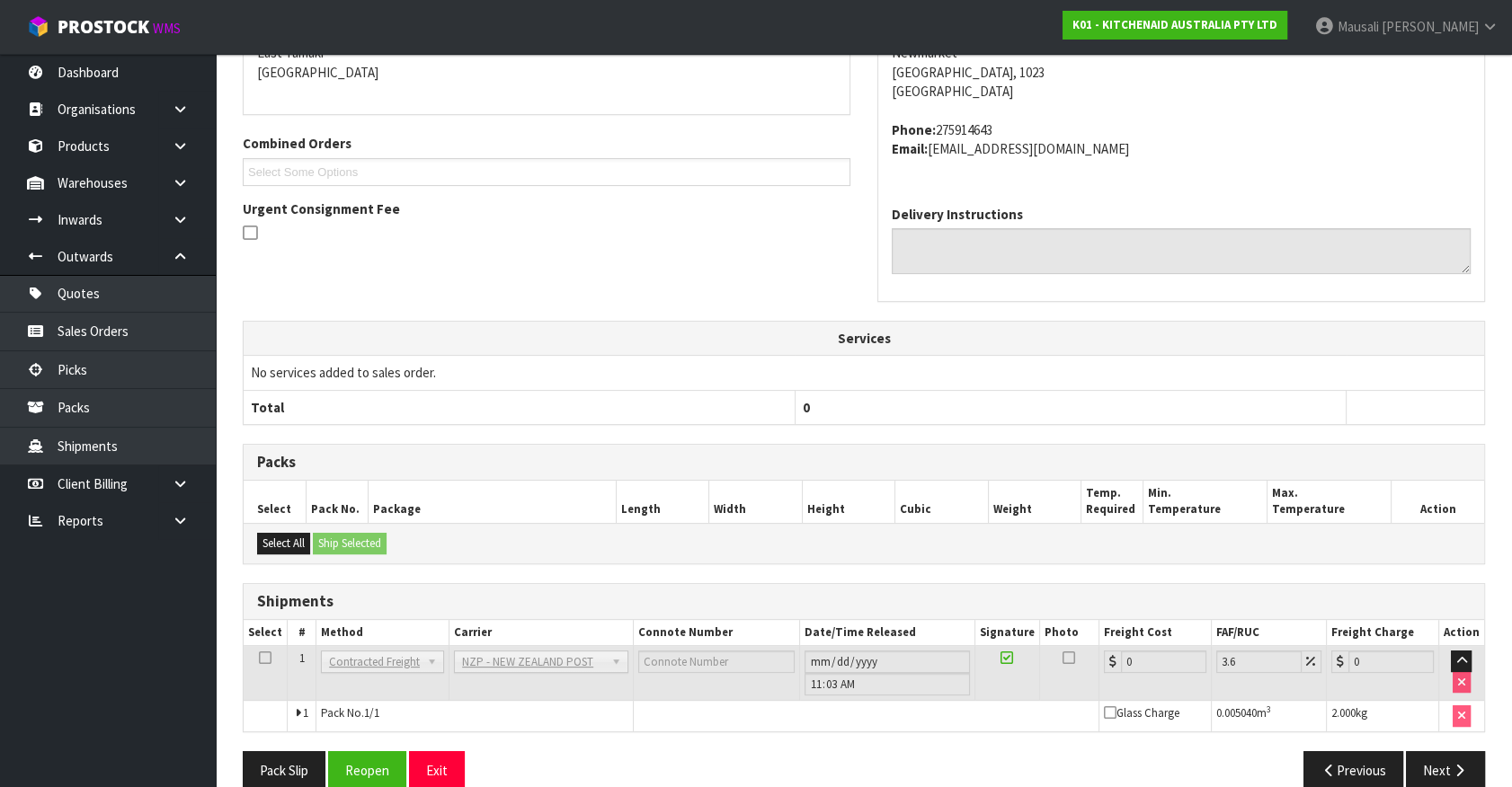 scroll, scrollTop: 443, scrollLeft: 0, axis: vertical 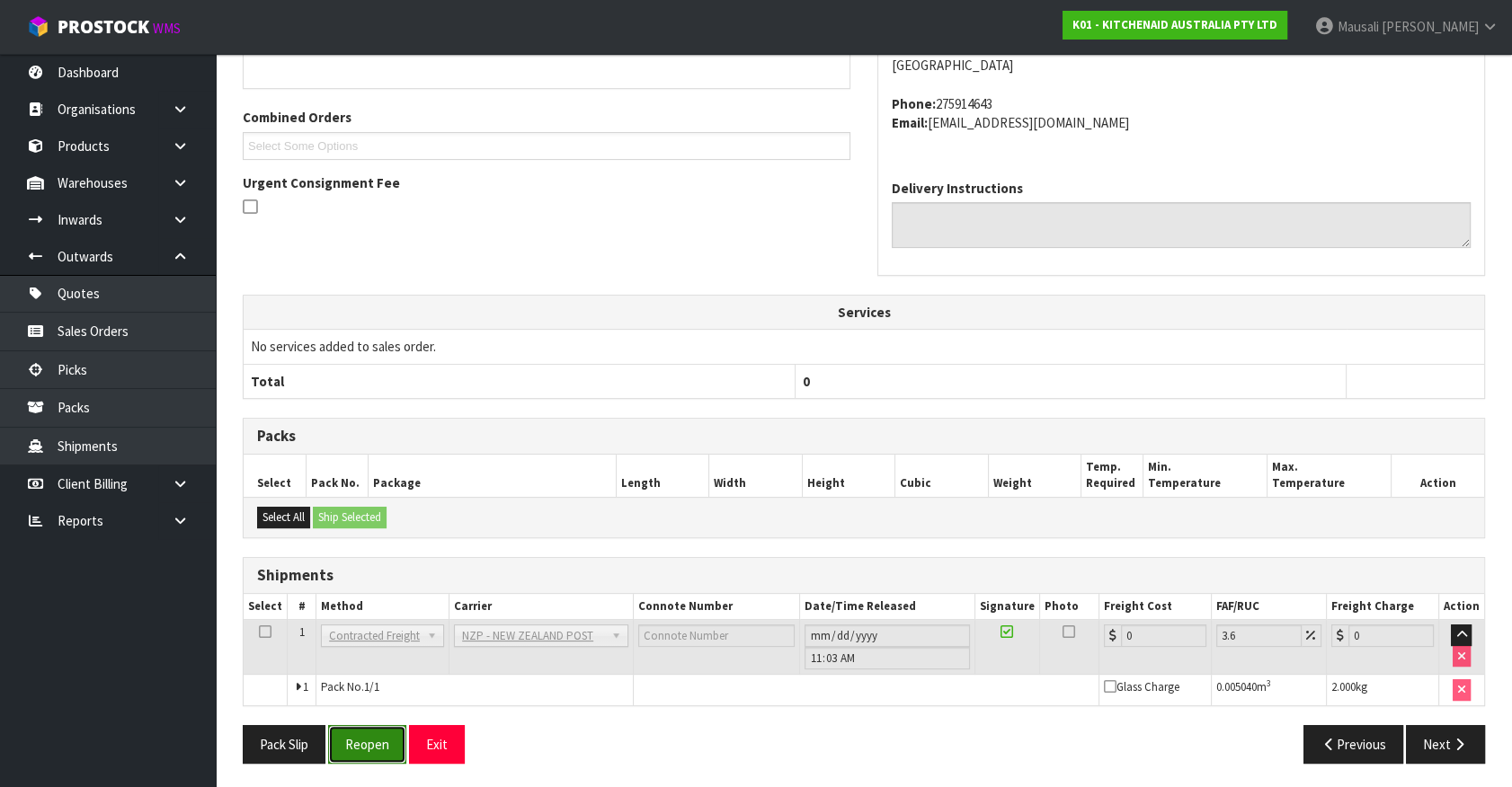 drag, startPoint x: 352, startPoint y: 747, endPoint x: 401, endPoint y: 727, distance: 52.924474 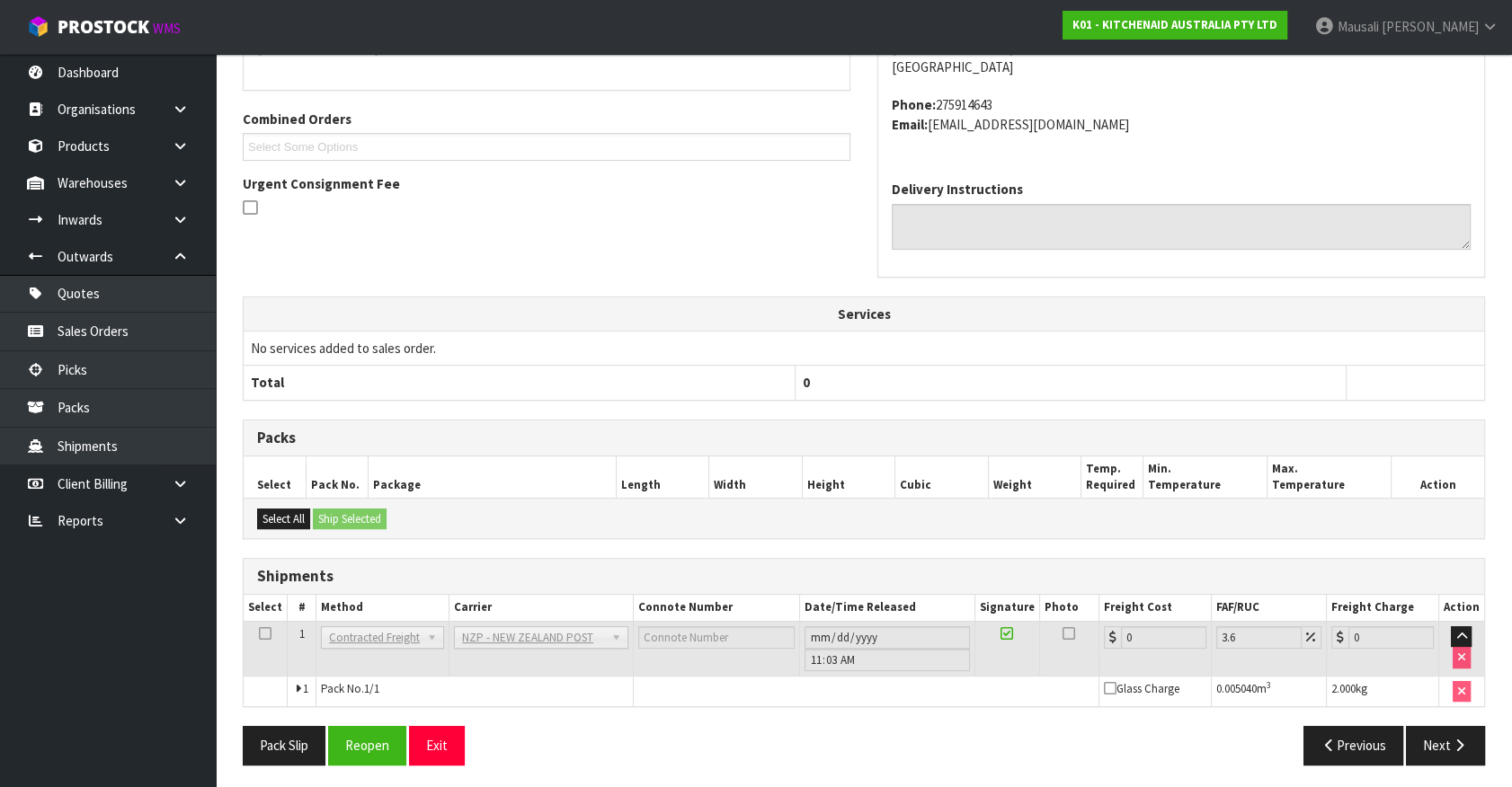scroll, scrollTop: 423, scrollLeft: 0, axis: vertical 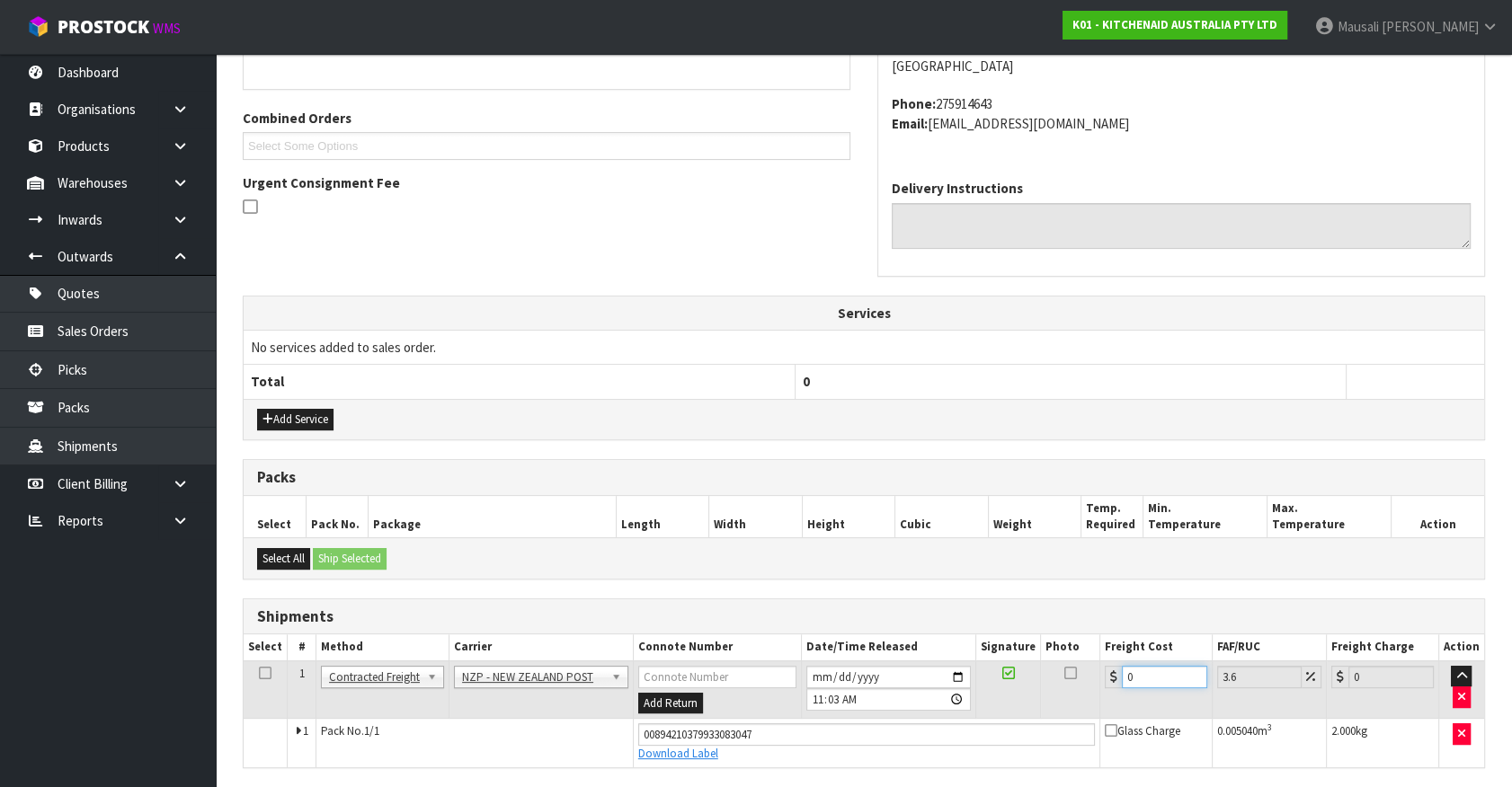 drag, startPoint x: 1129, startPoint y: 673, endPoint x: 737, endPoint y: 765, distance: 402.65121 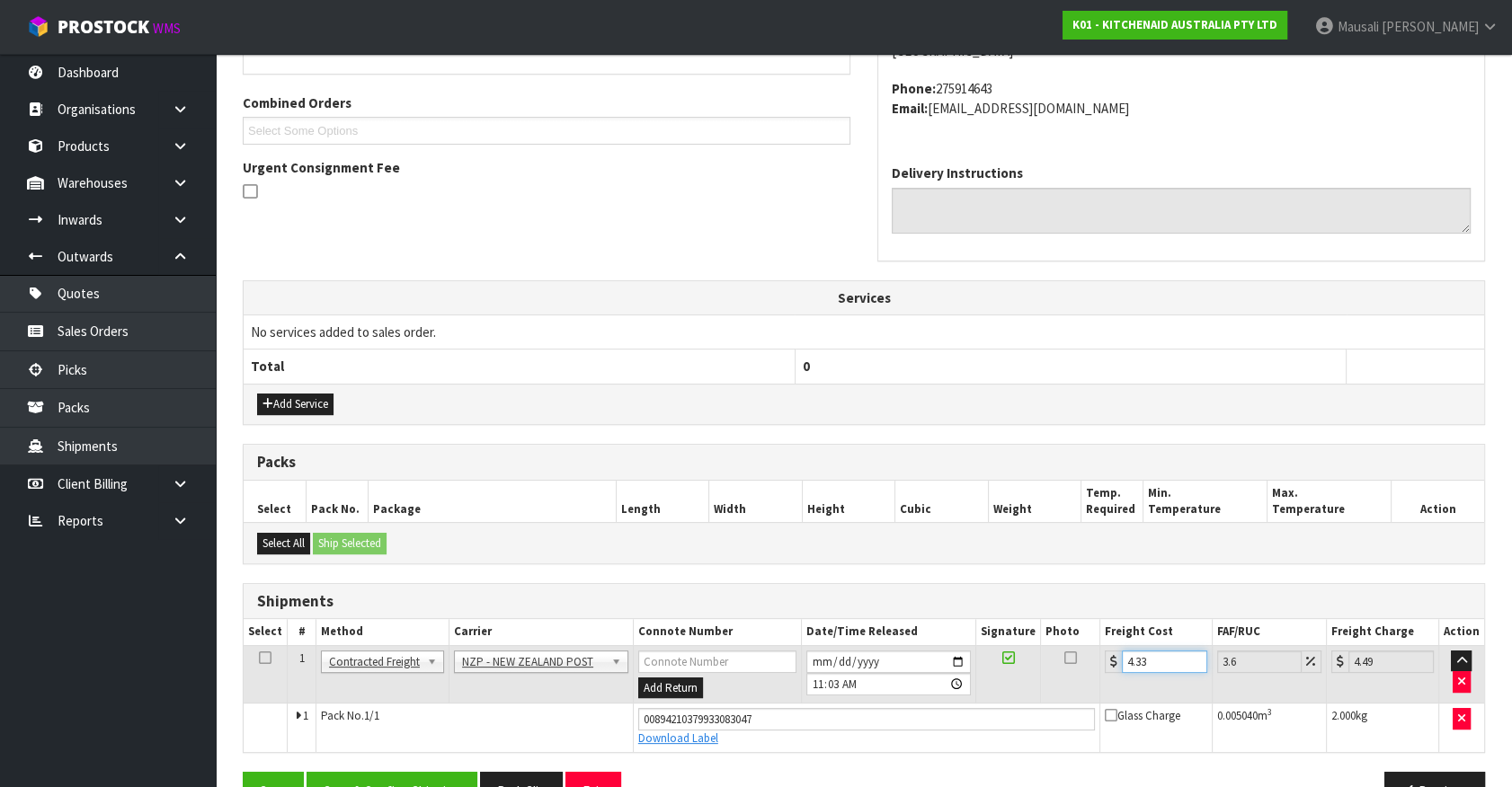 scroll, scrollTop: 485, scrollLeft: 0, axis: vertical 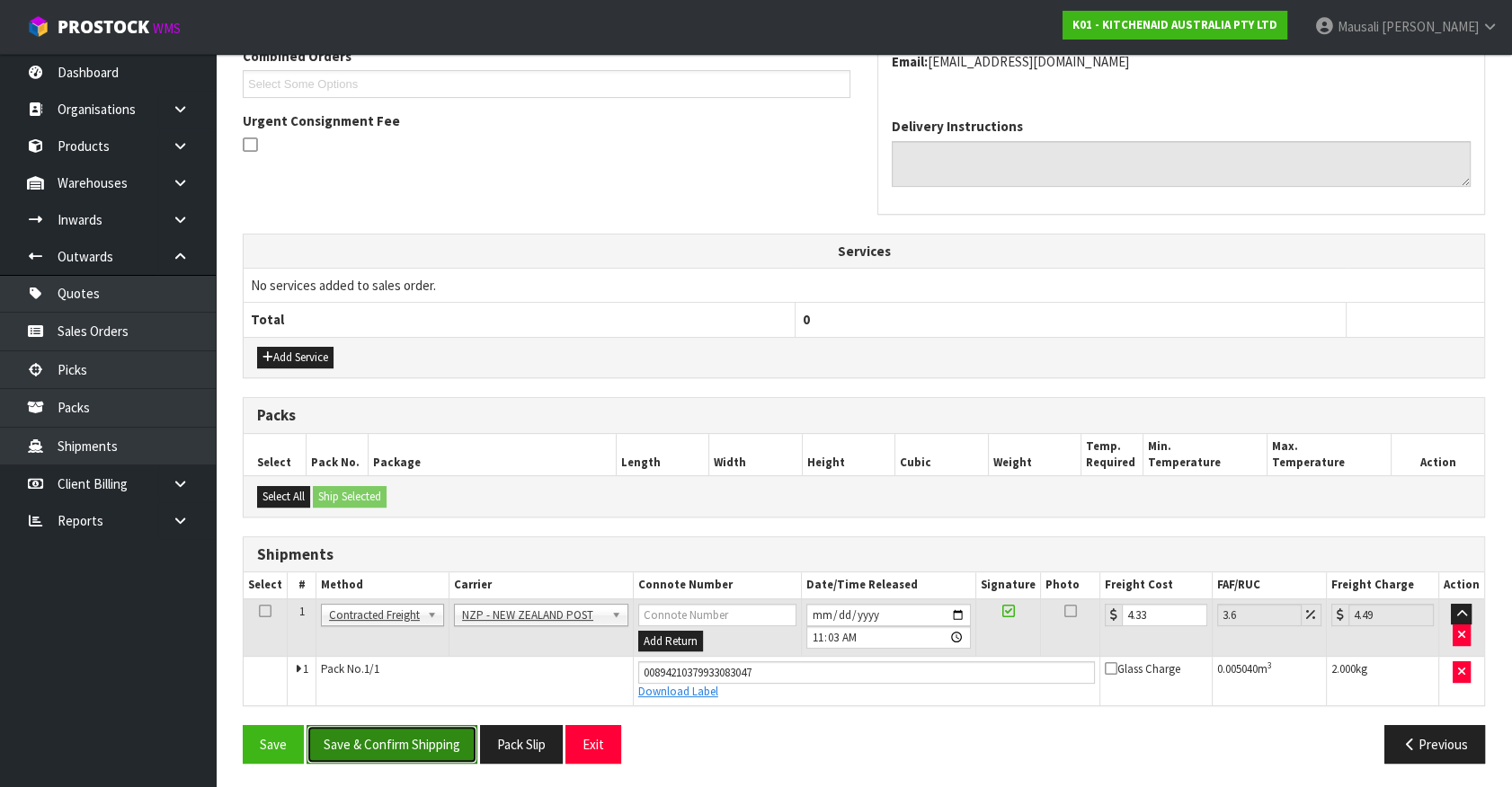 click on "Save & Confirm Shipping" at bounding box center [392, 744] 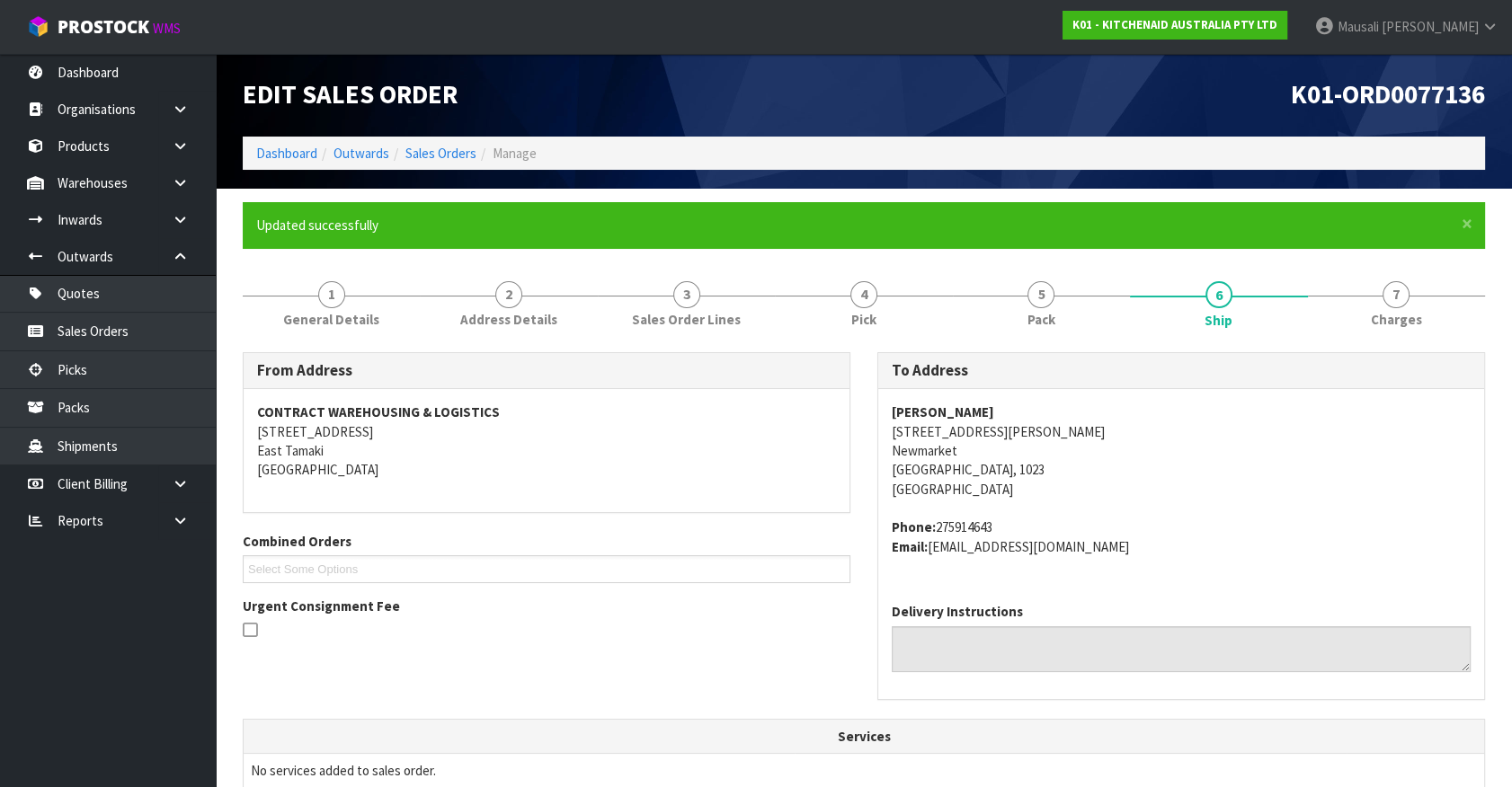 scroll, scrollTop: 436, scrollLeft: 0, axis: vertical 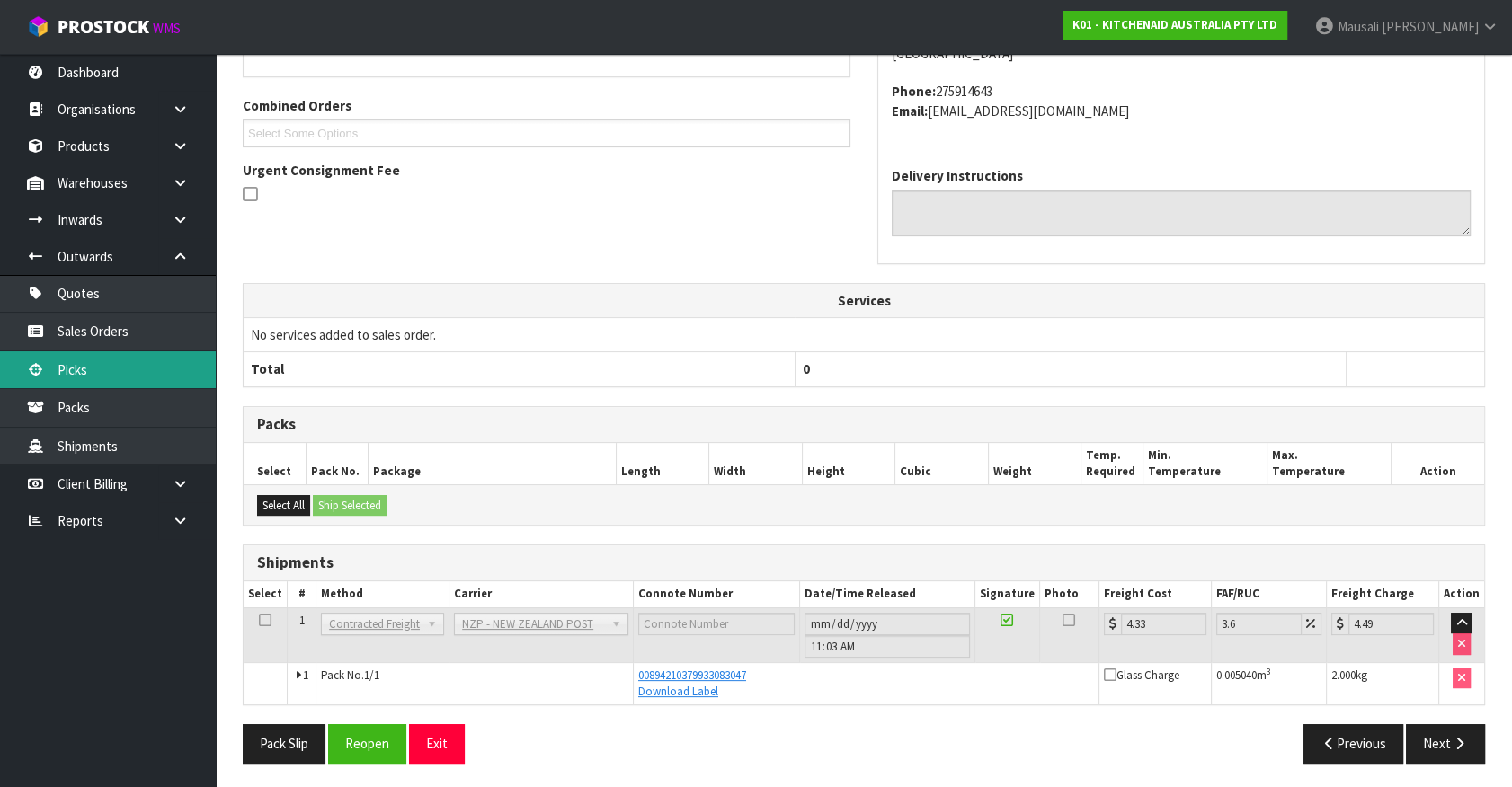 click on "Picks" at bounding box center (108, 369) 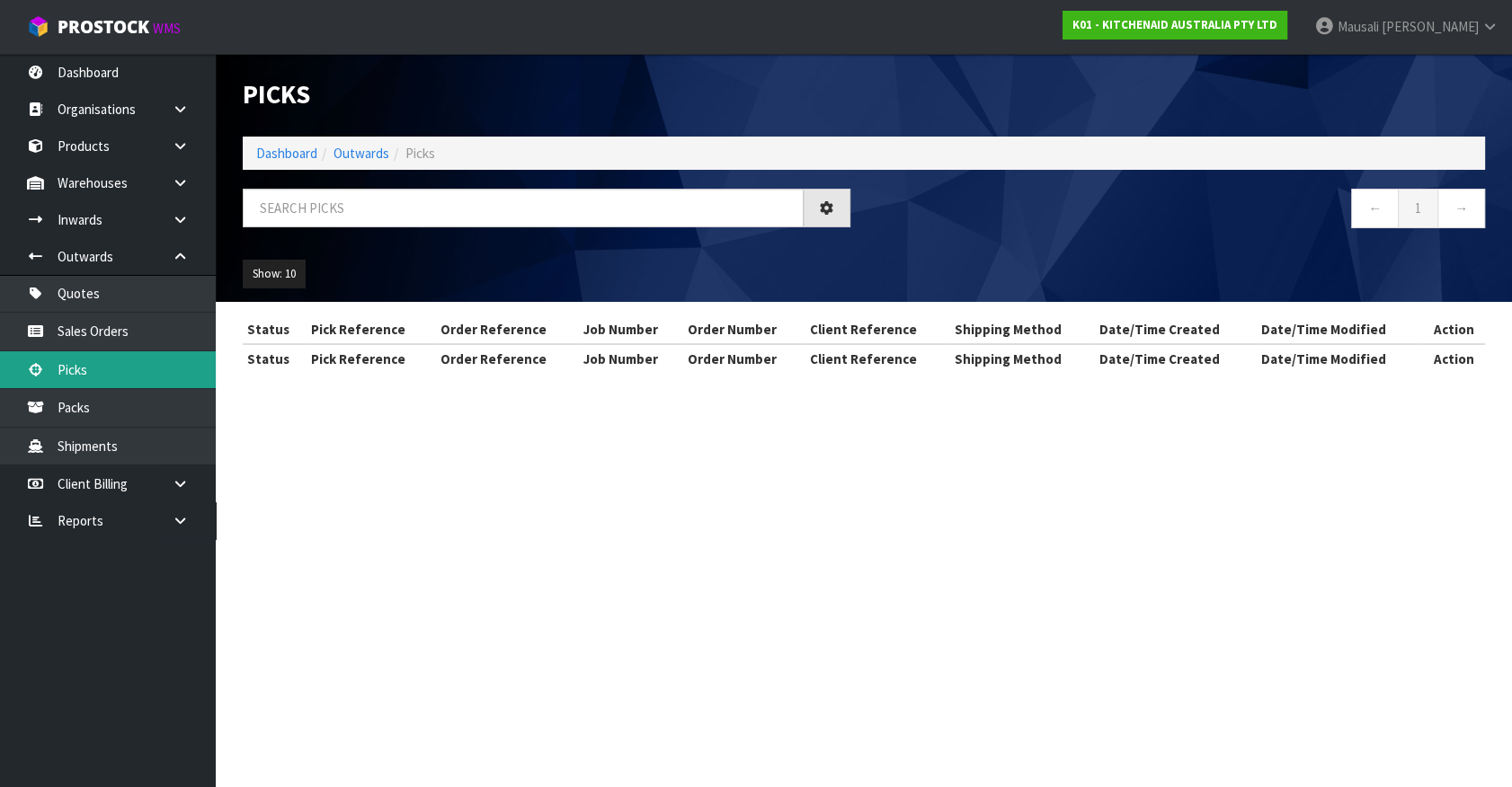 scroll, scrollTop: 0, scrollLeft: 0, axis: both 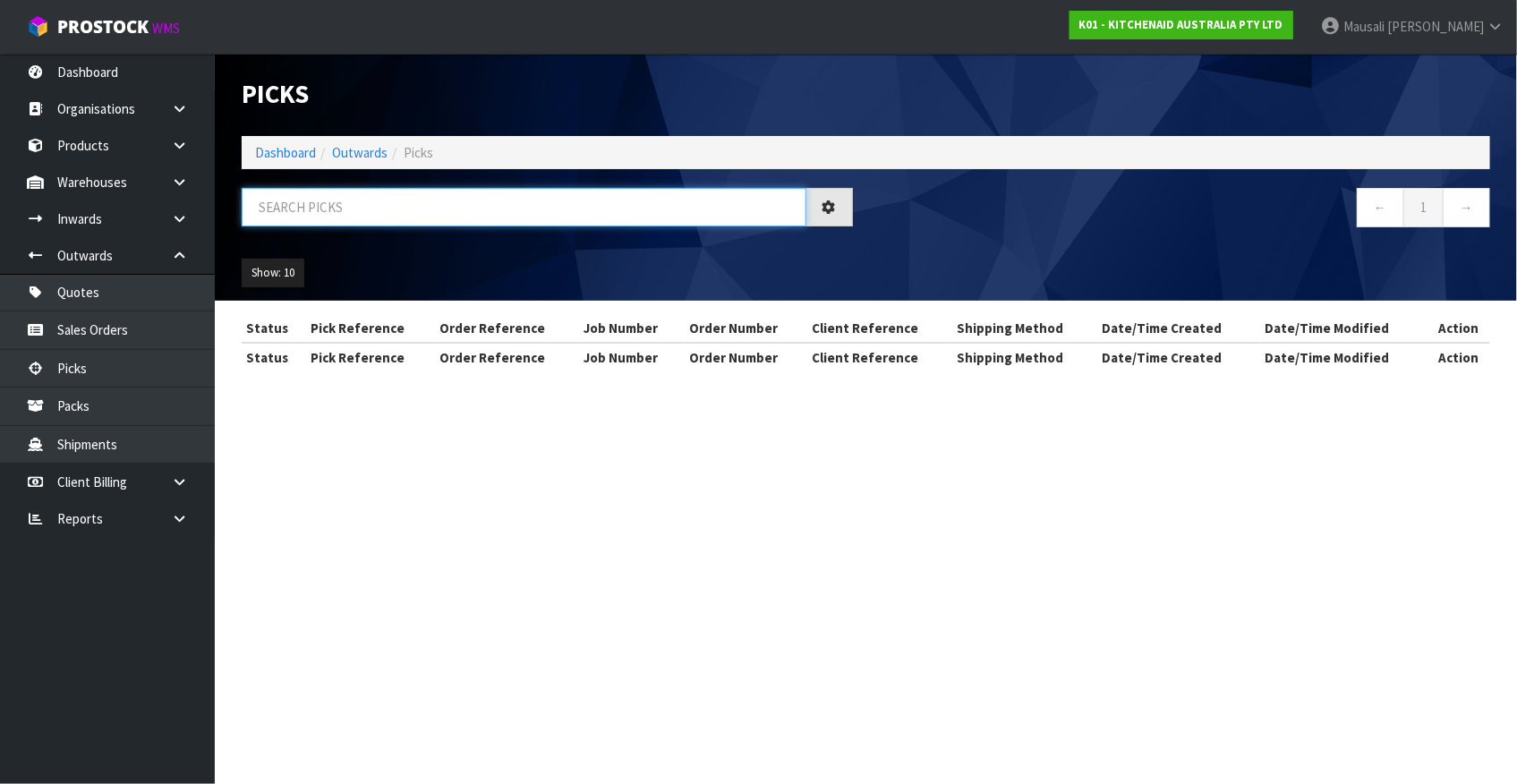 click at bounding box center [524, 207] 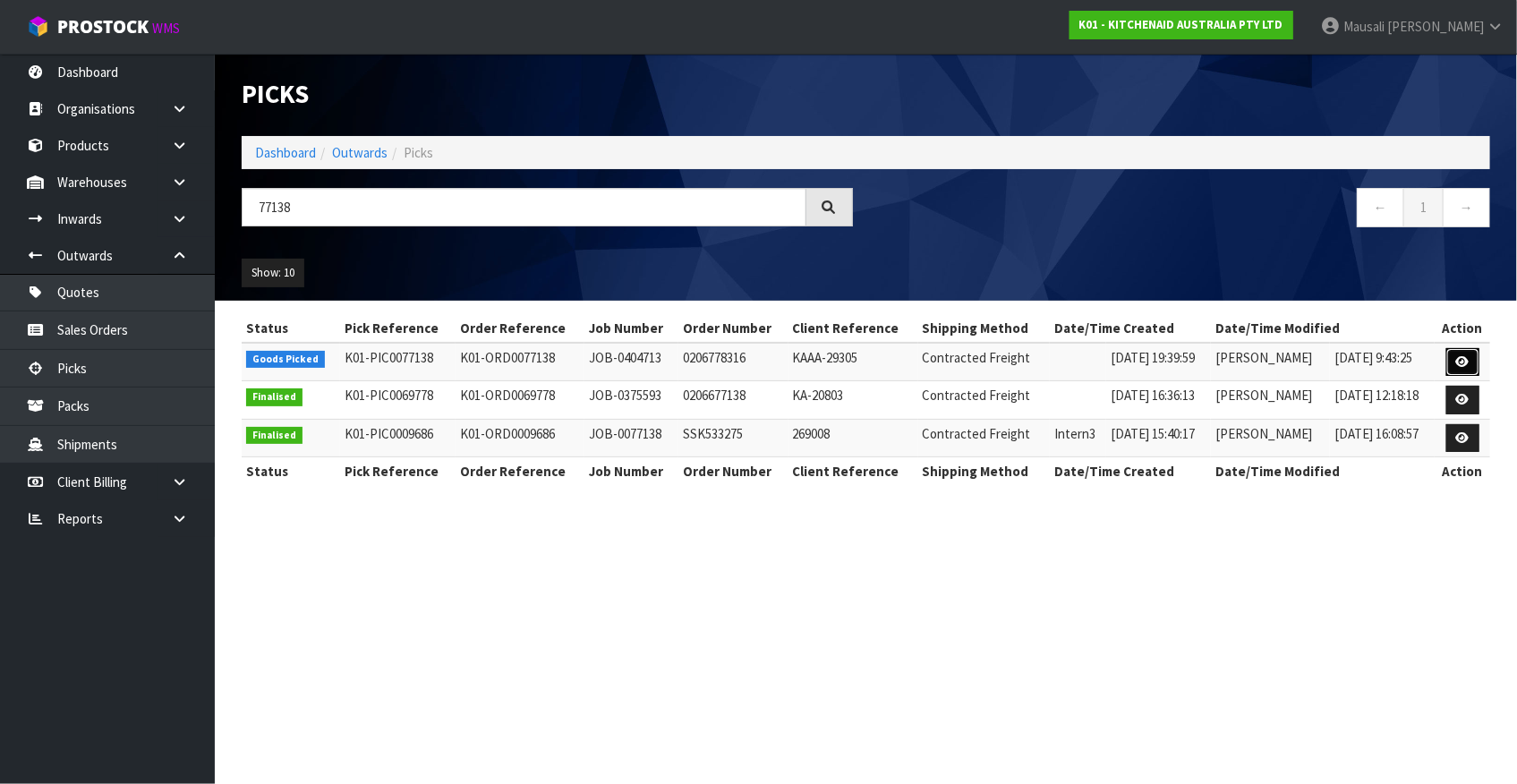 click at bounding box center [1462, 362] 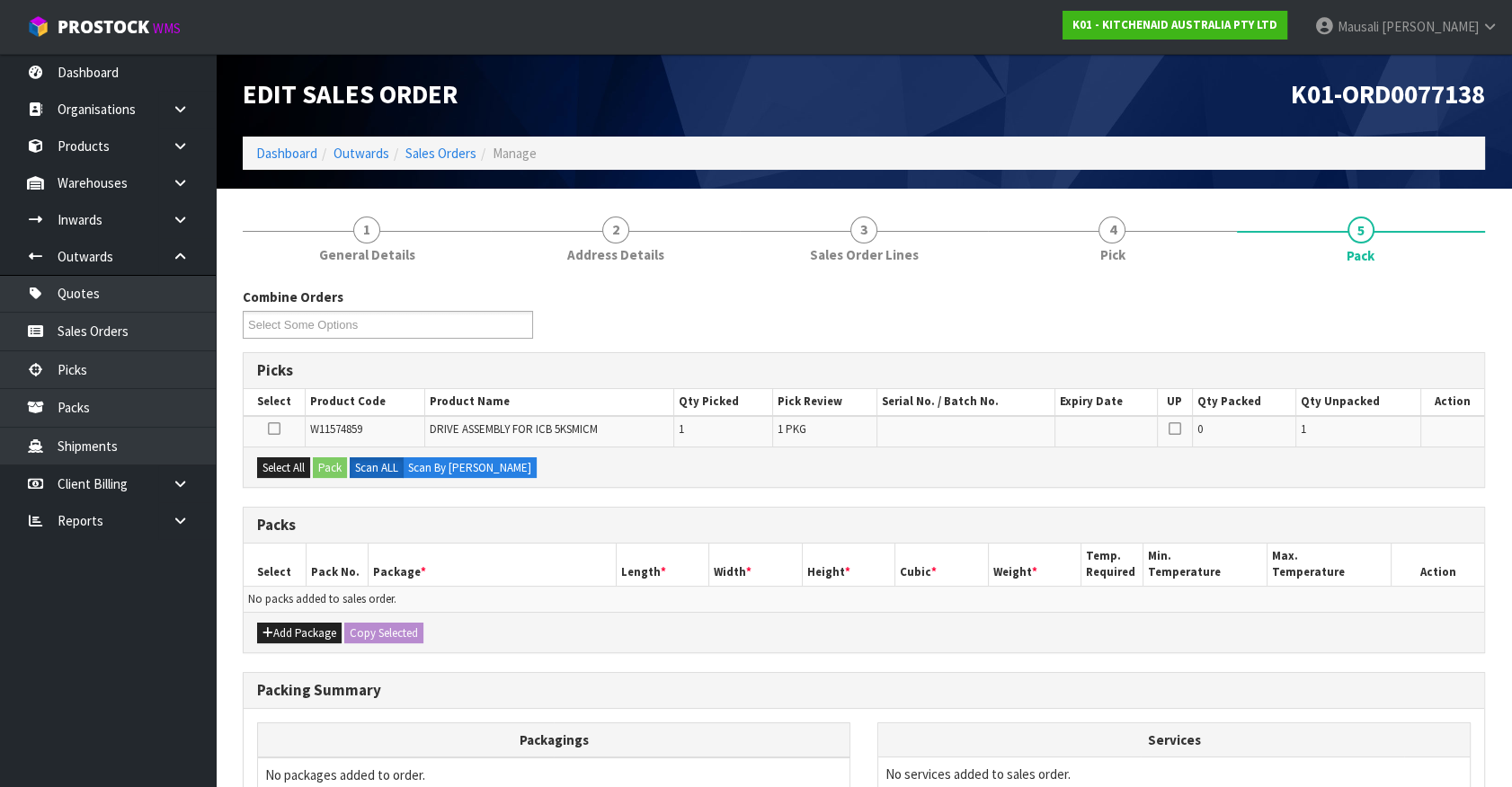 click on "Dashboard
Organisations
Clients
Consignees
Carriers
Products
Categories
Serial Numbers
Kitsets
Packagings
Warehouses
Locations
Inventories
Adjustments
Transfers
Stocktakes
Supplies" at bounding box center [108, 420] 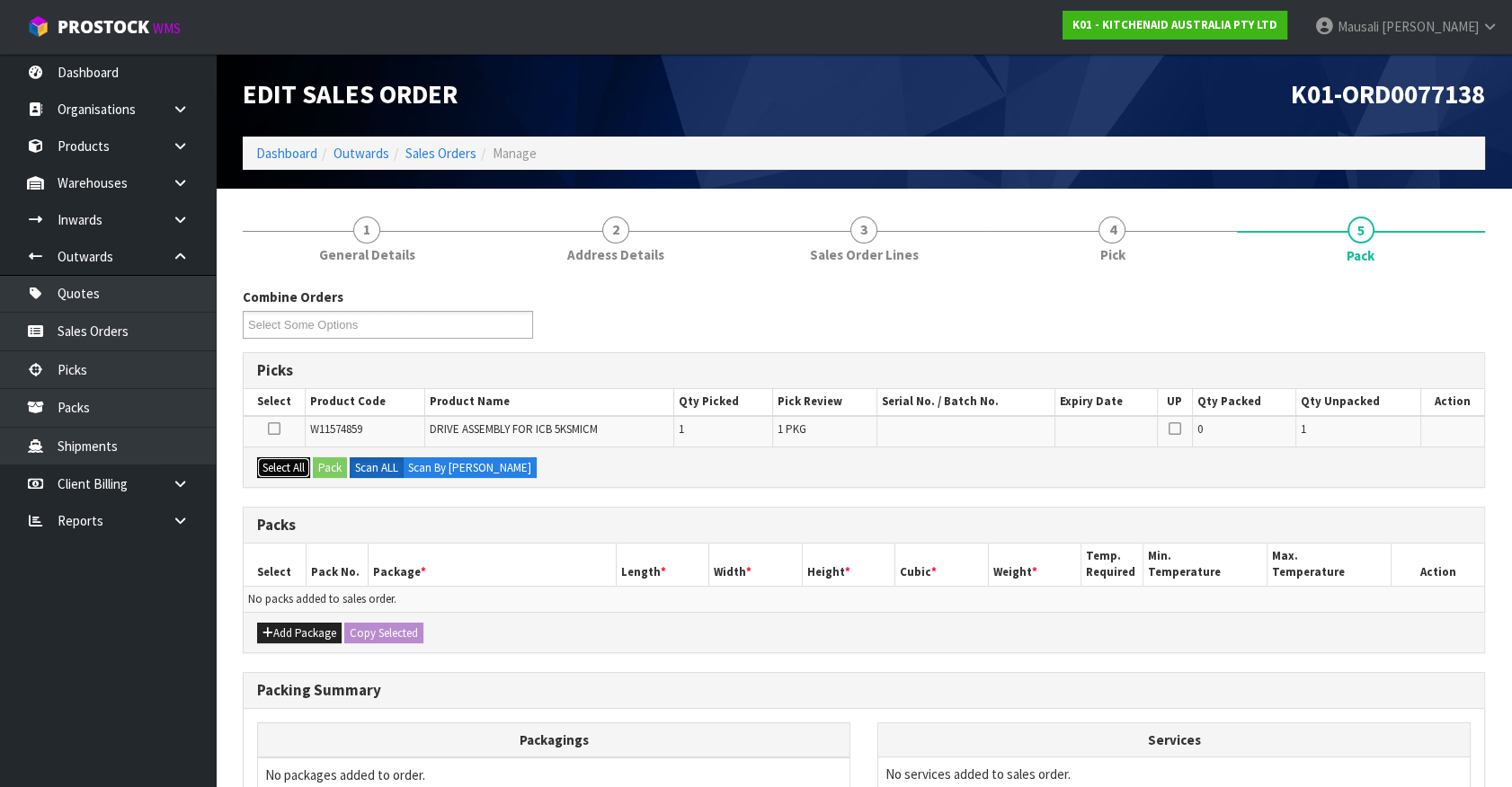 click on "Select All" at bounding box center (283, 468) 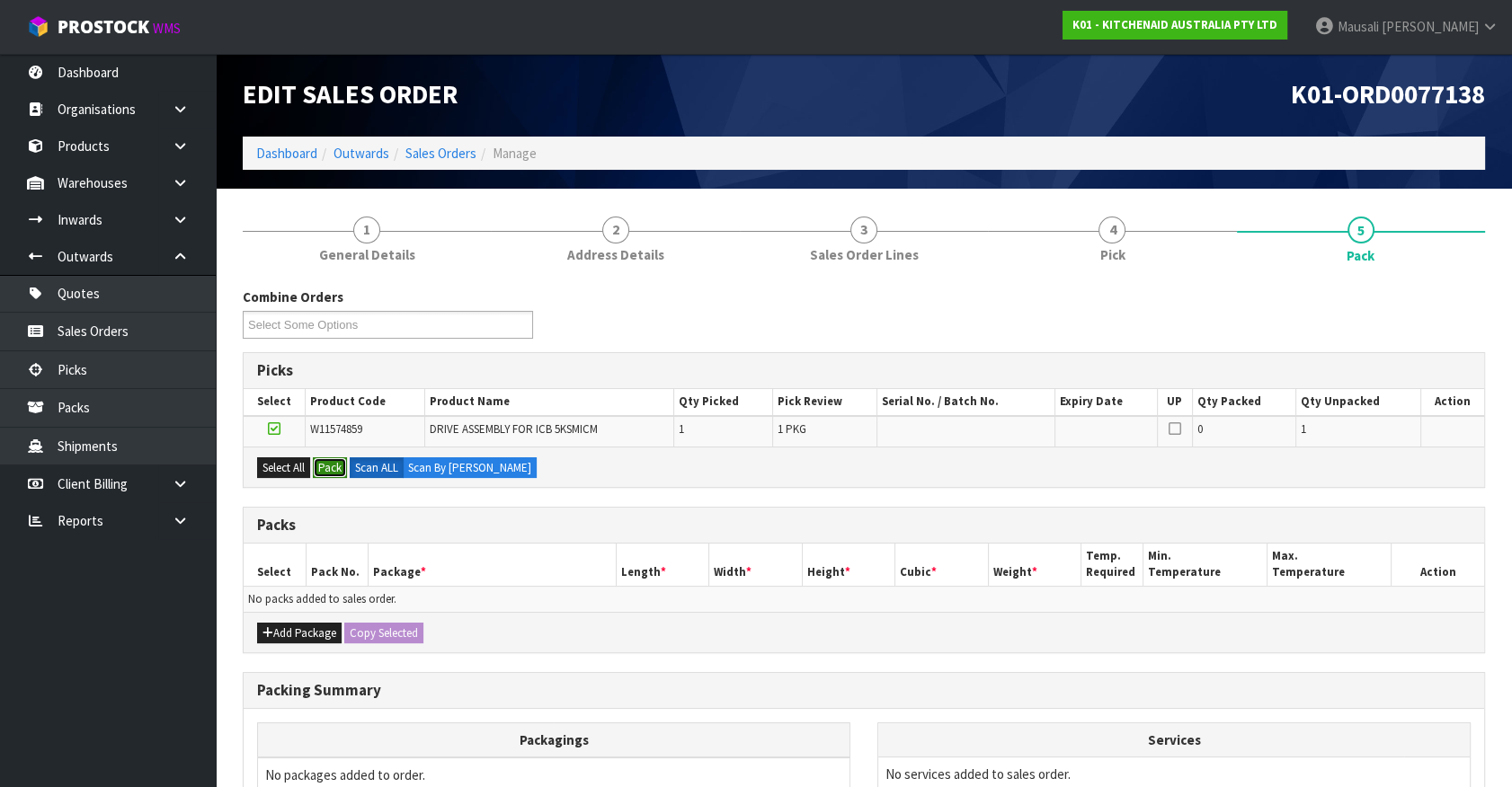 click on "Pack" at bounding box center (330, 468) 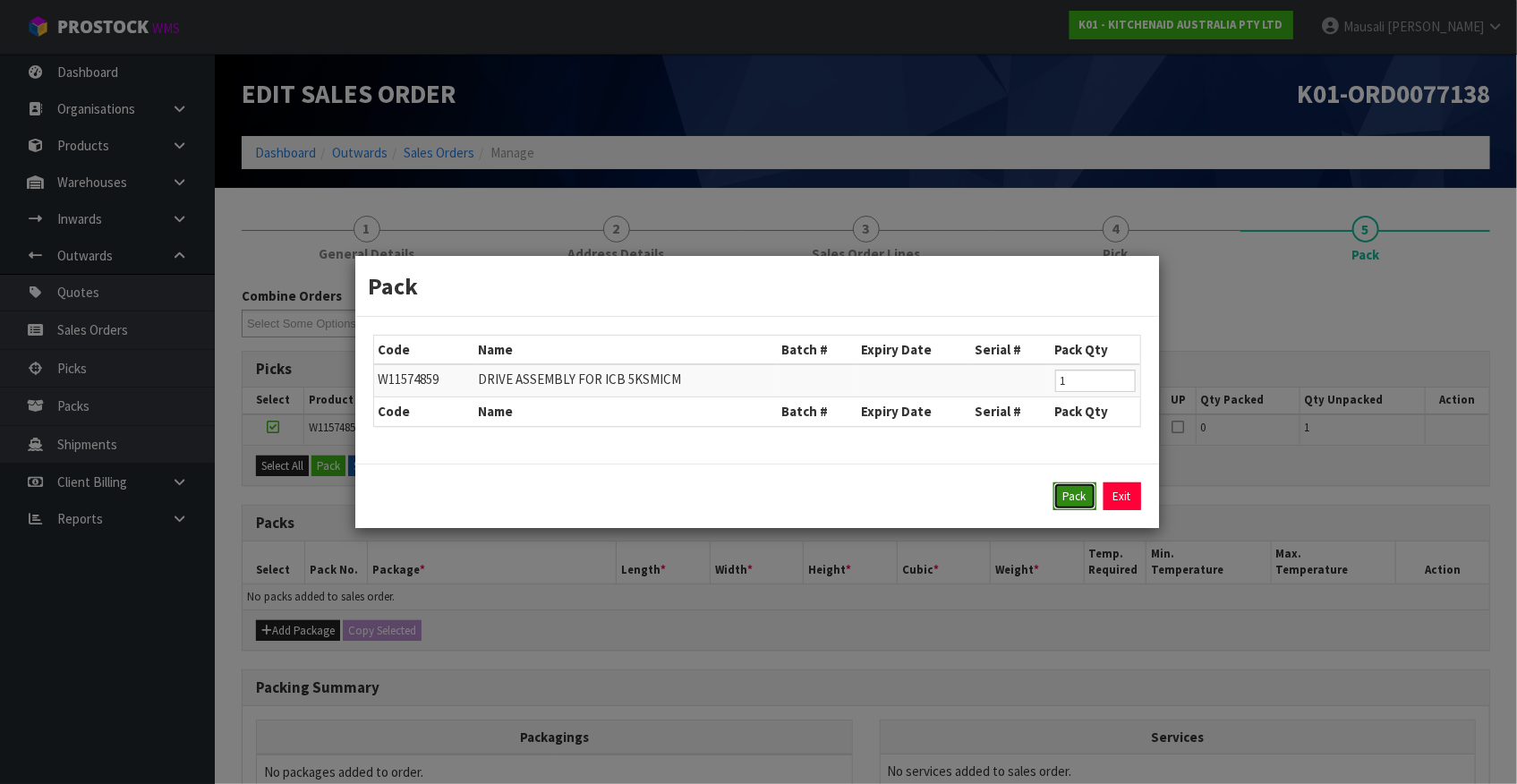 click on "Pack" at bounding box center (1075, 497) 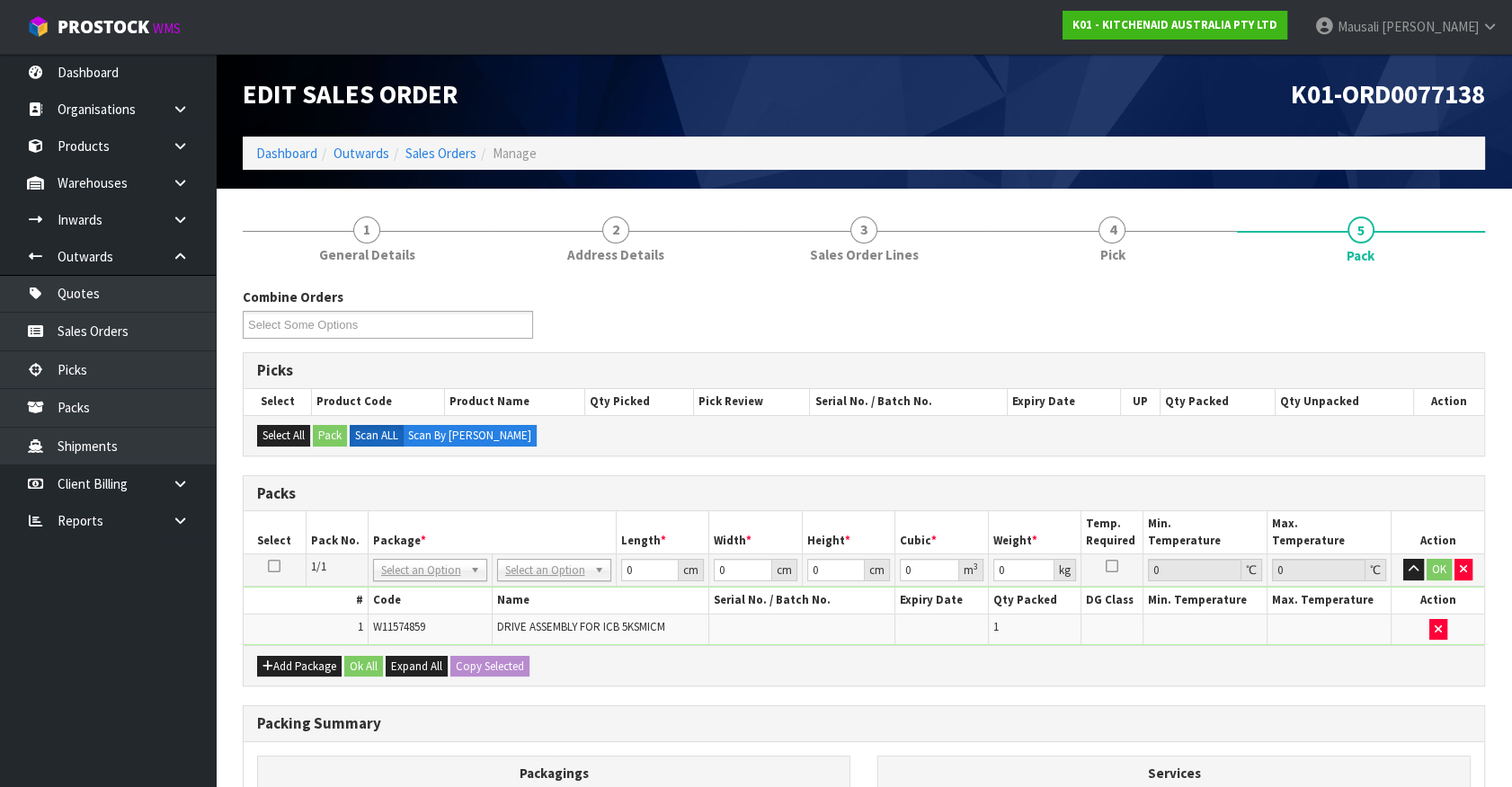 drag, startPoint x: 531, startPoint y: 564, endPoint x: 530, endPoint y: 583, distance: 19.026298 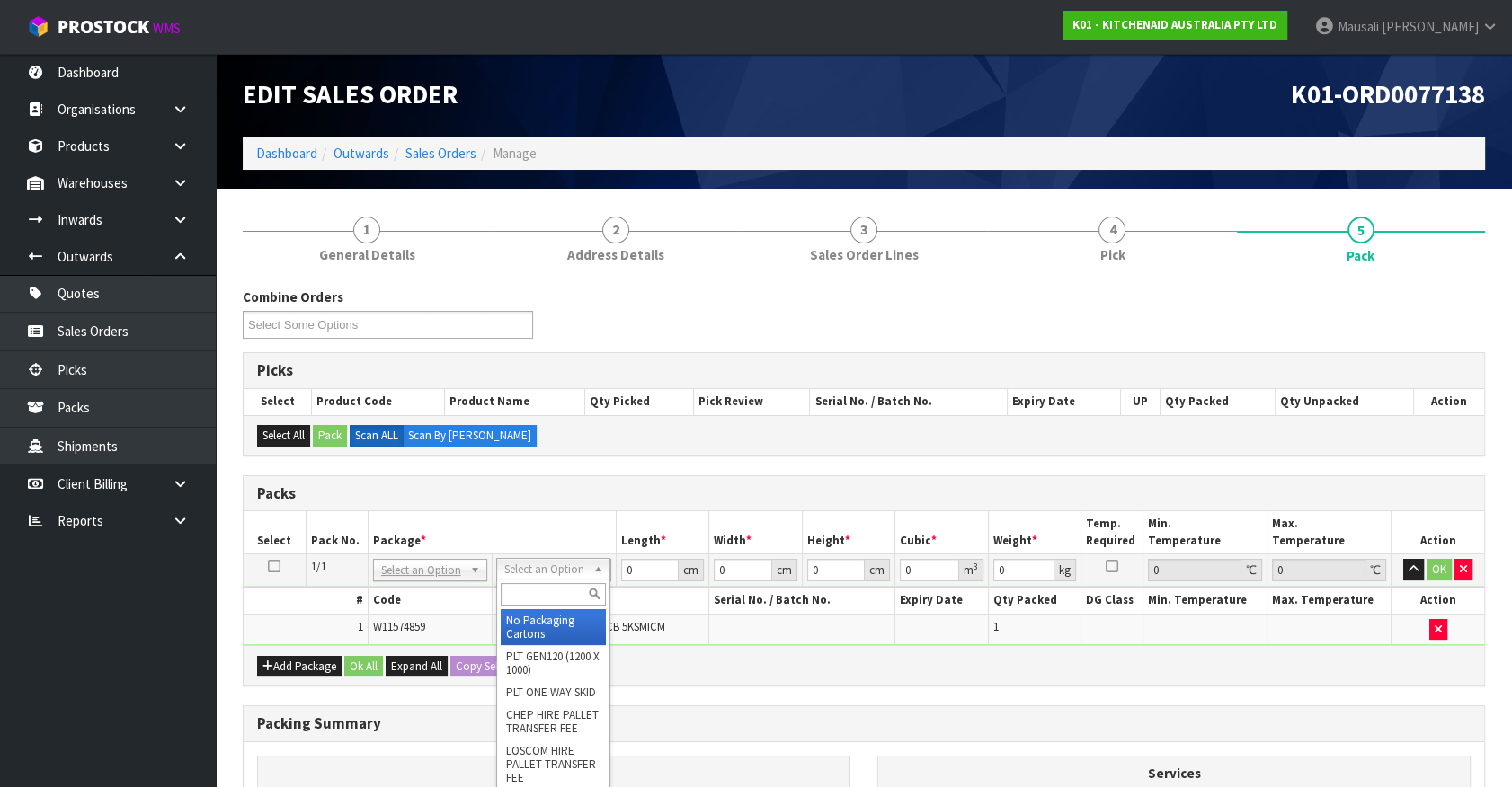 click at bounding box center [553, 594] 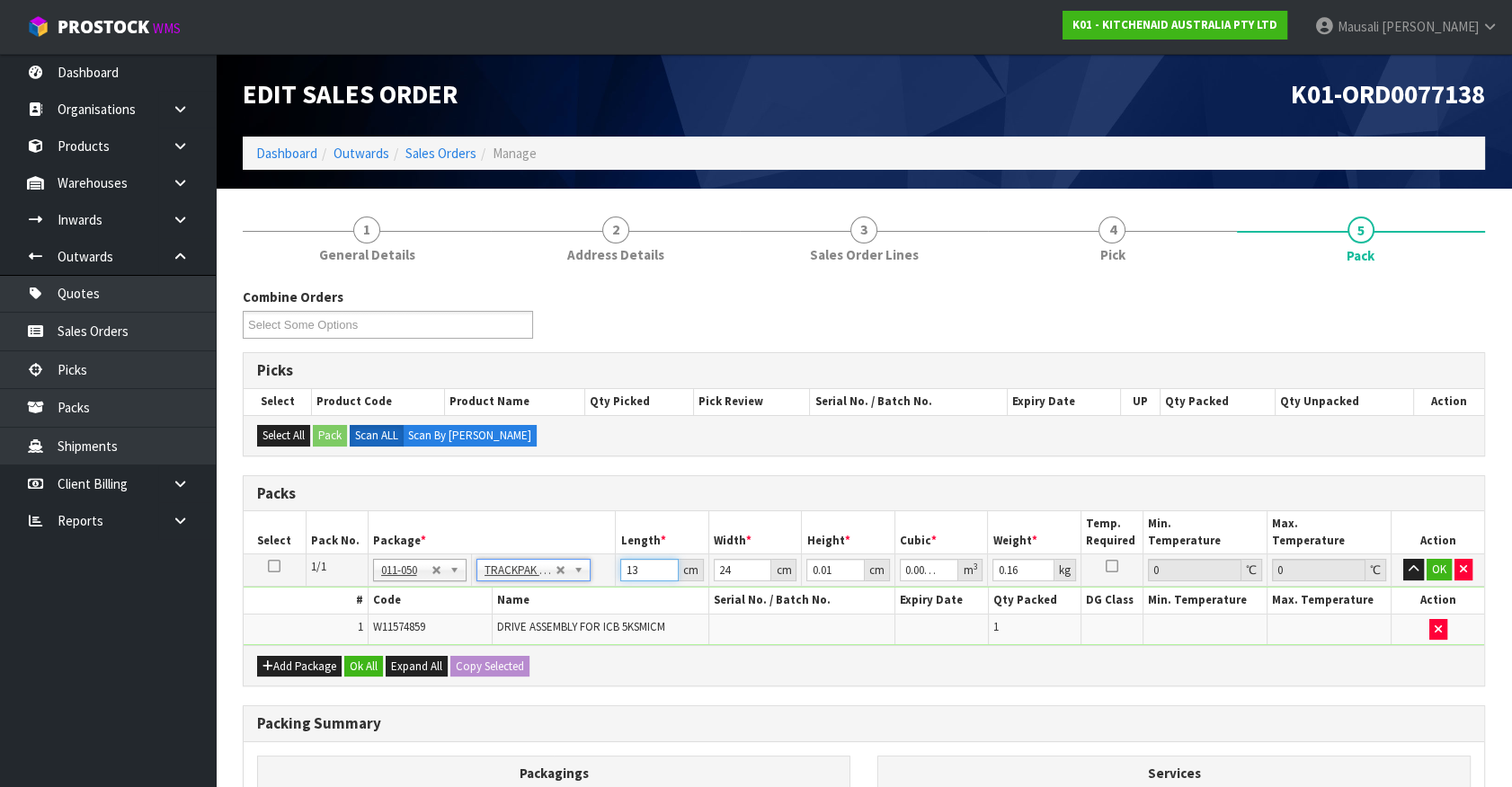 drag, startPoint x: 639, startPoint y: 573, endPoint x: 173, endPoint y: 772, distance: 506.712 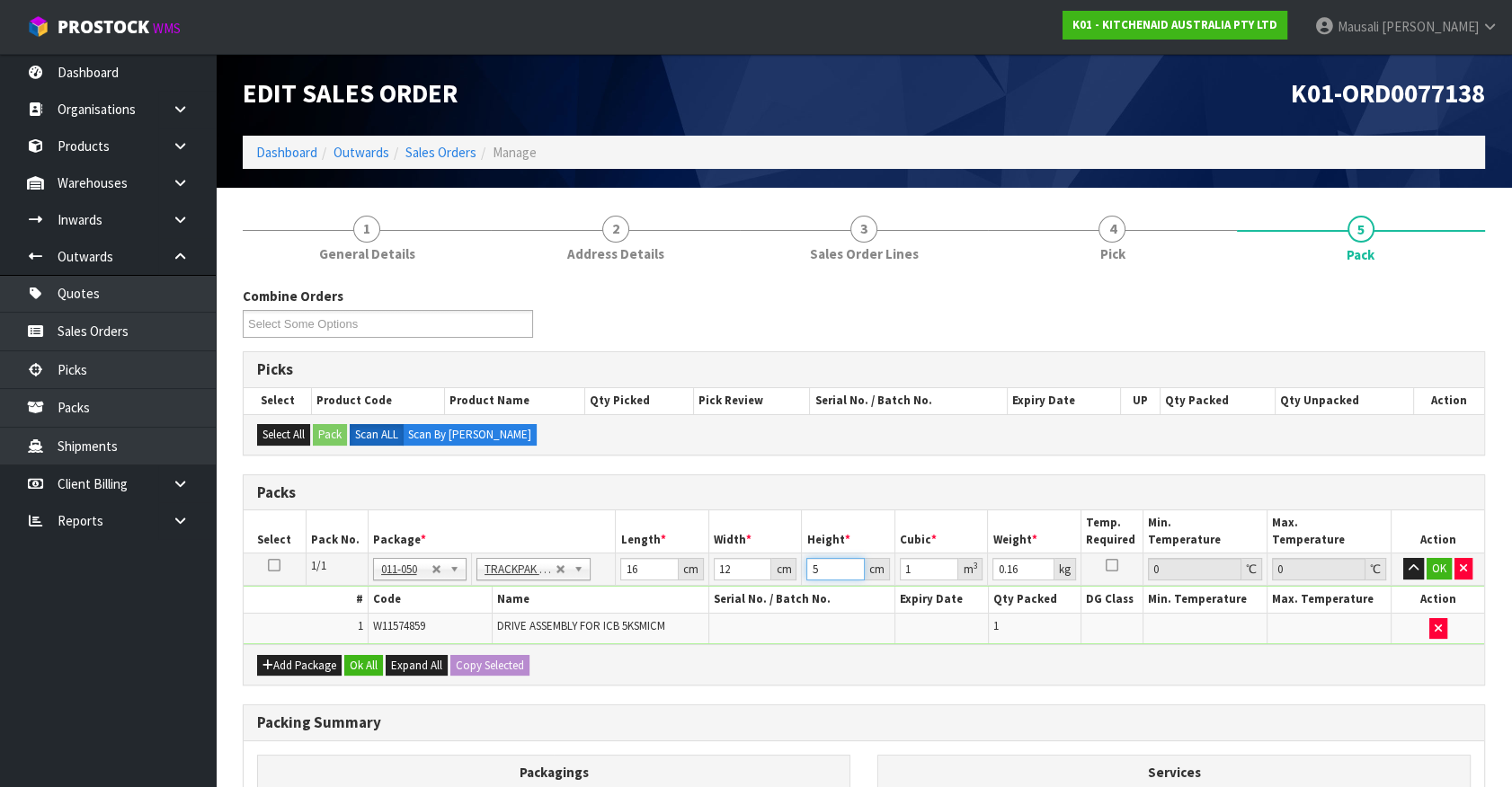 click on "1/1
NONE 007-001 007-002 007-004 007-009 007-013 007-014 007-015 007-017 007-018 007-019 007-021 007-022 007-023 007-024 010-016 010-017 010-018 010-019 011-001 011-002 011-003 011-004 011-005 011-006 011-007 011-008 011-009 011-010 011-011 011-012 011-013 011-014 011-015 011-016 011-017 011-018 011-019 011-020 011-021 011-022 011-023 011-025 011-026 011-027 011-028 011-029 011-030 011-031 011-032 011-033 011-034 011-035 011-036 011-037 011-038 011-039 011-040 011-041 011-042 011-043 011-044 011-045 011-046 011-047 011-048 011-049 011-050 011-051 011-052 011-053 011-054 011-055 011-056 011-057 011-058 011-059 011-060 011-061 011-062 011-063 011-064 011-065 011-066 011-067 011-068 011-070 011-072 011-073 011-074 011-075 011-076 011-077 011-078 011-079 011-080 011-081 011-082 011-083 011-084
011-050
No Packaging Cartons PLT GEN120 (1200 X 1000) PLT ONE WAY SKID CHEP HIRE PALLET TRANSFER FEE PLT BESPOKE PLT UNIFORM" at bounding box center (864, 598) 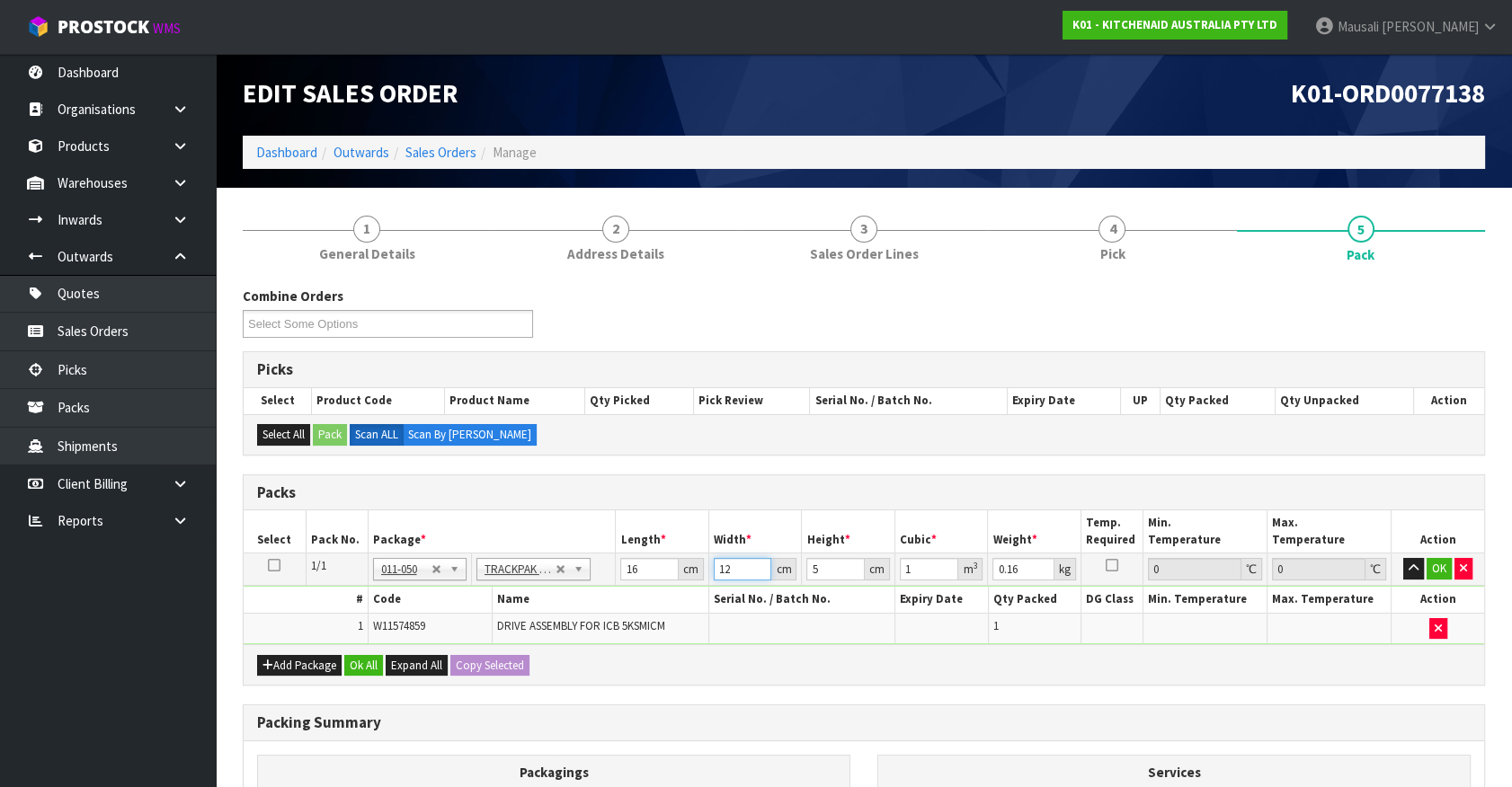 click on "12" at bounding box center [743, 569] 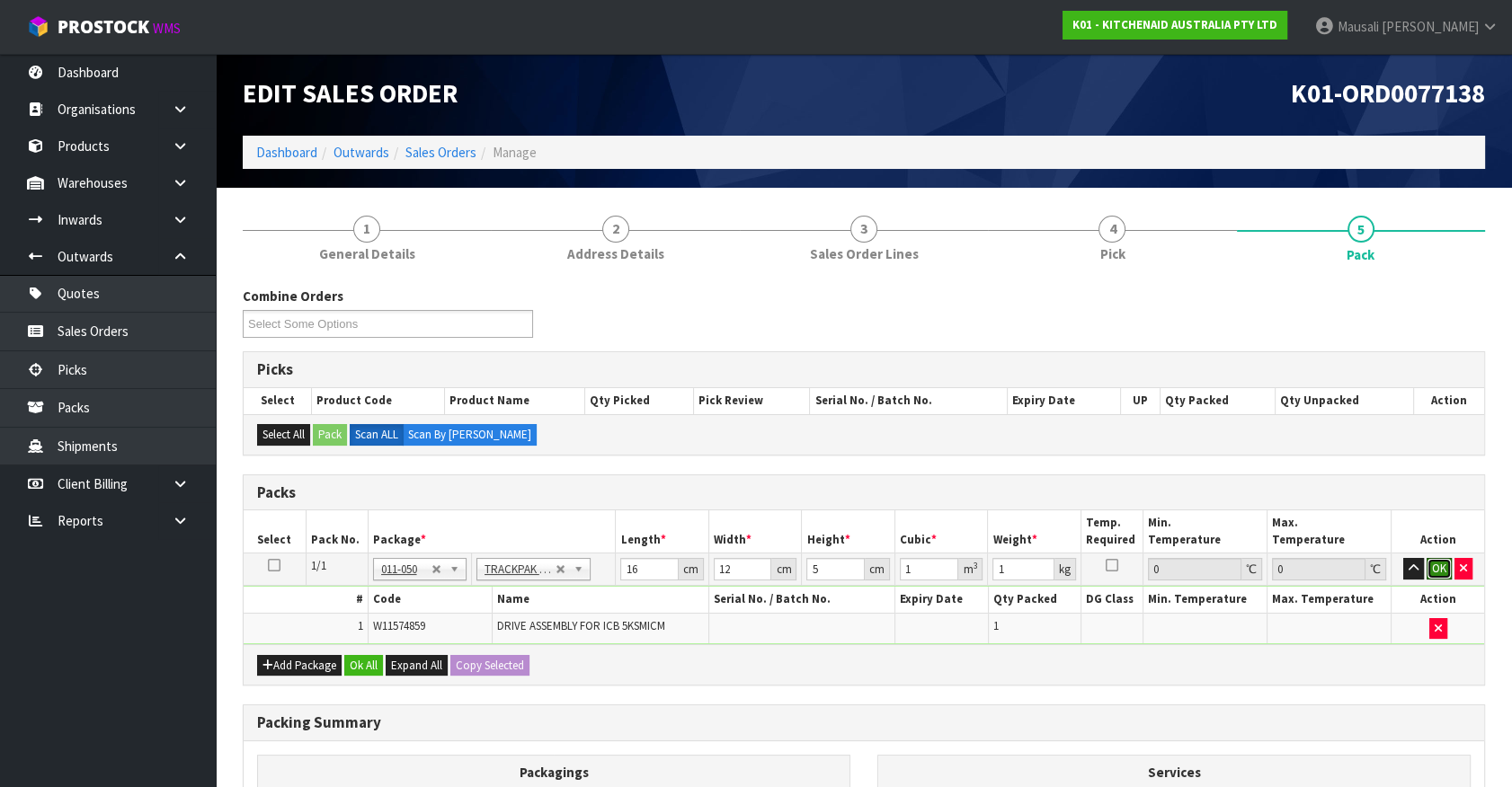 click on "OK" at bounding box center (1439, 569) 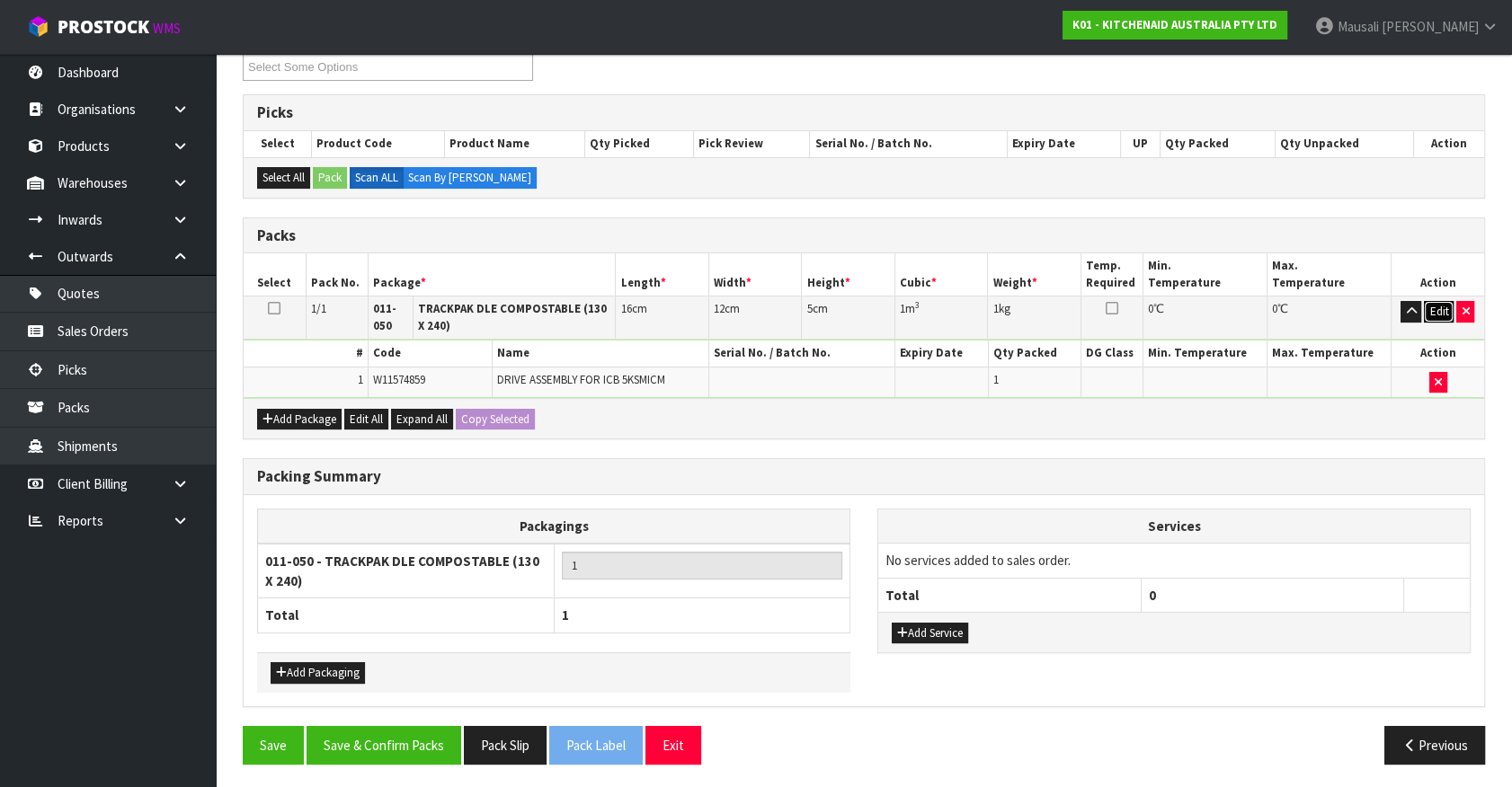 click on "Edit" at bounding box center [1438, 312] 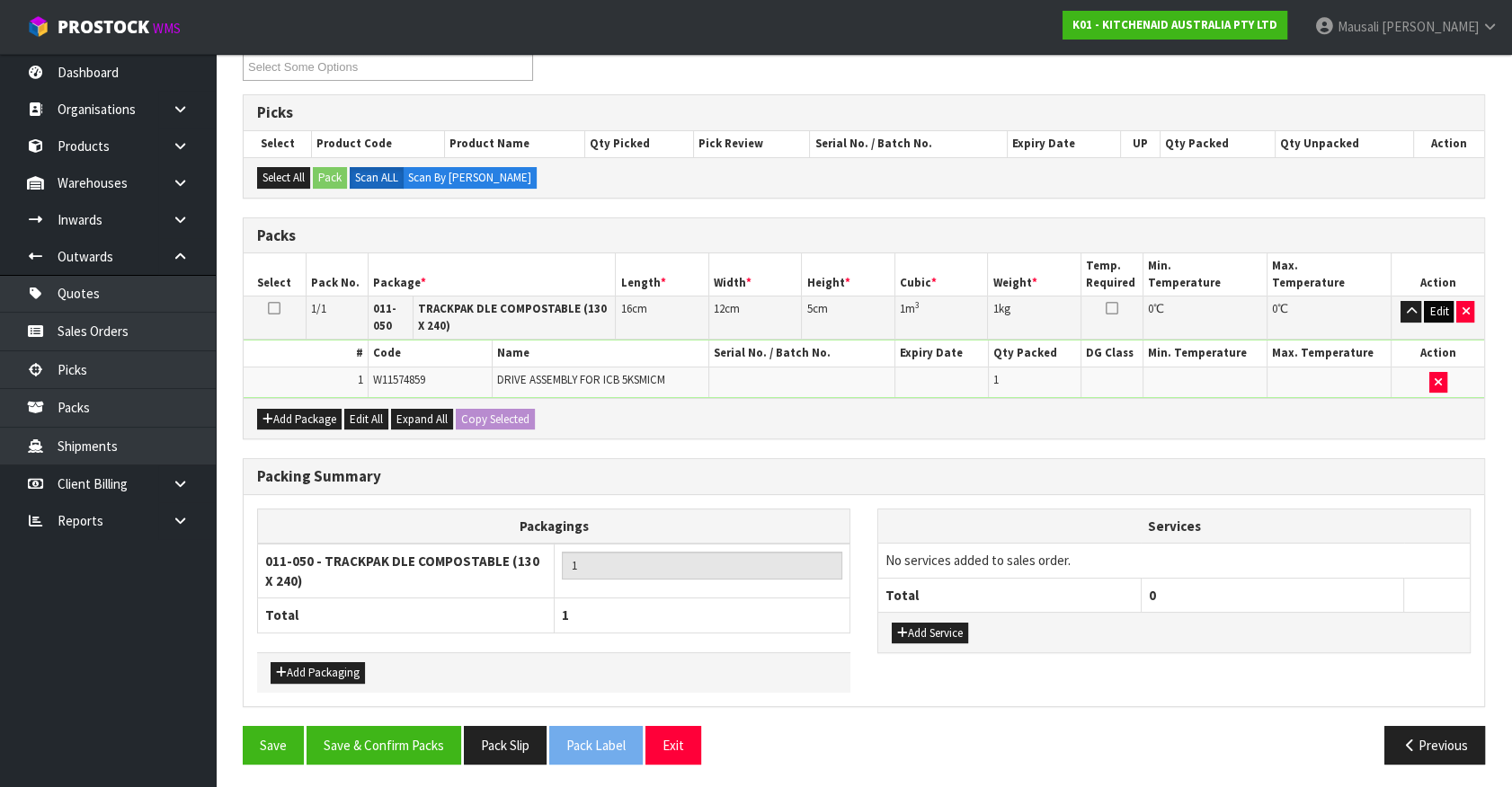 scroll, scrollTop: 247, scrollLeft: 0, axis: vertical 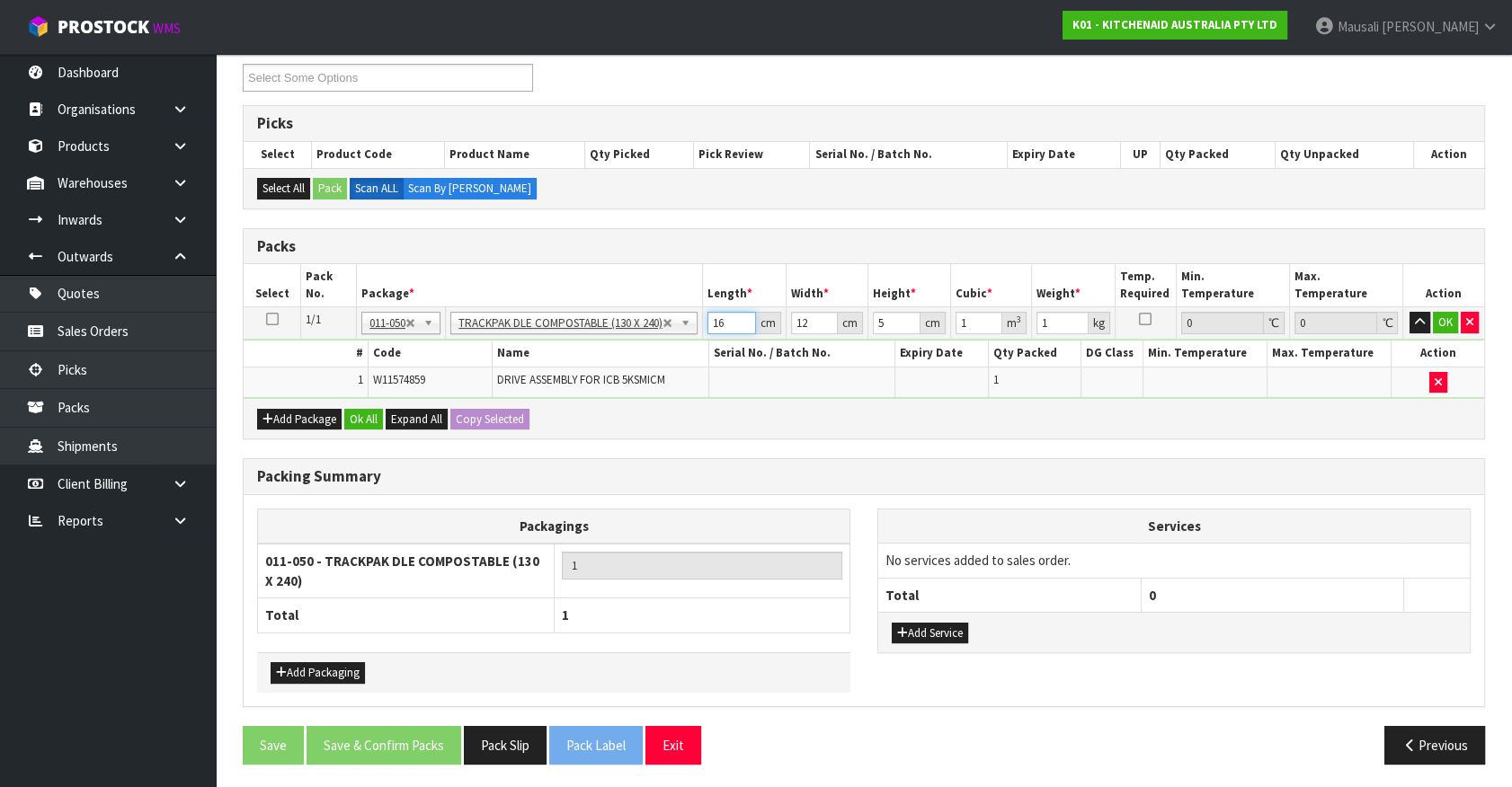 drag, startPoint x: 728, startPoint y: 323, endPoint x: 594, endPoint y: 397, distance: 153.07514 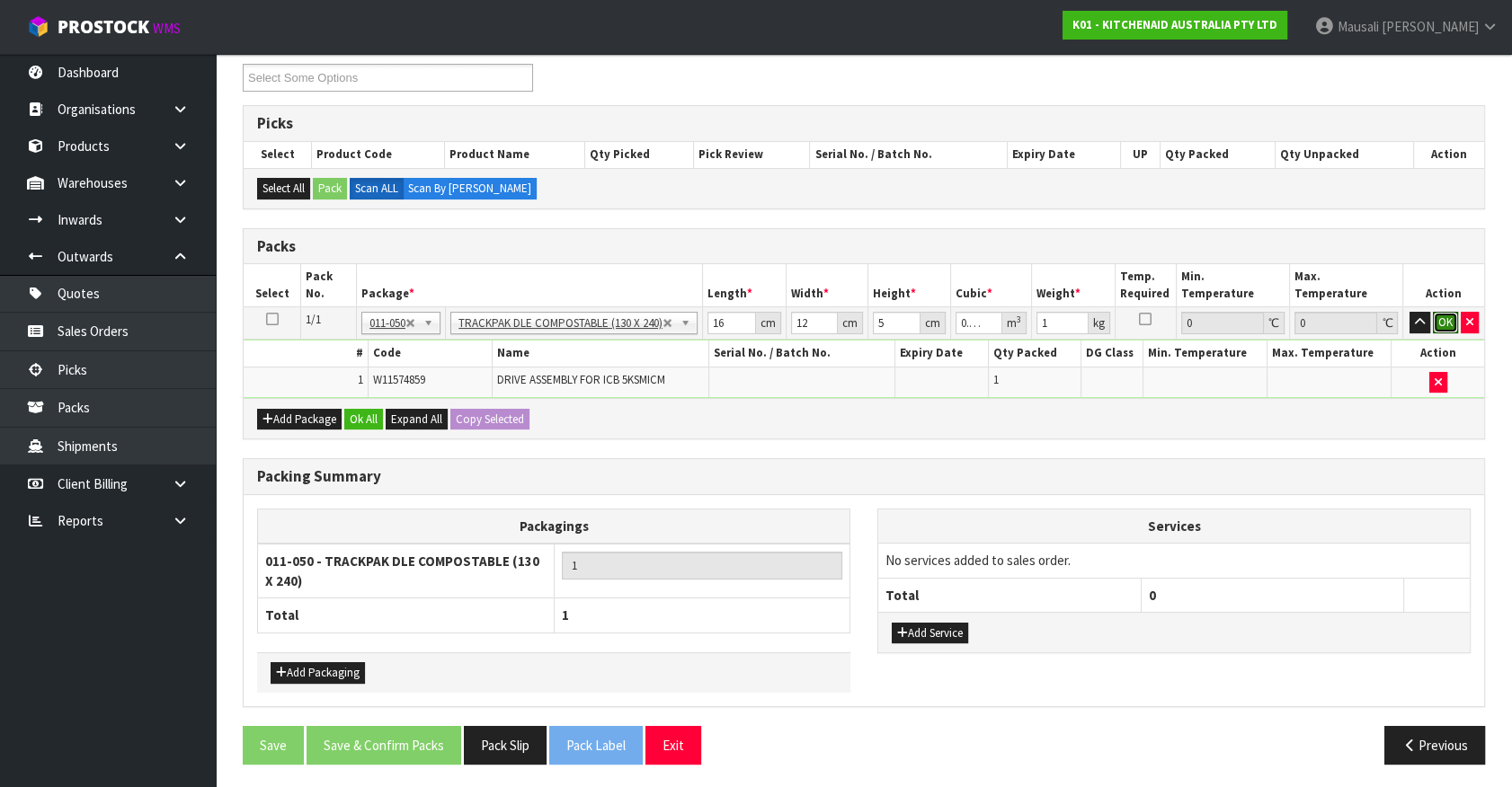 click on "OK" at bounding box center (1445, 323) 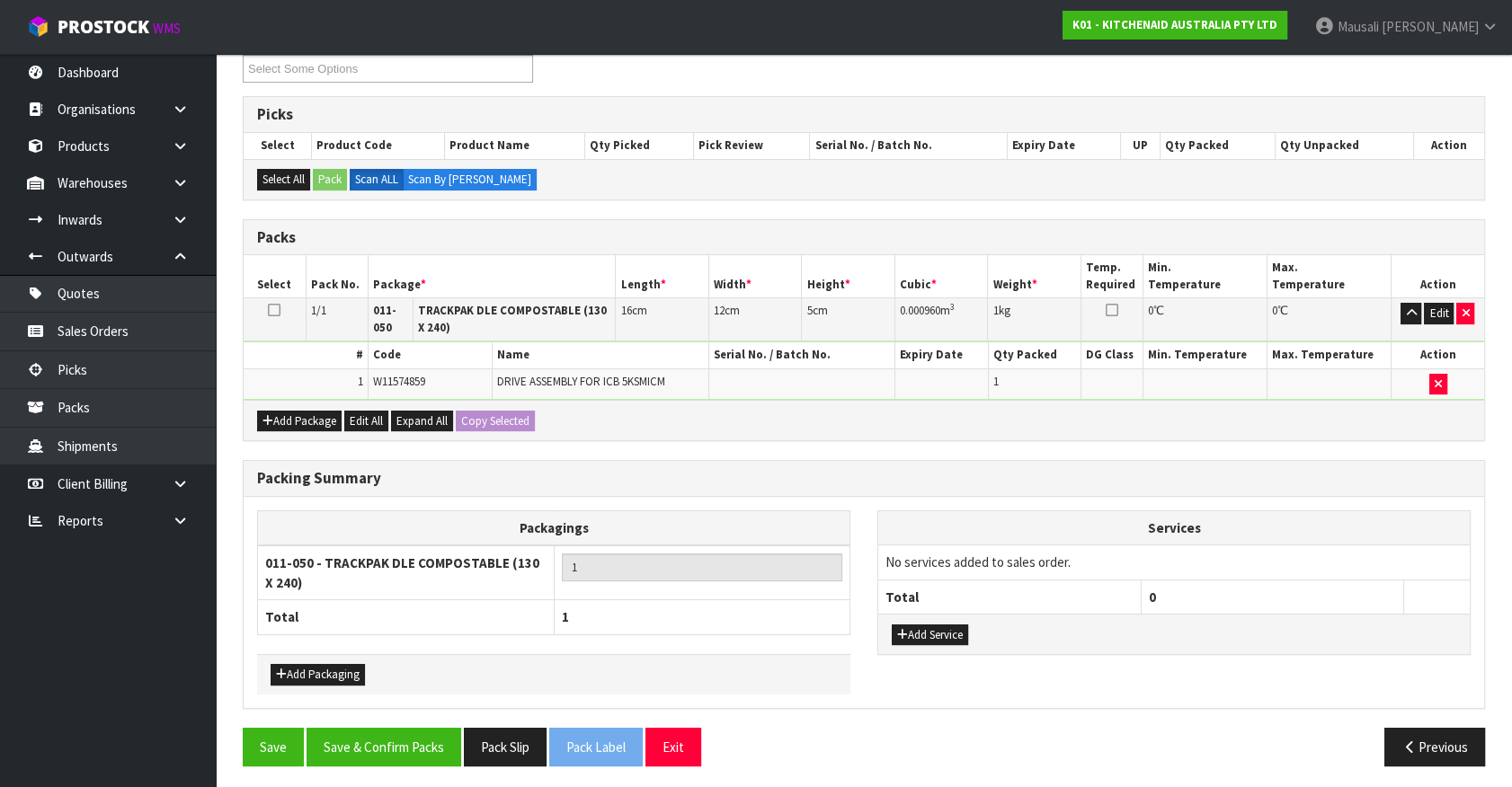 scroll, scrollTop: 258, scrollLeft: 0, axis: vertical 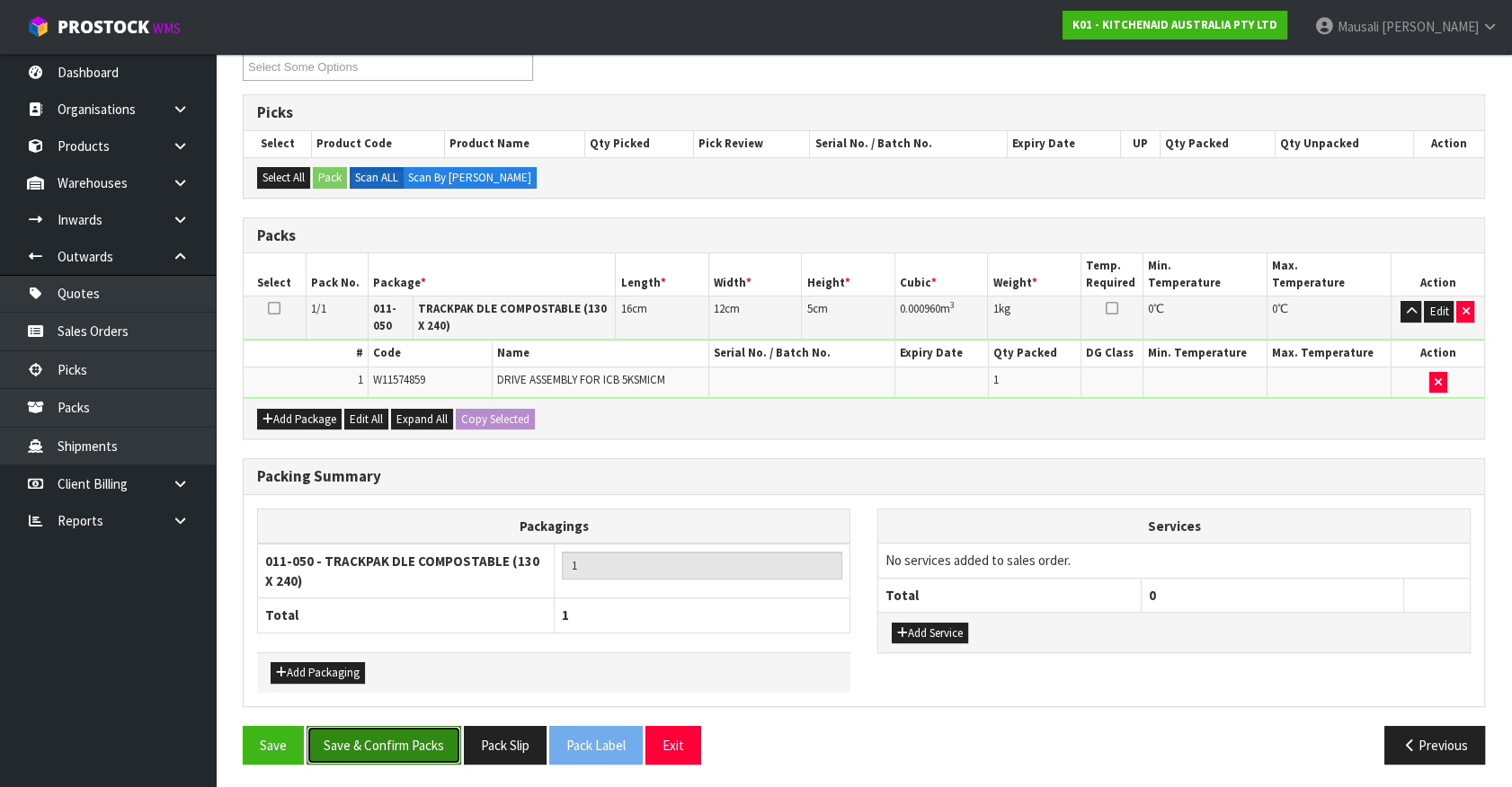 click on "Save & Confirm Packs" at bounding box center [384, 745] 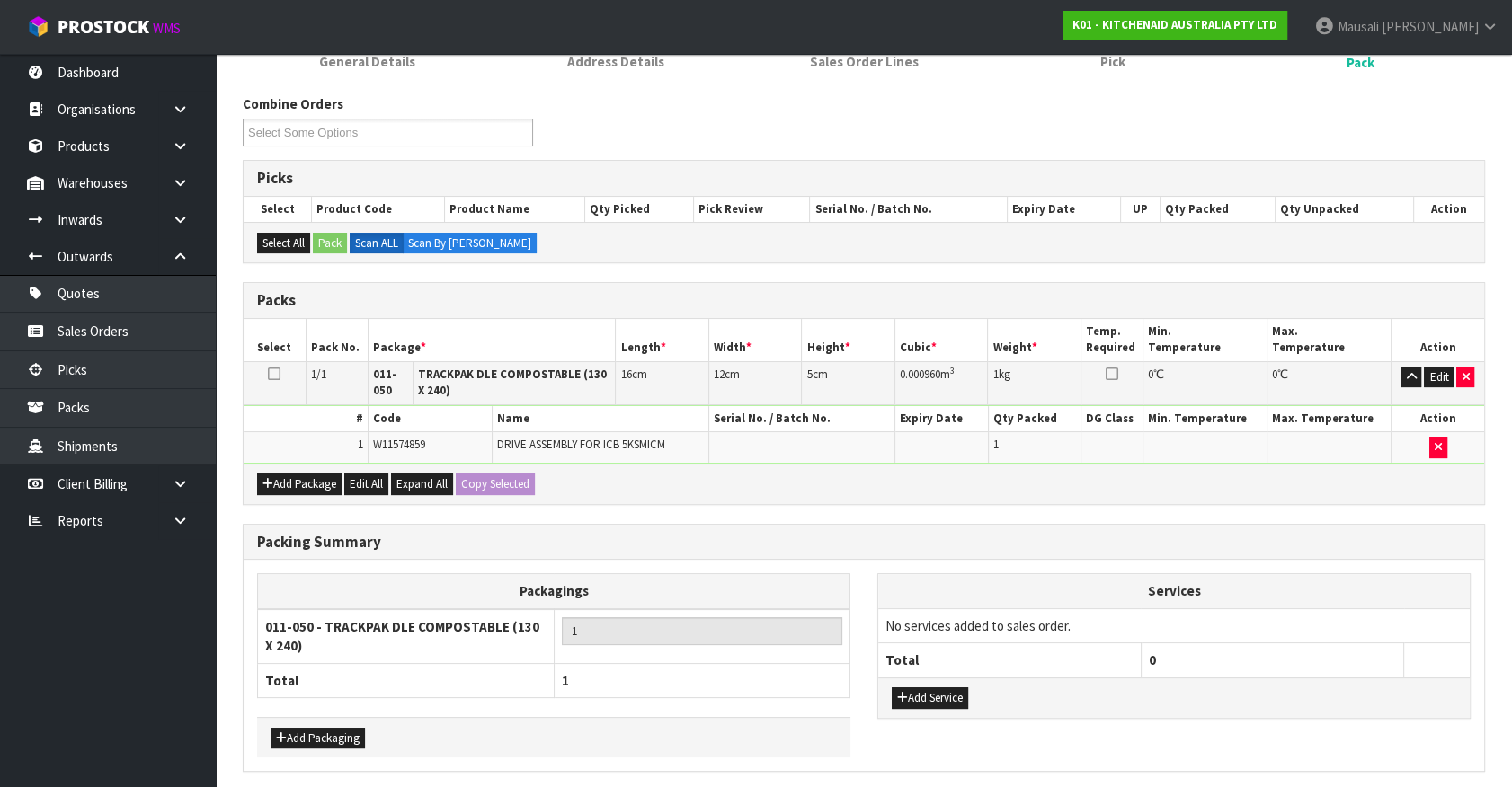 scroll, scrollTop: 0, scrollLeft: 0, axis: both 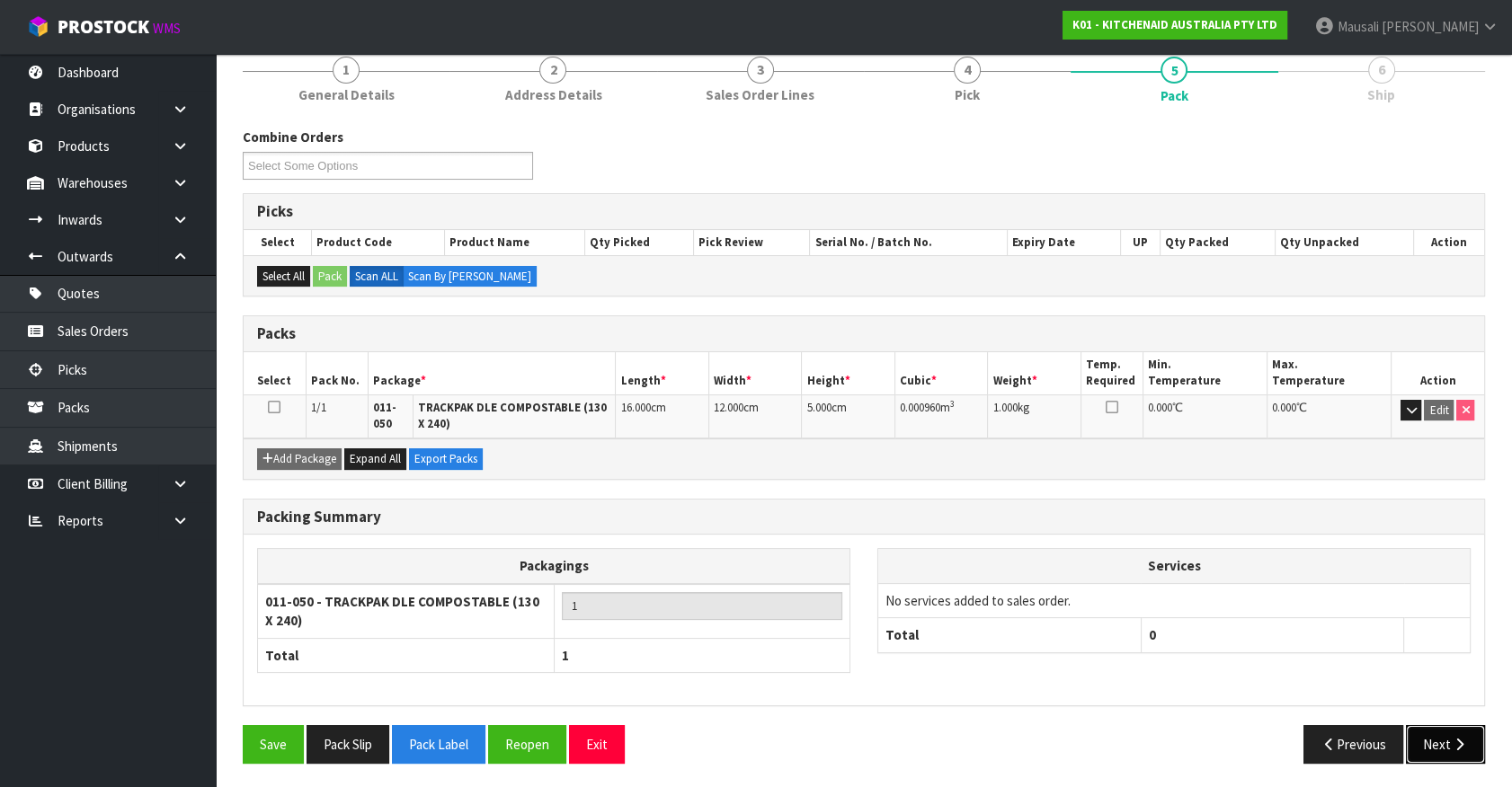 click on "Next" at bounding box center (1445, 744) 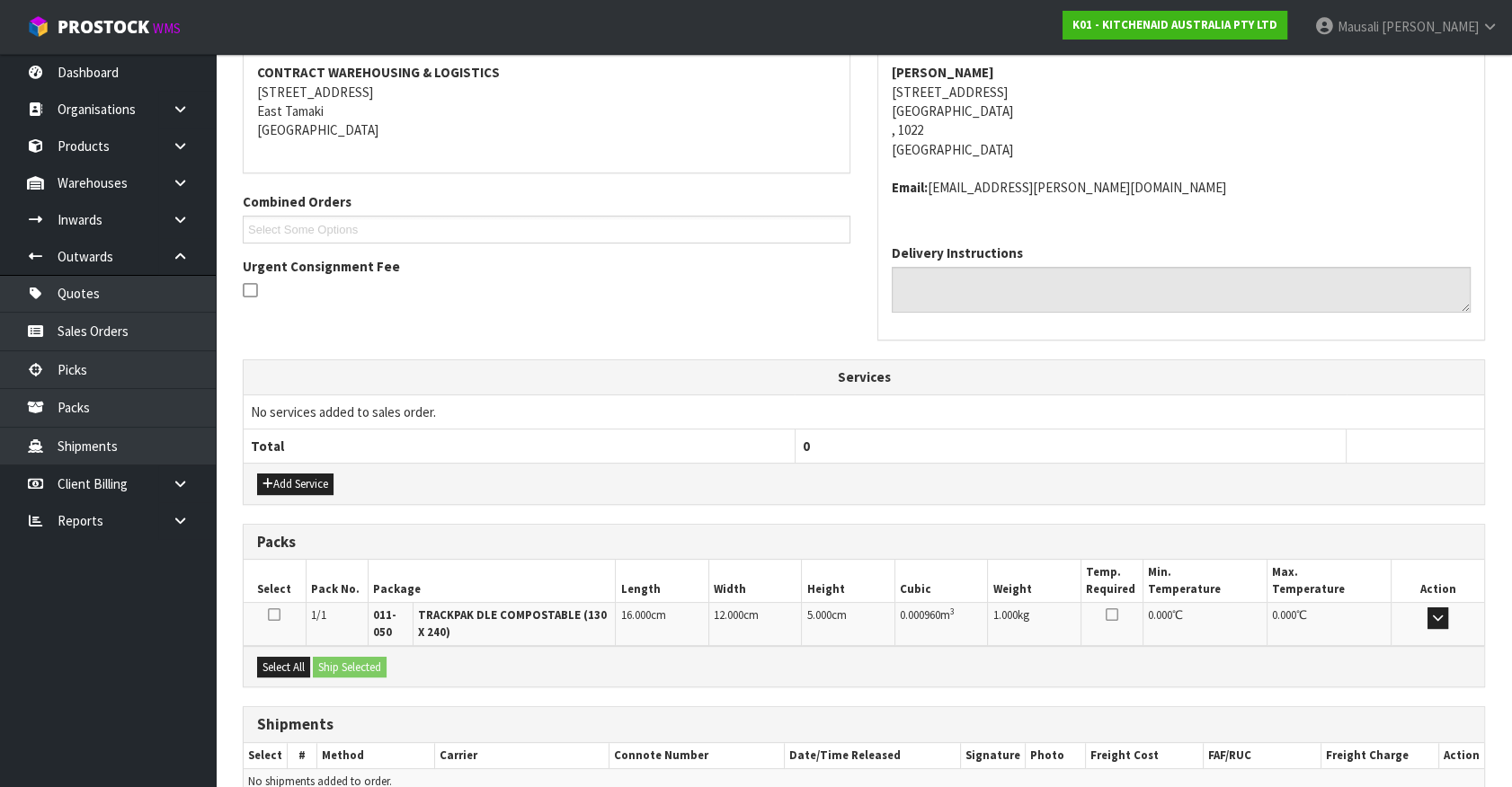 scroll, scrollTop: 429, scrollLeft: 0, axis: vertical 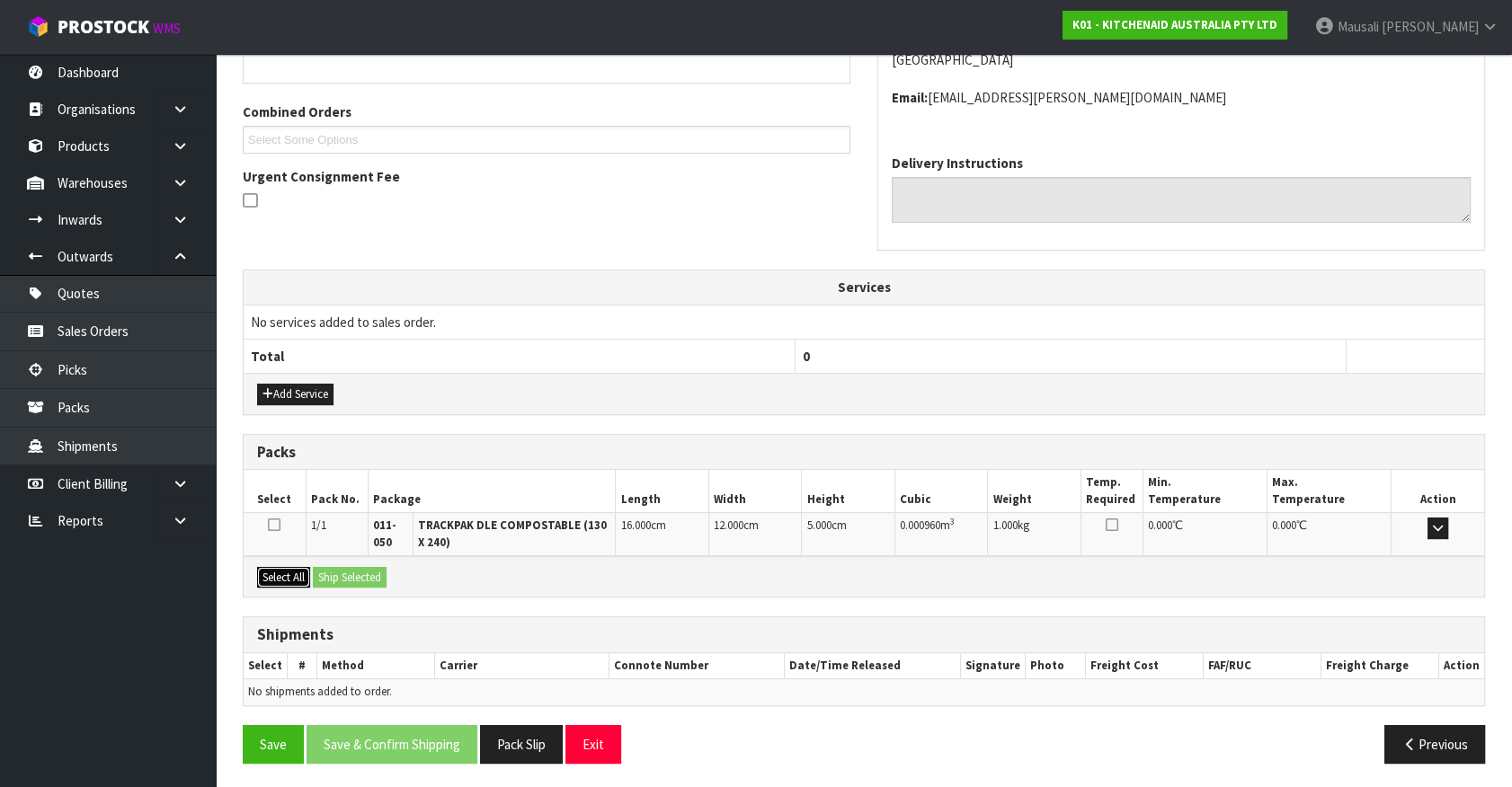 click on "Select All" at bounding box center (283, 578) 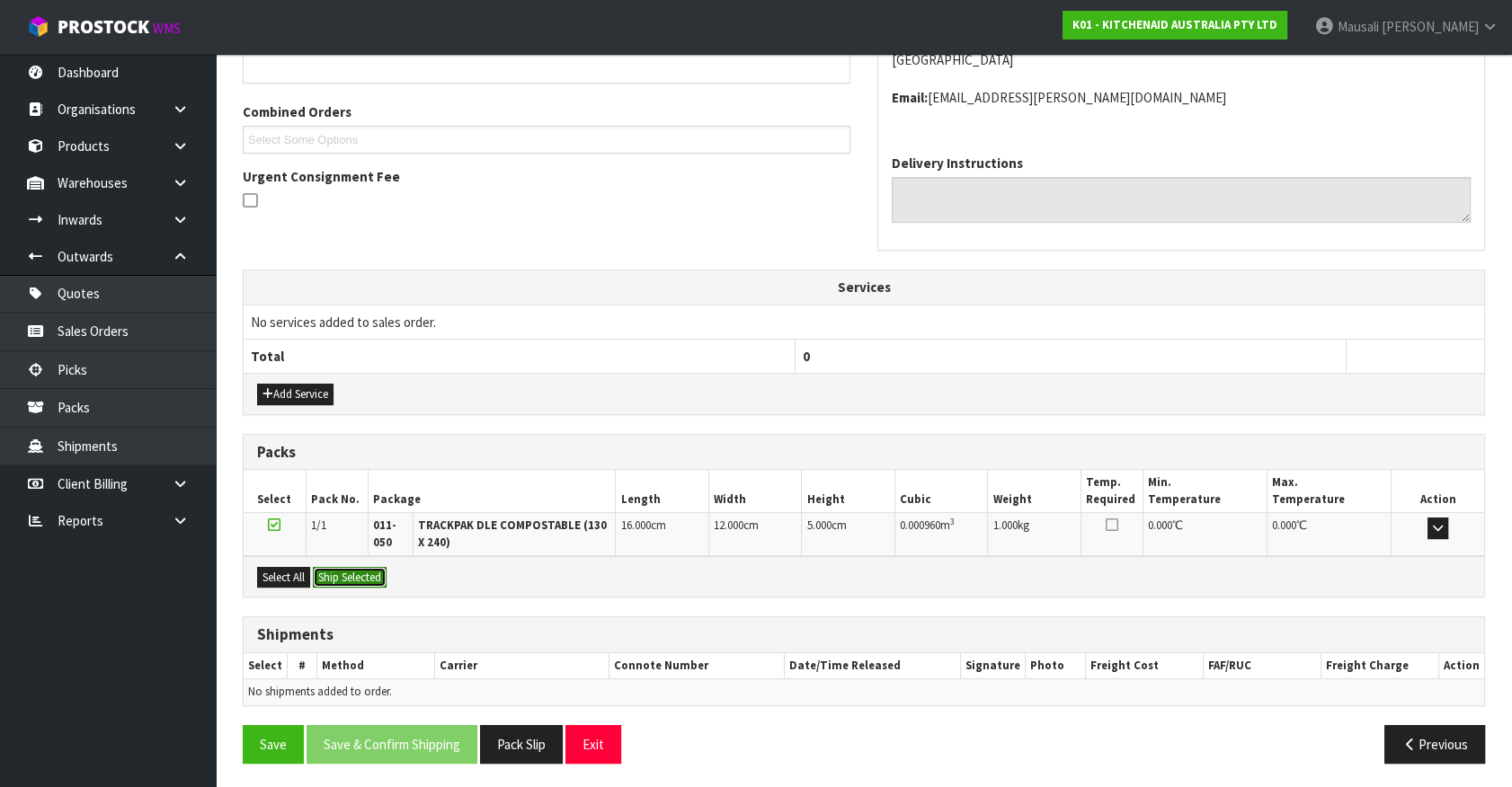 click on "Ship Selected" at bounding box center [350, 578] 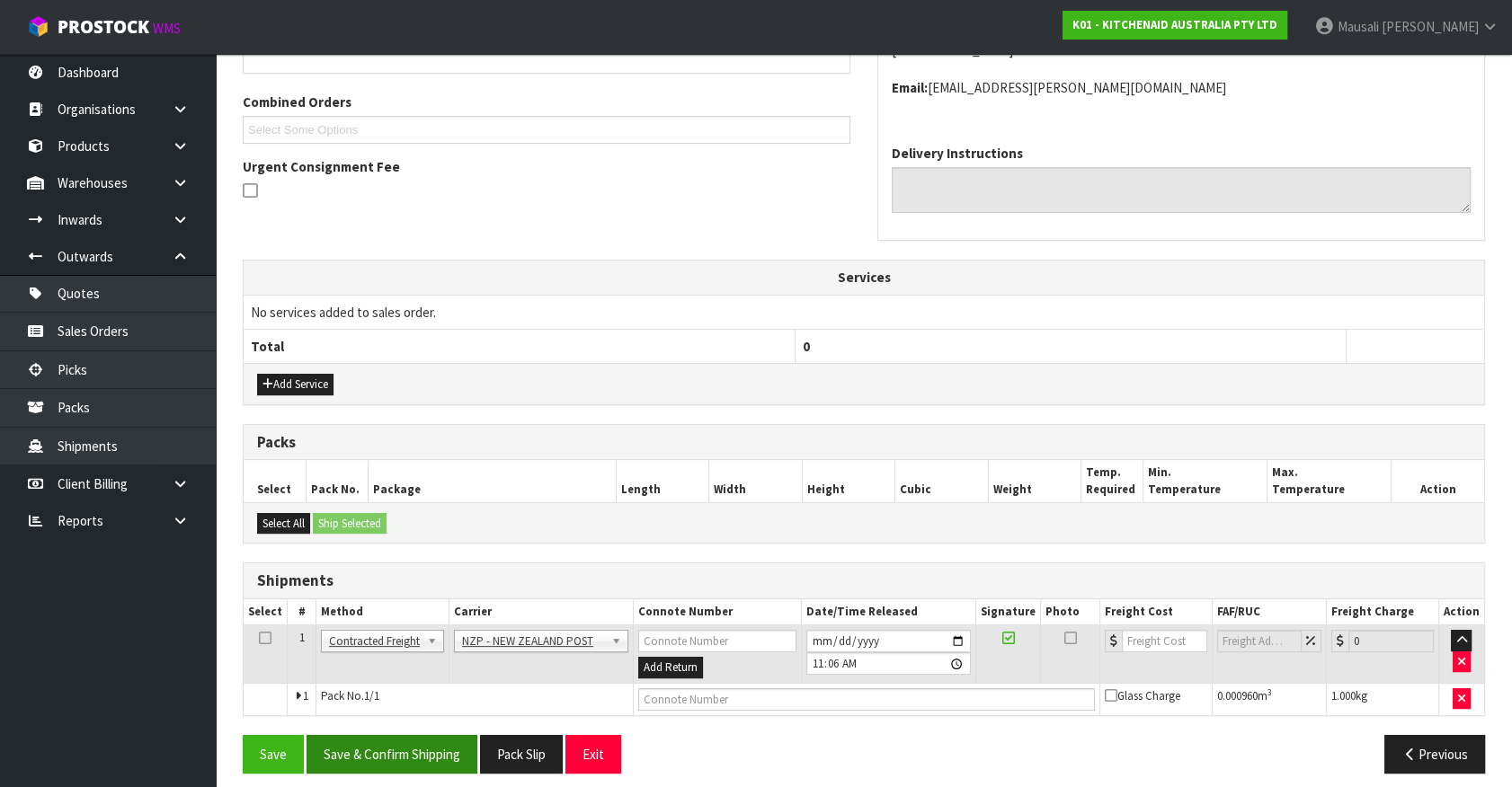 scroll, scrollTop: 449, scrollLeft: 0, axis: vertical 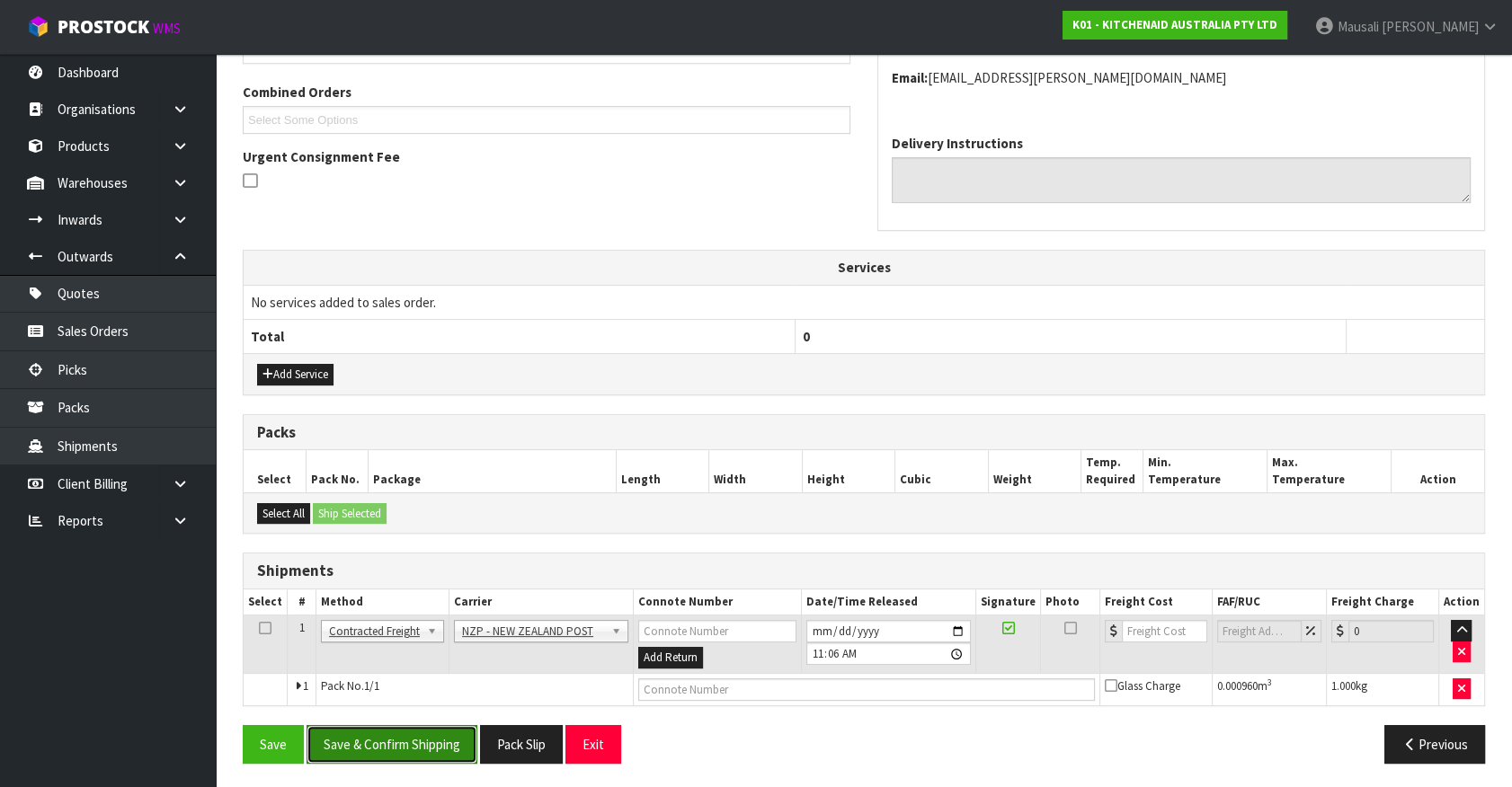 click on "Save & Confirm Shipping" at bounding box center [392, 744] 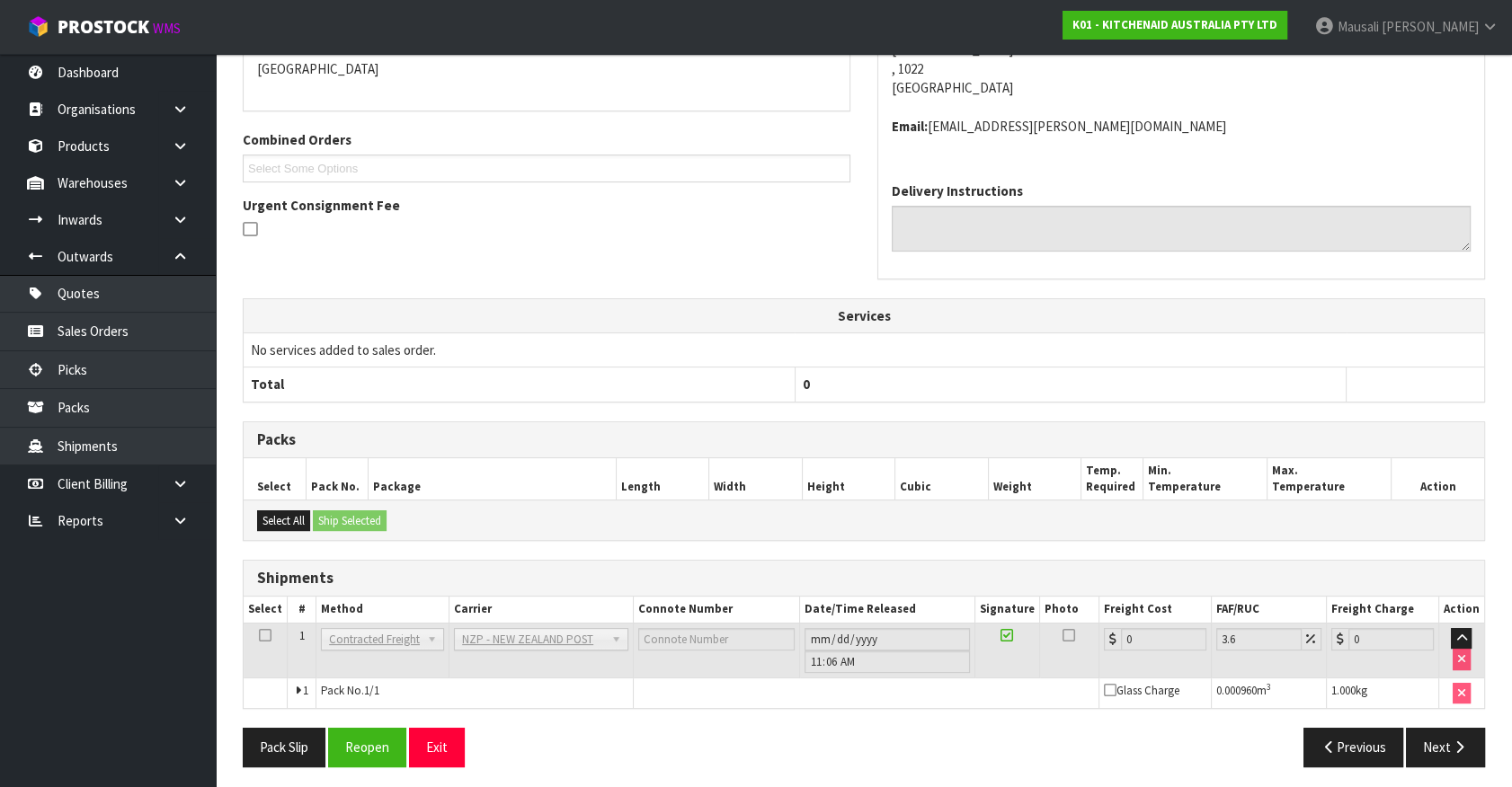 scroll, scrollTop: 423, scrollLeft: 0, axis: vertical 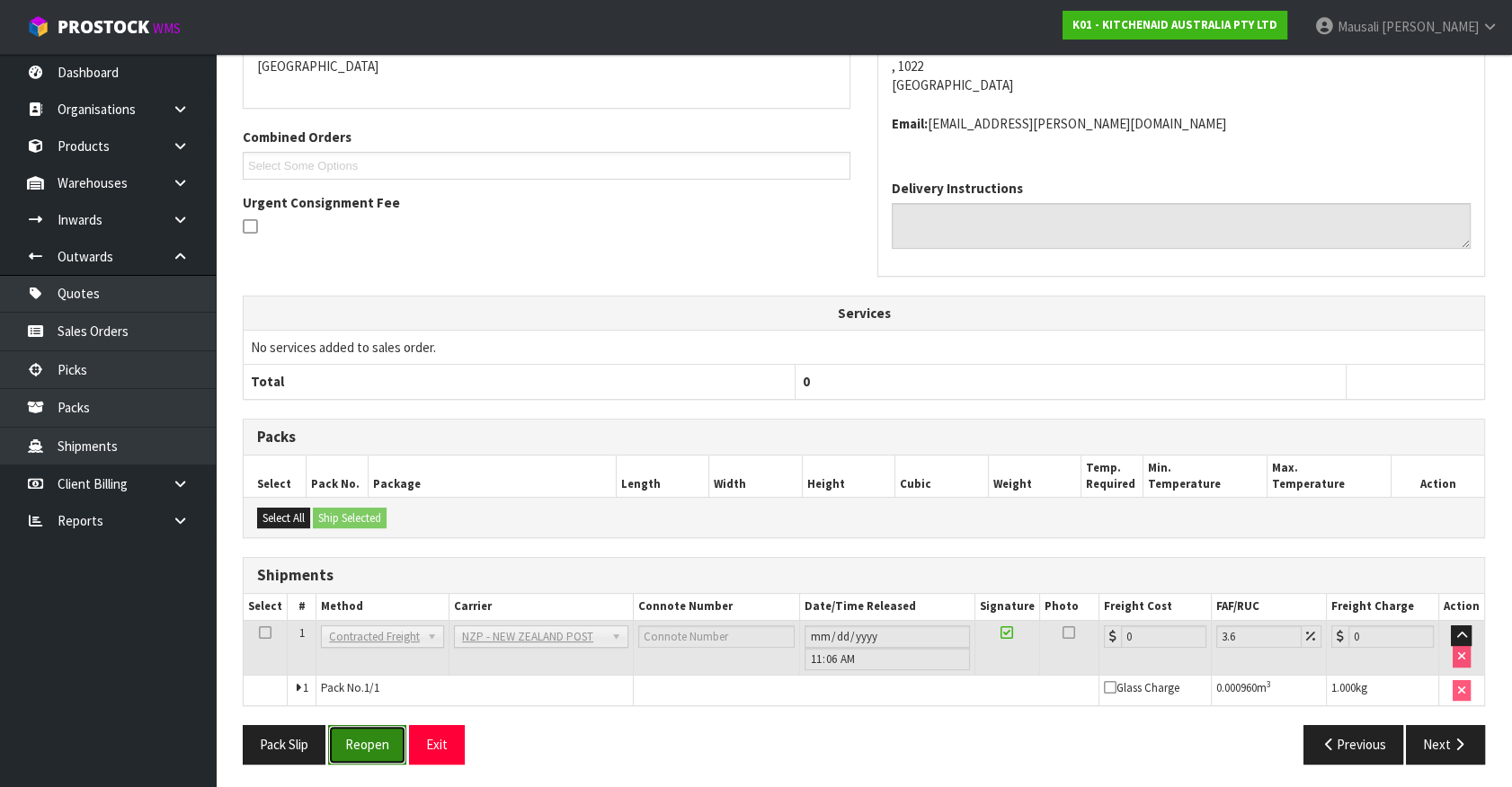 click on "Reopen" at bounding box center [367, 744] 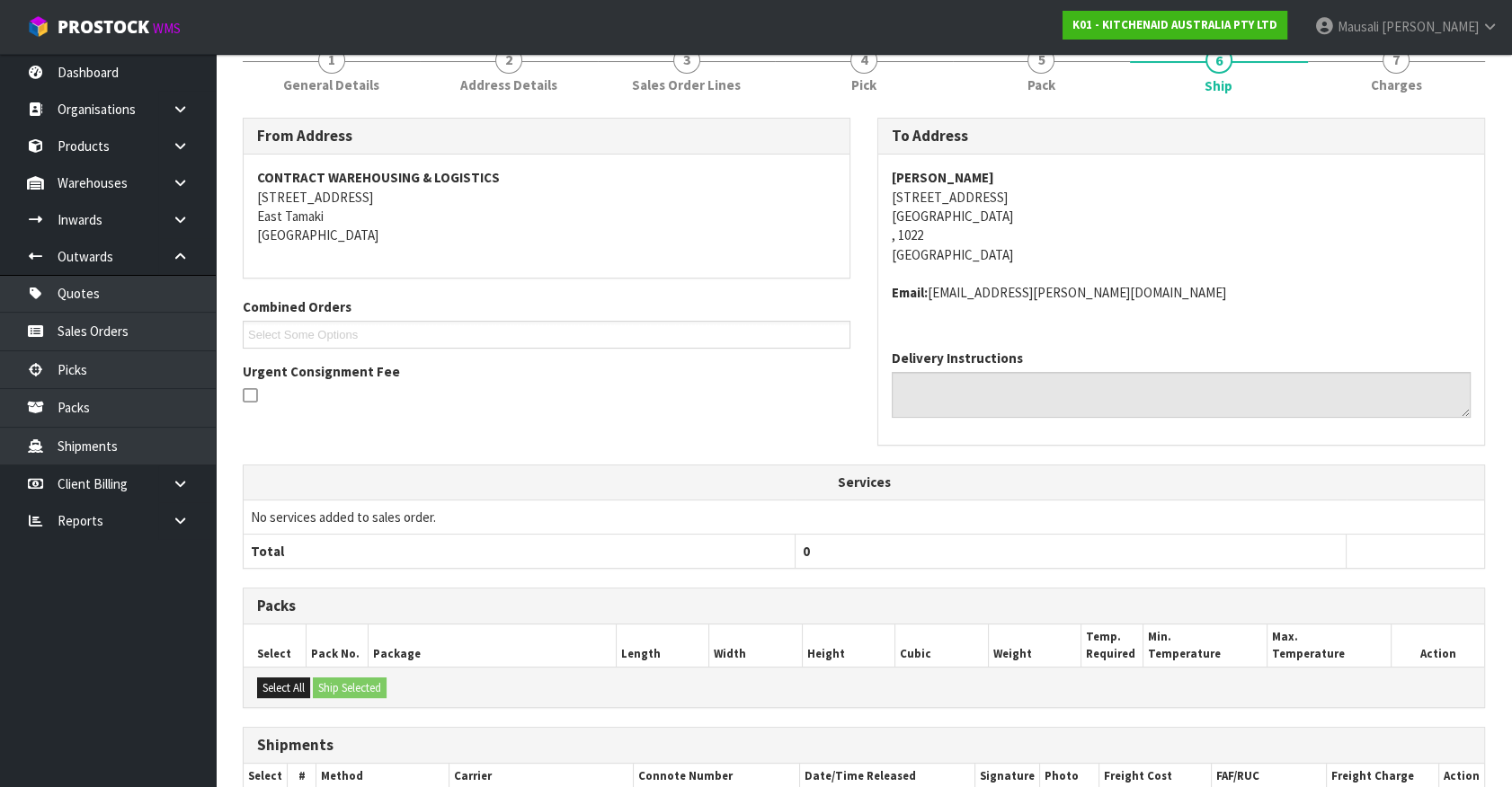 scroll, scrollTop: 404, scrollLeft: 0, axis: vertical 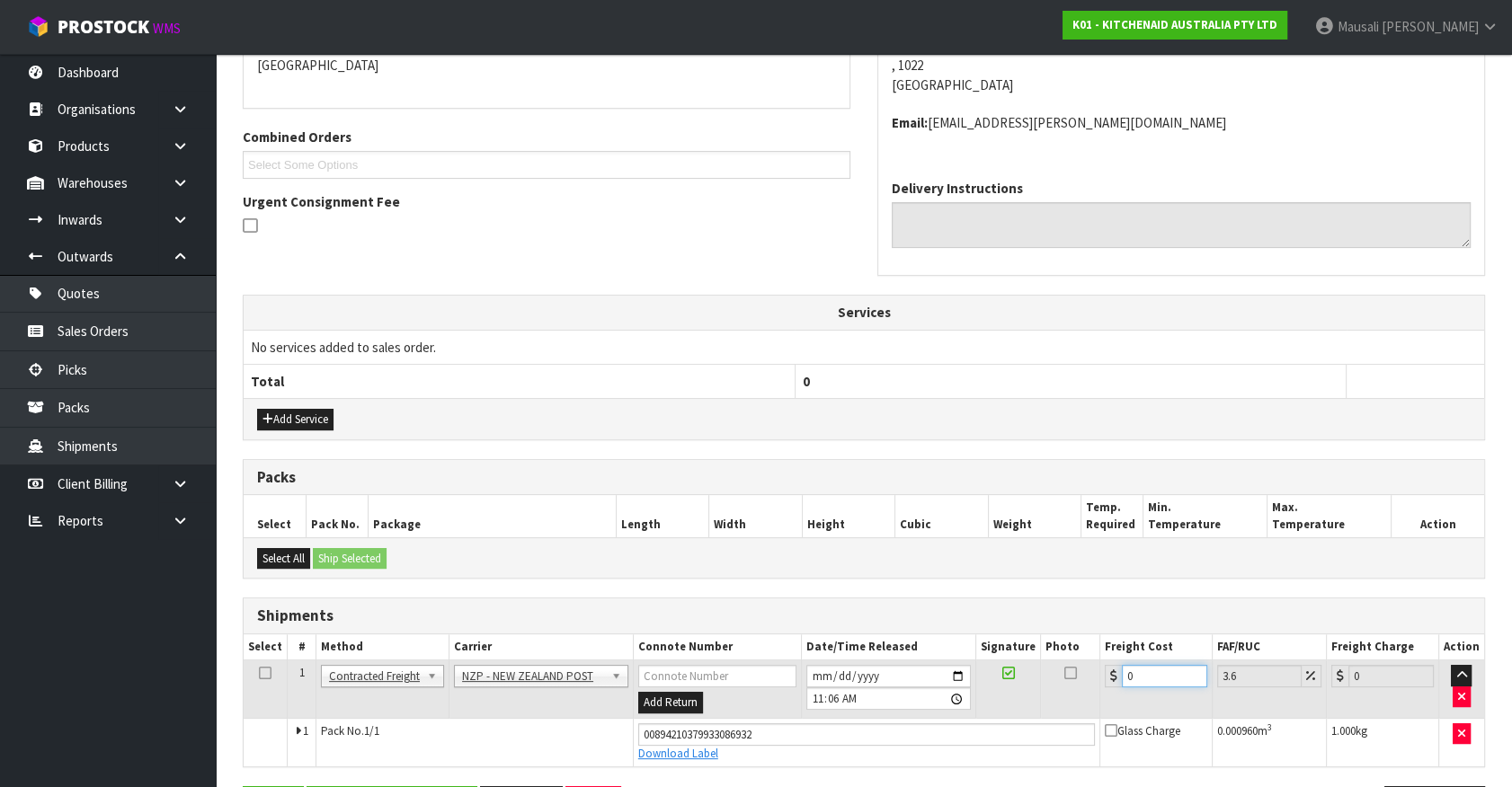 drag, startPoint x: 1152, startPoint y: 672, endPoint x: 1016, endPoint y: 694, distance: 137.76792 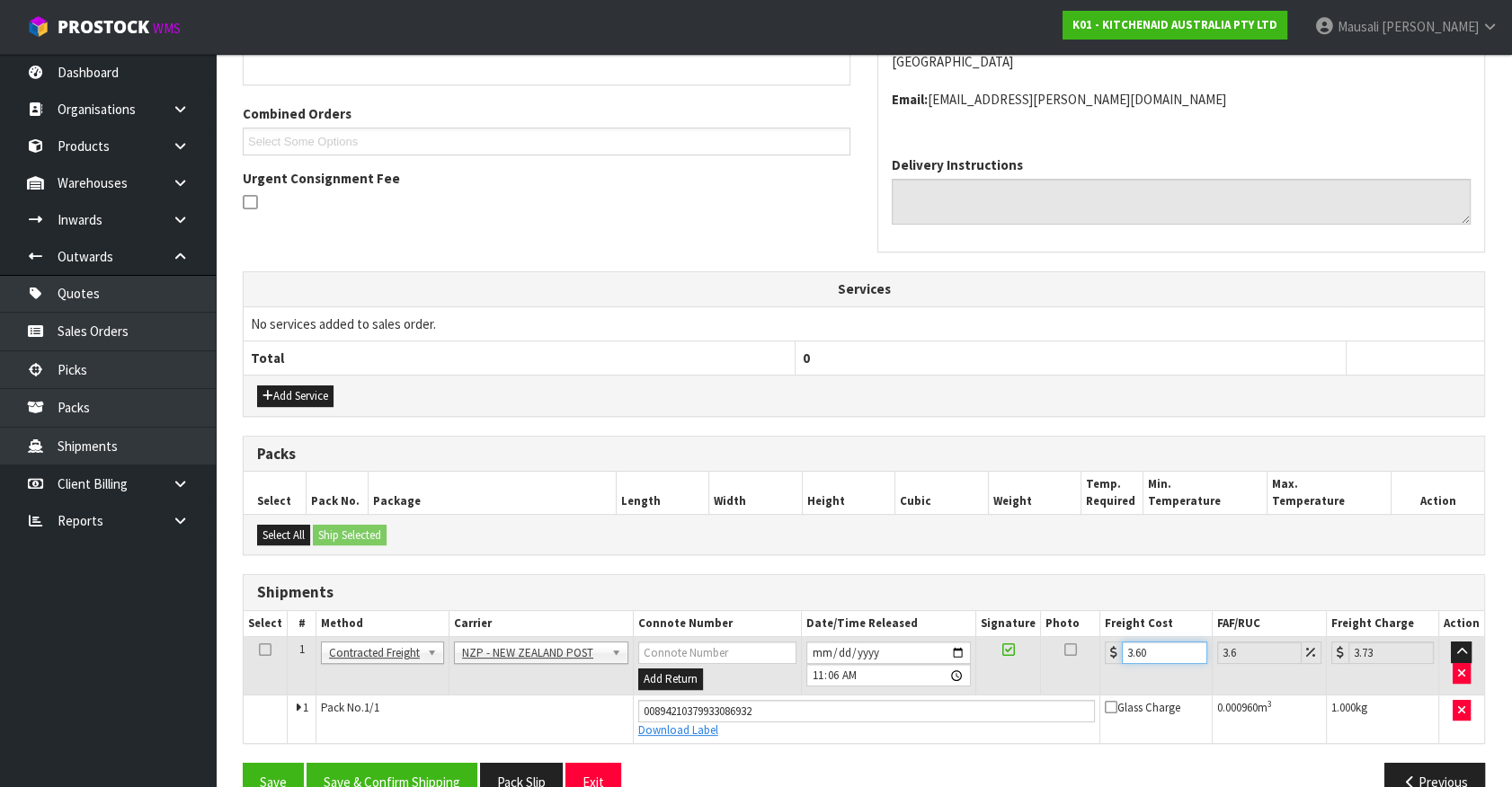scroll, scrollTop: 465, scrollLeft: 0, axis: vertical 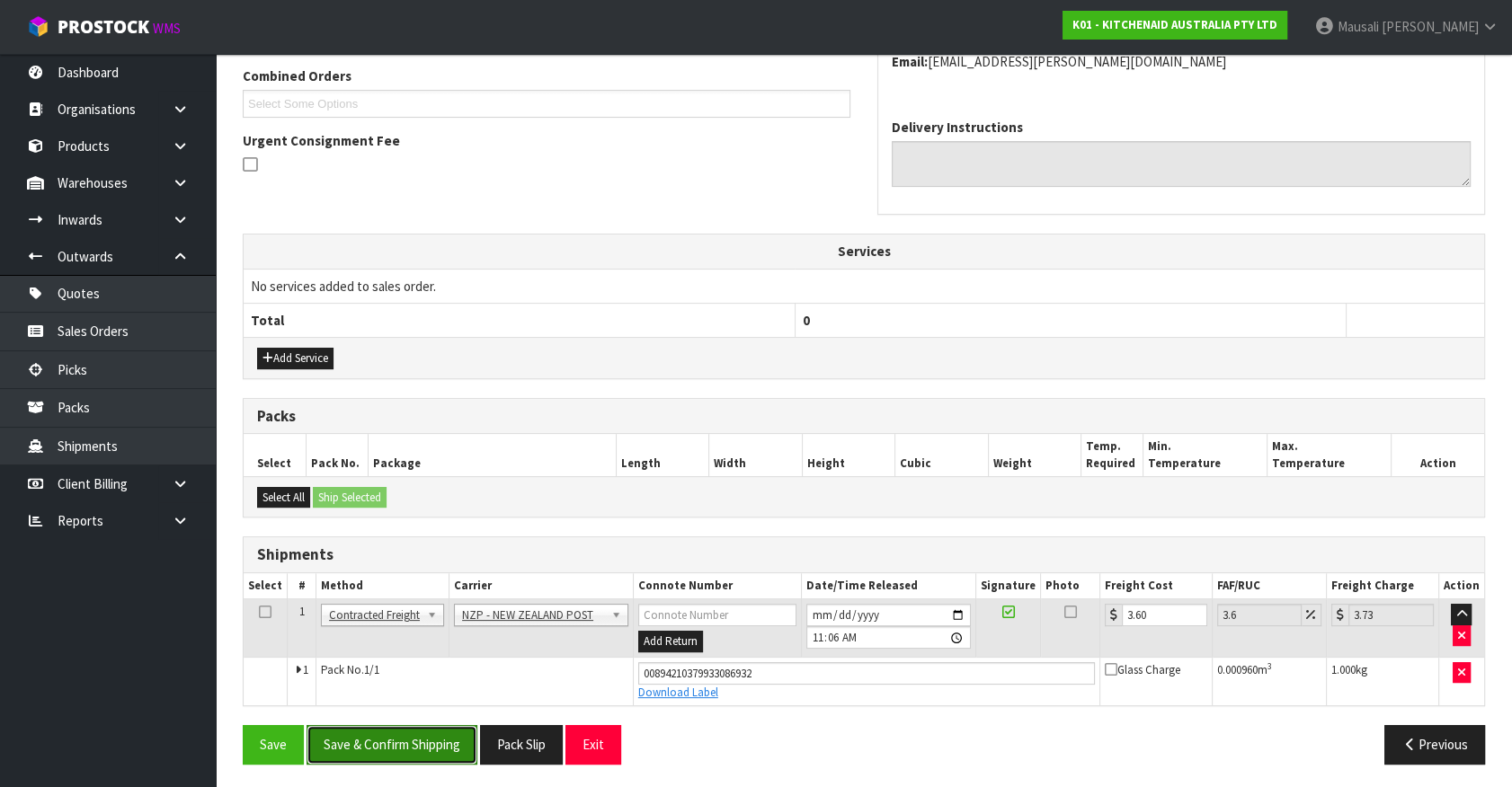click on "Save & Confirm Shipping" at bounding box center [392, 744] 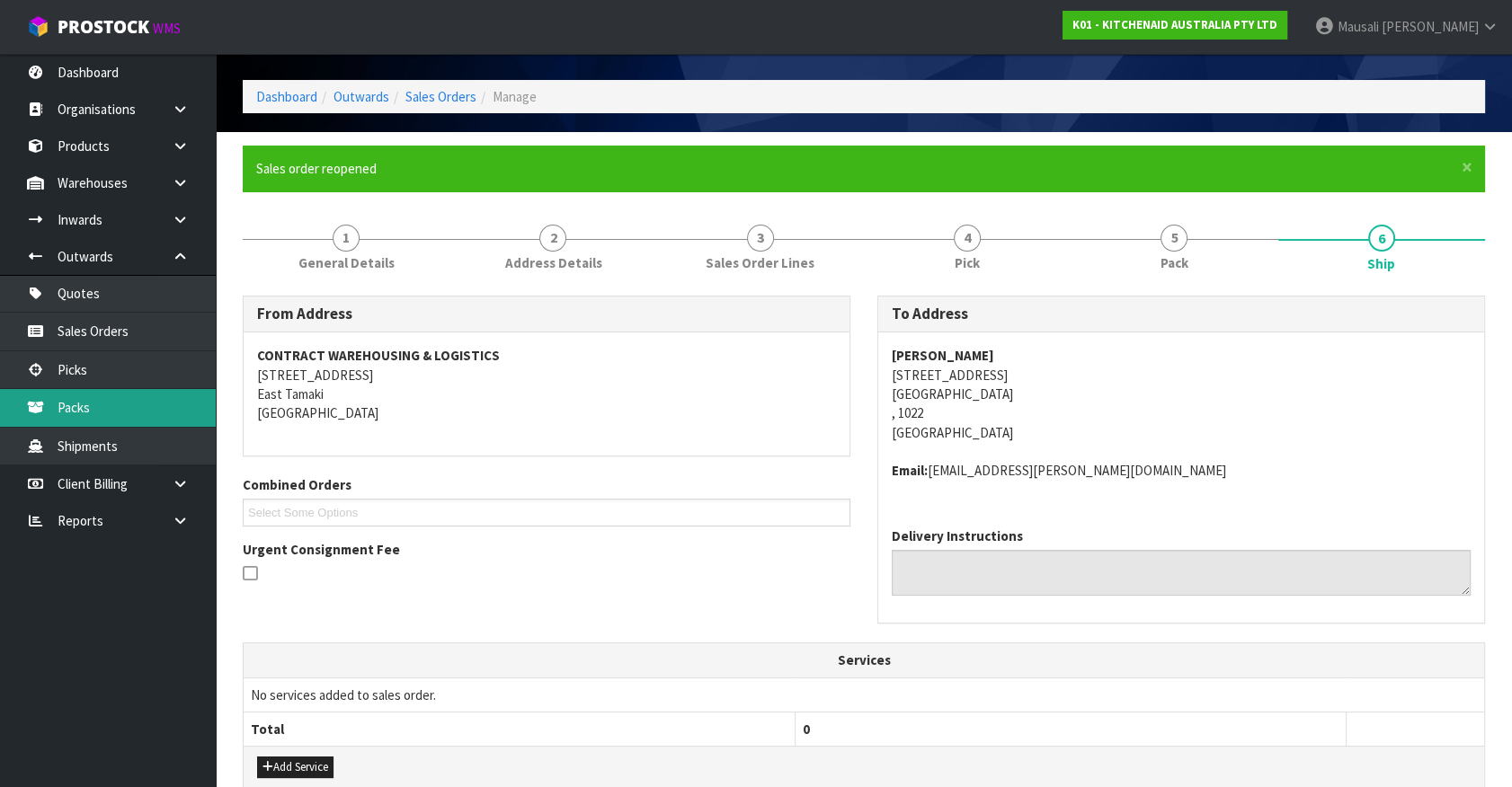 scroll, scrollTop: 0, scrollLeft: 0, axis: both 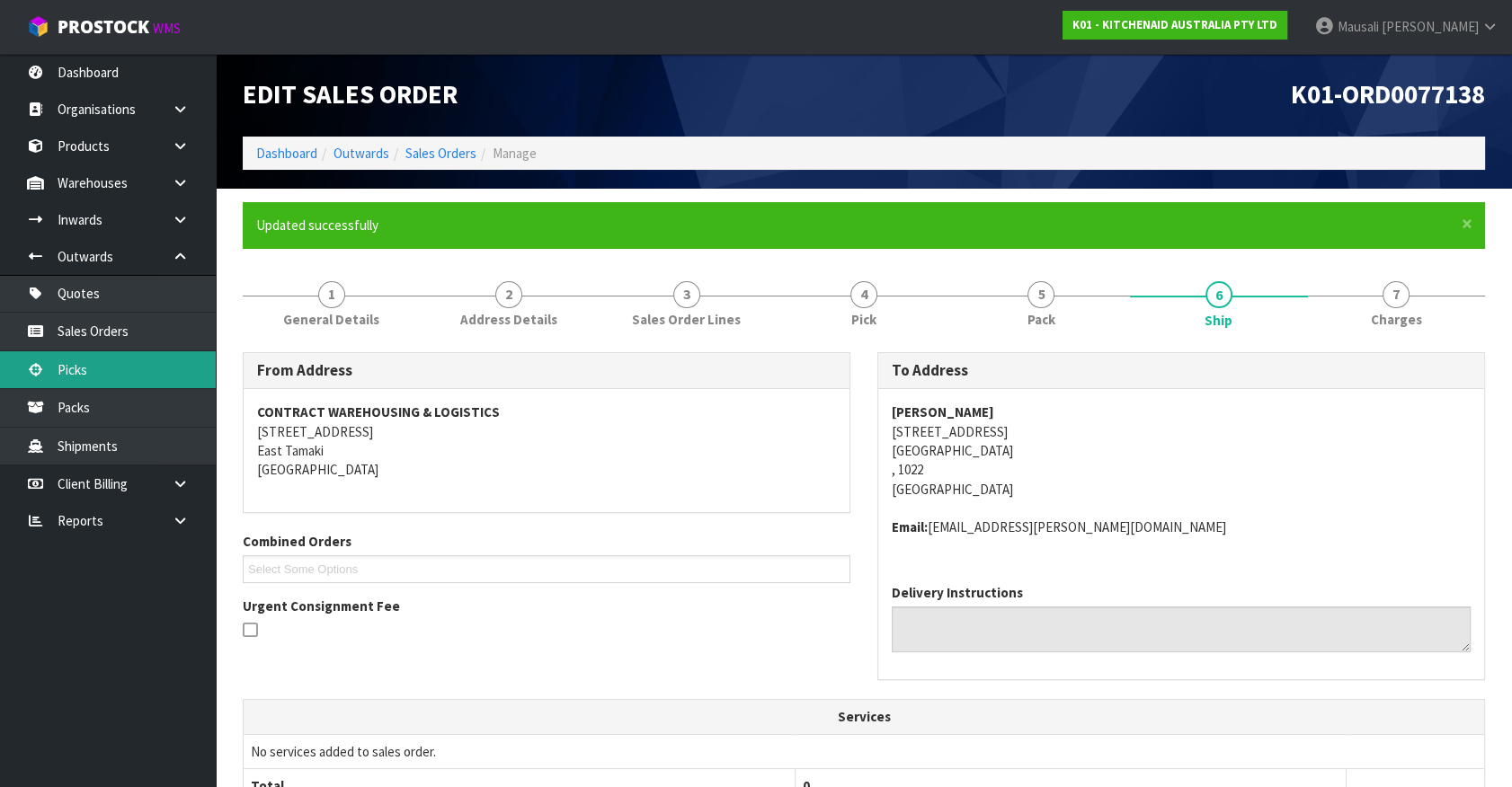 click on "Picks" at bounding box center (108, 369) 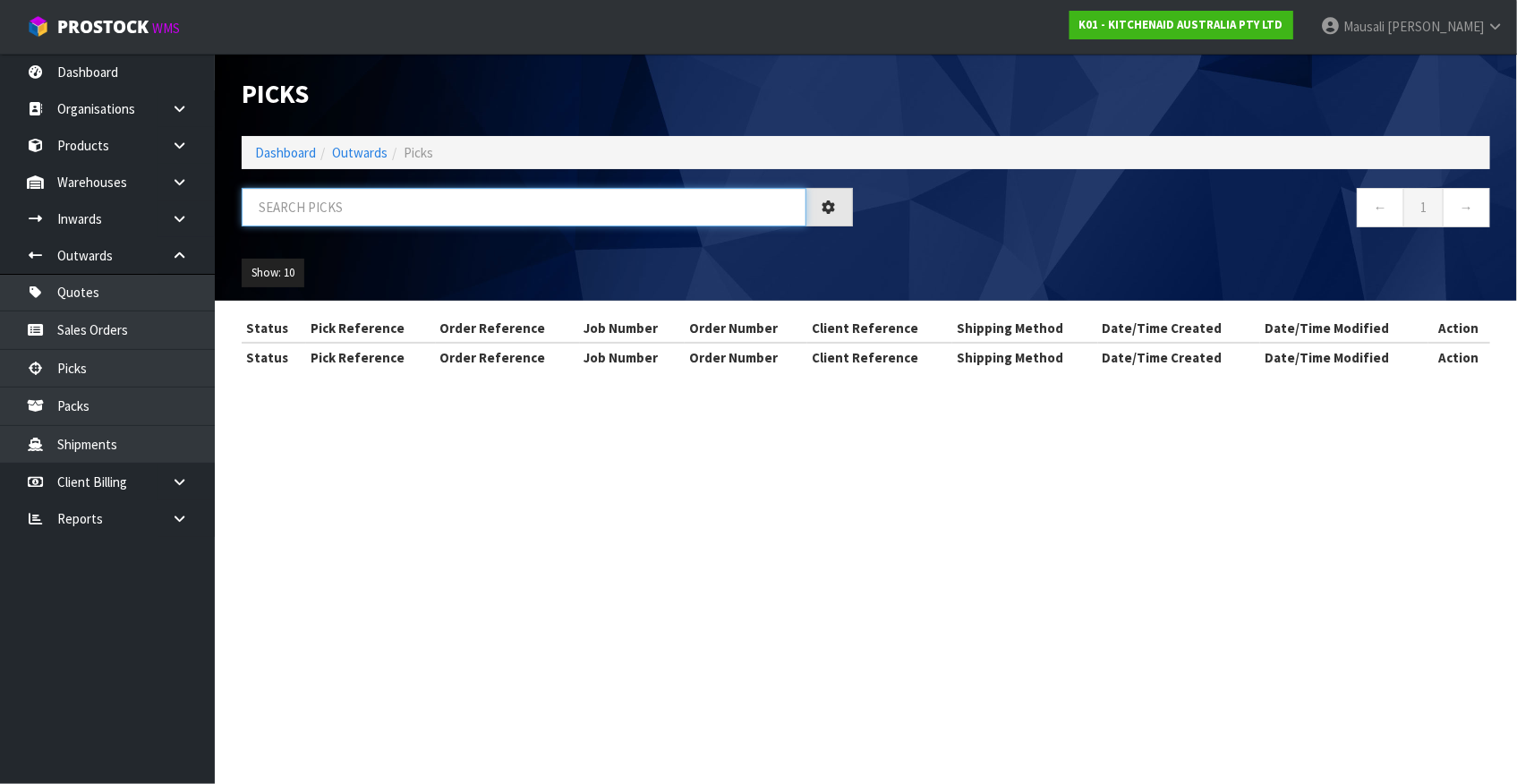 click at bounding box center [524, 207] 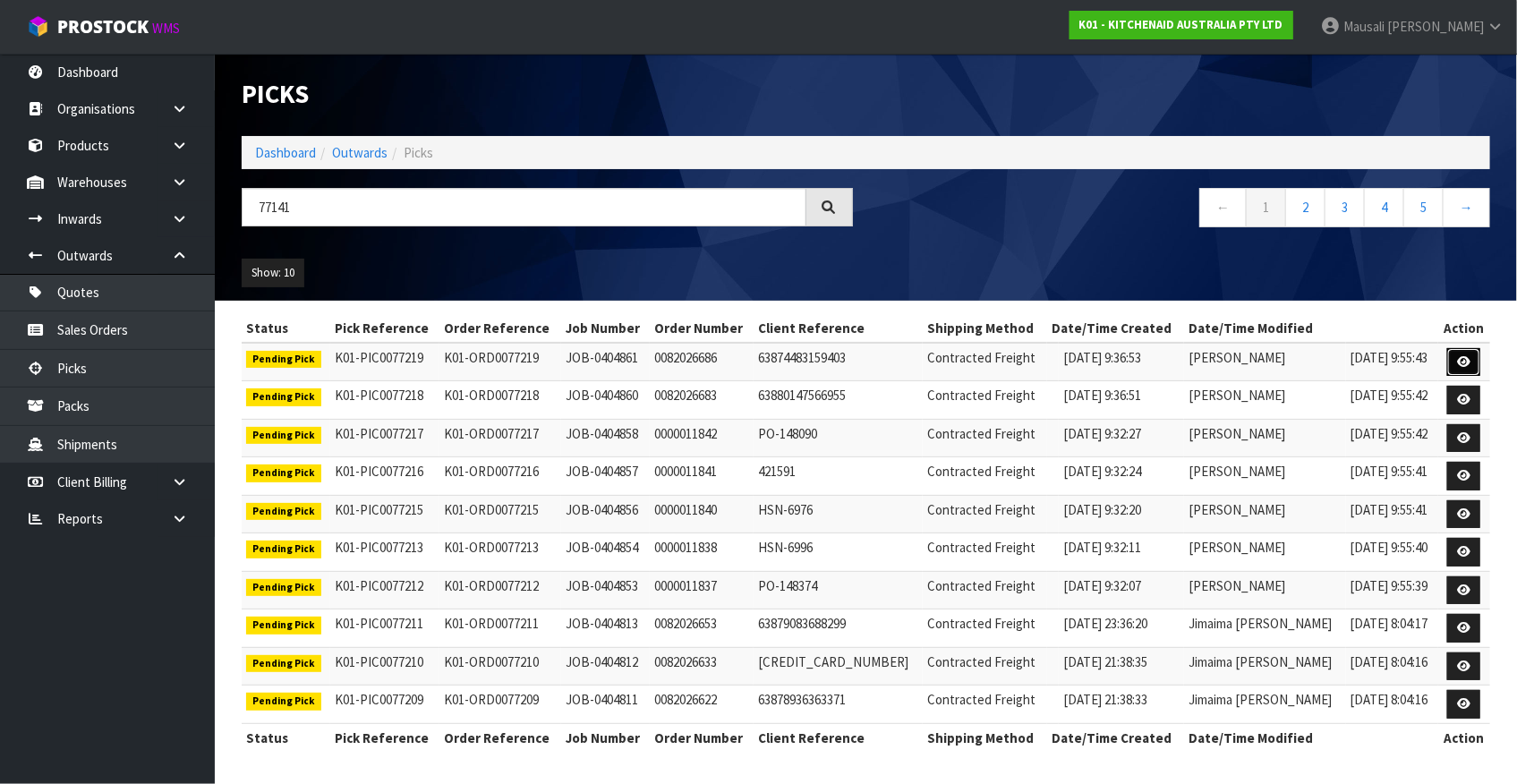 click at bounding box center (1463, 362) 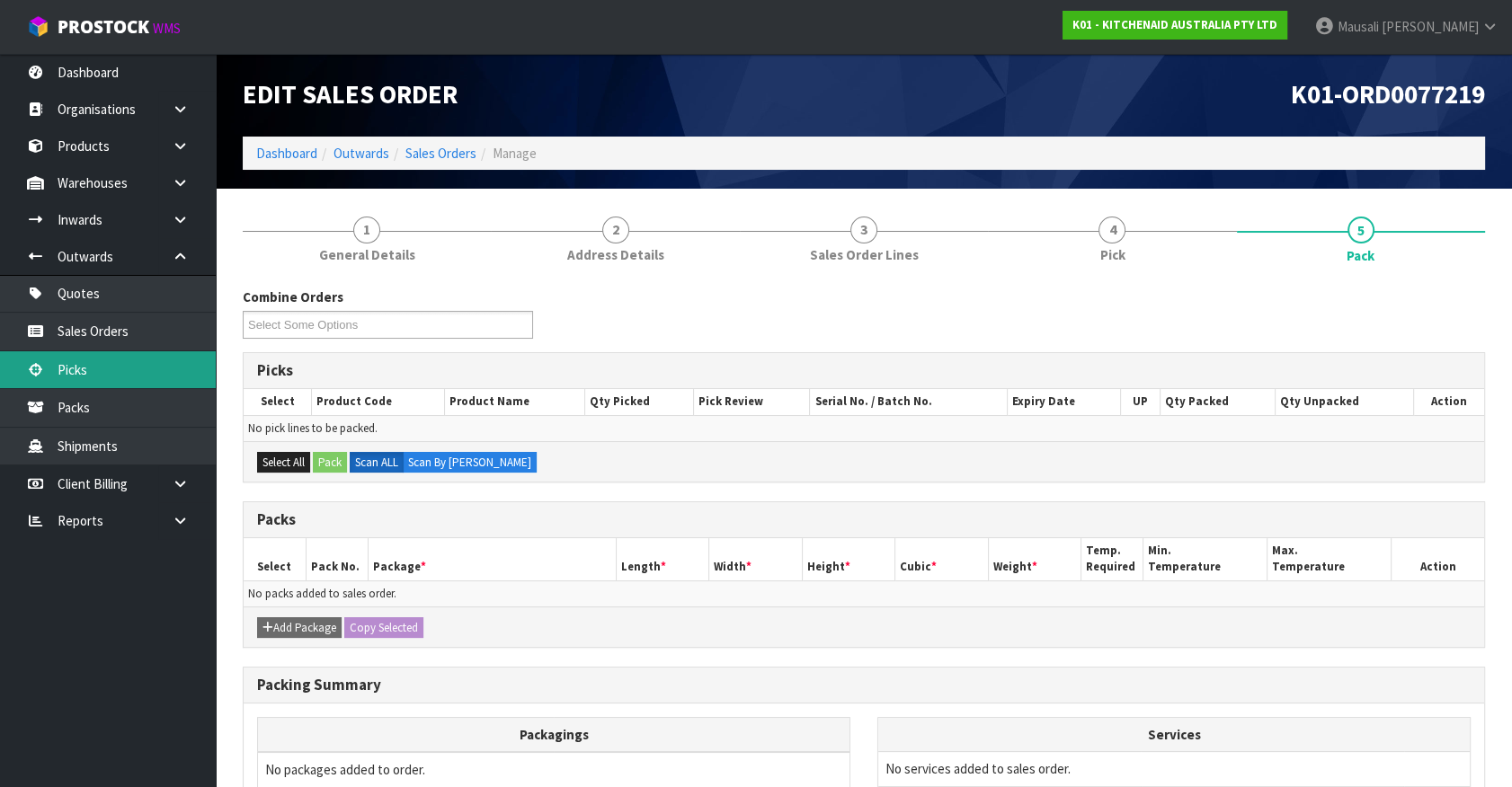 click on "Picks" at bounding box center (108, 369) 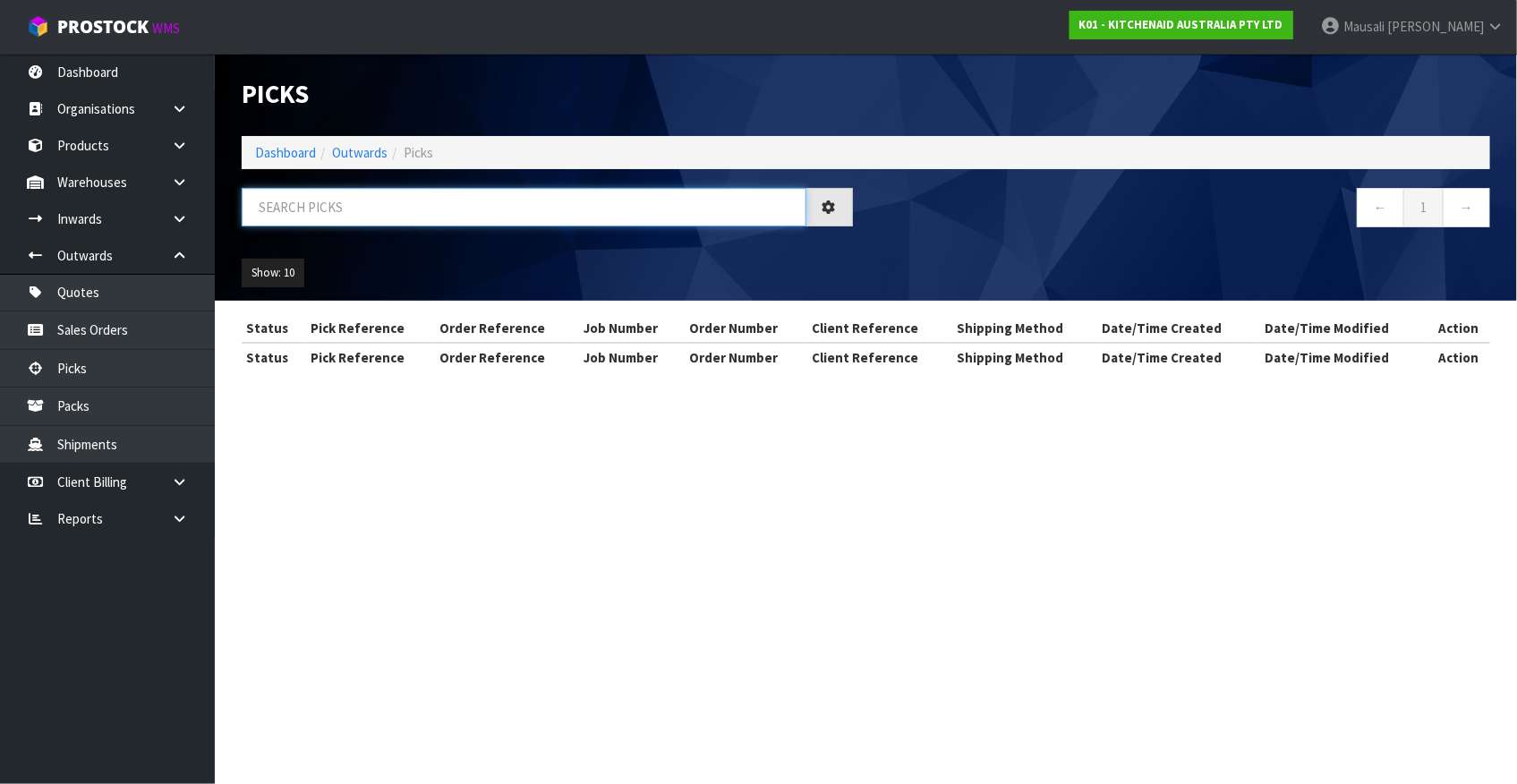 click at bounding box center (524, 207) 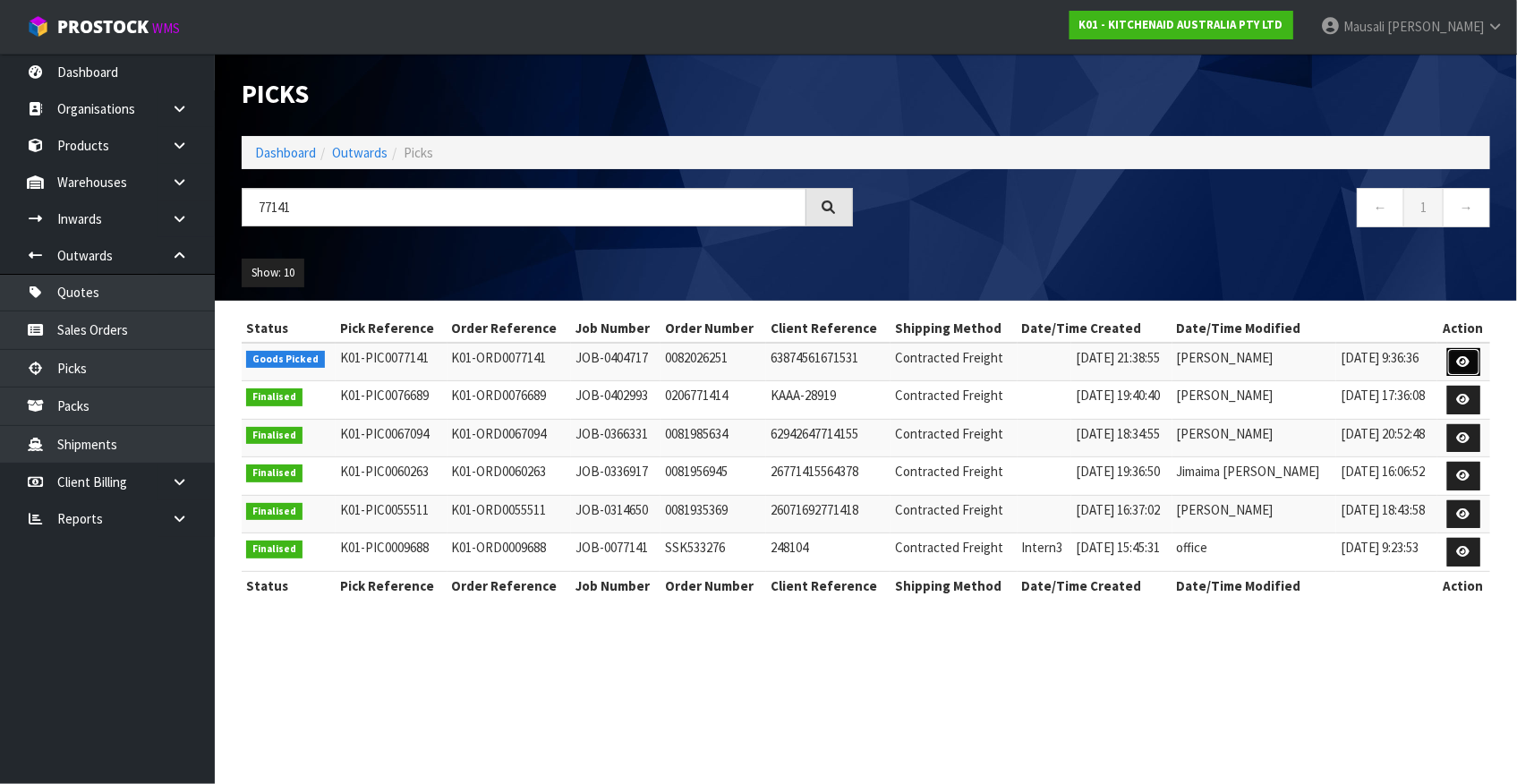 click at bounding box center (1463, 362) 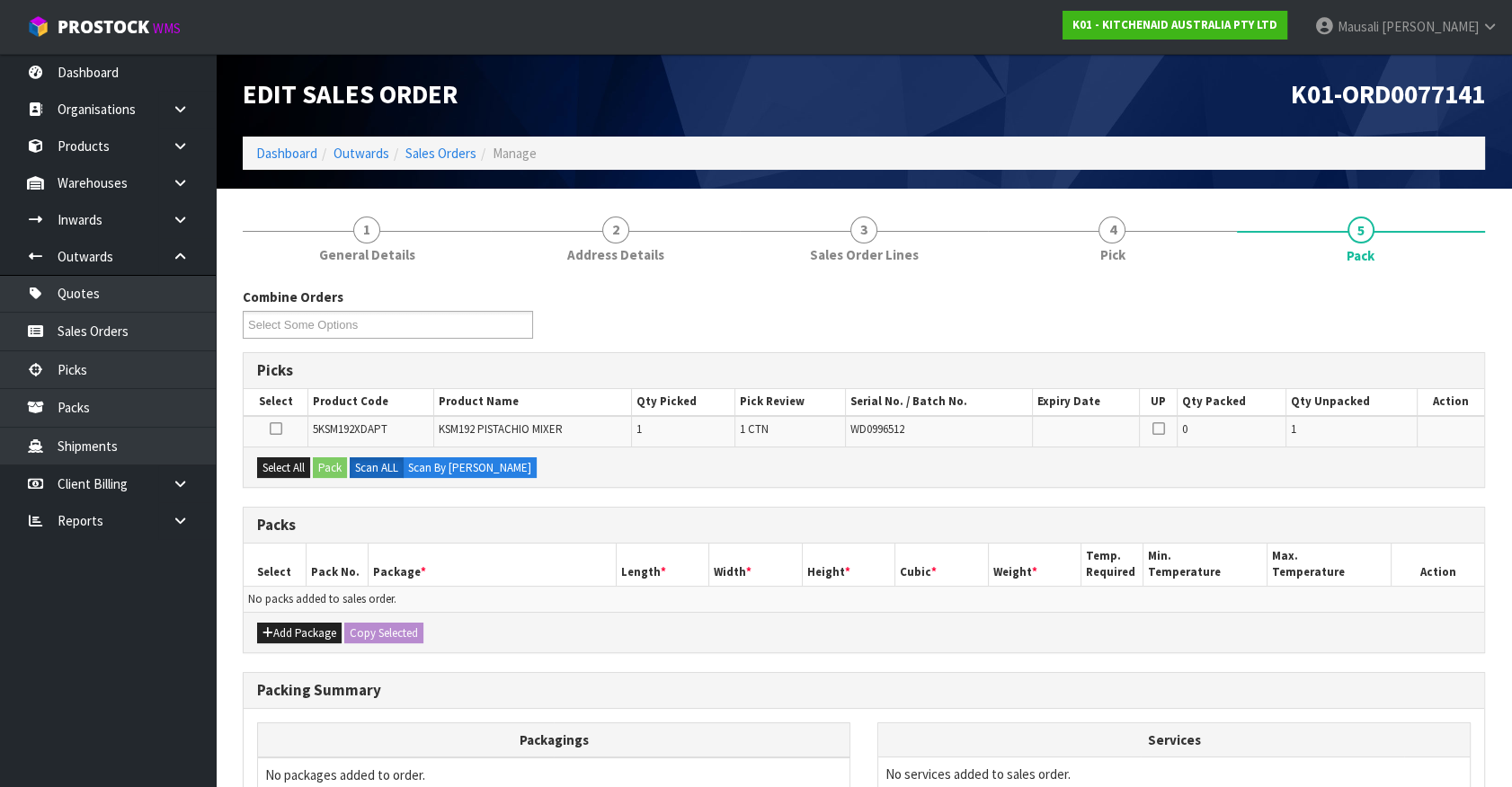 click on "Dashboard
Organisations
Clients
Consignees
Carriers
Products
Categories
Serial Numbers
Kitsets
Packagings
Warehouses
Locations
Inventories
Adjustments
Transfers
Stocktakes
Supplies" at bounding box center [108, 420] 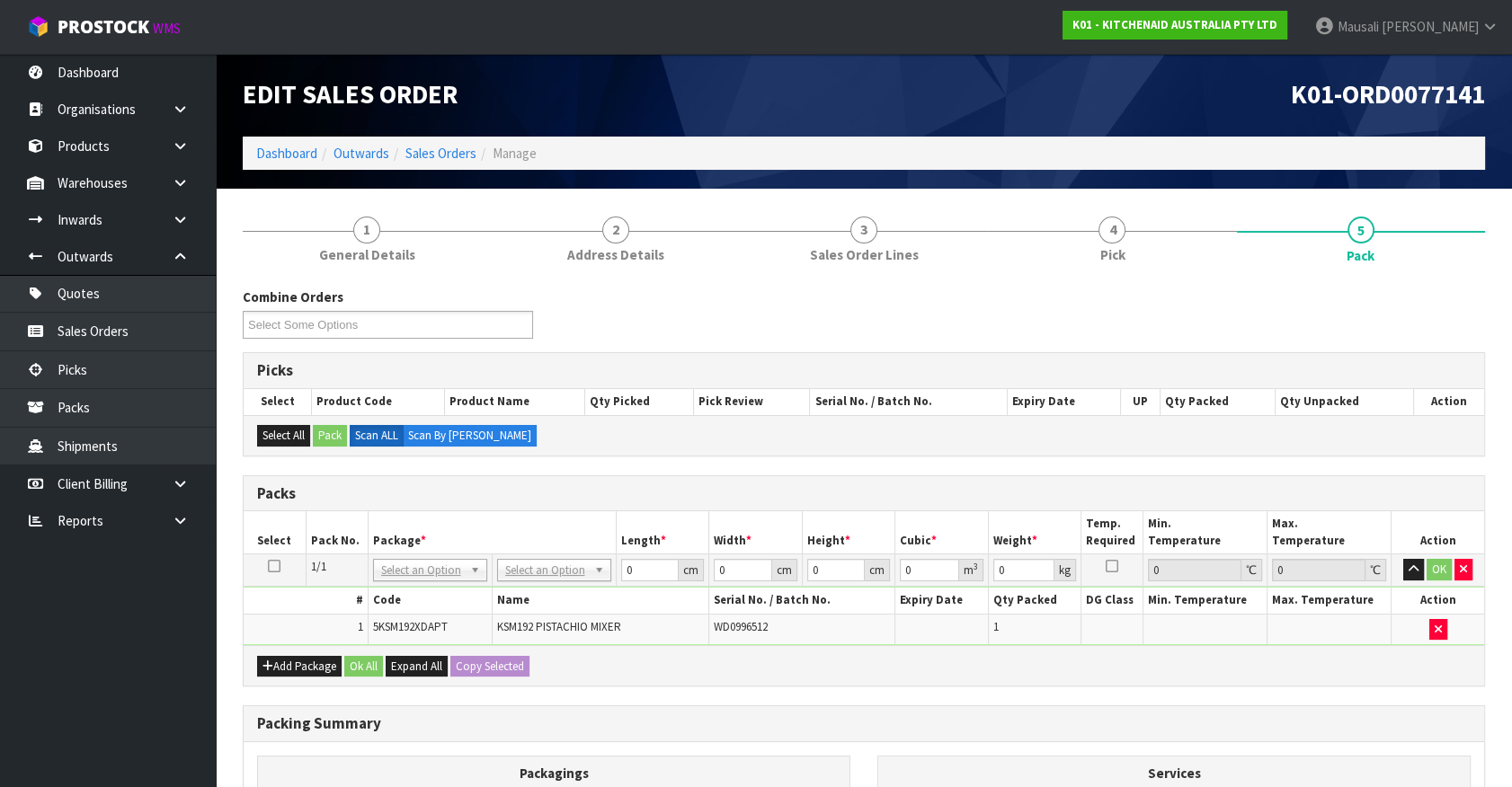 drag, startPoint x: 563, startPoint y: 574, endPoint x: 548, endPoint y: 603, distance: 32.64966 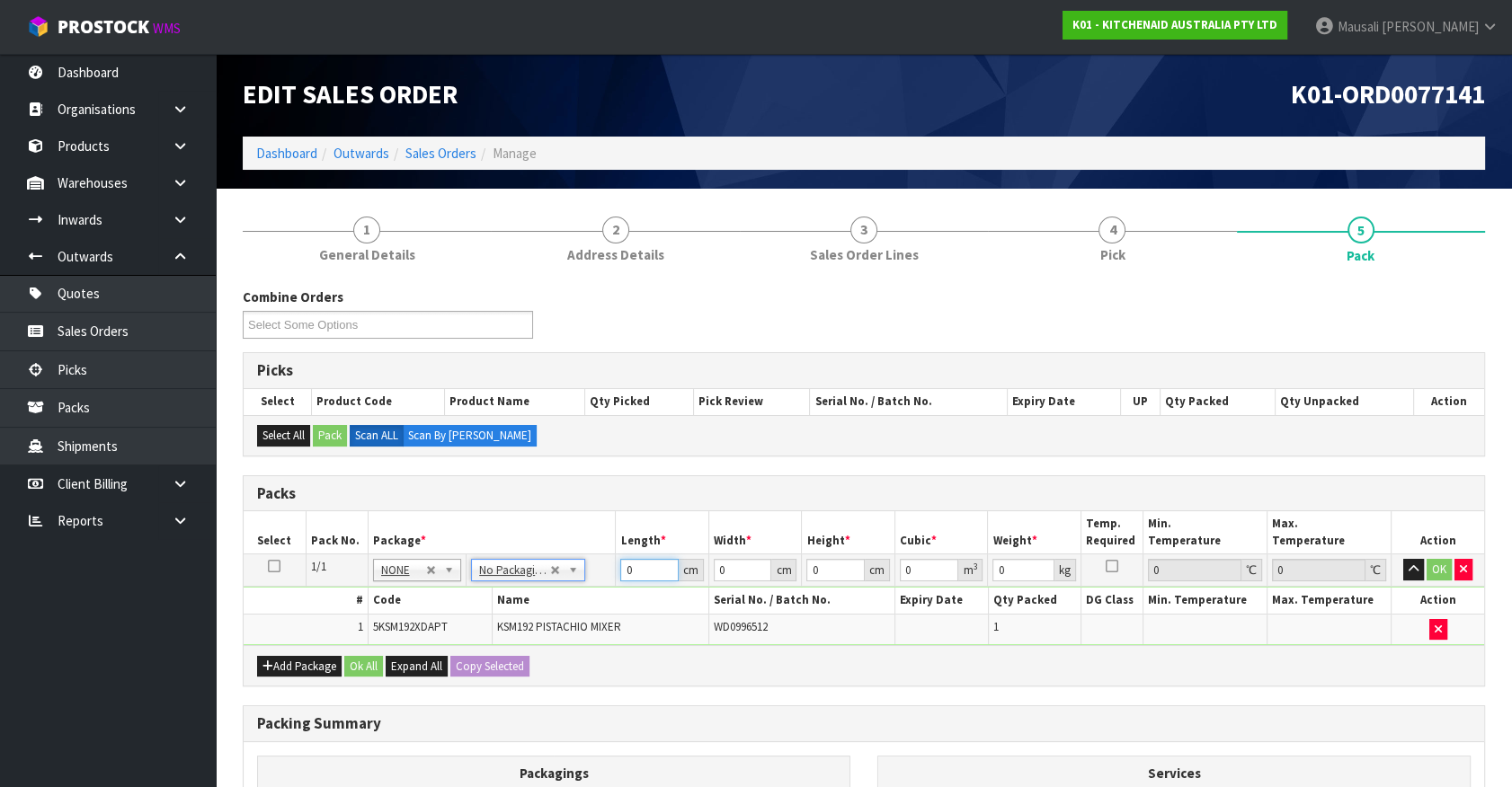 drag, startPoint x: 639, startPoint y: 564, endPoint x: 503, endPoint y: 618, distance: 146.3284 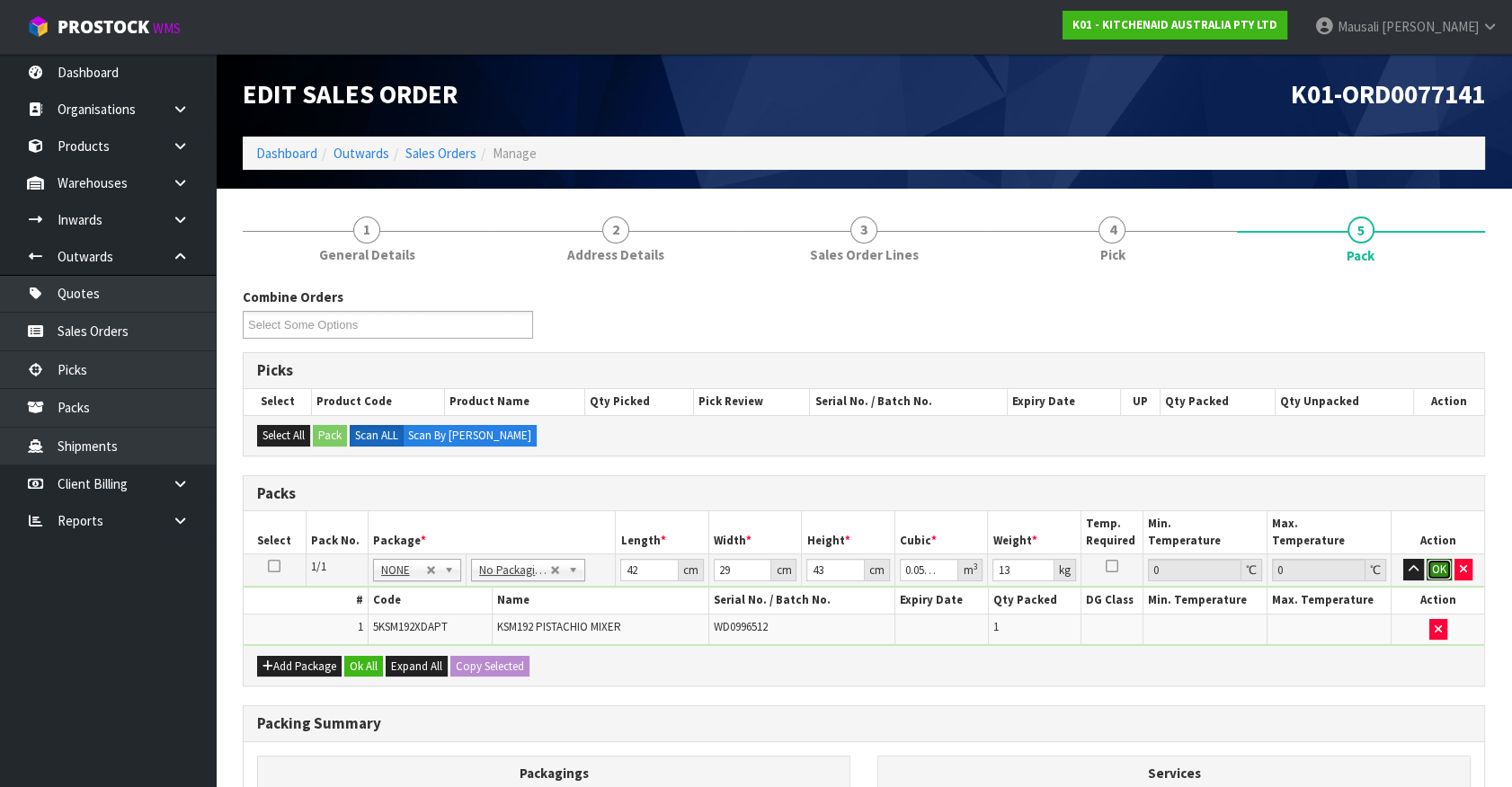 click on "OK" at bounding box center [1439, 570] 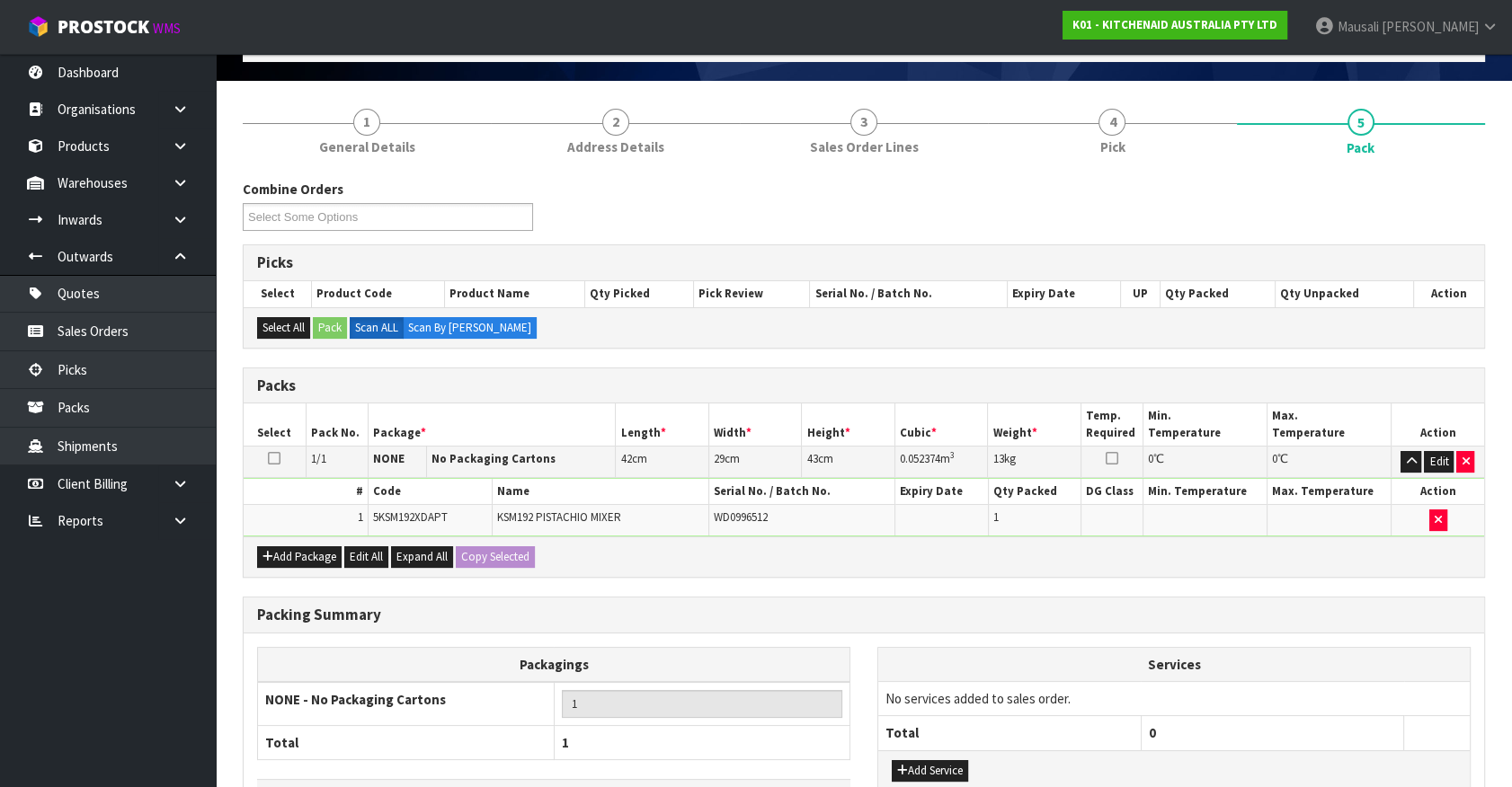 scroll, scrollTop: 234, scrollLeft: 0, axis: vertical 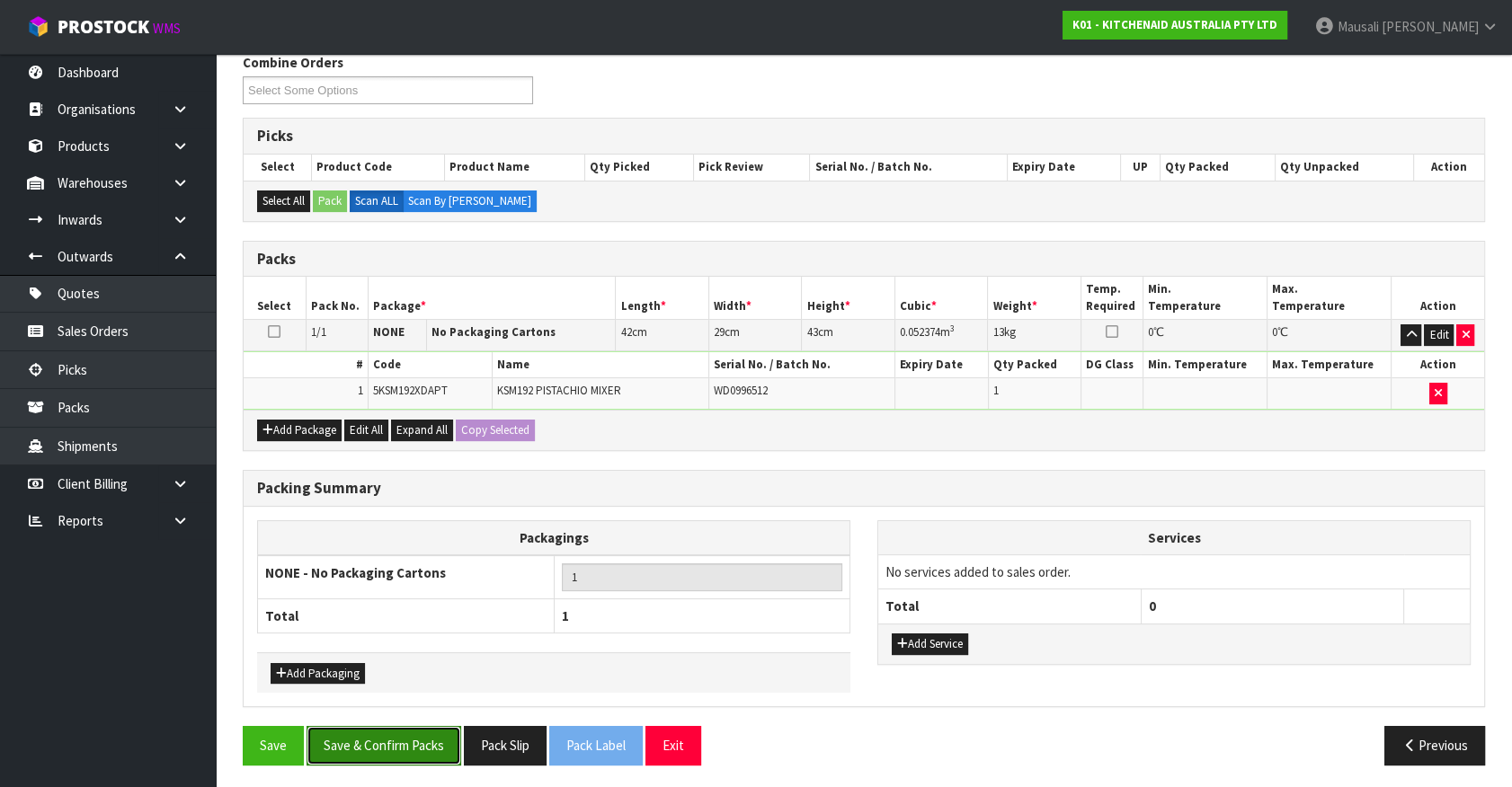 click on "Save & Confirm Packs" at bounding box center [384, 745] 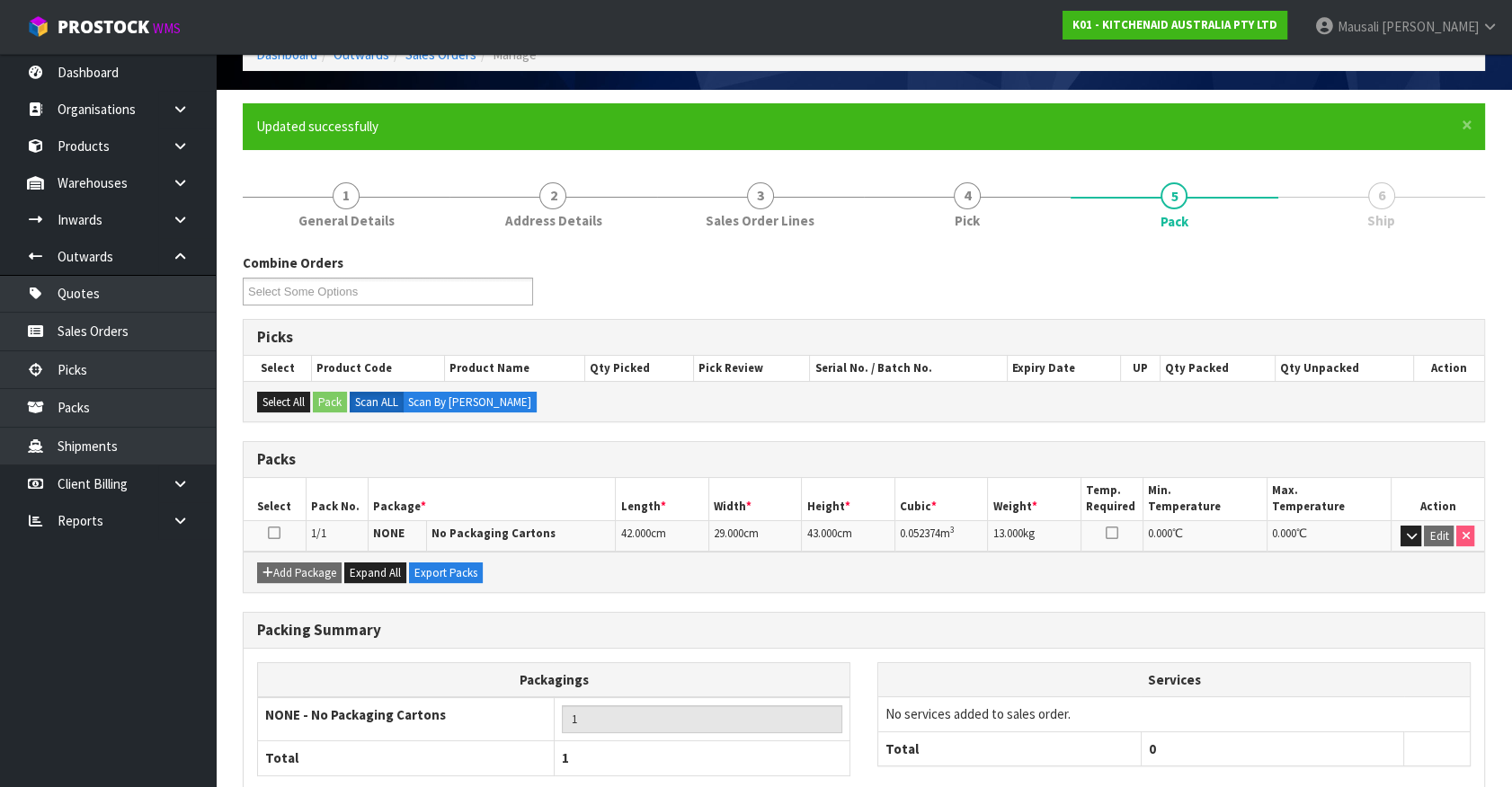 scroll, scrollTop: 202, scrollLeft: 0, axis: vertical 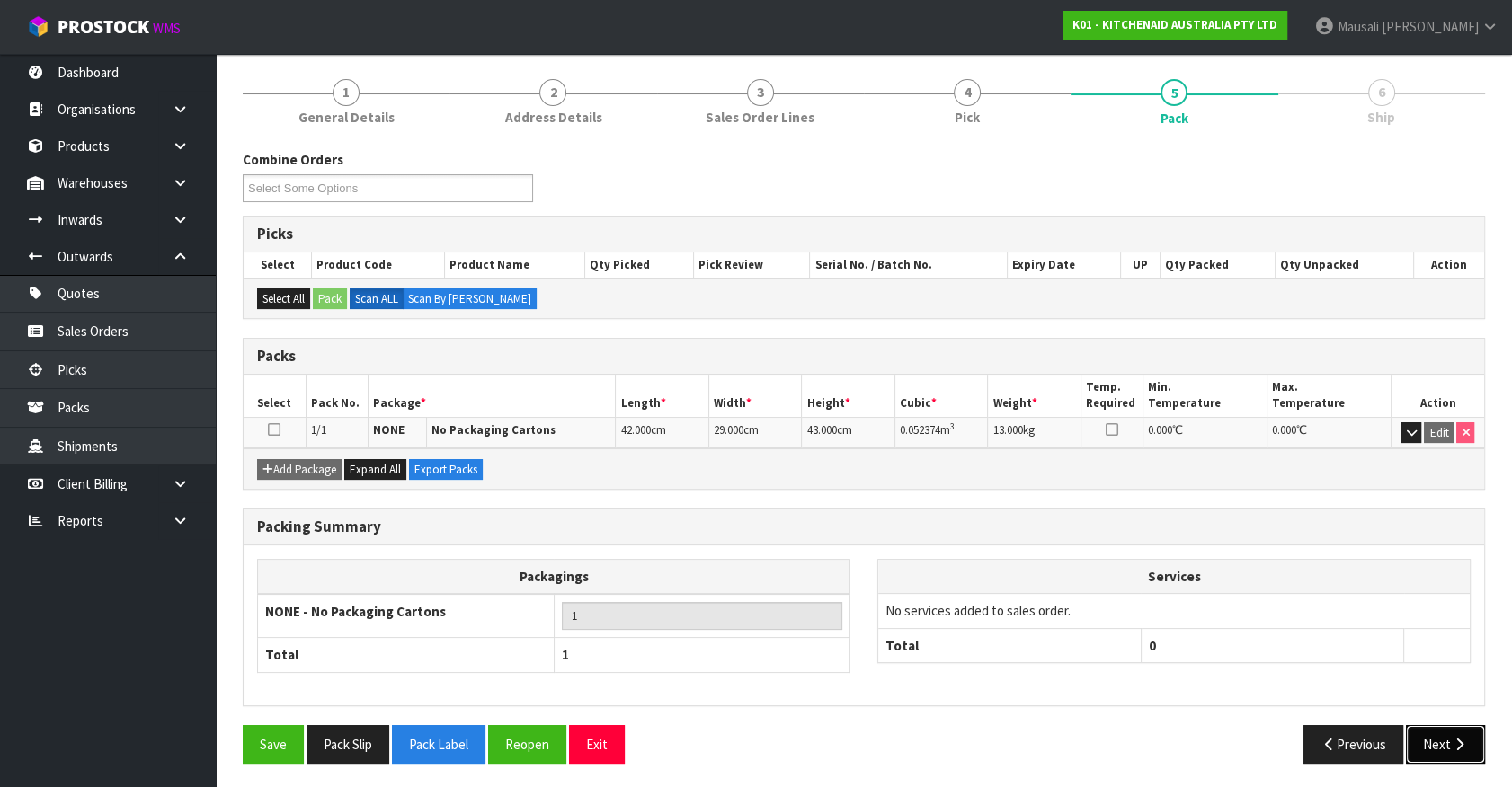 click on "Next" at bounding box center [1445, 744] 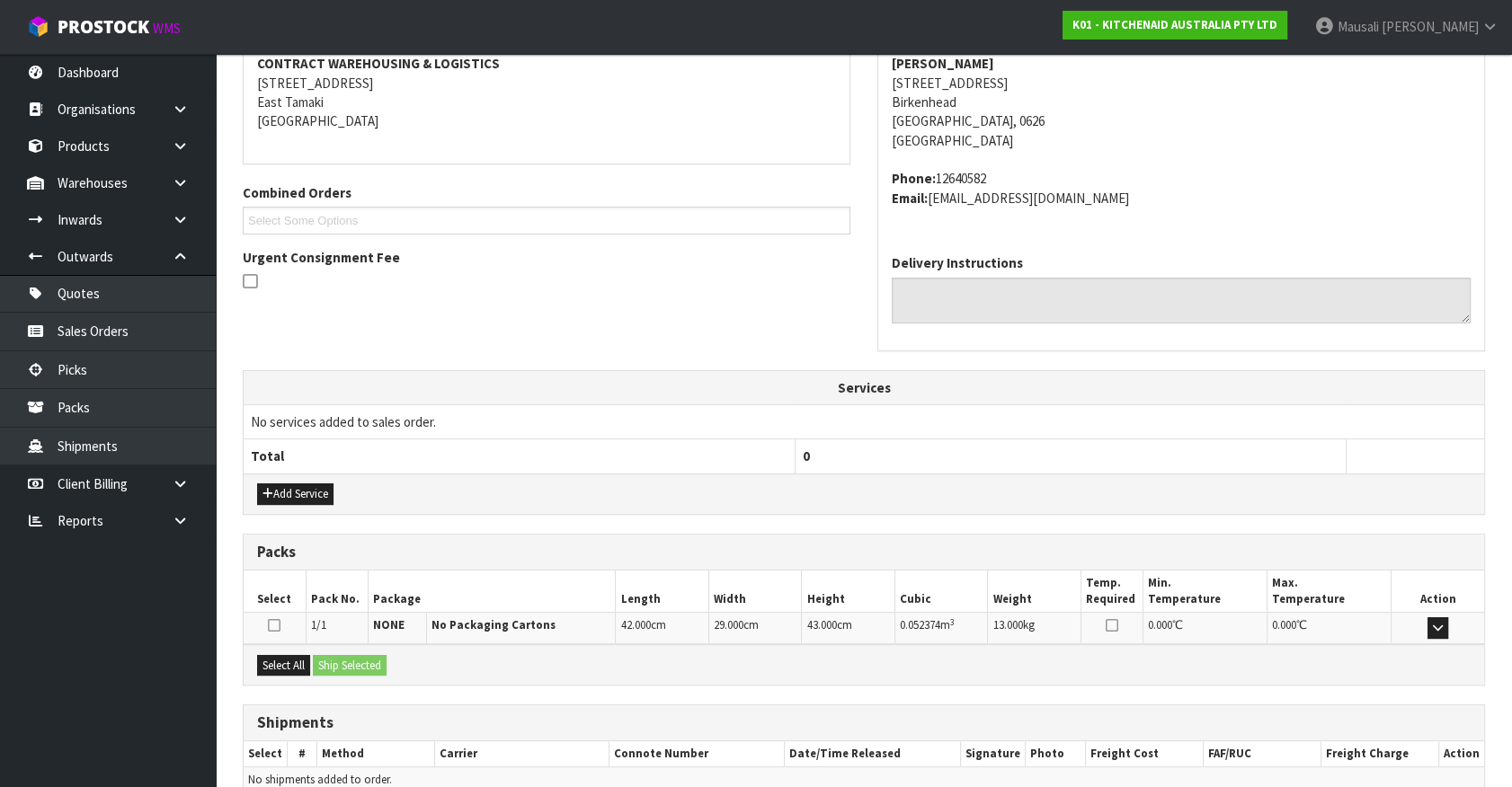 scroll, scrollTop: 437, scrollLeft: 0, axis: vertical 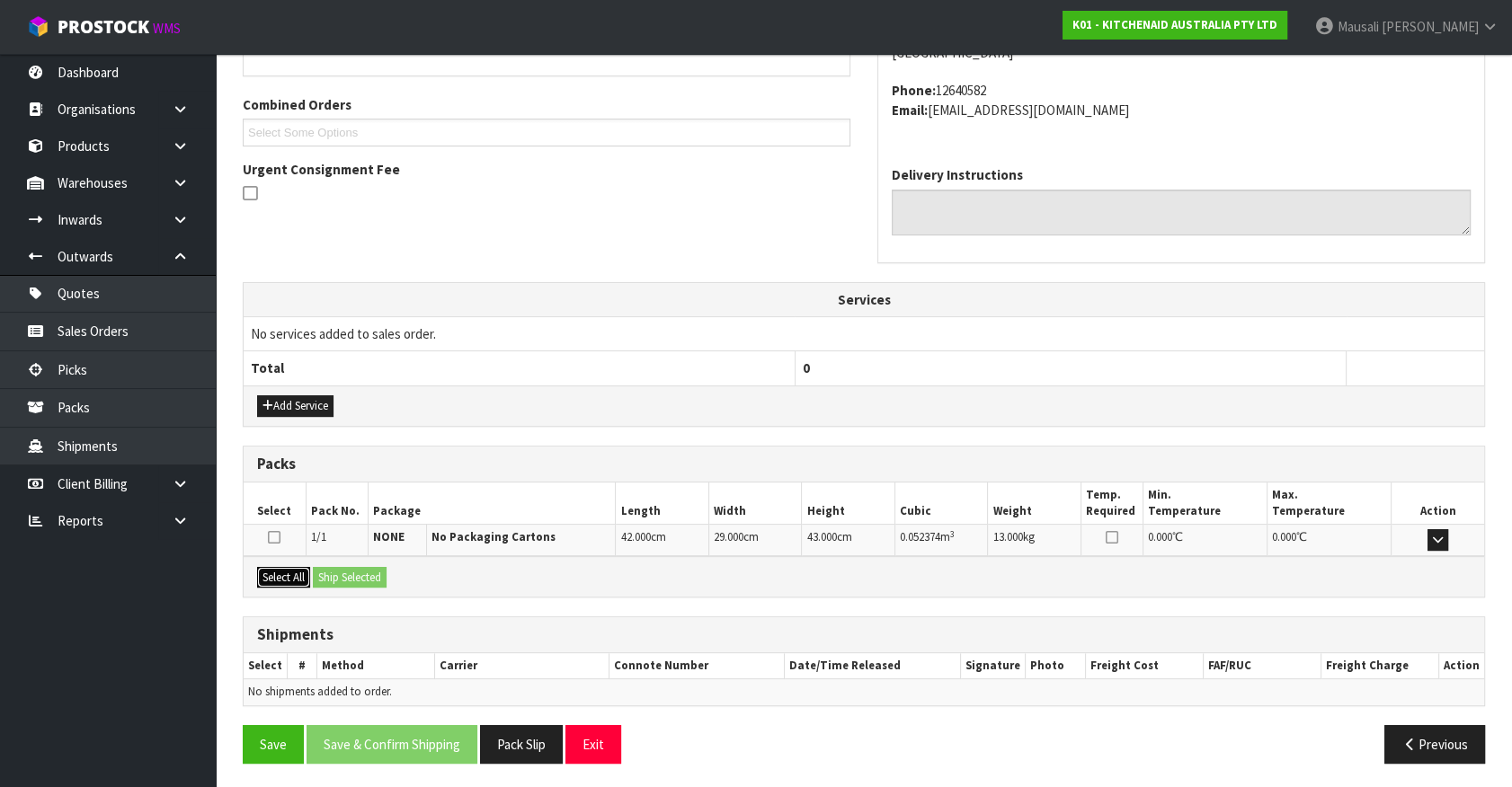 click on "Select All" at bounding box center (283, 578) 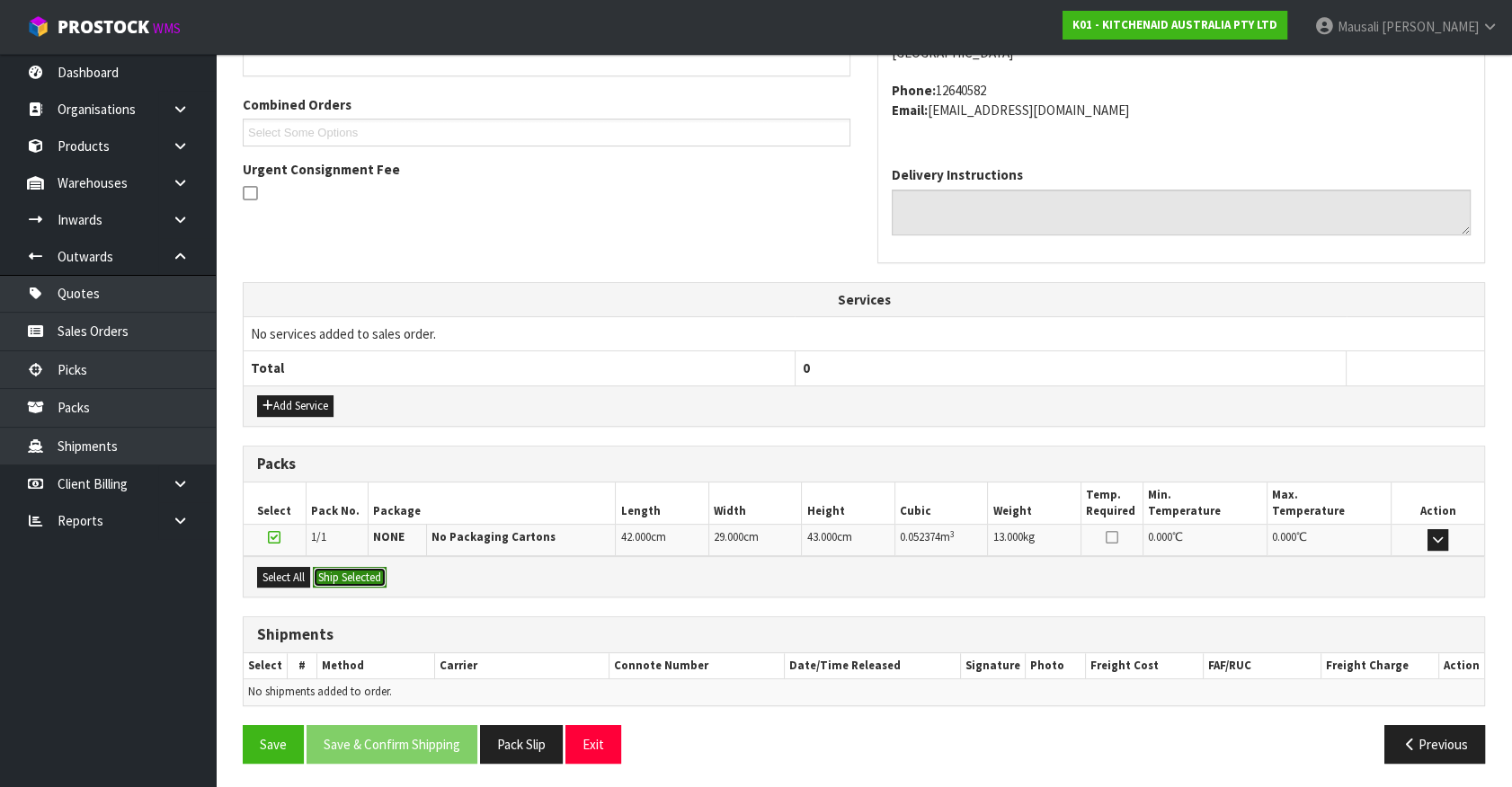 click on "Ship Selected" at bounding box center (350, 578) 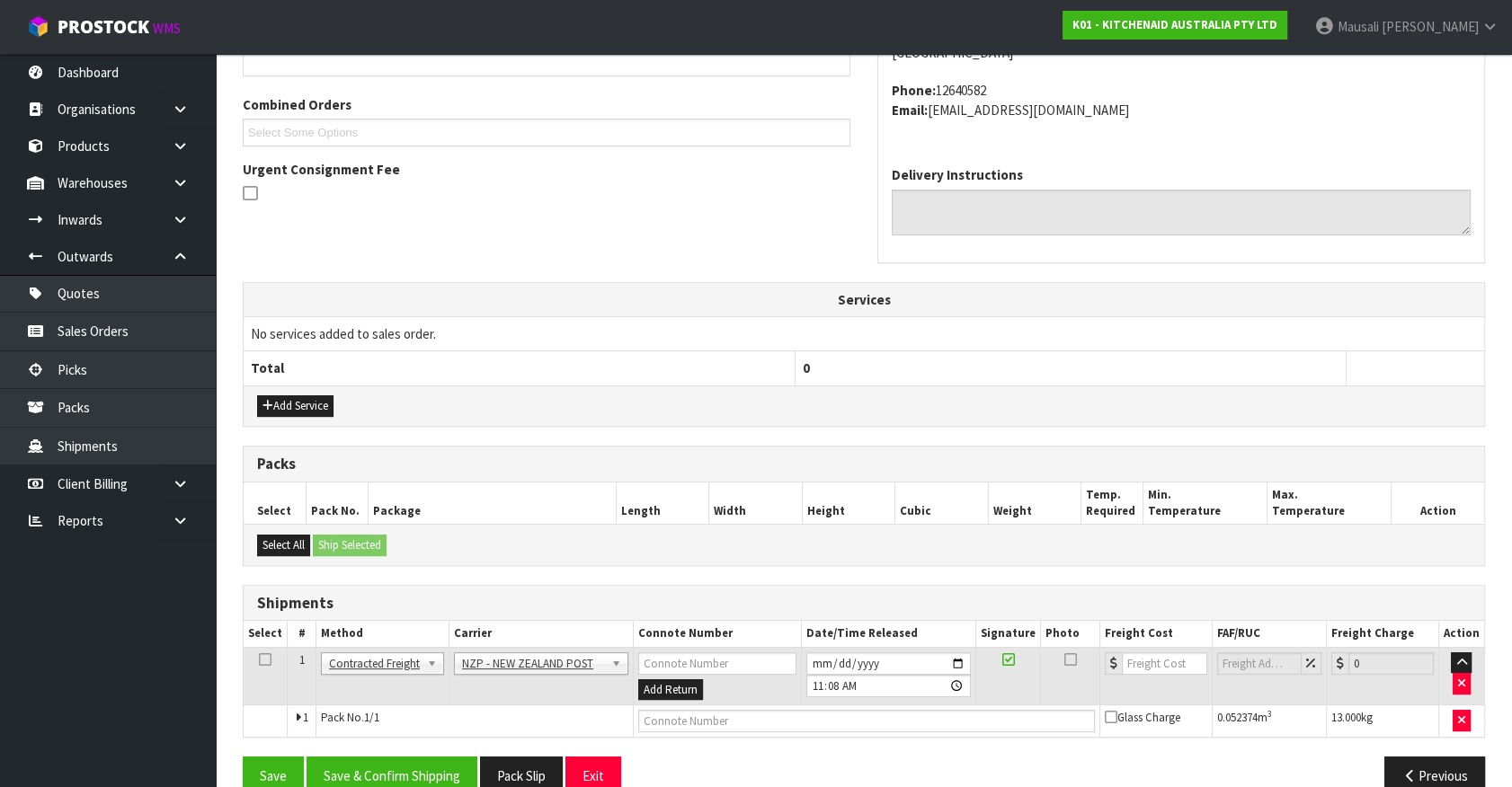 click on "Dashboard
Organisations
Clients
Consignees
Carriers
Products
Categories
Serial Numbers
Kitsets
Packagings
Warehouses
Locations
Inventories
Adjustments
Transfers
Stocktakes
Supplies" at bounding box center (108, 420) 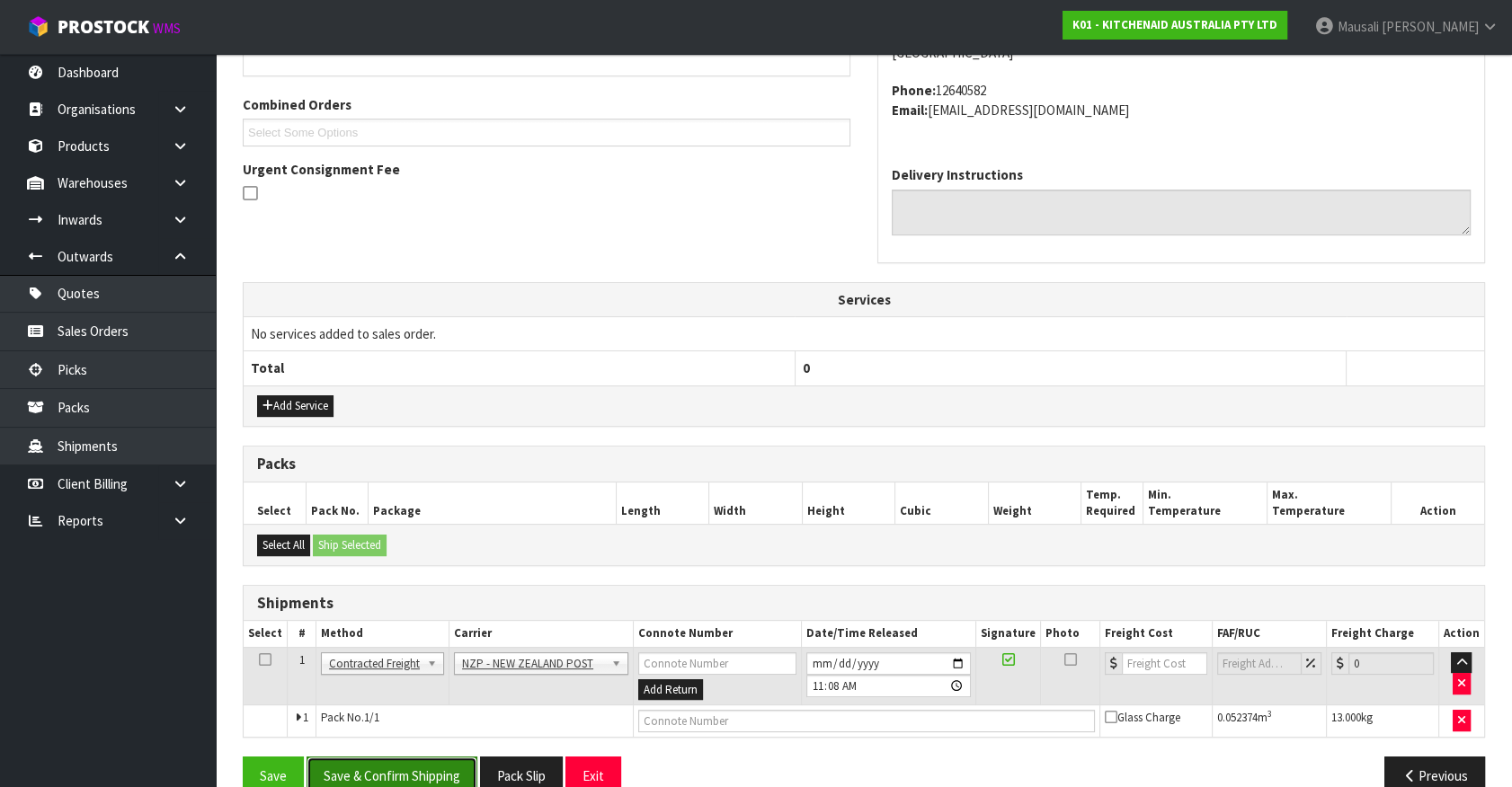 click on "Save & Confirm Shipping" at bounding box center (392, 775) 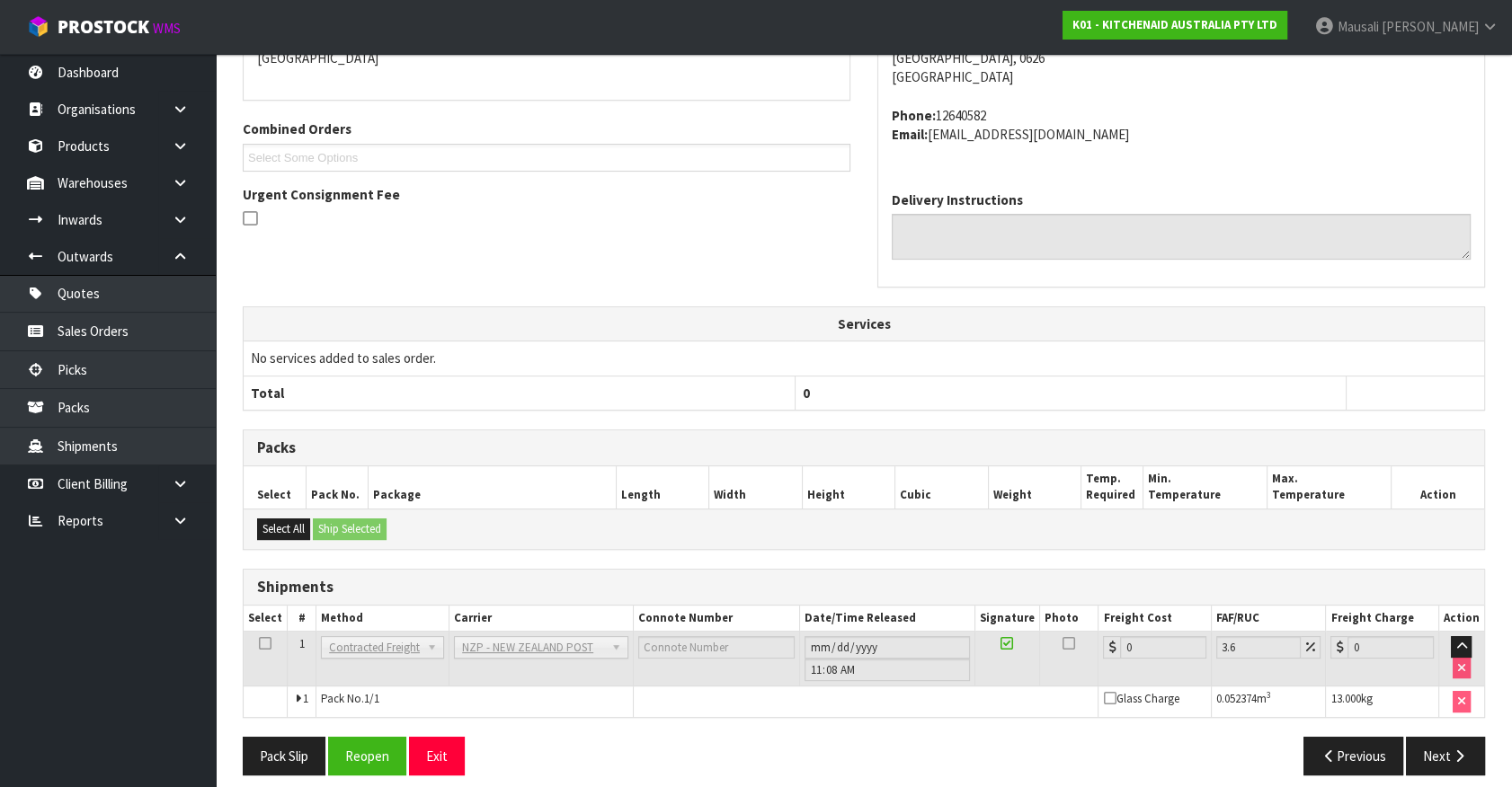 scroll, scrollTop: 443, scrollLeft: 0, axis: vertical 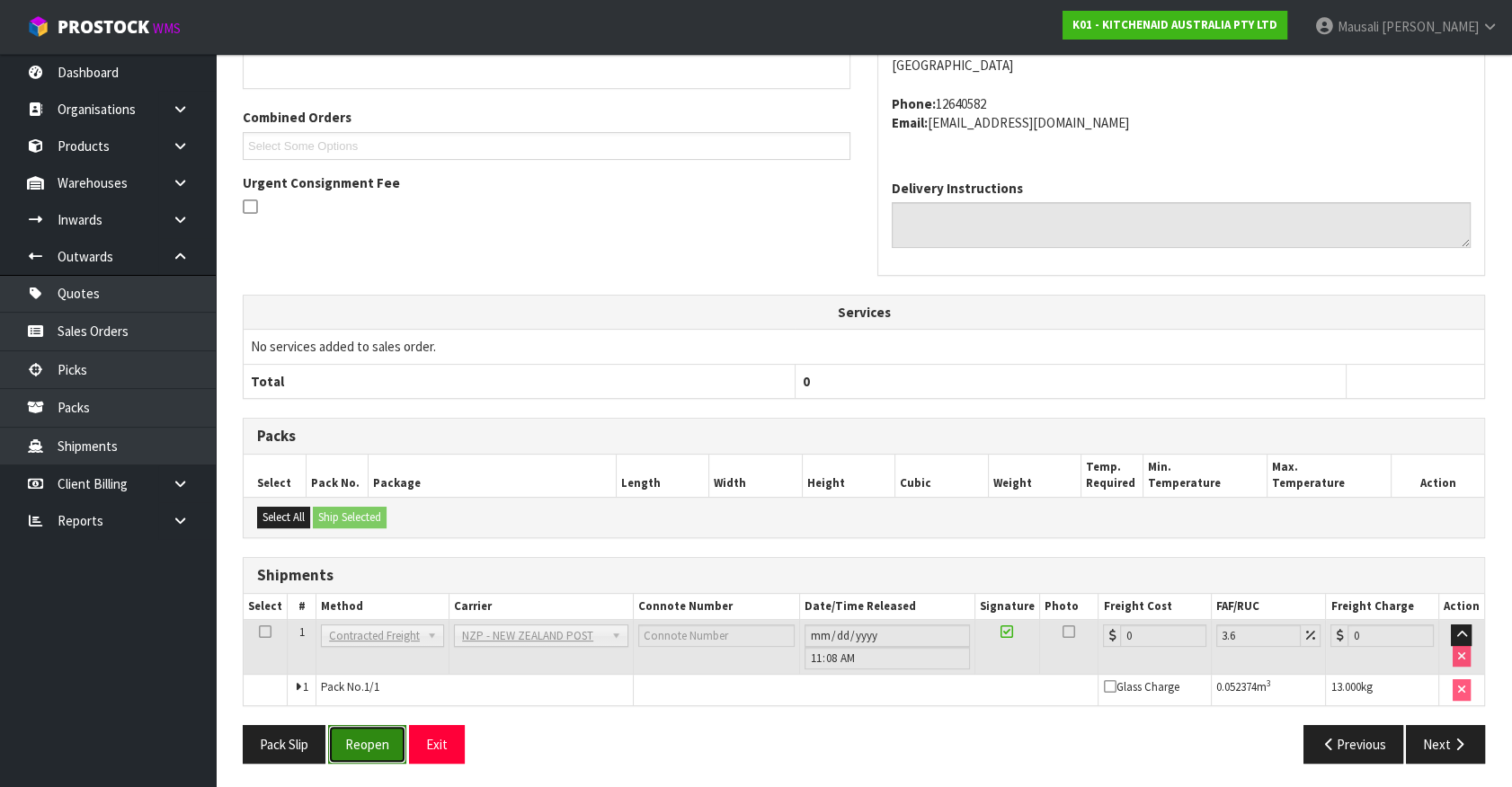 click on "Reopen" at bounding box center (367, 744) 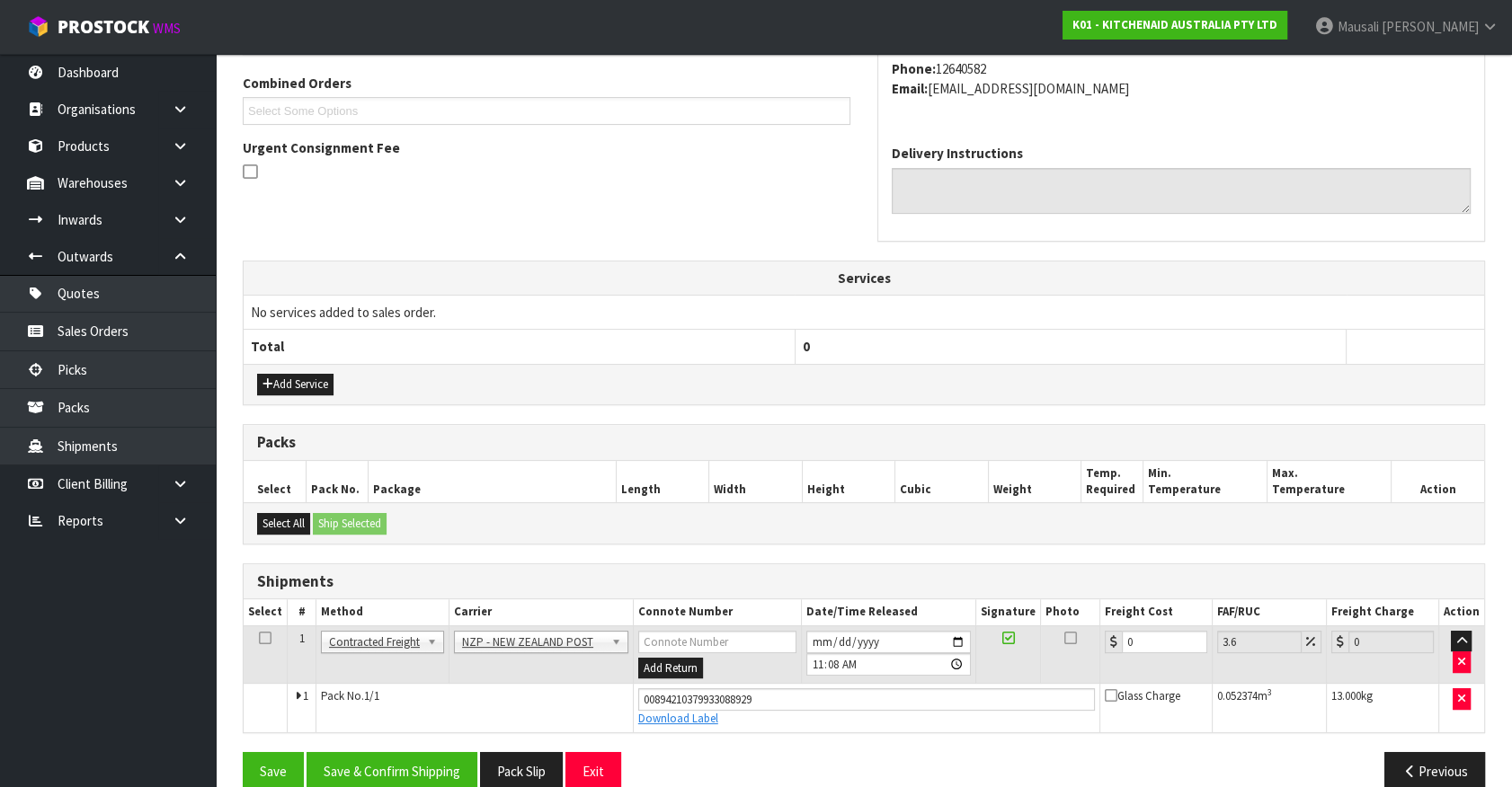 scroll, scrollTop: 485, scrollLeft: 0, axis: vertical 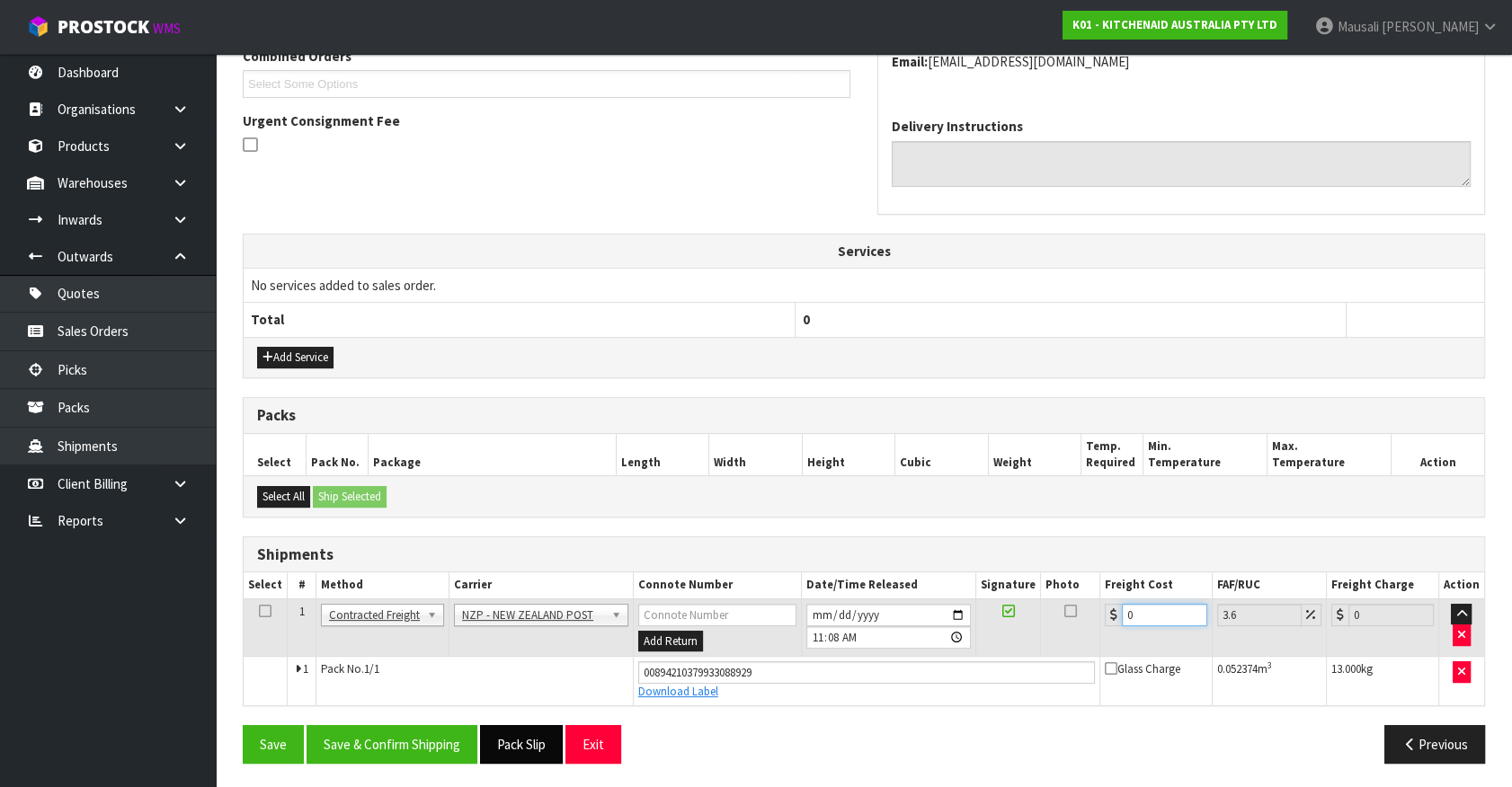 drag, startPoint x: 1151, startPoint y: 606, endPoint x: 532, endPoint y: 736, distance: 632.50375 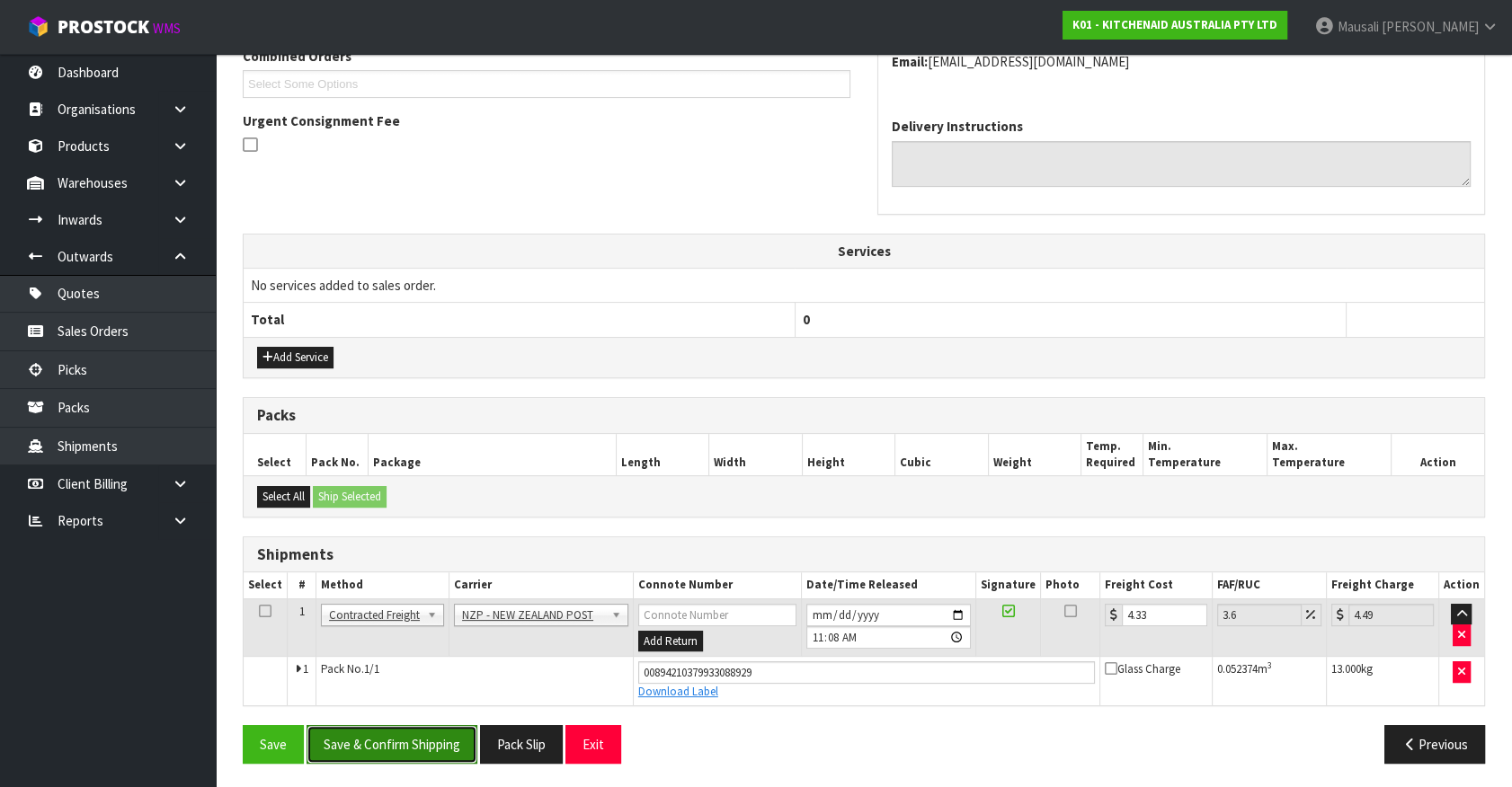 click on "Save & Confirm Shipping" at bounding box center (392, 744) 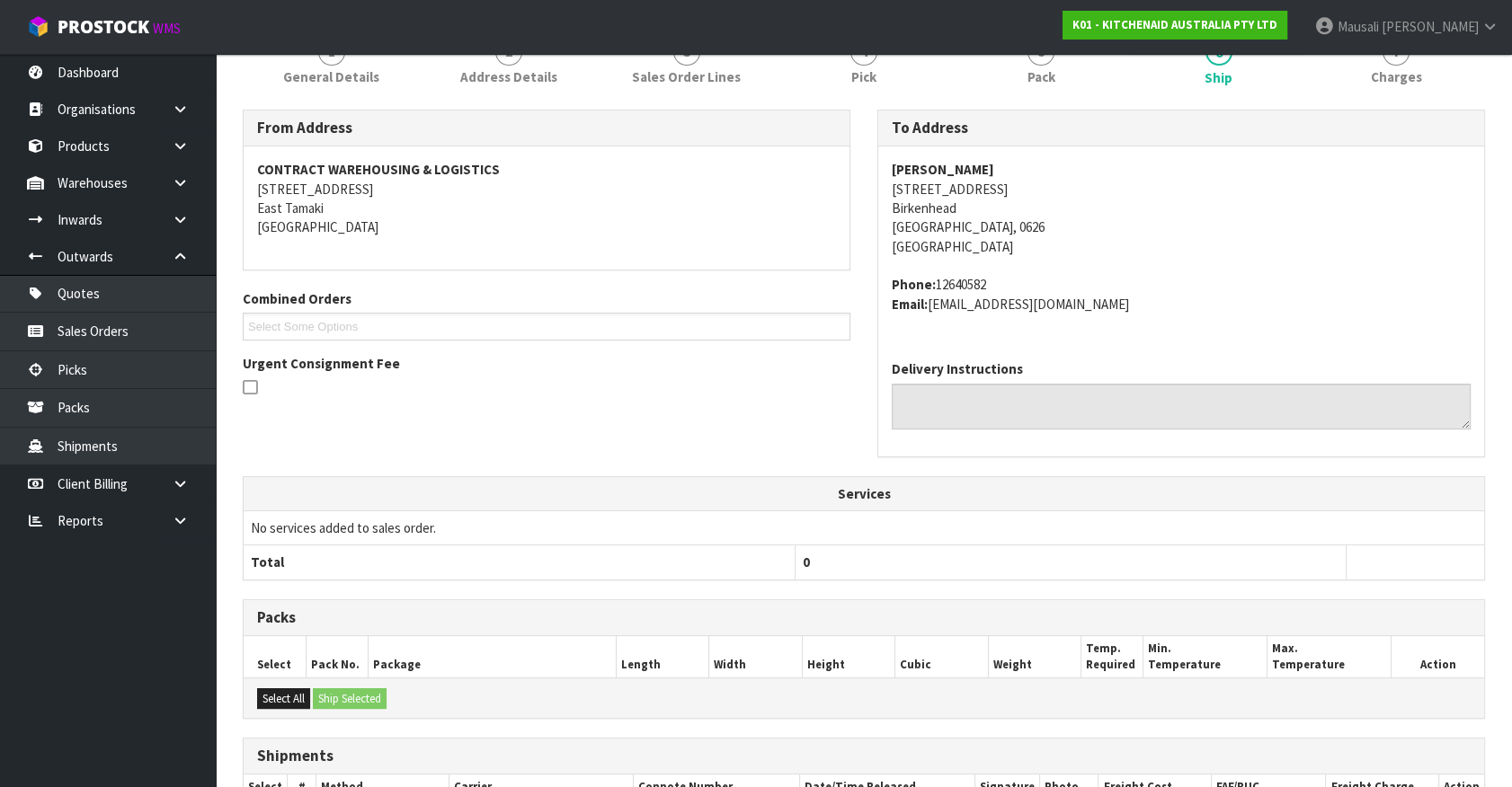 scroll, scrollTop: 436, scrollLeft: 0, axis: vertical 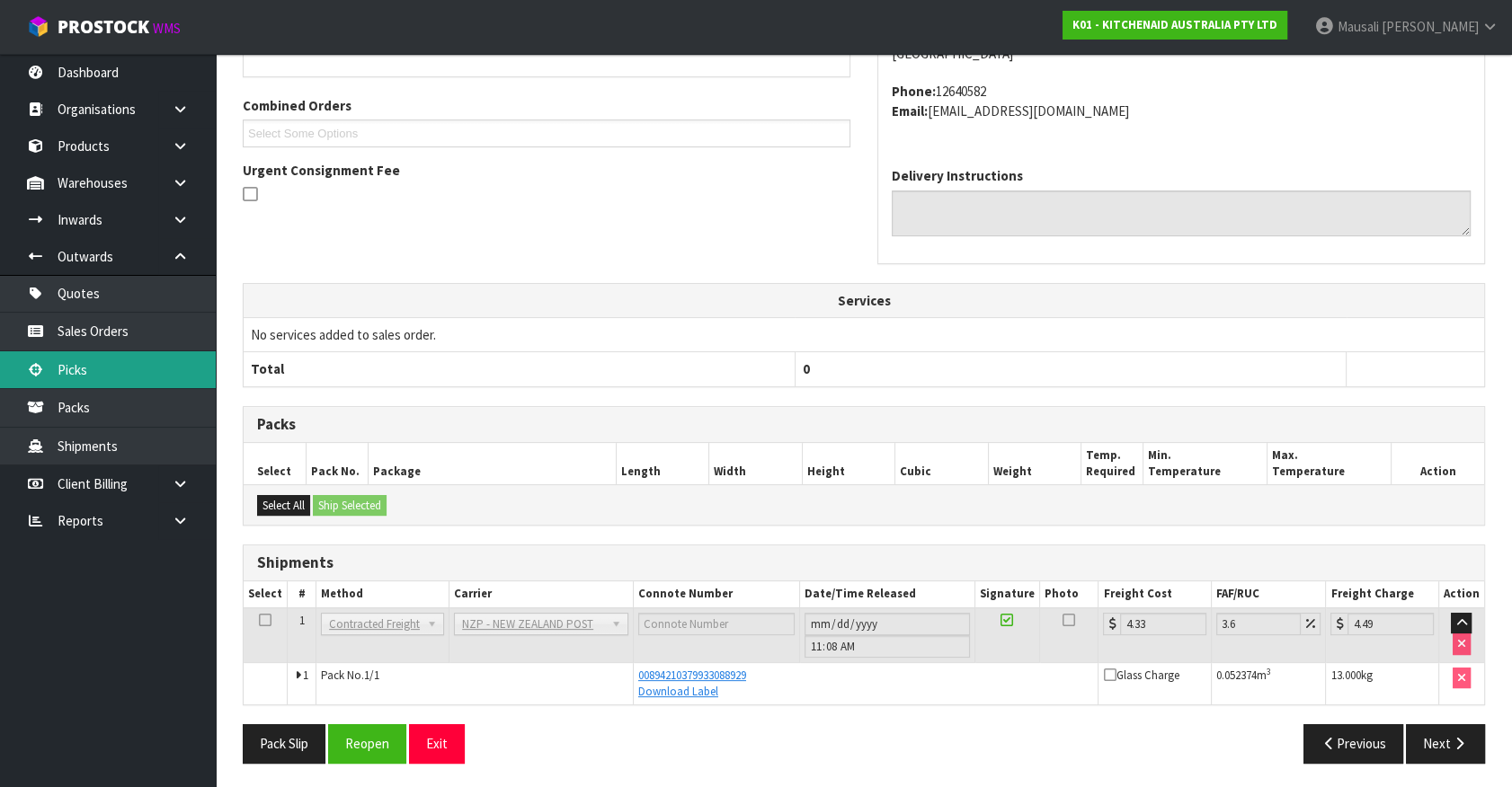 click on "Picks" at bounding box center (108, 369) 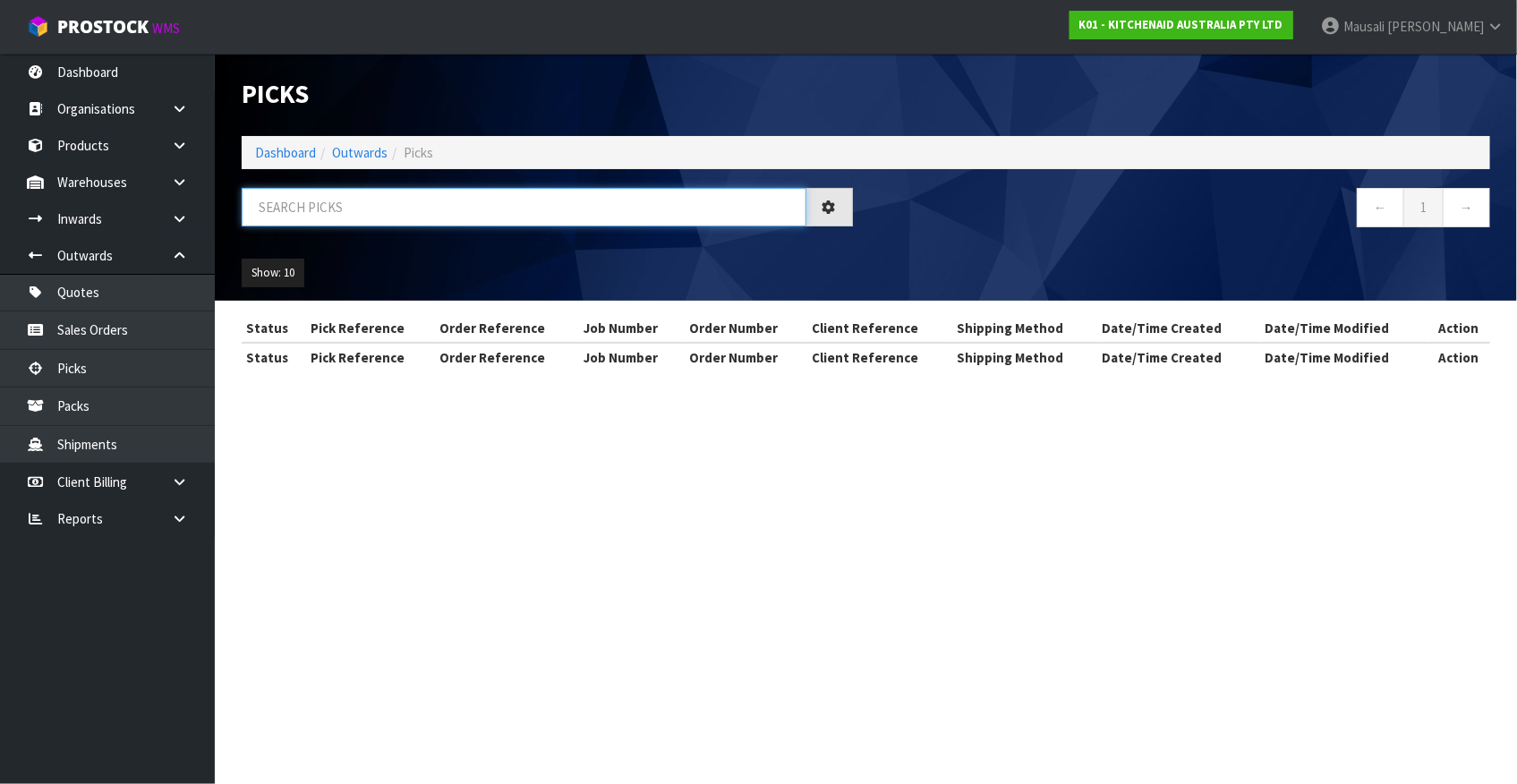 click at bounding box center (524, 207) 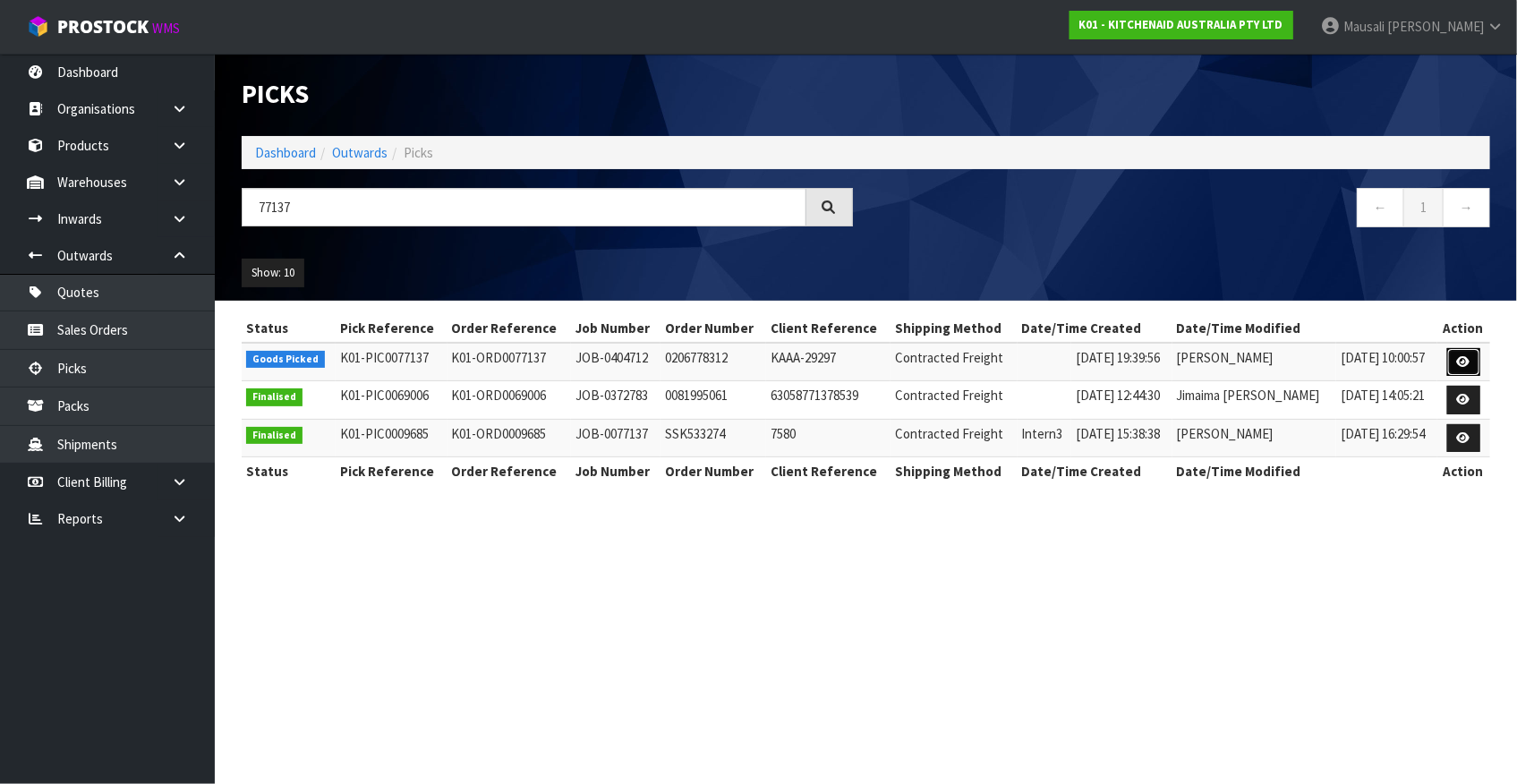 click at bounding box center [1463, 362] 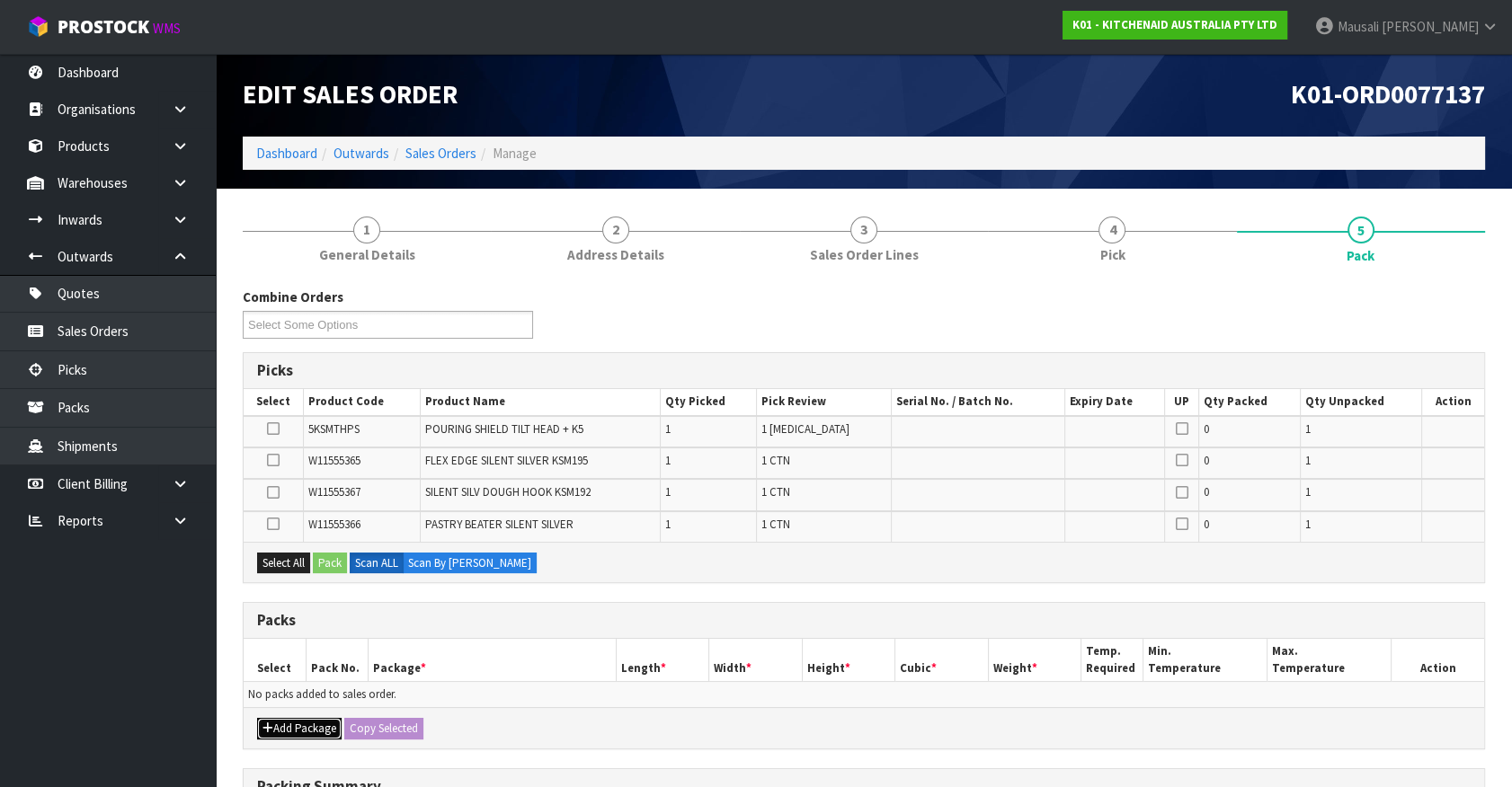 click on "Add Package" at bounding box center (299, 729) 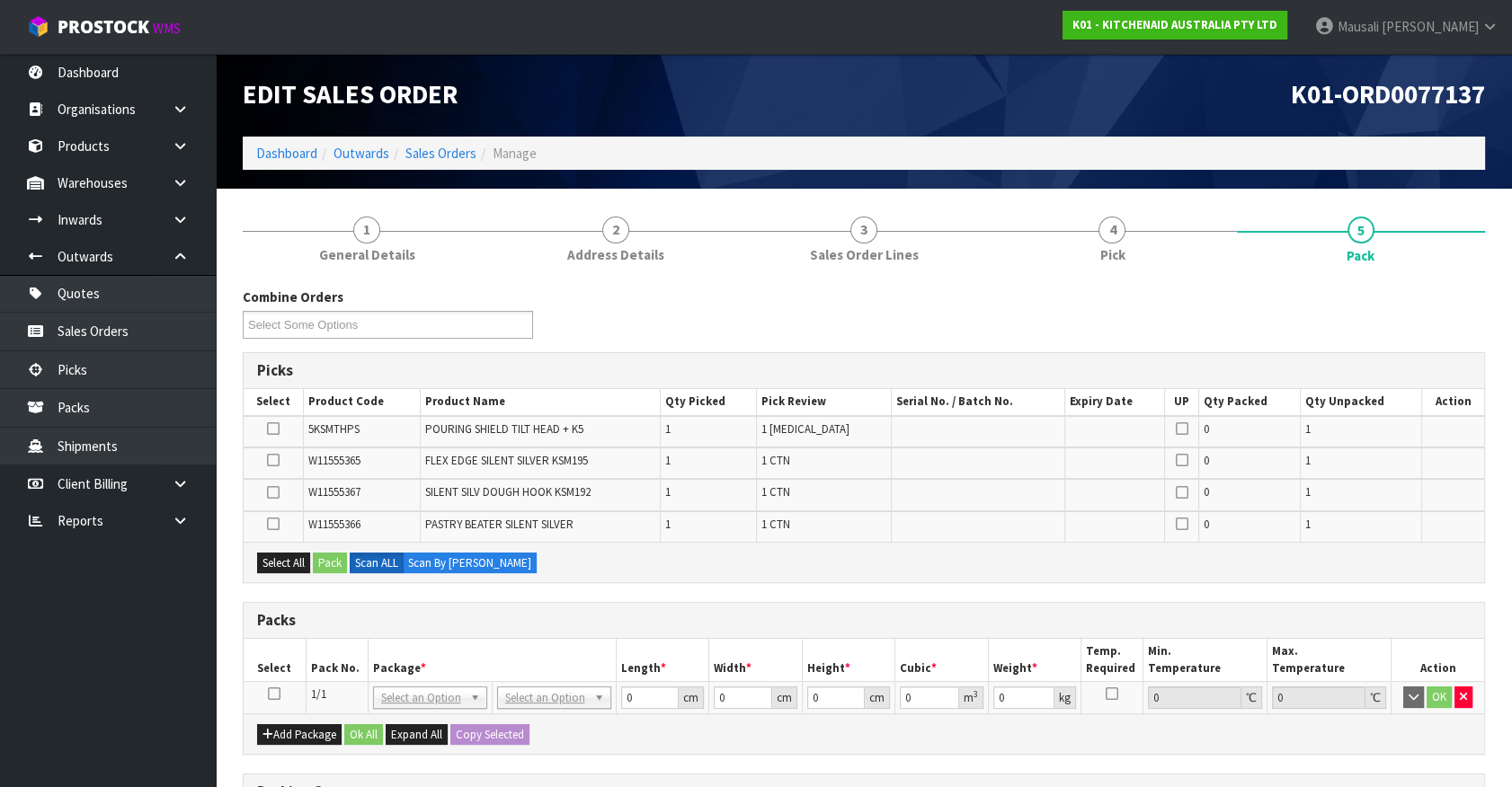 drag, startPoint x: 274, startPoint y: 692, endPoint x: 432, endPoint y: 612, distance: 177.09884 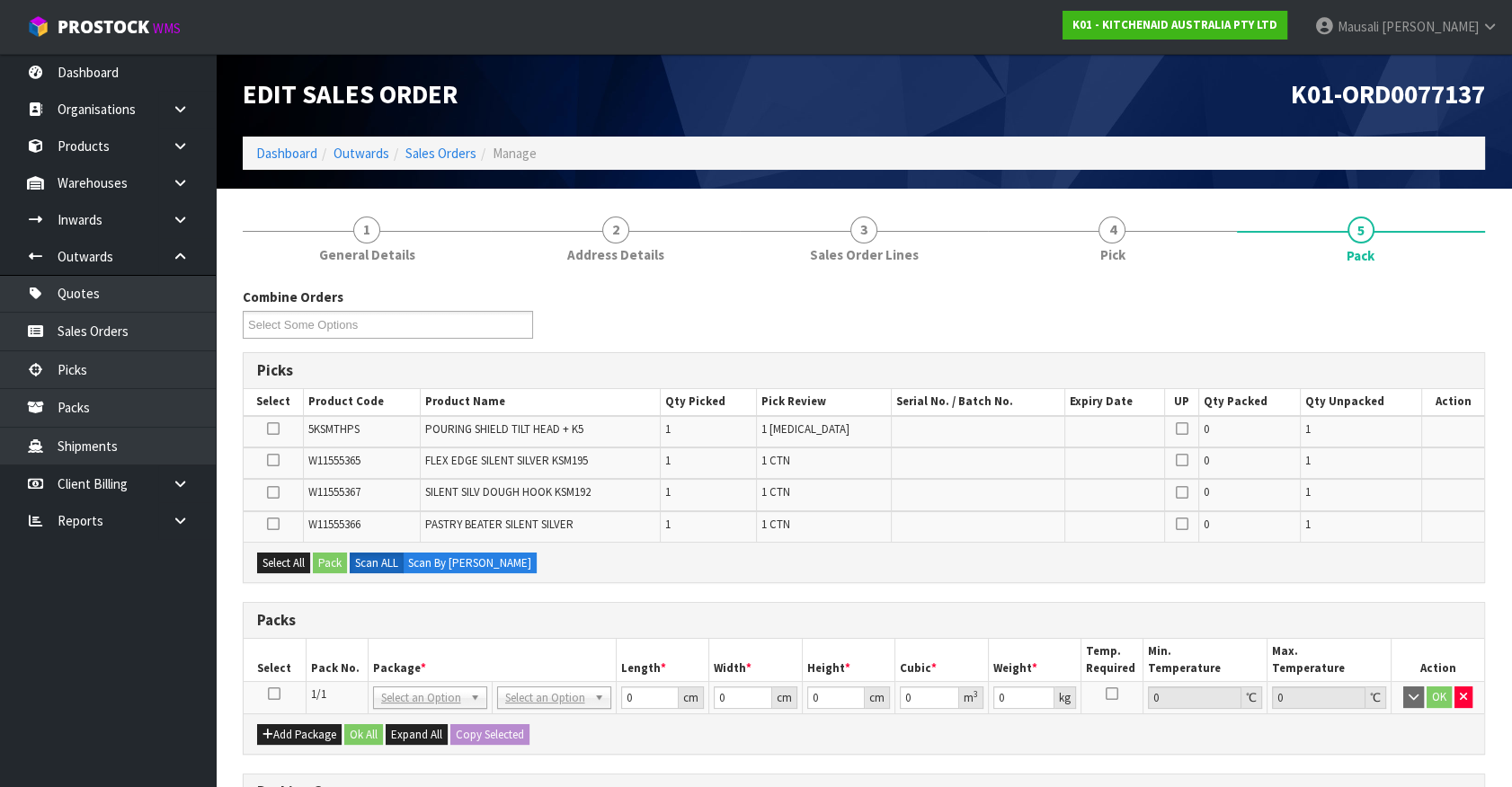 click at bounding box center (274, 698) 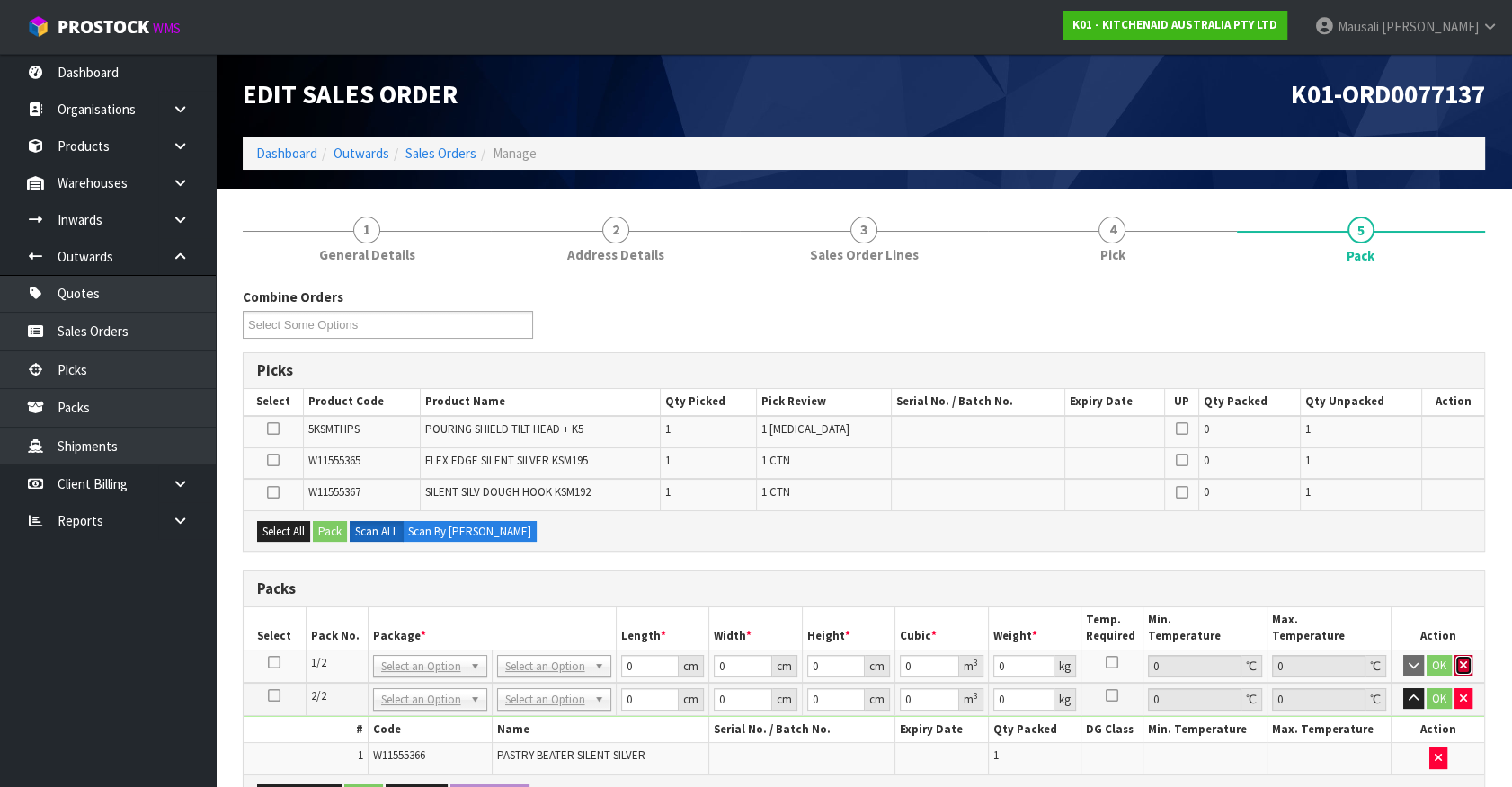 click at bounding box center (1463, 665) 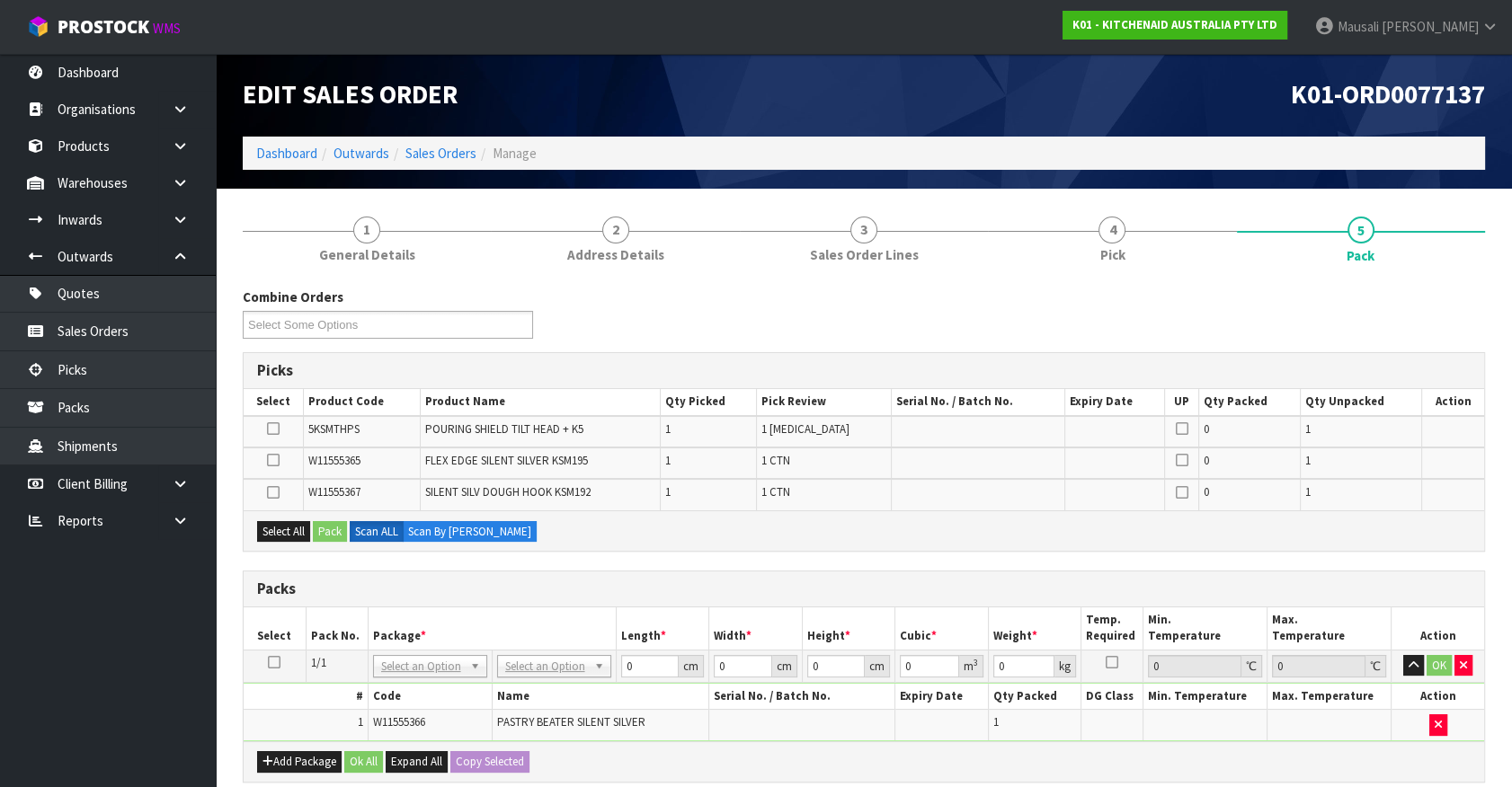 click at bounding box center [274, 666] 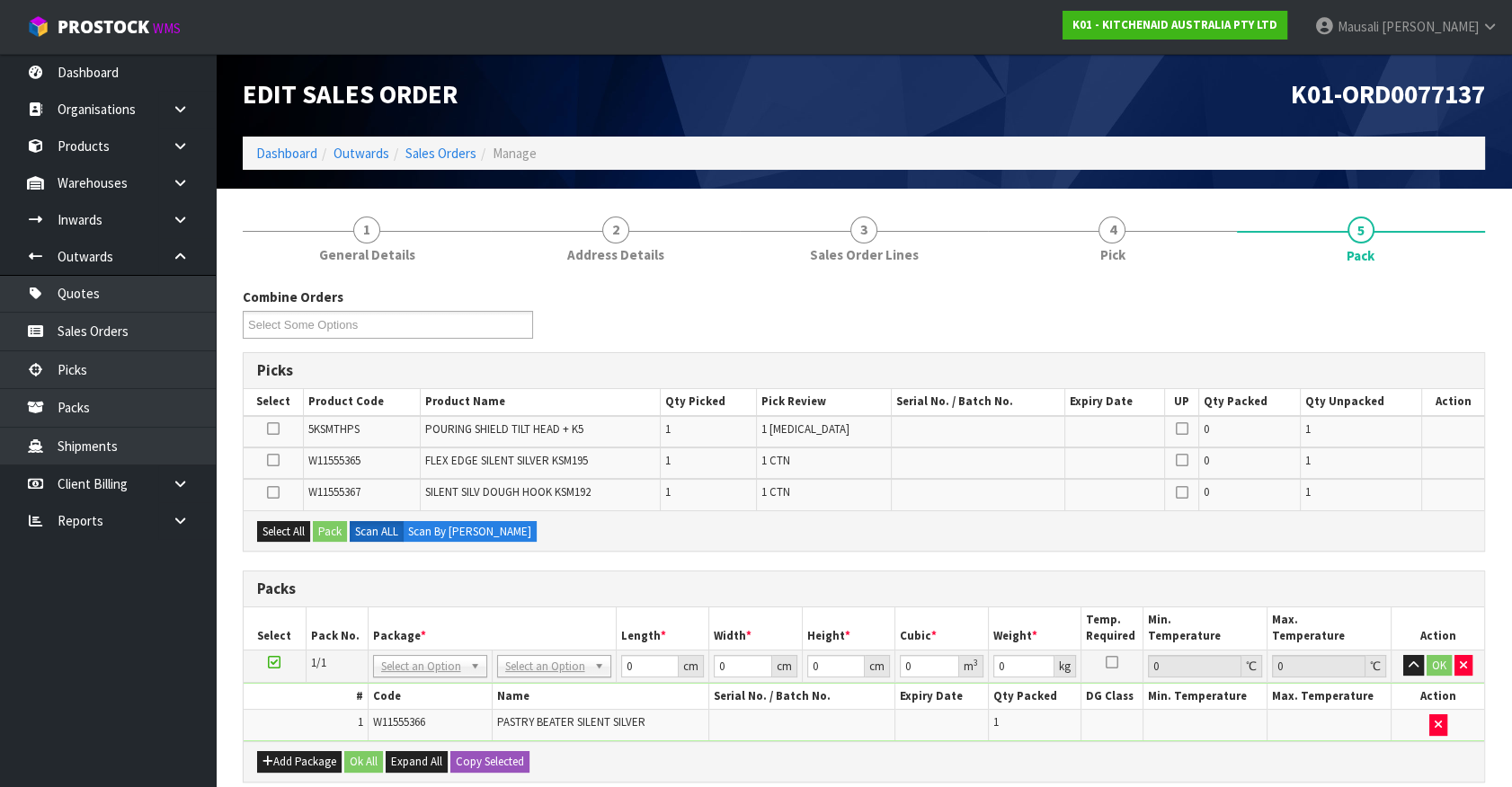 click on "Pack No." at bounding box center (336, 628) 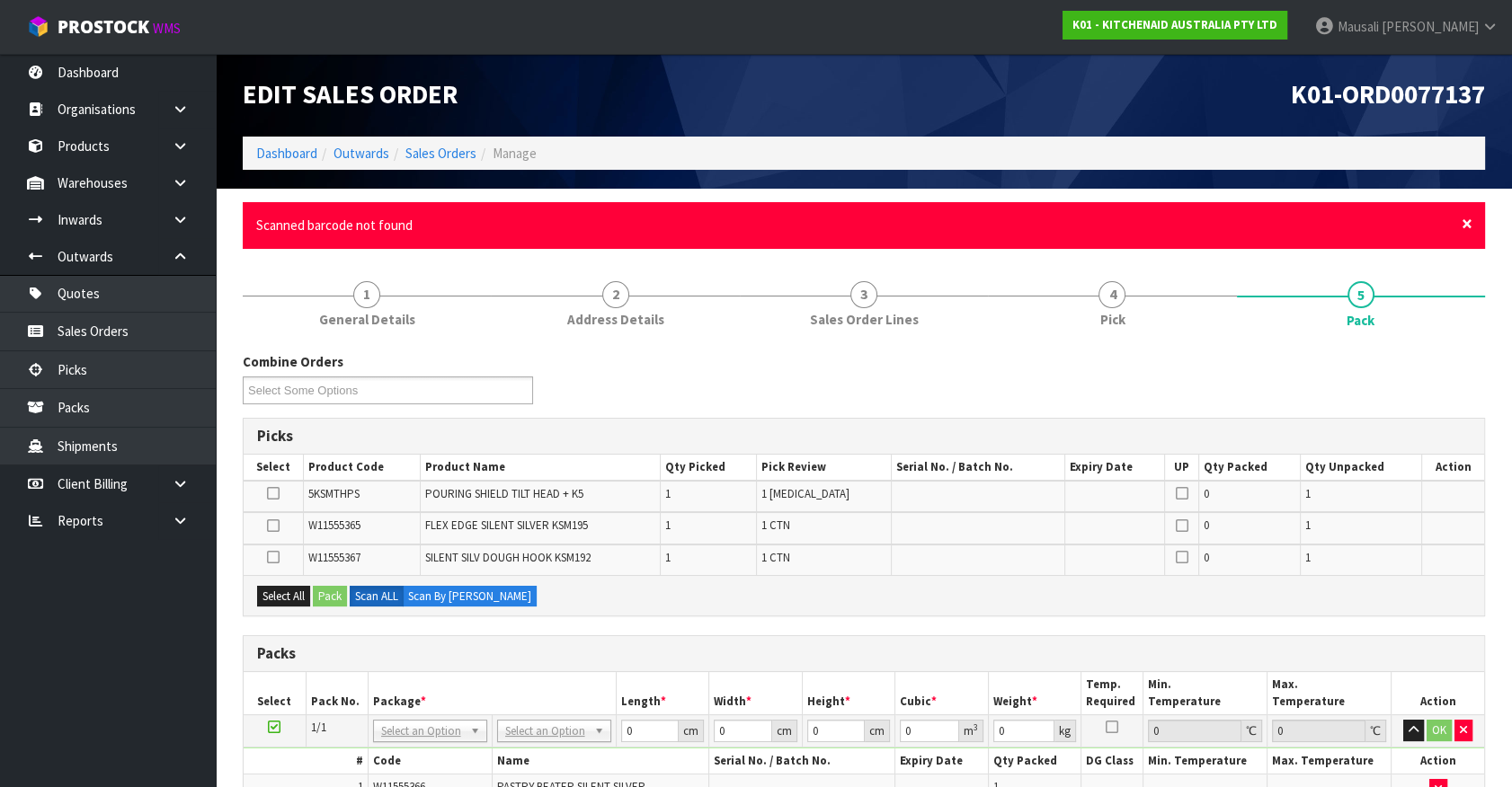 click on "×" at bounding box center (1467, 224) 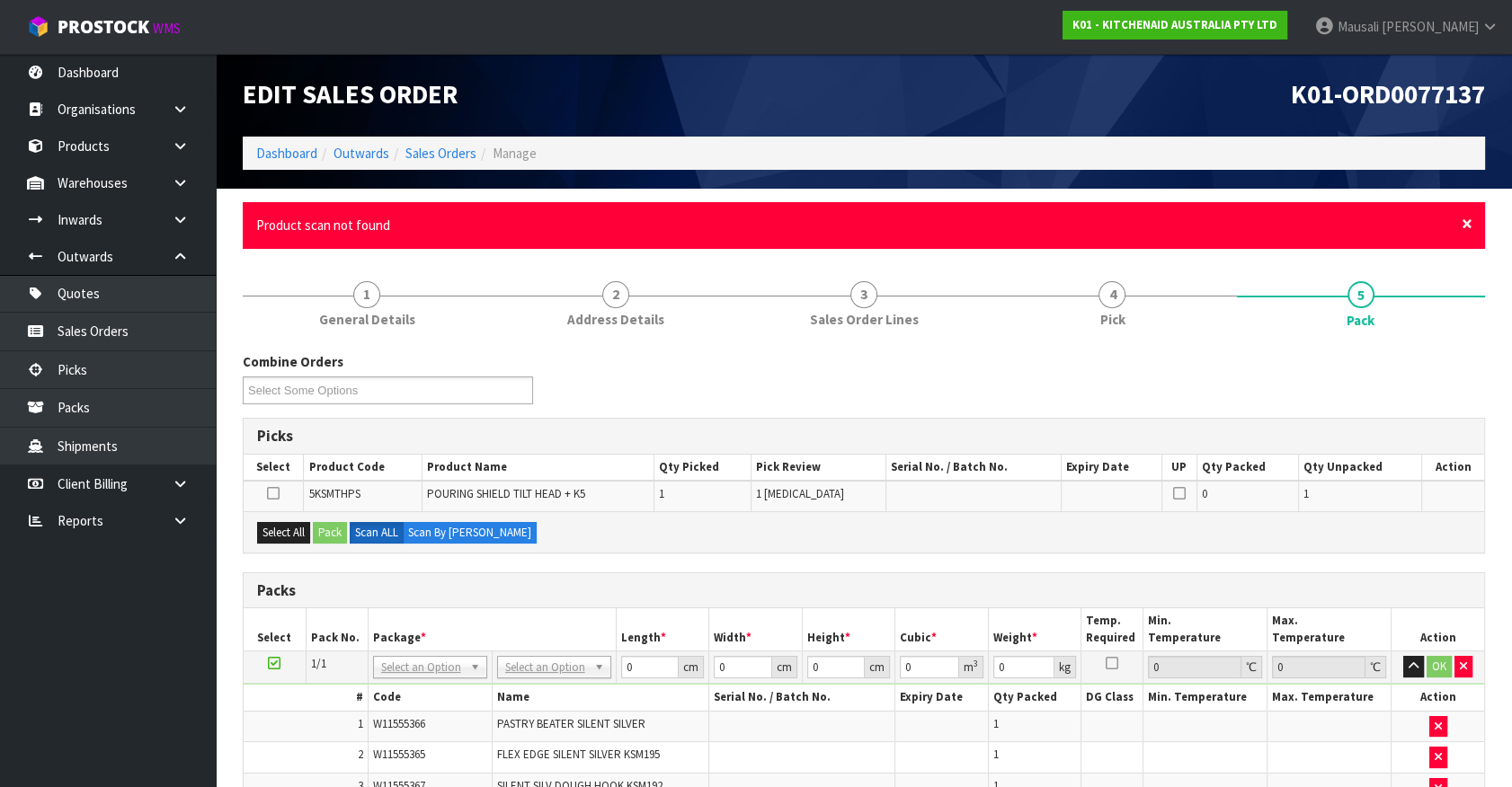 click on "×" at bounding box center [1467, 224] 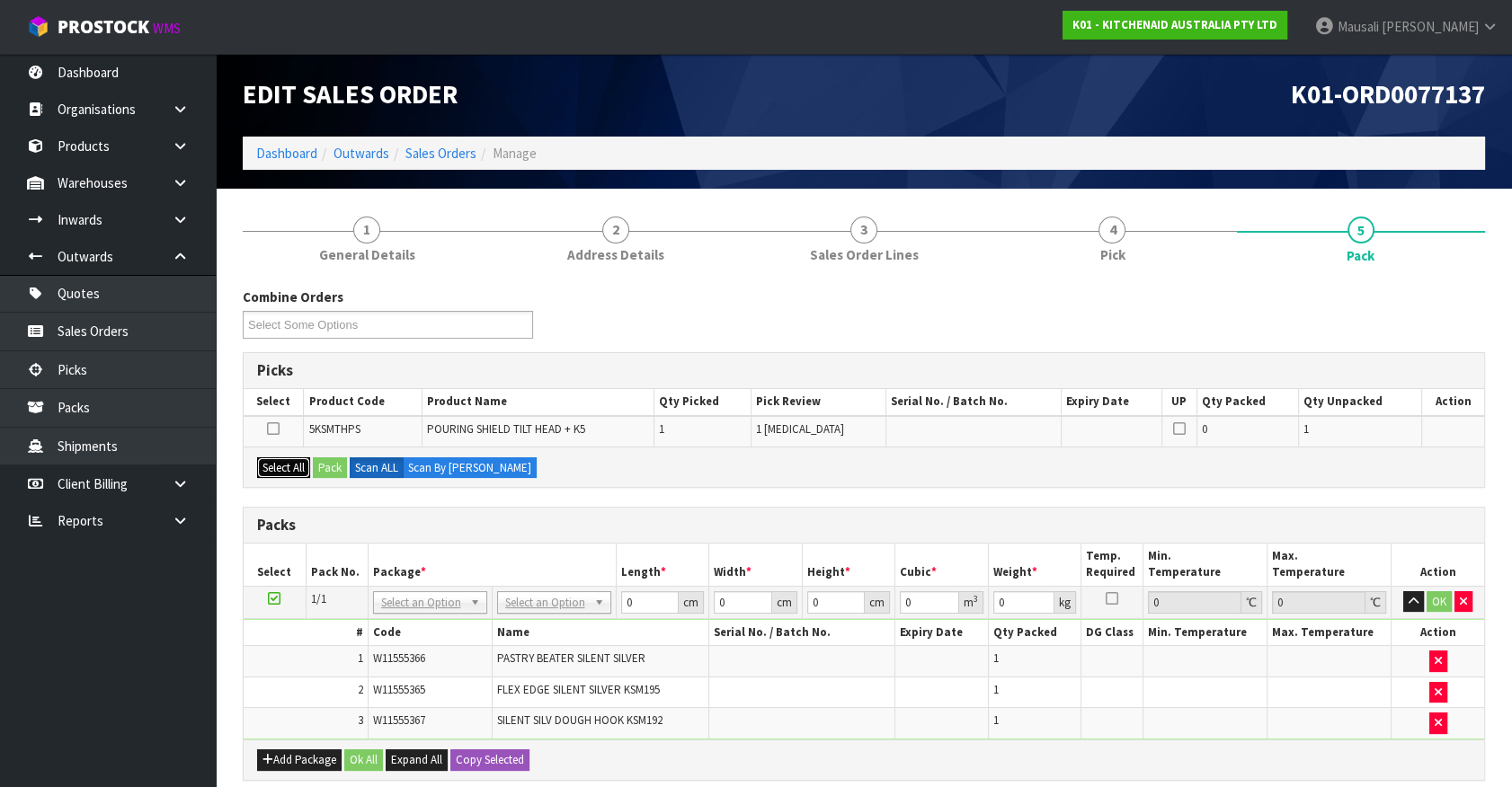 click on "Select All" at bounding box center (283, 468) 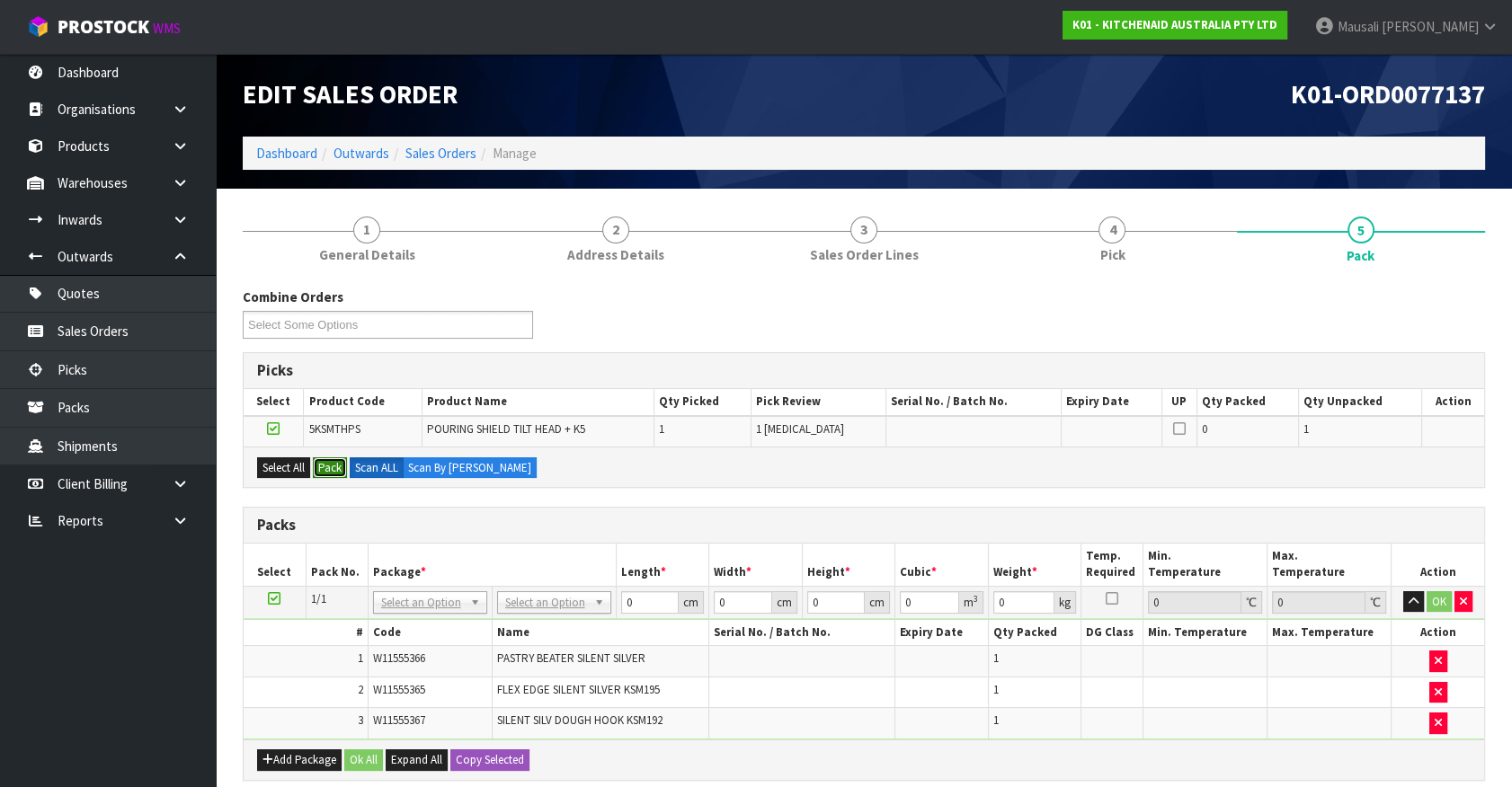 click on "Pack" at bounding box center (330, 468) 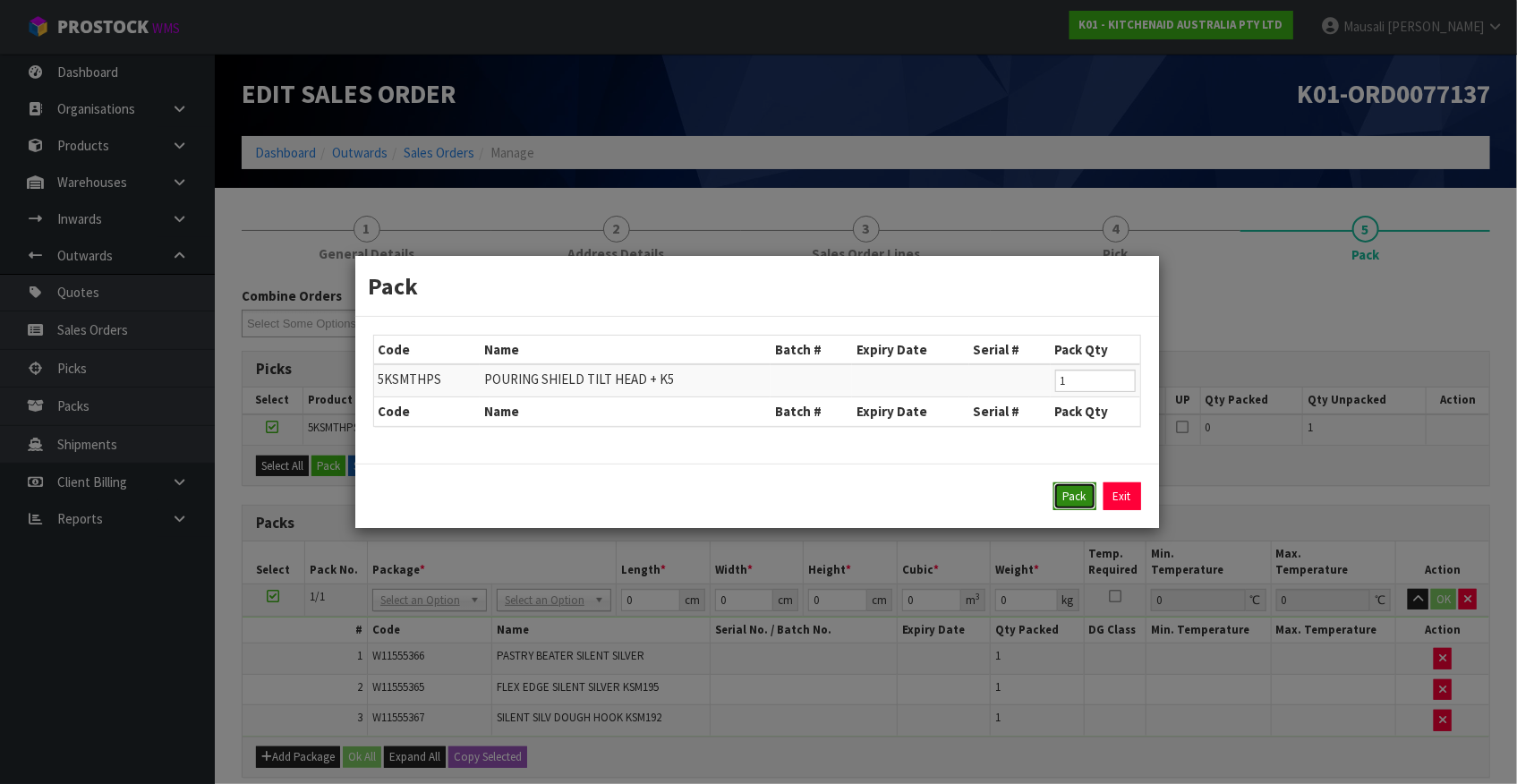 click on "Pack" at bounding box center [1075, 497] 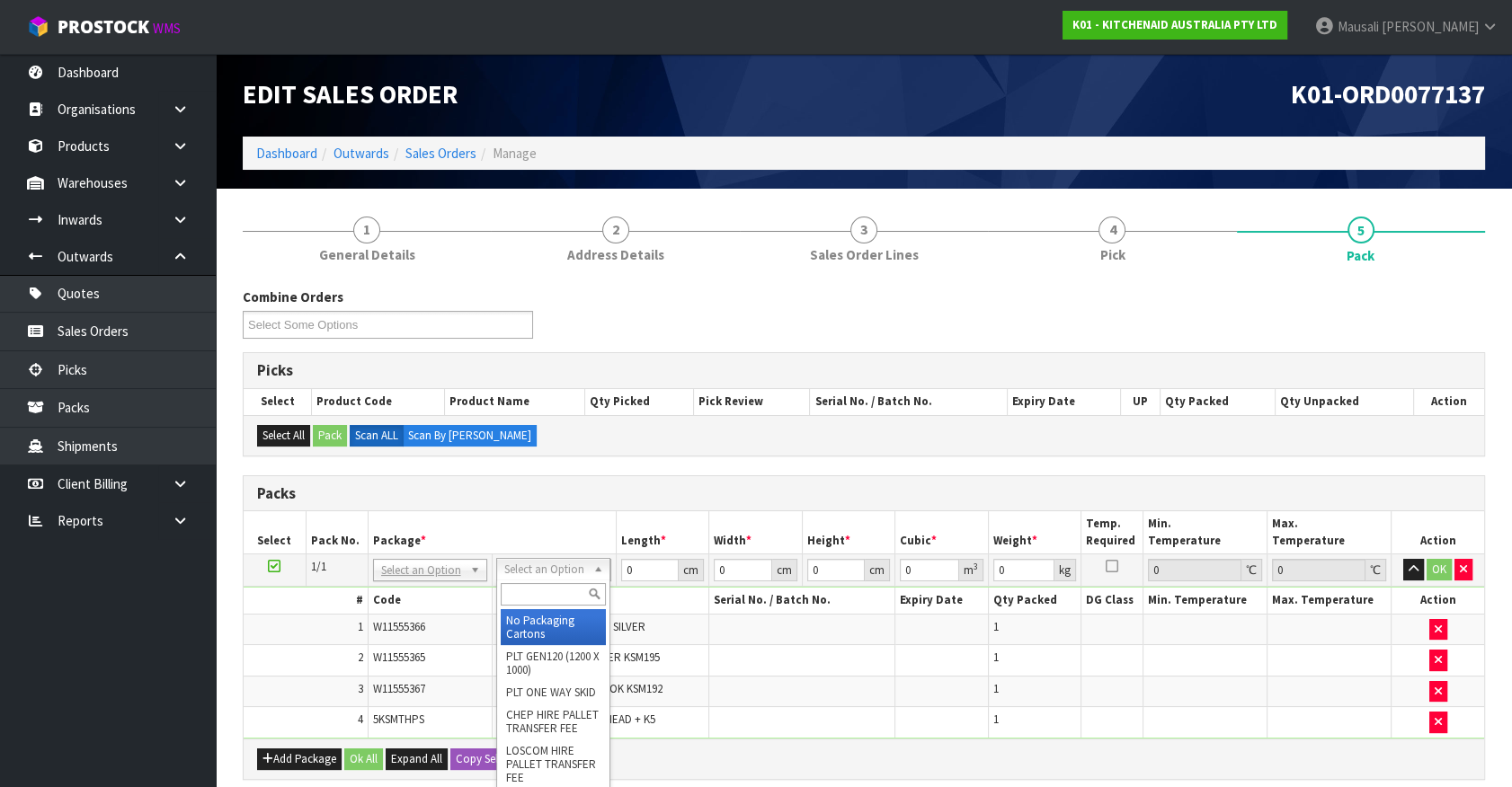 drag, startPoint x: 533, startPoint y: 614, endPoint x: 595, endPoint y: 595, distance: 64.84597 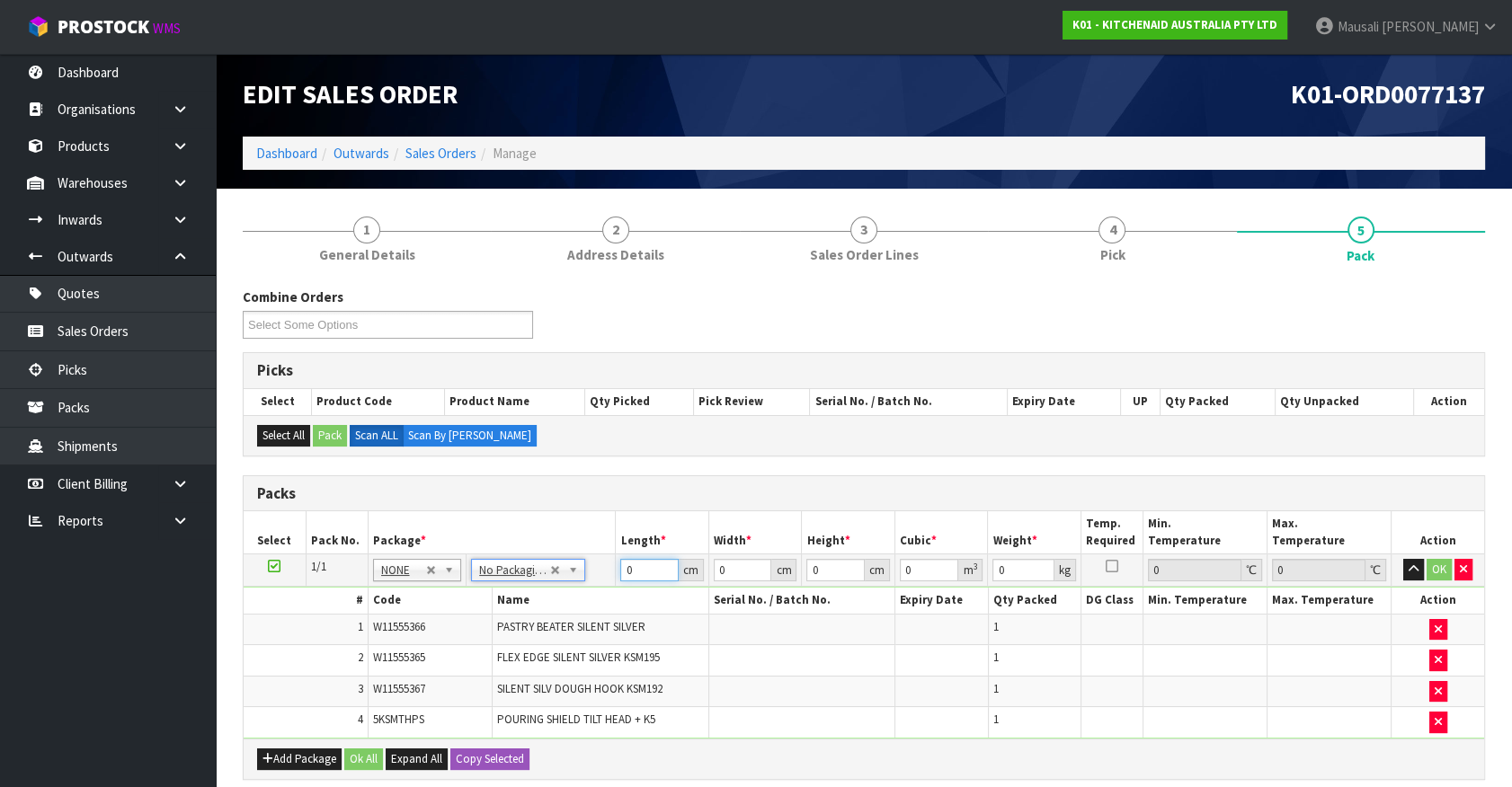 drag, startPoint x: 648, startPoint y: 566, endPoint x: 343, endPoint y: 707, distance: 336.0149 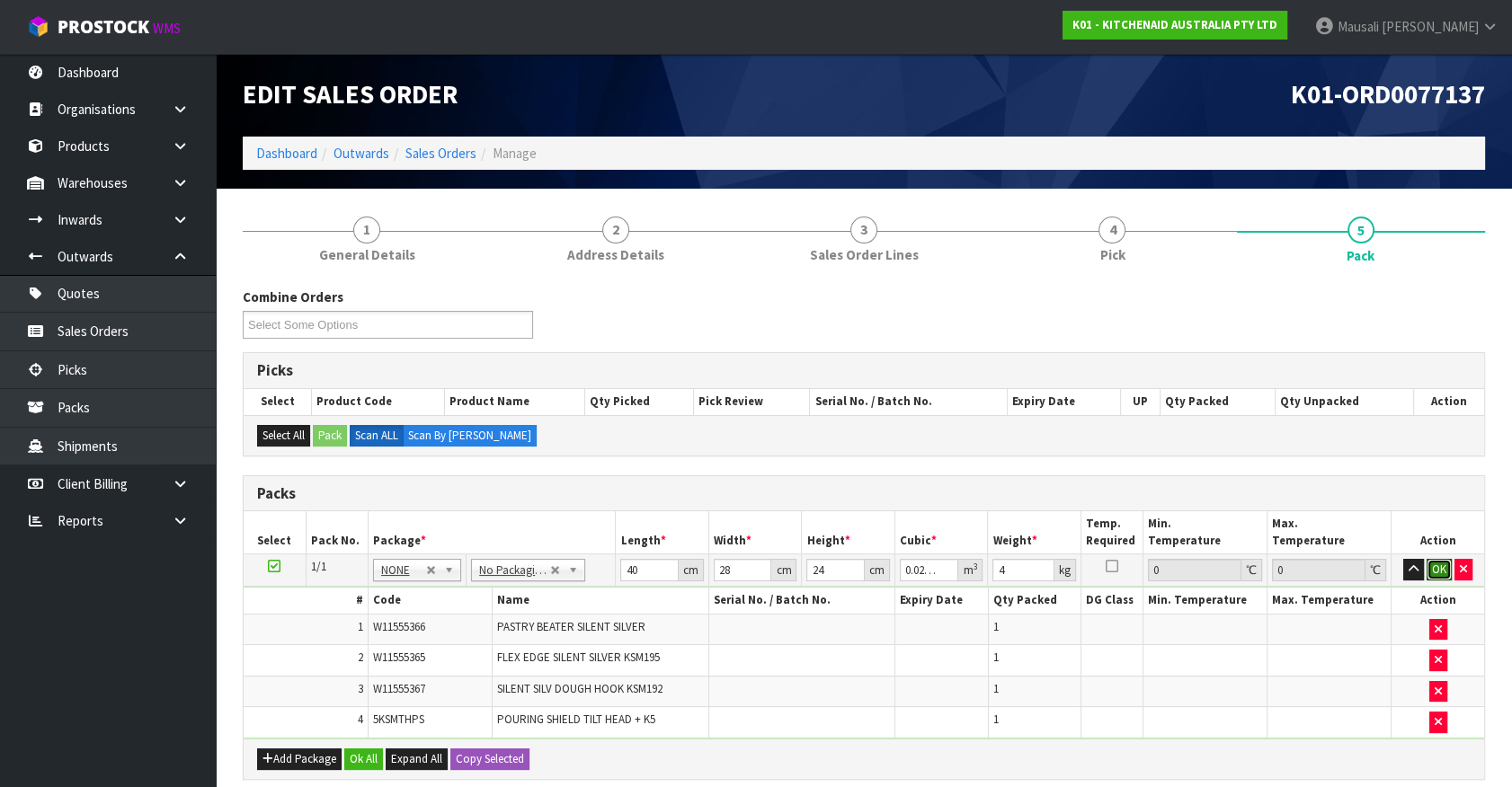 click on "OK" at bounding box center (1439, 570) 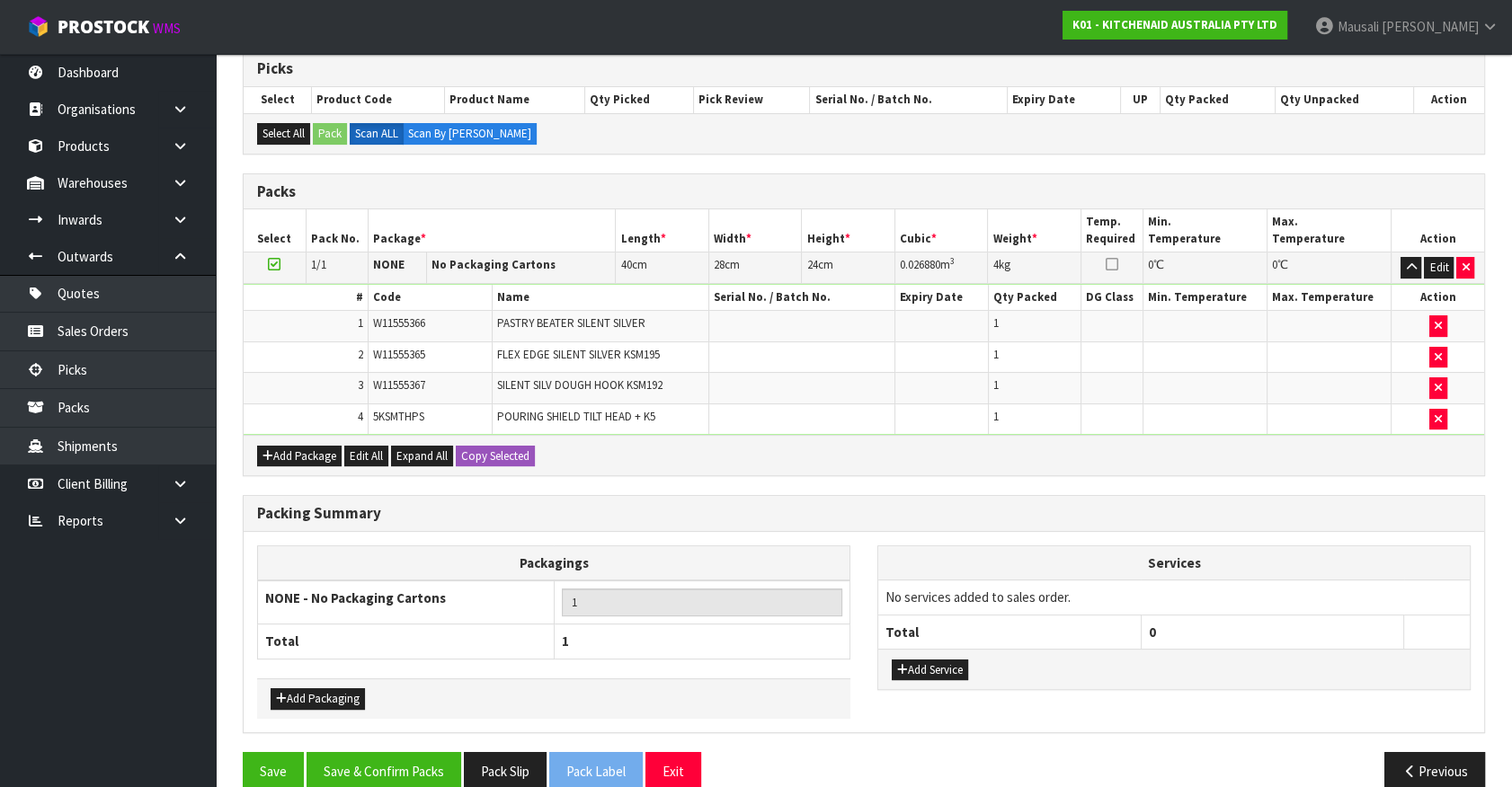 scroll, scrollTop: 327, scrollLeft: 0, axis: vertical 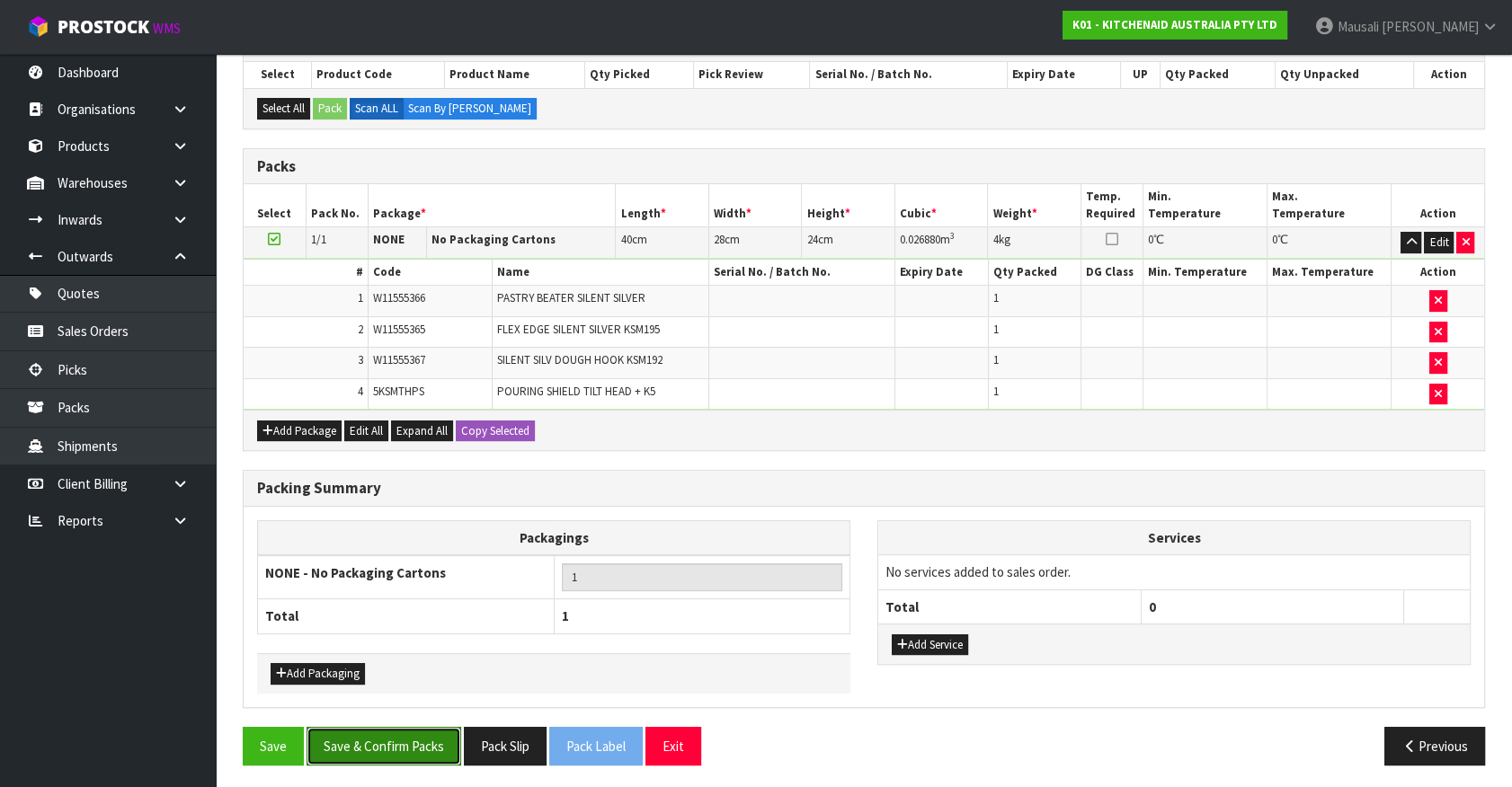 click on "Save & Confirm Packs" at bounding box center [384, 746] 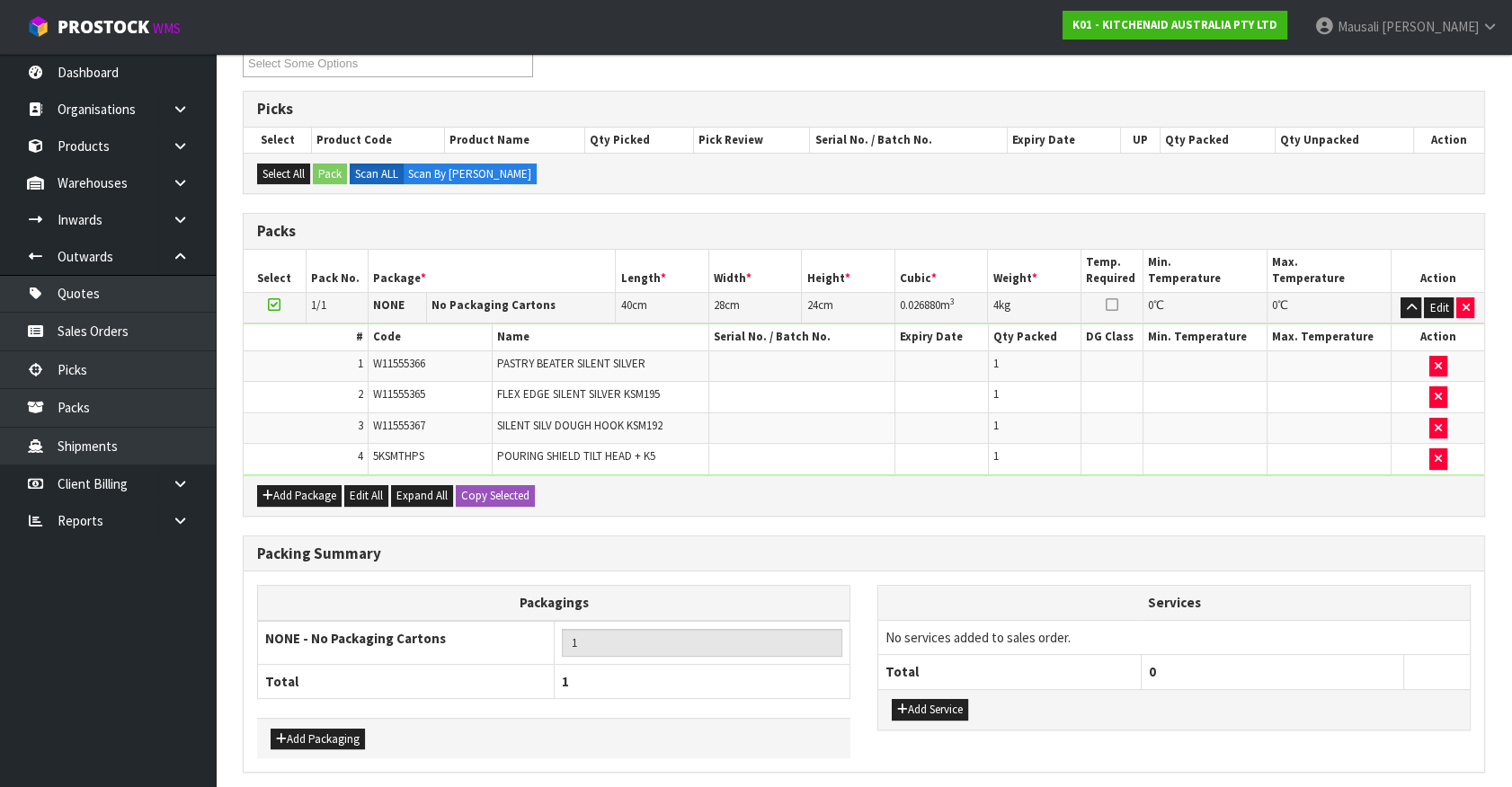 scroll, scrollTop: 0, scrollLeft: 0, axis: both 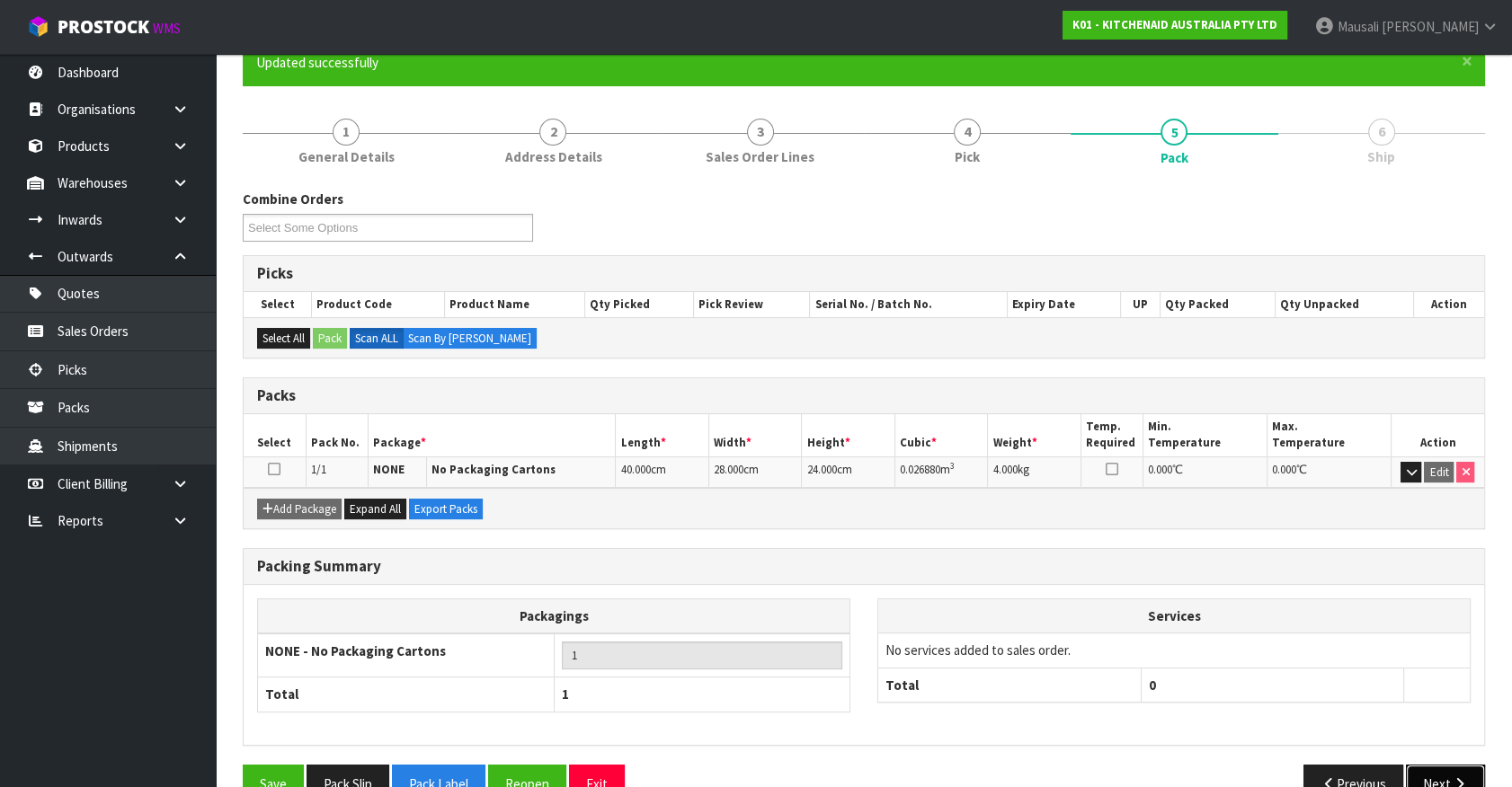 click on "Next" at bounding box center [1445, 783] 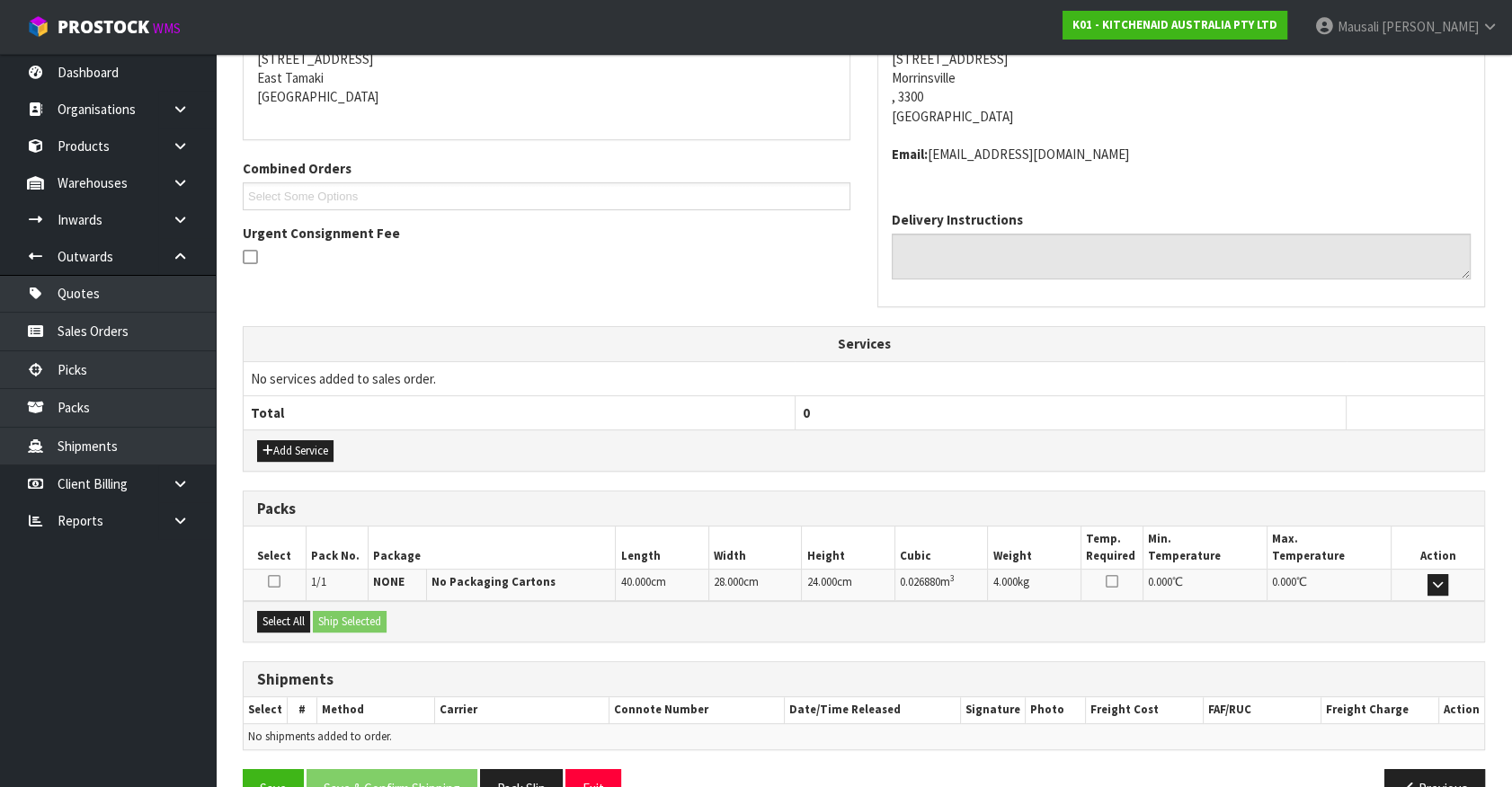 scroll, scrollTop: 417, scrollLeft: 0, axis: vertical 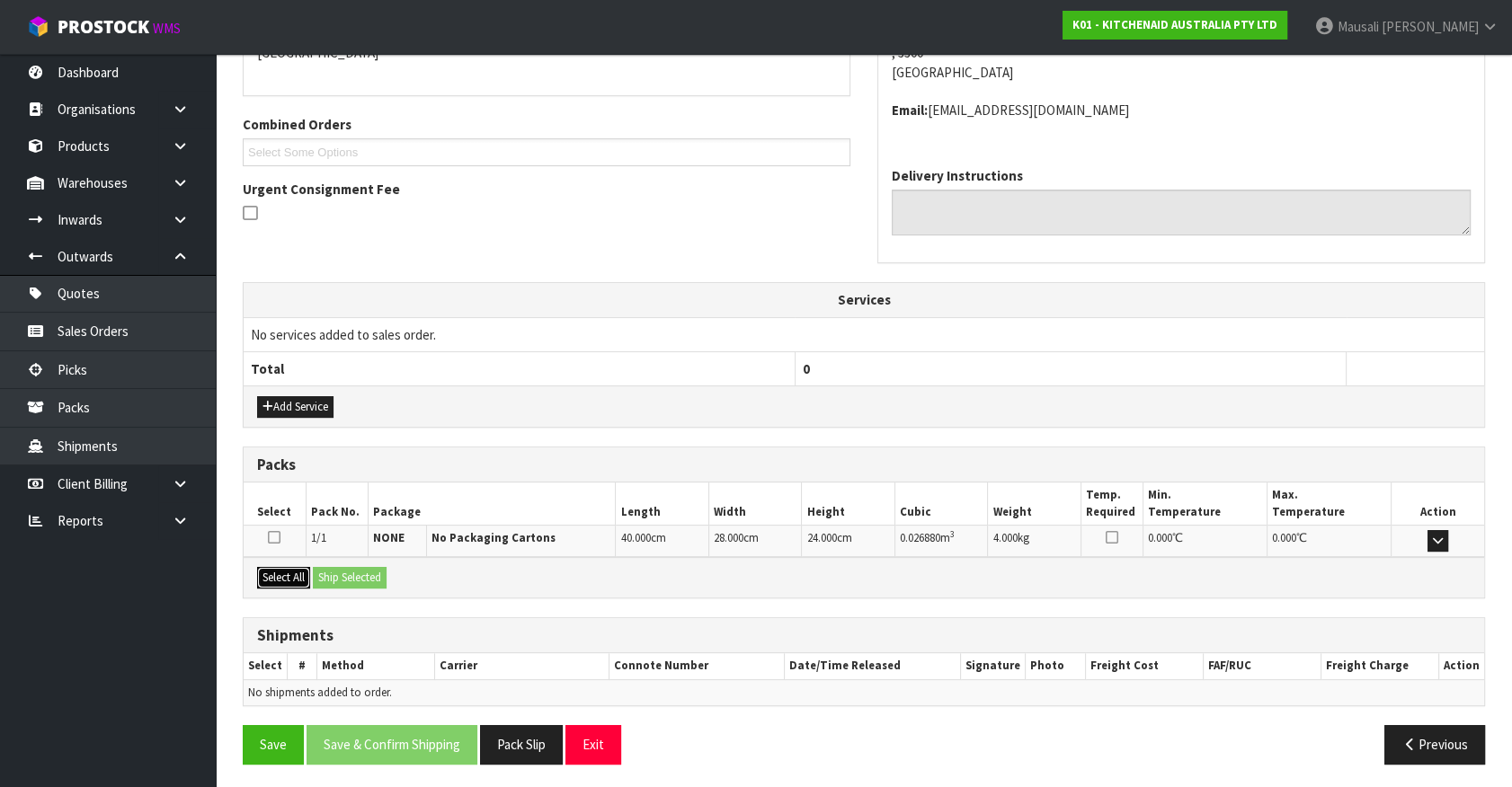 click on "Select All" at bounding box center (283, 578) 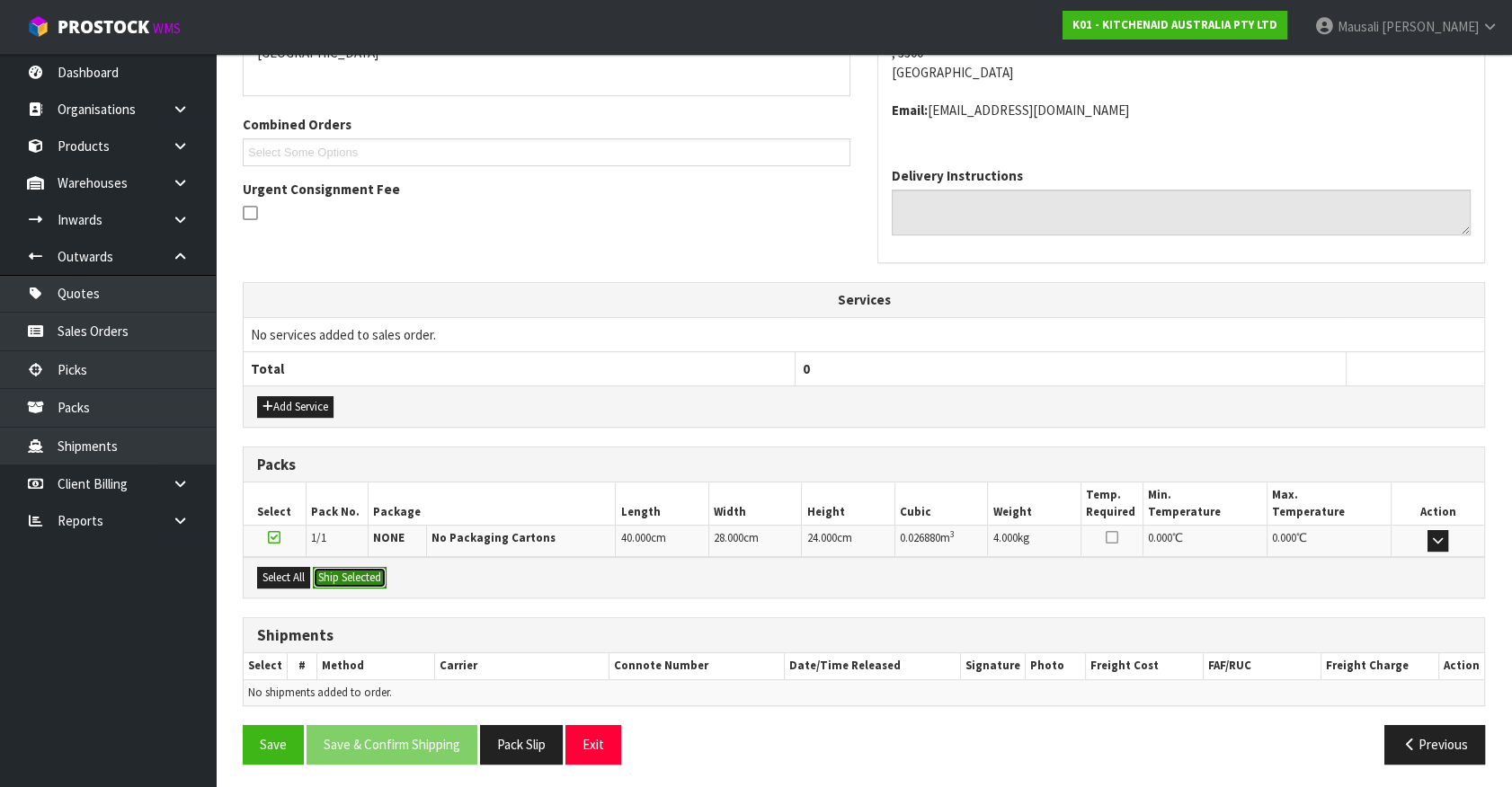 click on "Ship Selected" at bounding box center [350, 578] 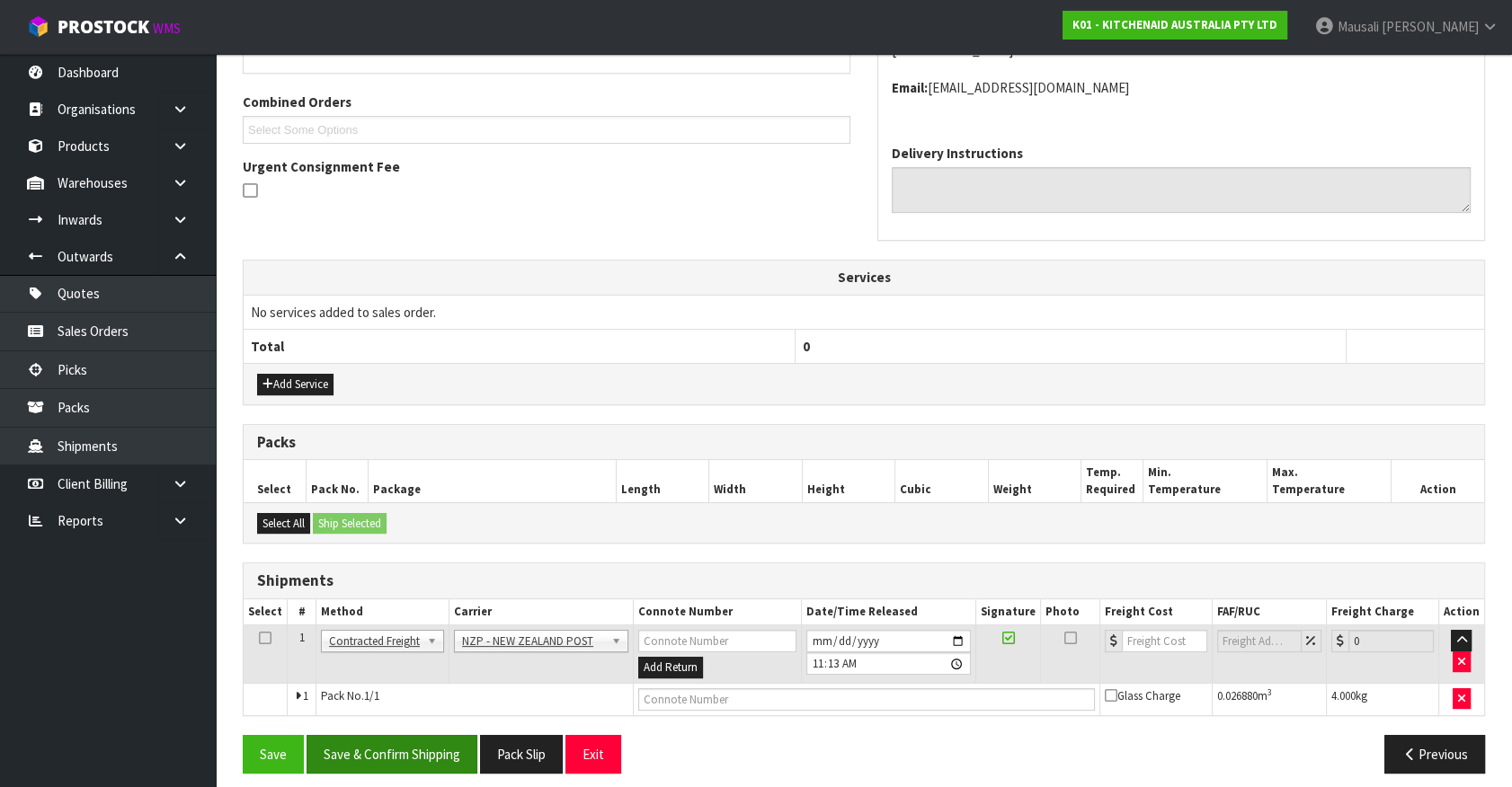 scroll, scrollTop: 449, scrollLeft: 0, axis: vertical 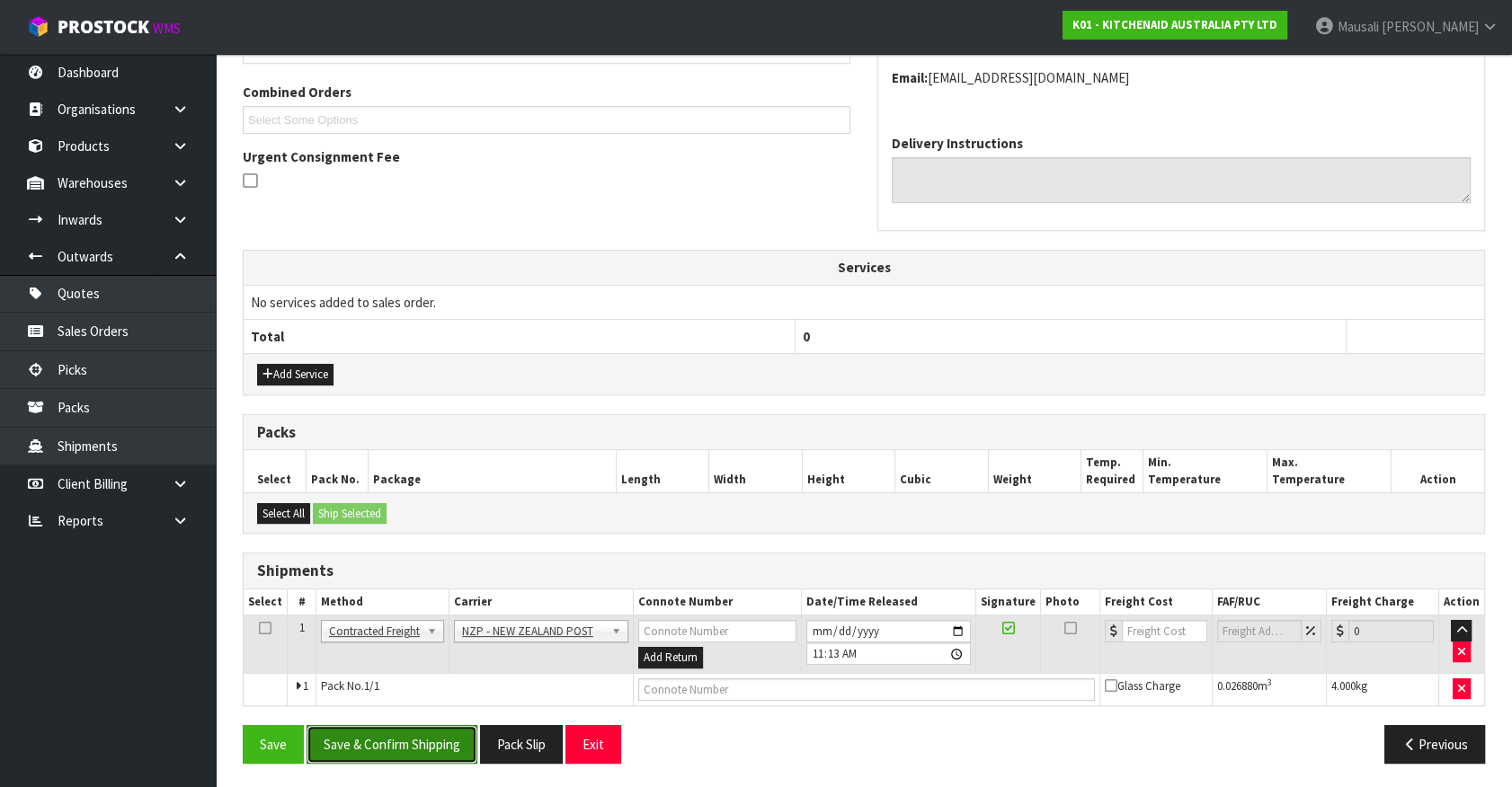 click on "Save & Confirm Shipping" at bounding box center [392, 744] 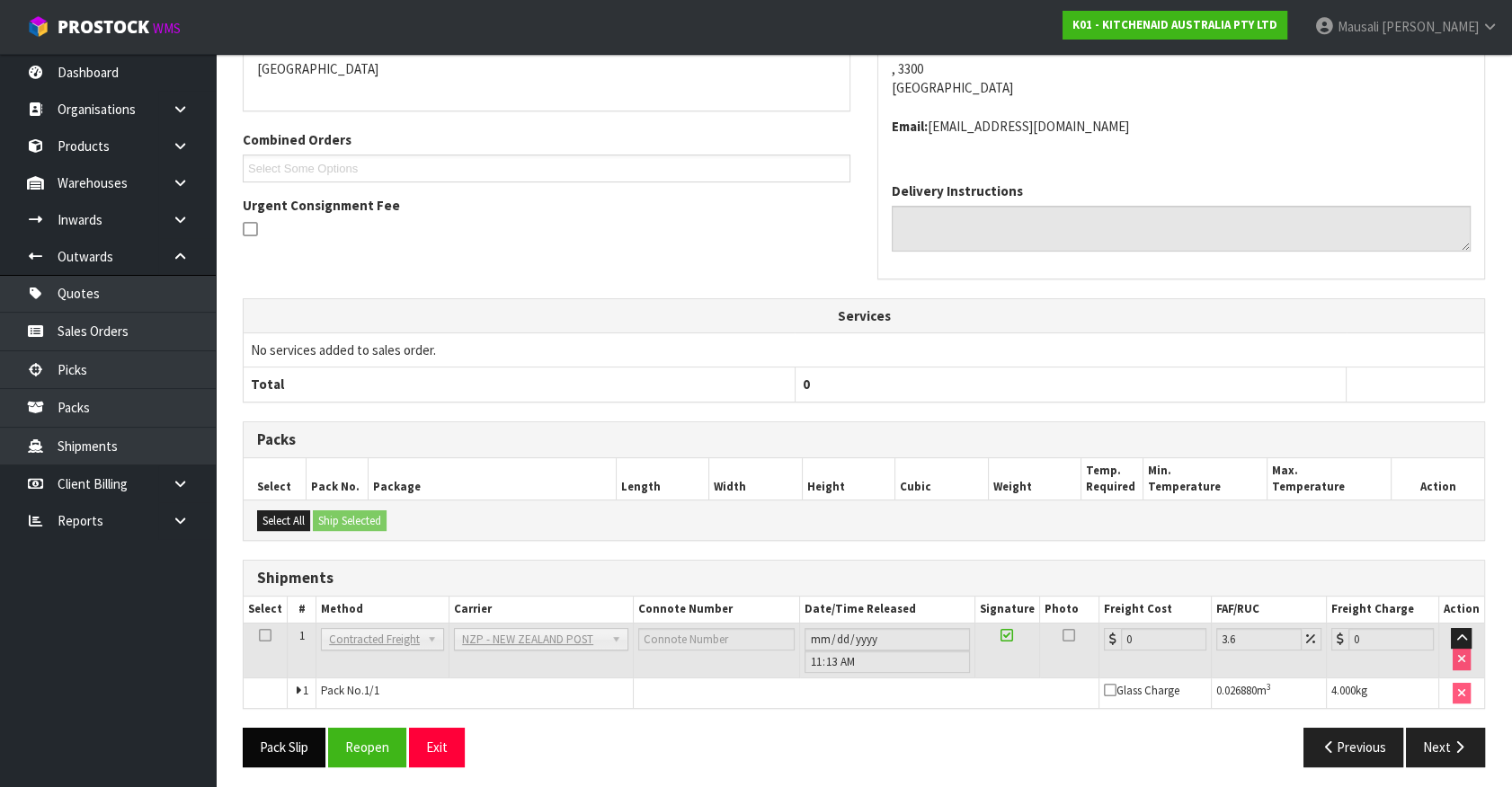 scroll, scrollTop: 423, scrollLeft: 0, axis: vertical 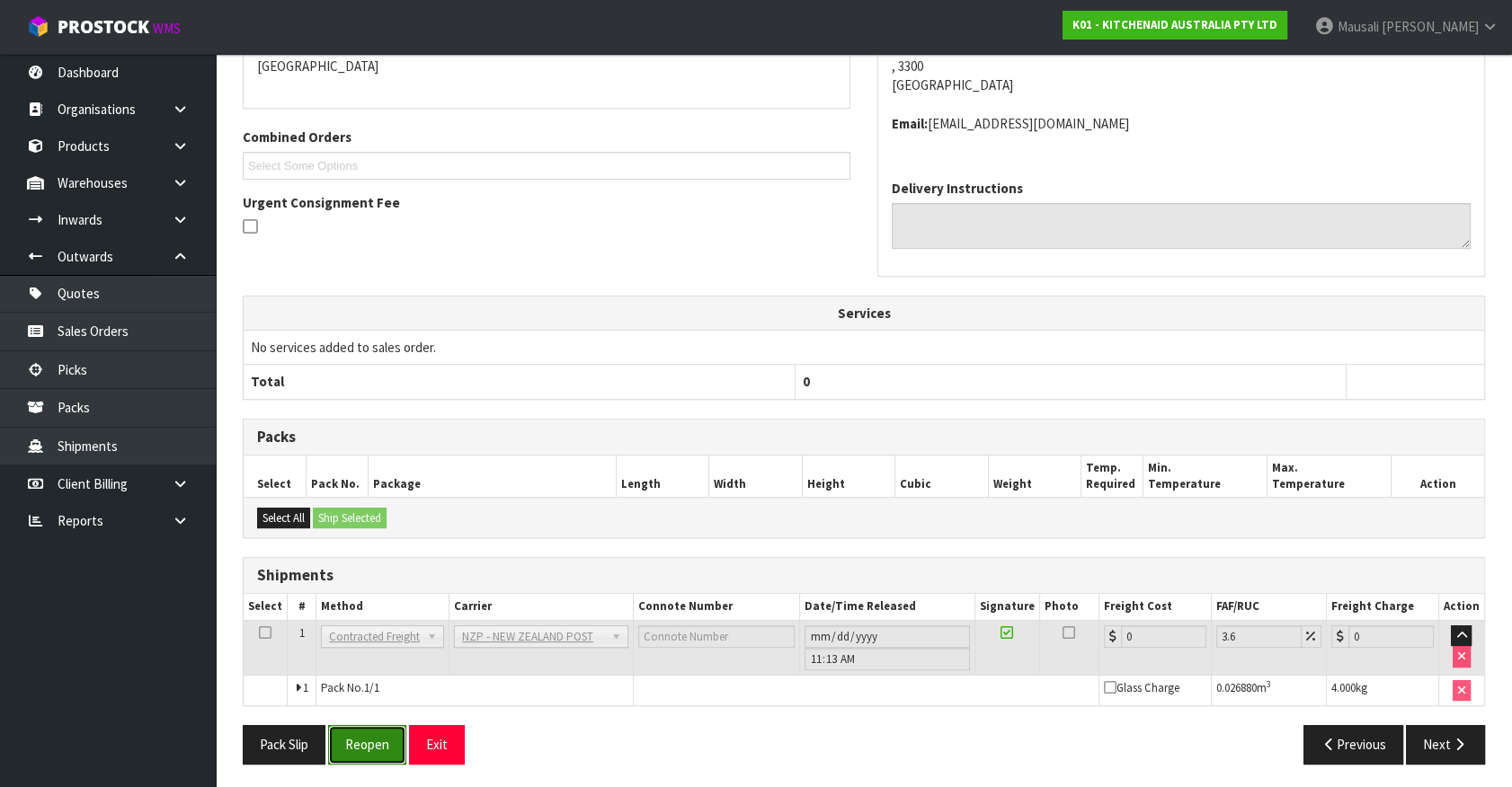 click on "Reopen" at bounding box center (367, 744) 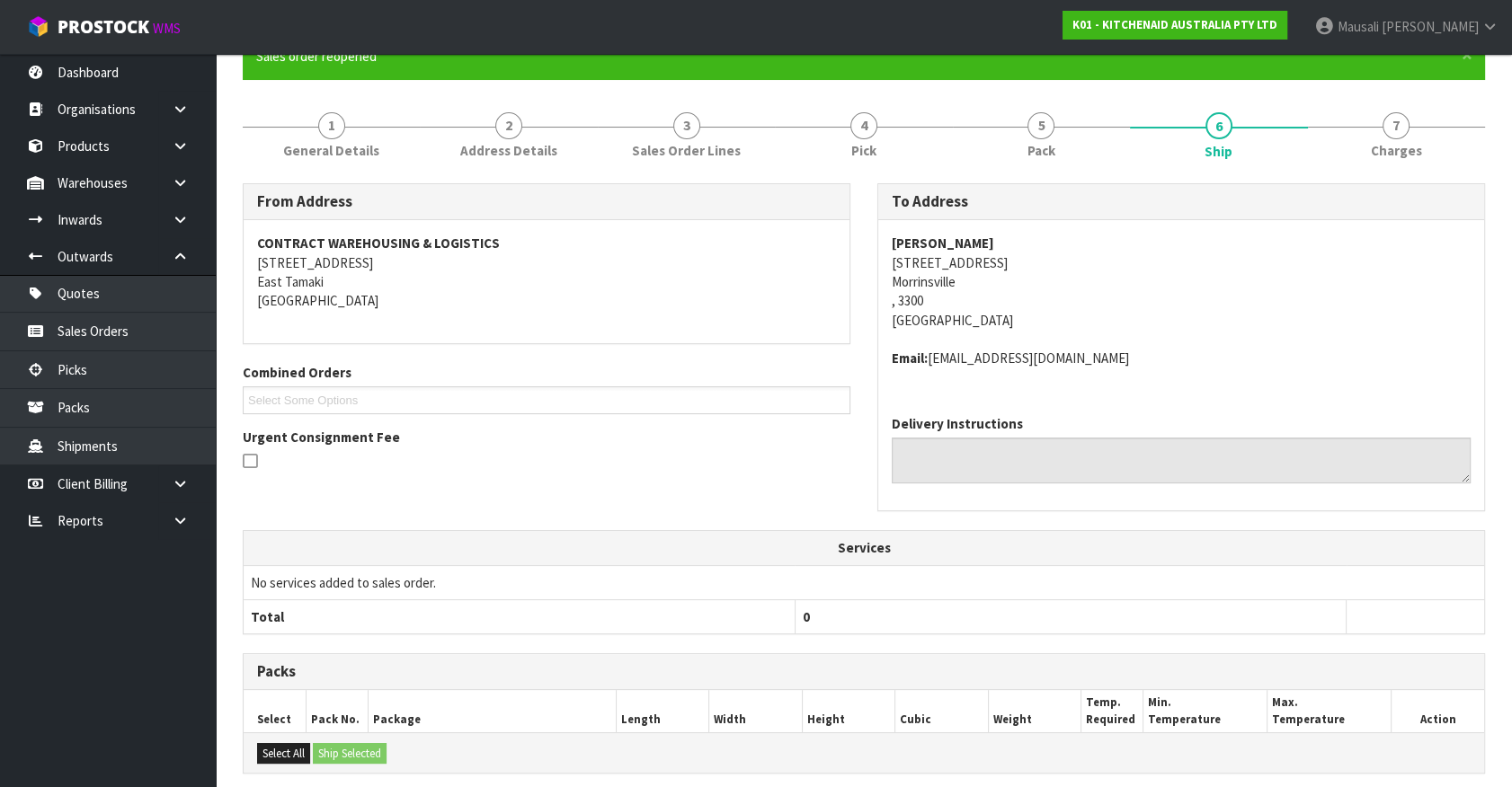scroll, scrollTop: 404, scrollLeft: 0, axis: vertical 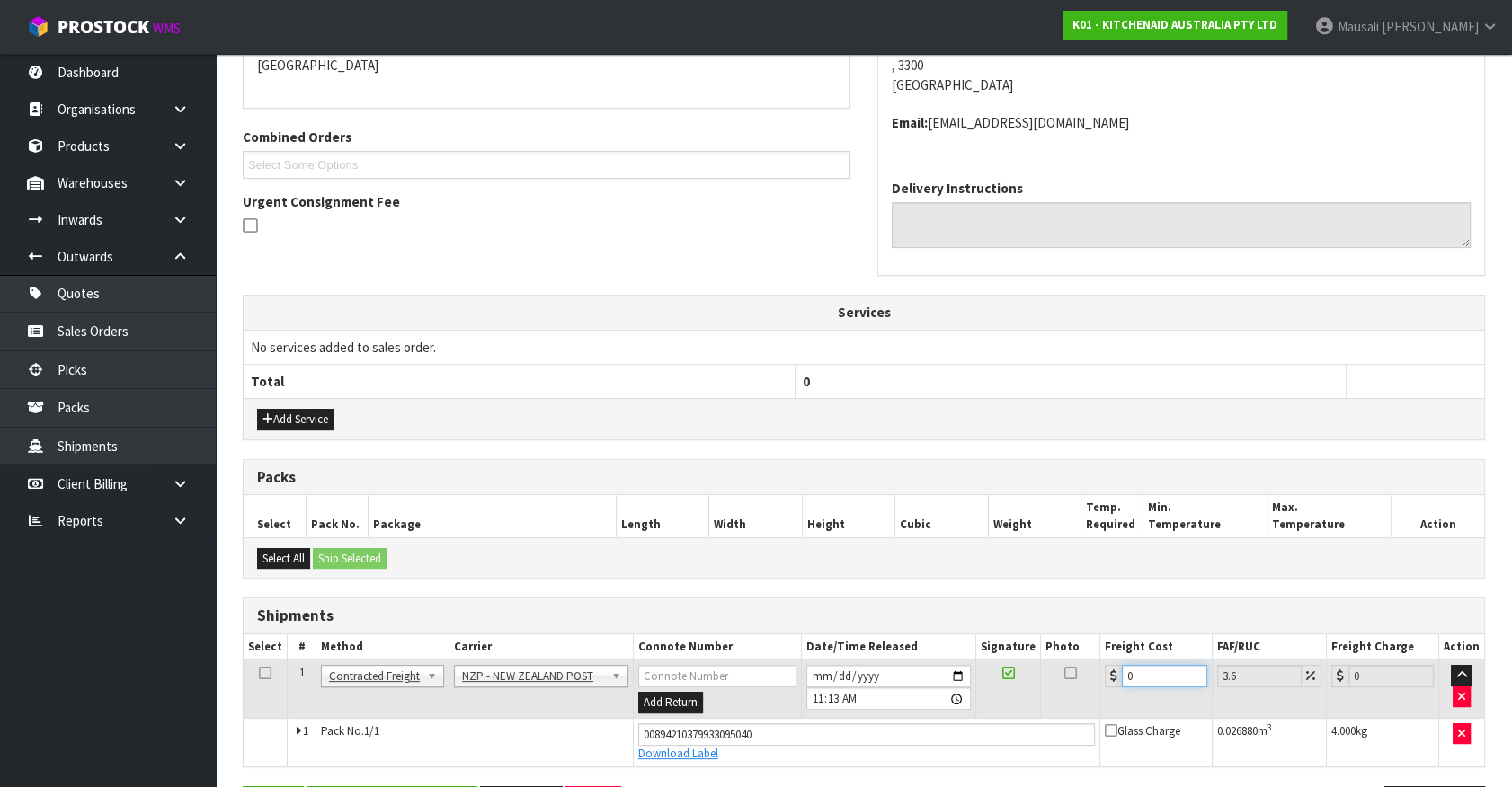 drag, startPoint x: 1132, startPoint y: 676, endPoint x: 781, endPoint y: 772, distance: 363.8915 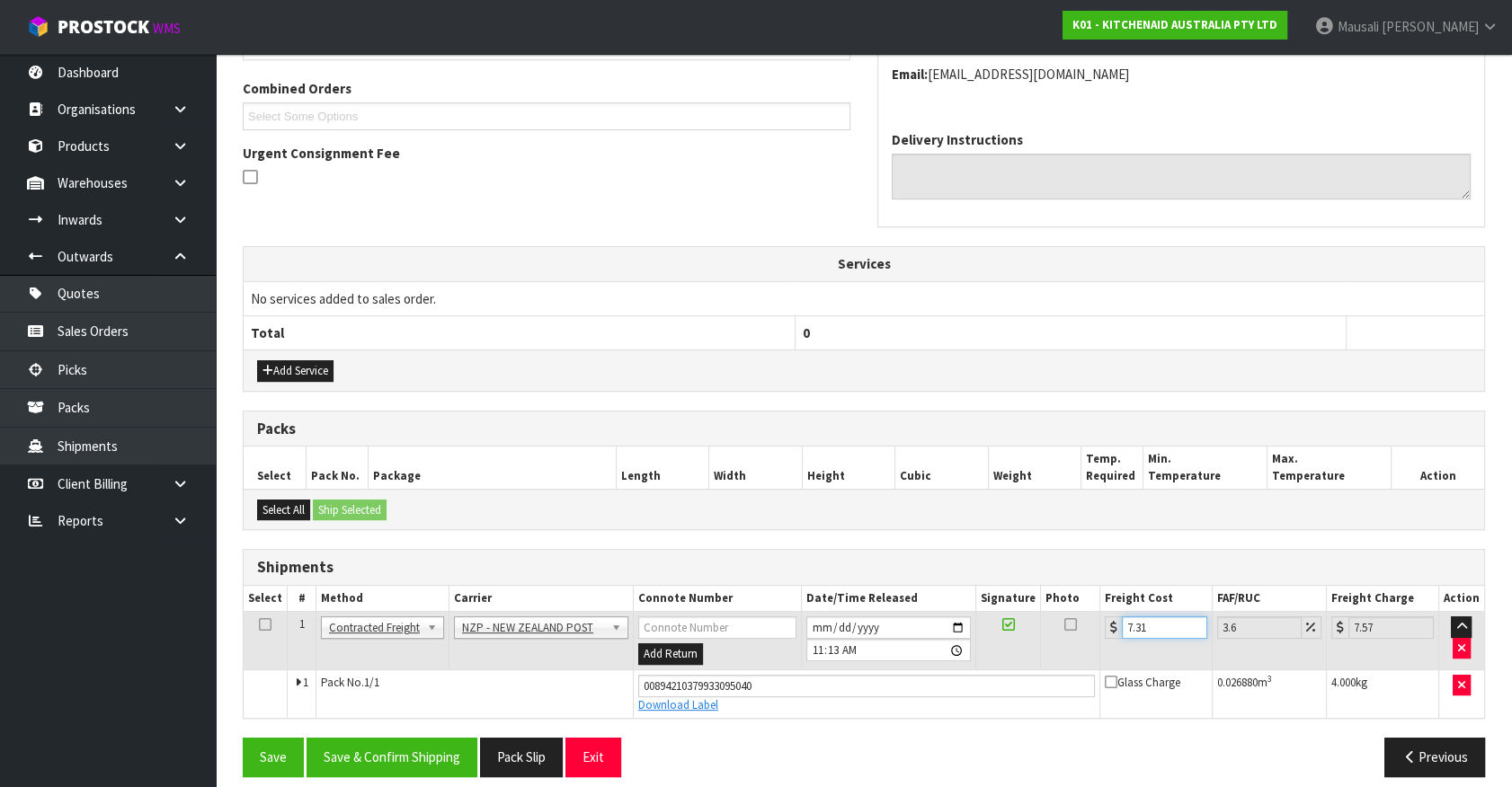 scroll, scrollTop: 465, scrollLeft: 0, axis: vertical 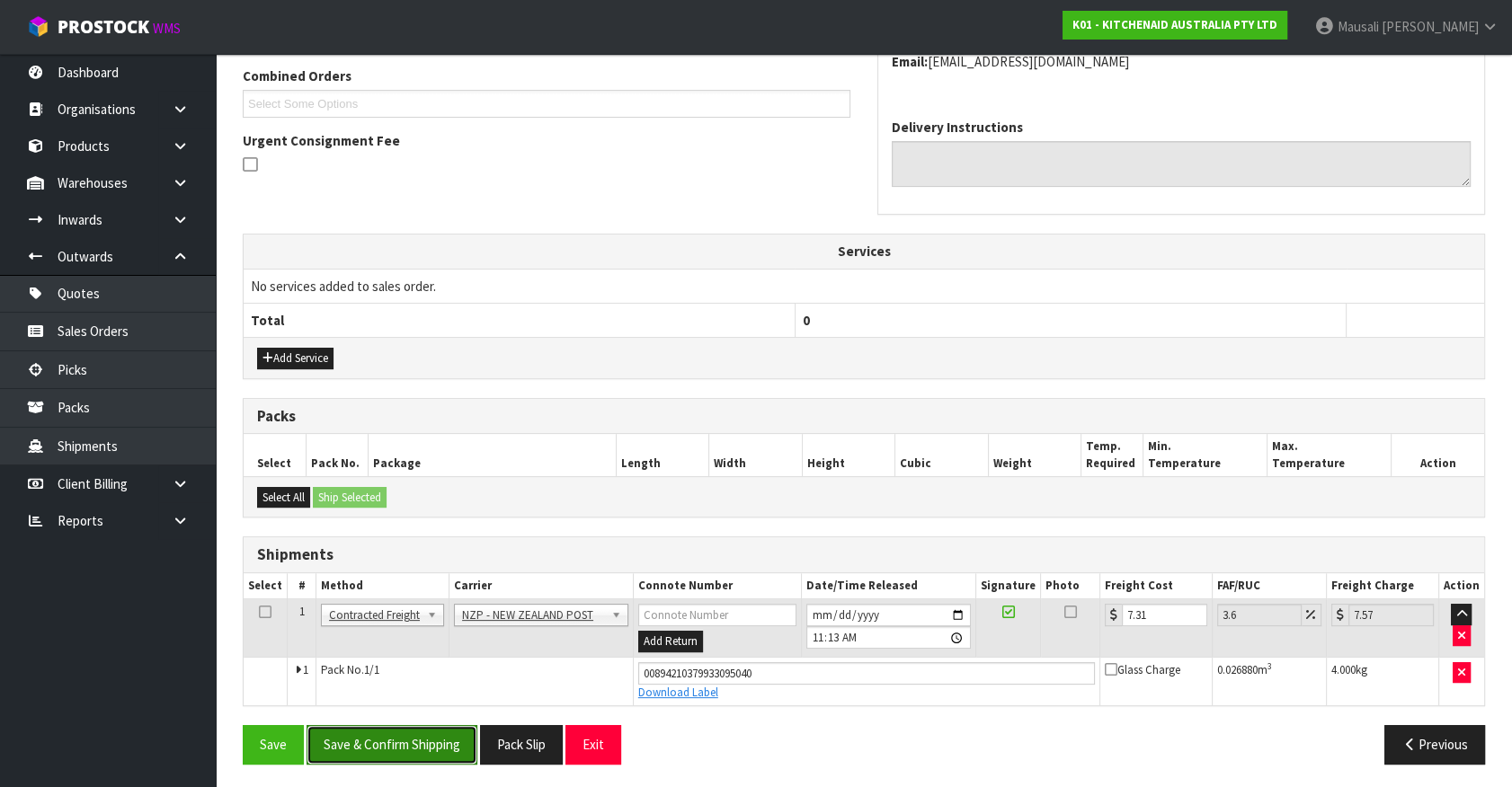 click on "Save & Confirm Shipping" at bounding box center [392, 744] 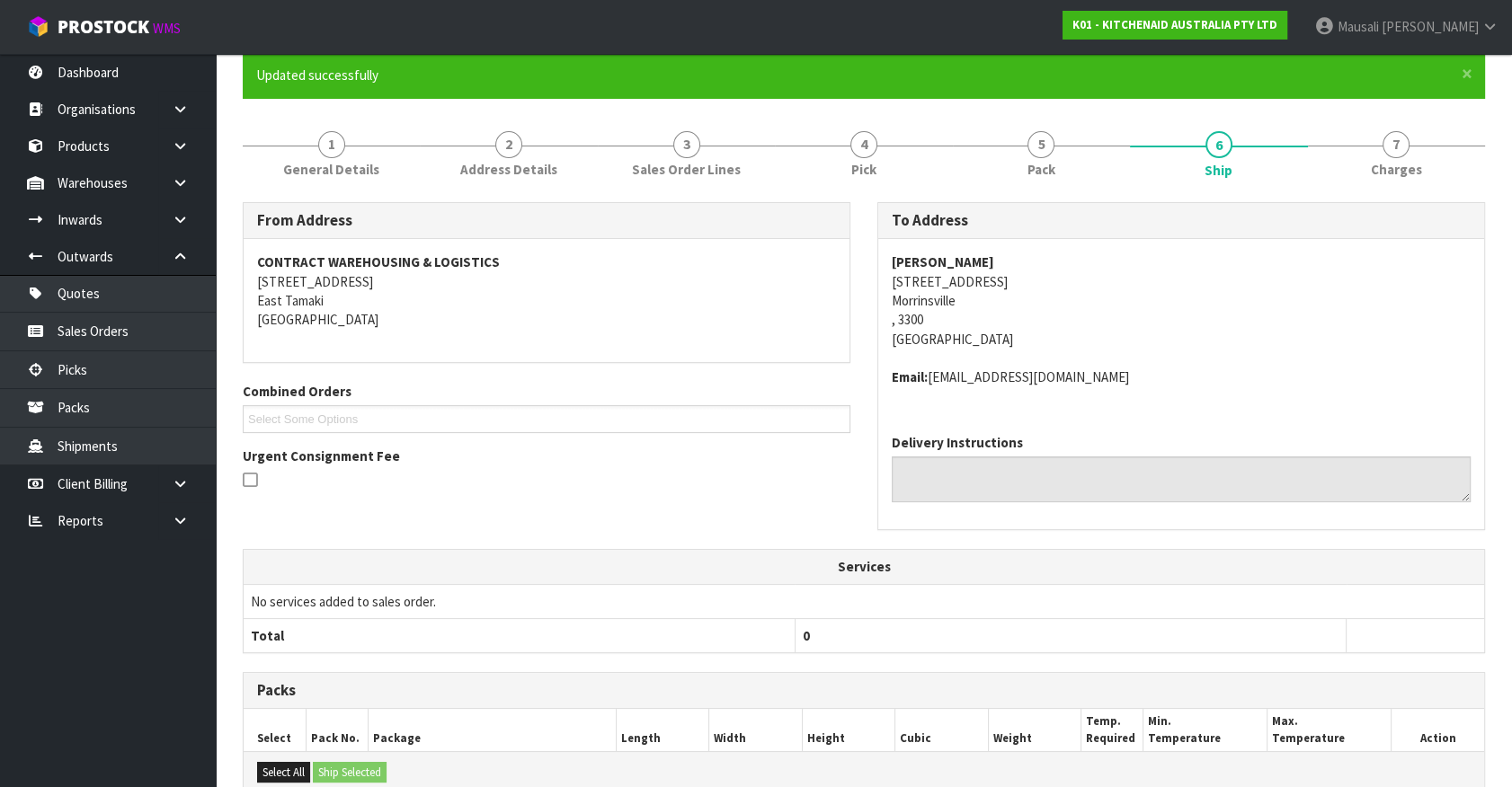 scroll, scrollTop: 408, scrollLeft: 0, axis: vertical 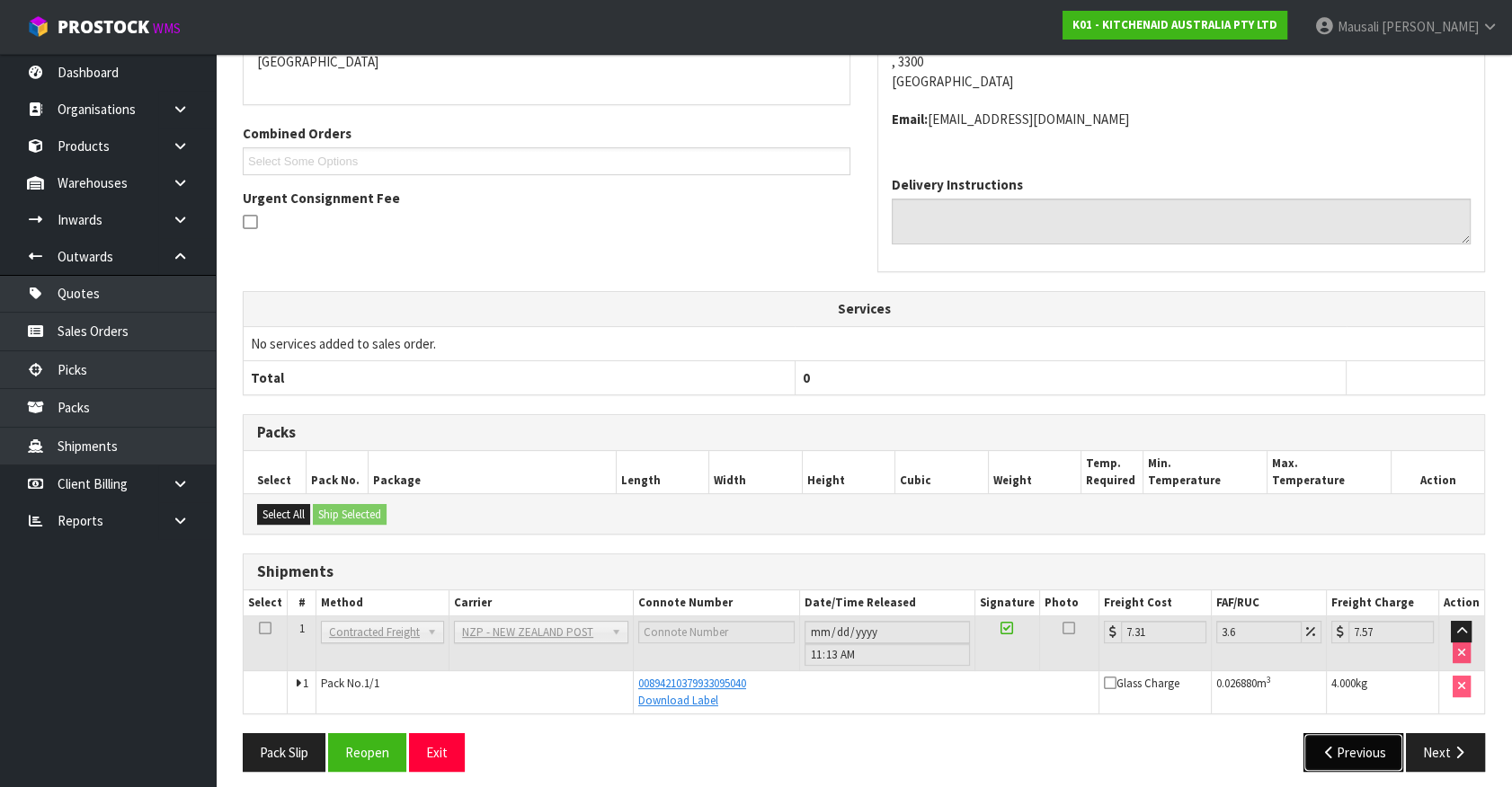 click on "Previous" at bounding box center (1354, 752) 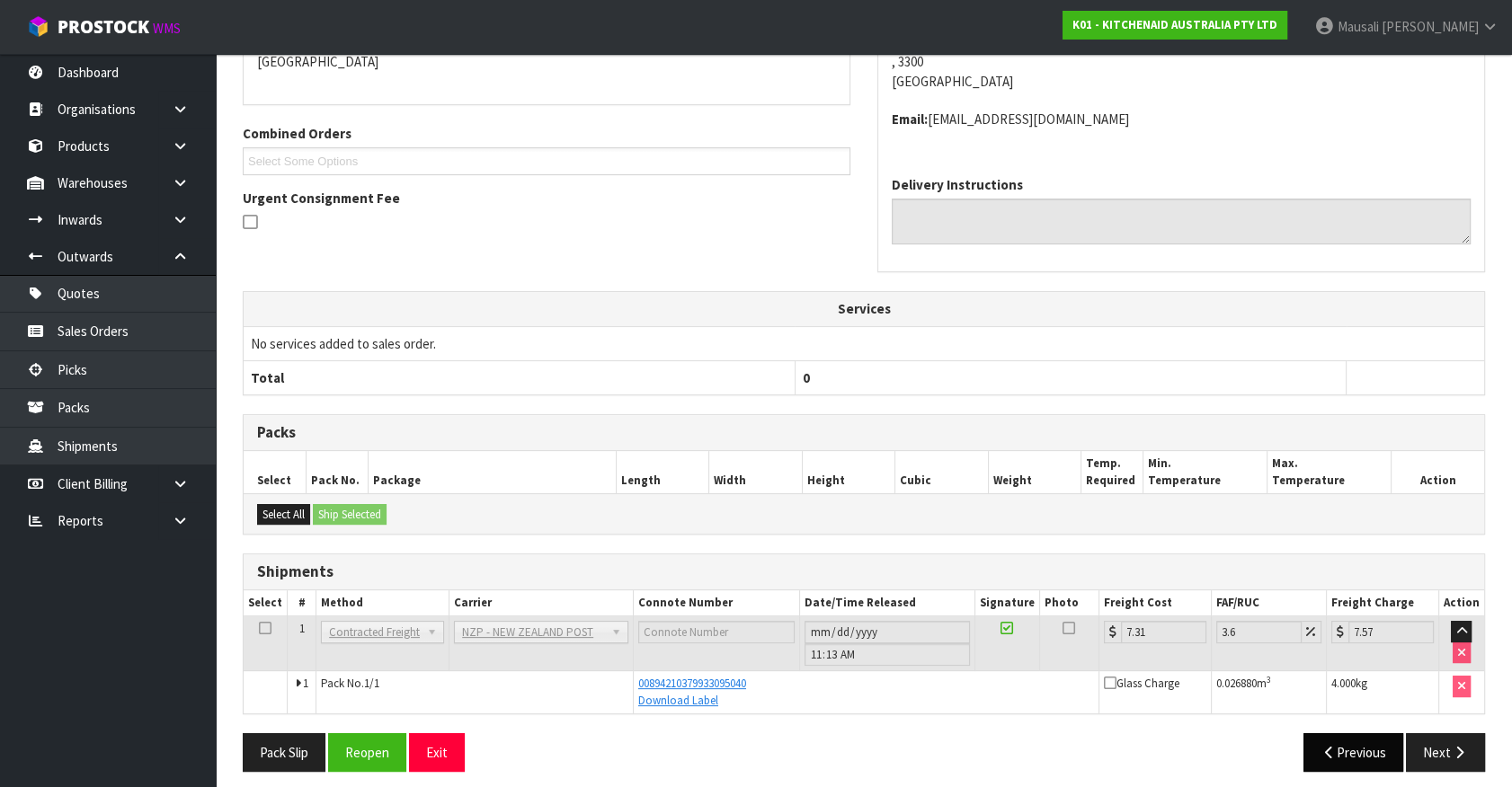 scroll, scrollTop: 202, scrollLeft: 0, axis: vertical 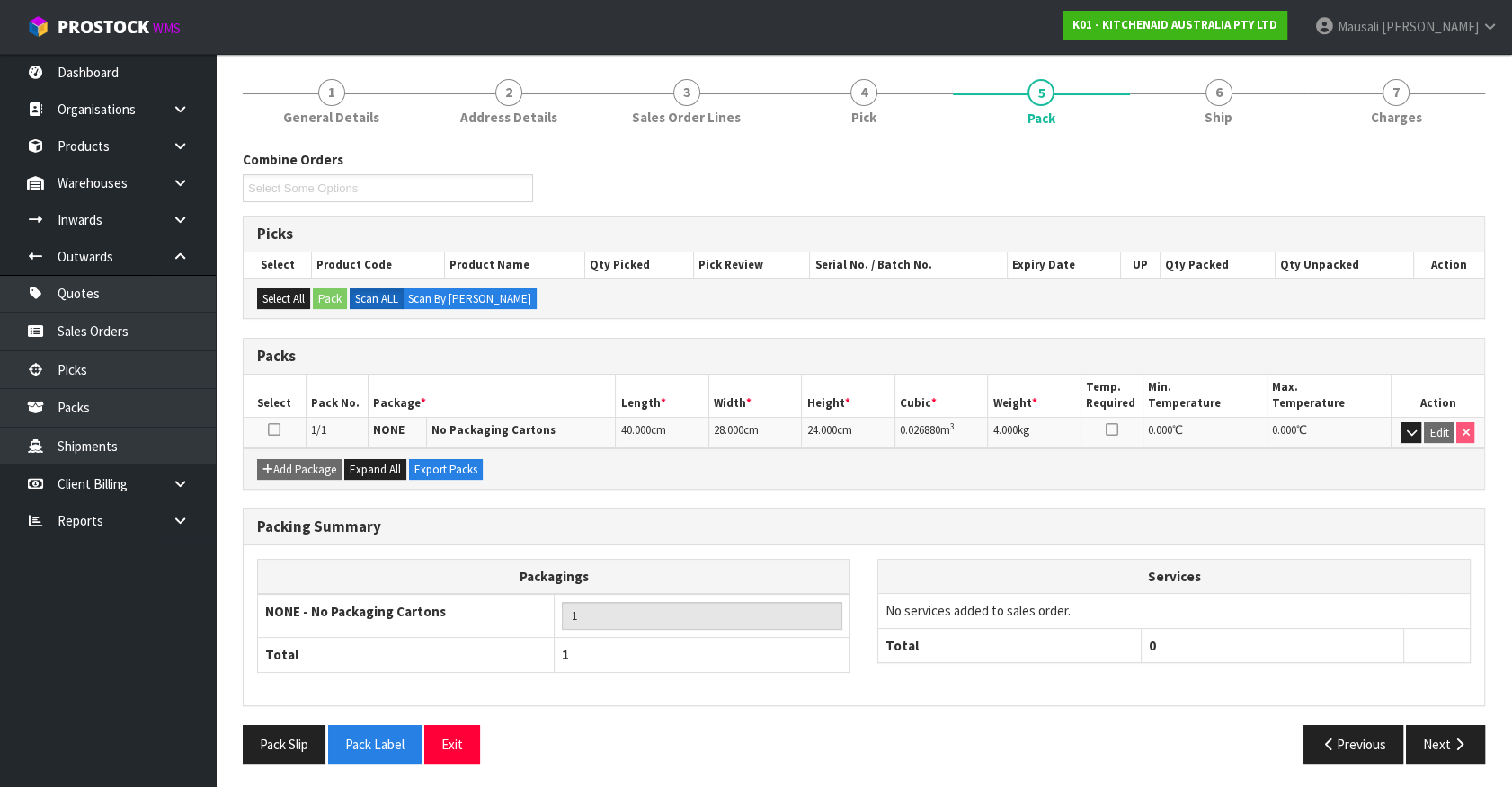 click on "Packagings" at bounding box center (554, 577) 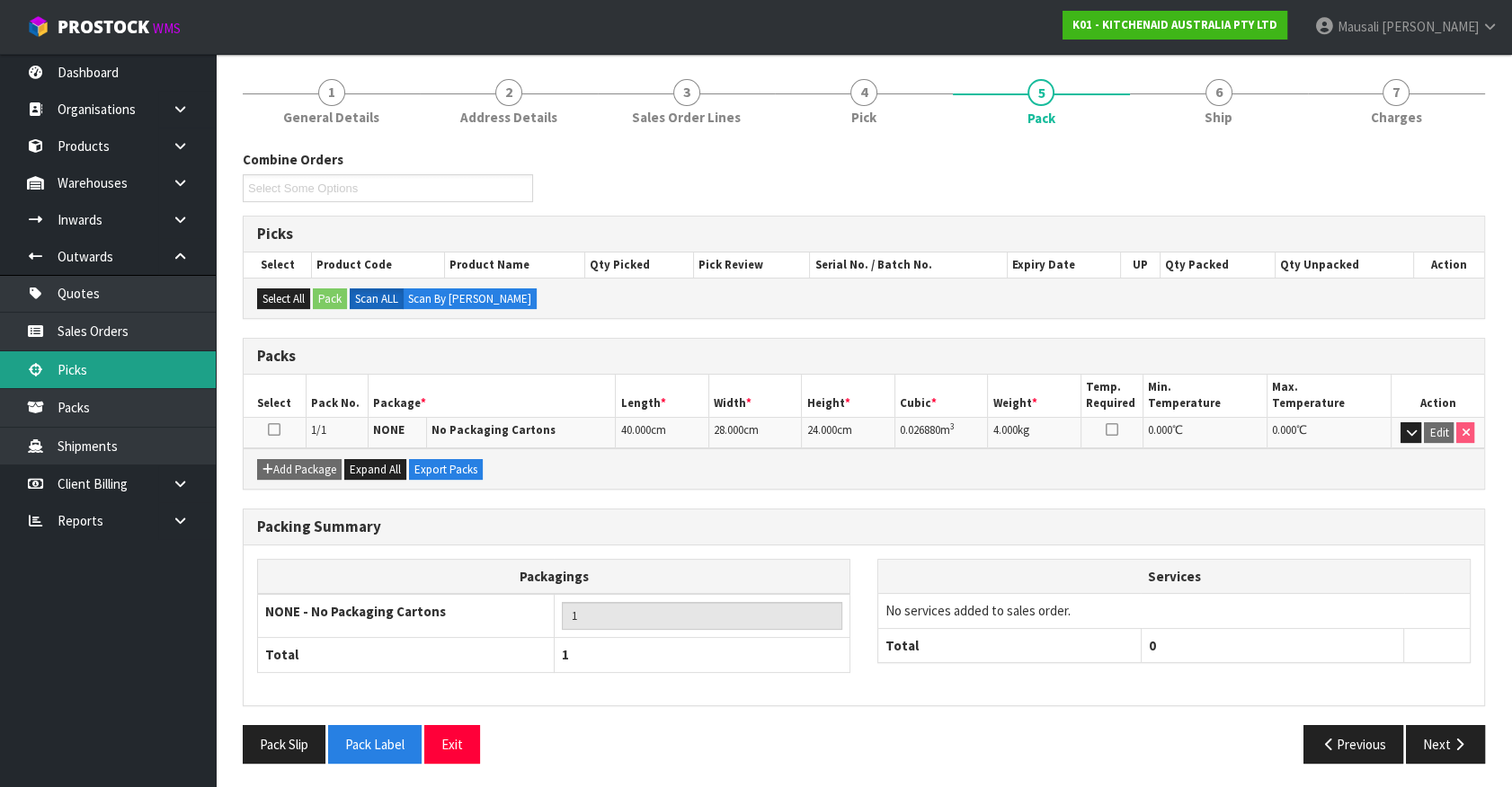 click on "Picks" at bounding box center [108, 369] 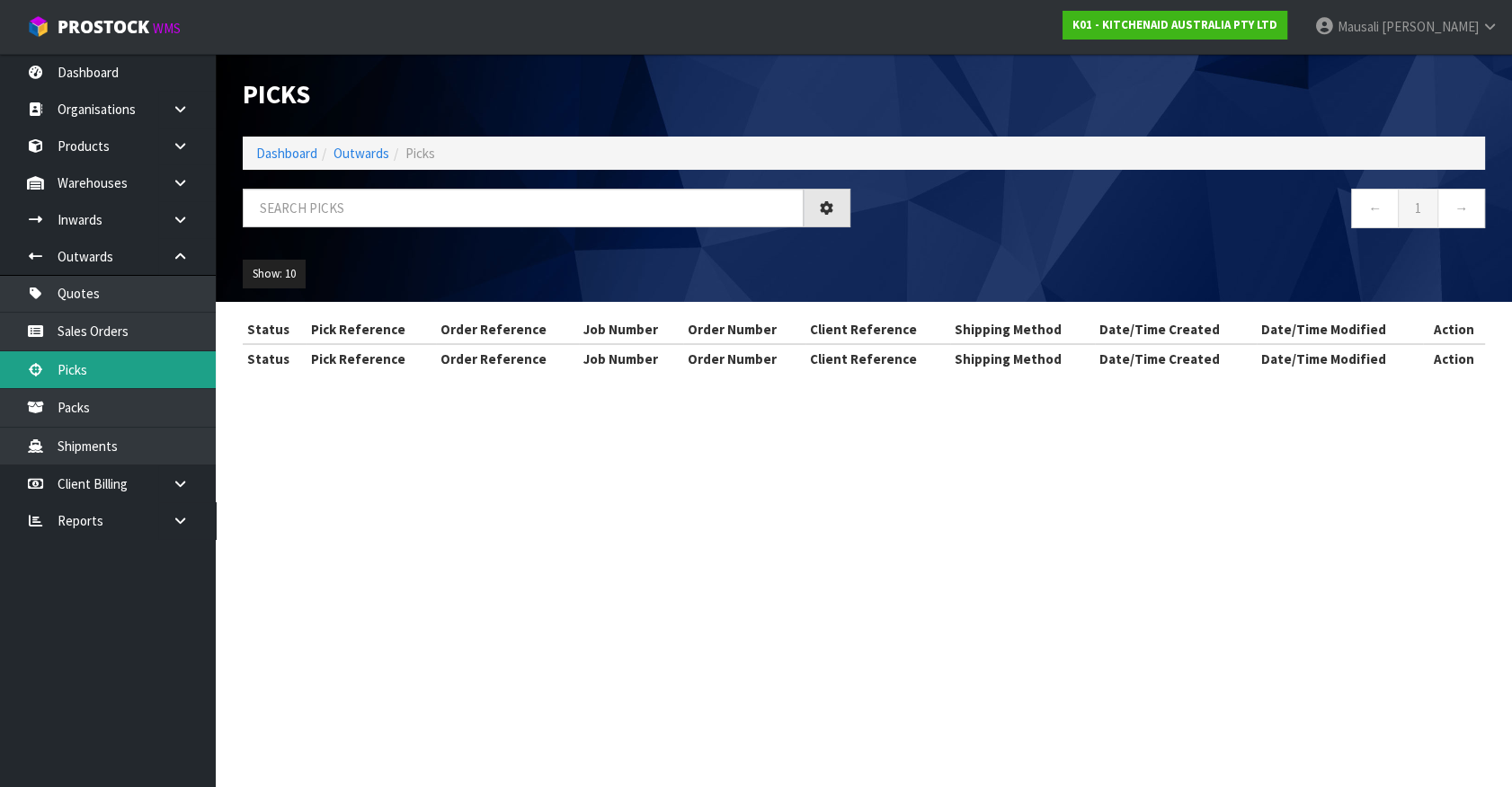 scroll, scrollTop: 0, scrollLeft: 0, axis: both 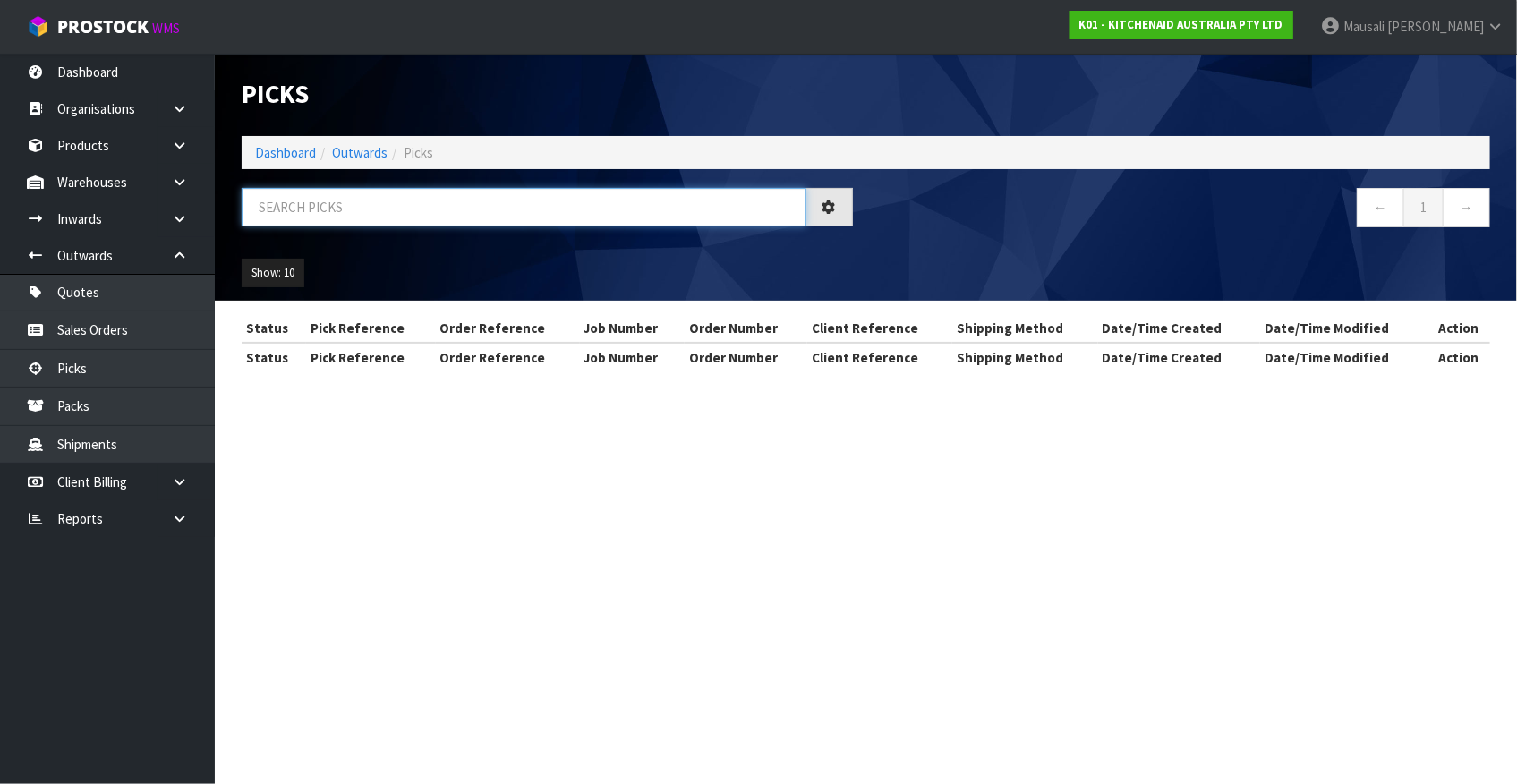 click at bounding box center (524, 207) 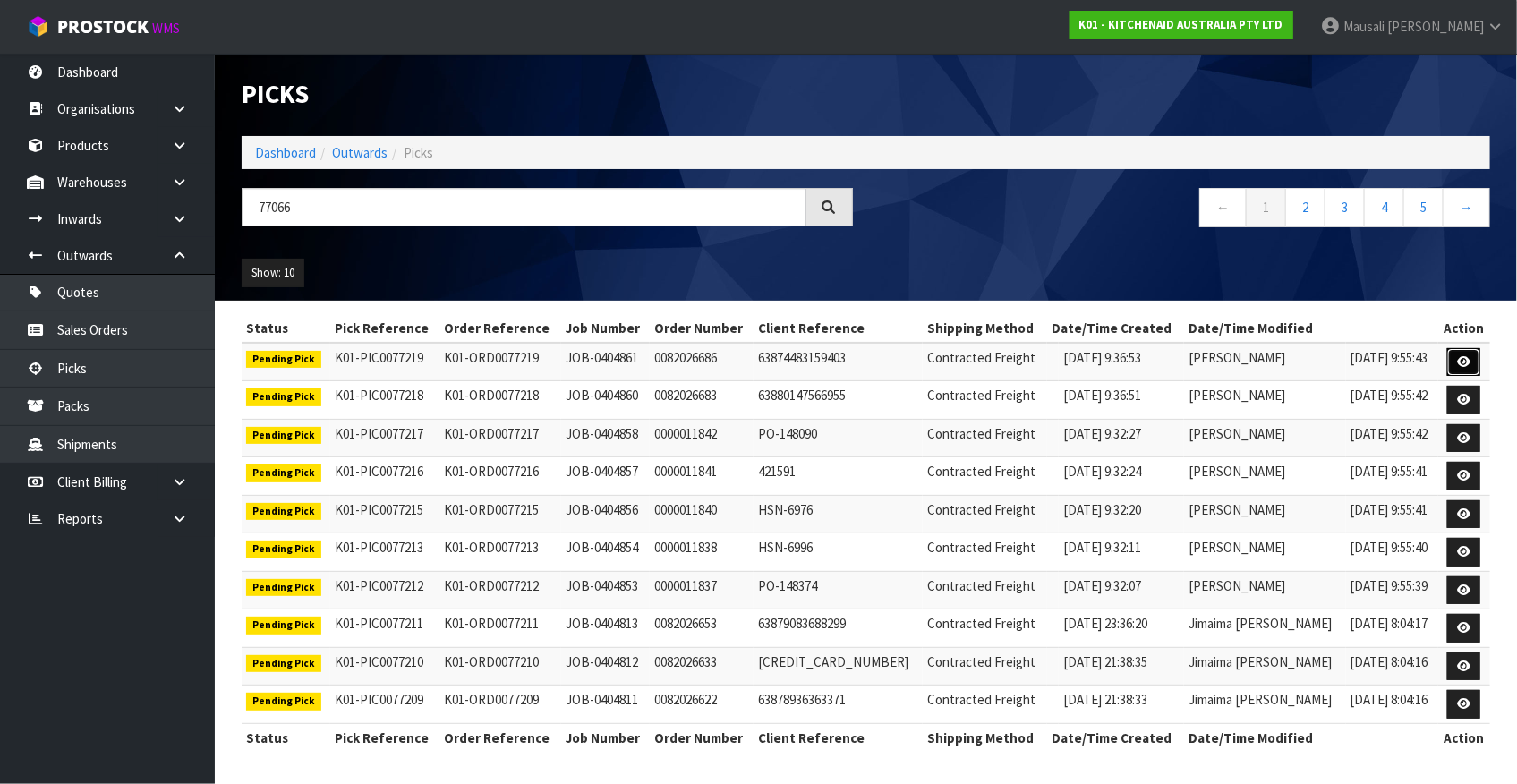 click at bounding box center [1463, 362] 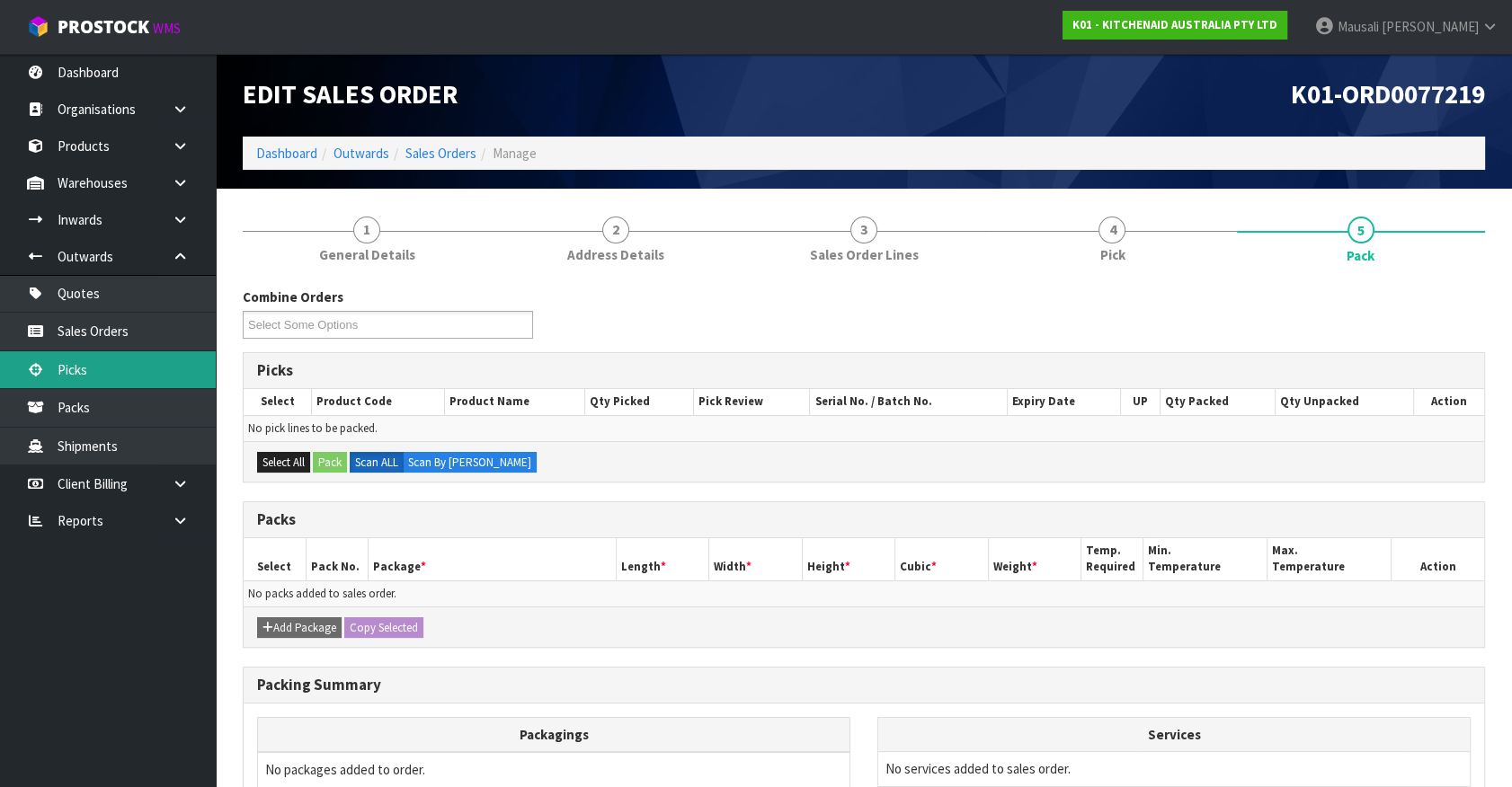 click on "Picks" at bounding box center (108, 369) 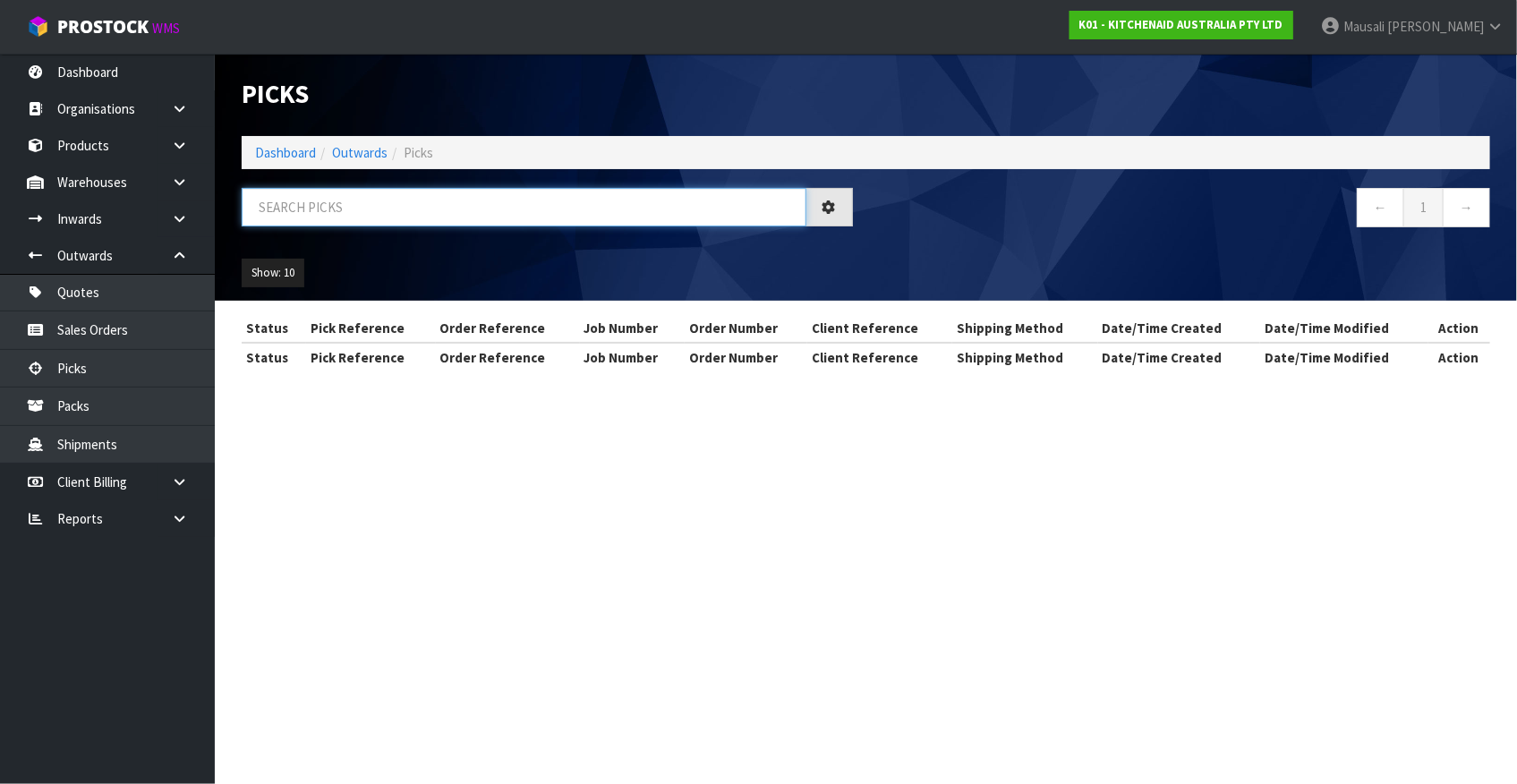 click at bounding box center [524, 207] 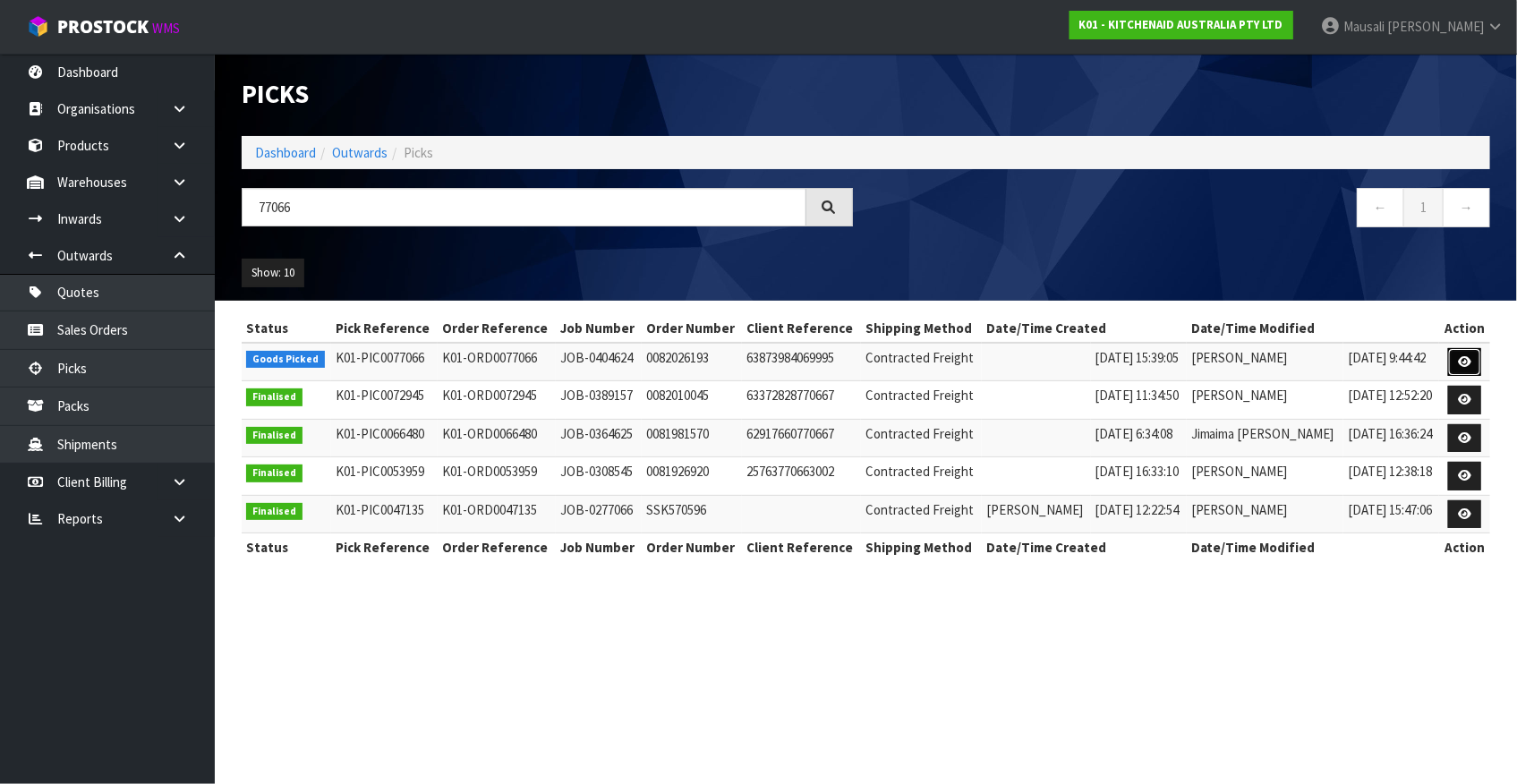 click at bounding box center (1464, 362) 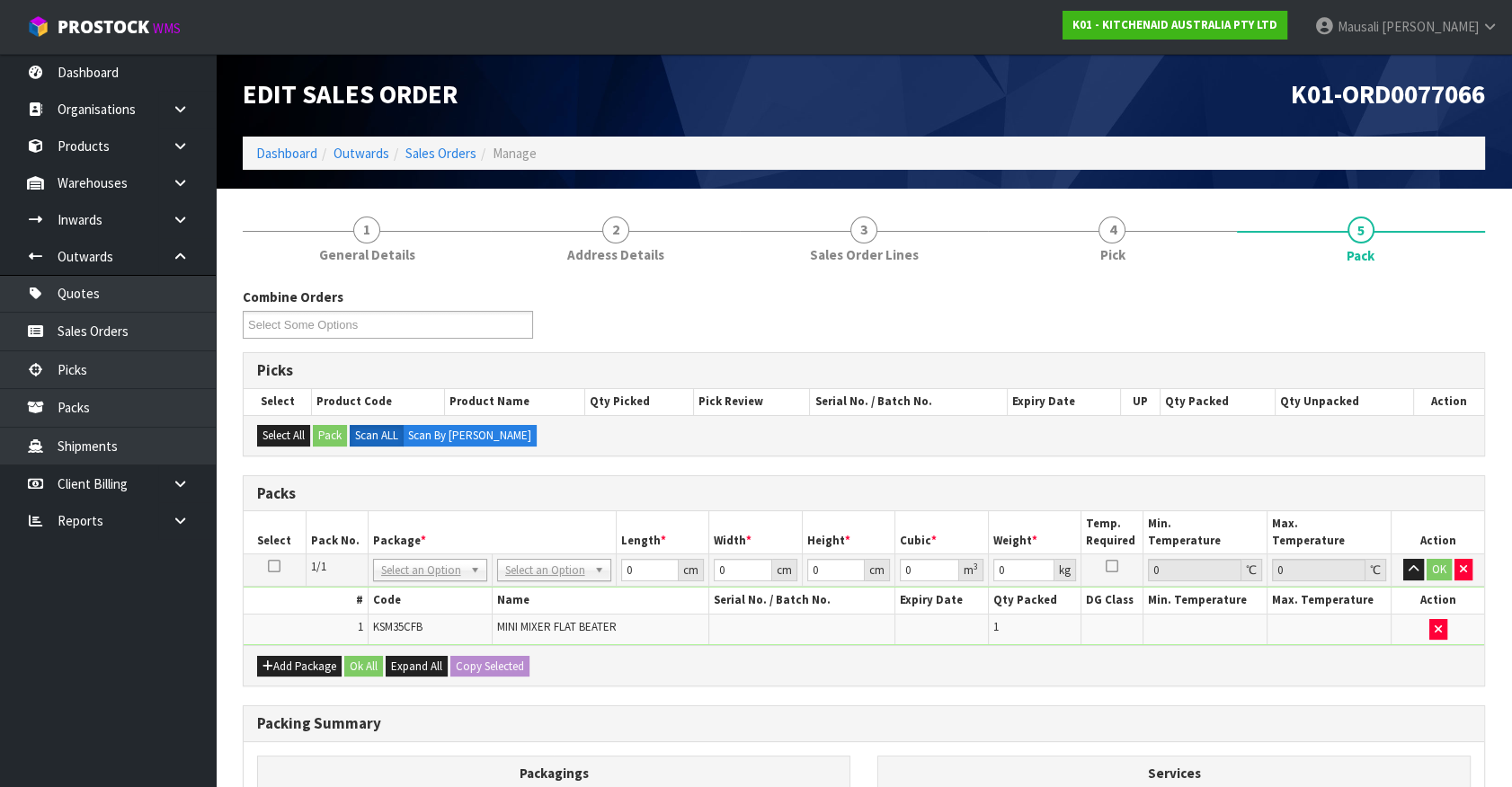 drag, startPoint x: 569, startPoint y: 574, endPoint x: 559, endPoint y: 604, distance: 31.622777 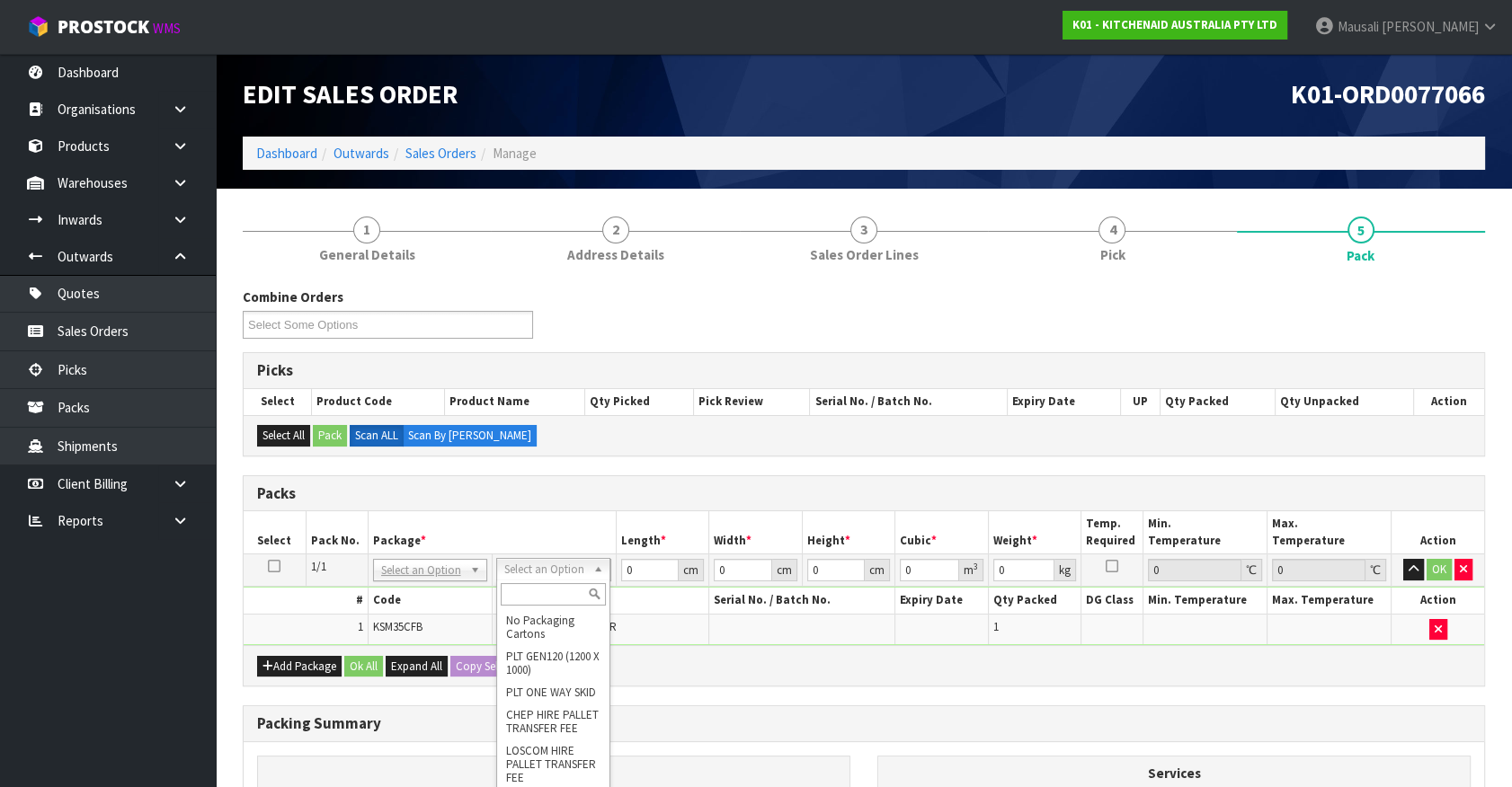 click at bounding box center (553, 594) 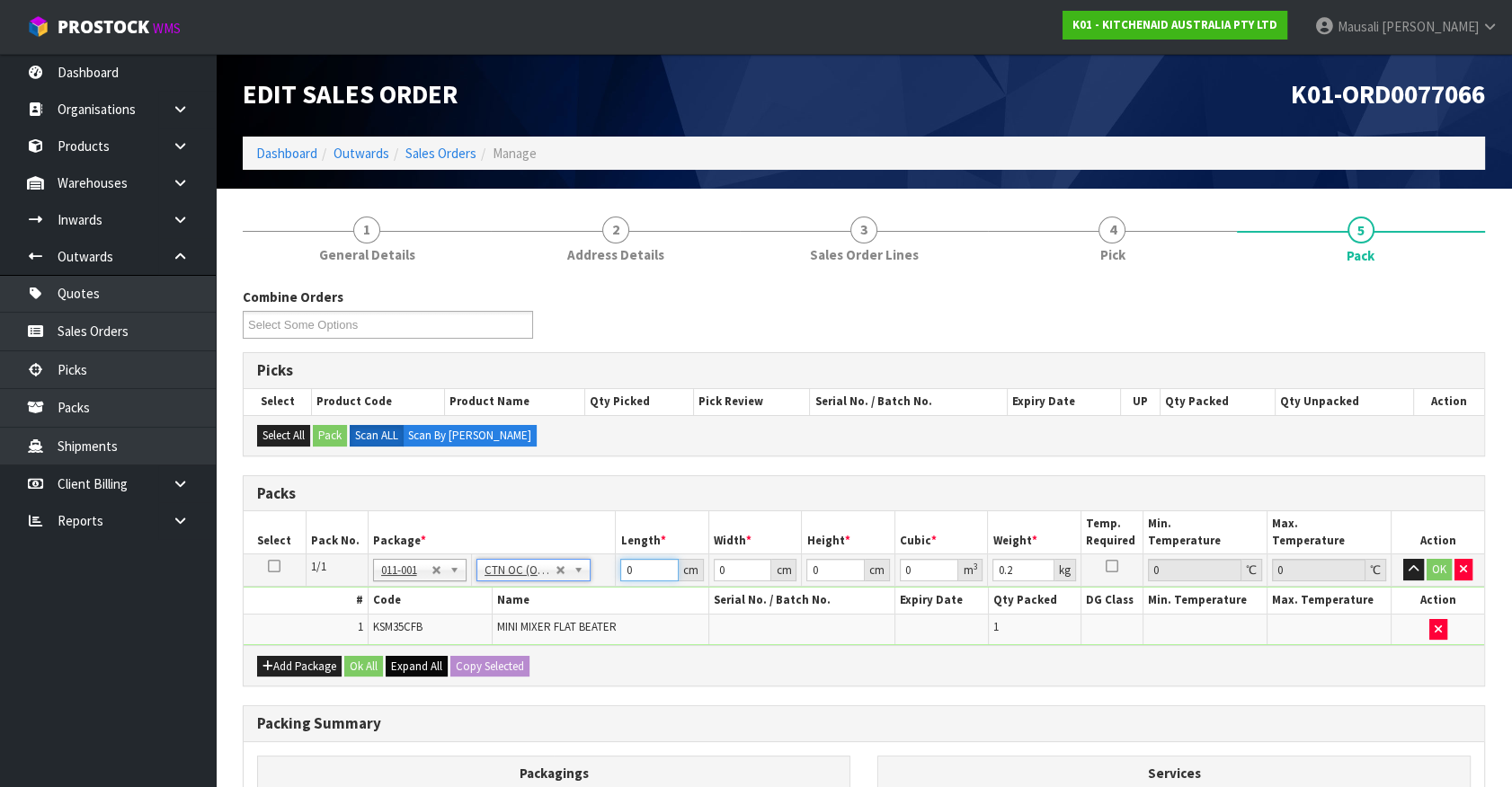 drag, startPoint x: 638, startPoint y: 570, endPoint x: 411, endPoint y: 671, distance: 248.45523 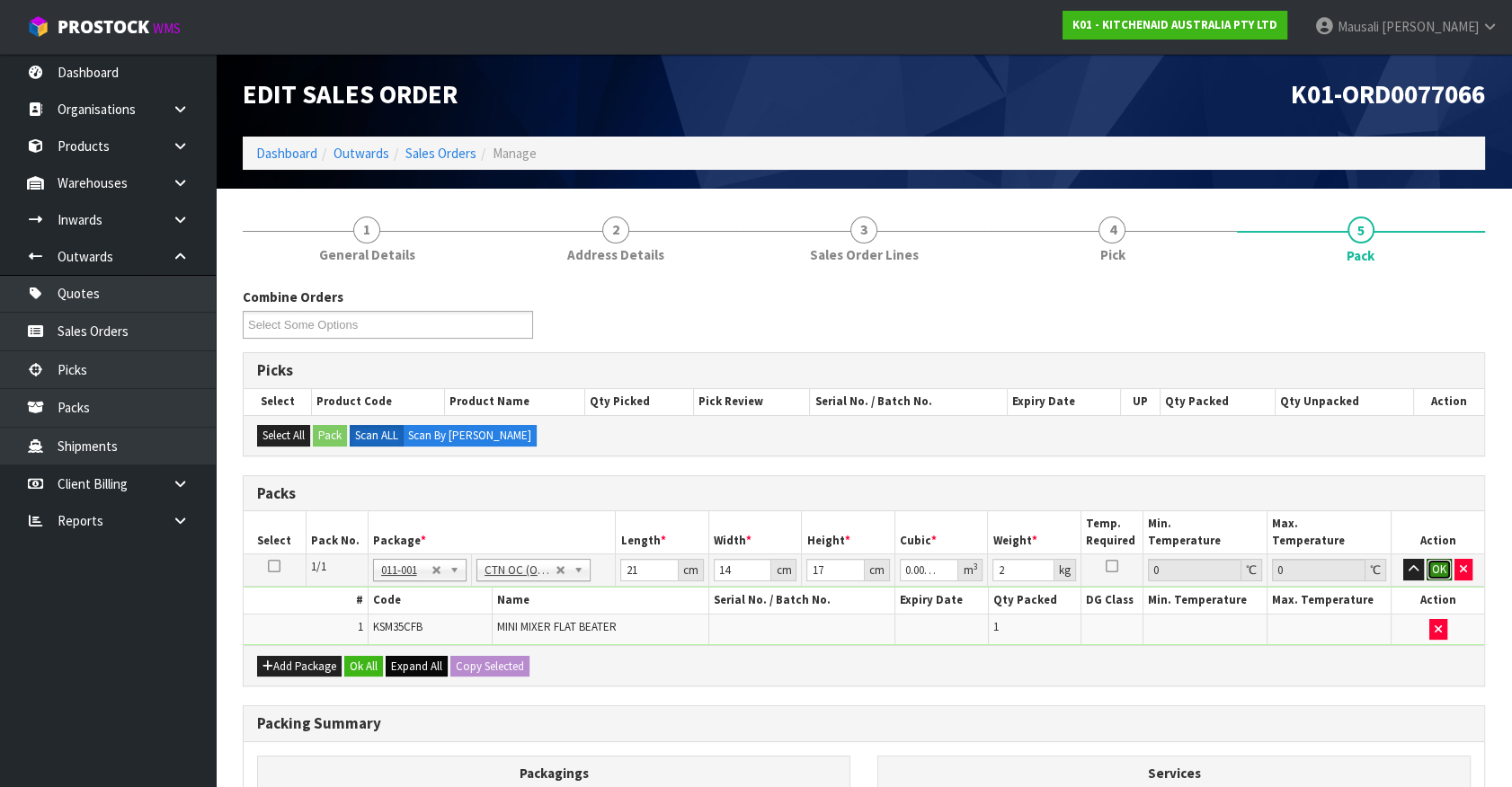click on "OK" at bounding box center [1439, 570] 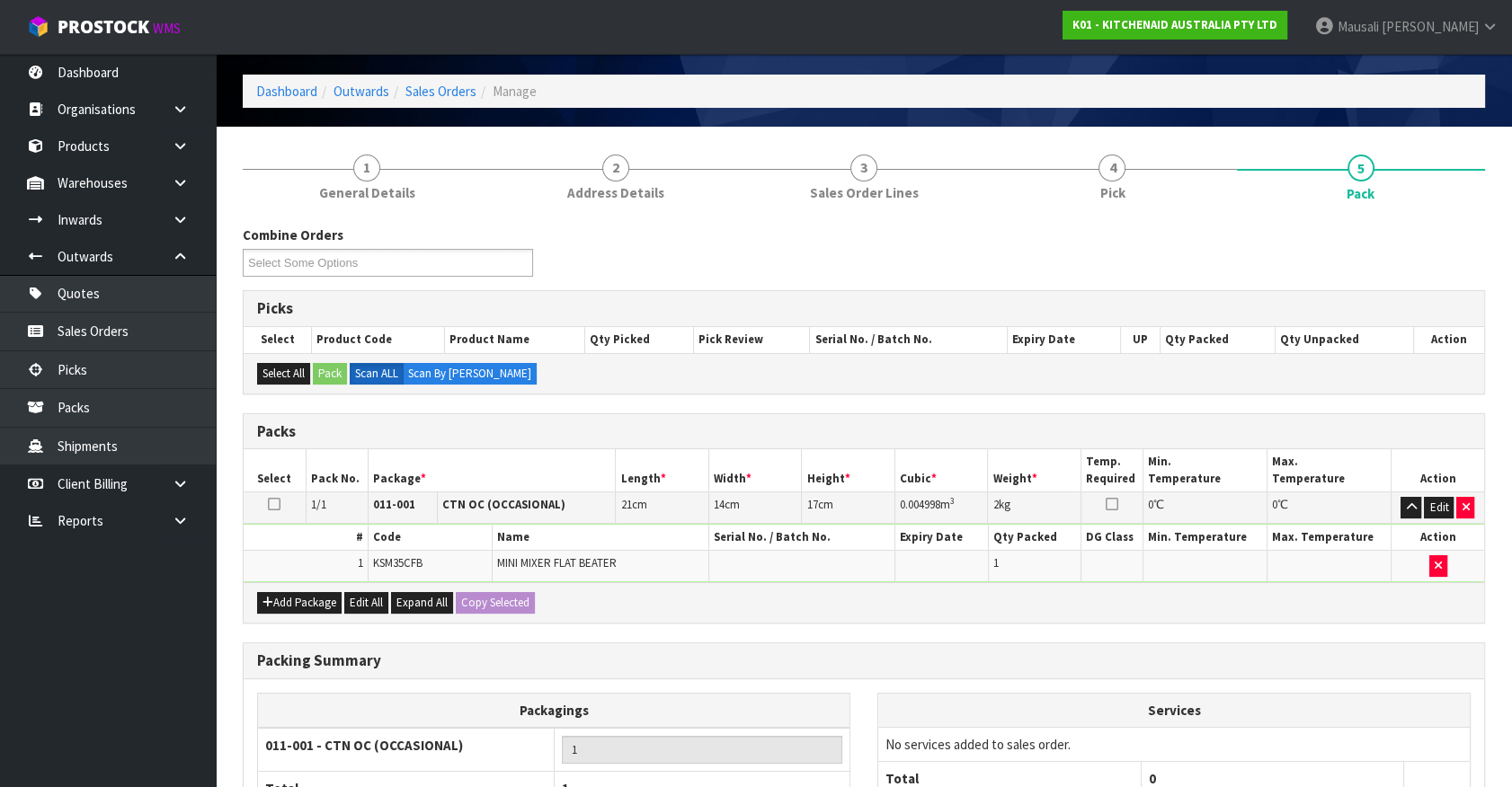 scroll, scrollTop: 234, scrollLeft: 0, axis: vertical 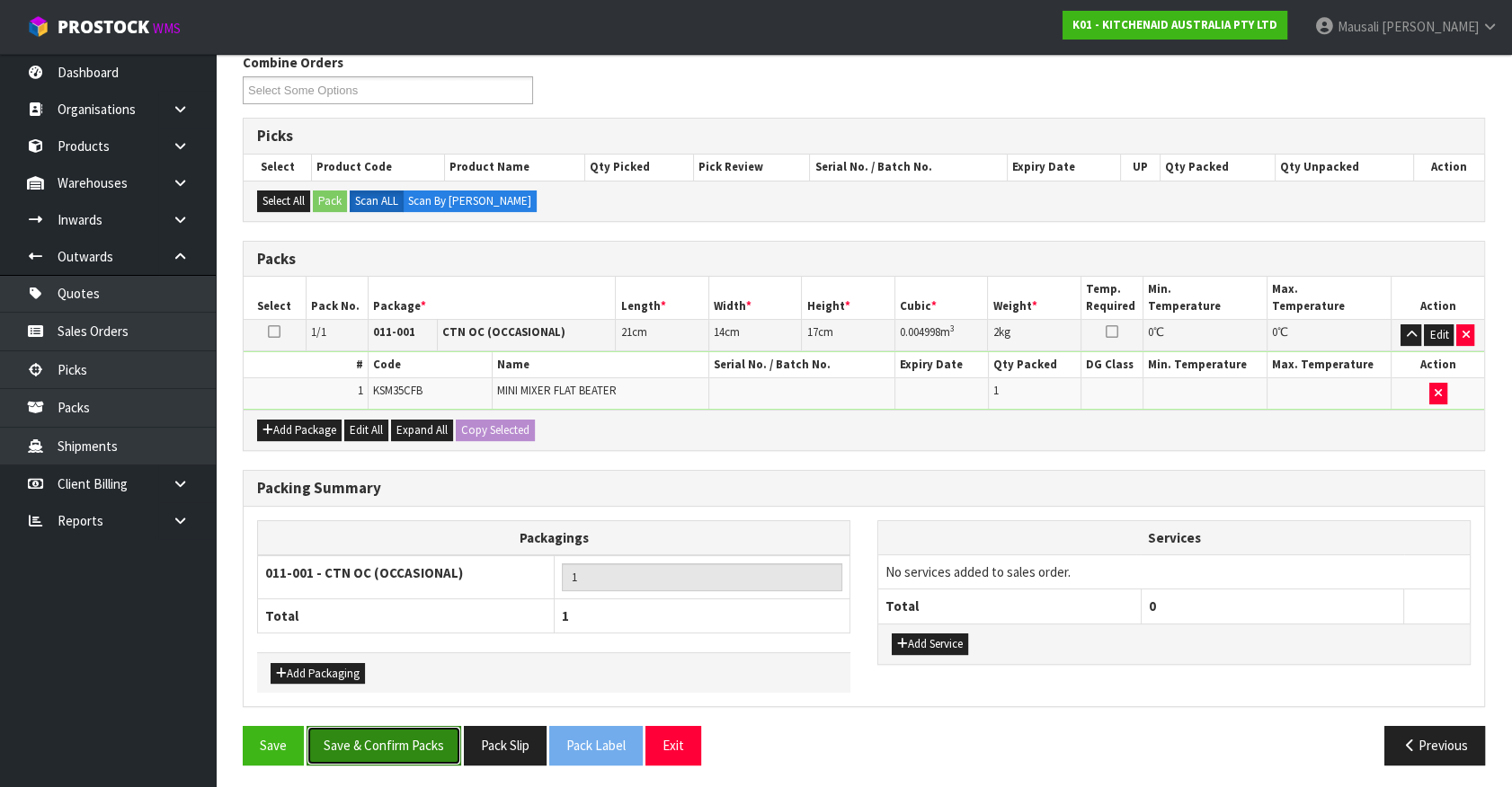 click on "Save & Confirm Packs" at bounding box center (384, 745) 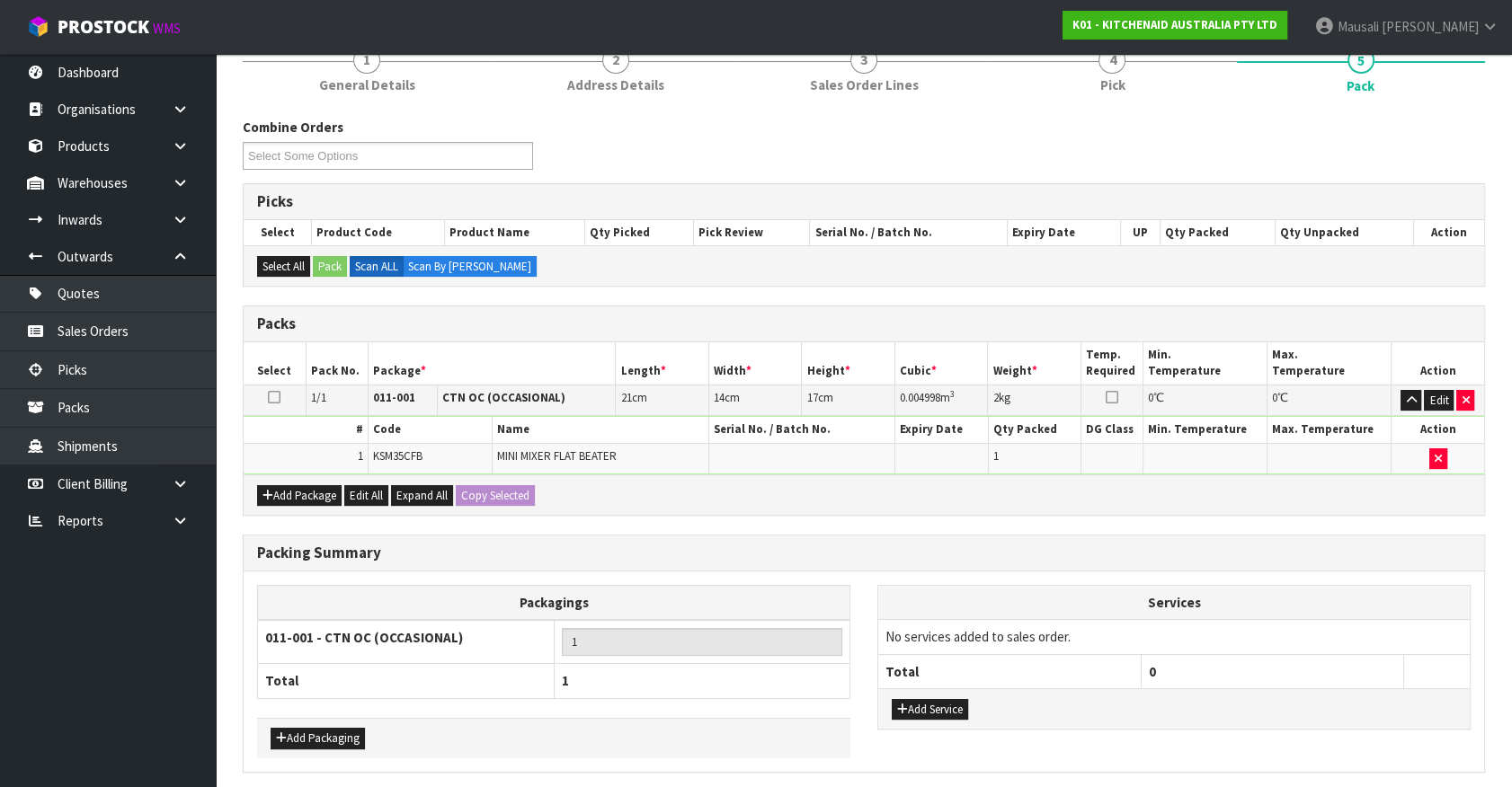 scroll, scrollTop: 0, scrollLeft: 0, axis: both 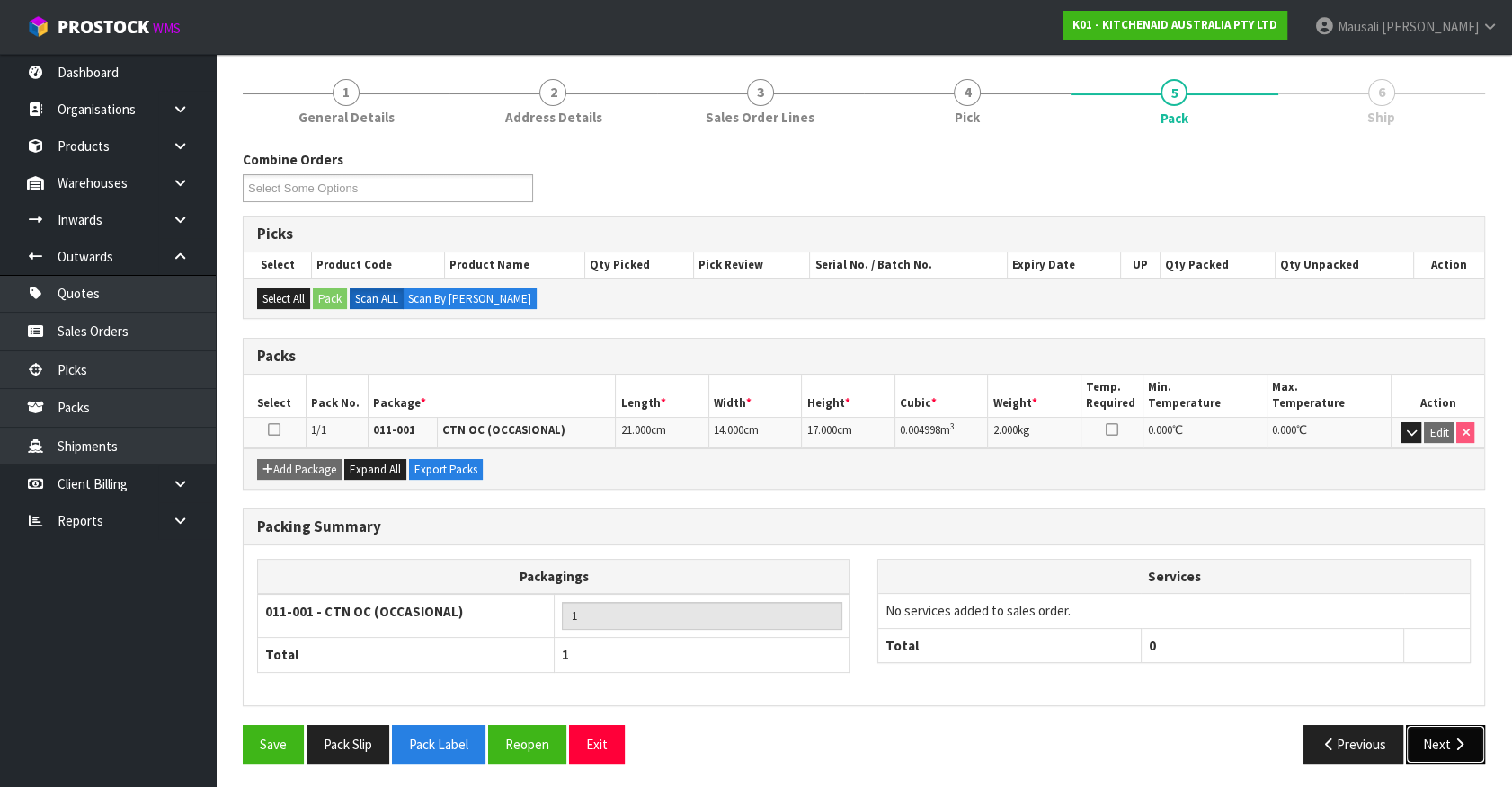 click at bounding box center [1459, 744] 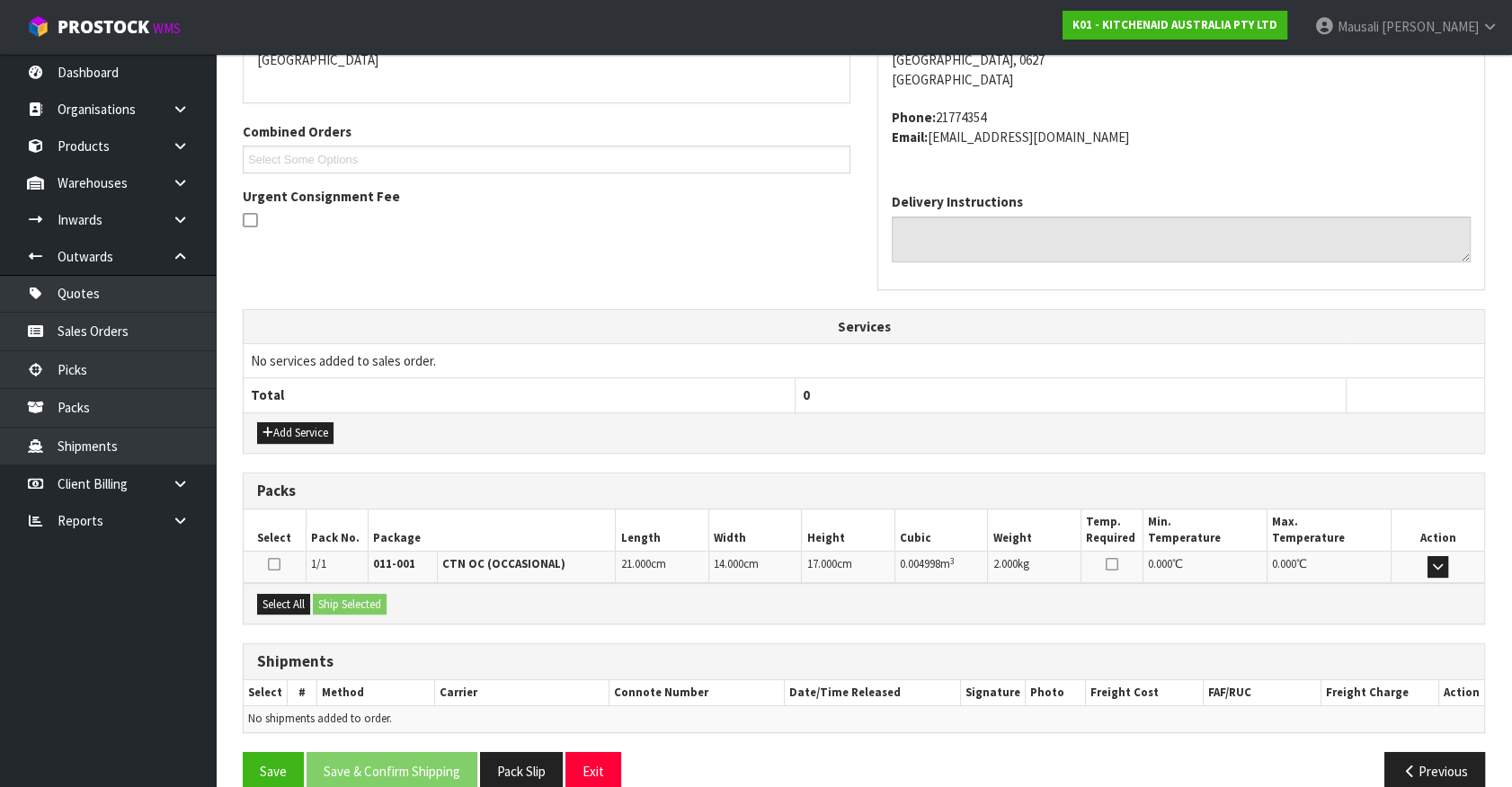 scroll, scrollTop: 437, scrollLeft: 0, axis: vertical 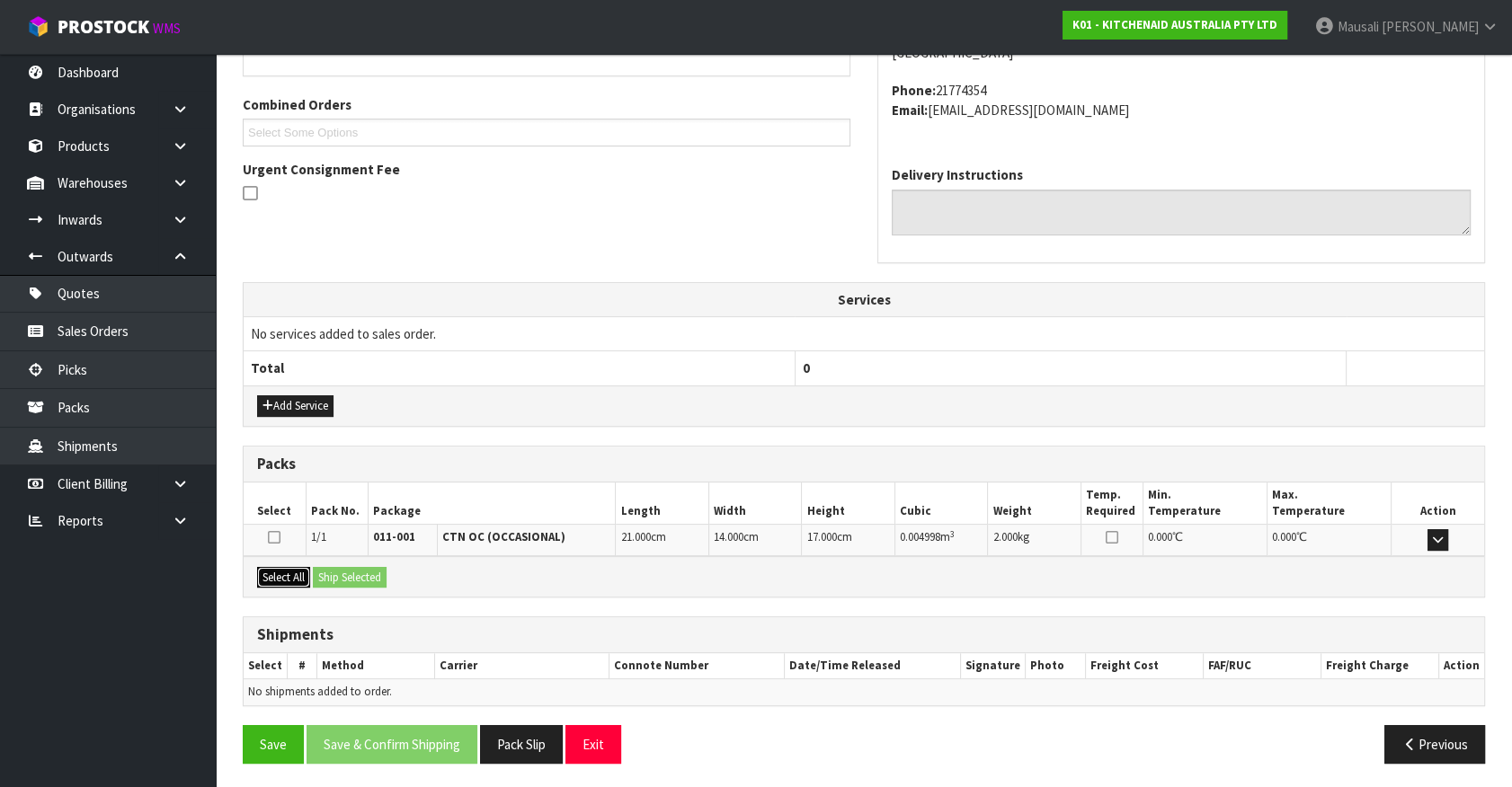 drag, startPoint x: 288, startPoint y: 570, endPoint x: 328, endPoint y: 566, distance: 40.1995 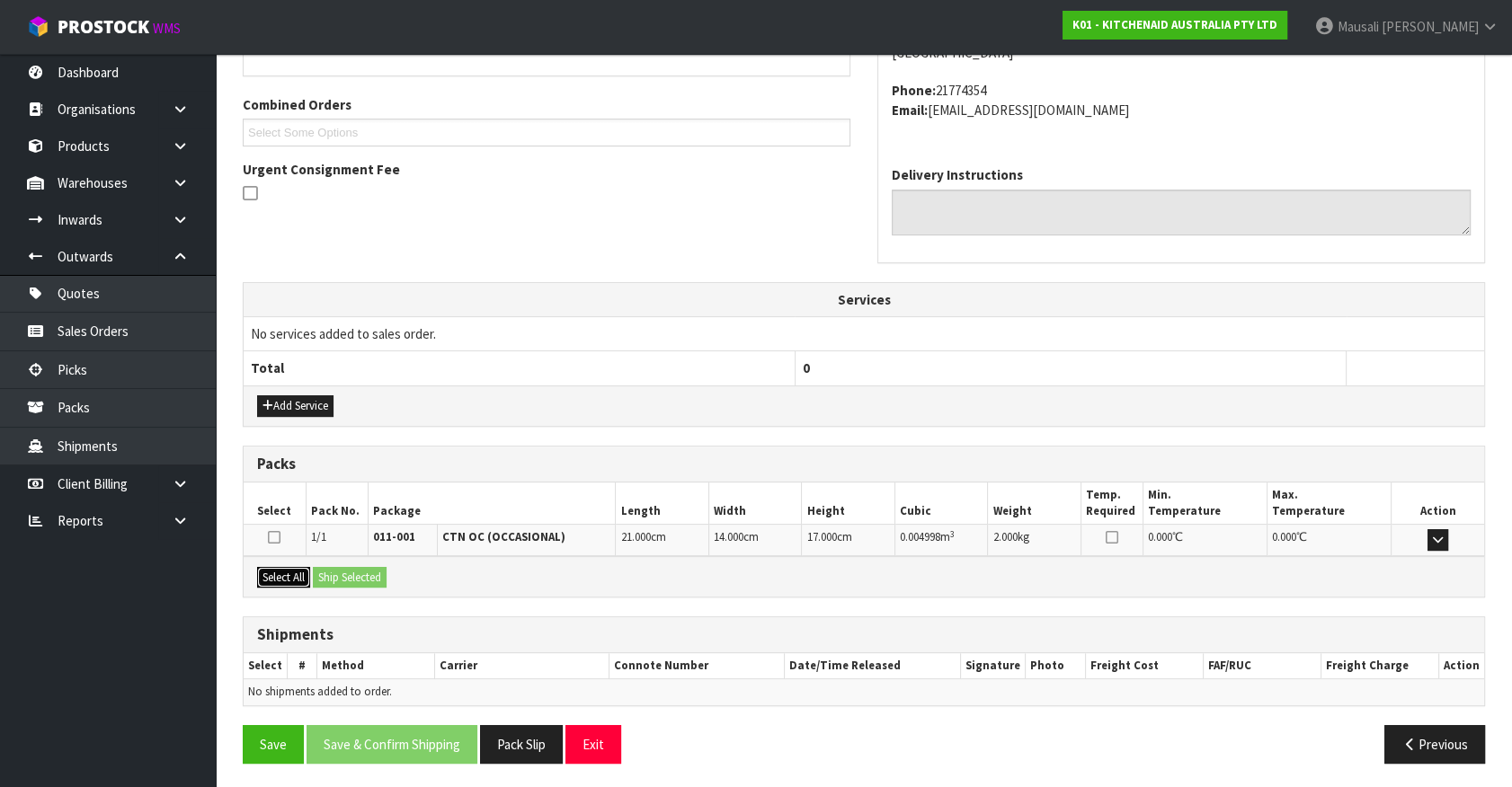 click on "Select All" at bounding box center (283, 578) 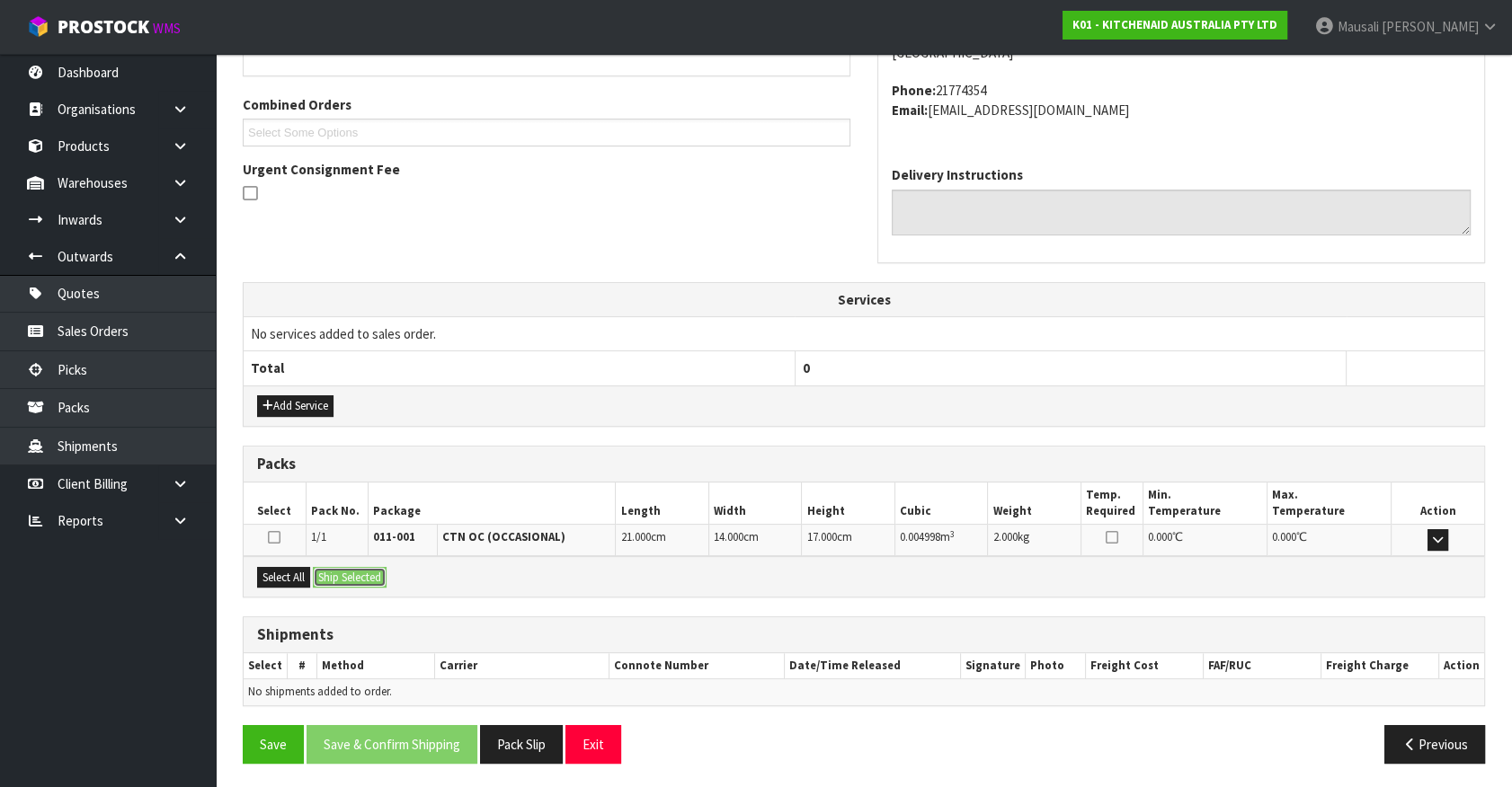 click on "Ship Selected" at bounding box center (350, 578) 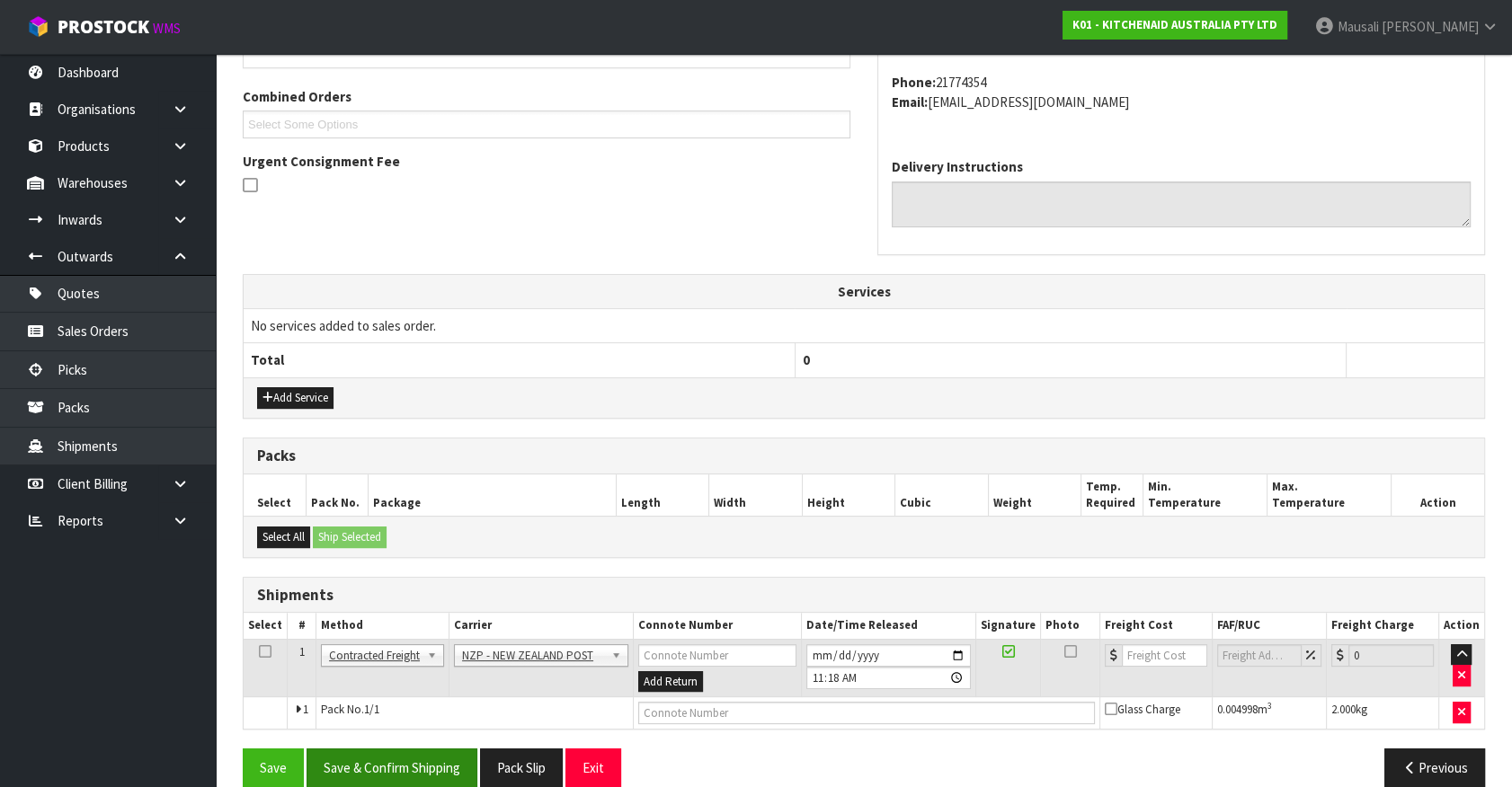 scroll, scrollTop: 468, scrollLeft: 0, axis: vertical 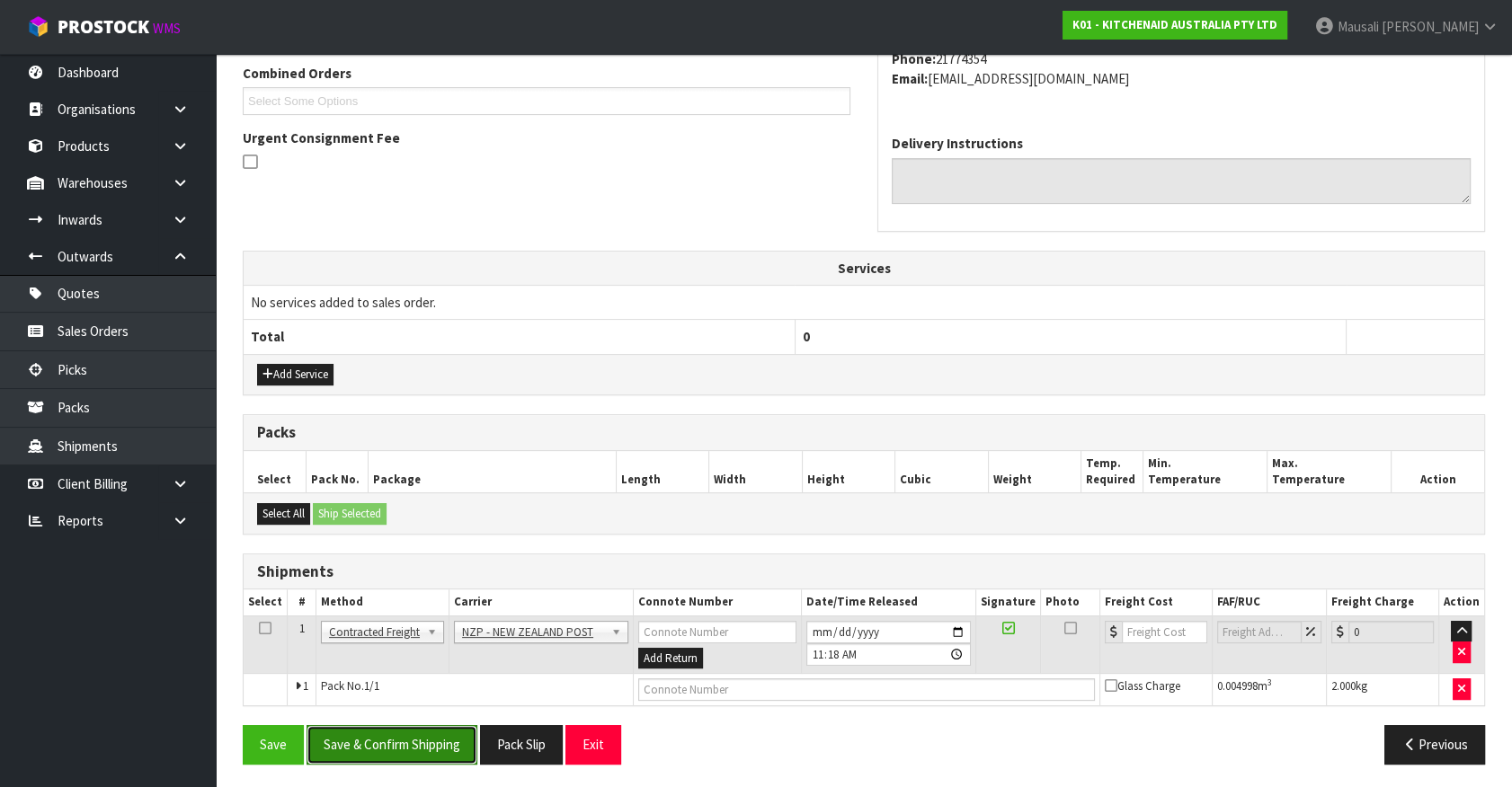 click on "Save & Confirm Shipping" at bounding box center (392, 744) 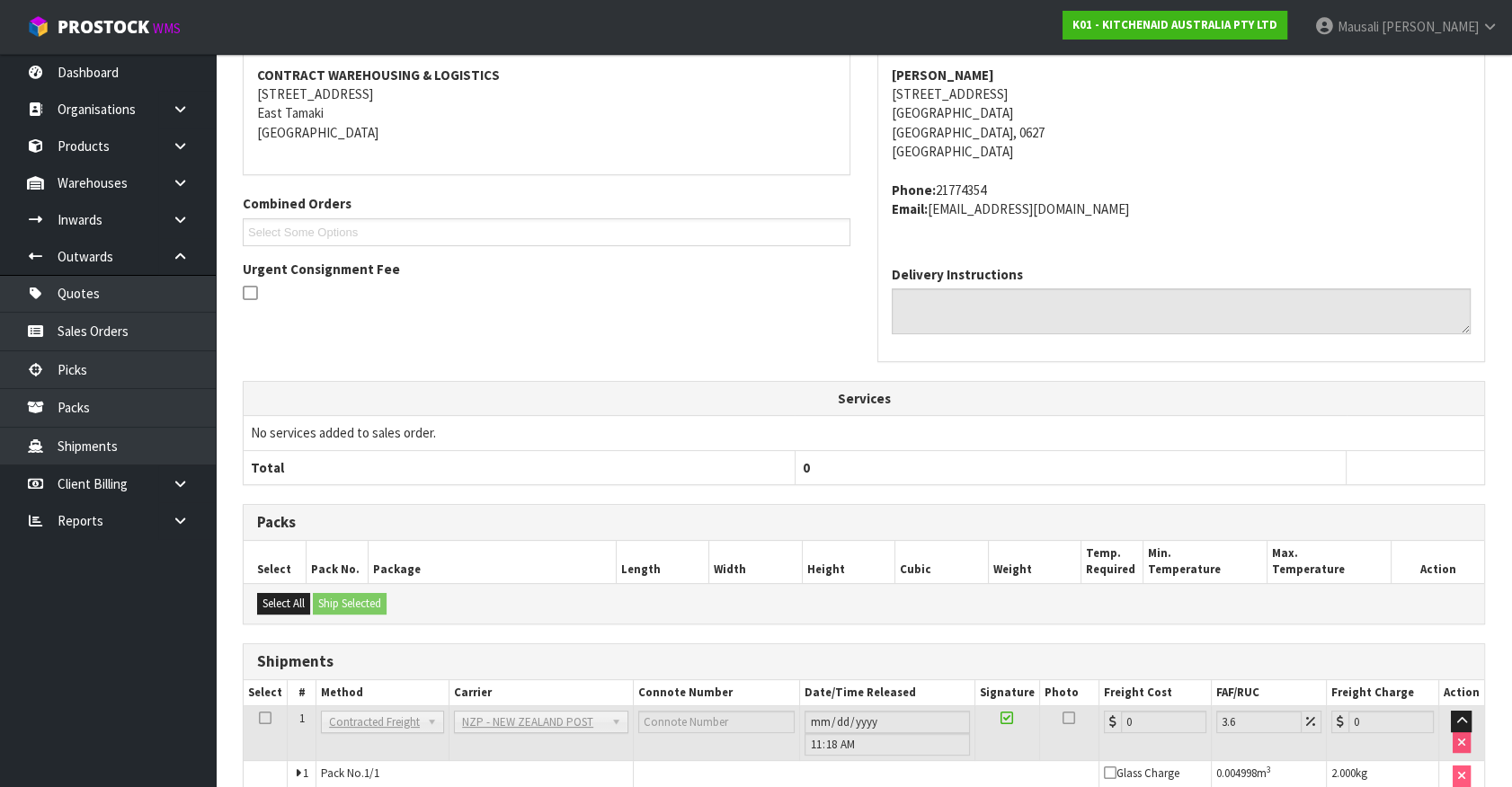 scroll, scrollTop: 443, scrollLeft: 0, axis: vertical 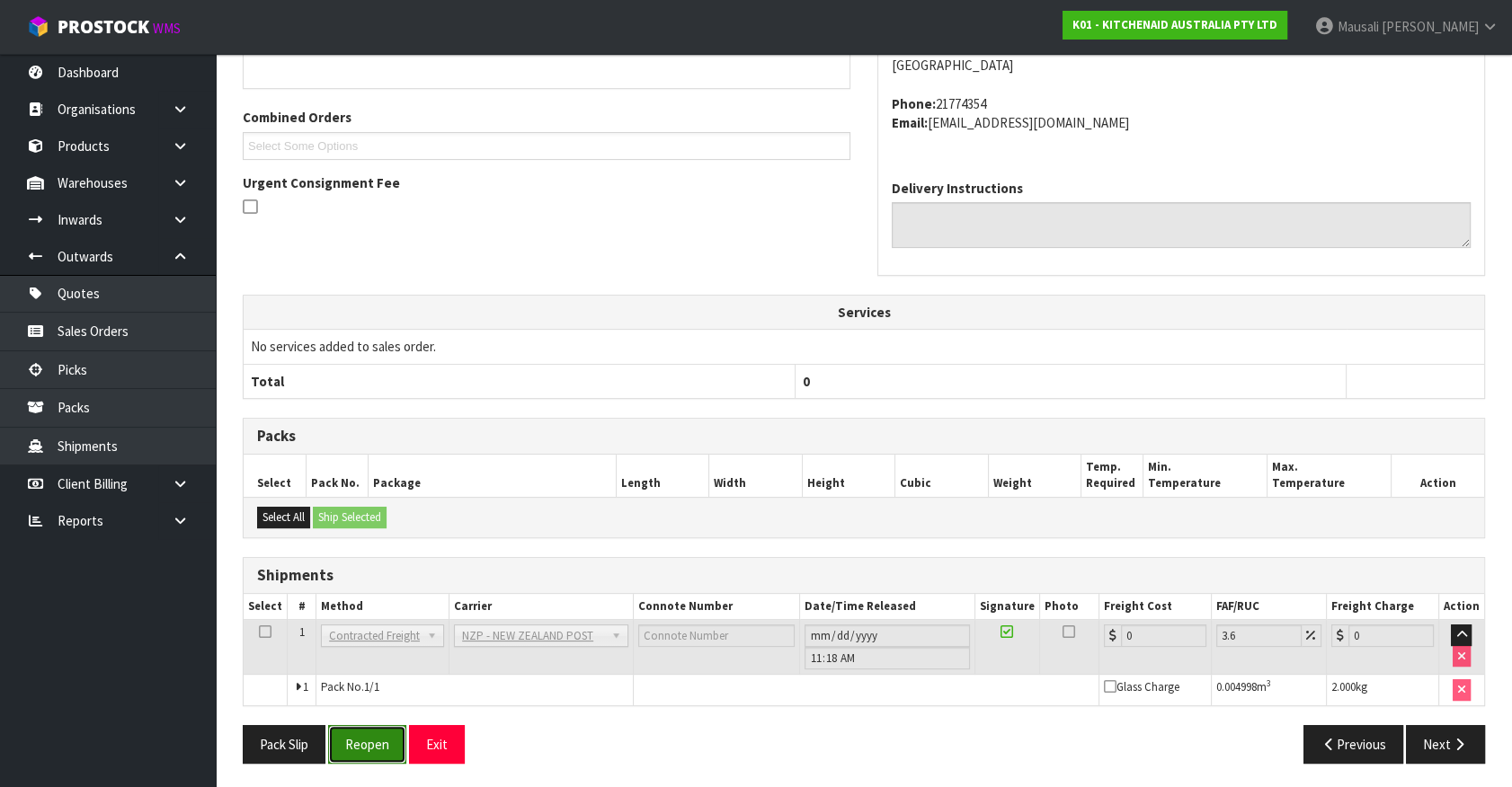 click on "Reopen" at bounding box center [367, 744] 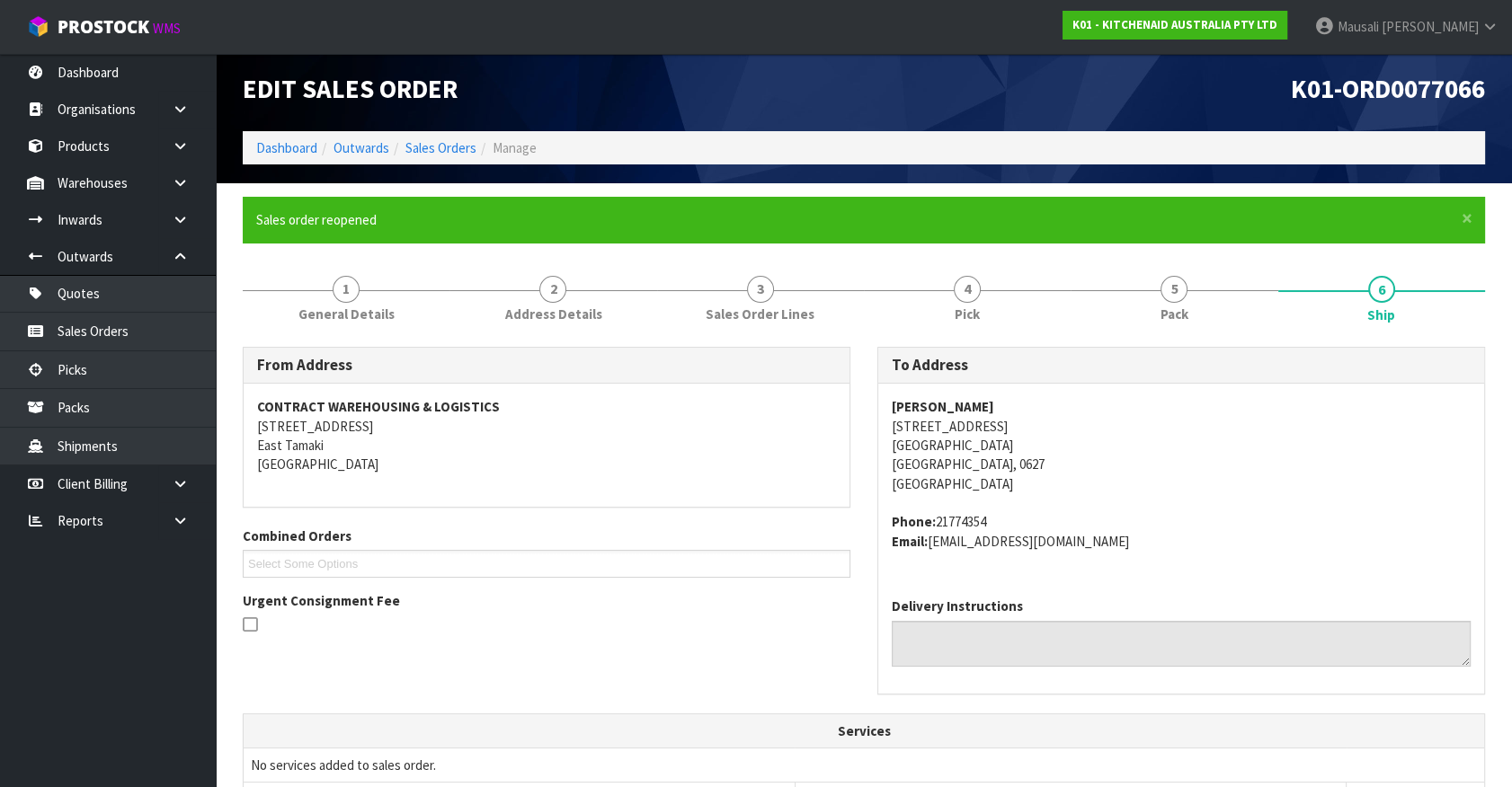 scroll, scrollTop: 408, scrollLeft: 0, axis: vertical 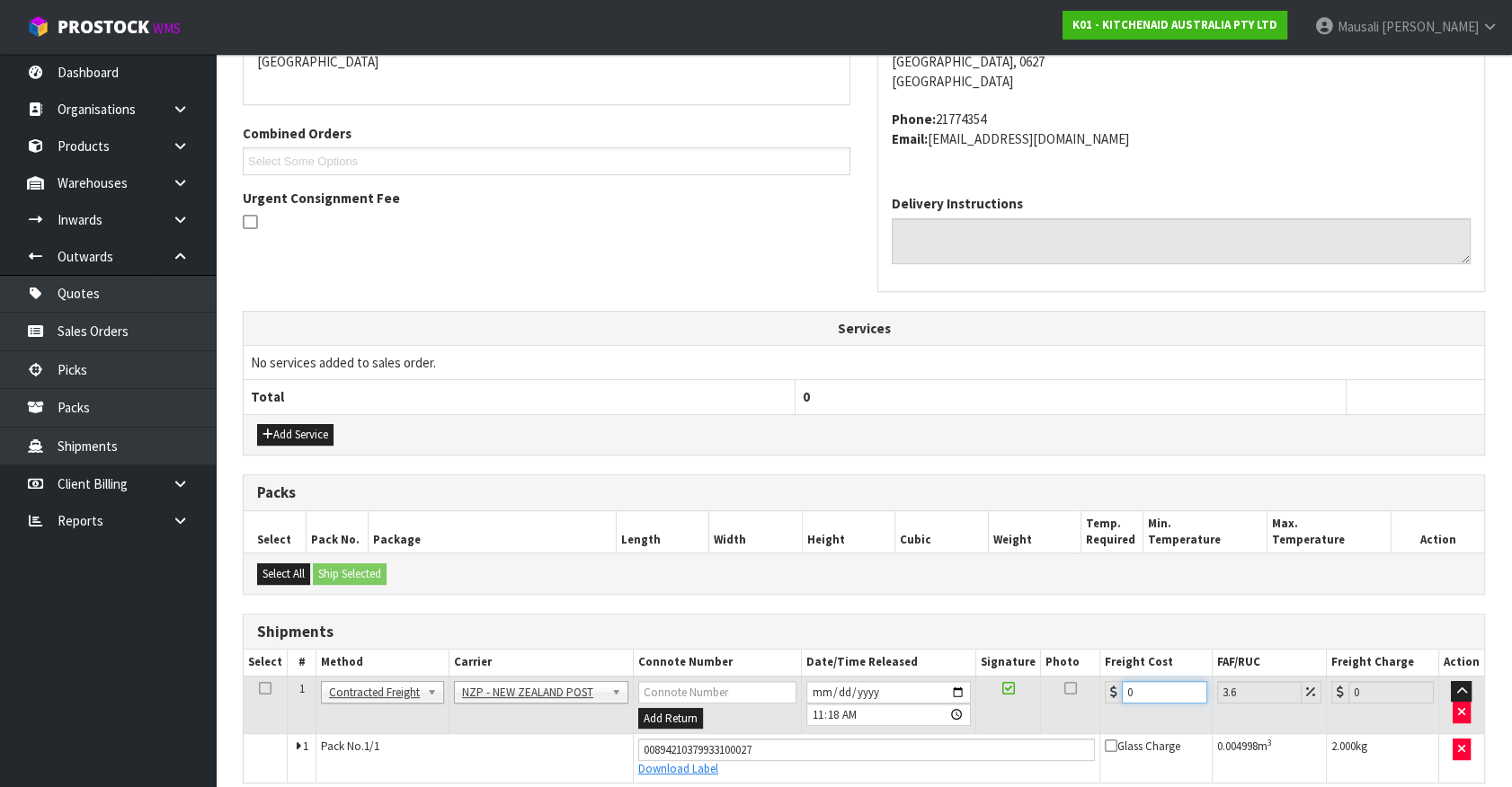 drag, startPoint x: 1158, startPoint y: 691, endPoint x: 959, endPoint y: 723, distance: 201.55644 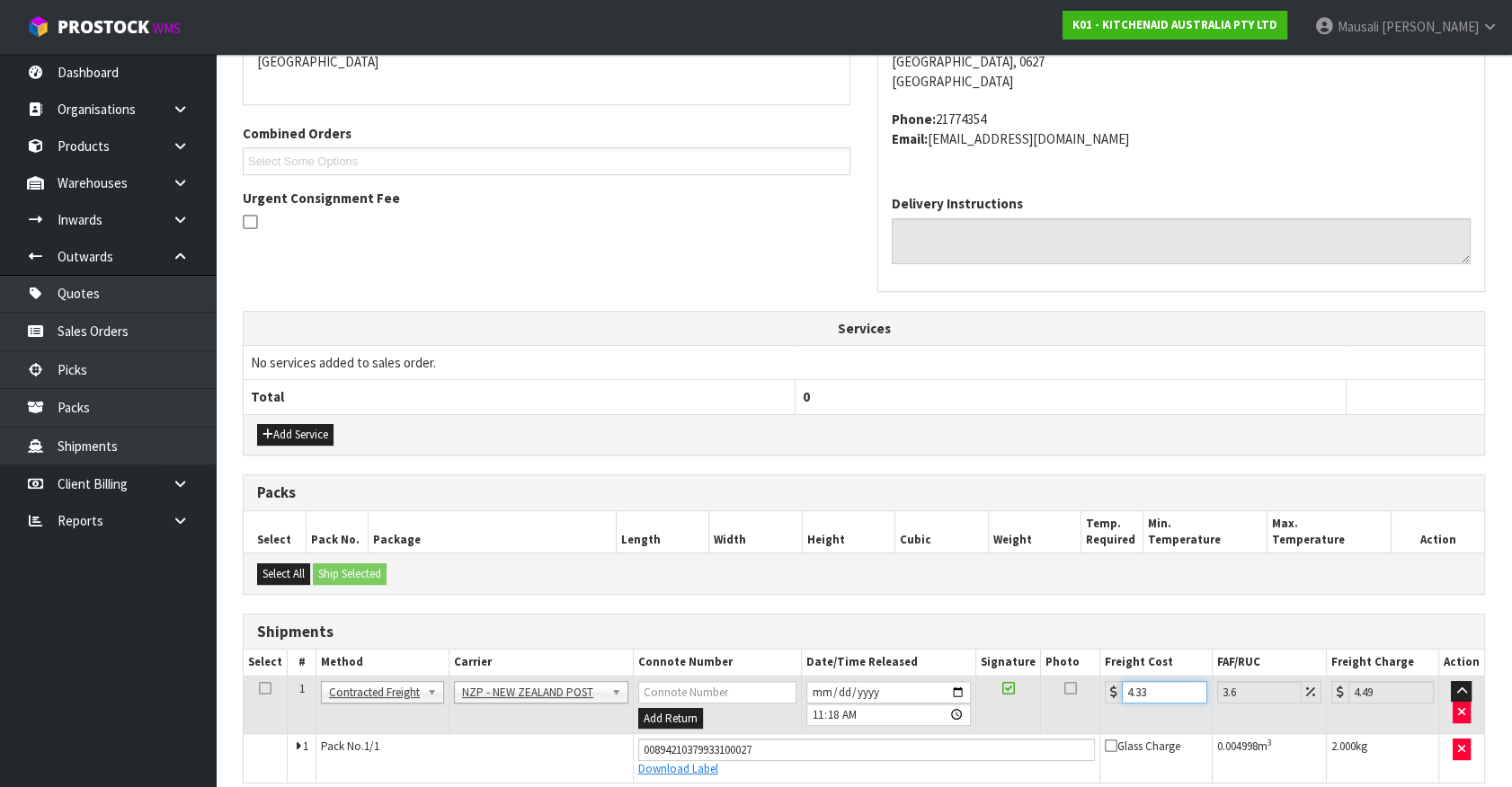 scroll, scrollTop: 485, scrollLeft: 0, axis: vertical 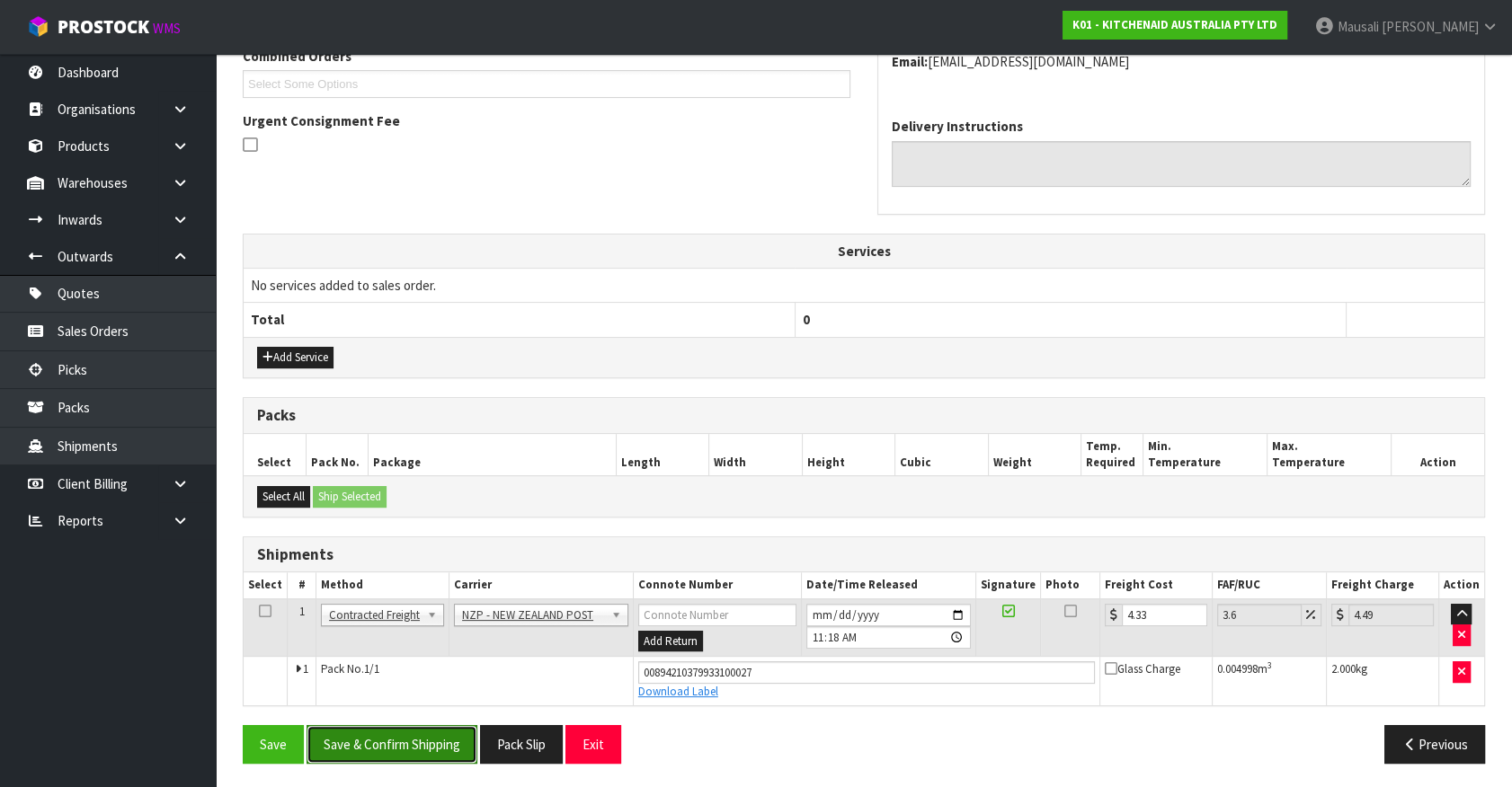 click on "Save & Confirm Shipping" at bounding box center [392, 744] 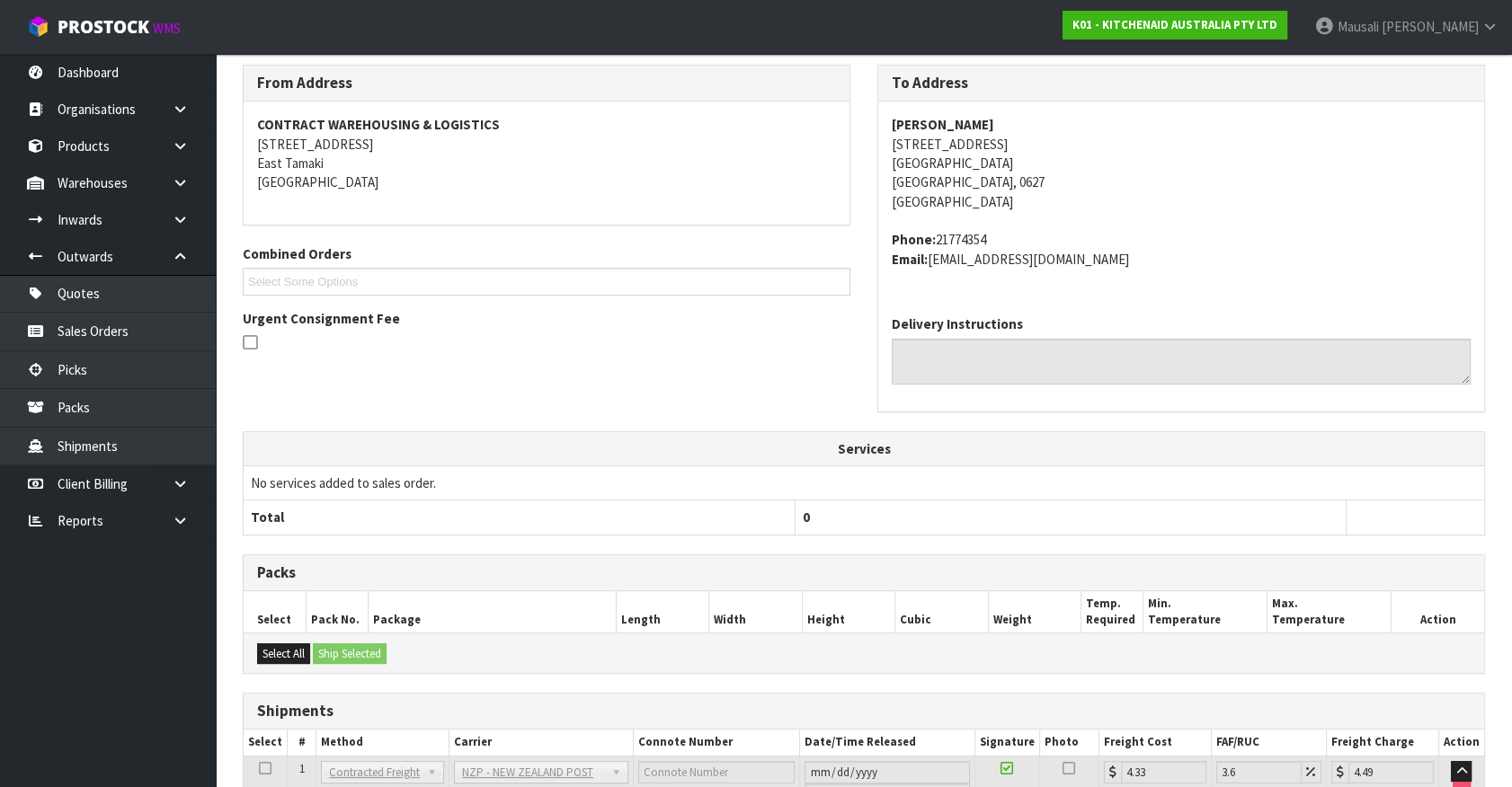 scroll, scrollTop: 436, scrollLeft: 0, axis: vertical 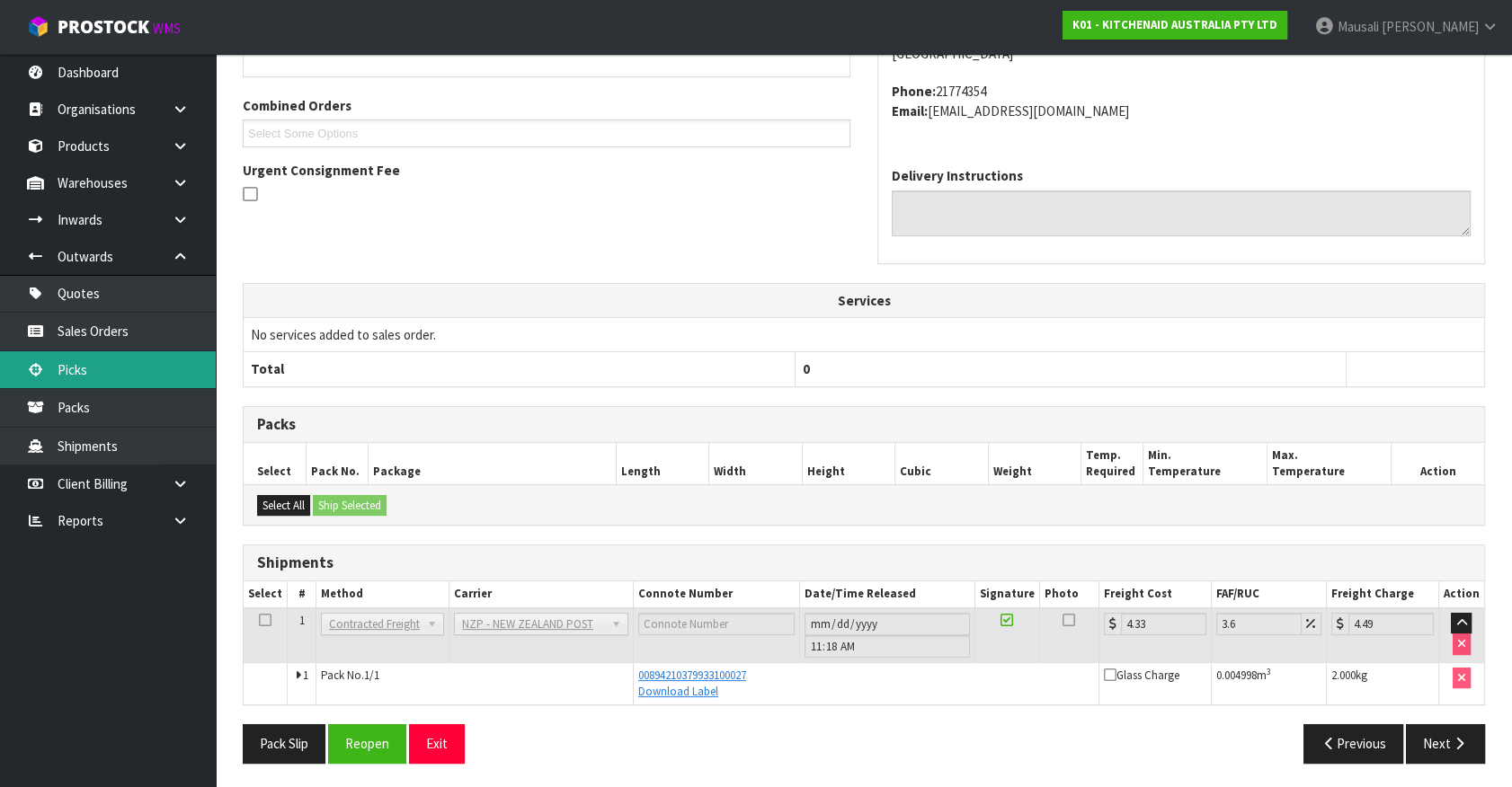 click on "Picks" at bounding box center [108, 369] 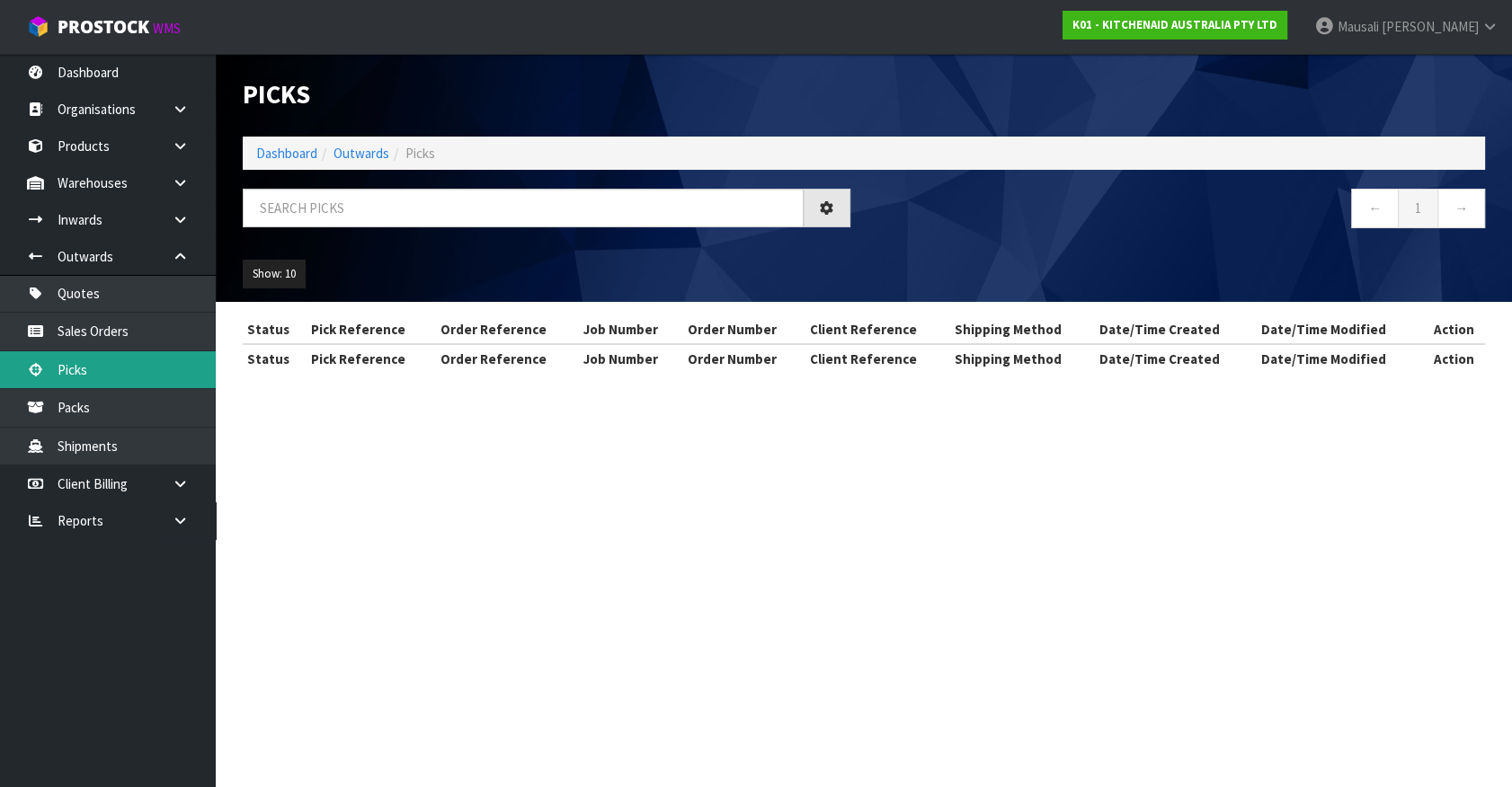 scroll, scrollTop: 0, scrollLeft: 0, axis: both 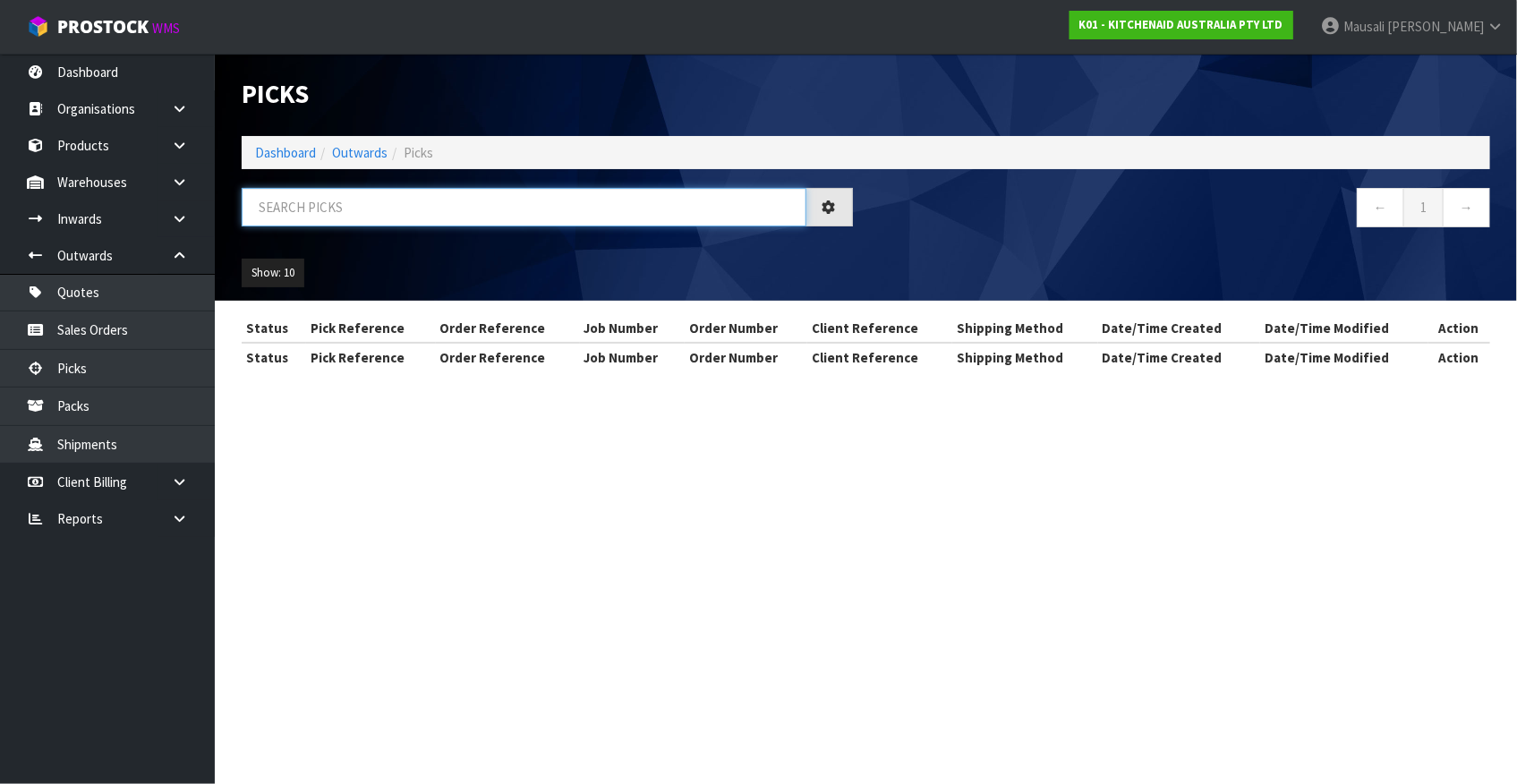 click at bounding box center [524, 207] 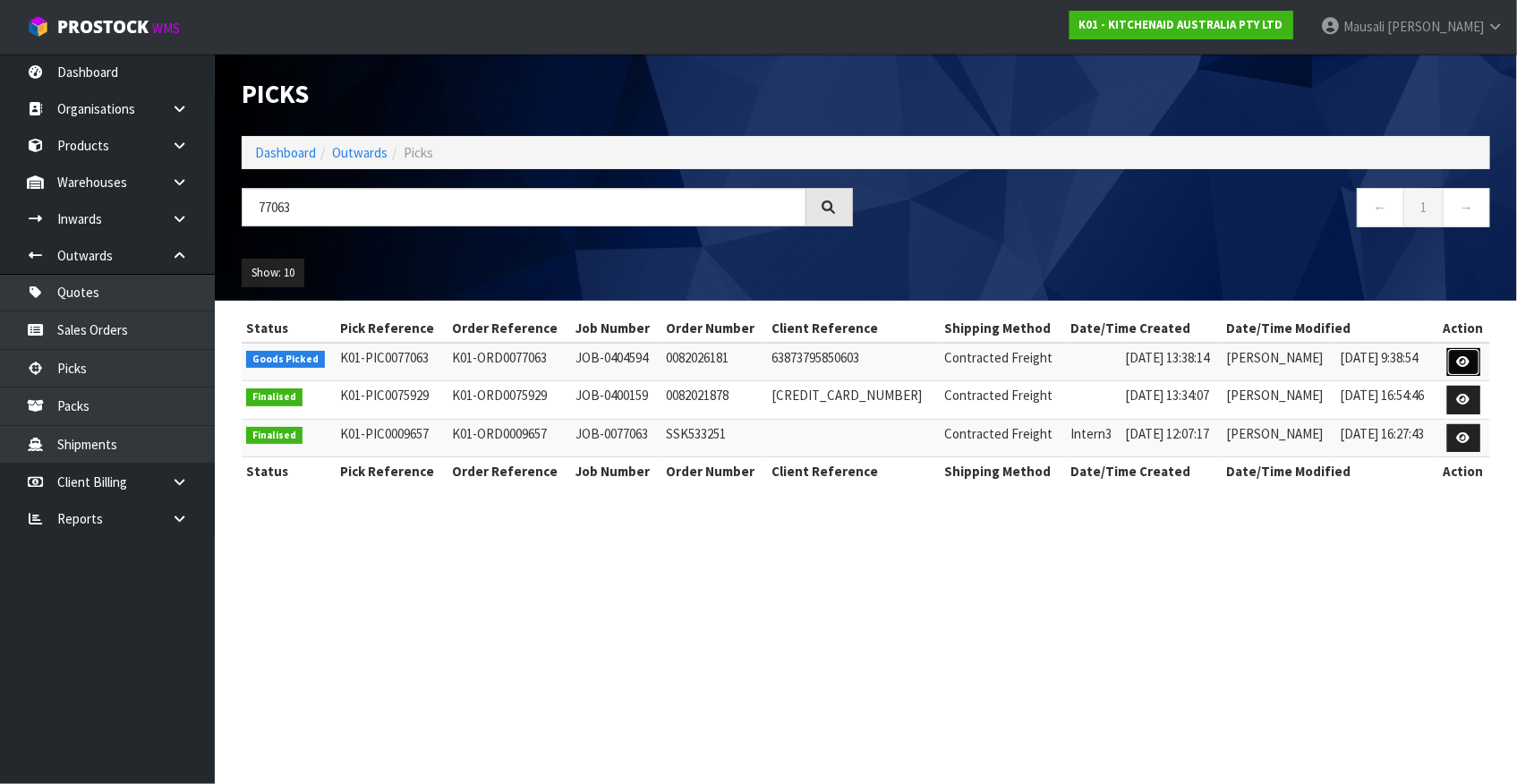 click at bounding box center (1463, 362) 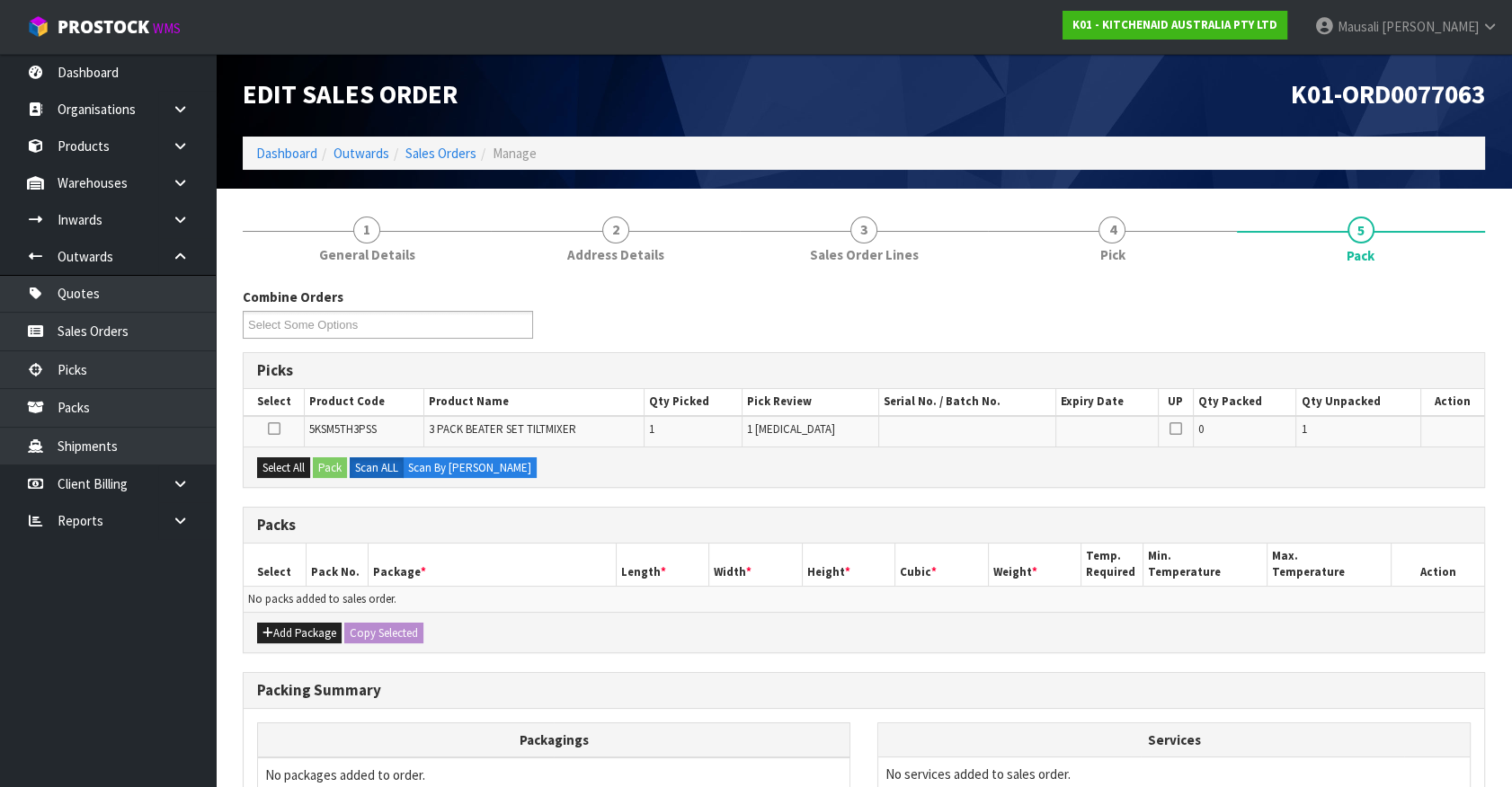 click on "Dashboard
Organisations
Clients
Consignees
Carriers
Products
Categories
Serial Numbers
Kitsets
Packagings
Warehouses
Locations
Inventories
Adjustments
Transfers
Stocktakes
Supplies" at bounding box center (108, 420) 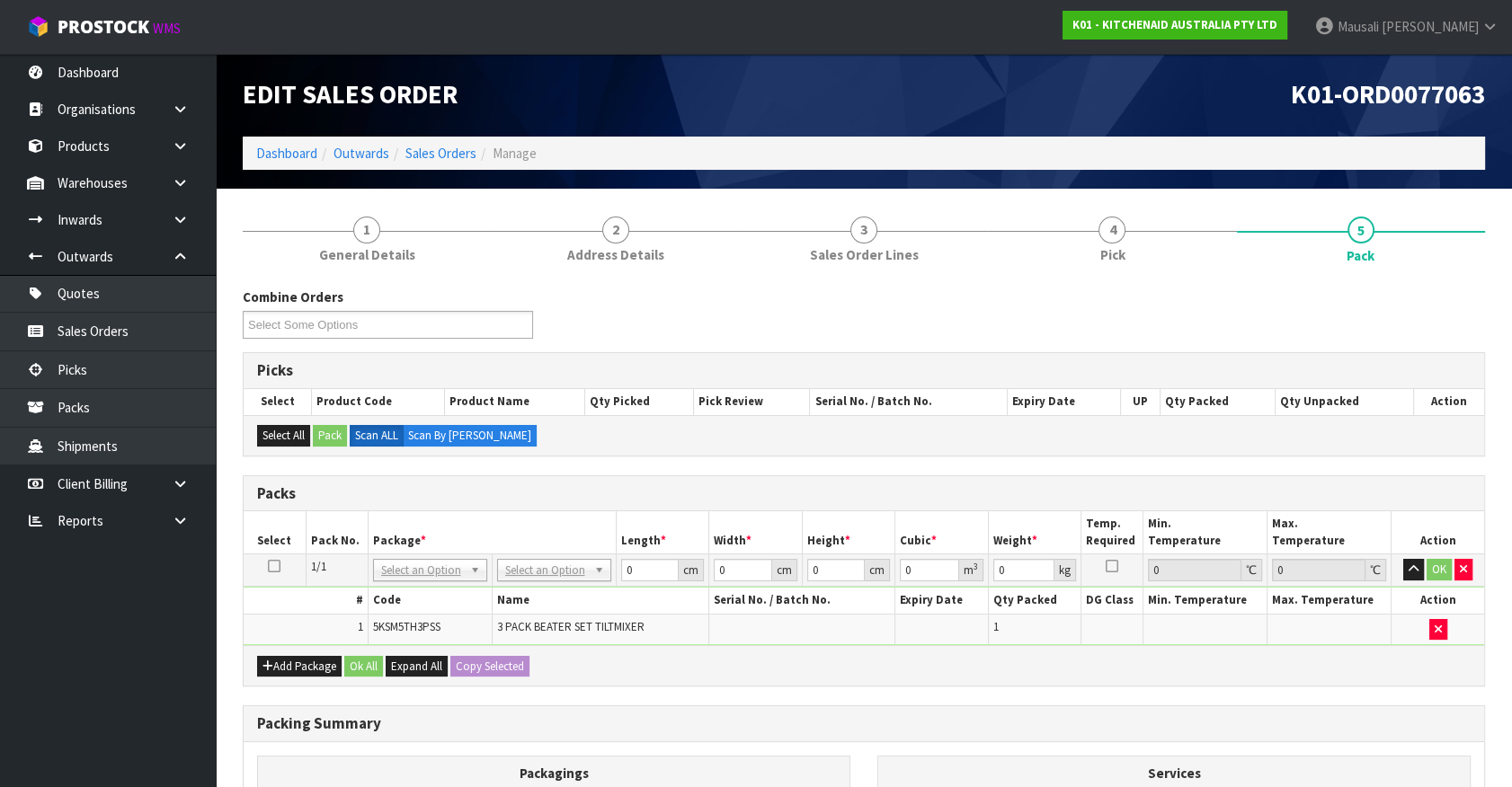 drag, startPoint x: 568, startPoint y: 567, endPoint x: 562, endPoint y: 605, distance: 38.470768 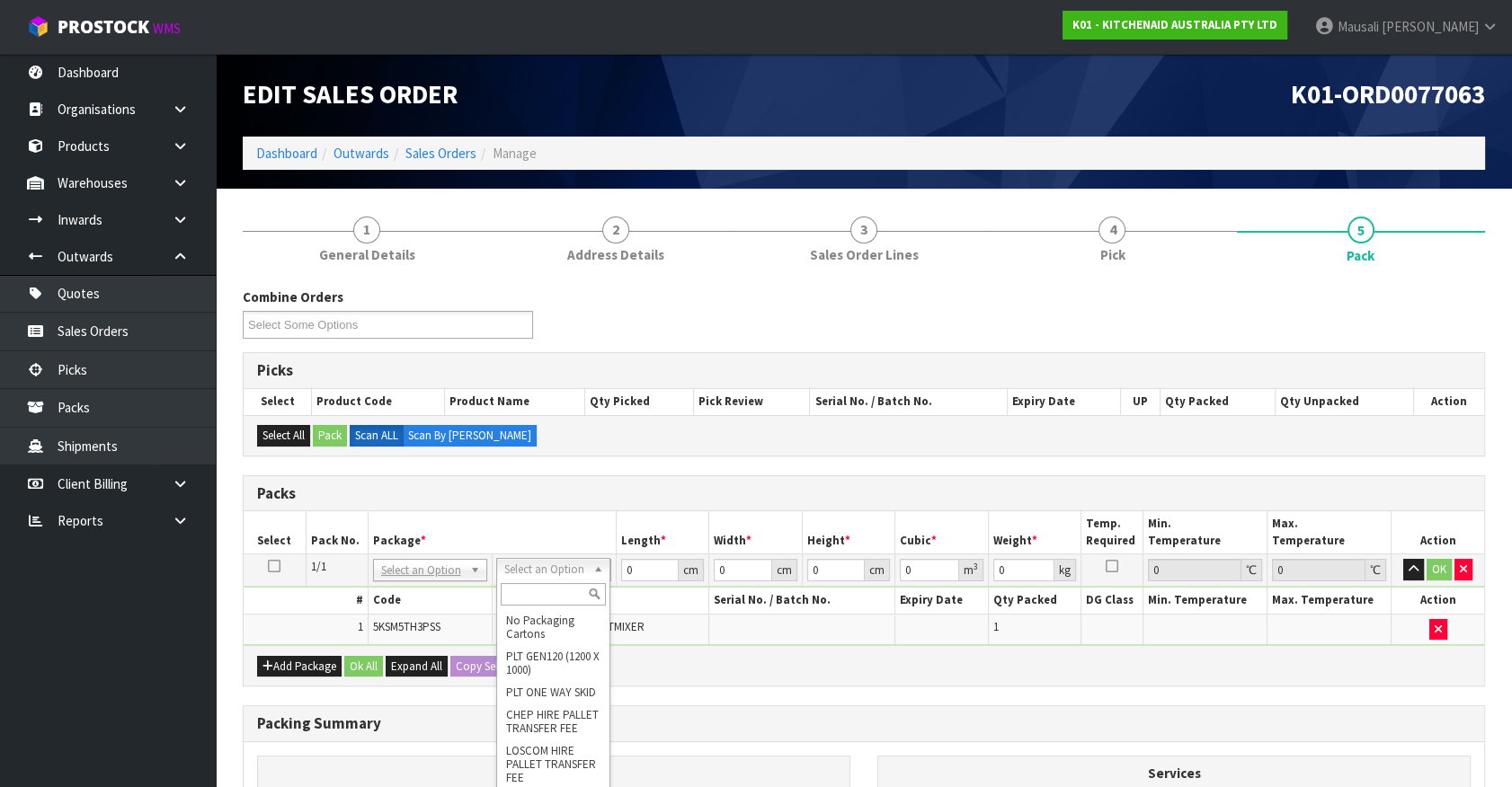 click at bounding box center [553, 594] 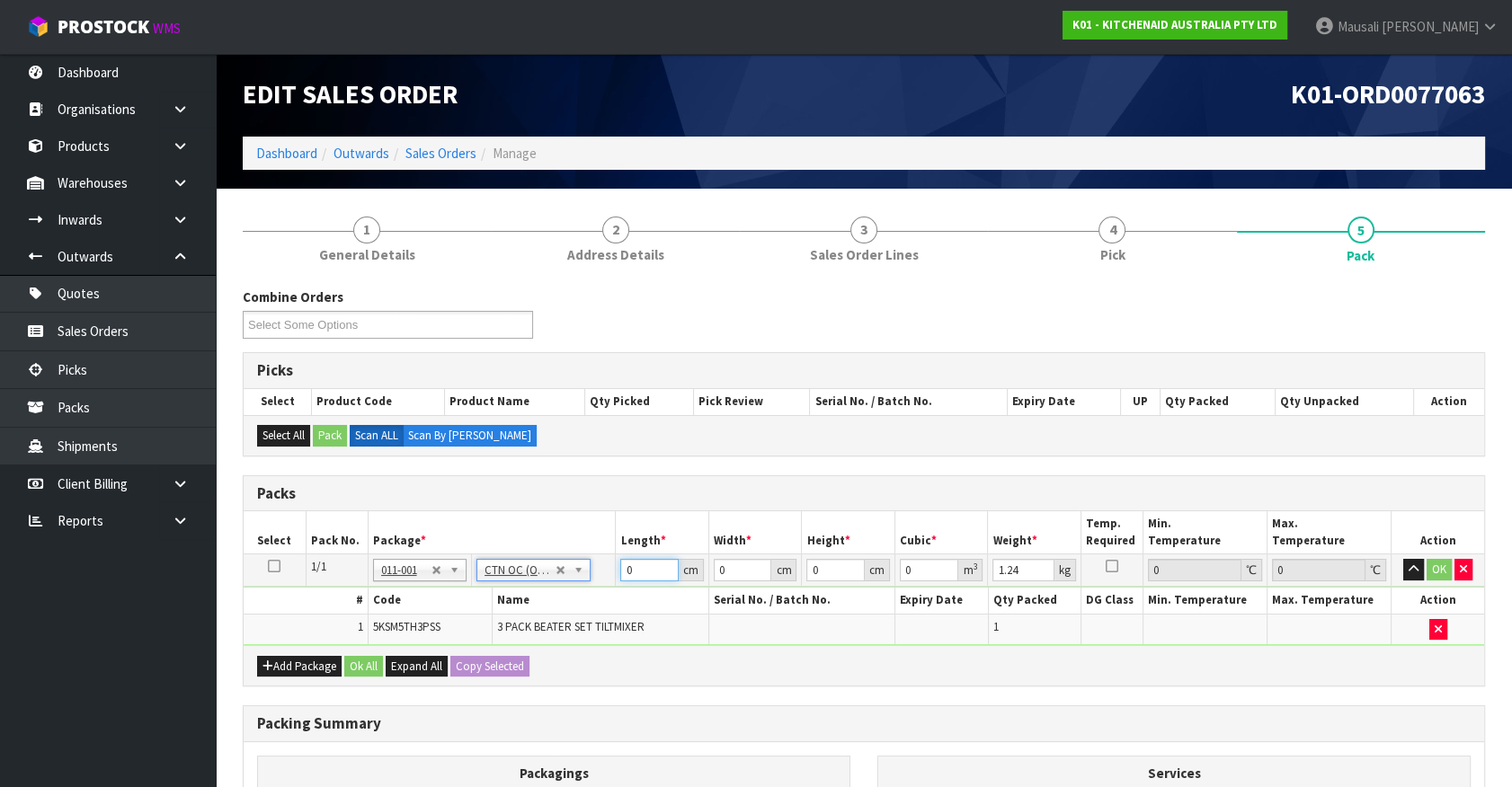 click on "Packs
Select
Pack No.
Package  *
Length  *
Width  *
Height  *
Cubic  *
Weight  *
Temp. Required
Min.  Temperature
Max.  Temperature
Action
1/1
NONE 007-001 007-002 007-004 007-009 007-013 007-014 007-015 007-017 007-018 007-019 007-021 007-022 007-023 007-024 010-016 010-017 010-018 010-019 011-001 011-002 011-003 011-004 011-005 011-006 011-007 011-008 011-009 011-010 011-011 011-012 011-013 011-014 011-015 011-016 011-017 011-018 011-019 011-020 011-021 011-022 011-023 011-025 011-026 011-027 011-028 011-029 011-030 011-031 011-032 011-033 011-034 011-035 011-036 011-037 011-038 011-039 011-040 011-041 011-042 011-043 011-044 011-045 011-046 011-047 011-048 011-049 011-050 011-051 011-052 011-053 011-054 011-055 011-056 011-057 011-058 011-059 011-060 011-061 011-062 011-063 011-064 011-065 011-066 011-067" at bounding box center [864, 581] 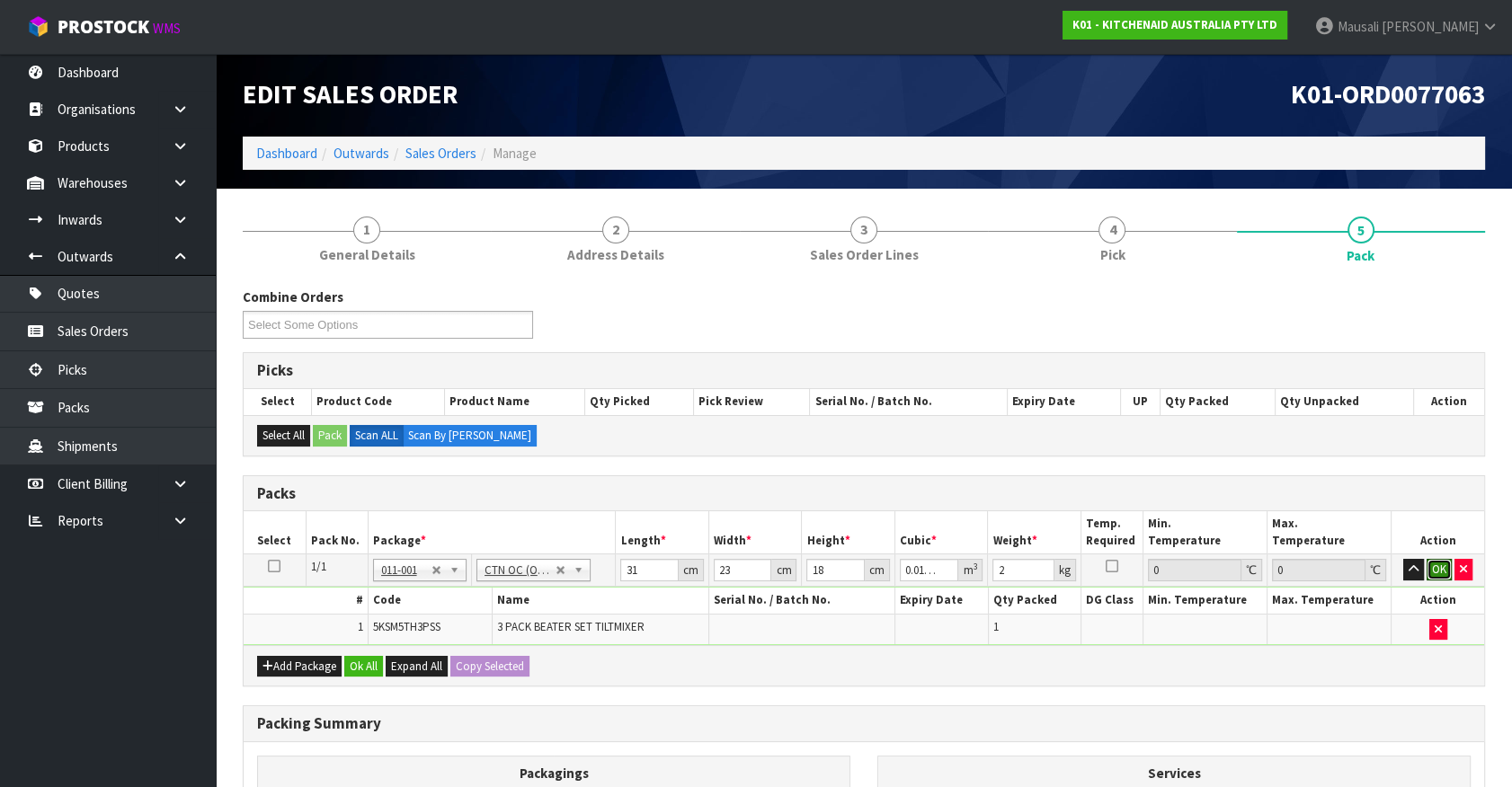 click on "OK" at bounding box center (1439, 570) 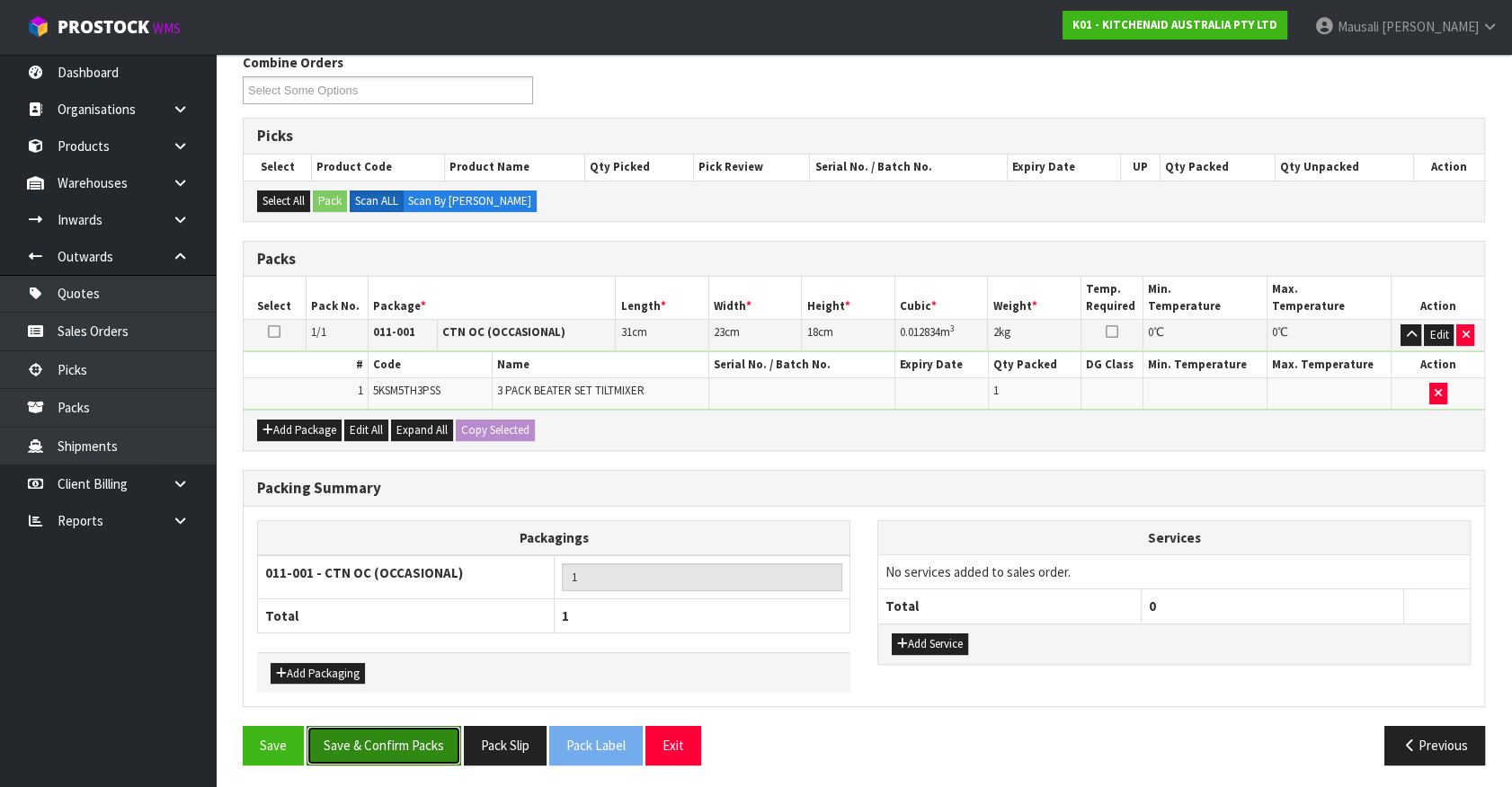 click on "Save & Confirm Packs" at bounding box center [384, 745] 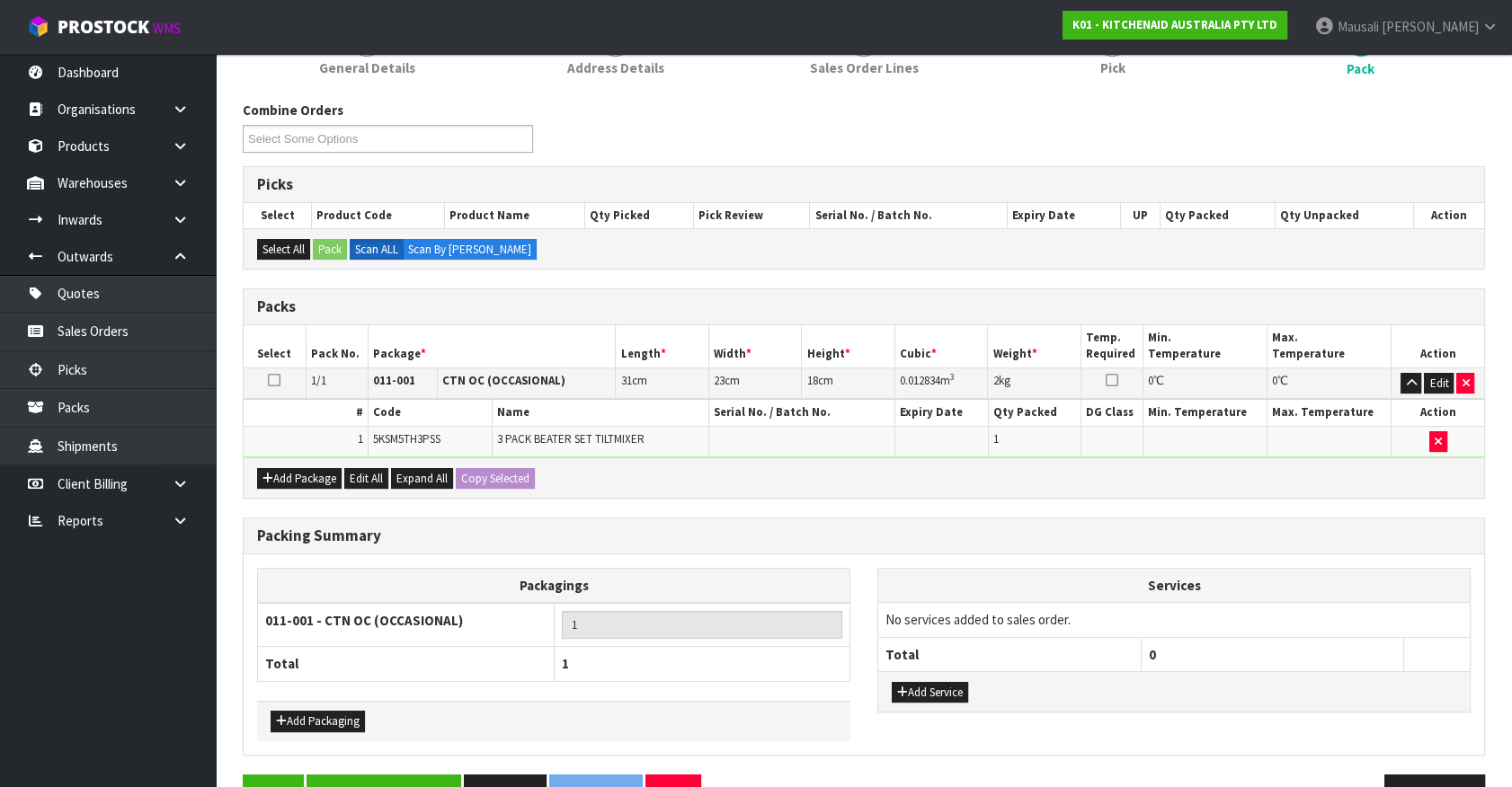 scroll, scrollTop: 202, scrollLeft: 0, axis: vertical 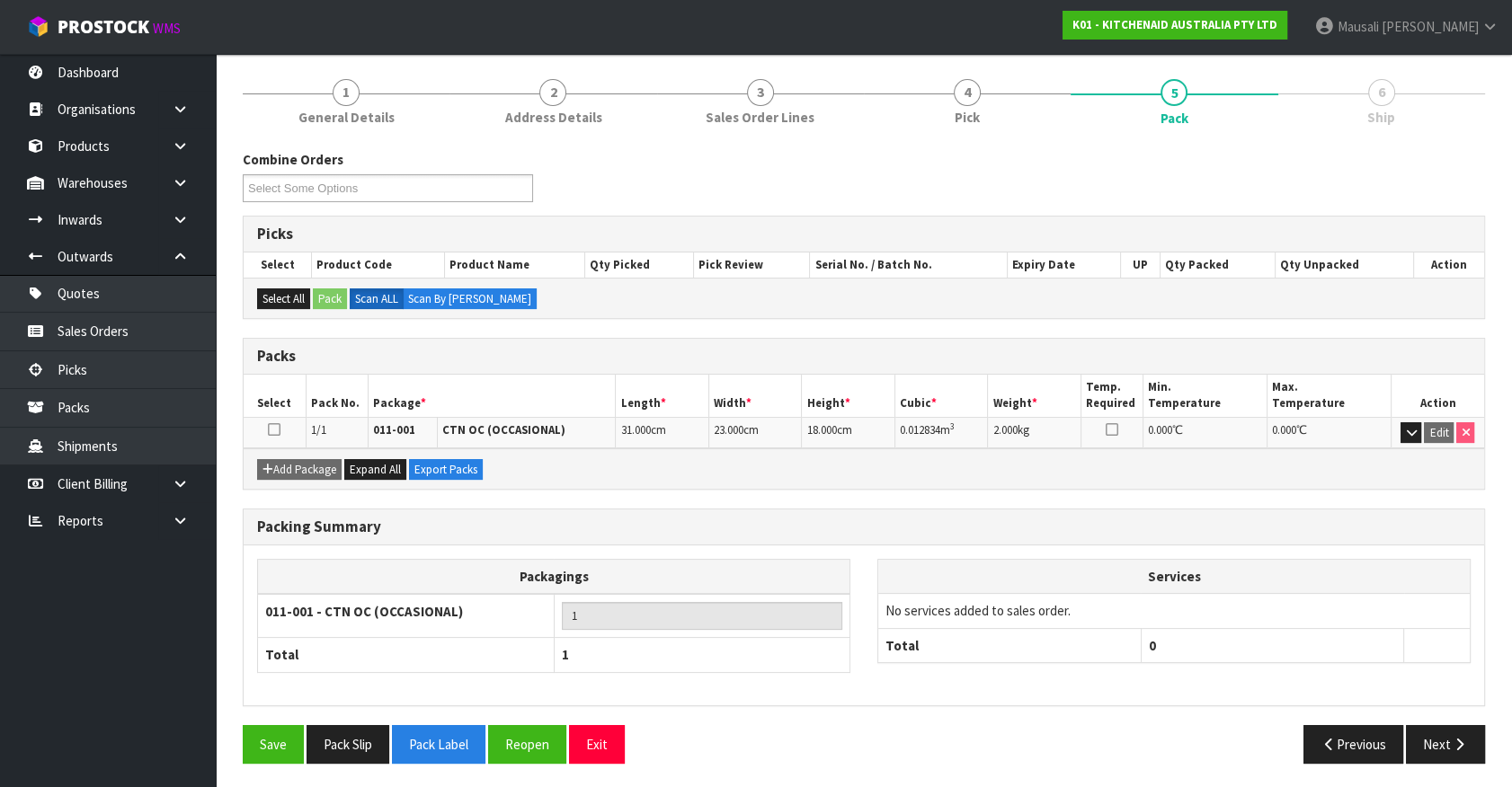 click on "Packing Summary
Packagings
011-001 - CTN OC (OCCASIONAL)
1
Total
1
Services
No services added to sales order.
Total
0" at bounding box center [864, 616] 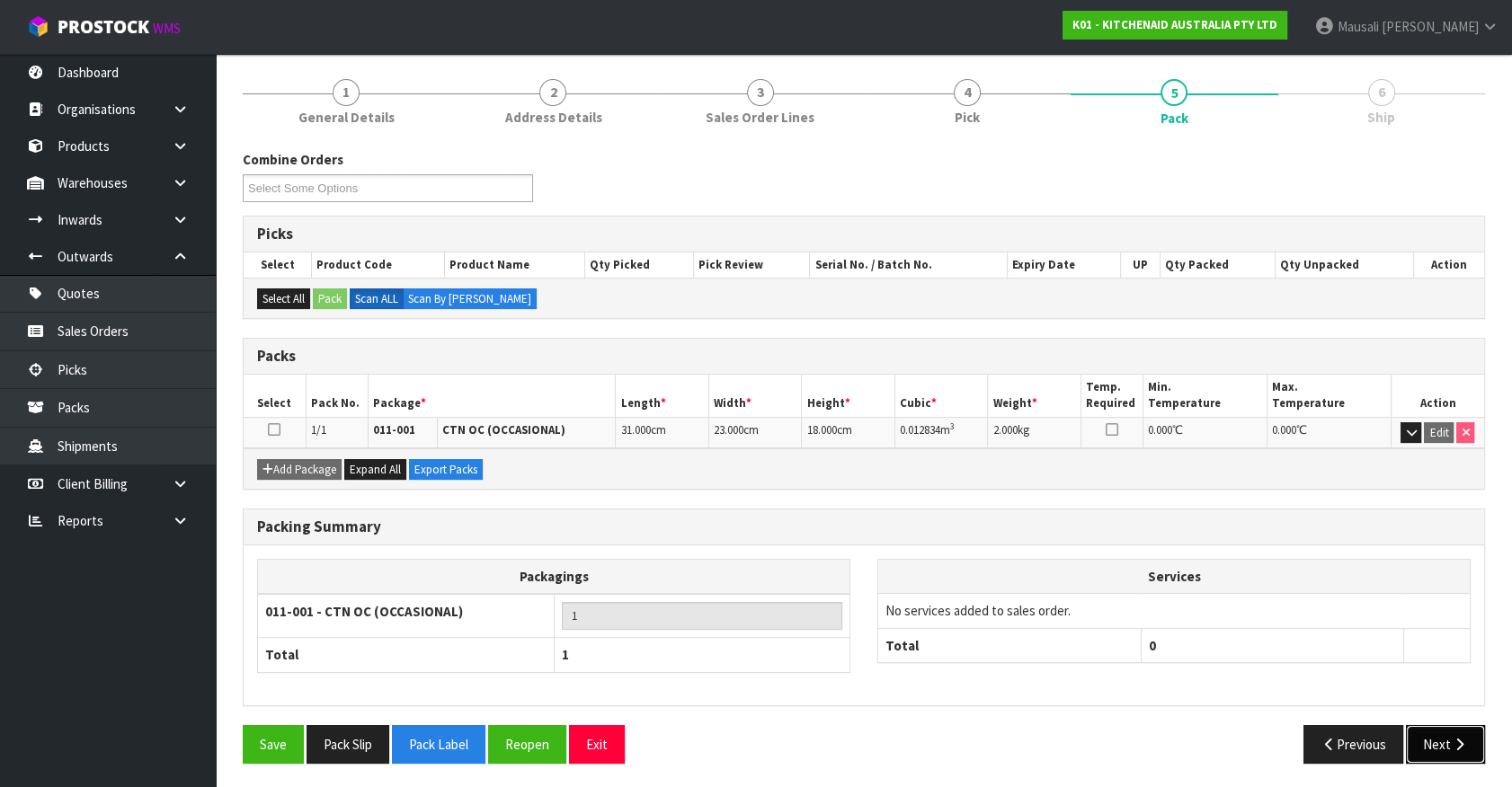 click on "Next" at bounding box center (1445, 744) 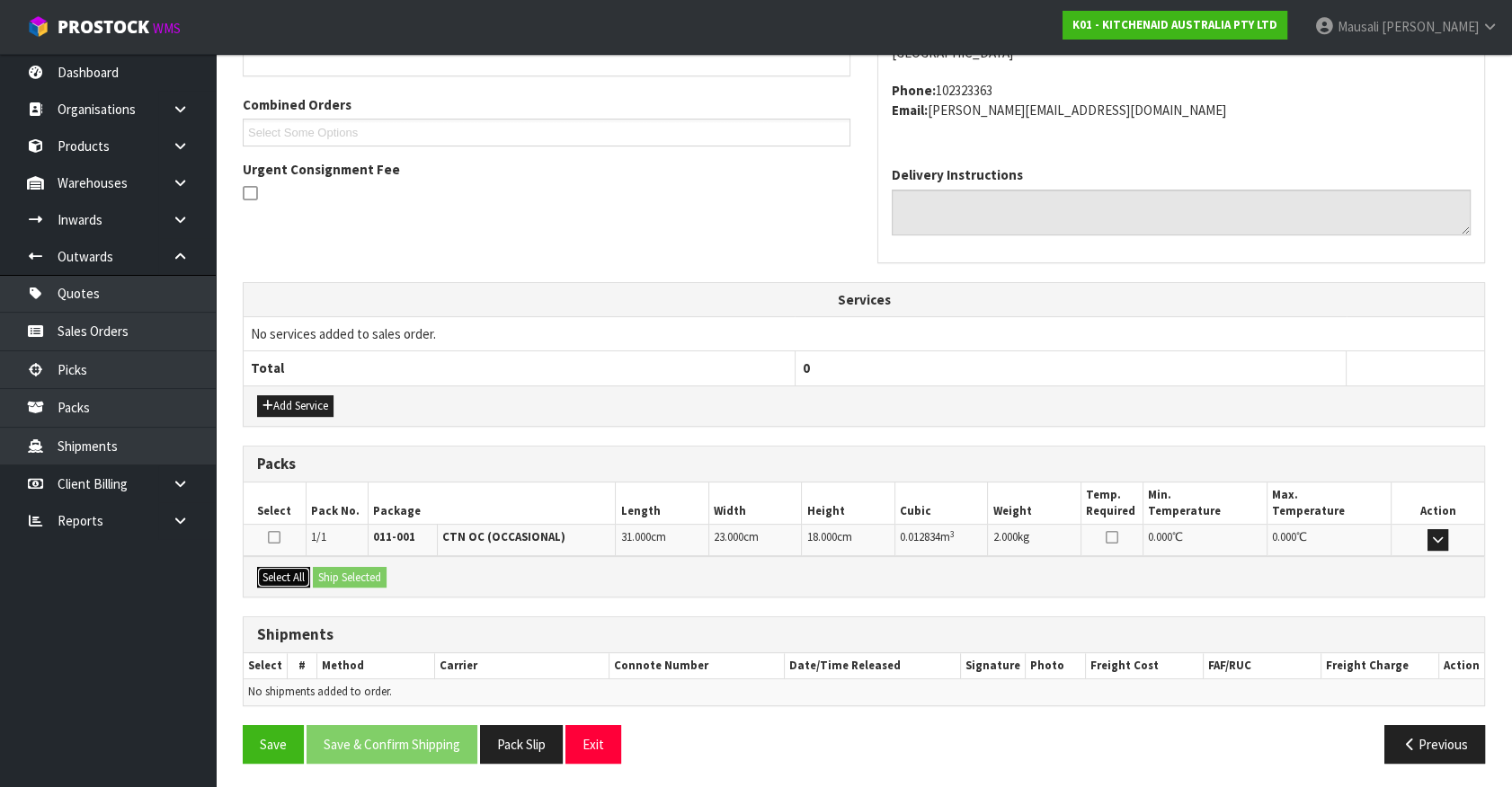 click on "Select All" at bounding box center (283, 578) 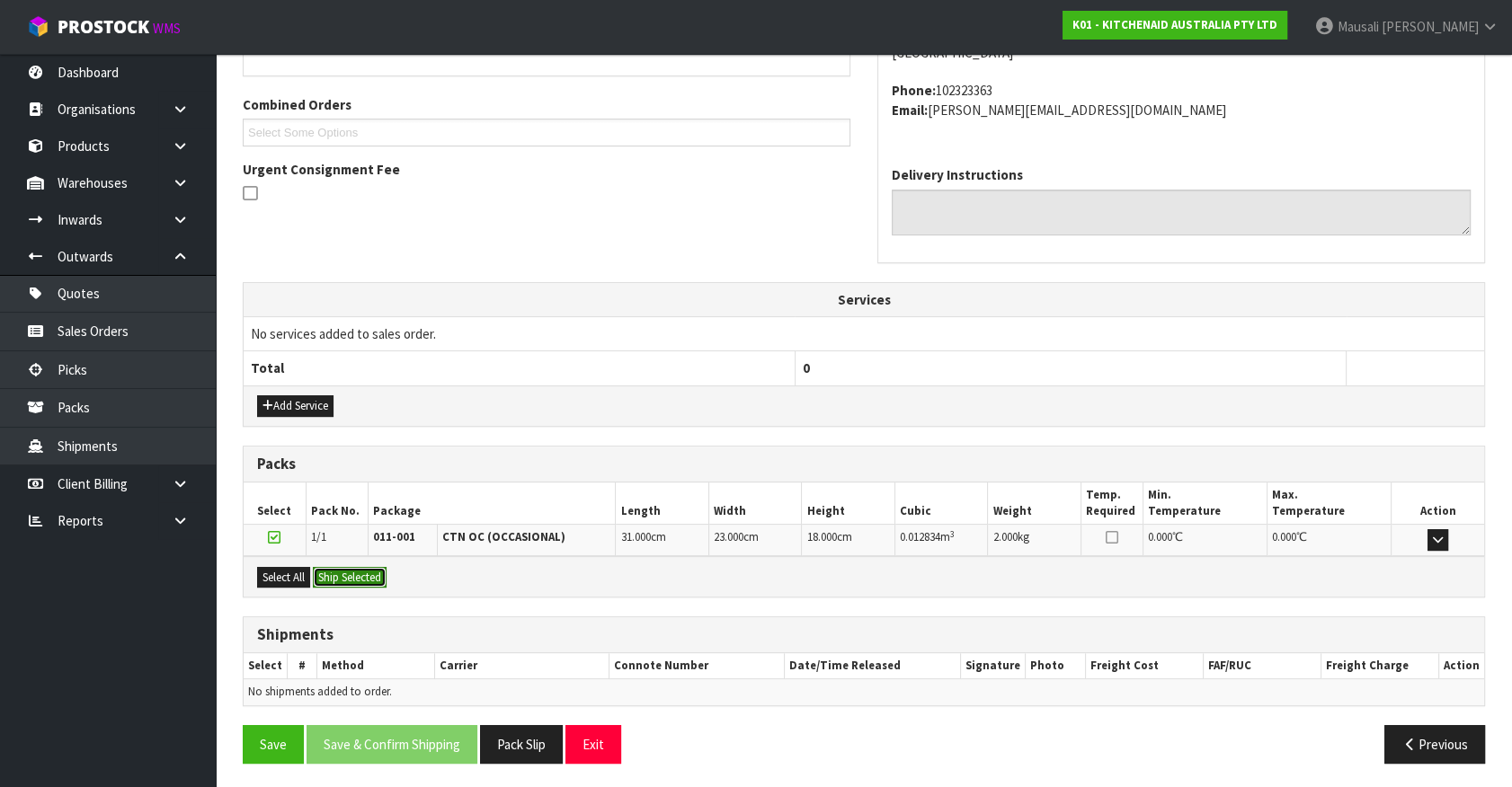 click on "Ship Selected" at bounding box center [350, 578] 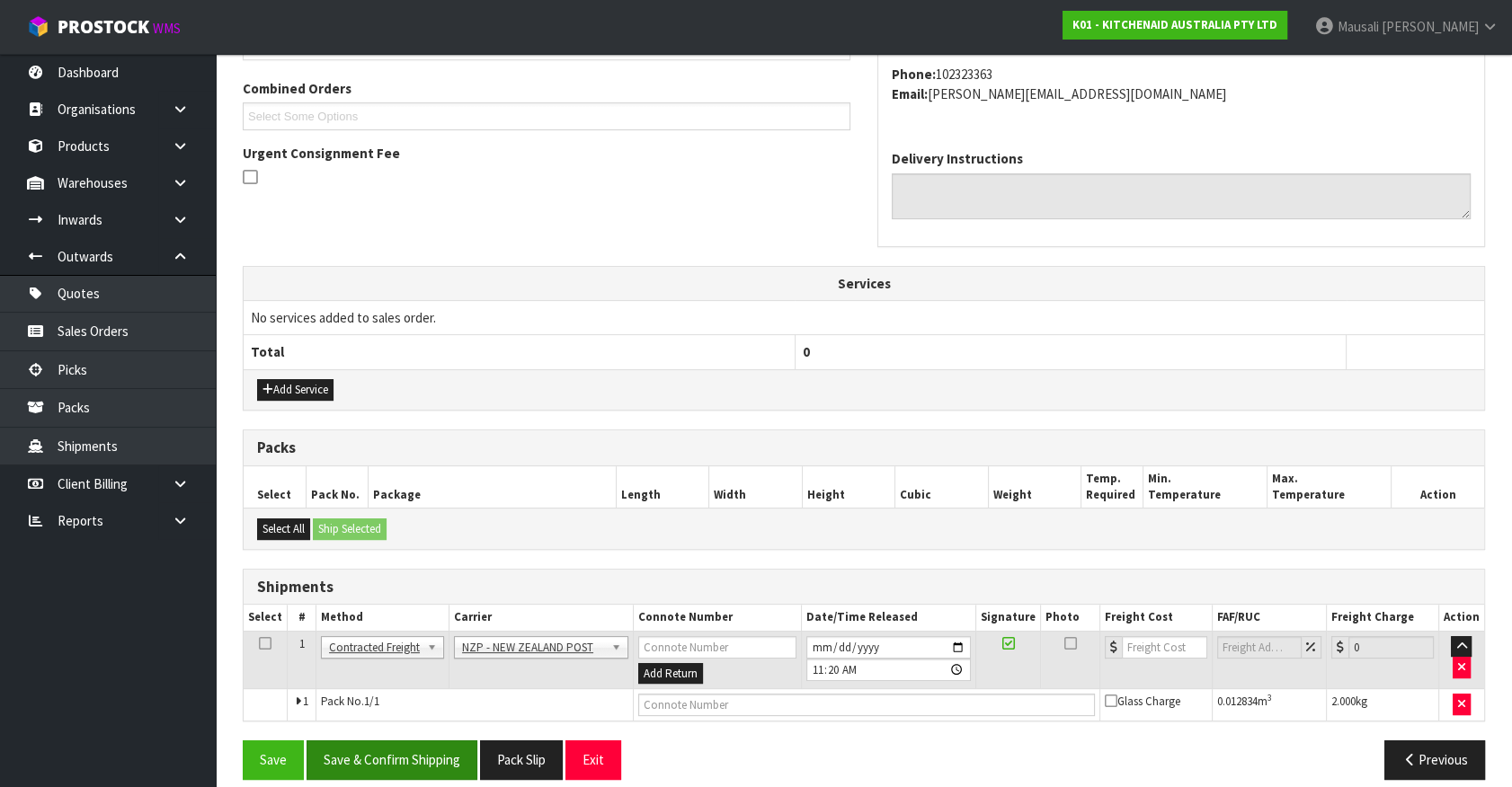 scroll, scrollTop: 468, scrollLeft: 0, axis: vertical 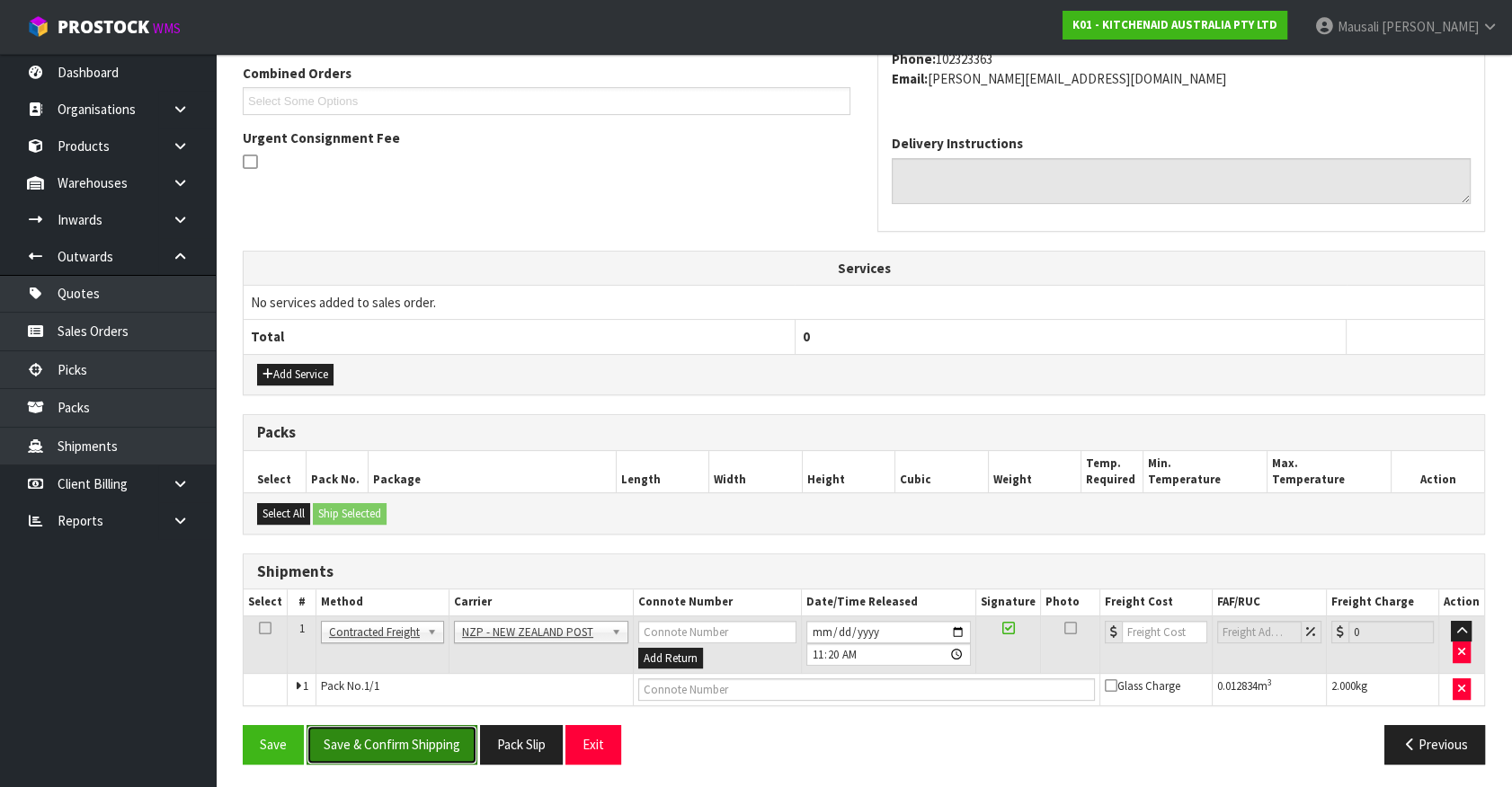 click on "Save & Confirm Shipping" at bounding box center (392, 744) 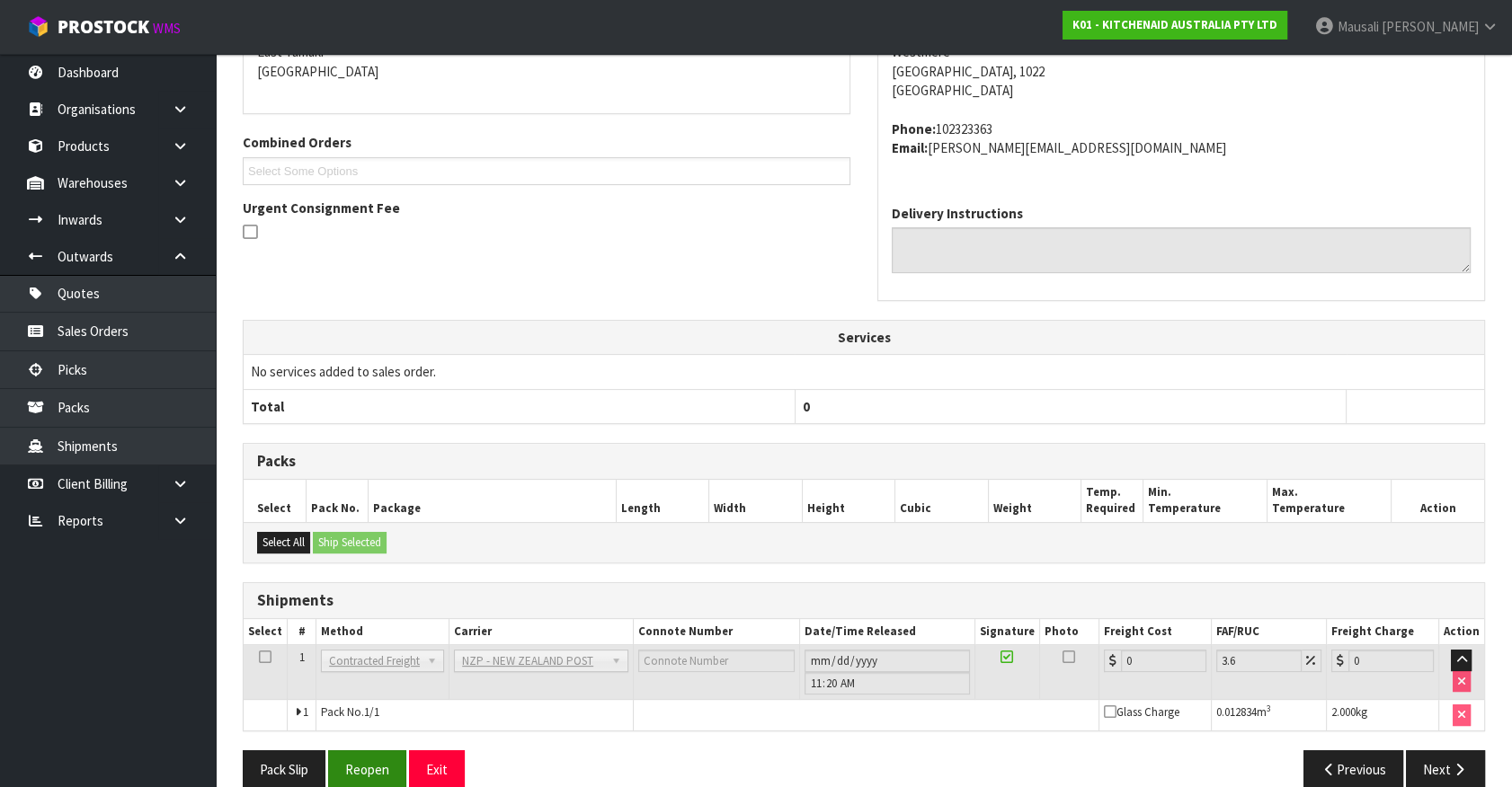 scroll, scrollTop: 443, scrollLeft: 0, axis: vertical 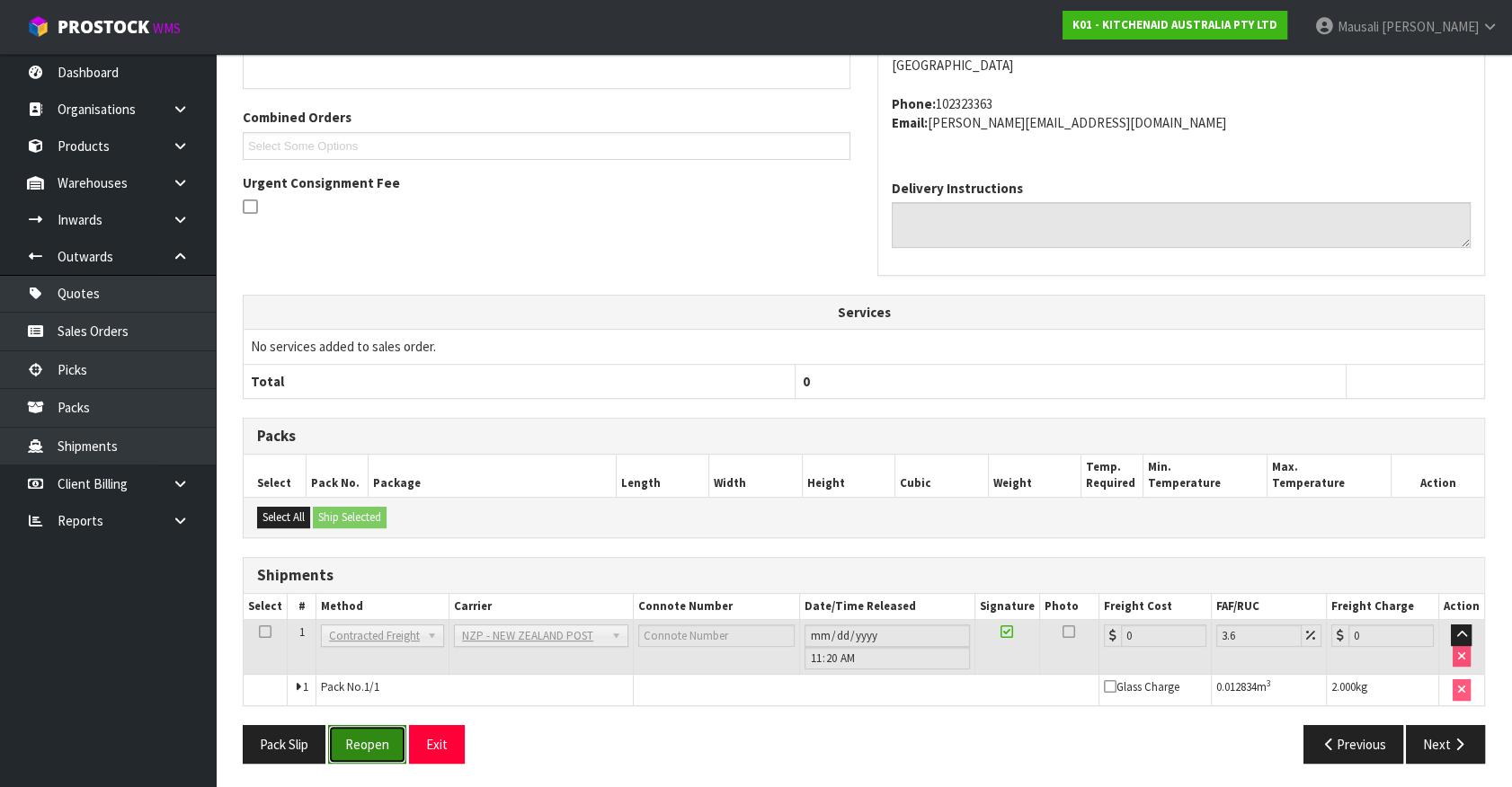 click on "Reopen" at bounding box center [367, 744] 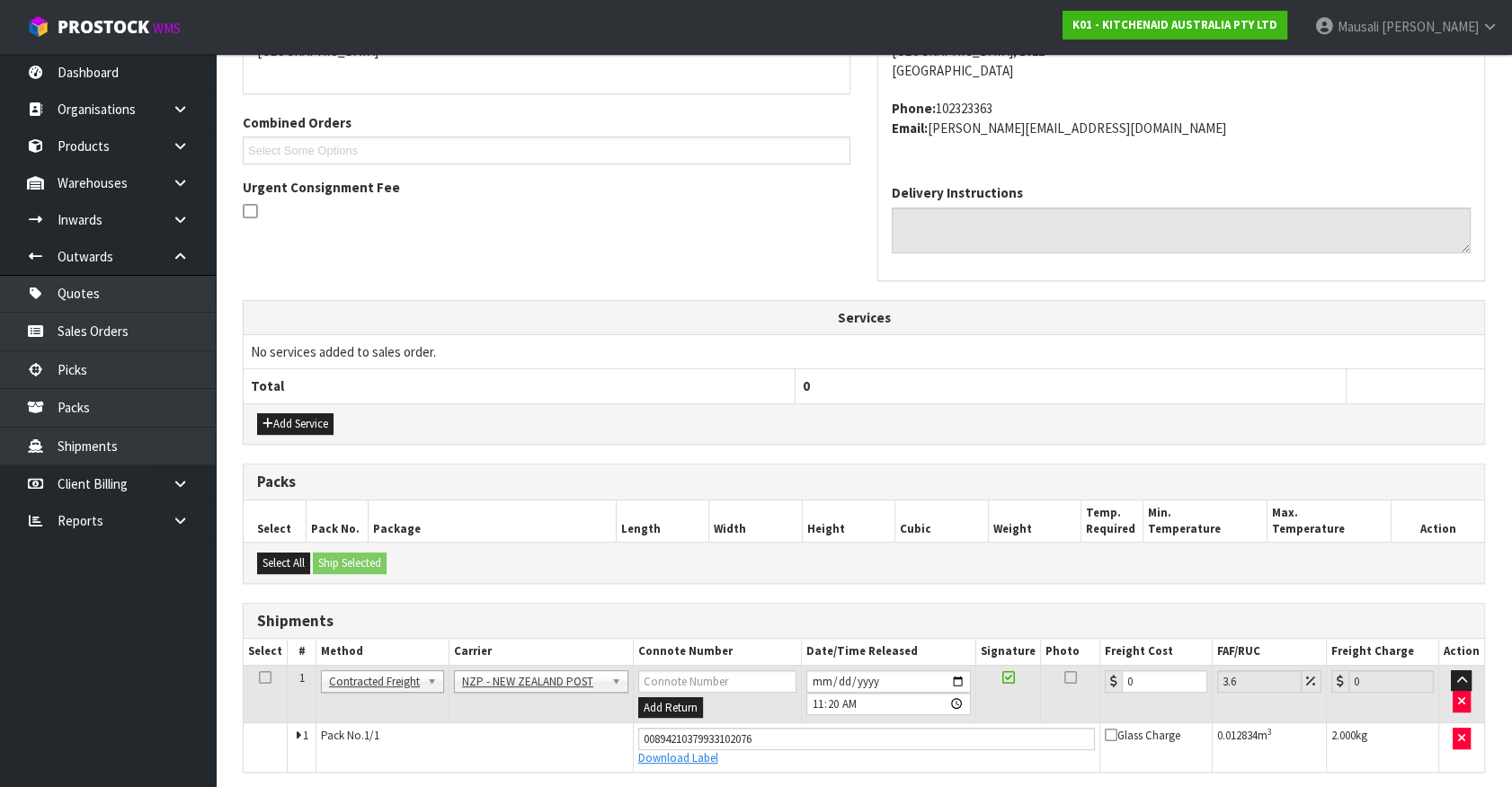 scroll, scrollTop: 423, scrollLeft: 0, axis: vertical 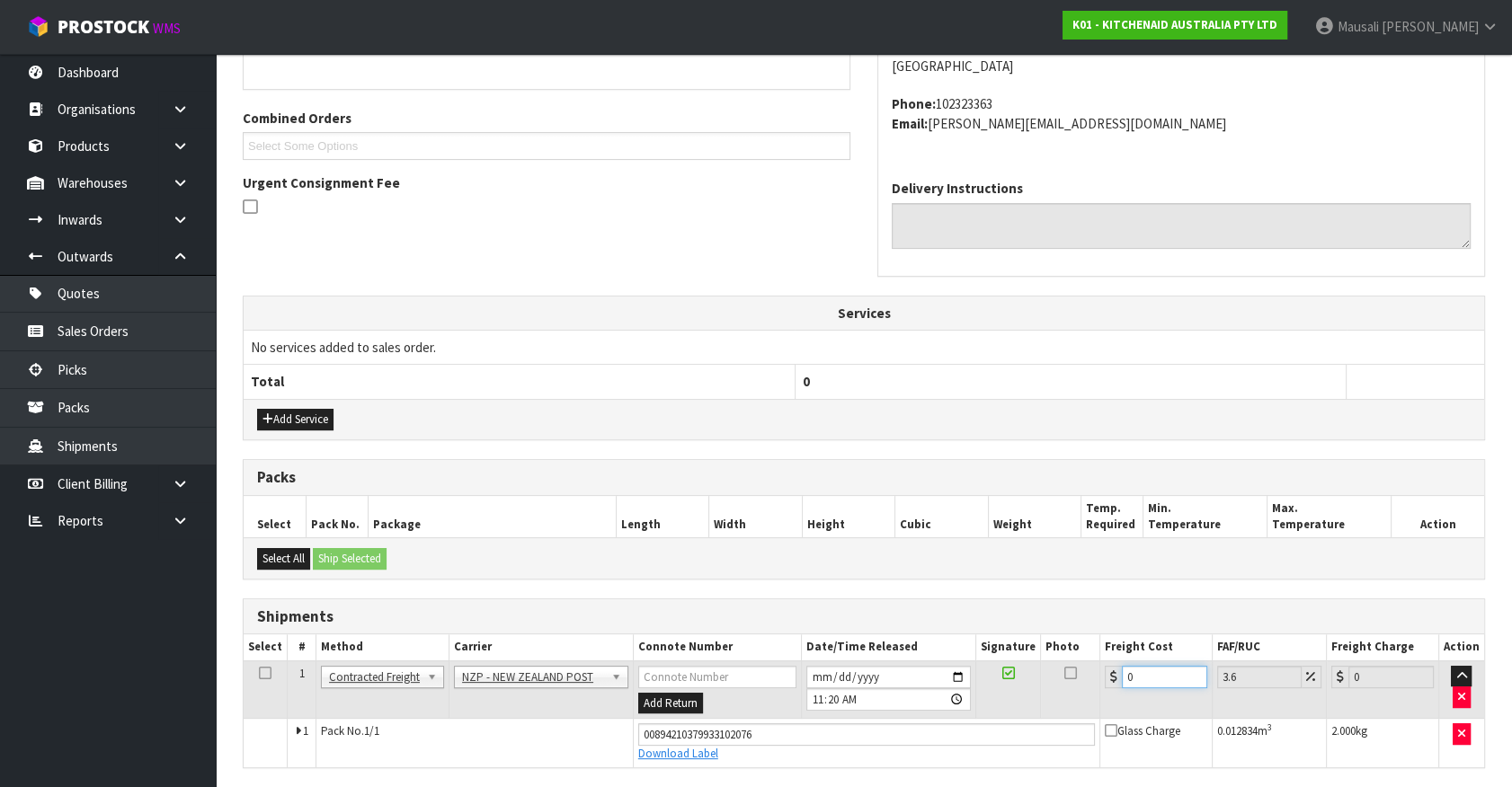 drag, startPoint x: 1143, startPoint y: 671, endPoint x: 948, endPoint y: 721, distance: 201.3082 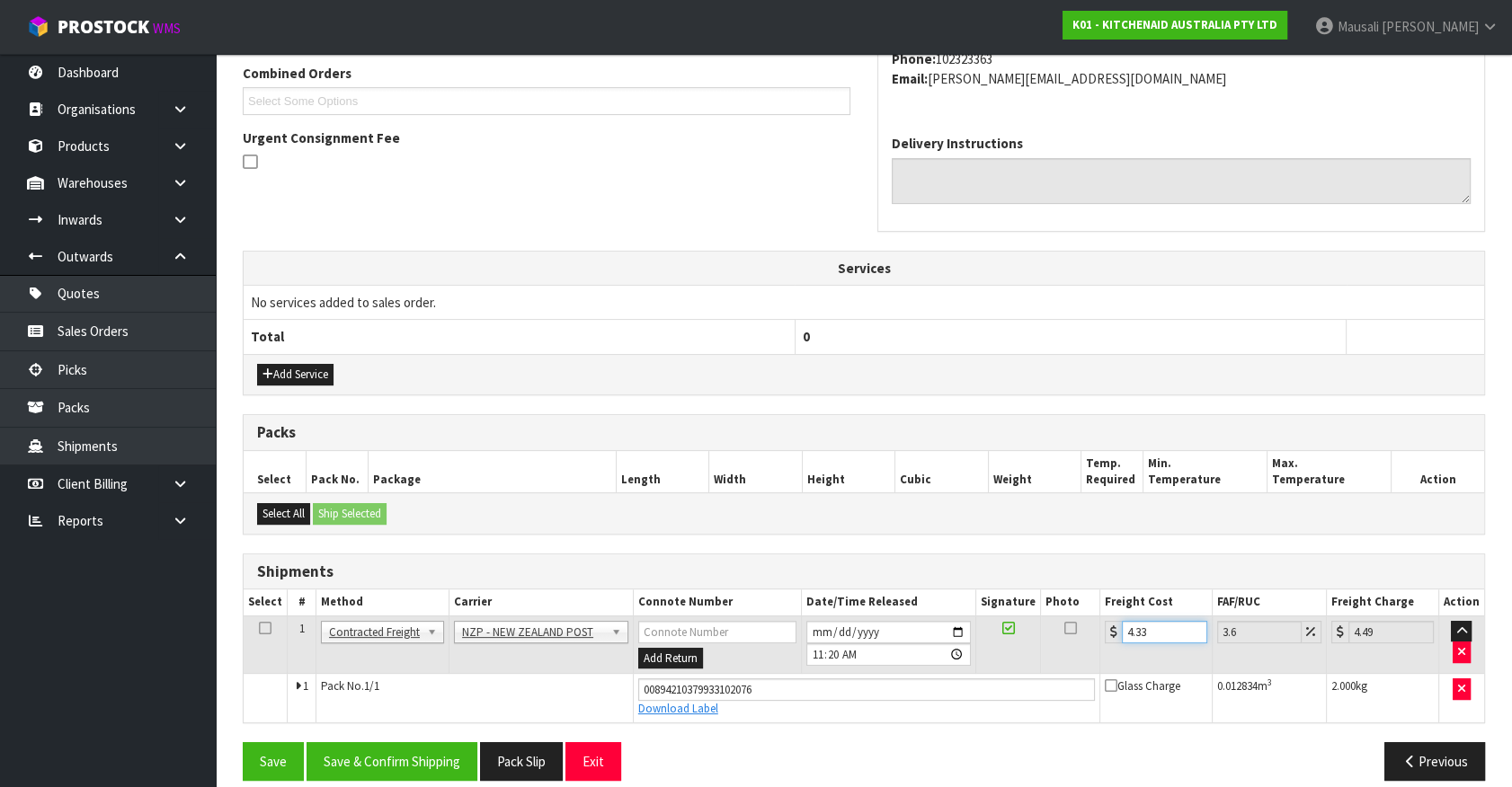 scroll, scrollTop: 485, scrollLeft: 0, axis: vertical 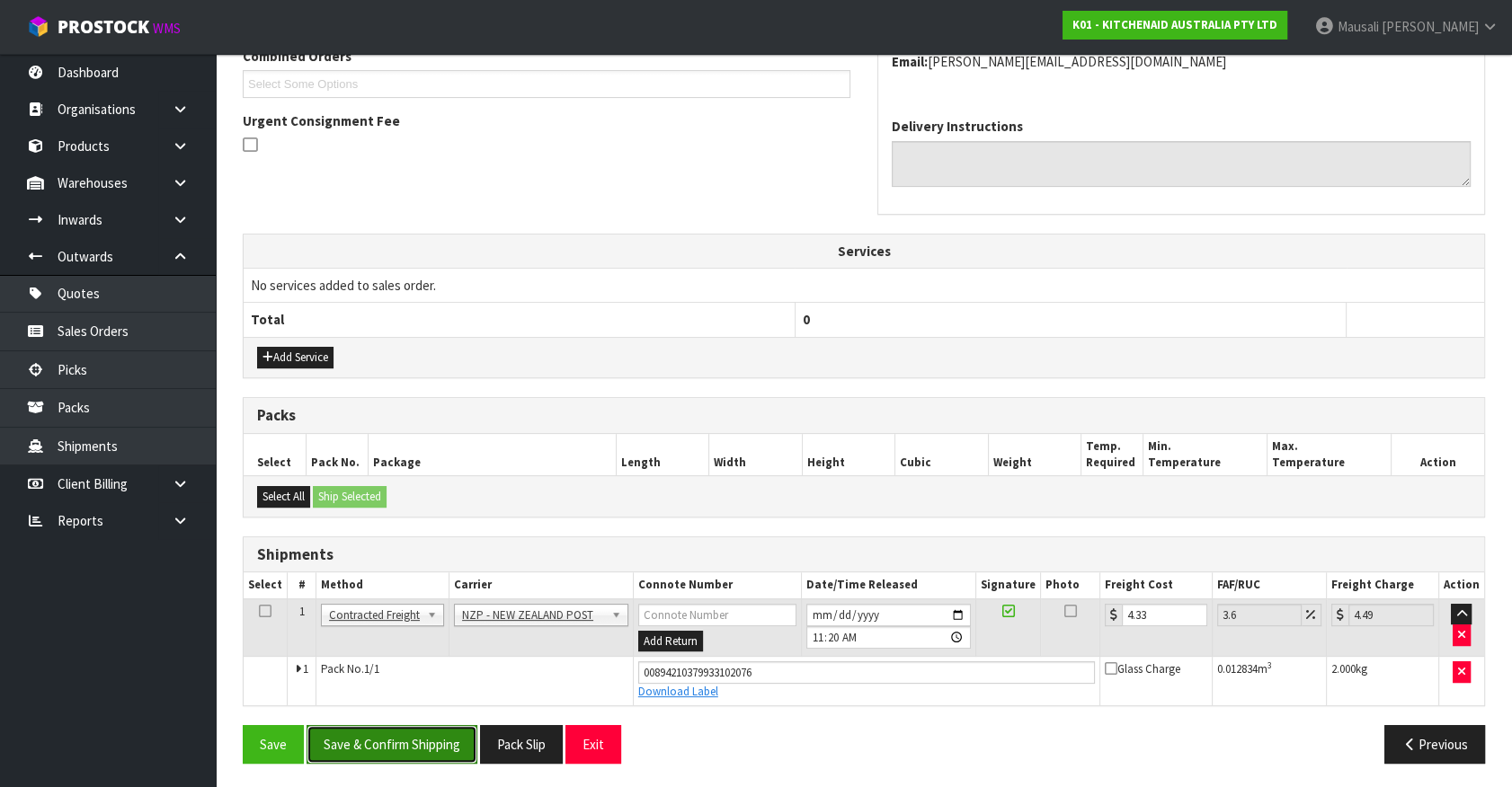 click on "Save & Confirm Shipping" at bounding box center (392, 744) 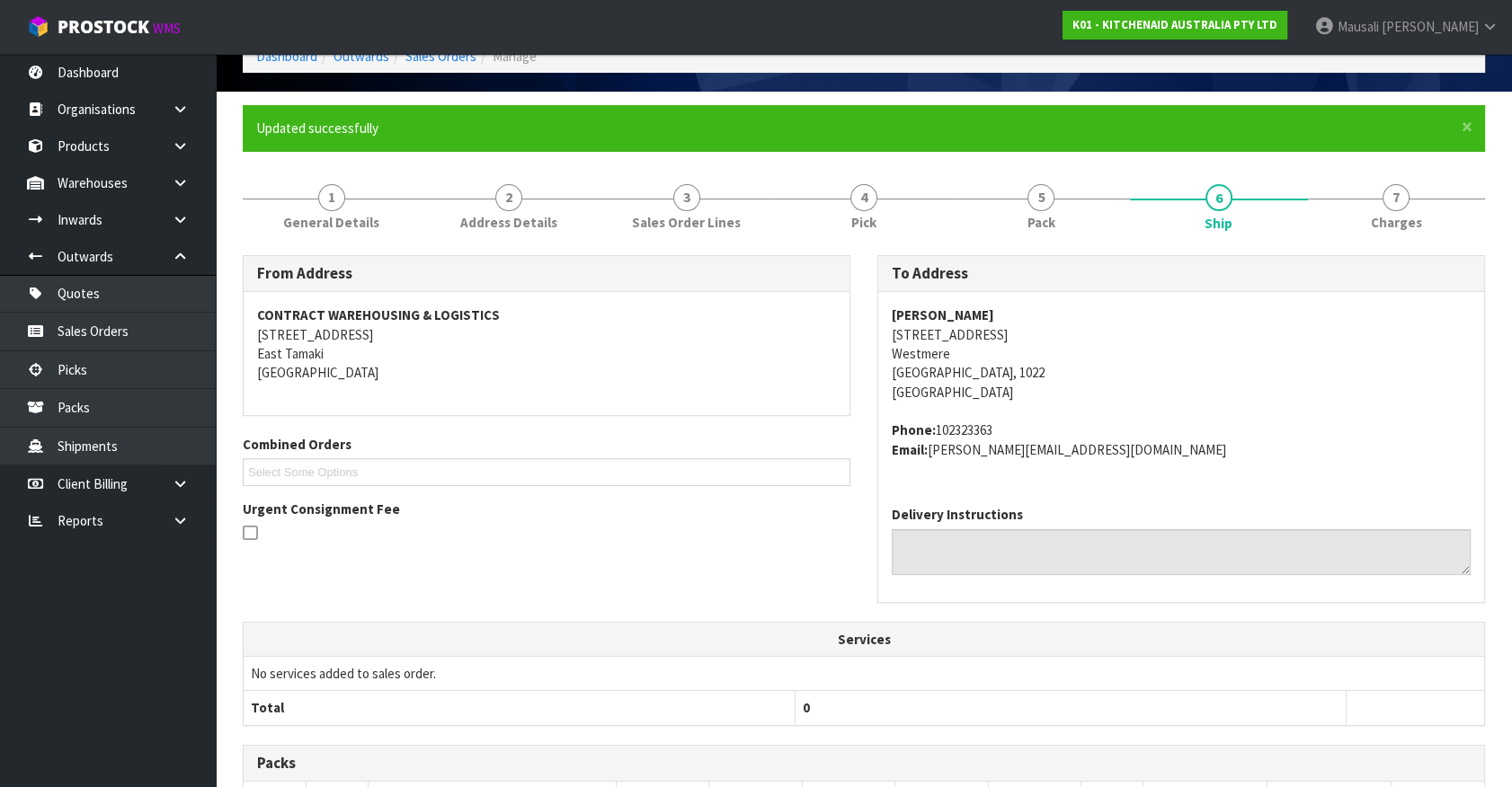 scroll, scrollTop: 436, scrollLeft: 0, axis: vertical 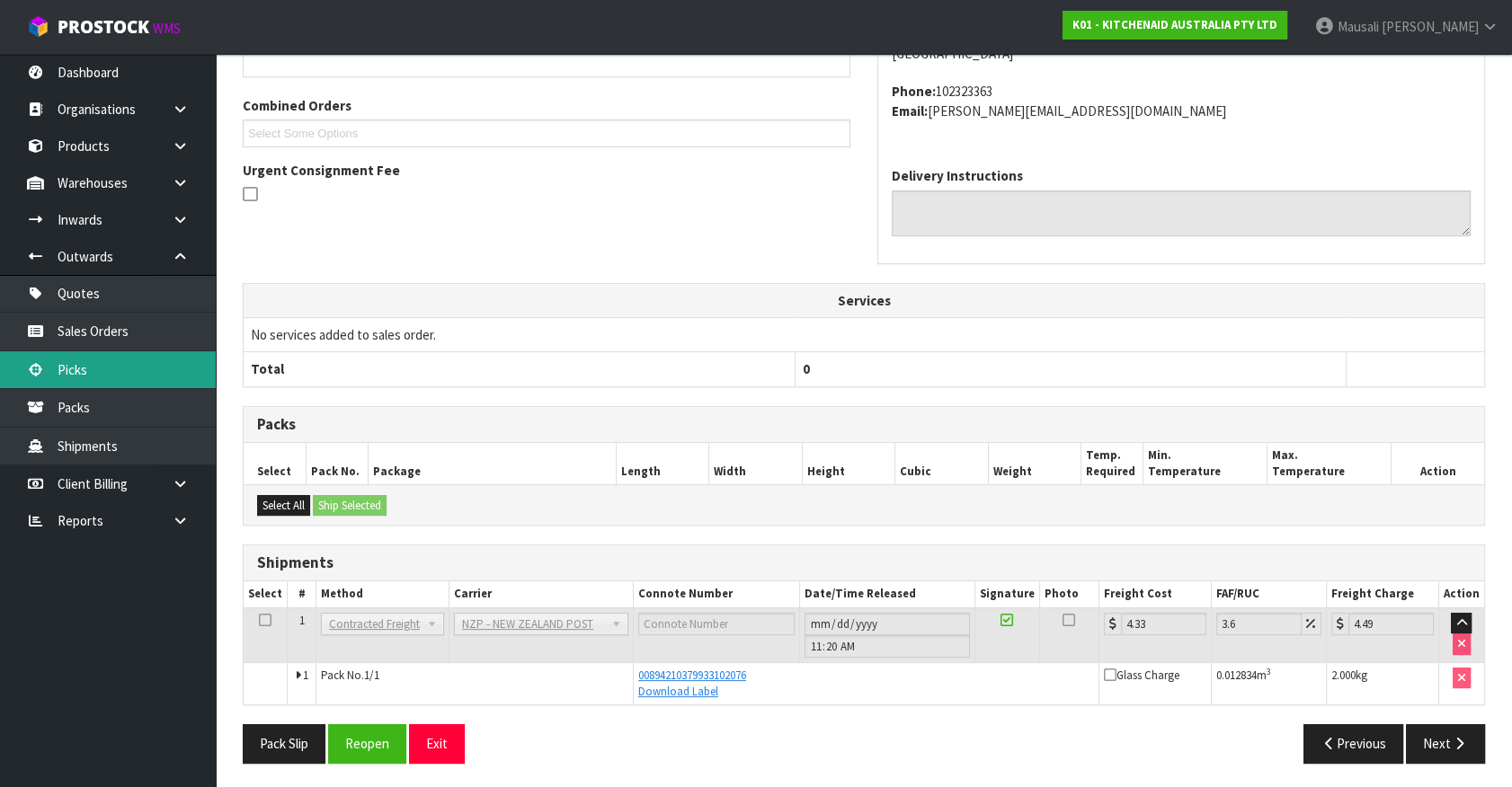 click on "Picks" at bounding box center [108, 369] 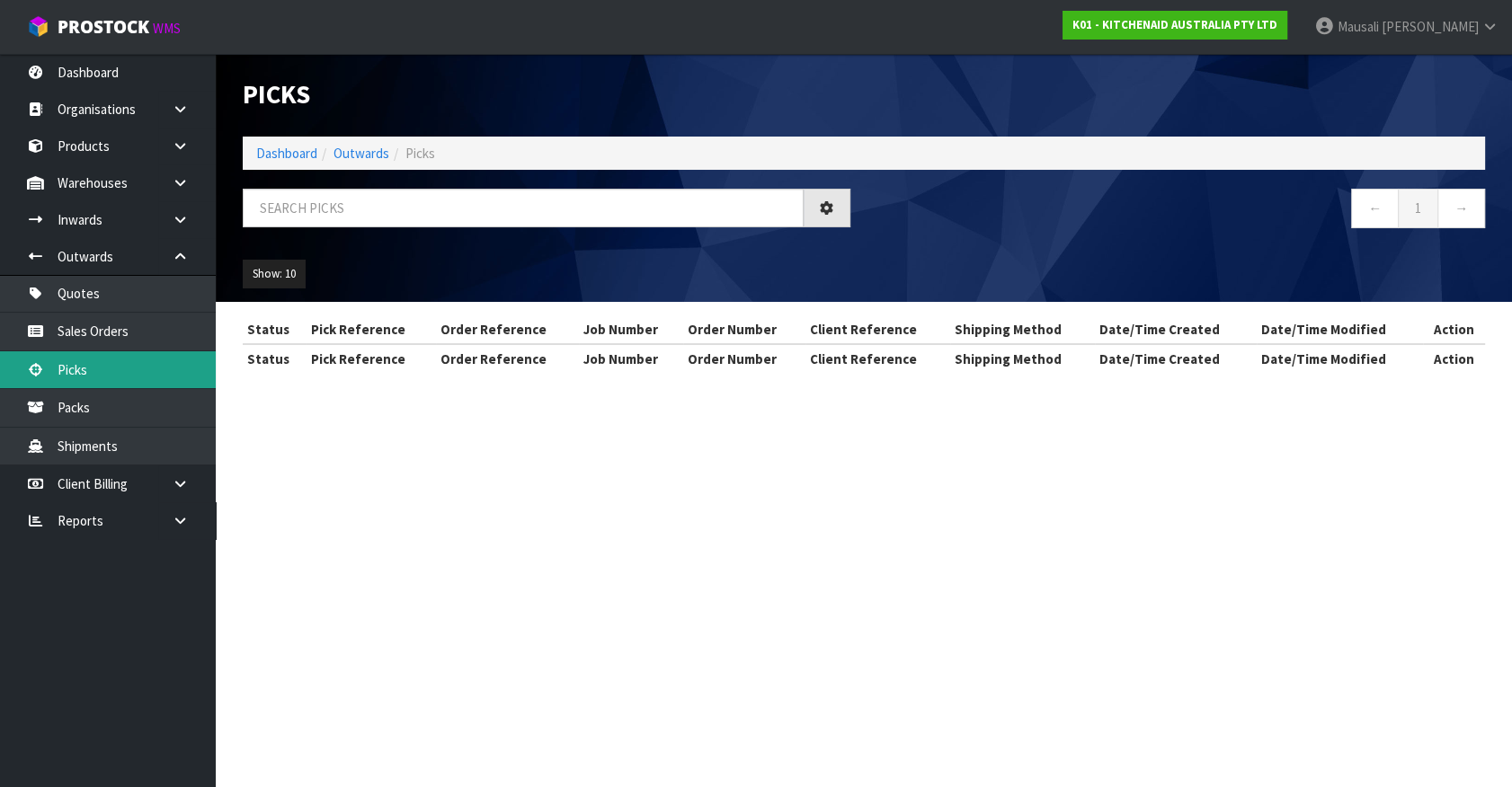 scroll, scrollTop: 0, scrollLeft: 0, axis: both 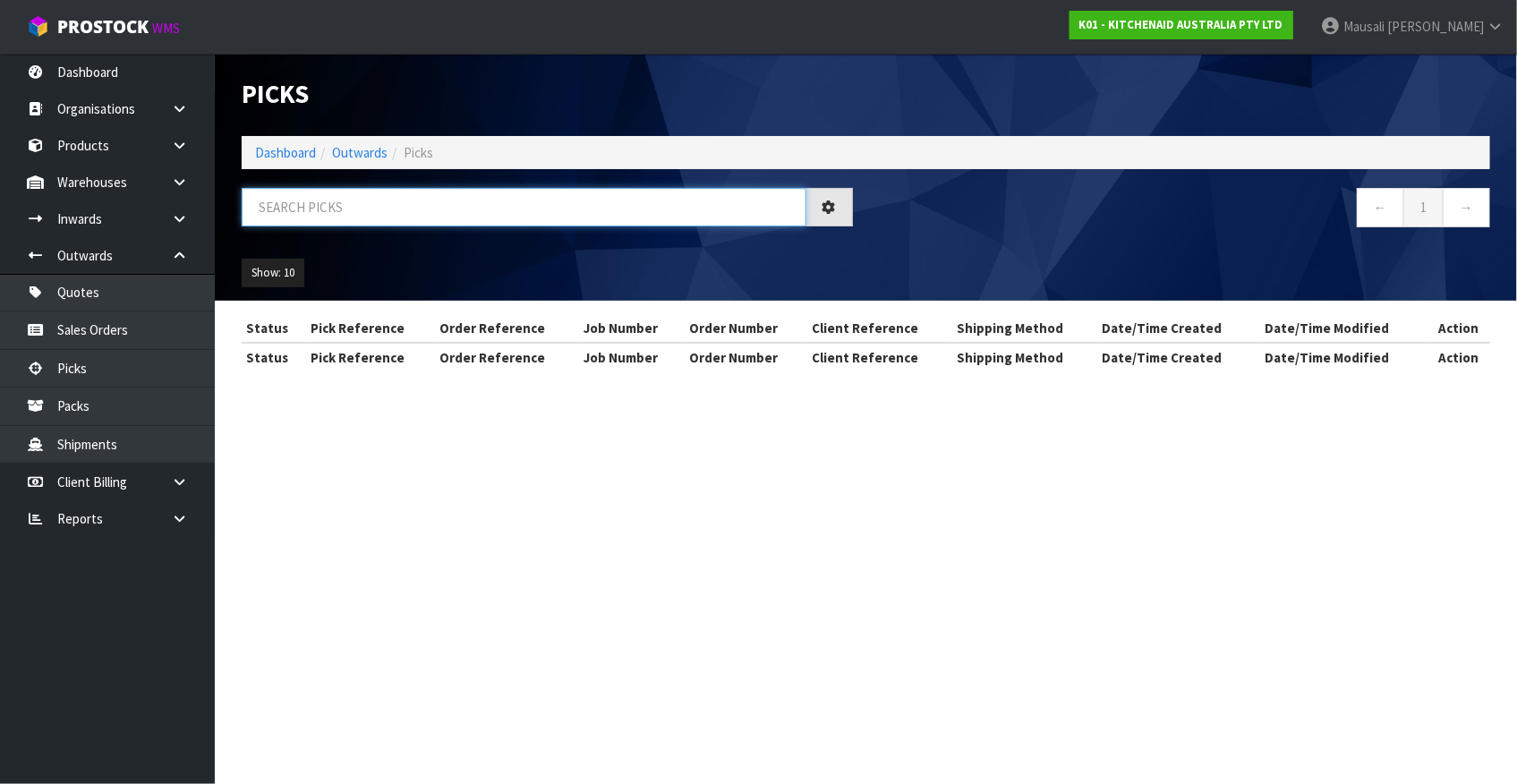 click at bounding box center (524, 207) 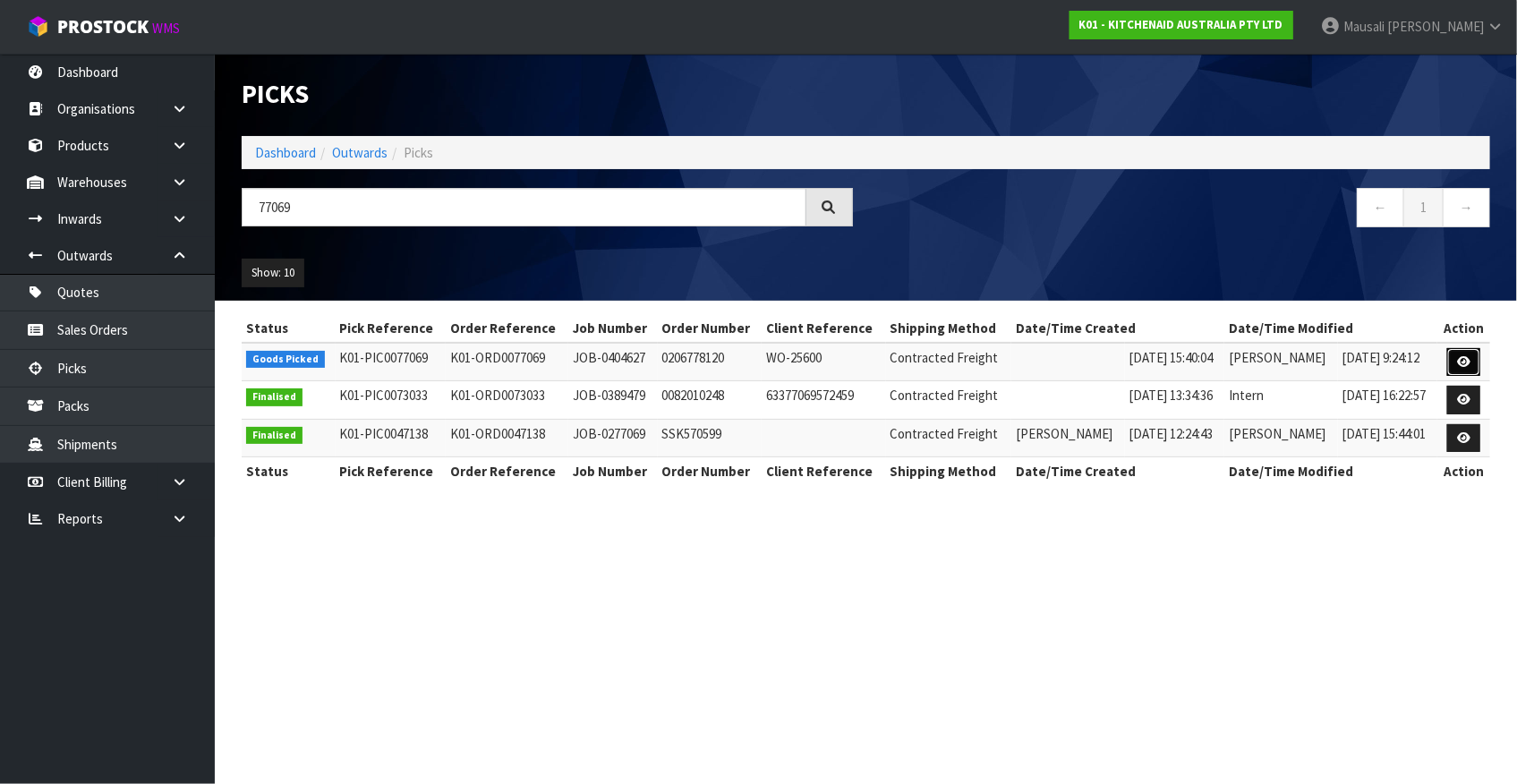 click at bounding box center (1463, 362) 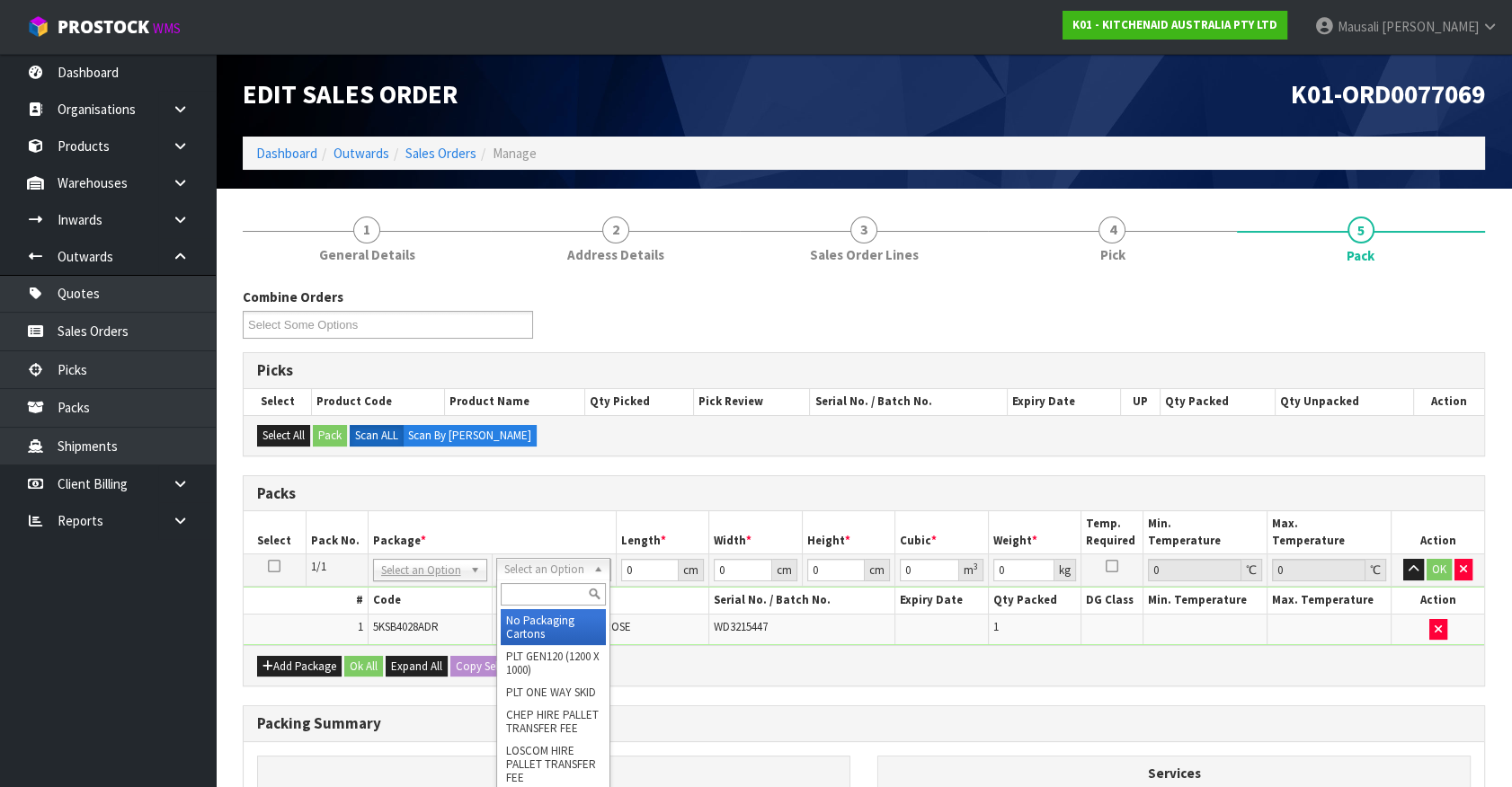 drag, startPoint x: 546, startPoint y: 567, endPoint x: 542, endPoint y: 628, distance: 61.131007 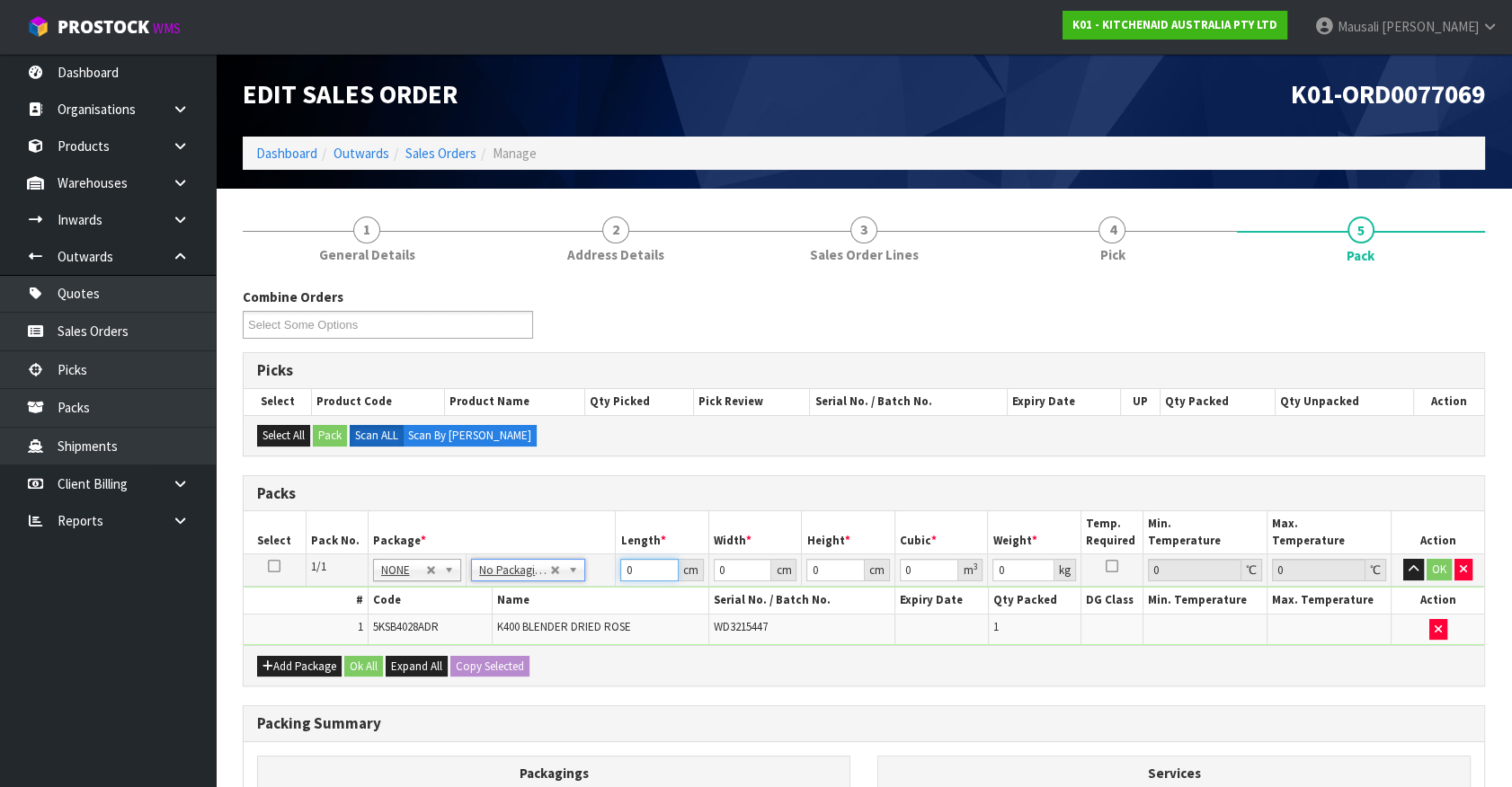 drag, startPoint x: 622, startPoint y: 571, endPoint x: 473, endPoint y: 622, distance: 157.48651 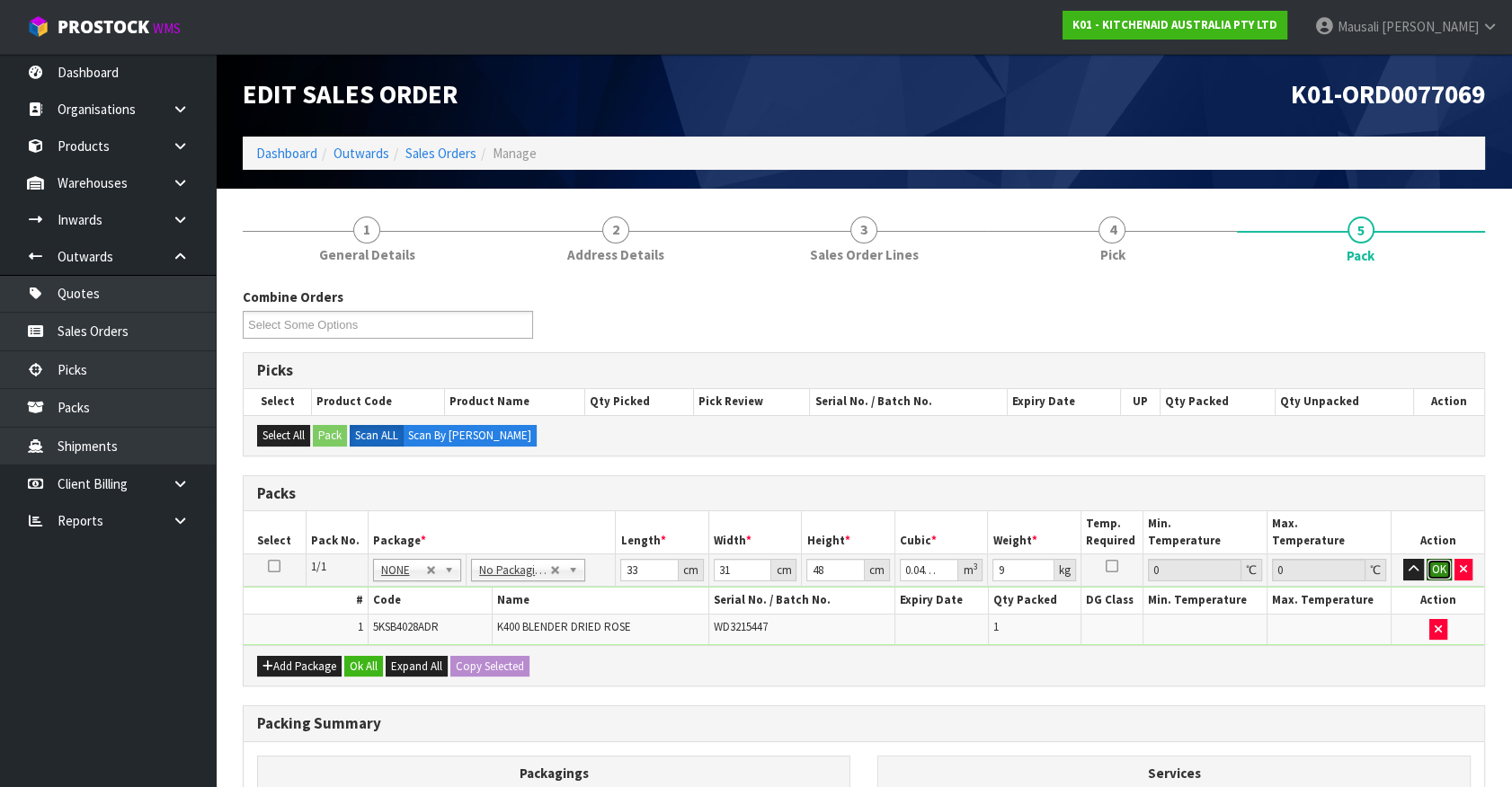 click on "OK" at bounding box center (1439, 570) 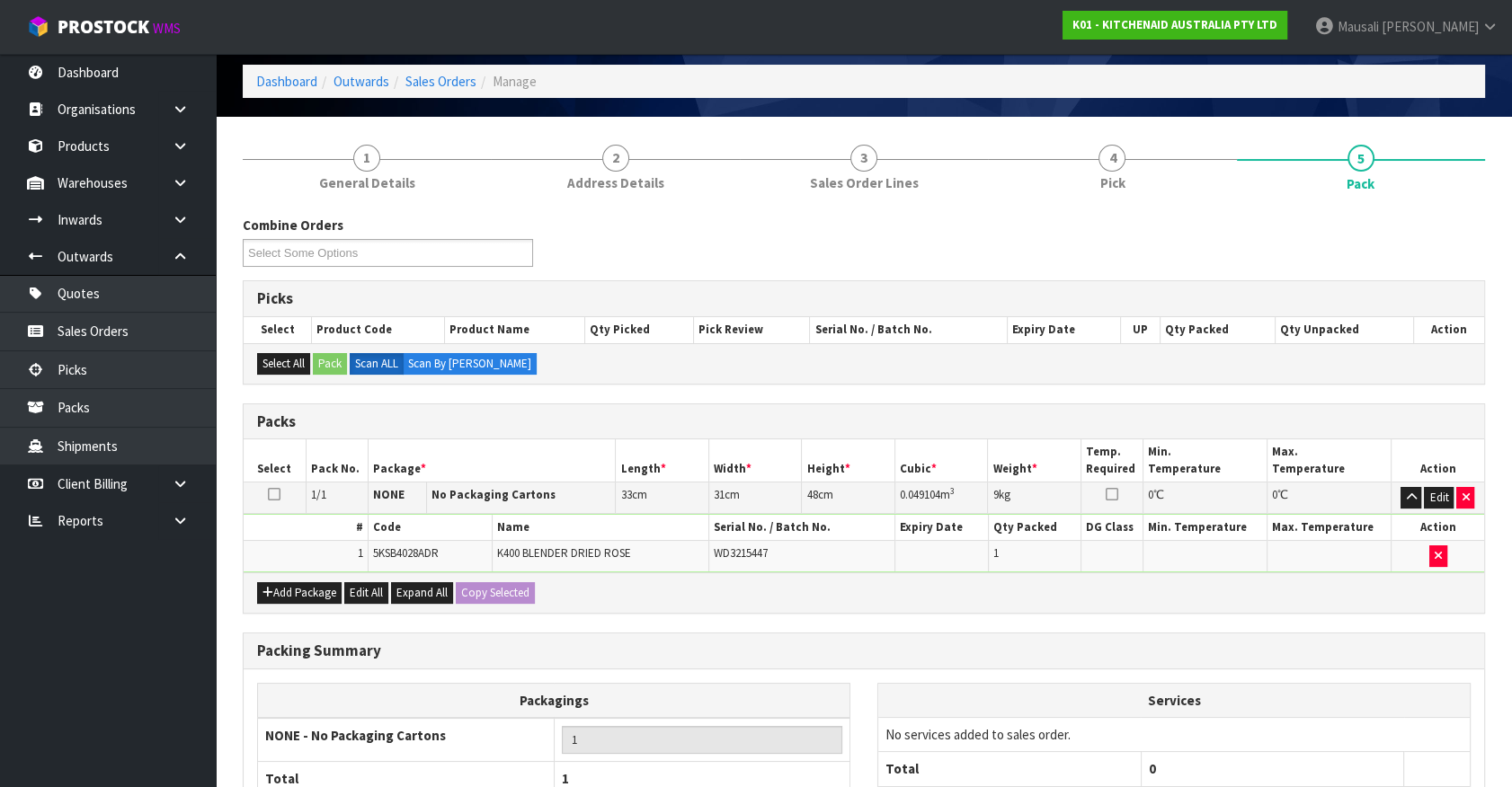 scroll, scrollTop: 234, scrollLeft: 0, axis: vertical 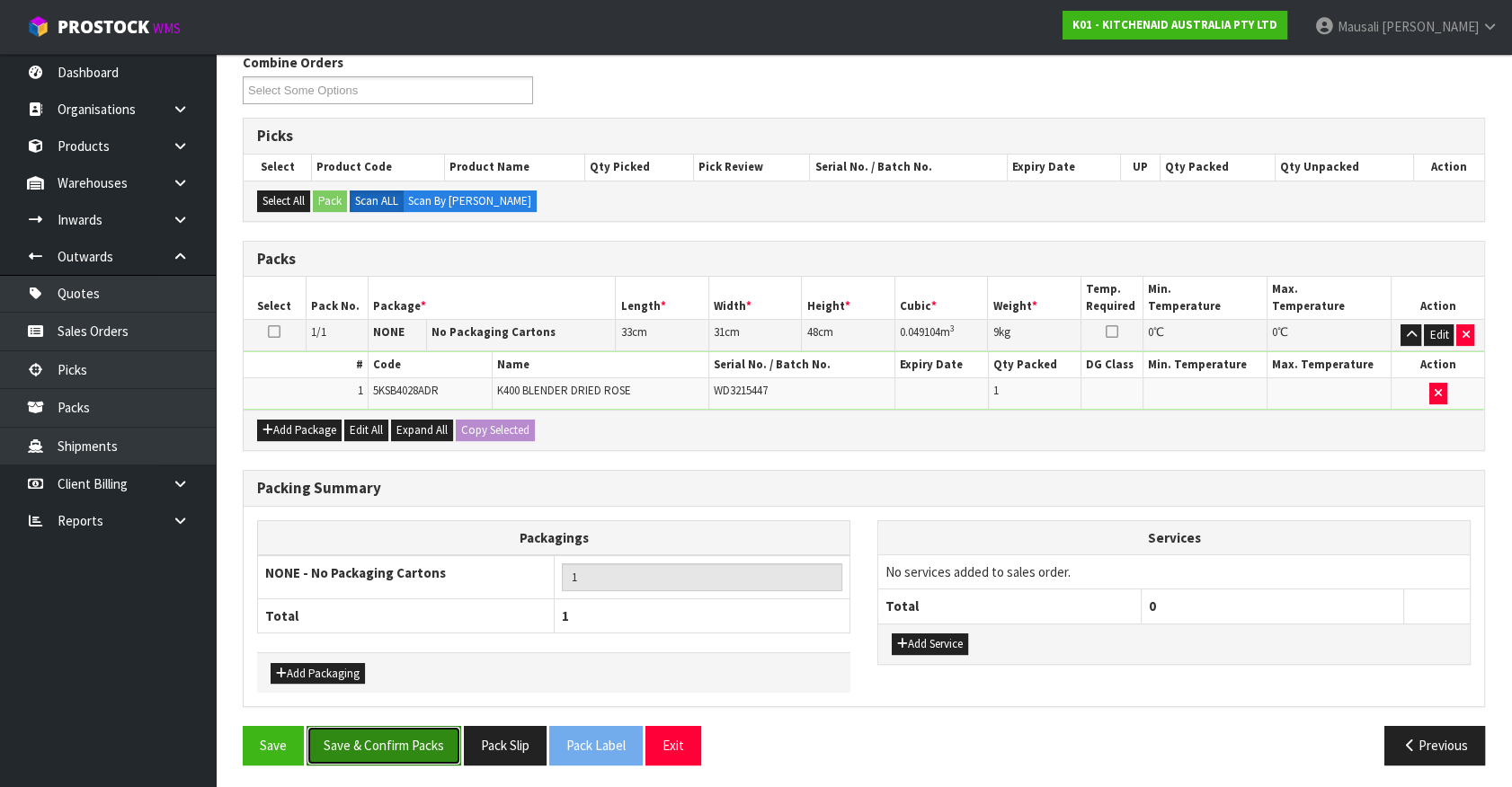 click on "Save & Confirm Packs" at bounding box center (384, 745) 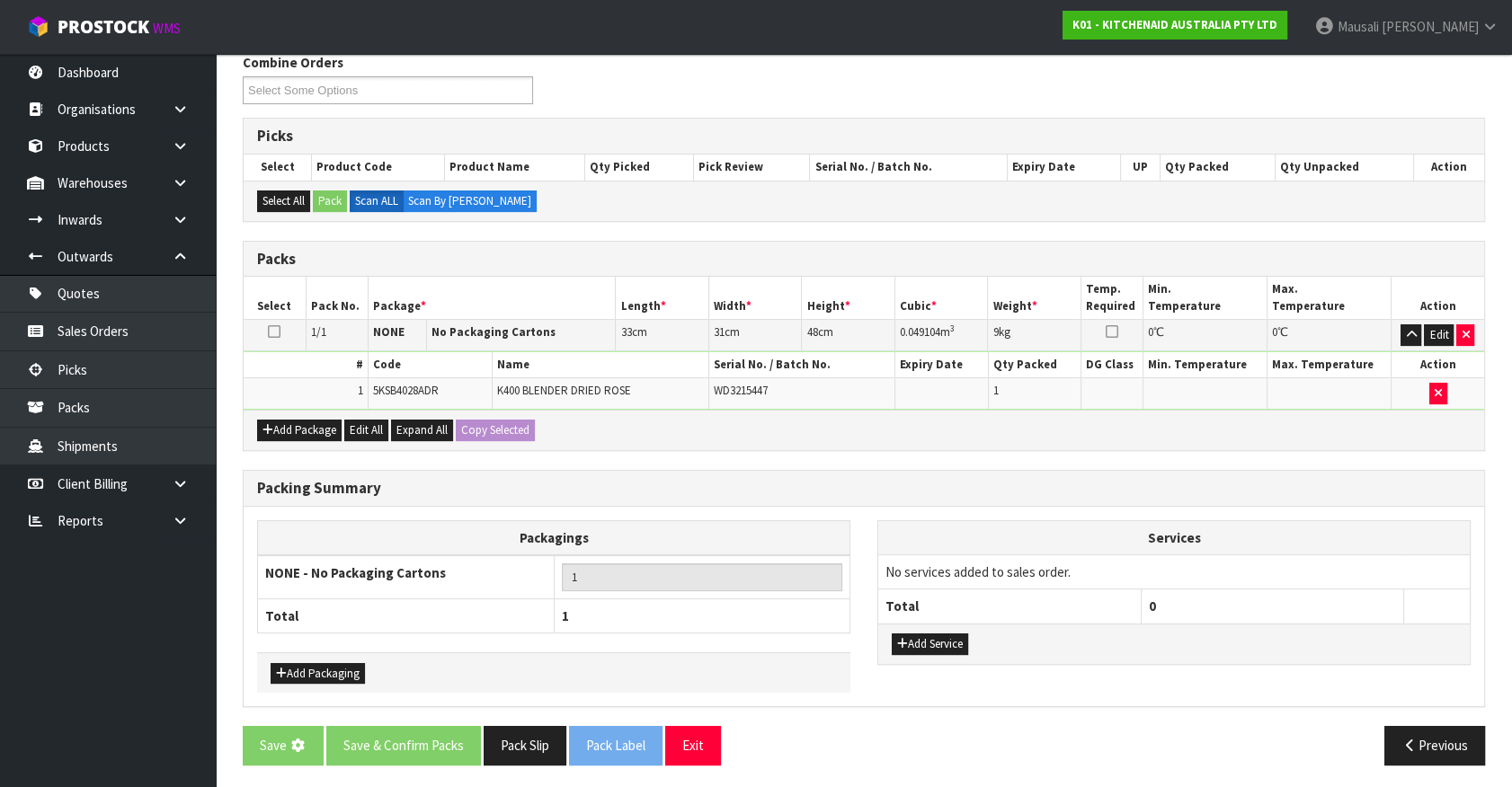 scroll, scrollTop: 0, scrollLeft: 0, axis: both 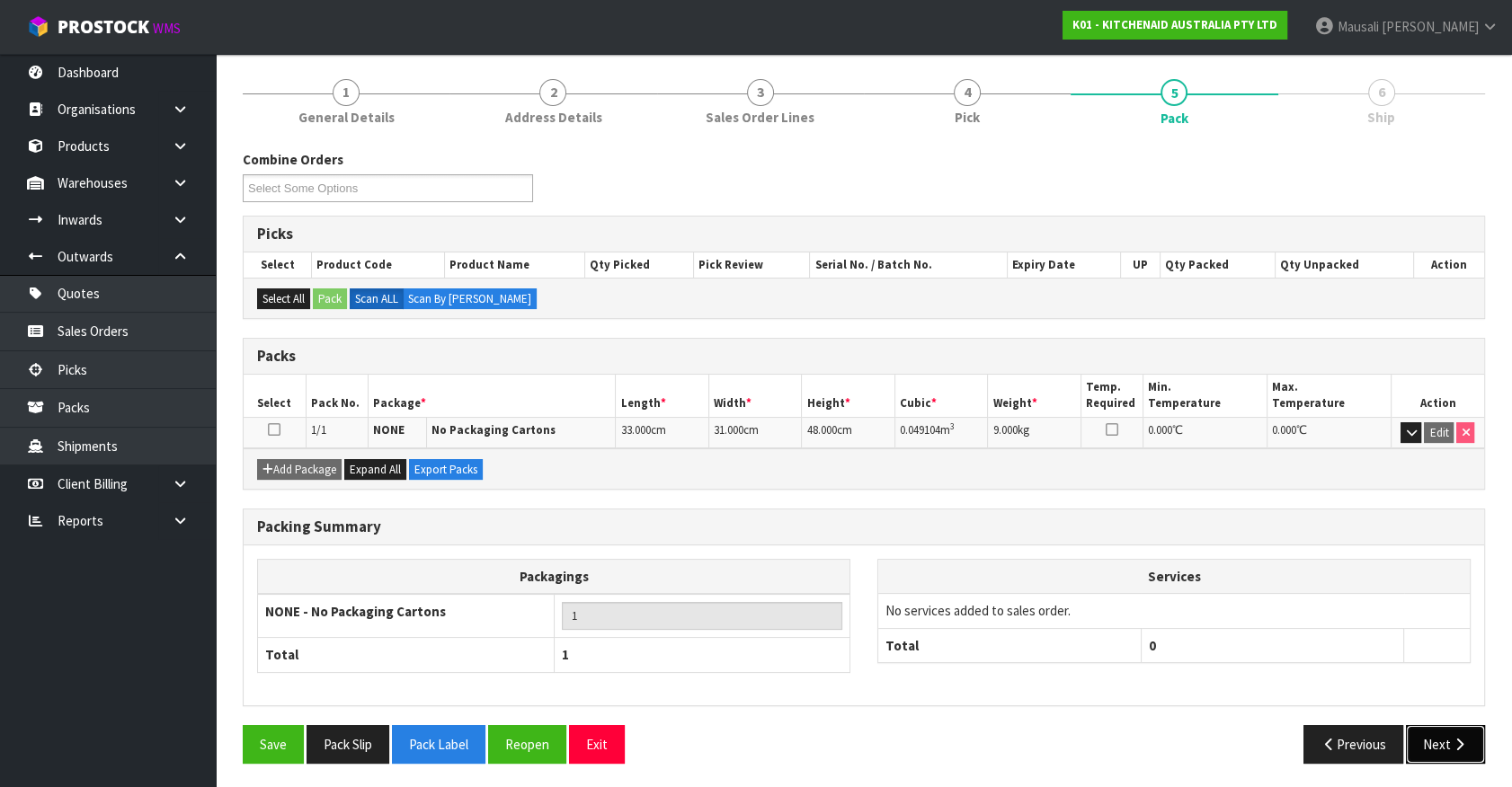 click on "Next" at bounding box center [1445, 744] 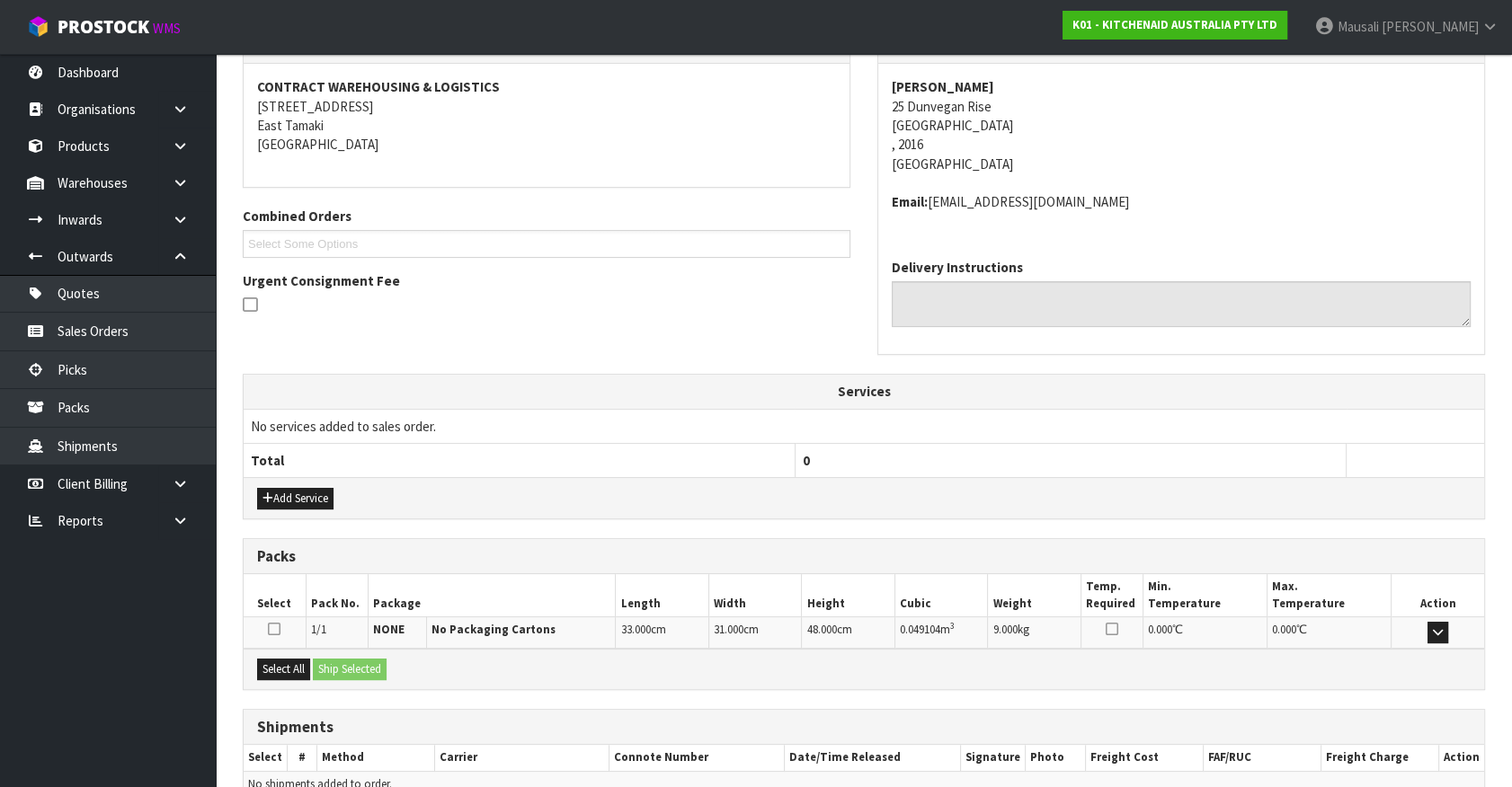 scroll, scrollTop: 417, scrollLeft: 0, axis: vertical 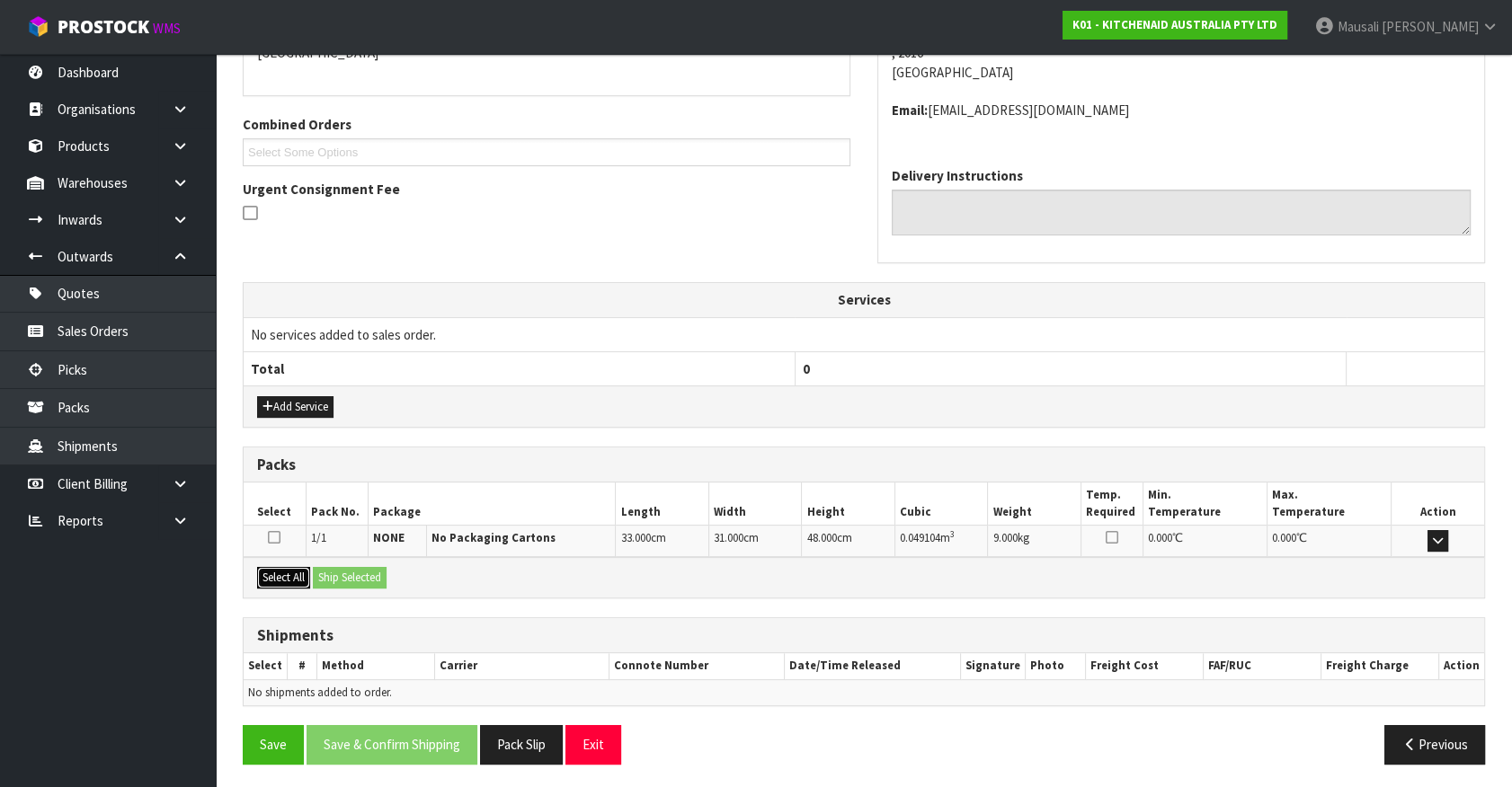 click on "Select All" at bounding box center [283, 578] 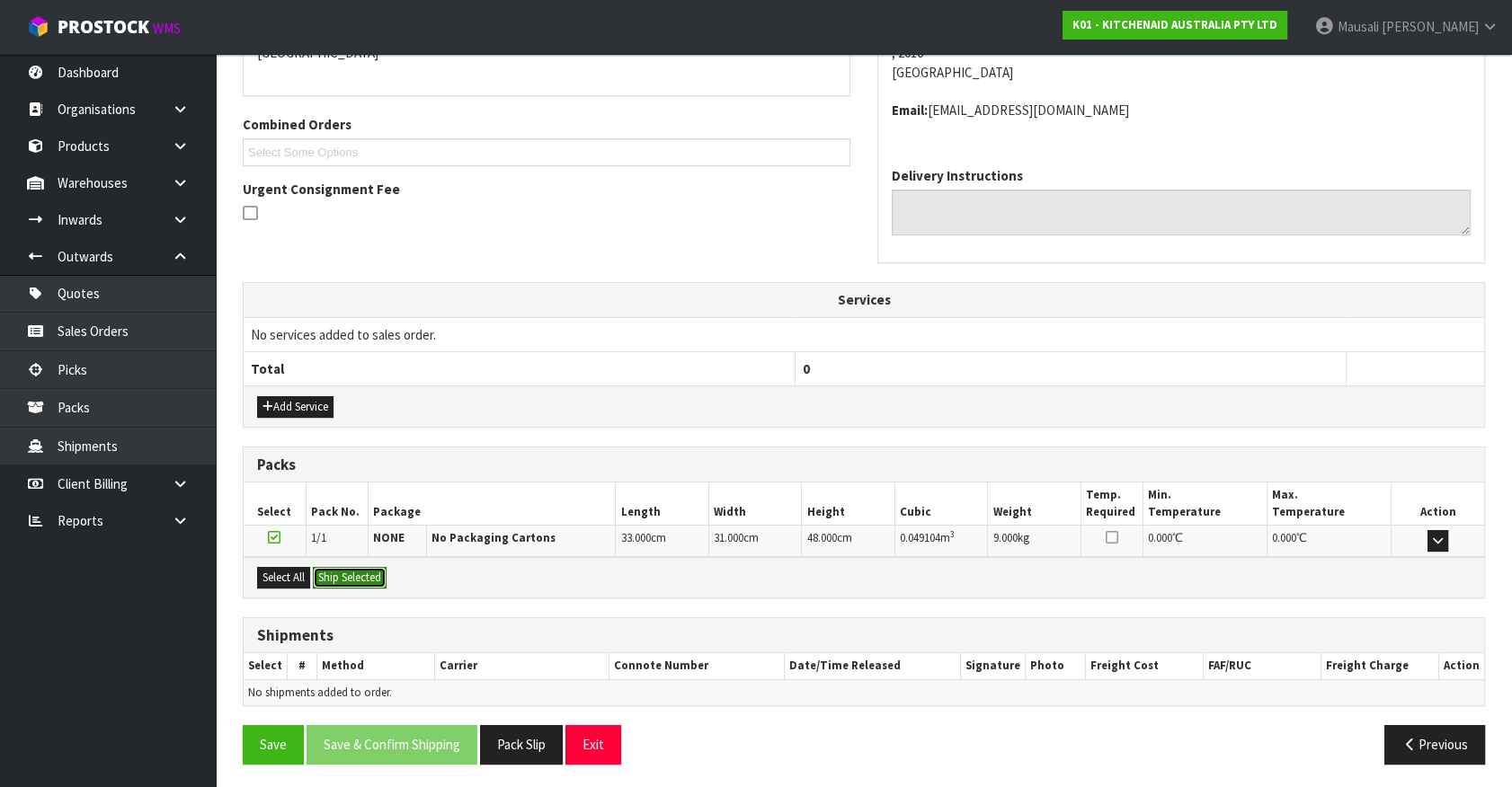 click on "Ship Selected" at bounding box center (350, 578) 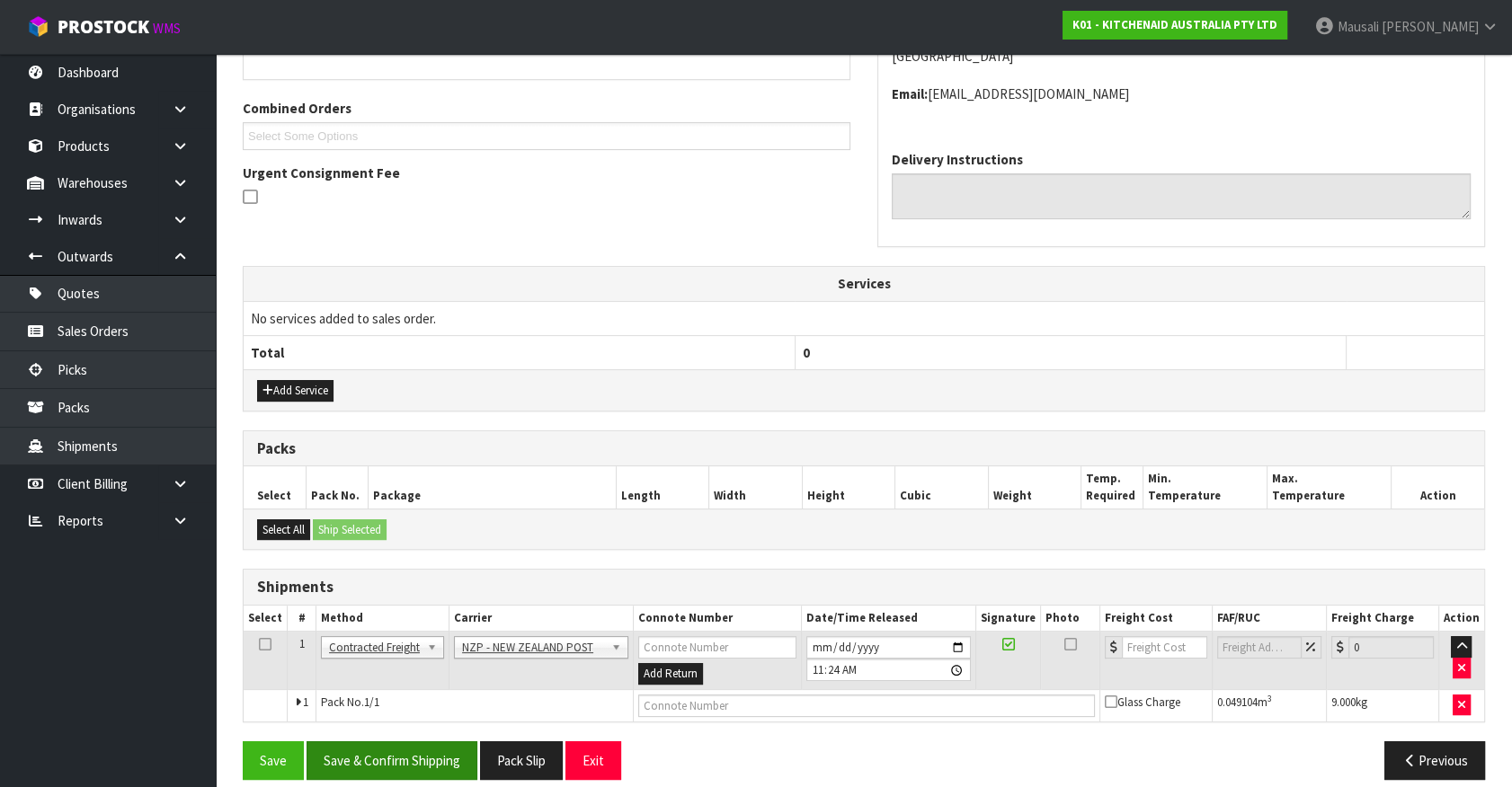 scroll, scrollTop: 449, scrollLeft: 0, axis: vertical 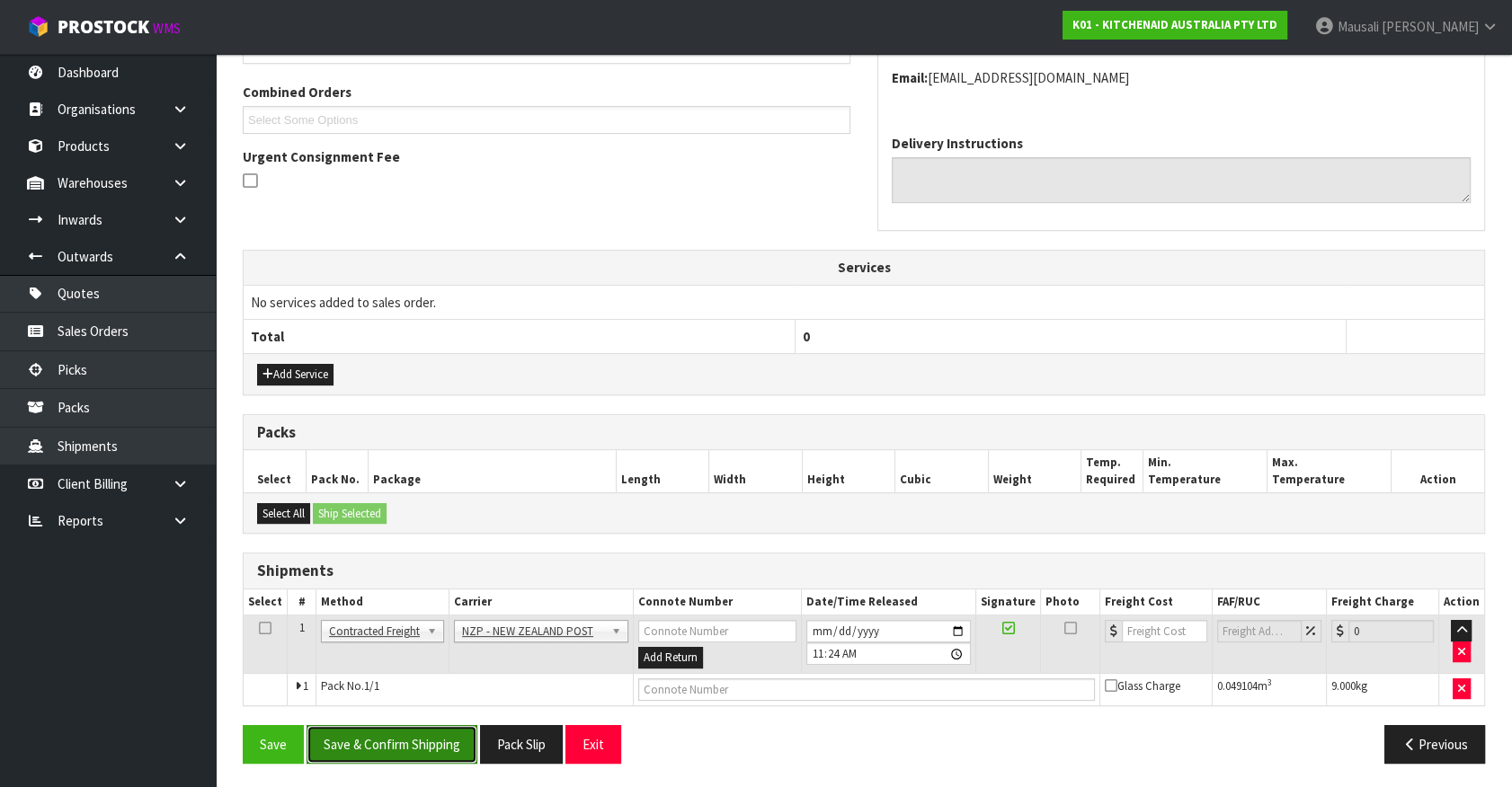 click on "Save & Confirm Shipping" at bounding box center (392, 744) 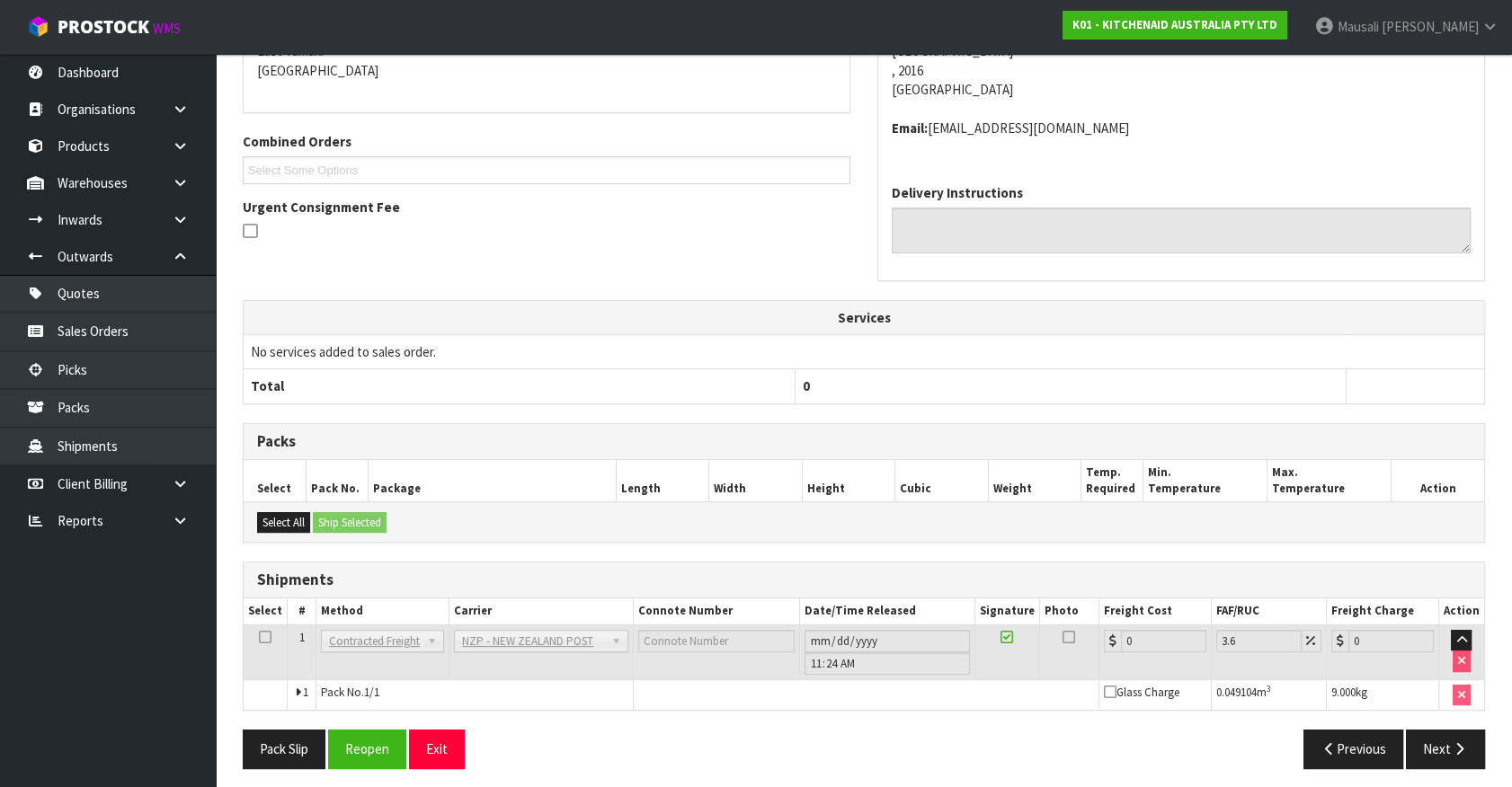 scroll, scrollTop: 423, scrollLeft: 0, axis: vertical 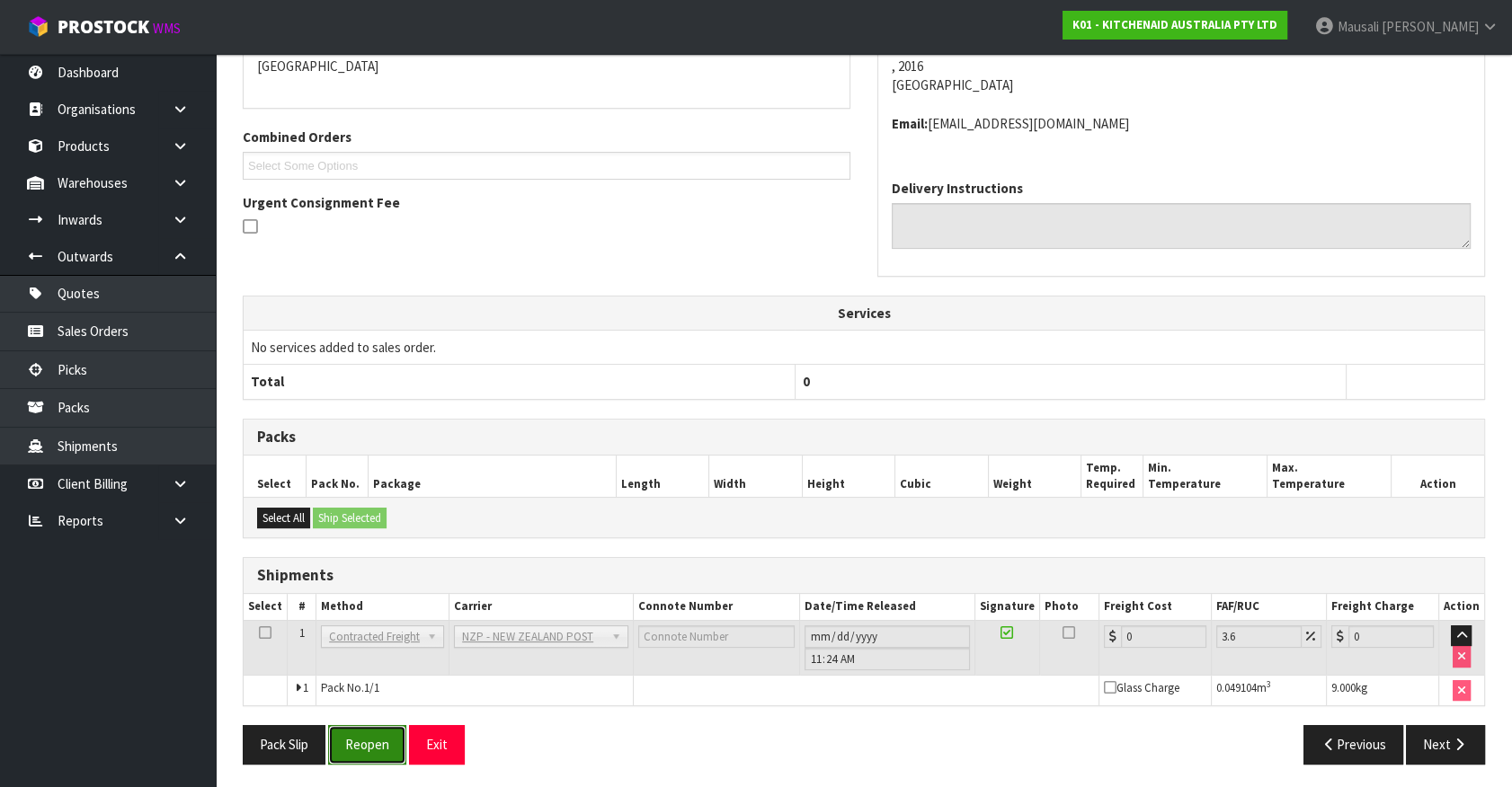 click on "Reopen" at bounding box center [367, 744] 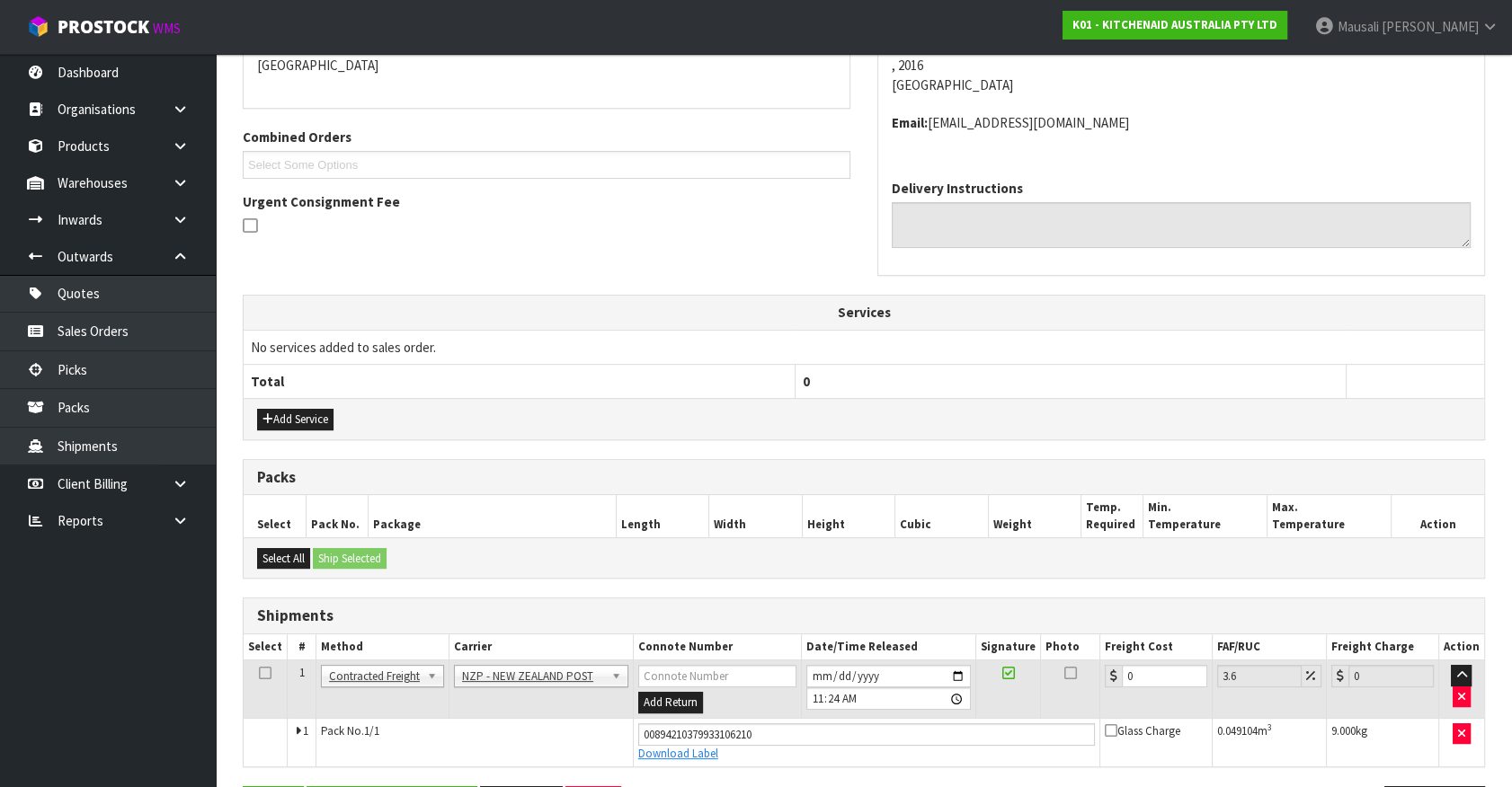 scroll, scrollTop: 465, scrollLeft: 0, axis: vertical 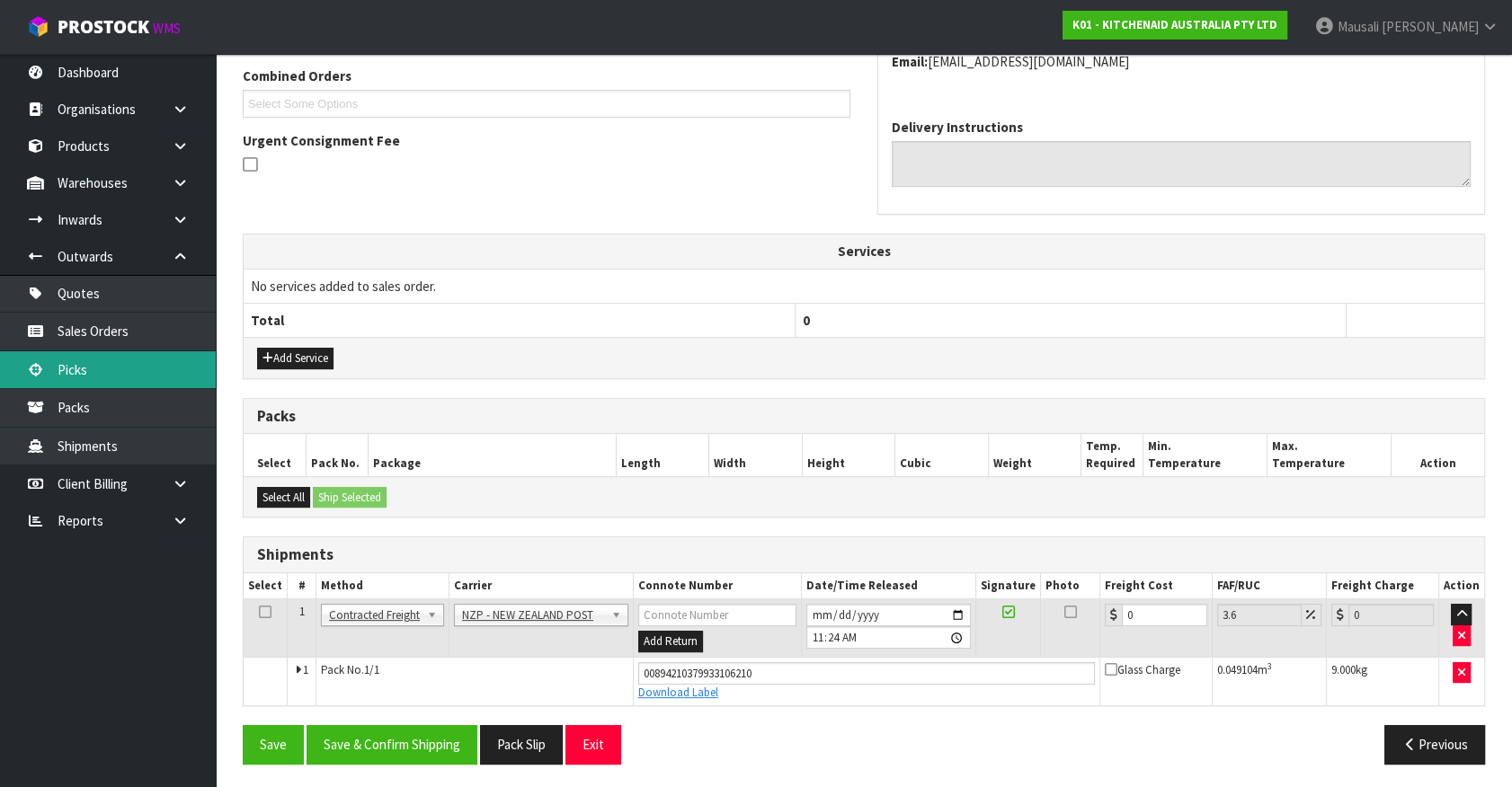 click on "Picks" at bounding box center [108, 369] 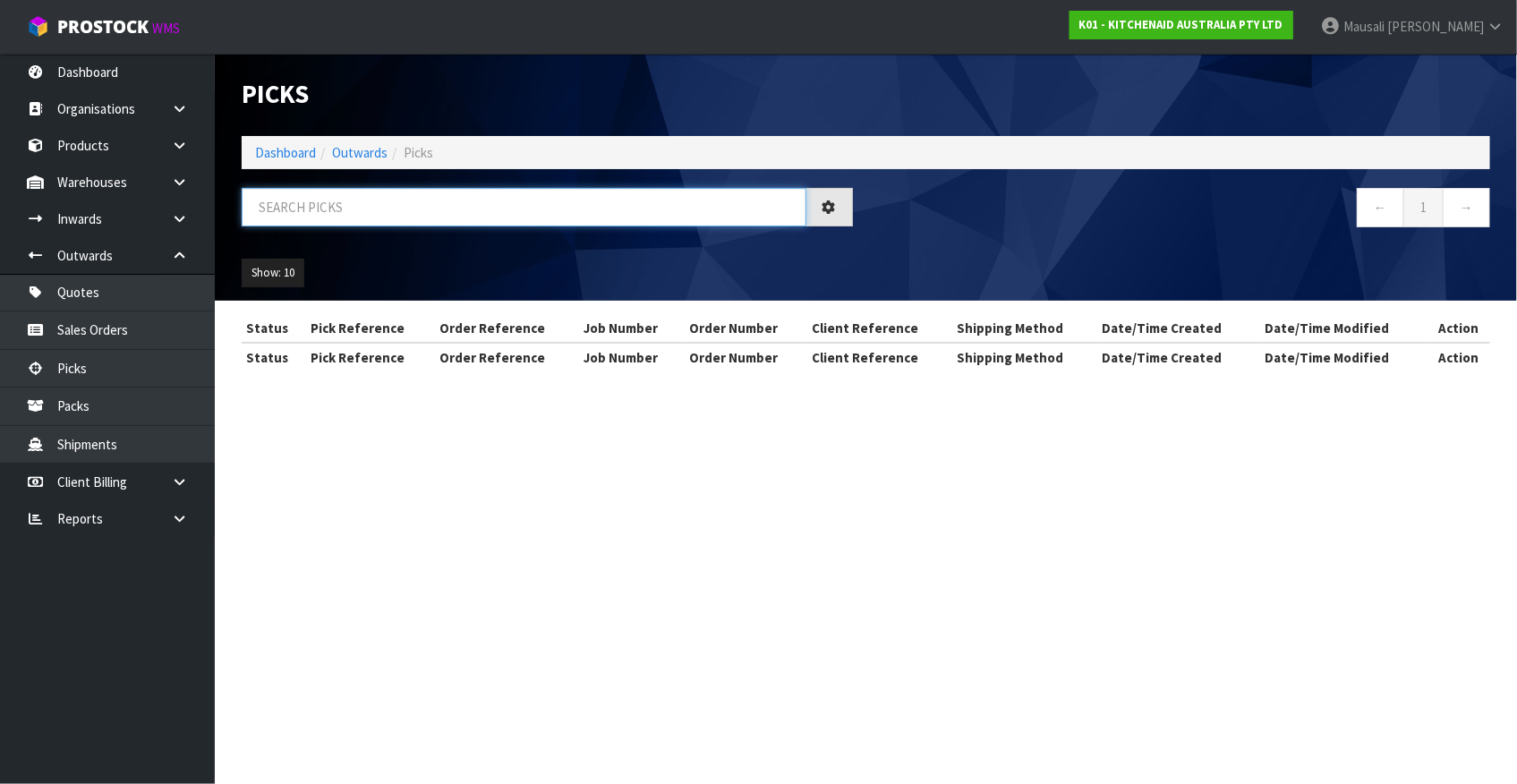 click at bounding box center (524, 207) 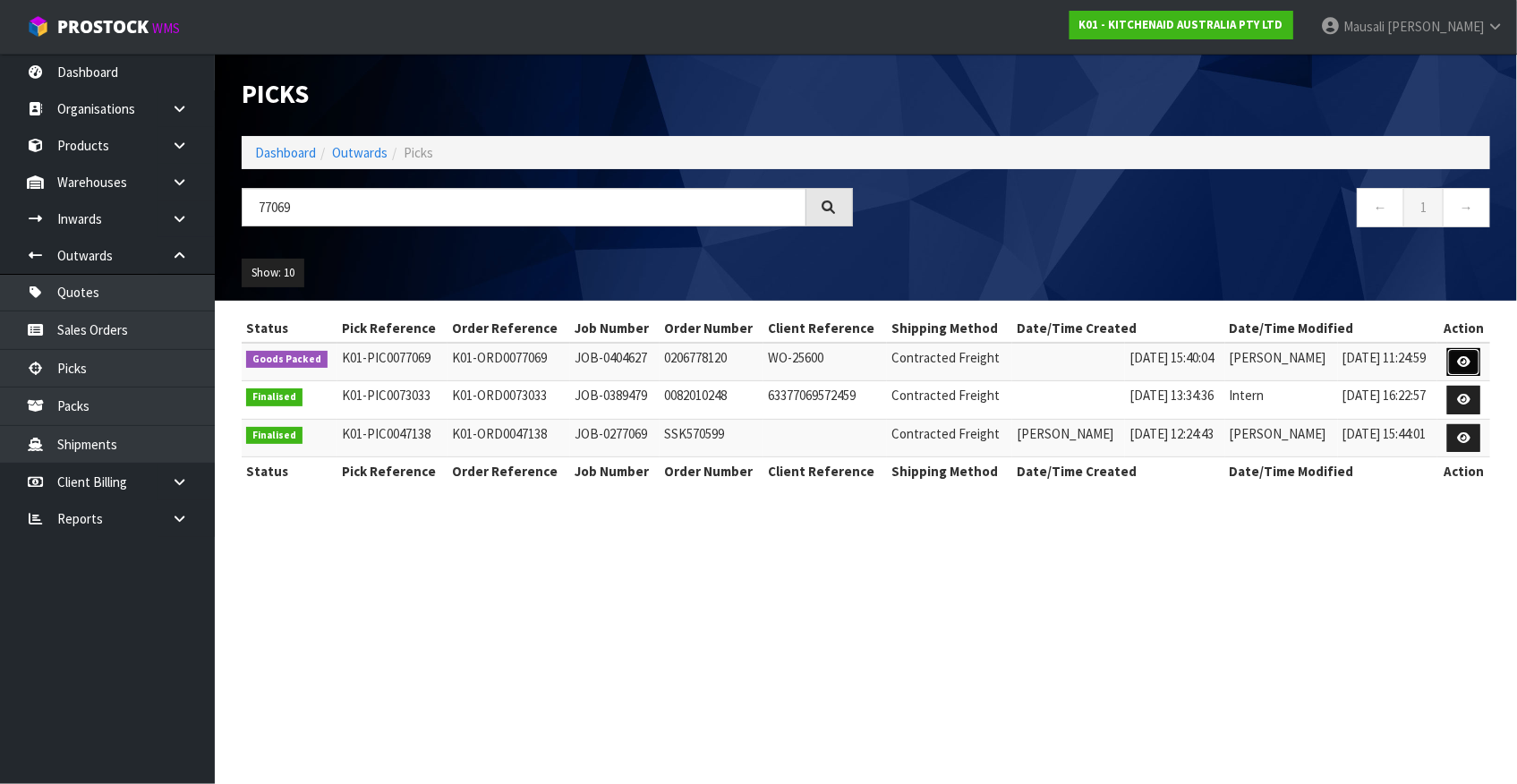 click at bounding box center (1463, 362) 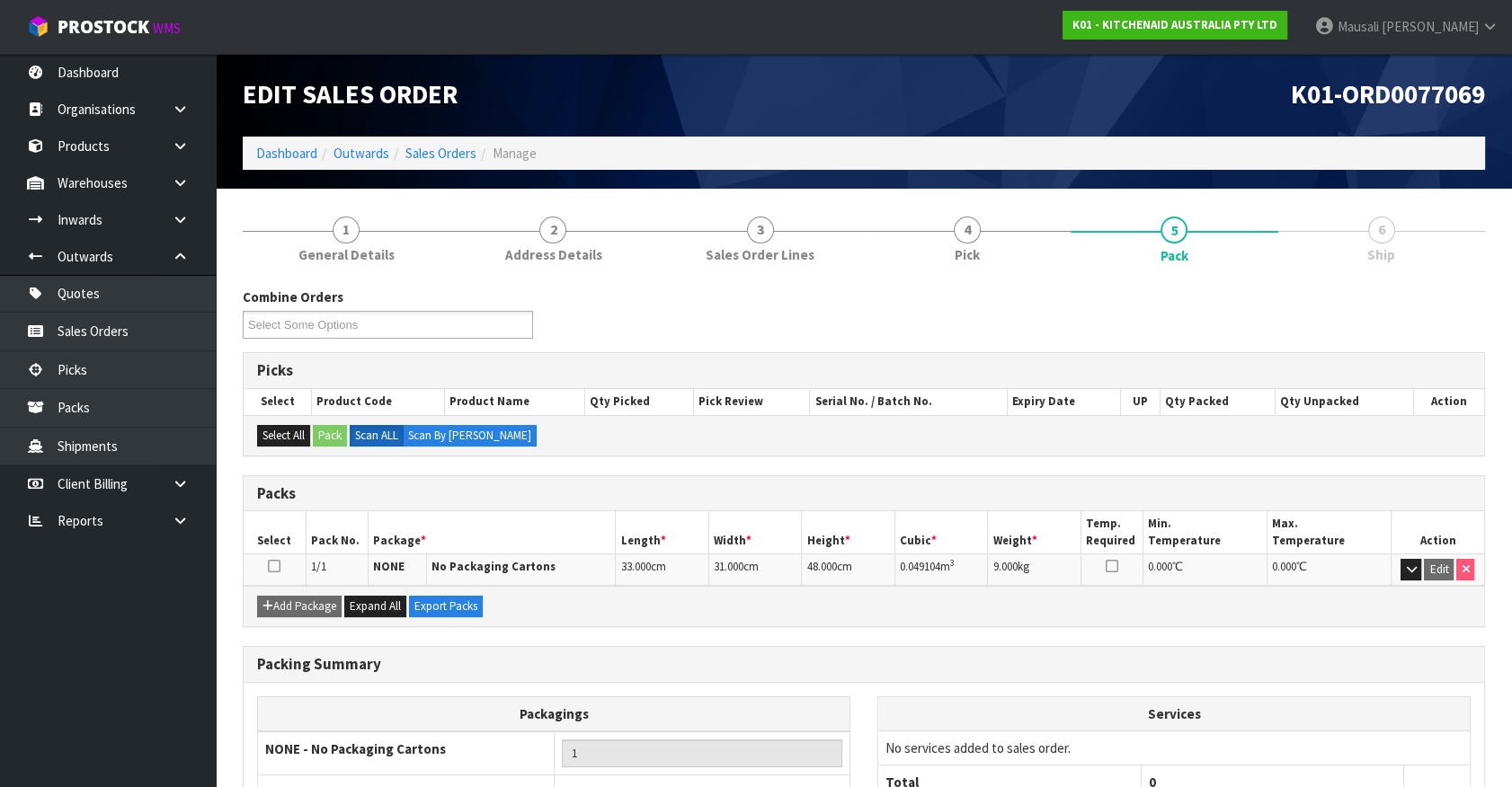 click on "6
Ship" at bounding box center [1382, 237] 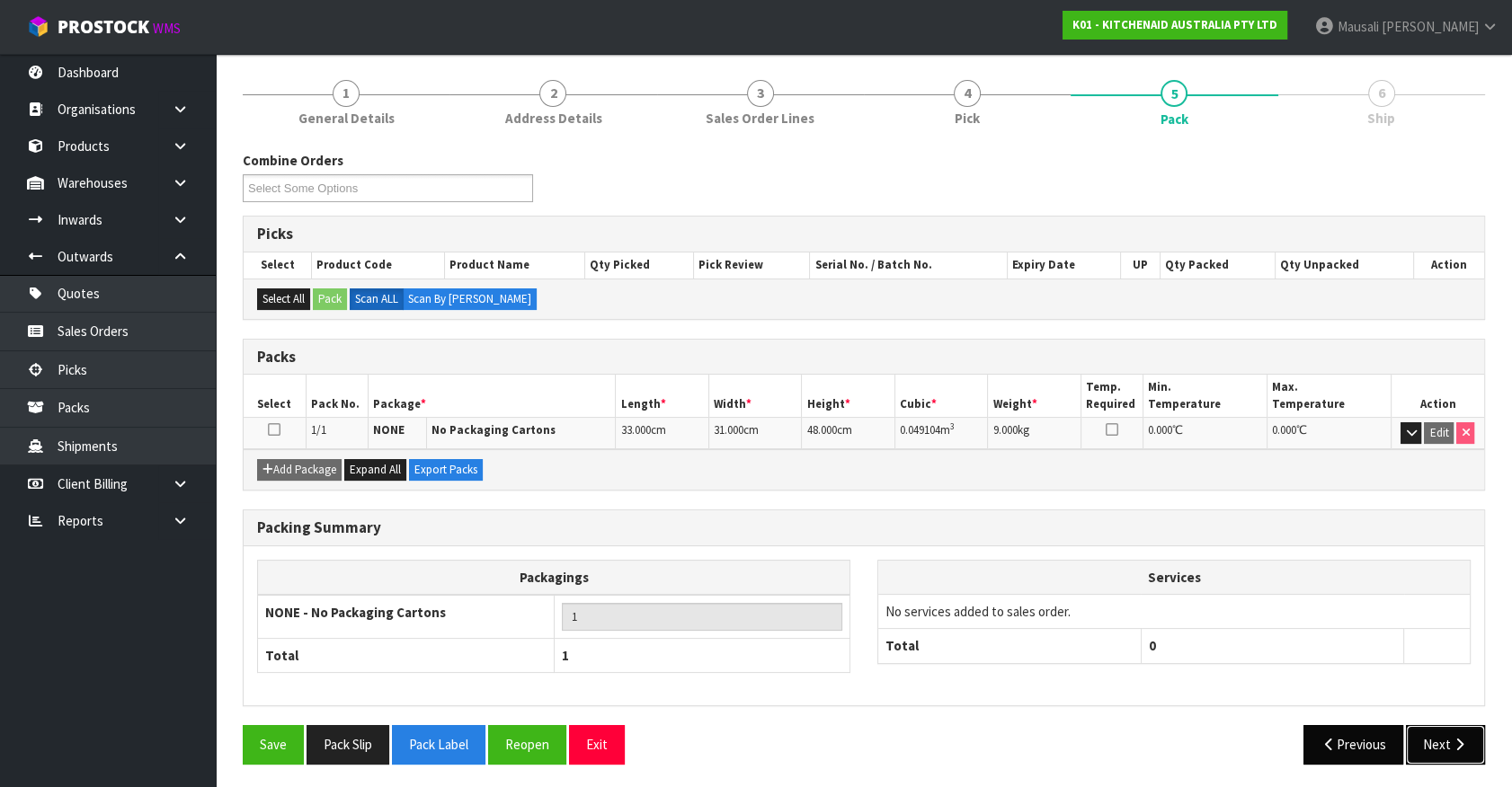 click on "Next" at bounding box center (1445, 744) 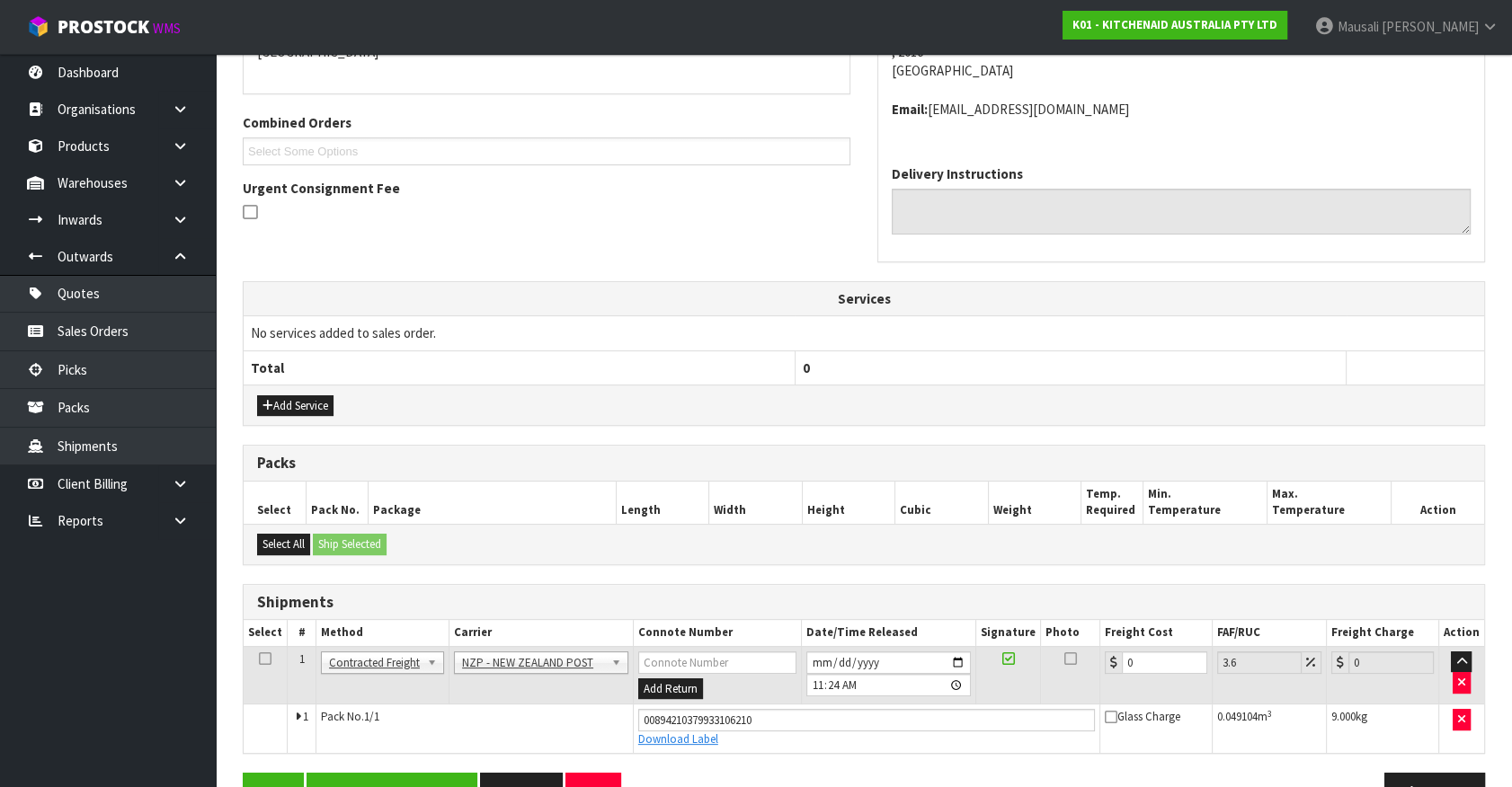 scroll, scrollTop: 401, scrollLeft: 0, axis: vertical 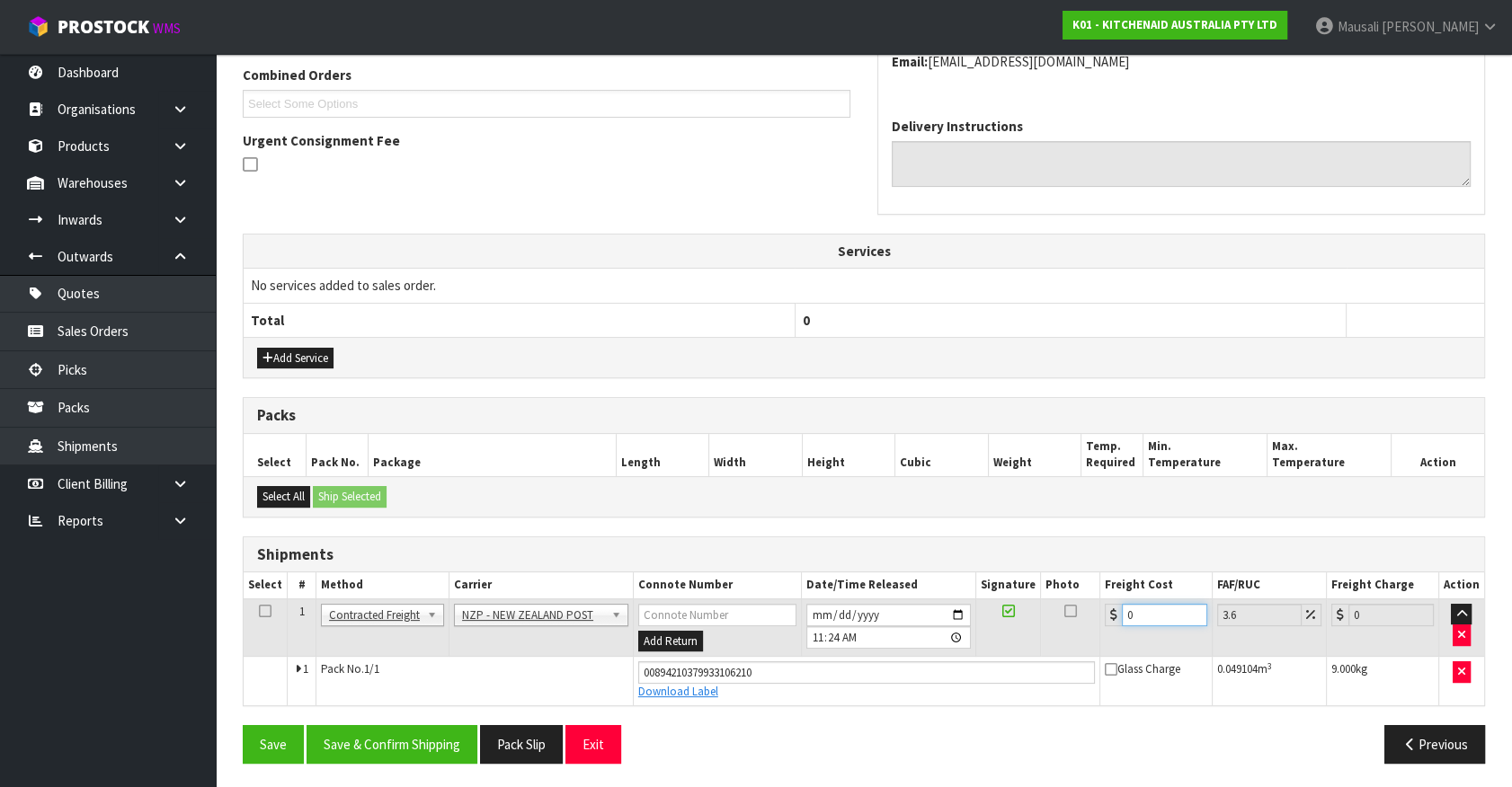 drag, startPoint x: 1134, startPoint y: 615, endPoint x: 754, endPoint y: 697, distance: 388.7467 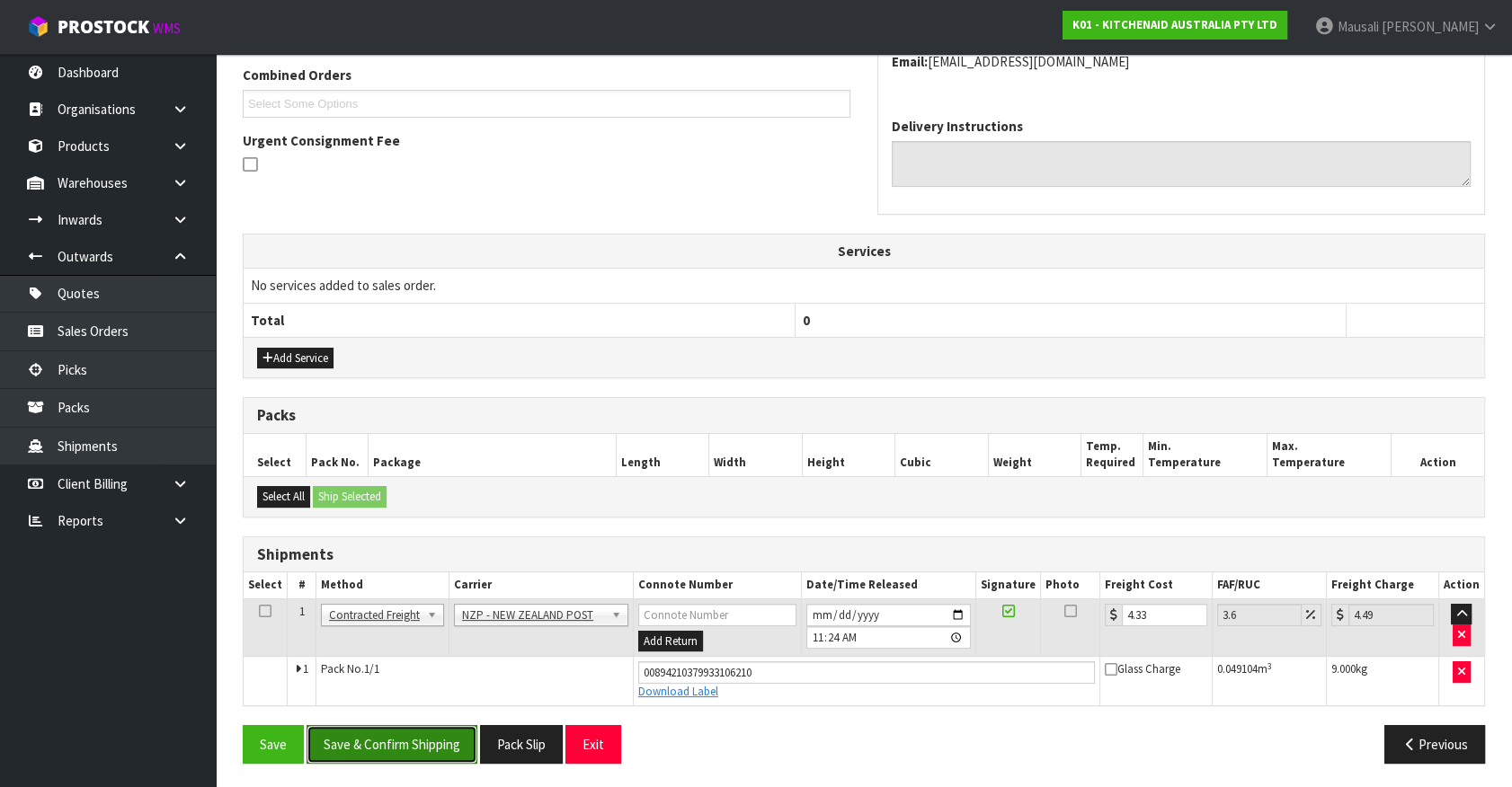 click on "Save & Confirm Shipping" at bounding box center [392, 744] 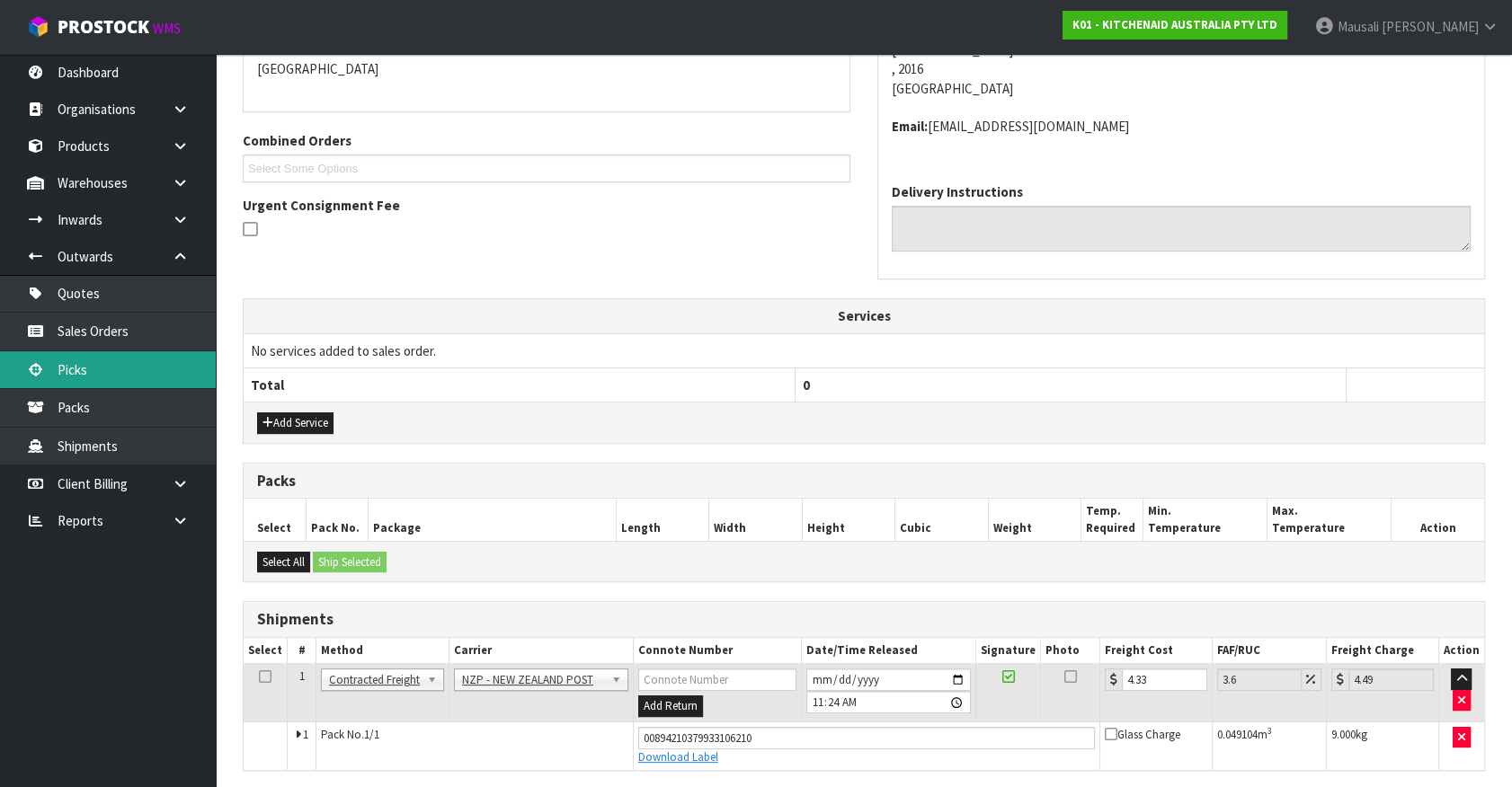 scroll, scrollTop: 0, scrollLeft: 0, axis: both 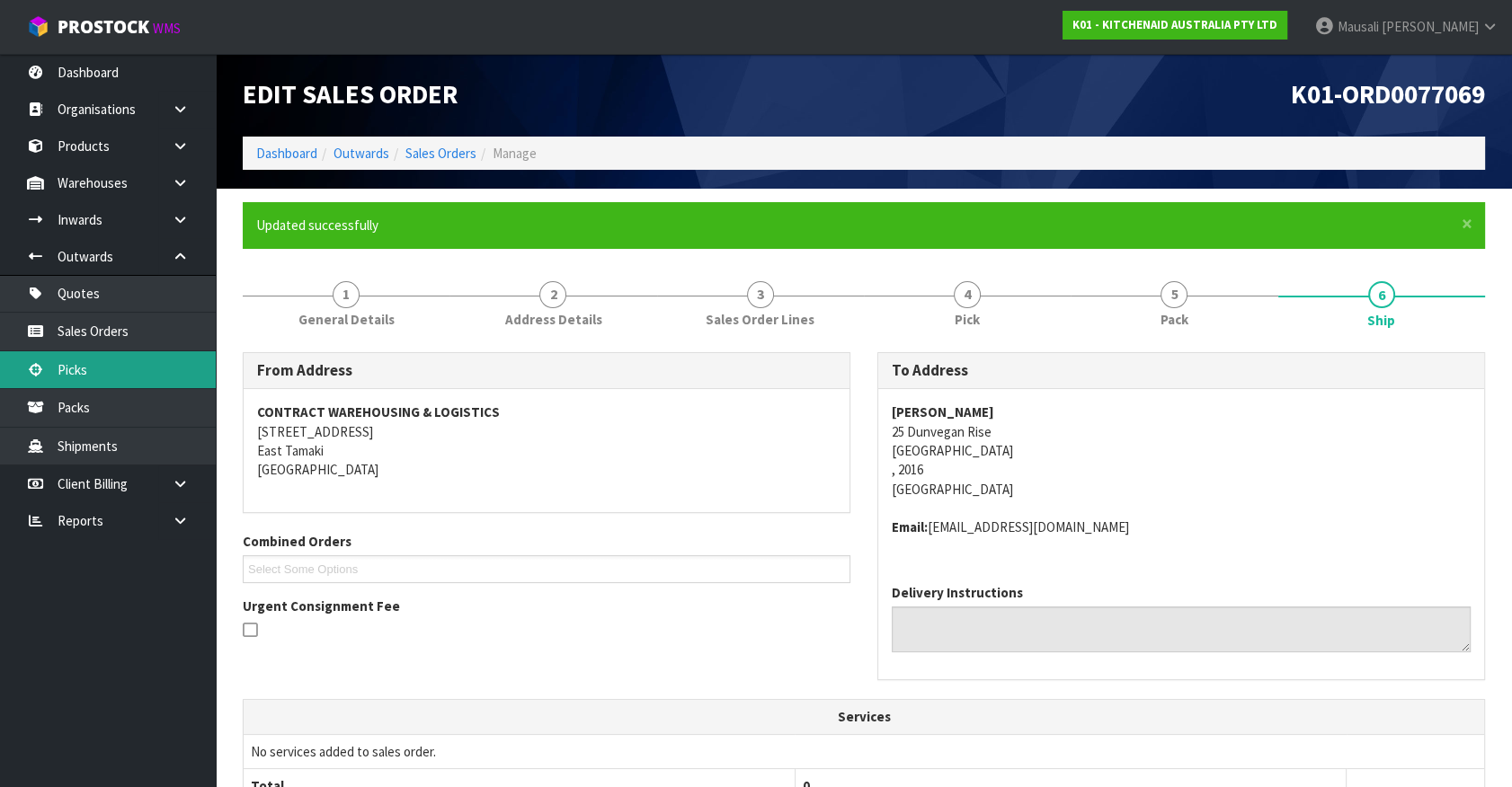 click on "Picks" at bounding box center [108, 369] 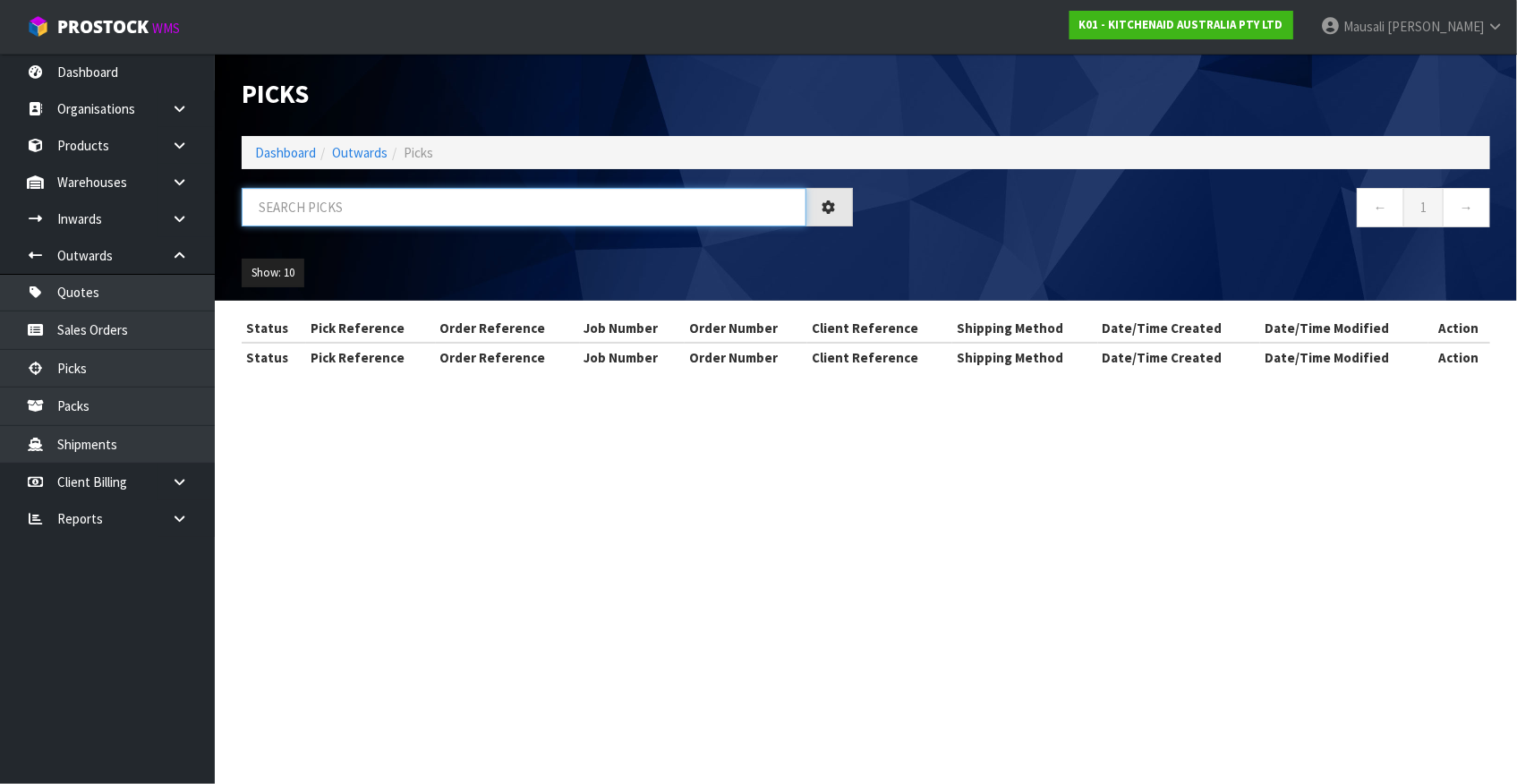 click at bounding box center [524, 207] 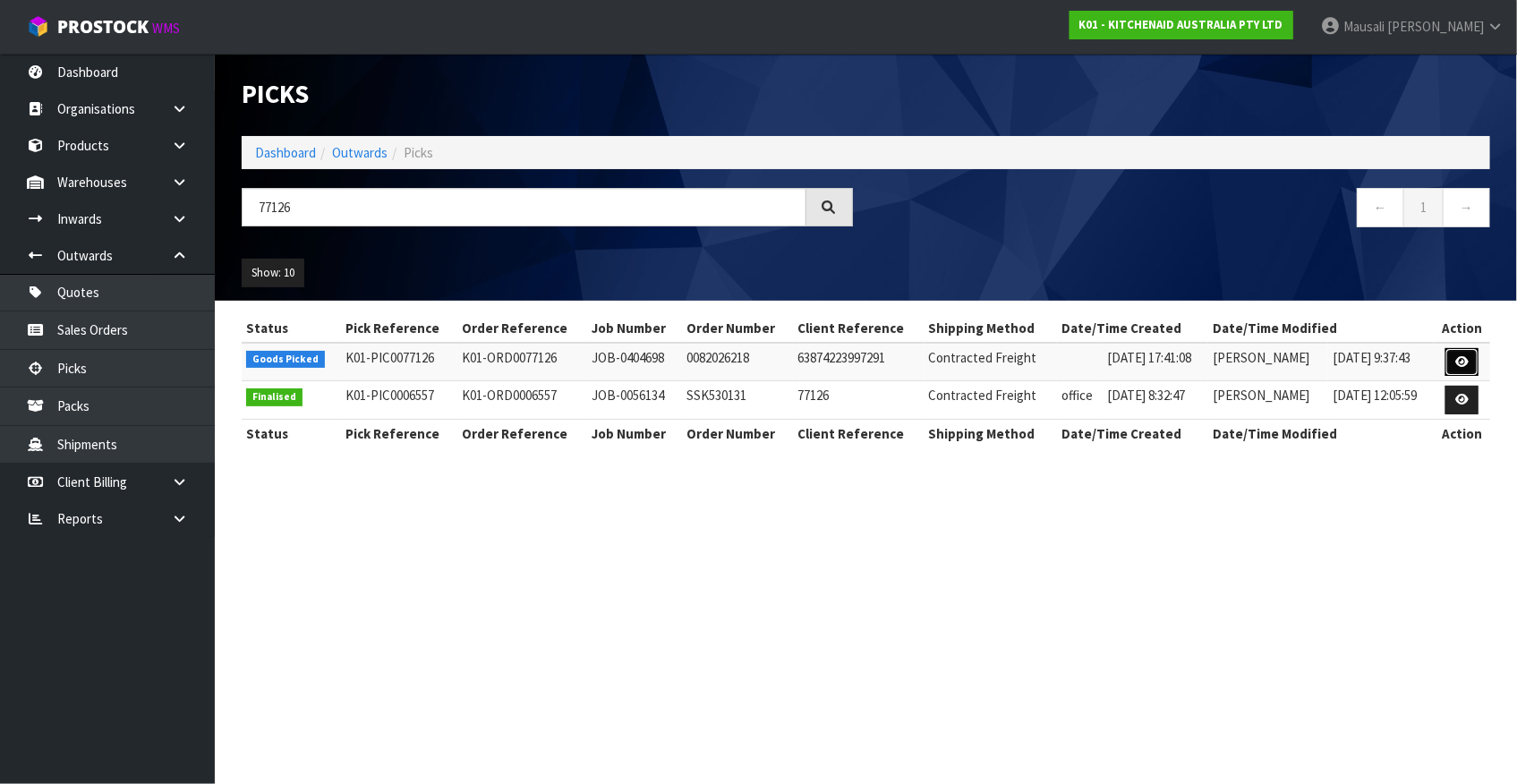 click at bounding box center [1462, 362] 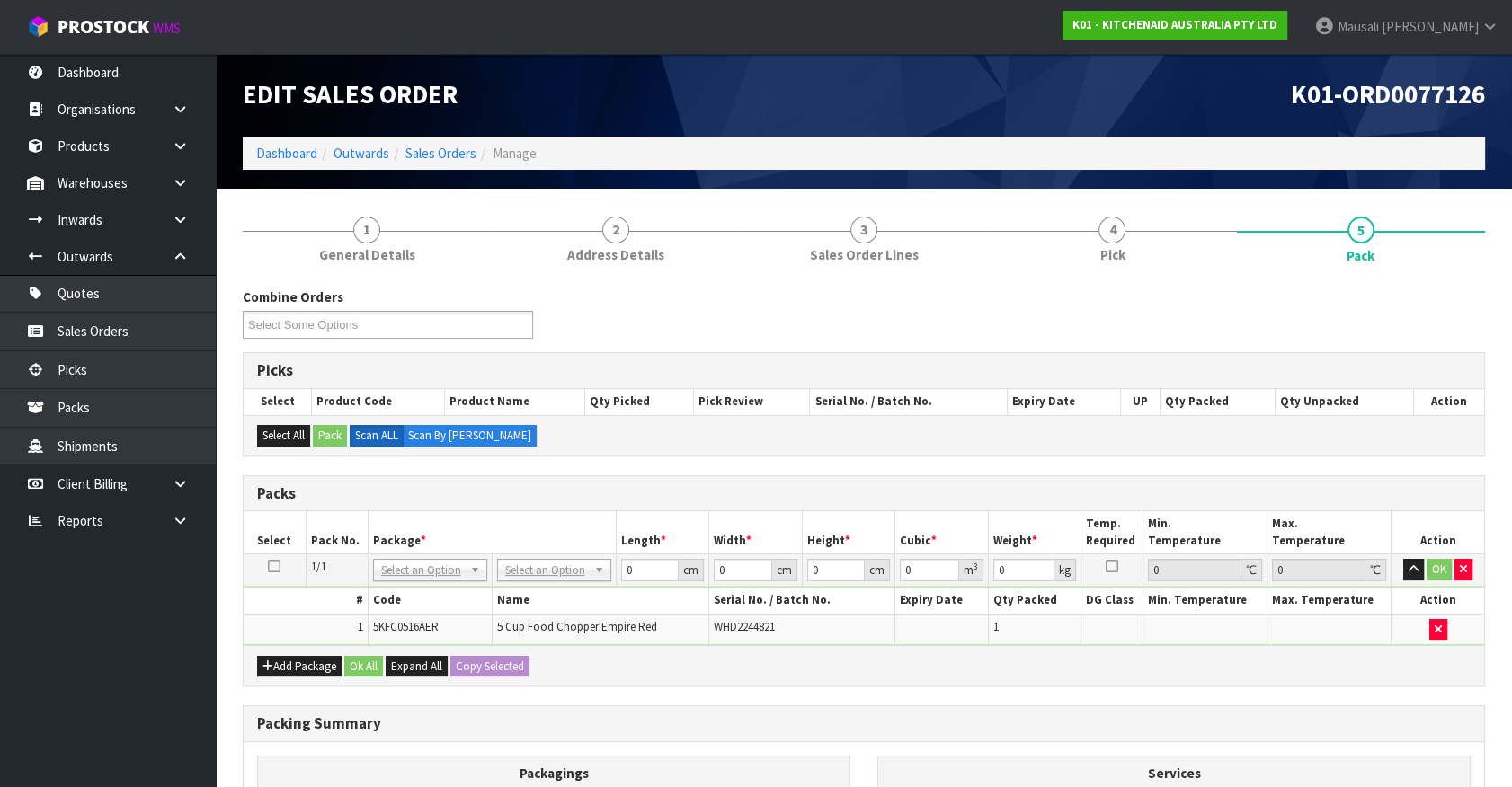 drag, startPoint x: 558, startPoint y: 557, endPoint x: 556, endPoint y: 595, distance: 38.052595 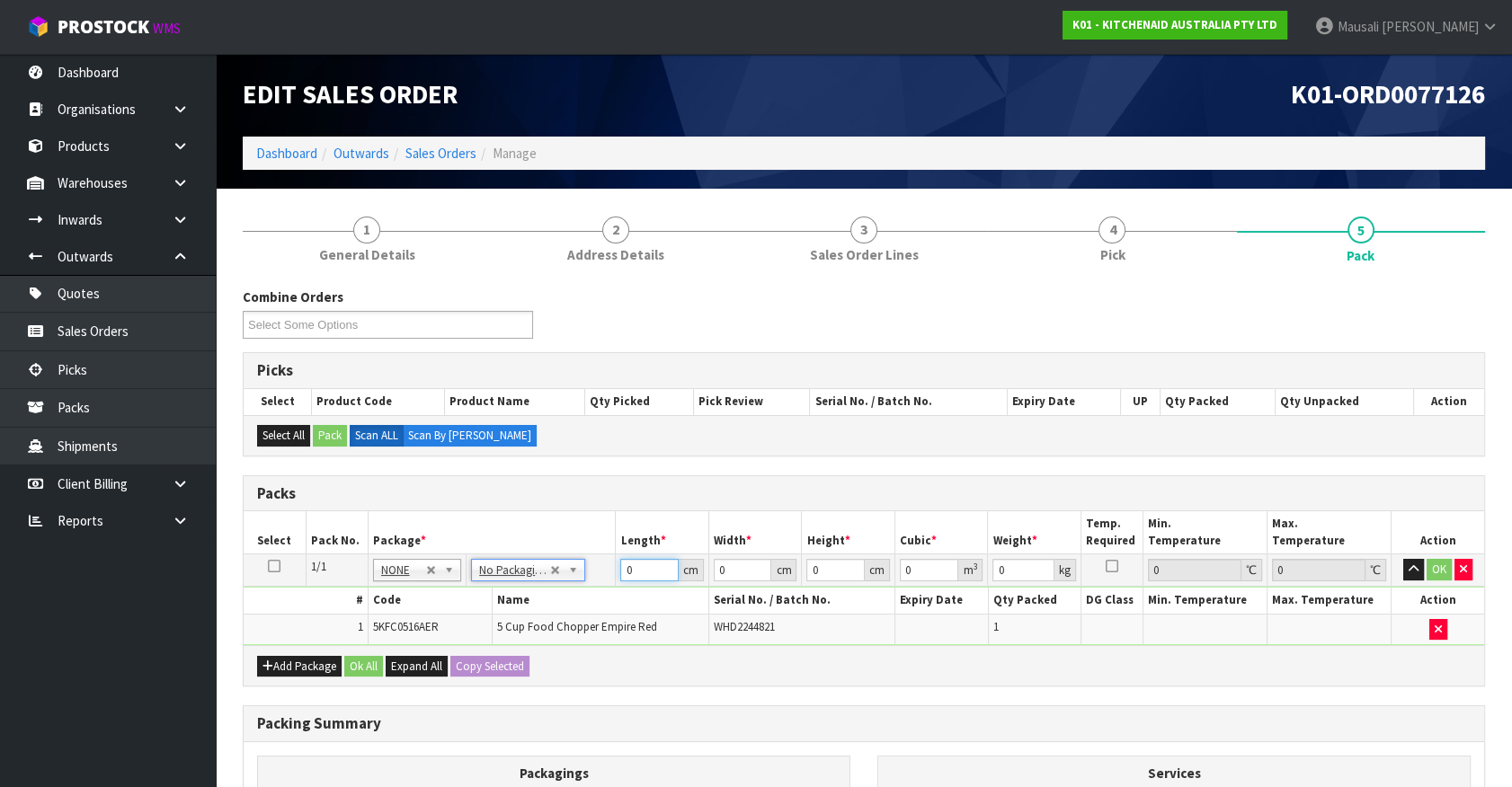 drag, startPoint x: 656, startPoint y: 568, endPoint x: 431, endPoint y: 634, distance: 234.4803 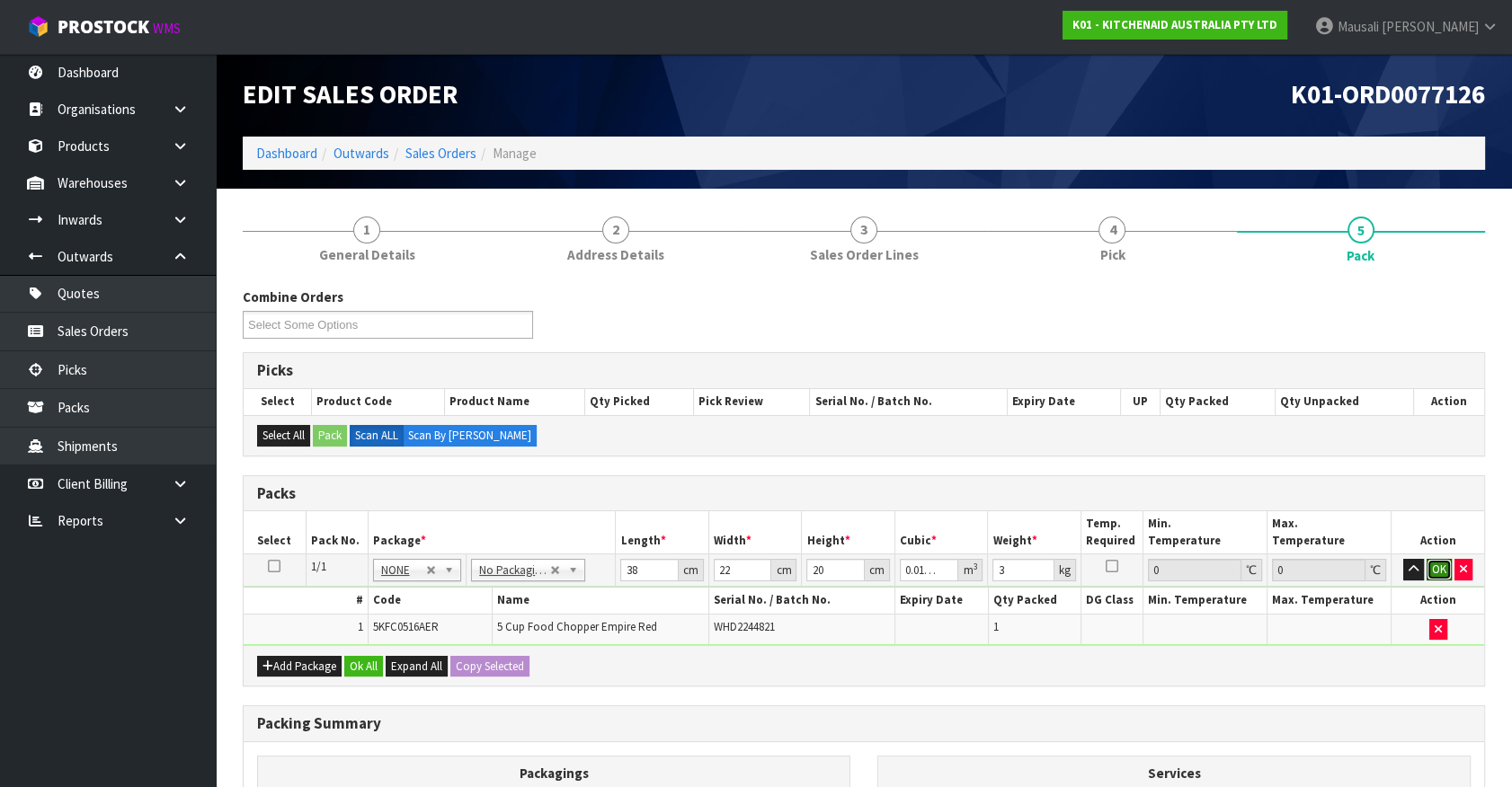 click on "OK" at bounding box center (1439, 570) 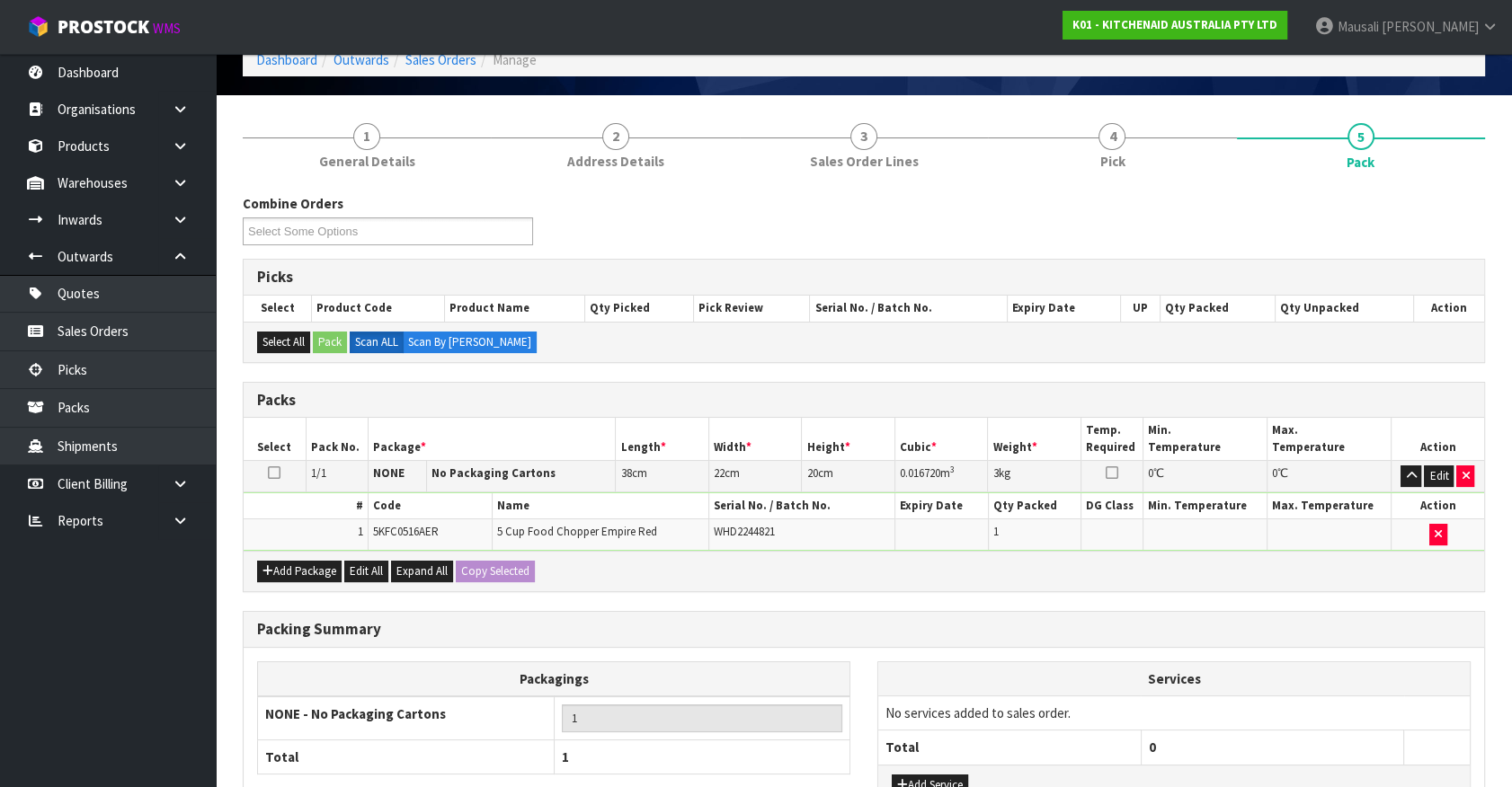 scroll, scrollTop: 234, scrollLeft: 0, axis: vertical 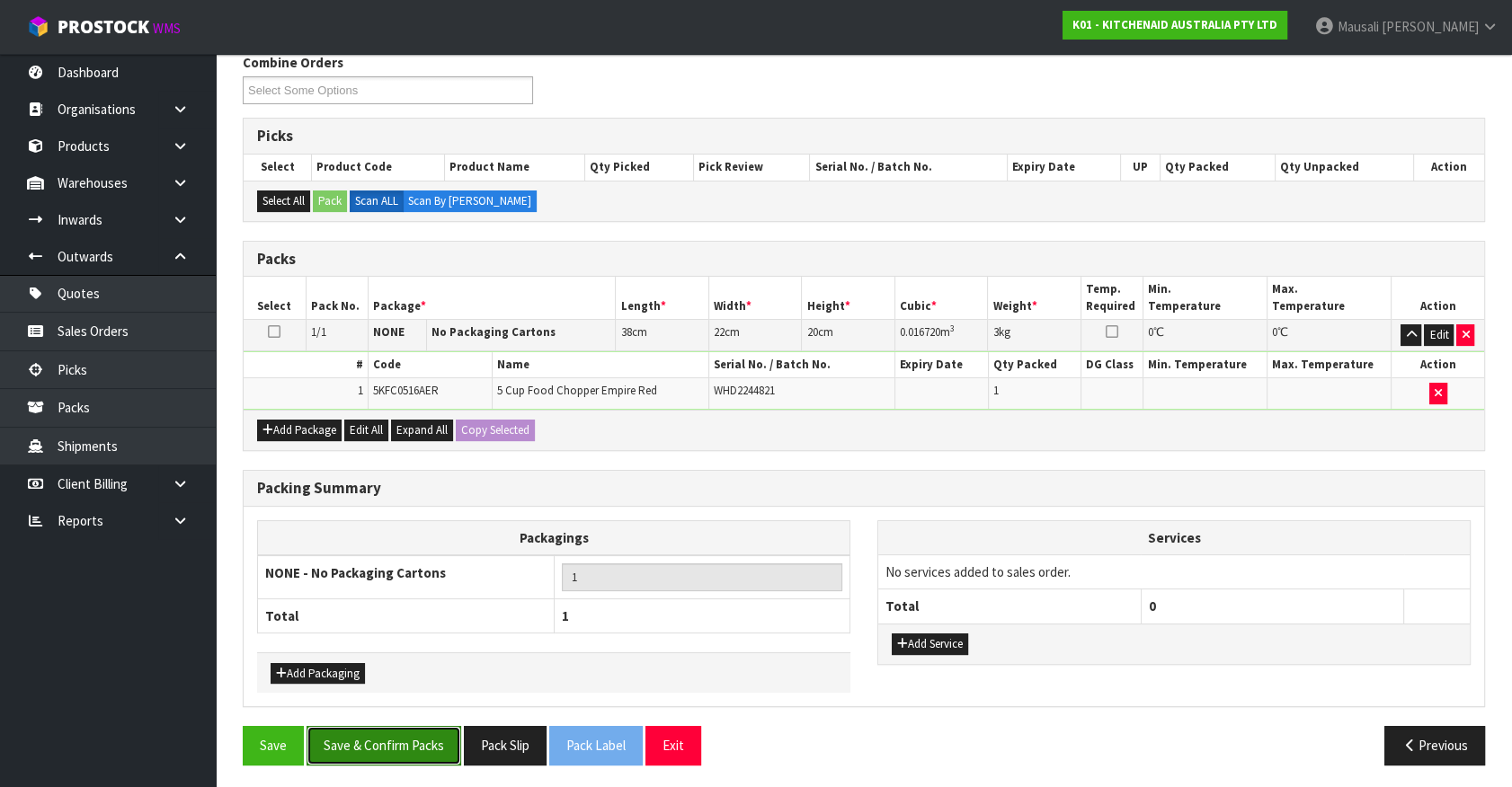 drag, startPoint x: 396, startPoint y: 731, endPoint x: 402, endPoint y: 697, distance: 34.525353 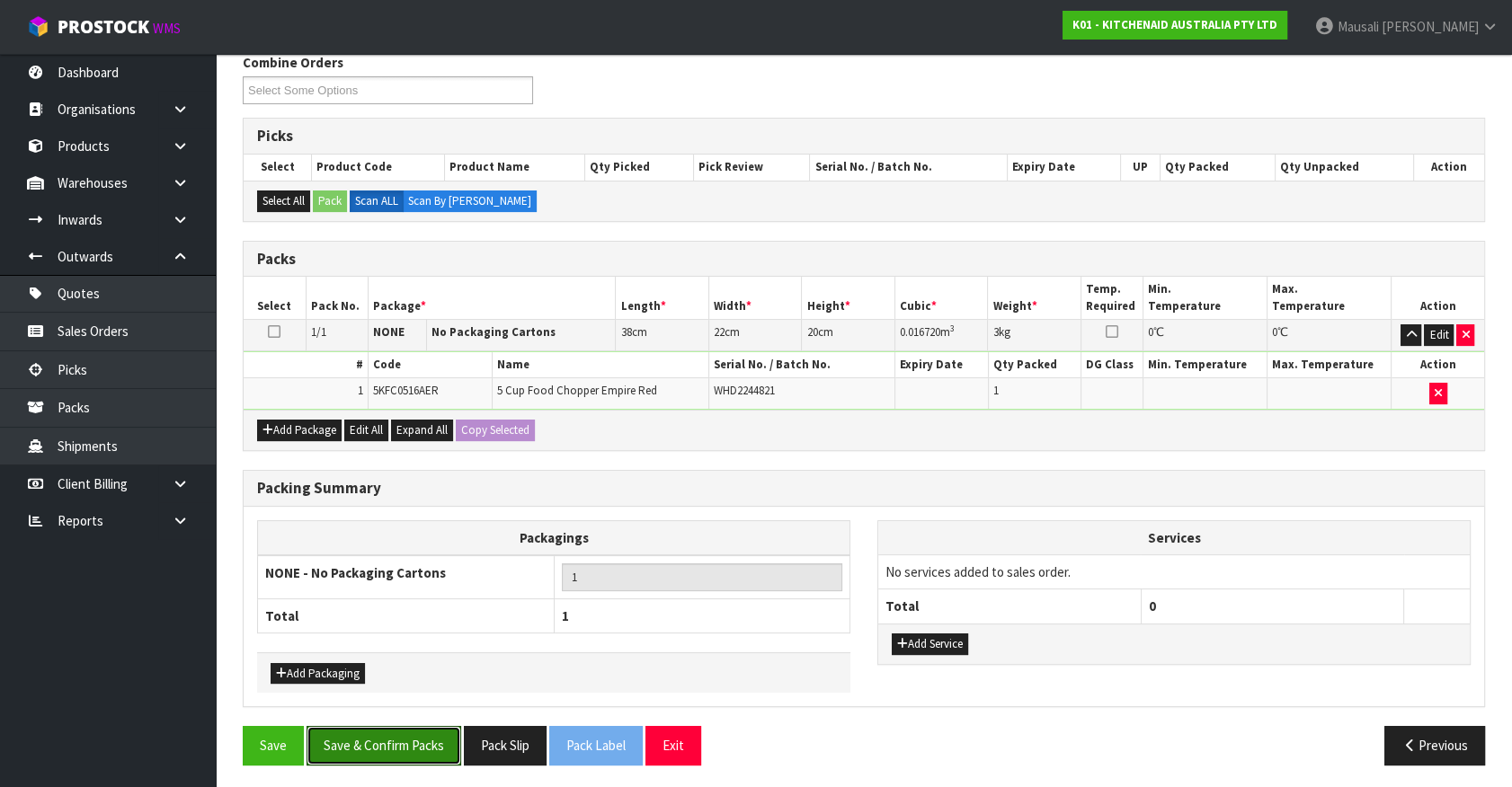 click on "Save & Confirm Packs" at bounding box center (384, 745) 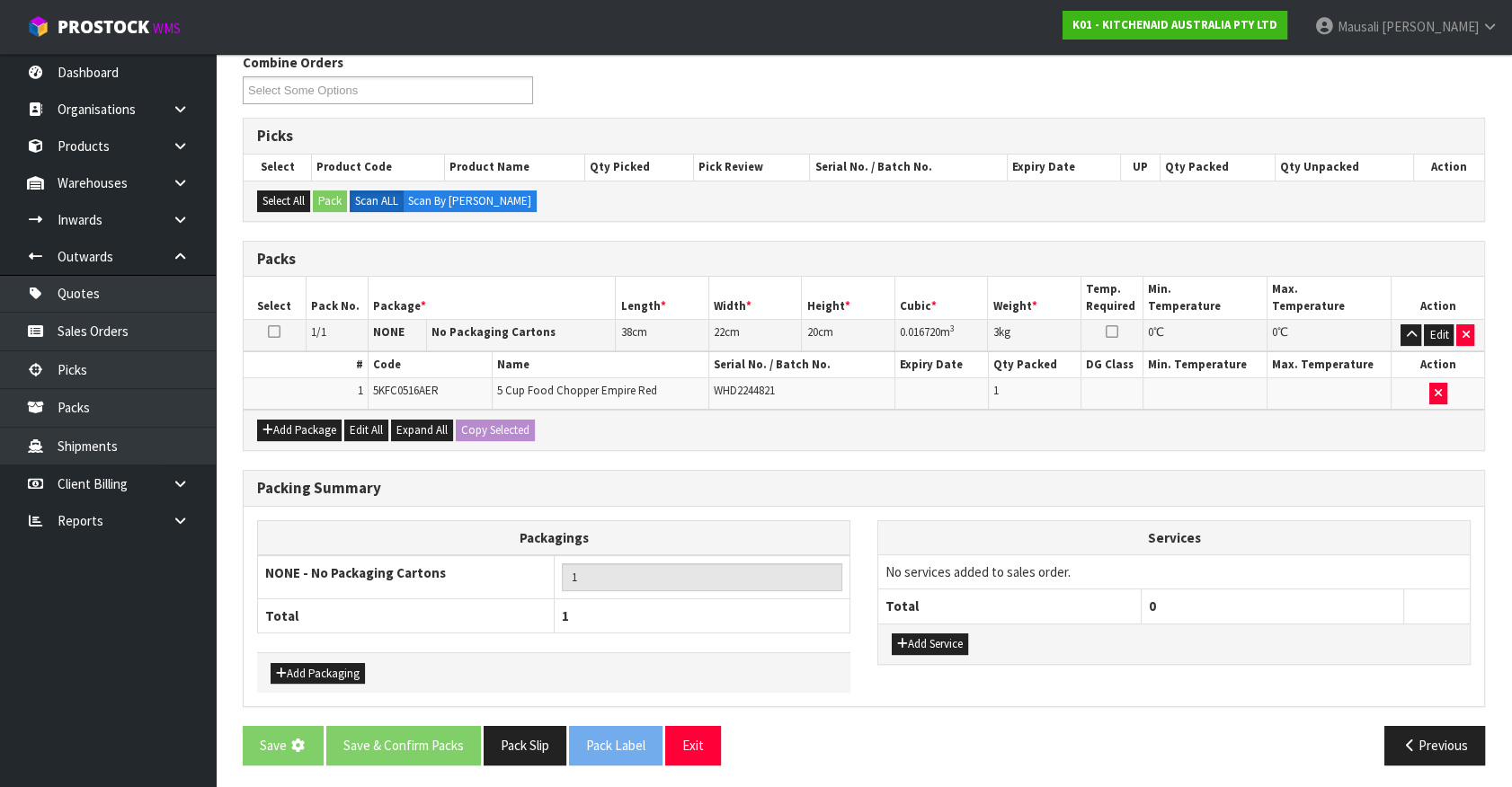 scroll, scrollTop: 0, scrollLeft: 0, axis: both 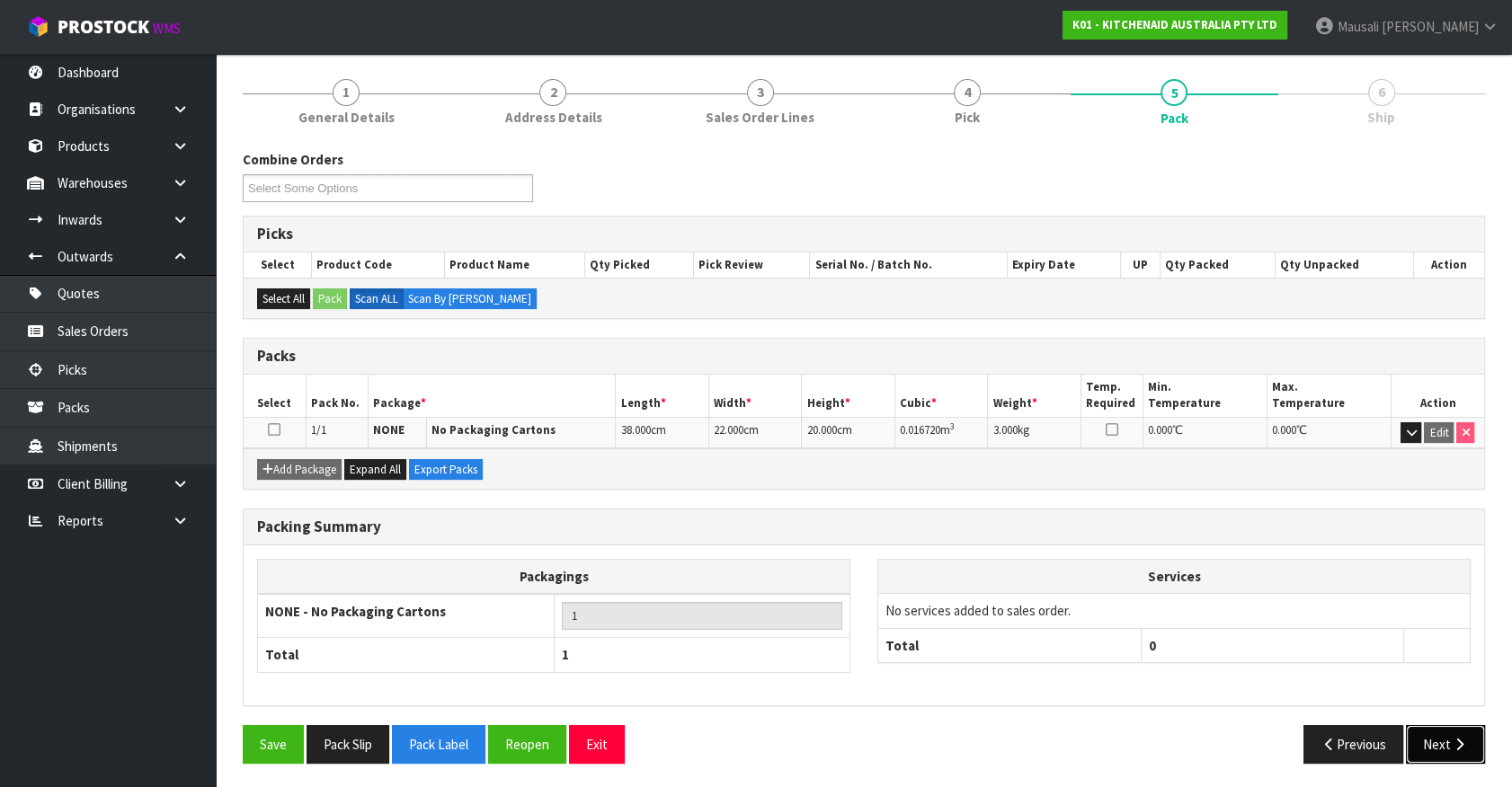 click at bounding box center (1459, 744) 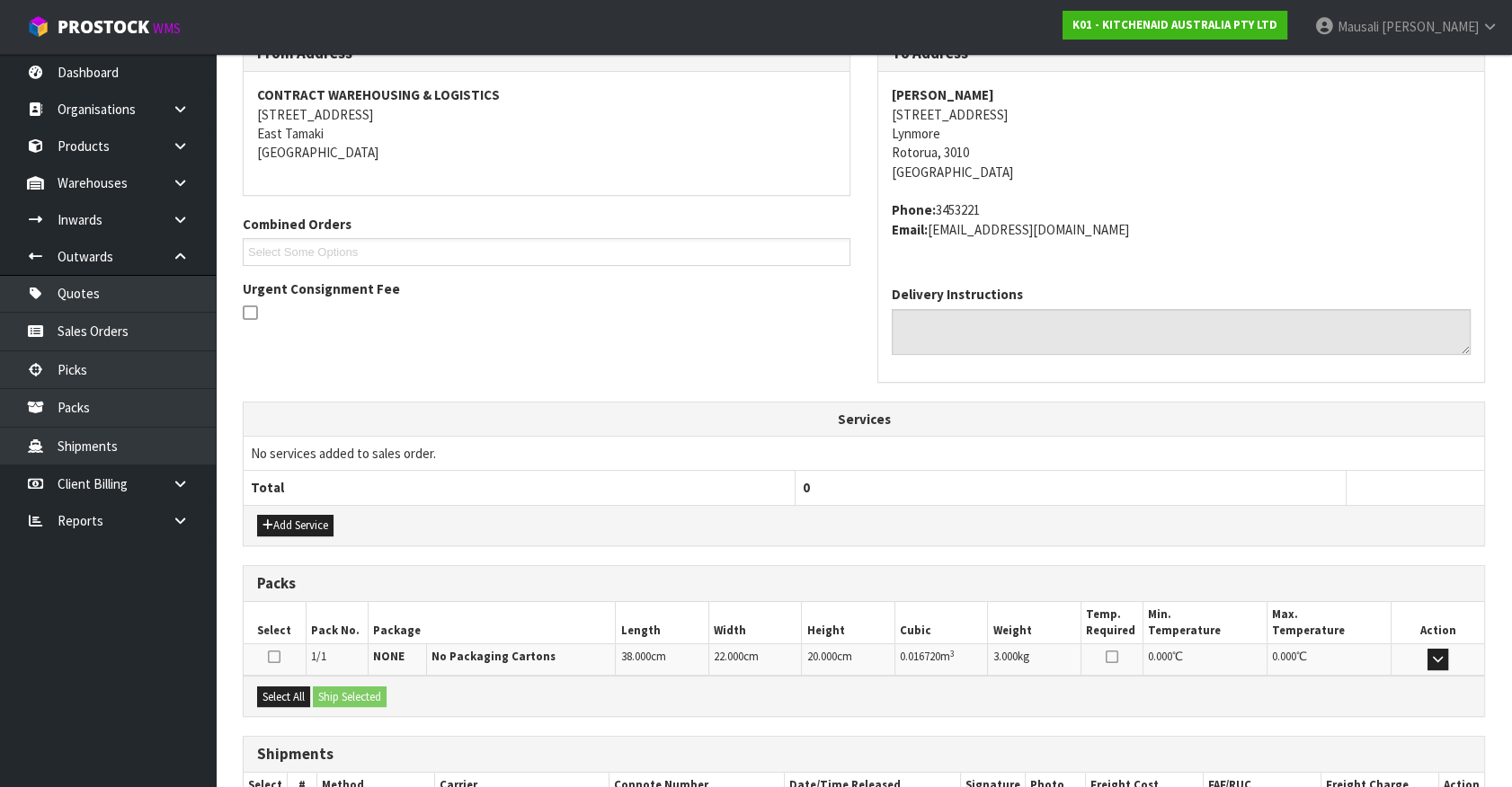 scroll, scrollTop: 437, scrollLeft: 0, axis: vertical 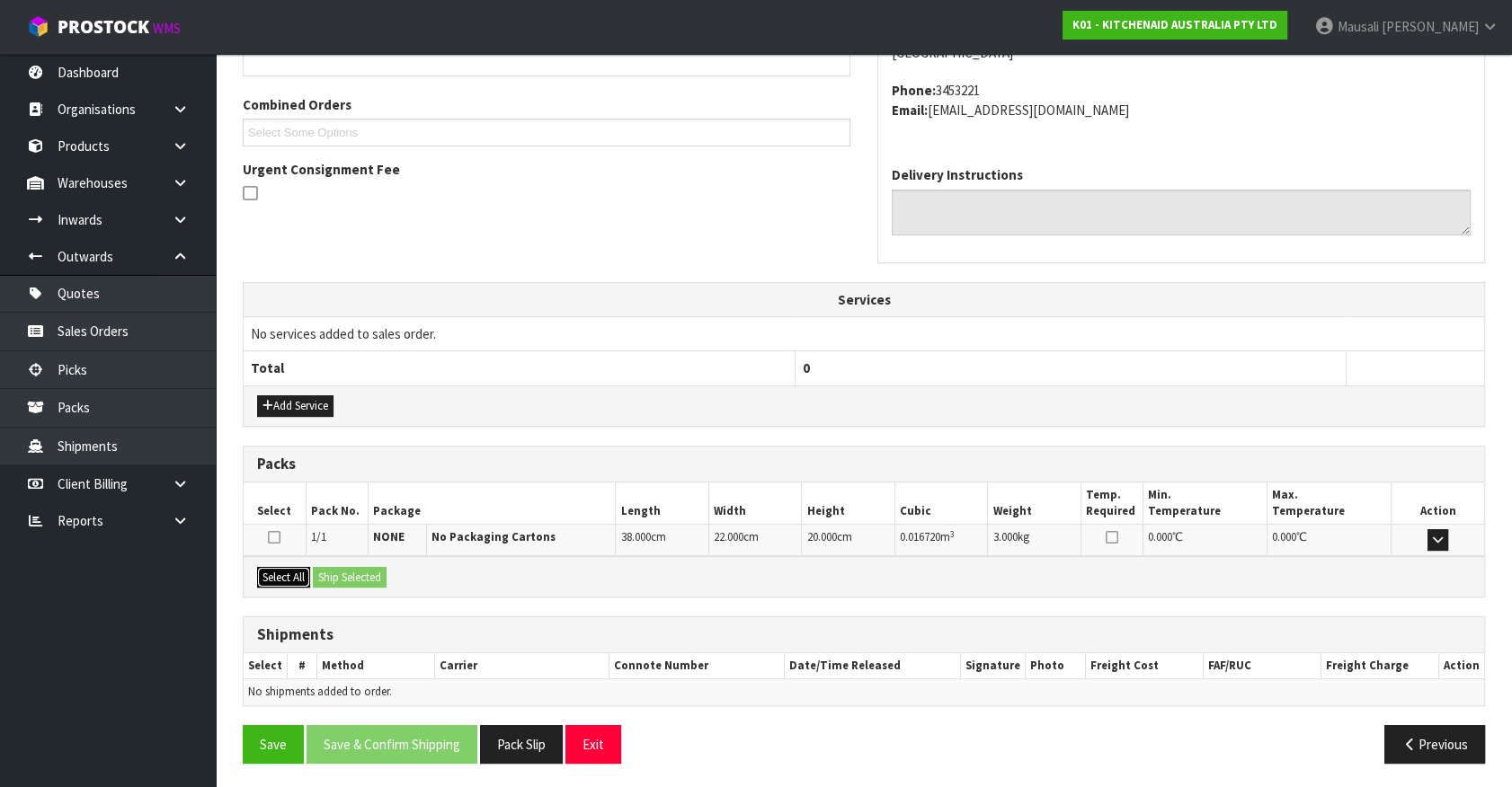 drag, startPoint x: 272, startPoint y: 569, endPoint x: 322, endPoint y: 566, distance: 50.089919 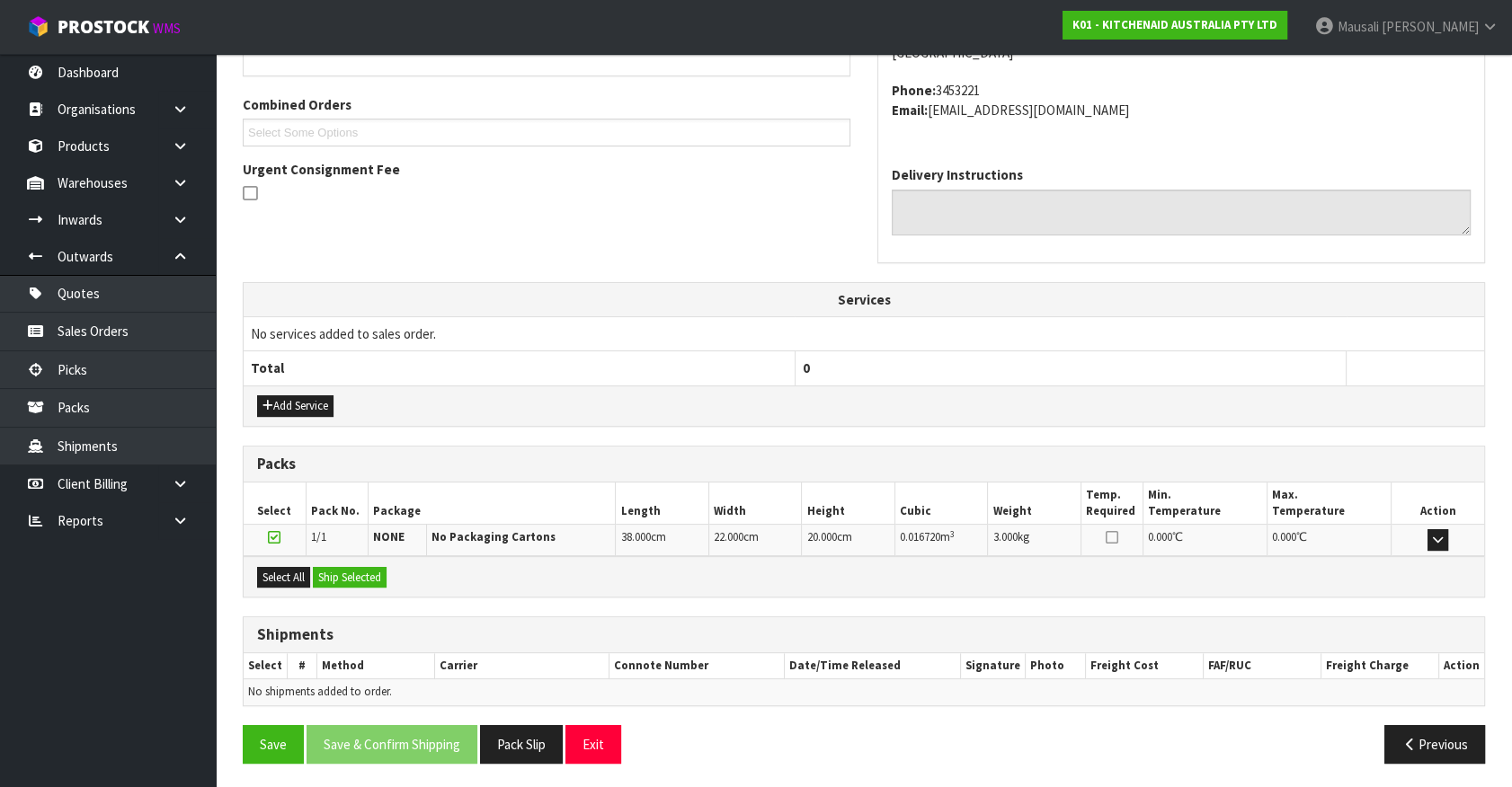 click on "Select All
Ship Selected" at bounding box center (864, 576) 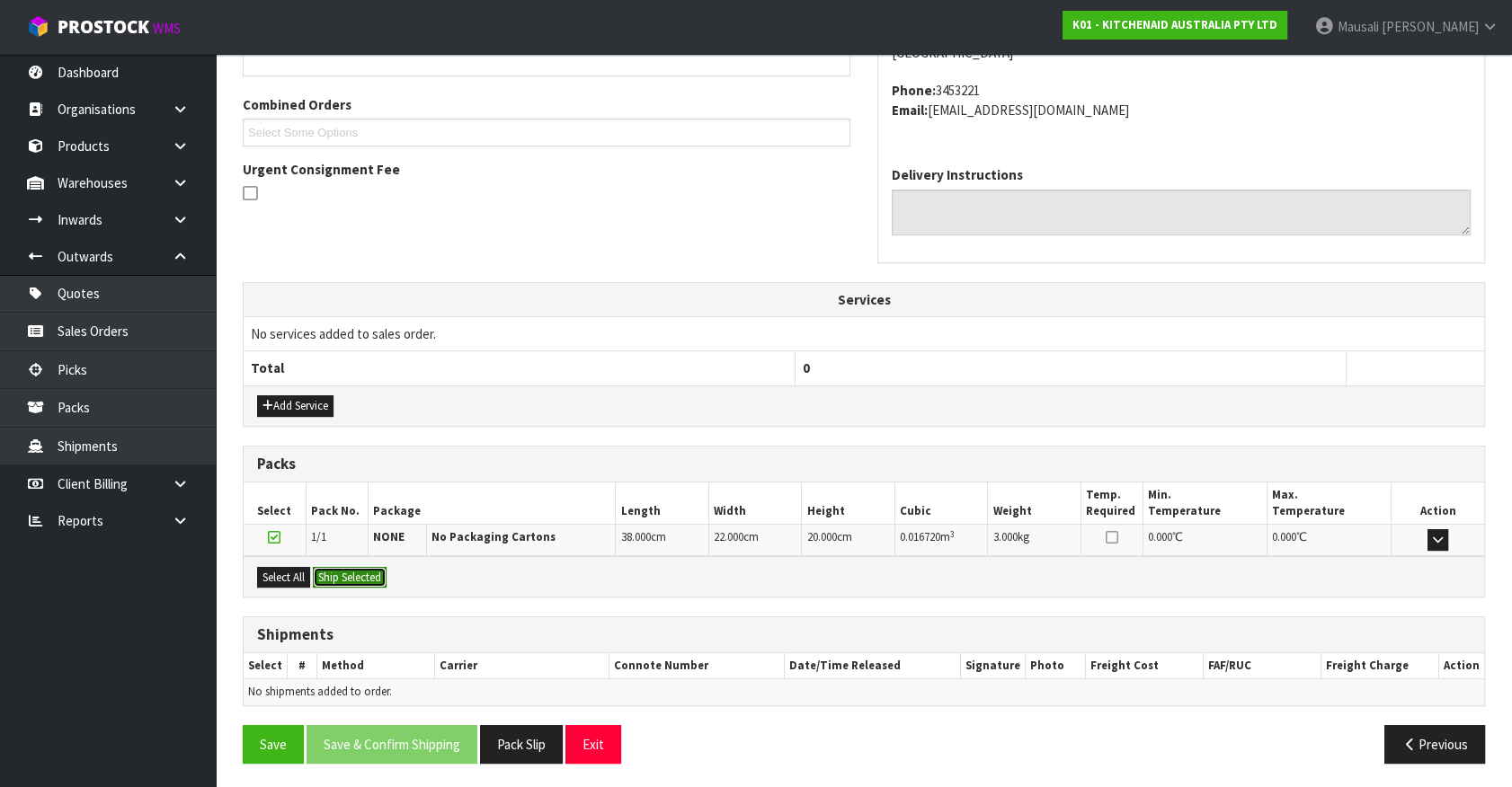click on "Ship Selected" at bounding box center (350, 578) 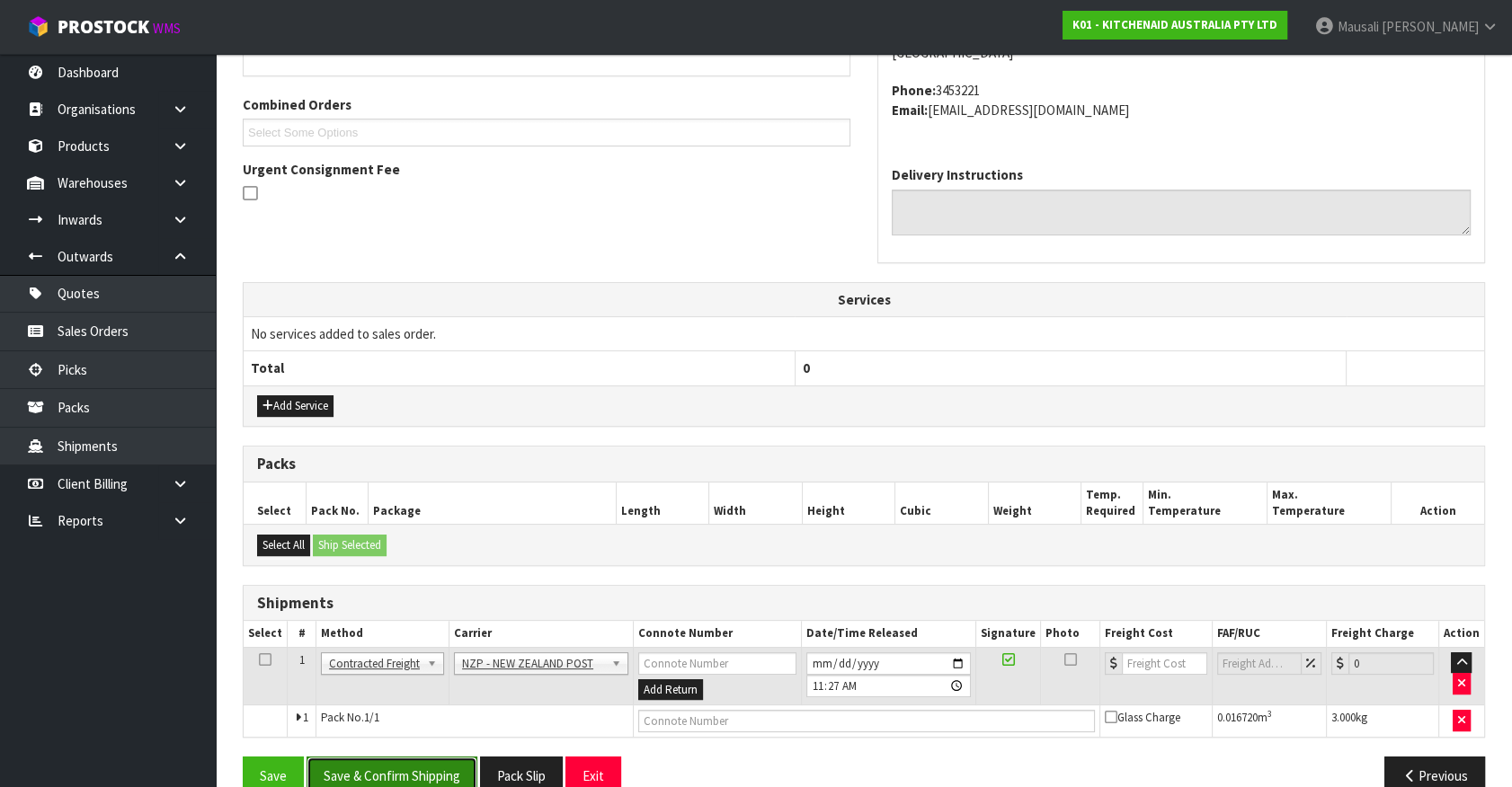 click on "Save & Confirm Shipping" at bounding box center (392, 775) 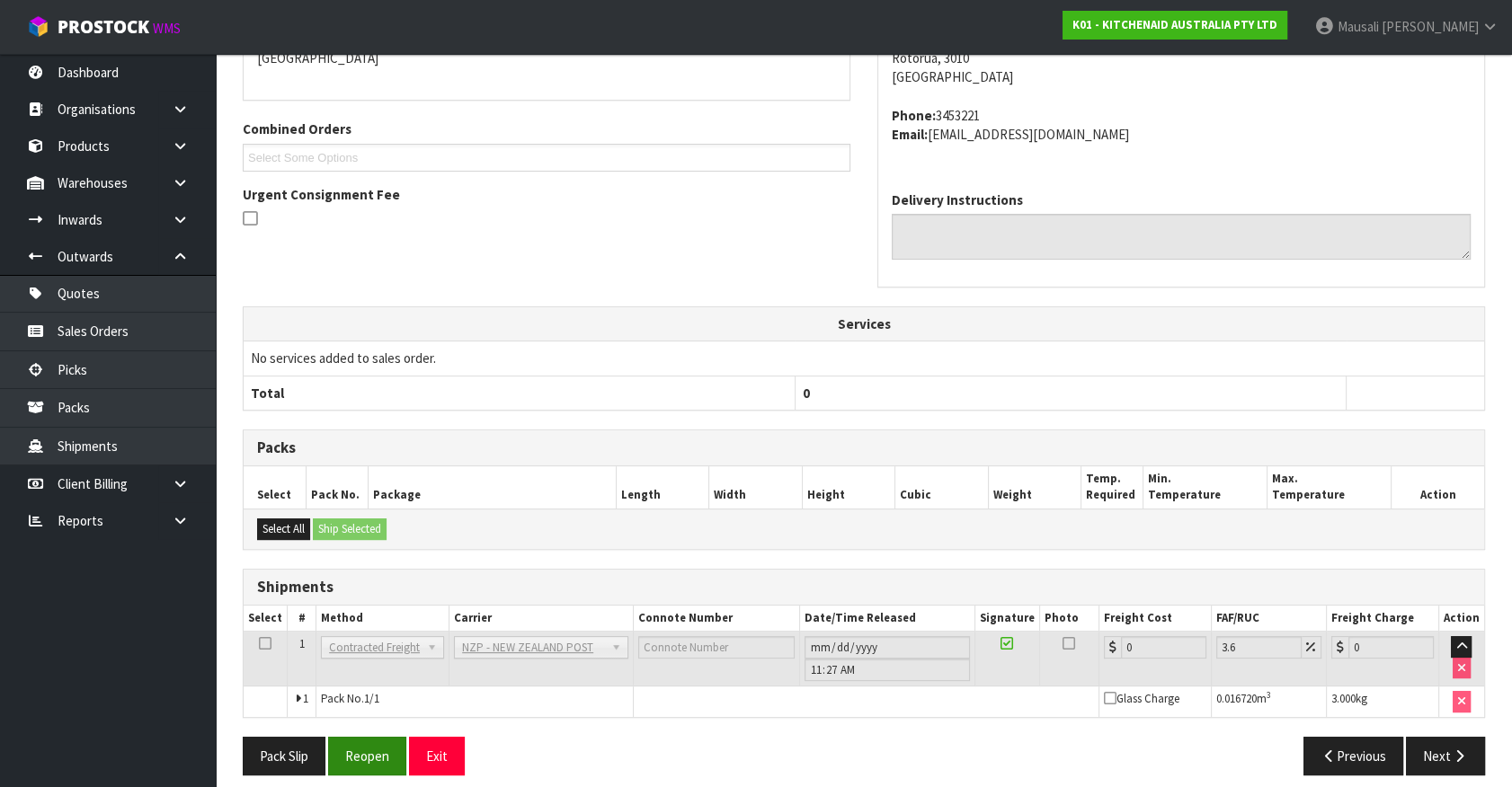 scroll, scrollTop: 443, scrollLeft: 0, axis: vertical 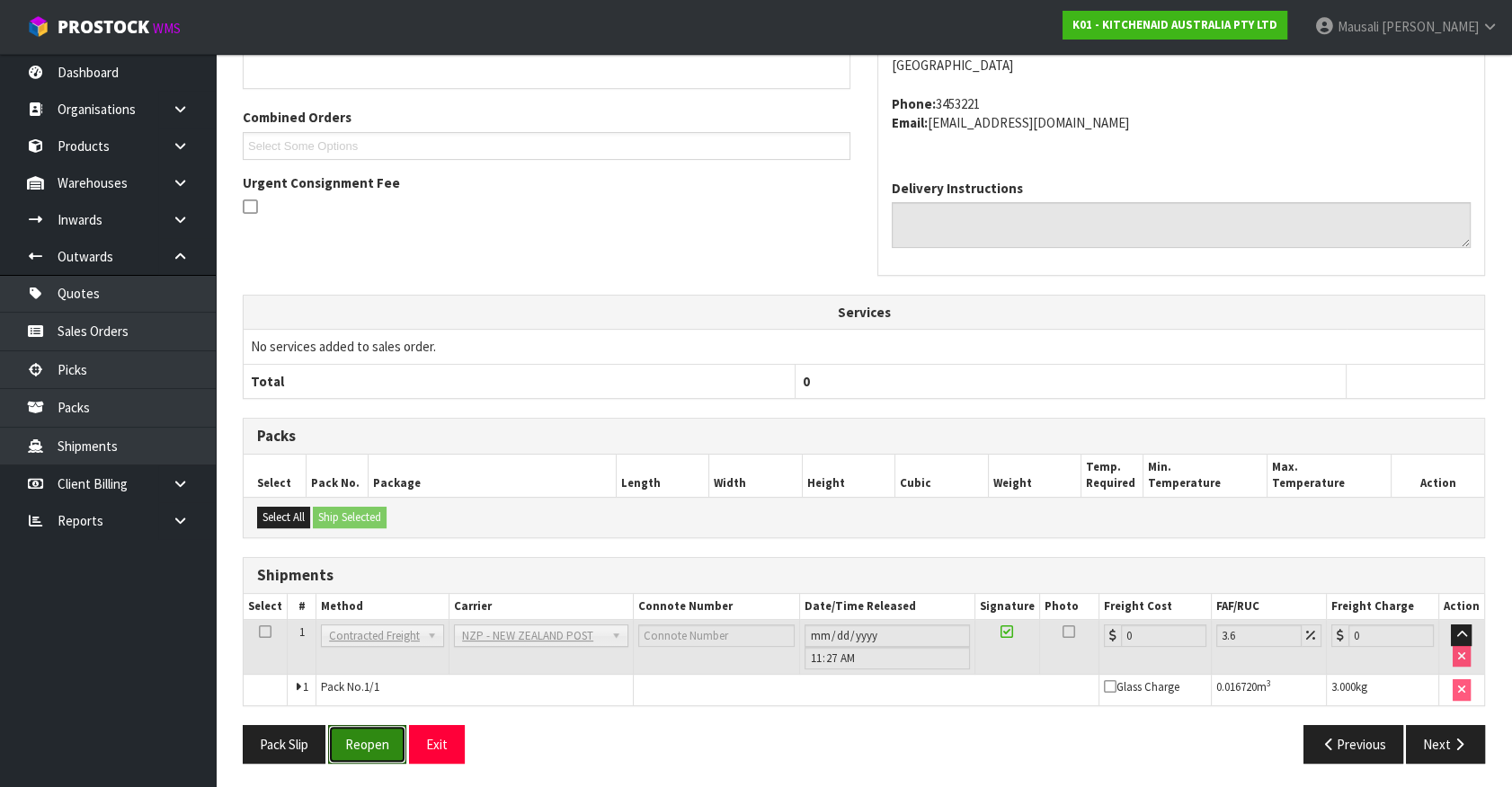 drag, startPoint x: 386, startPoint y: 734, endPoint x: 400, endPoint y: 719, distance: 20.518285 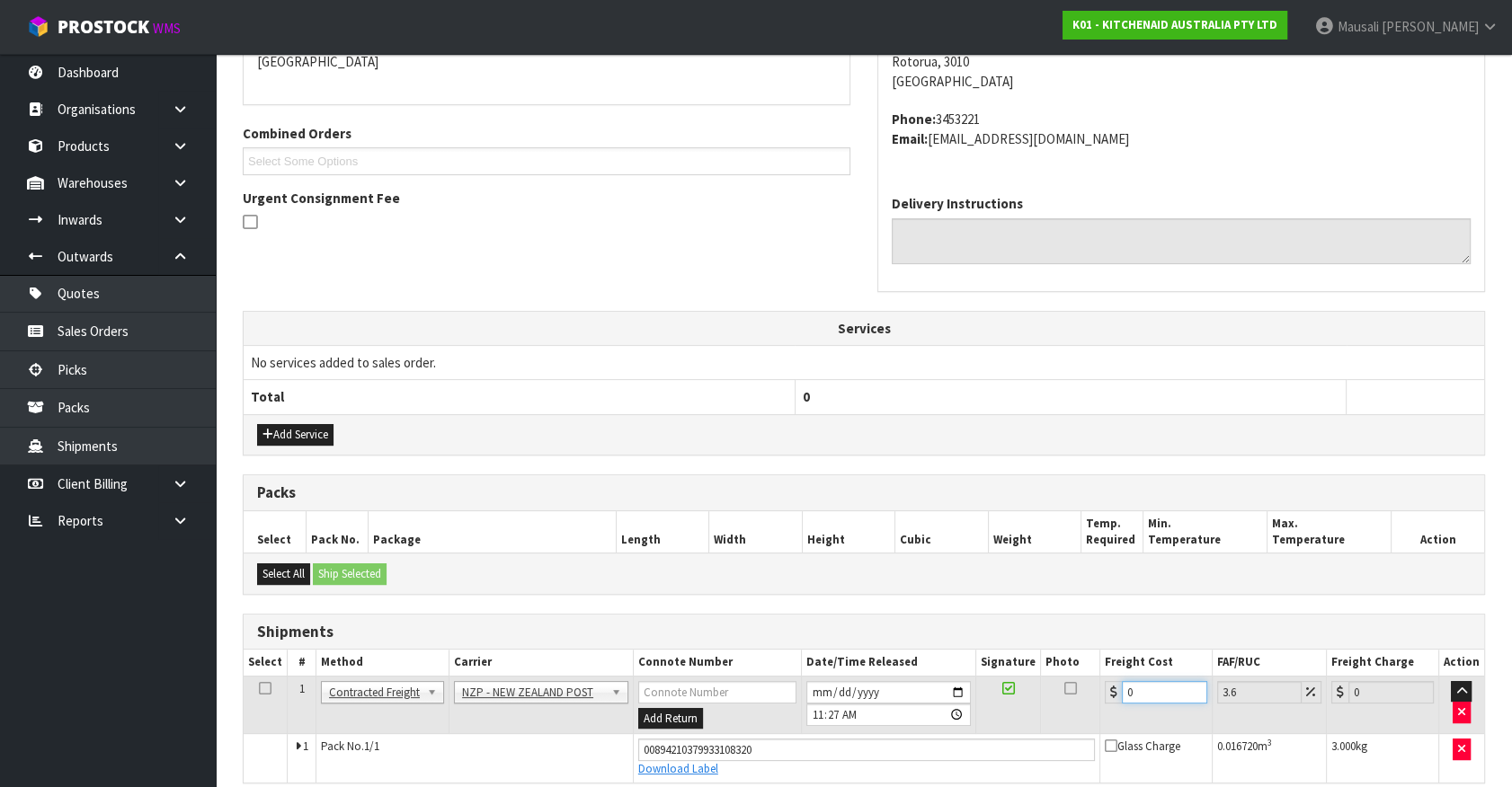 drag, startPoint x: 1139, startPoint y: 687, endPoint x: 880, endPoint y: 774, distance: 273.22152 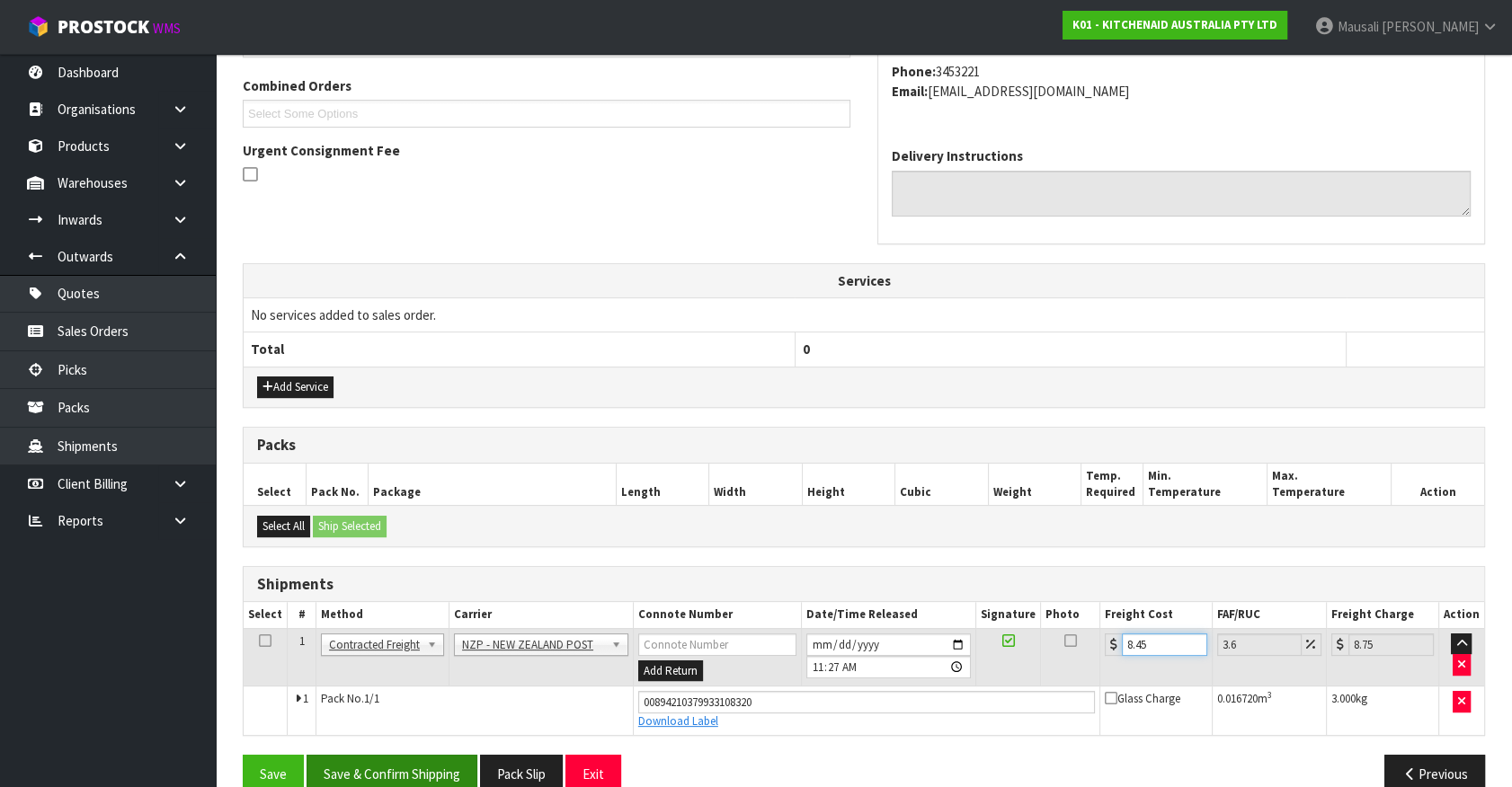 scroll, scrollTop: 485, scrollLeft: 0, axis: vertical 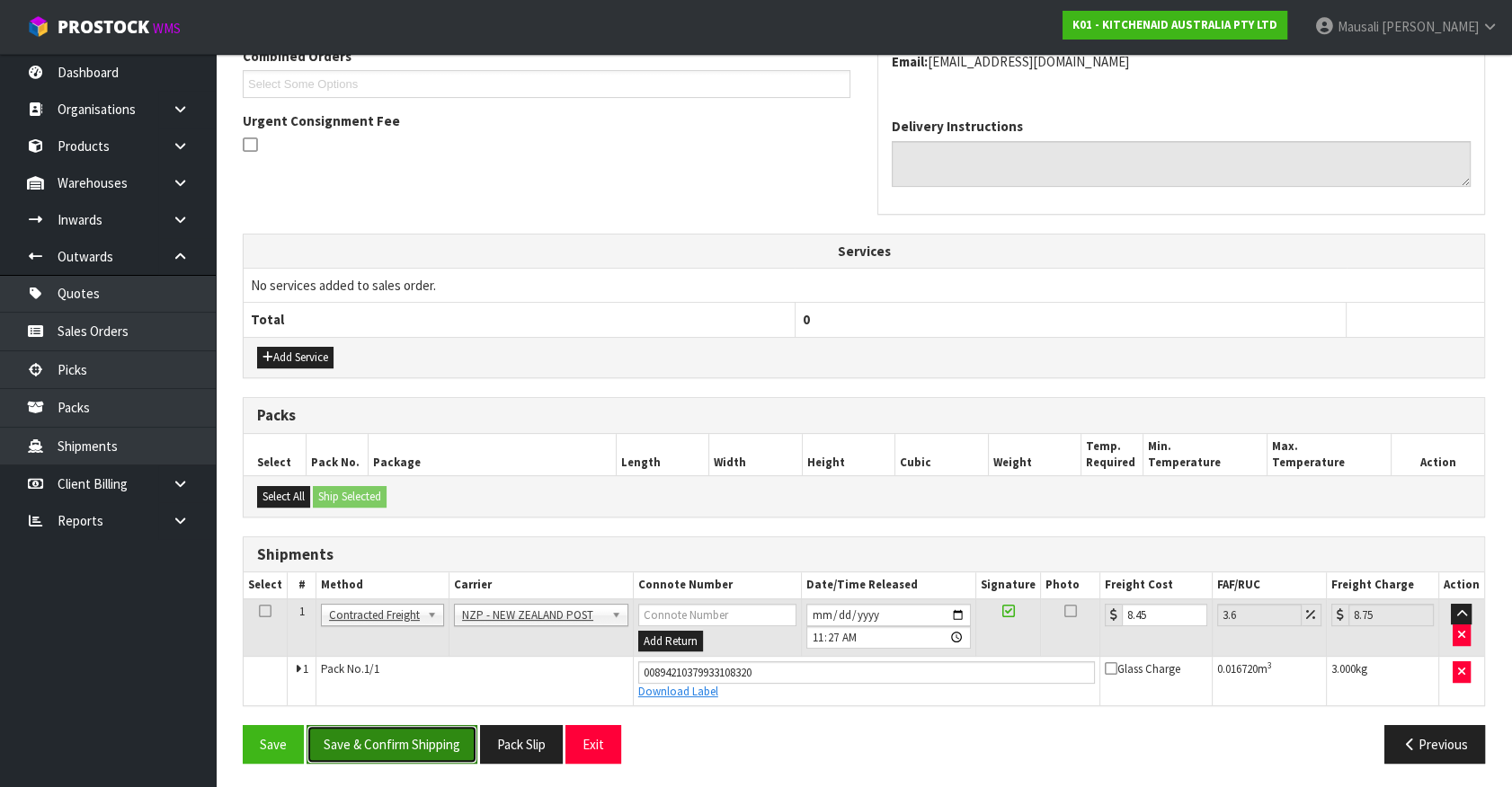 click on "Save & Confirm Shipping" at bounding box center (392, 744) 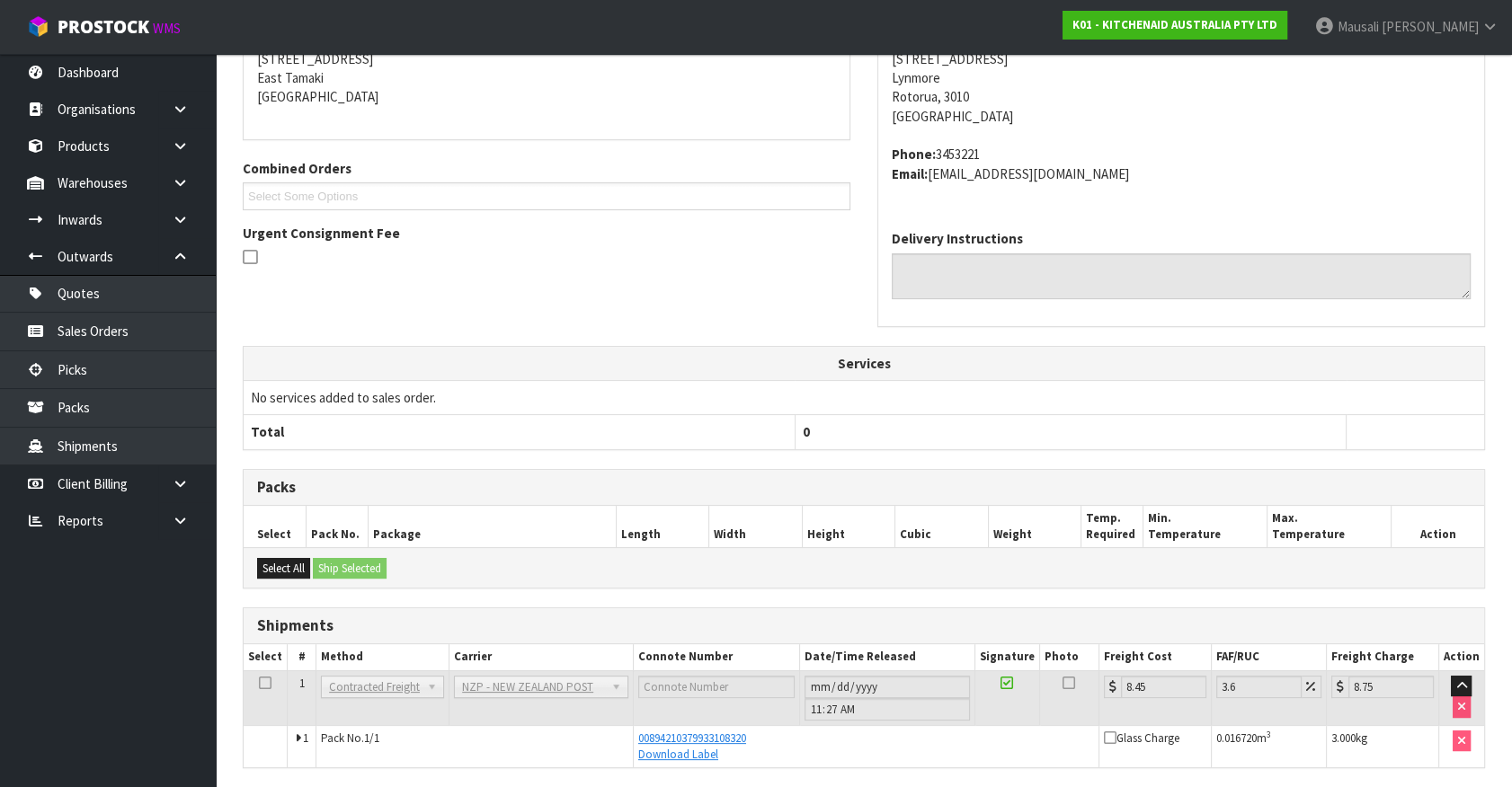 scroll, scrollTop: 436, scrollLeft: 0, axis: vertical 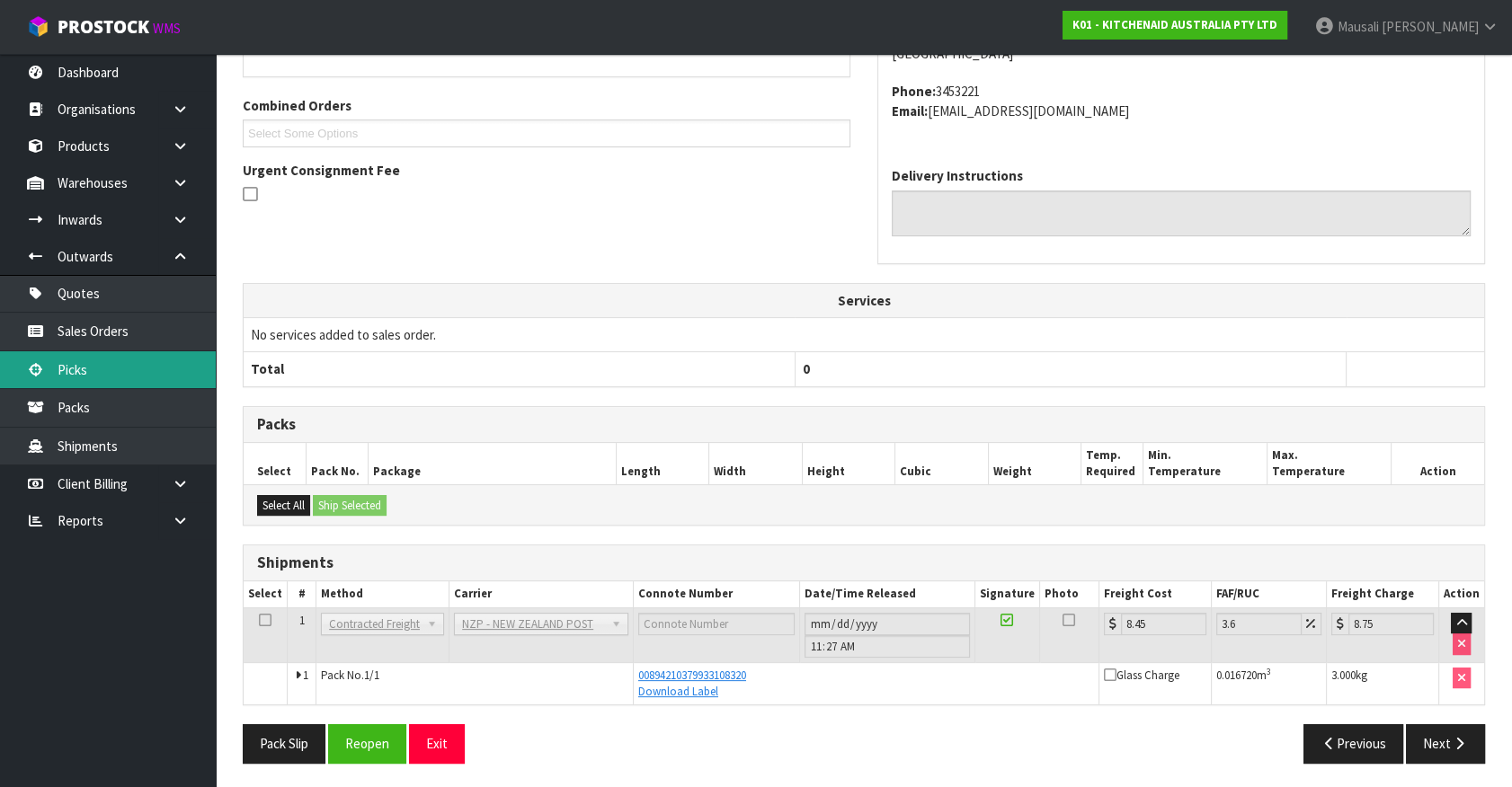 click on "Picks" at bounding box center [108, 369] 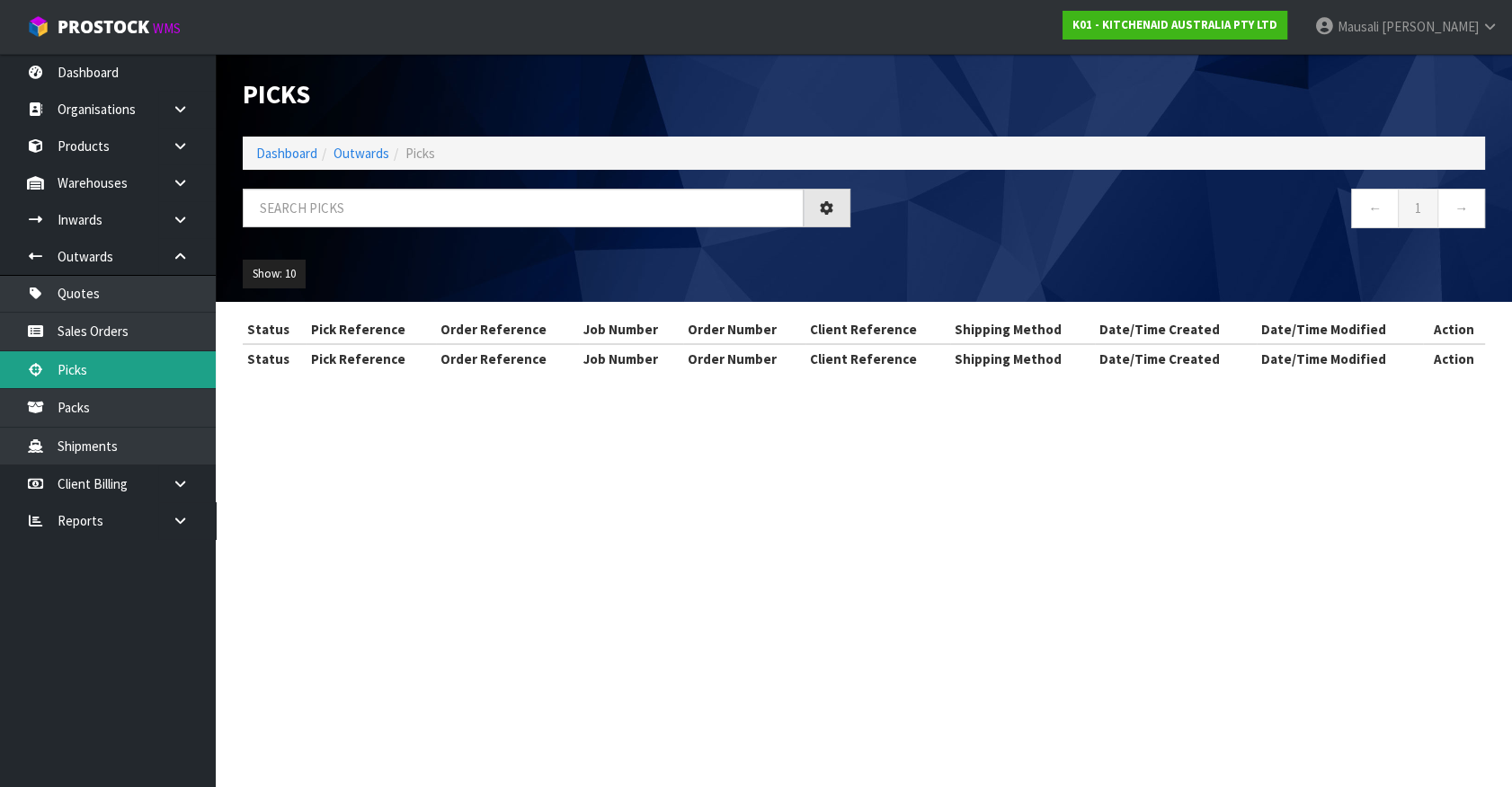 scroll, scrollTop: 0, scrollLeft: 0, axis: both 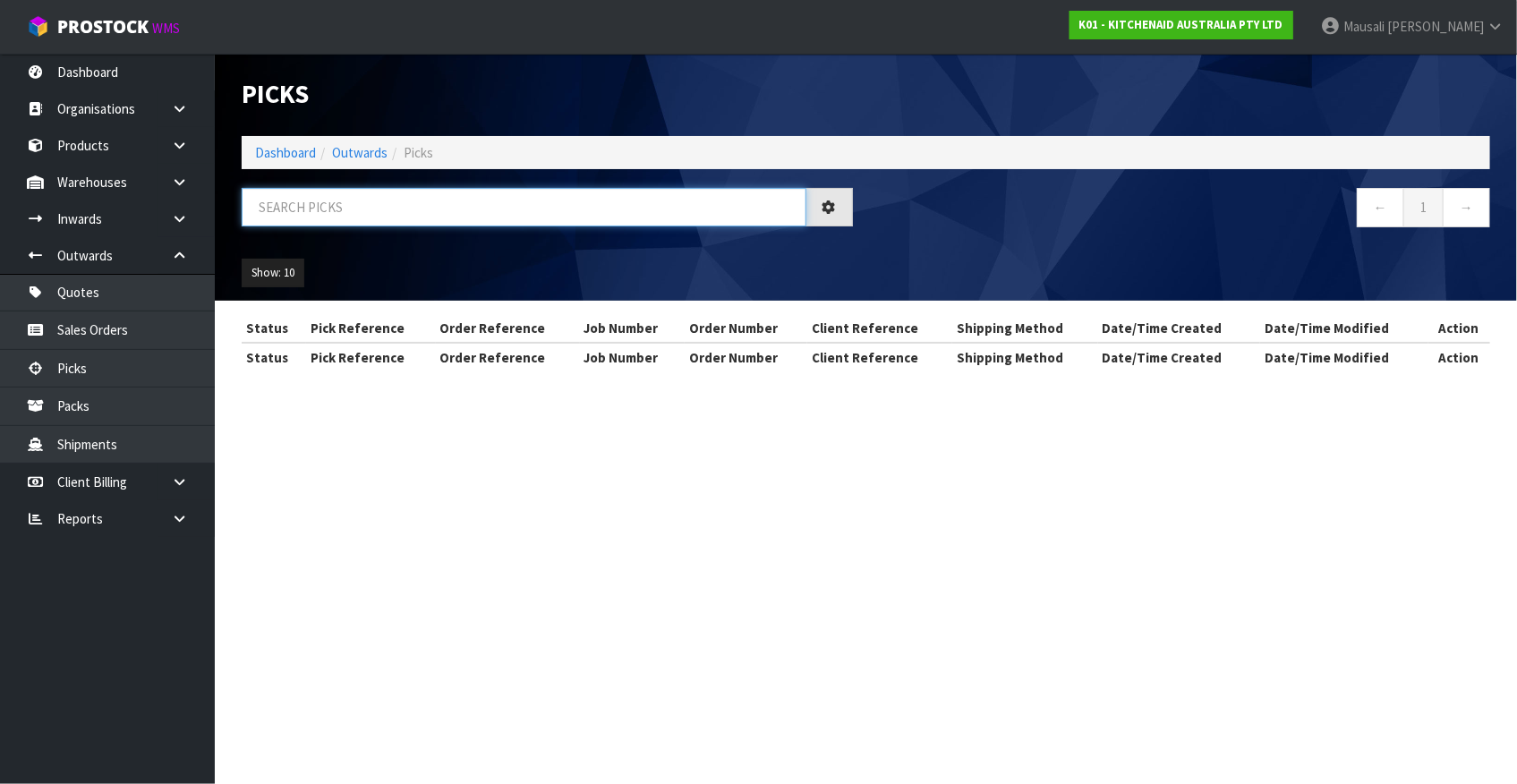 click at bounding box center [524, 207] 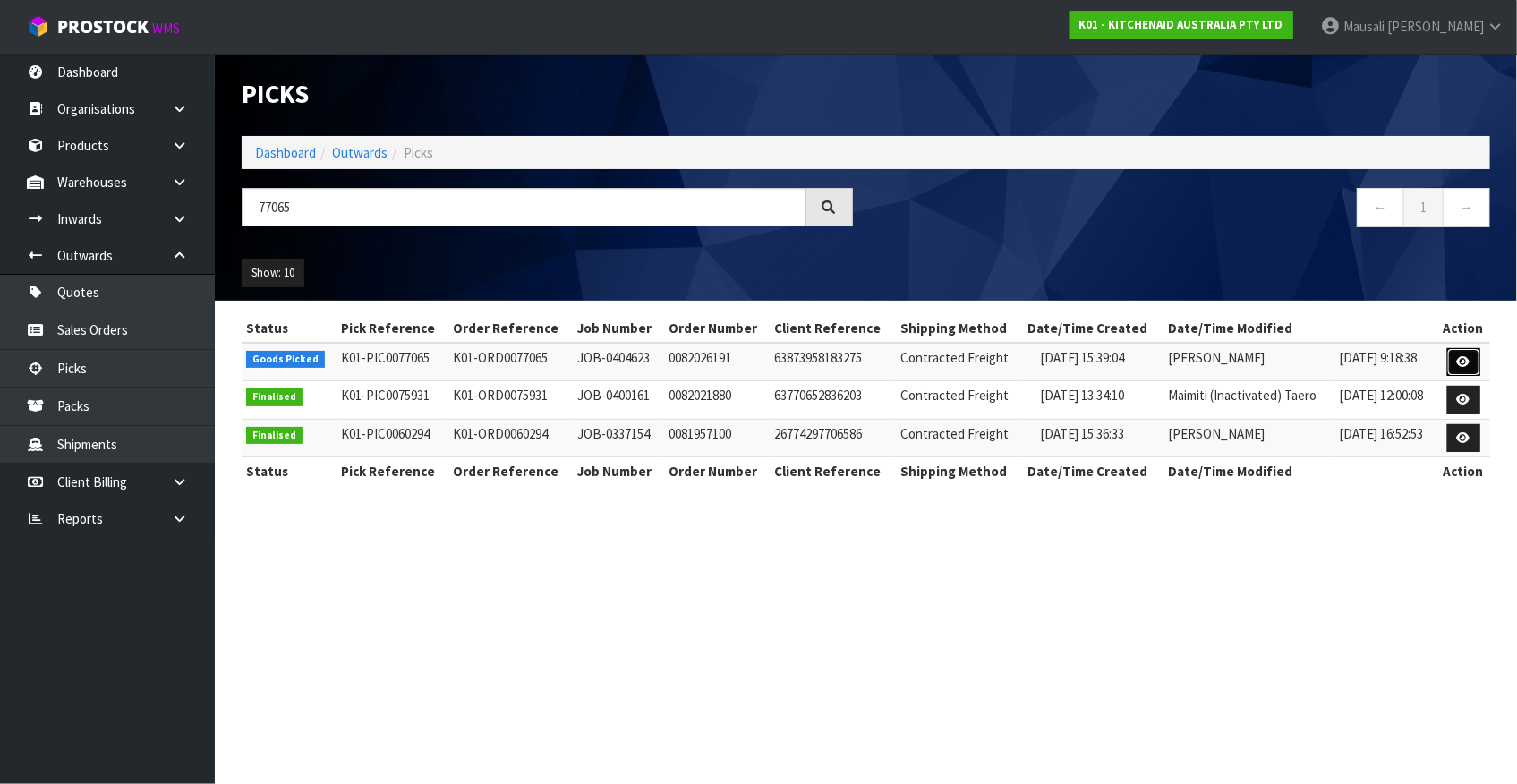 click at bounding box center (1463, 362) 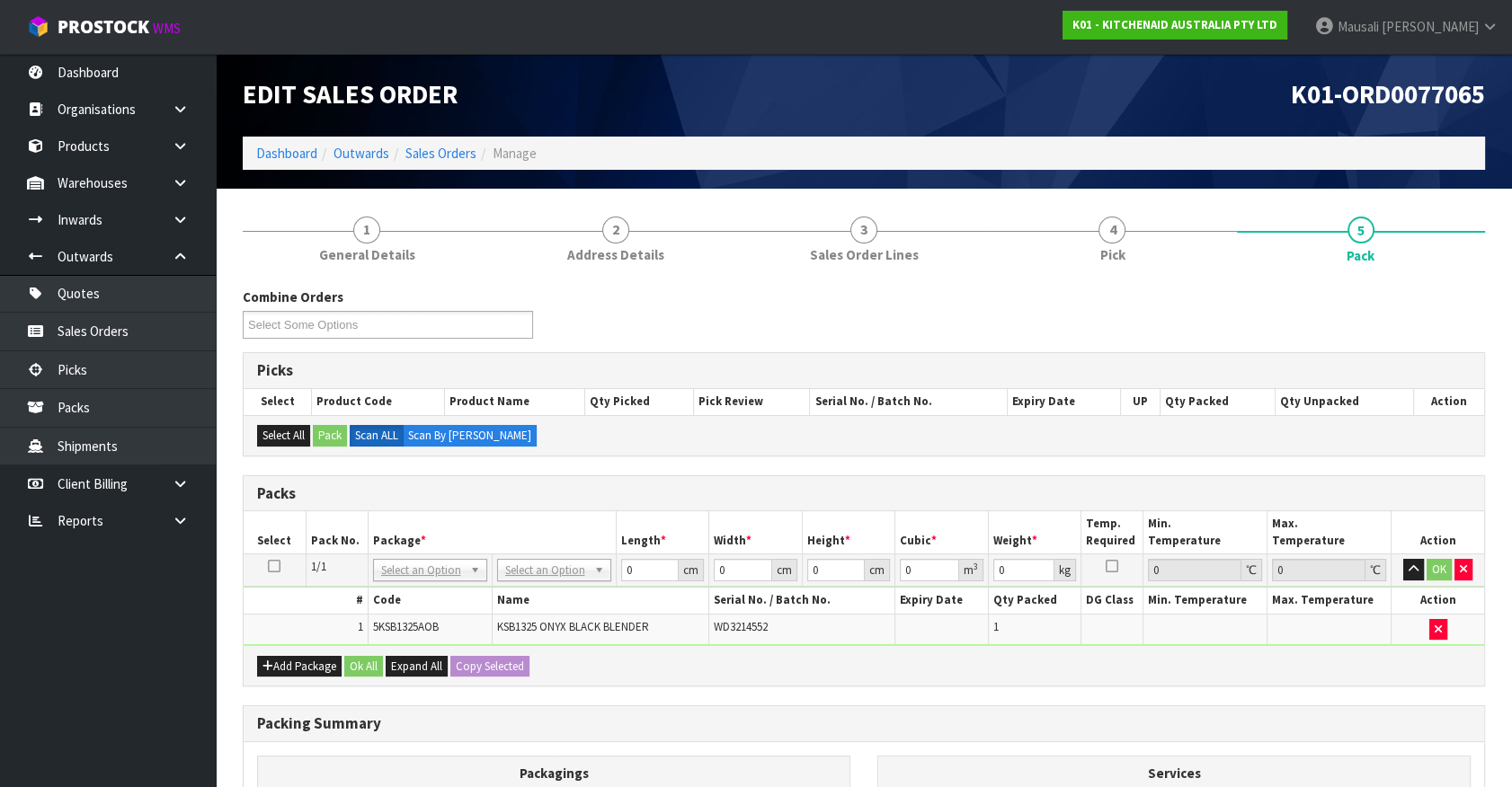 drag, startPoint x: 549, startPoint y: 575, endPoint x: 551, endPoint y: 603, distance: 28.07134 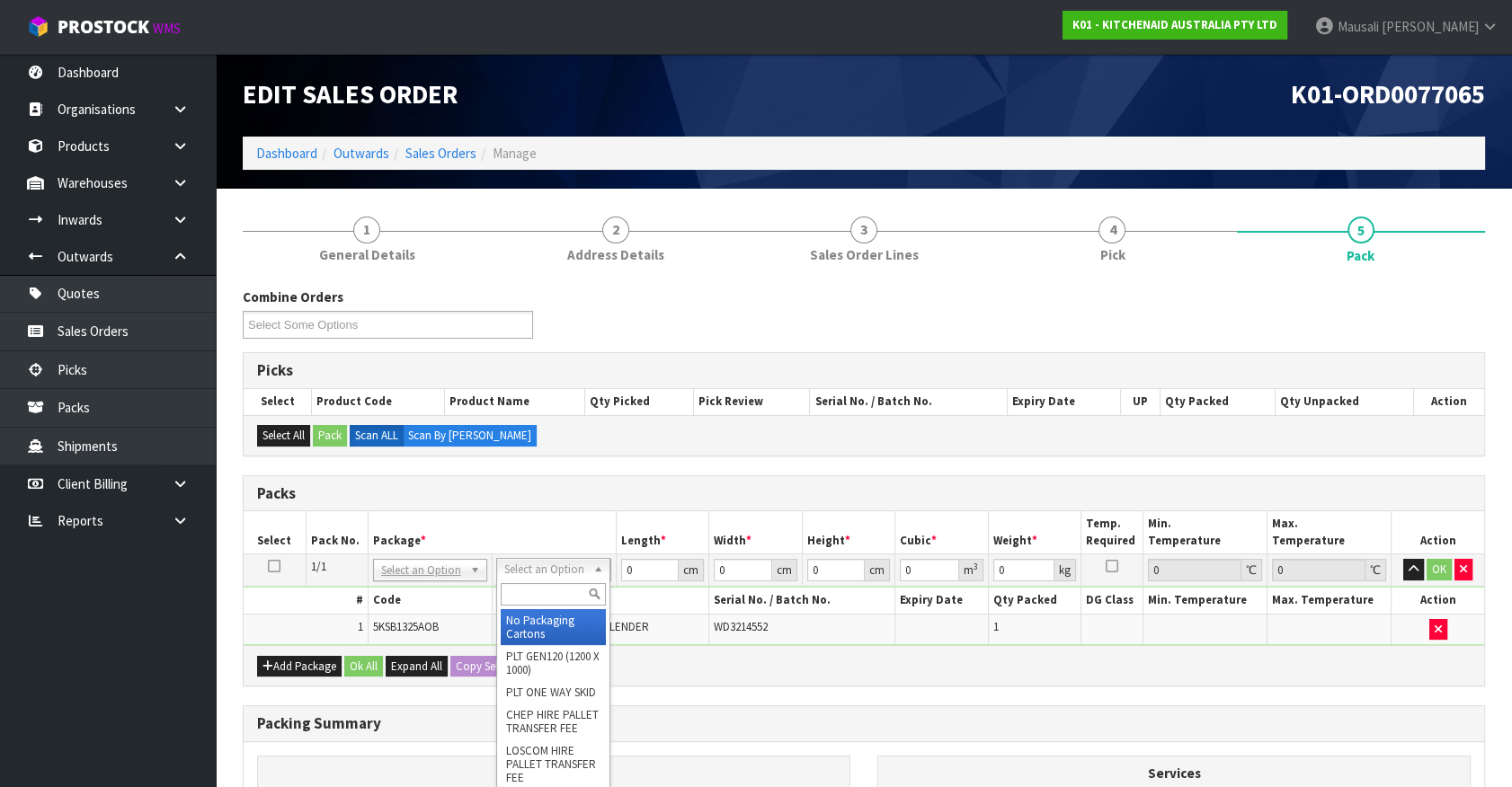 drag, startPoint x: 551, startPoint y: 622, endPoint x: 631, endPoint y: 573, distance: 93.813645 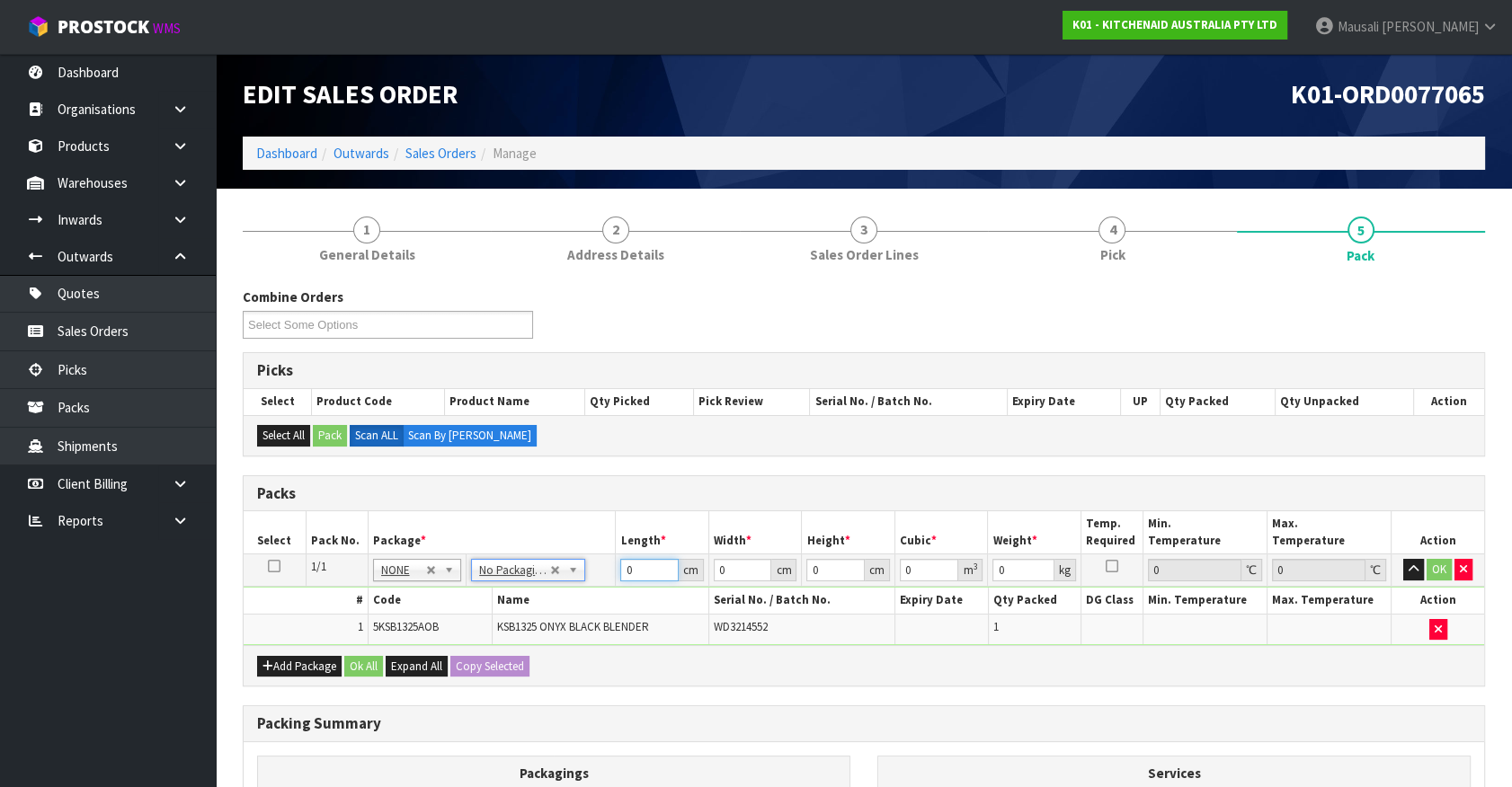 click on "Packs
Select
Pack No.
Package  *
Length  *
Width  *
Height  *
Cubic  *
Weight  *
Temp. Required
Min.  Temperature
Max.  Temperature
Action
1/1
NONE 007-001 007-002 007-004 007-009 007-013 007-014 007-015 007-017 007-018 007-019 007-021 007-022 007-023 007-024 010-016 010-017 010-018 010-019 011-001 011-002 011-003 011-004 011-005 011-006 011-007 011-008 011-009 011-010 011-011 011-012 011-013 011-014 011-015 011-016 011-017 011-018 011-019 011-020 011-021 011-022 011-023 011-025 011-026 011-027 011-028 011-029 011-030 011-031 011-032 011-033 011-034 011-035 011-036 011-037 011-038 011-039 011-040 011-041 011-042 011-043 011-044 011-045 011-046 011-047 011-048 011-049 011-050 011-051 011-052 011-053 011-054 011-055 011-056 011-057 011-058 011-059 011-060 011-061 011-062 011-063 011-064 011-065 011-066 011-067" at bounding box center [864, 581] 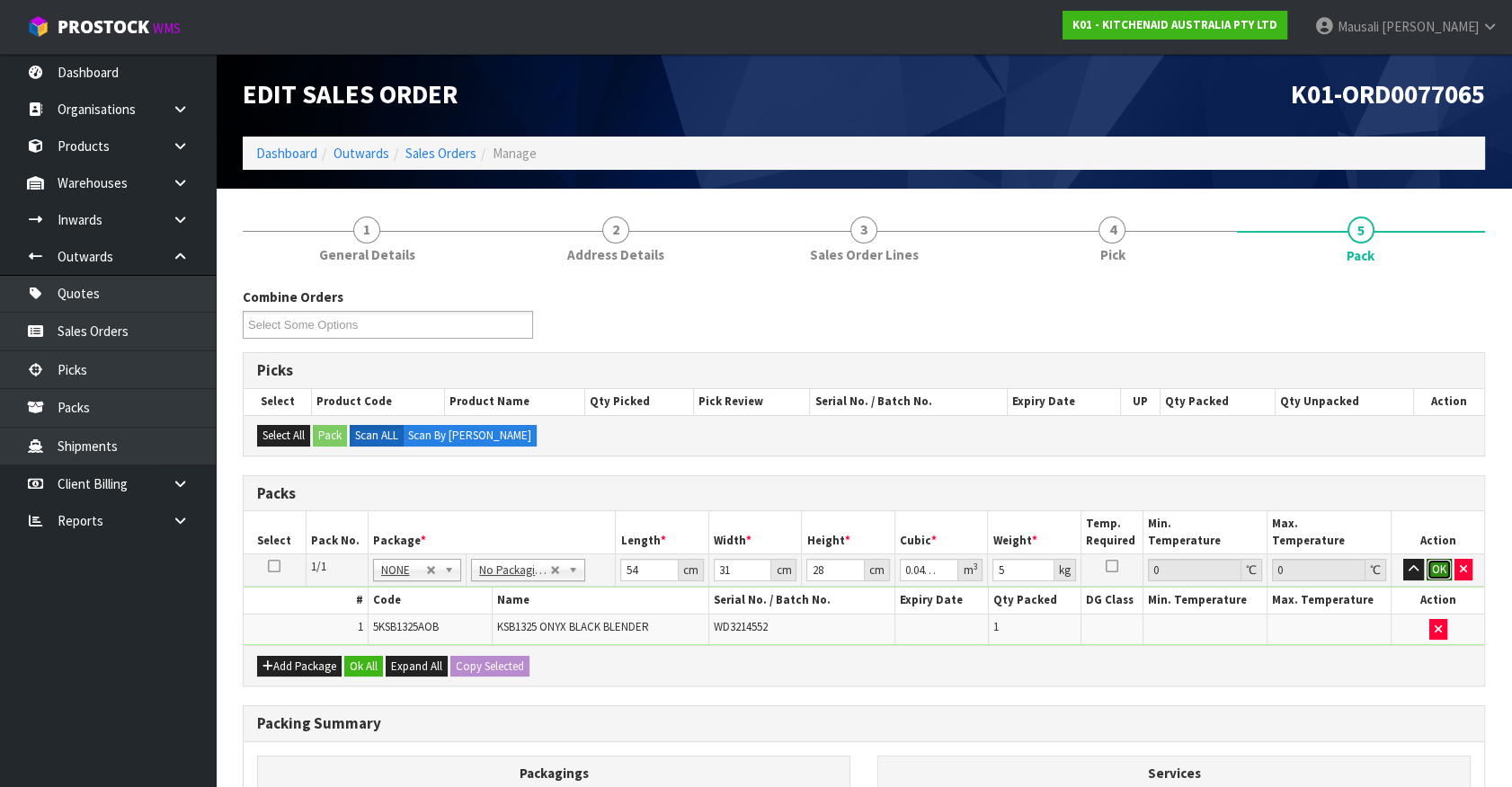 click on "OK" at bounding box center (1439, 570) 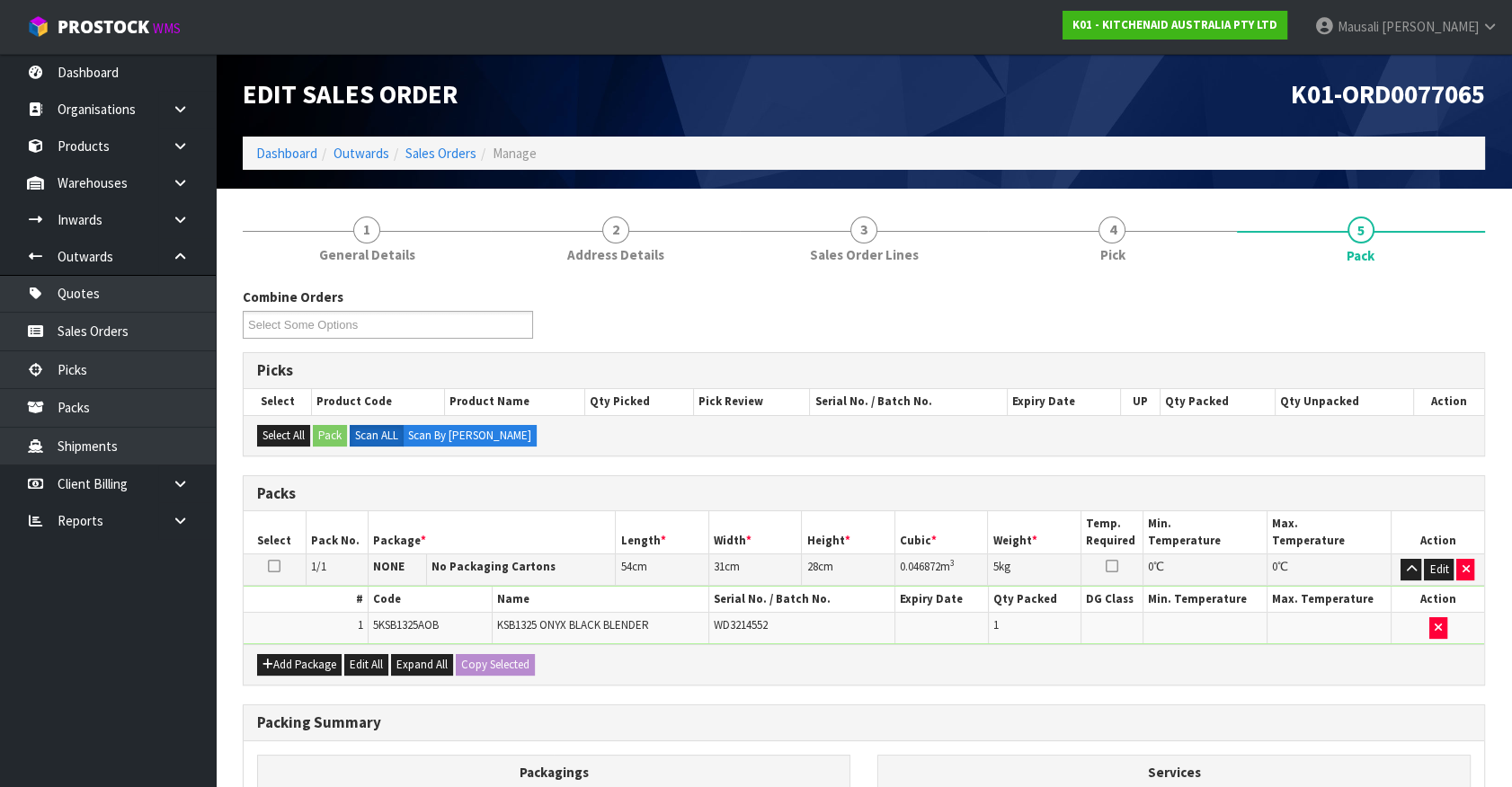 scroll, scrollTop: 234, scrollLeft: 0, axis: vertical 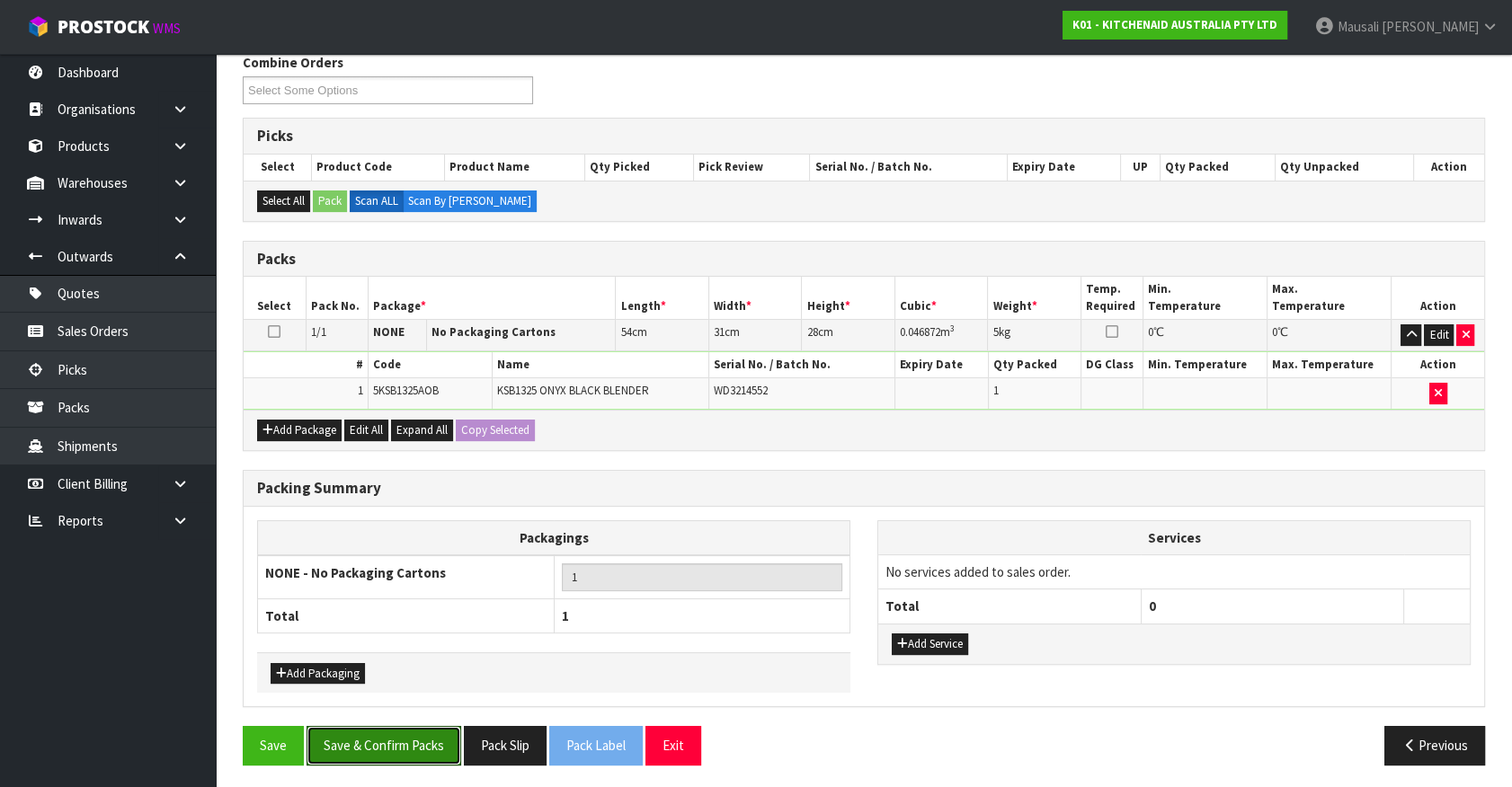 drag, startPoint x: 431, startPoint y: 743, endPoint x: 843, endPoint y: 655, distance: 421.29325 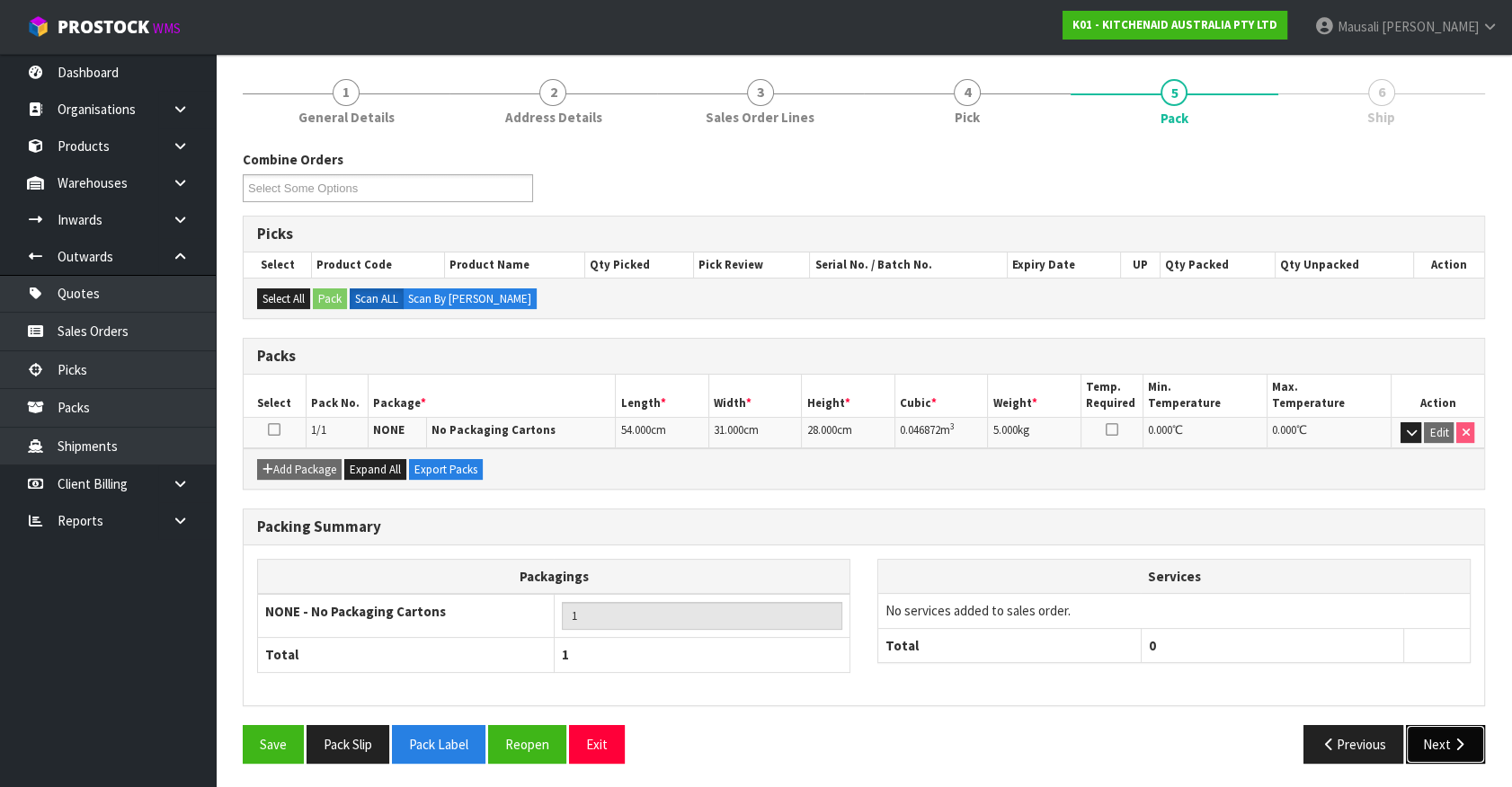 click on "Next" at bounding box center (1445, 744) 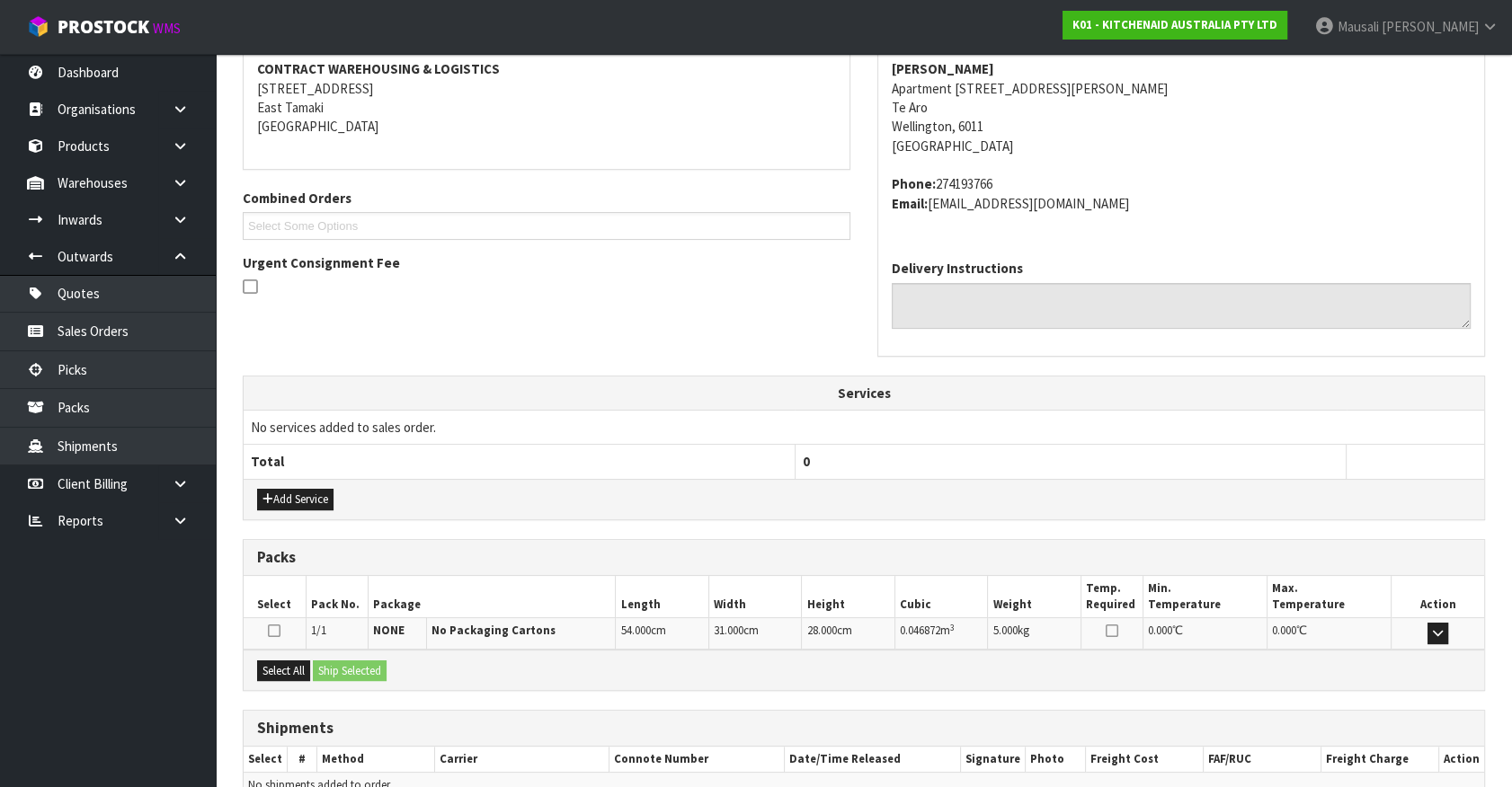 scroll, scrollTop: 437, scrollLeft: 0, axis: vertical 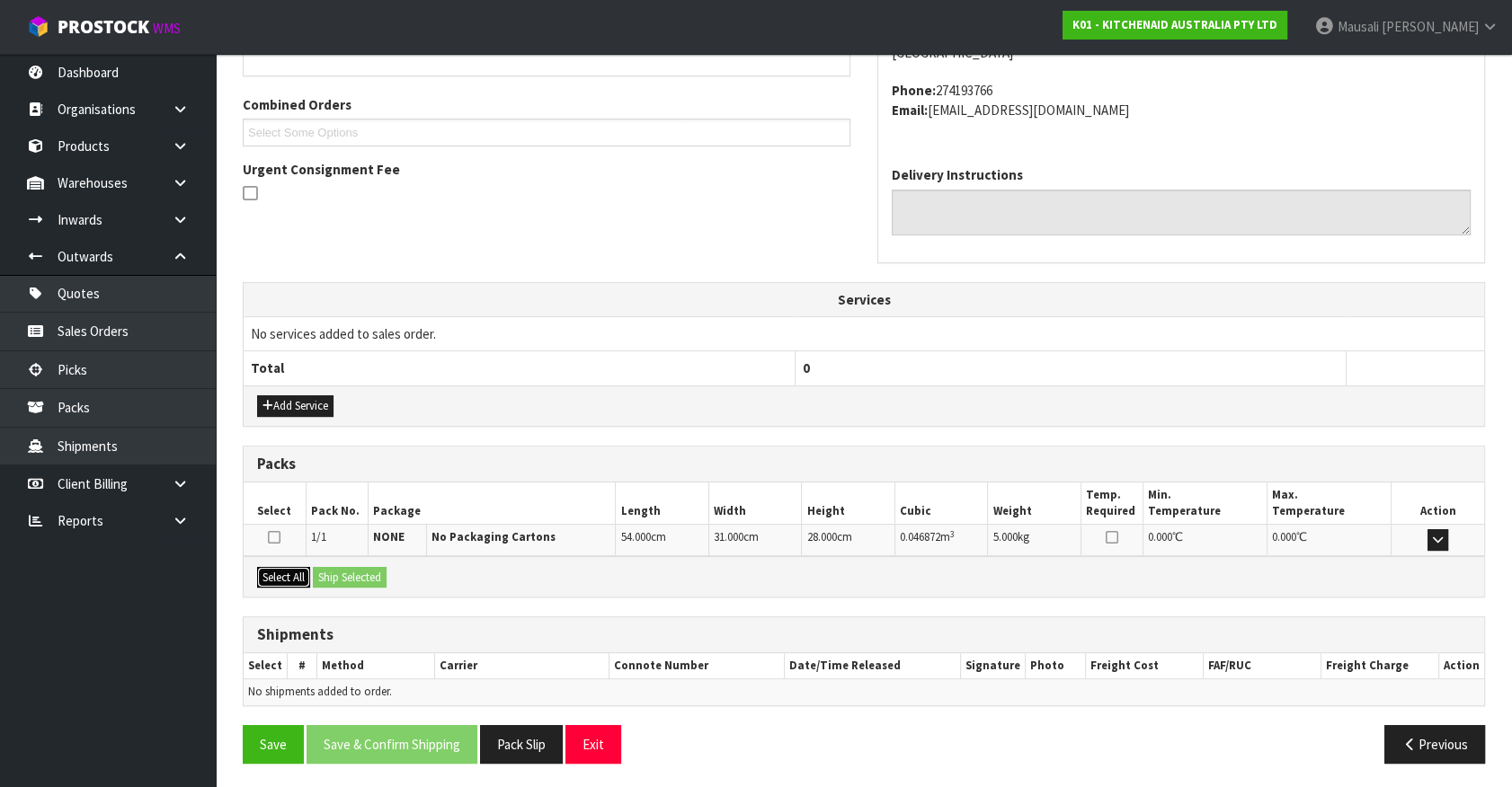 click on "Select All" at bounding box center (283, 578) 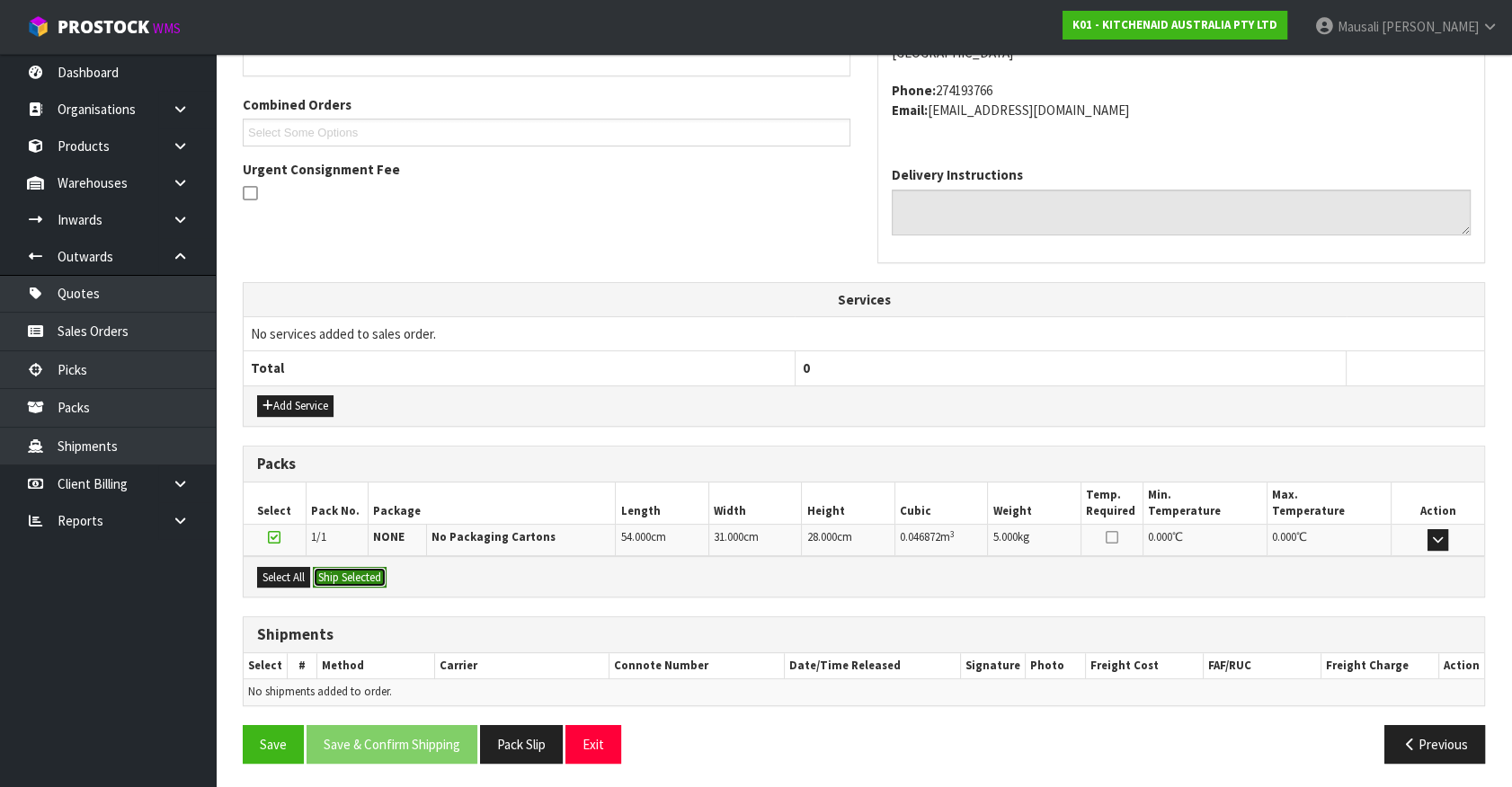 click on "Ship Selected" at bounding box center [350, 578] 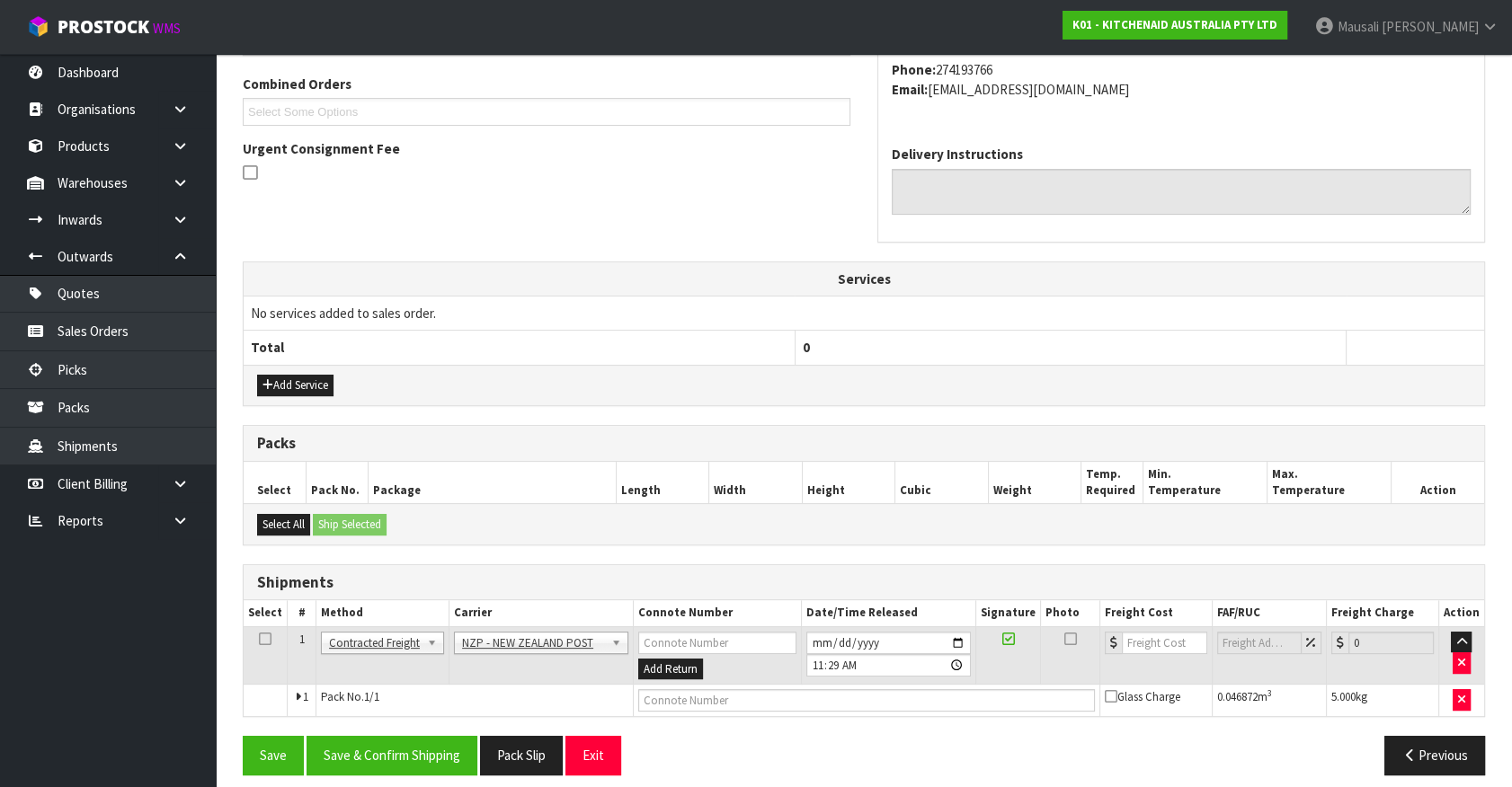 scroll, scrollTop: 468, scrollLeft: 0, axis: vertical 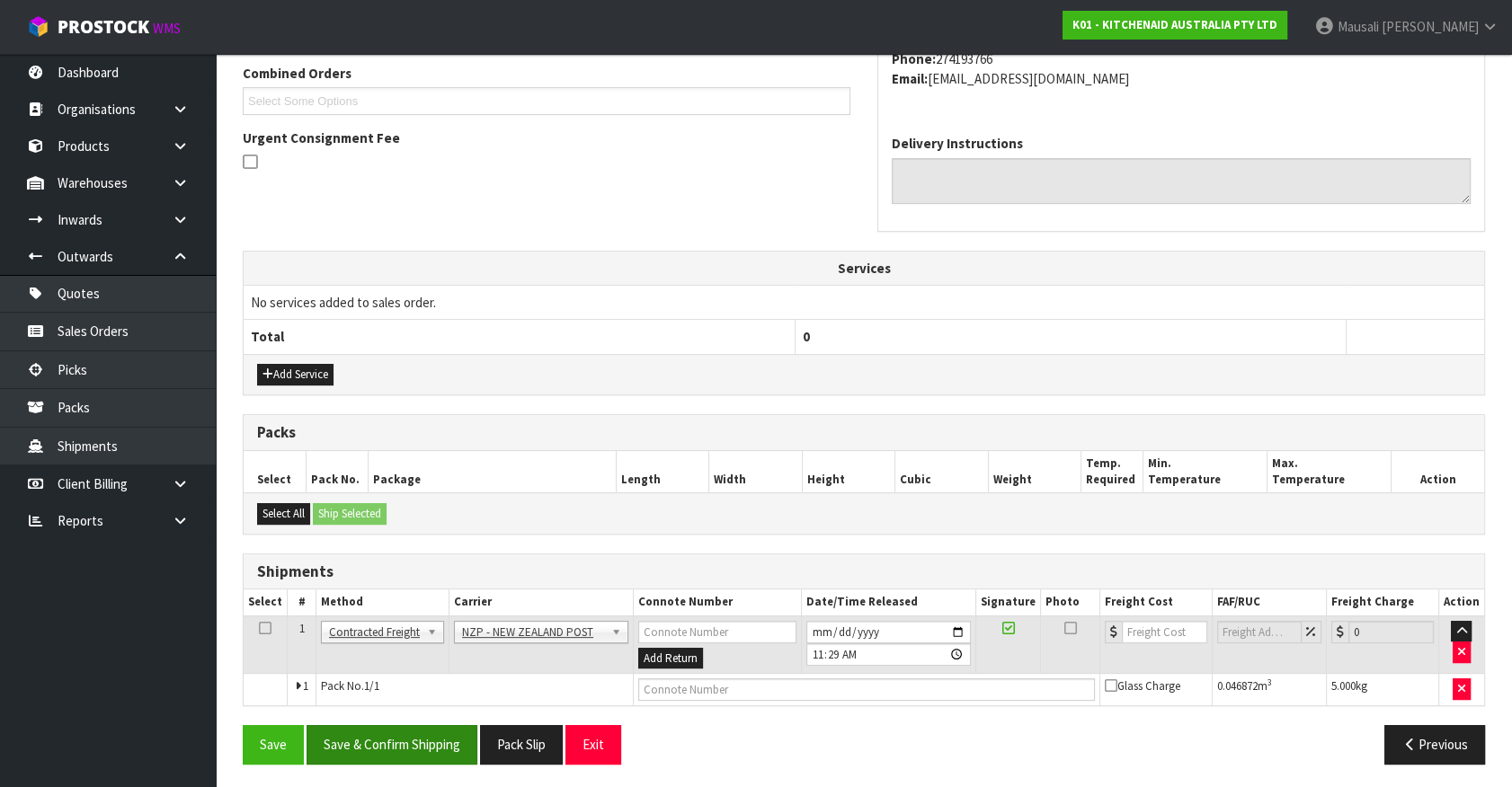 drag, startPoint x: 392, startPoint y: 714, endPoint x: 388, endPoint y: 731, distance: 17.464249 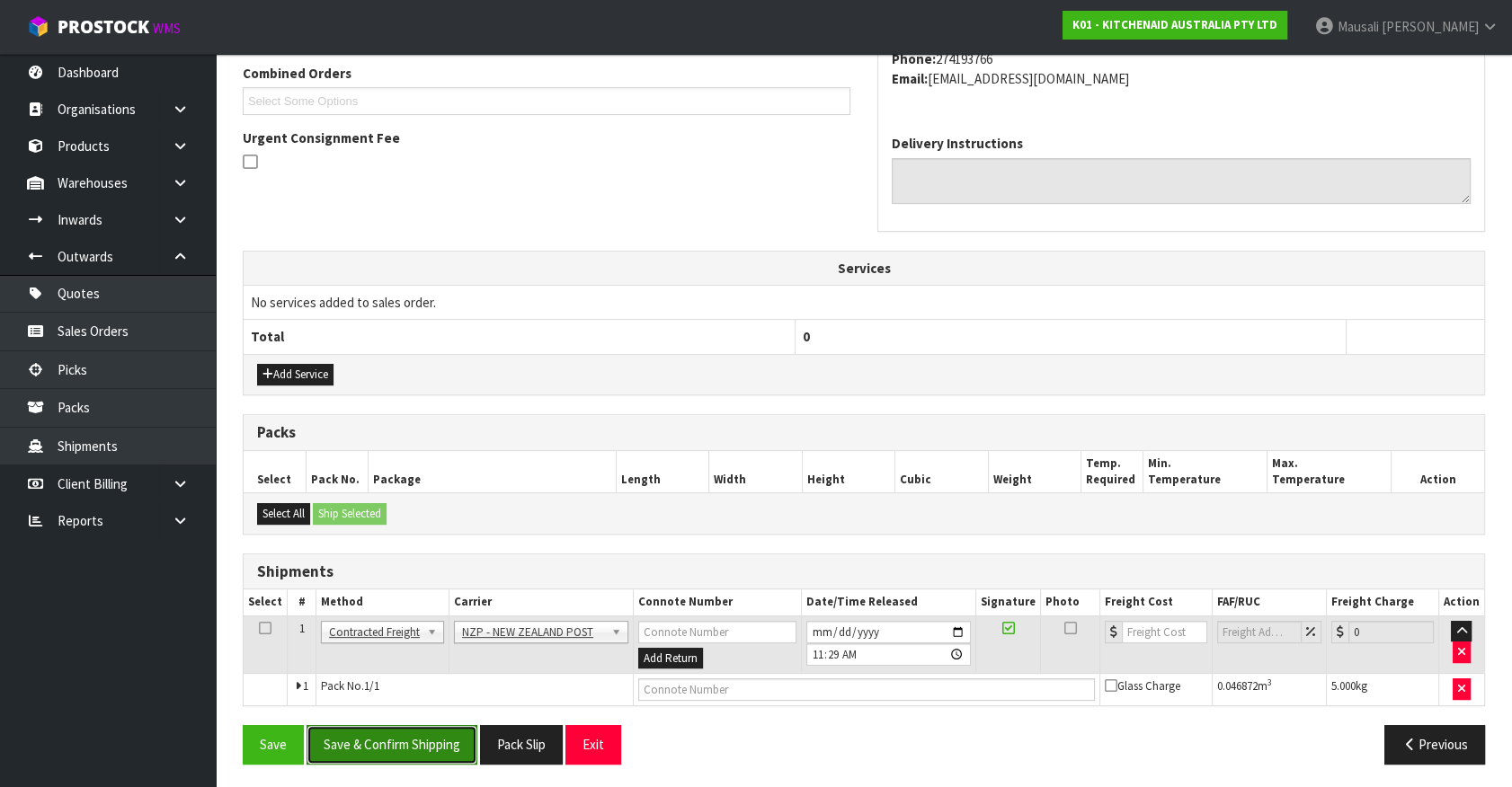click on "Save & Confirm Shipping" at bounding box center [392, 744] 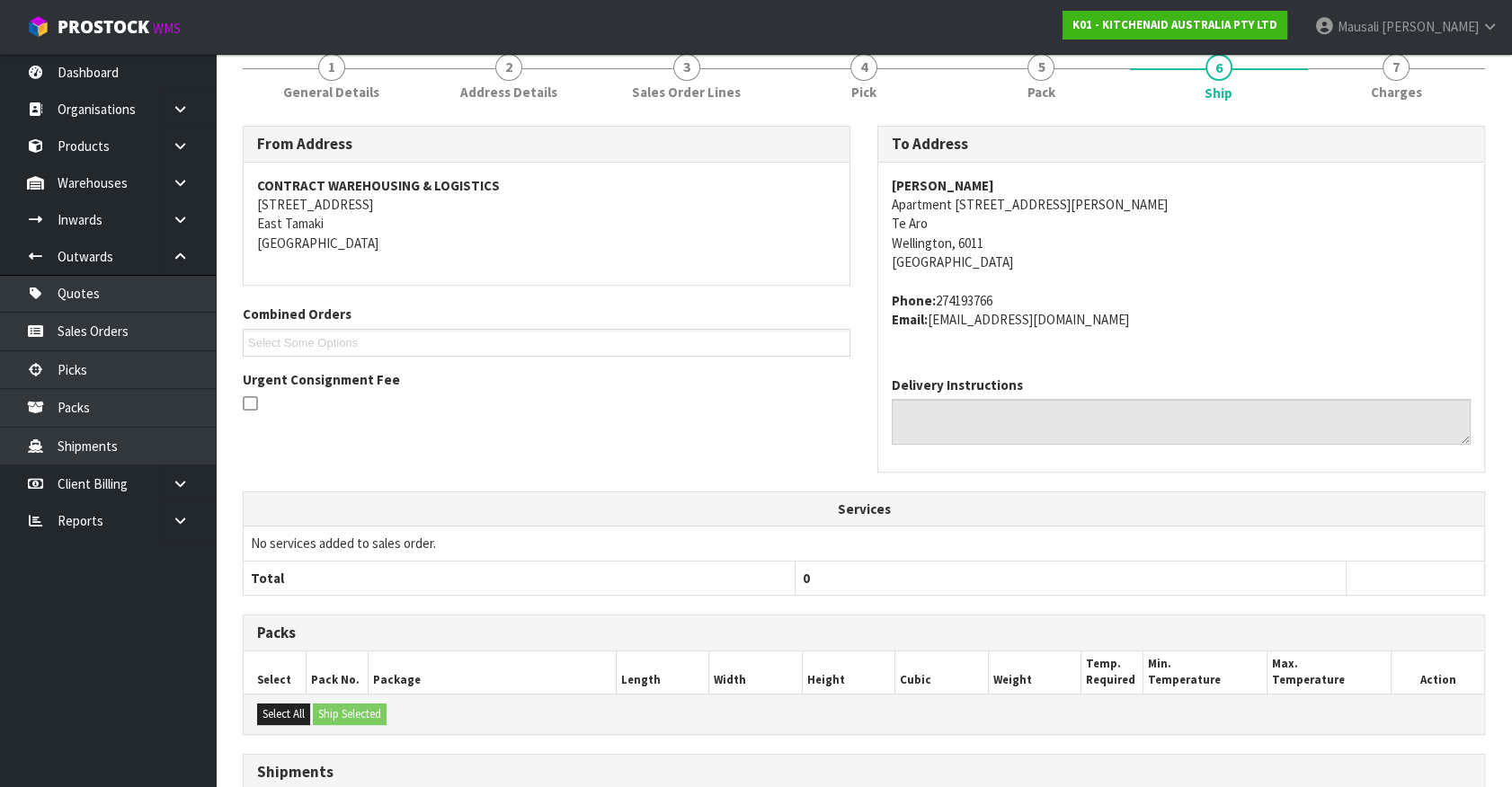 scroll, scrollTop: 443, scrollLeft: 0, axis: vertical 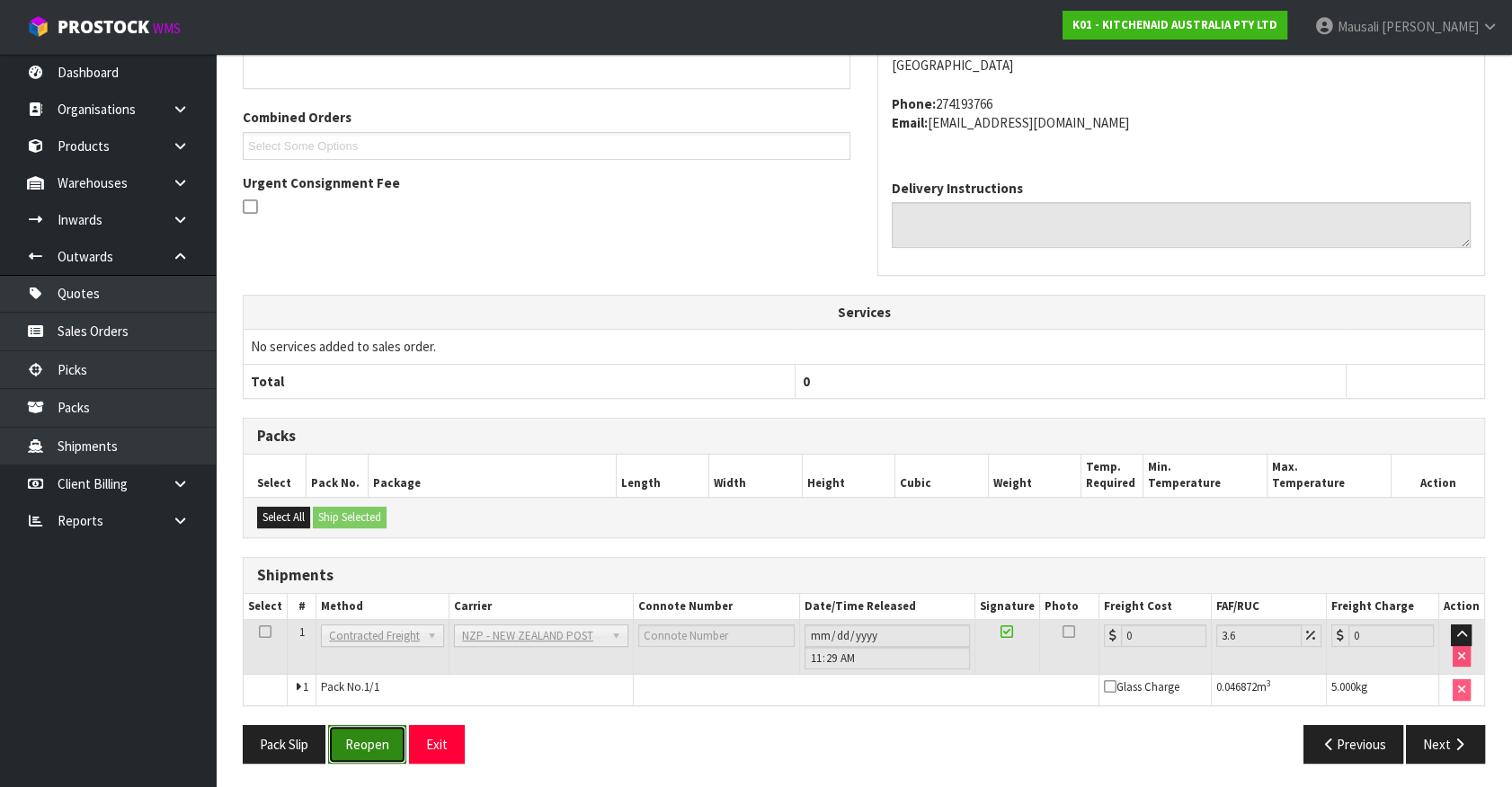 click on "Reopen" at bounding box center [367, 744] 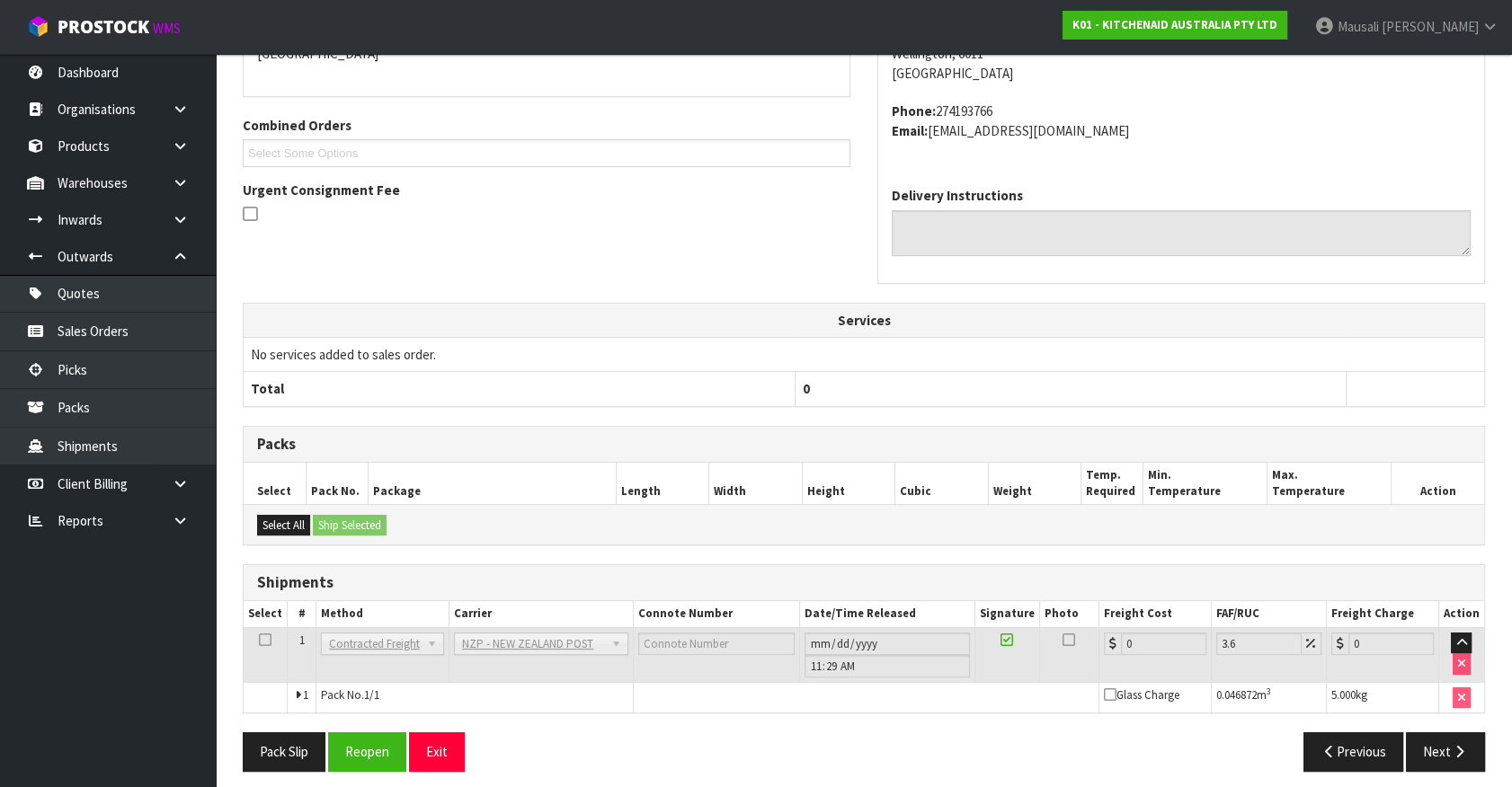 scroll, scrollTop: 423, scrollLeft: 0, axis: vertical 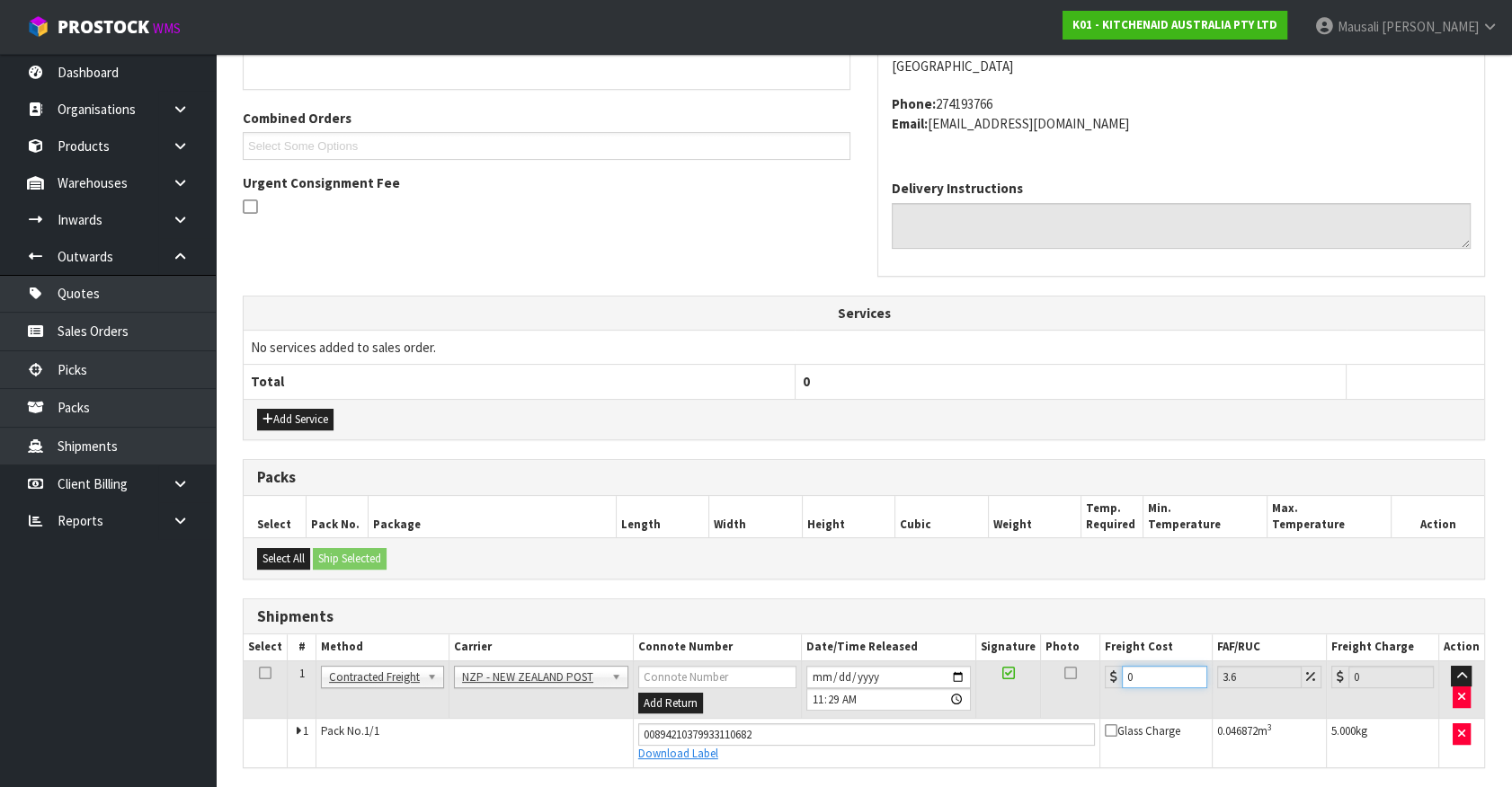 drag, startPoint x: 1144, startPoint y: 673, endPoint x: 729, endPoint y: 768, distance: 425.7347 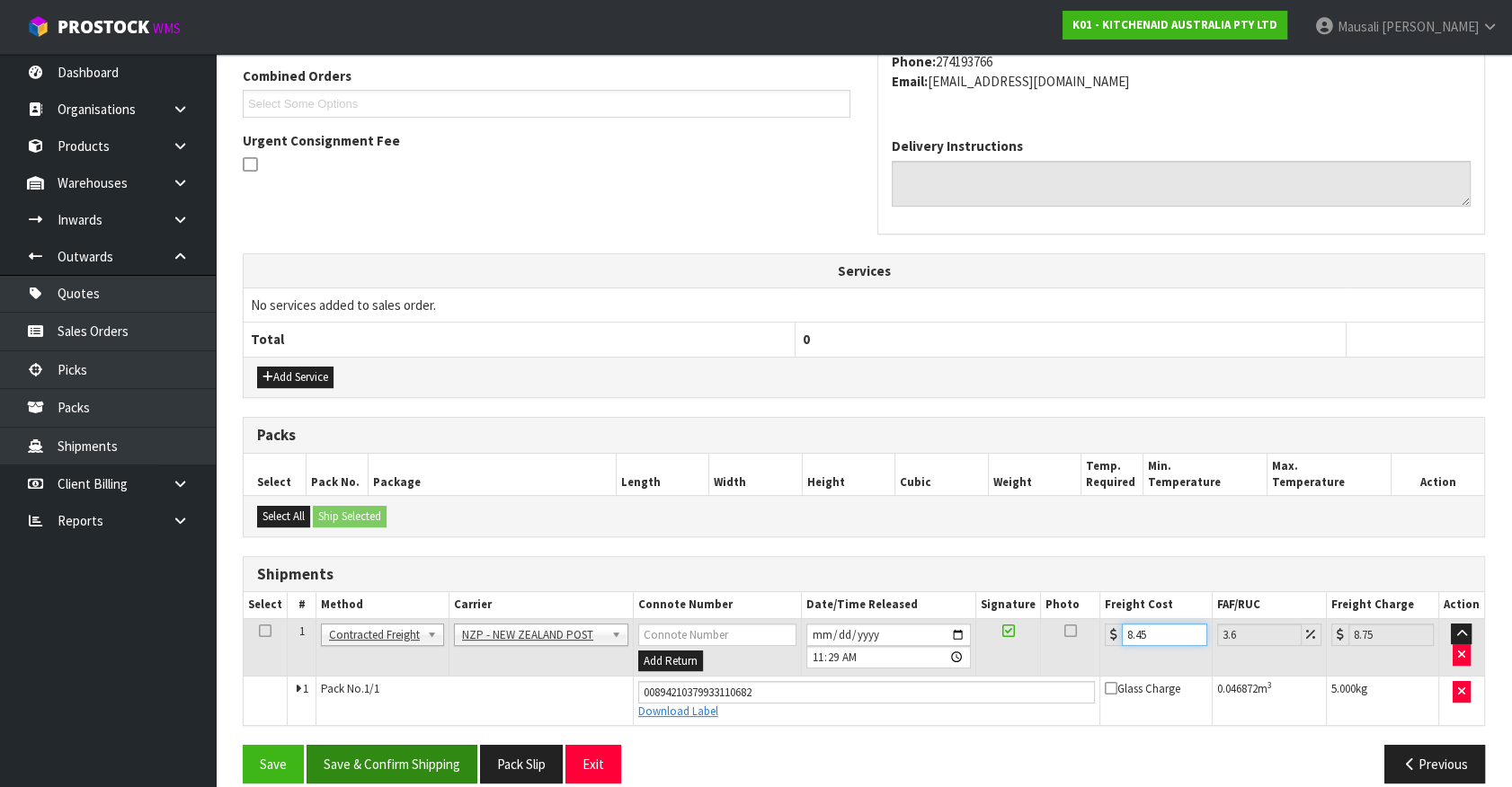 scroll, scrollTop: 485, scrollLeft: 0, axis: vertical 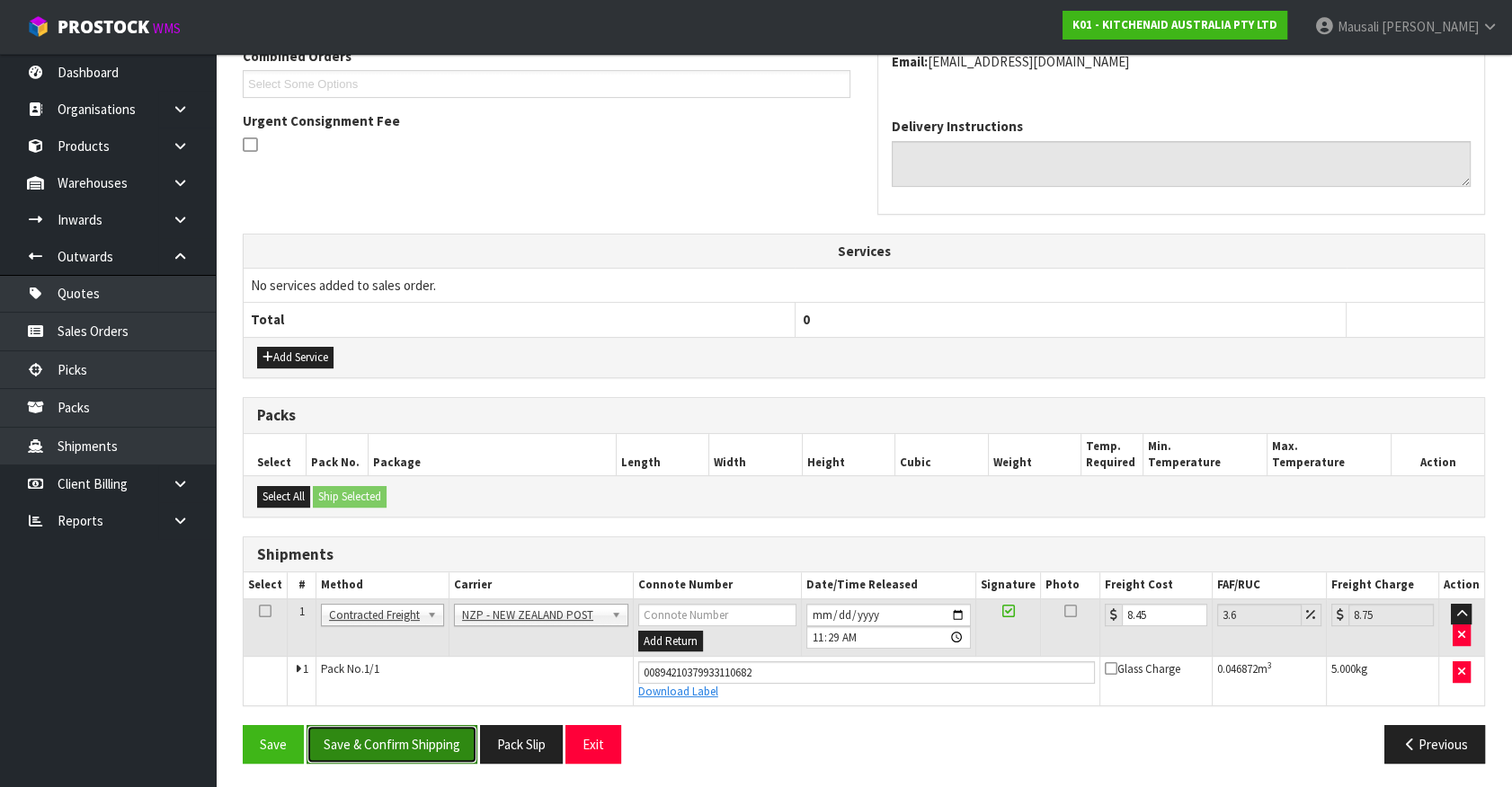 click on "Save & Confirm Shipping" at bounding box center [392, 744] 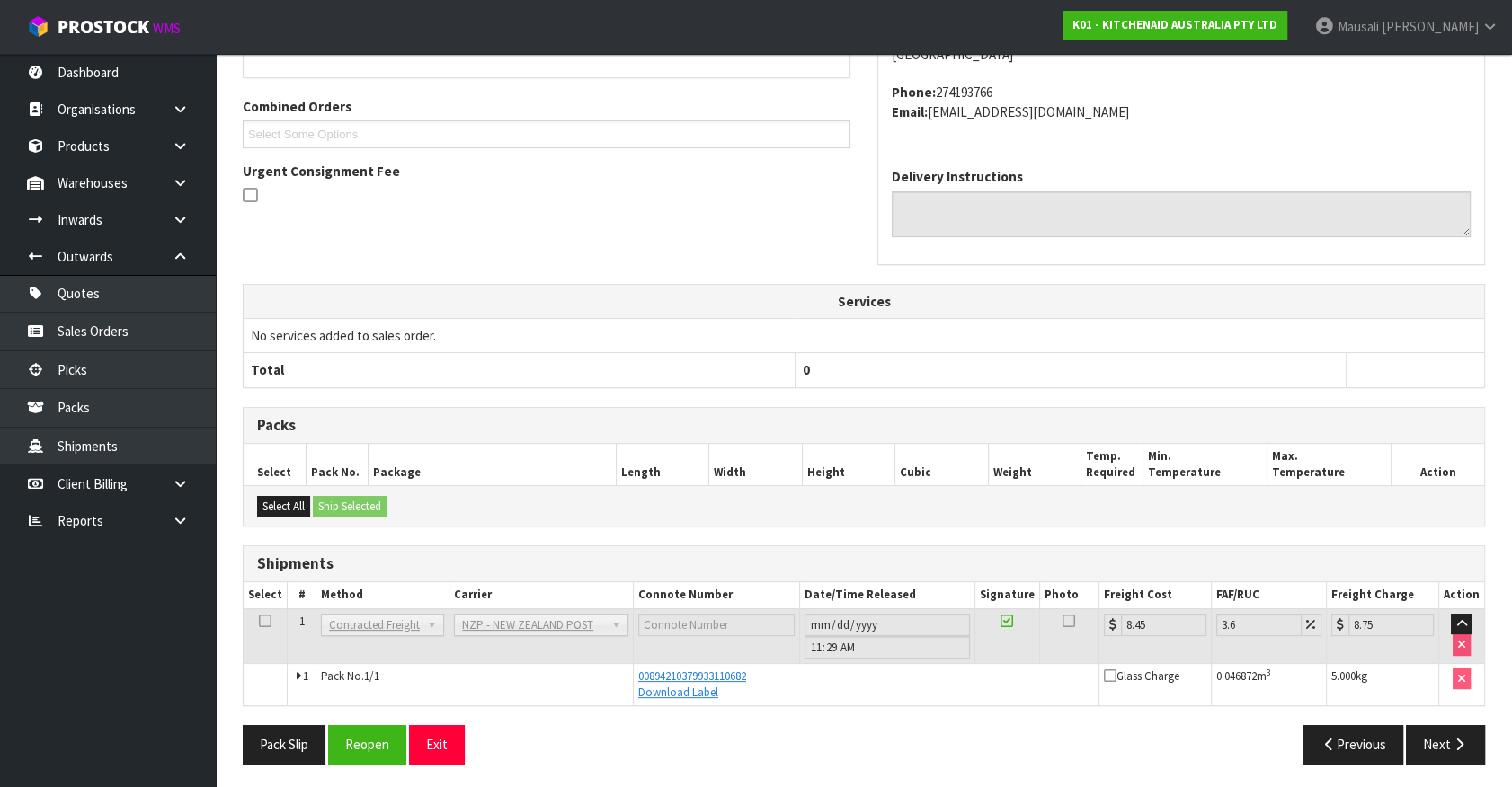 scroll, scrollTop: 436, scrollLeft: 0, axis: vertical 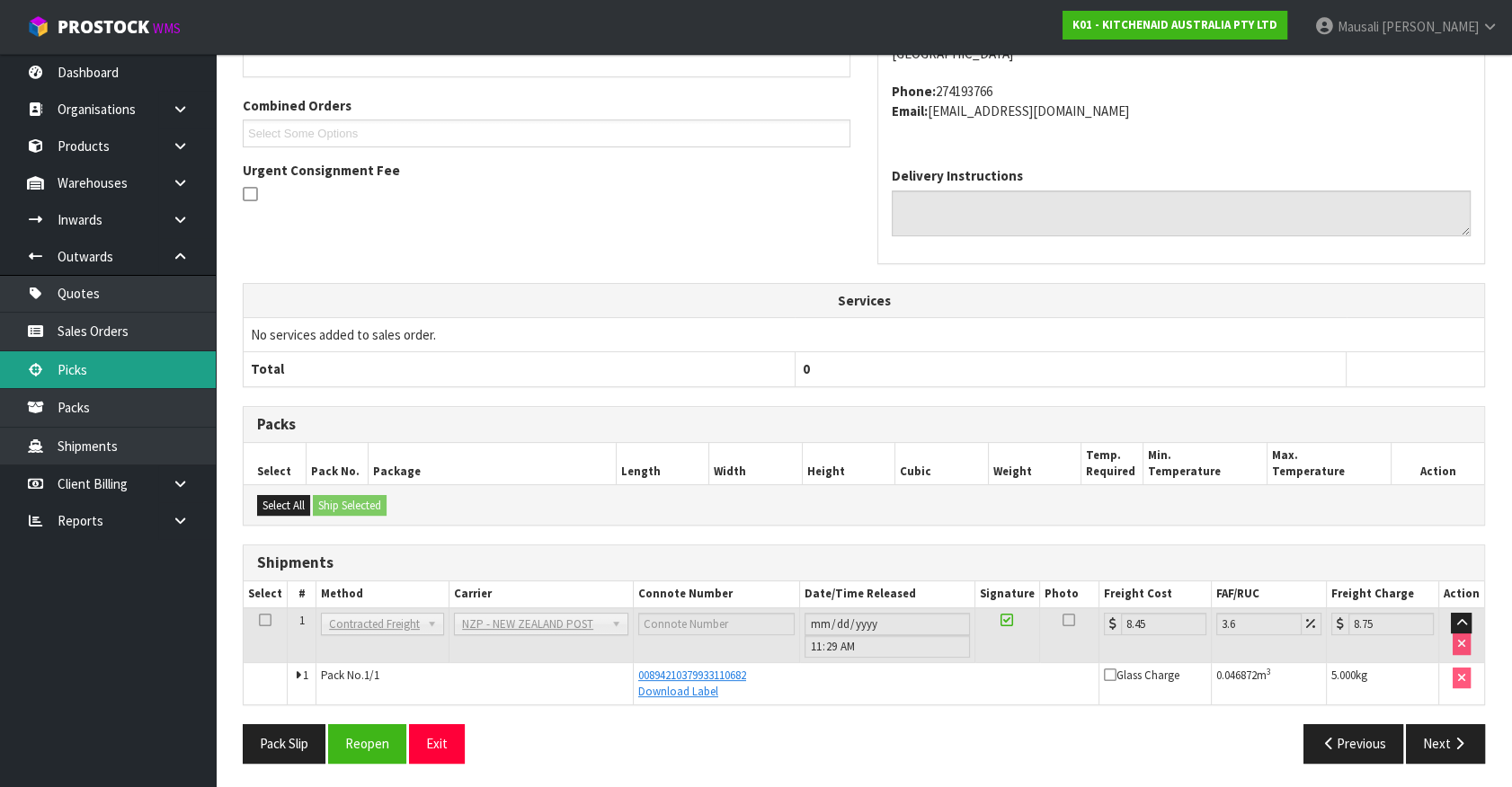 click on "Picks" at bounding box center [108, 369] 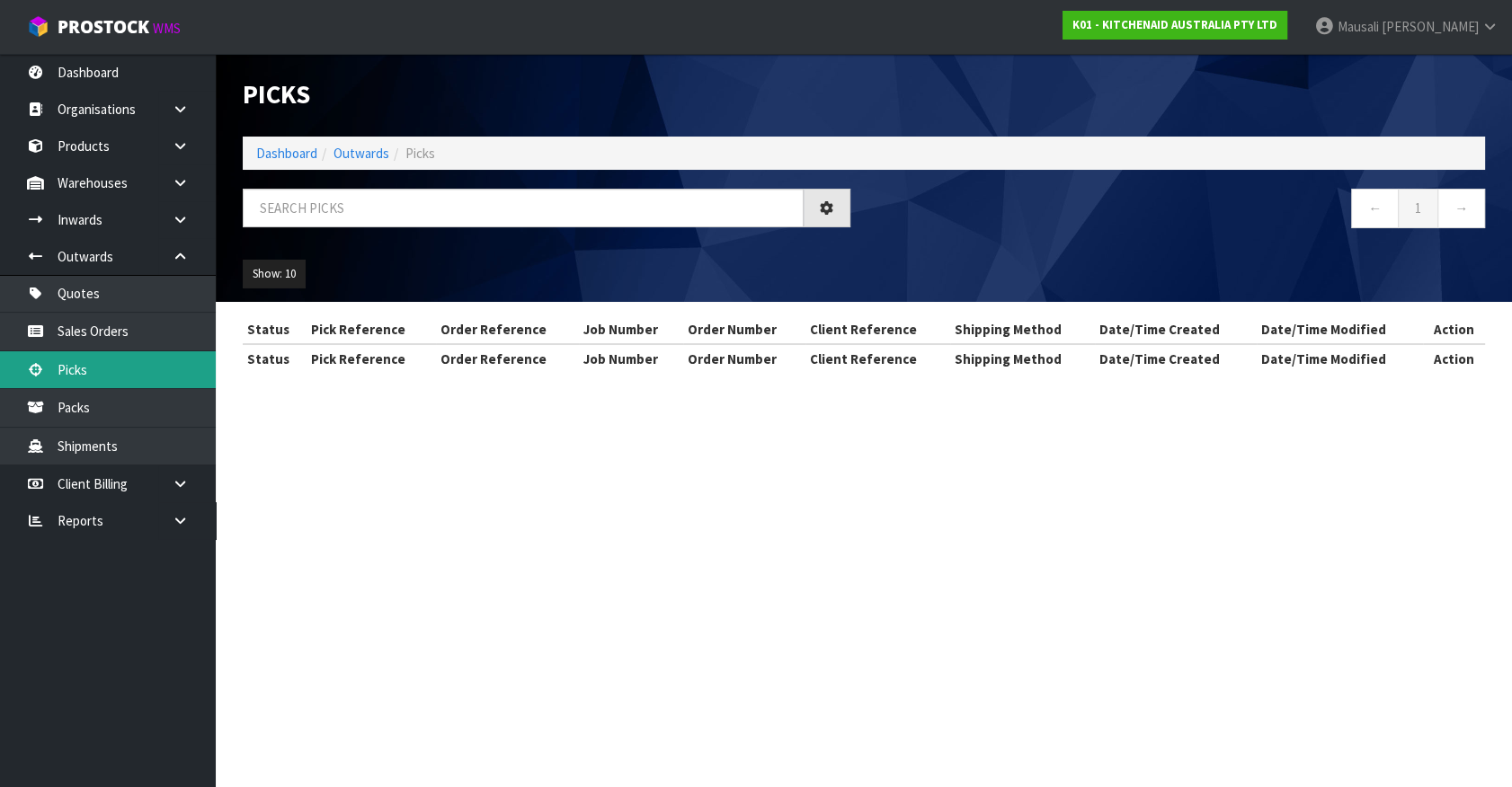 scroll, scrollTop: 0, scrollLeft: 0, axis: both 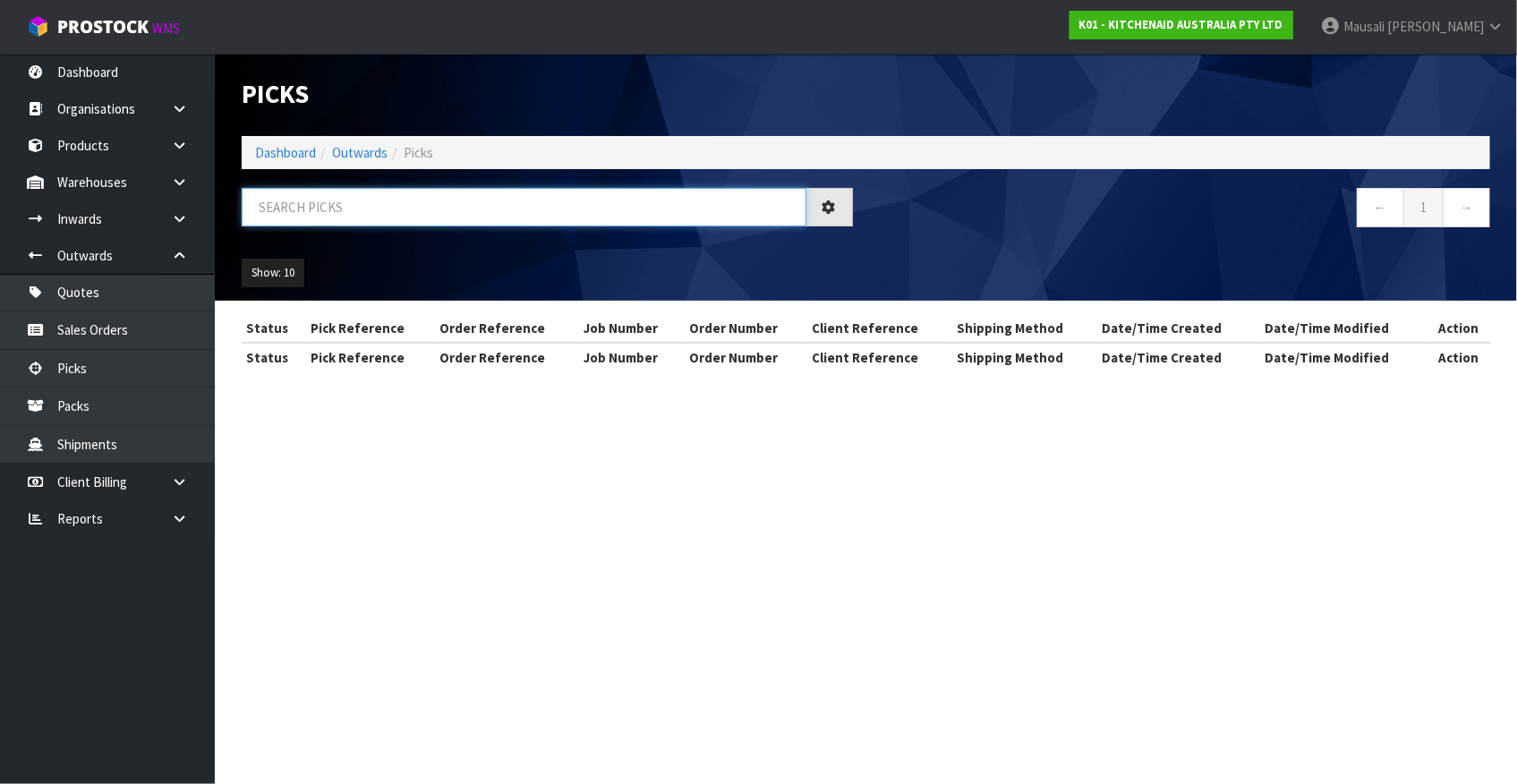 click at bounding box center [524, 207] 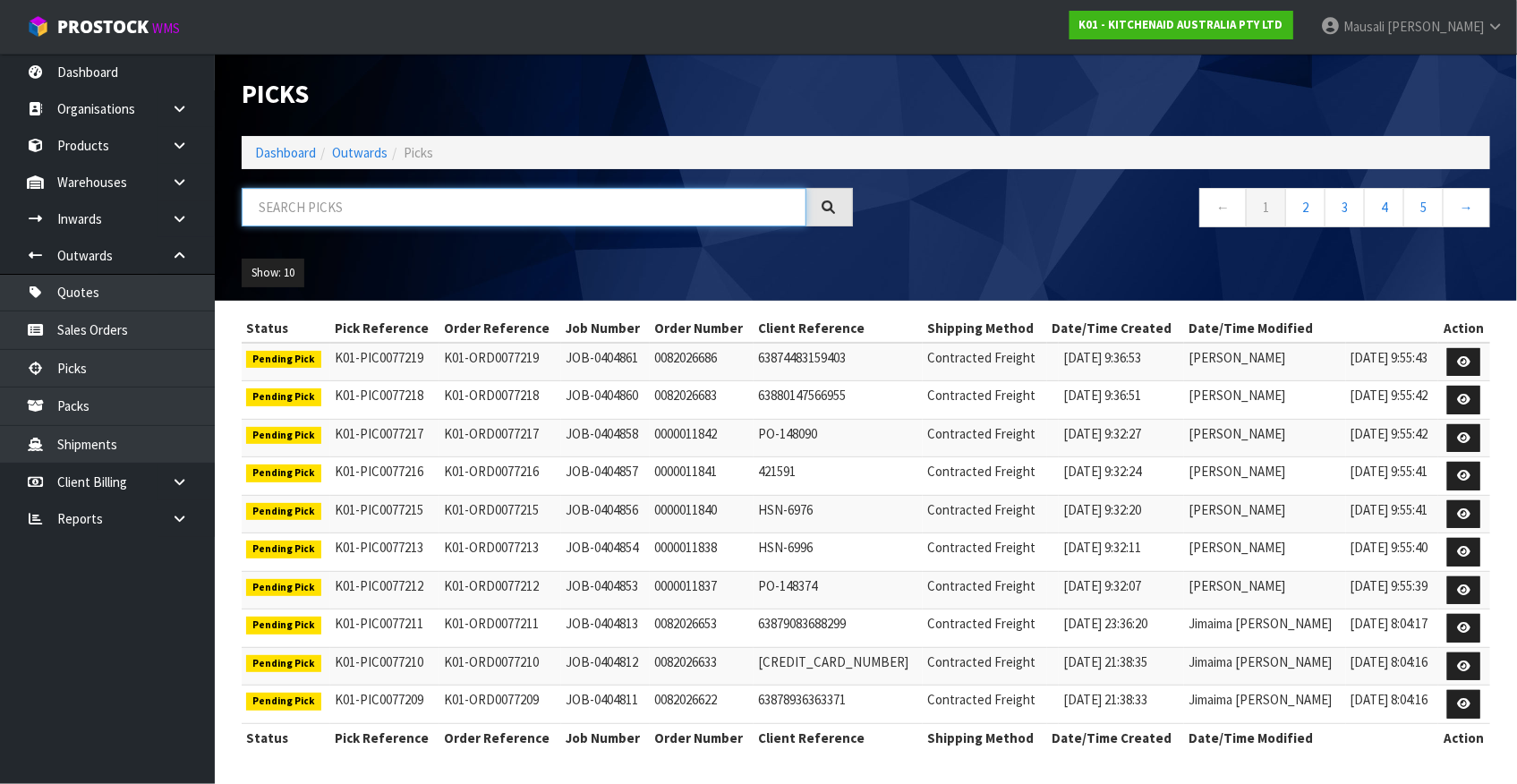 click at bounding box center (524, 207) 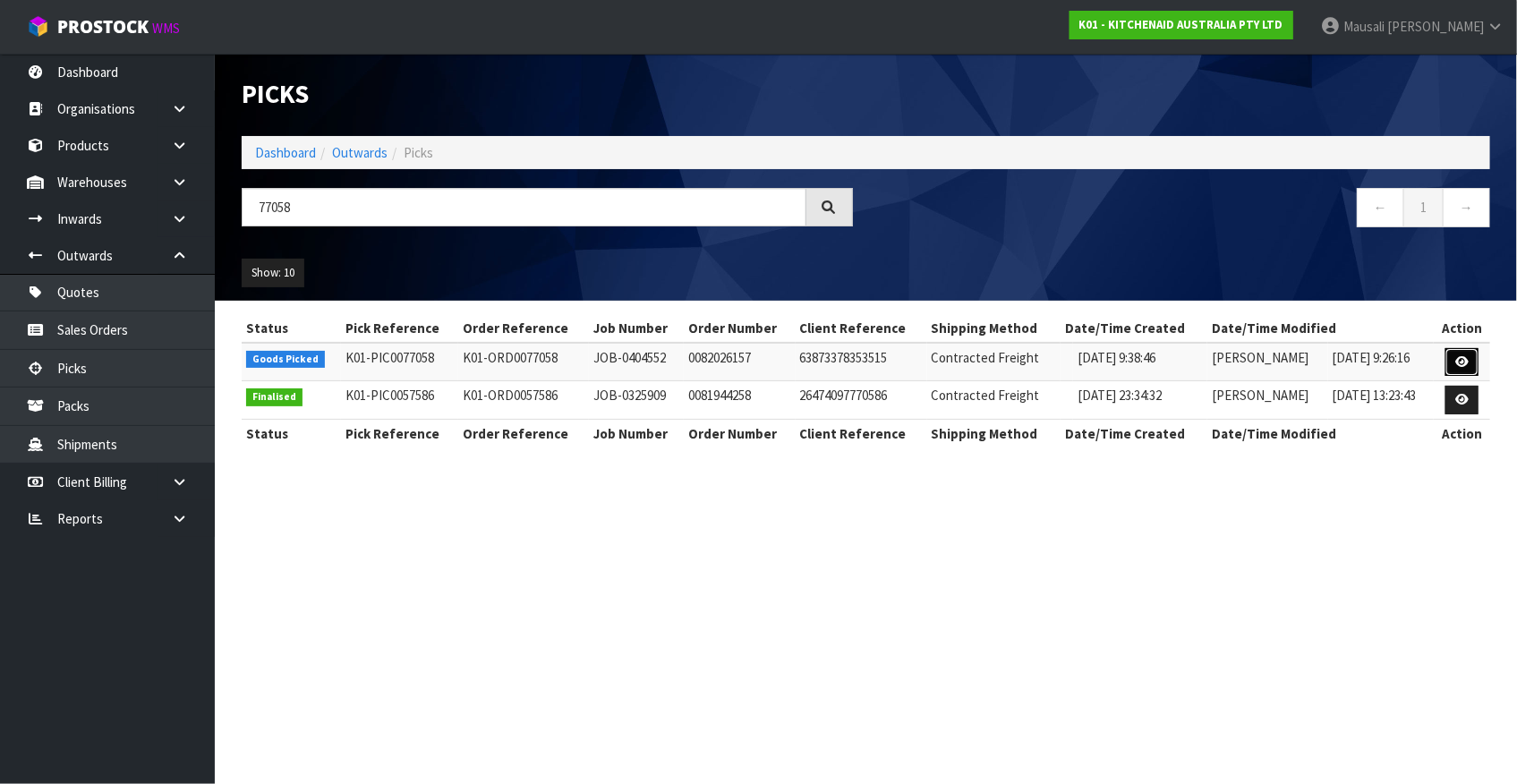 click at bounding box center (1462, 362) 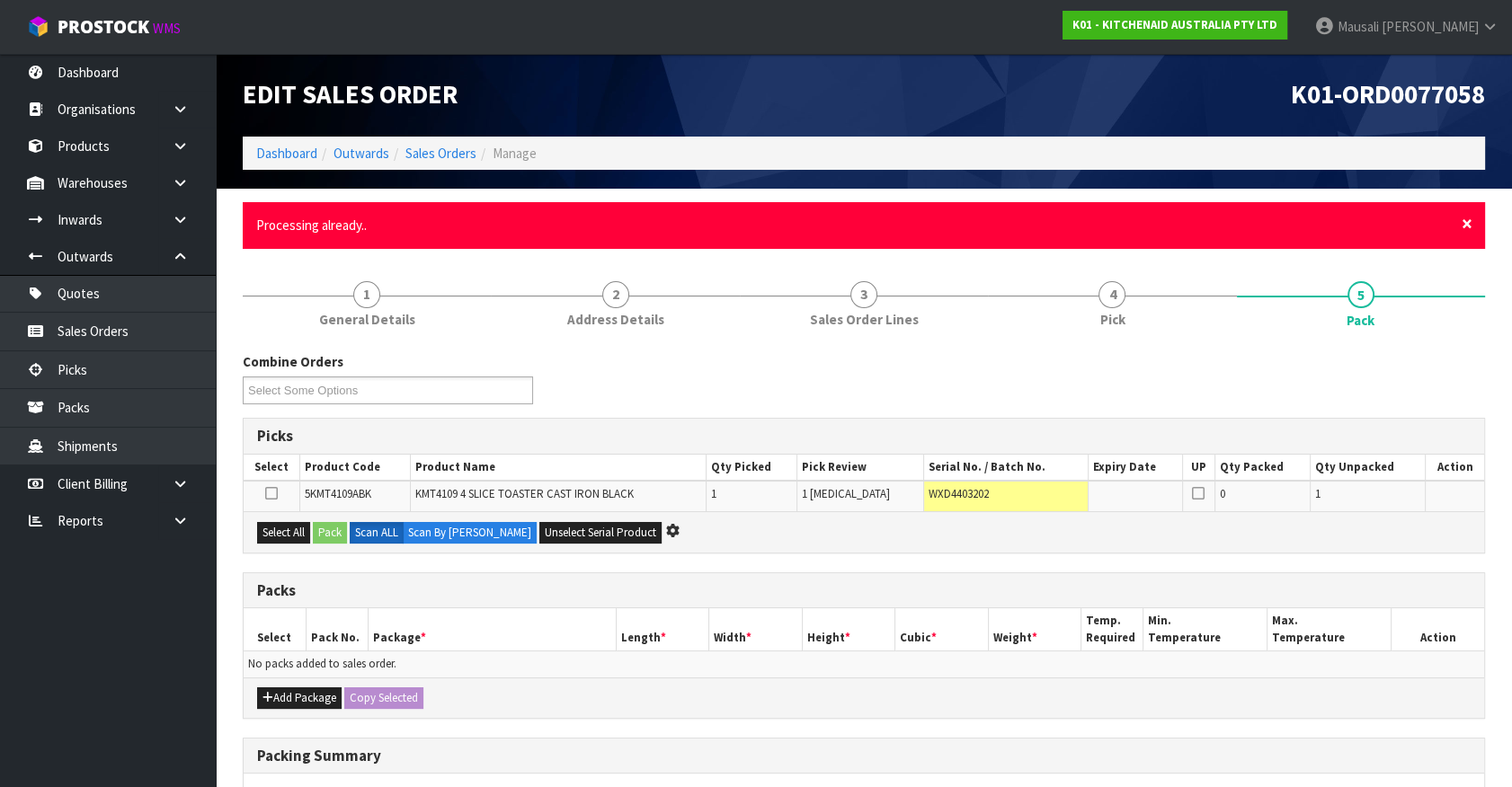 click on "×" at bounding box center [1467, 224] 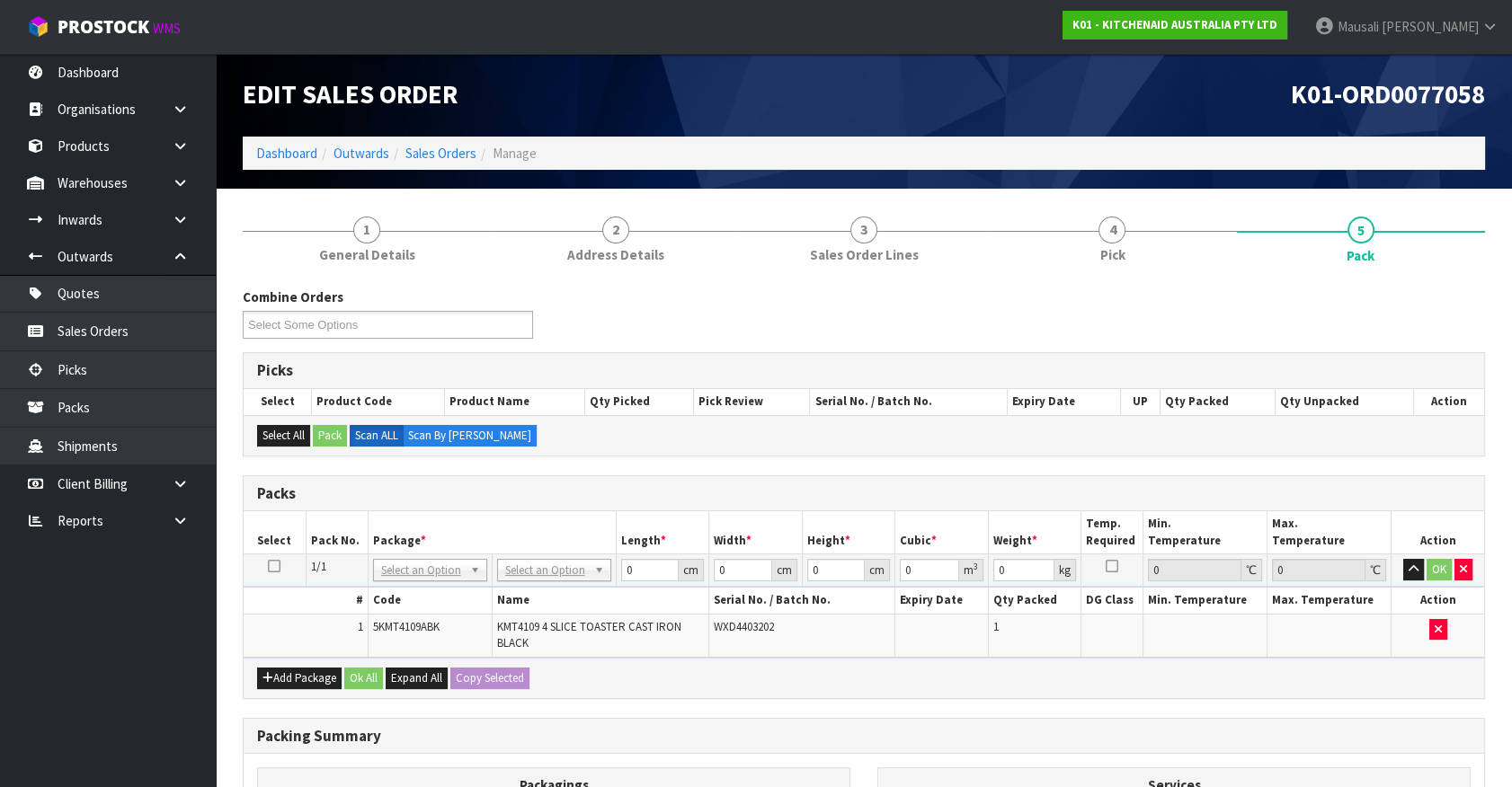 drag, startPoint x: 582, startPoint y: 570, endPoint x: 547, endPoint y: 597, distance: 44.204072 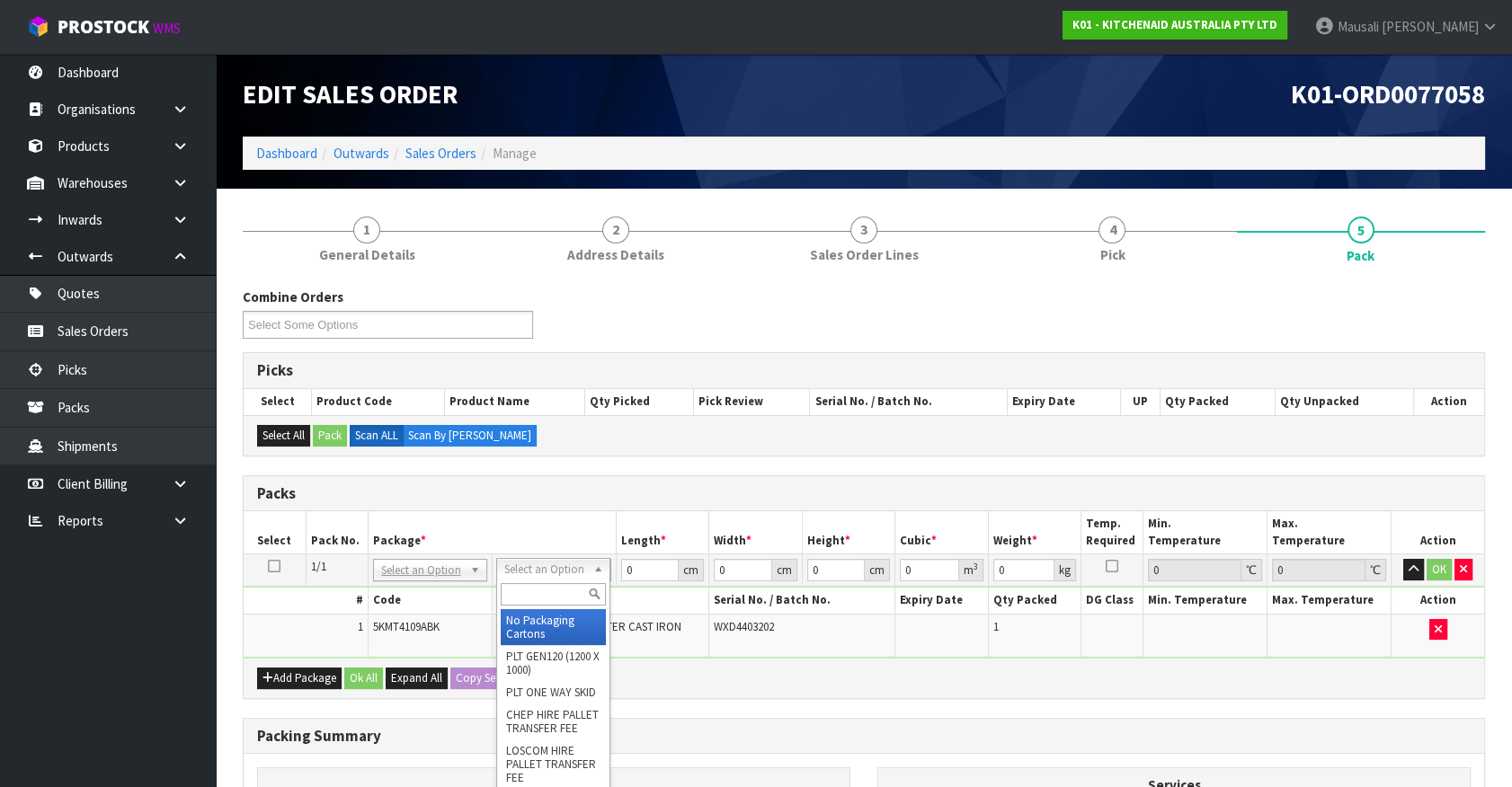 click at bounding box center [553, 594] 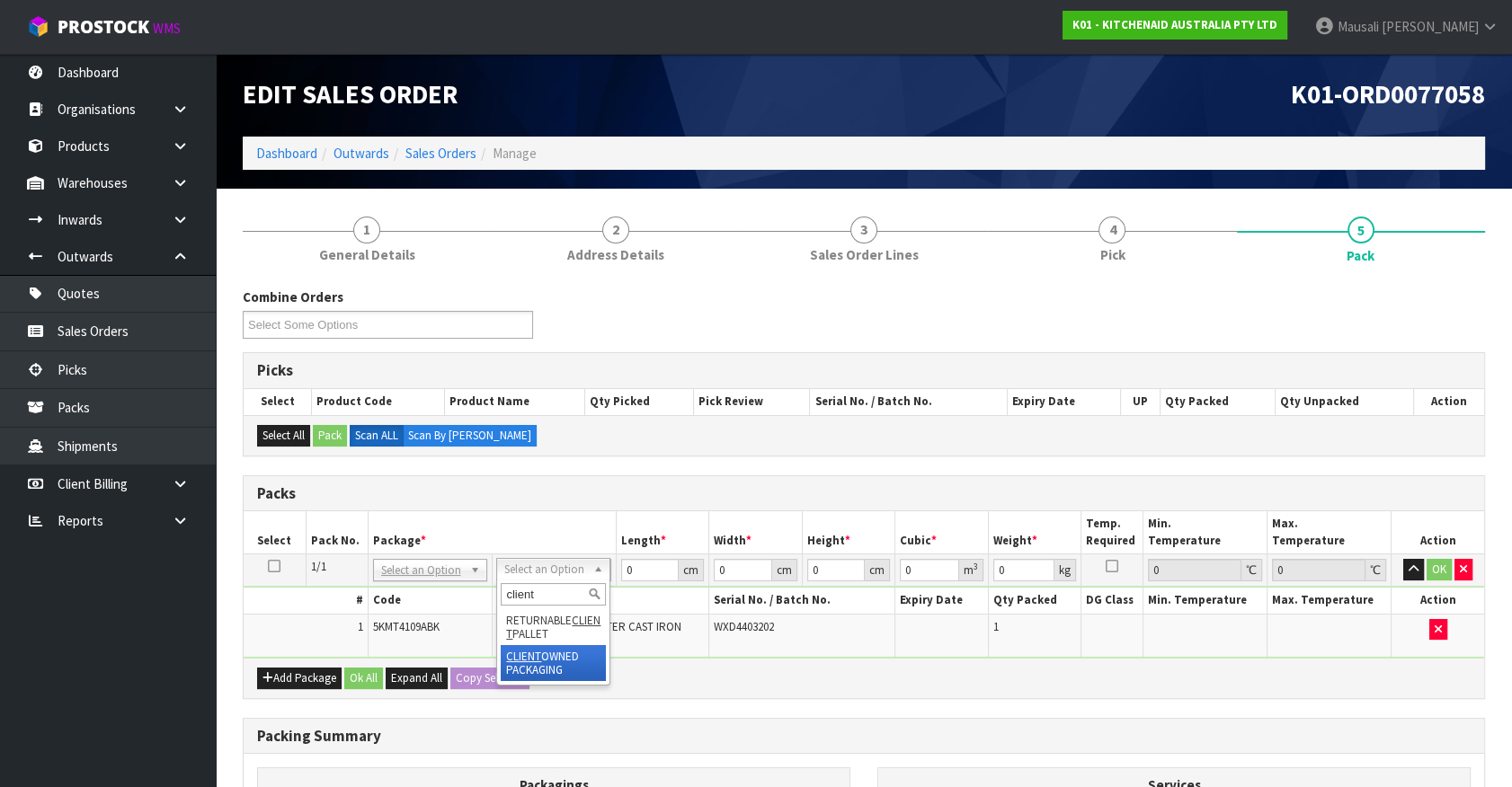 drag, startPoint x: 572, startPoint y: 665, endPoint x: 637, endPoint y: 594, distance: 96.260064 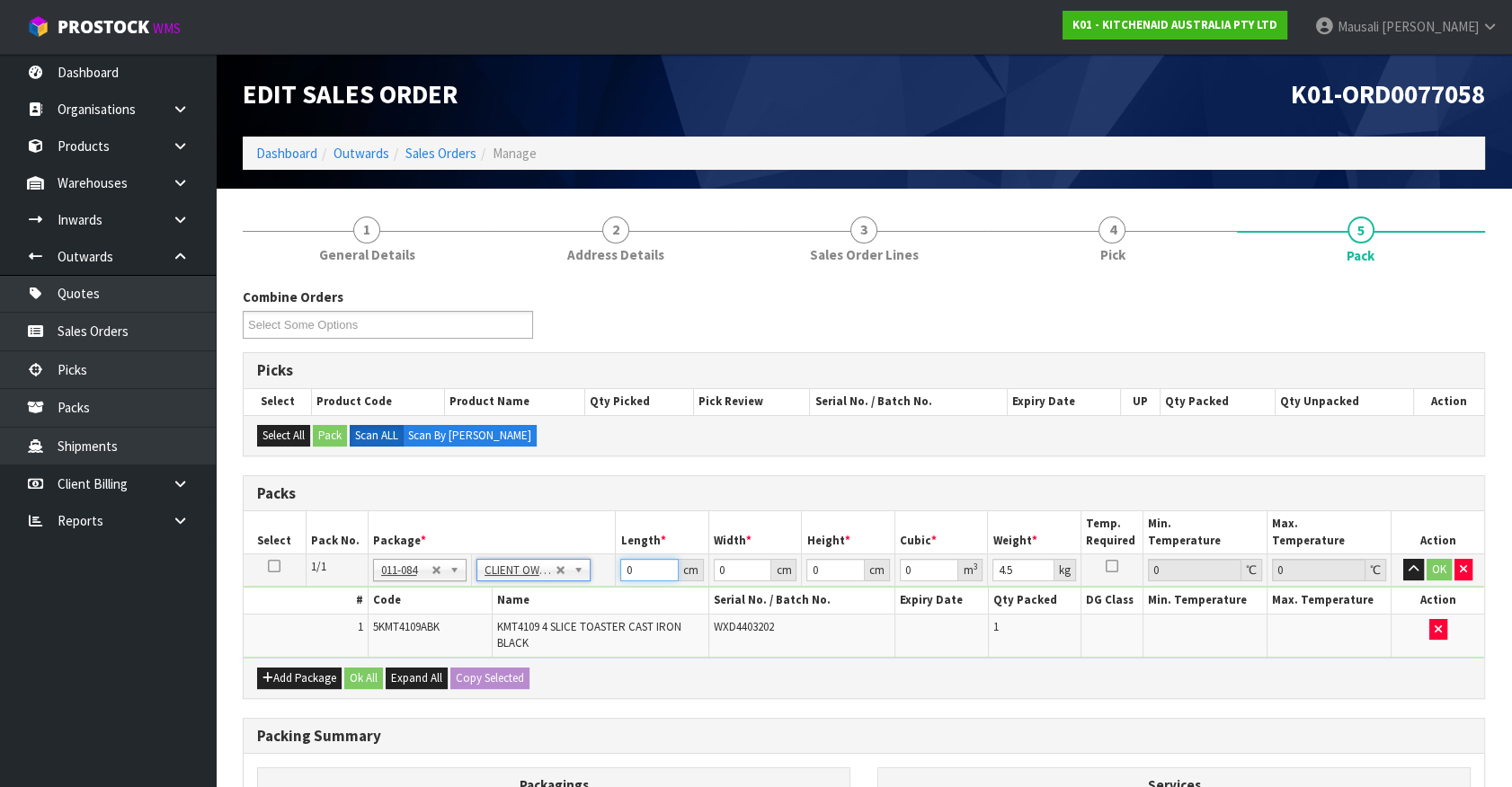 drag, startPoint x: 639, startPoint y: 566, endPoint x: 487, endPoint y: 611, distance: 158.52129 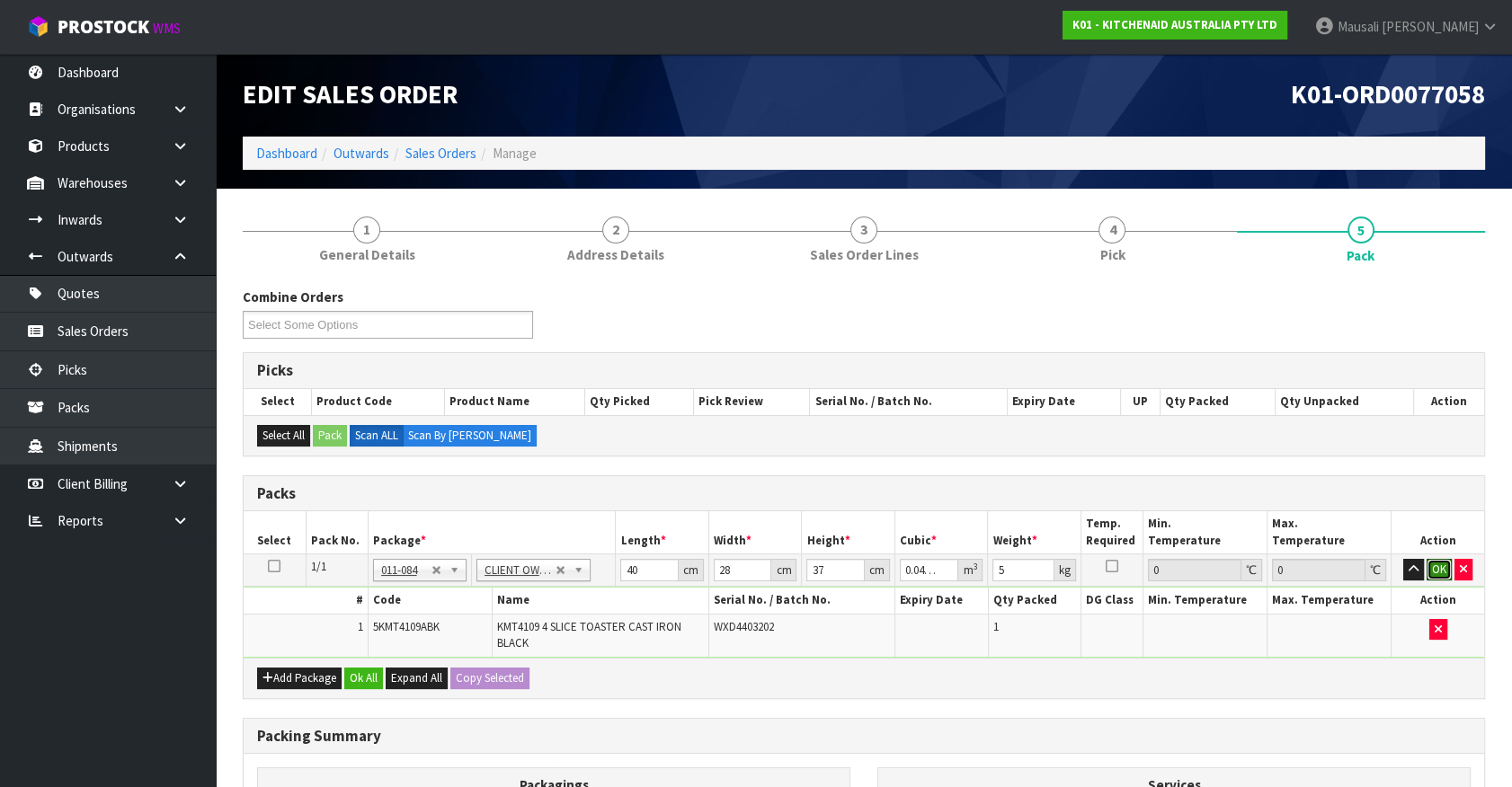 click on "OK" at bounding box center (1439, 570) 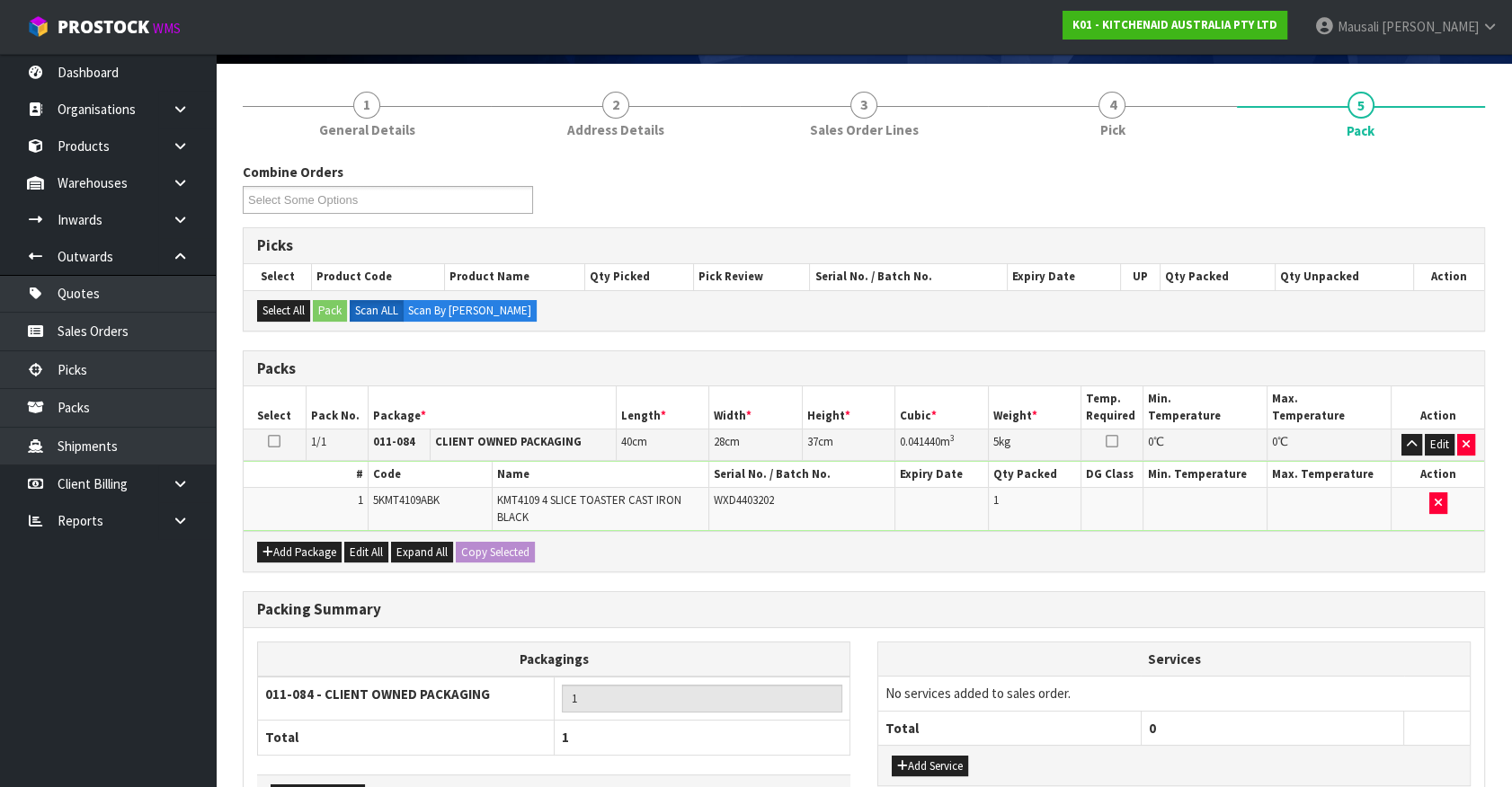 scroll, scrollTop: 247, scrollLeft: 0, axis: vertical 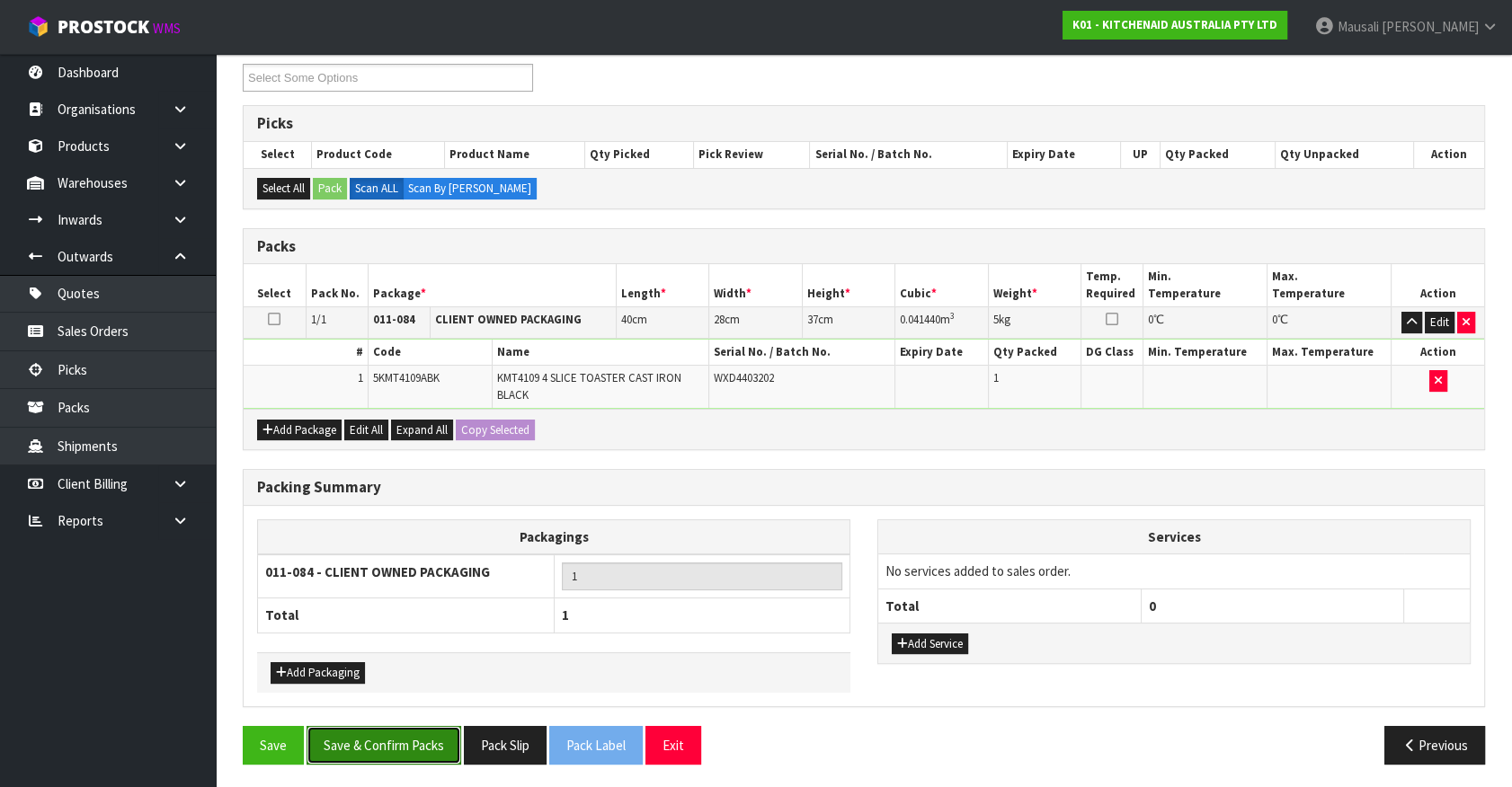 click on "Save & Confirm Packs" at bounding box center [384, 745] 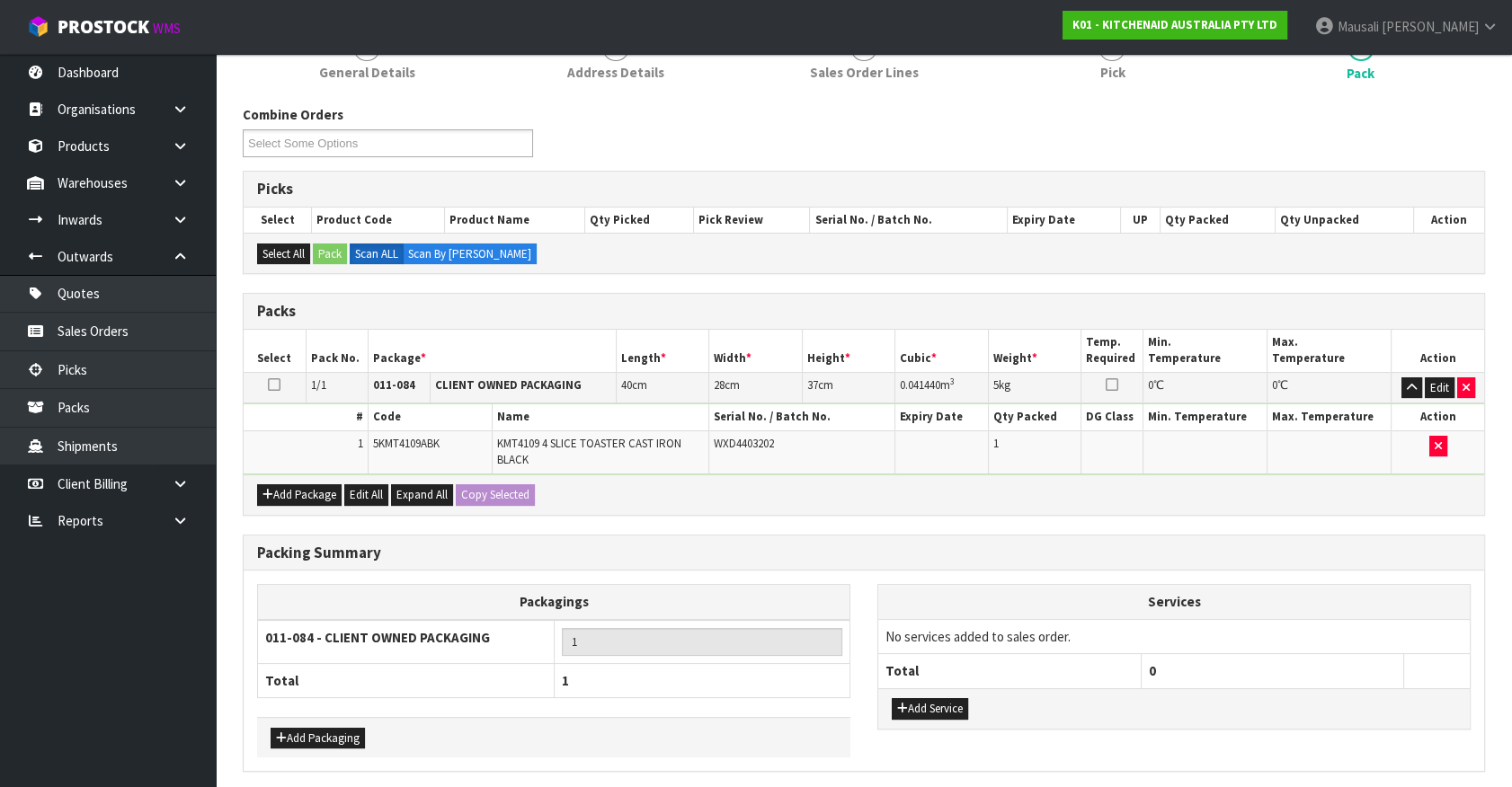 scroll, scrollTop: 0, scrollLeft: 0, axis: both 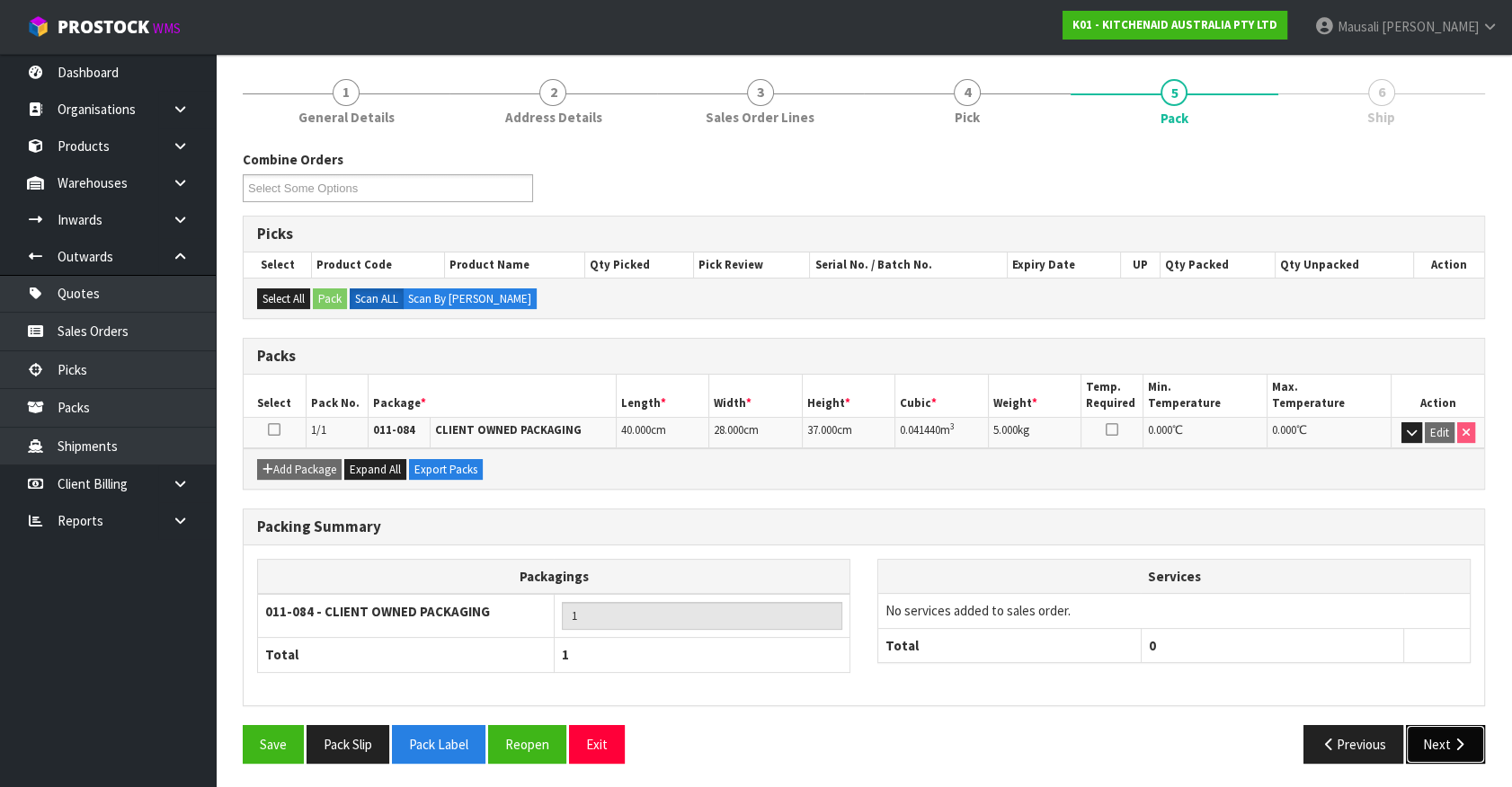 drag, startPoint x: 1452, startPoint y: 731, endPoint x: 1436, endPoint y: 732, distance: 16.03122 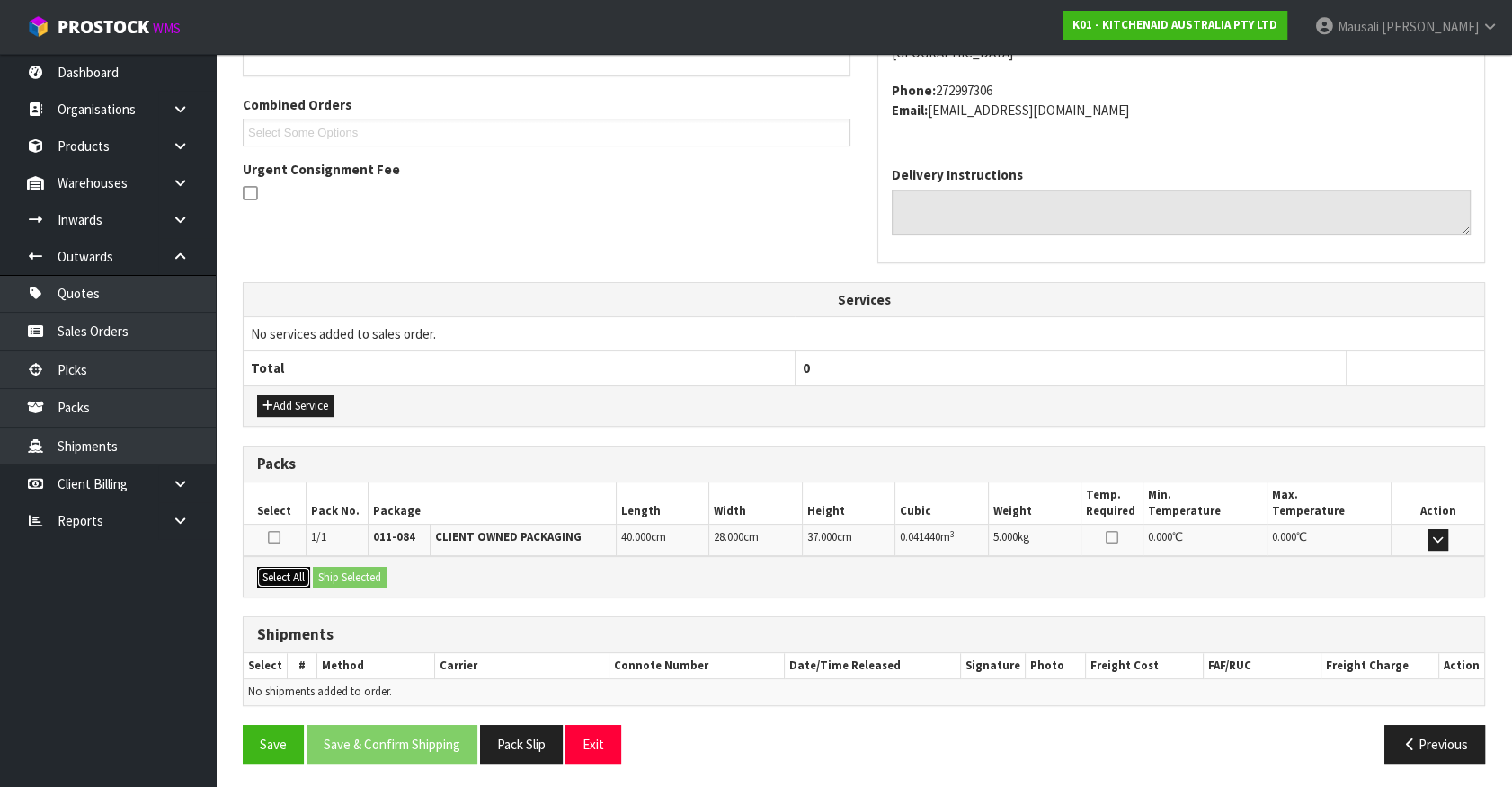click on "Select All" at bounding box center (283, 578) 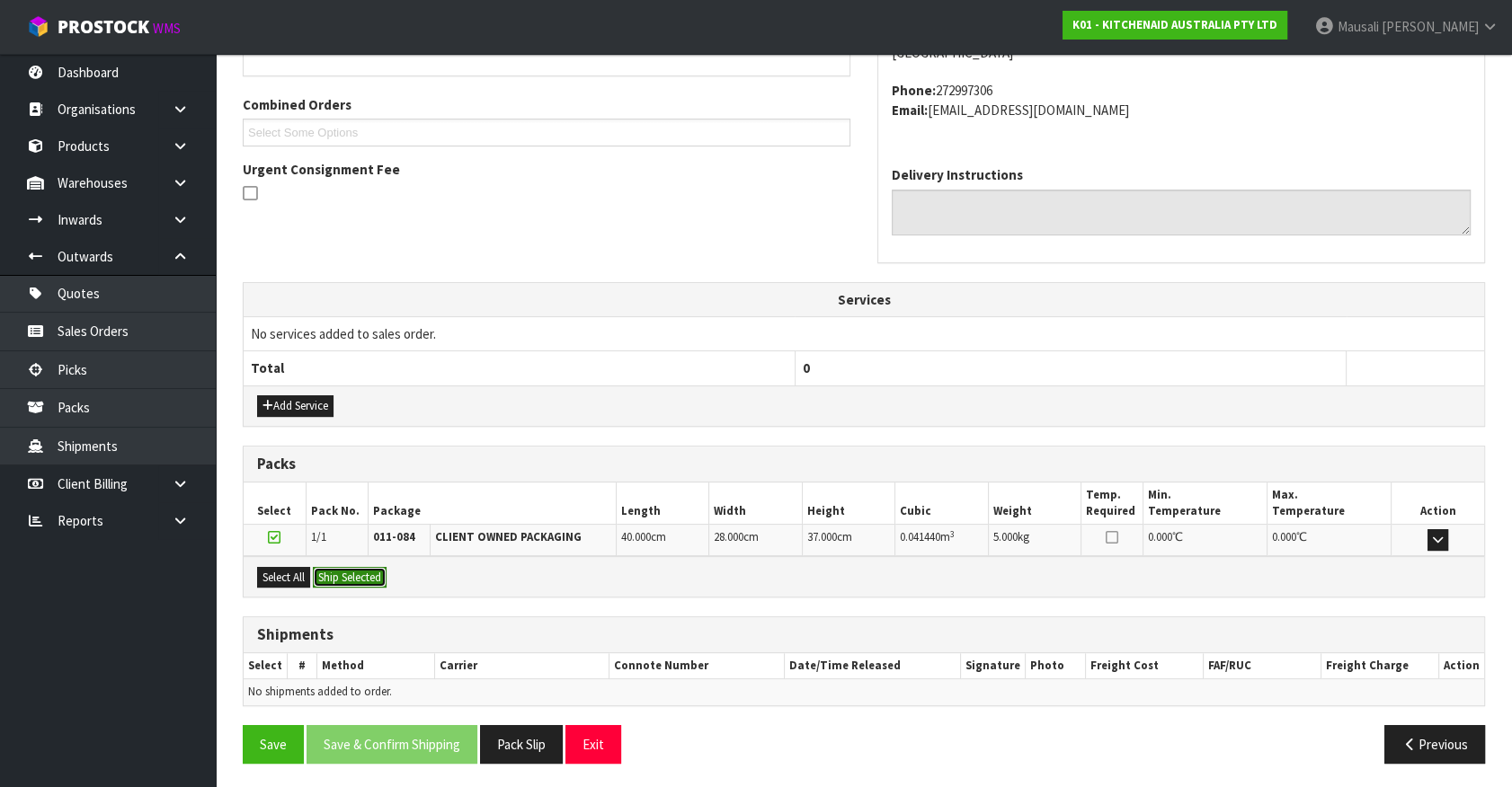 click on "Ship Selected" at bounding box center [350, 578] 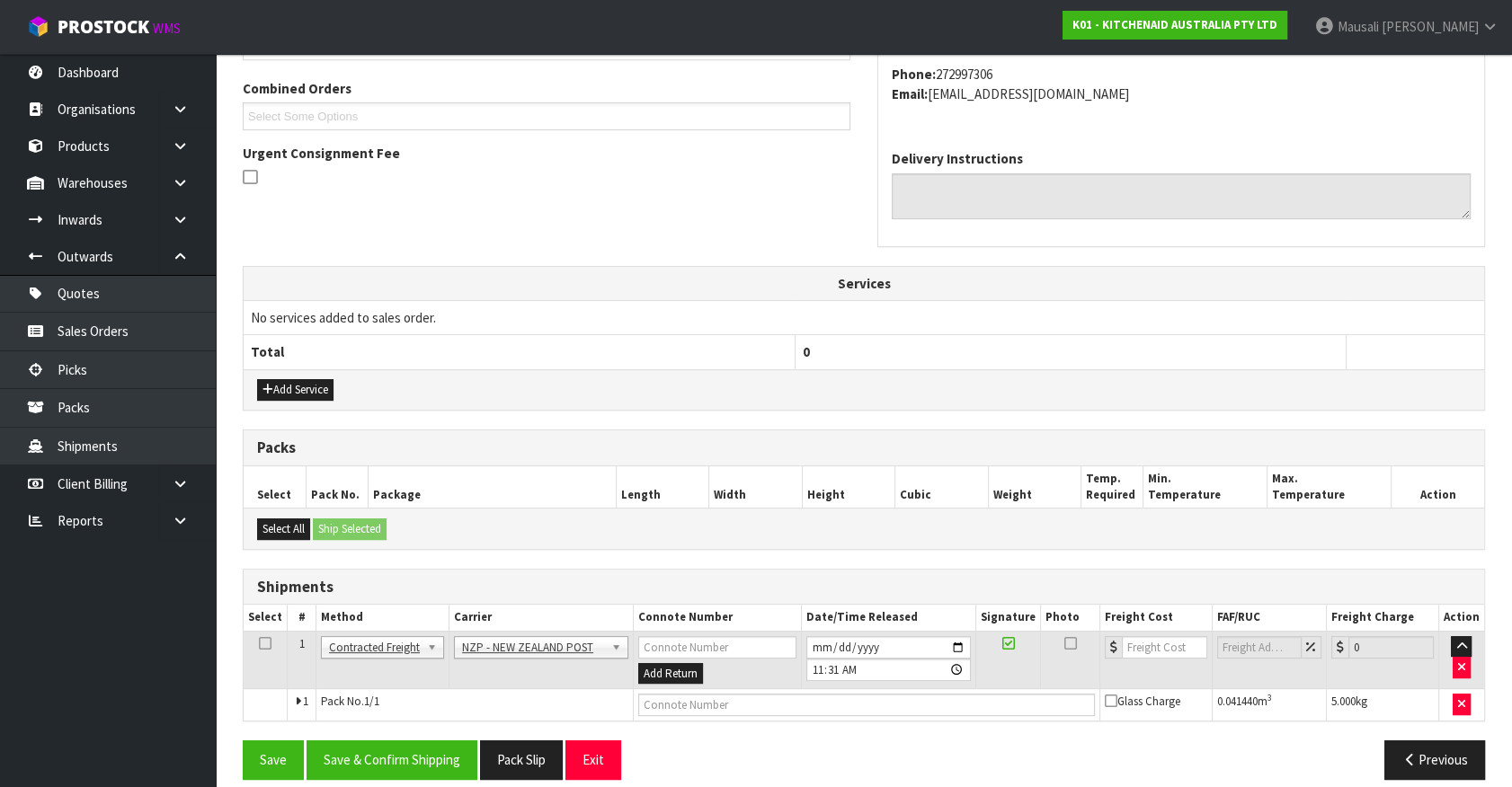 scroll, scrollTop: 468, scrollLeft: 0, axis: vertical 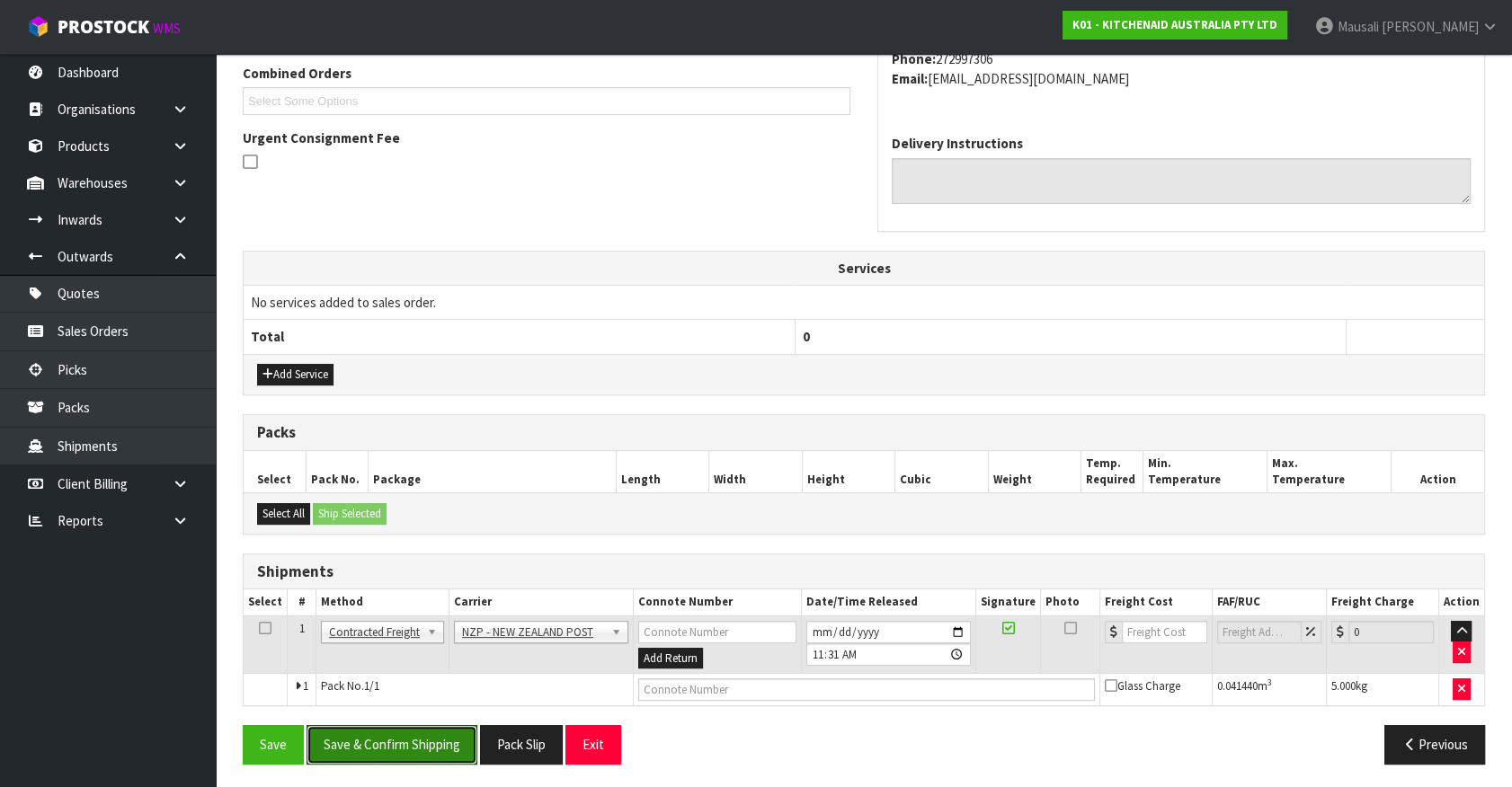 click on "Save & Confirm Shipping" at bounding box center [392, 744] 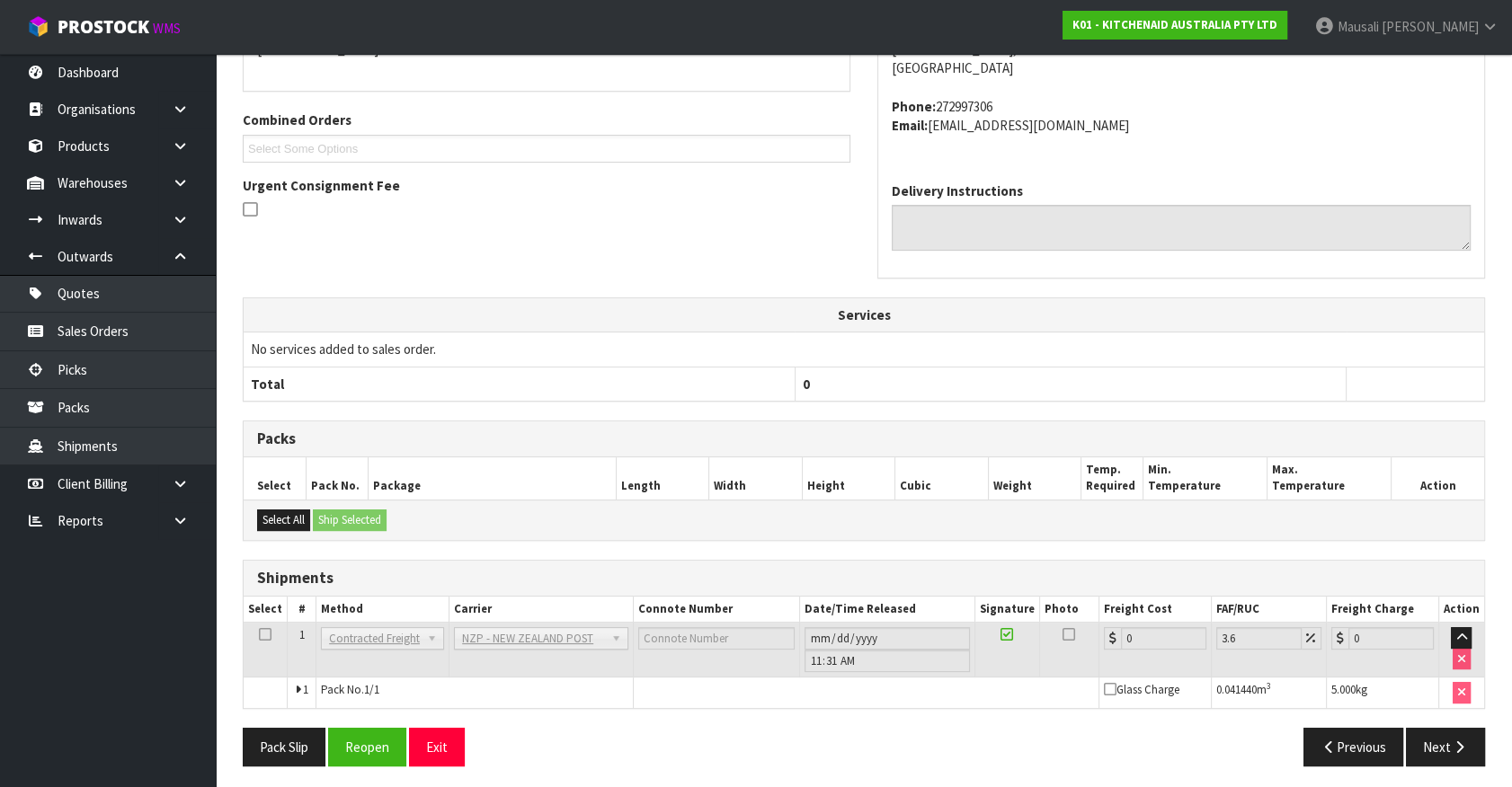 scroll, scrollTop: 443, scrollLeft: 0, axis: vertical 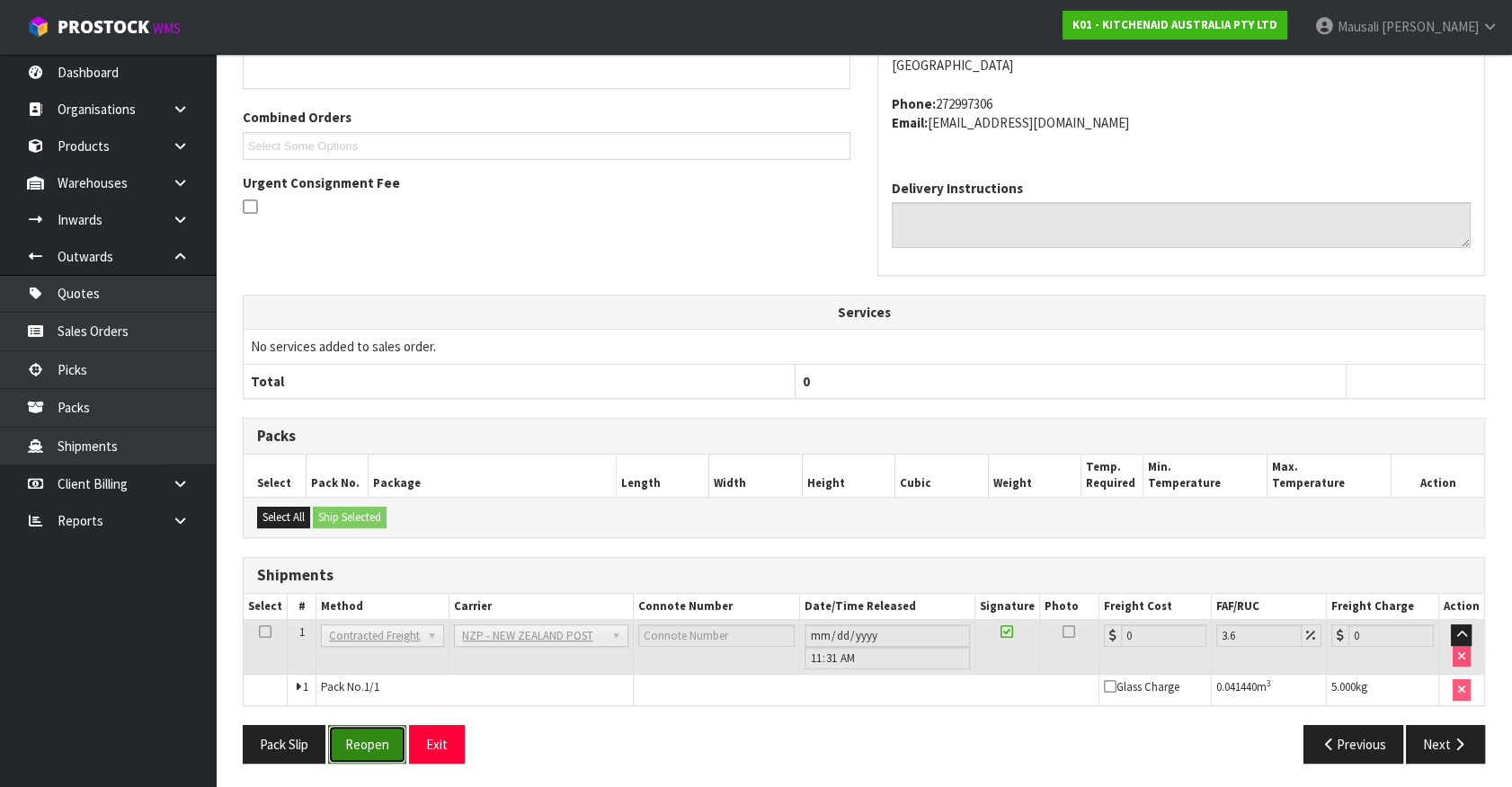 click on "Reopen" at bounding box center [367, 744] 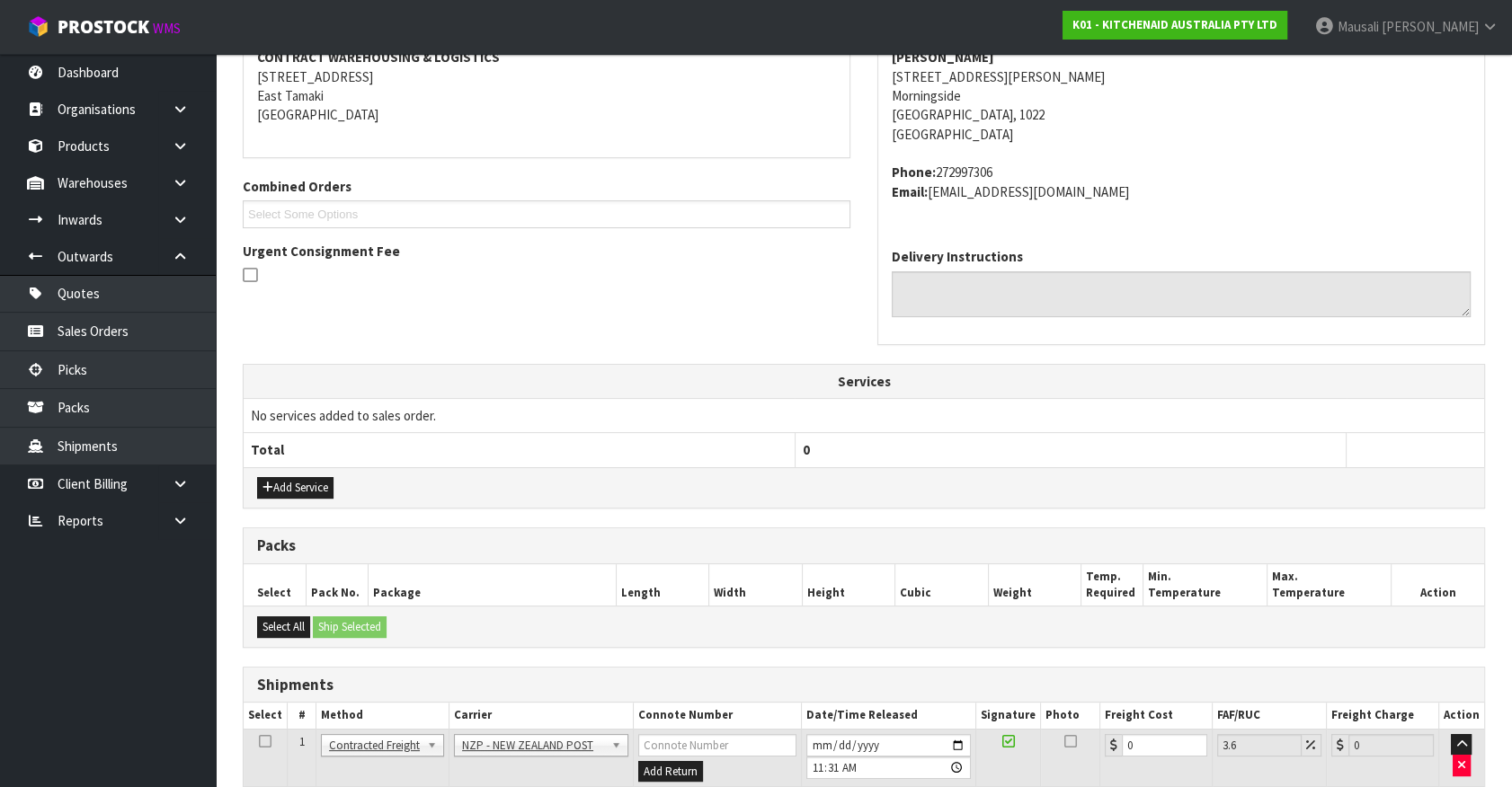 scroll, scrollTop: 485, scrollLeft: 0, axis: vertical 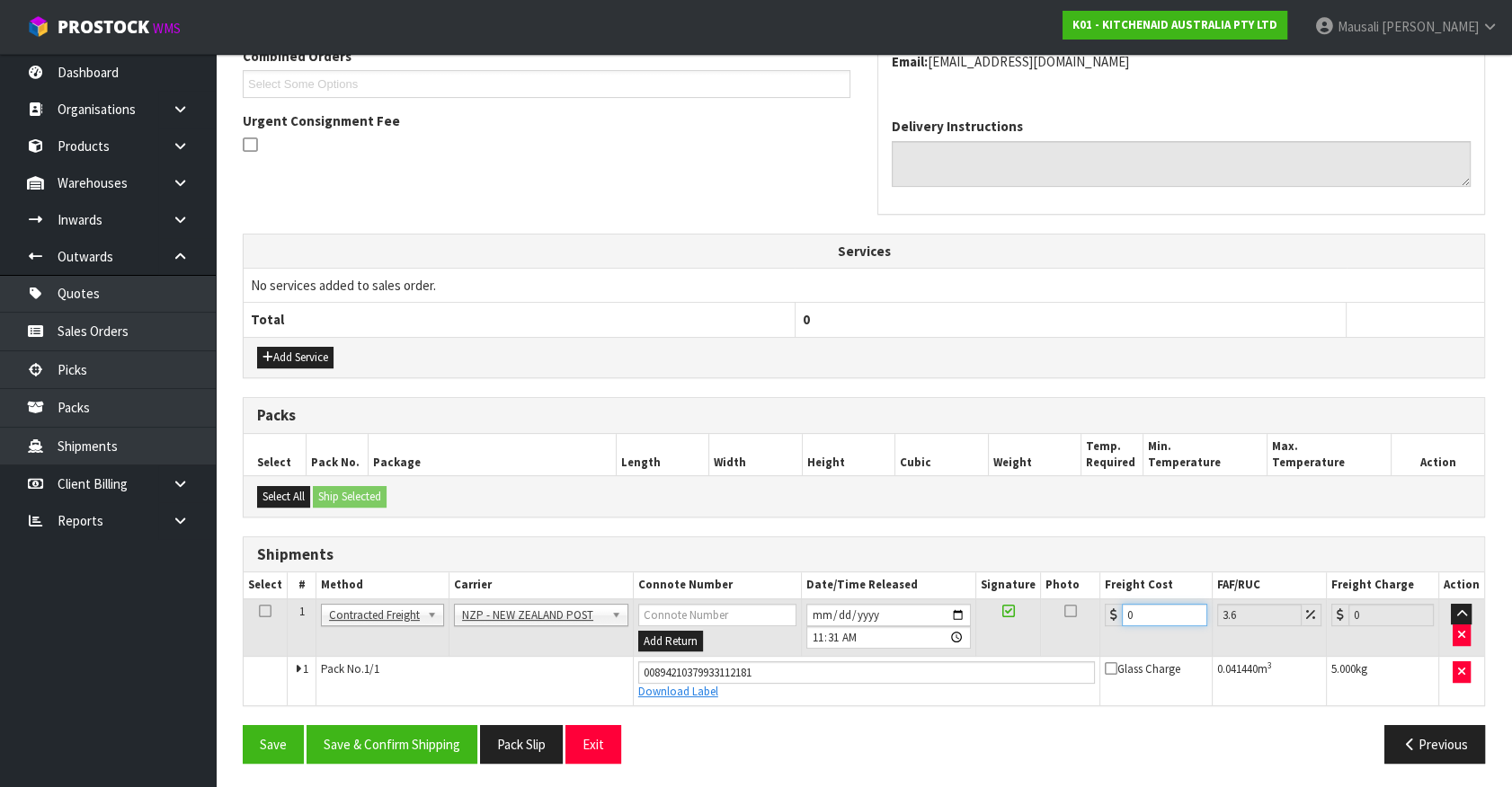 drag, startPoint x: 1156, startPoint y: 615, endPoint x: 855, endPoint y: 718, distance: 318.1352 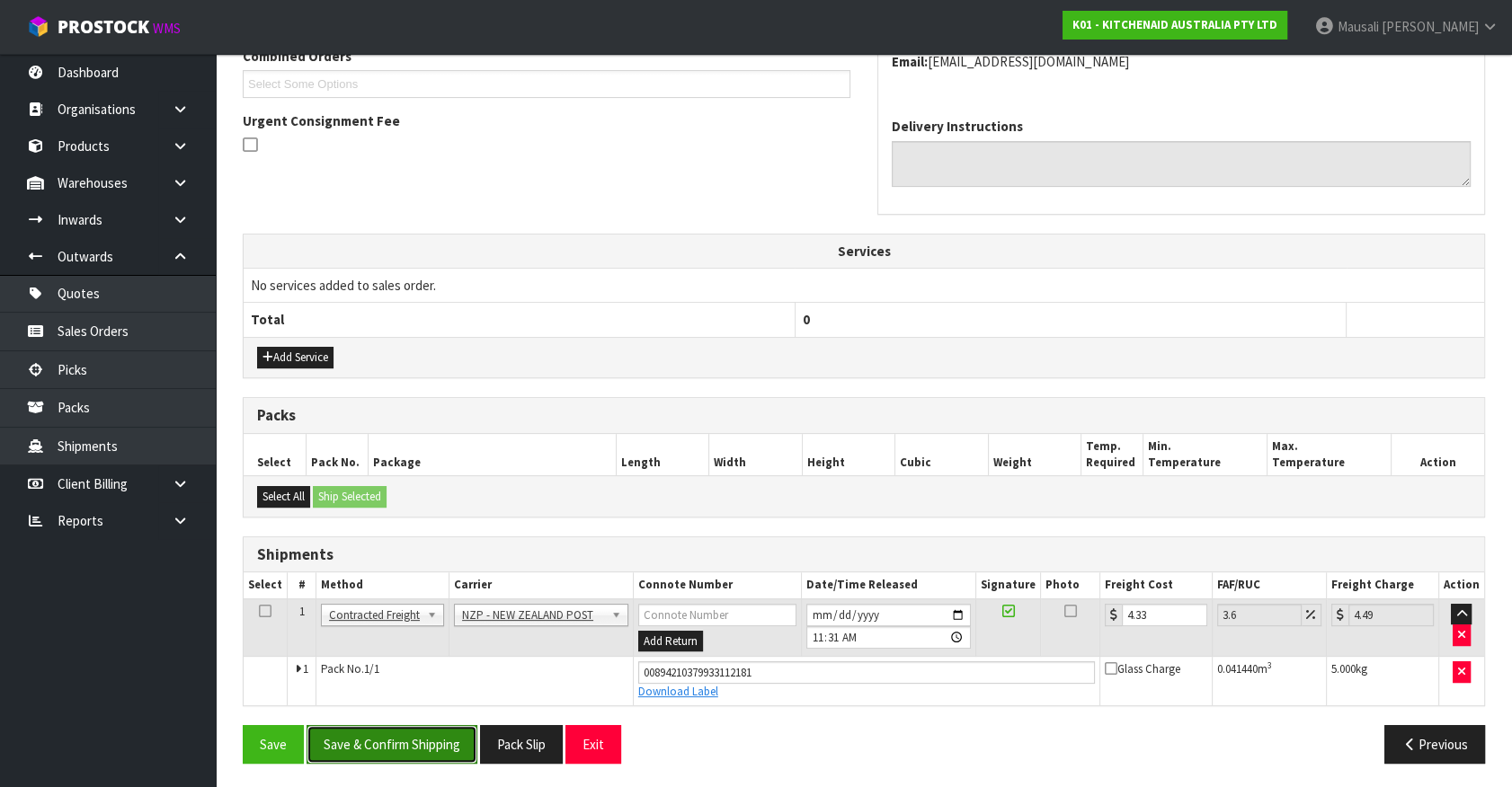 click on "Save & Confirm Shipping" at bounding box center (392, 744) 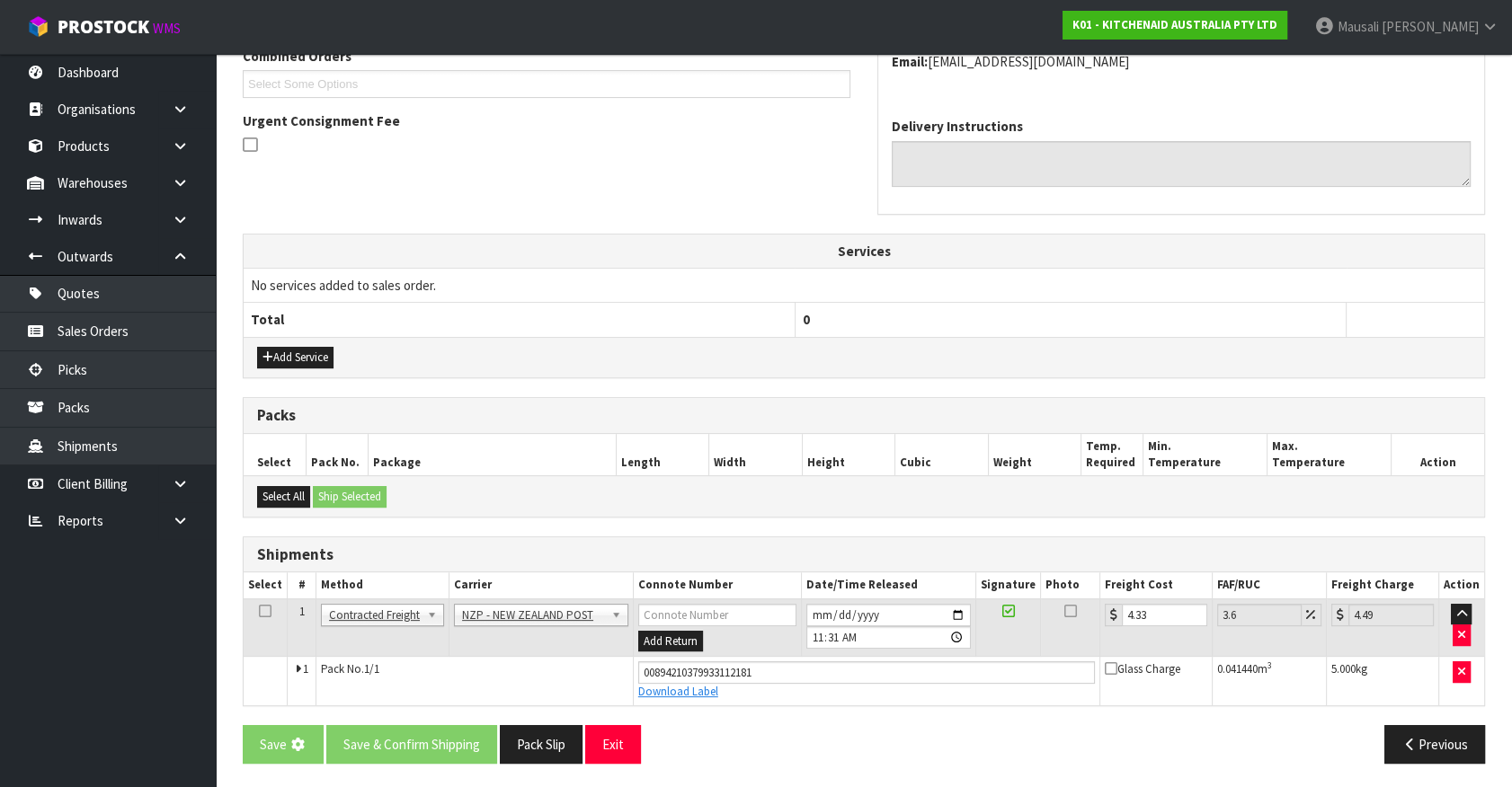 scroll, scrollTop: 0, scrollLeft: 0, axis: both 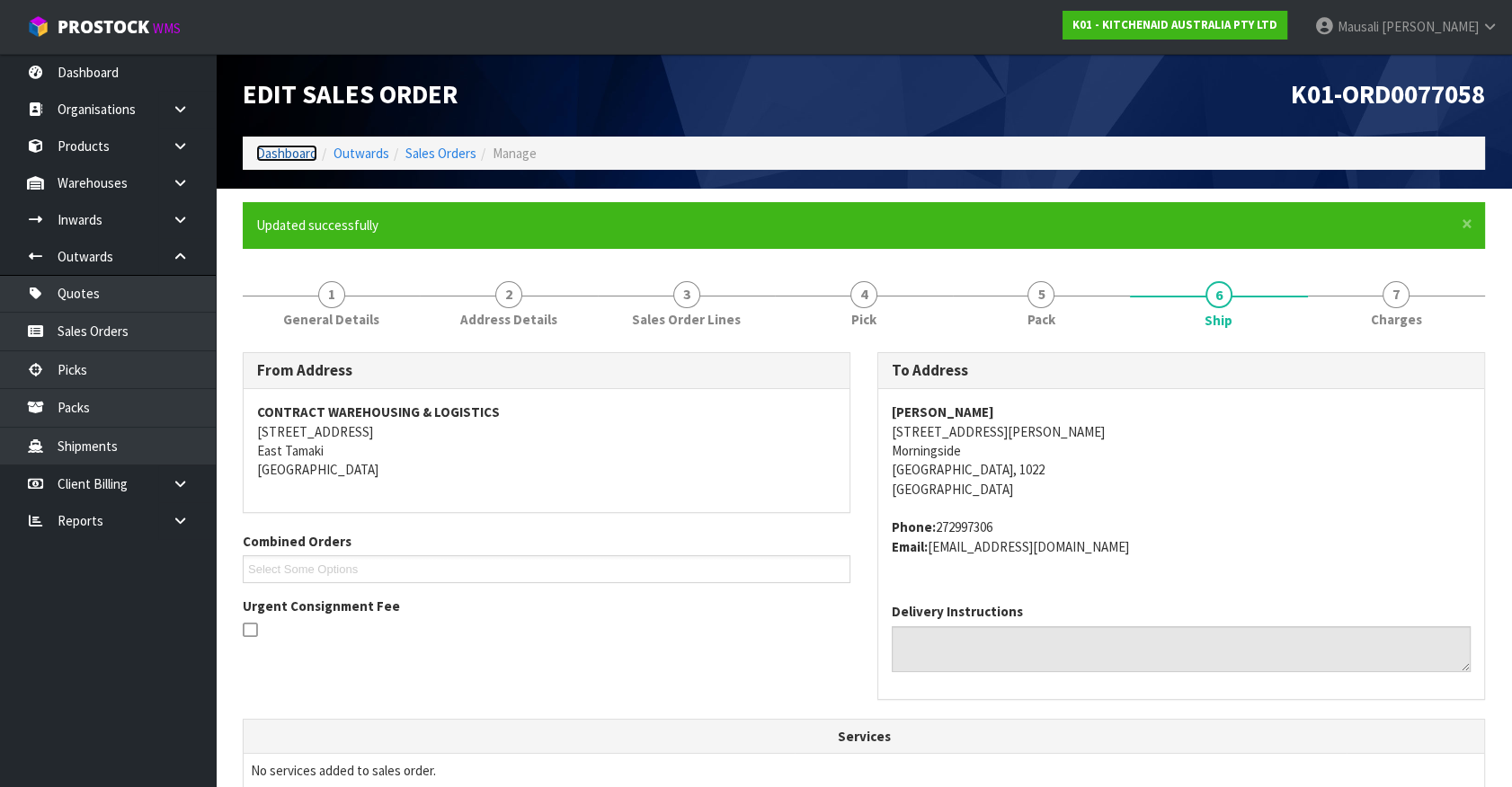 click on "Dashboard" at bounding box center [287, 153] 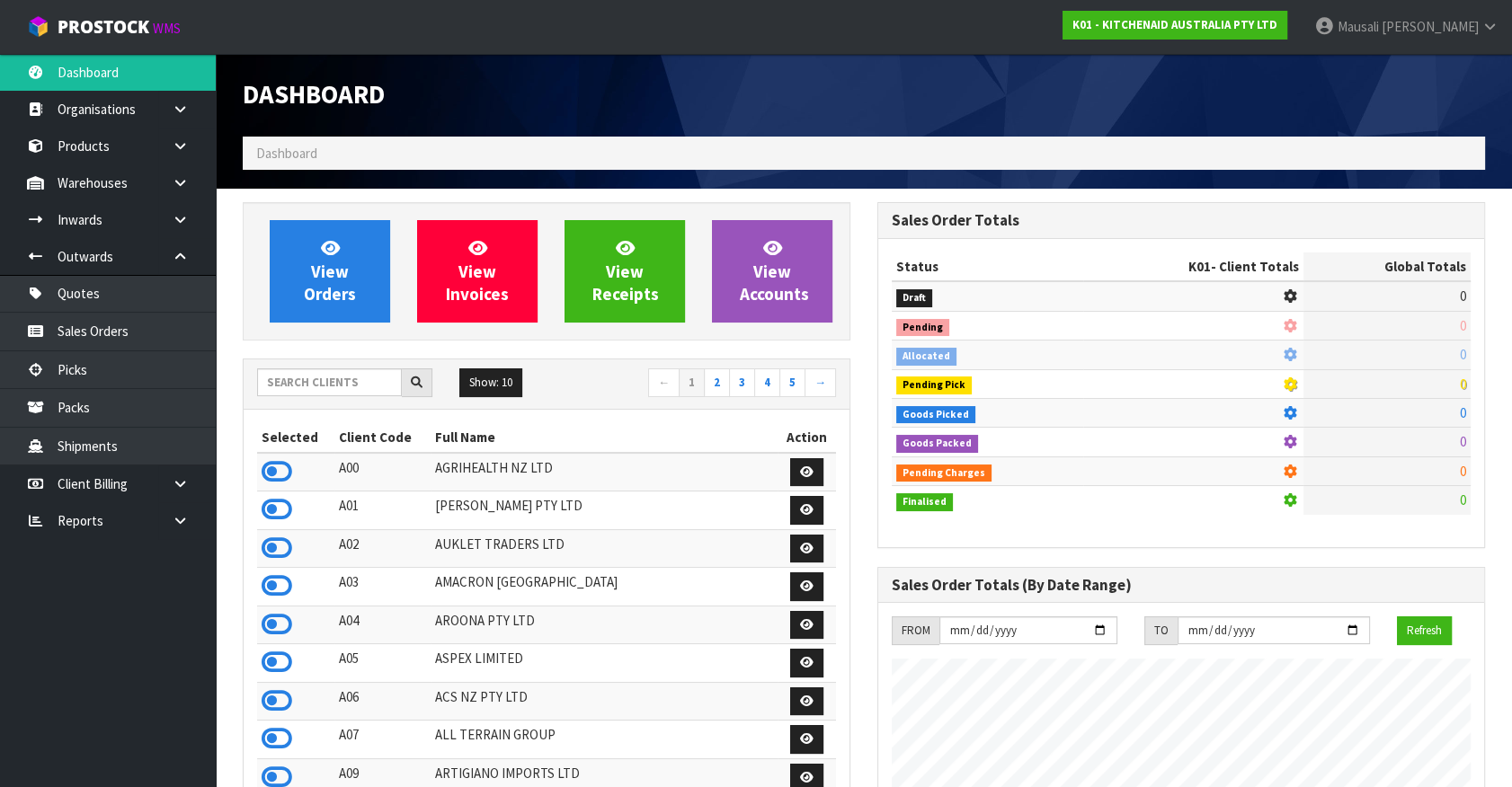 scroll, scrollTop: 897283, scrollLeft: 898294, axis: both 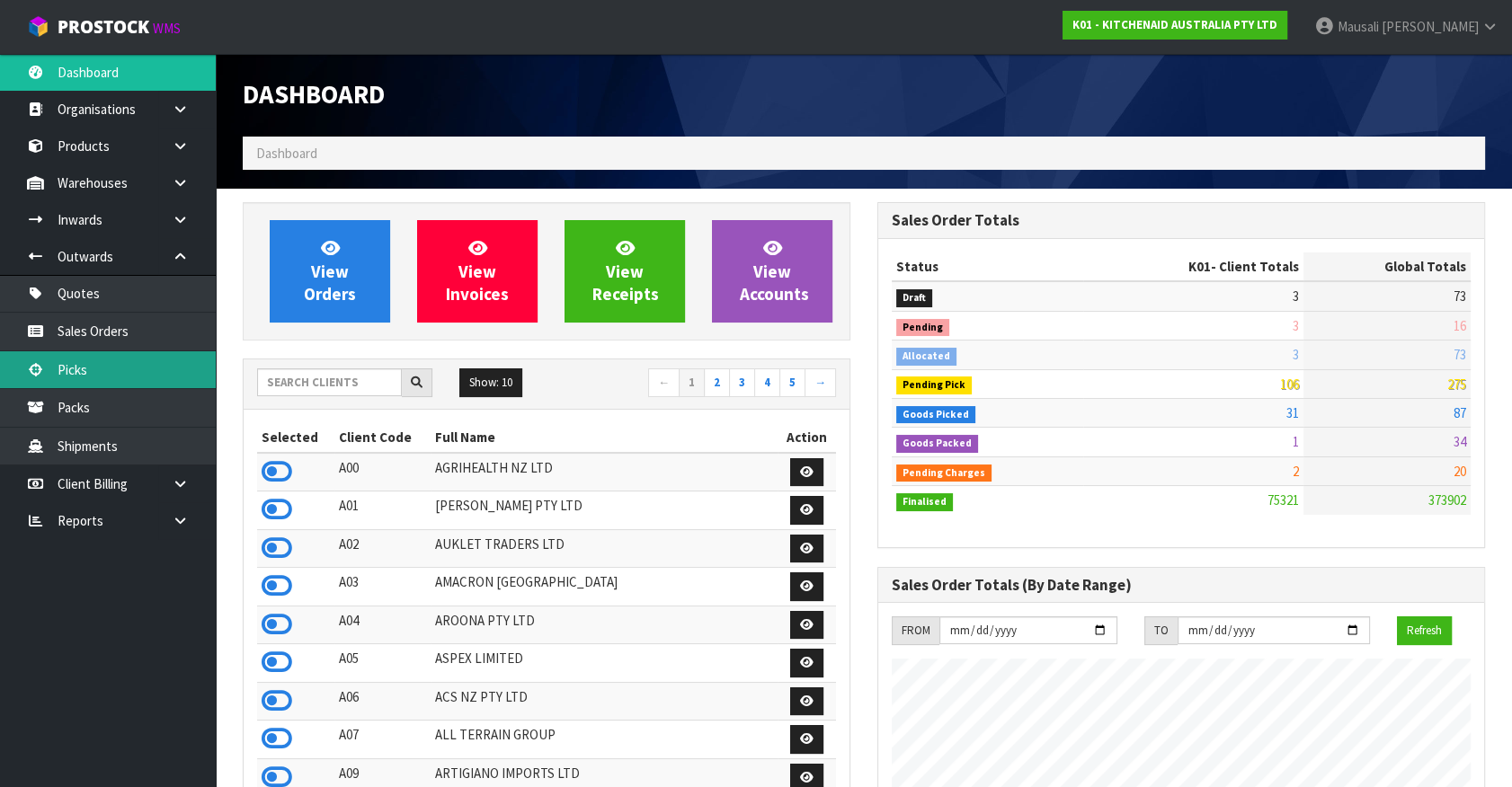 click on "Picks" at bounding box center [108, 369] 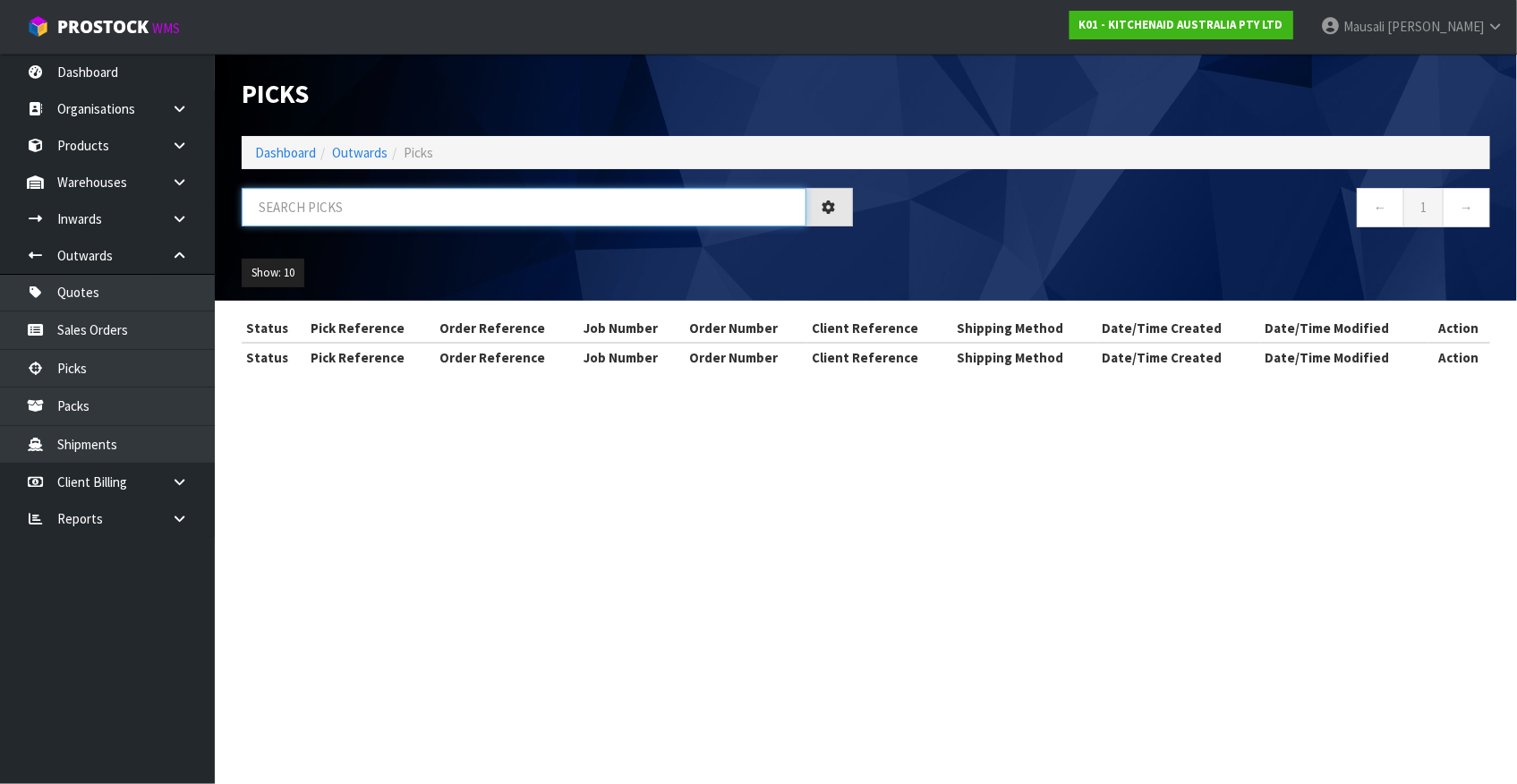 click at bounding box center (524, 207) 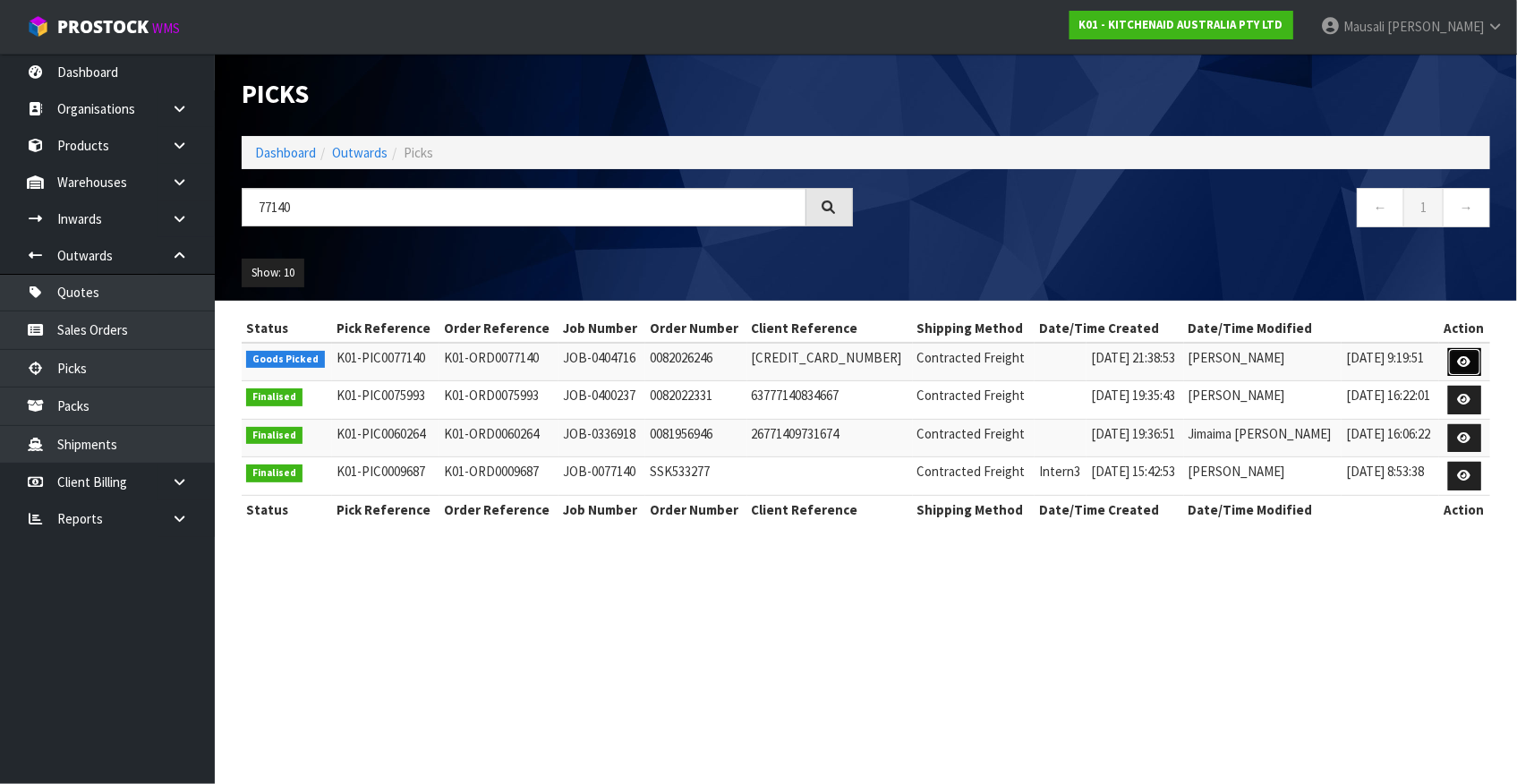 click at bounding box center (1464, 362) 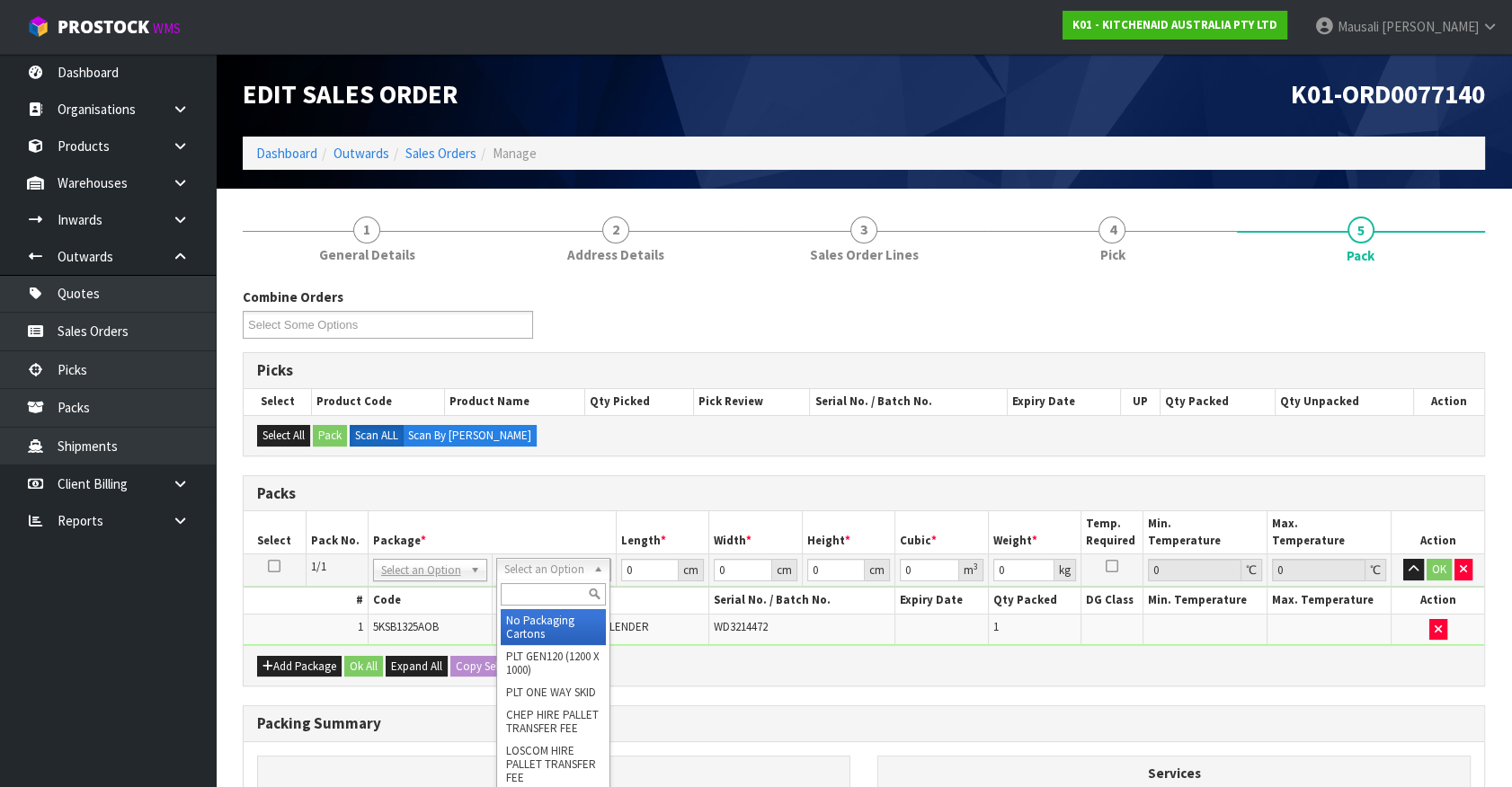 drag, startPoint x: 539, startPoint y: 577, endPoint x: 539, endPoint y: 598, distance: 21 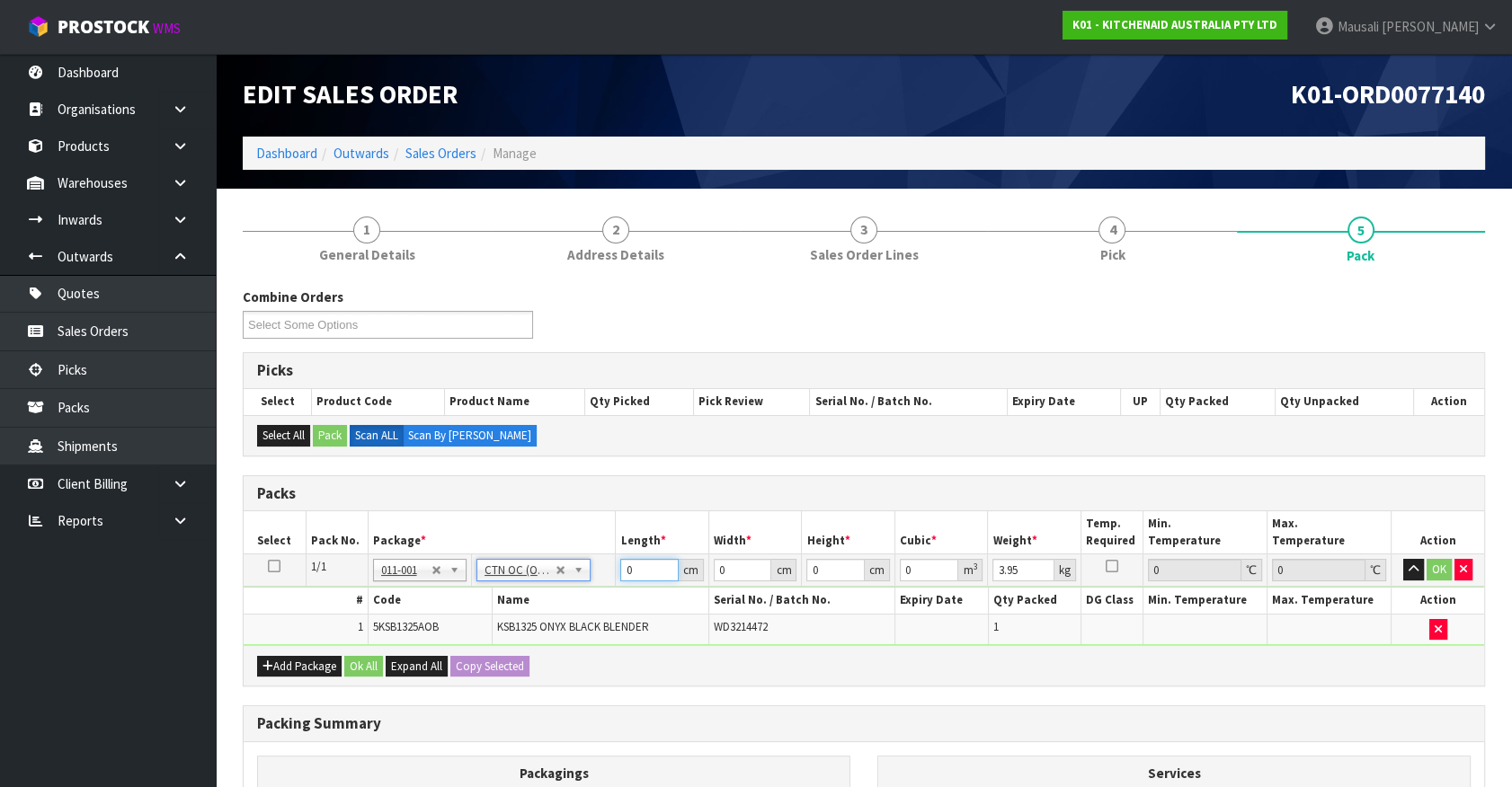 click on "1/1
NONE 007-001 007-002 007-004 007-009 007-013 007-014 007-015 007-017 007-018 007-019 007-021 007-022 007-023 007-024 010-016 010-017 010-018 010-019 011-001 011-002 011-003 011-004 011-005 011-006 011-007 011-008 011-009 011-010 011-011 011-012 011-013 011-014 011-015 011-016 011-017 011-018 011-019 011-020 011-021 011-022 011-023 011-025 011-026 011-027 011-028 011-029 011-030 011-031 011-032 011-033 011-034 011-035 011-036 011-037 011-038 011-039 011-040 011-041 011-042 011-043 011-044 011-045 011-046 011-047 011-048 011-049 011-050 011-051 011-052 011-053 011-054 011-055 011-056 011-057 011-058 011-059 011-060 011-061 011-062 011-063 011-064 011-065 011-066 011-067 011-068 011-070 011-072 011-073 011-074 011-075 011-076 011-077 011-078 011-079 011-080 011-081 011-082 011-083 011-084
011-001
No Packaging Cartons PLT GEN120 (1200 X 1000) PLT ONE WAY SKID CHEP HIRE PALLET TRANSFER FEE PLT BESPOKE PLT UNIFORM" at bounding box center (864, 599) 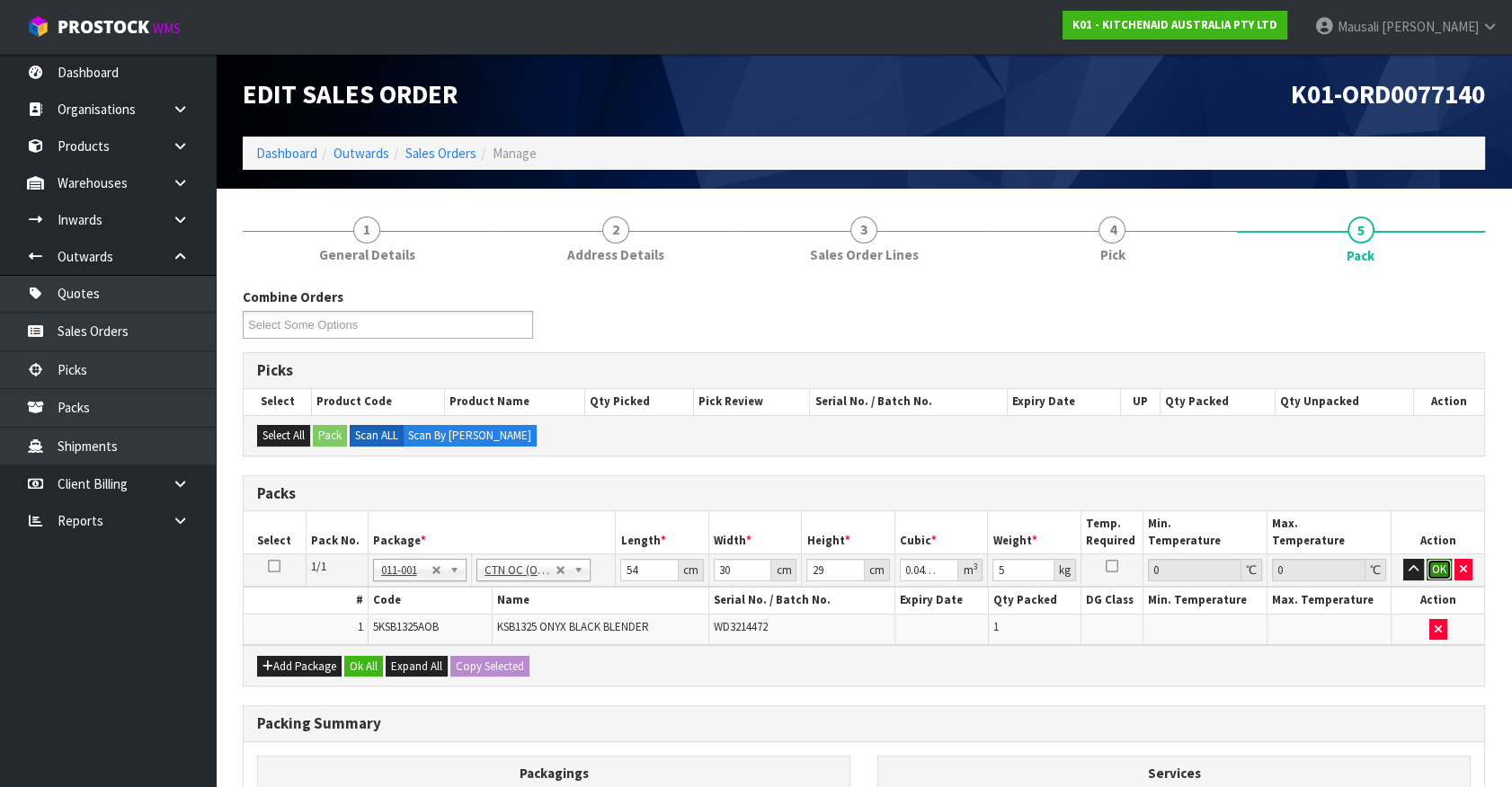 click on "OK" at bounding box center (1439, 570) 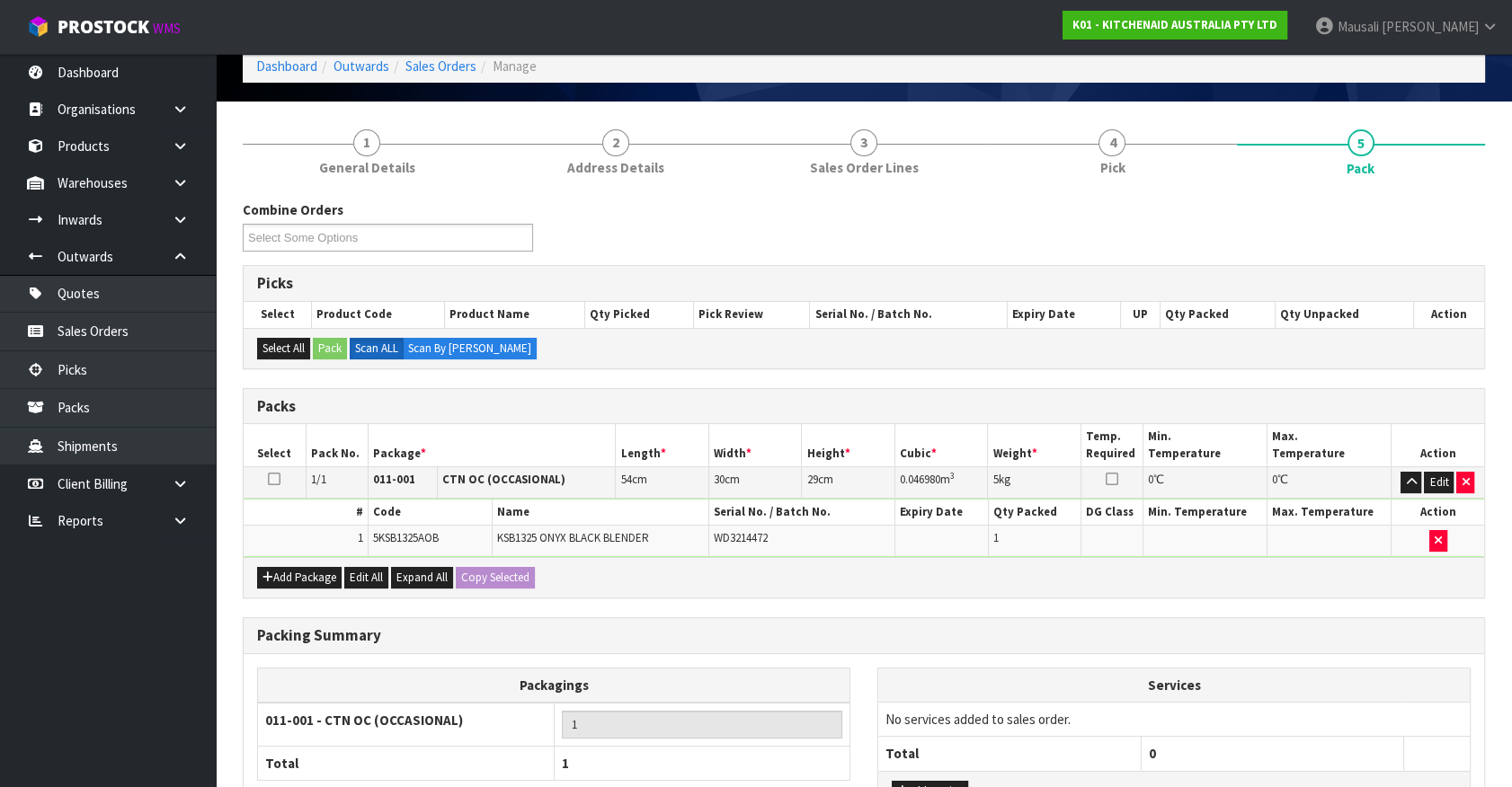 scroll, scrollTop: 234, scrollLeft: 0, axis: vertical 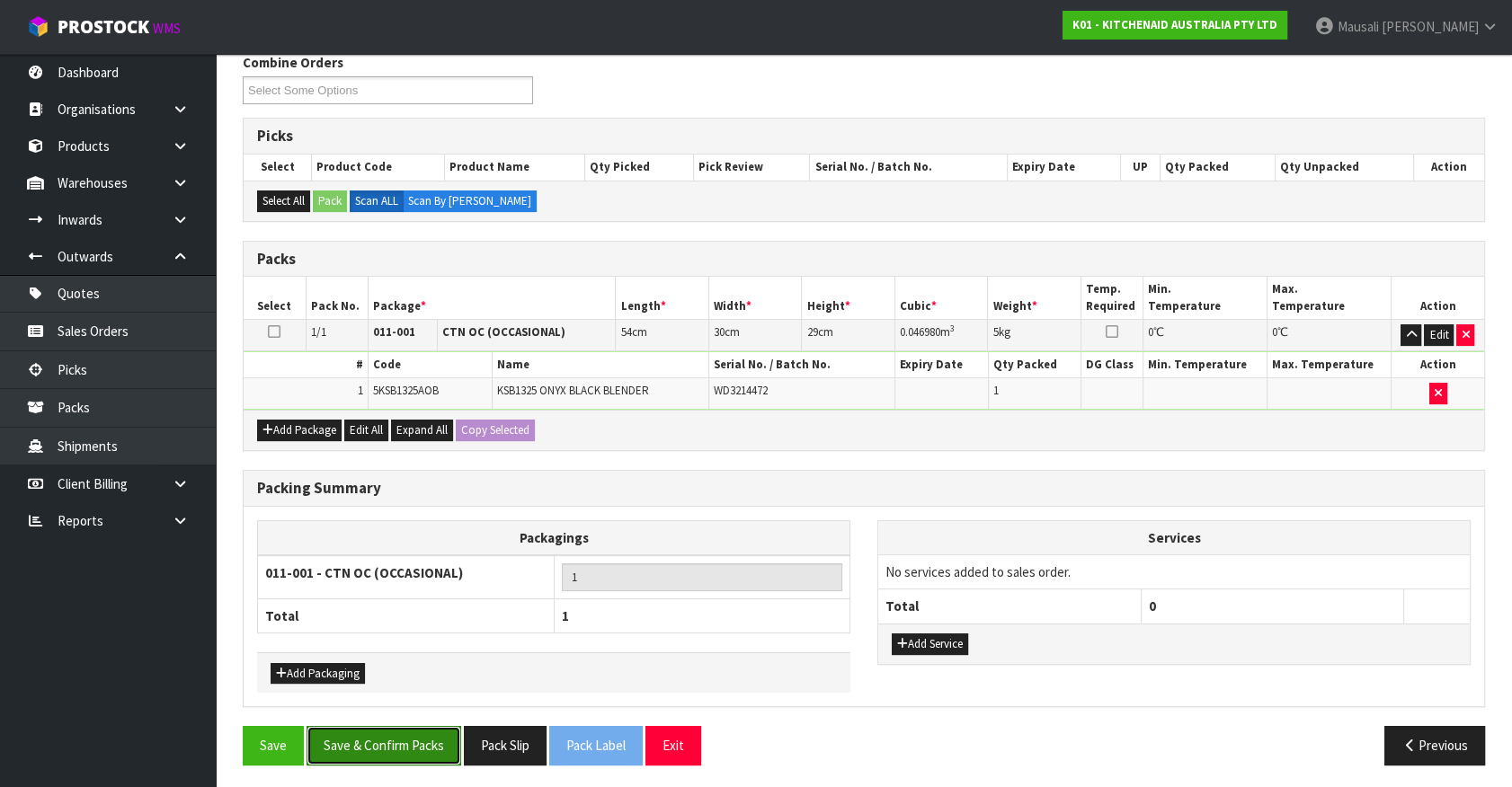 click on "Save & Confirm Packs" at bounding box center [384, 745] 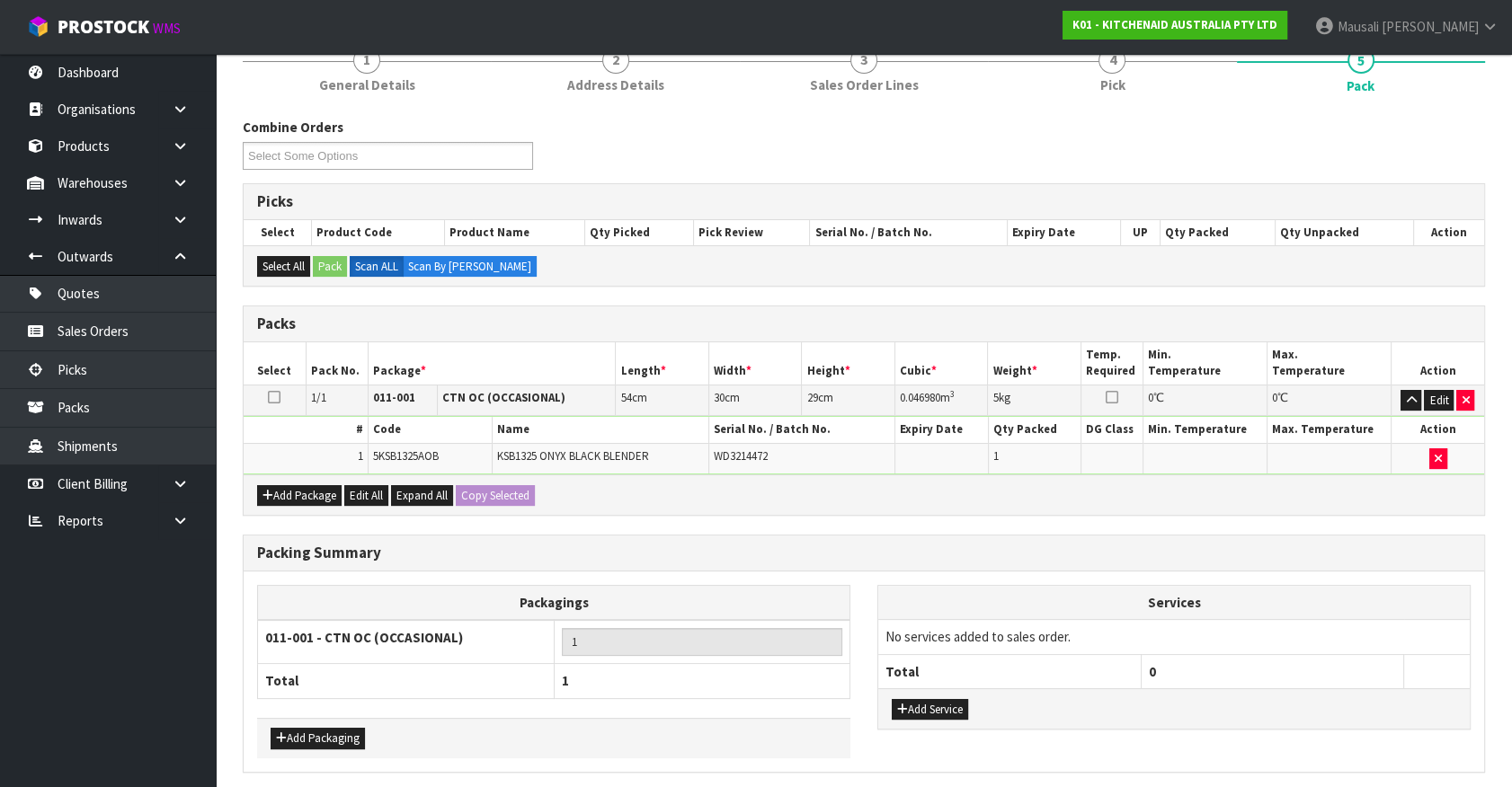 scroll, scrollTop: 0, scrollLeft: 0, axis: both 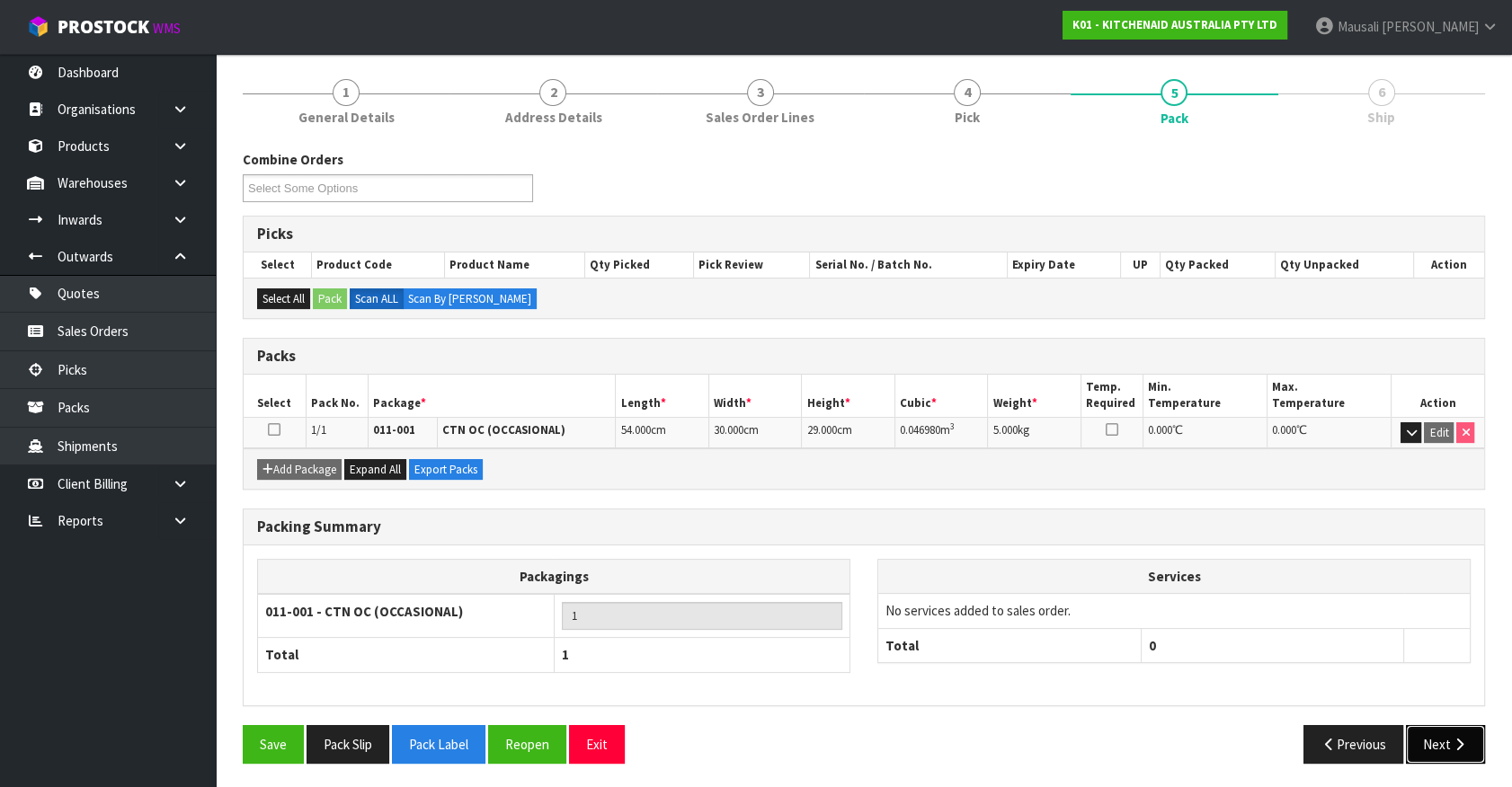 click on "Next" at bounding box center [1445, 744] 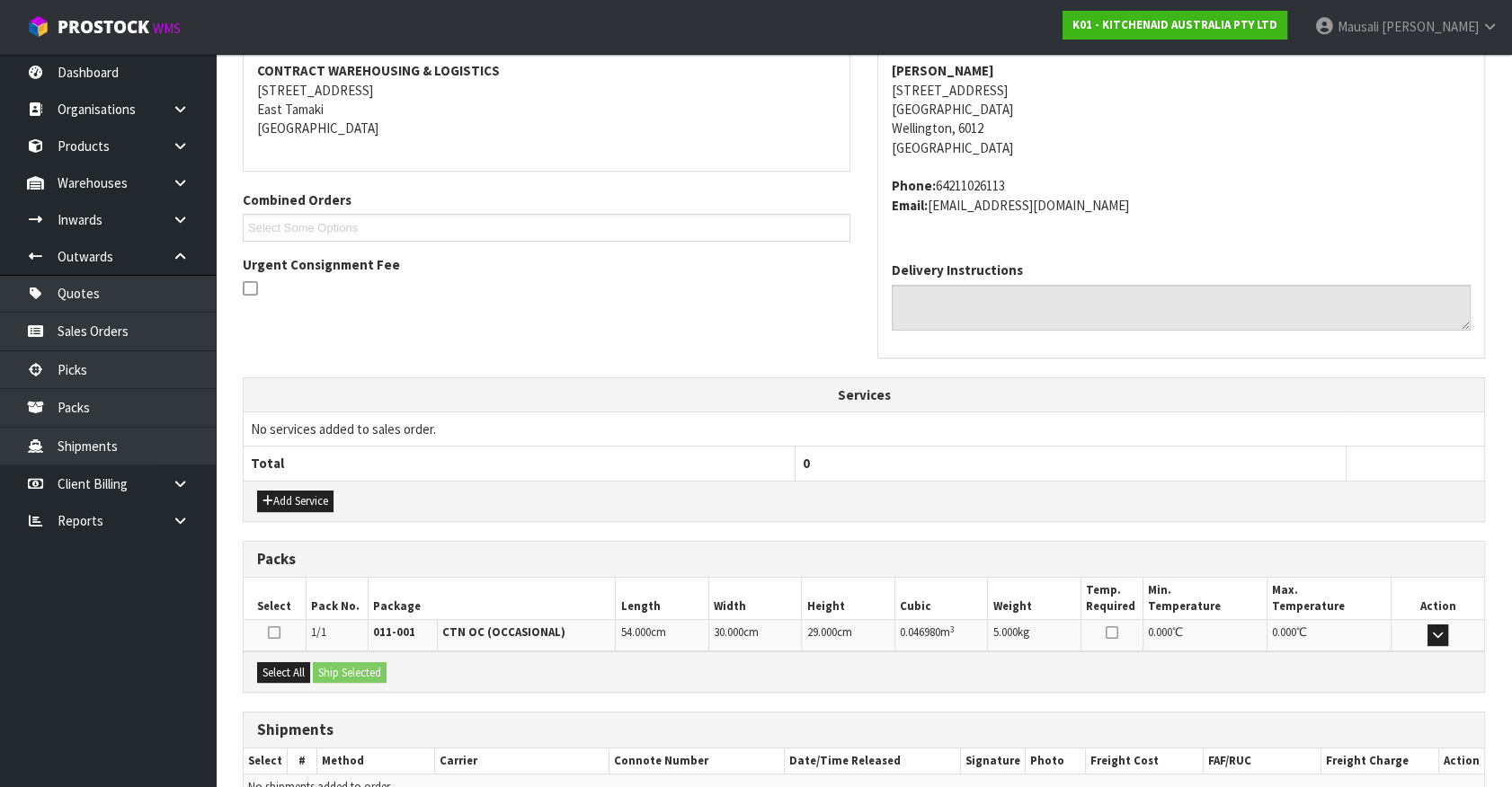 scroll, scrollTop: 437, scrollLeft: 0, axis: vertical 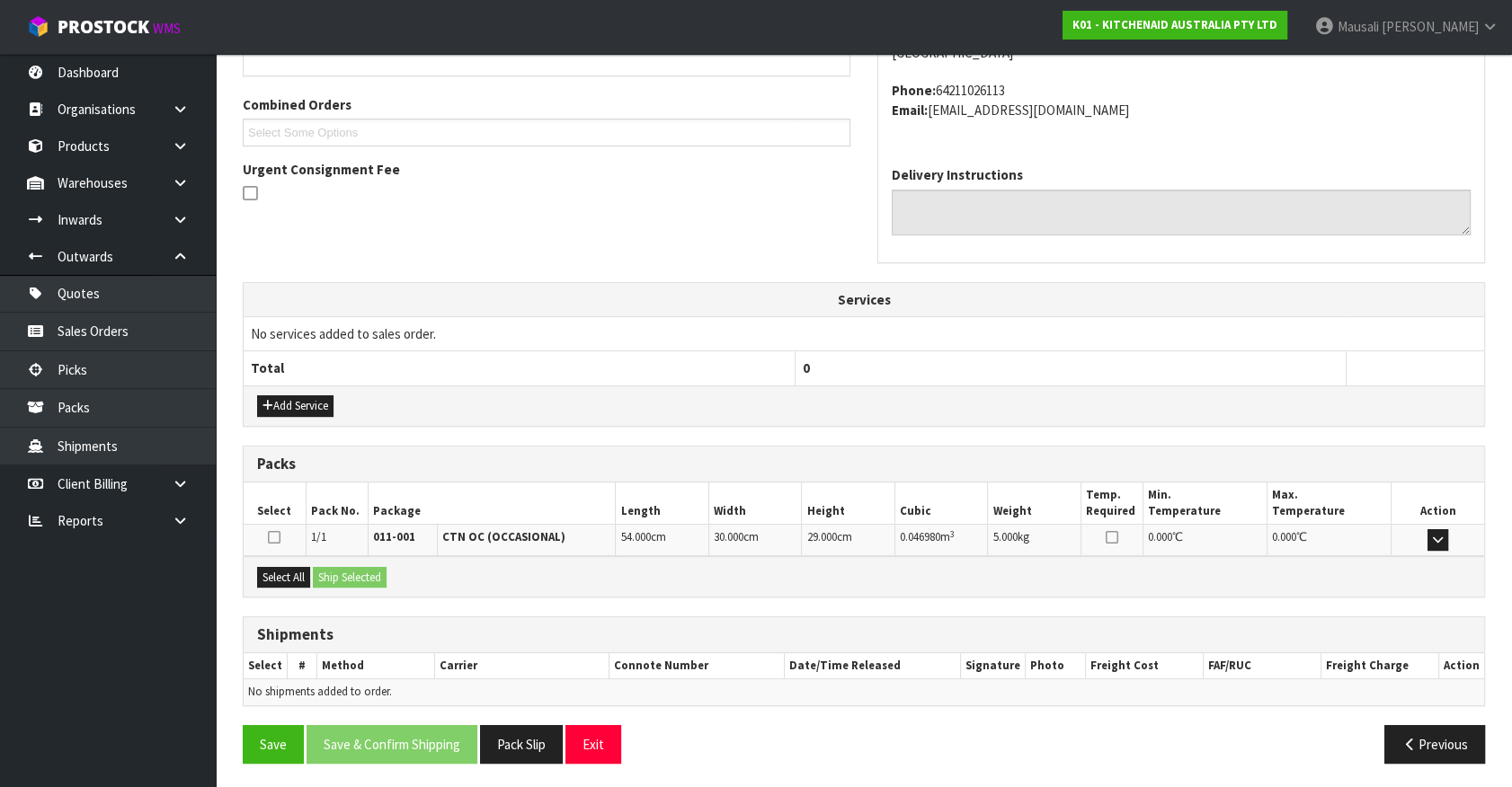 click on "×
Close
Updated successfully
1
General Details
2
Address Details
3
Sales Order Lines
4
Pick
5
Pack
6
Ship
From Address
CONTRACT WAREHOUSING & LOGISTICS 17 Allens Road East Tamaki Auckland
Combined Orders
K01-ORD0077019 K01-ORD0077039 K01-ORD0077057 K01-ORD0077059 K01-ORD0077060 K01-ORD0077061 K01-ORD0077062 K01-ORD0077064 K01-ORD0077070 K01-ORD0077071 K01-ORD0077072 K01-ORD0077073 K01-ORD0077074 K01-ORD0077075 K01-ORD0077076 K01-ORD0077077 K01-ORD0077078 K01-ORD0077079 K01-ORD0077080 K01-ORD0077081 K01-ORD0077082 K01-ORD0077083 K01-ORD0077084 K01-ORD0077085 K01-ORD0077086" at bounding box center (864, 271) 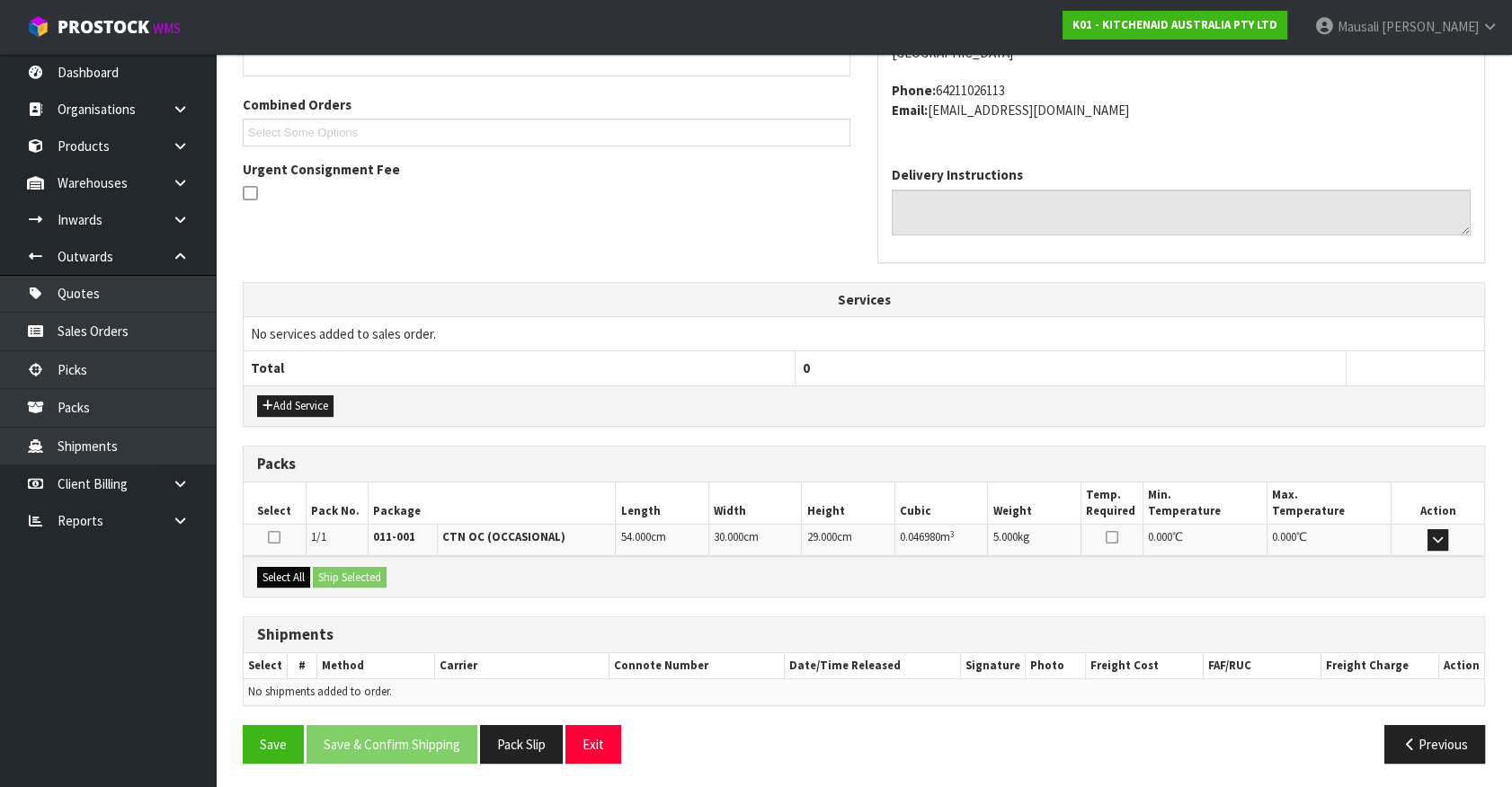 click on "Select All
Ship Selected" at bounding box center [864, 576] 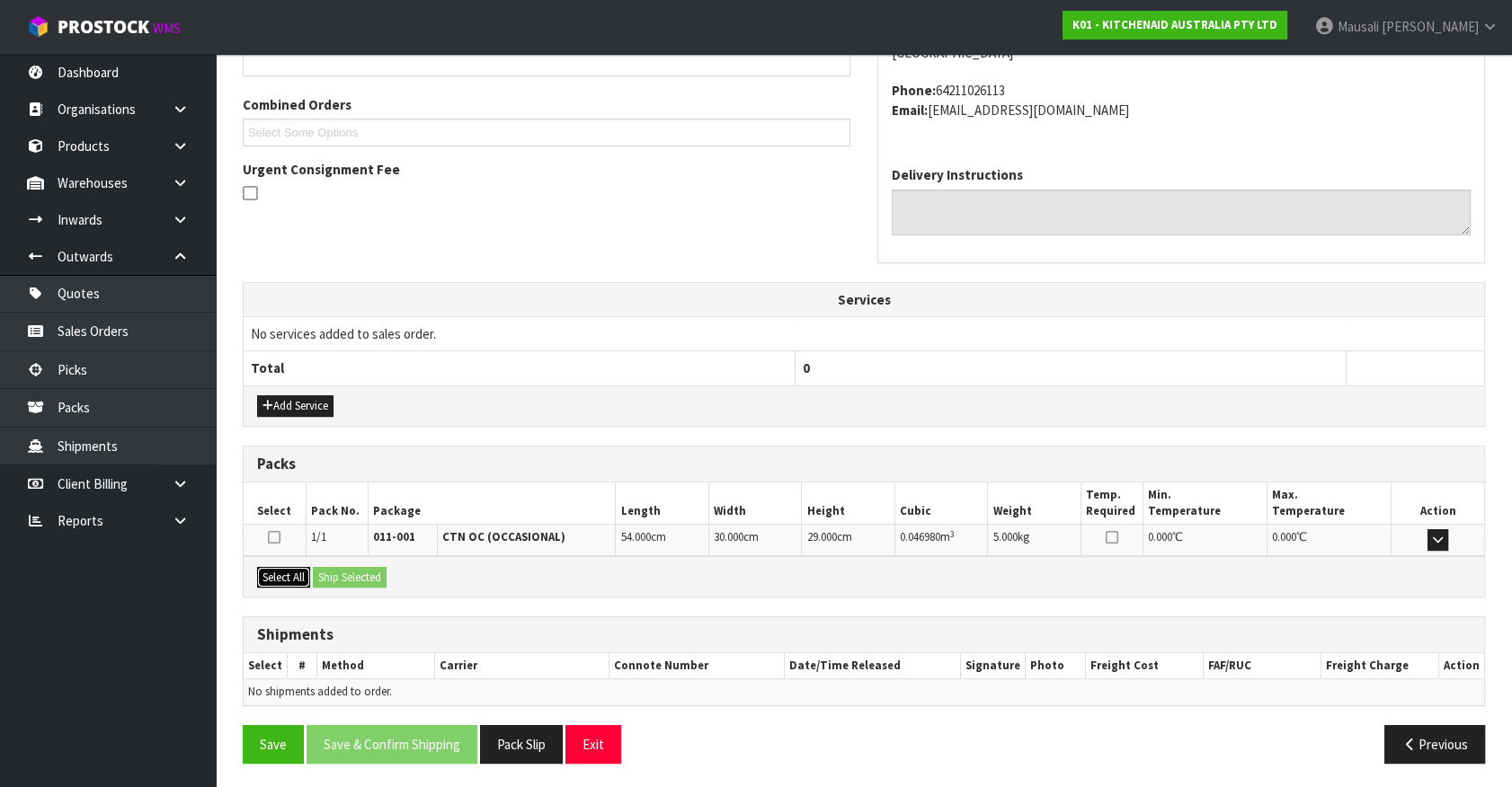 click on "Select All" at bounding box center [283, 578] 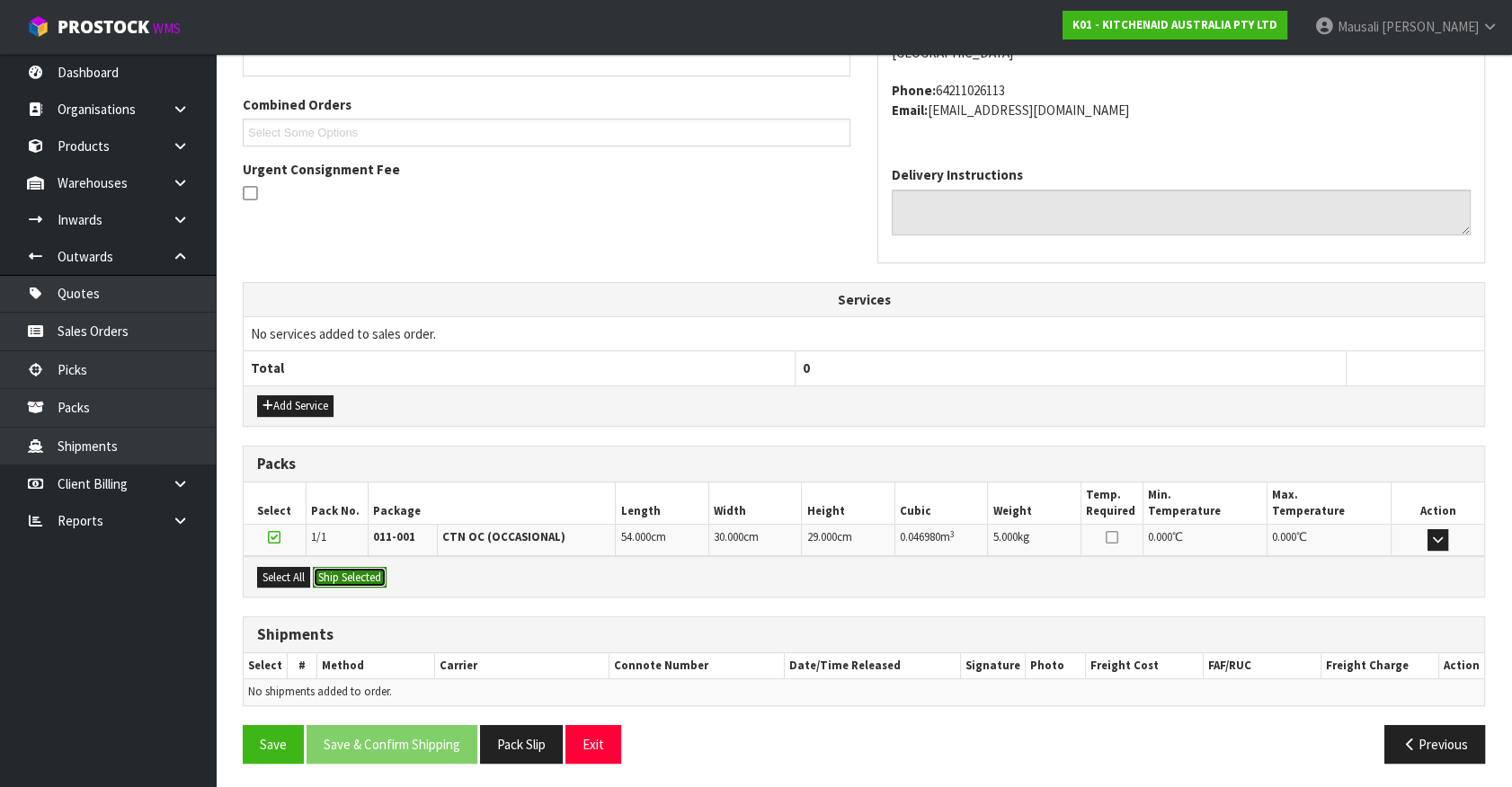 click on "Ship Selected" at bounding box center [350, 578] 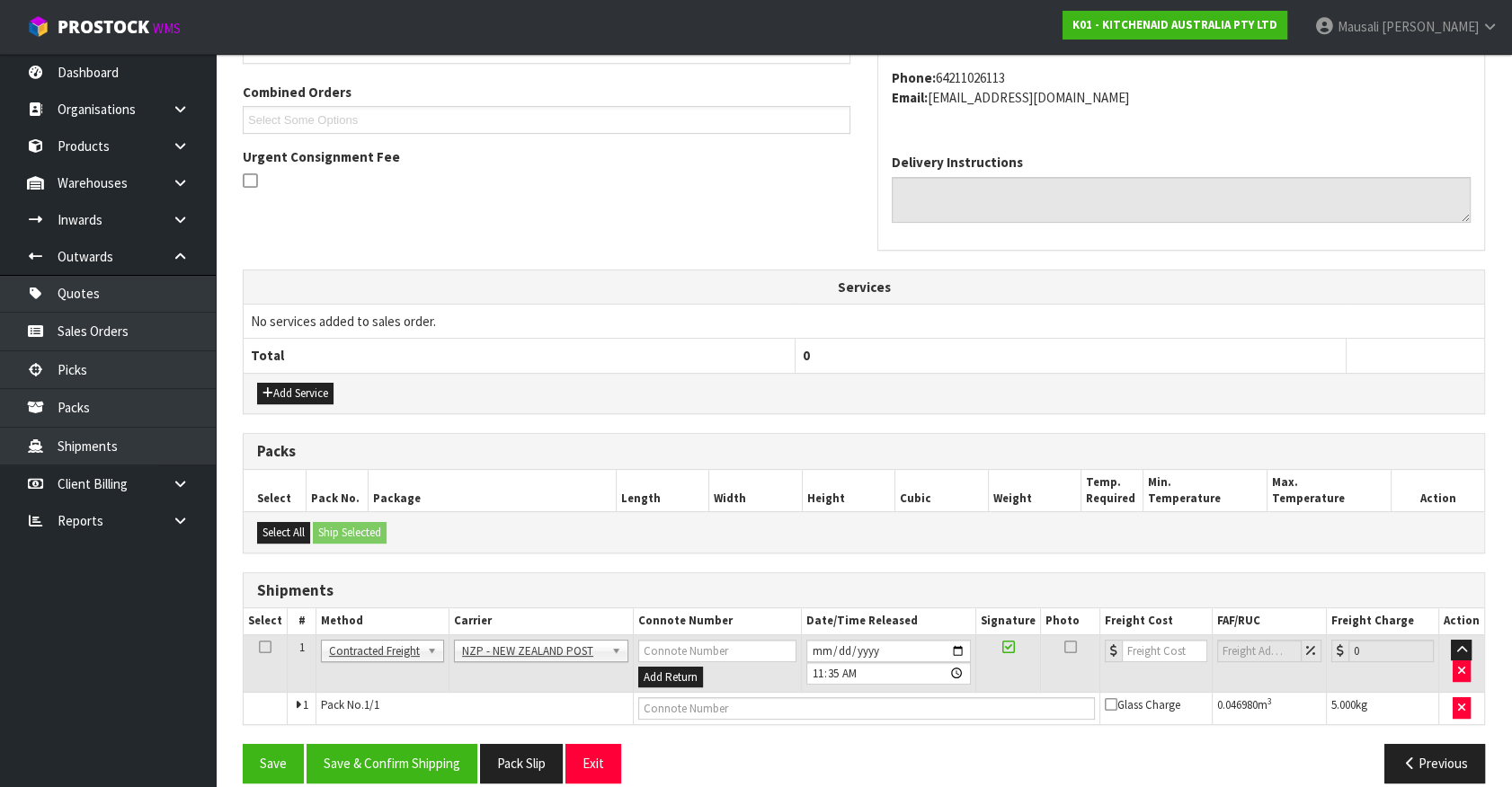 scroll, scrollTop: 468, scrollLeft: 0, axis: vertical 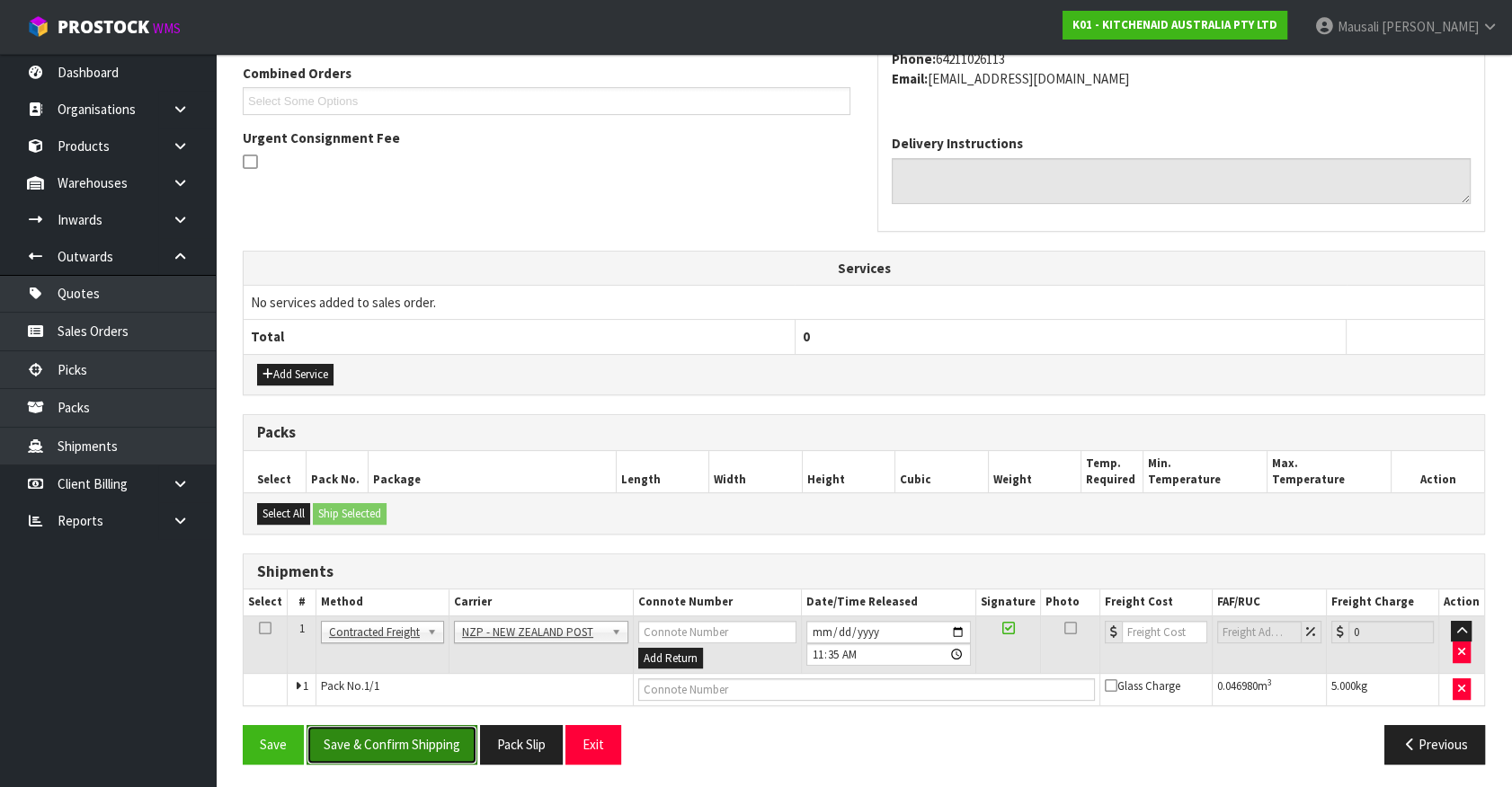 click on "Save & Confirm Shipping" at bounding box center (392, 744) 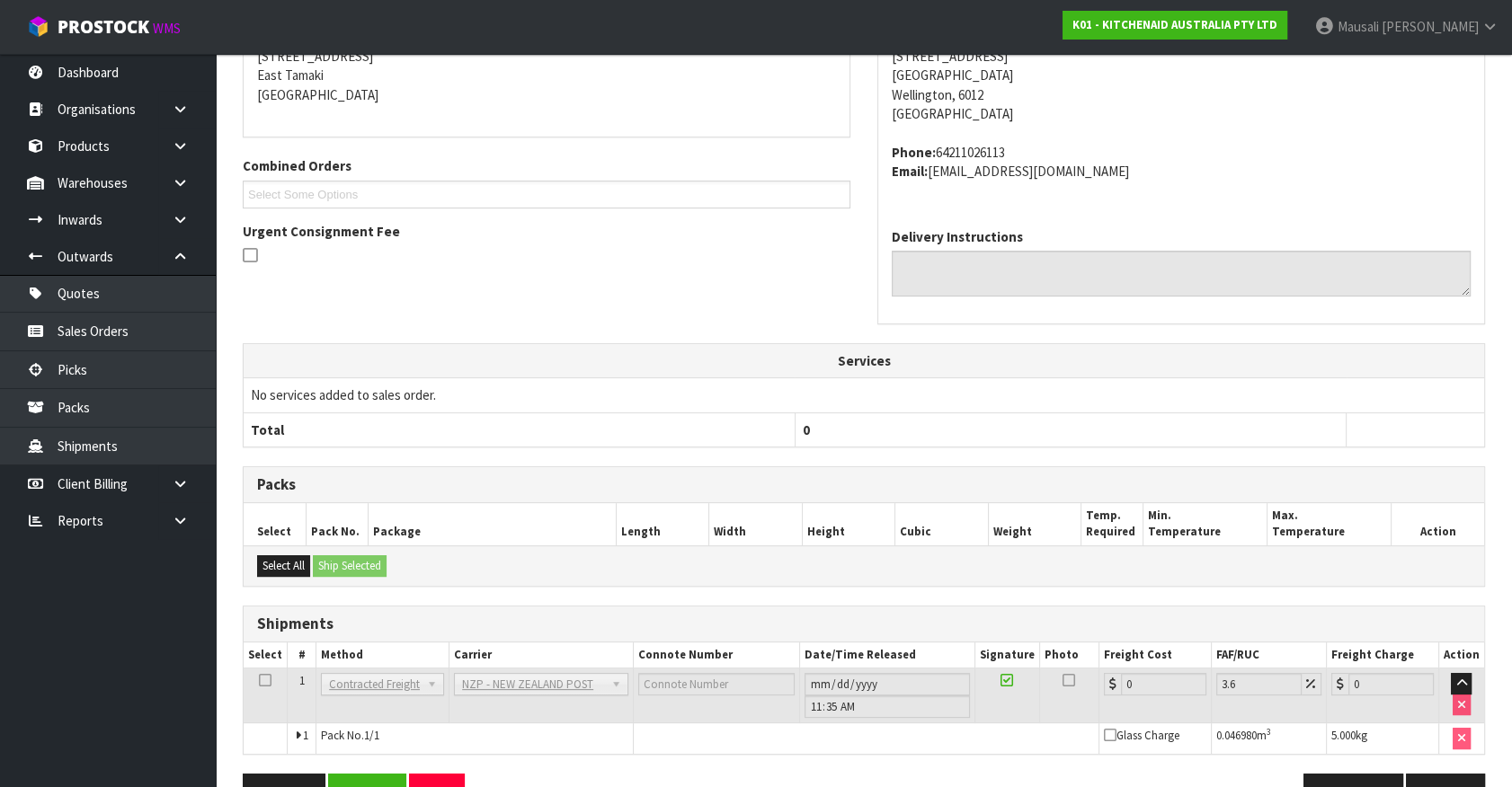 scroll, scrollTop: 443, scrollLeft: 0, axis: vertical 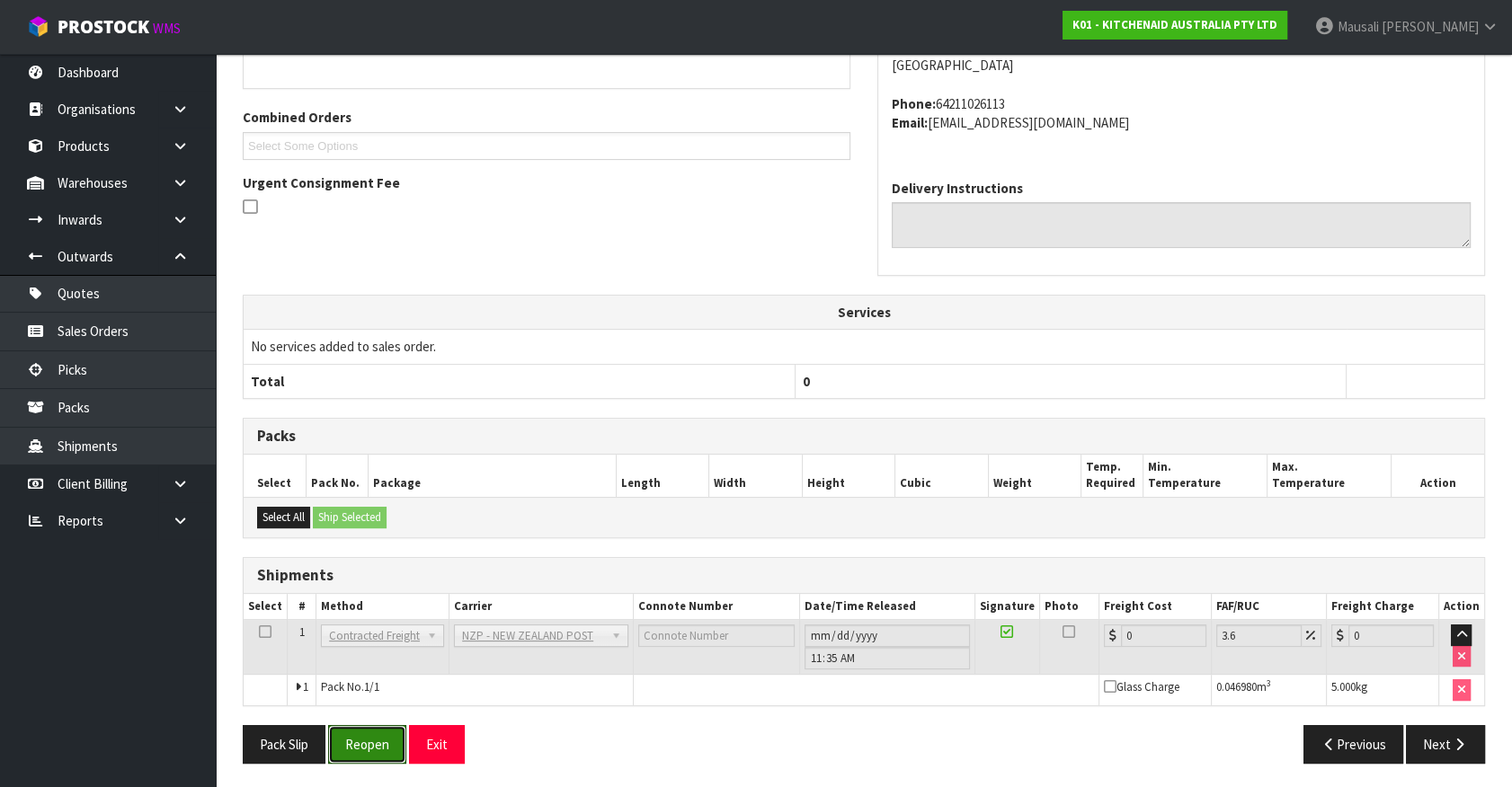 drag, startPoint x: 367, startPoint y: 745, endPoint x: 381, endPoint y: 763, distance: 22.803509 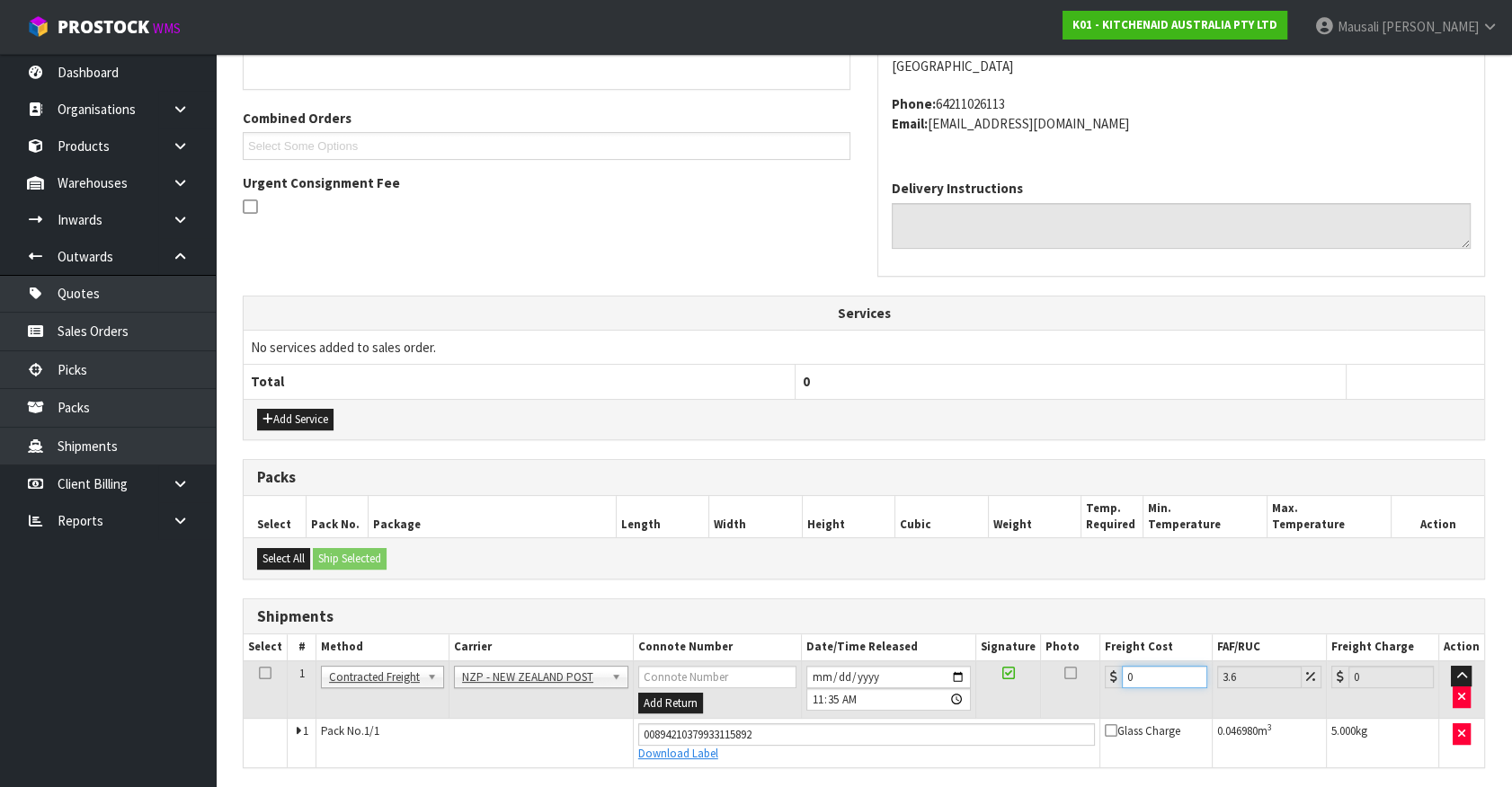 drag, startPoint x: 1119, startPoint y: 678, endPoint x: 676, endPoint y: 774, distance: 453.28247 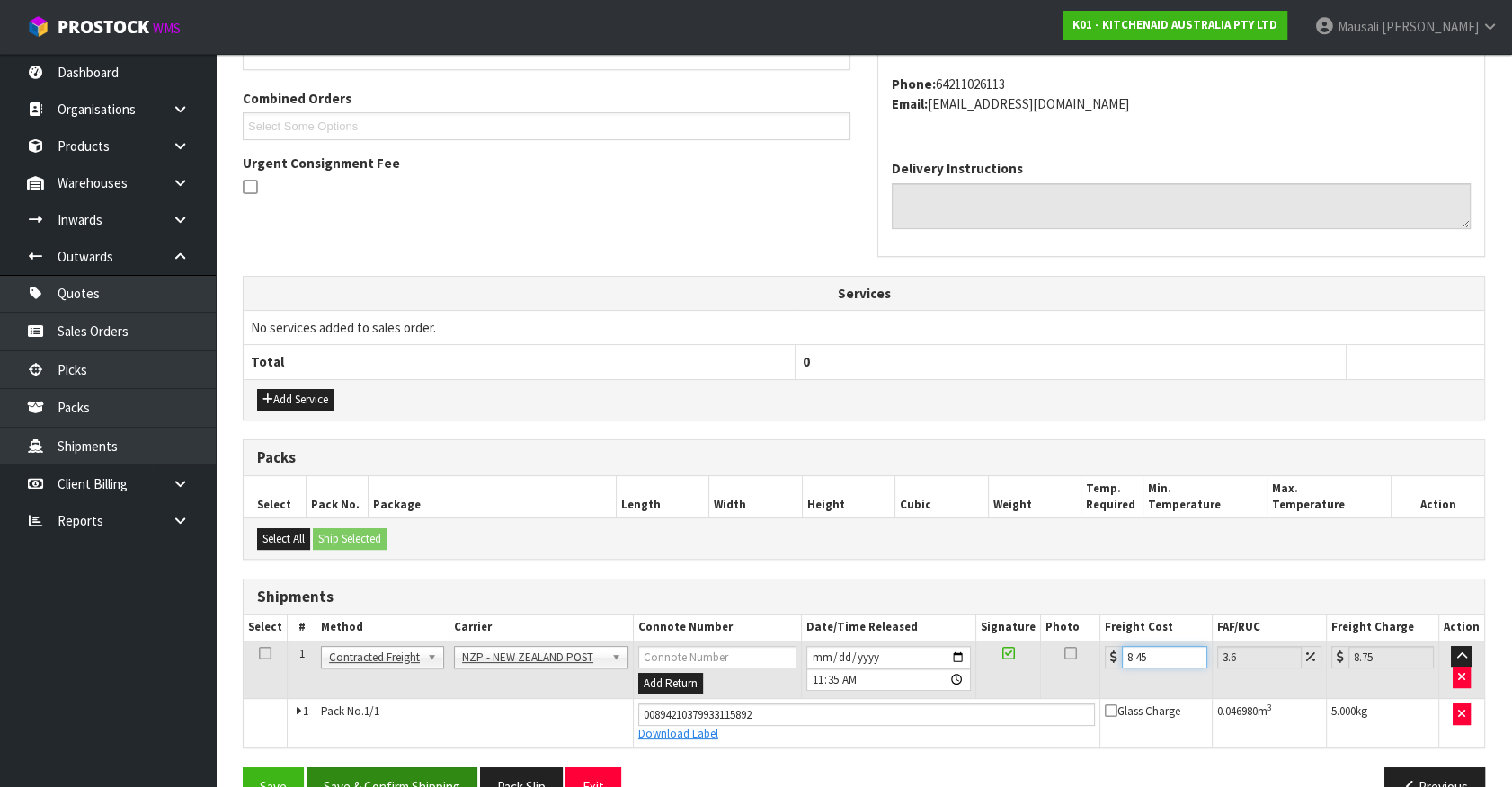 scroll, scrollTop: 485, scrollLeft: 0, axis: vertical 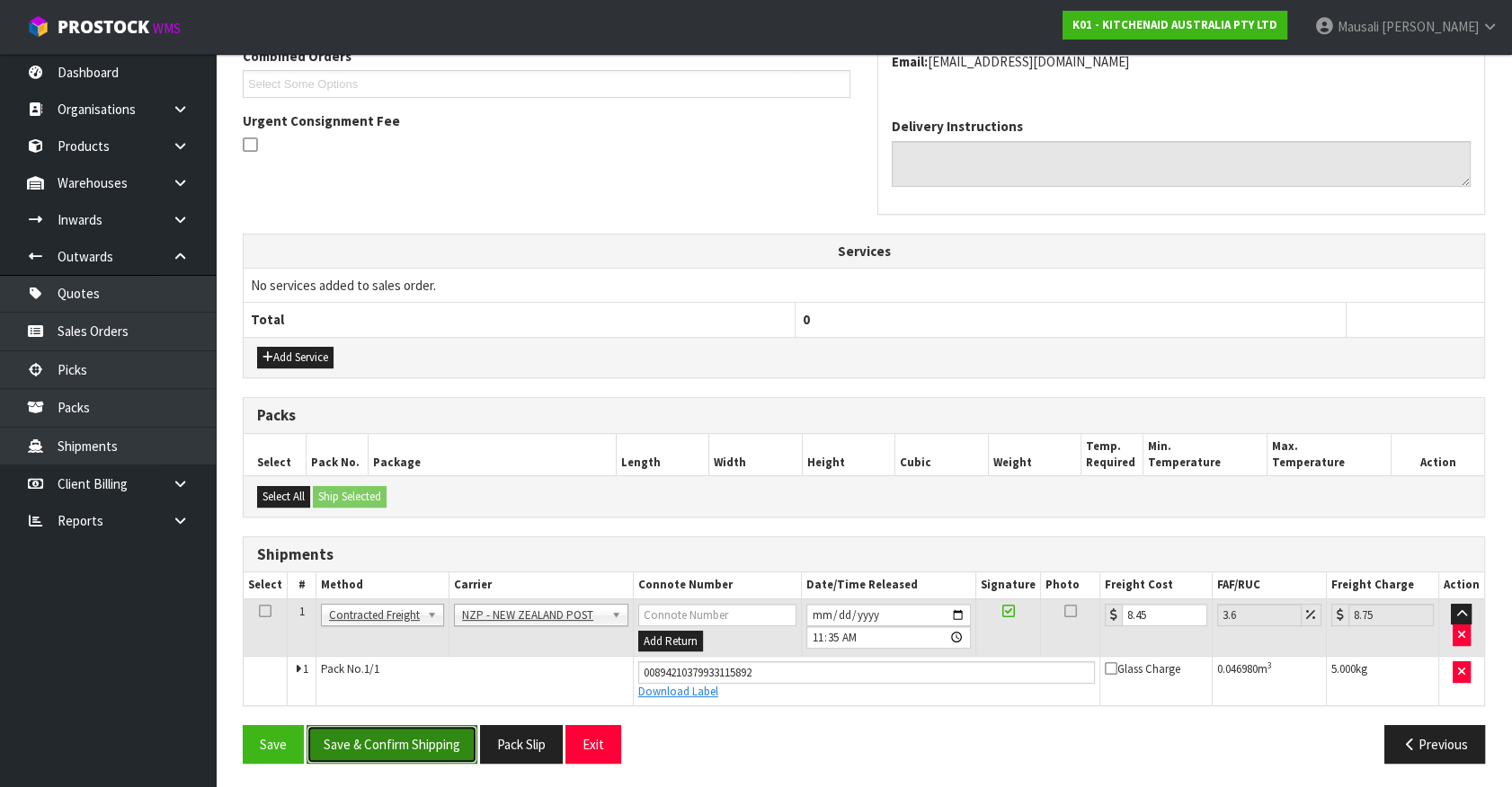 click on "Save & Confirm Shipping" at bounding box center [392, 744] 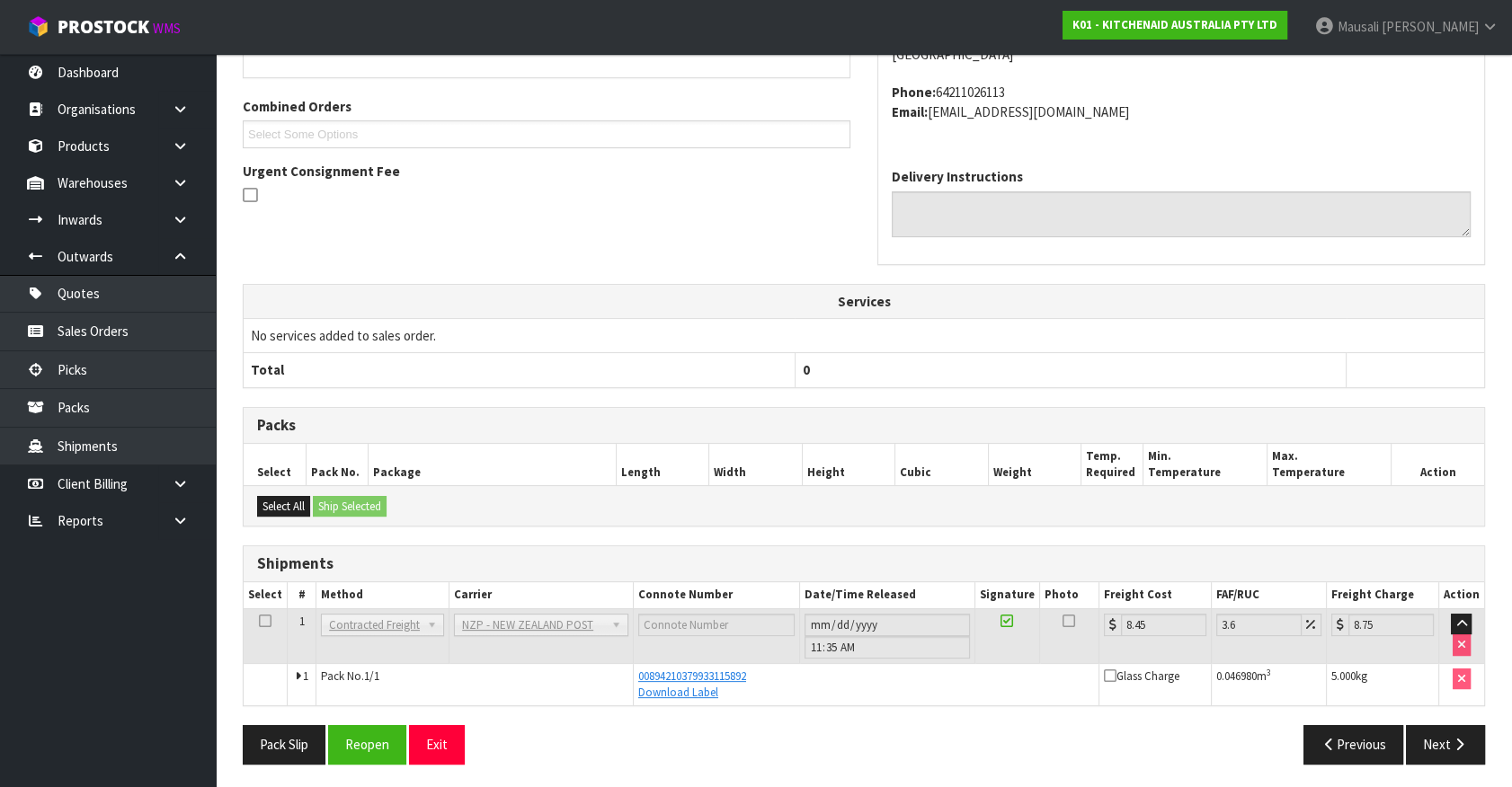 scroll, scrollTop: 272, scrollLeft: 0, axis: vertical 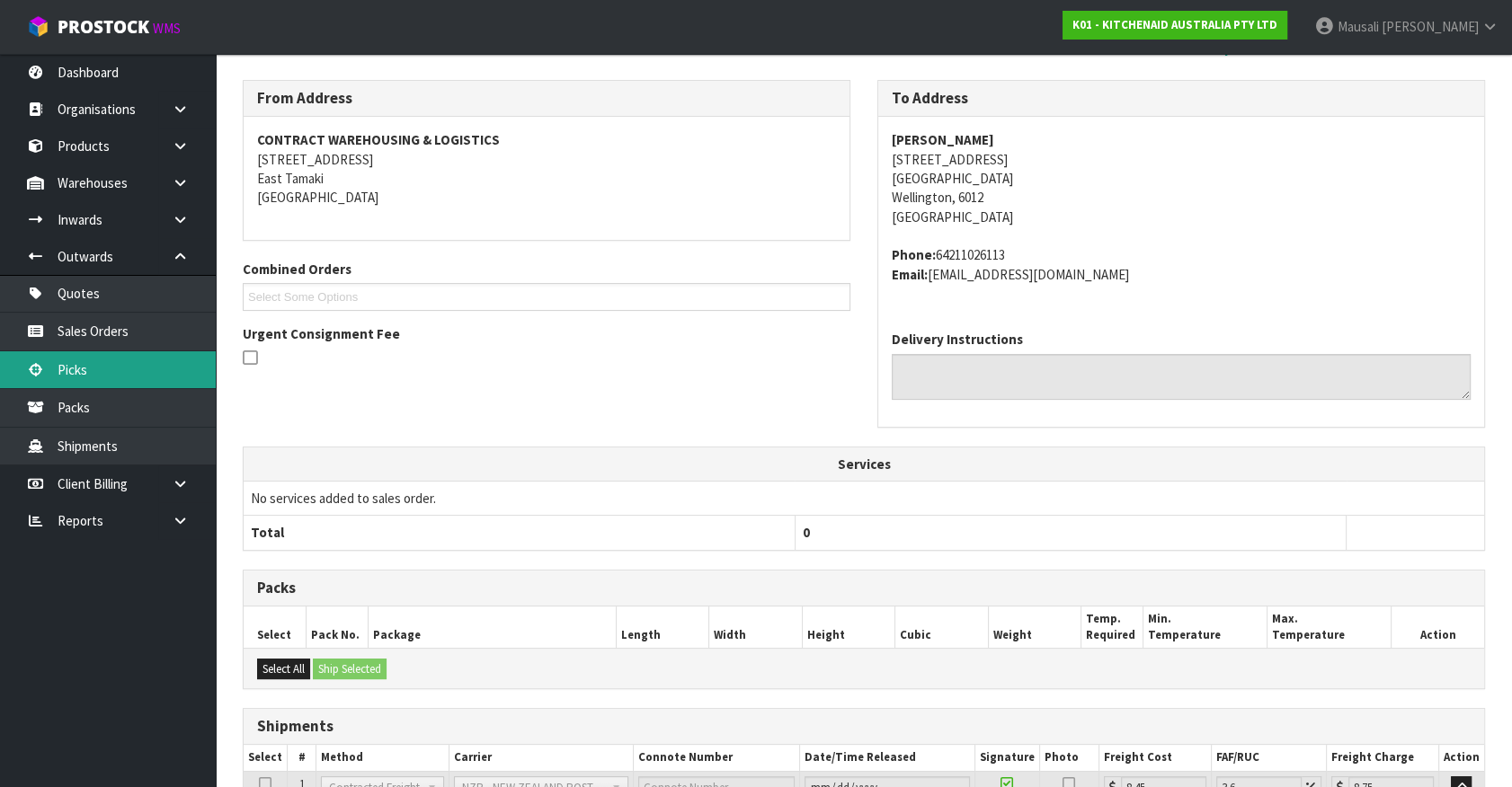 click on "Picks" at bounding box center [108, 369] 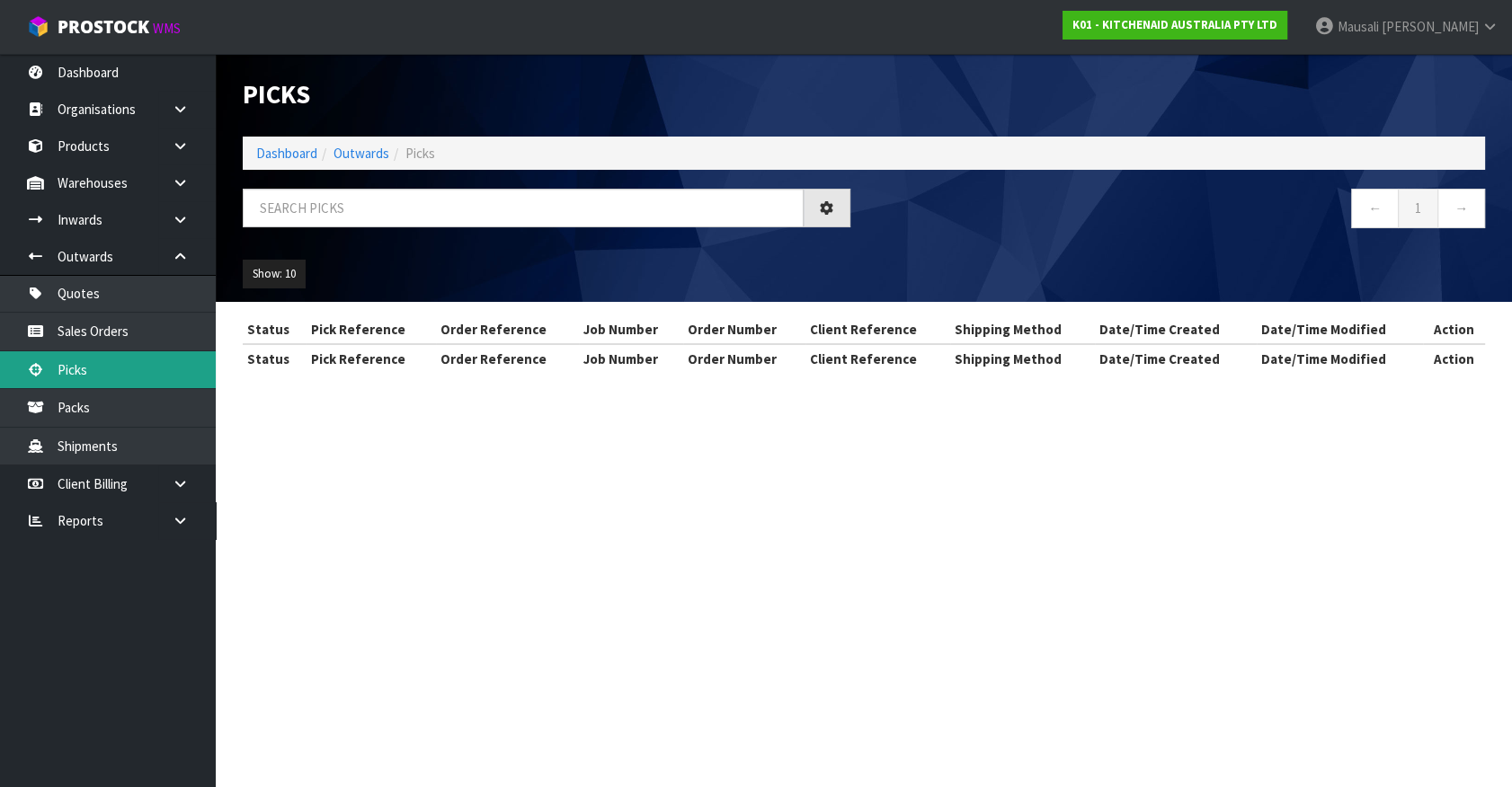 scroll, scrollTop: 0, scrollLeft: 0, axis: both 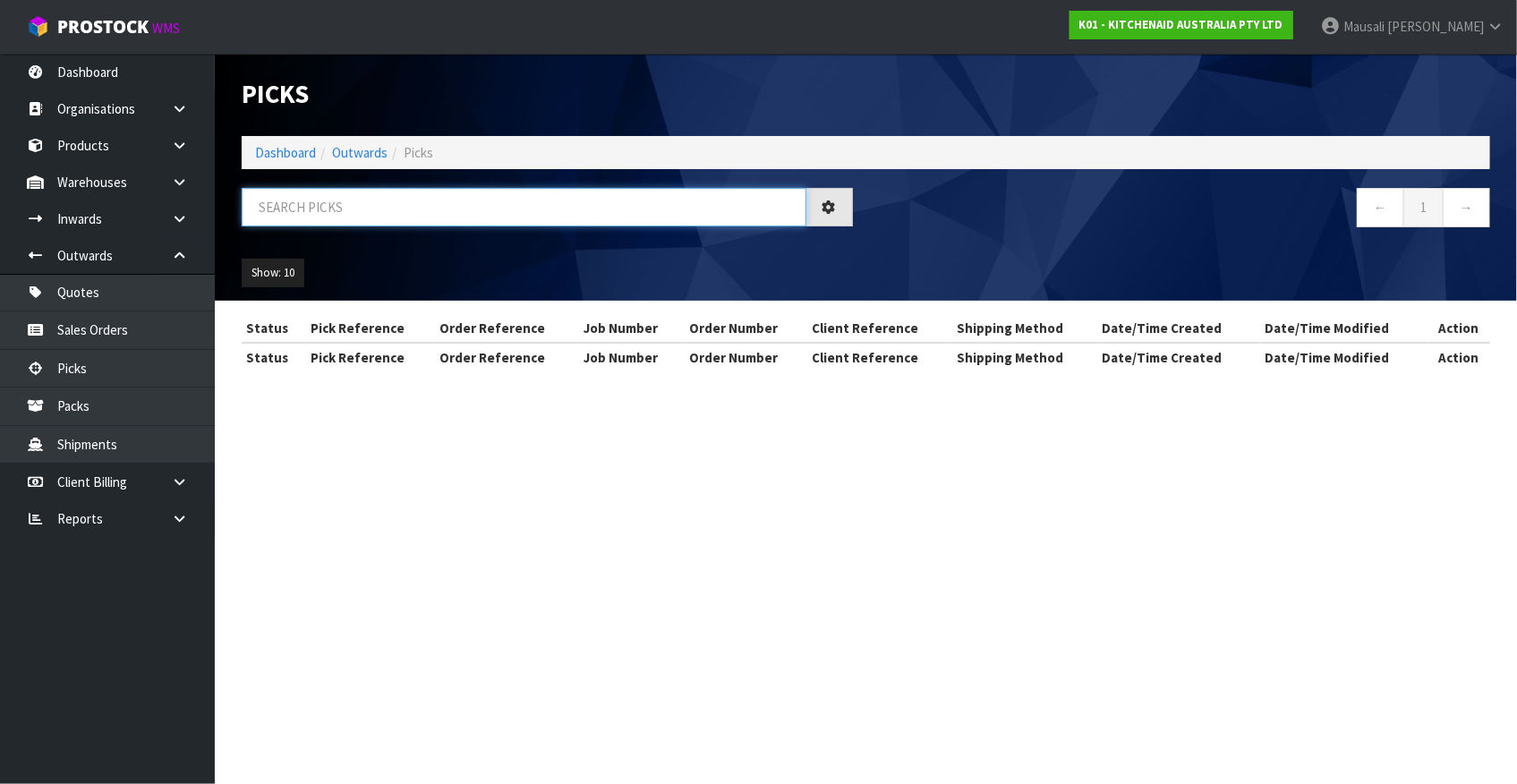 click at bounding box center (524, 207) 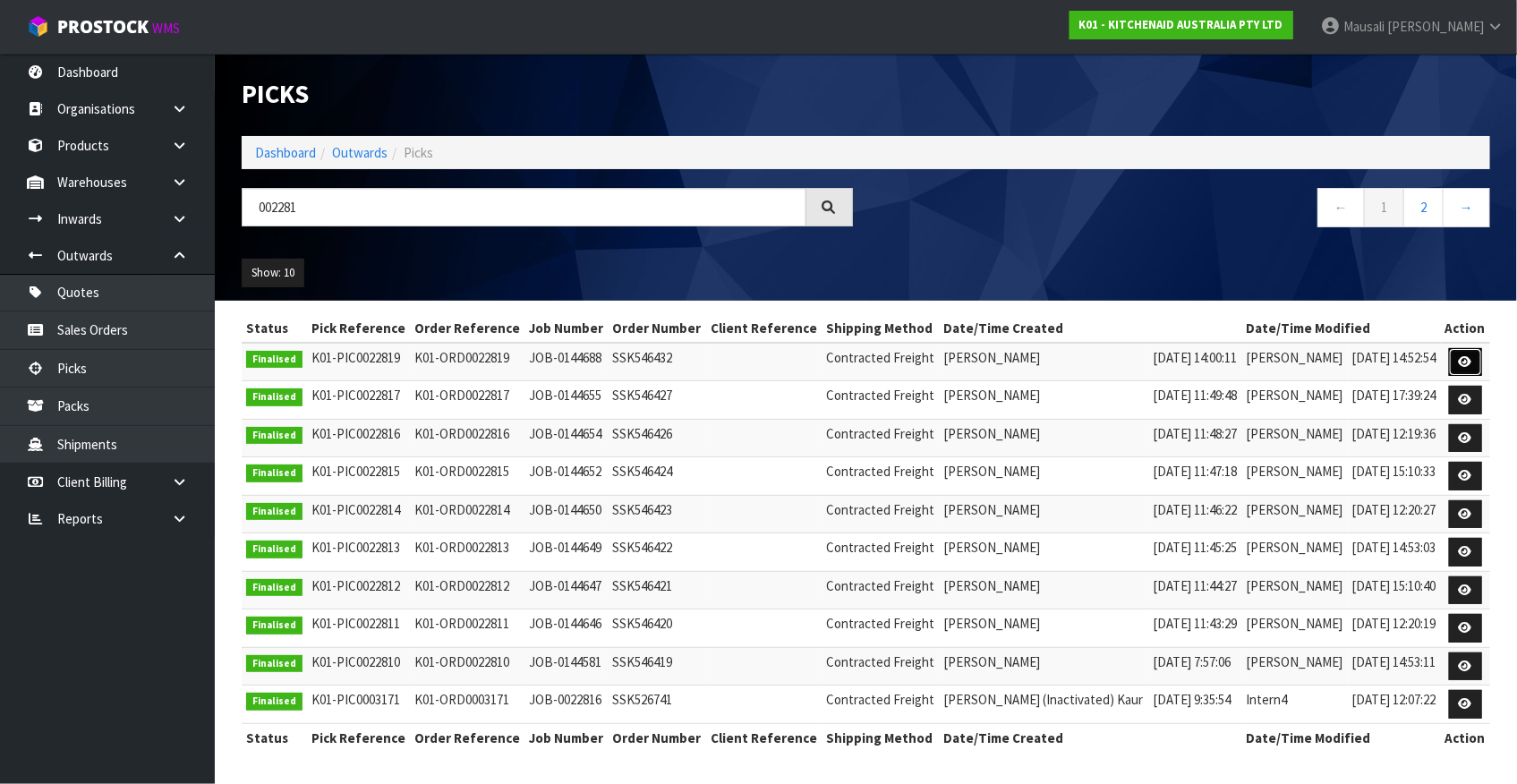 click at bounding box center [1465, 362] 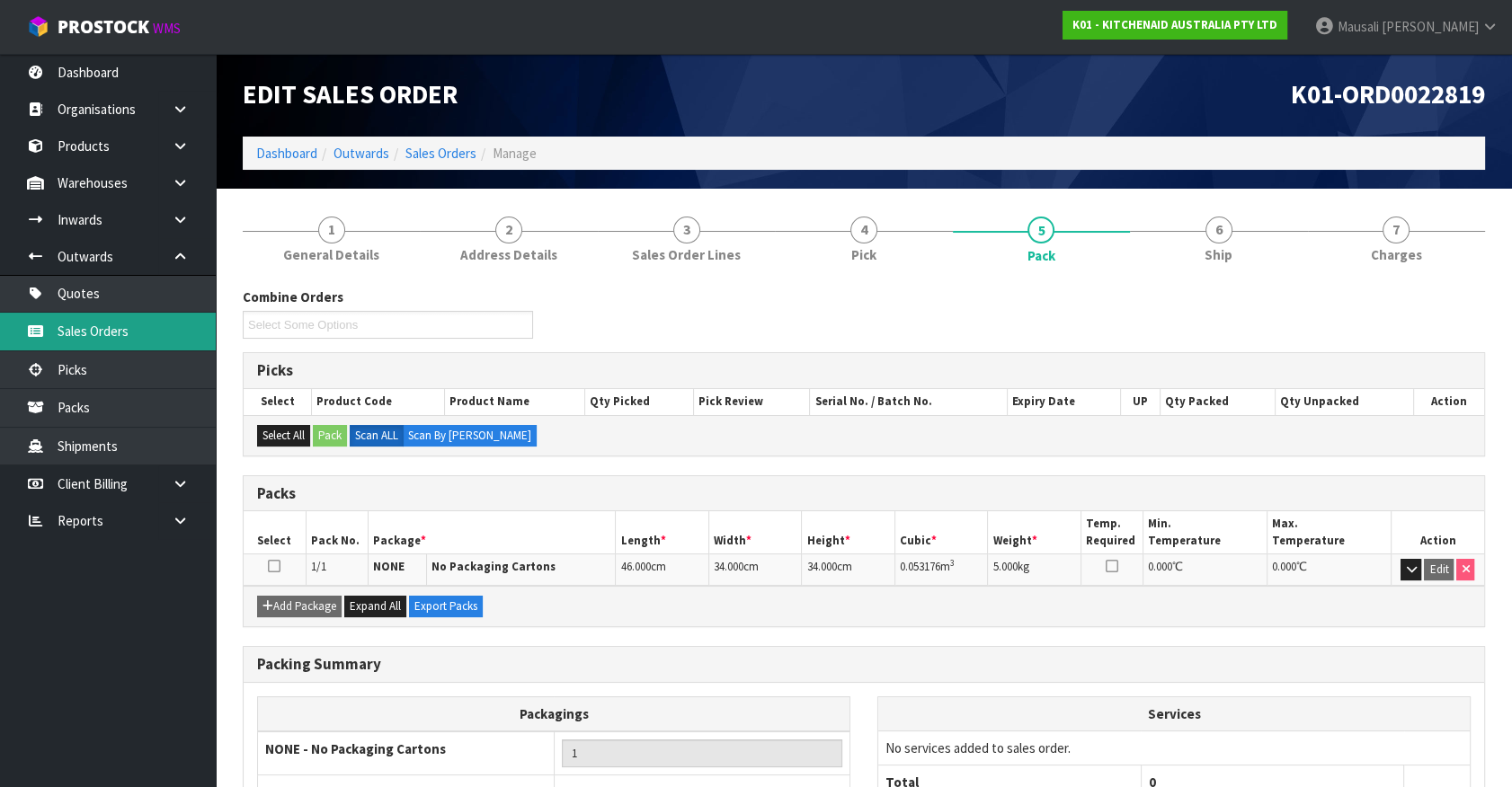 click on "Sales Orders" at bounding box center (108, 331) 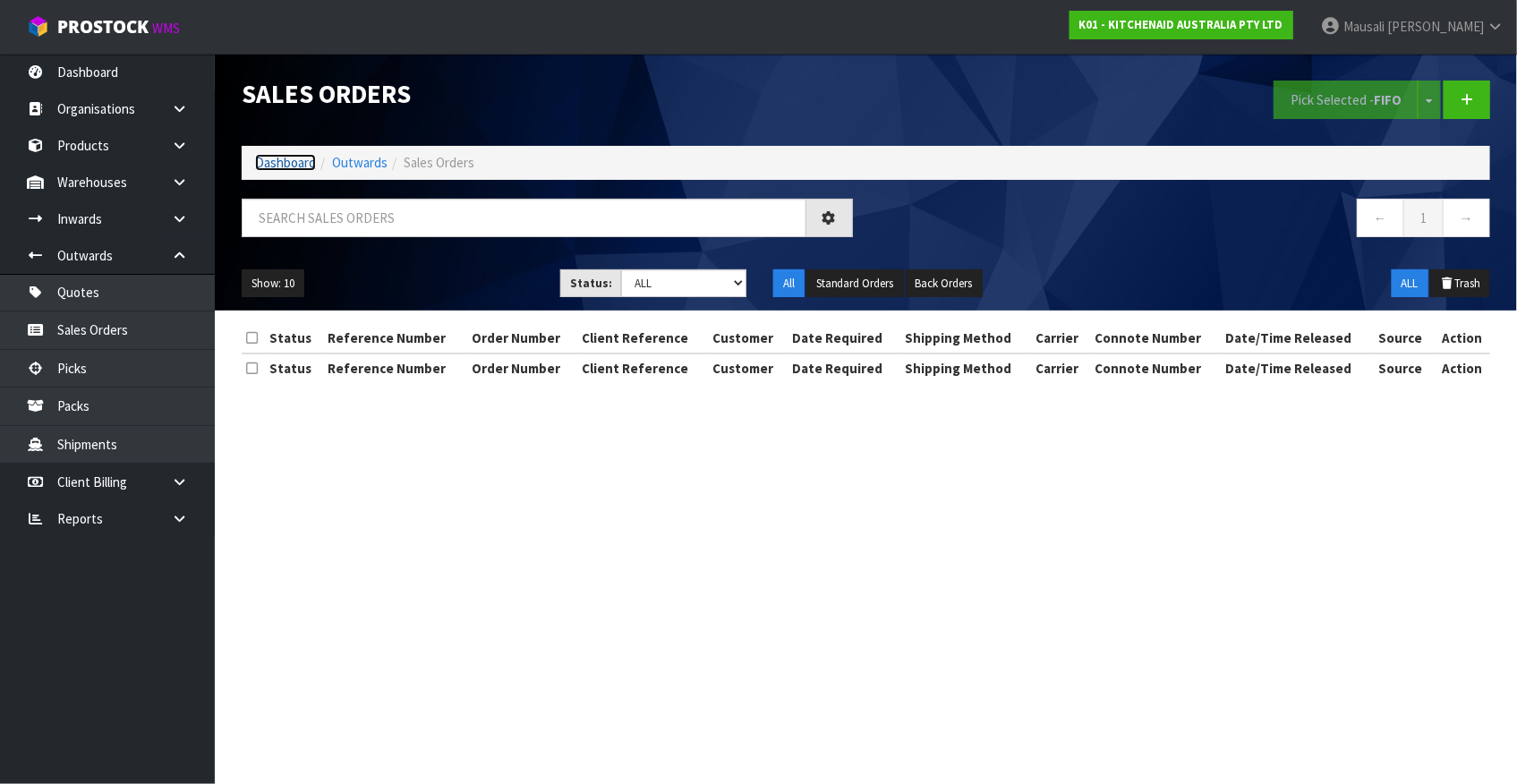 click on "Dashboard" at bounding box center (286, 162) 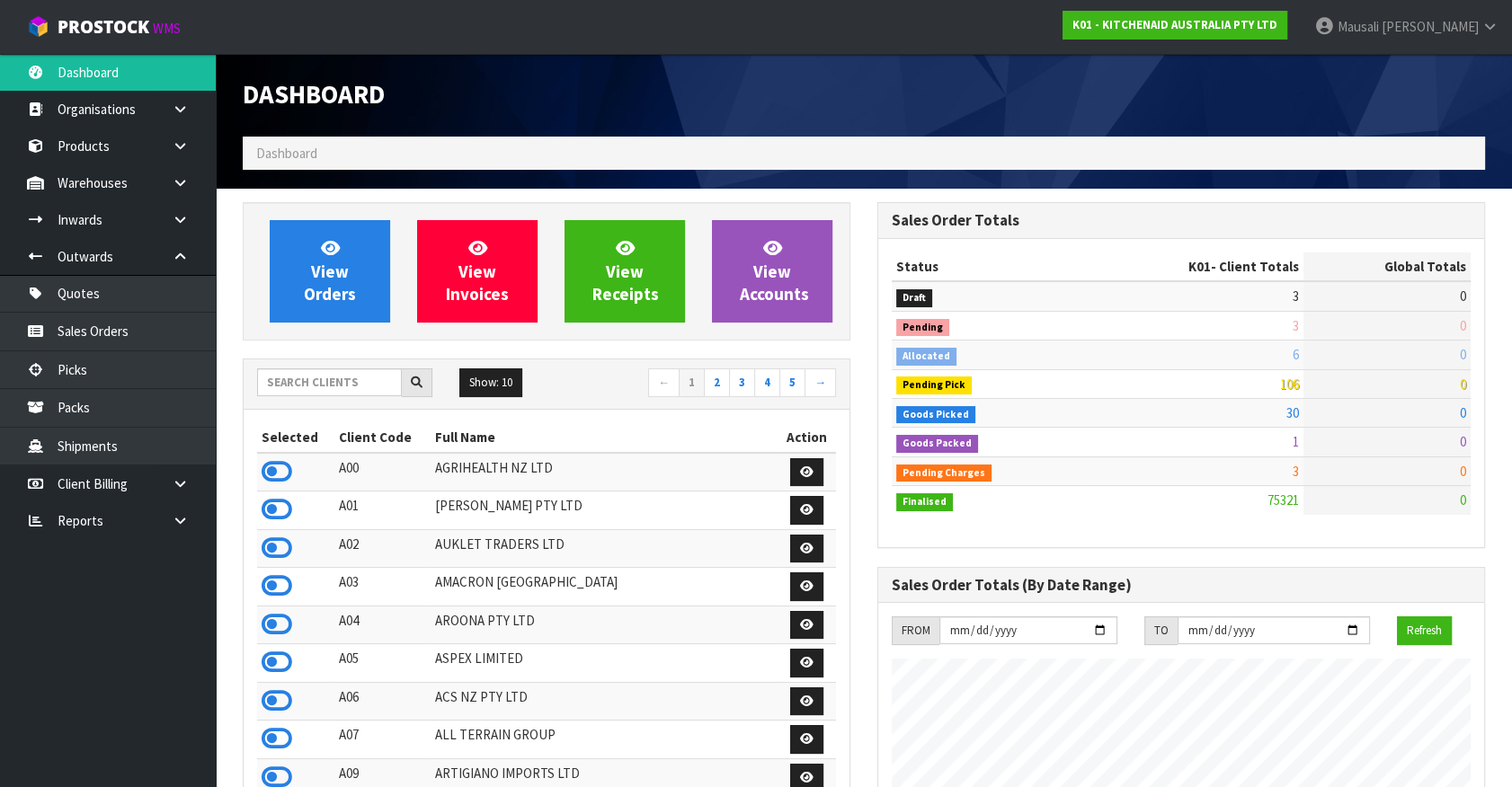 scroll, scrollTop: 897283, scrollLeft: 898294, axis: both 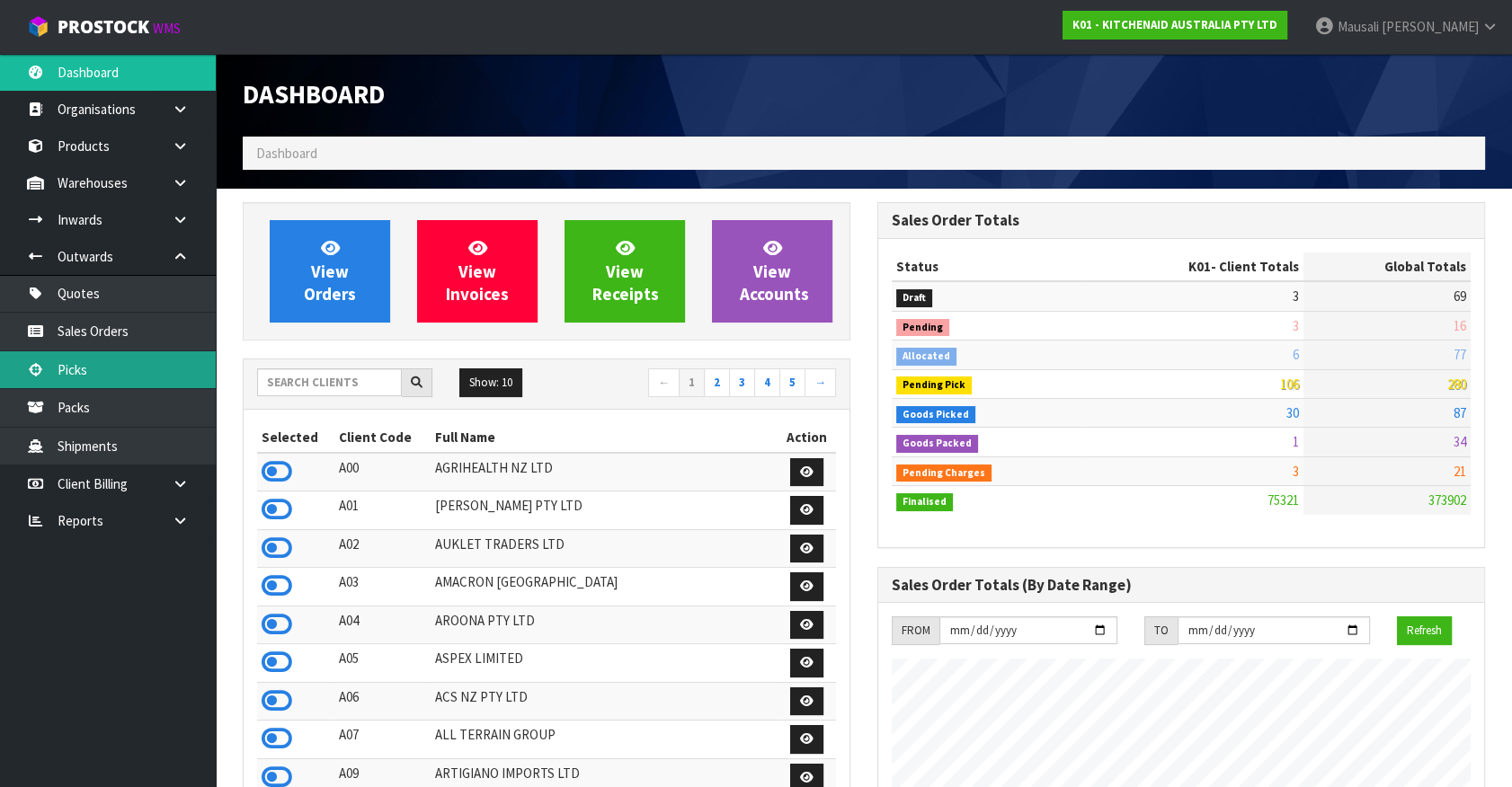 click on "Picks" at bounding box center (108, 369) 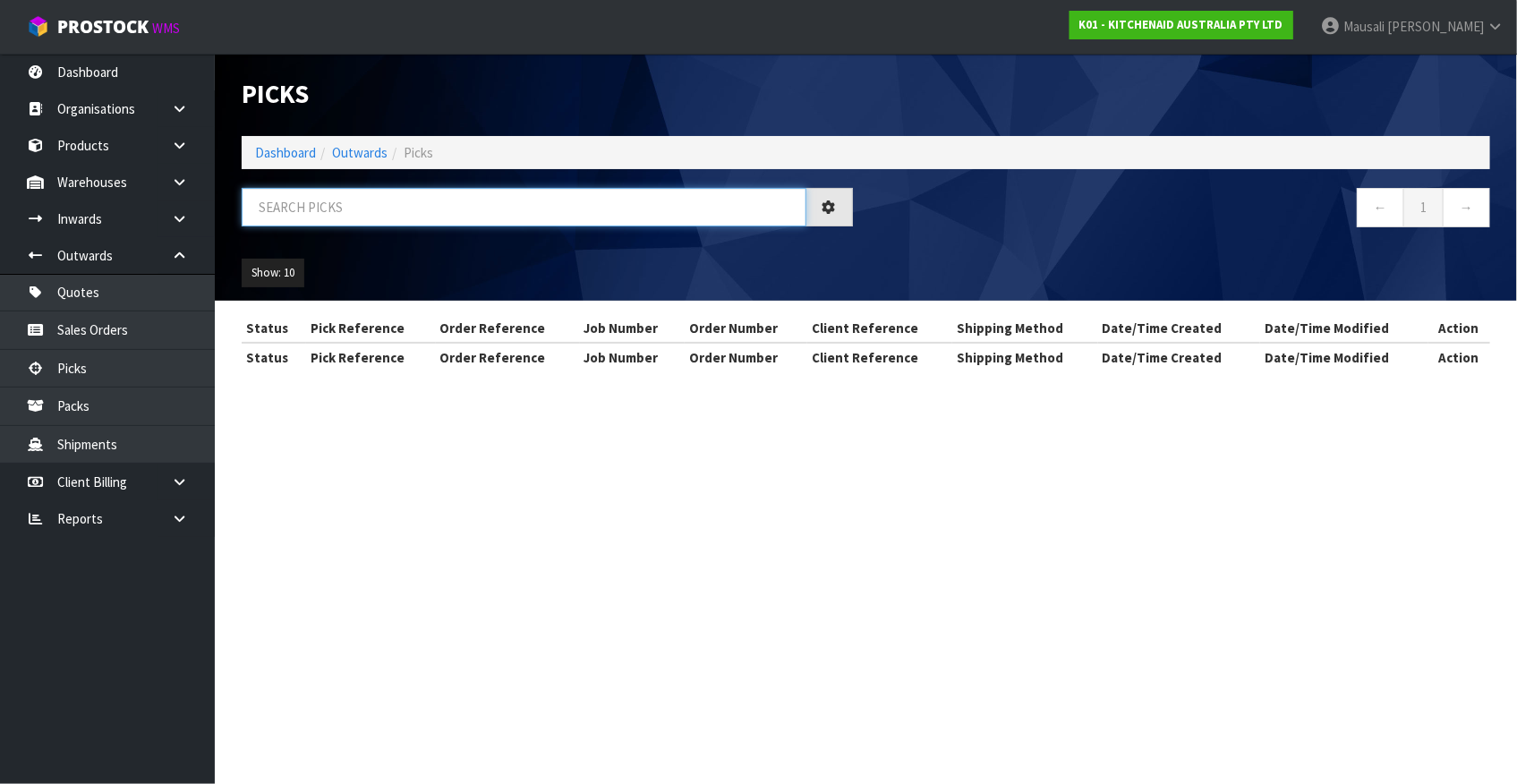 click at bounding box center (524, 207) 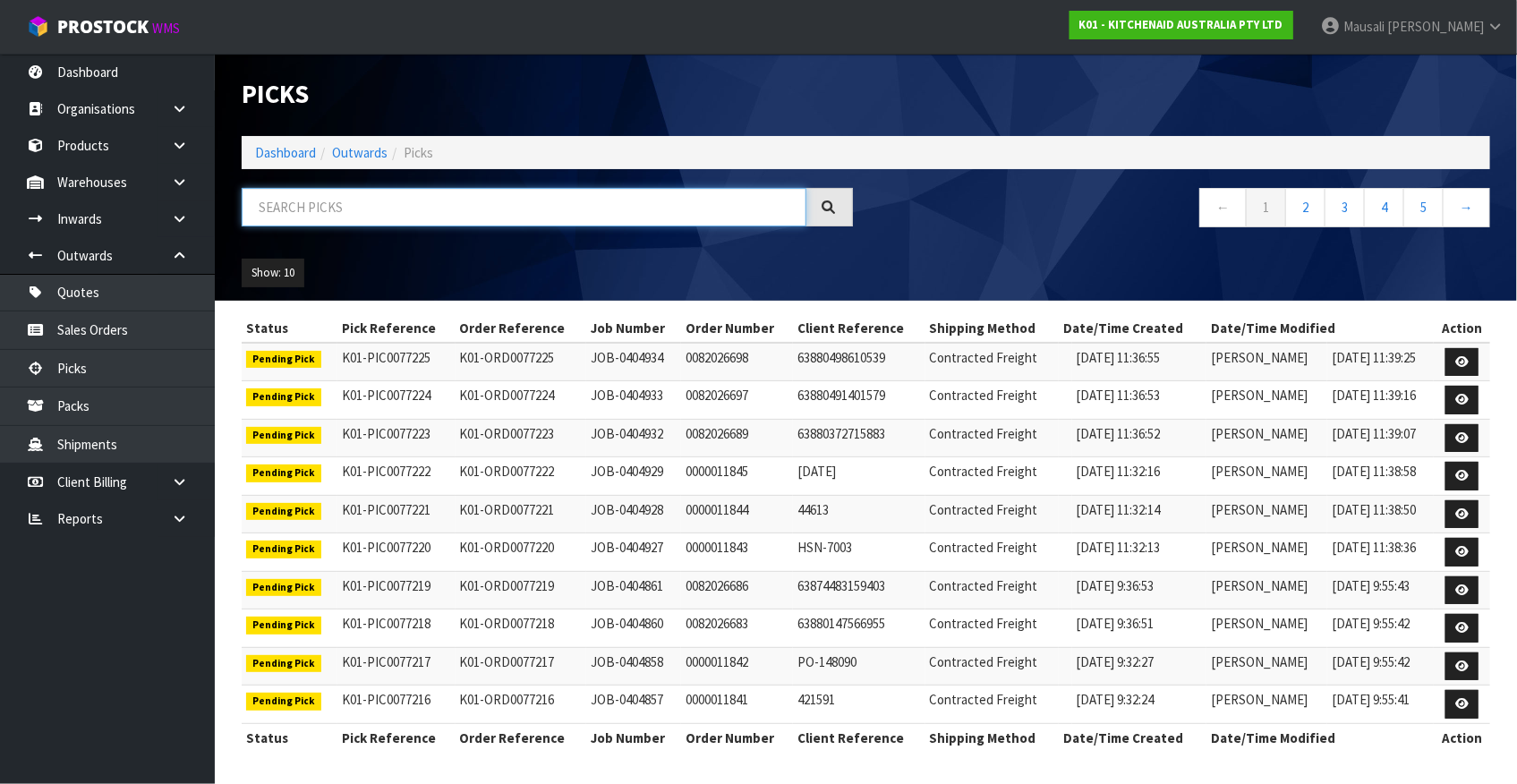drag, startPoint x: 562, startPoint y: 196, endPoint x: 550, endPoint y: 196, distance: 12 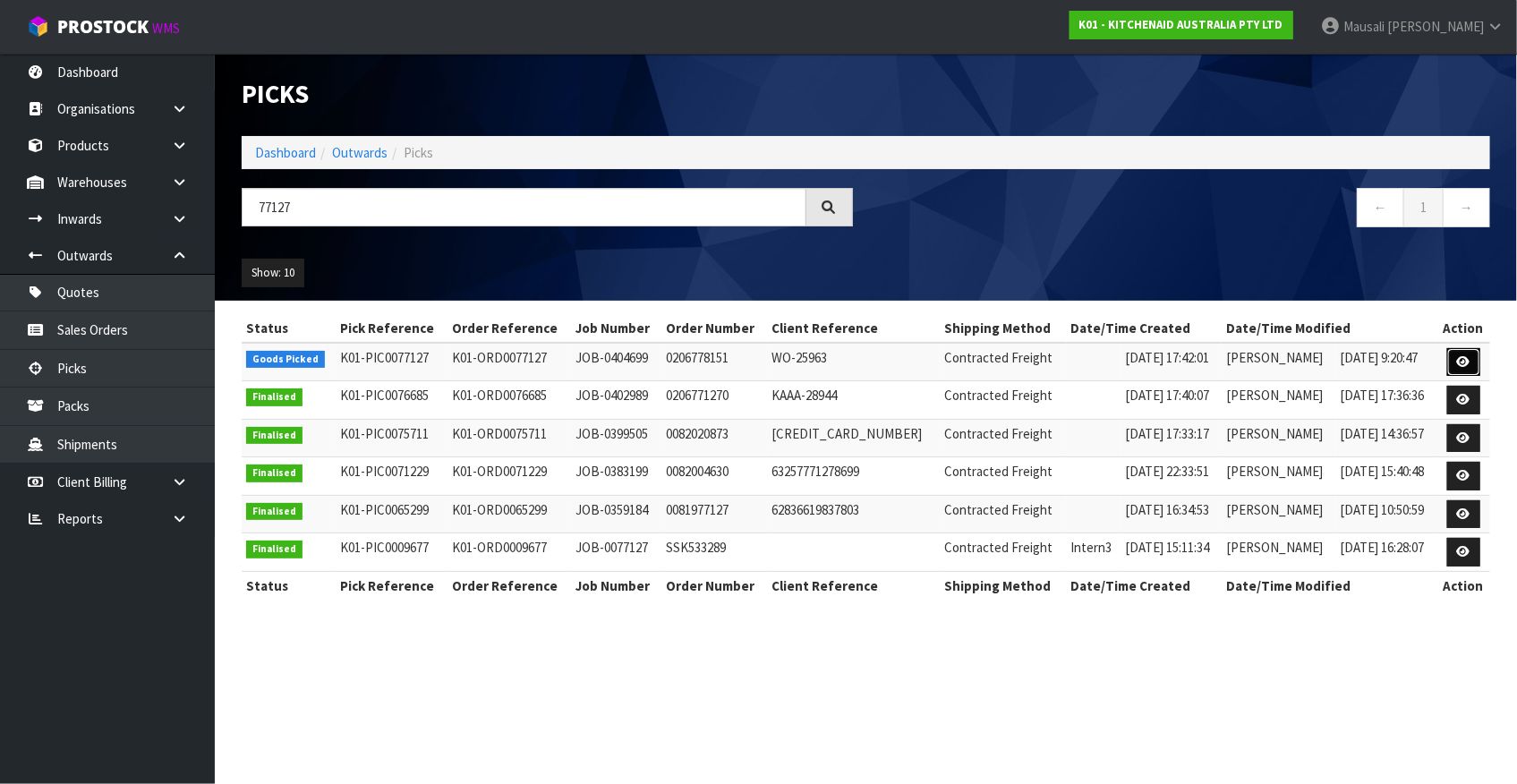 click at bounding box center [1463, 362] 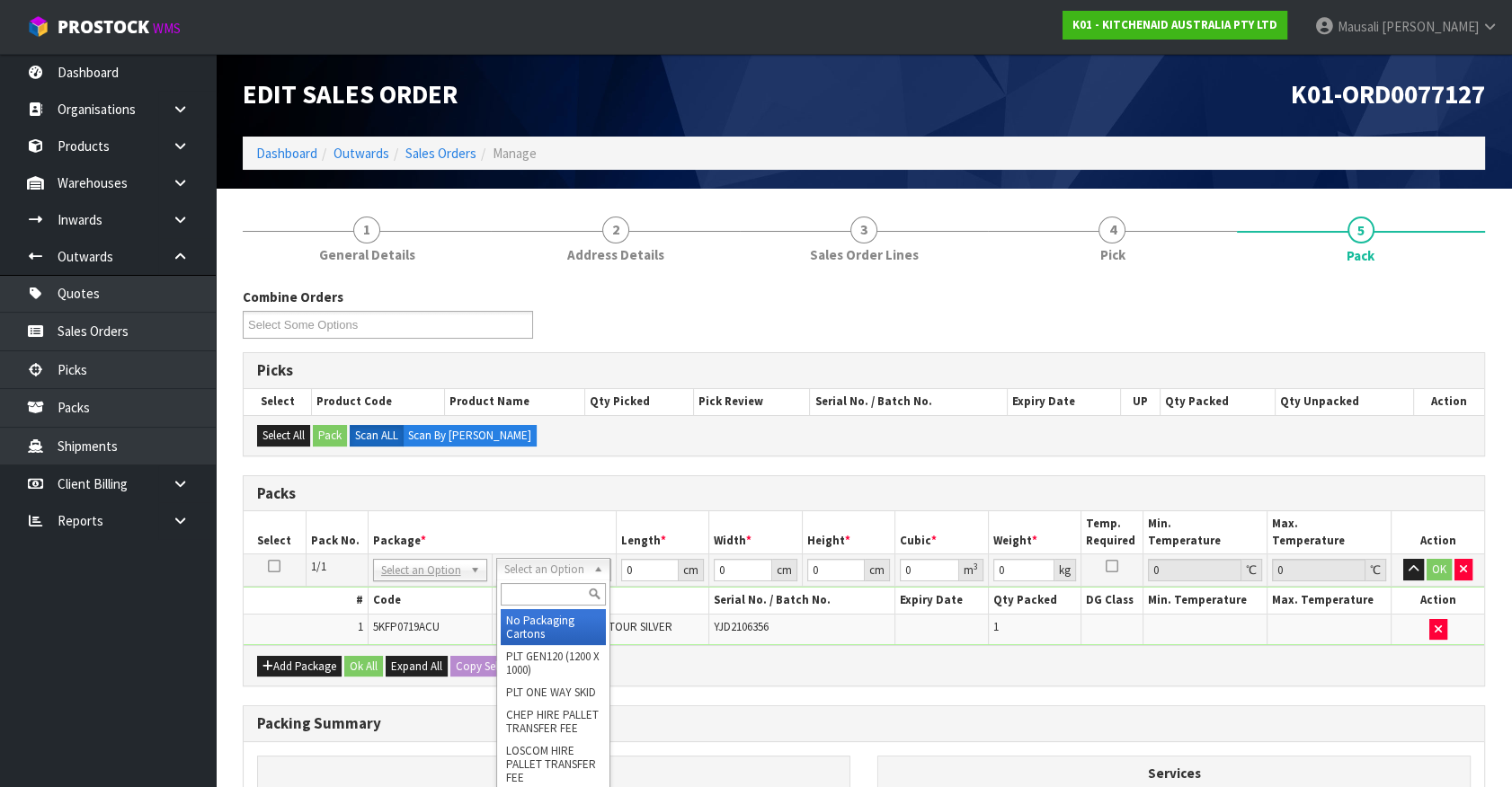 click at bounding box center [553, 594] 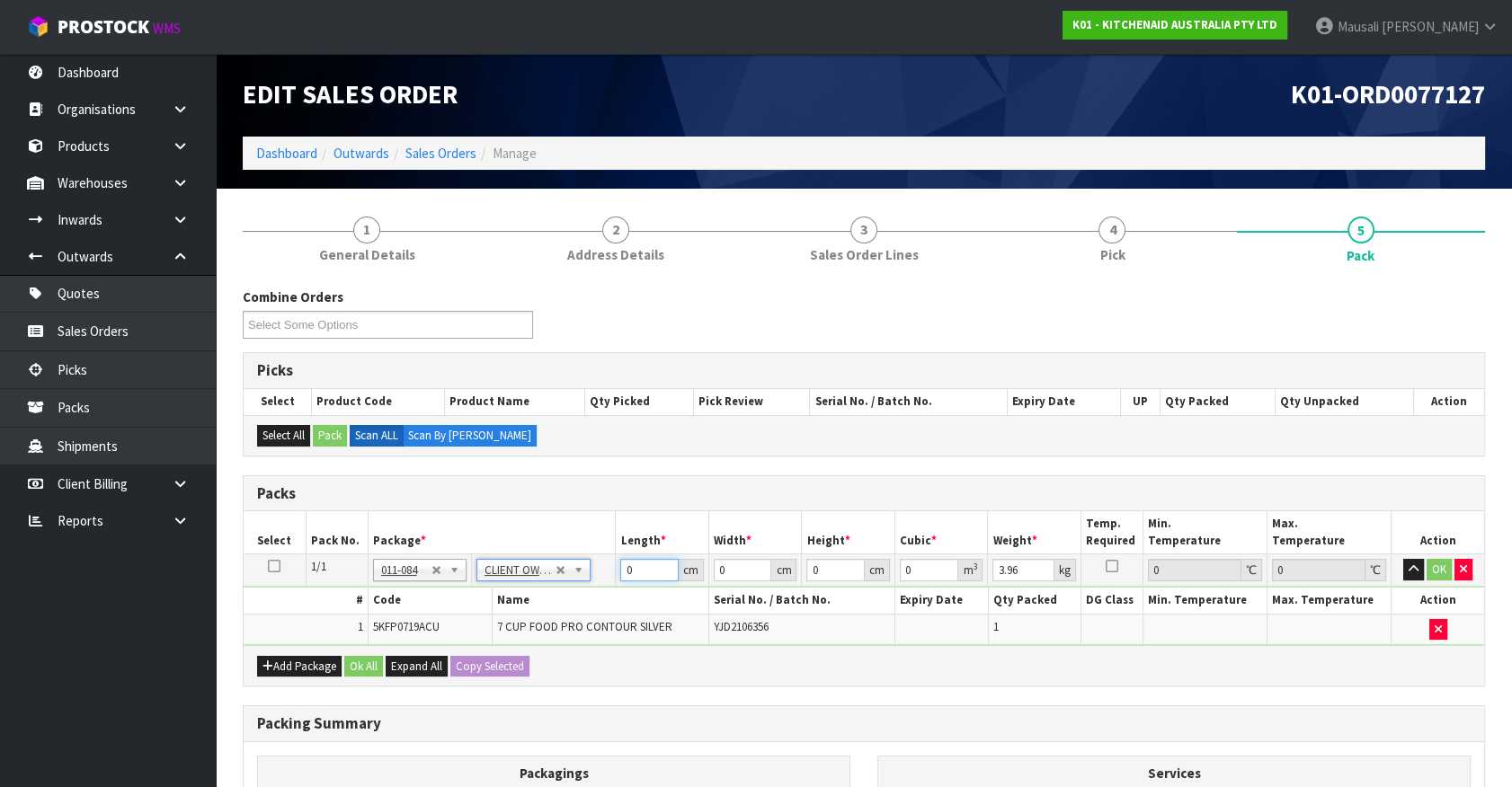 drag, startPoint x: 632, startPoint y: 574, endPoint x: 360, endPoint y: 630, distance: 277.70488 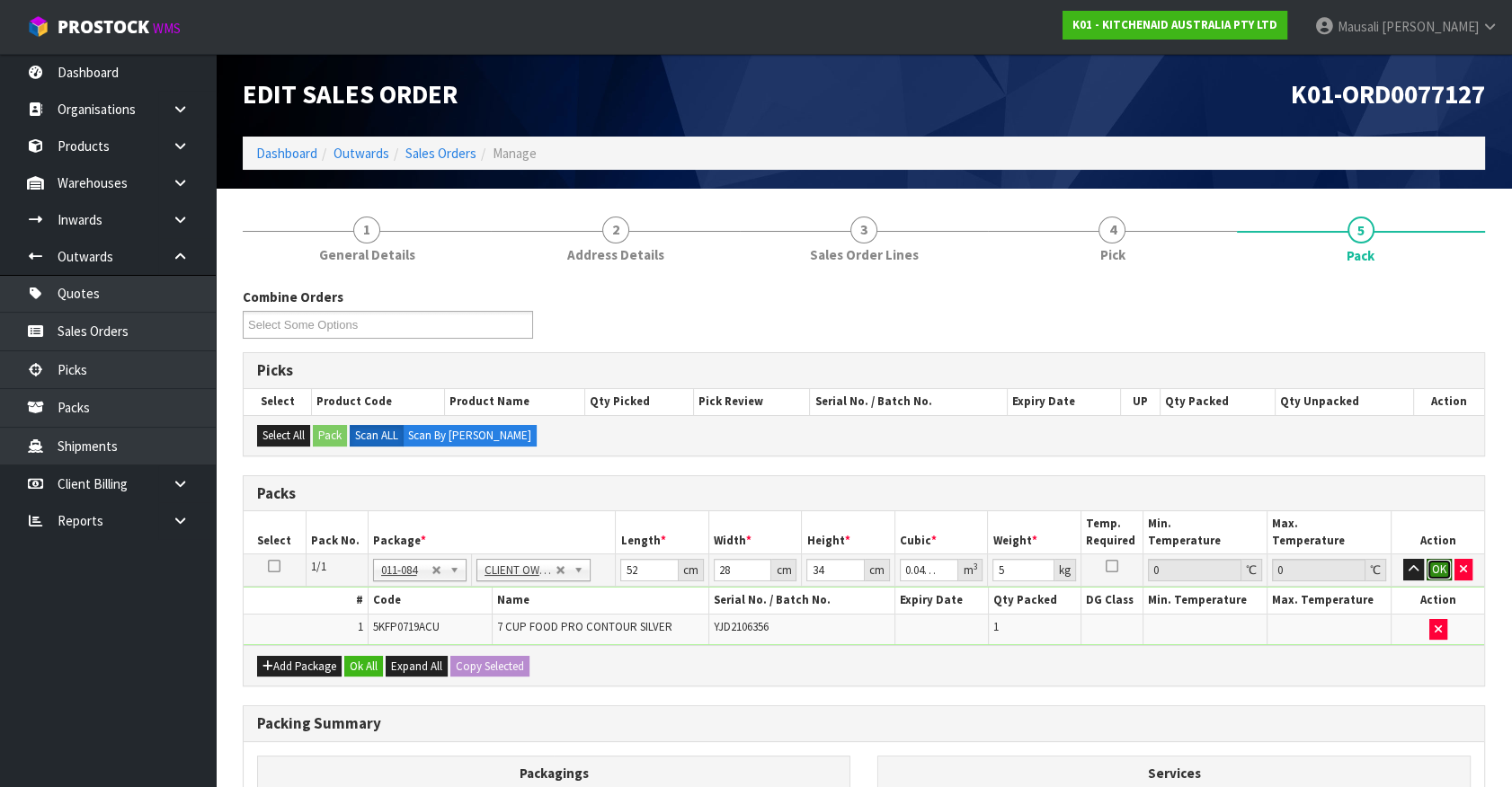 click on "OK" at bounding box center [1439, 570] 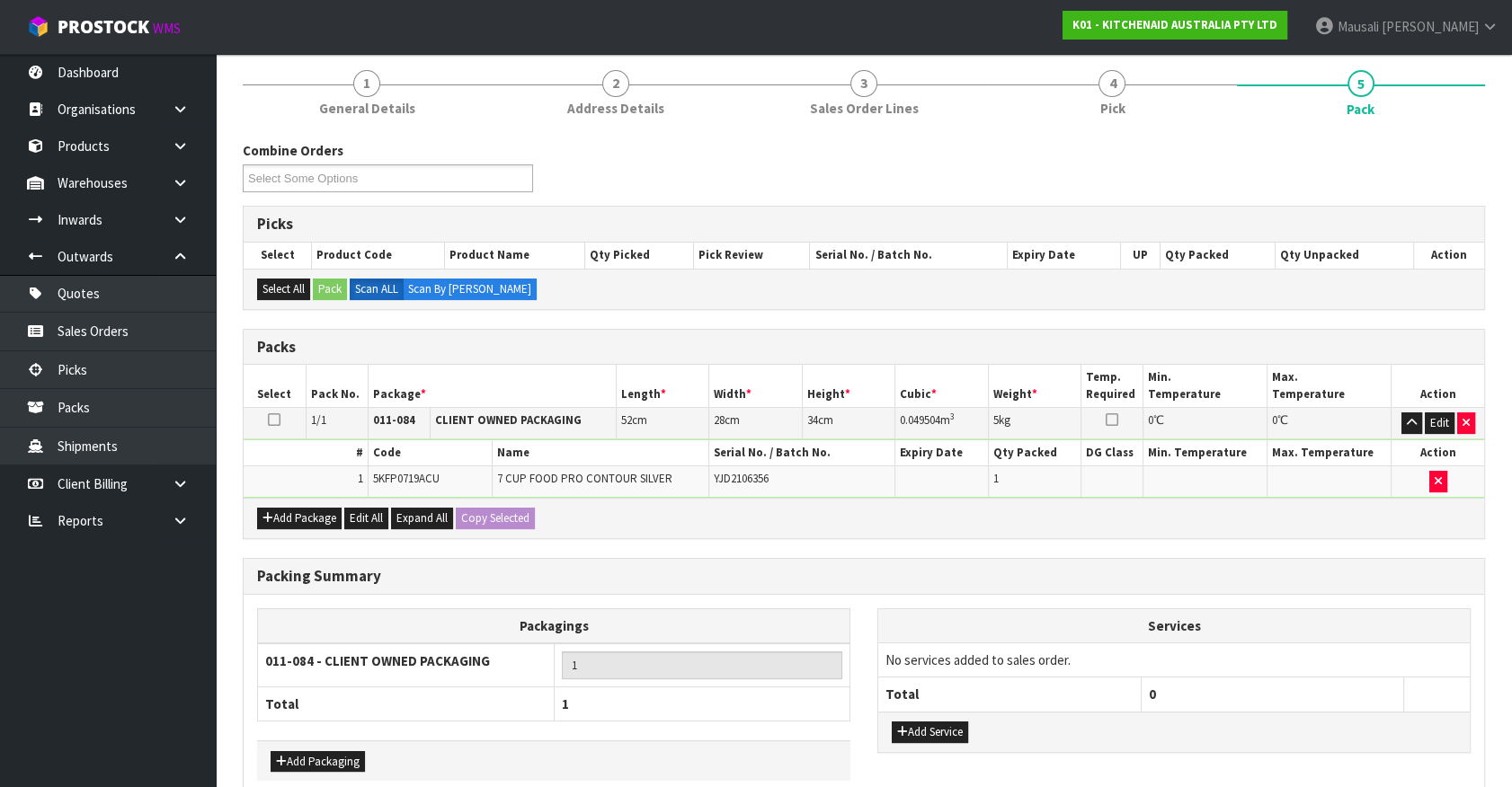 scroll, scrollTop: 234, scrollLeft: 0, axis: vertical 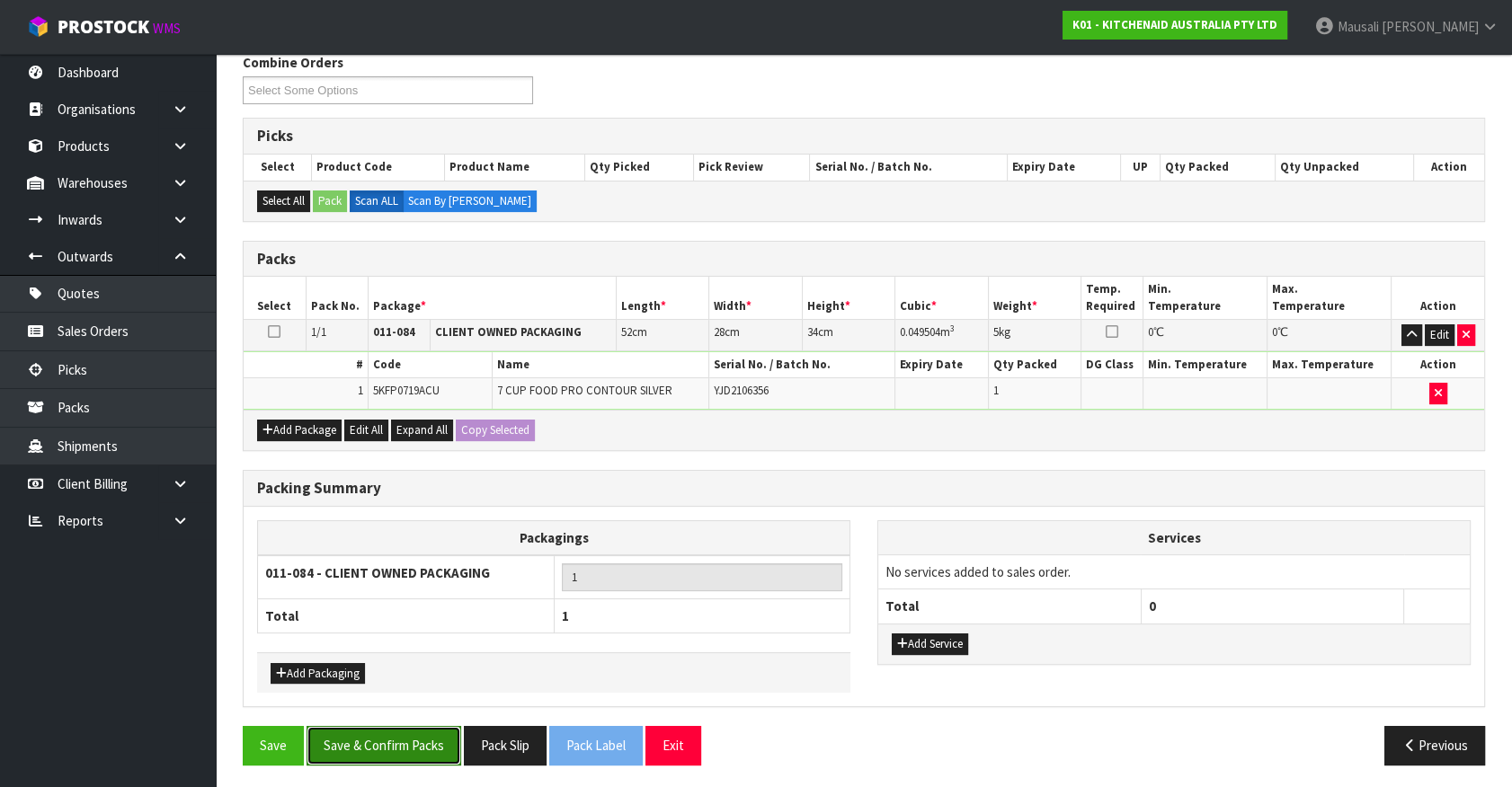 click on "Save & Confirm Packs" at bounding box center (384, 745) 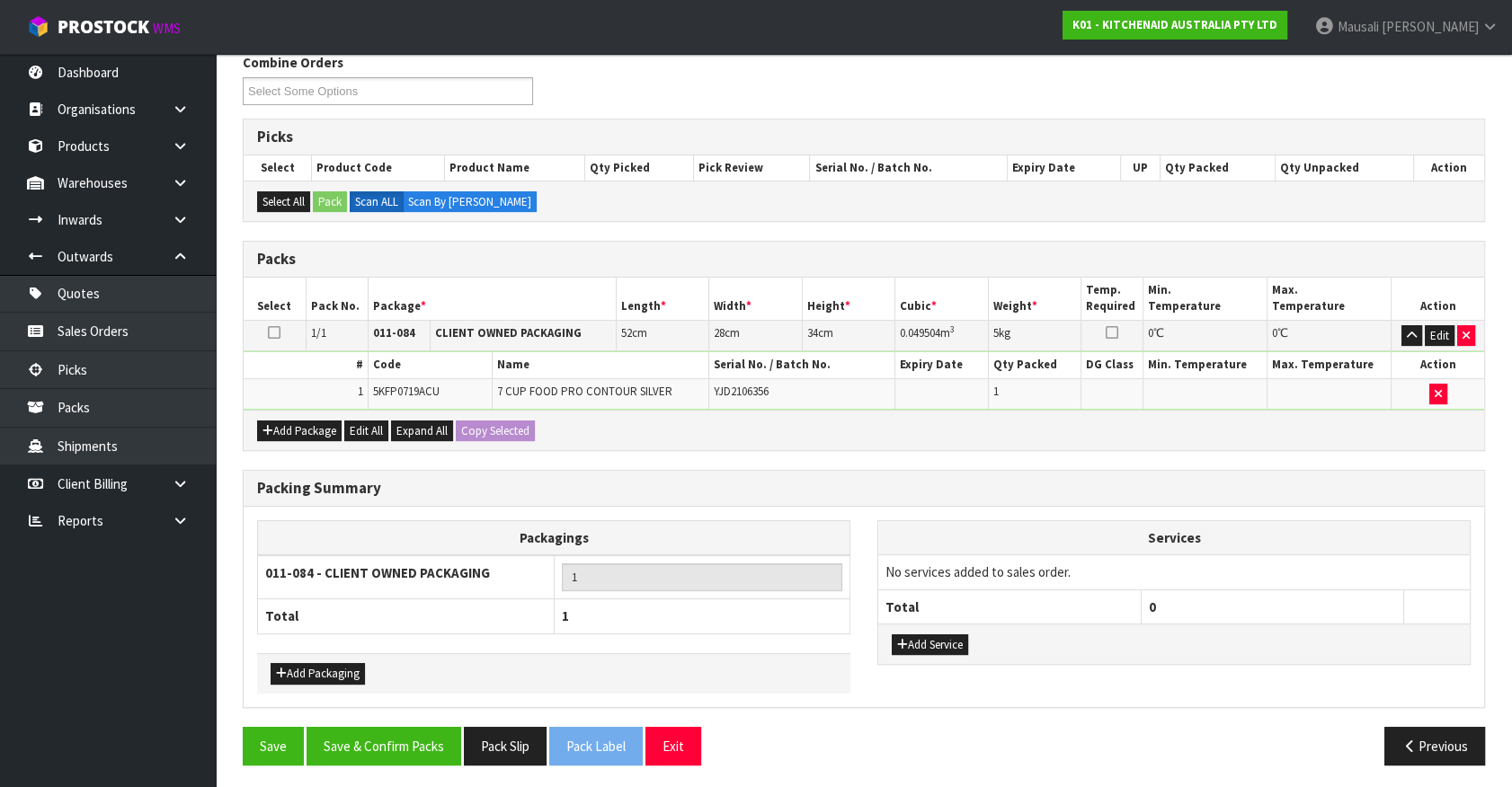 scroll, scrollTop: 202, scrollLeft: 0, axis: vertical 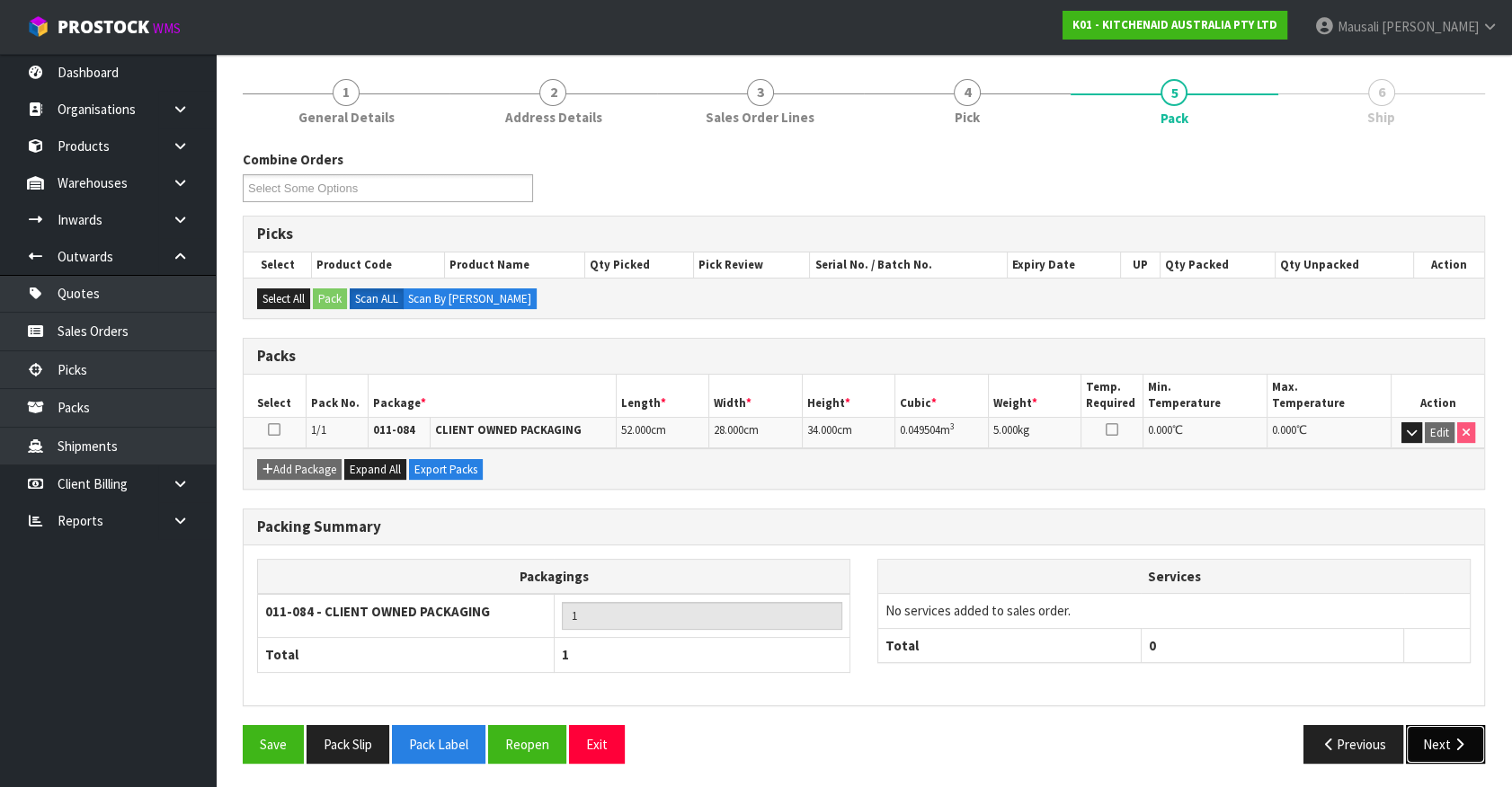 click on "Next" at bounding box center (1445, 744) 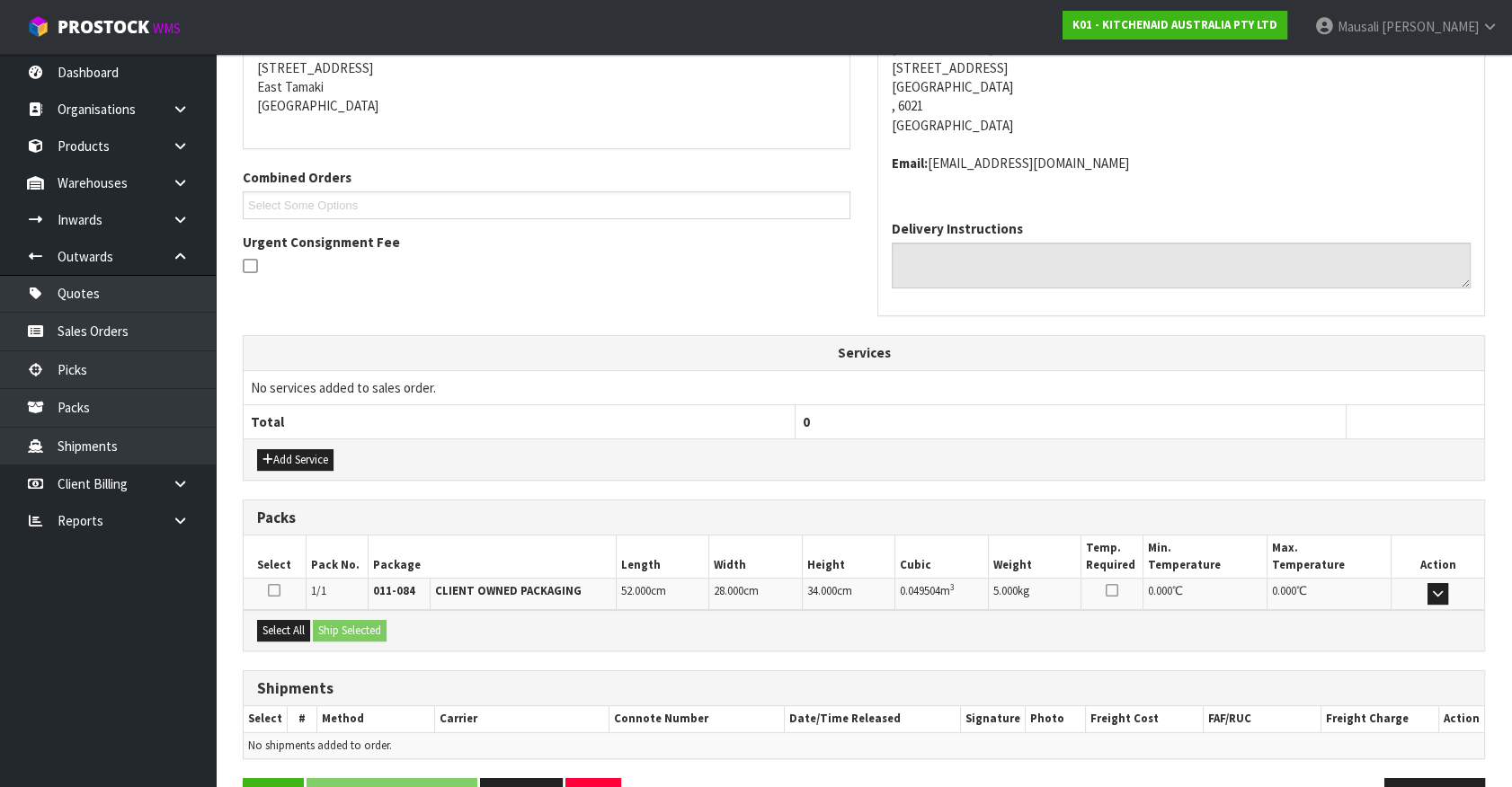 scroll, scrollTop: 335, scrollLeft: 0, axis: vertical 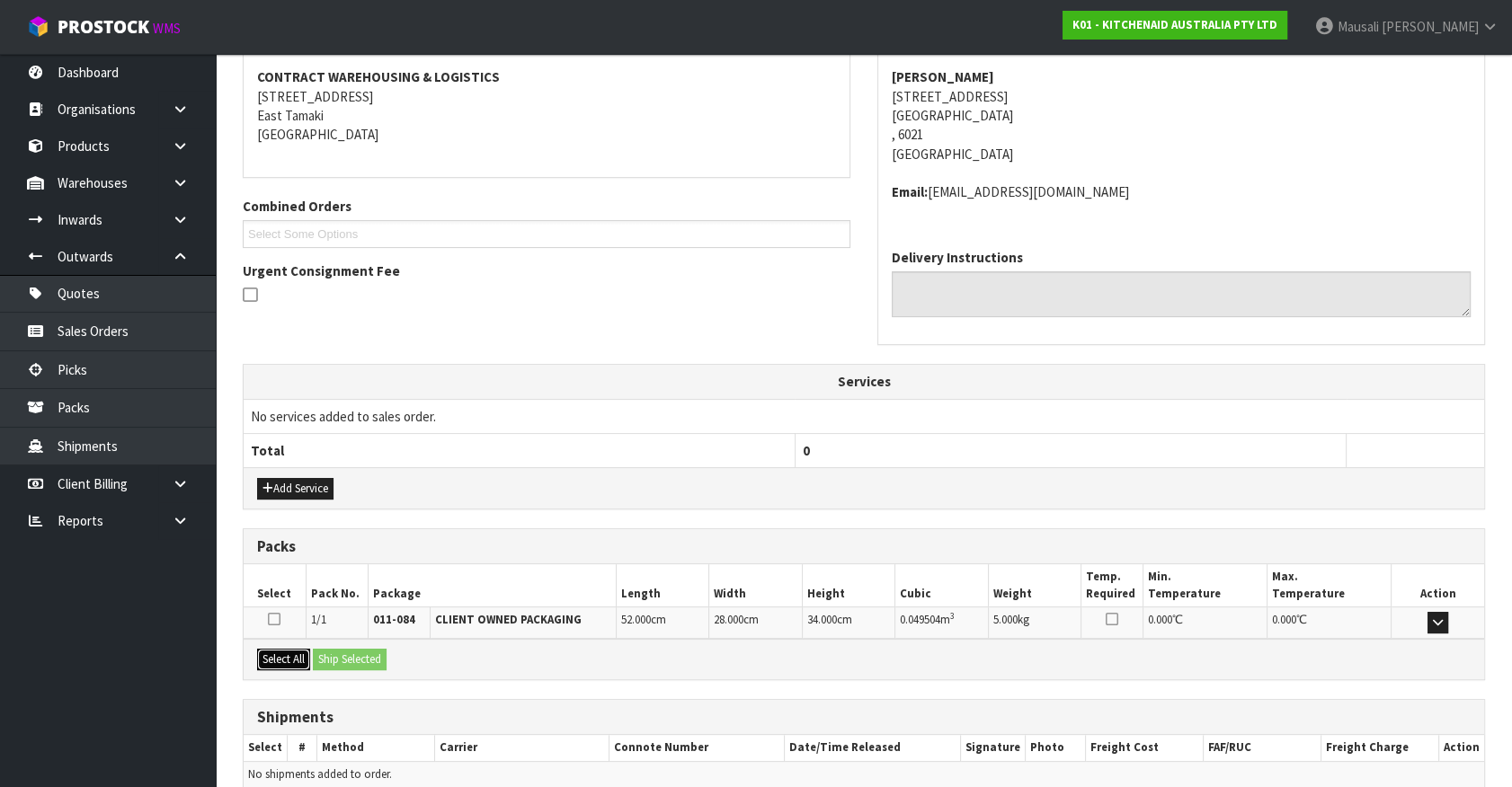 click on "Select All" at bounding box center (283, 659) 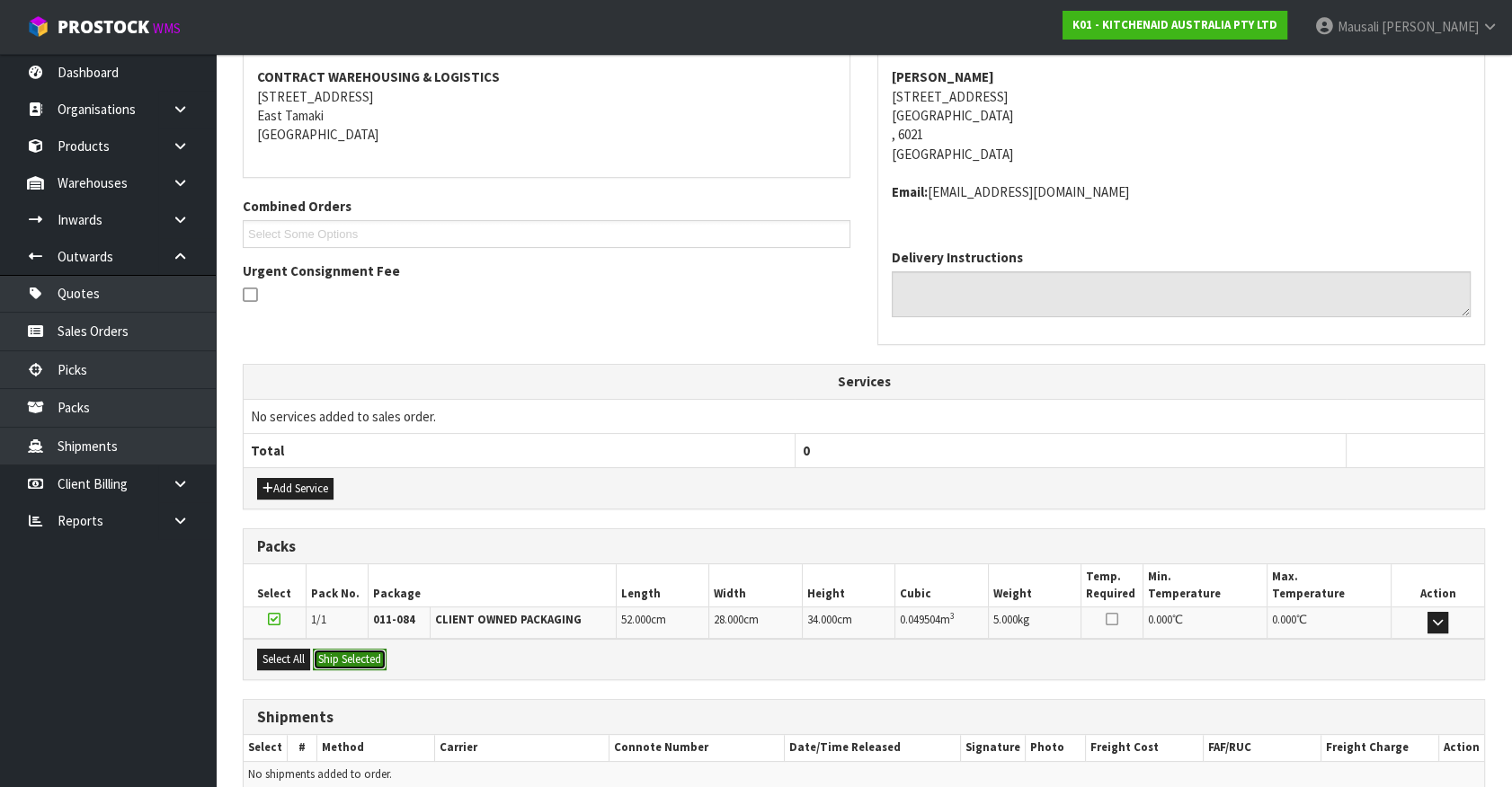 click on "Ship Selected" at bounding box center (350, 659) 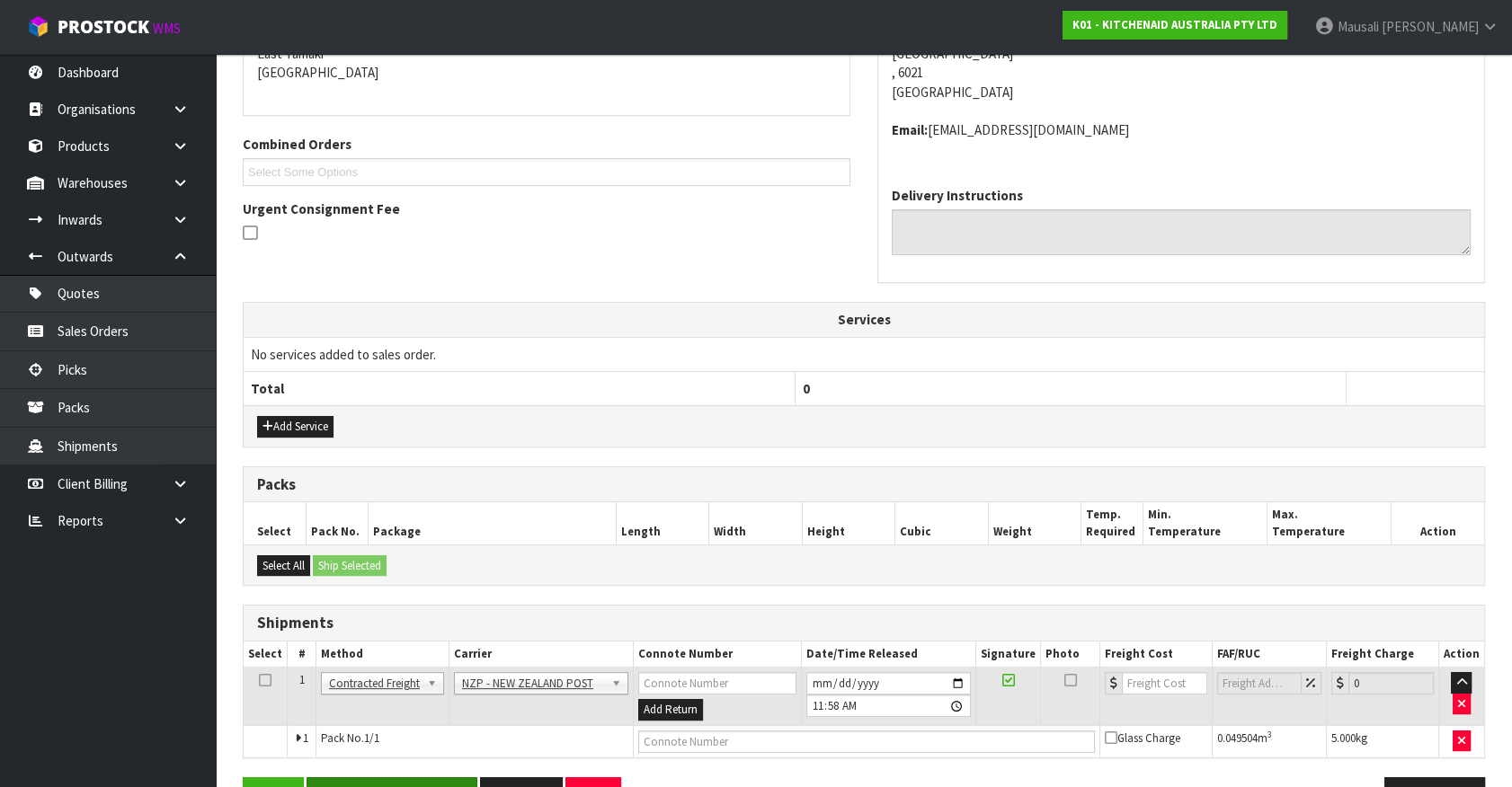 scroll, scrollTop: 449, scrollLeft: 0, axis: vertical 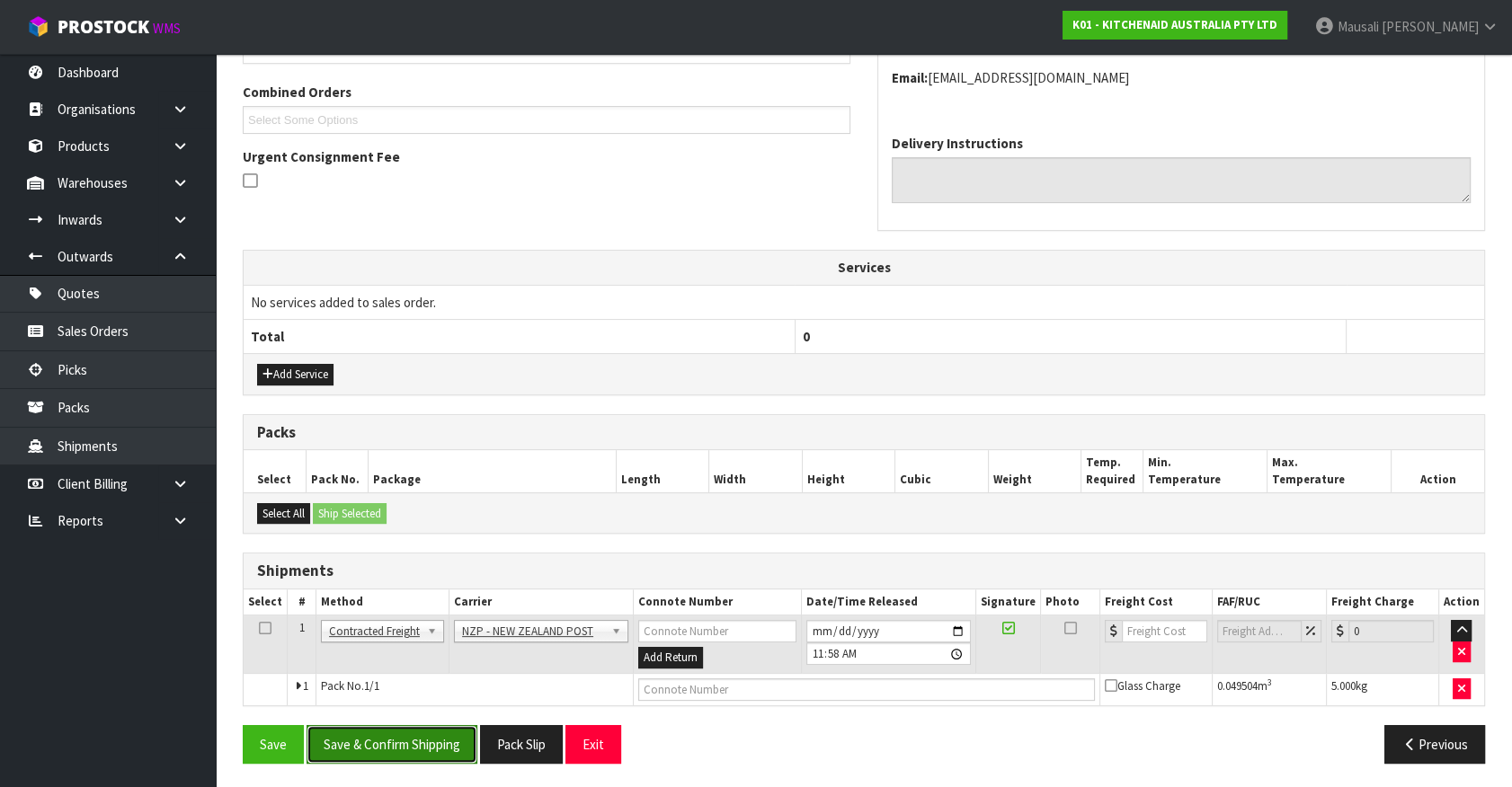 drag, startPoint x: 452, startPoint y: 739, endPoint x: 456, endPoint y: 718, distance: 21.37756 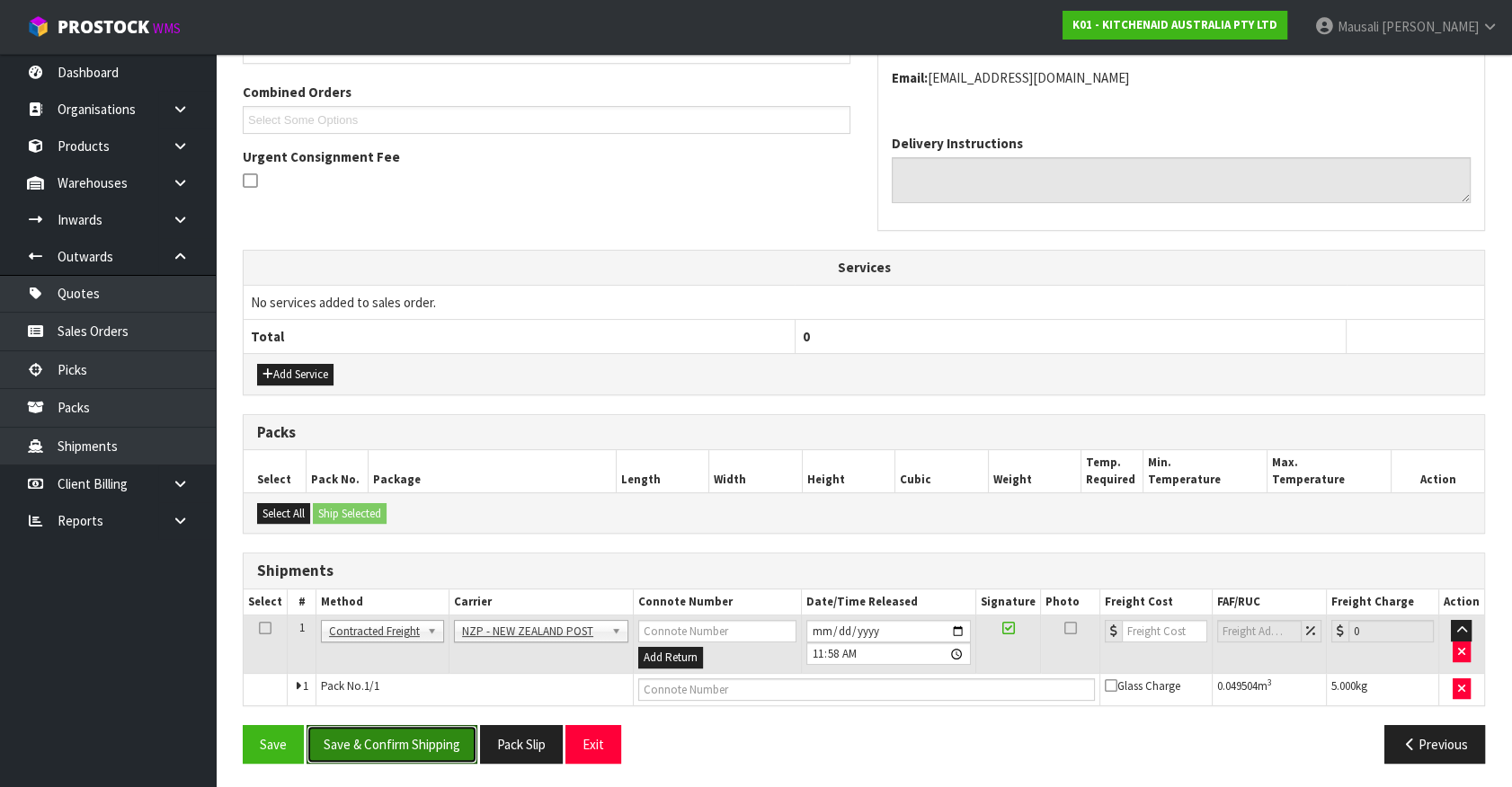 click on "Save & Confirm Shipping" at bounding box center (392, 744) 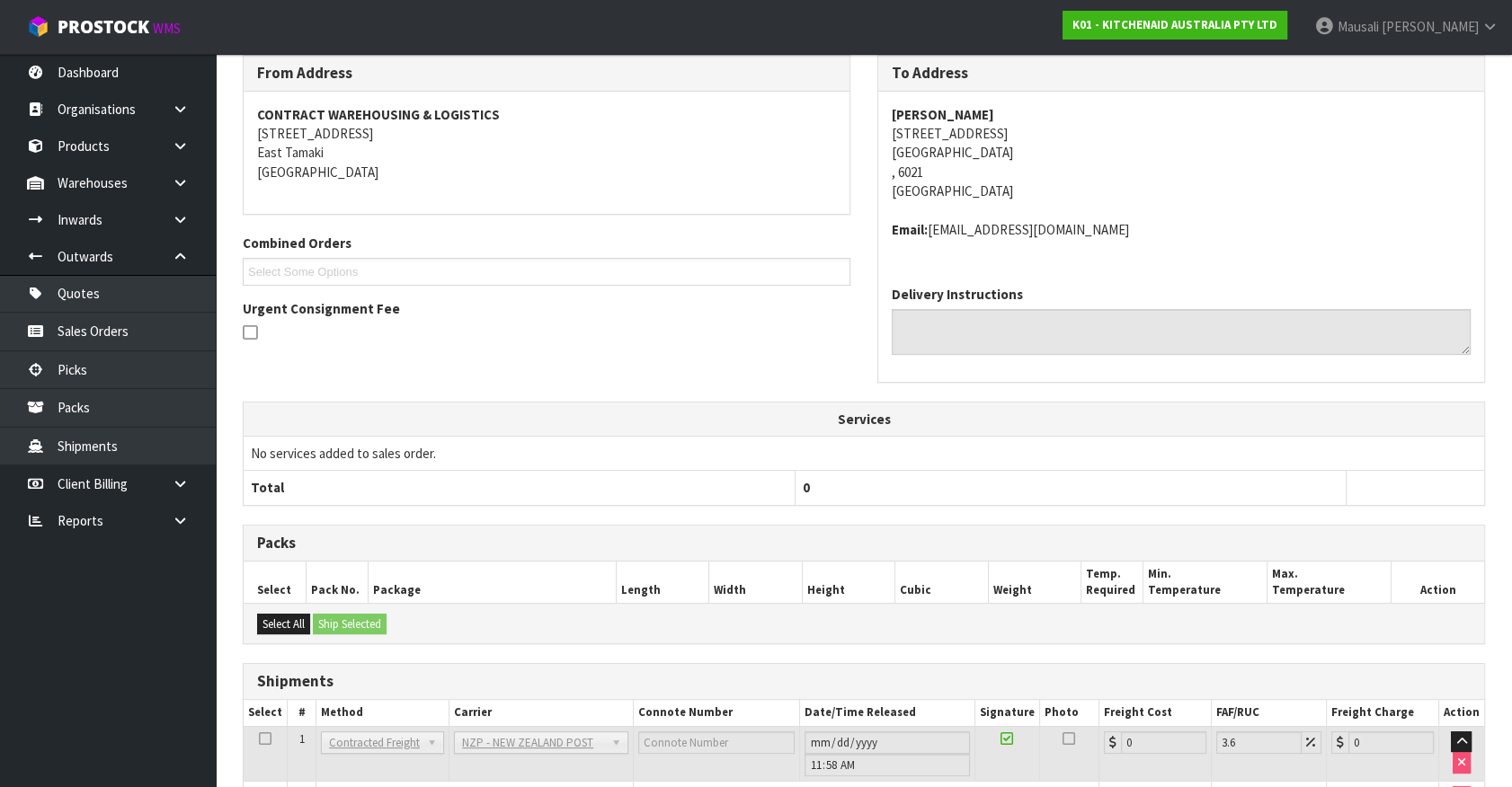 scroll, scrollTop: 423, scrollLeft: 0, axis: vertical 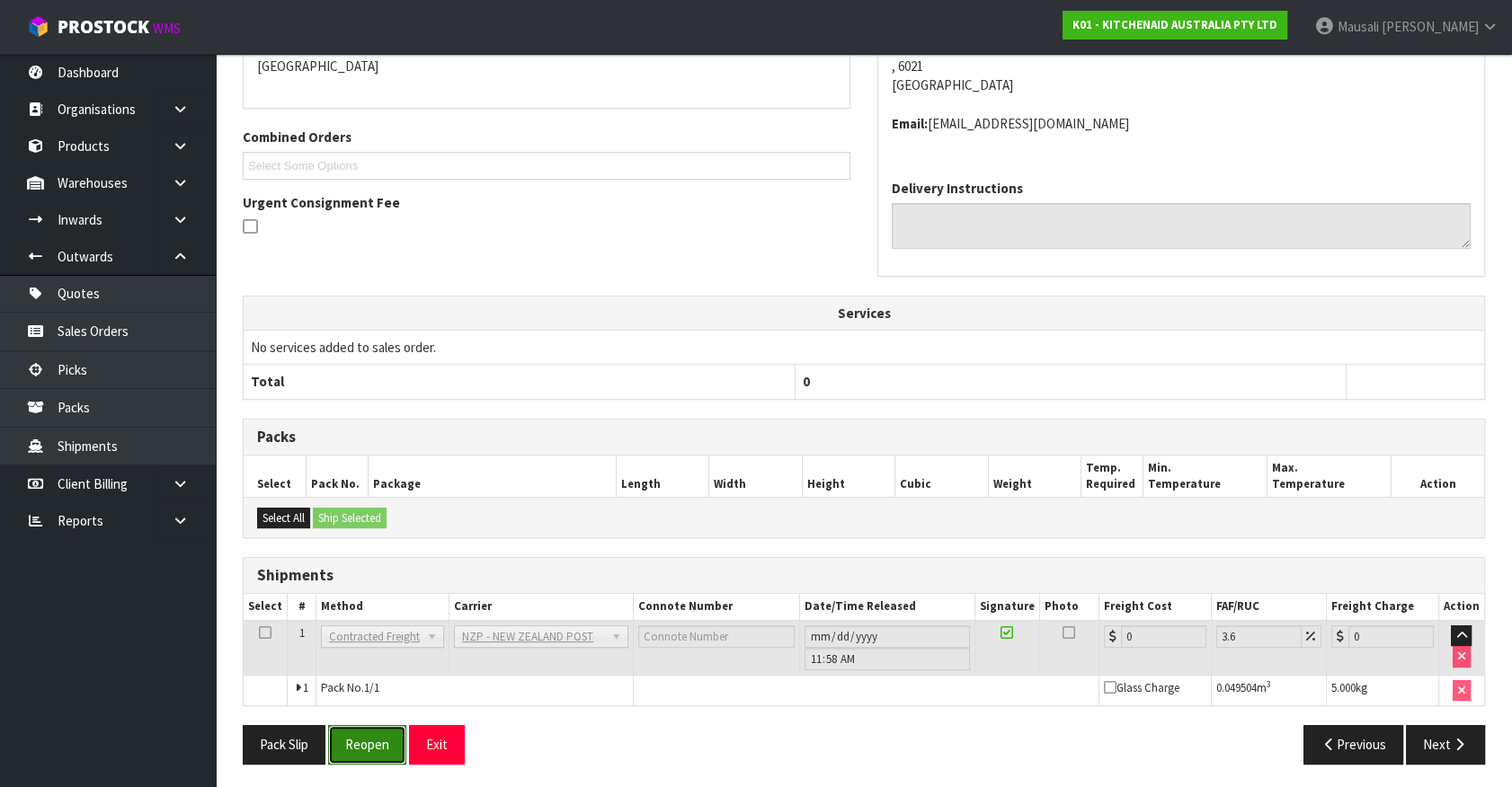 click on "Reopen" at bounding box center (367, 744) 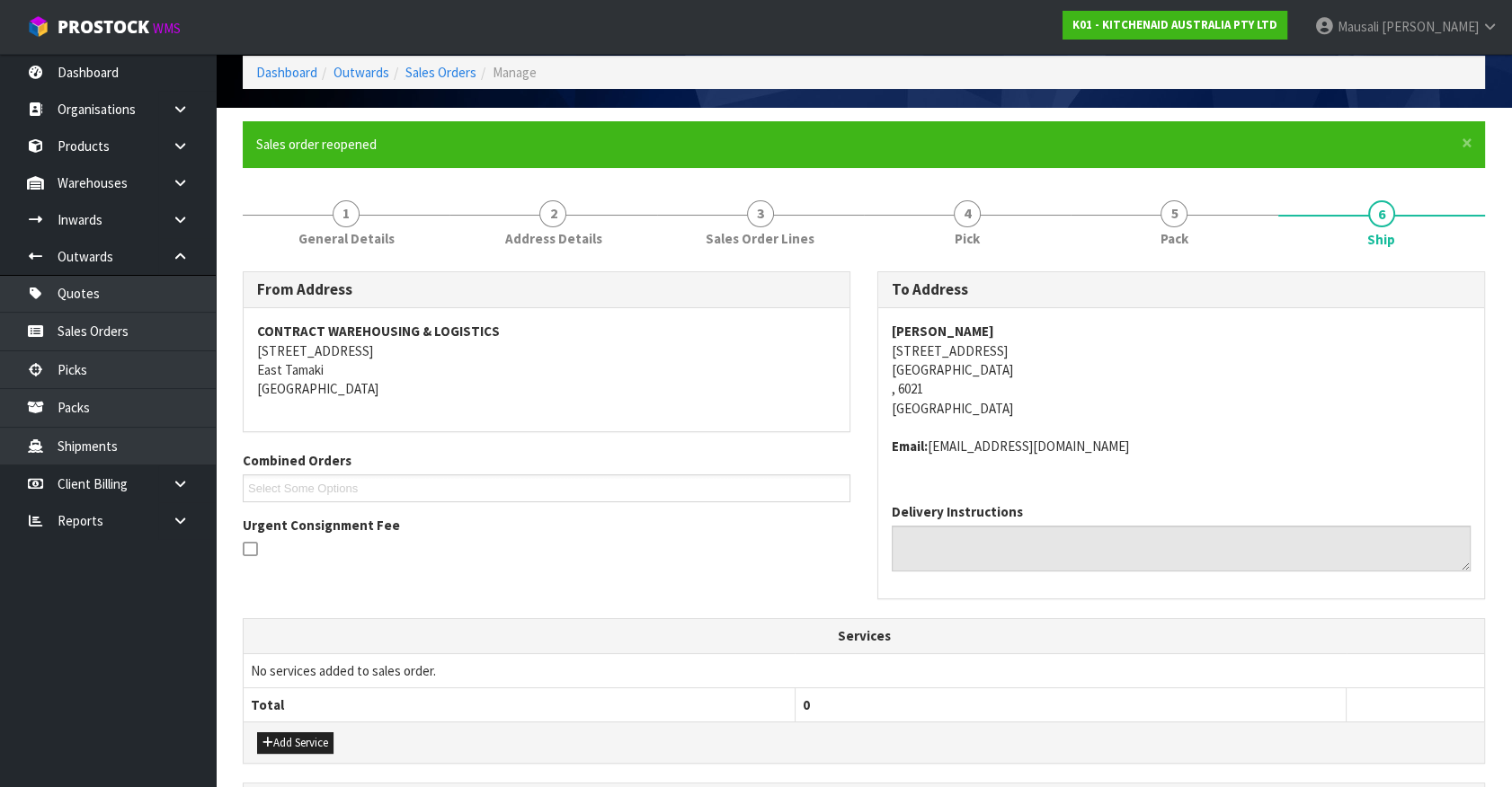 scroll, scrollTop: 404, scrollLeft: 0, axis: vertical 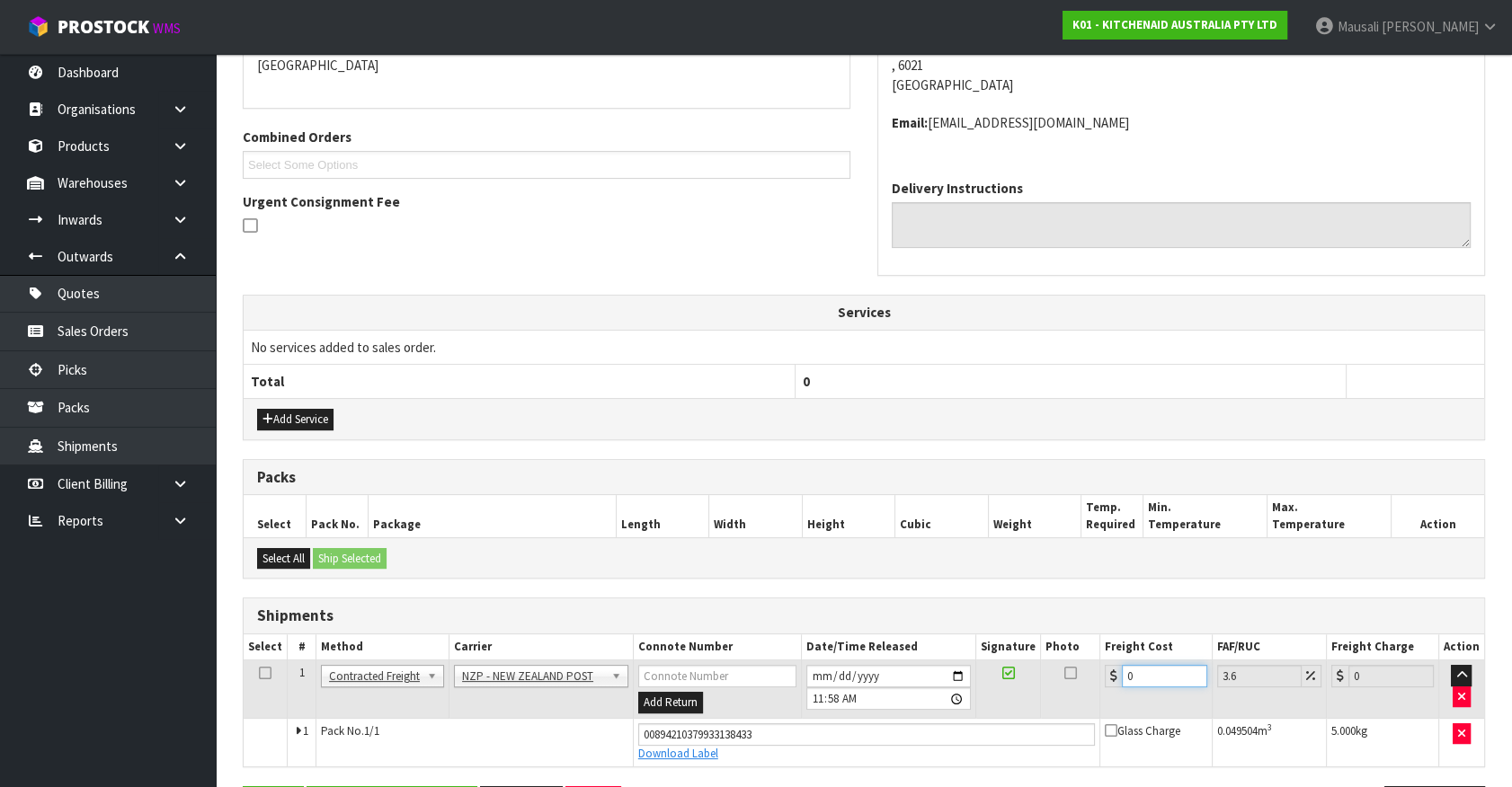 drag, startPoint x: 1154, startPoint y: 668, endPoint x: 755, endPoint y: 757, distance: 408.8056 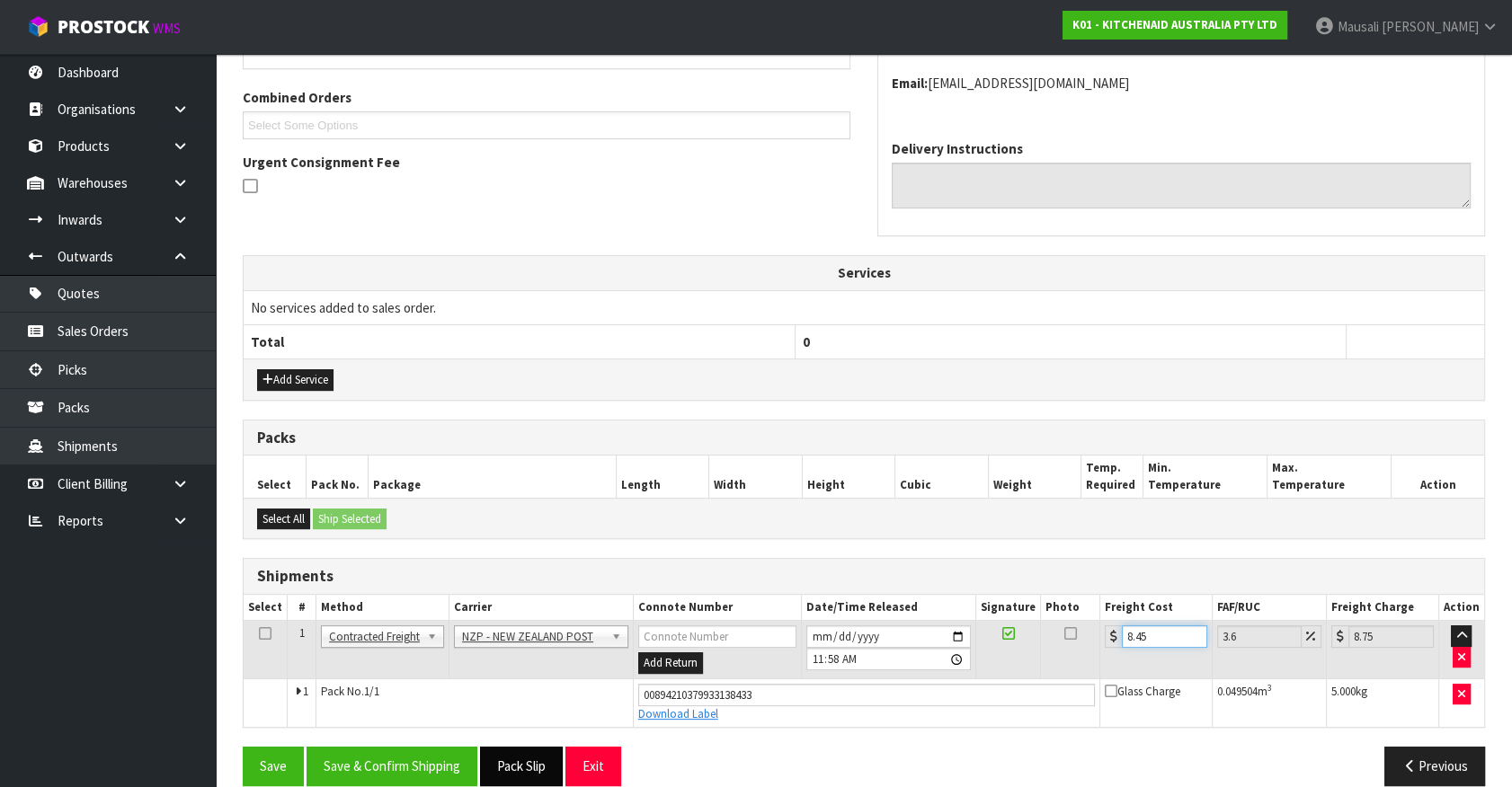 scroll, scrollTop: 465, scrollLeft: 0, axis: vertical 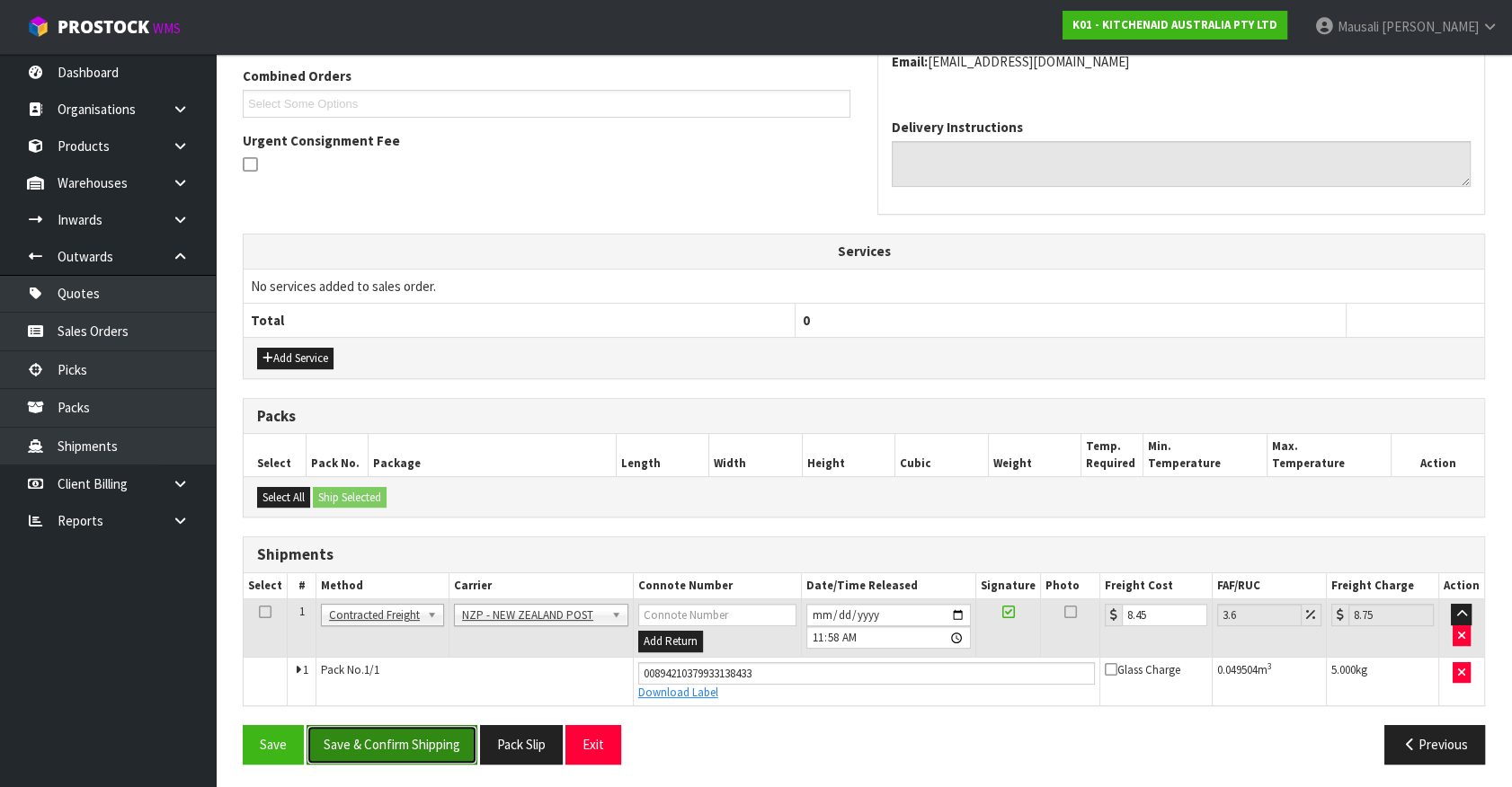 click on "Save & Confirm Shipping" at bounding box center [392, 744] 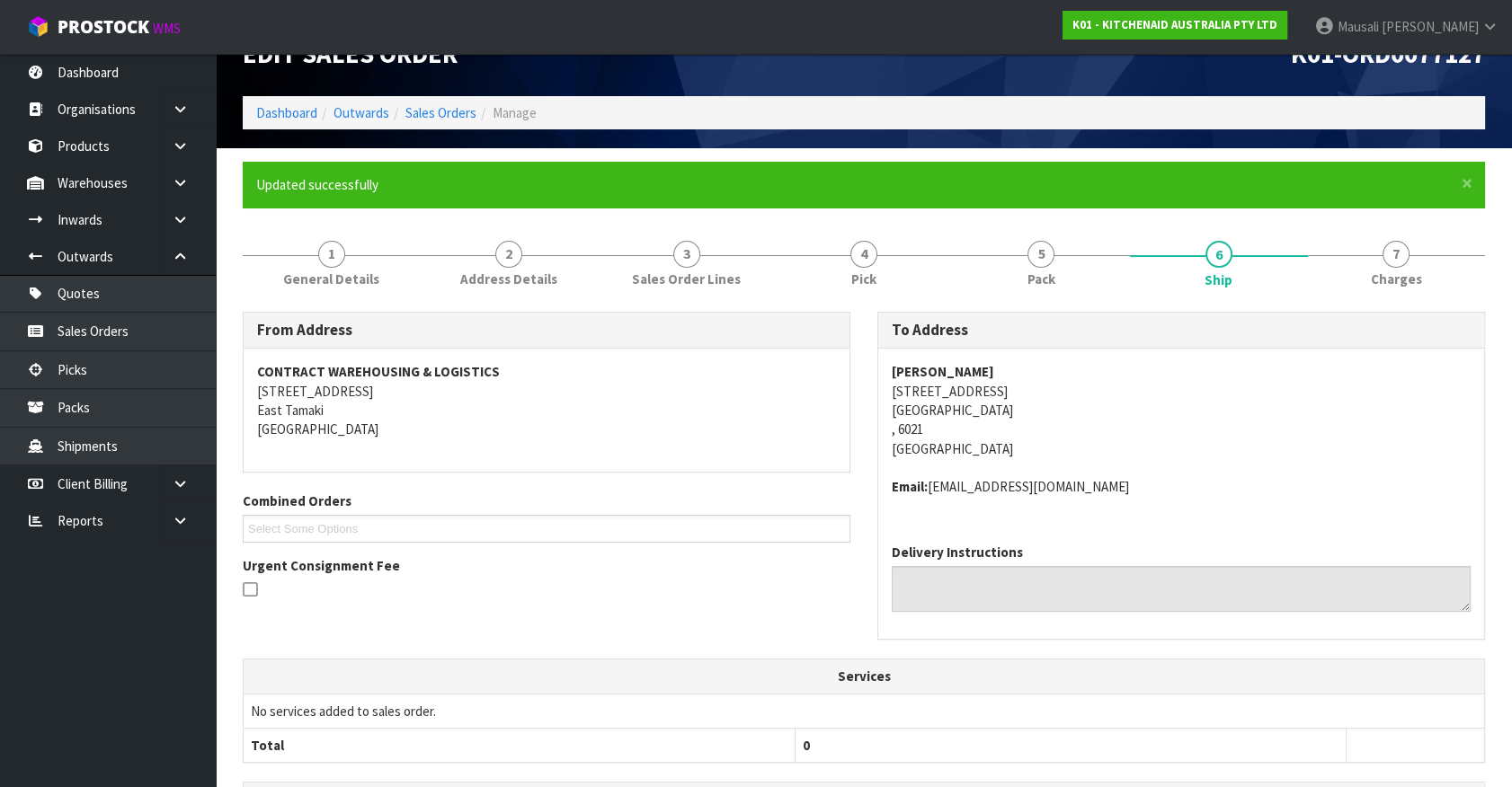 scroll, scrollTop: 417, scrollLeft: 0, axis: vertical 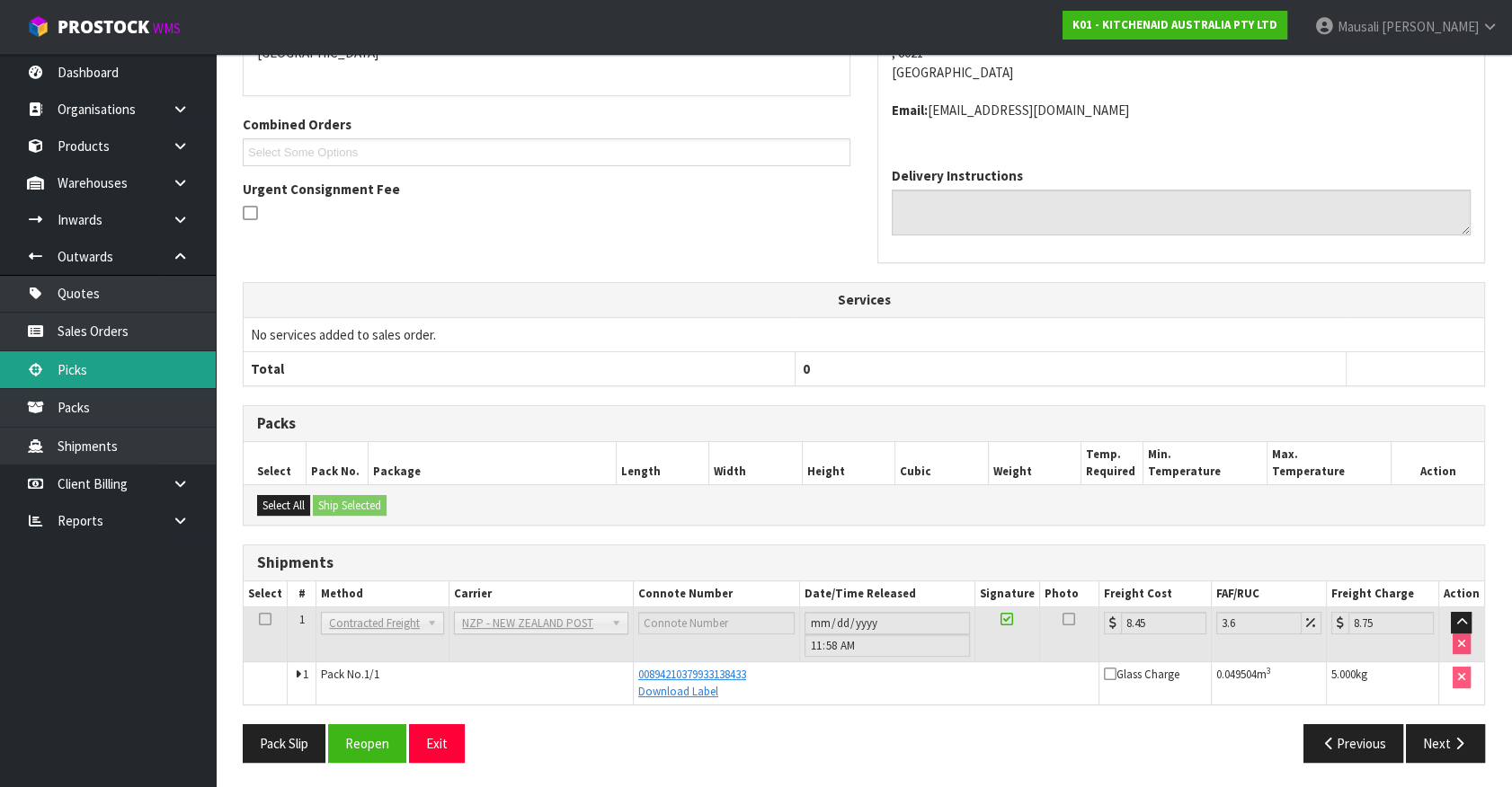 click on "Picks" at bounding box center [108, 369] 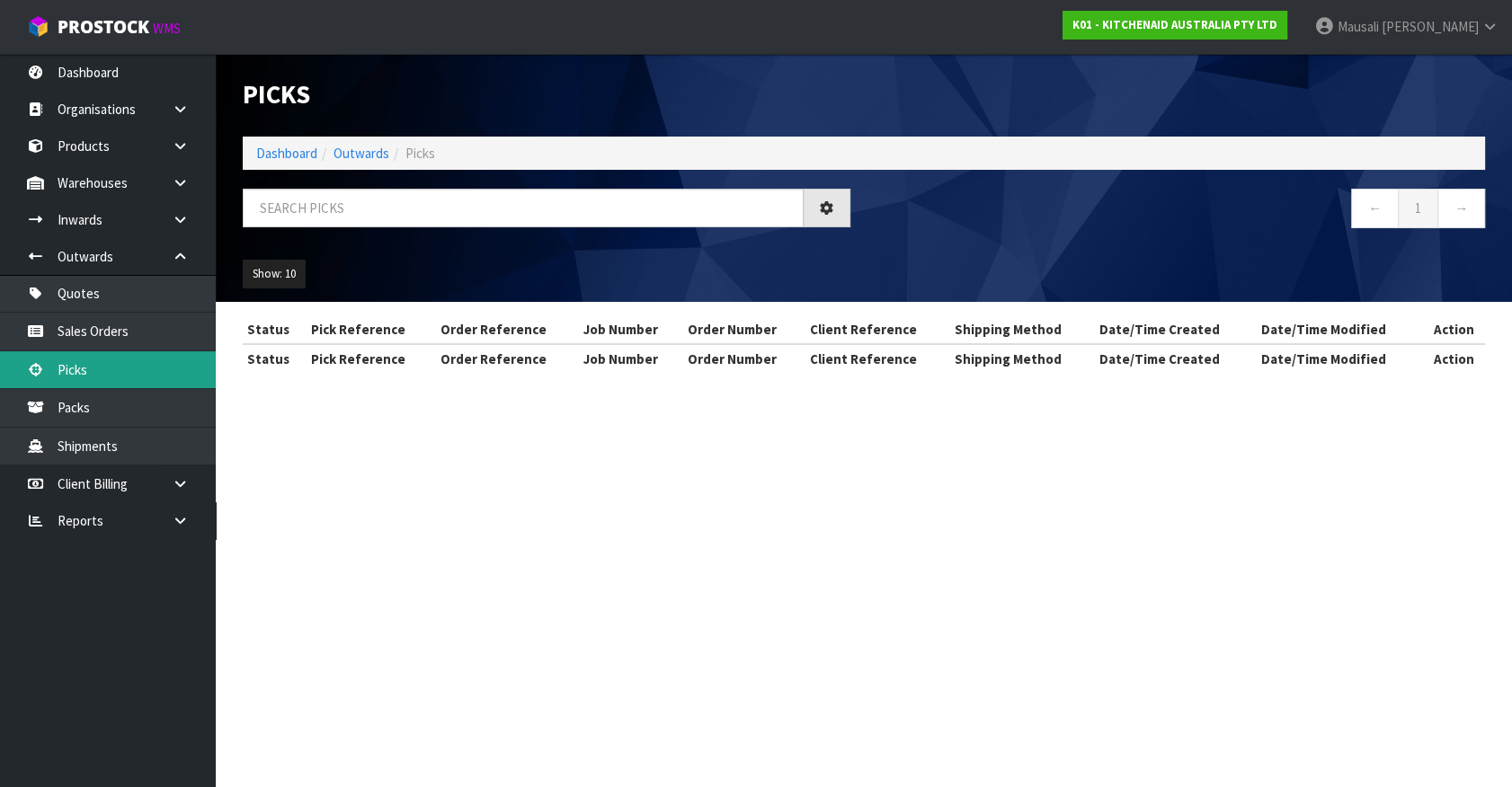 scroll, scrollTop: 0, scrollLeft: 0, axis: both 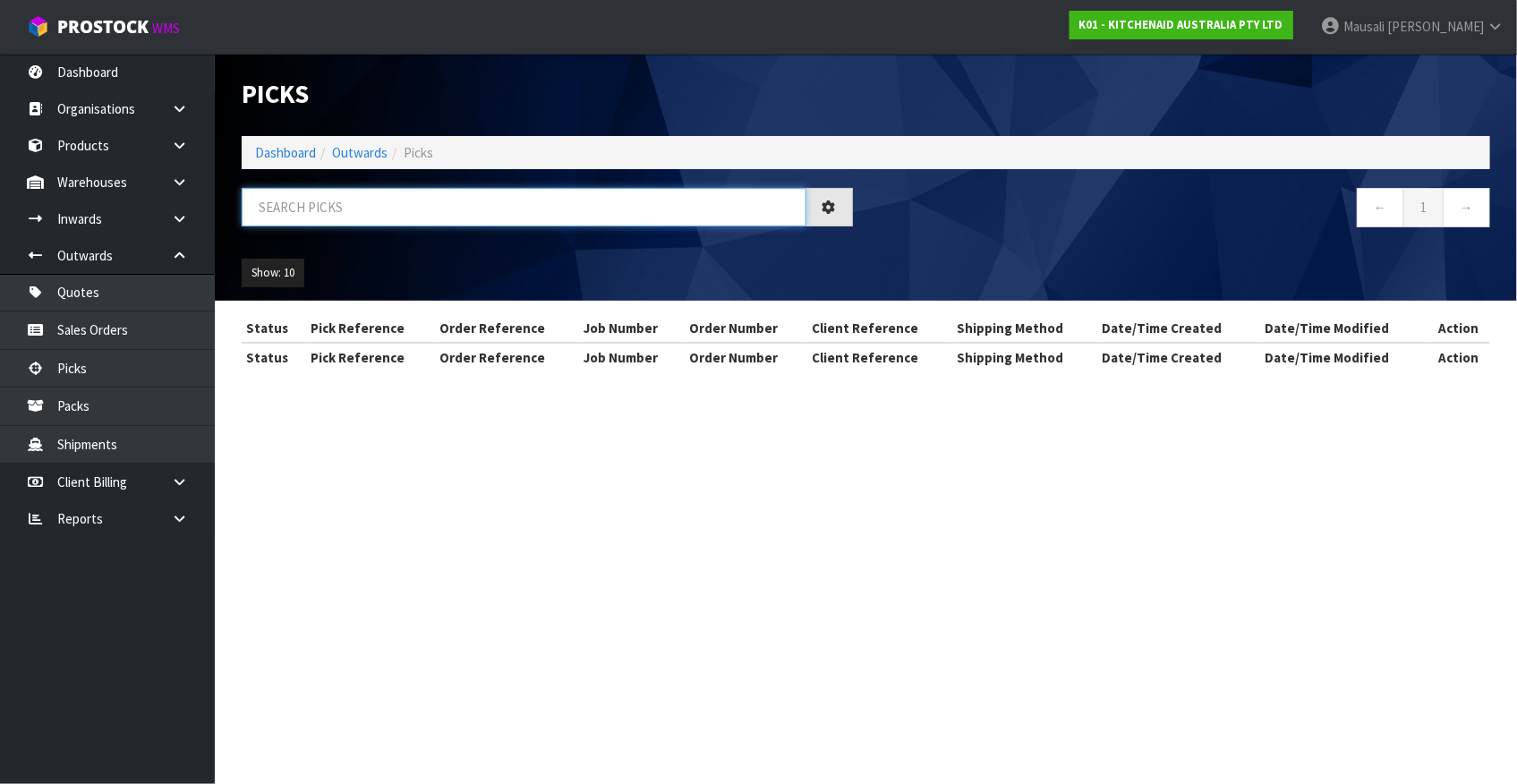click at bounding box center [524, 207] 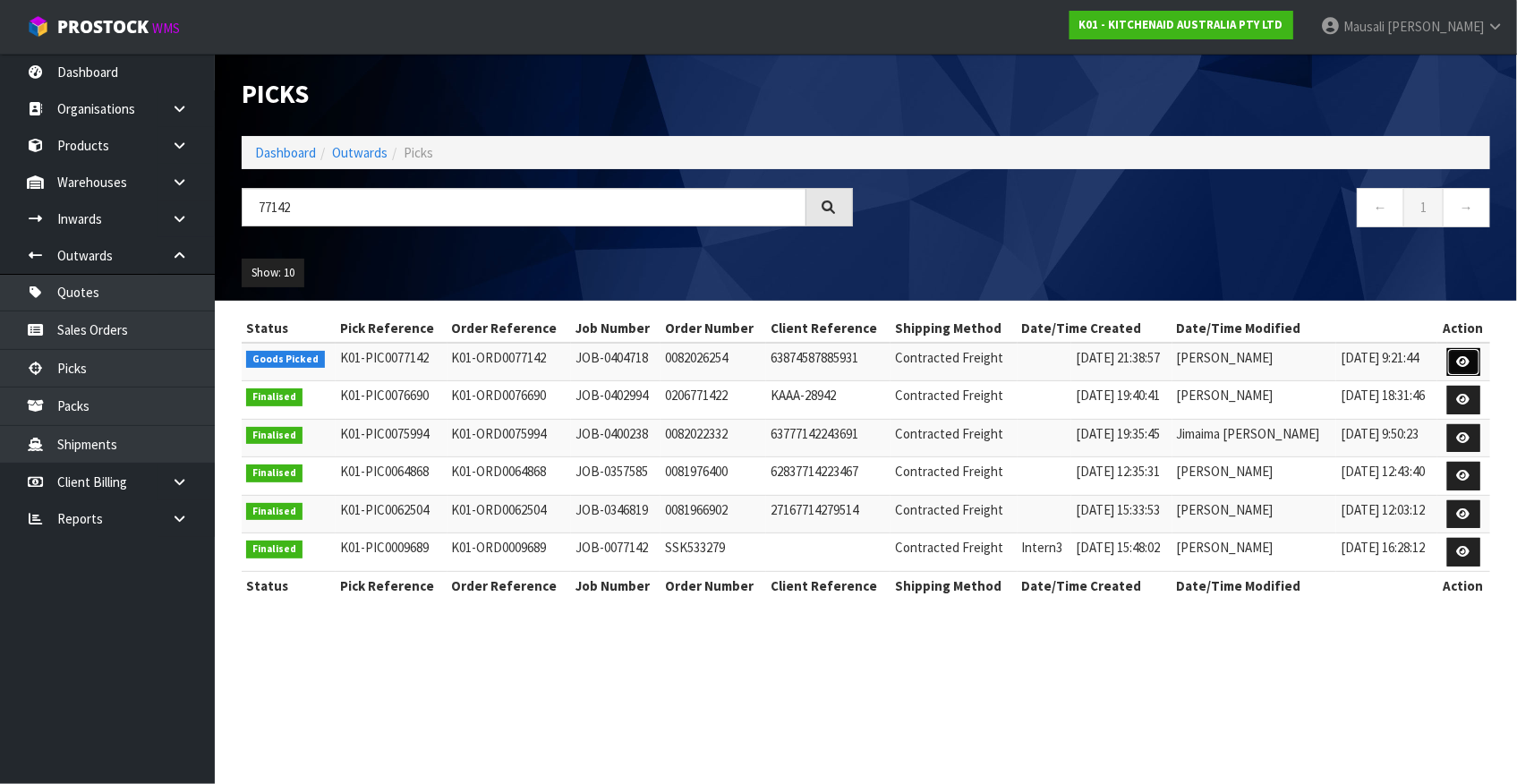 click at bounding box center (1463, 362) 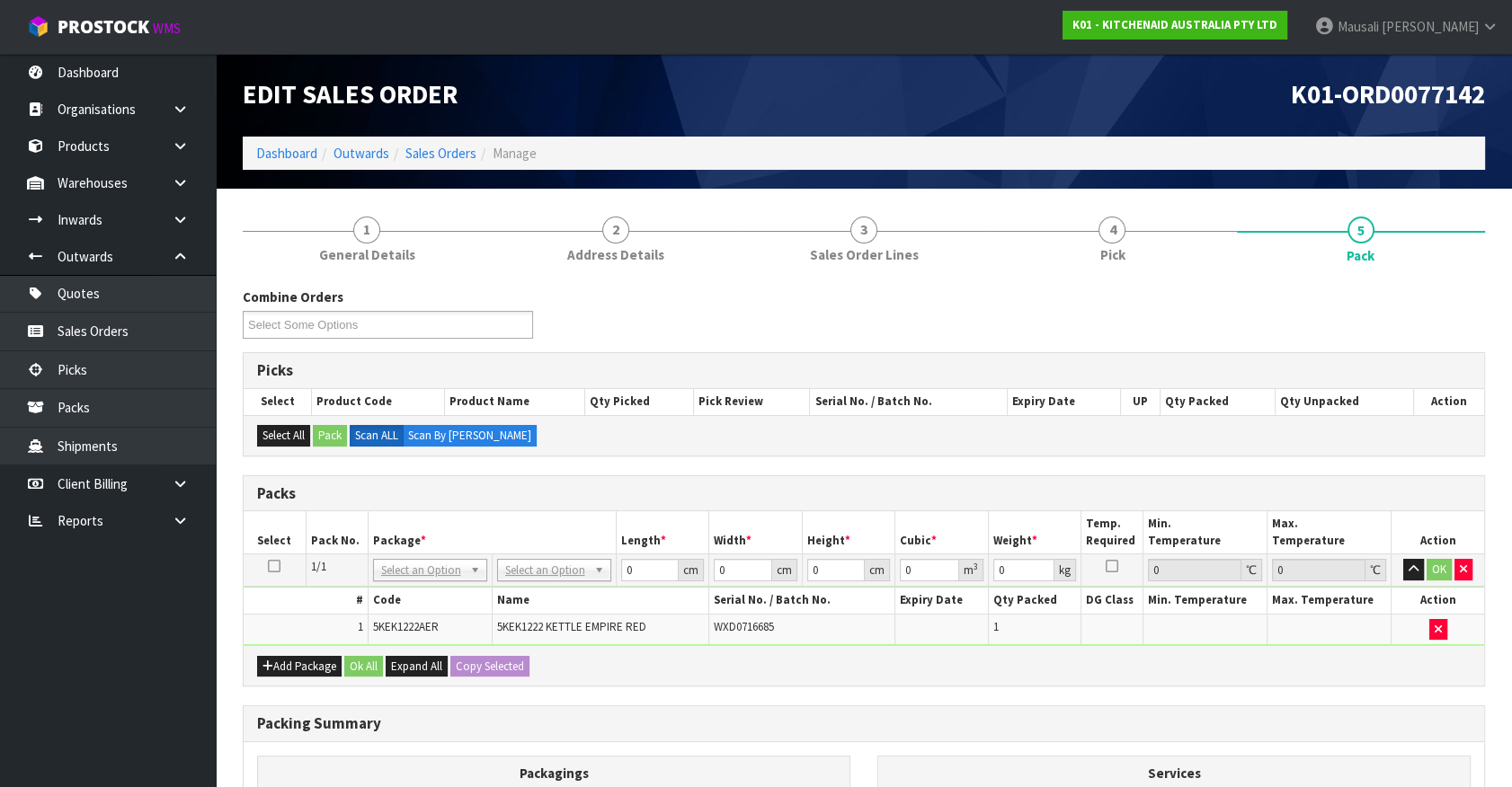 drag, startPoint x: 535, startPoint y: 554, endPoint x: 533, endPoint y: 575, distance: 21.095023 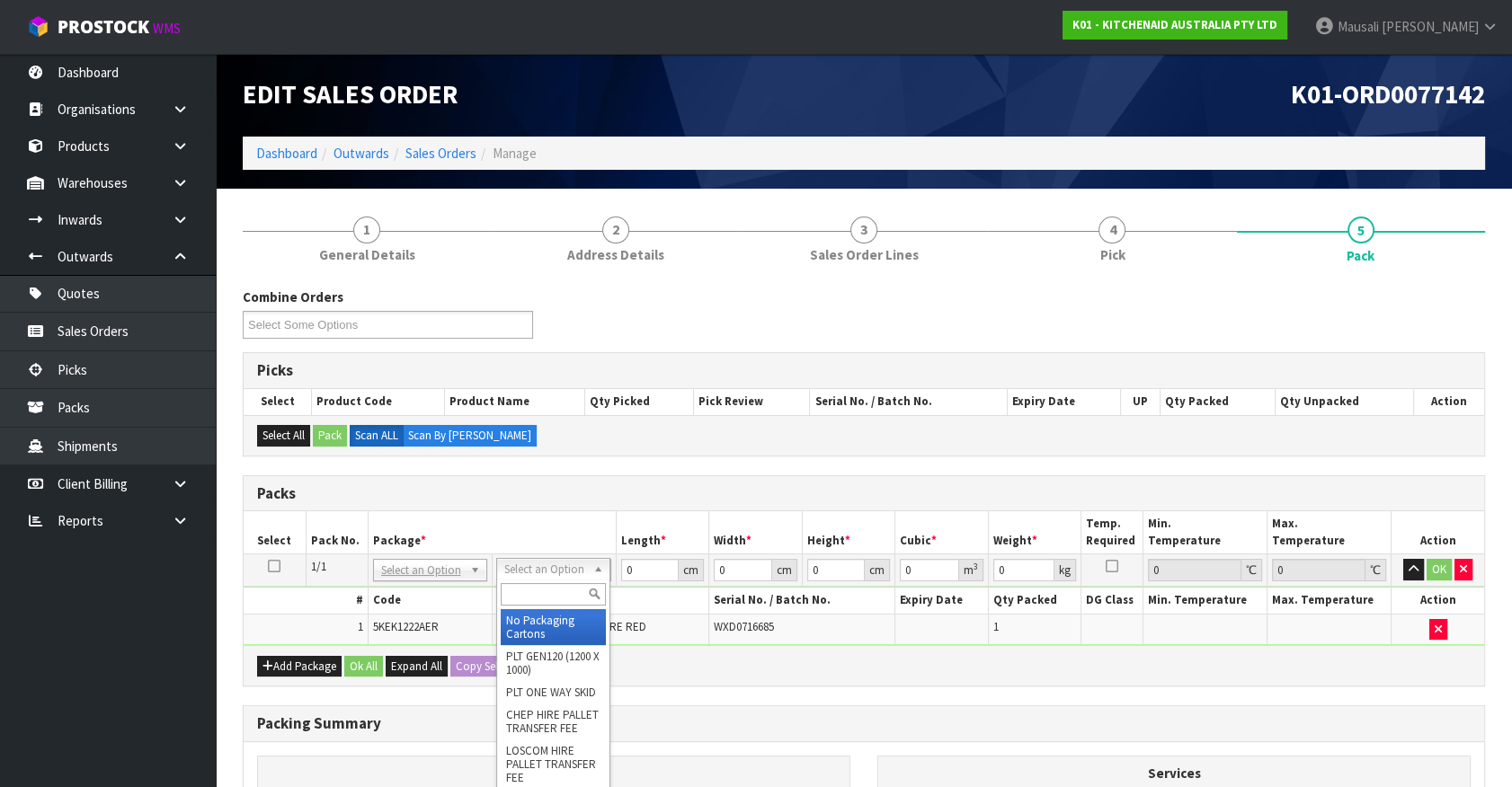 drag, startPoint x: 531, startPoint y: 593, endPoint x: 547, endPoint y: 585, distance: 17.888544 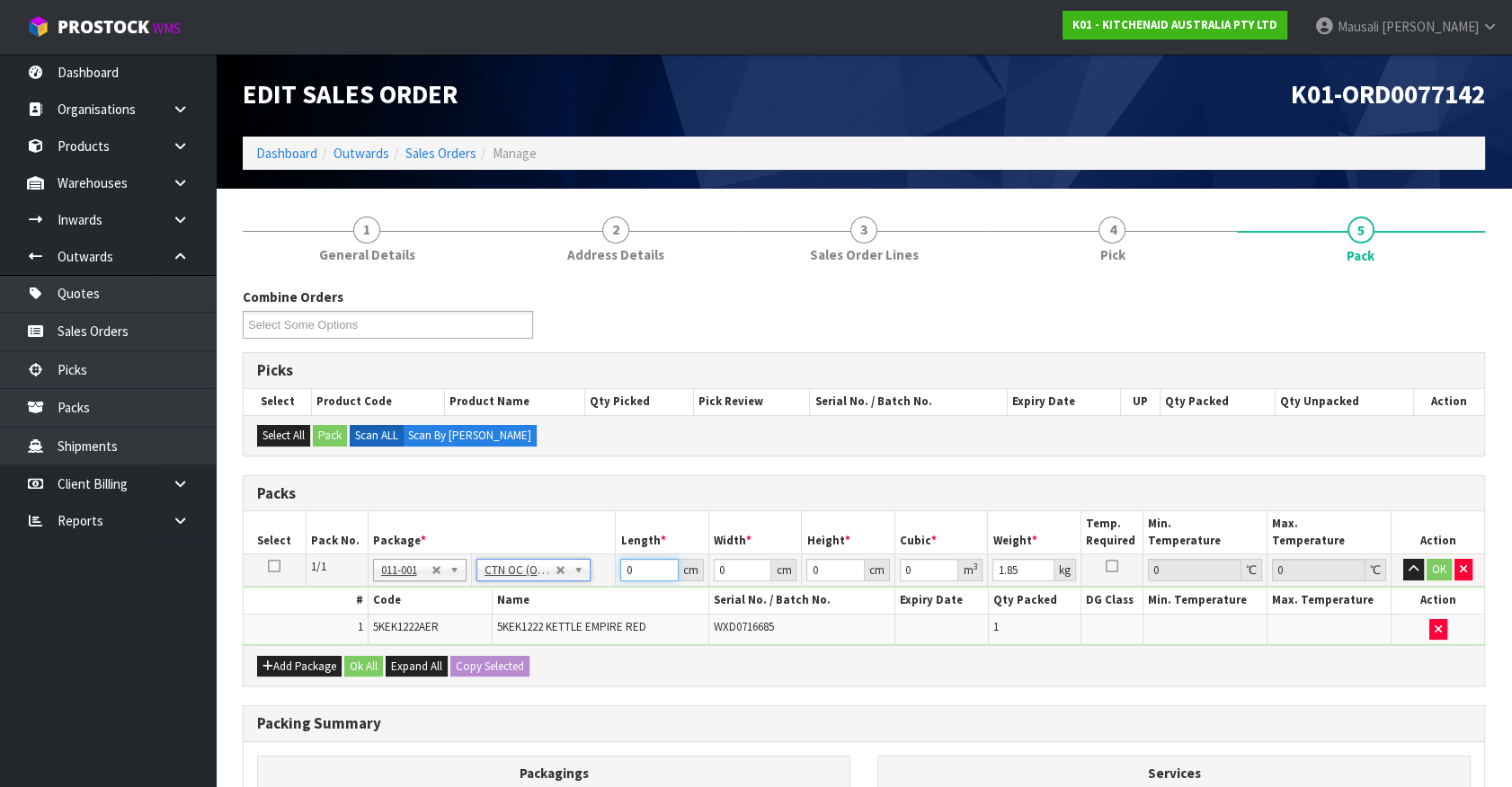 drag, startPoint x: 647, startPoint y: 575, endPoint x: 399, endPoint y: 615, distance: 251.2051 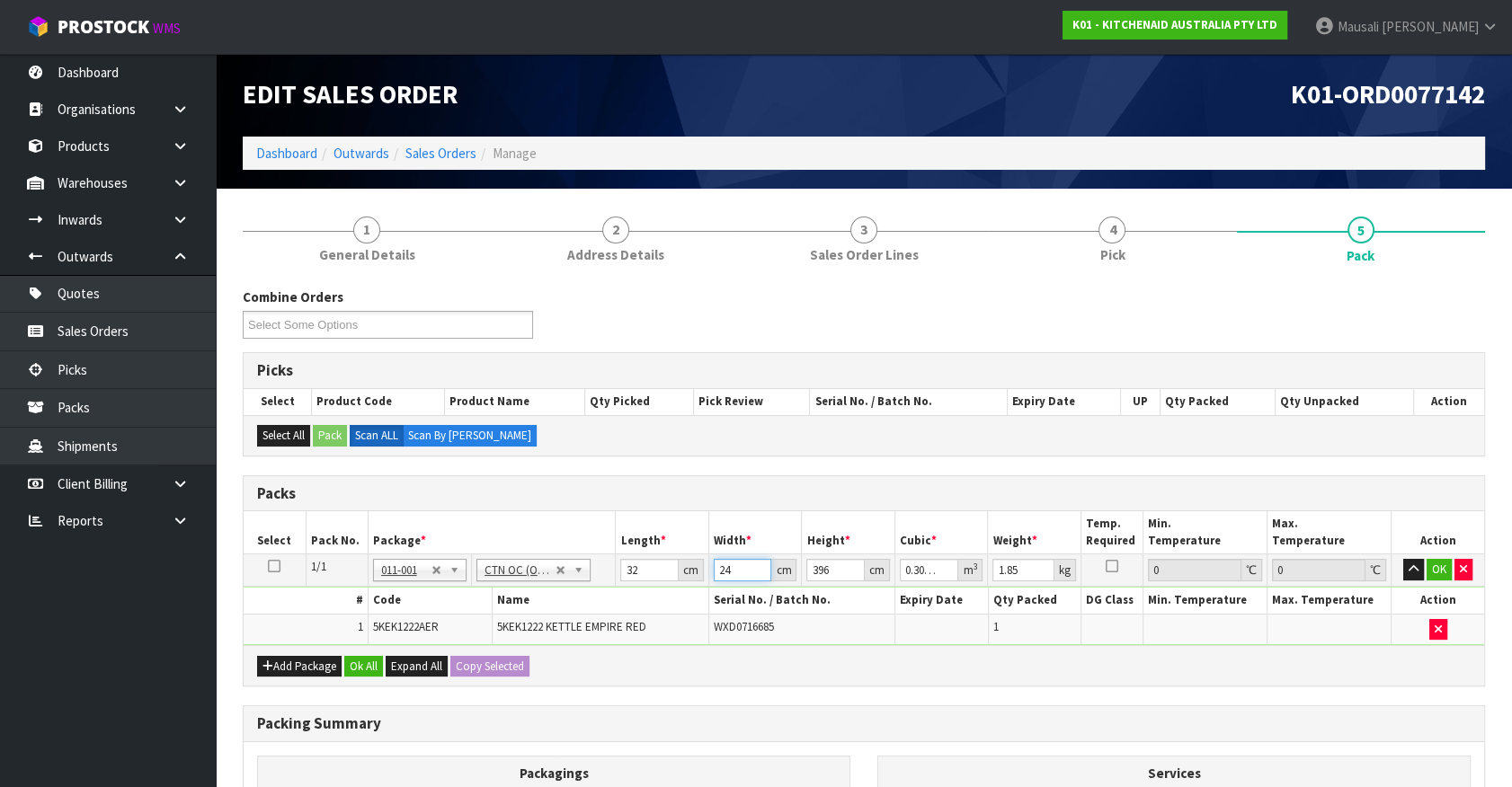 click on "24" at bounding box center (743, 570) 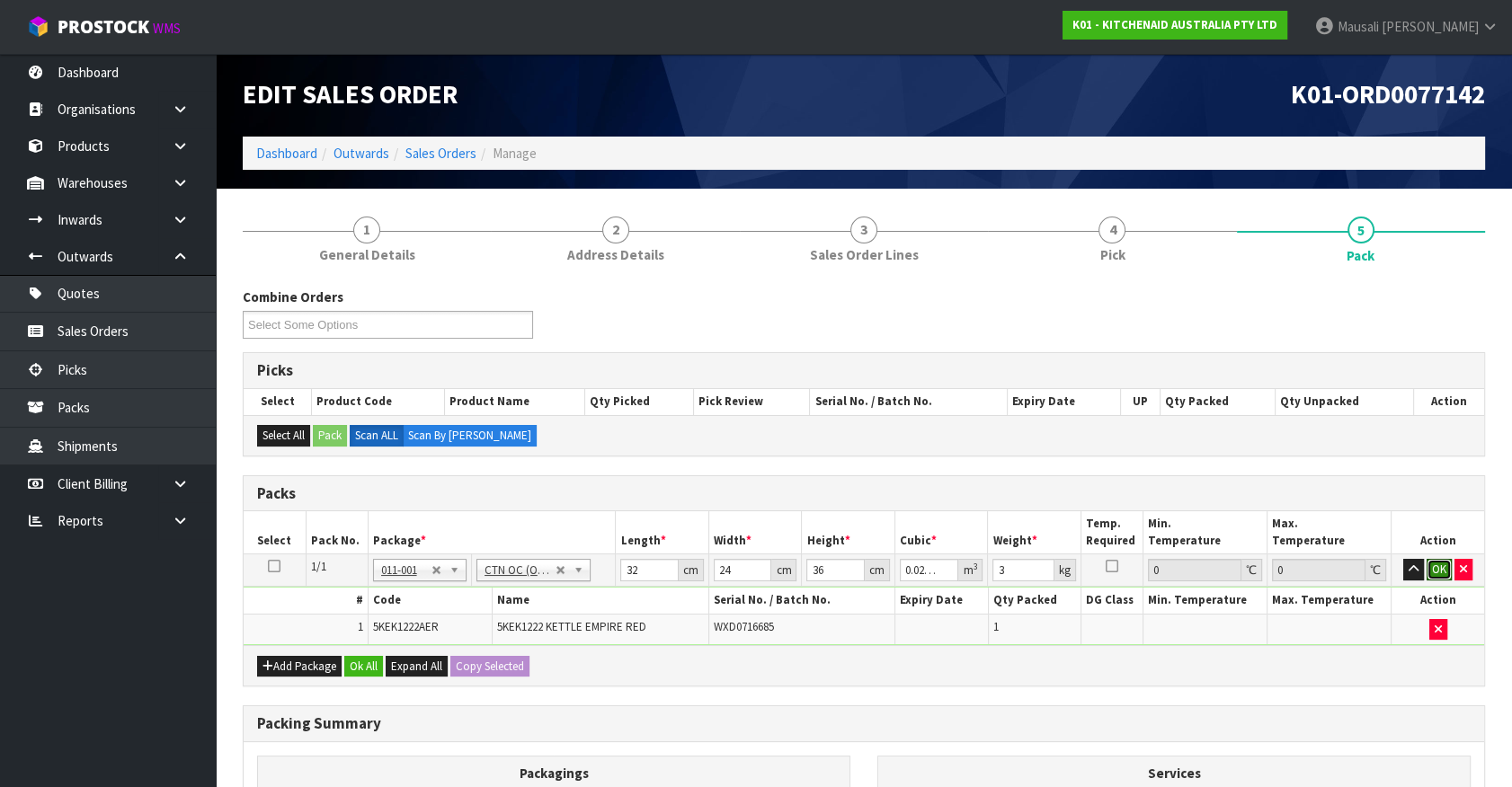 click on "OK" at bounding box center [1439, 570] 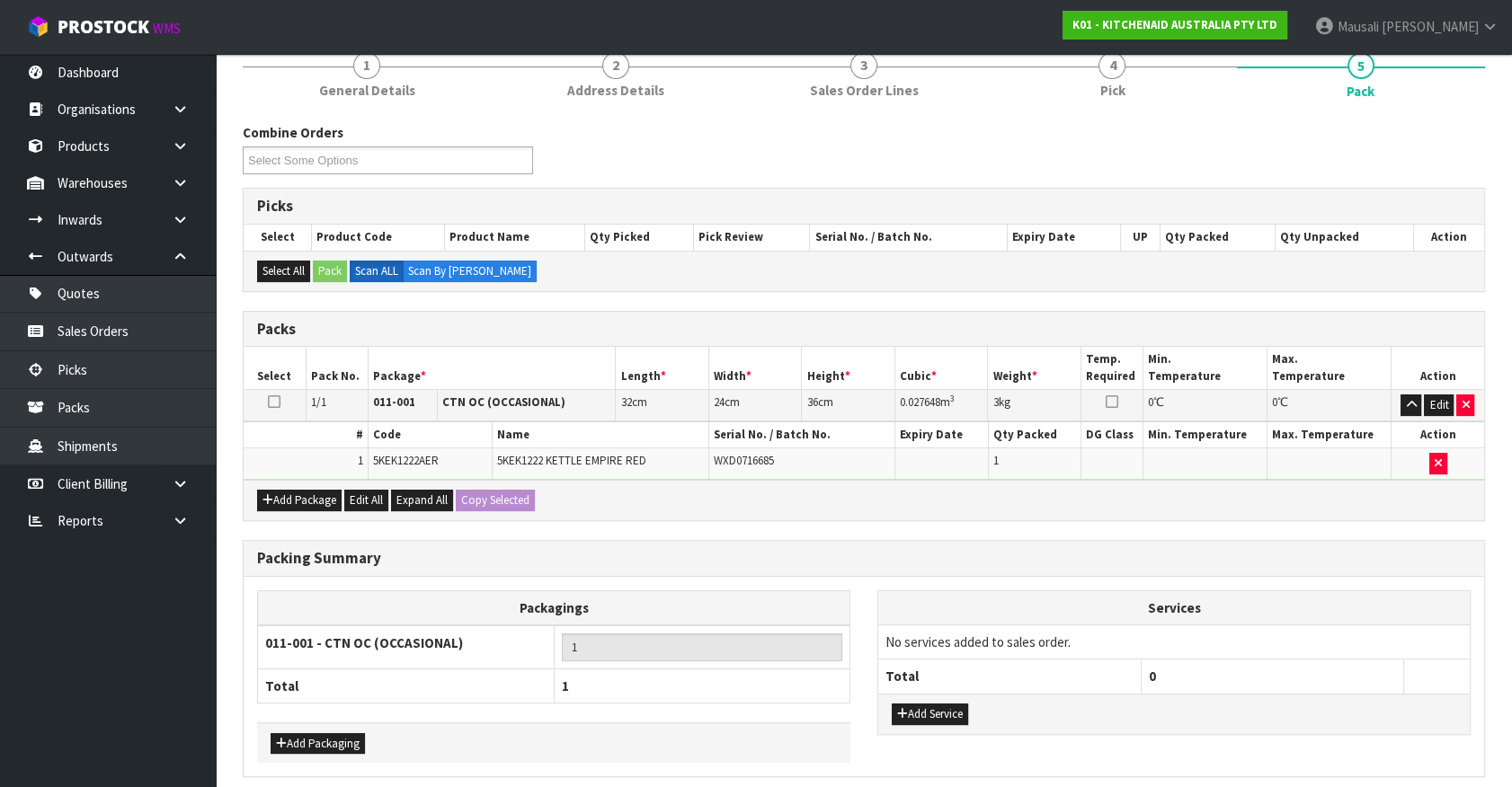 scroll, scrollTop: 234, scrollLeft: 0, axis: vertical 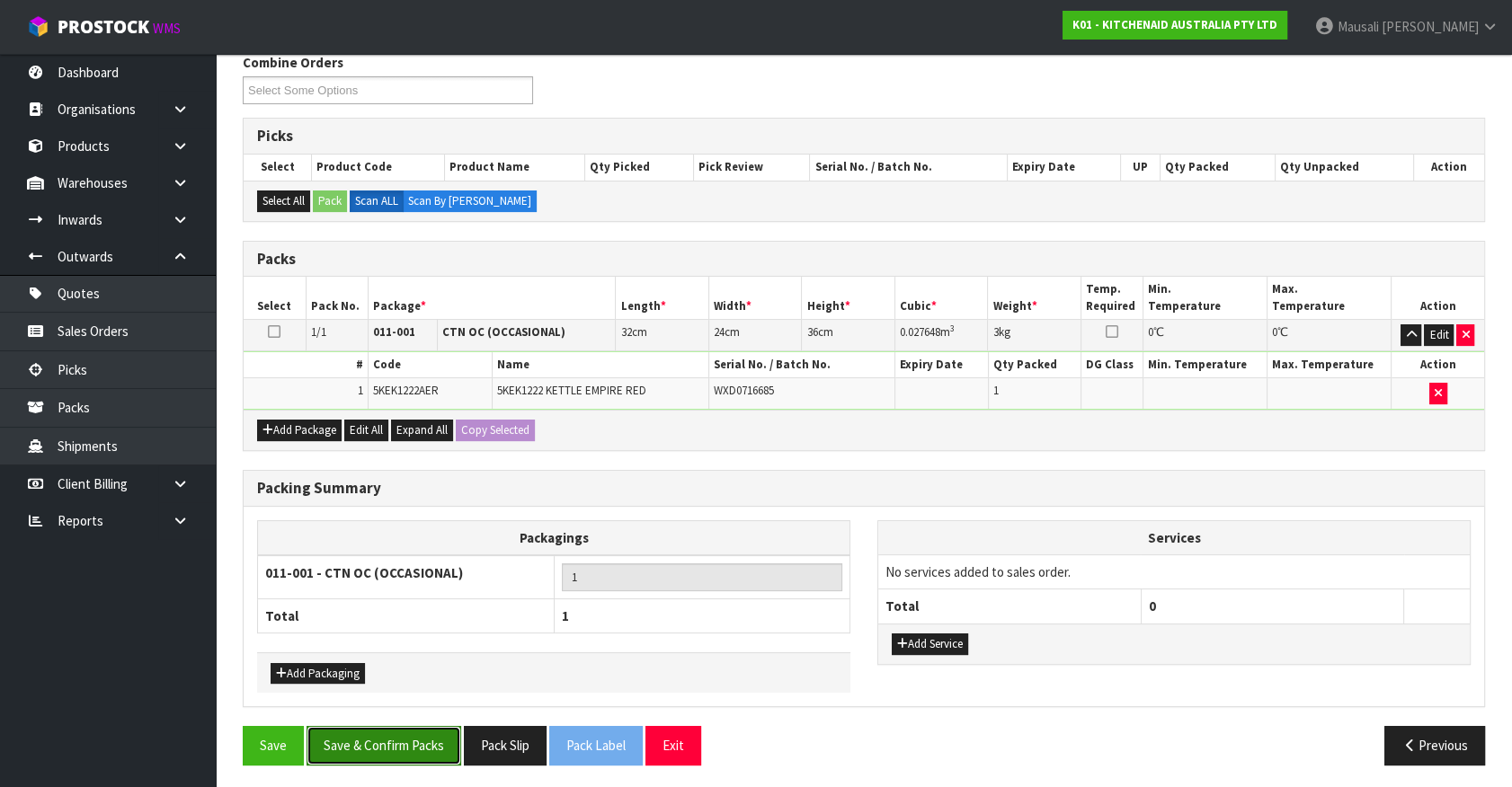 click on "Save & Confirm Packs" at bounding box center [384, 745] 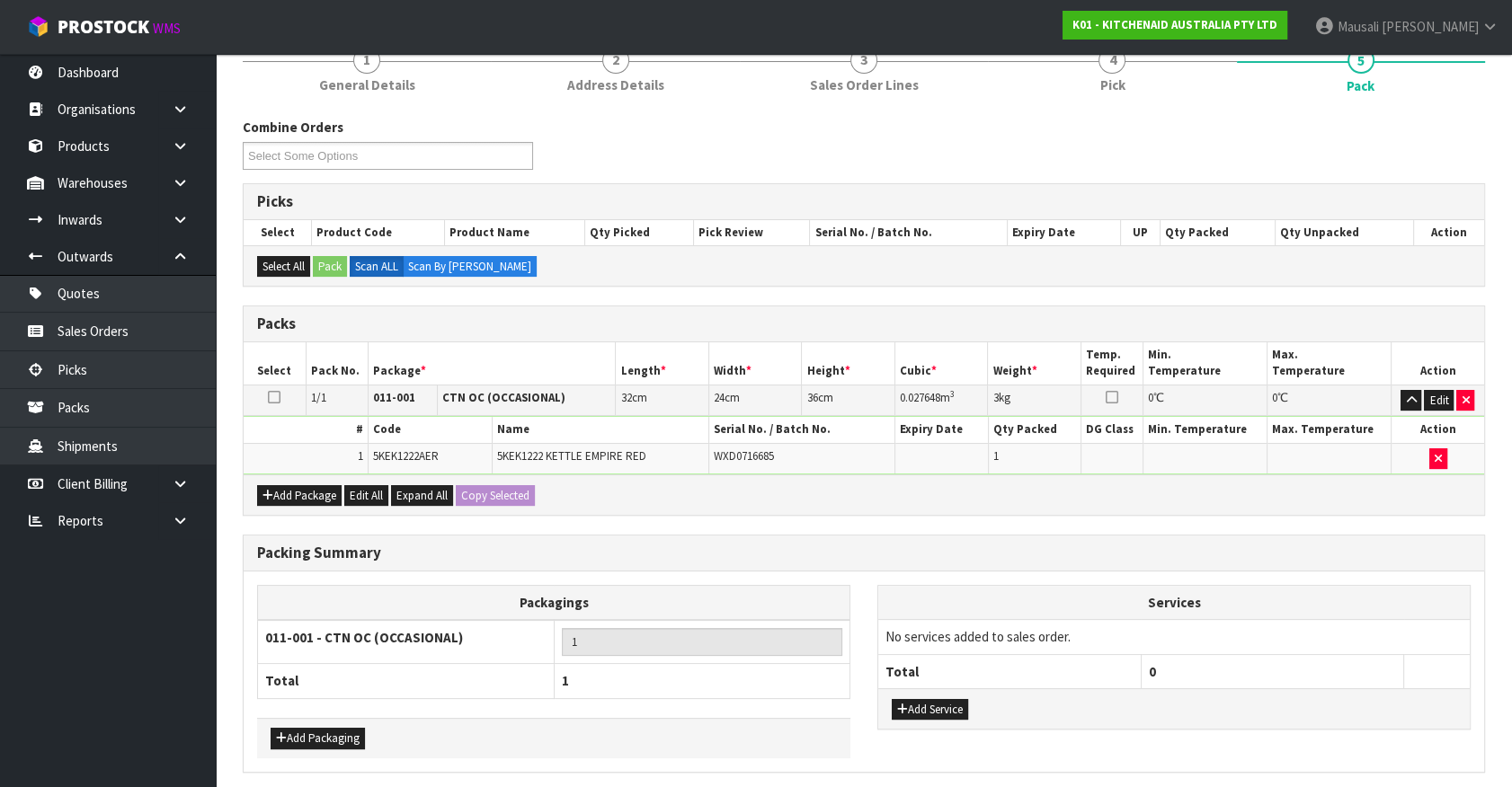 scroll, scrollTop: 0, scrollLeft: 0, axis: both 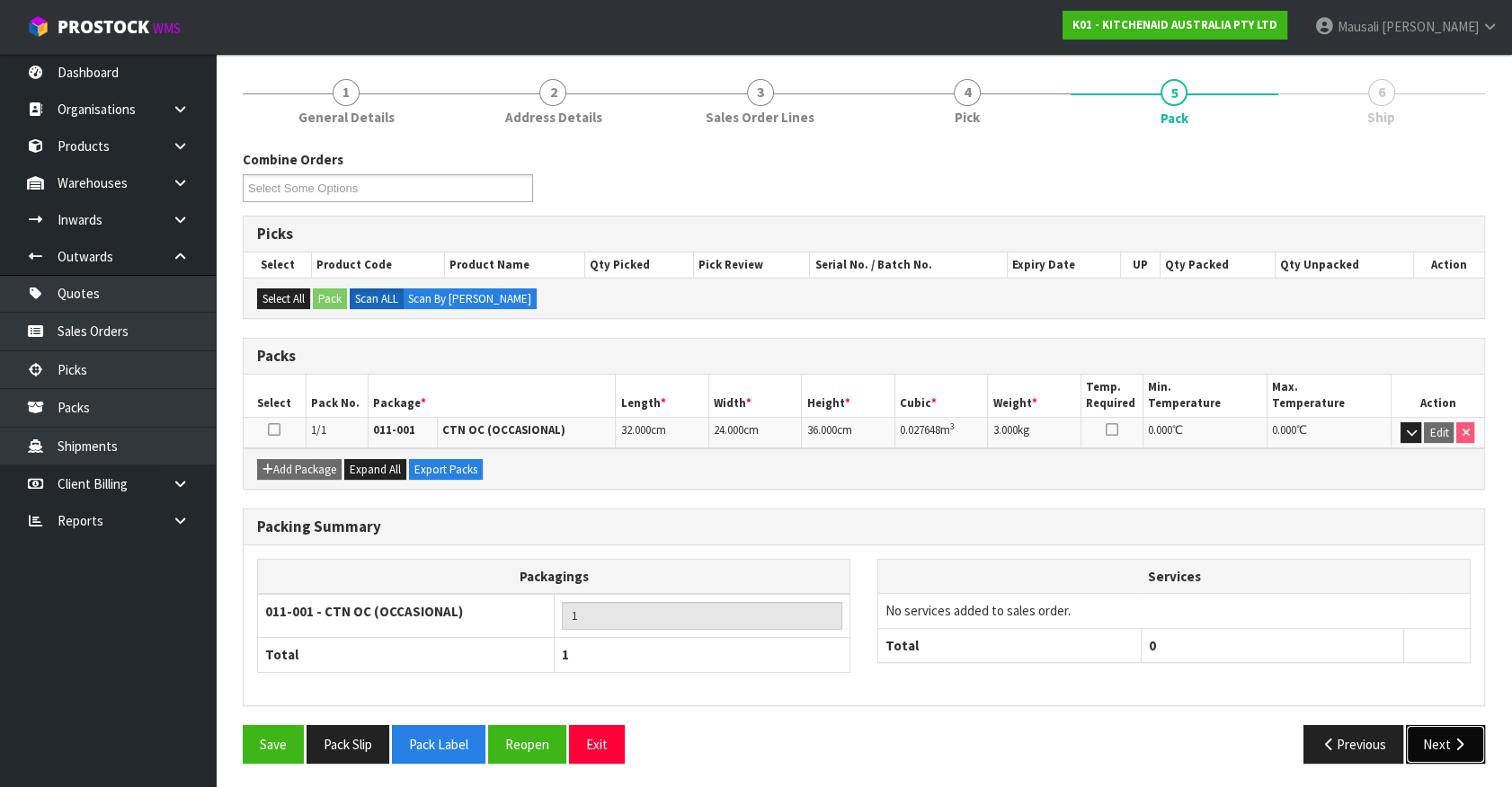 click on "Next" at bounding box center (1445, 744) 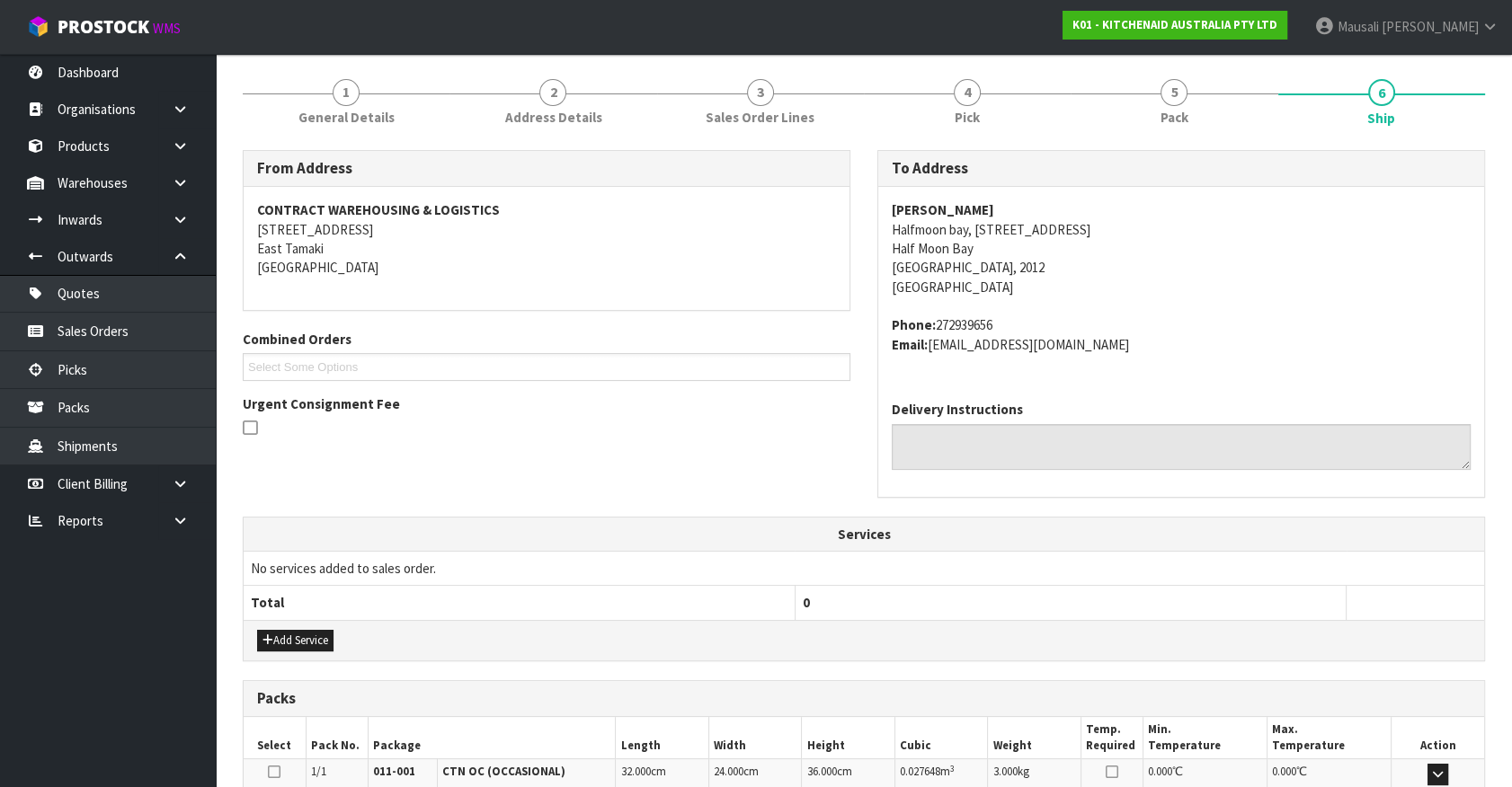 scroll, scrollTop: 437, scrollLeft: 0, axis: vertical 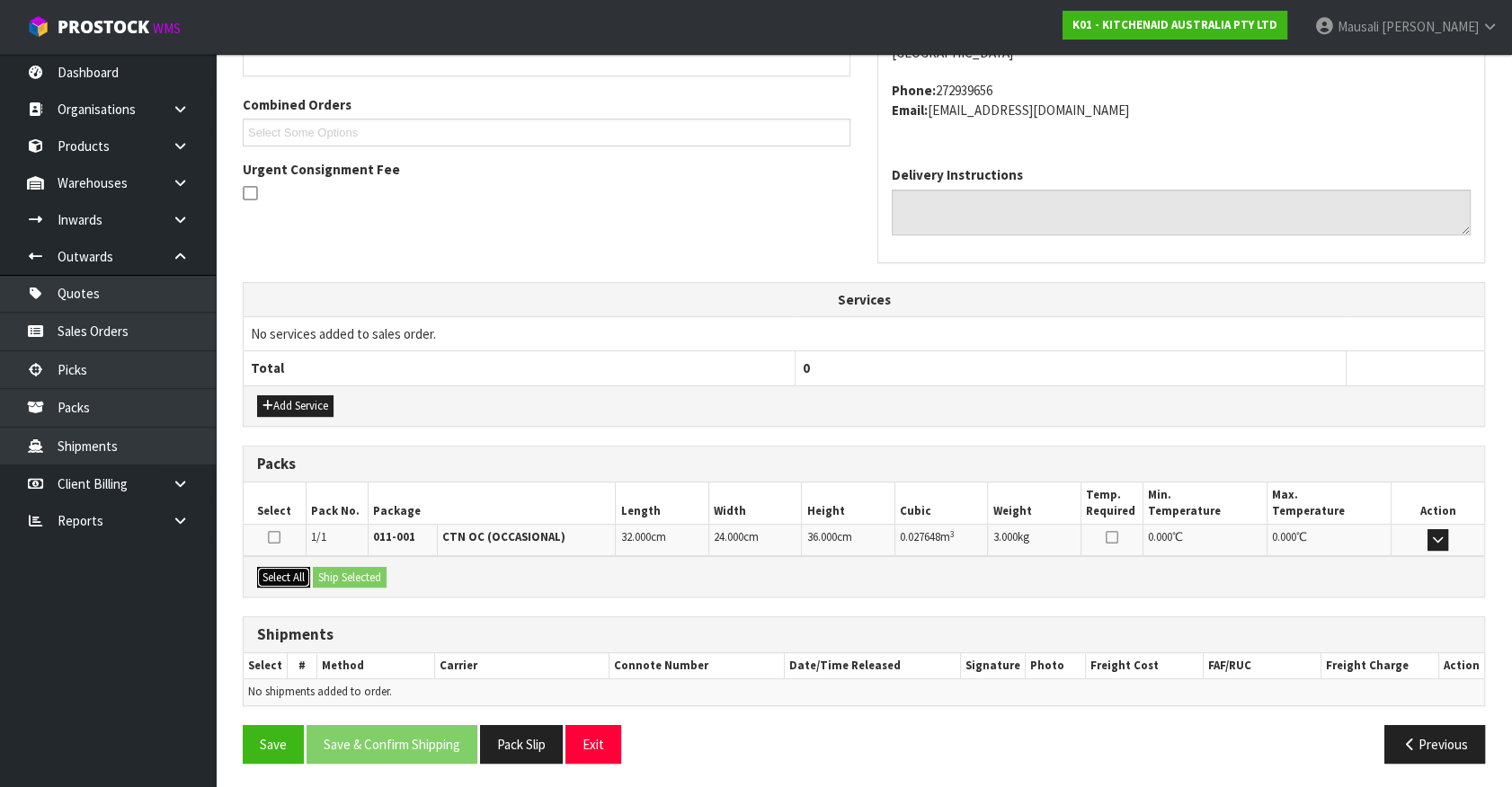 click on "Select All" at bounding box center (283, 578) 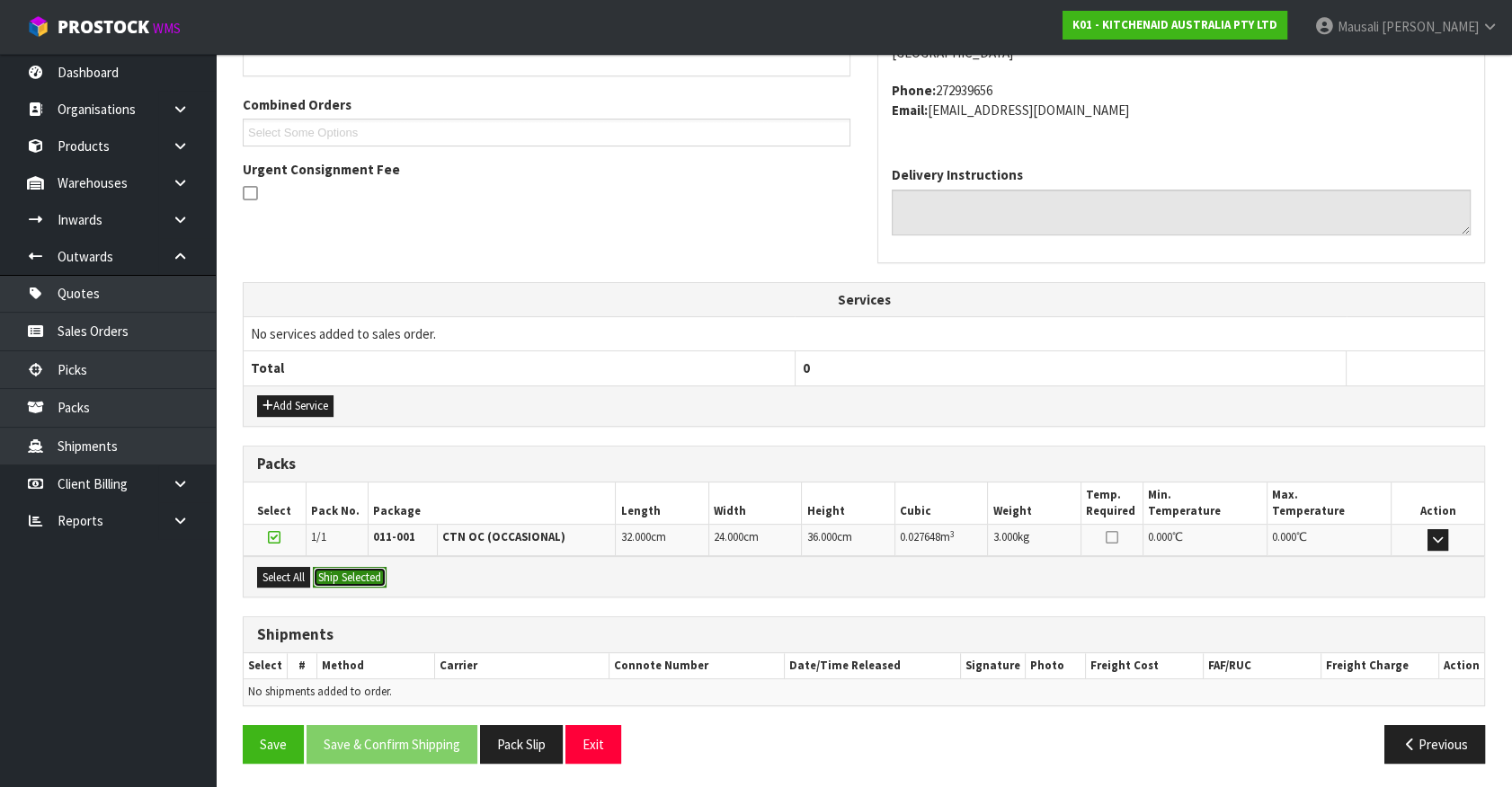click on "Ship Selected" at bounding box center [350, 578] 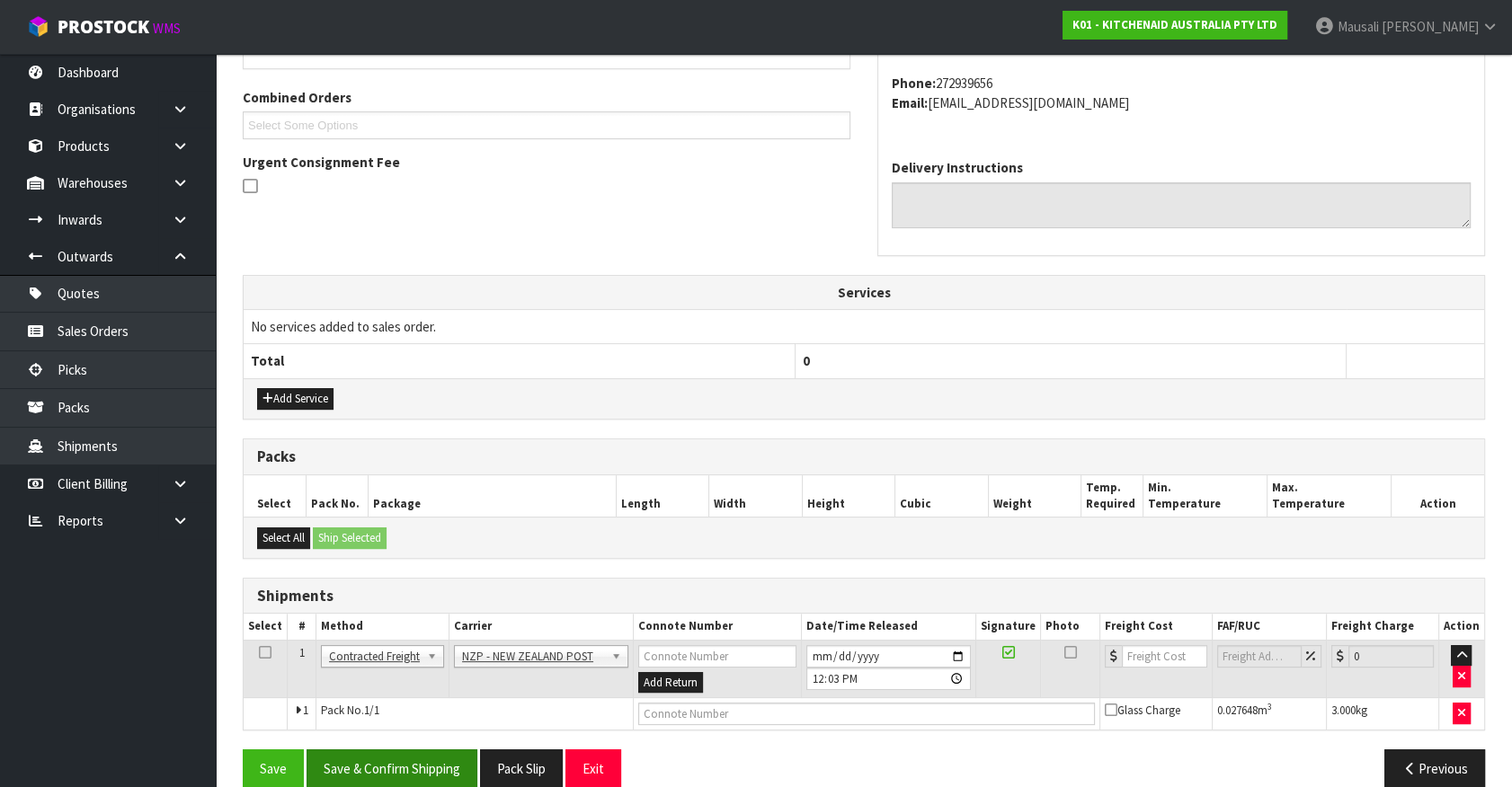 scroll, scrollTop: 468, scrollLeft: 0, axis: vertical 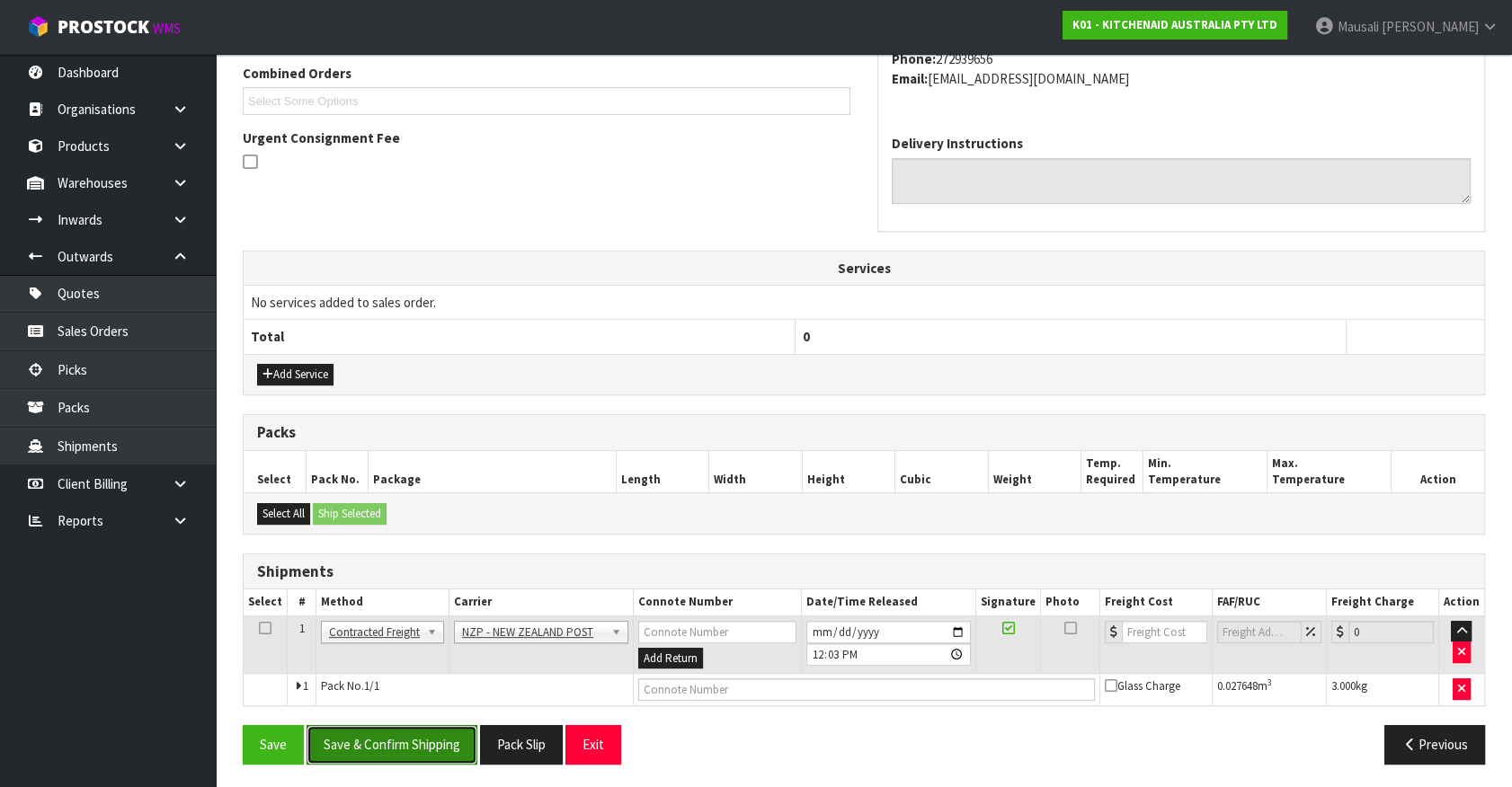 click on "Save & Confirm Shipping" at bounding box center (392, 744) 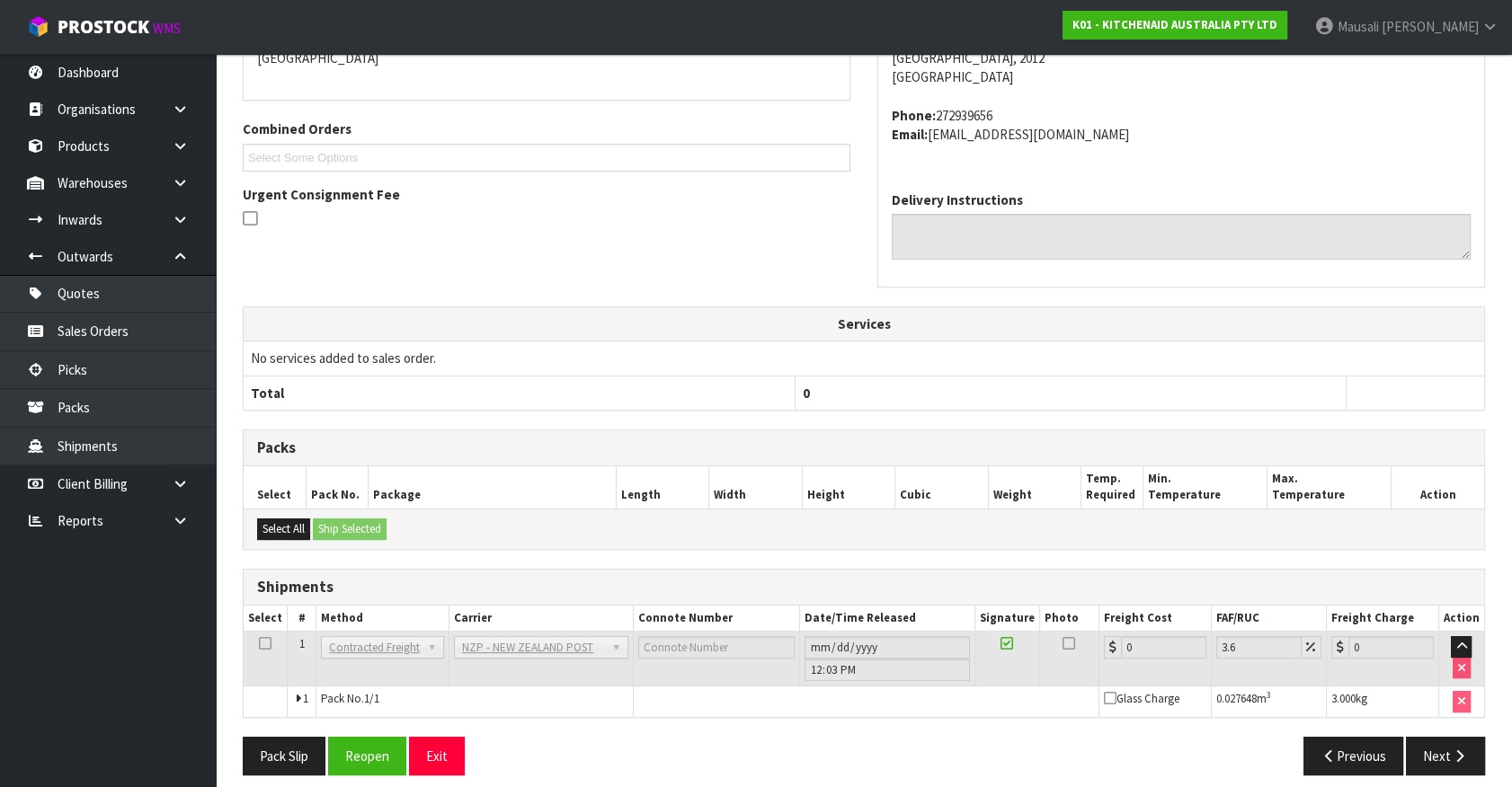 scroll, scrollTop: 443, scrollLeft: 0, axis: vertical 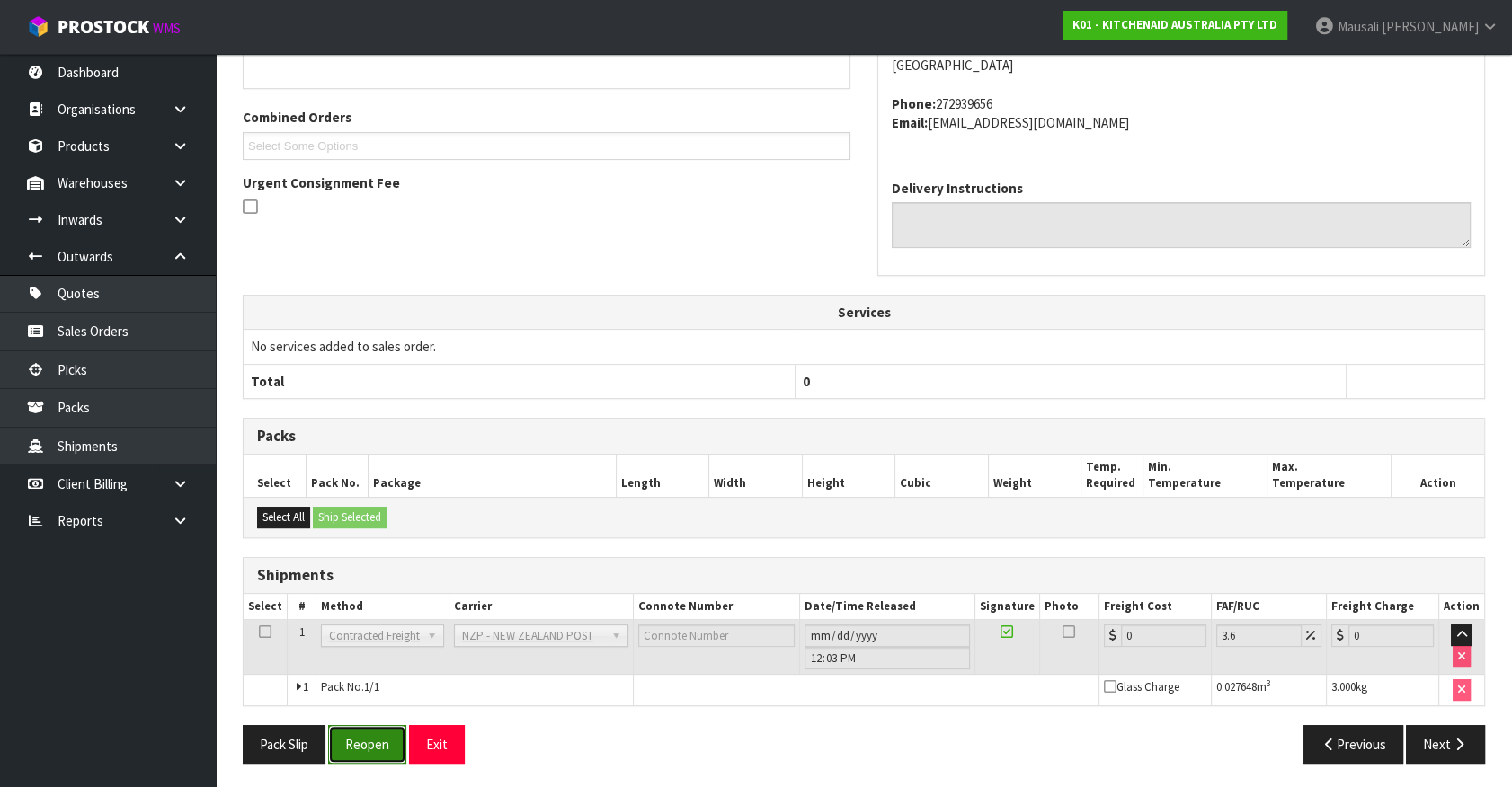 click on "Reopen" at bounding box center (367, 744) 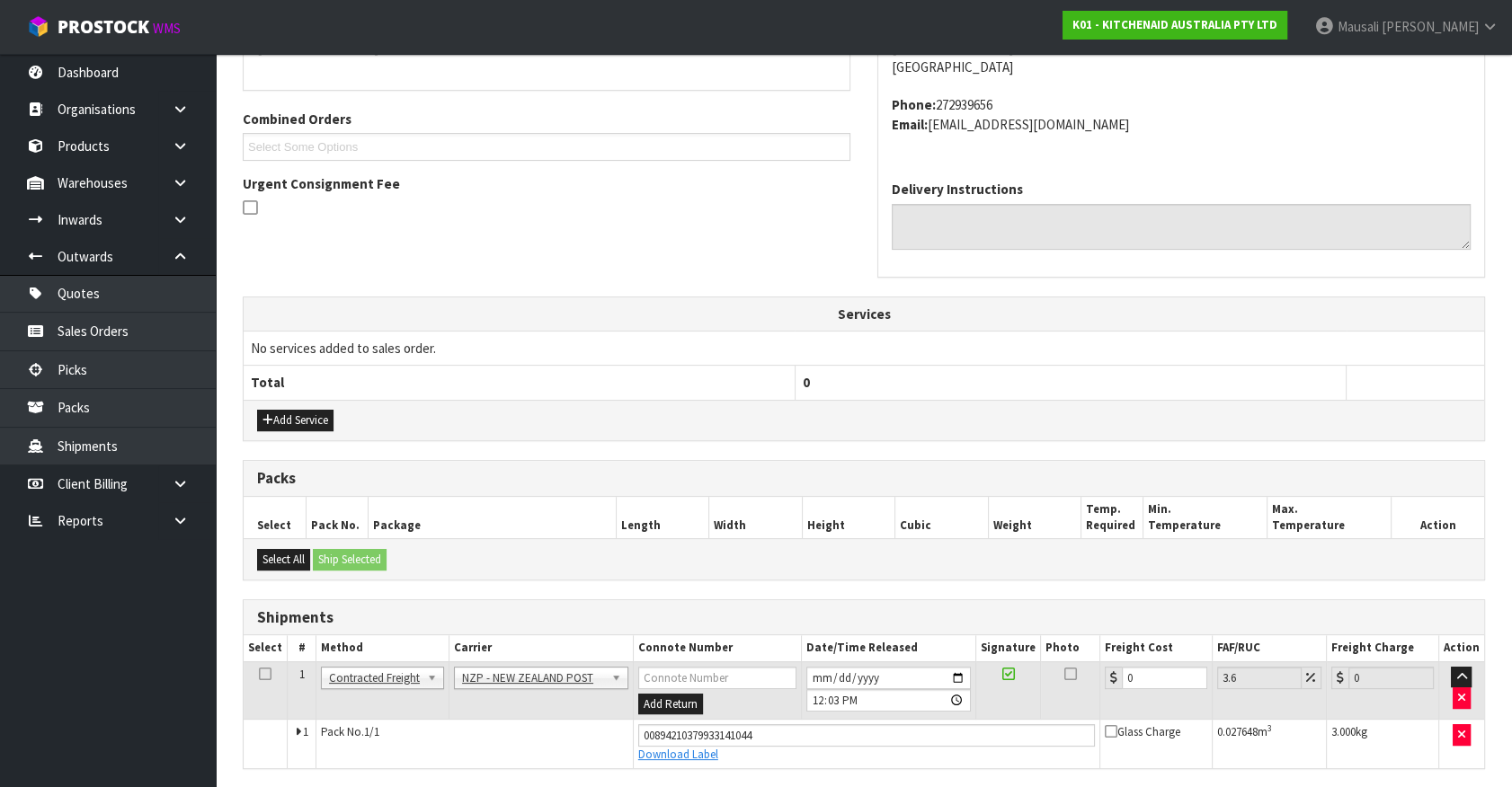 scroll, scrollTop: 423, scrollLeft: 0, axis: vertical 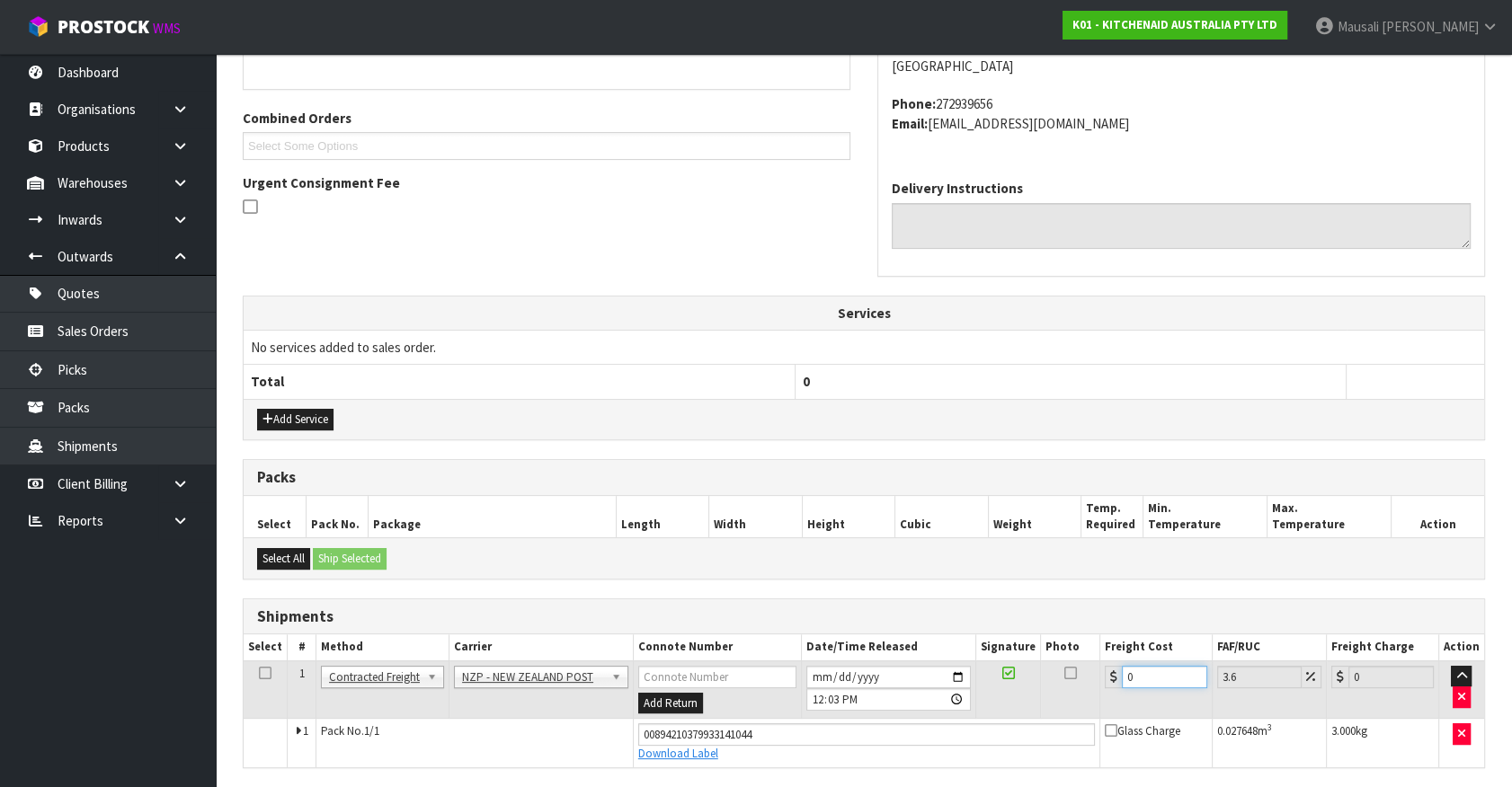 drag, startPoint x: 1049, startPoint y: 703, endPoint x: 954, endPoint y: 738, distance: 101.24228 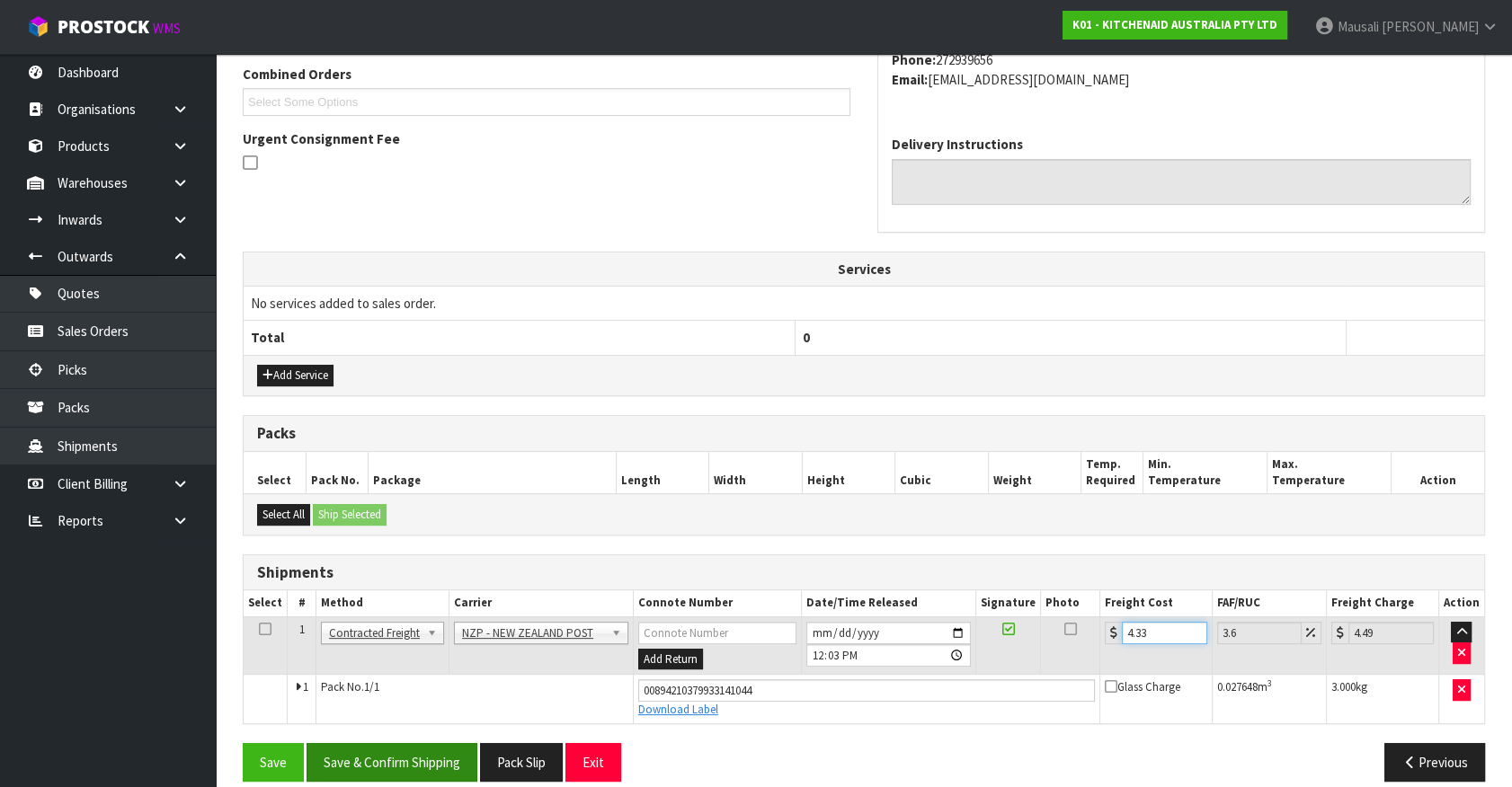 scroll, scrollTop: 485, scrollLeft: 0, axis: vertical 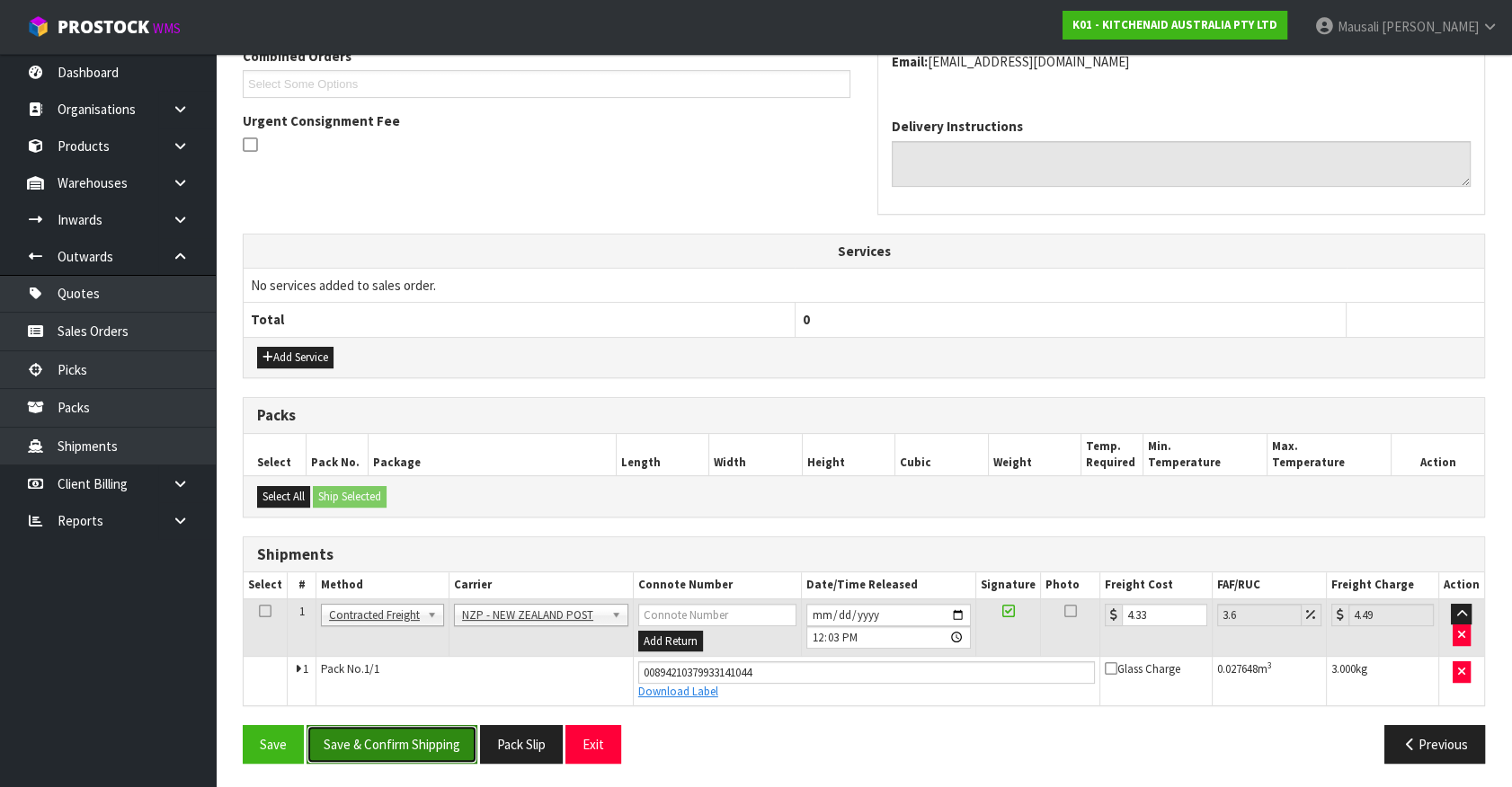 click on "Save & Confirm Shipping" at bounding box center [392, 744] 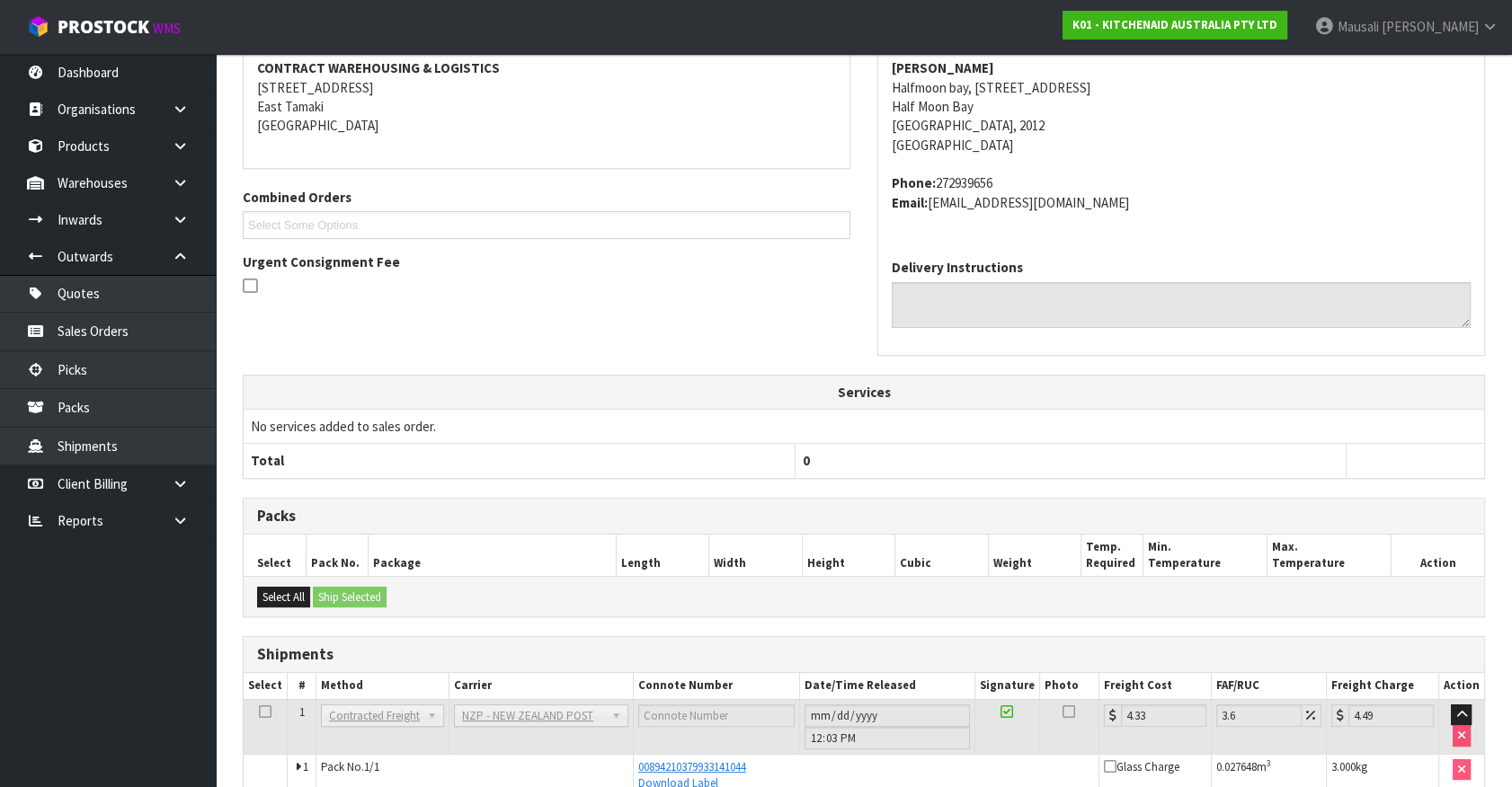 scroll, scrollTop: 436, scrollLeft: 0, axis: vertical 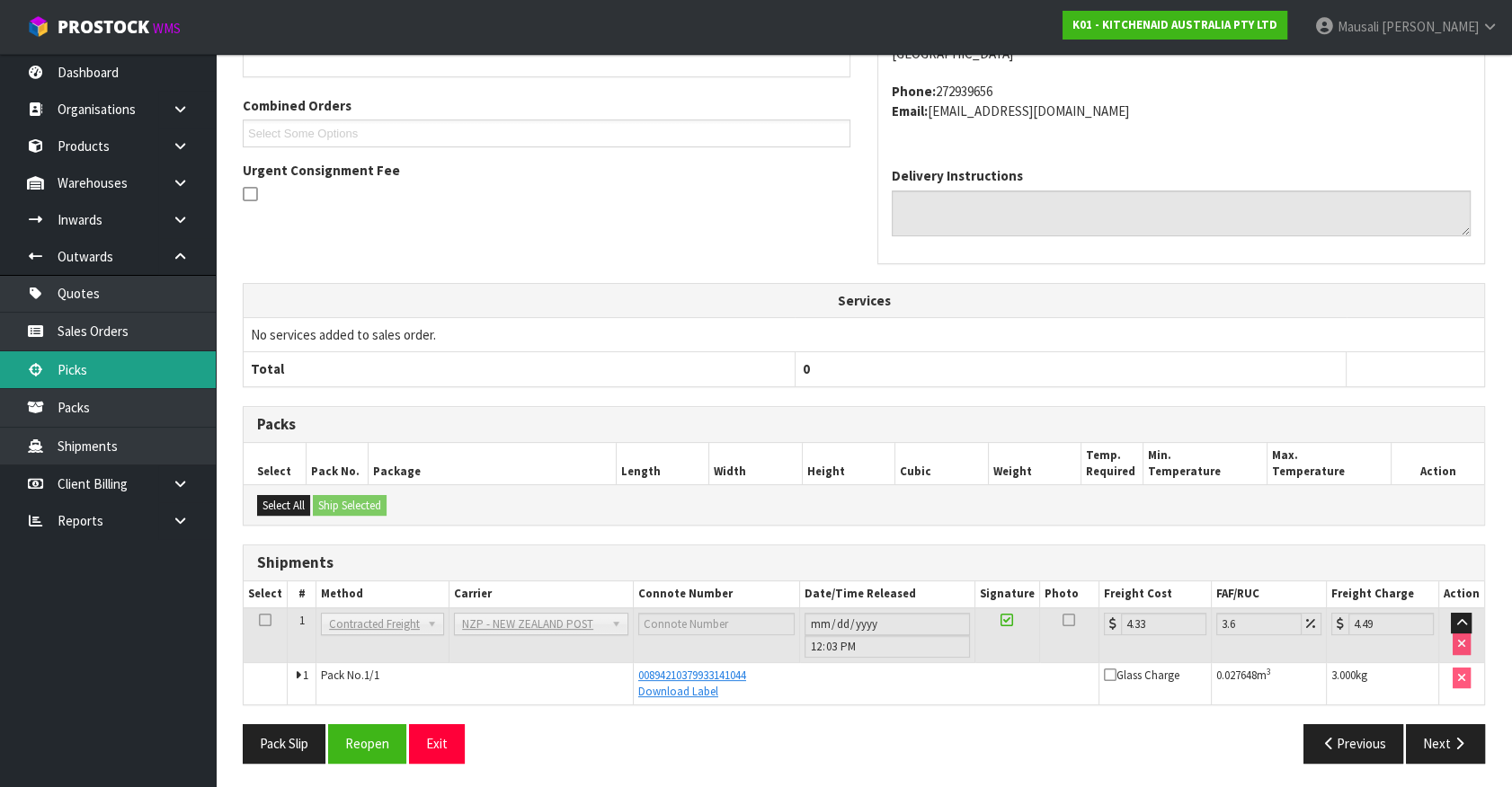 click on "Picks" at bounding box center [108, 369] 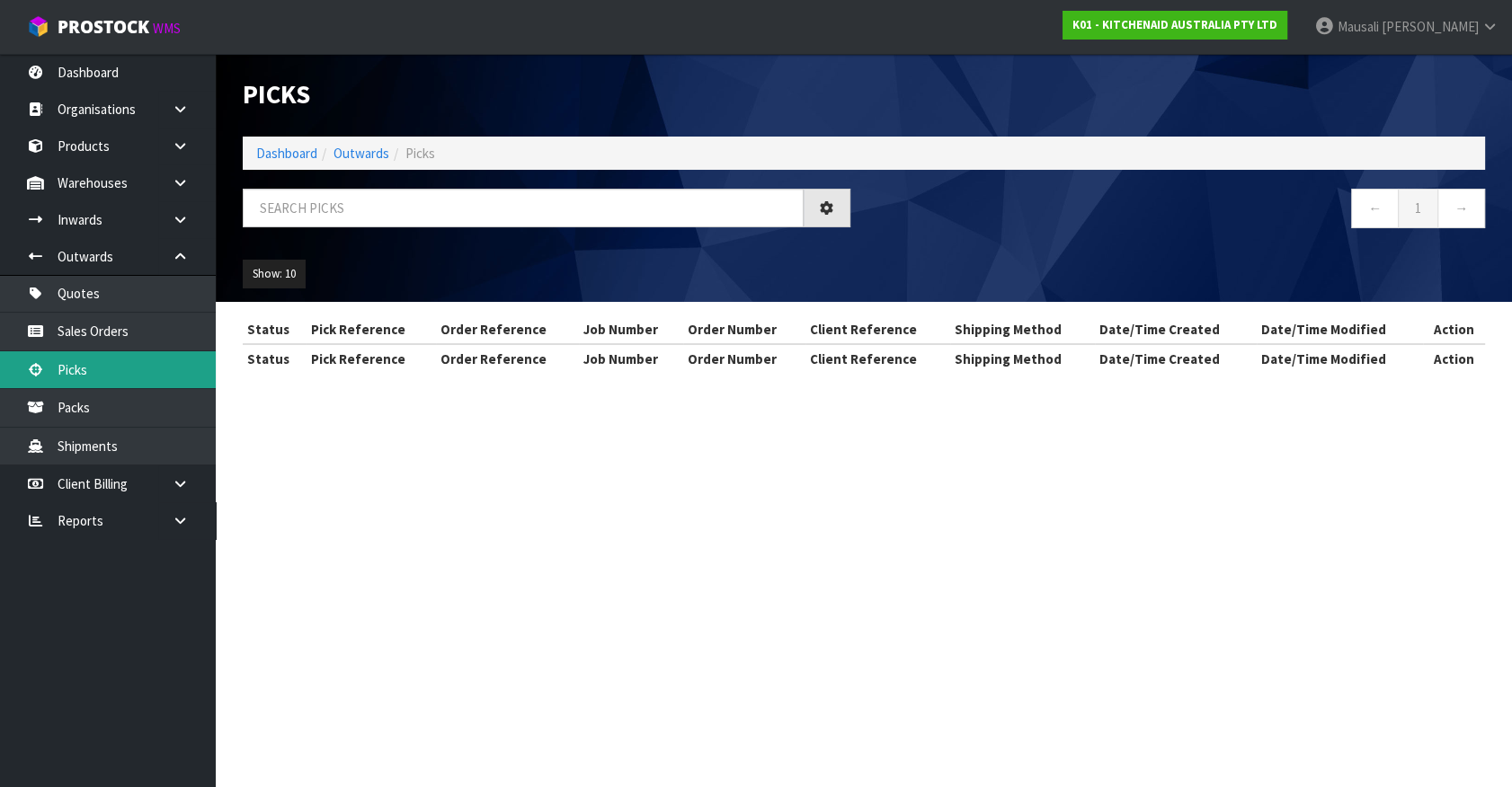 scroll, scrollTop: 0, scrollLeft: 0, axis: both 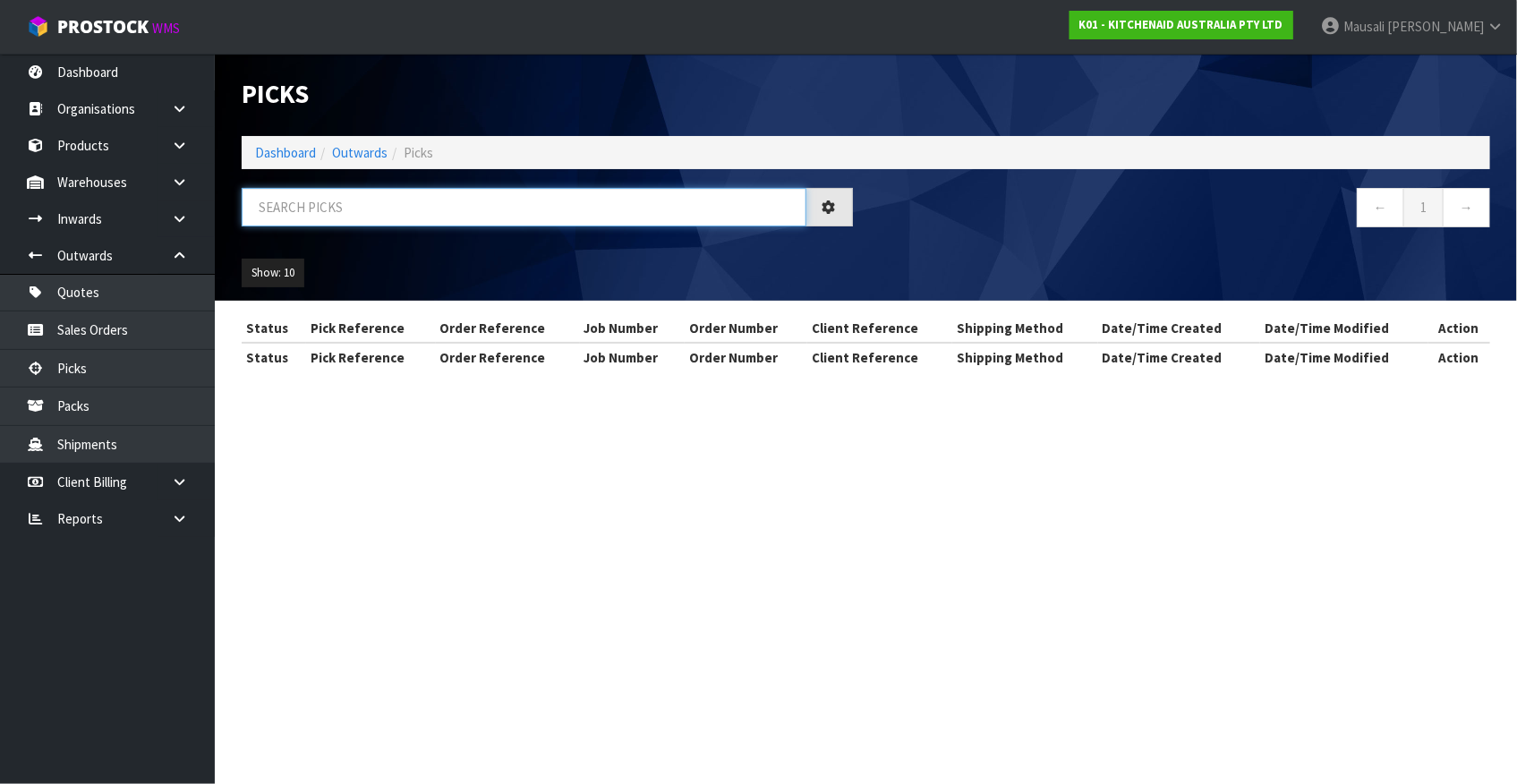 click at bounding box center (524, 207) 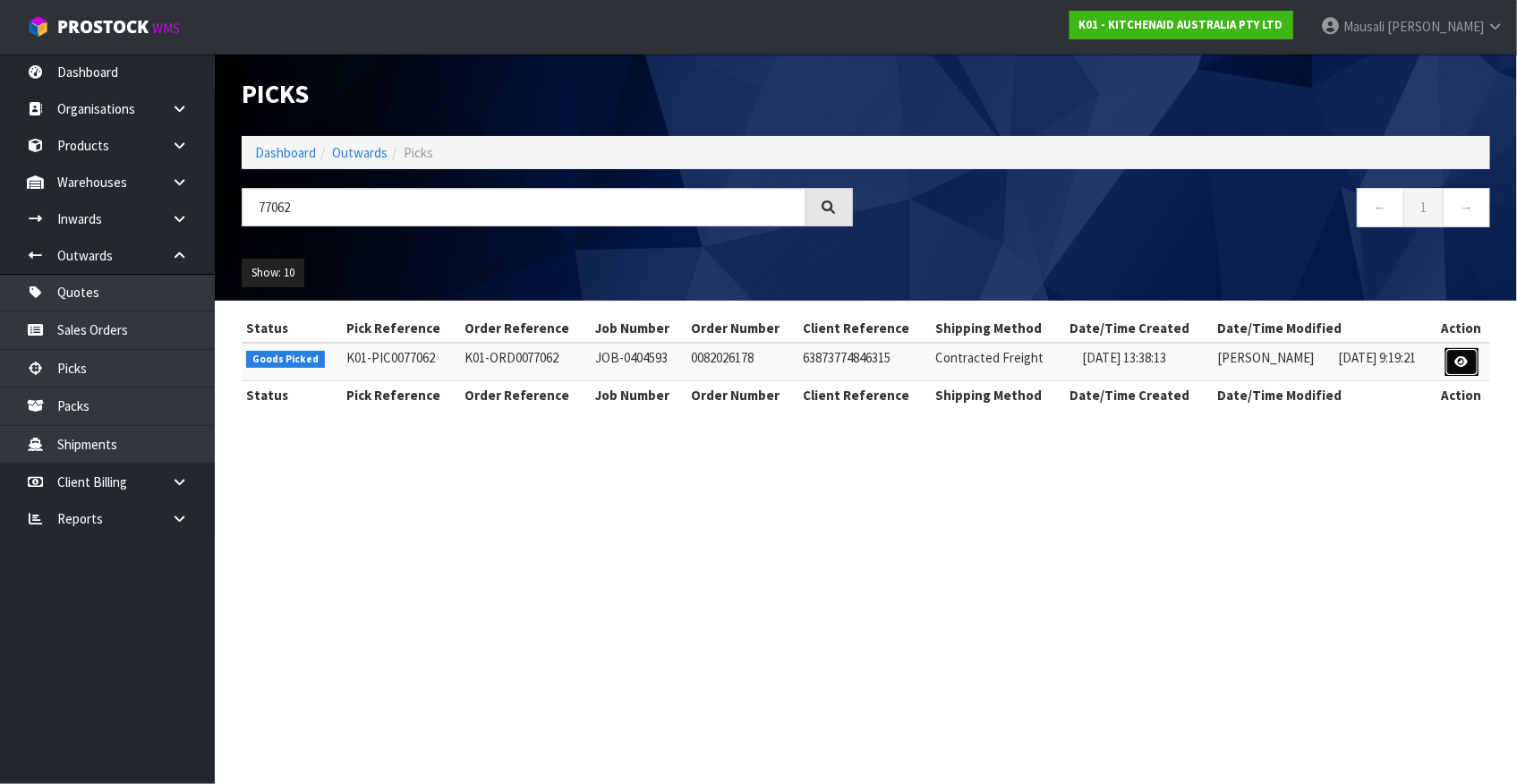 click at bounding box center (1462, 362) 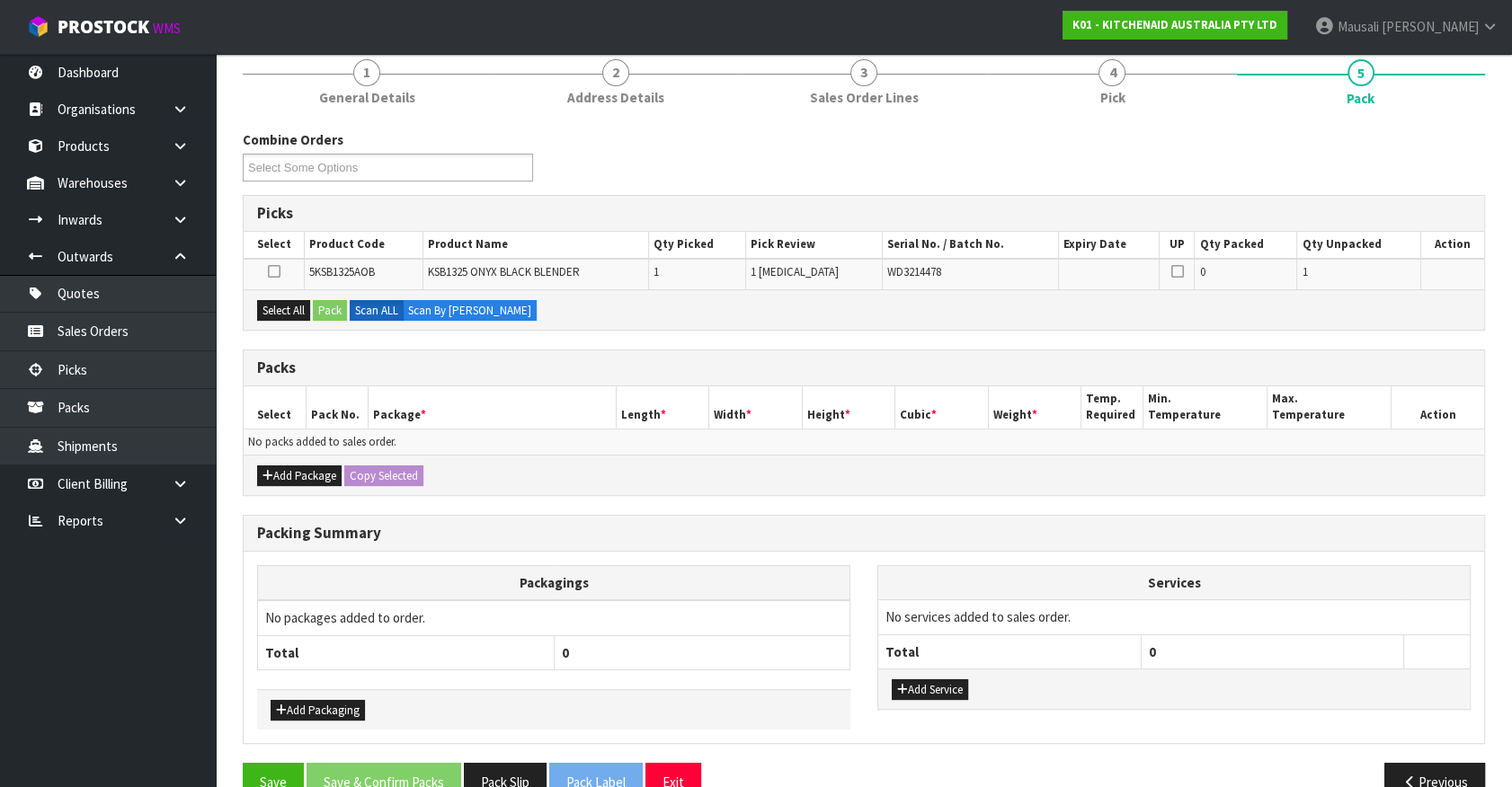 scroll, scrollTop: 163, scrollLeft: 0, axis: vertical 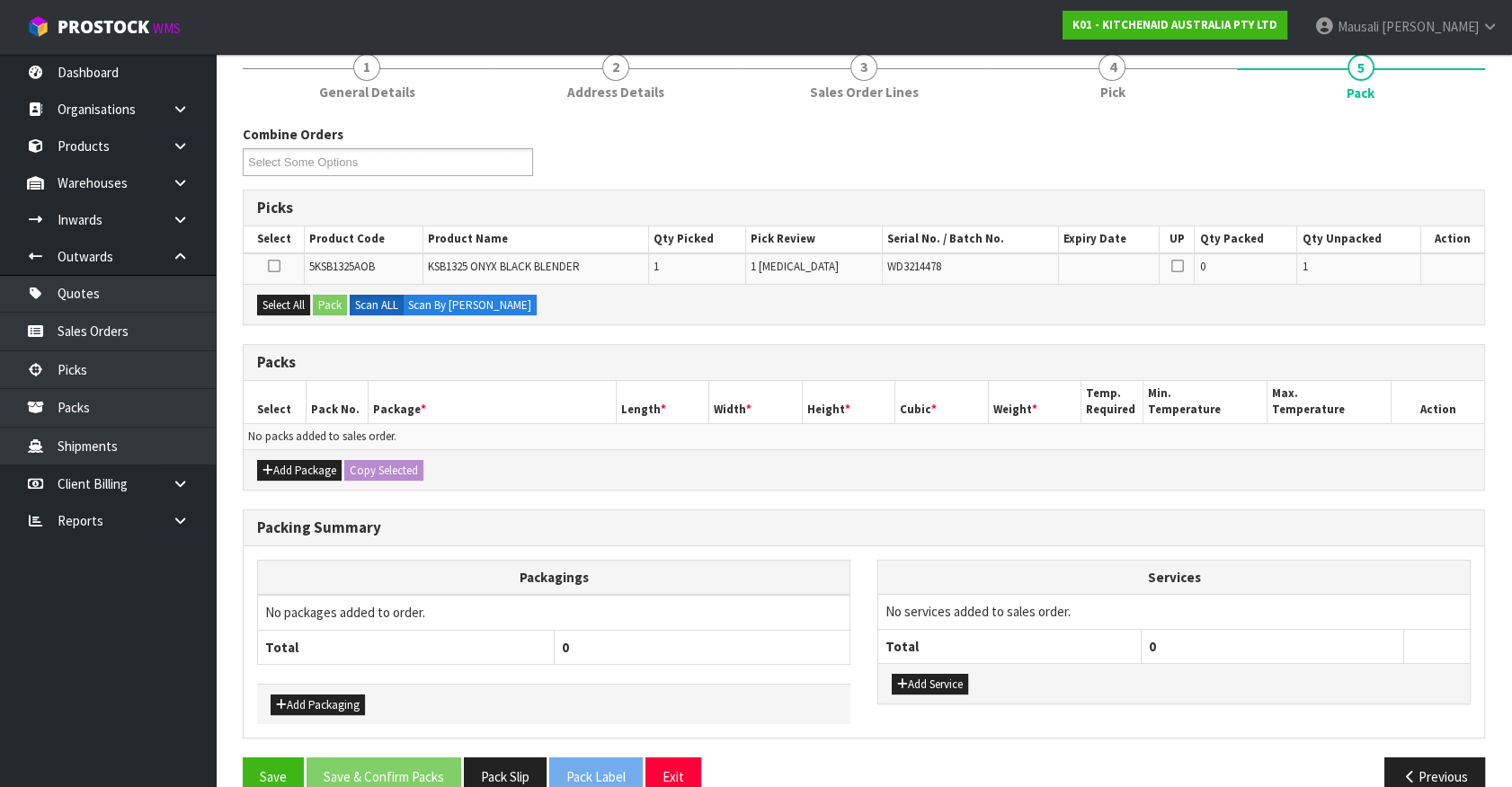 drag, startPoint x: 573, startPoint y: 552, endPoint x: 582, endPoint y: 491, distance: 61.66036 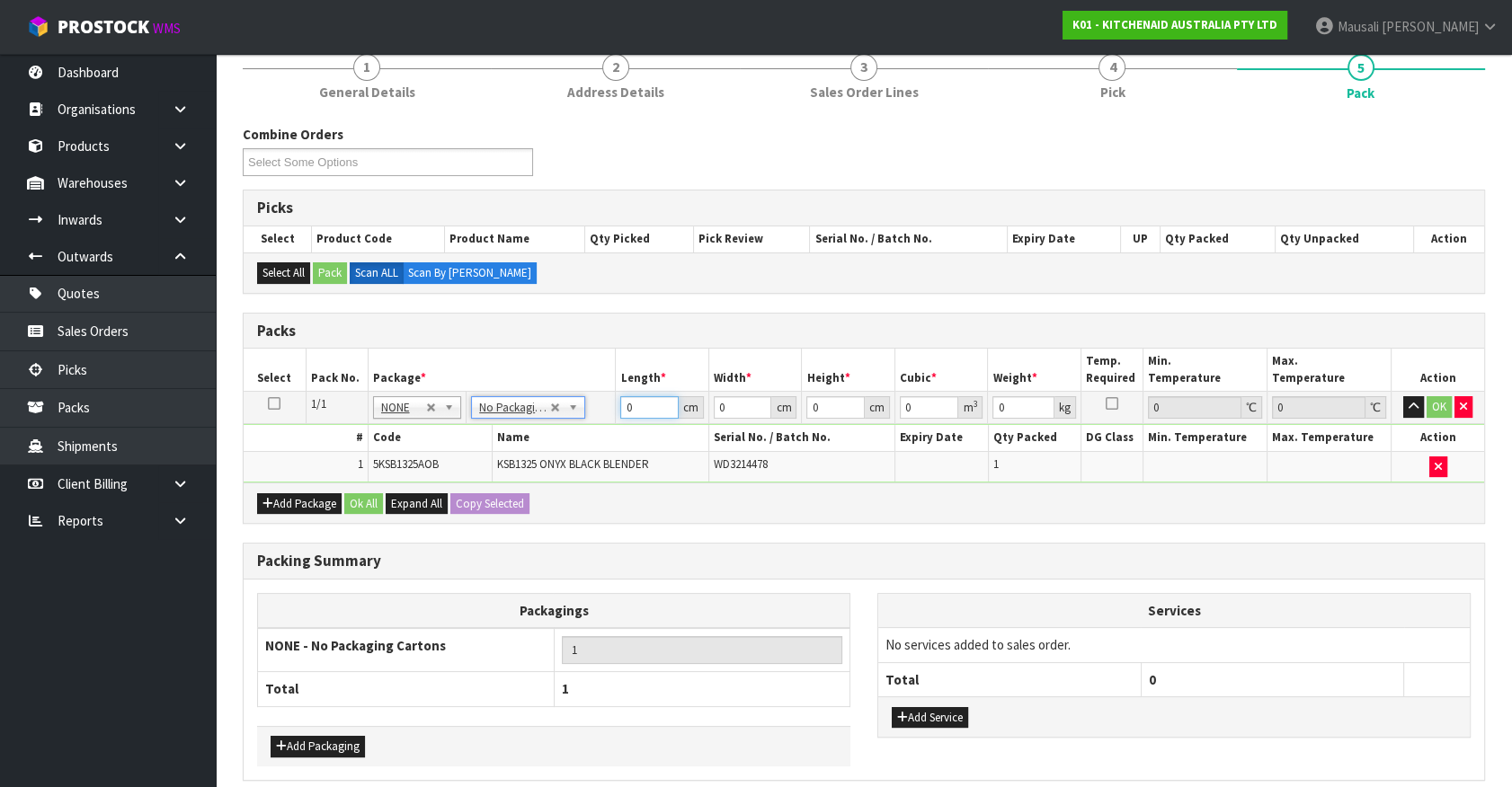 drag, startPoint x: 639, startPoint y: 404, endPoint x: 503, endPoint y: 443, distance: 141.48145 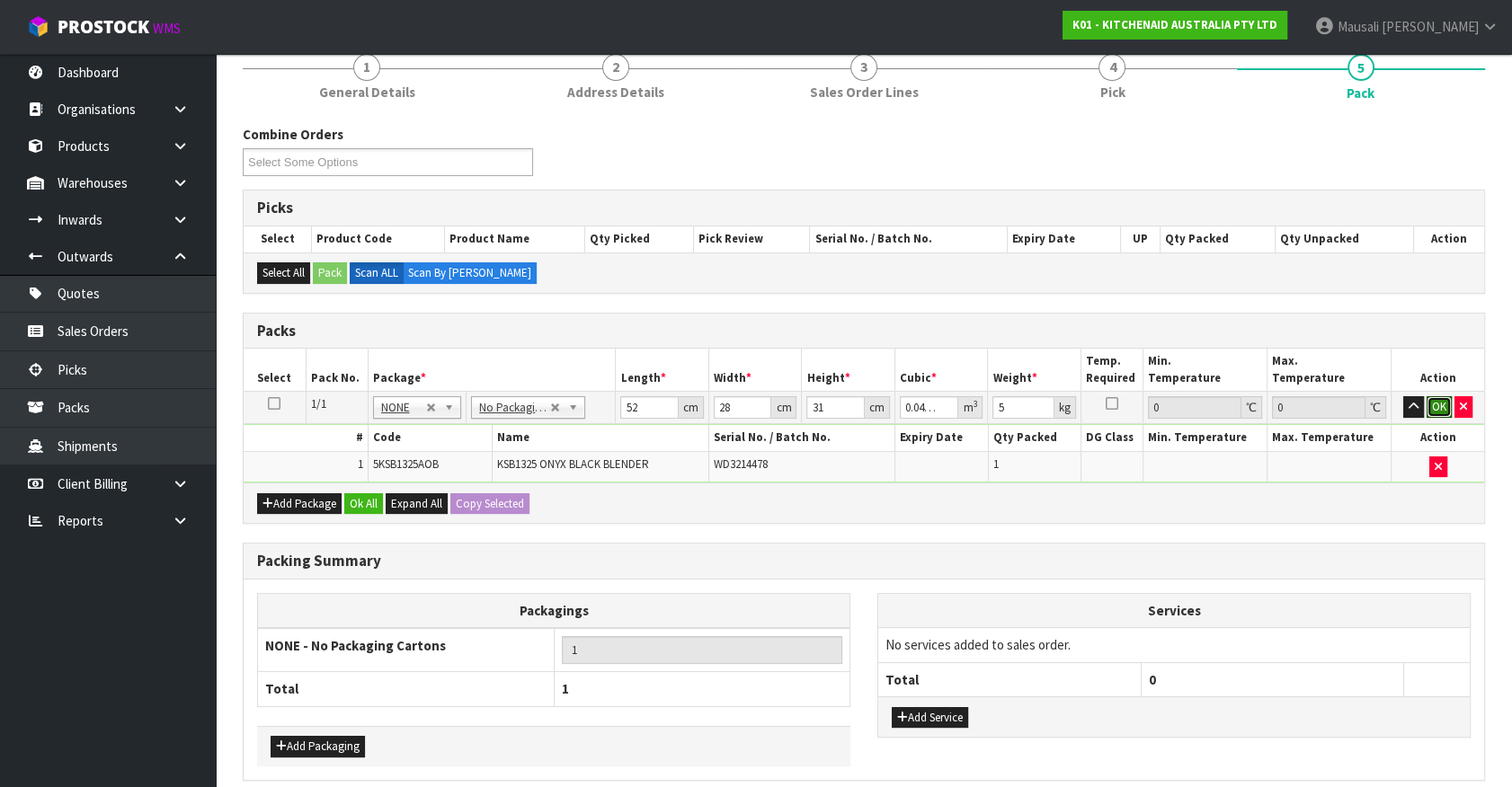 click on "OK" at bounding box center (1439, 407) 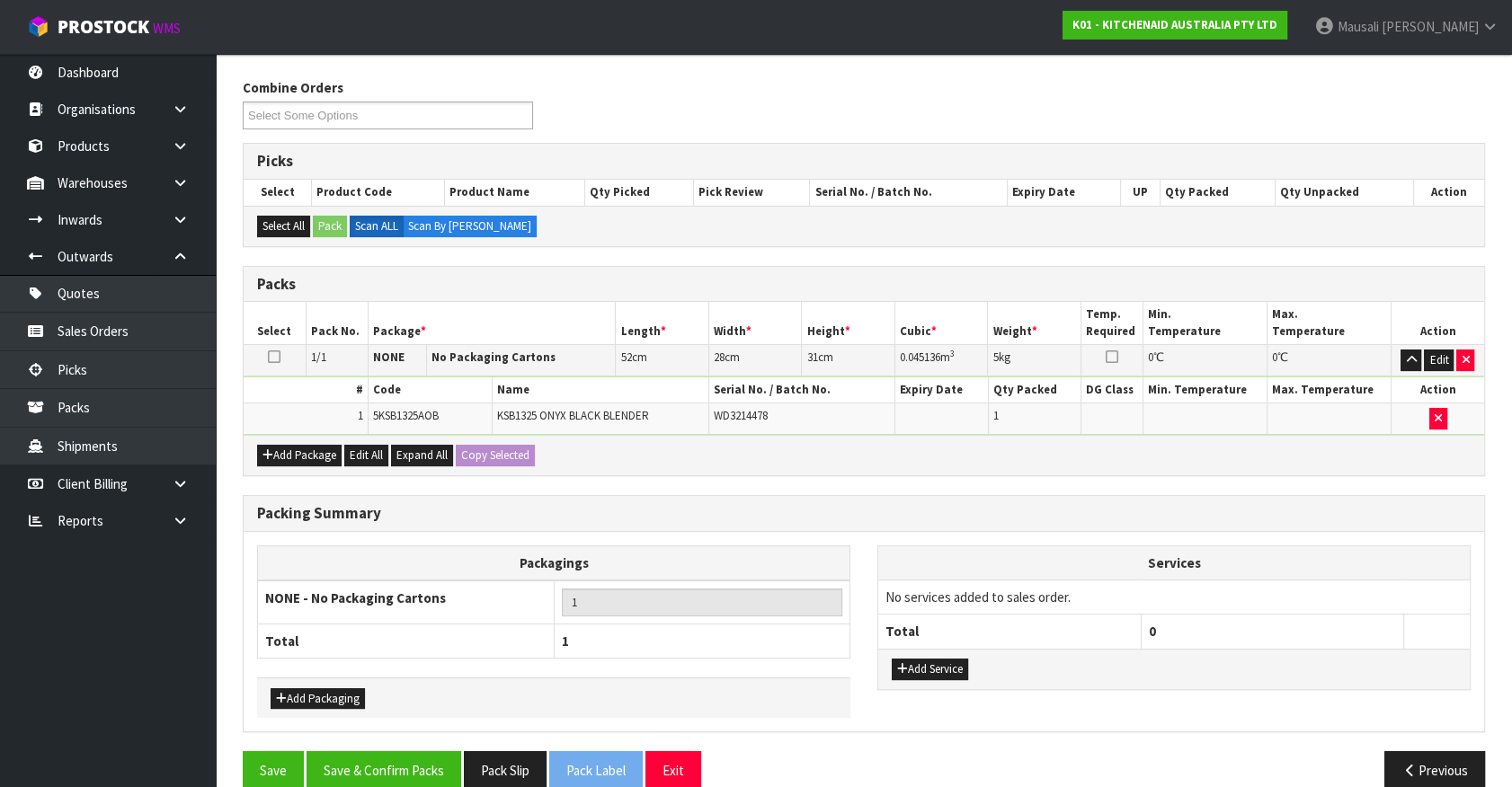scroll, scrollTop: 234, scrollLeft: 0, axis: vertical 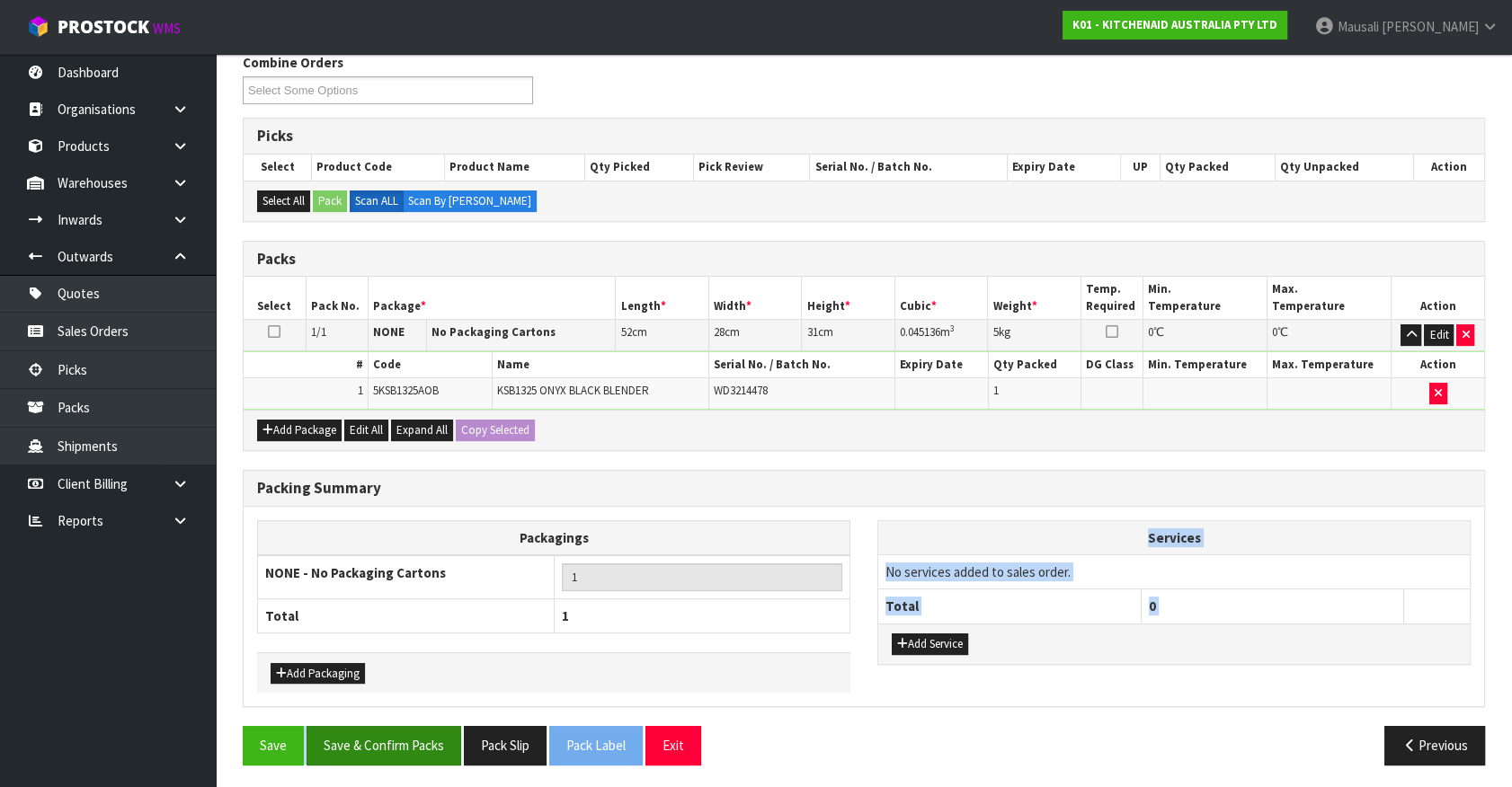 click on "Combine Orders
K01-ORD0077019 K01-ORD0077039 K01-ORD0077057 K01-ORD0077059 K01-ORD0077060 K01-ORD0077061 K01-ORD0077062 K01-ORD0077064 K01-ORD0077070 K01-ORD0077071 K01-ORD0077072 K01-ORD0077073 K01-ORD0077074 K01-ORD0077075 K01-ORD0077076 K01-ORD0077077 K01-ORD0077078 K01-ORD0077079 K01-ORD0077080 K01-ORD0077081 K01-ORD0077082 K01-ORD0077083 K01-ORD0077084 K01-ORD0077085 K01-ORD0077086 K01-ORD0077087 K01-ORD0077088 K01-ORD0077089 K01-ORD0077090 K01-ORD0077091 K01-ORD0077092 K01-ORD0077093 K01-ORD0077094 K01-ORD0077095 K01-ORD0077096 K01-ORD0077097 K01-ORD0077098 K01-ORD0077099 K01-ORD0077100 K01-ORD0077101 K01-ORD0077102 K01-ORD0077103 K01-ORD0077104 K01-ORD0077105 K01-ORD0077106 K01-ORD0077107 K01-ORD0077108 K01-ORD0077109 K01-ORD0077110 K01-ORD0077112 K01-ORD0077113 K01-ORD0077114 K01-ORD0077118 K01-ORD0077119 K01-ORD0077120 K01-ORD0077128 K01-ORD0077130 K01-ORD0077131 K01-ORD0077132 K01-ORD0077133 K01-ORD0077134 K01-ORD0077135 K01-ORD0077143 K01-ORD0077145 K01-ORD0077146 K01-ORD0077147" at bounding box center [864, 416] 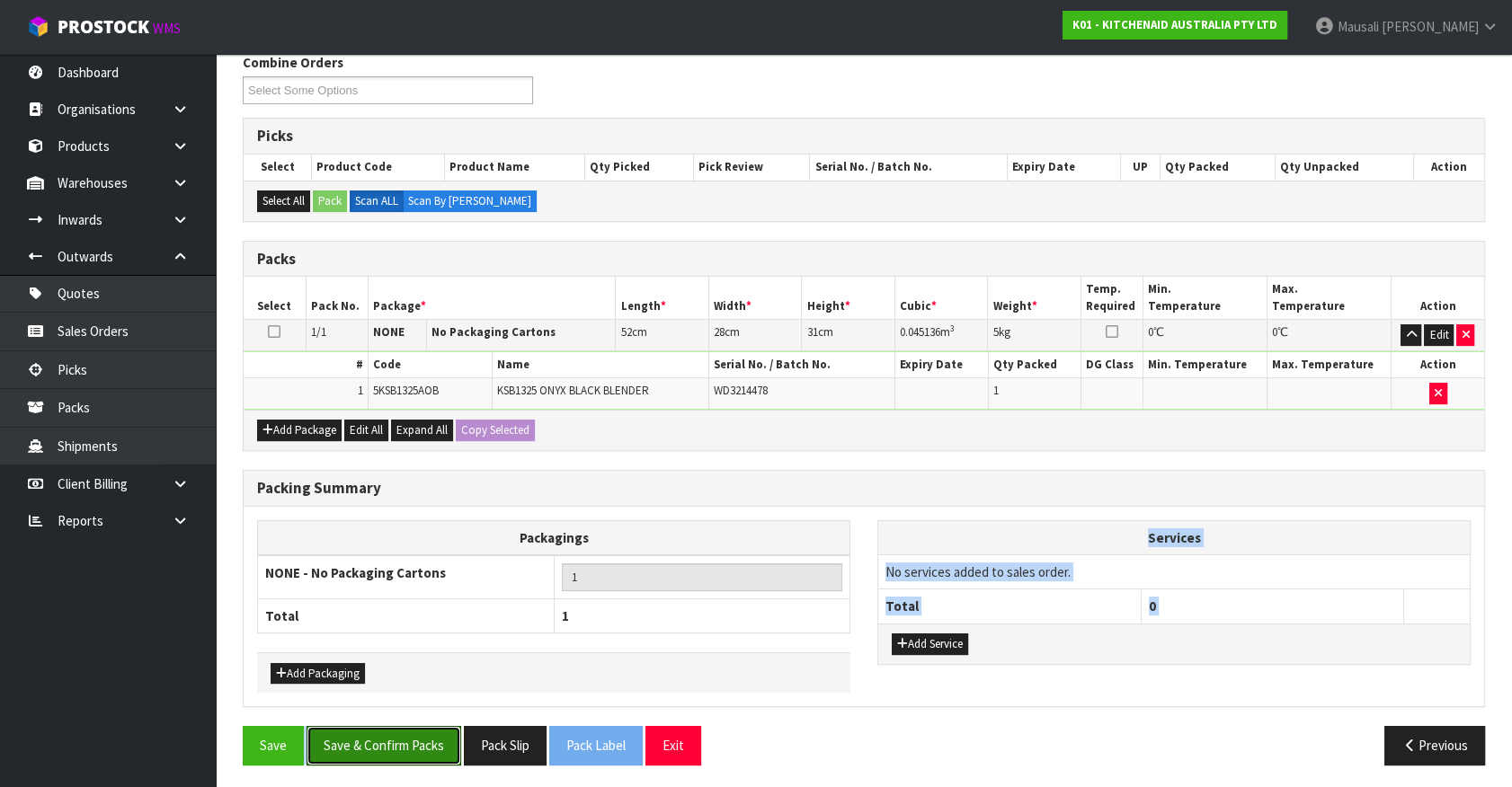 click on "Save
Save & Confirm Packs
Pack Slip
Pack Label
Exit
Previous" at bounding box center (864, 752) 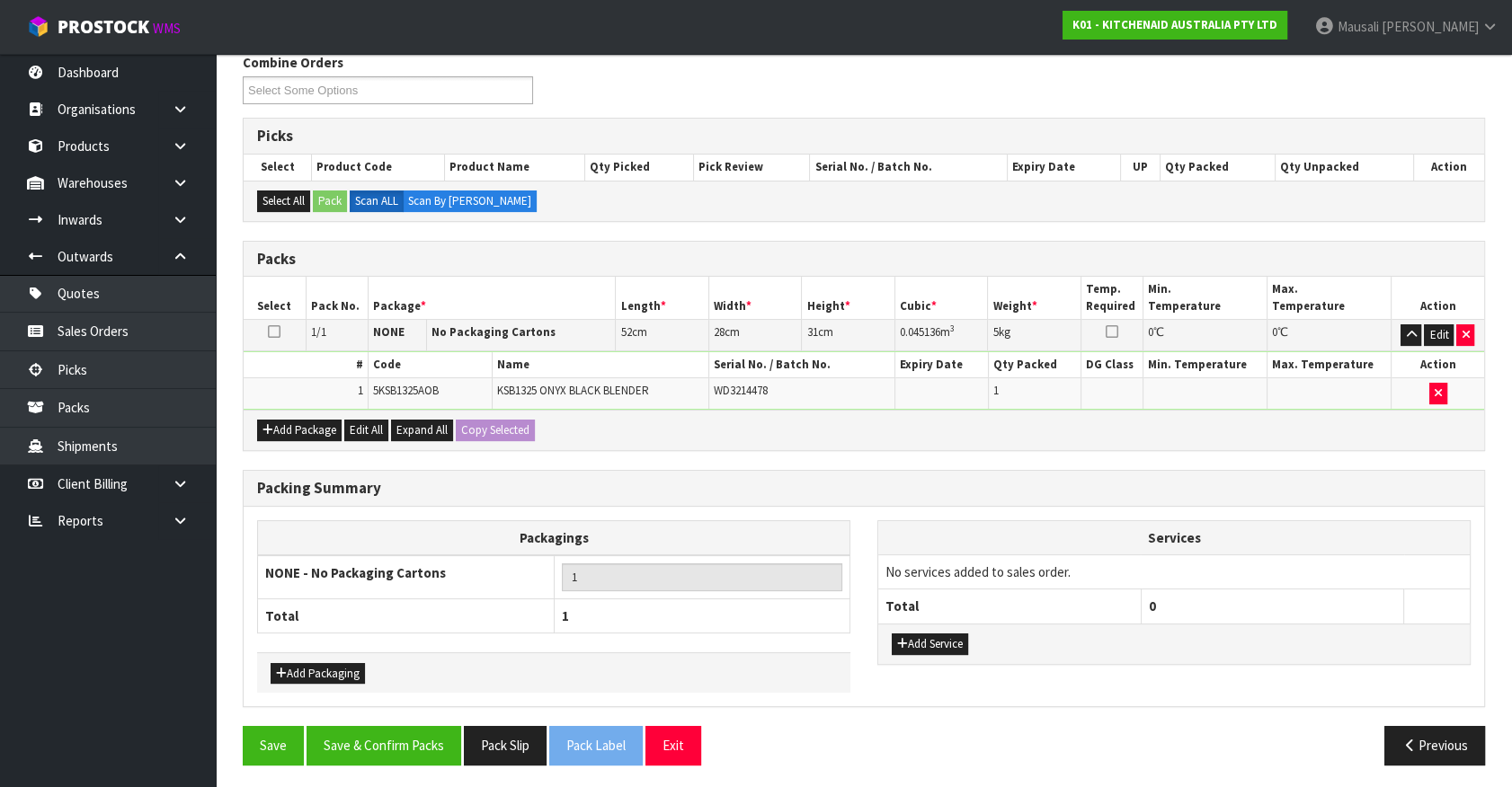 click on "Packing Summary
Packagings
NONE - No Packaging Cartons
1
Total
1
Add Packaging
Services
No services added to sales order.
Total
0" at bounding box center (864, 598) 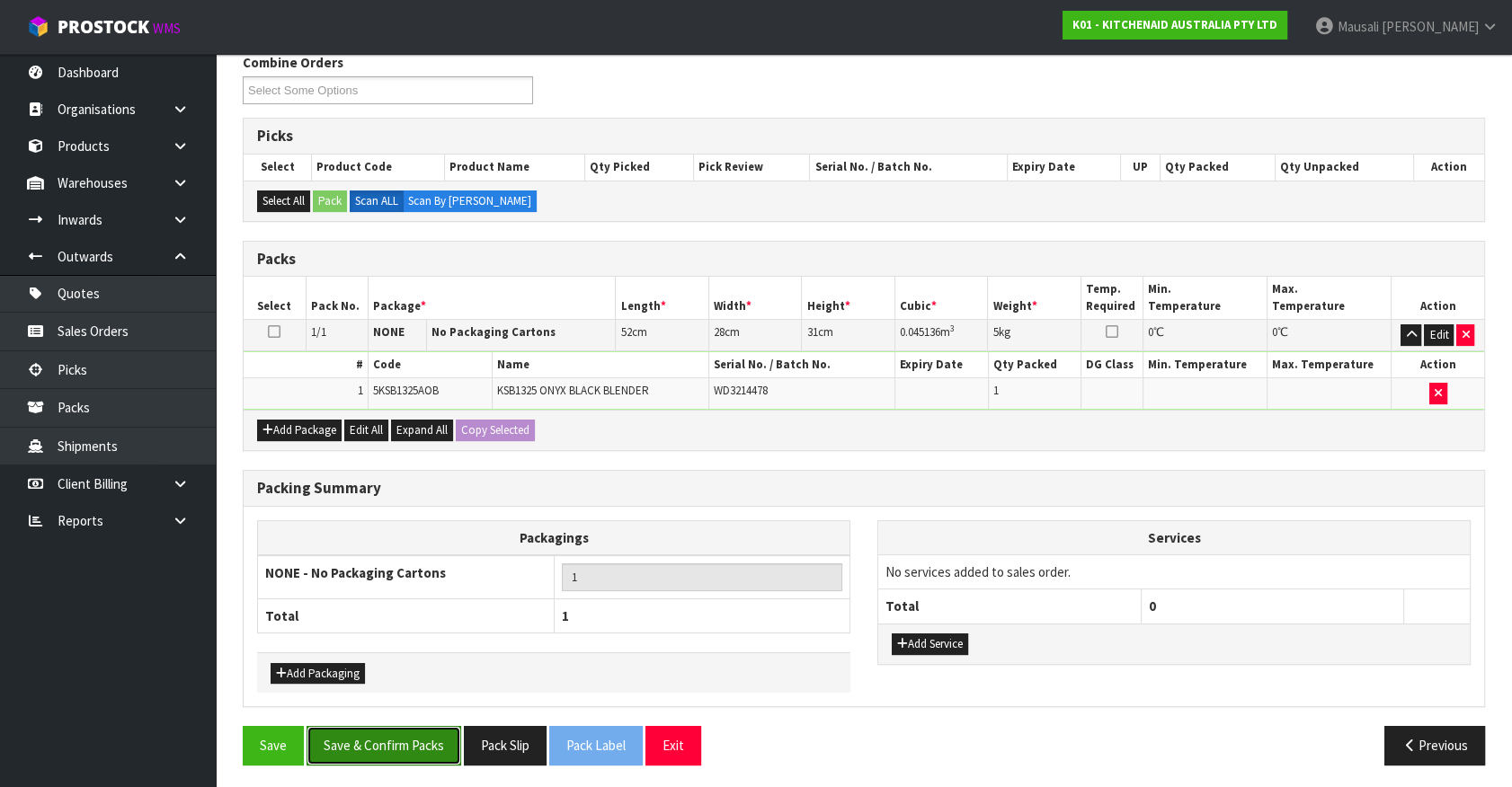 click on "Save & Confirm Packs" at bounding box center [384, 745] 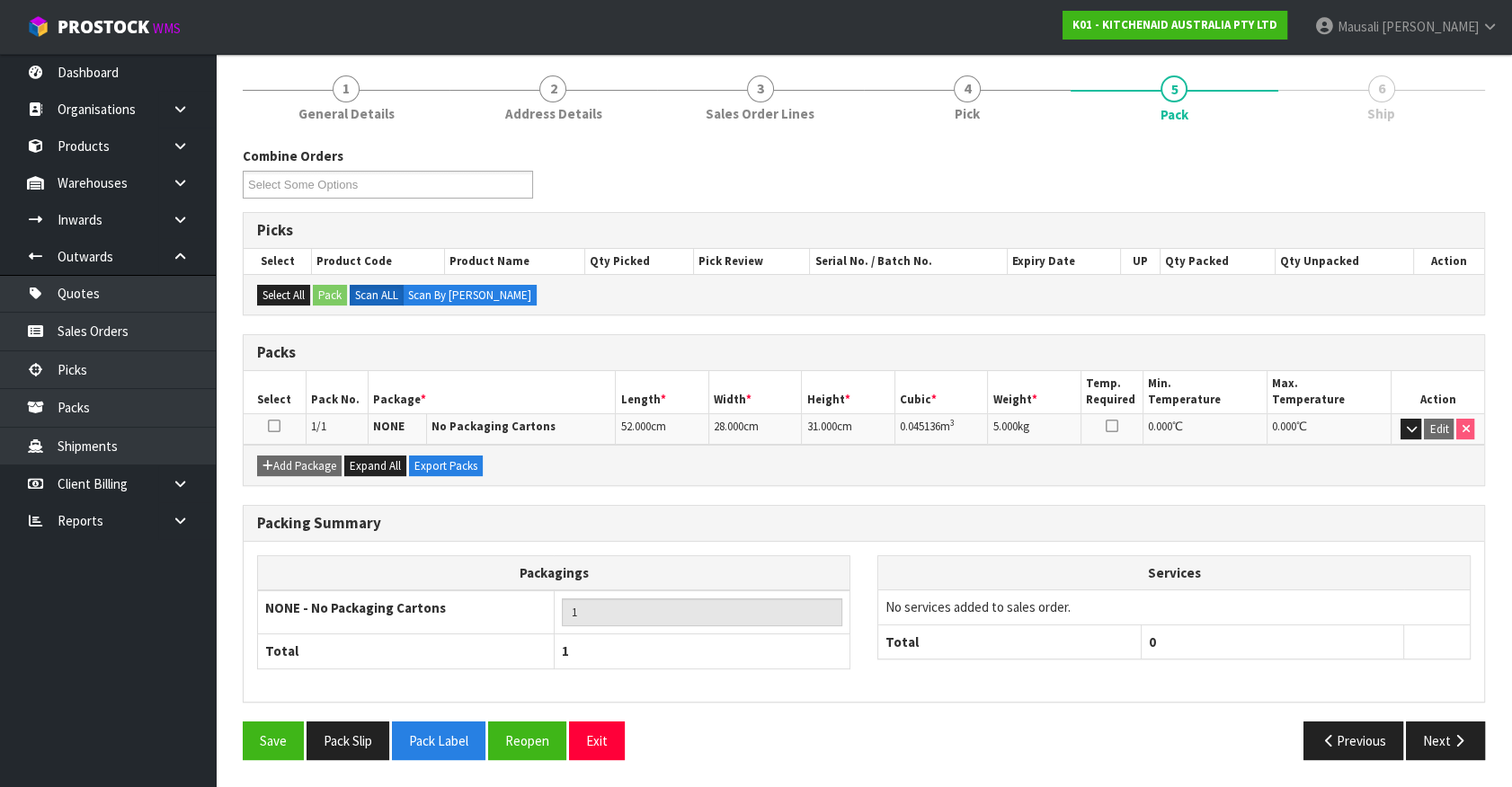 scroll, scrollTop: 202, scrollLeft: 0, axis: vertical 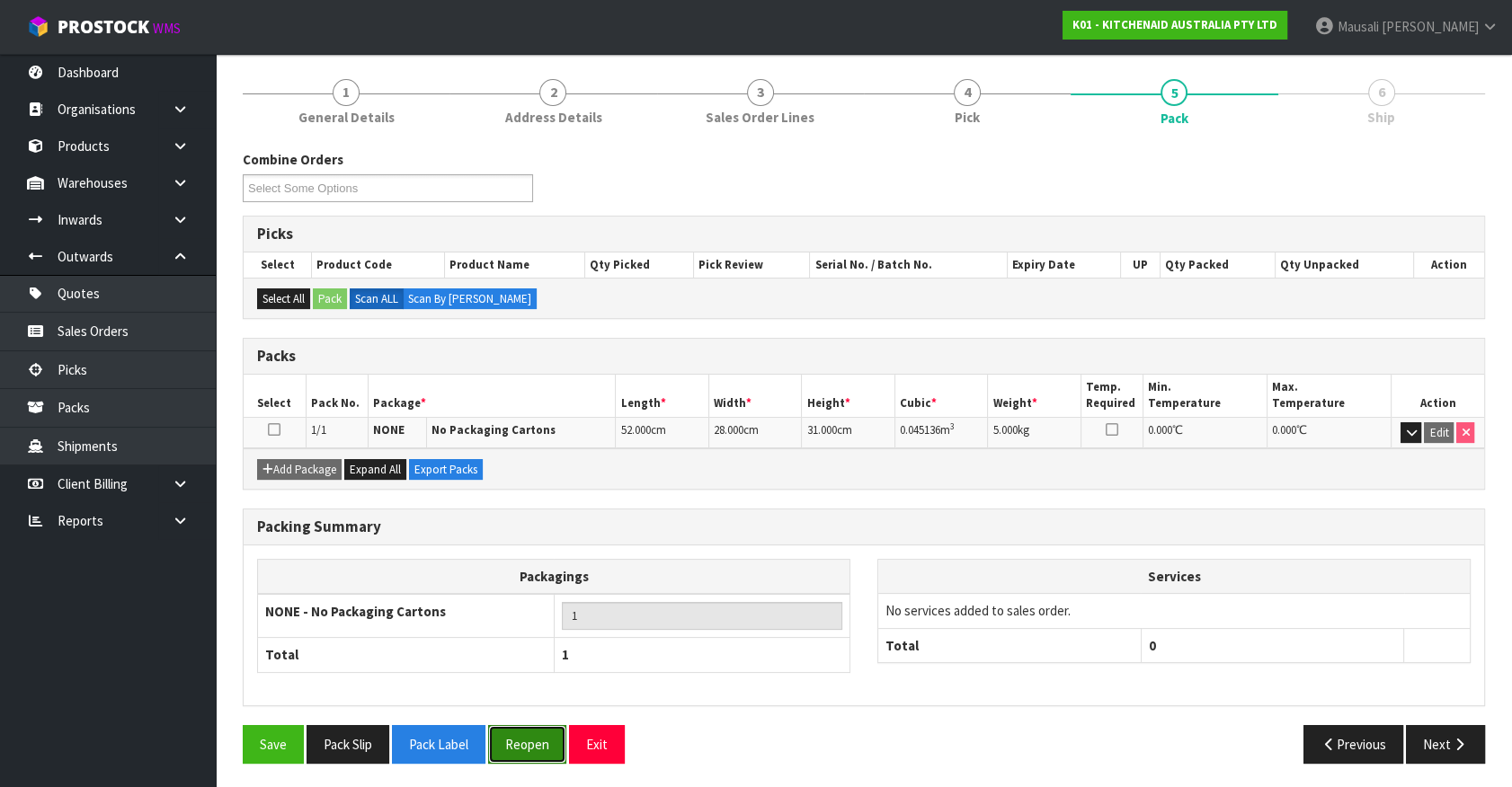 click on "Reopen" at bounding box center [527, 744] 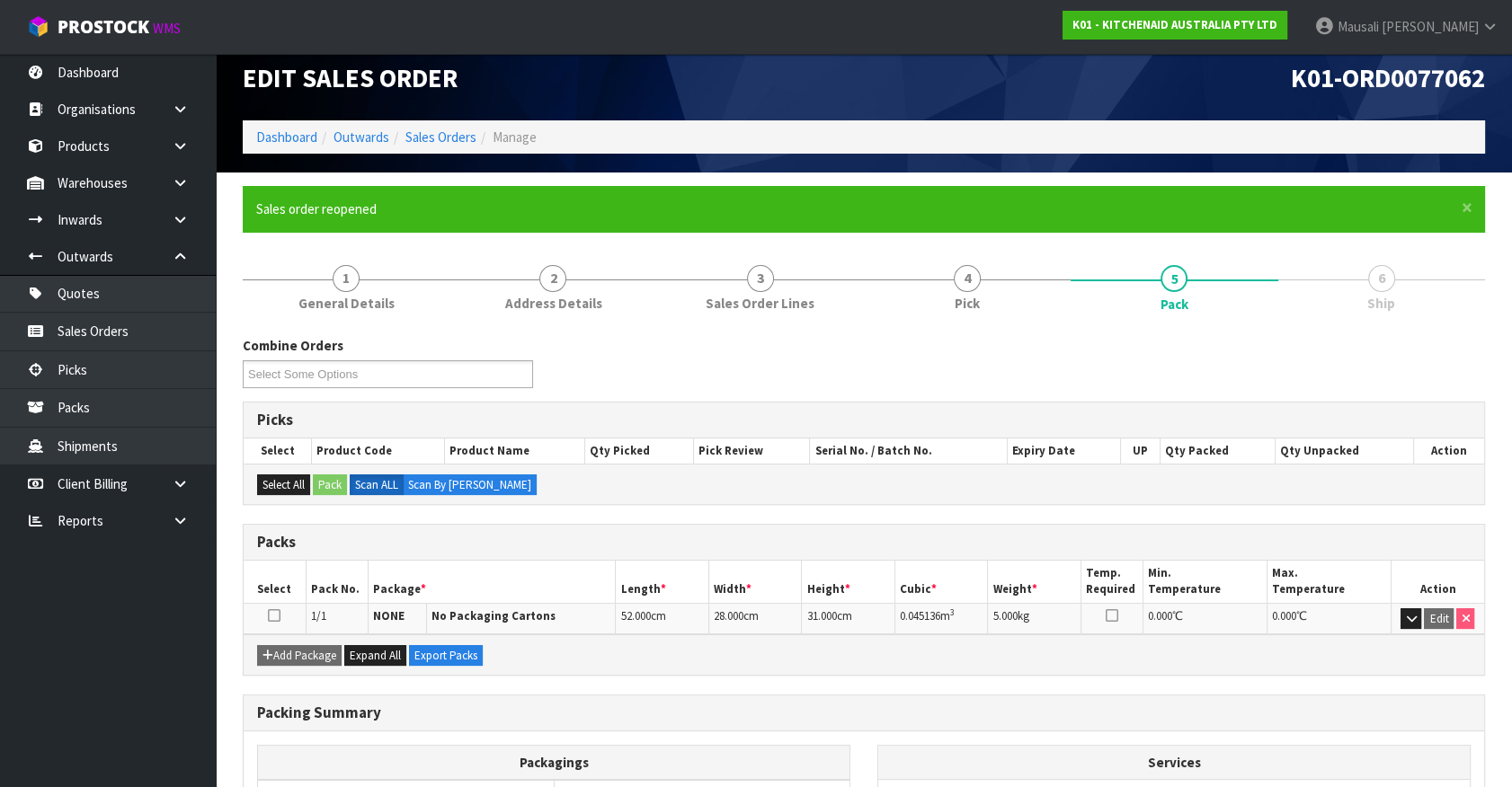scroll, scrollTop: 155, scrollLeft: 0, axis: vertical 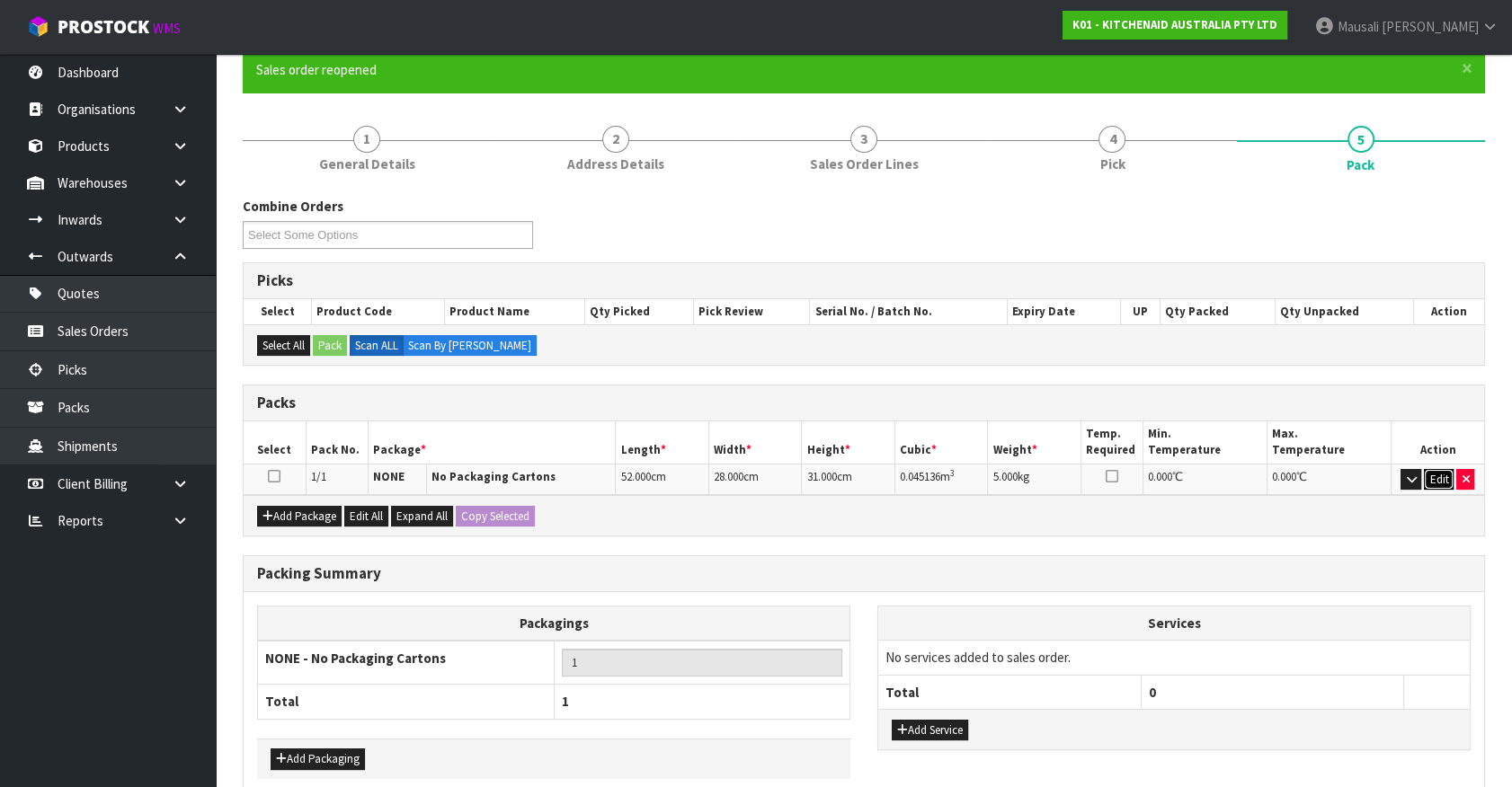 click on "Edit" at bounding box center (1438, 480) 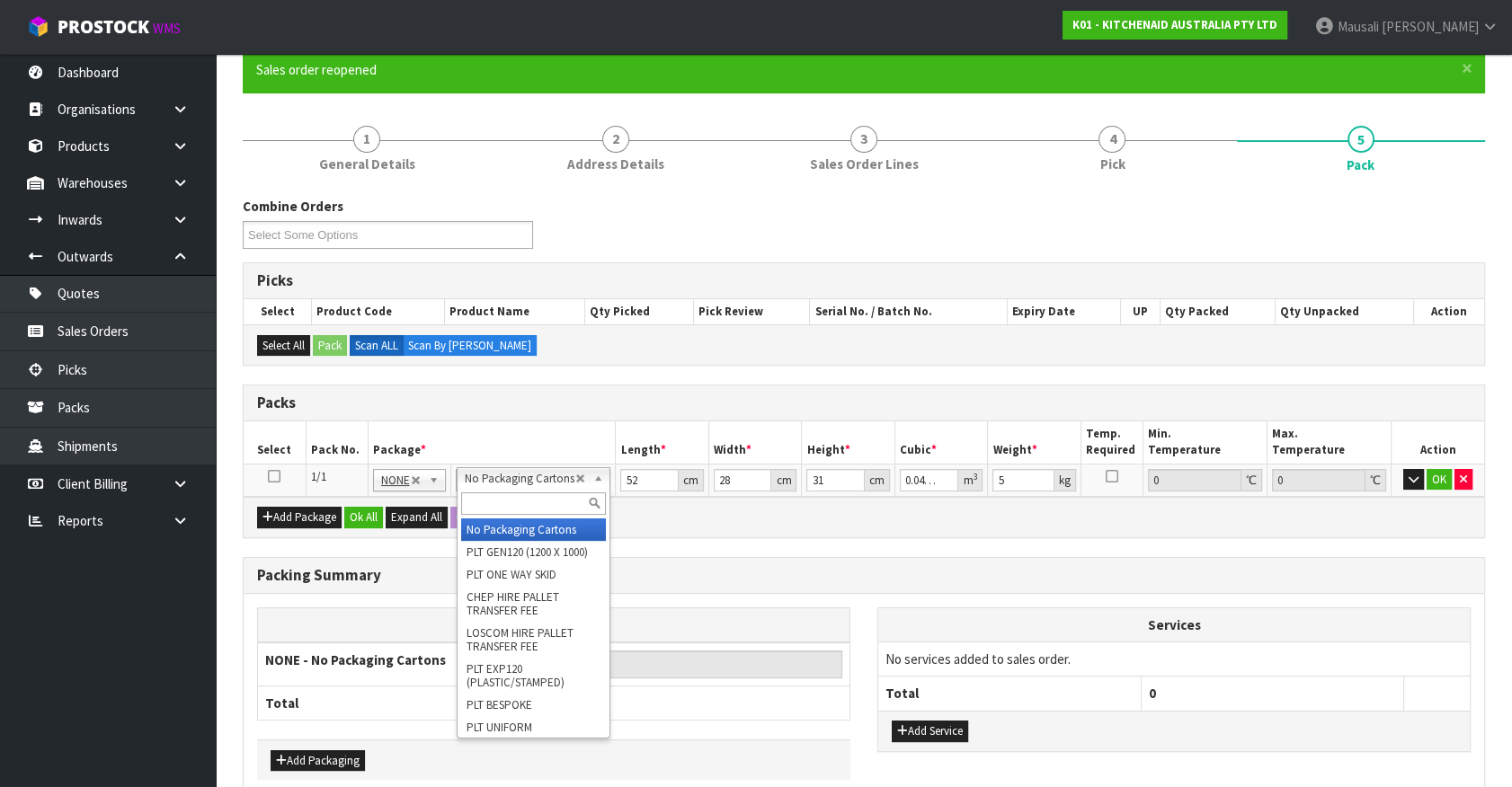 click at bounding box center (533, 503) 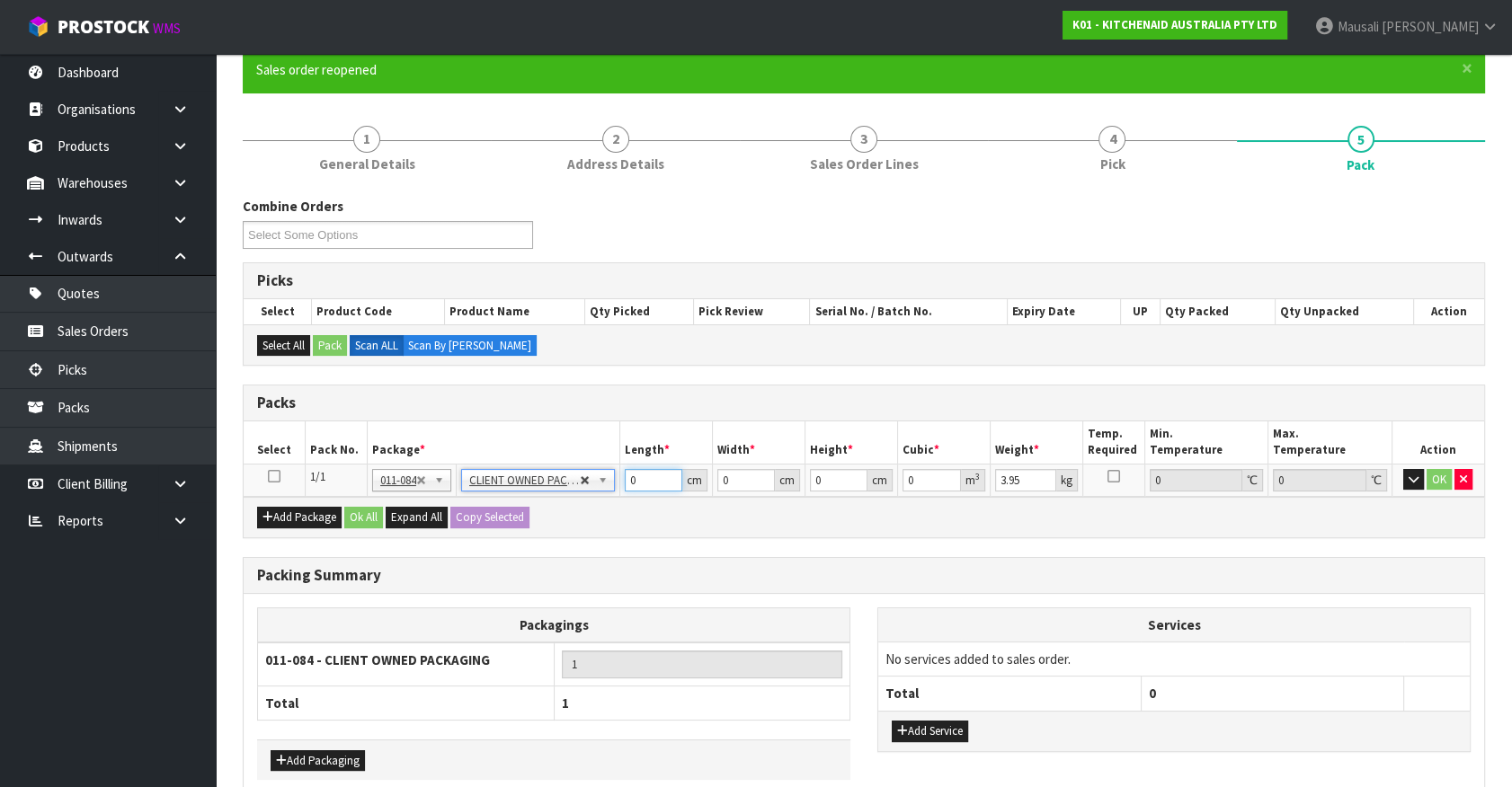 drag, startPoint x: 647, startPoint y: 475, endPoint x: 588, endPoint y: 480, distance: 59.211485 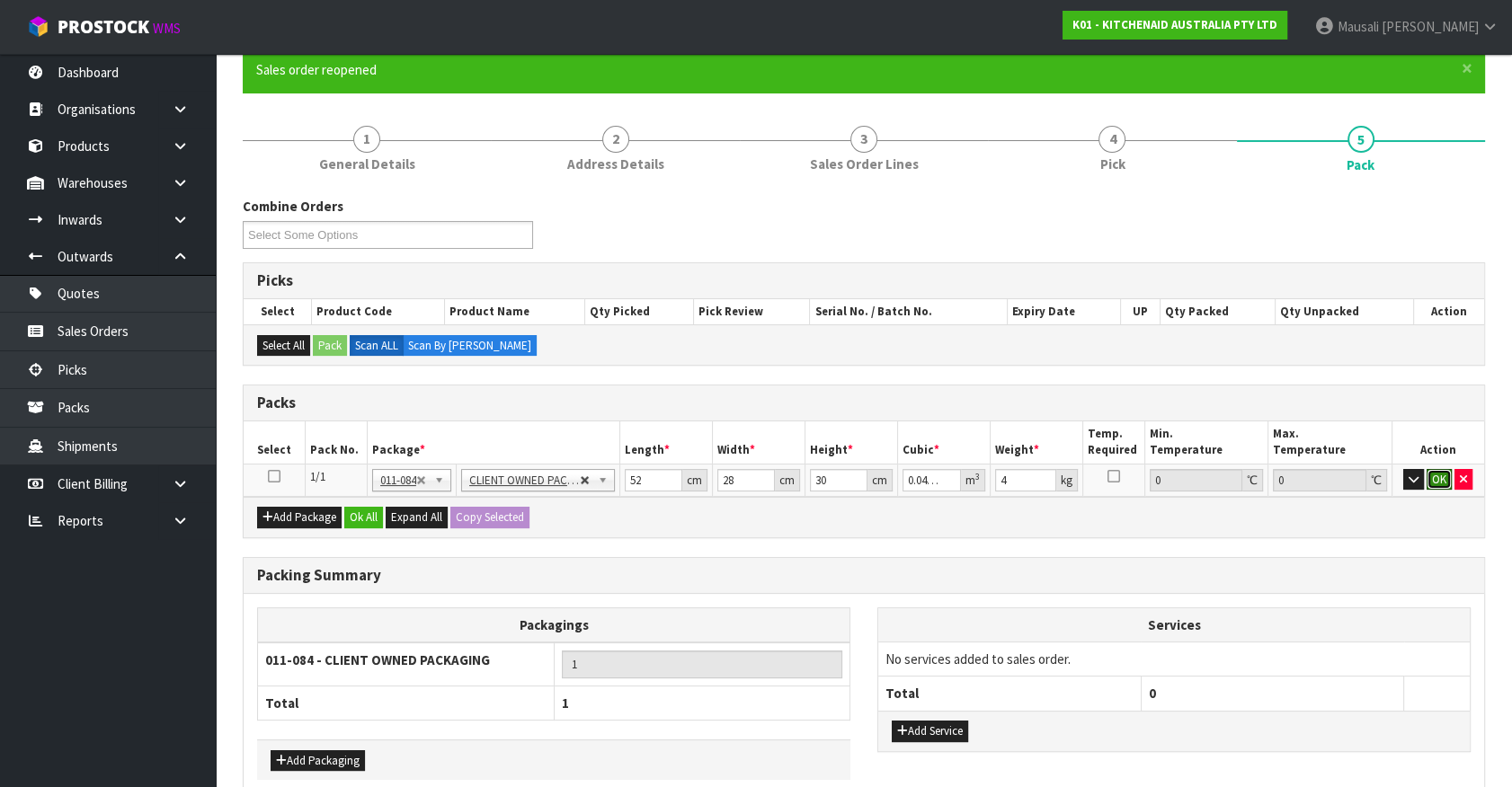 click on "OK" at bounding box center (1439, 480) 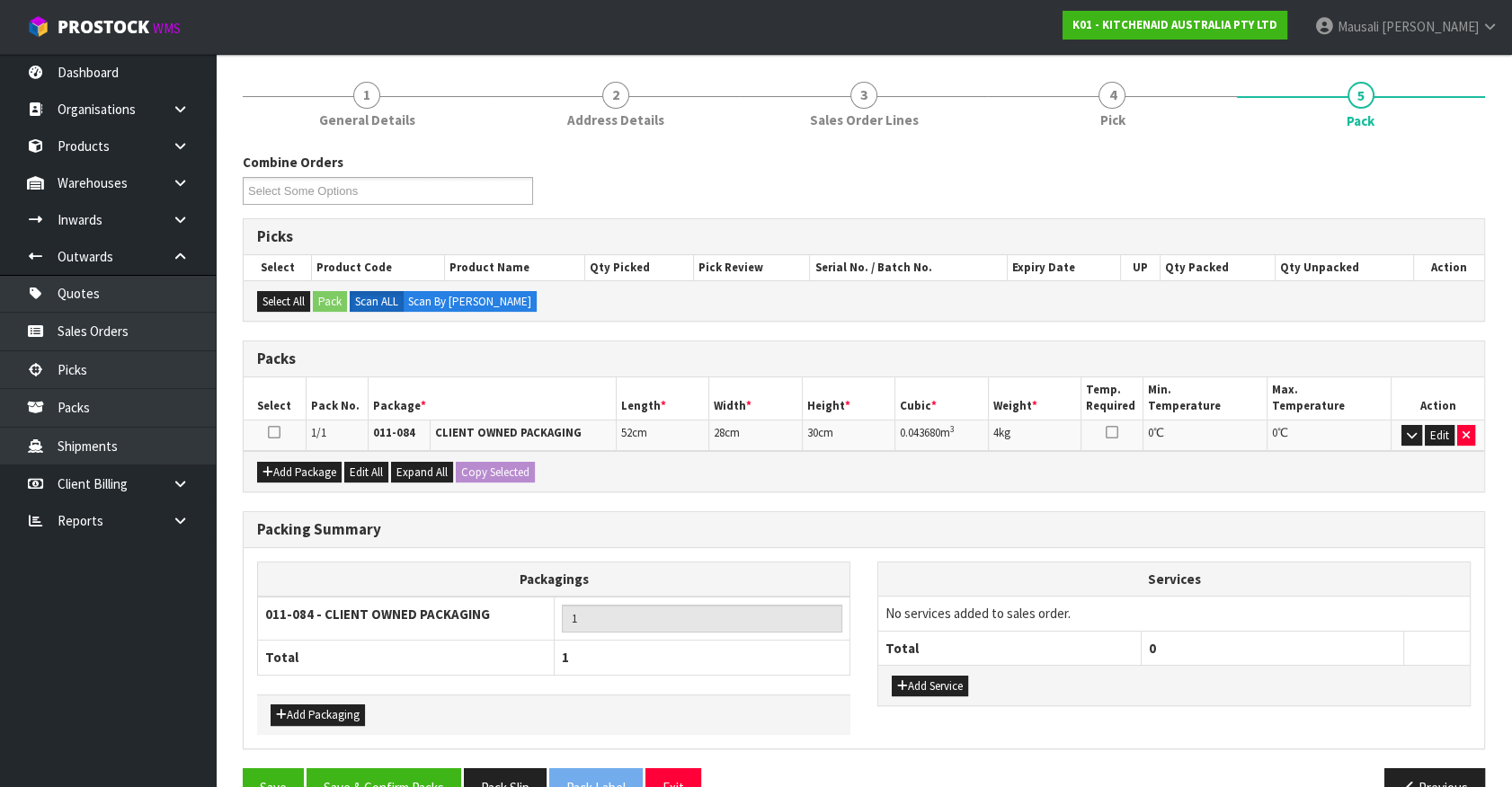 scroll, scrollTop: 243, scrollLeft: 0, axis: vertical 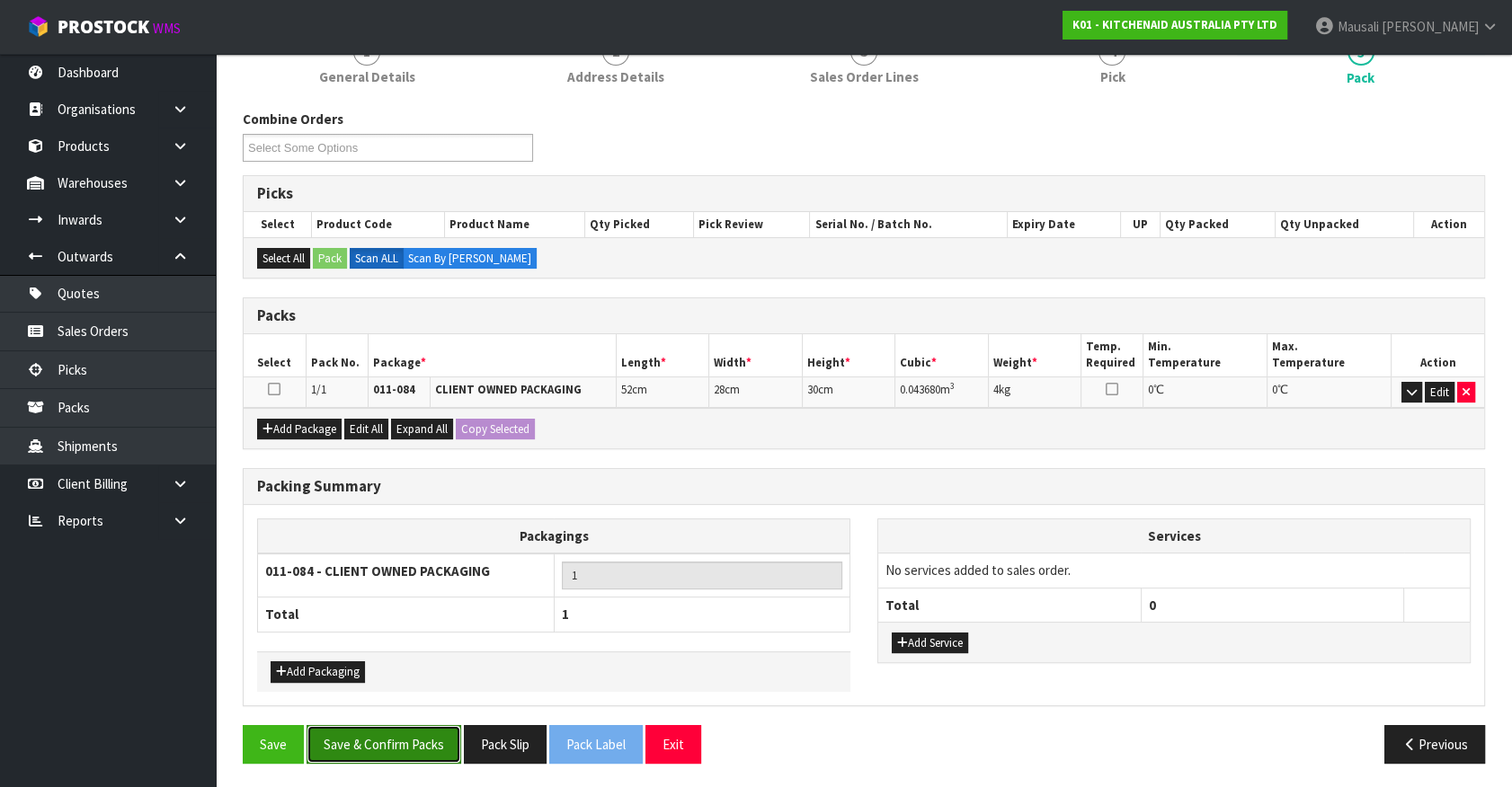 click on "Save & Confirm Packs" at bounding box center [384, 744] 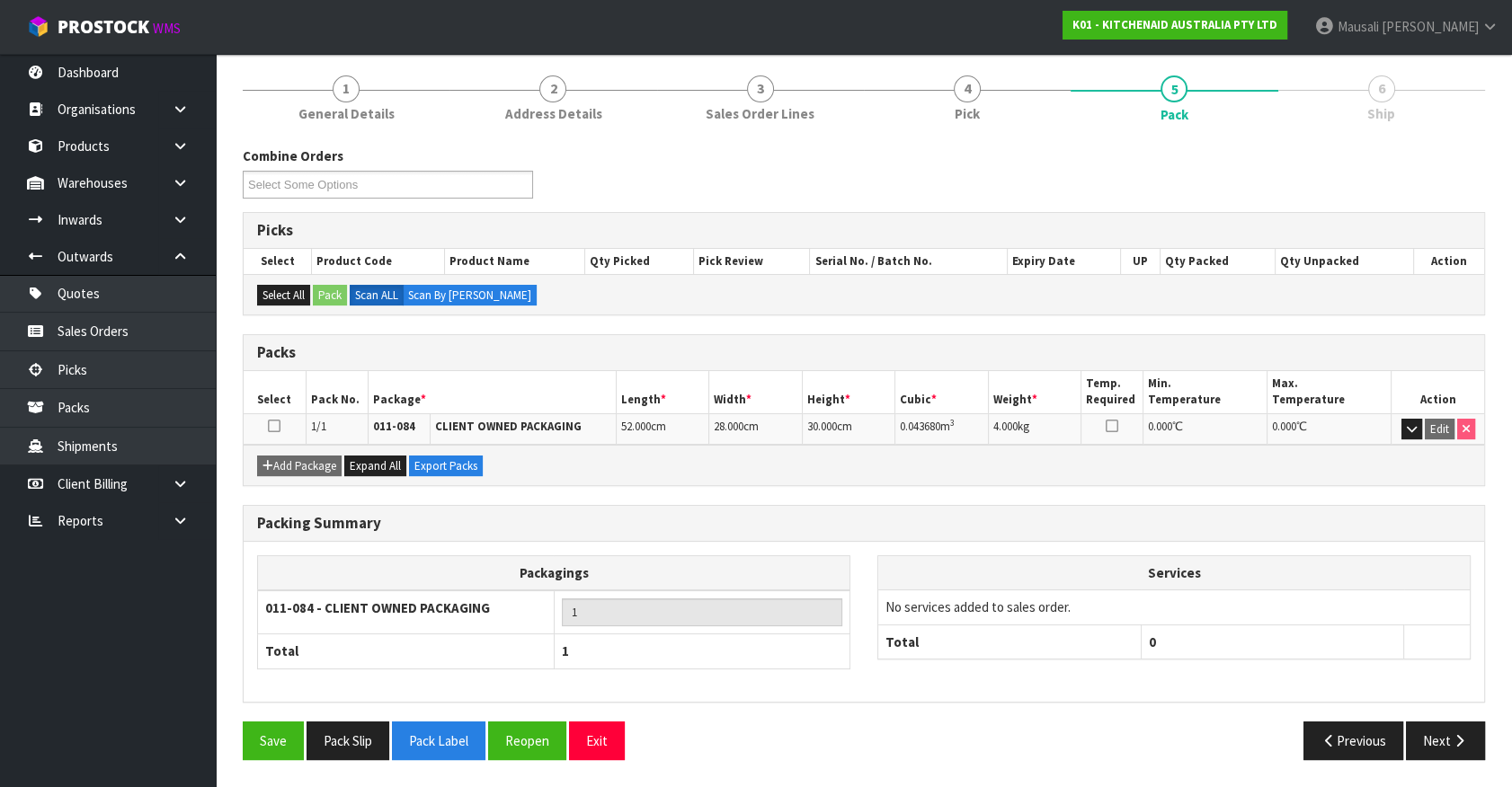 scroll, scrollTop: 202, scrollLeft: 0, axis: vertical 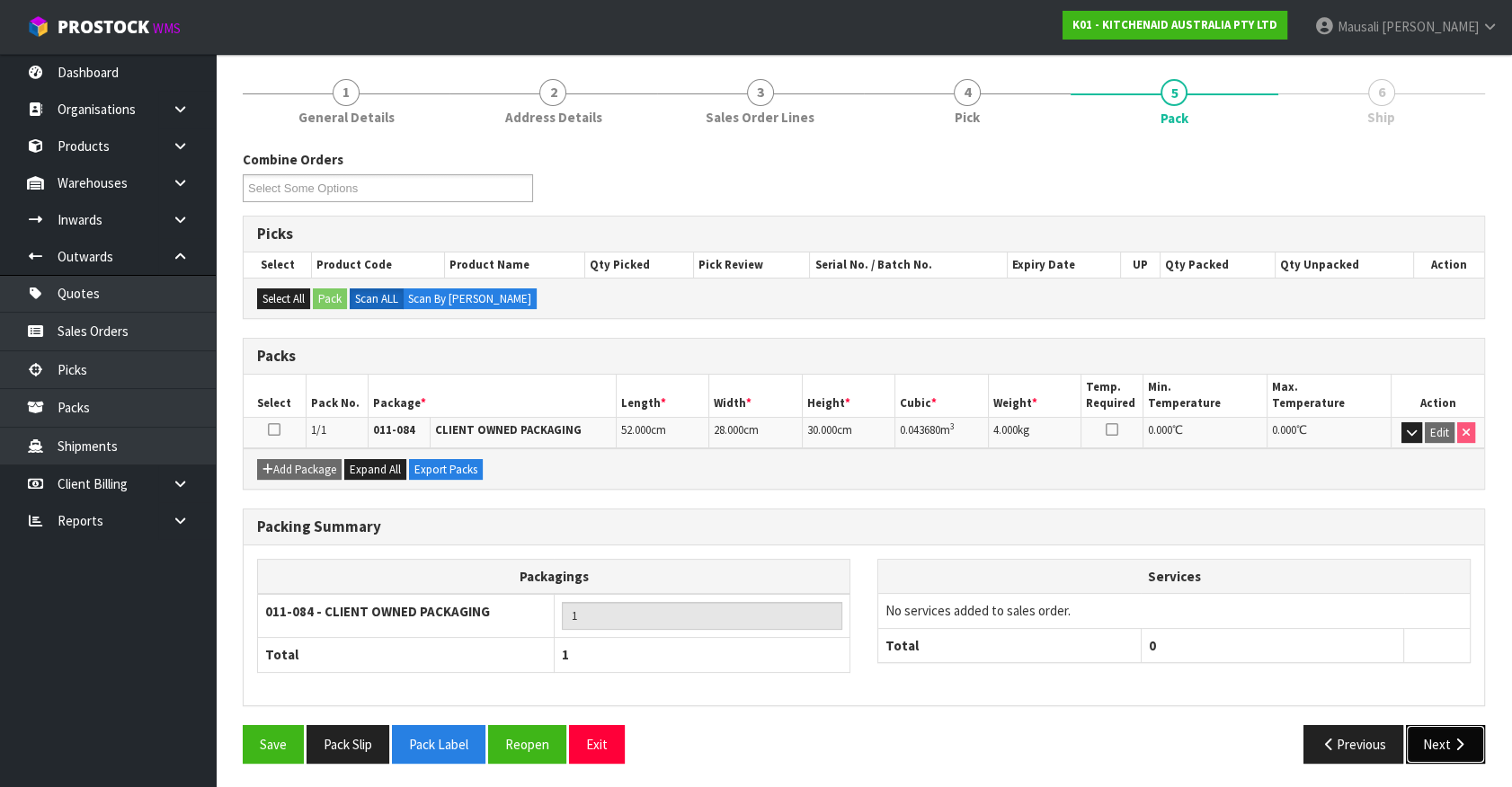 click on "Next" at bounding box center [1445, 744] 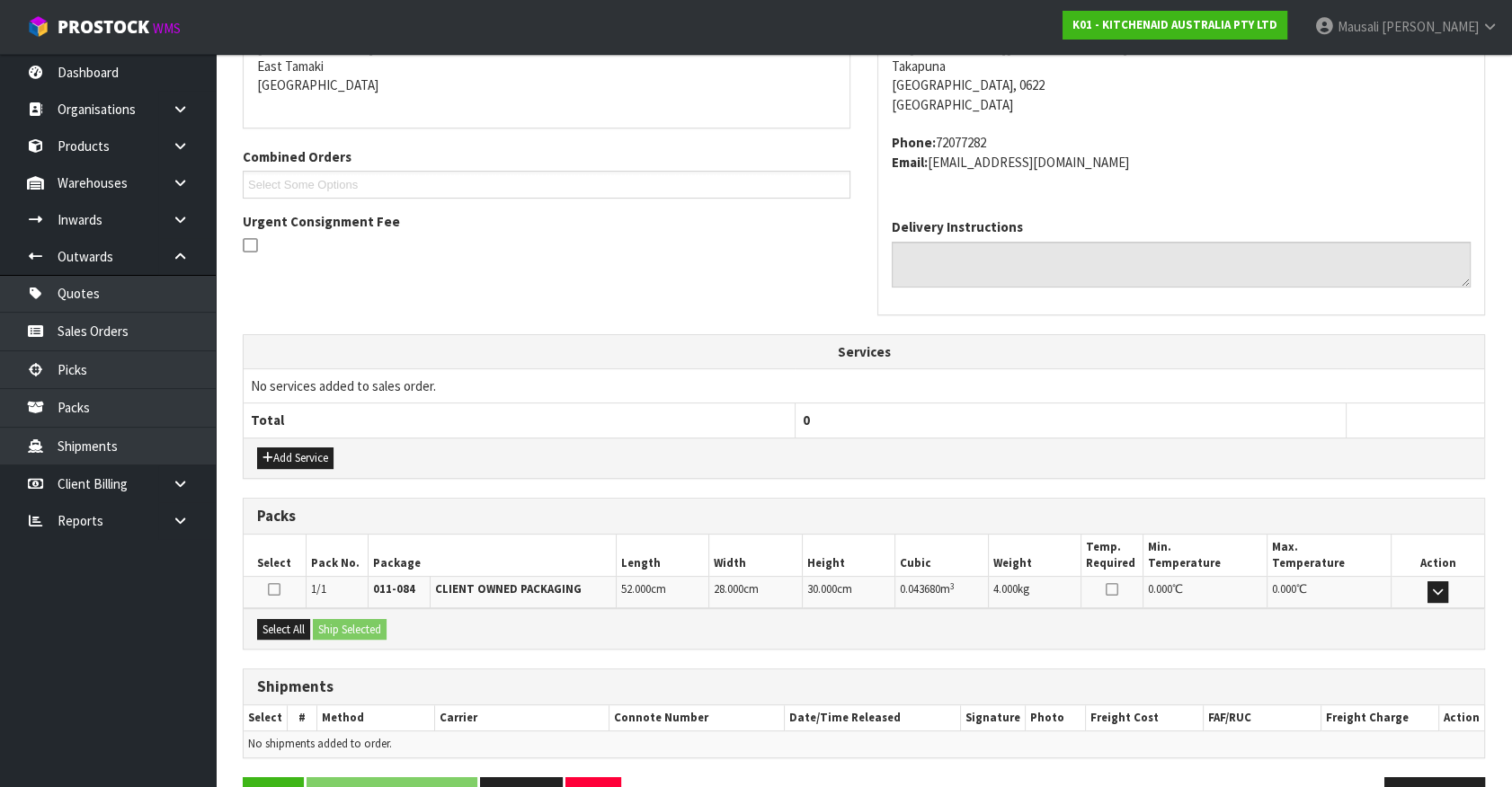 scroll, scrollTop: 437, scrollLeft: 0, axis: vertical 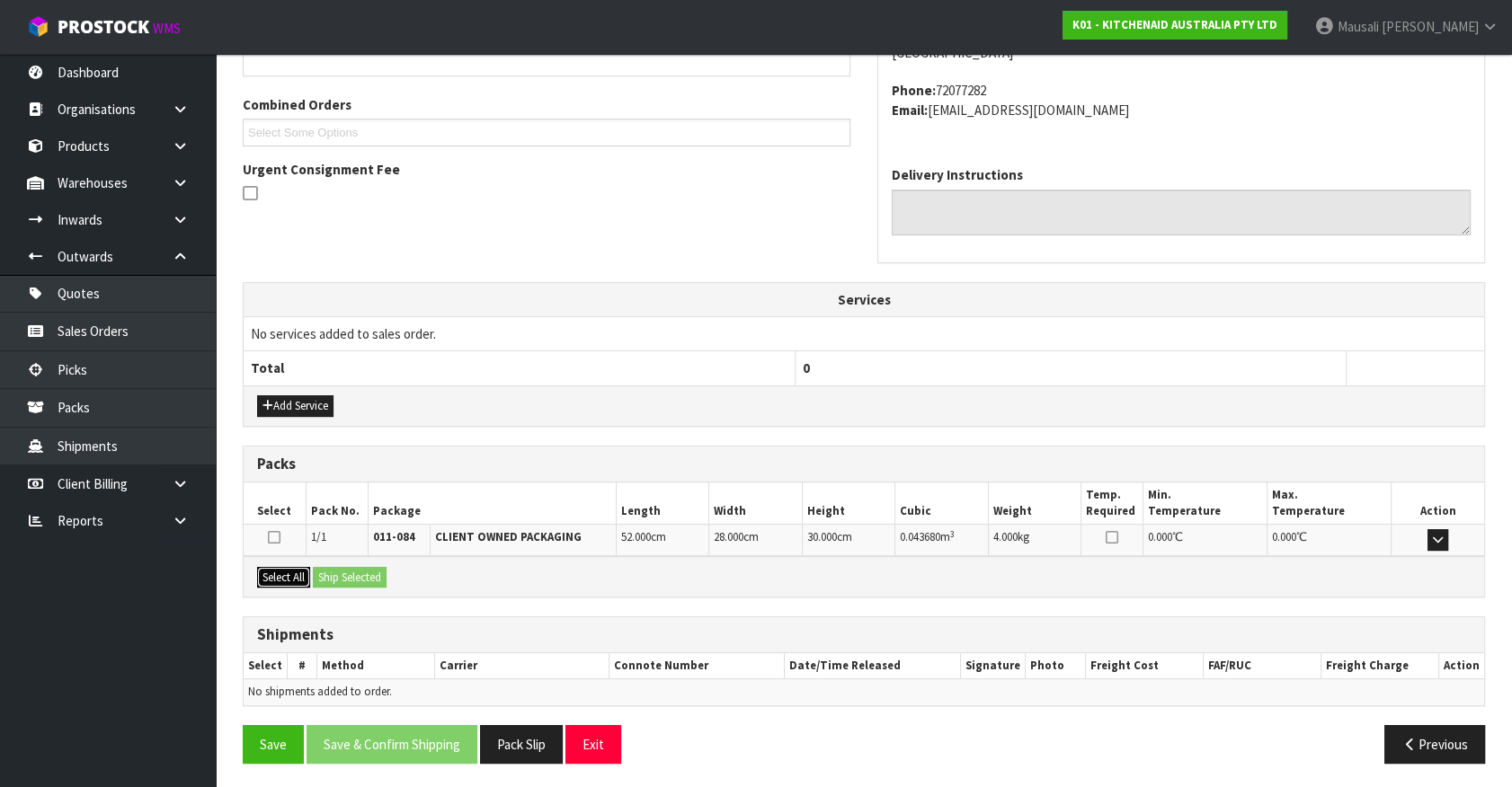 click on "Select All" at bounding box center [283, 578] 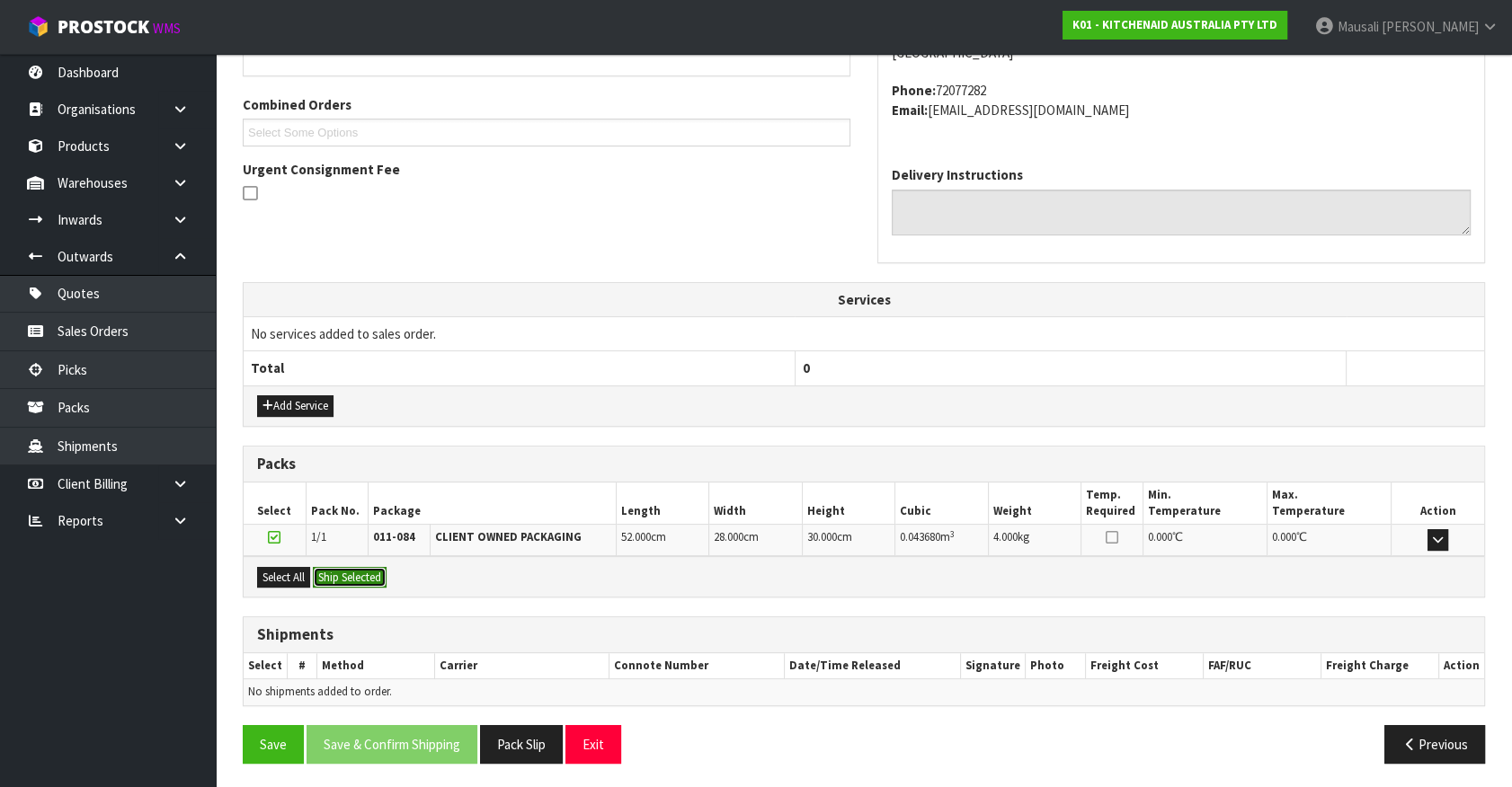 click on "Ship Selected" at bounding box center [350, 578] 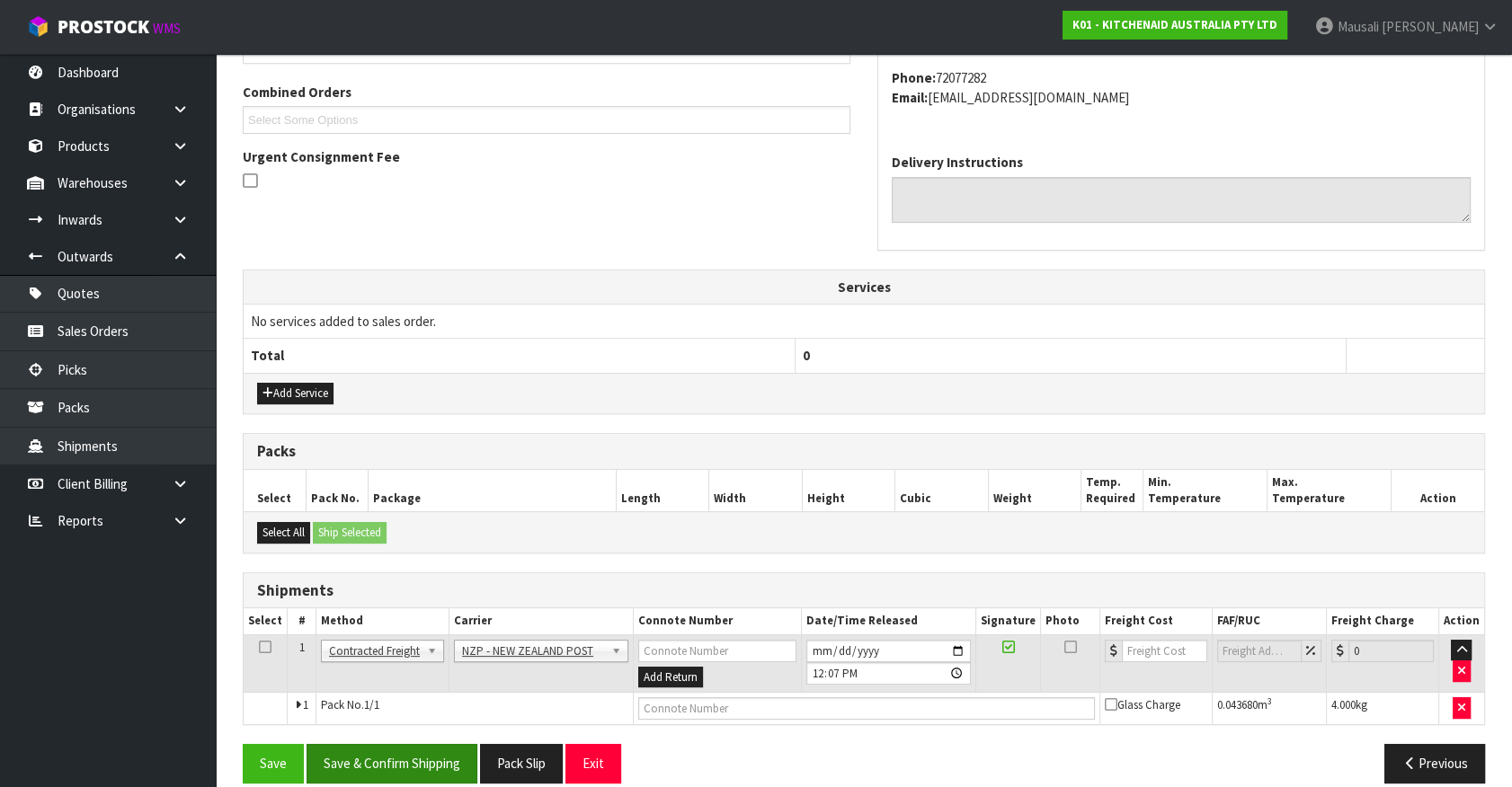 scroll, scrollTop: 468, scrollLeft: 0, axis: vertical 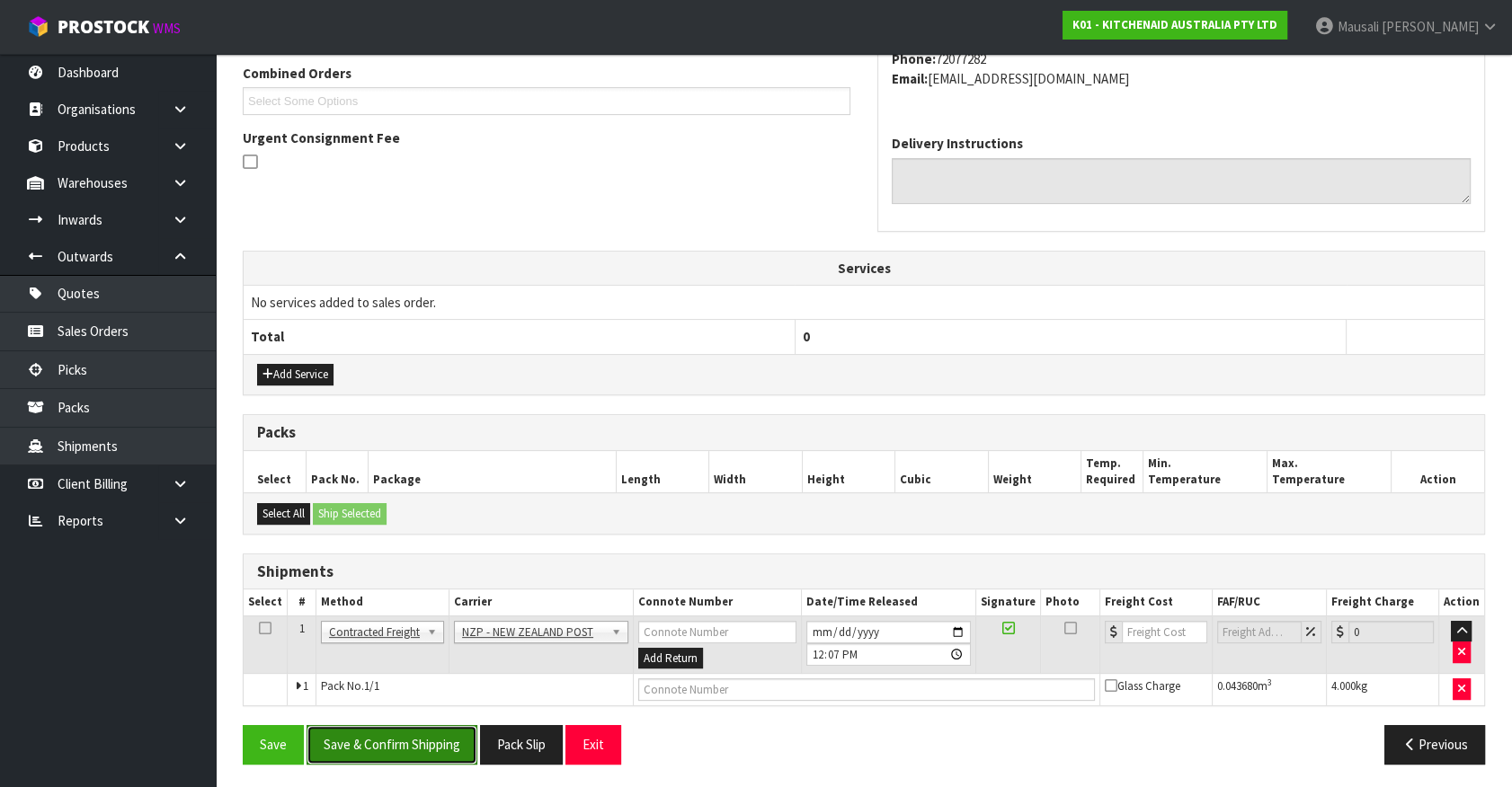 click on "Save & Confirm Shipping" at bounding box center (392, 744) 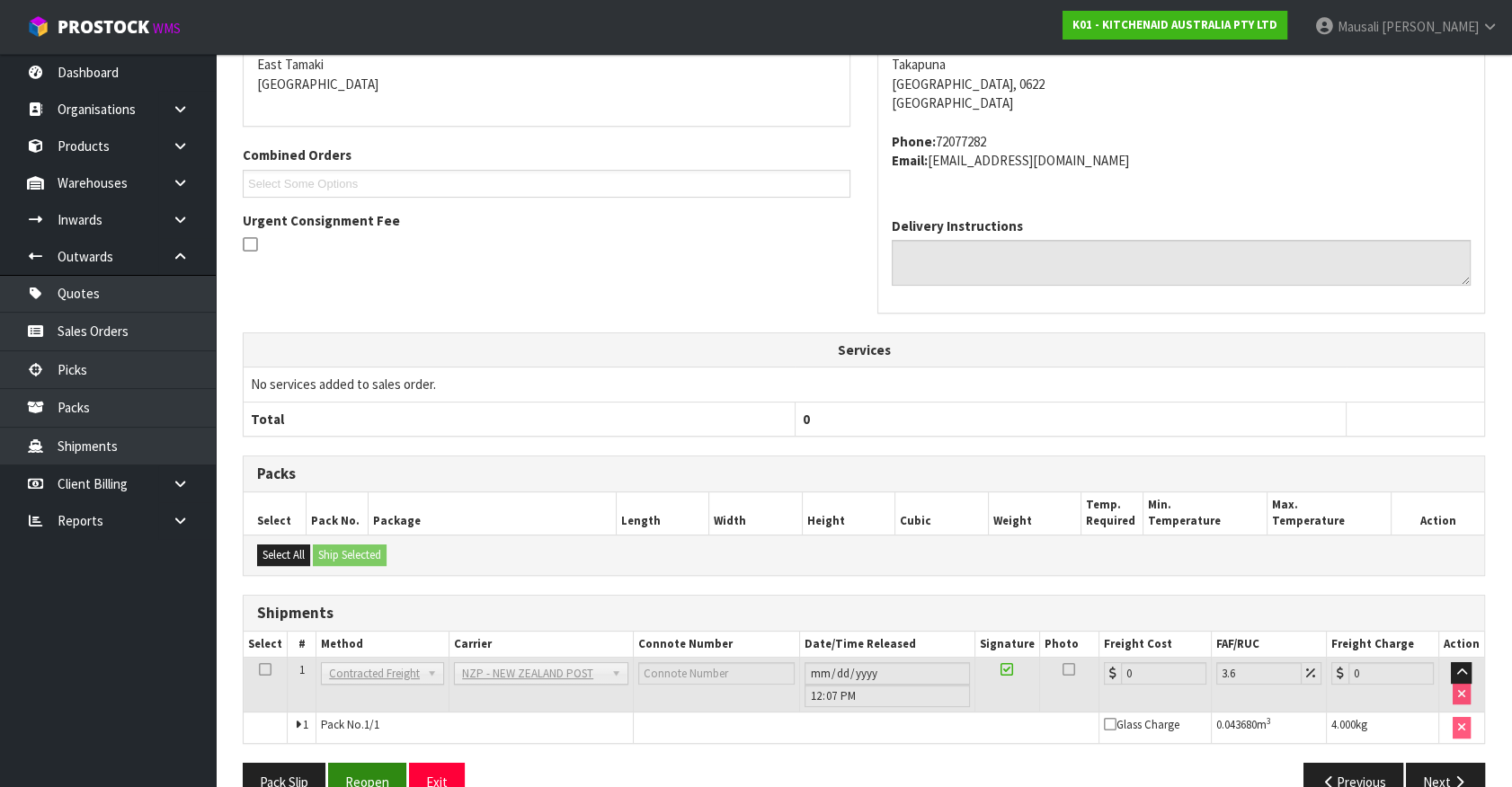 scroll, scrollTop: 443, scrollLeft: 0, axis: vertical 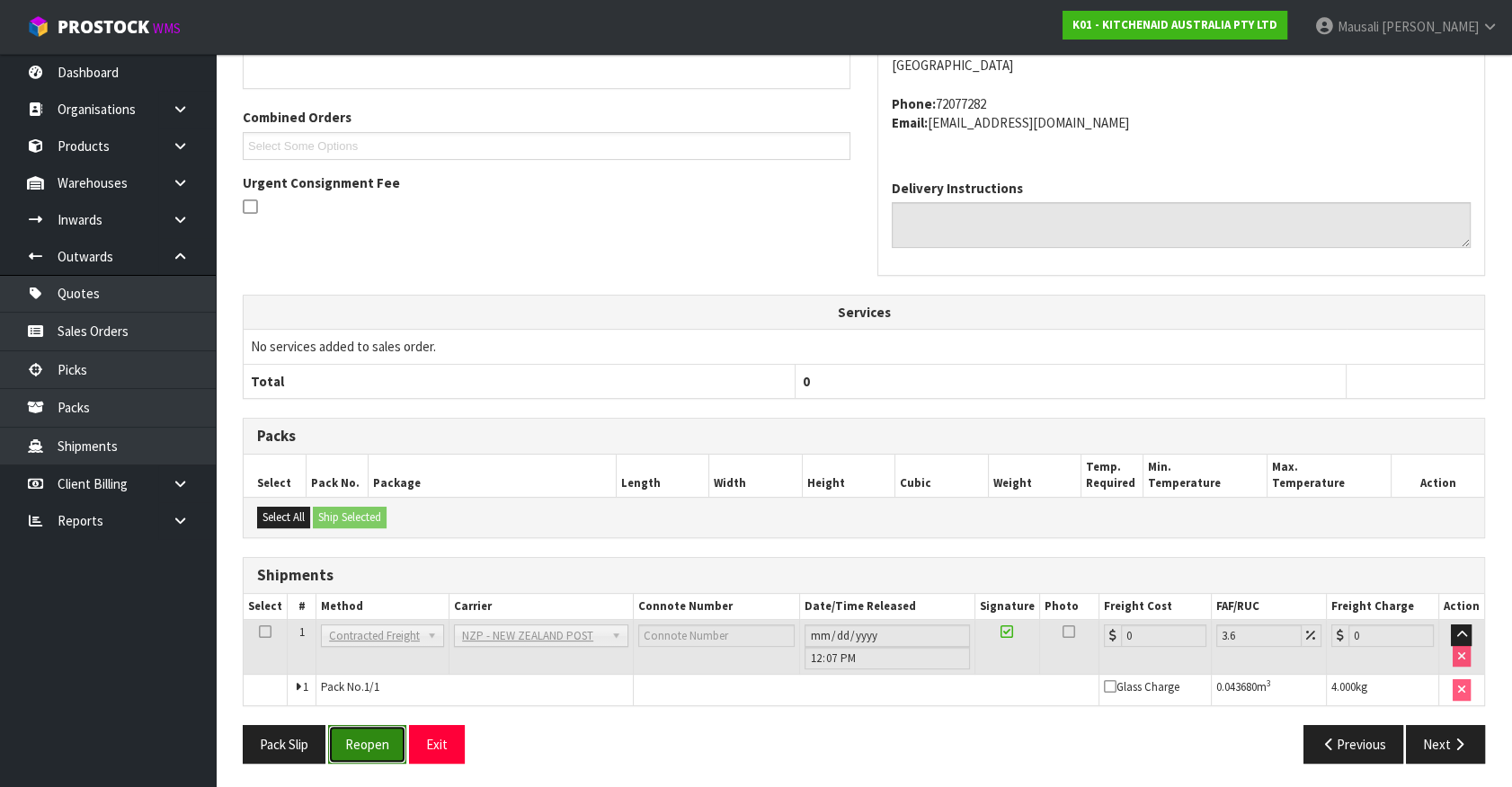 click on "Reopen" at bounding box center (367, 744) 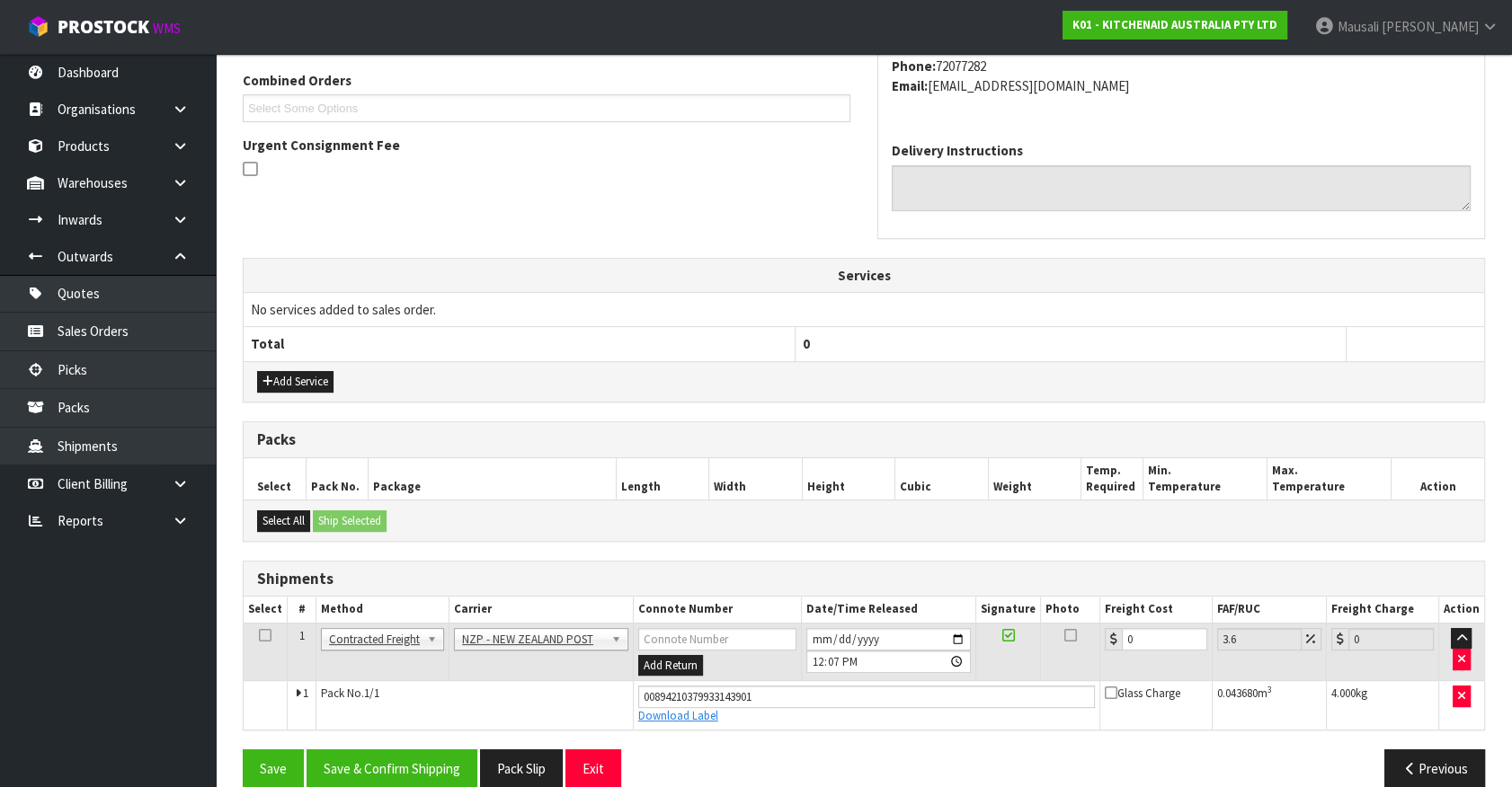 scroll, scrollTop: 403, scrollLeft: 0, axis: vertical 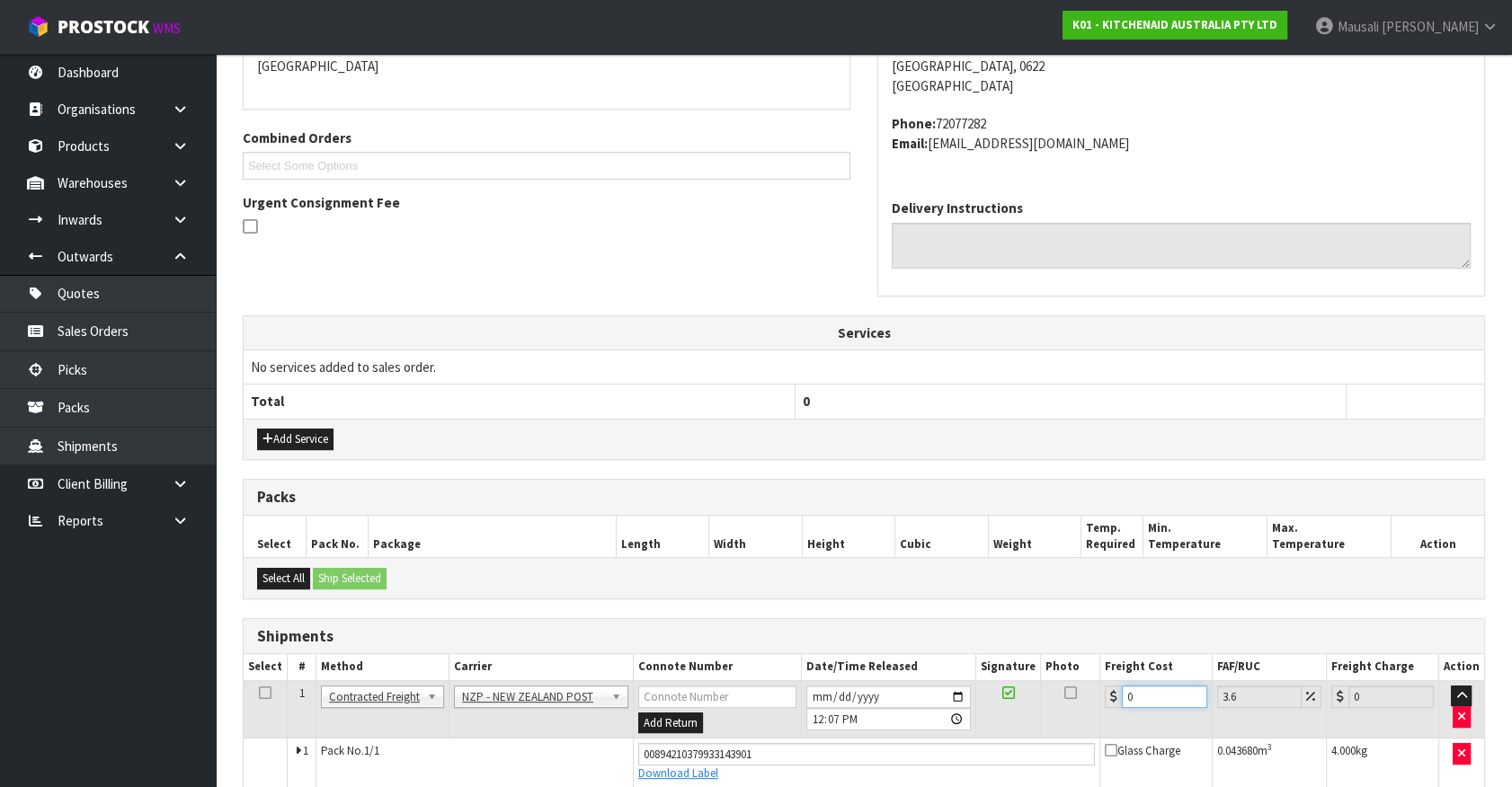 drag, startPoint x: 1154, startPoint y: 693, endPoint x: 860, endPoint y: 770, distance: 303.9161 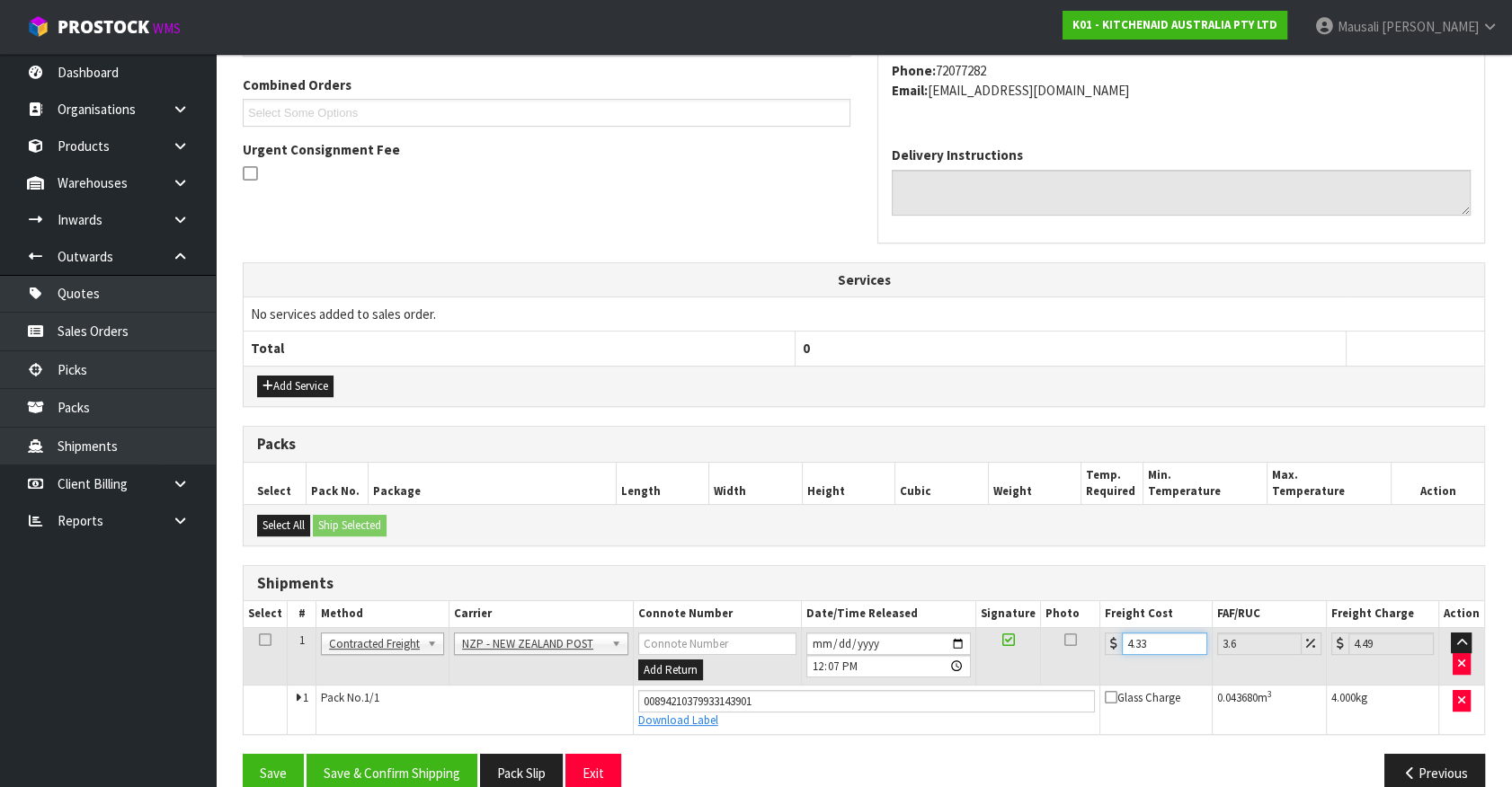 scroll, scrollTop: 485, scrollLeft: 0, axis: vertical 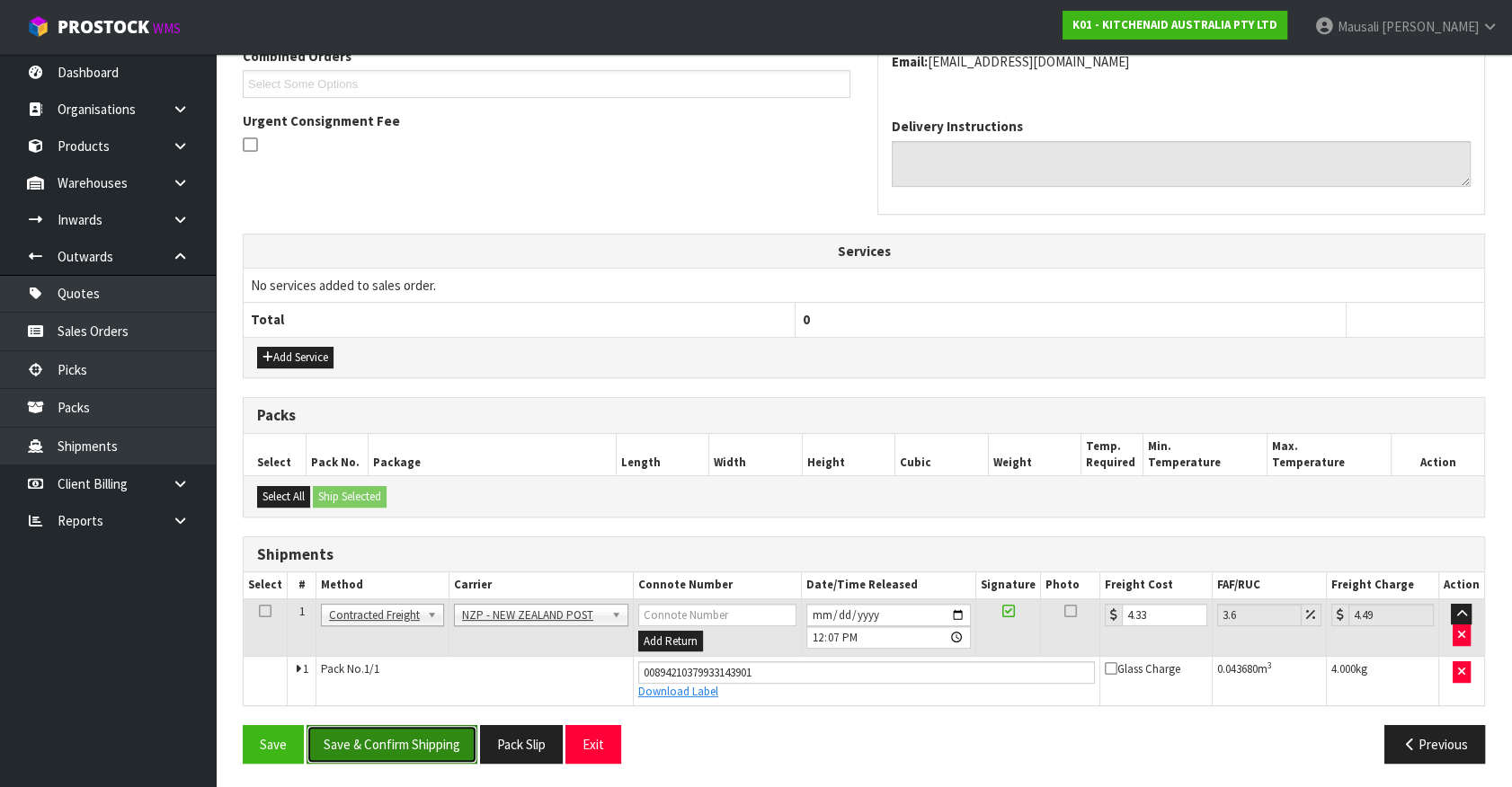 click on "Save & Confirm Shipping" at bounding box center [392, 744] 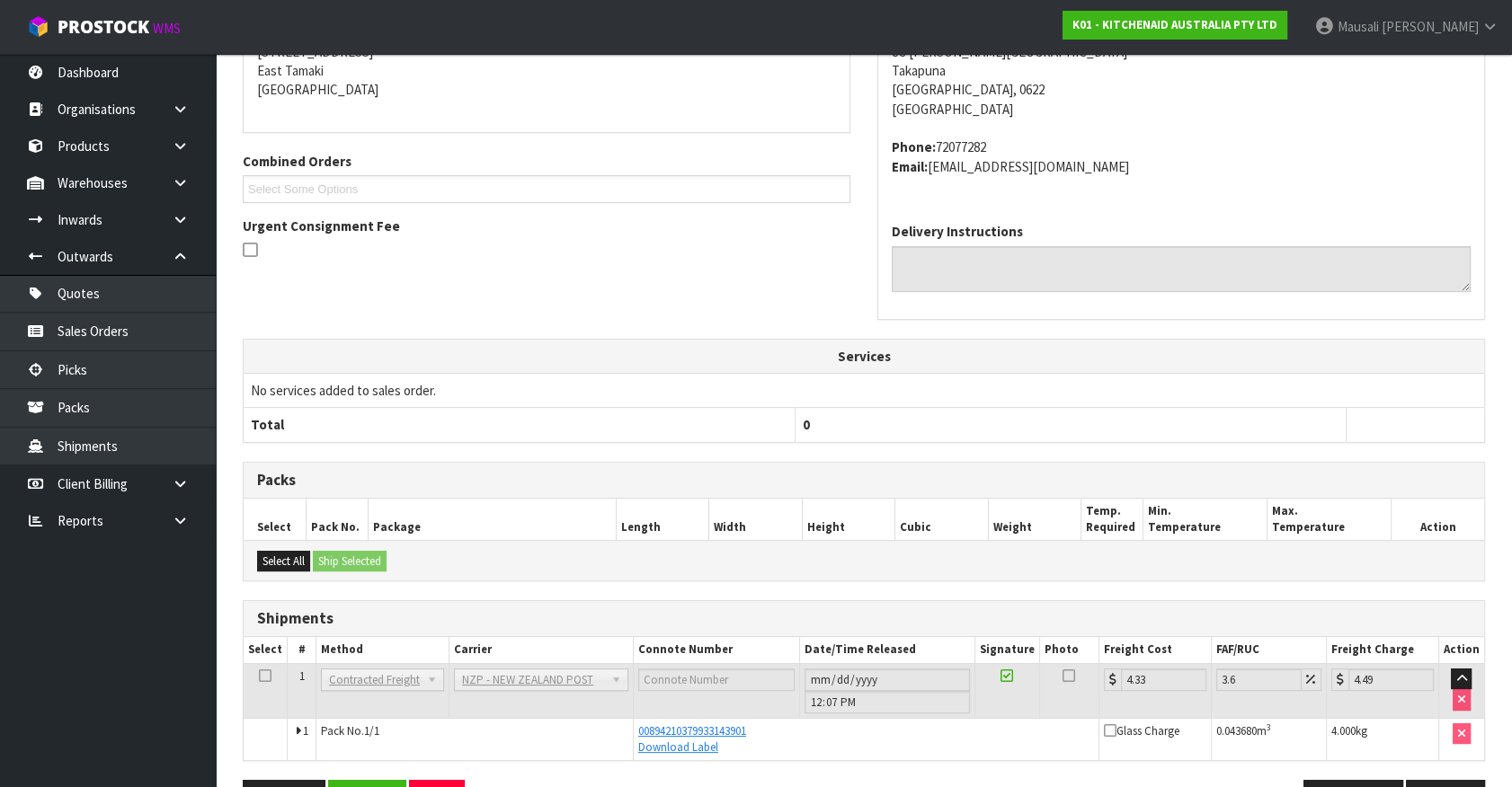 scroll, scrollTop: 436, scrollLeft: 0, axis: vertical 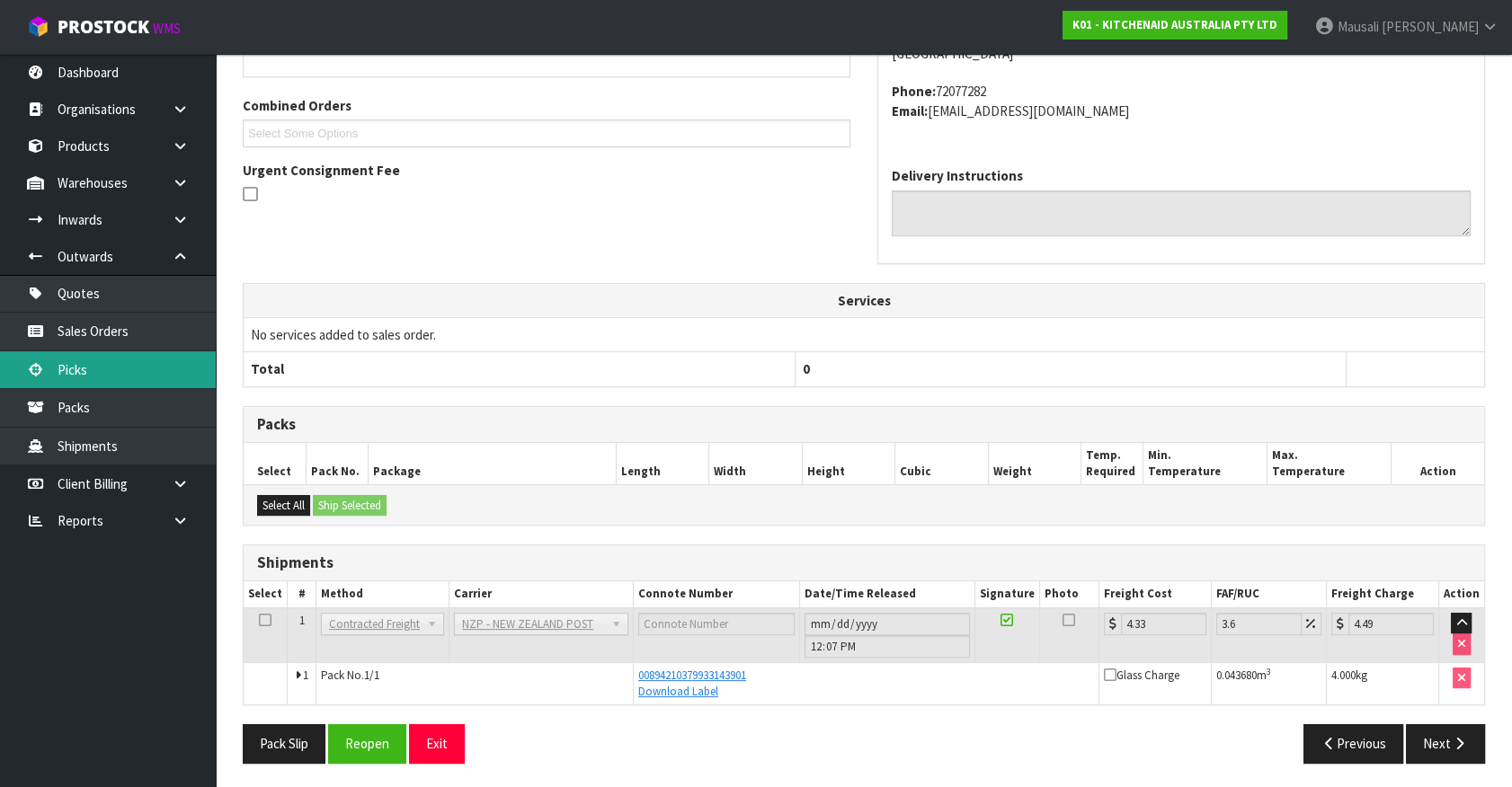 click on "Picks" at bounding box center [108, 369] 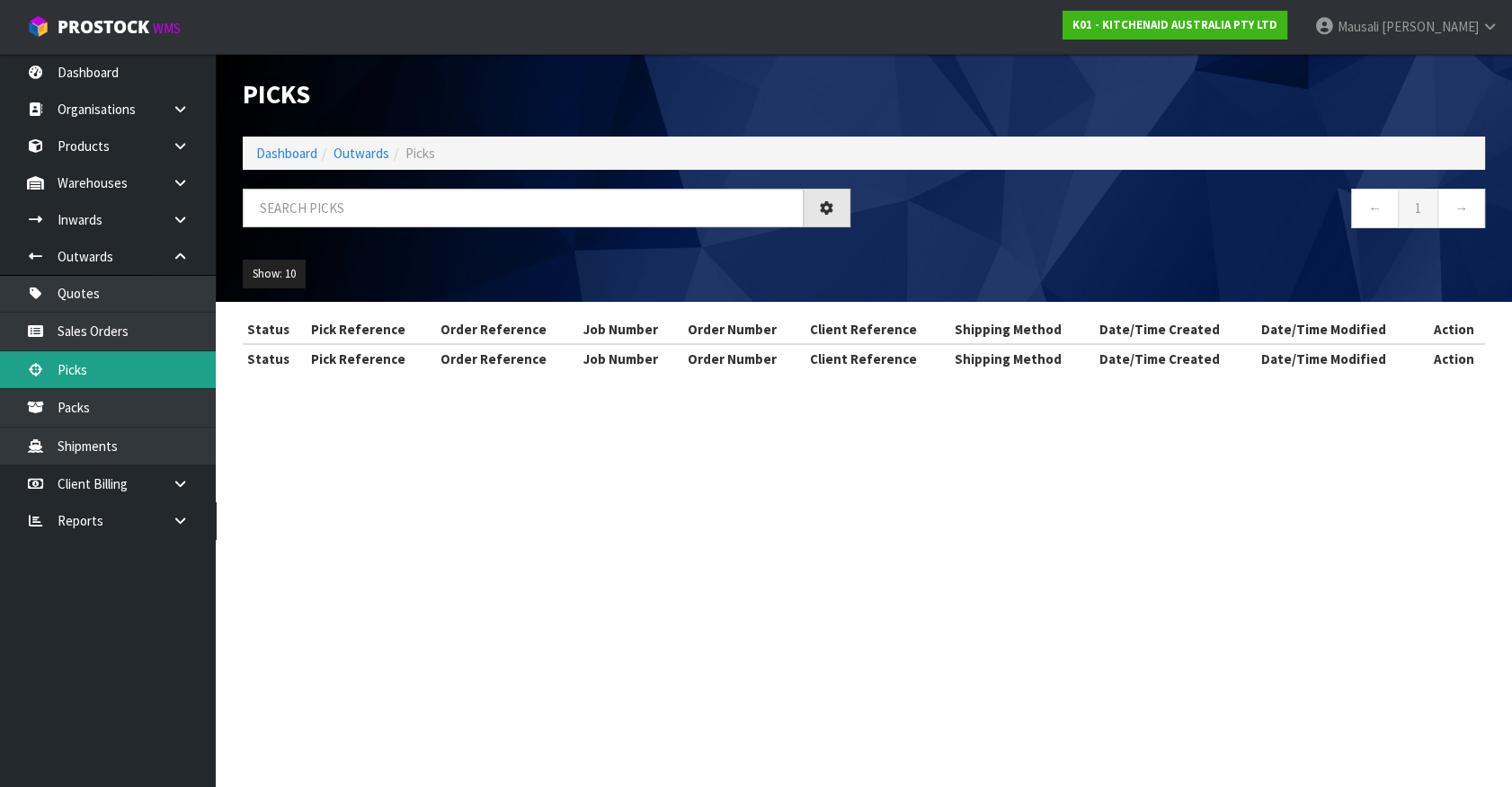 scroll, scrollTop: 0, scrollLeft: 0, axis: both 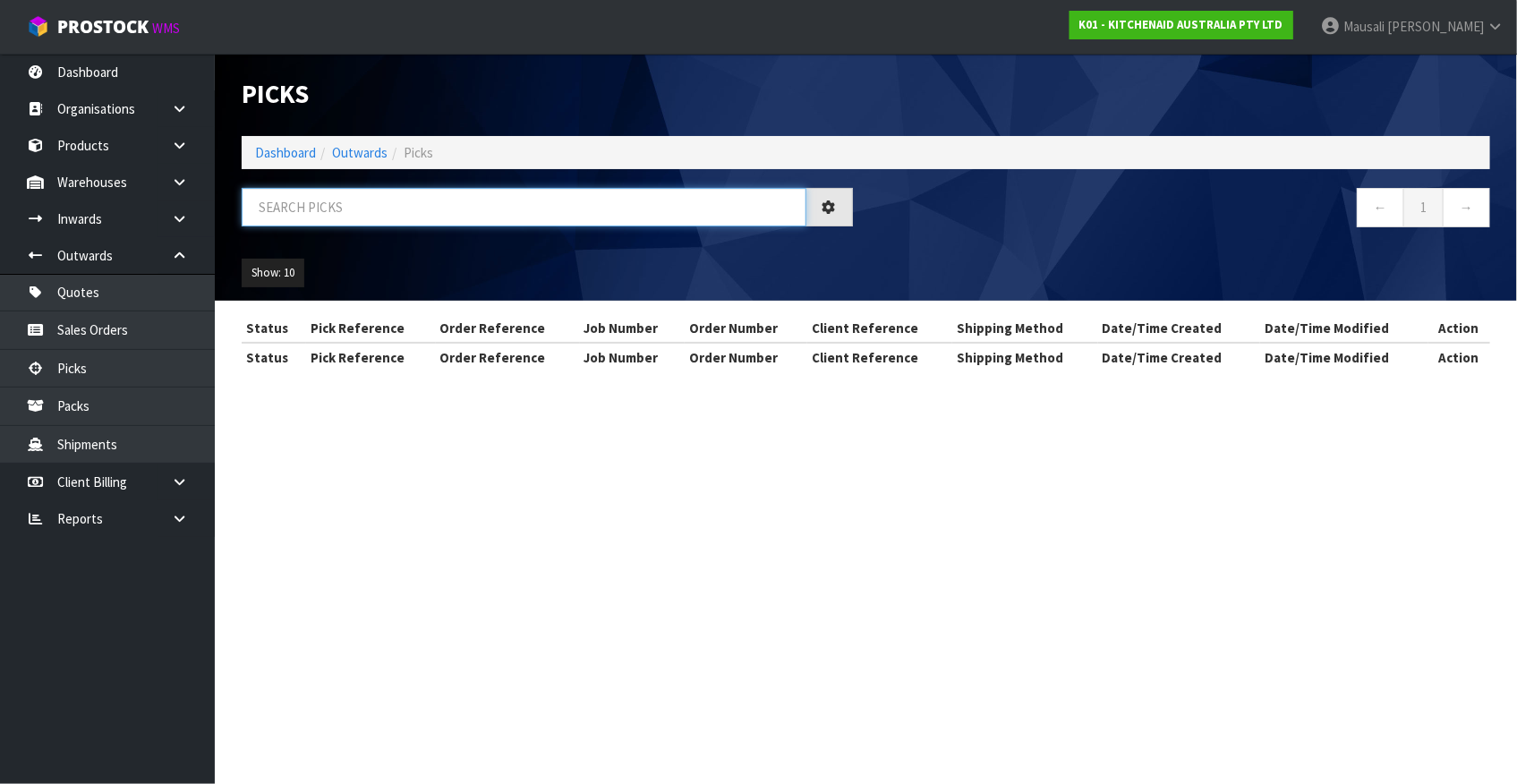 click at bounding box center (524, 207) 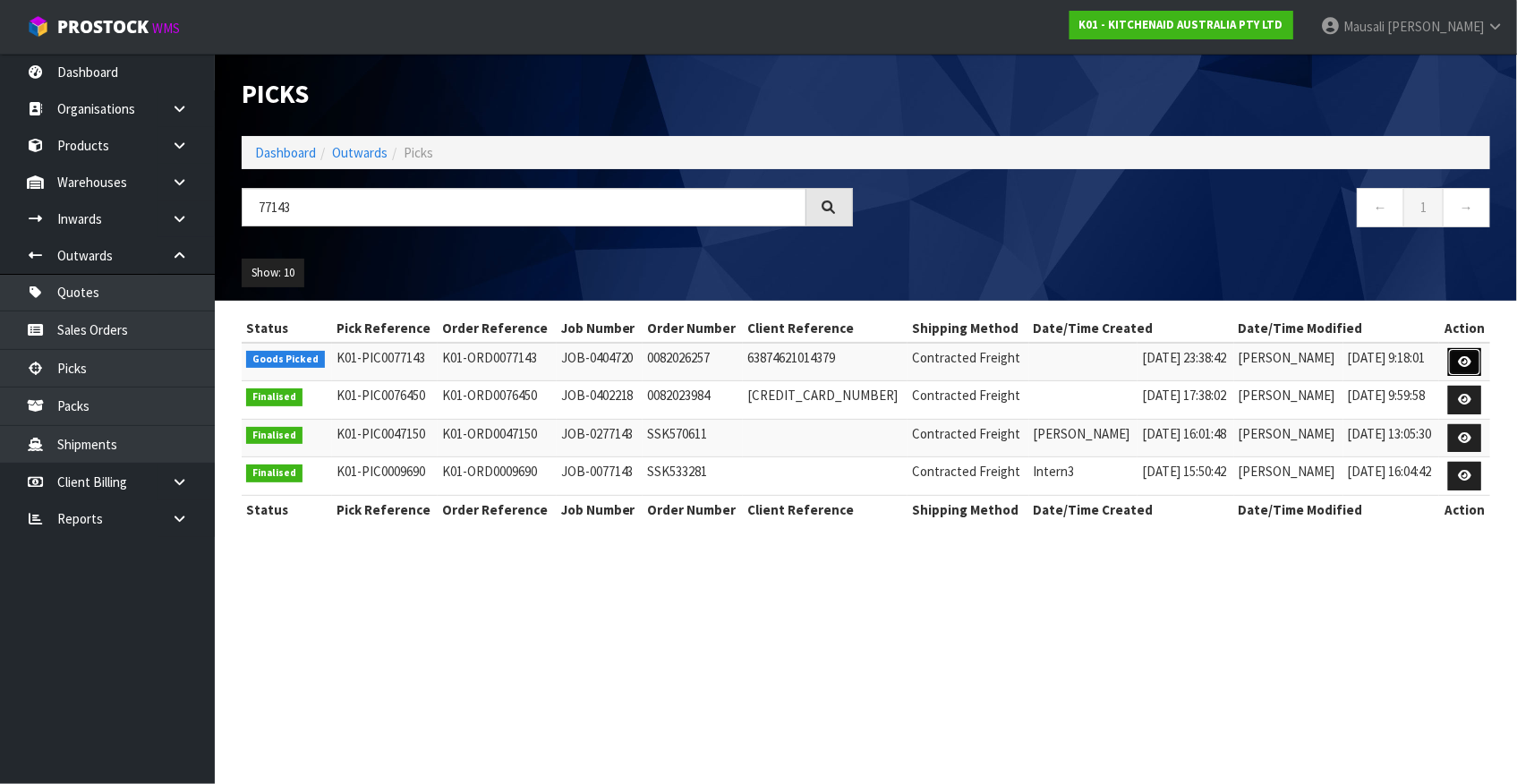 click at bounding box center (1464, 362) 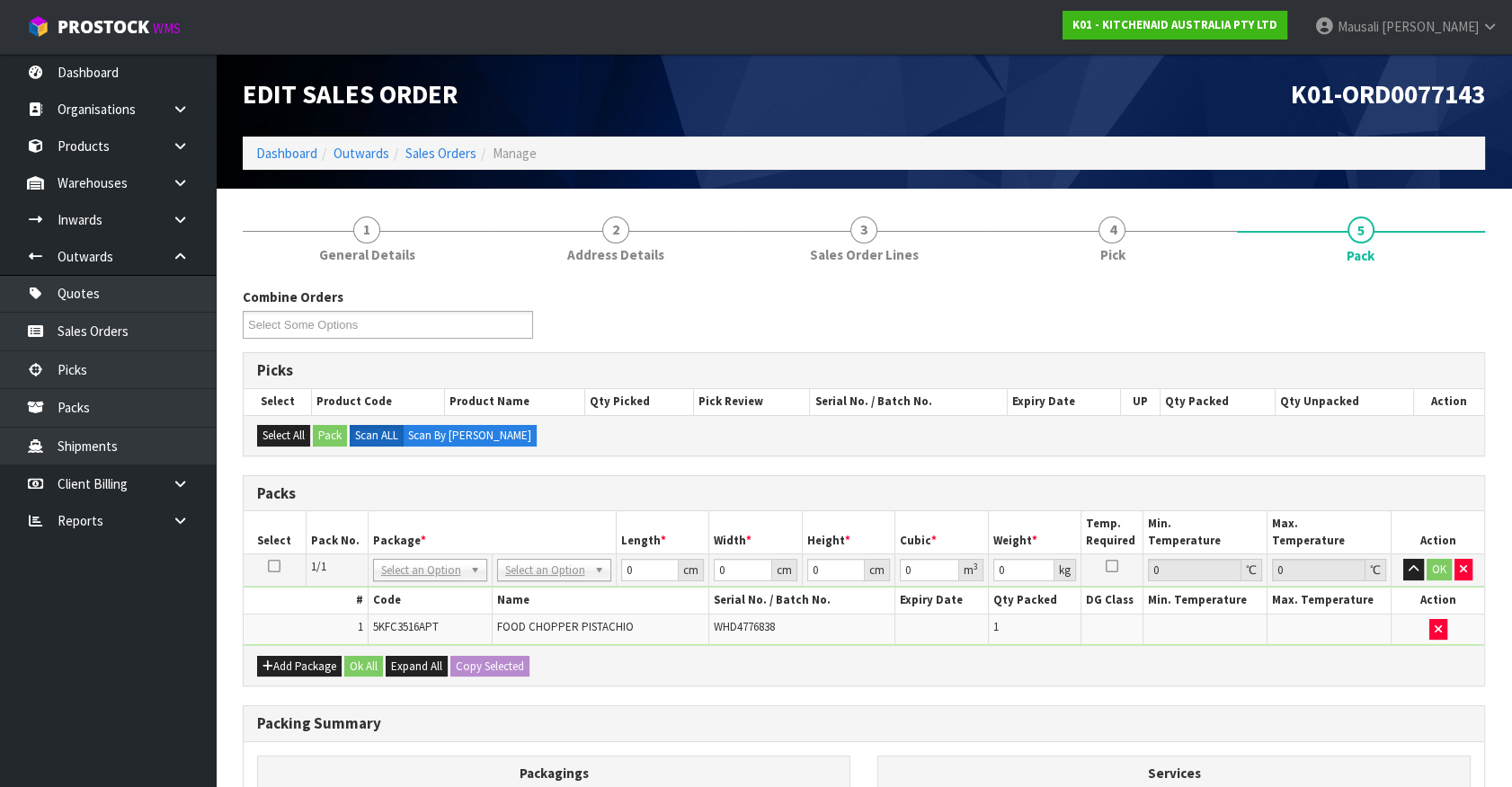 drag, startPoint x: 393, startPoint y: 566, endPoint x: 396, endPoint y: 605, distance: 39.115214 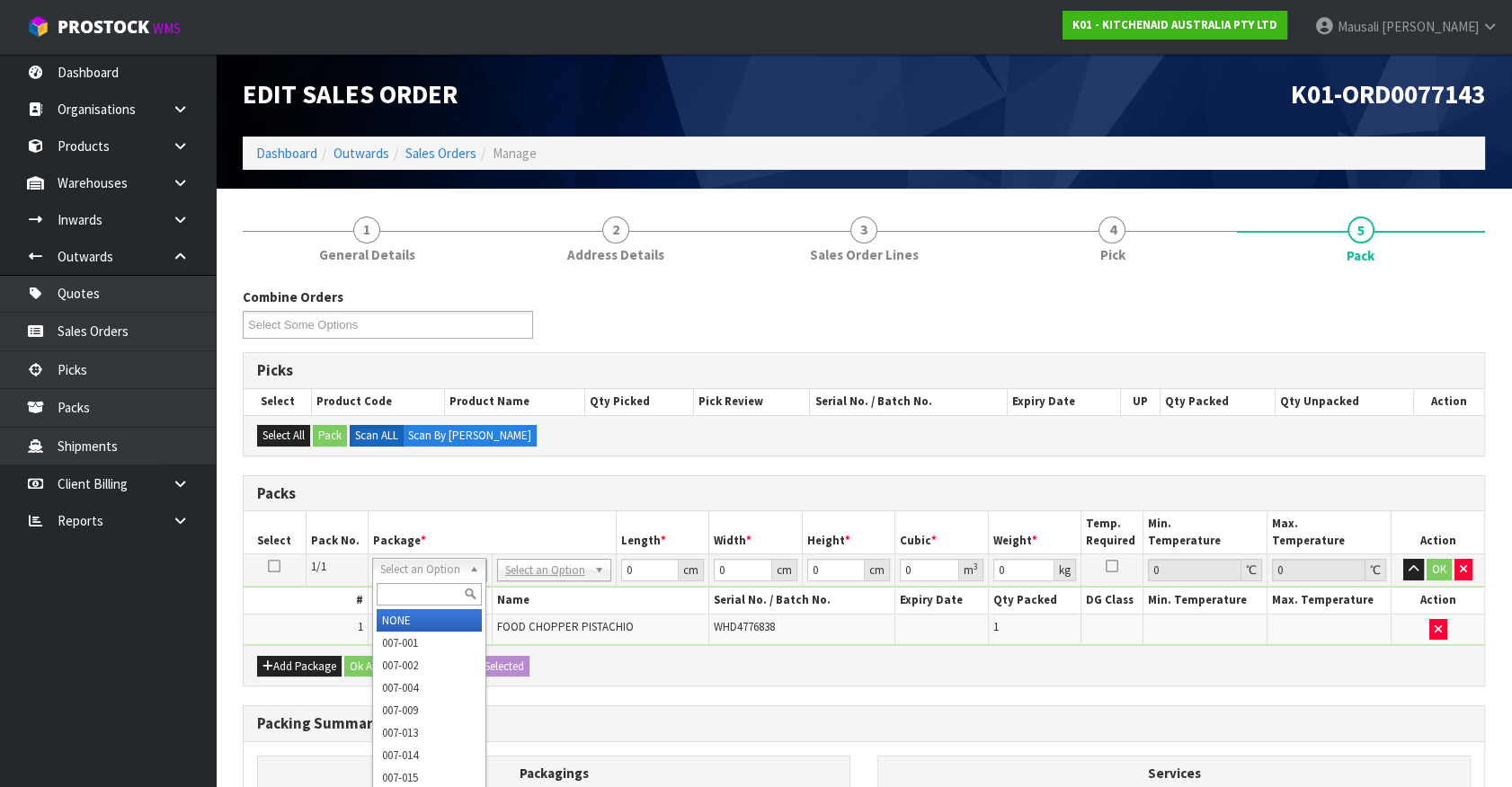 click at bounding box center (429, 594) 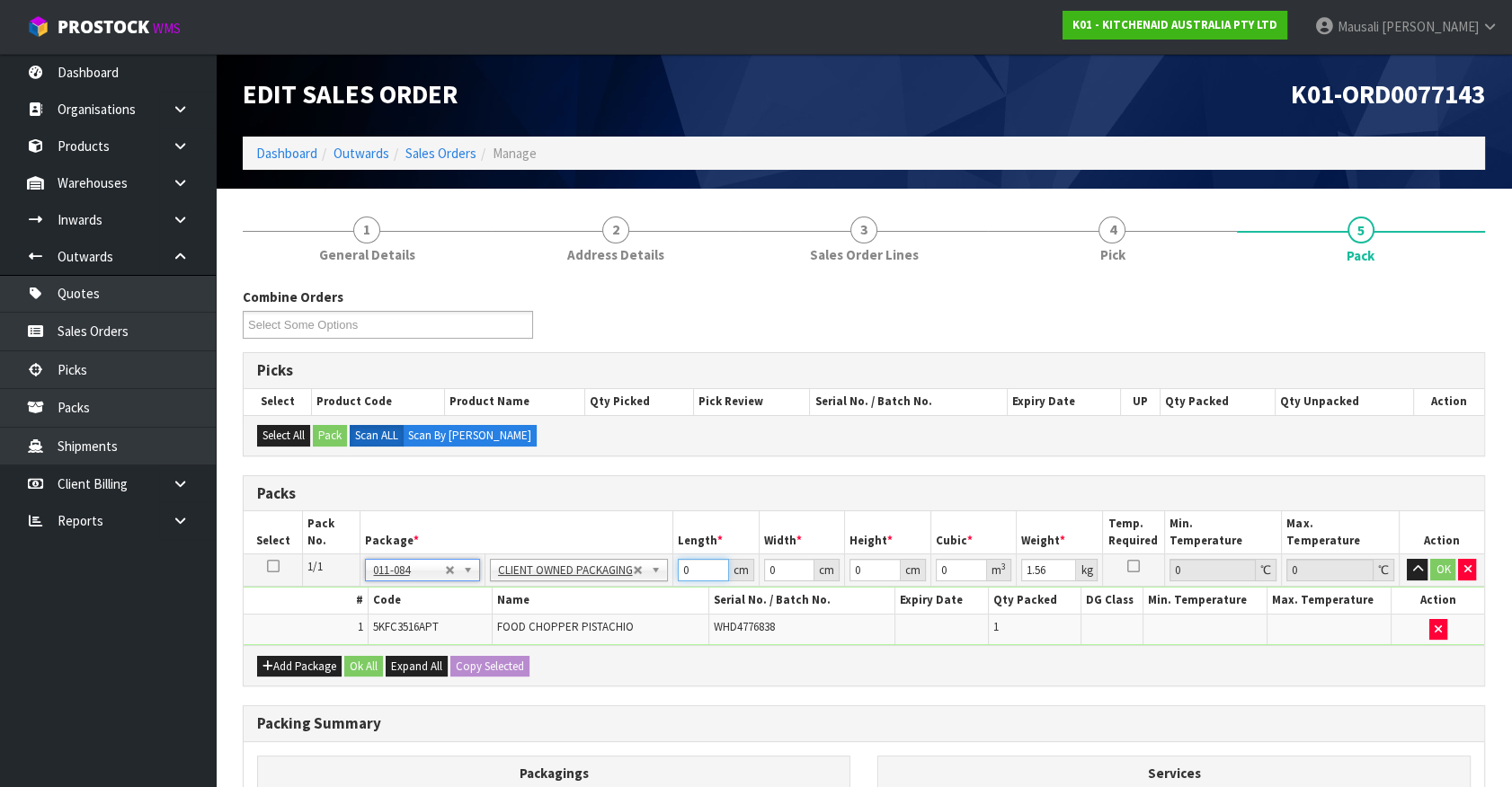 drag, startPoint x: 696, startPoint y: 570, endPoint x: 331, endPoint y: 597, distance: 365.99727 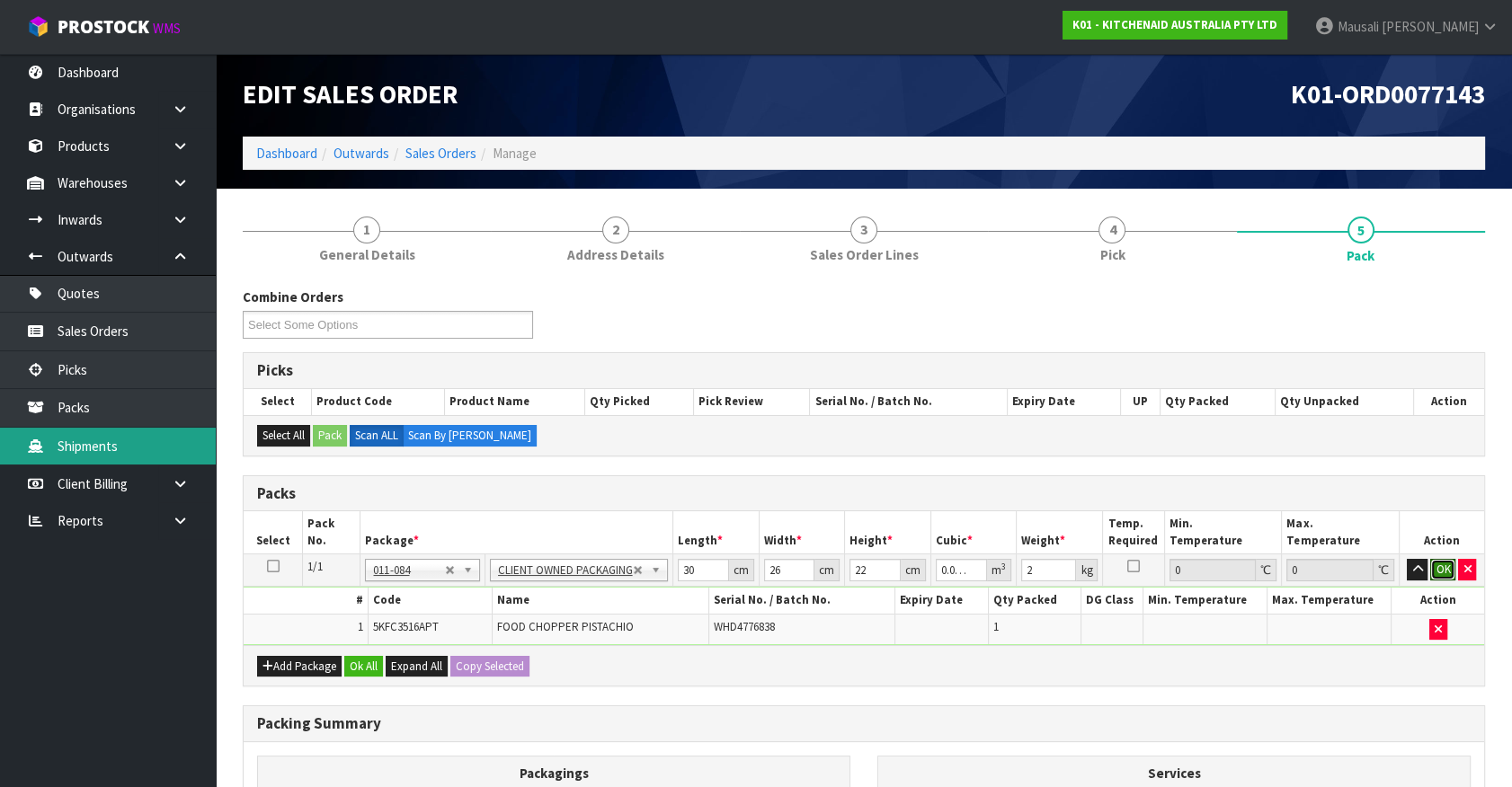 click on "OK" at bounding box center (1443, 570) 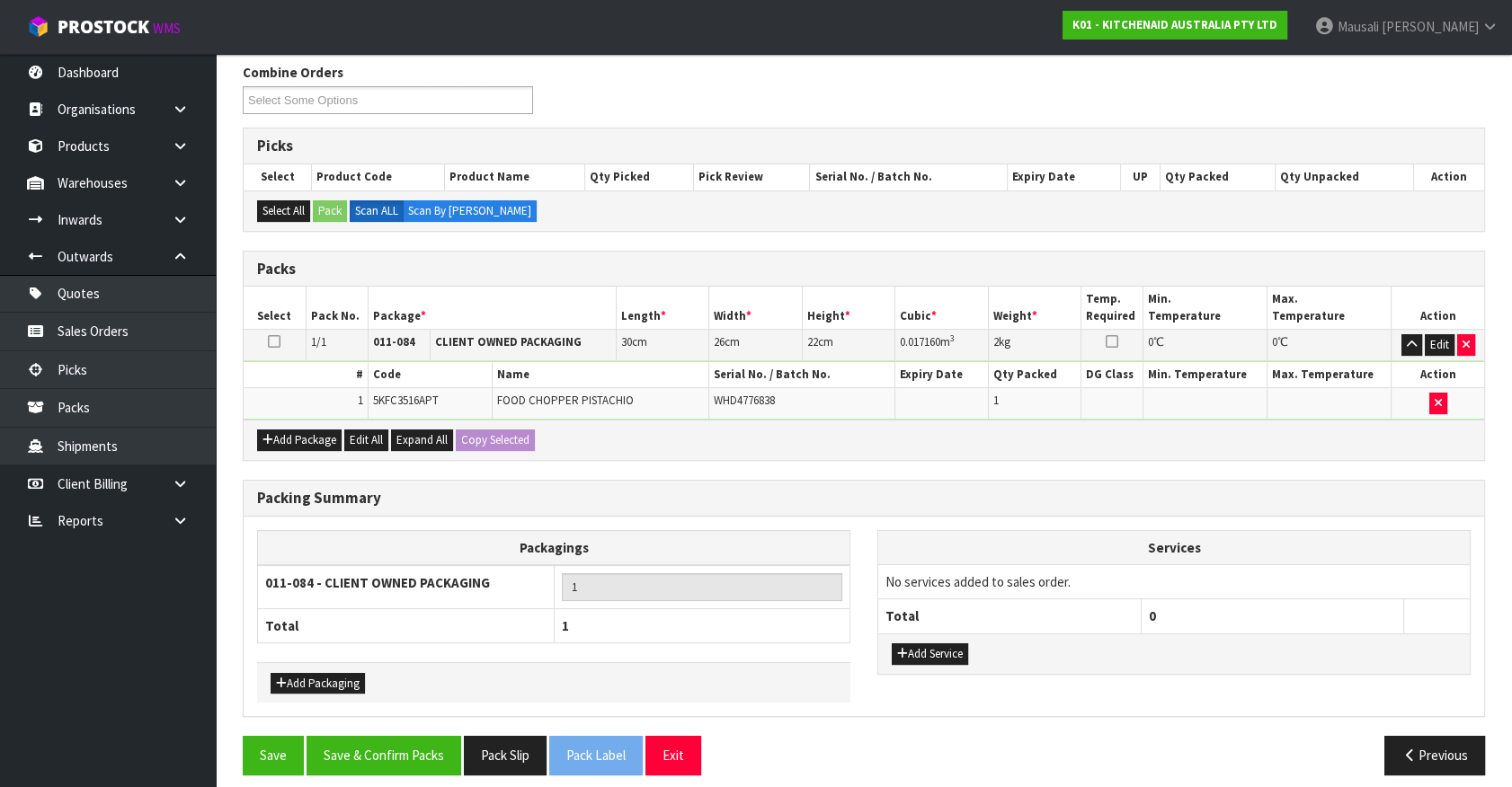 scroll, scrollTop: 234, scrollLeft: 0, axis: vertical 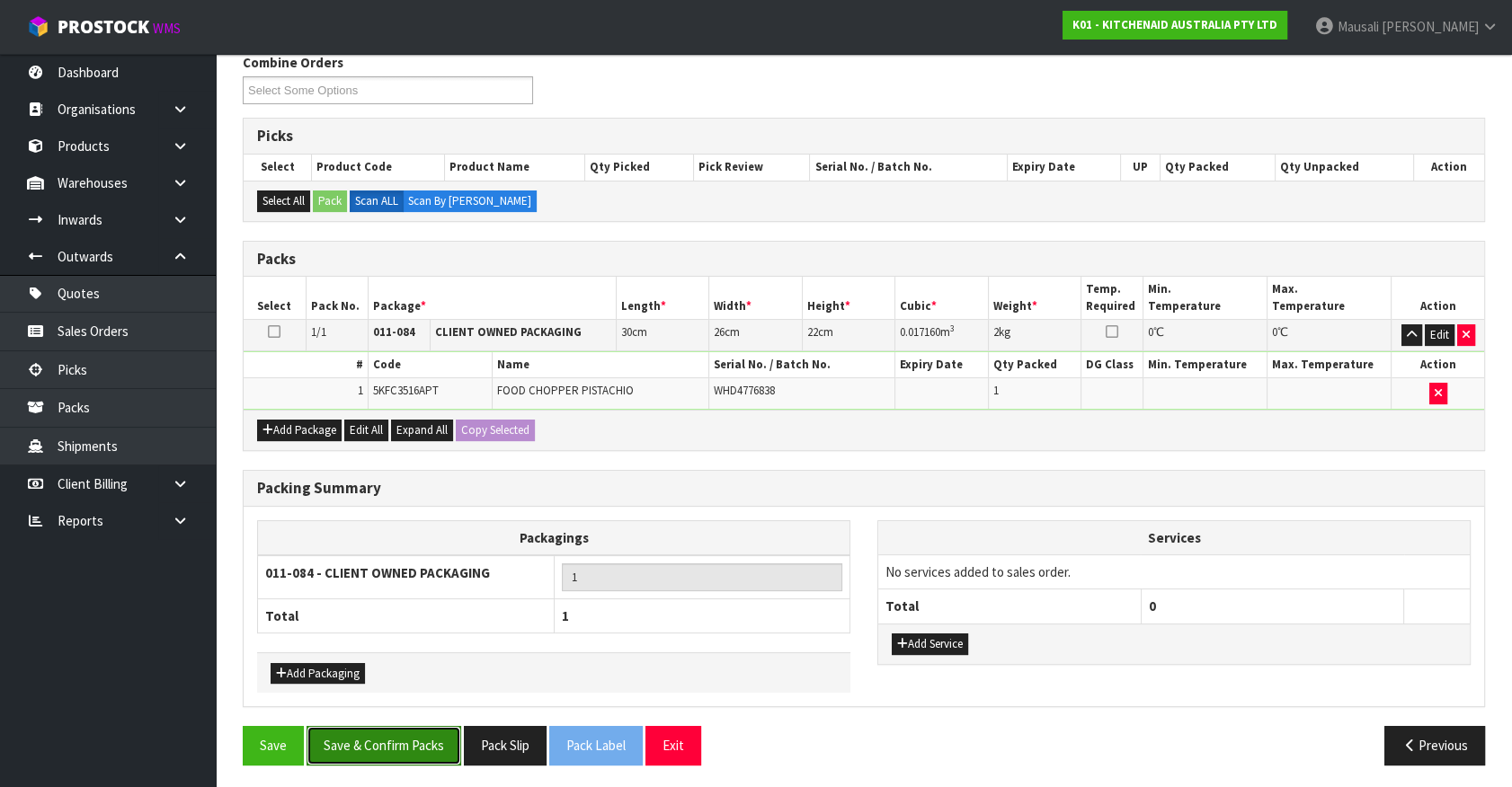 click on "Save & Confirm Packs" at bounding box center (384, 745) 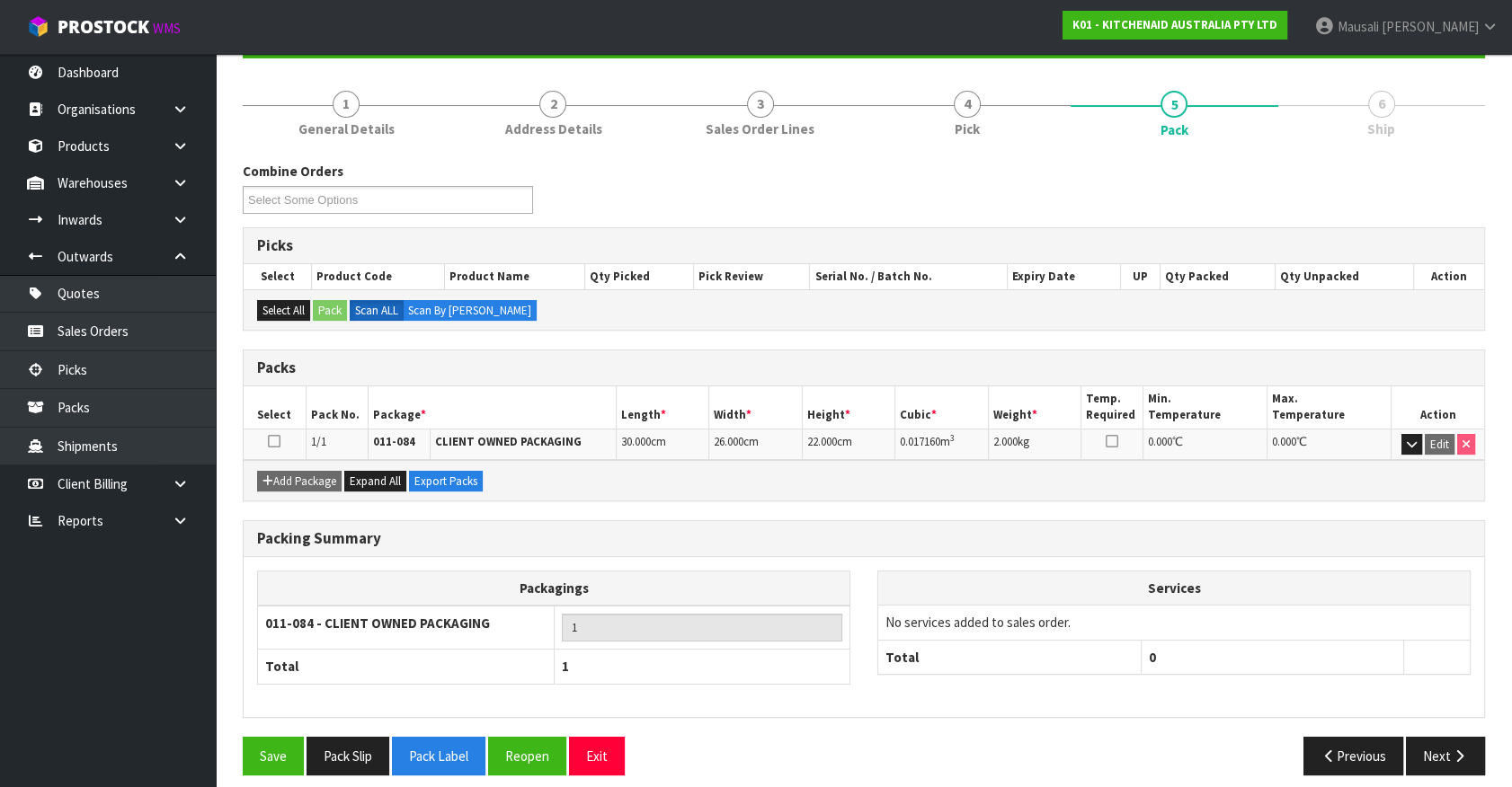 scroll, scrollTop: 202, scrollLeft: 0, axis: vertical 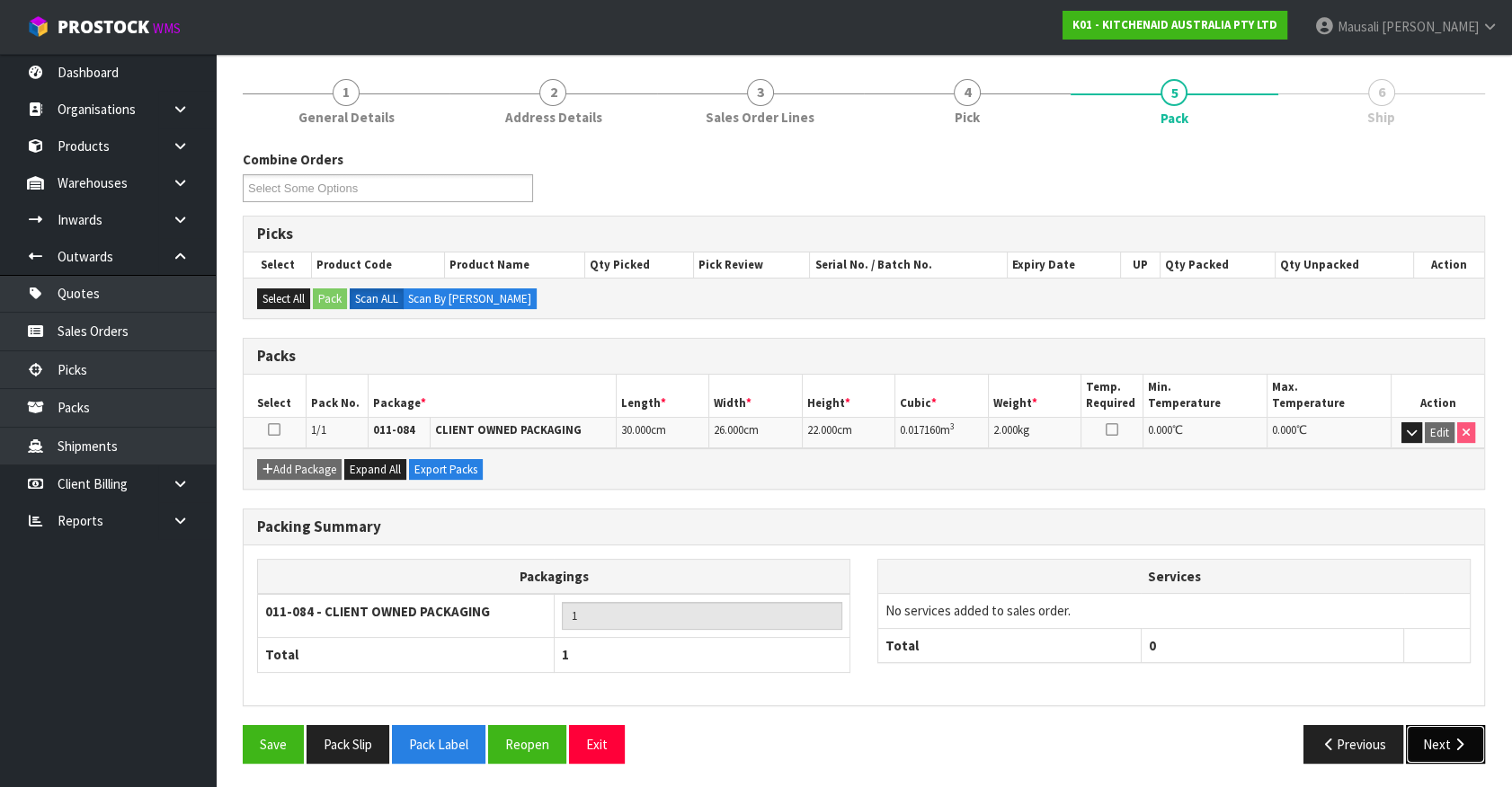 click on "Next" at bounding box center [1445, 744] 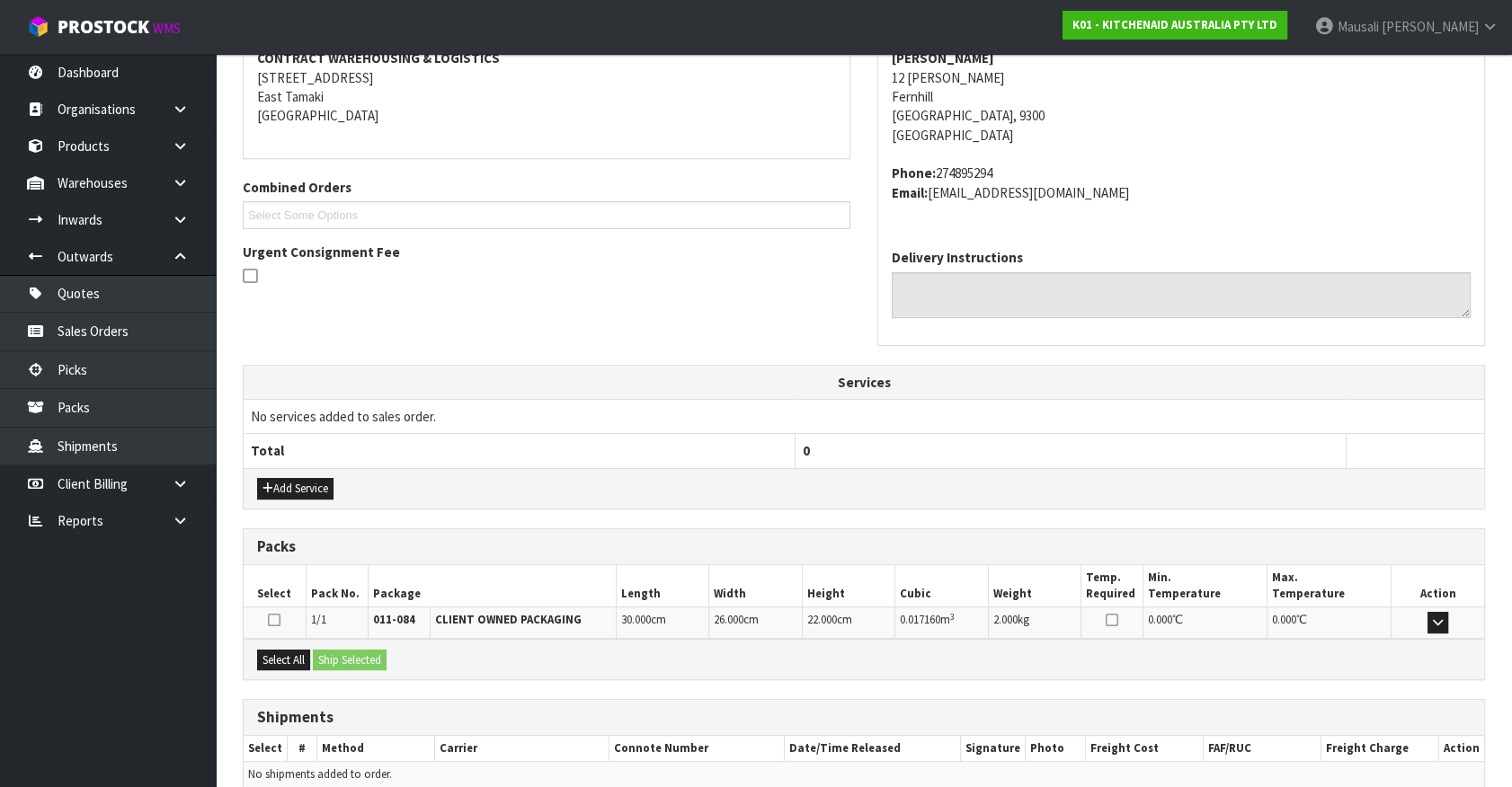 scroll, scrollTop: 437, scrollLeft: 0, axis: vertical 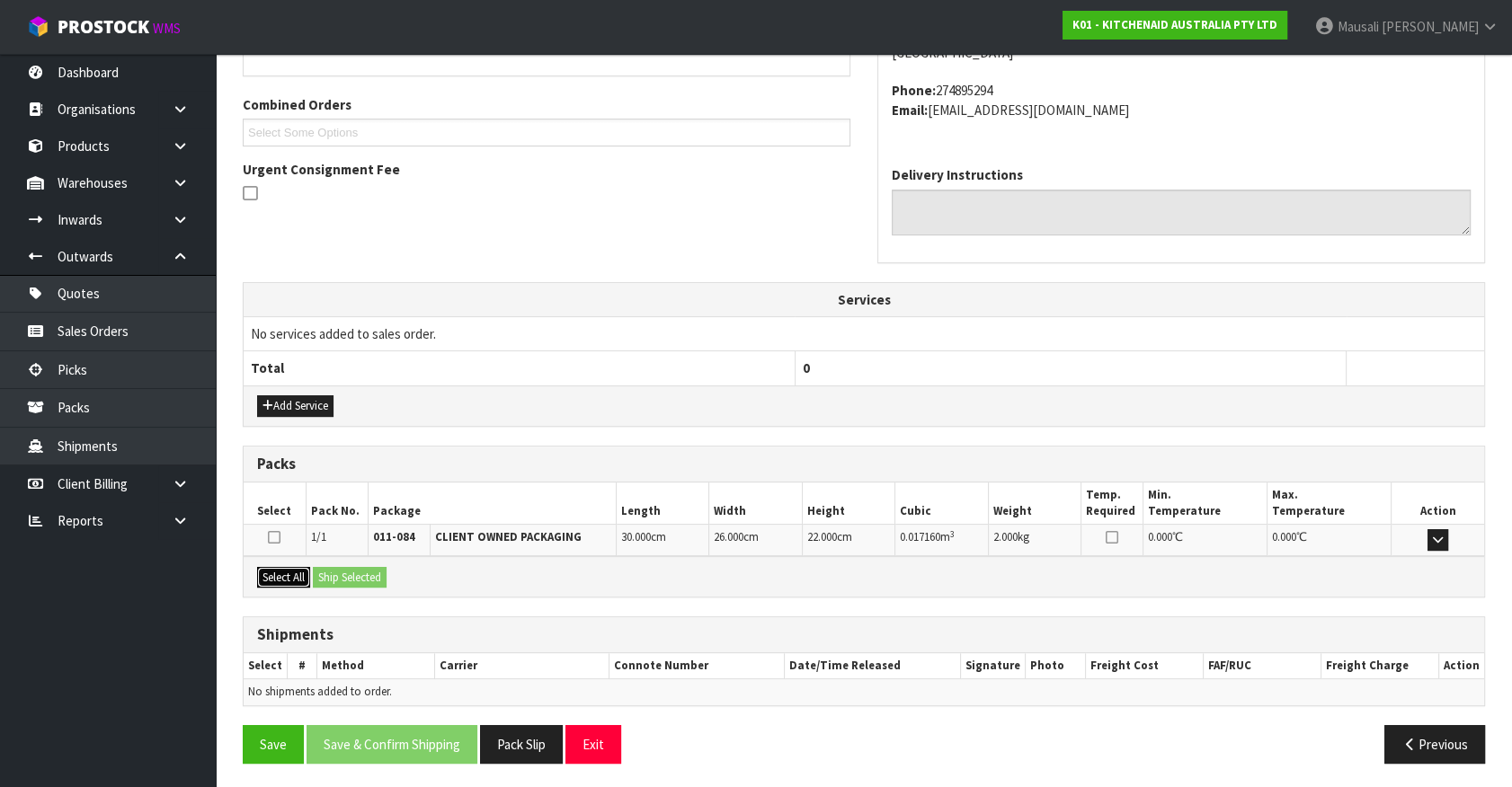 click on "Select All" at bounding box center (283, 578) 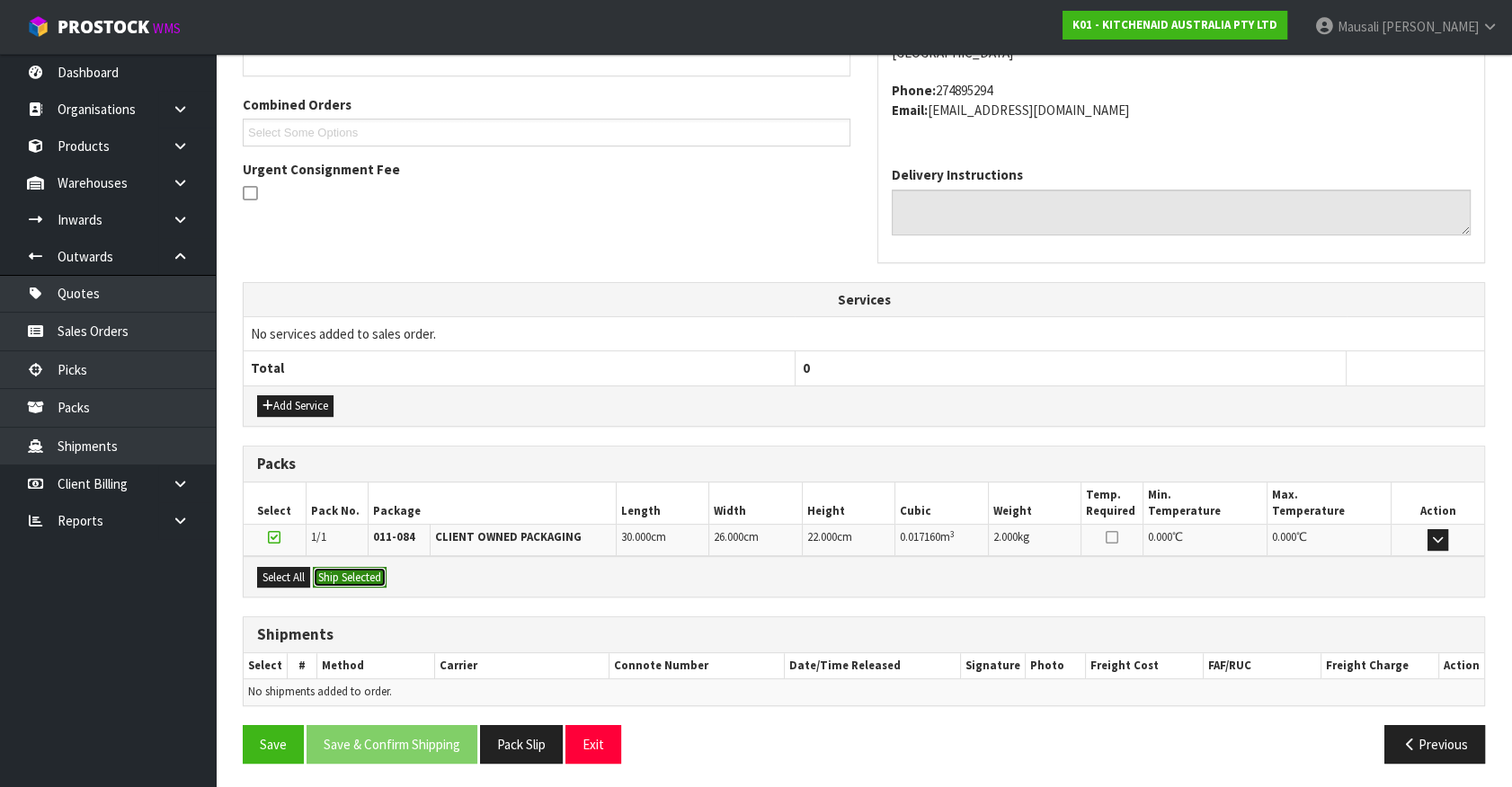 click on "Ship Selected" at bounding box center [350, 578] 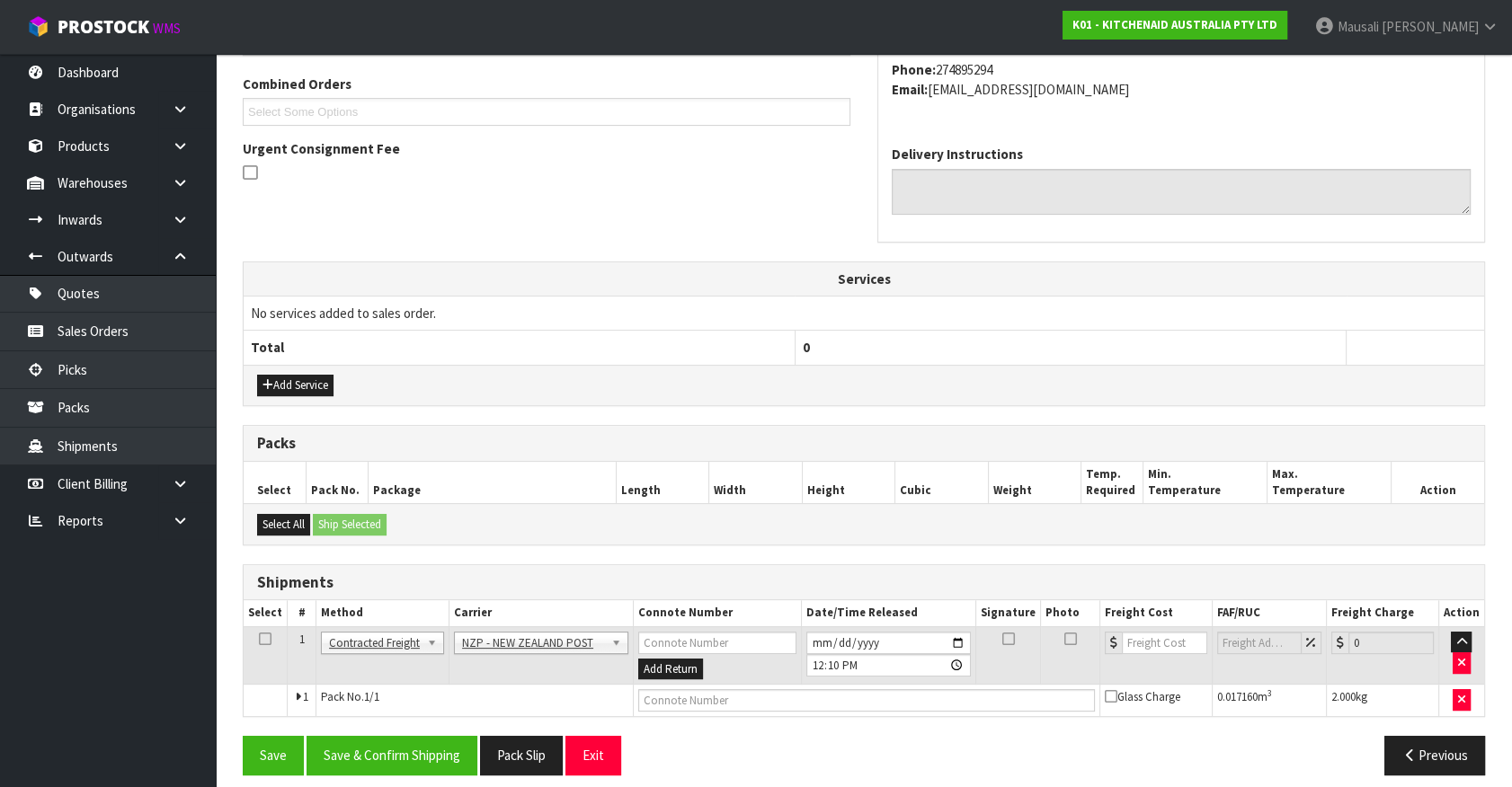 scroll, scrollTop: 468, scrollLeft: 0, axis: vertical 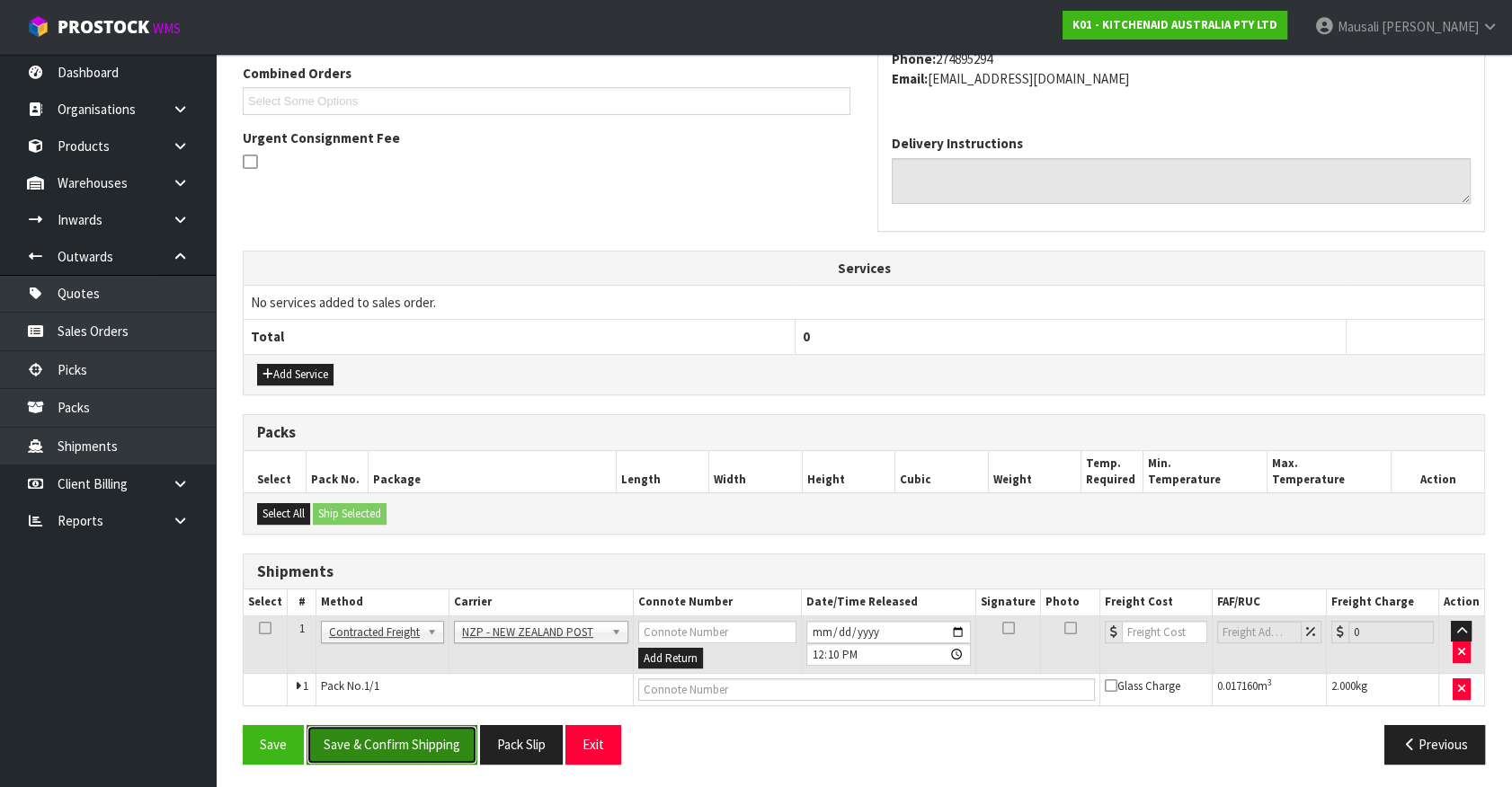 click on "Save & Confirm Shipping" at bounding box center [392, 744] 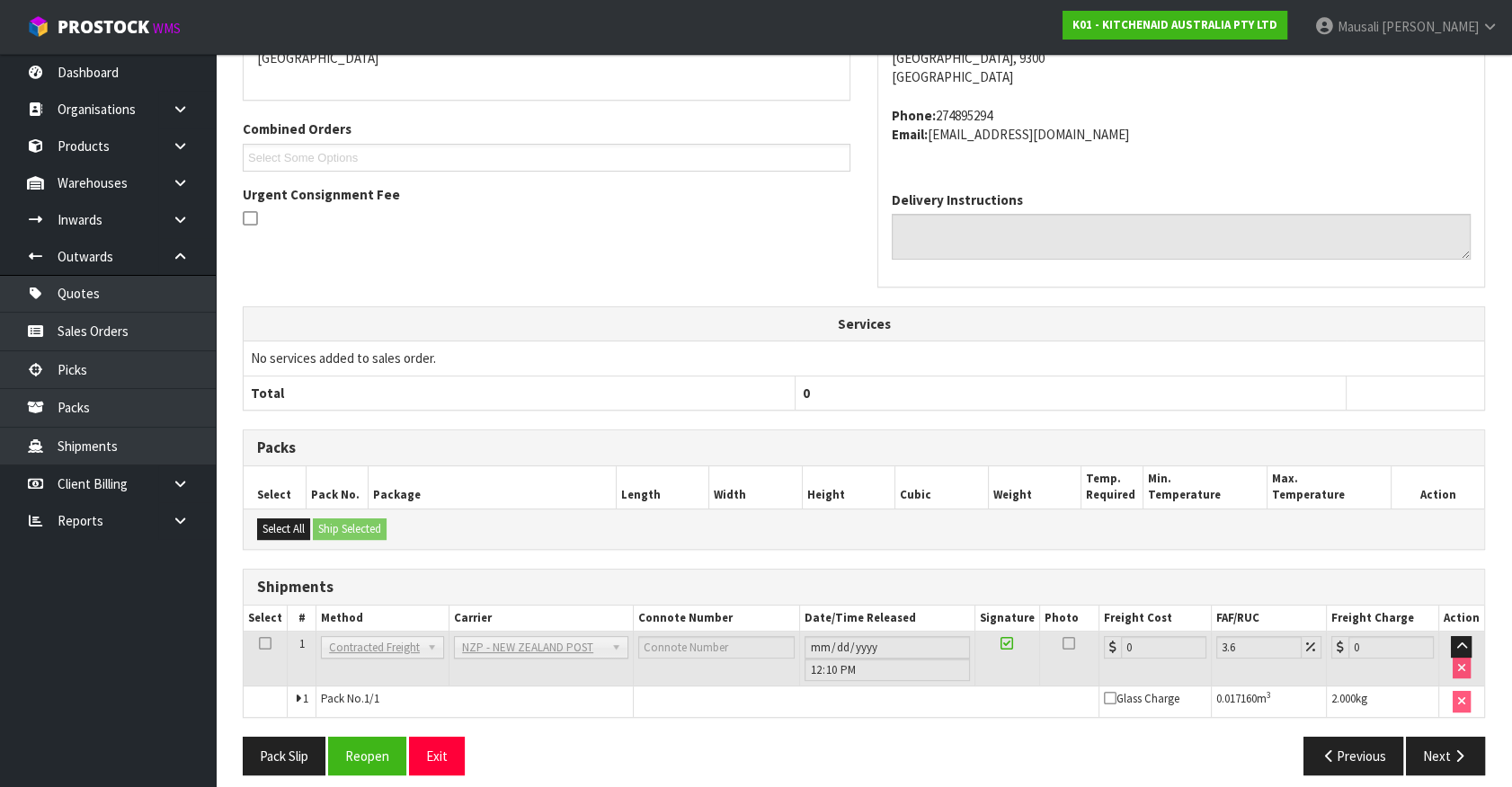 scroll, scrollTop: 443, scrollLeft: 0, axis: vertical 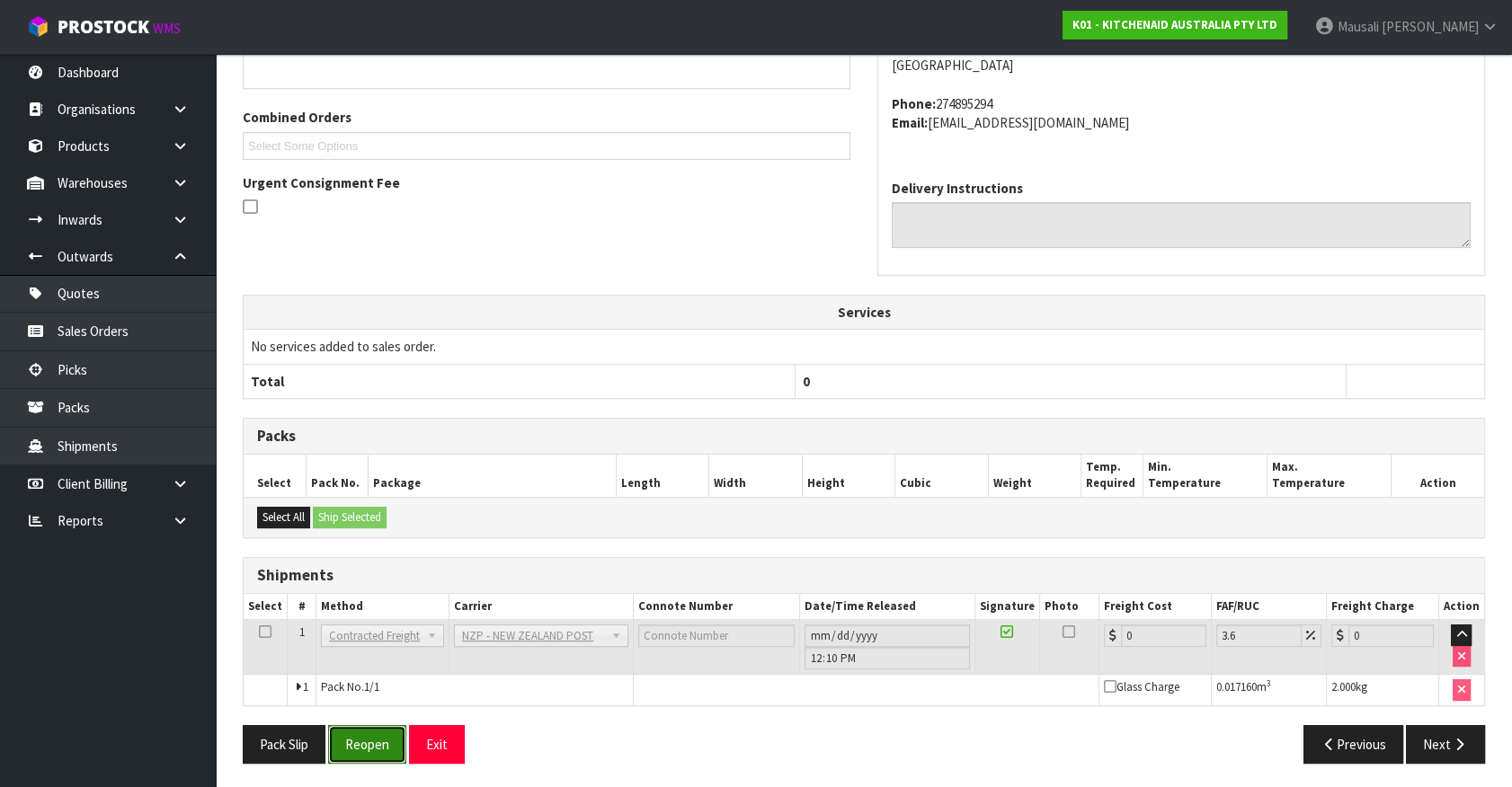 click on "Reopen" at bounding box center [367, 744] 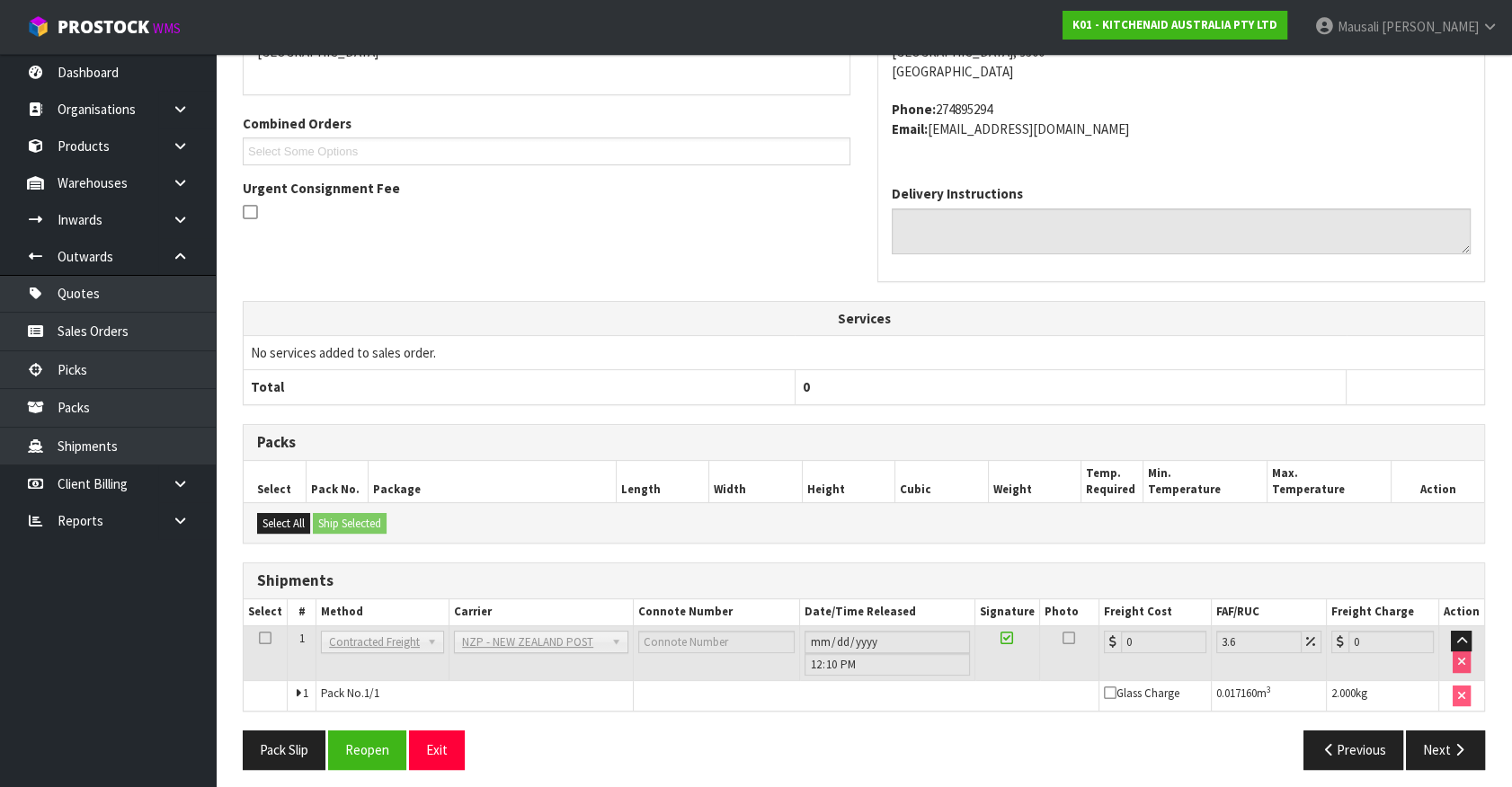 scroll, scrollTop: 423, scrollLeft: 0, axis: vertical 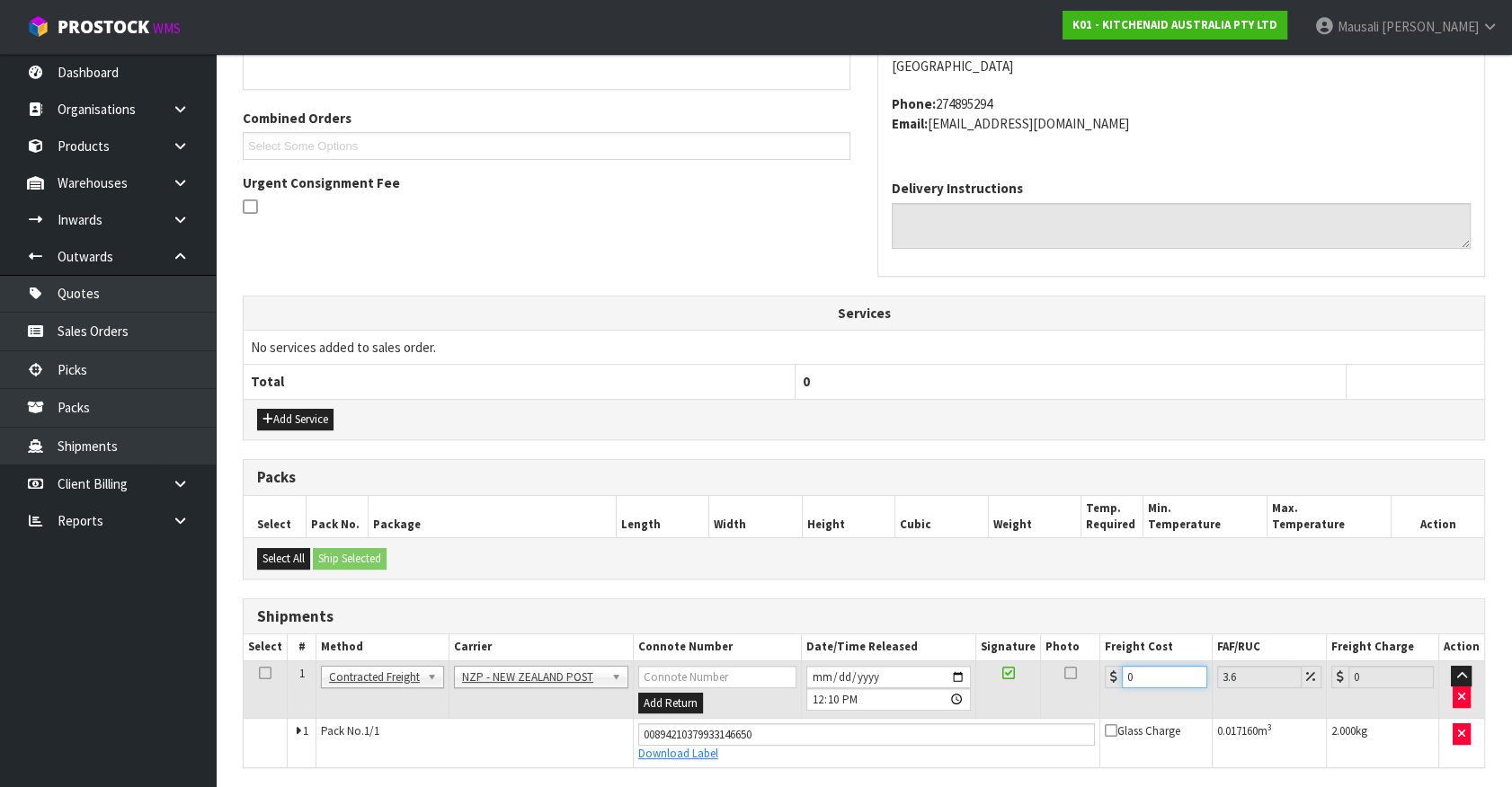 drag, startPoint x: 1145, startPoint y: 667, endPoint x: 847, endPoint y: 718, distance: 302.3326 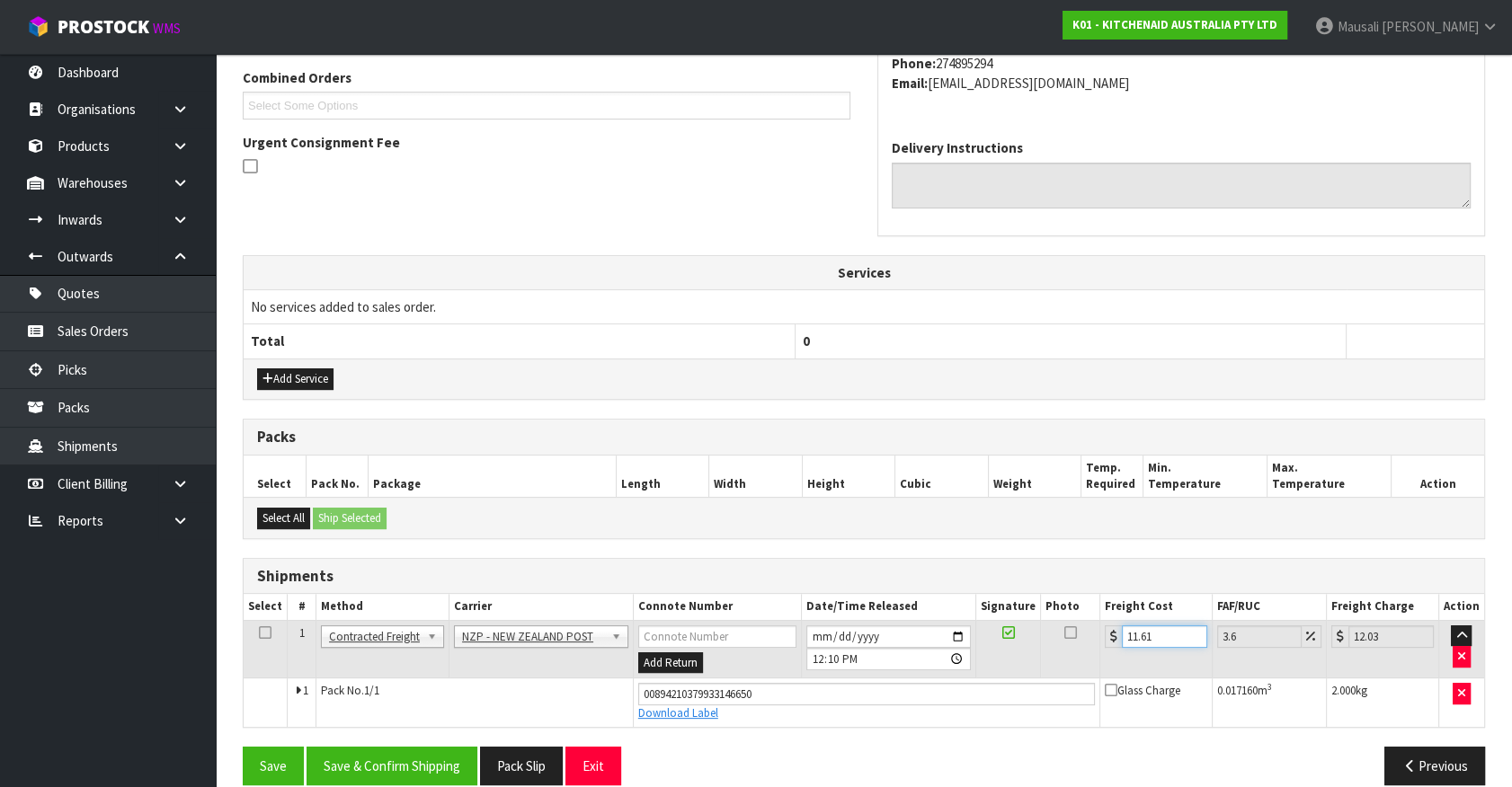 scroll, scrollTop: 485, scrollLeft: 0, axis: vertical 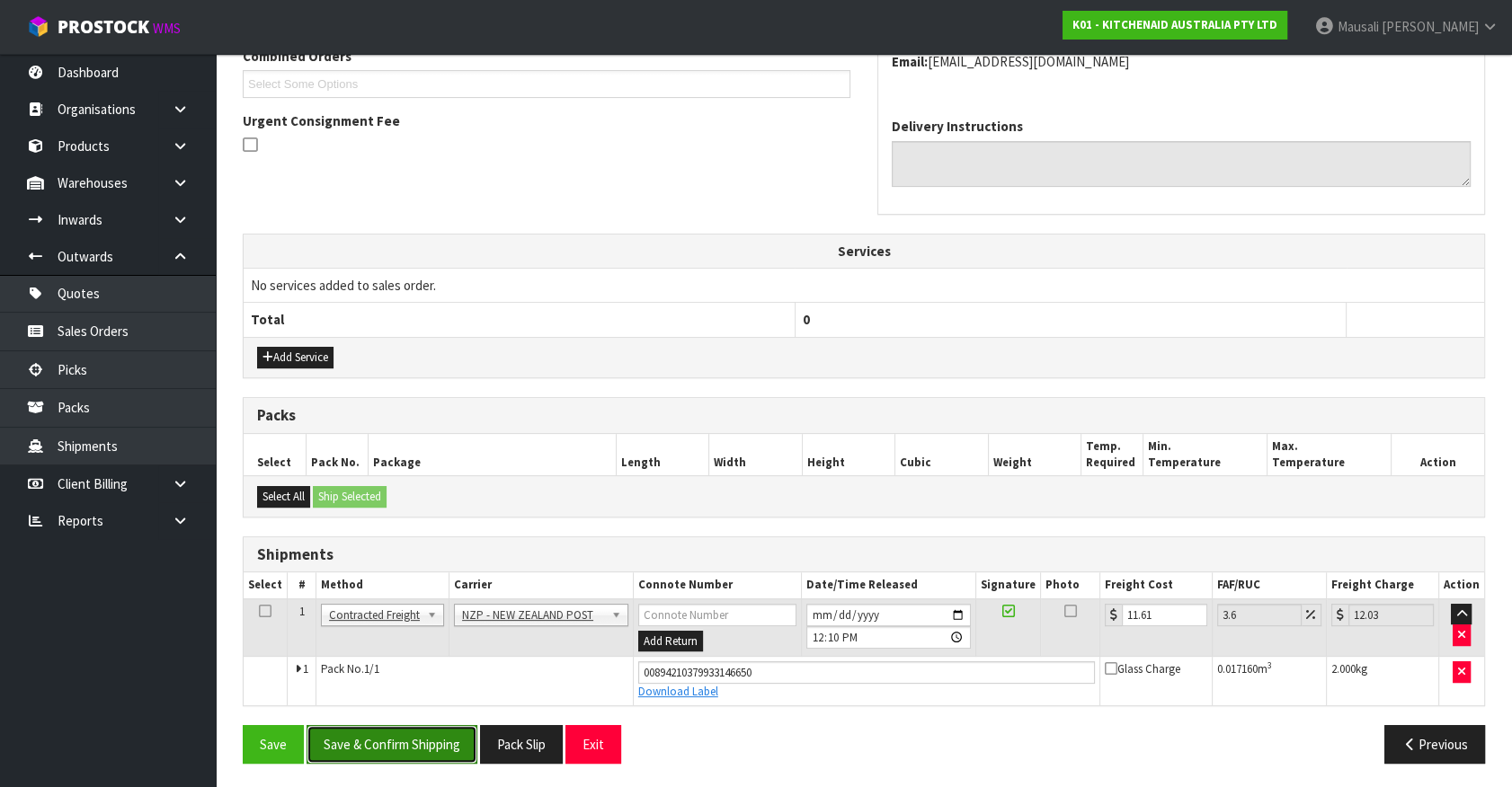 click on "Save & Confirm Shipping" at bounding box center [392, 744] 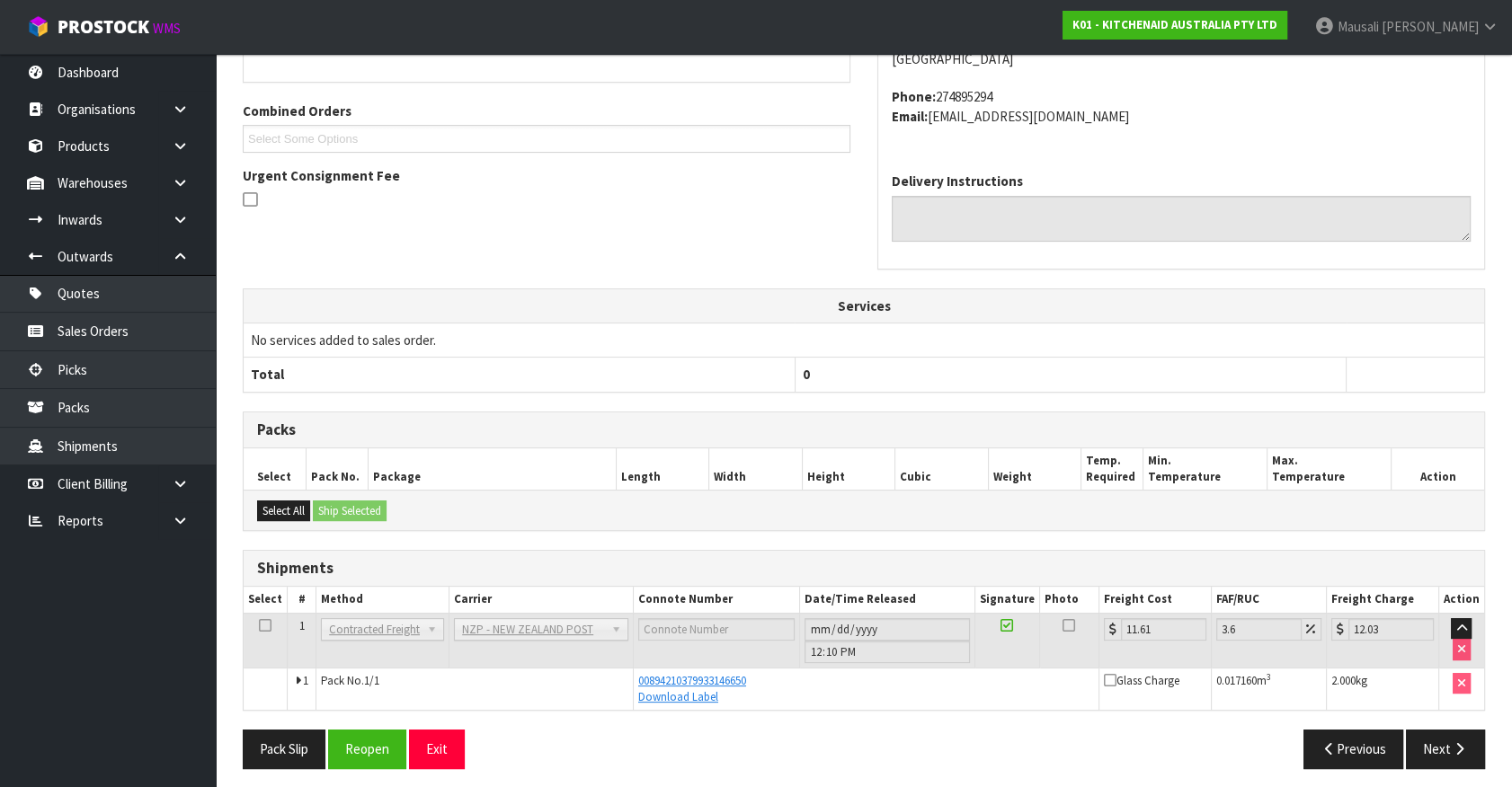 scroll, scrollTop: 436, scrollLeft: 0, axis: vertical 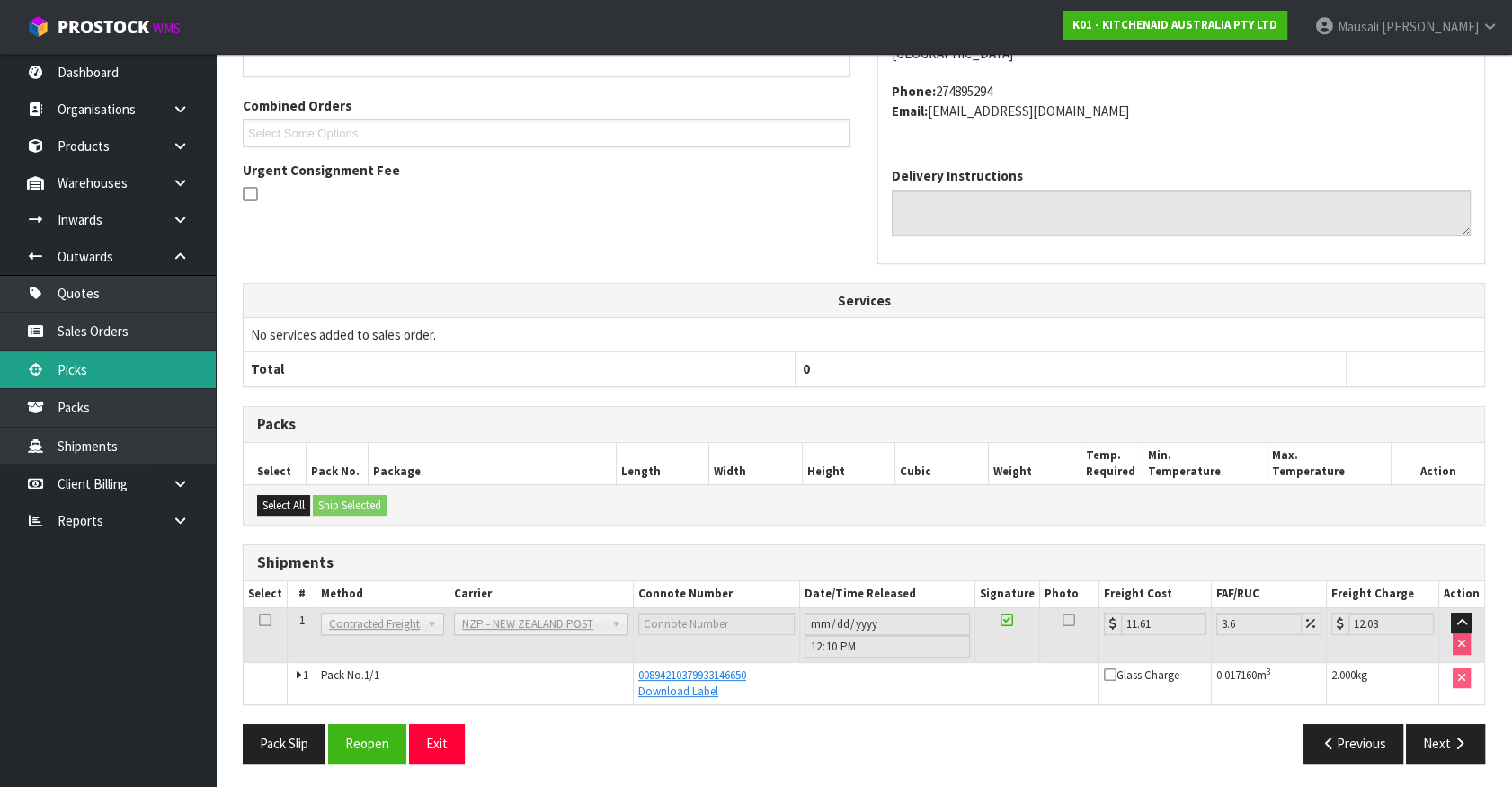 click on "Picks" at bounding box center (108, 369) 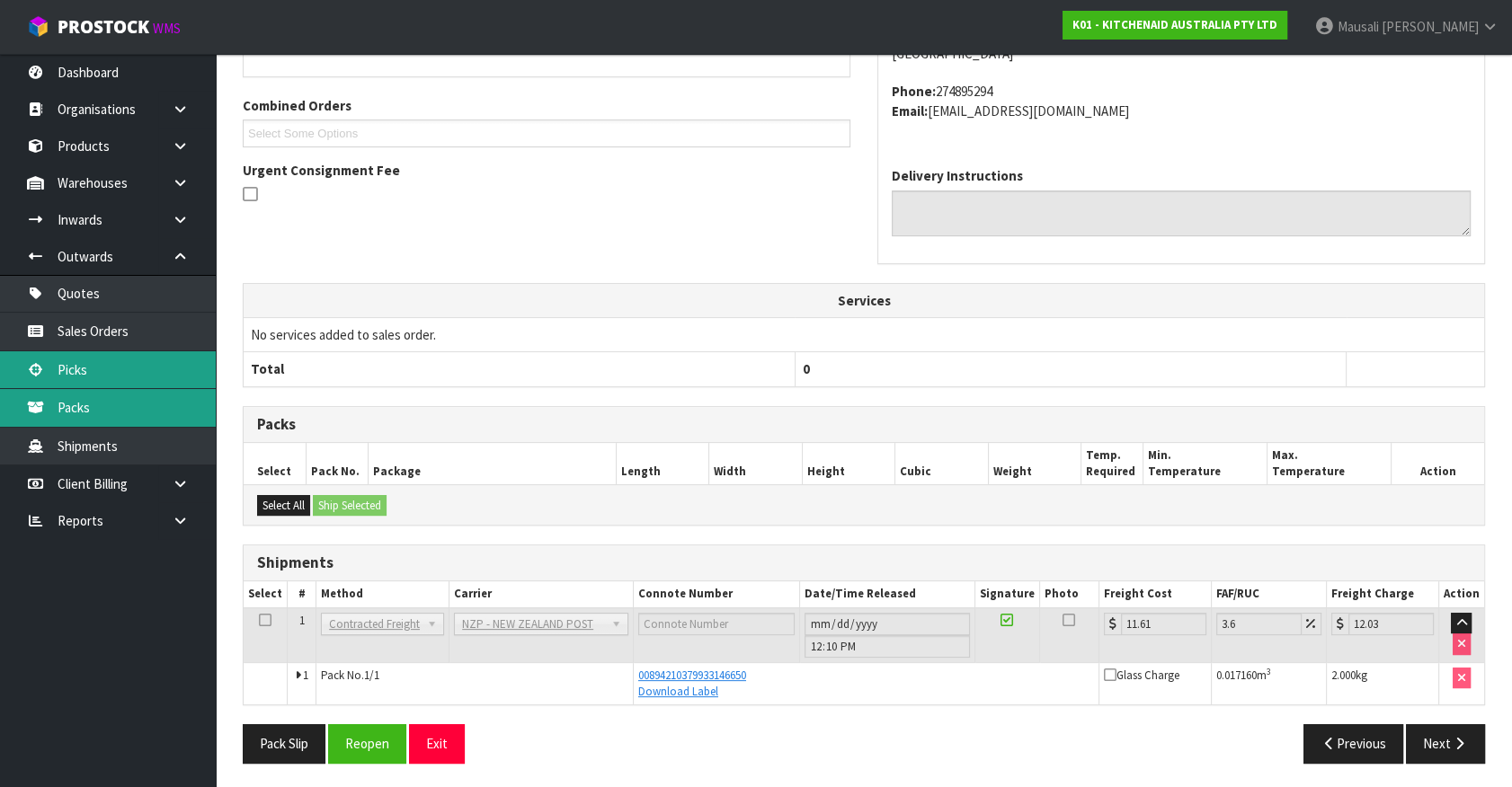 scroll, scrollTop: 0, scrollLeft: 0, axis: both 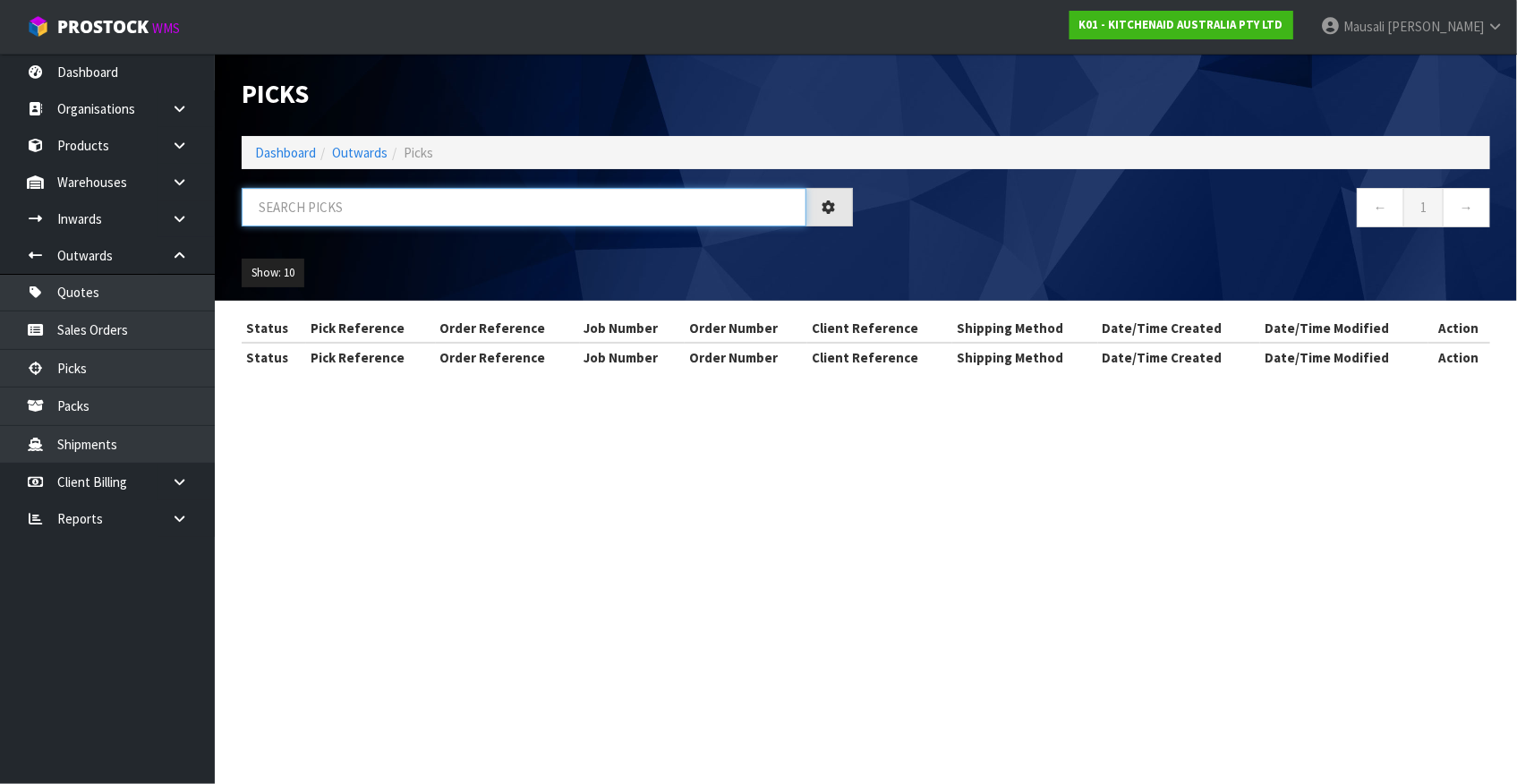 click at bounding box center [524, 207] 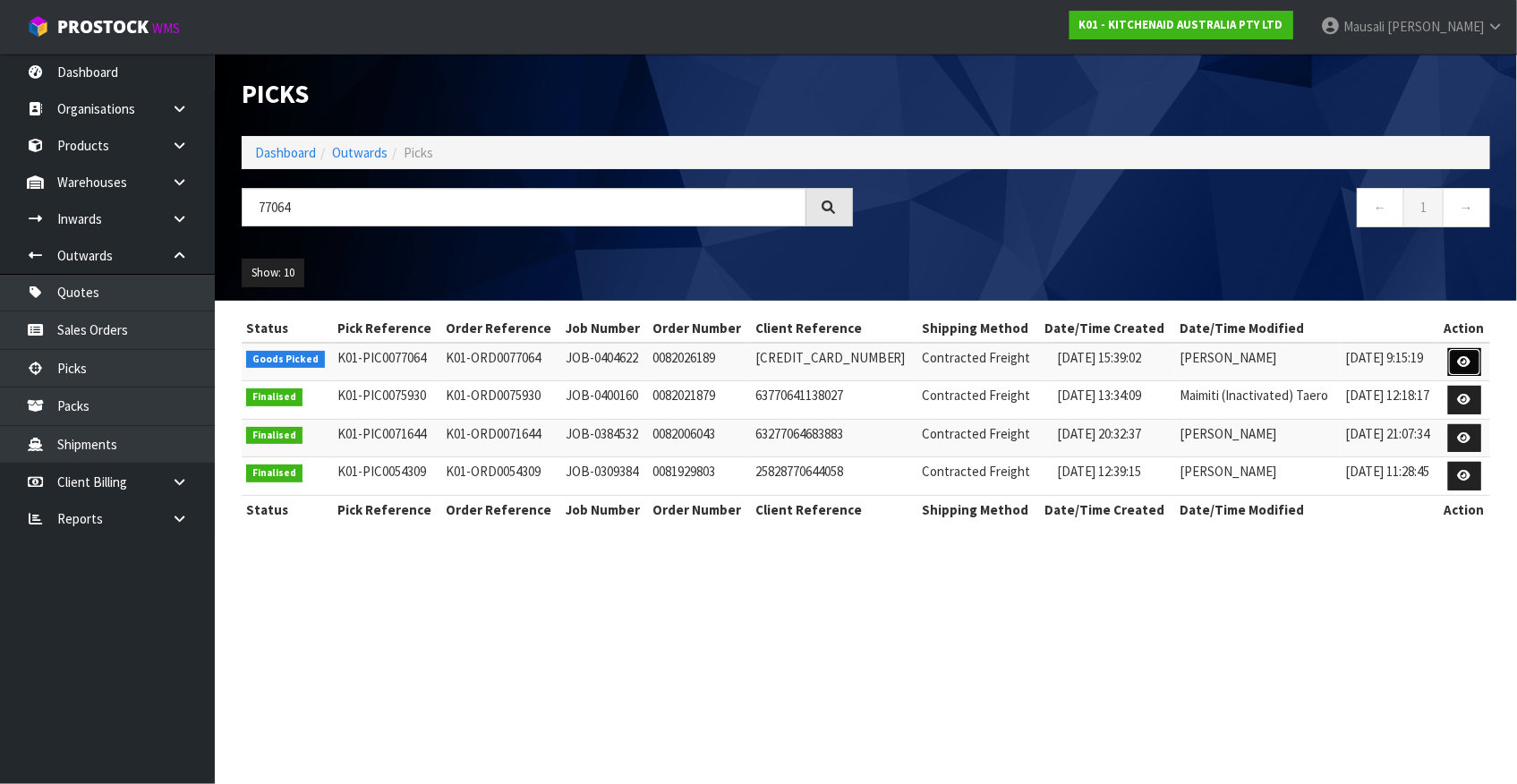 click at bounding box center [1464, 362] 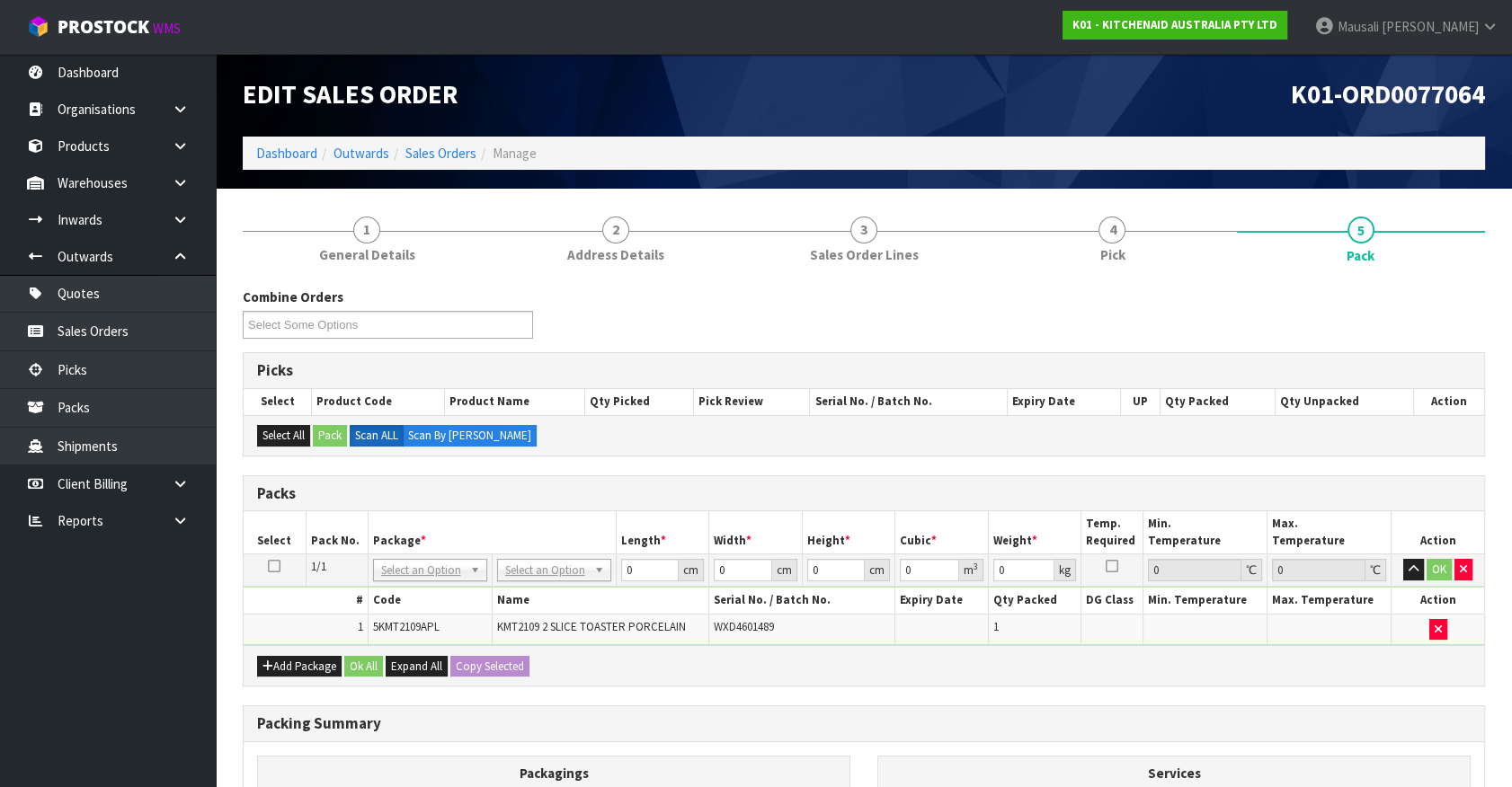 drag, startPoint x: 432, startPoint y: 570, endPoint x: 428, endPoint y: 597, distance: 27.294688 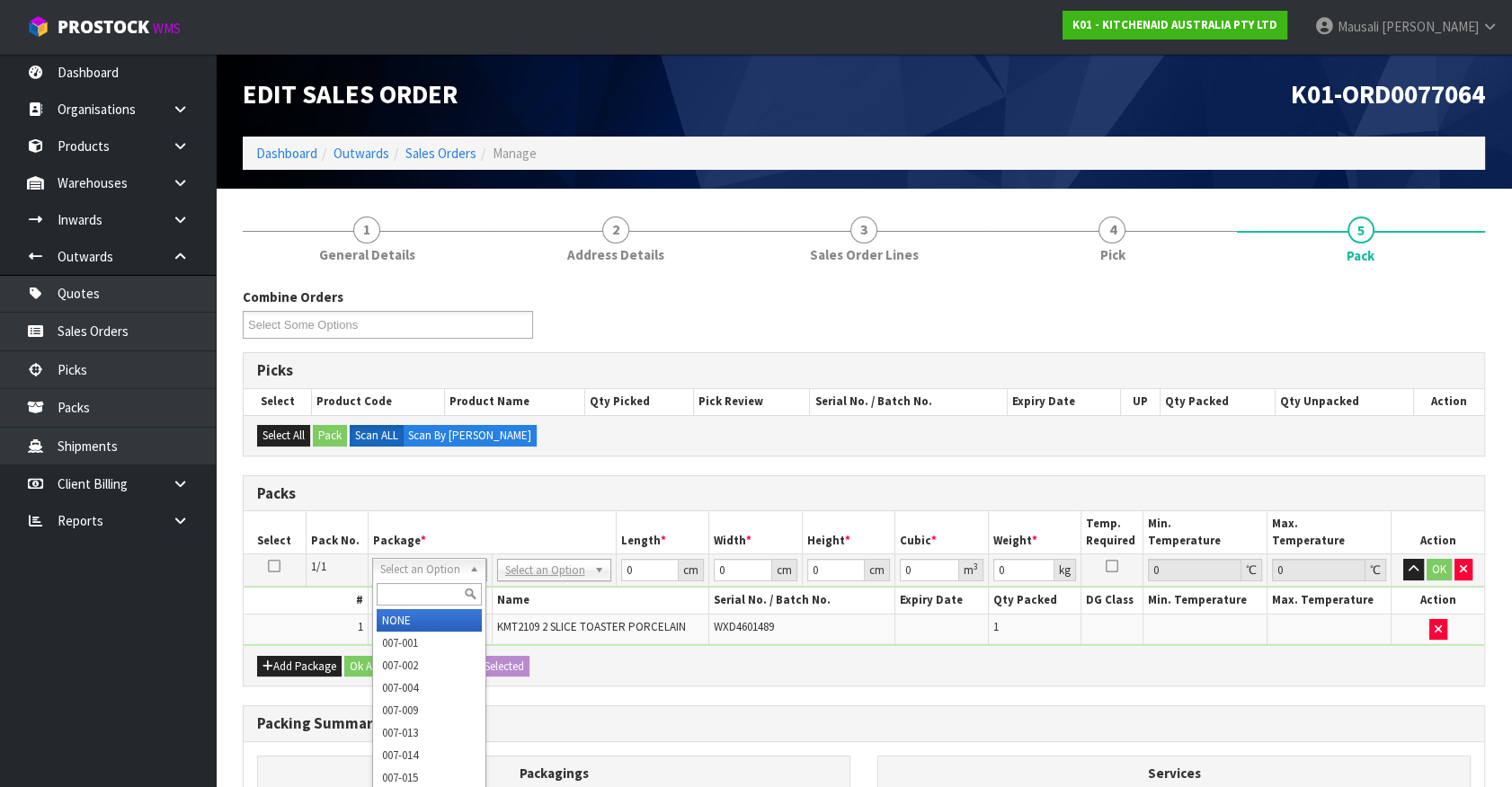 drag, startPoint x: 426, startPoint y: 600, endPoint x: 402, endPoint y: 517, distance: 86.400231 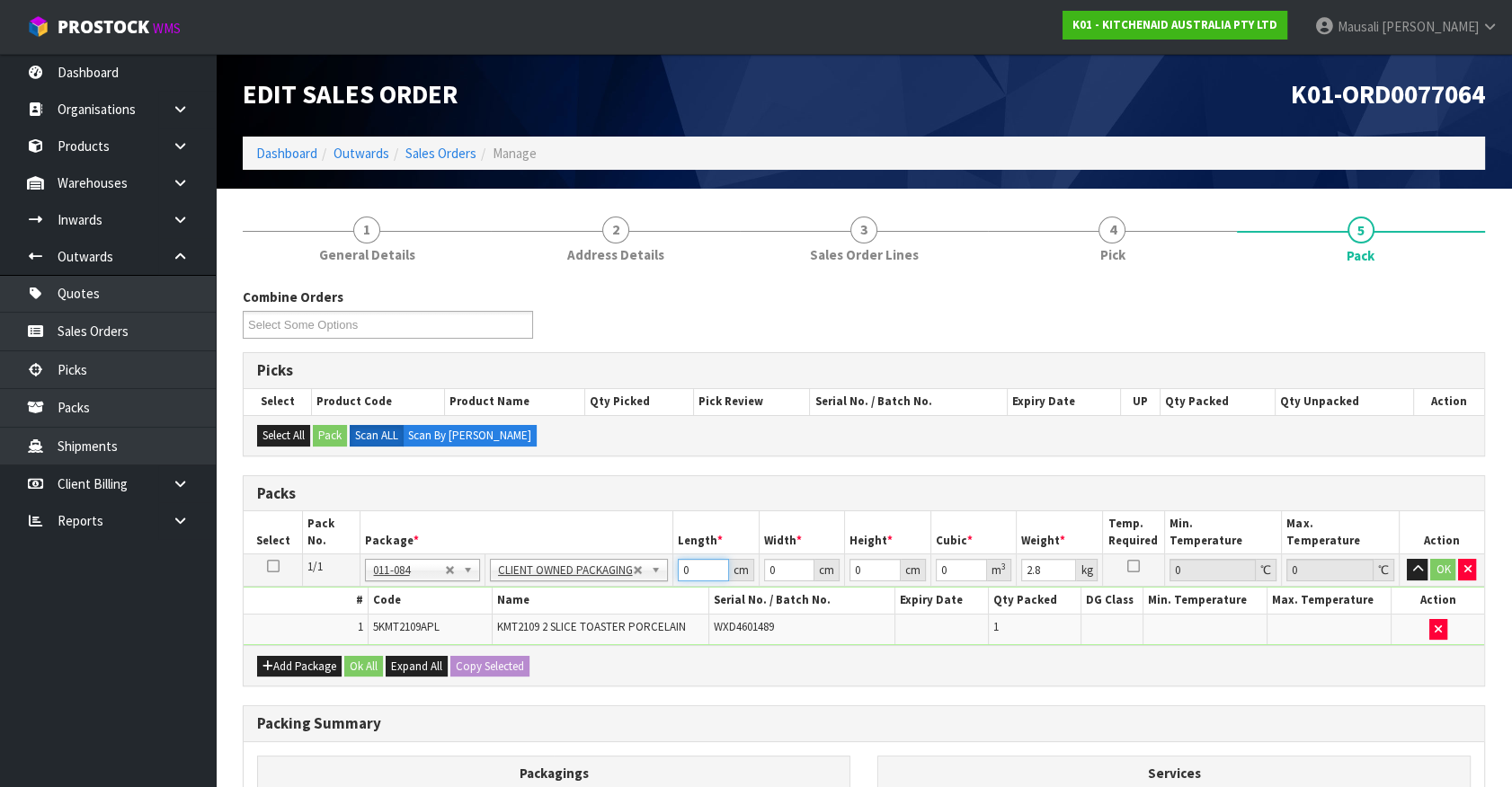 drag, startPoint x: 696, startPoint y: 572, endPoint x: 477, endPoint y: 650, distance: 232.47581 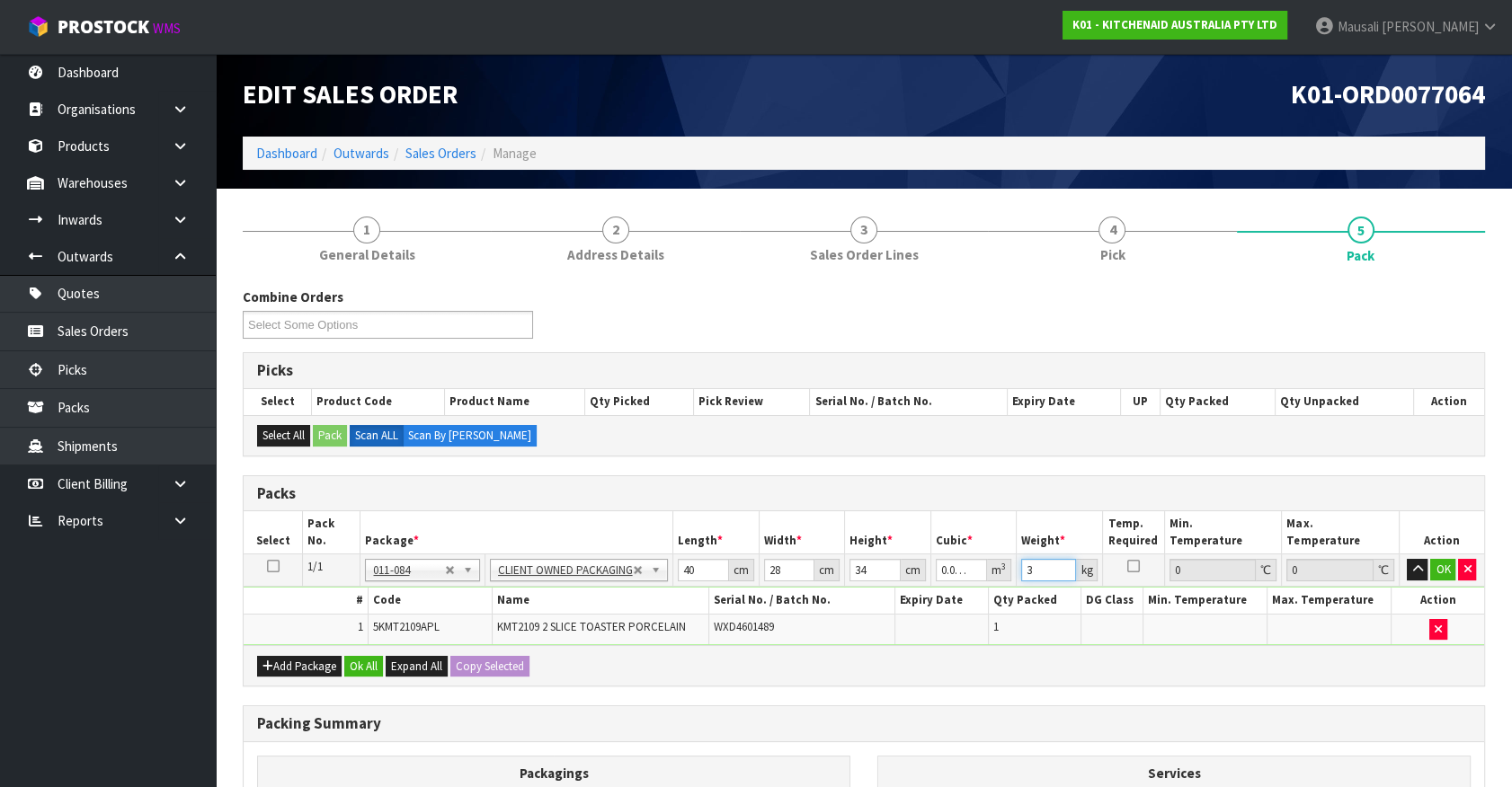 drag, startPoint x: 1053, startPoint y: 573, endPoint x: 983, endPoint y: 589, distance: 71.80529 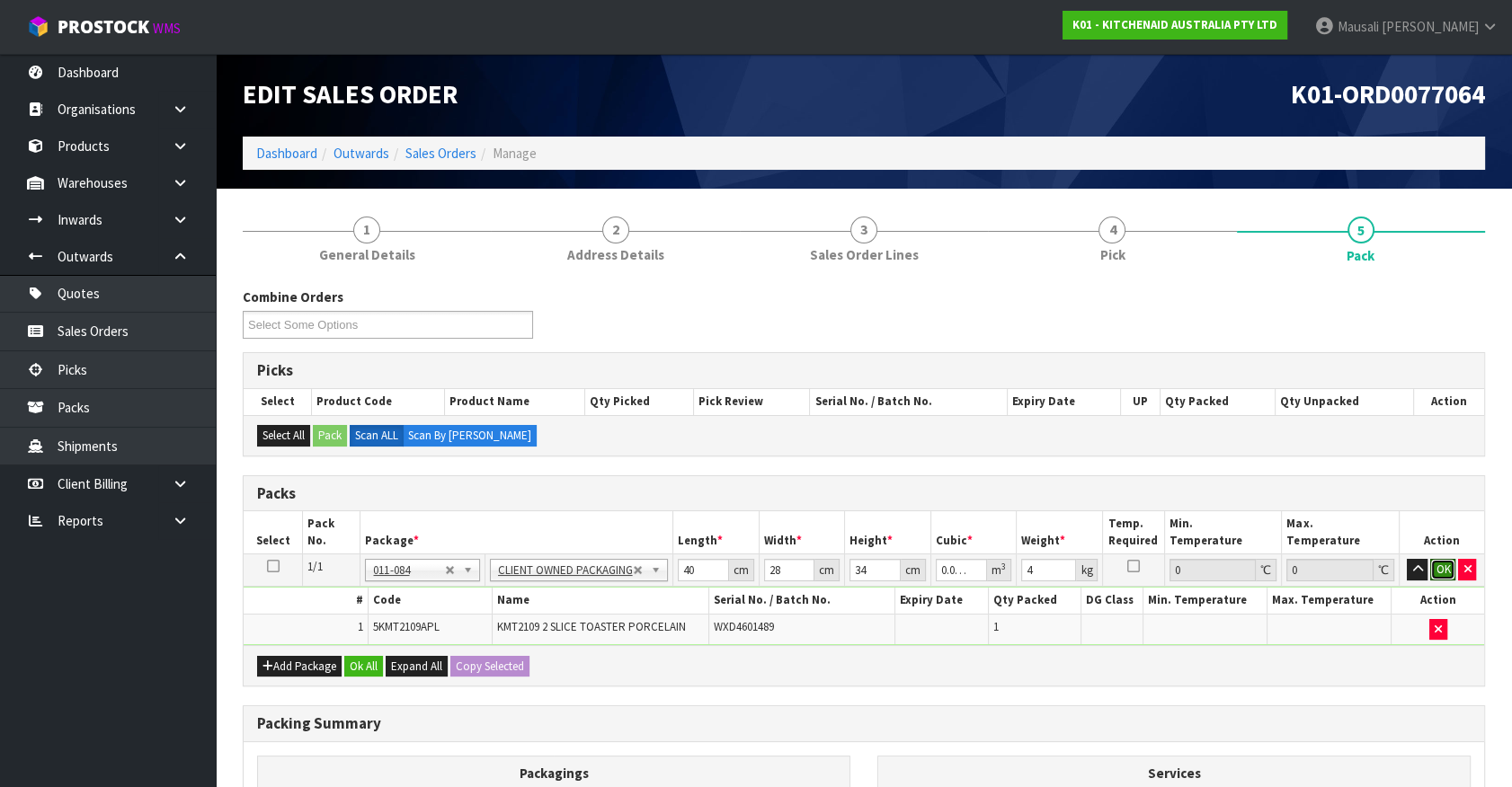 click on "OK" at bounding box center (1443, 570) 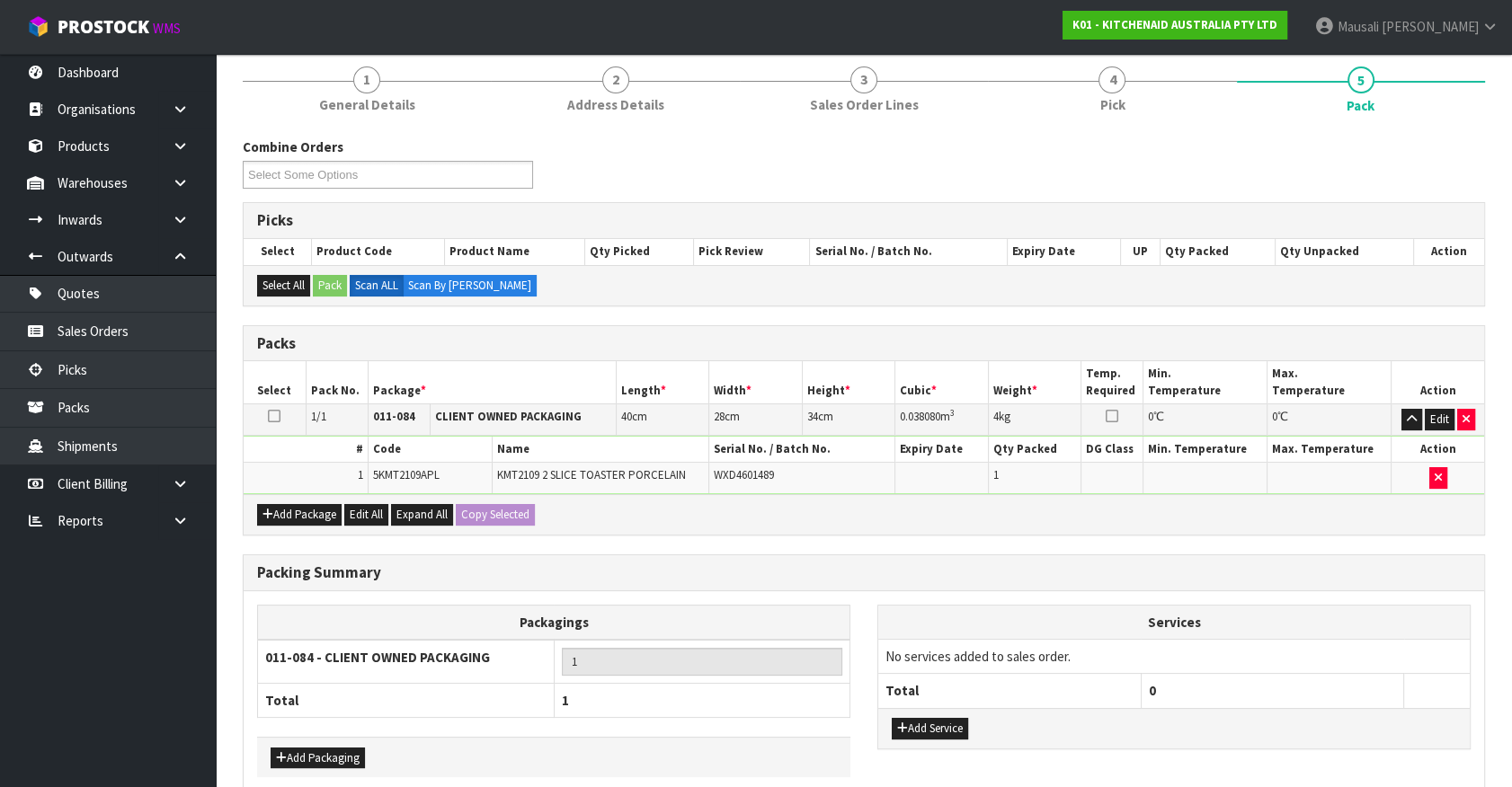 scroll, scrollTop: 234, scrollLeft: 0, axis: vertical 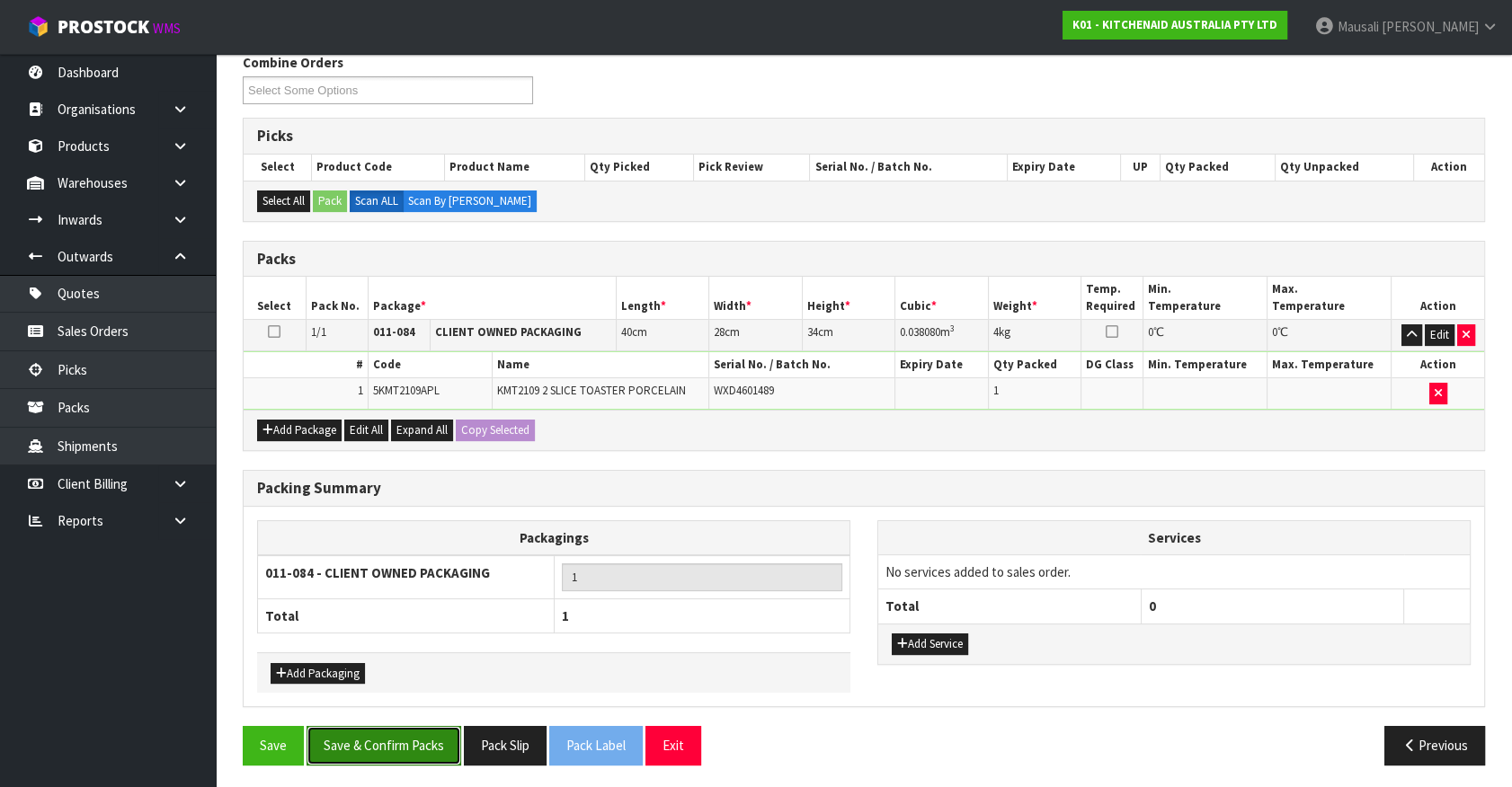 click on "Save & Confirm Packs" at bounding box center (384, 745) 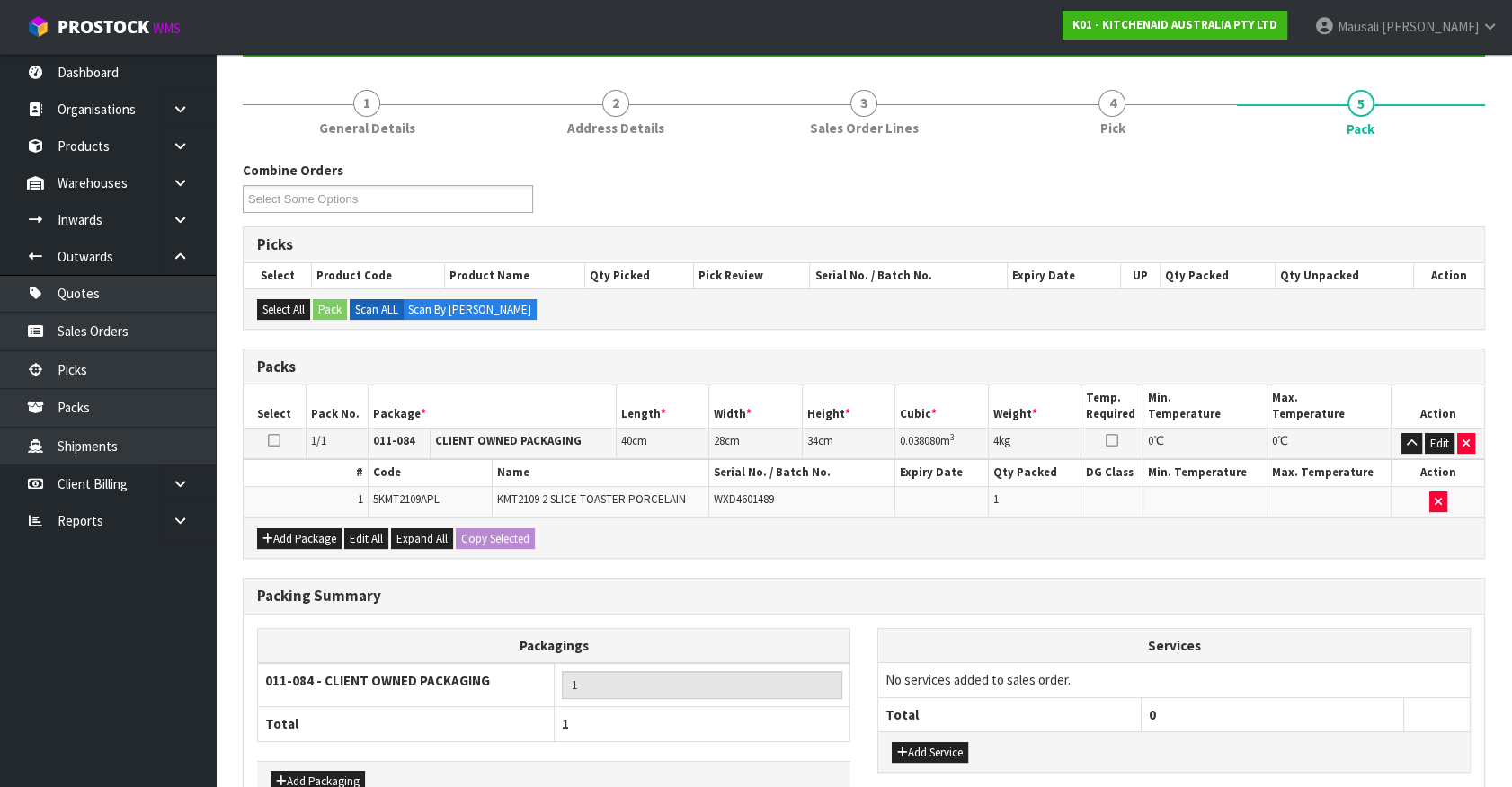 scroll, scrollTop: 202, scrollLeft: 0, axis: vertical 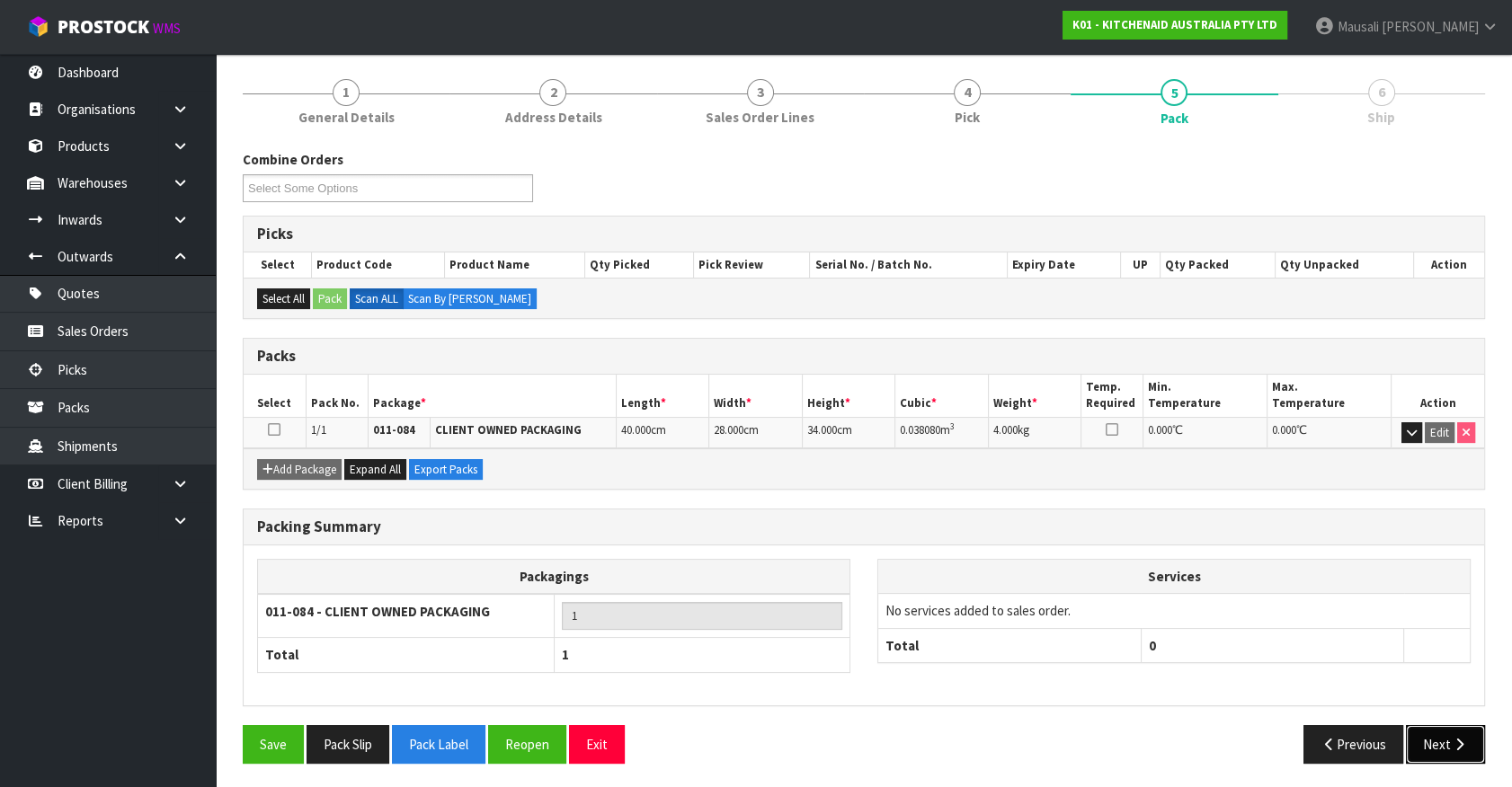 click on "Next" at bounding box center [1445, 744] 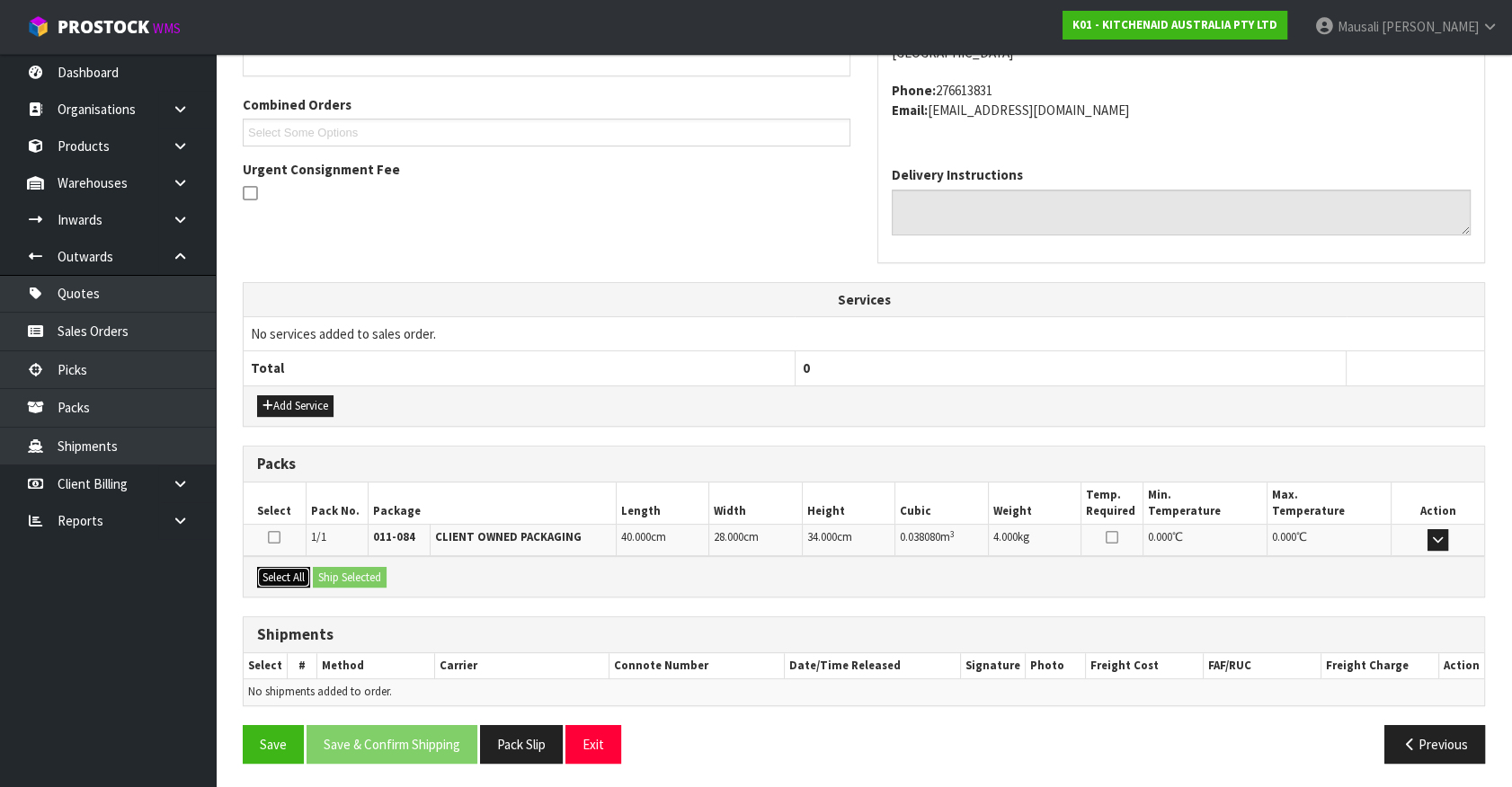 click on "Select All" at bounding box center (283, 578) 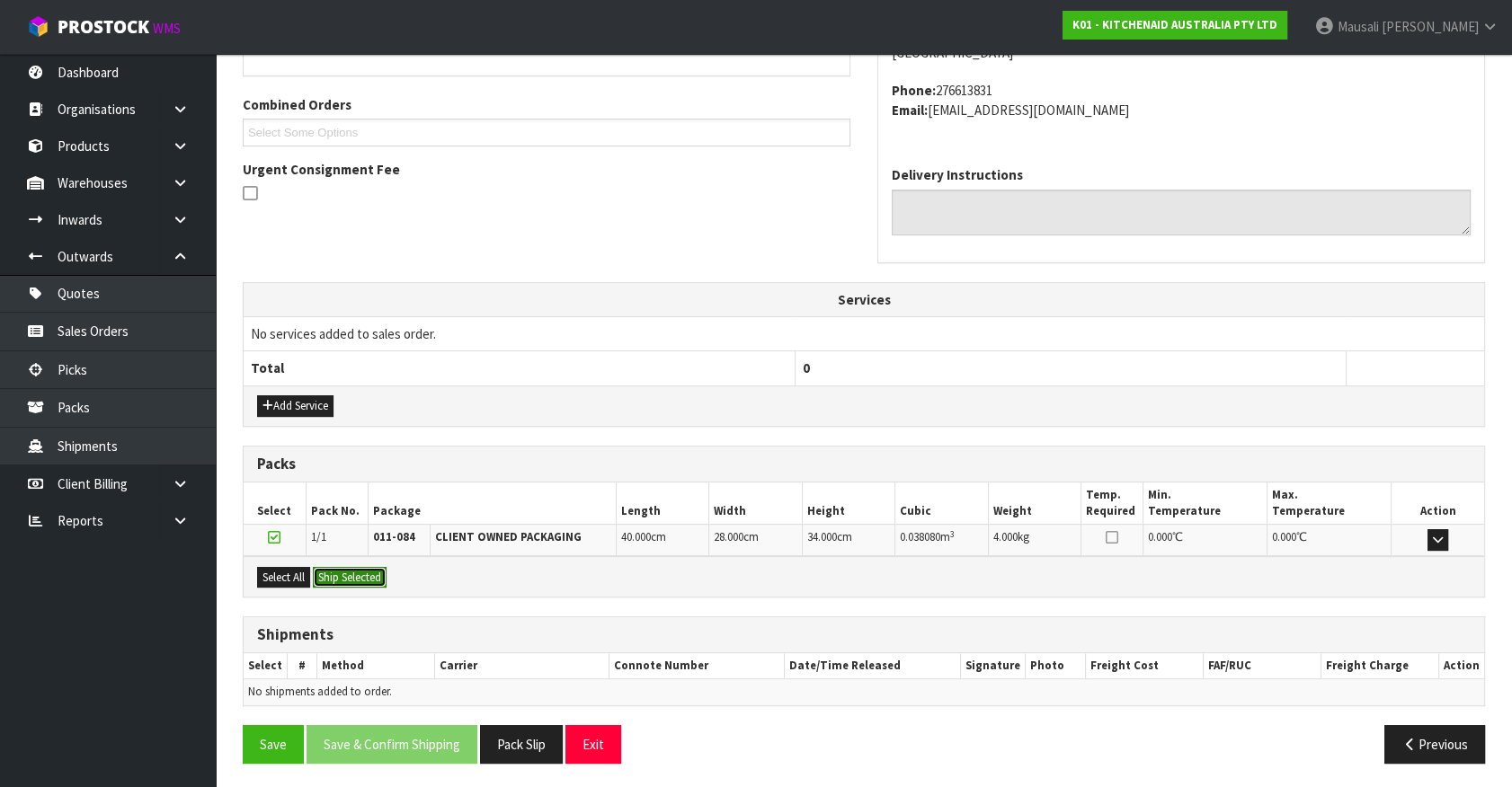 click on "Ship Selected" at bounding box center [350, 578] 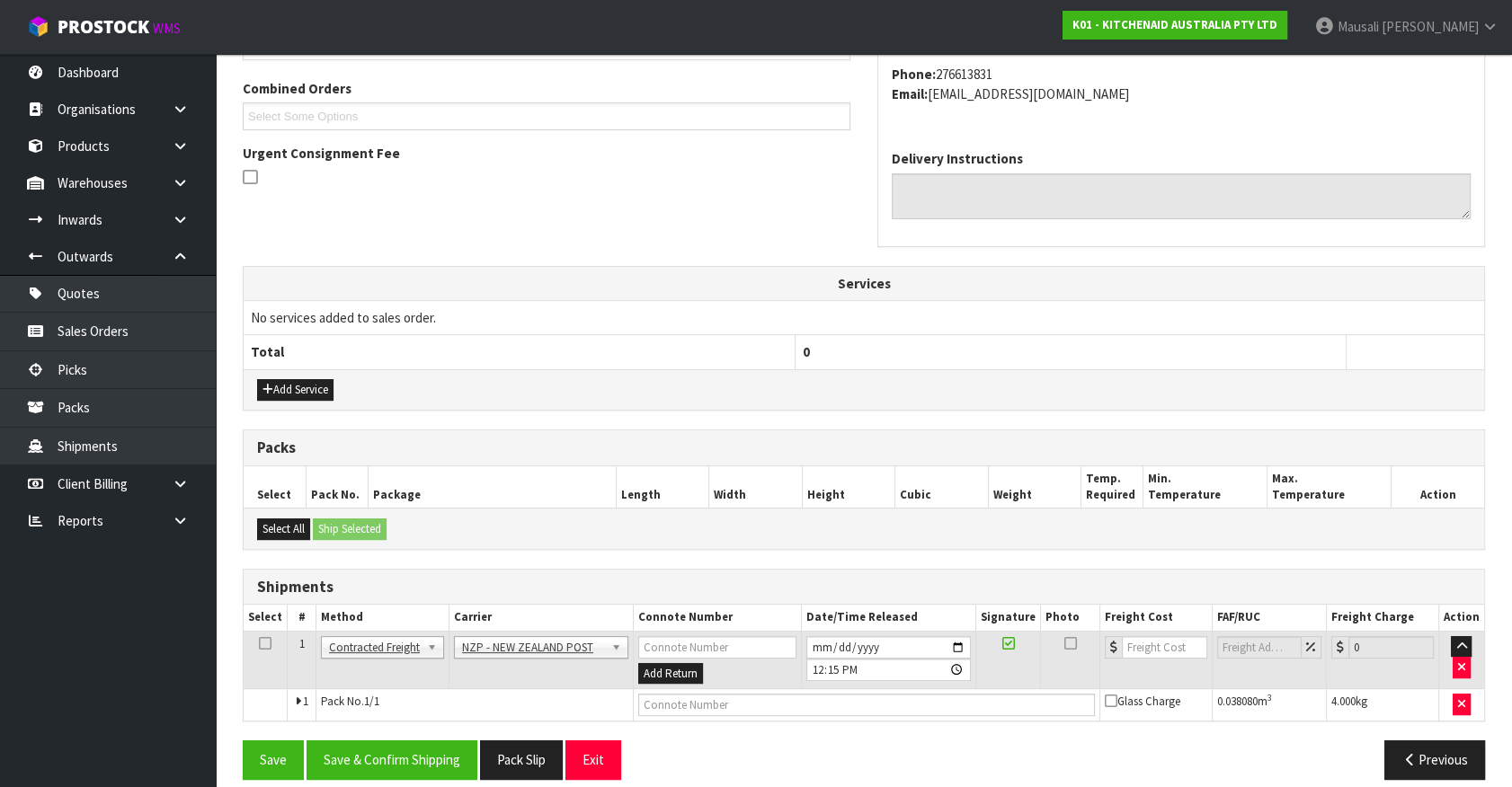 scroll, scrollTop: 468, scrollLeft: 0, axis: vertical 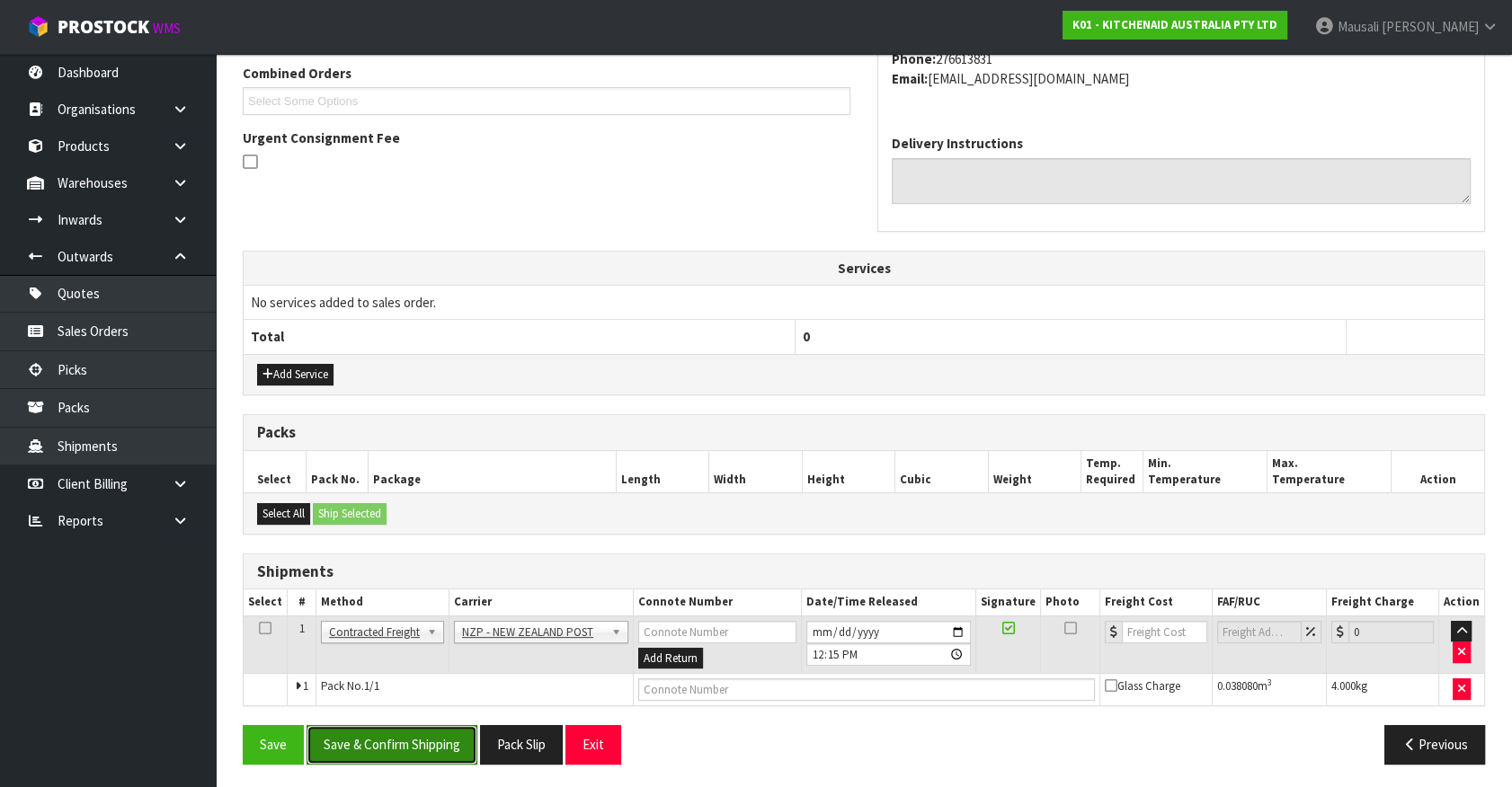 click on "Save & Confirm Shipping" at bounding box center [392, 744] 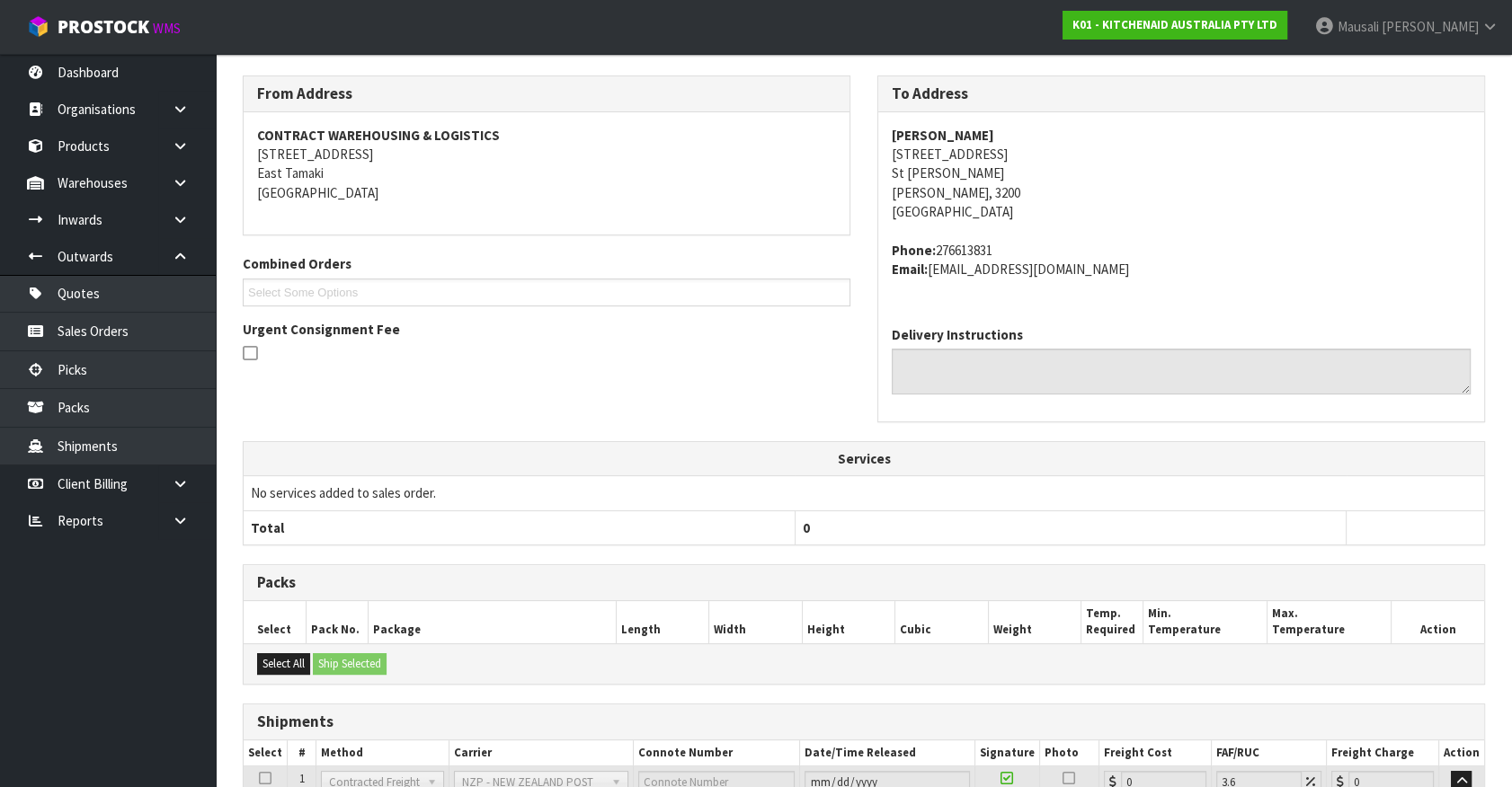 scroll, scrollTop: 443, scrollLeft: 0, axis: vertical 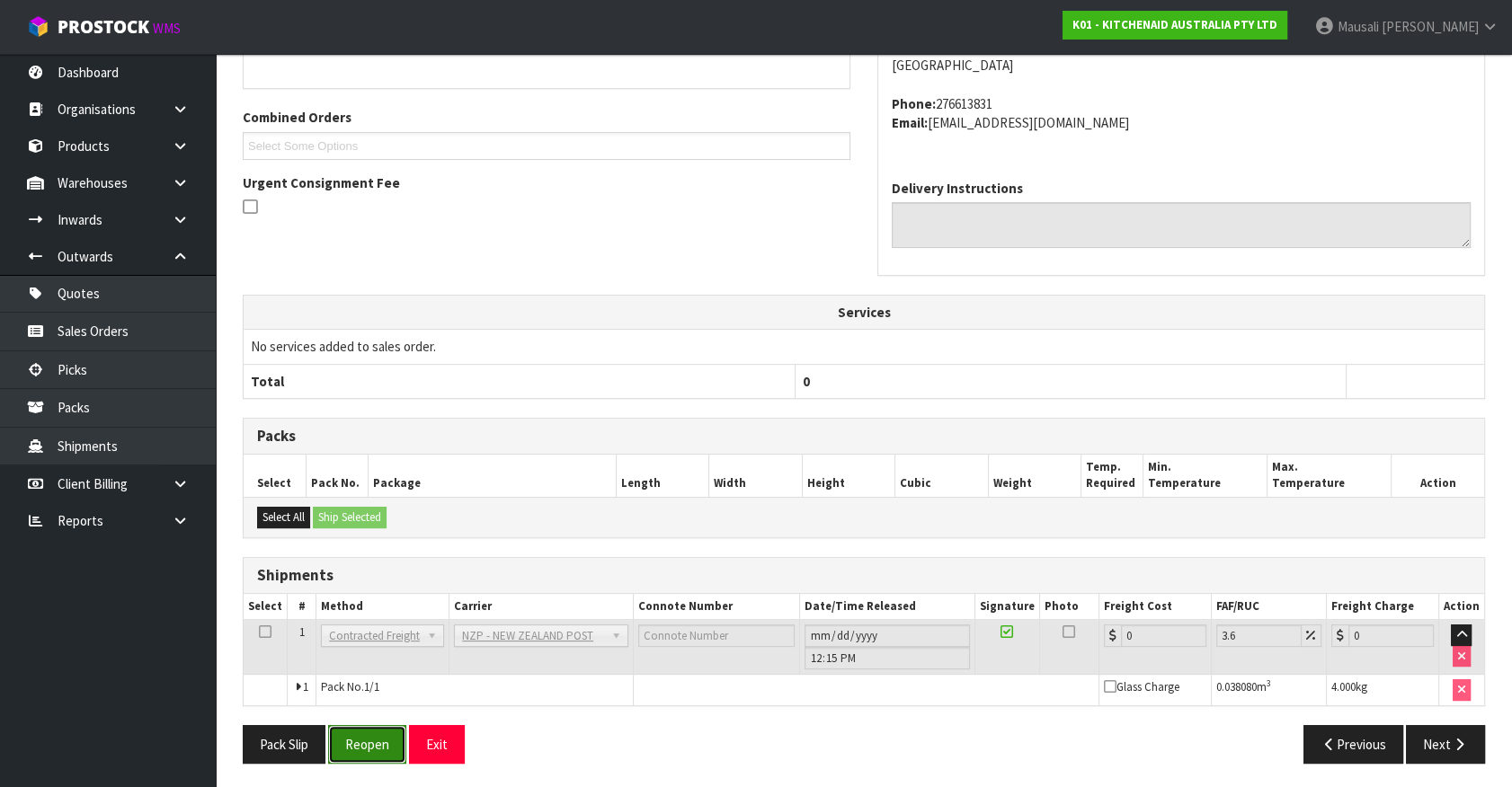 click on "Reopen" at bounding box center (367, 744) 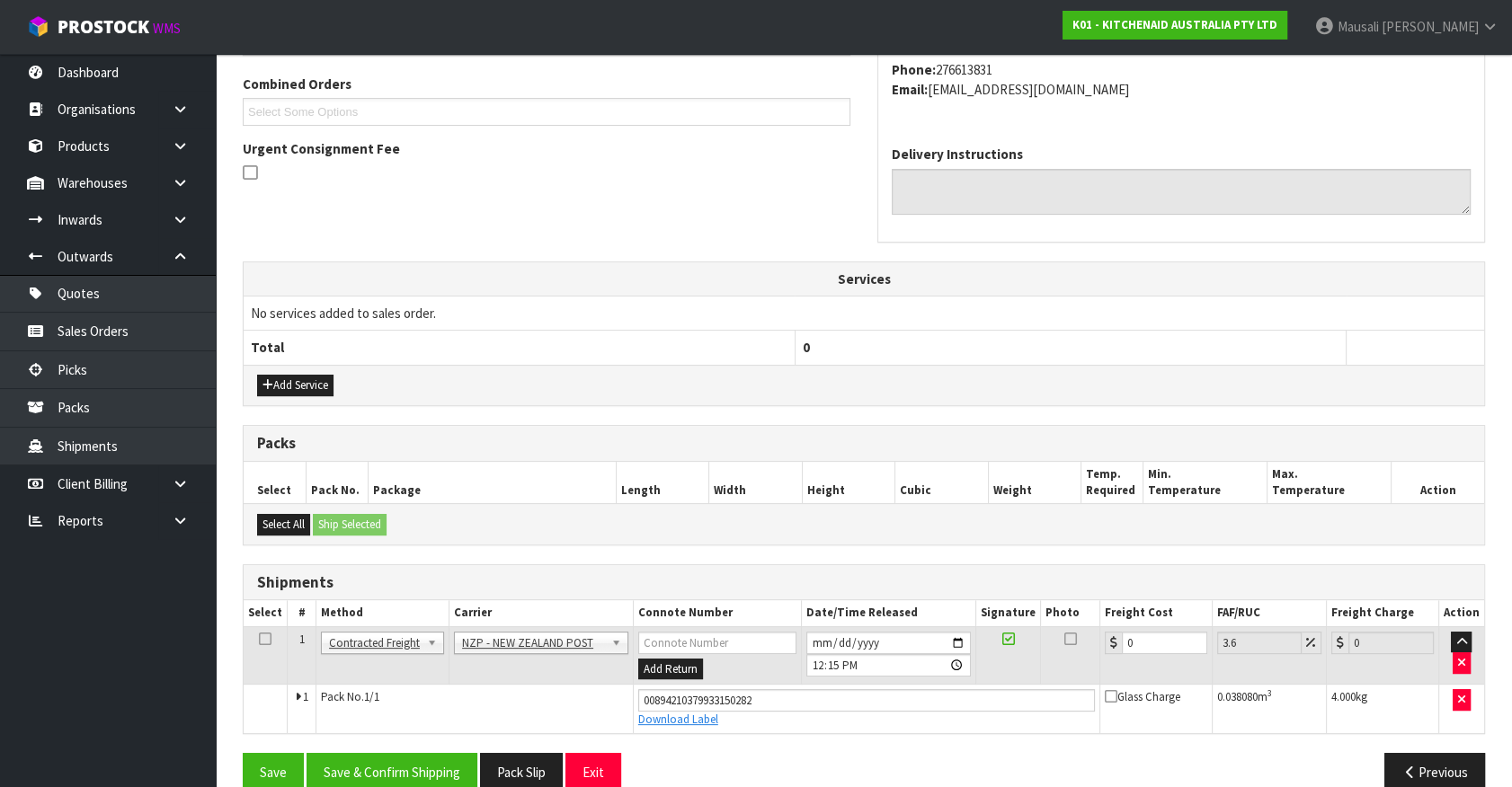 scroll, scrollTop: 403, scrollLeft: 0, axis: vertical 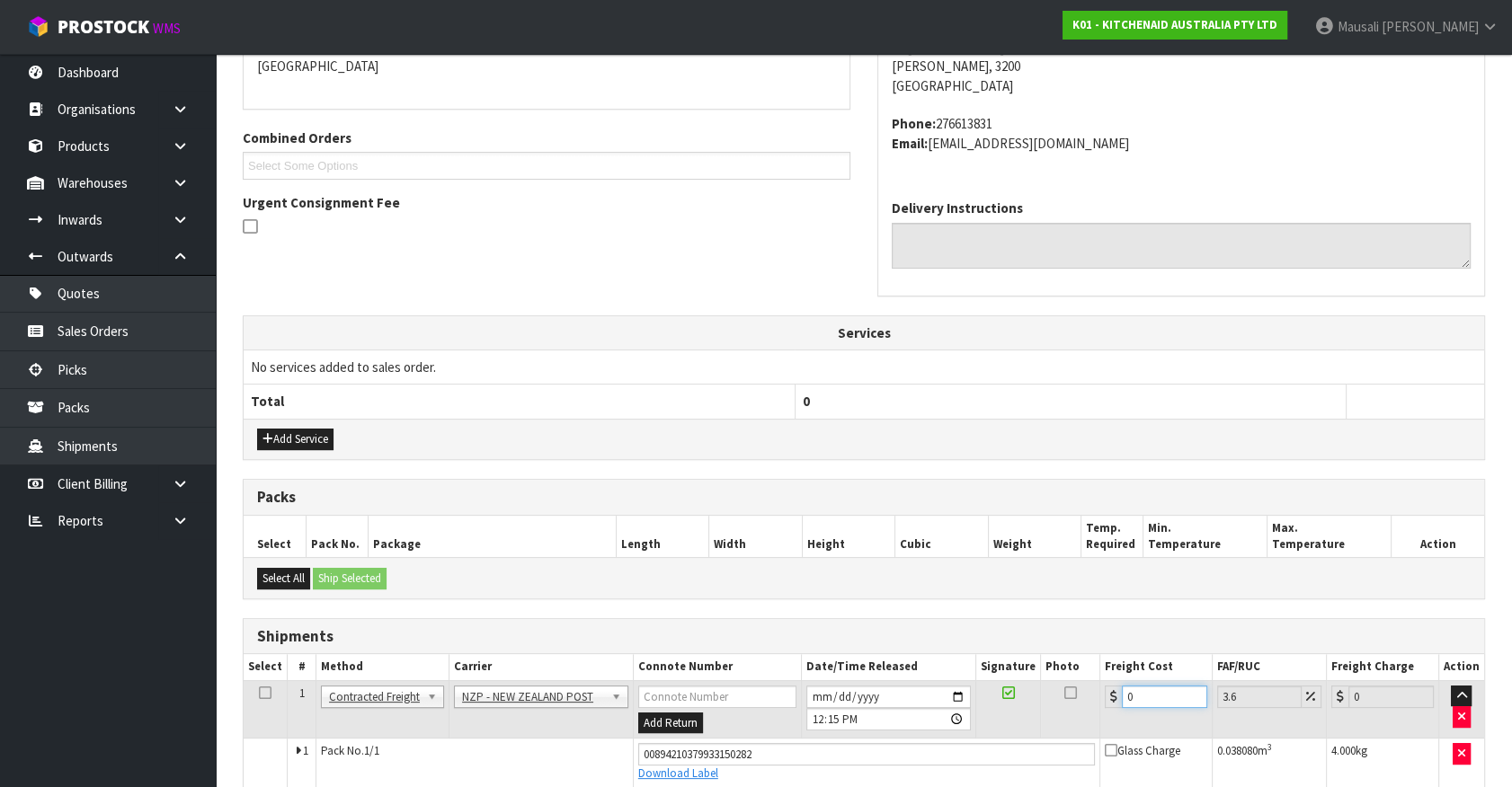 drag, startPoint x: 1133, startPoint y: 706, endPoint x: 929, endPoint y: 755, distance: 209.80229 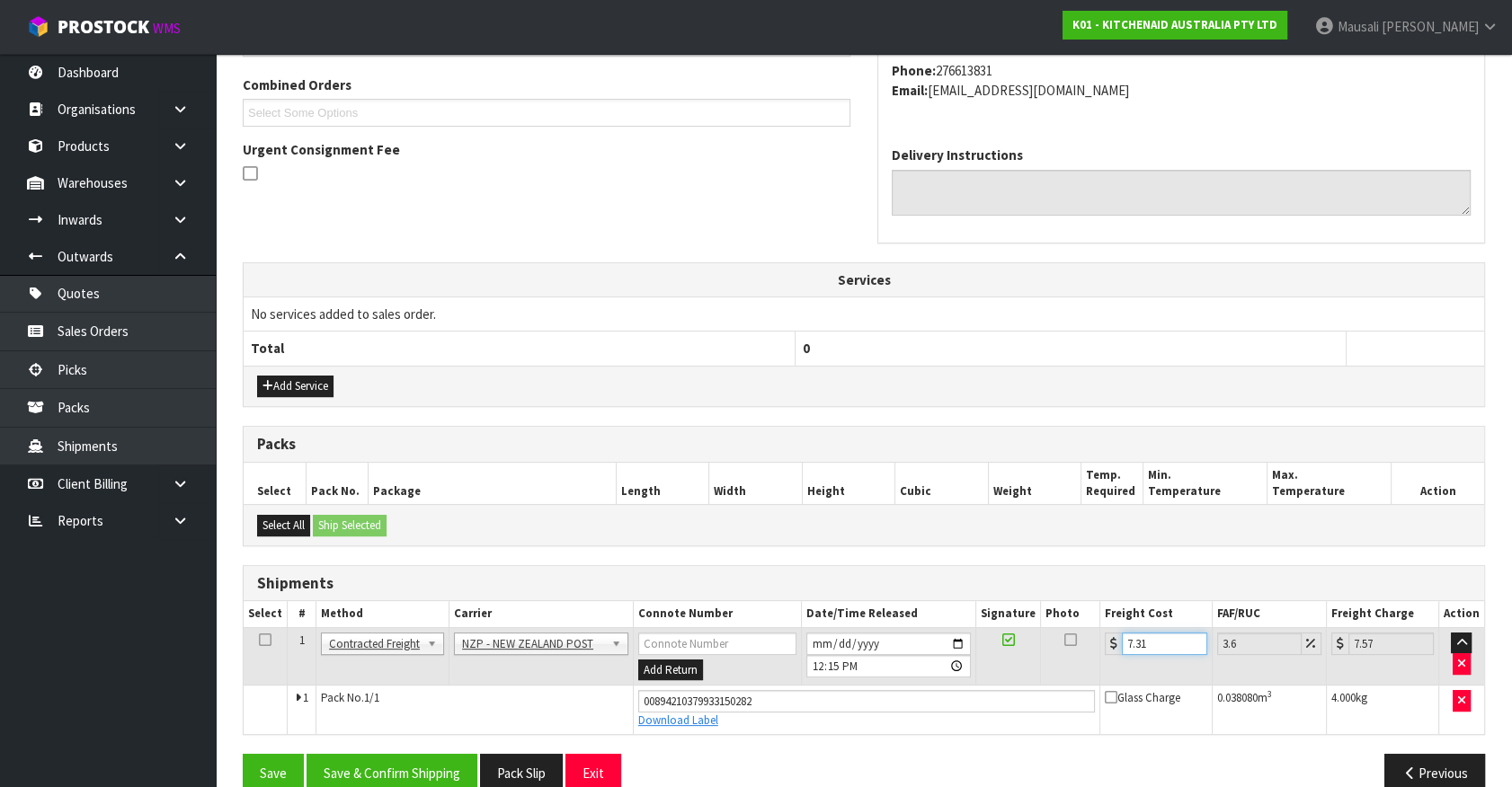 scroll, scrollTop: 485, scrollLeft: 0, axis: vertical 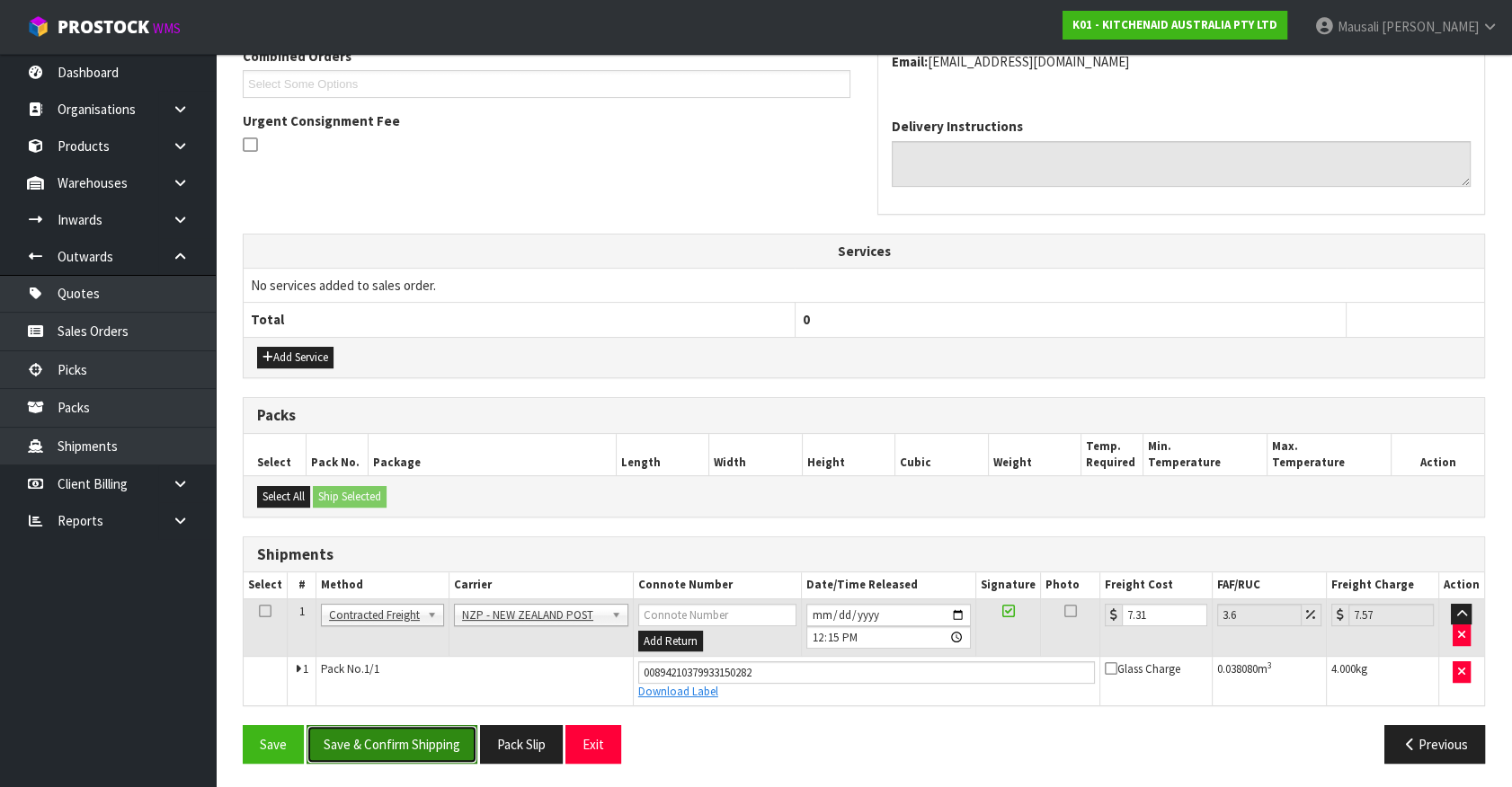 click on "Save & Confirm Shipping" at bounding box center [392, 744] 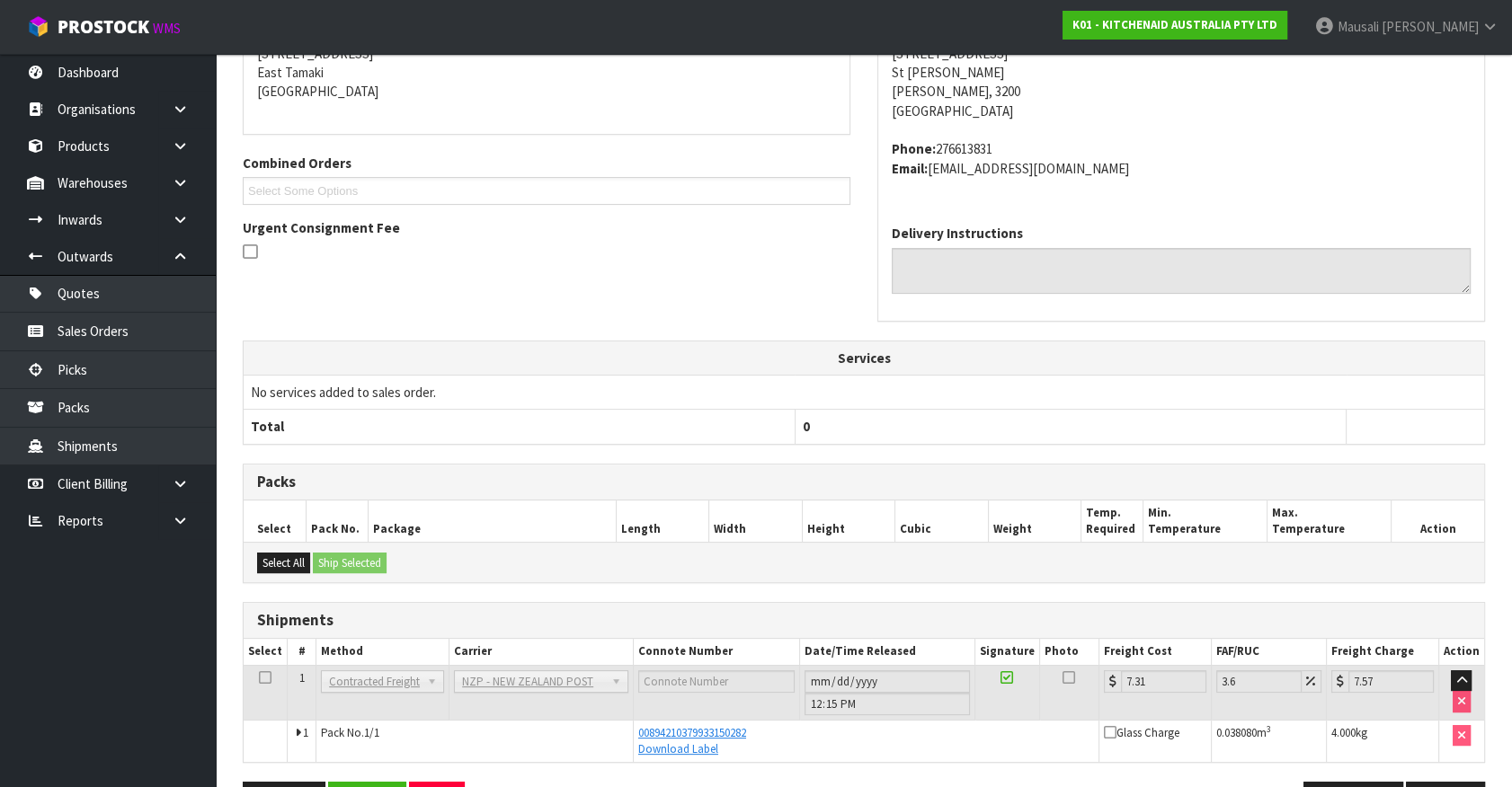 scroll, scrollTop: 436, scrollLeft: 0, axis: vertical 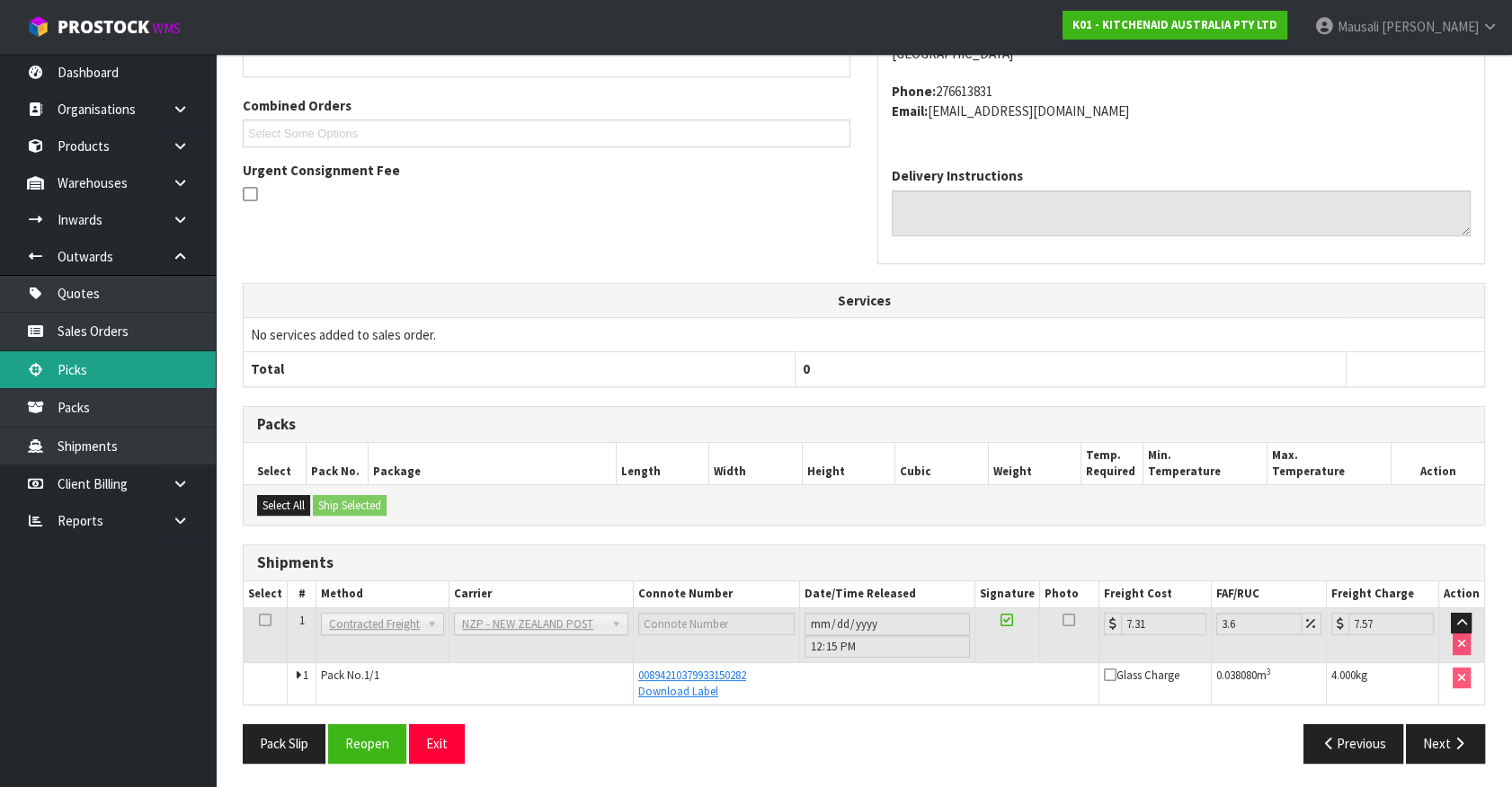 click on "Picks" at bounding box center (108, 369) 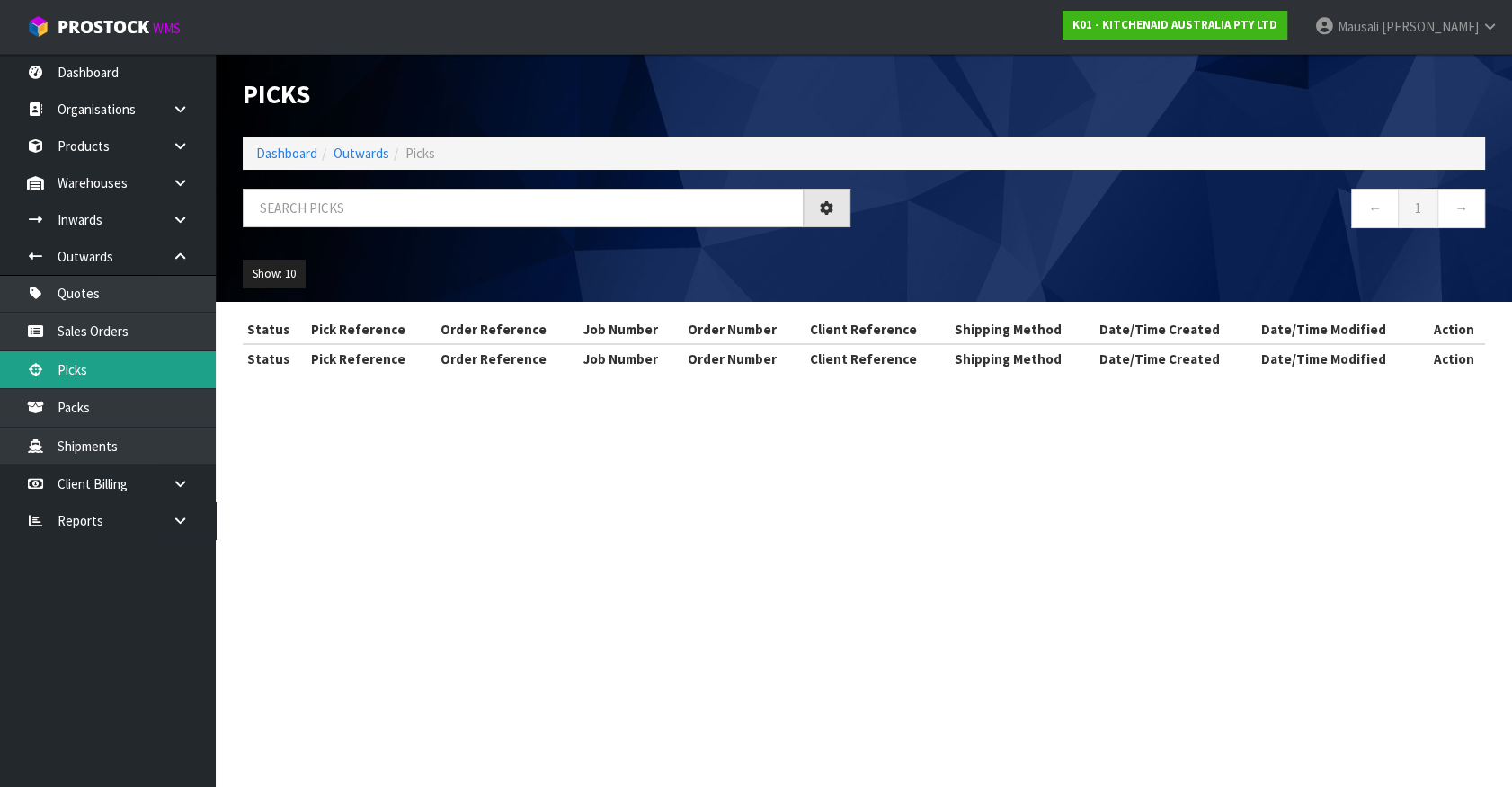 scroll, scrollTop: 0, scrollLeft: 0, axis: both 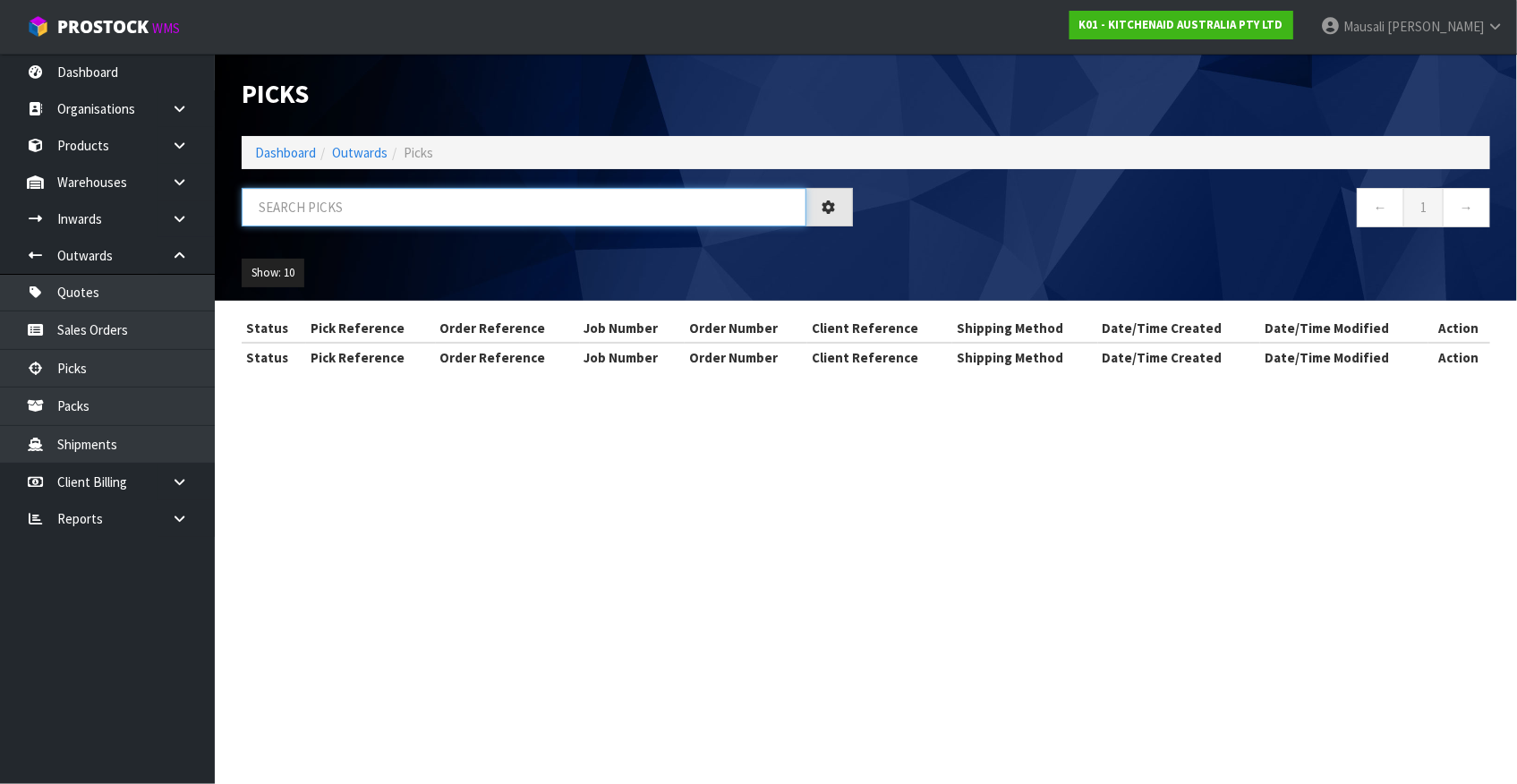 click at bounding box center [524, 207] 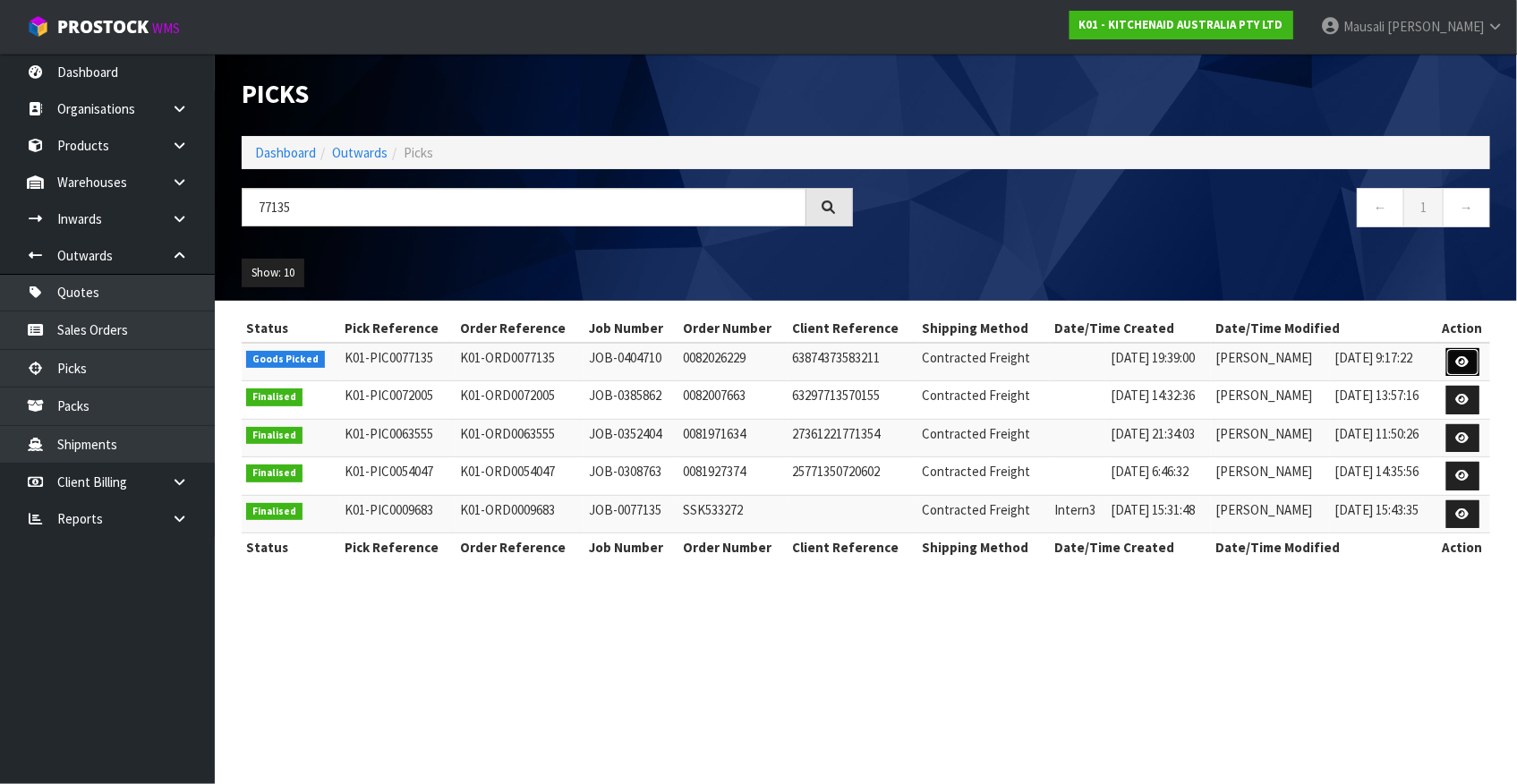 click at bounding box center [1462, 362] 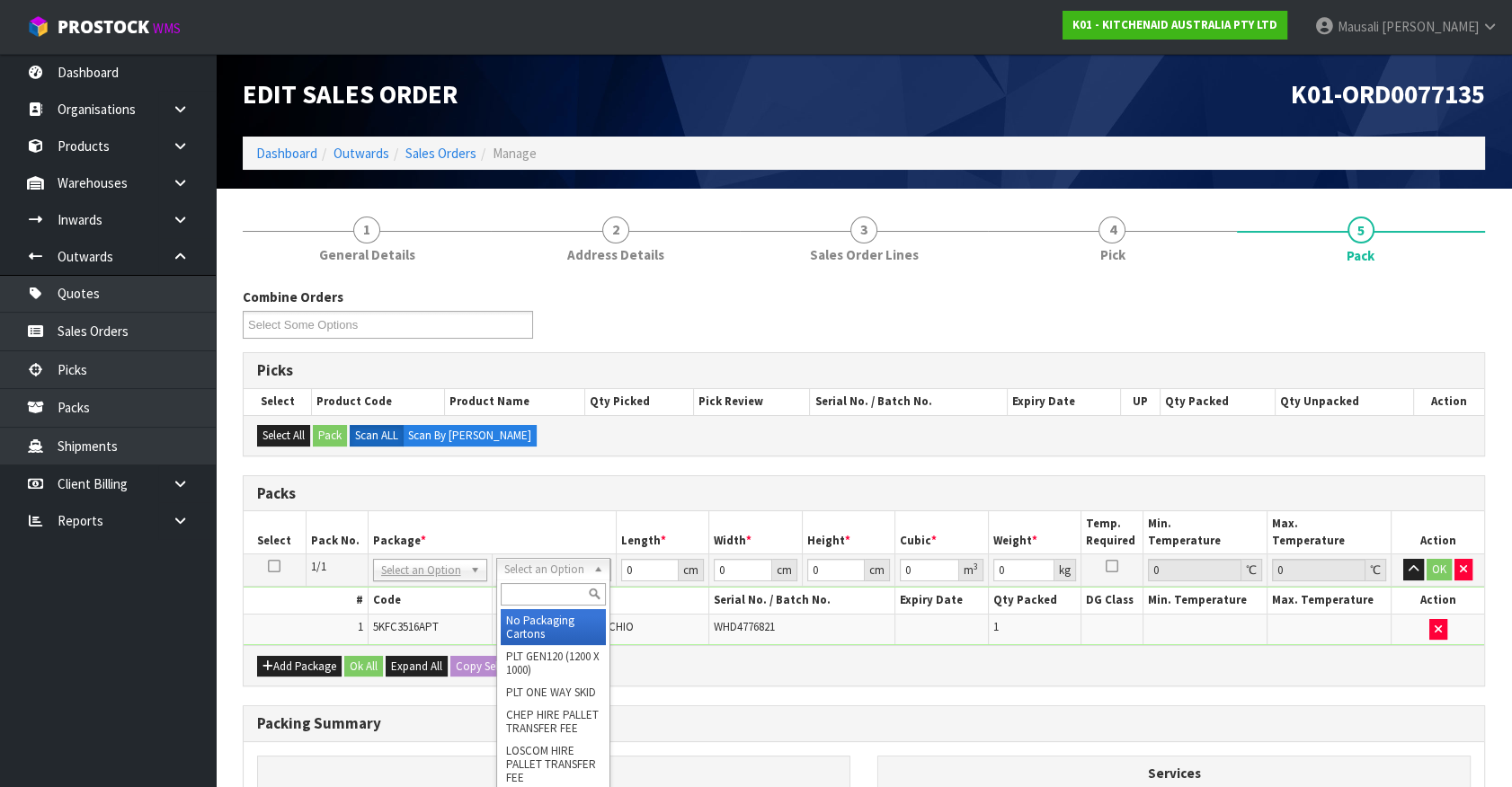drag, startPoint x: 547, startPoint y: 611, endPoint x: 671, endPoint y: 570, distance: 130.60245 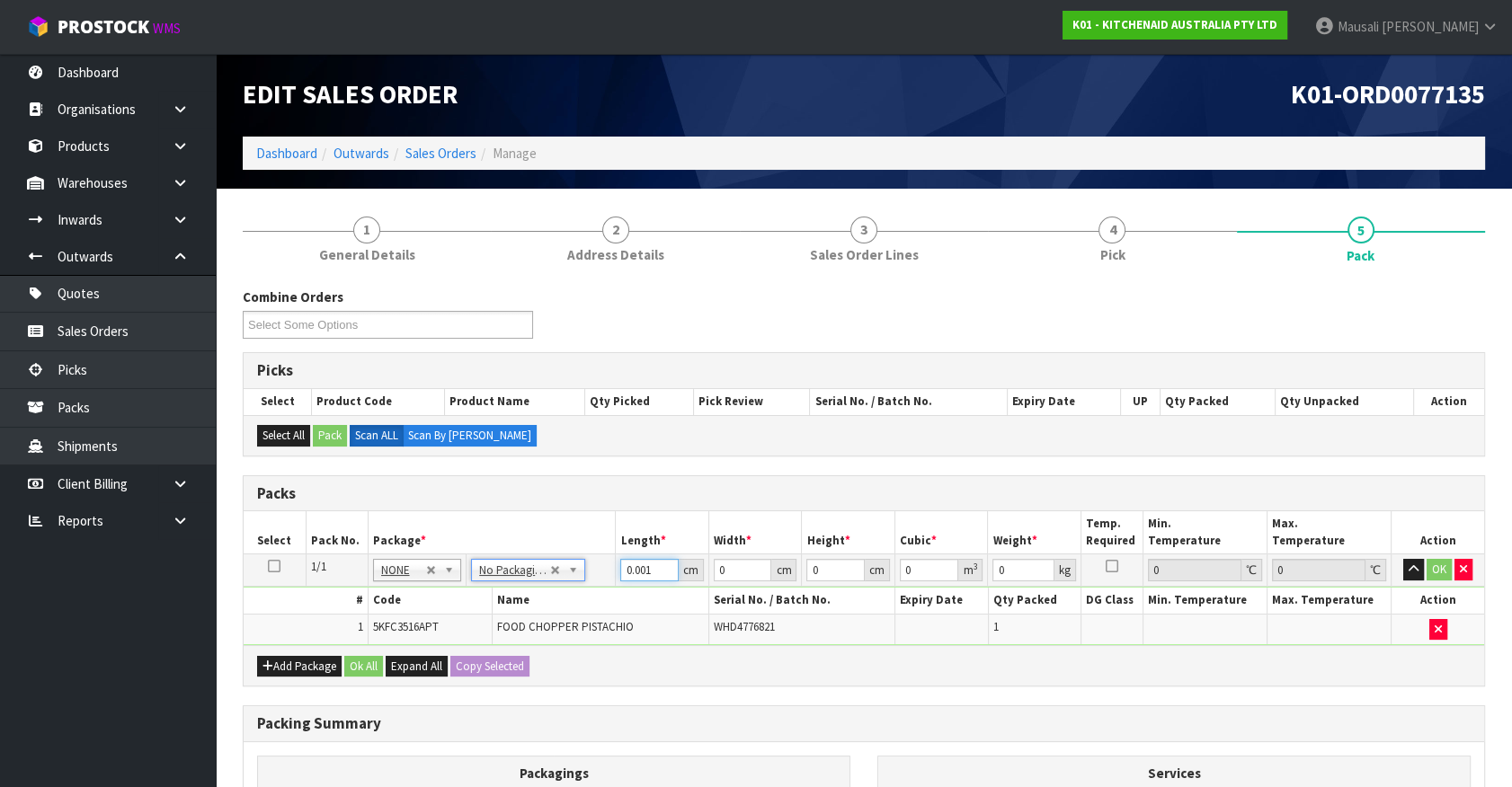 drag, startPoint x: 661, startPoint y: 565, endPoint x: 550, endPoint y: 597, distance: 115.52056 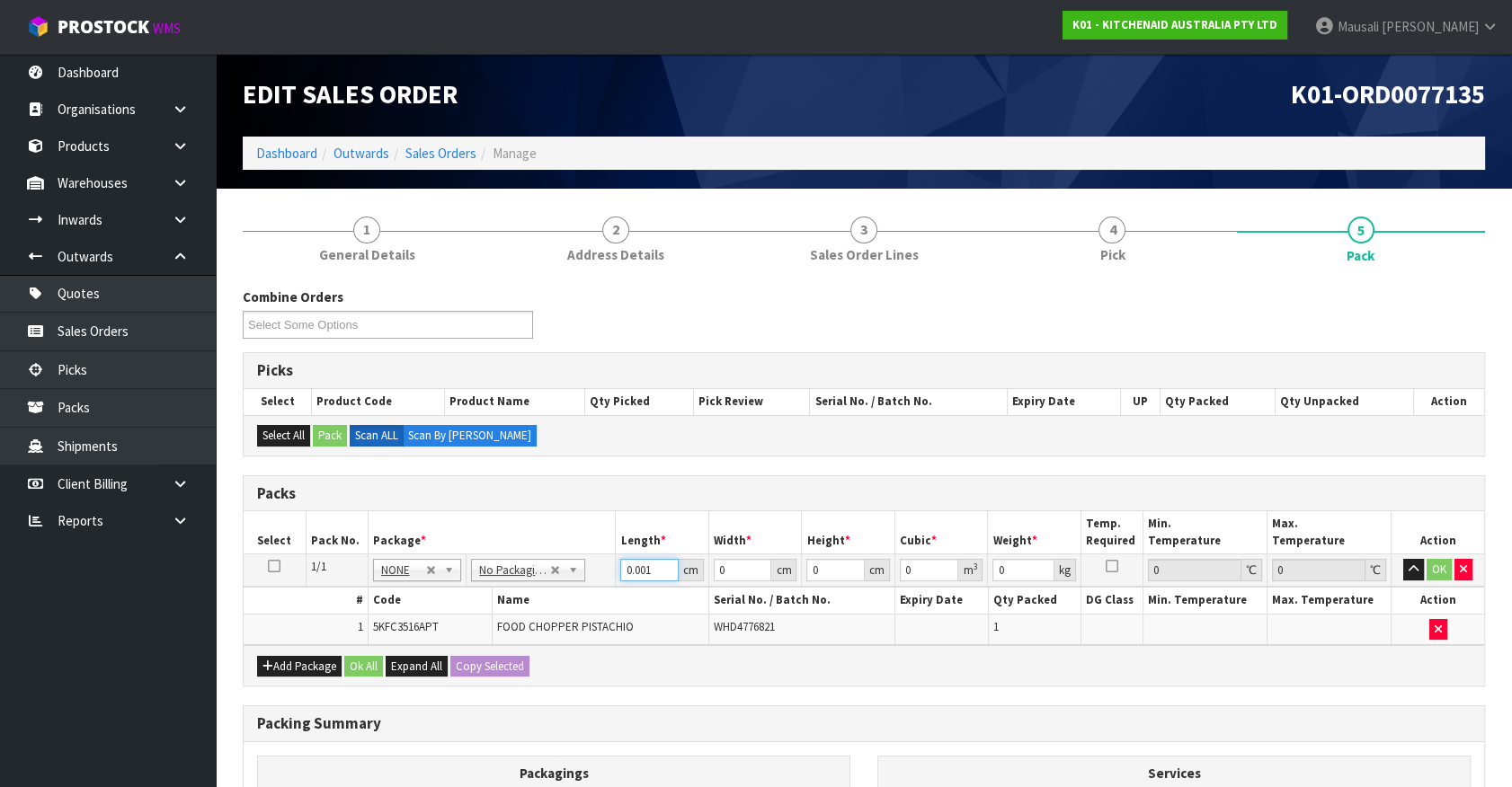 click on "0.001" at bounding box center (649, 570) 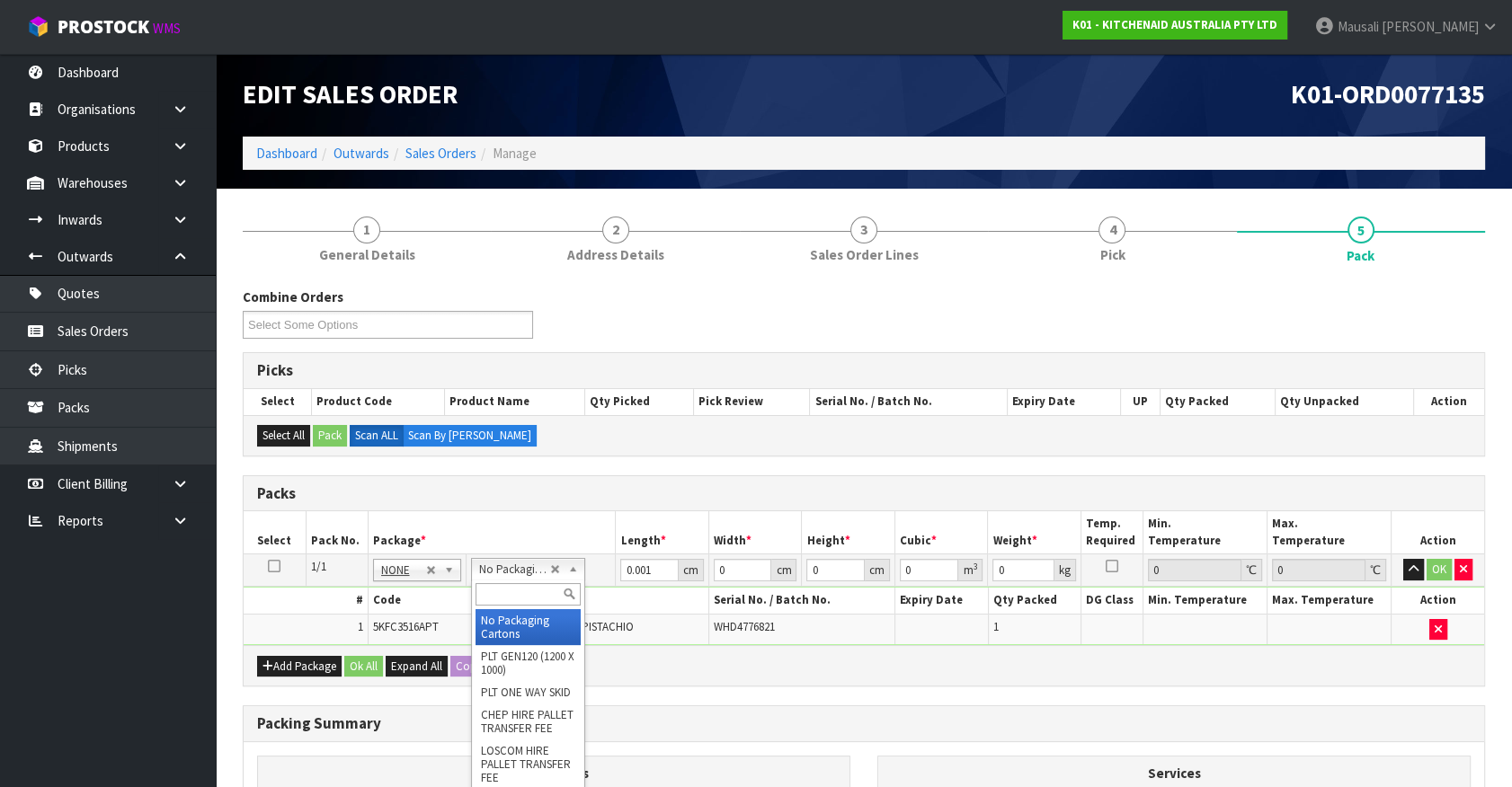 click at bounding box center (528, 594) 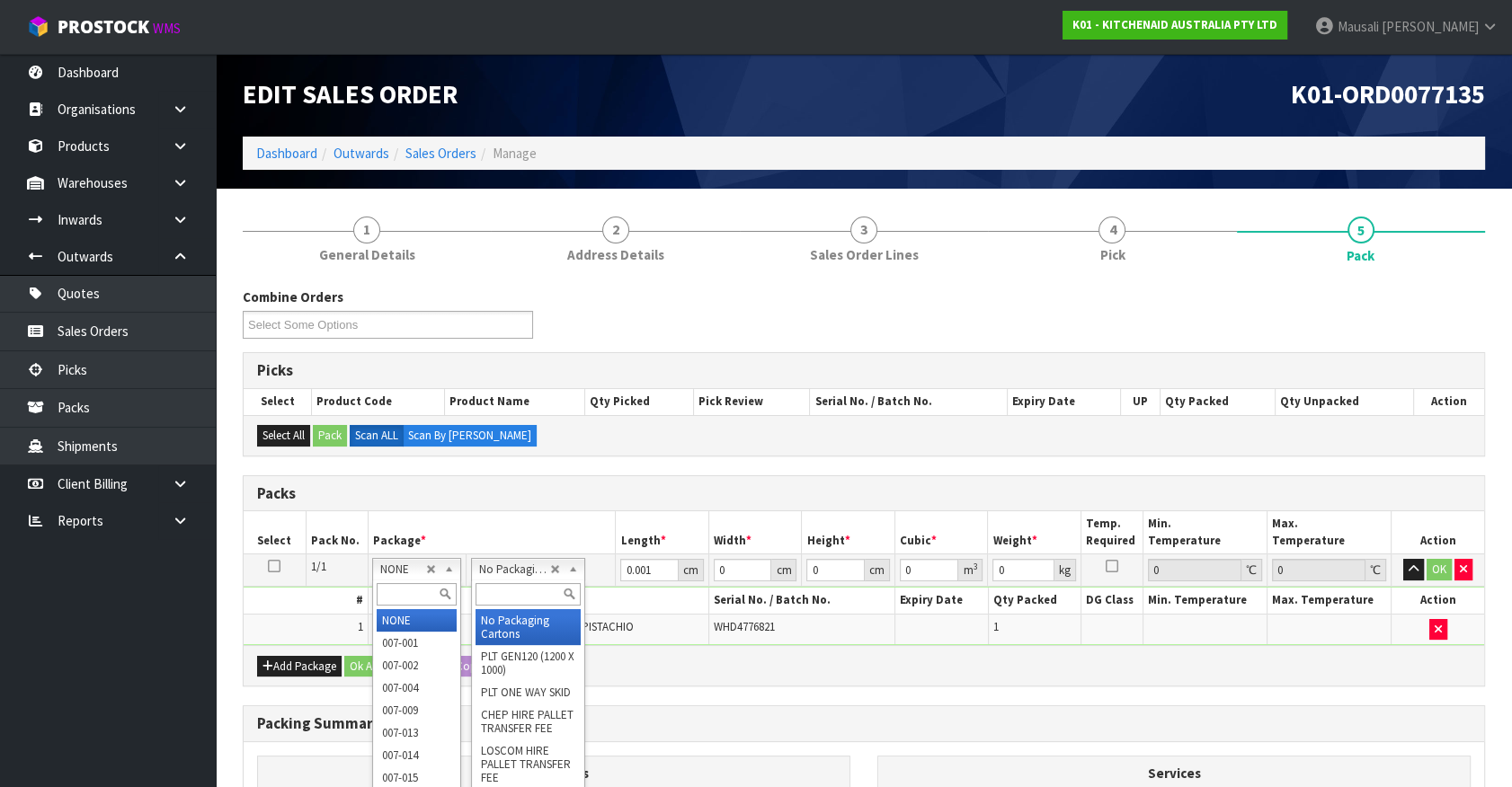 click at bounding box center (416, 594) 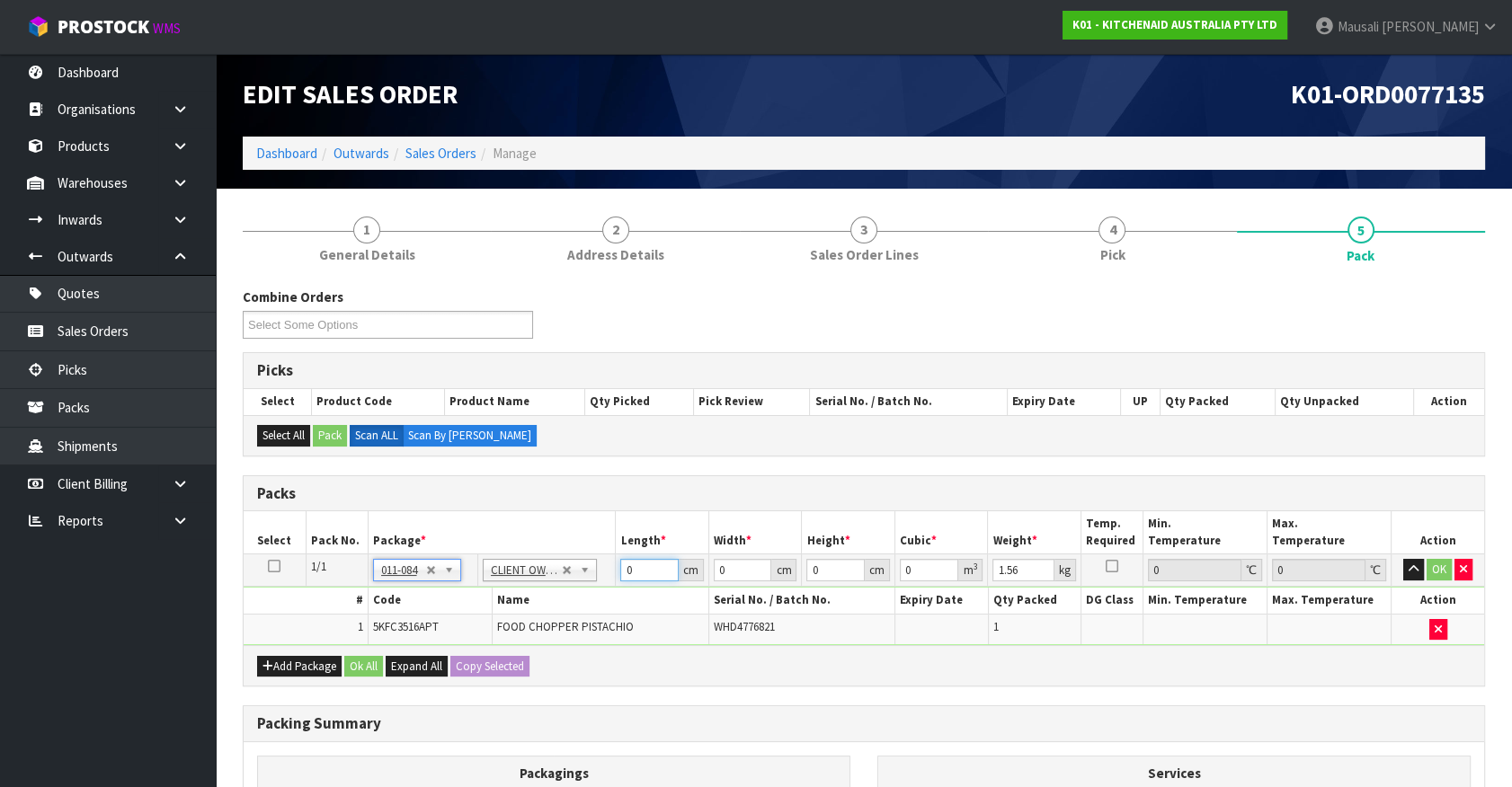 drag, startPoint x: 645, startPoint y: 570, endPoint x: 494, endPoint y: 618, distance: 158.44557 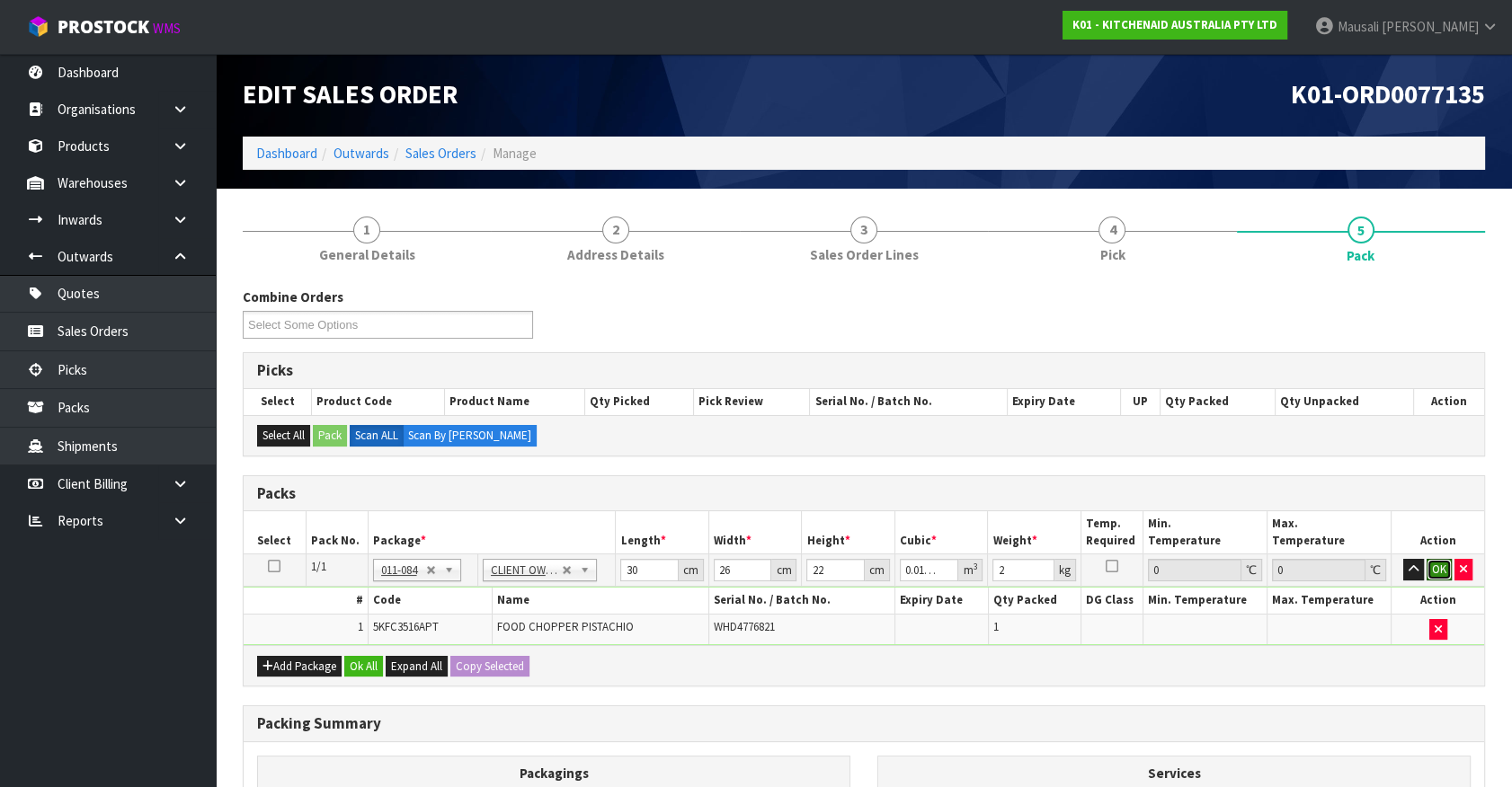 click on "OK" at bounding box center (1439, 570) 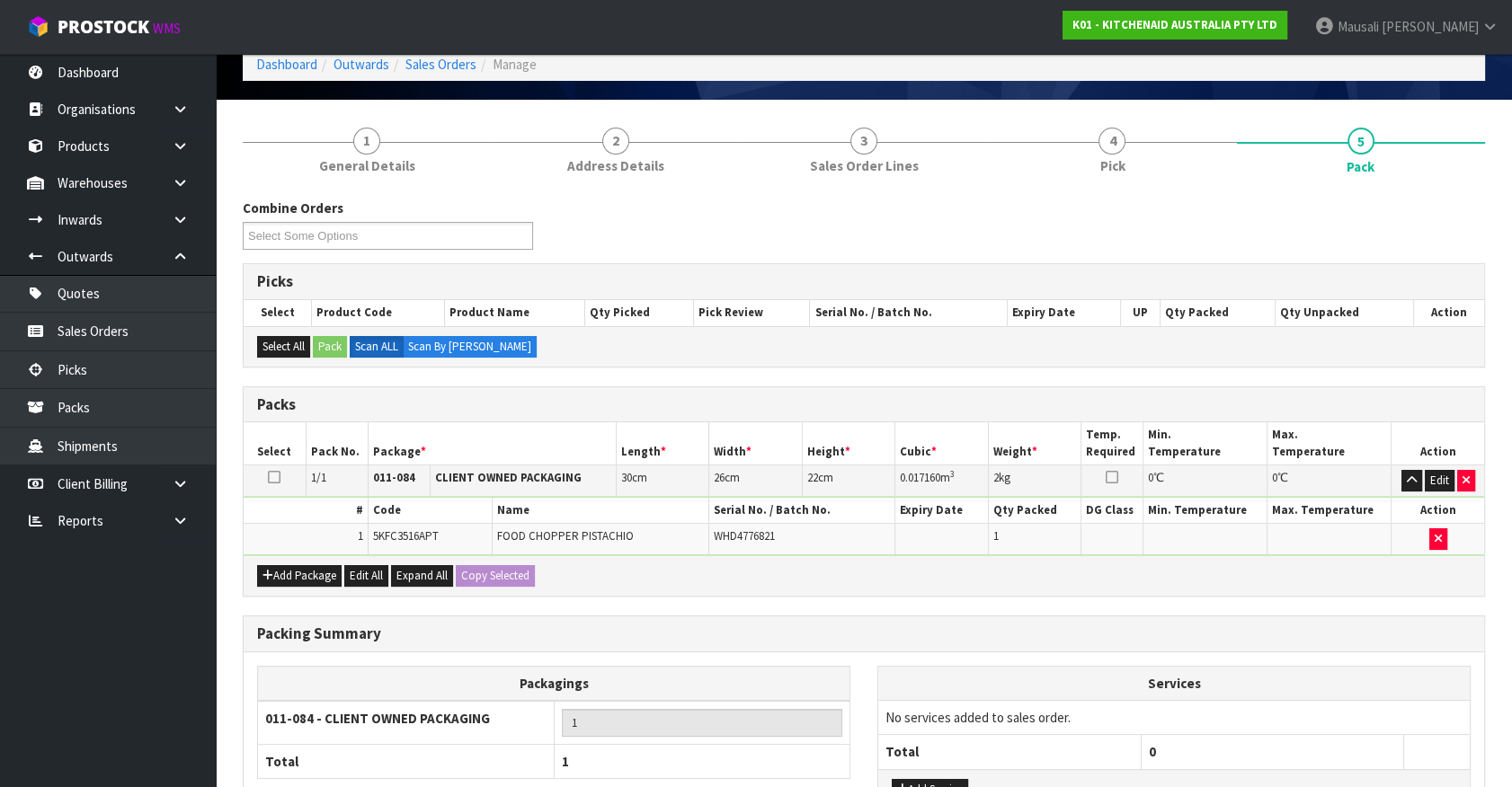 scroll, scrollTop: 234, scrollLeft: 0, axis: vertical 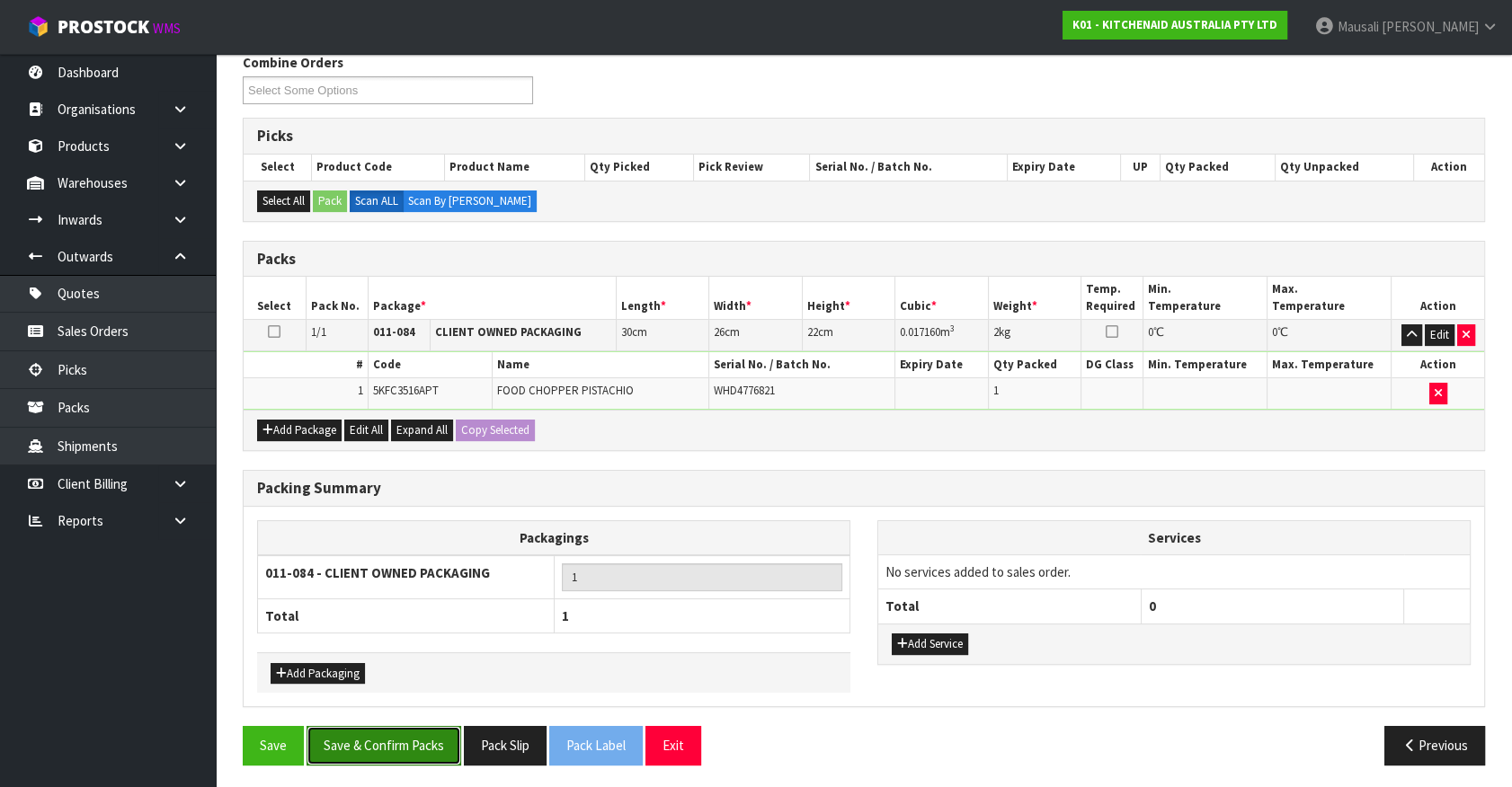 drag, startPoint x: 365, startPoint y: 747, endPoint x: 355, endPoint y: 748, distance: 10.04988 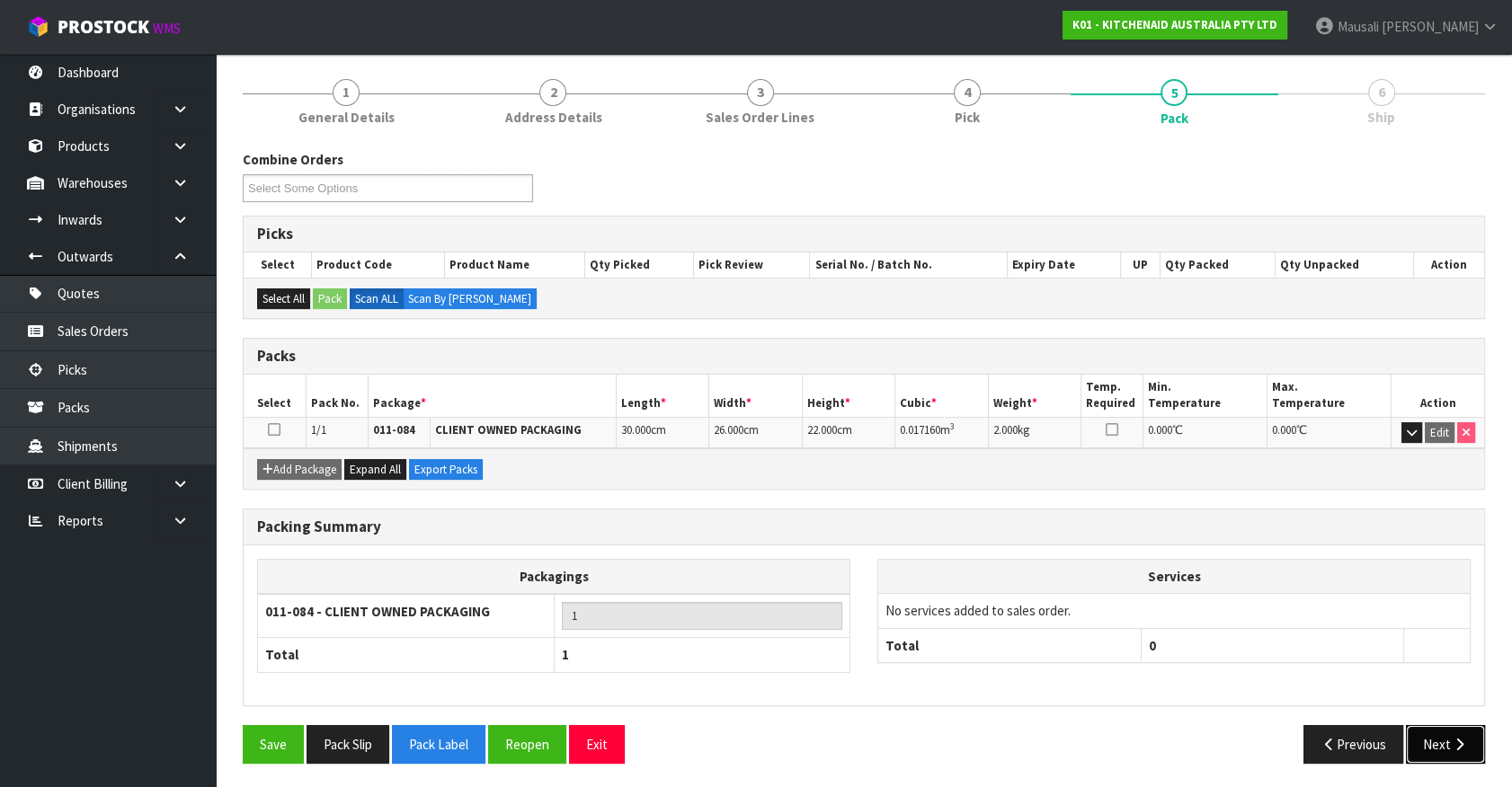 click on "Next" at bounding box center (1445, 744) 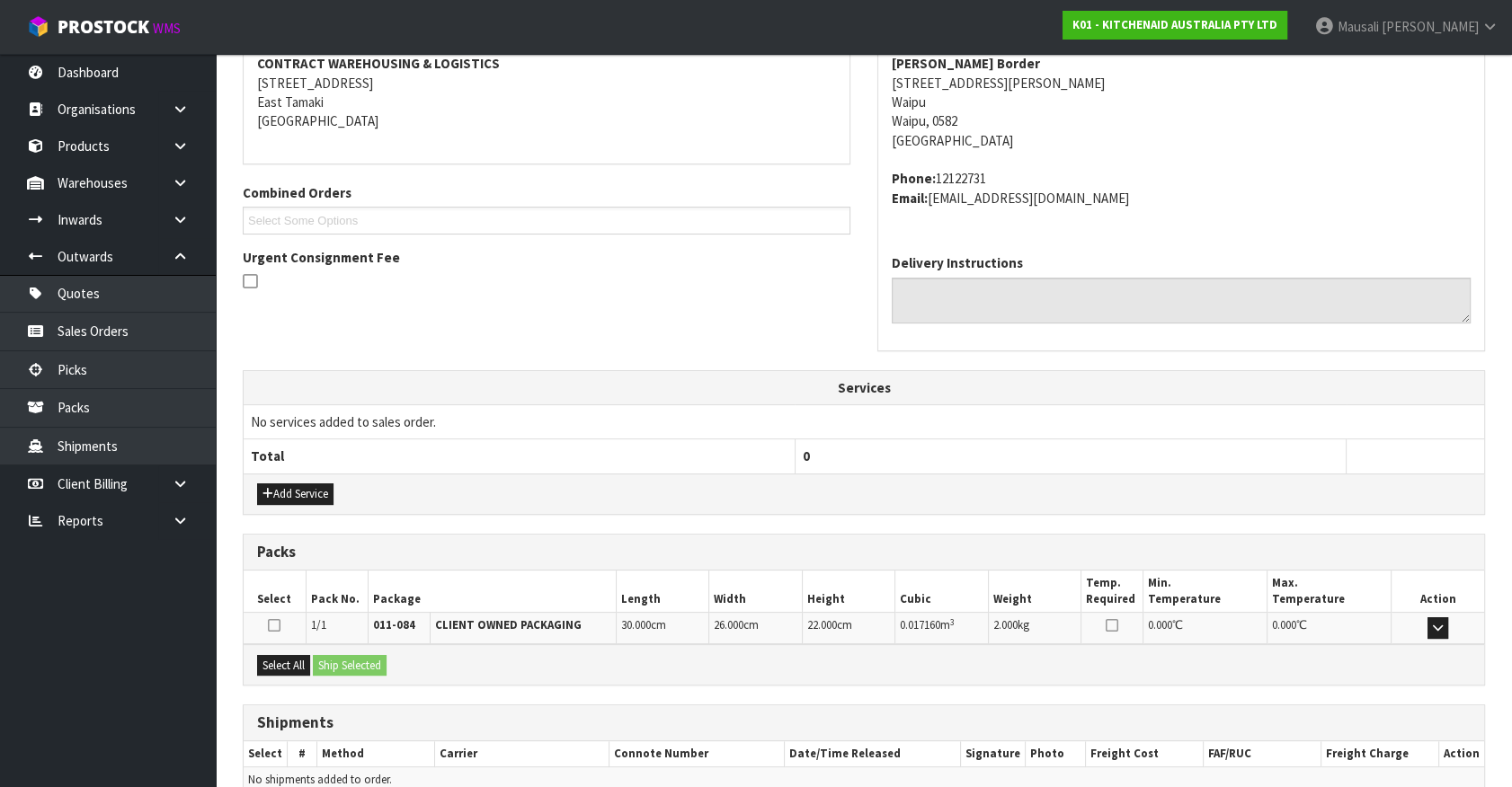 scroll, scrollTop: 437, scrollLeft: 0, axis: vertical 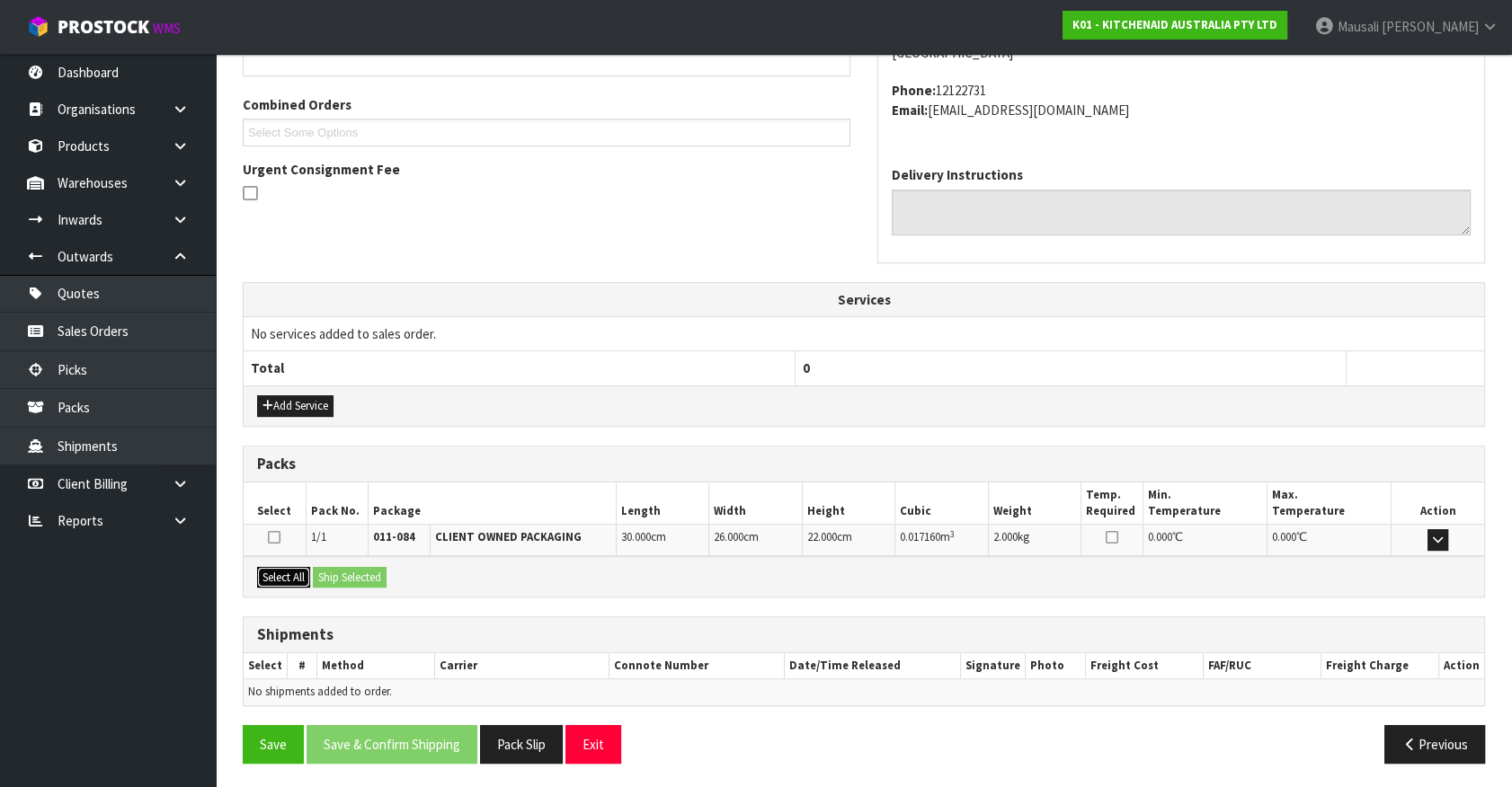 drag, startPoint x: 292, startPoint y: 572, endPoint x: 302, endPoint y: 571, distance: 10.049876 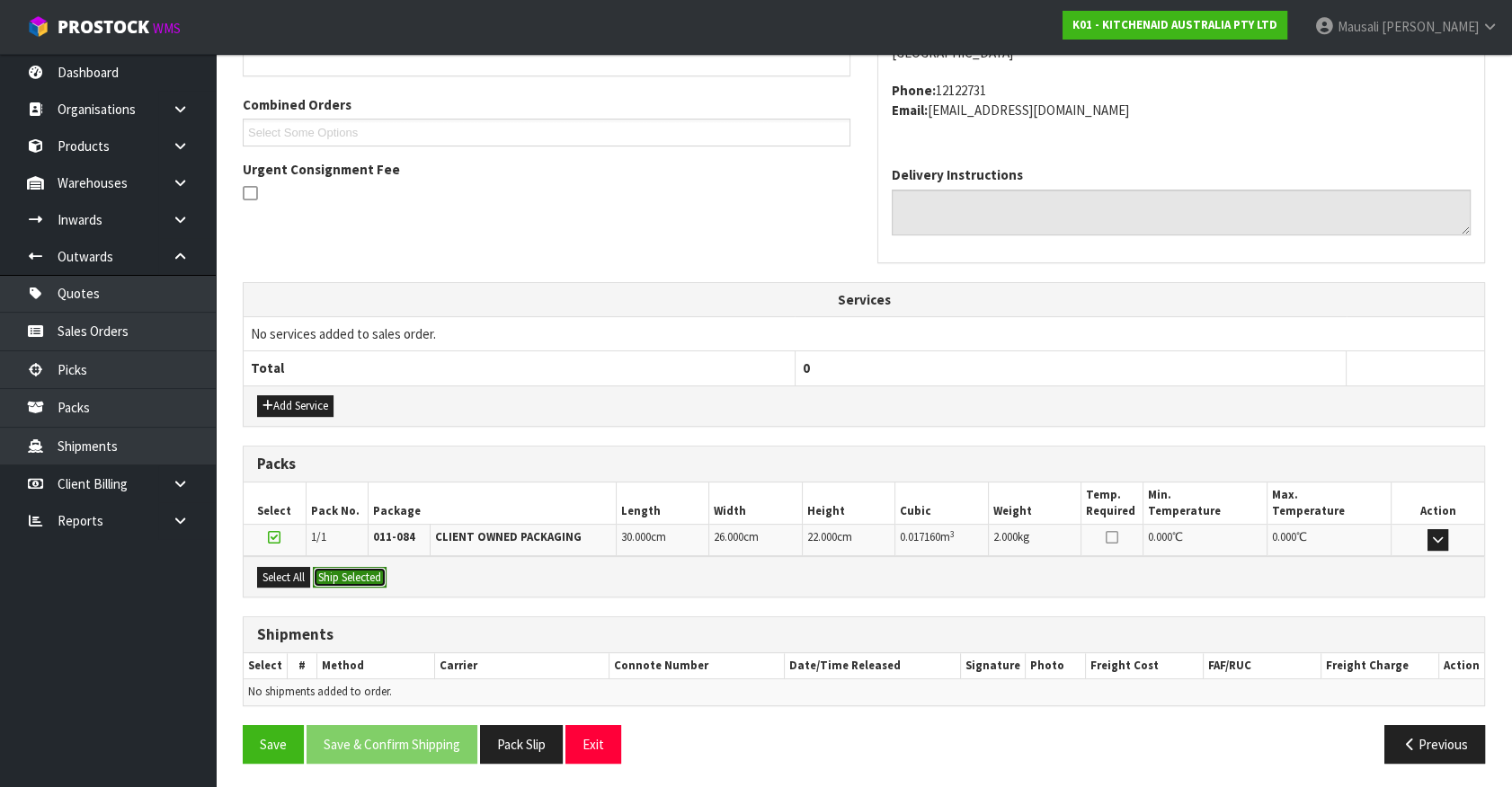 click on "Ship Selected" at bounding box center (350, 578) 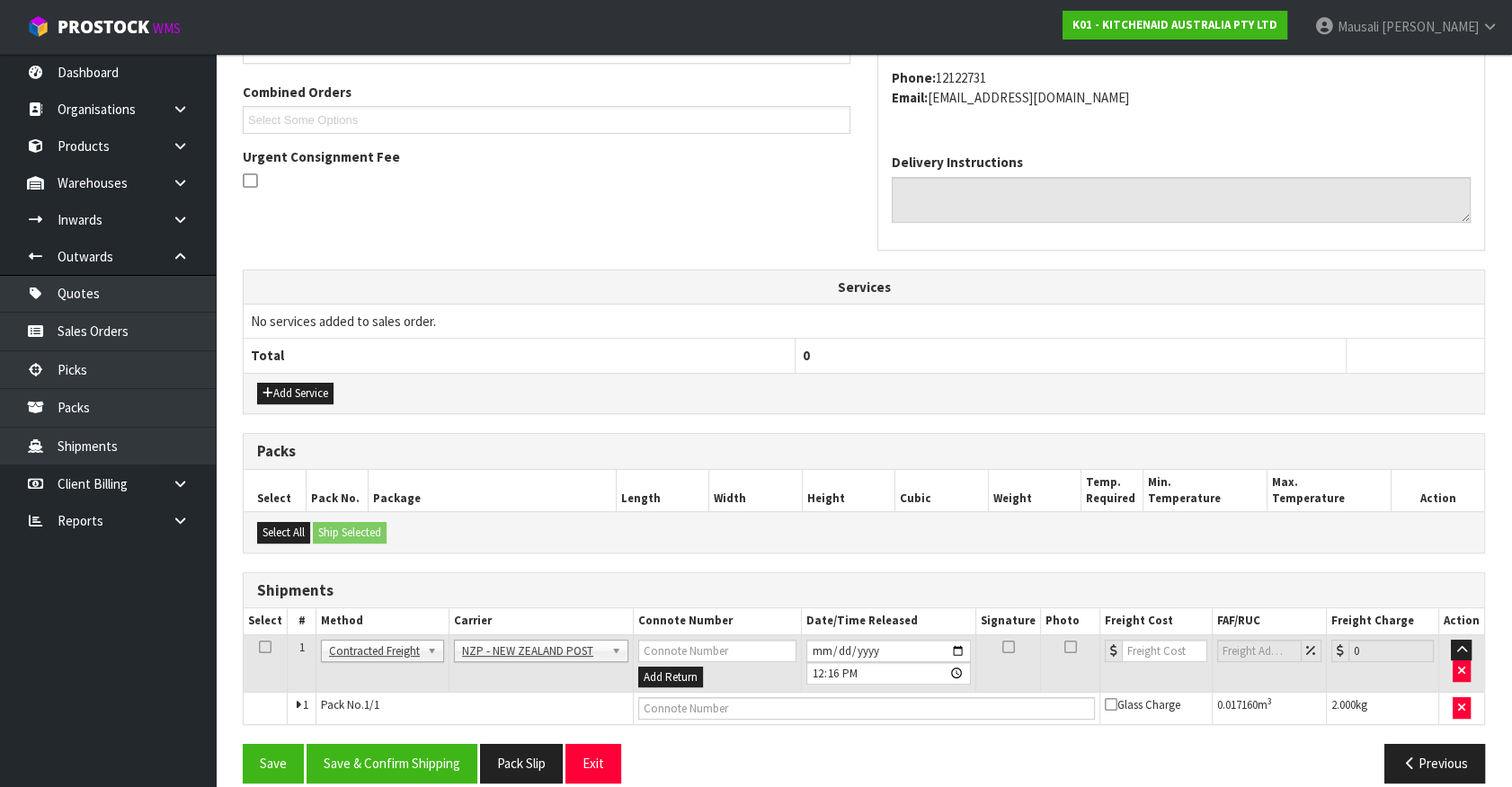 scroll, scrollTop: 468, scrollLeft: 0, axis: vertical 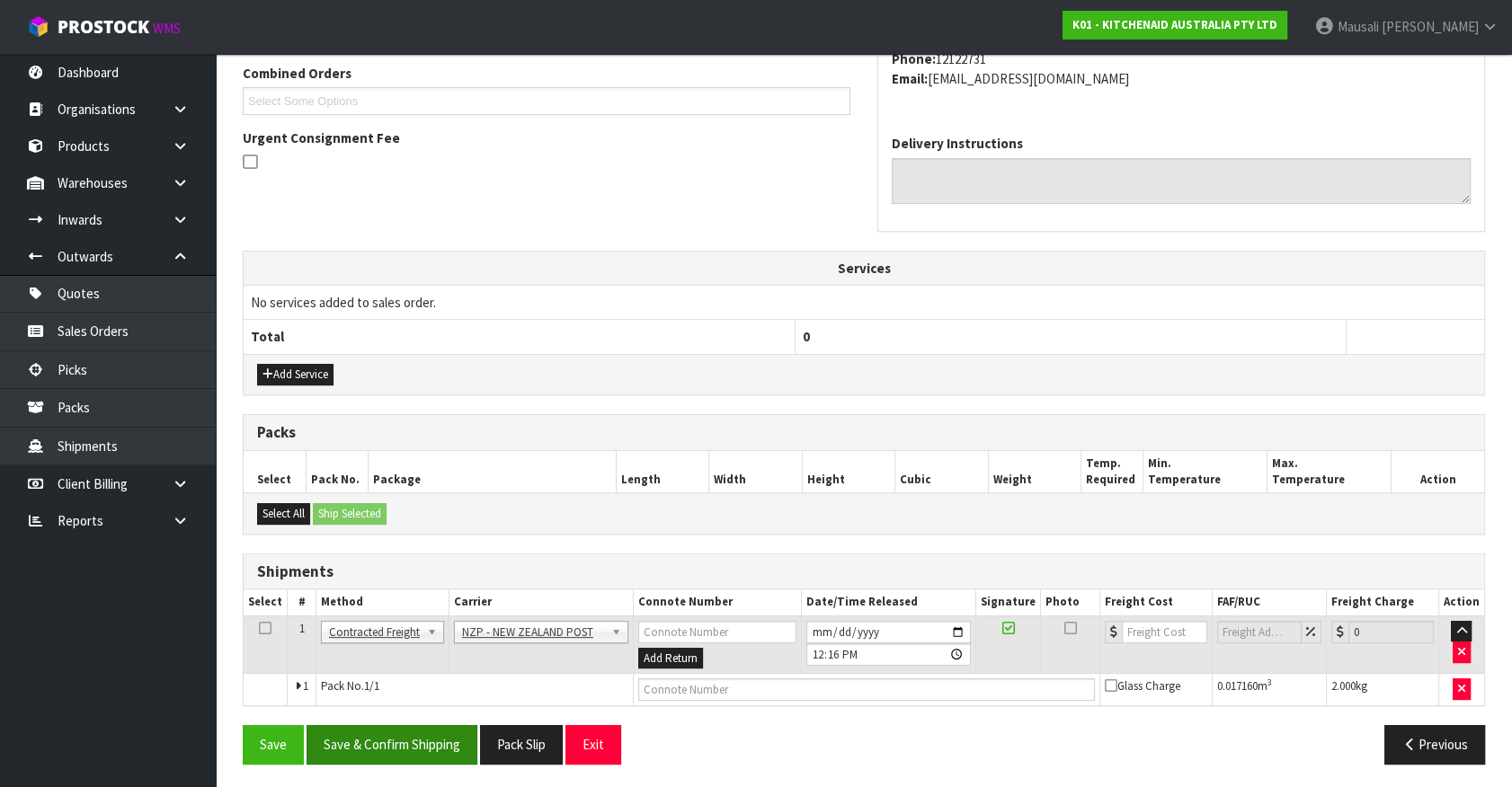 click on "From Address
CONTRACT WAREHOUSING & LOGISTICS 17 Allens Road East Tamaki Auckland
Combined Orders
K01-ORD0077019 K01-ORD0077039 K01-ORD0077057 K01-ORD0077059 K01-ORD0077060 K01-ORD0077061 K01-ORD0077070 K01-ORD0077071 K01-ORD0077072 K01-ORD0077073 K01-ORD0077074 K01-ORD0077075 K01-ORD0077076 K01-ORD0077077 K01-ORD0077078 K01-ORD0077079 K01-ORD0077080 K01-ORD0077081 K01-ORD0077082 K01-ORD0077083 K01-ORD0077084 K01-ORD0077085 K01-ORD0077086 K01-ORD0077087 K01-ORD0077088 K01-ORD0077089 K01-ORD0077090 K01-ORD0077091 K01-ORD0077092 K01-ORD0077093 K01-ORD0077094 K01-ORD0077095 K01-ORD0077096 K01-ORD0077097 K01-ORD0077098 K01-ORD0077099 K01-ORD0077100 K01-ORD0077101 K01-ORD0077102 K01-ORD0077103 K01-ORD0077104 K01-ORD0077105 K01-ORD0077106 K01-ORD0077107 K01-ORD0077108 K01-ORD0077109 K01-ORD0077110 K01-ORD0077112 K01-ORD0077113 K01-ORD0077114 K01-ORD0077118 K01-ORD0077119 K01-ORD0077120 K01-ORD0077128 K01-ORD0077130 K01-ORD0077131" at bounding box center [864, 331] 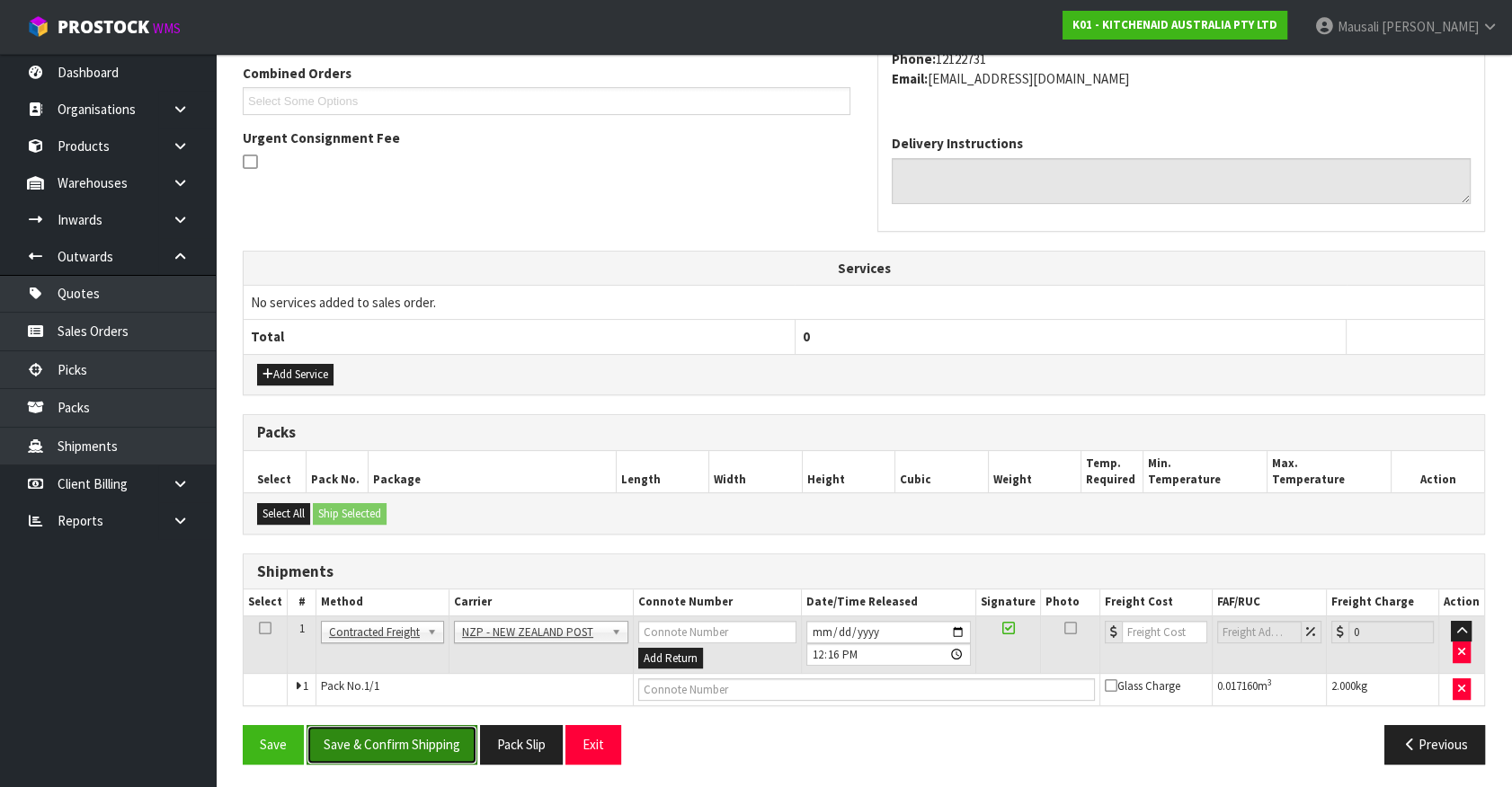 click on "Save & Confirm Shipping" at bounding box center [392, 744] 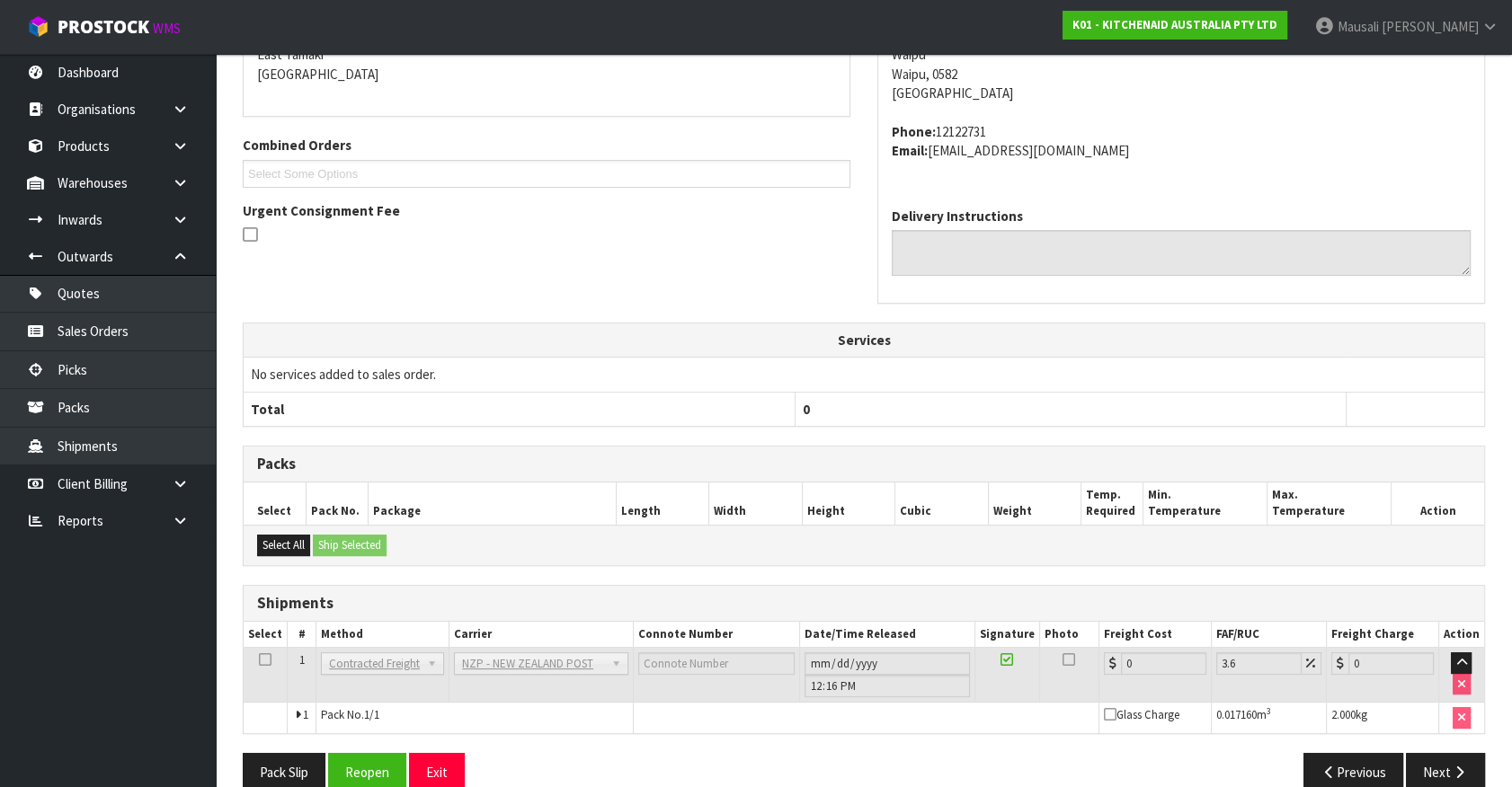 scroll, scrollTop: 443, scrollLeft: 0, axis: vertical 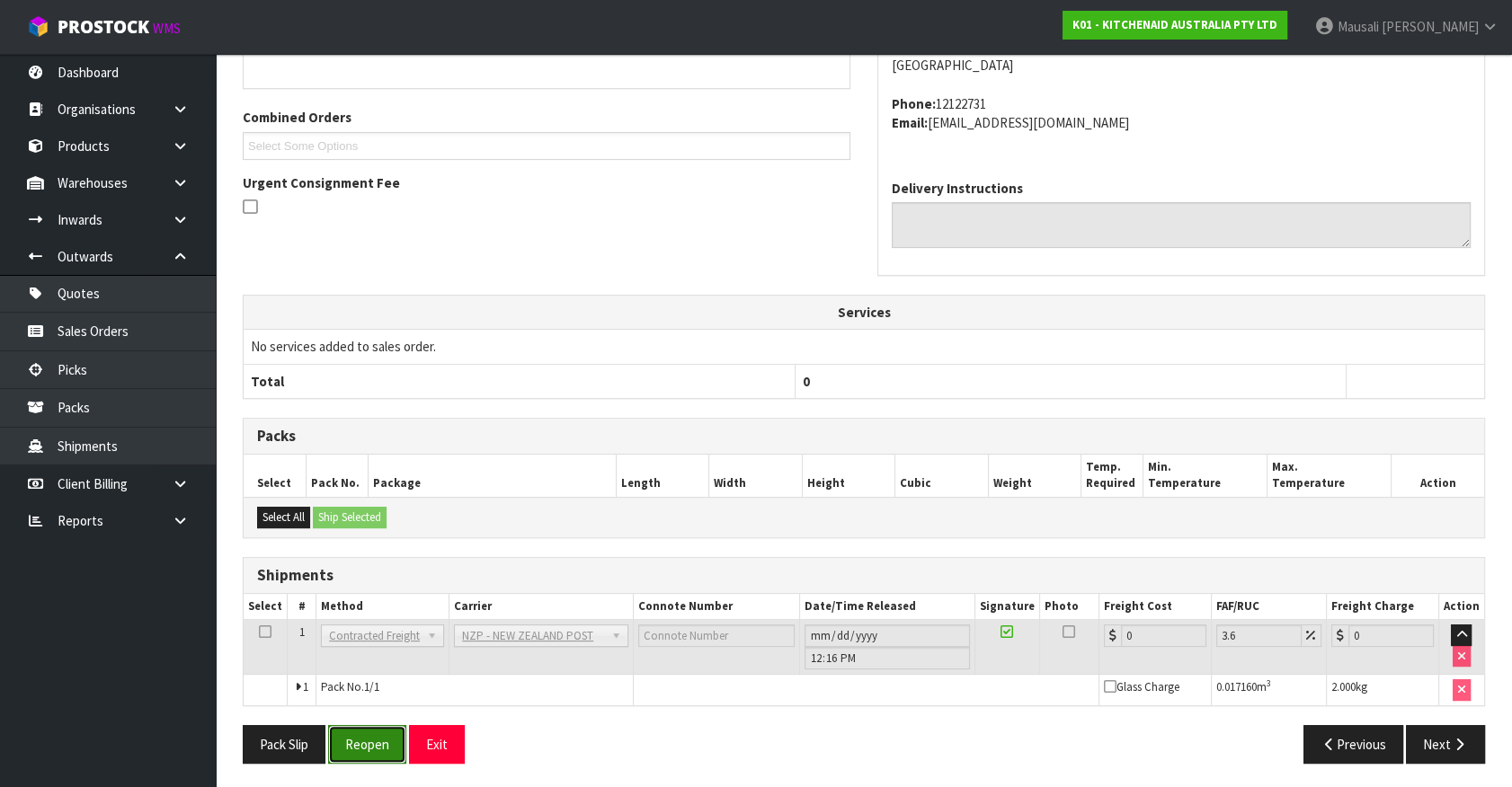 click on "Reopen" at bounding box center (367, 744) 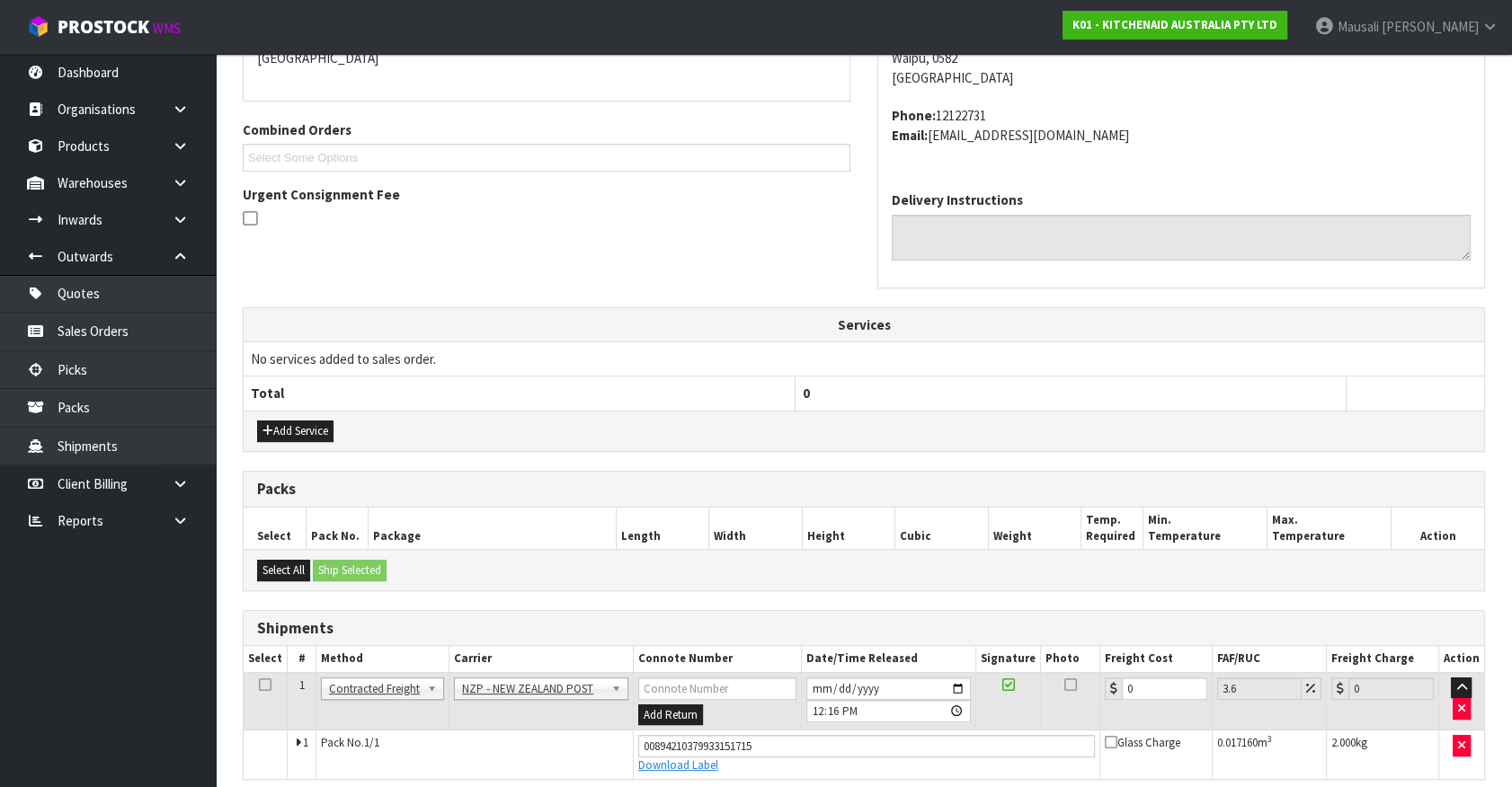 scroll, scrollTop: 423, scrollLeft: 0, axis: vertical 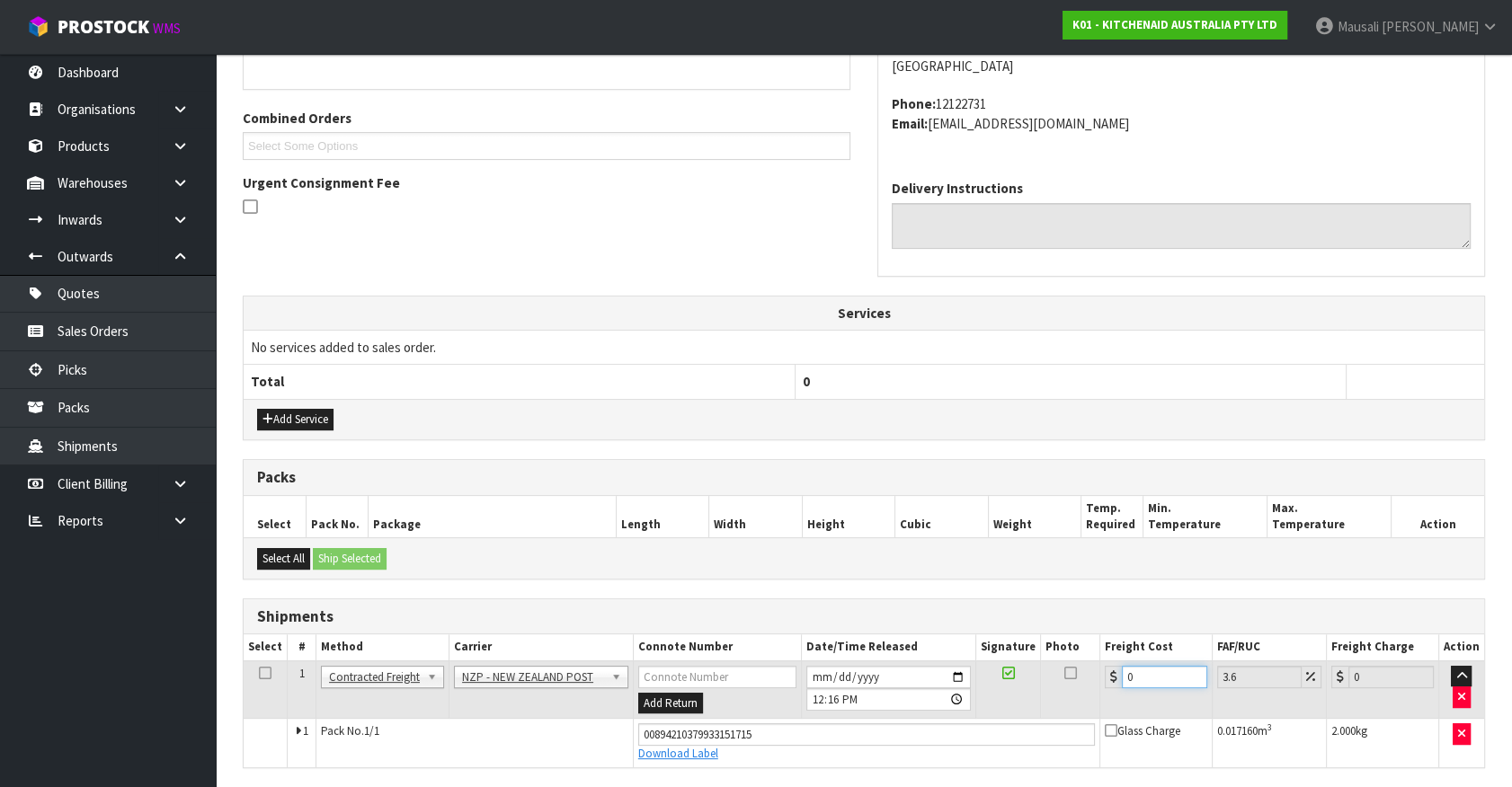 drag, startPoint x: 1115, startPoint y: 679, endPoint x: 828, endPoint y: 736, distance: 292.6055 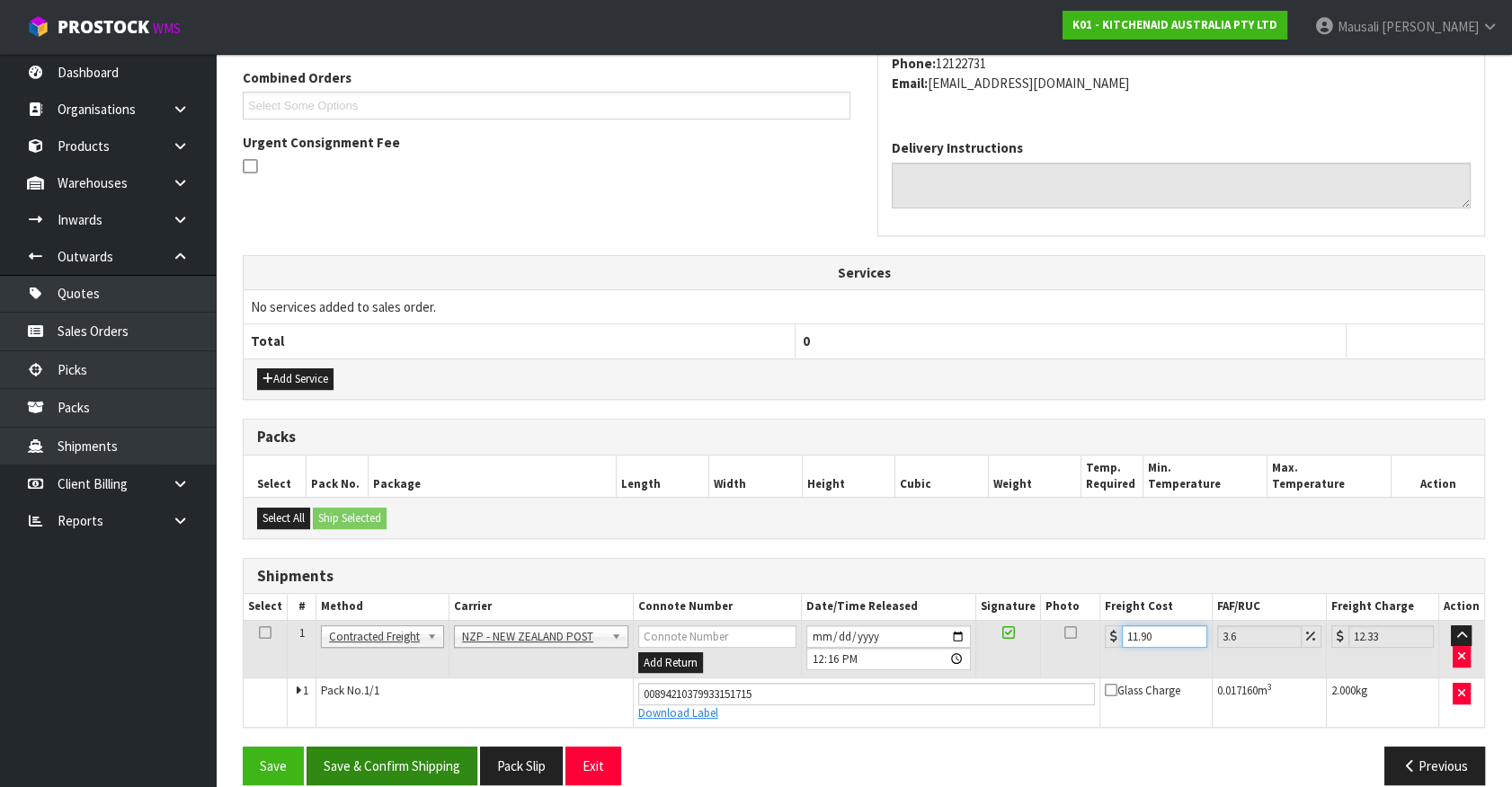 scroll, scrollTop: 485, scrollLeft: 0, axis: vertical 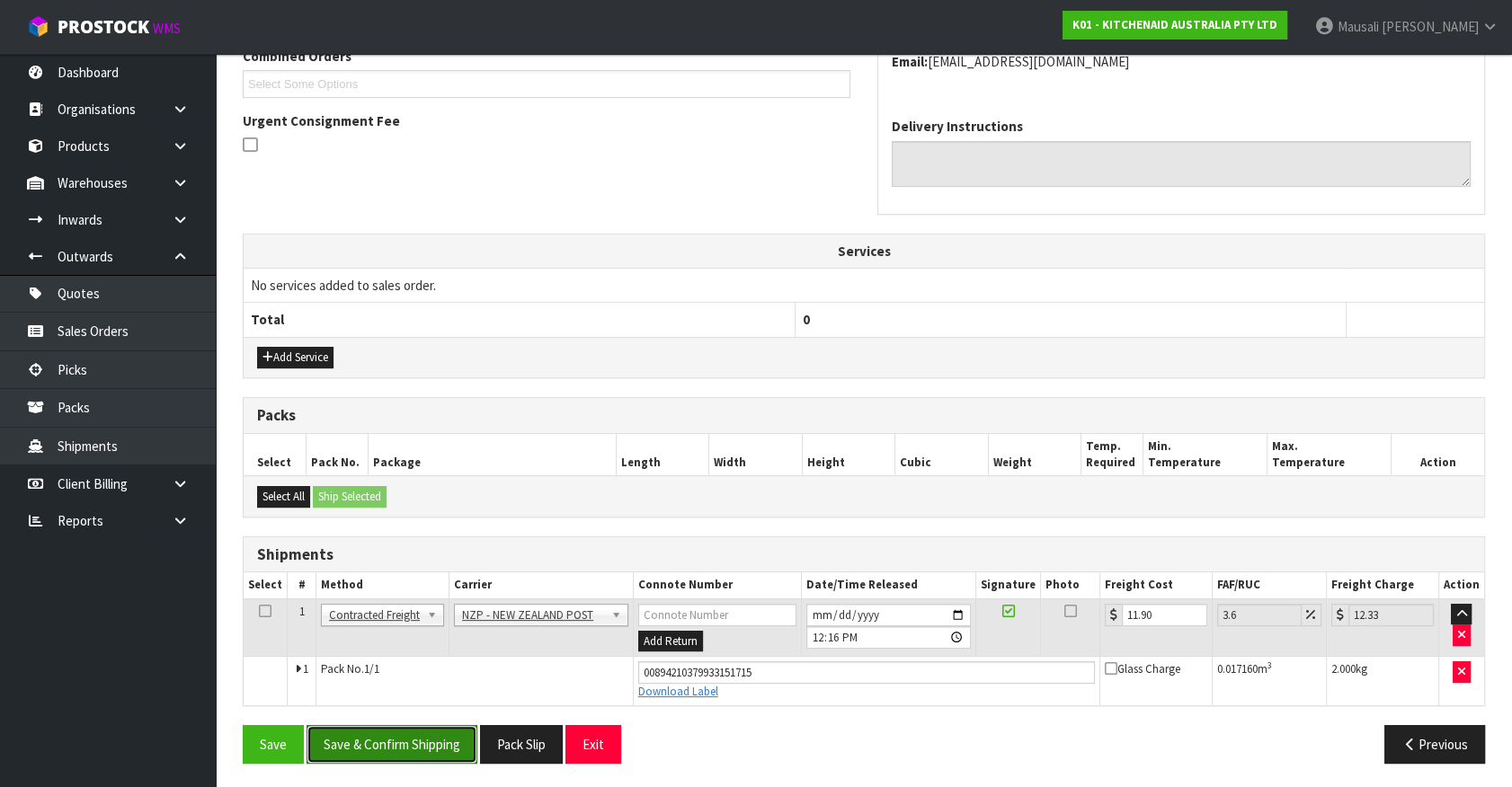 click on "Save & Confirm Shipping" at bounding box center (392, 744) 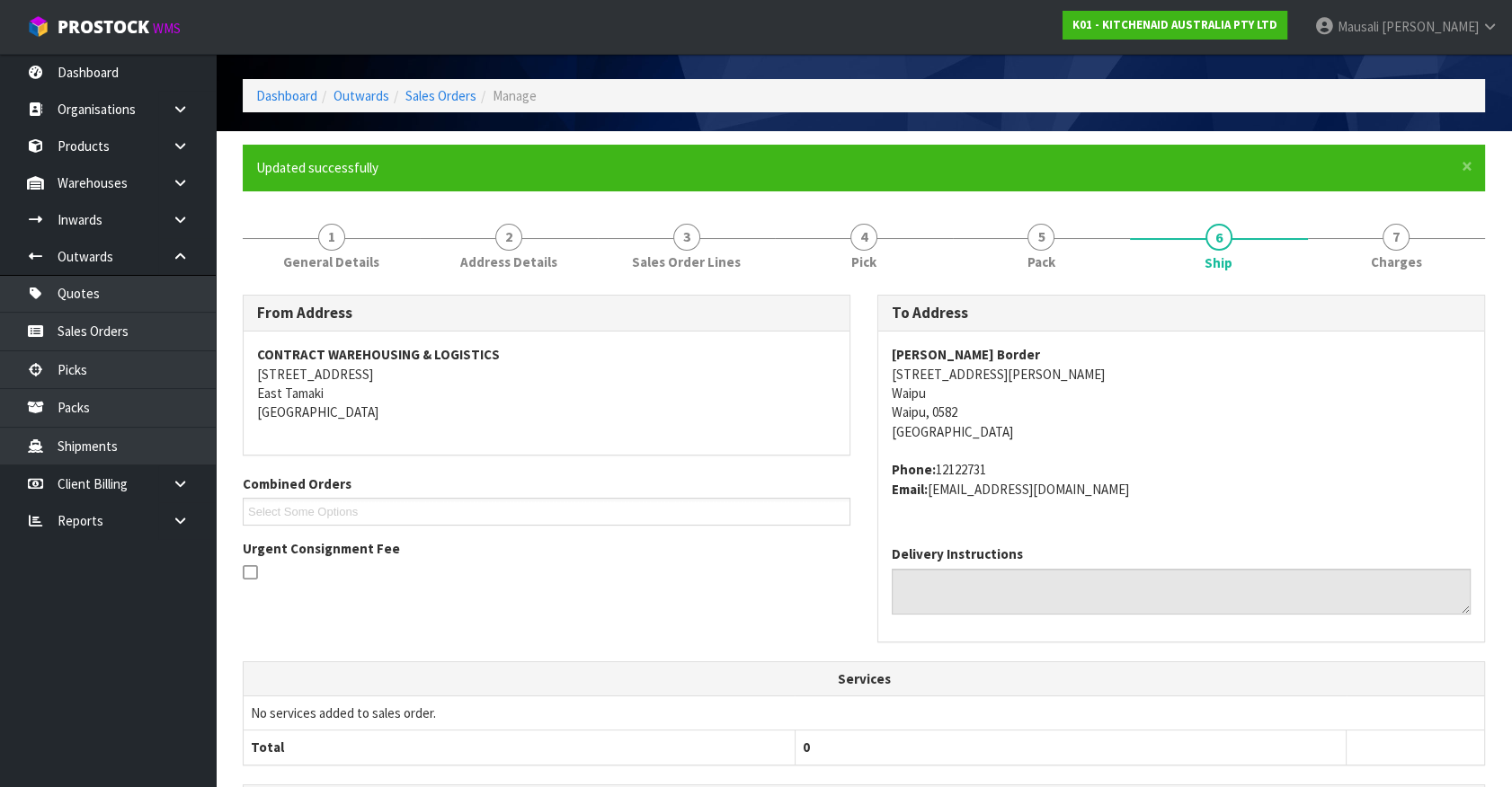 scroll, scrollTop: 0, scrollLeft: 0, axis: both 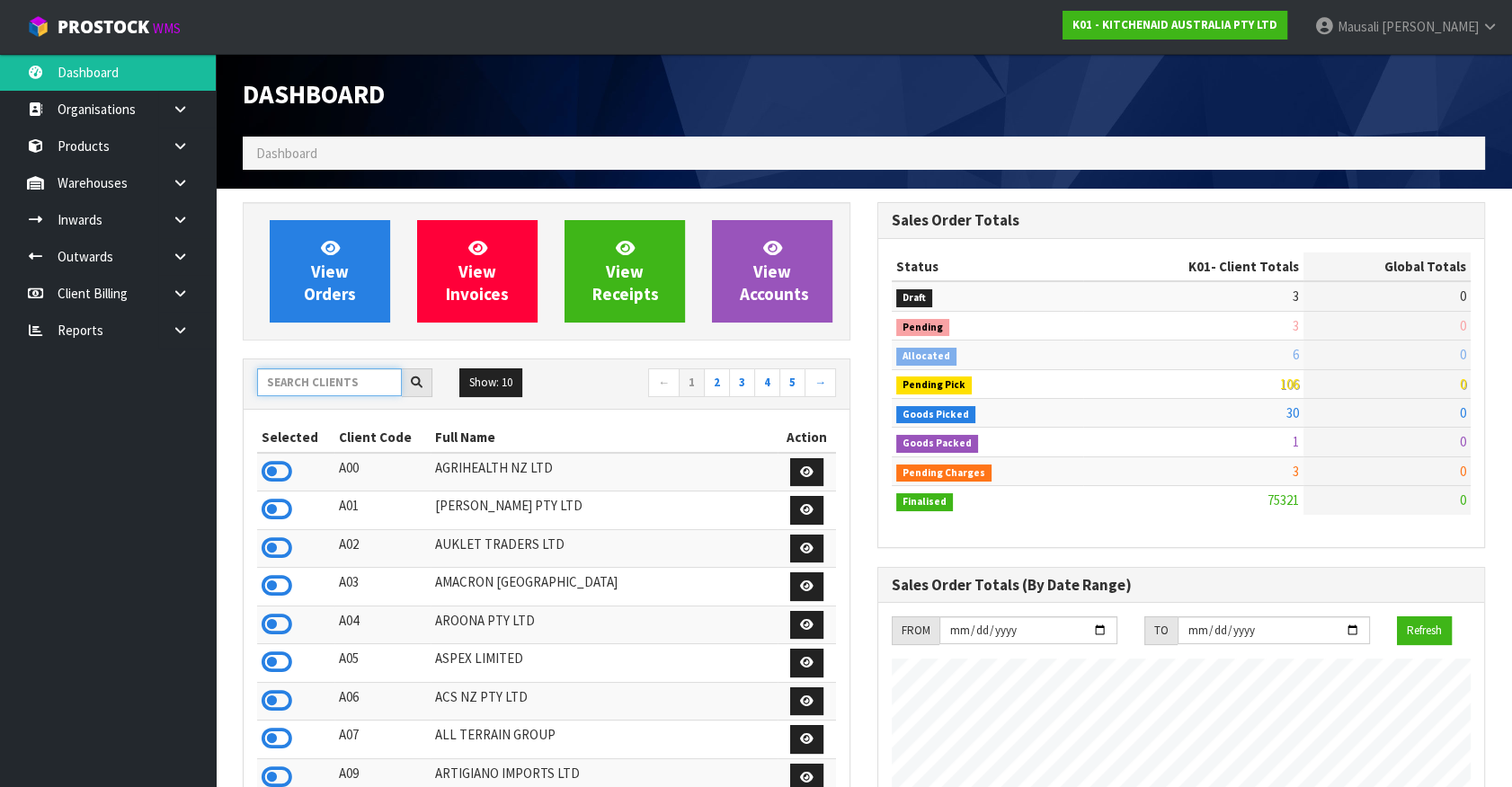 click at bounding box center (329, 382) 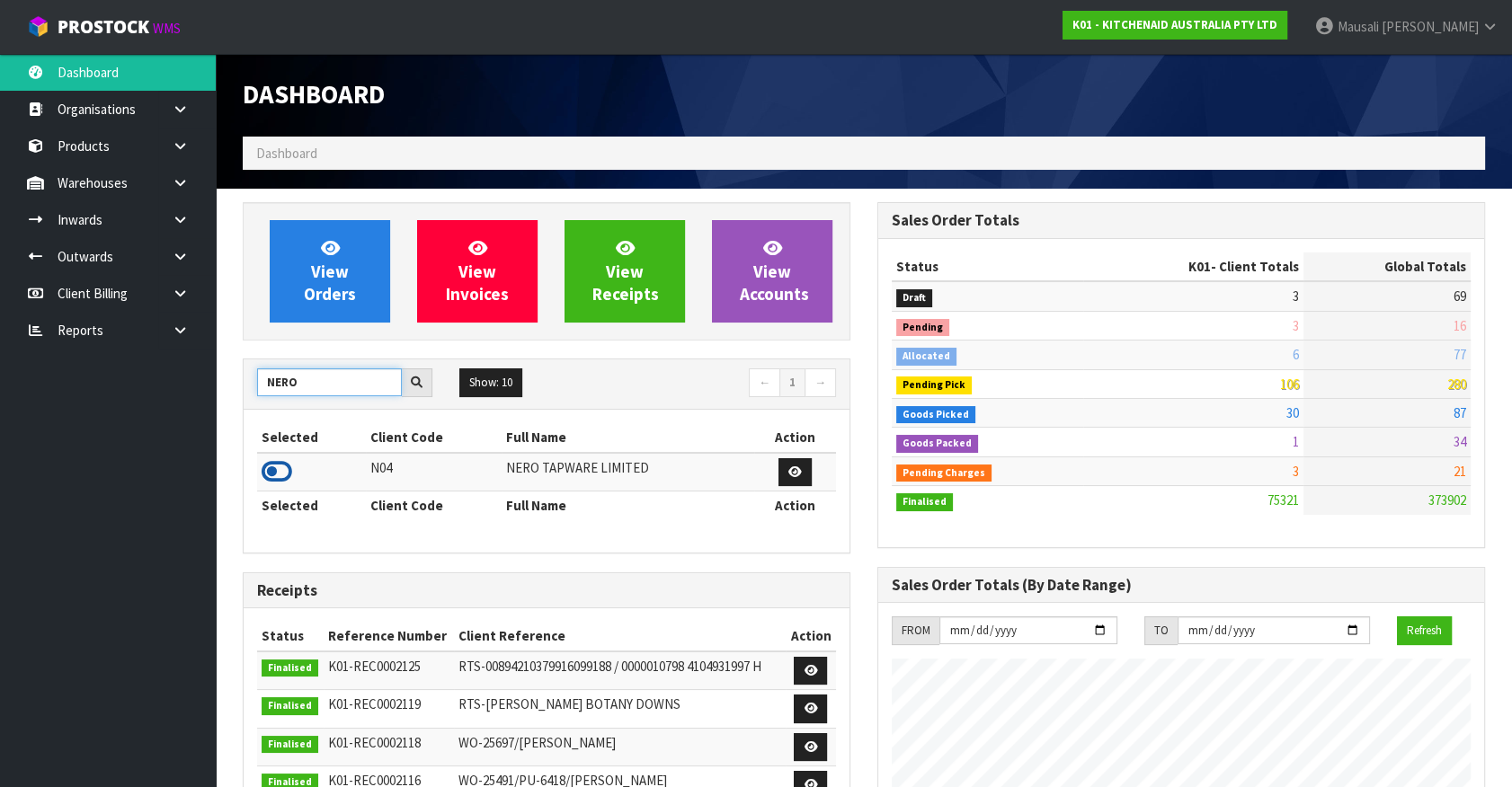 type on "NERO" 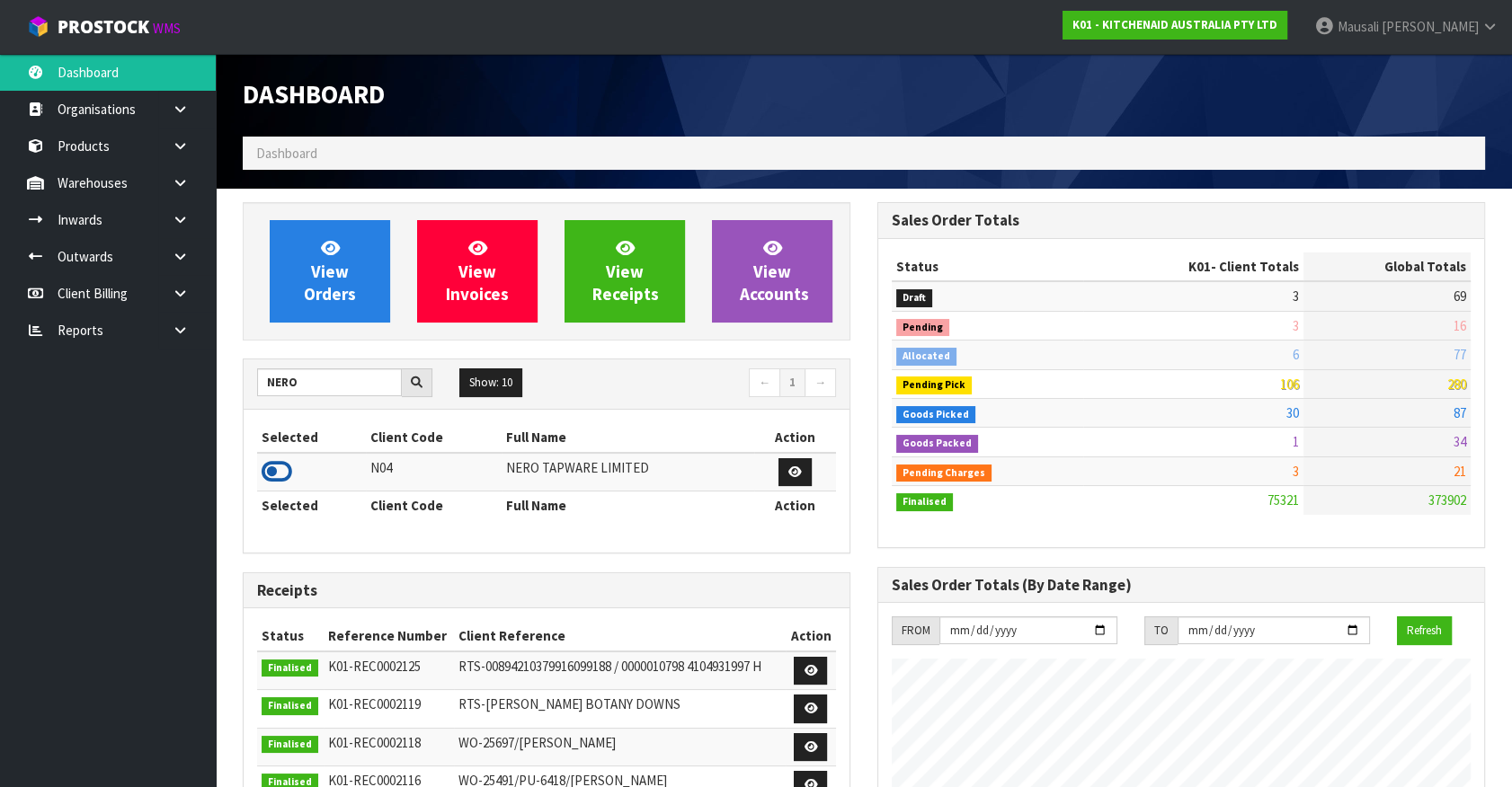click at bounding box center [277, 472] 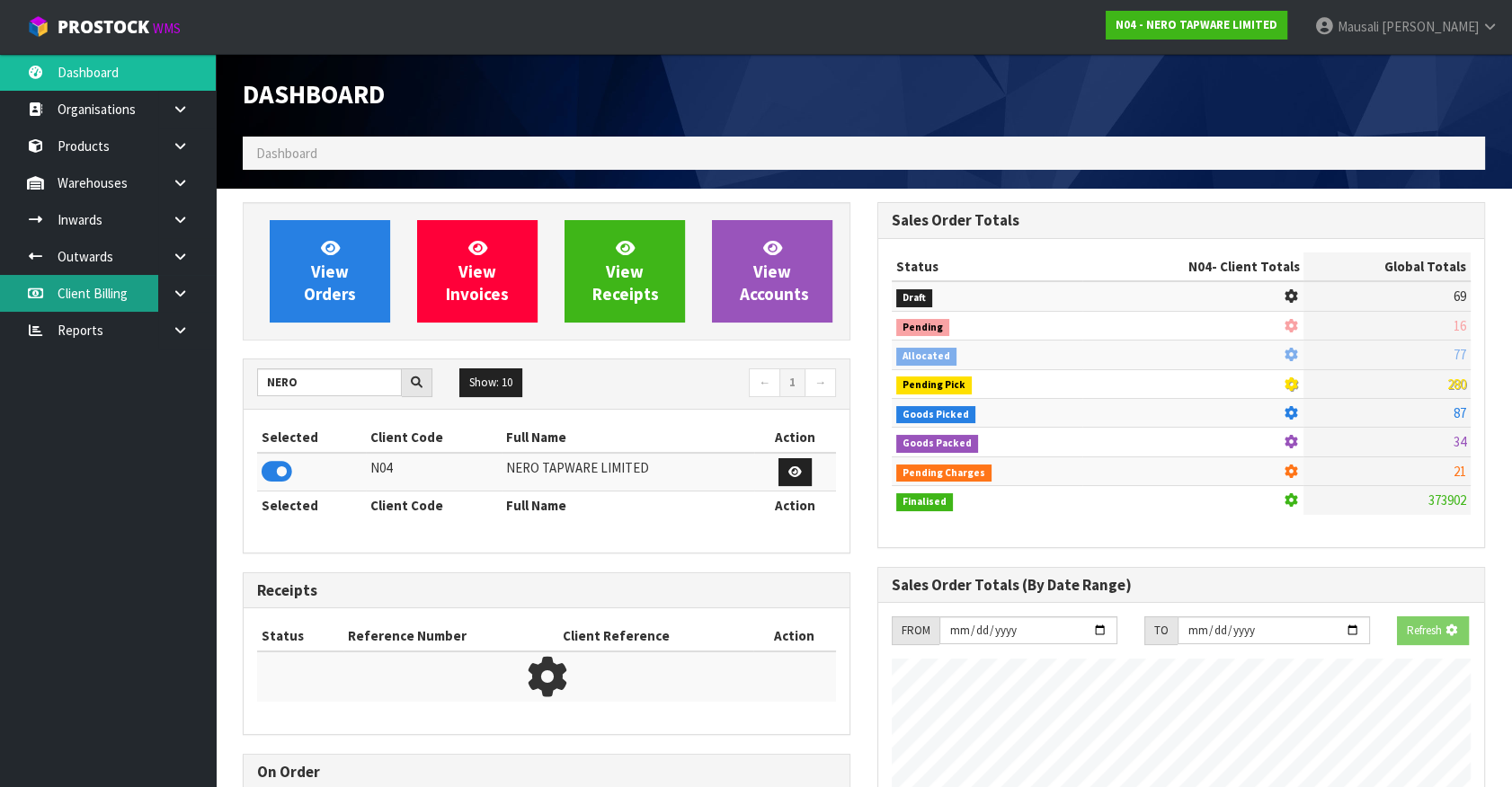 scroll, scrollTop: 1119, scrollLeft: 634, axis: both 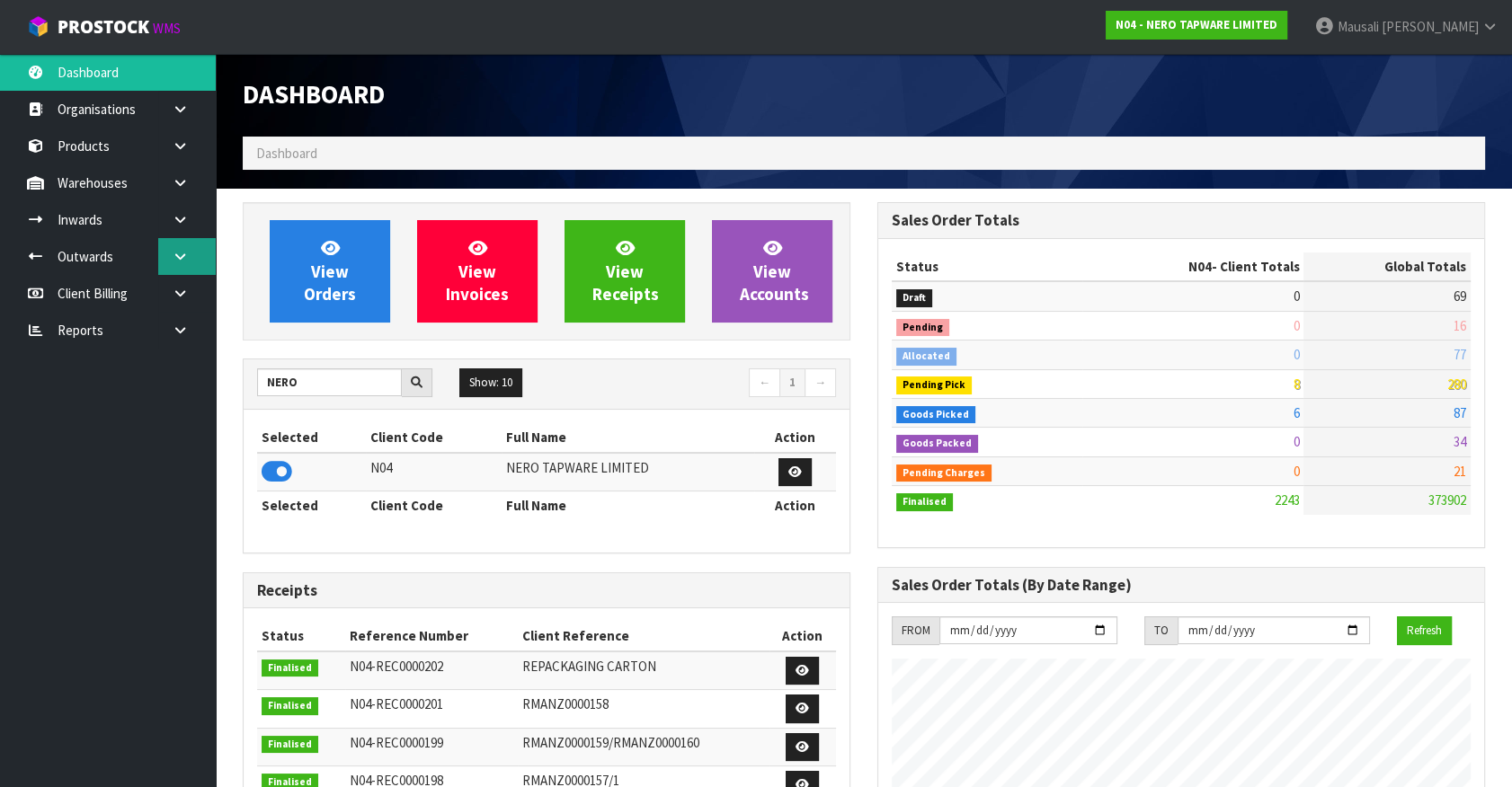 click at bounding box center (180, 256) 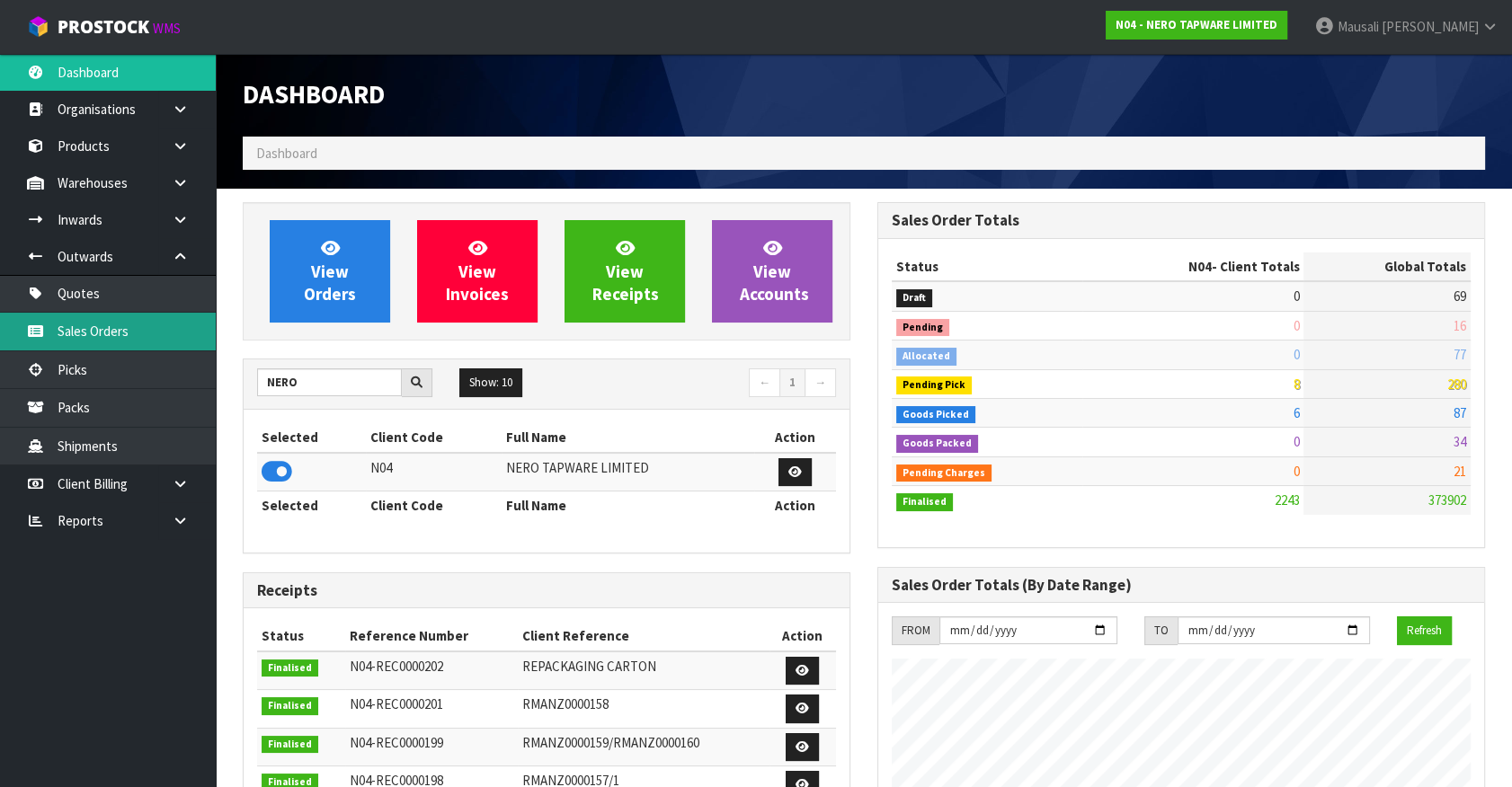 click on "Sales Orders" at bounding box center [108, 331] 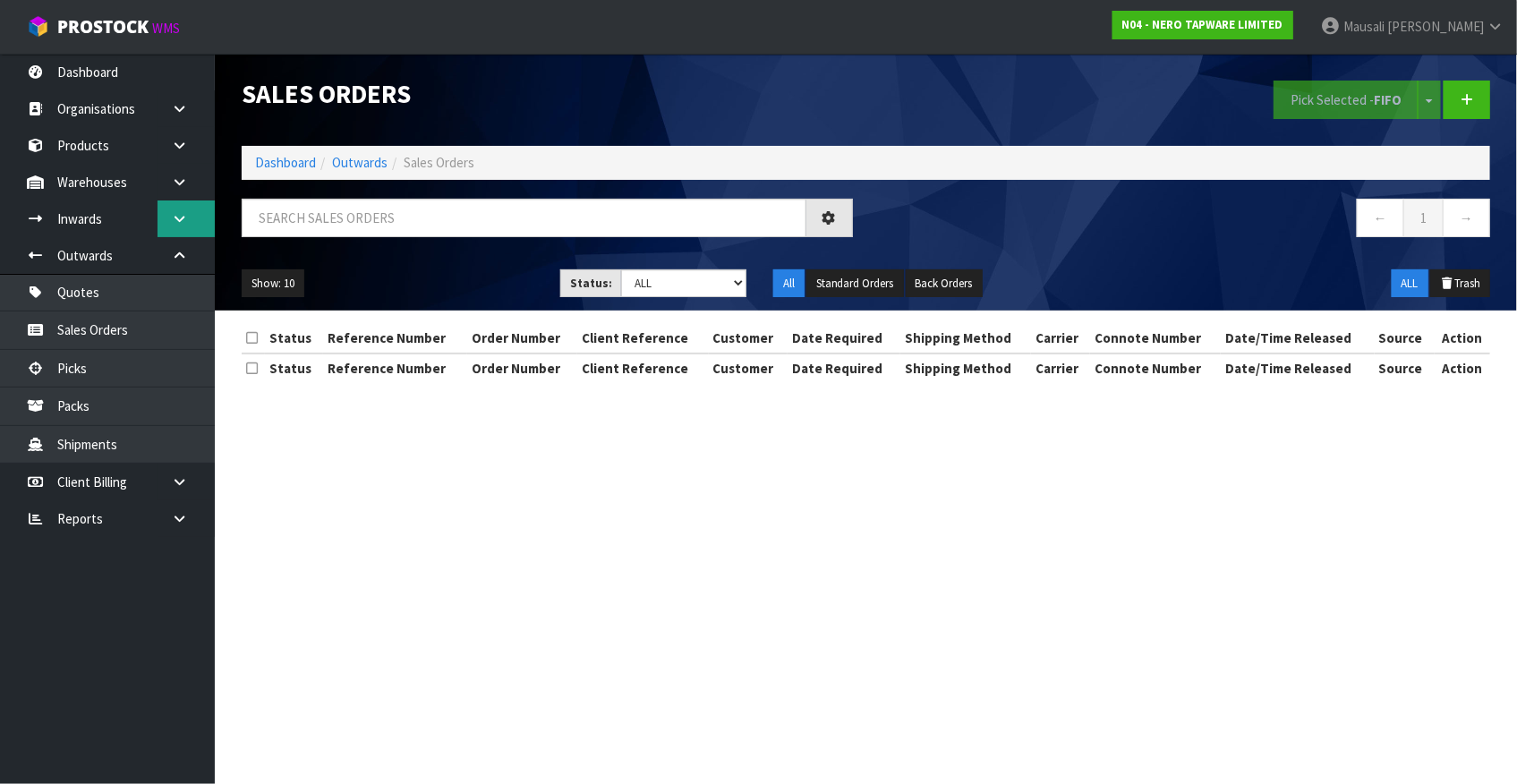 click on "Toggle navigation
ProStock   WMS
N04 - NERO TAPWARE LIMITED
Mausali   Tito
Logout
Dashboard
Organisations
Clients
Consignees
Carriers
Products
Categories
Serial Numbers
Kitsets
Packagings" at bounding box center [758, 392] 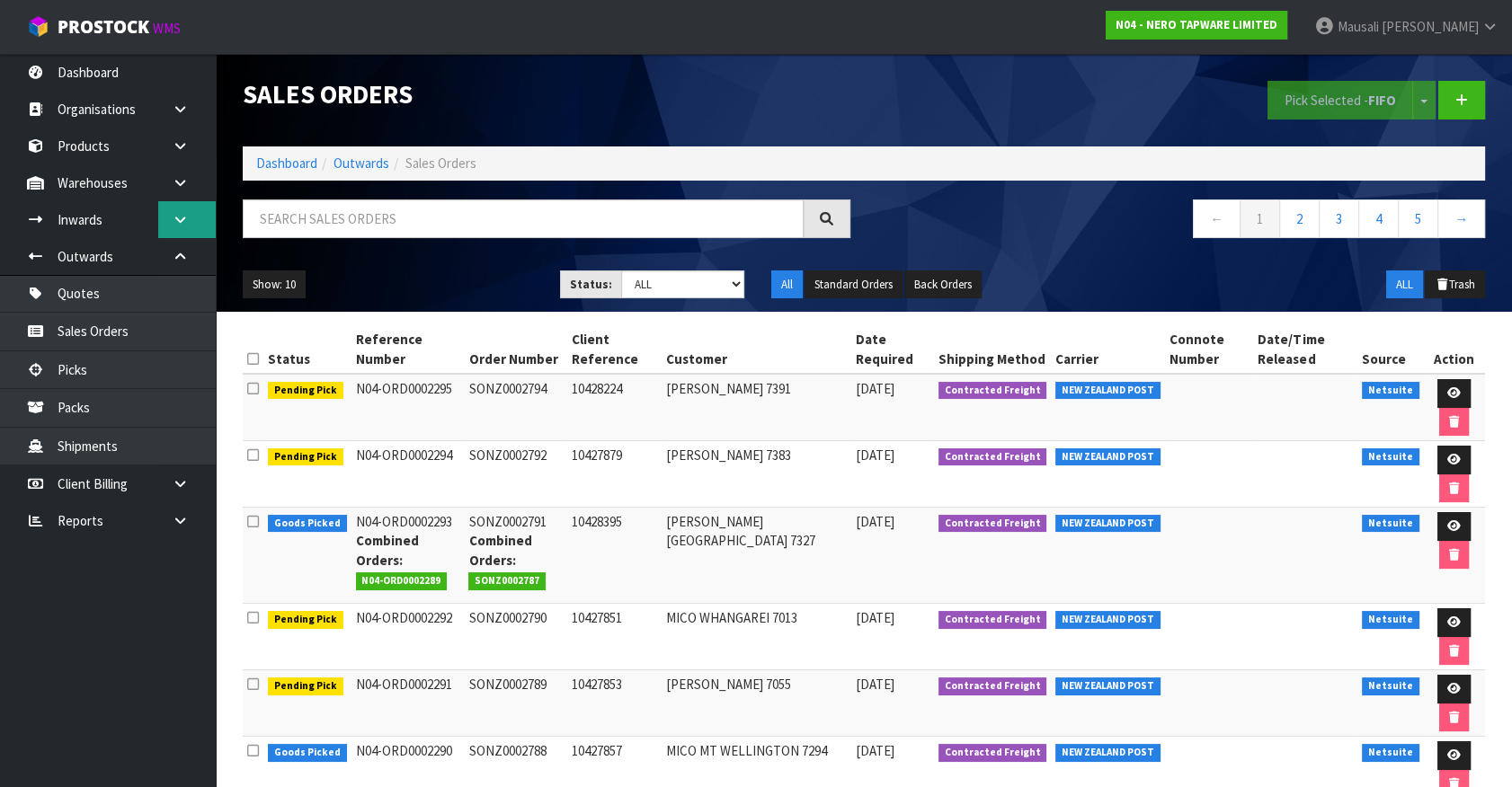 click at bounding box center [180, 219] 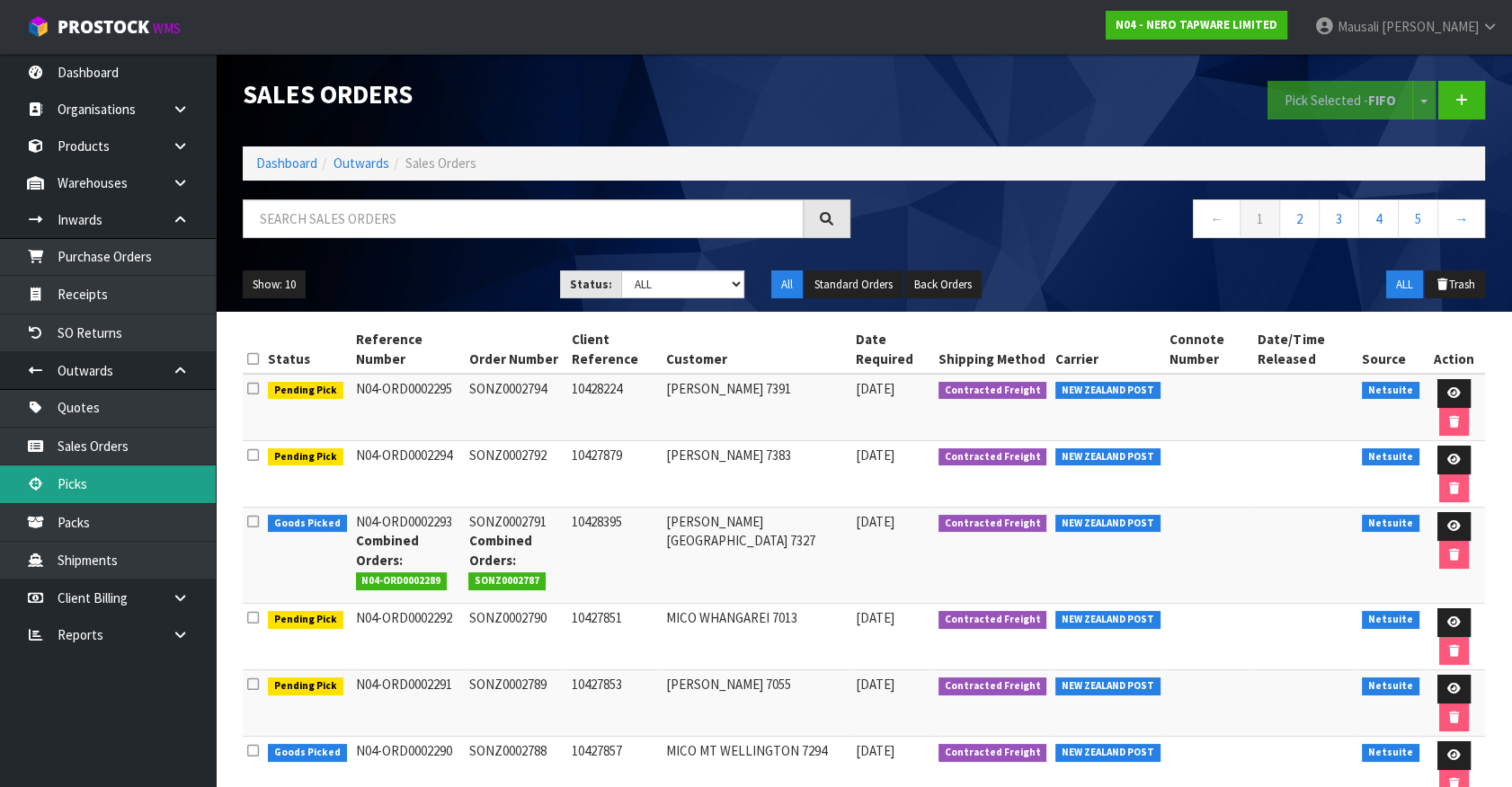 click on "Picks" at bounding box center [108, 483] 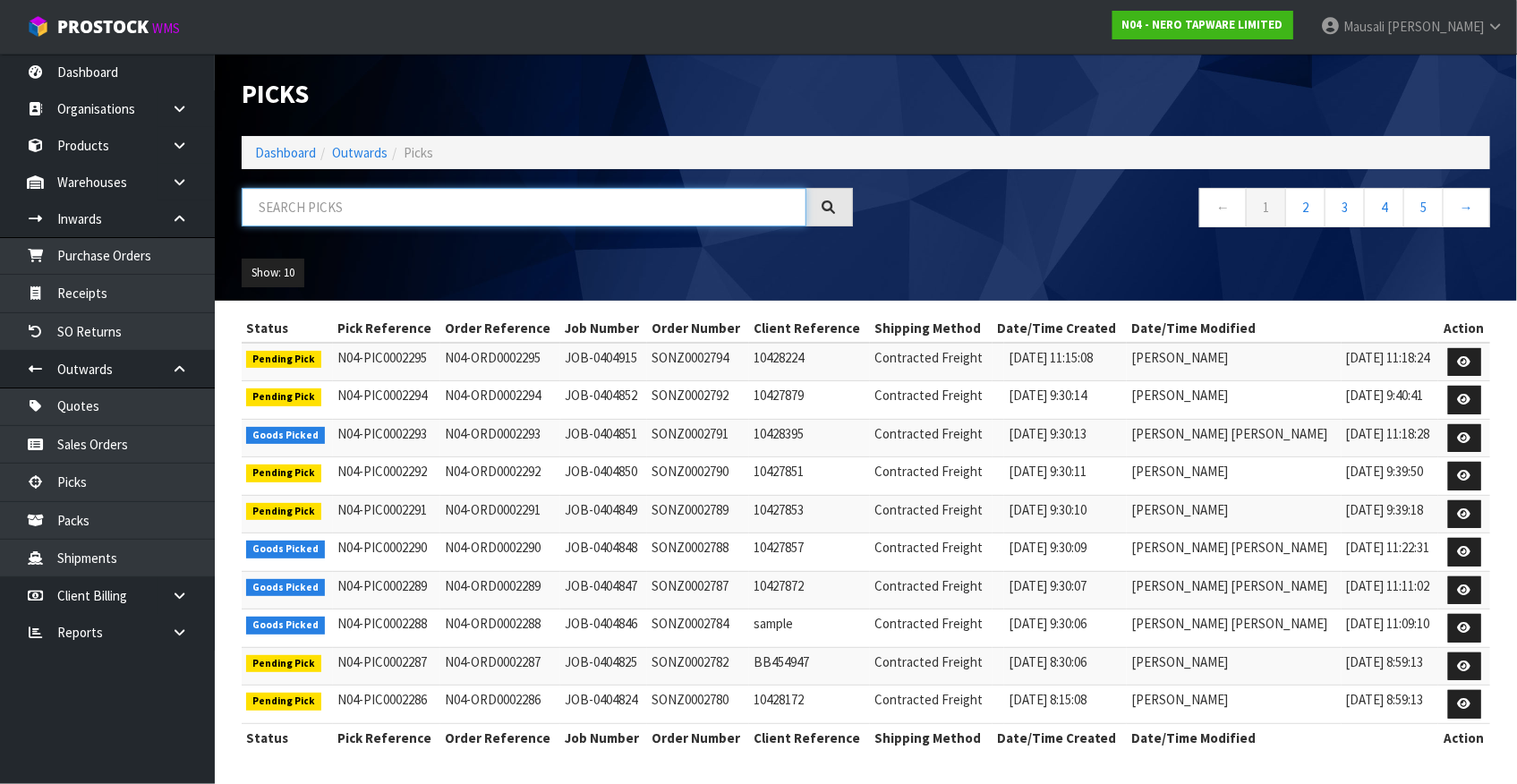 click at bounding box center [524, 207] 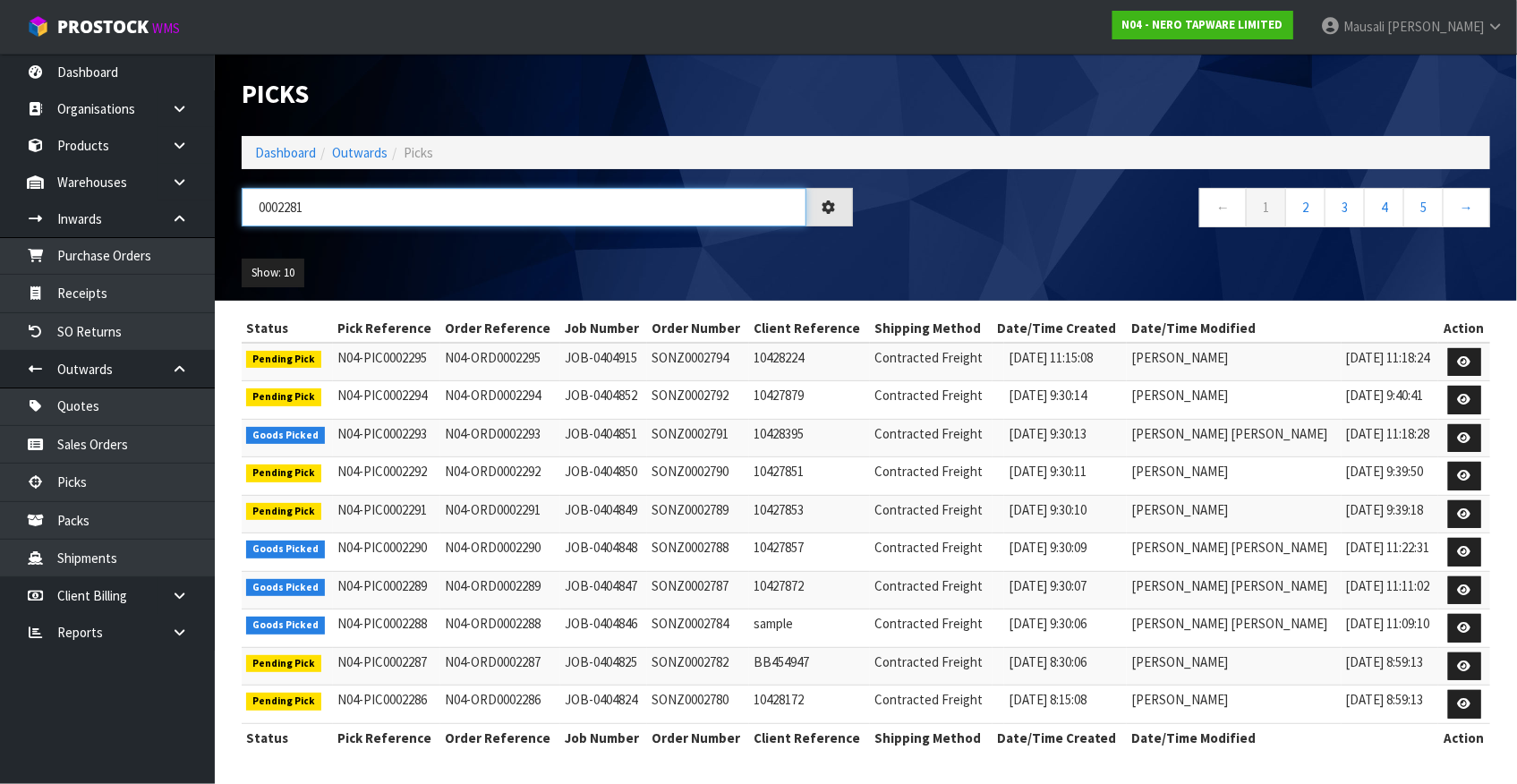 type on "0002281" 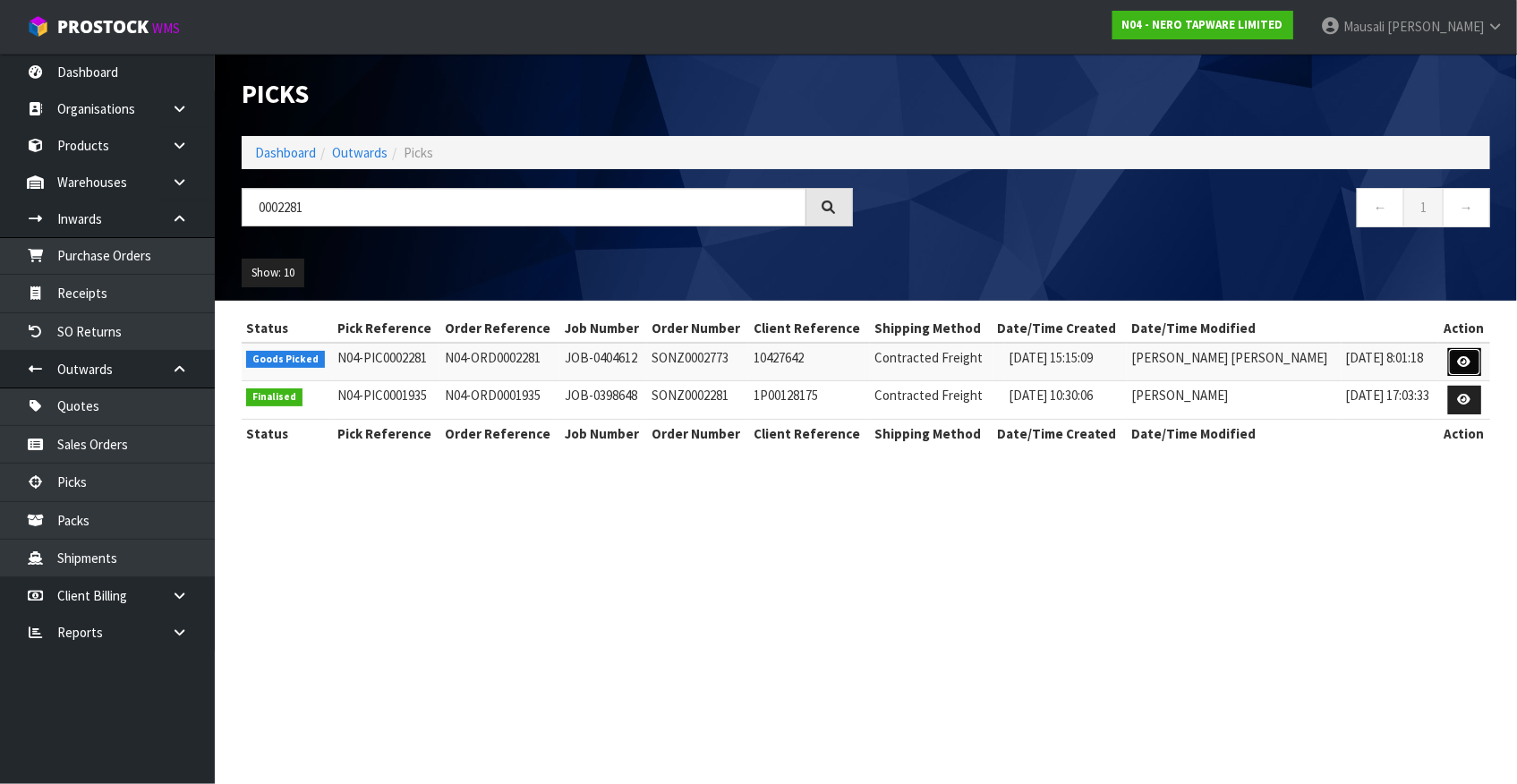 click at bounding box center (1464, 362) 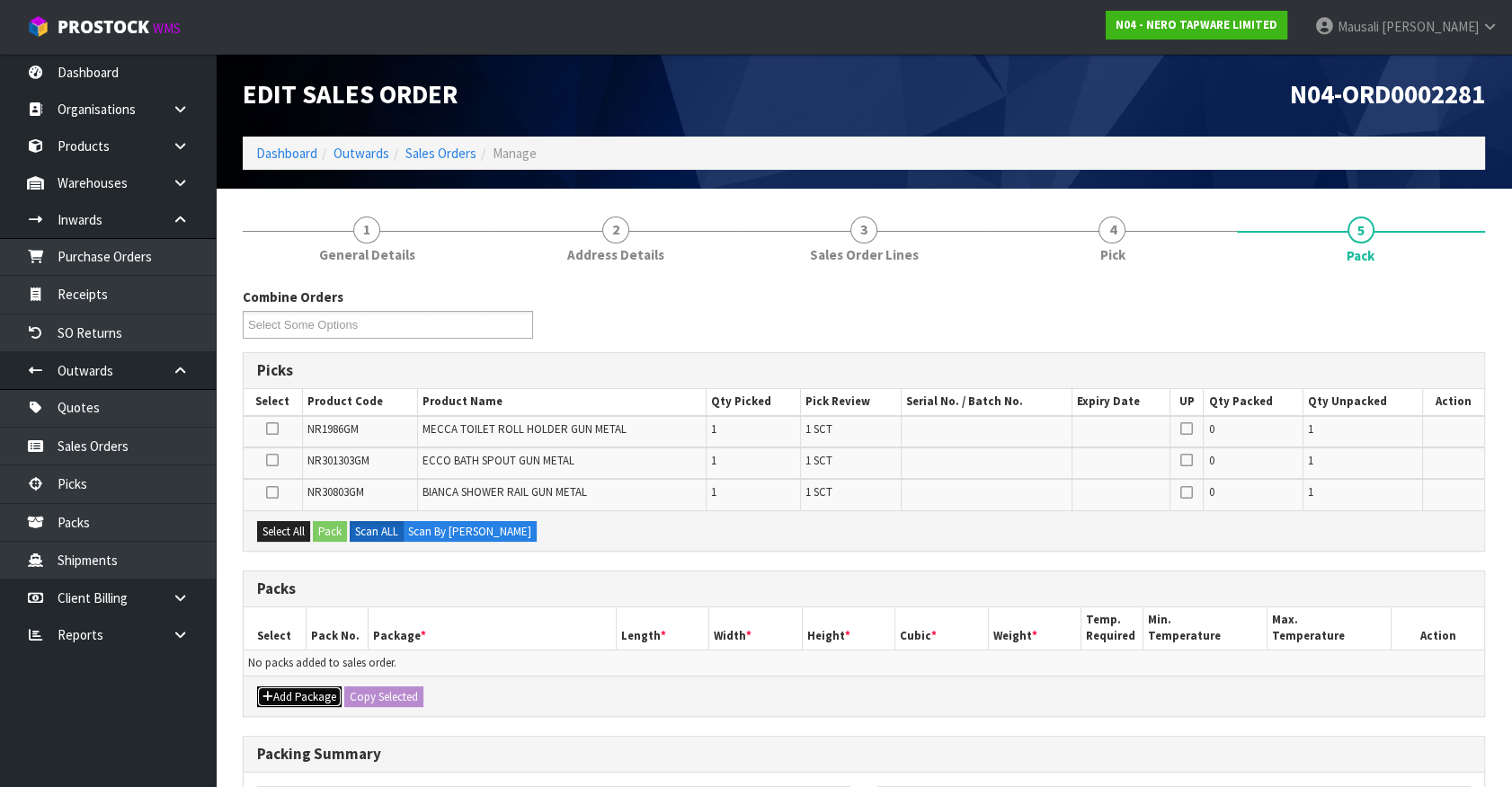 click on "Add Package" at bounding box center [299, 697] 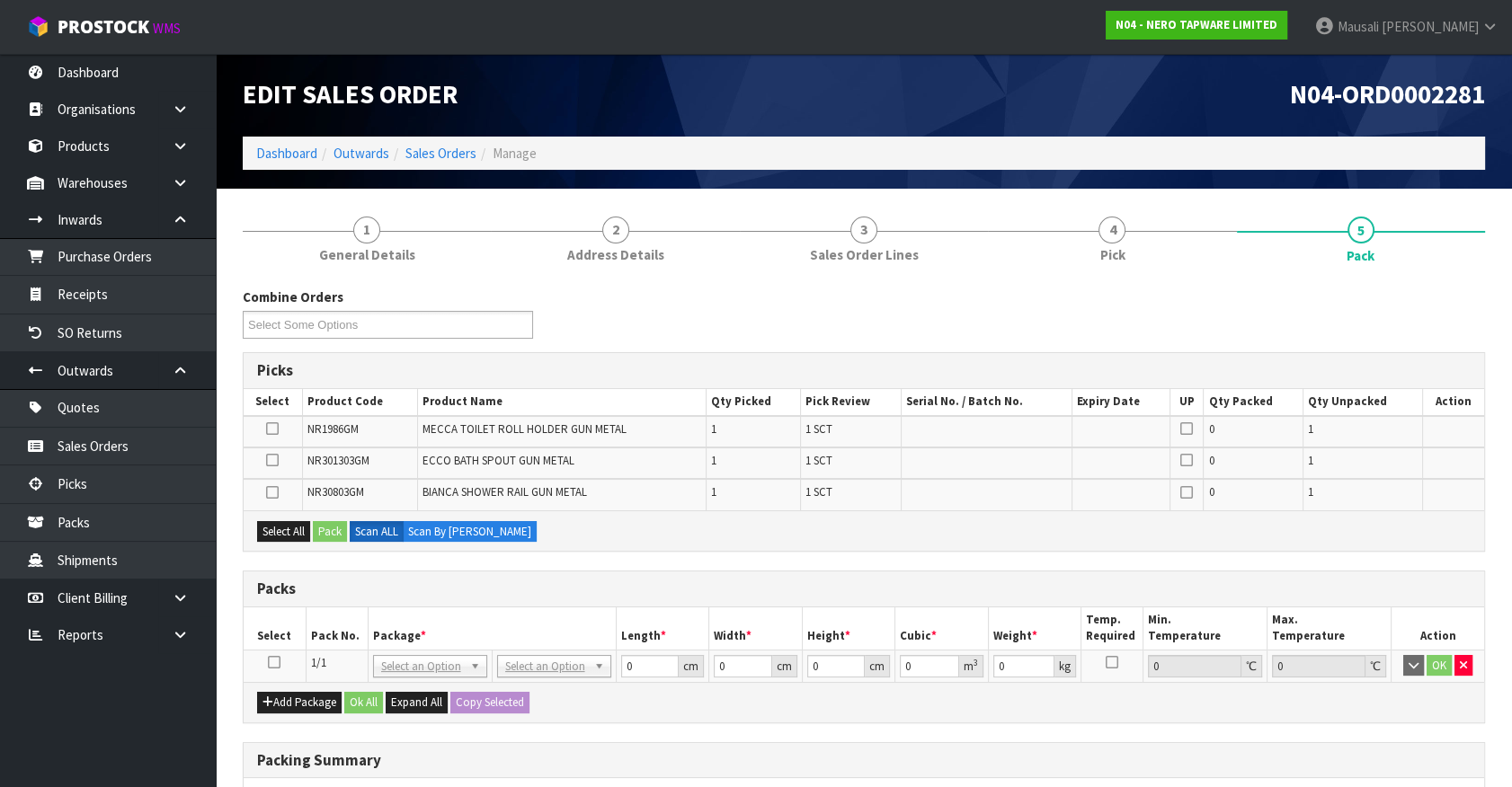 click at bounding box center [274, 662] 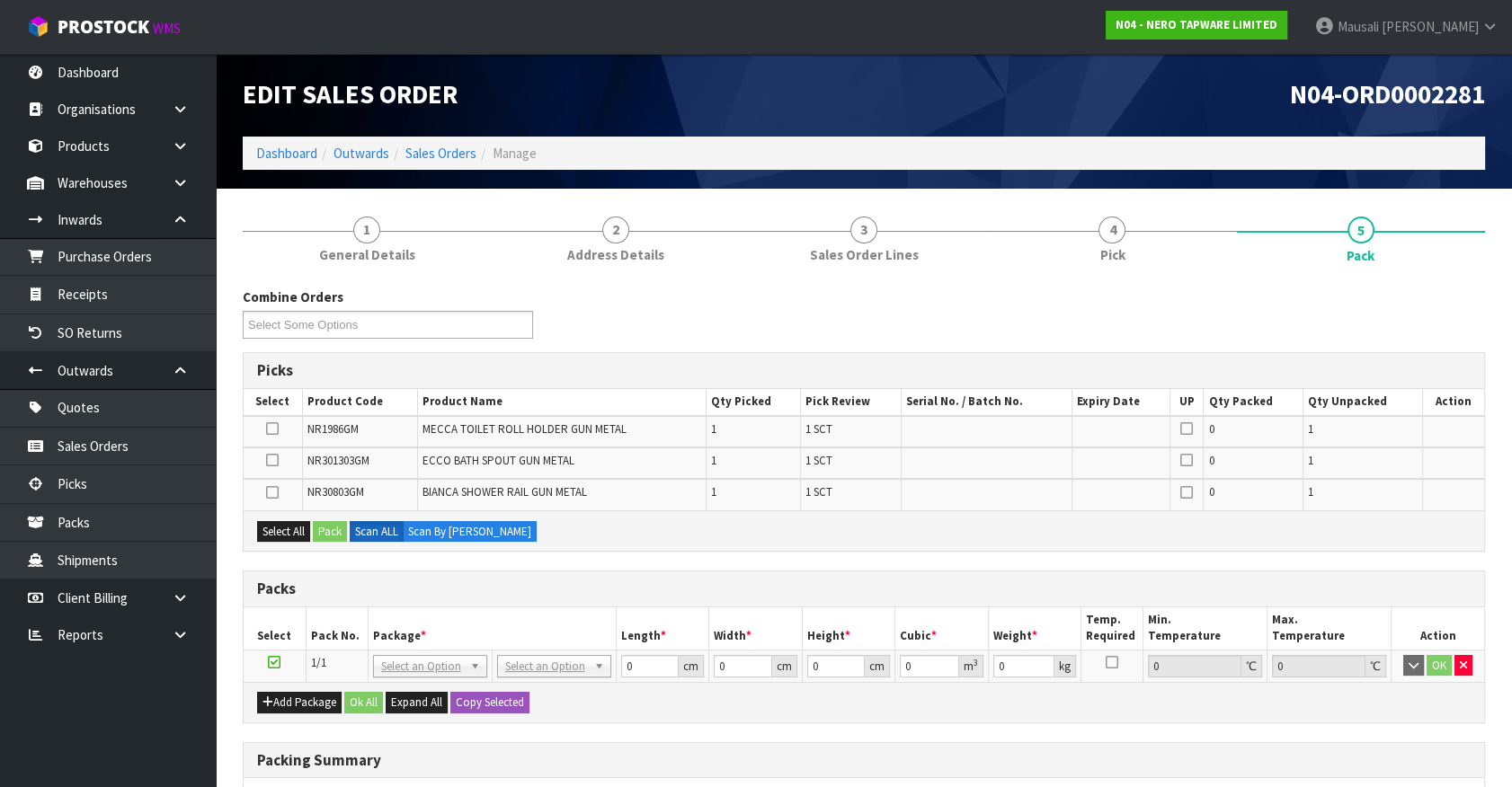 click on "Package  *" at bounding box center (492, 628) 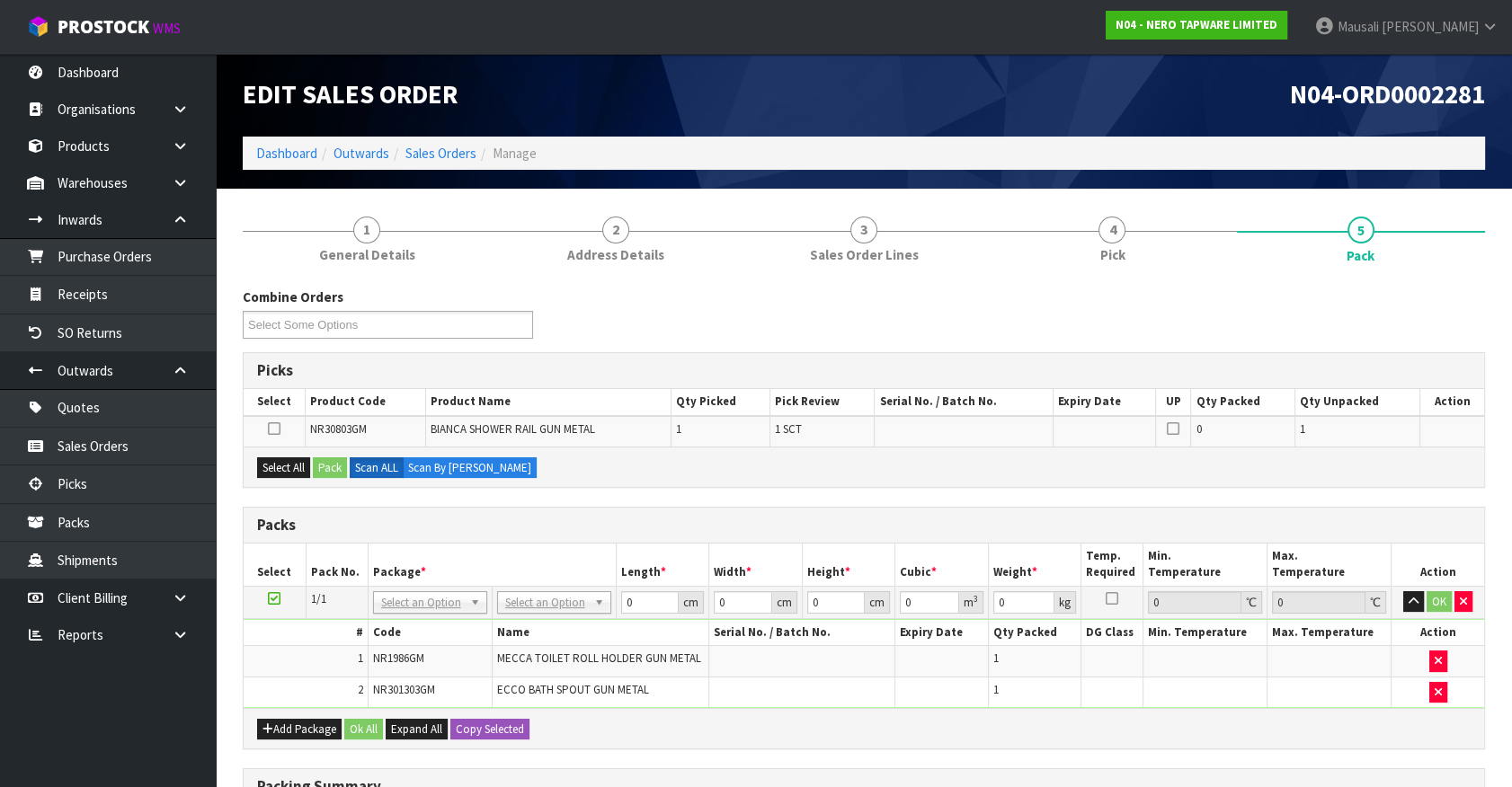 click at bounding box center (274, 598) 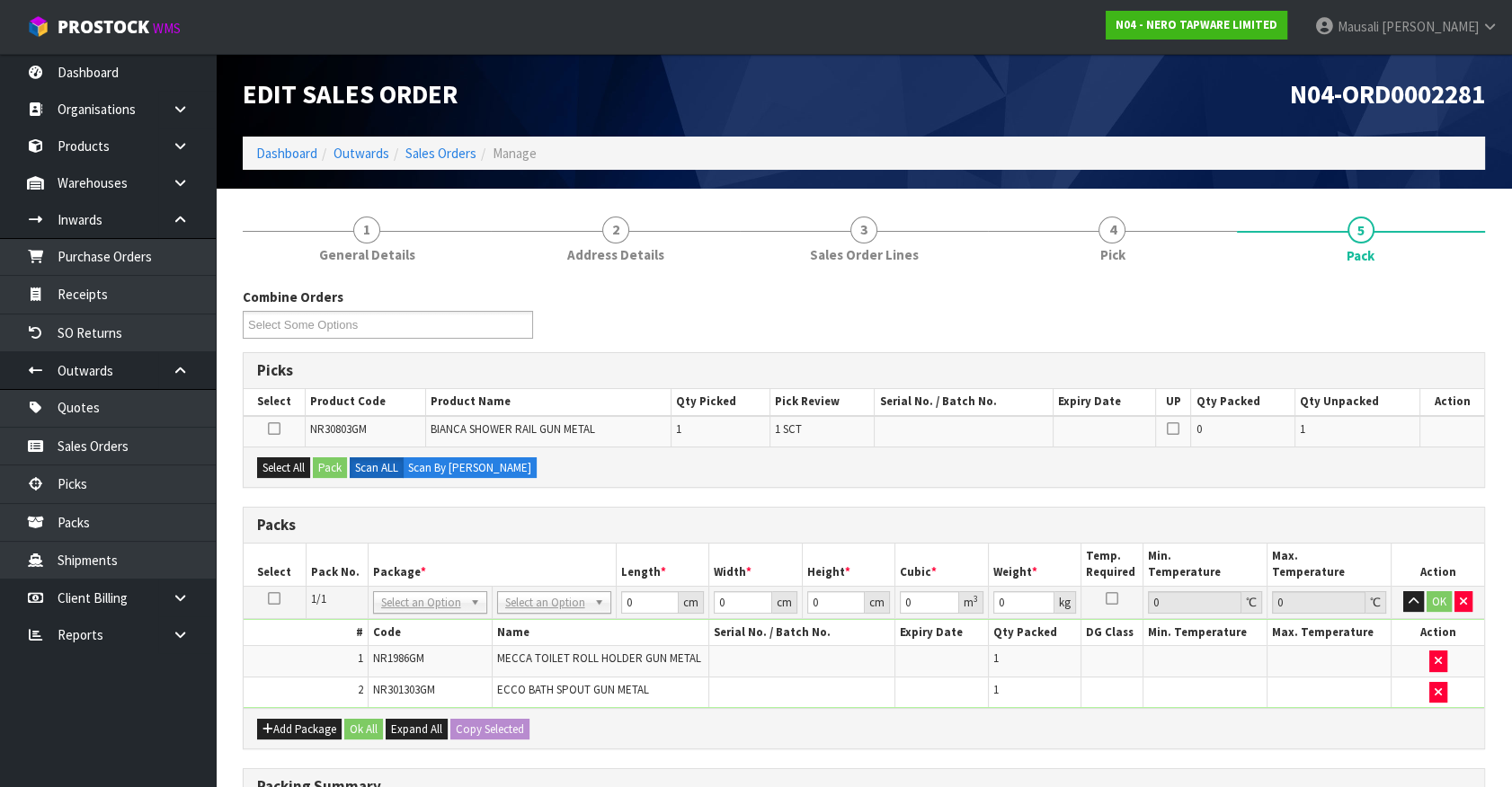 drag, startPoint x: 124, startPoint y: 728, endPoint x: 131, endPoint y: 736, distance: 10.6301458 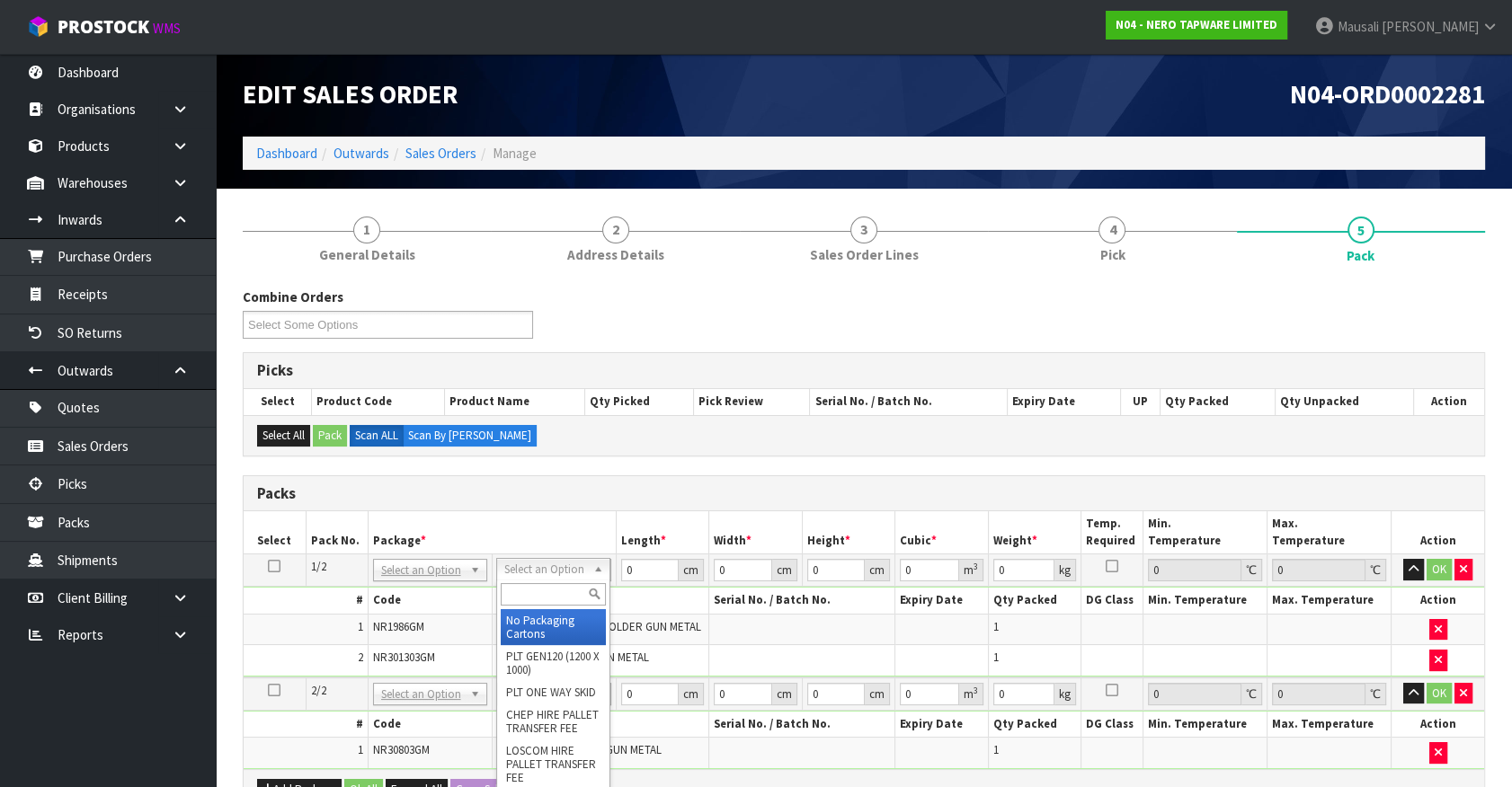 click at bounding box center [553, 594] 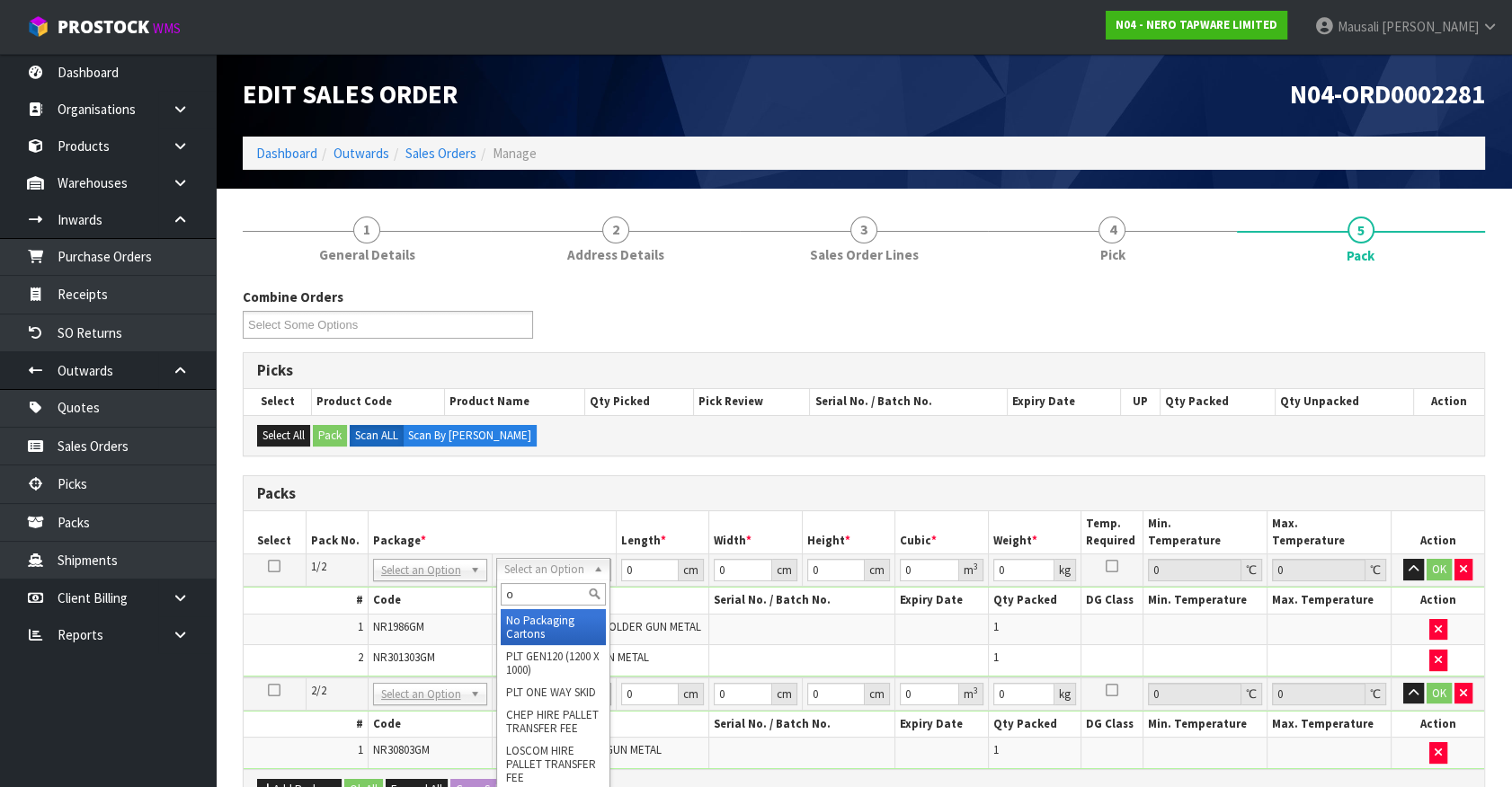 type on "oc" 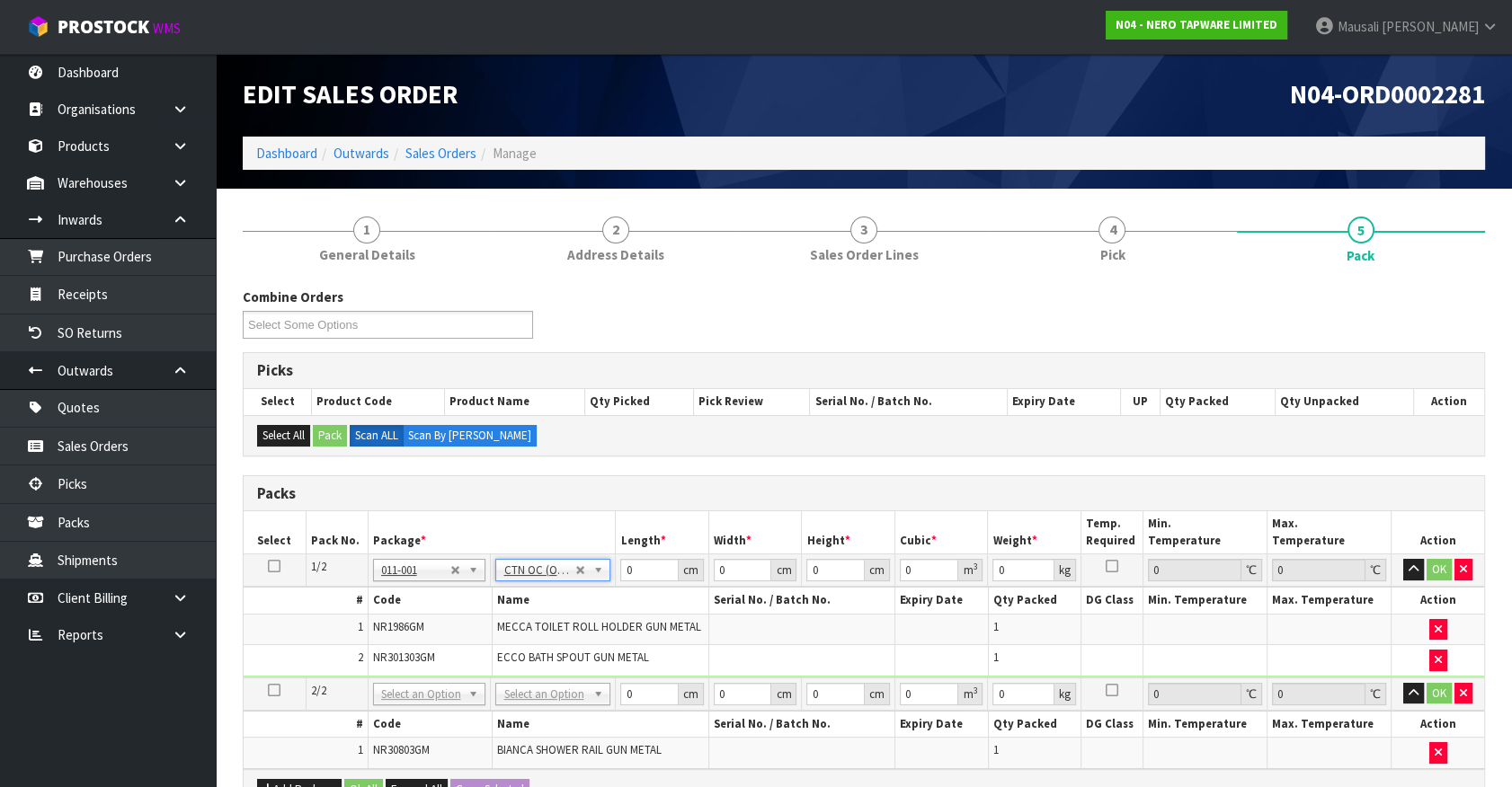 type on "0.96" 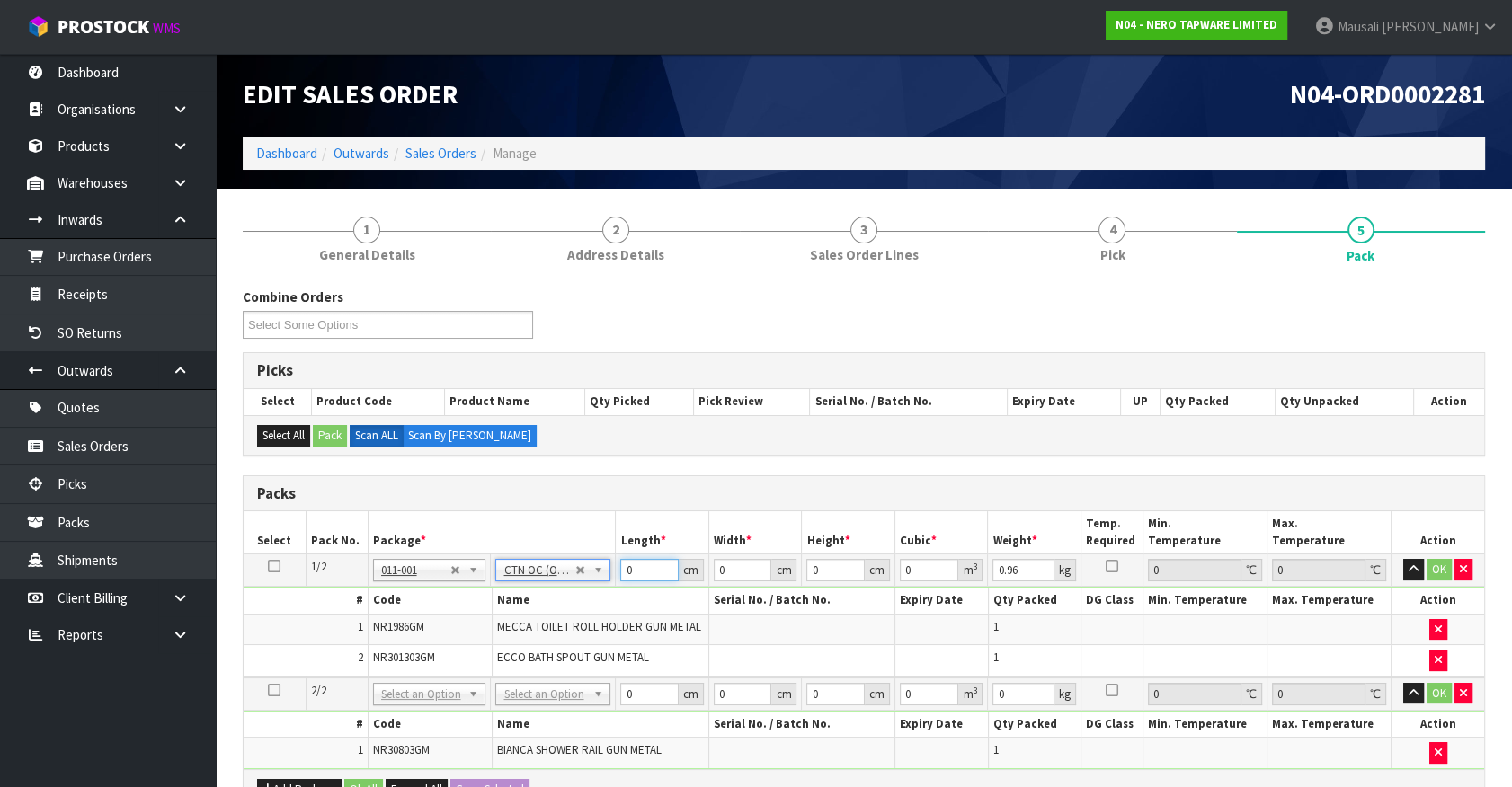 drag, startPoint x: 608, startPoint y: 570, endPoint x: 465, endPoint y: 602, distance: 146.53668 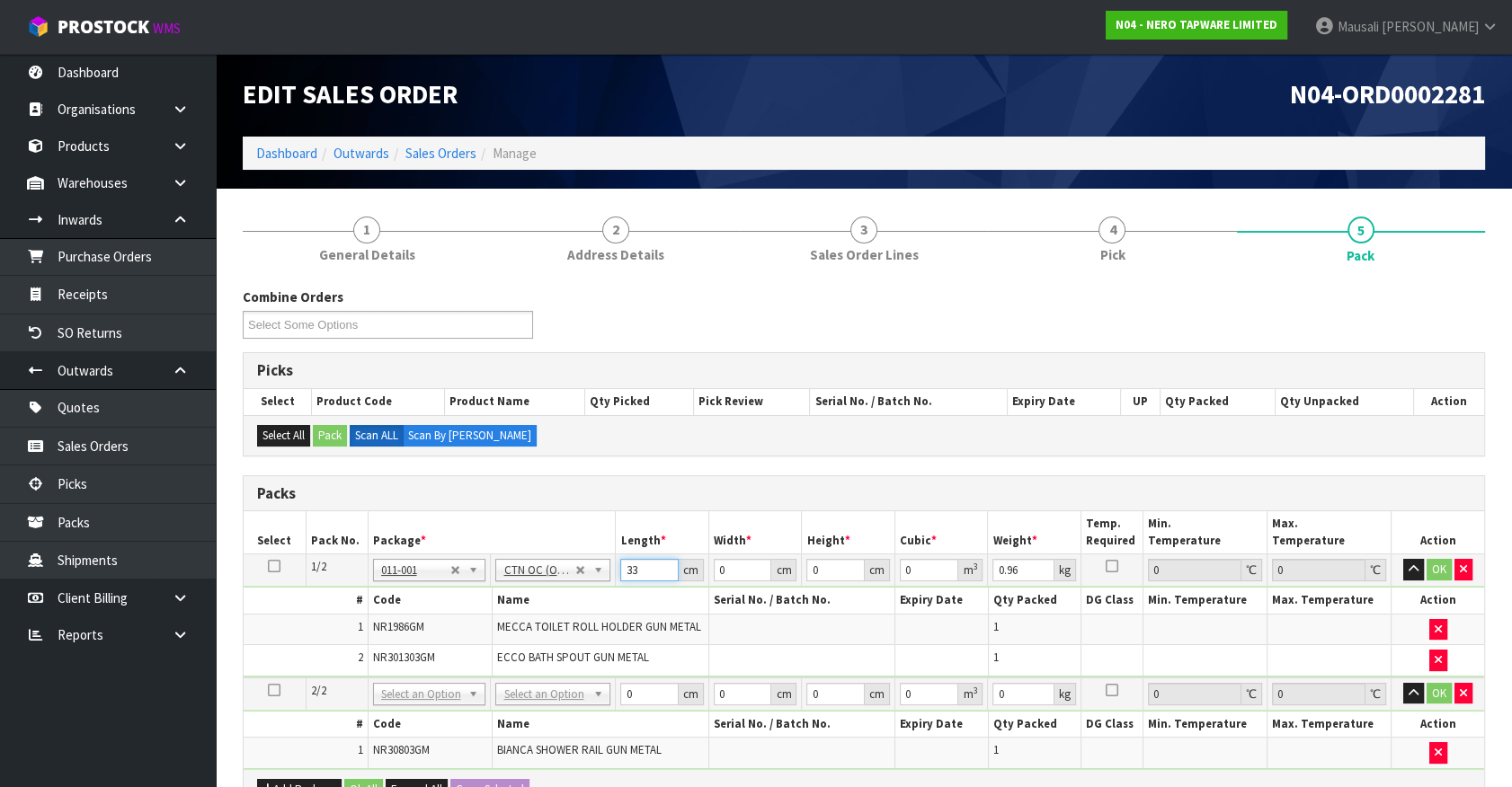 type on "33" 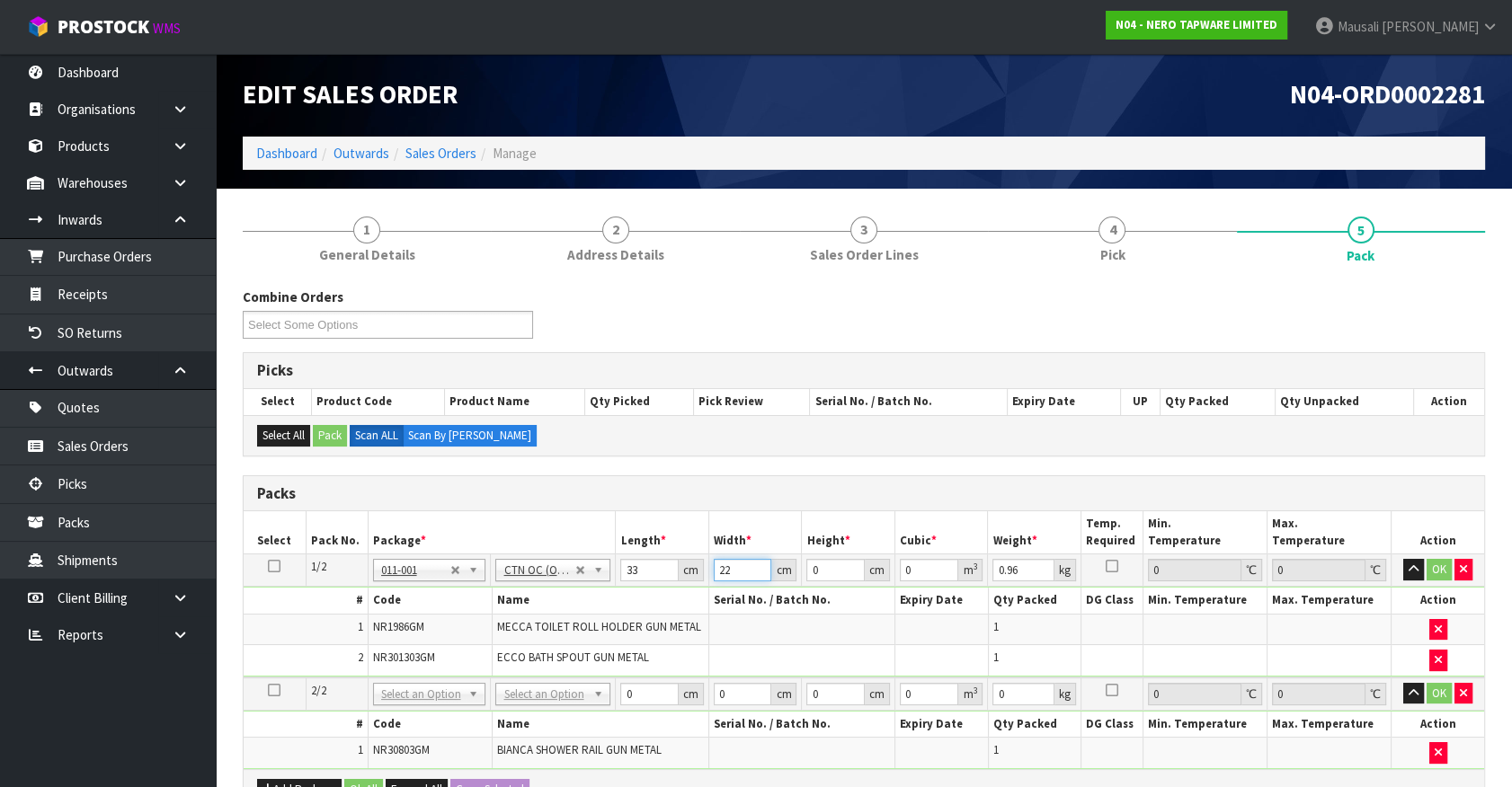 type on "22" 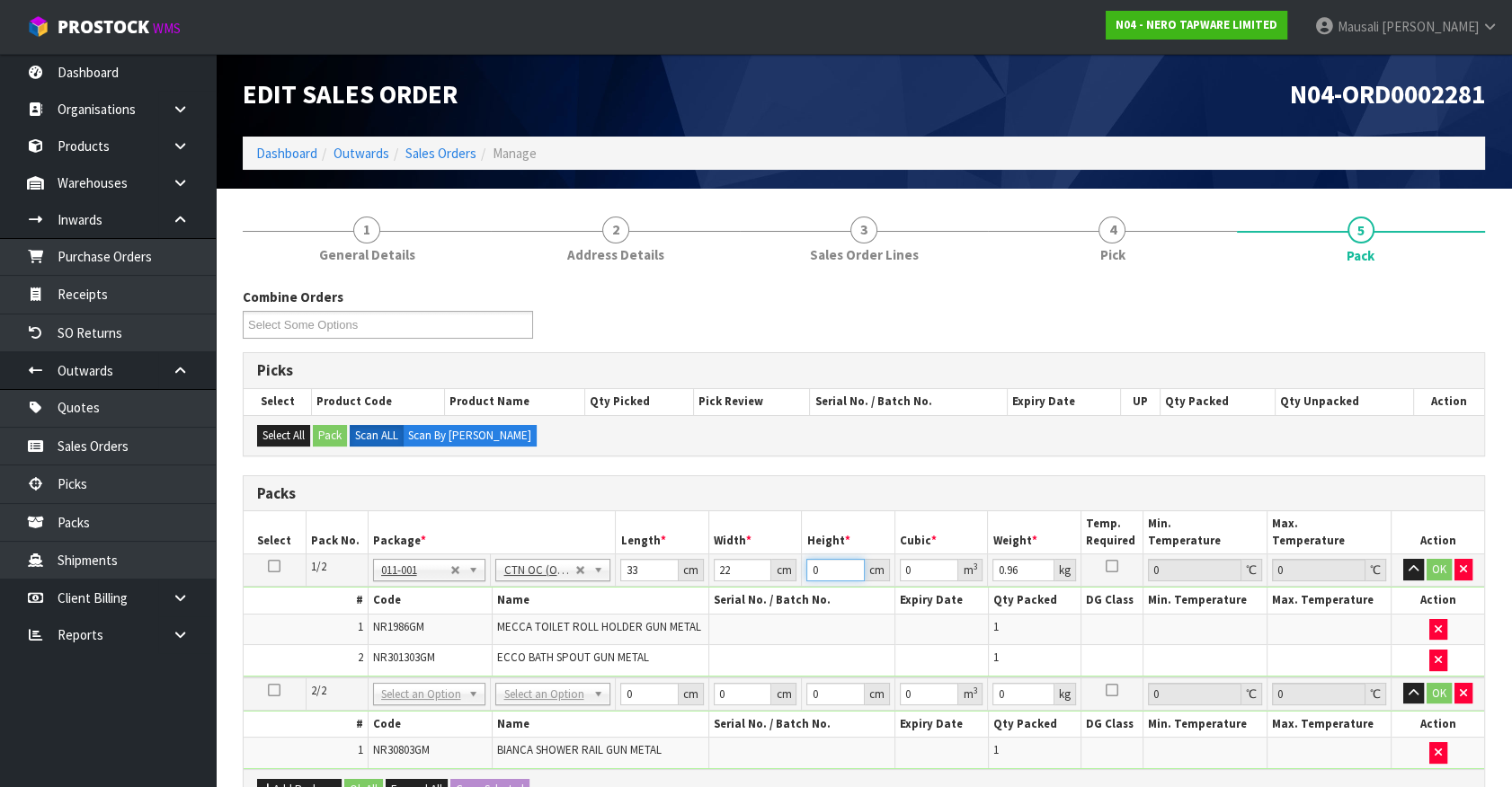 type on "8" 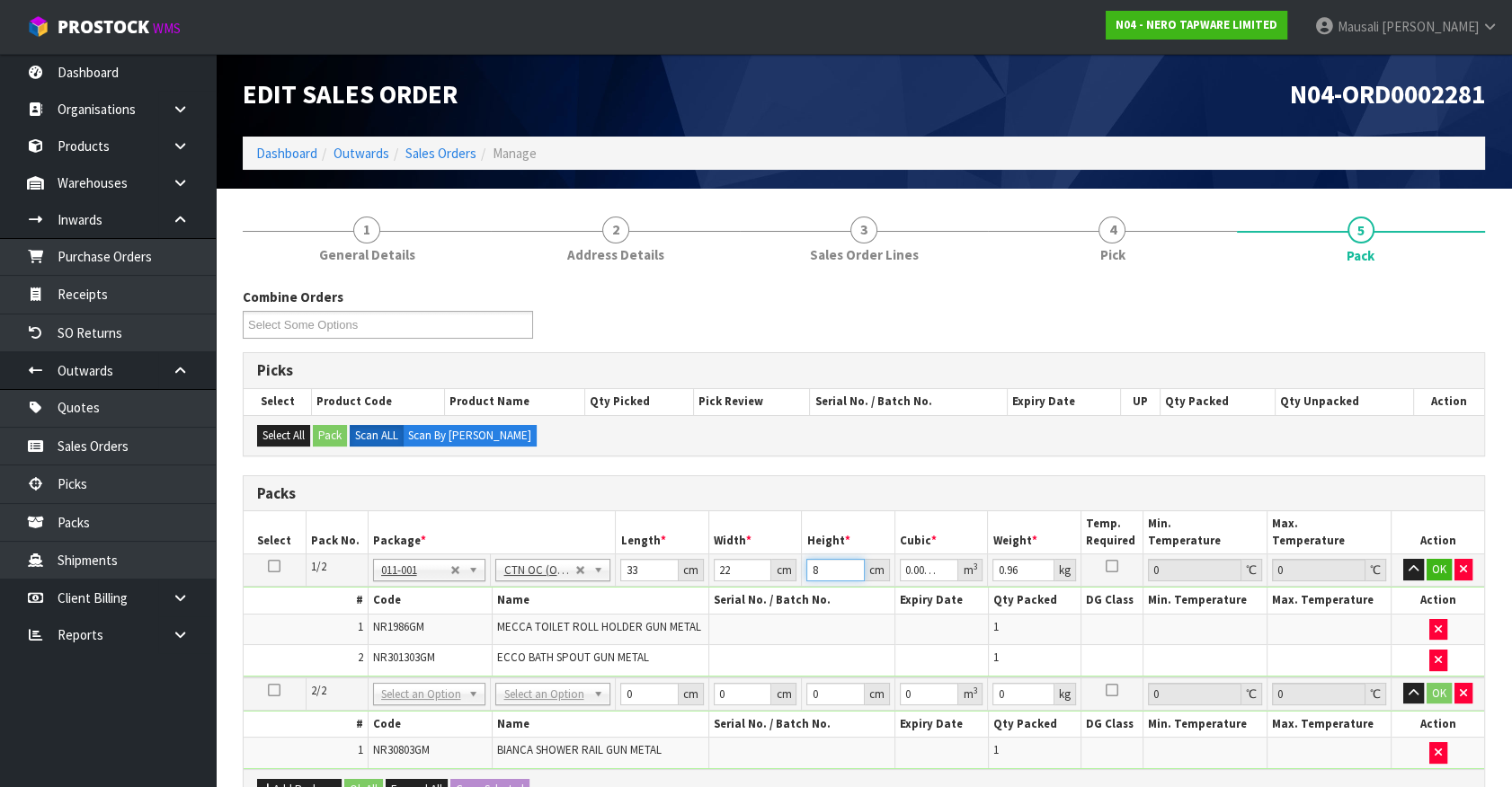 type on "8" 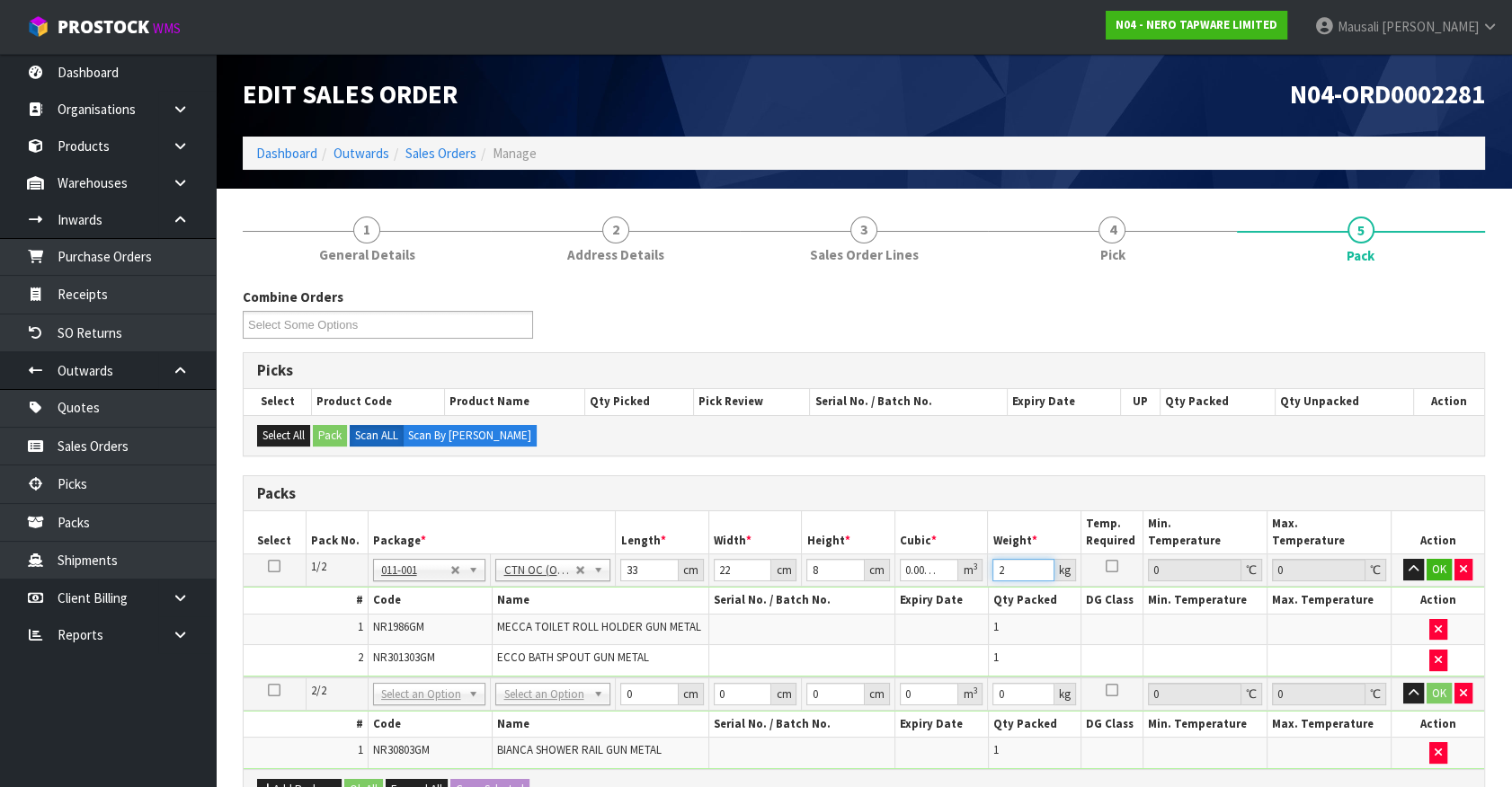 type on "2" 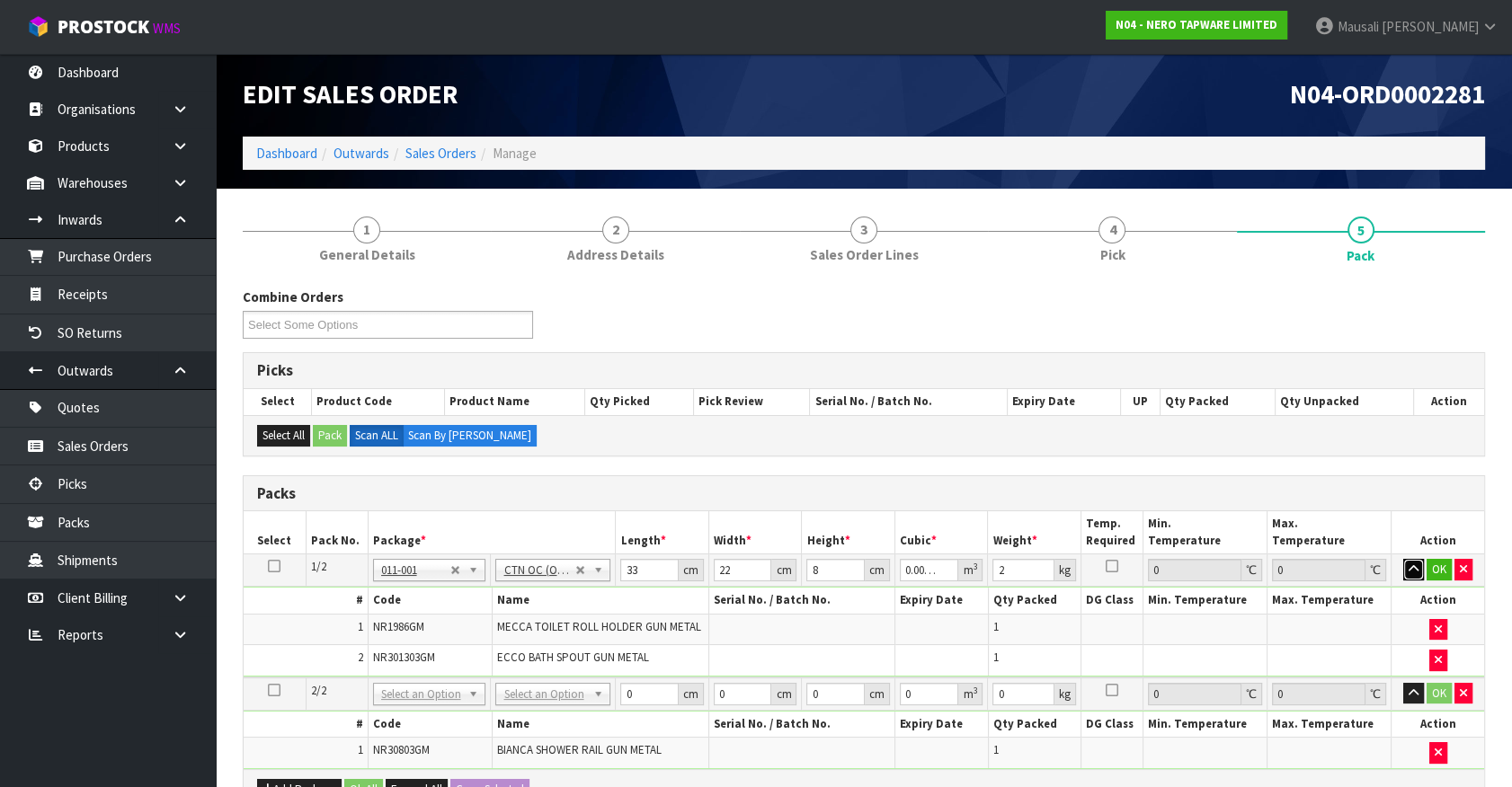 type 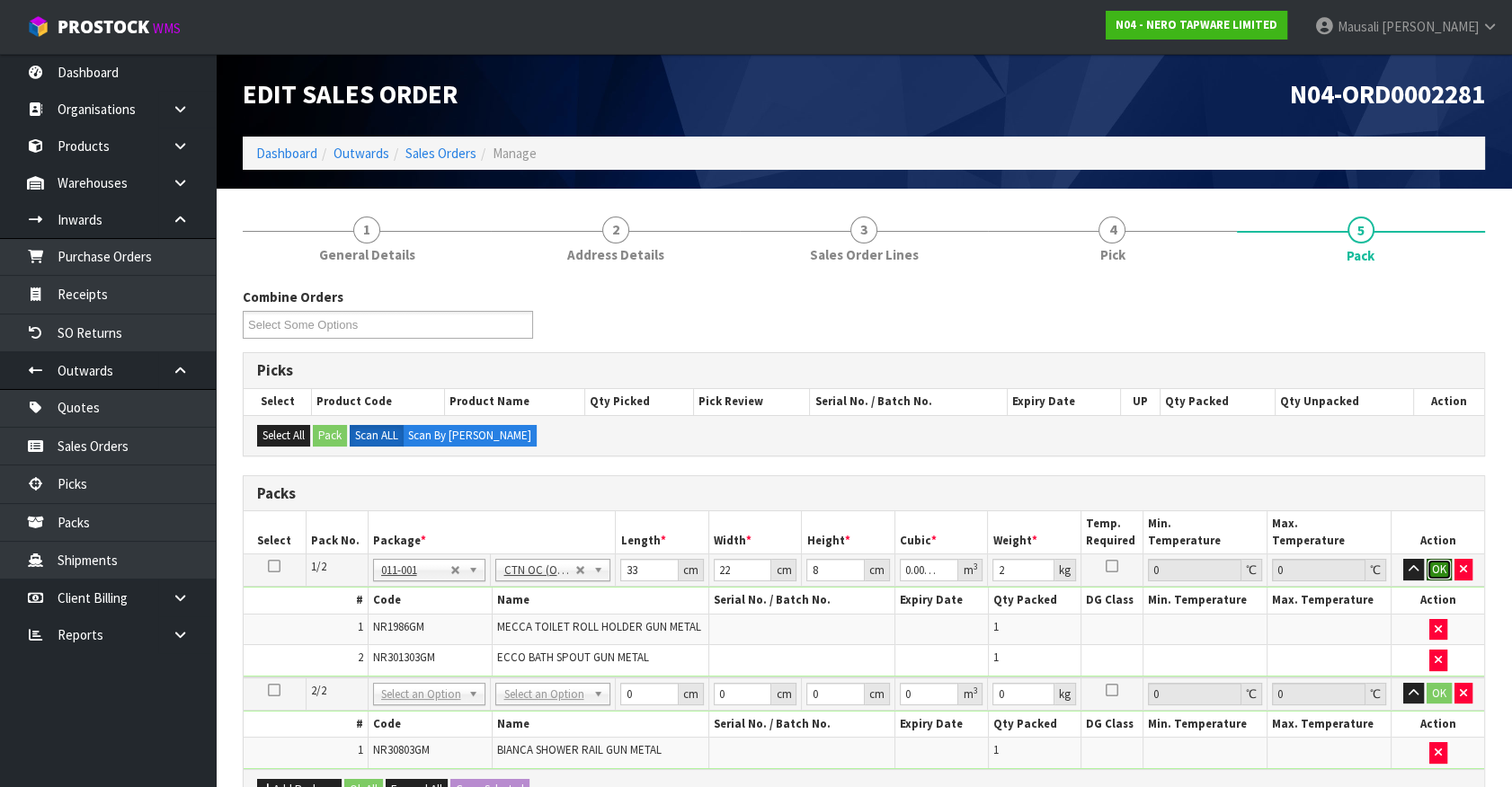 type 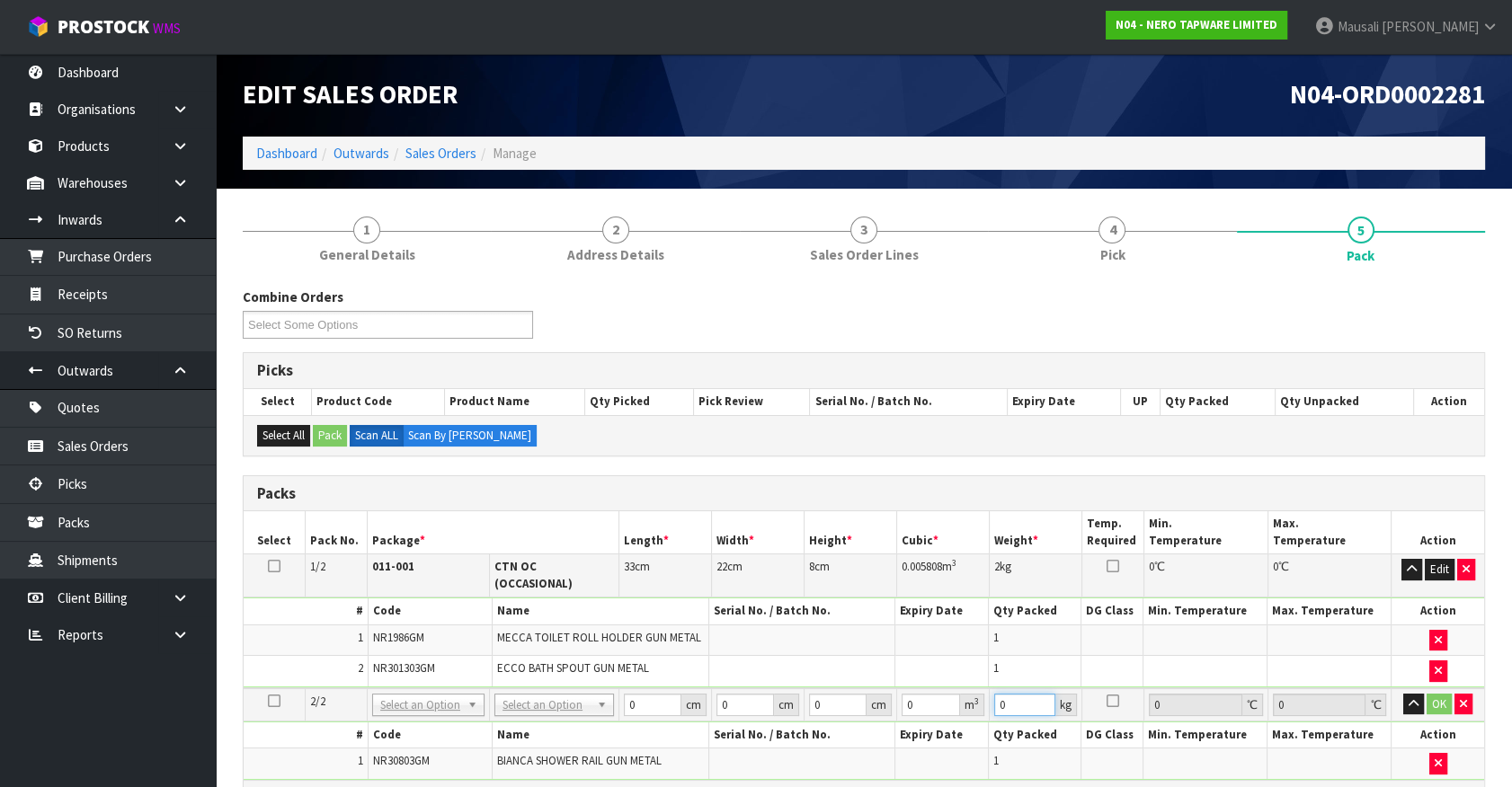 drag, startPoint x: 1017, startPoint y: 690, endPoint x: 871, endPoint y: 729, distance: 151.11916 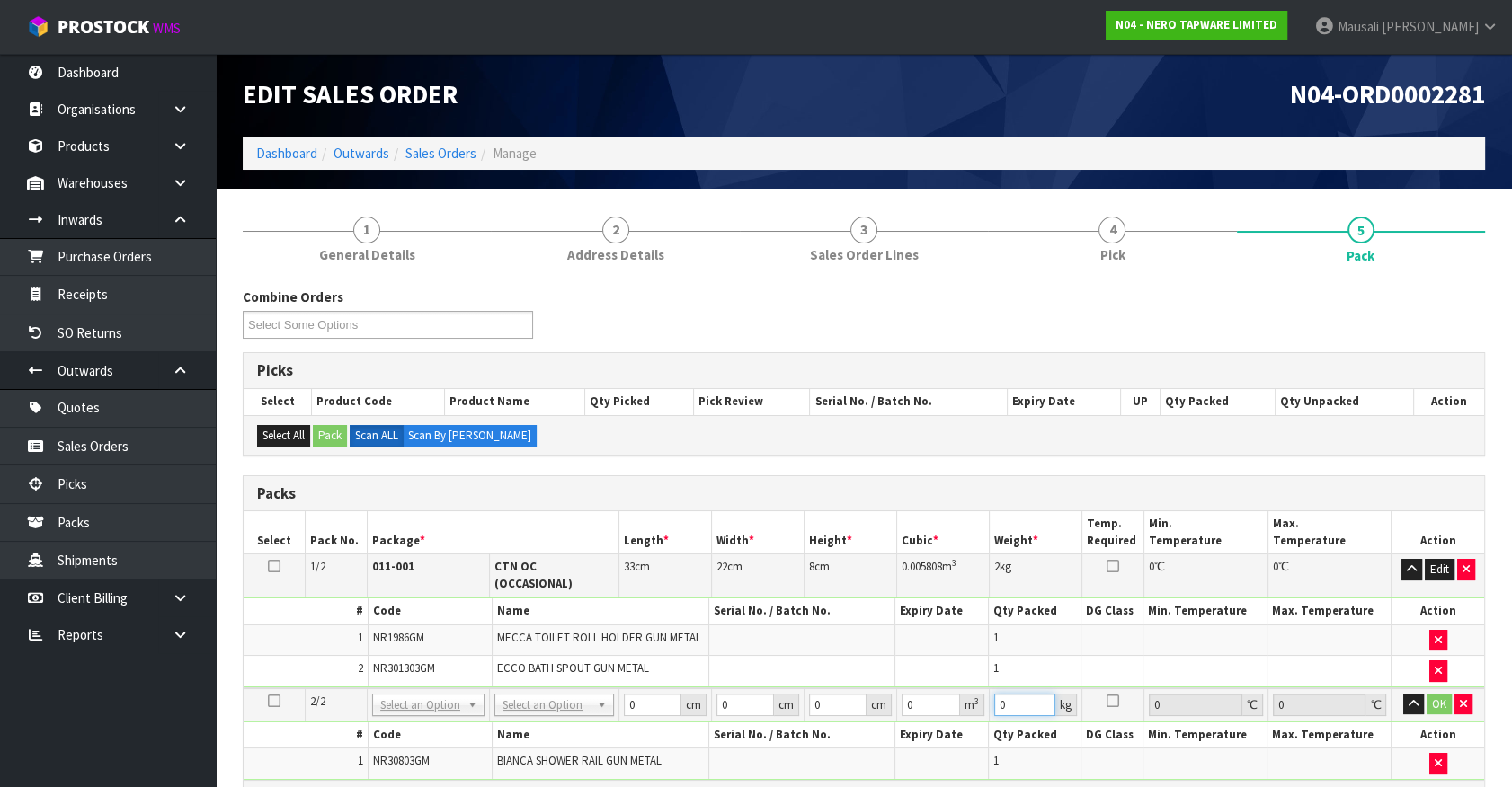 click on "2/2
NONE 007-001 007-002 007-004 007-009 007-013 007-014 007-015 007-017 007-018 007-019 007-021 007-022 007-023 007-024 010-016 010-017 010-018 010-019 011-001 011-002 011-003 011-004 011-005 011-006 011-007 011-008 011-009 011-010 011-011 011-012 011-013 011-014 011-015 011-016 011-017 011-018 011-019 011-020 011-021 011-022 011-023 011-025 011-026 011-027 011-028 011-029 011-030 011-031 011-032 011-033 011-034 011-035 011-036 011-037 011-038 011-039 011-040 011-041 011-042 011-043 011-044 011-045 011-046 011-047 011-048 011-049 011-050 011-051 011-052 011-053 011-054 011-055 011-056 011-057 011-058 011-059 011-060 011-061 011-062 011-063 011-064 011-065 011-066 011-067 011-068 011-070 011-072 011-073 011-074 011-075 011-076 011-077 011-078 011-079 011-080 011-081 011-082 011-083 011-084
Select an Option
No Packaging Cartons PLT GEN120 (1200 X 1000) PLT ONE WAY SKID CHEP HIRE PALLET TRANSFER FEE PLT BESPOKE" at bounding box center [864, 734] 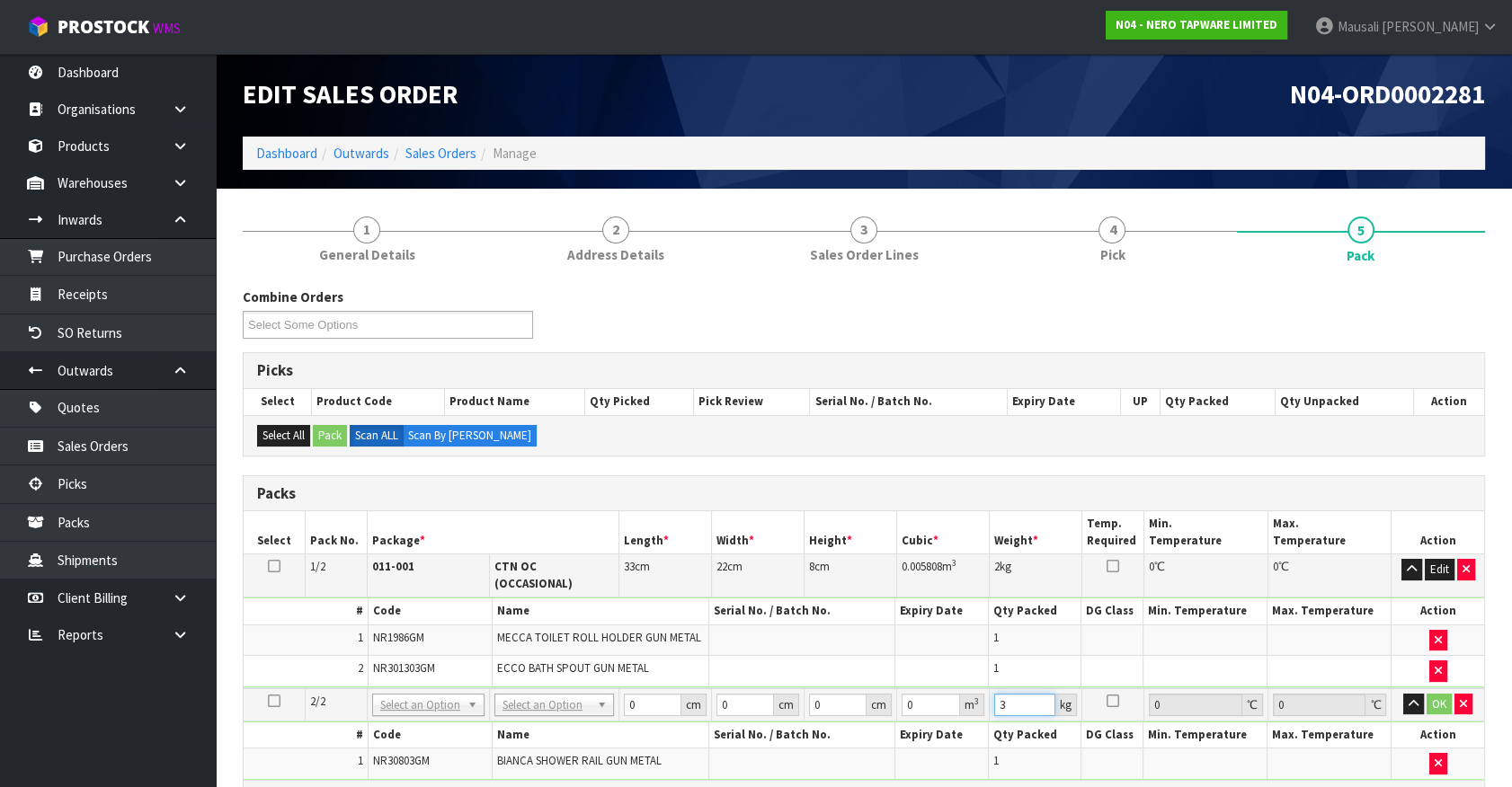 drag, startPoint x: 543, startPoint y: 689, endPoint x: 549, endPoint y: 719, distance: 30.594117 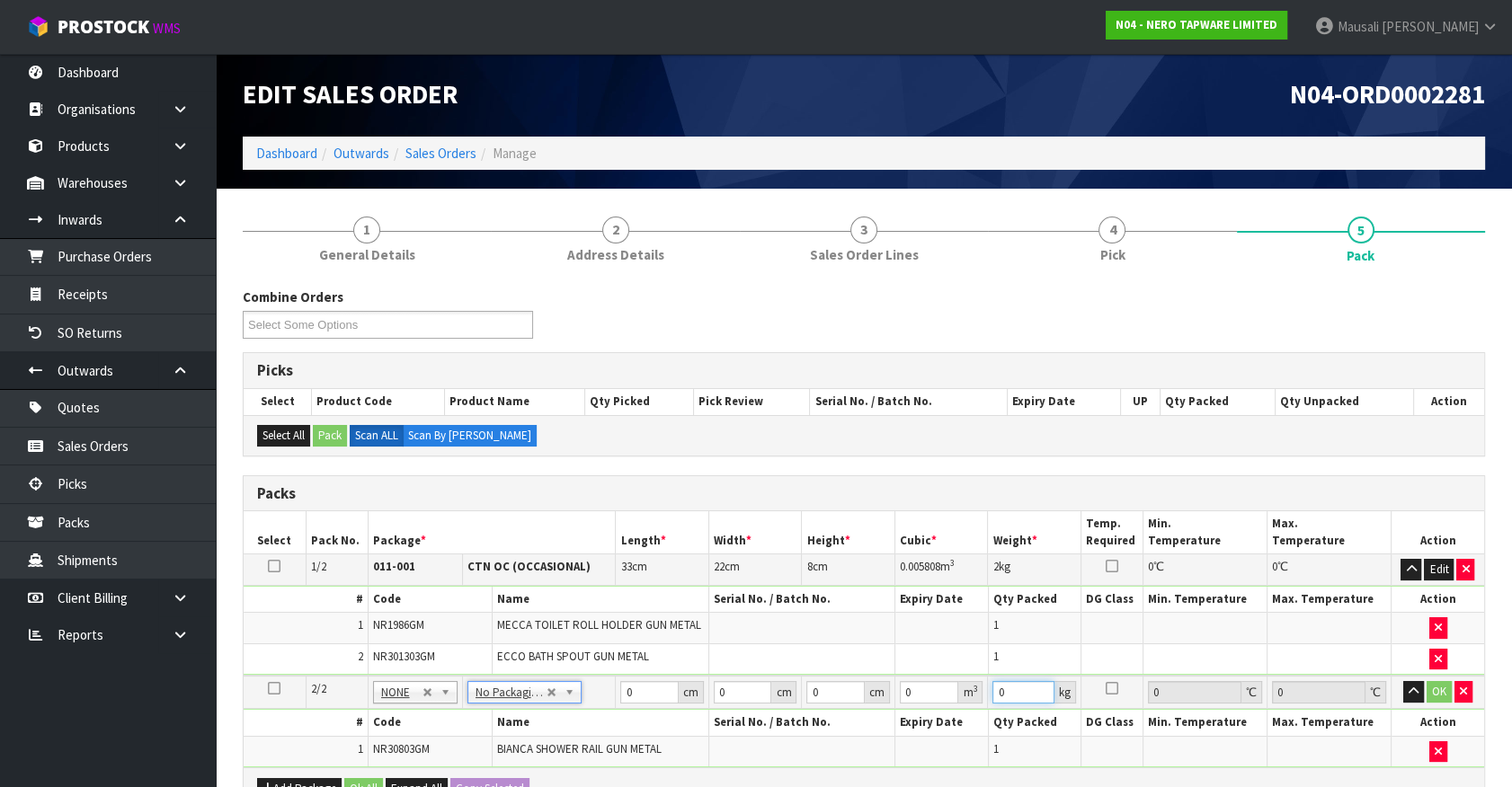 drag, startPoint x: 1025, startPoint y: 685, endPoint x: 859, endPoint y: 755, distance: 180.15549 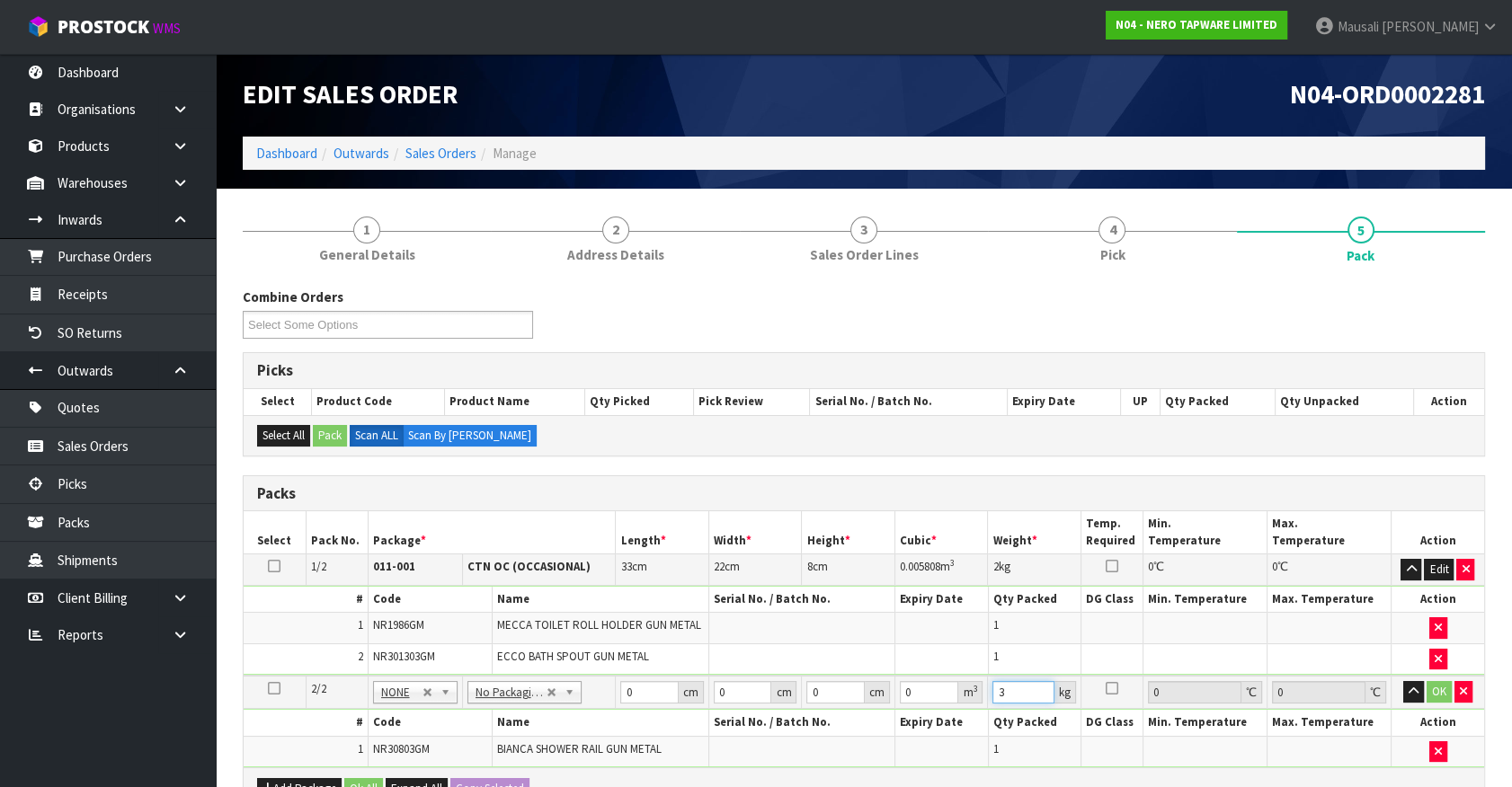 type on "3" 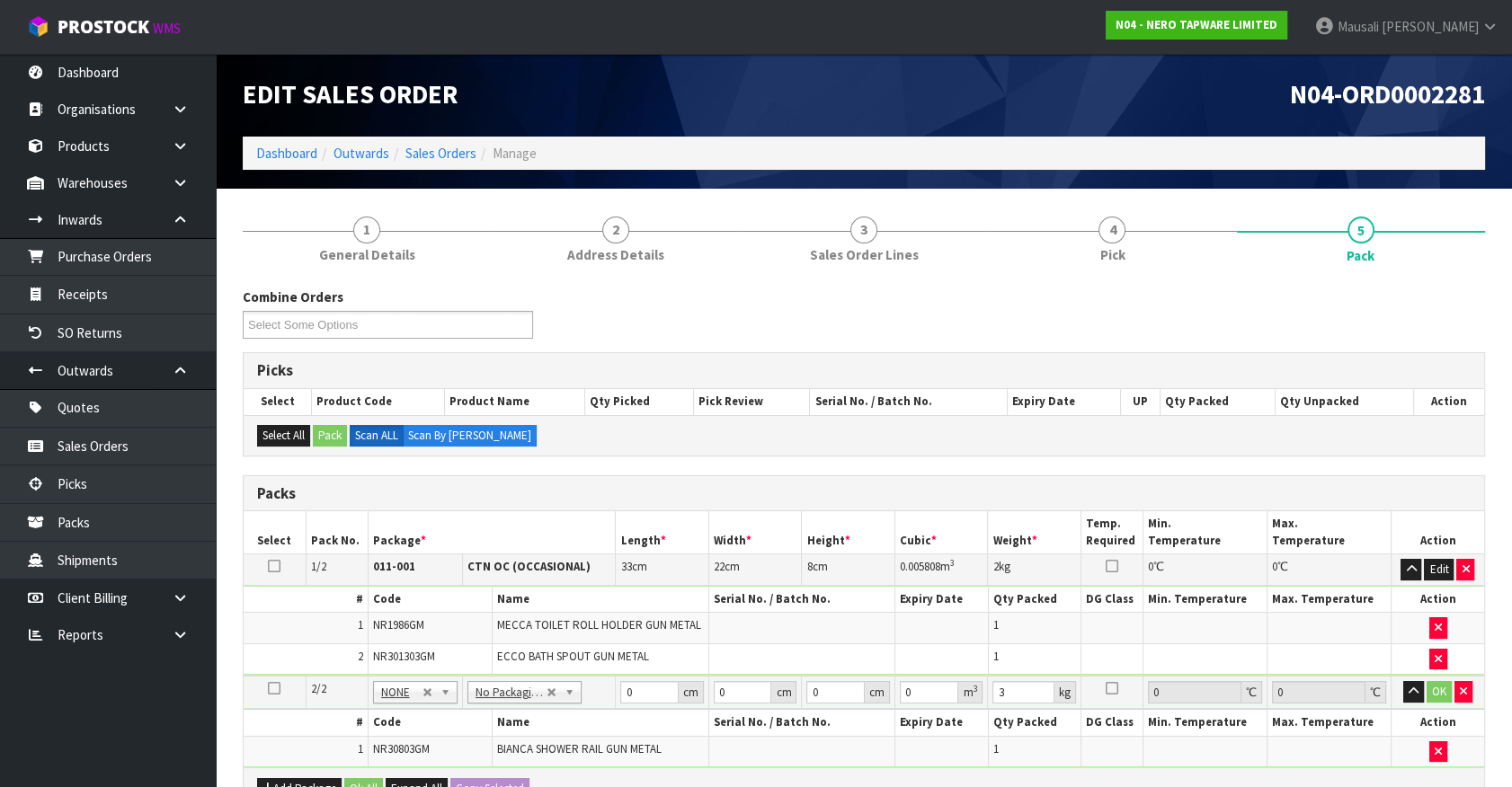 click at bounding box center [942, 659] 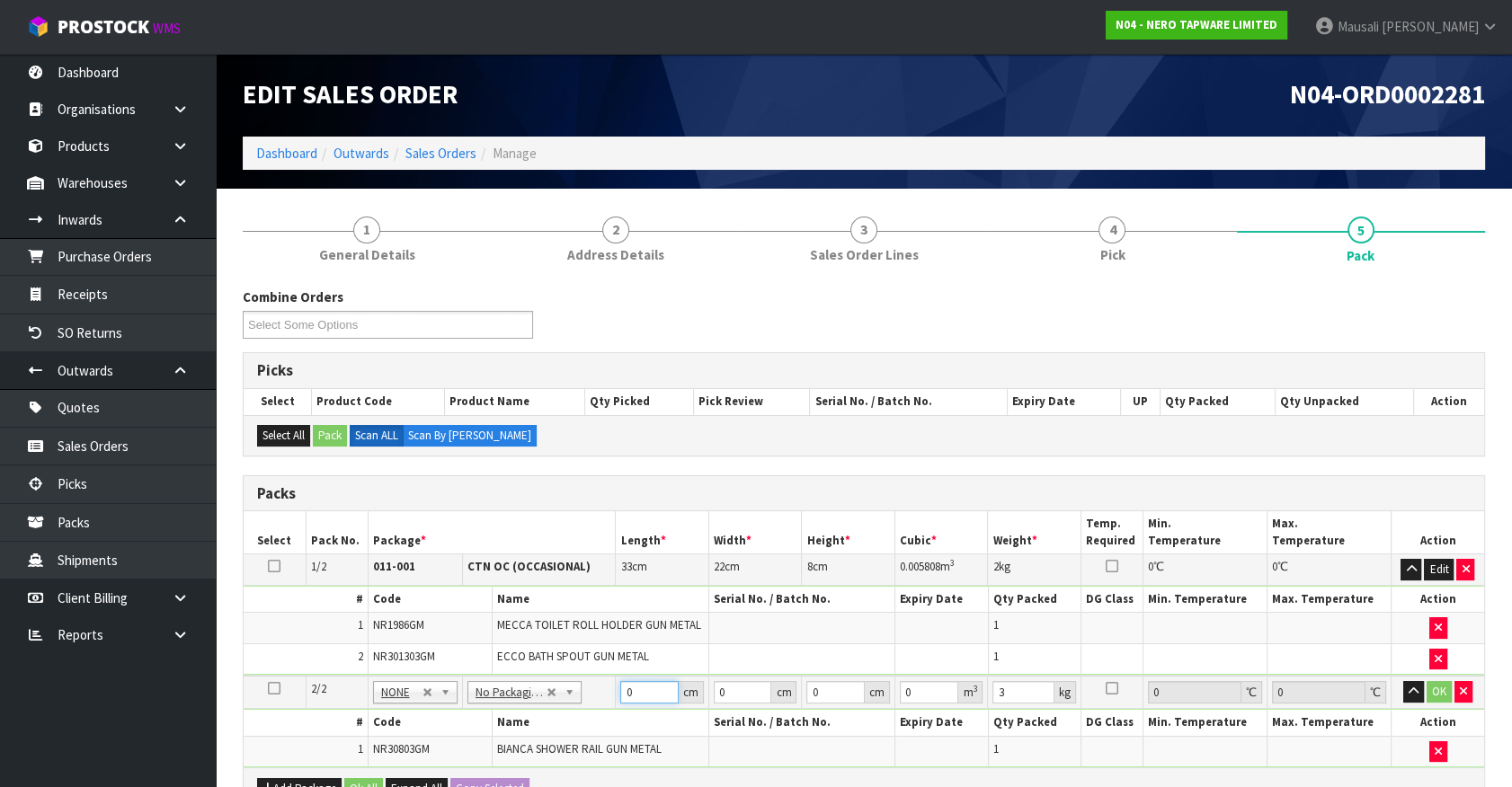 drag, startPoint x: 629, startPoint y: 694, endPoint x: 623, endPoint y: 708, distance: 15.231546 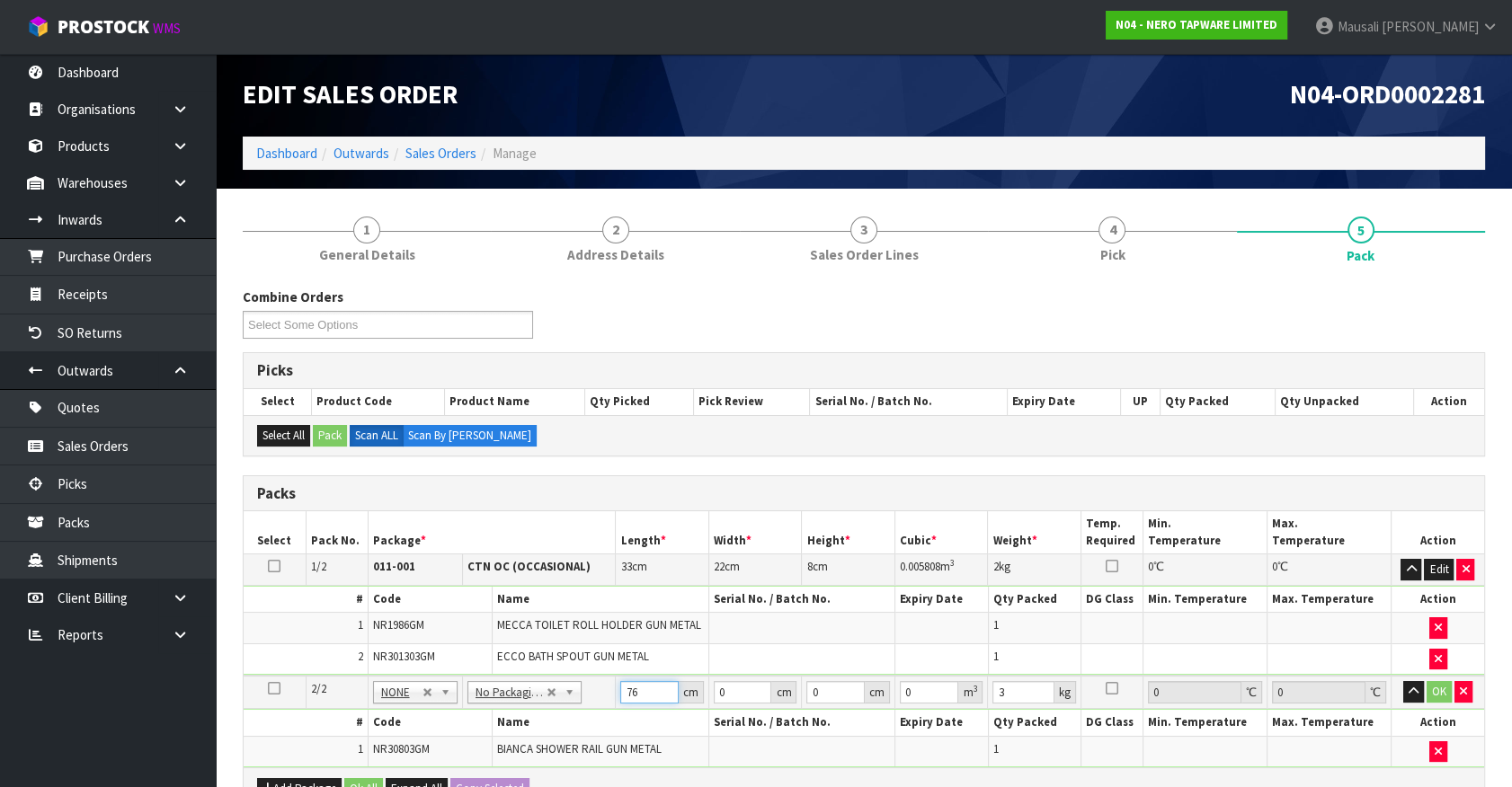 type on "76" 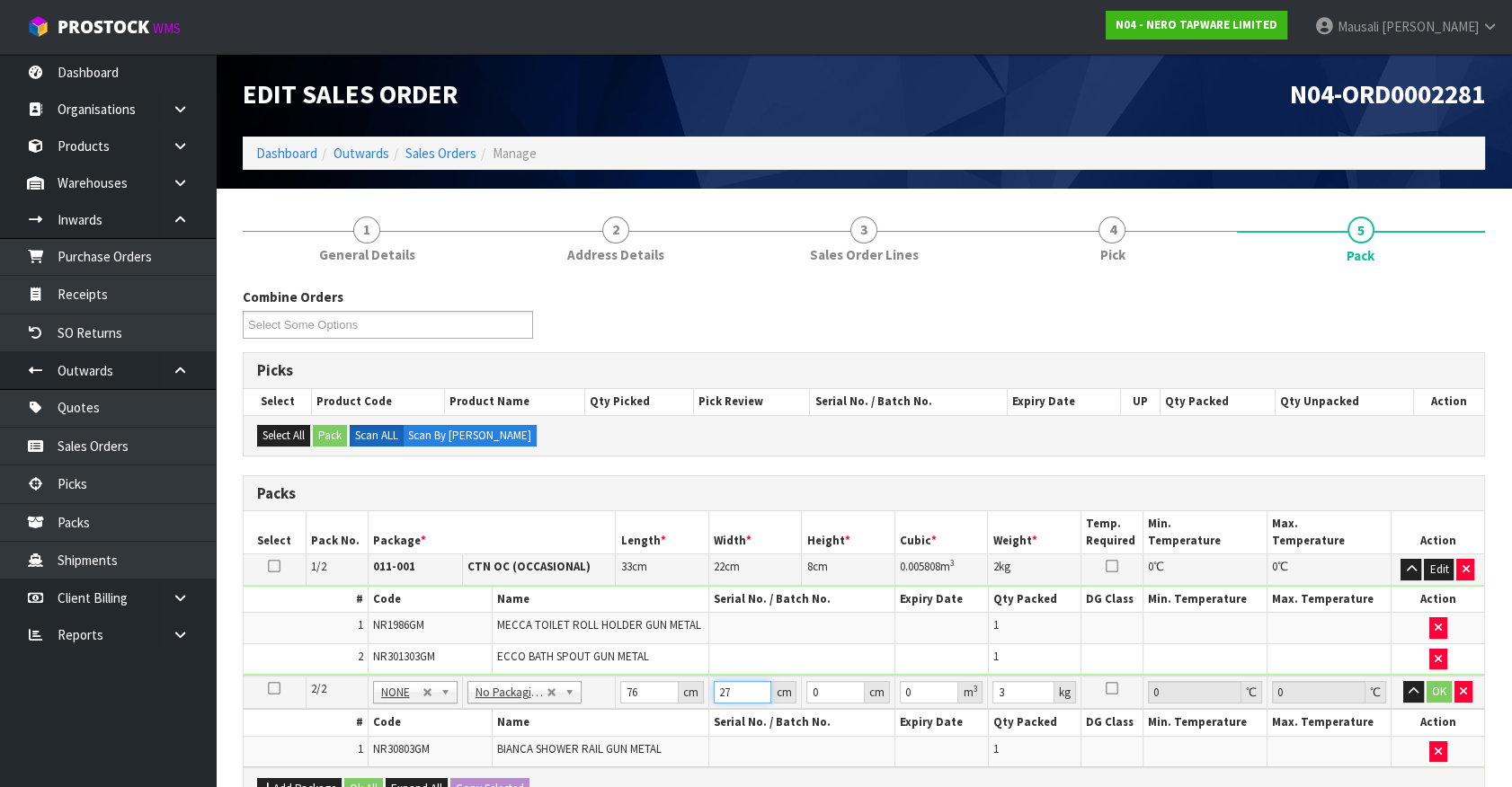 type on "27" 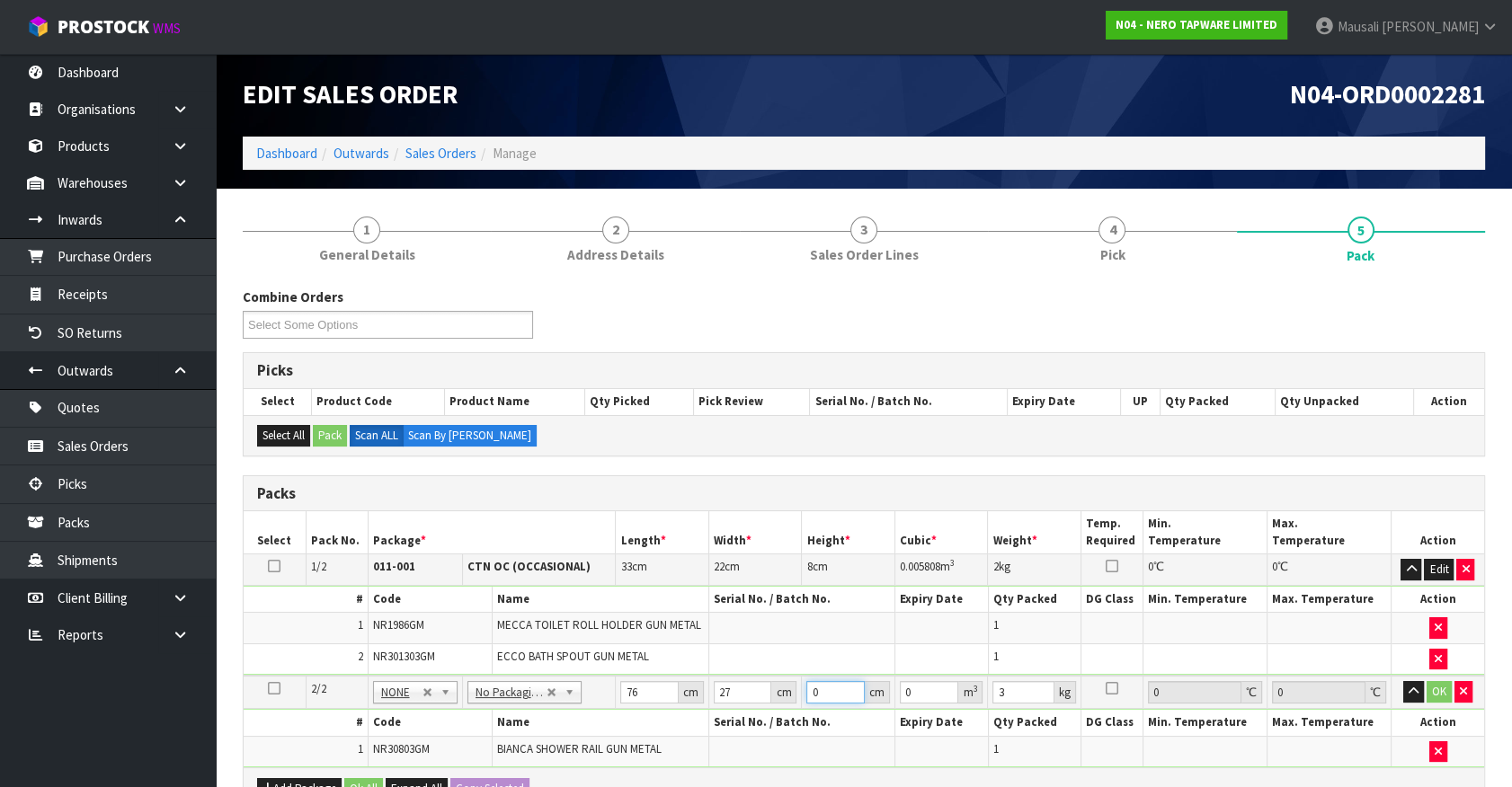 type on "1" 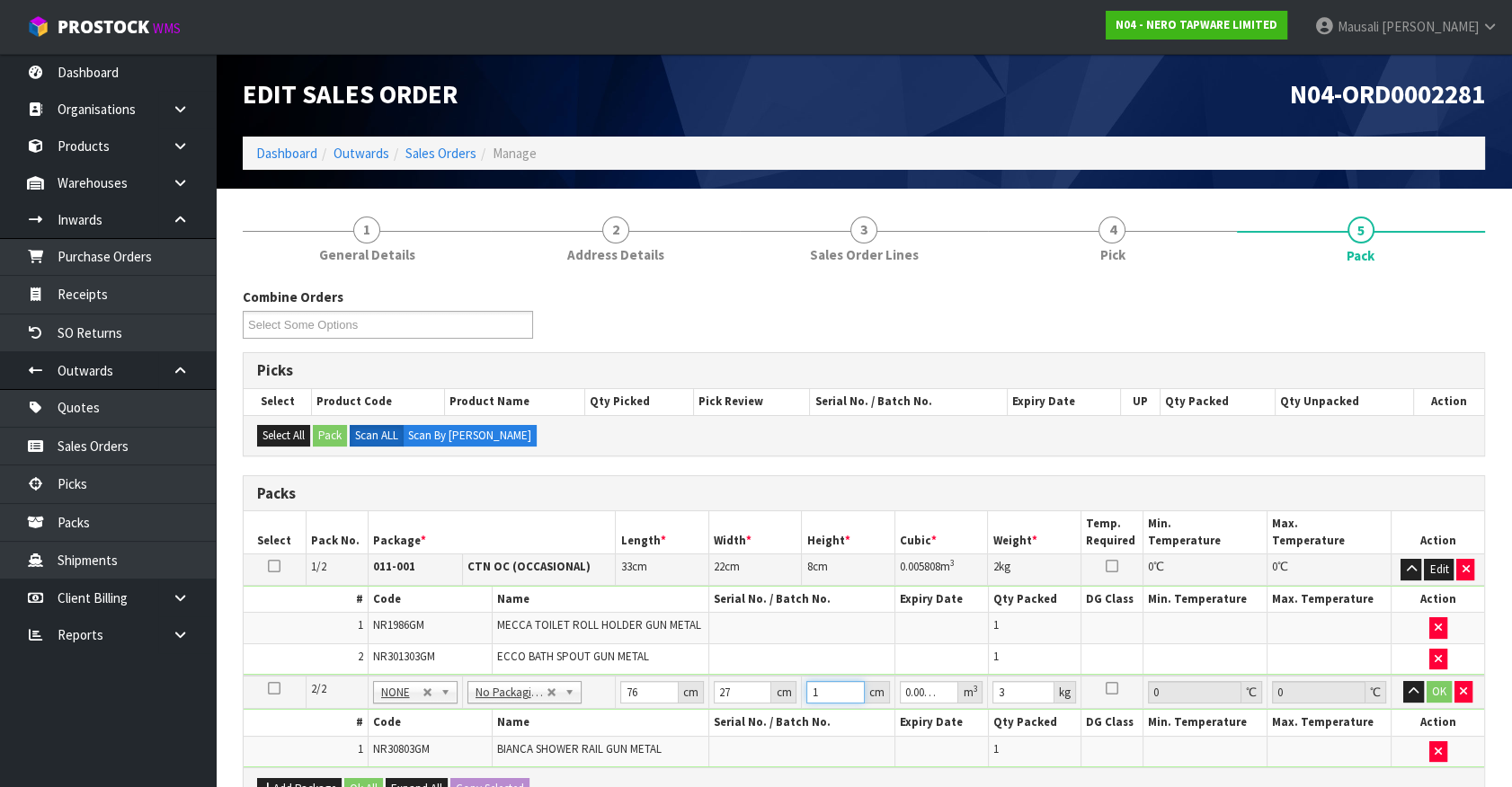 type on "11" 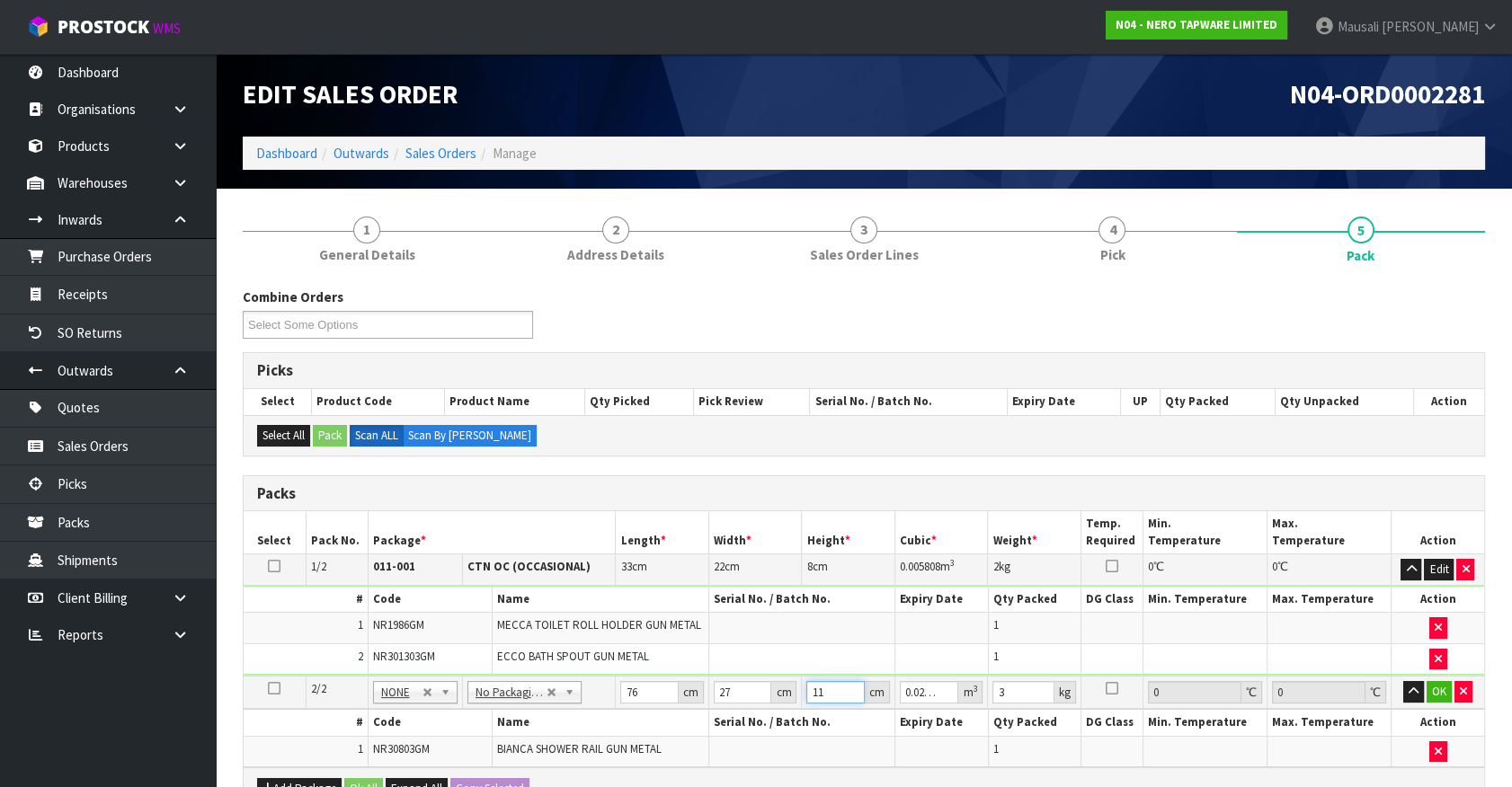 type on "11" 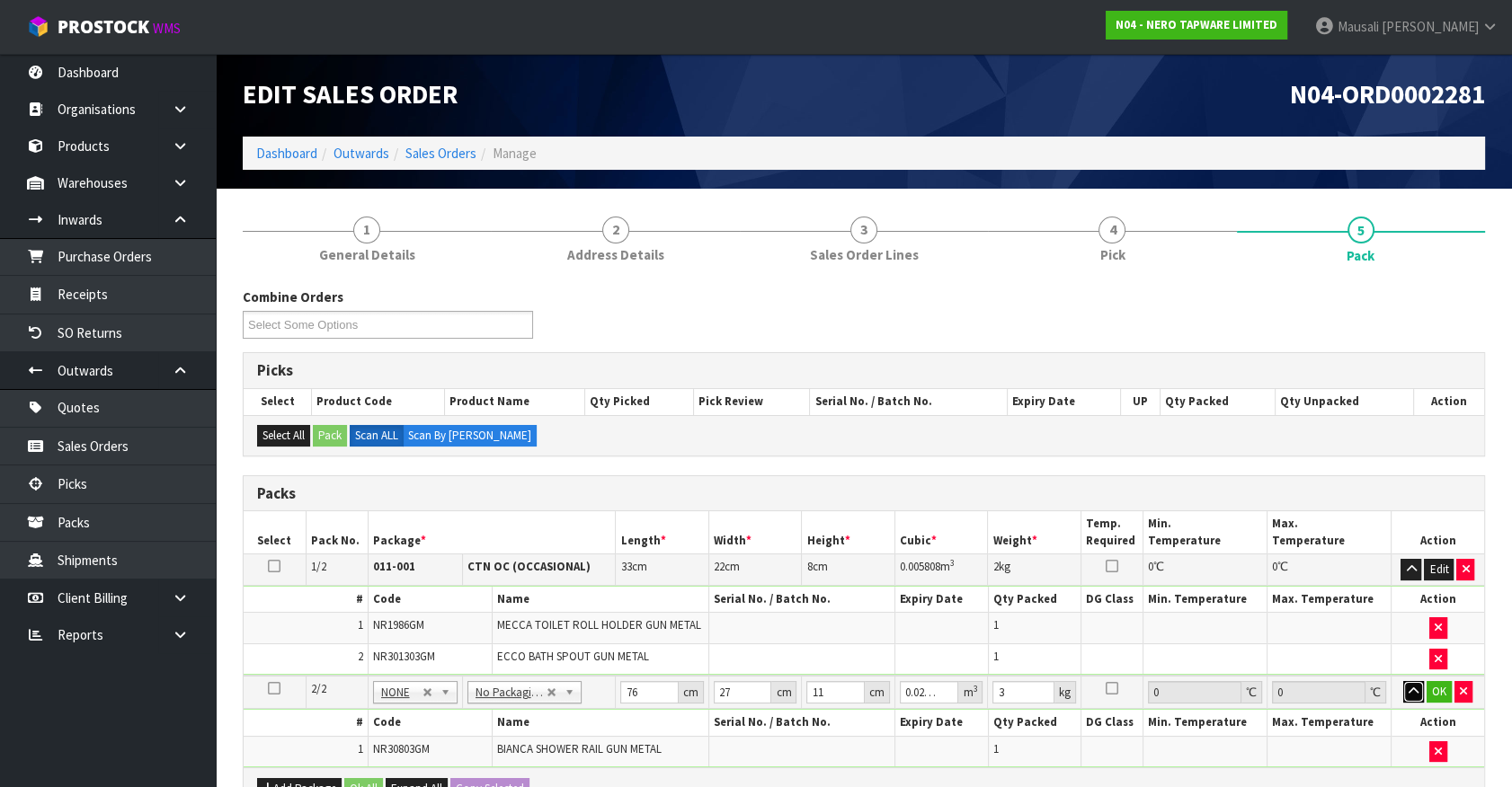type 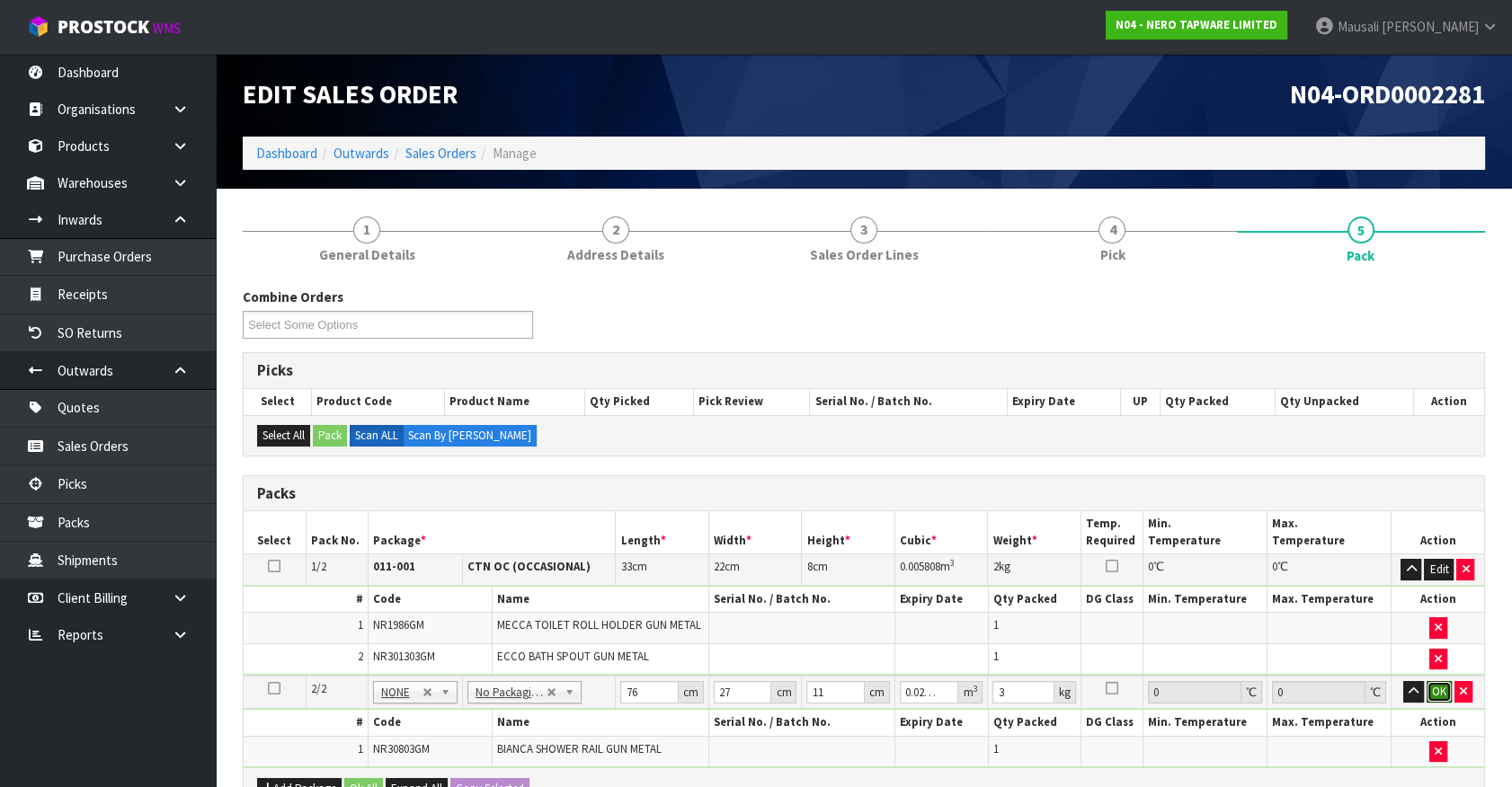 click on "OK" at bounding box center [1439, 692] 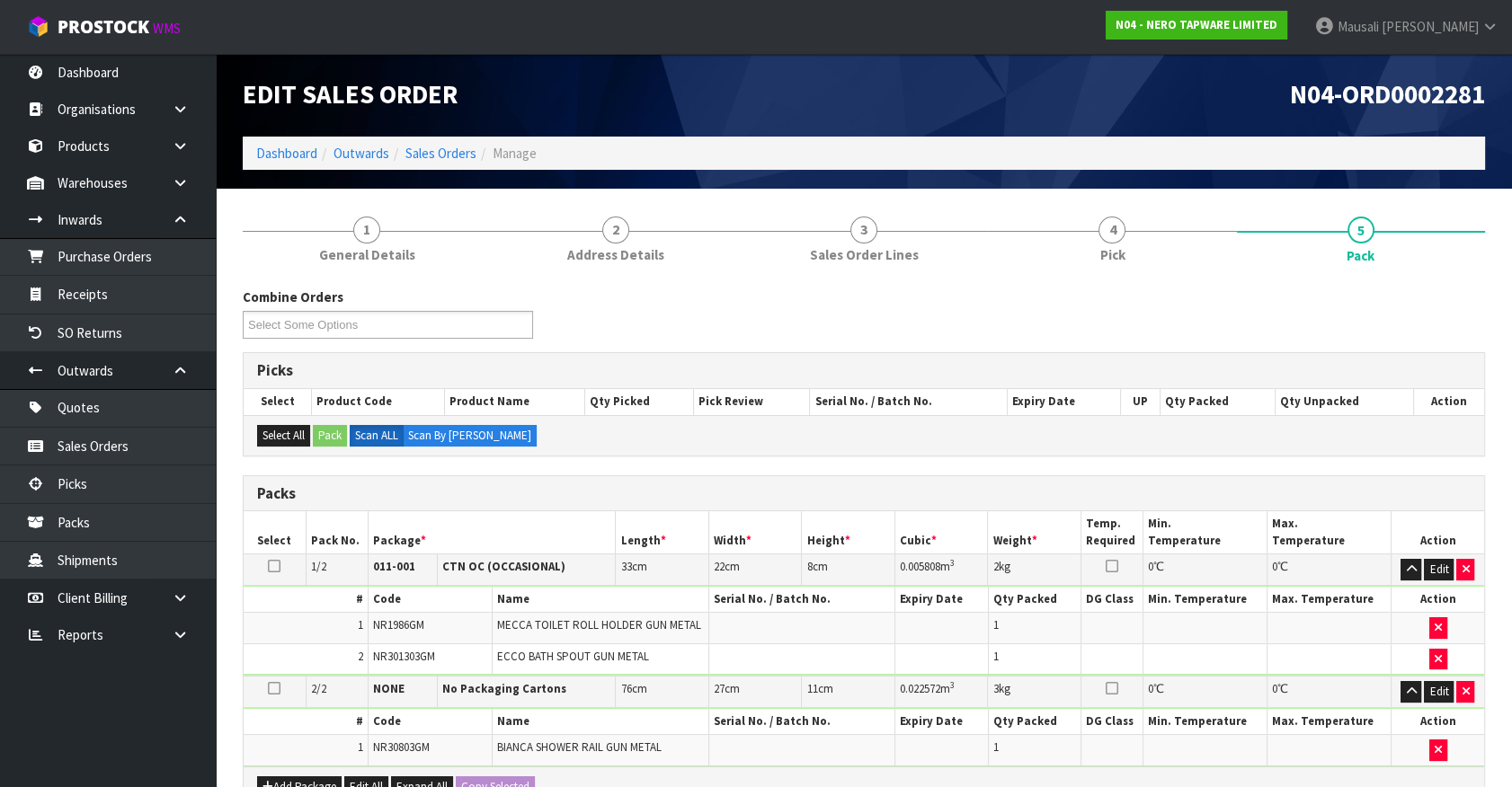 scroll, scrollTop: 399, scrollLeft: 0, axis: vertical 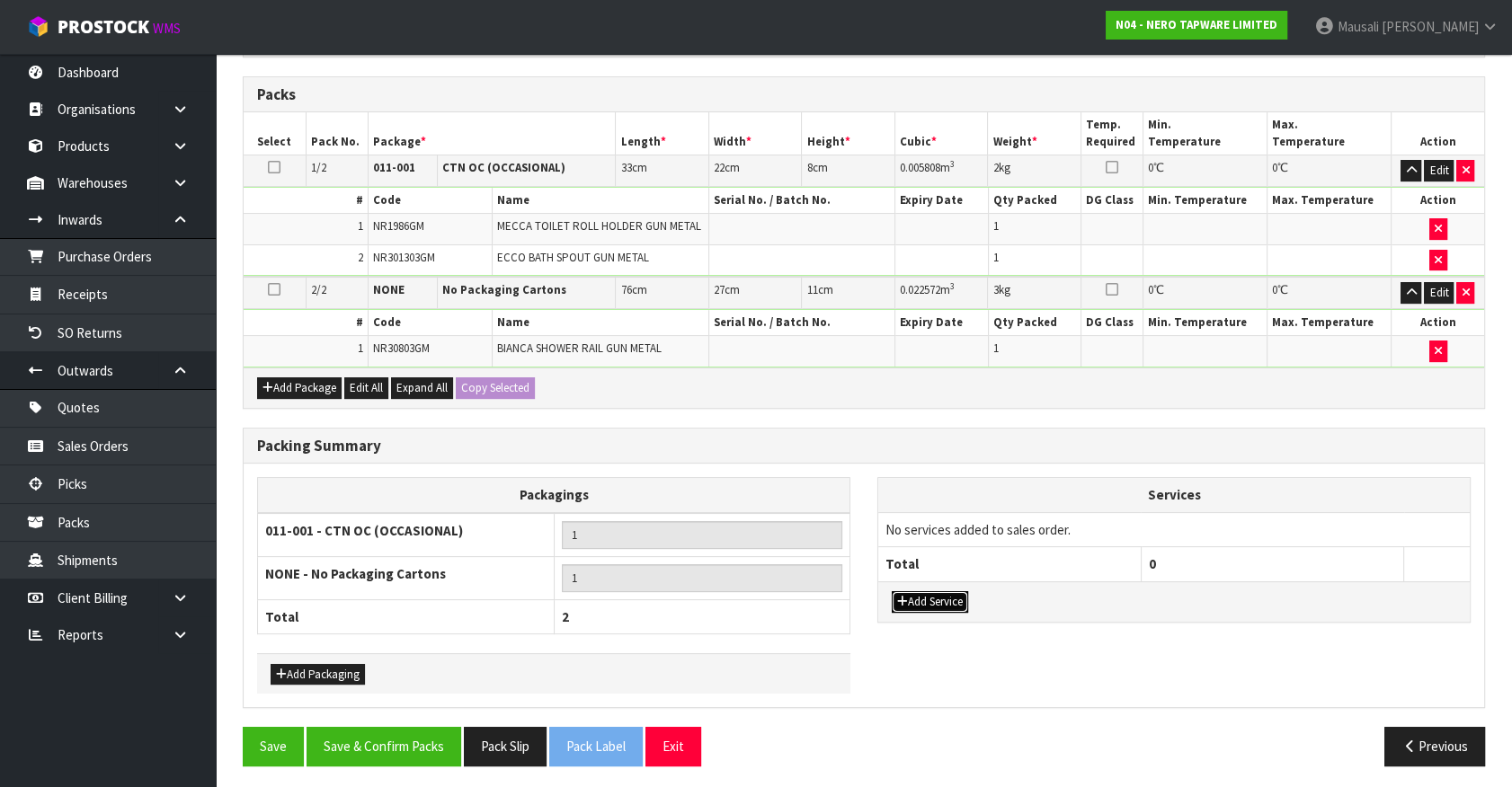 click on "Add Service" at bounding box center [929, 602] 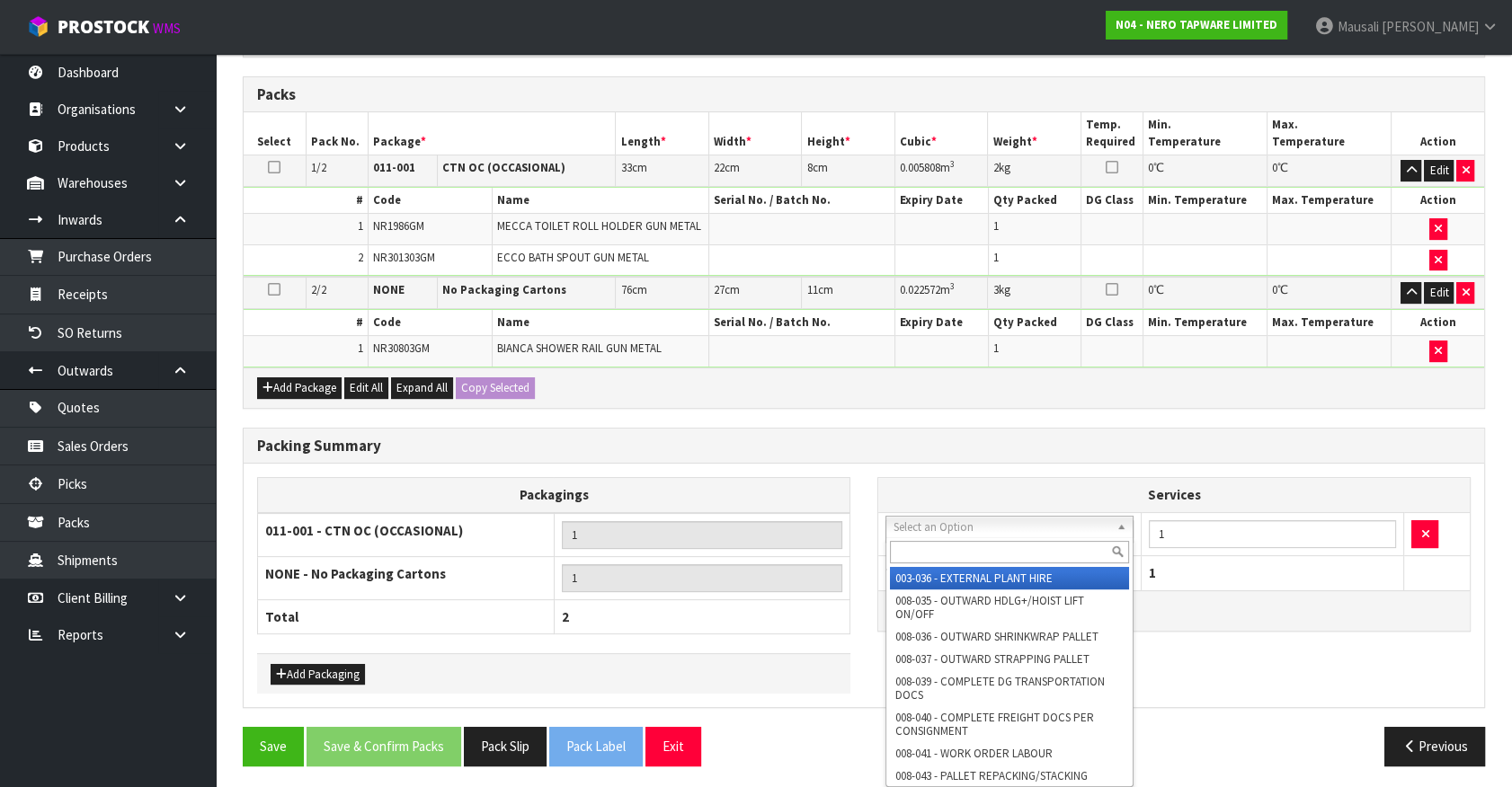 drag, startPoint x: 944, startPoint y: 527, endPoint x: 934, endPoint y: 543, distance: 18.867962 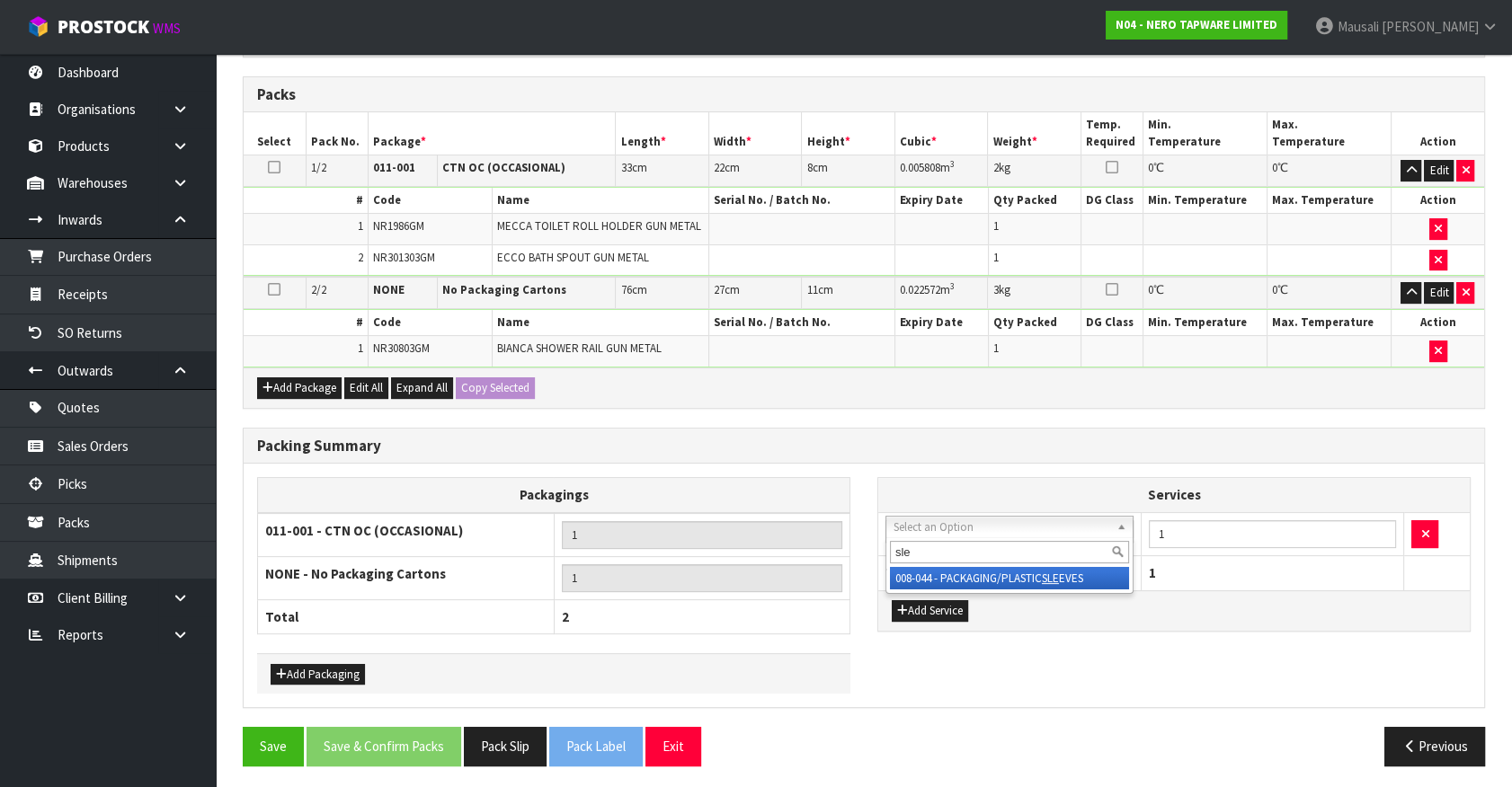type on "sle" 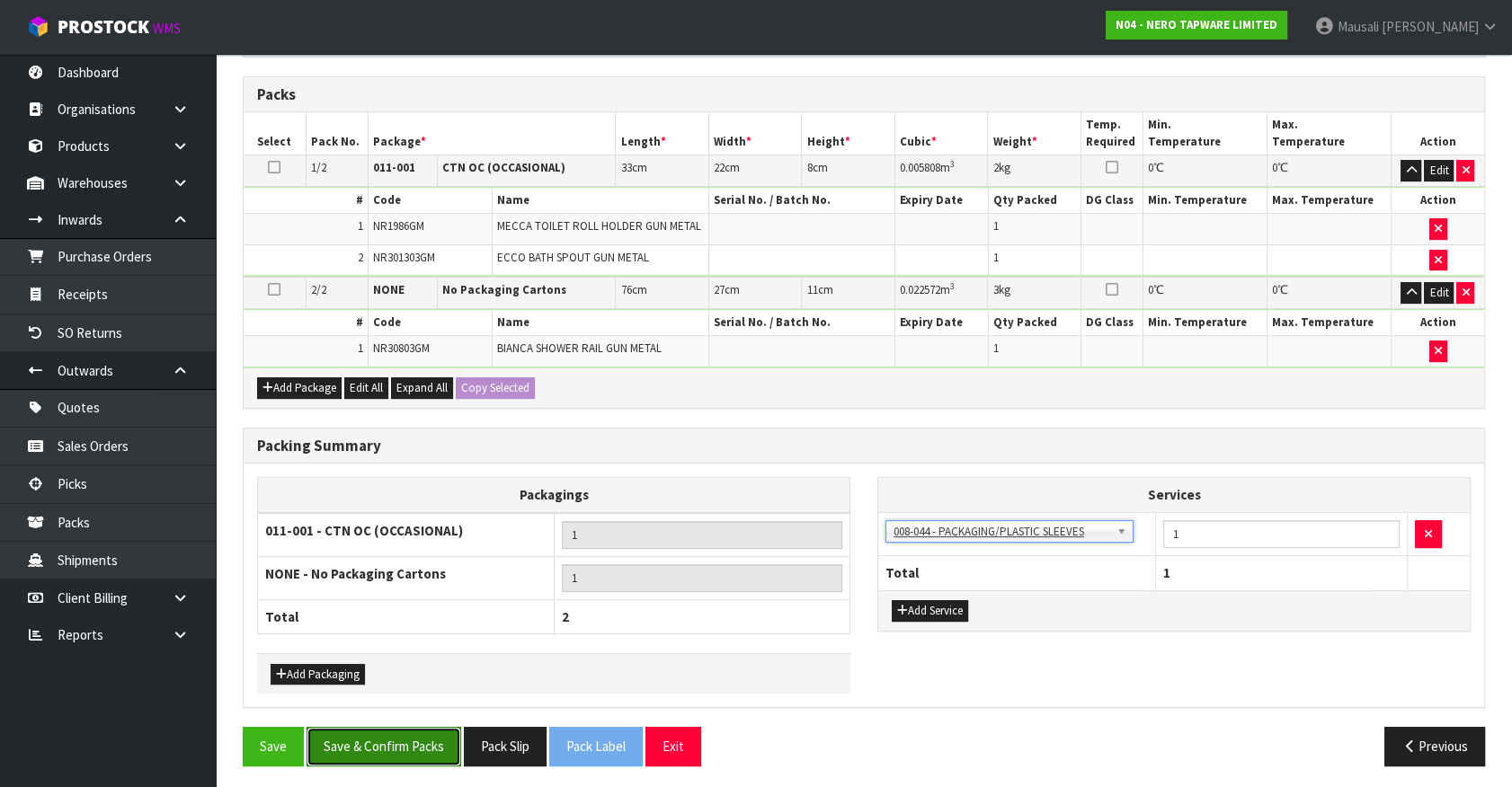 click on "Save & Confirm Packs" at bounding box center [384, 746] 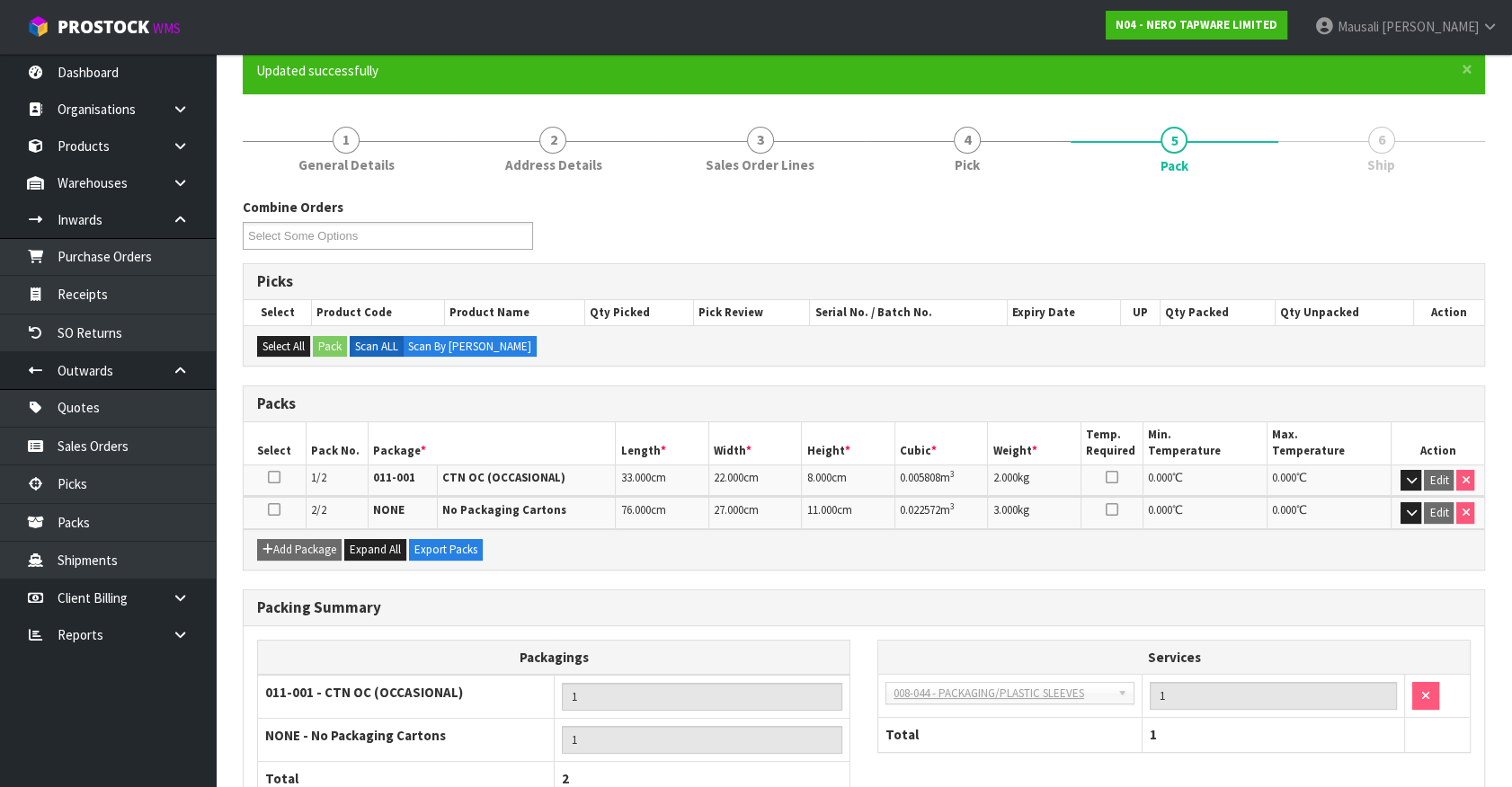 scroll, scrollTop: 278, scrollLeft: 0, axis: vertical 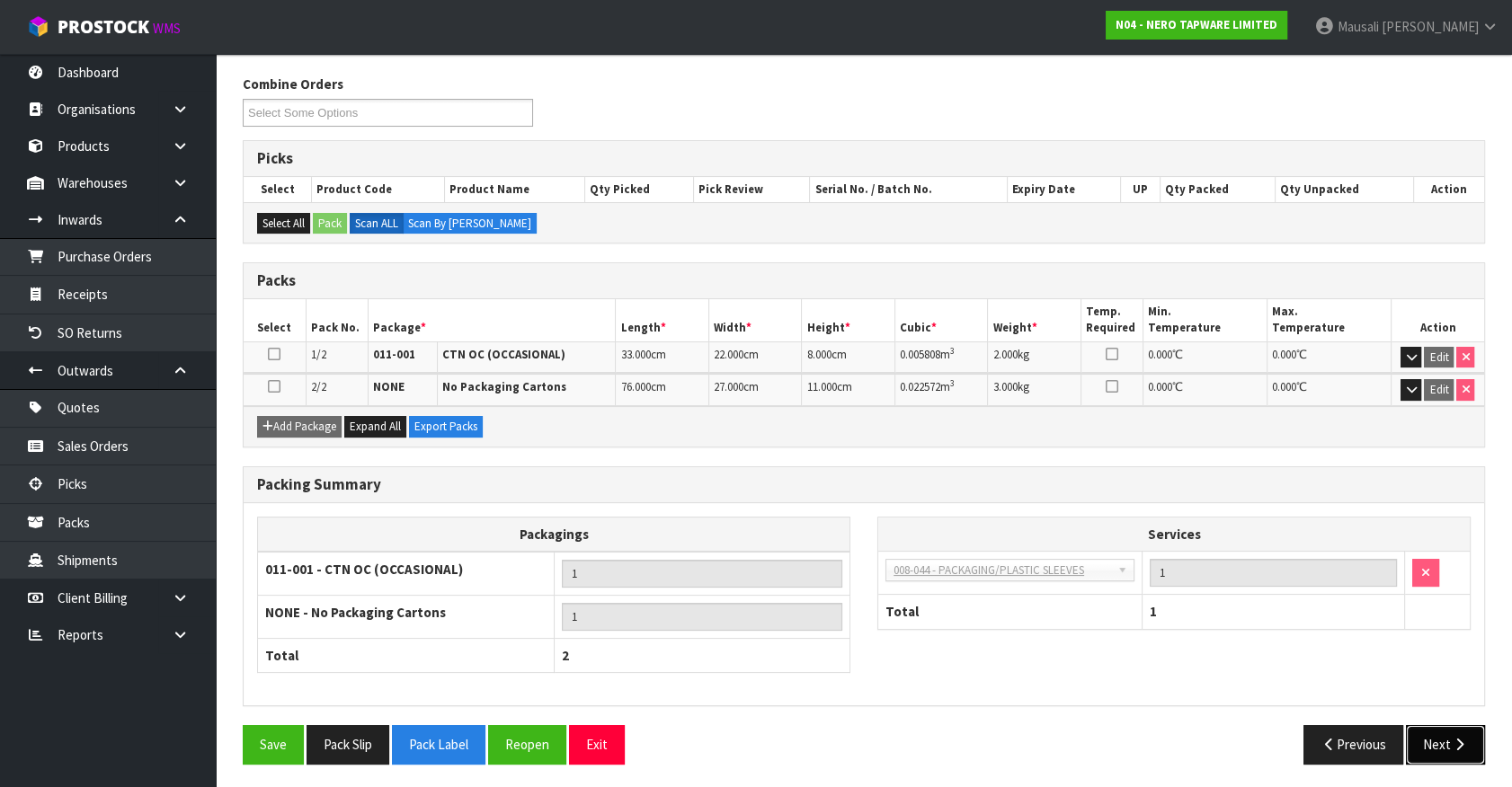 click on "Next" at bounding box center [1445, 744] 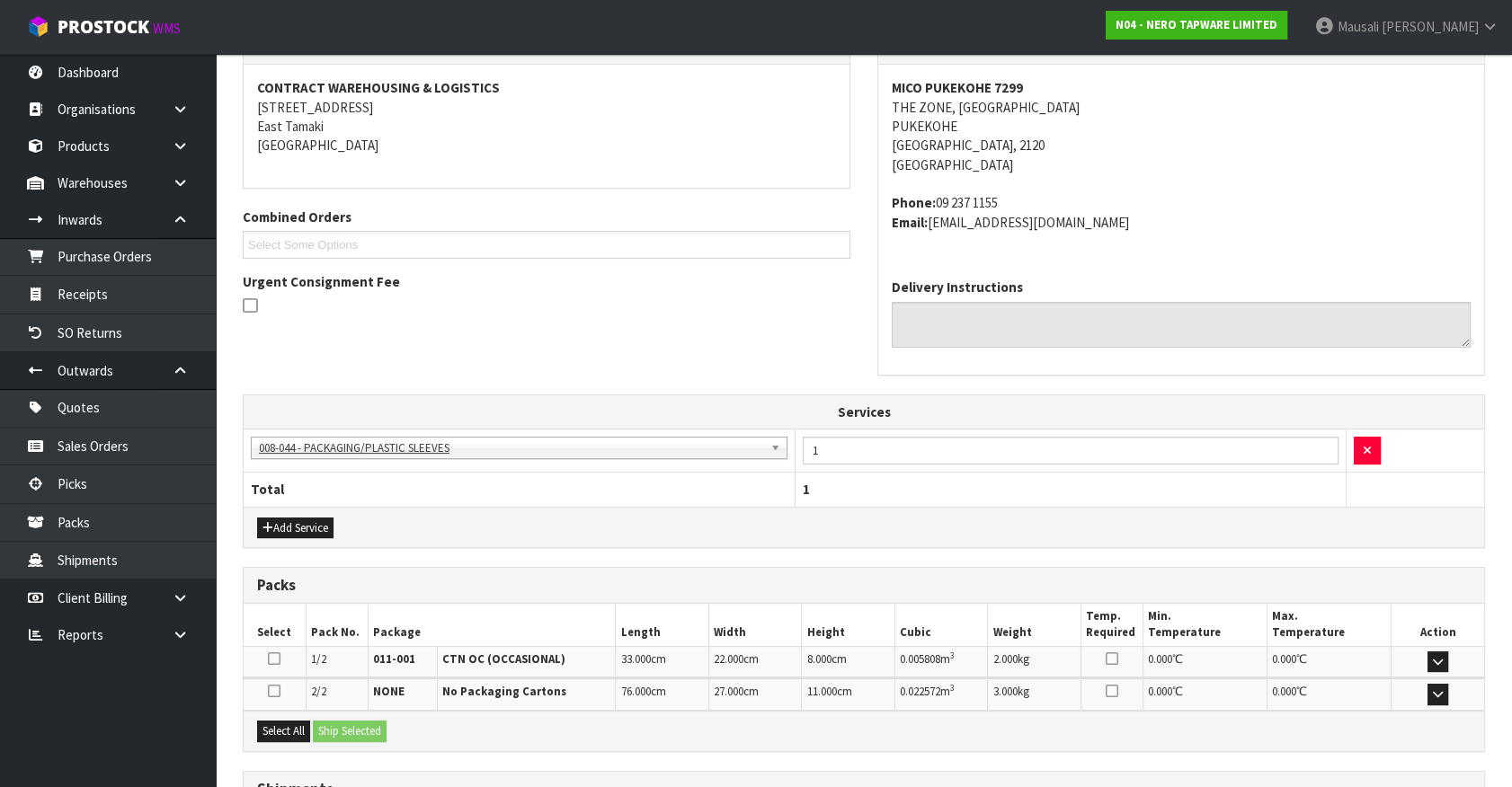 scroll, scrollTop: 408, scrollLeft: 0, axis: vertical 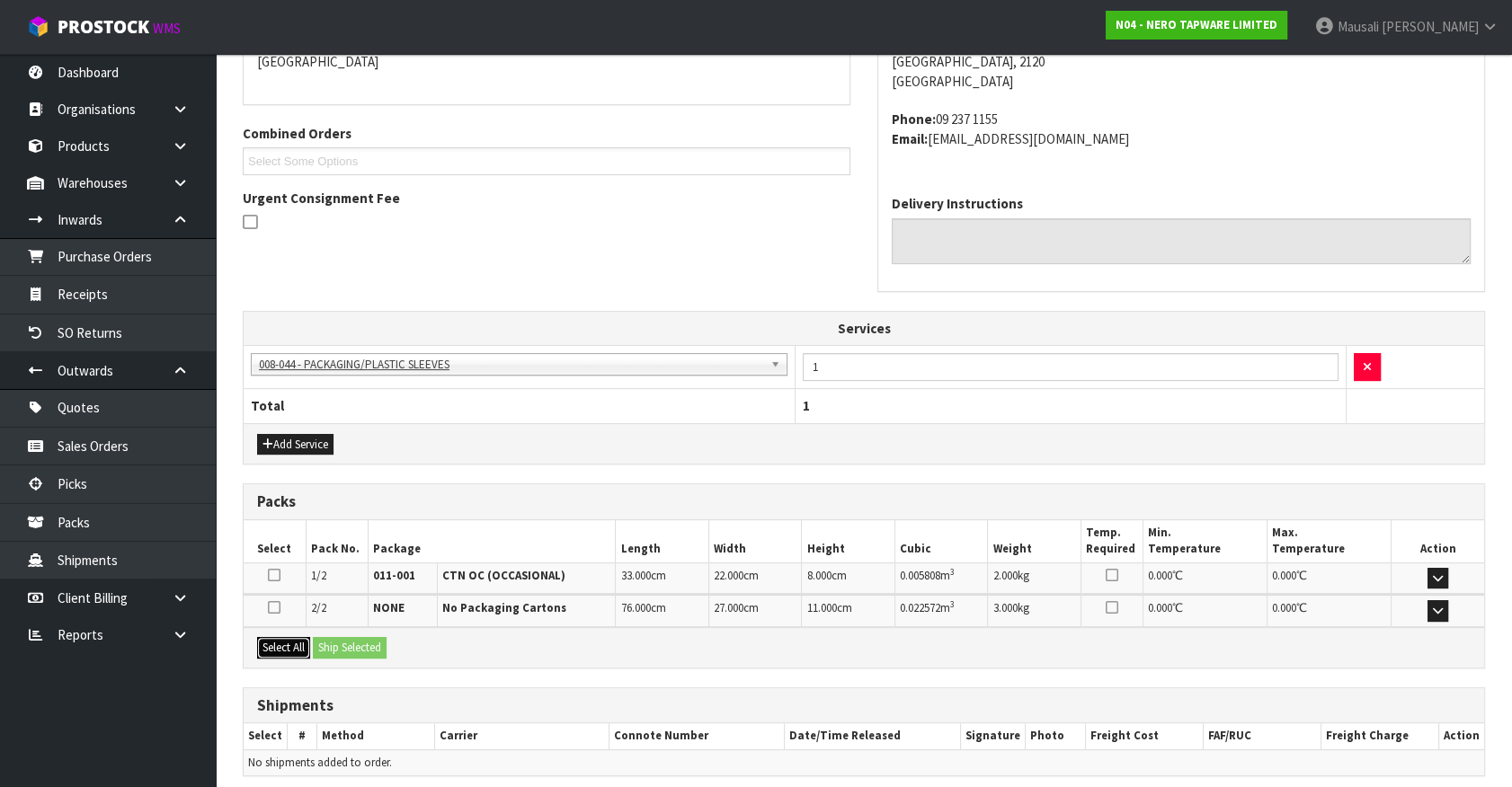 click on "Select All" at bounding box center [283, 648] 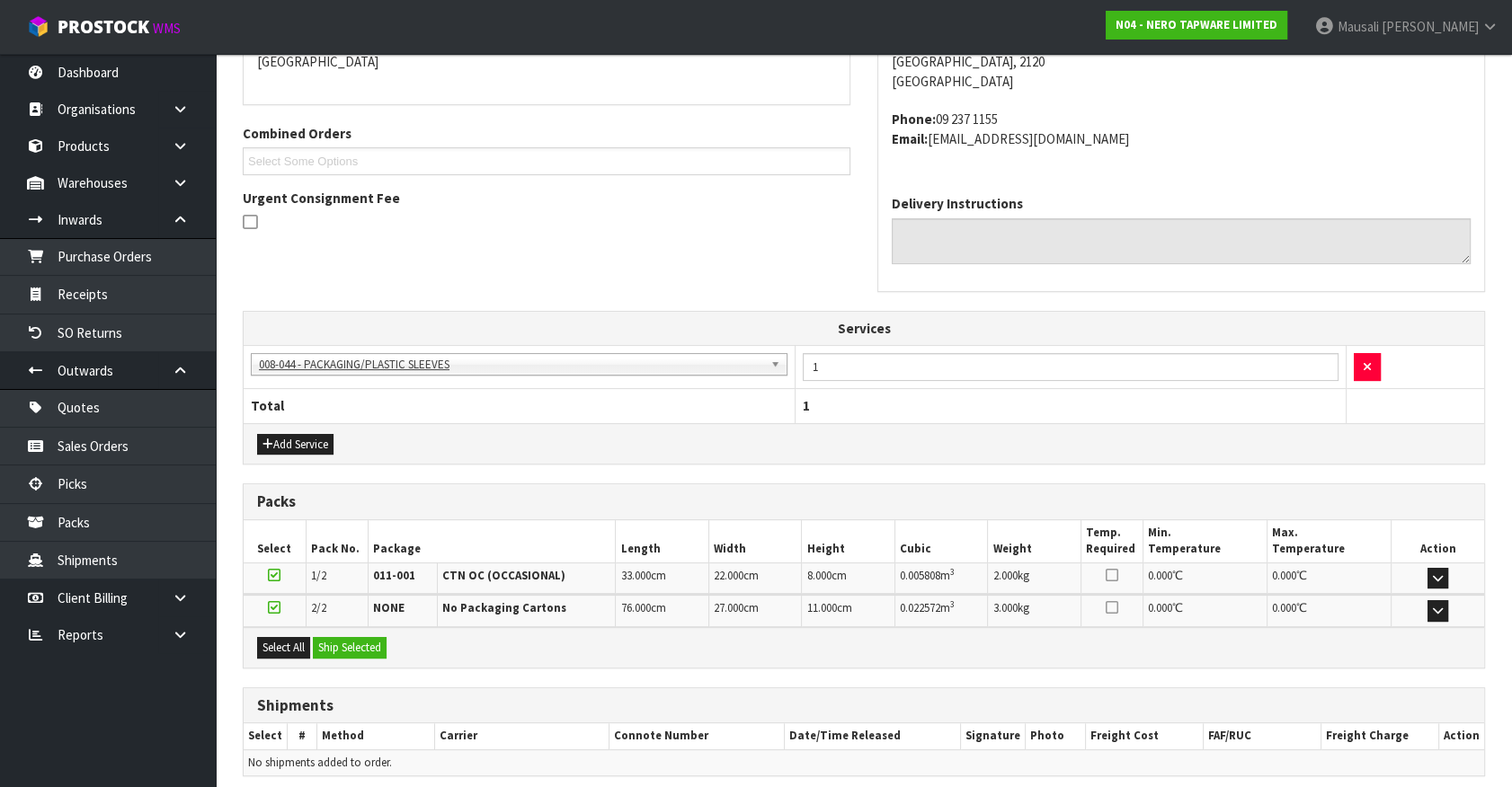 click on "Select All
Ship Selected" at bounding box center [864, 647] 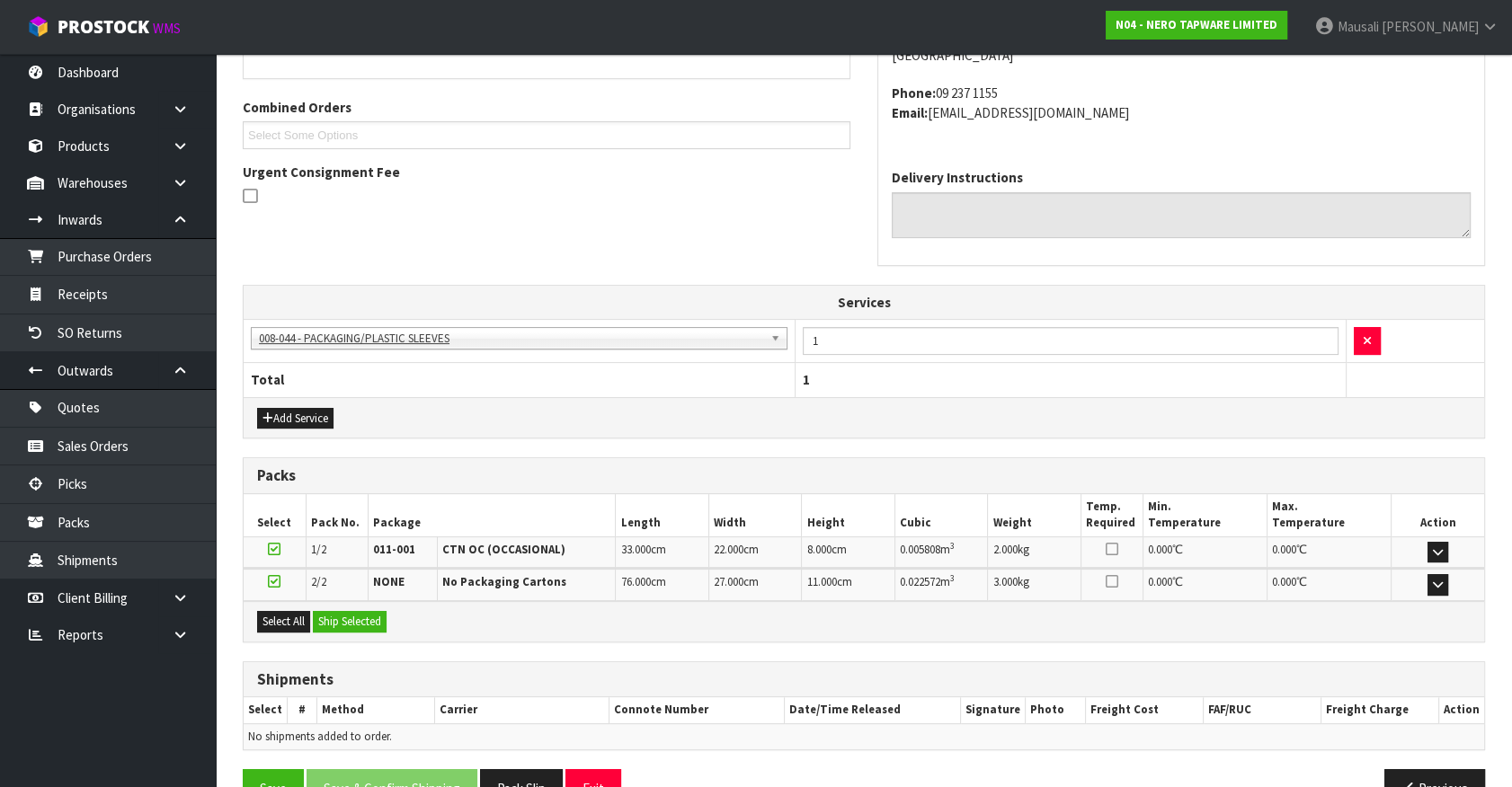 scroll, scrollTop: 477, scrollLeft: 0, axis: vertical 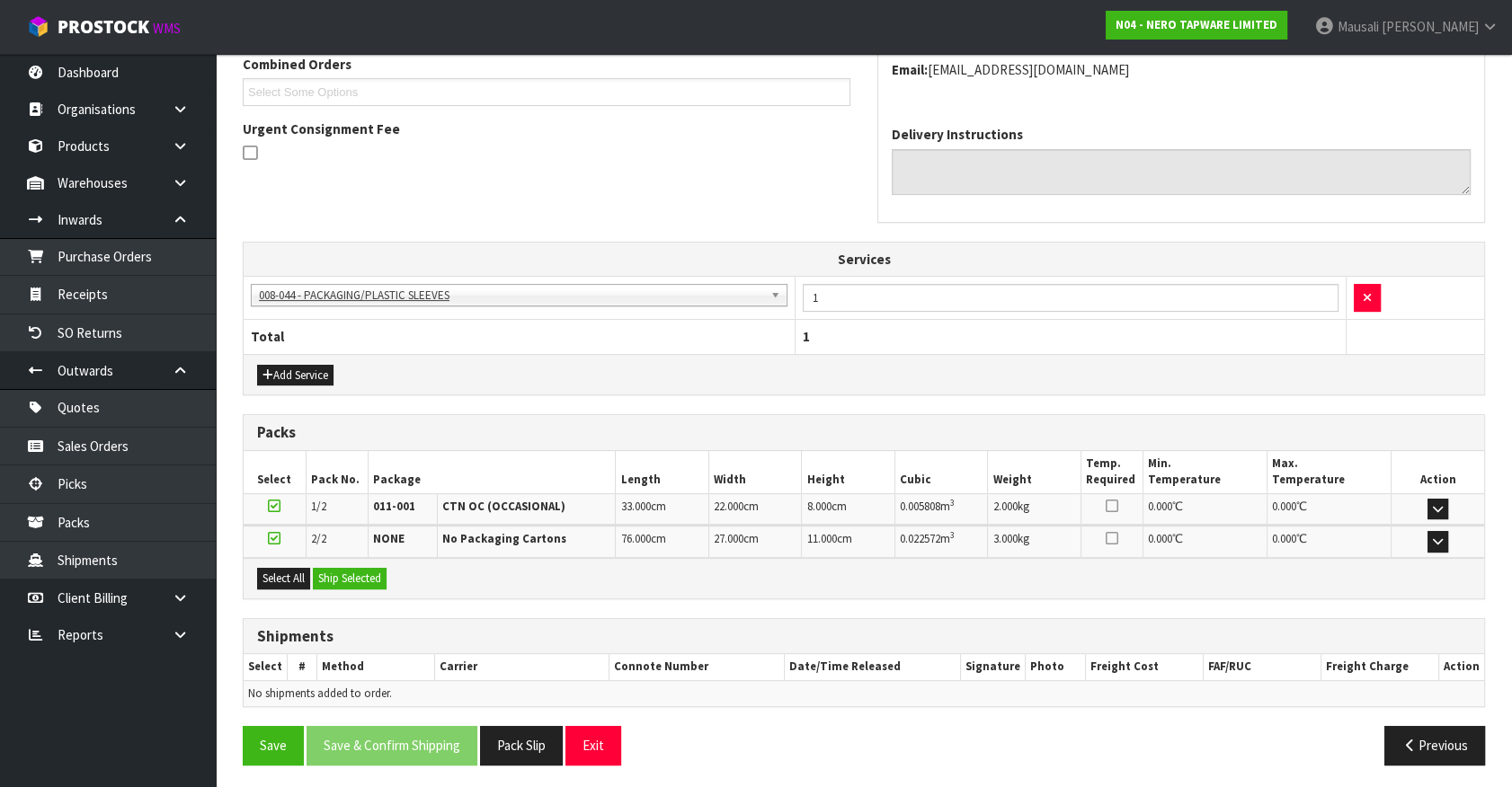 click on "Shipments" at bounding box center (864, 637) 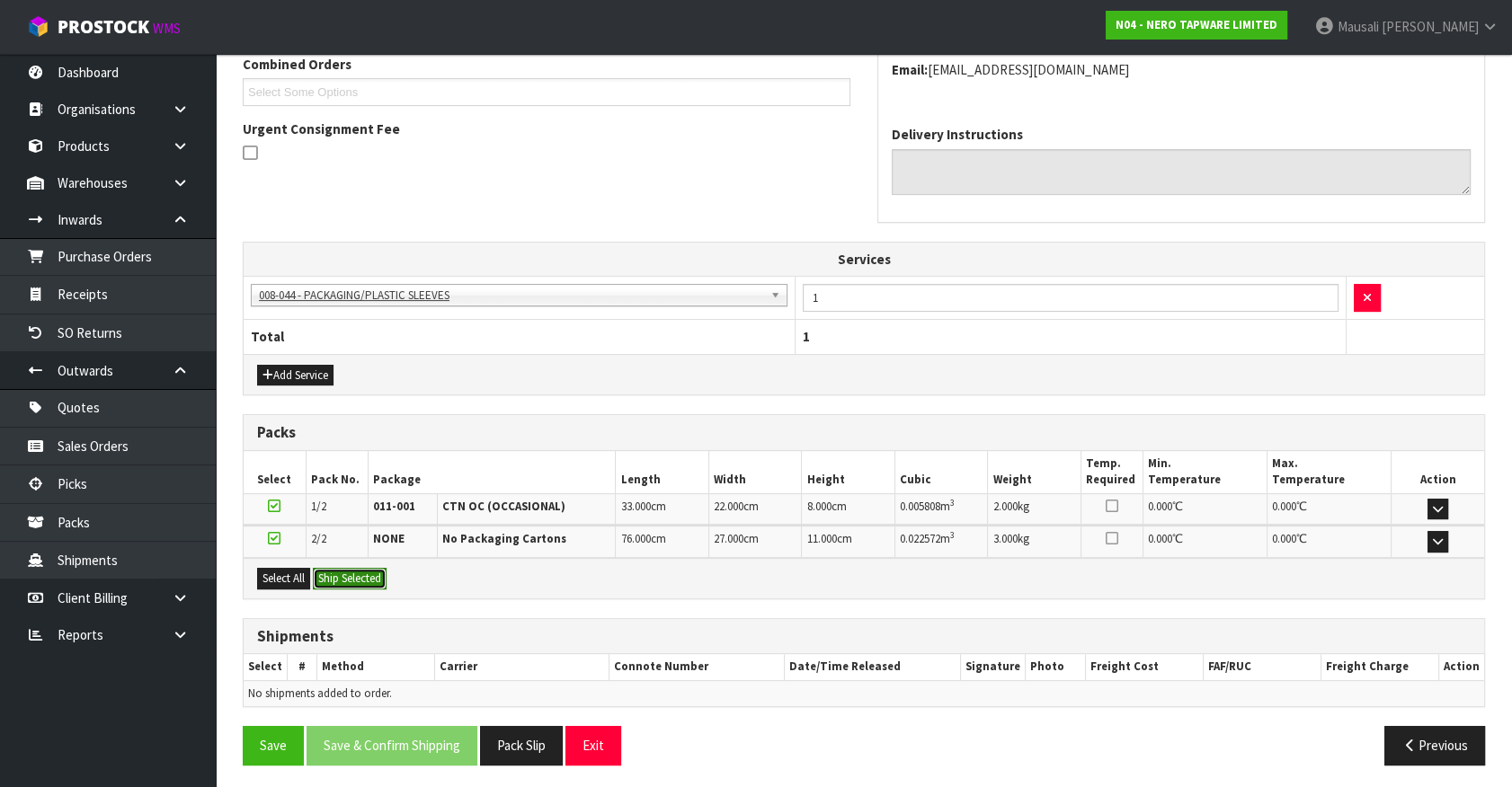click on "Ship Selected" at bounding box center [350, 579] 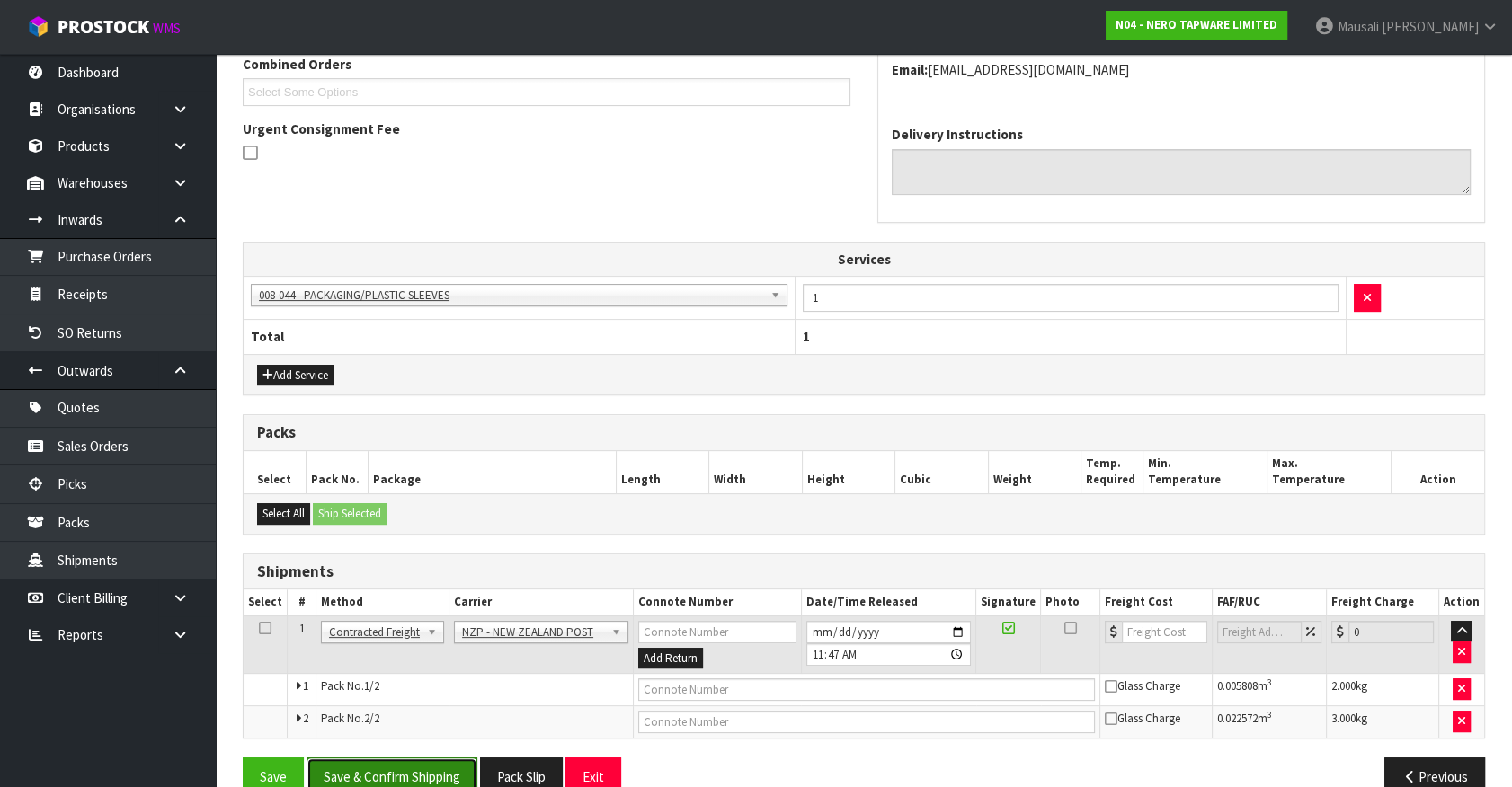 click on "Save & Confirm Shipping" at bounding box center (392, 776) 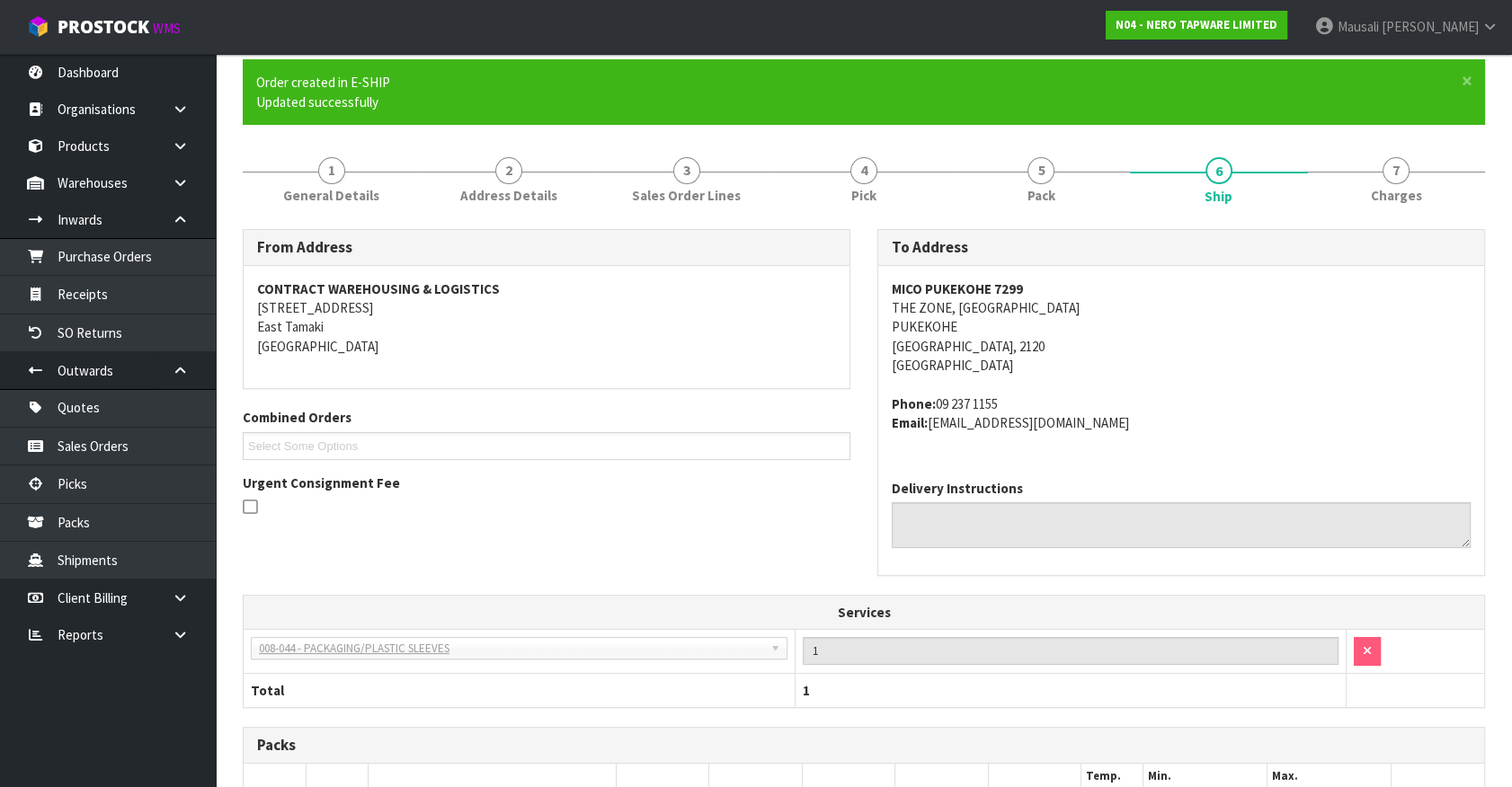scroll, scrollTop: 482, scrollLeft: 0, axis: vertical 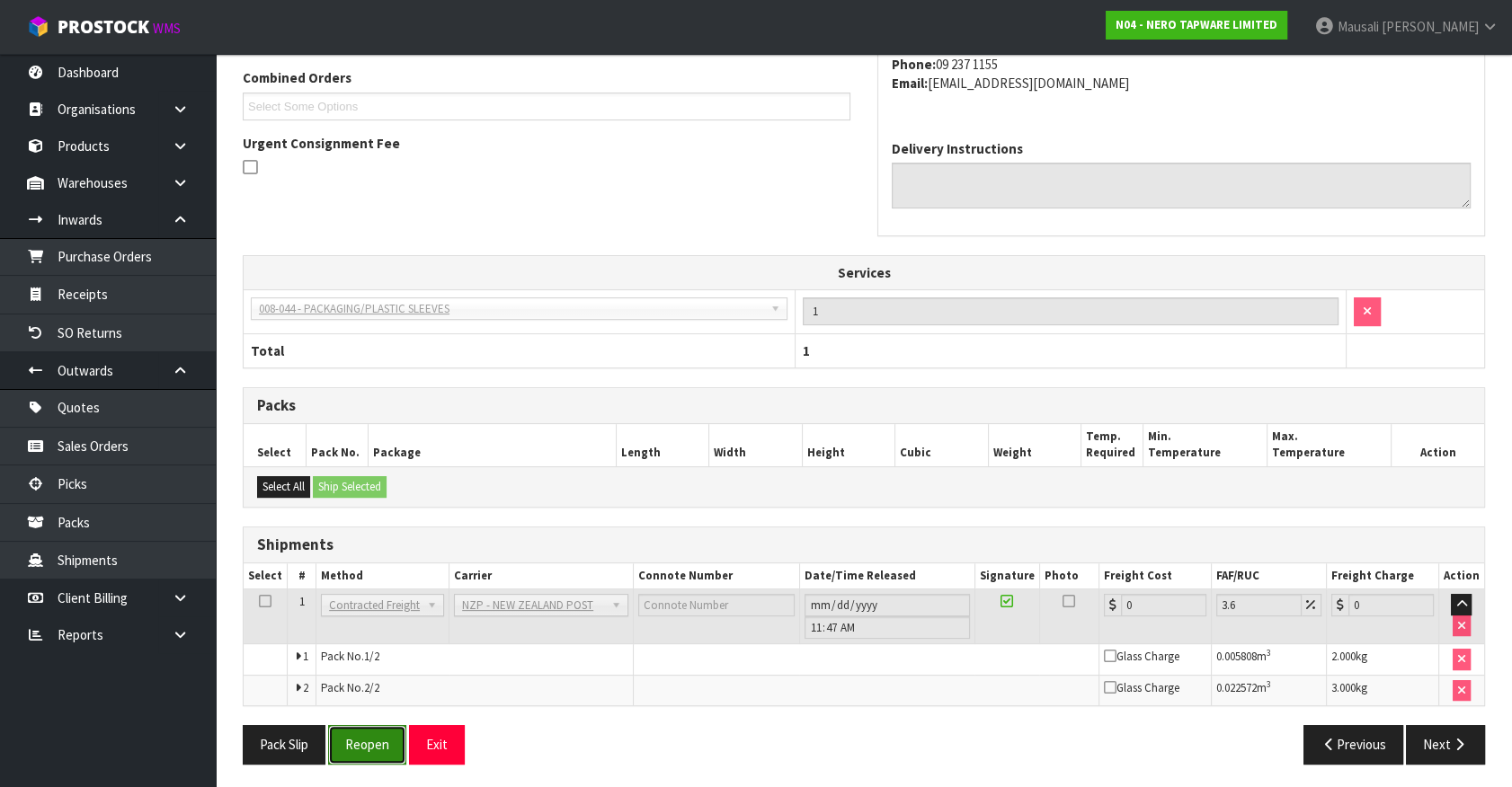 click on "Reopen" at bounding box center (367, 744) 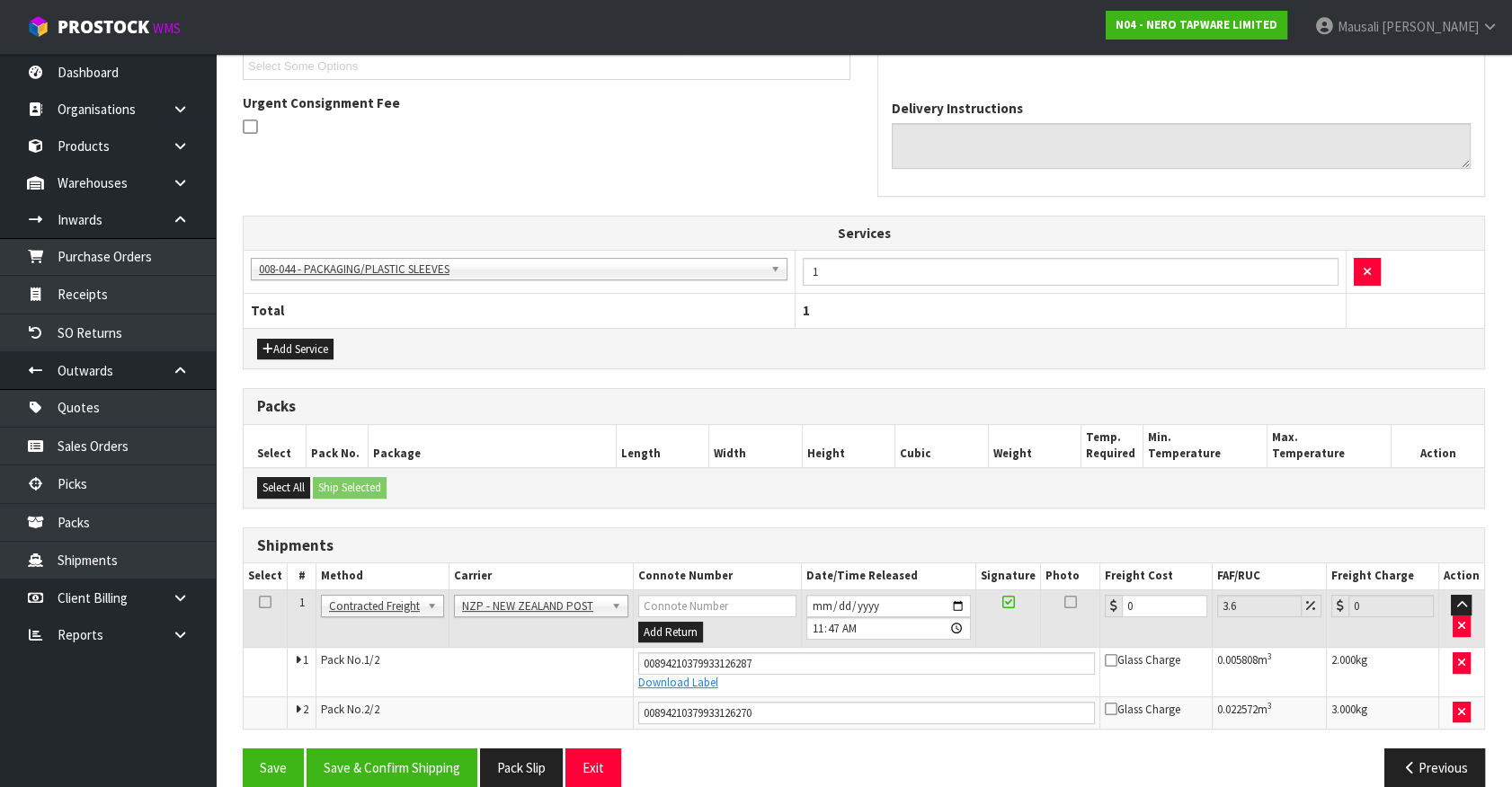scroll, scrollTop: 526, scrollLeft: 0, axis: vertical 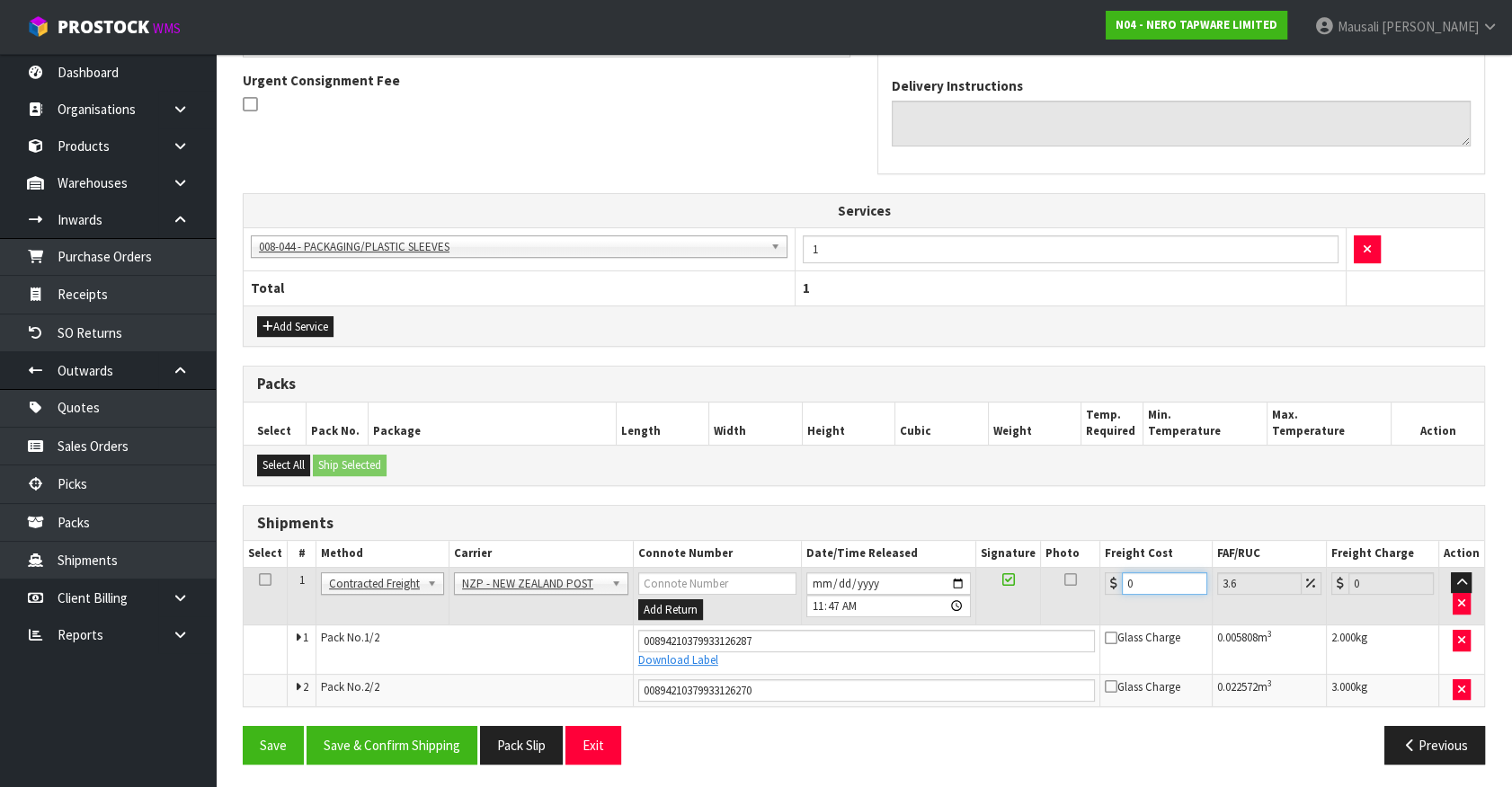 drag, startPoint x: 837, startPoint y: 643, endPoint x: 630, endPoint y: 677, distance: 209.774 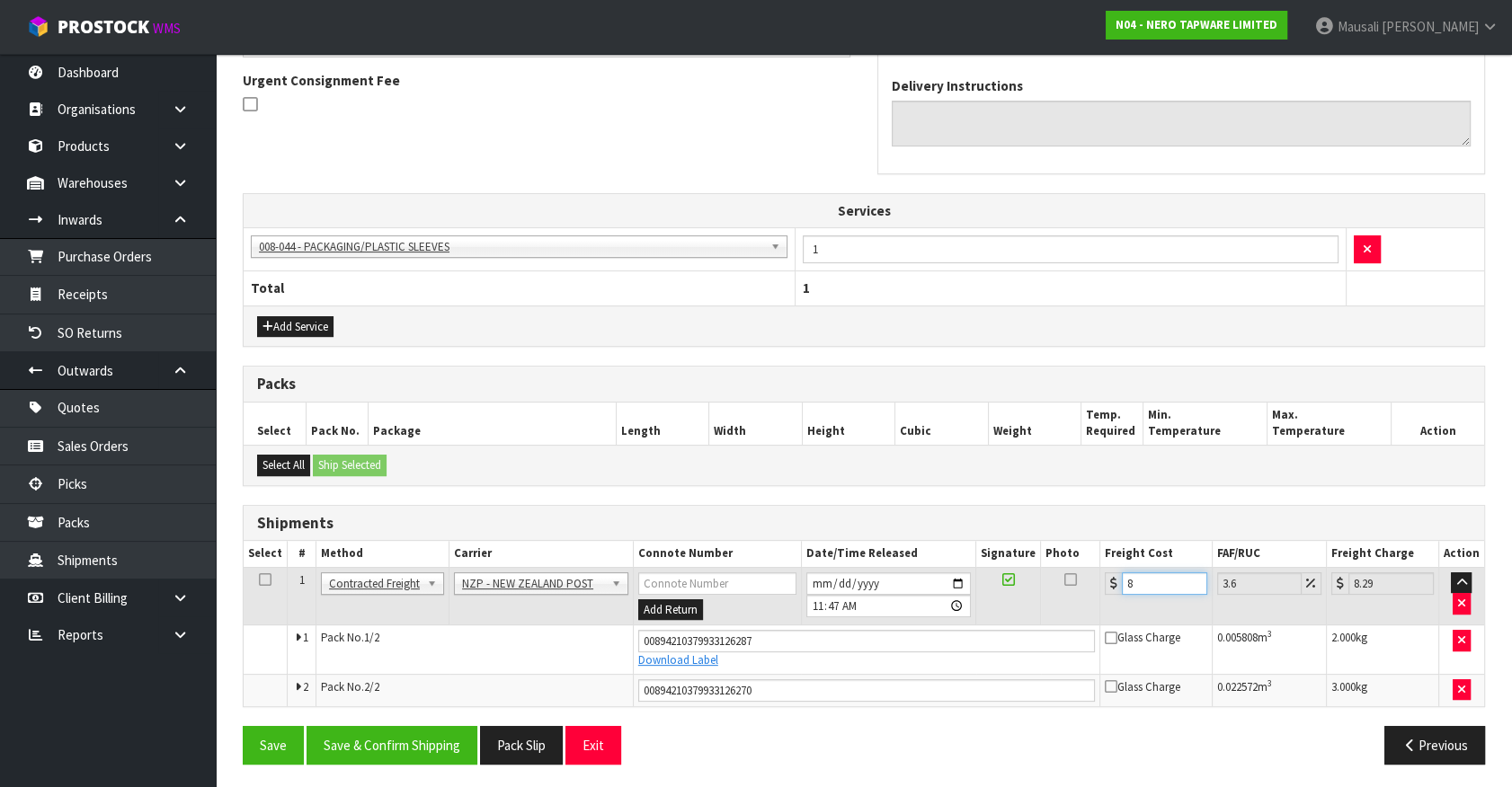 type on "8.6" 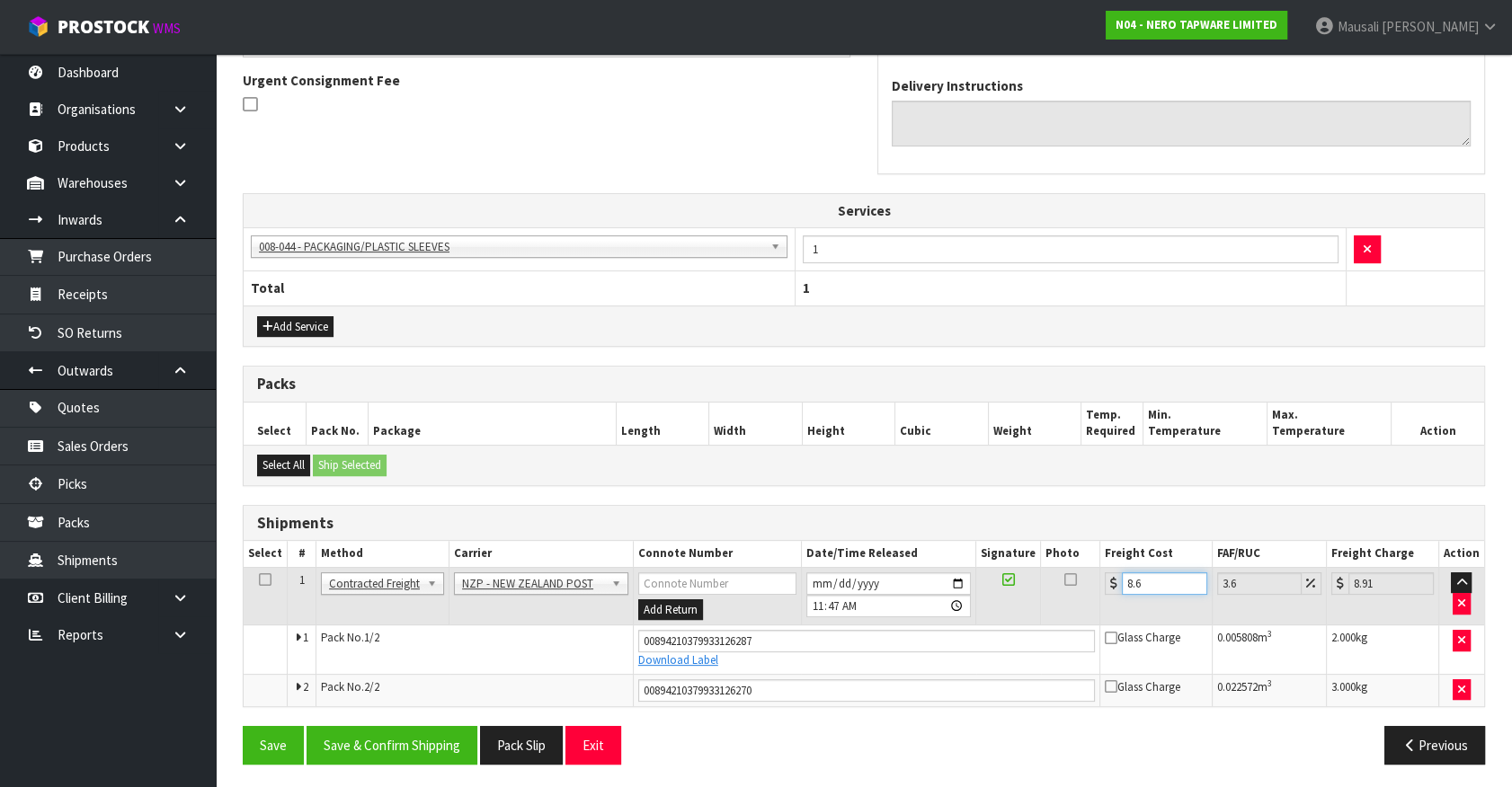 type on "8.66" 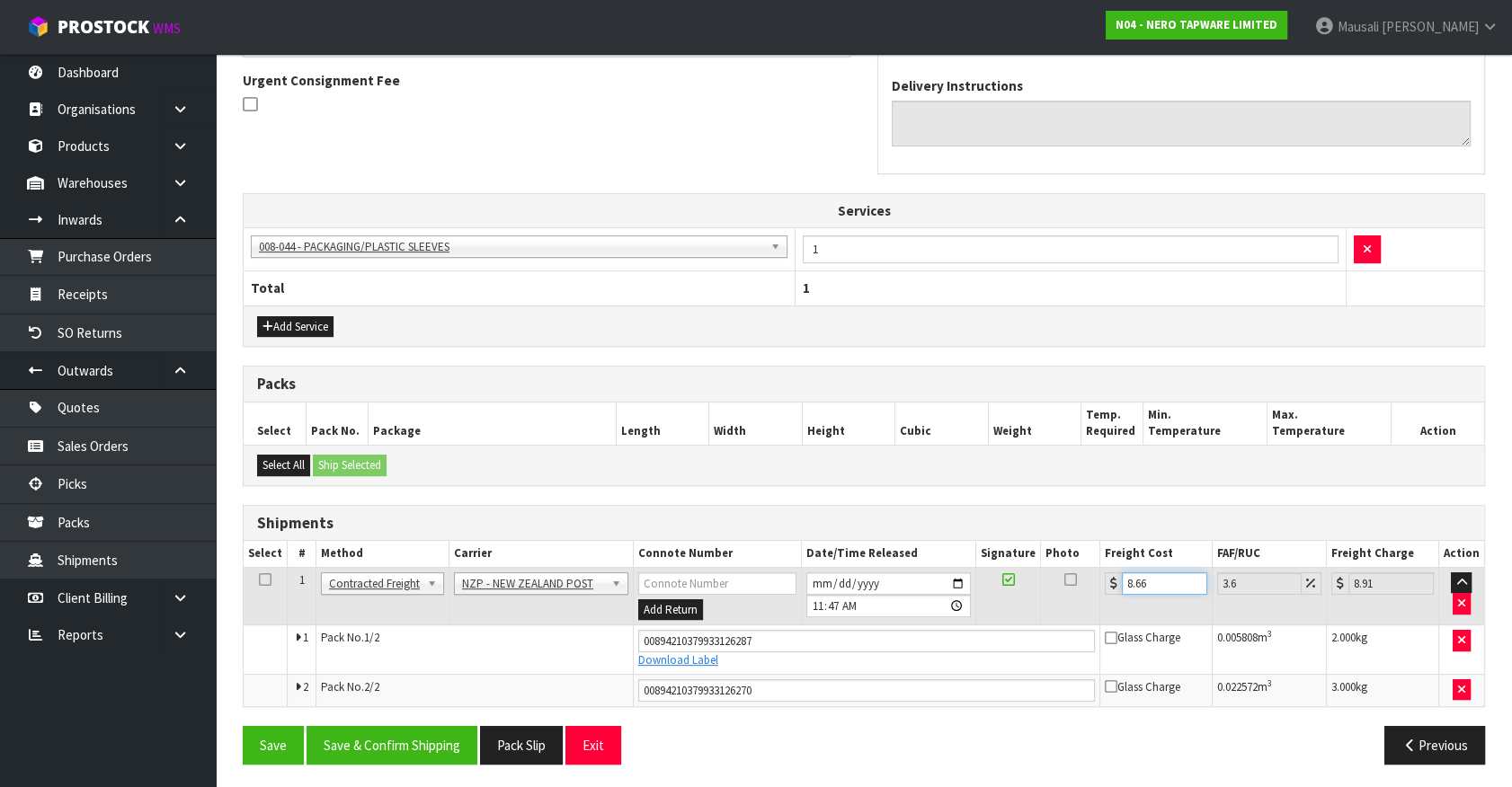 type on "8.97" 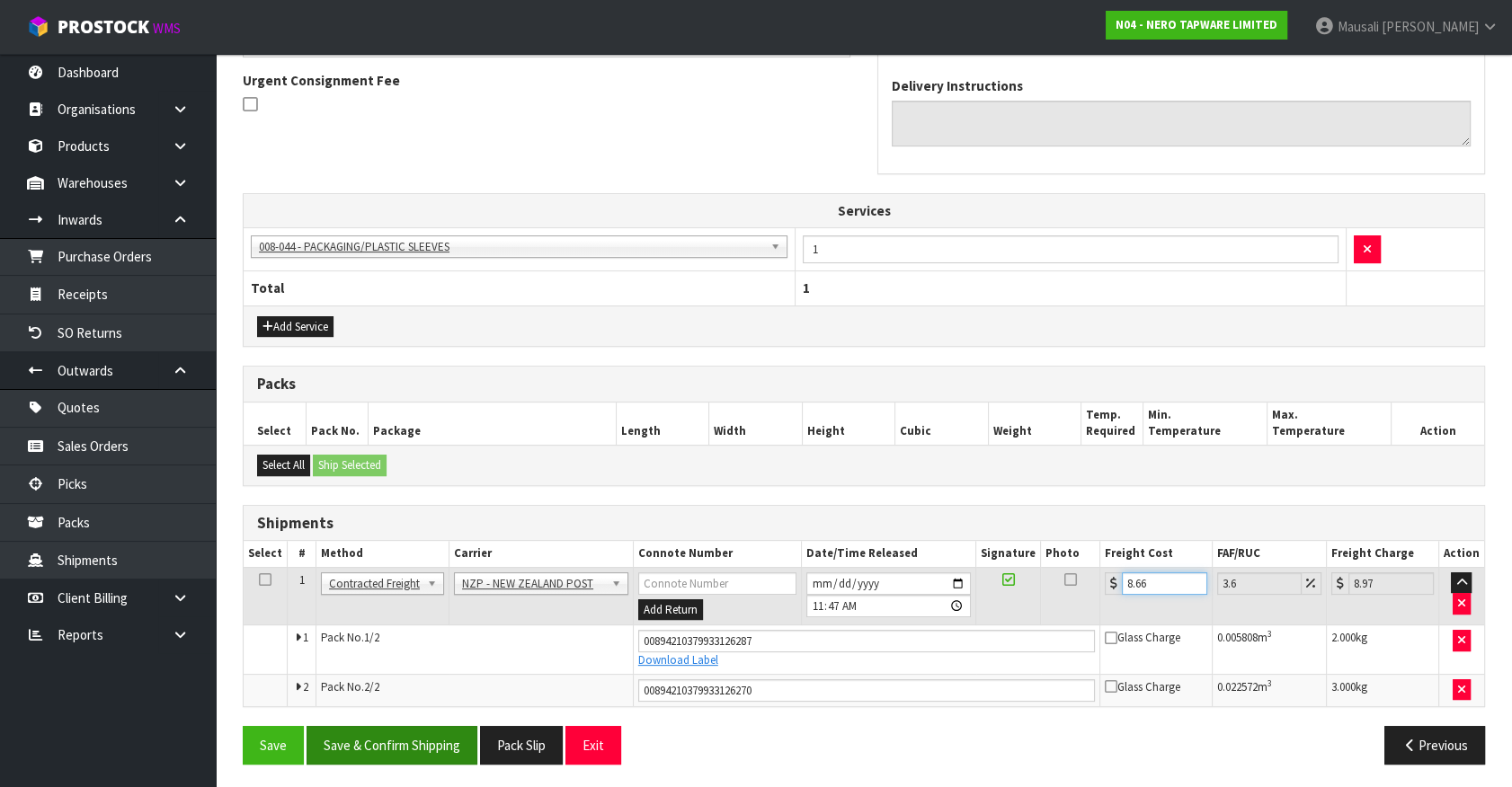 type on "8.66" 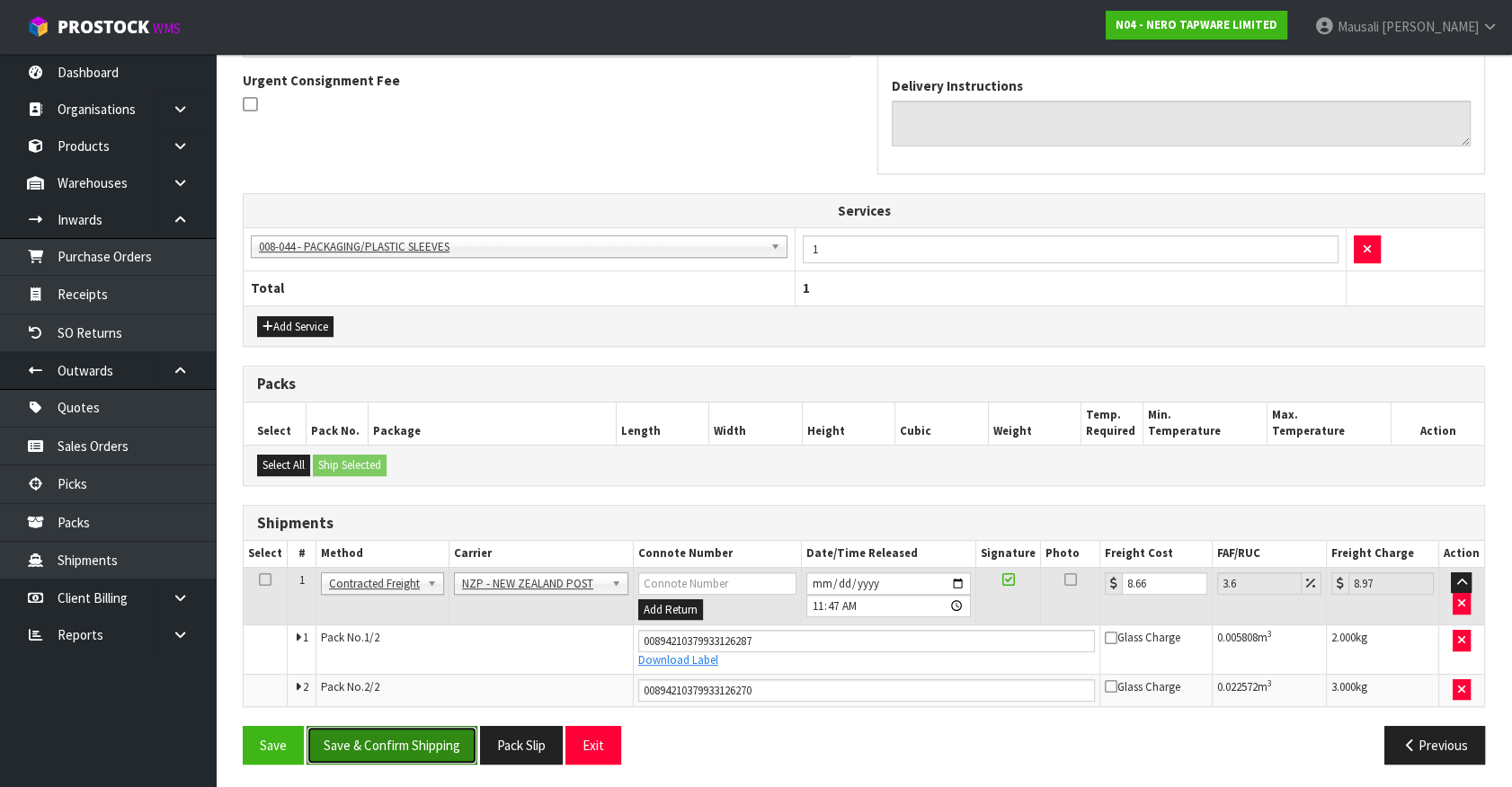 click on "Save & Confirm Shipping" at bounding box center [392, 745] 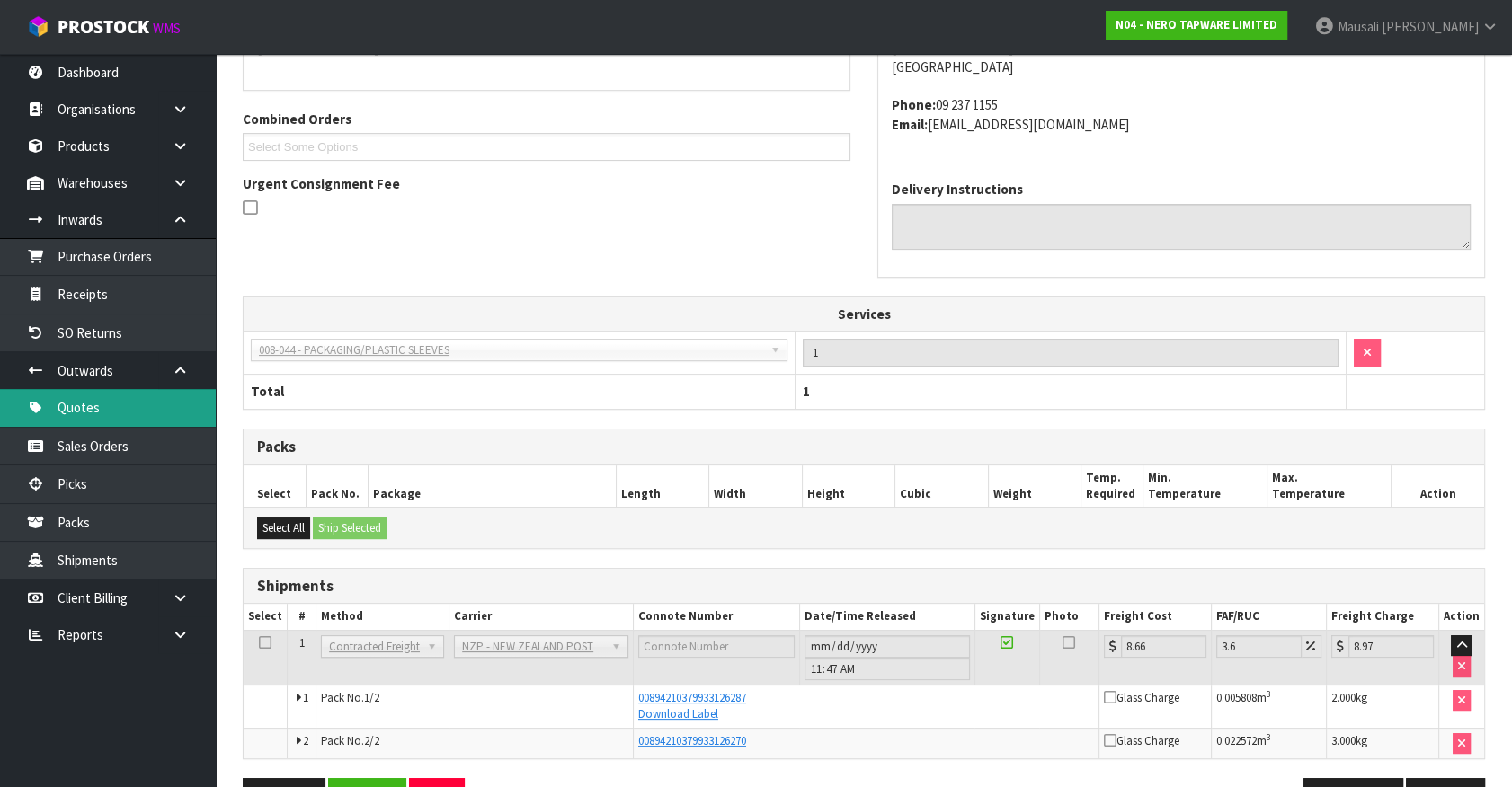 scroll, scrollTop: 394, scrollLeft: 0, axis: vertical 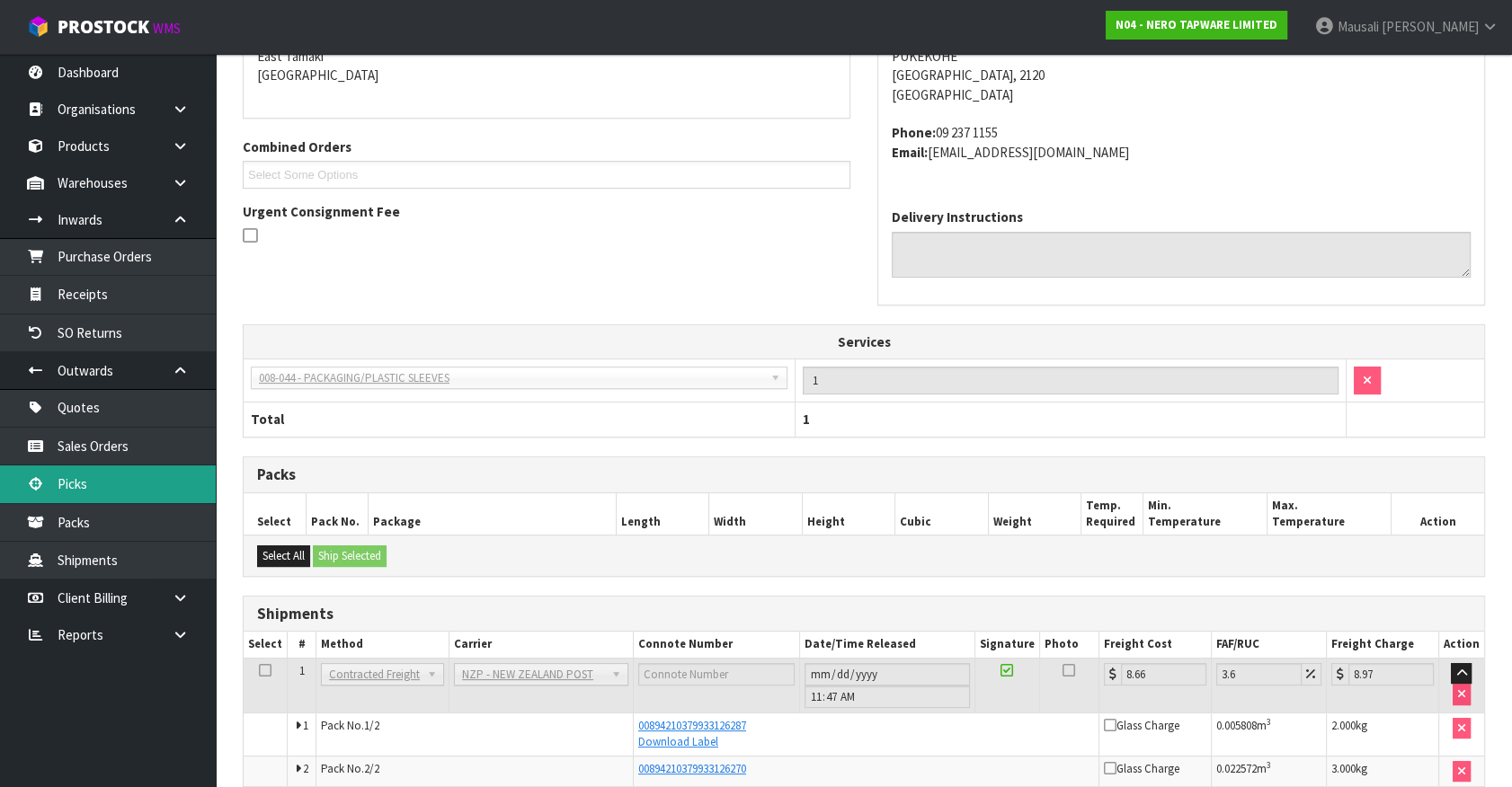 click on "Picks" at bounding box center [108, 483] 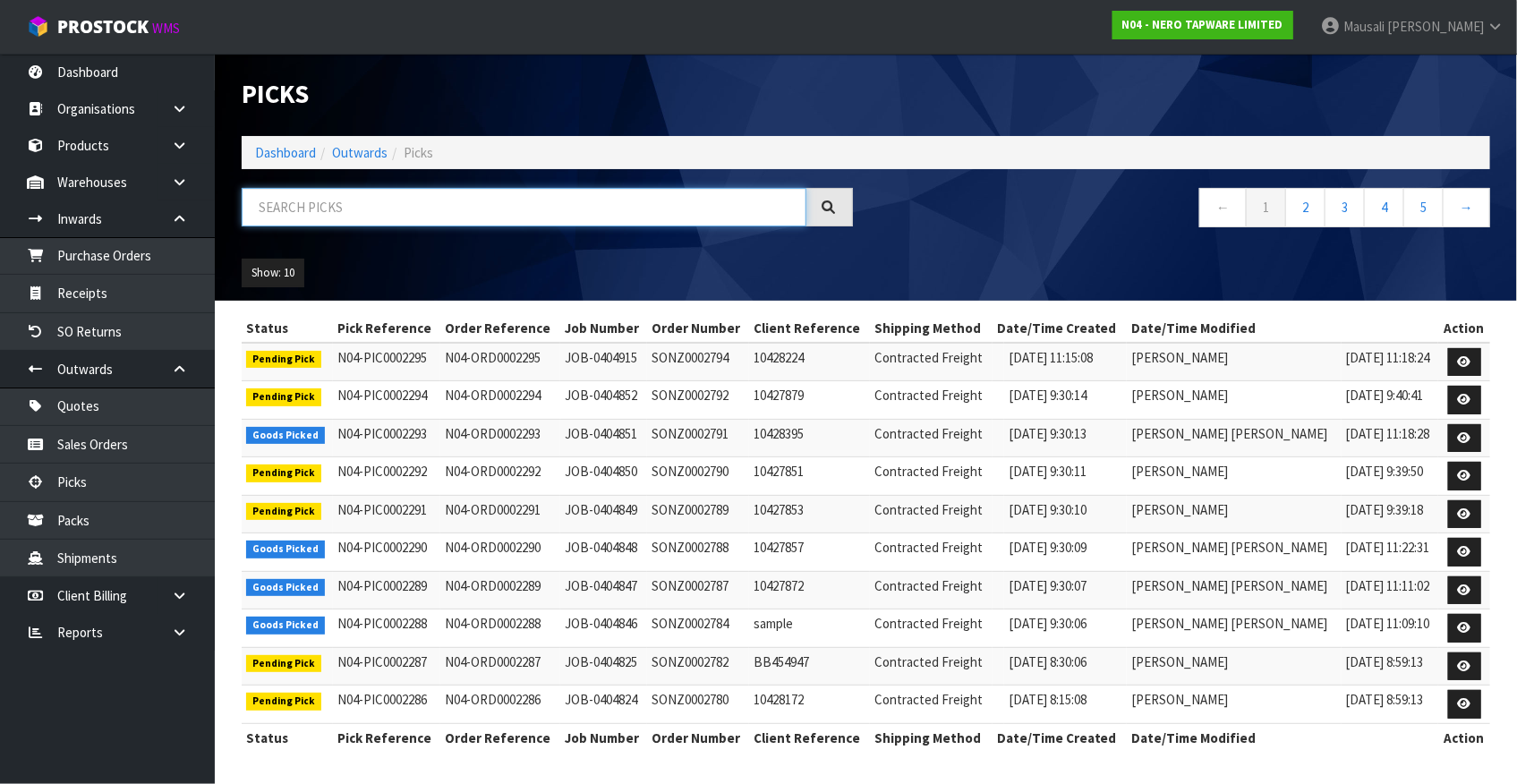 click at bounding box center [524, 207] 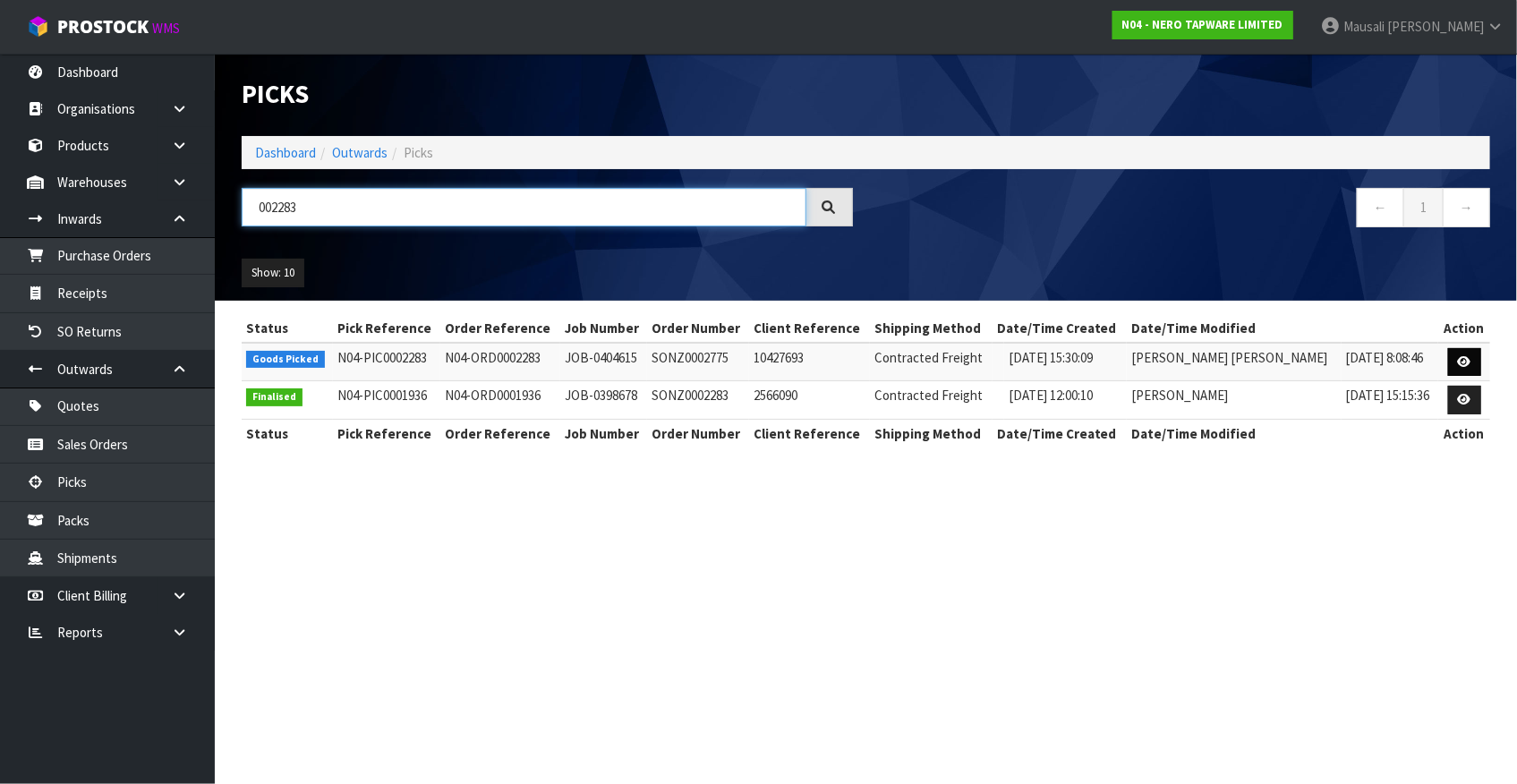 type on "002283" 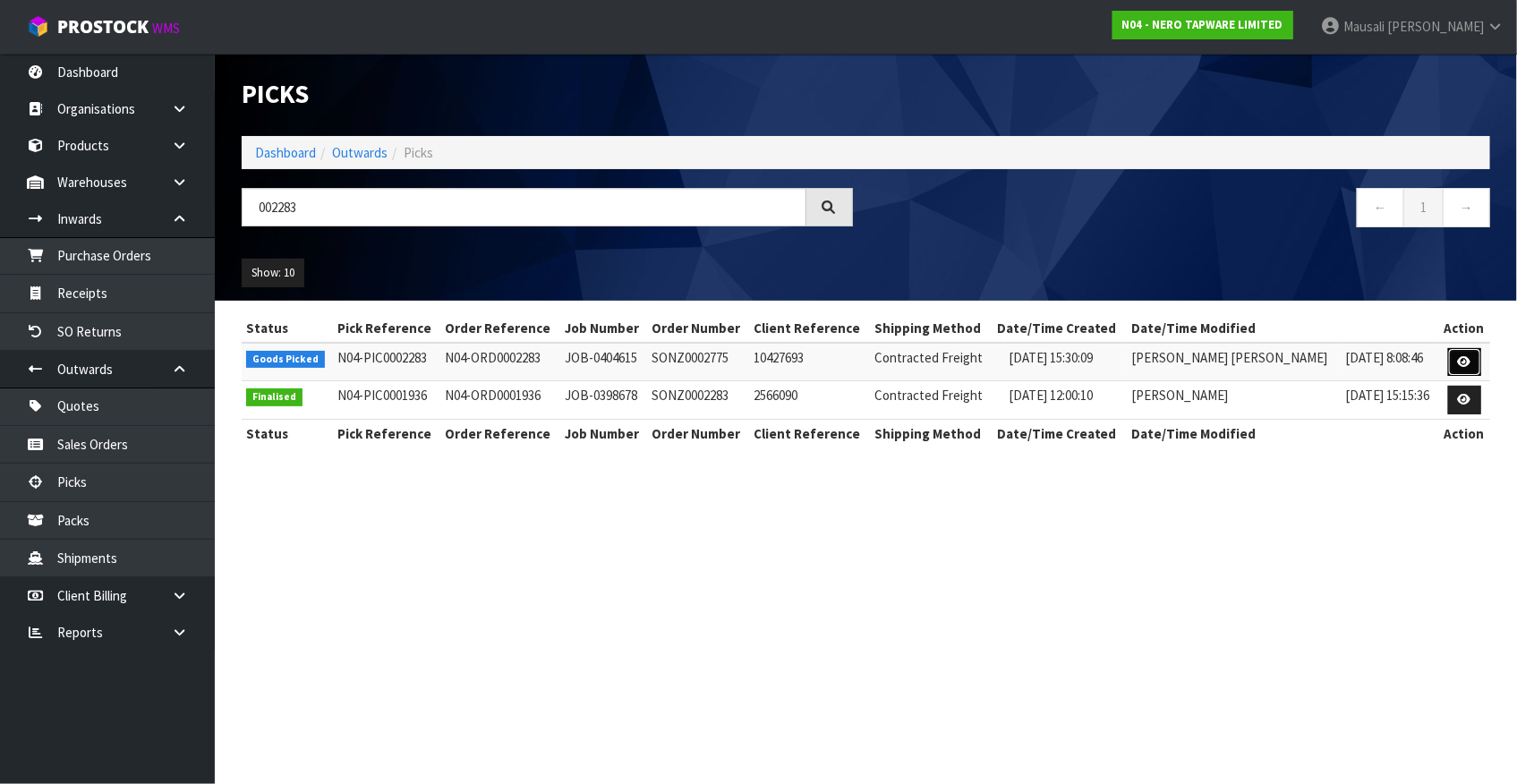 click at bounding box center (1464, 362) 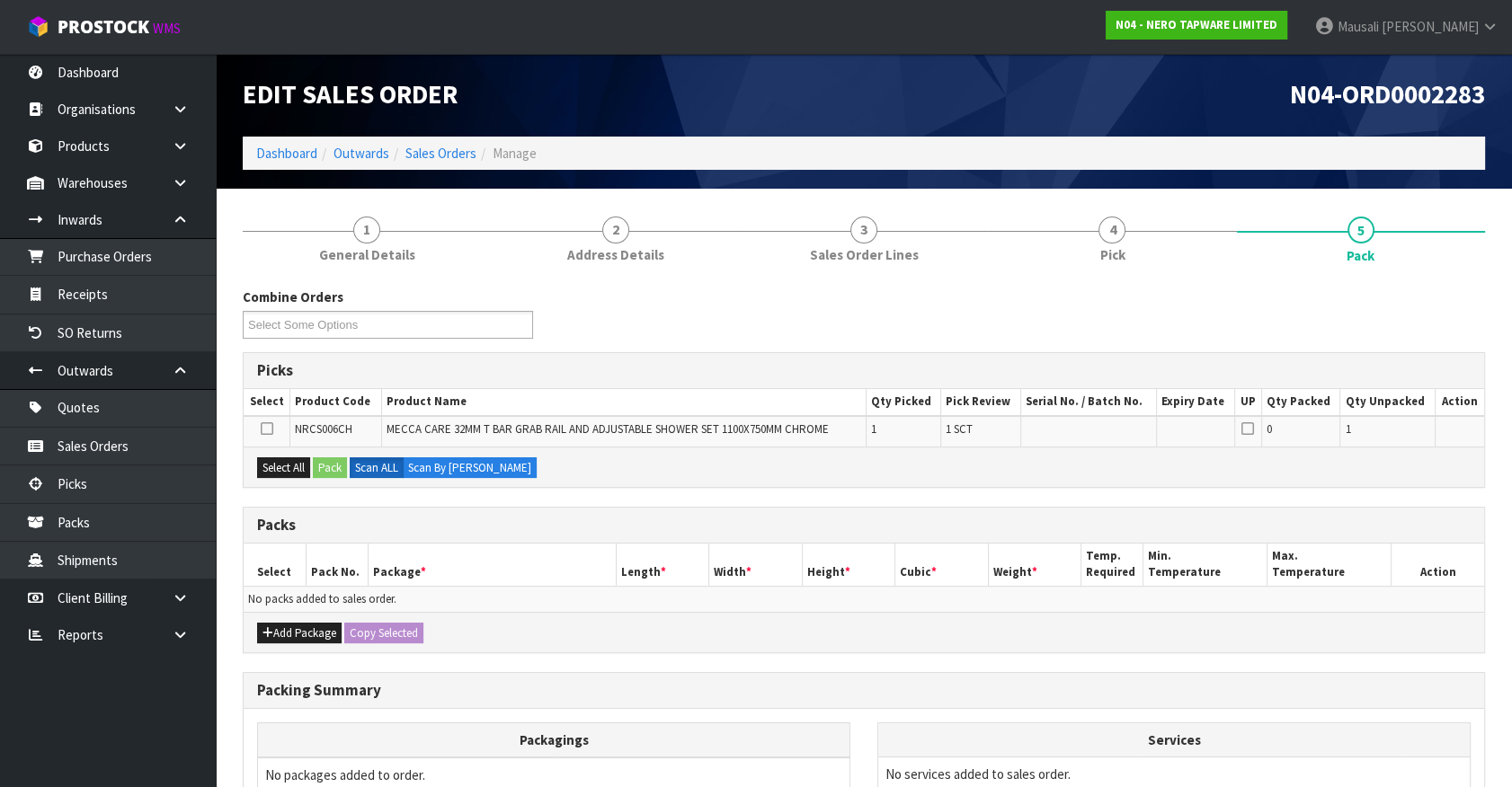 click on "Package  *" at bounding box center [492, 564] 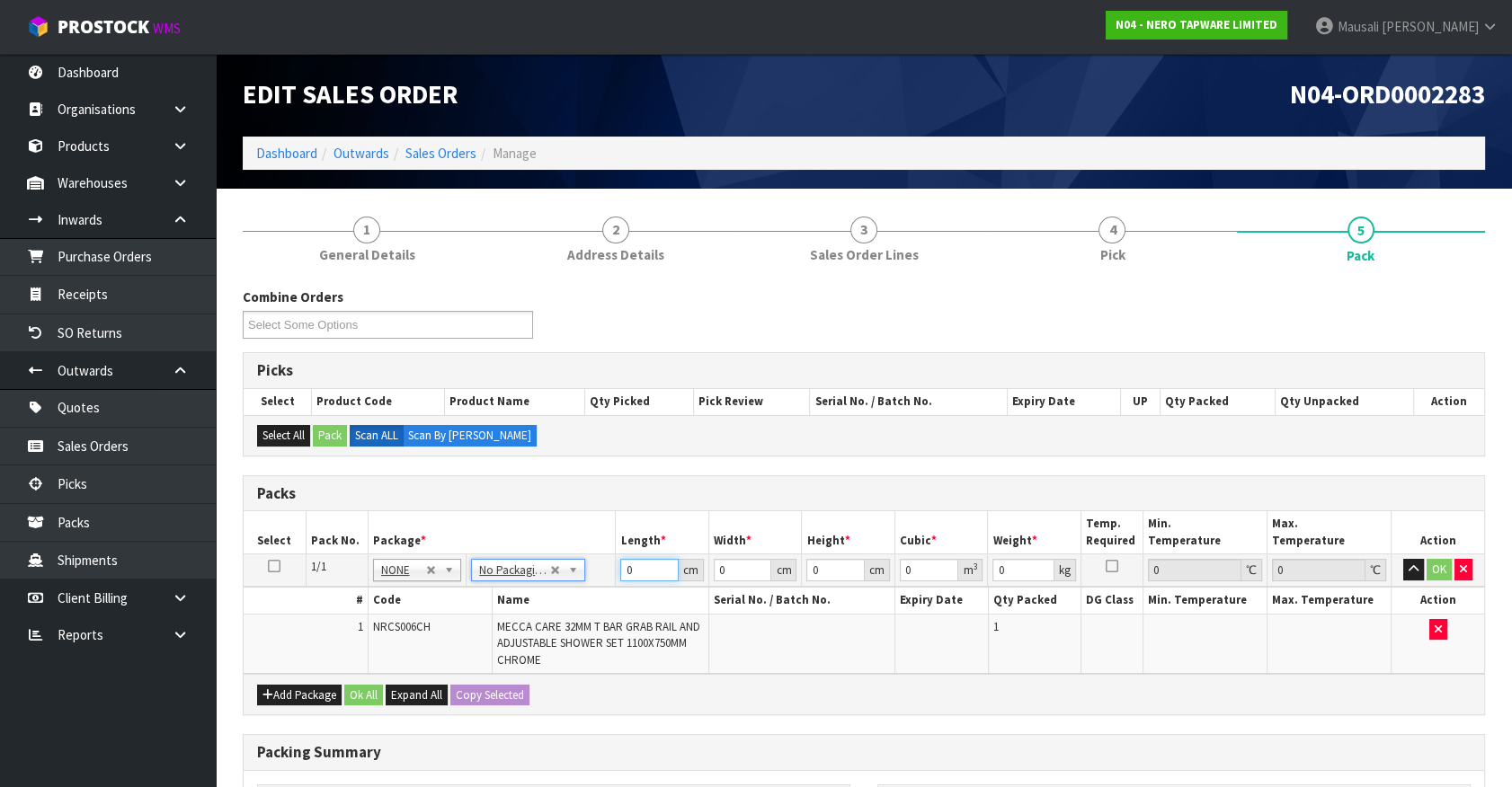 drag, startPoint x: 634, startPoint y: 571, endPoint x: 493, endPoint y: 617, distance: 148.31386 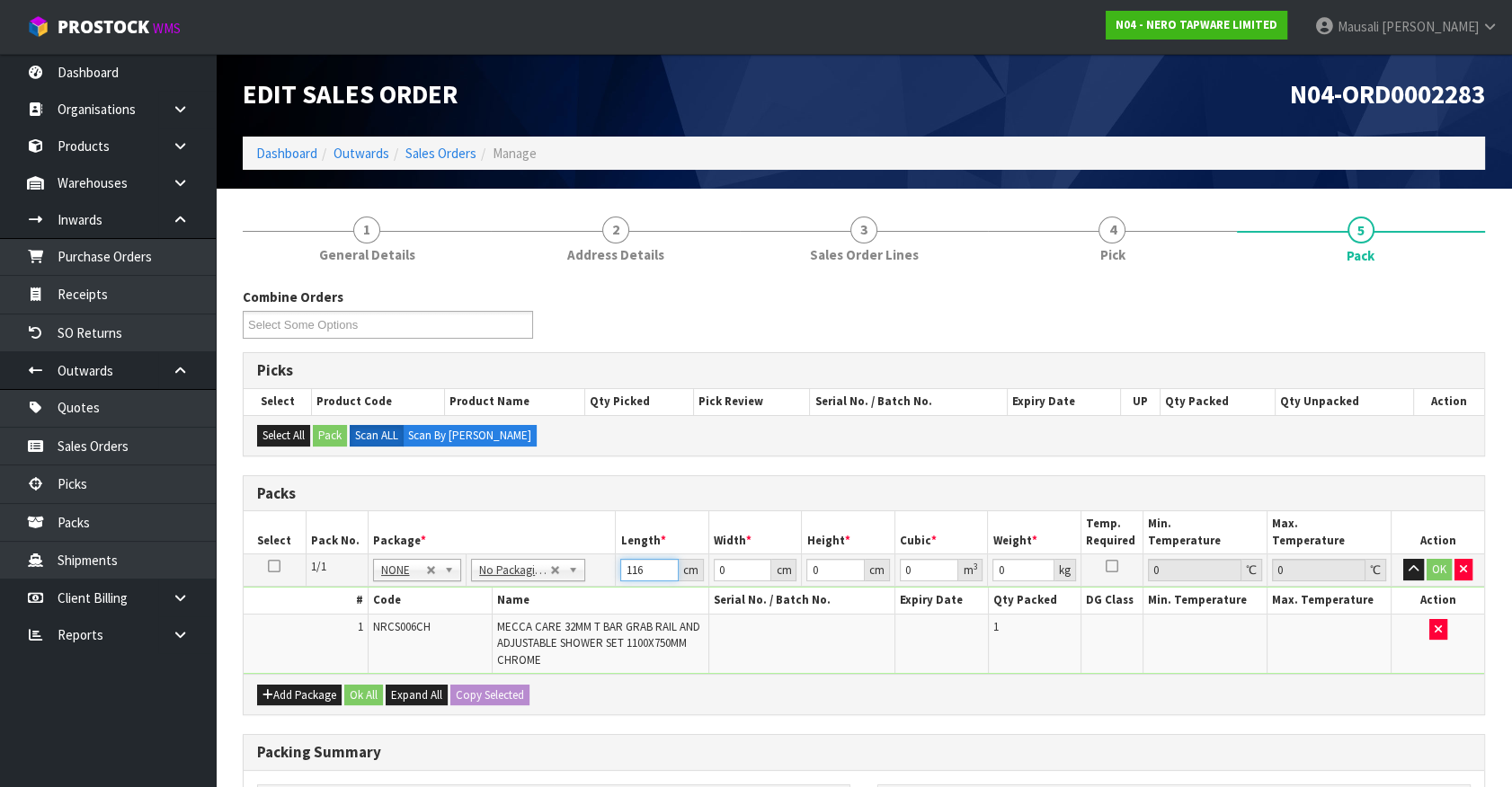 type on "116" 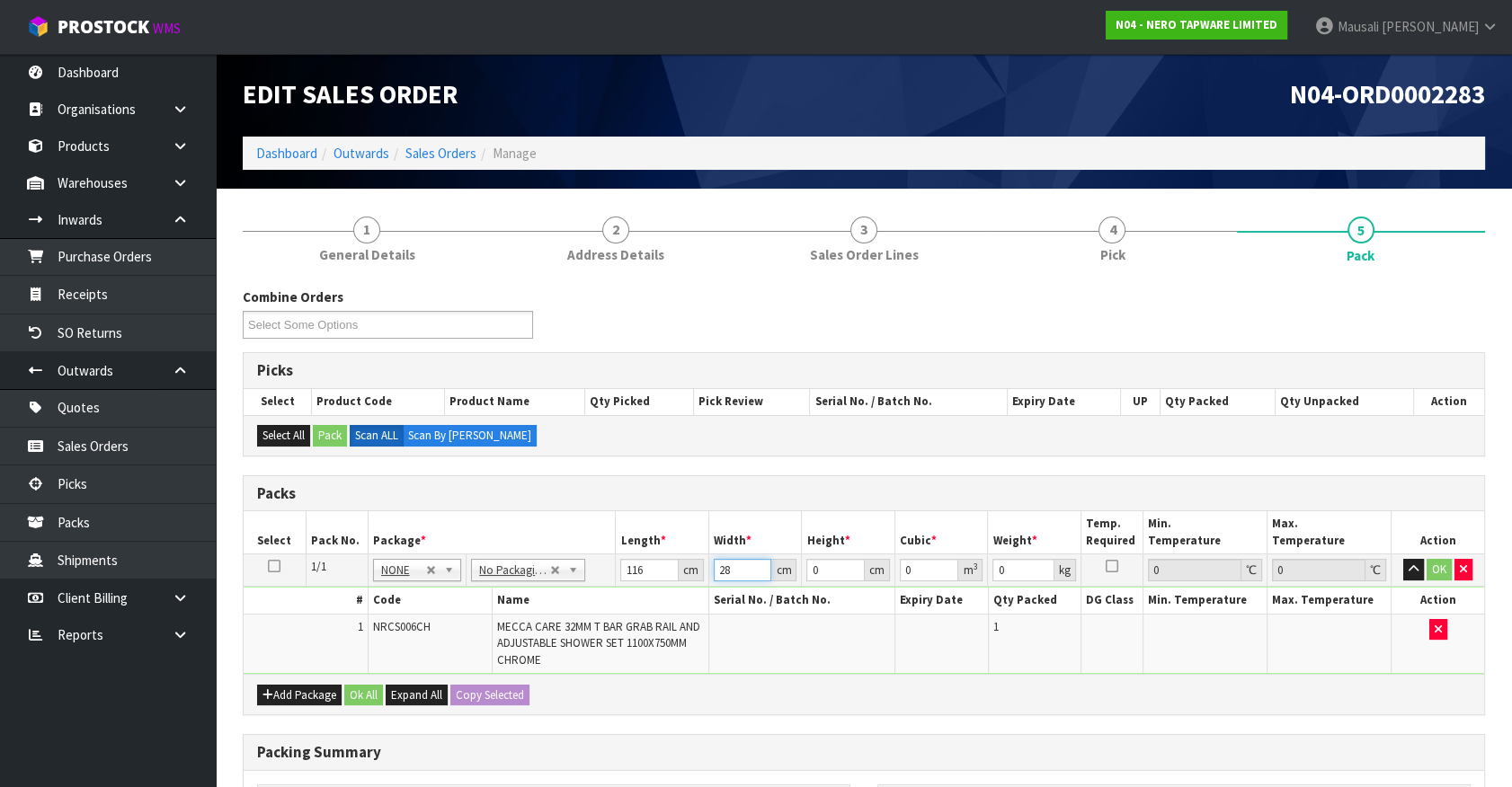 type on "28" 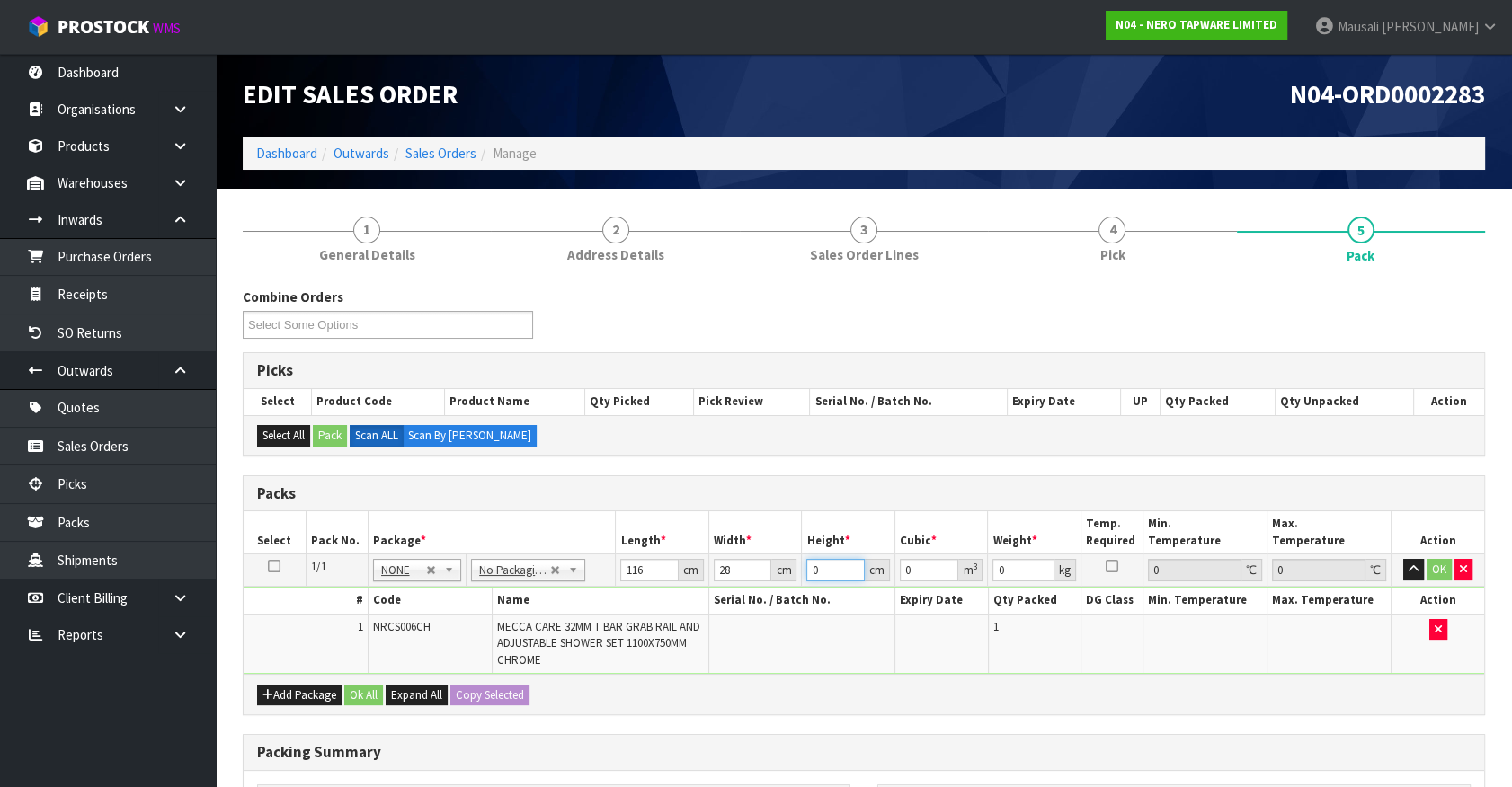 type on "8" 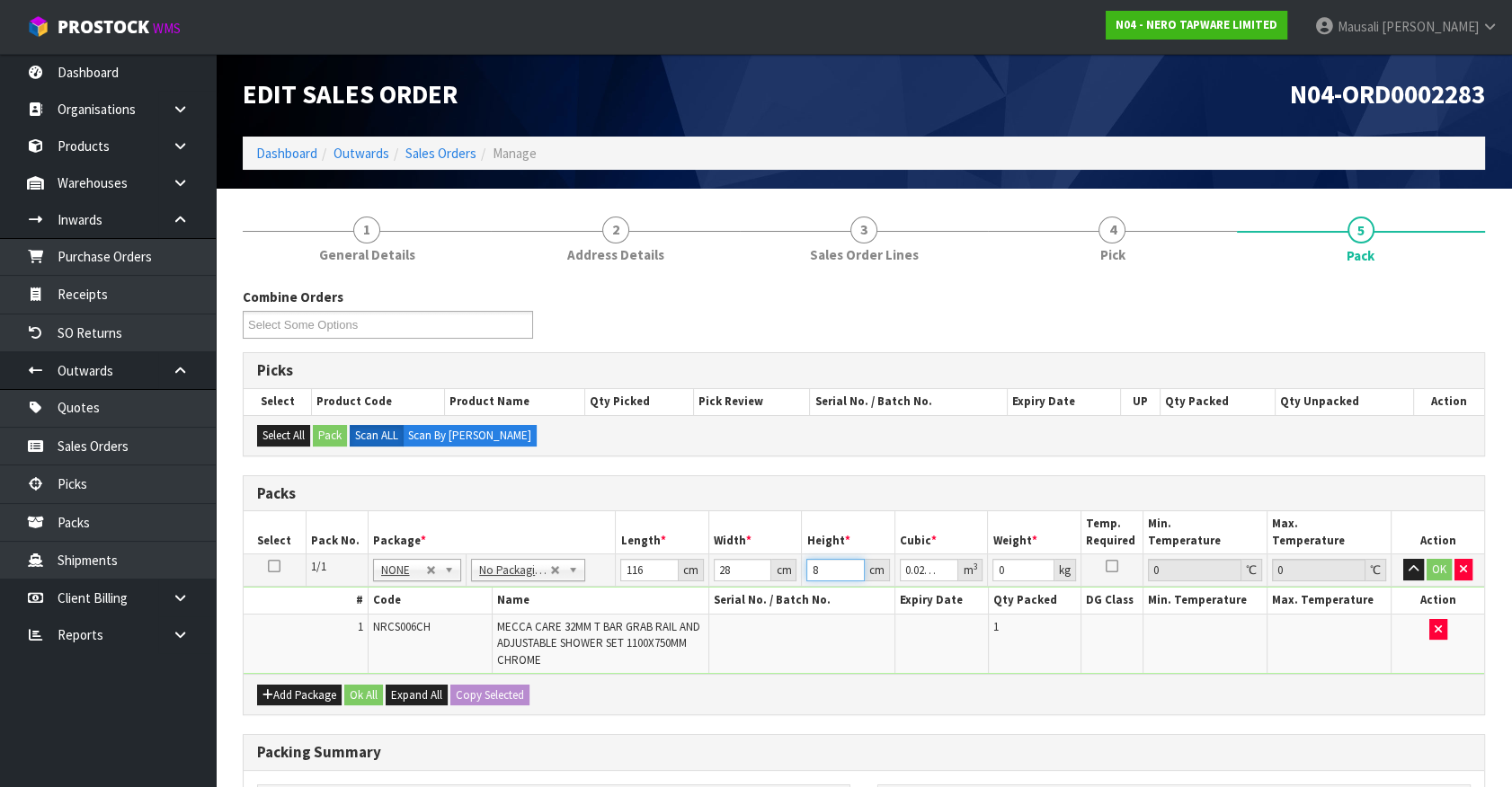 type on "8" 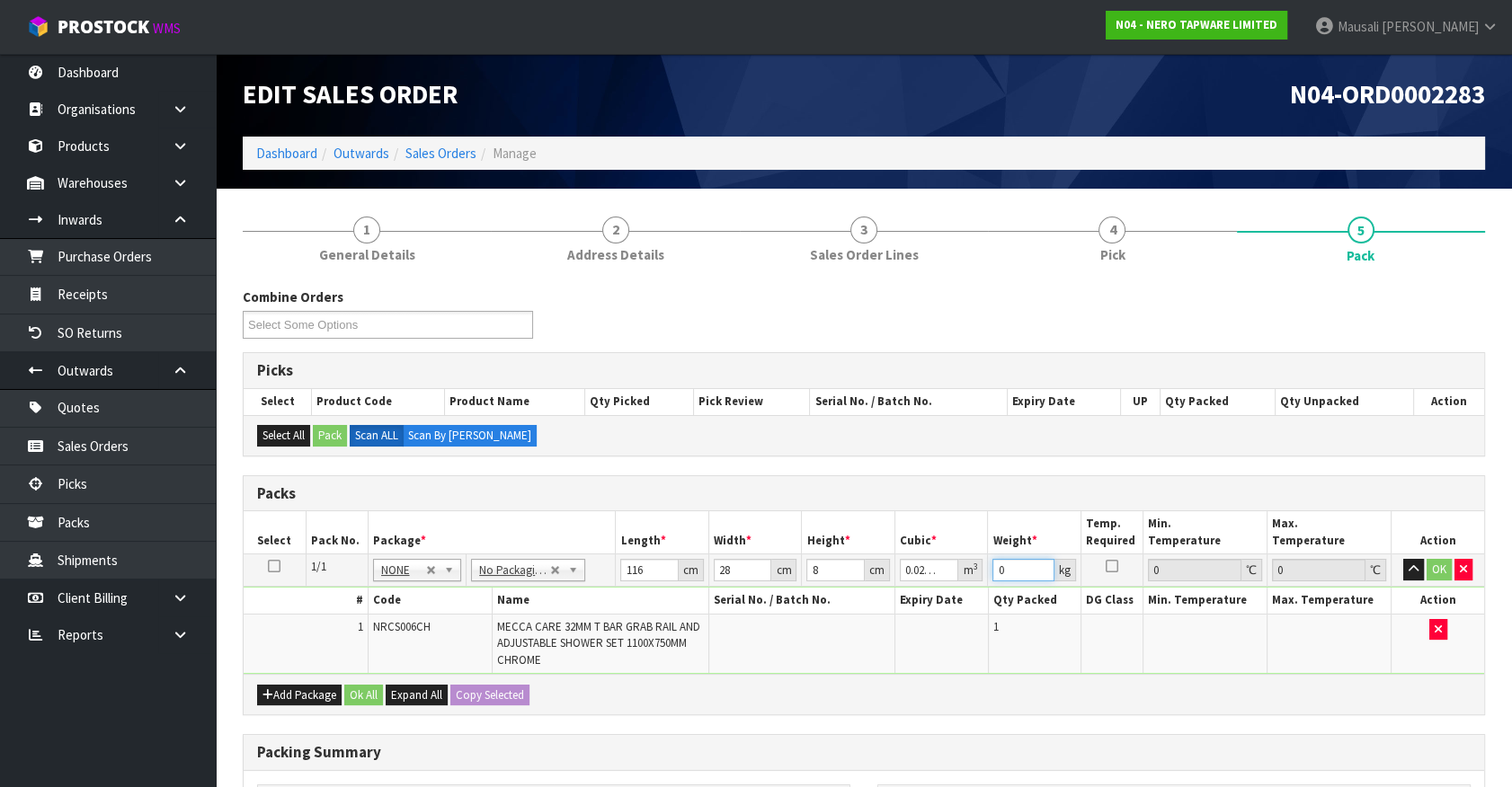type on "7" 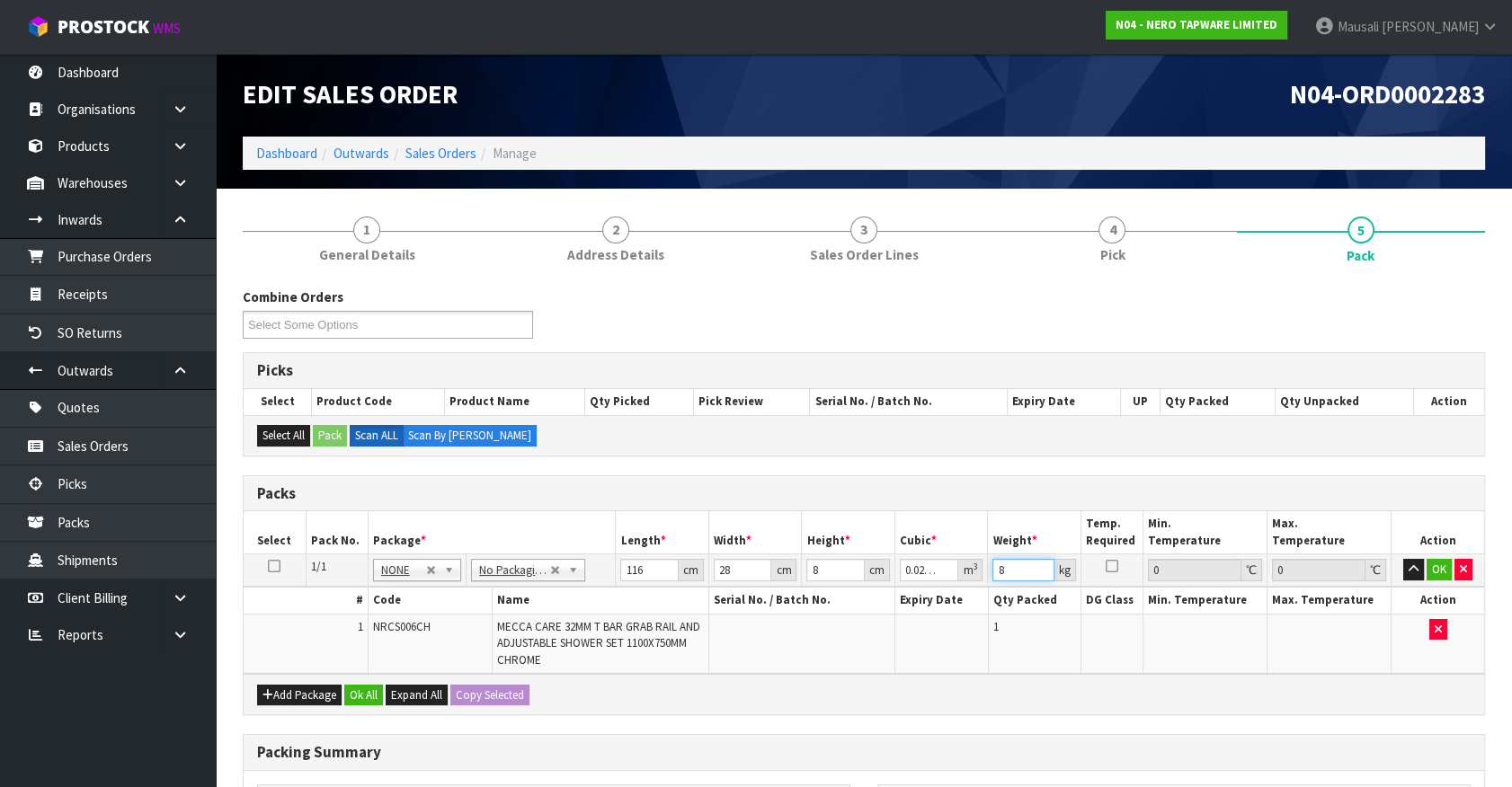 type on "8" 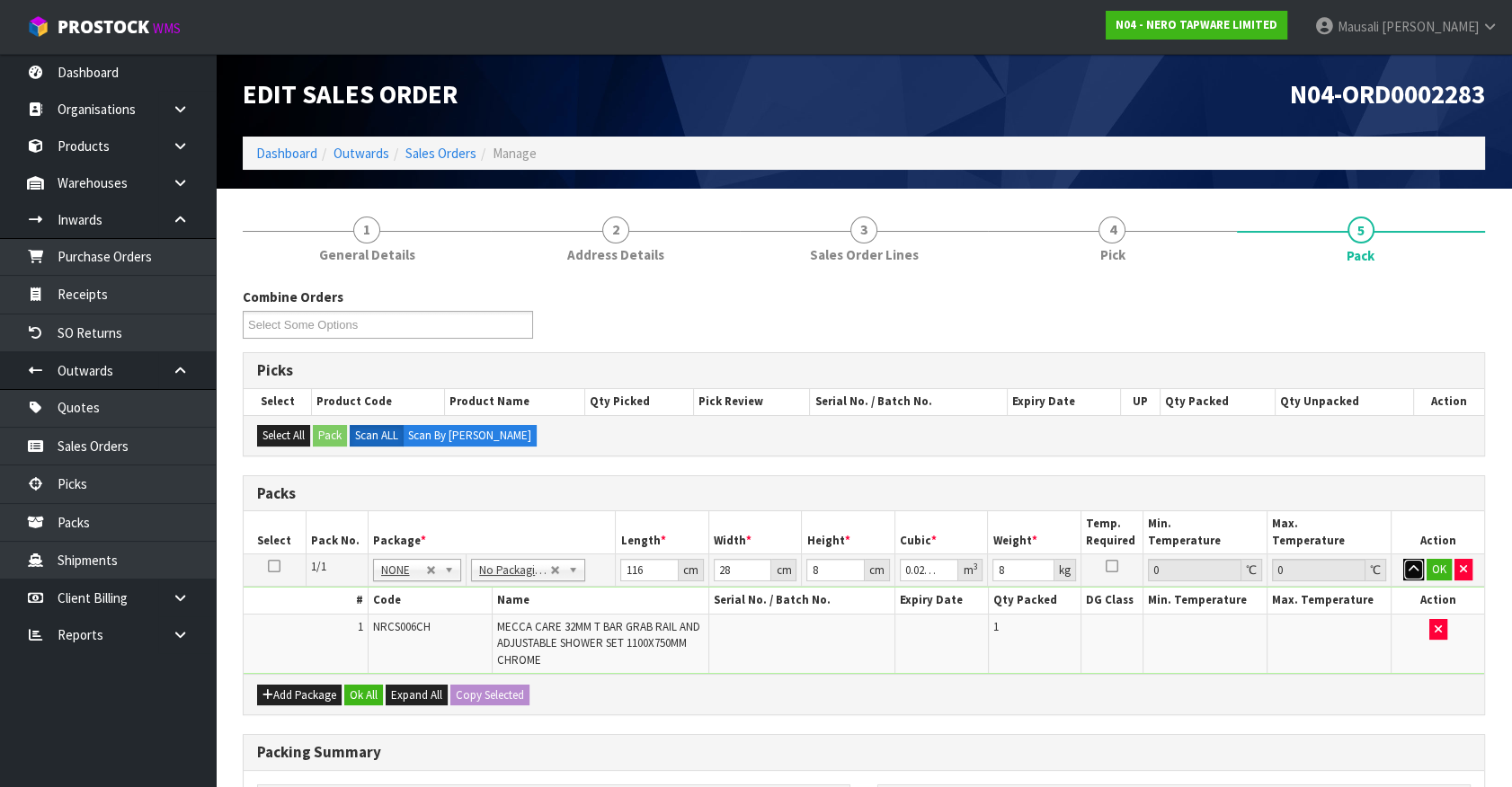 type 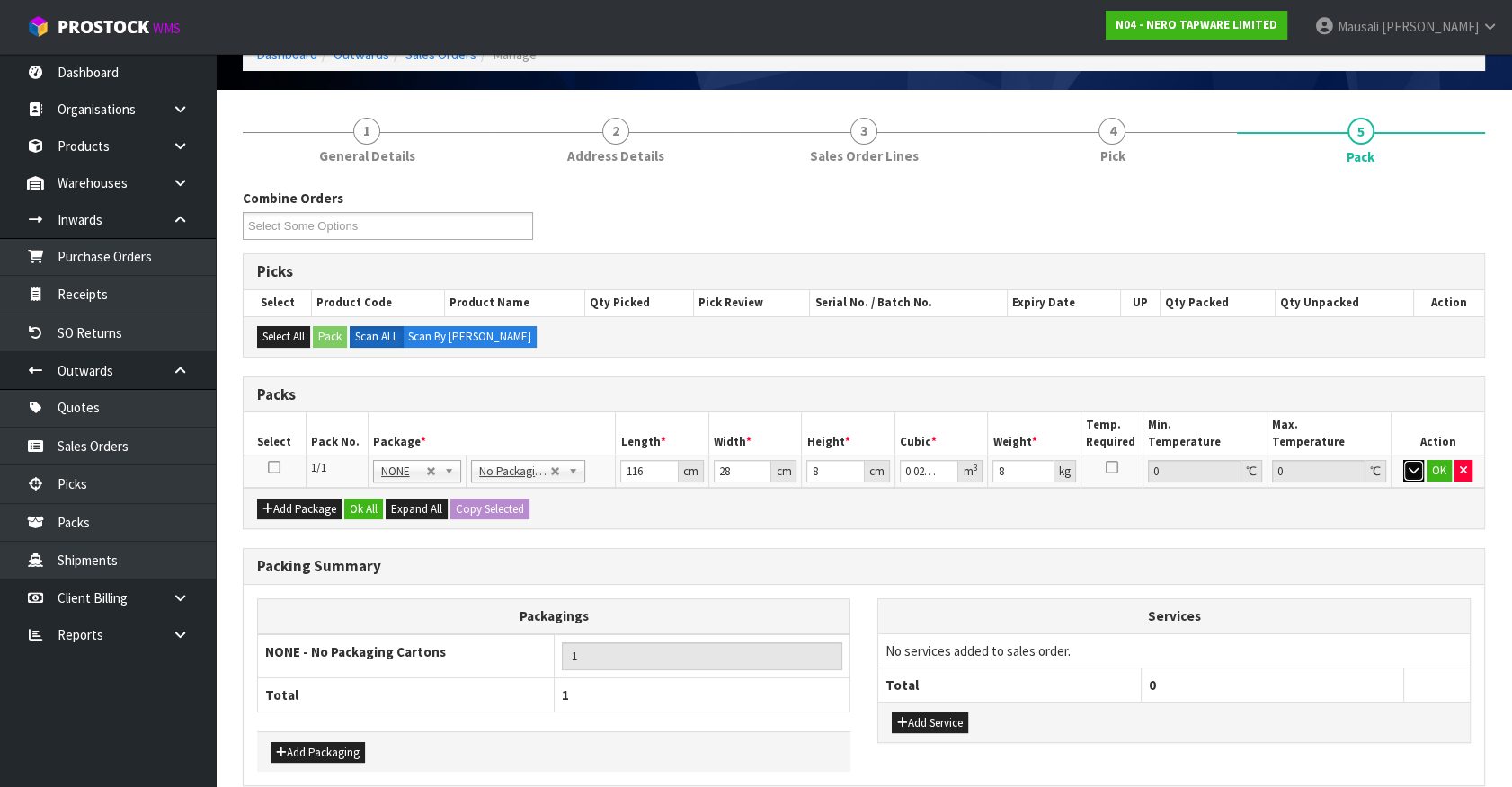 scroll, scrollTop: 97, scrollLeft: 0, axis: vertical 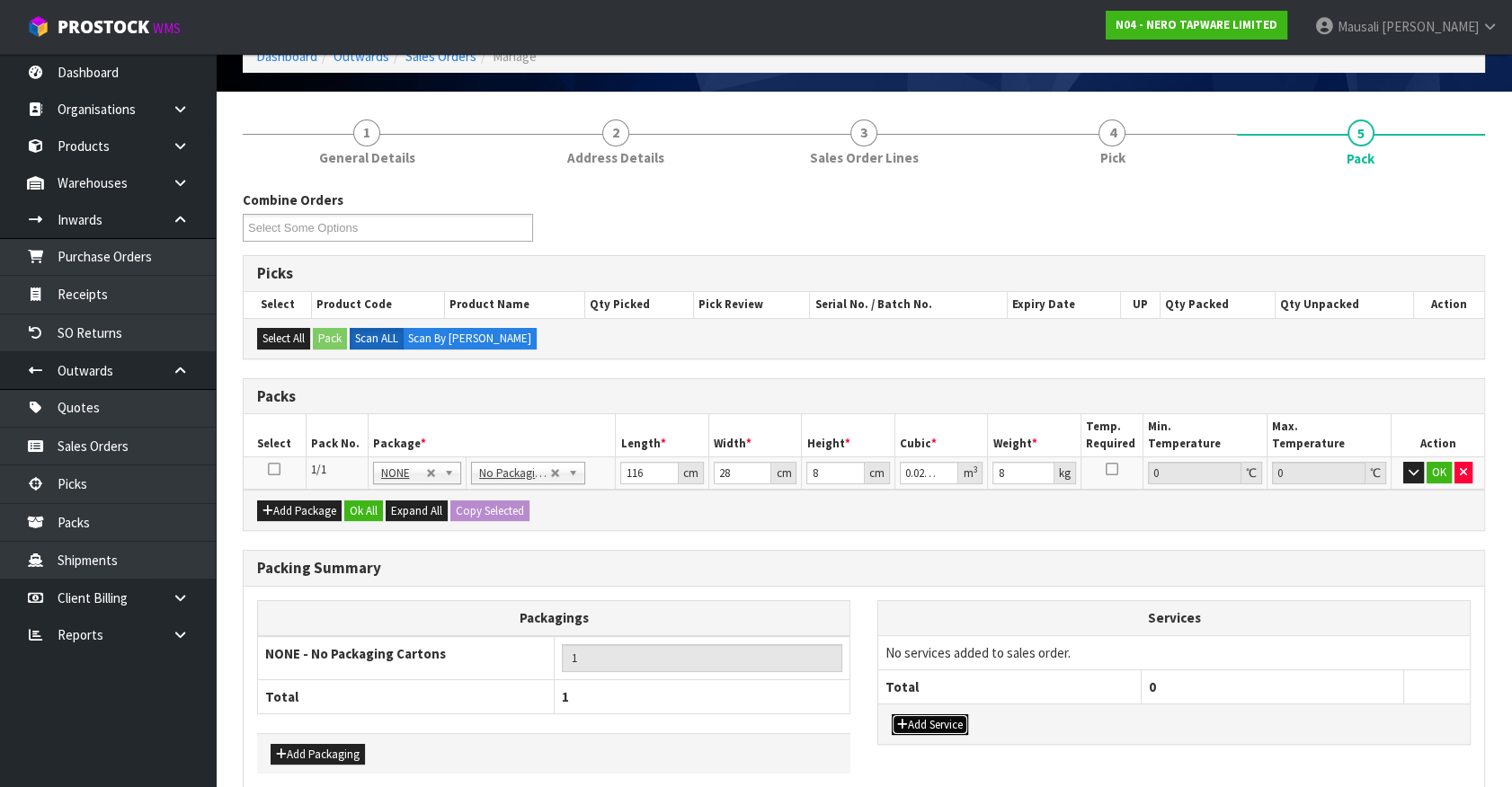click on "Add Service" at bounding box center [929, 725] 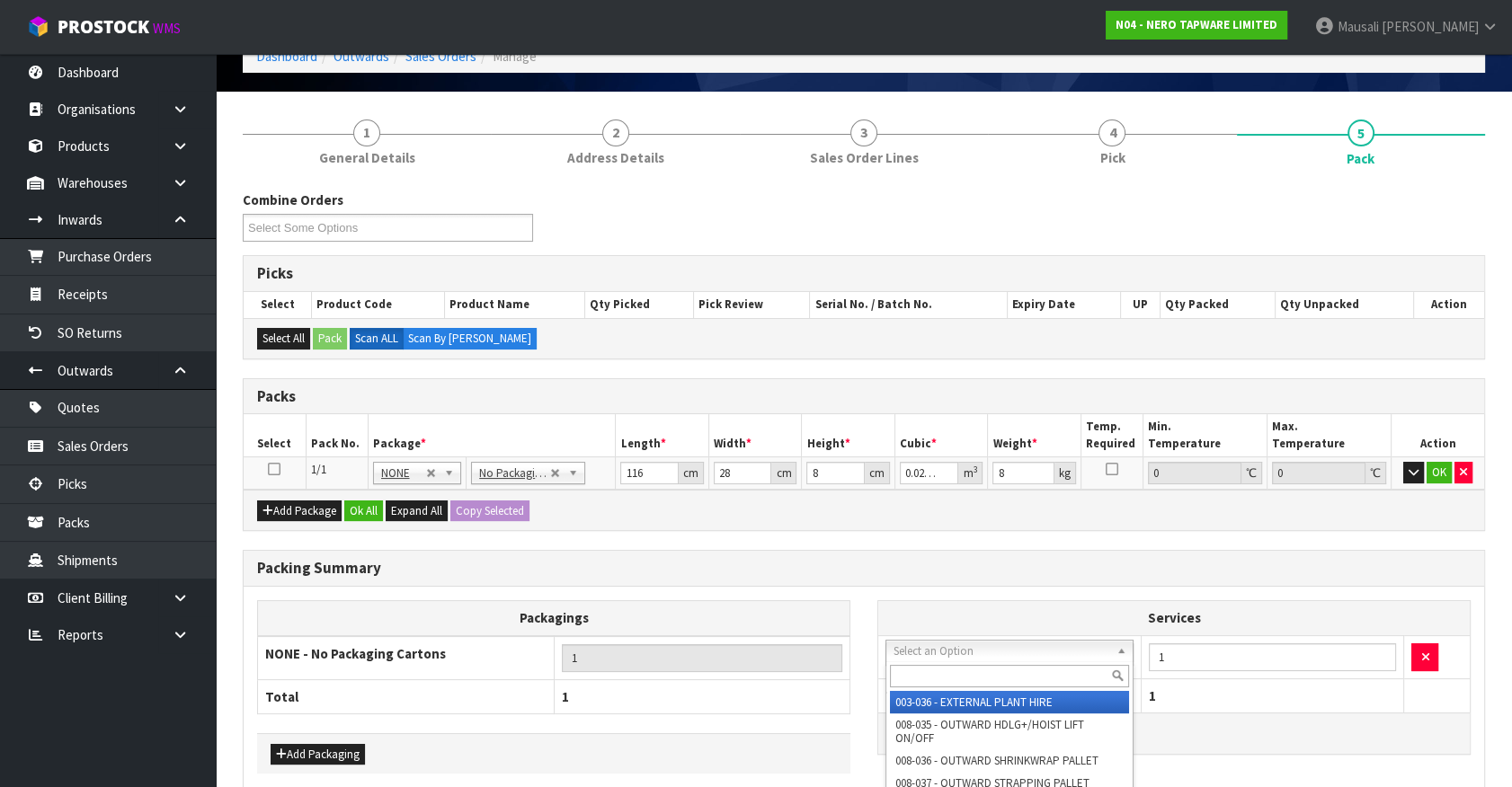 click at bounding box center (1009, 676) 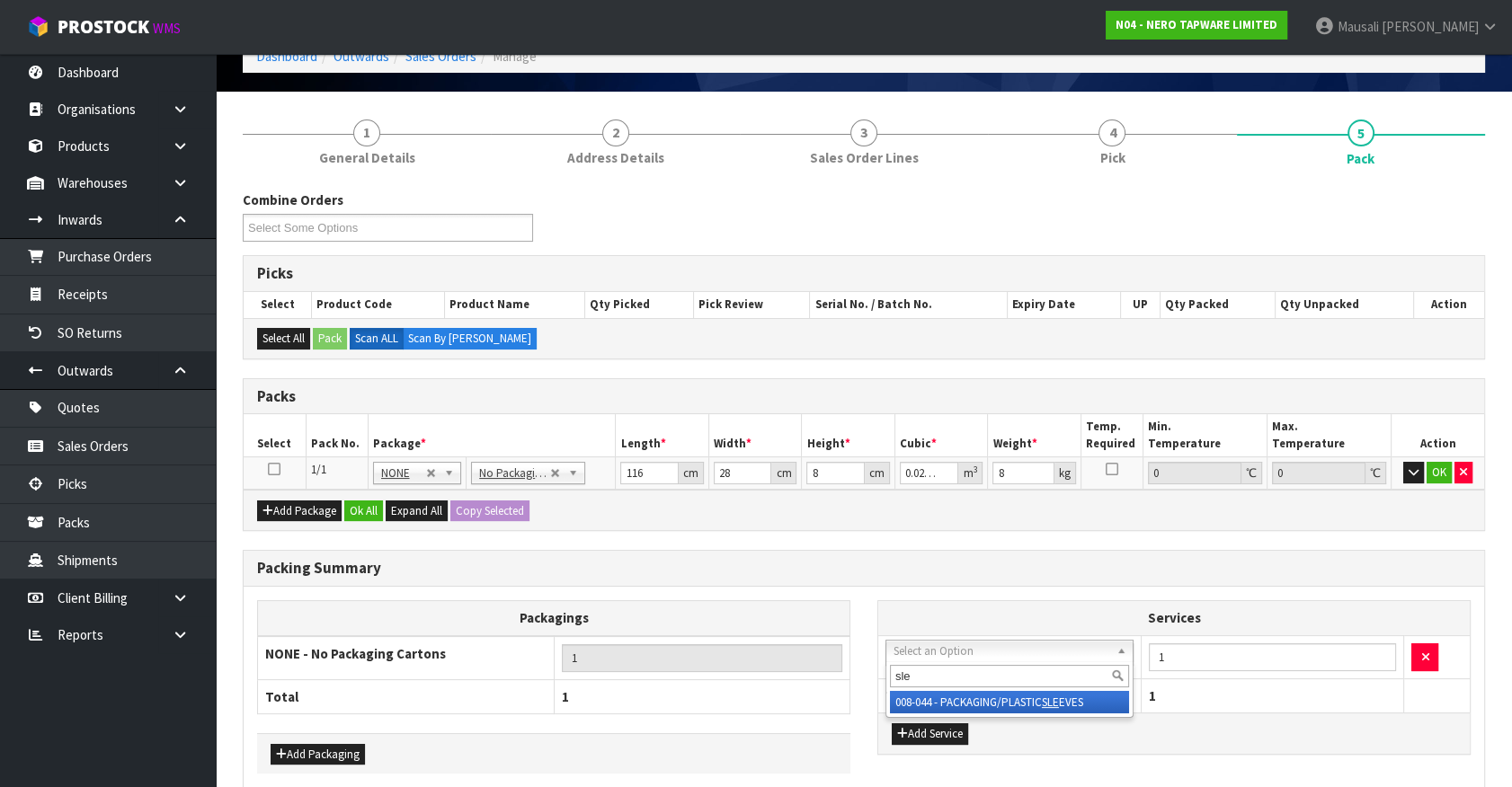 type on "sle" 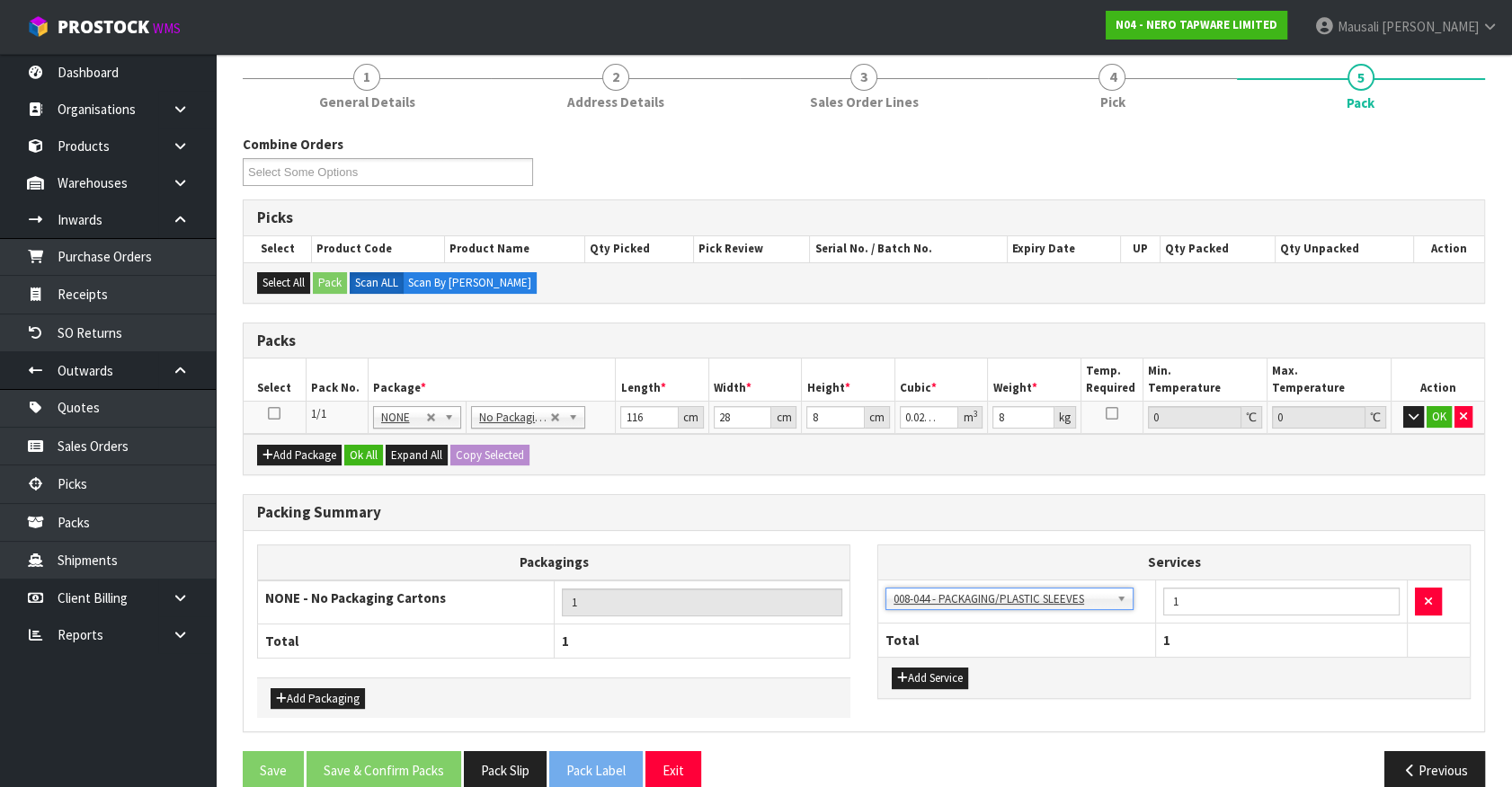 scroll, scrollTop: 179, scrollLeft: 0, axis: vertical 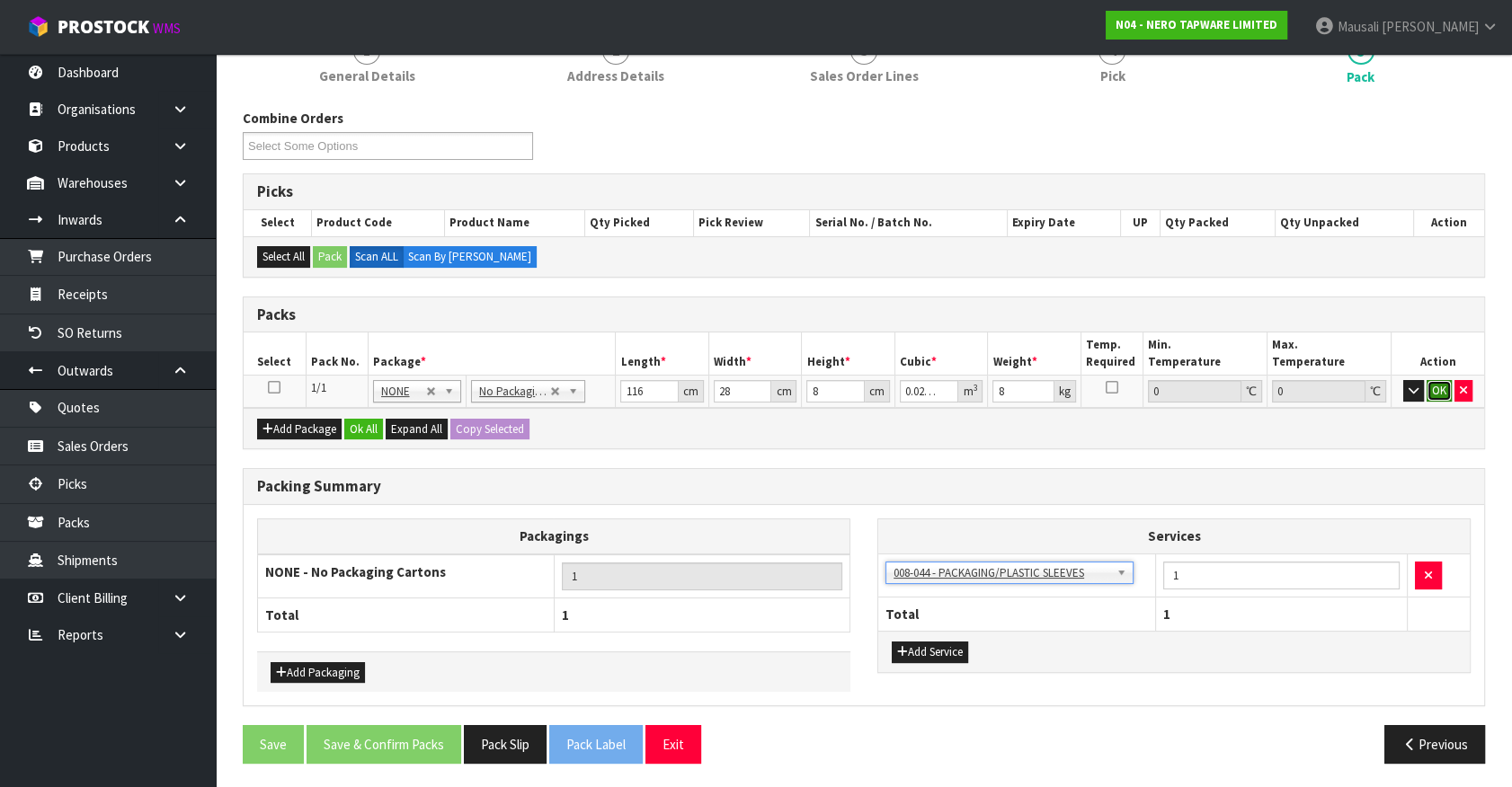 click on "OK" at bounding box center (1439, 391) 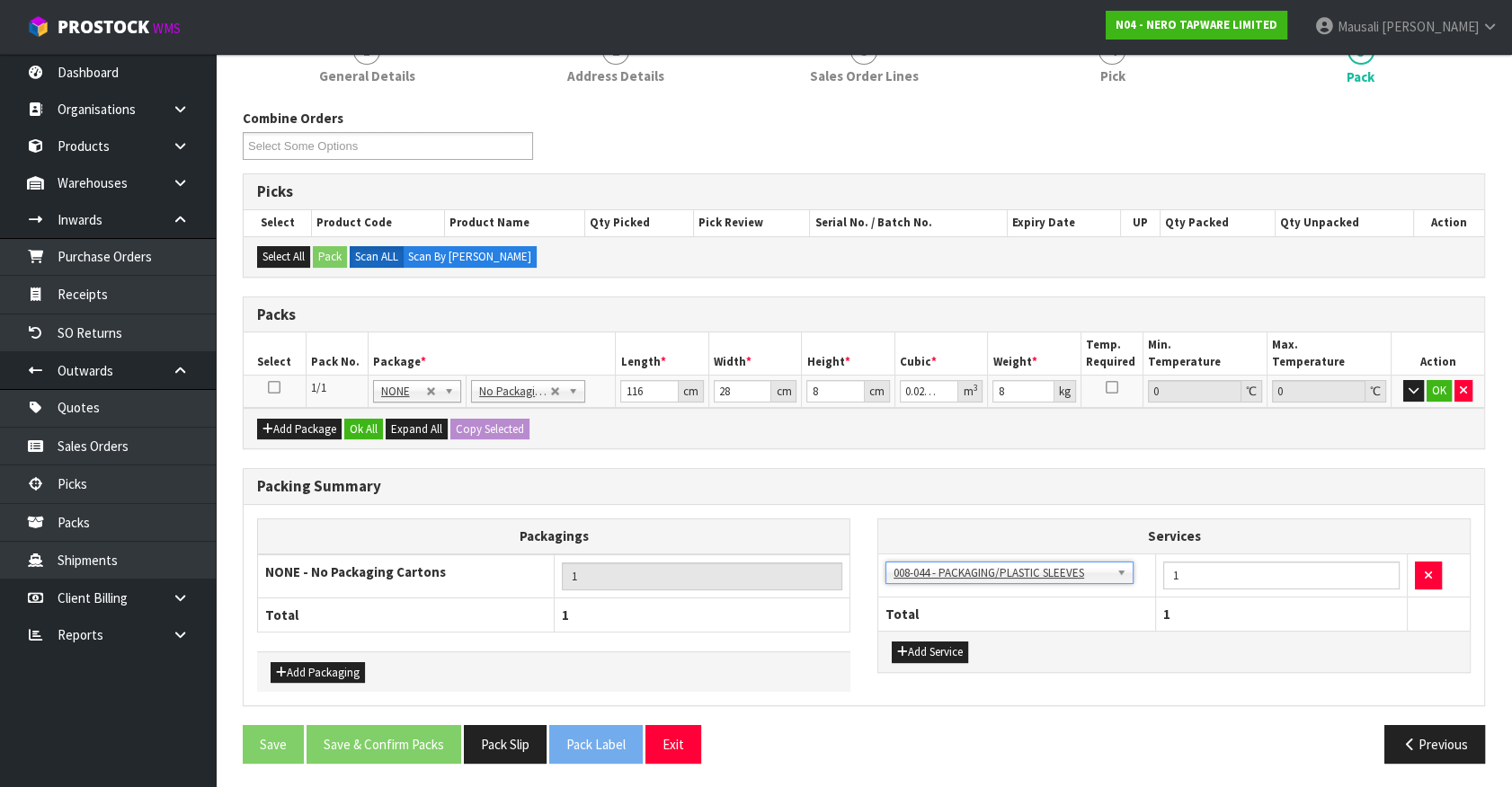 scroll, scrollTop: 177, scrollLeft: 0, axis: vertical 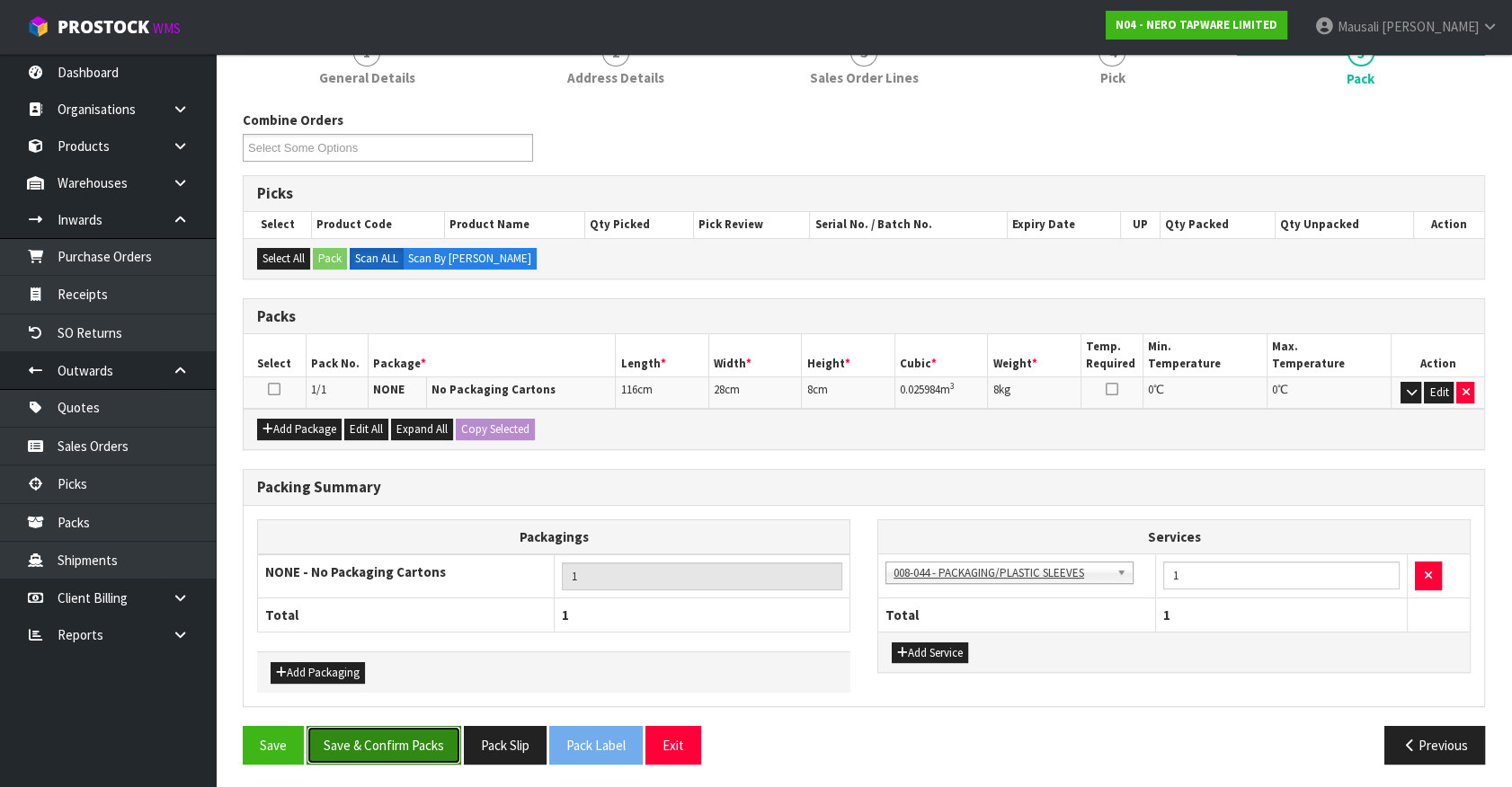 click on "Save & Confirm Packs" at bounding box center (384, 745) 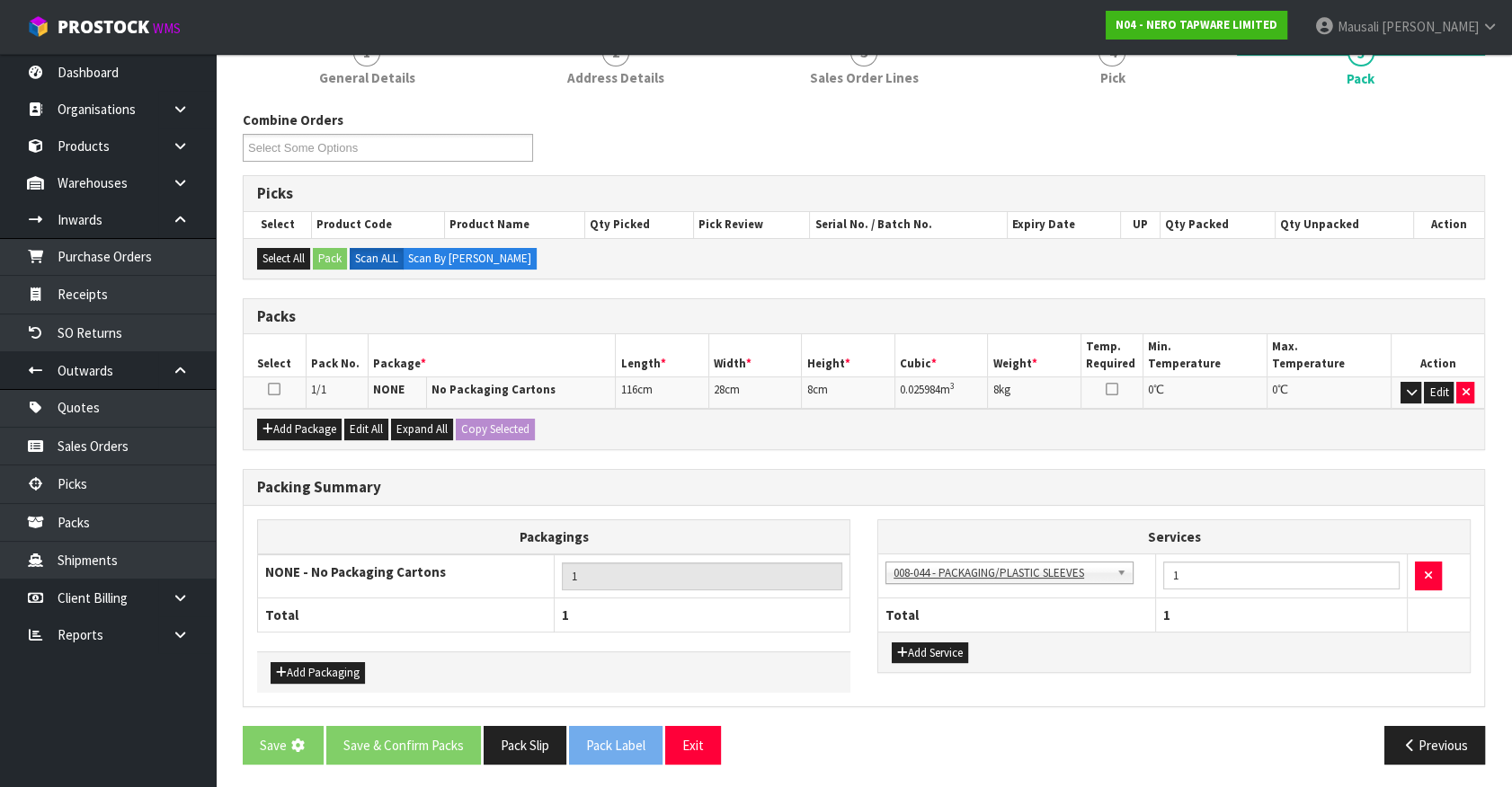 scroll, scrollTop: 0, scrollLeft: 0, axis: both 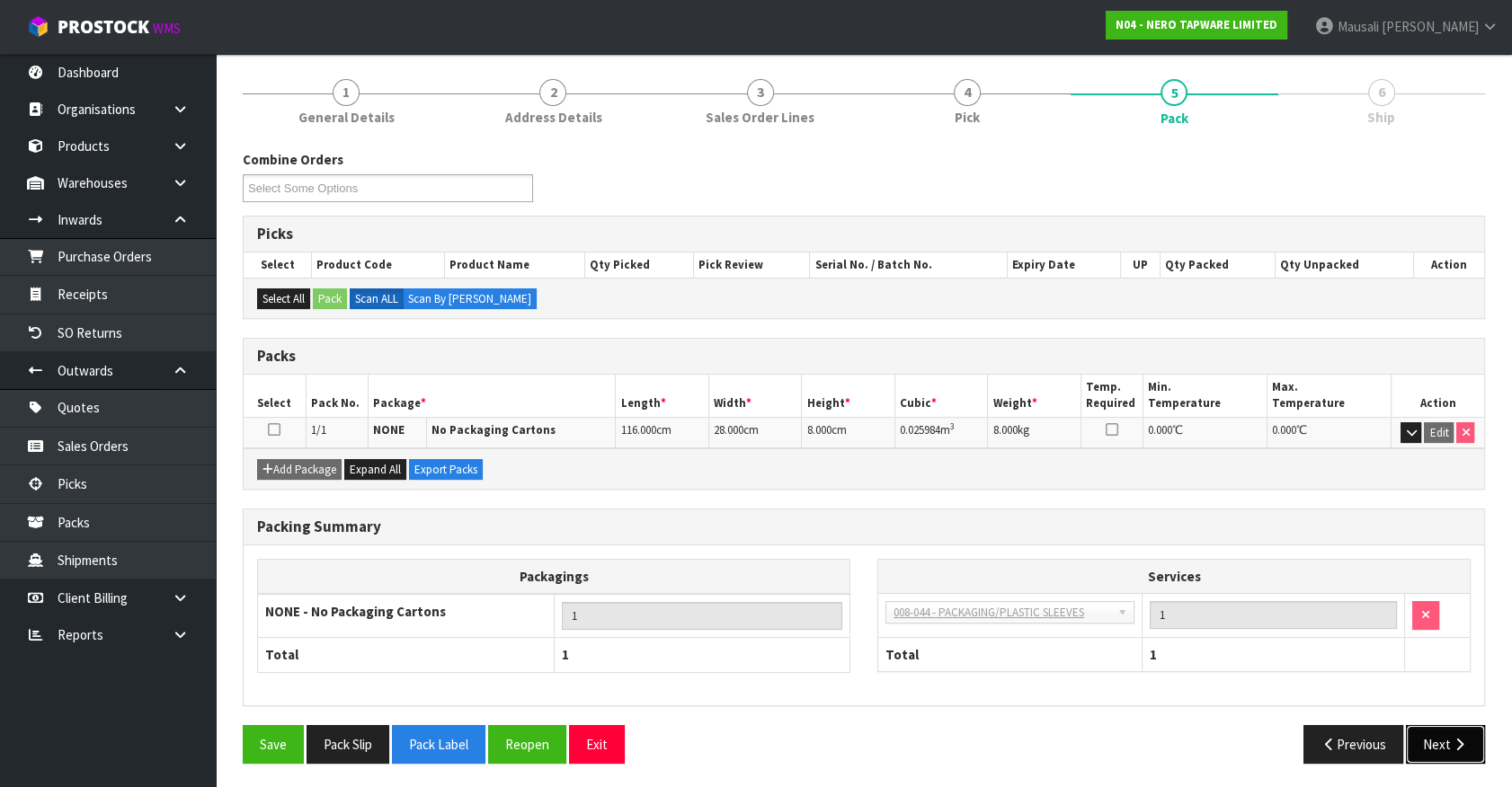 click on "Next" at bounding box center (1445, 744) 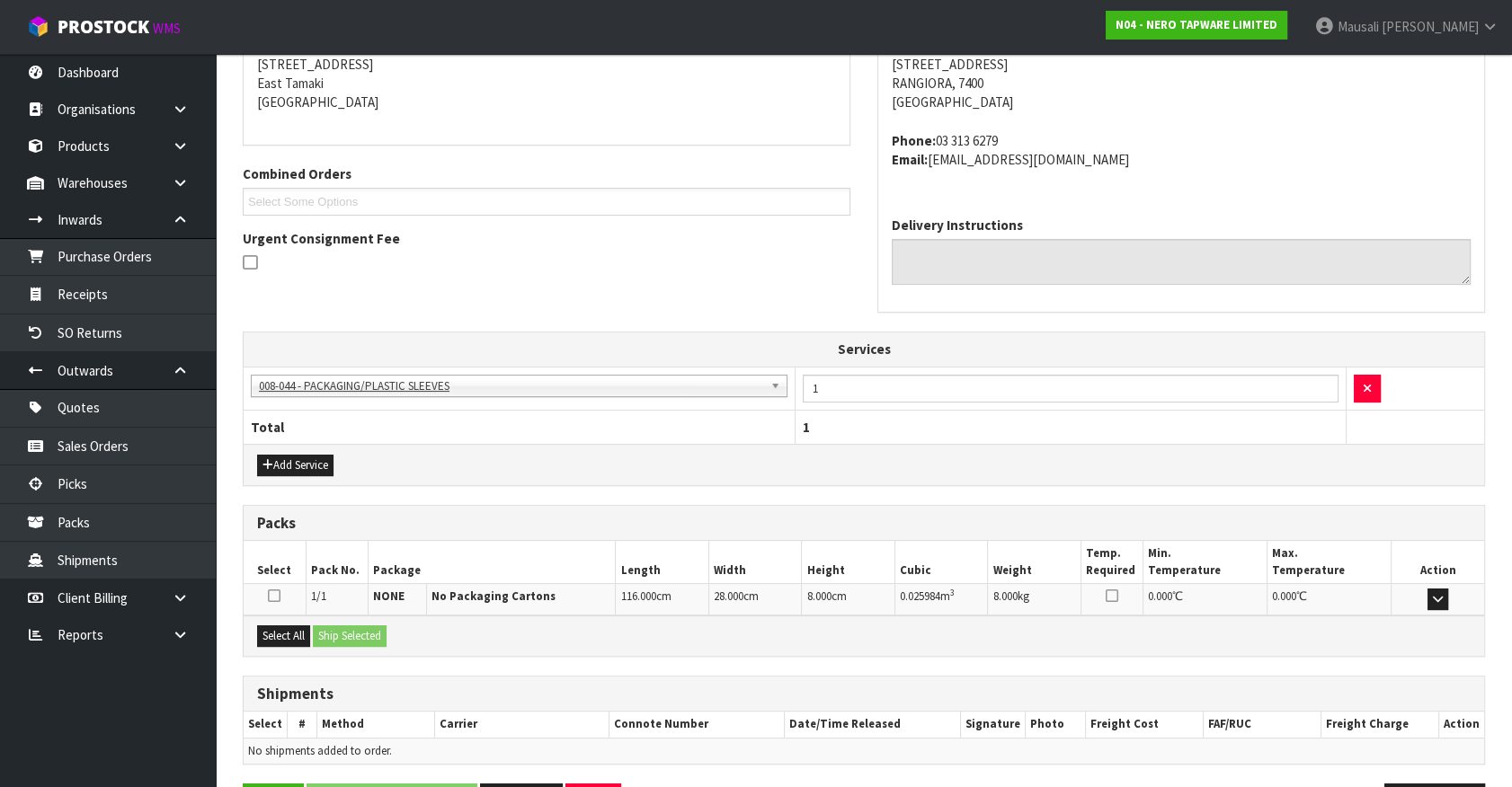 scroll, scrollTop: 426, scrollLeft: 0, axis: vertical 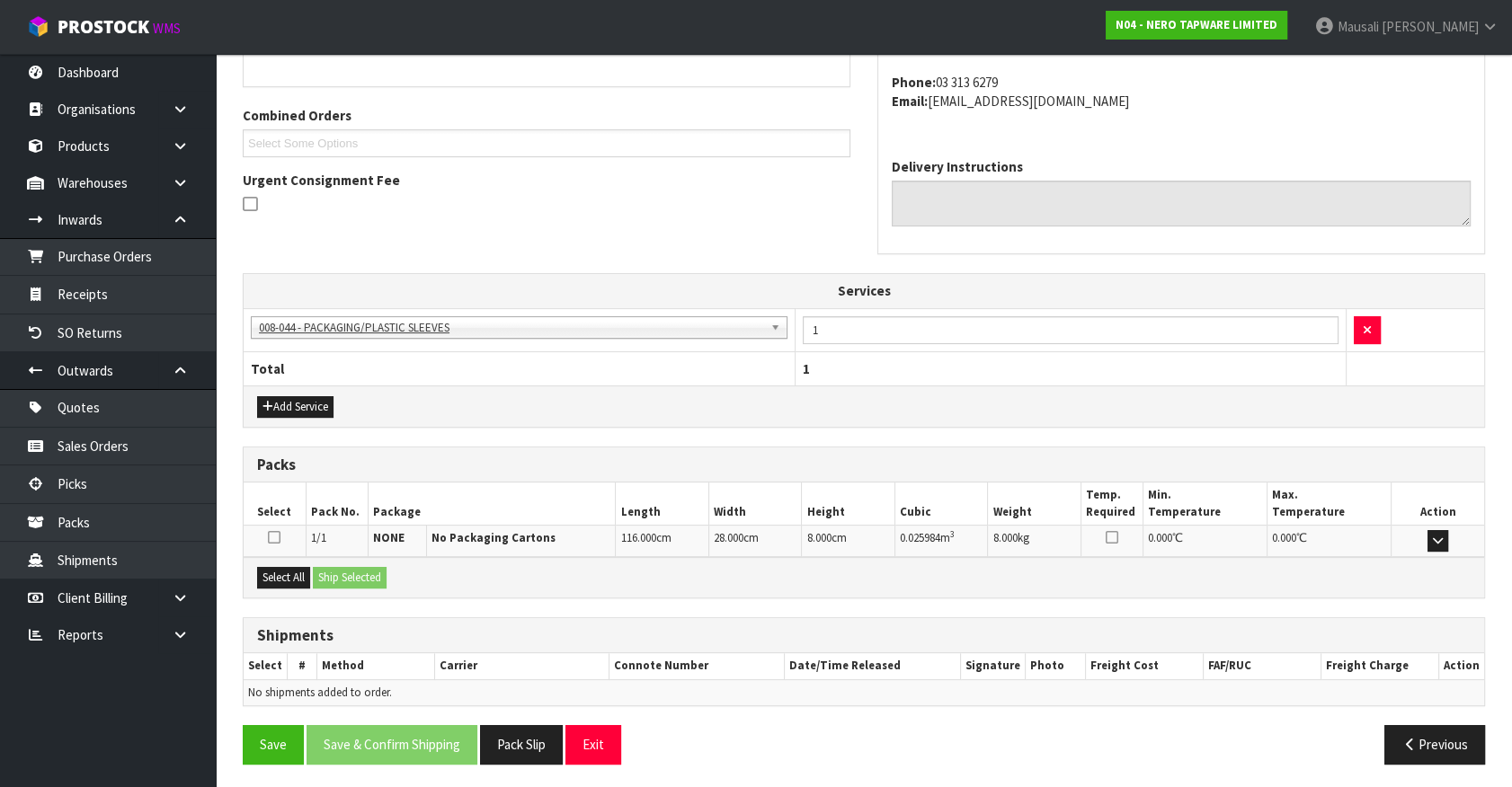 drag, startPoint x: 252, startPoint y: 566, endPoint x: 314, endPoint y: 569, distance: 62.072538 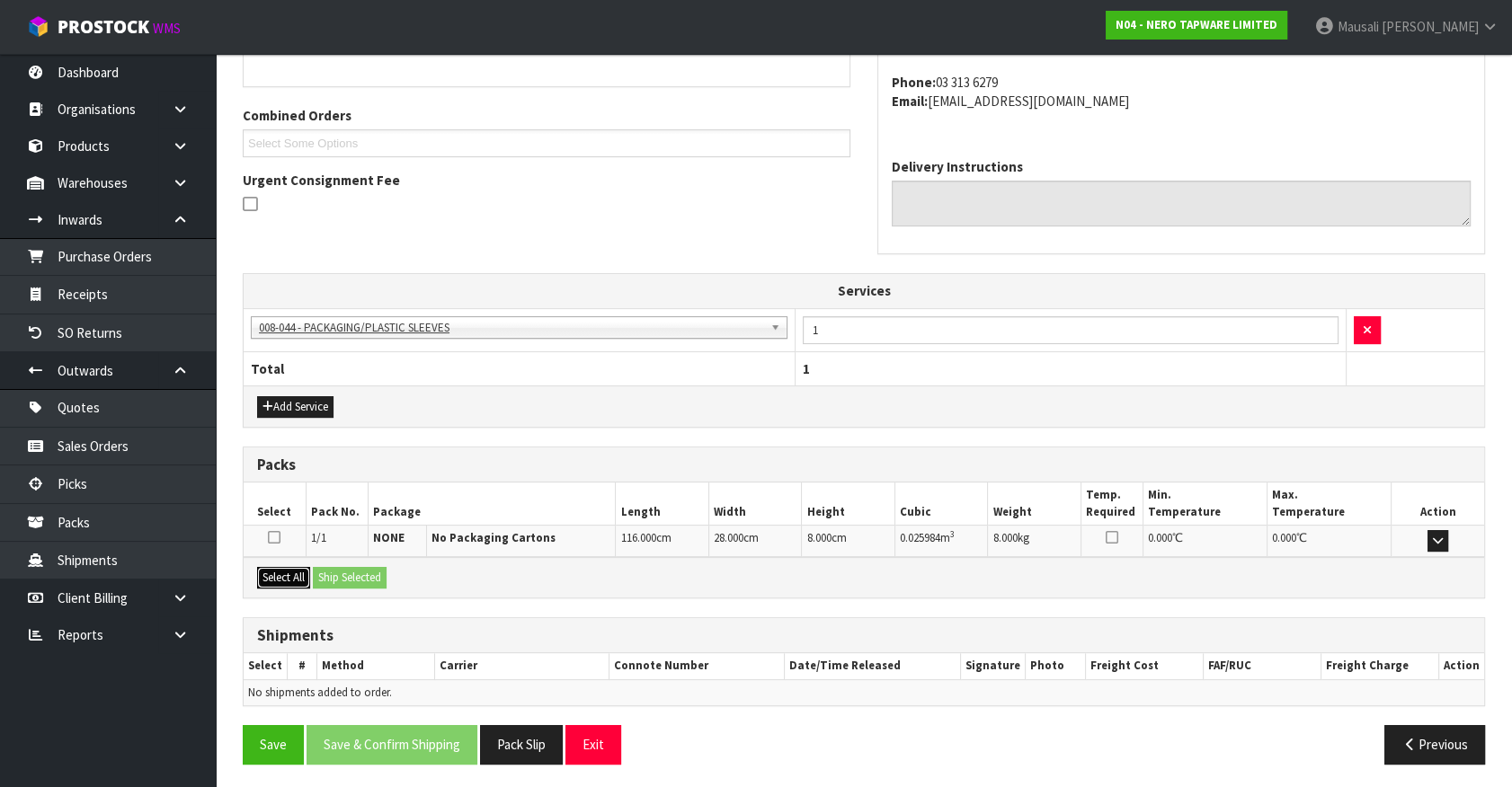 click on "Select All" at bounding box center [283, 578] 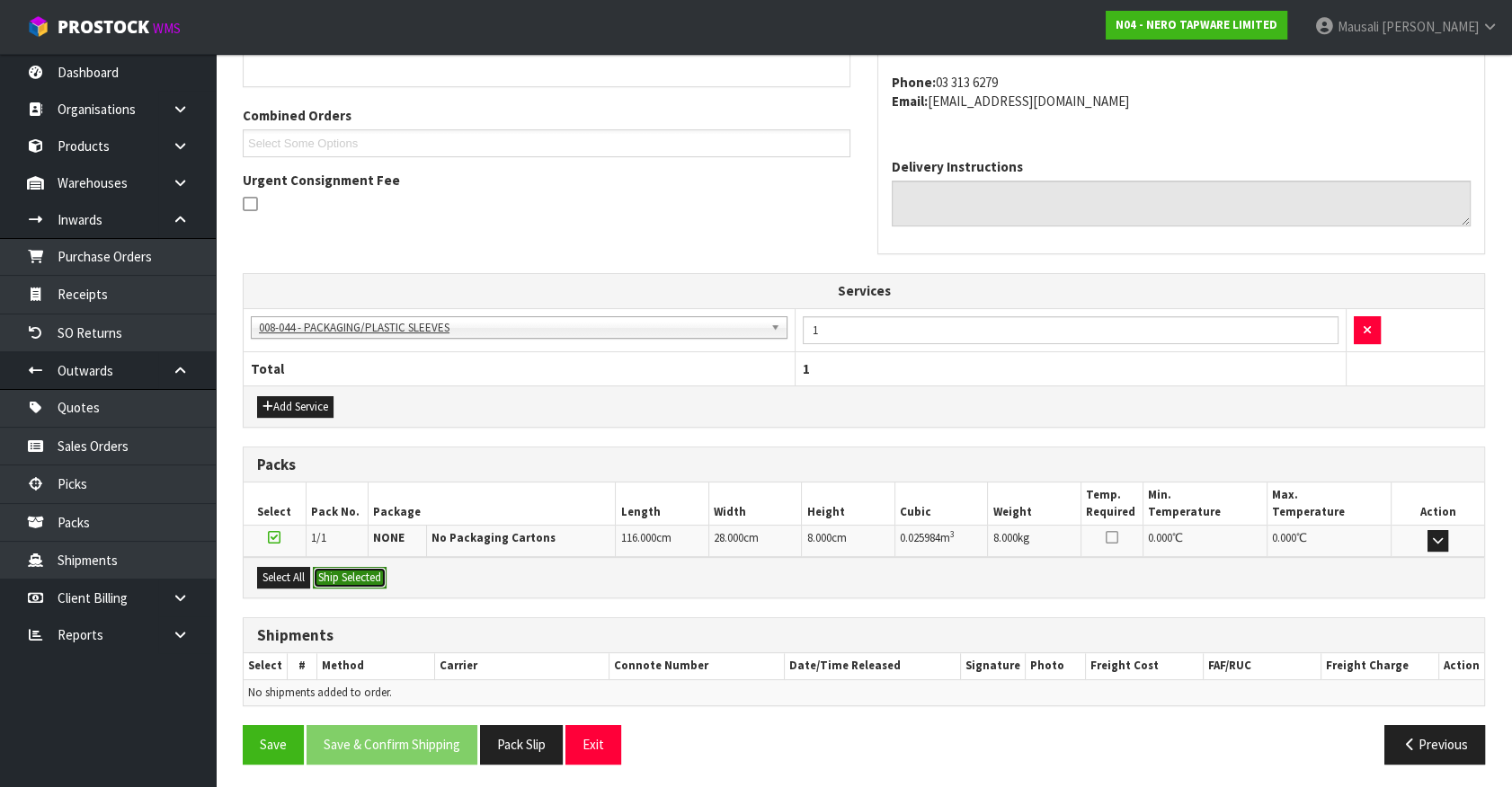 click on "Ship Selected" at bounding box center (350, 578) 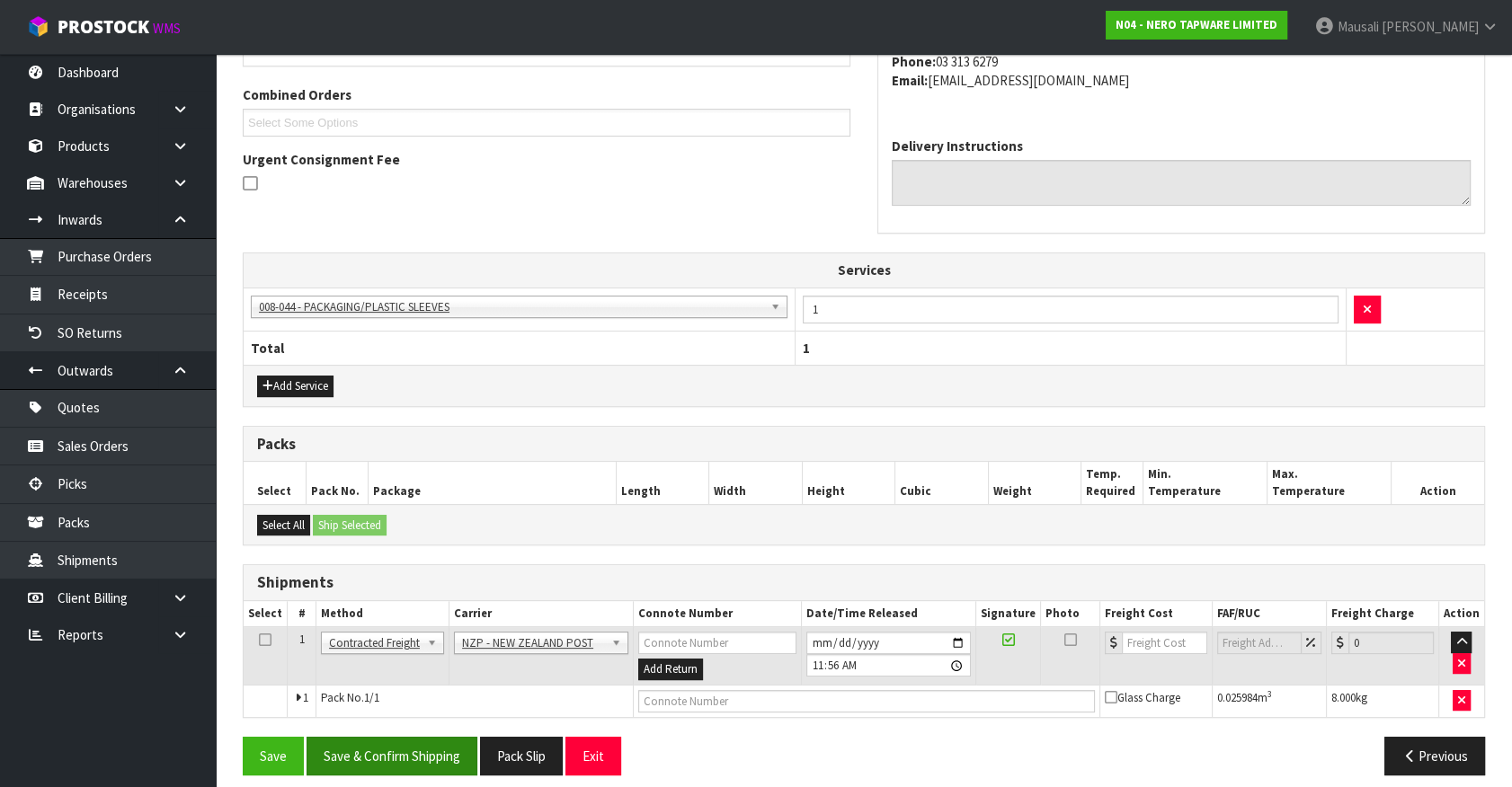 scroll, scrollTop: 458, scrollLeft: 0, axis: vertical 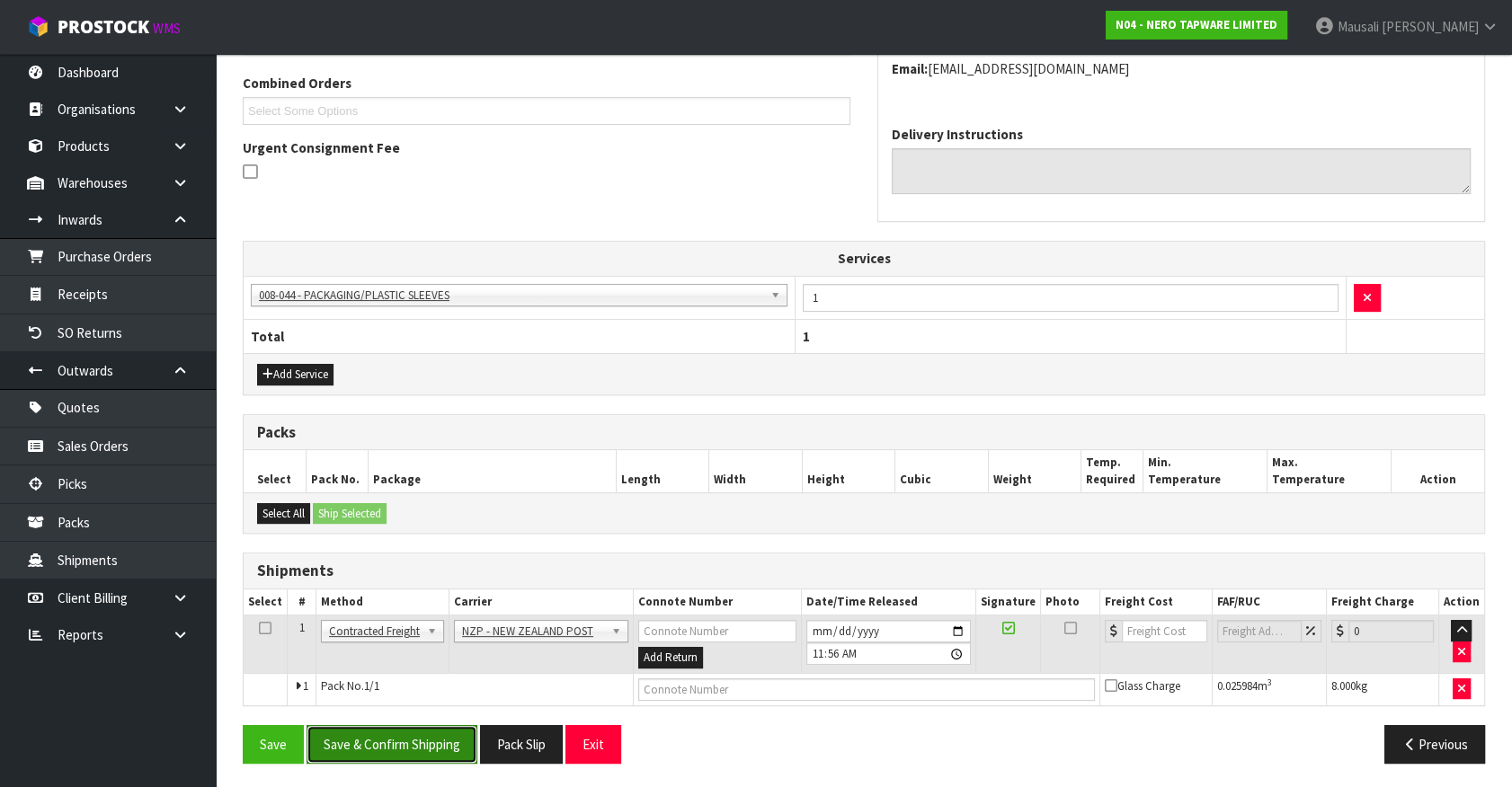 click on "Save & Confirm Shipping" at bounding box center [392, 744] 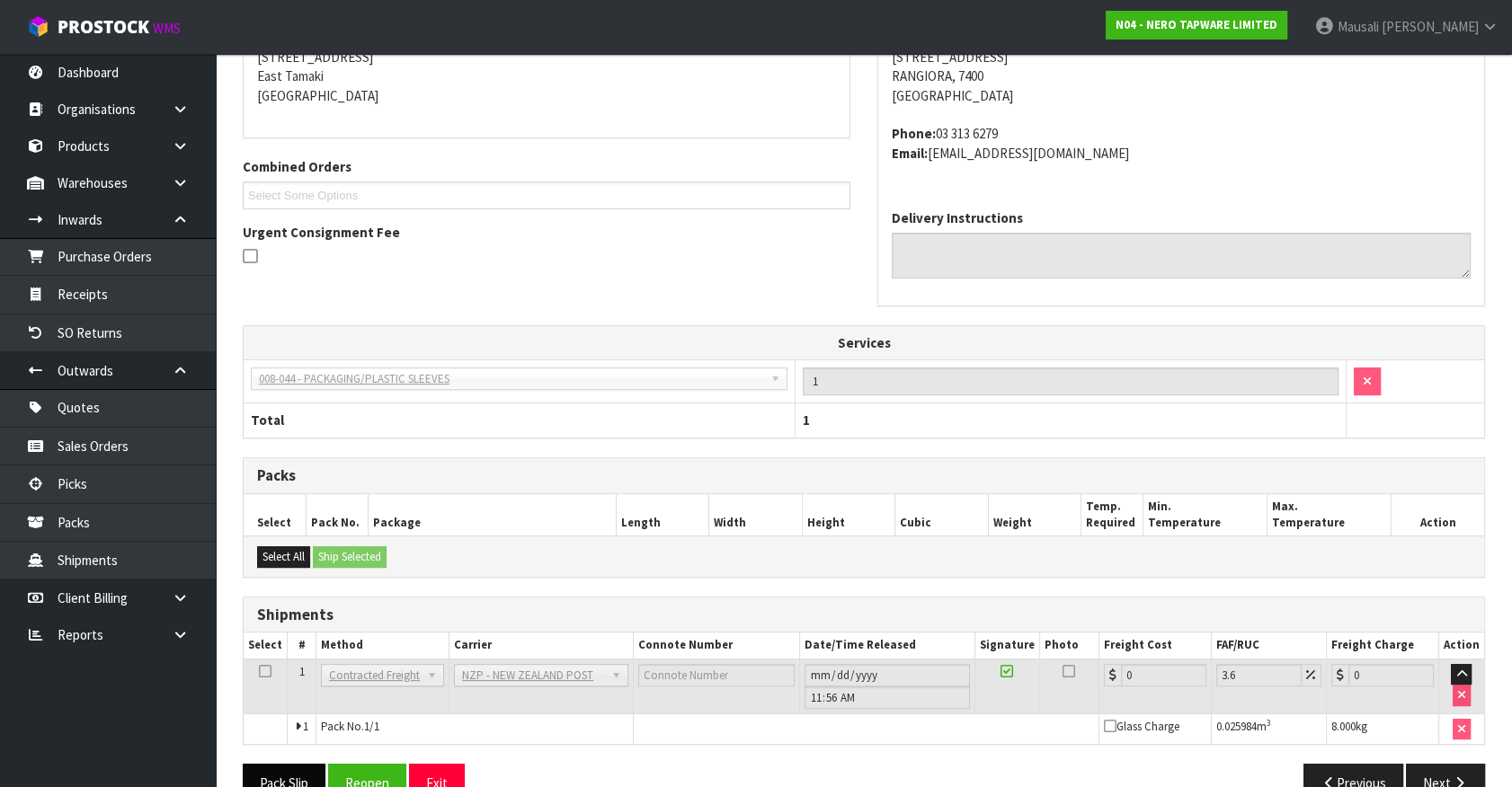 scroll, scrollTop: 432, scrollLeft: 0, axis: vertical 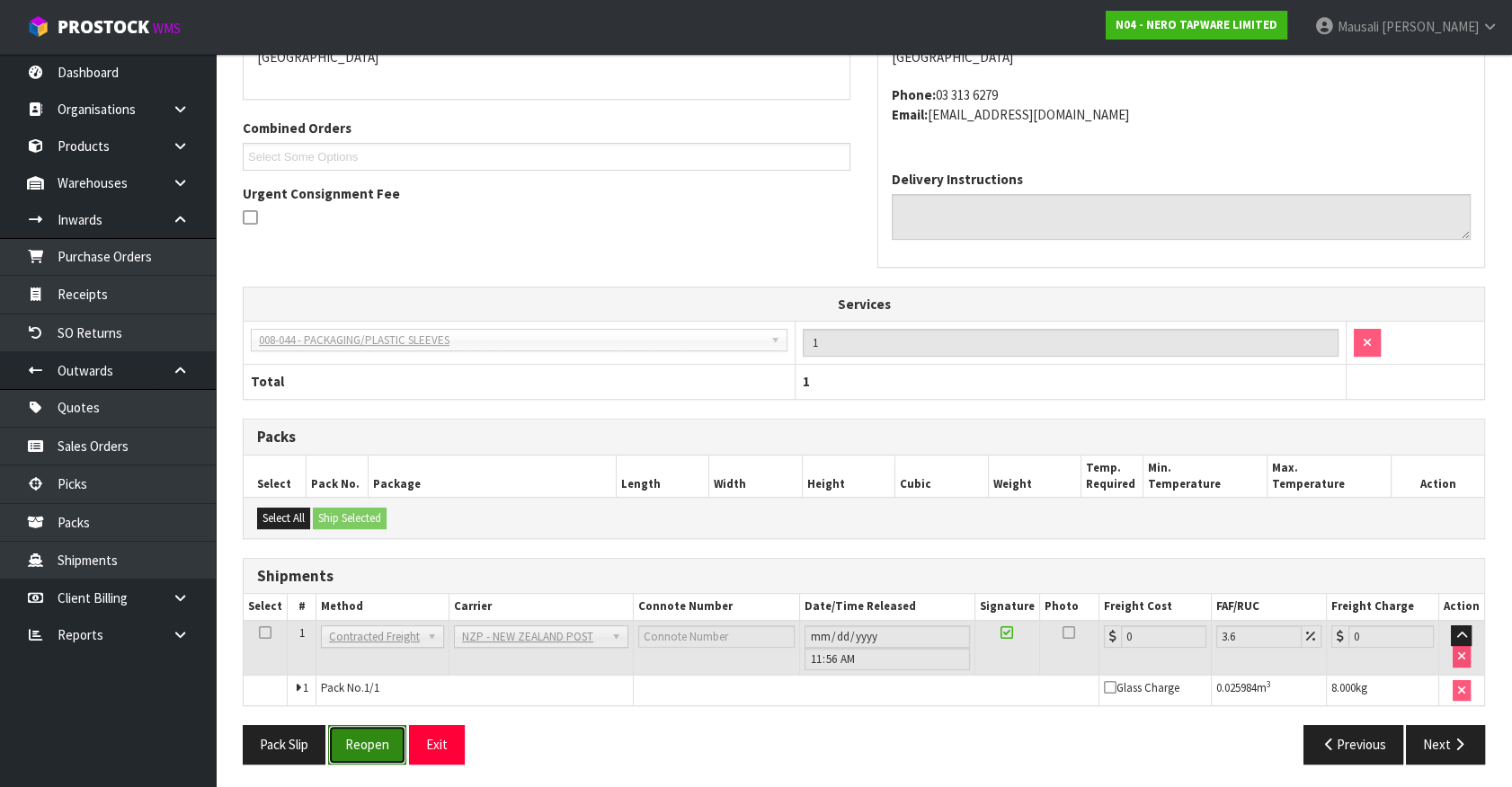 click on "Reopen" at bounding box center [367, 744] 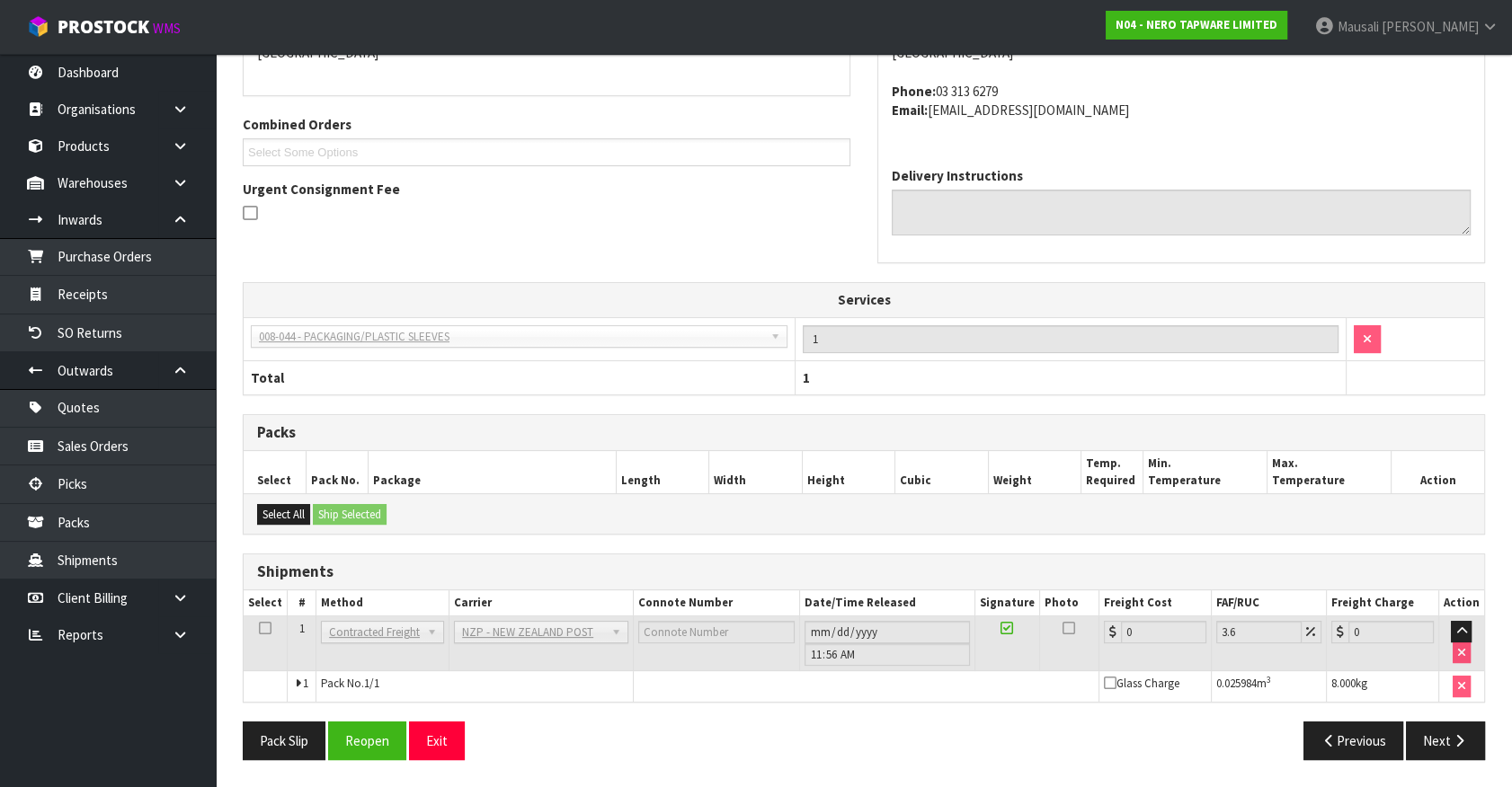 scroll, scrollTop: 0, scrollLeft: 0, axis: both 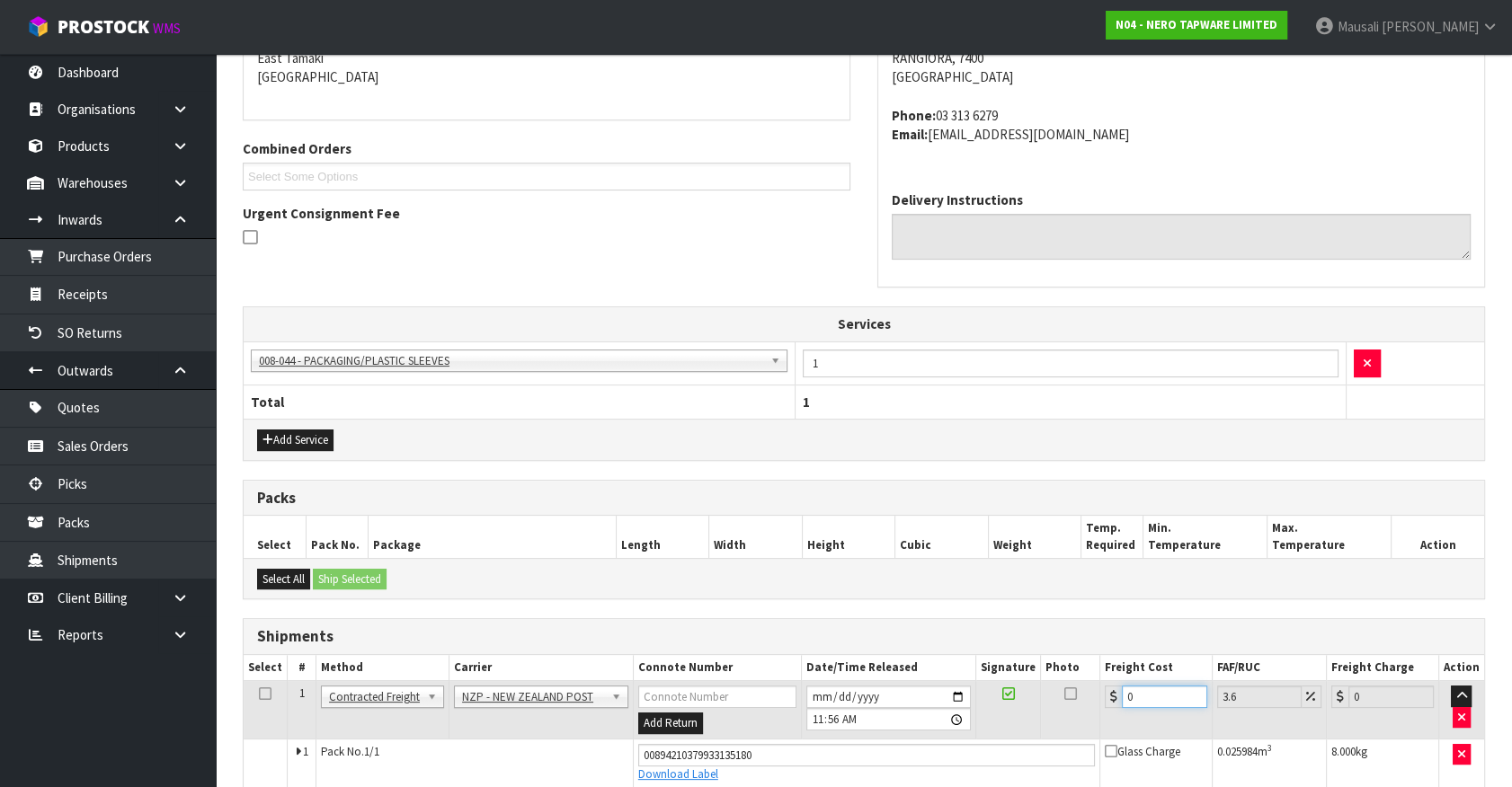 drag, startPoint x: 1131, startPoint y: 689, endPoint x: 808, endPoint y: 786, distance: 337.2506 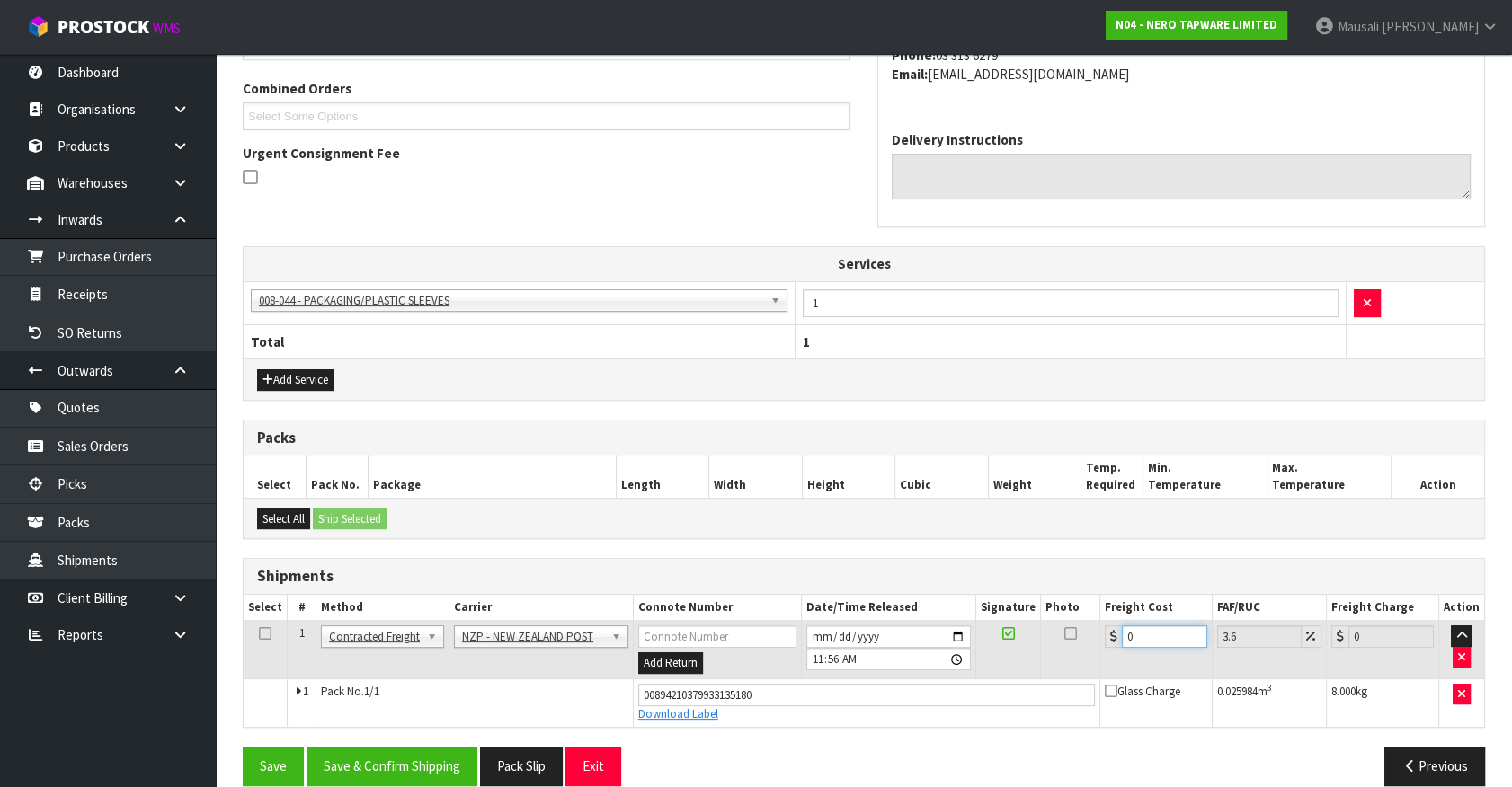 type on "1" 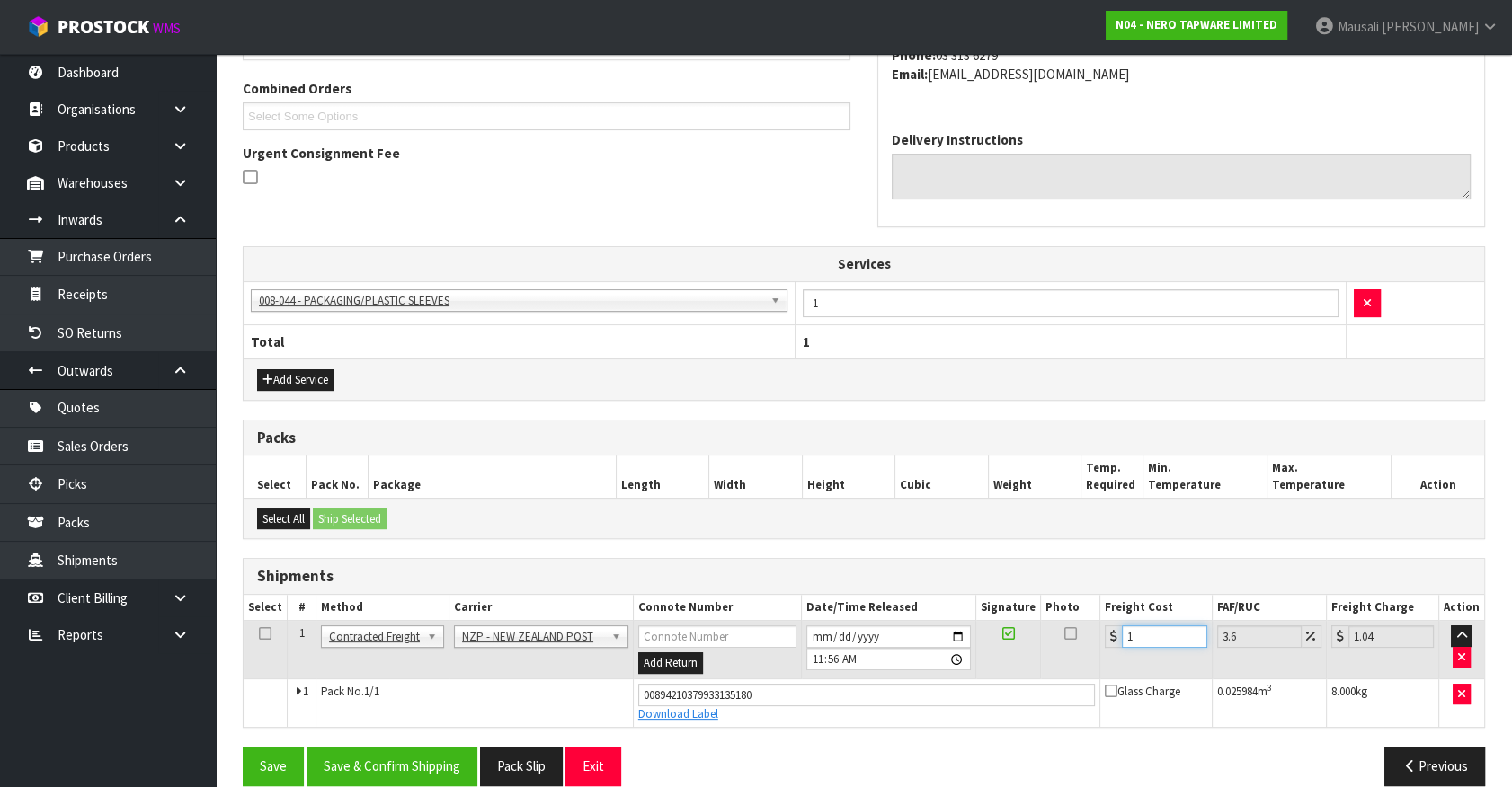 type on "11" 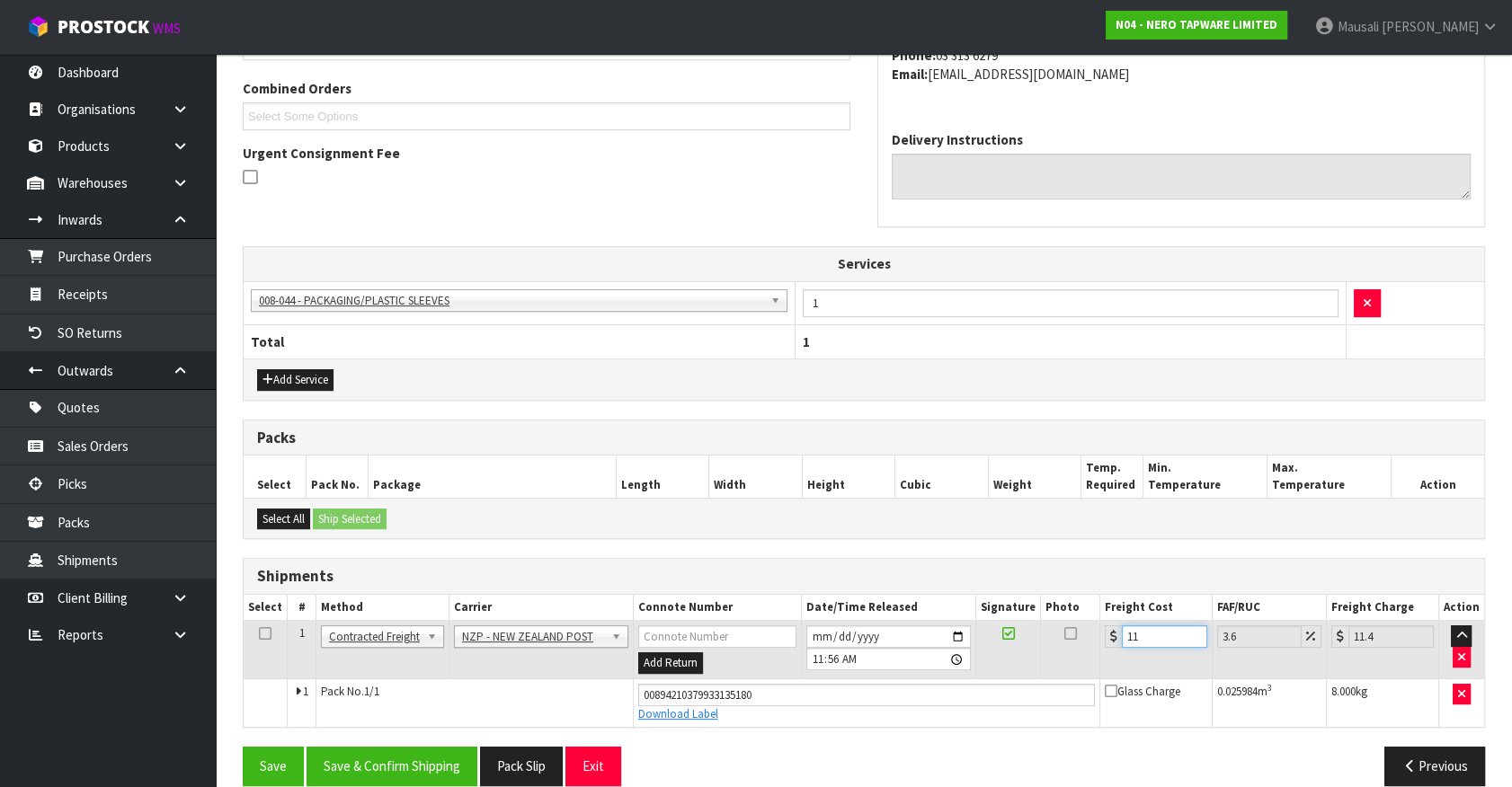 type on "11.6" 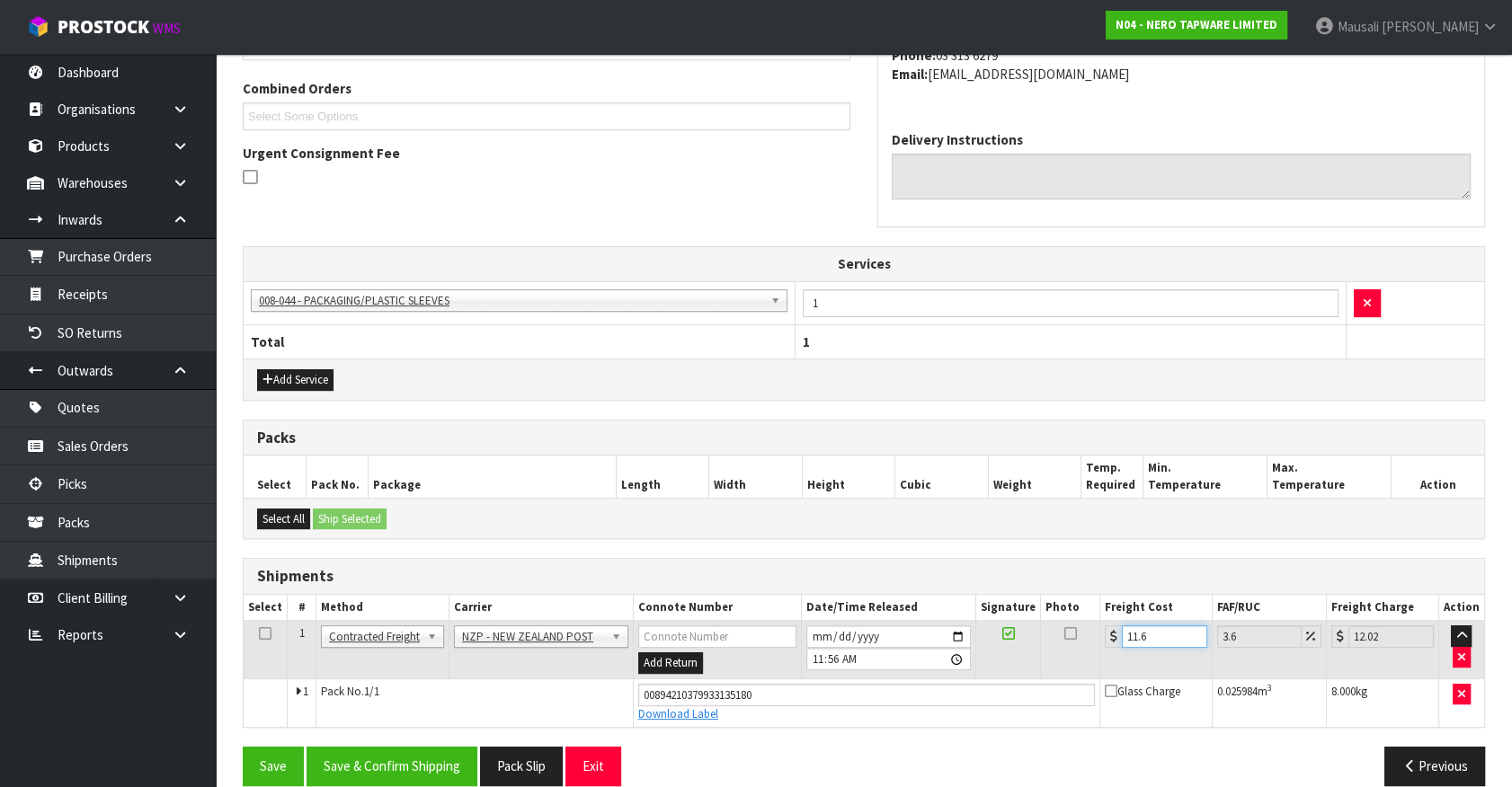 type on "11.61" 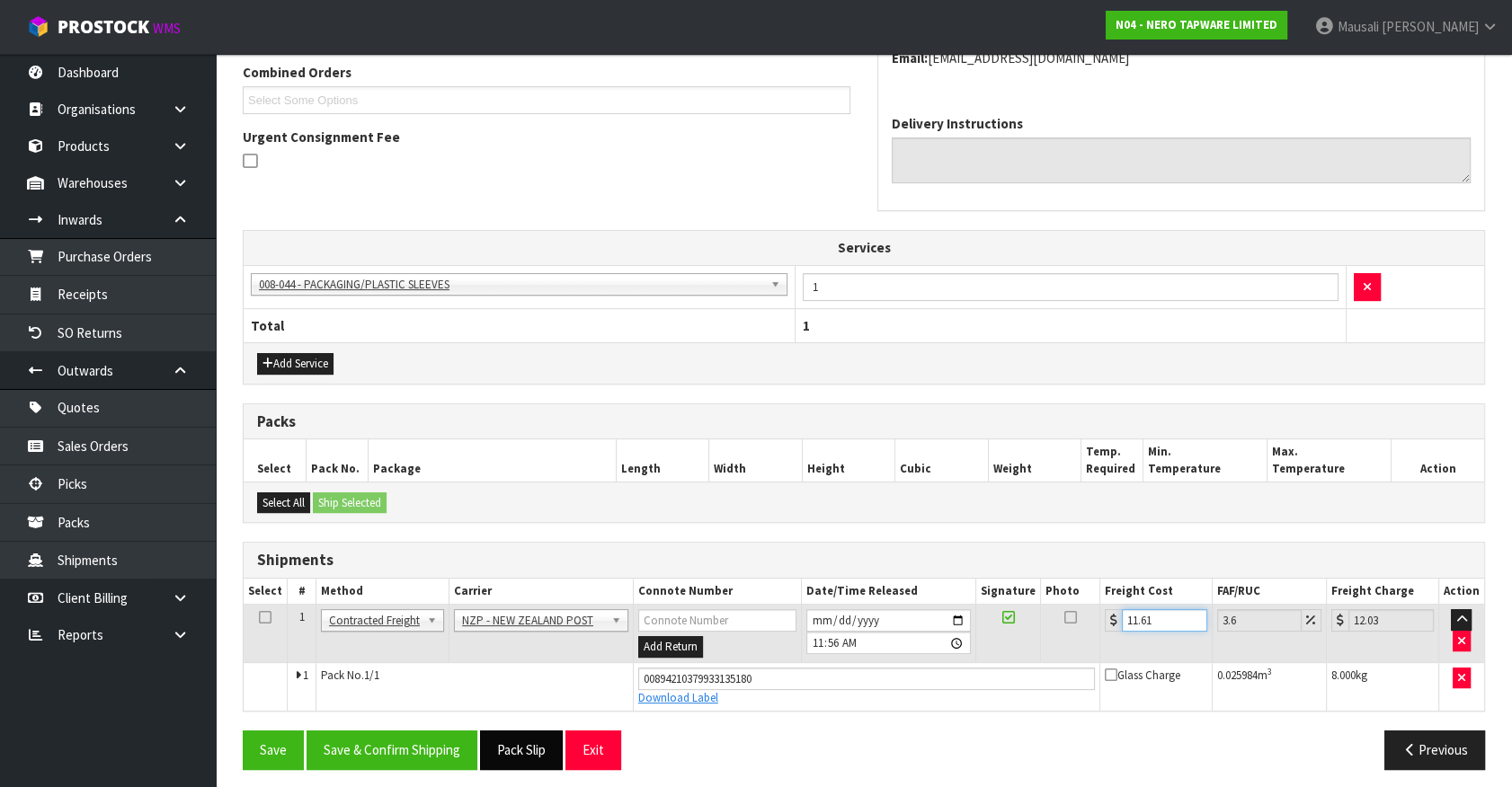 scroll, scrollTop: 474, scrollLeft: 0, axis: vertical 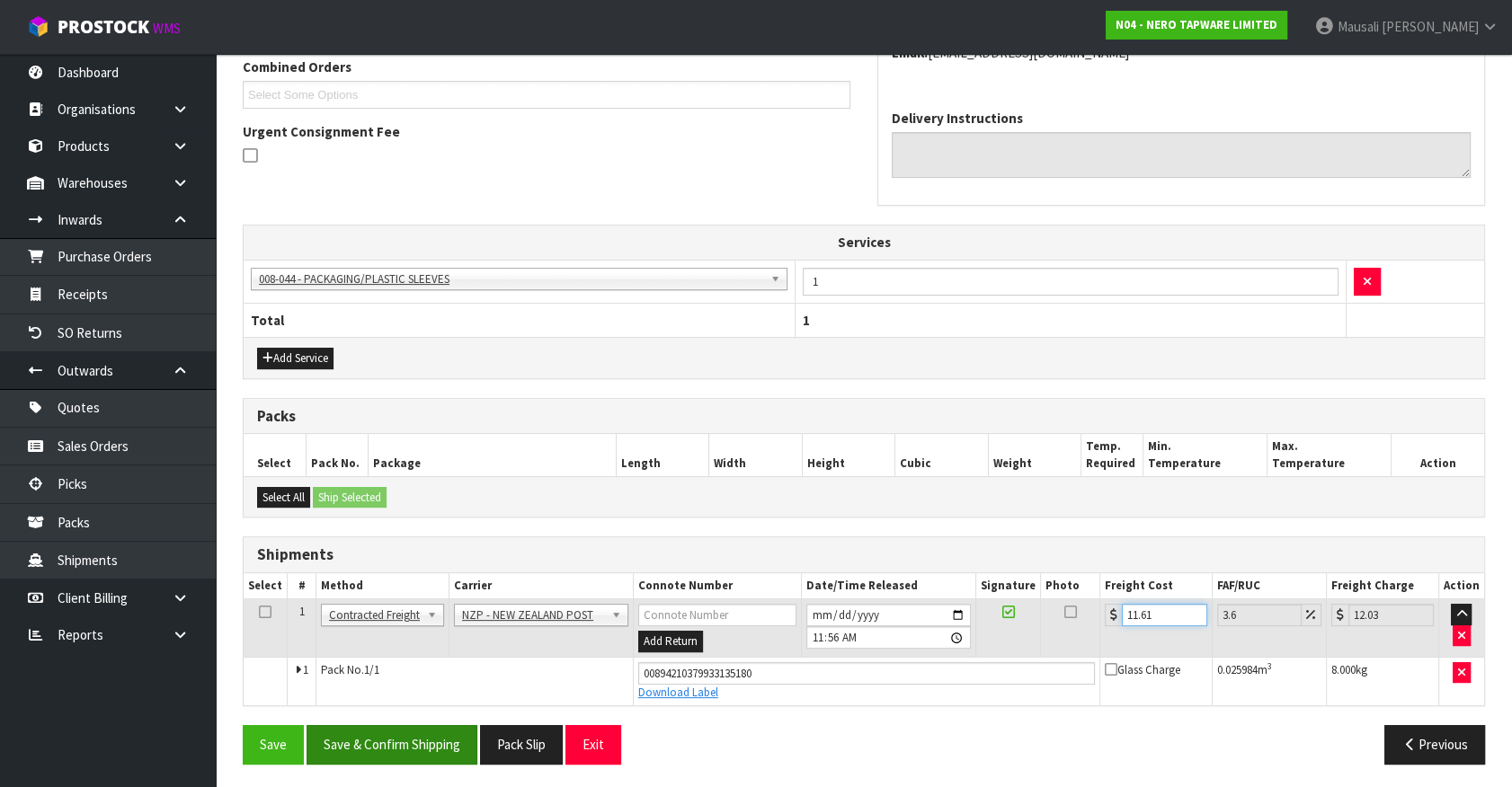 type on "11.61" 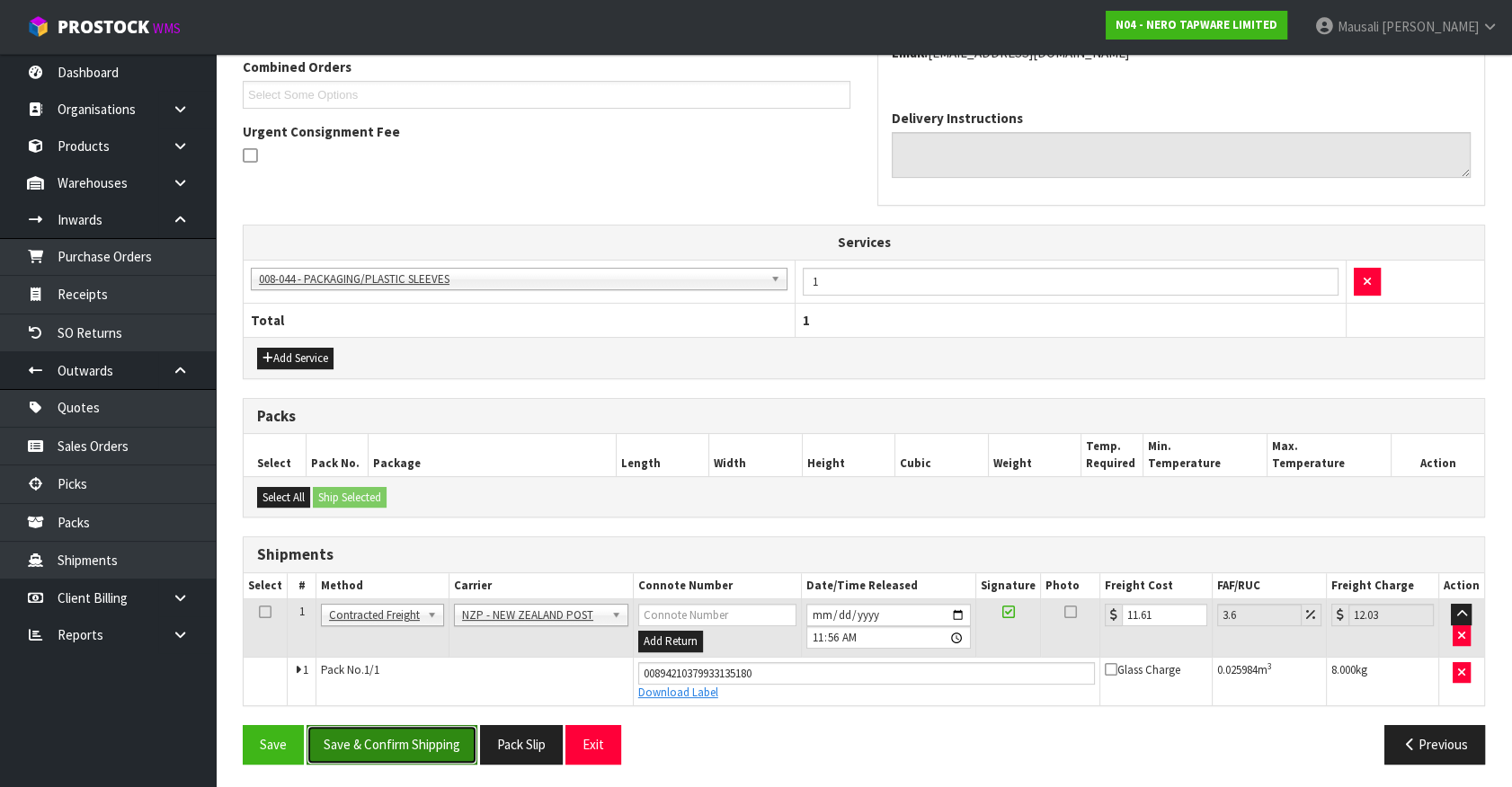click on "Save & Confirm Shipping" at bounding box center (392, 744) 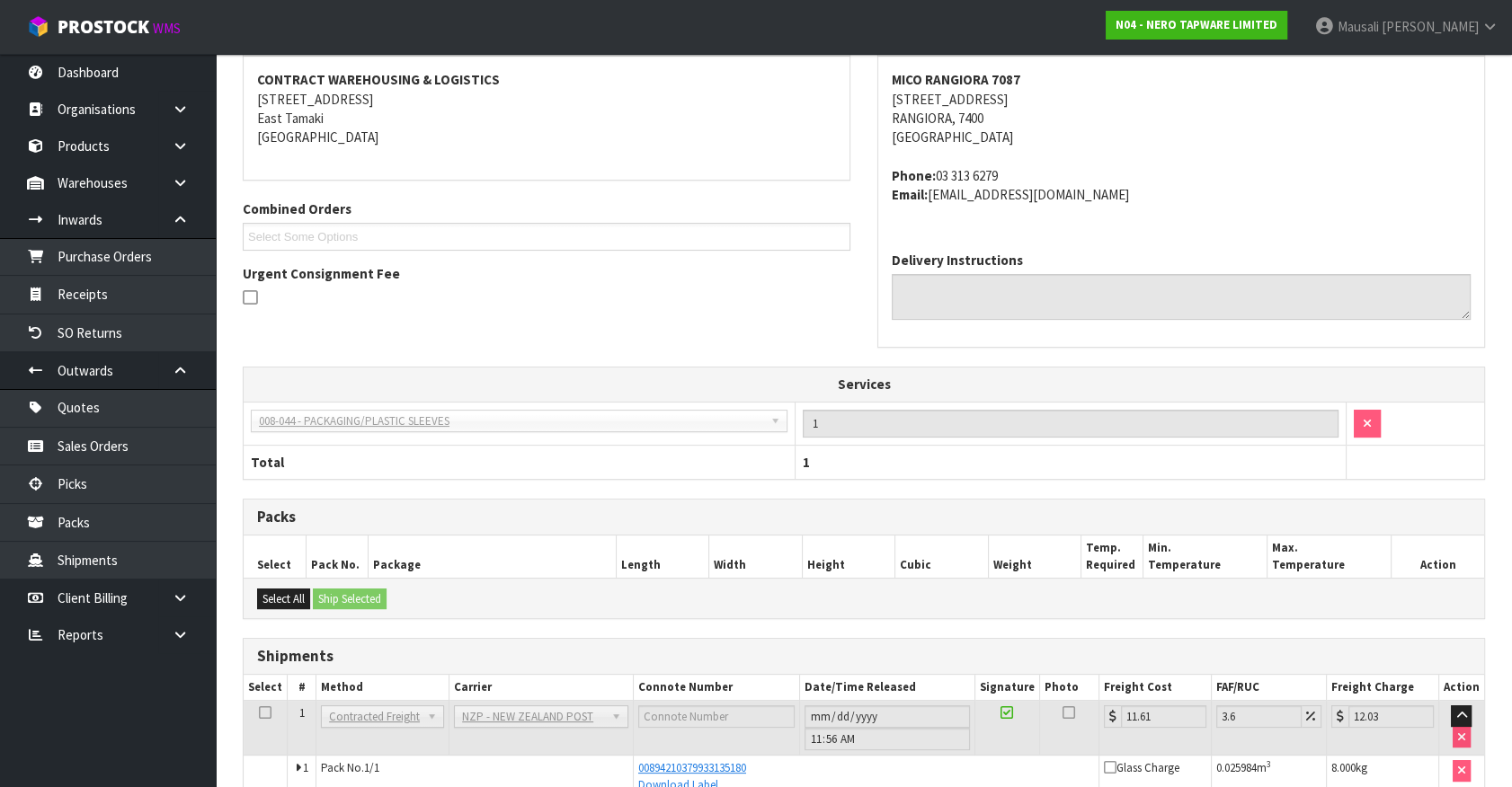 scroll, scrollTop: 426, scrollLeft: 0, axis: vertical 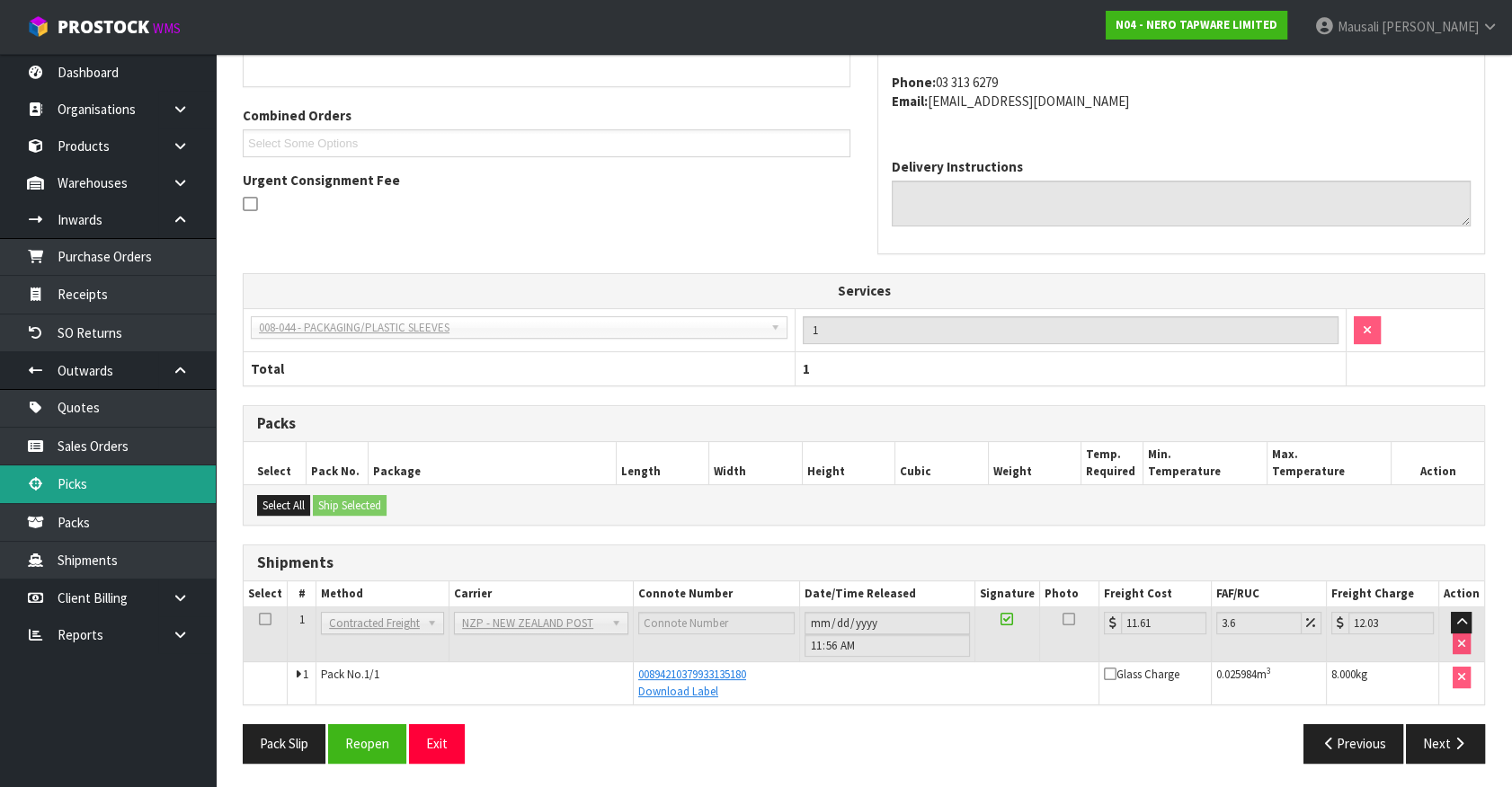 click on "Picks" at bounding box center [108, 483] 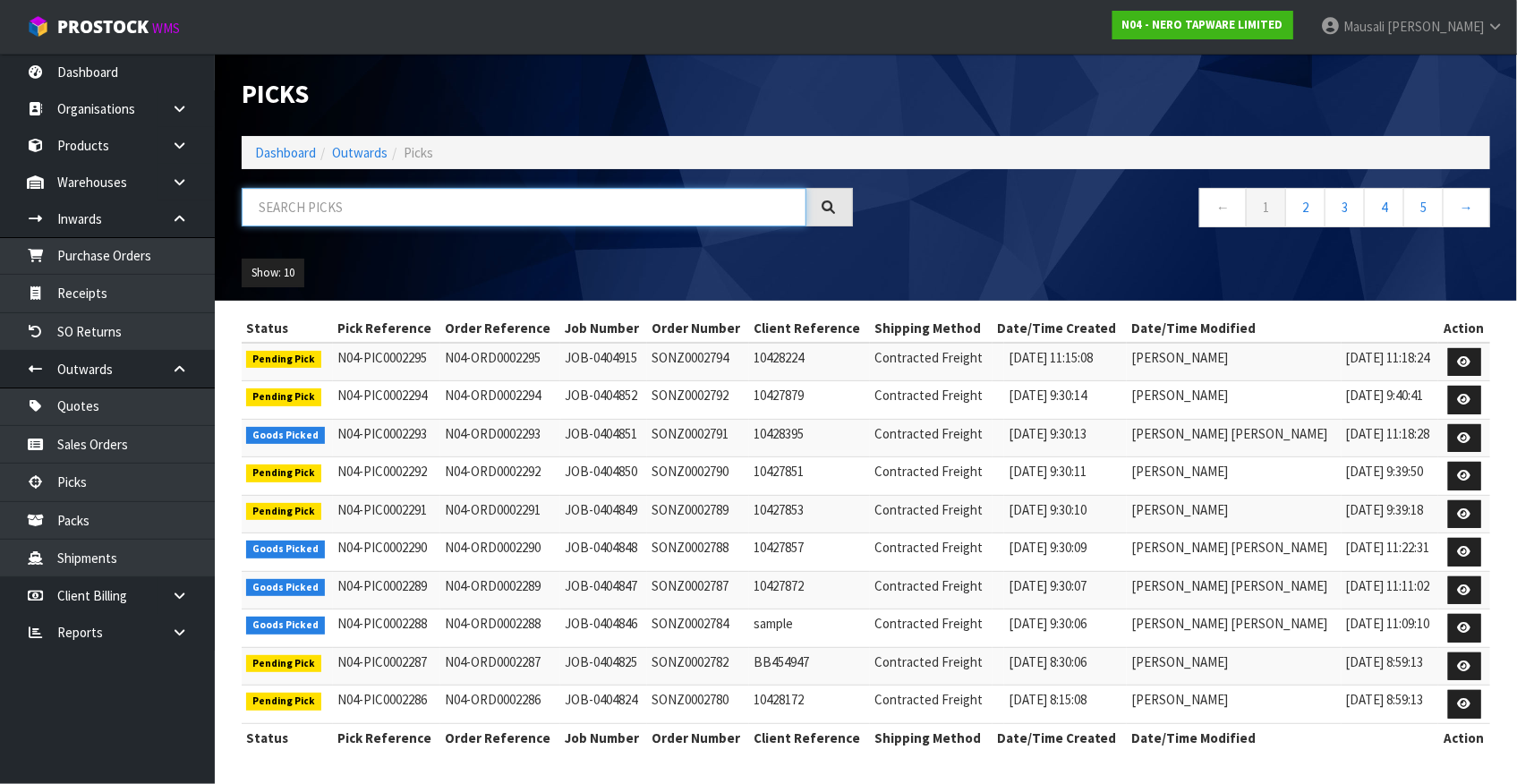 click at bounding box center [524, 207] 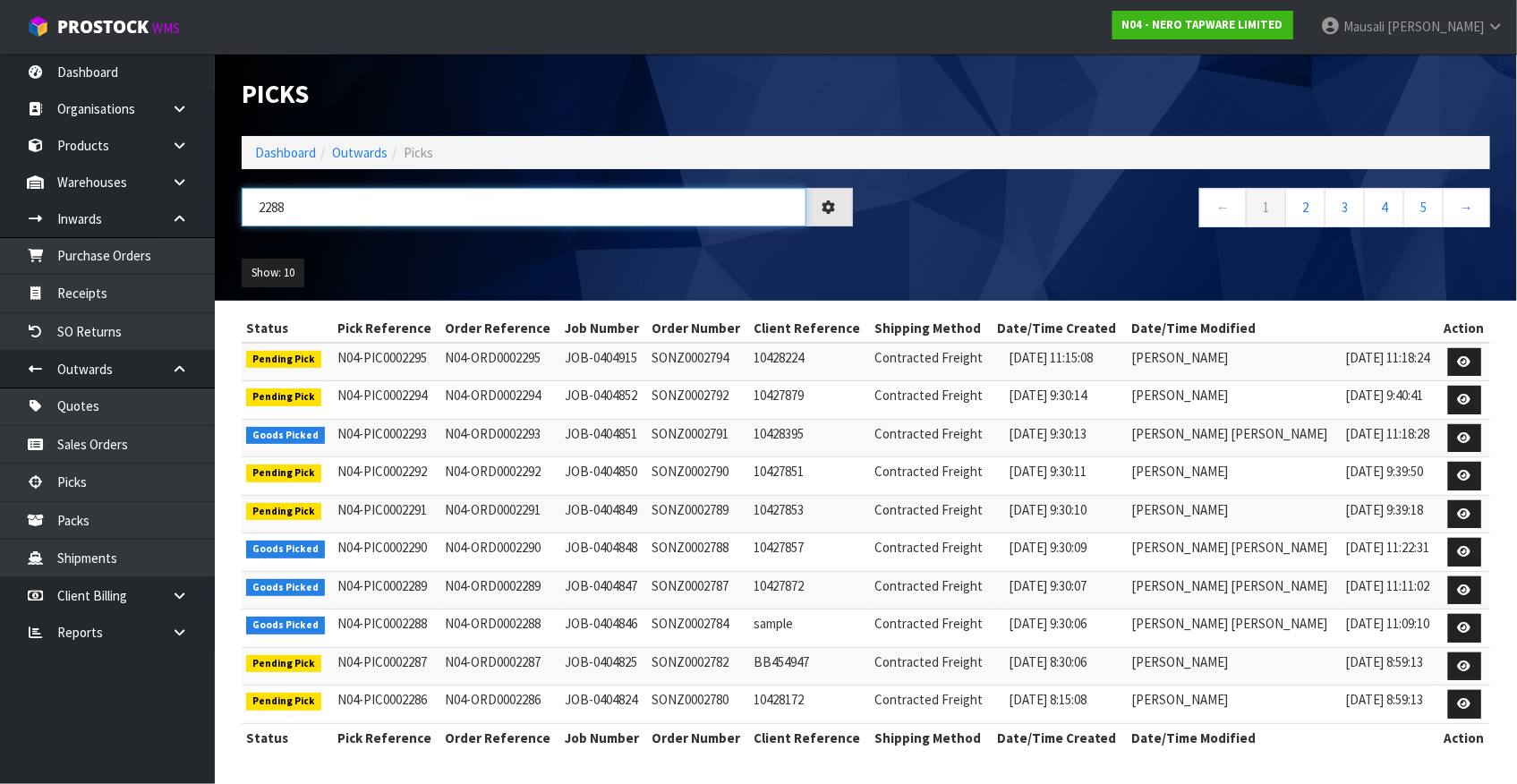 type on "2288" 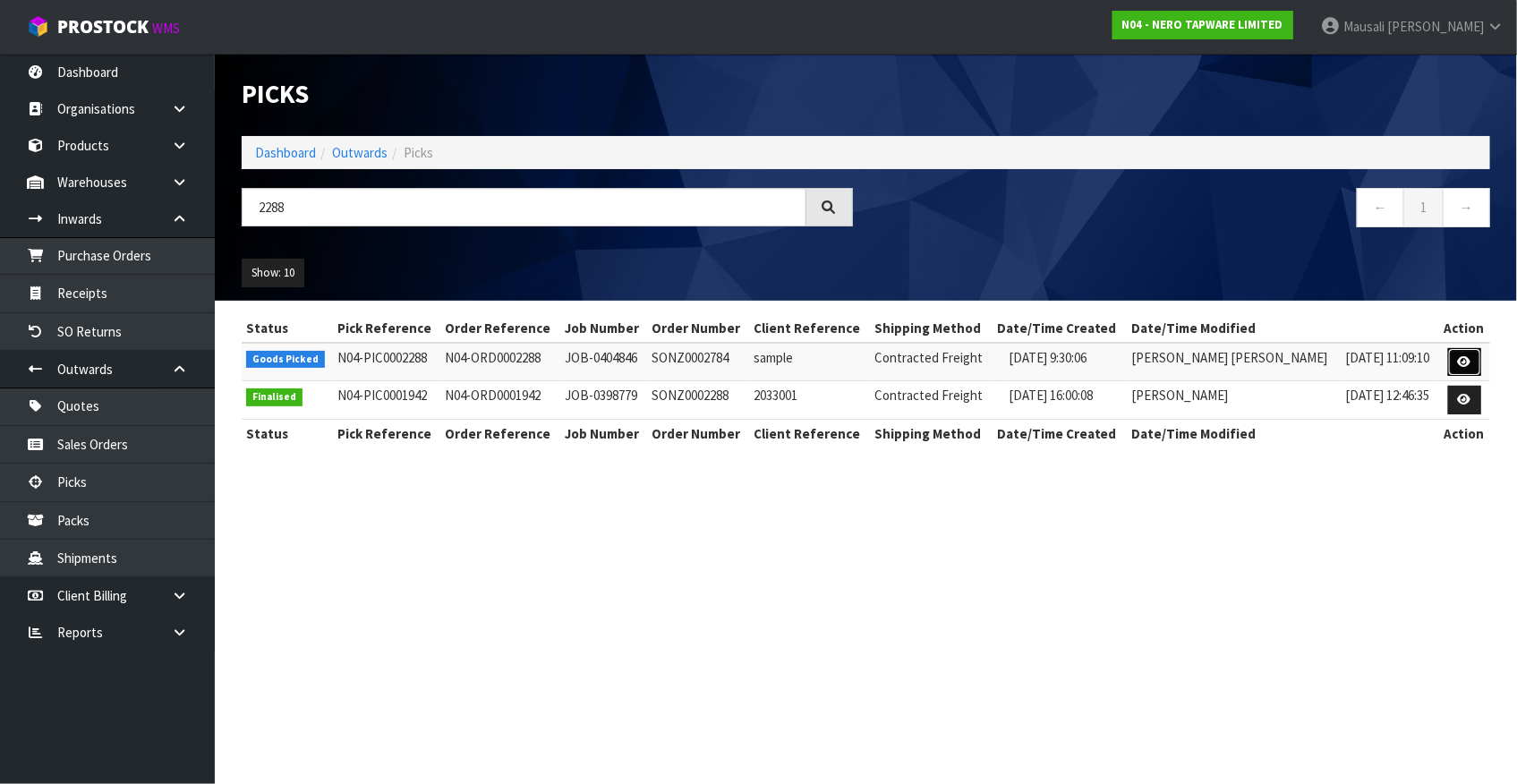 click at bounding box center [1464, 362] 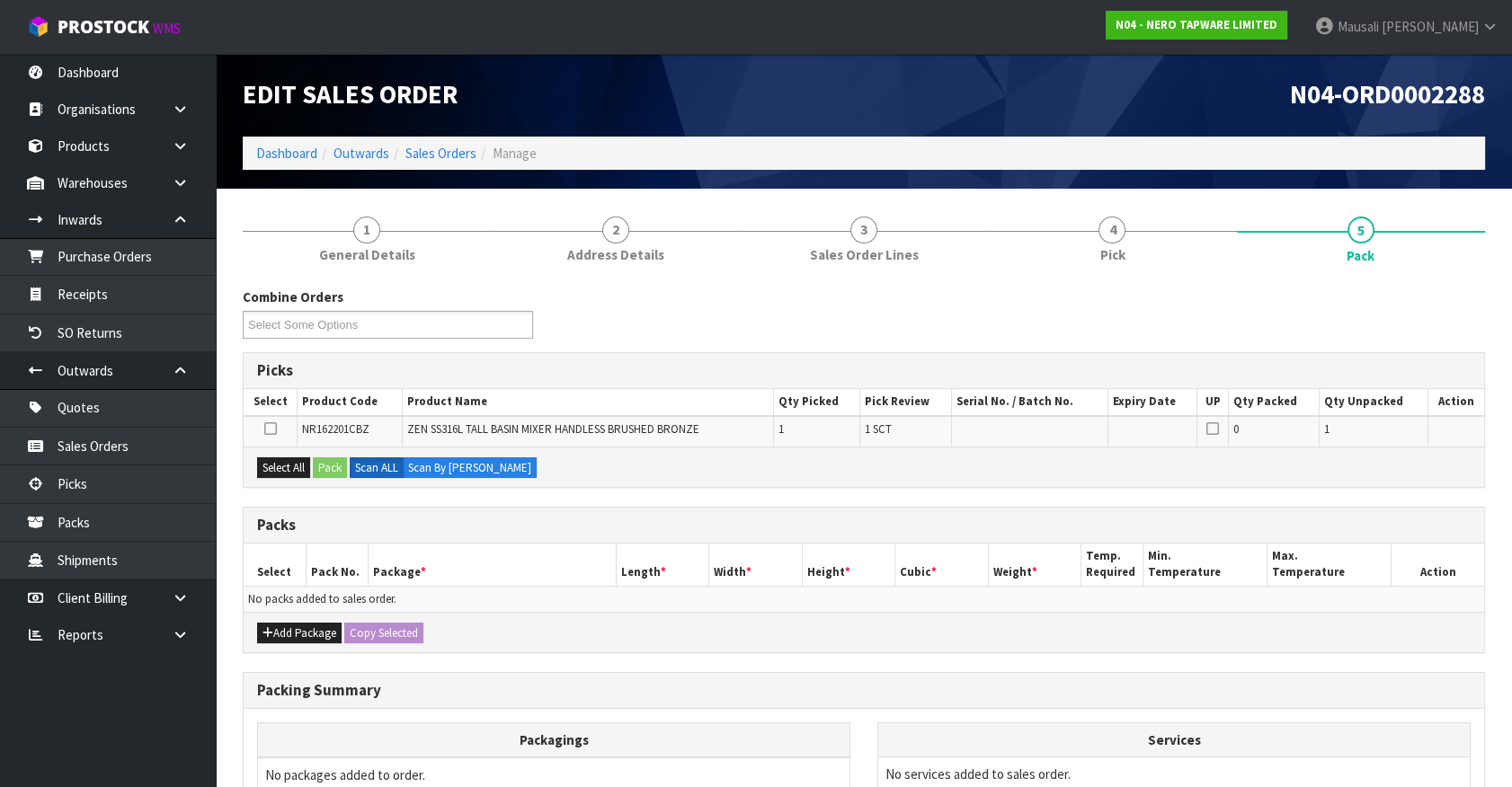 click on "Combine Orders
N04-ORD0002284 N04-ORD0002285 N04-ORD0002286 N04-ORD0002287 N04-ORD0002288 N04-ORD0002289 N04-ORD0002290 N04-ORD0002291 N04-ORD0002292 N04-ORD0002293 N04-ORD0002294 N04-ORD0002295 N04-ORD0002296 N04-ORD0002297
Select Some Options
Picks
Select
Product Code
Product Name
Qty Picked
Pick Review
Serial No. / Batch No.
Expiry Date
UP
Qty Packed
Qty Unpacked
Action
NR162201CBZ
ZEN SS316L TALL BASIN MIXER HANDLESS BRUSHED BRONZE
1
1 SCT
0
1" at bounding box center [864, 630] 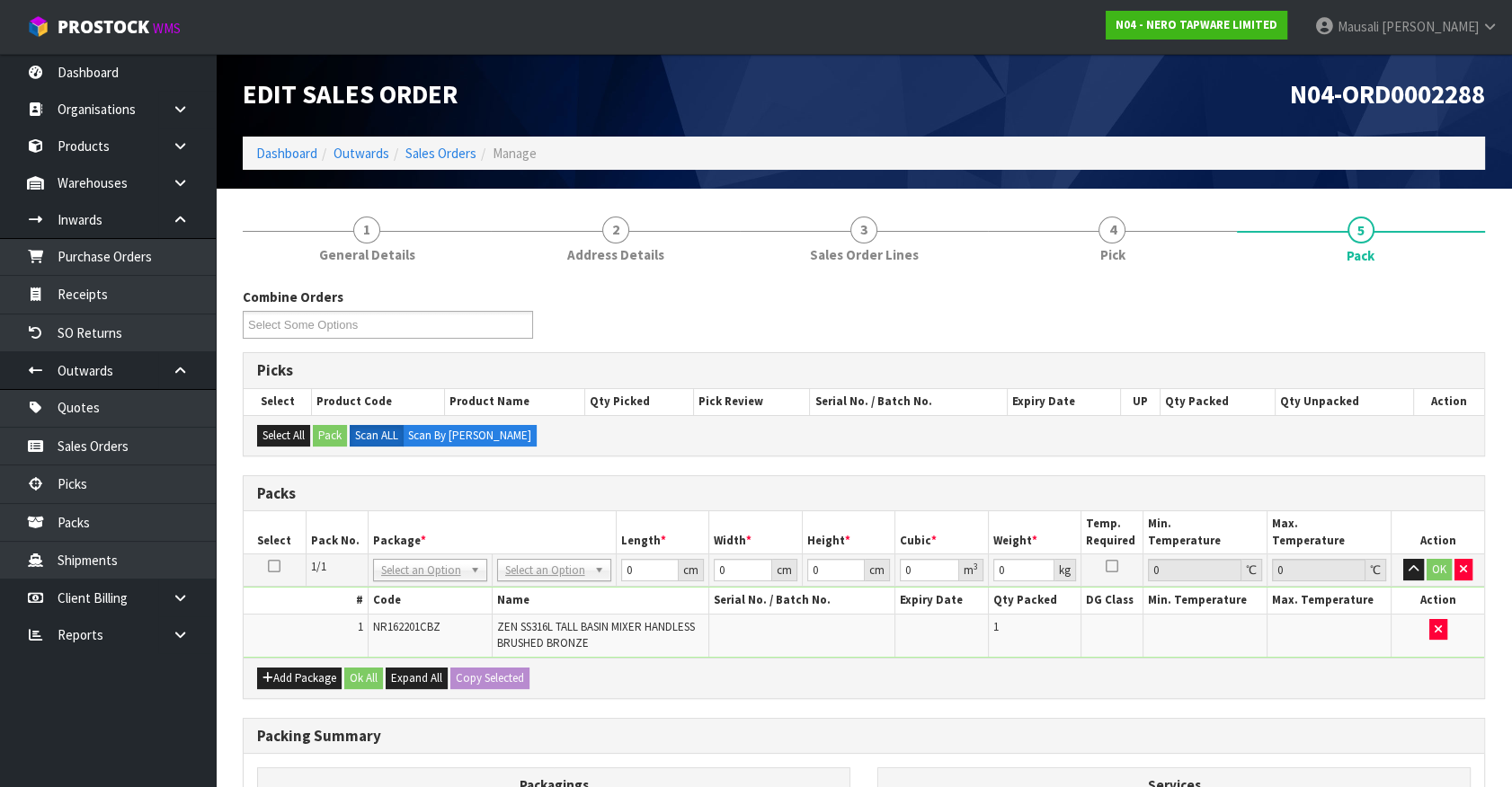 drag, startPoint x: 556, startPoint y: 569, endPoint x: 544, endPoint y: 600, distance: 33.24154 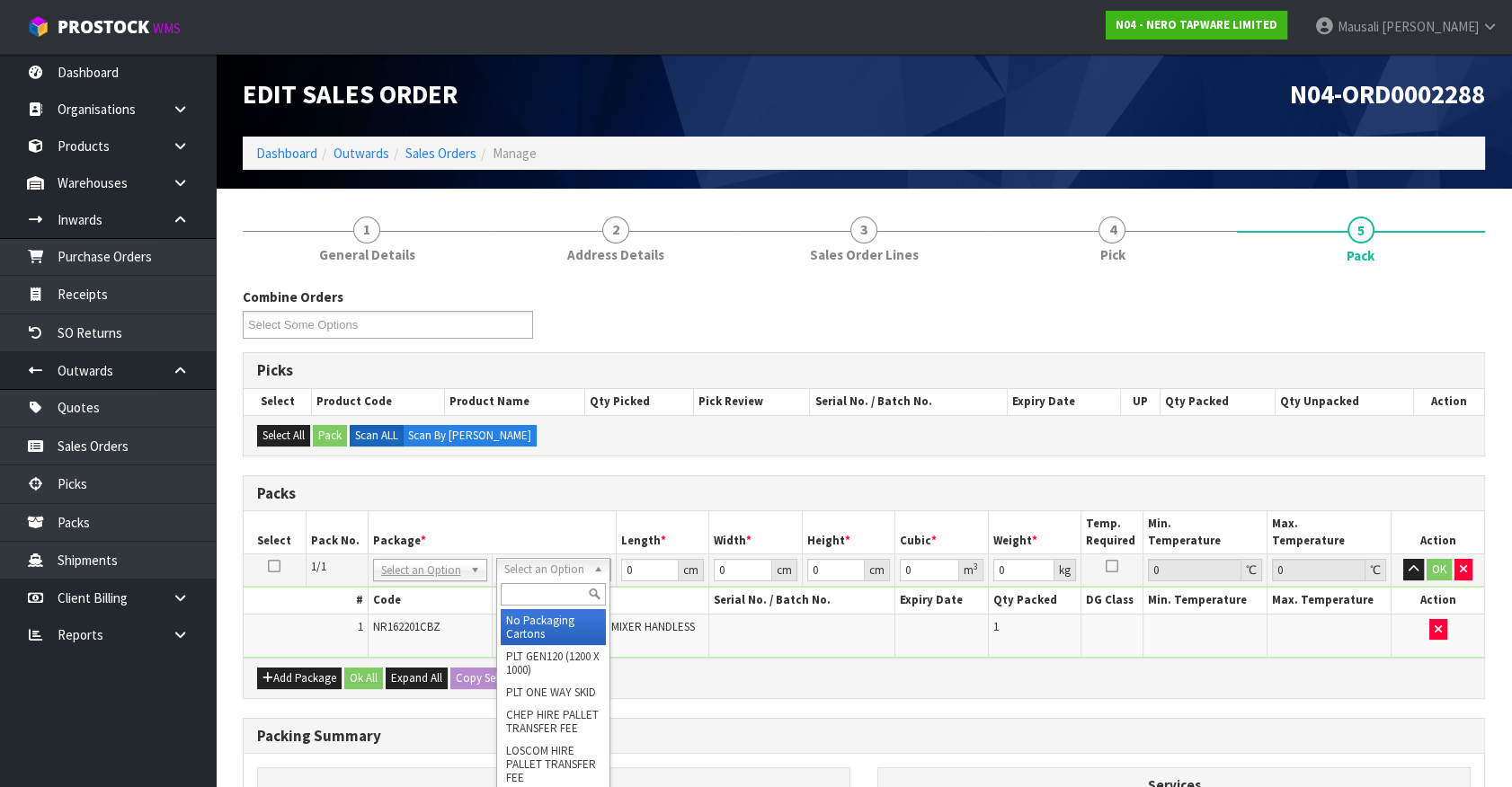 click at bounding box center [553, 594] 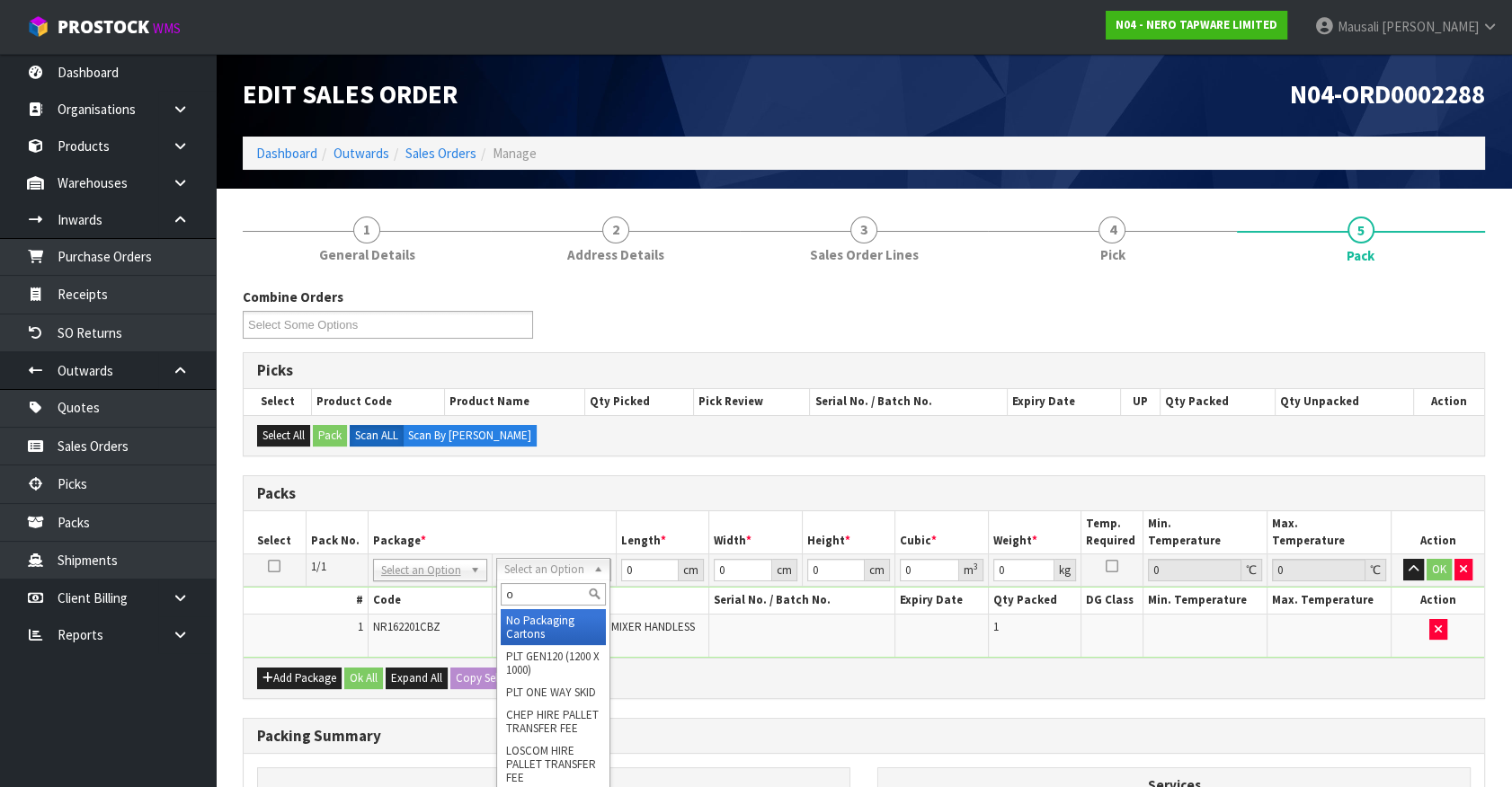 type on "oc" 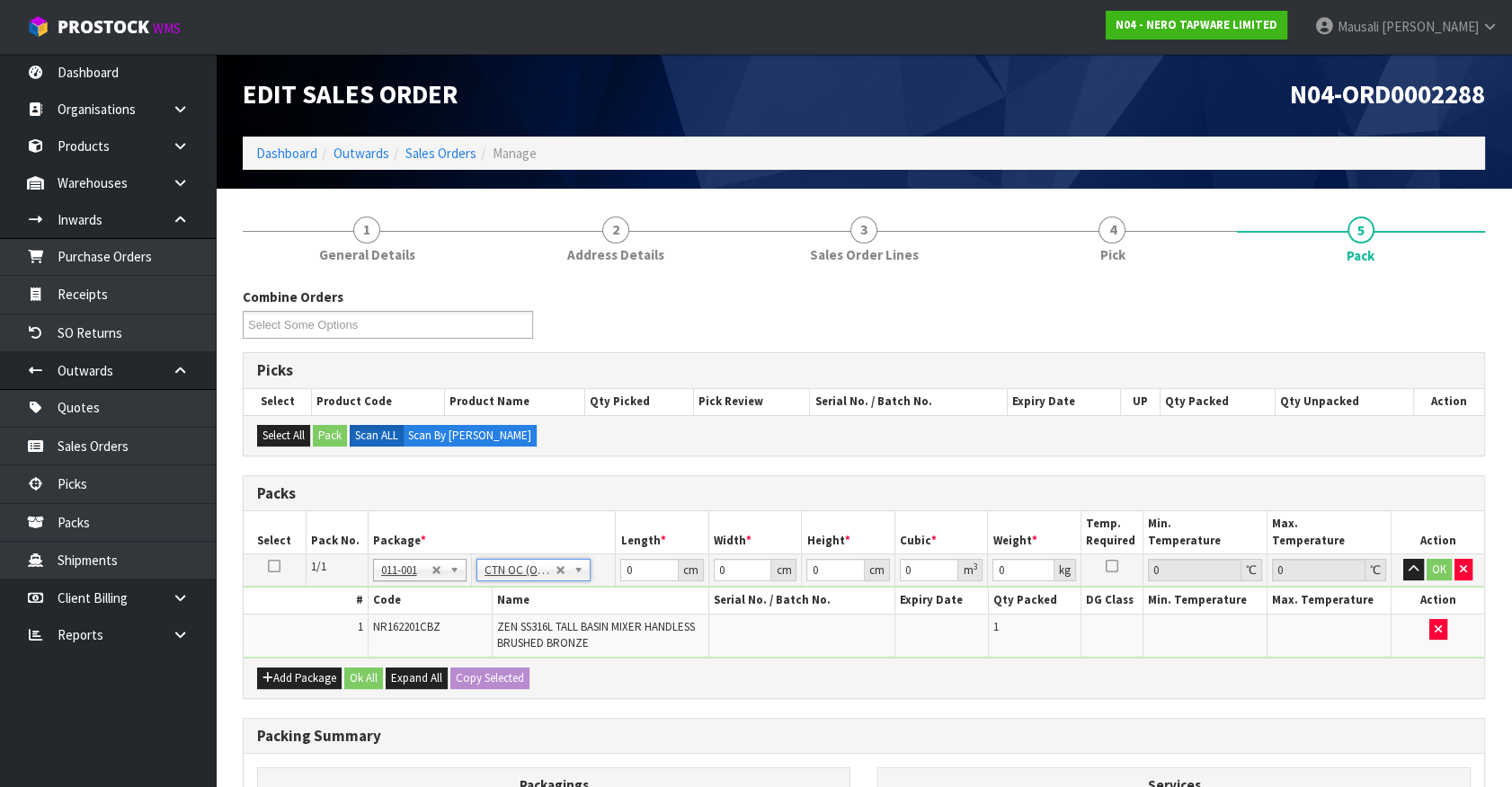 type on "2.08" 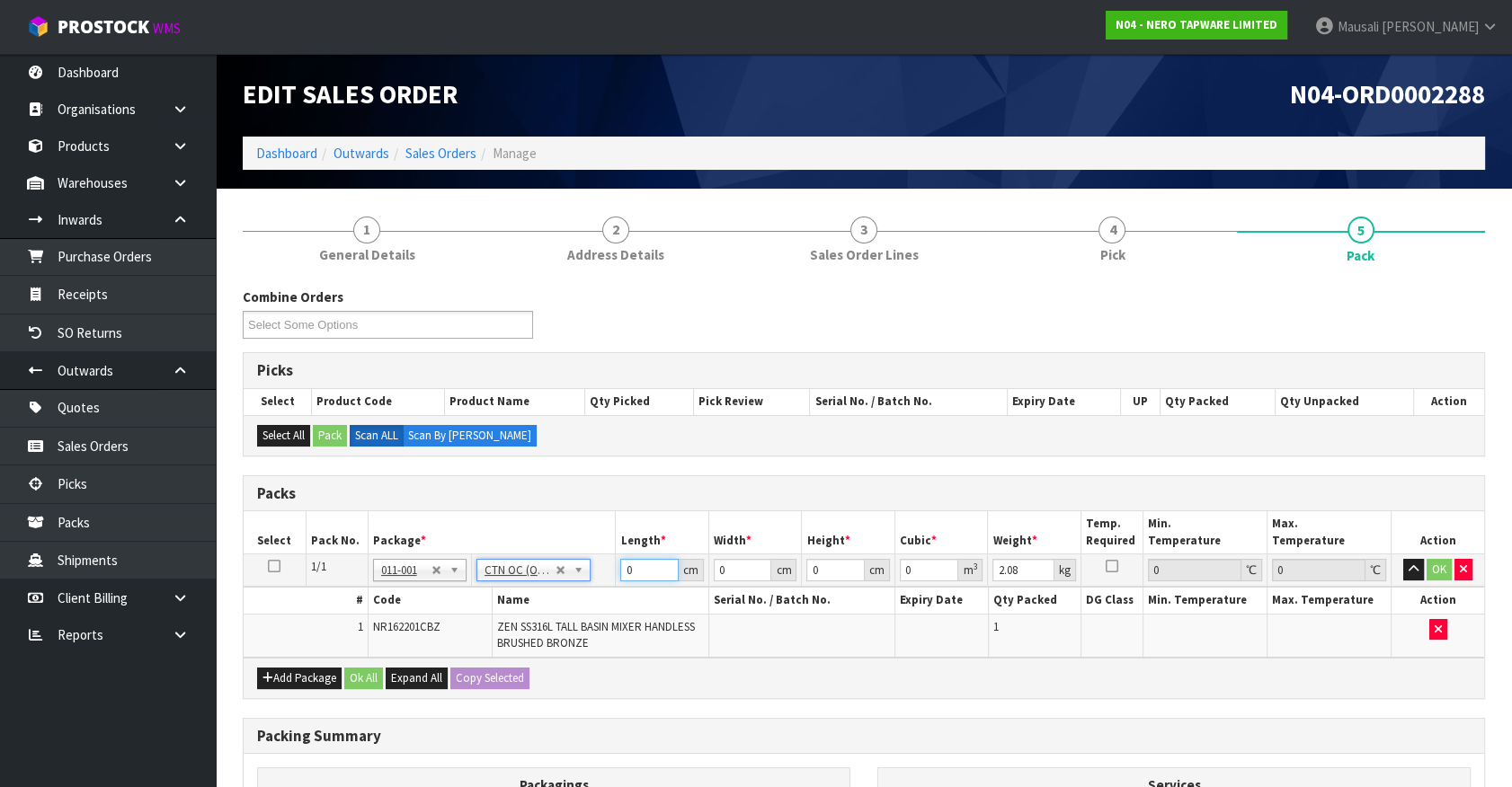 drag, startPoint x: 638, startPoint y: 567, endPoint x: 557, endPoint y: 595, distance: 85.702975 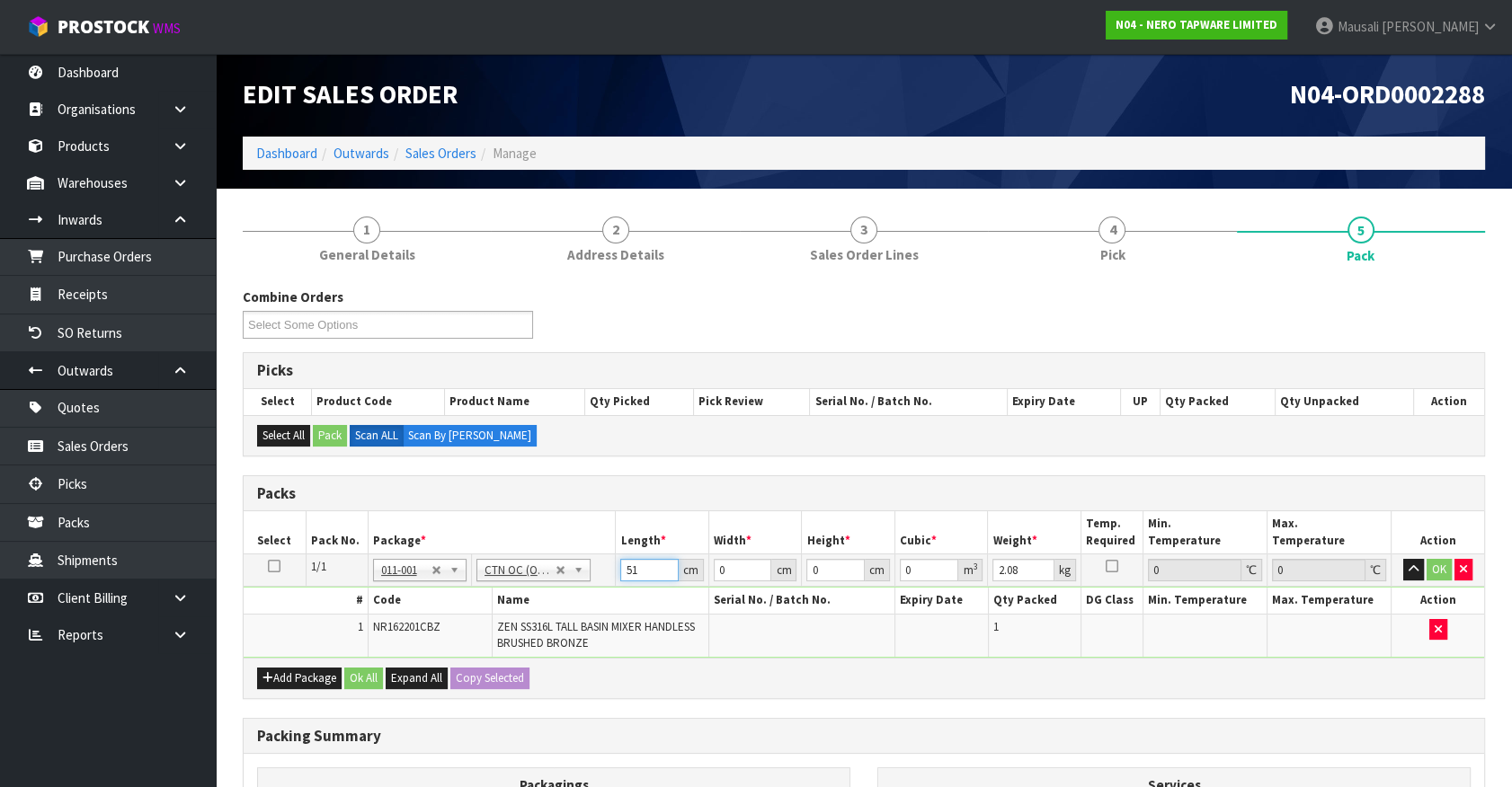 type on "51" 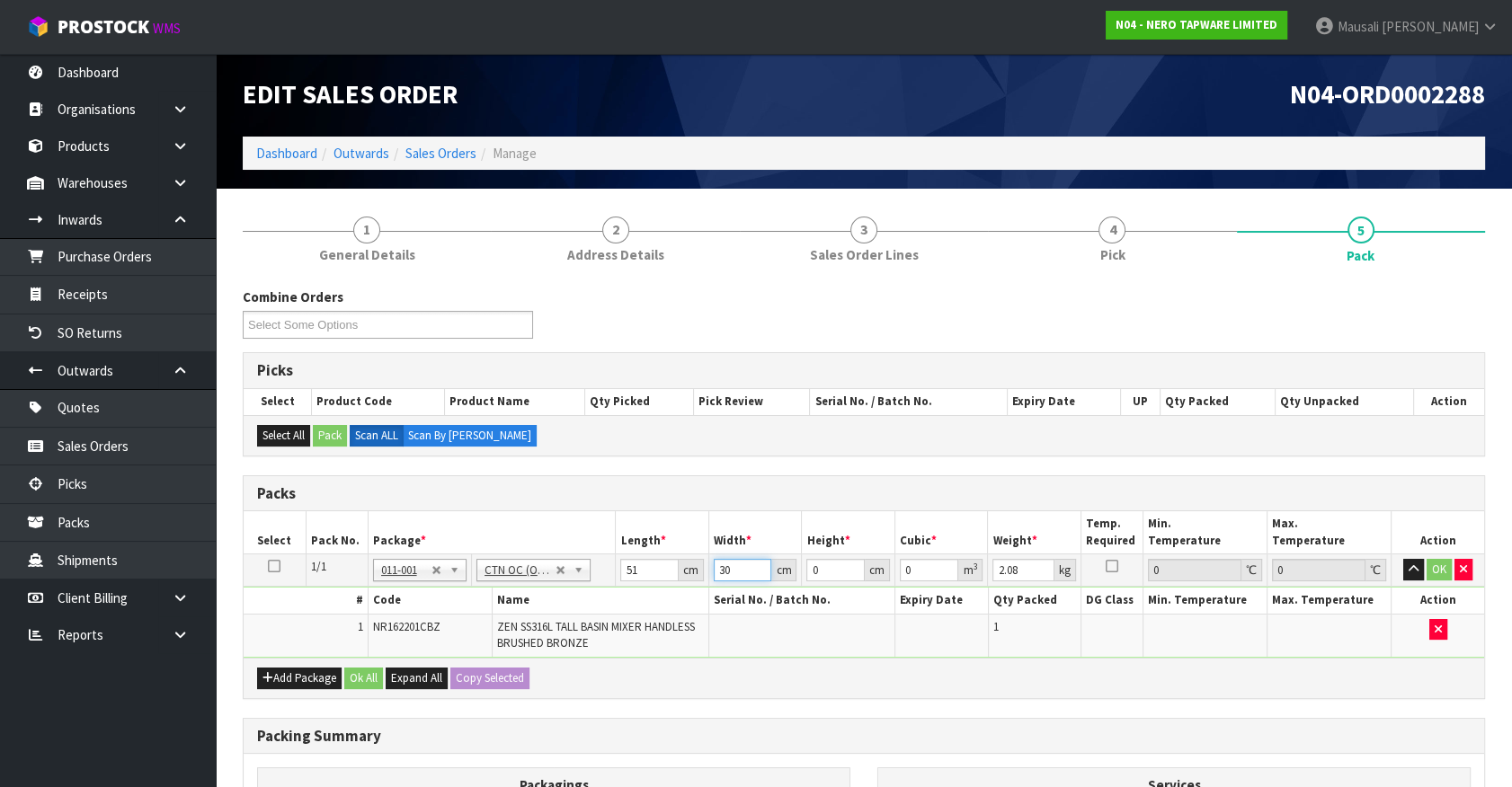 type on "30" 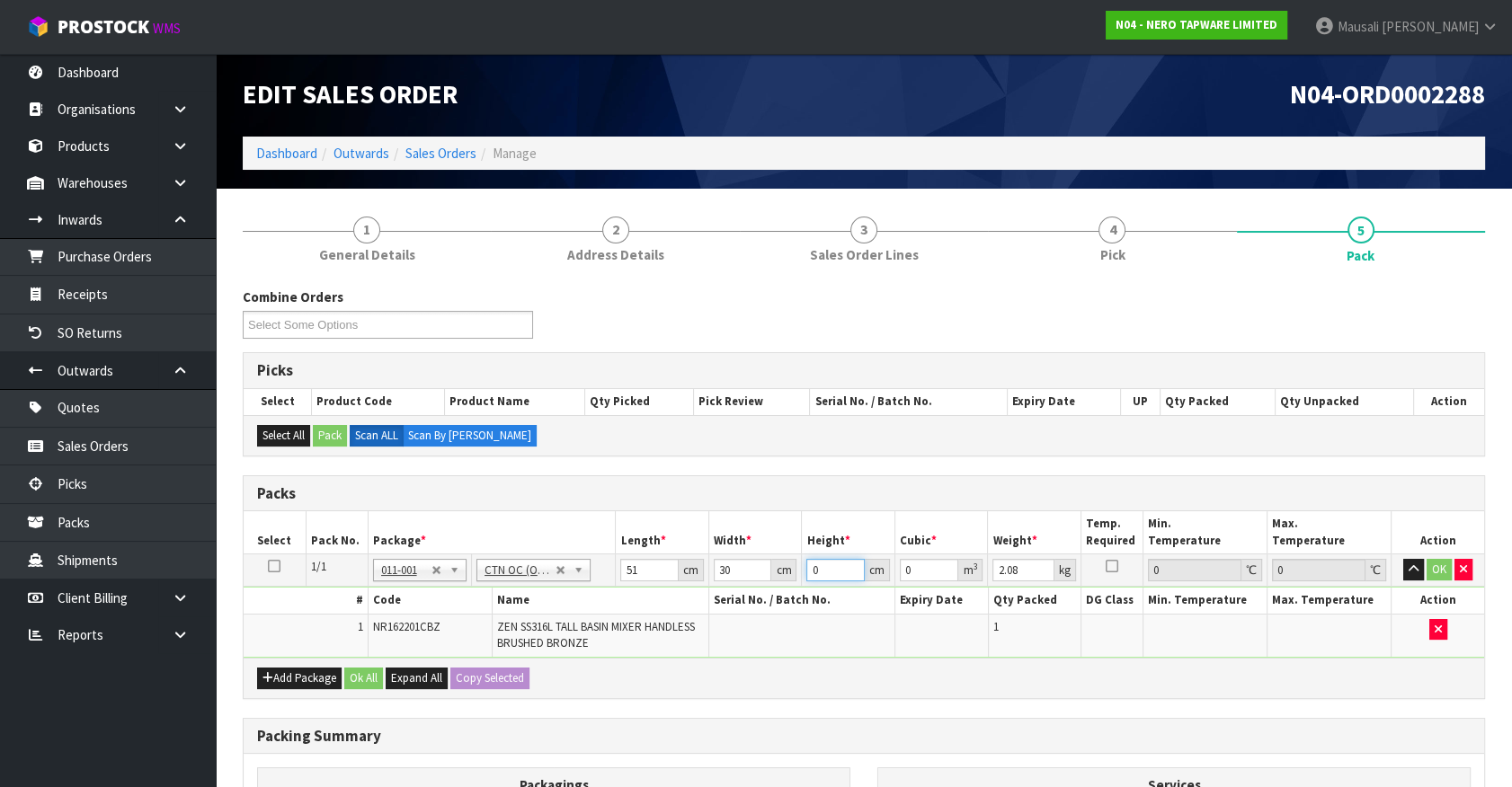 type on "1" 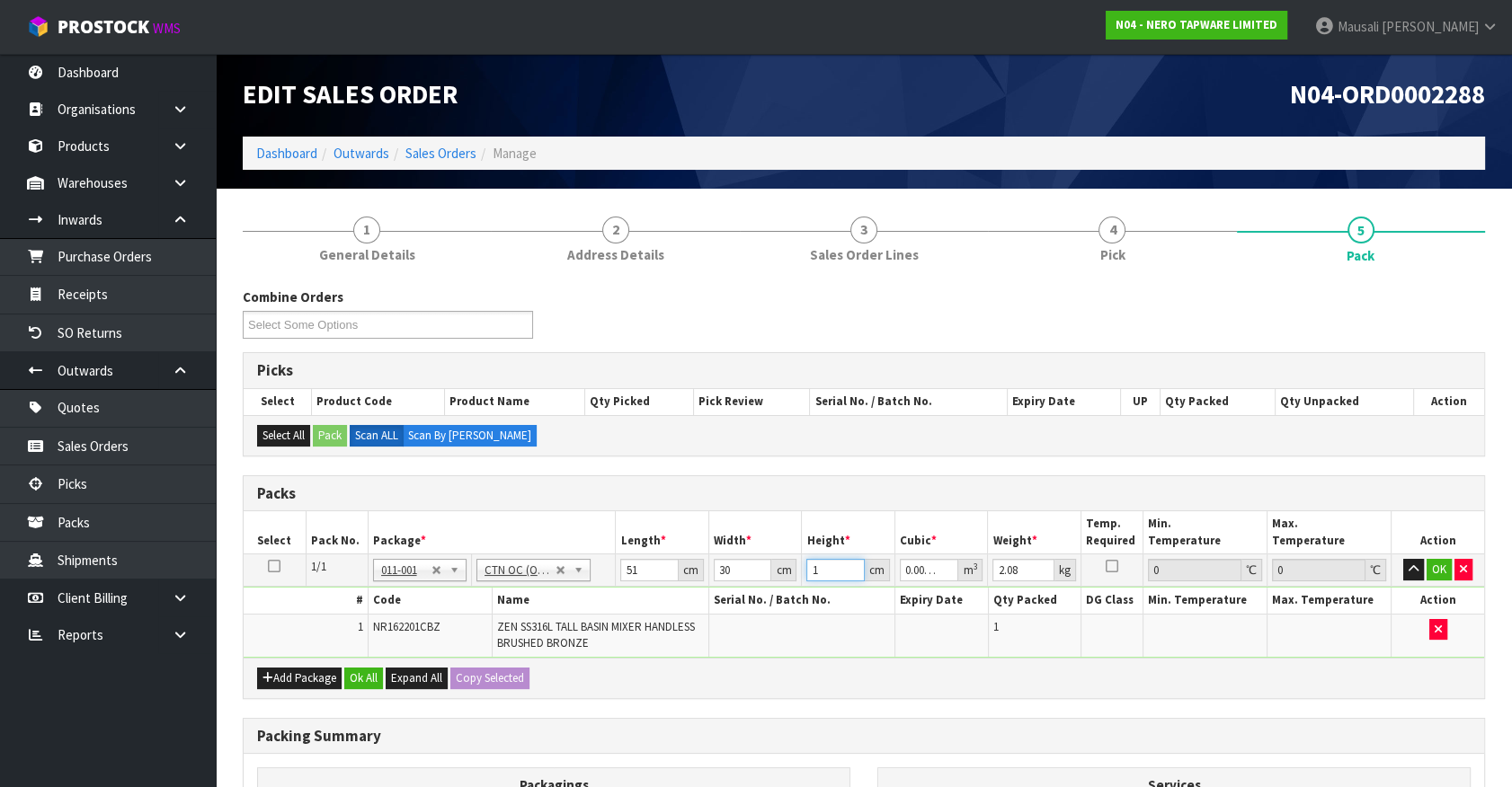 type on "13" 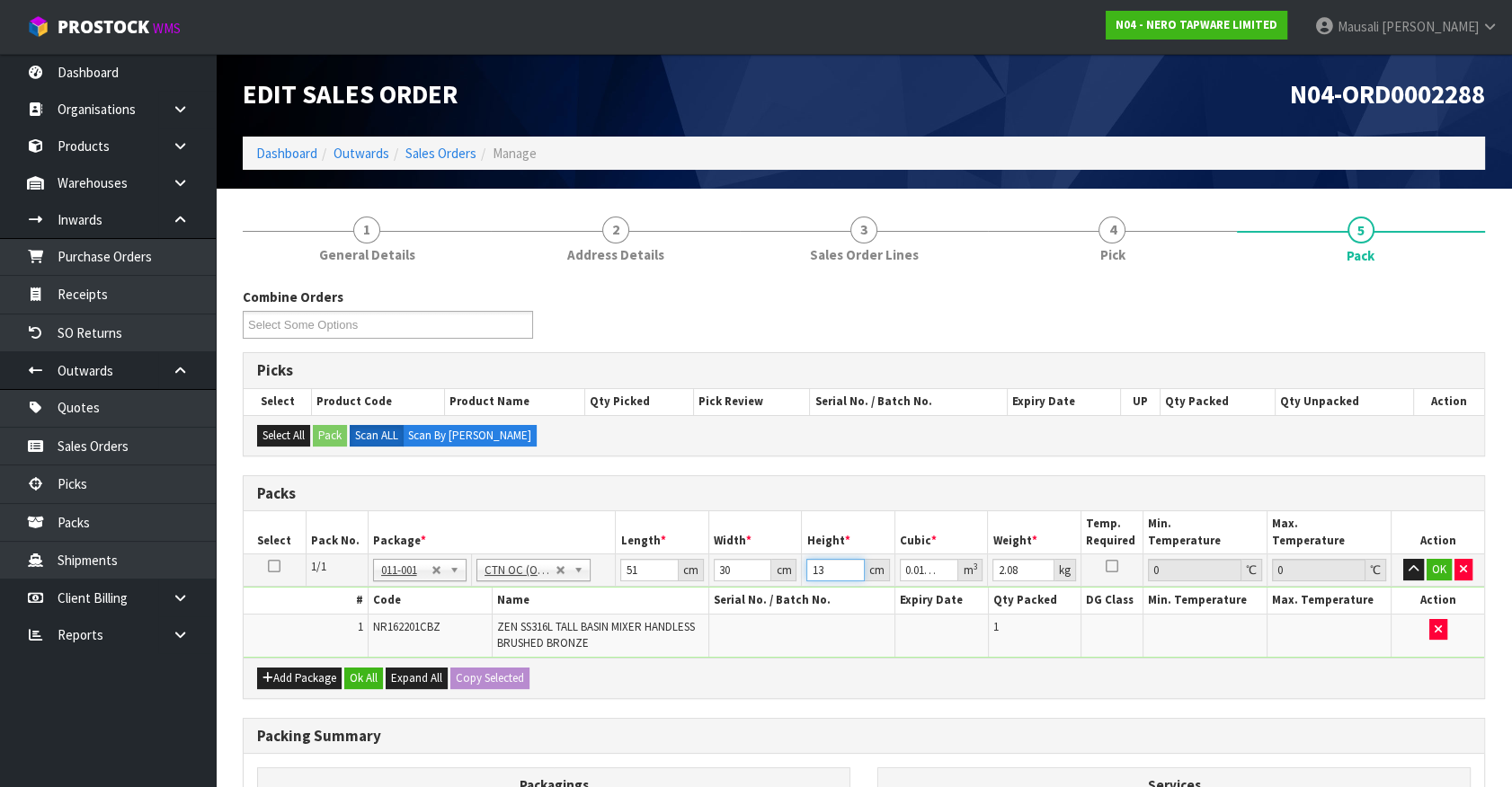 type on "13" 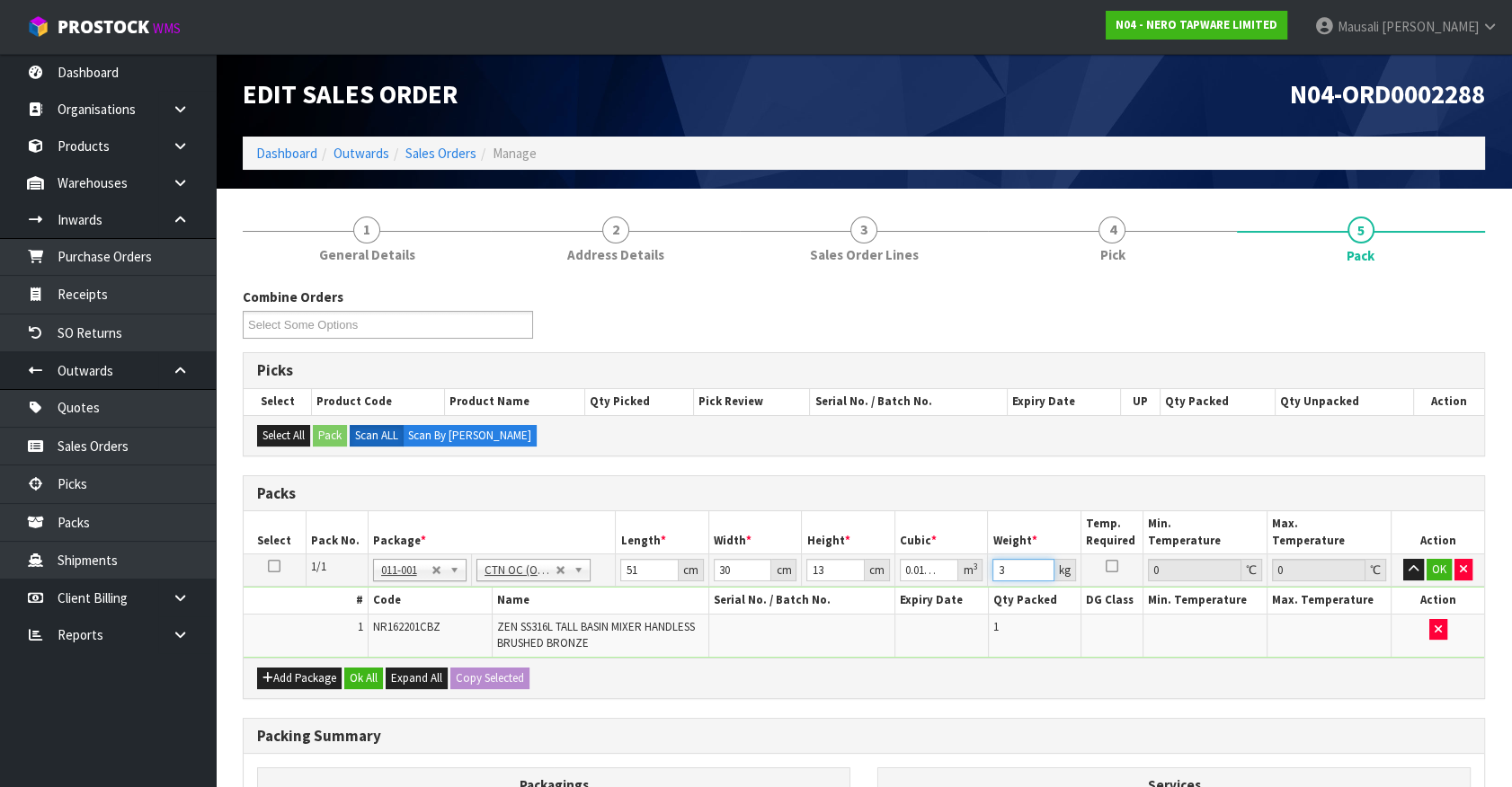 type on "3" 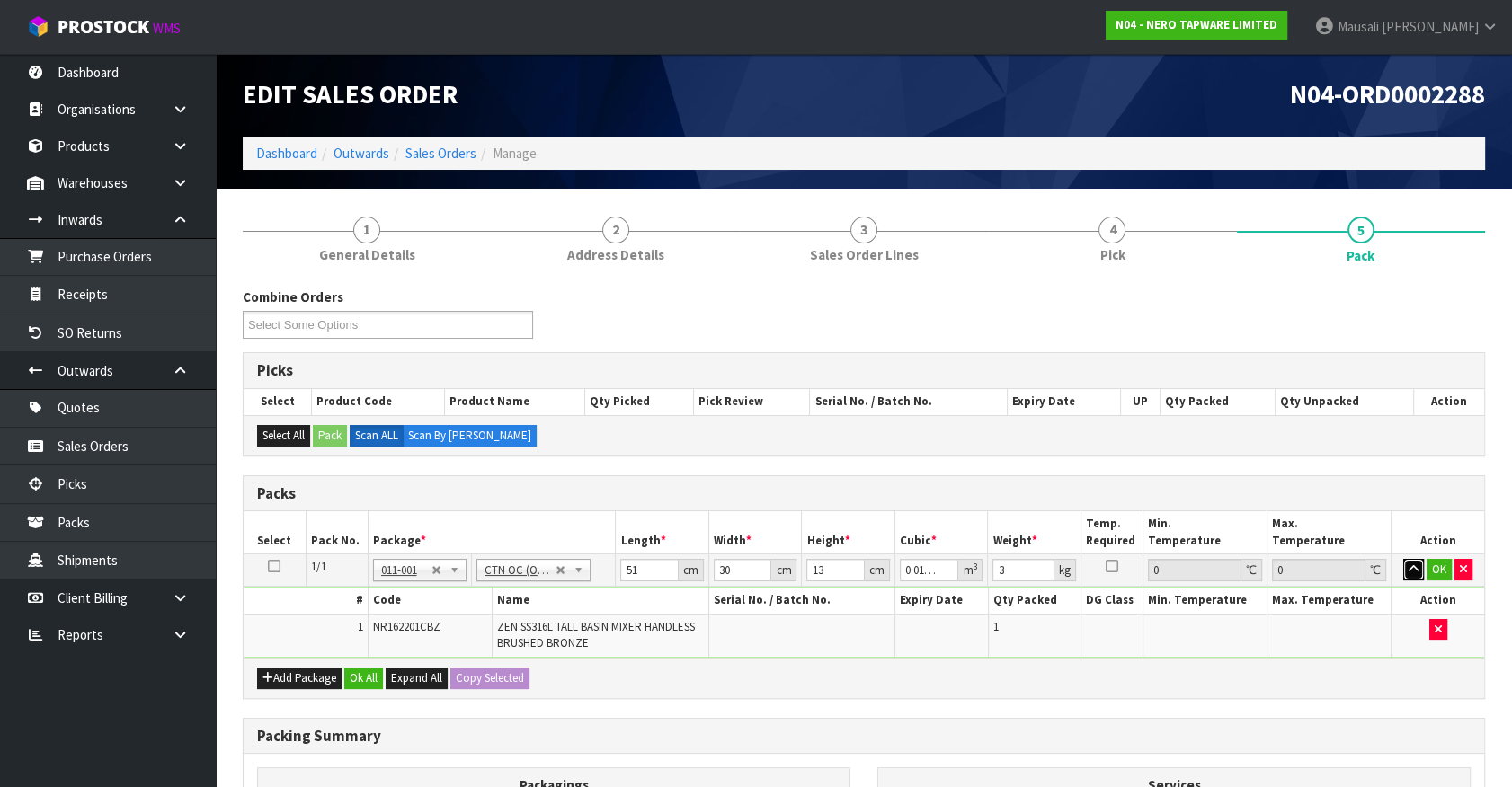 type 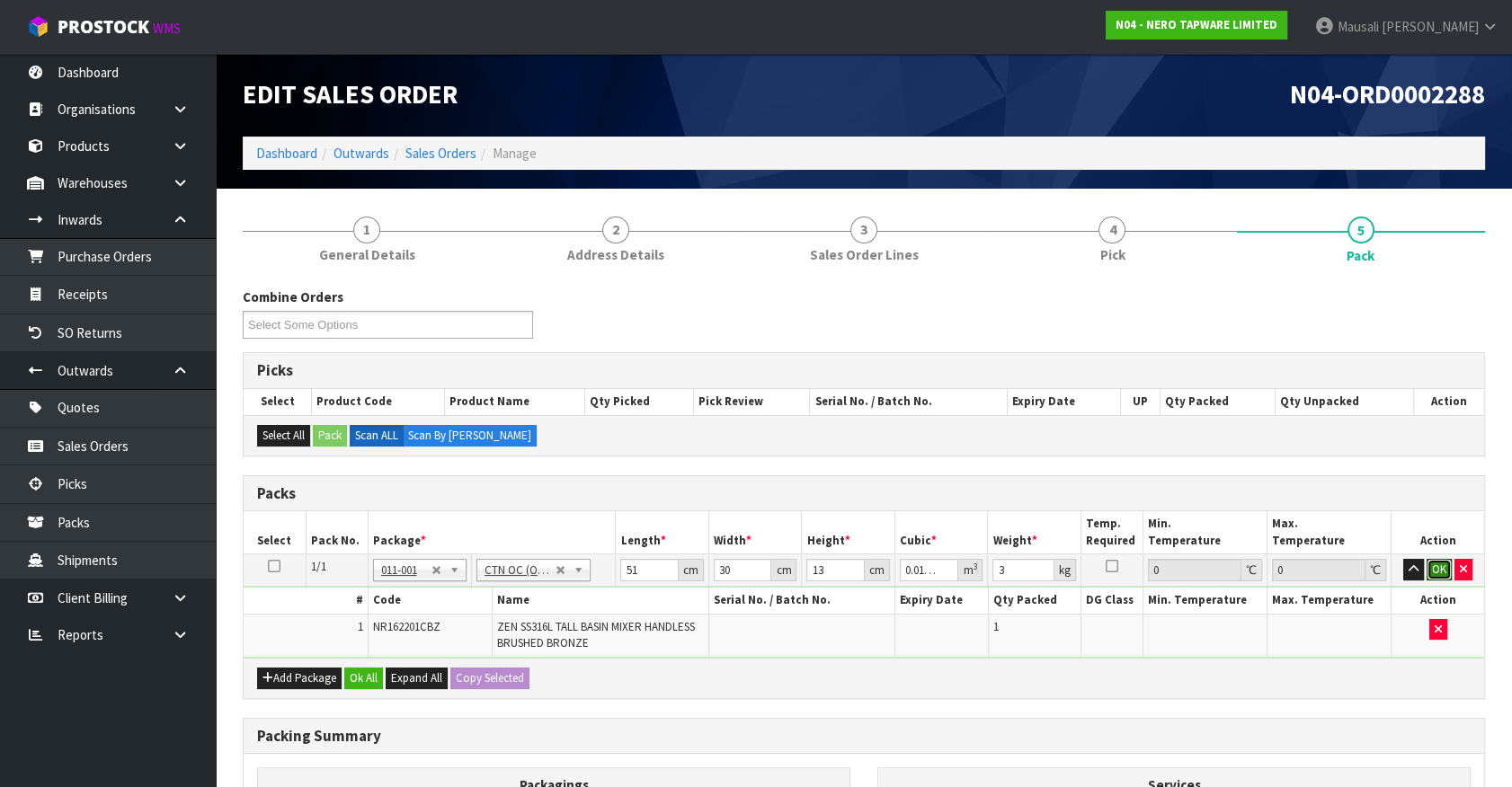 click on "OK" at bounding box center (1439, 570) 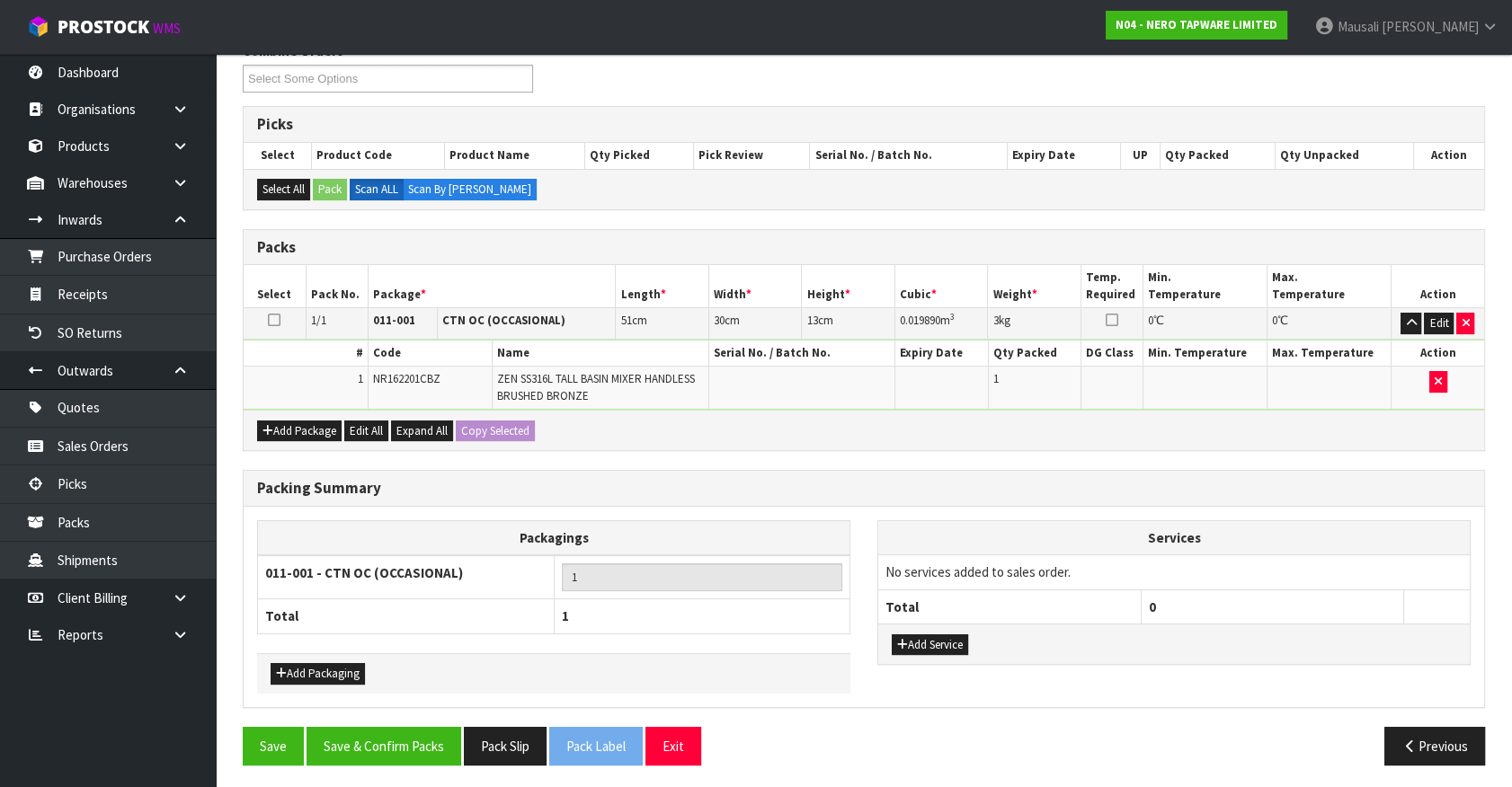 scroll, scrollTop: 247, scrollLeft: 0, axis: vertical 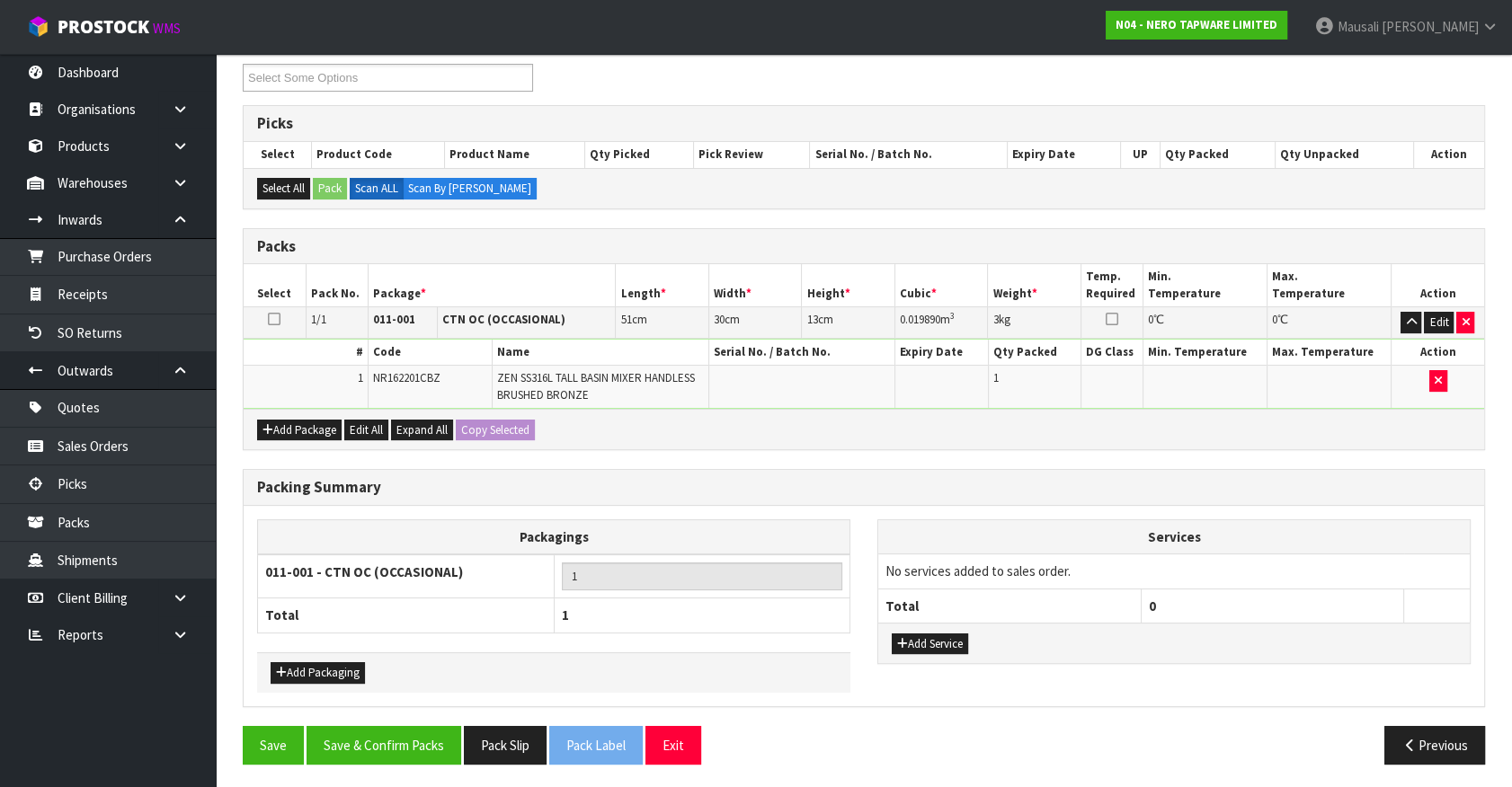 click on "Packing Summary
Packagings
011-001 - CTN OC (OCCASIONAL)
1
Total
1
Add Packaging
Services
No services added to sales order.
Total
0" at bounding box center [864, 597] 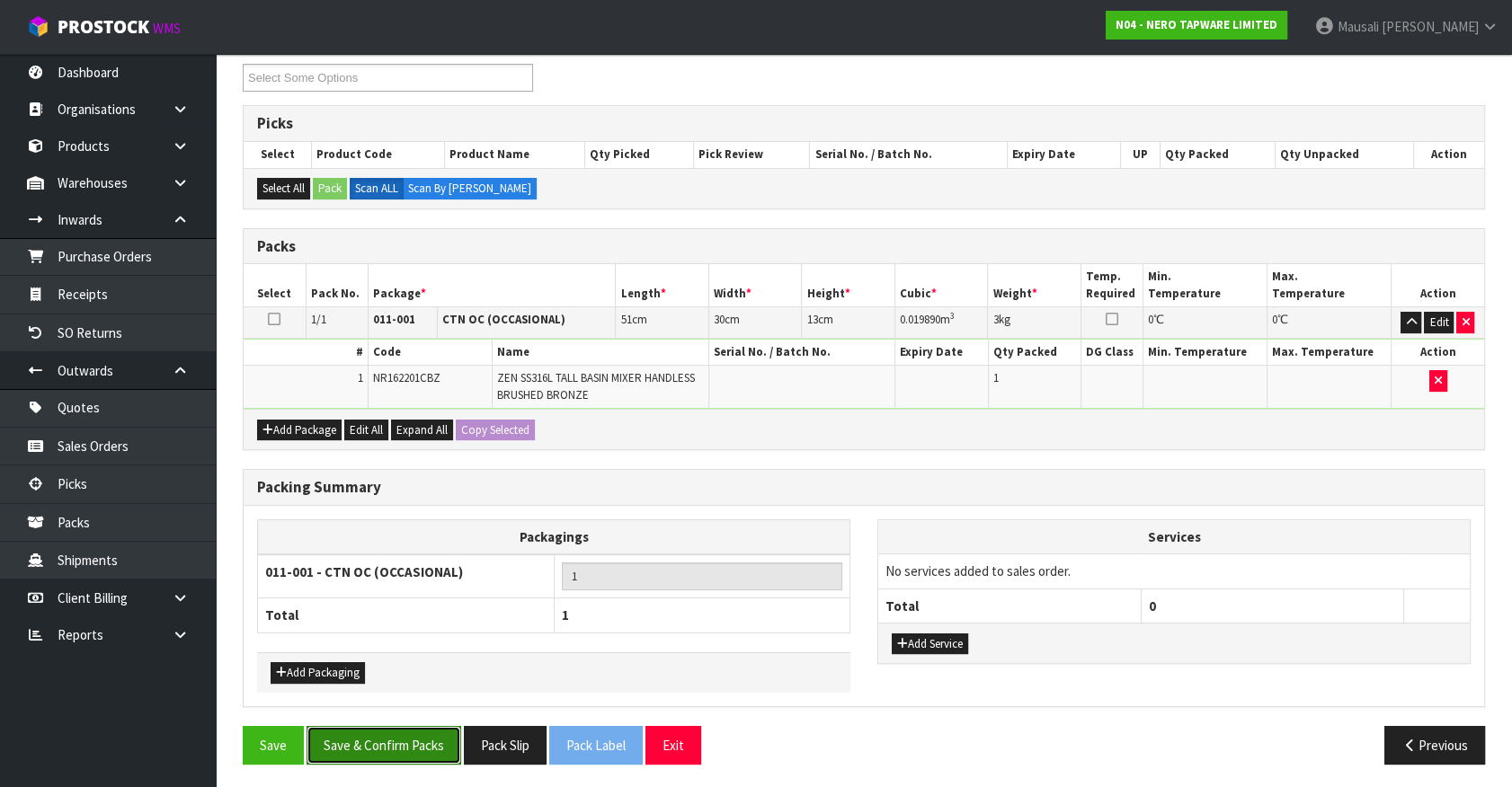 click on "Save & Confirm Packs" at bounding box center (384, 745) 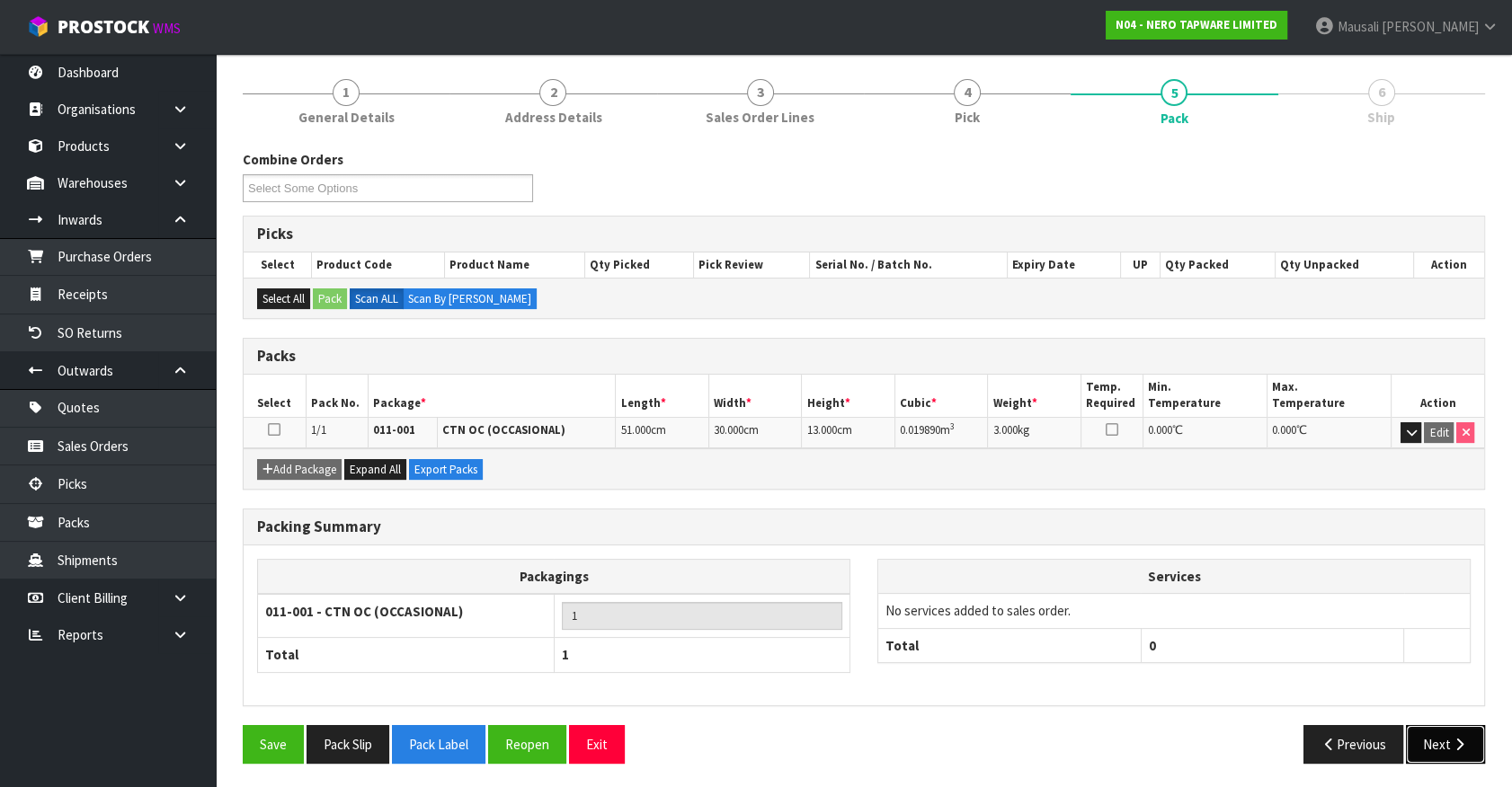 click on "Next" at bounding box center [1445, 744] 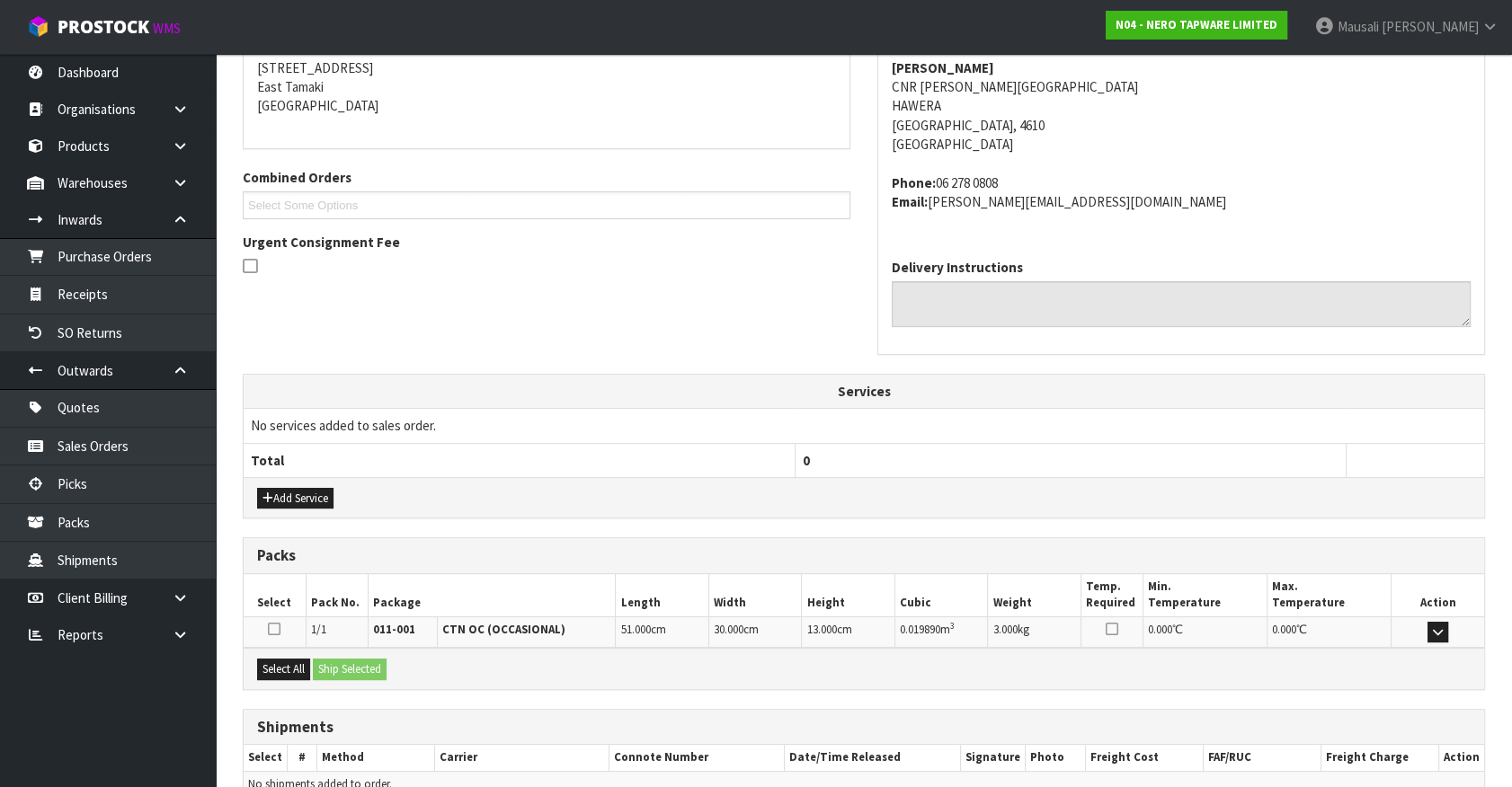 scroll, scrollTop: 455, scrollLeft: 0, axis: vertical 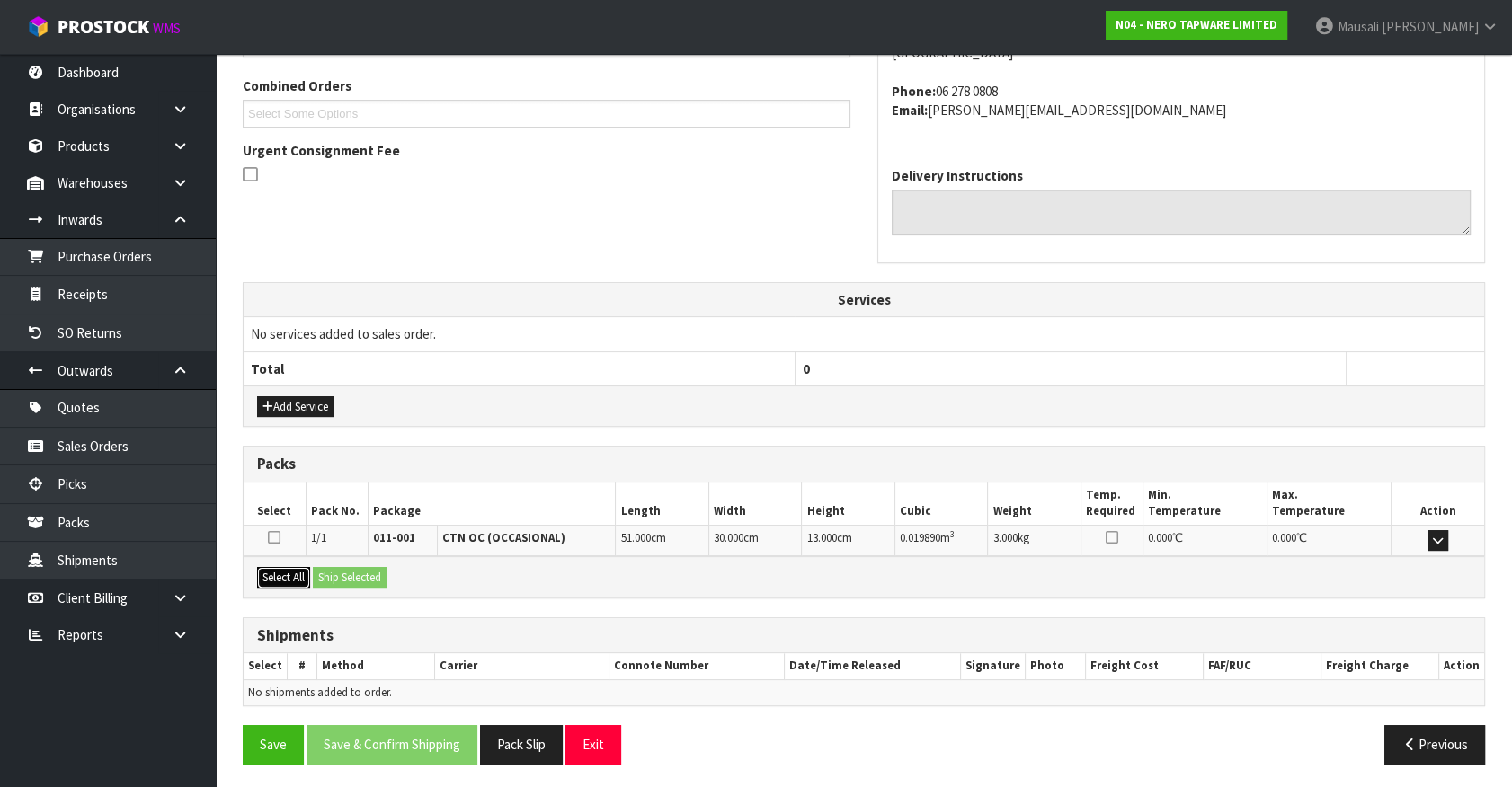 click on "Select All" at bounding box center [283, 578] 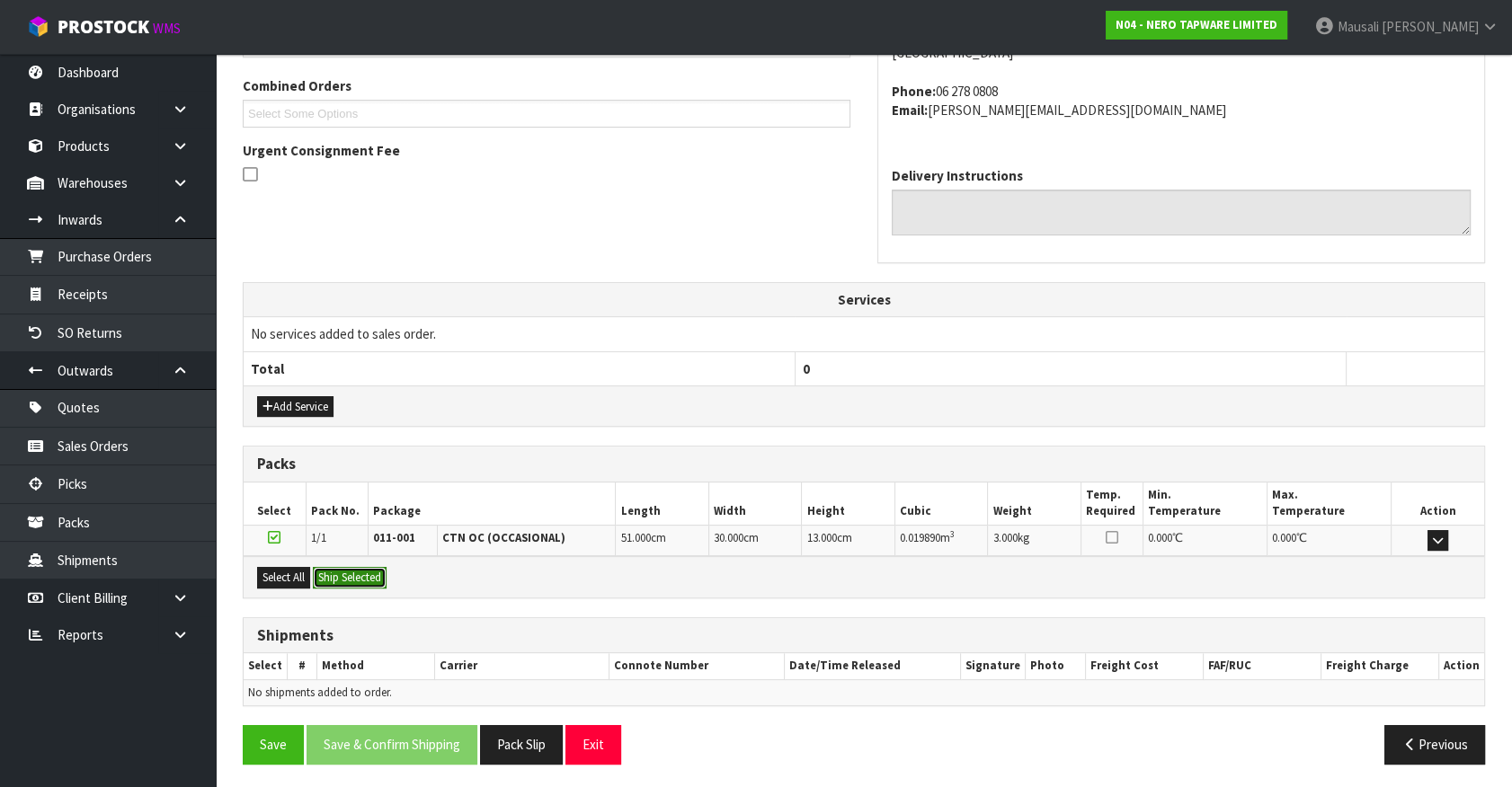 click on "Ship Selected" at bounding box center (350, 578) 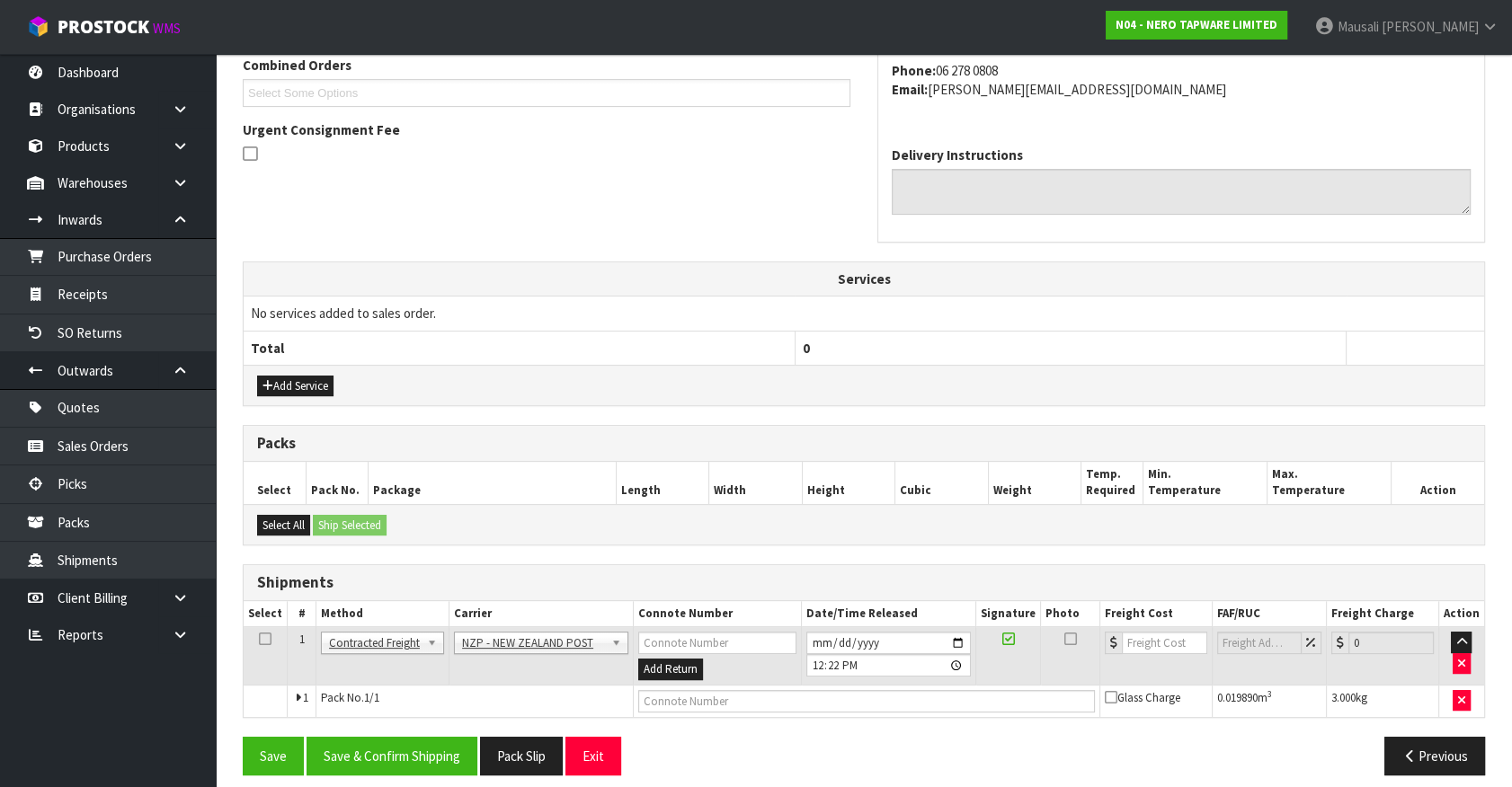 scroll, scrollTop: 487, scrollLeft: 0, axis: vertical 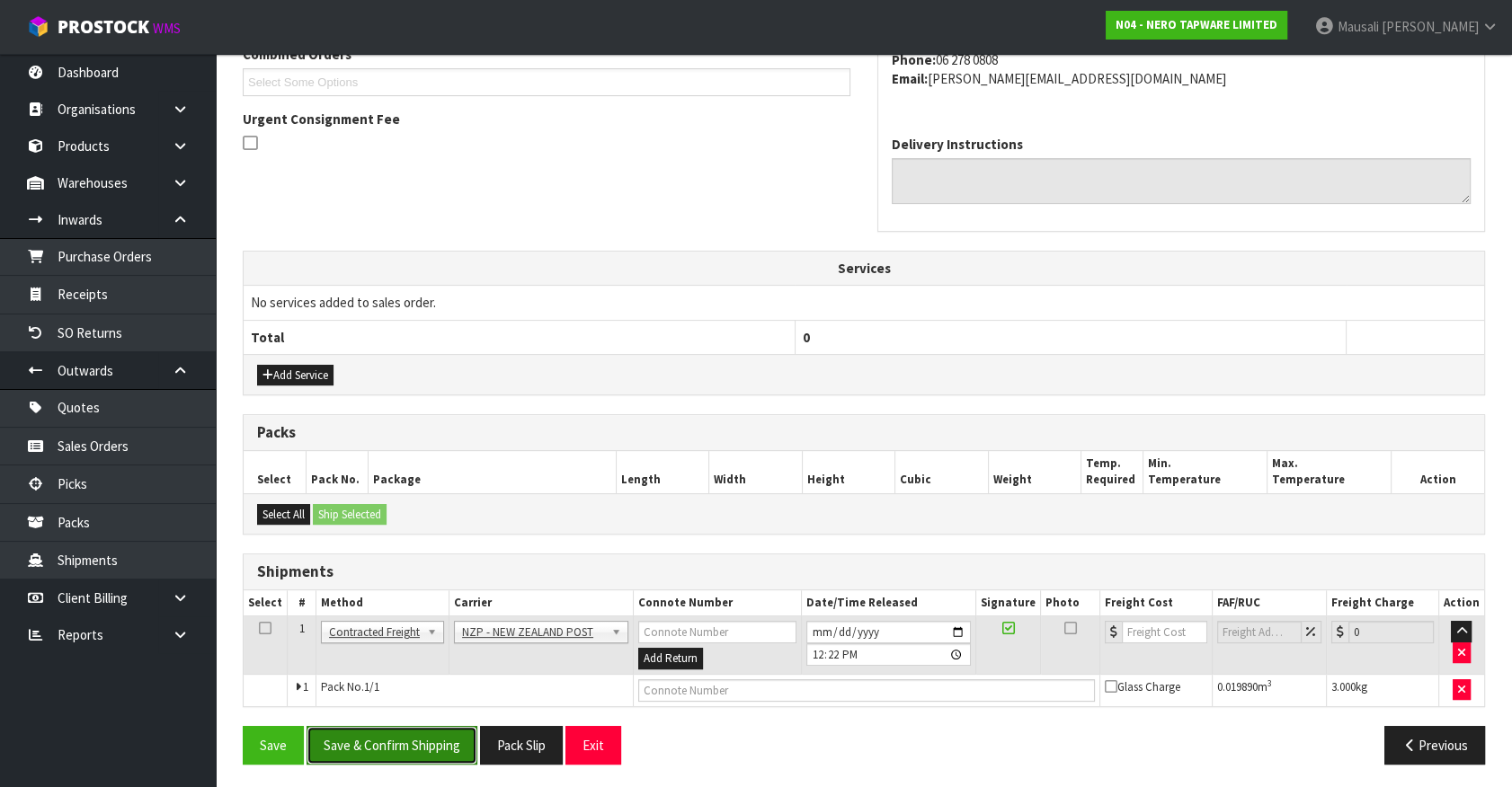 click on "Save & Confirm Shipping" at bounding box center (392, 745) 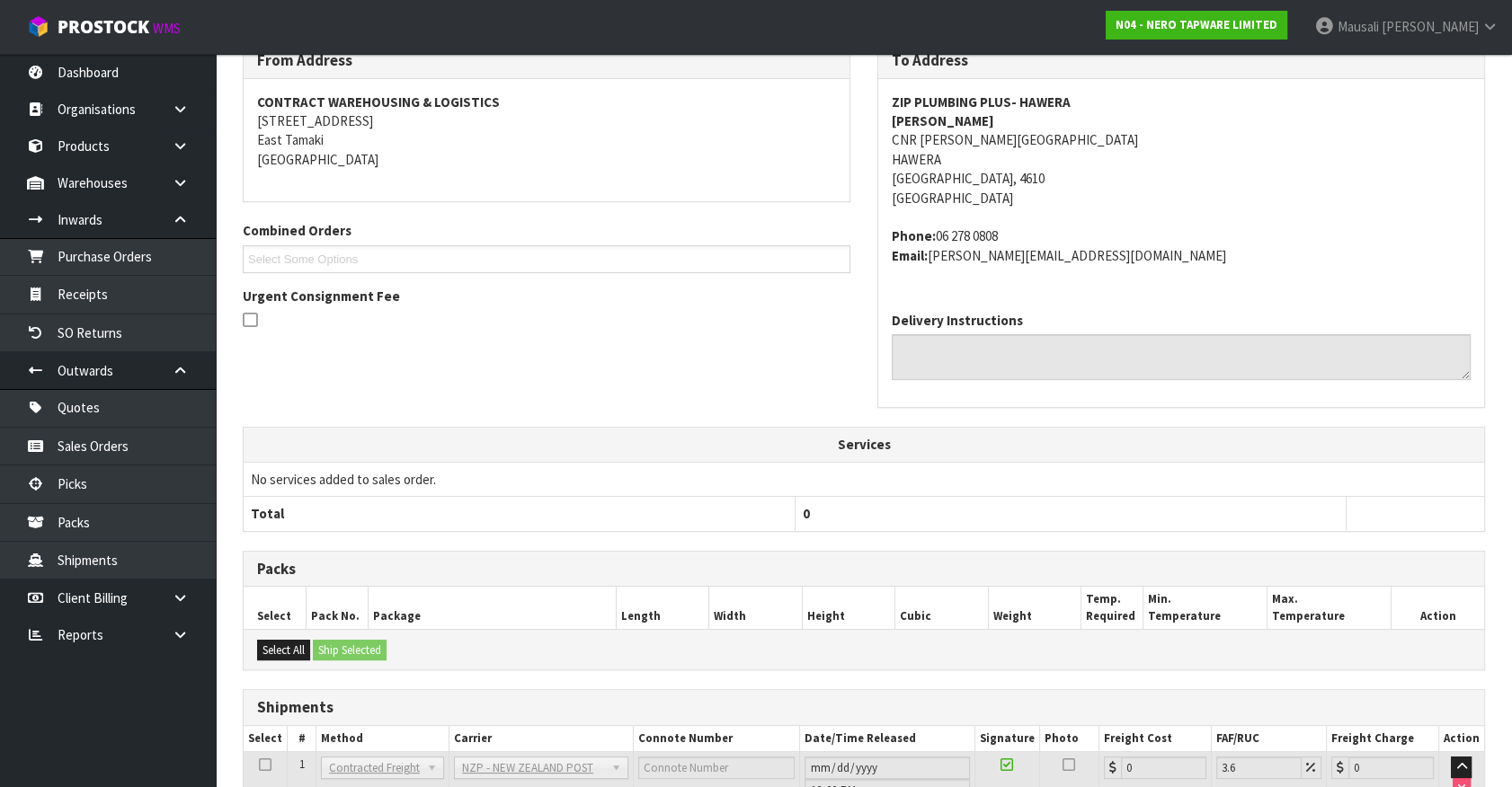 scroll, scrollTop: 463, scrollLeft: 0, axis: vertical 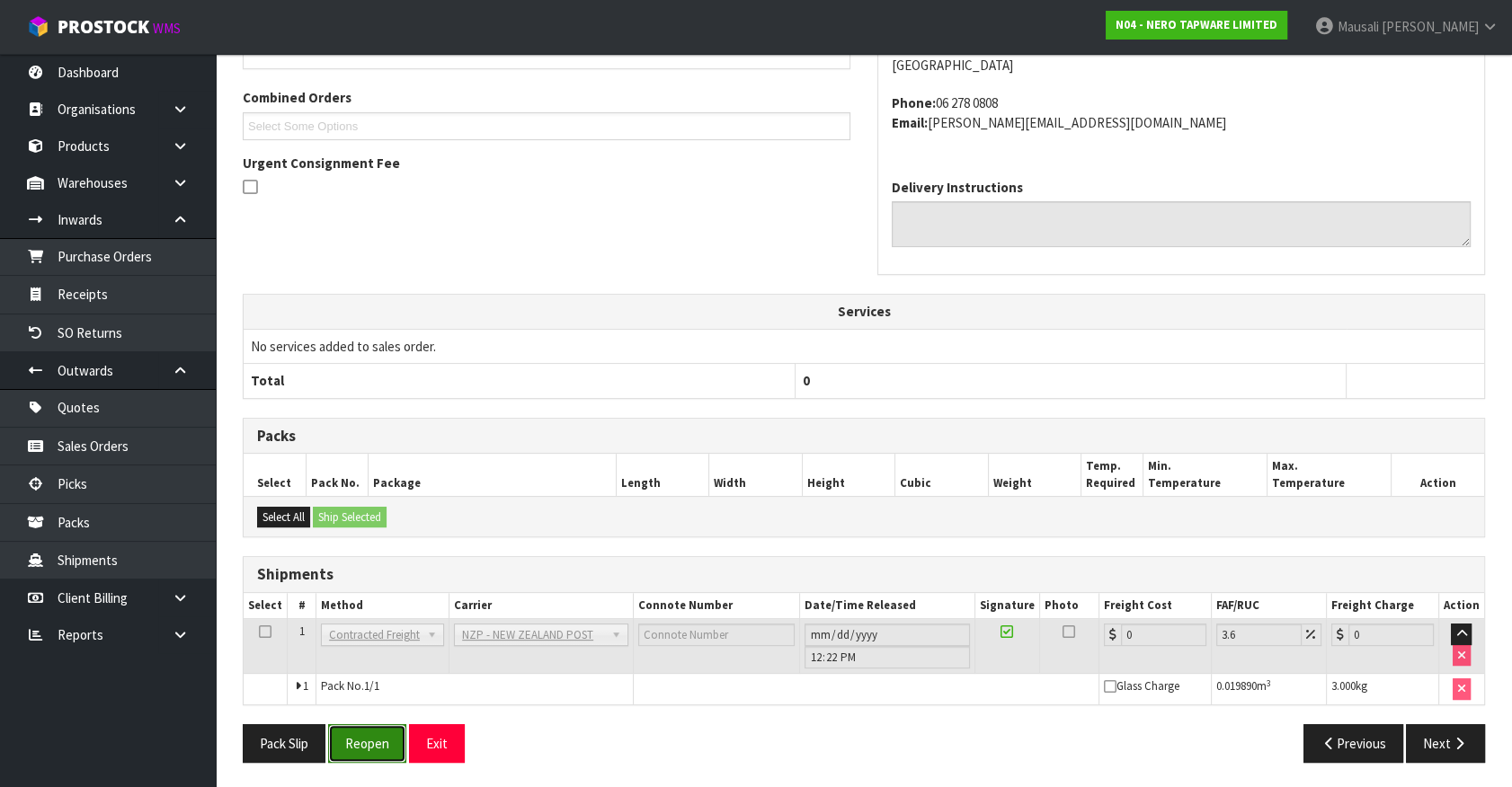 drag, startPoint x: 369, startPoint y: 738, endPoint x: 360, endPoint y: 742, distance: 9.848858 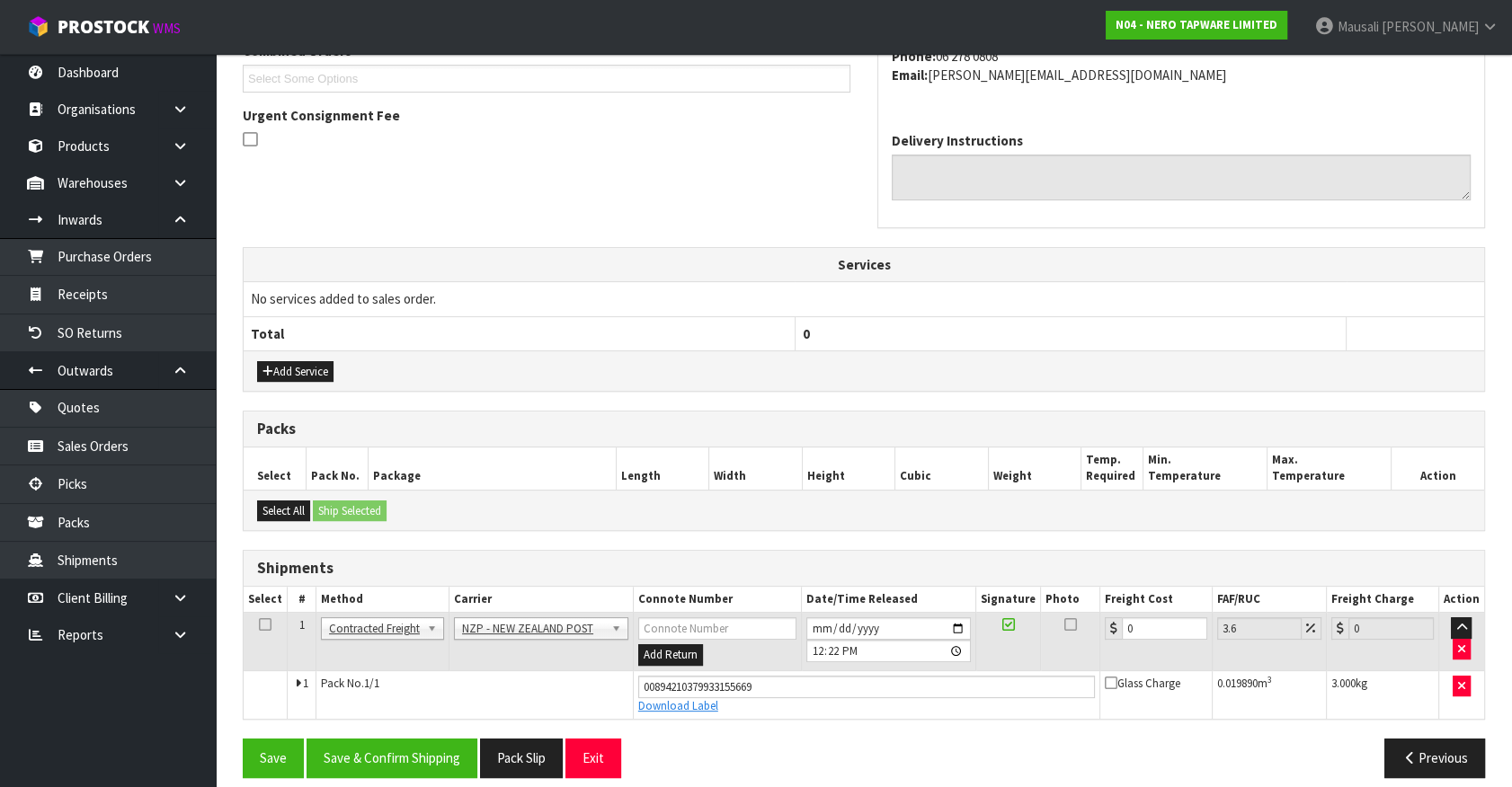 scroll, scrollTop: 504, scrollLeft: 0, axis: vertical 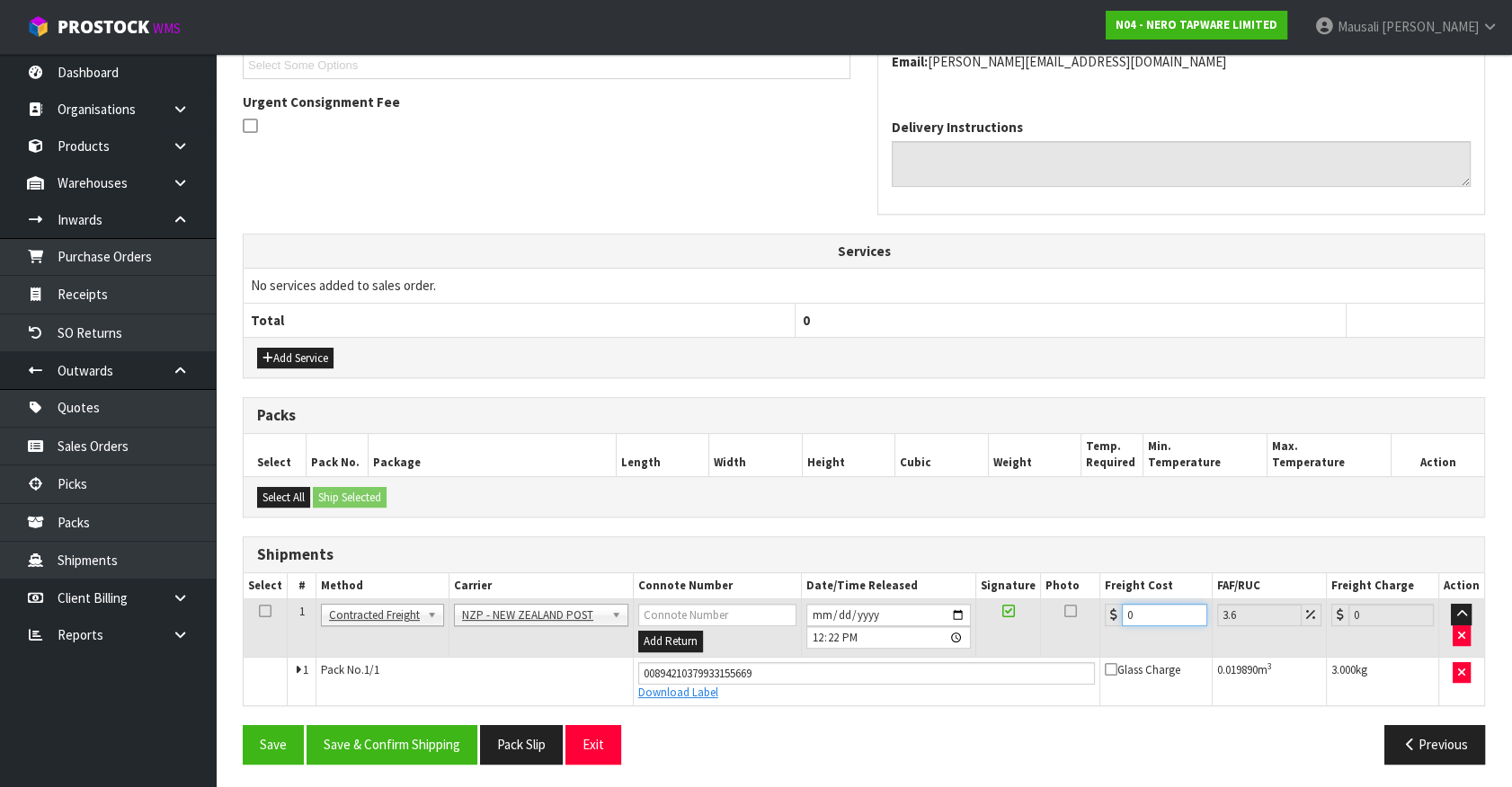 drag, startPoint x: 1039, startPoint y: 629, endPoint x: 796, endPoint y: 682, distance: 248.71269 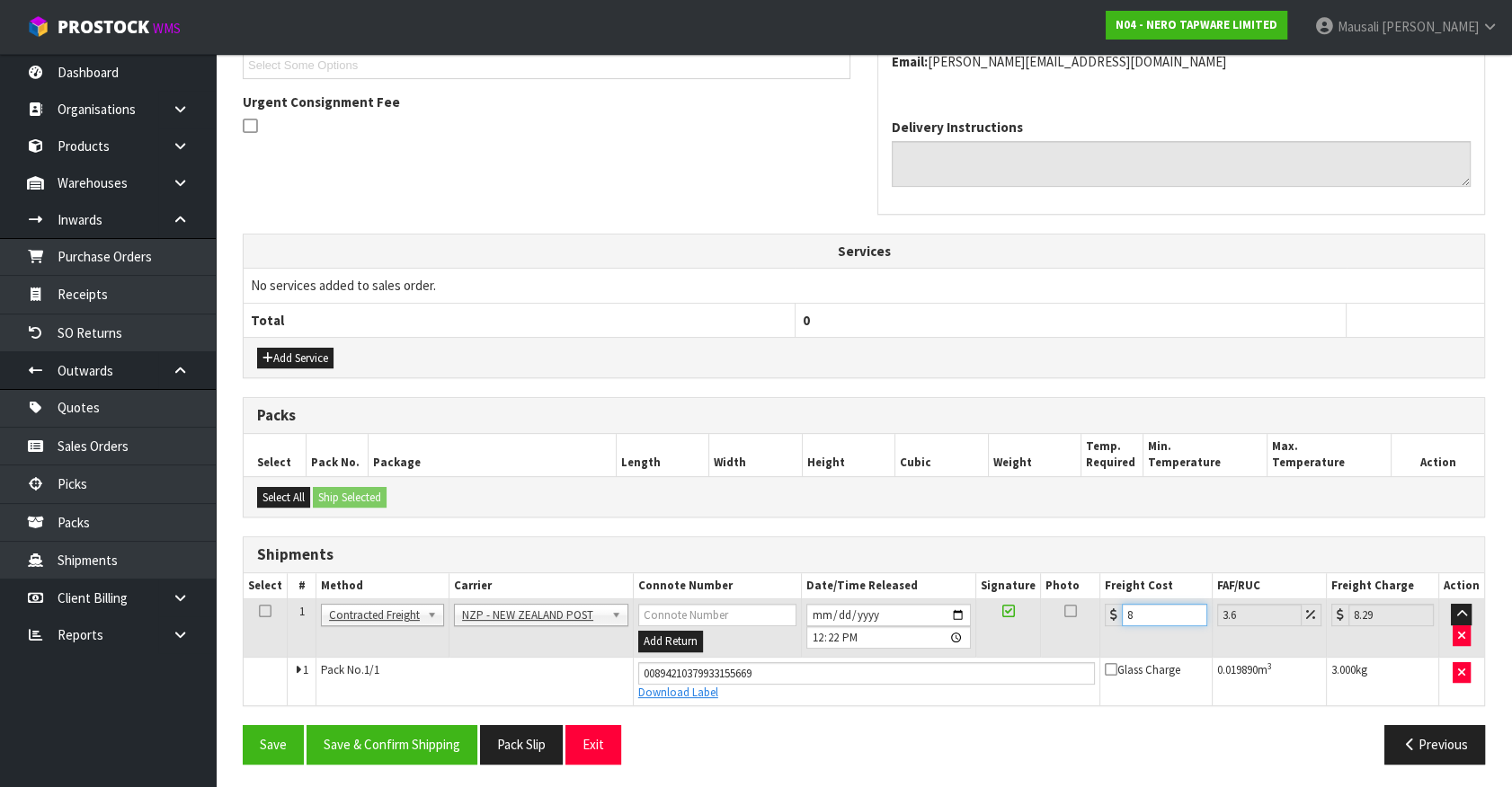 type on "8.4" 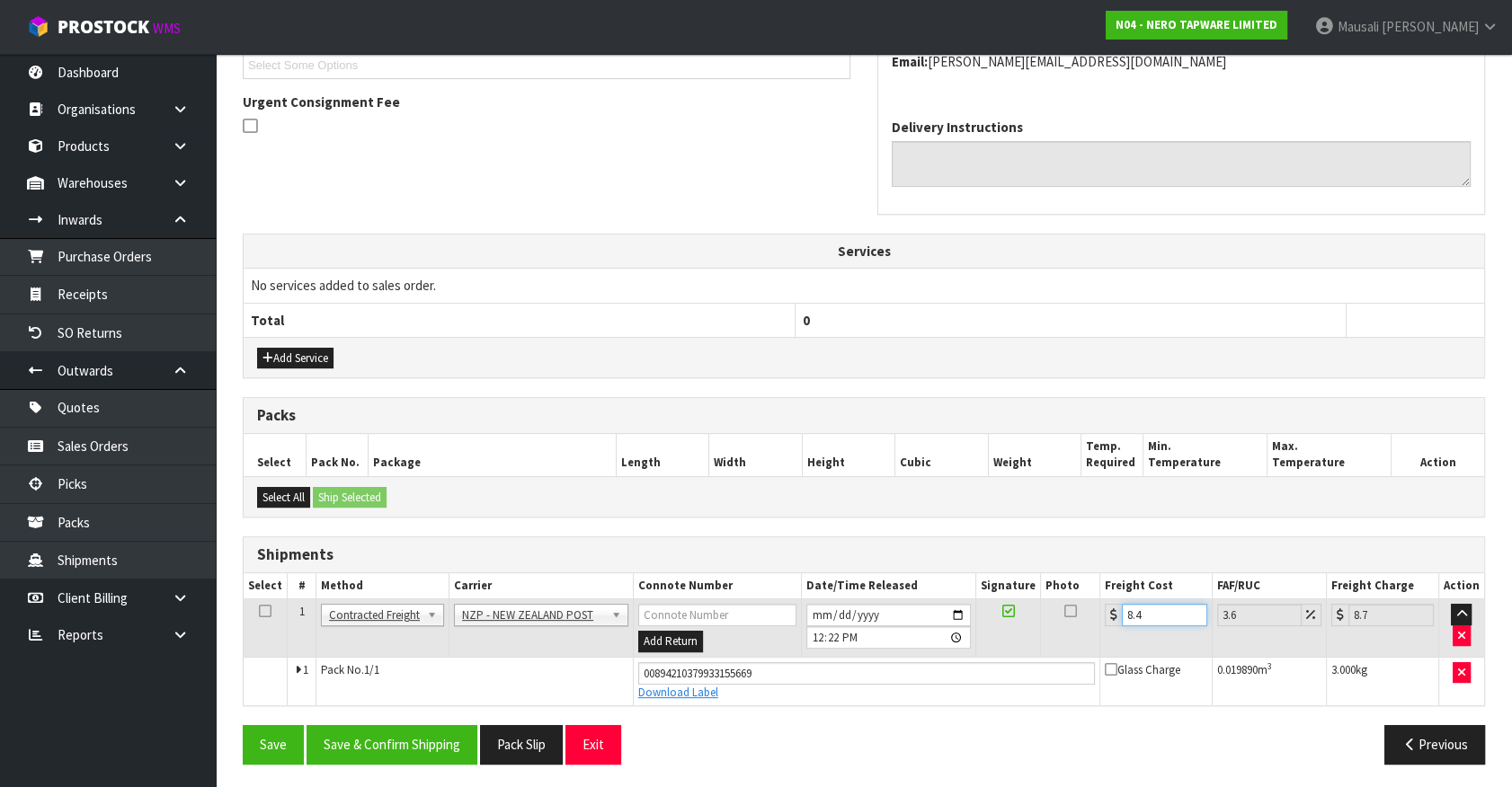 type on "8.45" 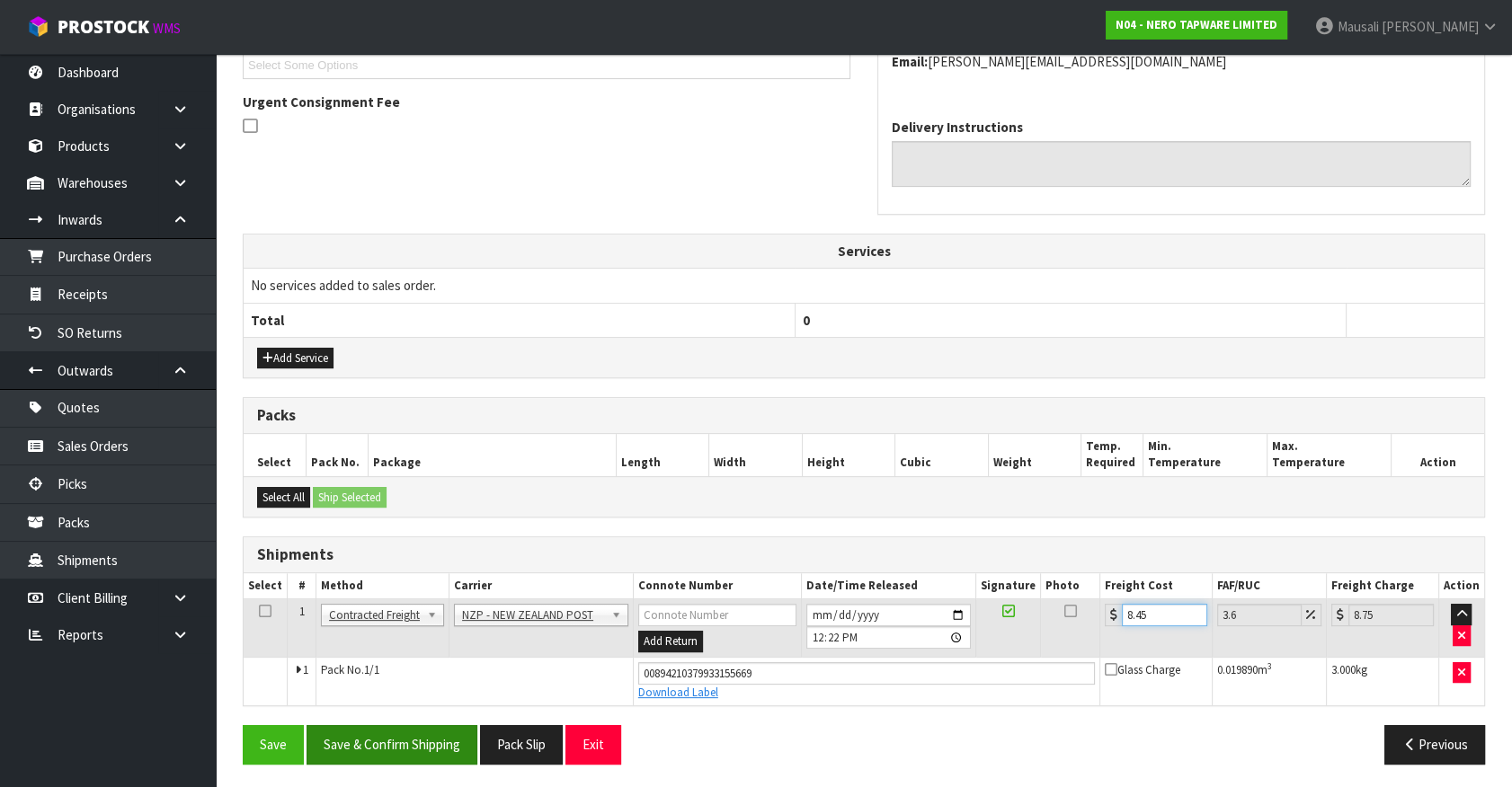type on "8.45" 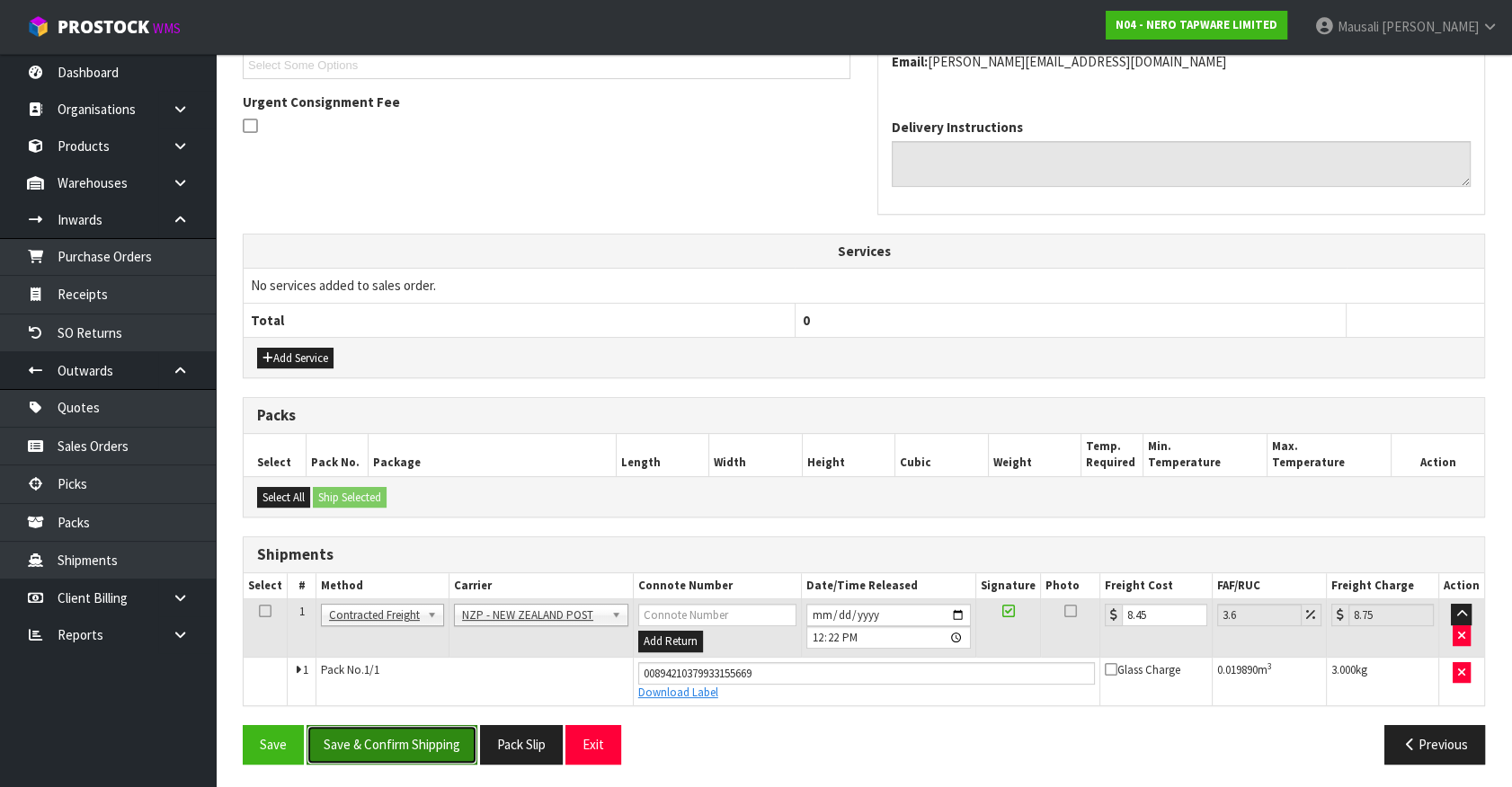 click on "Save & Confirm Shipping" at bounding box center (392, 744) 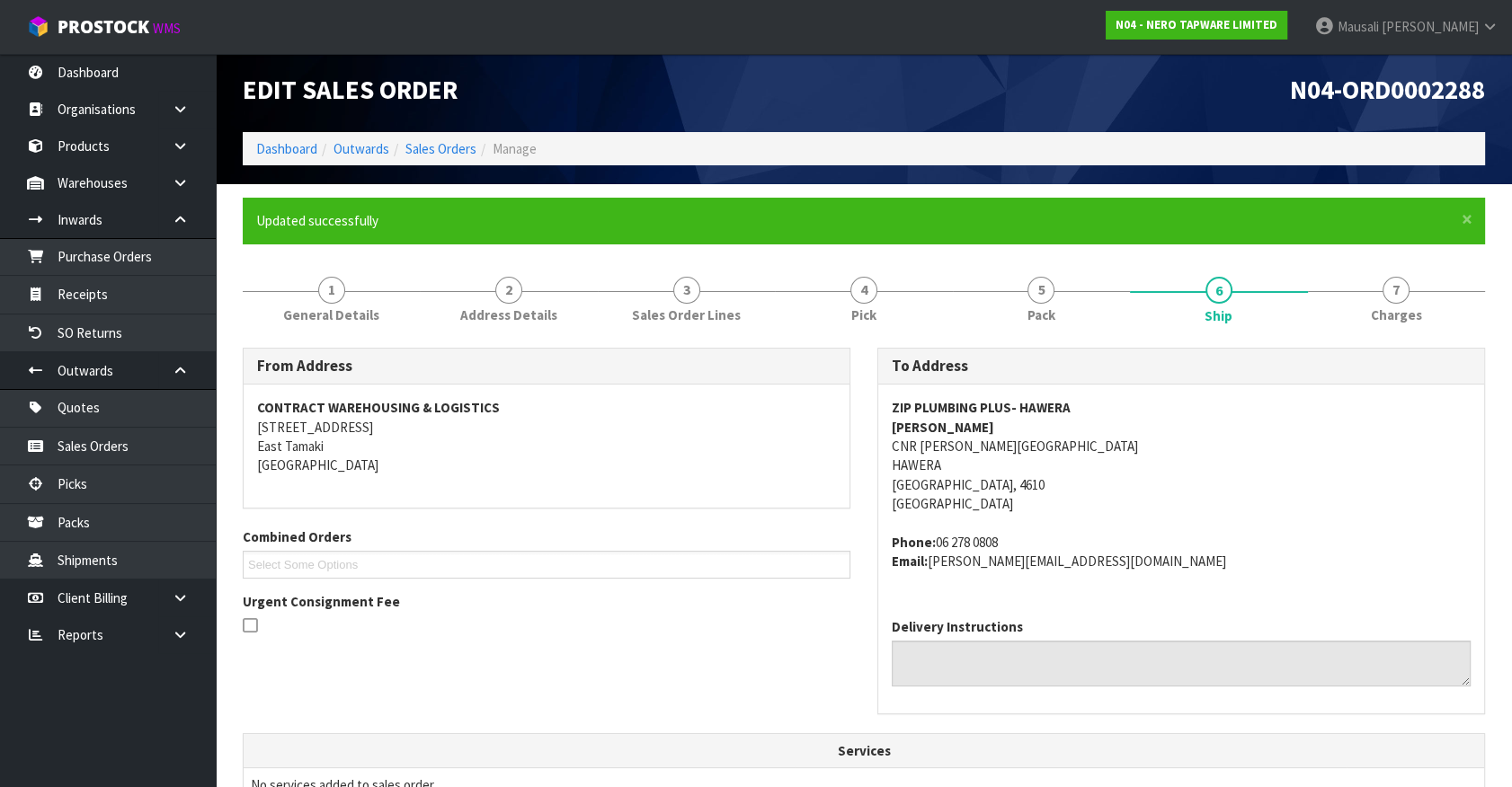 scroll, scrollTop: 455, scrollLeft: 0, axis: vertical 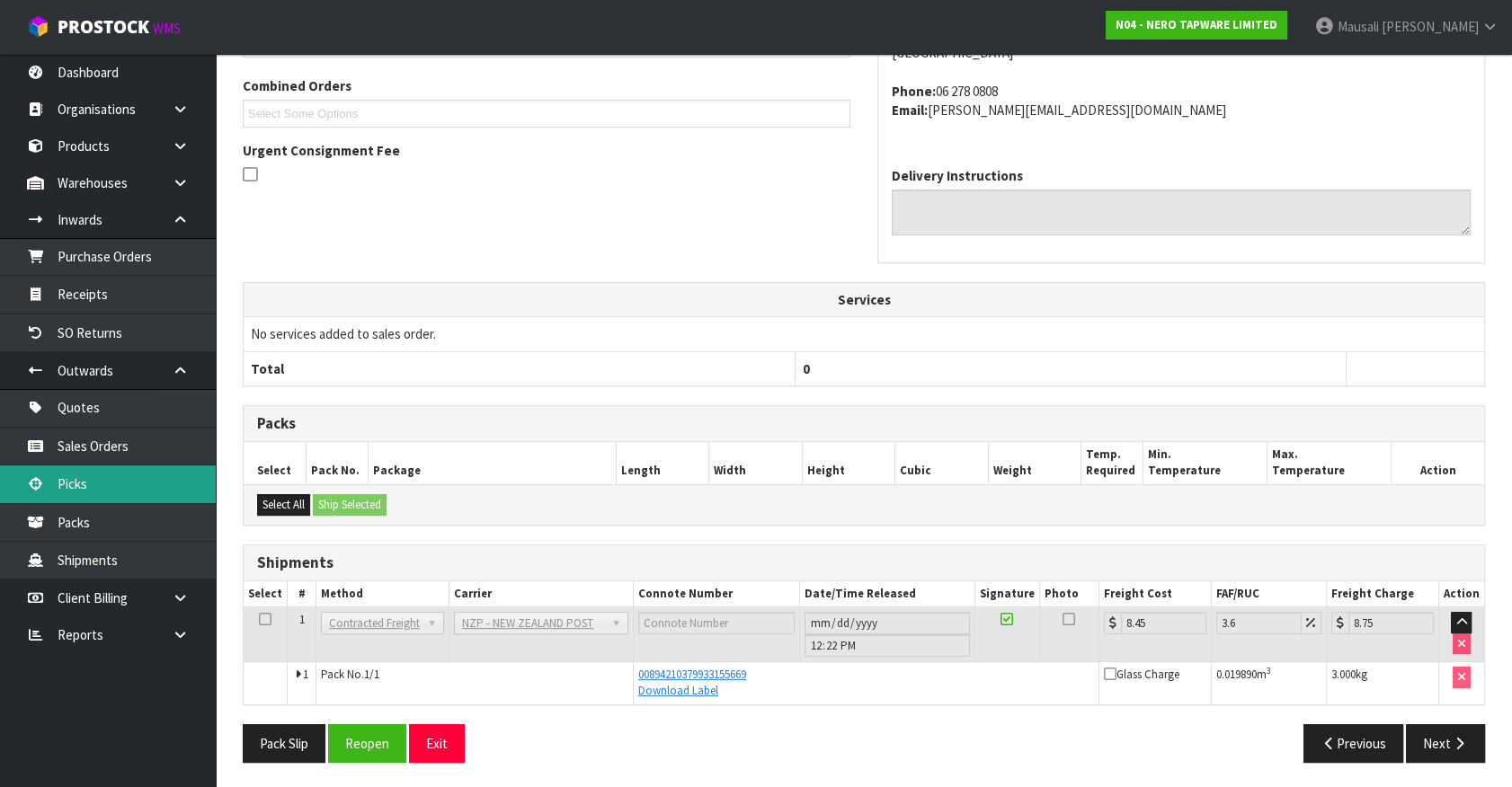 click on "Picks" at bounding box center (108, 483) 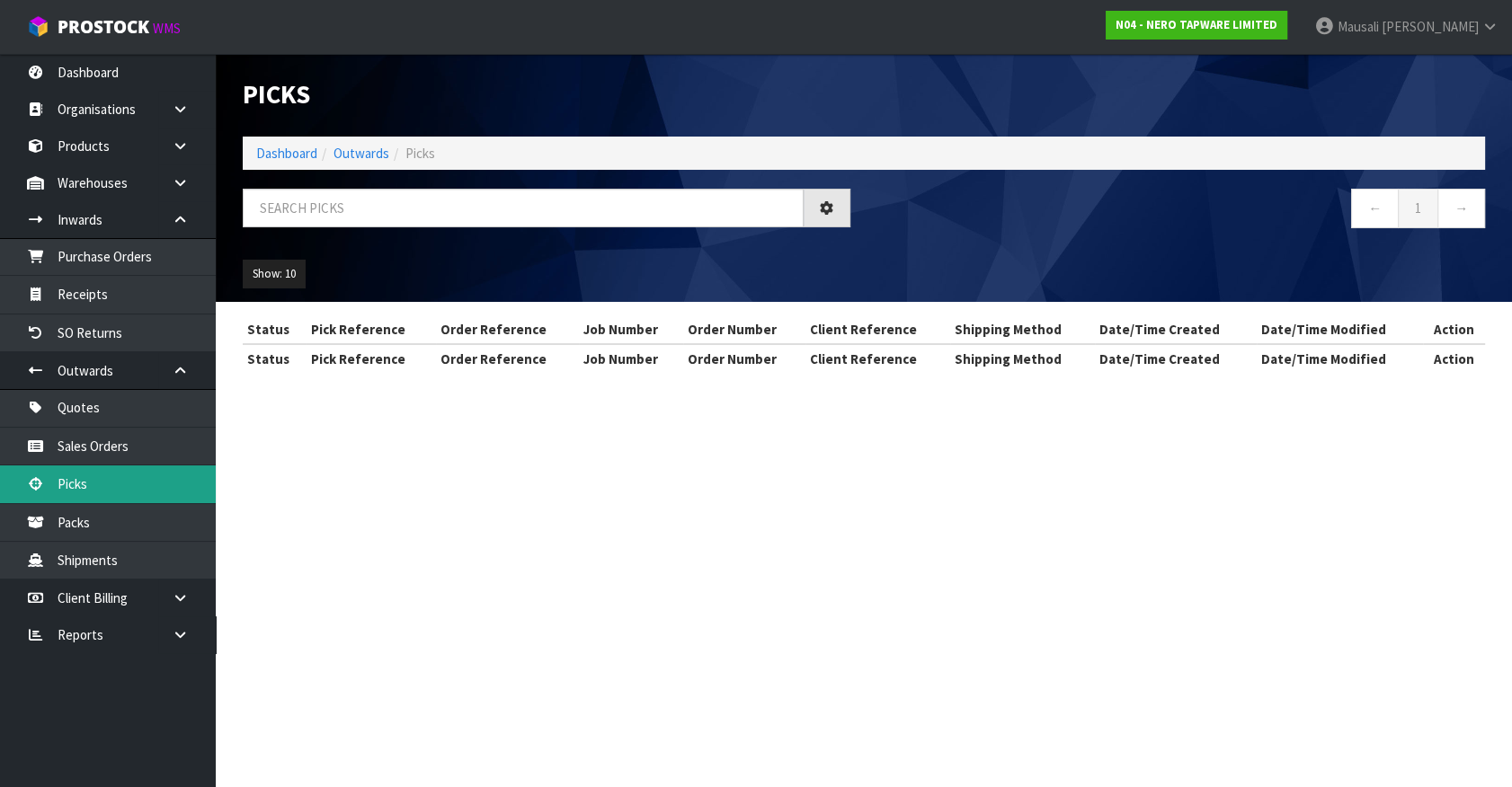 scroll, scrollTop: 0, scrollLeft: 0, axis: both 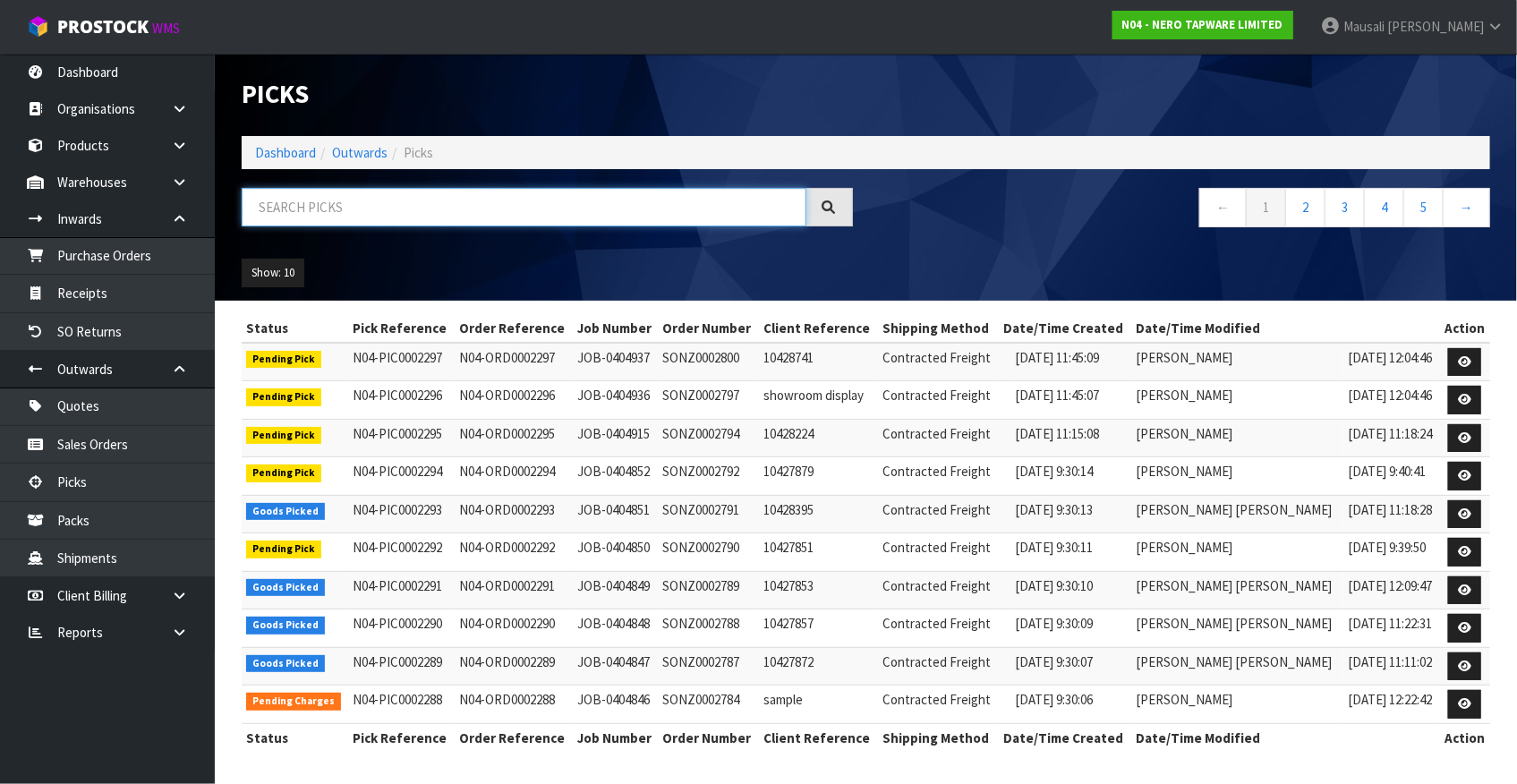 click at bounding box center [524, 207] 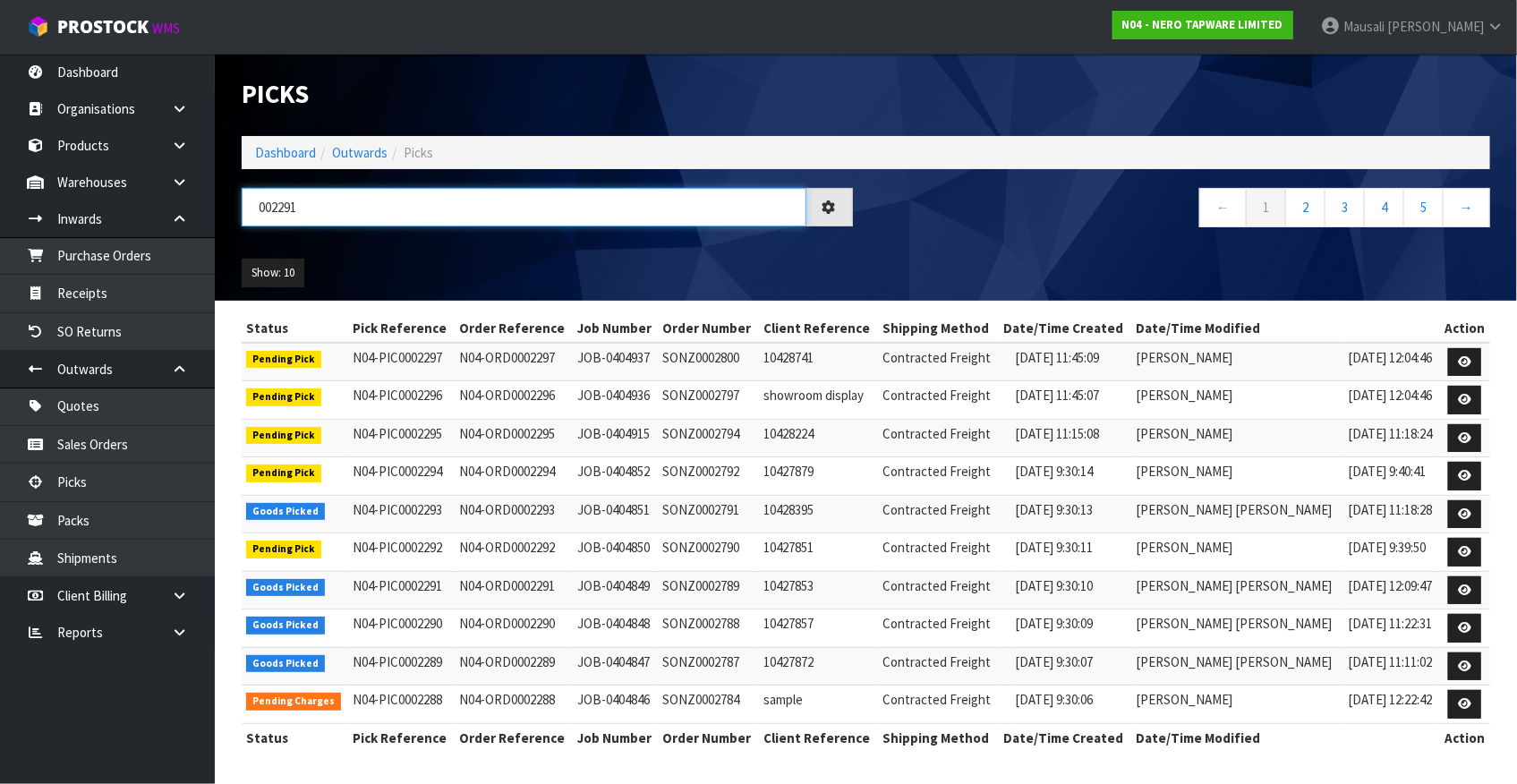 type on "002291" 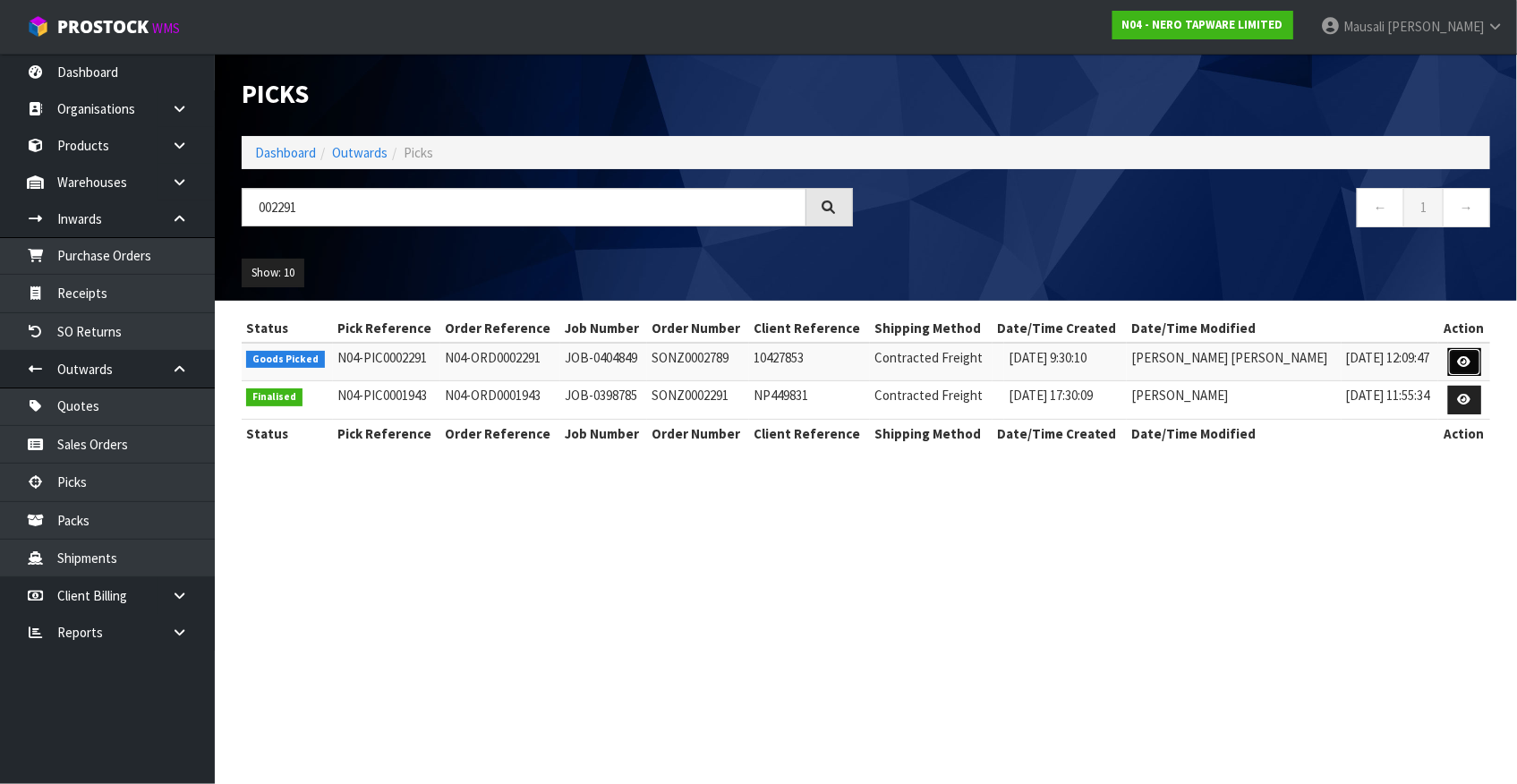 drag, startPoint x: 1470, startPoint y: 350, endPoint x: 1474, endPoint y: 358, distance: 8.94427 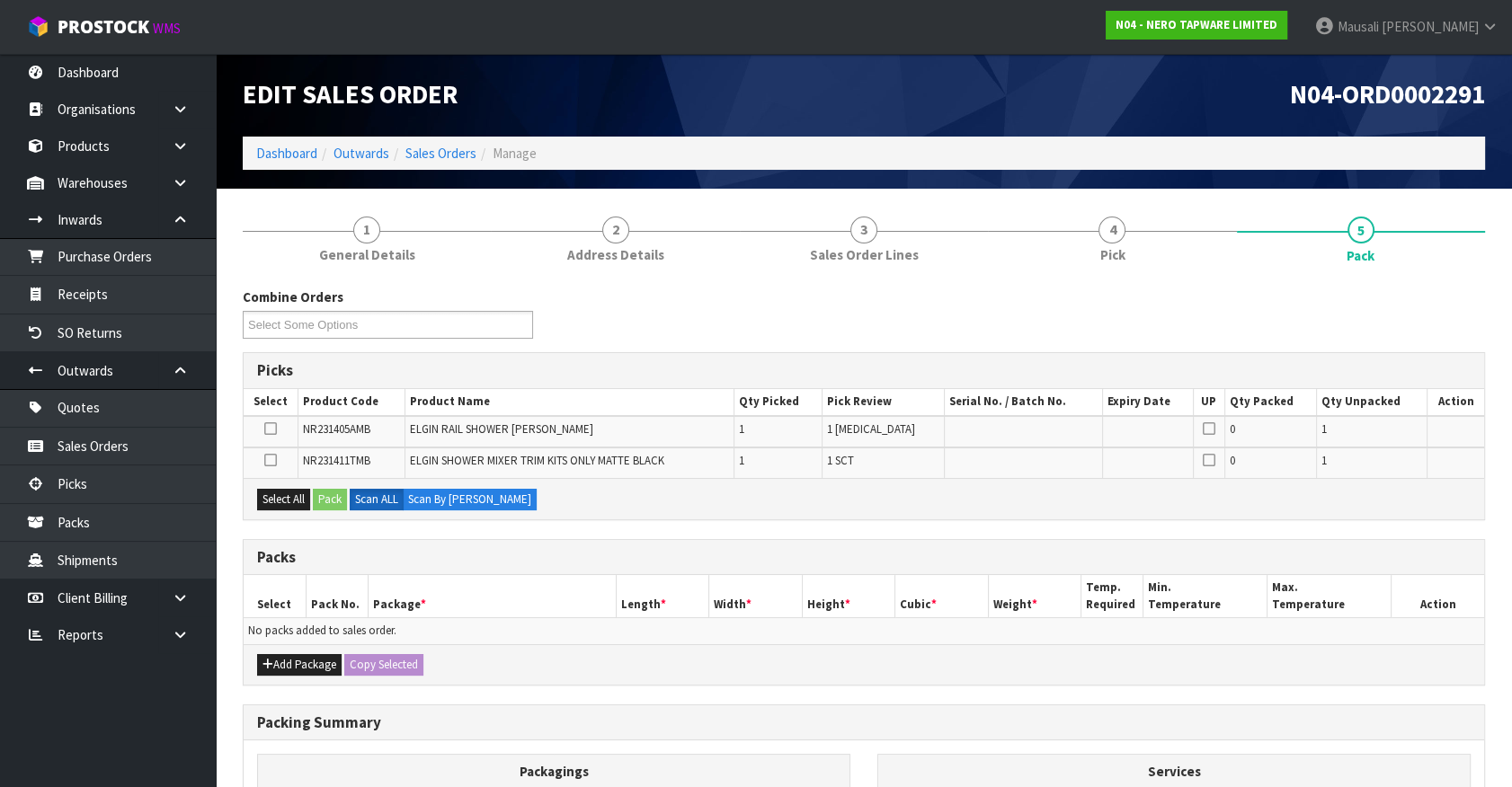 click on "Combine Orders
N04-ORD0002284 N04-ORD0002285 N04-ORD0002286 N04-ORD0002287 N04-ORD0002289 N04-ORD0002290 N04-ORD0002291 N04-ORD0002292 N04-ORD0002293 N04-ORD0002294 N04-ORD0002295 N04-ORD0002296 N04-ORD0002297
Select Some Options
Picks
Select
Product Code
Product Name
Qty Picked
Pick Review
Serial No. / Batch No.
Expiry Date
UP
Qty Packed
Qty Unpacked
Action
NR231405AMB
ELGIN RAIL SHOWER MATTE BLACK
1
1 PCE
0
1
NR231411TMB 1" at bounding box center (864, 646) 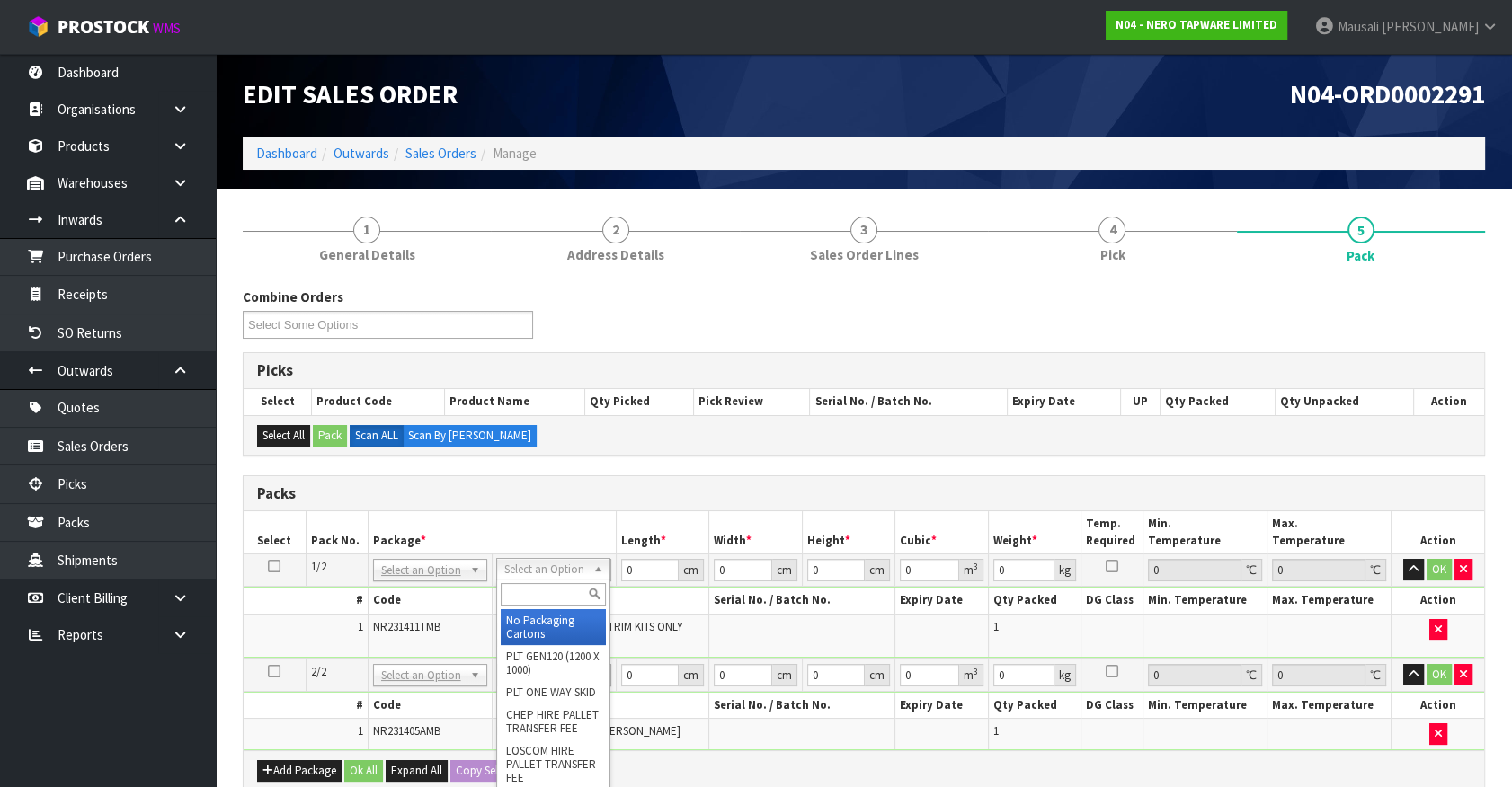 drag, startPoint x: 564, startPoint y: 566, endPoint x: 545, endPoint y: 589, distance: 29.83287 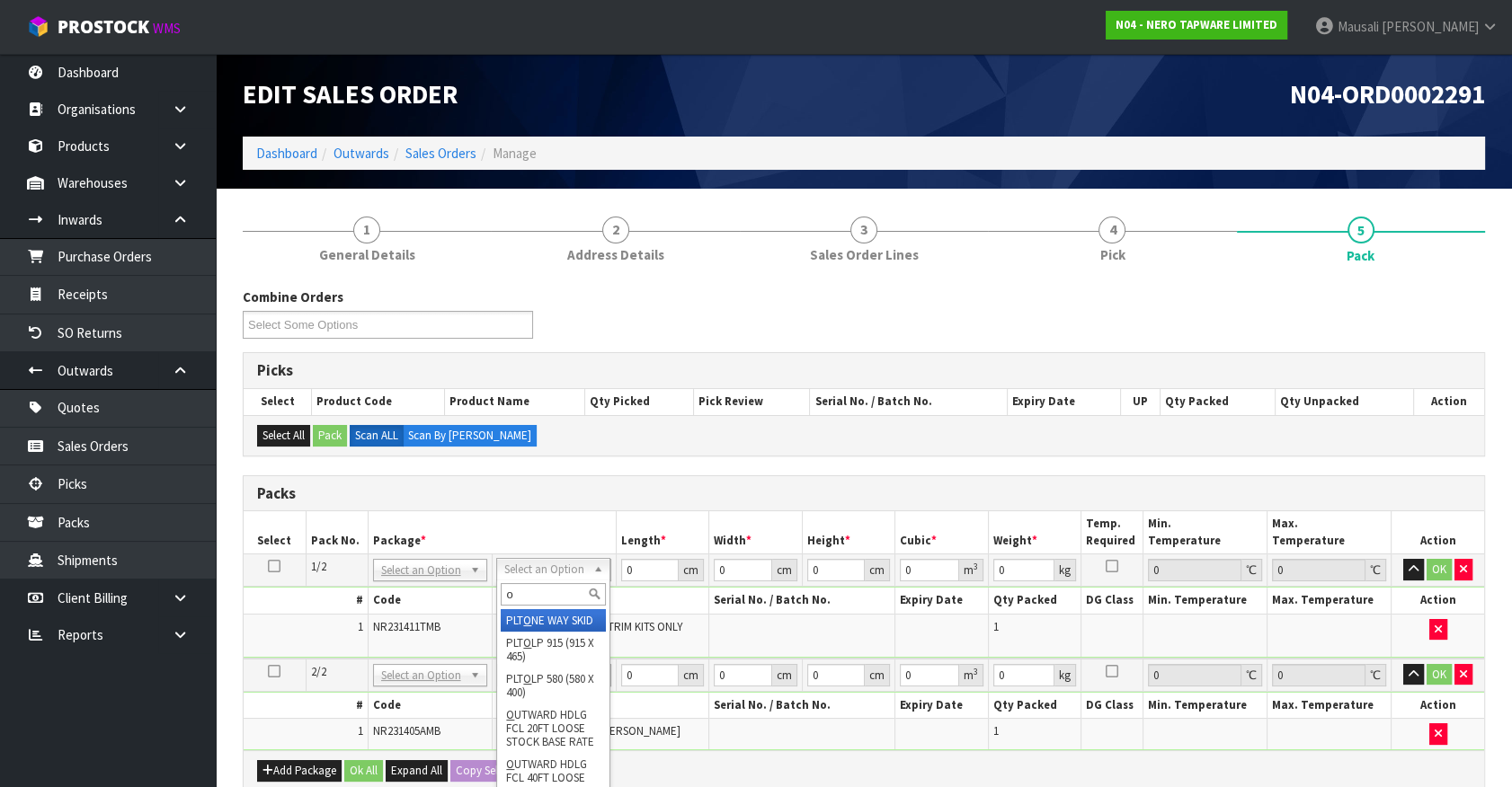 type on "oc" 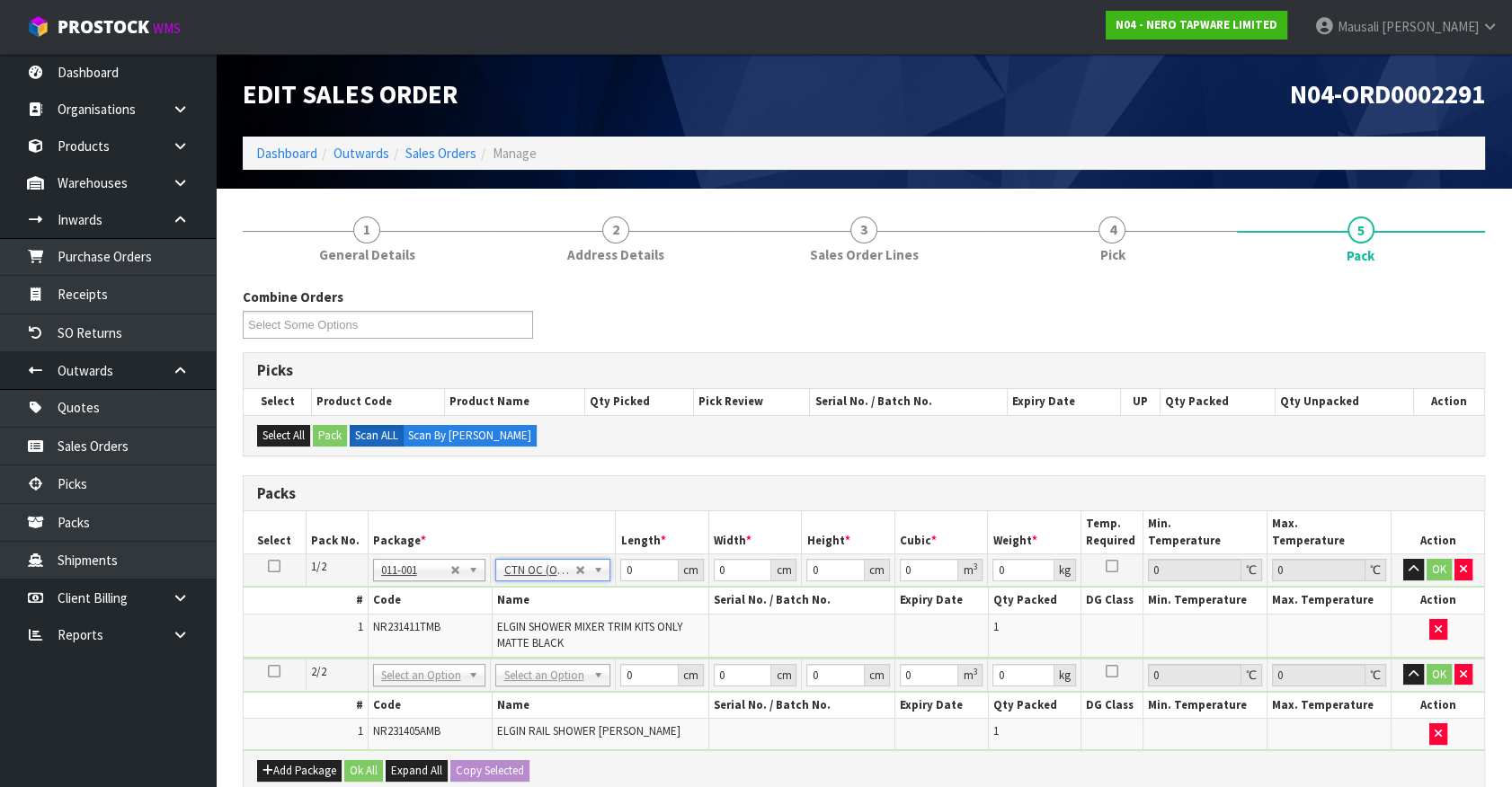 type on "0.58" 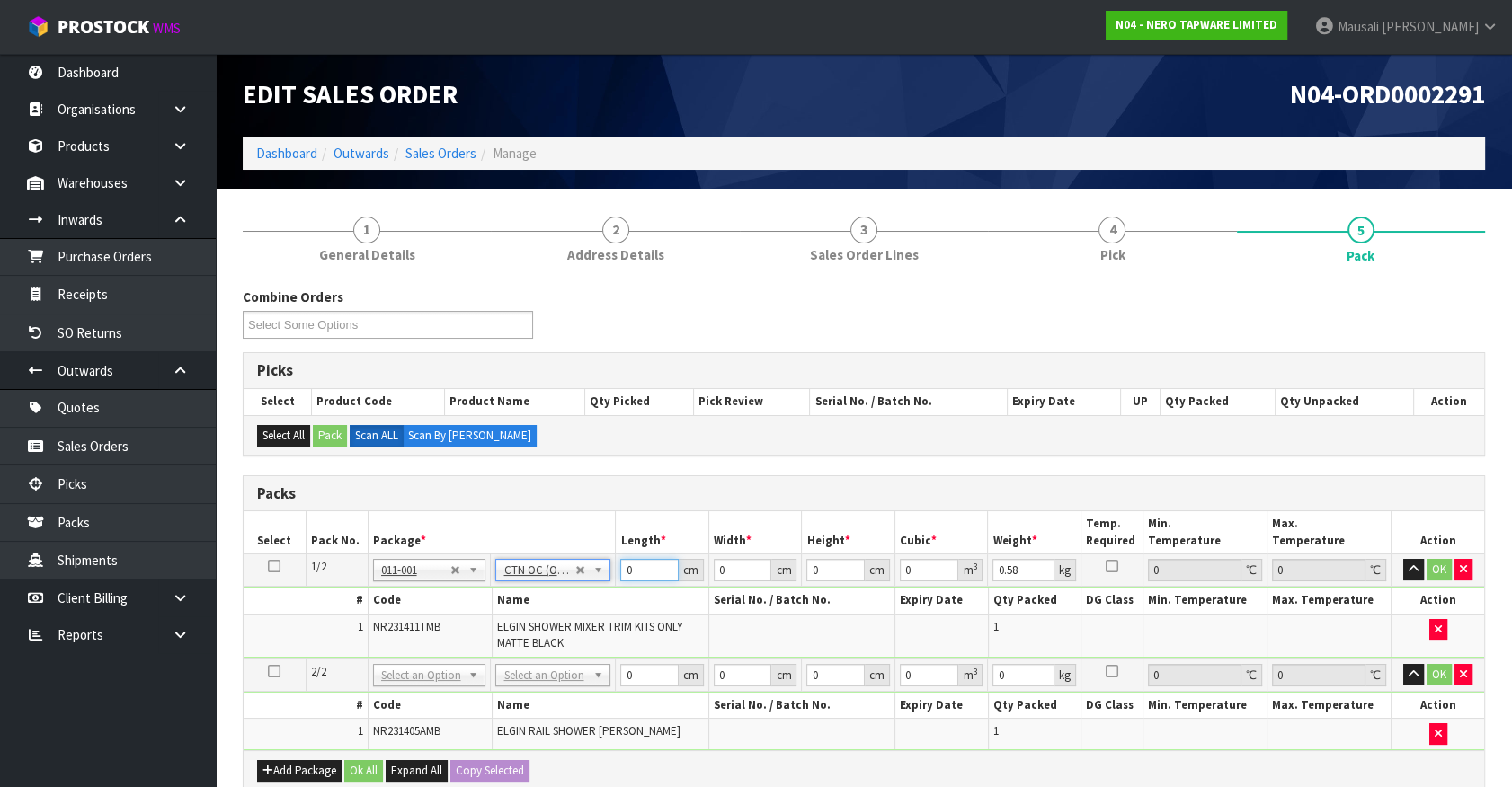 drag, startPoint x: 551, startPoint y: 610, endPoint x: 542, endPoint y: 622, distance: 15 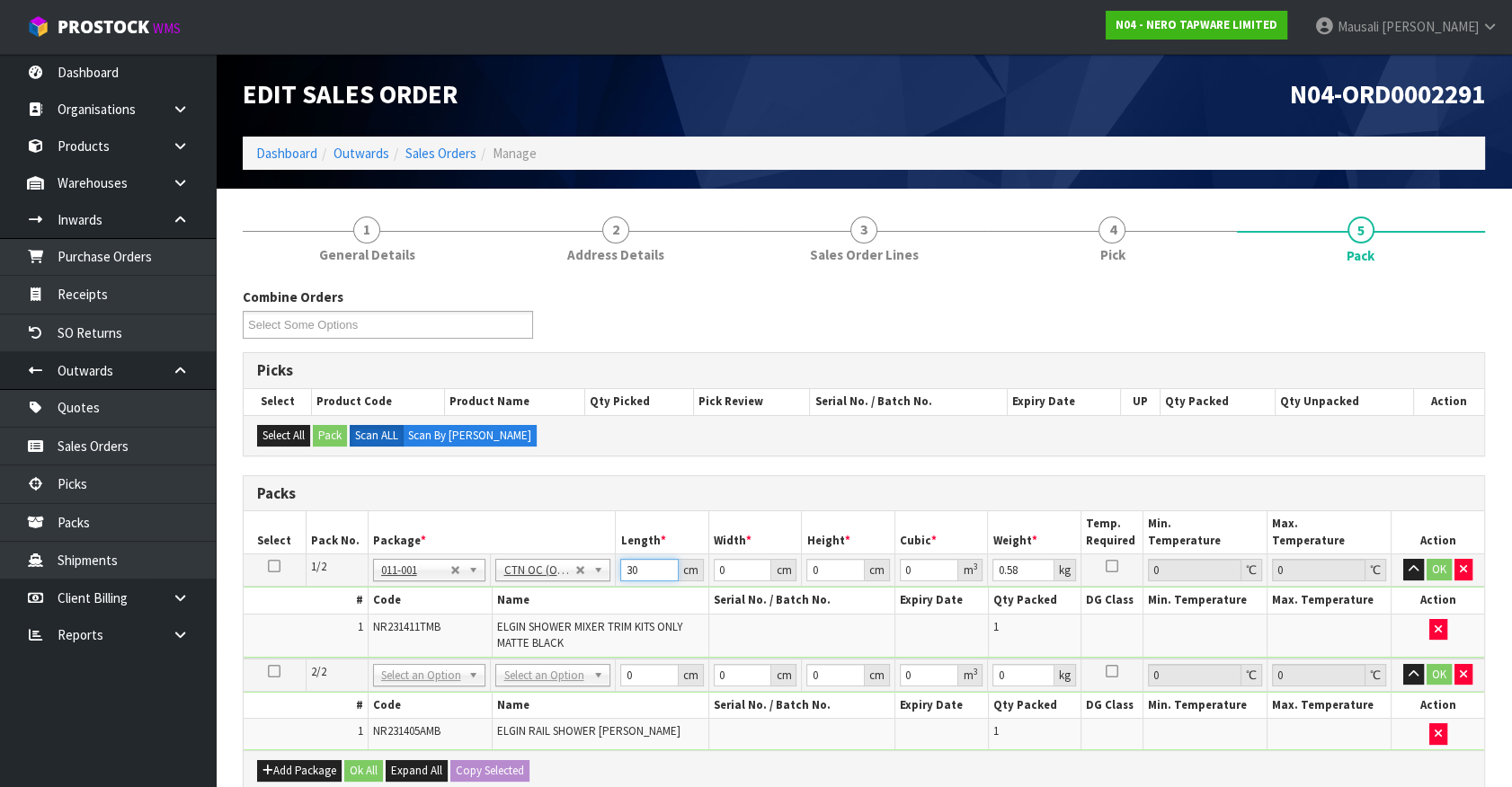 type on "30" 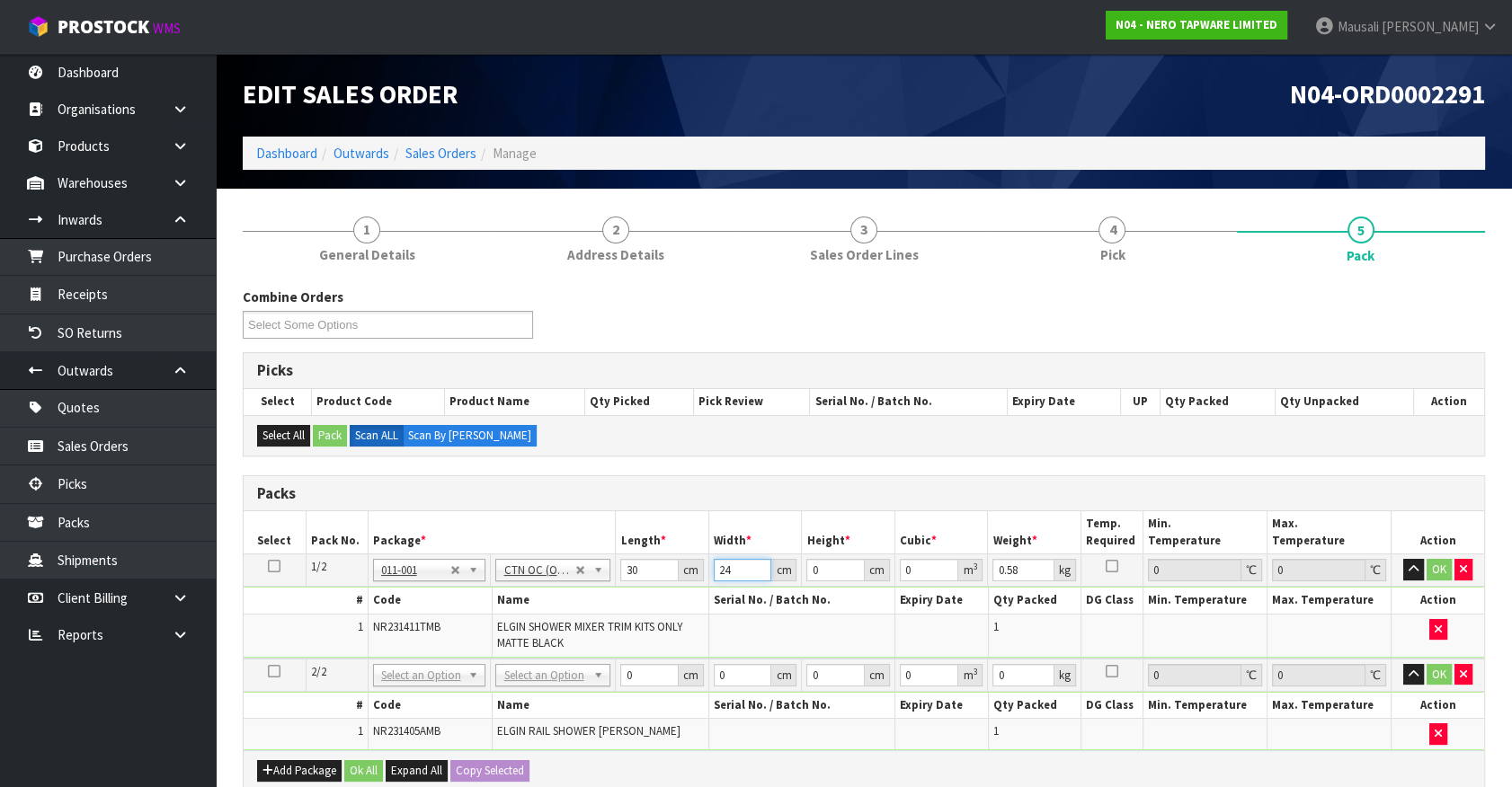 type on "24" 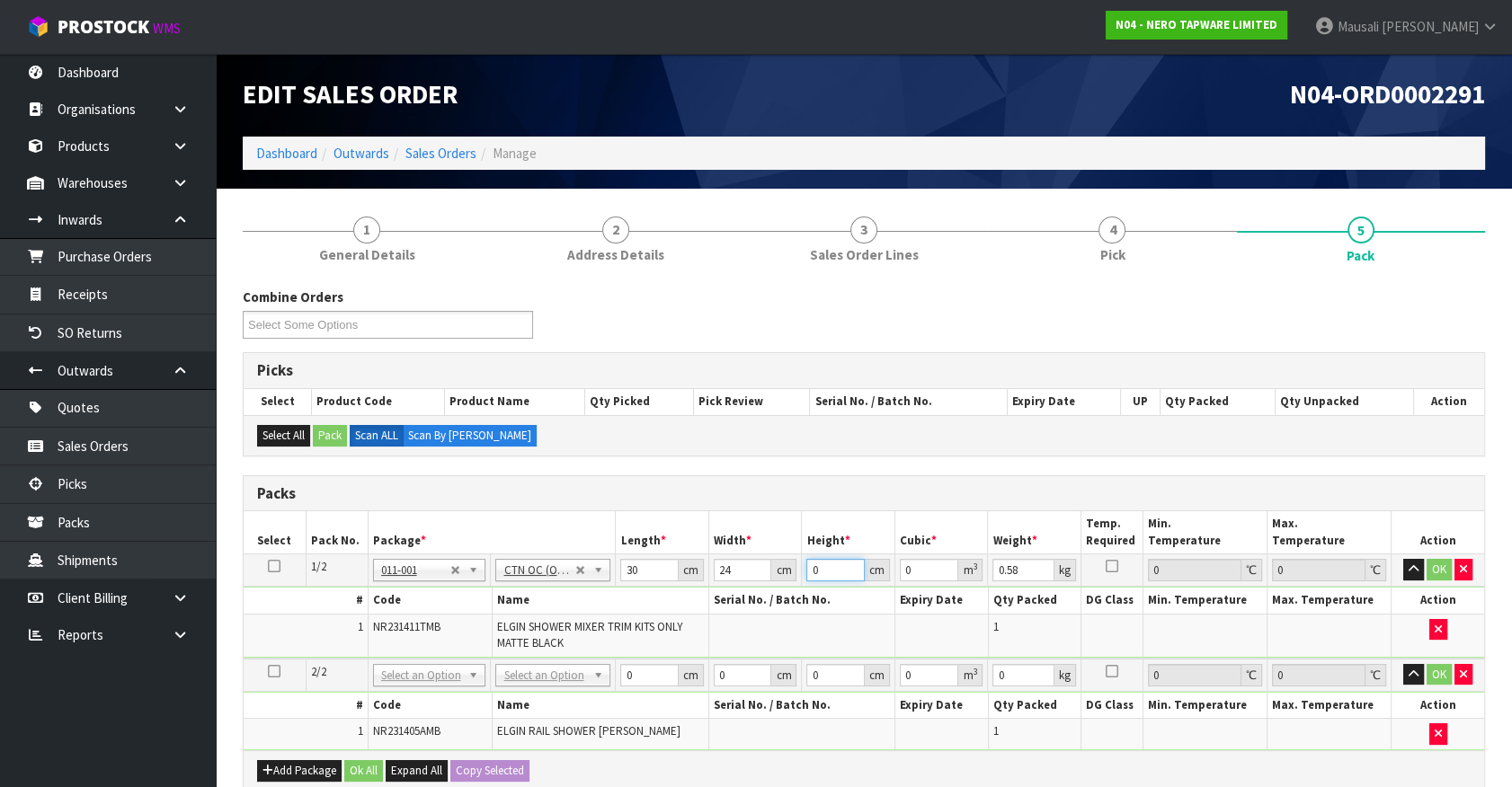 type on "1" 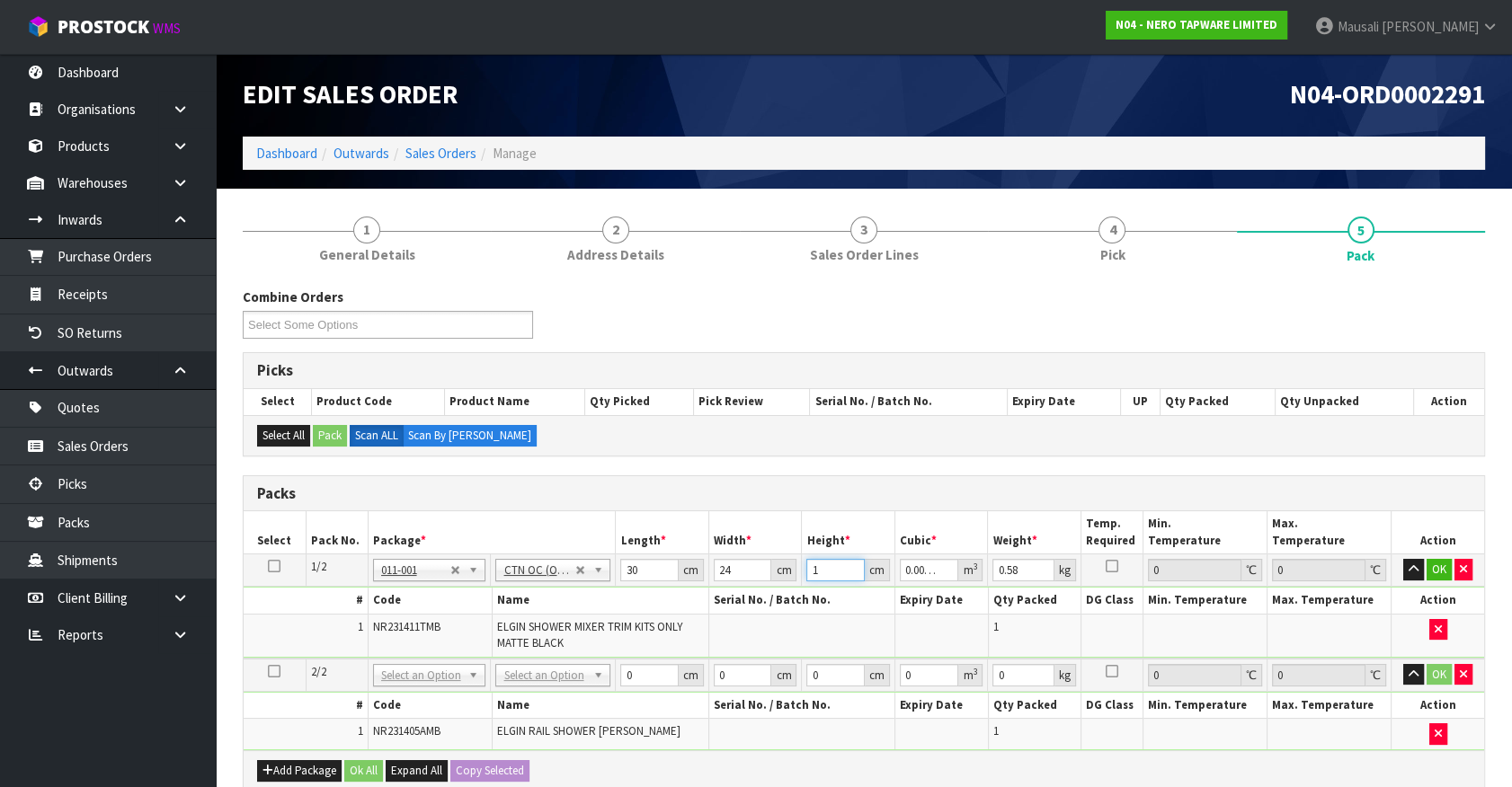 type on "13" 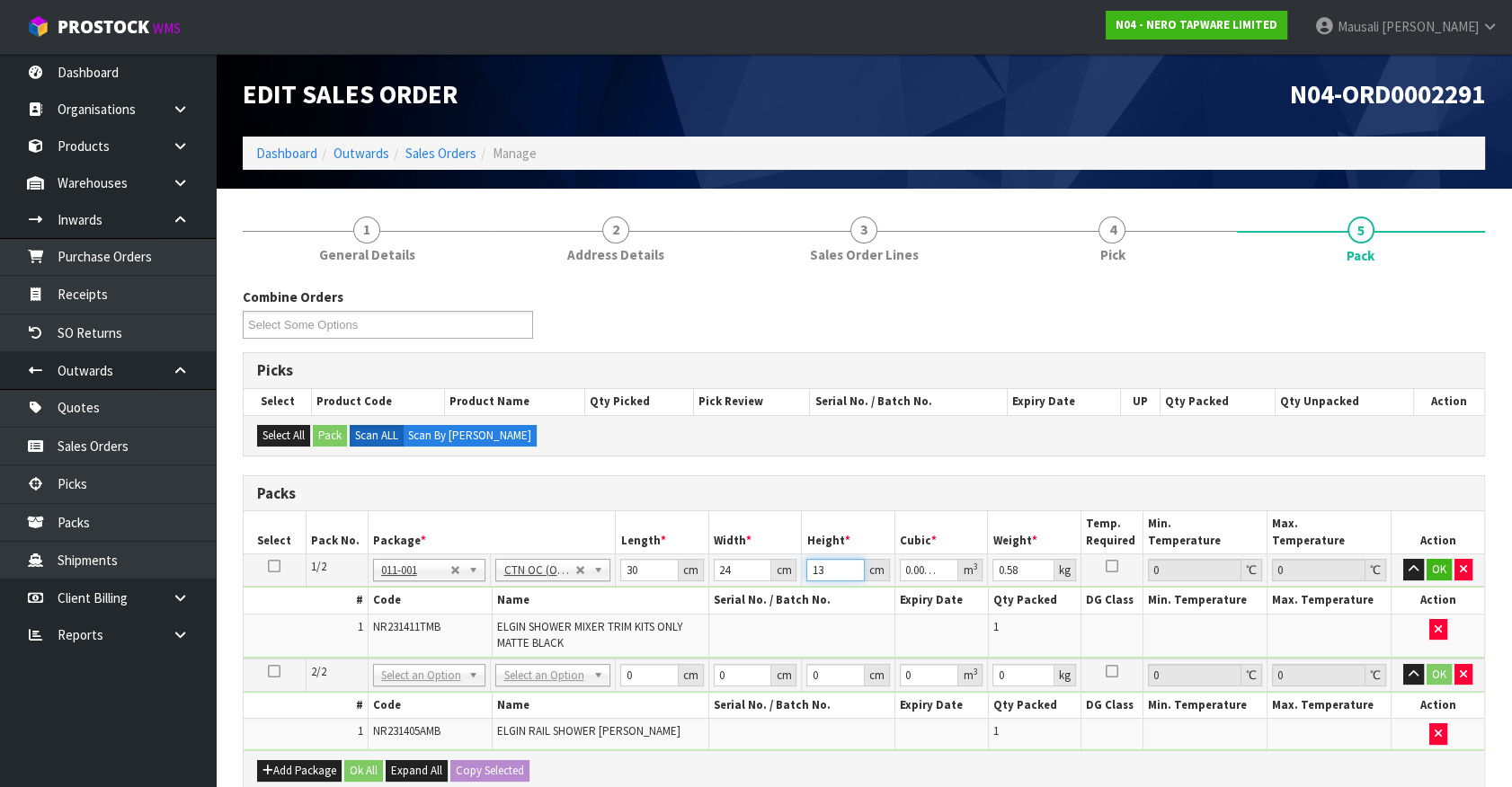 type on "13" 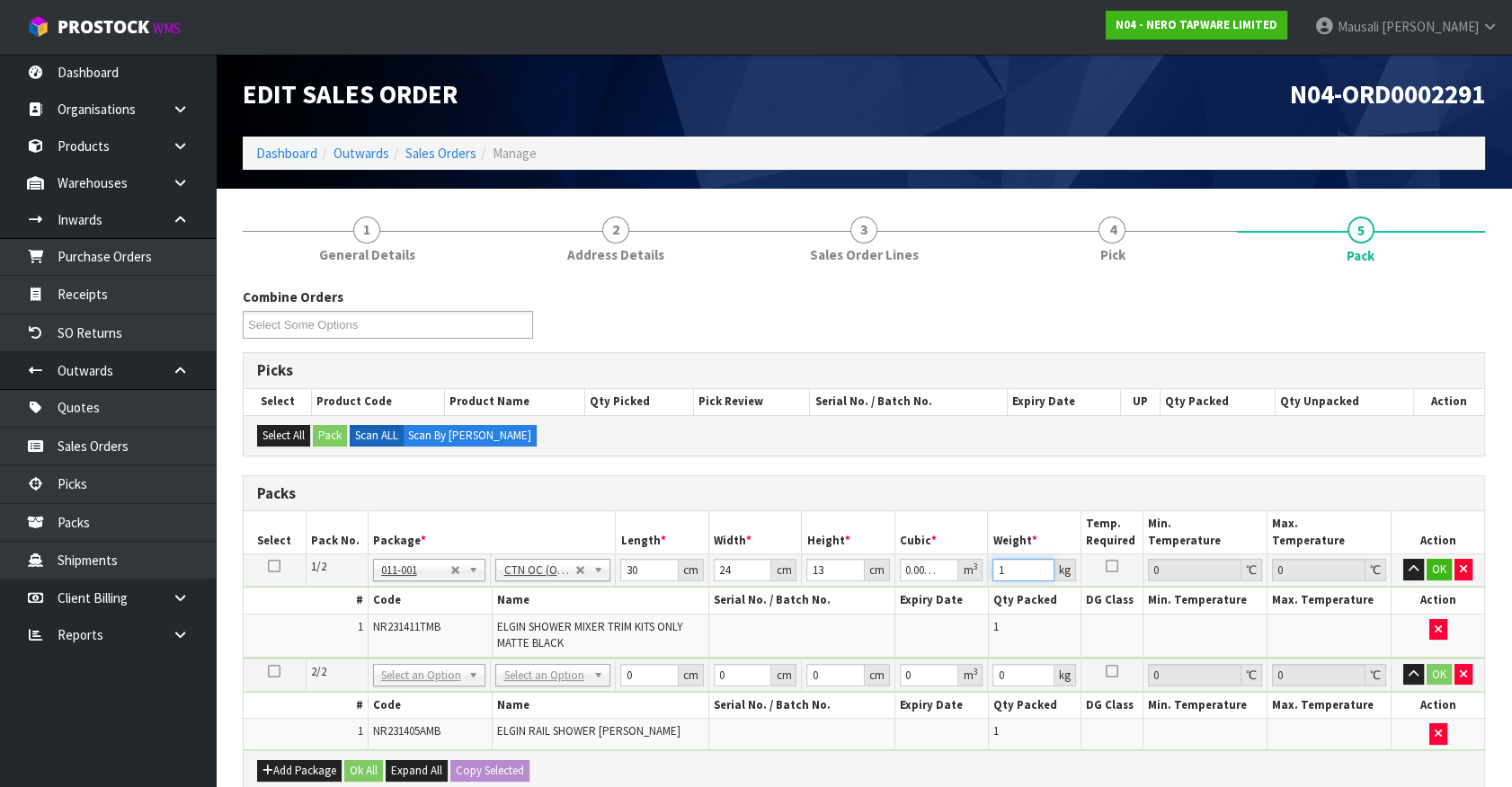 type on "1" 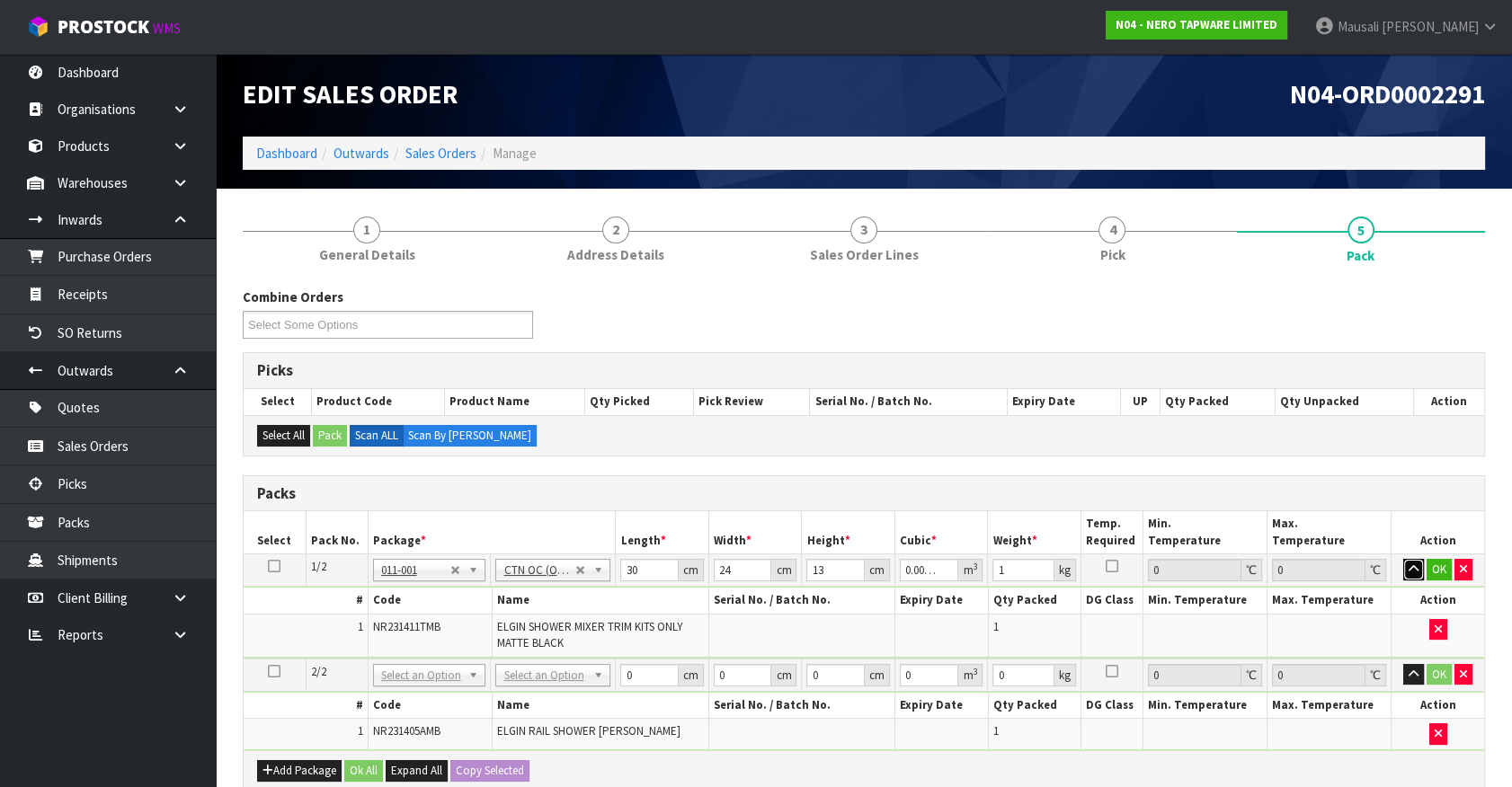 type 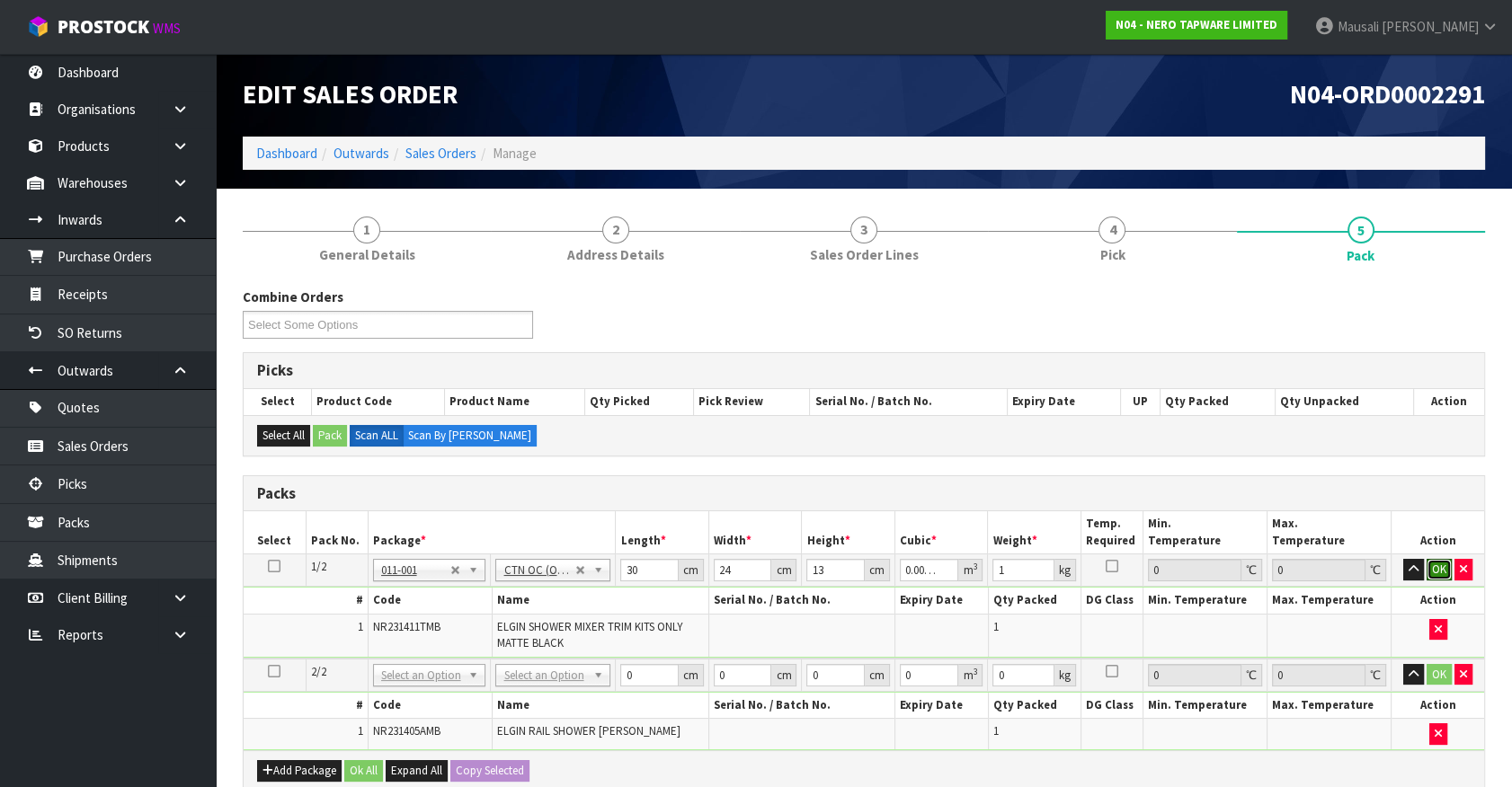 type 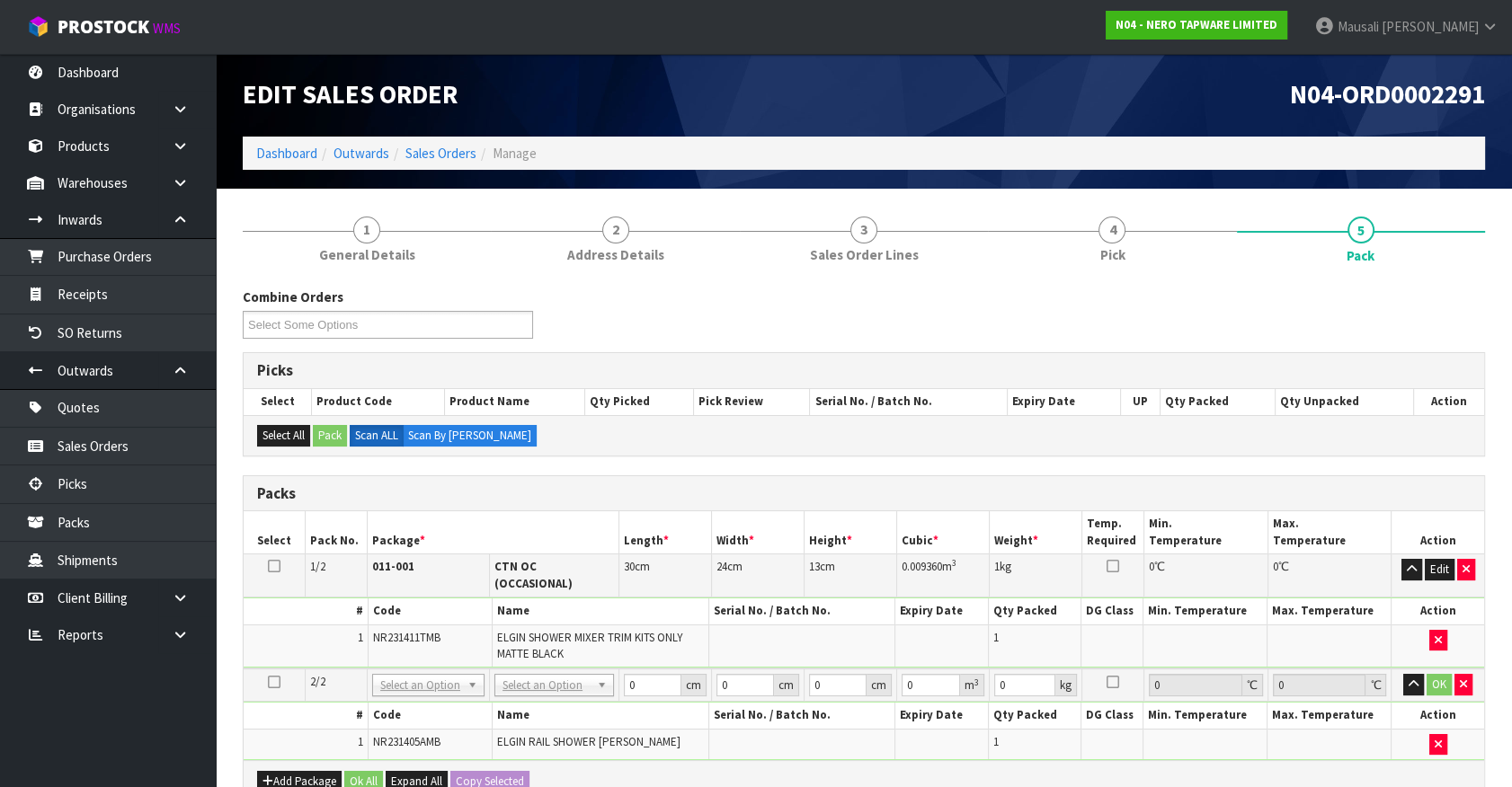 drag, startPoint x: 535, startPoint y: 667, endPoint x: 532, endPoint y: 692, distance: 25.179357 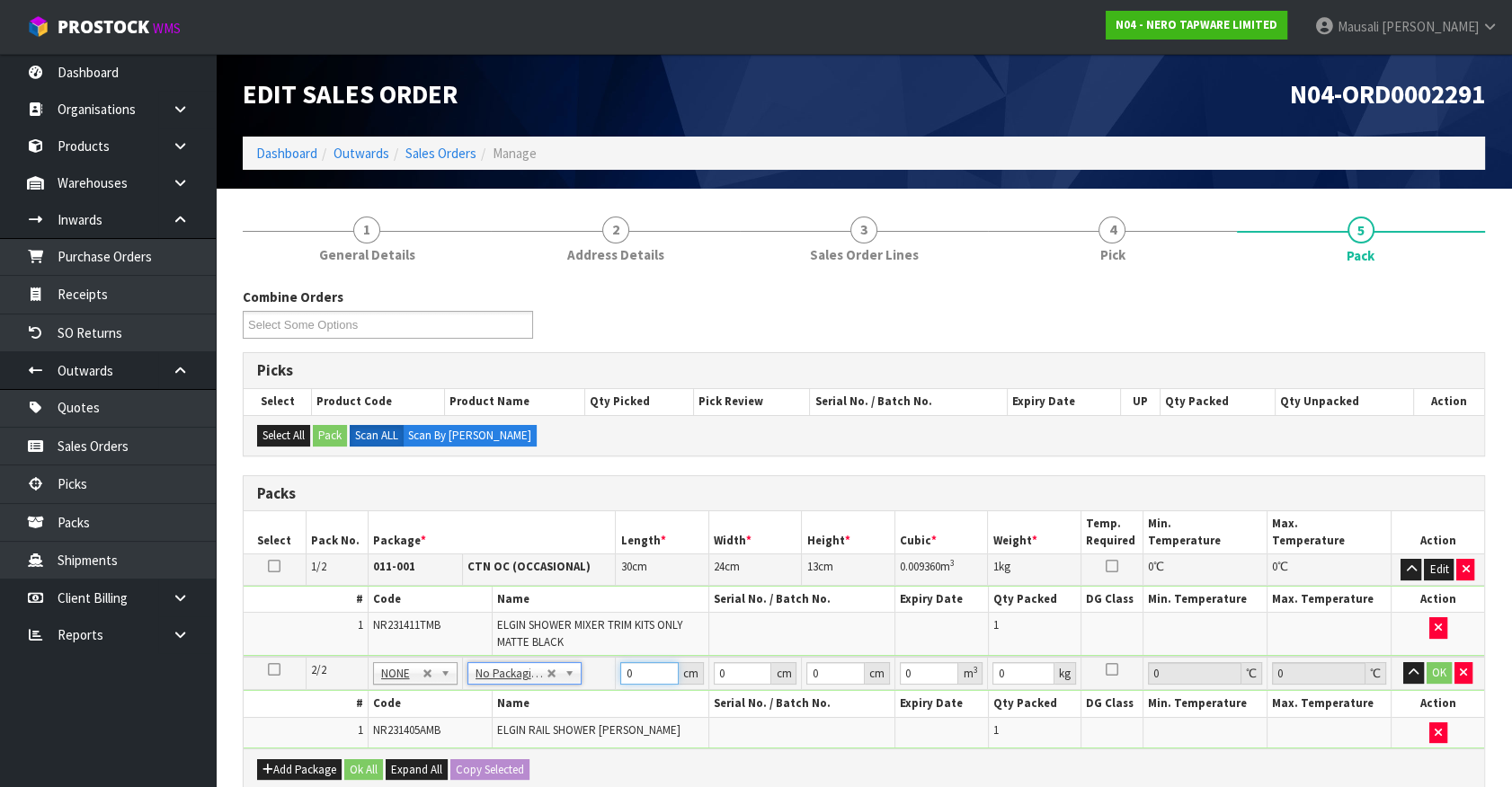 drag, startPoint x: 646, startPoint y: 665, endPoint x: 485, endPoint y: 711, distance: 167.44253 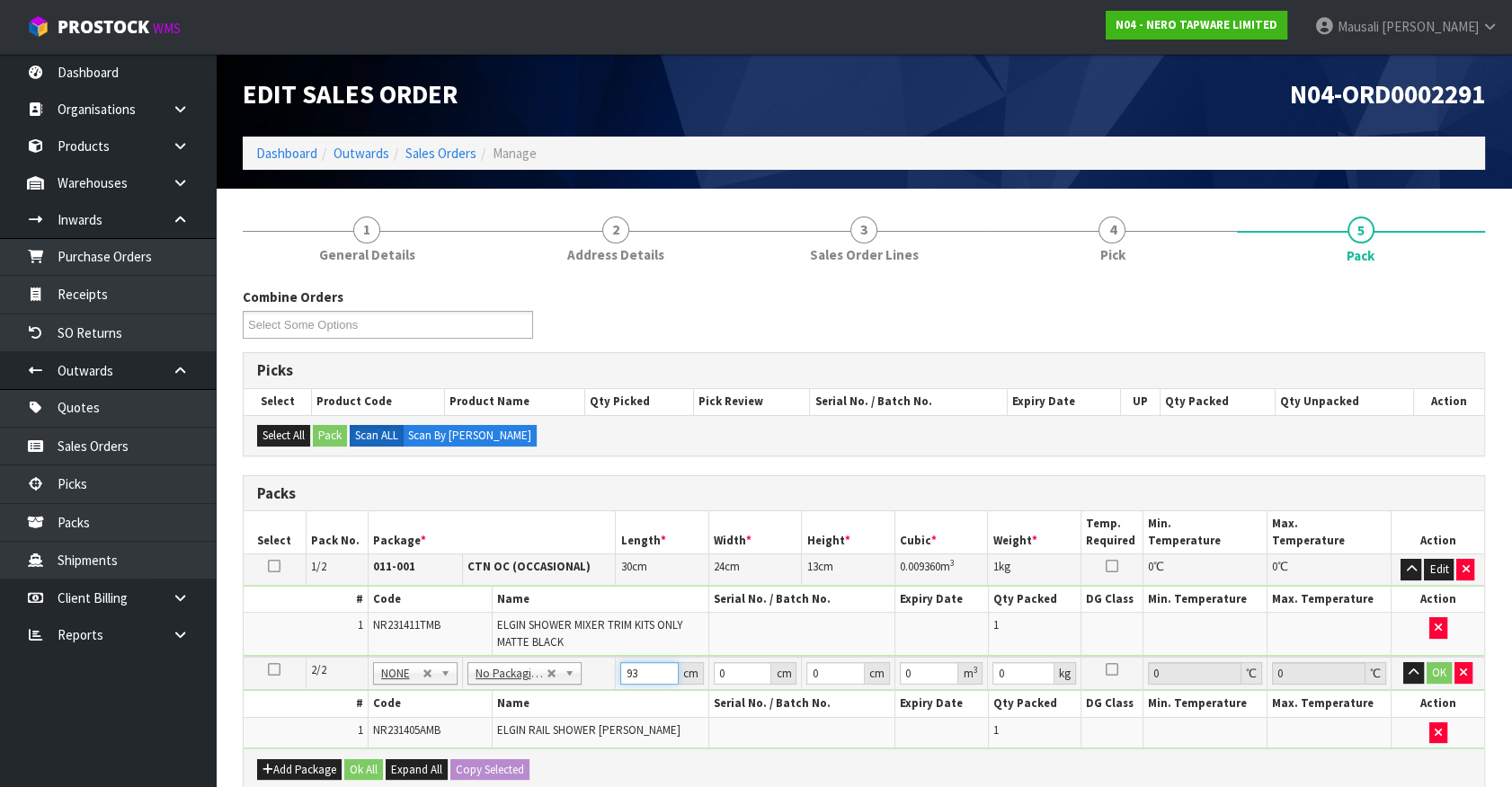 type on "93" 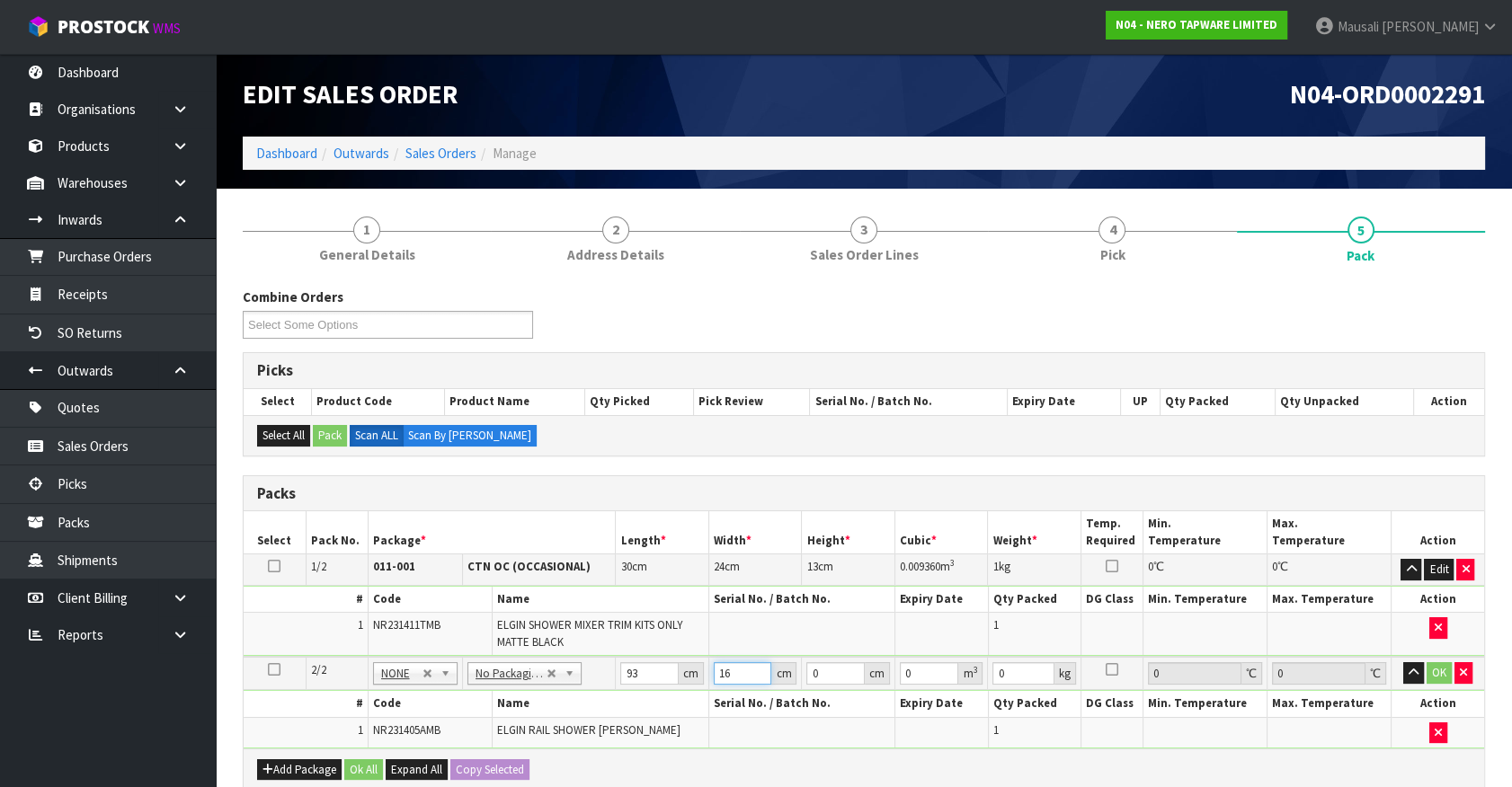 type on "16" 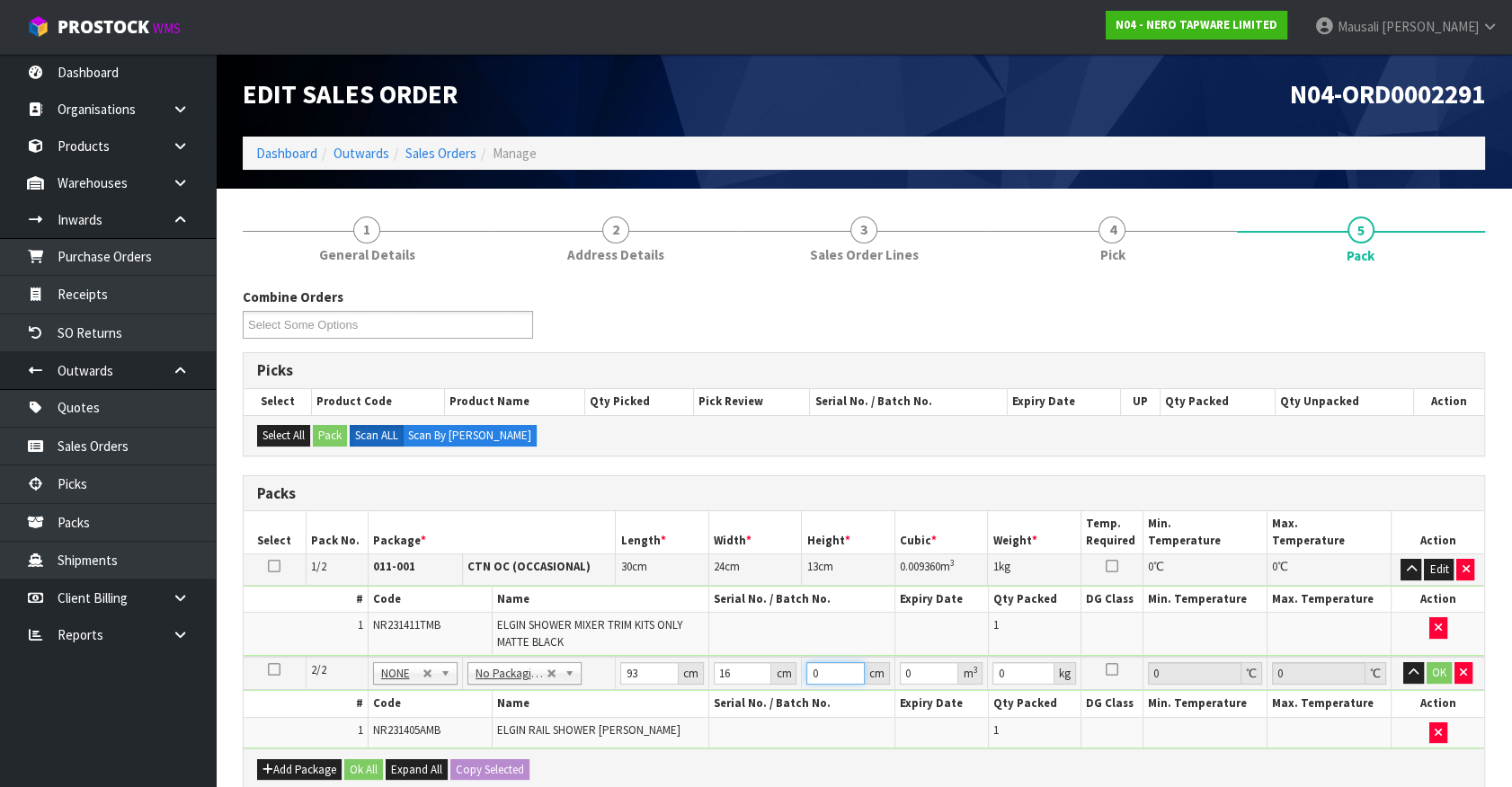 type on "1" 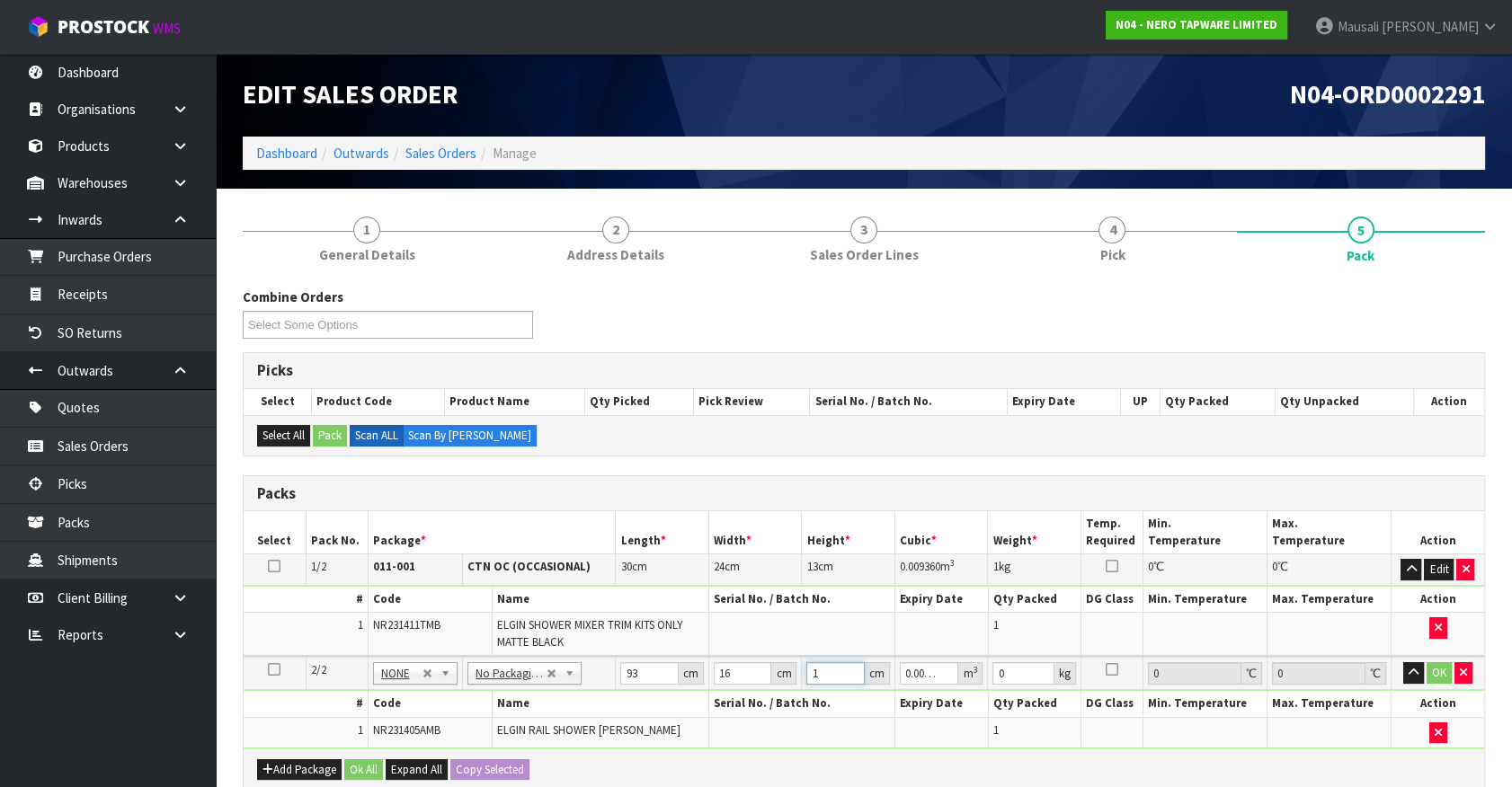 type on "10" 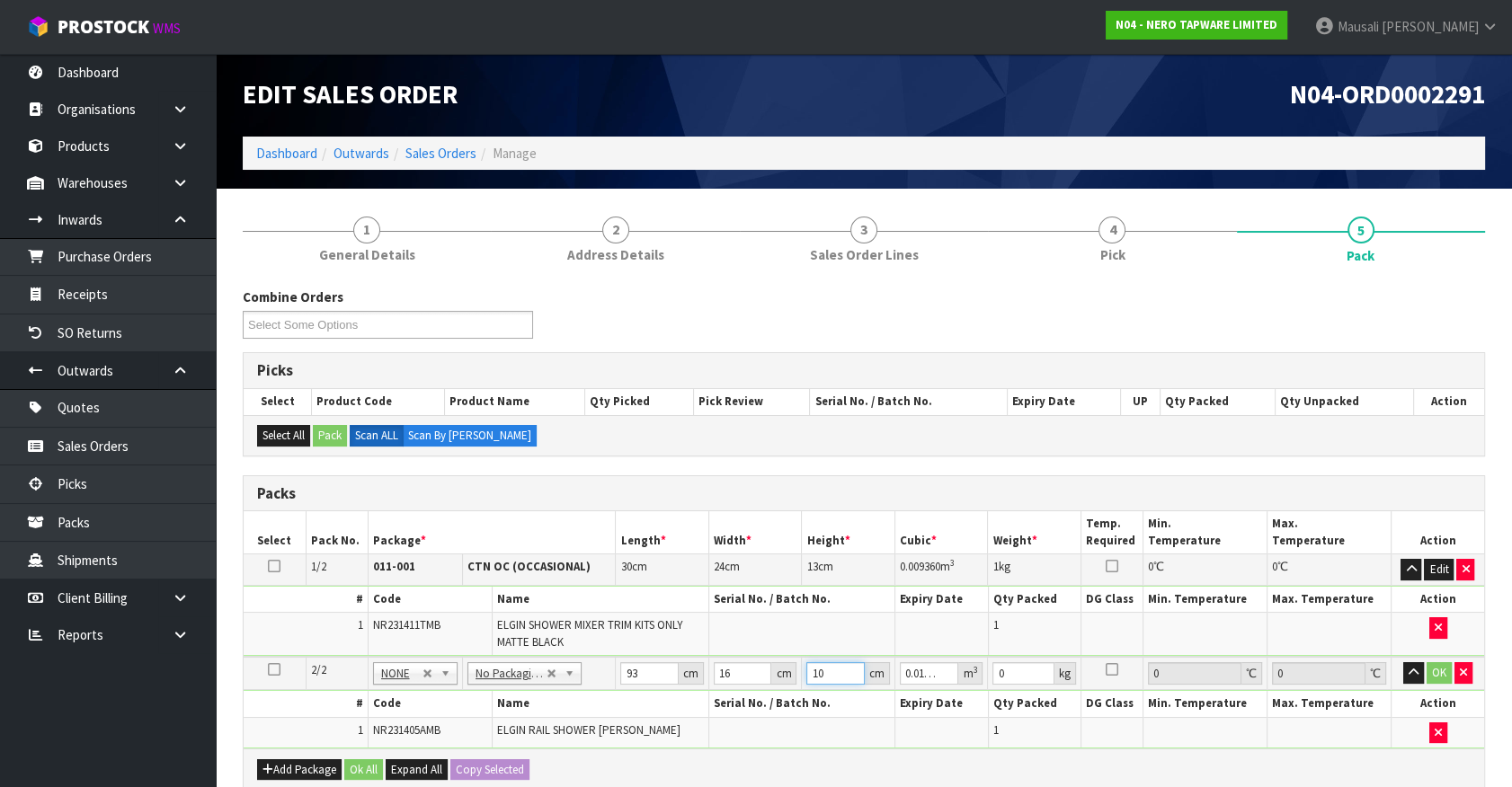 type on "10" 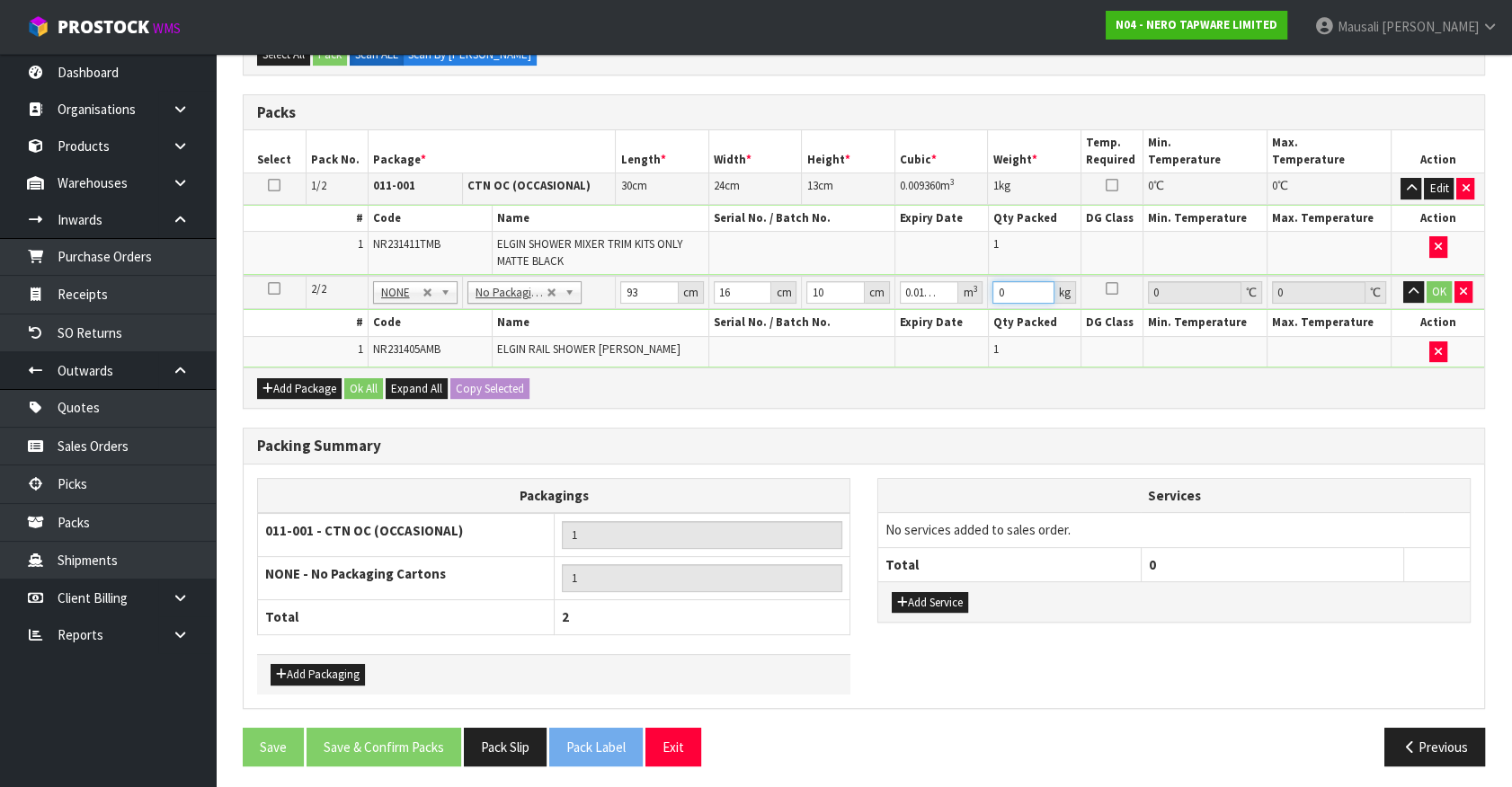 scroll, scrollTop: 382, scrollLeft: 0, axis: vertical 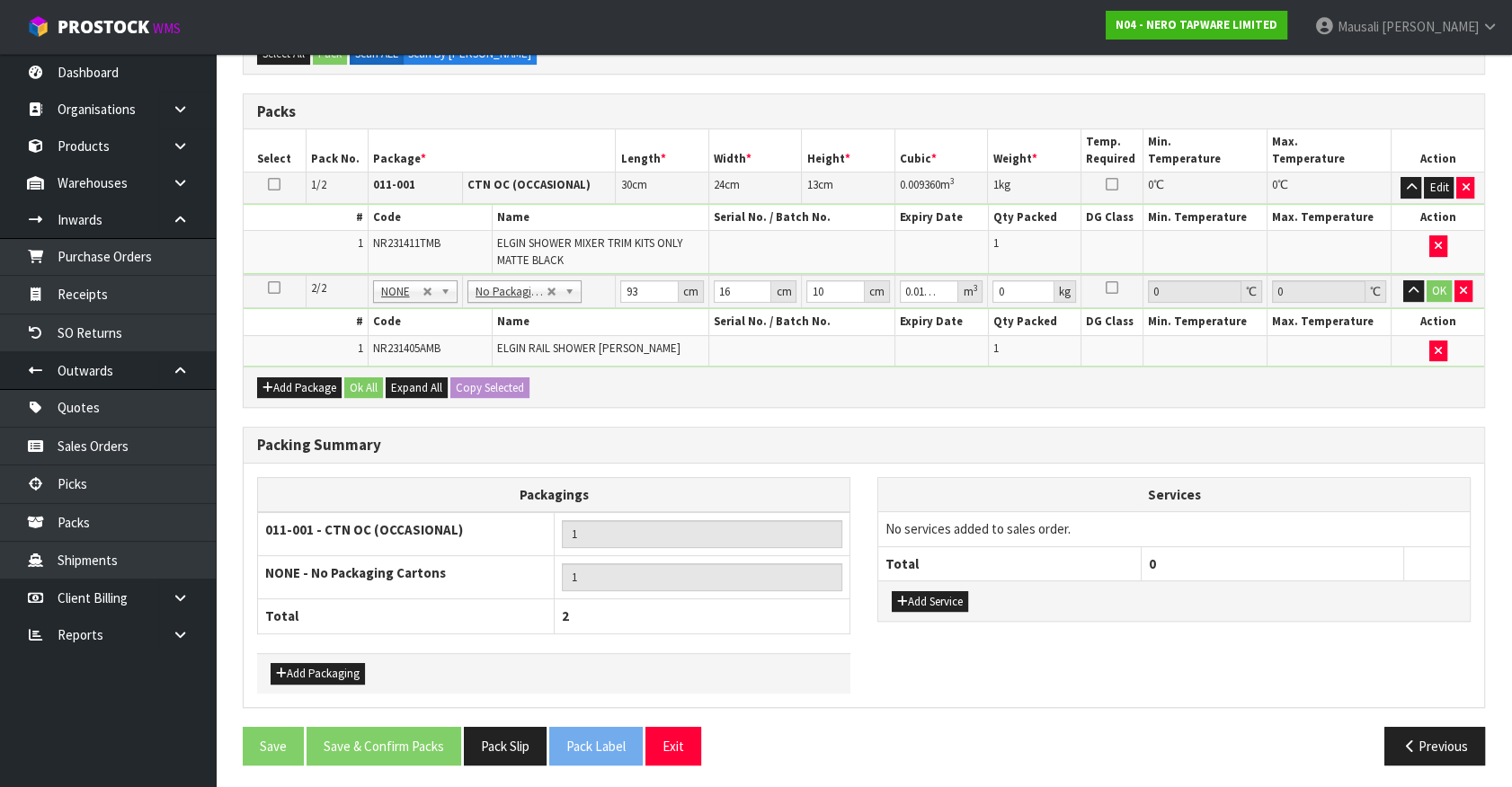 click on "Add Service" at bounding box center [1174, 600] 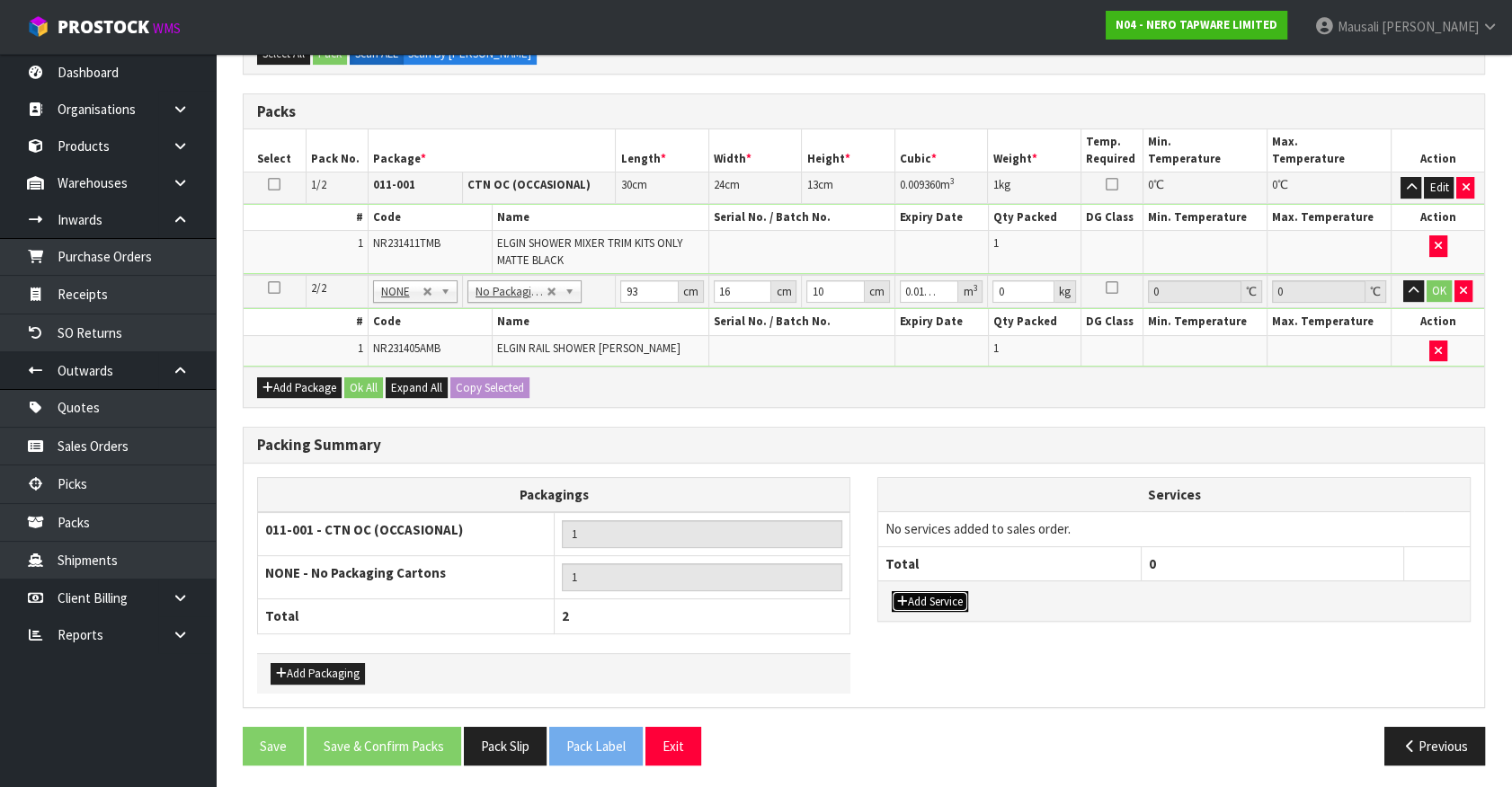 drag, startPoint x: 952, startPoint y: 590, endPoint x: 959, endPoint y: 559, distance: 31.780497 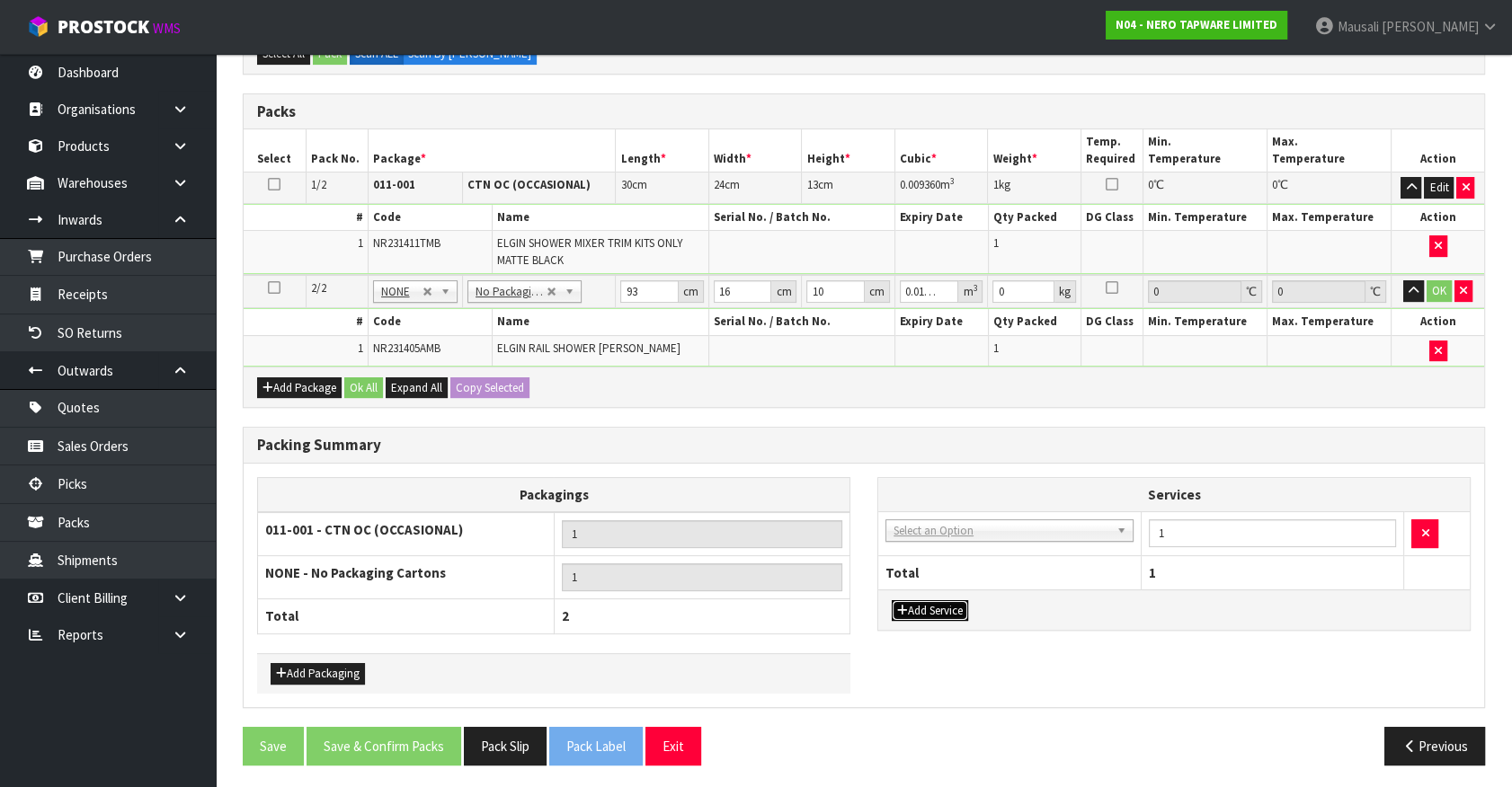 drag, startPoint x: 970, startPoint y: 516, endPoint x: 956, endPoint y: 552, distance: 38.626416 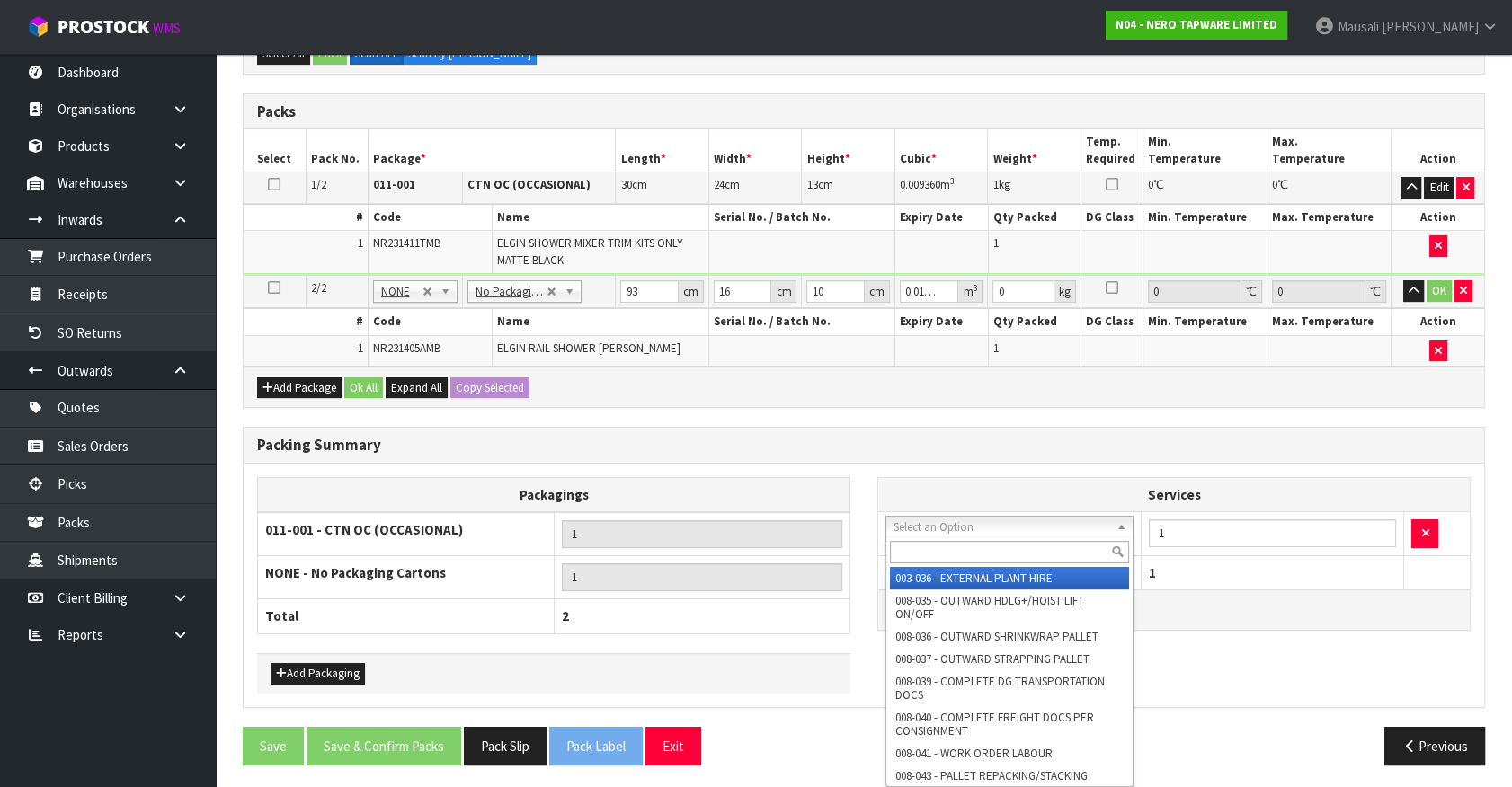 click at bounding box center [1009, 552] 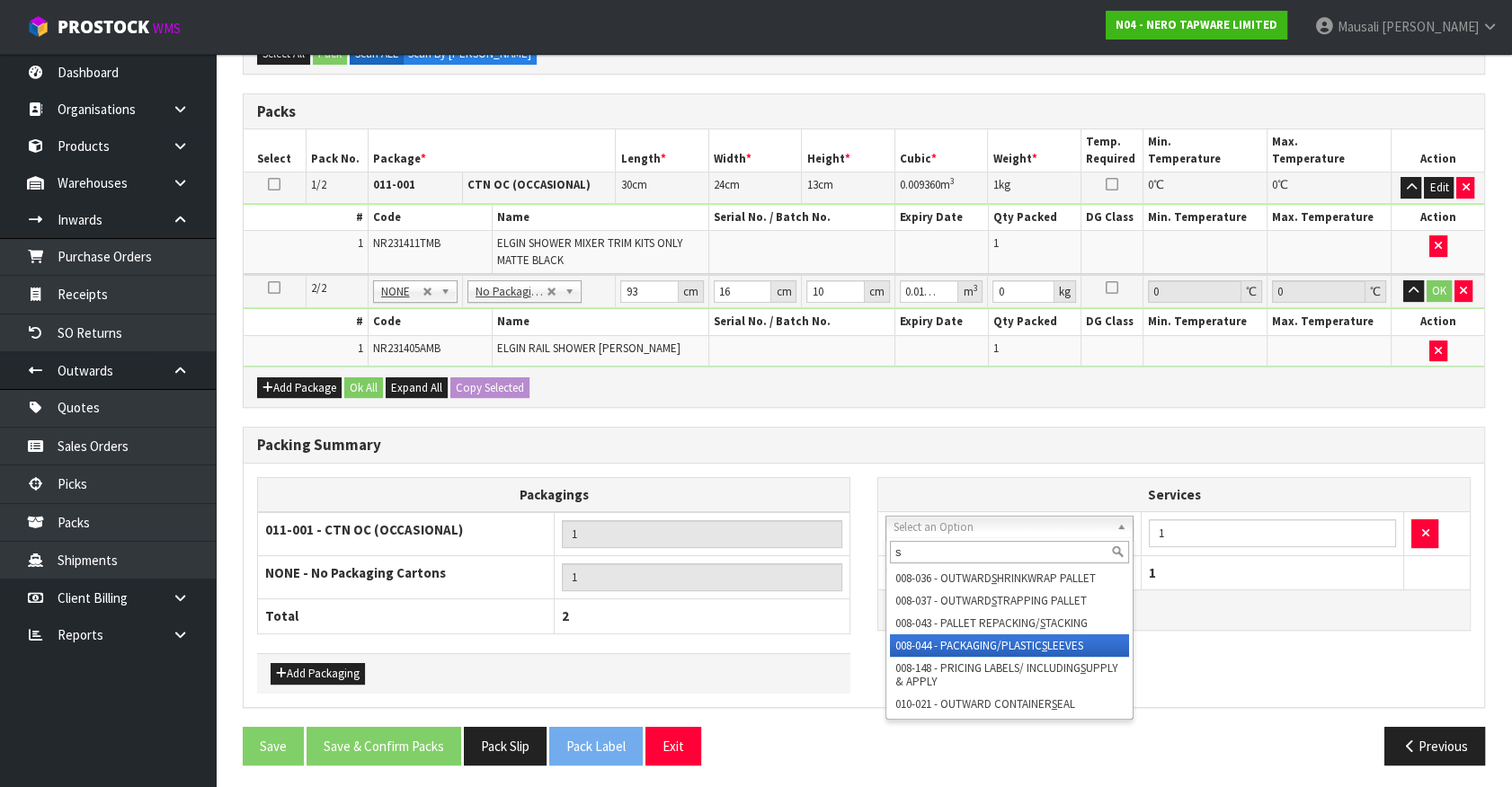 type on "s" 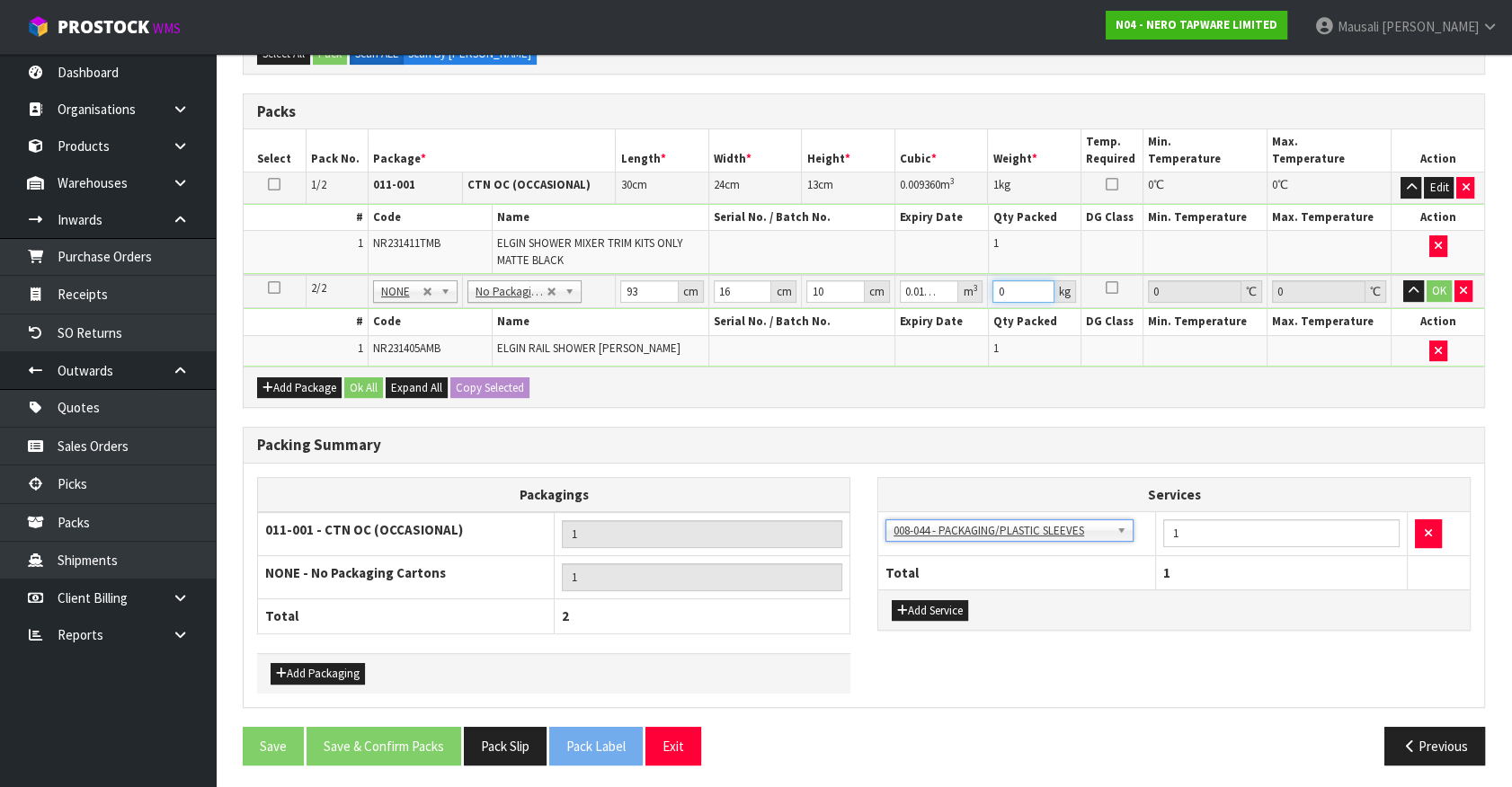 drag, startPoint x: 862, startPoint y: 332, endPoint x: 837, endPoint y: 332, distance: 25 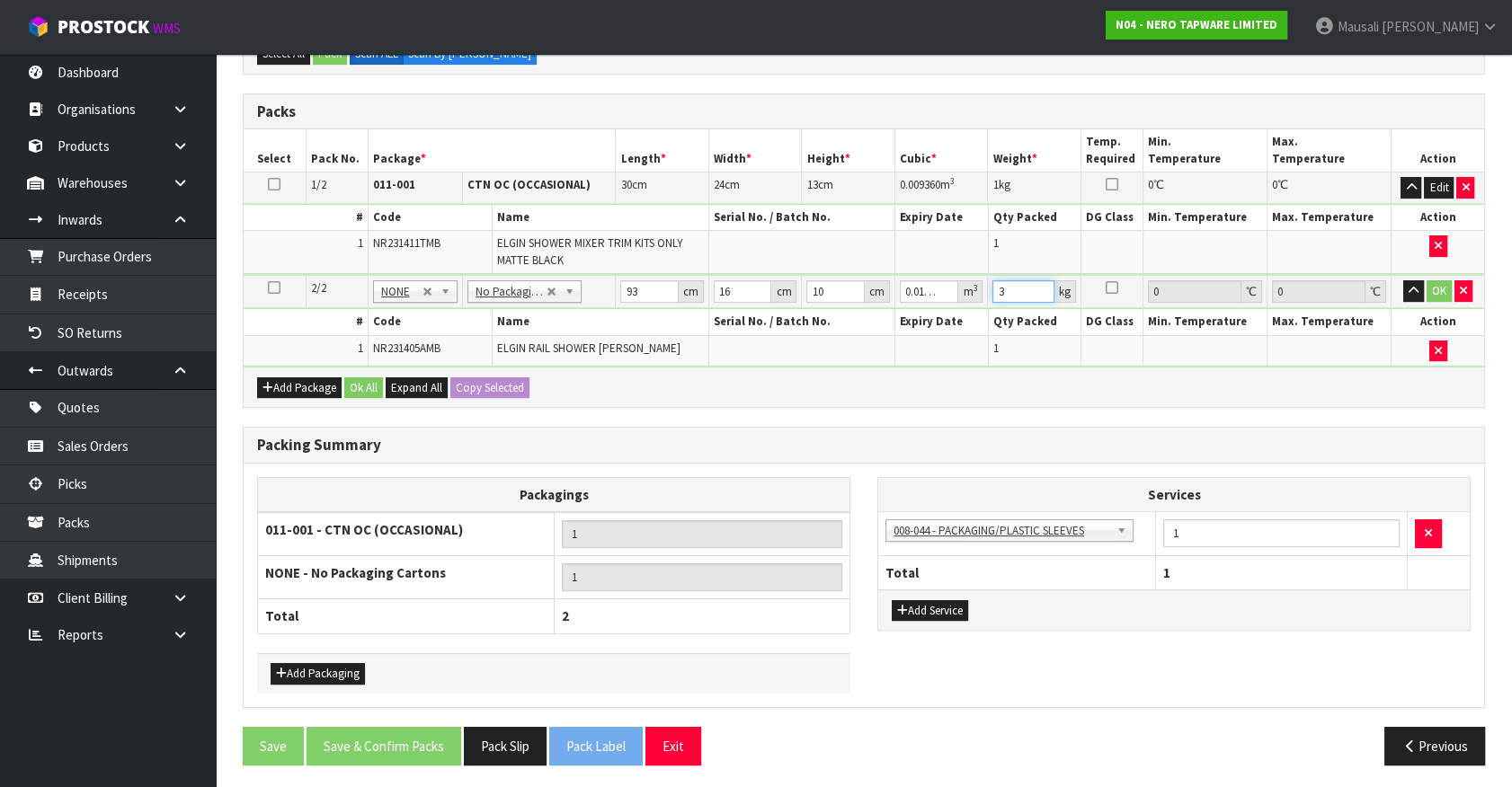 type on "3" 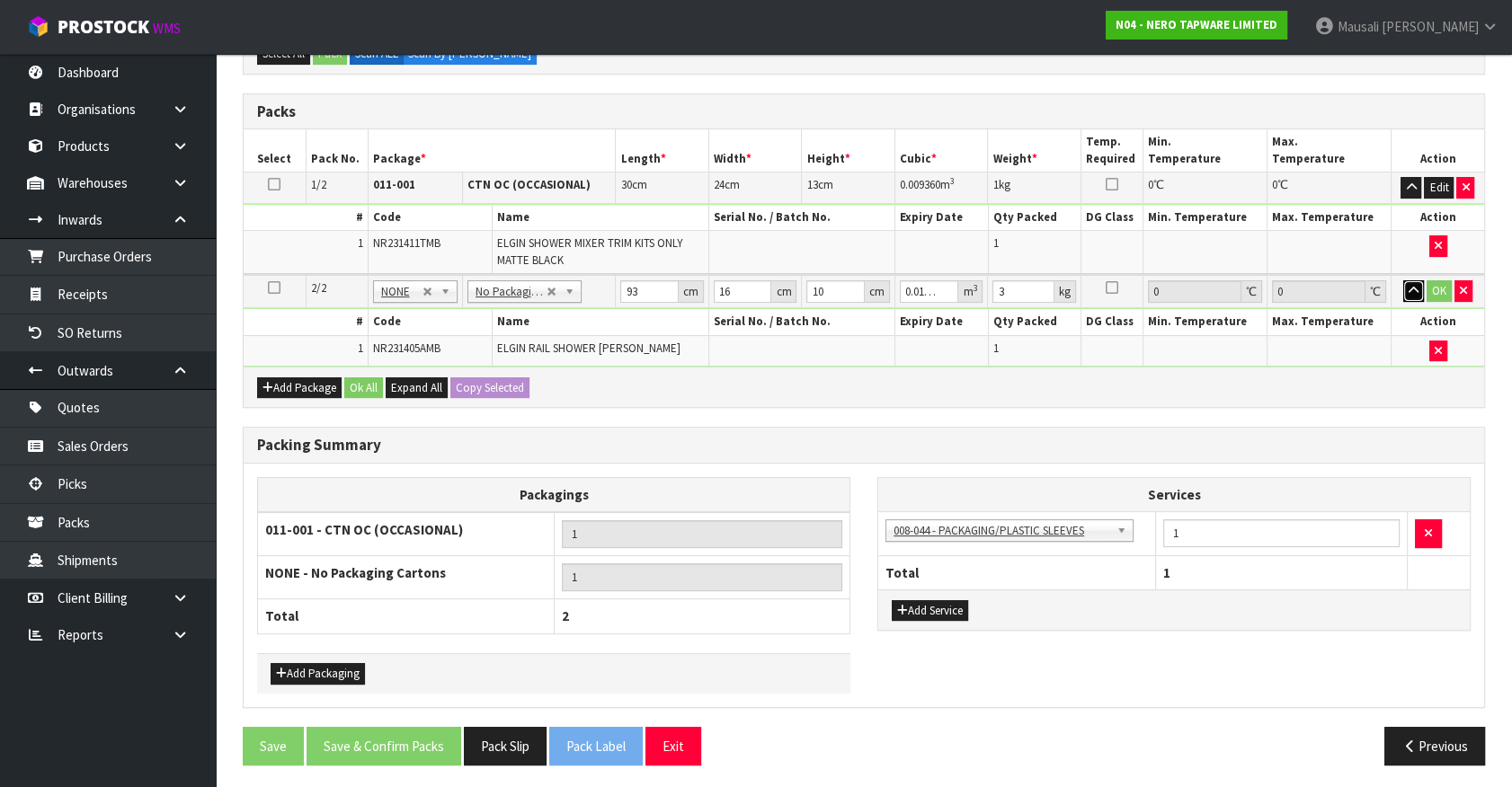 type 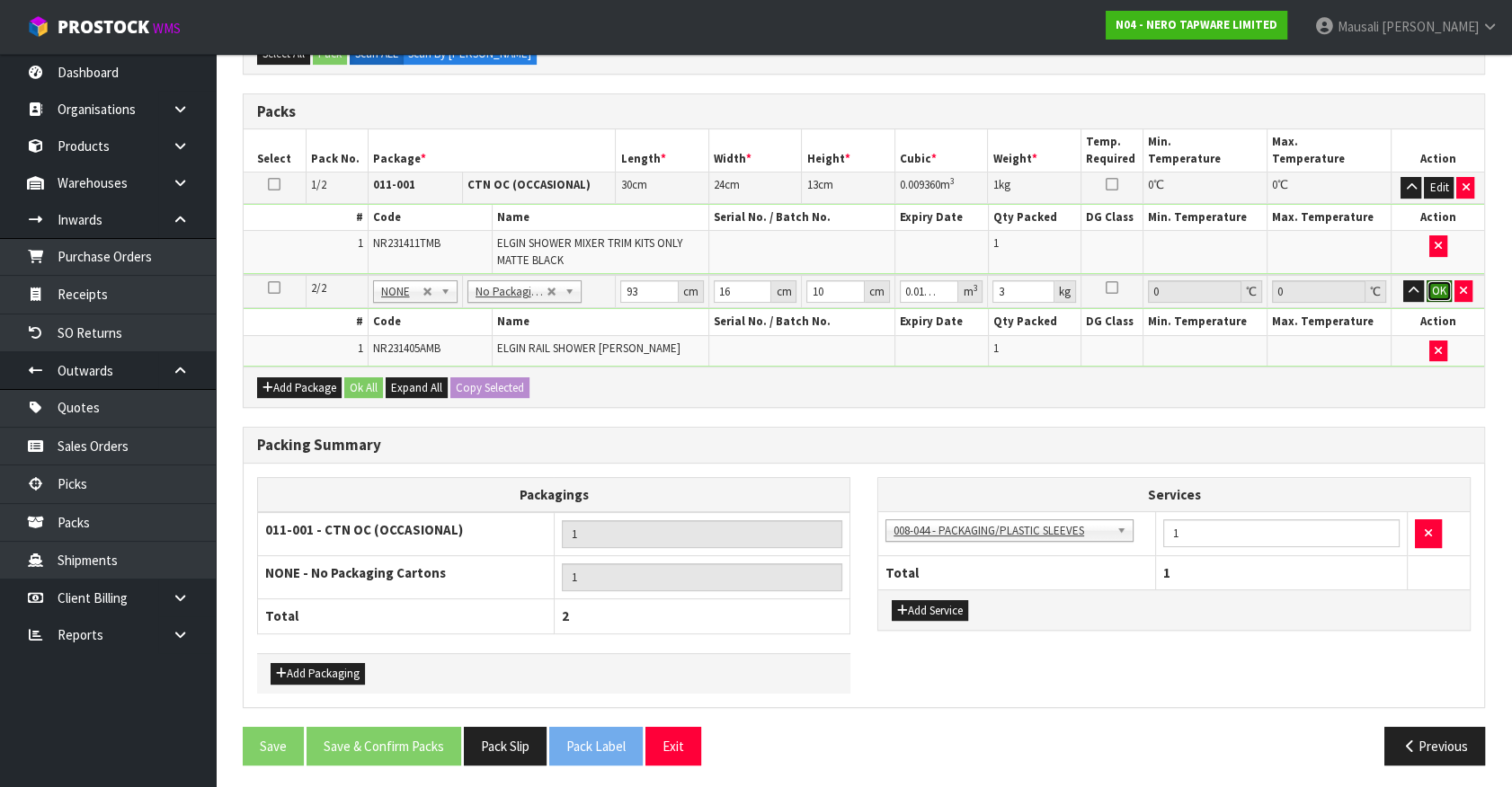 click on "OK" at bounding box center (1439, 291) 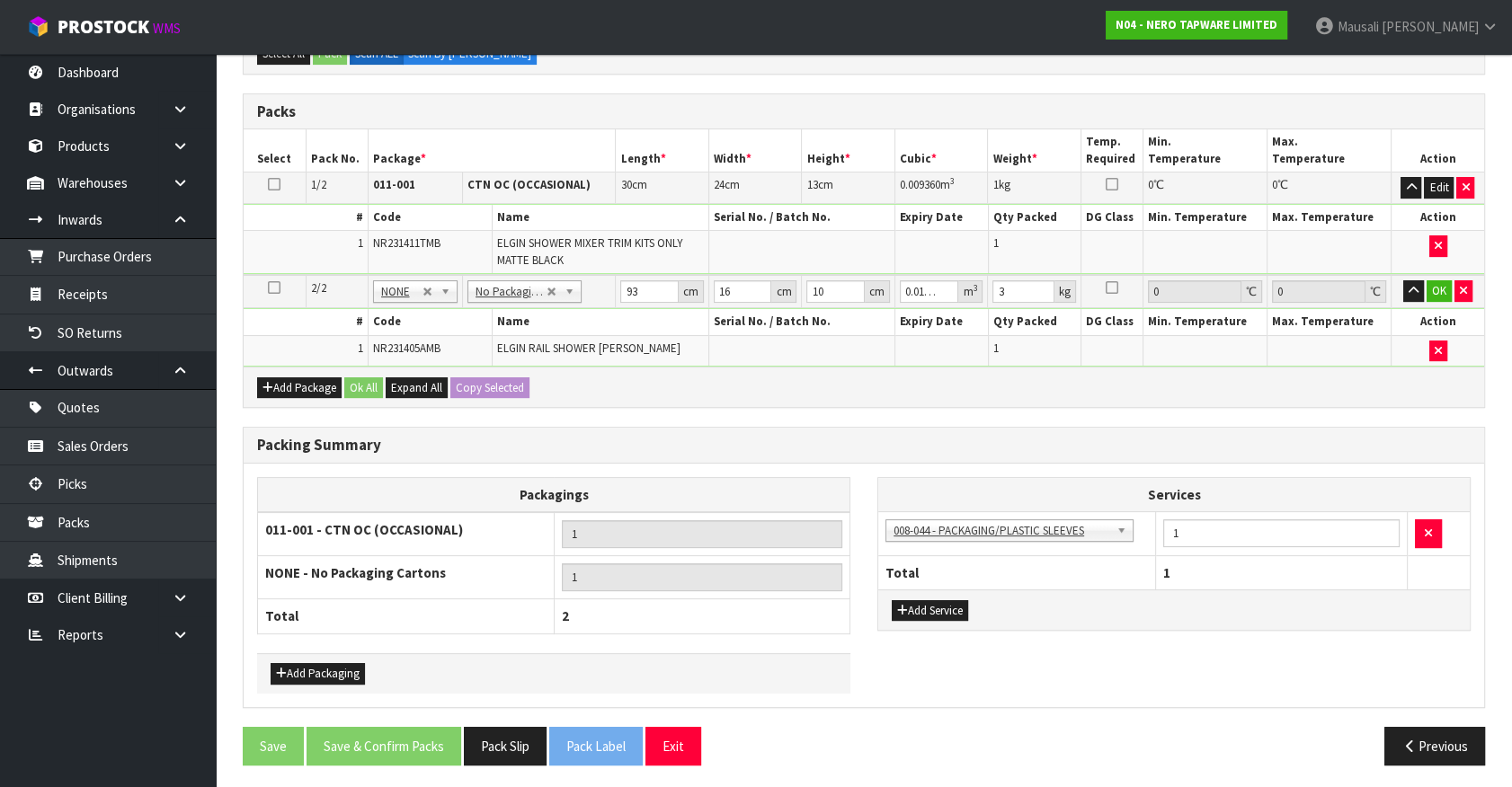 scroll, scrollTop: 380, scrollLeft: 0, axis: vertical 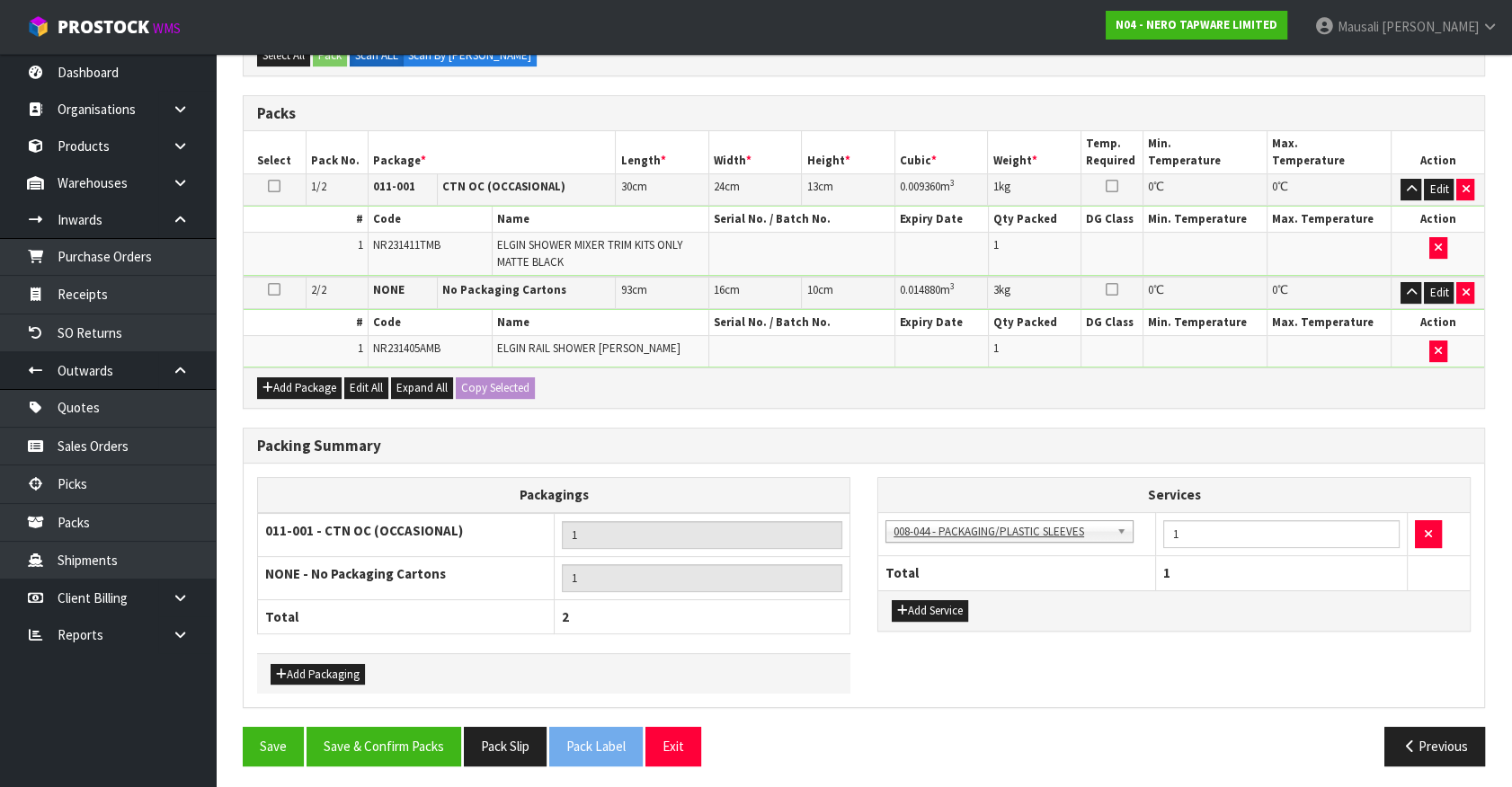 click on "Save
Save & Confirm Packs
Pack Slip
Pack Label
Exit
Previous" at bounding box center (864, 753) 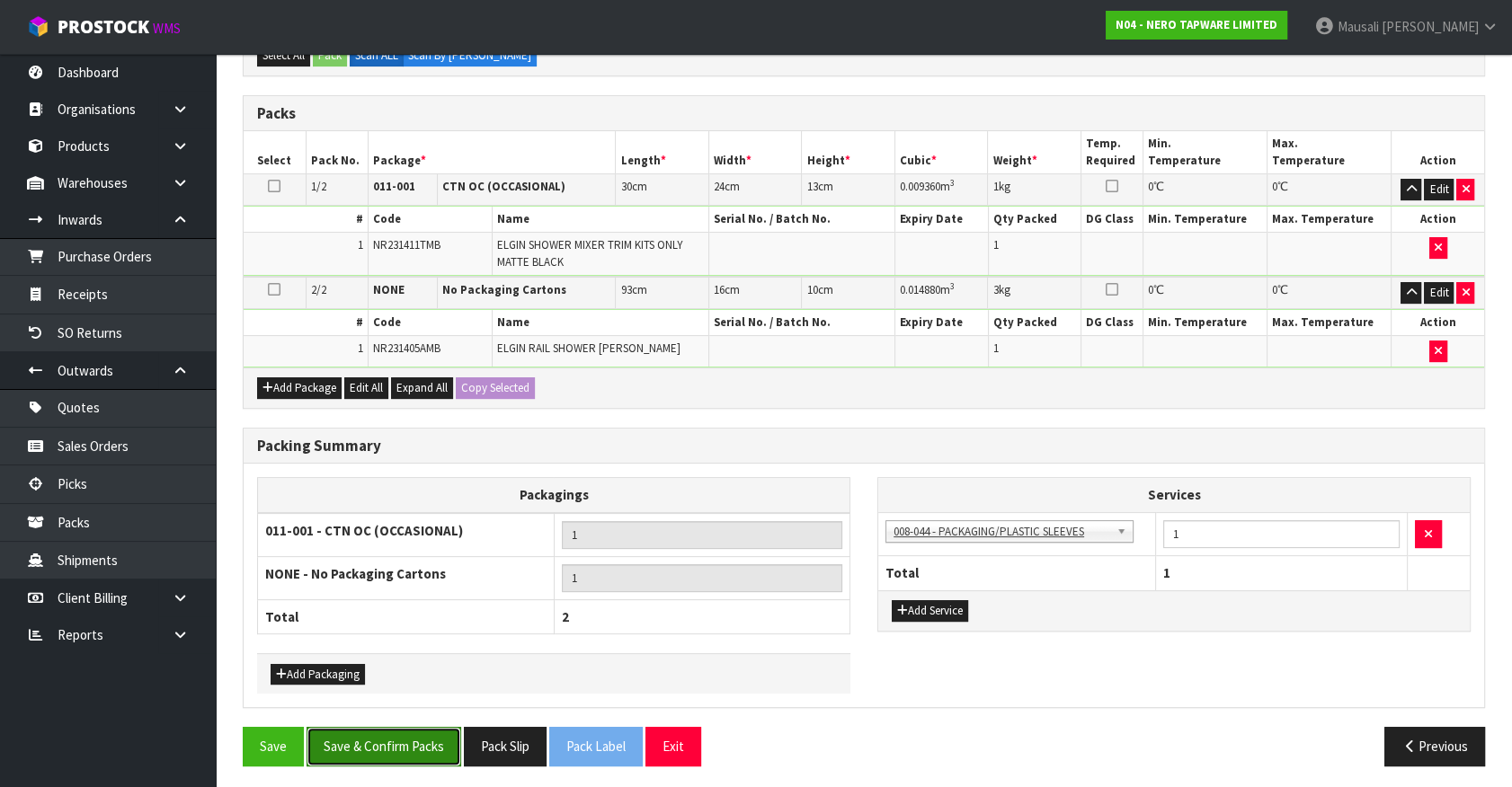 click on "Save & Confirm Packs" at bounding box center (384, 746) 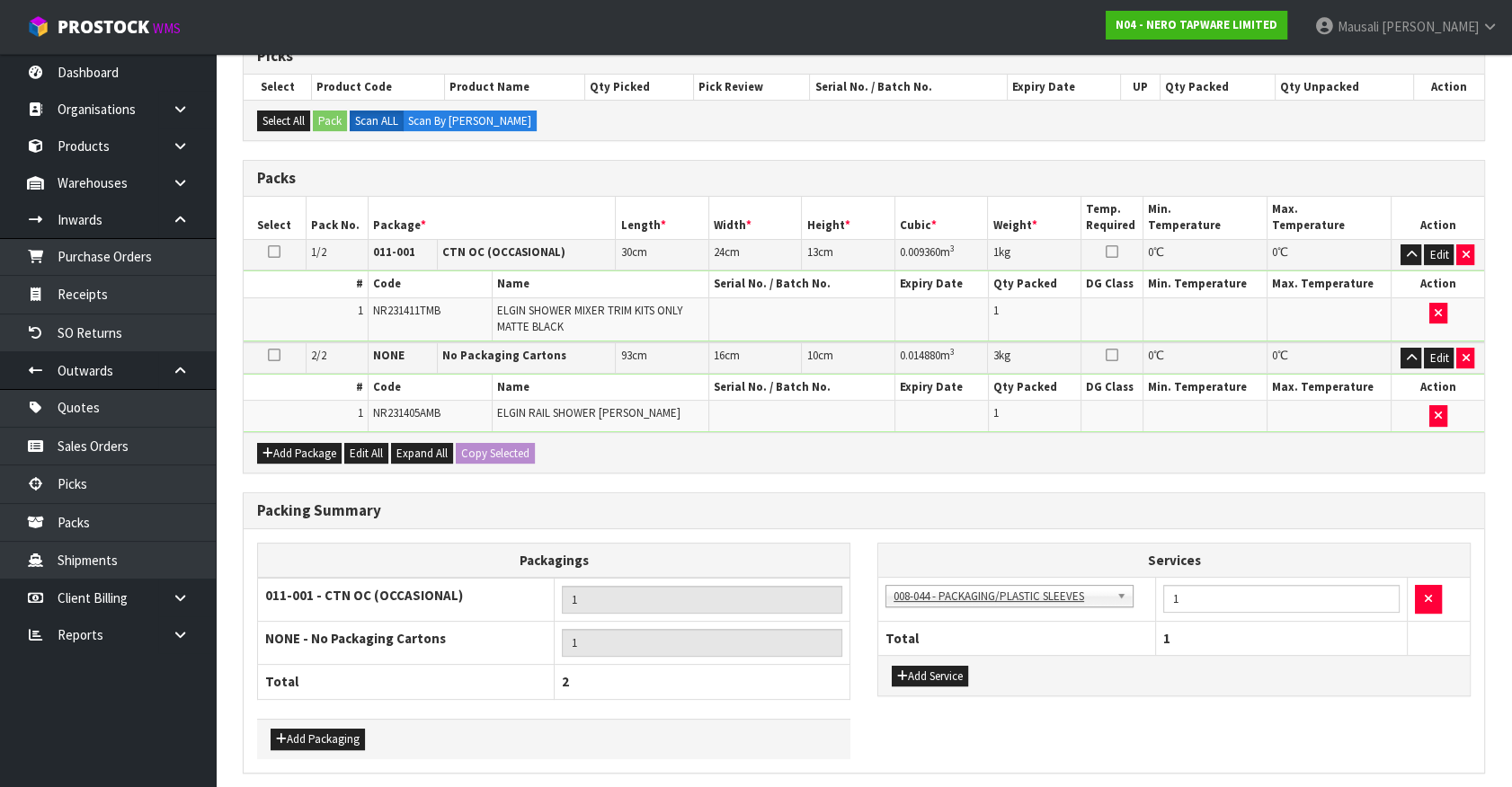 scroll, scrollTop: 0, scrollLeft: 0, axis: both 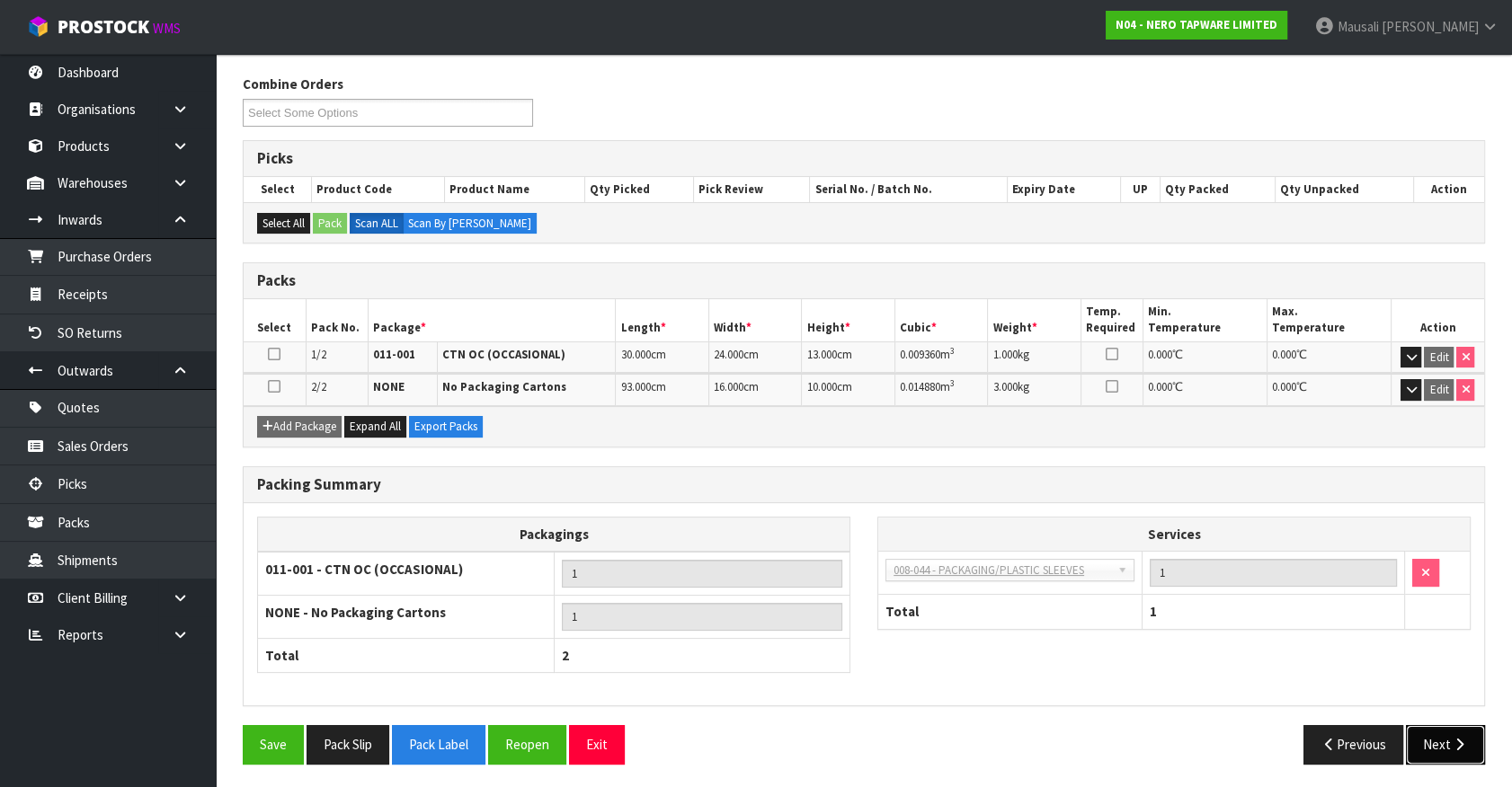 click on "Next" at bounding box center [1445, 744] 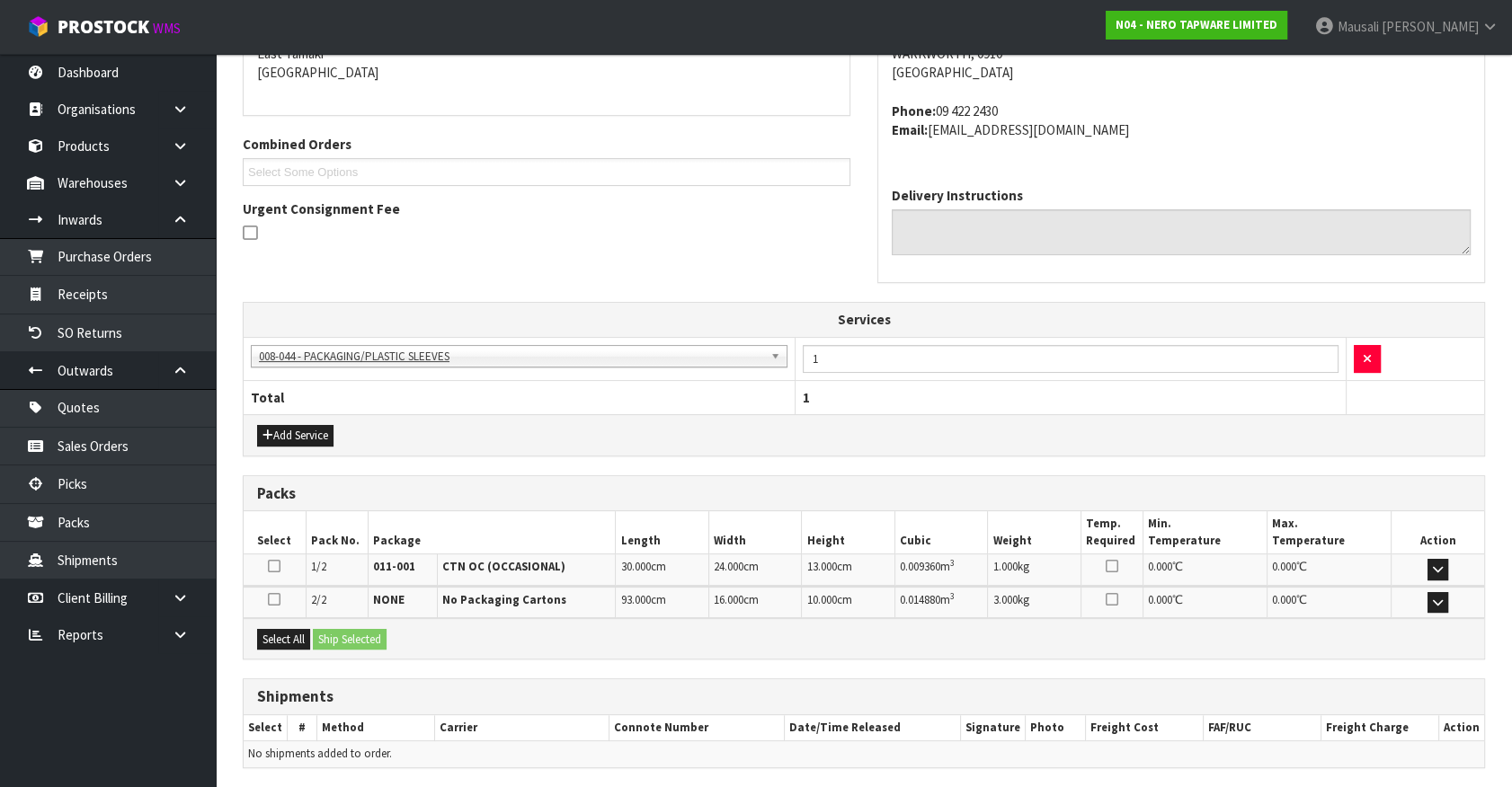 scroll, scrollTop: 458, scrollLeft: 0, axis: vertical 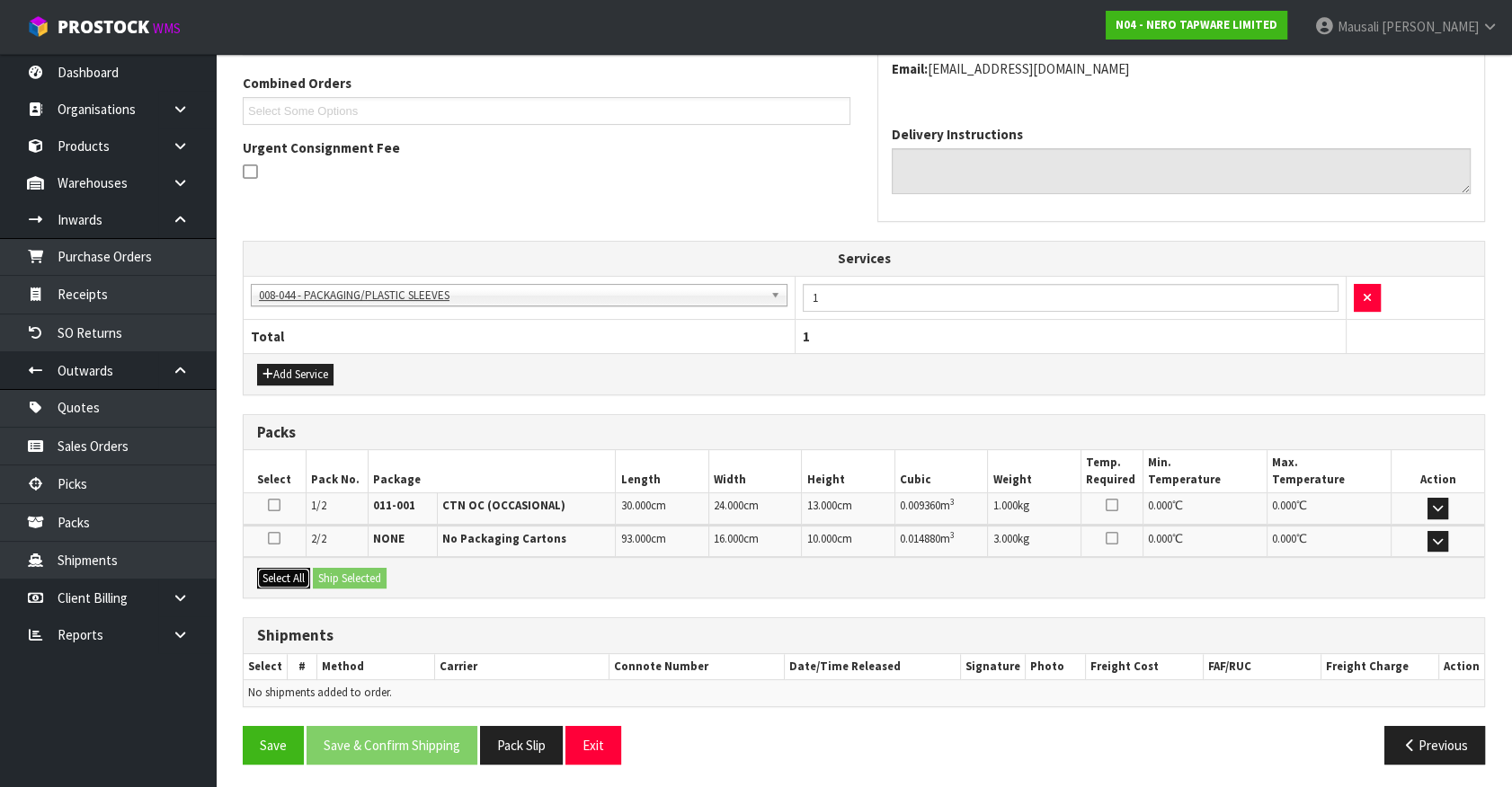 click on "Select All" at bounding box center [283, 579] 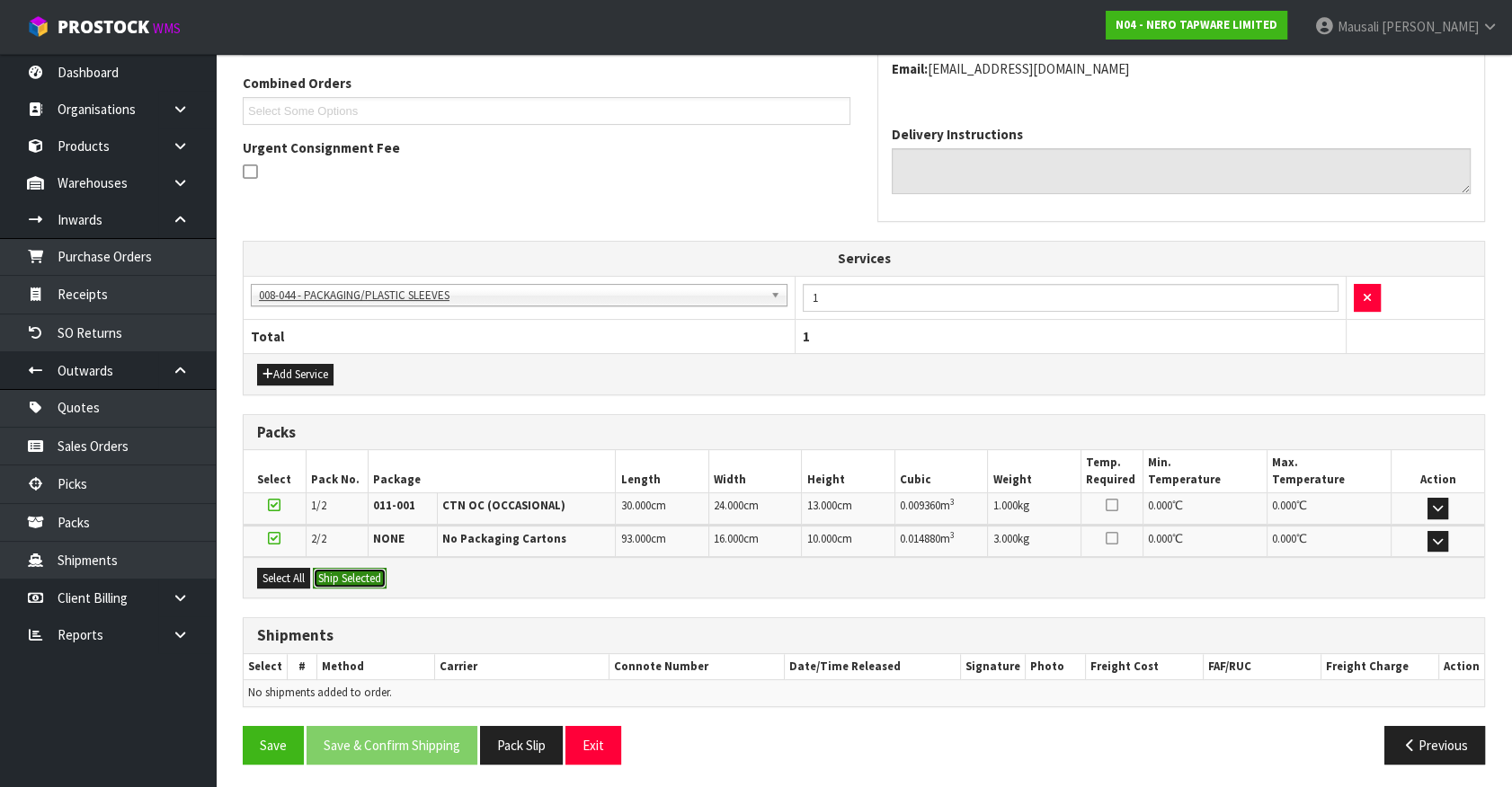 click on "Ship Selected" at bounding box center (350, 579) 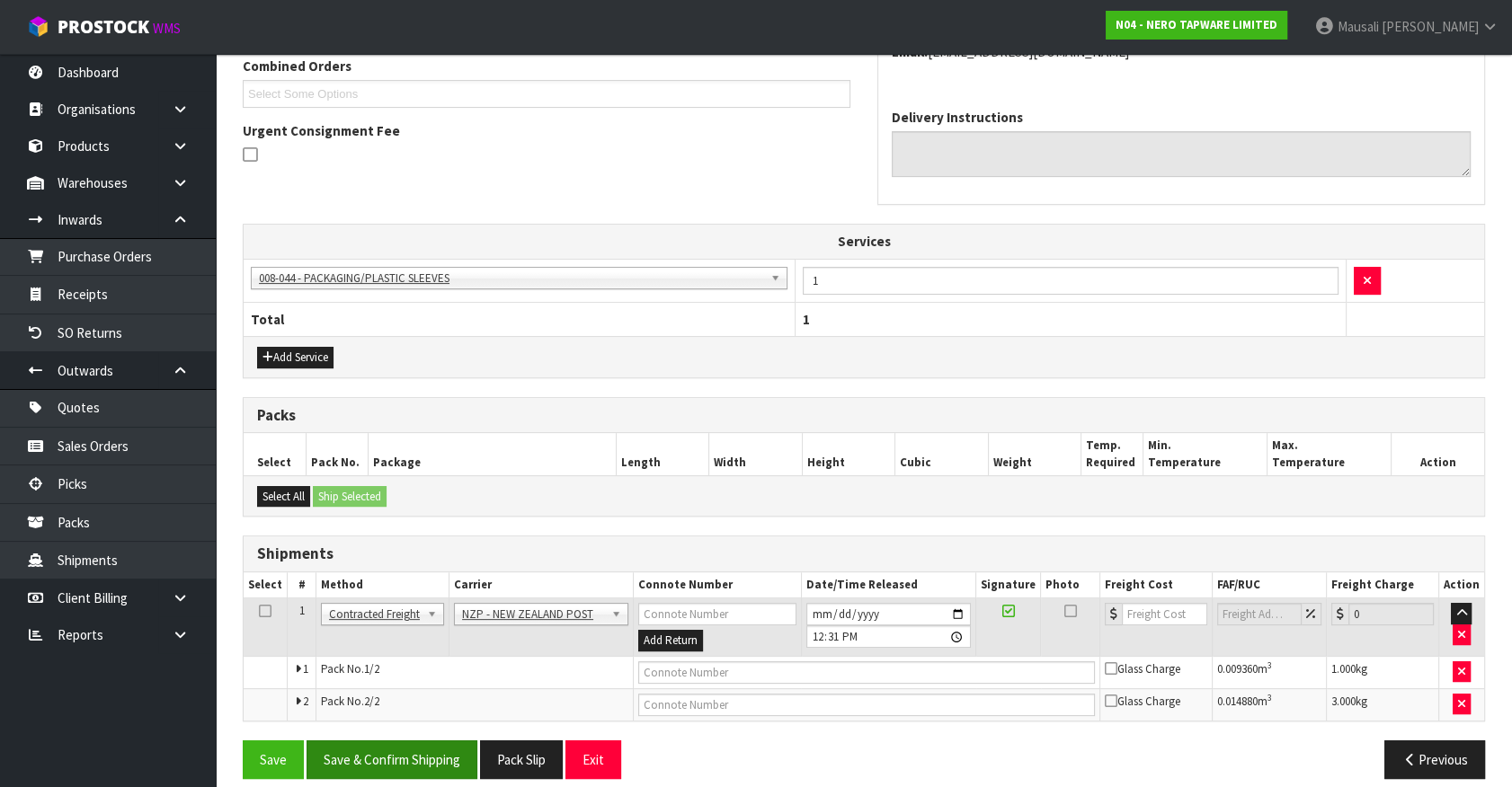 scroll, scrollTop: 491, scrollLeft: 0, axis: vertical 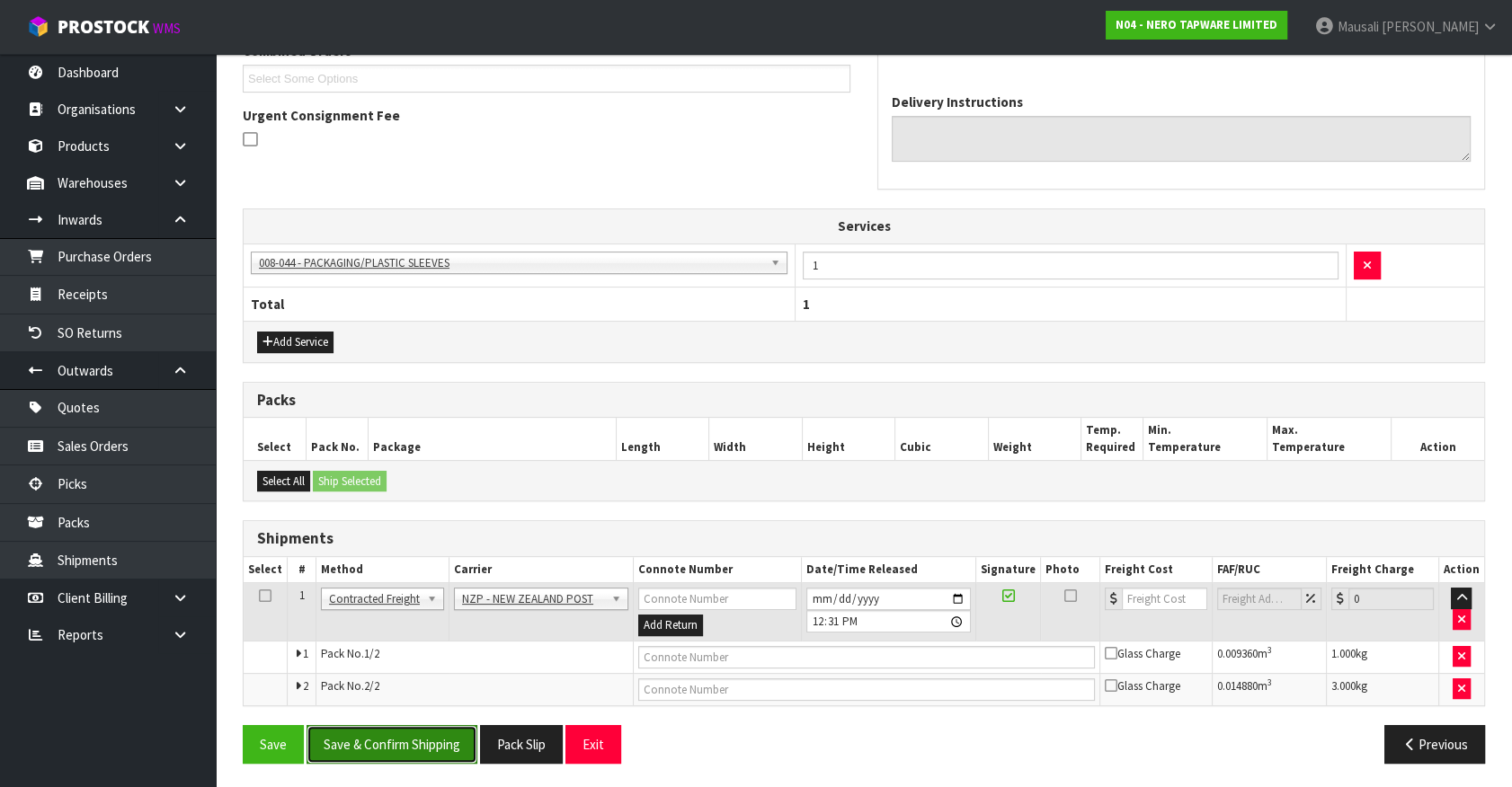 click on "Save & Confirm Shipping" at bounding box center (392, 744) 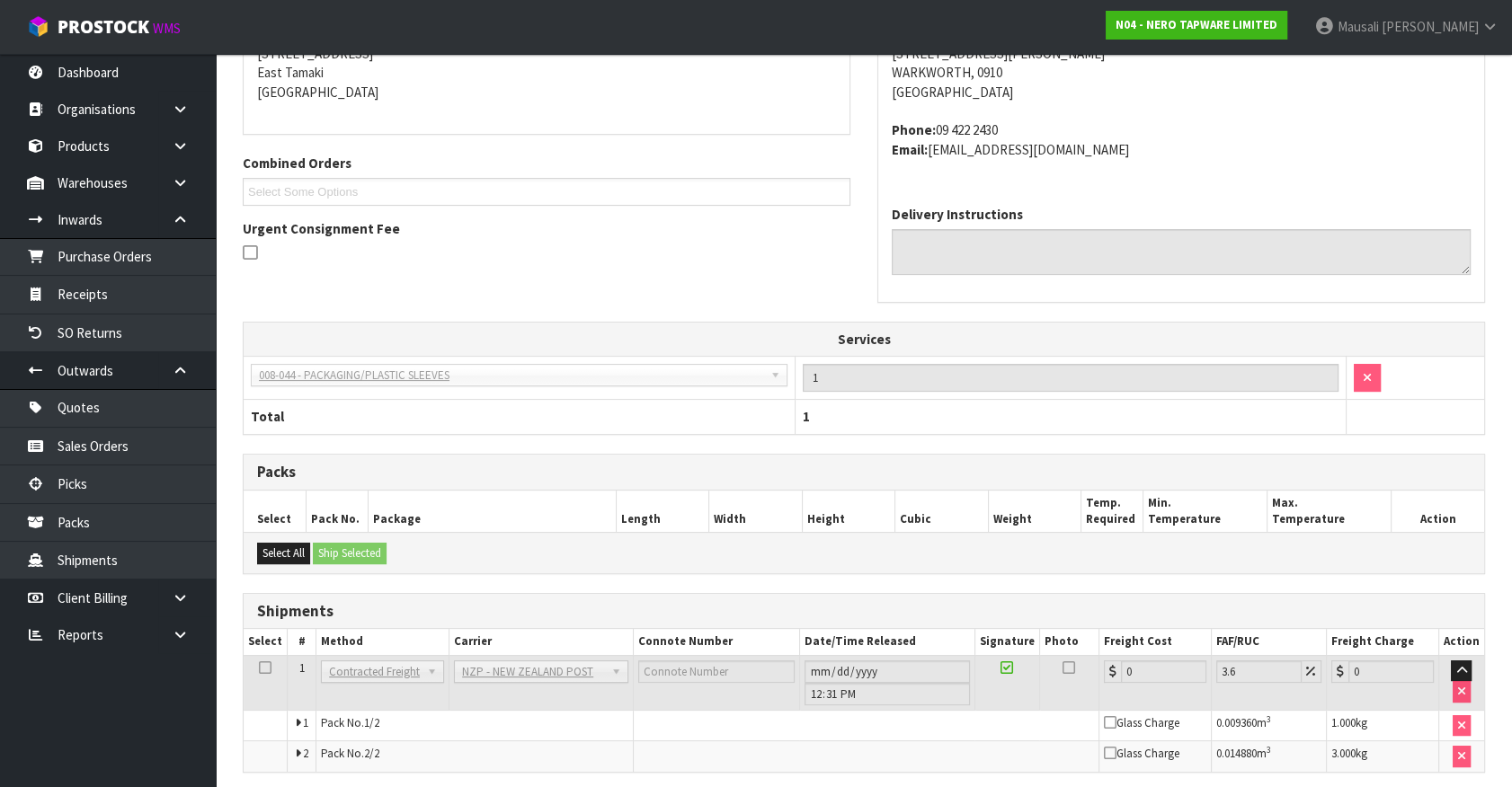 scroll, scrollTop: 464, scrollLeft: 0, axis: vertical 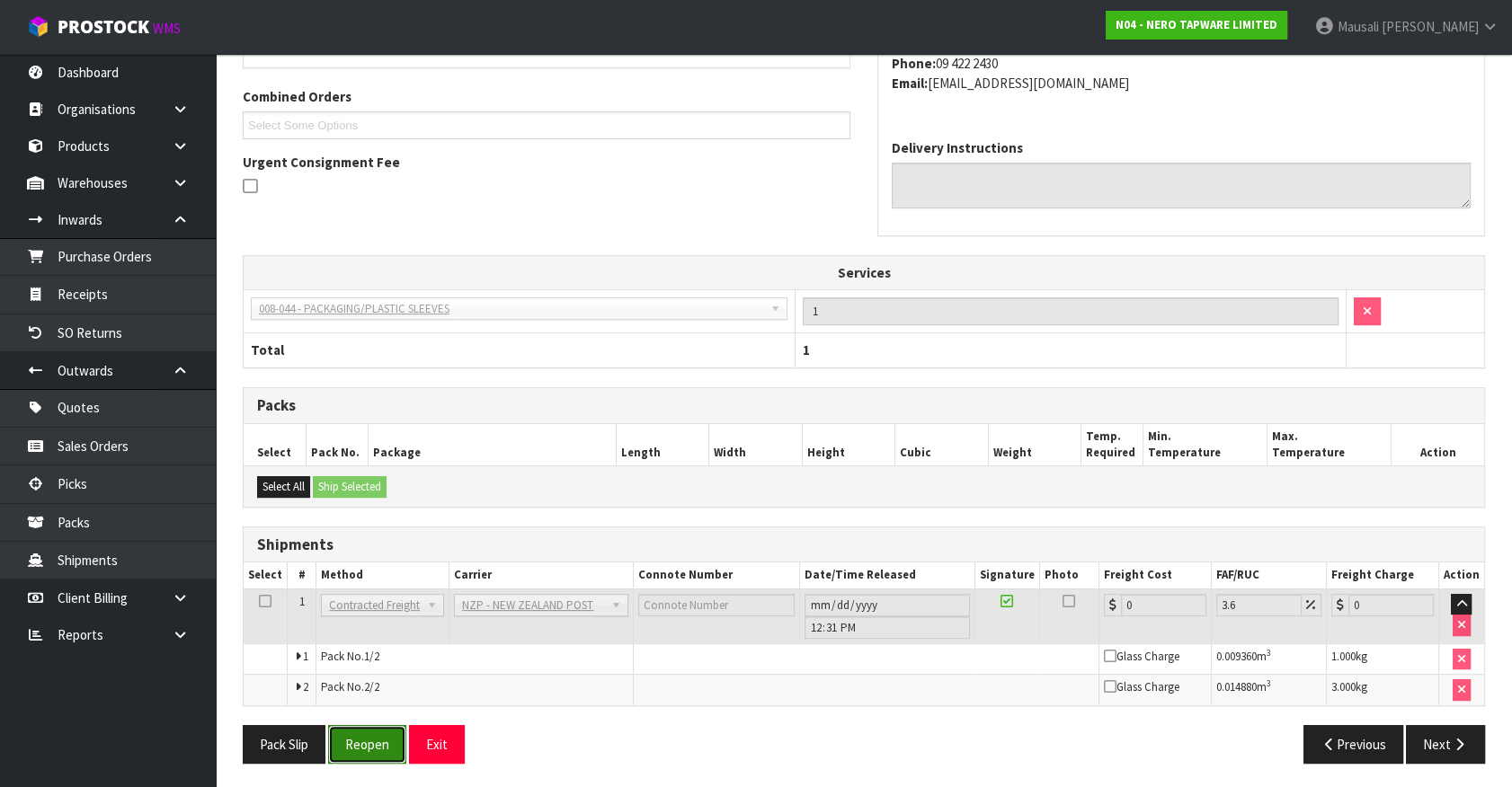 click on "Reopen" at bounding box center (367, 744) 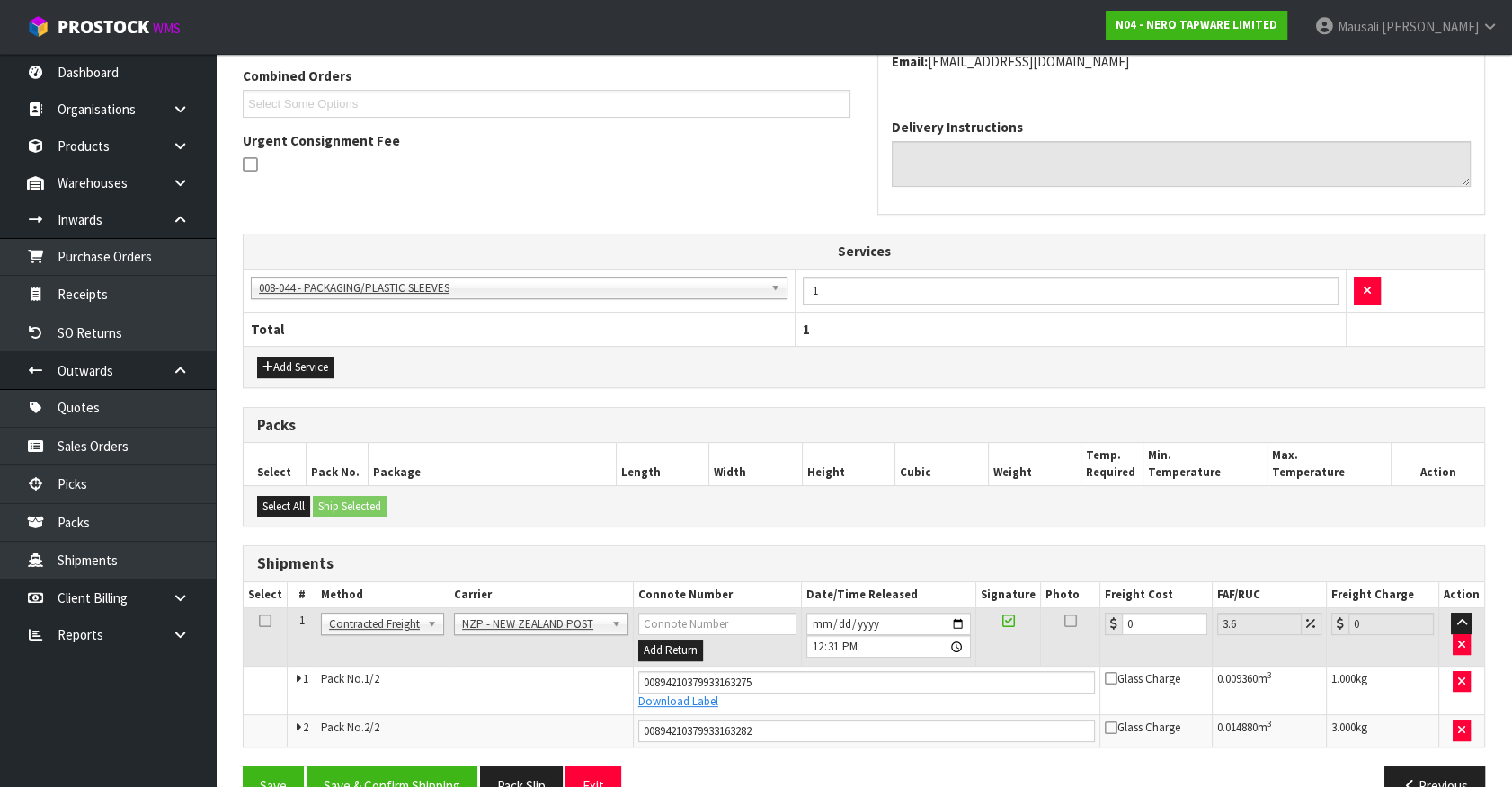 scroll, scrollTop: 490, scrollLeft: 0, axis: vertical 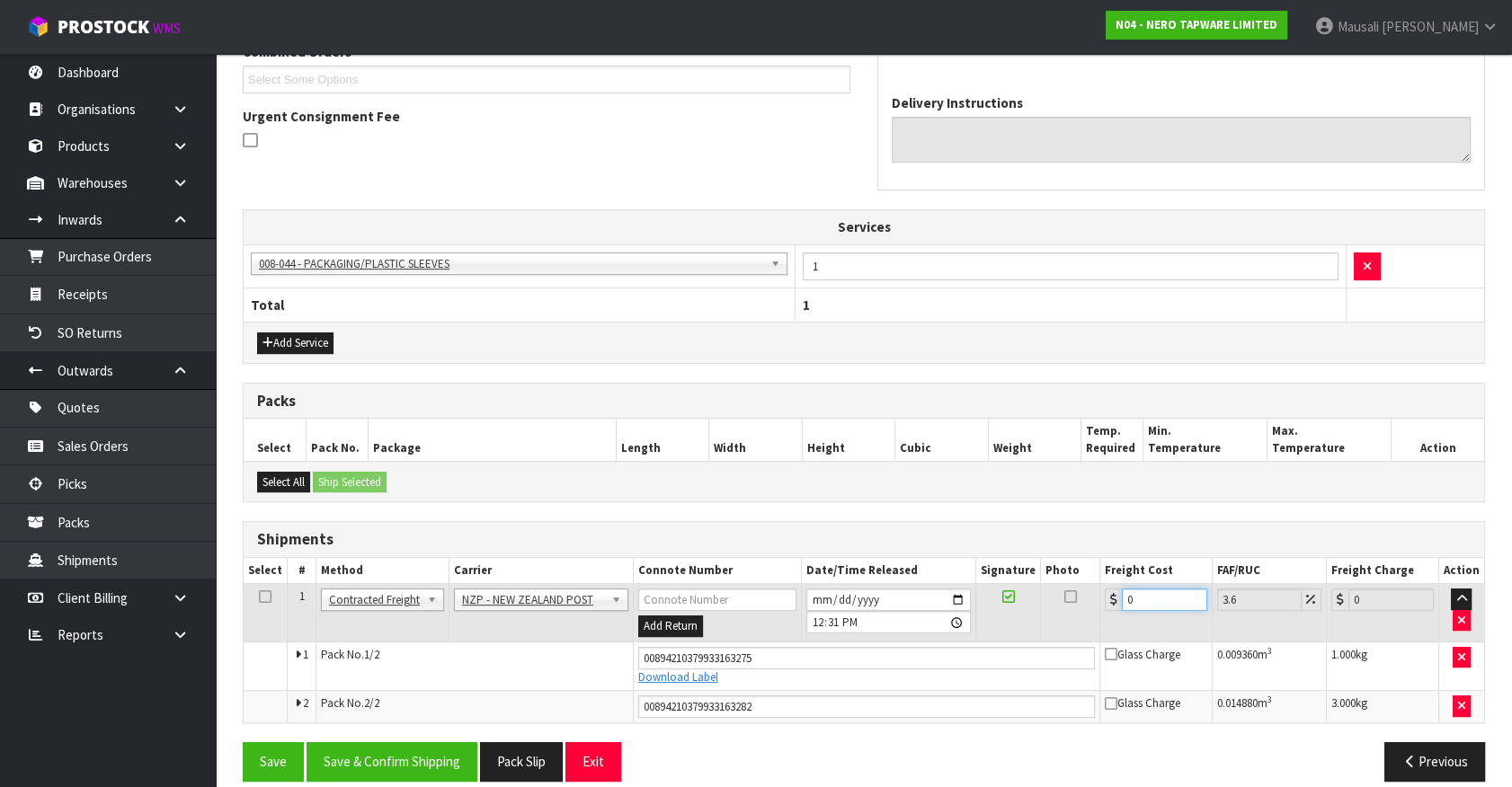 click on "1
Client Local Pickup Customer Local Pickup Company Freight Contracted Freight Client Organised Freight
Contracted Freight
ANGEL - ANGEL TRANSPORT [PERSON_NAME] REMOVALS DEAEXPAKL - DEADLINE EXPRESS COURIERS DHL COURIER - DHL COURIER FAS - ARAMEX ([GEOGRAPHIC_DATA]) FEDEX WORLD SERVICE CENTER - FEDEX WORLD SERVICE CENTER FLUIDEX - FLUIDEX TRANSPORT LTD FREIGHT PLUS - FREIGHT PLUS LTD G05 - GO LOGISTICS (NZ) LTD KIWI EXP - KIWI EXPRESS COURIERS M2H - MAINFREIGHT 2 HOME CONWLA14 MAIN STREAM - MAINSTREAM MAINFREIGHT PORT - MAINFREIGHT PORT OPERATIONS (CONWL88) MFL - MAINFREIGHT TRANSPORT LTD -CONWLA NZCOURETM - NZ COURIERS NZP - NEW ZEALAND POST NZP INT - NEW ZEALAND POST INTERNATIONAL ONS - ON SEND OPZEELAND TRANSPORT - OPZEELAND TRANSPORT PBC - NZ POST - PBT COURIERS ACCOUNT PBT - PBT TRANSPORT LTD PRODUCE - THE PRODUCE CONNECTION ROADWAYS TRANSPORT - ROADWAYS TRANSPORT" at bounding box center [864, 653] 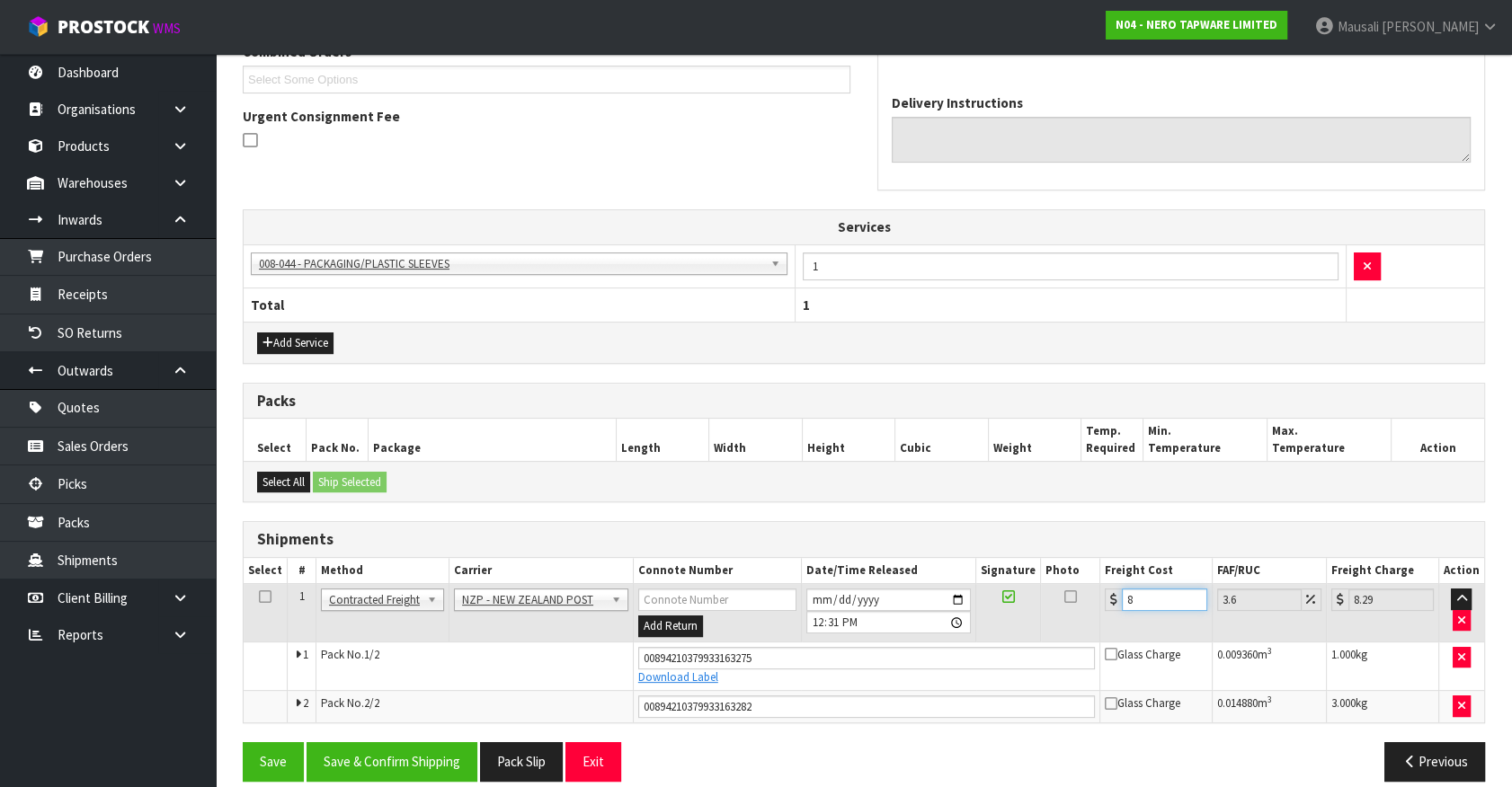 type on "8.6" 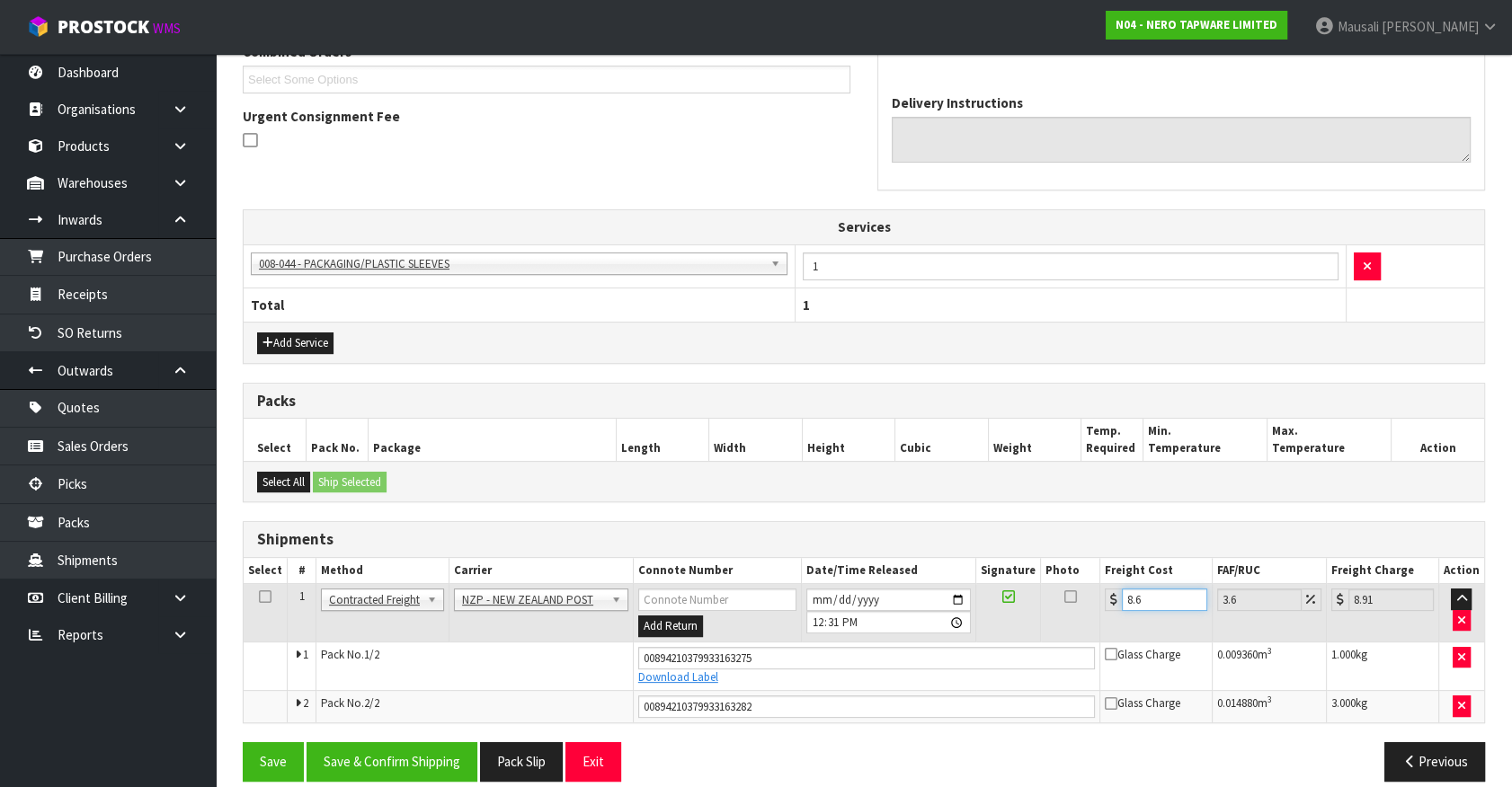 type on "8.66" 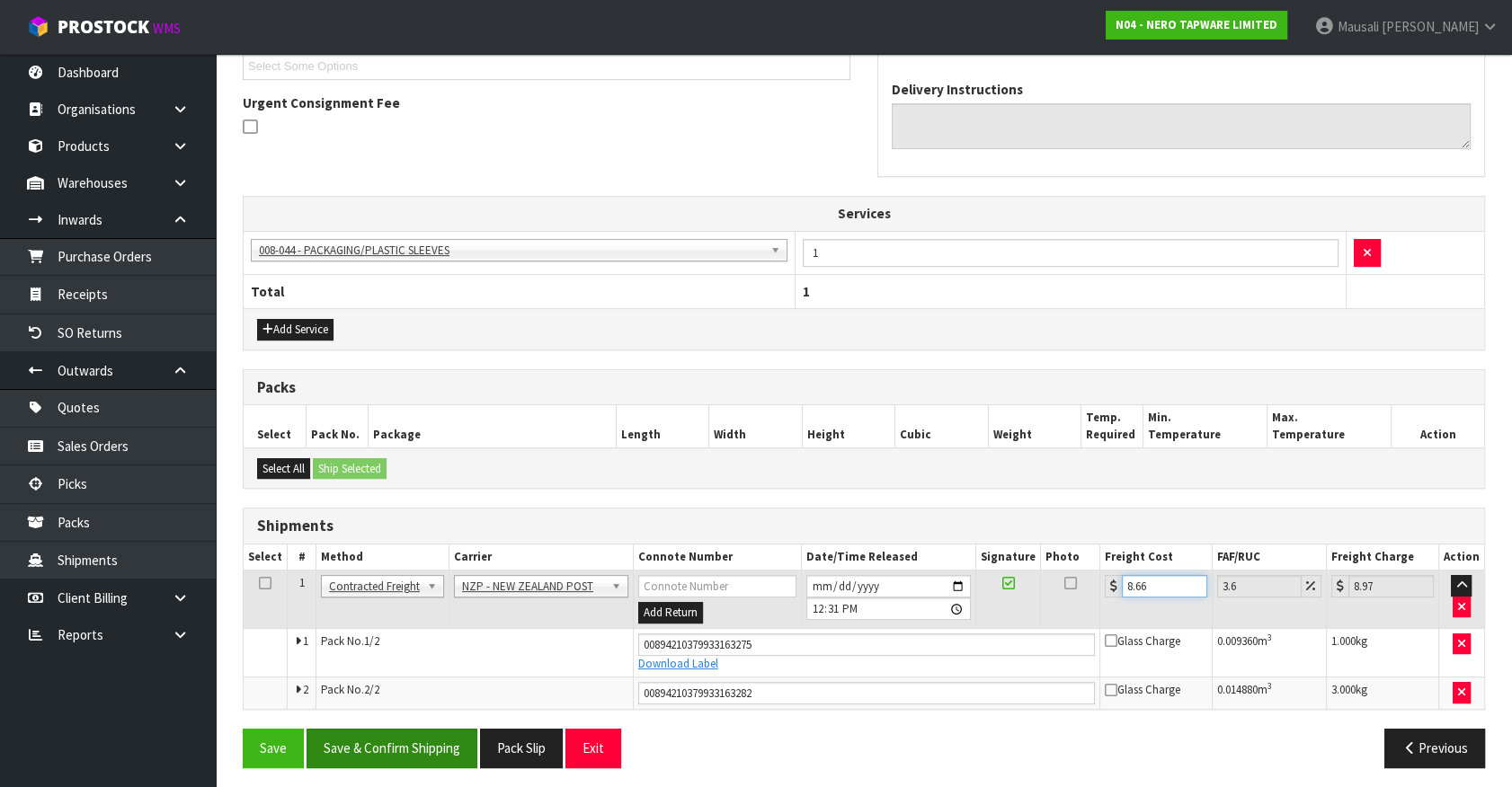 scroll, scrollTop: 507, scrollLeft: 0, axis: vertical 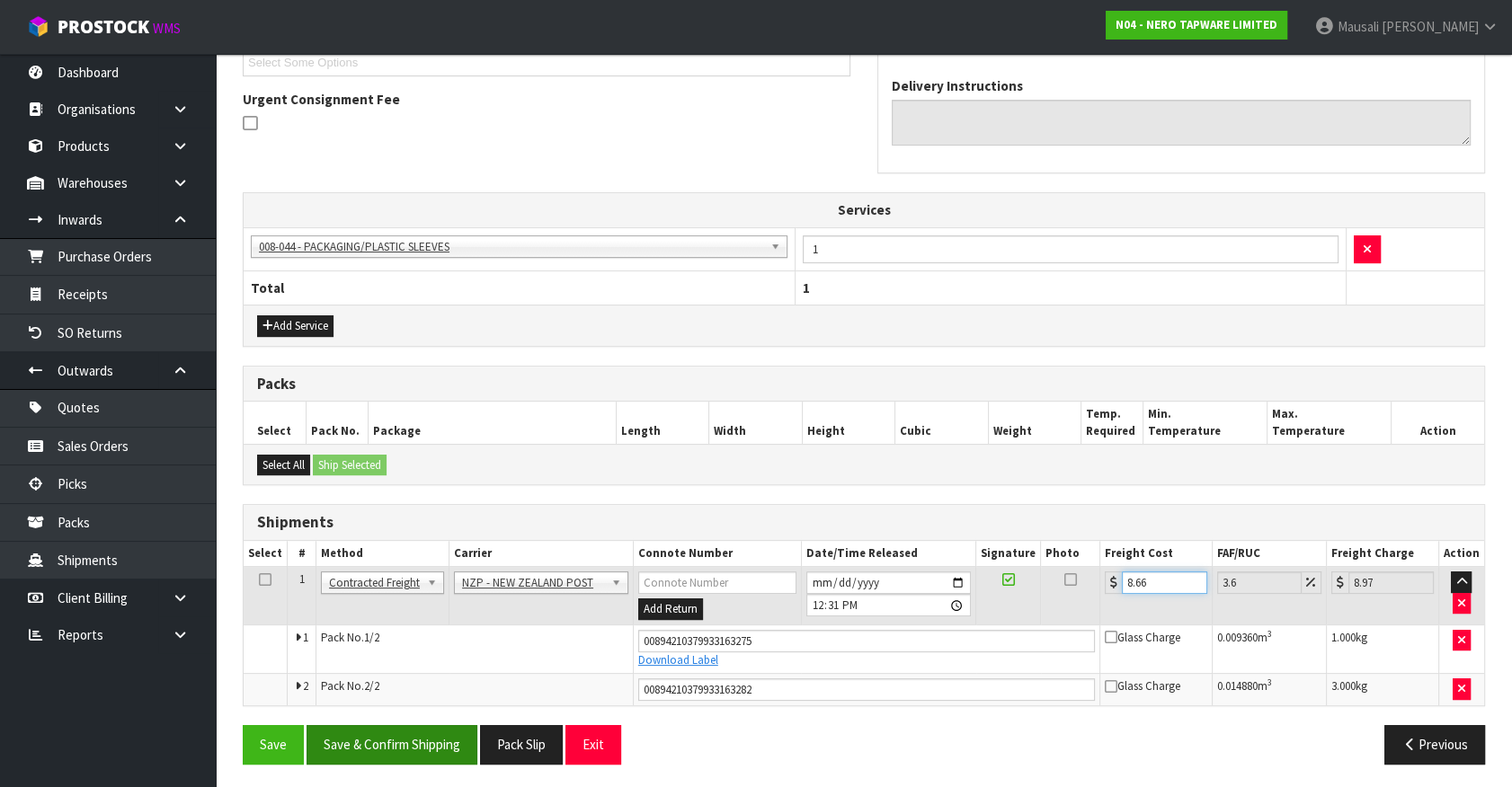 type on "8.66" 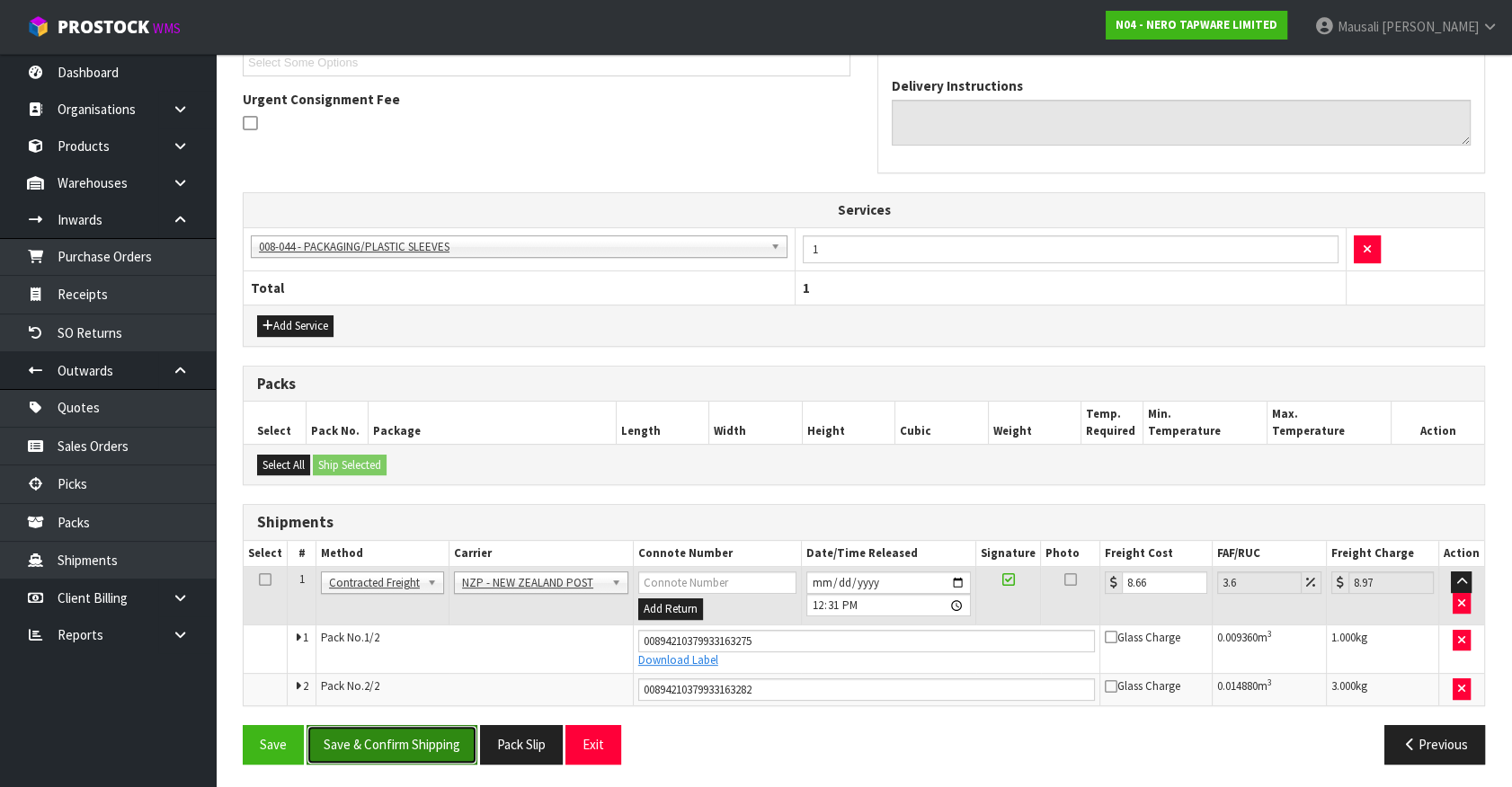 click on "Save & Confirm Shipping" at bounding box center [392, 744] 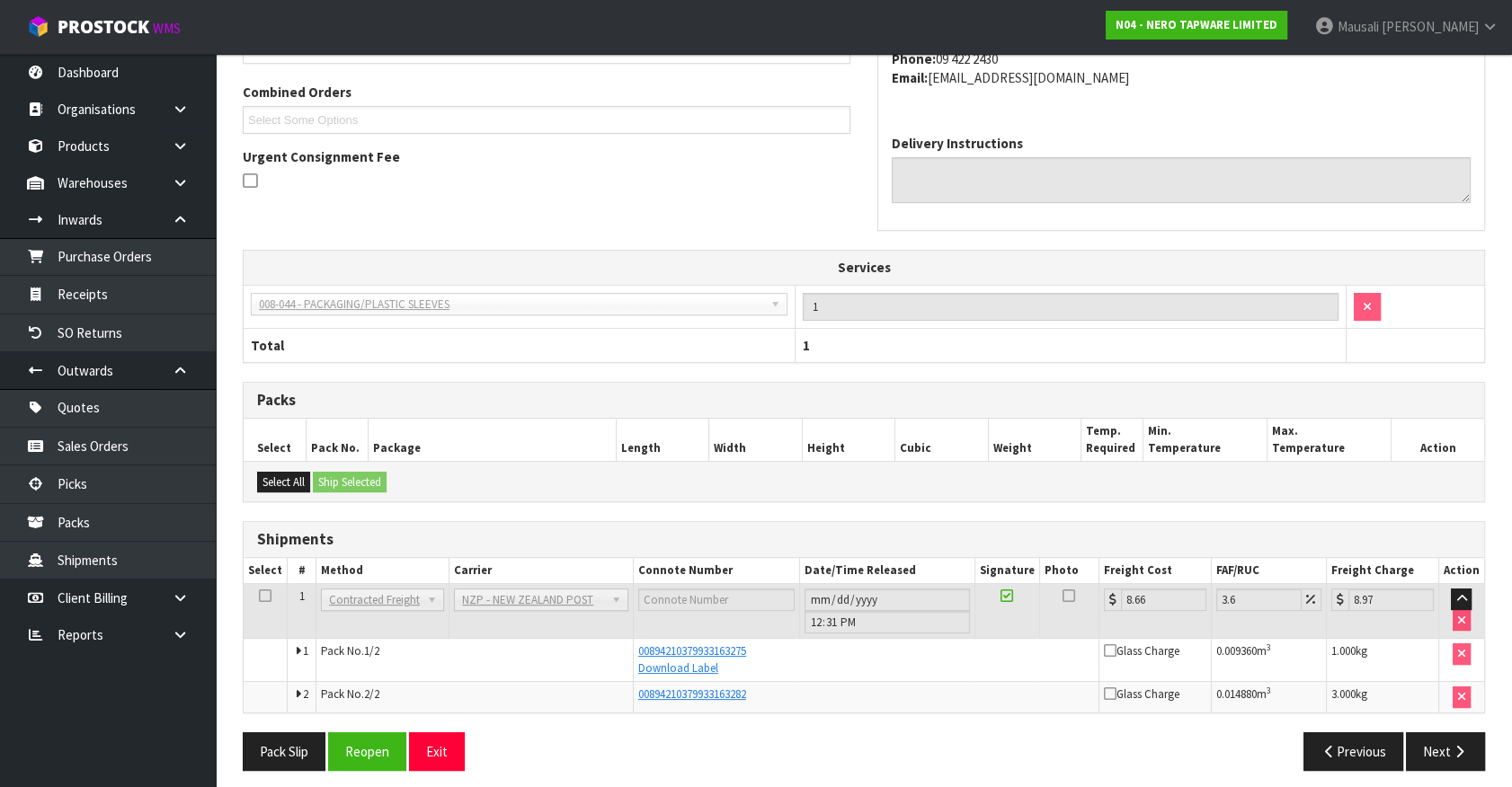 scroll, scrollTop: 456, scrollLeft: 0, axis: vertical 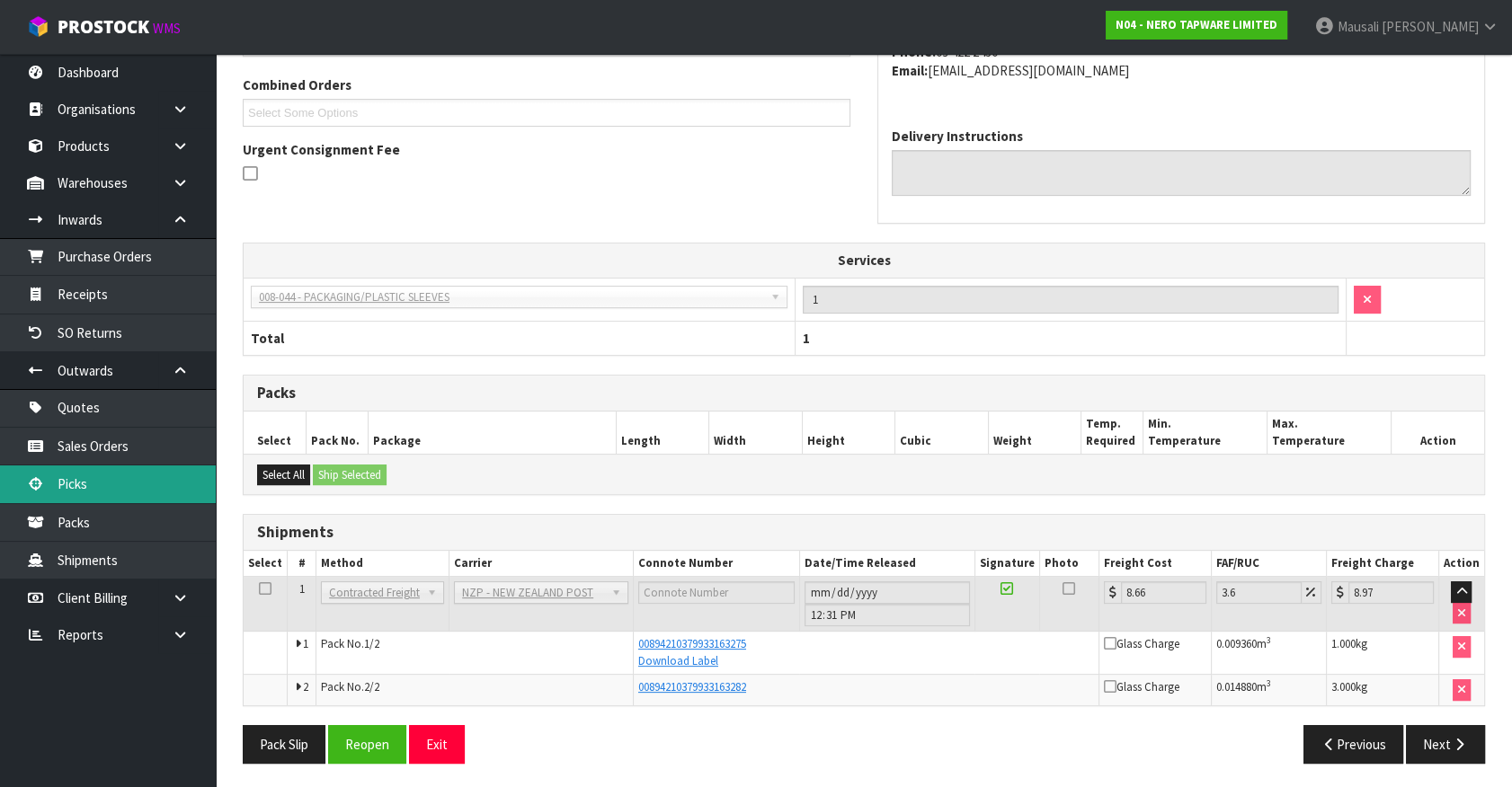 click on "Picks" at bounding box center (108, 483) 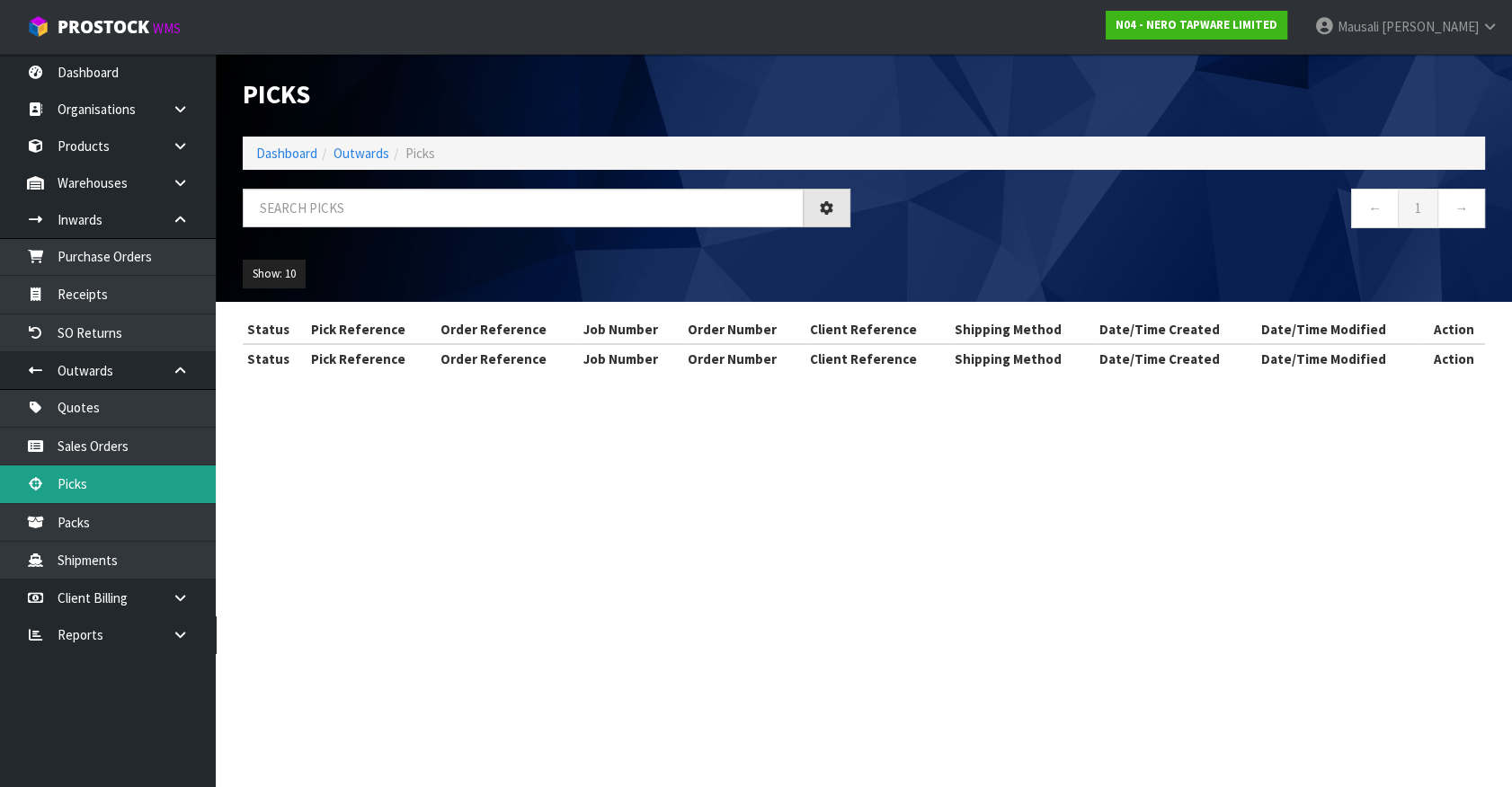 scroll, scrollTop: 0, scrollLeft: 0, axis: both 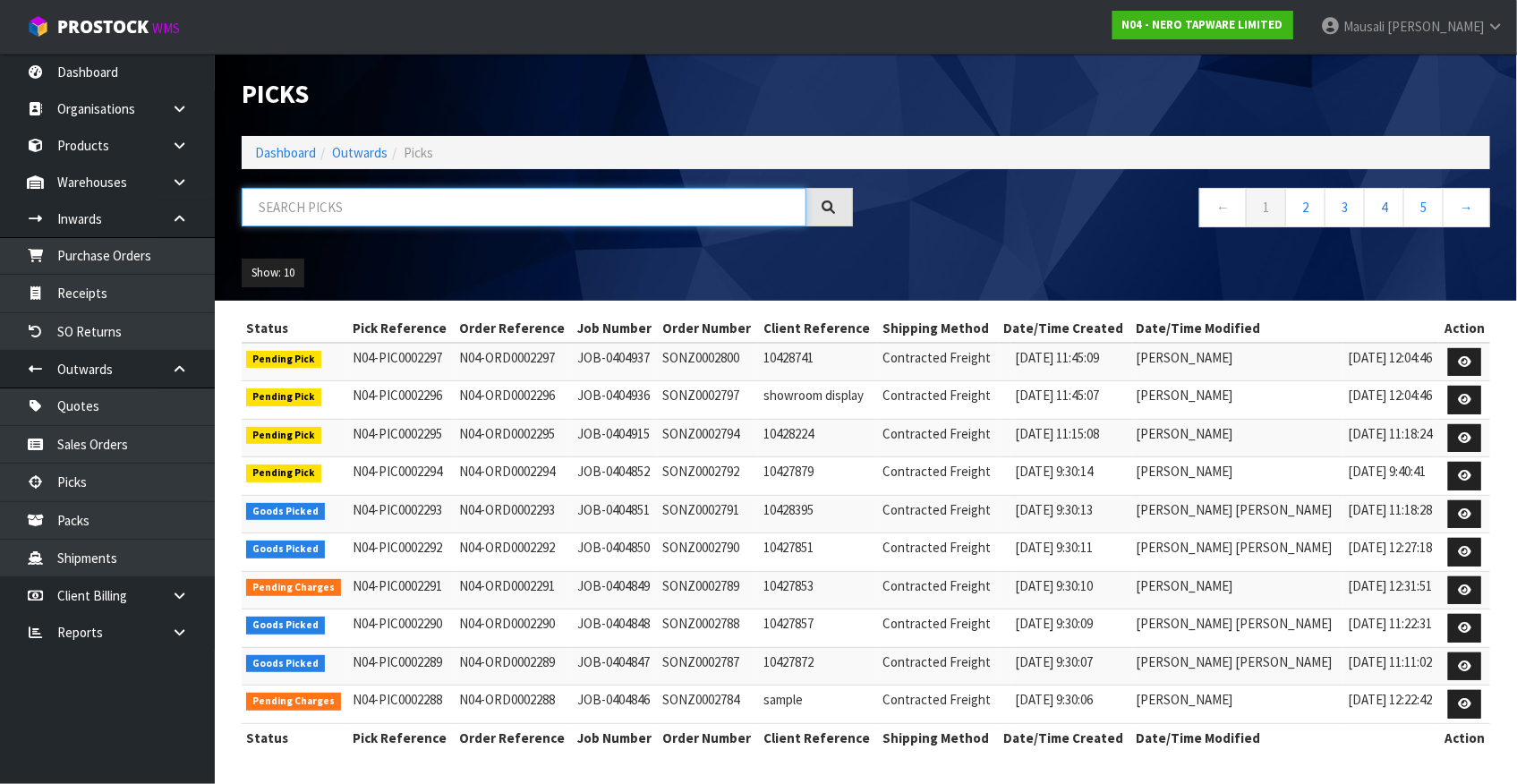 click at bounding box center [524, 207] 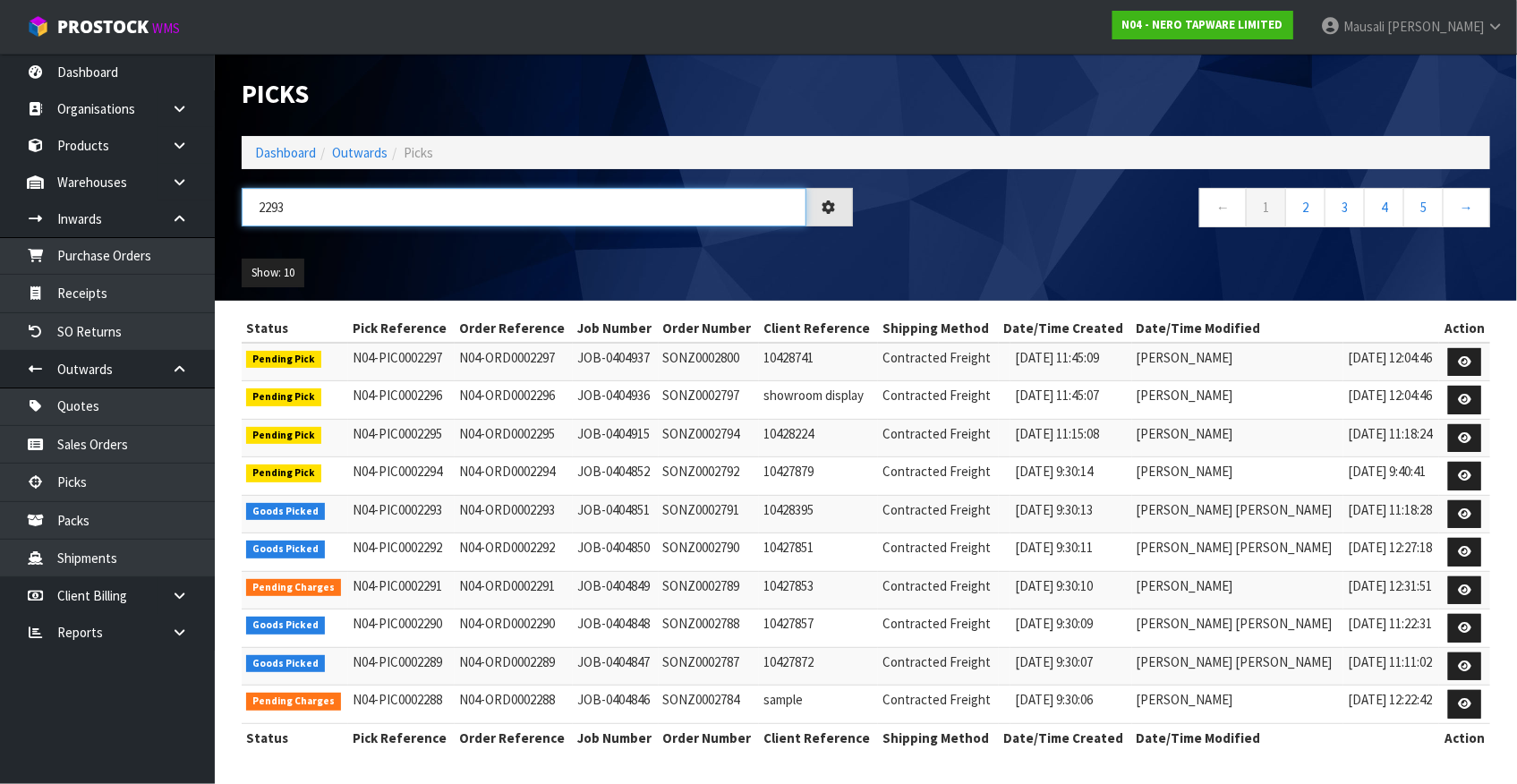 type on "2293" 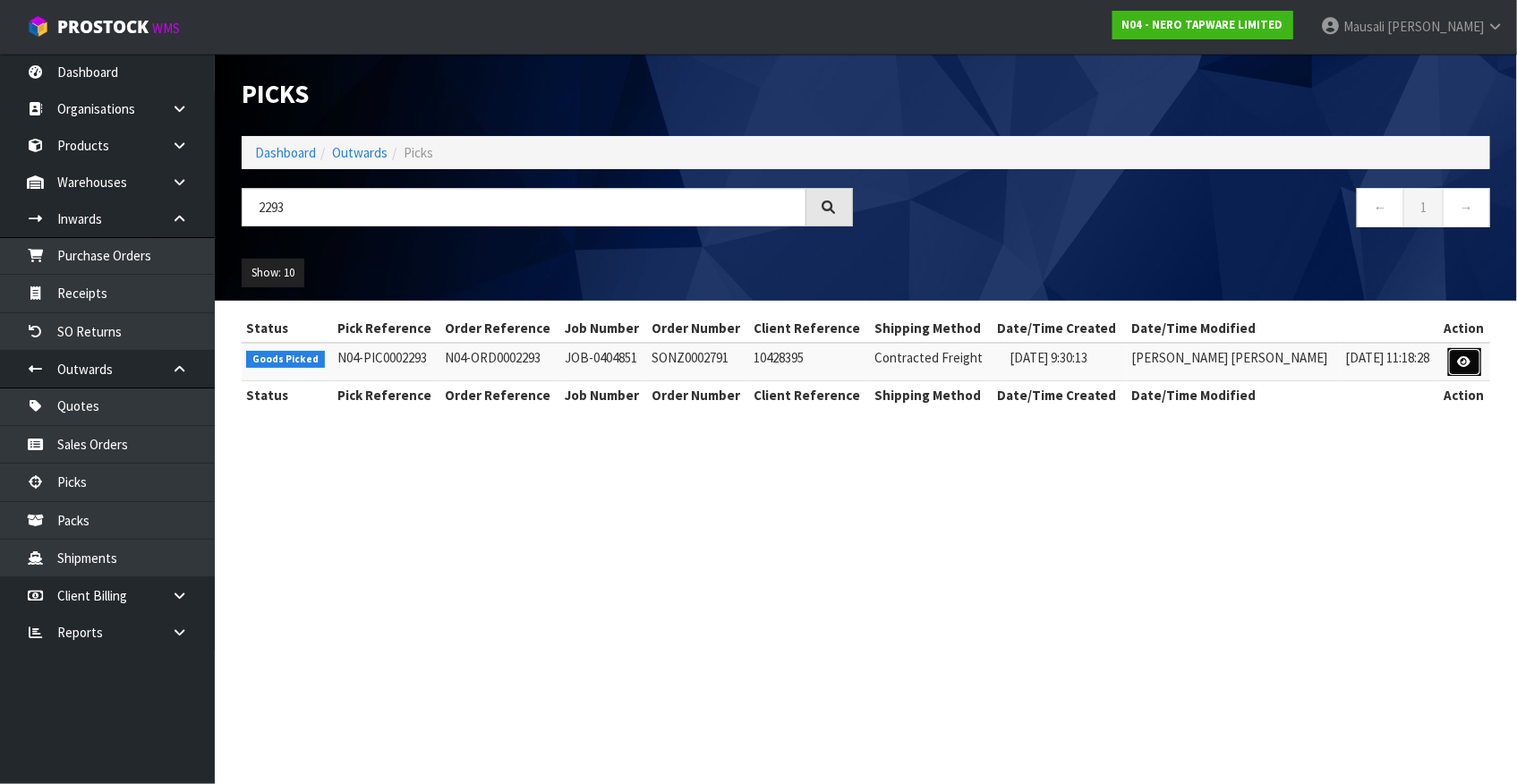 click at bounding box center (1464, 362) 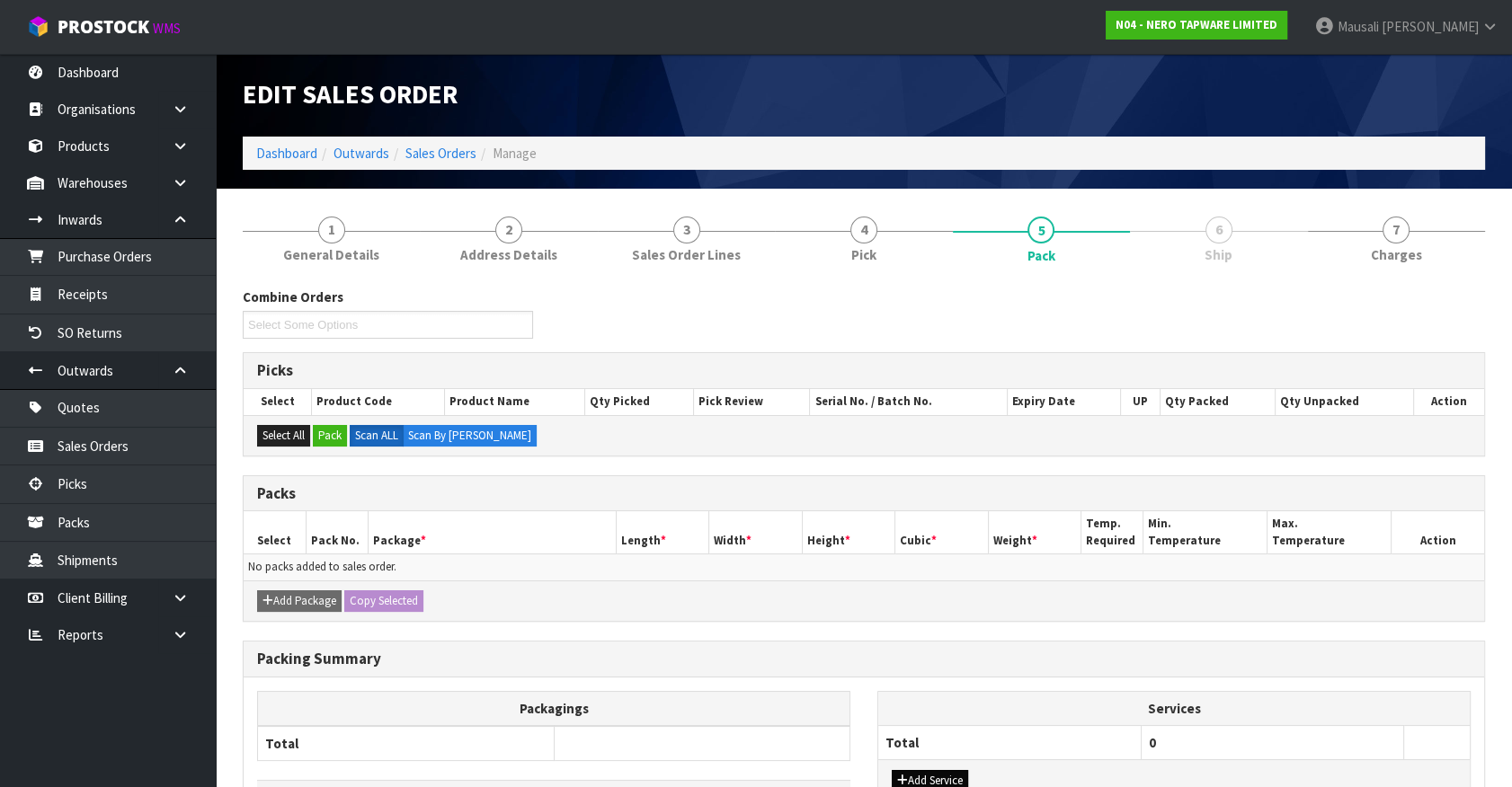 type 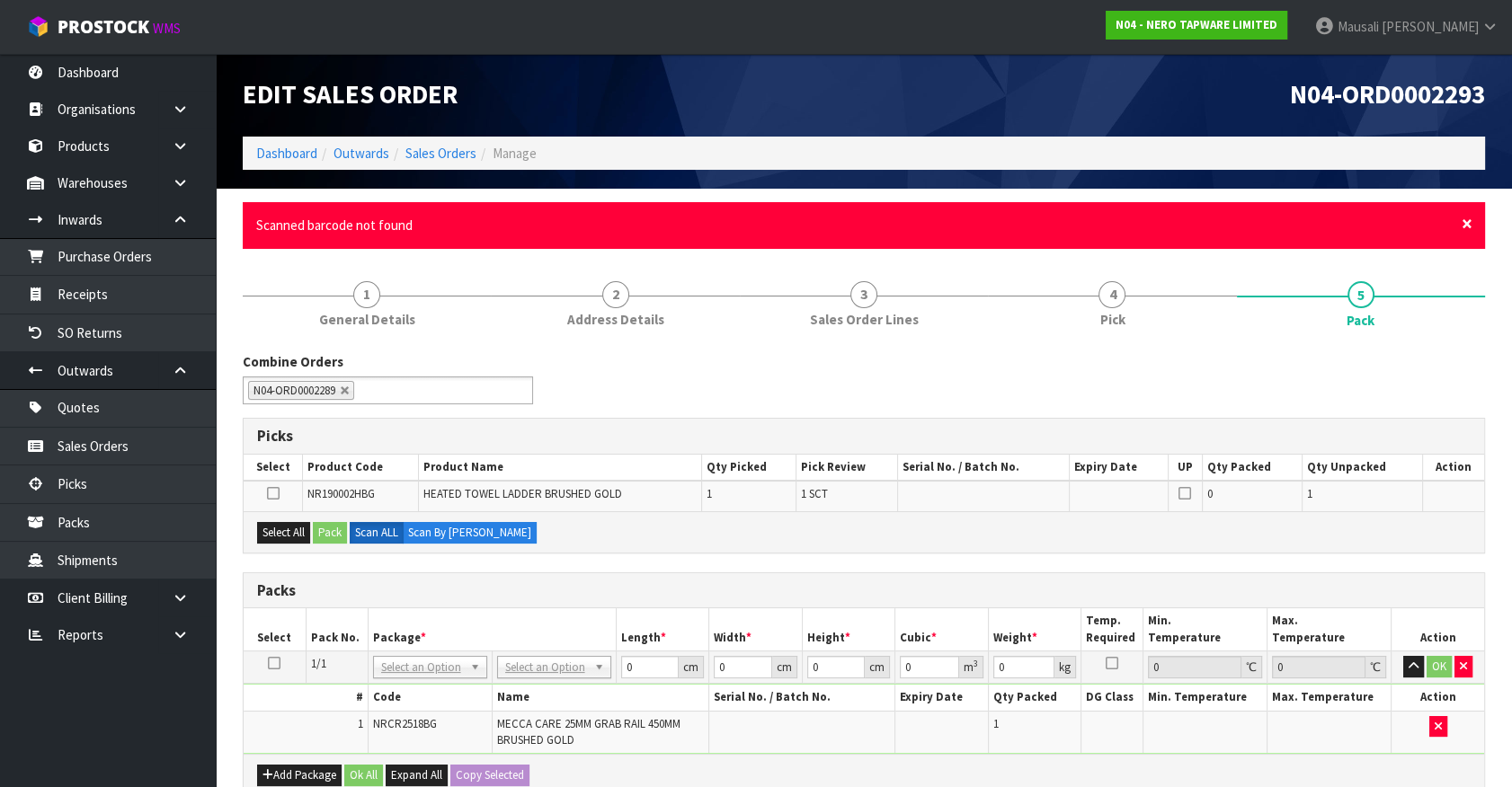 click on "×" at bounding box center (1467, 224) 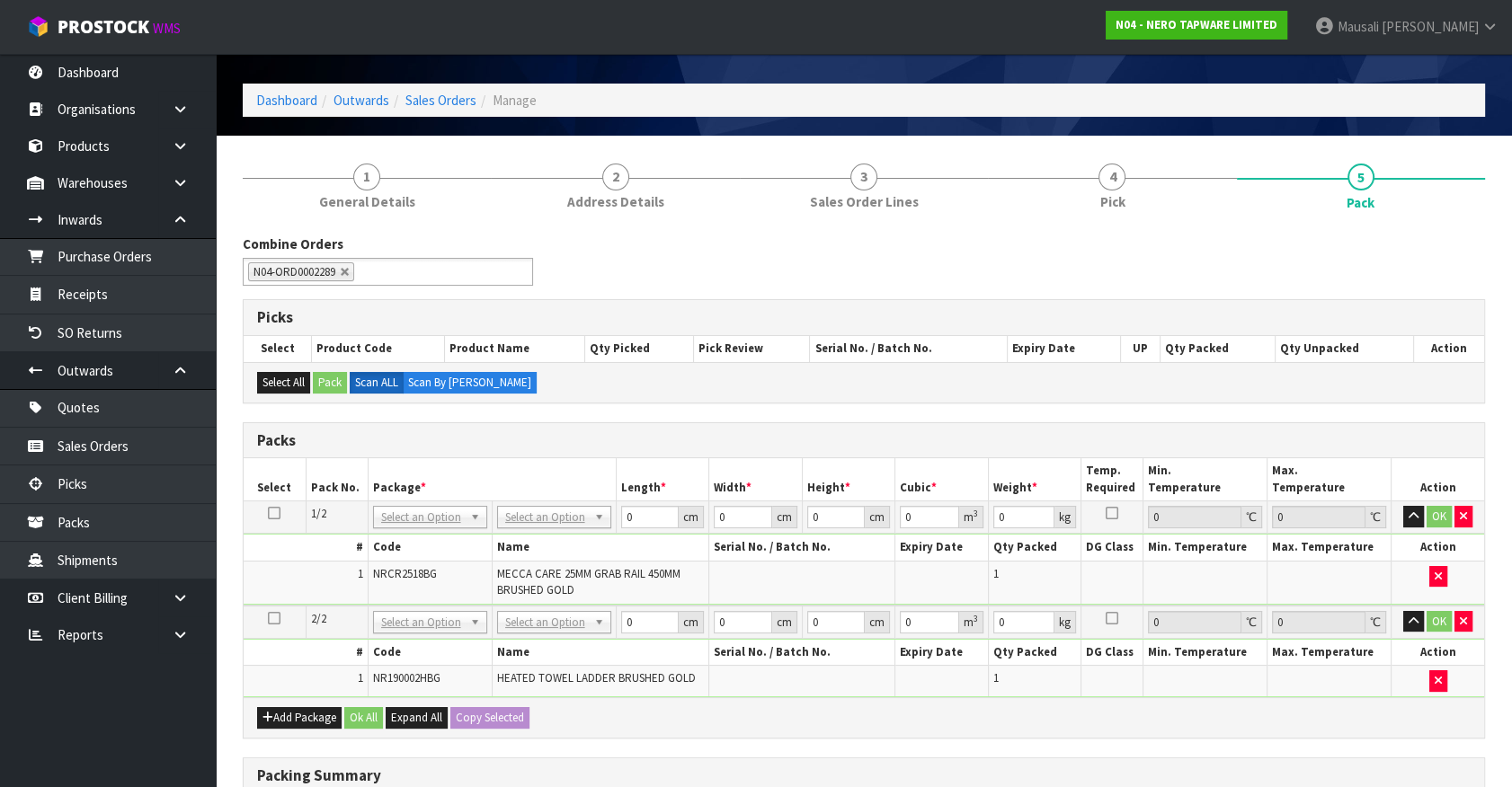 scroll, scrollTop: 81, scrollLeft: 0, axis: vertical 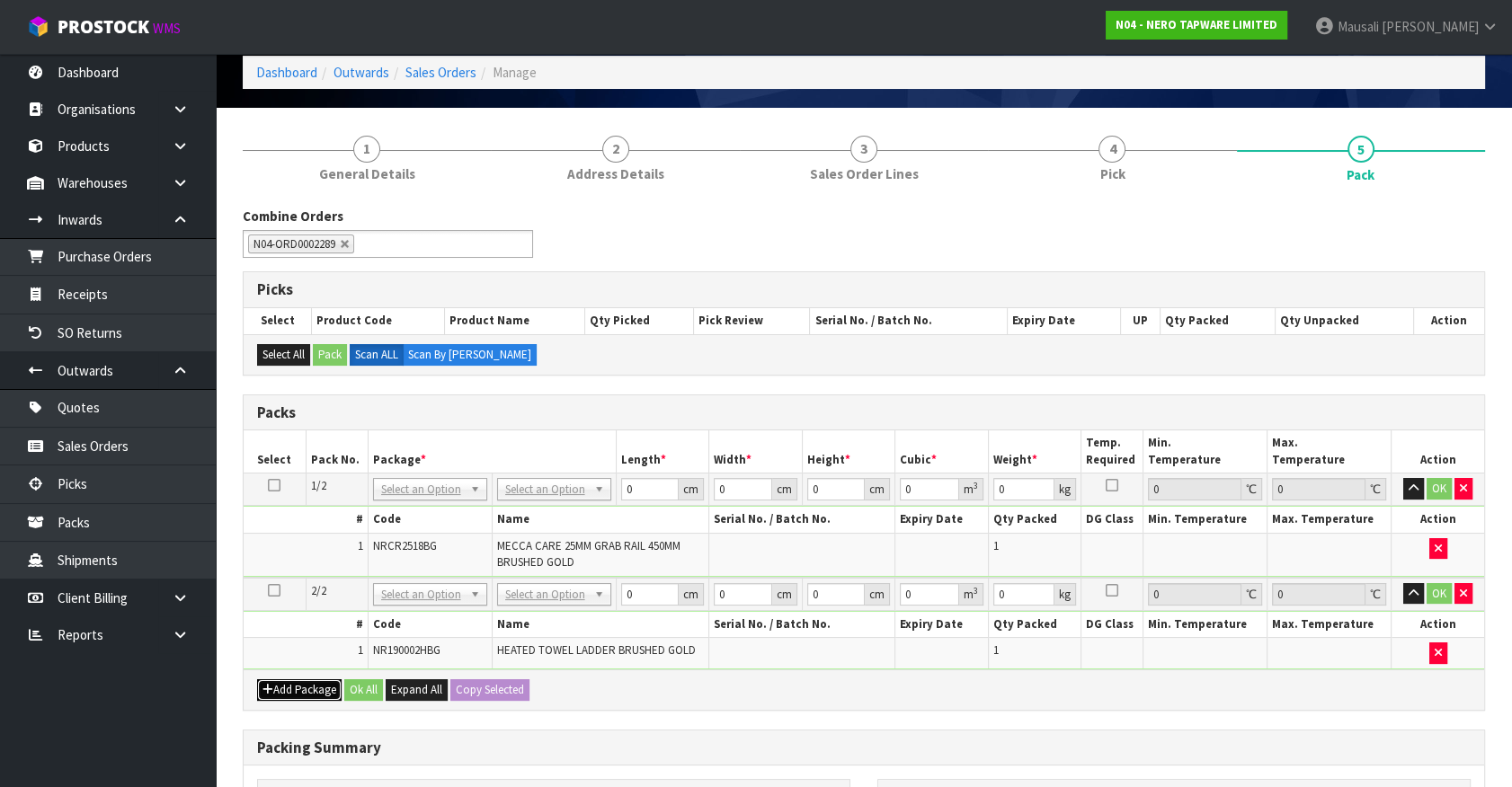 click on "Add Package" at bounding box center [299, 690] 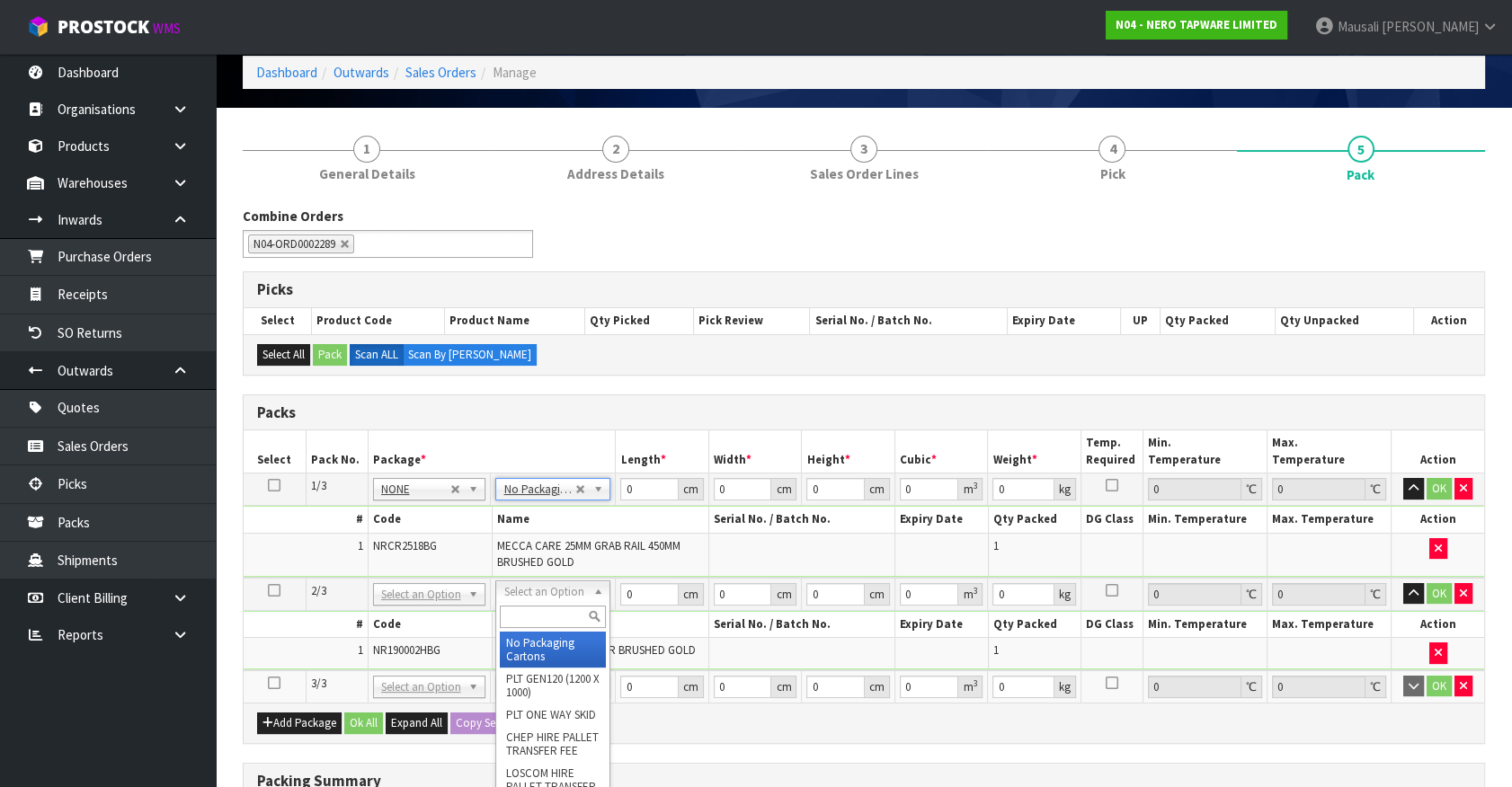 drag, startPoint x: 538, startPoint y: 595, endPoint x: 536, endPoint y: 627, distance: 32.06244 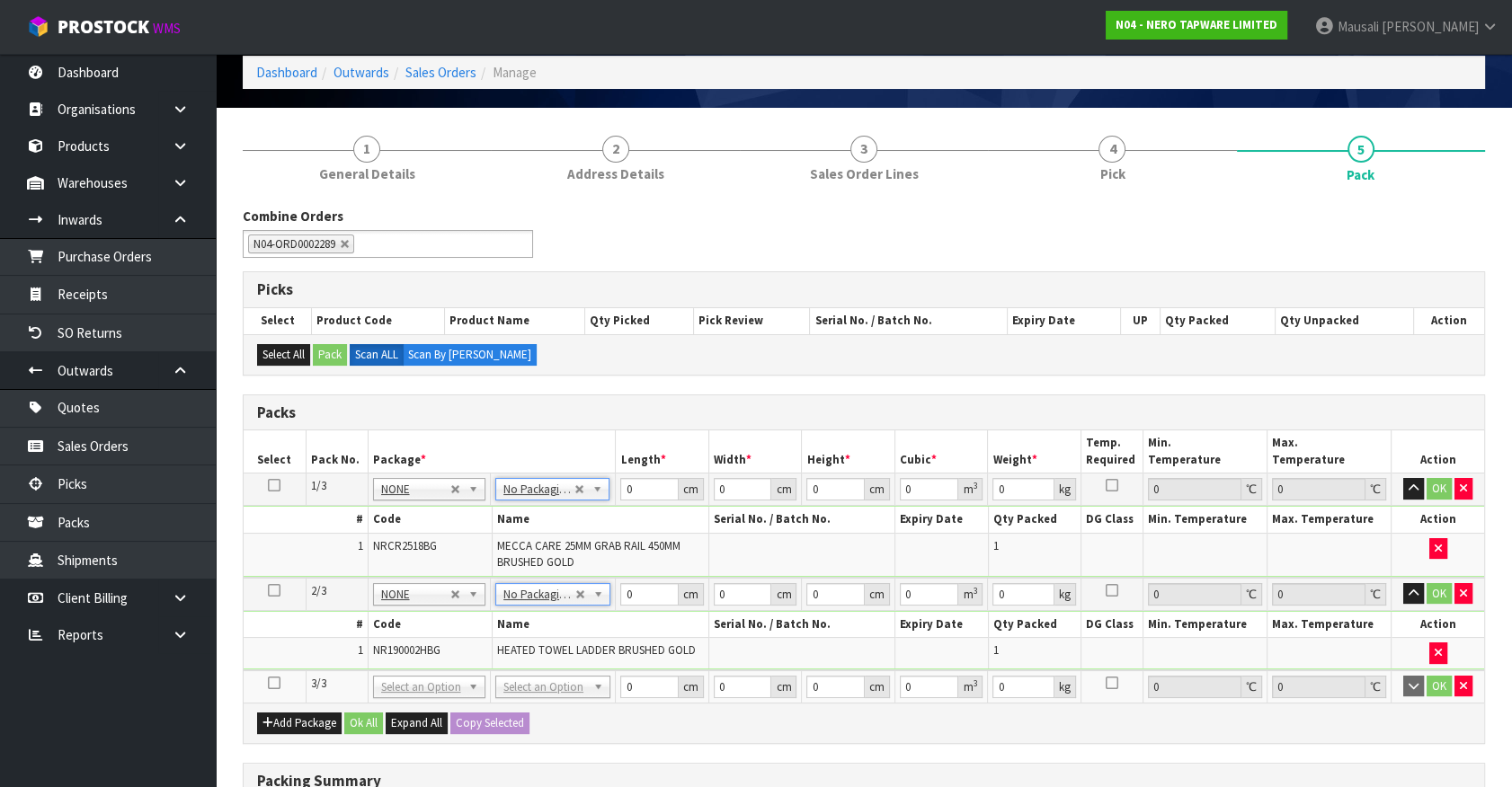 drag, startPoint x: 586, startPoint y: 686, endPoint x: 575, endPoint y: 716, distance: 31.9531 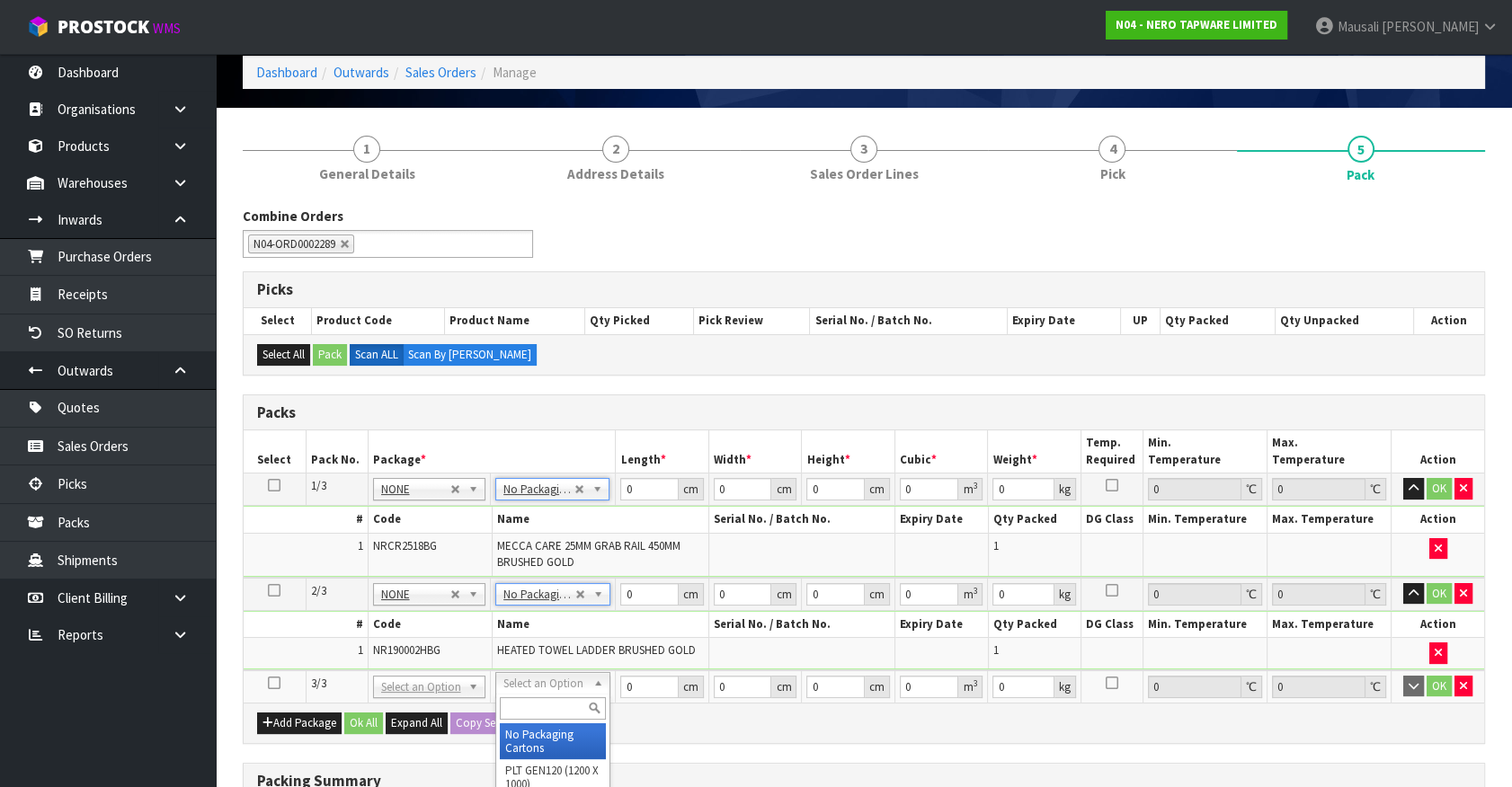 drag, startPoint x: 568, startPoint y: 735, endPoint x: 656, endPoint y: 586, distance: 173.04624 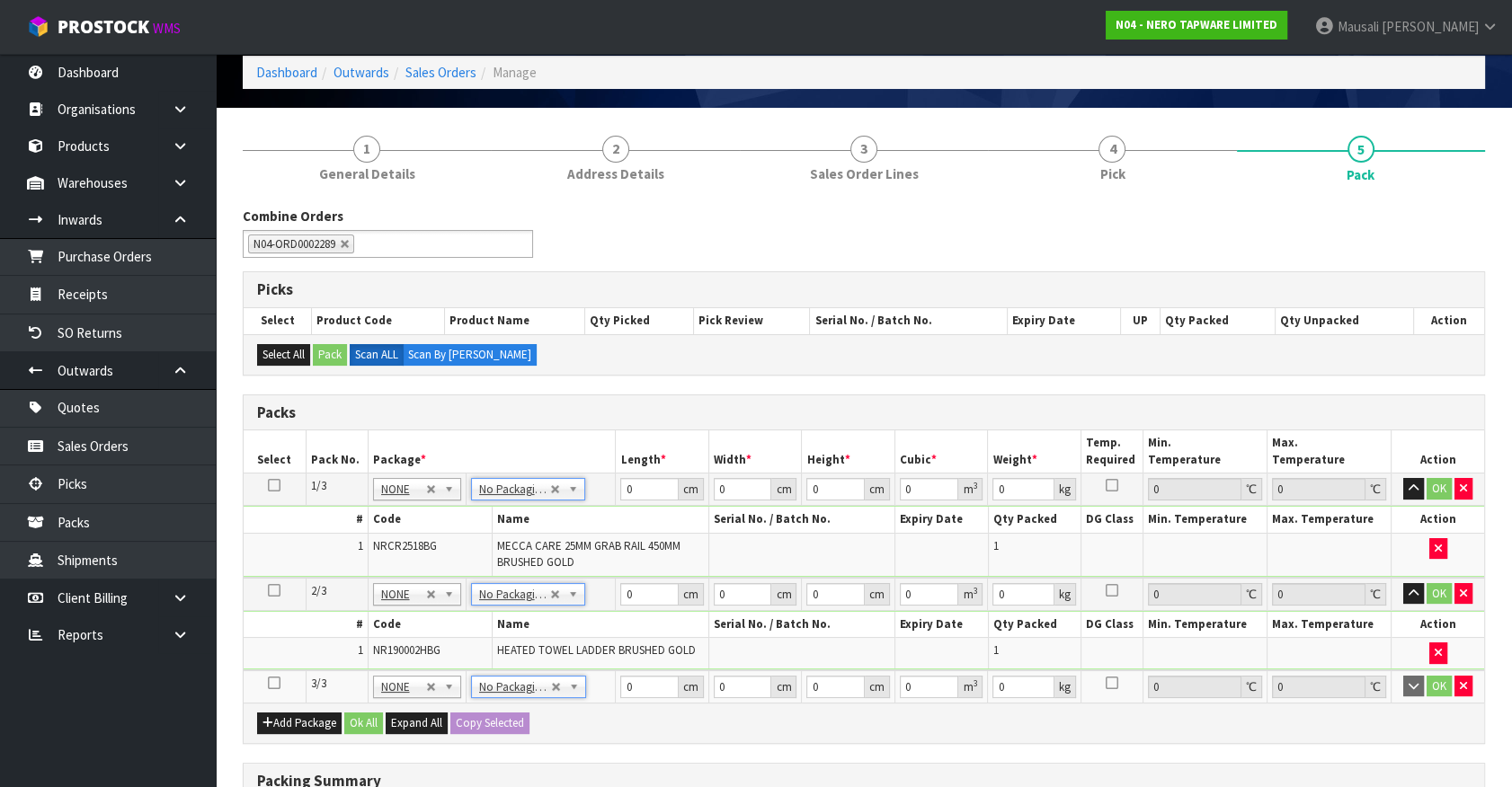click on "Combine Orders
N04-ORD0002284 N04-ORD0002285 N04-ORD0002286 N04-ORD0002287 N04-ORD0002289 N04-ORD0002290 N04-ORD0002292 N04-ORD0002293 N04-ORD0002294 N04-ORD0002295 N04-ORD0002296 N04-ORD0002297
N04-ORD0002289
Picks
Select
Product Code
Product Name
Qty Picked
Pick Review
Serial No. / Batch No.
Expiry Date
UP
Qty Packed
Qty Unpacked
Action
NR190002HBG
HEATED TOWEL LADDER BRUSHED GOLD
1
1 SCT
1
0
NRCR2518BG
1" at bounding box center [864, 639] 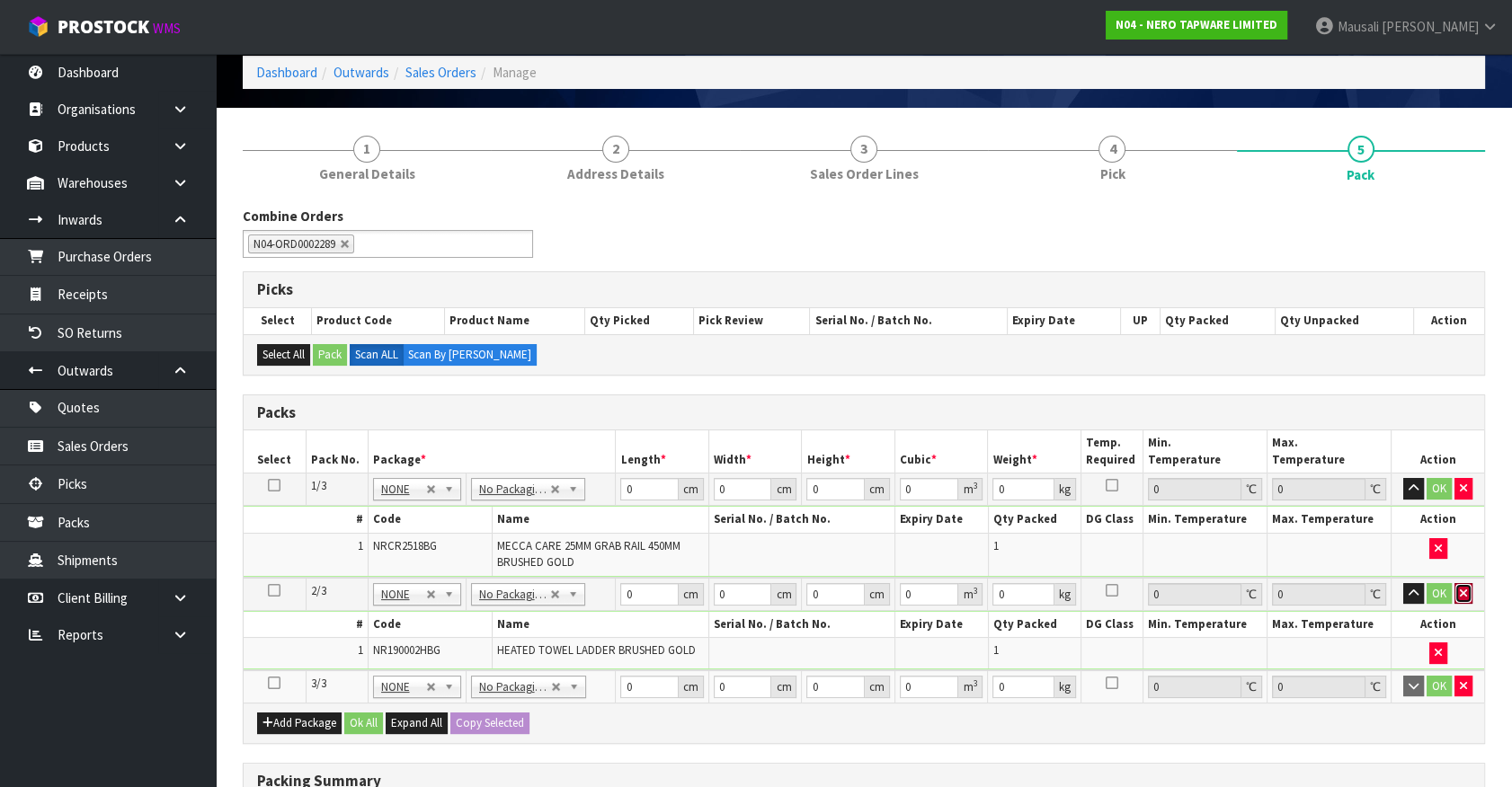 drag, startPoint x: 1461, startPoint y: 592, endPoint x: 1463, endPoint y: 580, distance: 12.165525 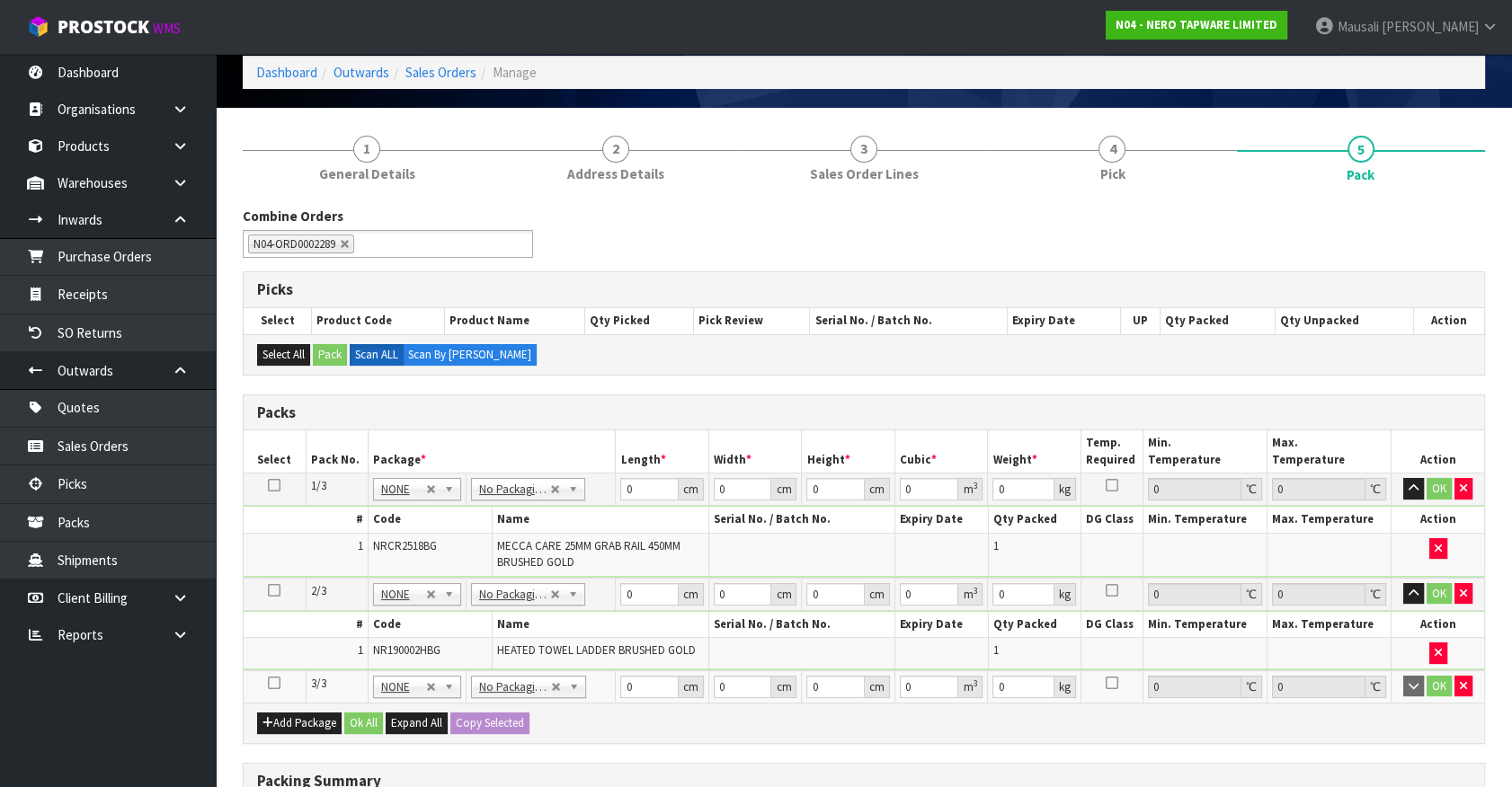 type on "2" 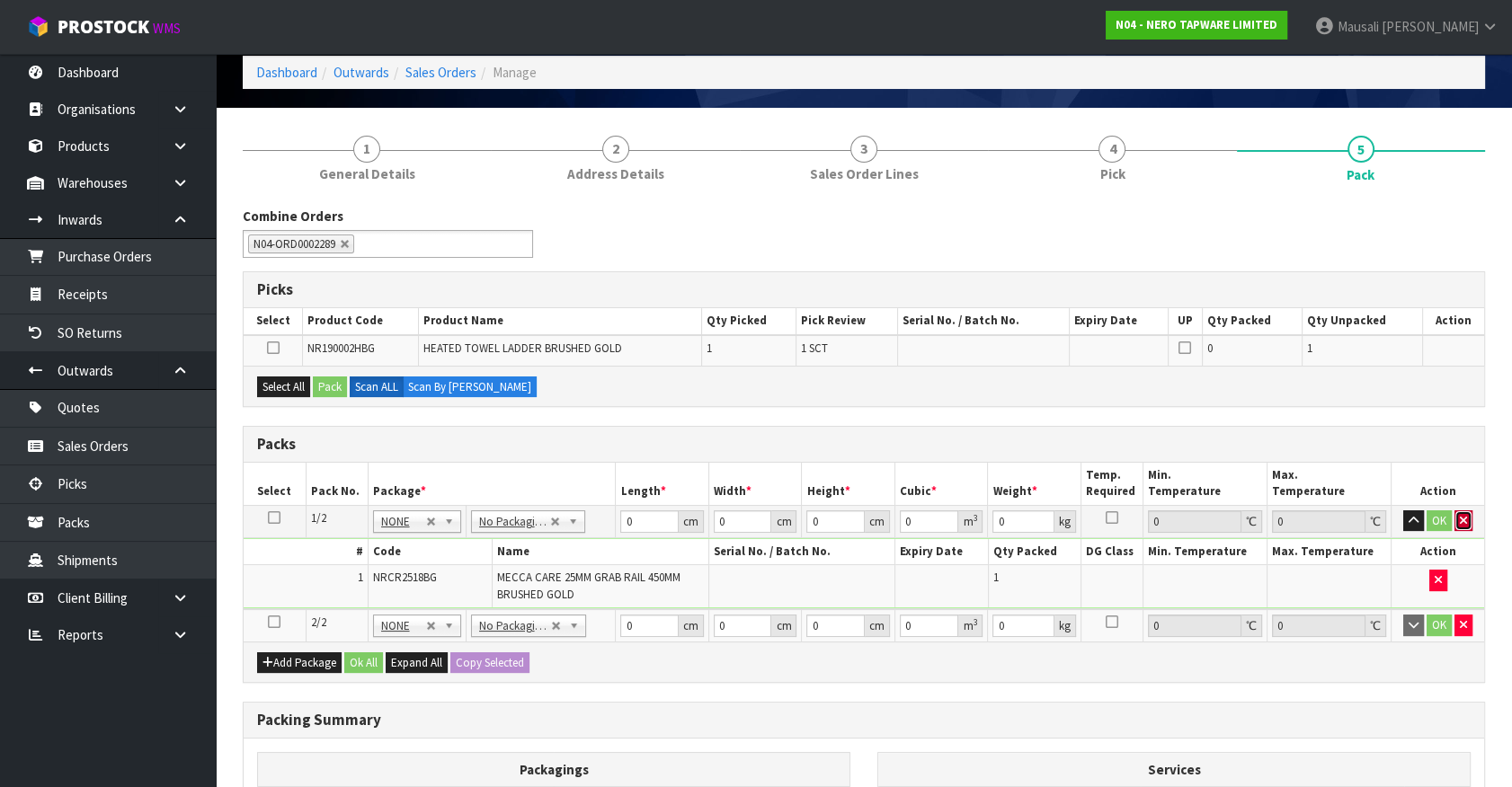 click at bounding box center (1463, 520) 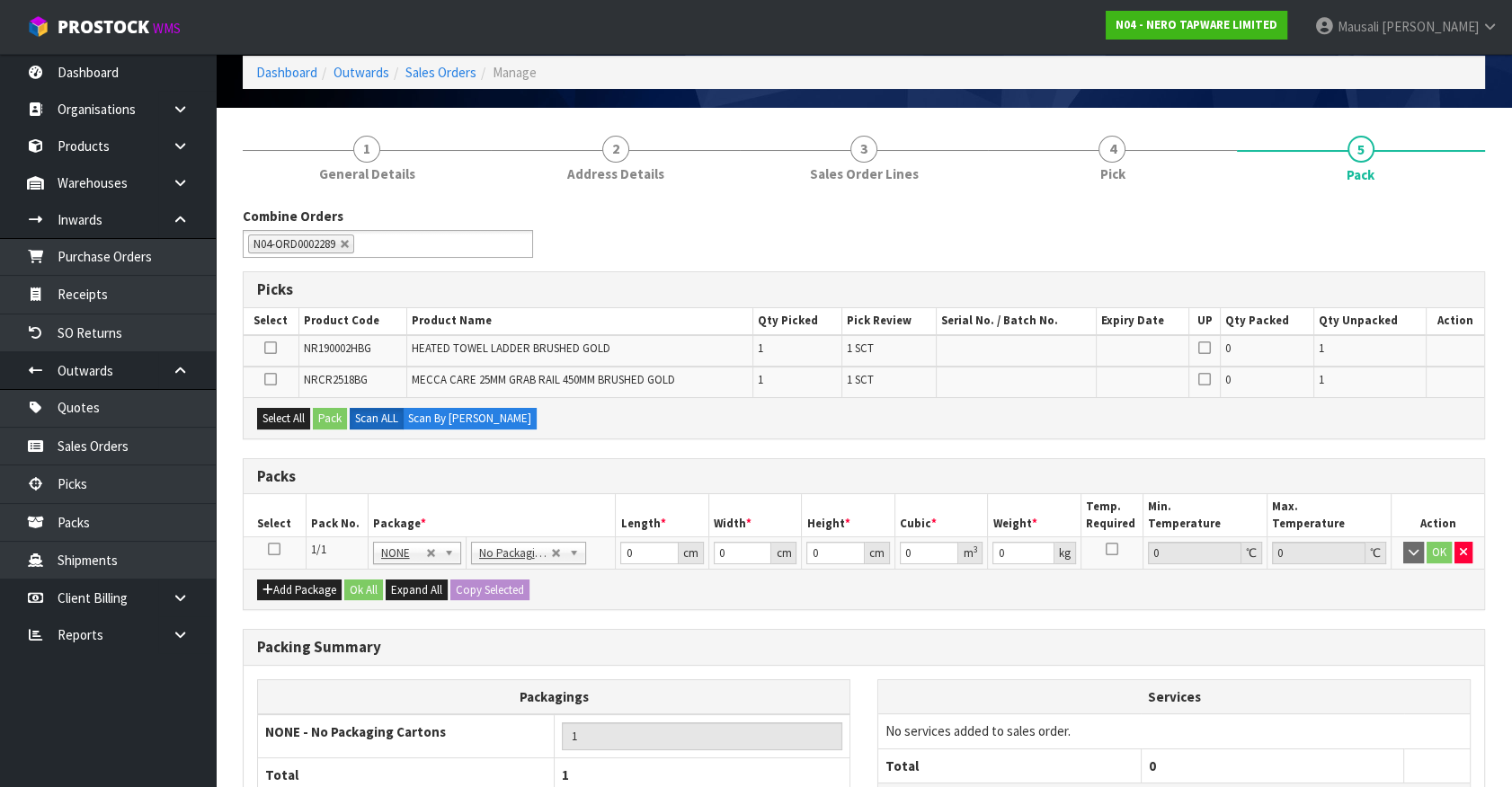 click on "Dashboard
Organisations
Clients
Consignees
Carriers
Products
Categories
Serial Numbers
Kitsets
Packagings
Warehouses
Locations
Inventories
Adjustments
Transfers
Stocktakes
Supplies" at bounding box center (108, 420) 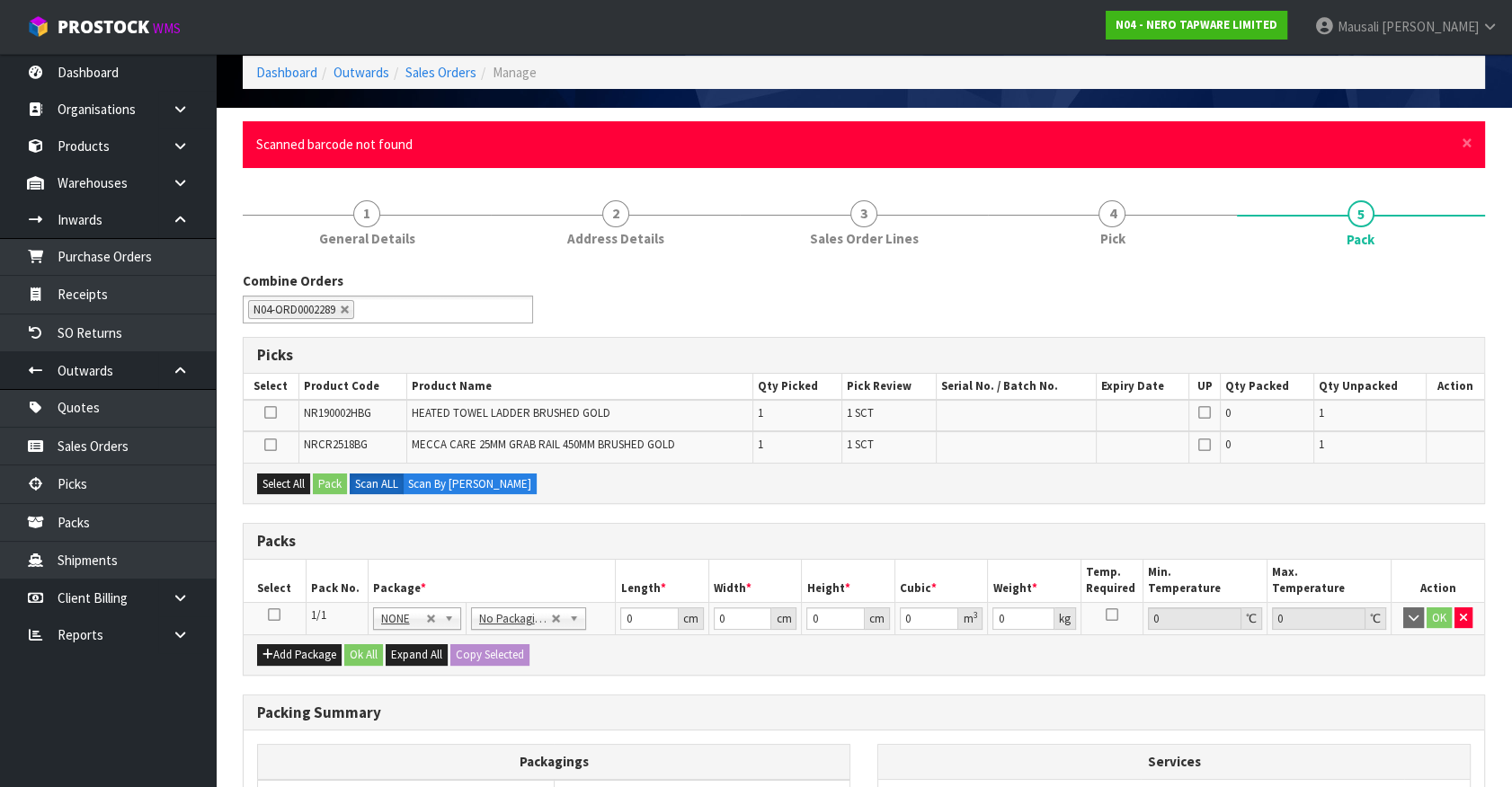 scroll, scrollTop: 0, scrollLeft: 0, axis: both 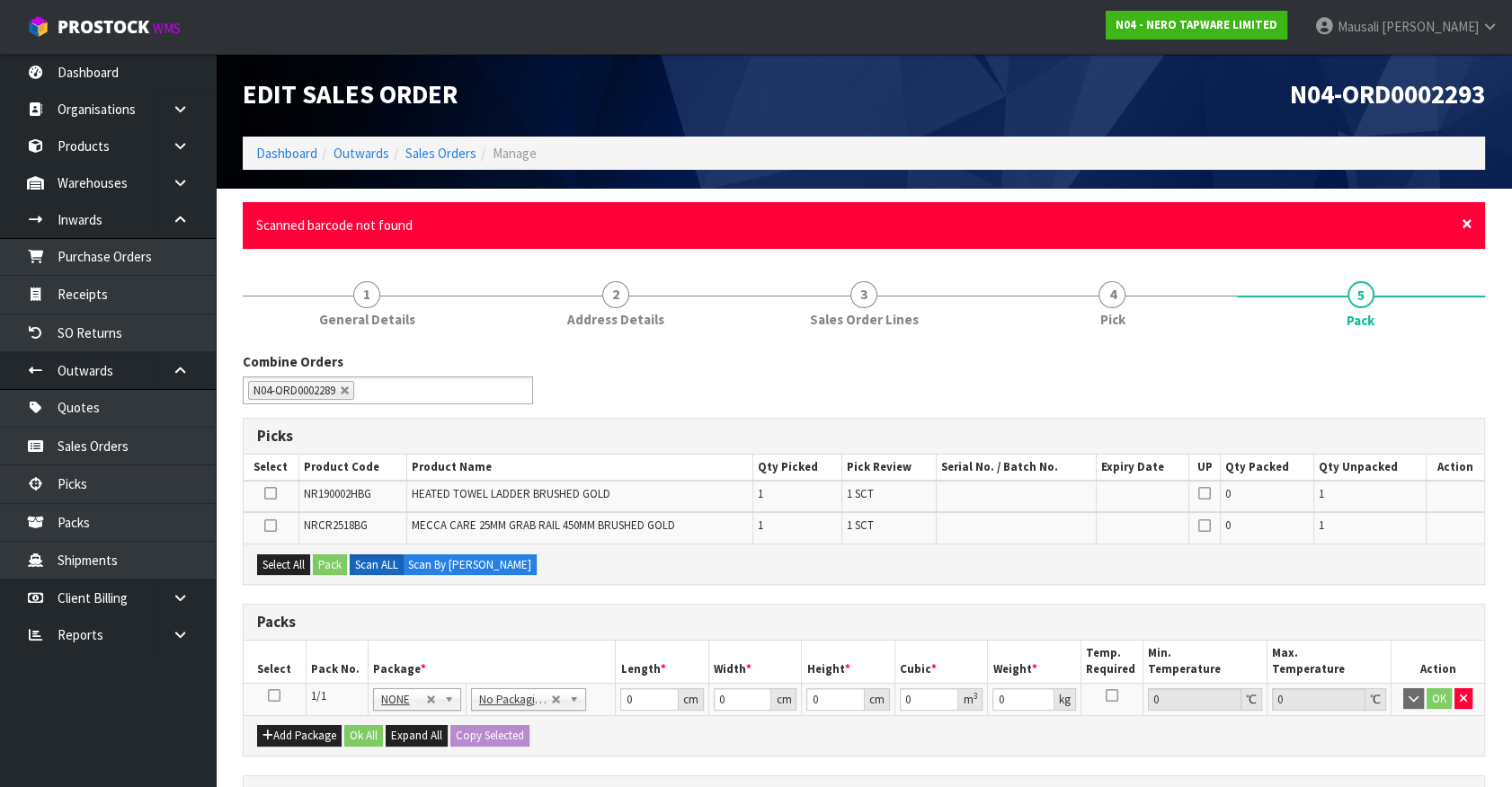 click on "×" at bounding box center (1467, 224) 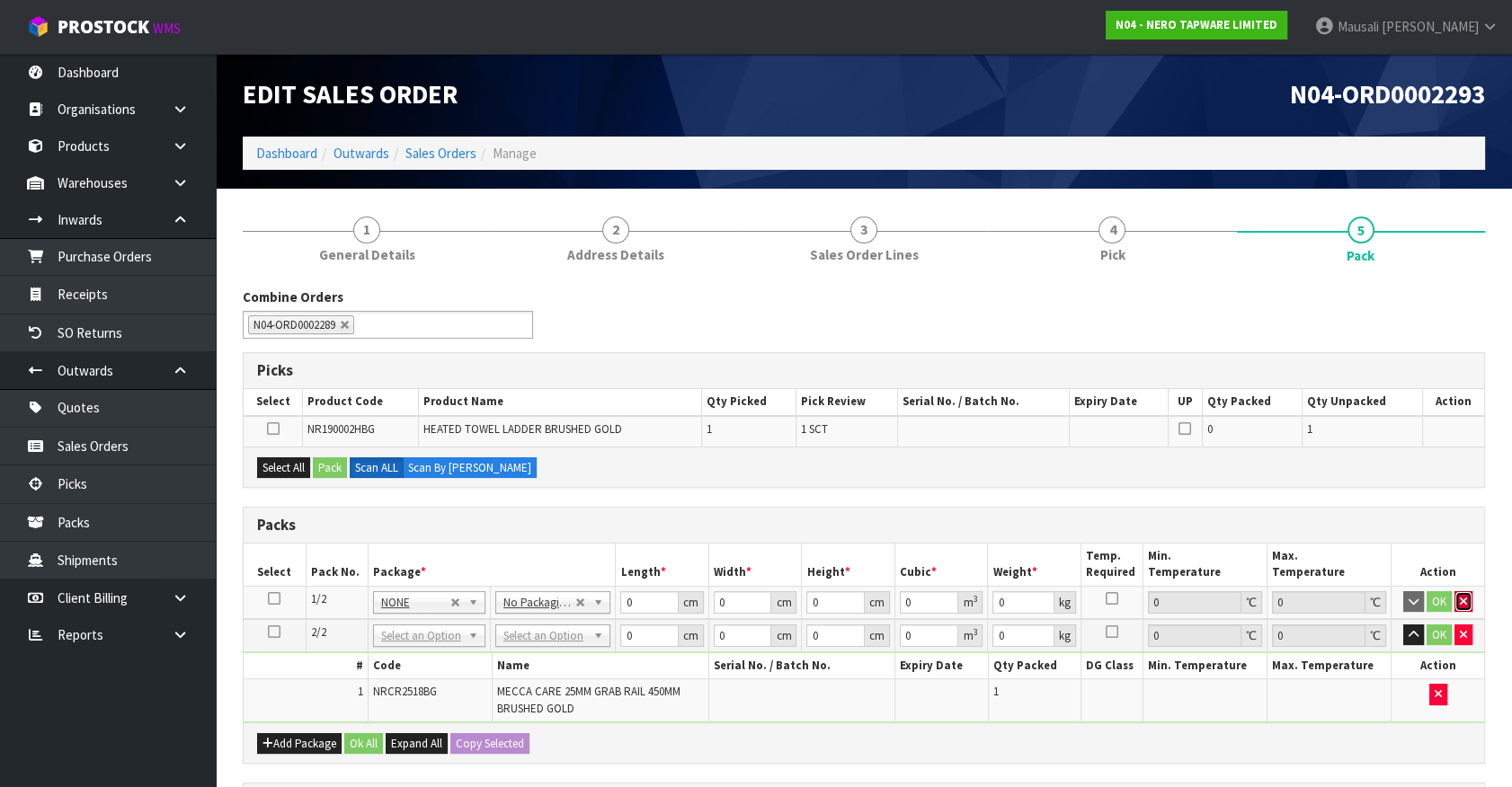 click at bounding box center [1463, 601] 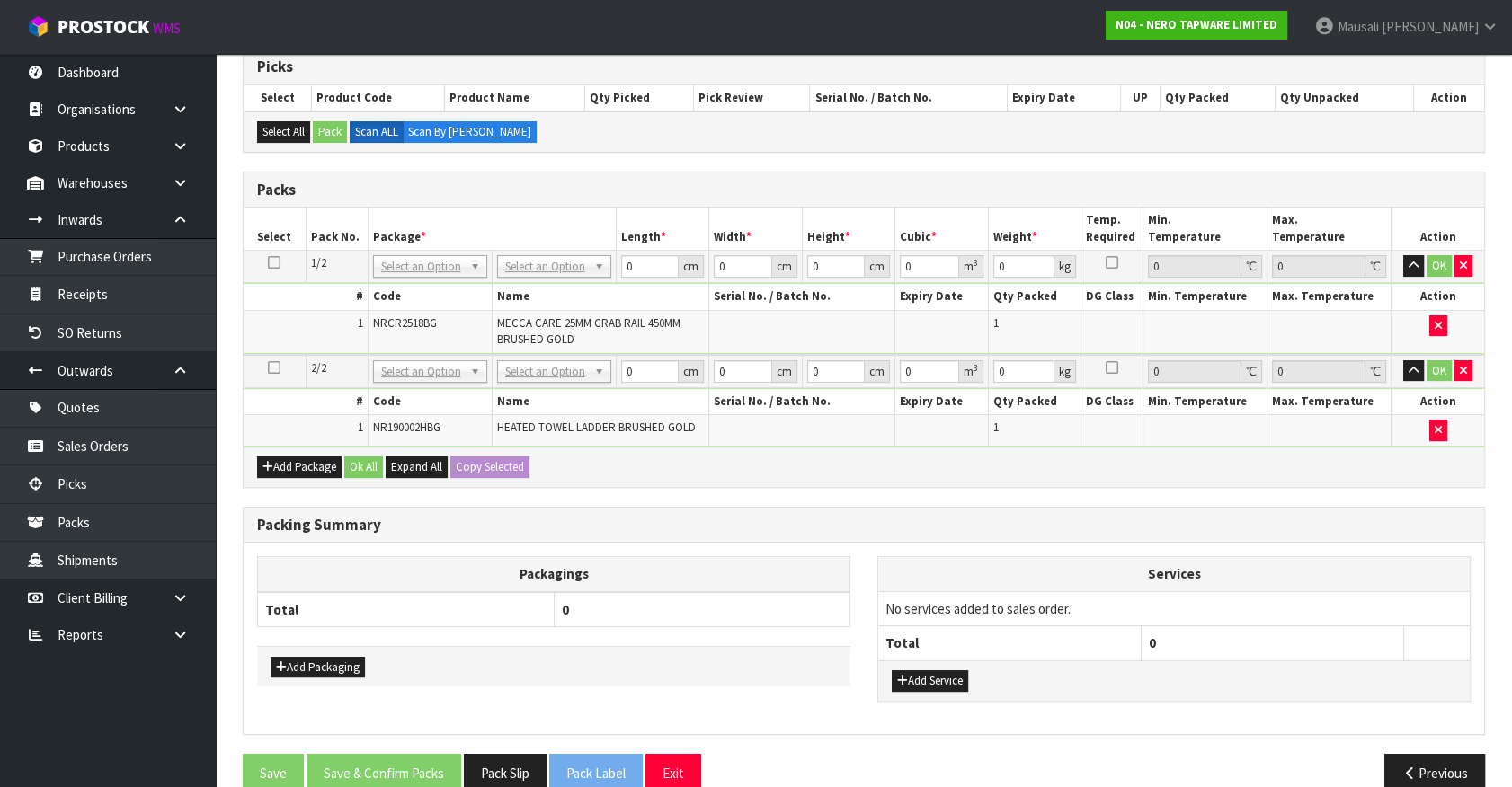scroll, scrollTop: 331, scrollLeft: 0, axis: vertical 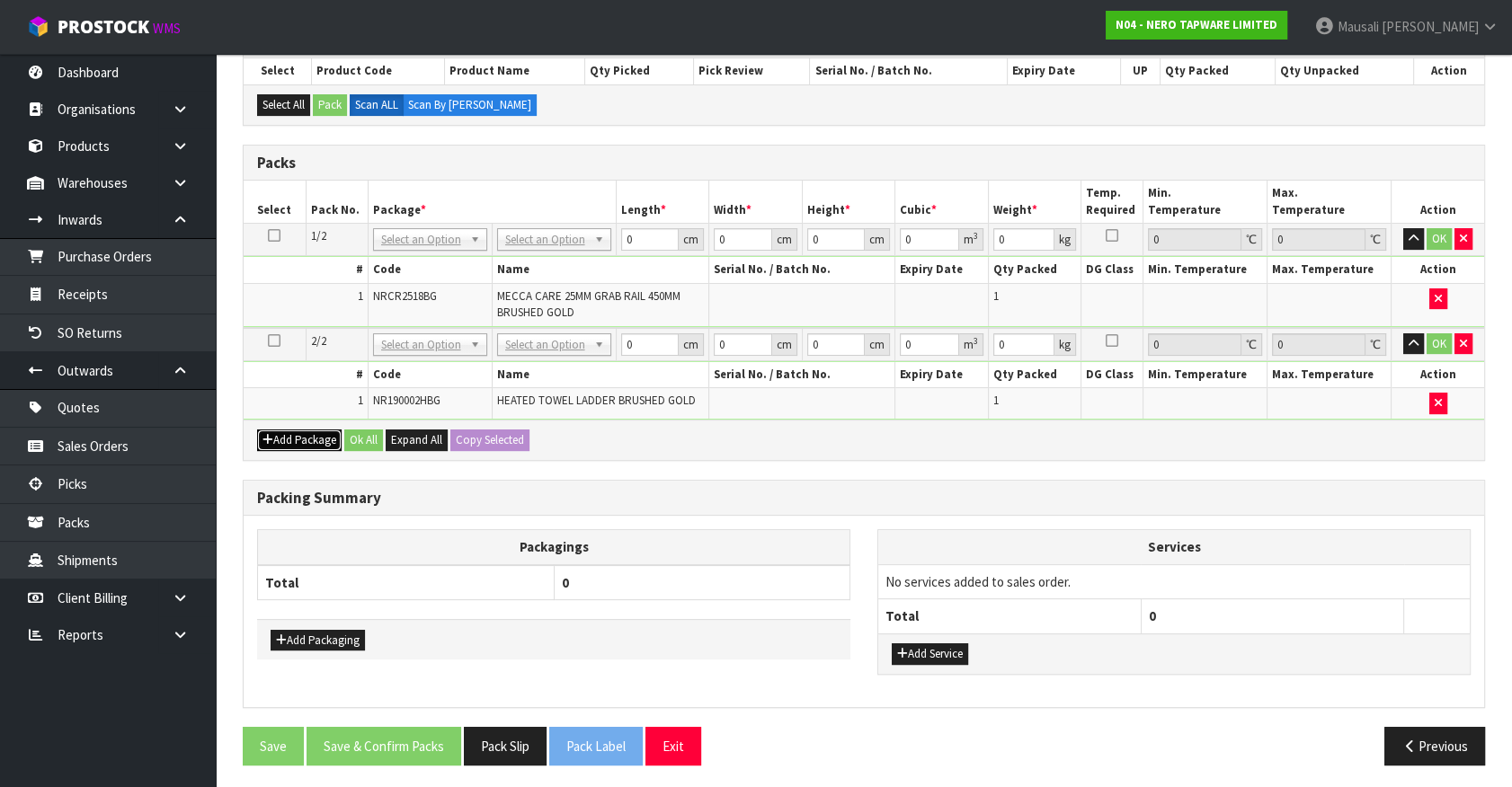 click on "Add Package" at bounding box center [299, 440] 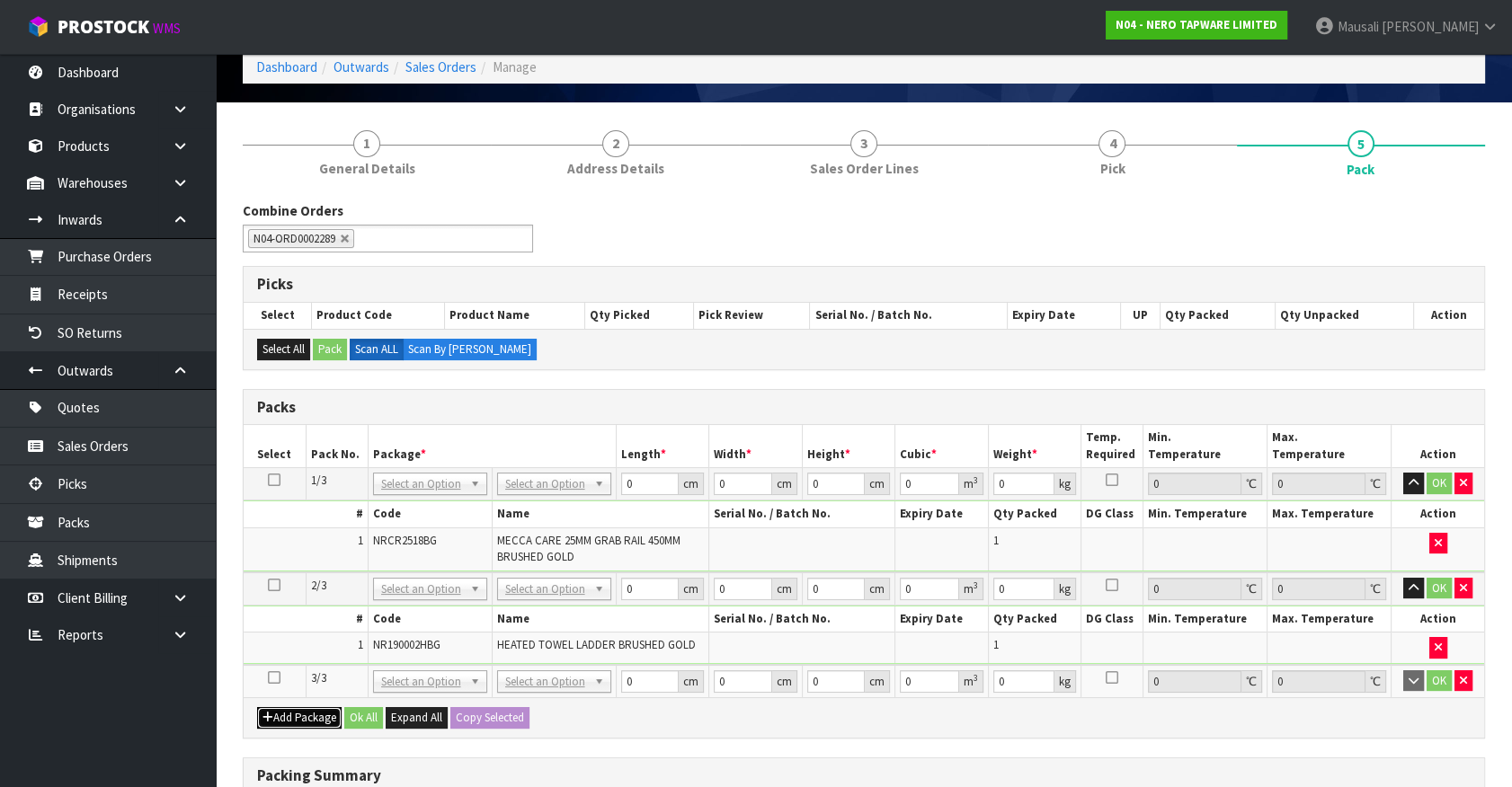 scroll, scrollTop: 85, scrollLeft: 0, axis: vertical 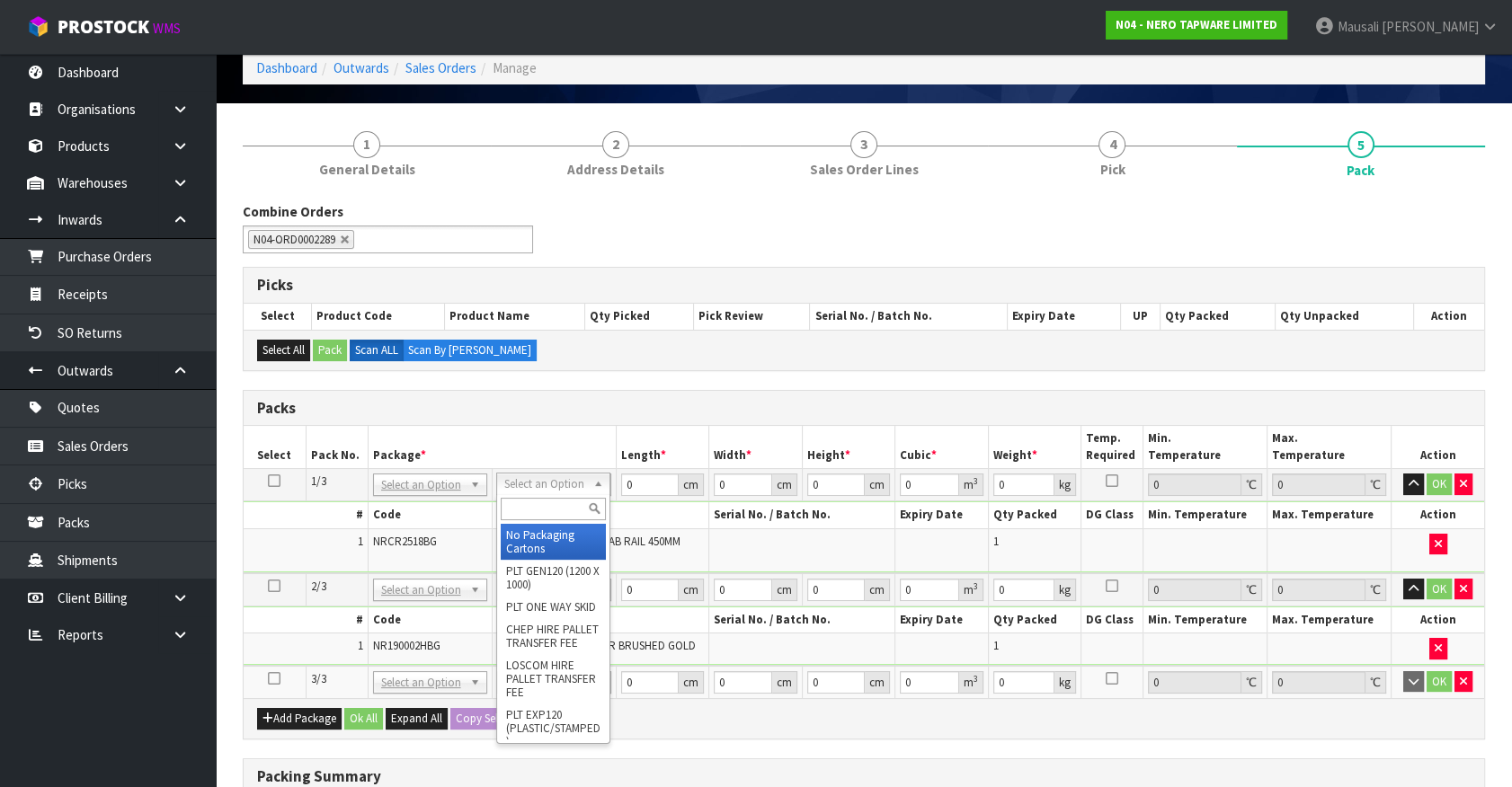 drag, startPoint x: 538, startPoint y: 537, endPoint x: 547, endPoint y: 579, distance: 42.953463 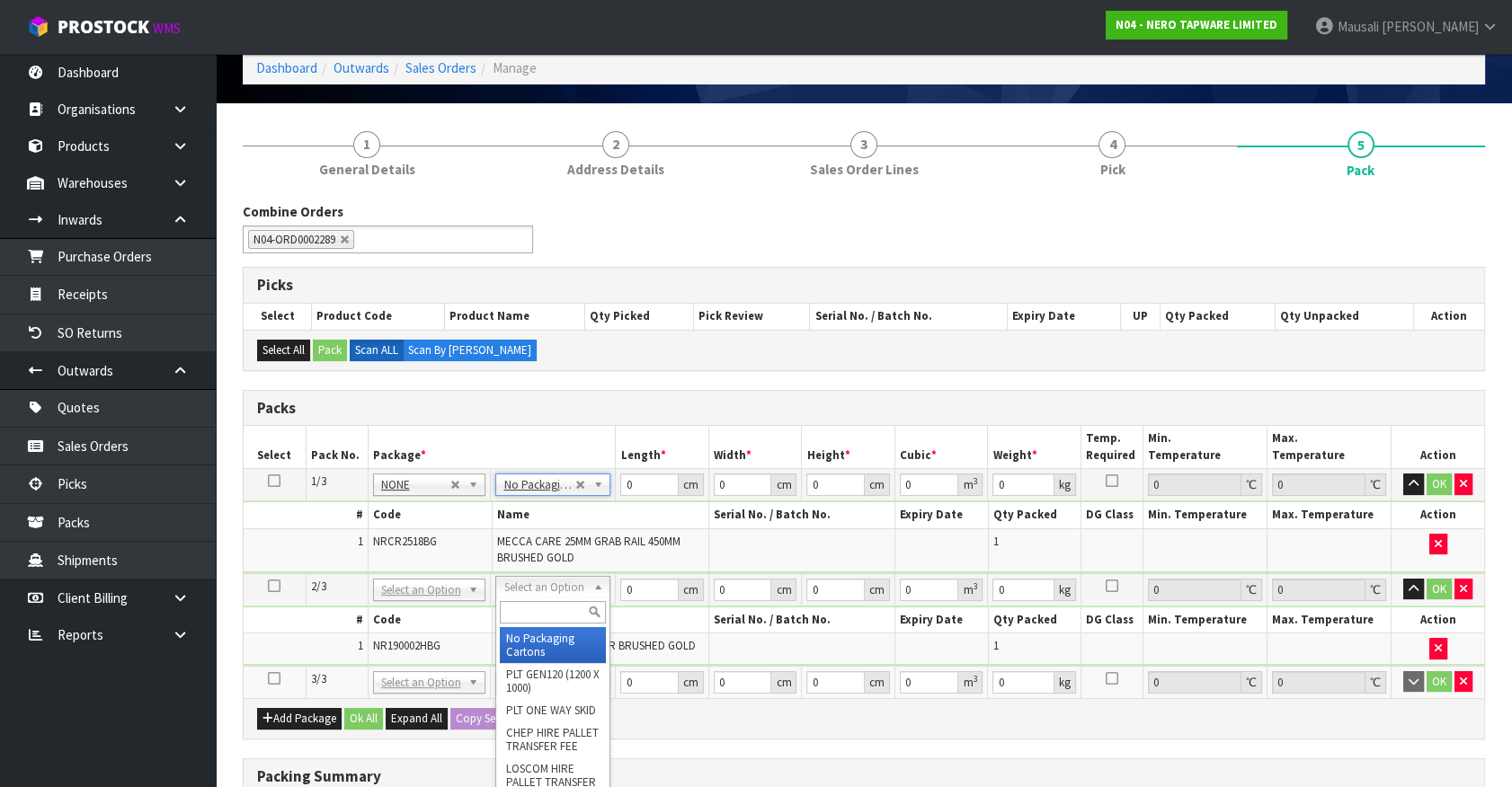 drag, startPoint x: 534, startPoint y: 641, endPoint x: 548, endPoint y: 692, distance: 52.88667 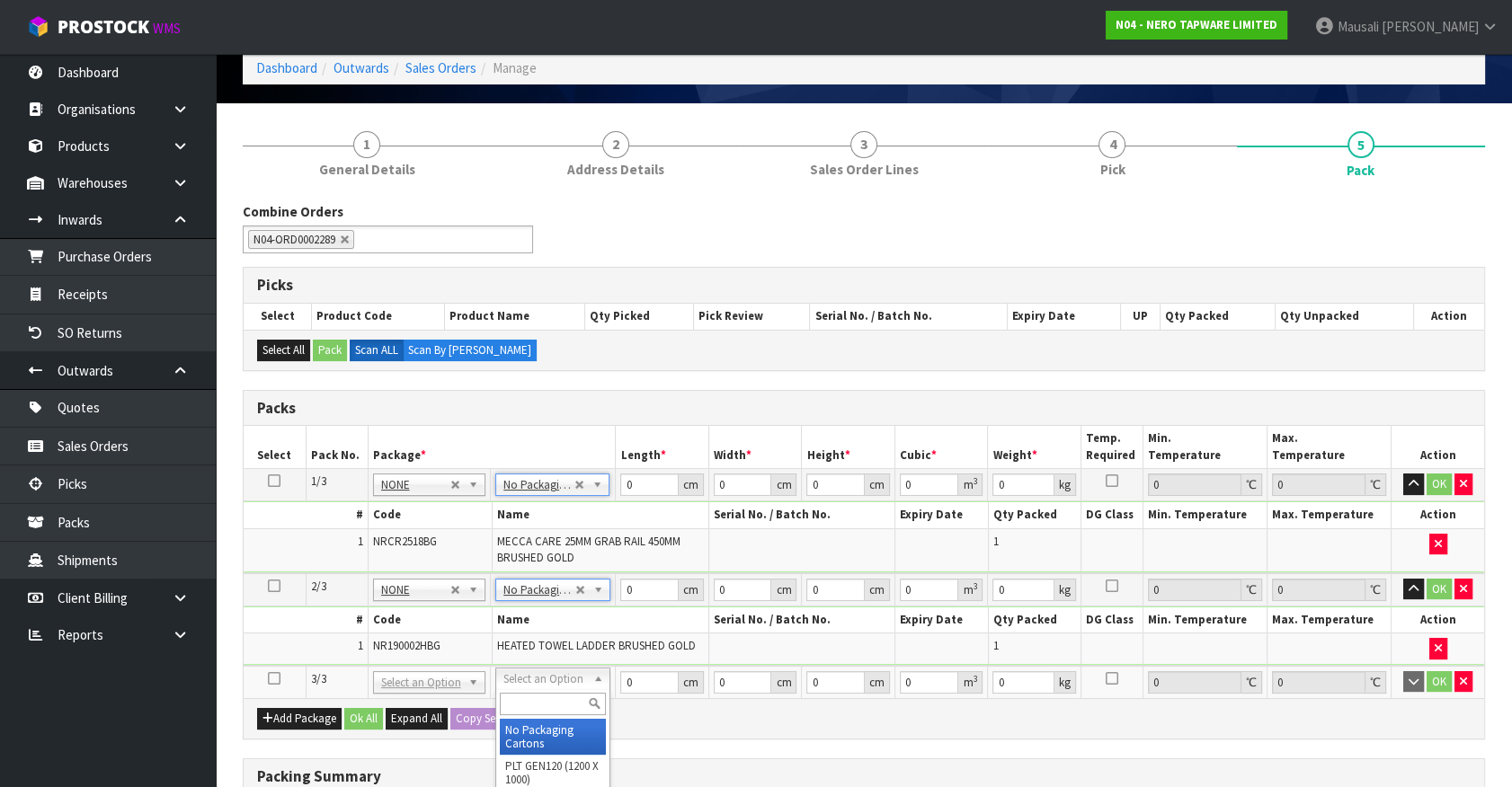 drag, startPoint x: 548, startPoint y: 674, endPoint x: 549, endPoint y: 756, distance: 82.0061 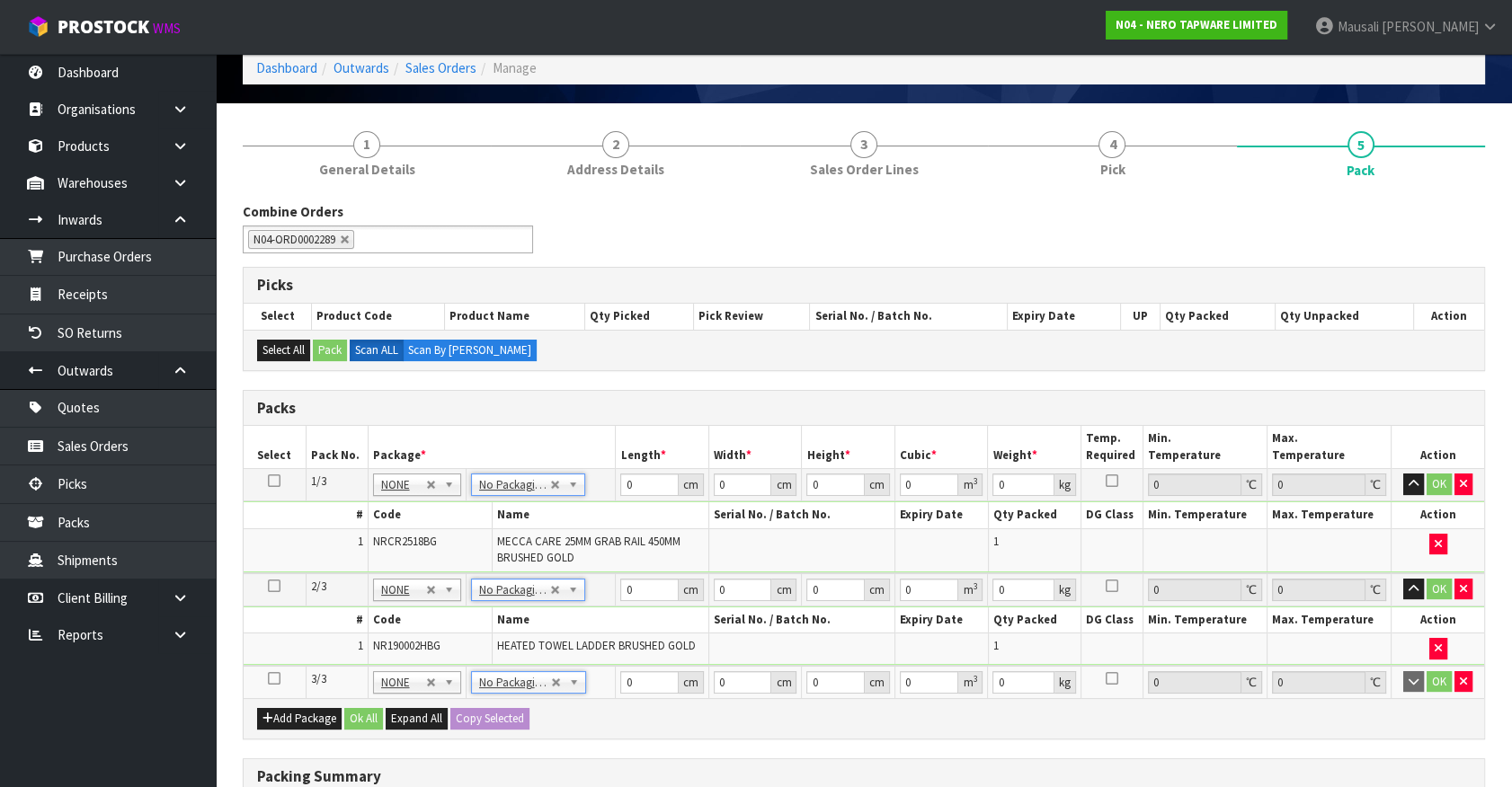 click on "Combine Orders
N04-ORD0002284 N04-ORD0002285 N04-ORD0002286 N04-ORD0002287 N04-ORD0002289 N04-ORD0002290 N04-ORD0002292 N04-ORD0002293 N04-ORD0002294 N04-ORD0002295 N04-ORD0002296 N04-ORD0002297
N04-ORD0002289
Picks
Select
Product Code
Product Name
Qty Picked
Pick Review
Serial No. / Batch No.
Expiry Date
UP
Qty Packed
Qty Unpacked
Action
NR190002HBG
HEATED TOWEL LADDER BRUSHED GOLD
1
1 SCT
1
0
NRCR2518BG
1" at bounding box center (864, 634) 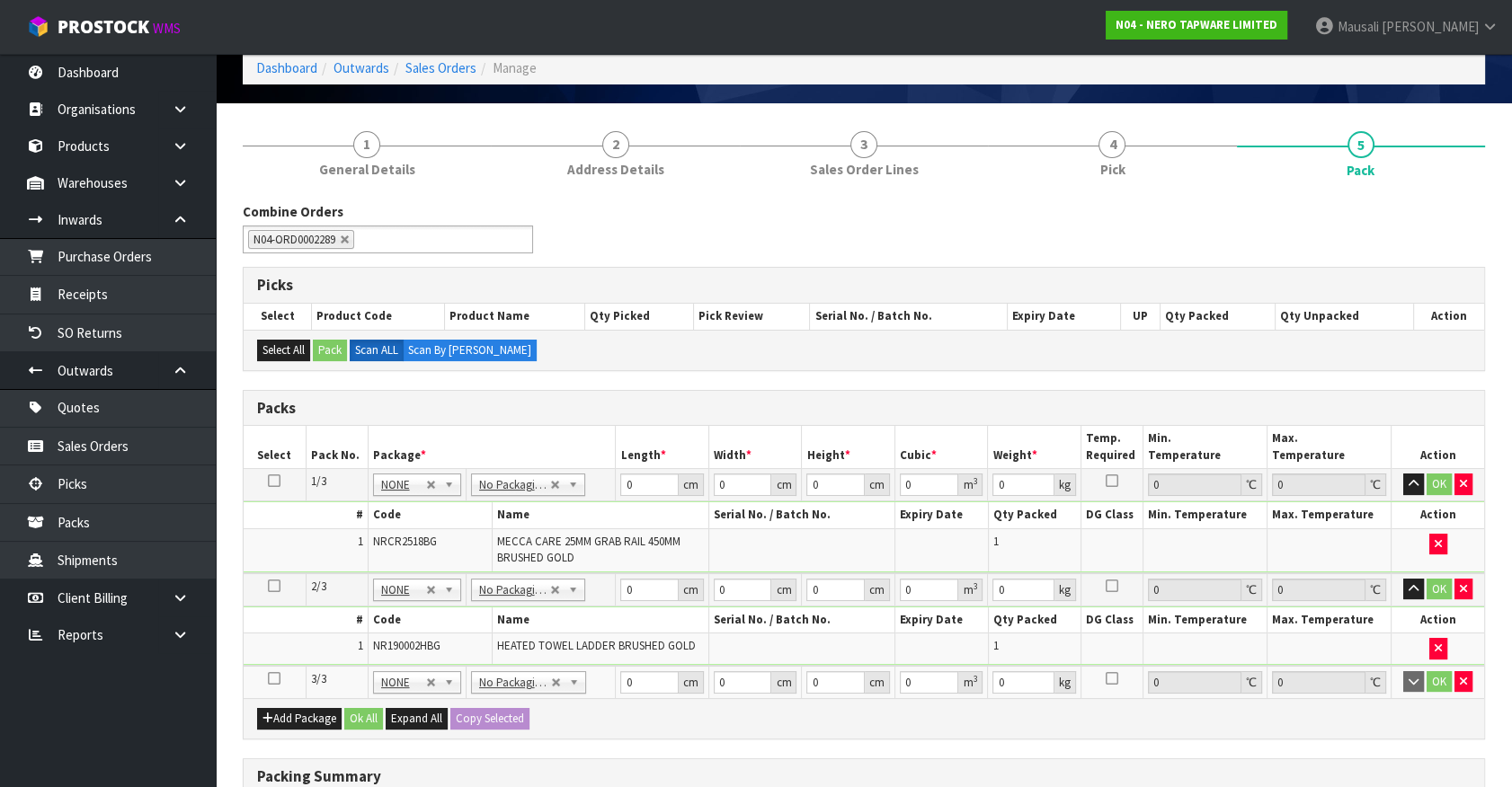 scroll, scrollTop: 4, scrollLeft: 0, axis: vertical 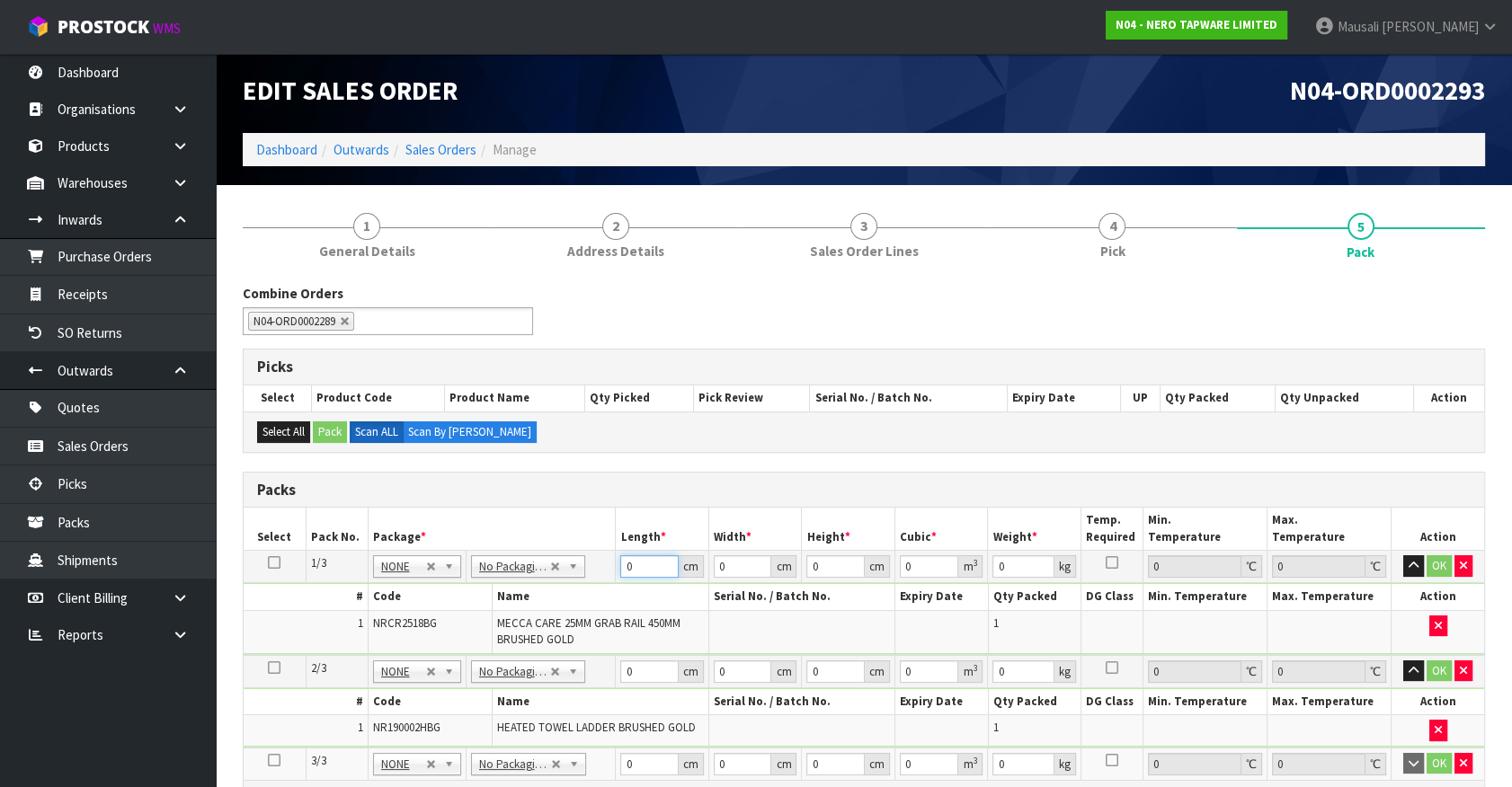 drag, startPoint x: 638, startPoint y: 558, endPoint x: 549, endPoint y: 602, distance: 99.28243 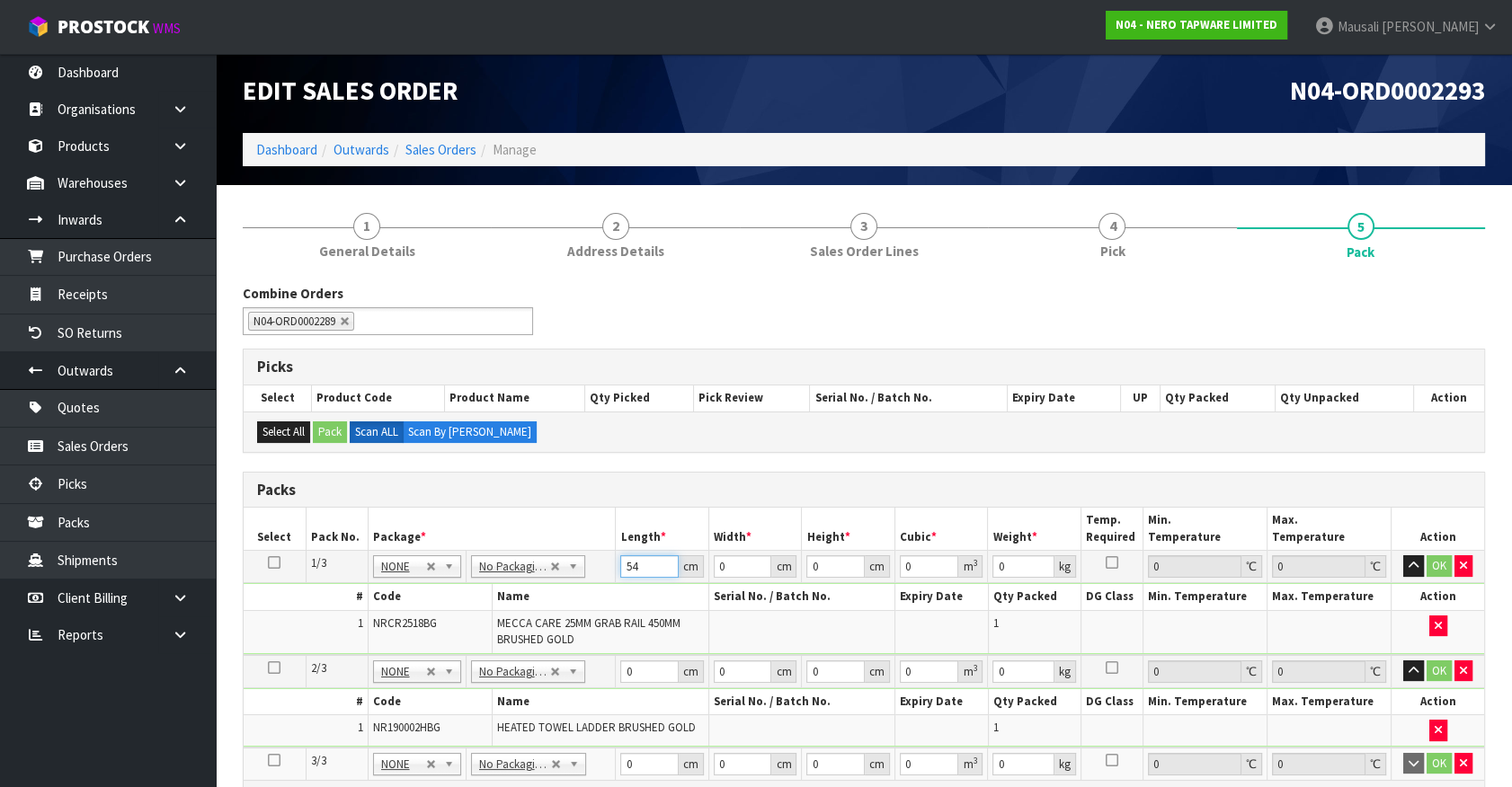 type on "54" 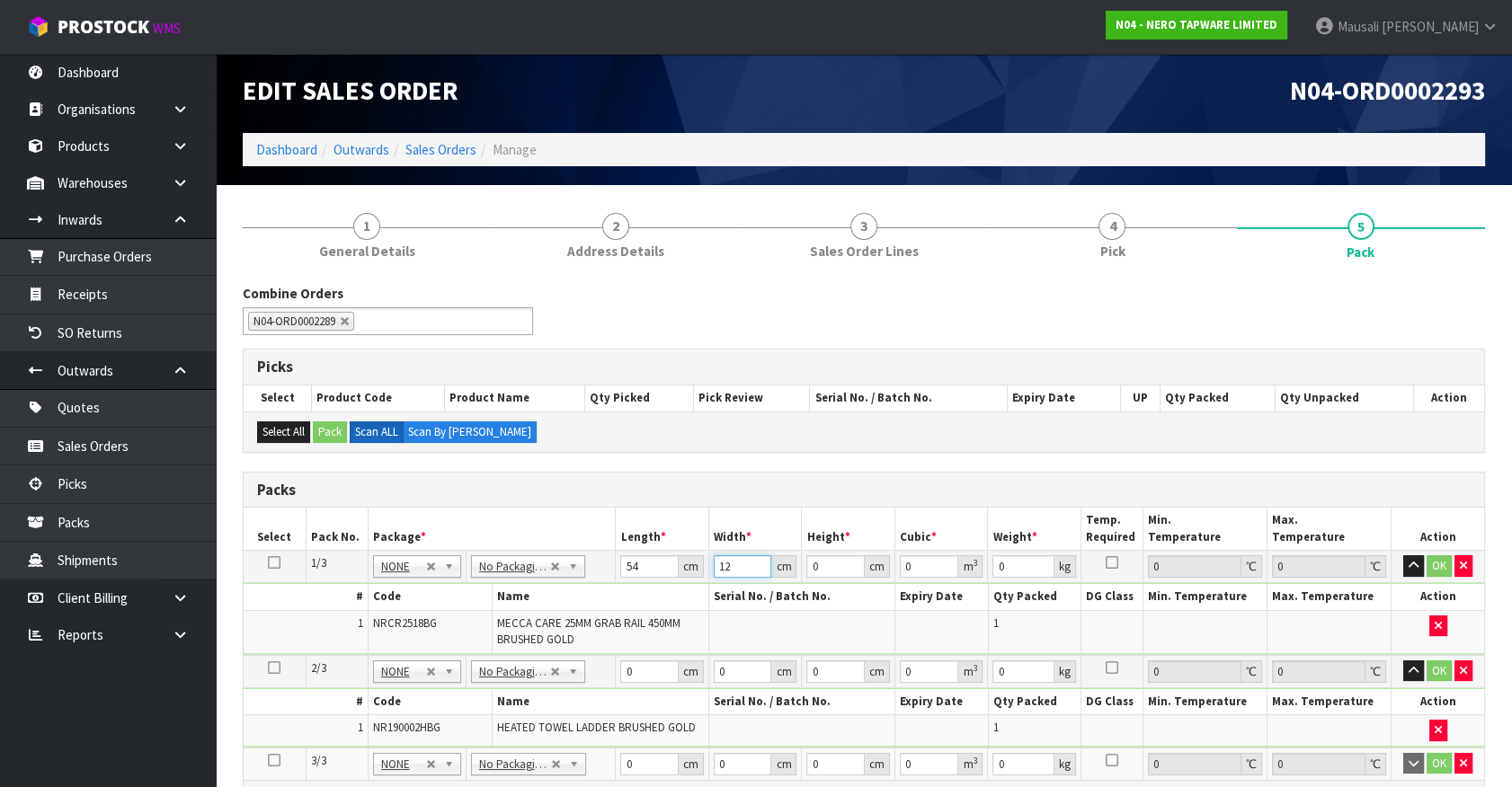 type on "12" 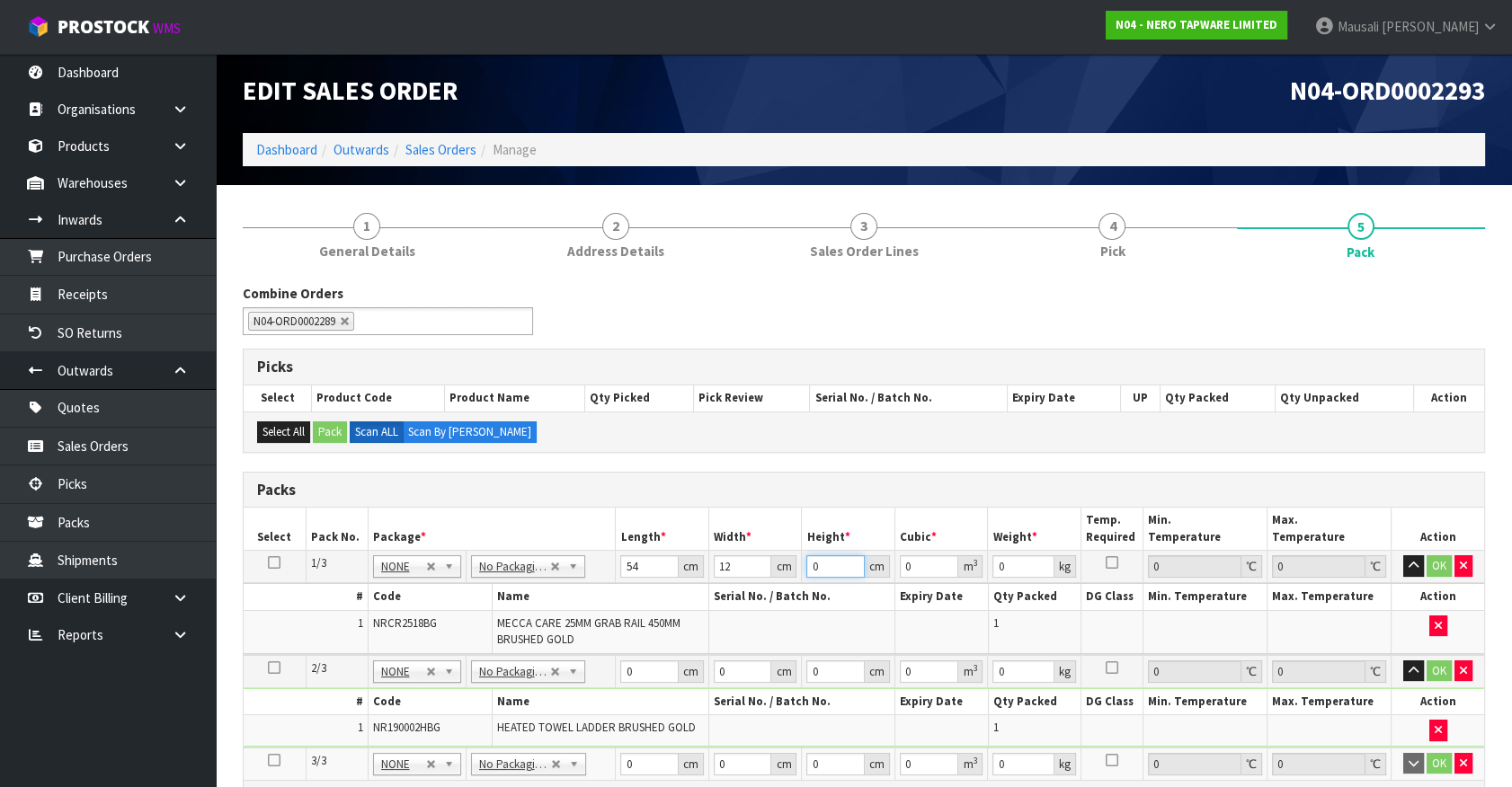 type on "8" 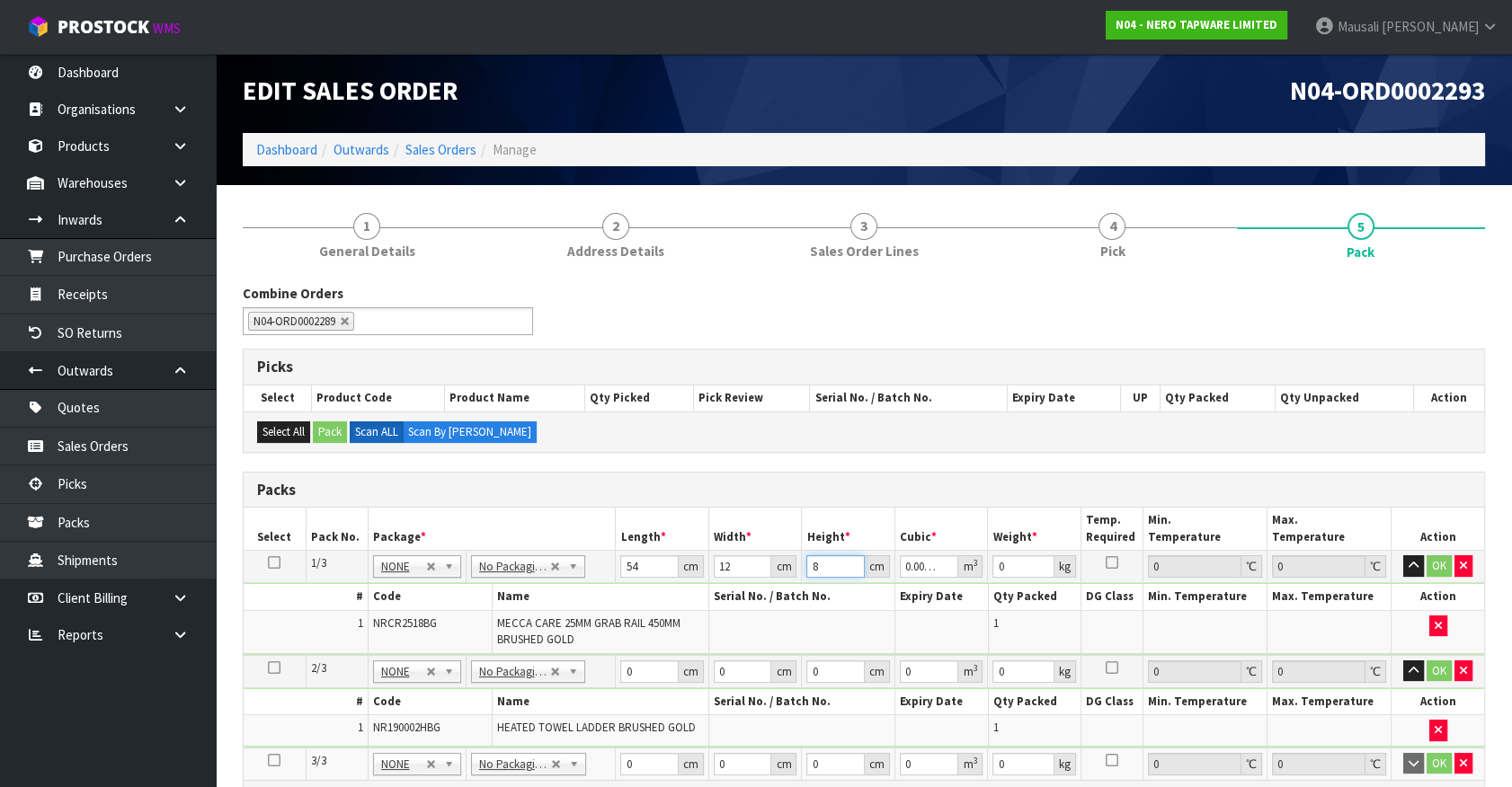 type on "8" 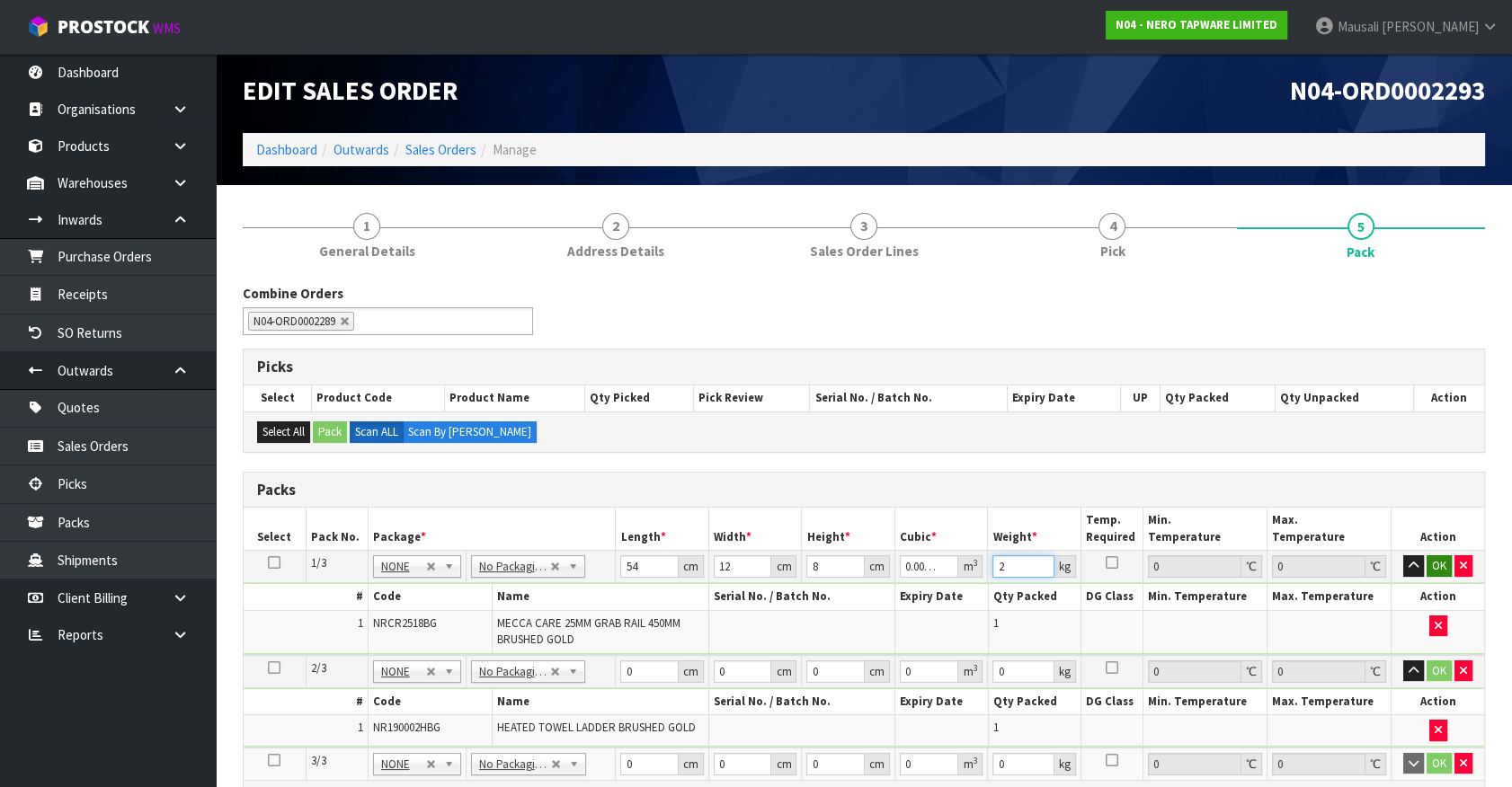 type on "2" 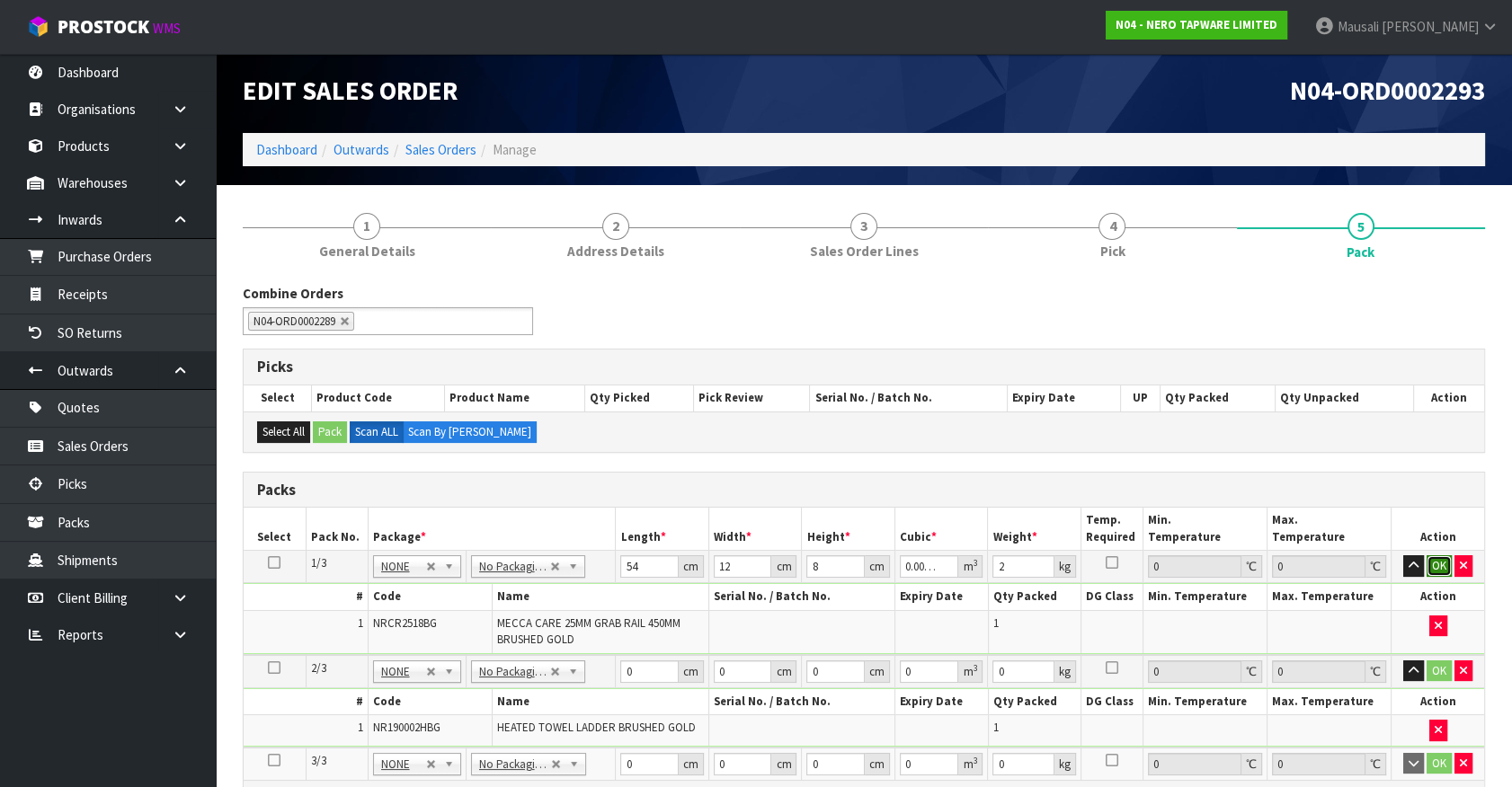 click on "OK" at bounding box center (1439, 566) 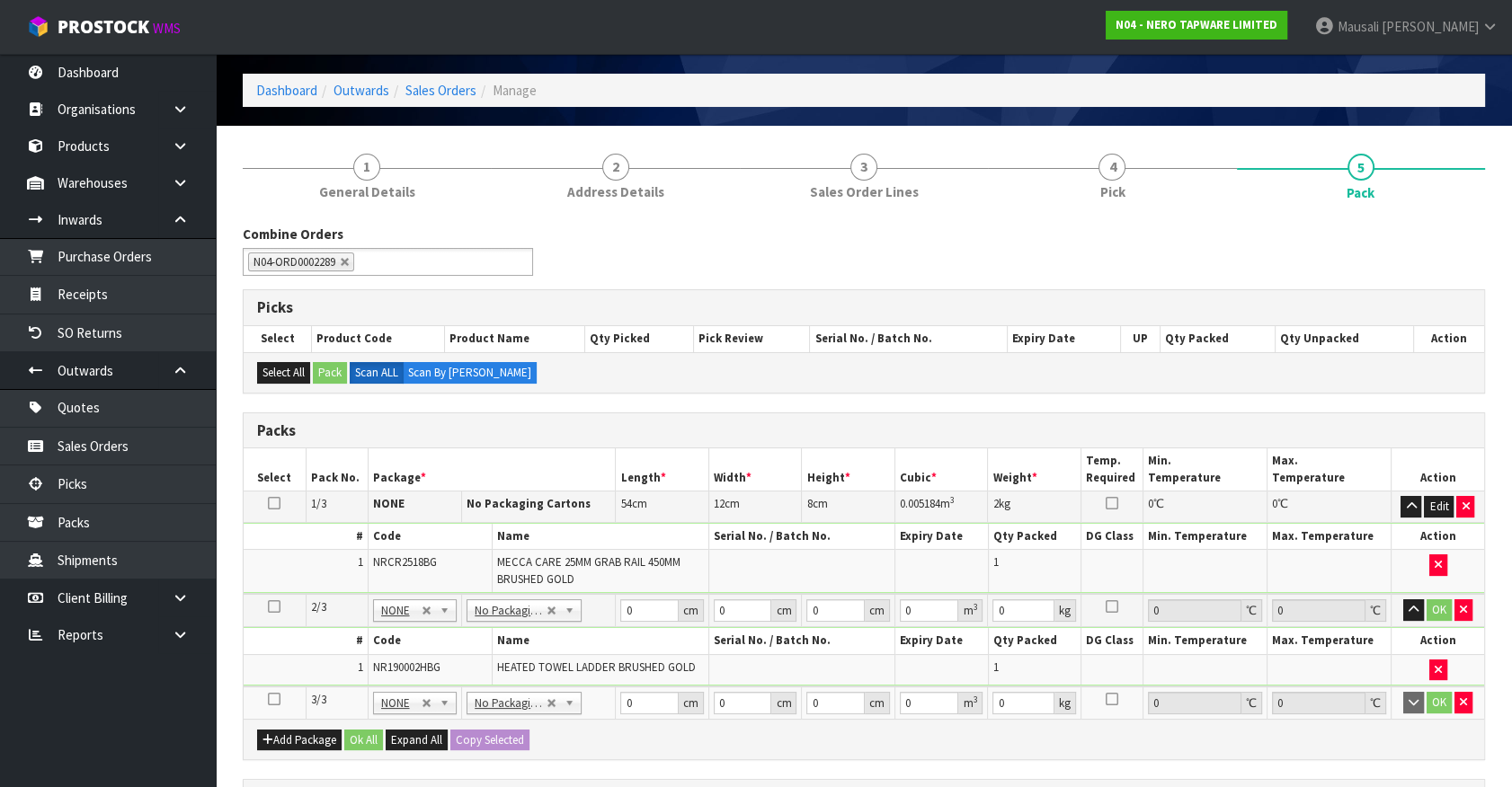 scroll, scrollTop: 331, scrollLeft: 0, axis: vertical 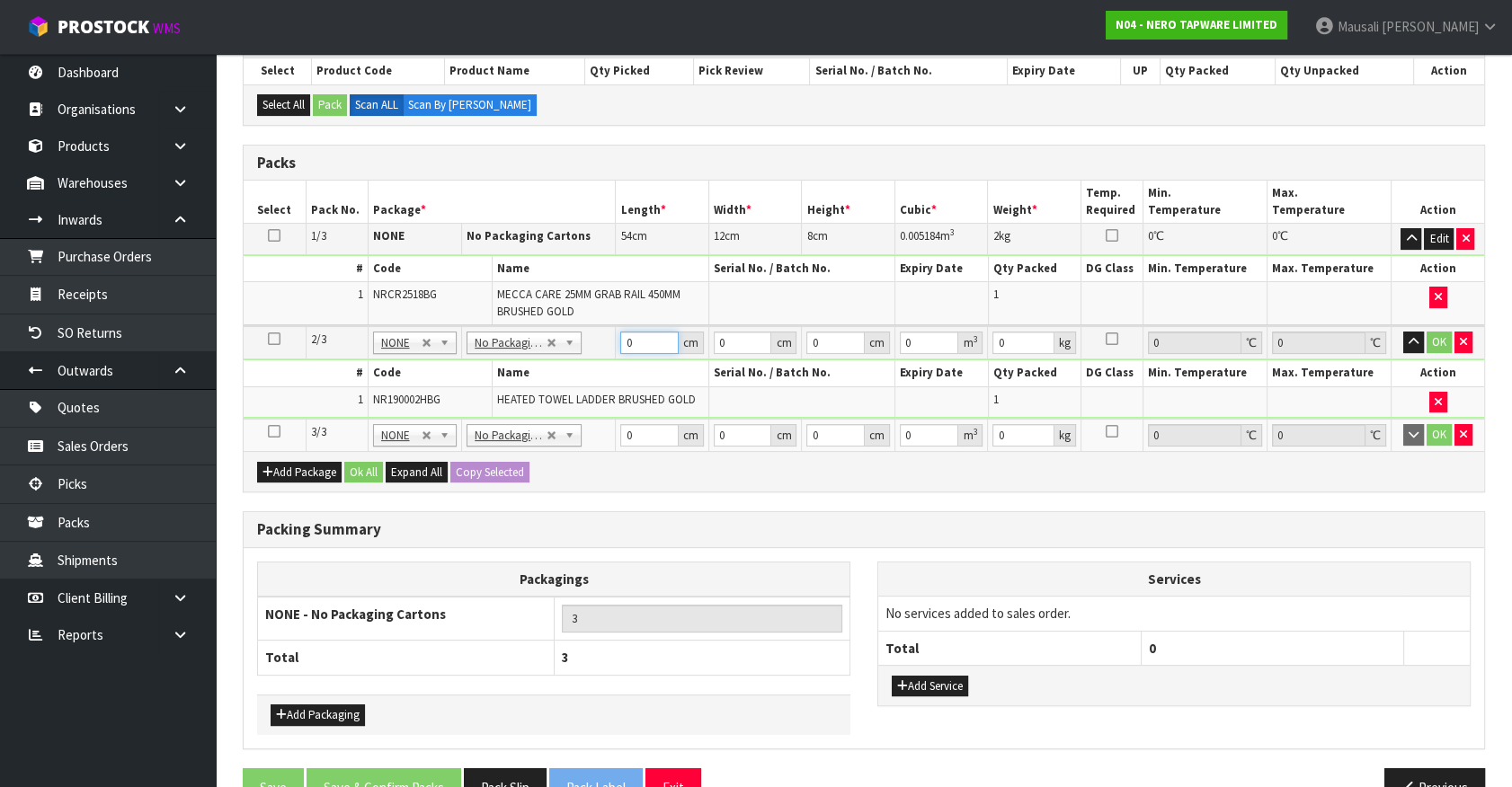 drag, startPoint x: 508, startPoint y: 403, endPoint x: 488, endPoint y: 407, distance: 20.39608 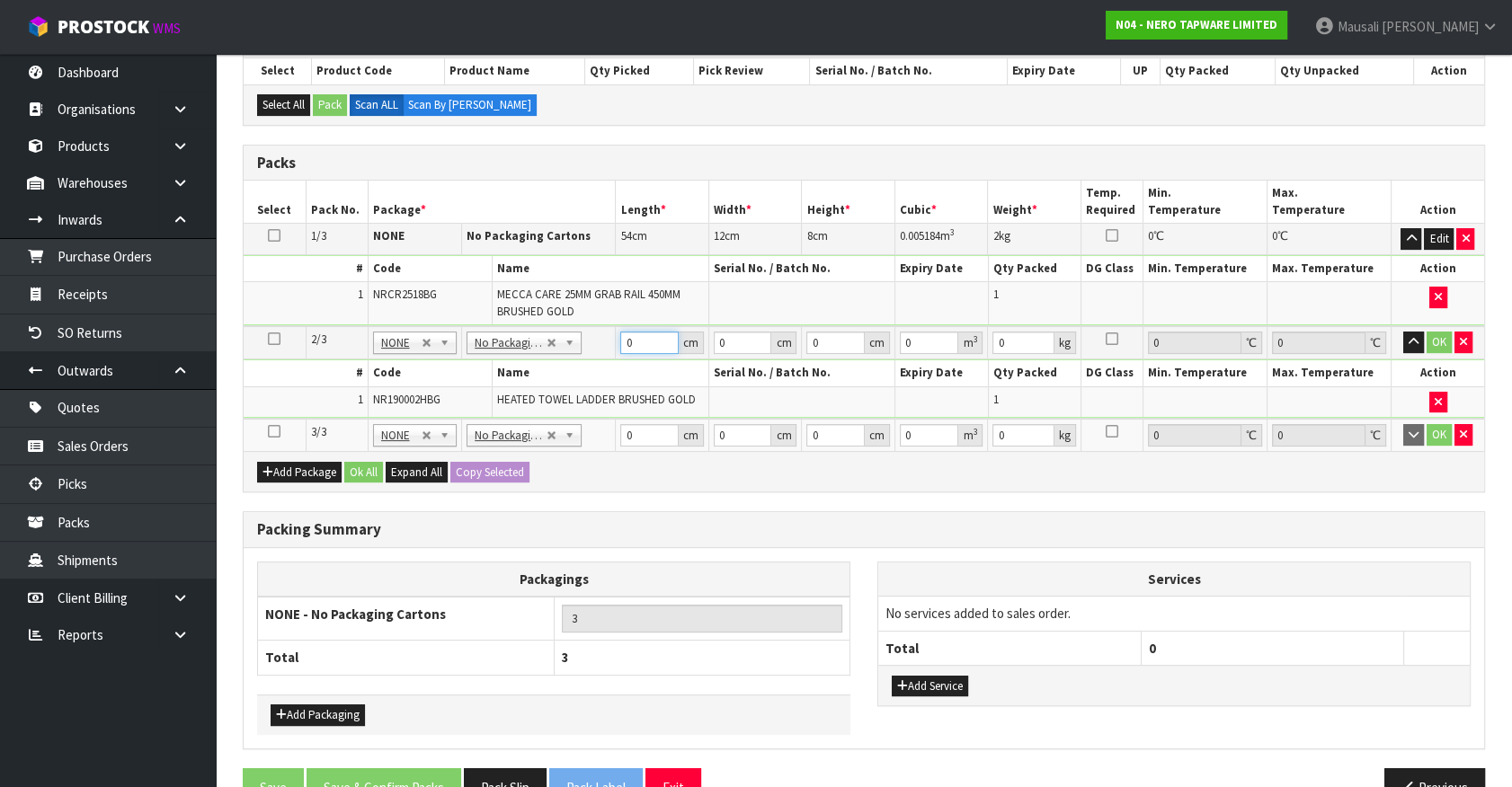 click on "2/3
NONE 007-001 007-002 007-004 007-009 007-013 007-014 007-015 007-017 007-018 007-019 007-021 007-022 007-023 007-024 010-016 010-017 010-018 010-019 011-001 011-002 011-003 011-004 011-005 011-006 011-007 011-008 011-009 011-010 011-011 011-012 011-013 011-014 011-015 011-016 011-017 011-018 011-019 011-020 011-021 011-022 011-023 011-025 011-026 011-027 011-028 011-029 011-030 011-031 011-032 011-033 011-034 011-035 011-036 011-037 011-038 011-039 011-040 011-041 011-042 011-043 011-044 011-045 011-046 011-047 011-048 011-049 011-050 011-051 011-052 011-053 011-054 011-055 011-056 011-057 011-058 011-059 011-060 011-061 011-062 011-063 011-064 011-065 011-066 011-067 011-068 011-070 011-072 011-073 011-074 011-075 011-076 011-077 011-078 011-079 011-080 011-081 011-082 011-083 011-084
NONE
No Packaging Cartons PLT GEN120 (1200 X 1000) PLT ONE WAY SKID CHEP HIRE PALLET TRANSFER FEE PLT EXP120 (PLASTIC/STAMPED)" at bounding box center [864, 372] 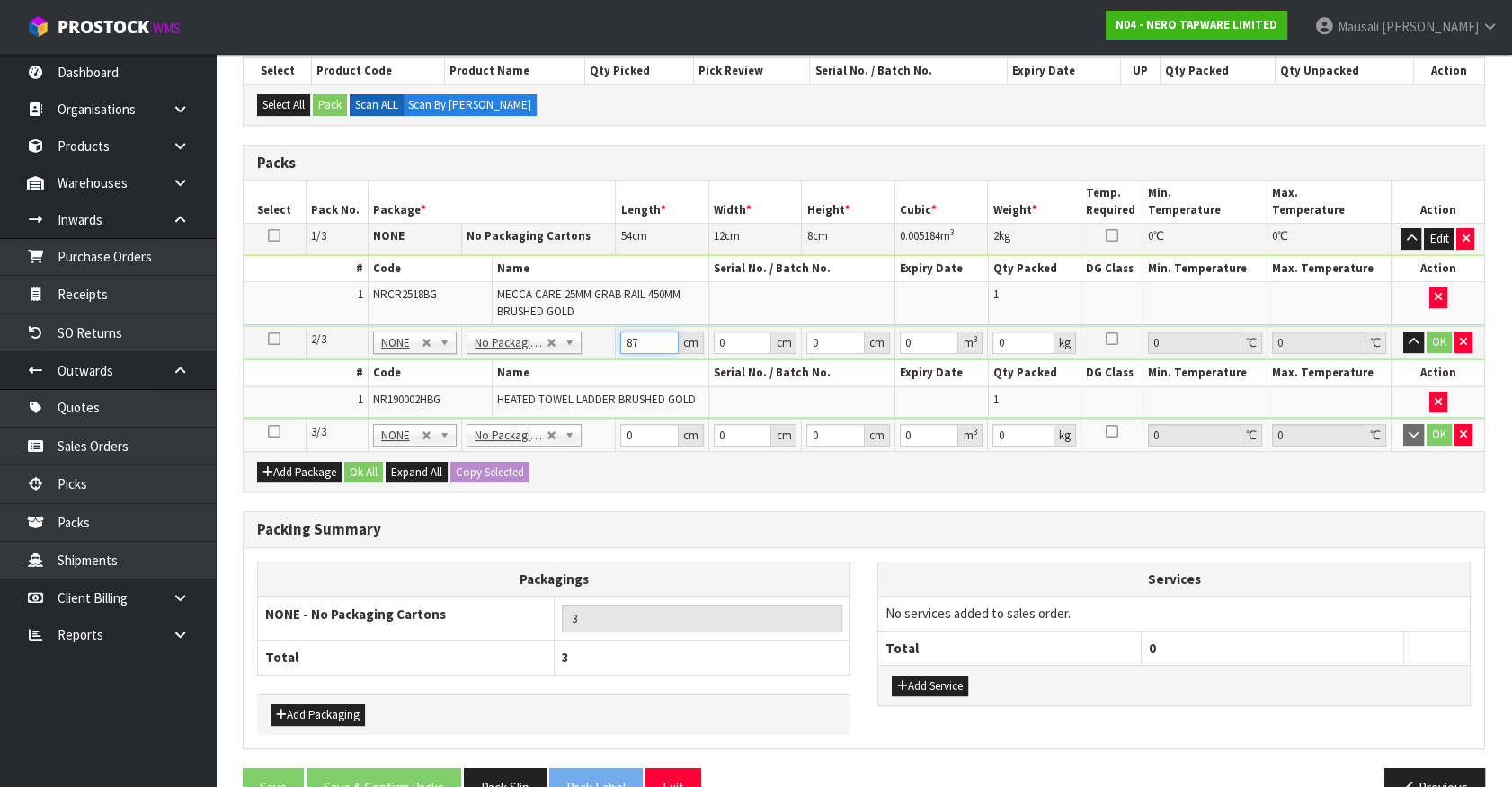 type on "87" 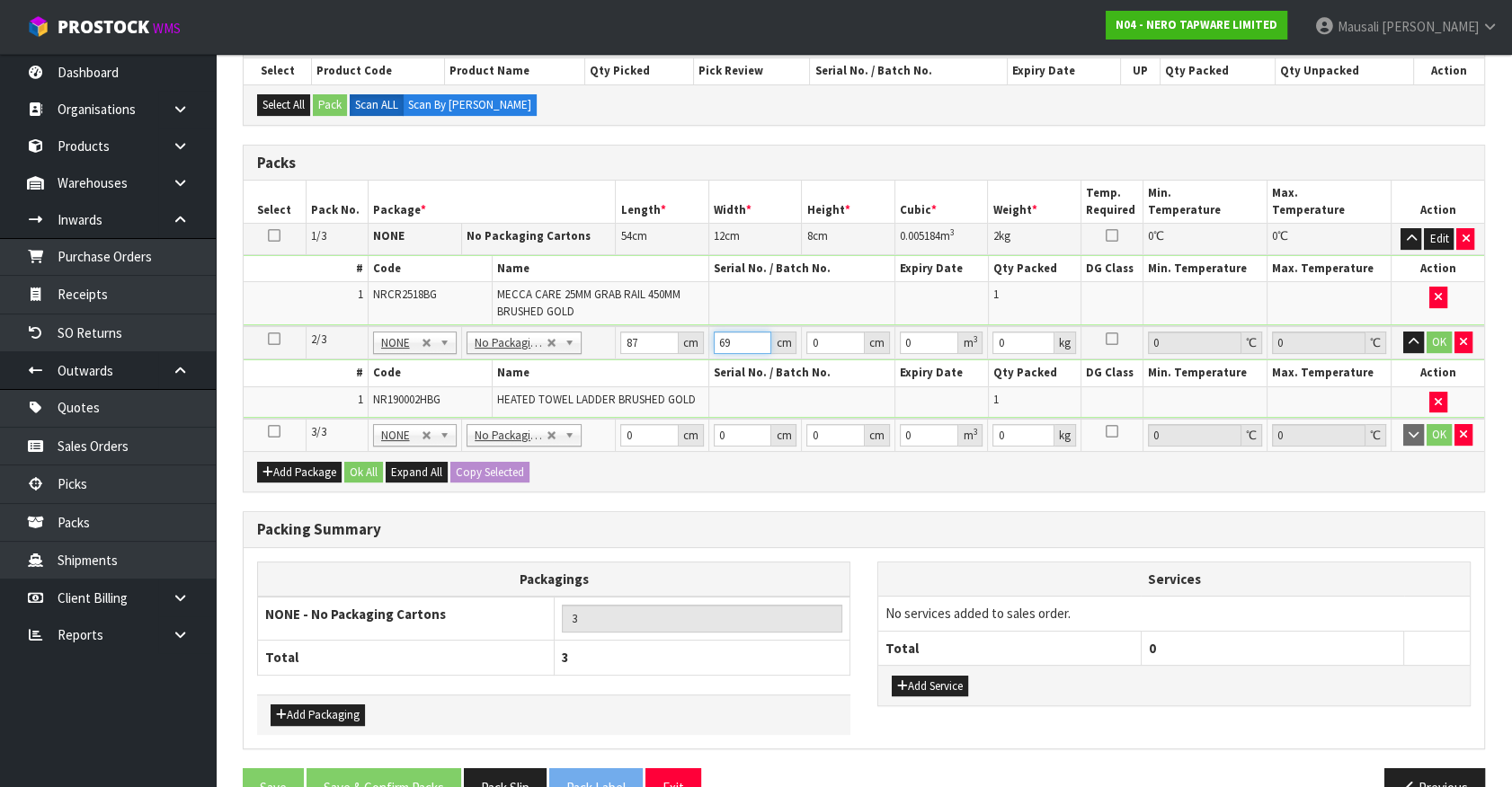 type on "69" 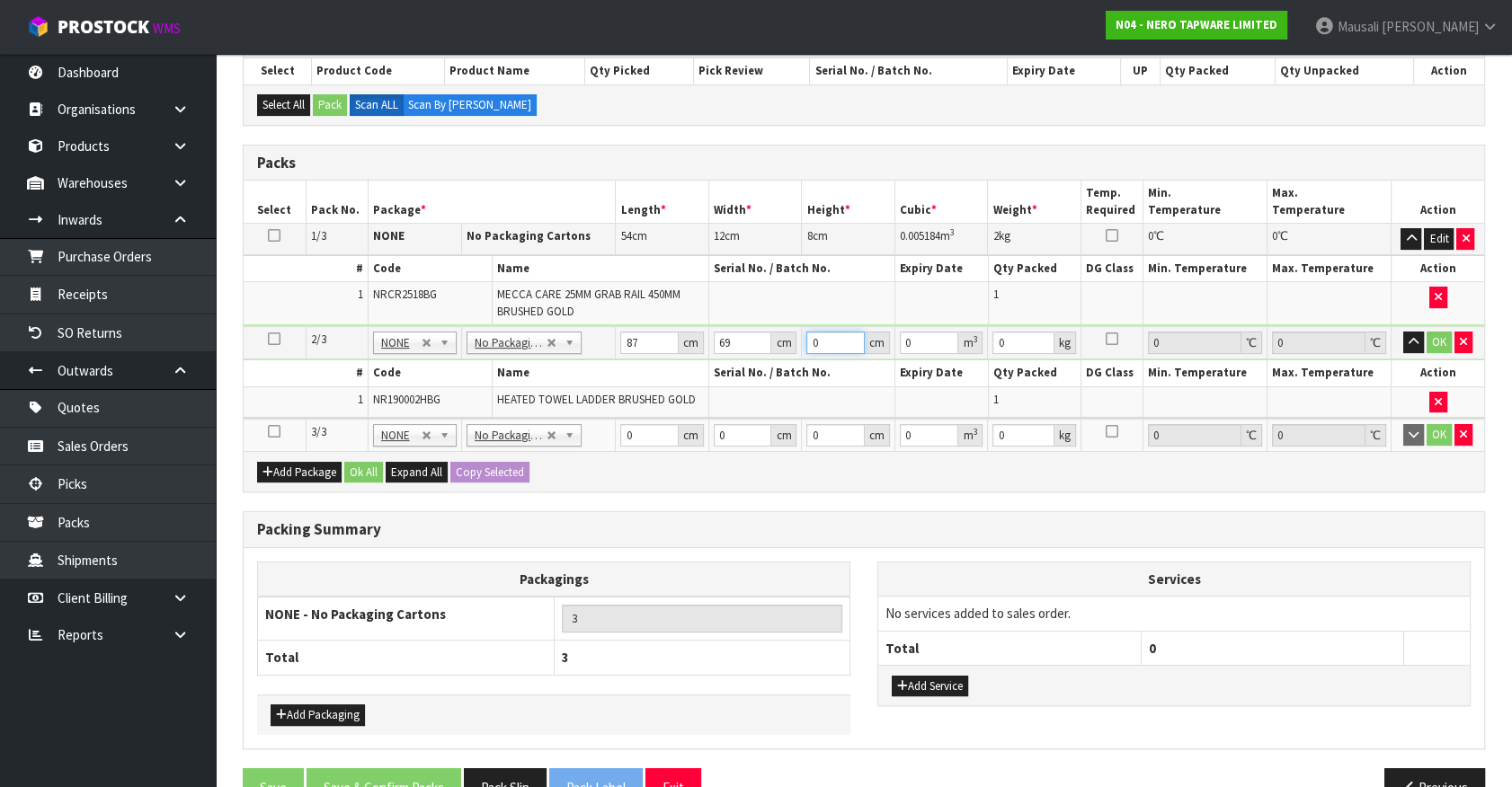 type on "1" 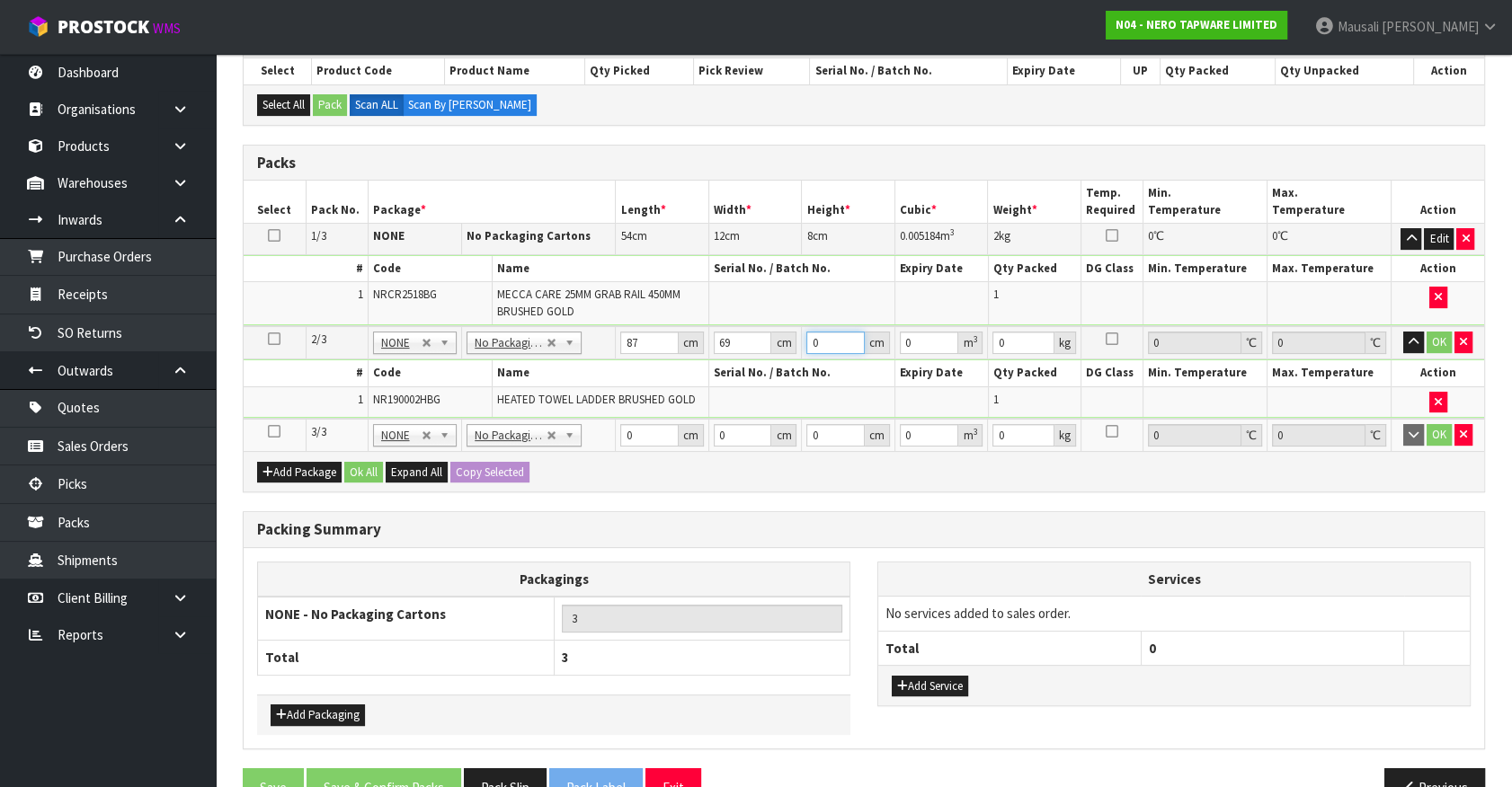 type on "0.006003" 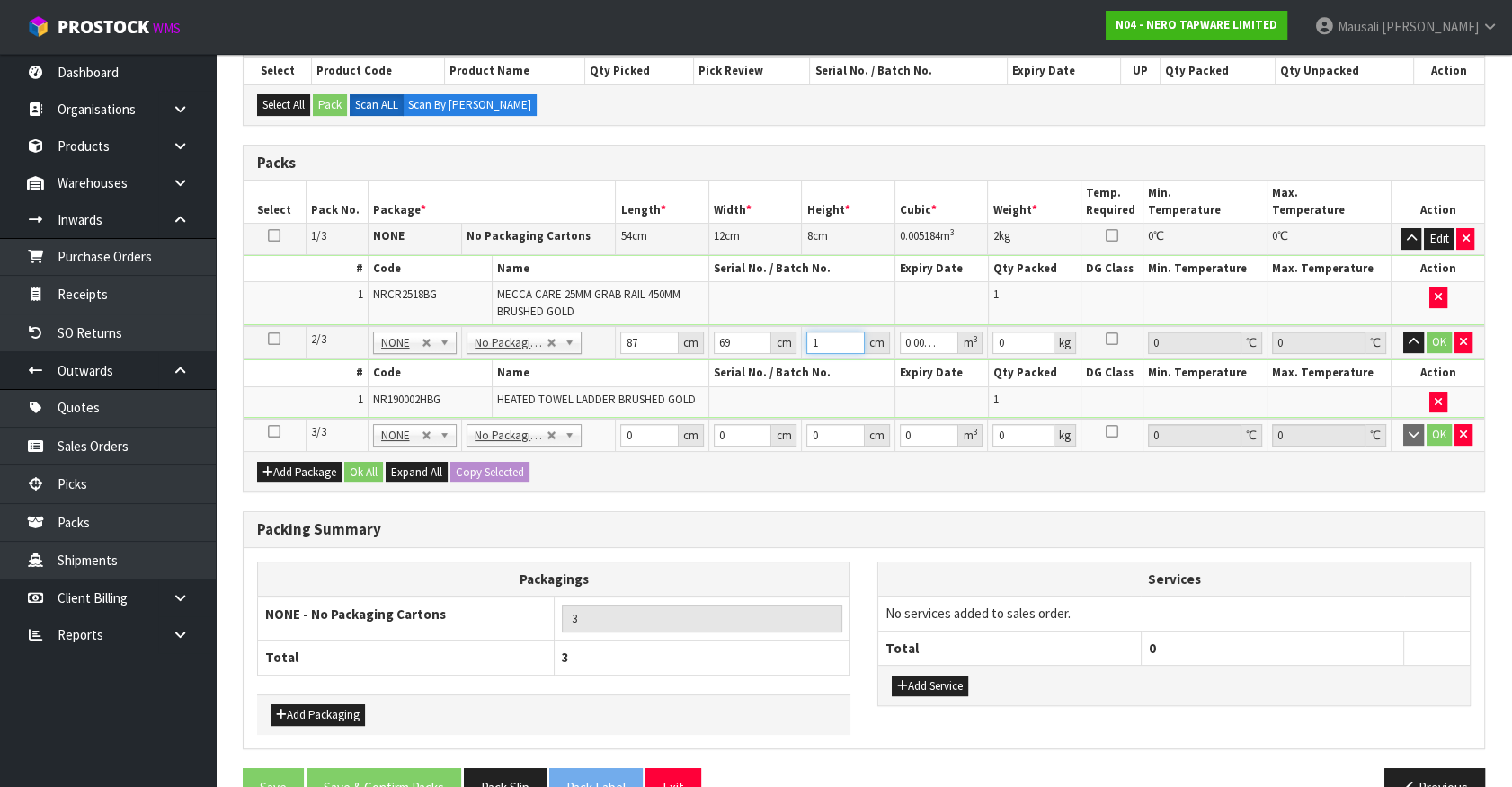 type on "13" 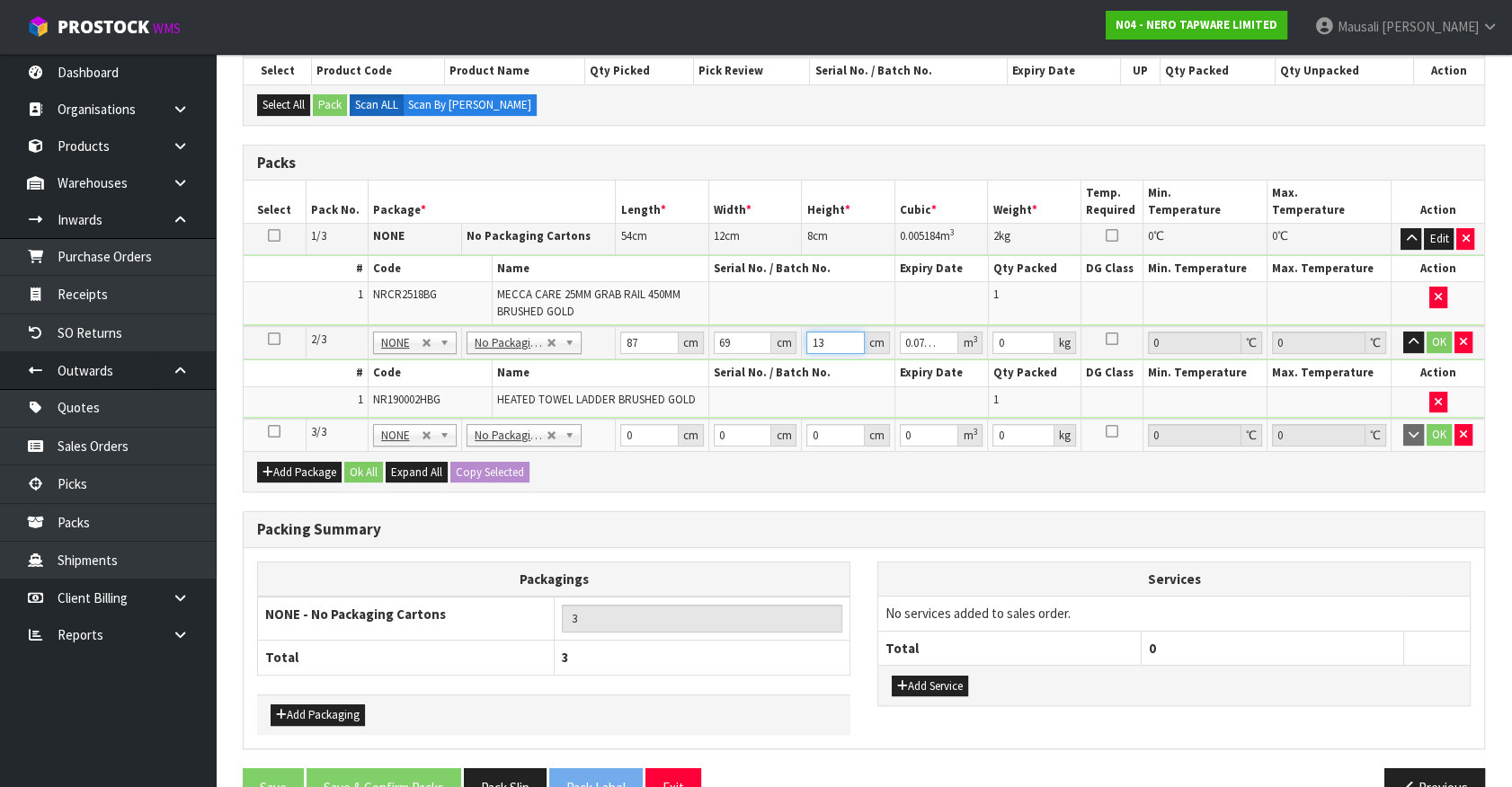 type on "13" 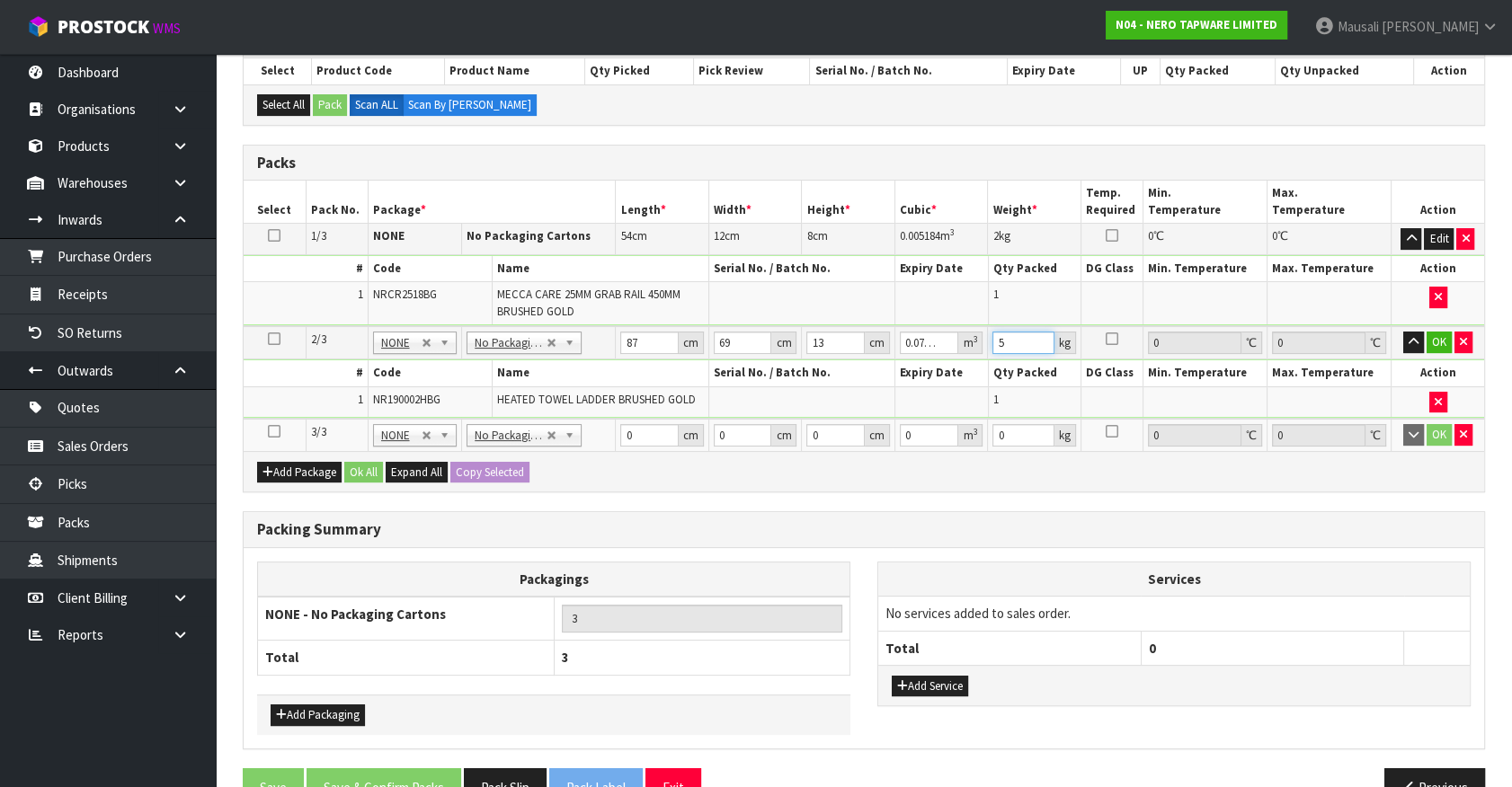 type on "5" 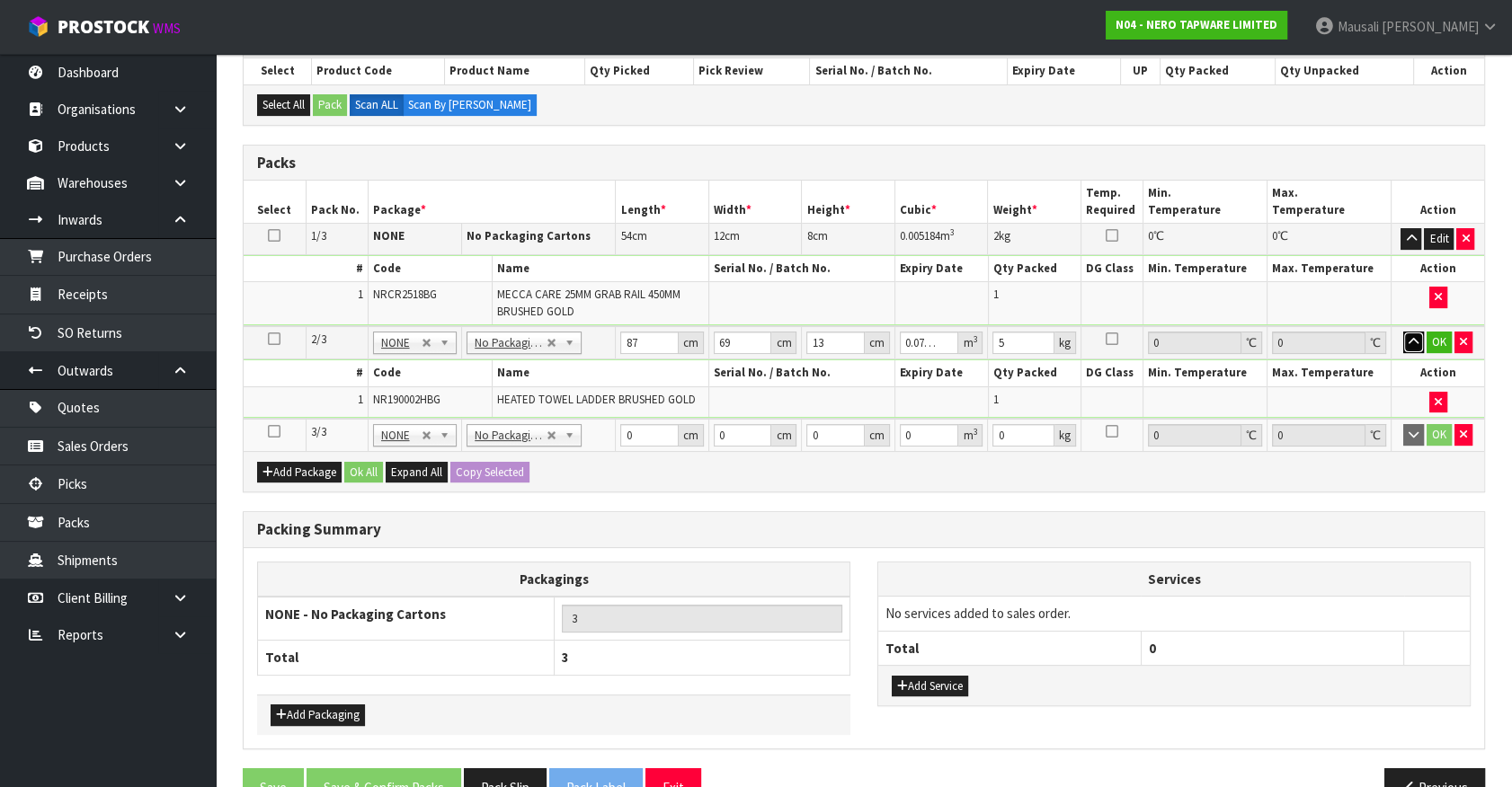 type 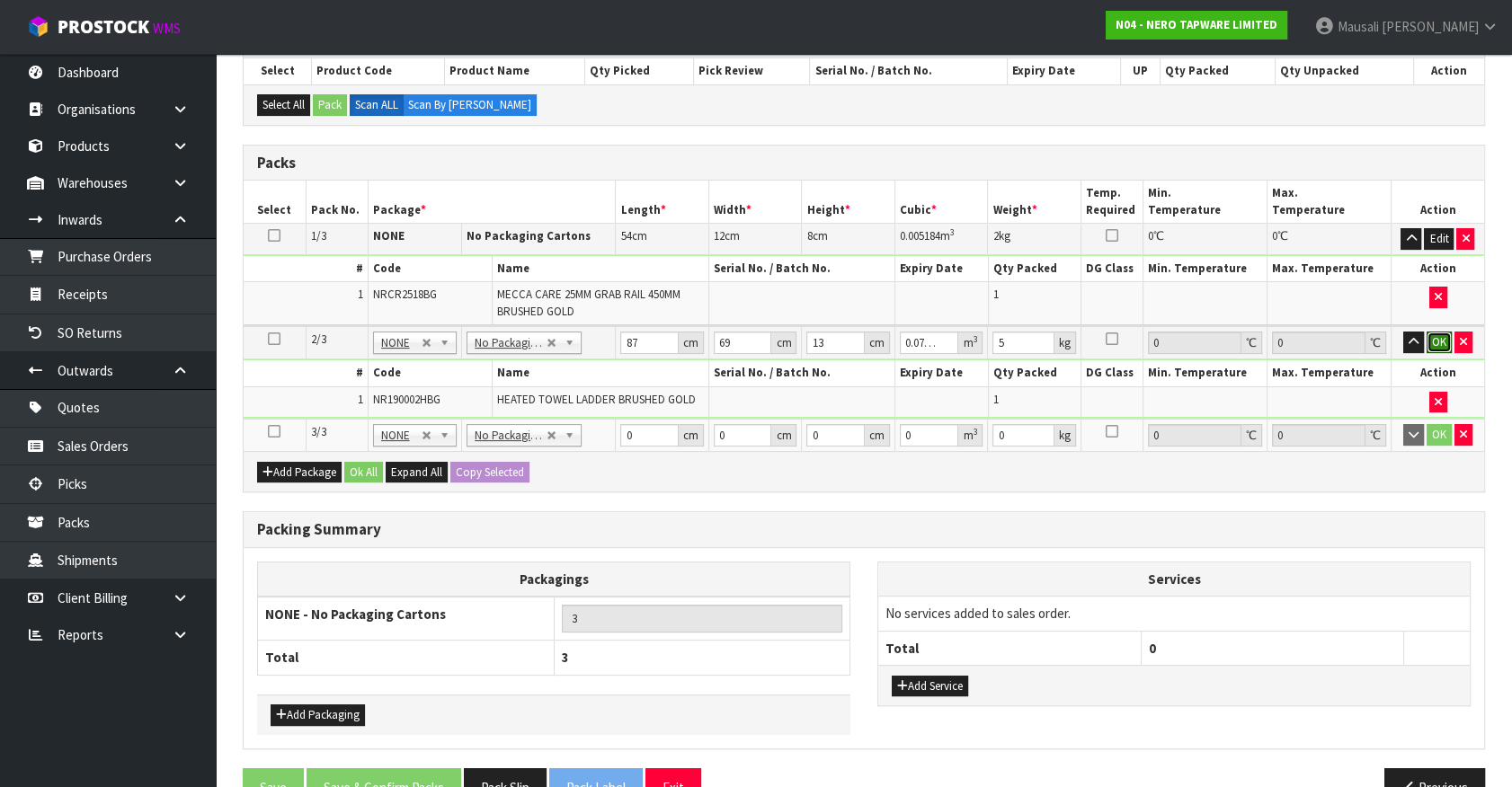 click on "OK" at bounding box center [1439, 342] 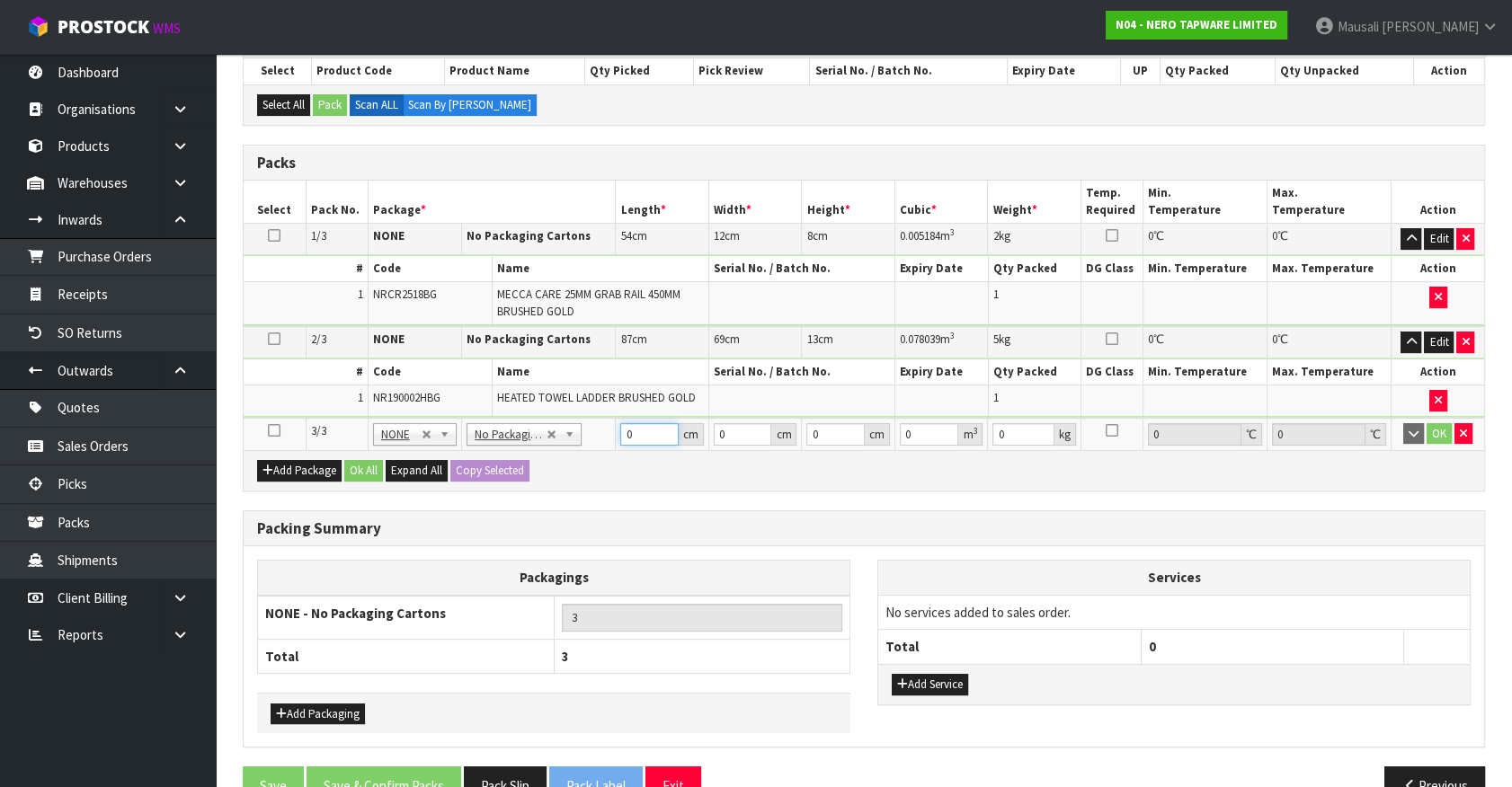 drag, startPoint x: 653, startPoint y: 429, endPoint x: 552, endPoint y: 476, distance: 111.40018 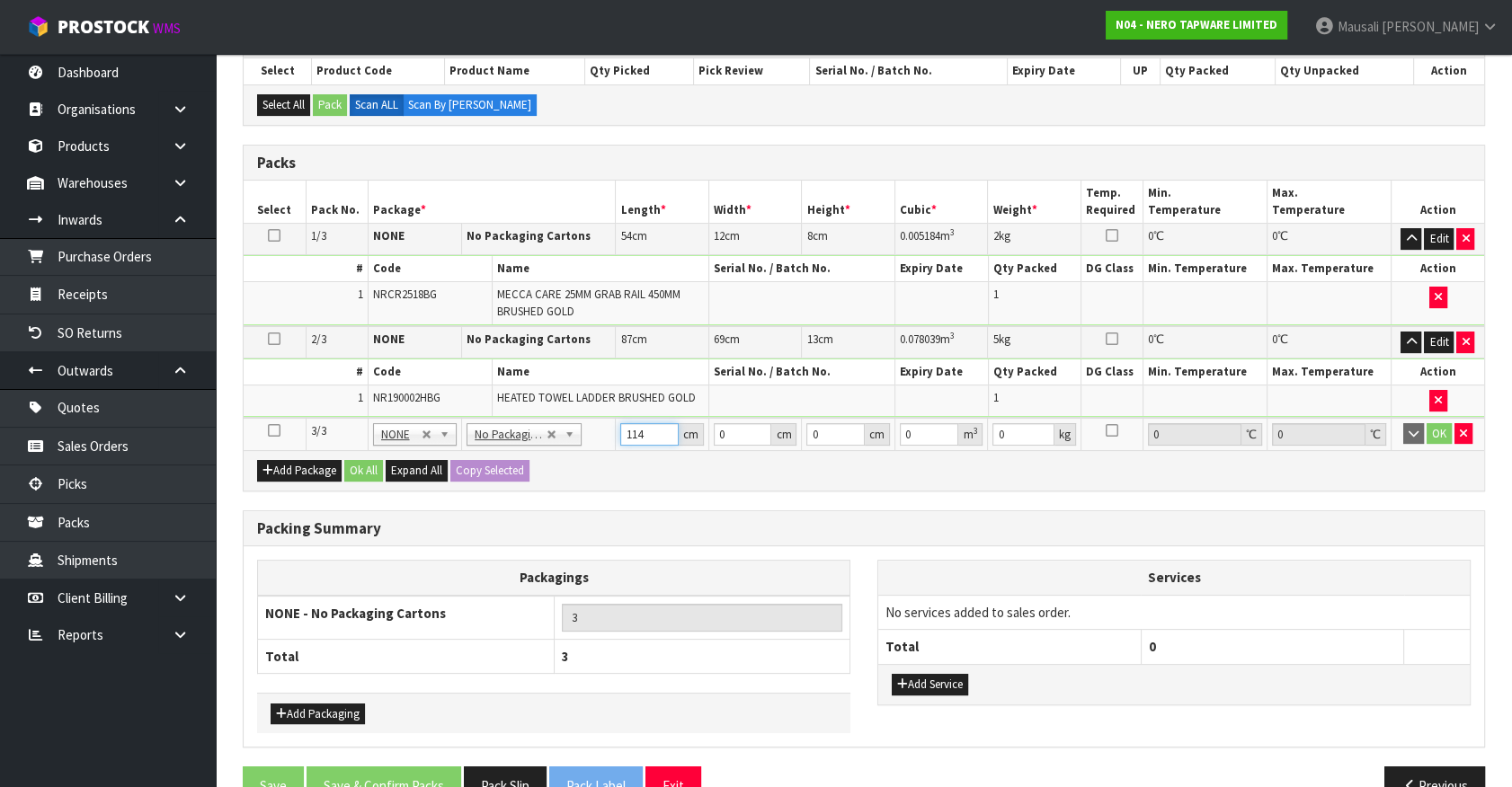 type on "114" 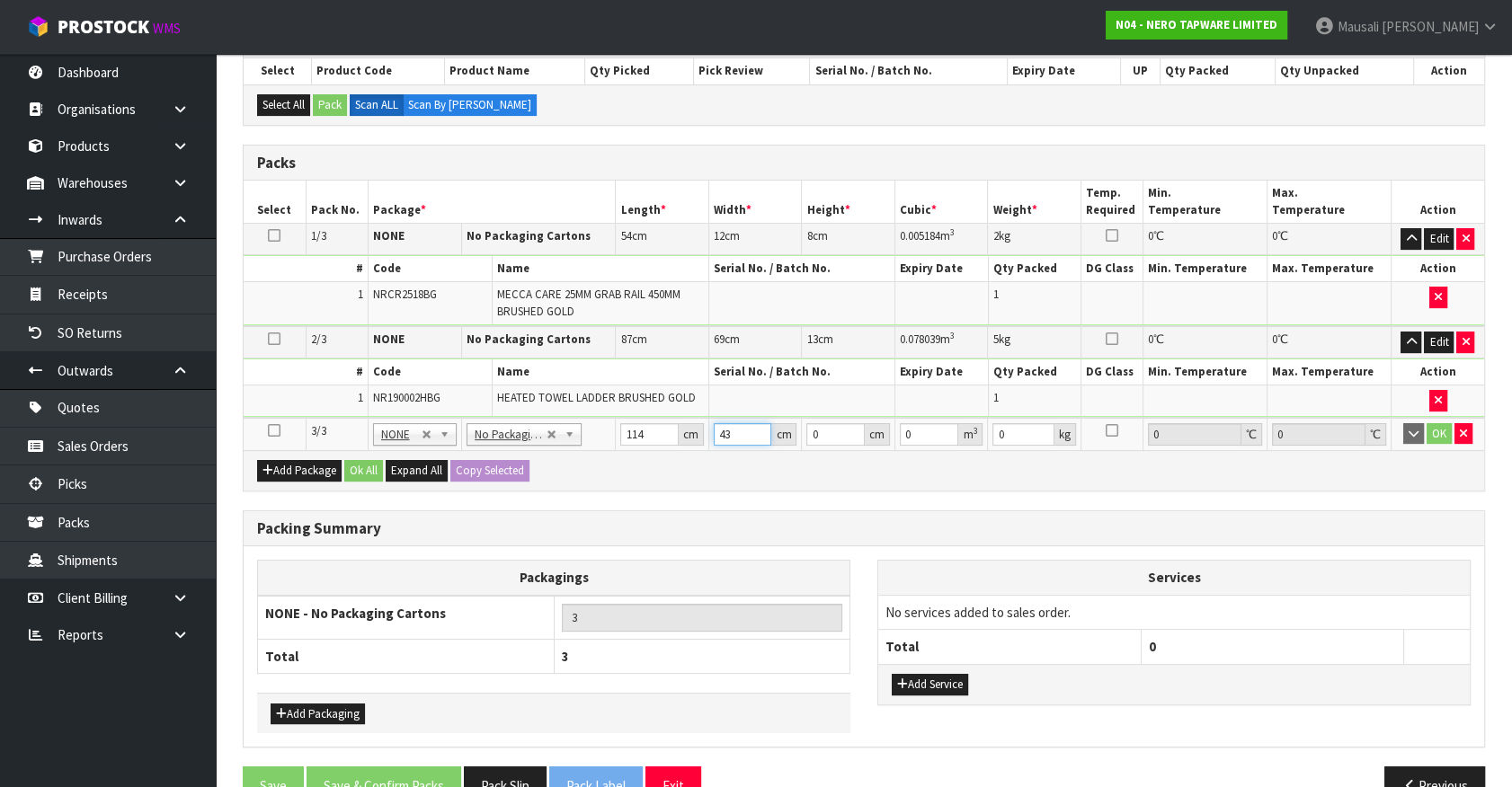 type on "43" 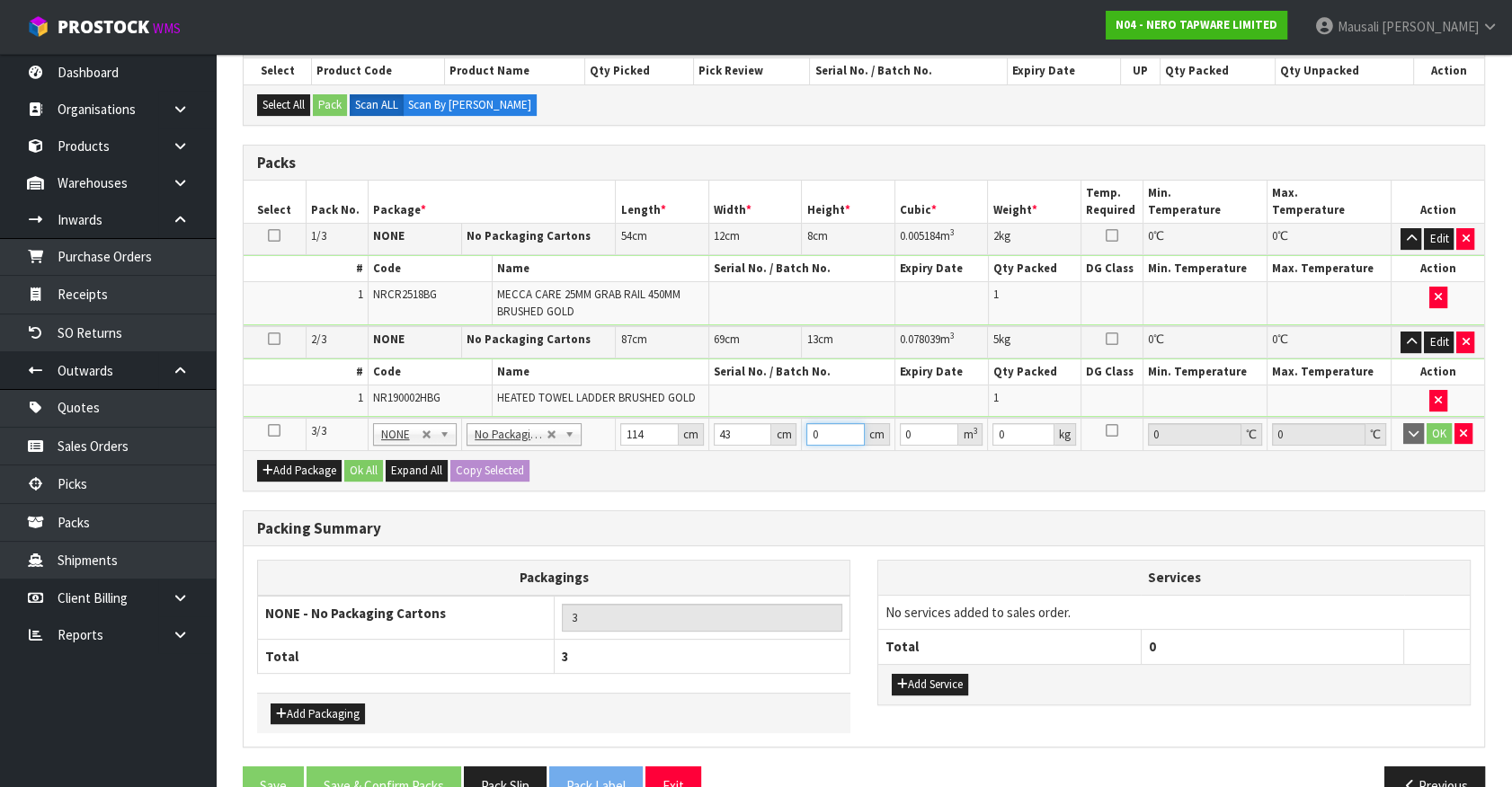 type on "9" 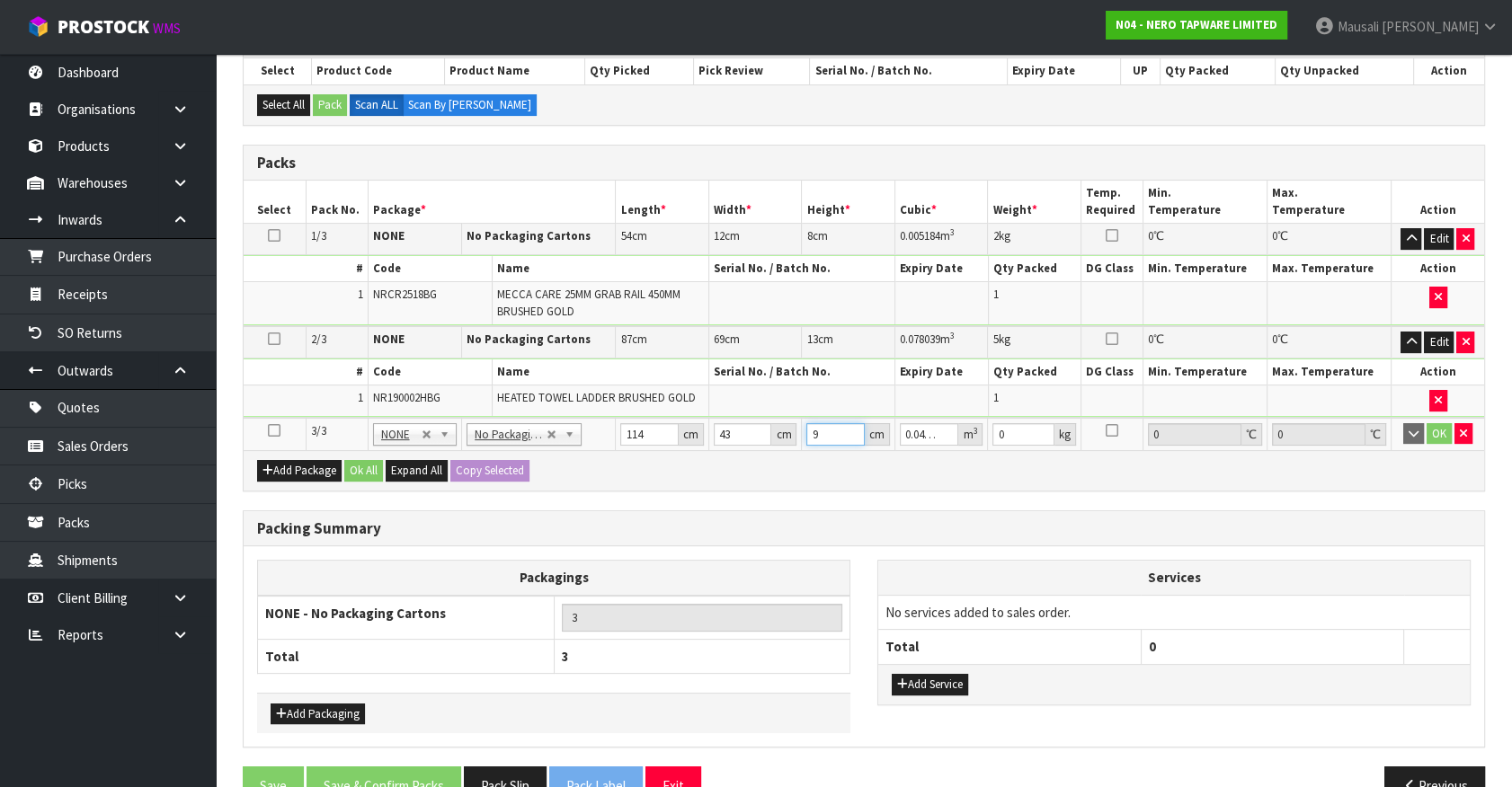 type on "9" 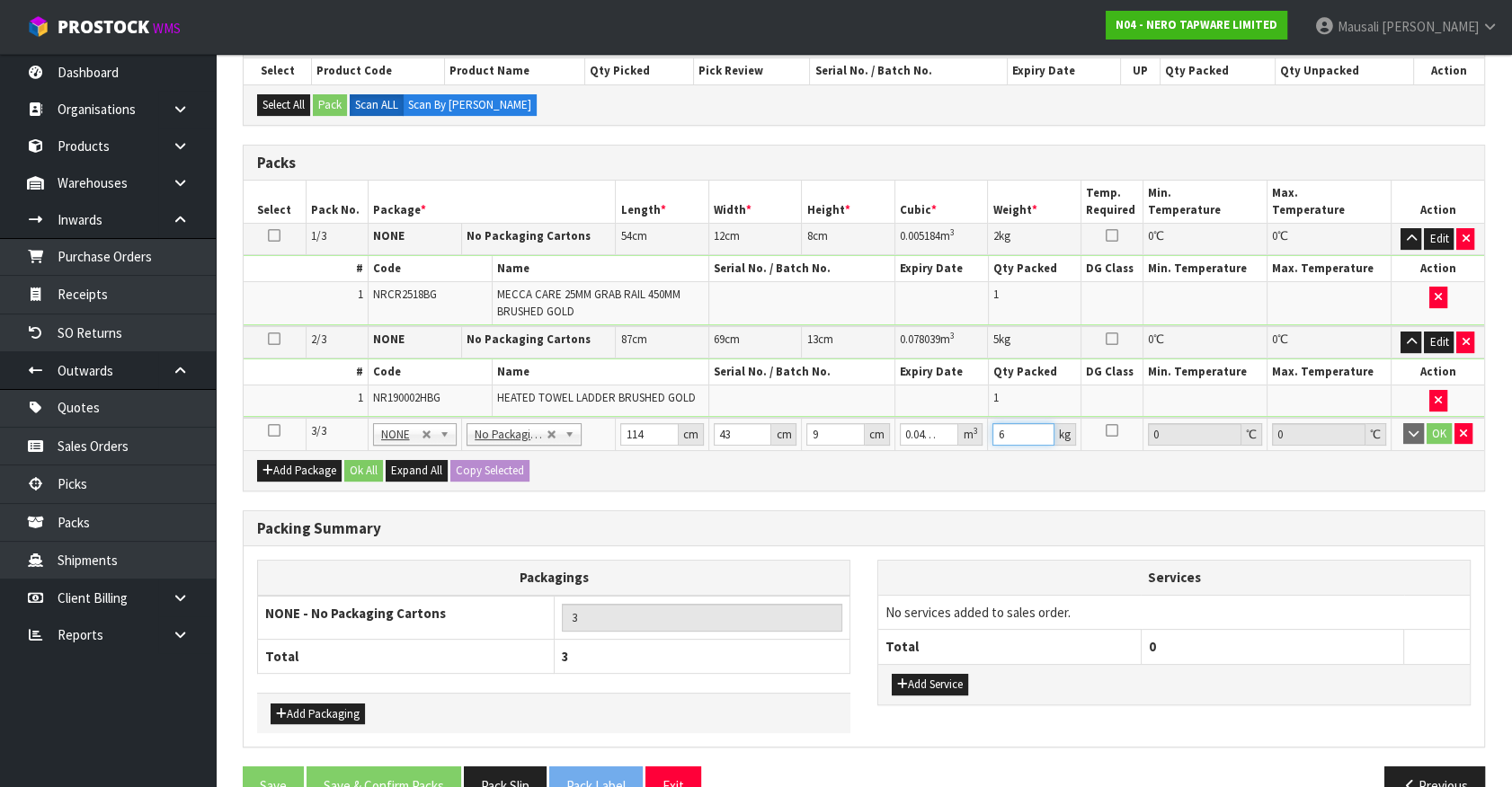 type on "6" 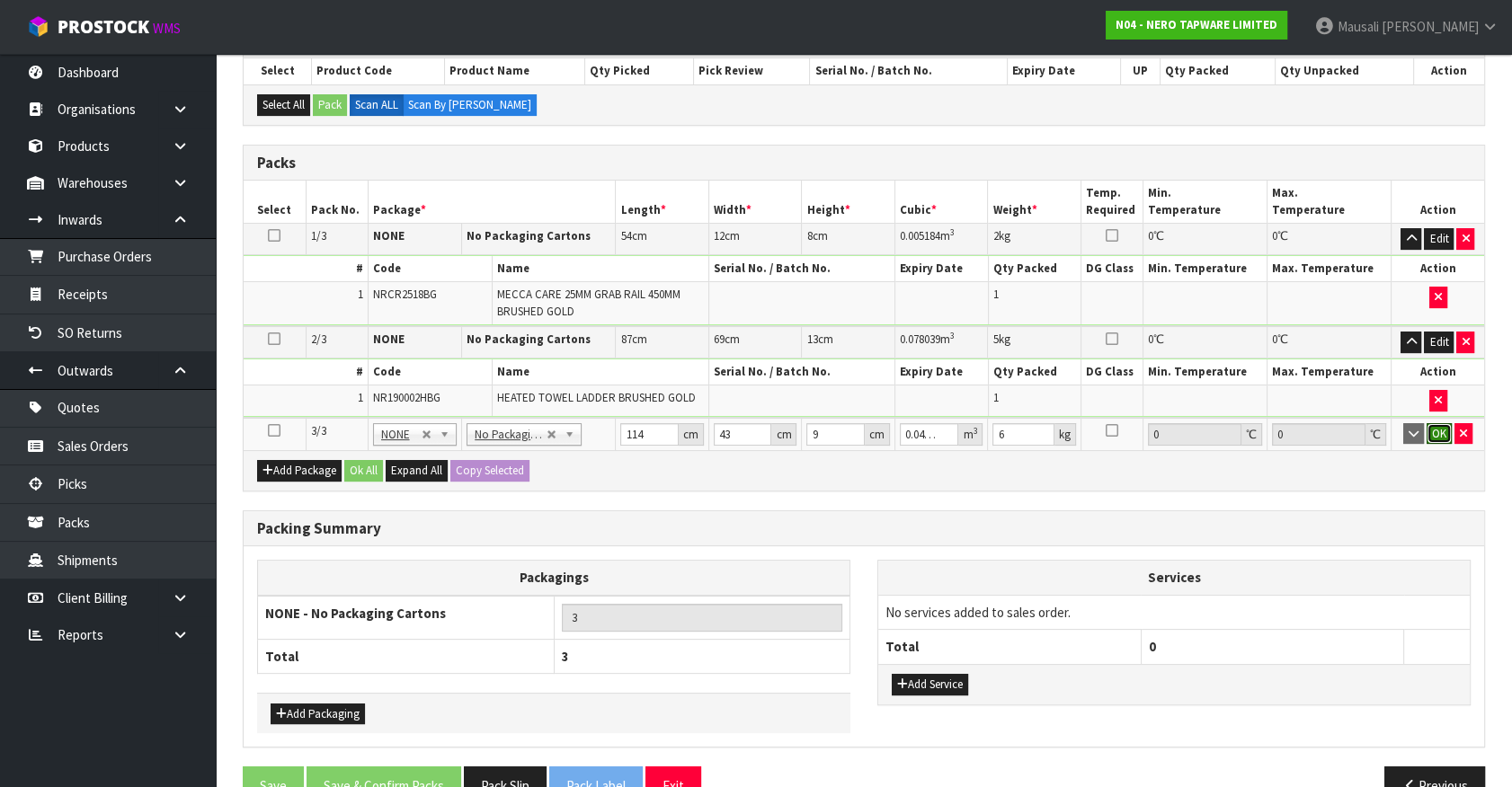type 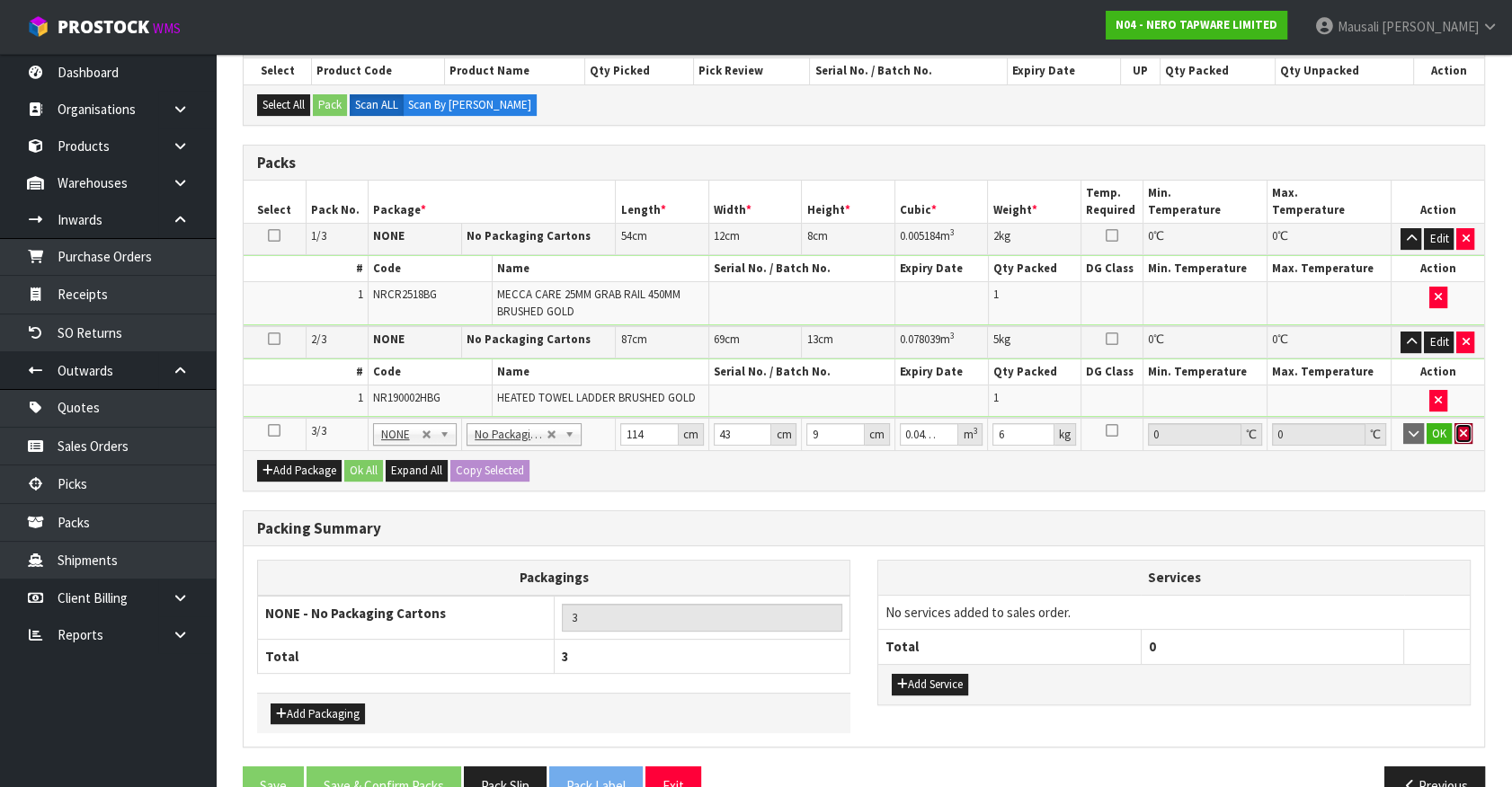 click at bounding box center (1463, 434) 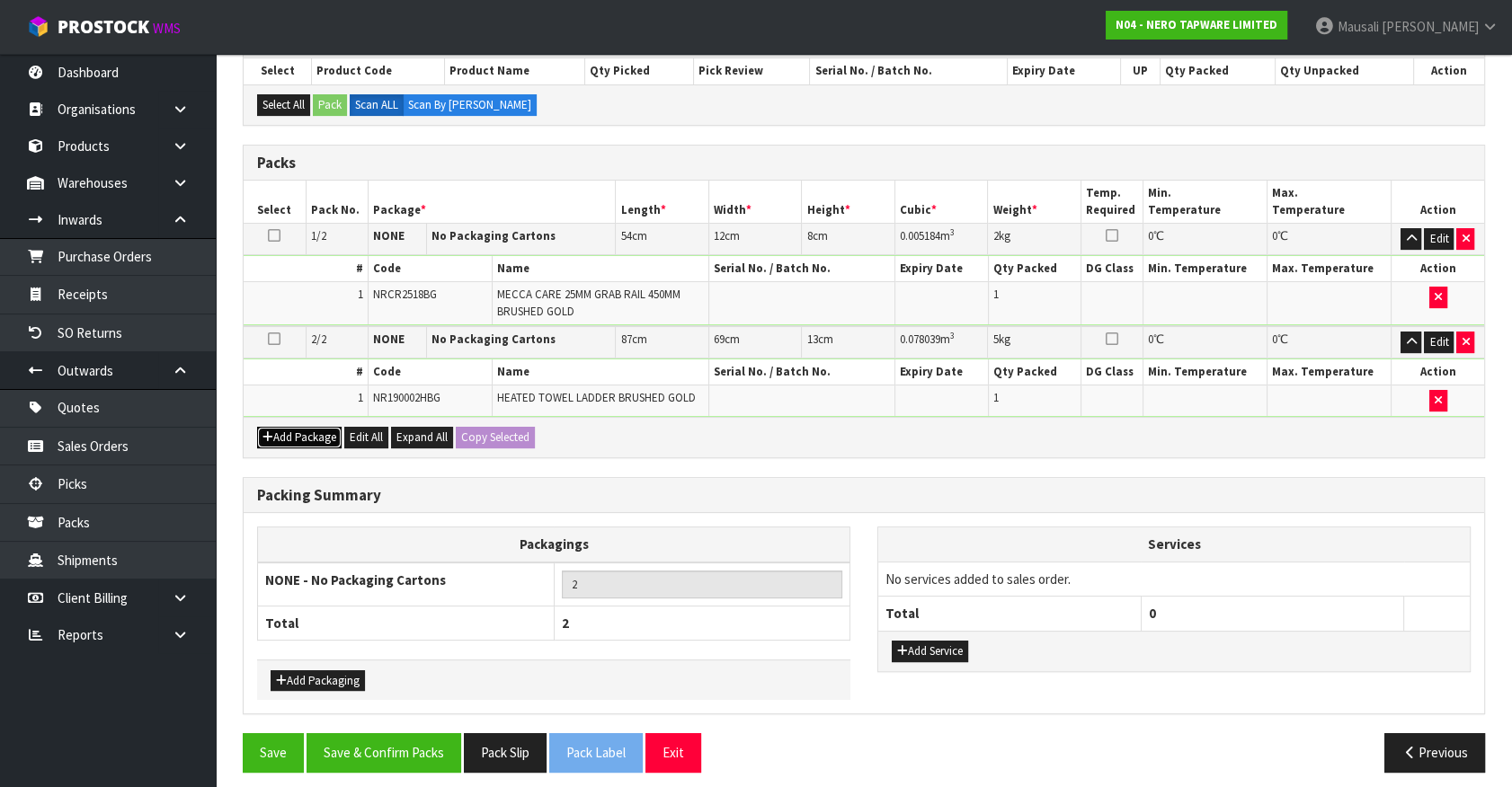 click on "Add Package" at bounding box center [299, 438] 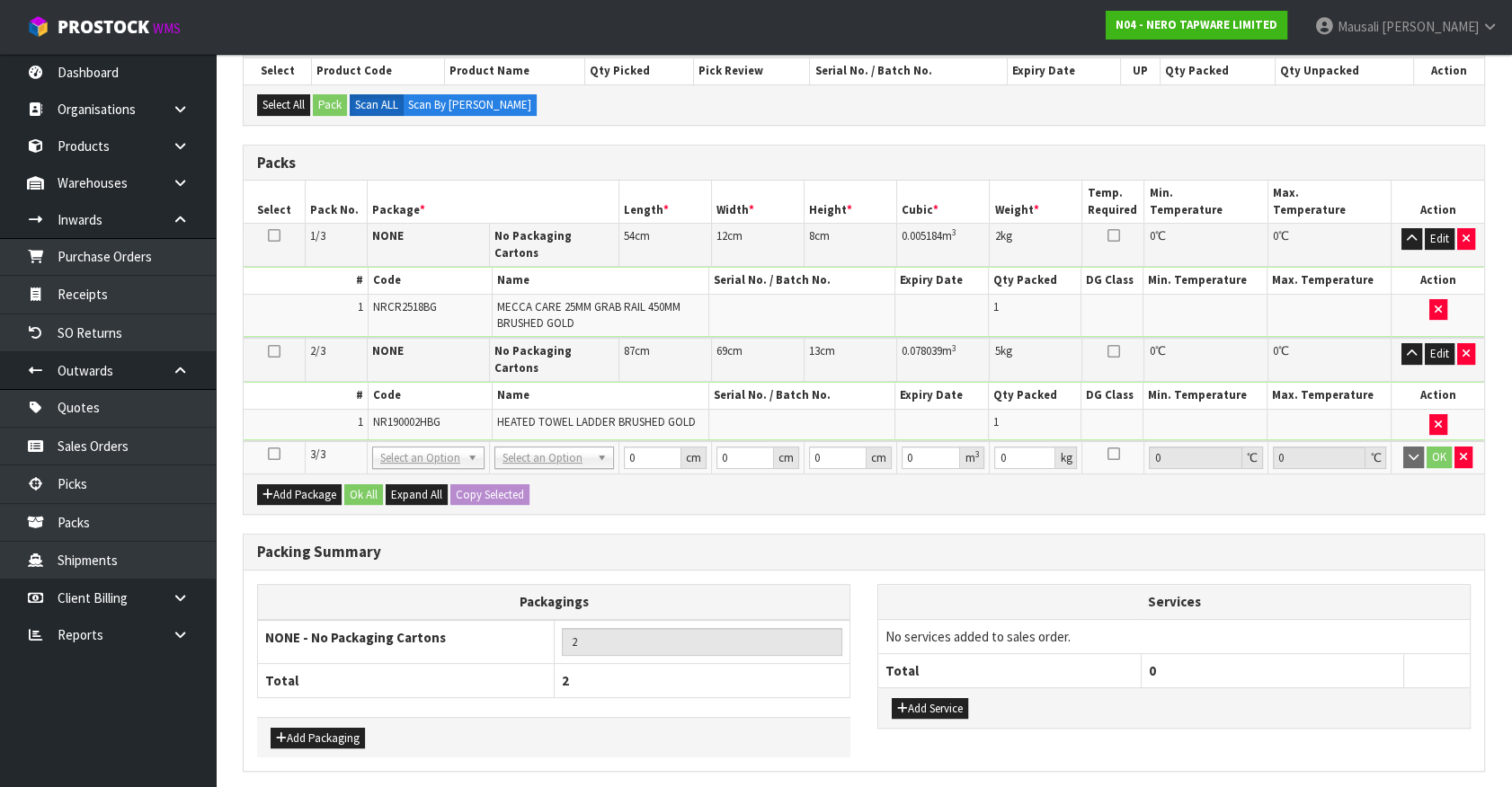 click at bounding box center [274, 457] 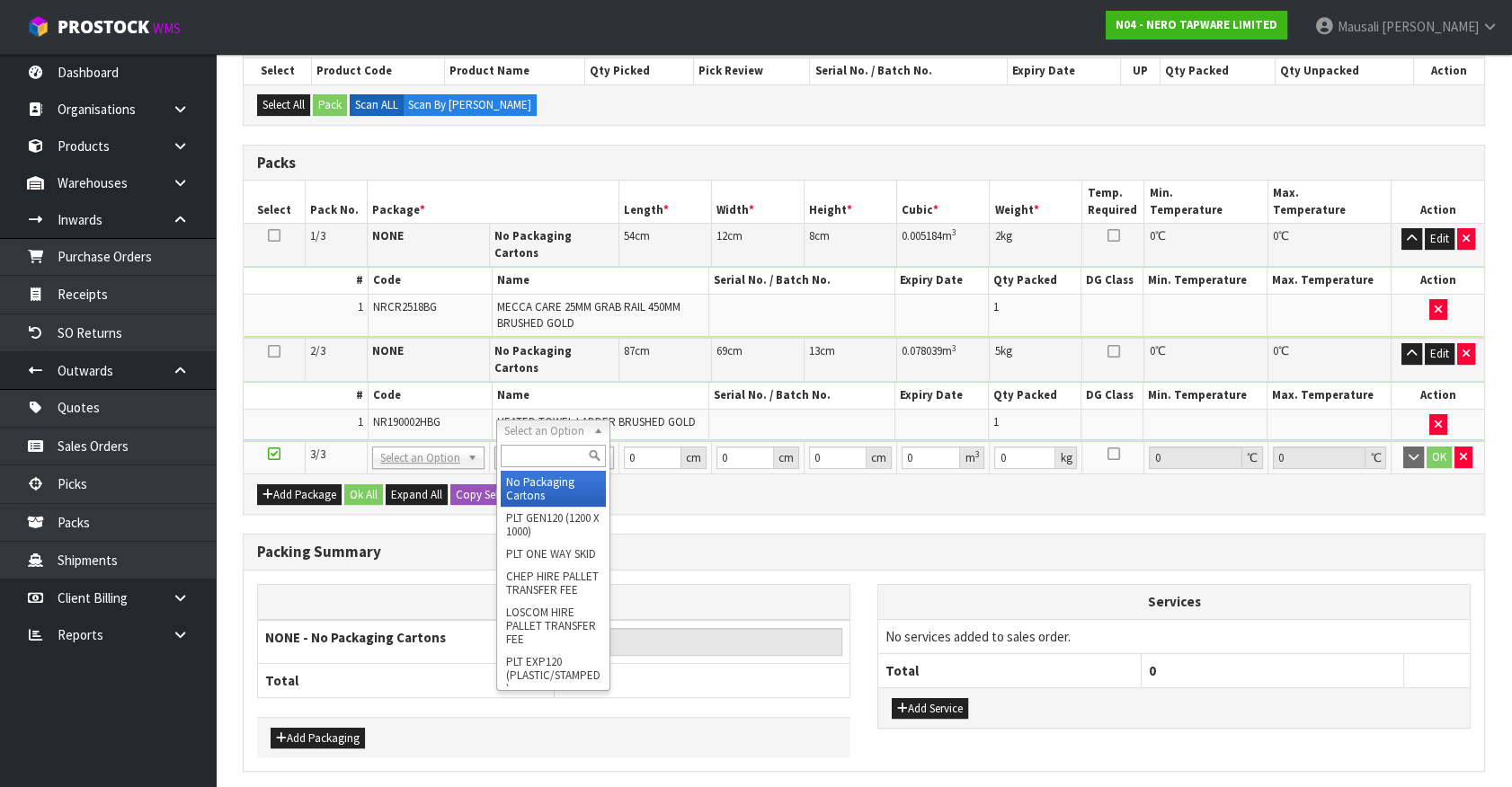 type on "3" 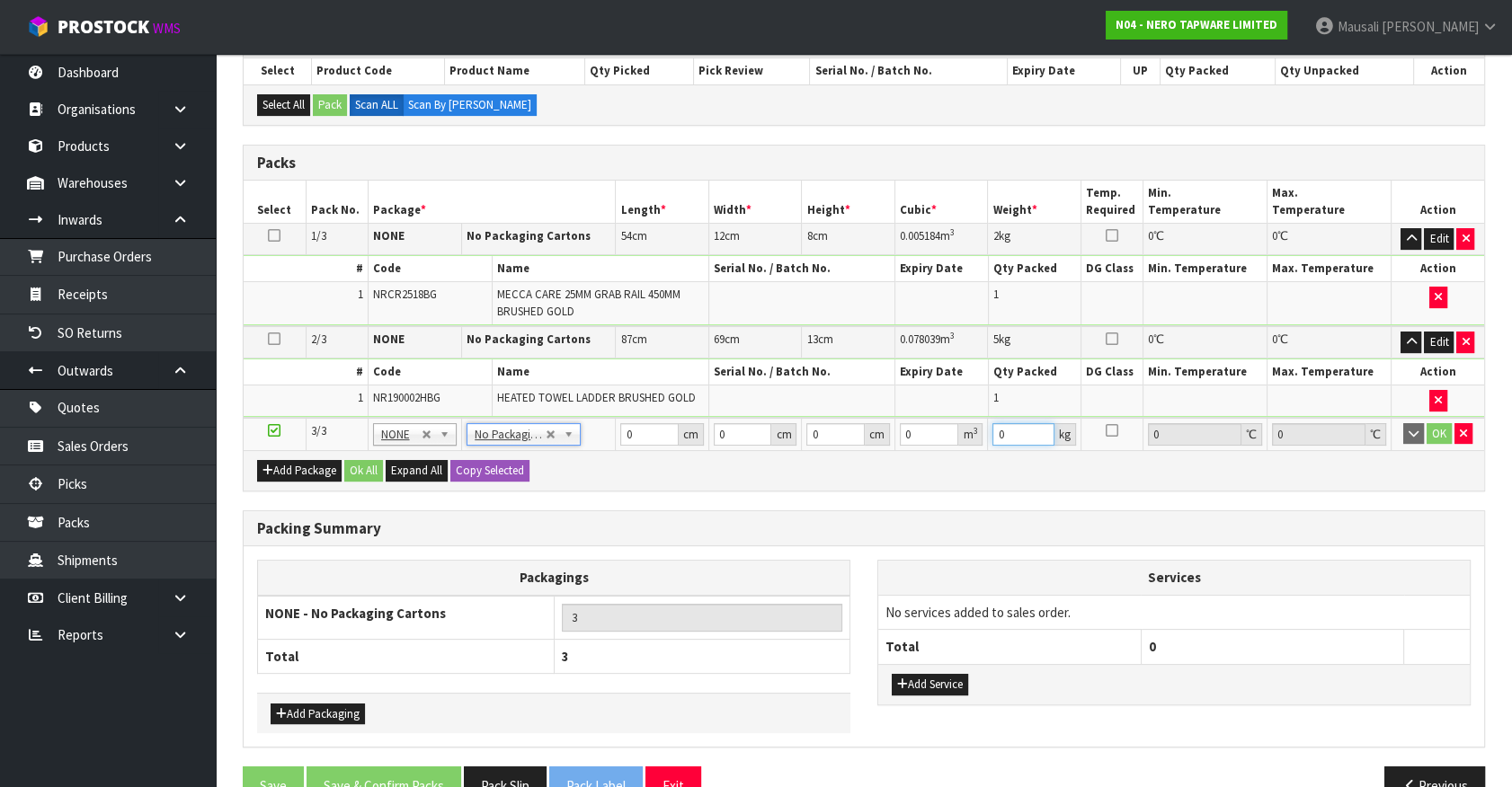 drag, startPoint x: 1009, startPoint y: 434, endPoint x: 945, endPoint y: 454, distance: 67.05222 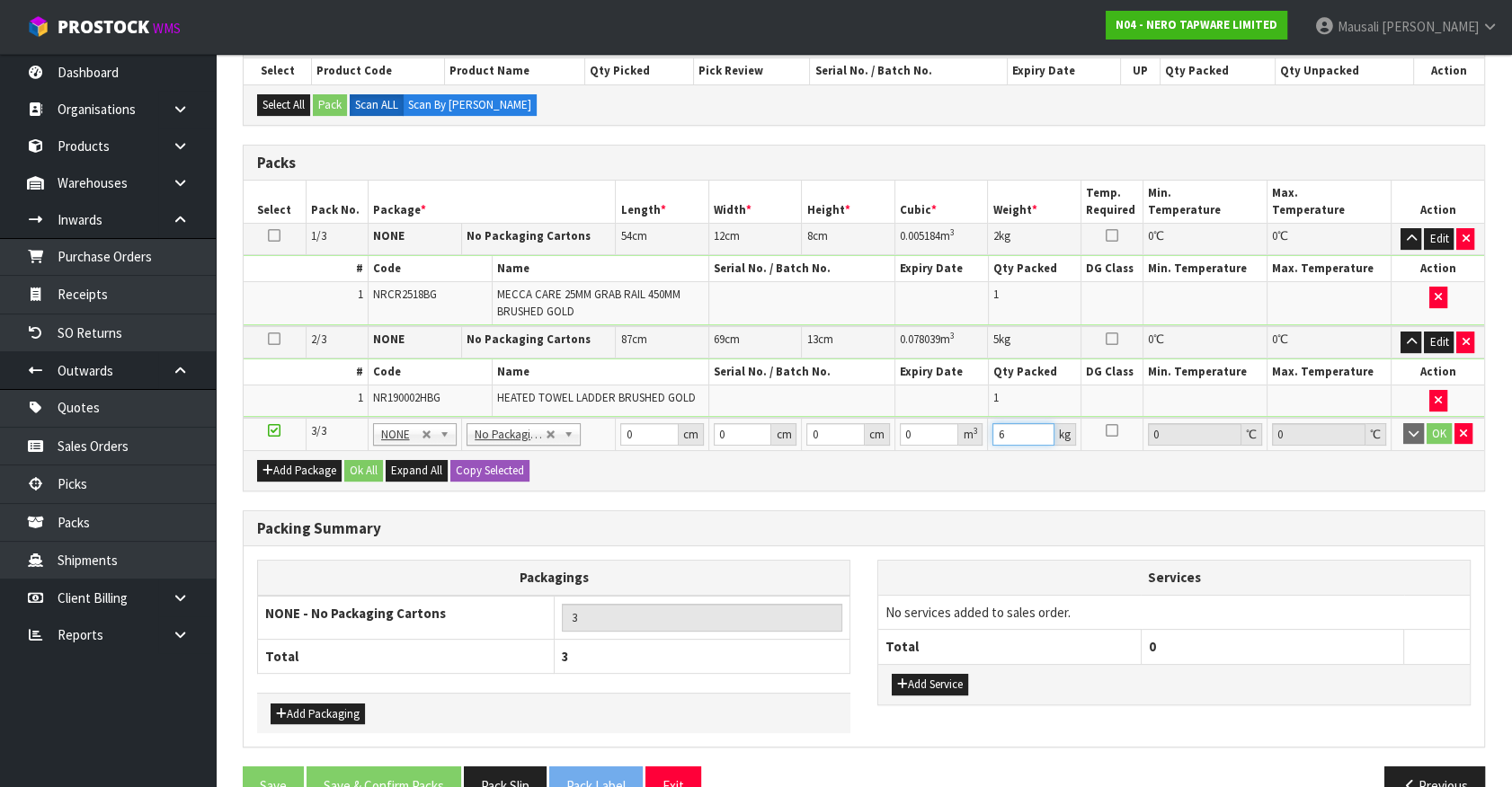 type on "6" 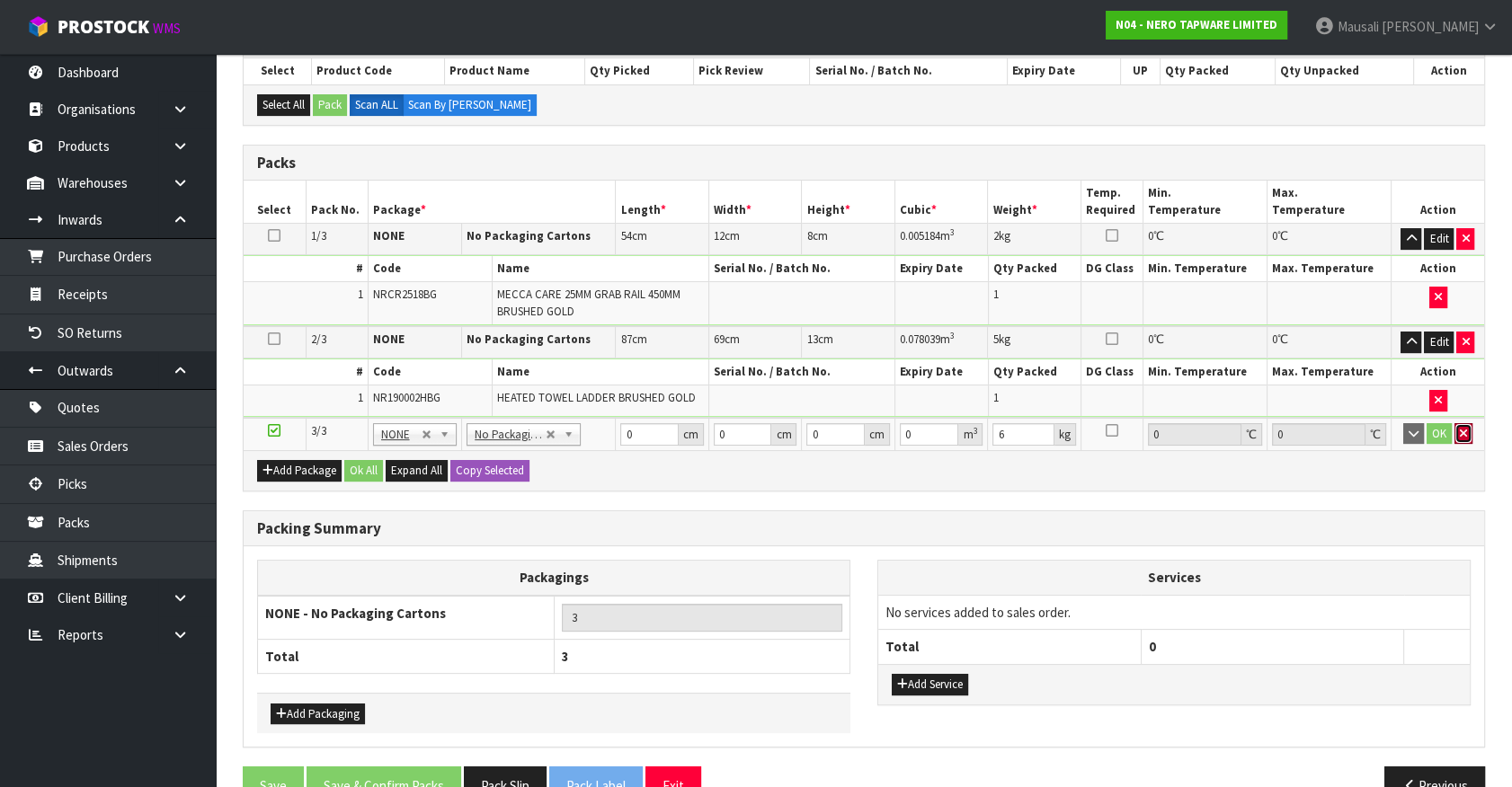 type 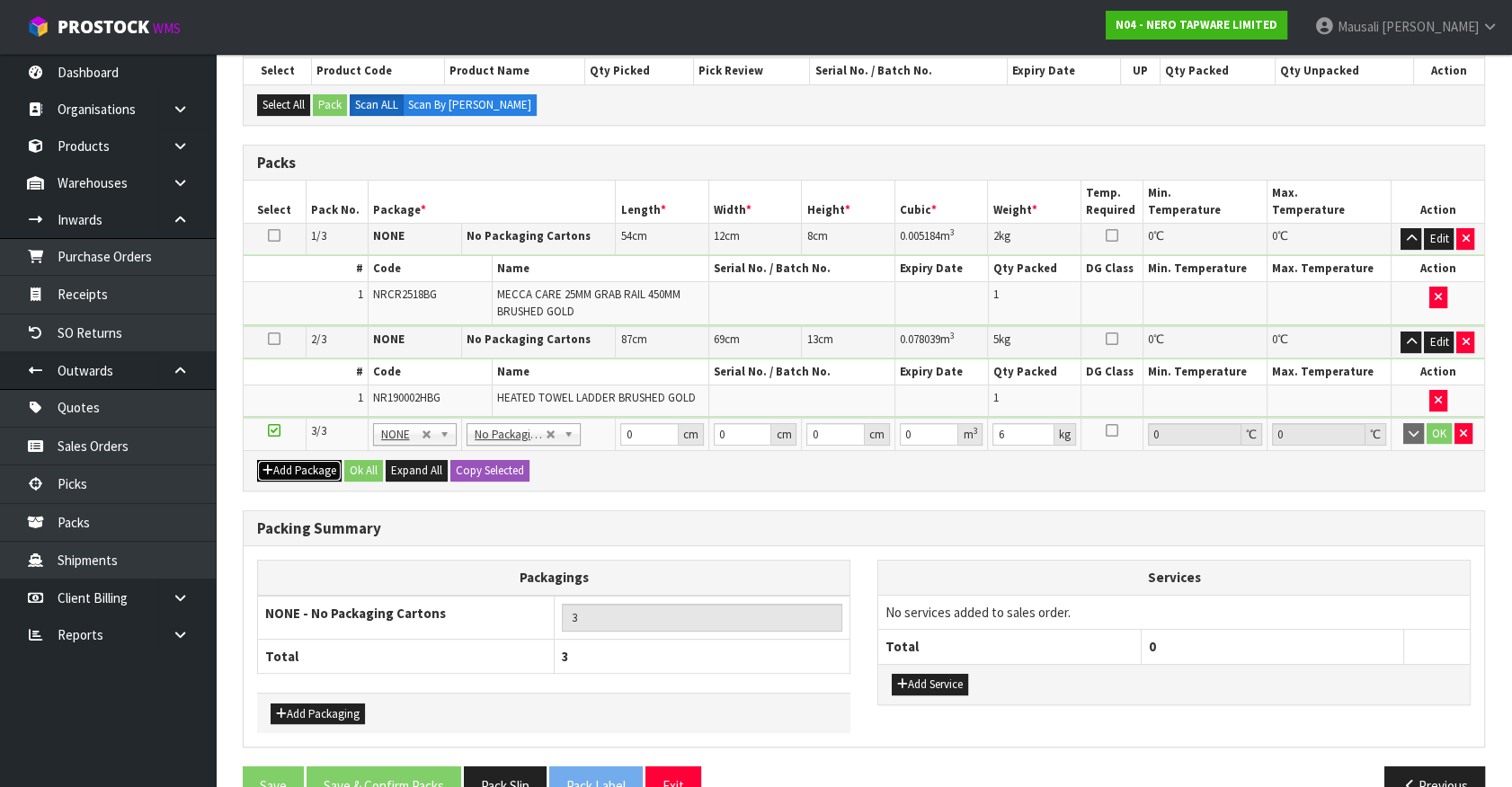 type 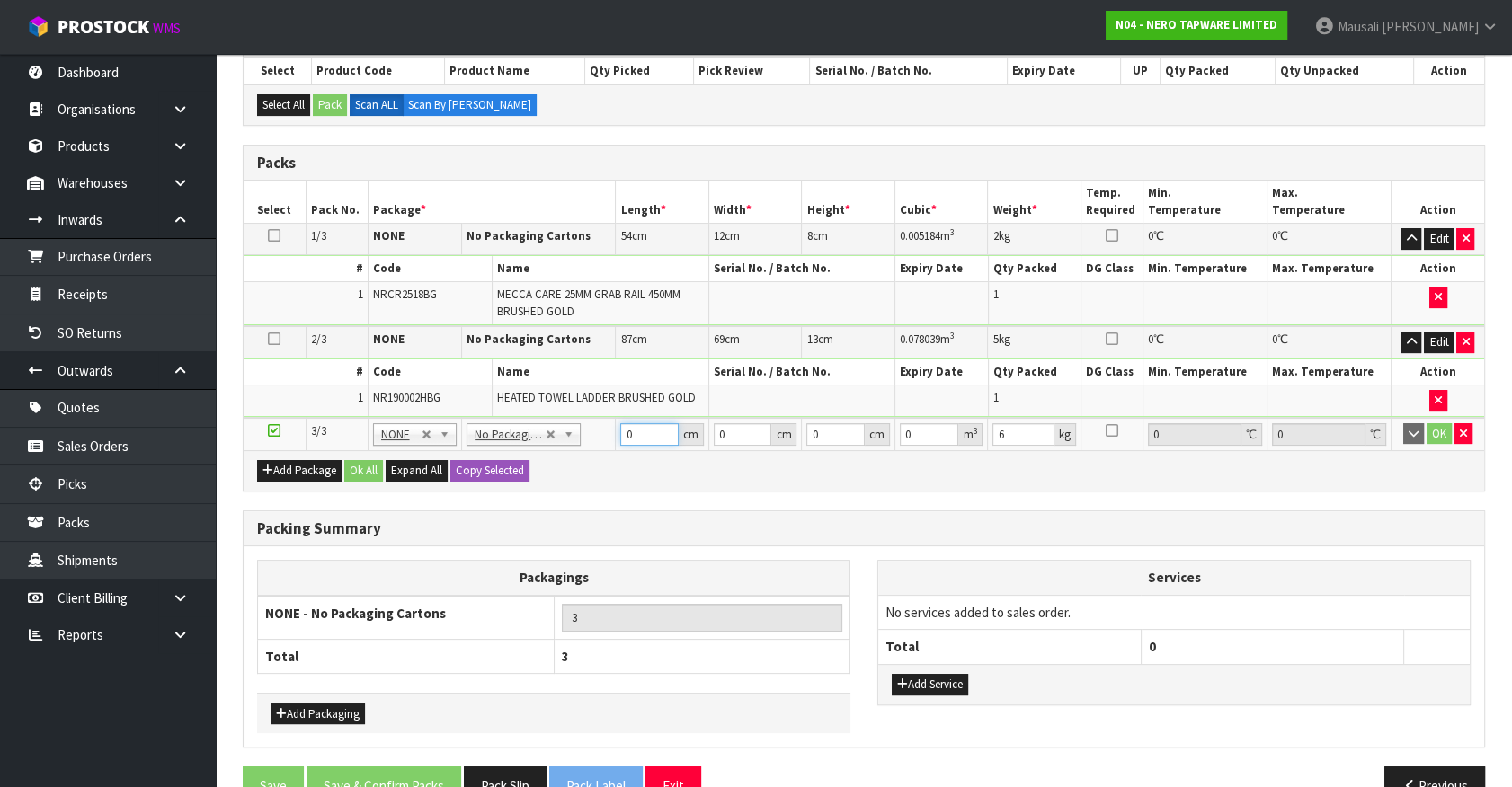 drag, startPoint x: 636, startPoint y: 430, endPoint x: 658, endPoint y: 490, distance: 63.9062 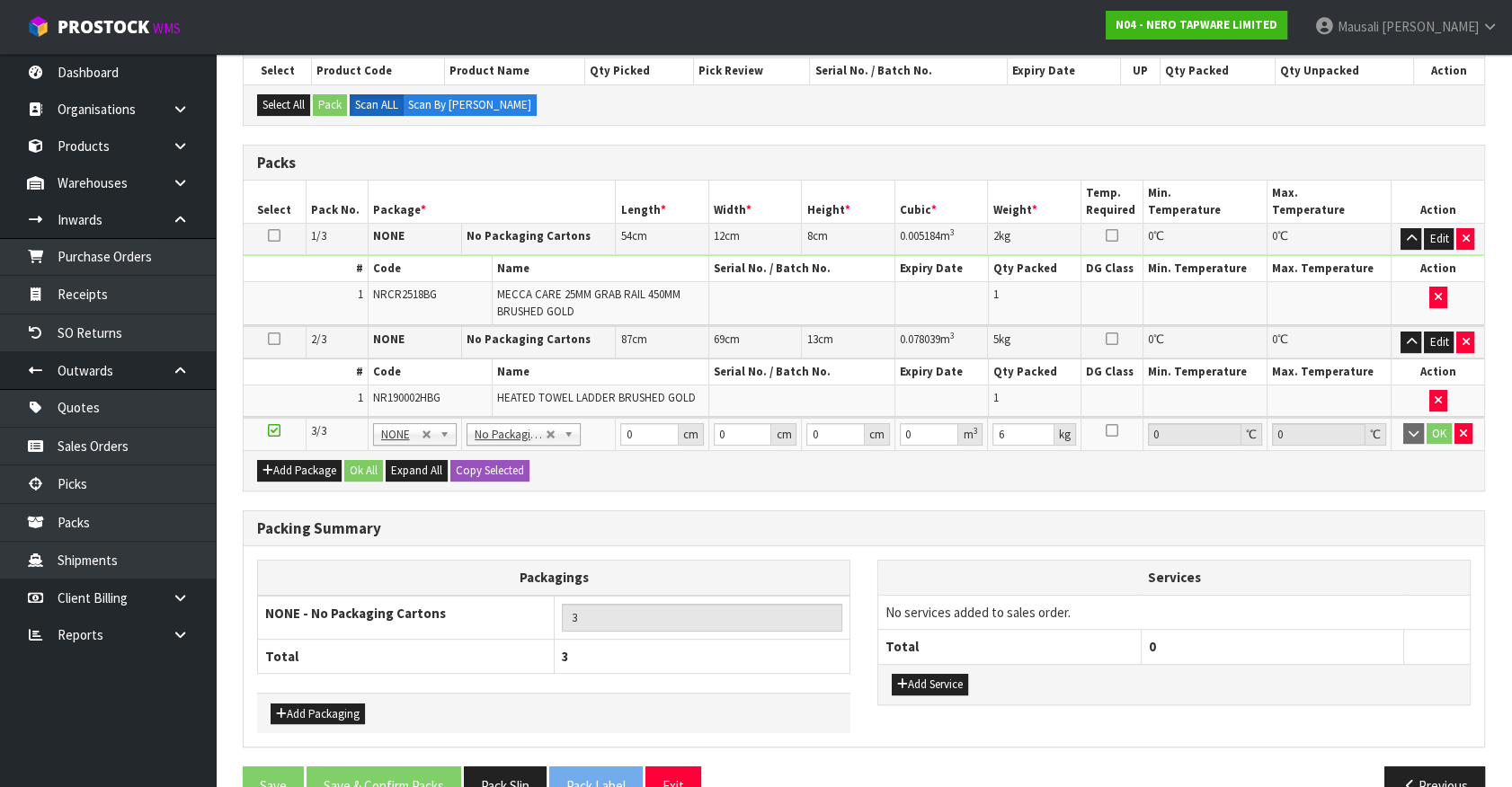 click on "Packing Summary" at bounding box center [864, 528] 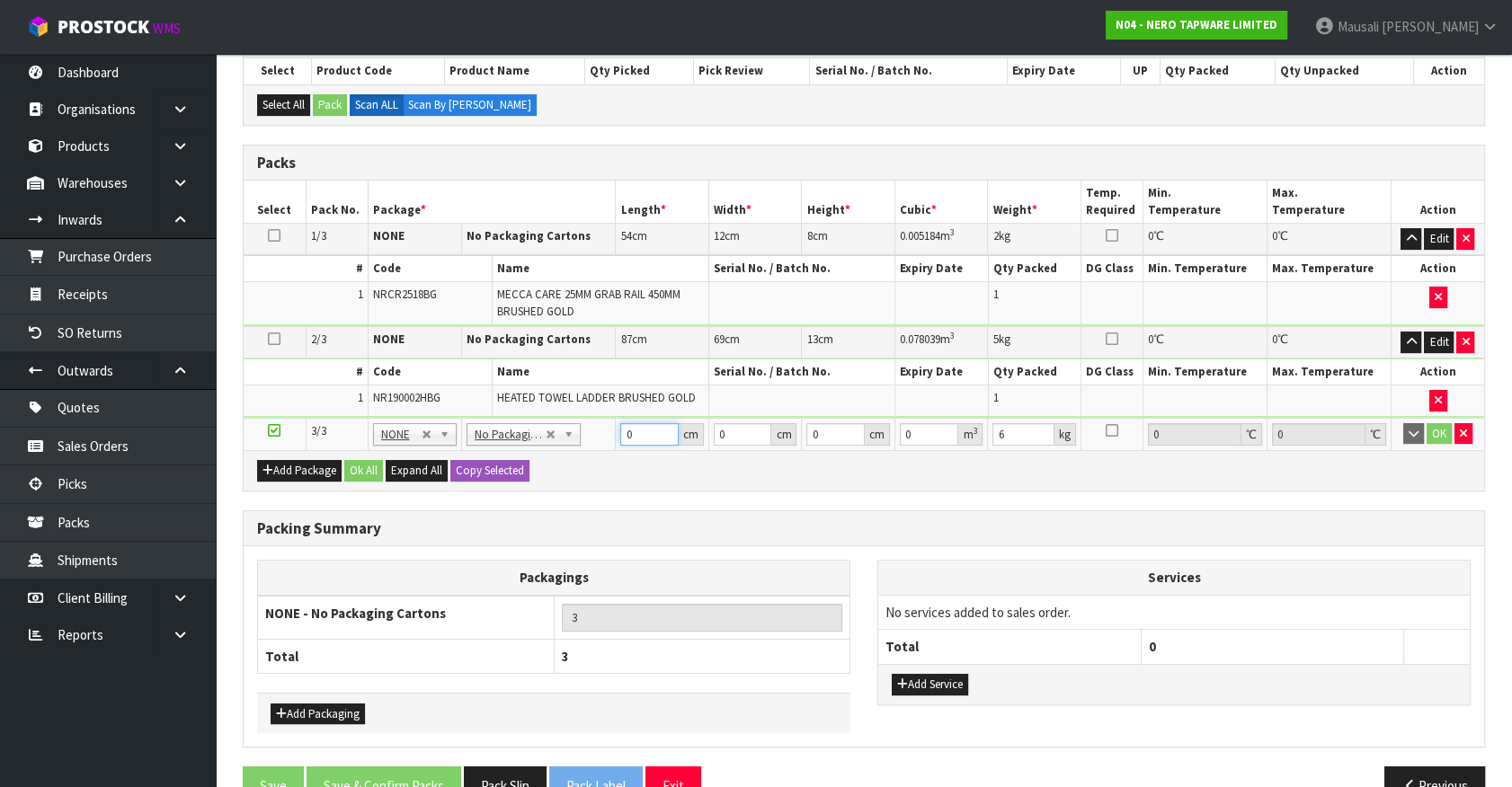 drag, startPoint x: 635, startPoint y: 429, endPoint x: 534, endPoint y: 462, distance: 106.254412 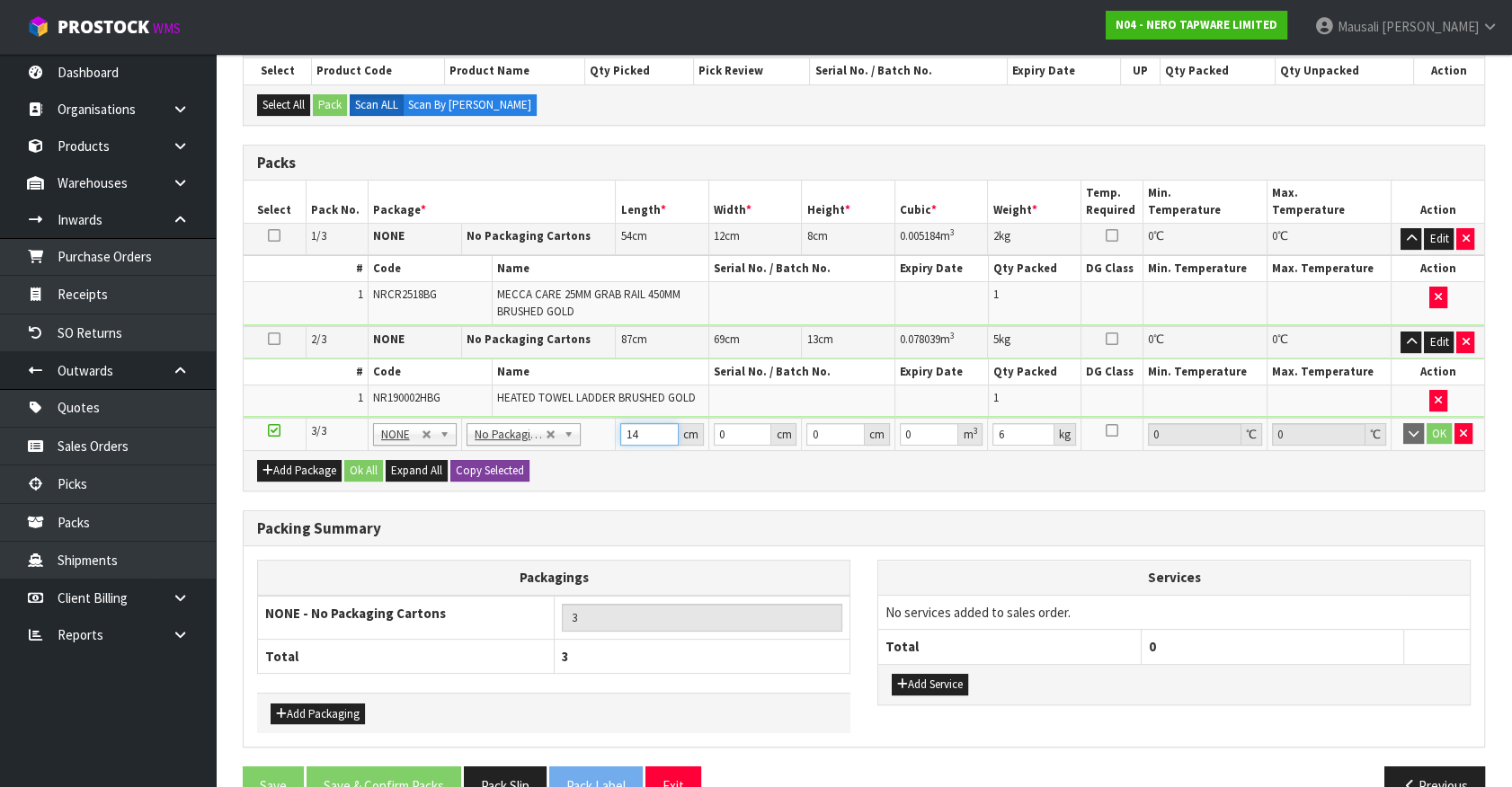 drag, startPoint x: 645, startPoint y: 434, endPoint x: 520, endPoint y: 475, distance: 131.5523 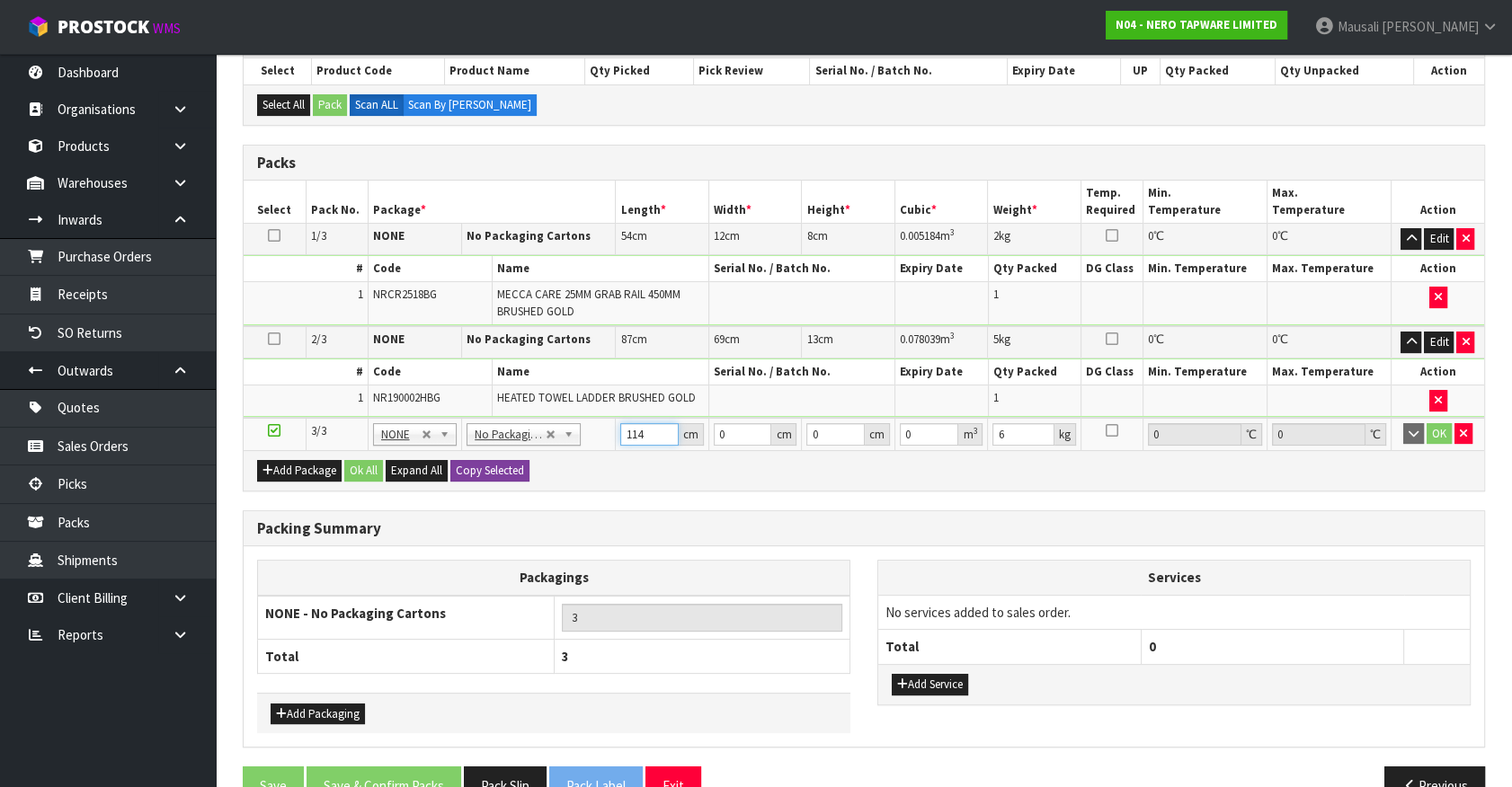 type on "114" 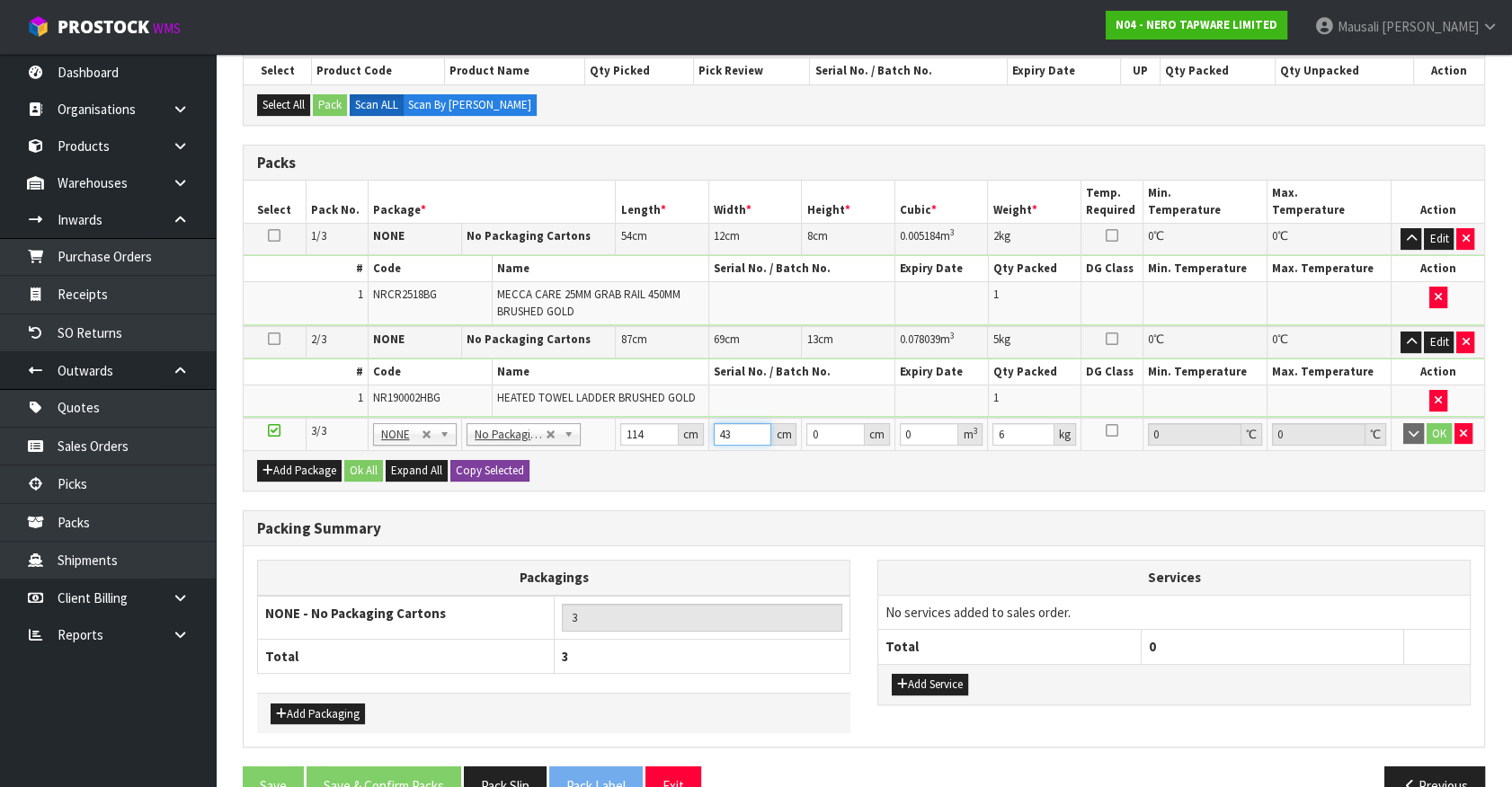 type on "43" 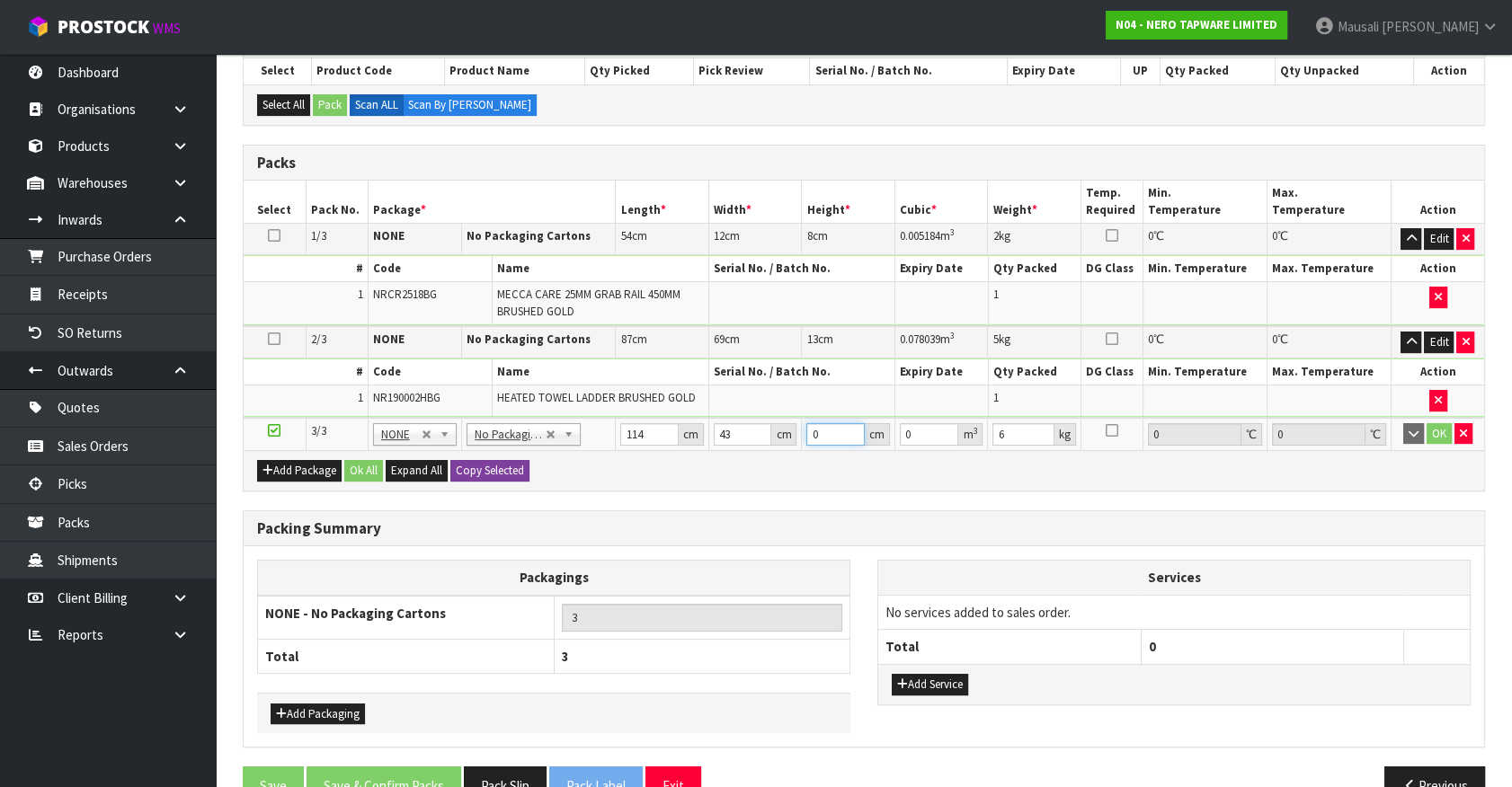 type on "9" 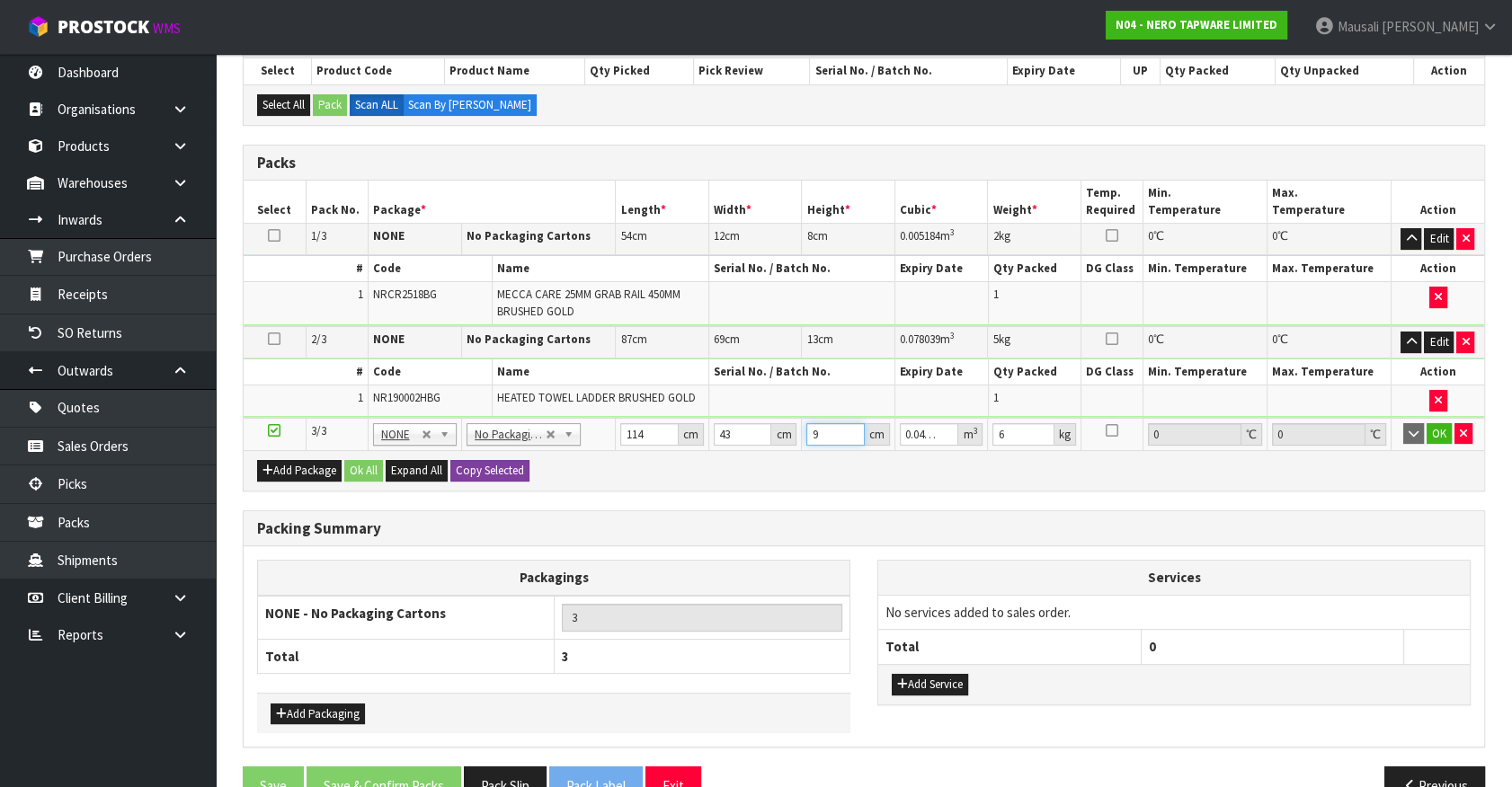 type on "9" 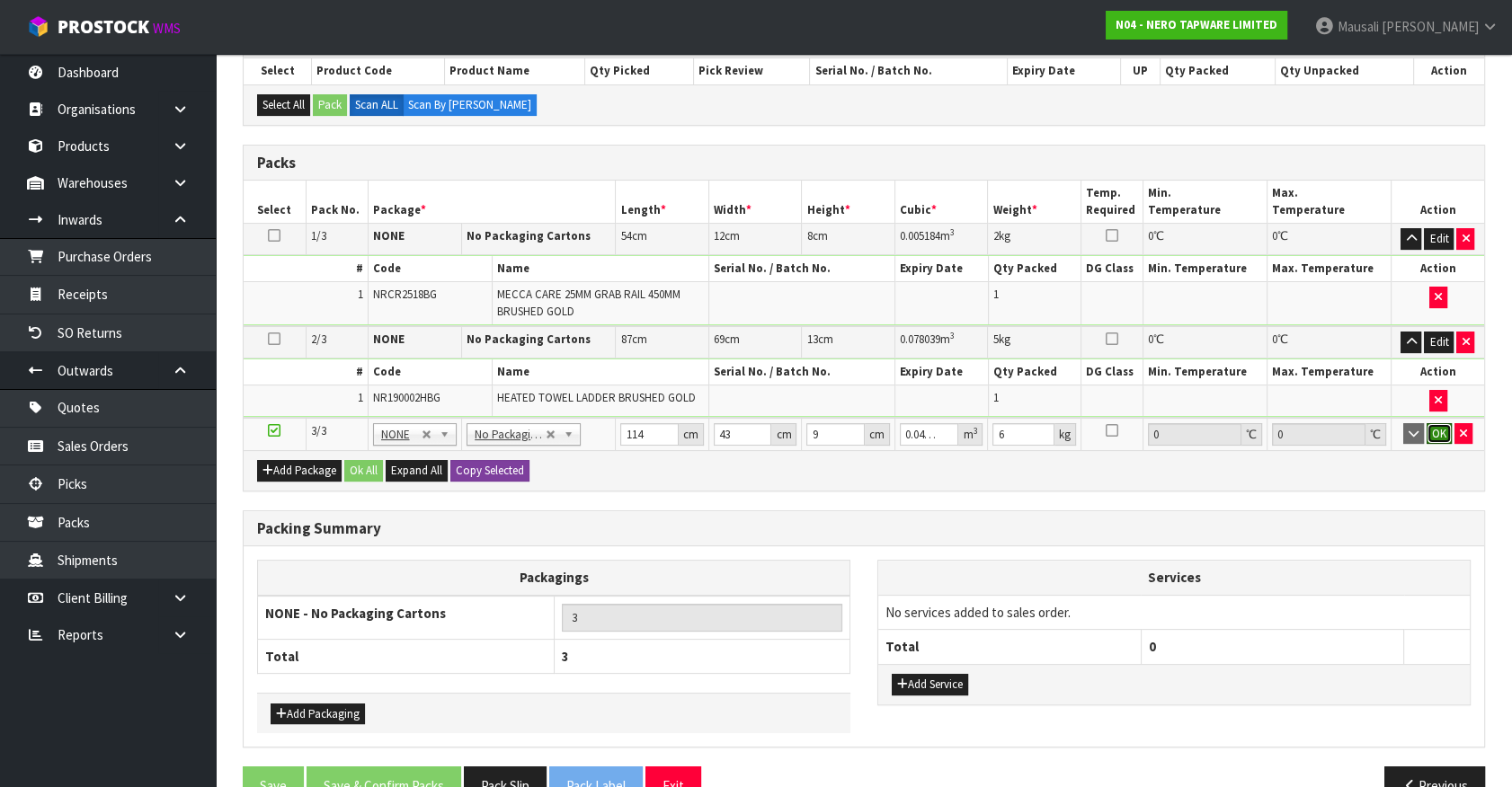 type 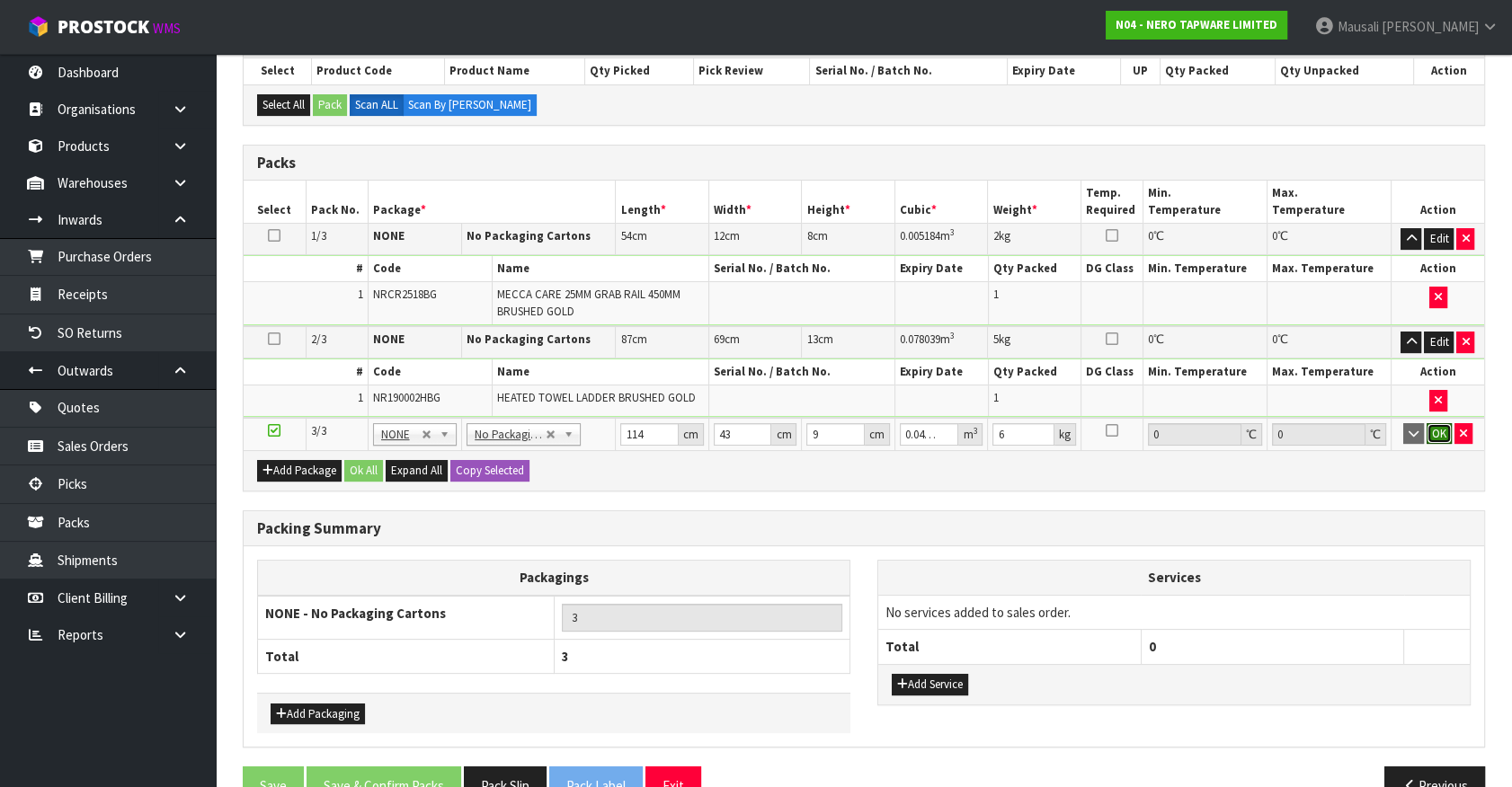drag, startPoint x: 1436, startPoint y: 425, endPoint x: 1439, endPoint y: 538, distance: 113.03982 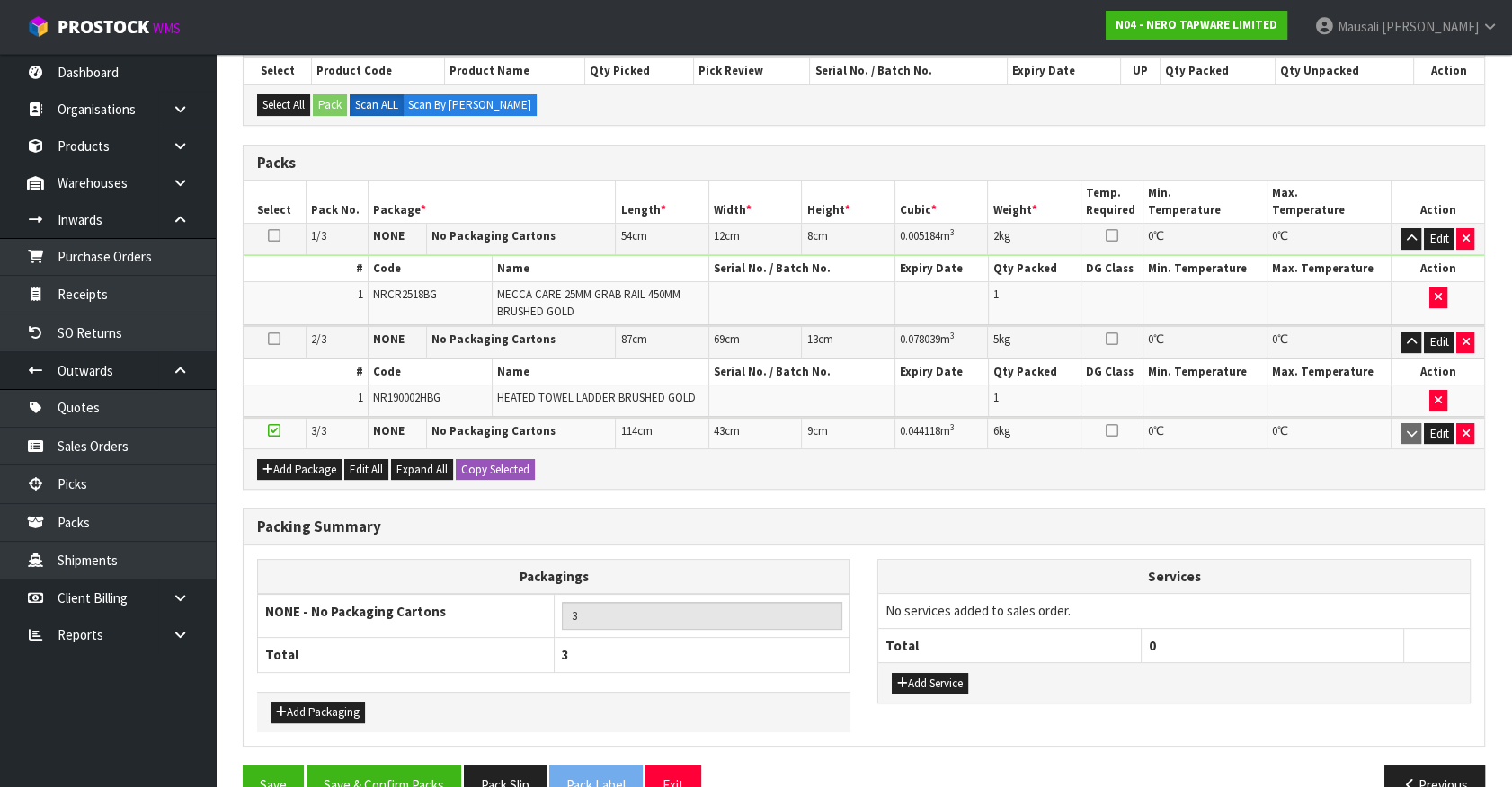 click on "Services" at bounding box center (1174, 577) 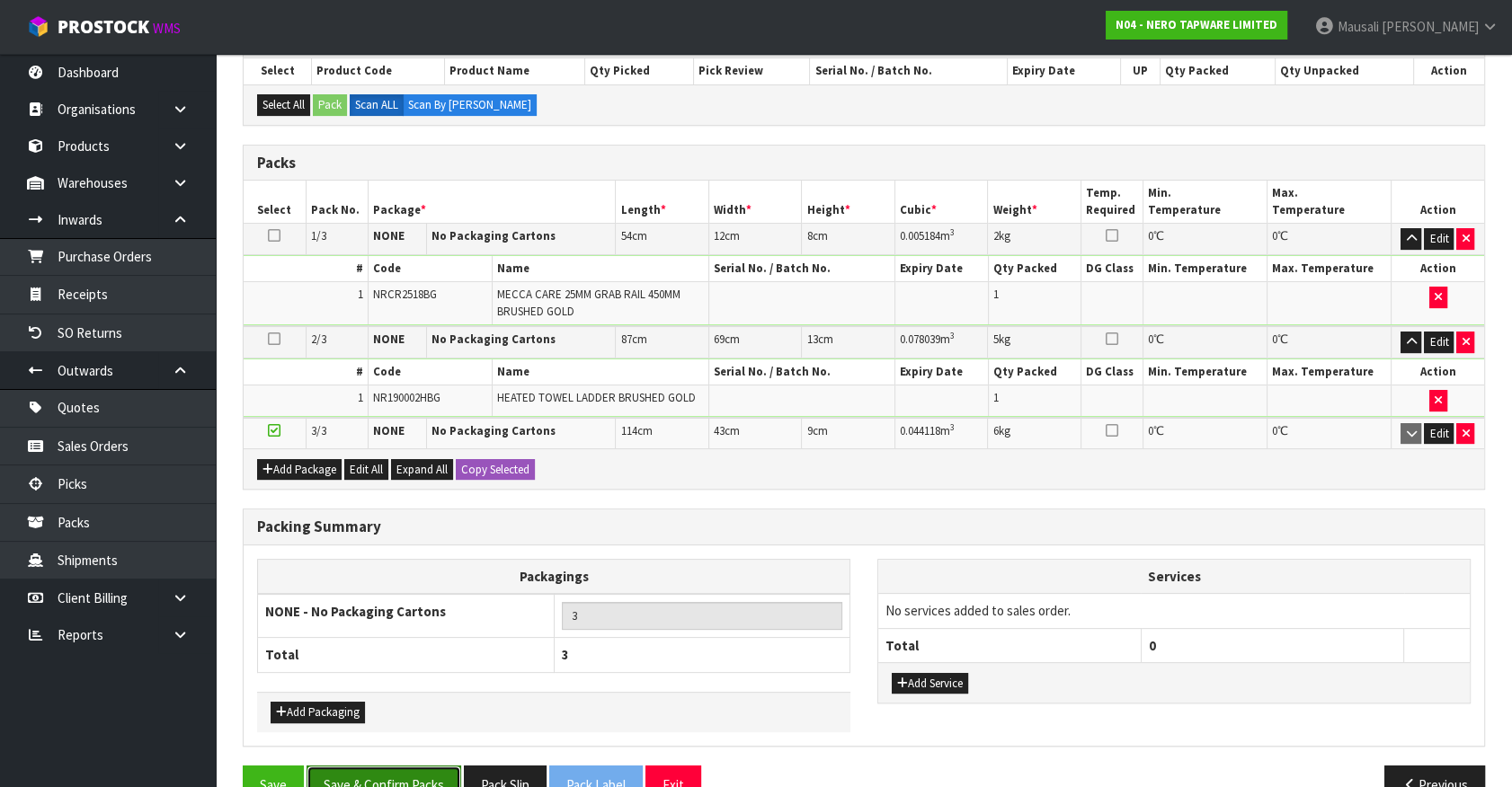 click on "Save & Confirm Packs" at bounding box center [384, 784] 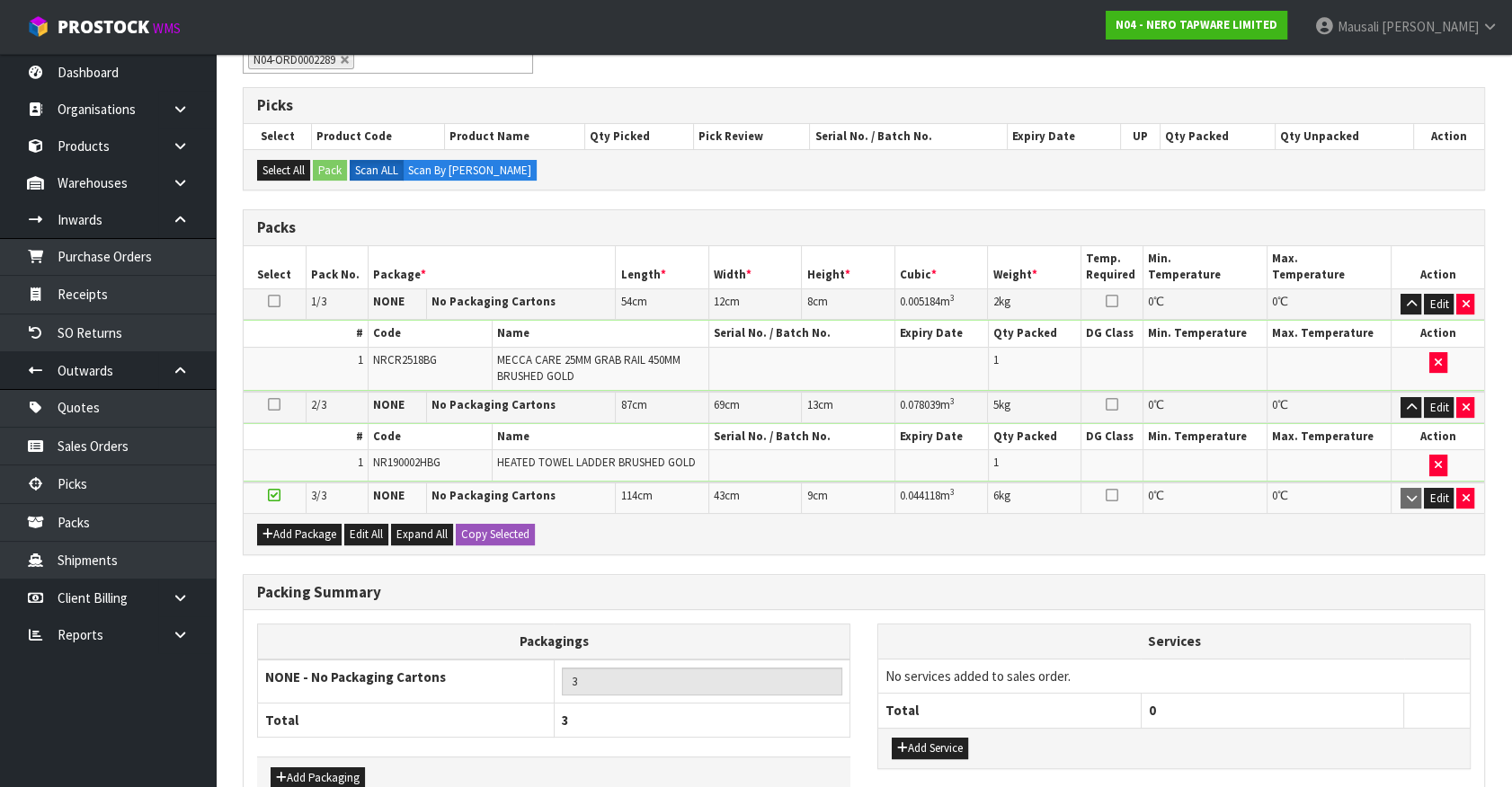 scroll, scrollTop: 0, scrollLeft: 0, axis: both 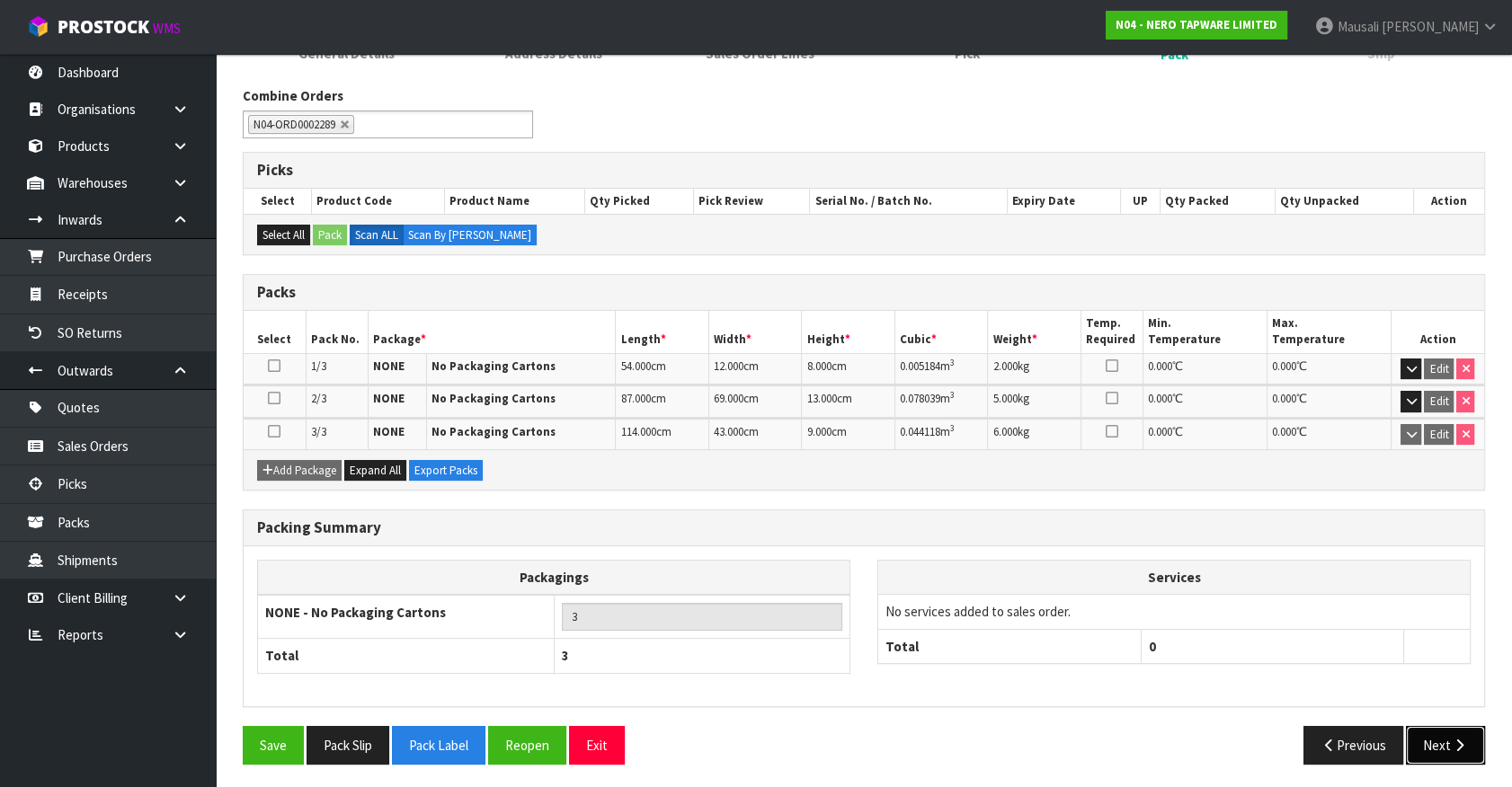 click on "Next" at bounding box center (1445, 745) 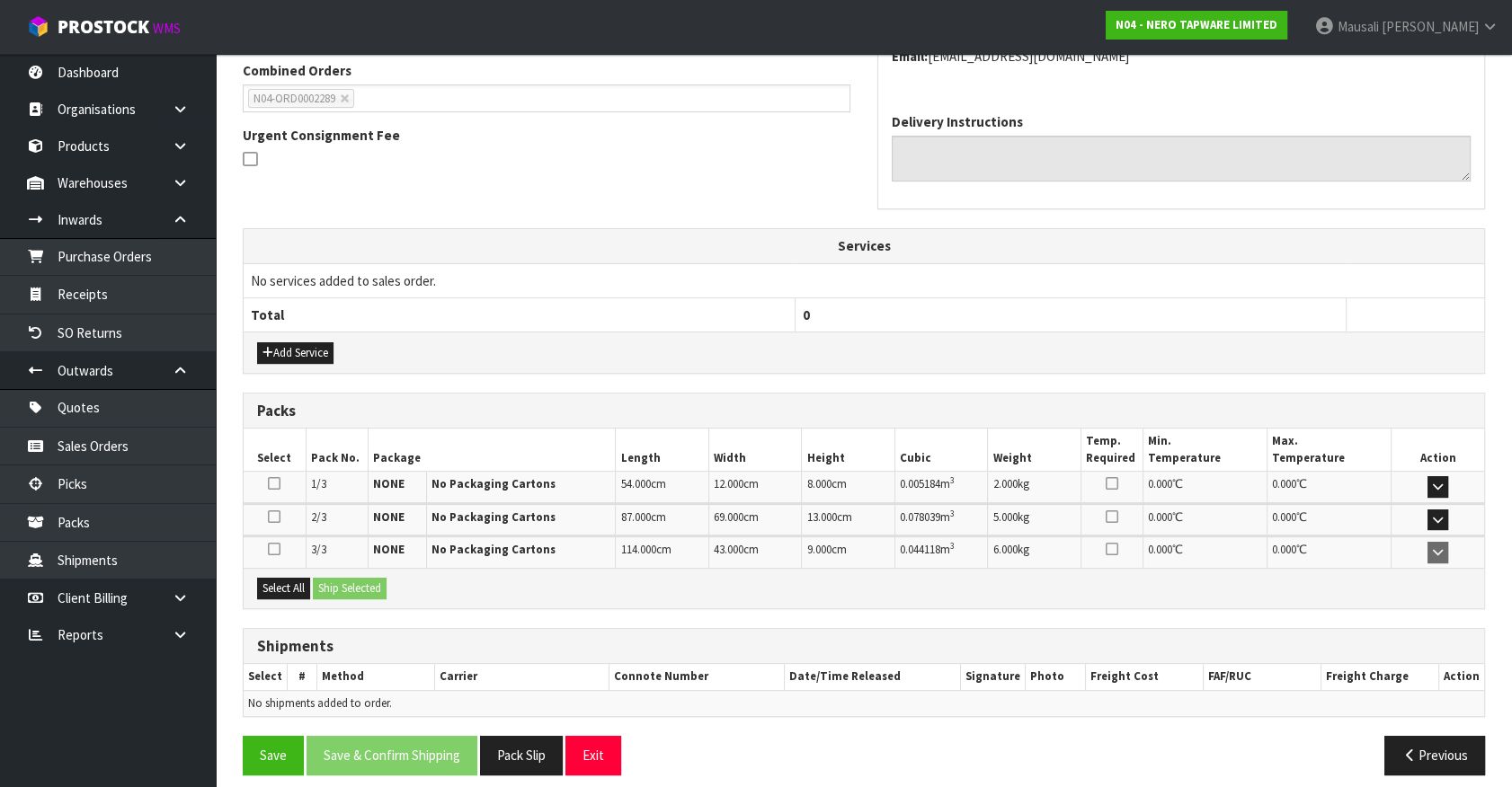 scroll, scrollTop: 482, scrollLeft: 0, axis: vertical 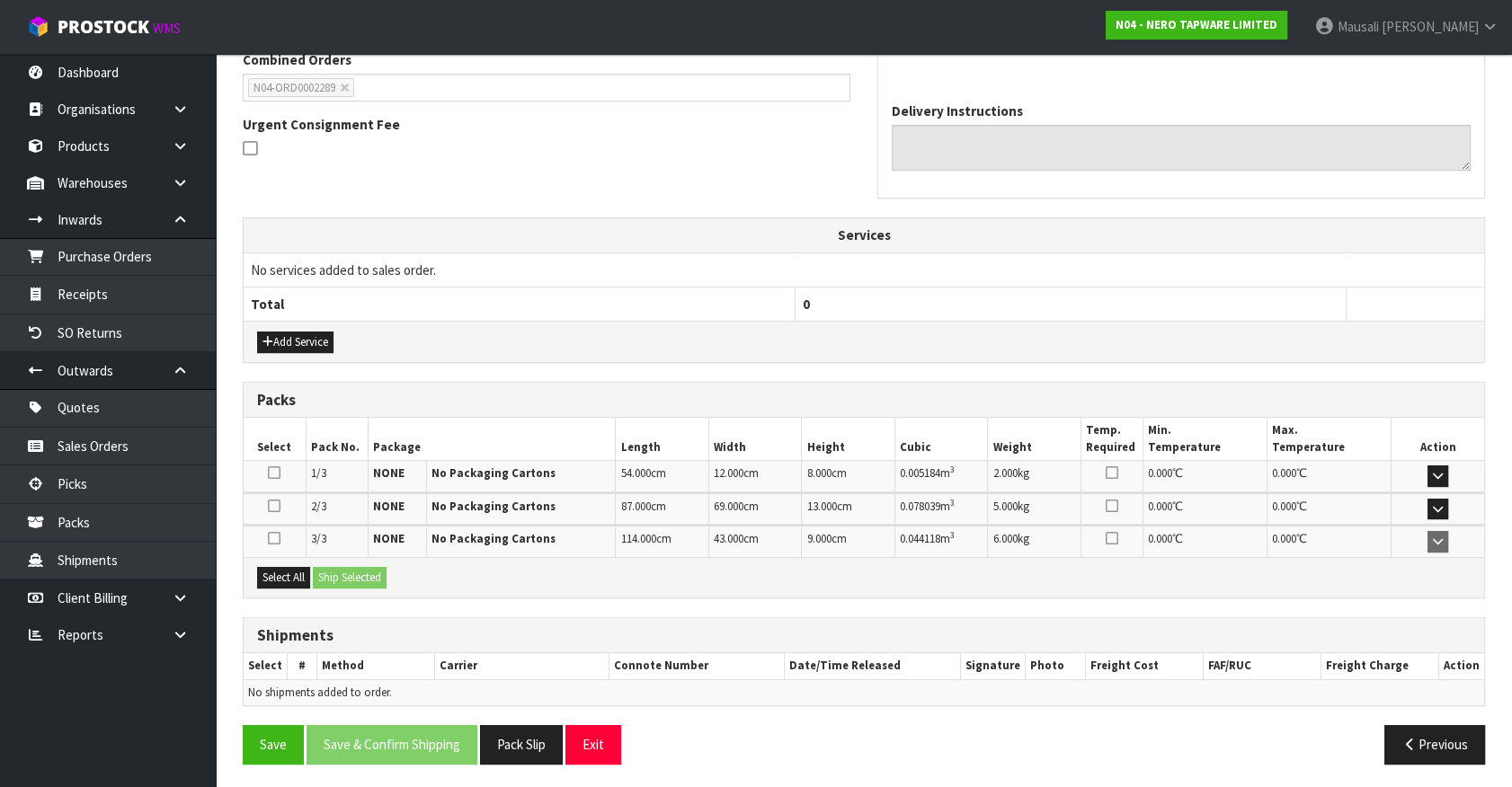 click on "Select All
Ship Selected" at bounding box center [864, 577] 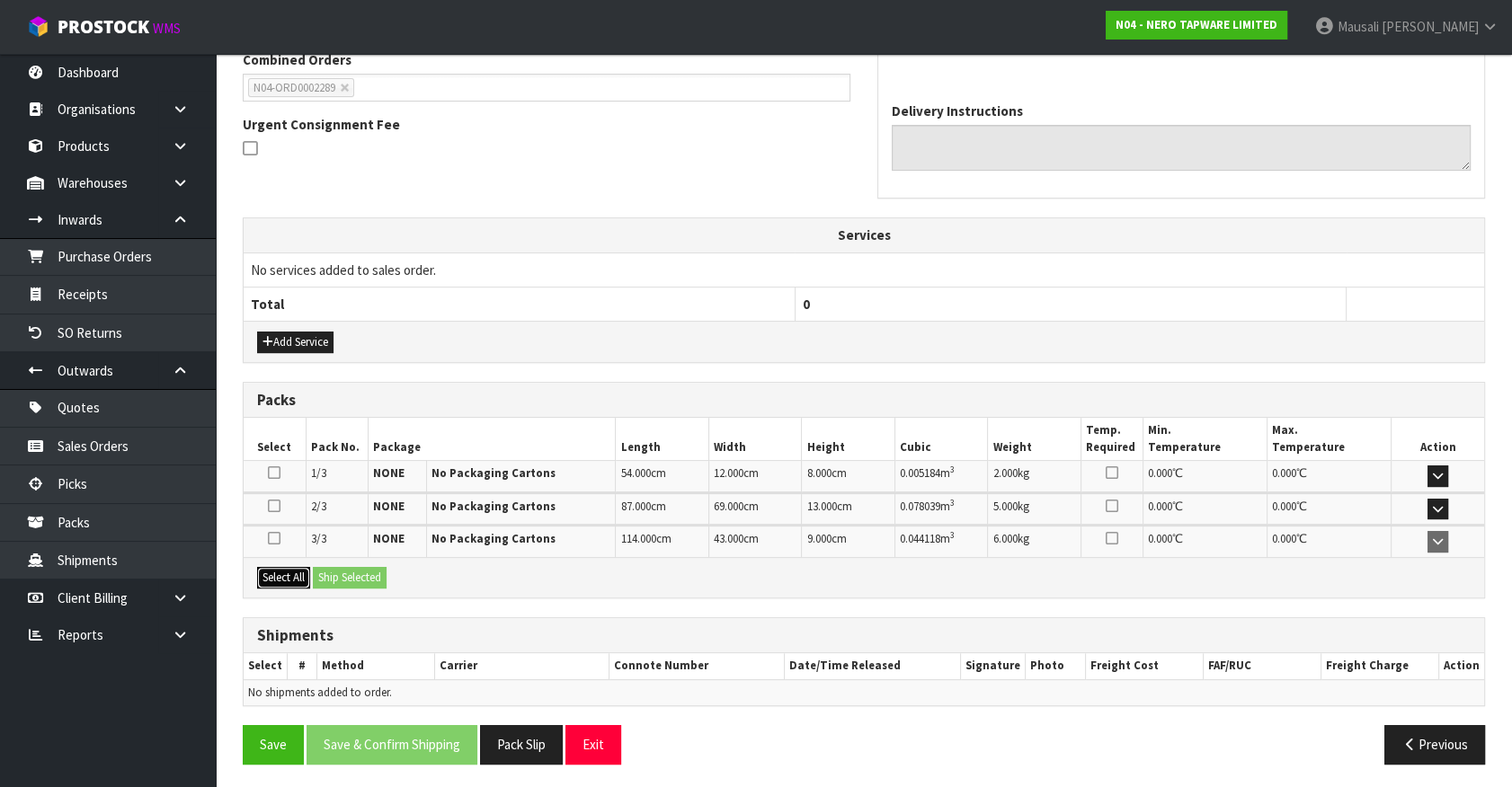 click on "Select All" at bounding box center (283, 578) 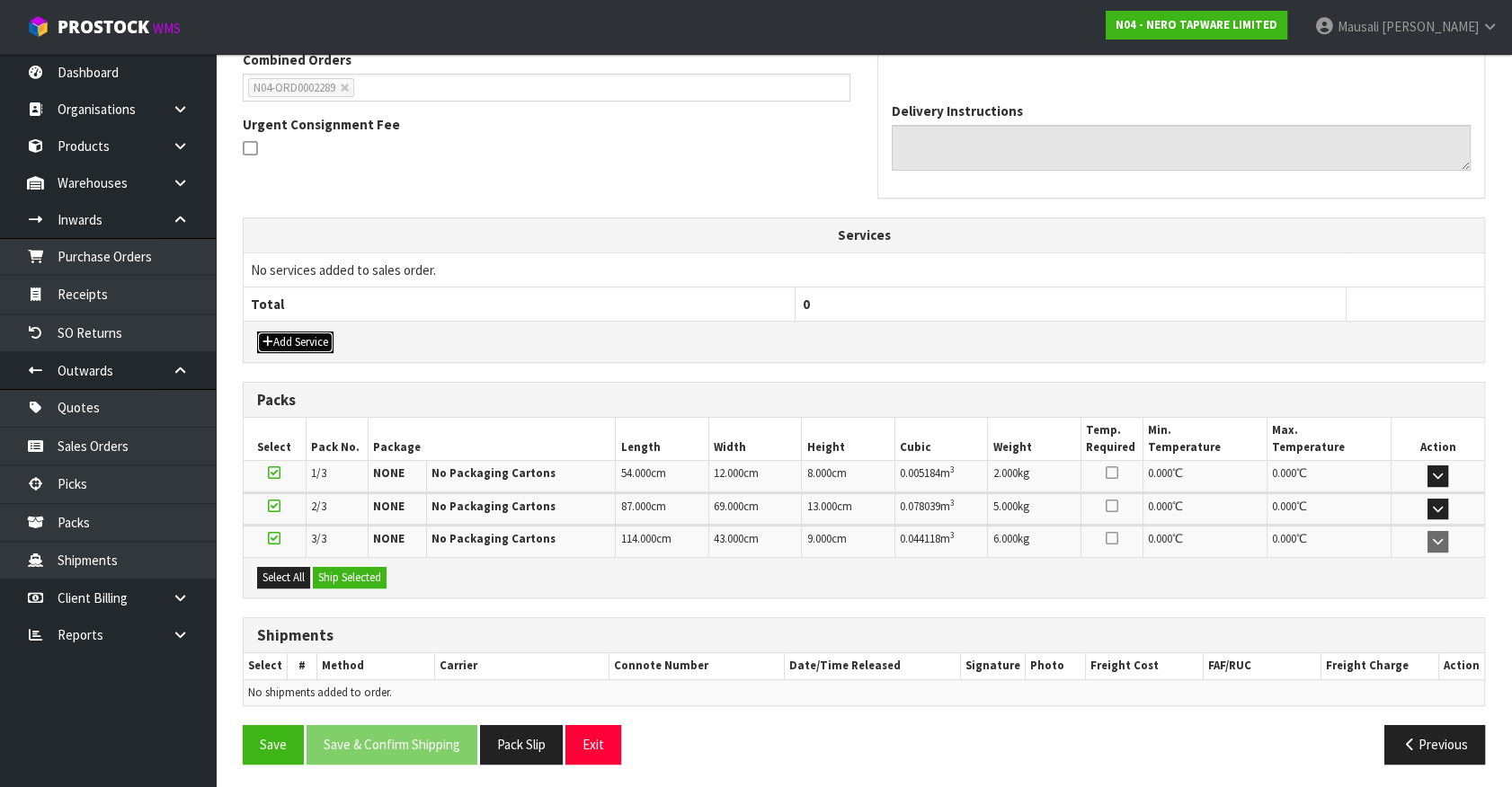 drag, startPoint x: 300, startPoint y: 343, endPoint x: 333, endPoint y: 325, distance: 37.58989 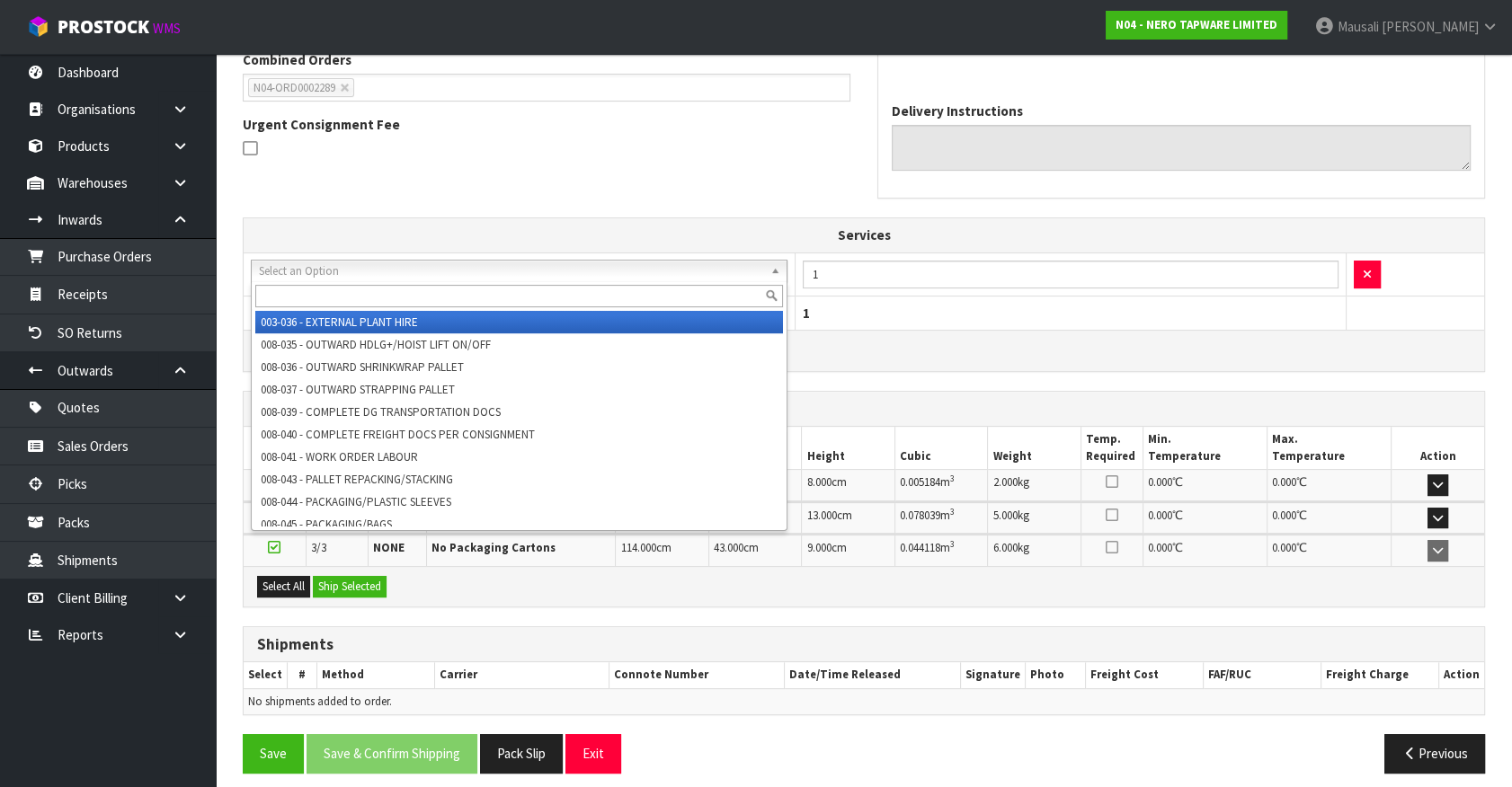 click at bounding box center [519, 296] 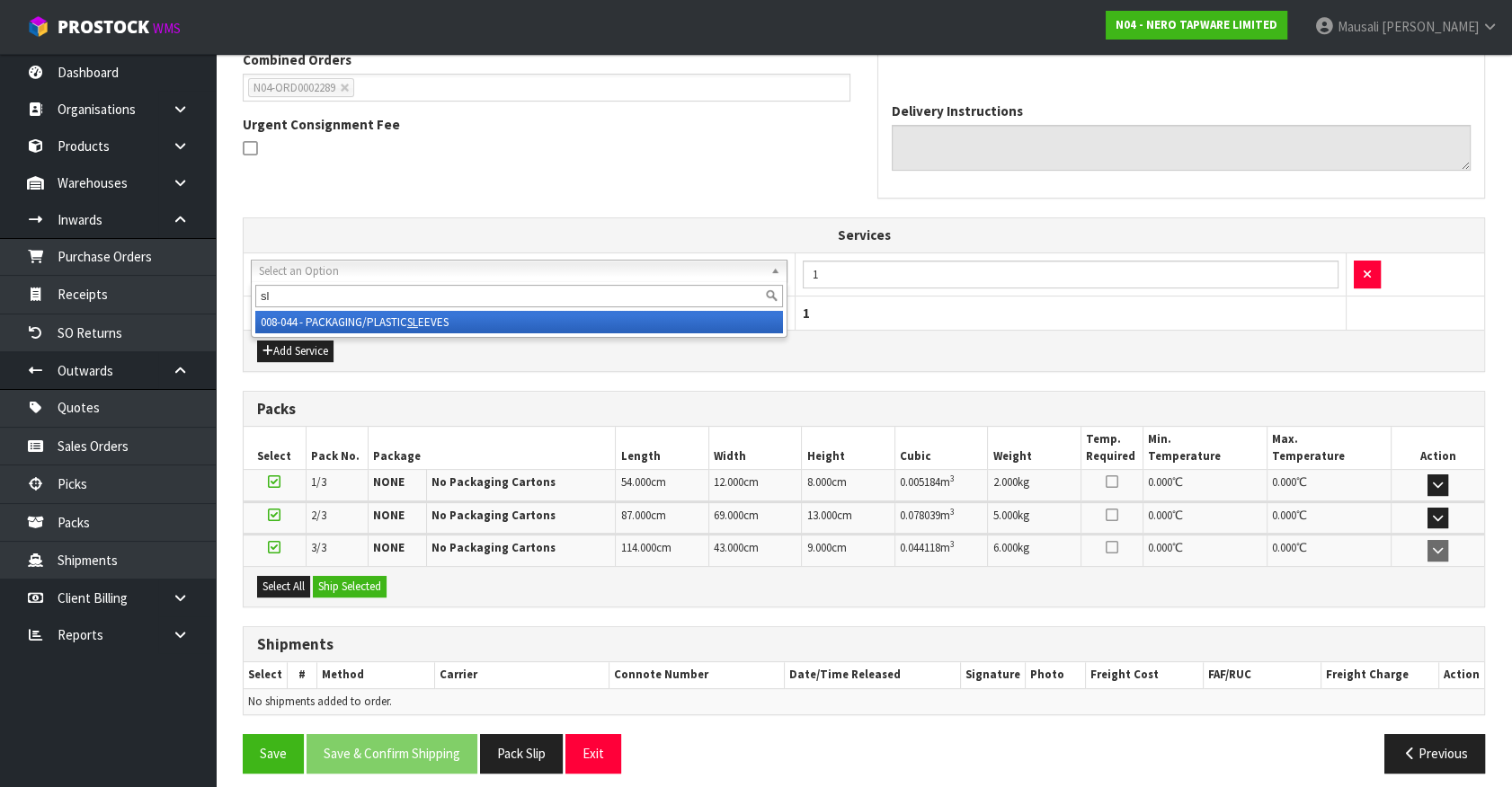 type on "sl" 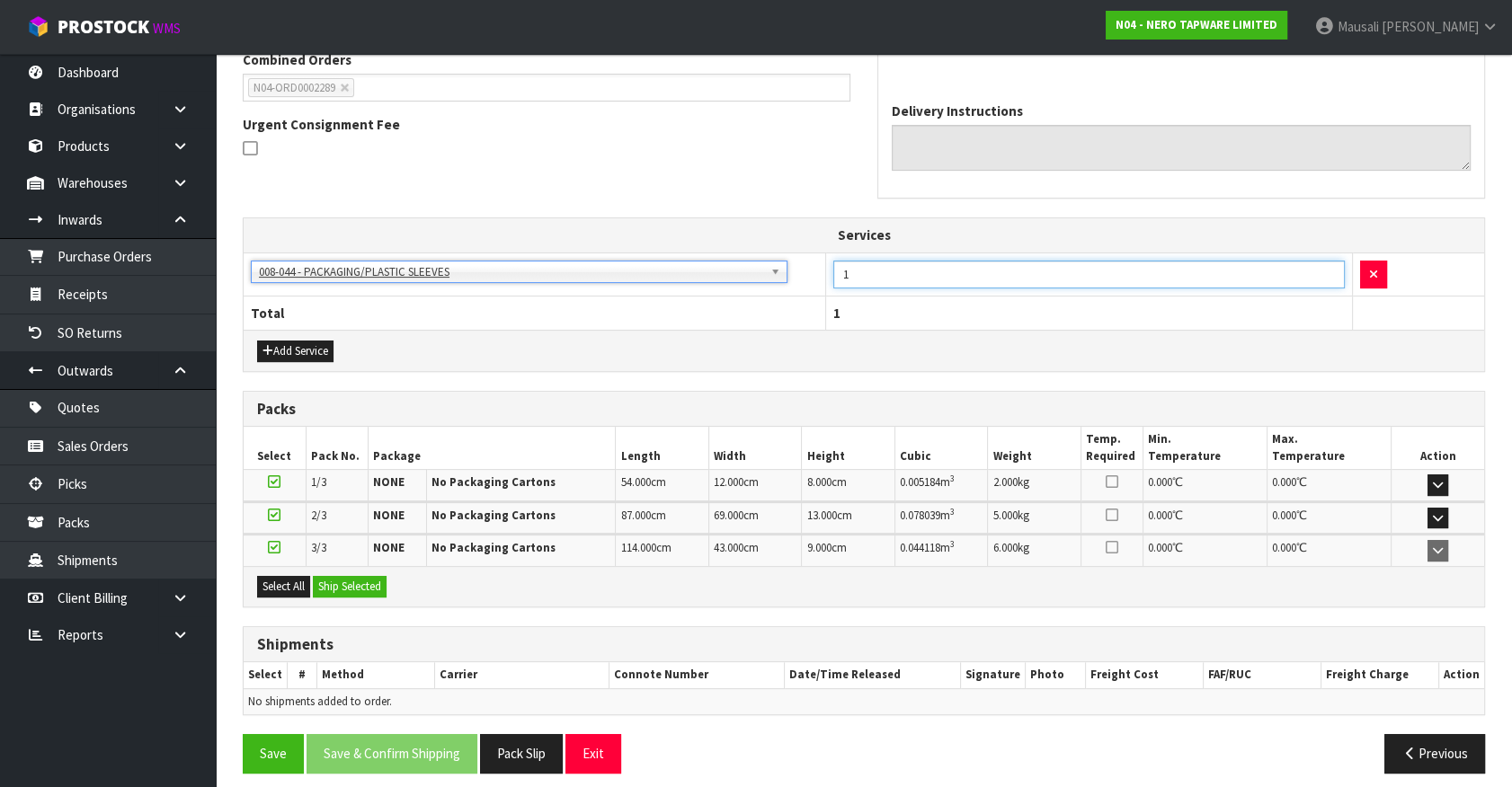 drag, startPoint x: 863, startPoint y: 273, endPoint x: 690, endPoint y: 314, distance: 177.79201 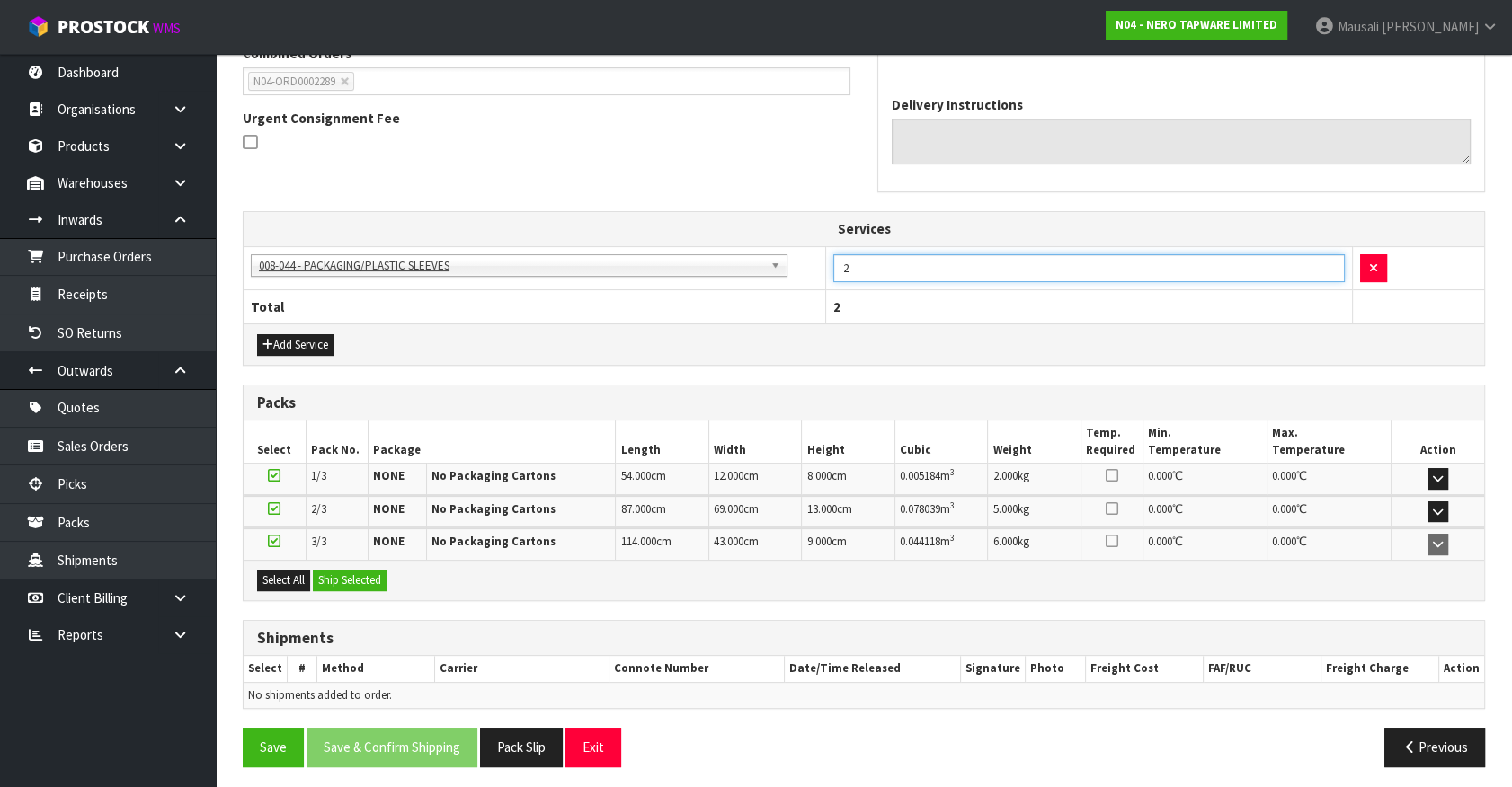 scroll, scrollTop: 490, scrollLeft: 0, axis: vertical 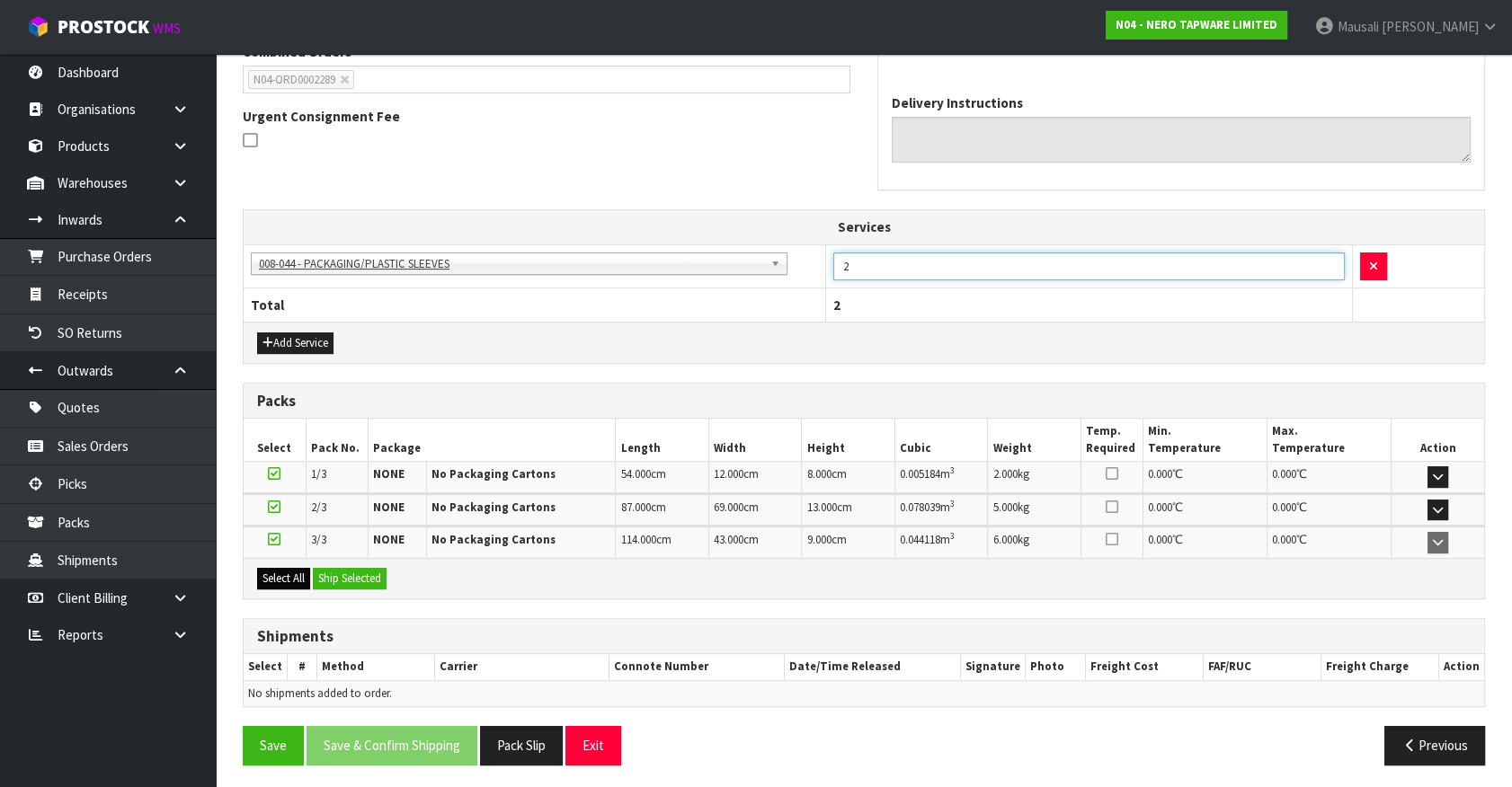 type on "2" 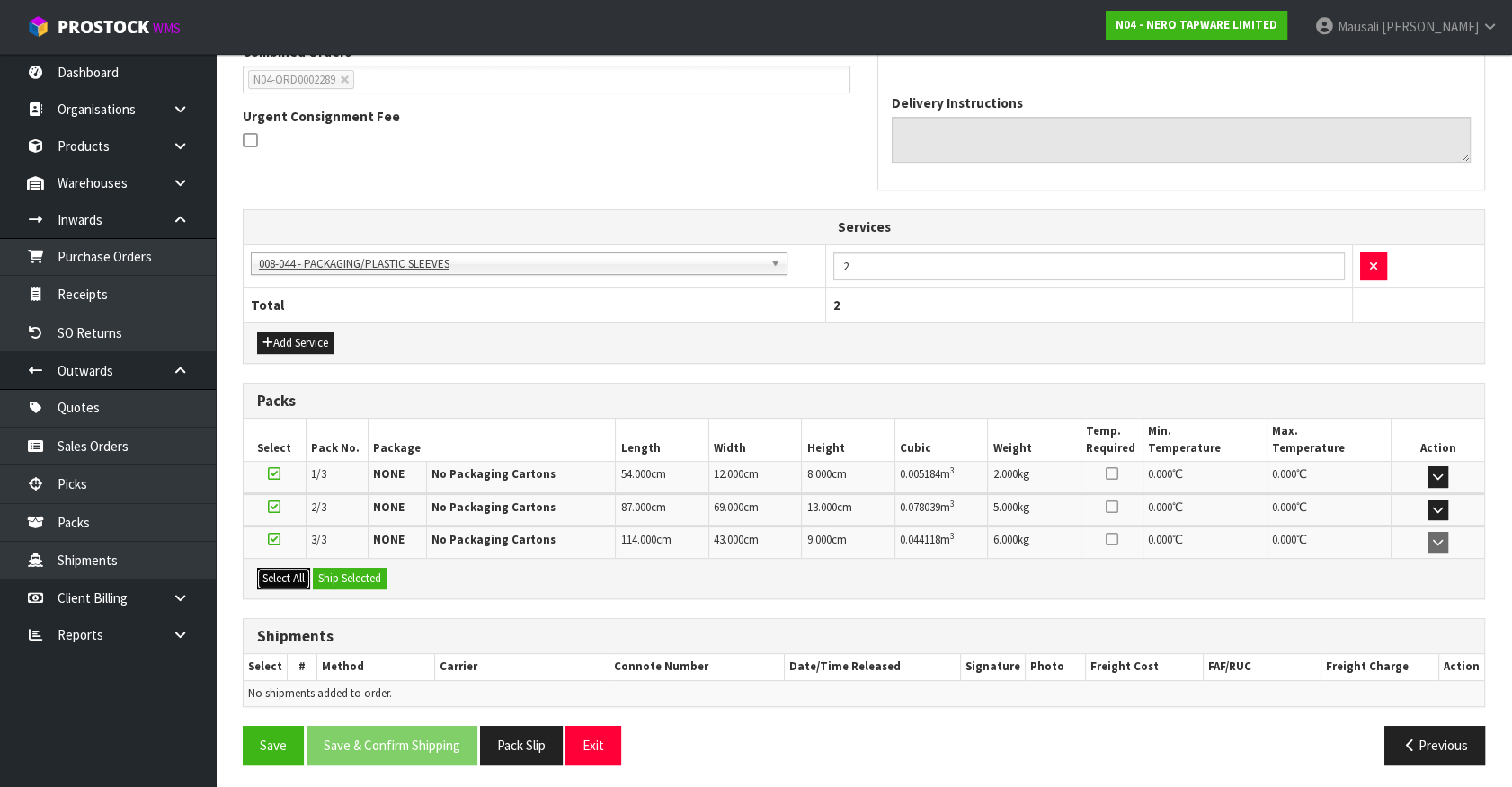 click on "Select All" at bounding box center [283, 579] 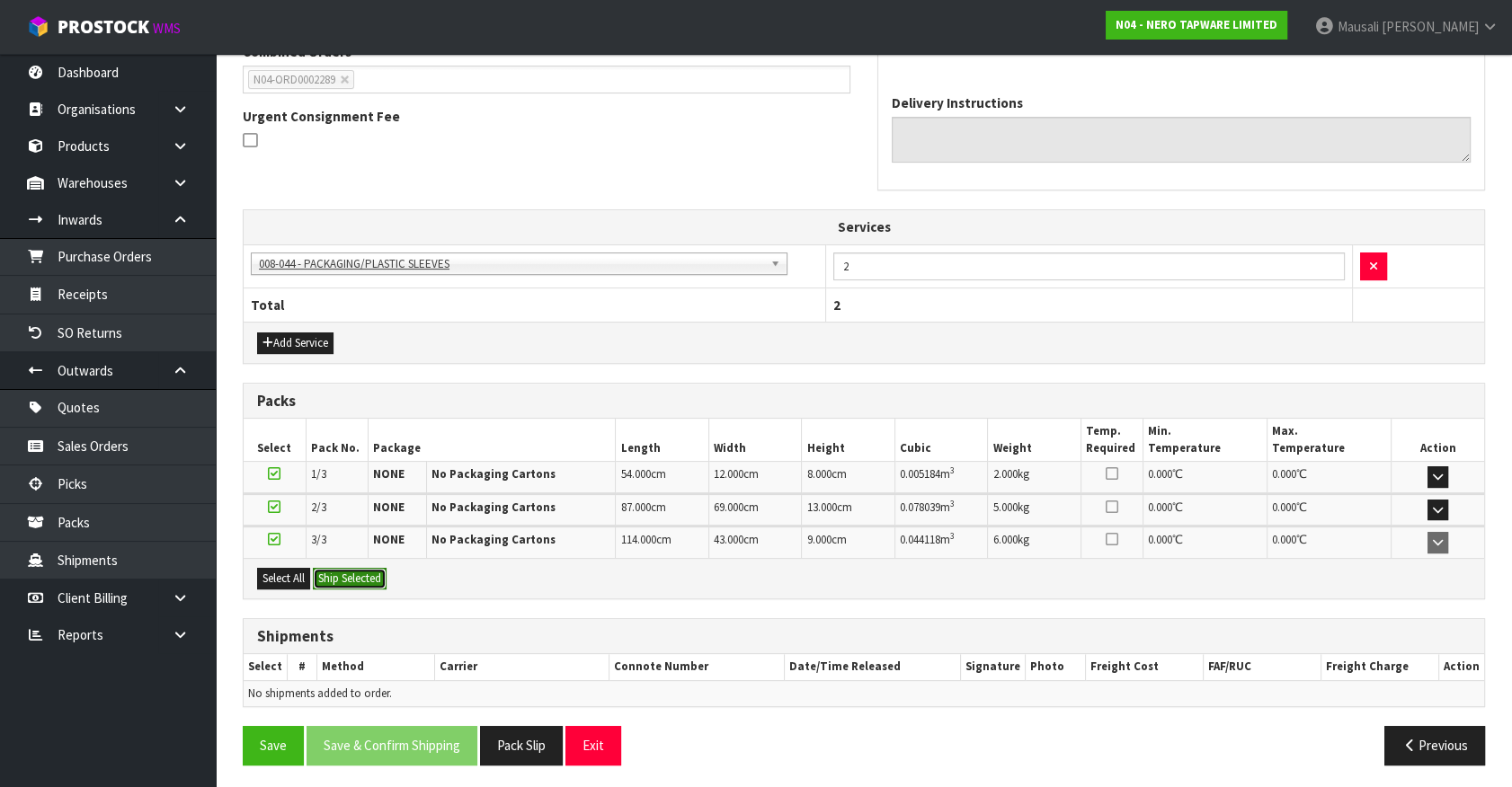 click on "Ship Selected" at bounding box center [350, 579] 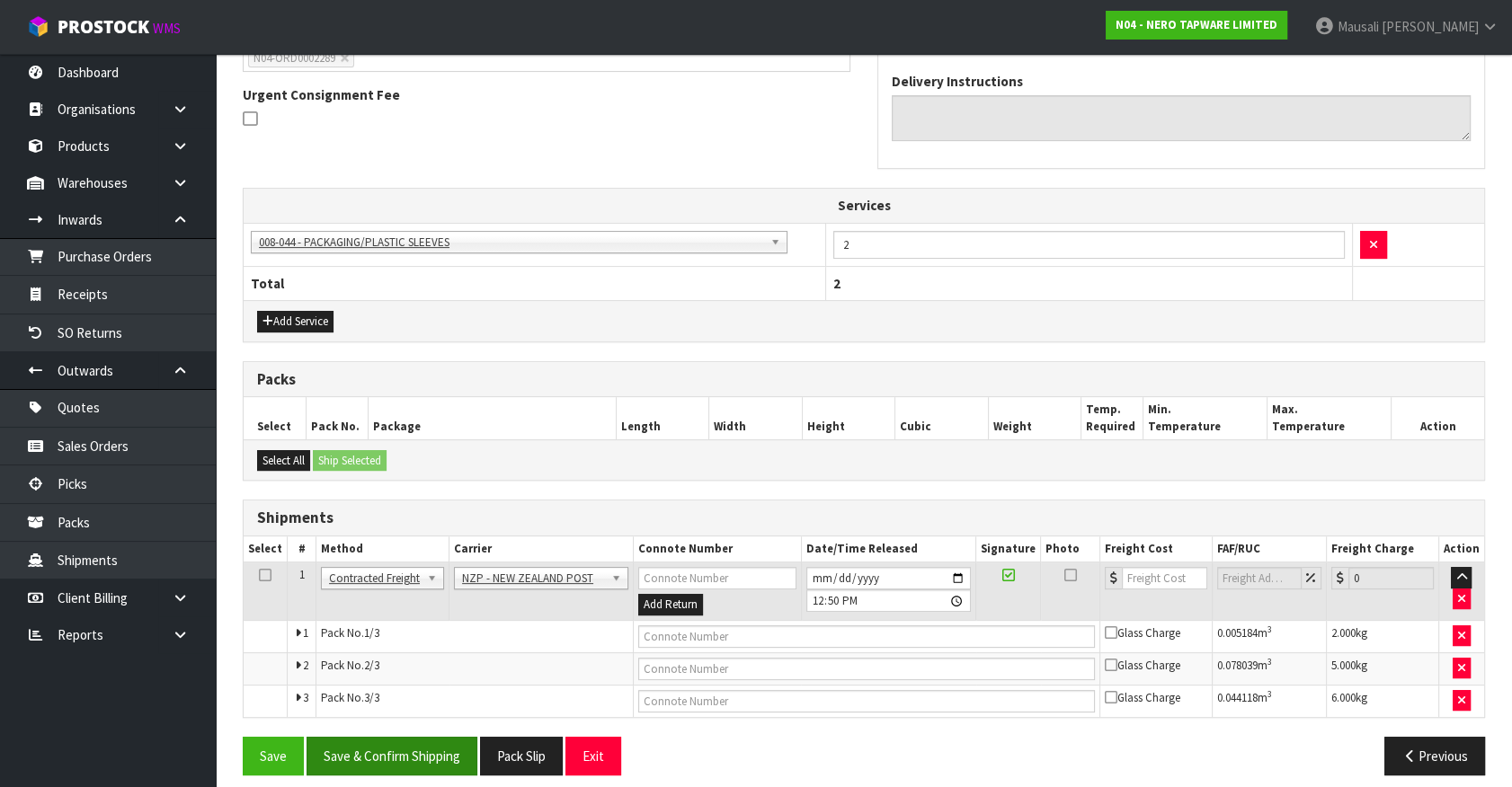 scroll, scrollTop: 522, scrollLeft: 0, axis: vertical 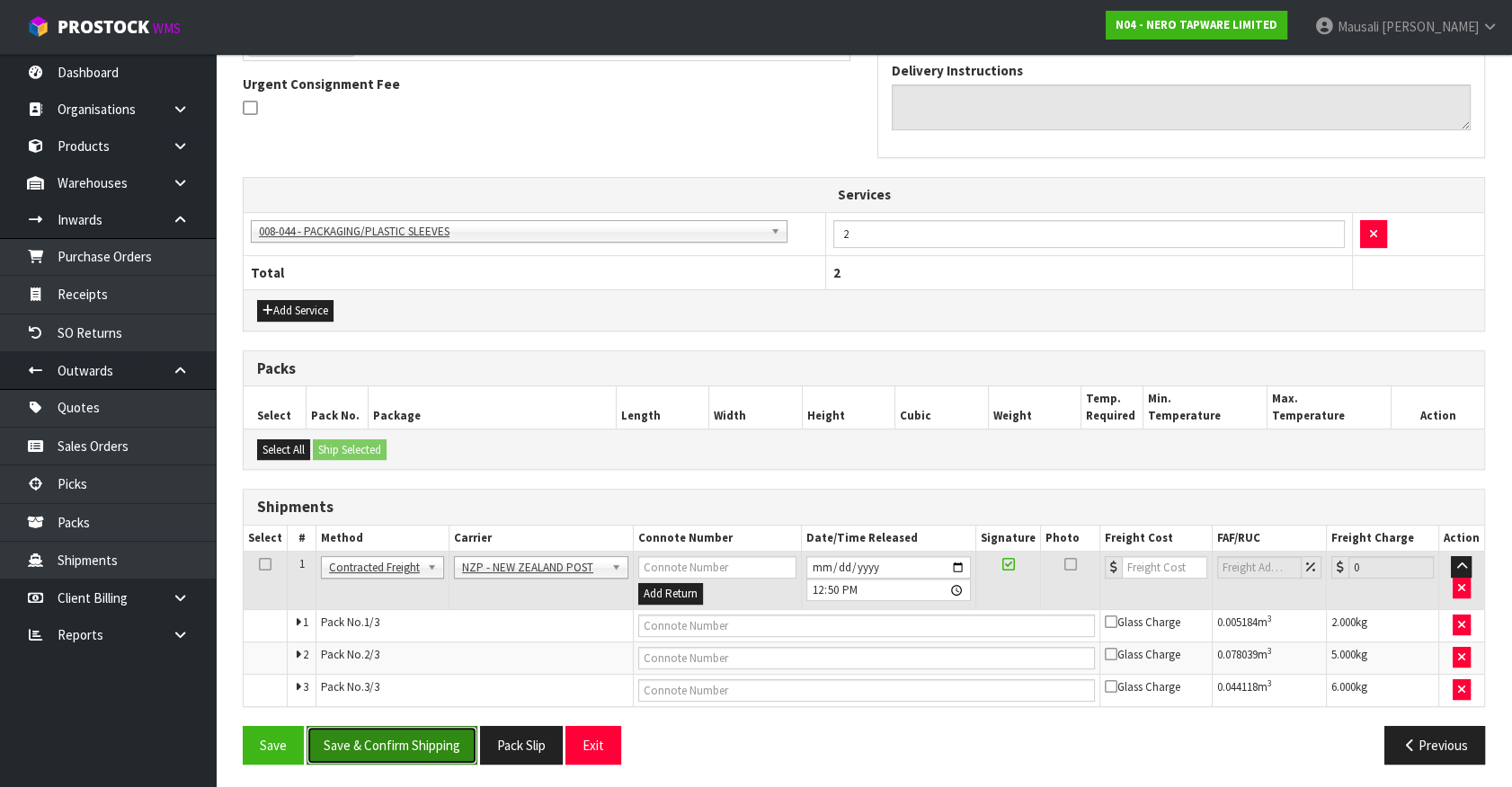 click on "Save & Confirm Shipping" at bounding box center (392, 745) 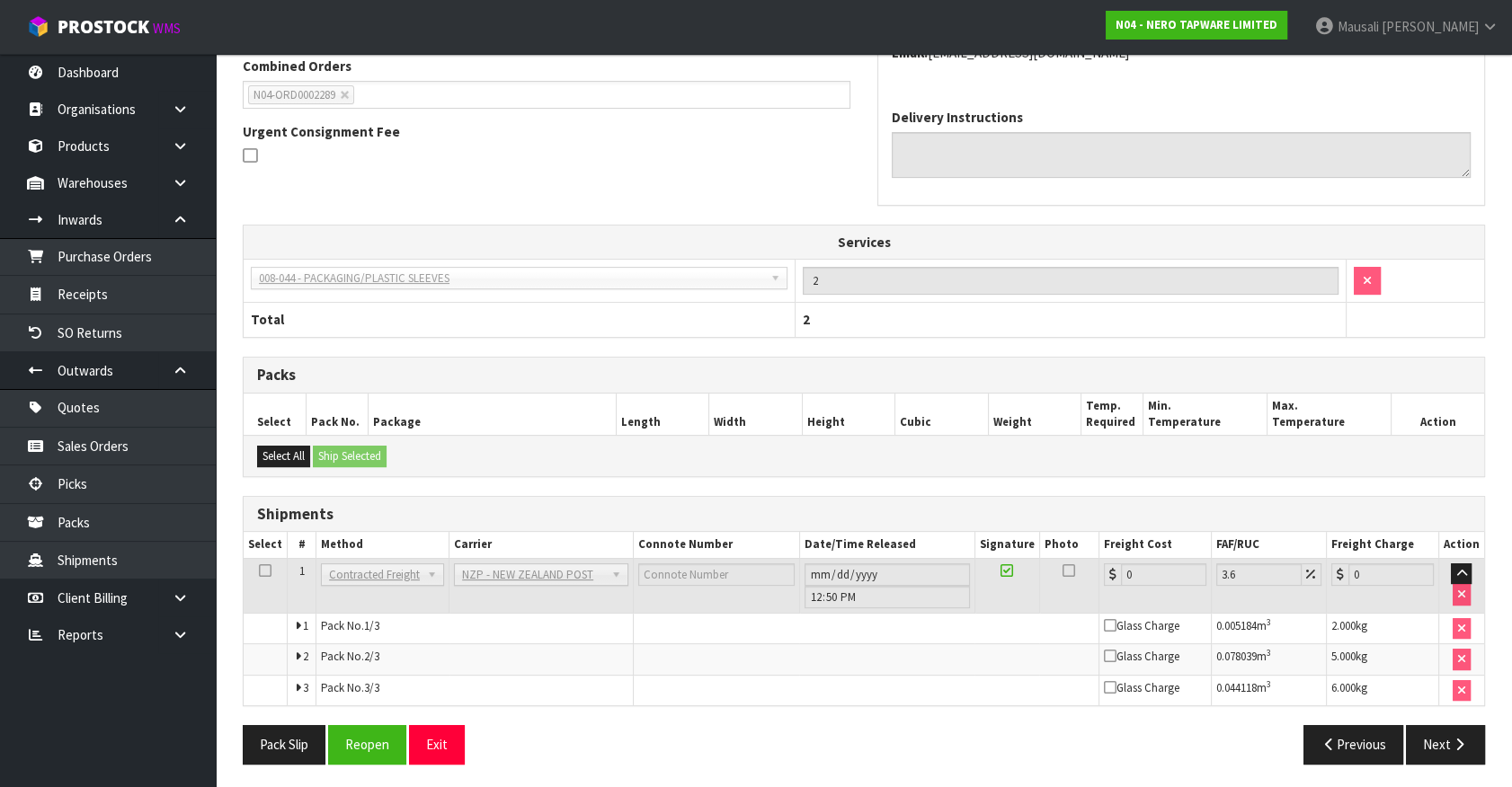 scroll, scrollTop: 494, scrollLeft: 0, axis: vertical 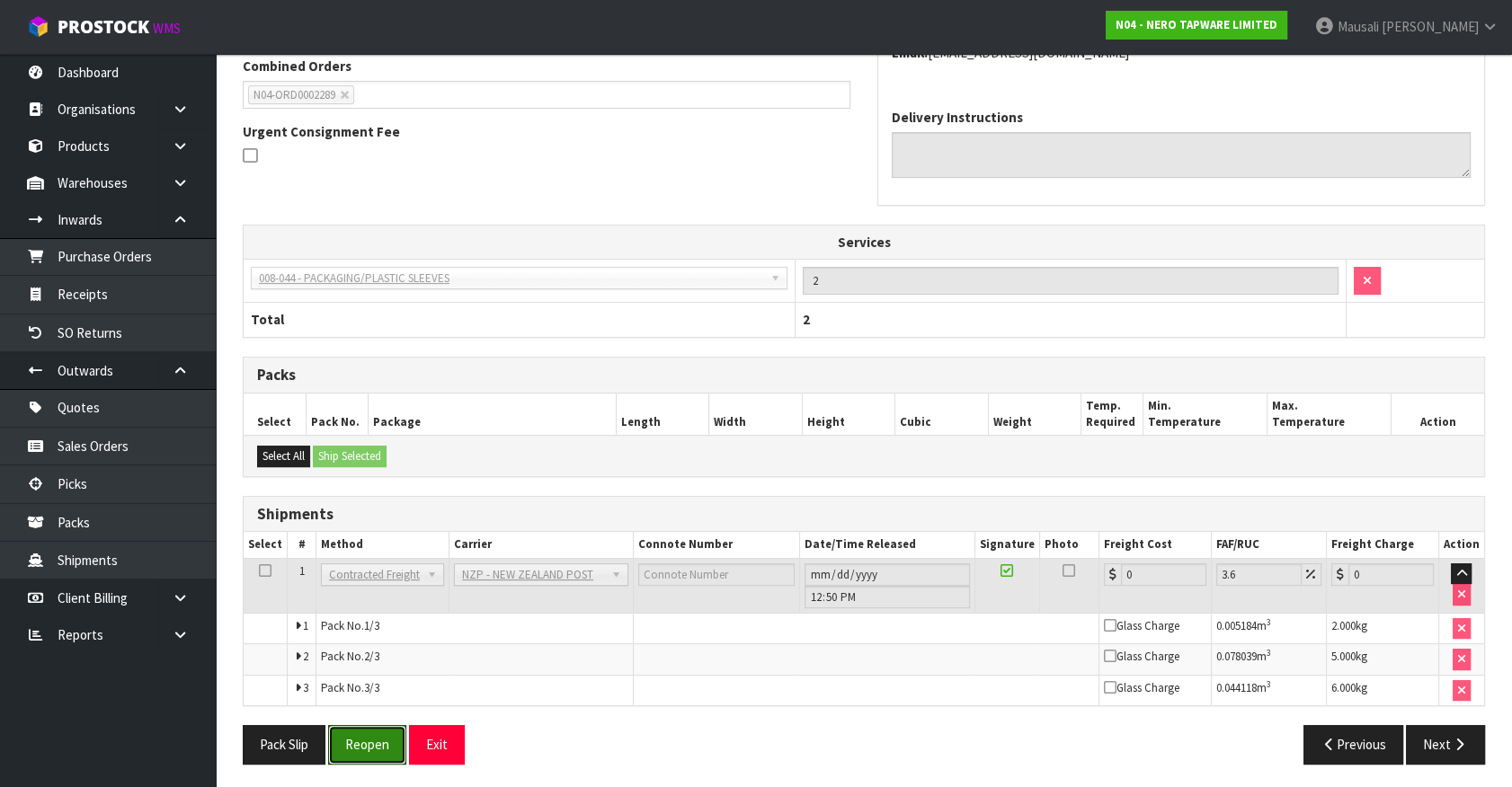 drag, startPoint x: 396, startPoint y: 734, endPoint x: 388, endPoint y: 719, distance: 17 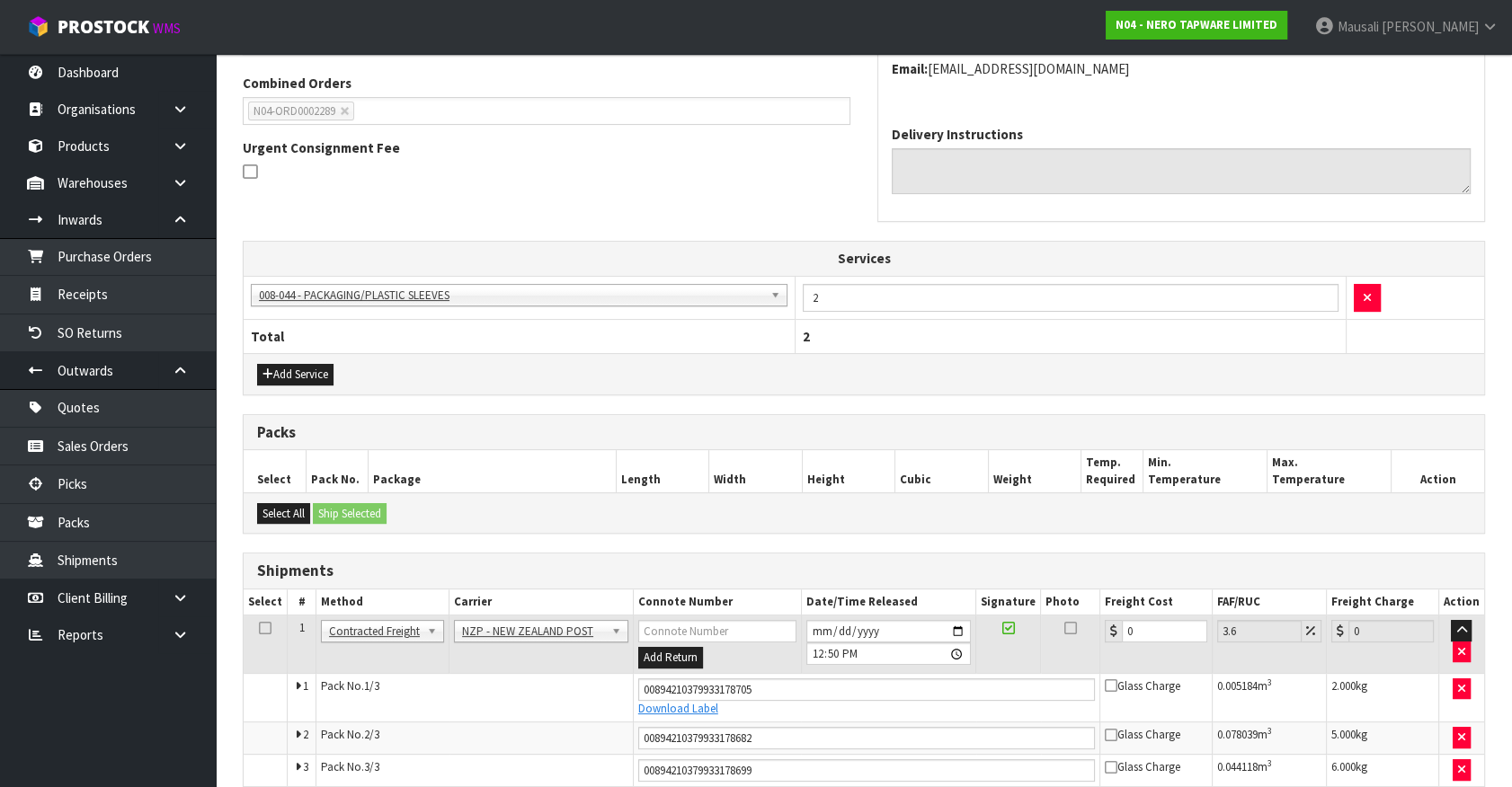 scroll, scrollTop: 457, scrollLeft: 0, axis: vertical 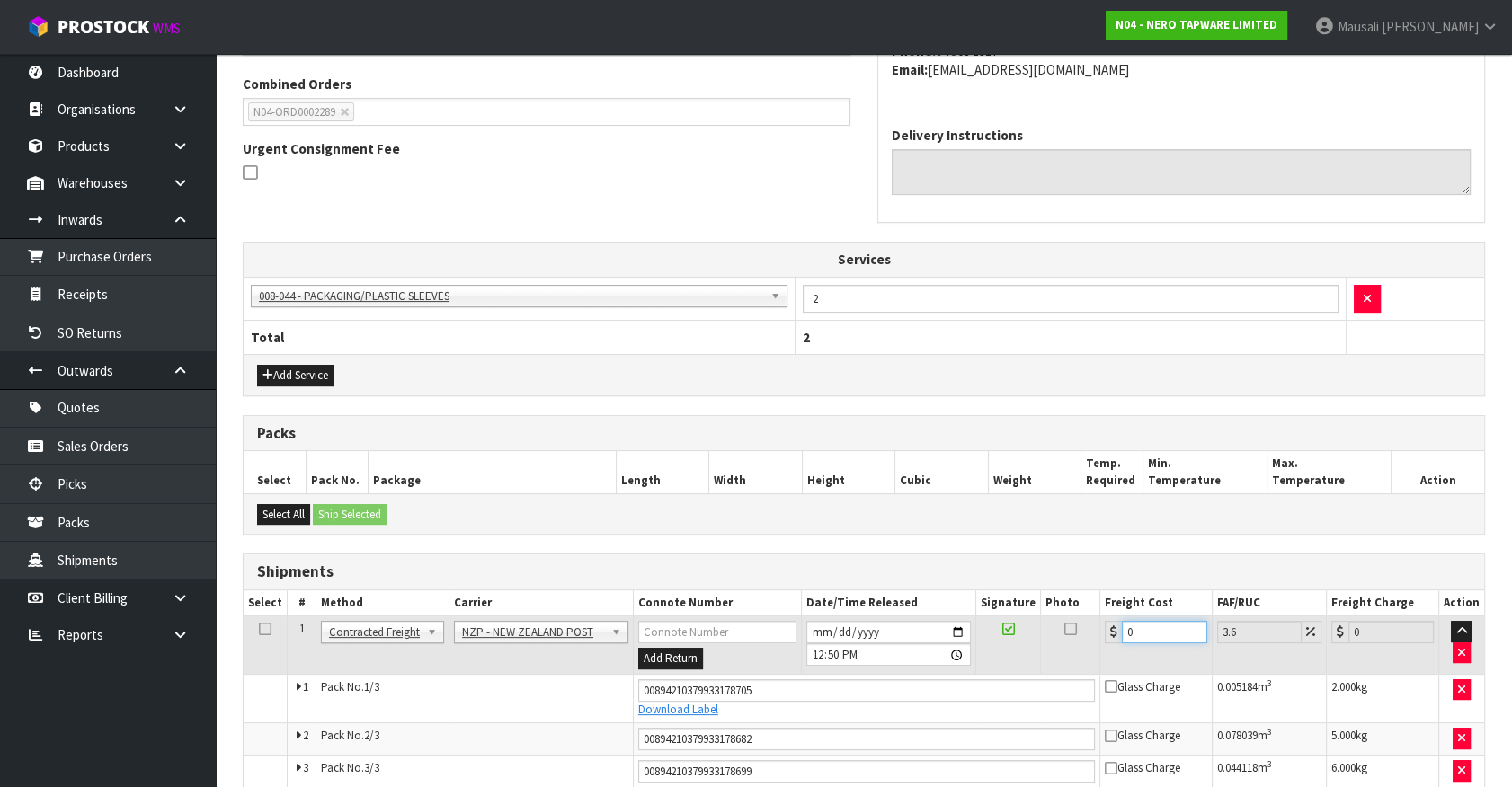 drag, startPoint x: 1126, startPoint y: 638, endPoint x: 529, endPoint y: 708, distance: 601.08984 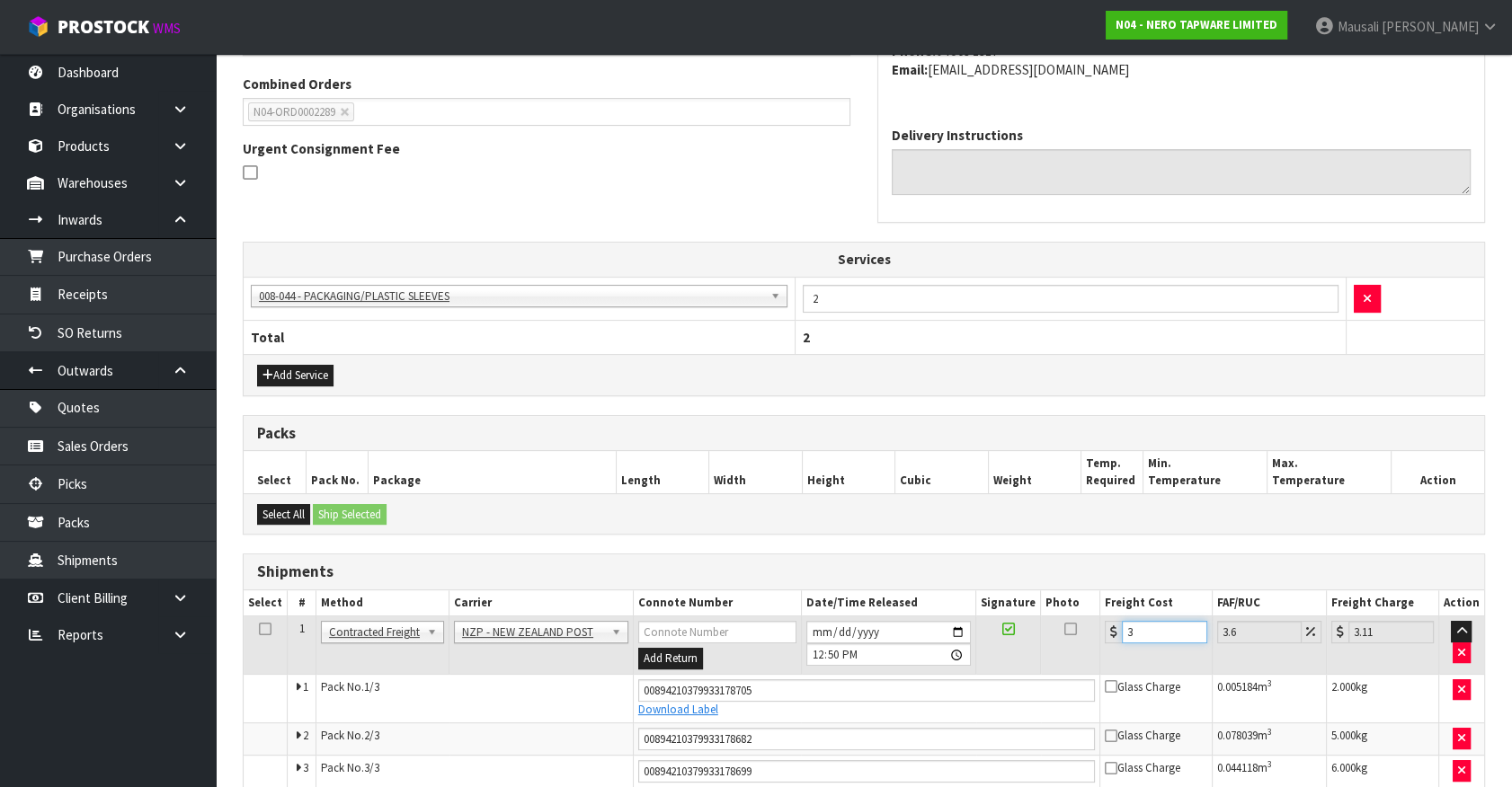 type on "30" 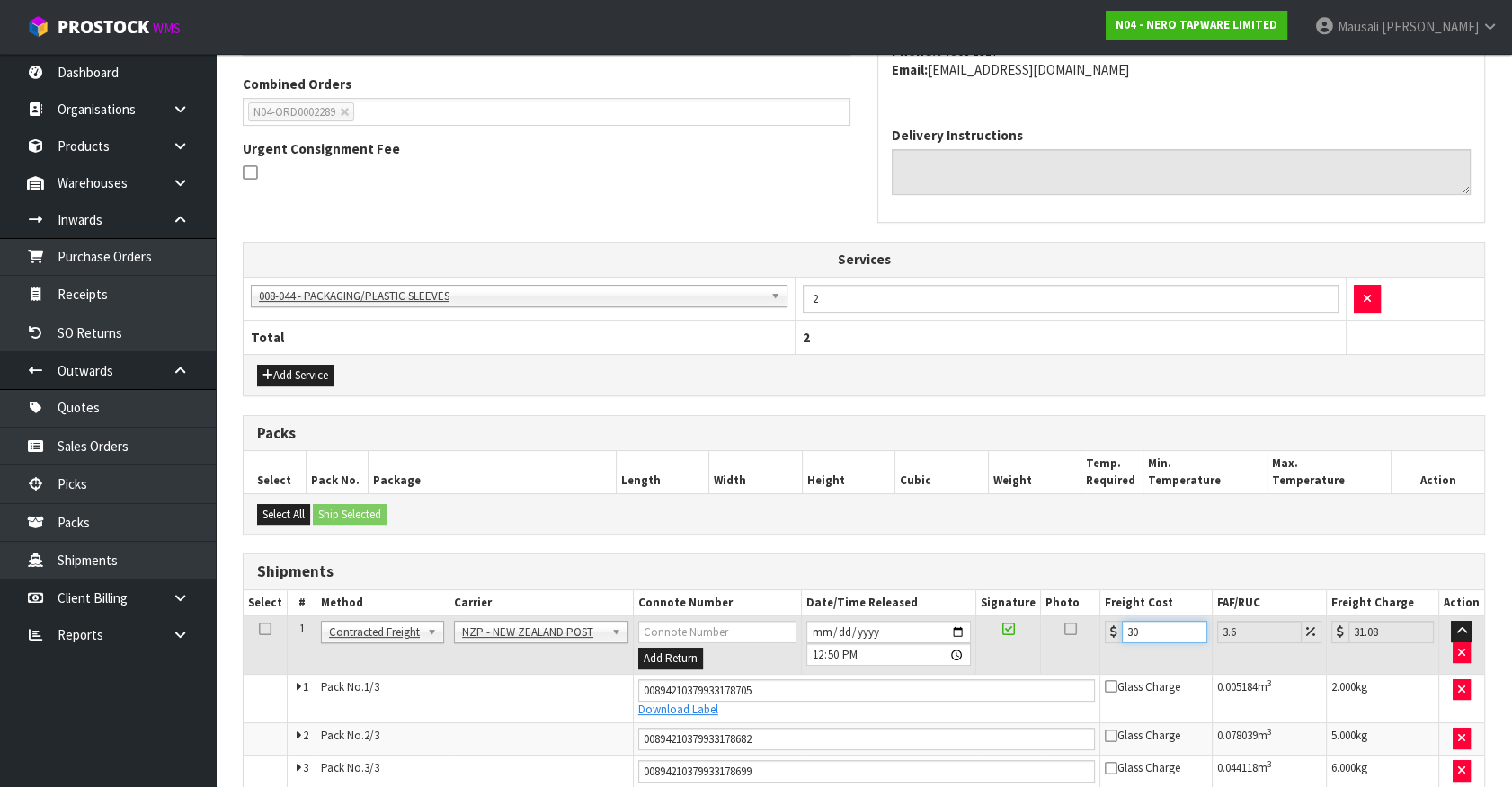 type on "30.2" 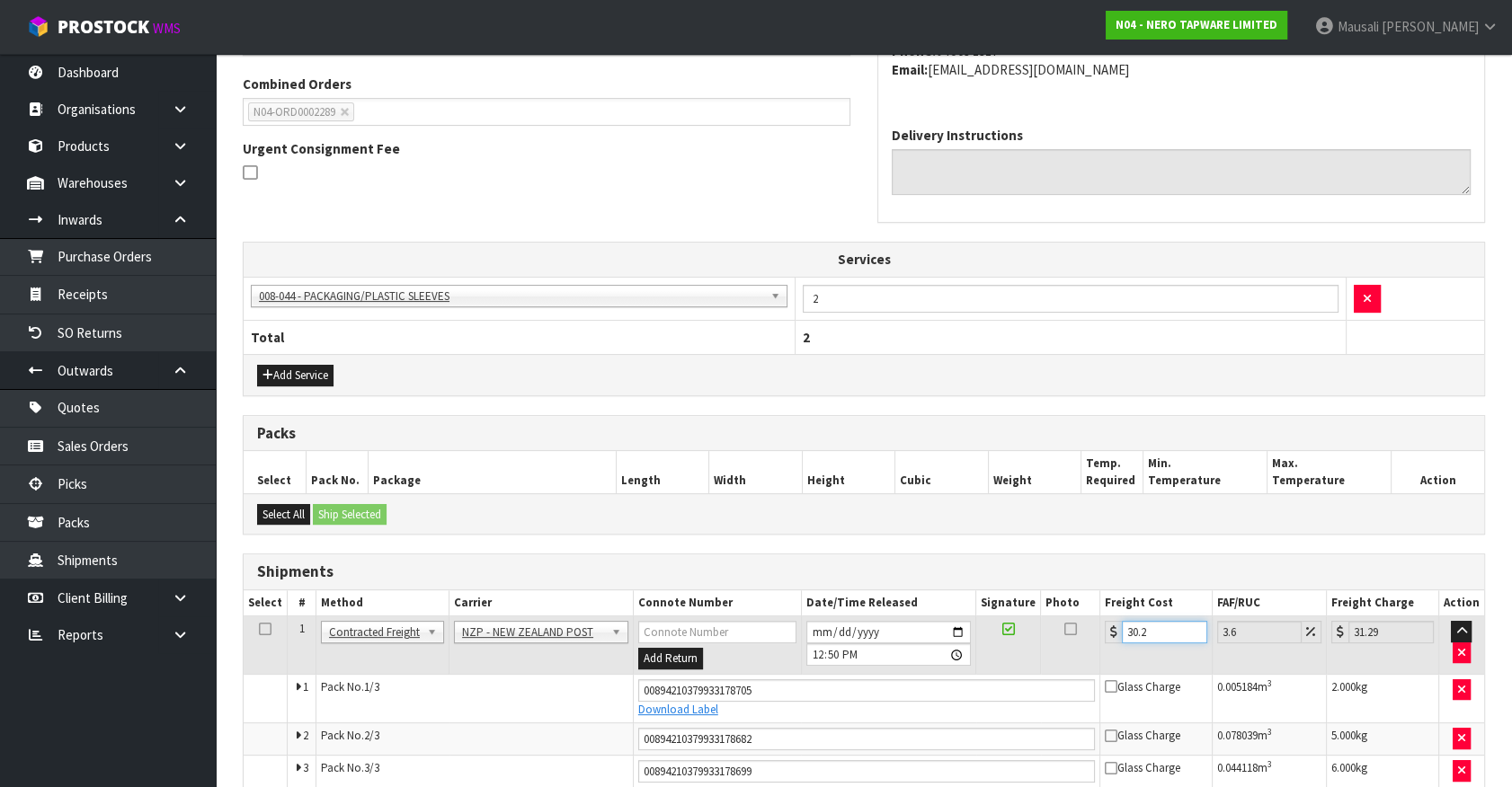 type on "30.23" 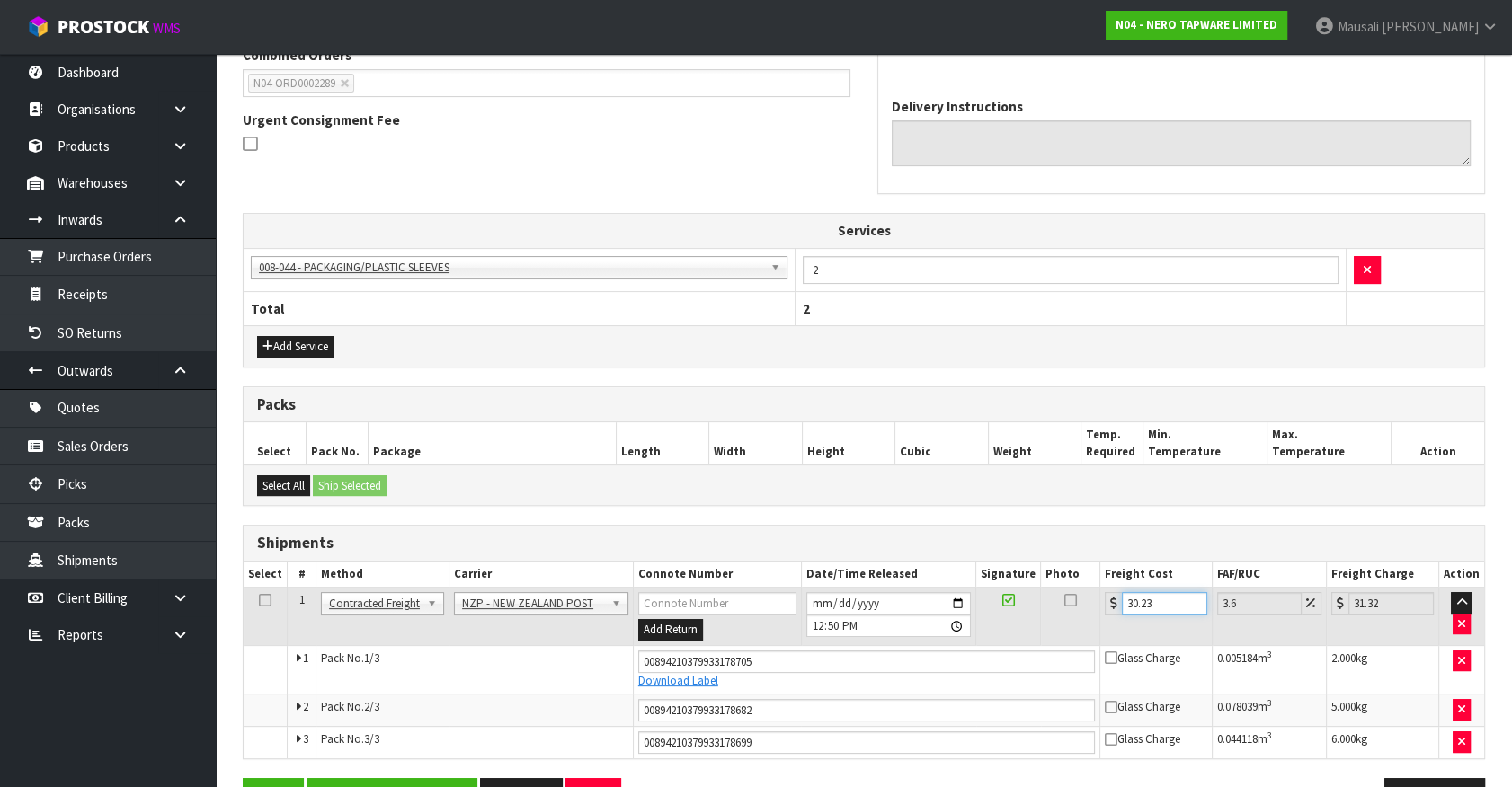 scroll, scrollTop: 539, scrollLeft: 0, axis: vertical 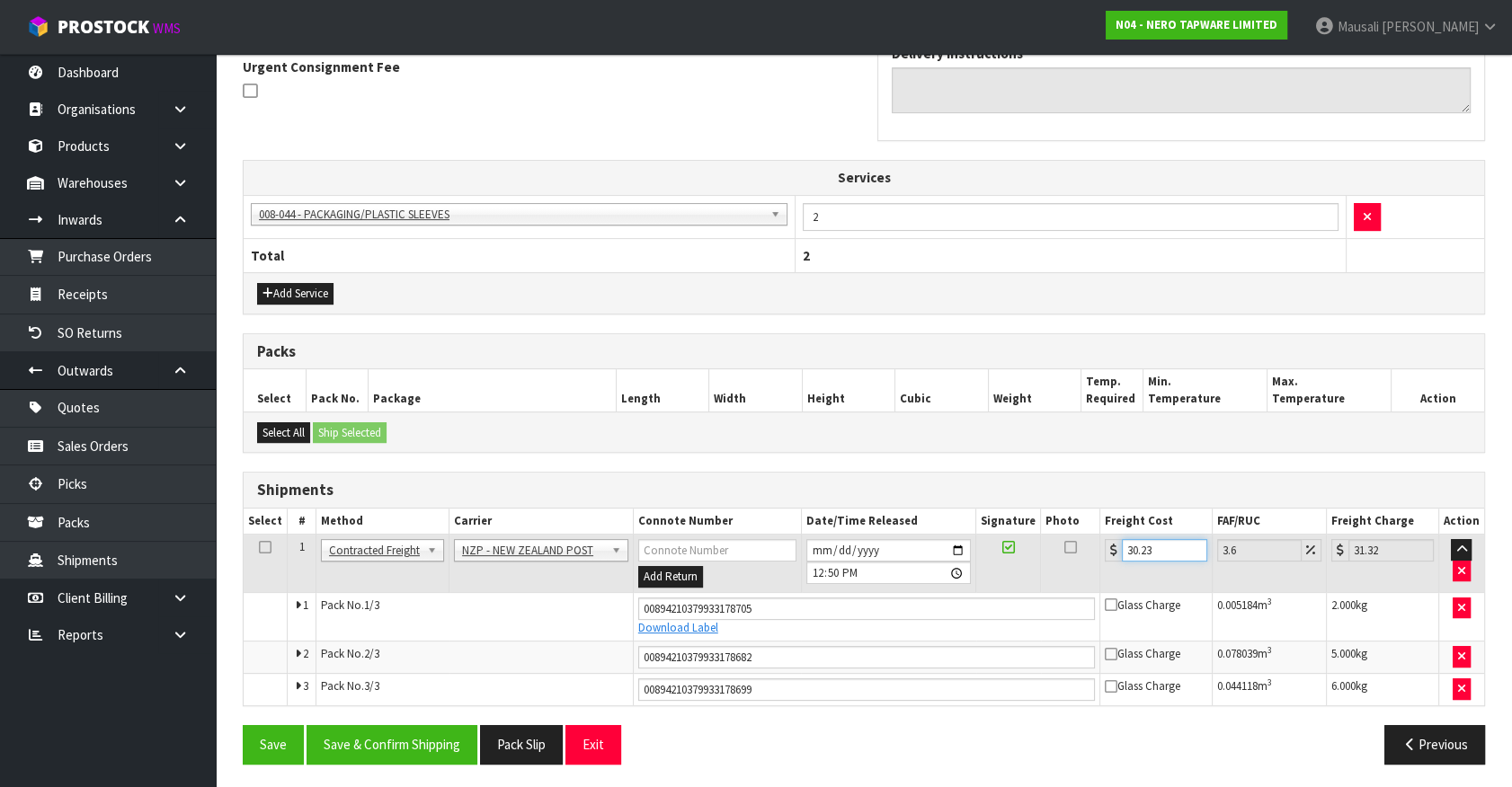 type on "30.23" 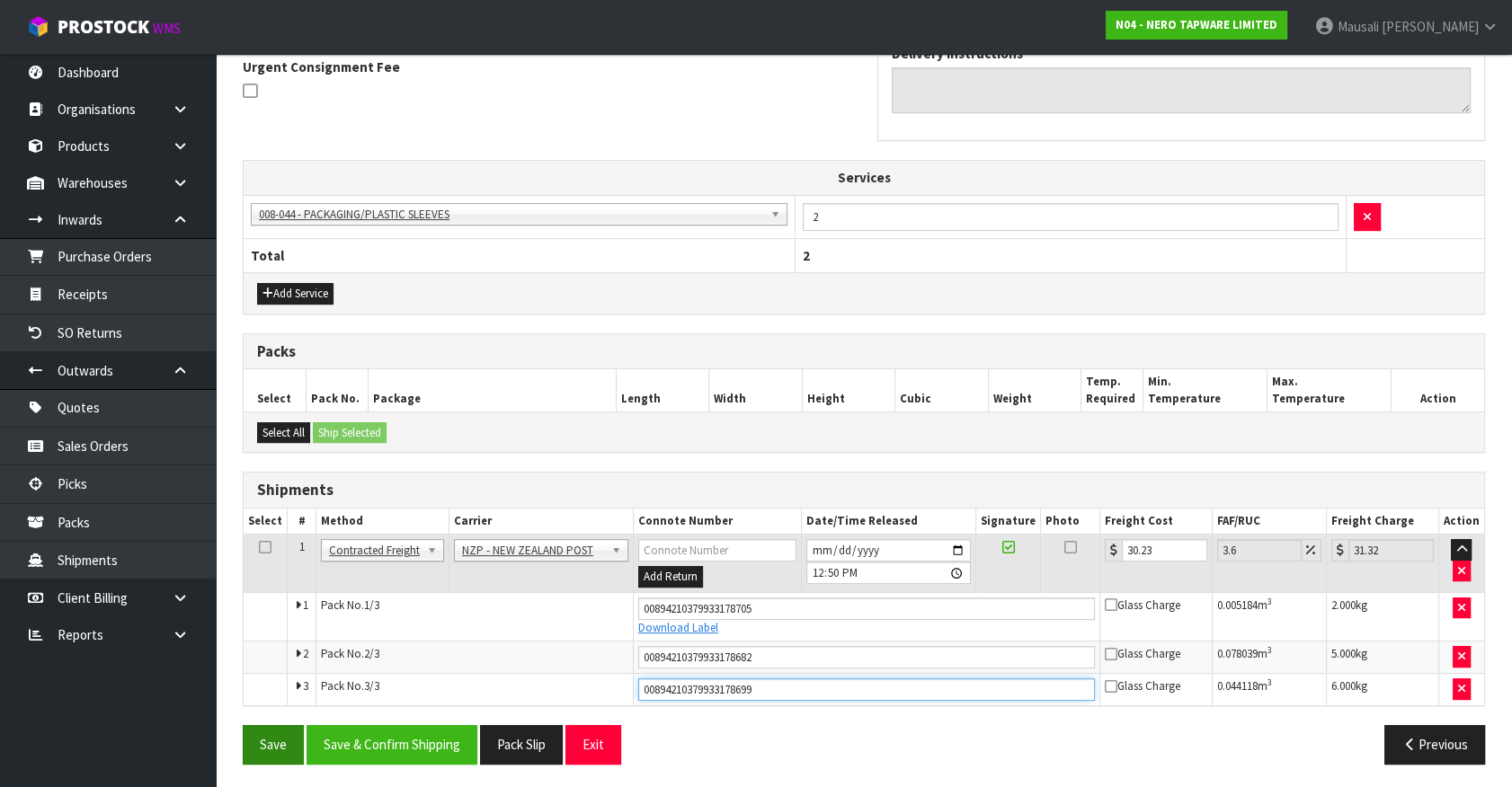 drag, startPoint x: 674, startPoint y: 700, endPoint x: 272, endPoint y: 726, distance: 402.83992 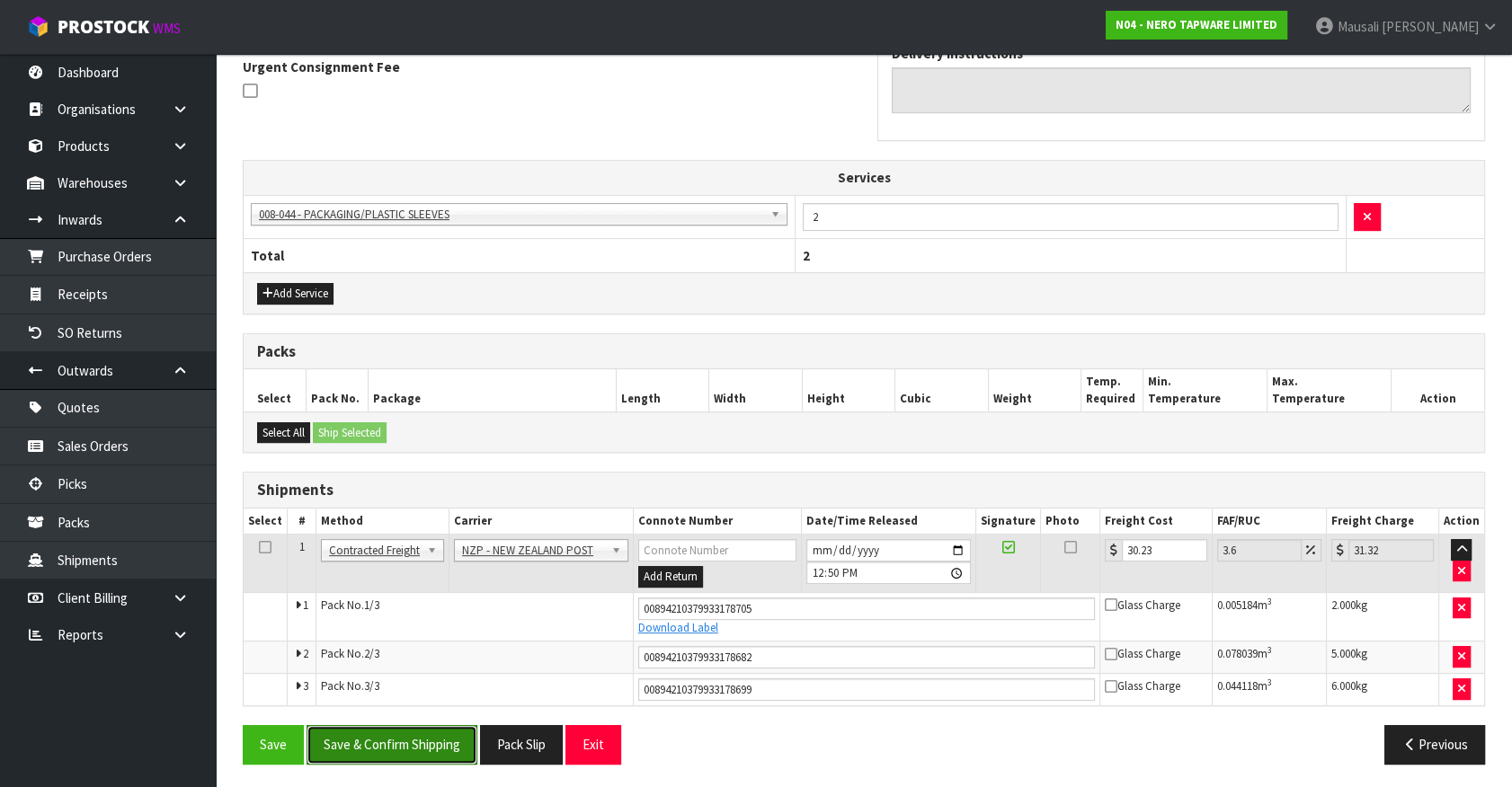 click on "Save & Confirm Shipping" at bounding box center (392, 744) 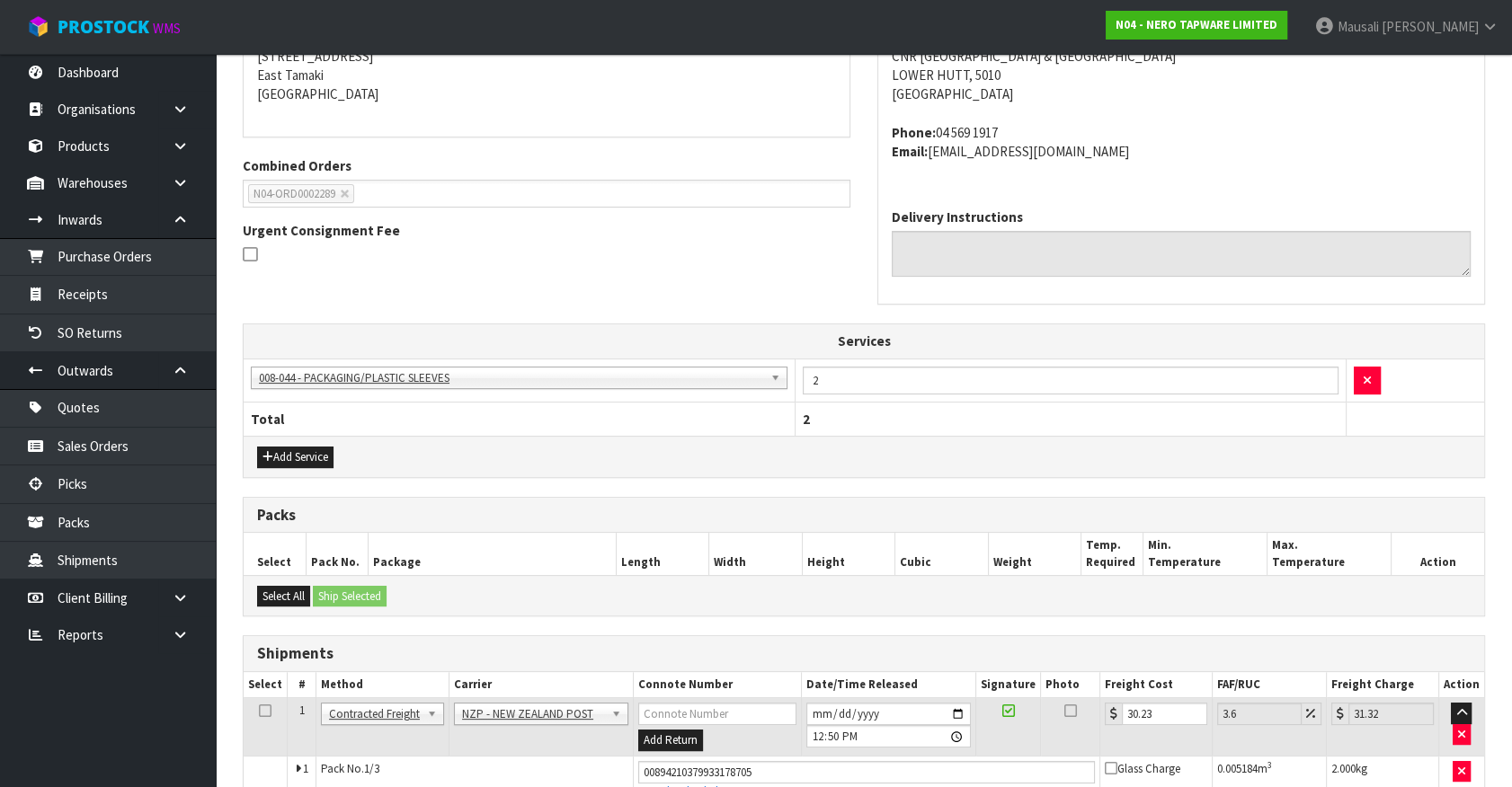 scroll, scrollTop: 212, scrollLeft: 0, axis: vertical 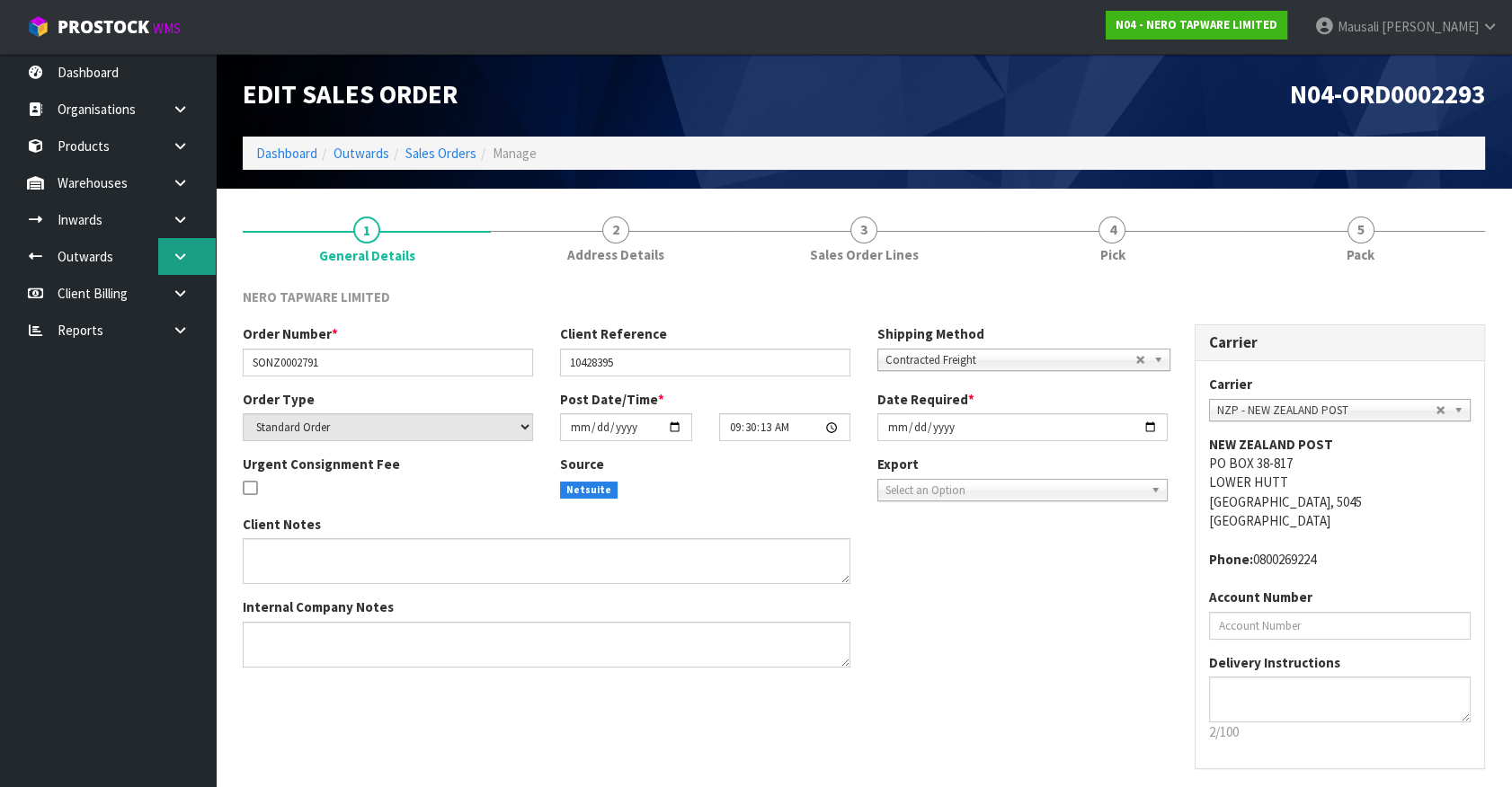 click at bounding box center (187, 256) 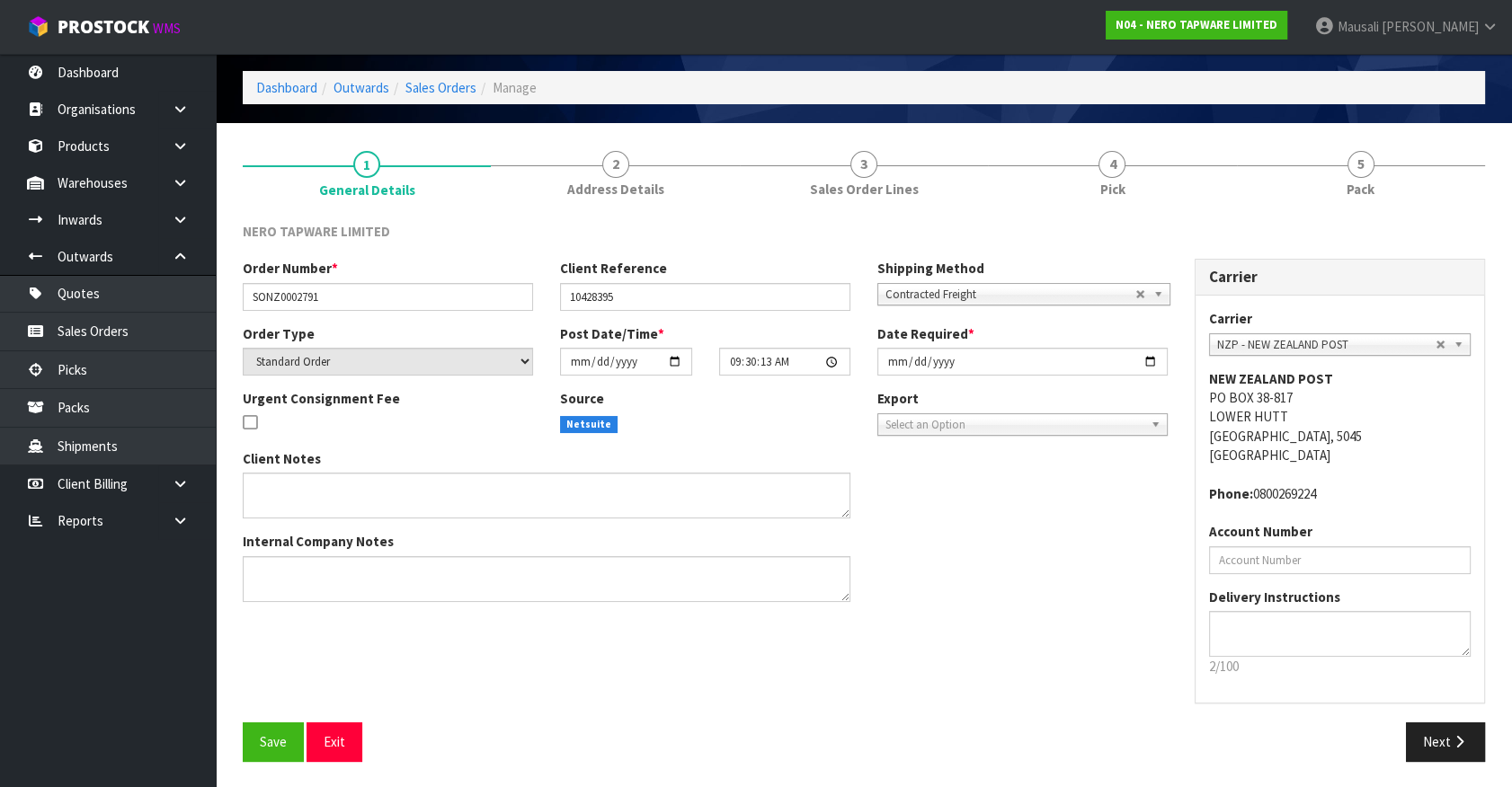 scroll, scrollTop: 0, scrollLeft: 0, axis: both 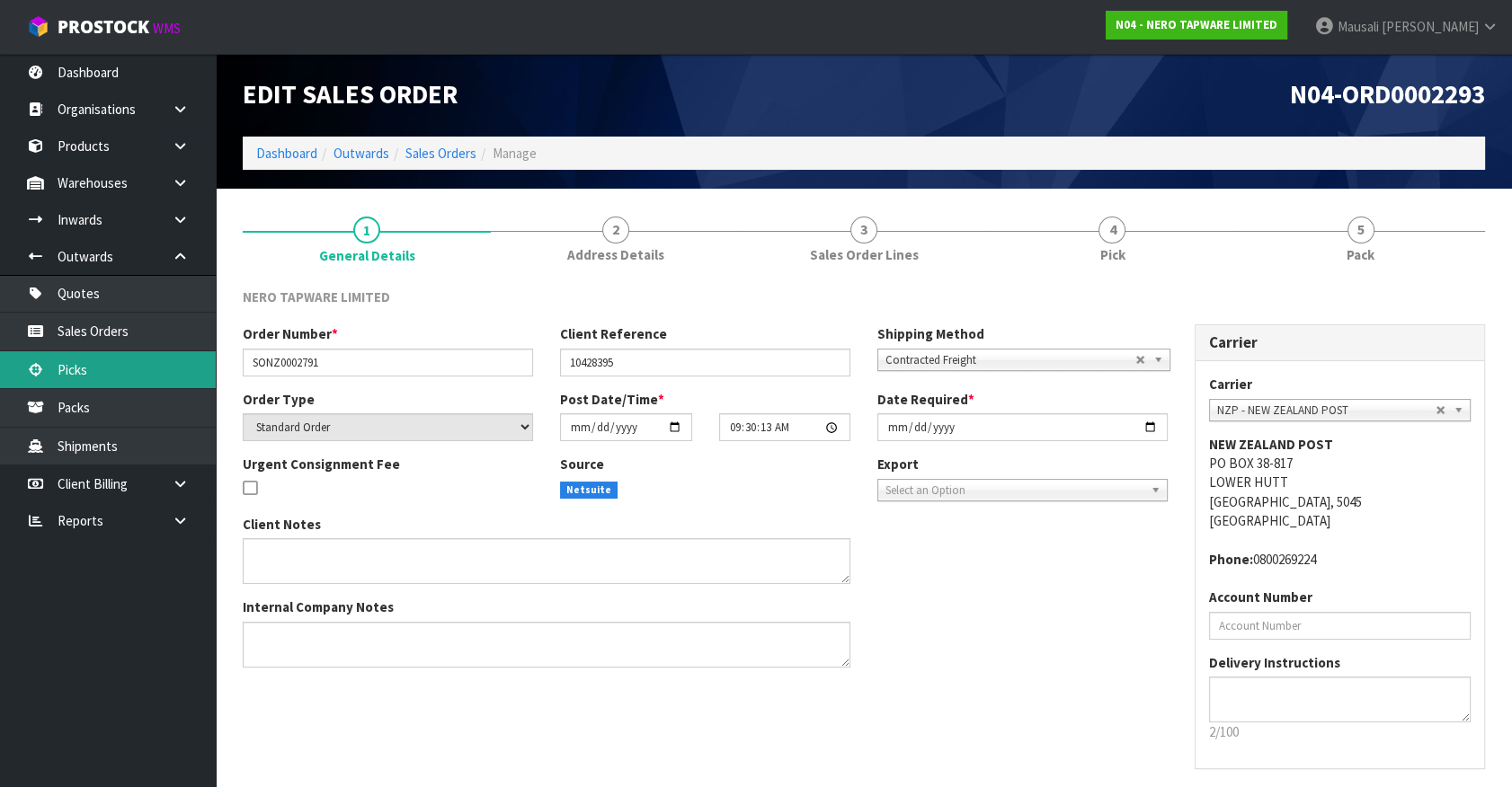 click on "Picks" at bounding box center [108, 369] 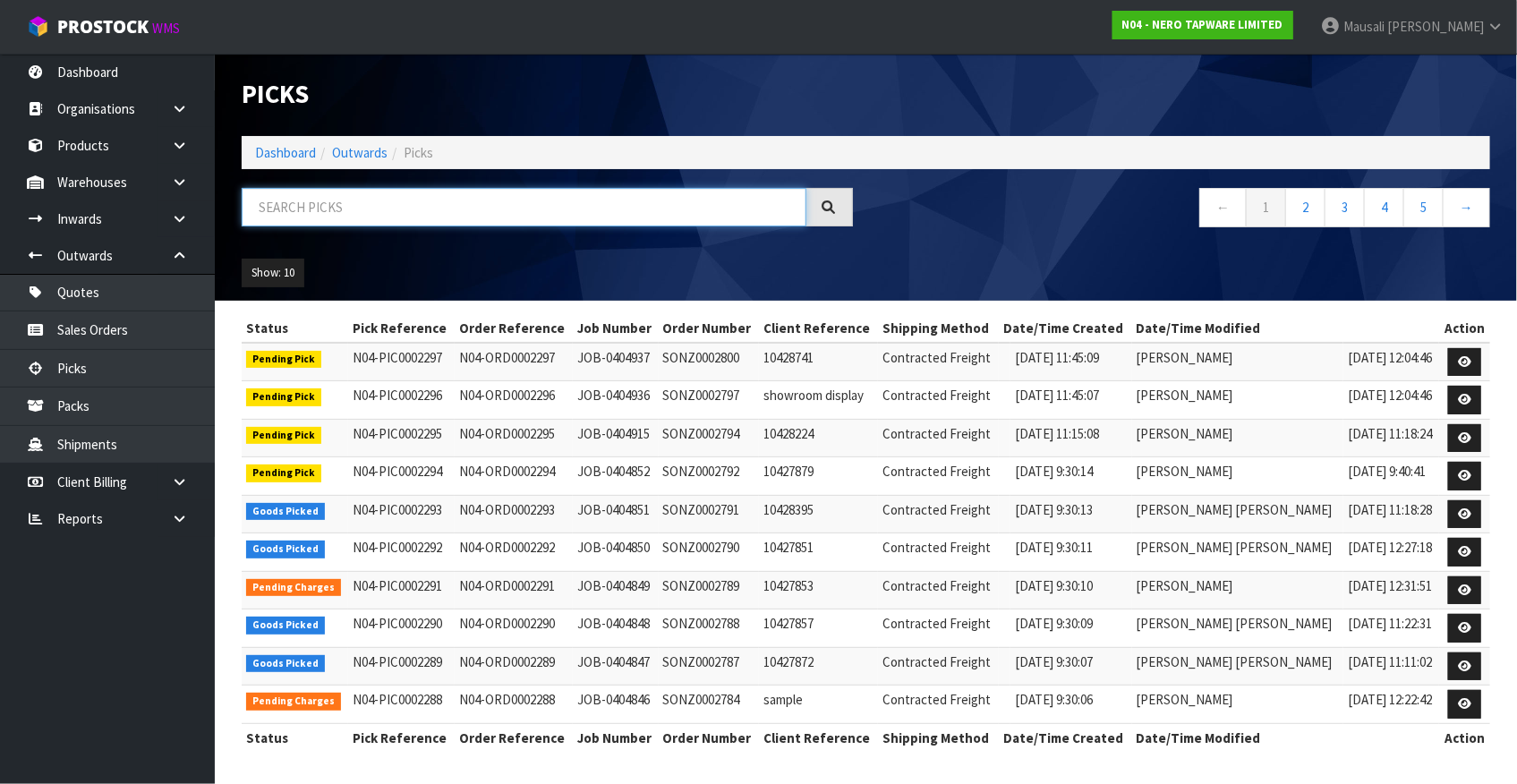 click at bounding box center [524, 207] 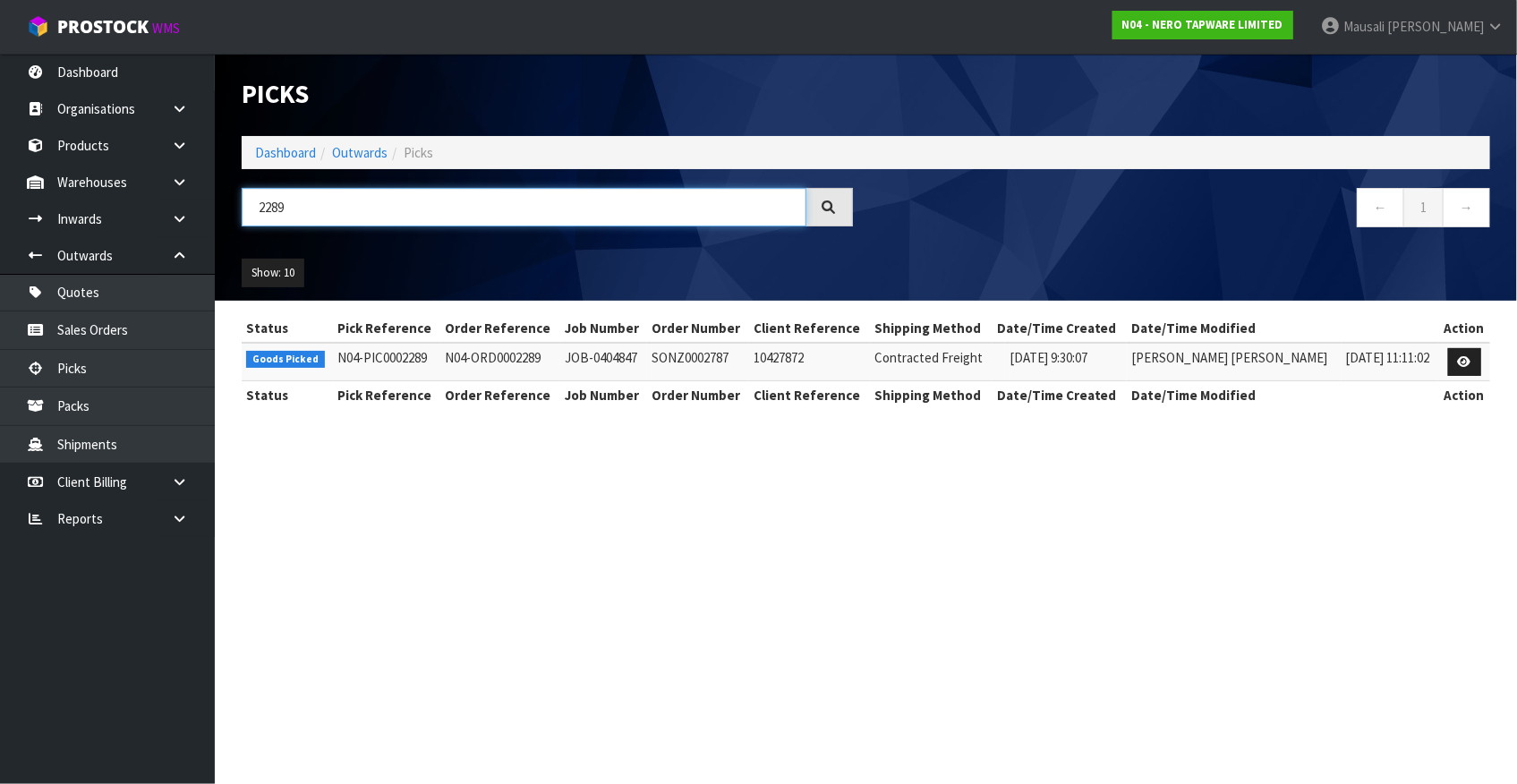 type on "2289" 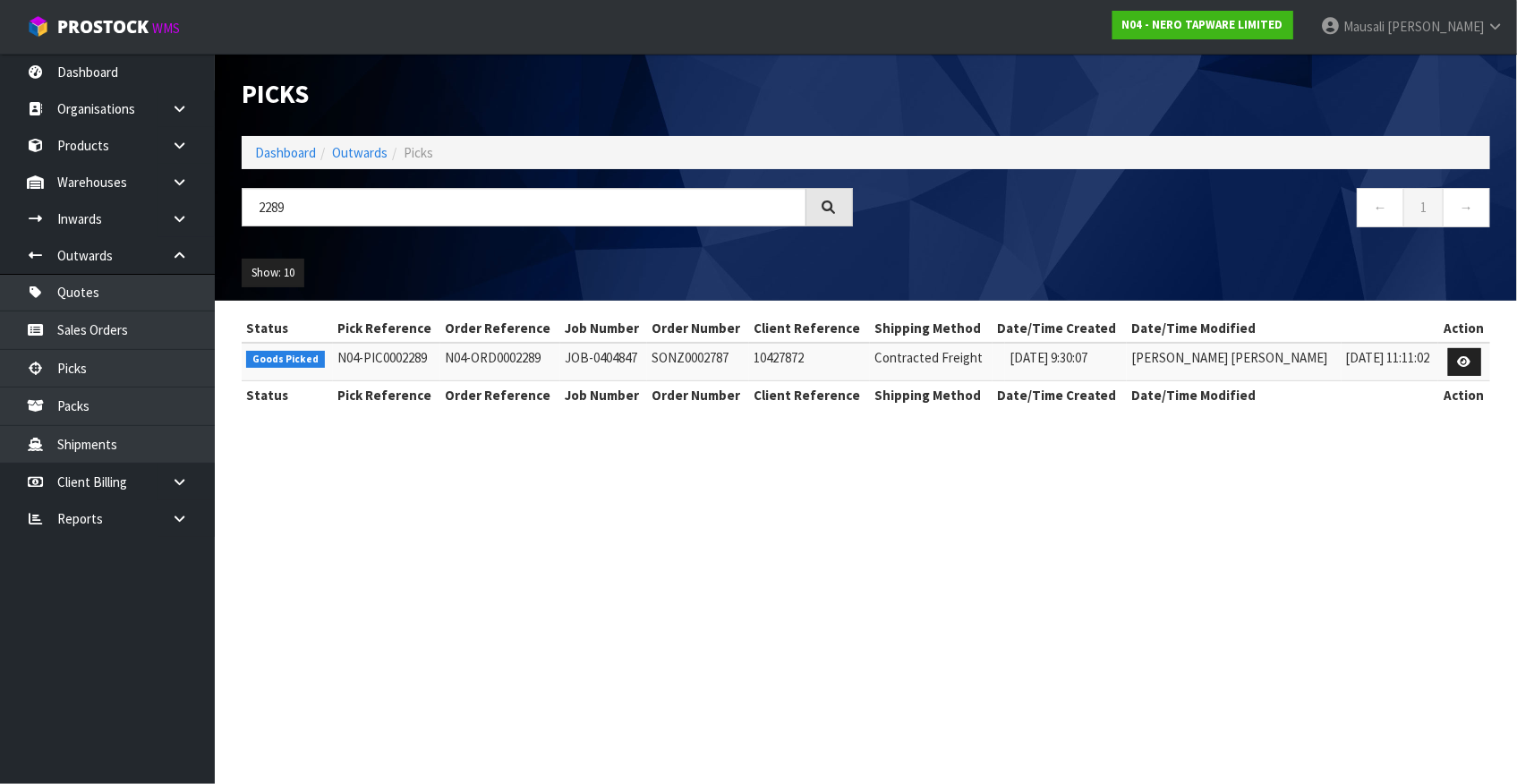 click at bounding box center [1464, 362] 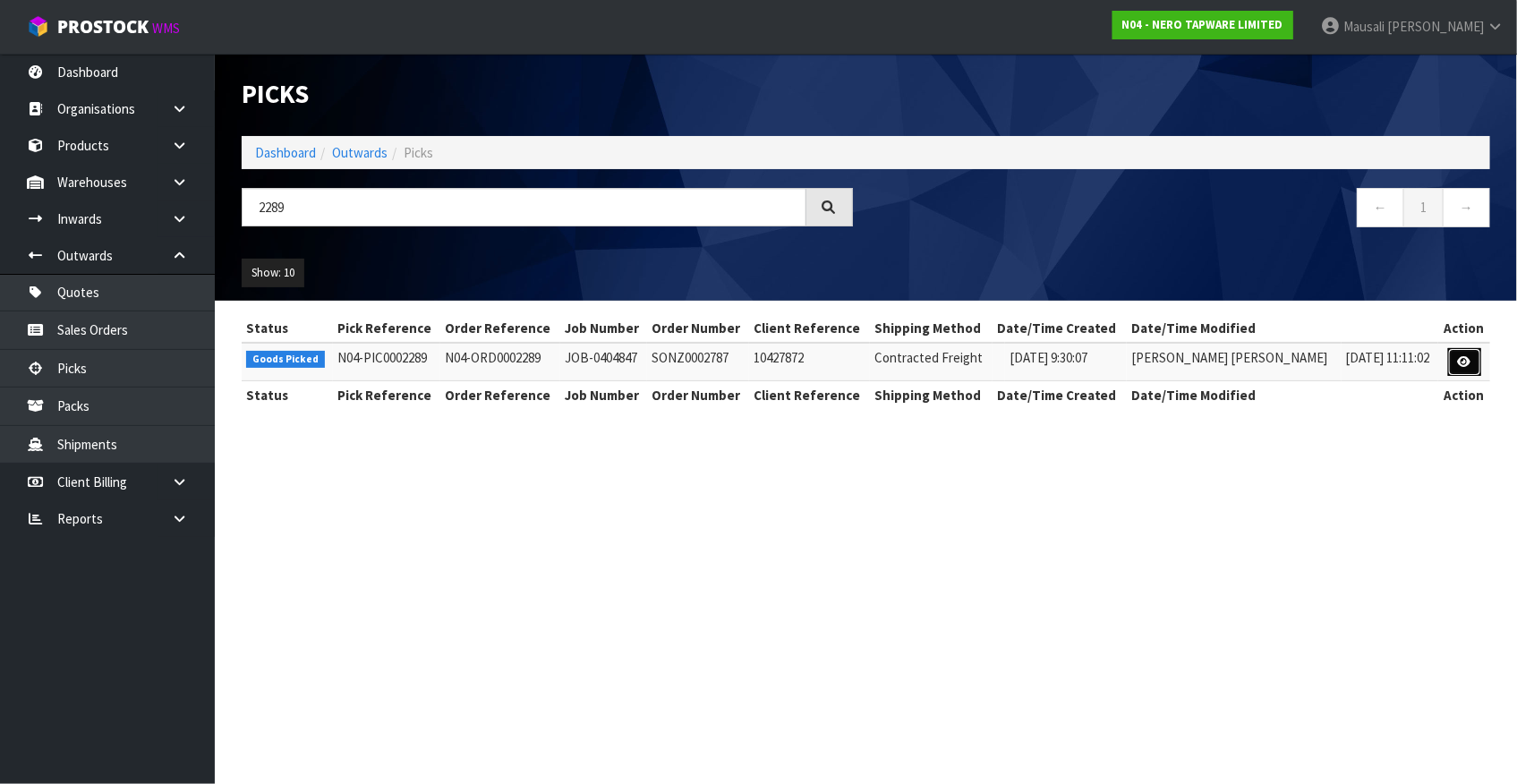 click at bounding box center [1464, 362] 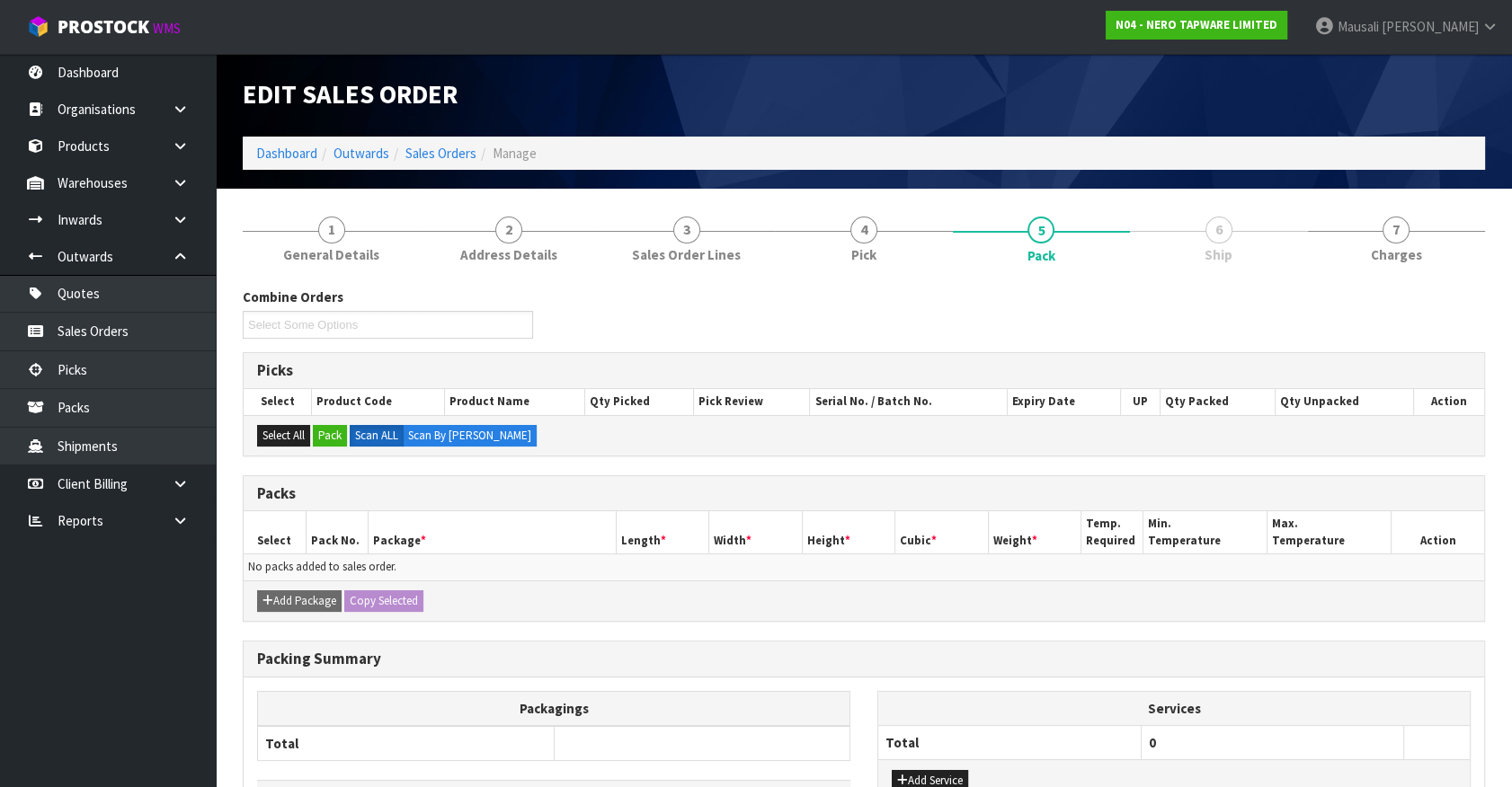 type 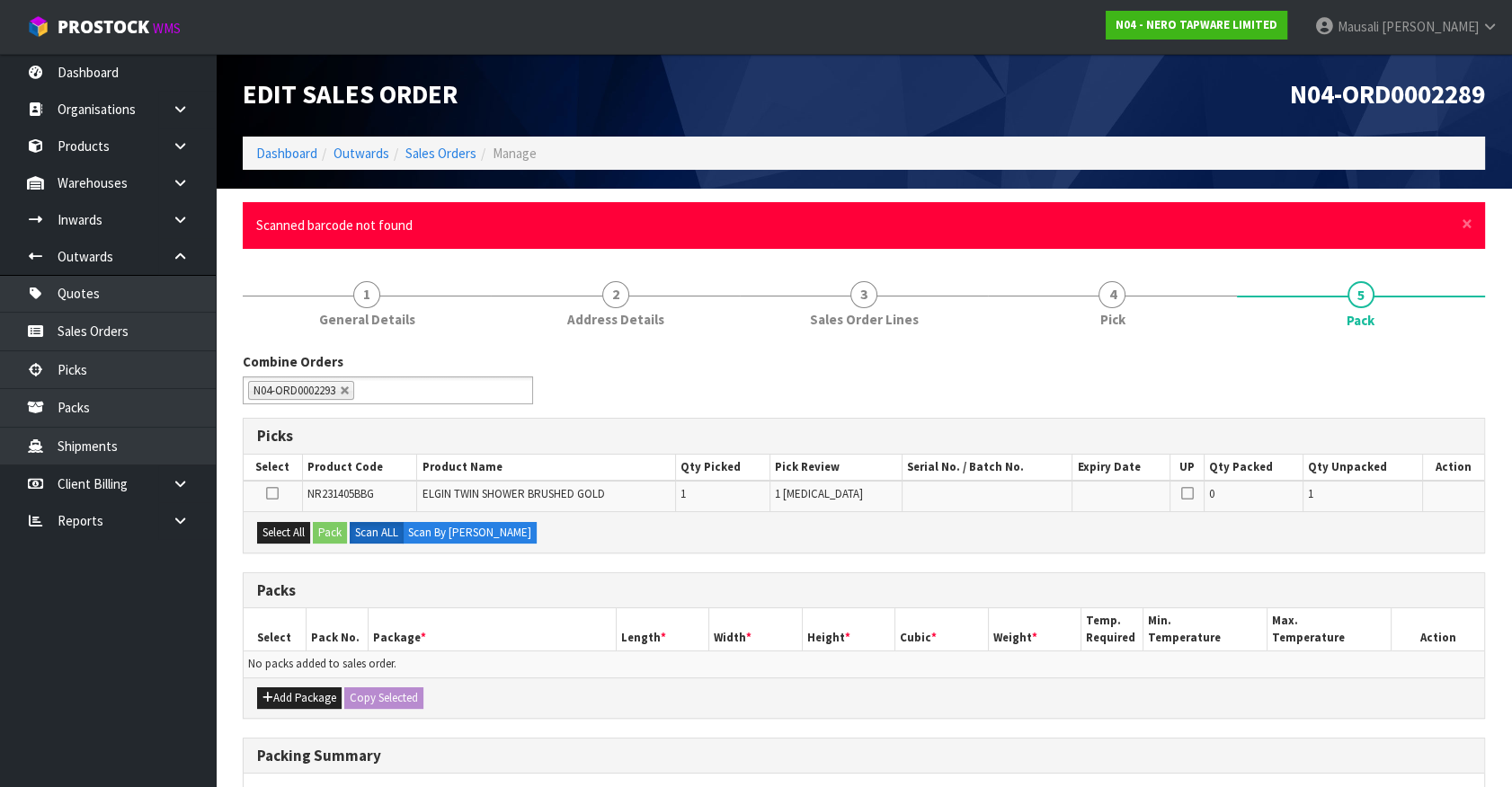 click on "Serial No. / Batch No." at bounding box center [987, 467] 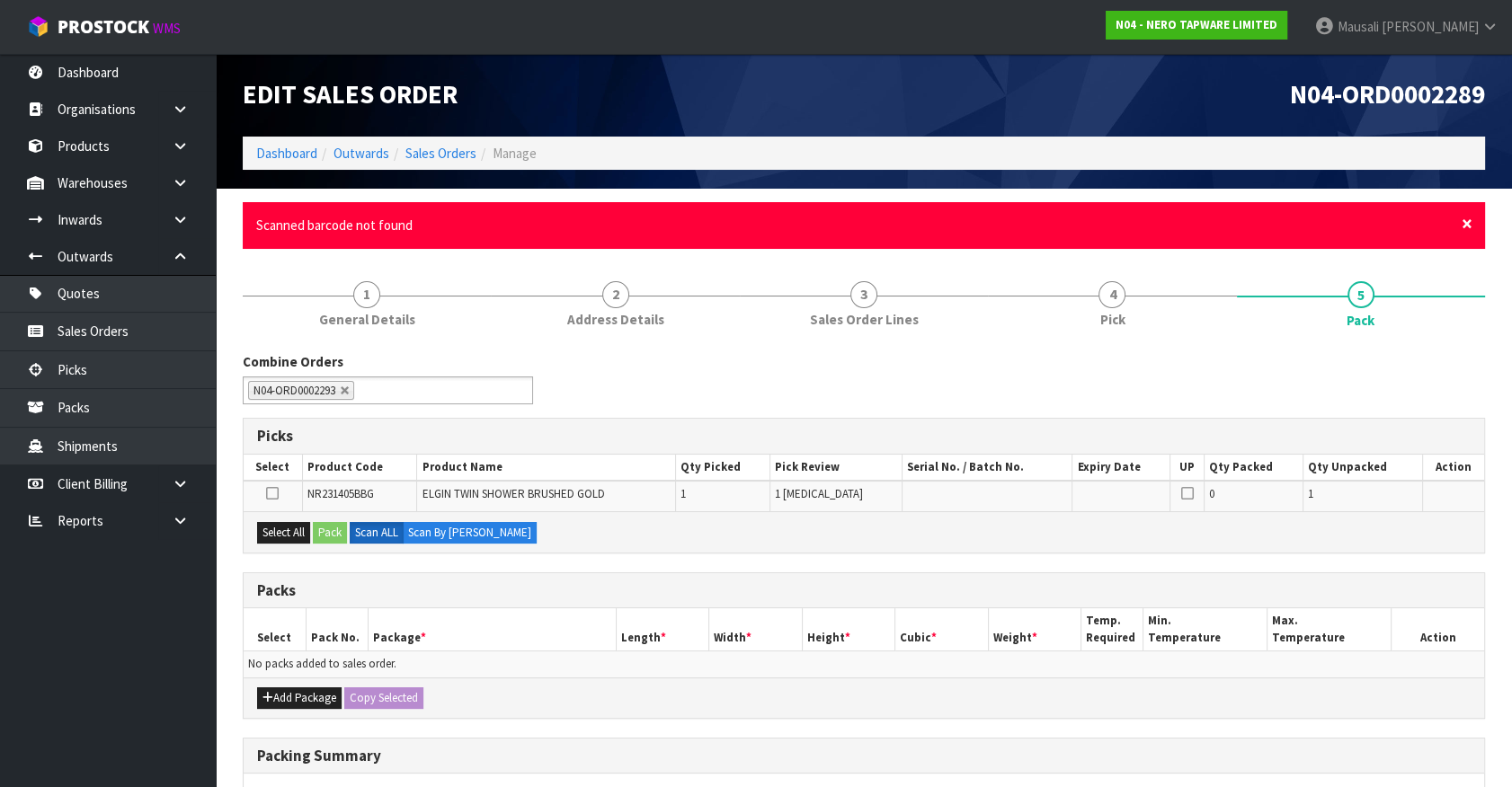 click on "×" at bounding box center [1467, 224] 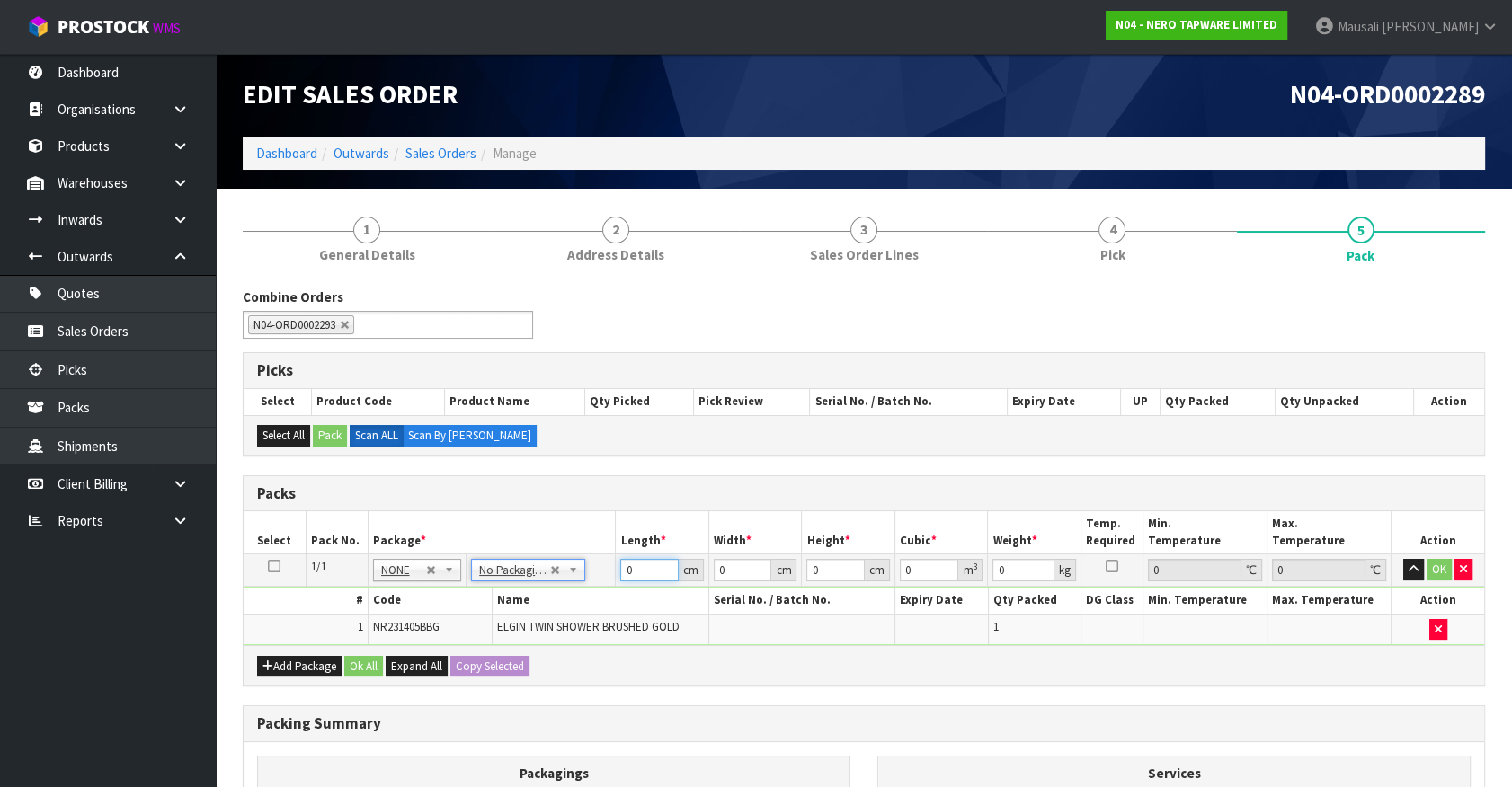 drag, startPoint x: 644, startPoint y: 570, endPoint x: 414, endPoint y: 632, distance: 238.21 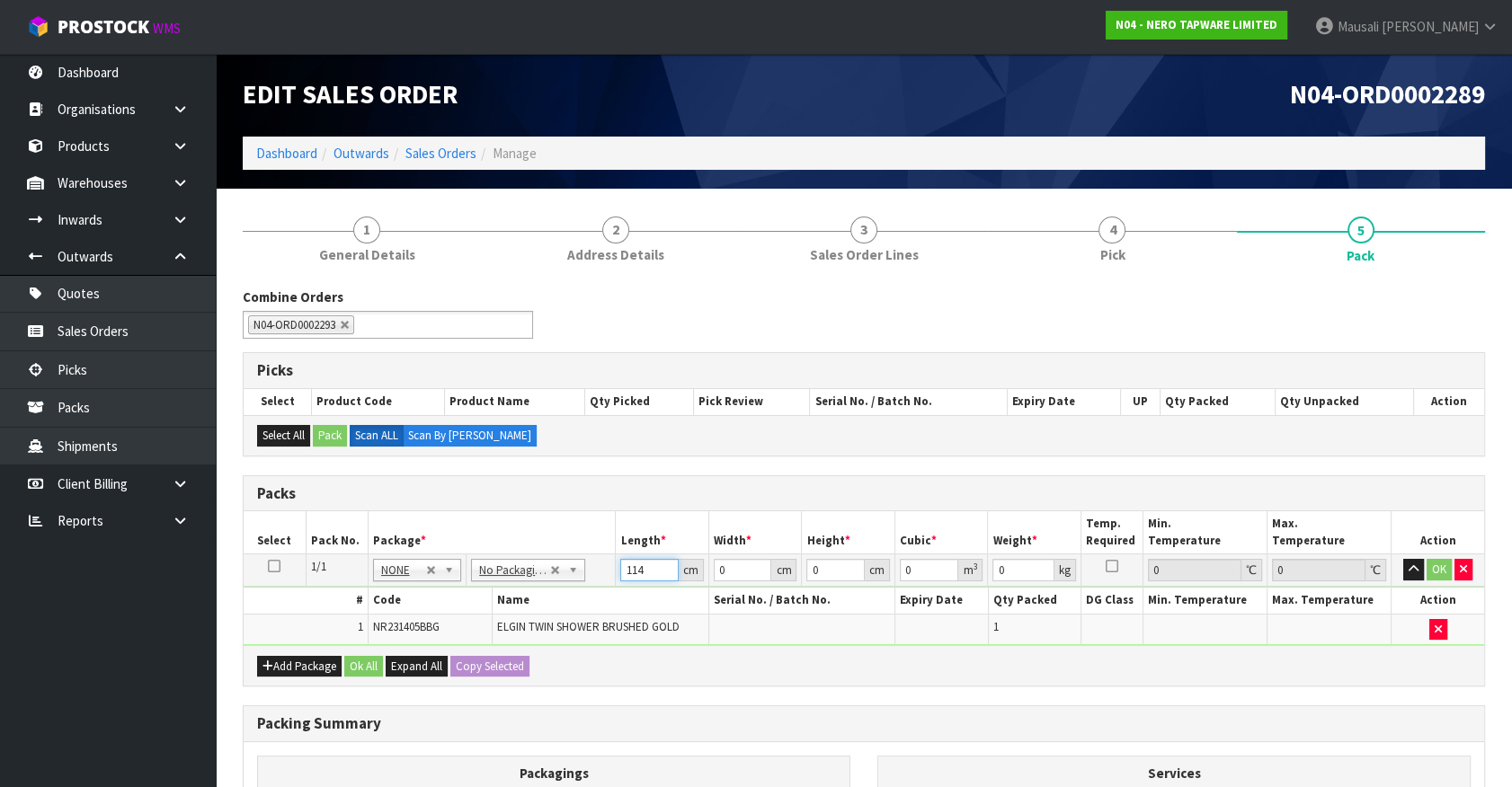 type on "114" 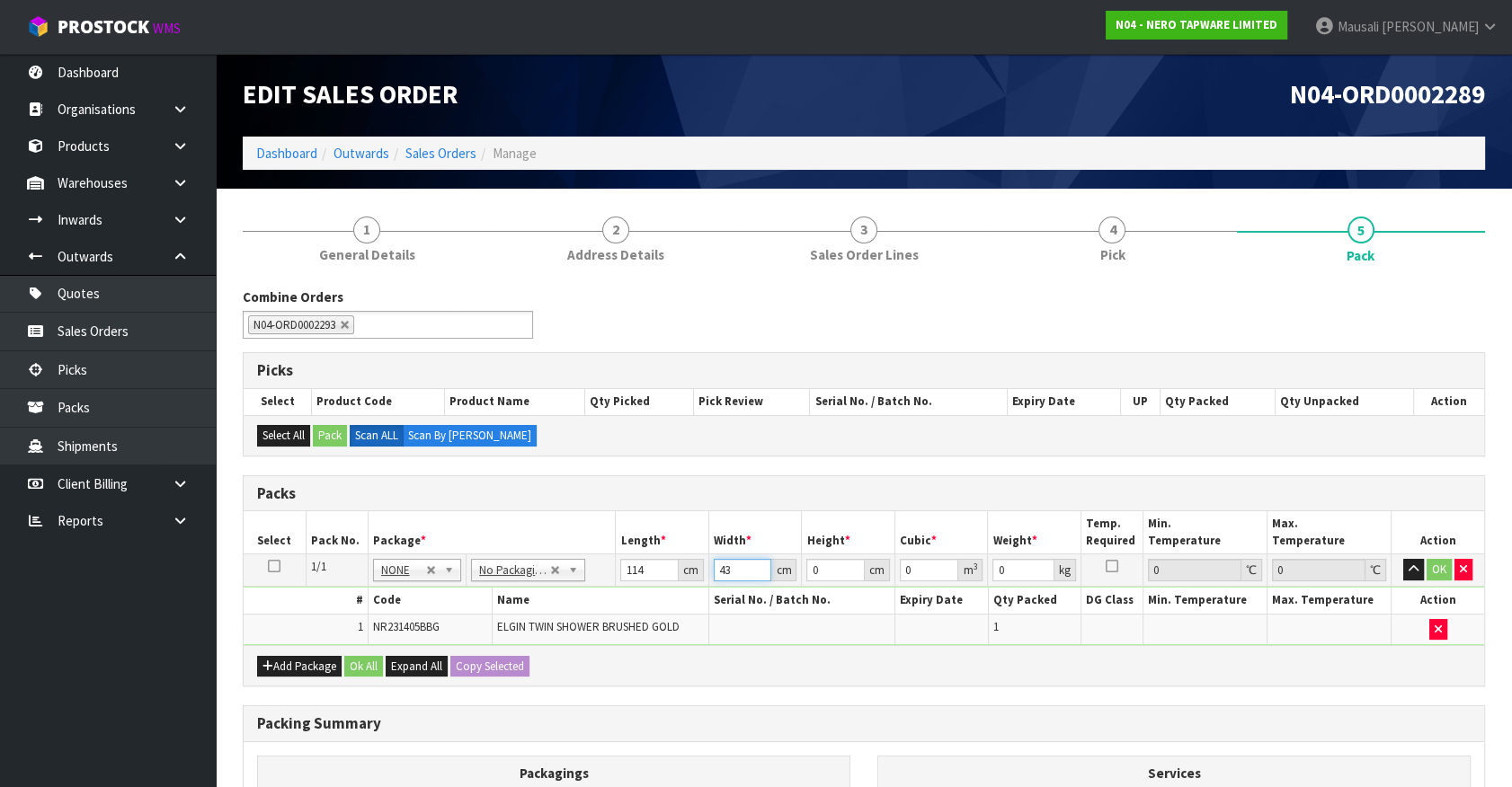 type on "43" 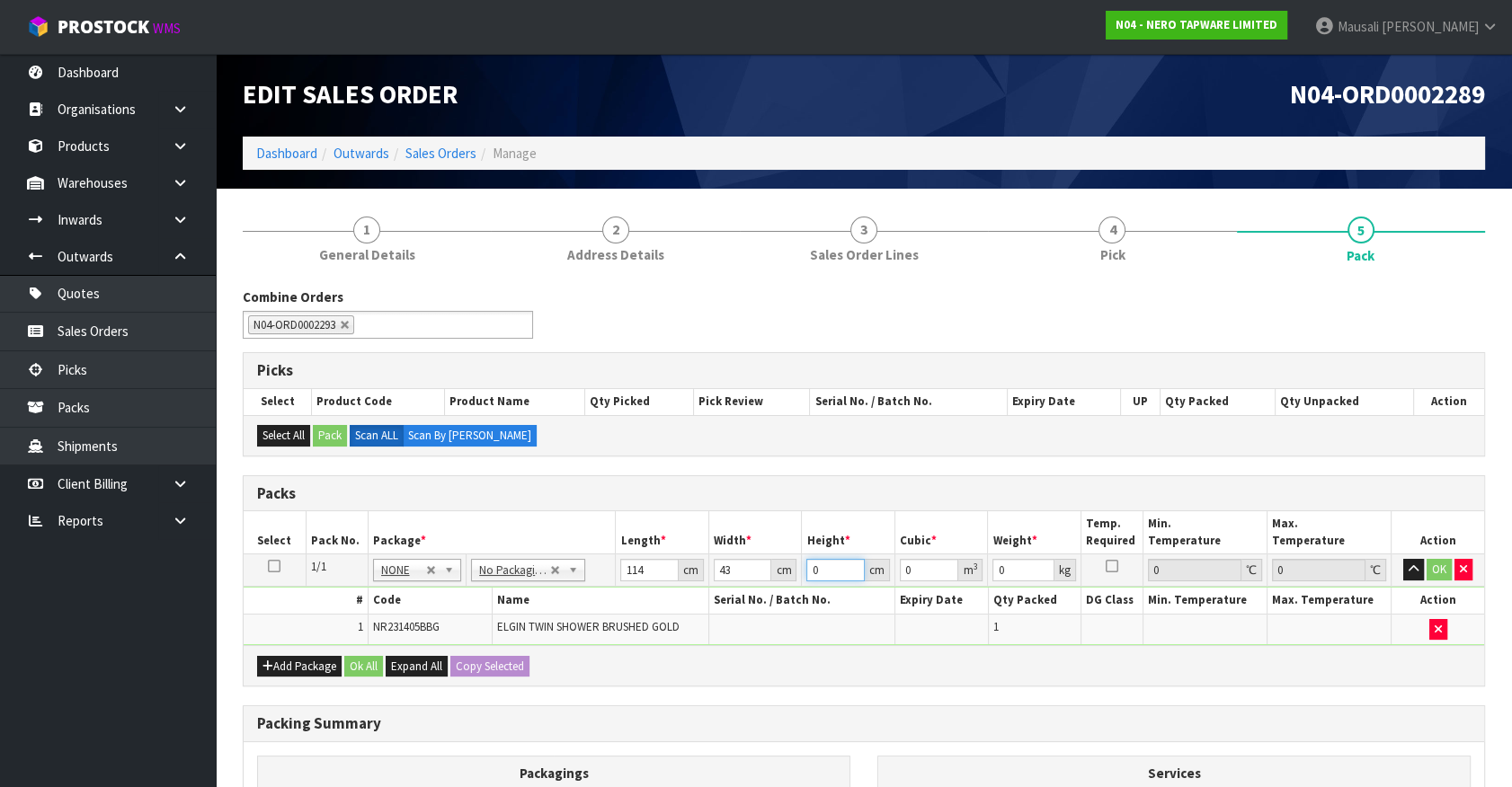 type on "9" 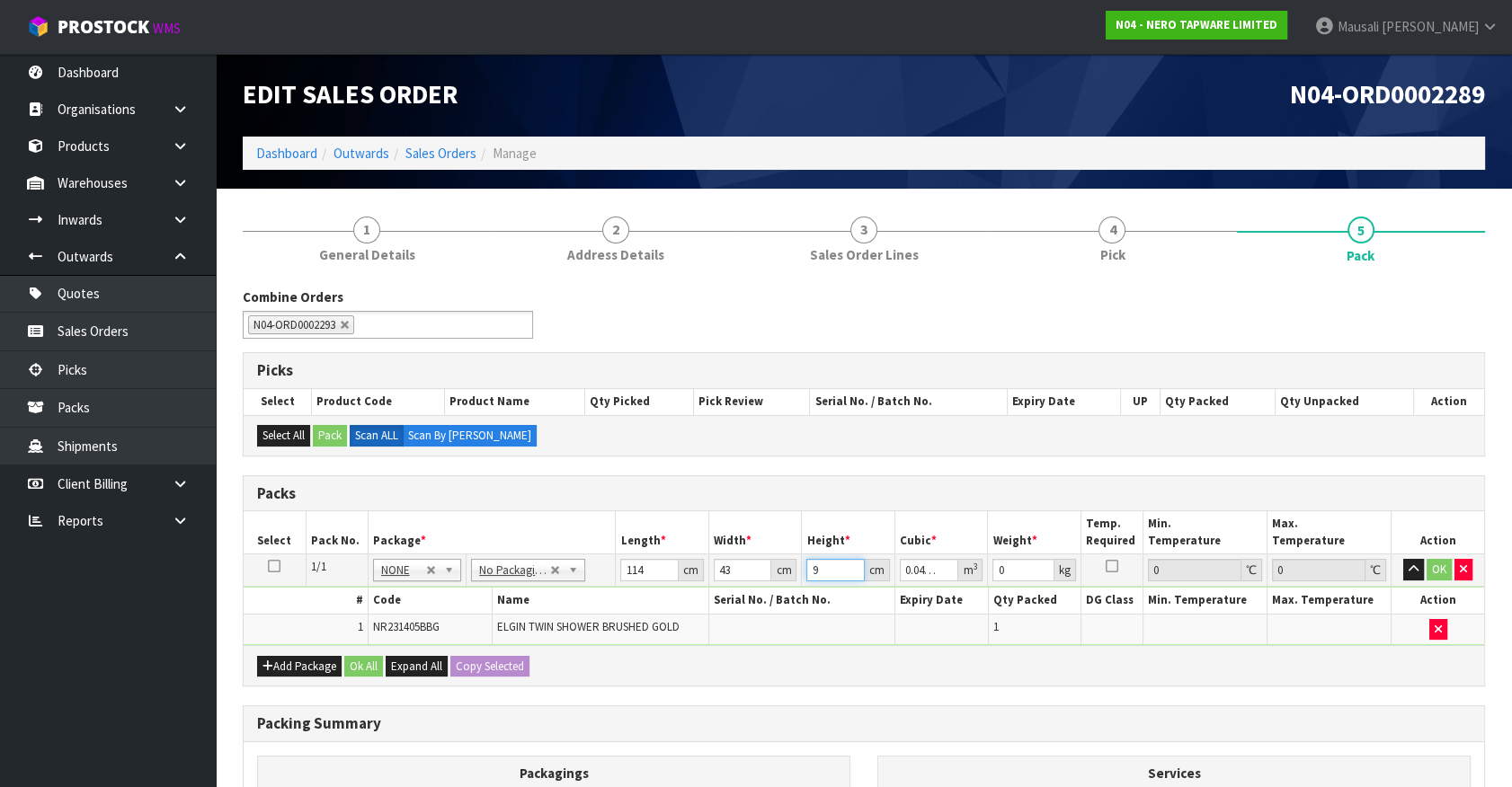 type on "9" 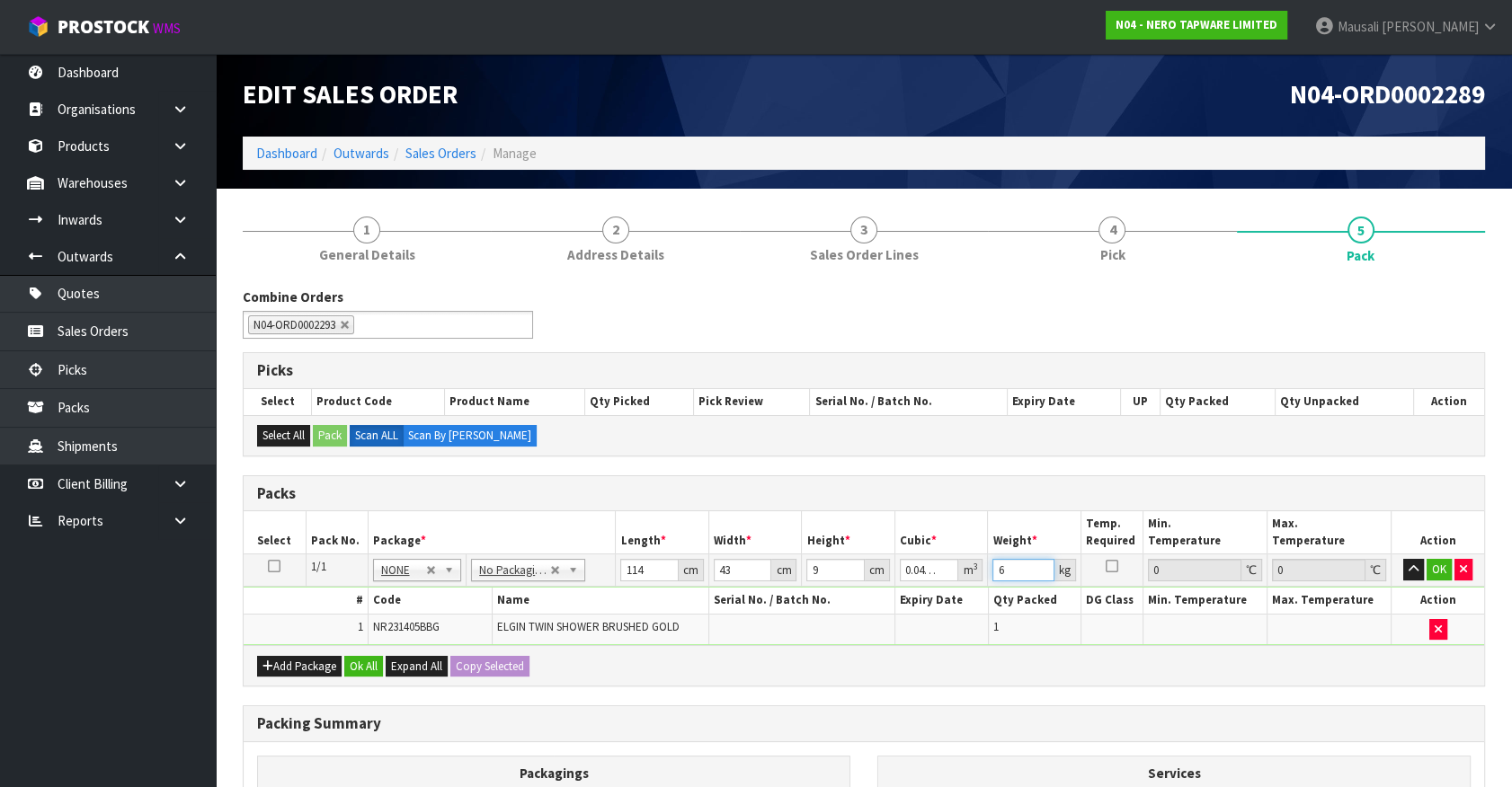 type on "6" 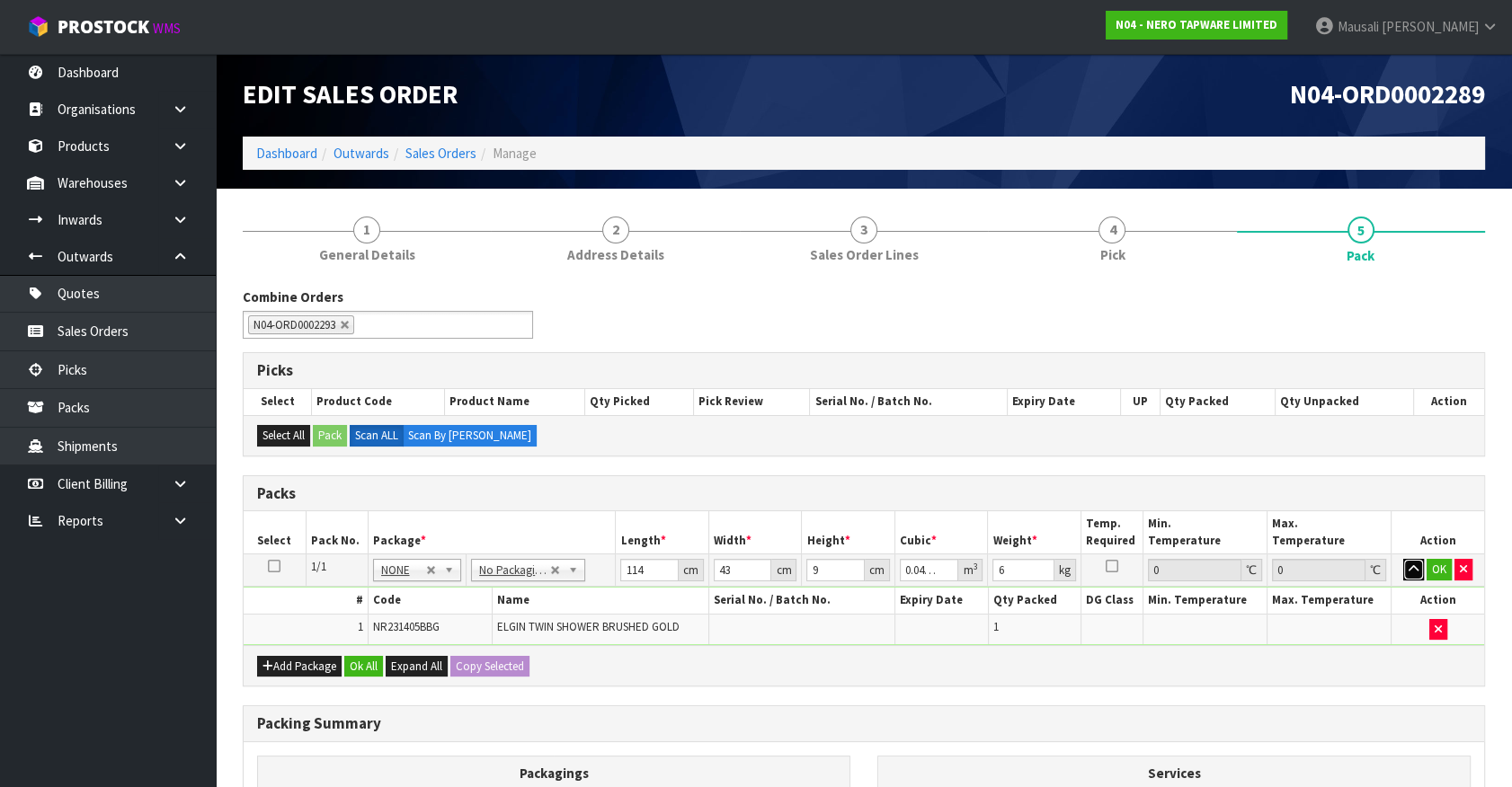 type 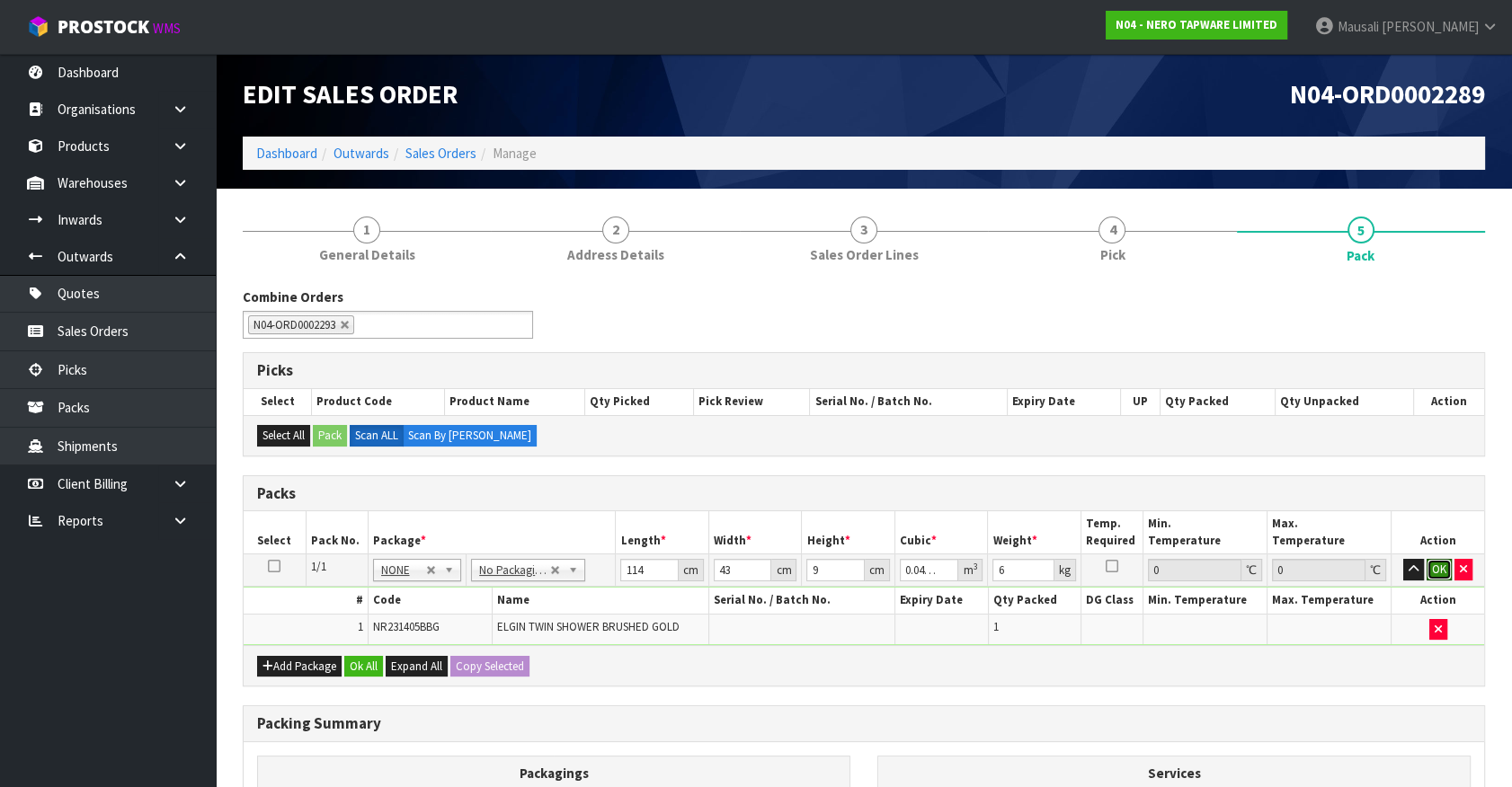 type 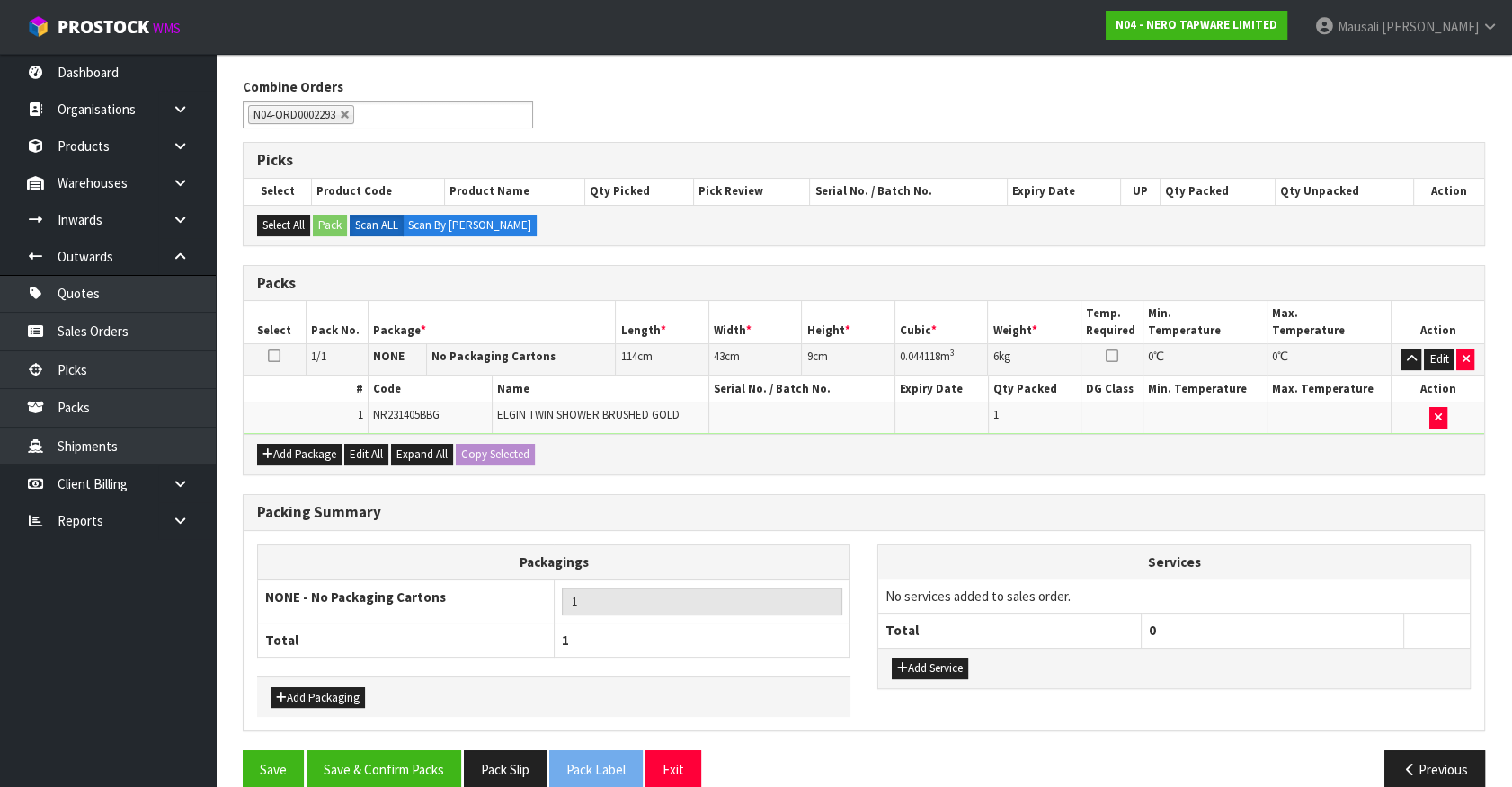 scroll, scrollTop: 234, scrollLeft: 0, axis: vertical 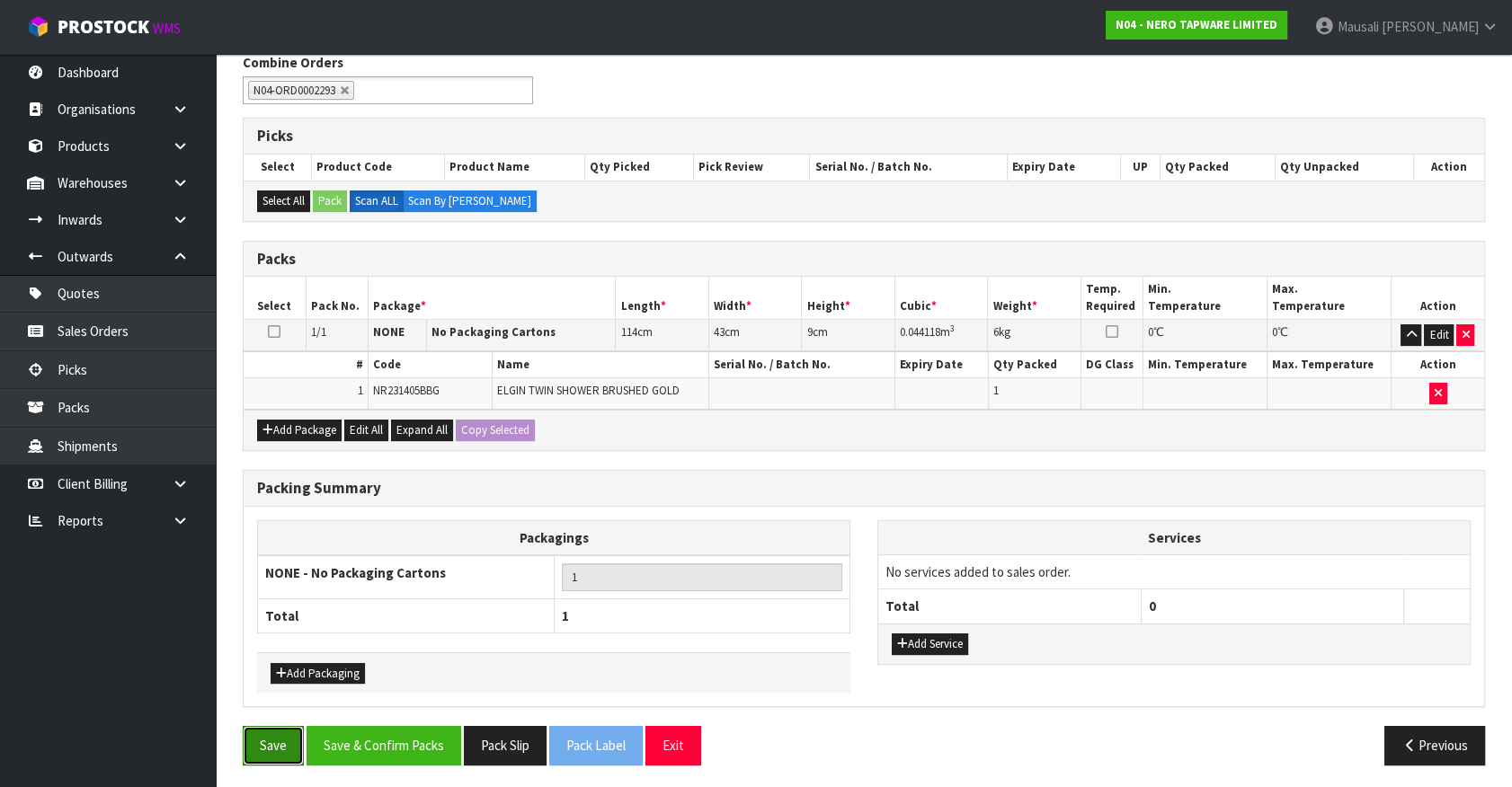 click on "Save" at bounding box center [273, 745] 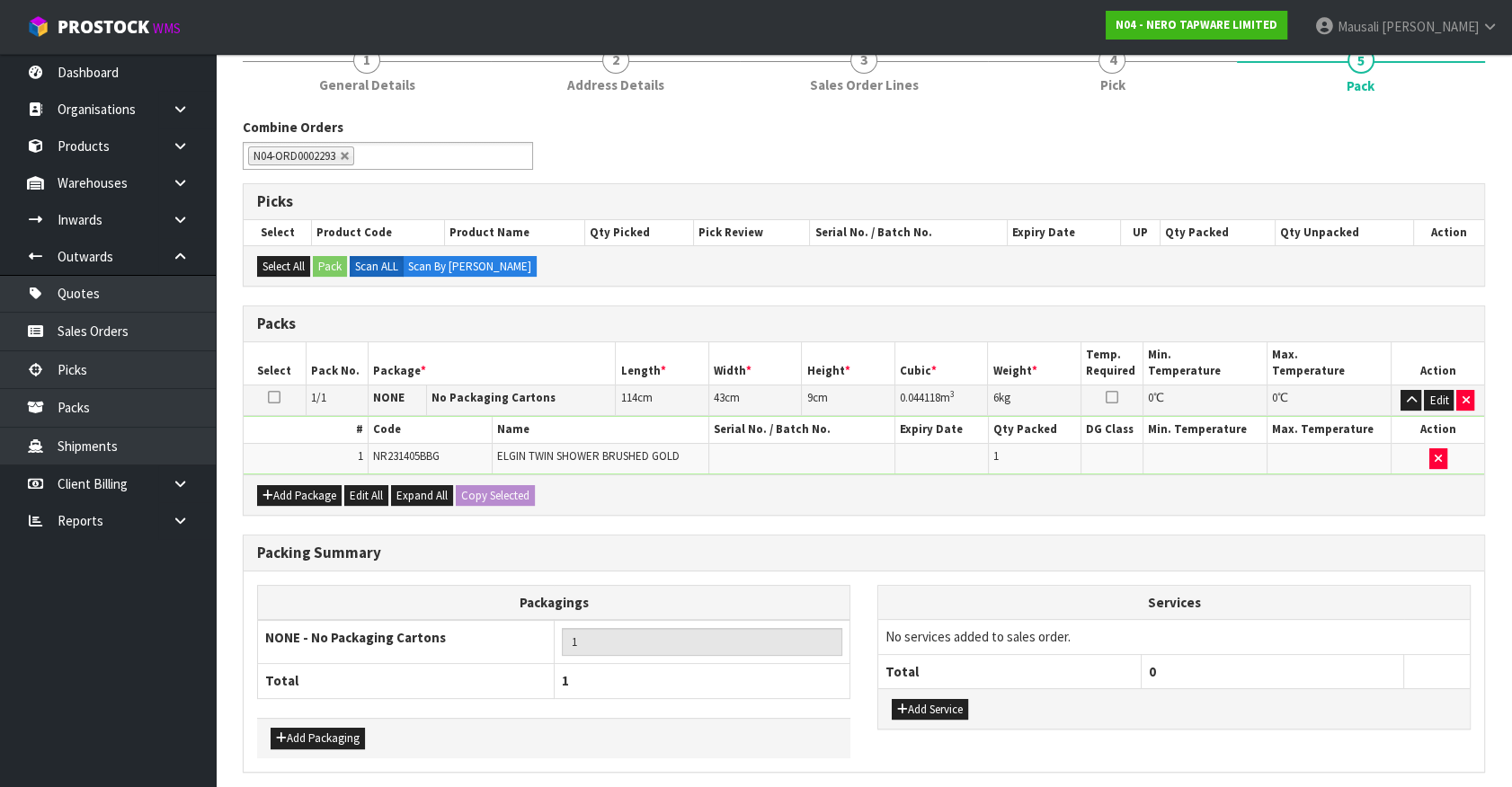 scroll, scrollTop: 0, scrollLeft: 0, axis: both 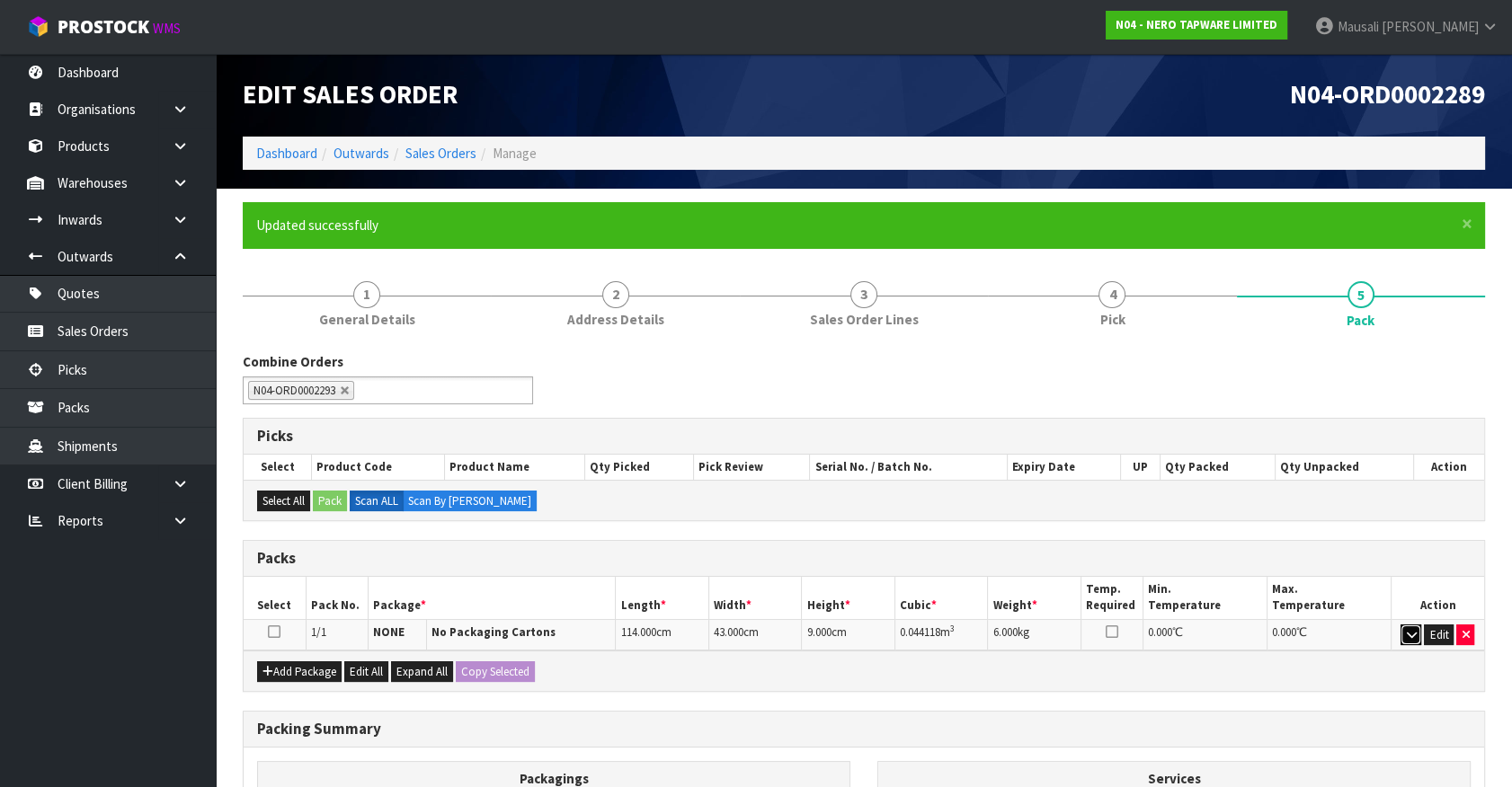 click at bounding box center [1410, 634] 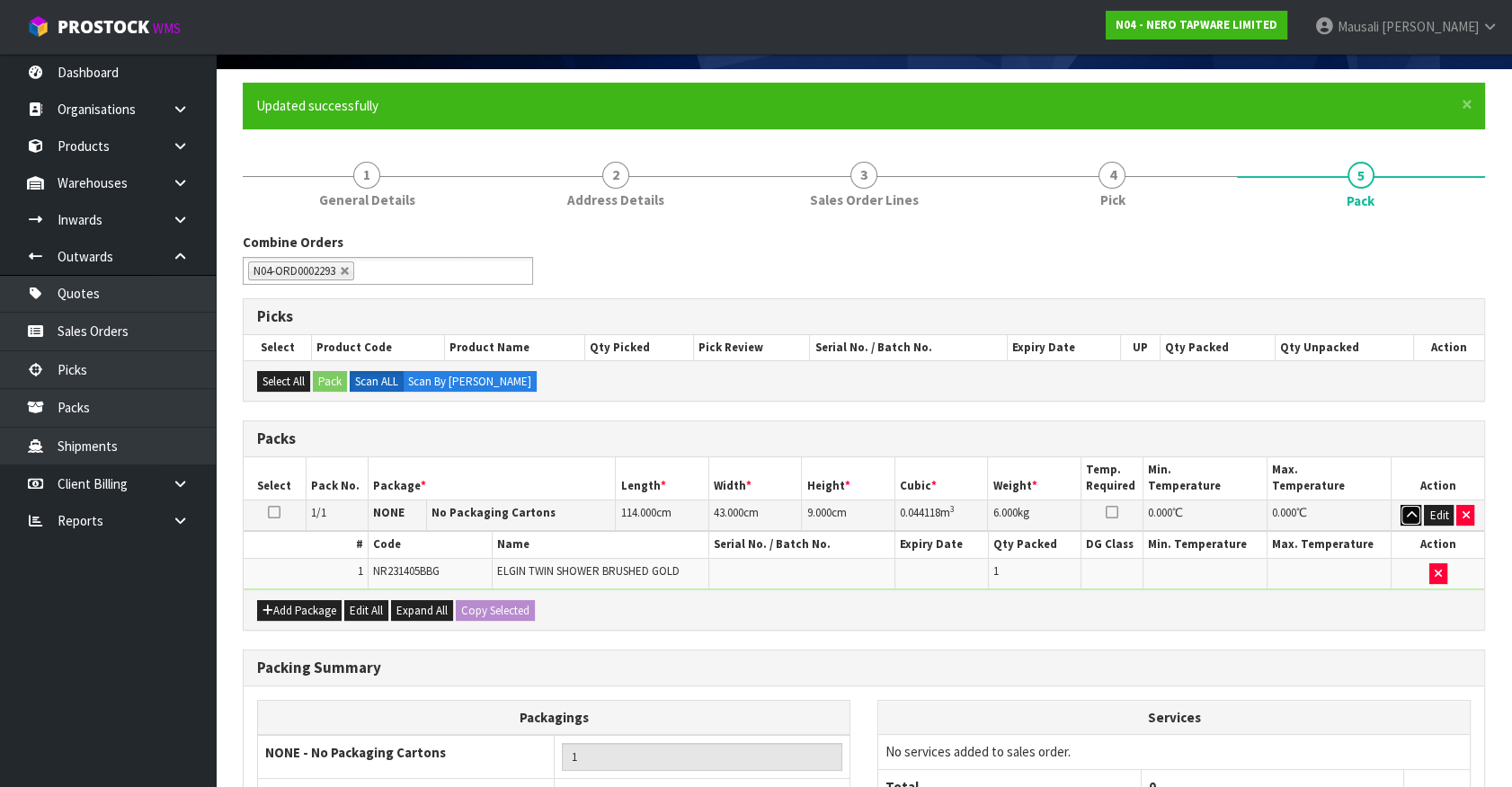scroll, scrollTop: 299, scrollLeft: 0, axis: vertical 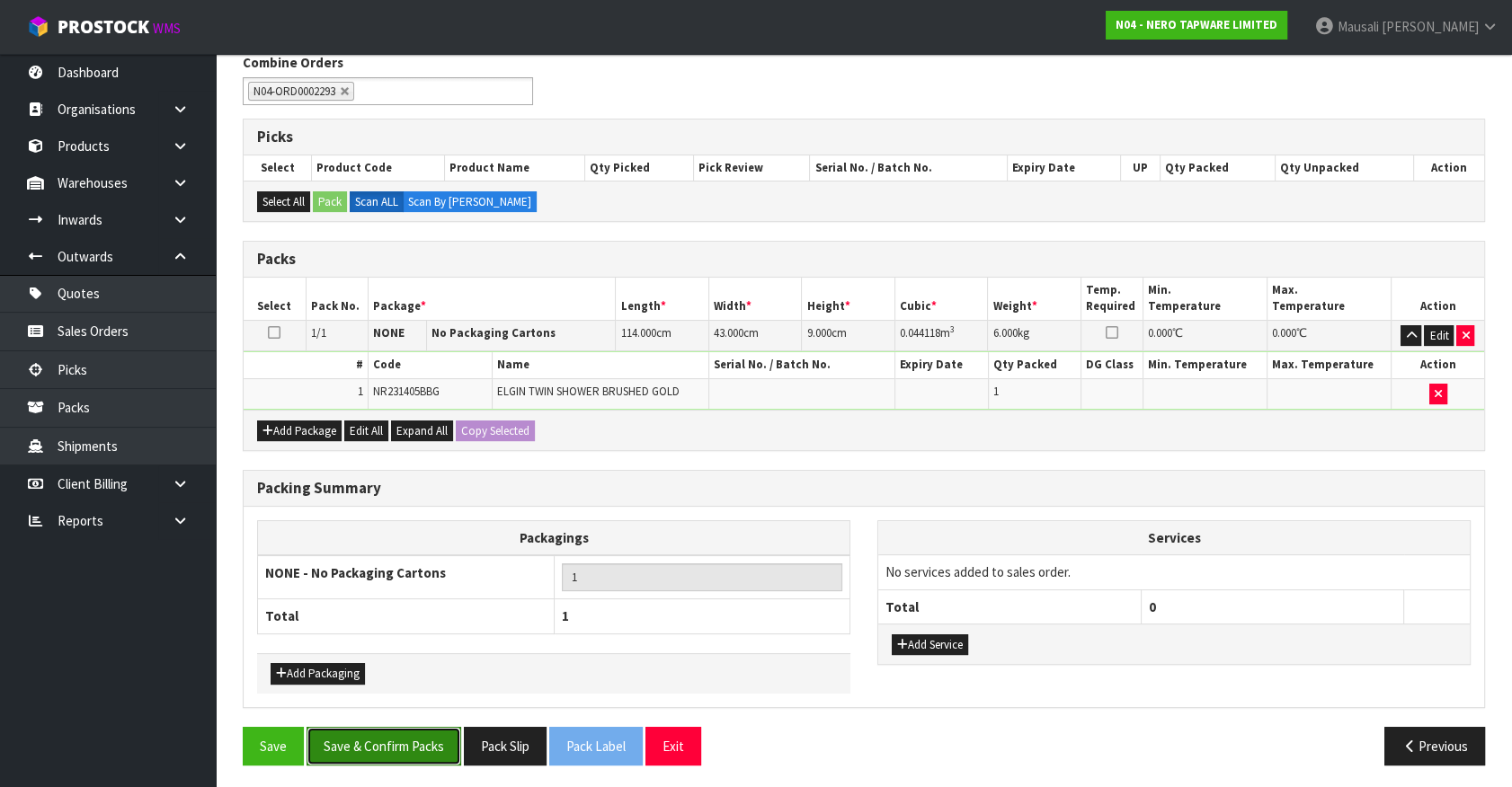 drag, startPoint x: 400, startPoint y: 733, endPoint x: 381, endPoint y: 726, distance: 20.248457 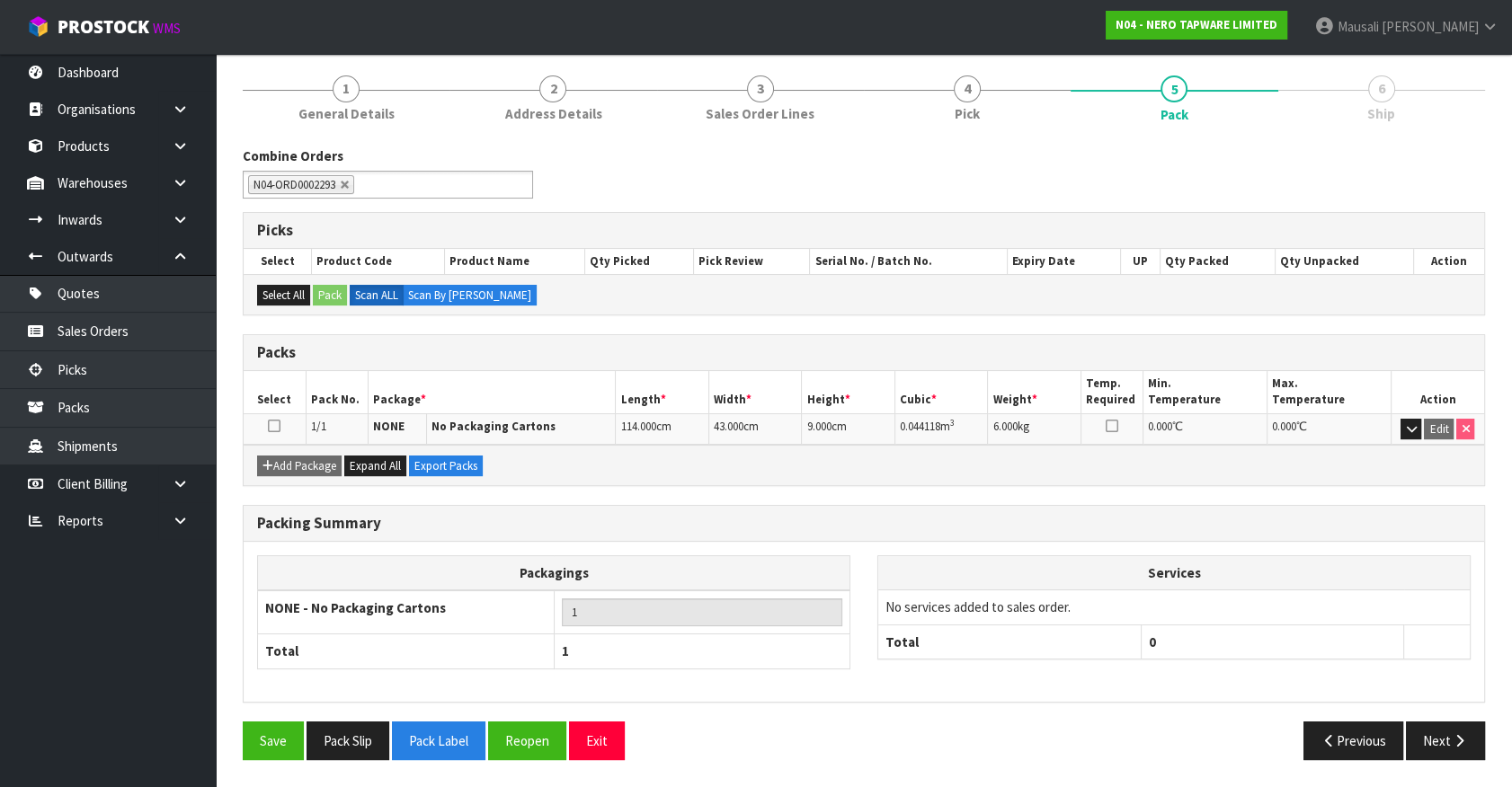 scroll, scrollTop: 202, scrollLeft: 0, axis: vertical 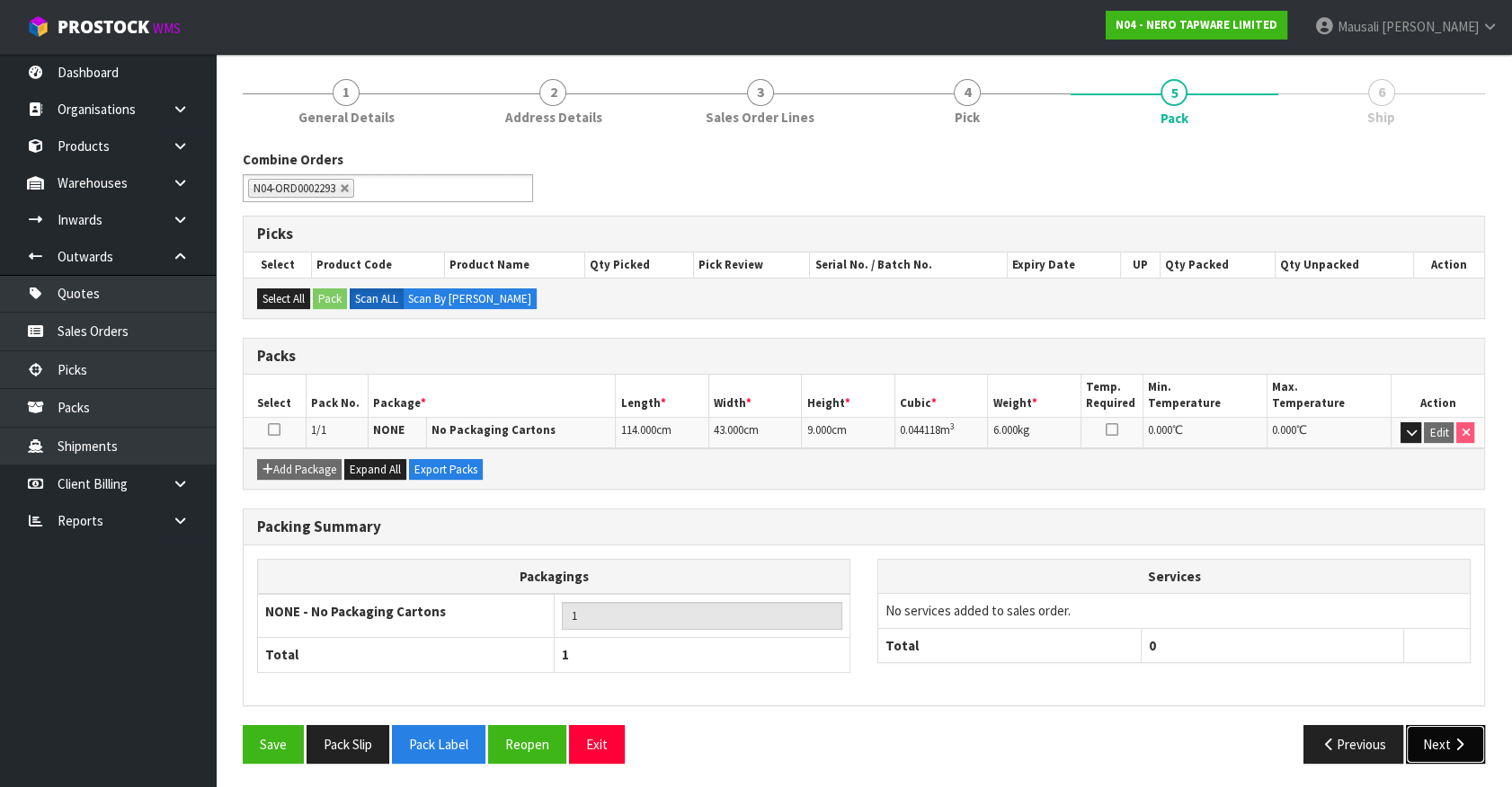 drag, startPoint x: 1447, startPoint y: 722, endPoint x: 976, endPoint y: 665, distance: 474.4365 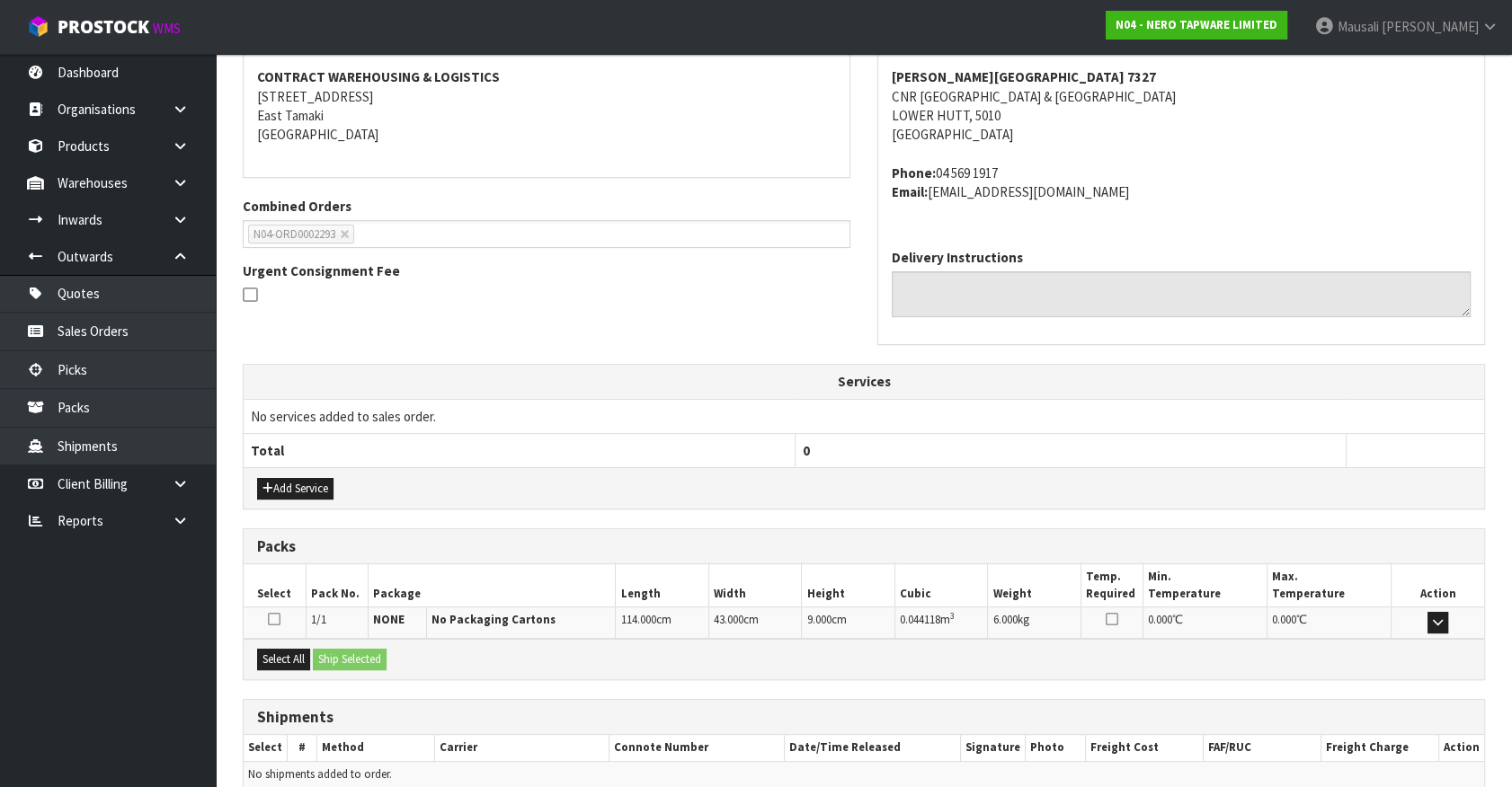 scroll, scrollTop: 417, scrollLeft: 0, axis: vertical 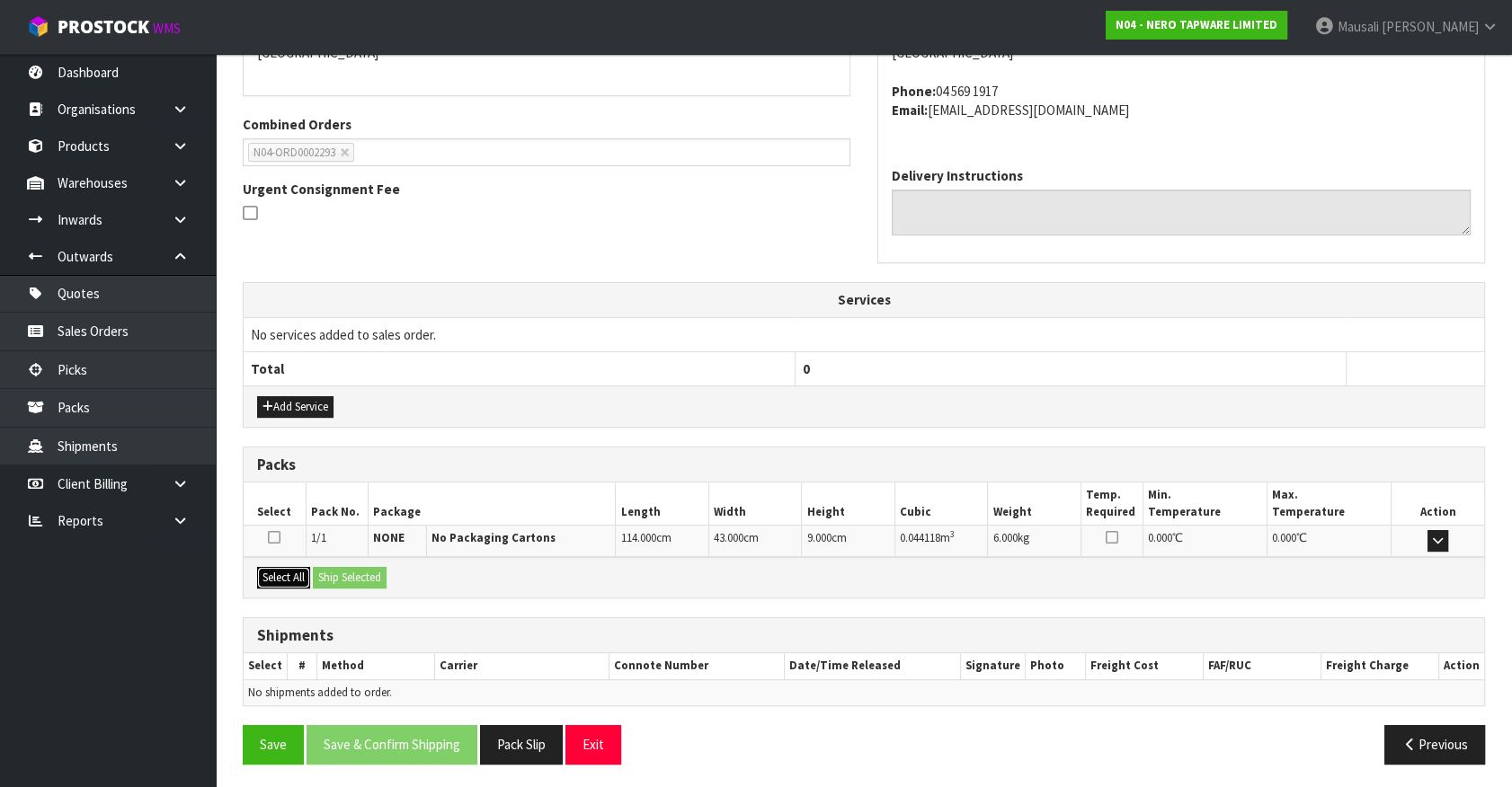 drag, startPoint x: 274, startPoint y: 578, endPoint x: 325, endPoint y: 575, distance: 51.08816 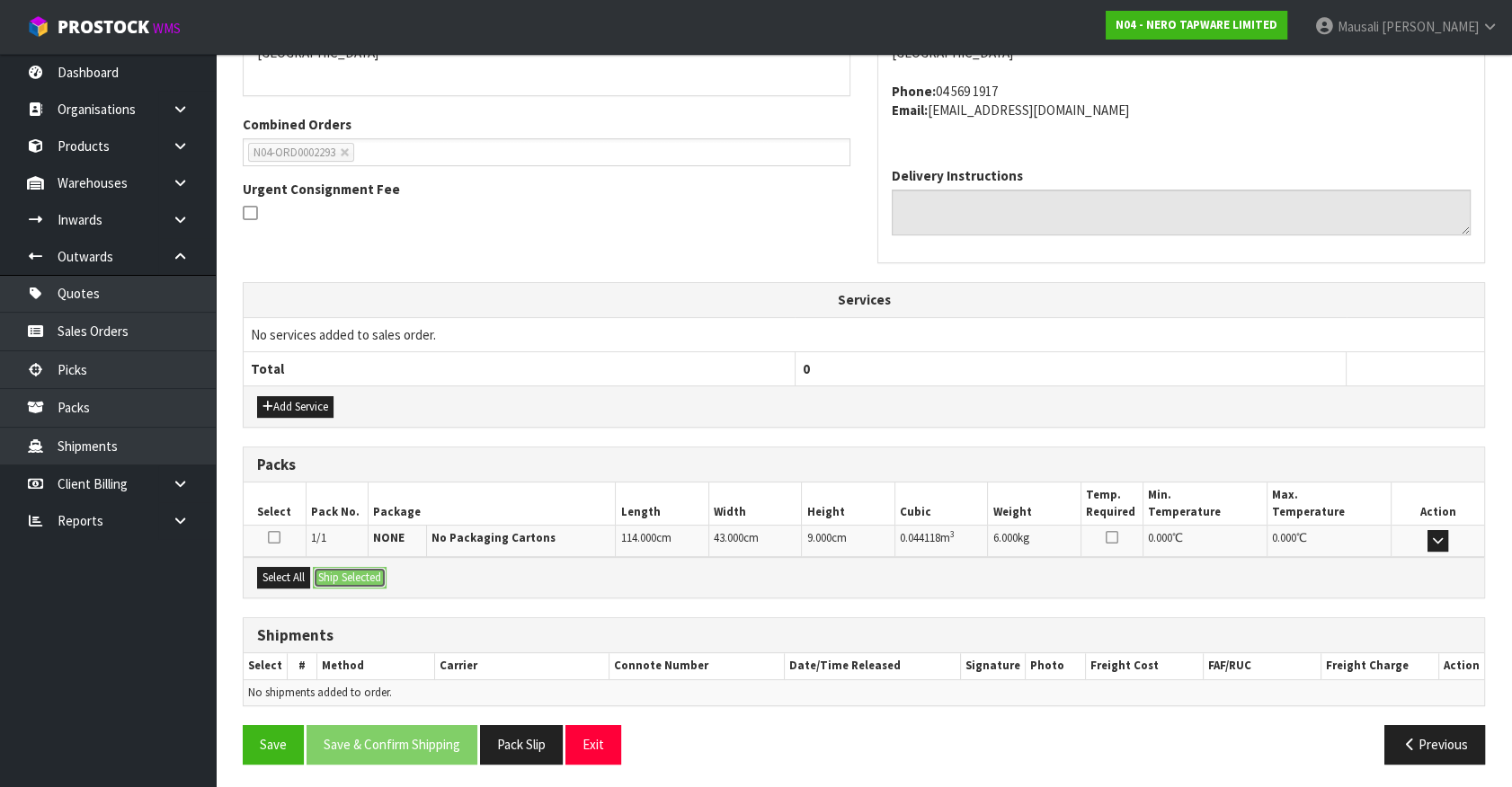 click on "Ship Selected" at bounding box center [350, 578] 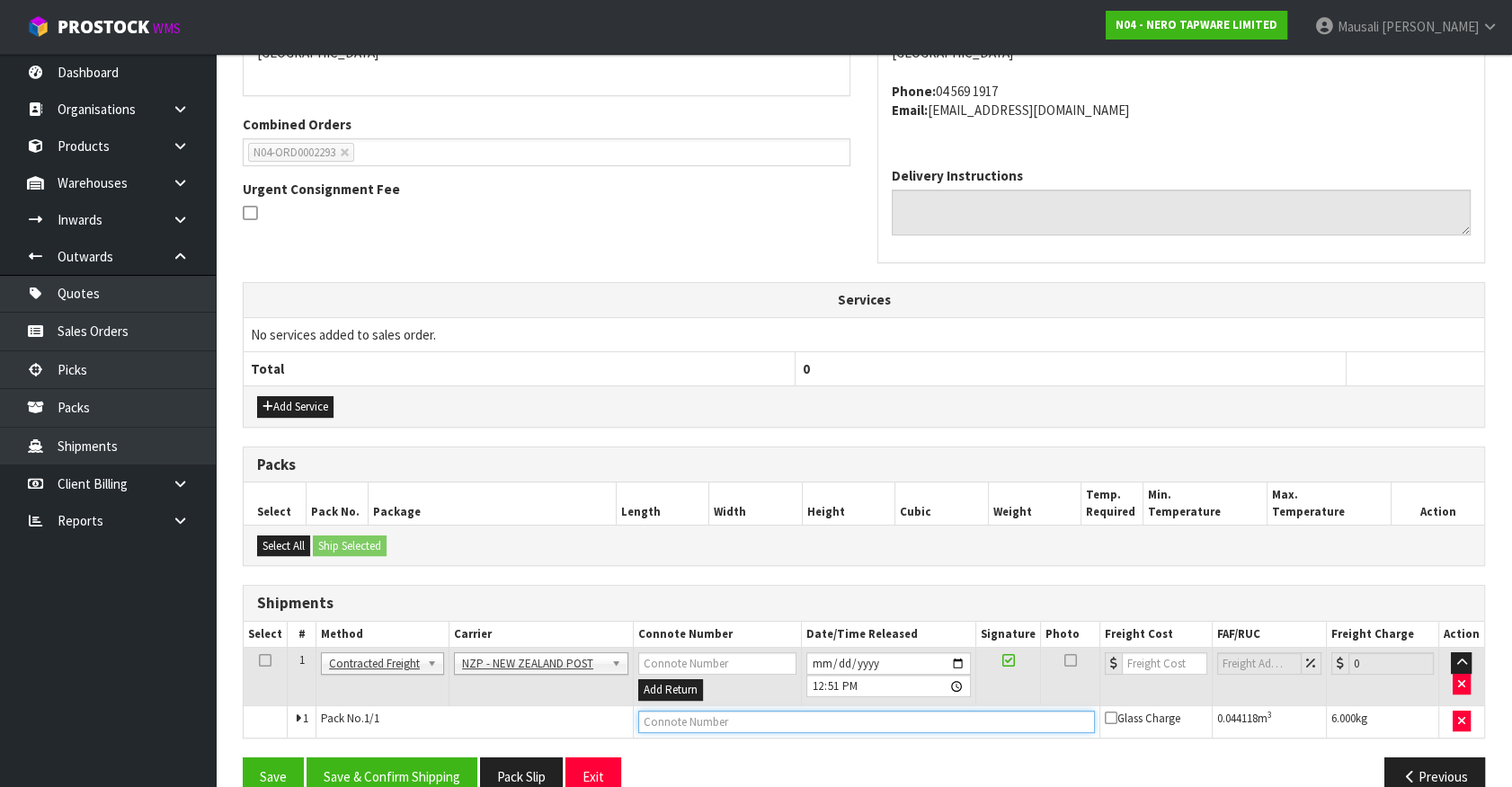 click at bounding box center (867, 721) 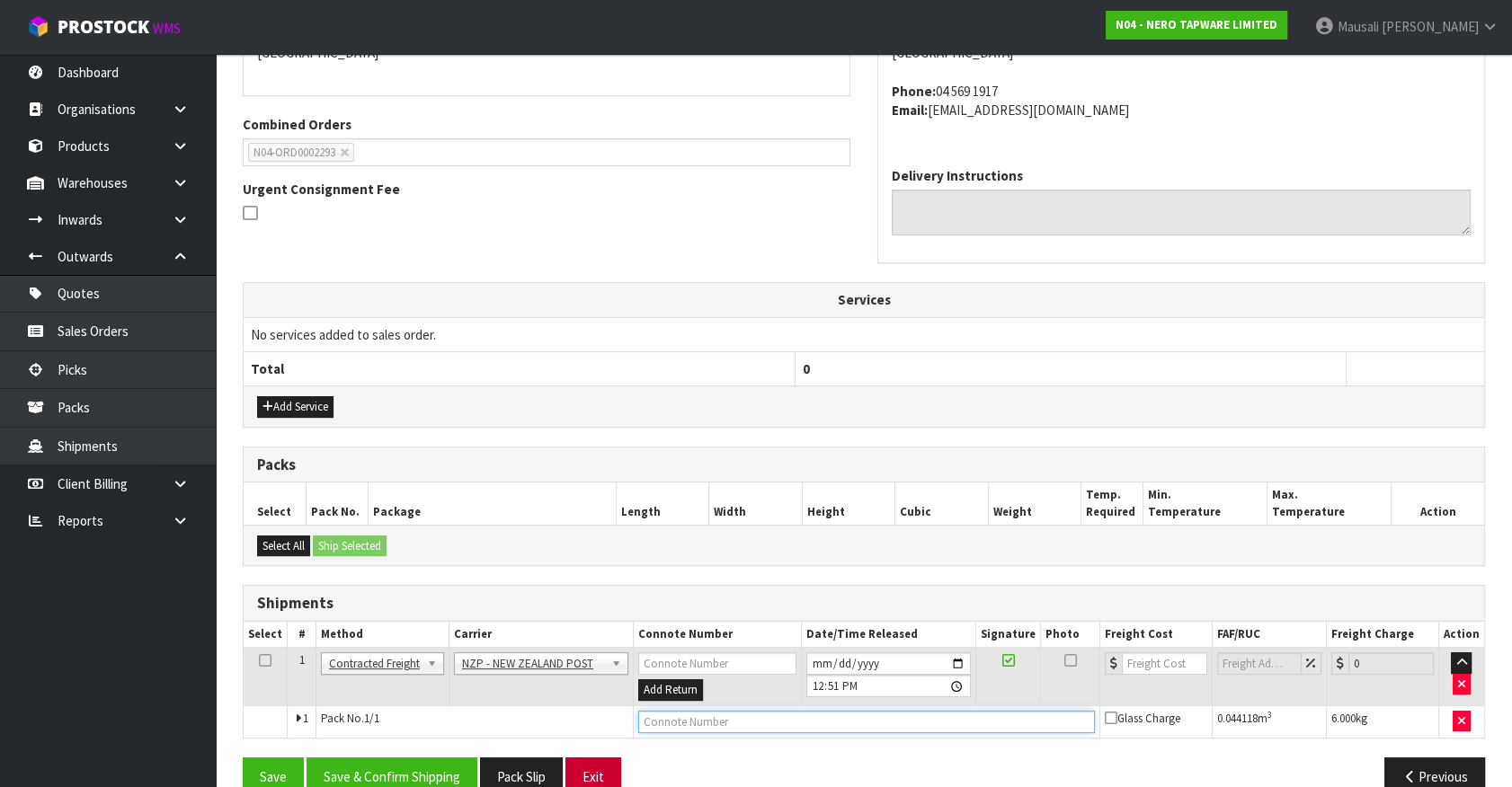 paste on "00894210379933178699" 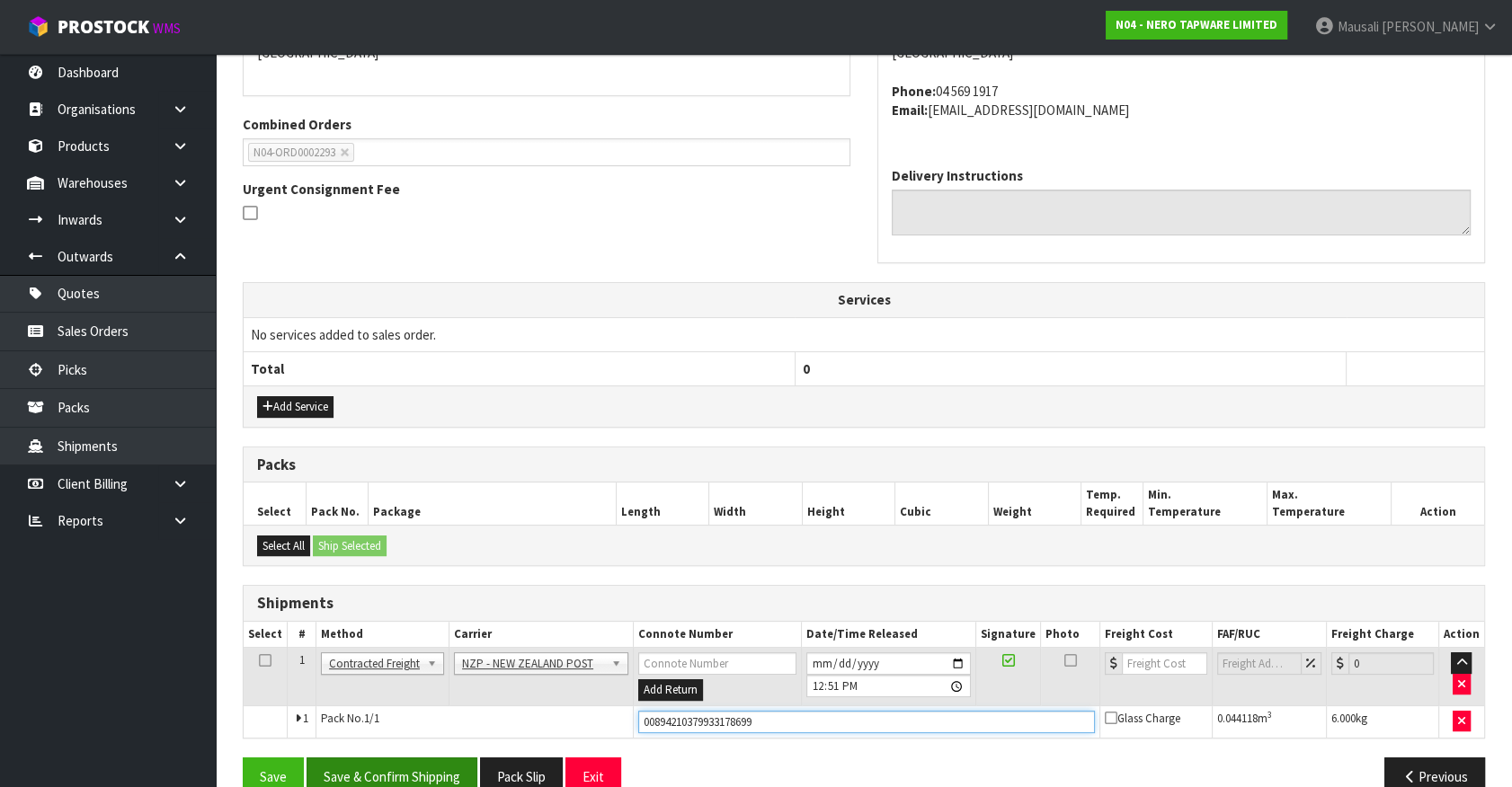 type on "00894210379933178699" 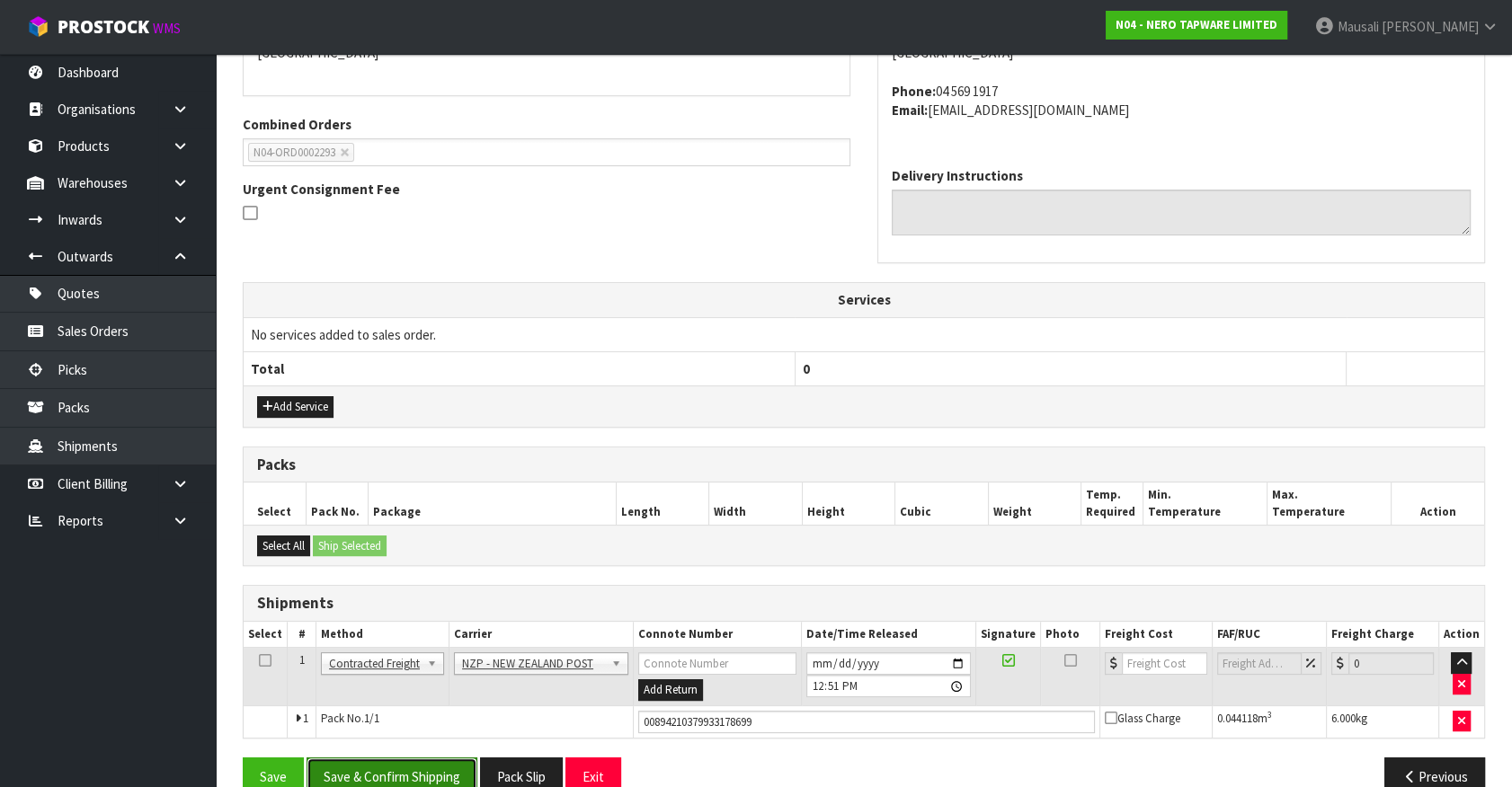 click on "Save & Confirm Shipping" at bounding box center [392, 776] 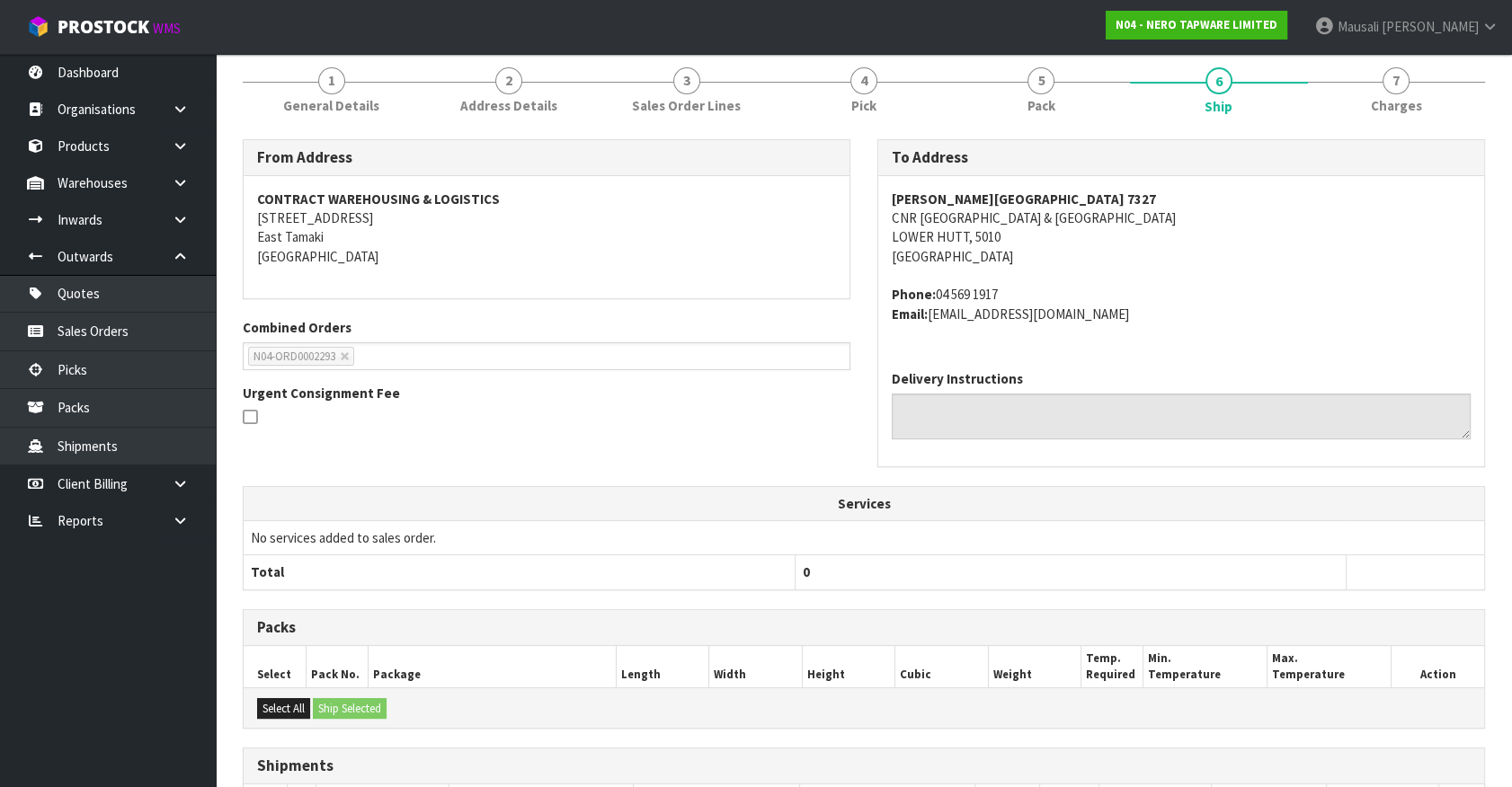 scroll, scrollTop: 423, scrollLeft: 0, axis: vertical 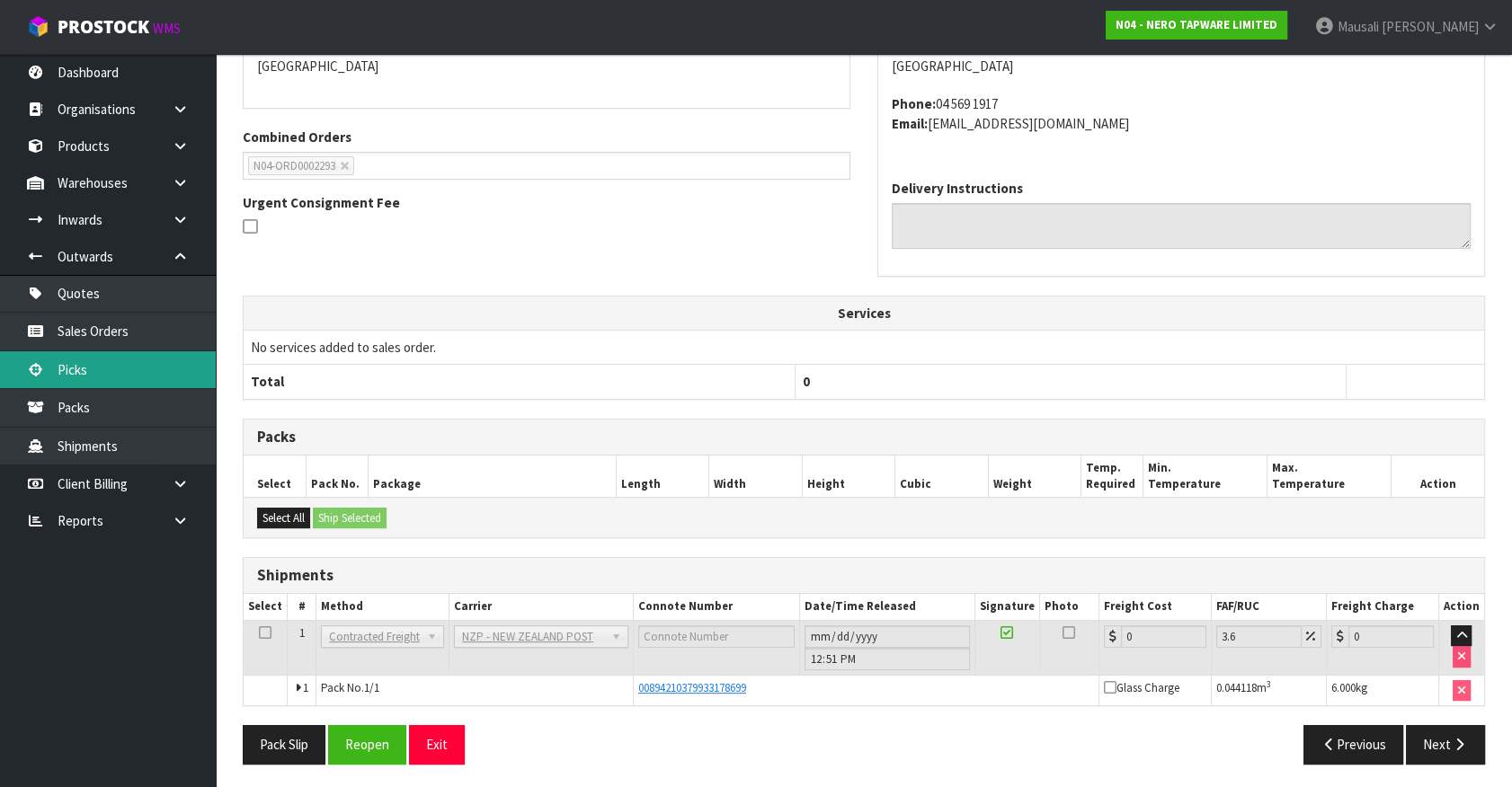click on "Picks" at bounding box center (108, 369) 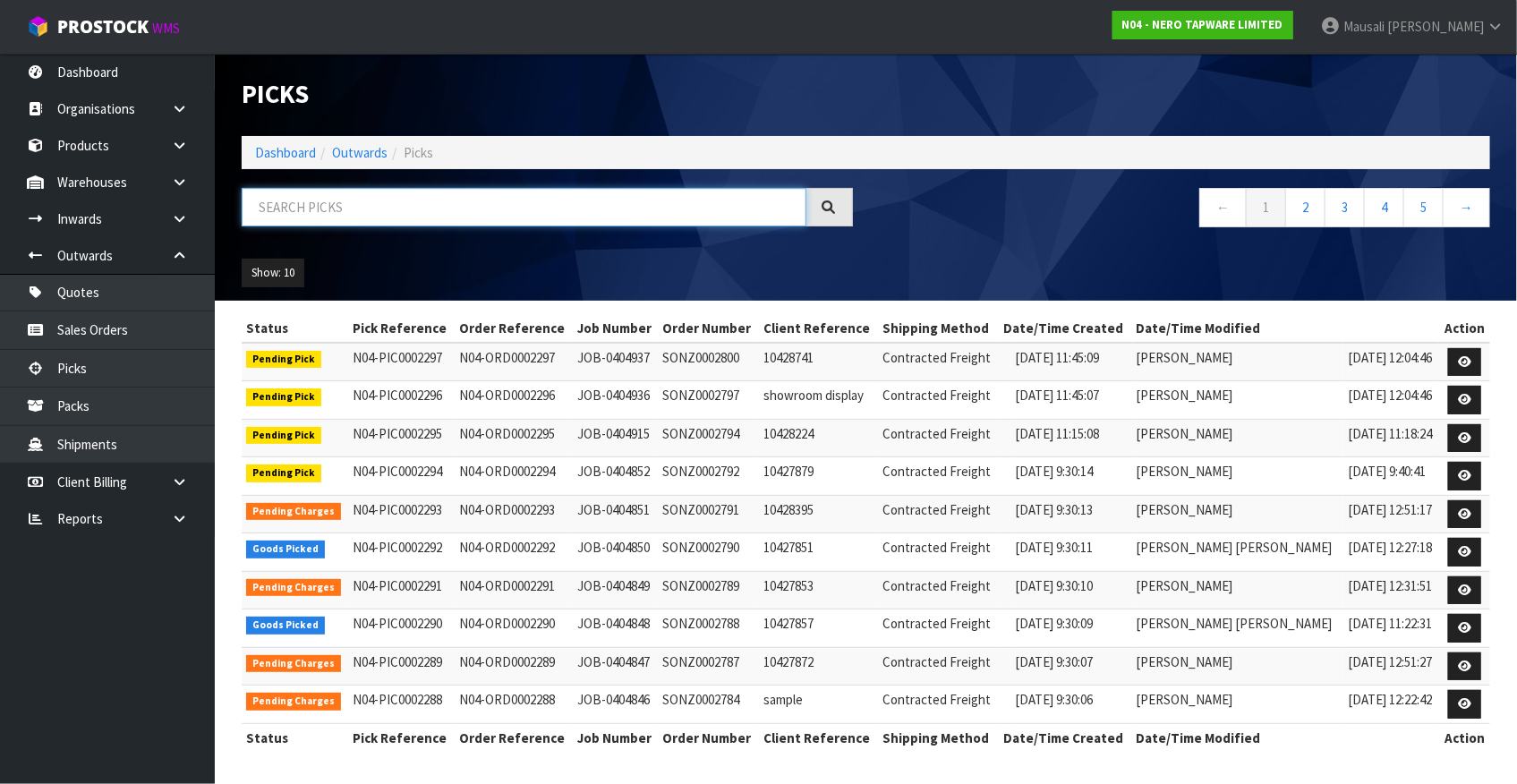 click at bounding box center [524, 207] 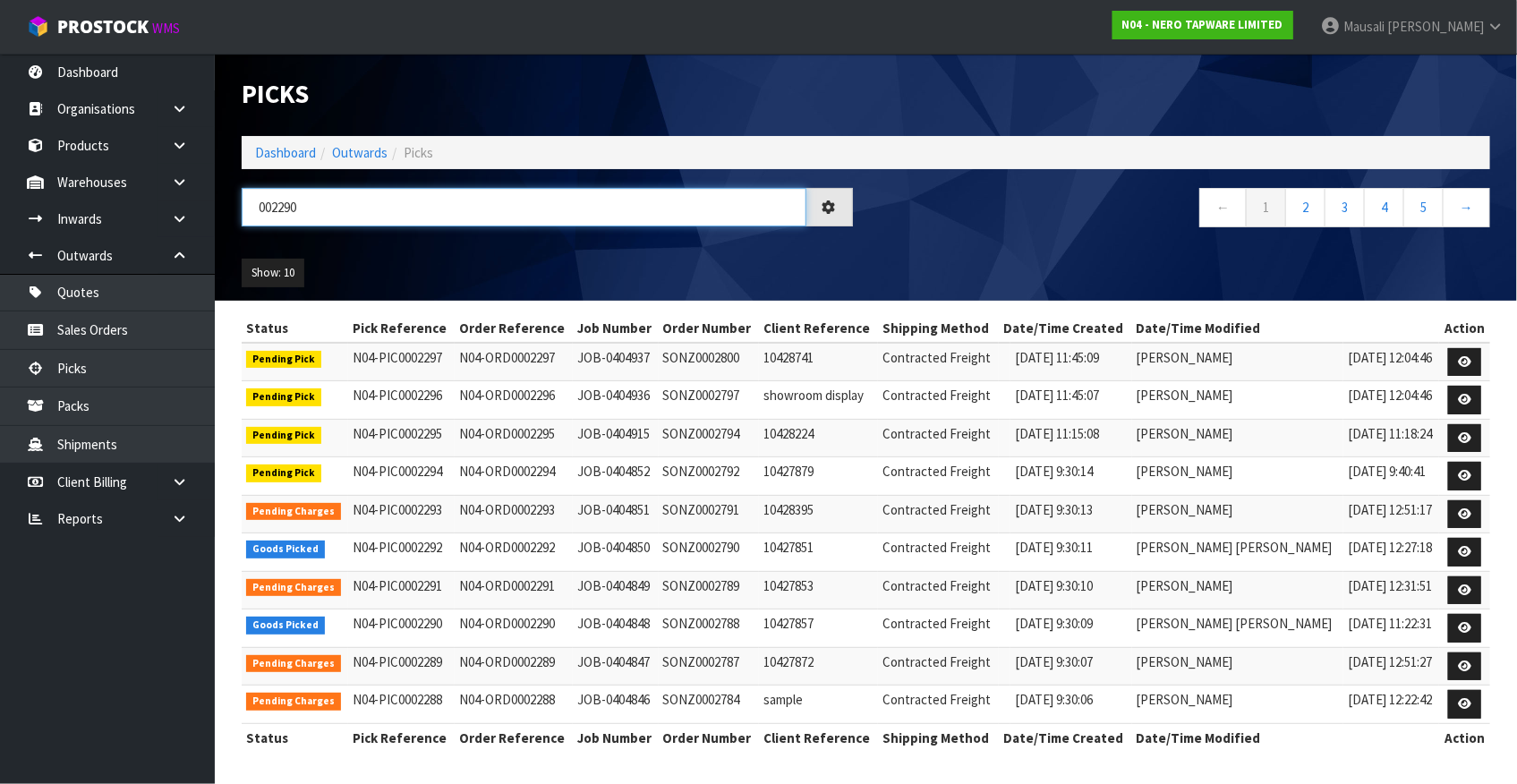 type on "002290" 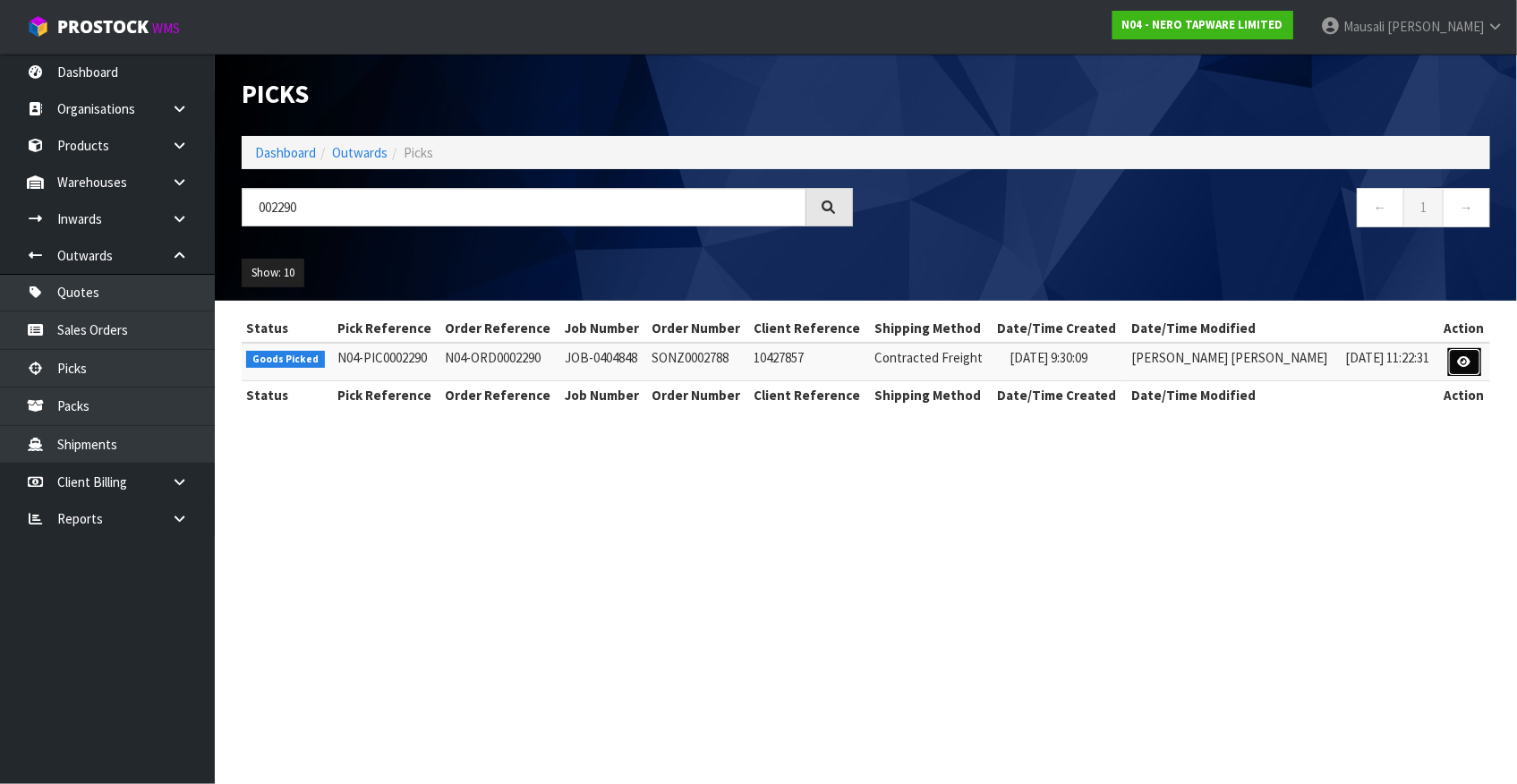 click at bounding box center [1464, 362] 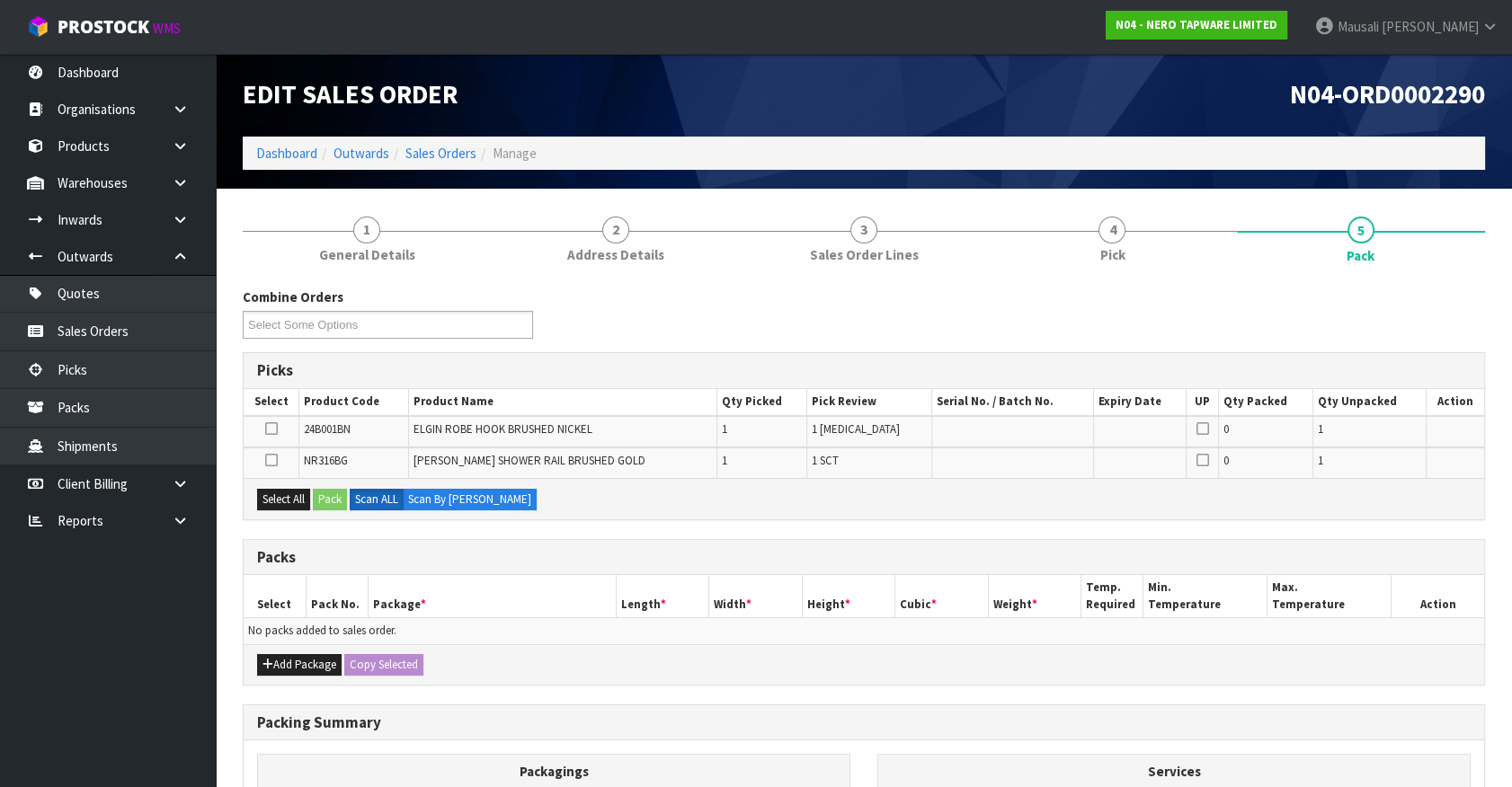 click on "Packs" at bounding box center [864, 557] 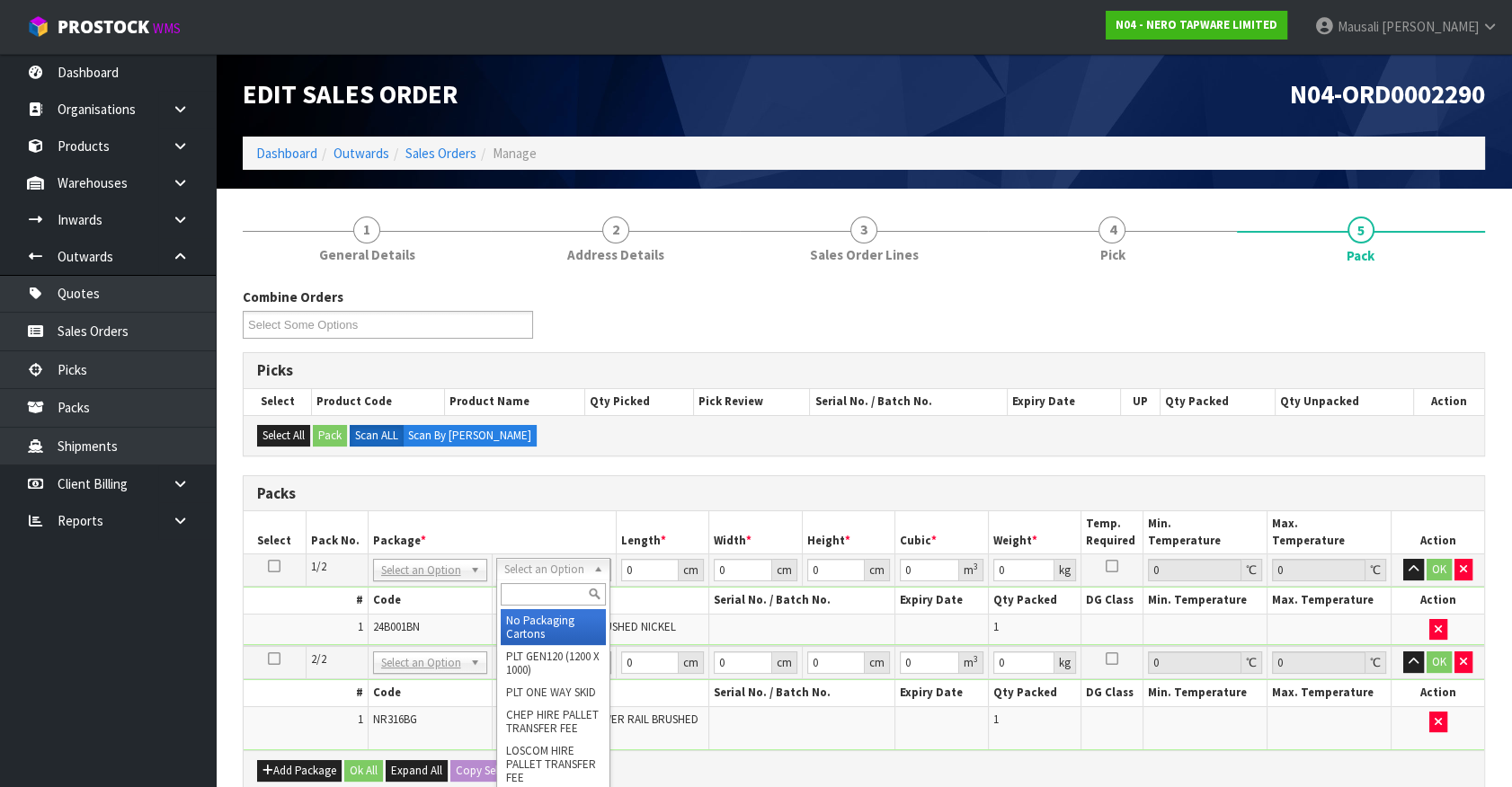 click at bounding box center (553, 594) 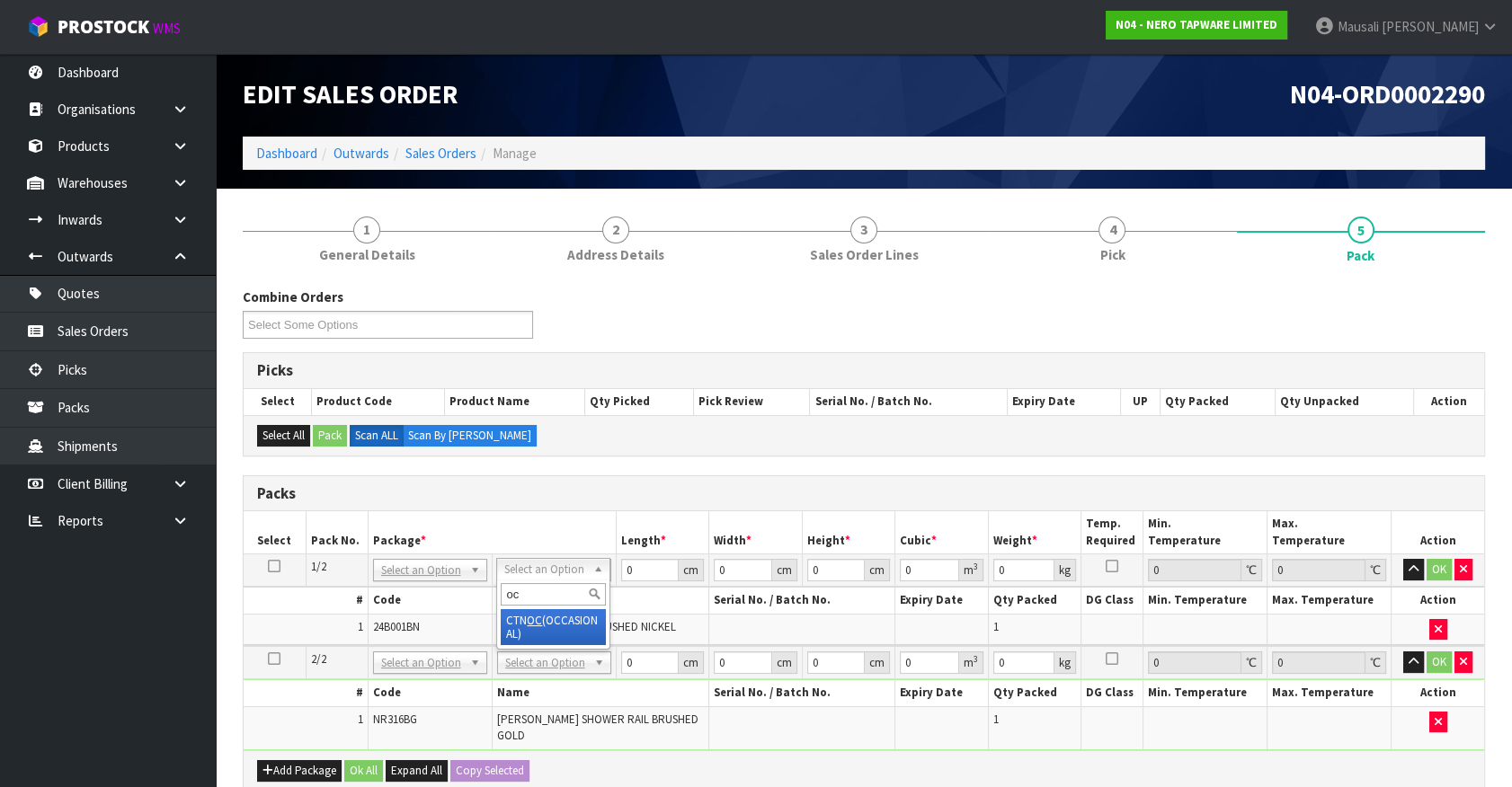 type on "oc" 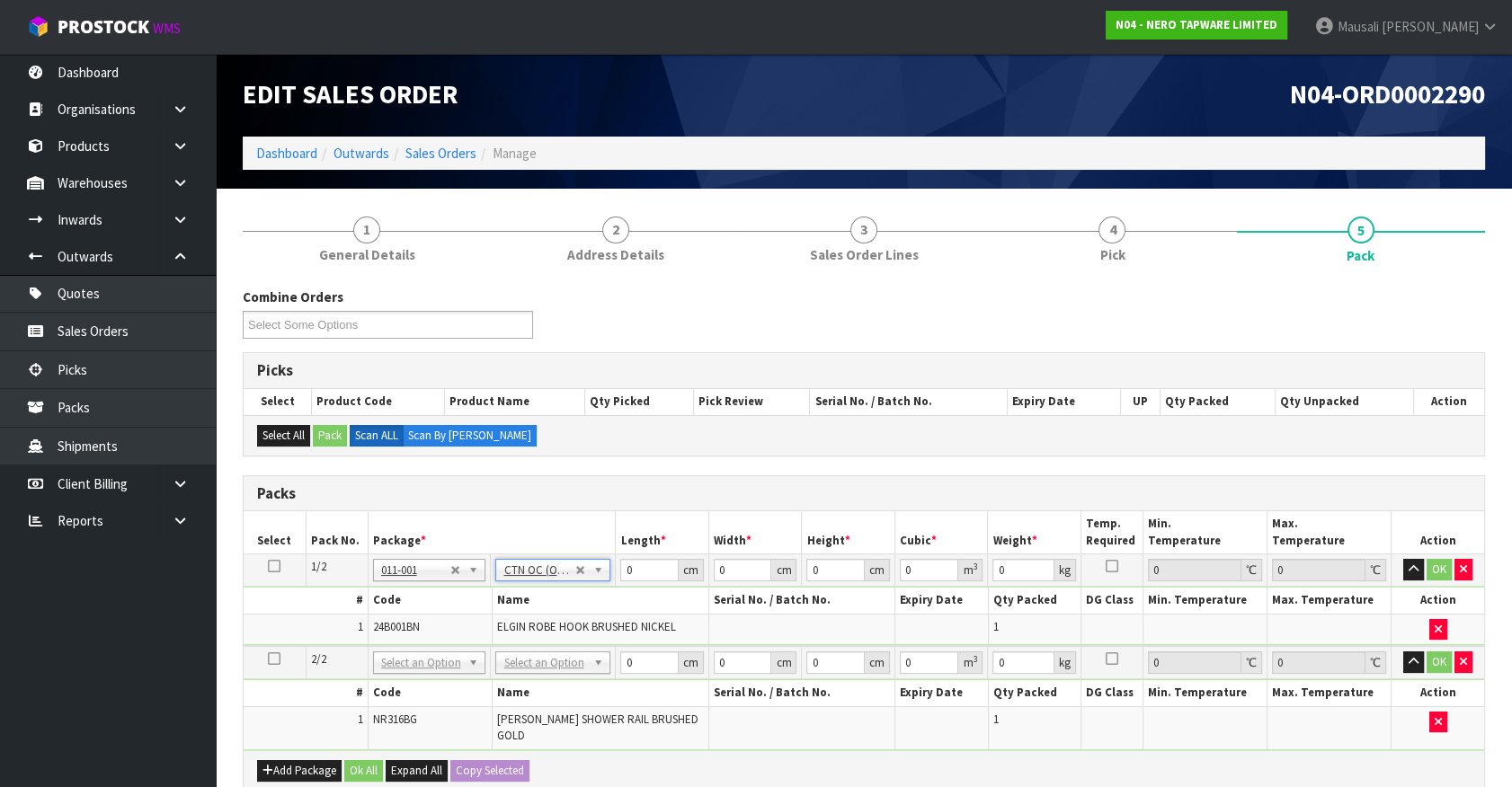 type on "0.2" 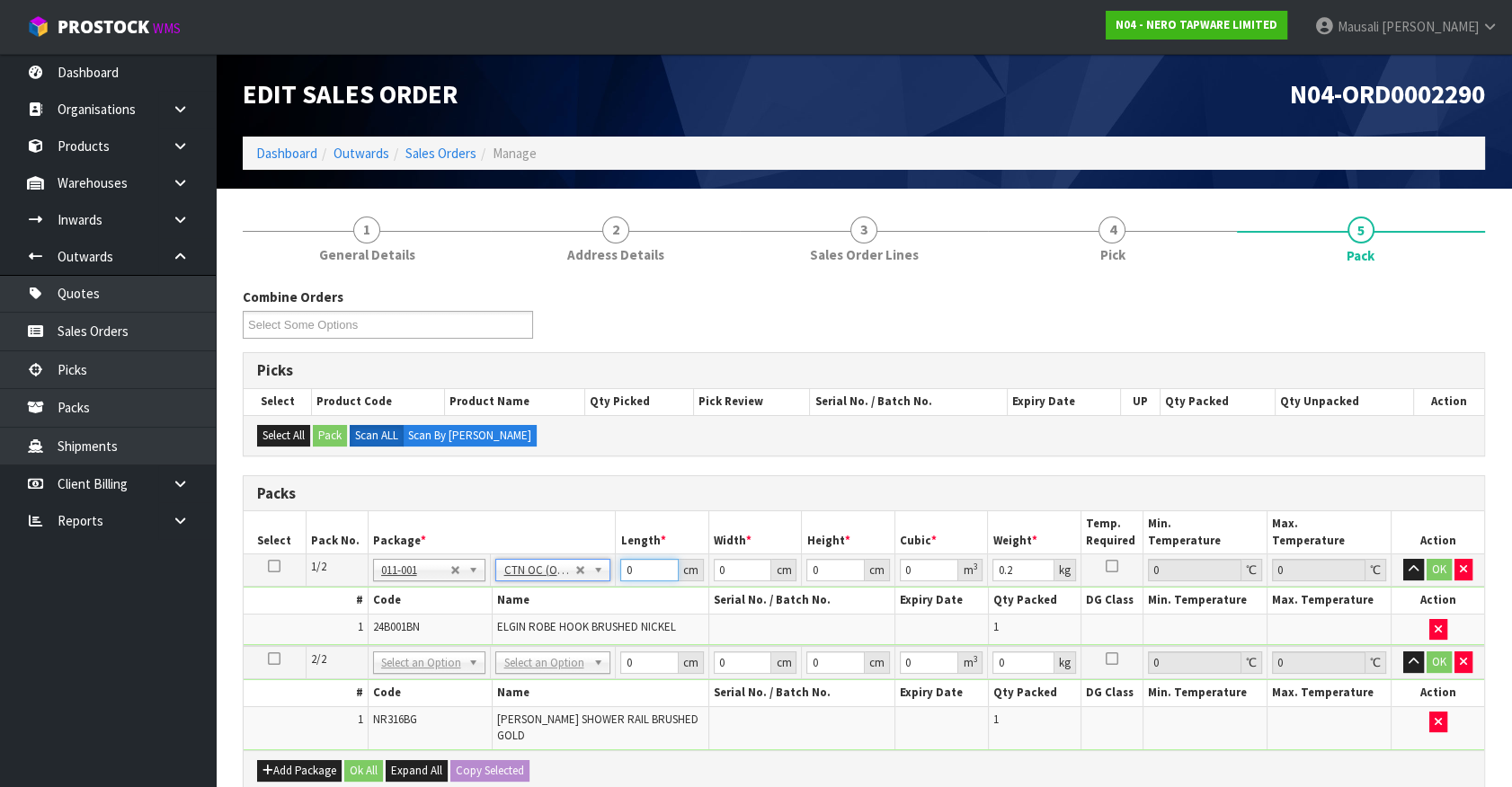 drag, startPoint x: 637, startPoint y: 562, endPoint x: 574, endPoint y: 594, distance: 70.66116 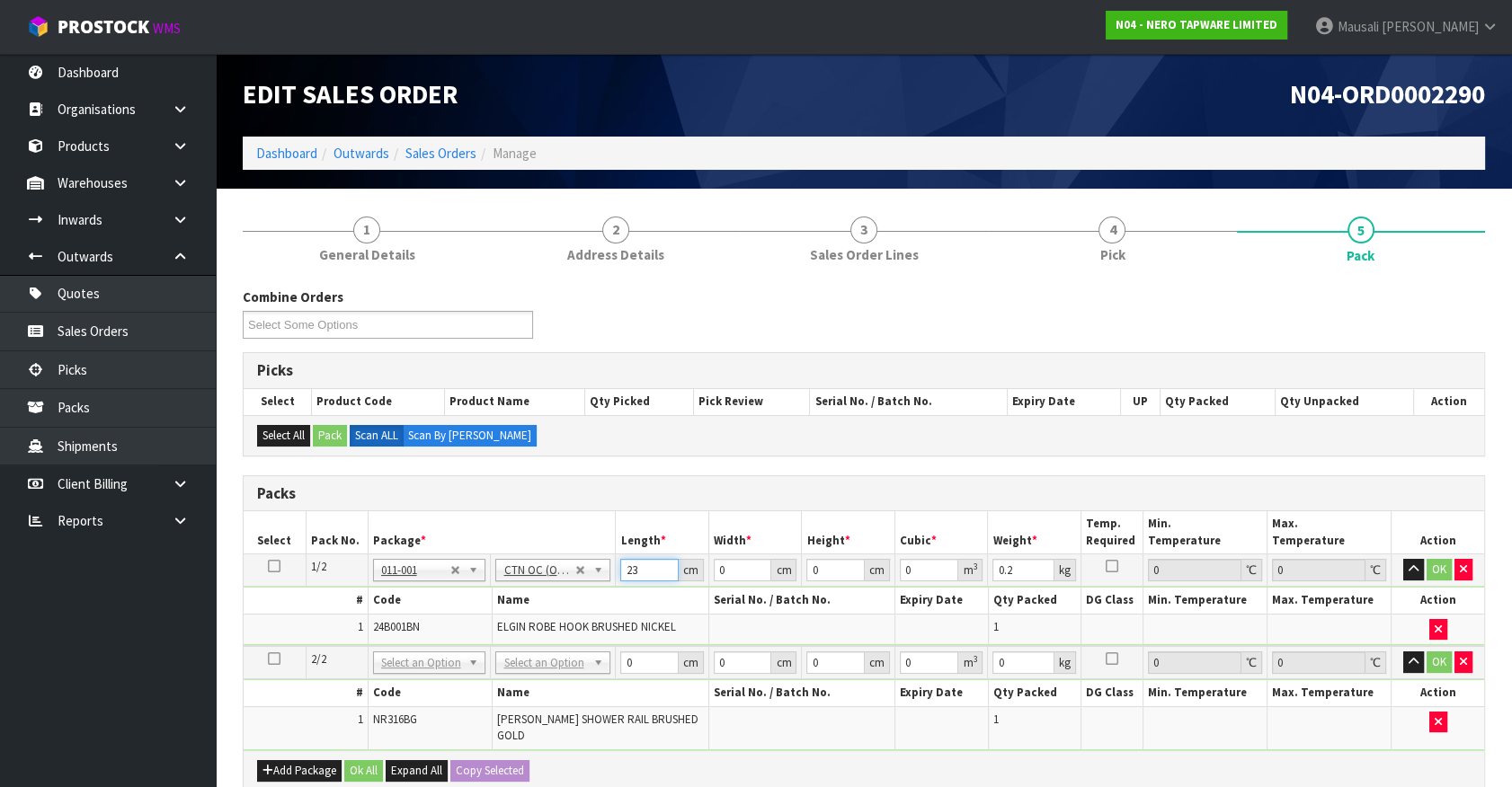 type on "23" 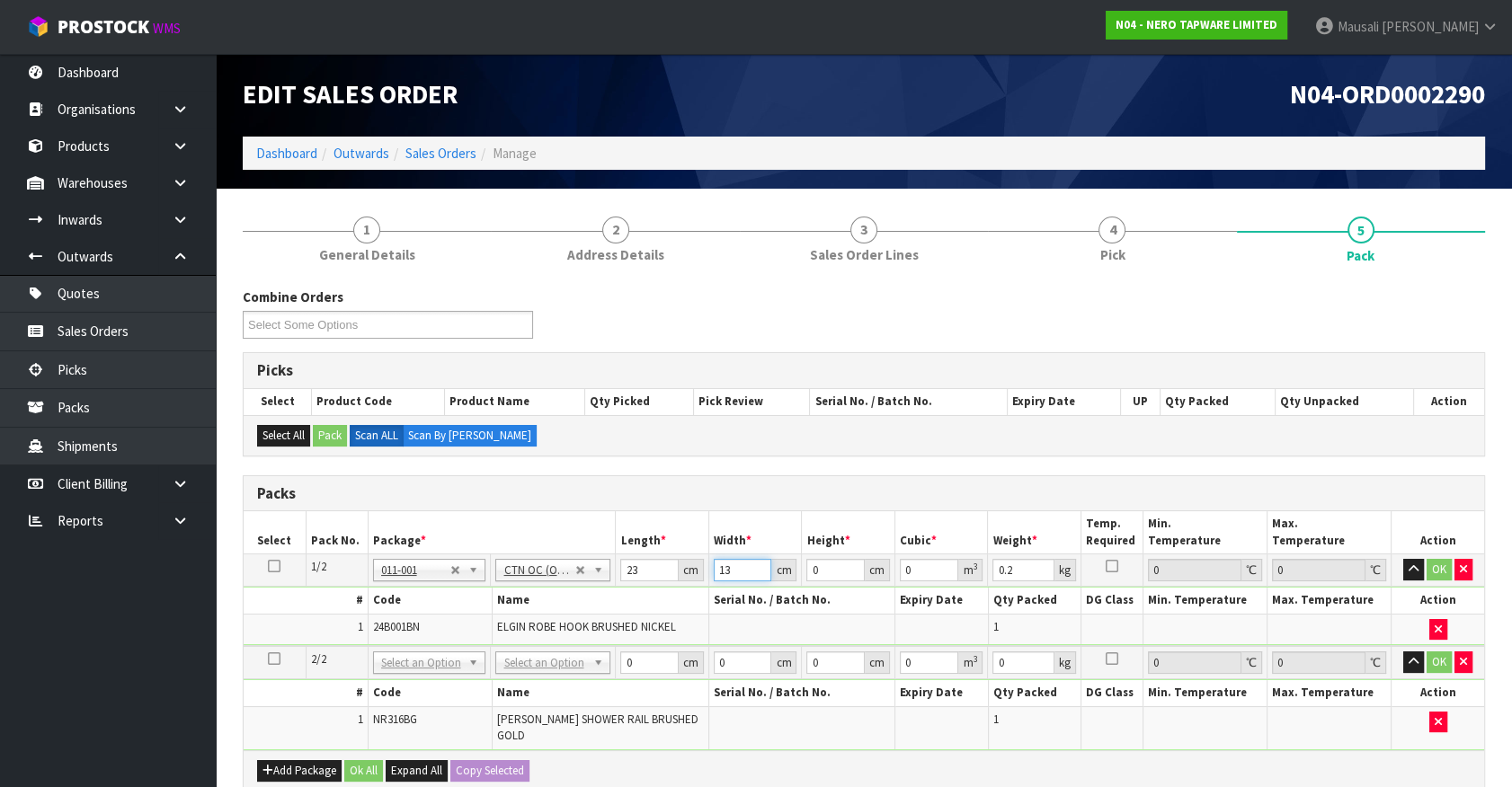 type on "13" 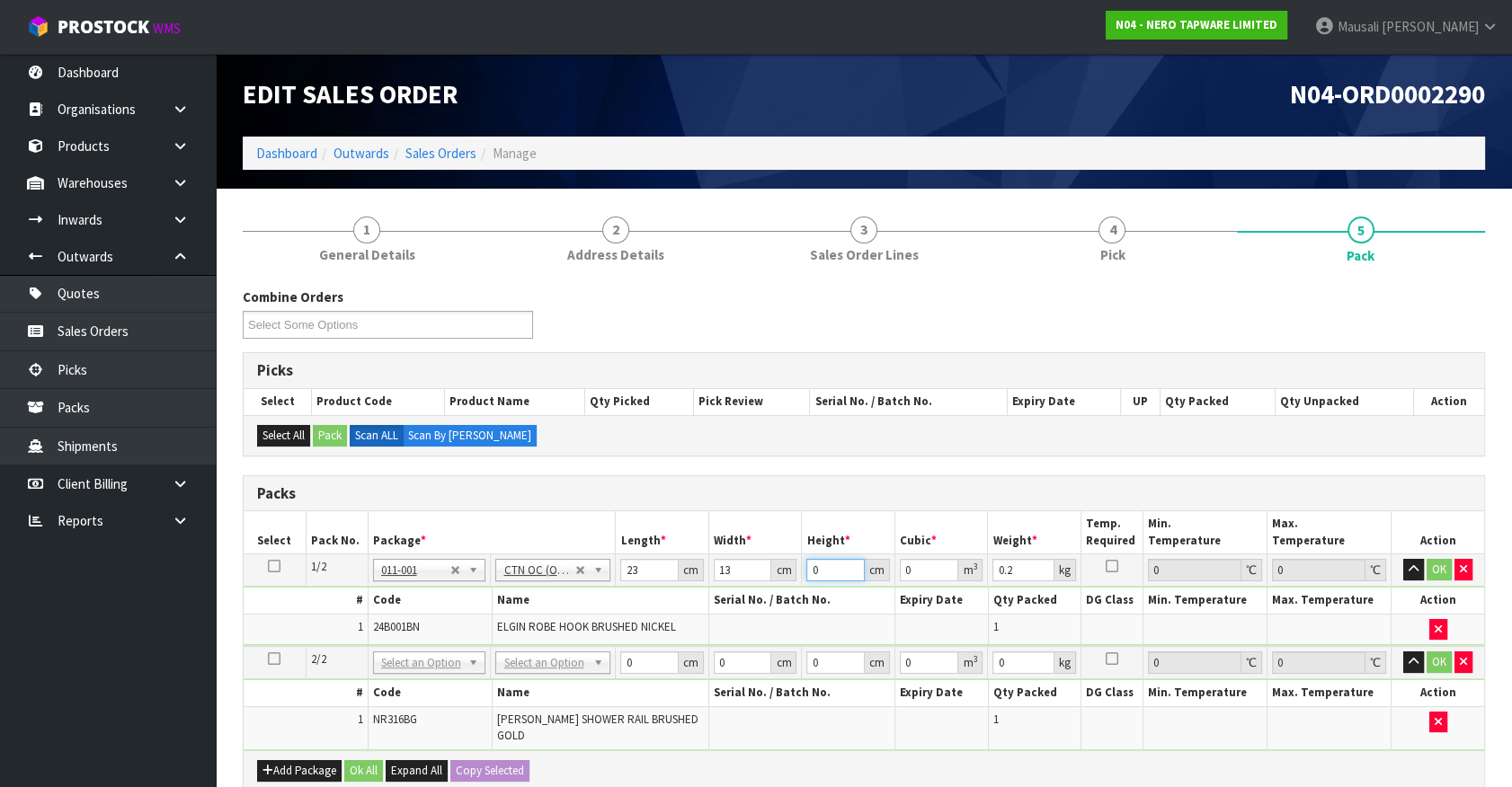 type on "8" 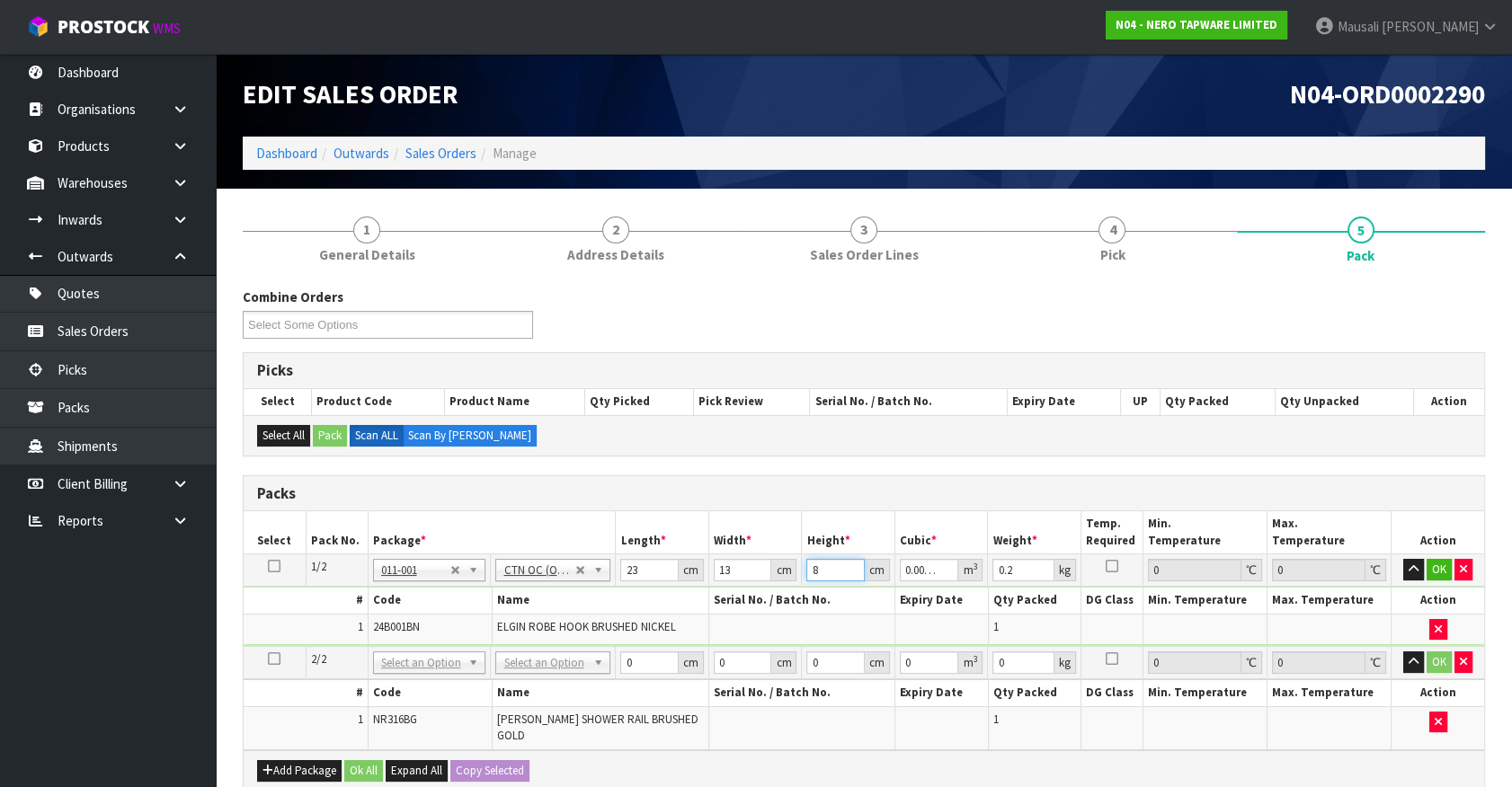 type 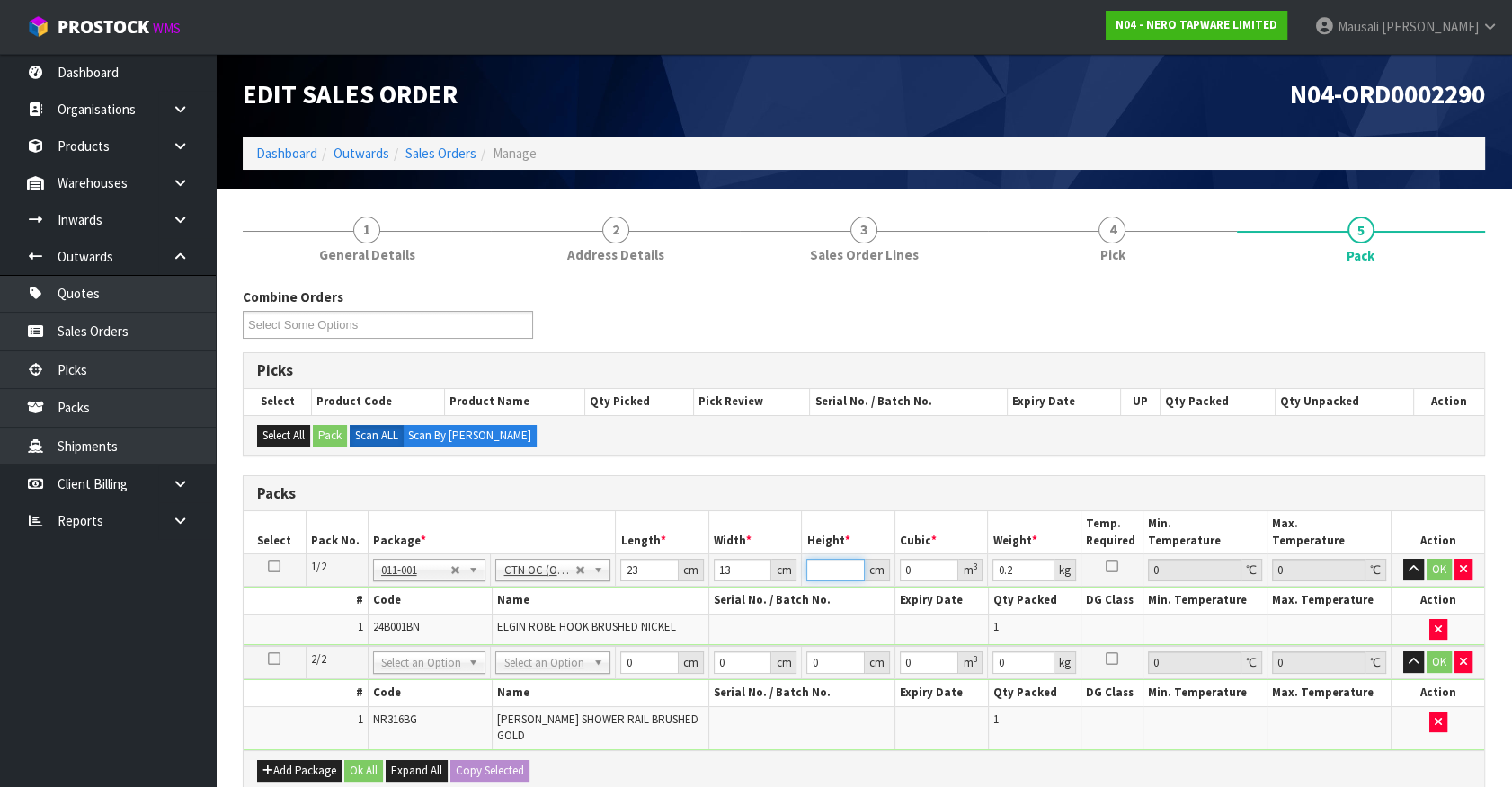 type on "1" 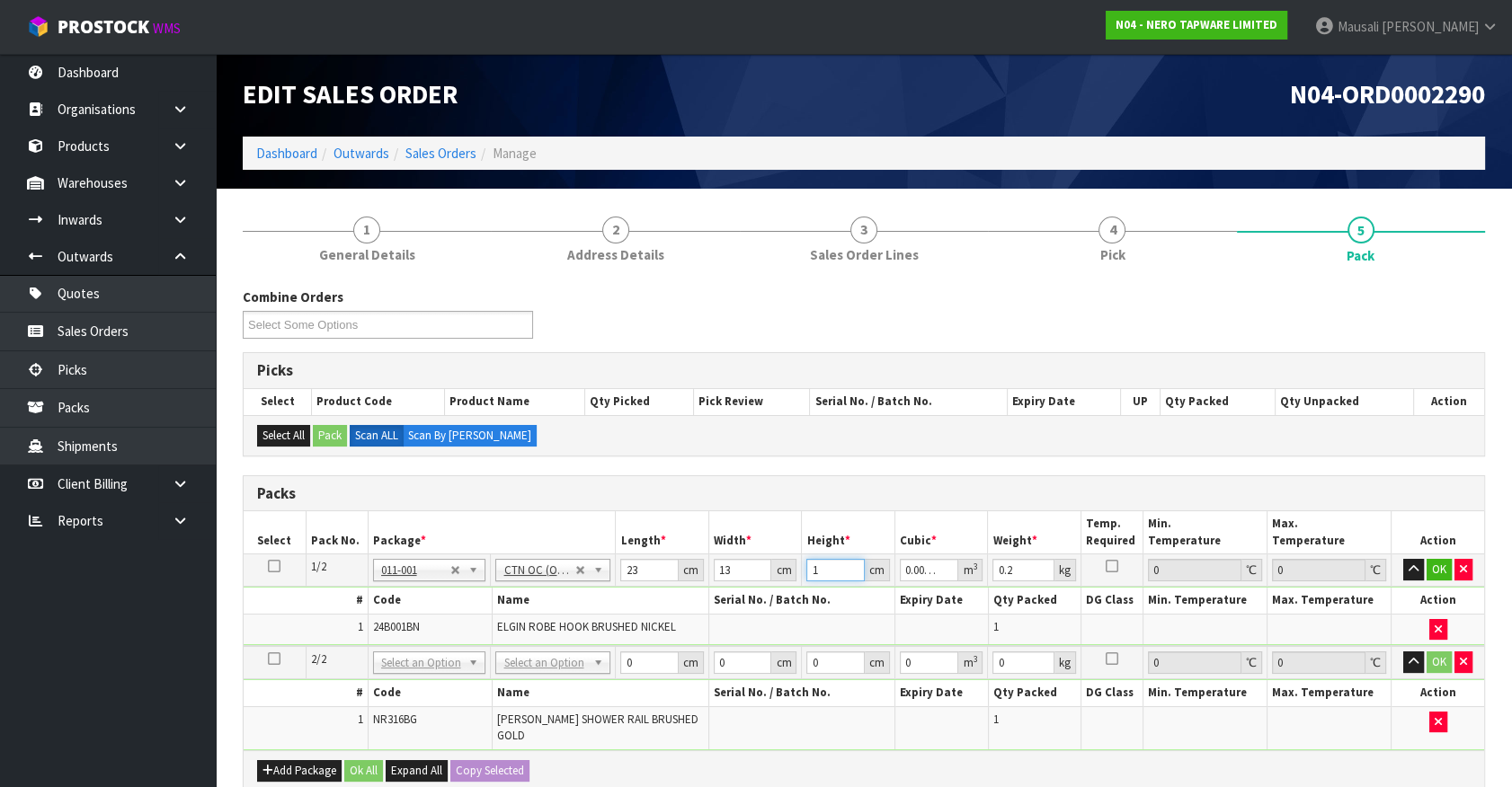 type on "18" 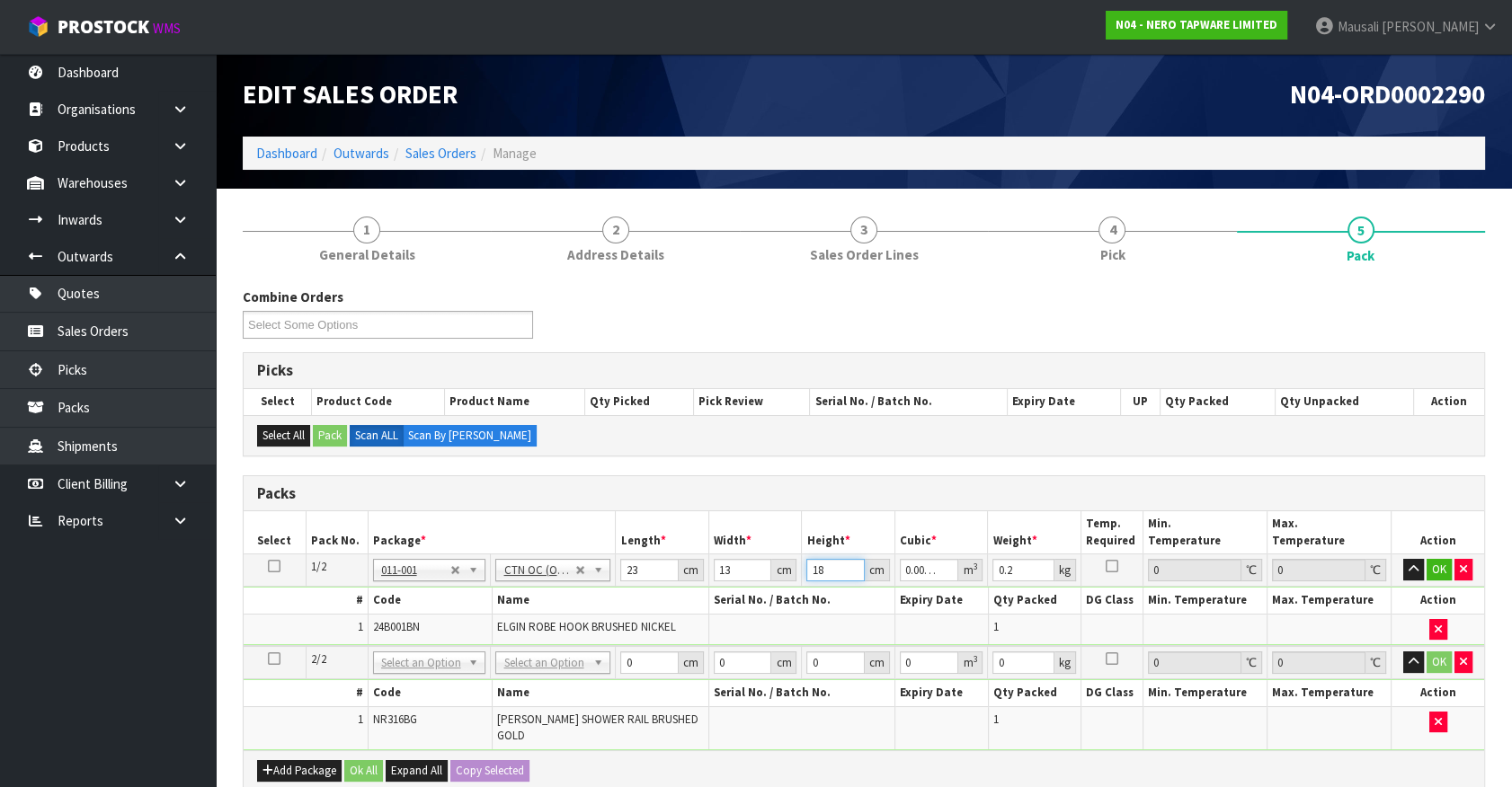 type on "18" 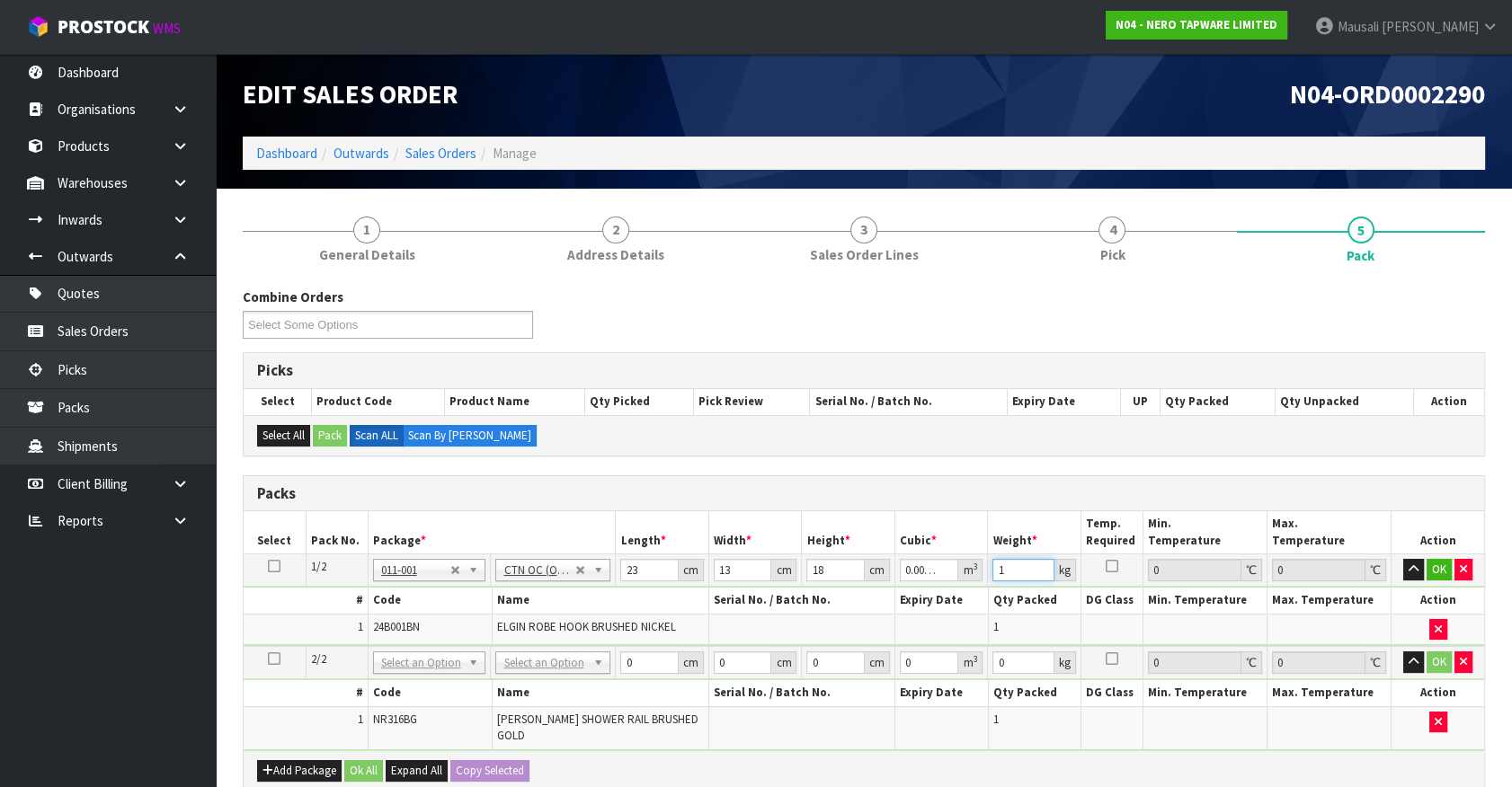 type on "1" 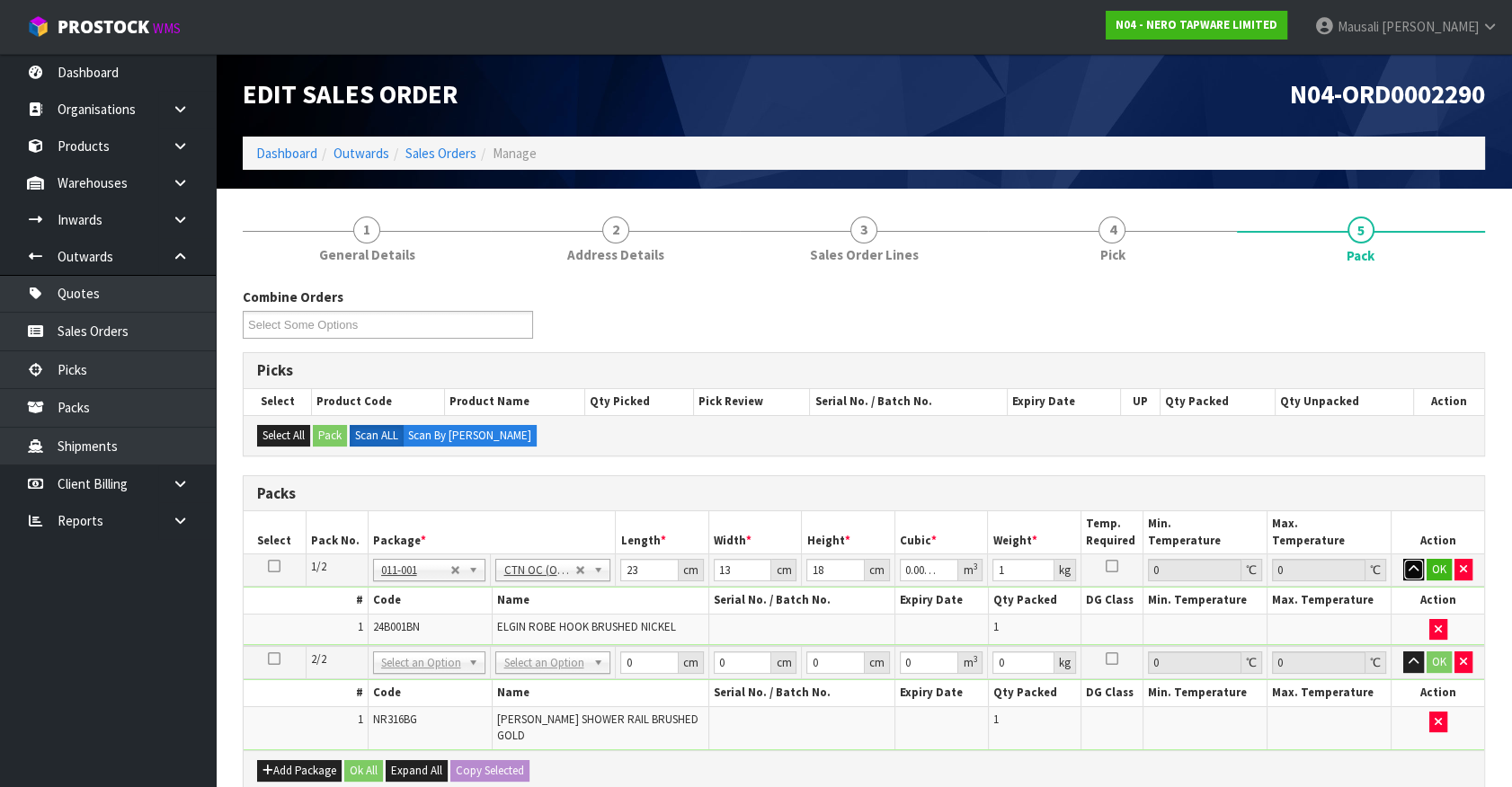 type 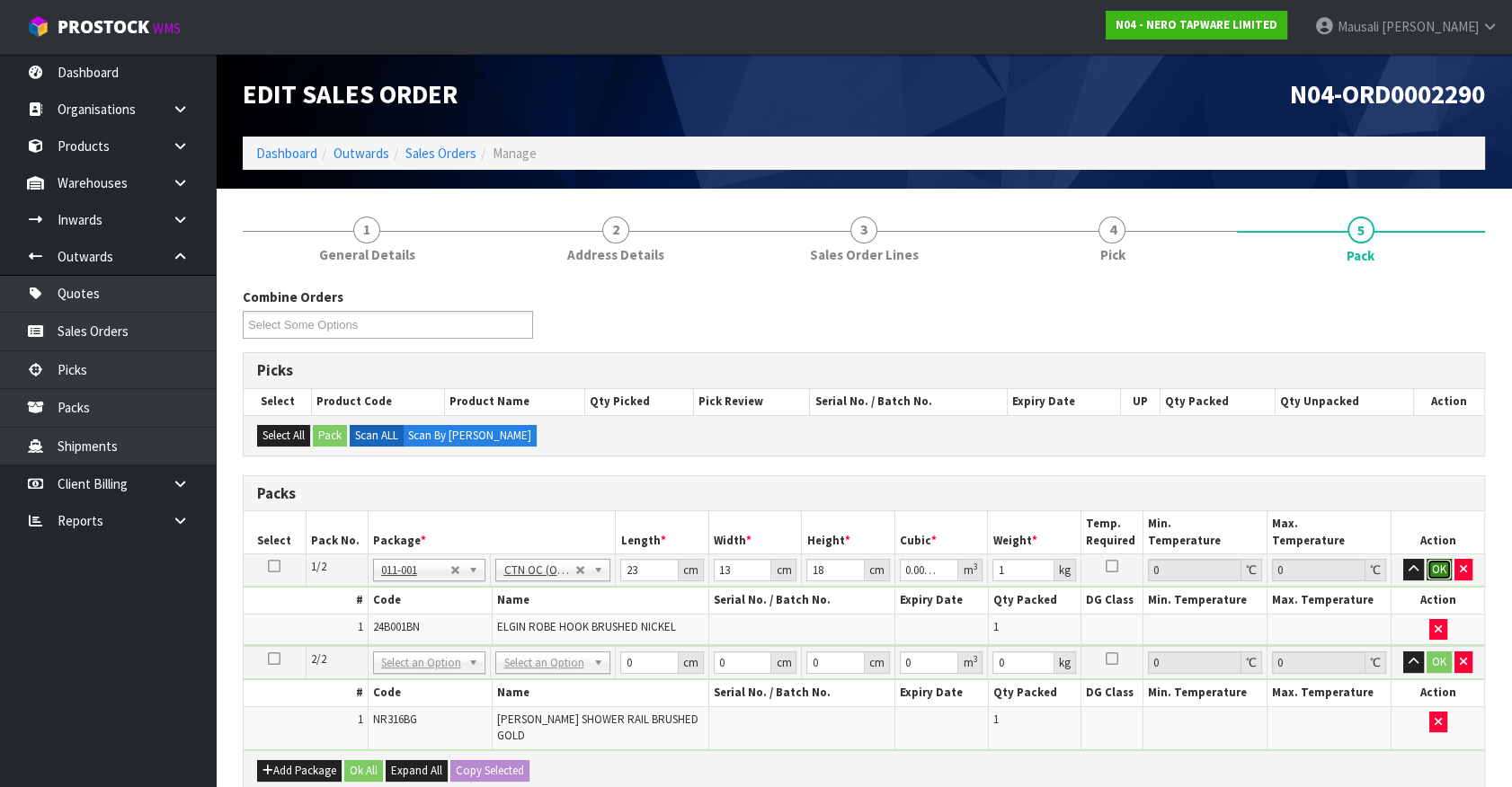 click on "OK" at bounding box center [1439, 570] 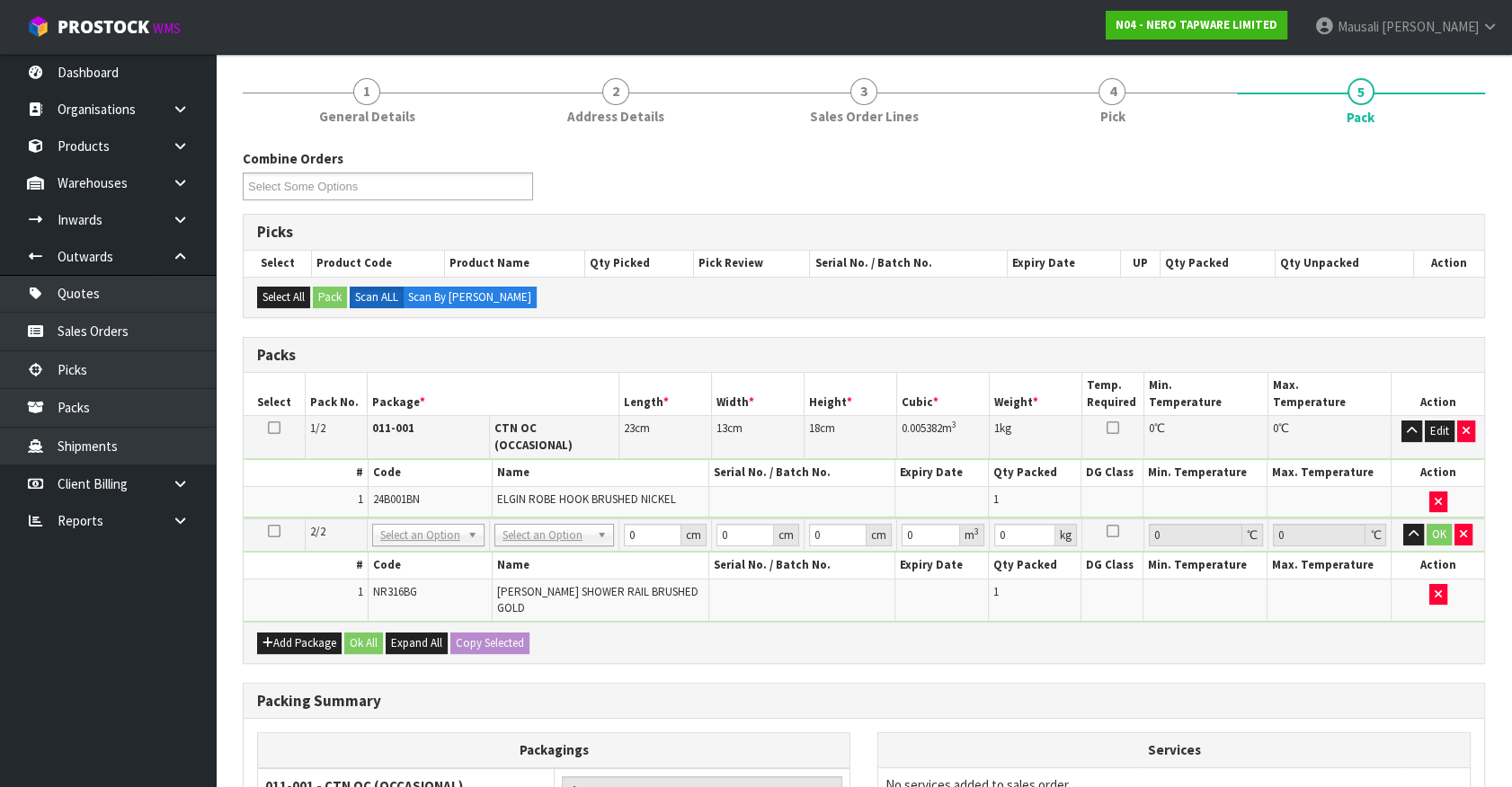 scroll, scrollTop: 163, scrollLeft: 0, axis: vertical 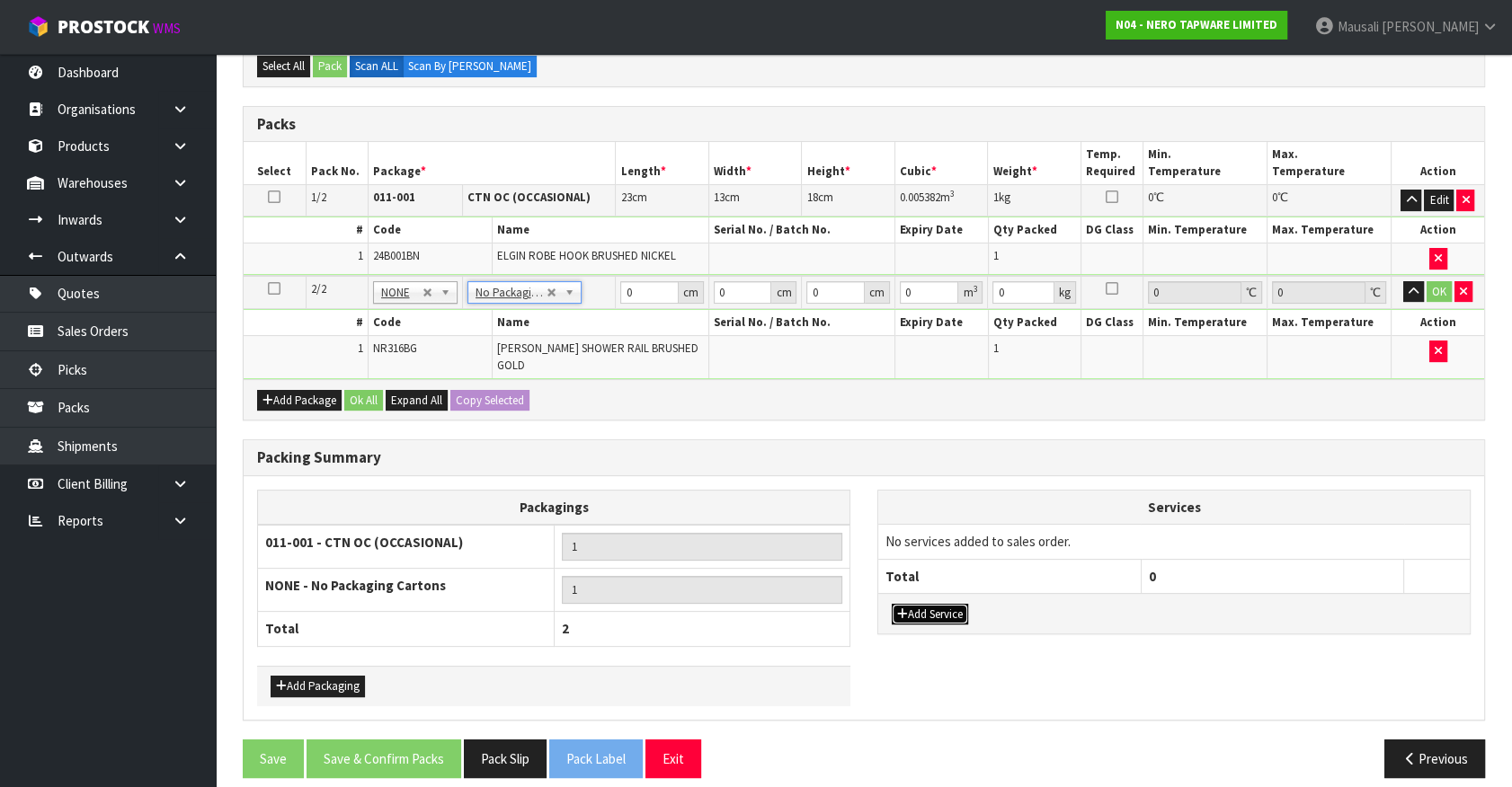 click on "Add Service" at bounding box center (929, 615) 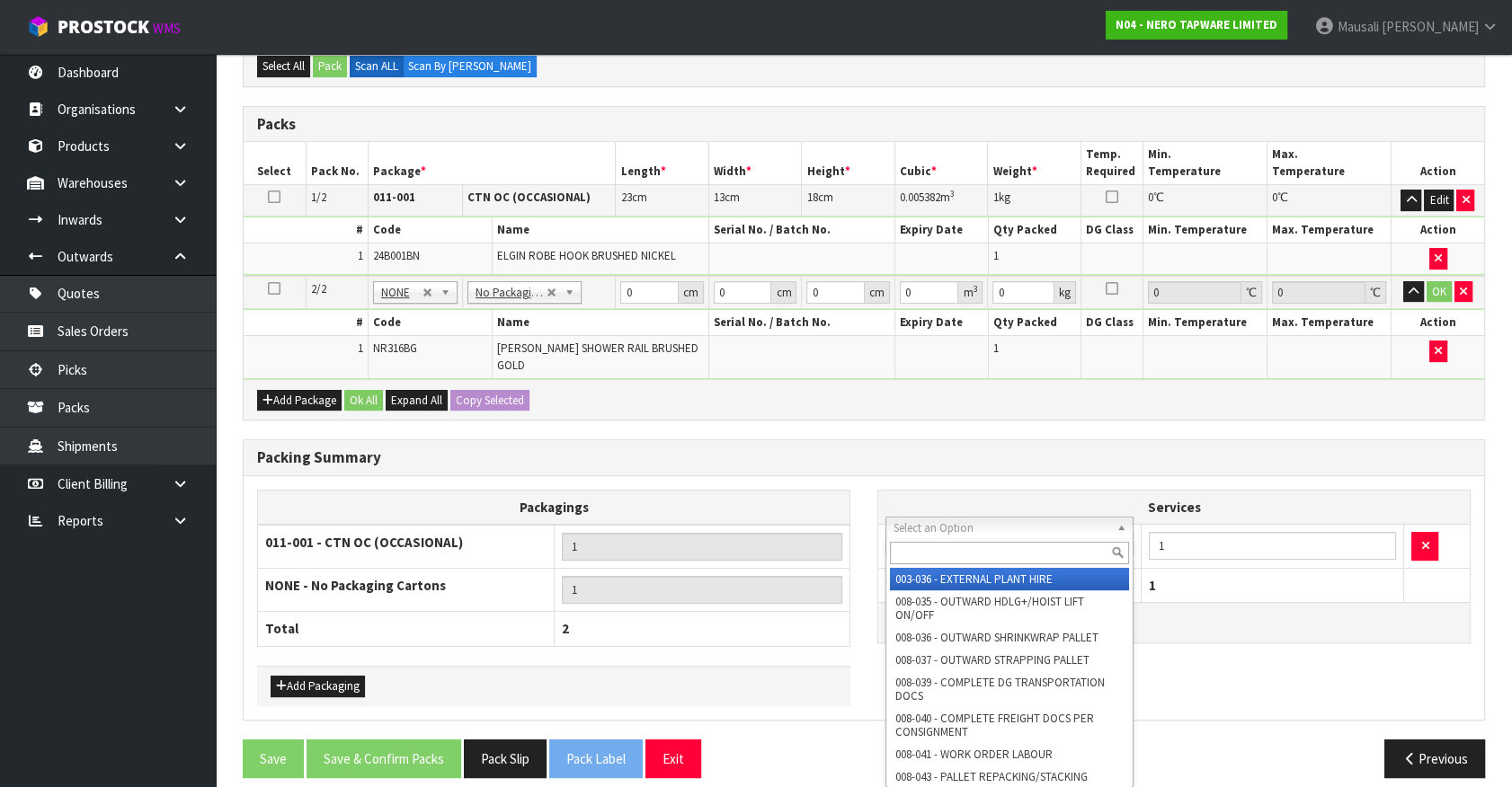 click at bounding box center (1009, 553) 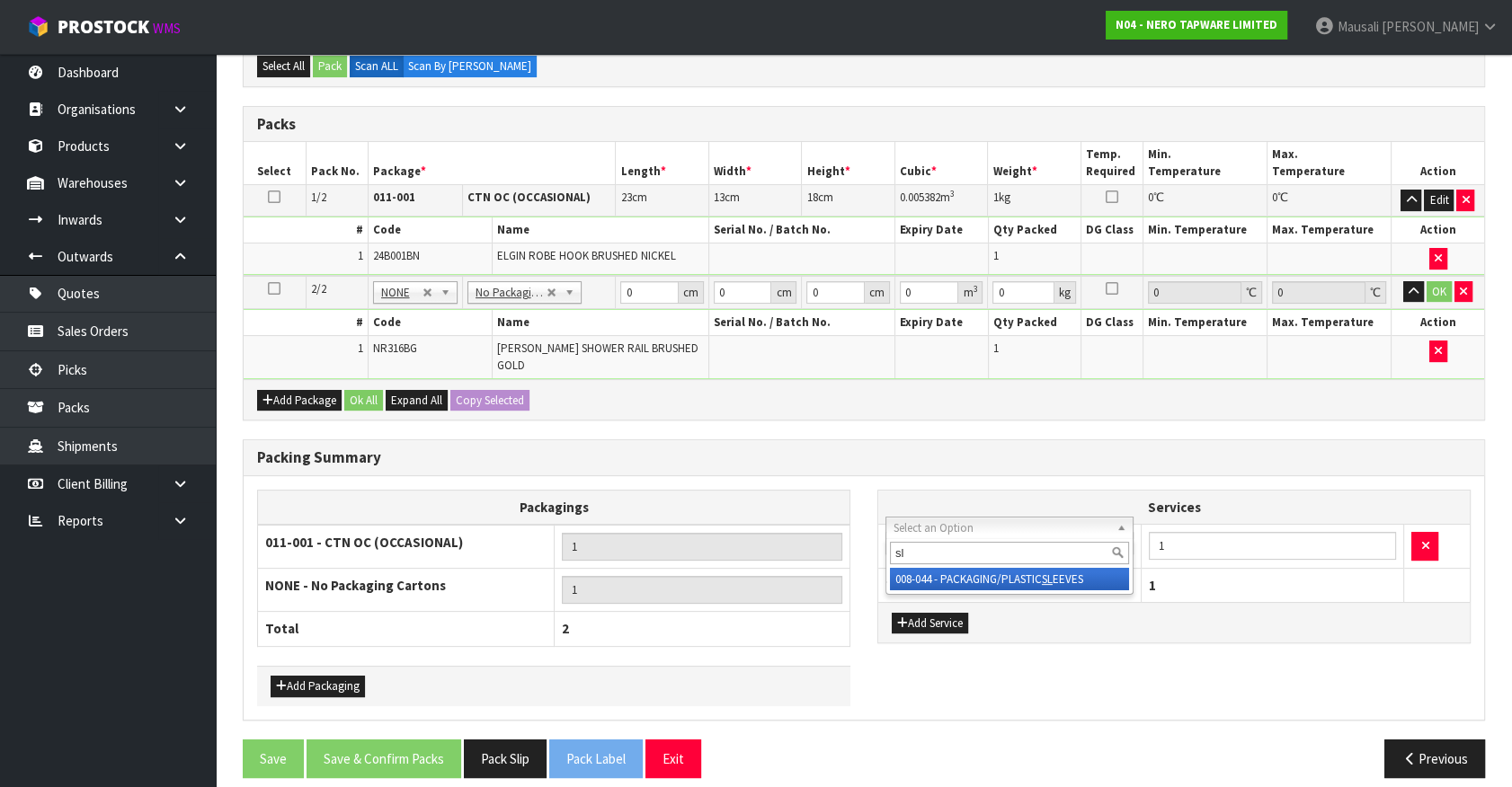 type on "sl" 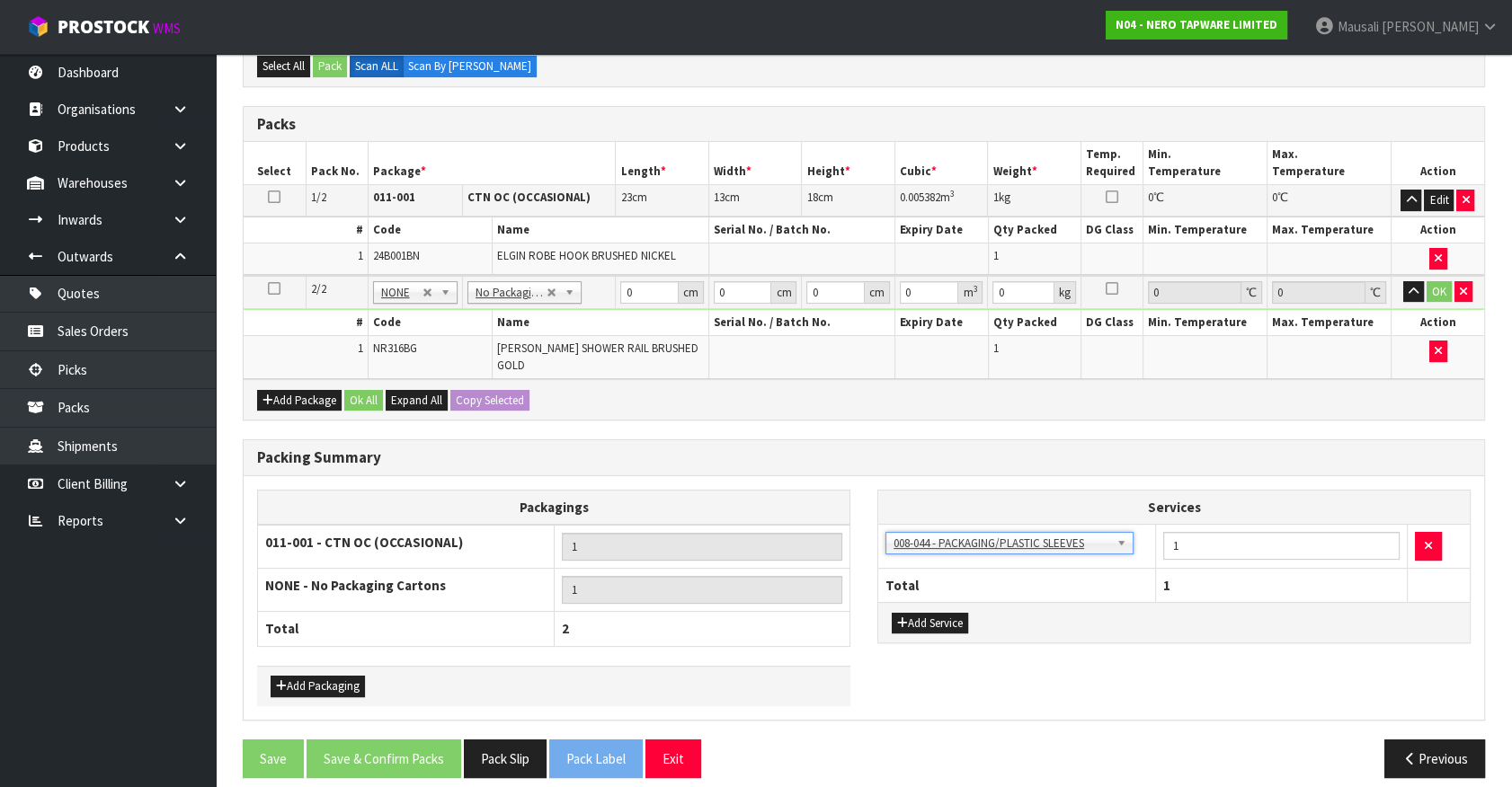 click on "Previous" at bounding box center [1181, 758] 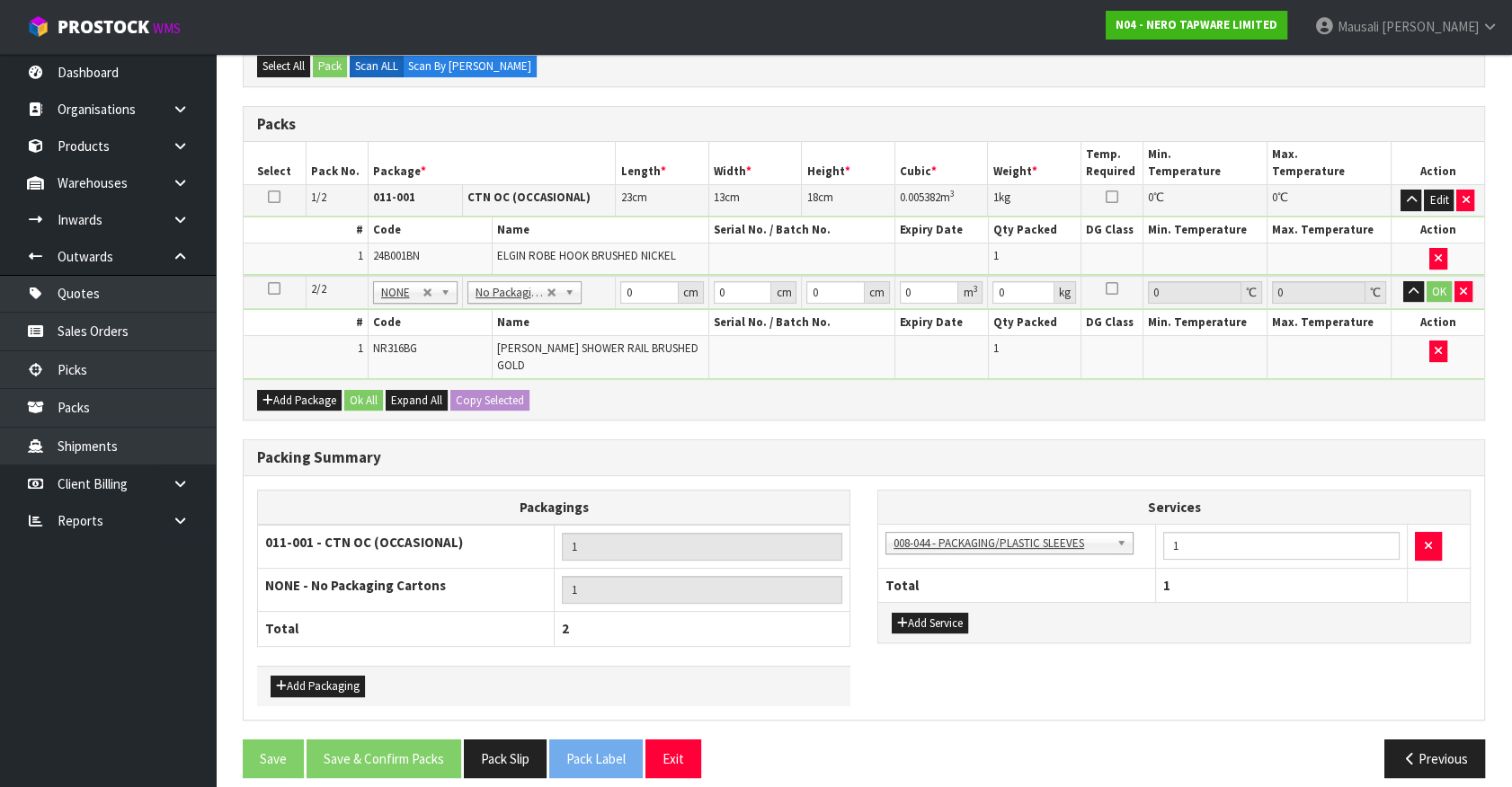drag, startPoint x: 628, startPoint y: 274, endPoint x: 645, endPoint y: 289, distance: 22.671568 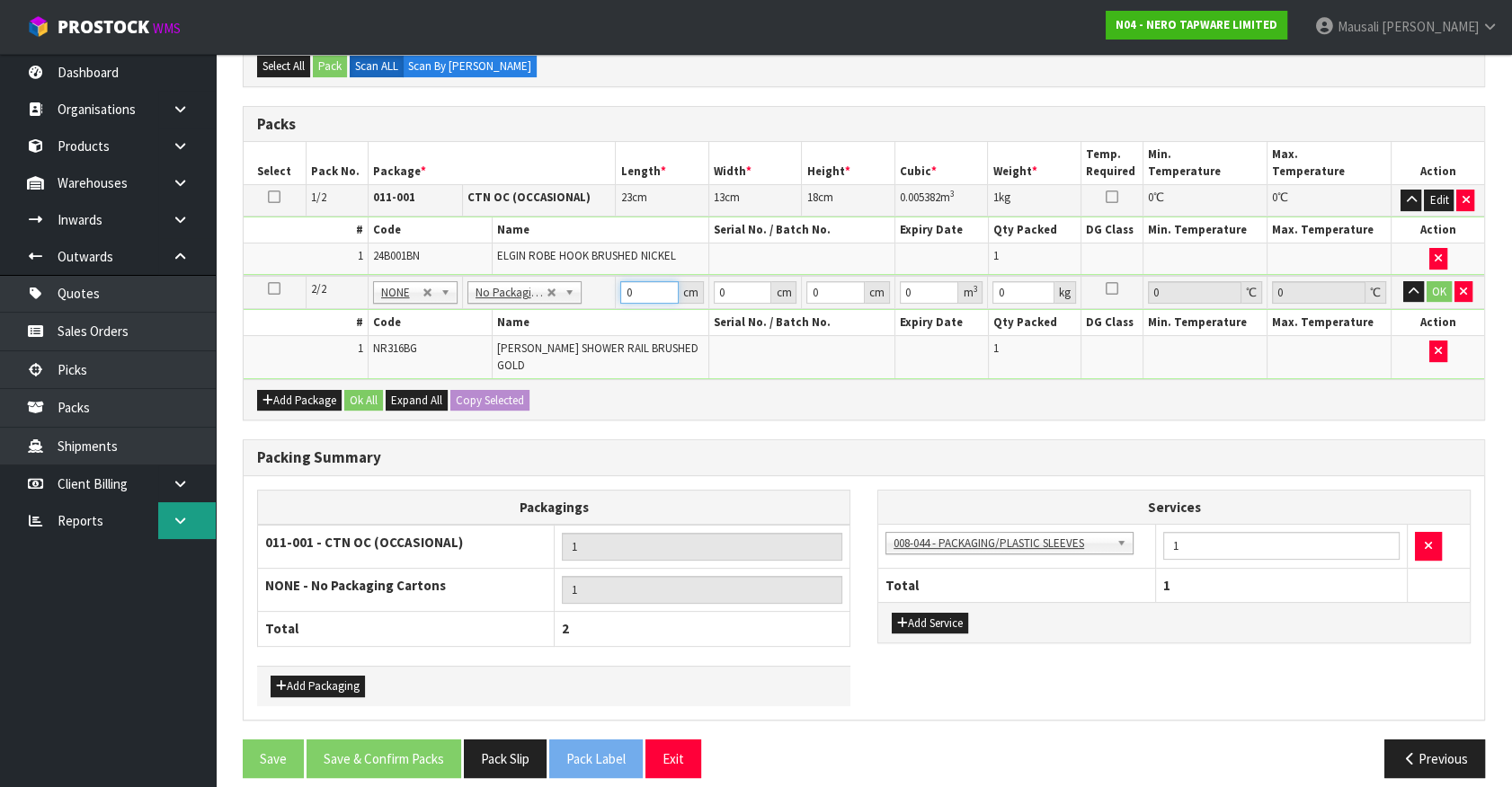 click on "Toggle navigation
ProStock   WMS
N04 - NERO TAPWARE LIMITED
Mausali   Tito
Logout
Dashboard
Organisations
Clients
Consignees
Carriers
Products
Categories
Serial Numbers
Kitsets
Packagings" at bounding box center [756, 24] 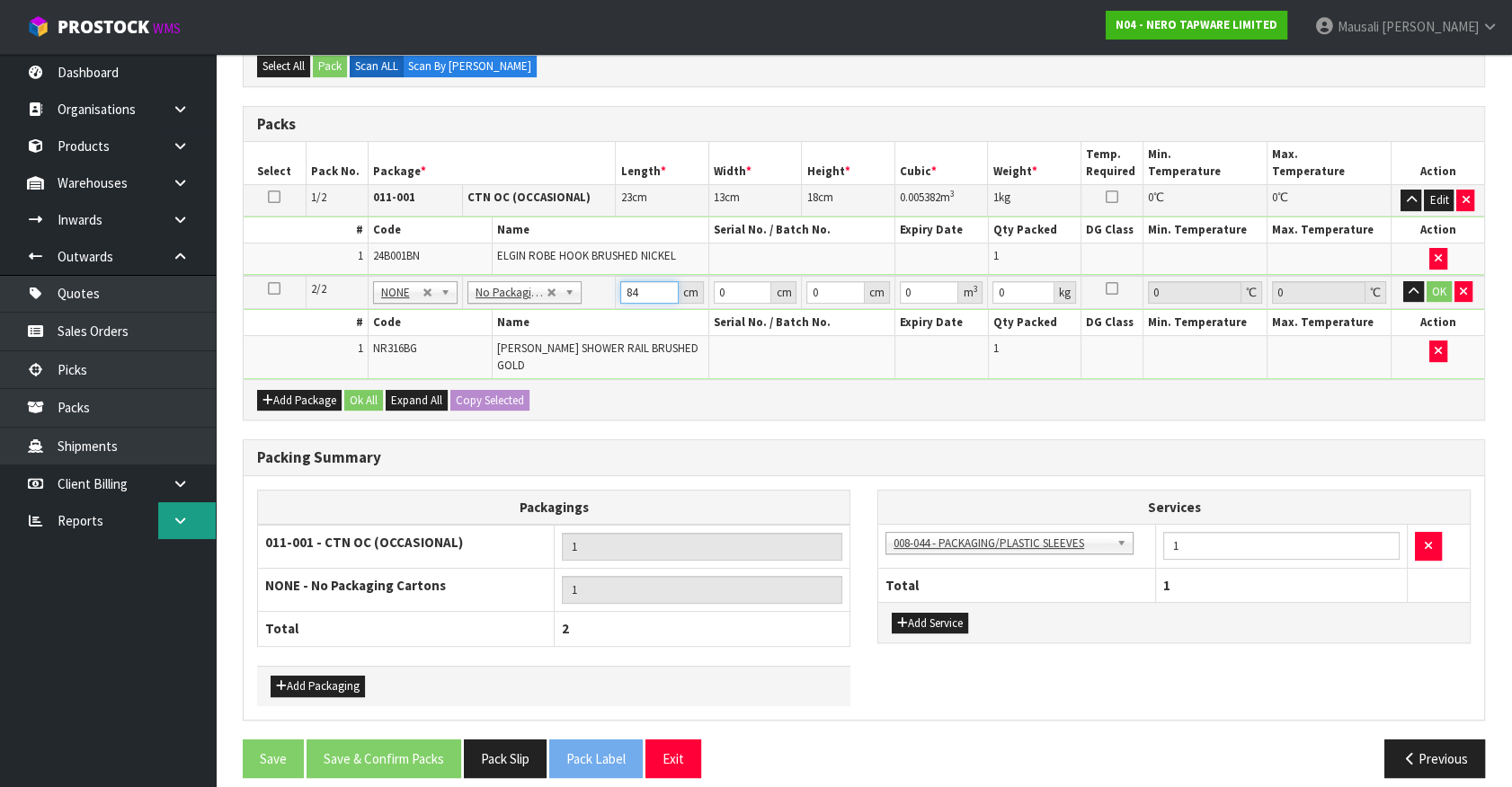 type on "84" 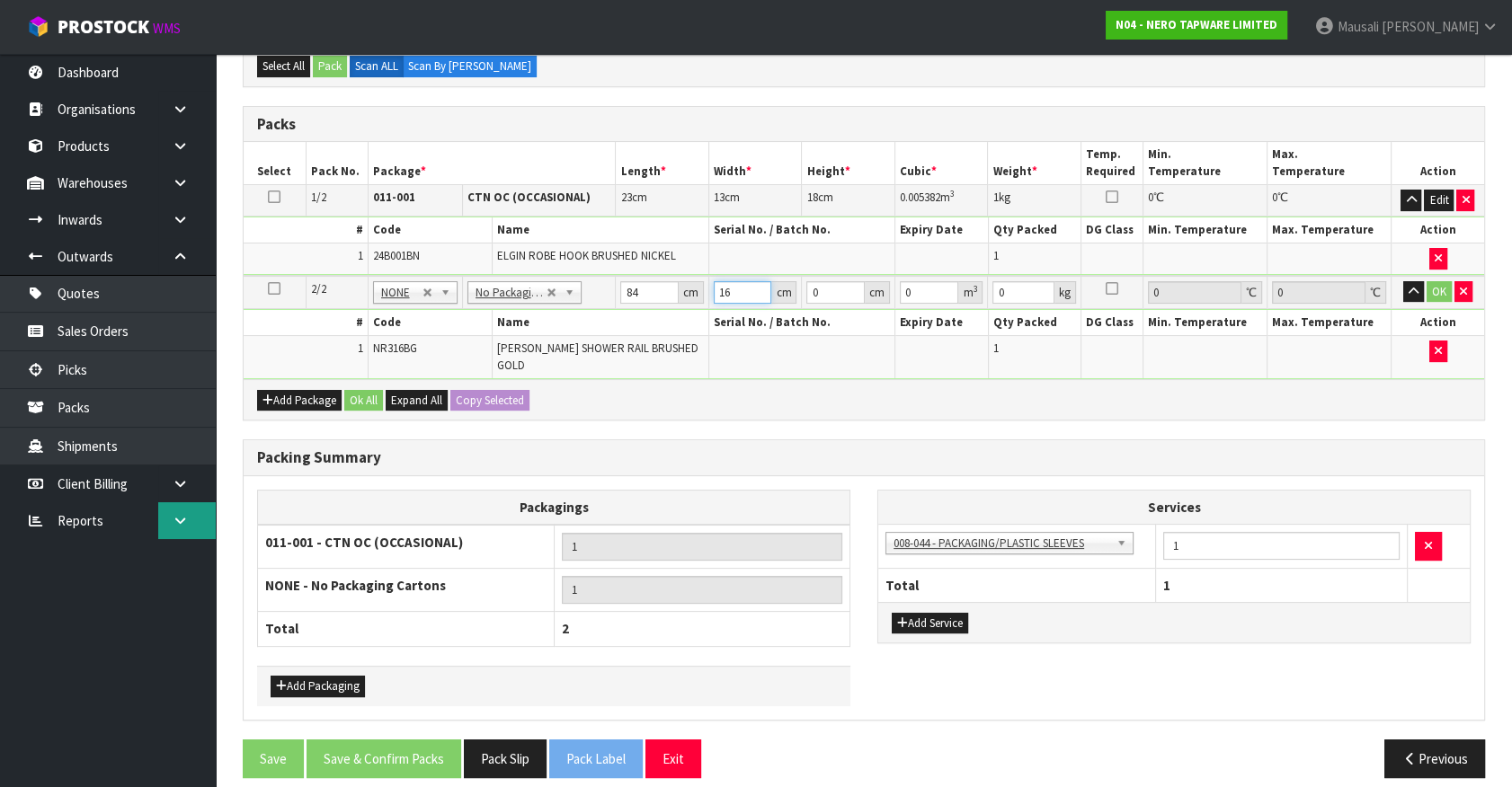 type on "16" 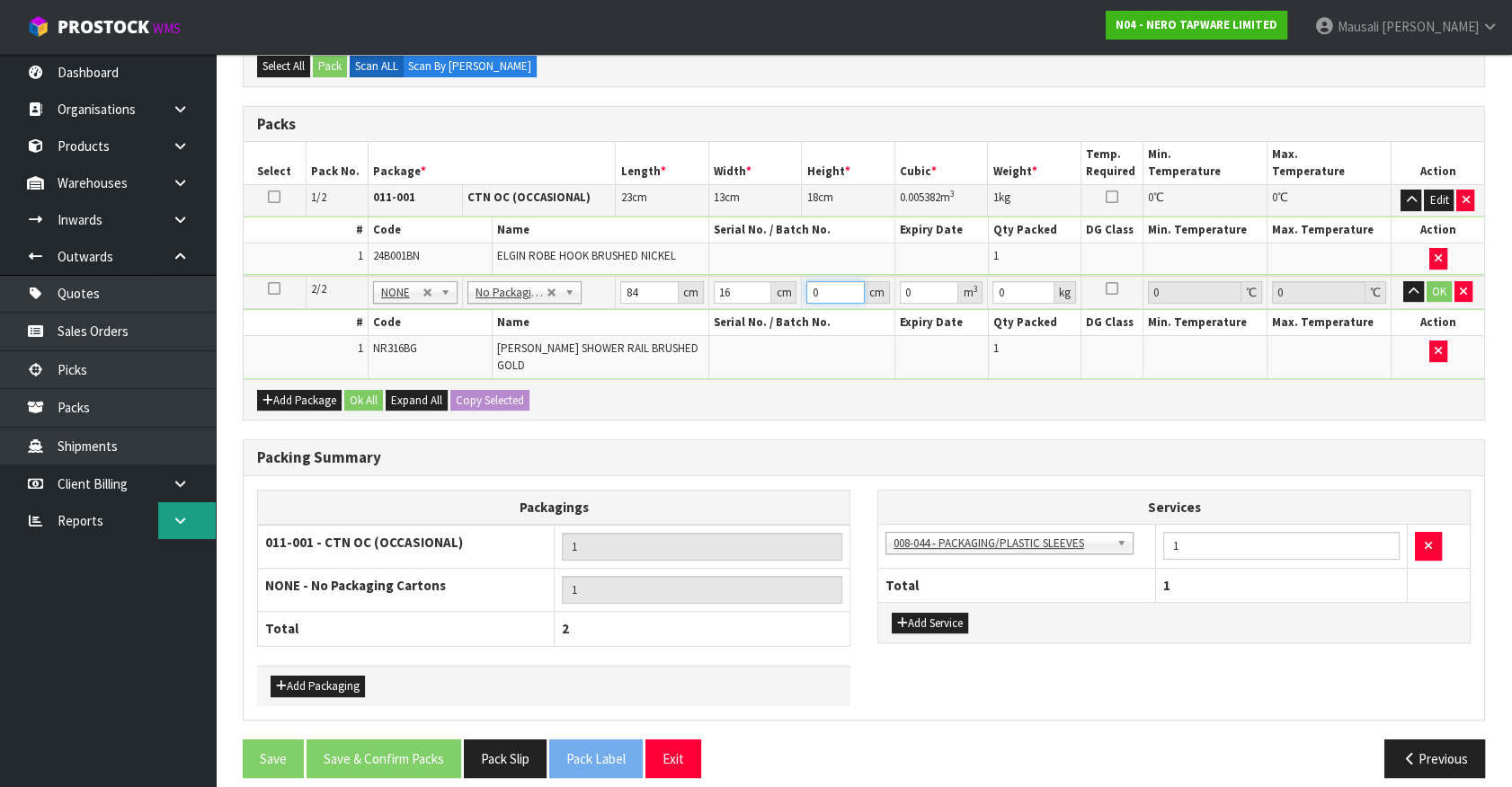 type on "1" 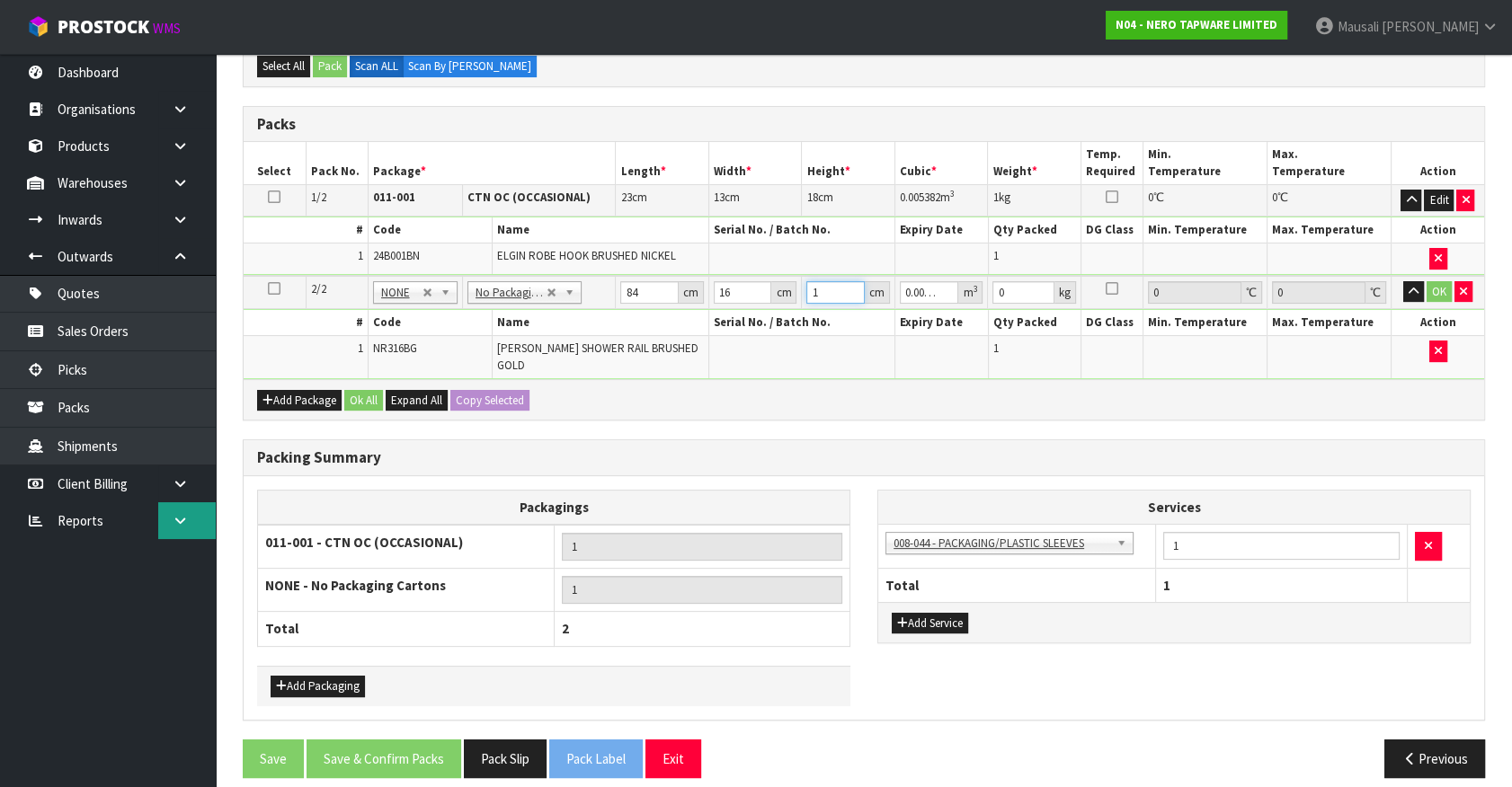 type on "11" 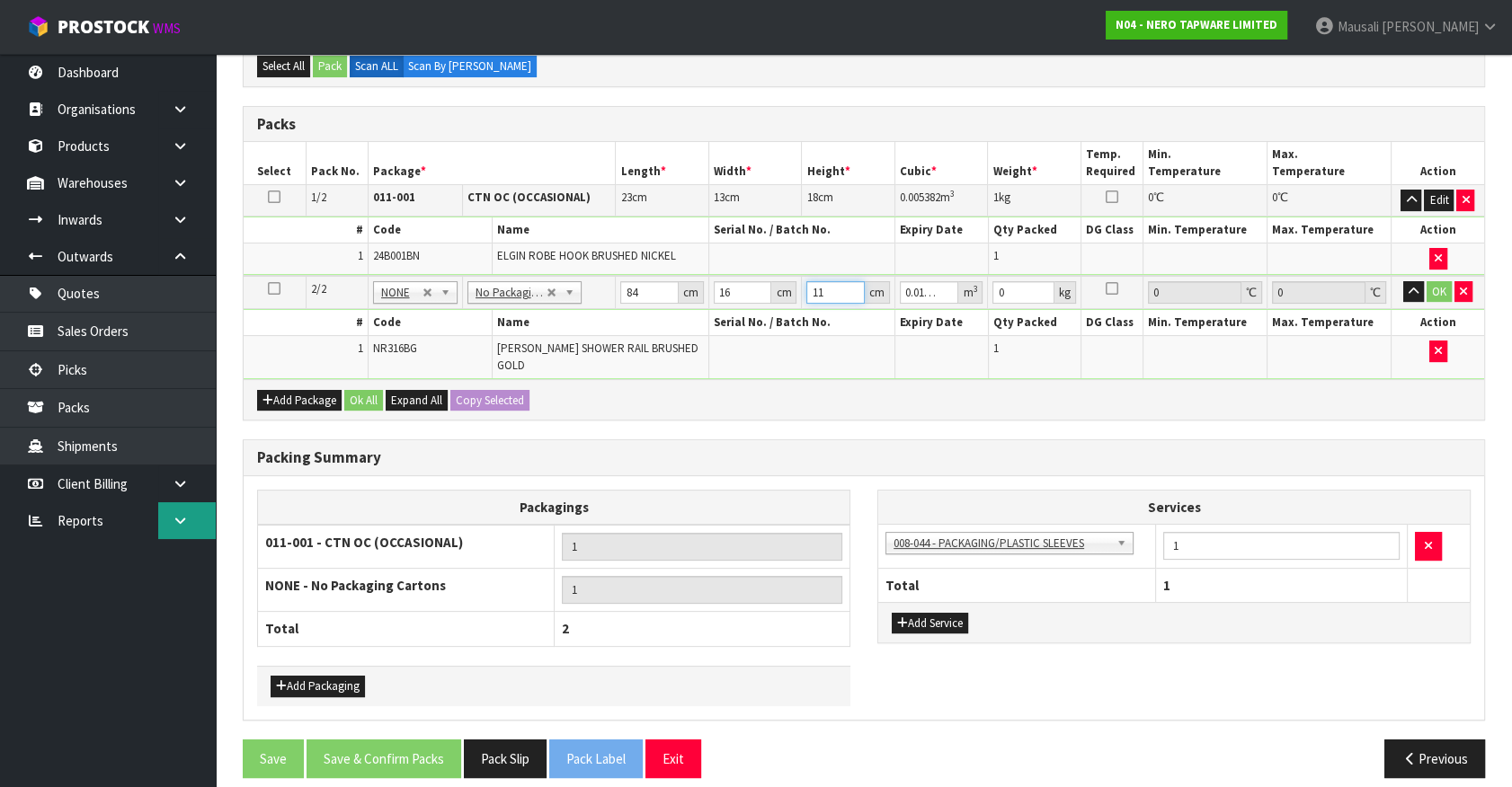 type on "11" 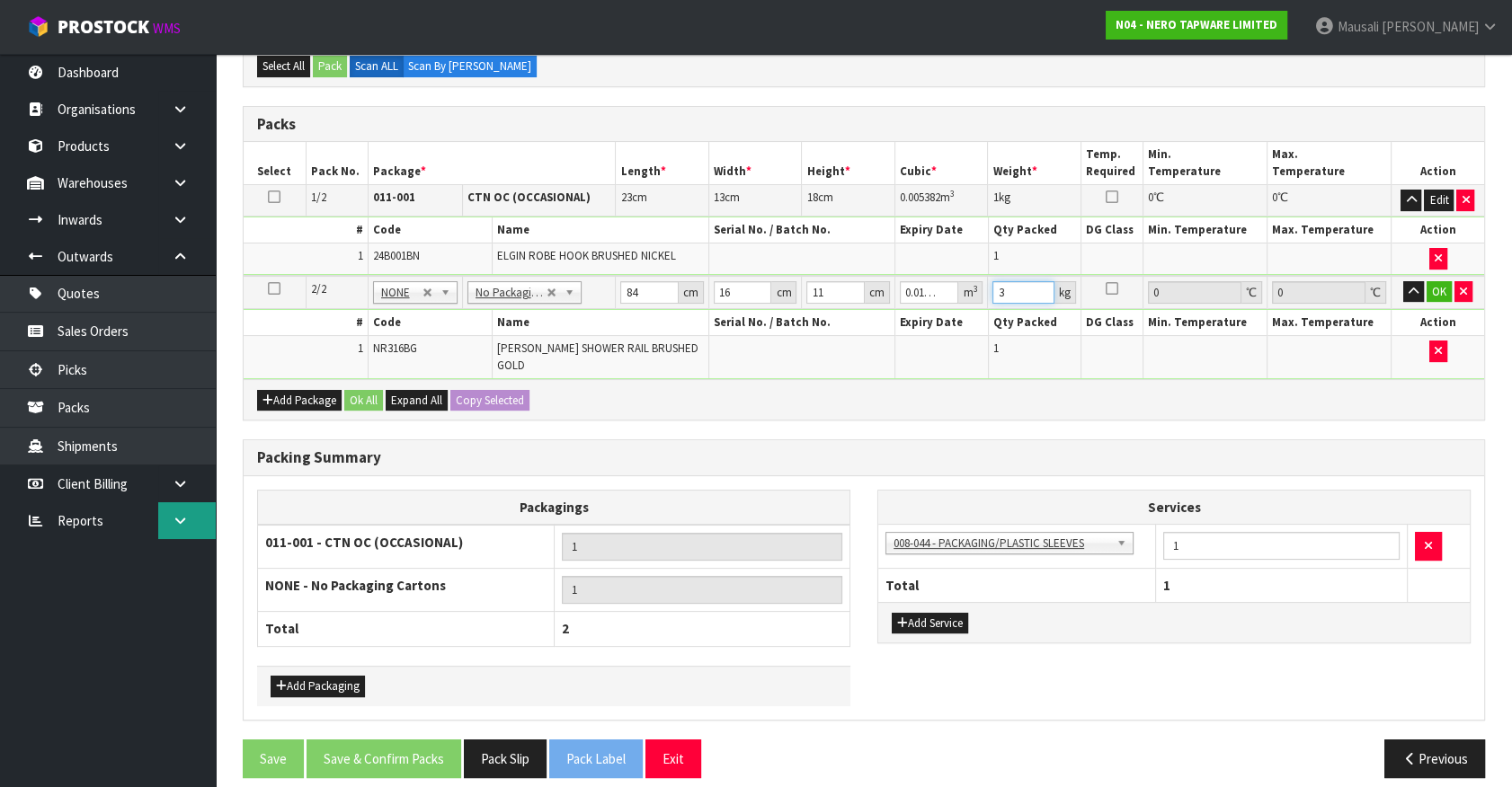 type on "3" 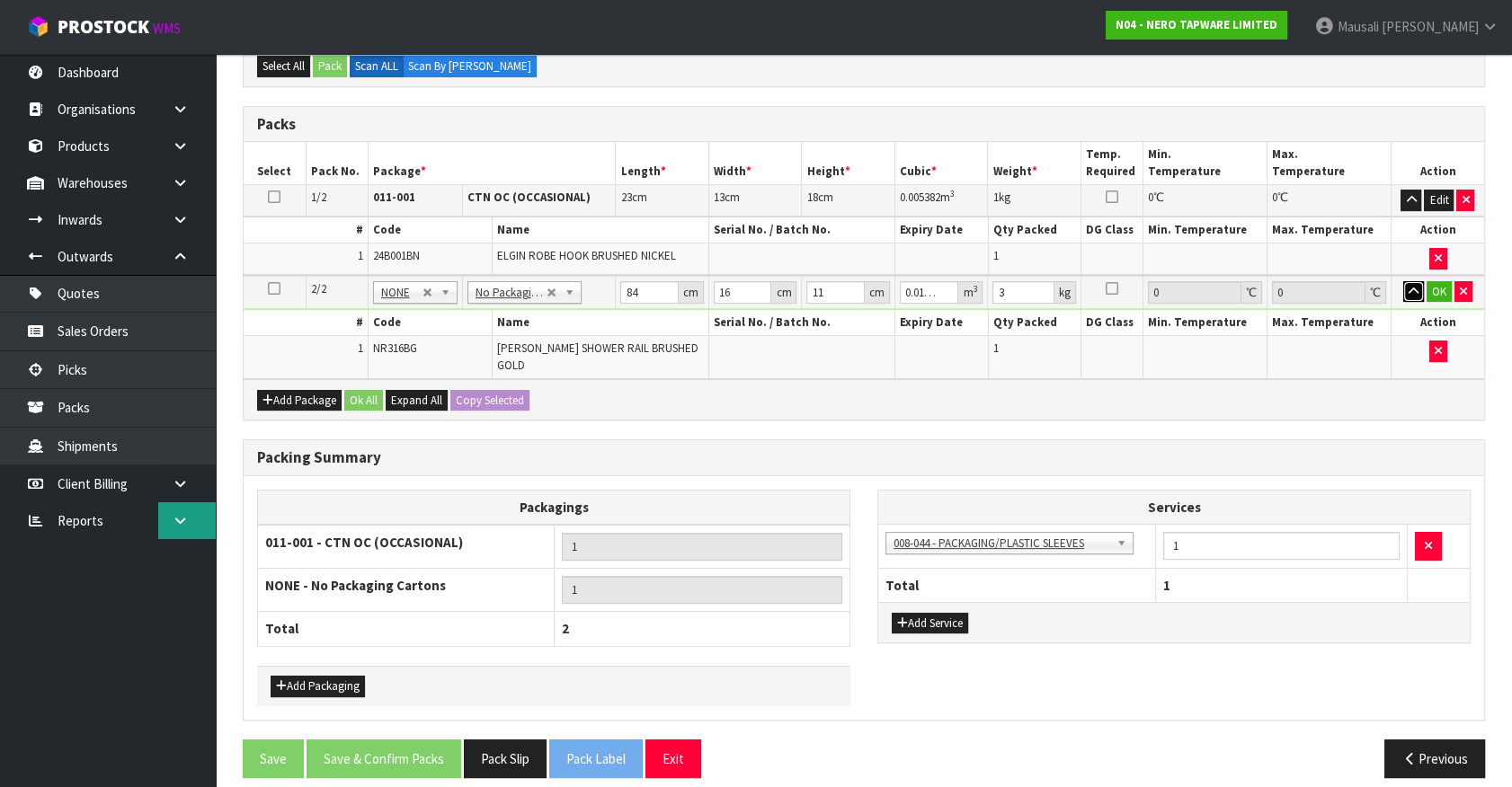 type 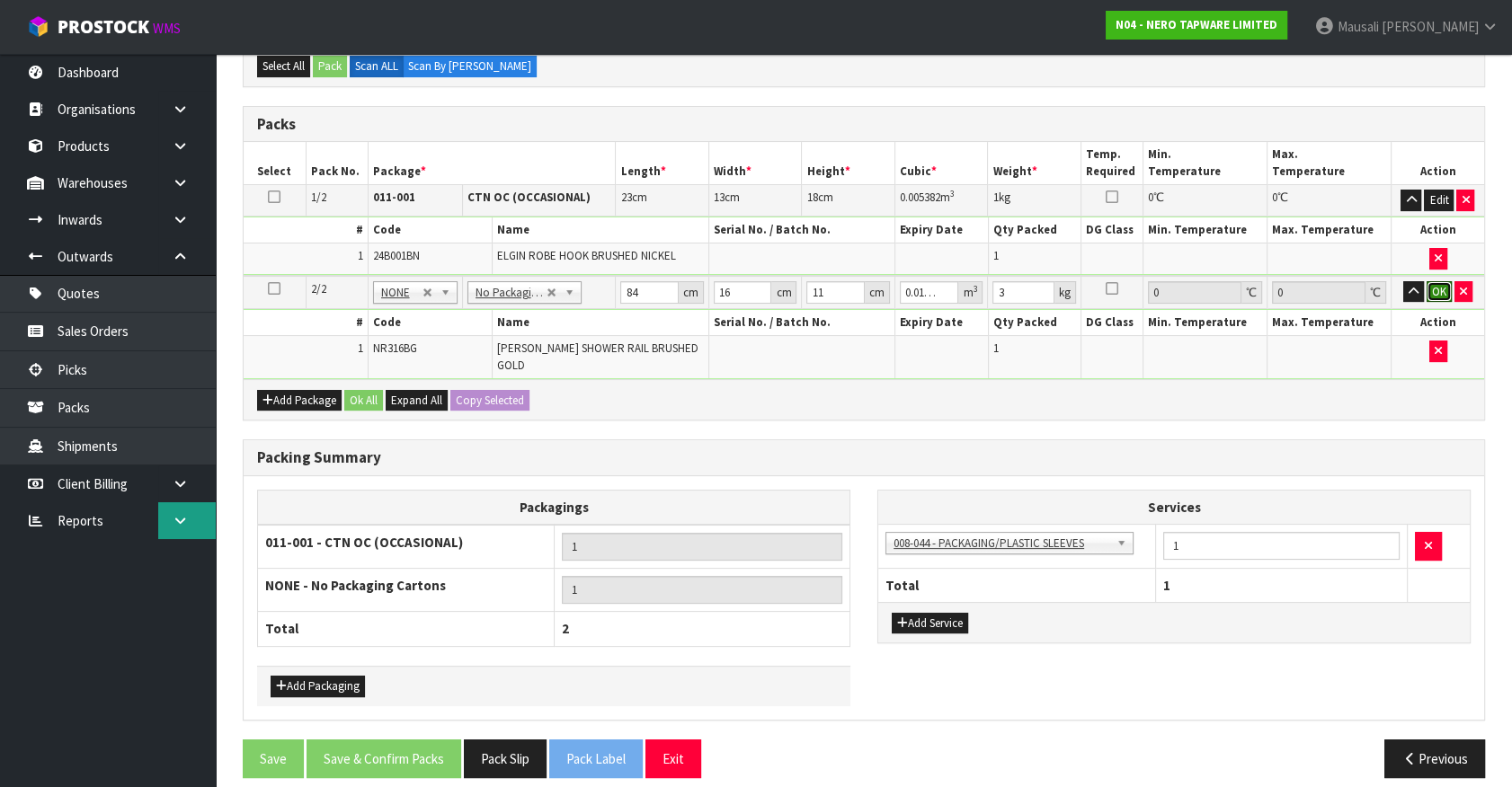 type 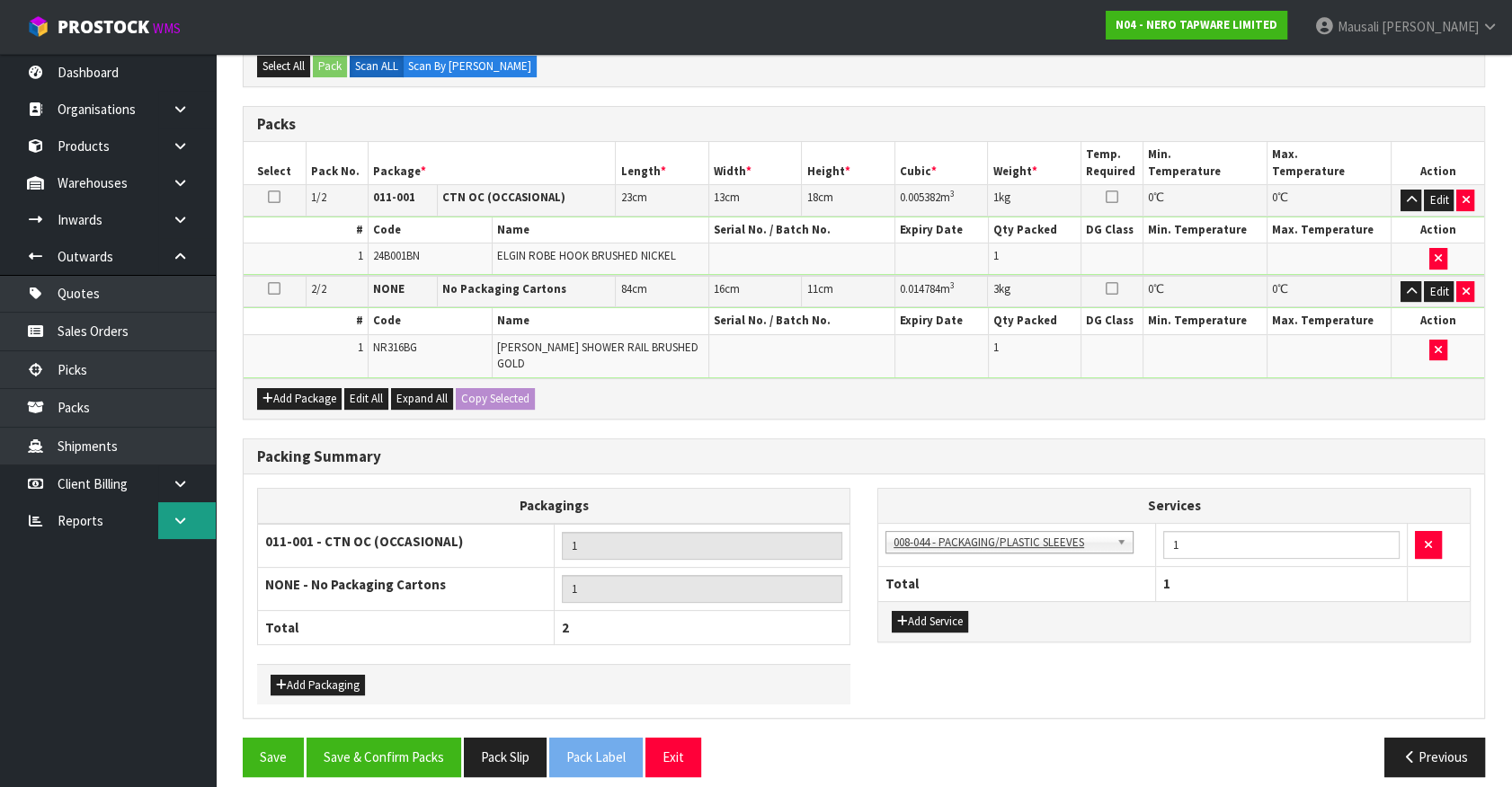 scroll, scrollTop: 368, scrollLeft: 0, axis: vertical 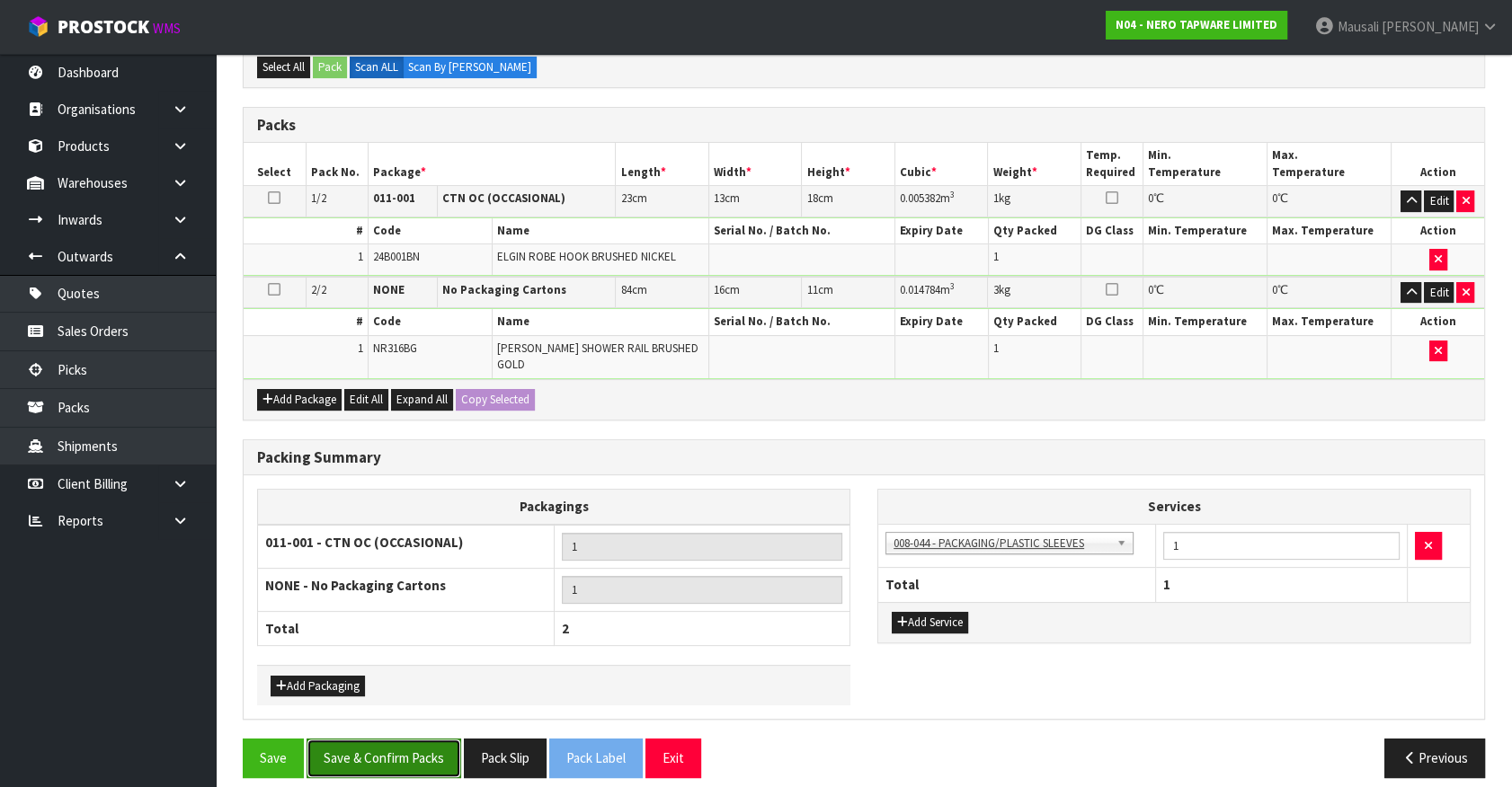 click on "Save & Confirm Packs" at bounding box center (384, 757) 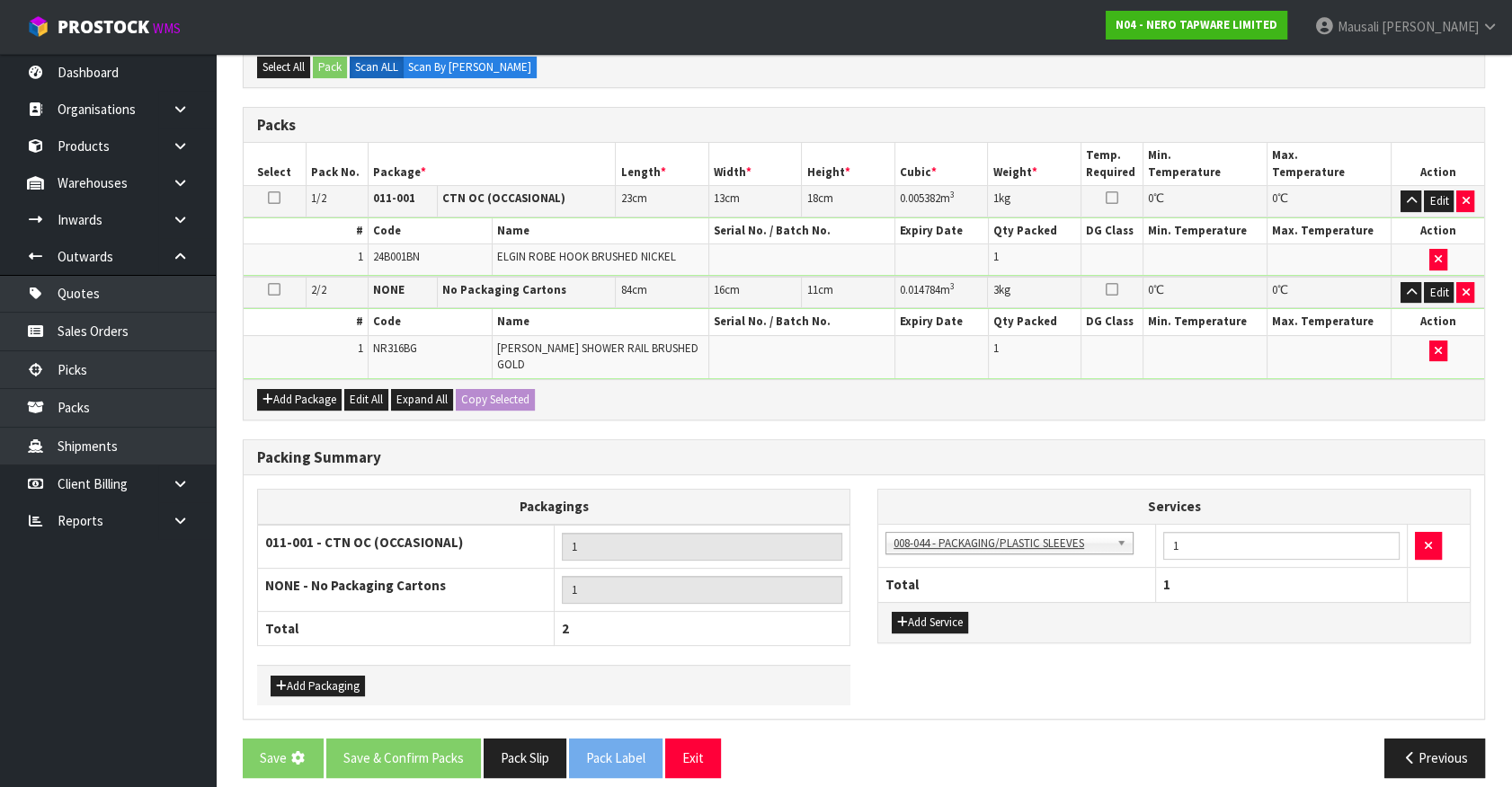 scroll, scrollTop: 0, scrollLeft: 0, axis: both 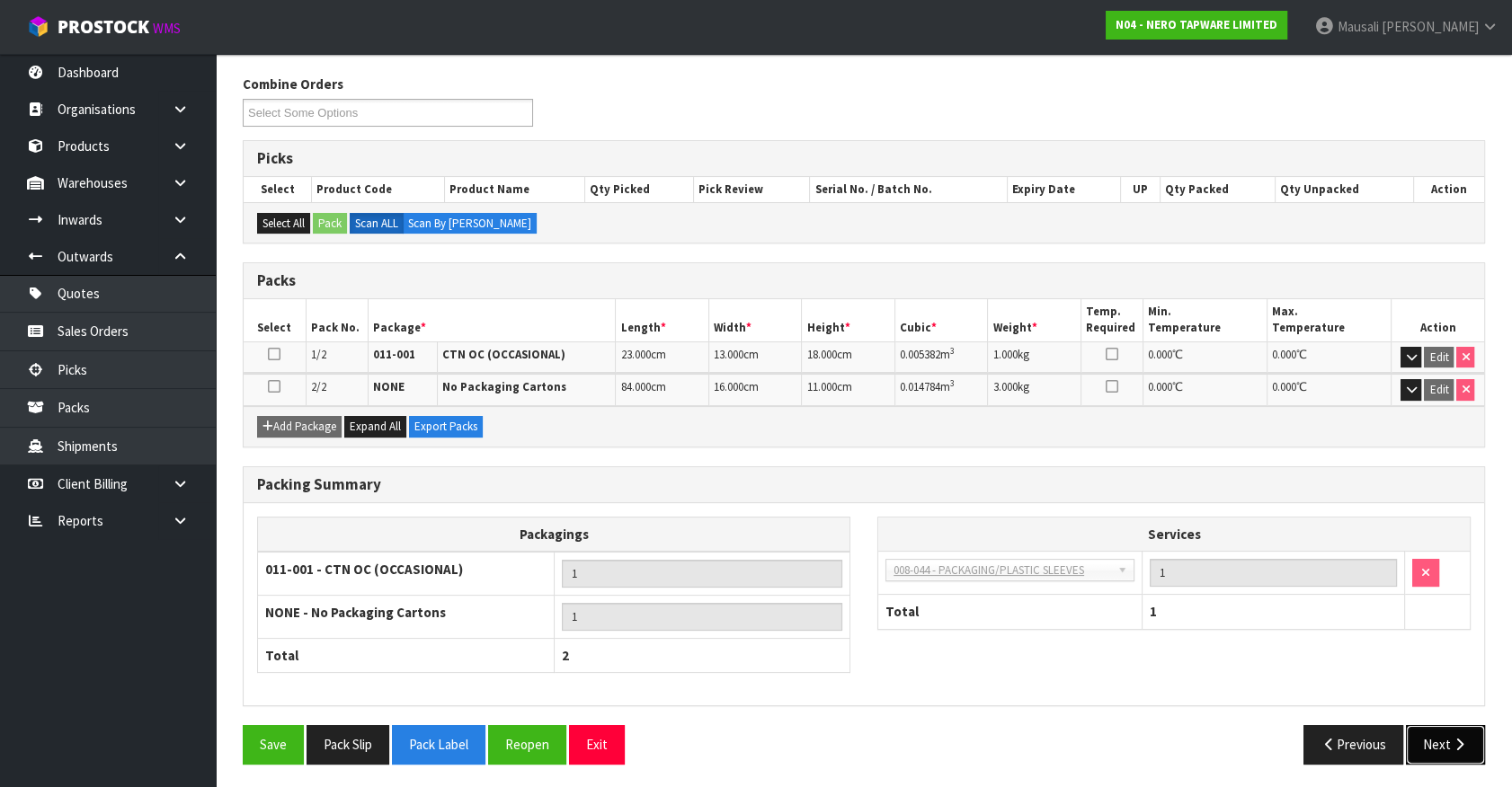 click on "Next" at bounding box center [1445, 744] 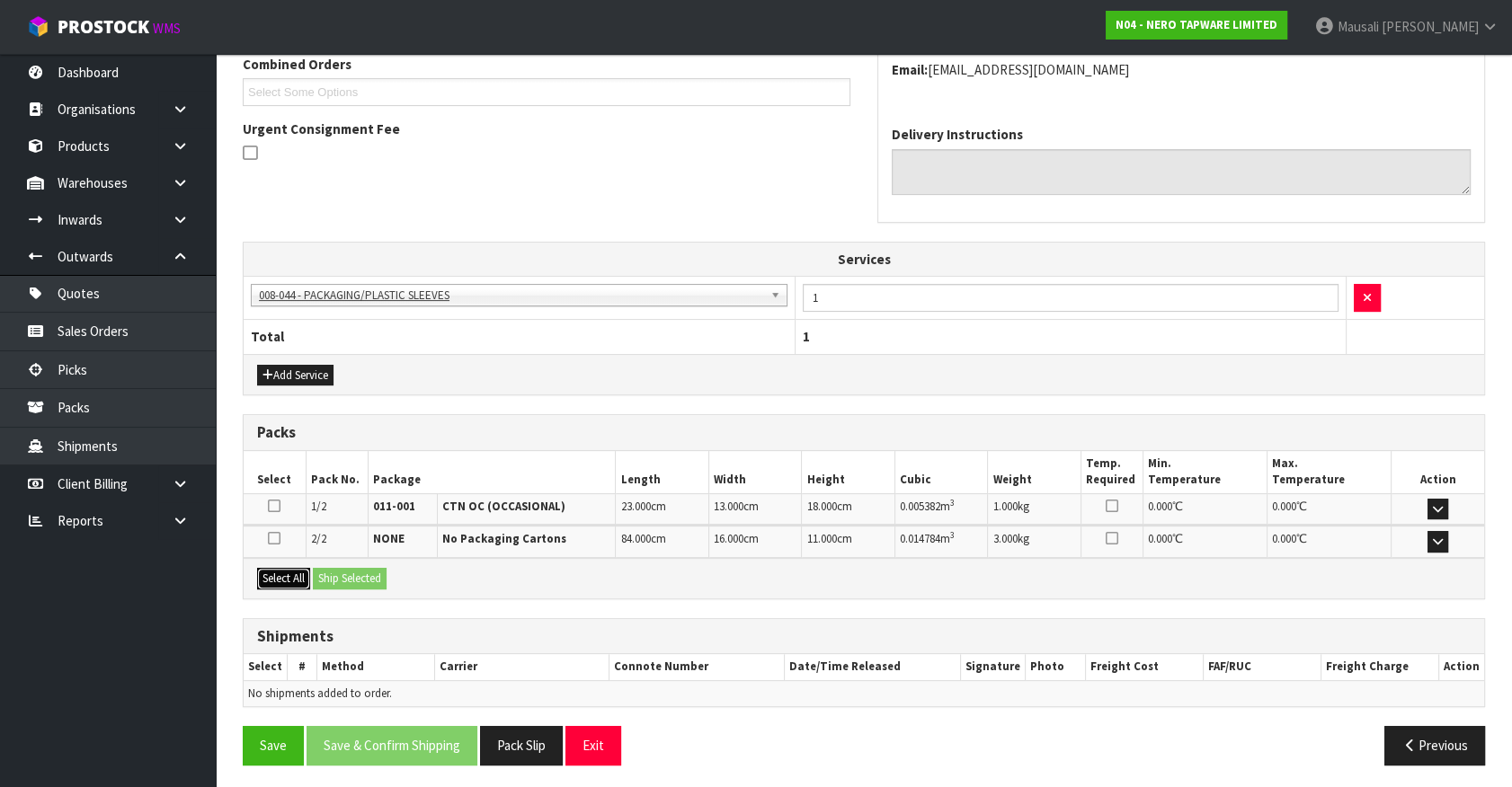 drag, startPoint x: 285, startPoint y: 572, endPoint x: 334, endPoint y: 571, distance: 49.0102 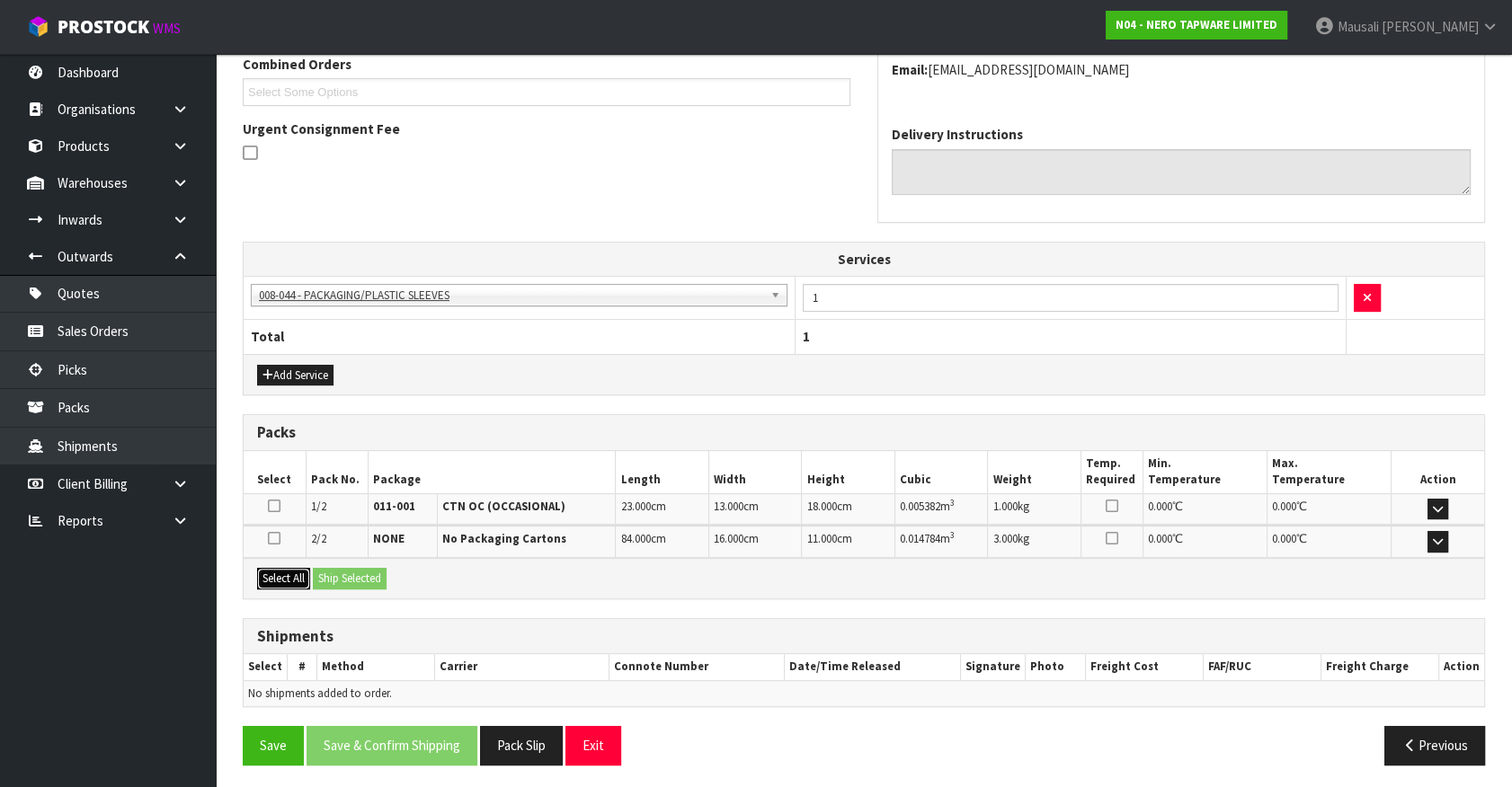 click on "Select All" at bounding box center [283, 579] 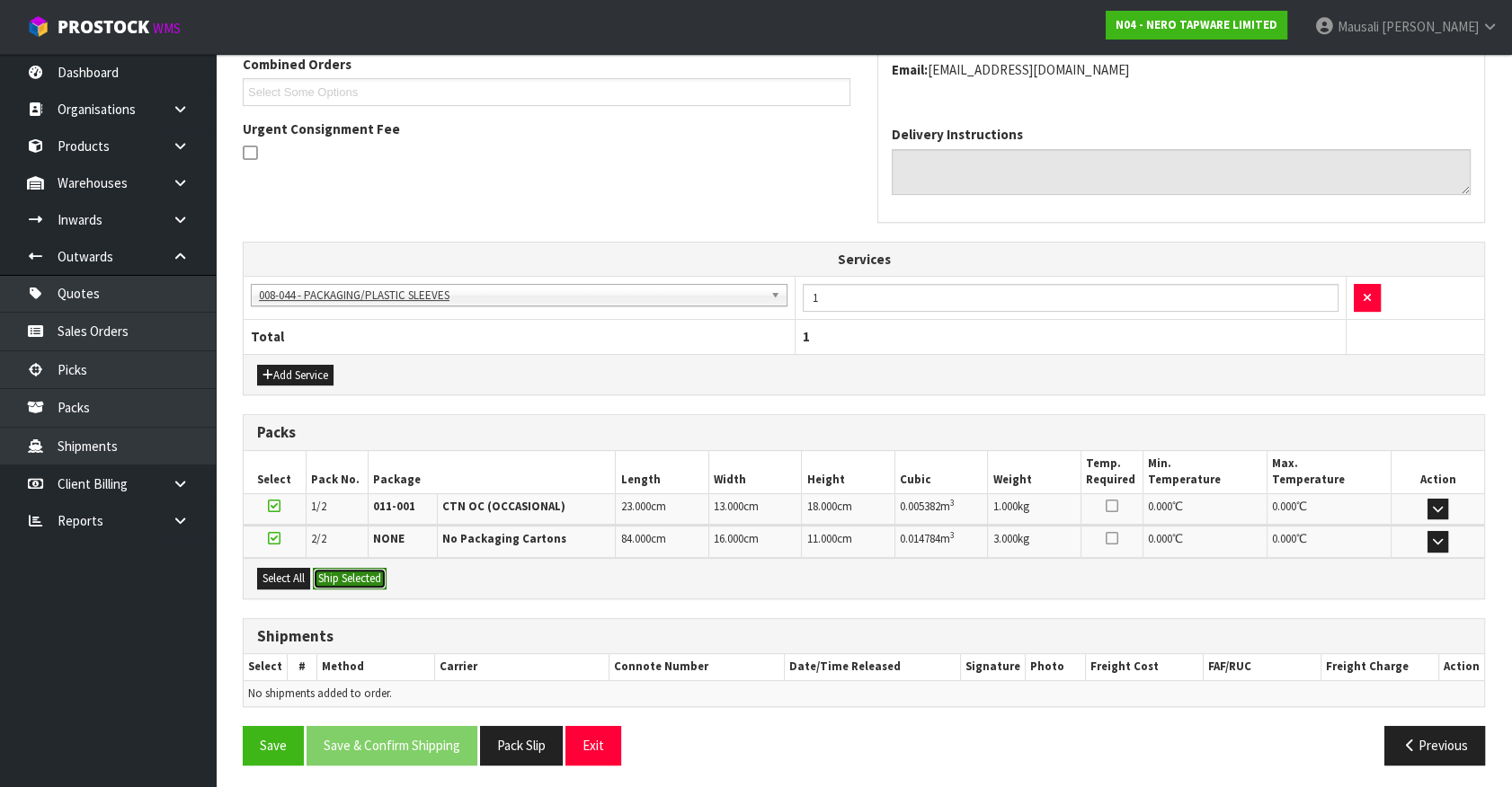 click on "Ship Selected" at bounding box center [350, 579] 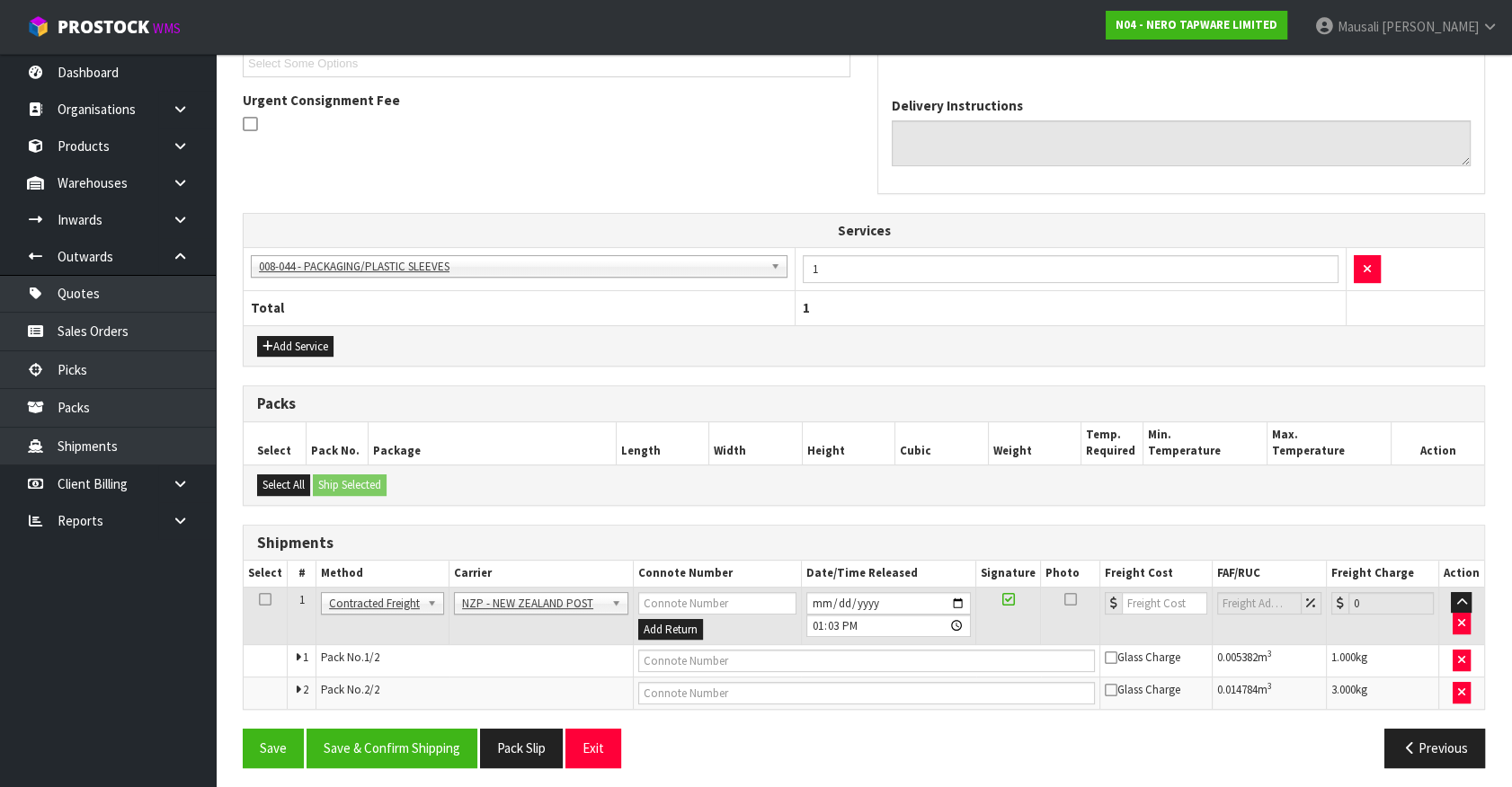 scroll, scrollTop: 509, scrollLeft: 0, axis: vertical 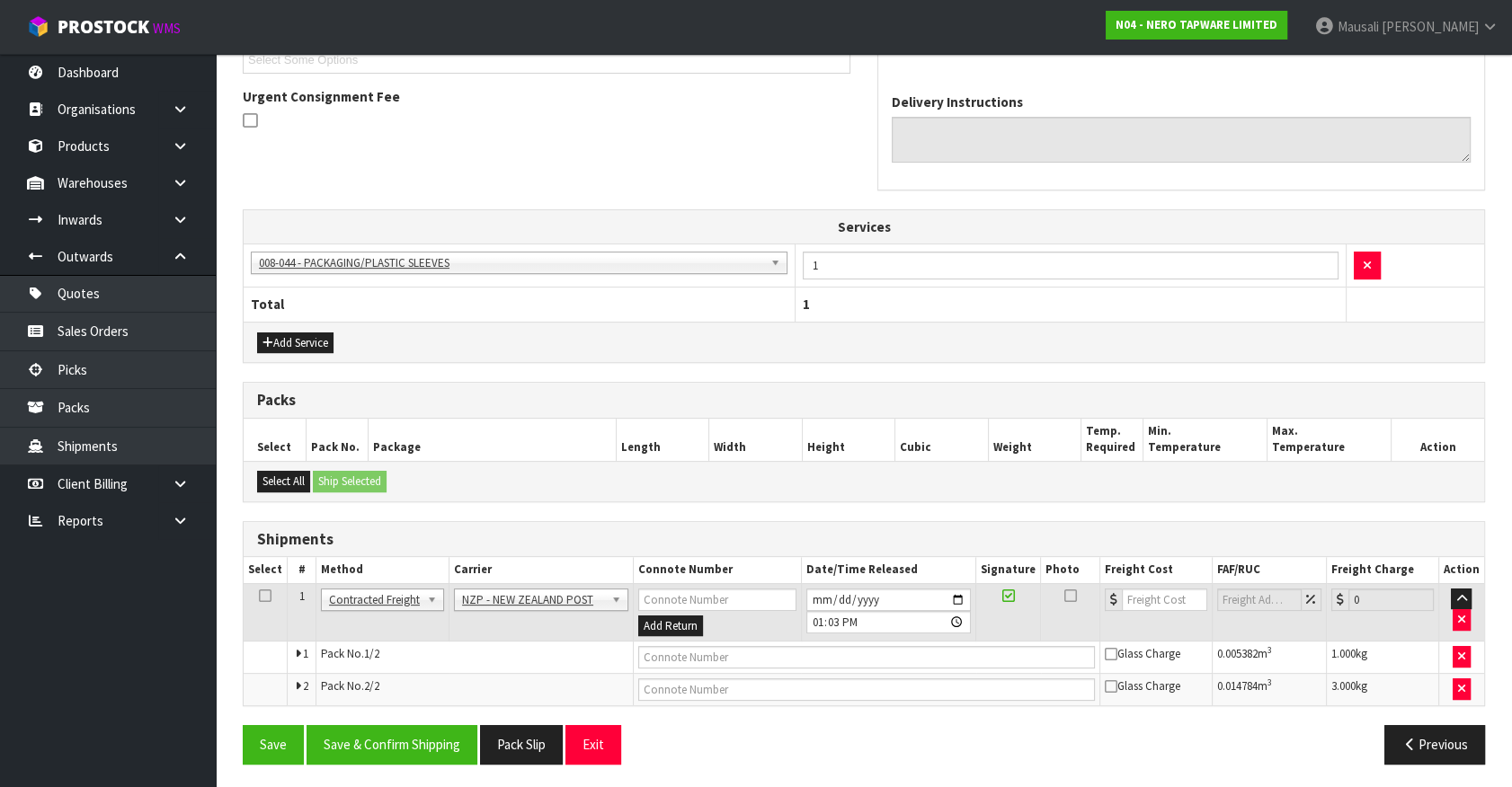 click on "Save
Save & Confirm Shipping
Pack Slip
Exit
Previous" at bounding box center [864, 751] 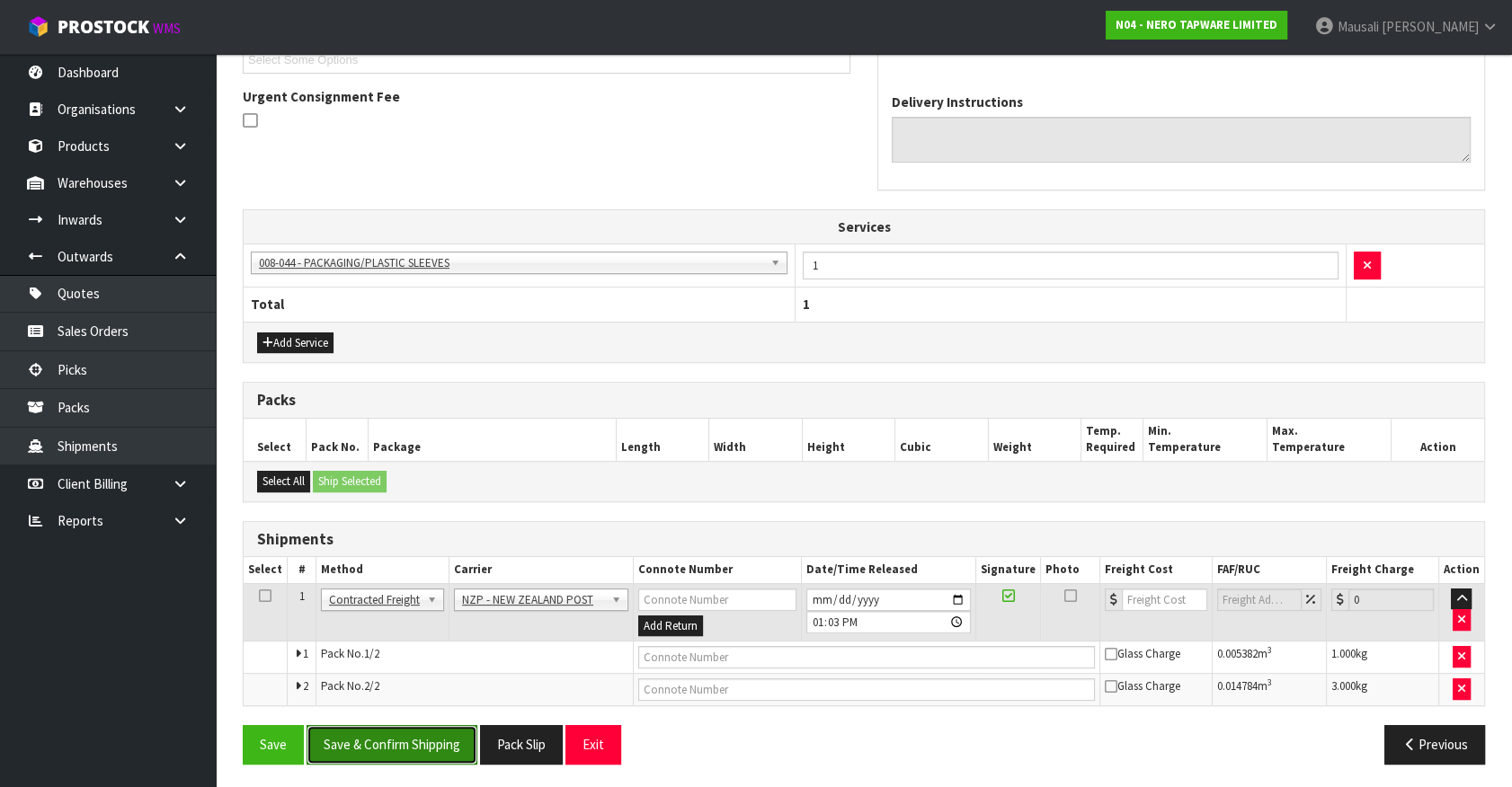 click on "Save & Confirm Shipping" at bounding box center [392, 744] 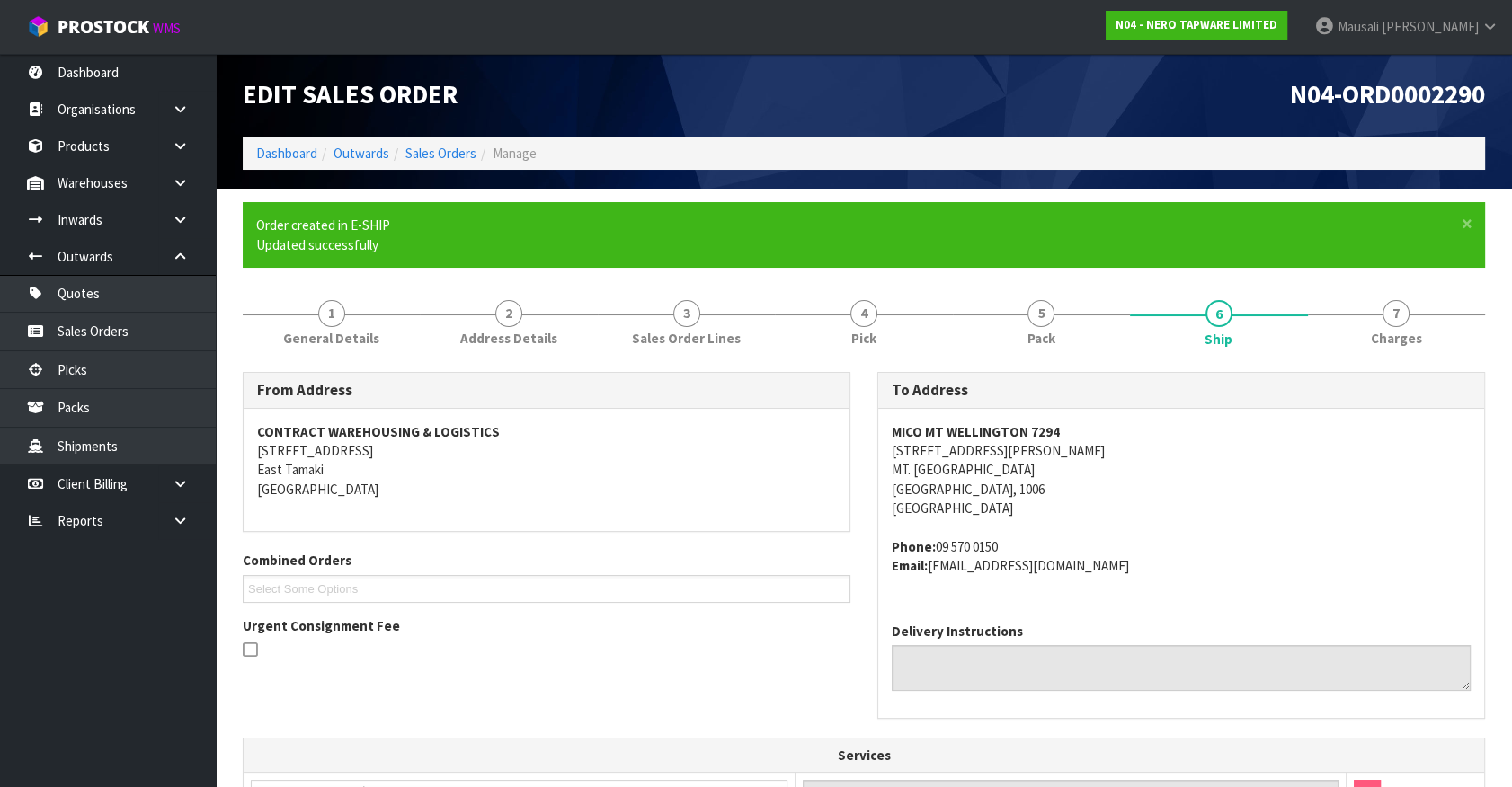 scroll, scrollTop: 482, scrollLeft: 0, axis: vertical 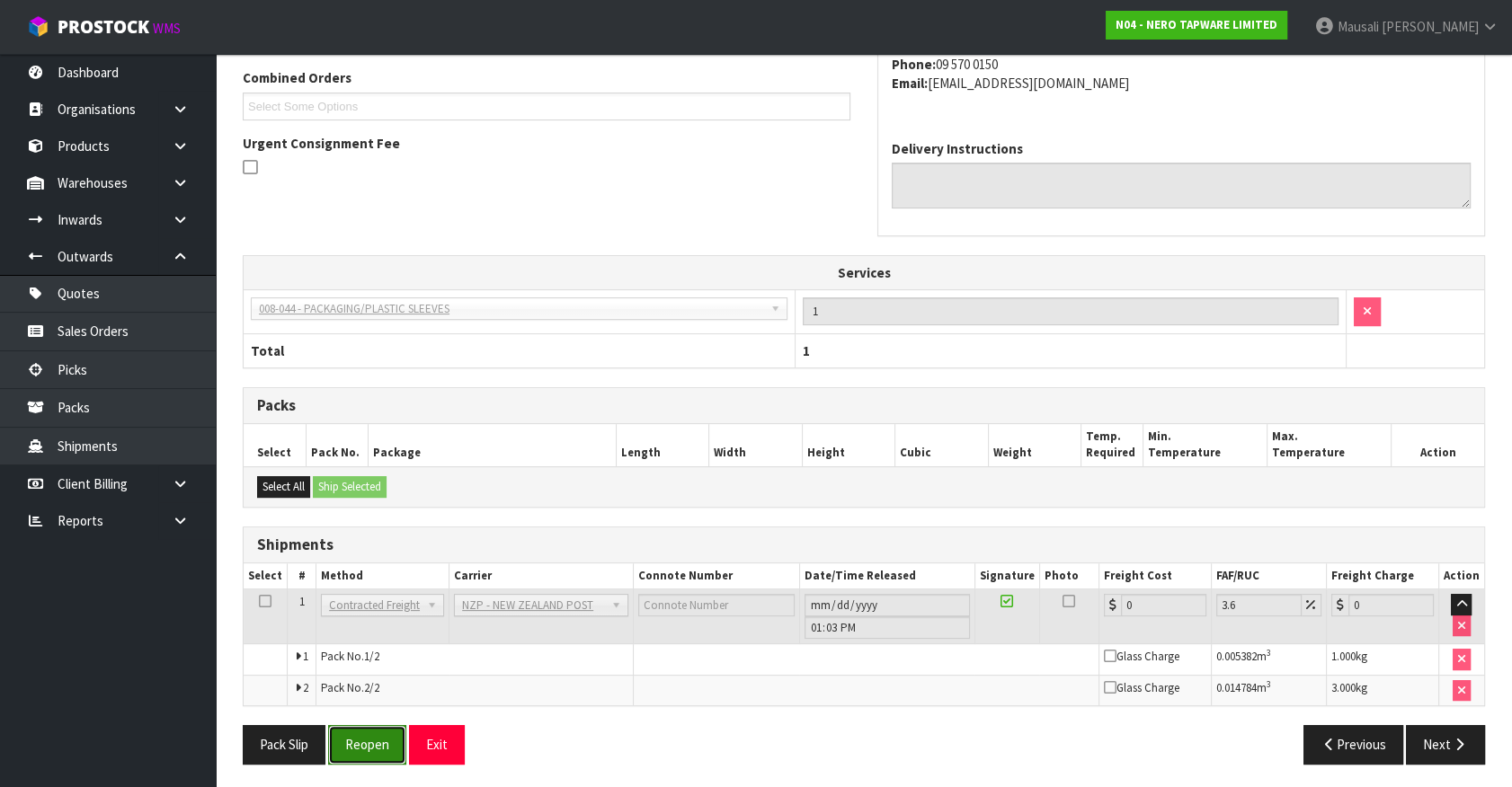 click on "Reopen" at bounding box center (367, 744) 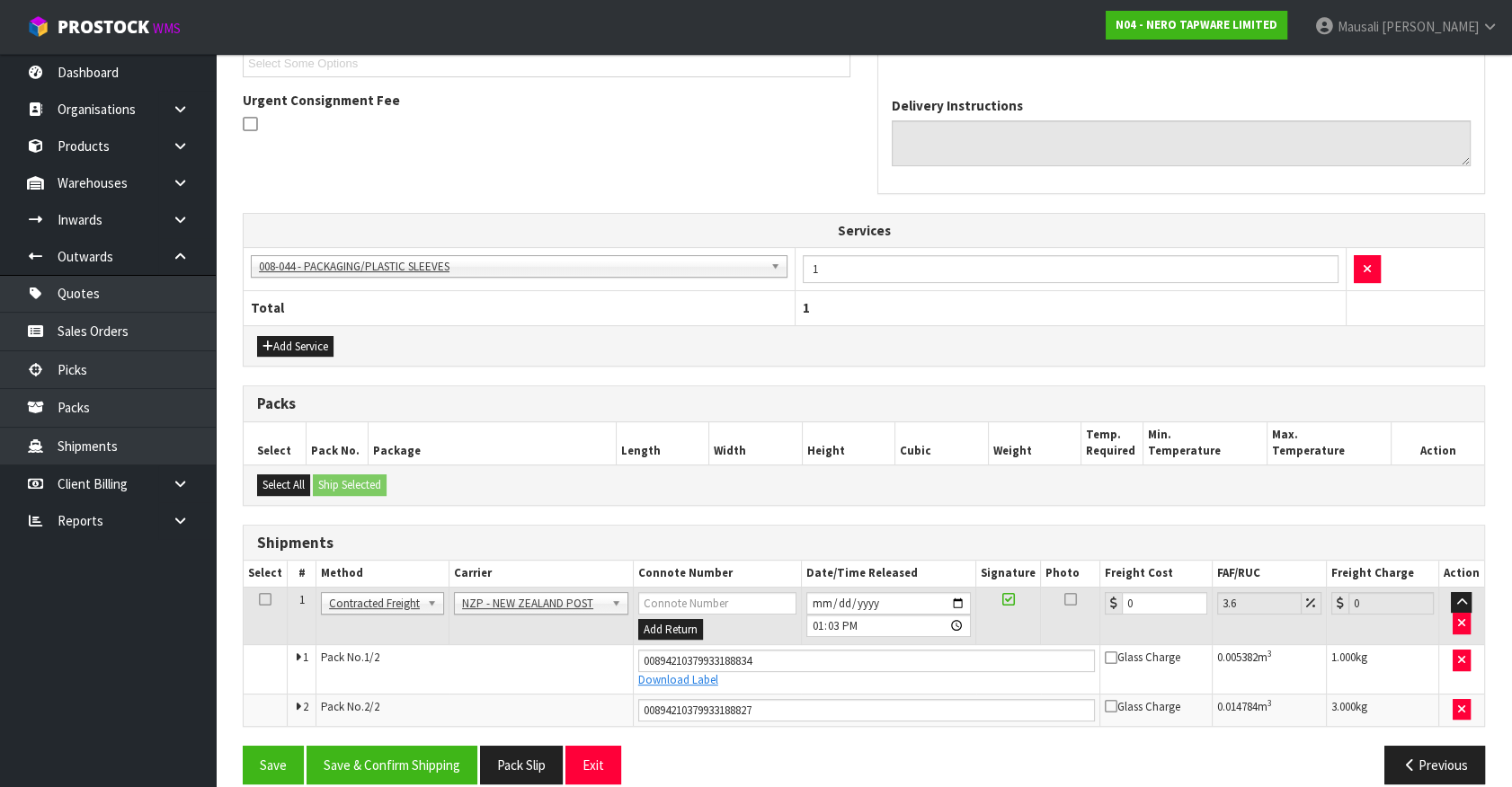 scroll, scrollTop: 526, scrollLeft: 0, axis: vertical 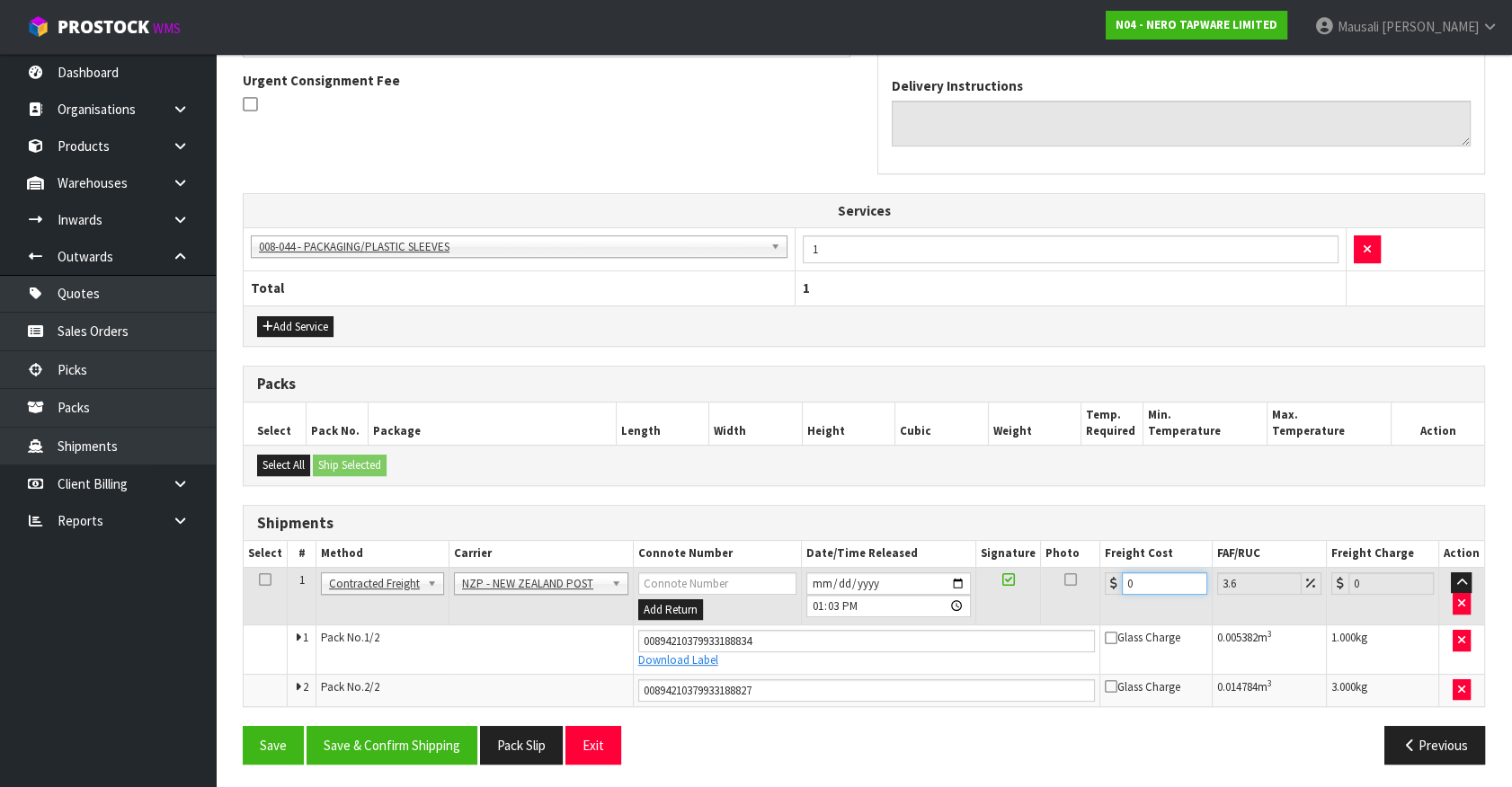 drag, startPoint x: 1143, startPoint y: 580, endPoint x: 834, endPoint y: 621, distance: 311.7082 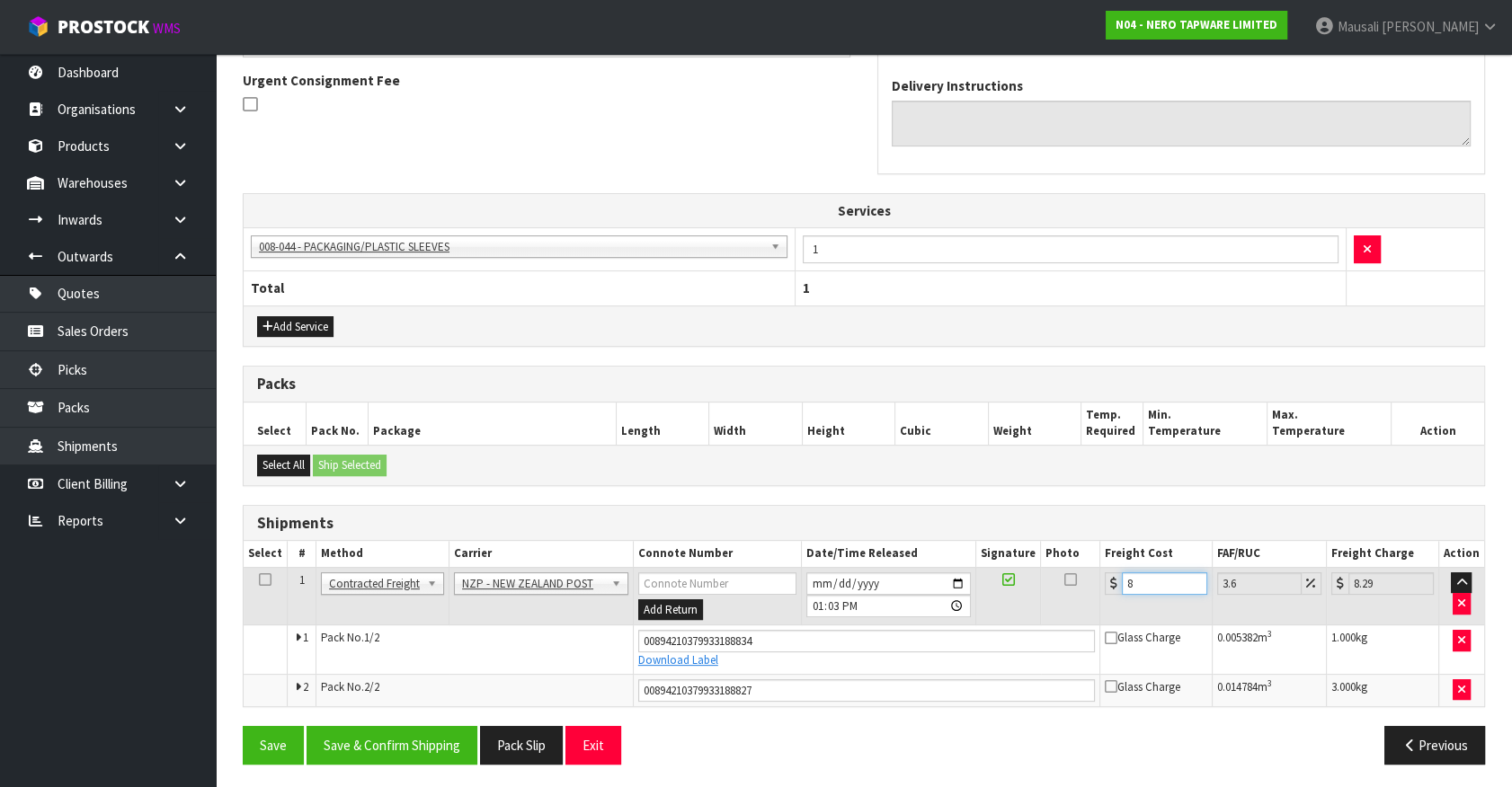 type on "8.6" 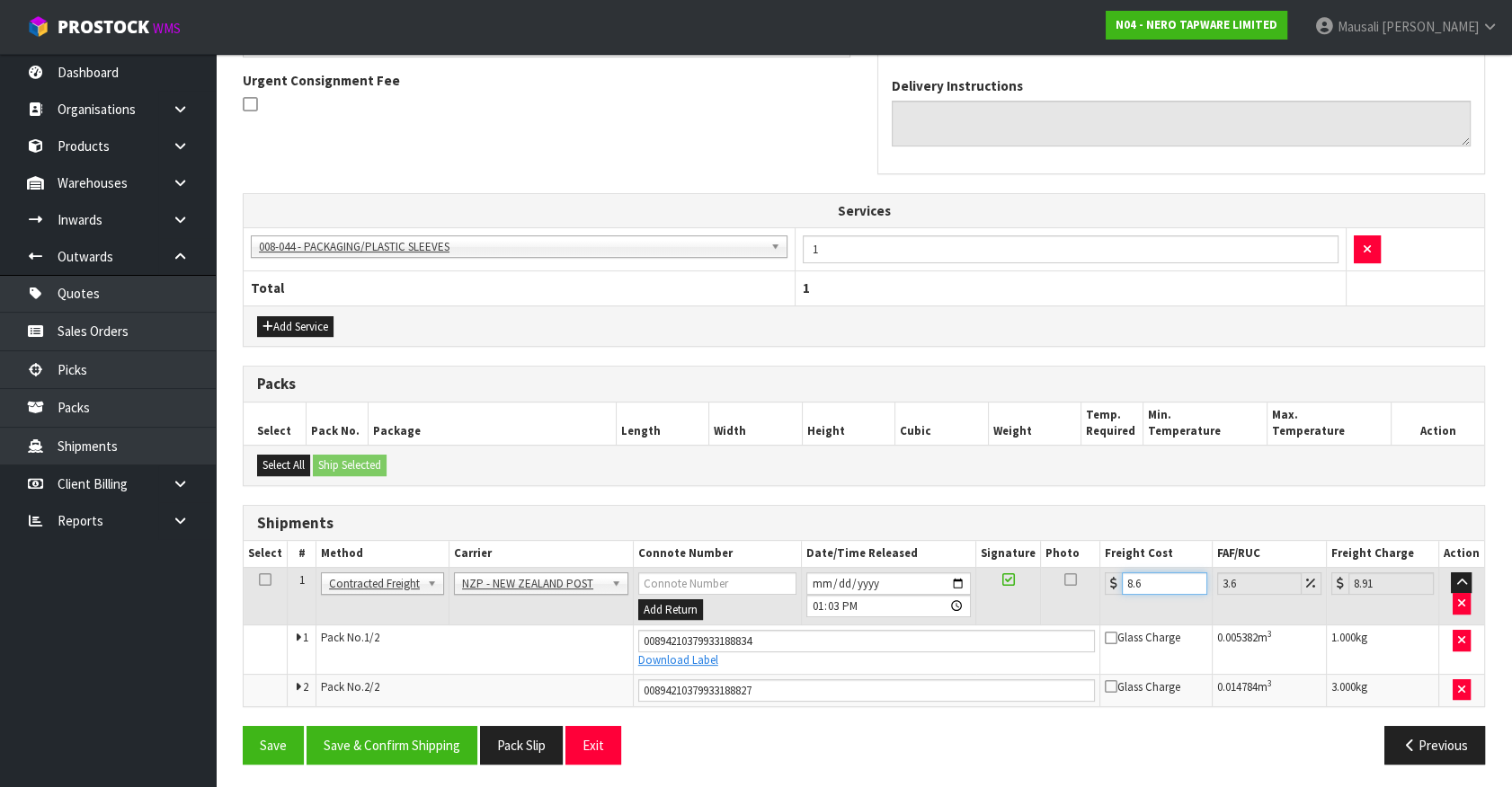type on "8.66" 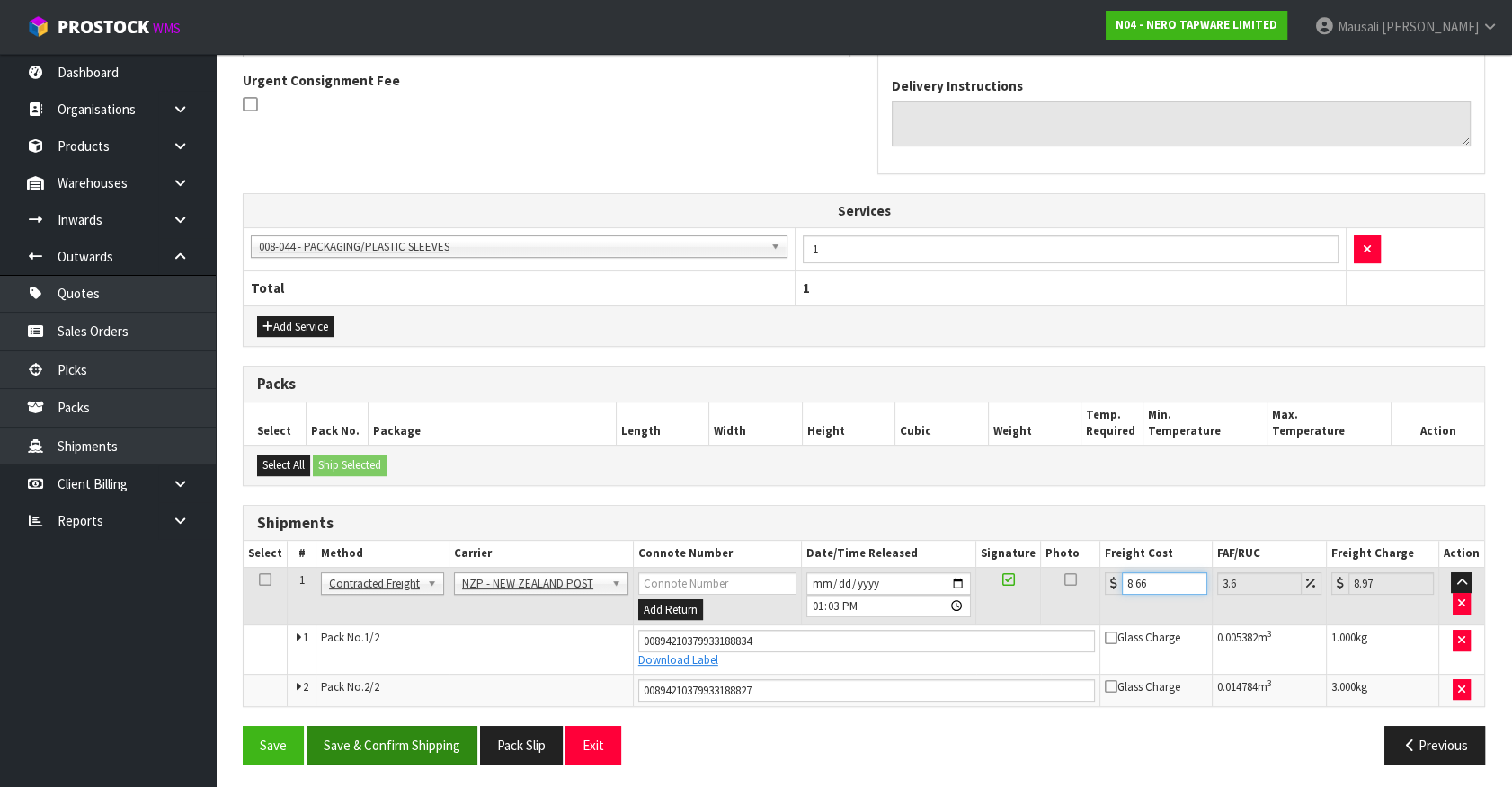 type on "8.66" 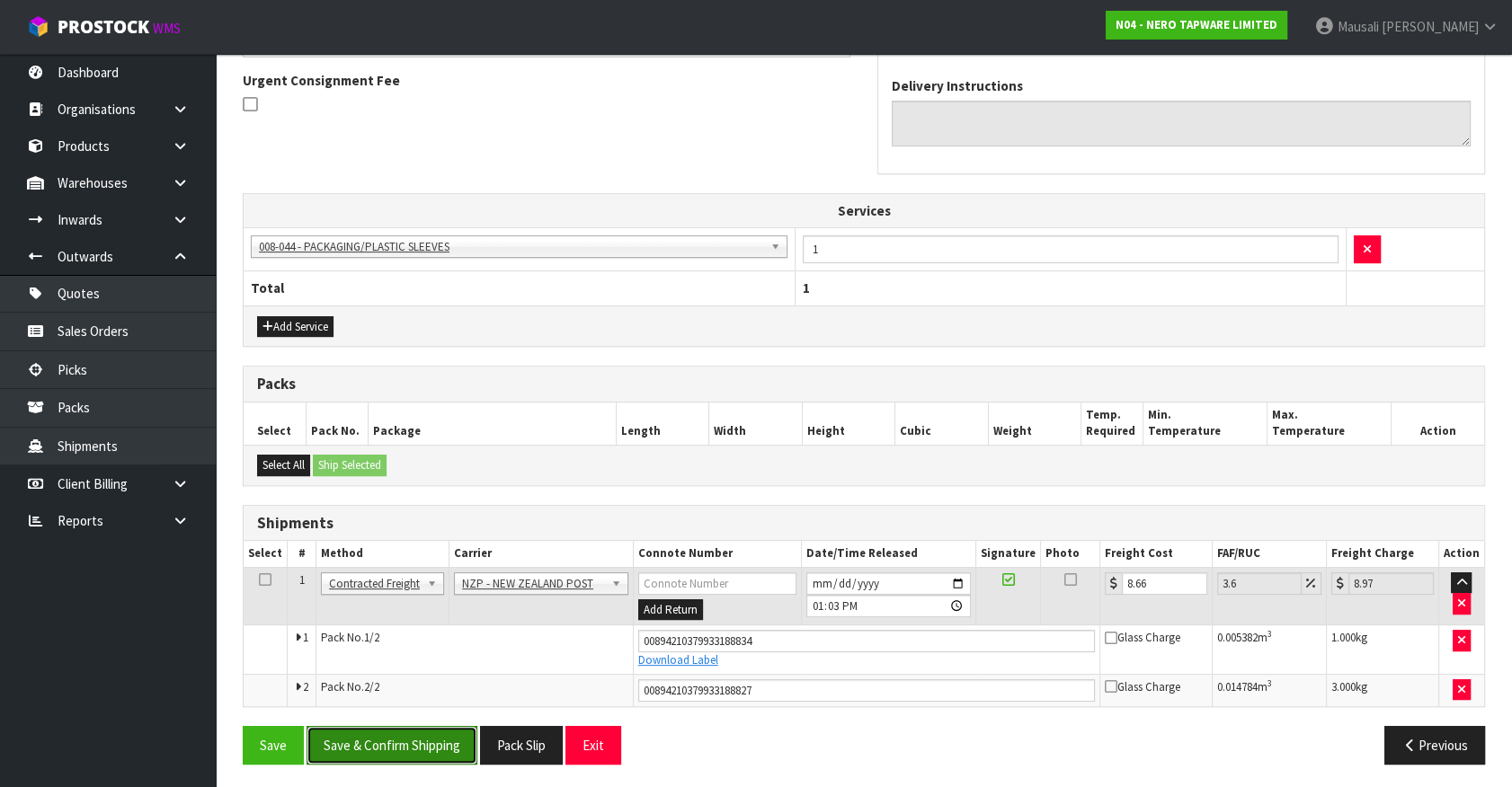 click on "Save & Confirm Shipping" at bounding box center (392, 745) 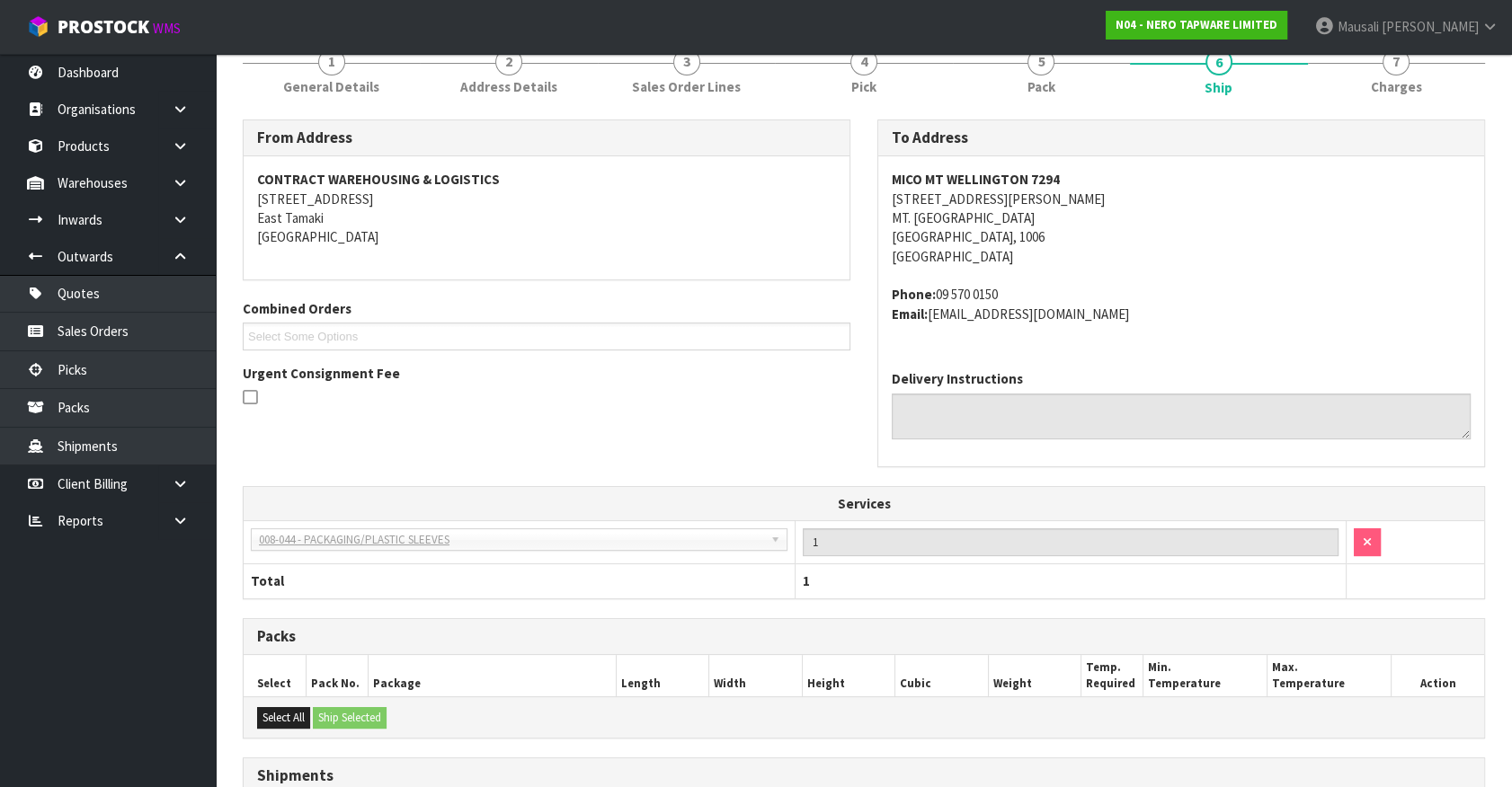 scroll, scrollTop: 0, scrollLeft: 0, axis: both 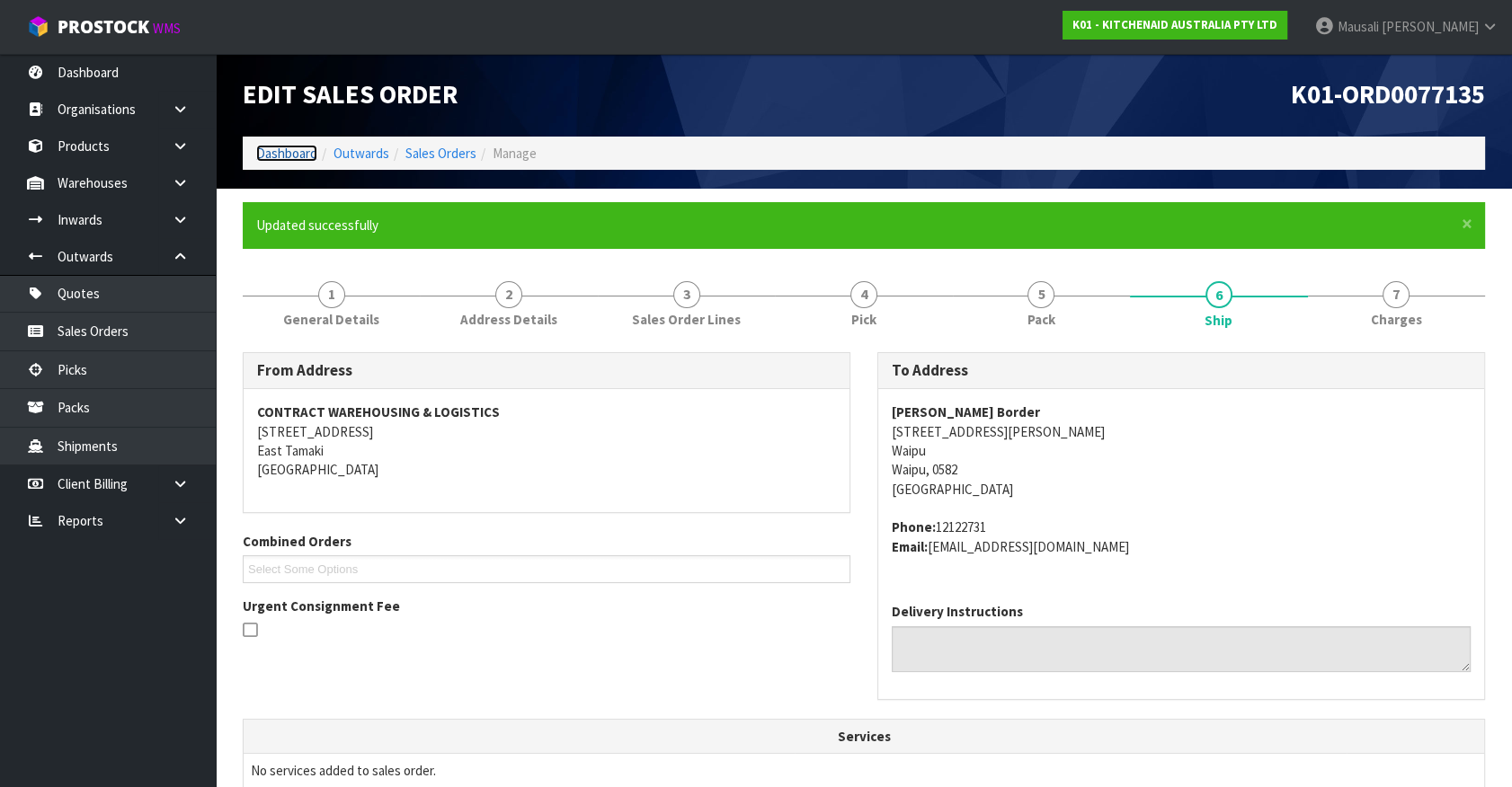 click on "Dashboard" at bounding box center [287, 153] 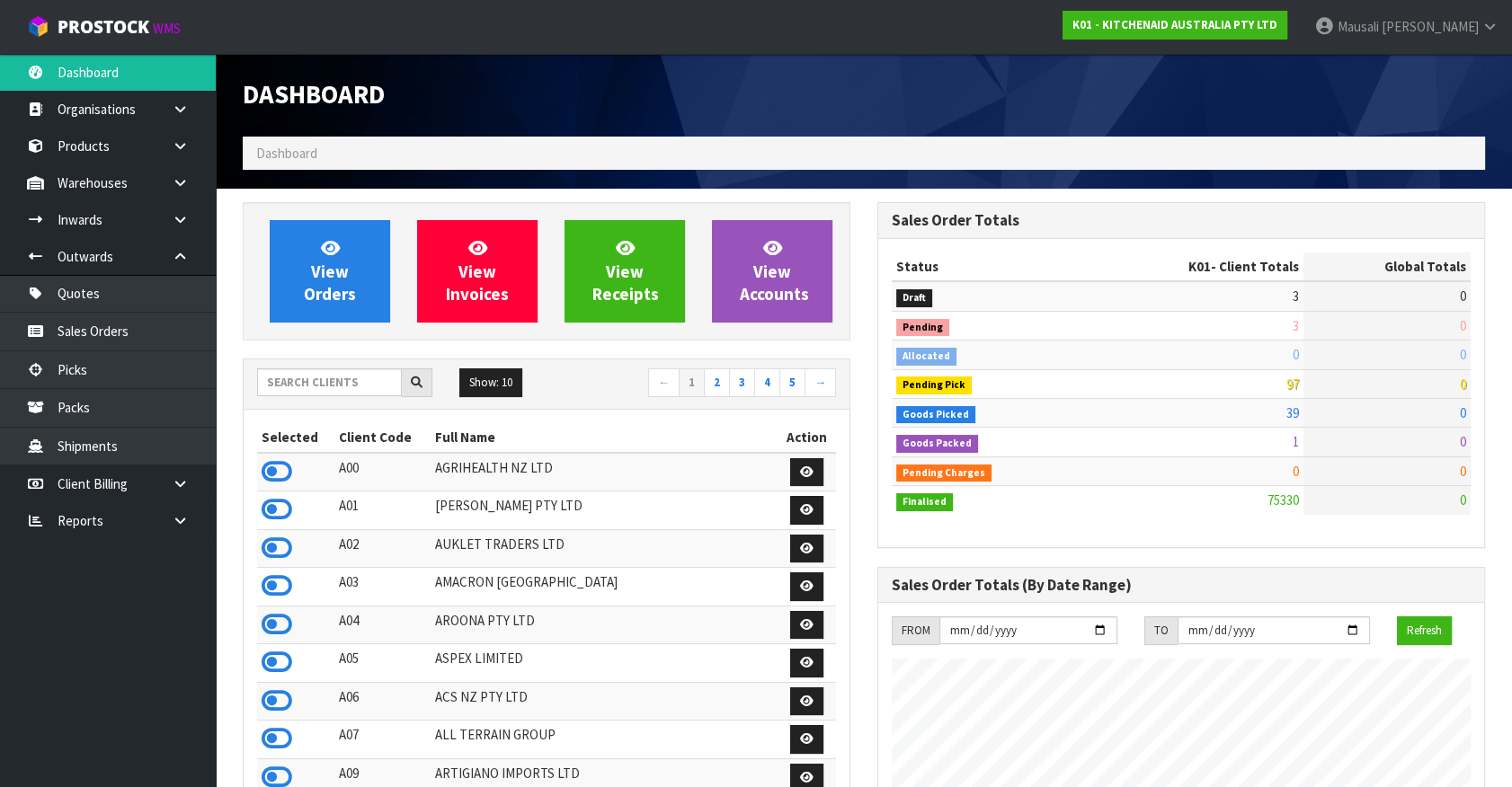 scroll, scrollTop: 897283, scrollLeft: 898294, axis: both 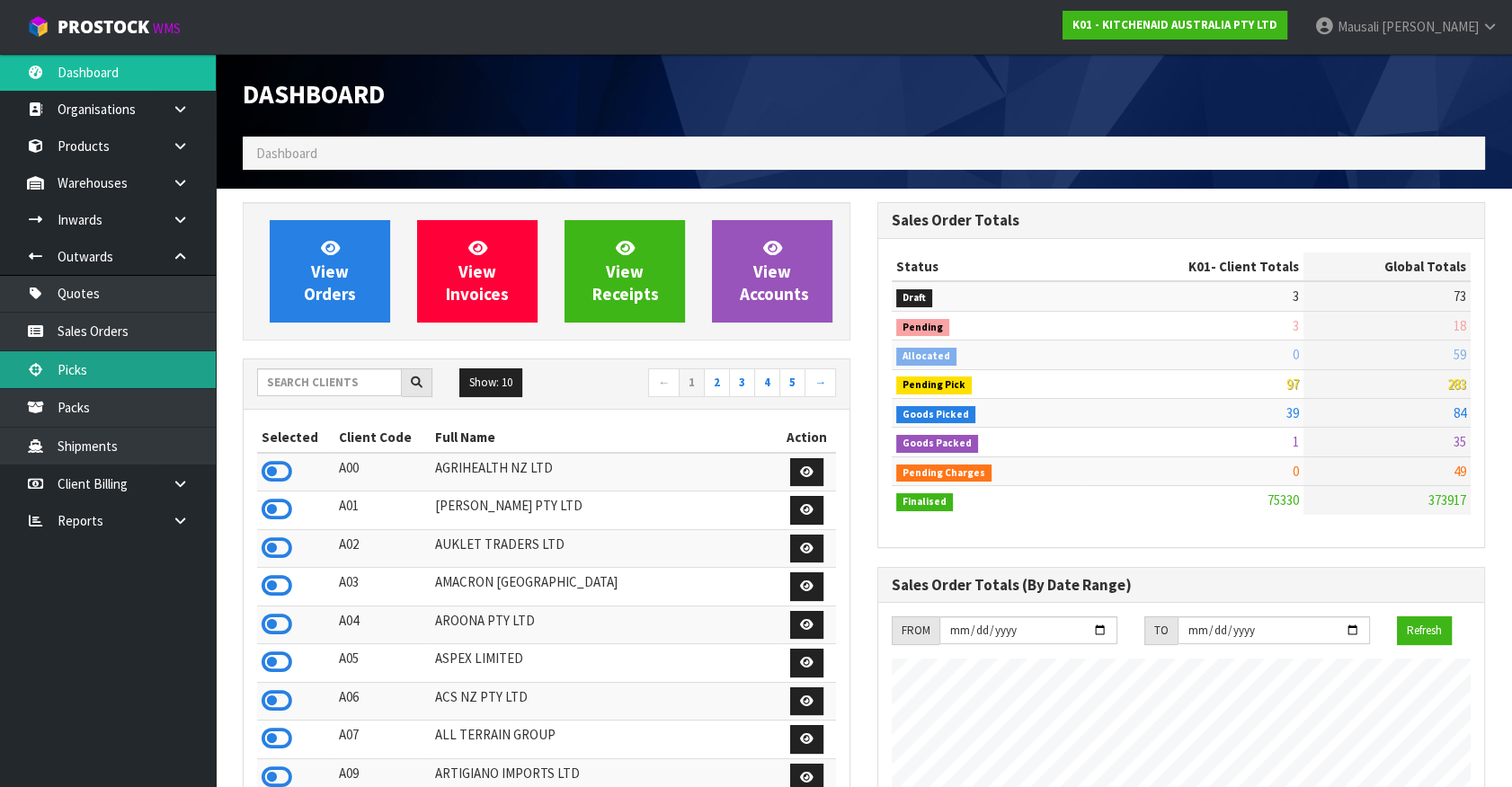 click on "Picks" at bounding box center (108, 369) 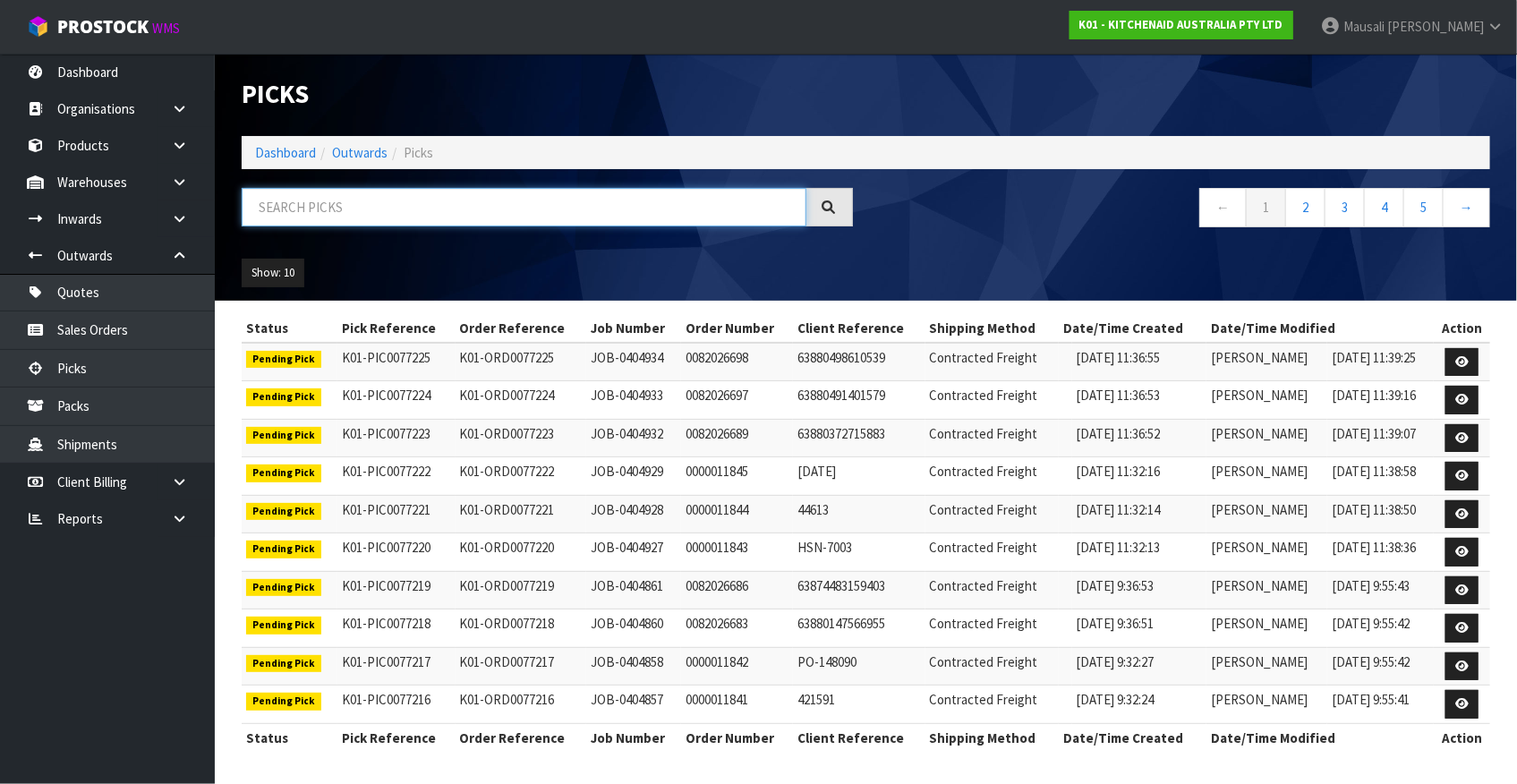 click at bounding box center [524, 207] 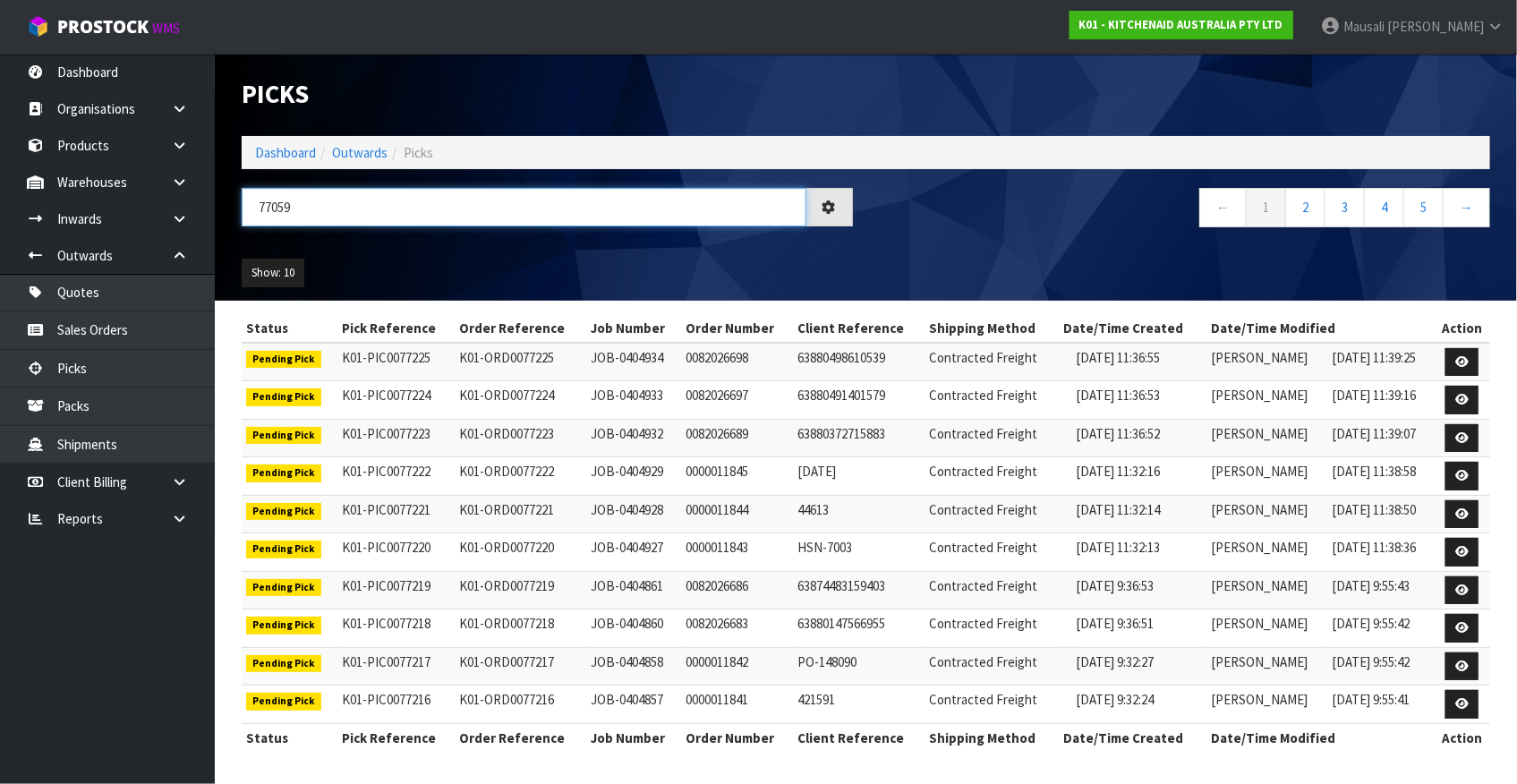 type on "77059" 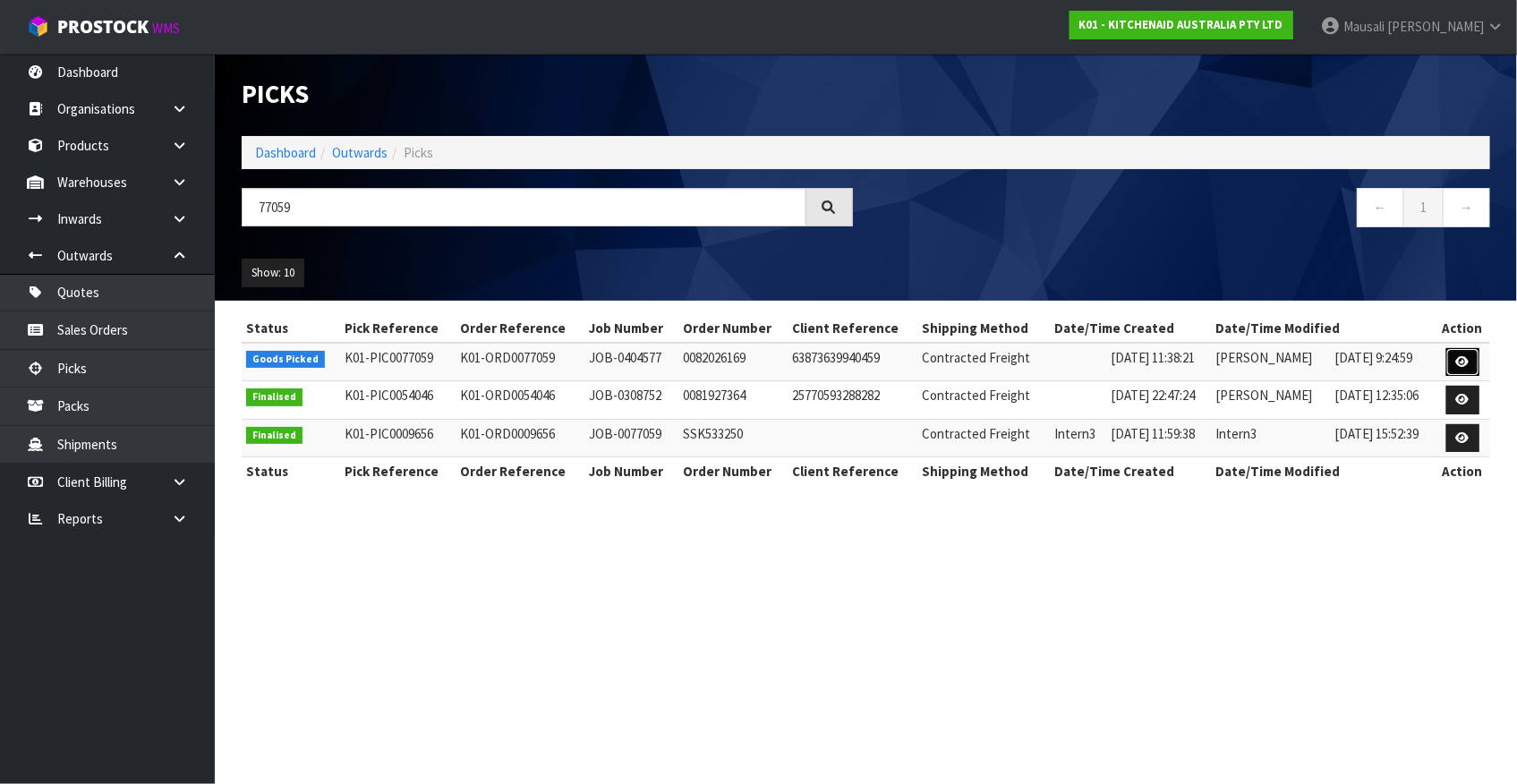 click at bounding box center (1462, 362) 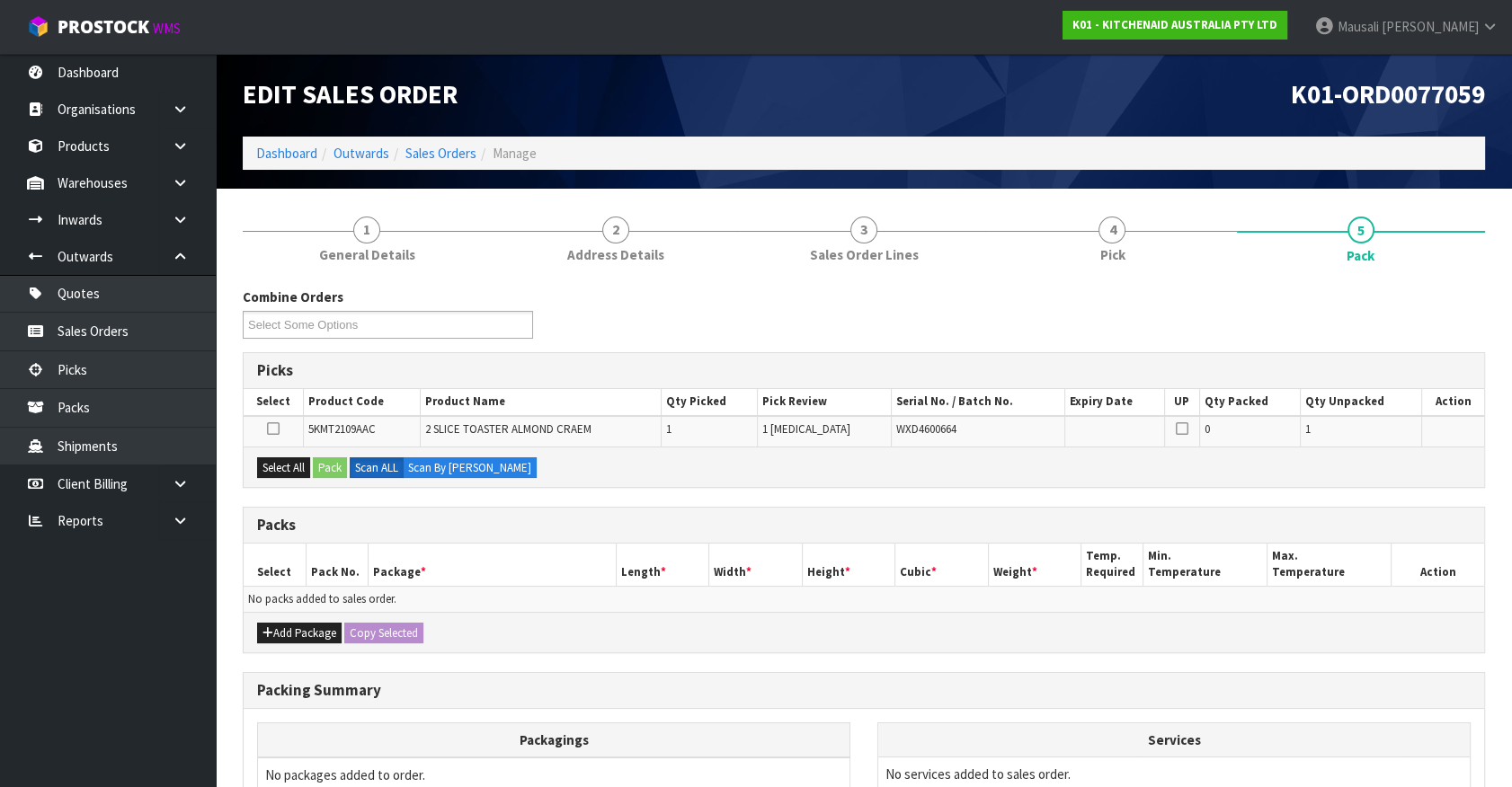 click on "Dashboard
Organisations
Clients
Consignees
Carriers
Products
Categories
Serial Numbers
Kitsets
Packagings
Warehouses
Locations
Inventories
Adjustments
Transfers
Stocktakes
Supplies" at bounding box center (108, 420) 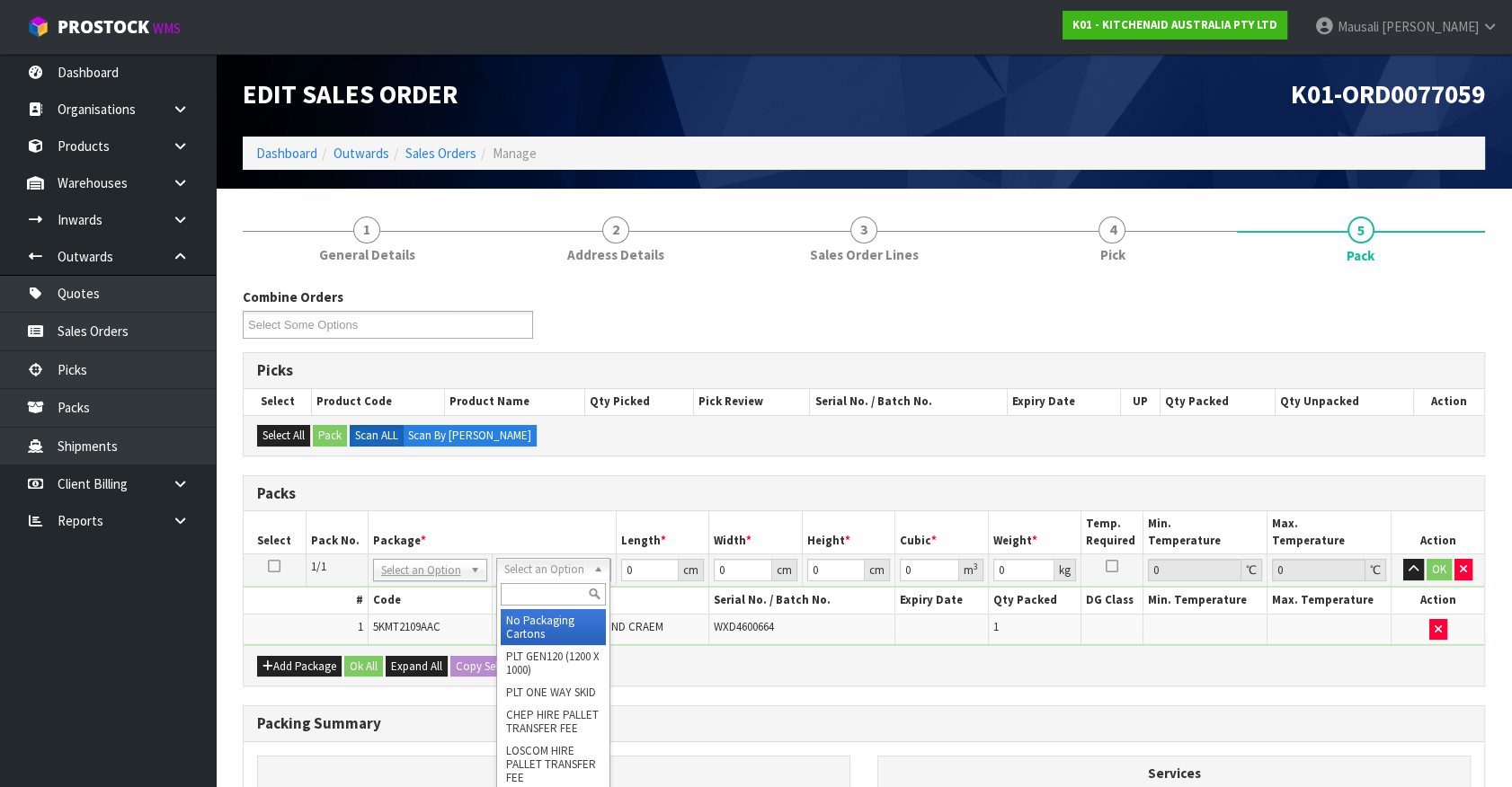 click at bounding box center [553, 594] 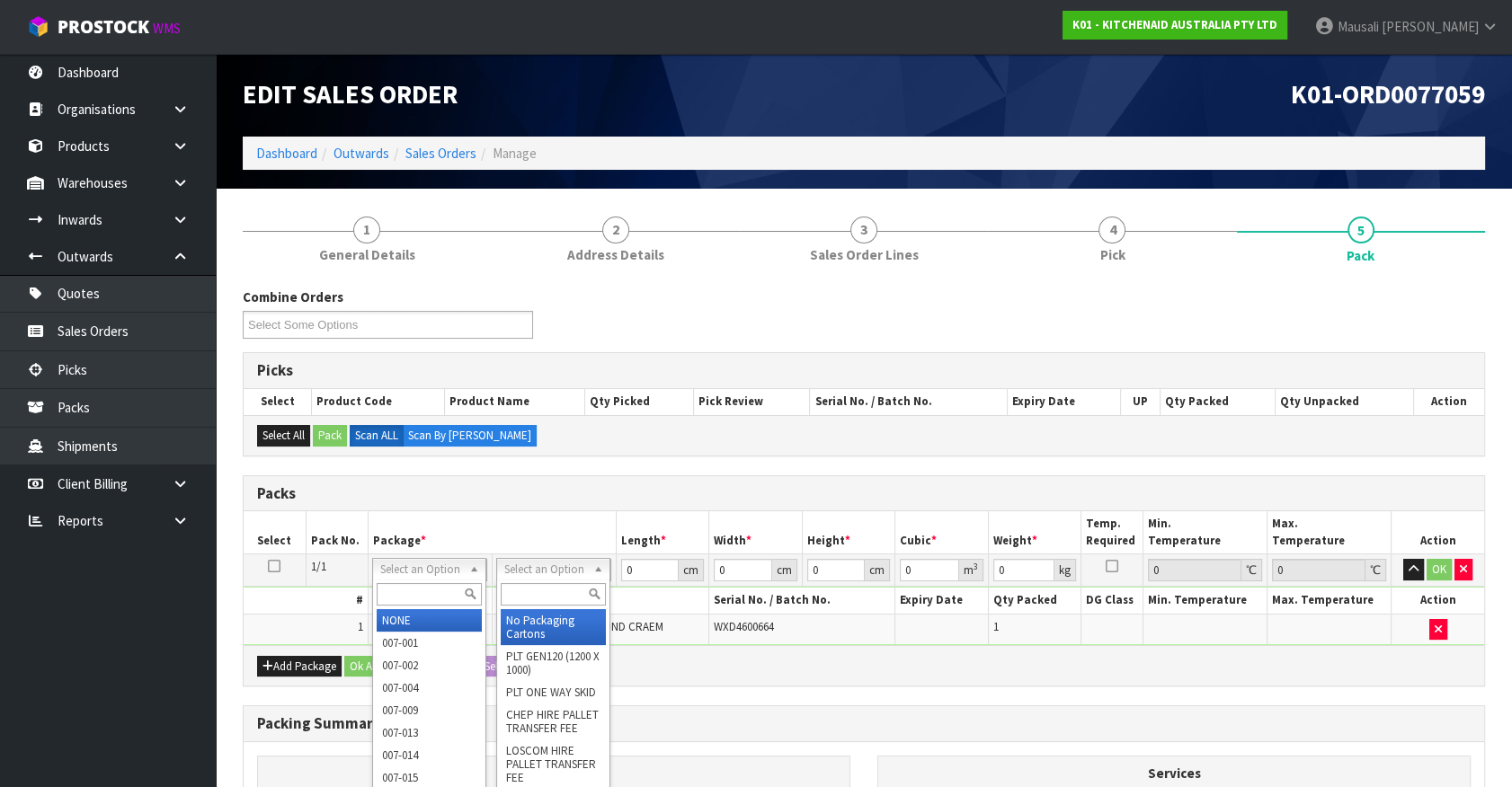 drag, startPoint x: 403, startPoint y: 567, endPoint x: 398, endPoint y: 584, distance: 17.720045 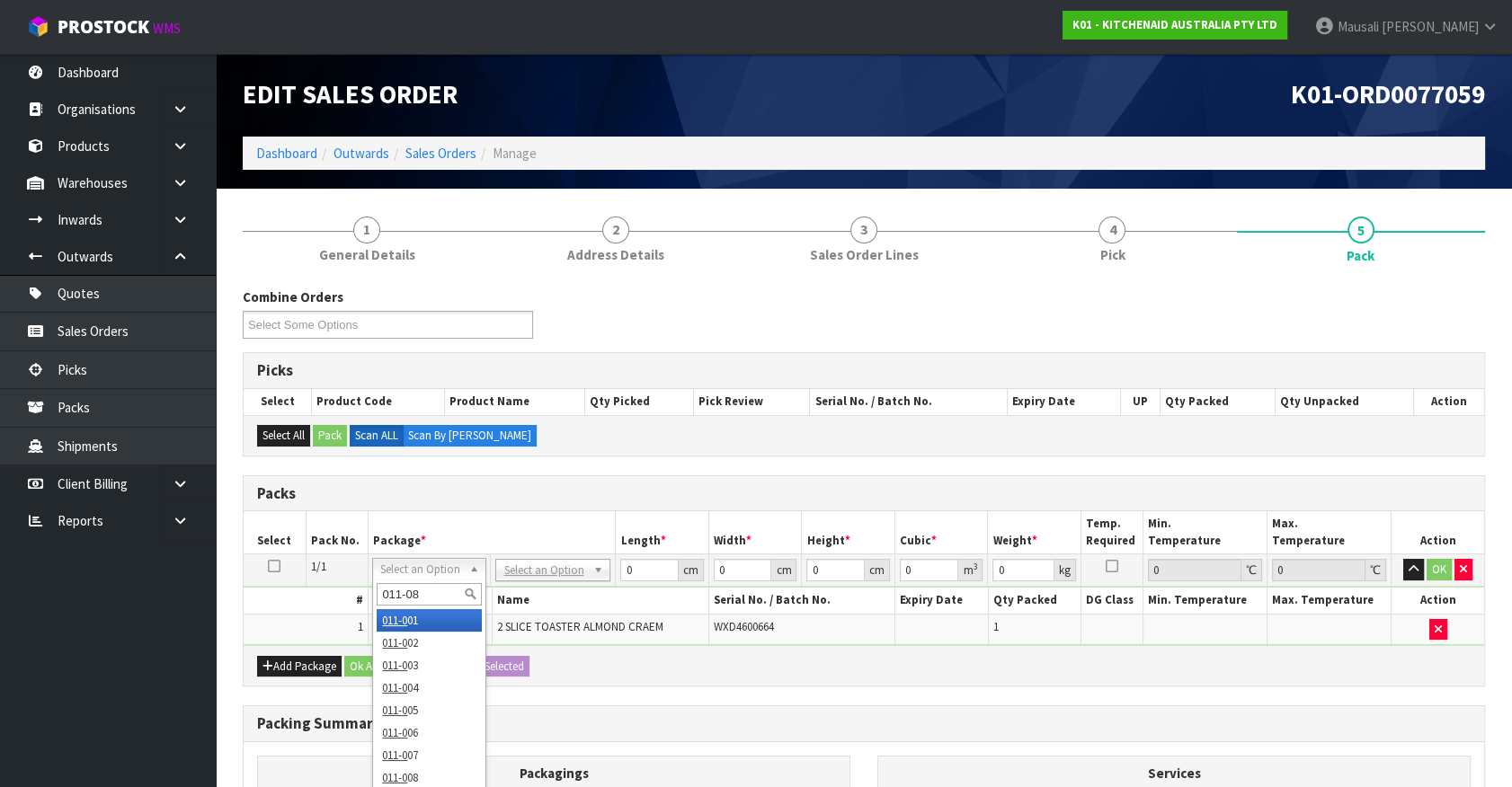 type on "011-084" 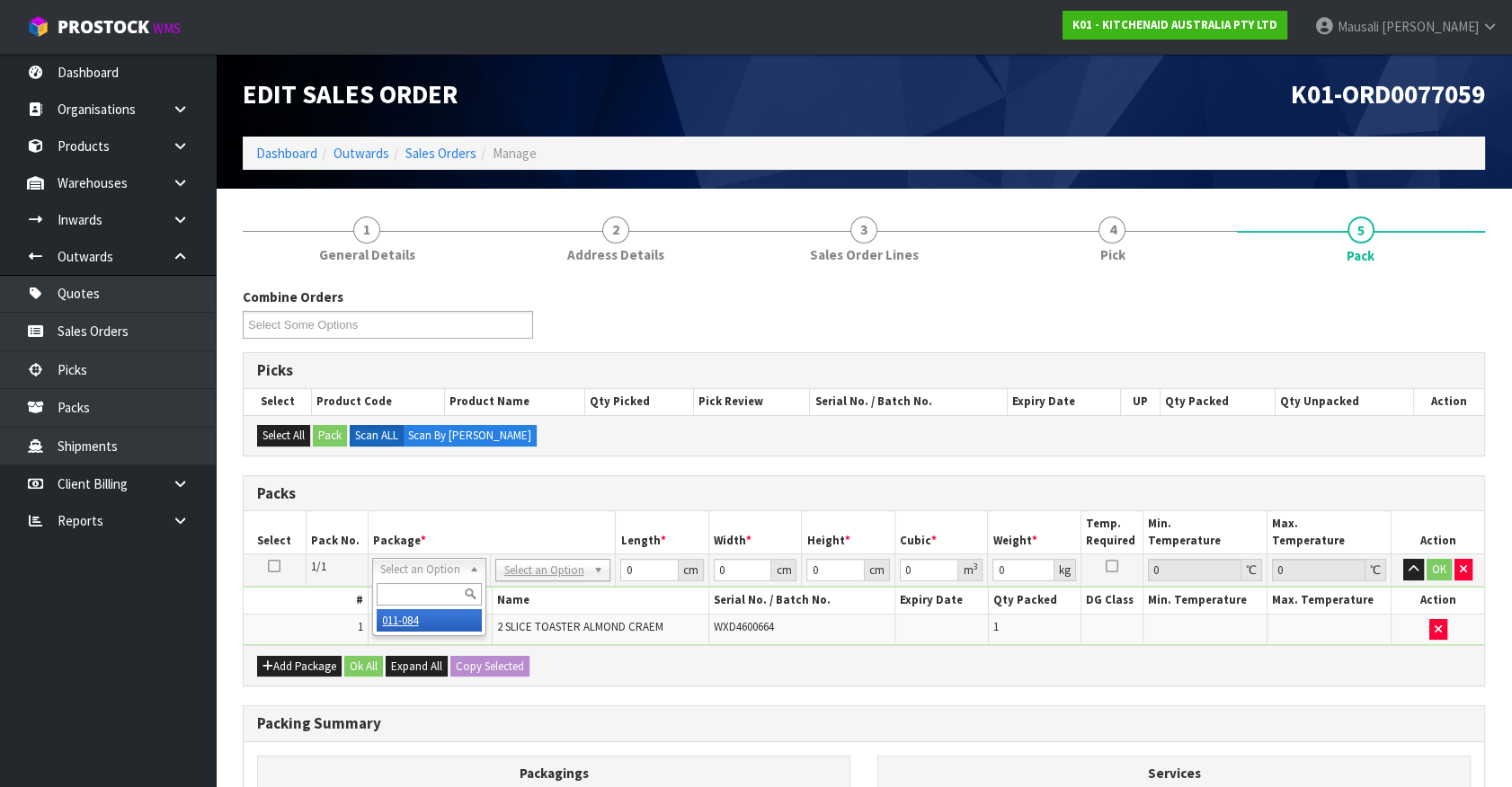 type on "2.75" 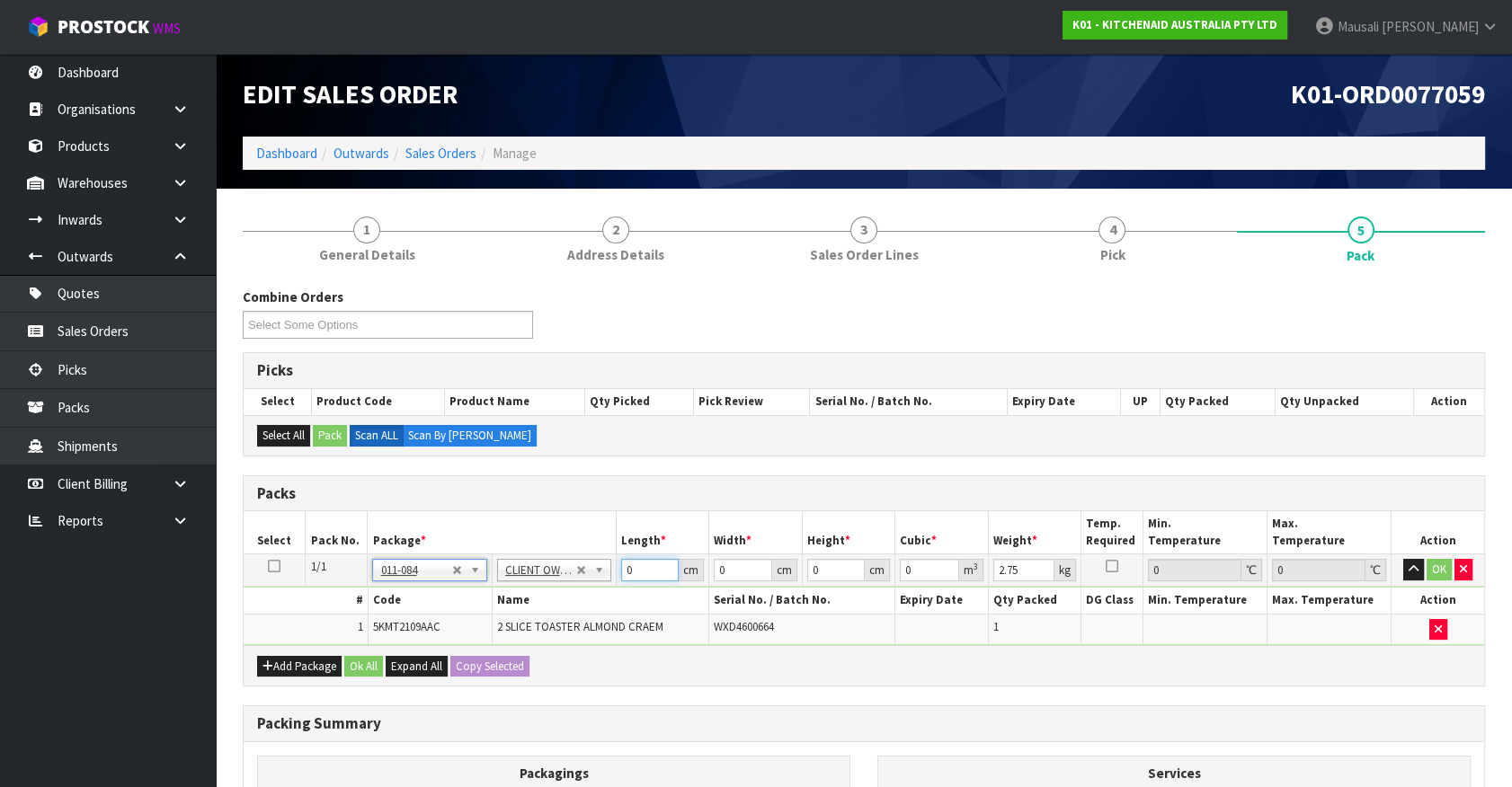 drag, startPoint x: 627, startPoint y: 577, endPoint x: 573, endPoint y: 593, distance: 56.320511 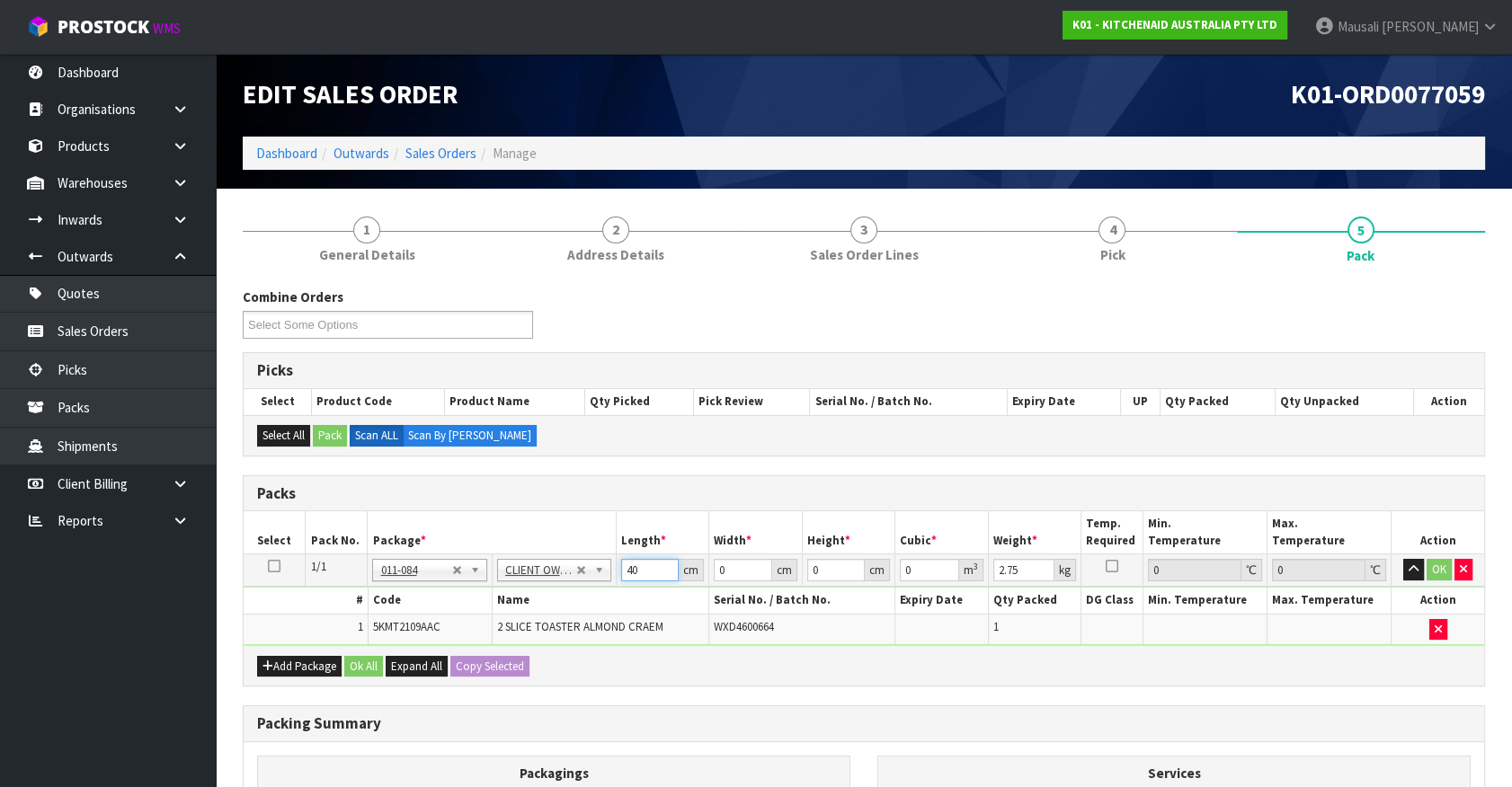 type on "40" 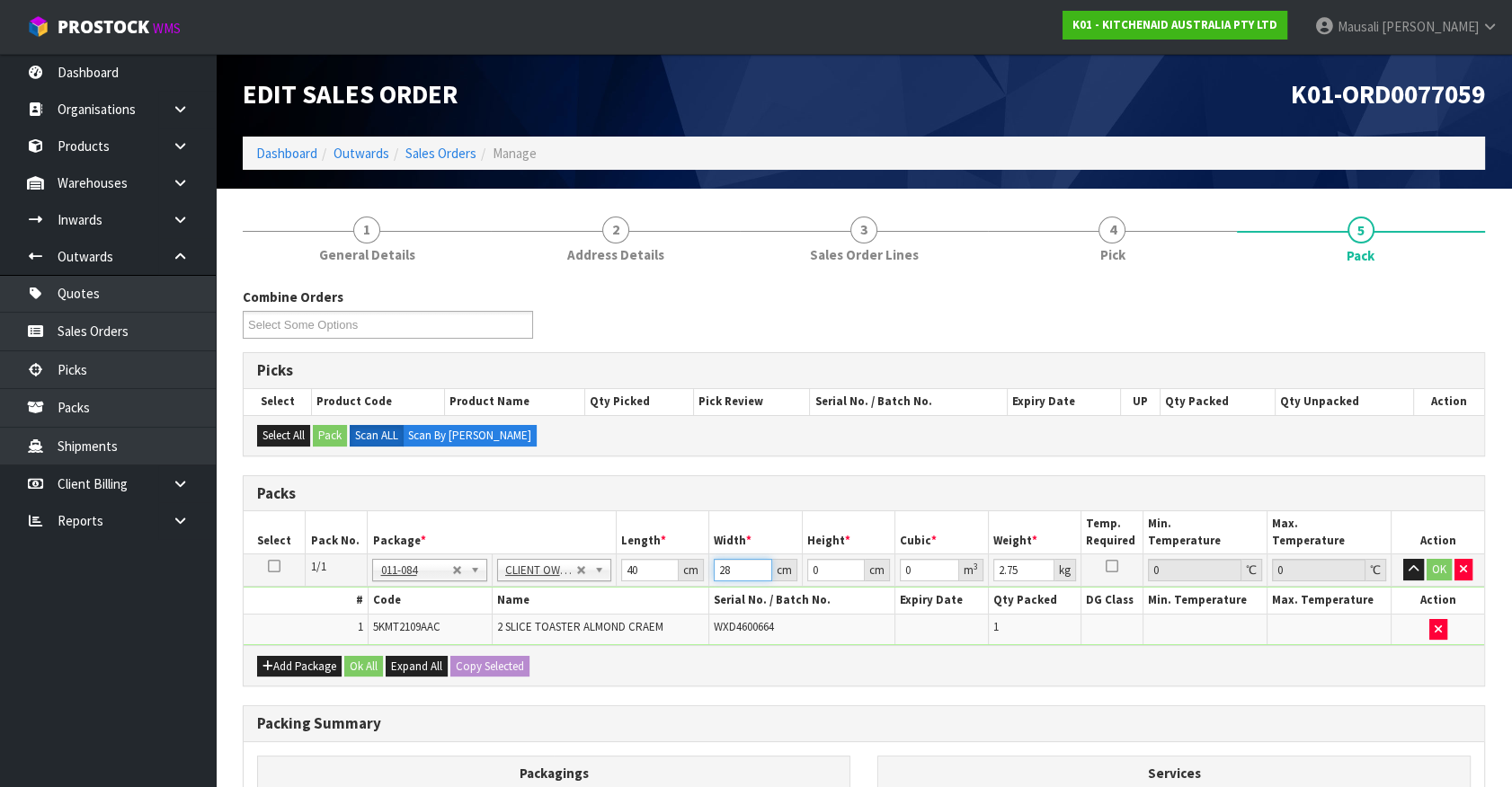 type on "28" 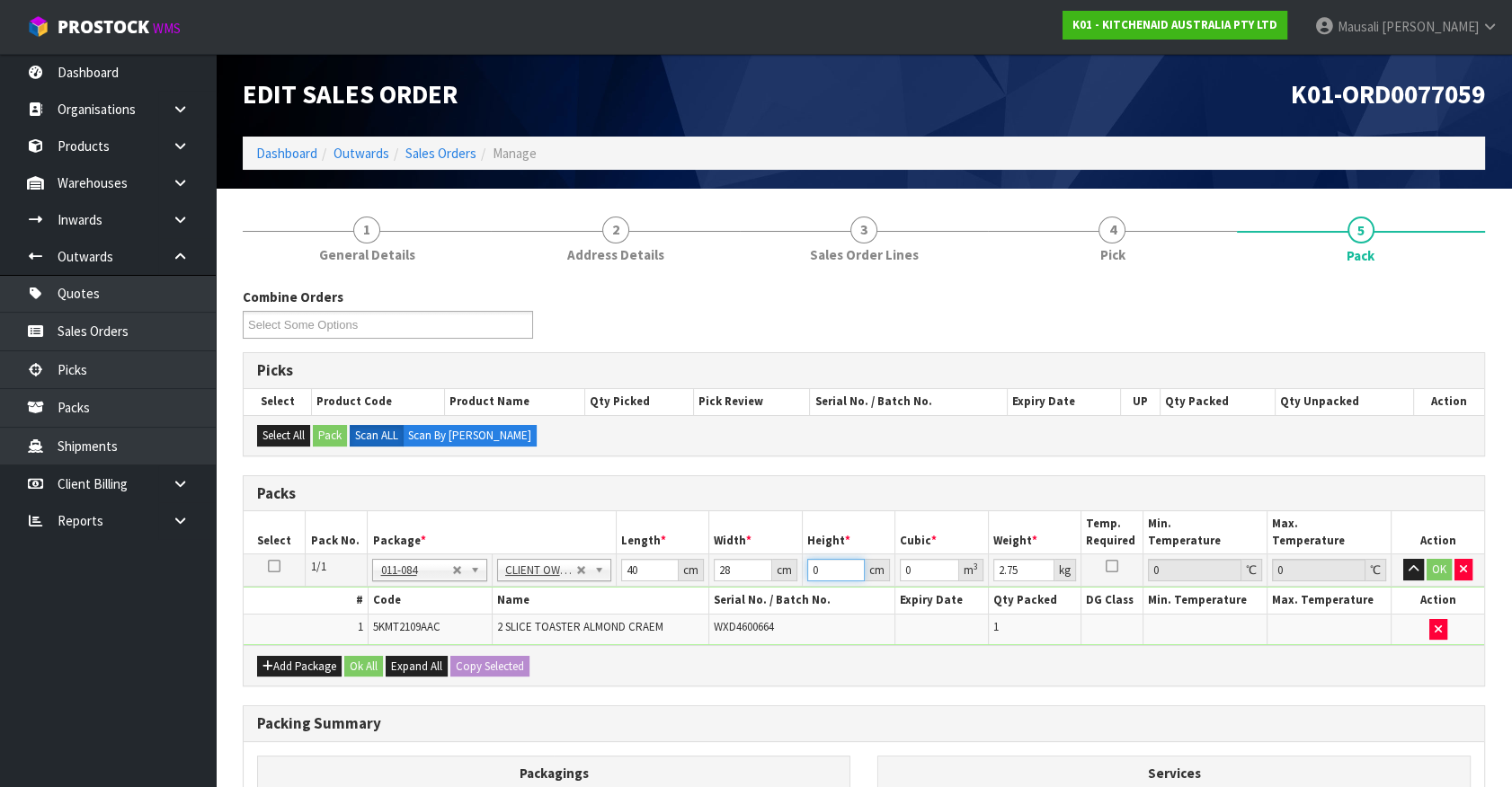 type on "2" 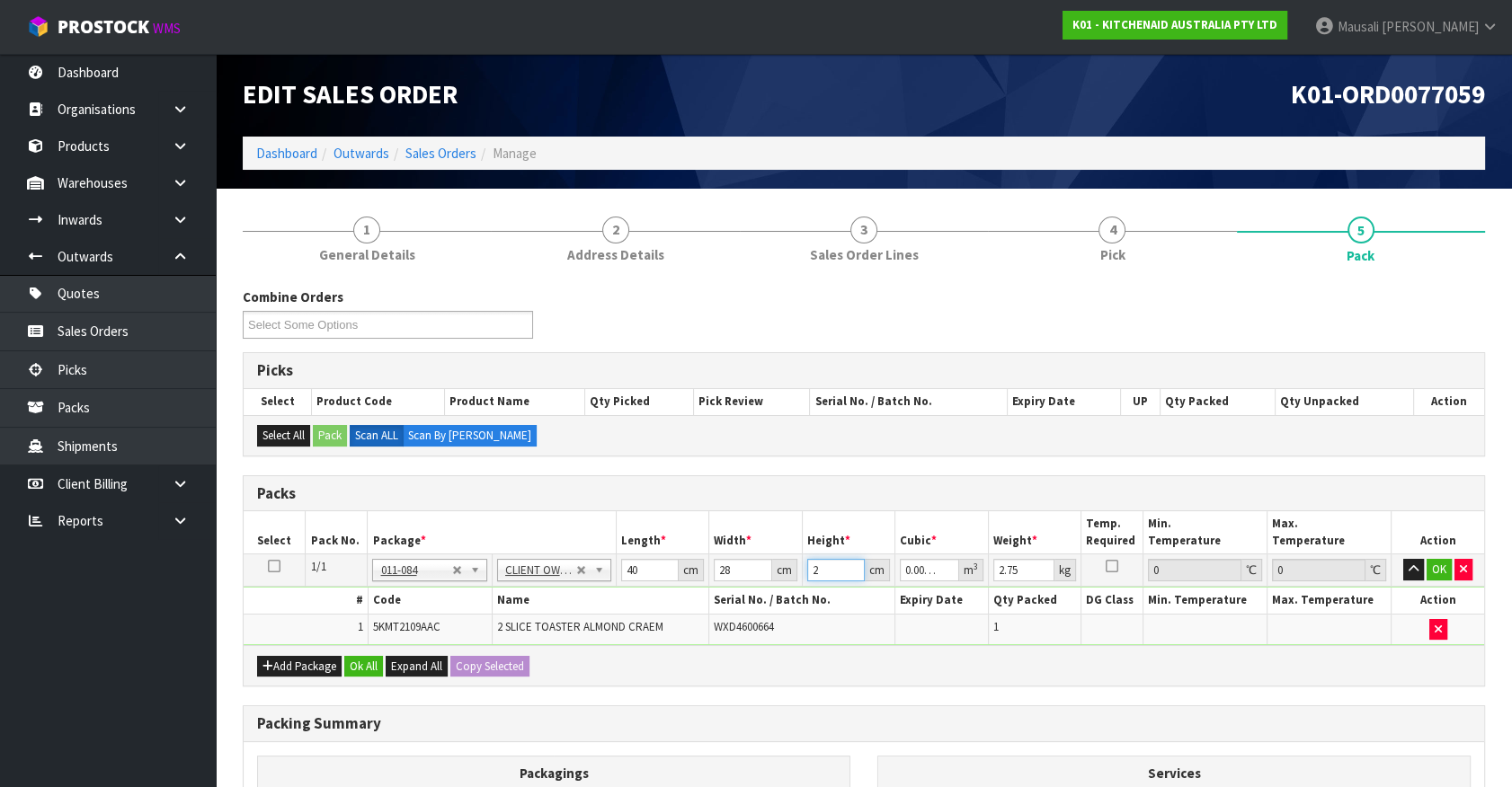 type on "29" 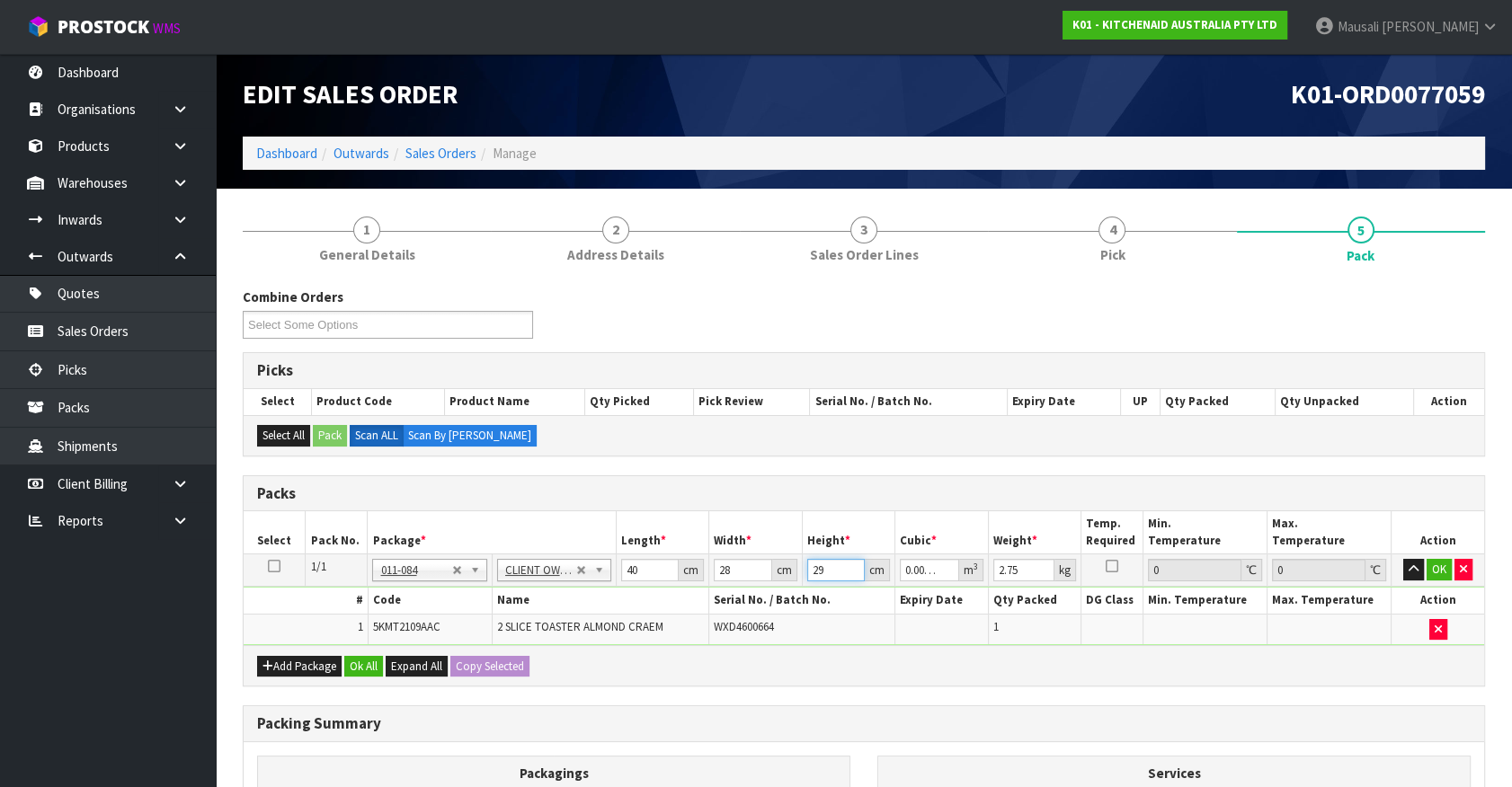 type on "0.03248" 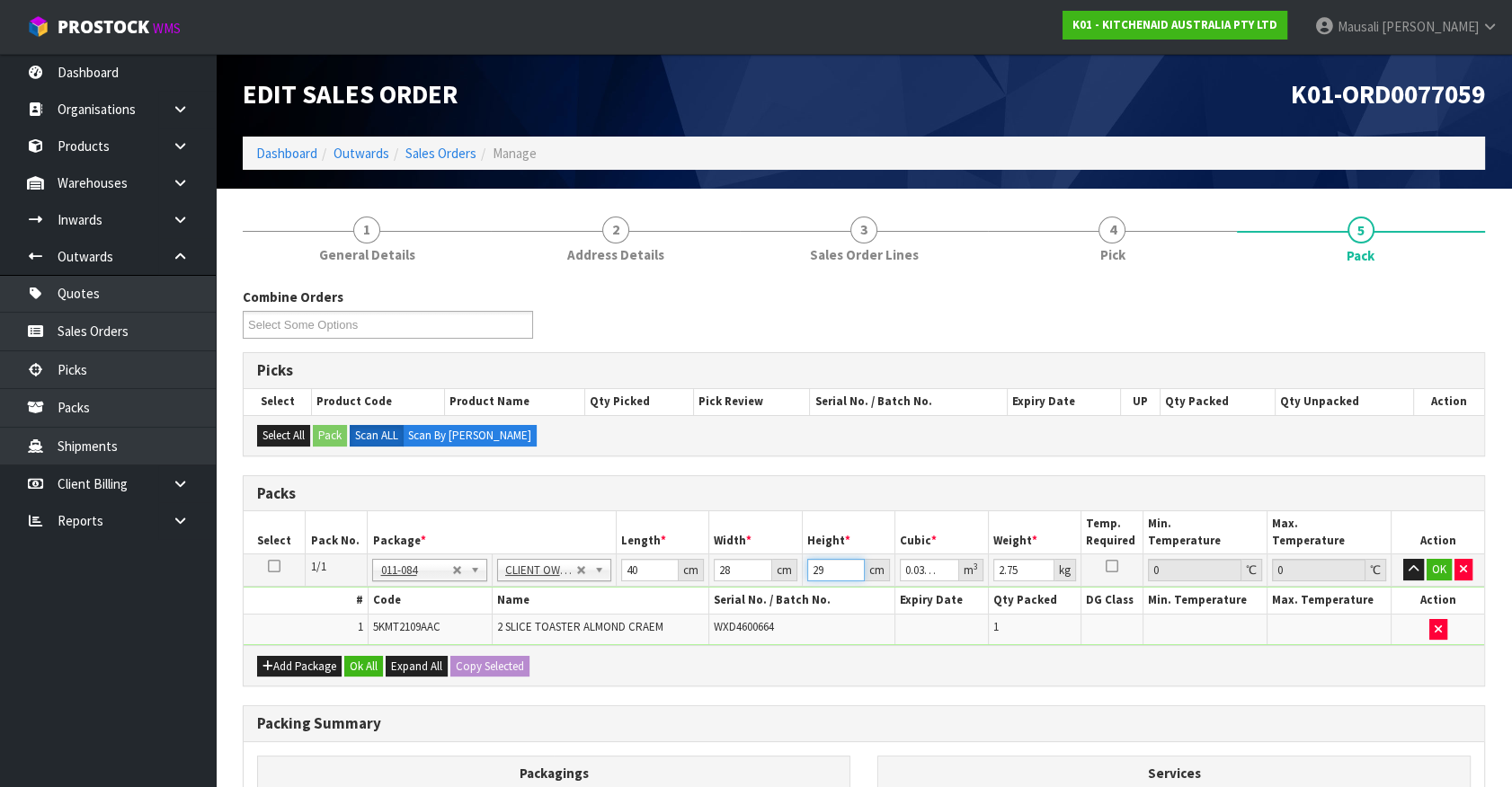 type on "29" 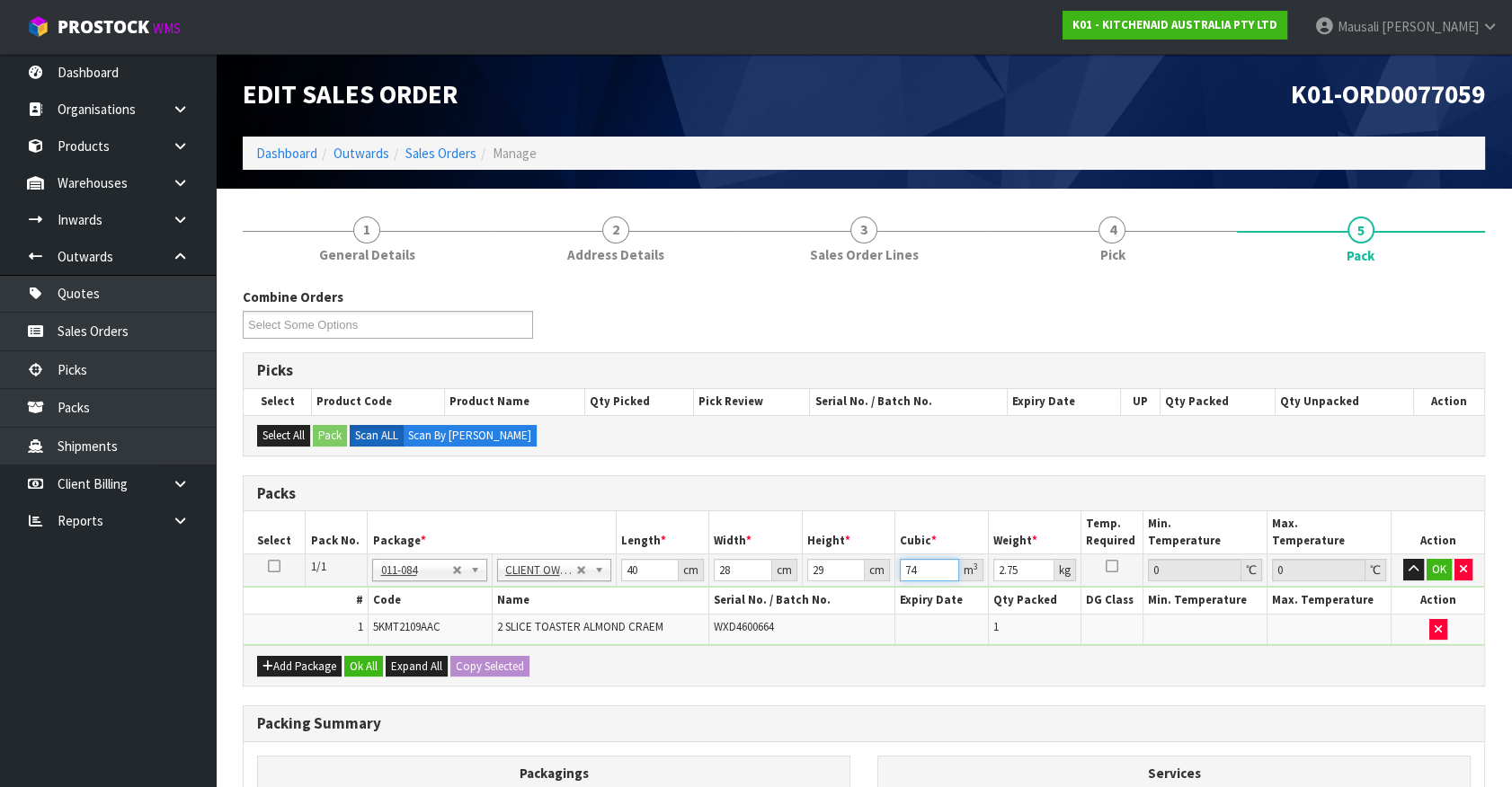 type on "74" 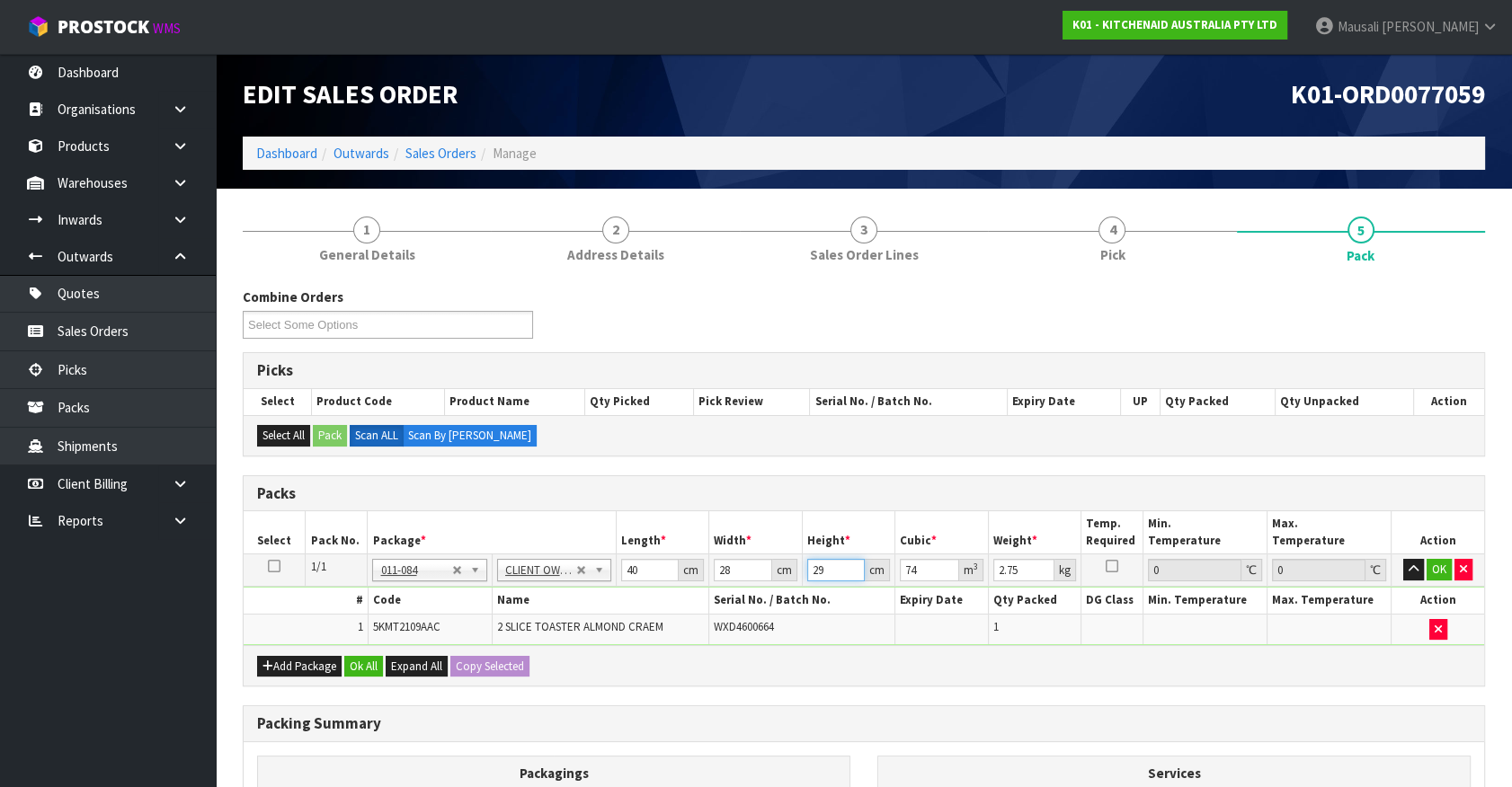 drag, startPoint x: 823, startPoint y: 563, endPoint x: 782, endPoint y: 608, distance: 60.876925 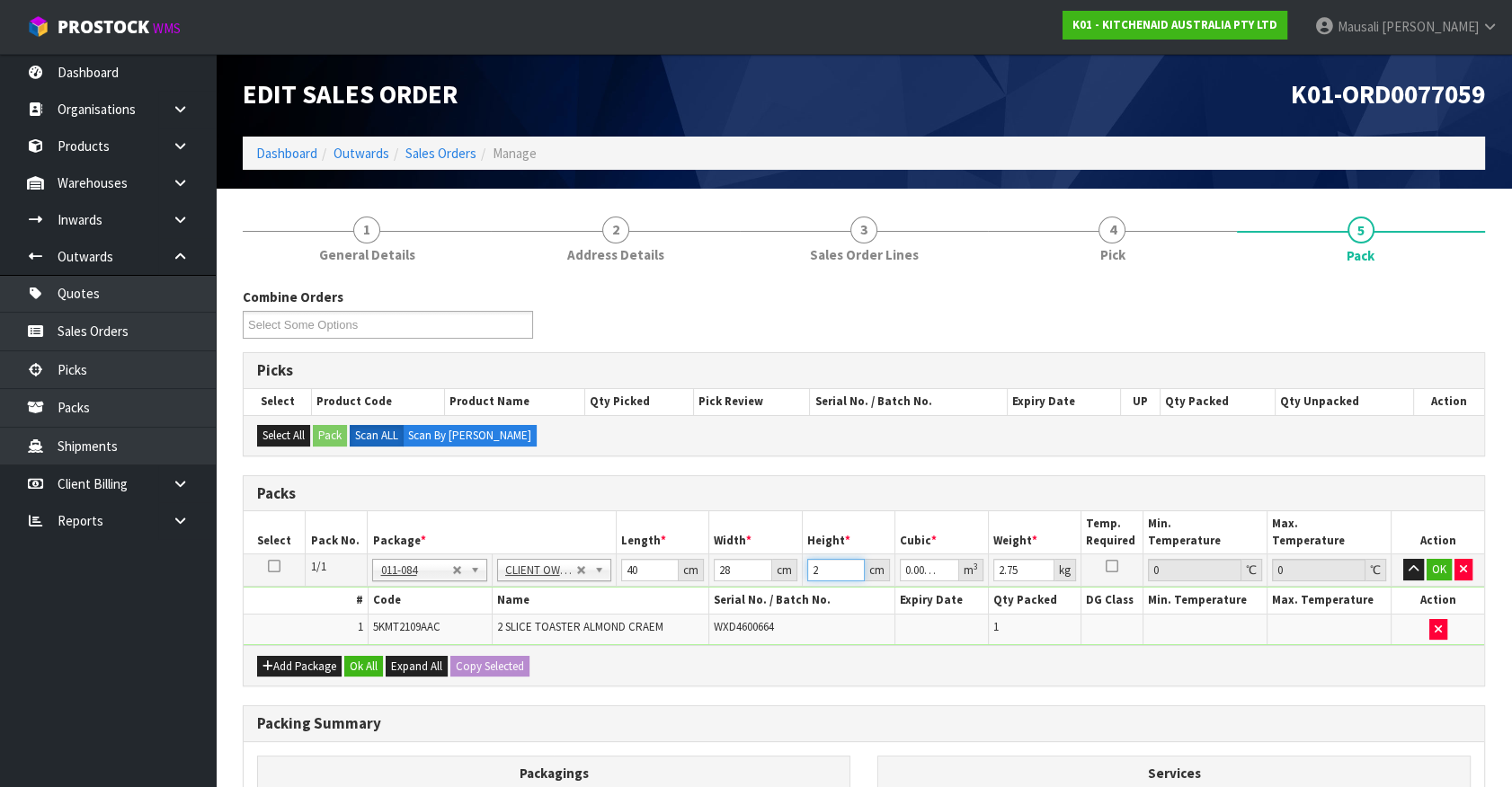 type on "29" 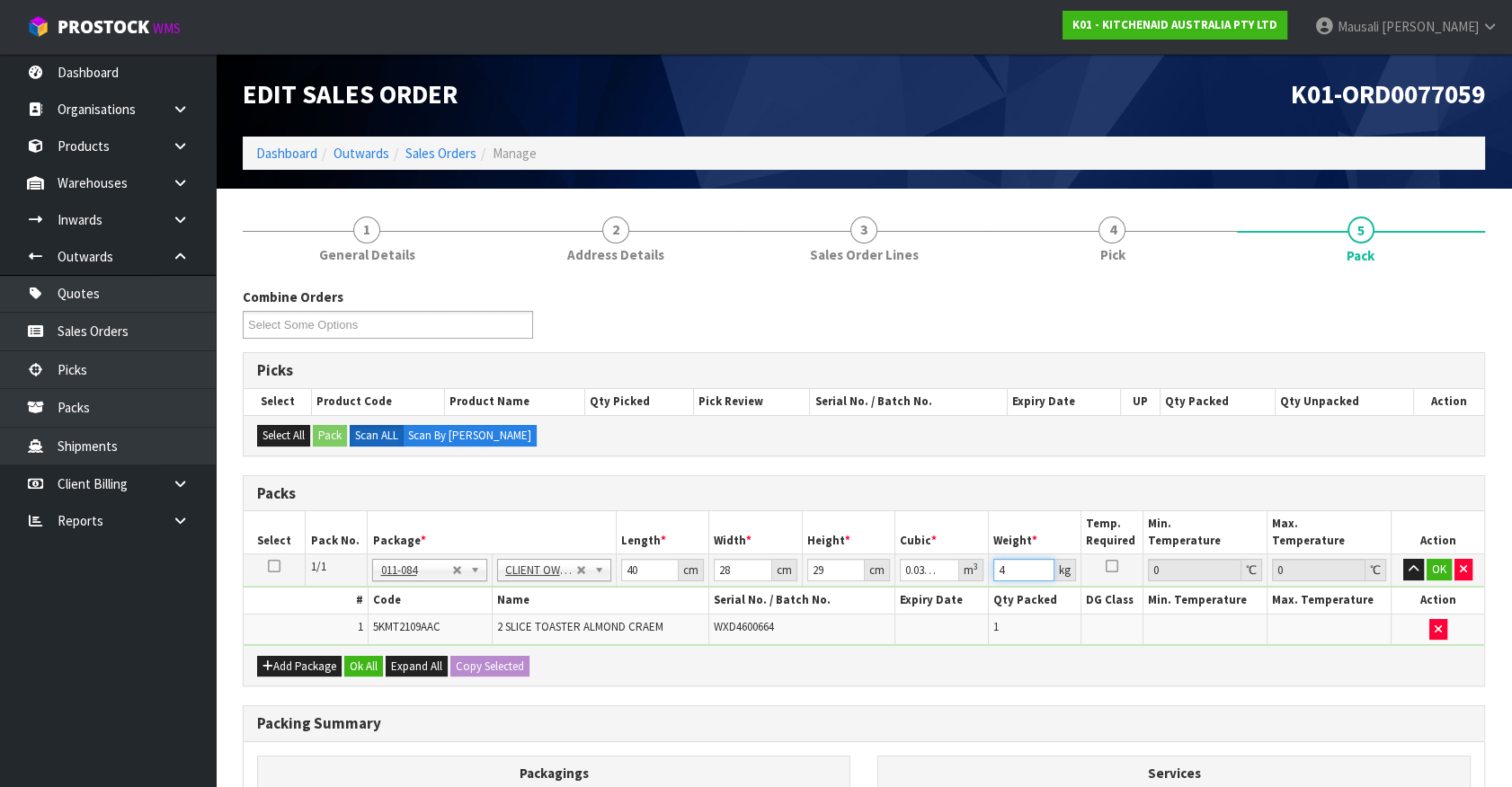 type on "4" 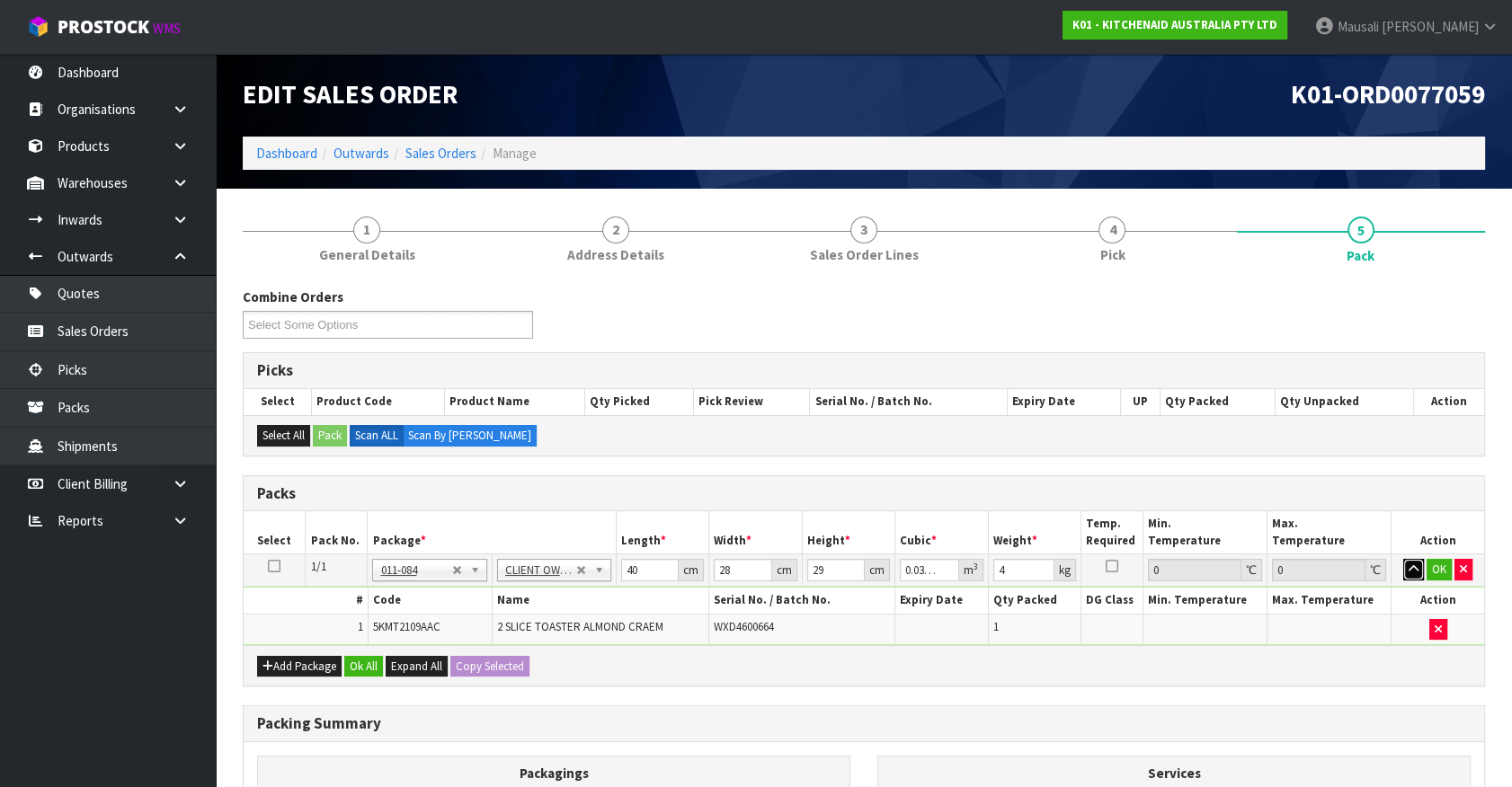 type 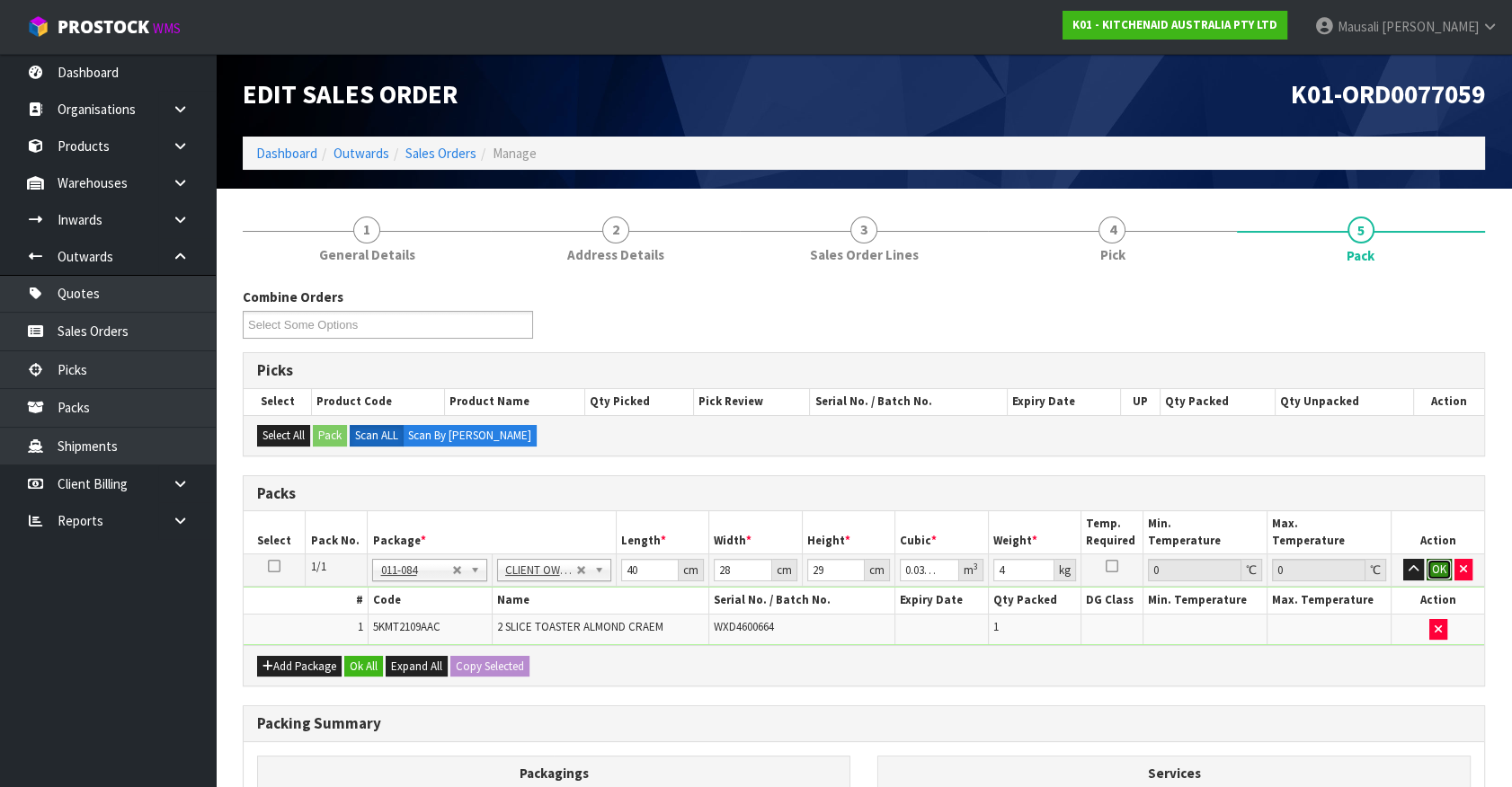 click on "OK" at bounding box center [1439, 570] 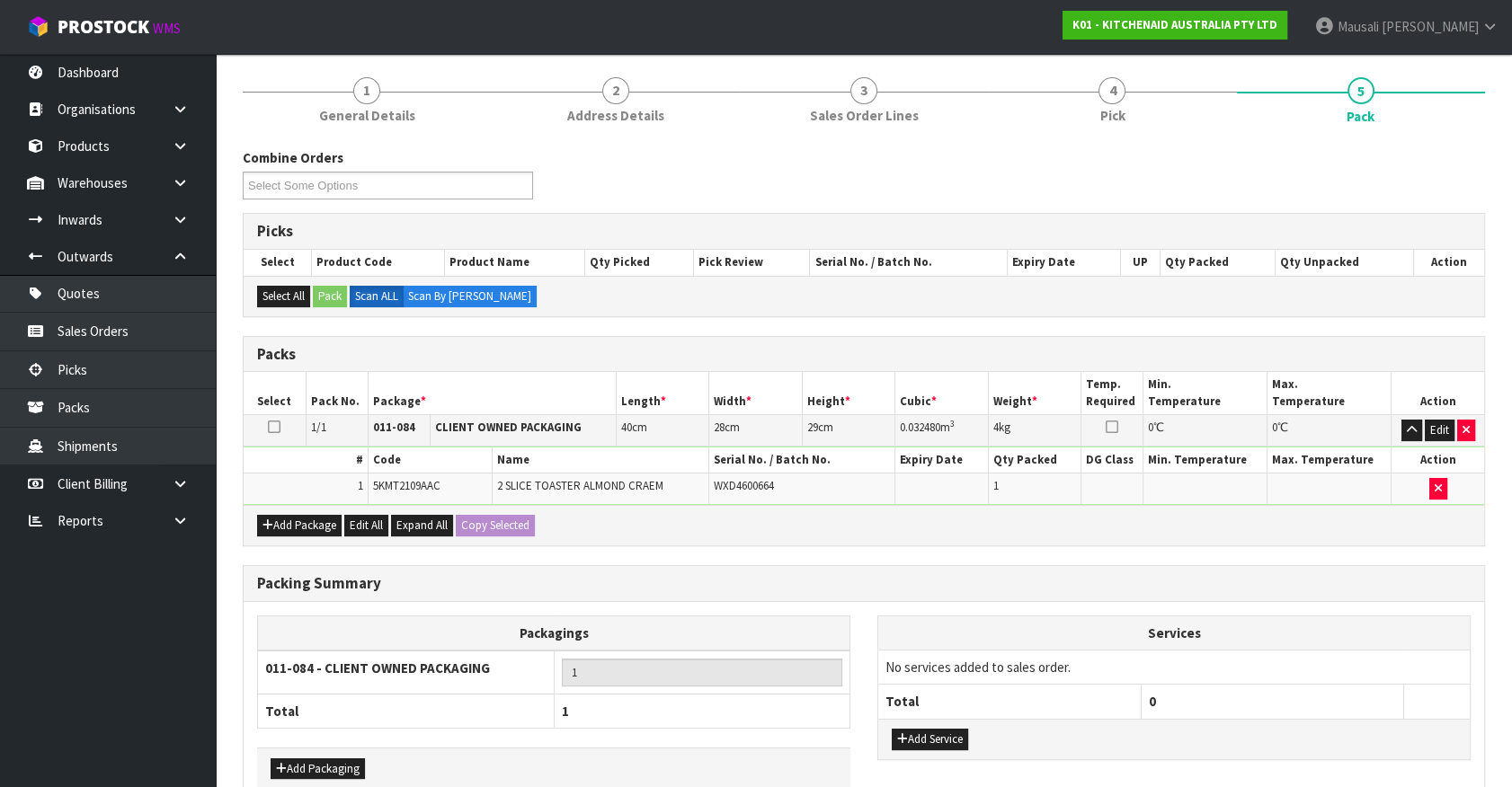 scroll, scrollTop: 234, scrollLeft: 0, axis: vertical 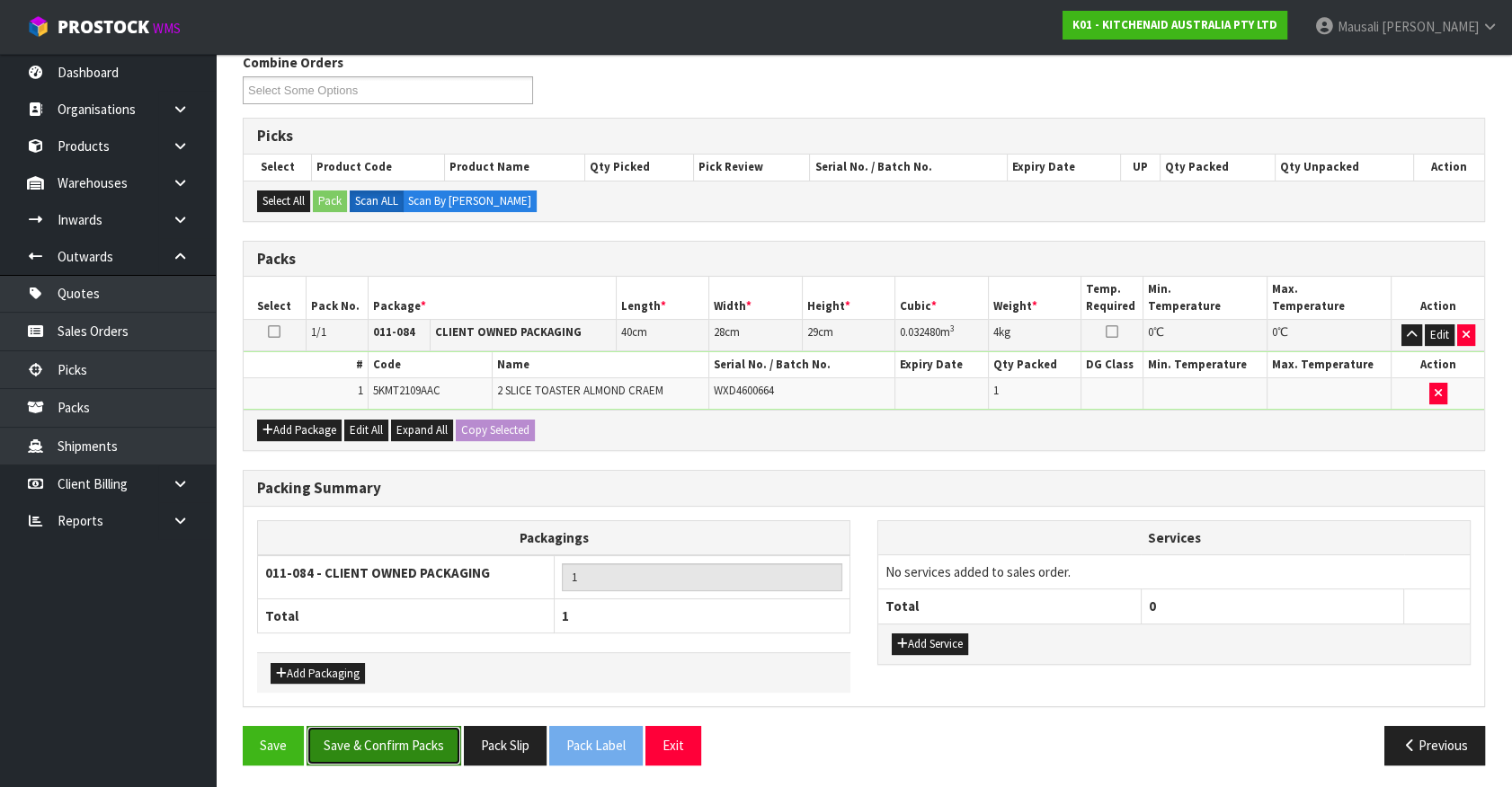 click on "Save & Confirm Packs" at bounding box center (384, 745) 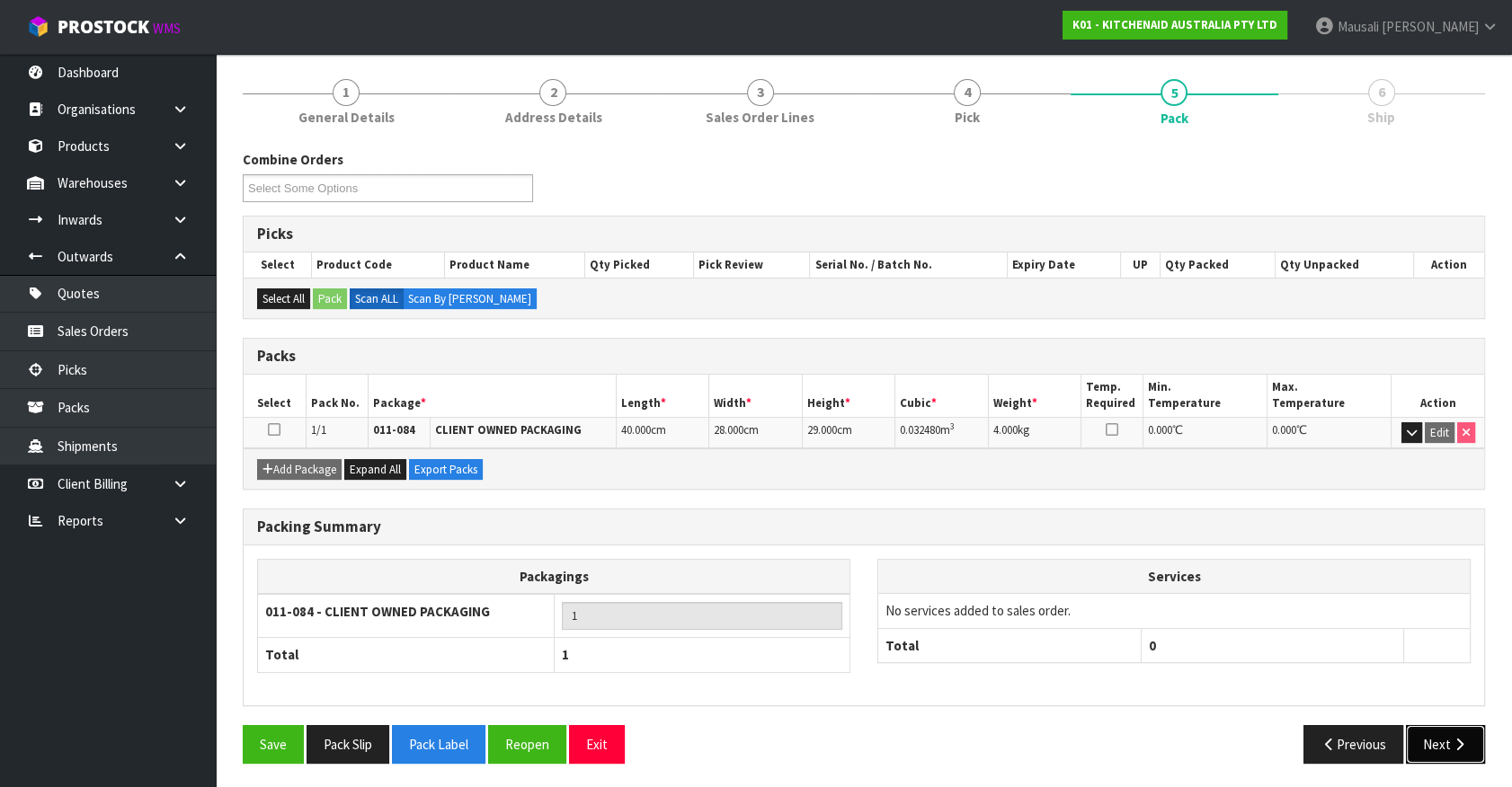 click at bounding box center [1459, 744] 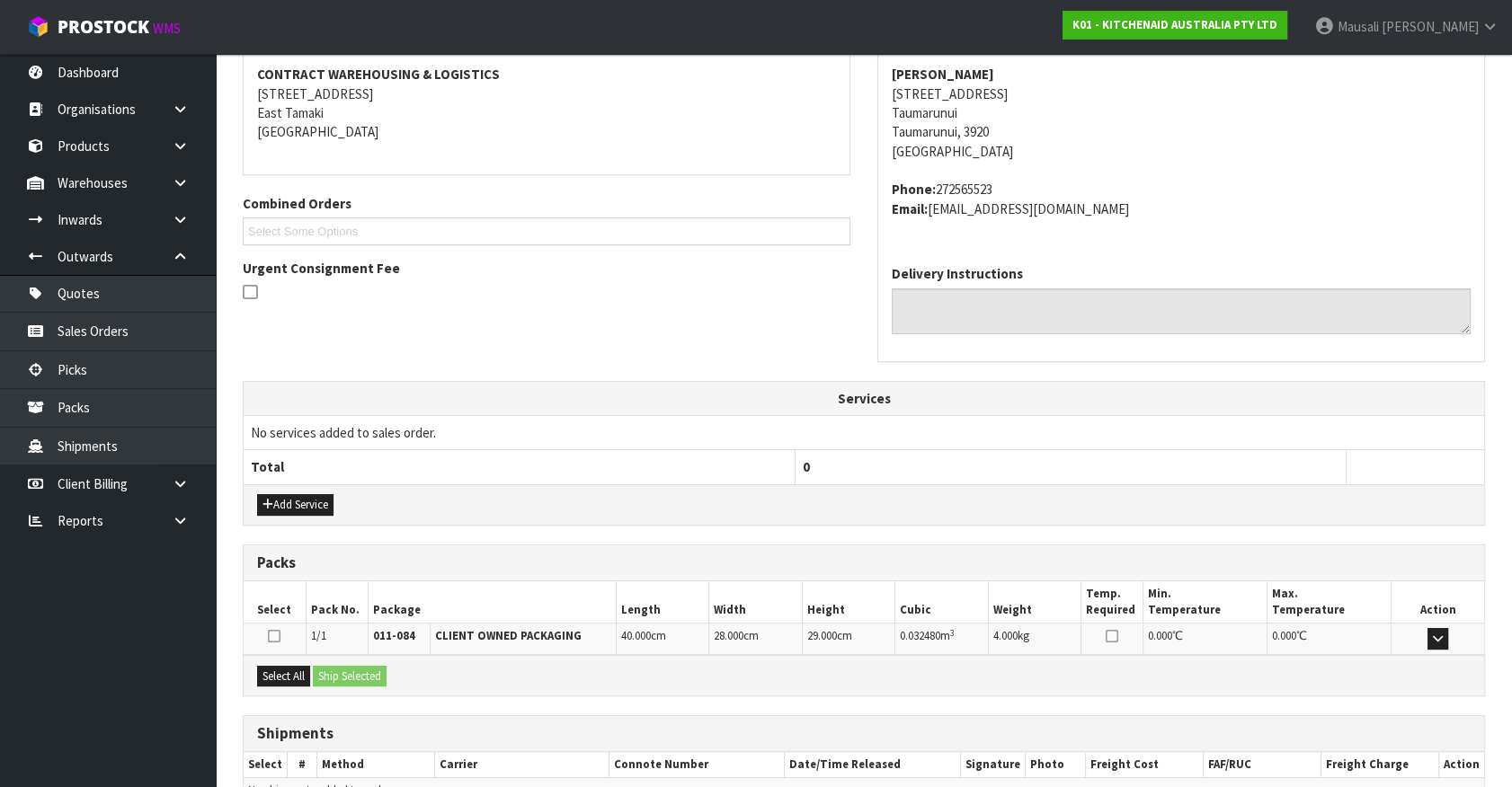 scroll, scrollTop: 437, scrollLeft: 0, axis: vertical 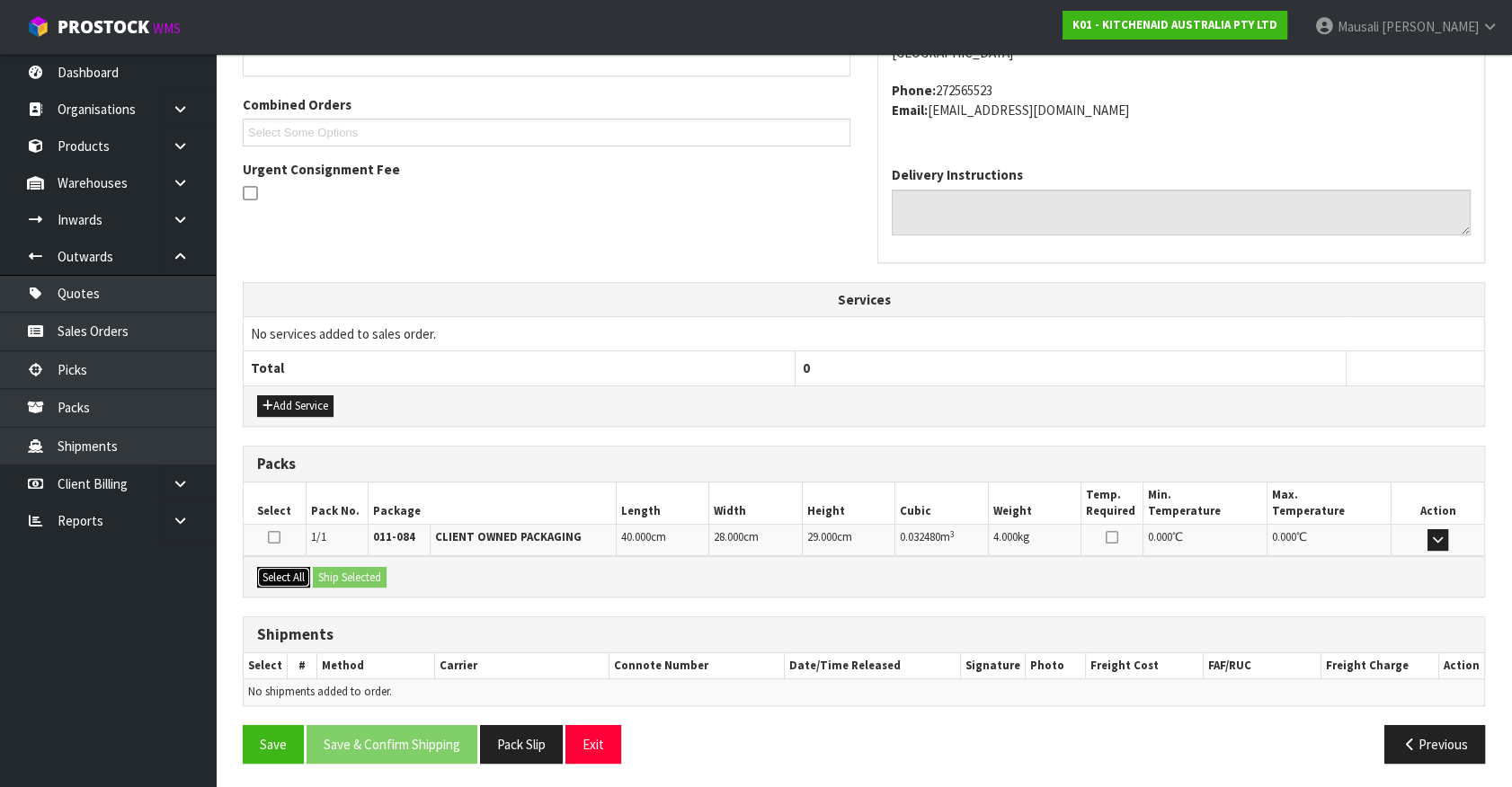 click on "Select All" at bounding box center [283, 578] 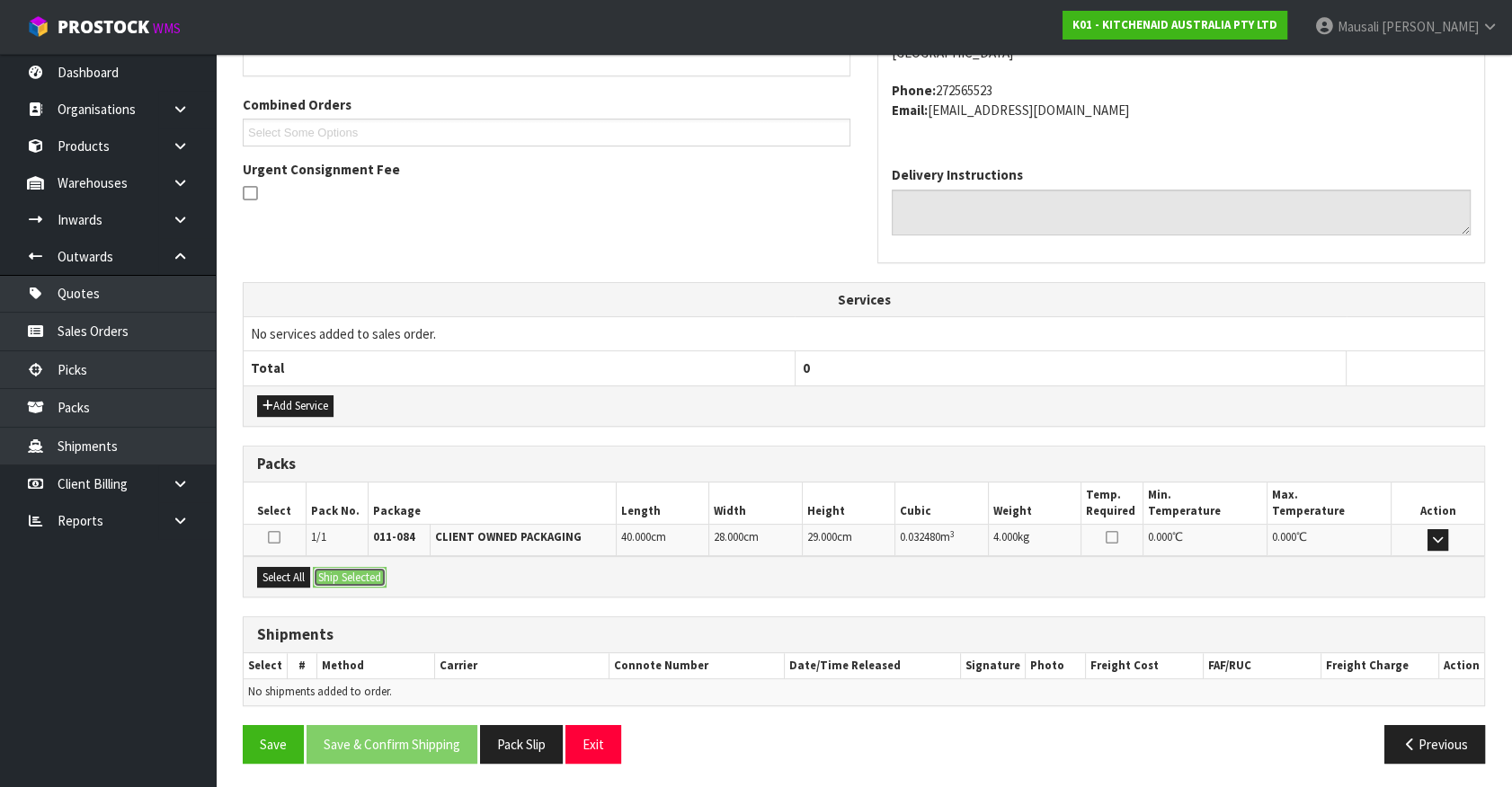 click on "Ship Selected" at bounding box center [350, 578] 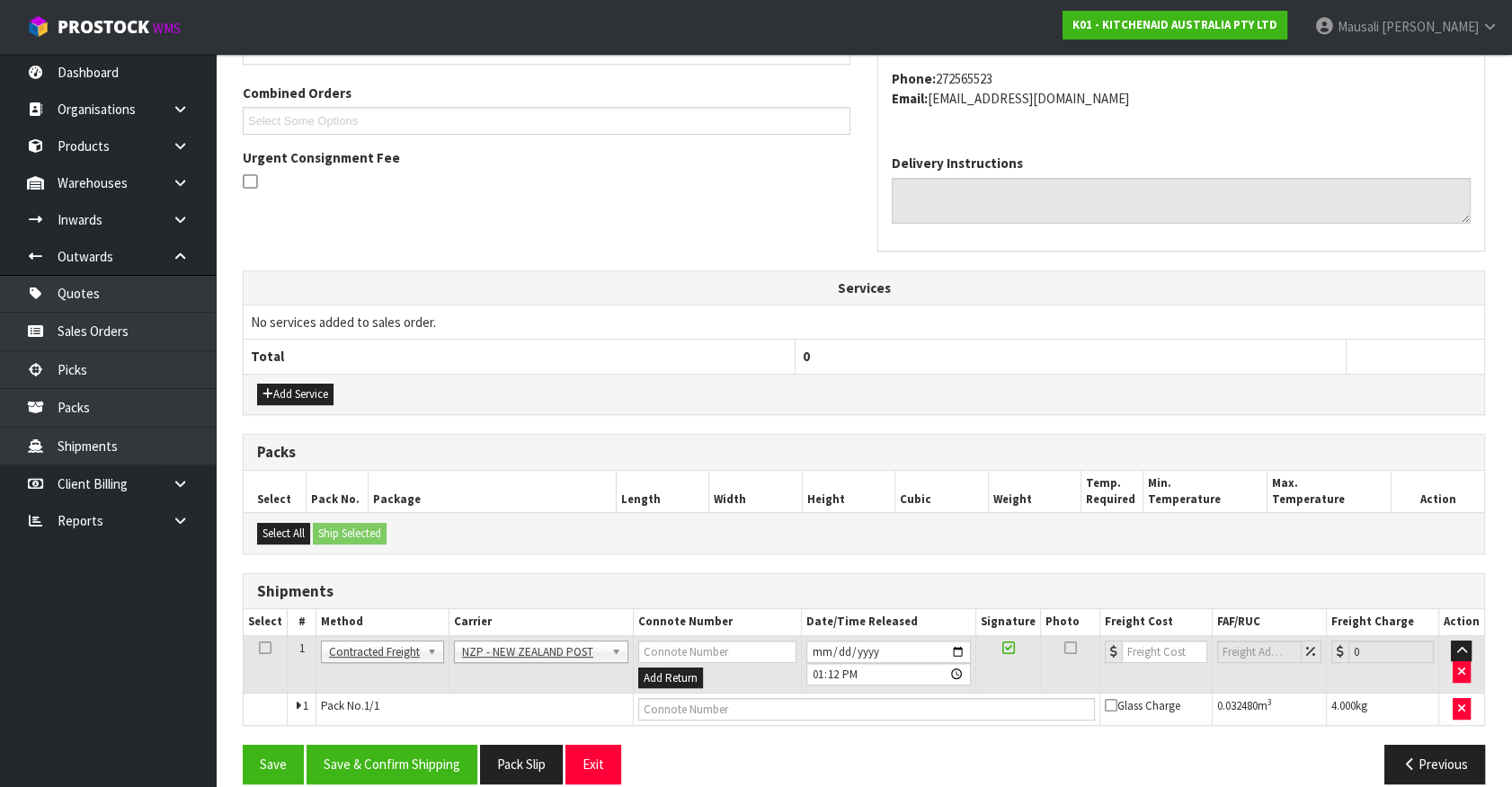 scroll, scrollTop: 468, scrollLeft: 0, axis: vertical 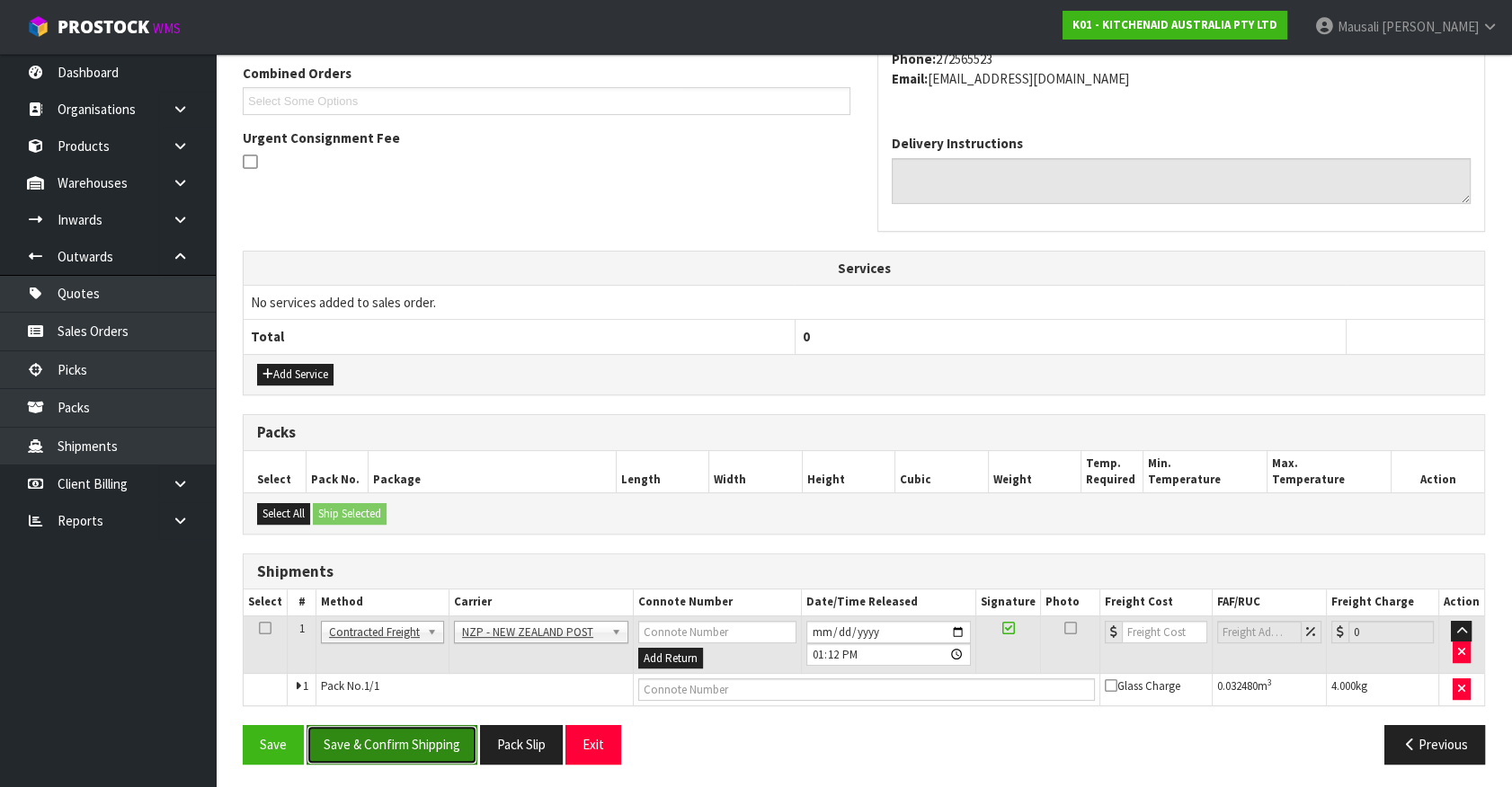 click on "Save & Confirm Shipping" at bounding box center [392, 744] 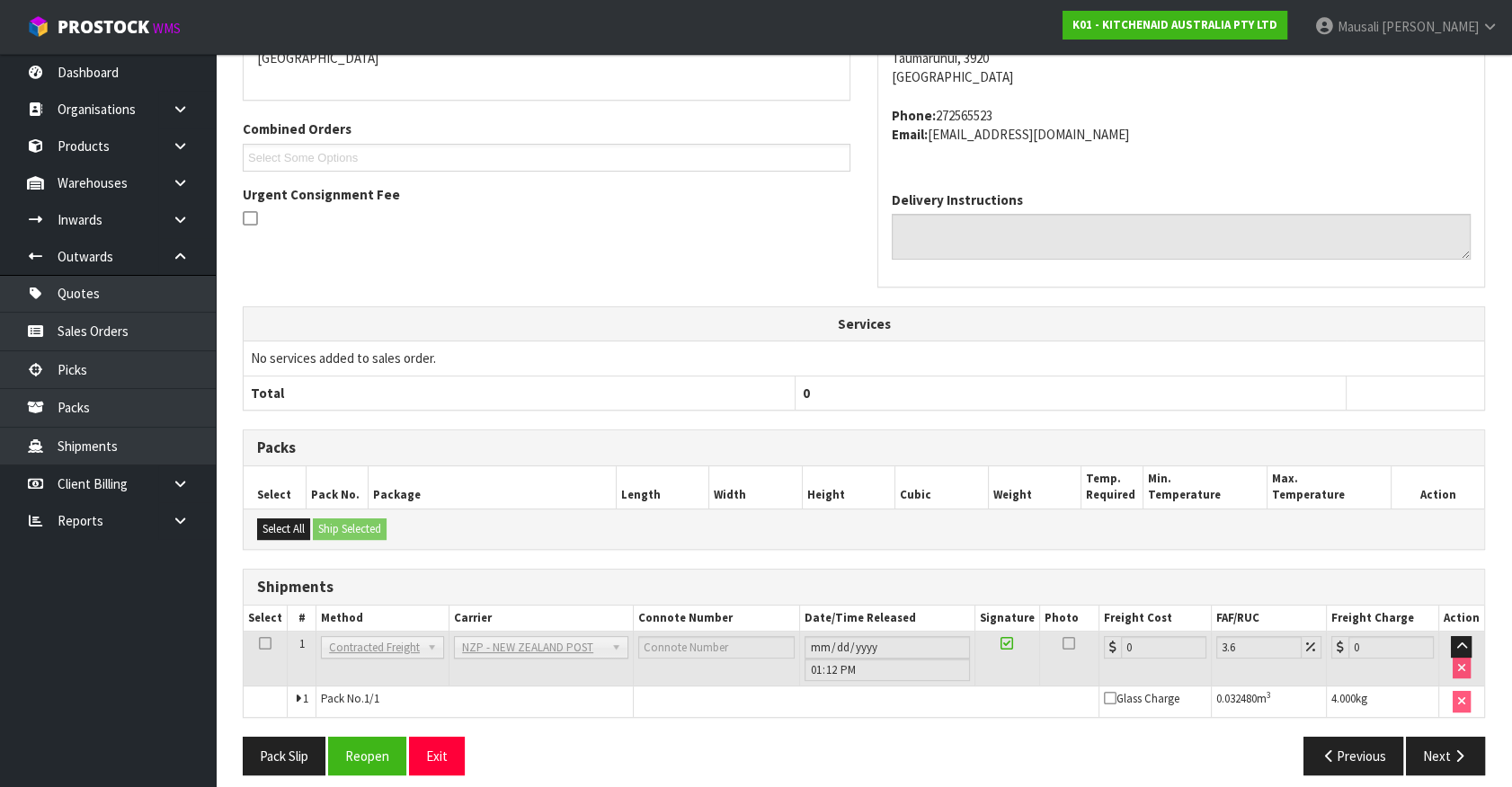 scroll, scrollTop: 443, scrollLeft: 0, axis: vertical 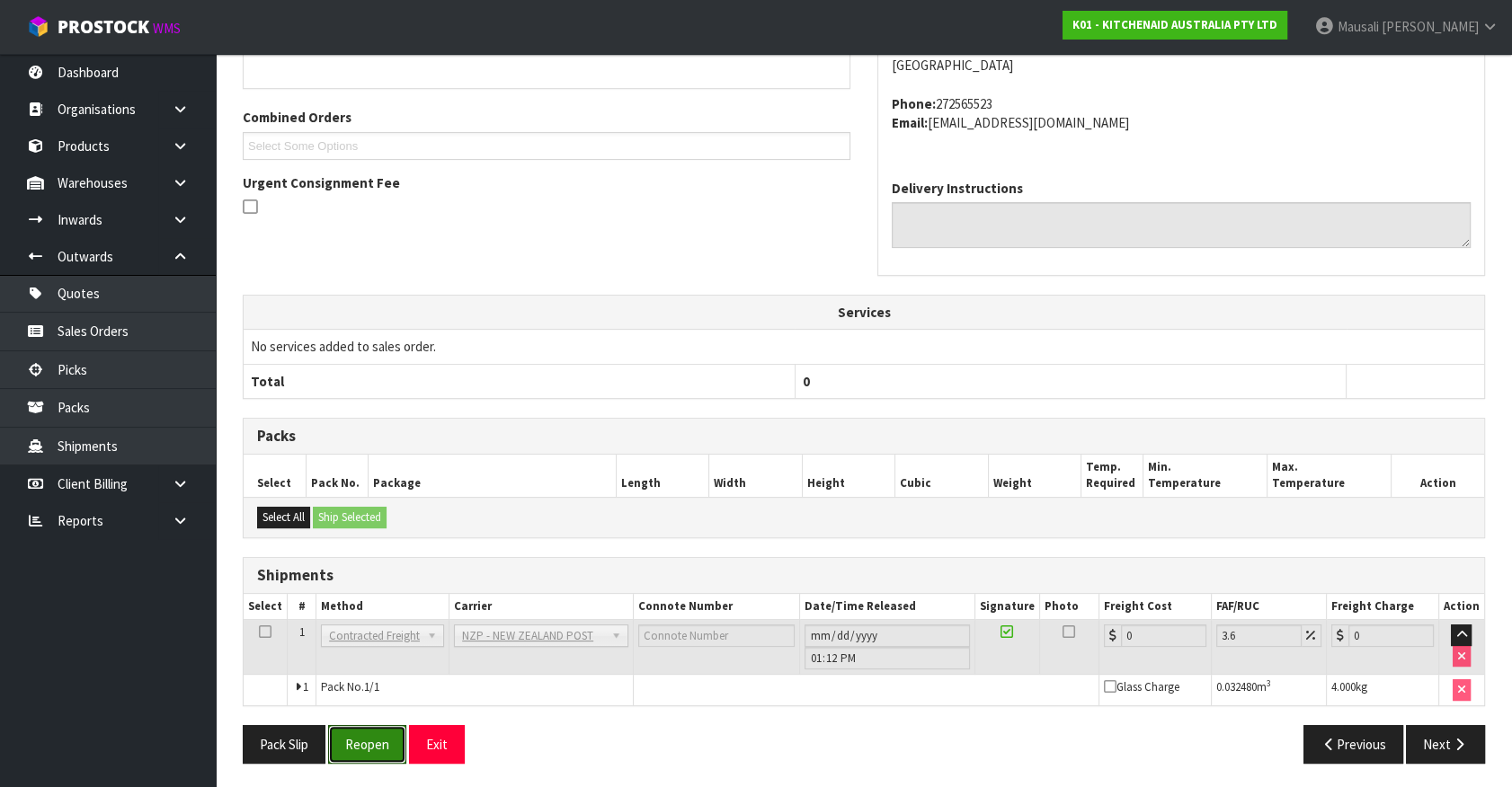 drag, startPoint x: 351, startPoint y: 727, endPoint x: 359, endPoint y: 715, distance: 14.422205 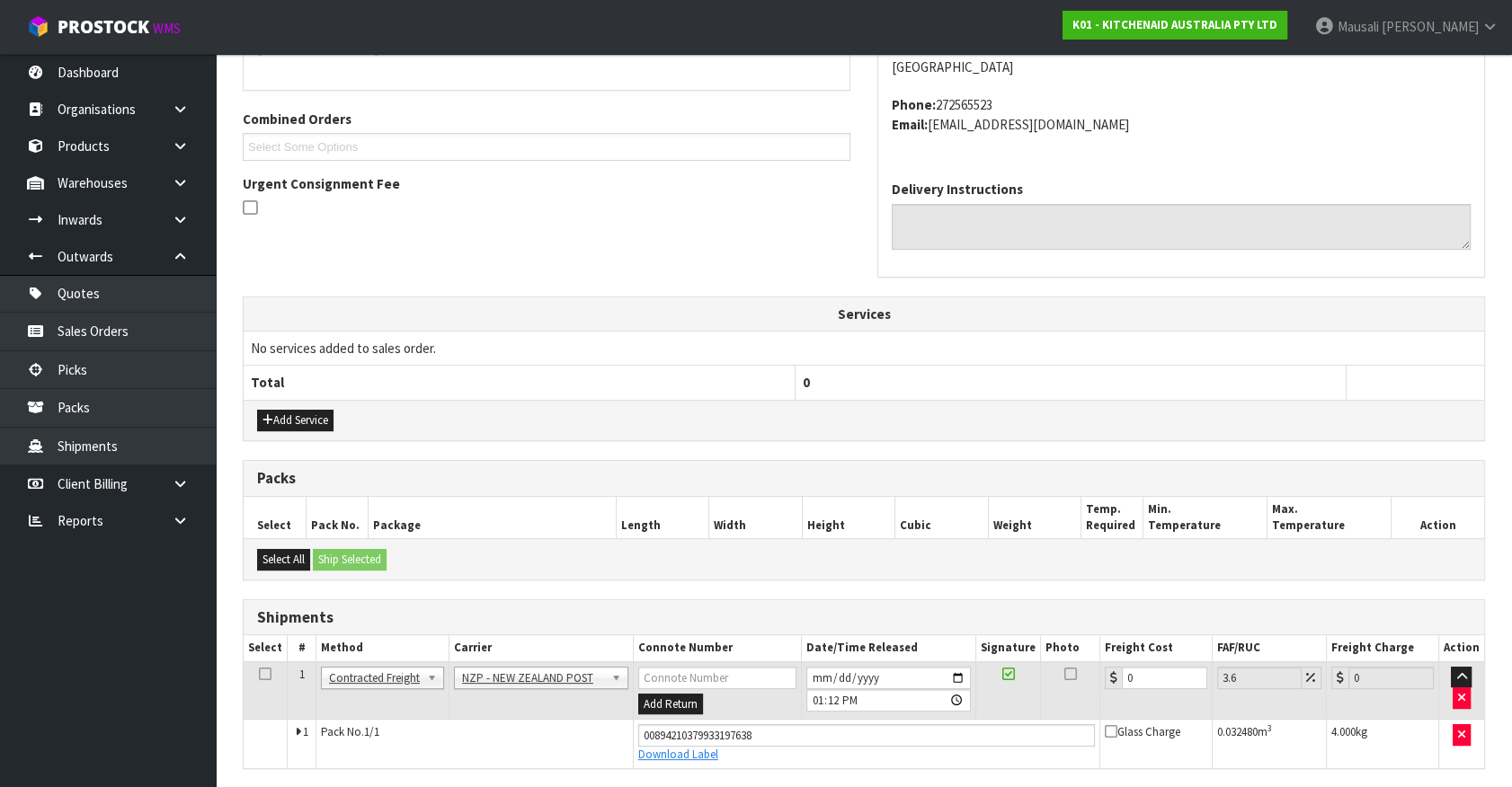 scroll, scrollTop: 423, scrollLeft: 0, axis: vertical 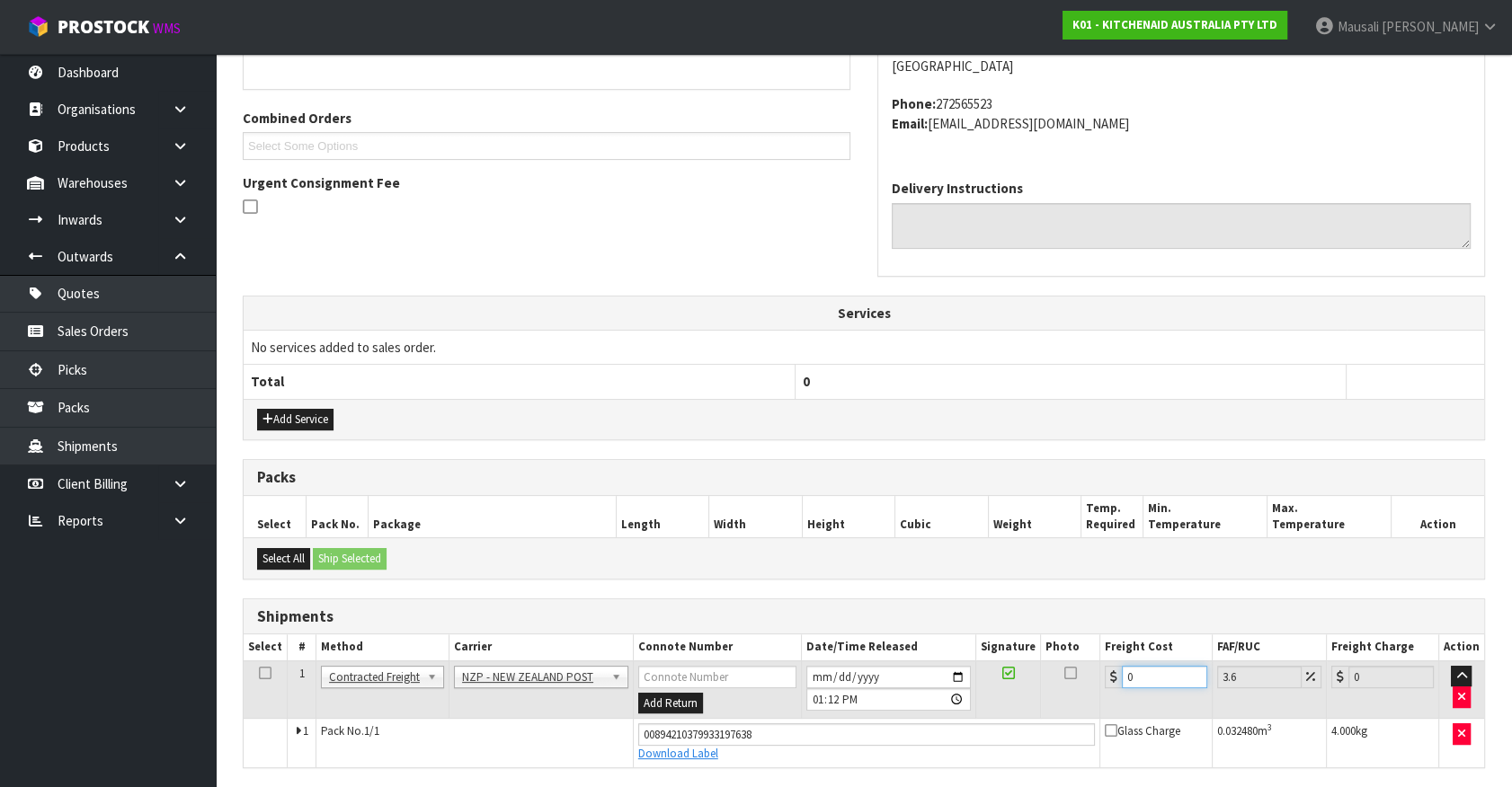 drag, startPoint x: 952, startPoint y: 713, endPoint x: 735, endPoint y: 711, distance: 217.00922 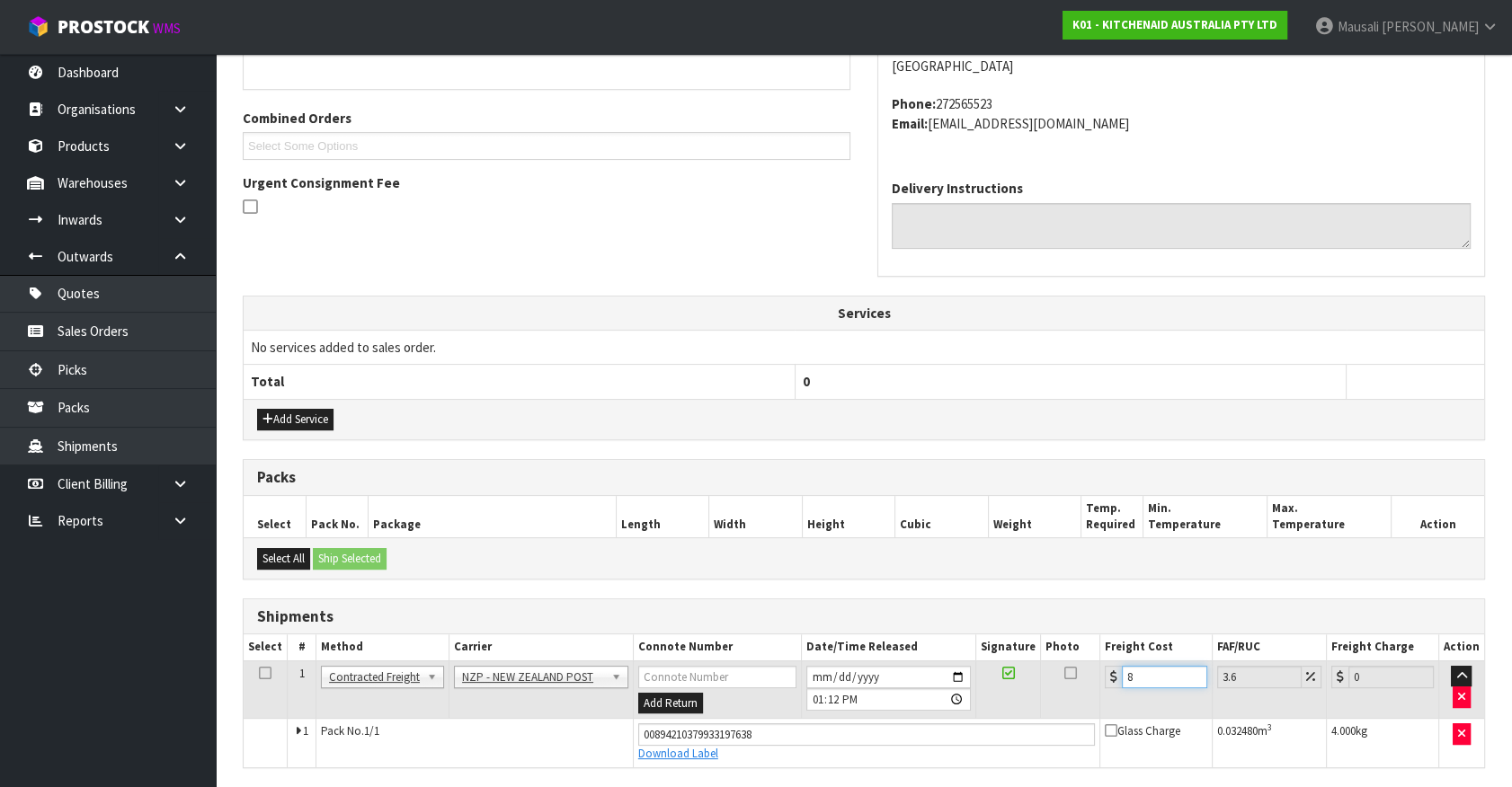 type on "8.29" 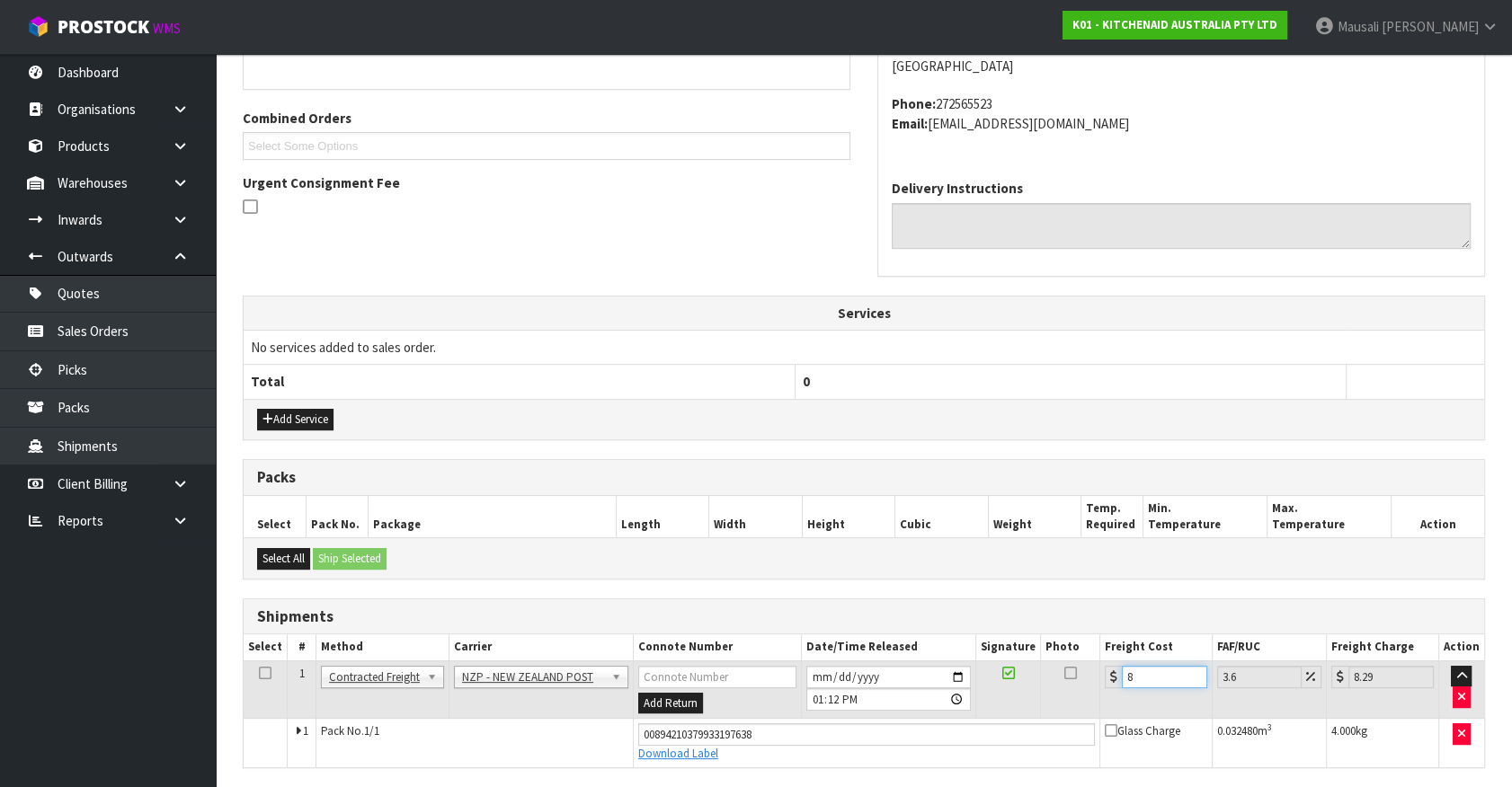 type on "8.4" 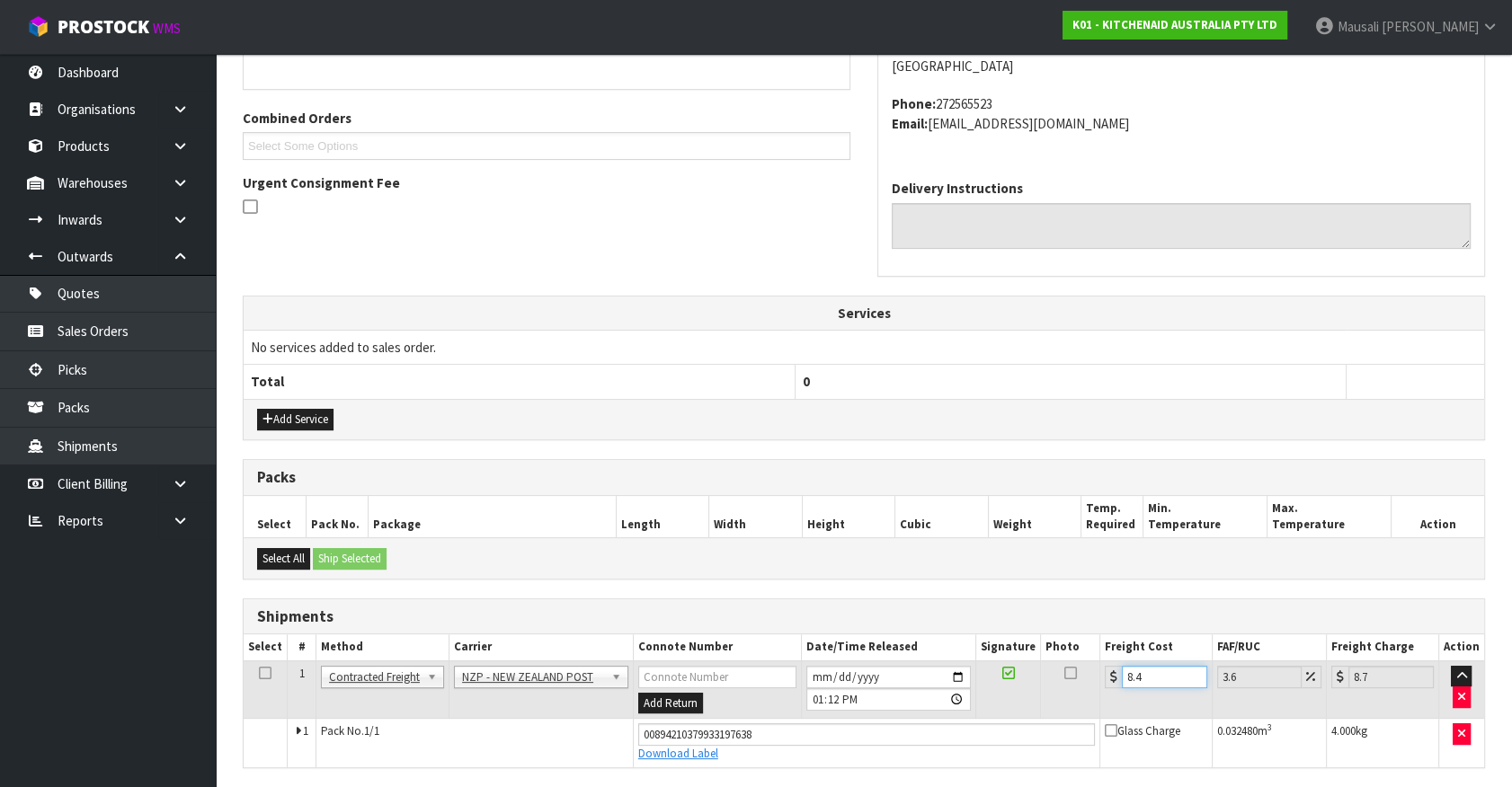 type on "8.45" 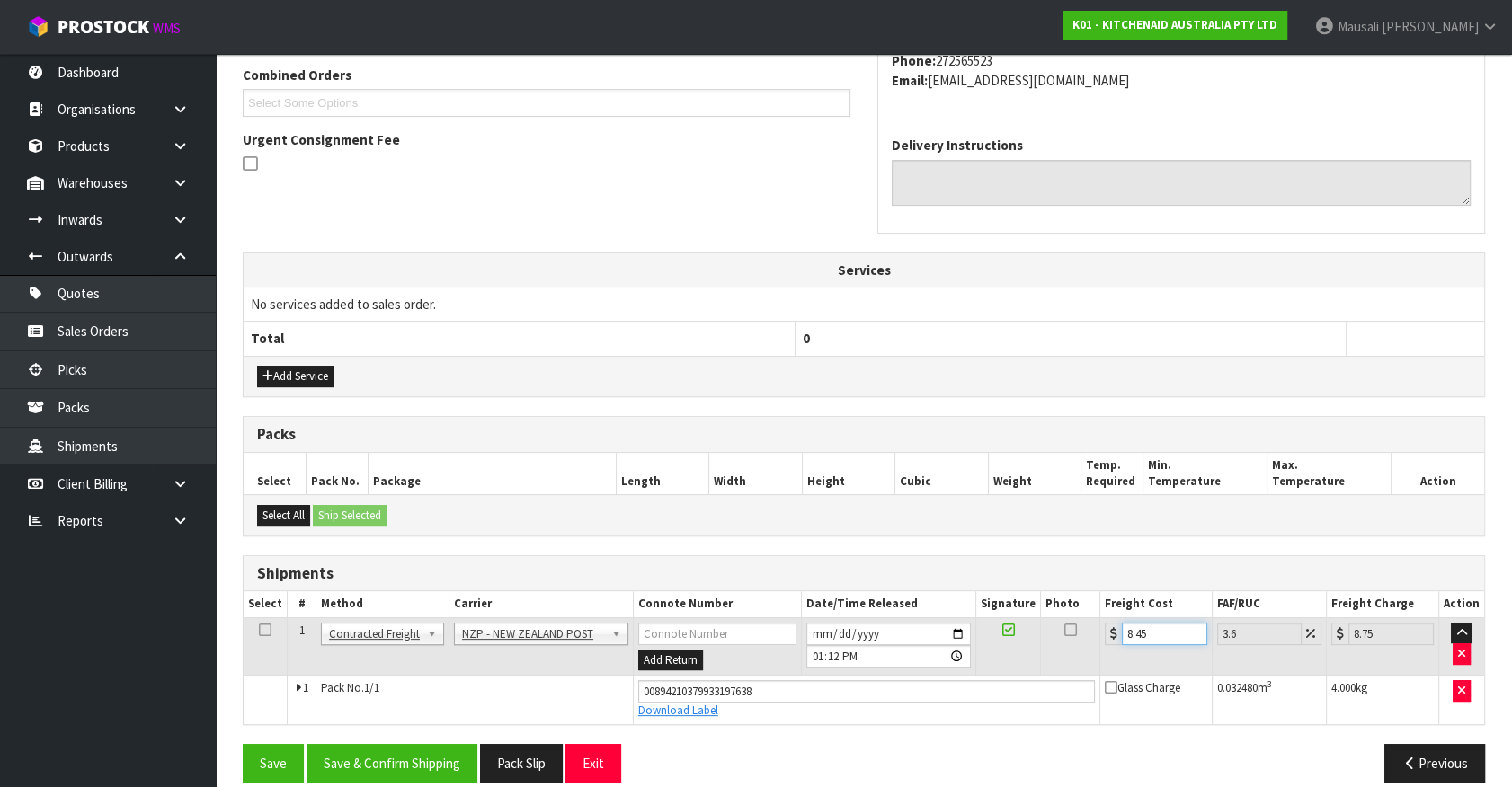 scroll, scrollTop: 485, scrollLeft: 0, axis: vertical 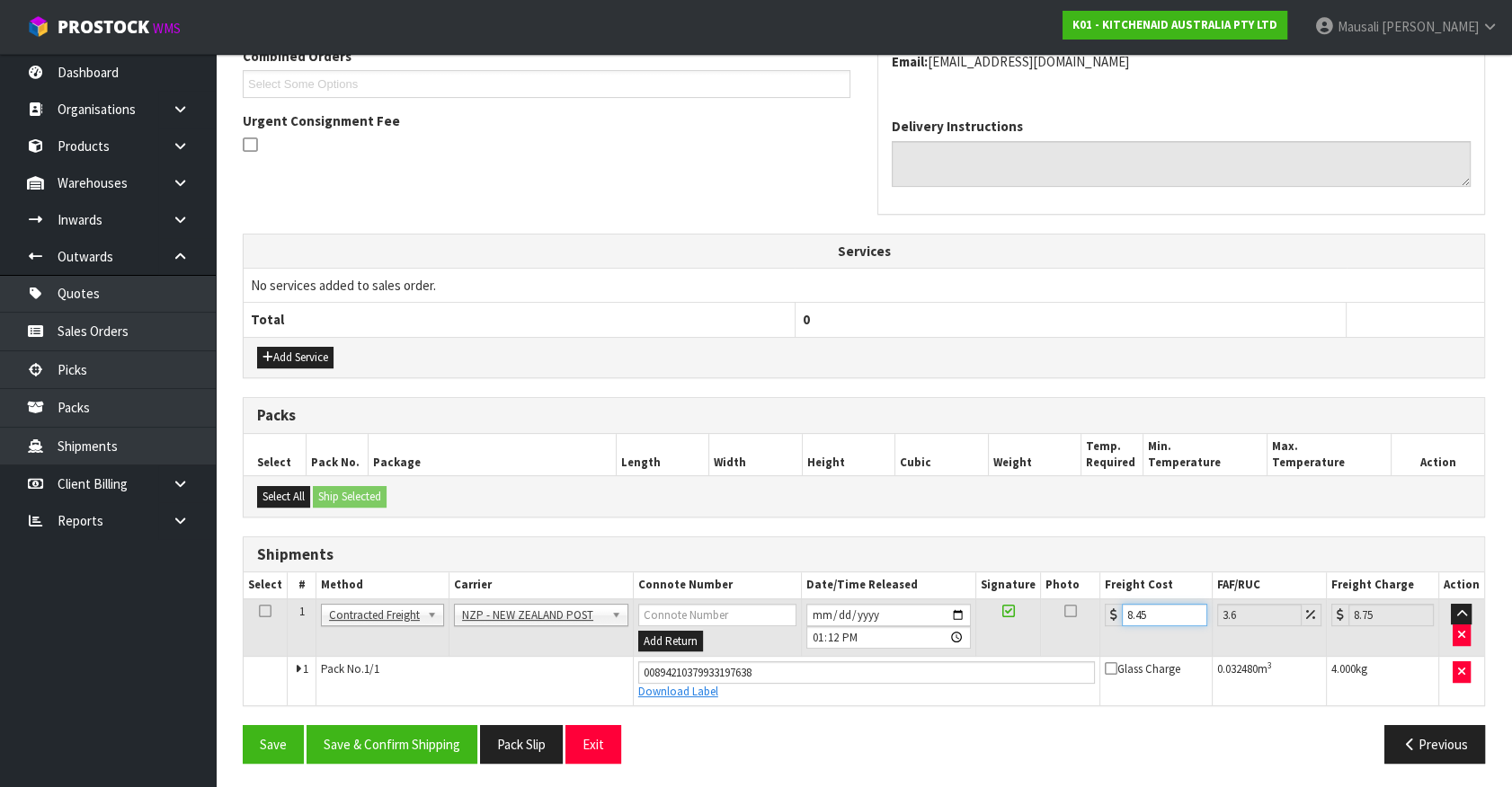 type on "8.45" 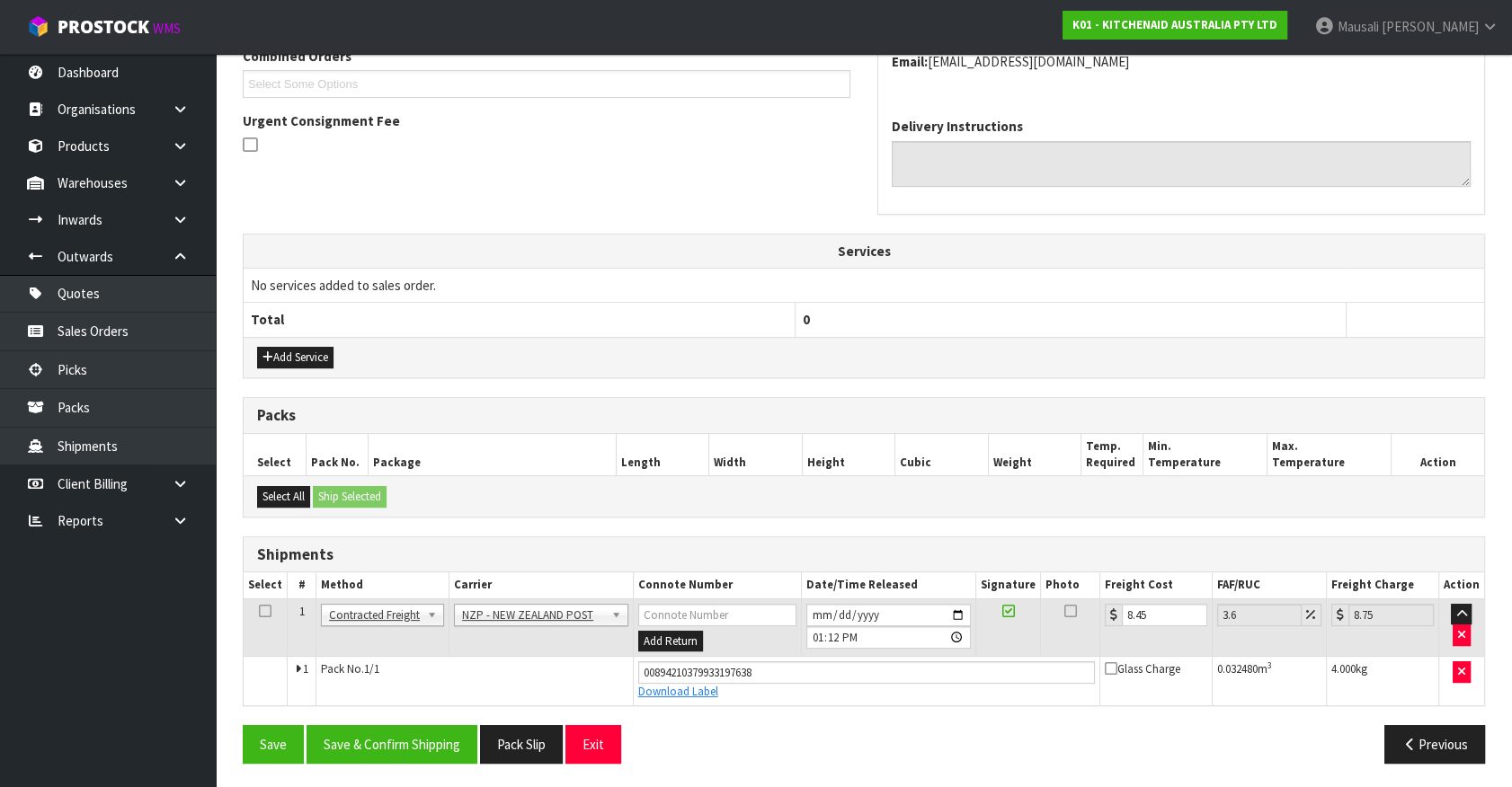 click on "Save
Save & Confirm Shipping
Pack Slip
Exit
Previous" at bounding box center [864, 751] 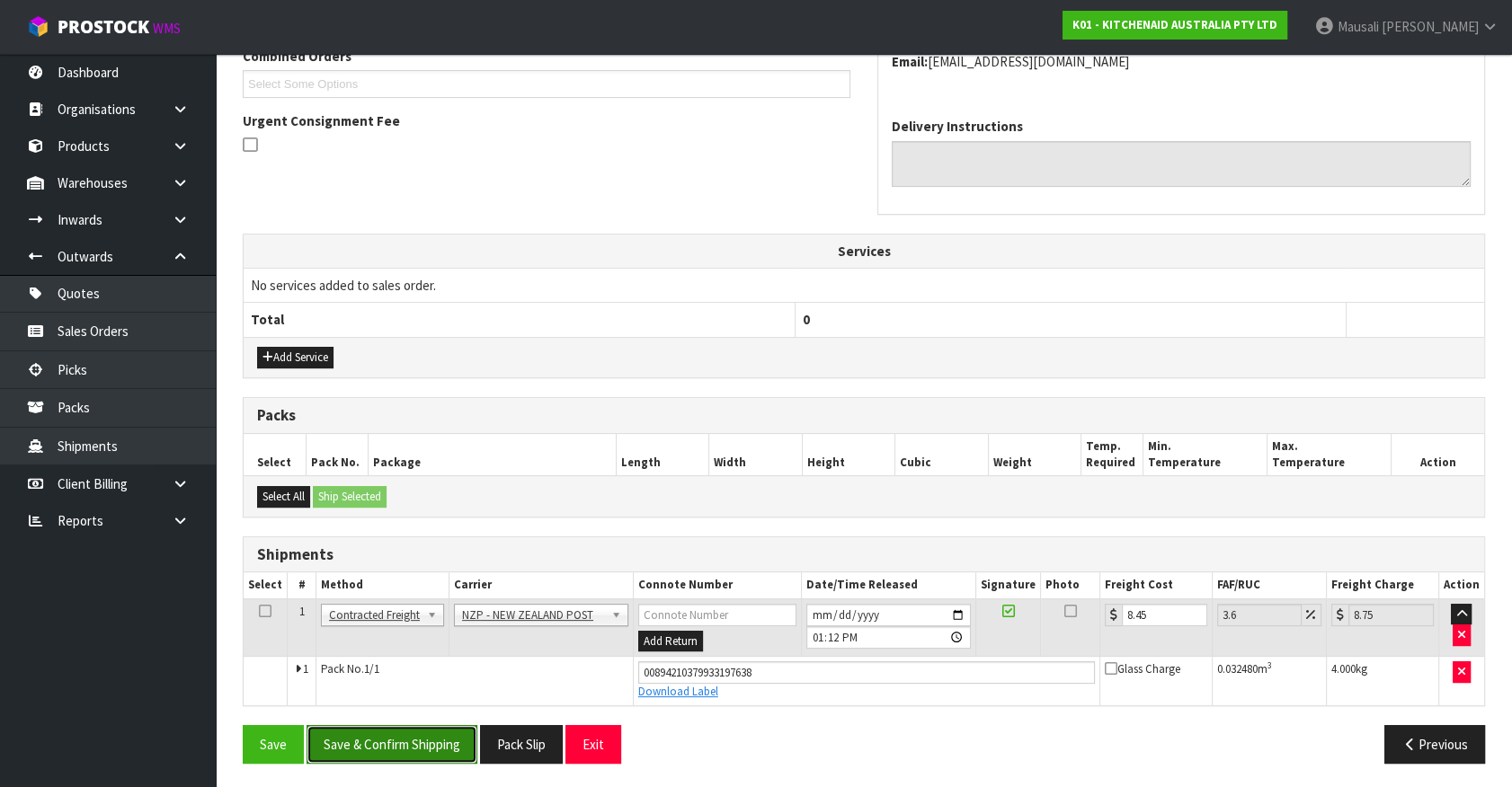 click on "Save & Confirm Shipping" at bounding box center (392, 744) 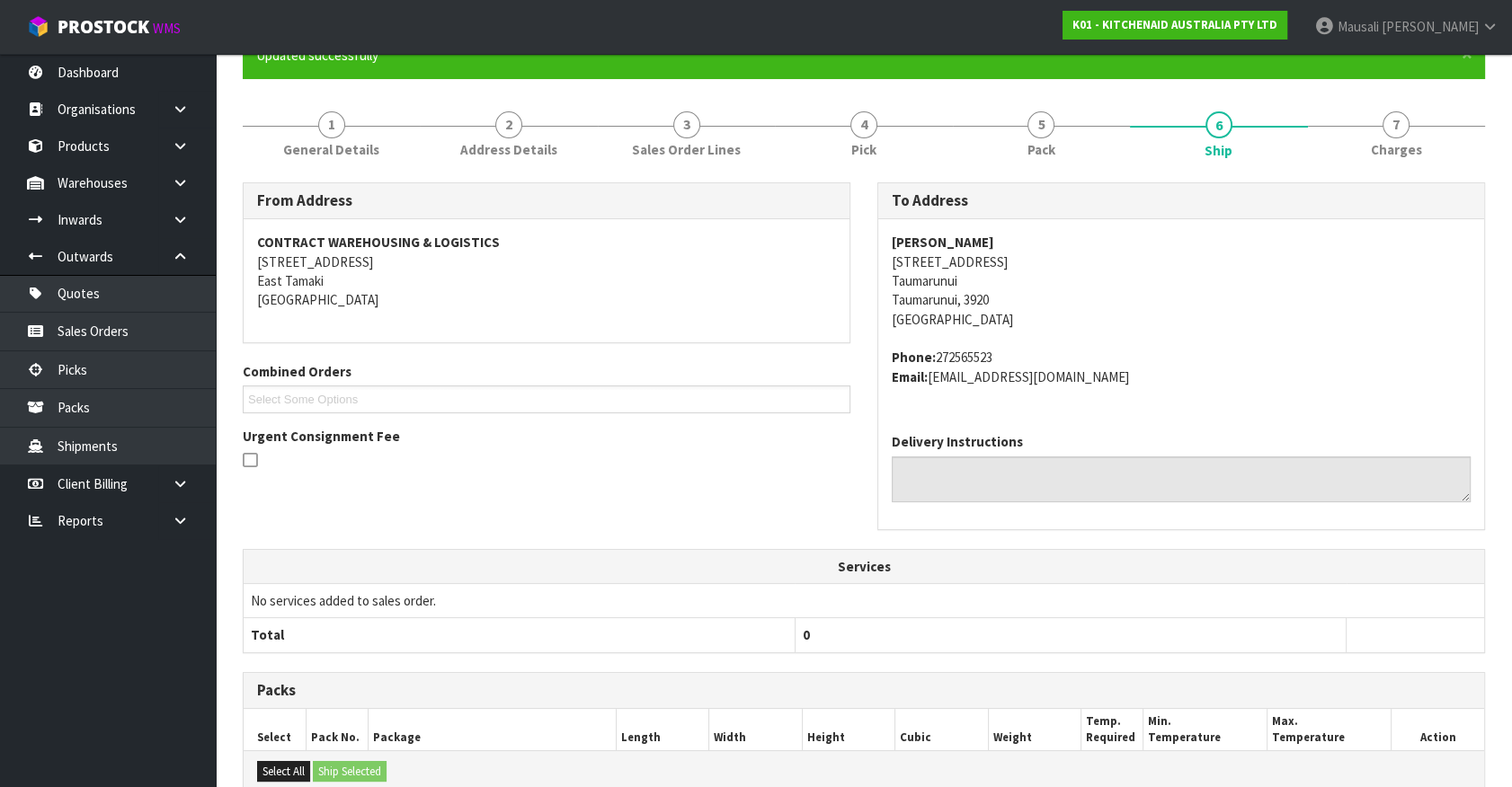 scroll, scrollTop: 436, scrollLeft: 0, axis: vertical 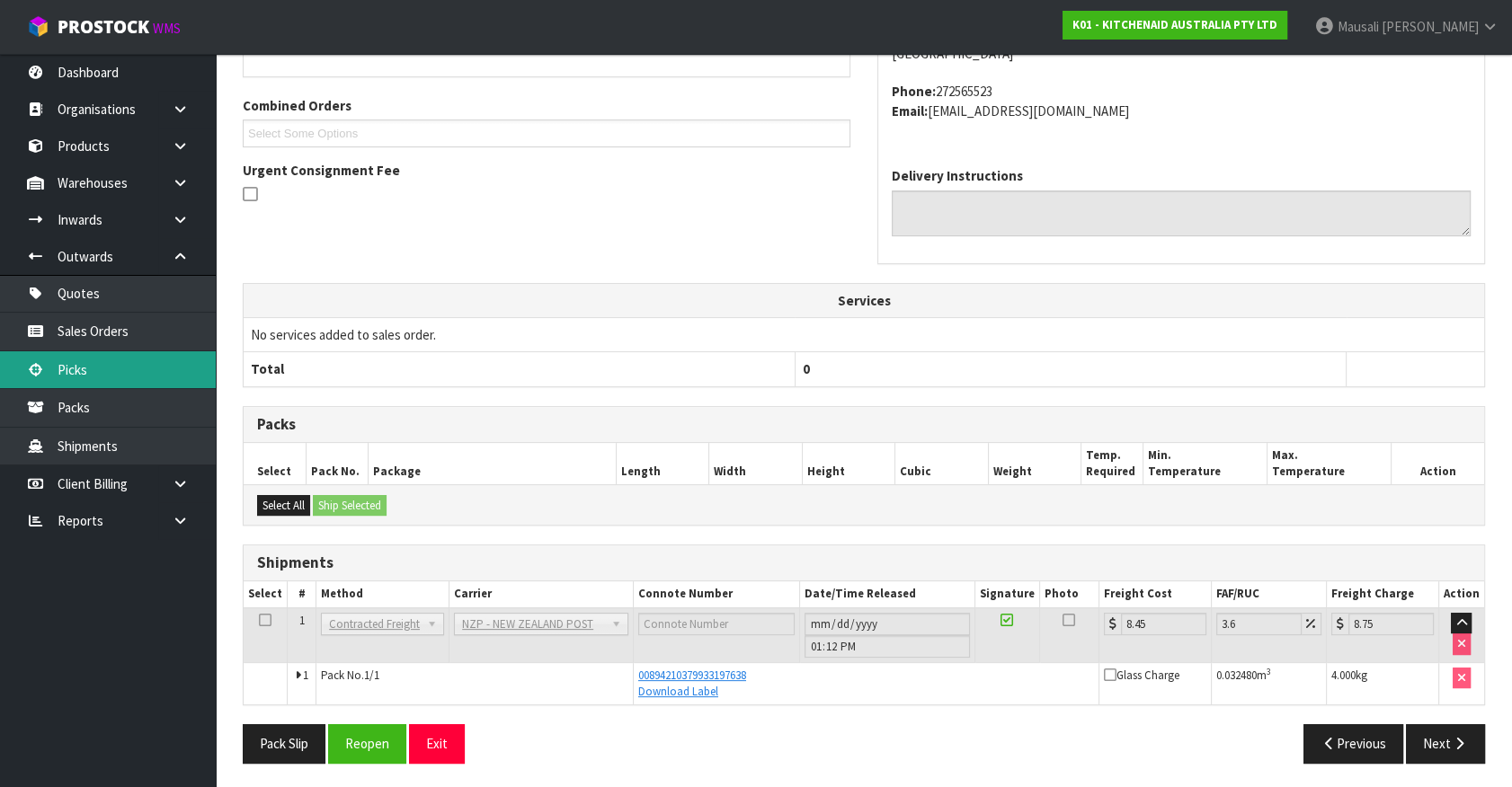 click on "Picks" at bounding box center [108, 369] 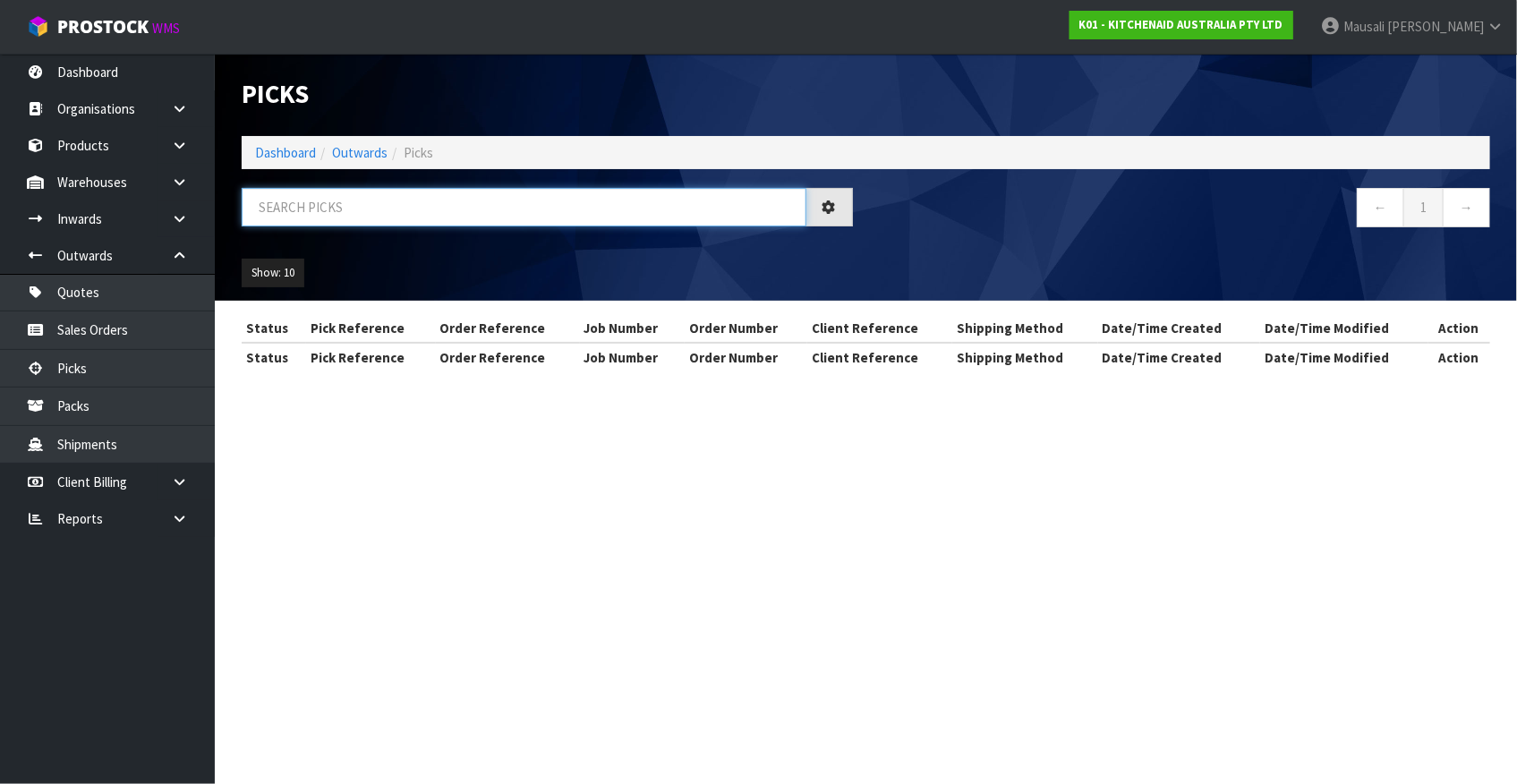 click at bounding box center [524, 207] 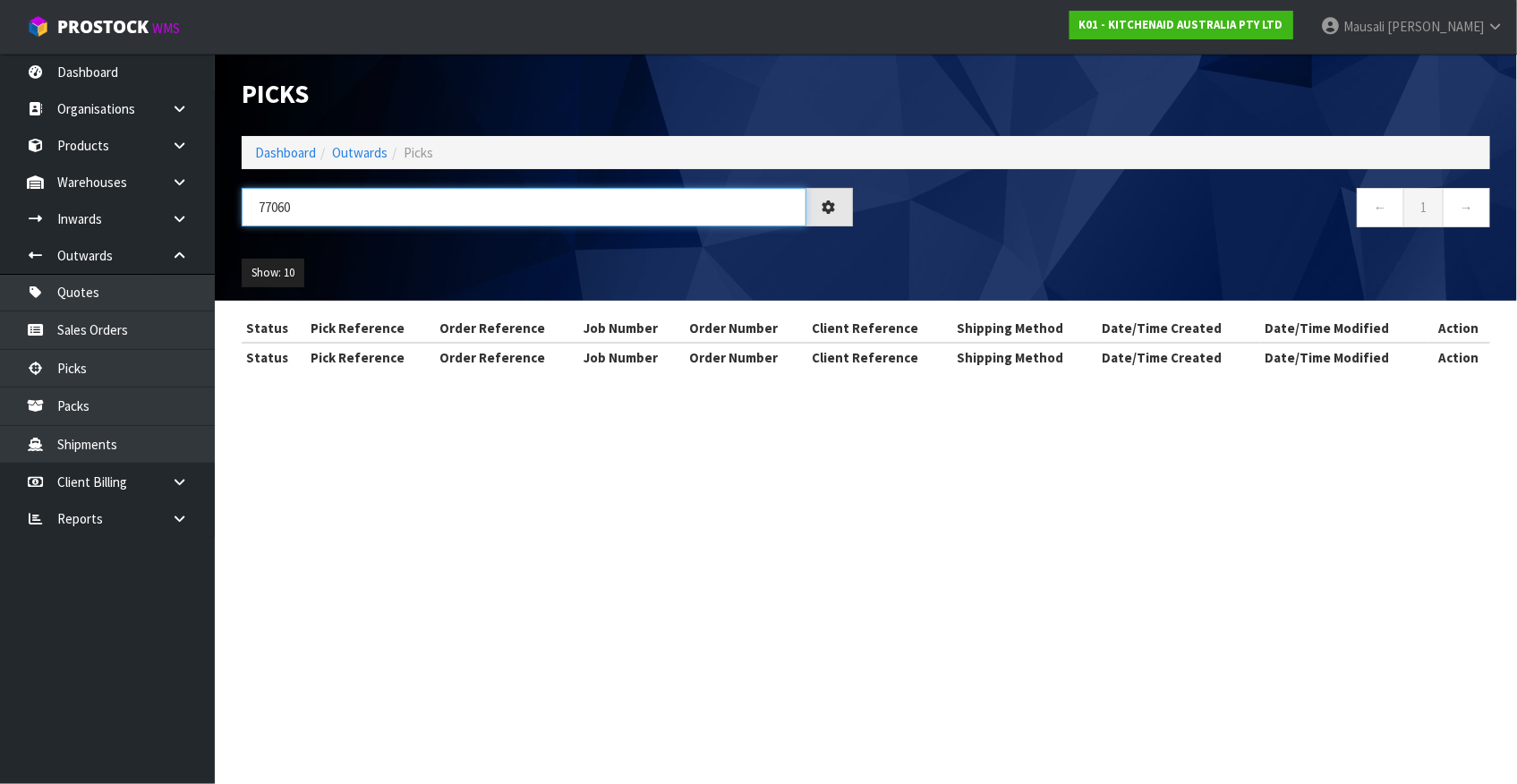 type on "77060" 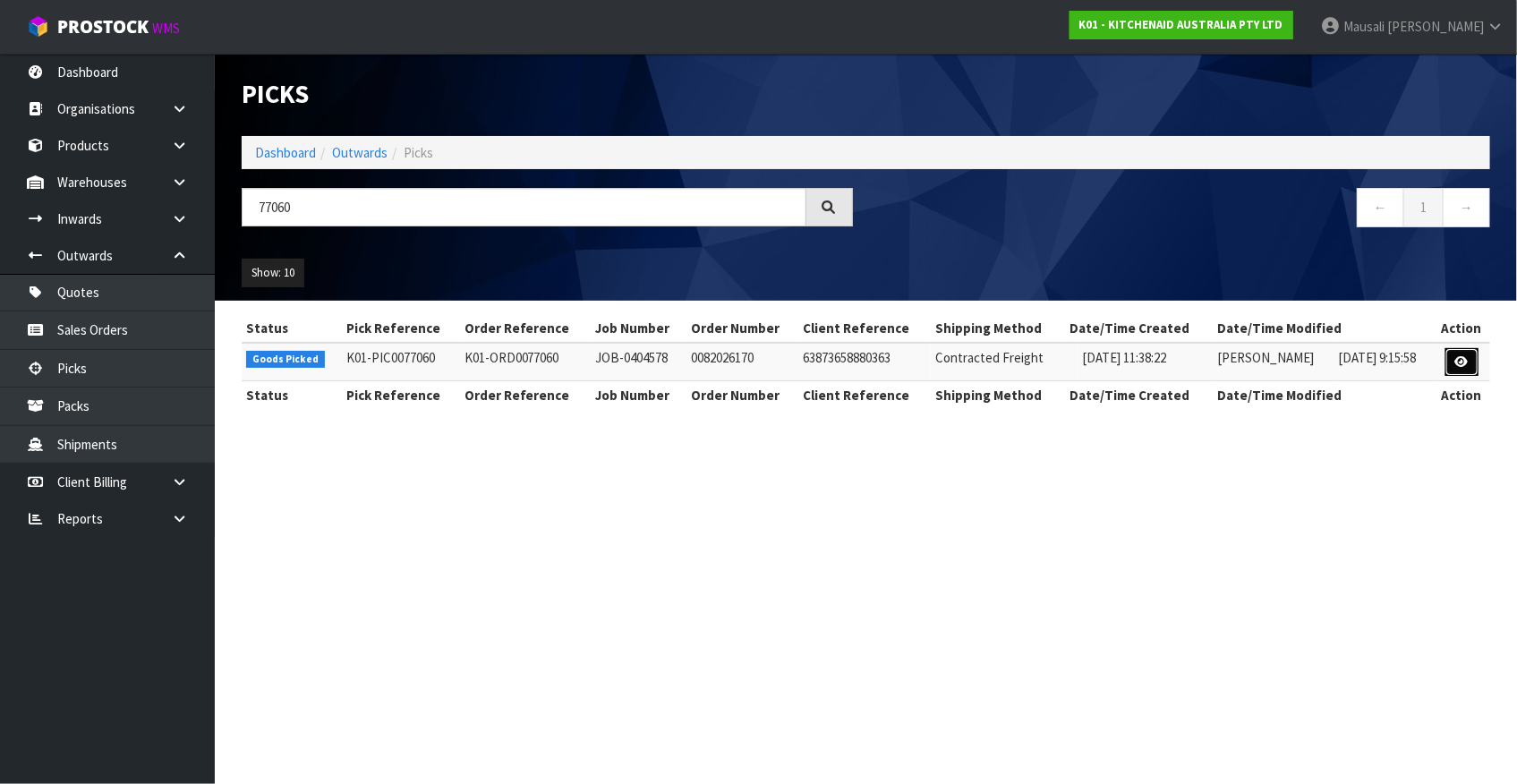 click at bounding box center [1462, 362] 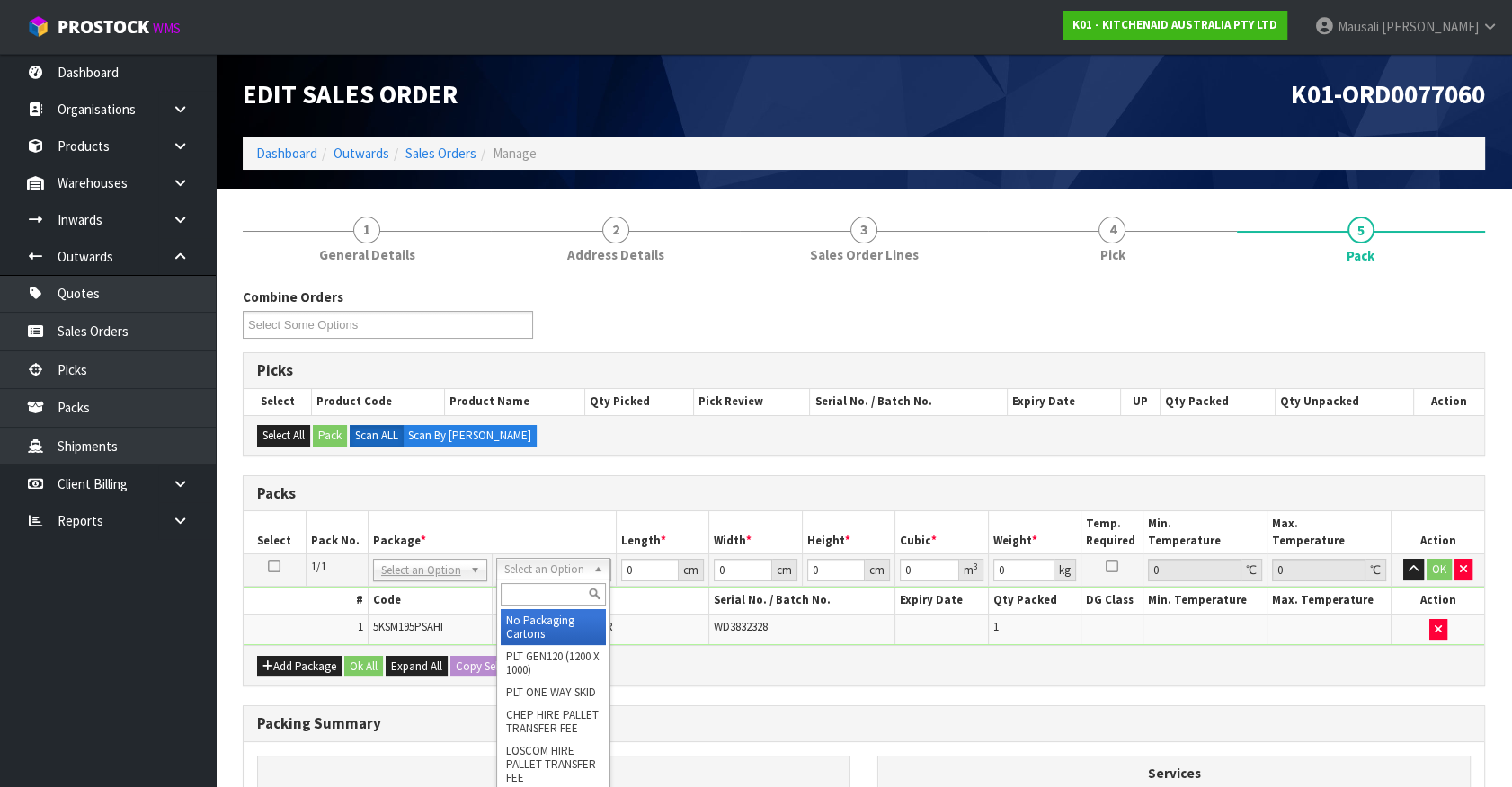 drag, startPoint x: 569, startPoint y: 618, endPoint x: 654, endPoint y: 583, distance: 91.92388 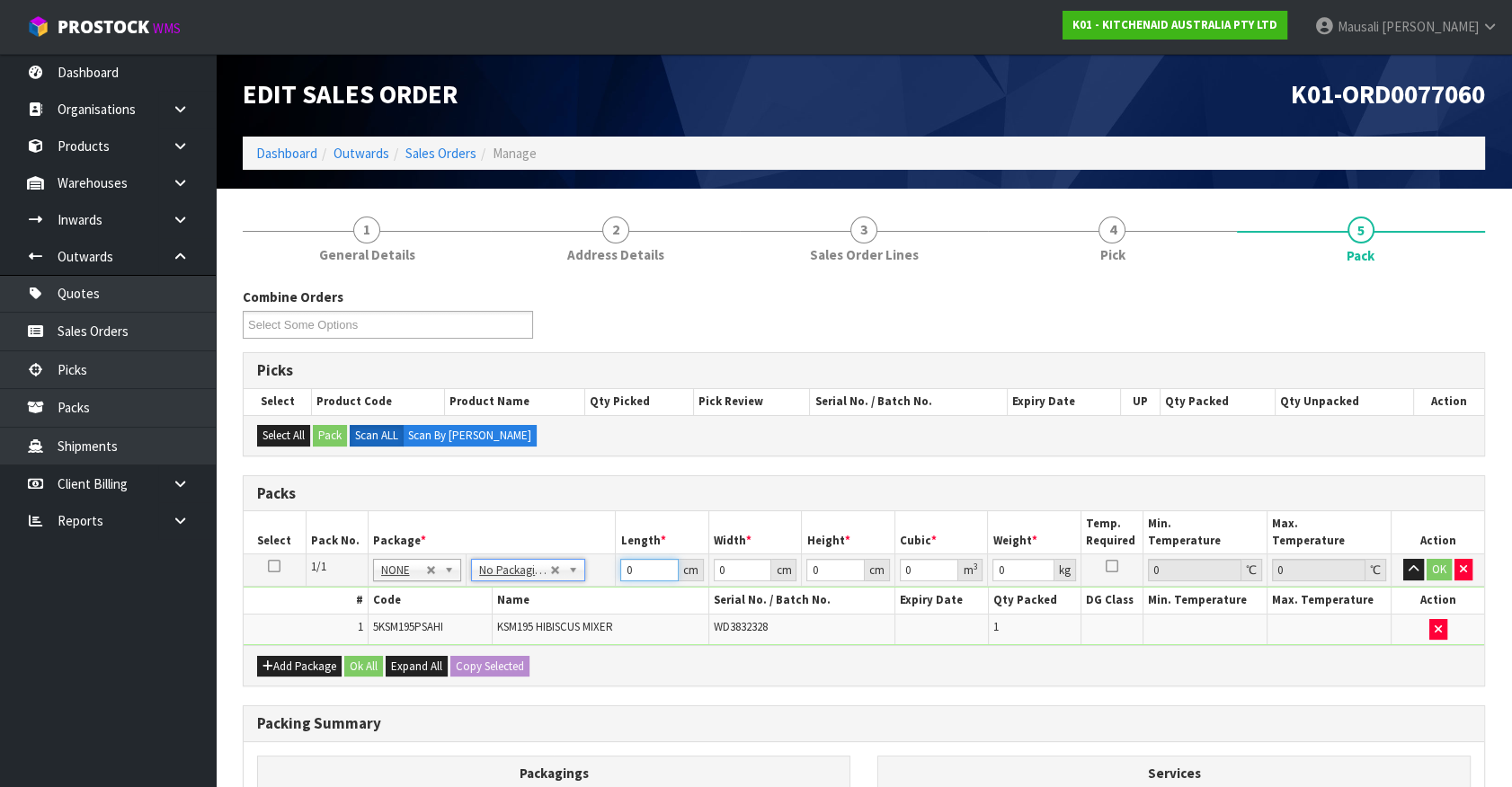 click on "Packs
Select
Pack No.
Package  *
Length  *
Width  *
Height  *
Cubic  *
Weight  *
Temp. Required
Min.  Temperature
Max.  Temperature
Action
1/1
NONE 007-001 007-002 007-004 007-009 007-013 007-014 007-015 007-017 007-018 007-019 007-021 007-022 007-023 007-024 010-016 010-017 010-018 010-019 011-001 011-002 011-003 011-004 011-005 011-006 011-007 011-008 011-009 011-010 011-011 011-012 011-013 011-014 011-015 011-016 011-017 011-018 011-019 011-020 011-021 011-022 011-023 011-025 011-026 011-027 011-028 011-029 011-030 011-031 011-032 011-033 011-034 011-035 011-036 011-037 011-038 011-039 011-040 011-041 011-042 011-043 011-044 011-045 011-046 011-047 011-048 011-049 011-050 011-051 011-052 011-053 011-054 011-055 011-056 011-057 011-058 011-059 011-060 011-061 011-062 011-063 011-064 011-065 011-066 011-067" at bounding box center [864, 581] 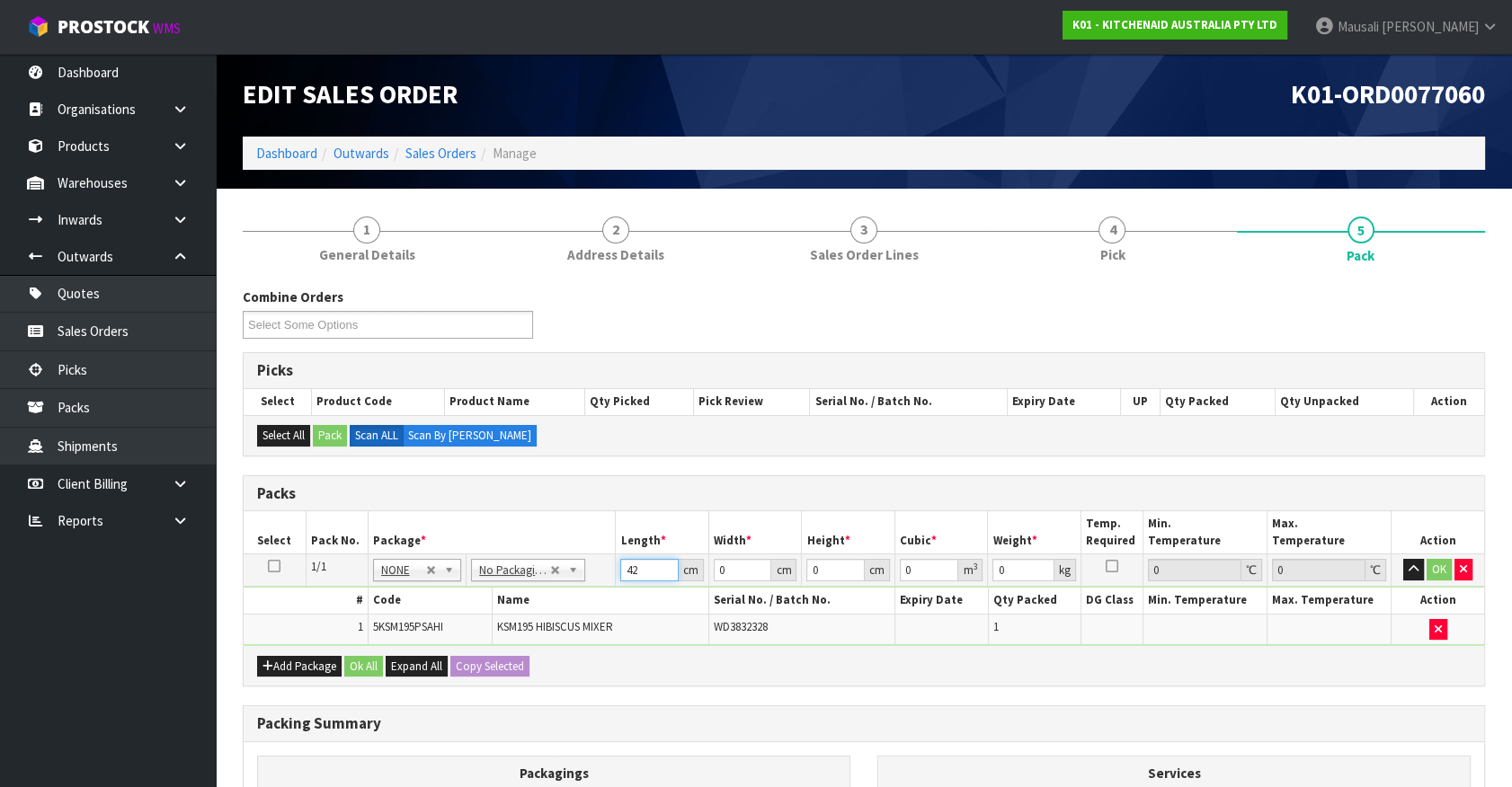 type on "42" 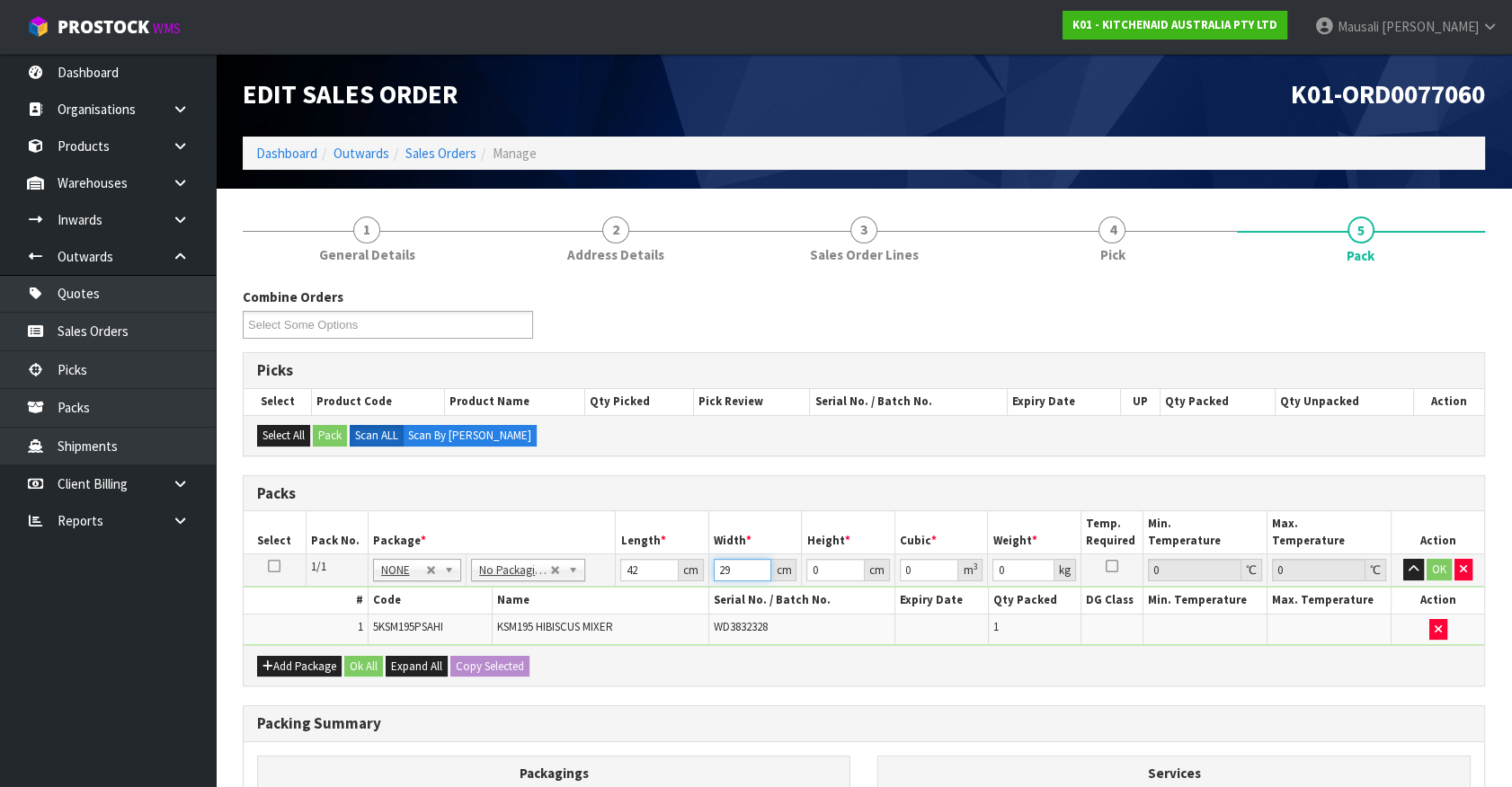 type on "29" 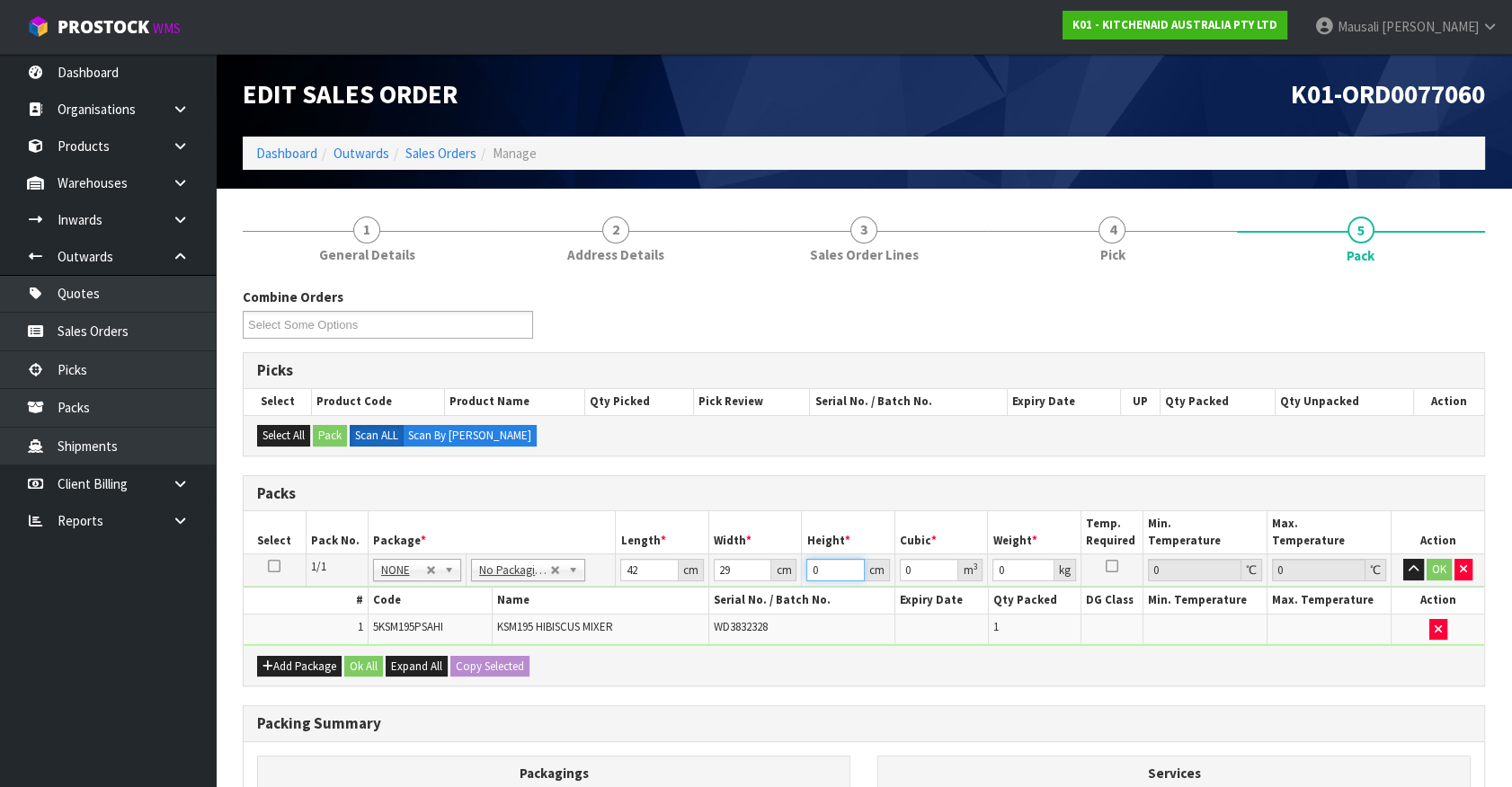 type on "4" 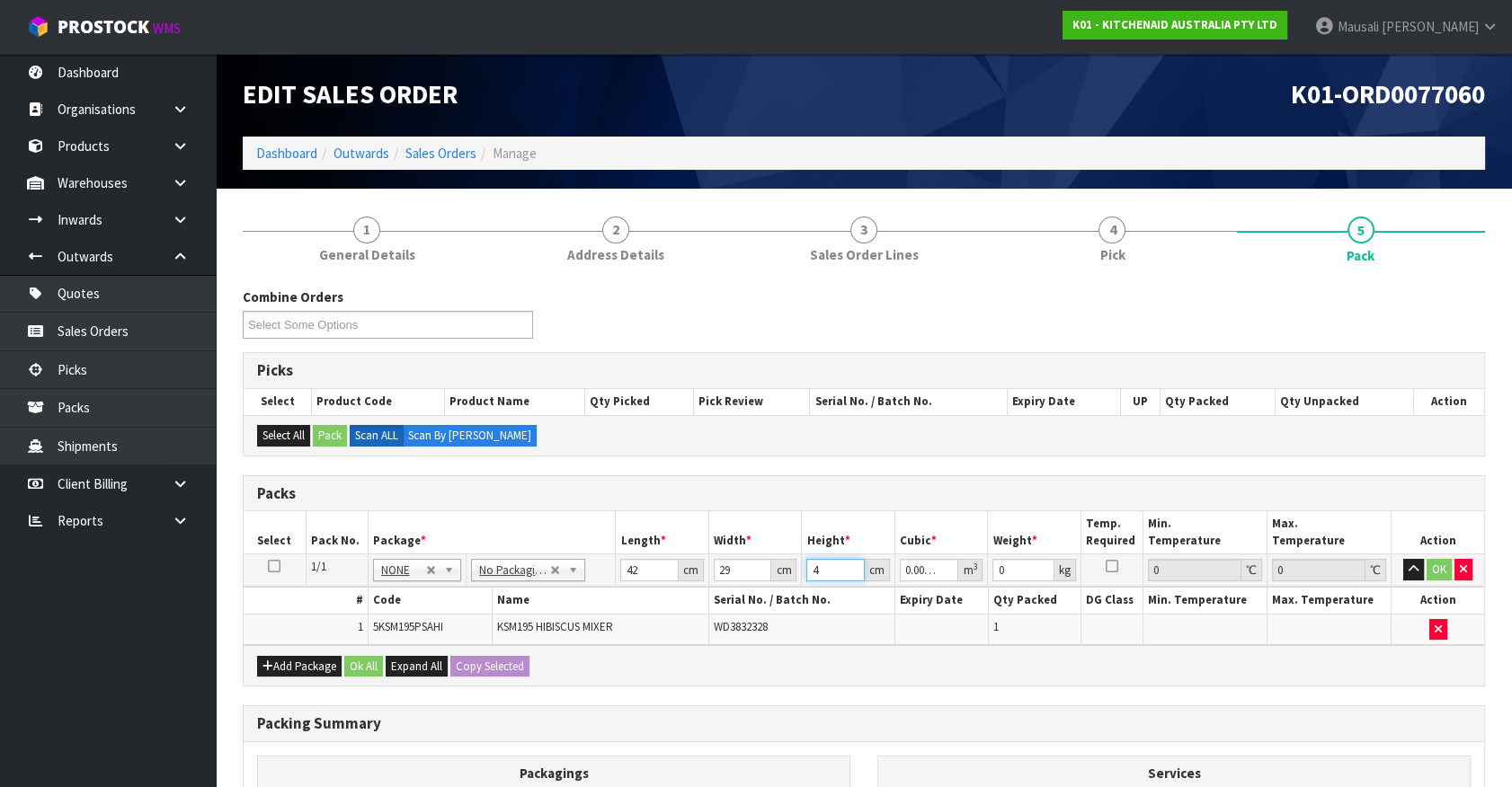 type on "43" 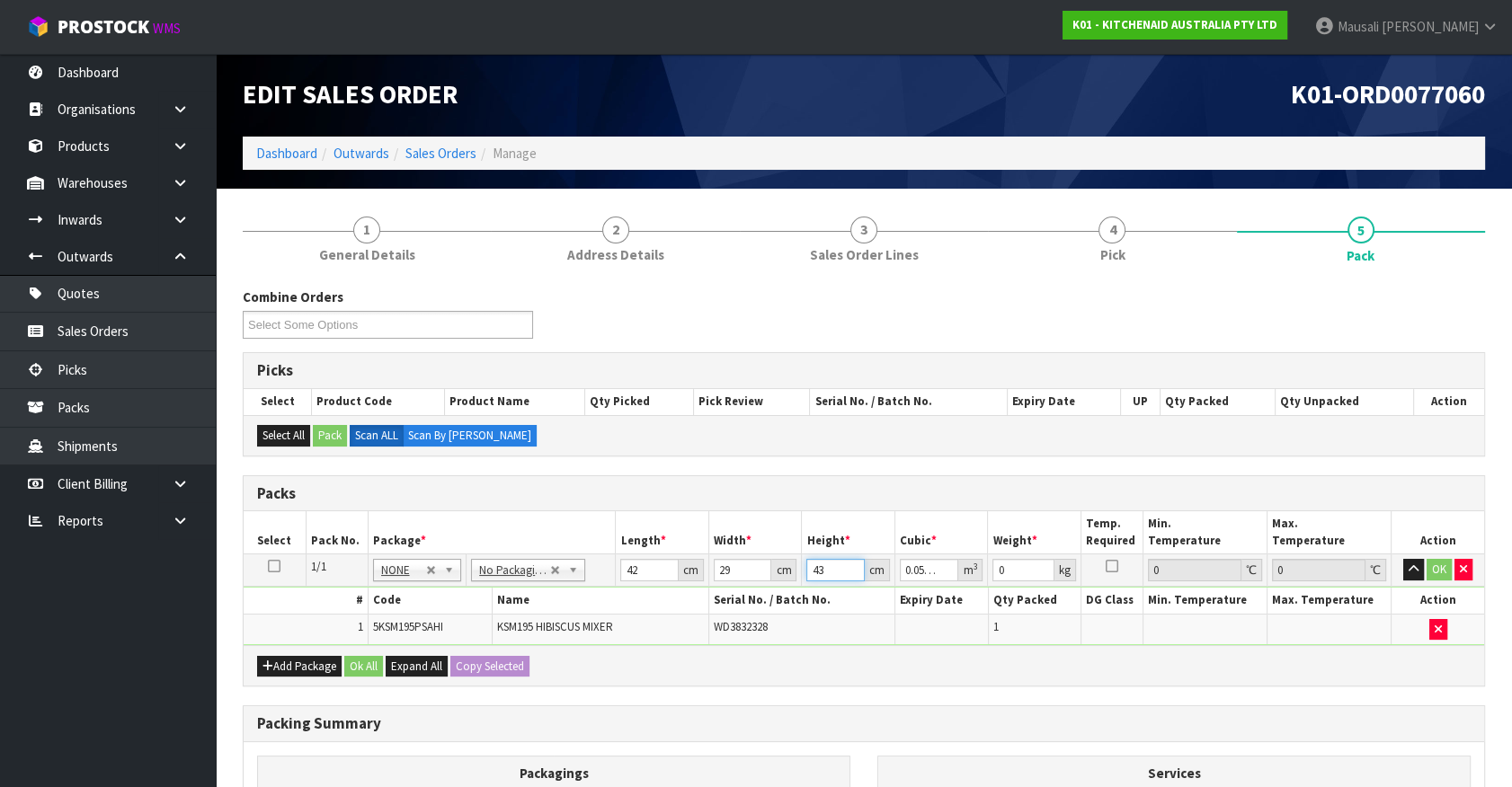 type on "43" 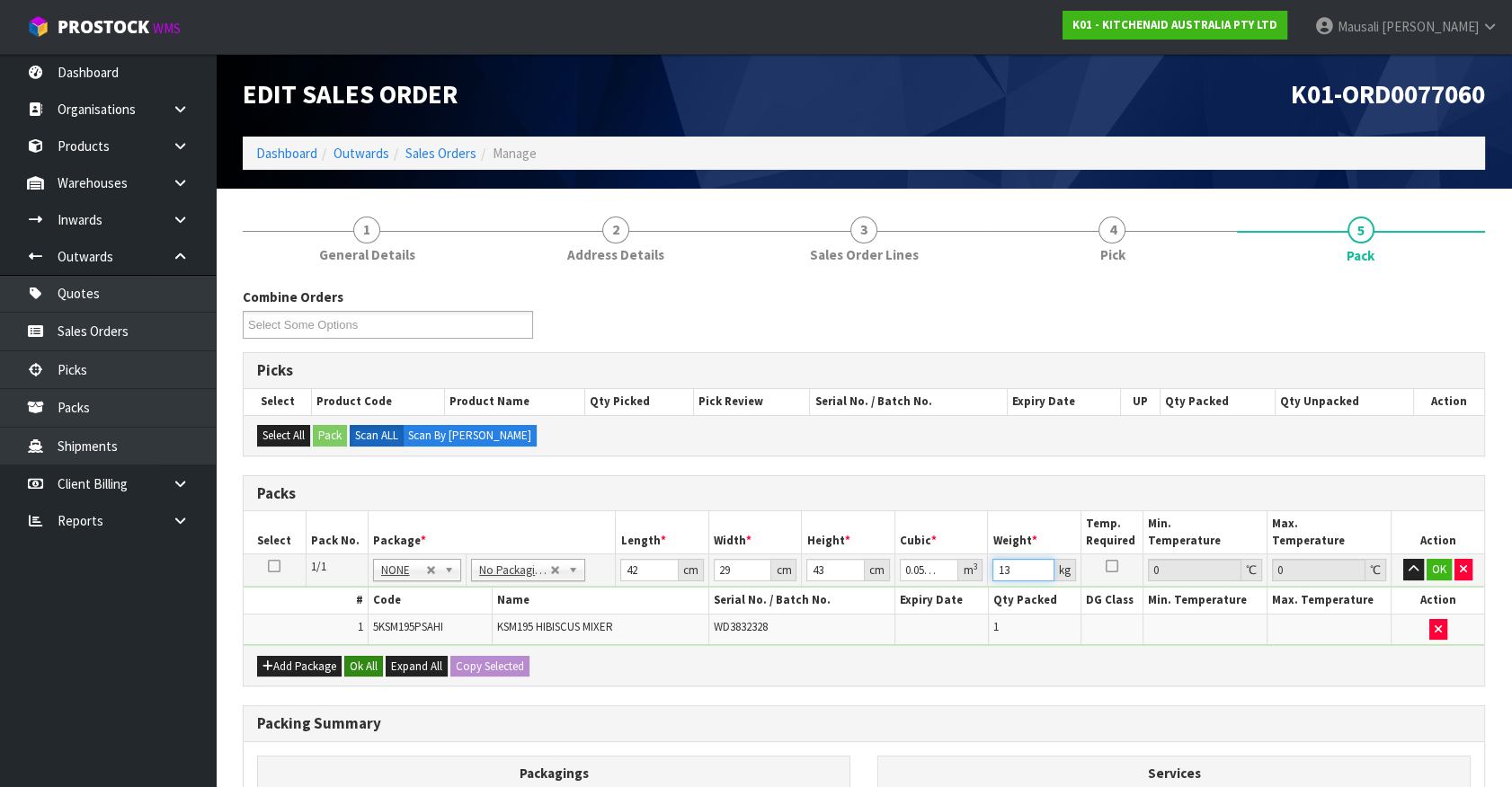 type on "13" 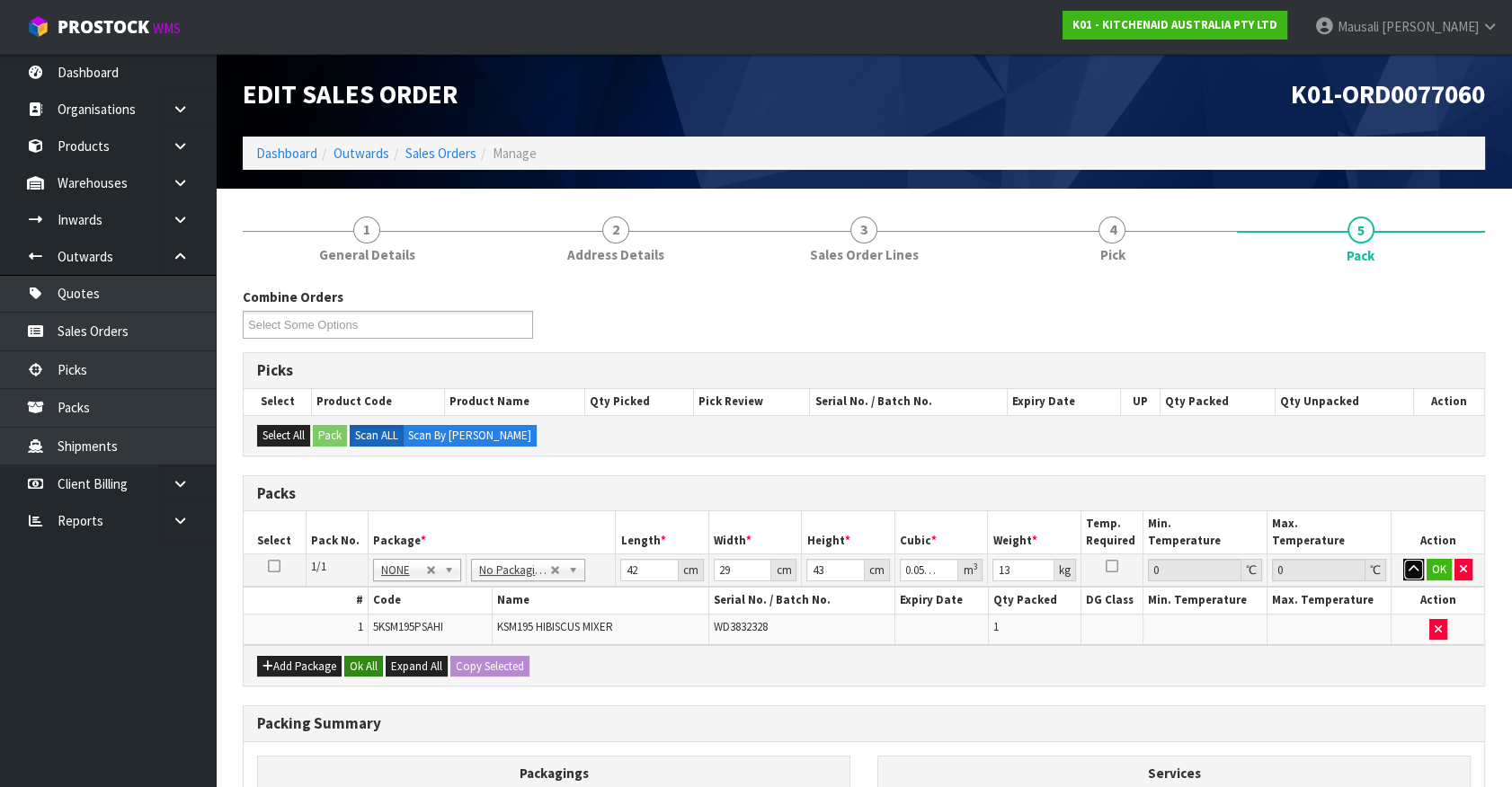 type 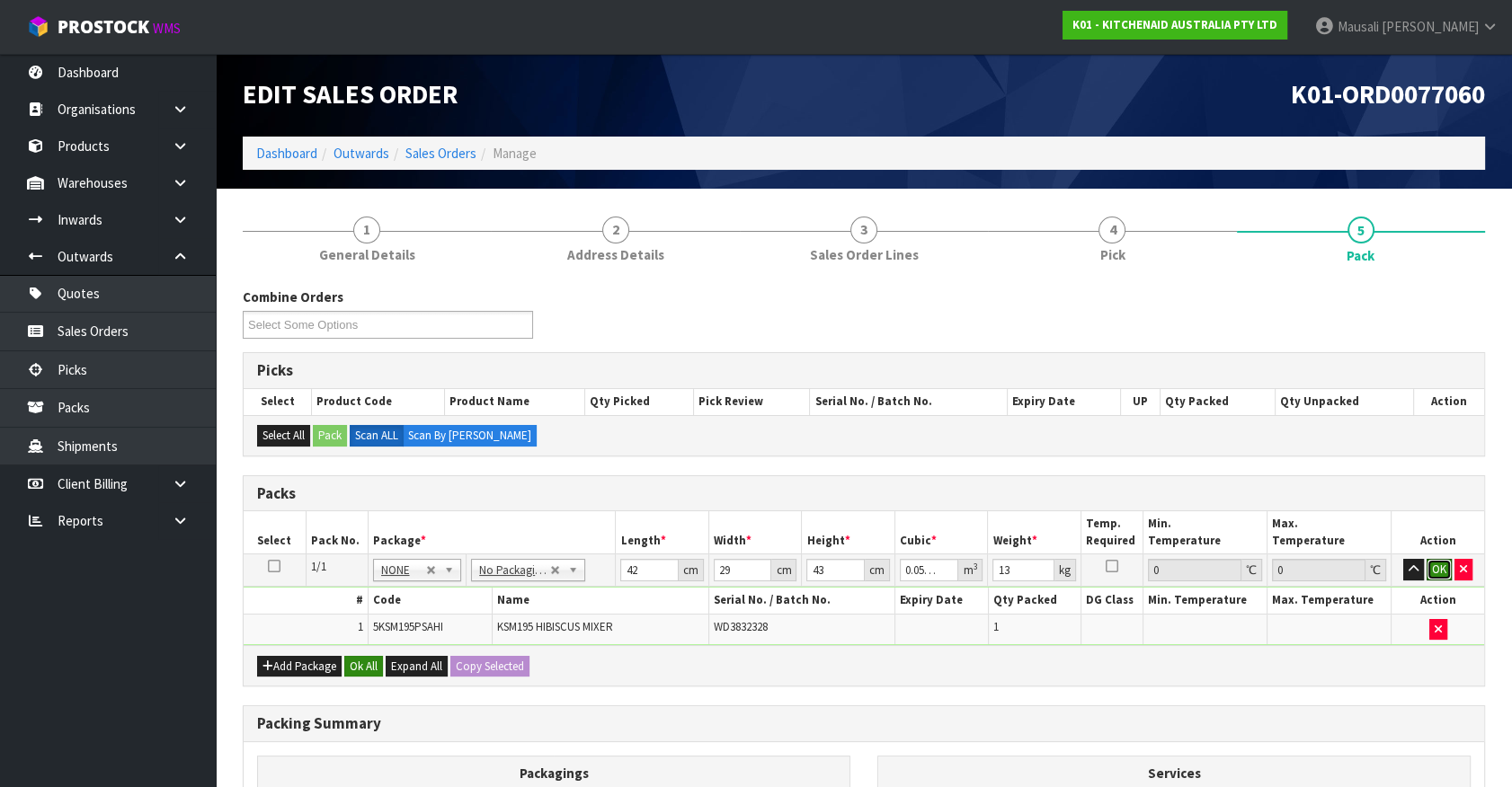 click on "OK" at bounding box center [1439, 570] 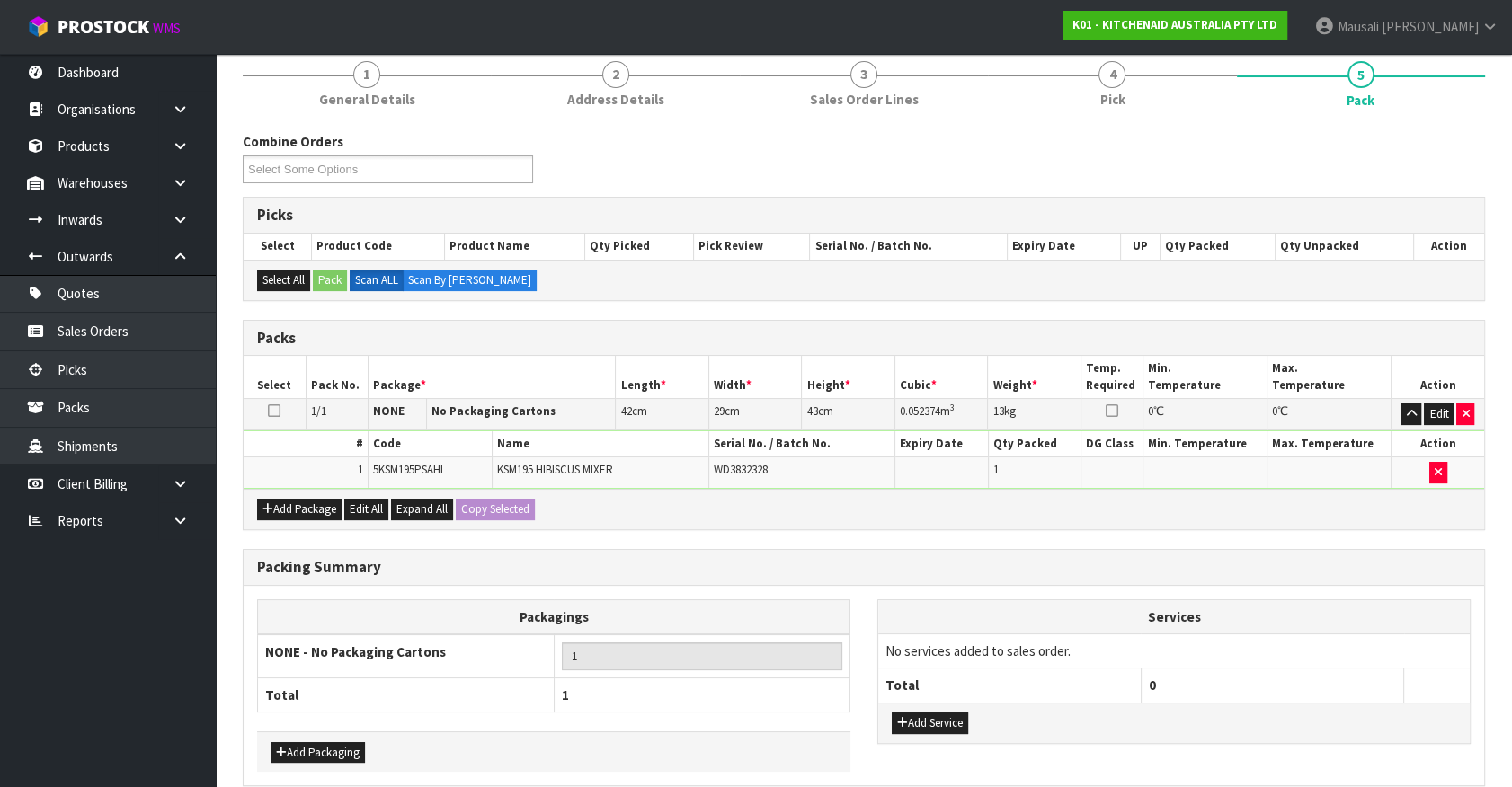 scroll, scrollTop: 234, scrollLeft: 0, axis: vertical 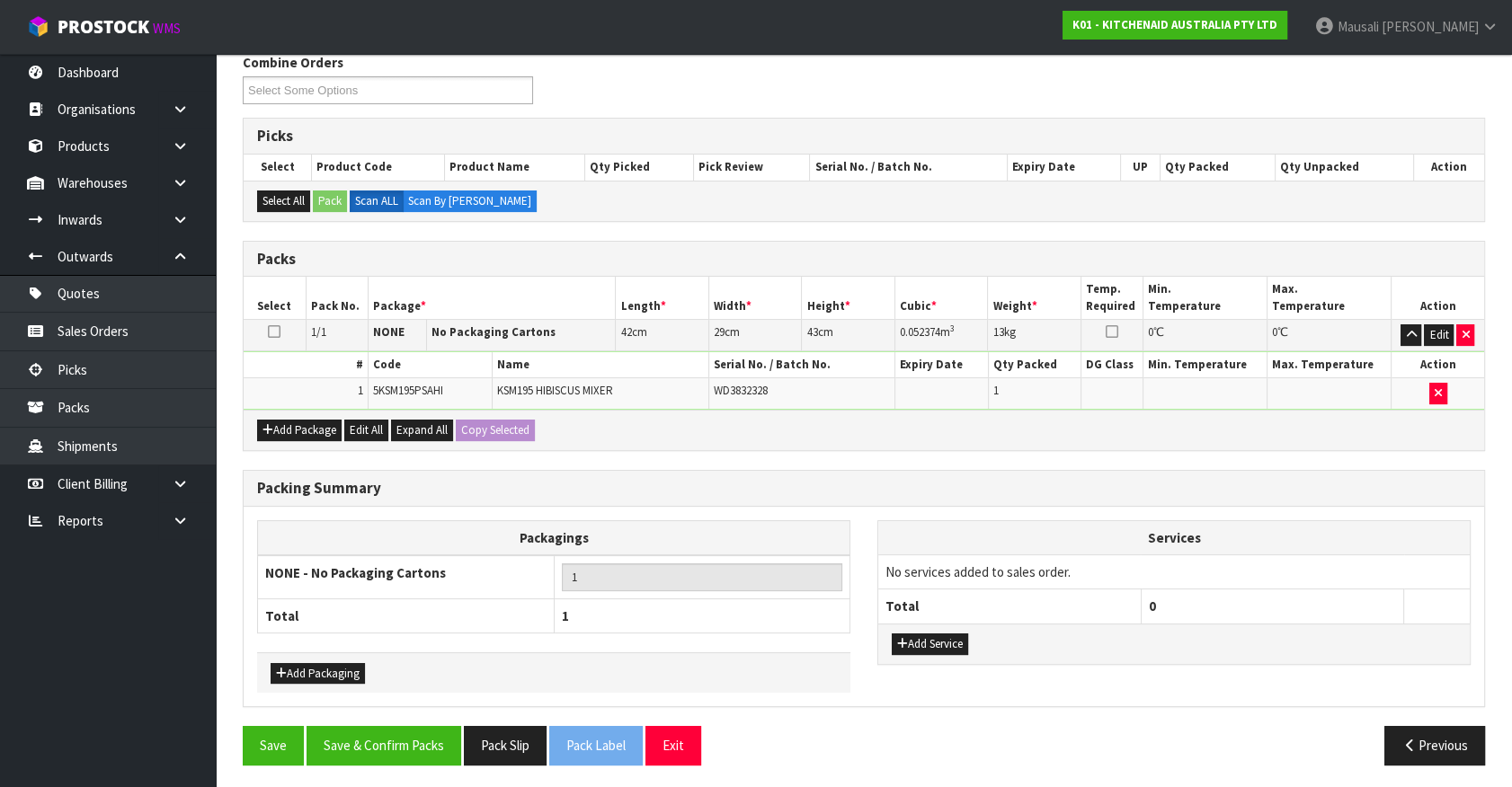 click on "Packing Summary
Packagings
NONE - No Packaging Cartons
1
Total
1
Add Packaging
Services
No services added to sales order.
Total
0" at bounding box center [864, 598] 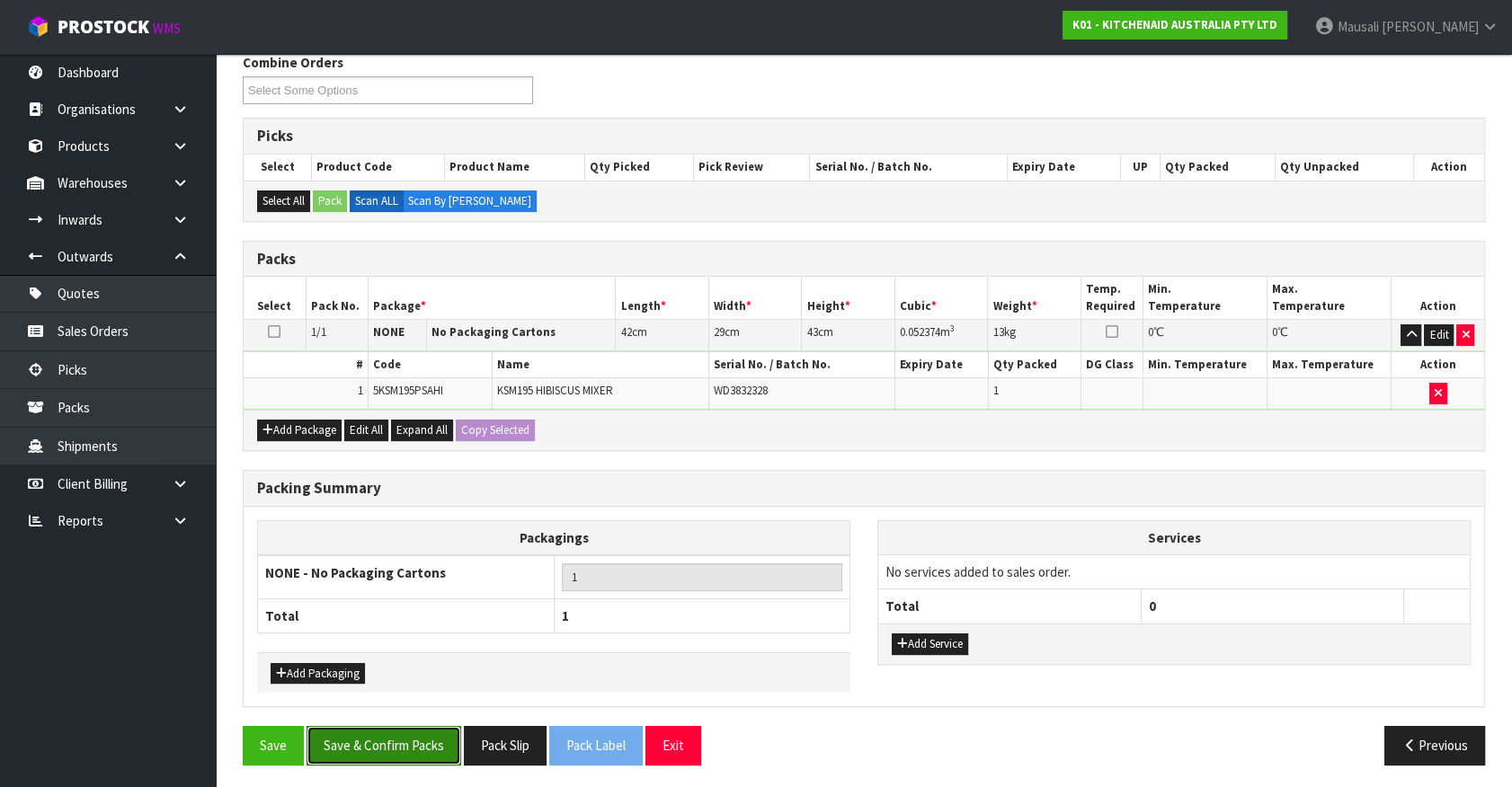 click on "Save & Confirm Packs" at bounding box center [384, 745] 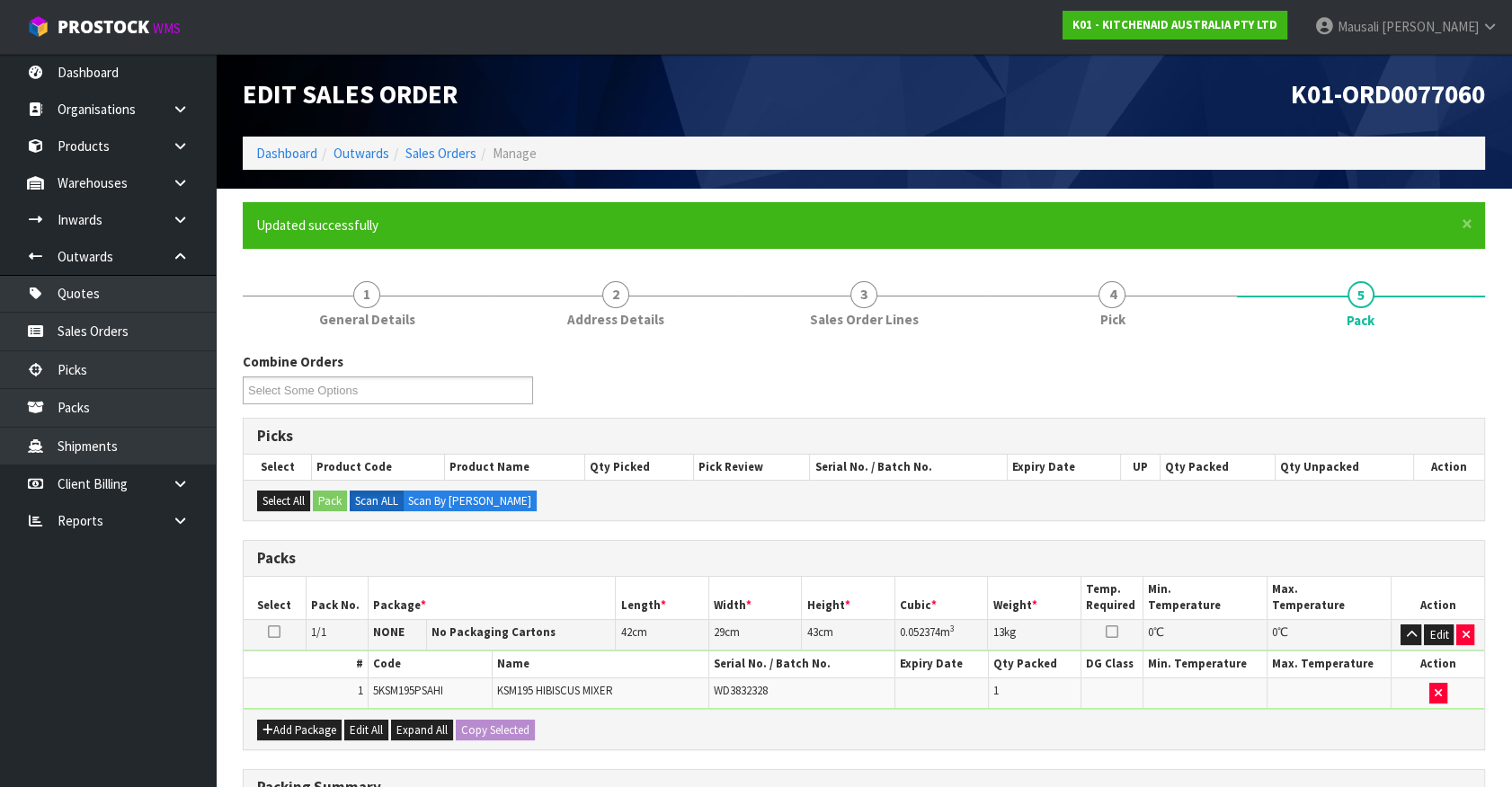 scroll, scrollTop: 202, scrollLeft: 0, axis: vertical 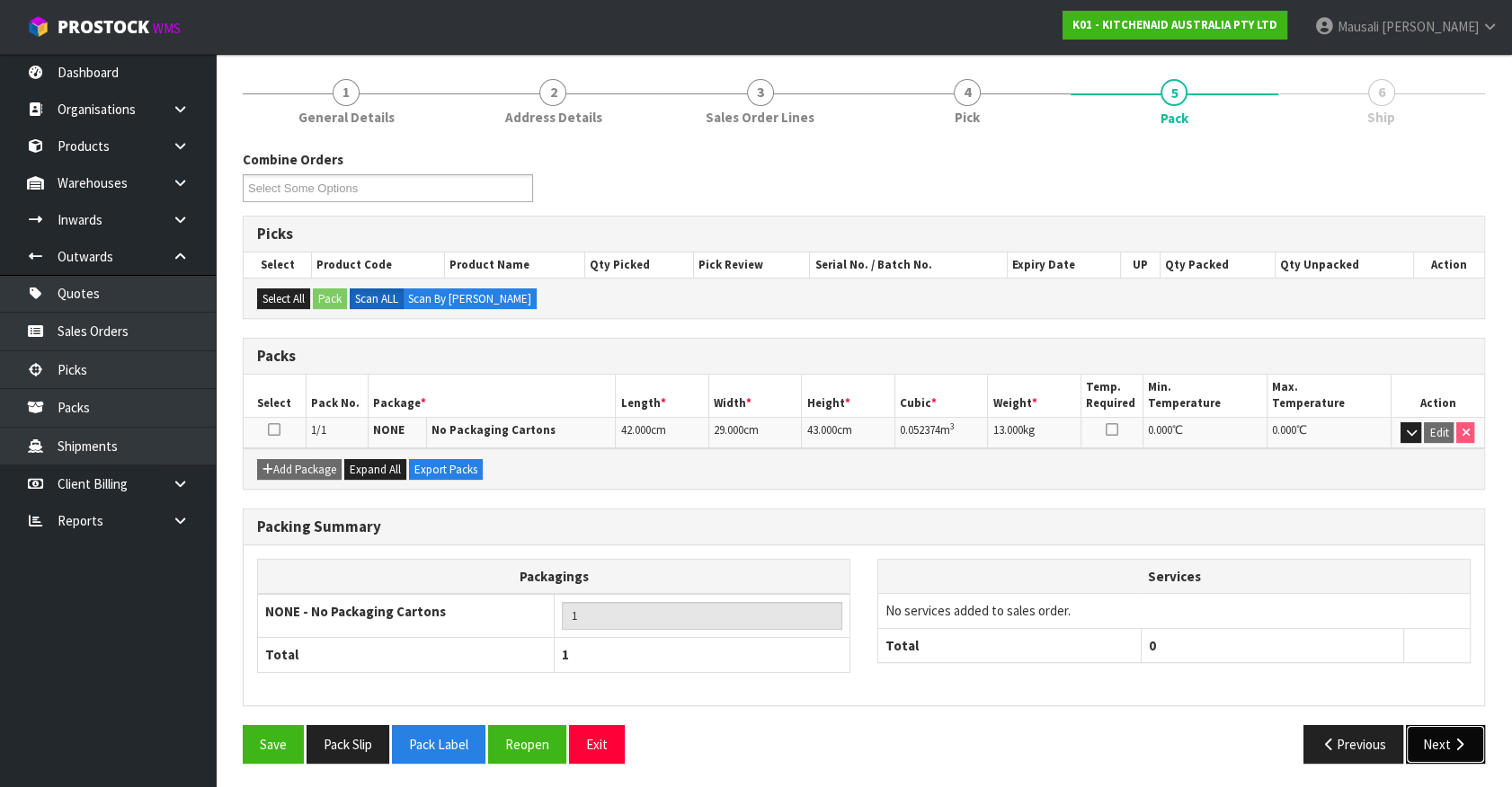 click on "Next" at bounding box center [1445, 744] 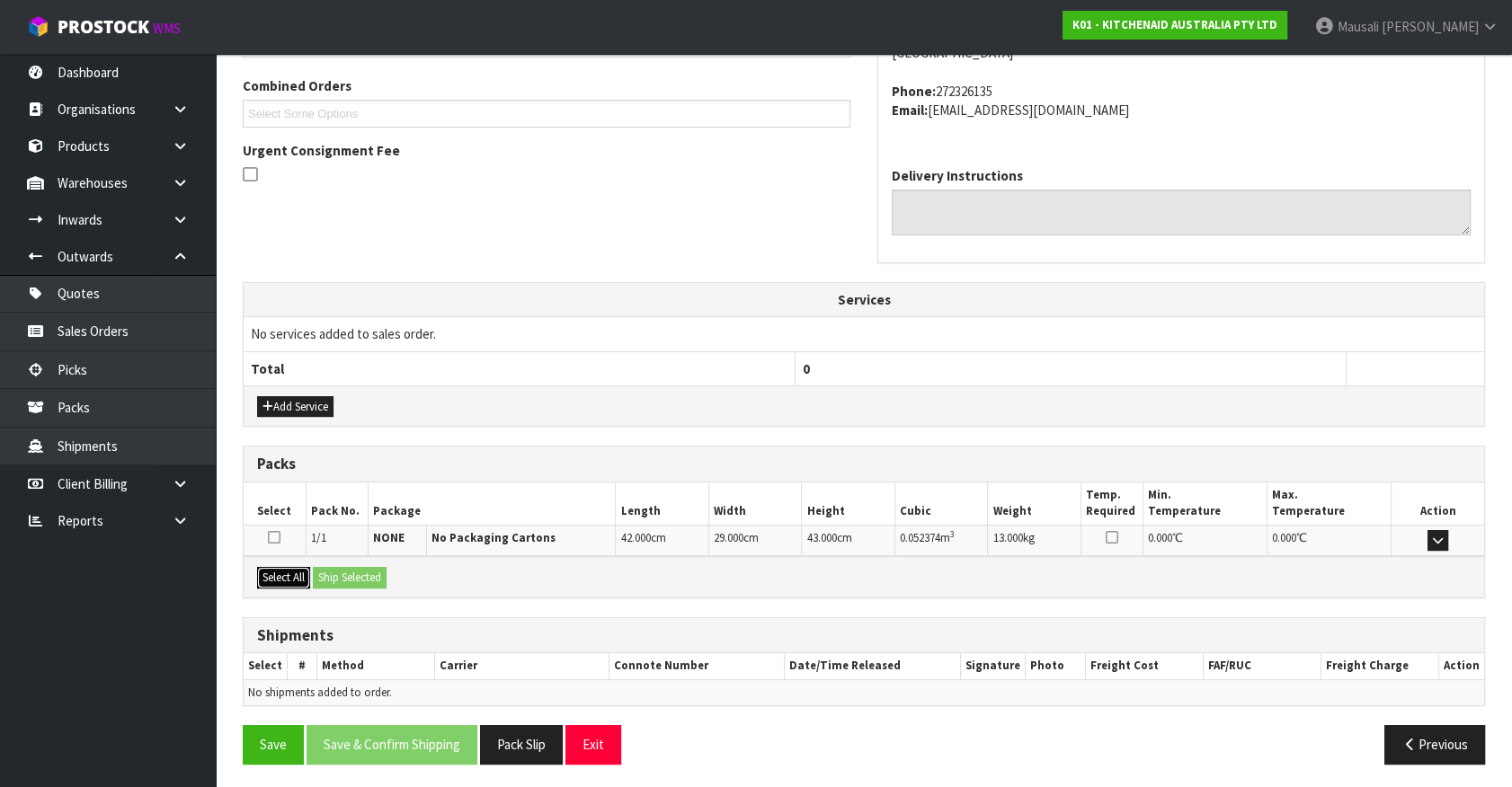 drag, startPoint x: 298, startPoint y: 571, endPoint x: 328, endPoint y: 571, distance: 30 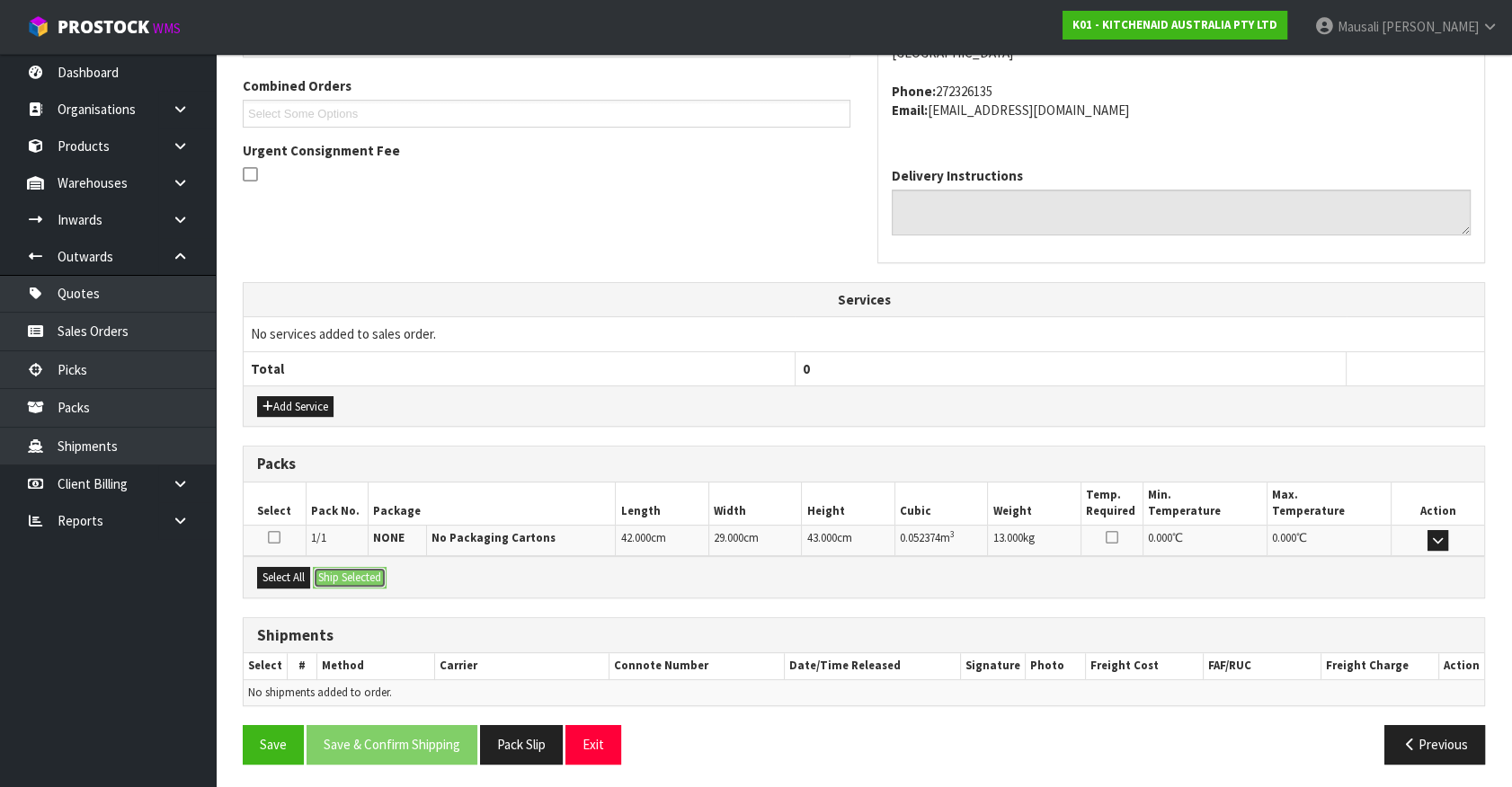 click on "Ship Selected" at bounding box center [350, 578] 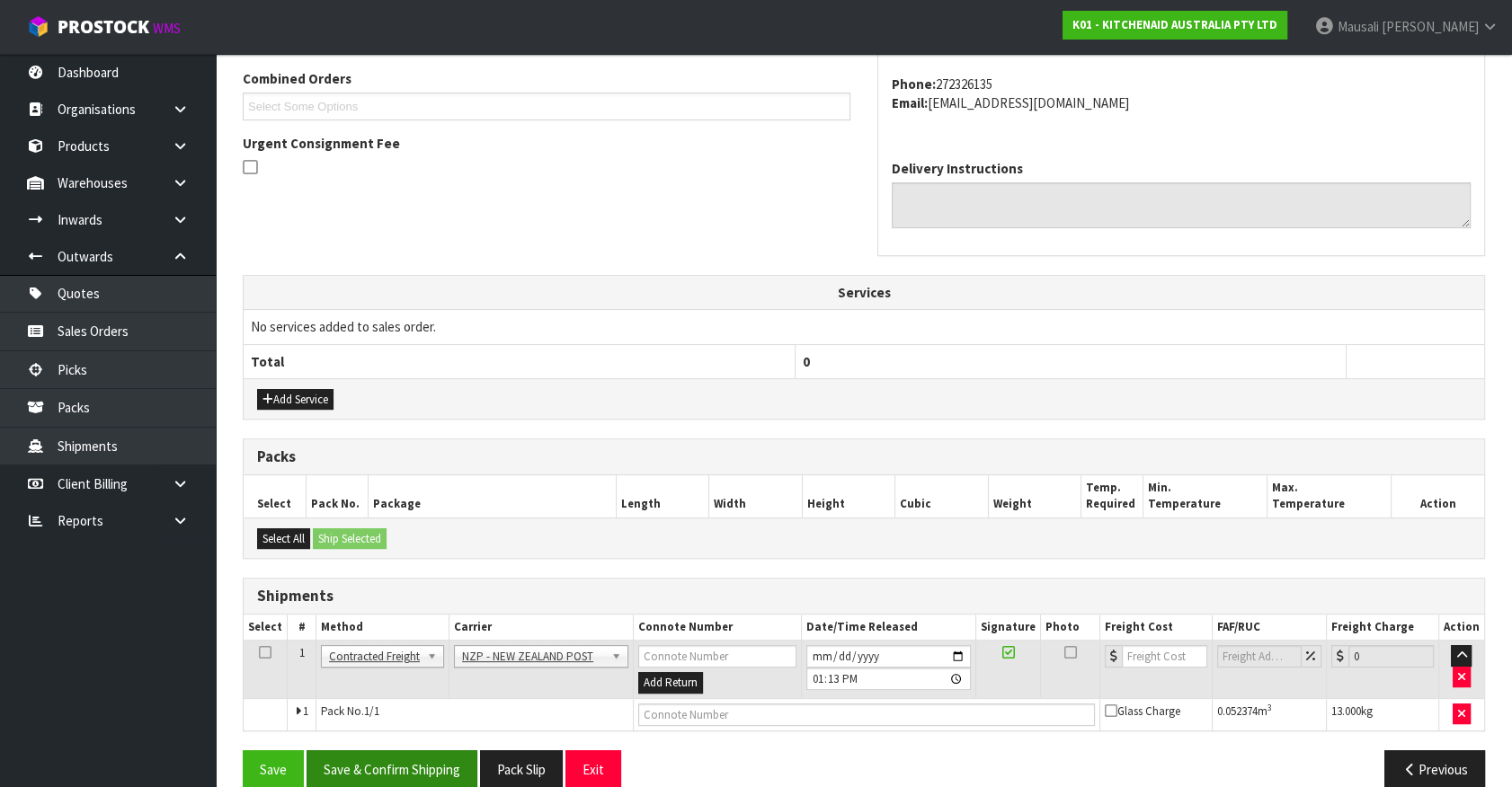 scroll, scrollTop: 487, scrollLeft: 0, axis: vertical 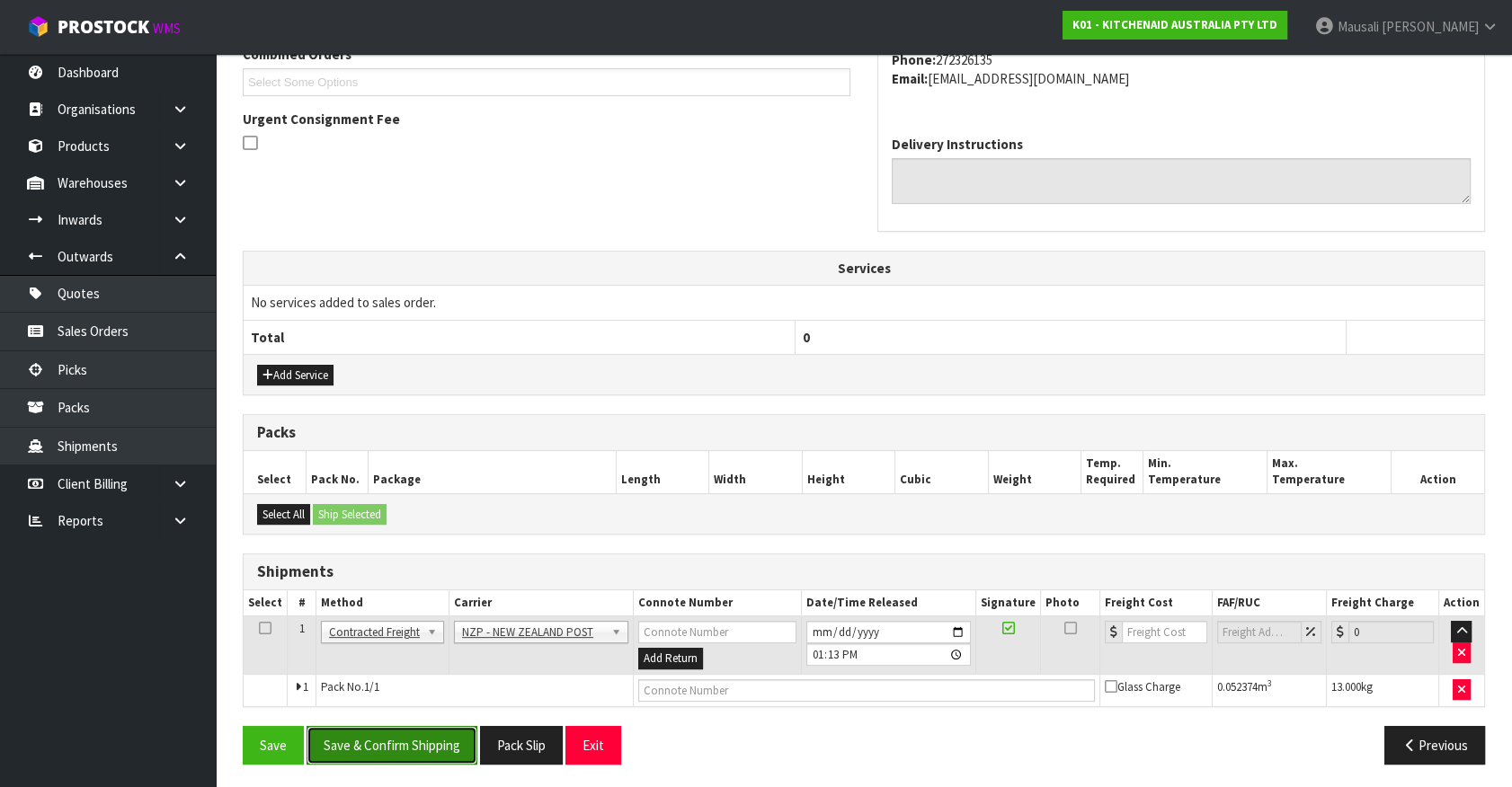 click on "Save & Confirm Shipping" at bounding box center (392, 745) 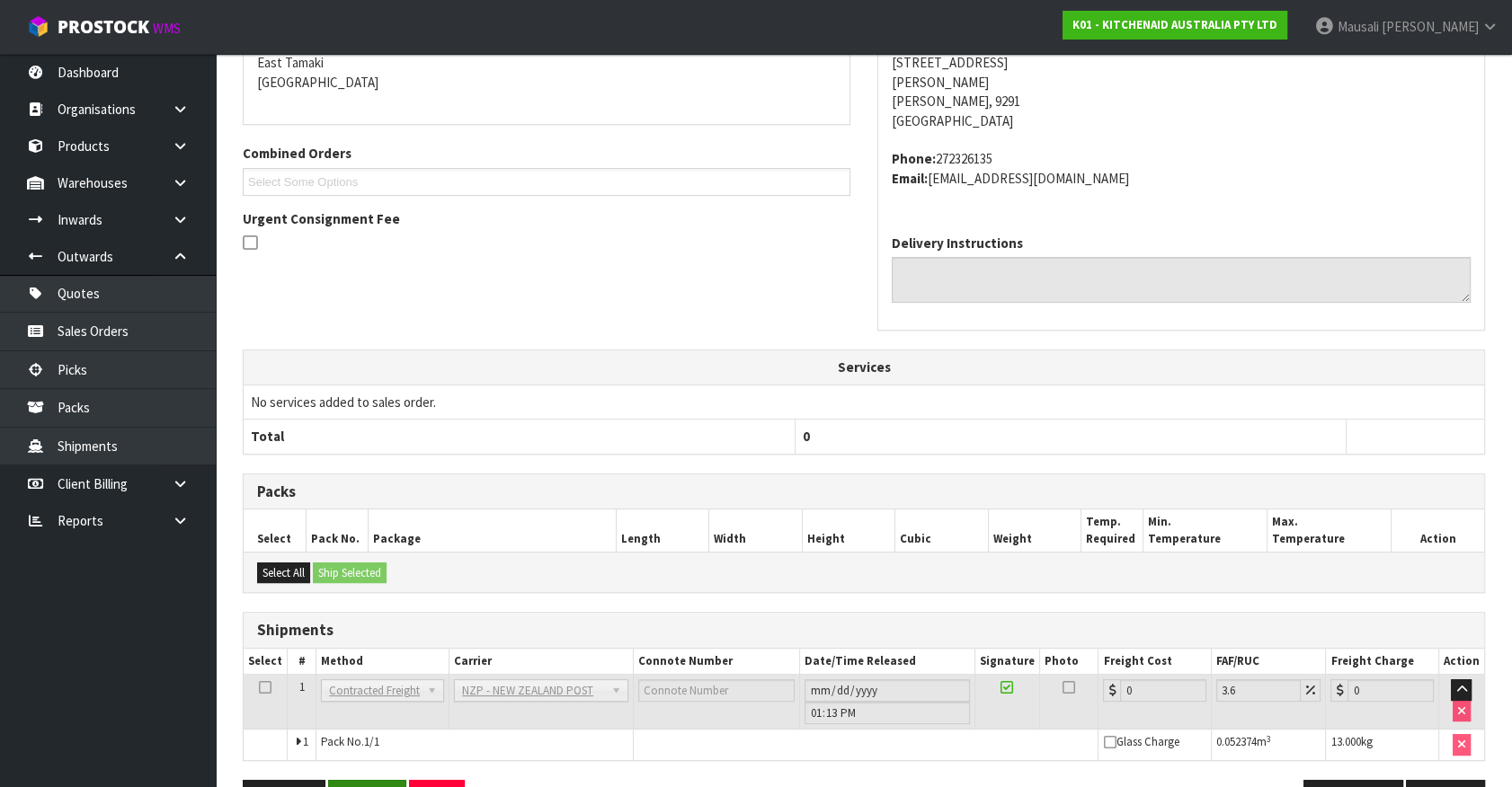 scroll, scrollTop: 463, scrollLeft: 0, axis: vertical 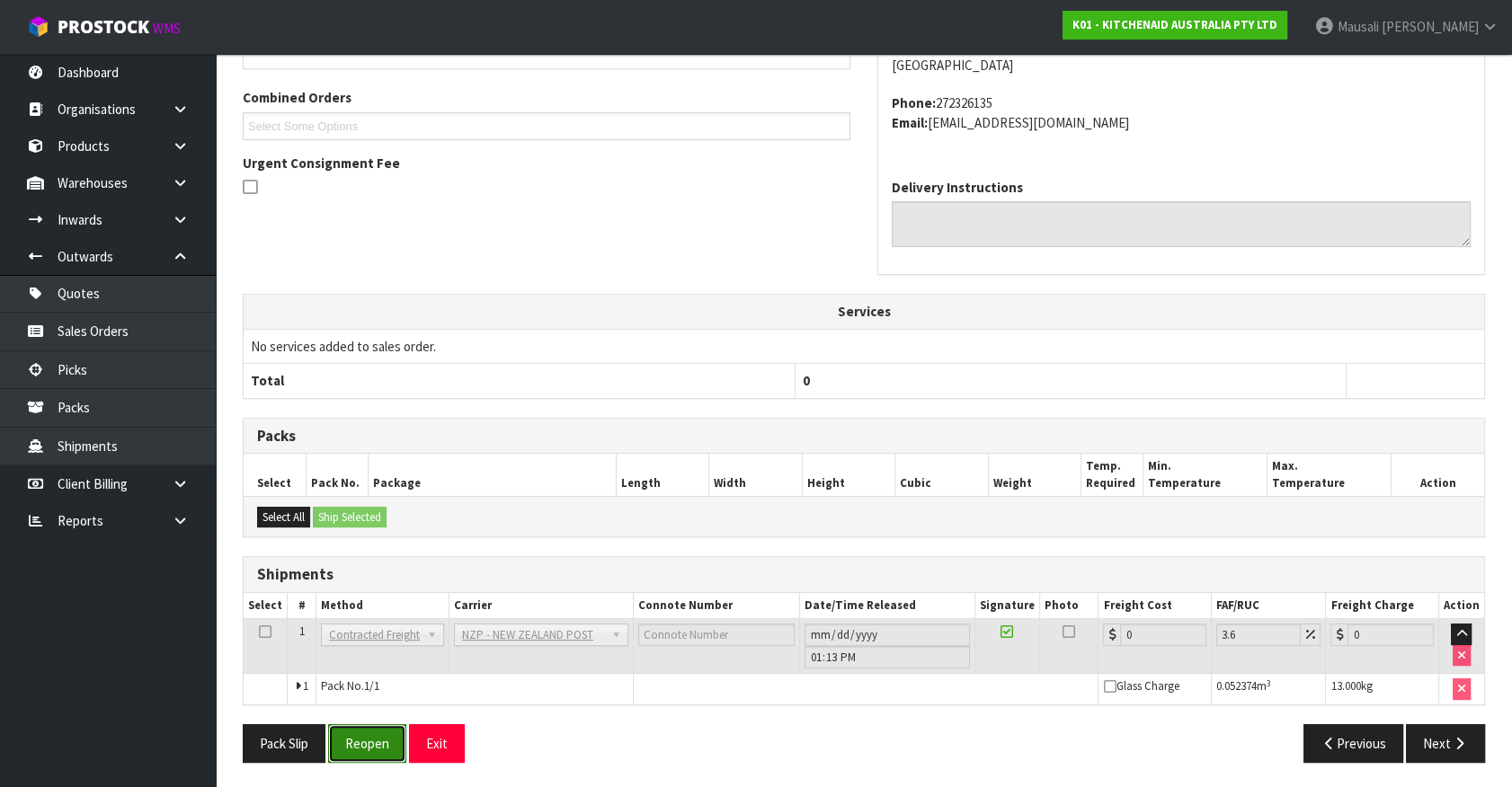 click on "Reopen" at bounding box center [367, 743] 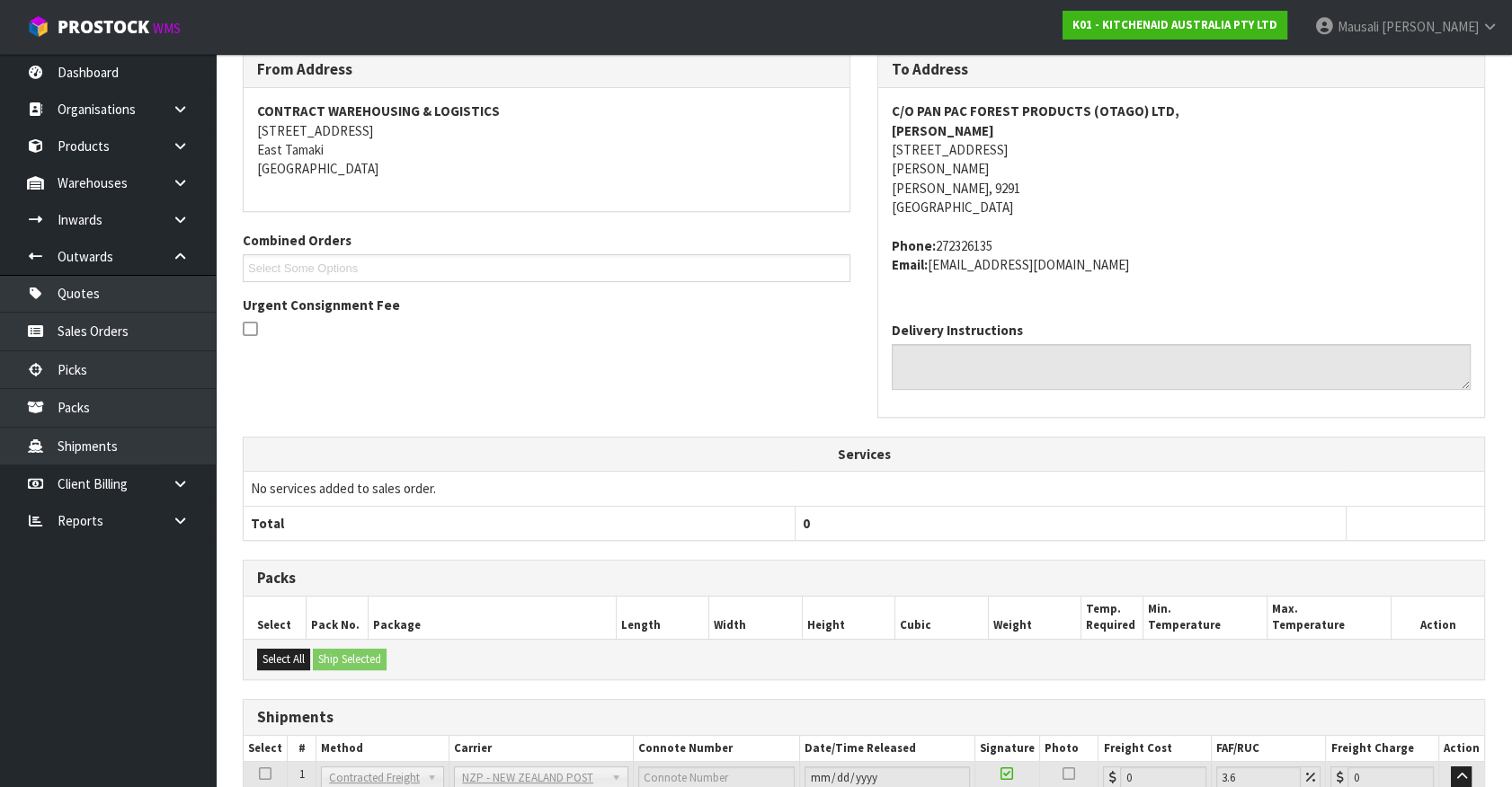 scroll, scrollTop: 443, scrollLeft: 0, axis: vertical 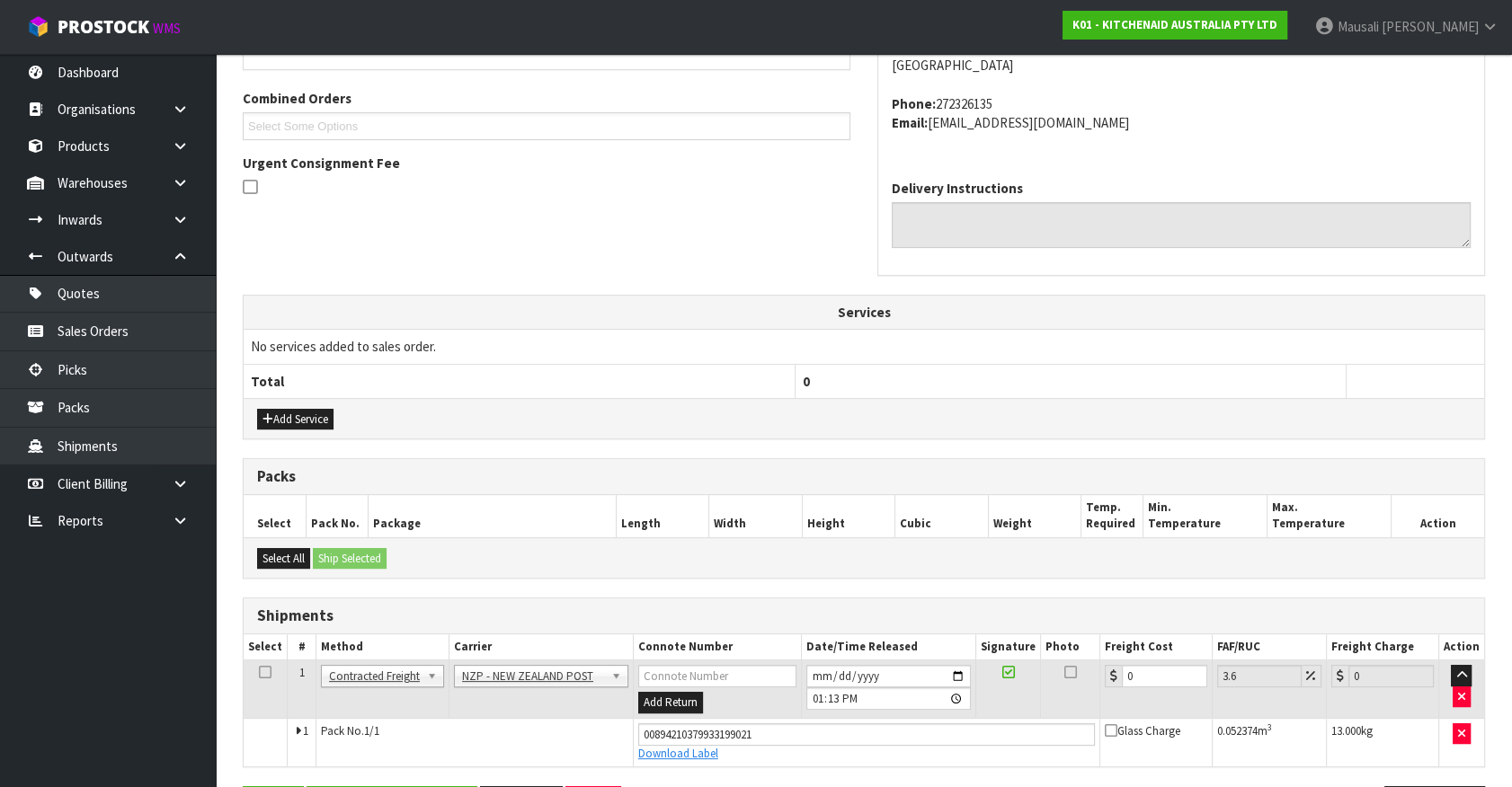 drag, startPoint x: 1133, startPoint y: 668, endPoint x: 1033, endPoint y: 712, distance: 109.252 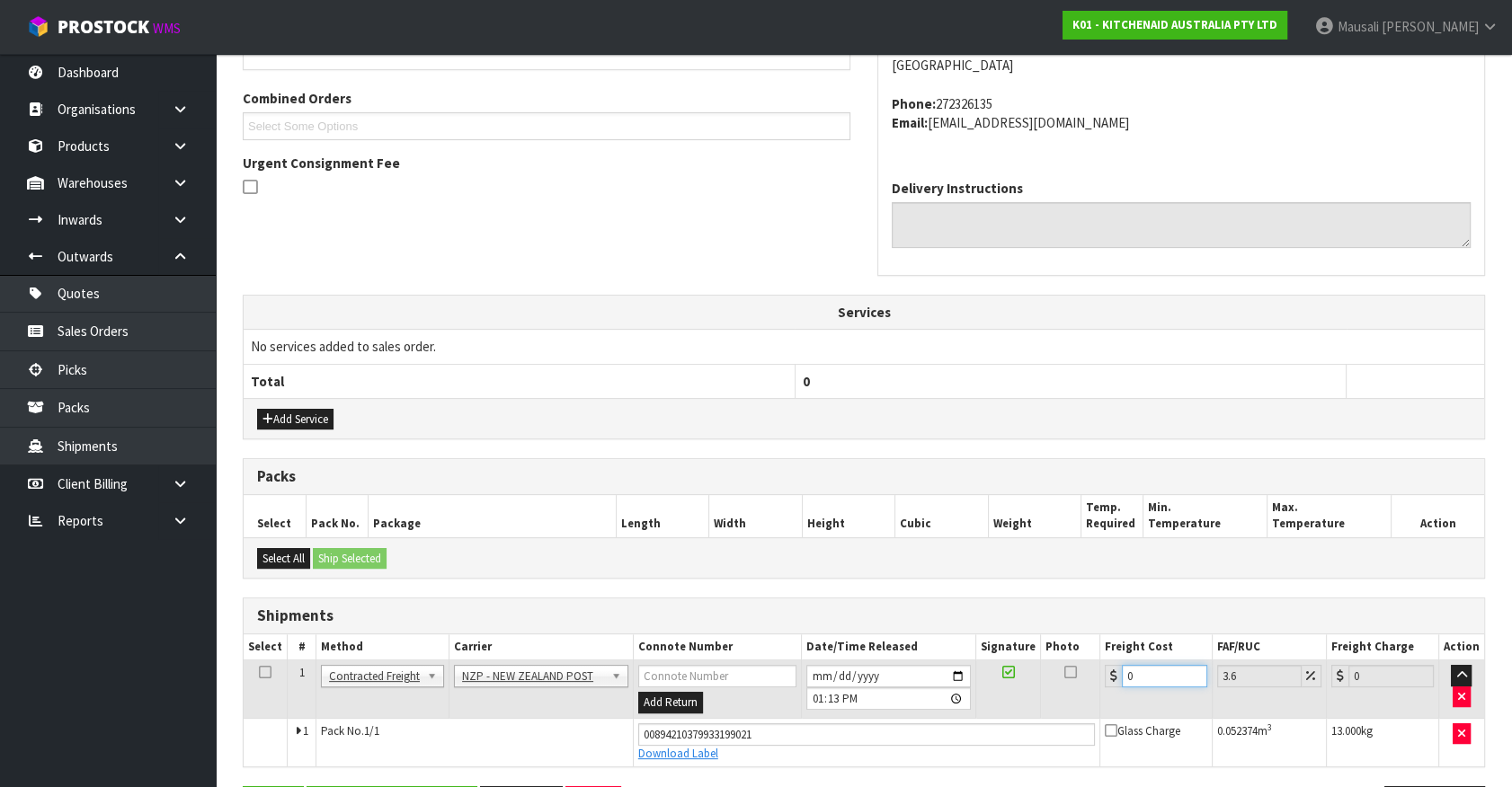 drag, startPoint x: 1152, startPoint y: 670, endPoint x: 921, endPoint y: 728, distance: 238.17 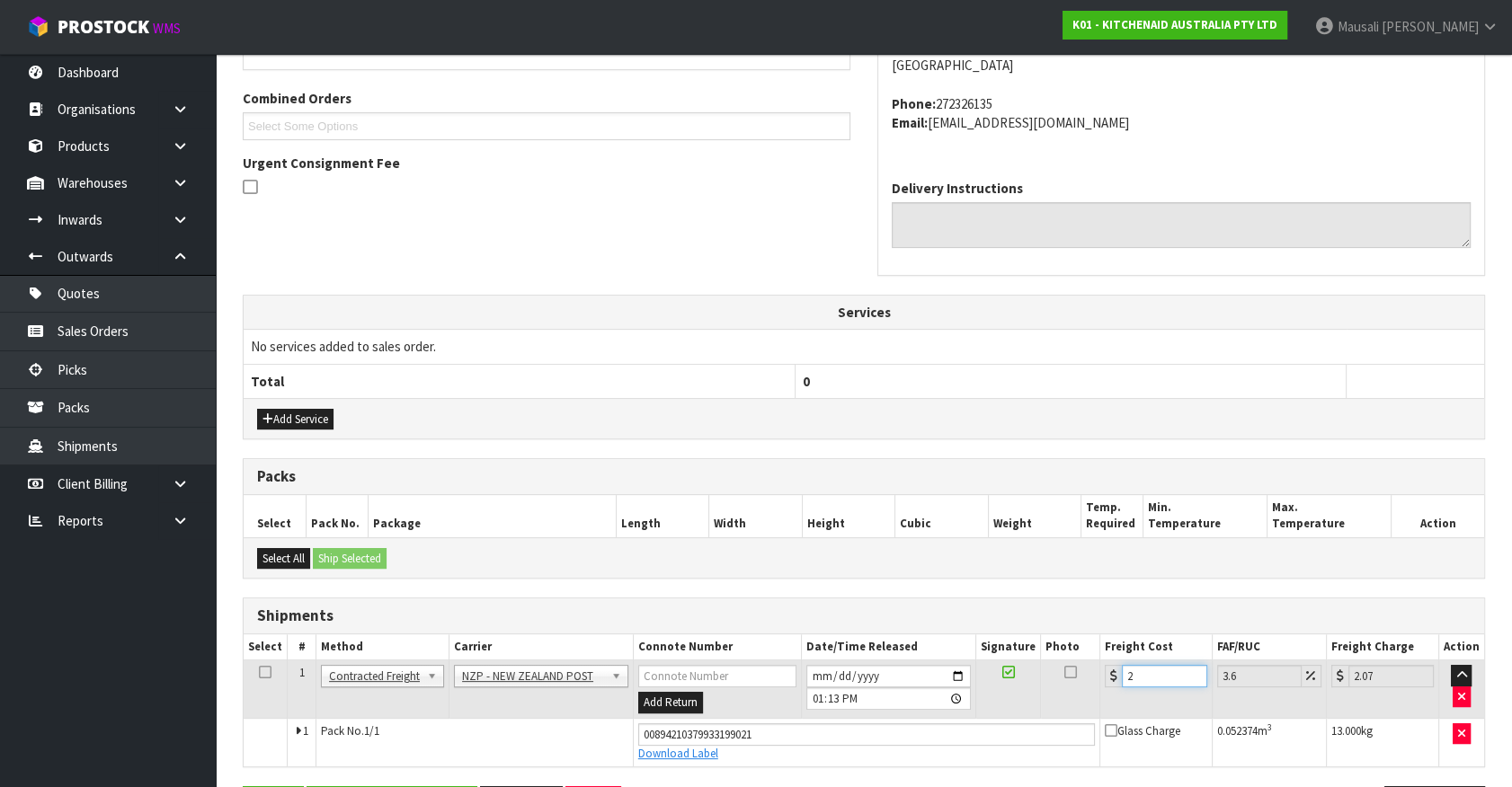 type on "21" 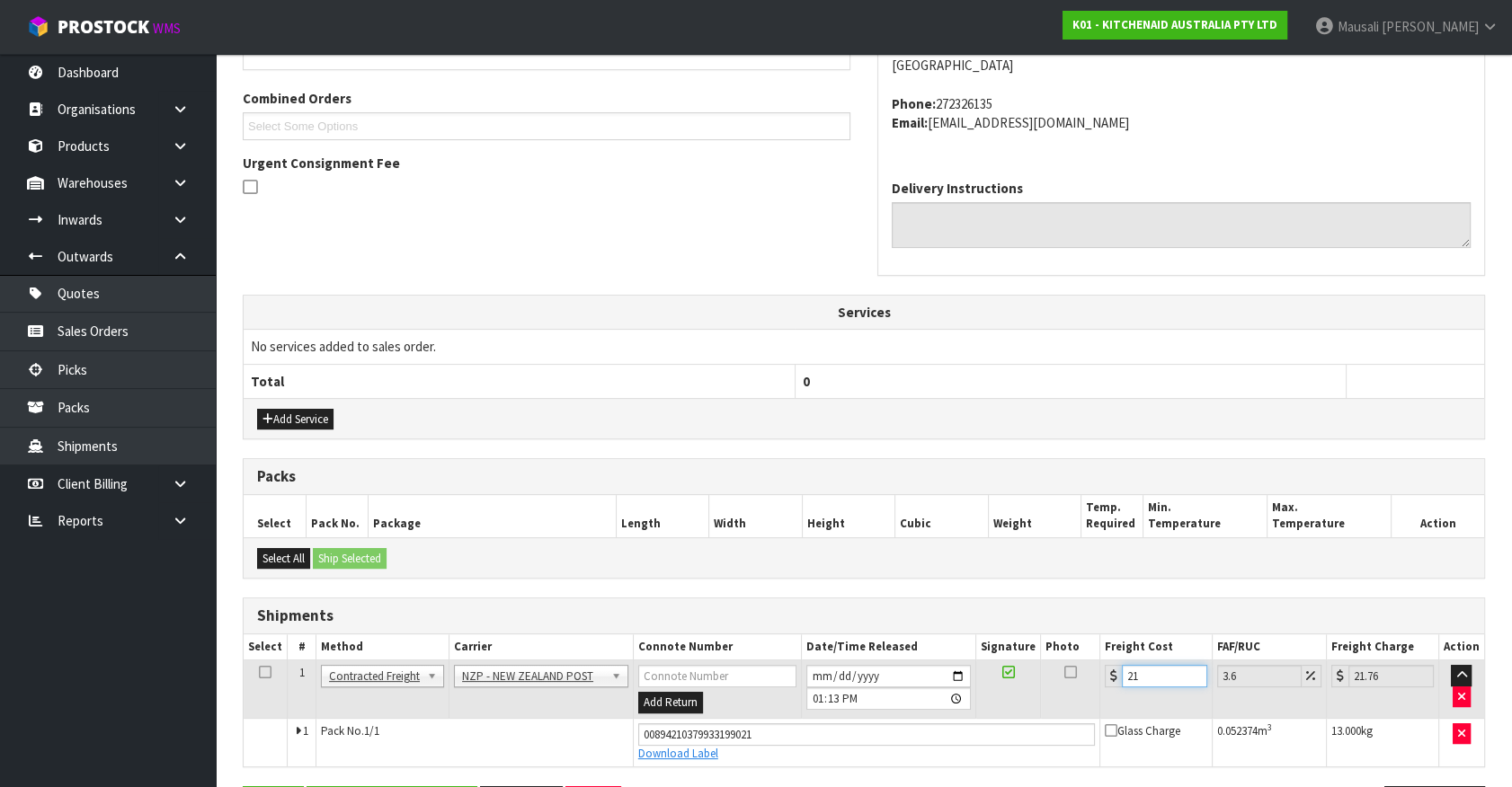 type on "21.2" 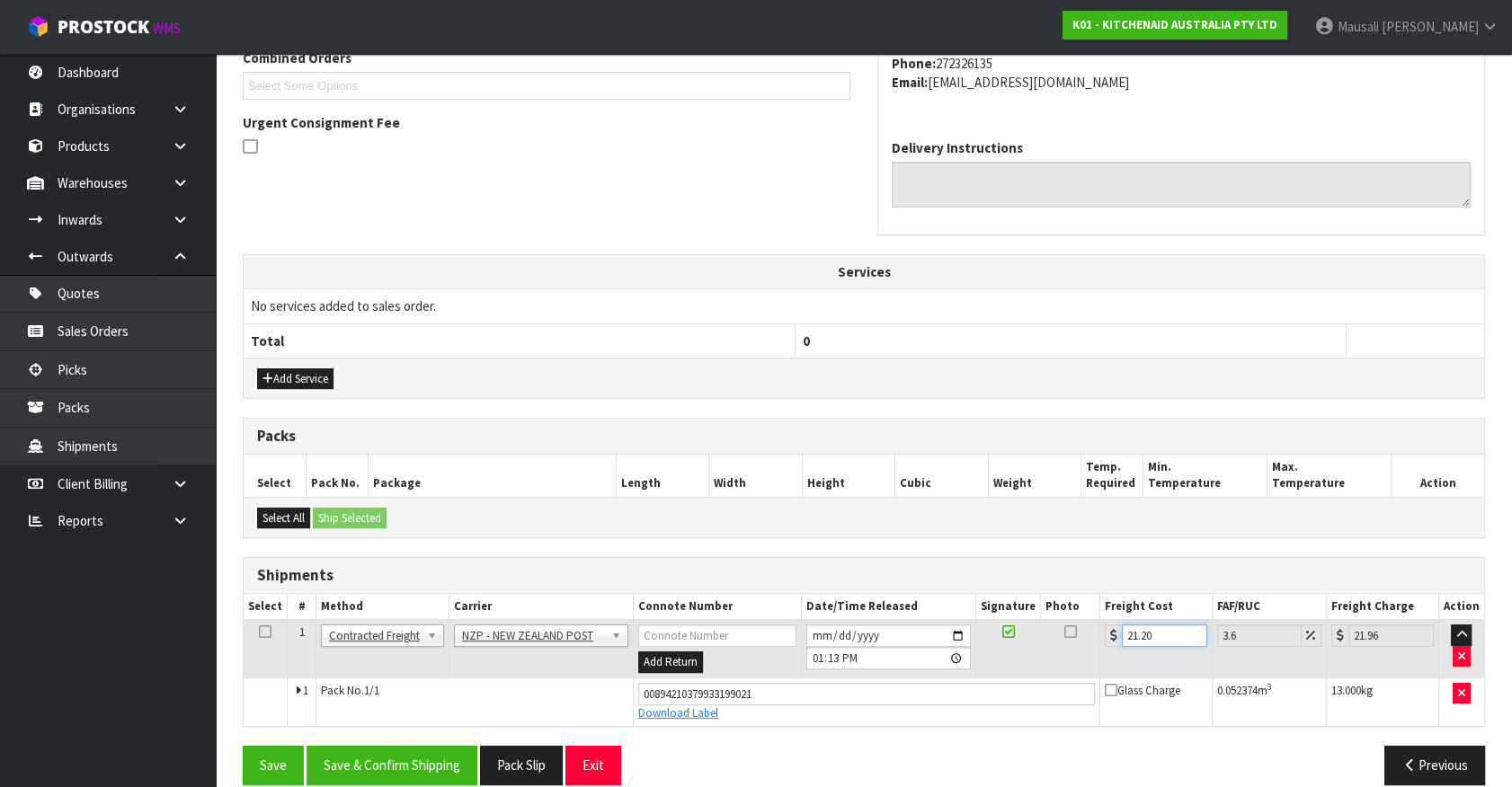 scroll, scrollTop: 504, scrollLeft: 0, axis: vertical 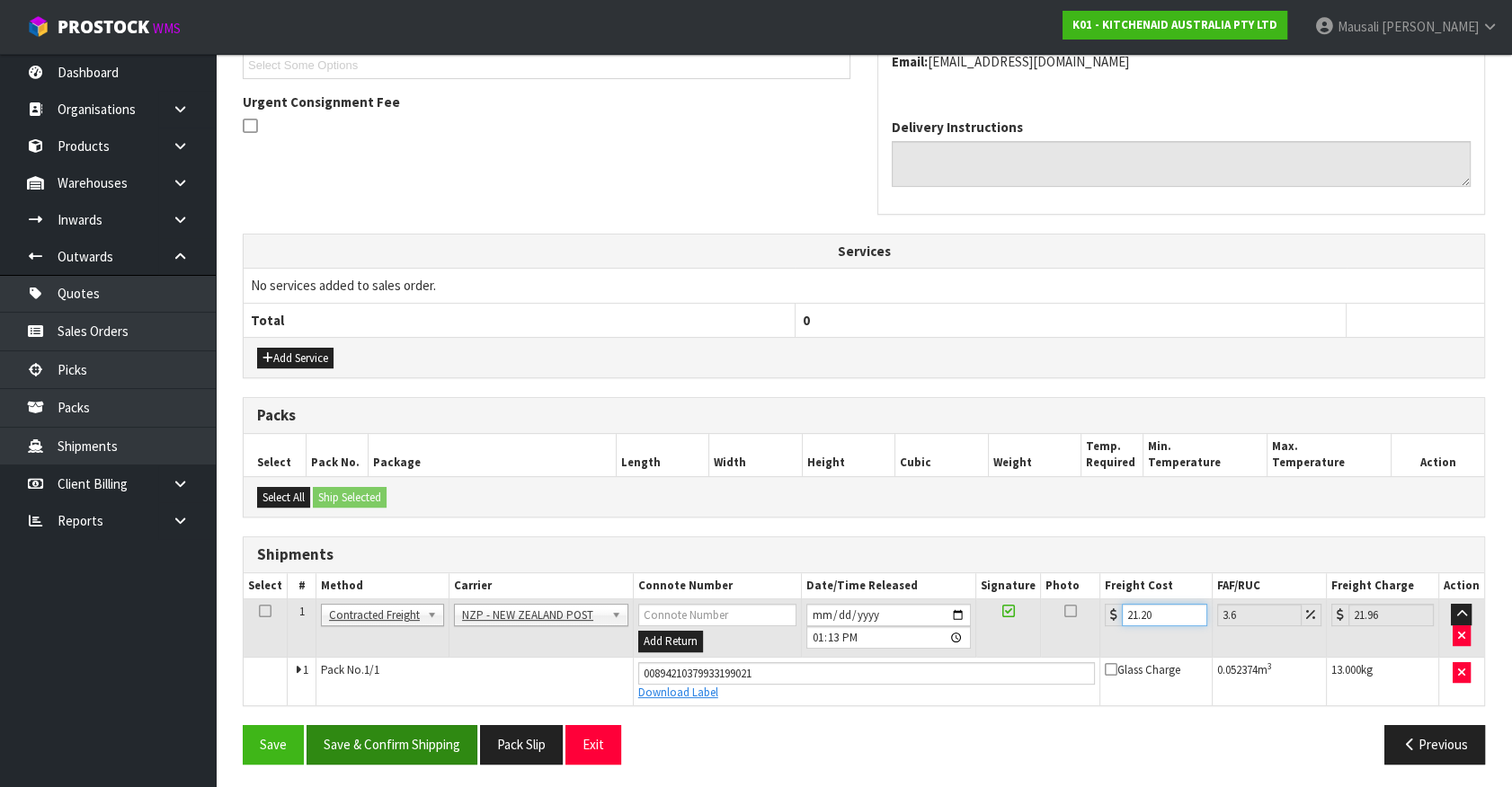 type on "21.20" 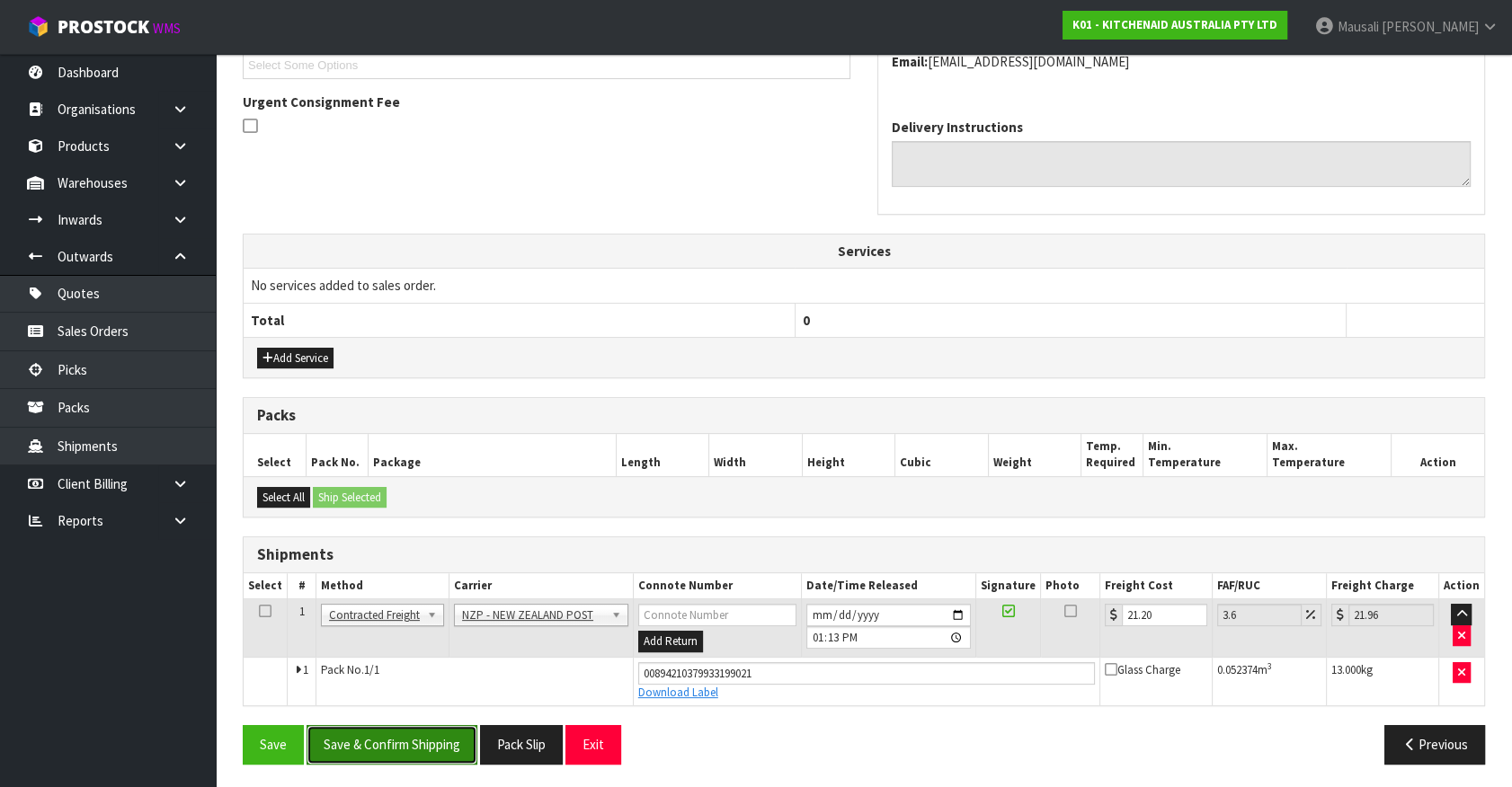 click on "Save & Confirm Shipping" at bounding box center [392, 744] 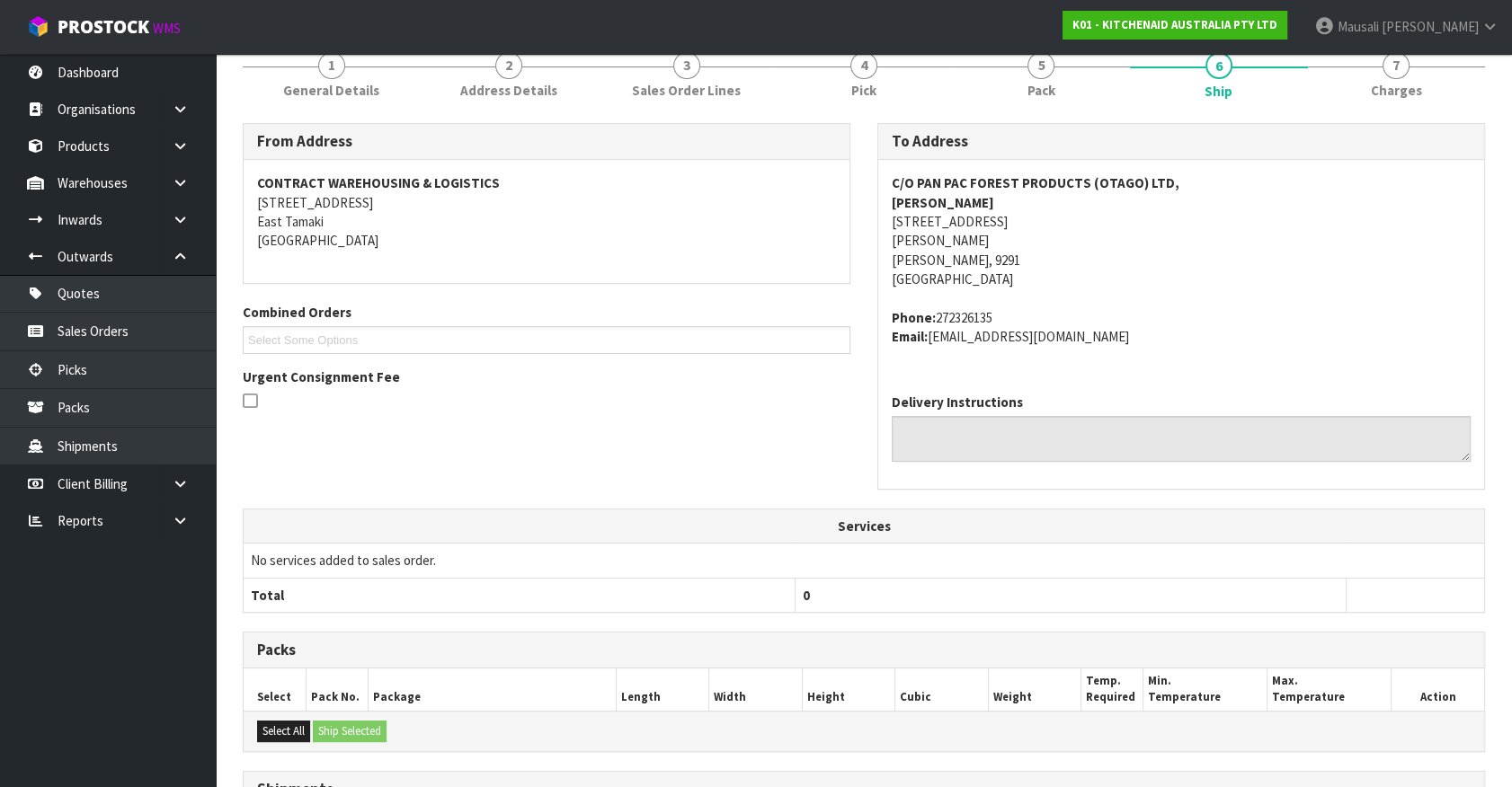 scroll, scrollTop: 455, scrollLeft: 0, axis: vertical 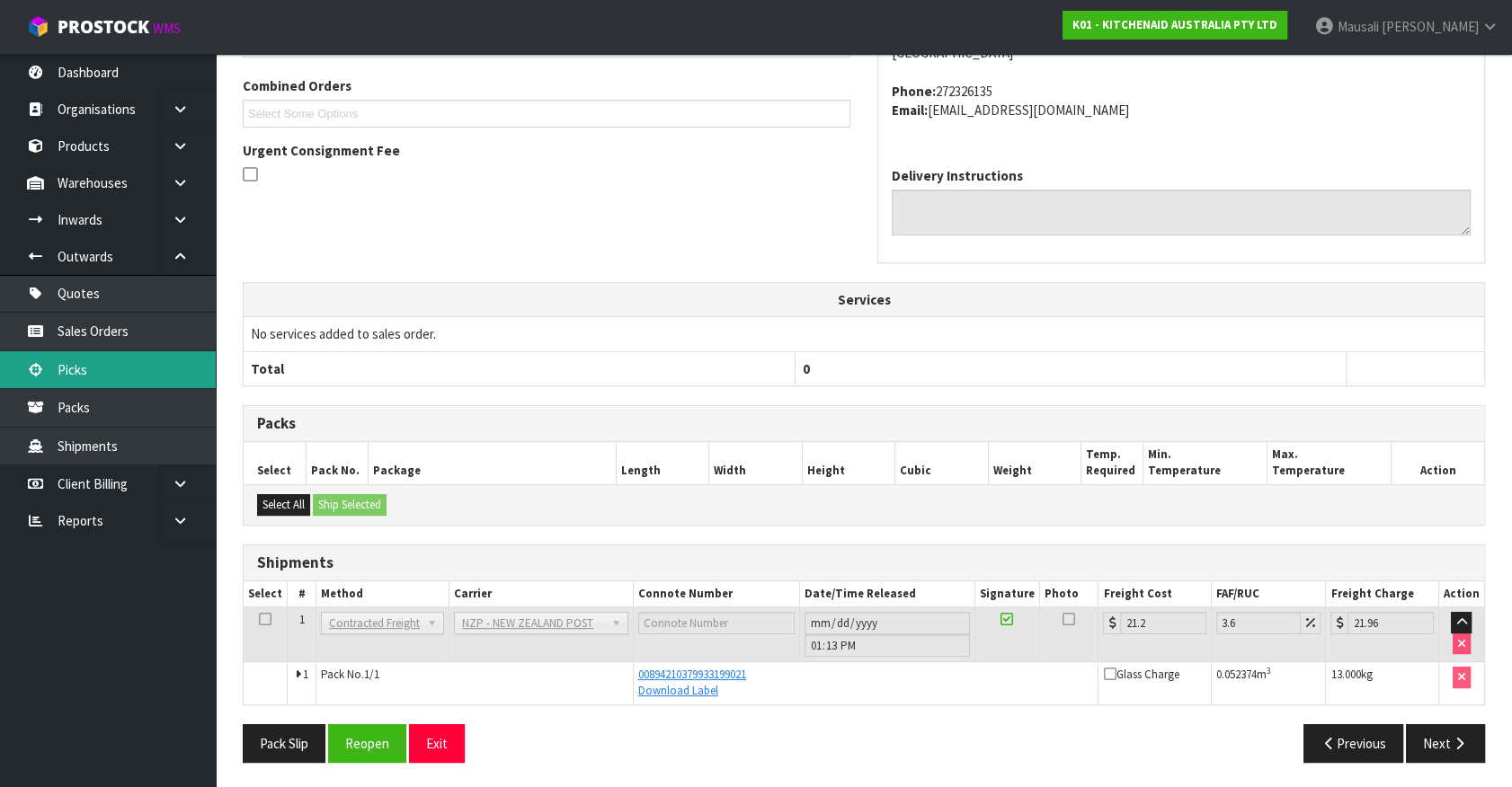 click on "Picks" at bounding box center [108, 369] 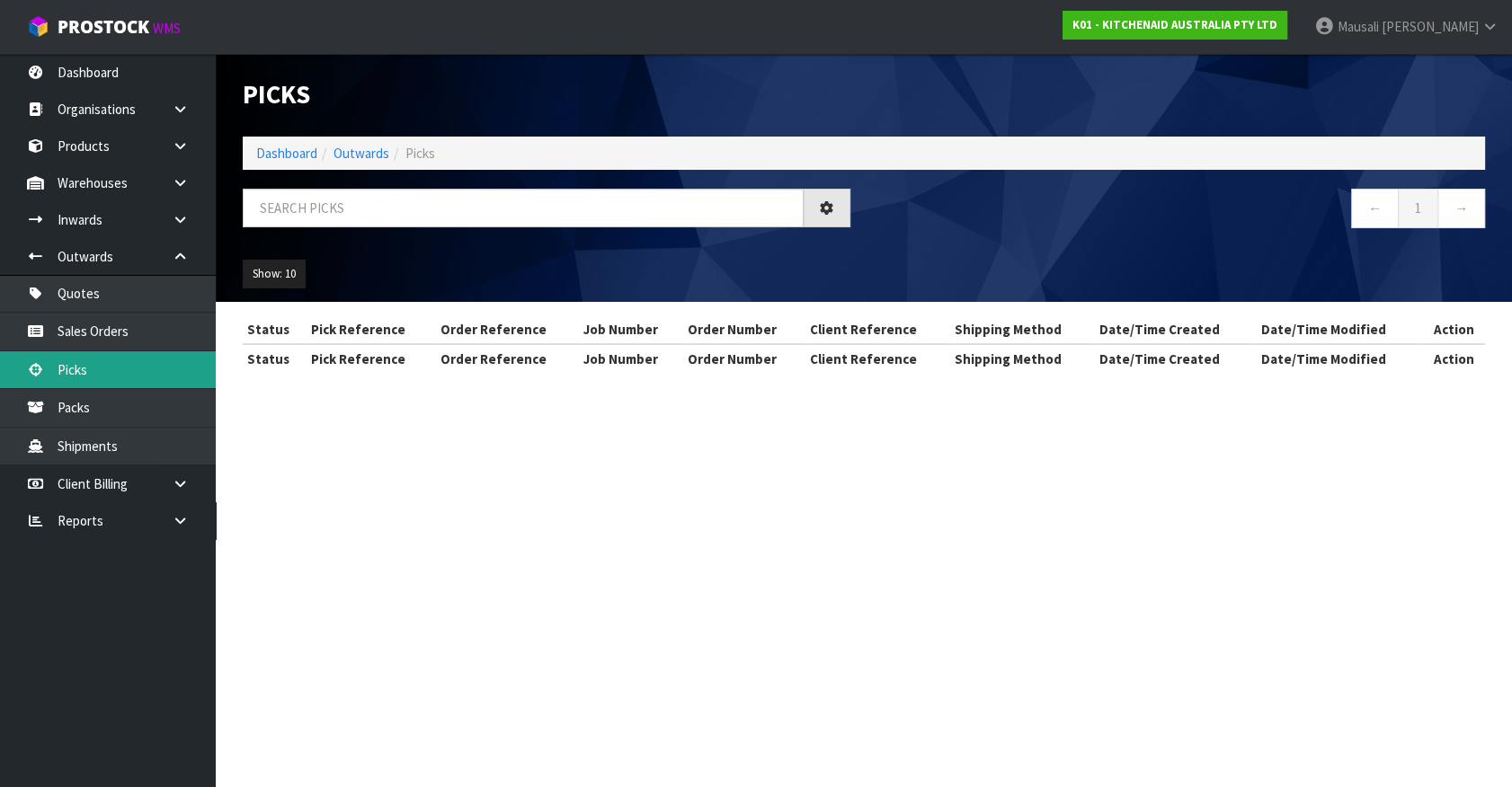 scroll, scrollTop: 0, scrollLeft: 0, axis: both 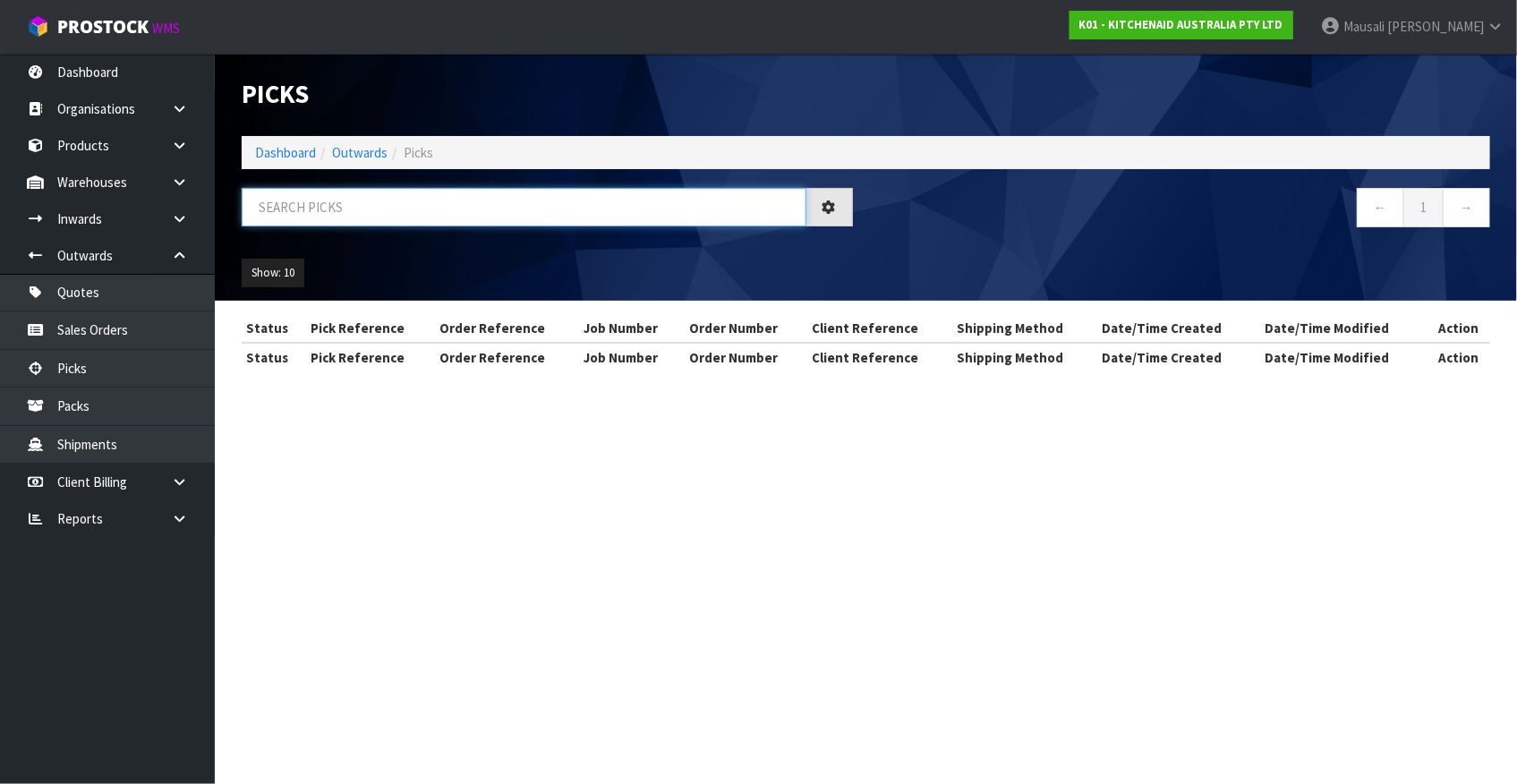 click at bounding box center (524, 207) 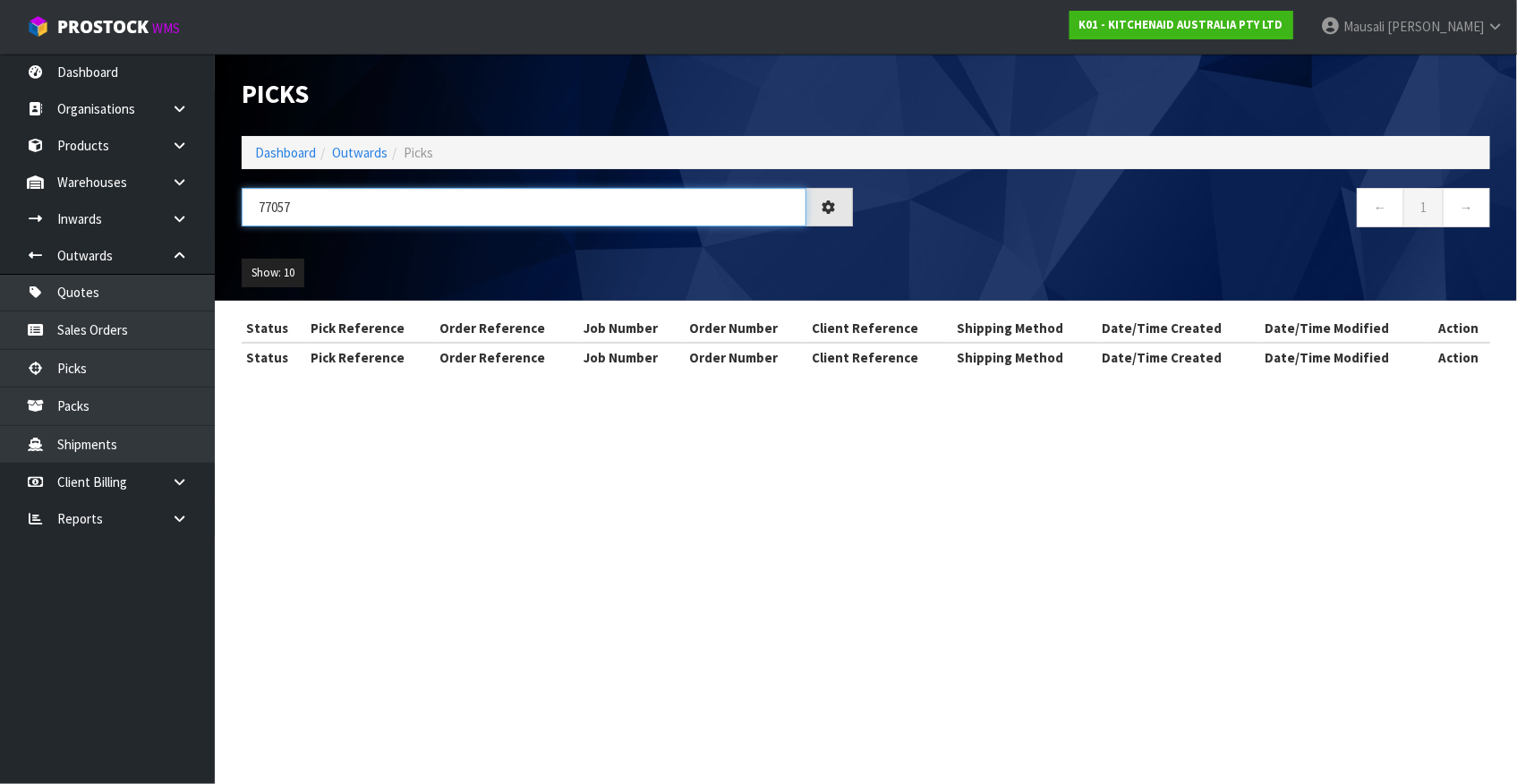 type on "77057" 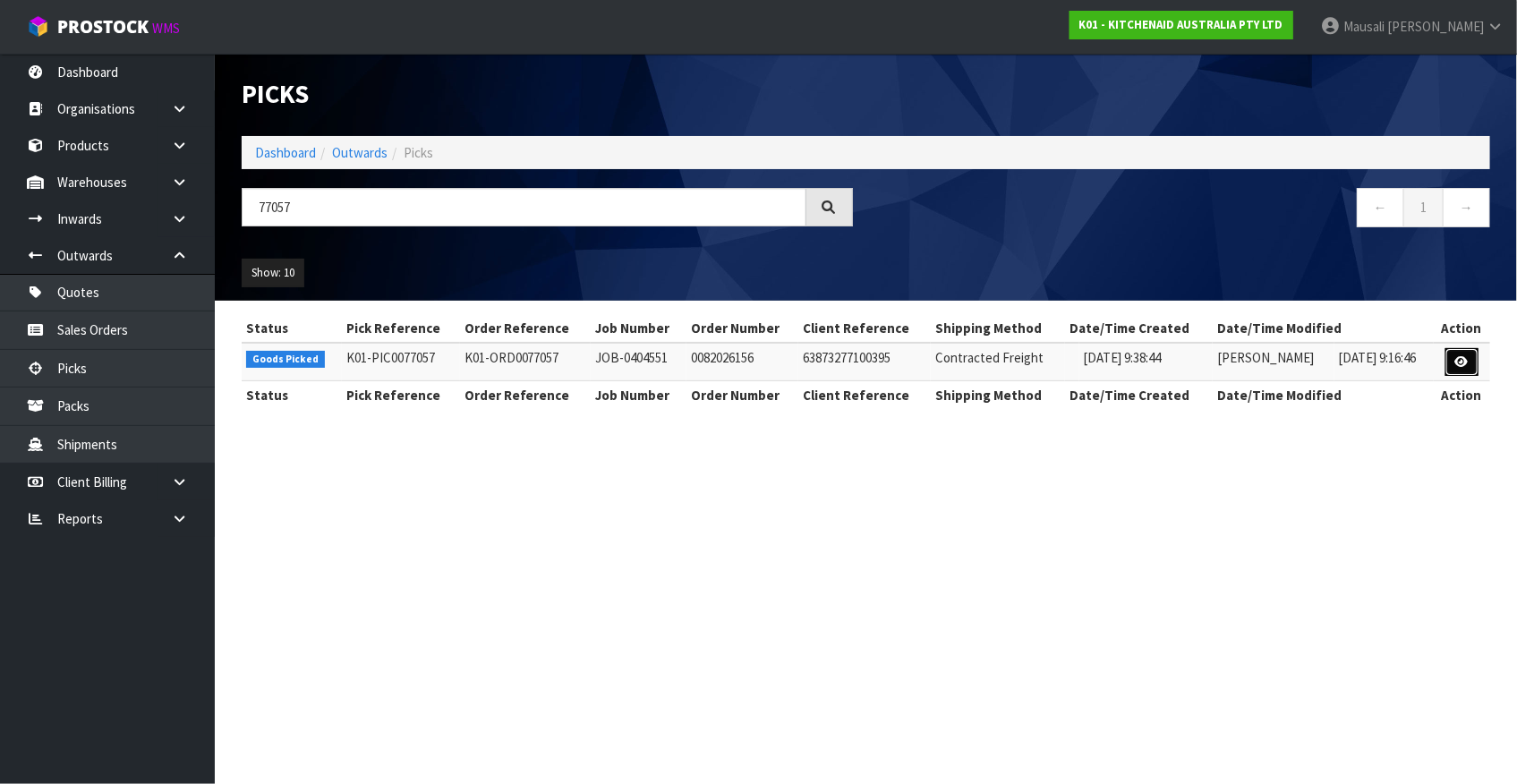 click at bounding box center (1462, 362) 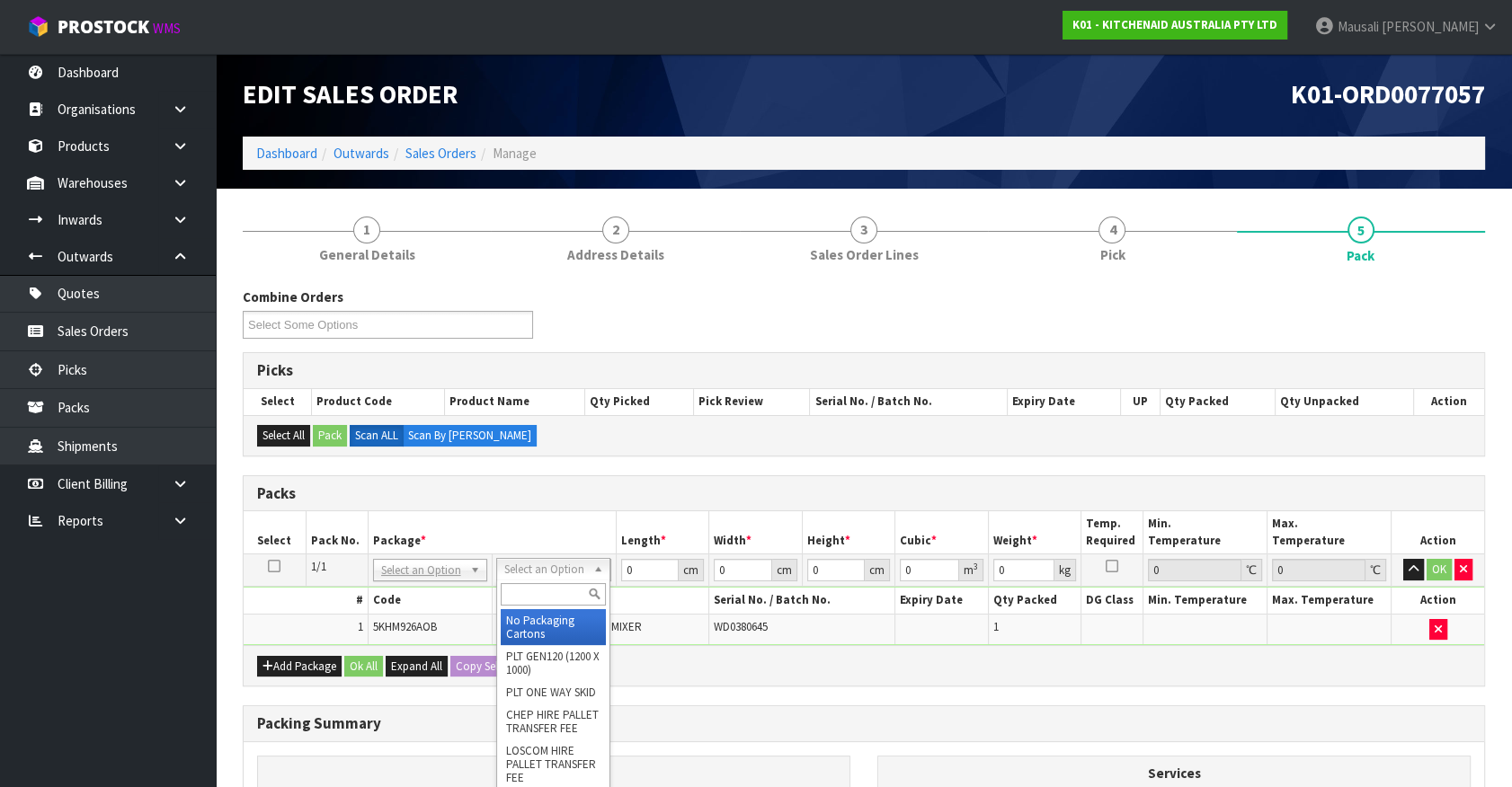 drag, startPoint x: 552, startPoint y: 621, endPoint x: 591, endPoint y: 614, distance: 39.623226 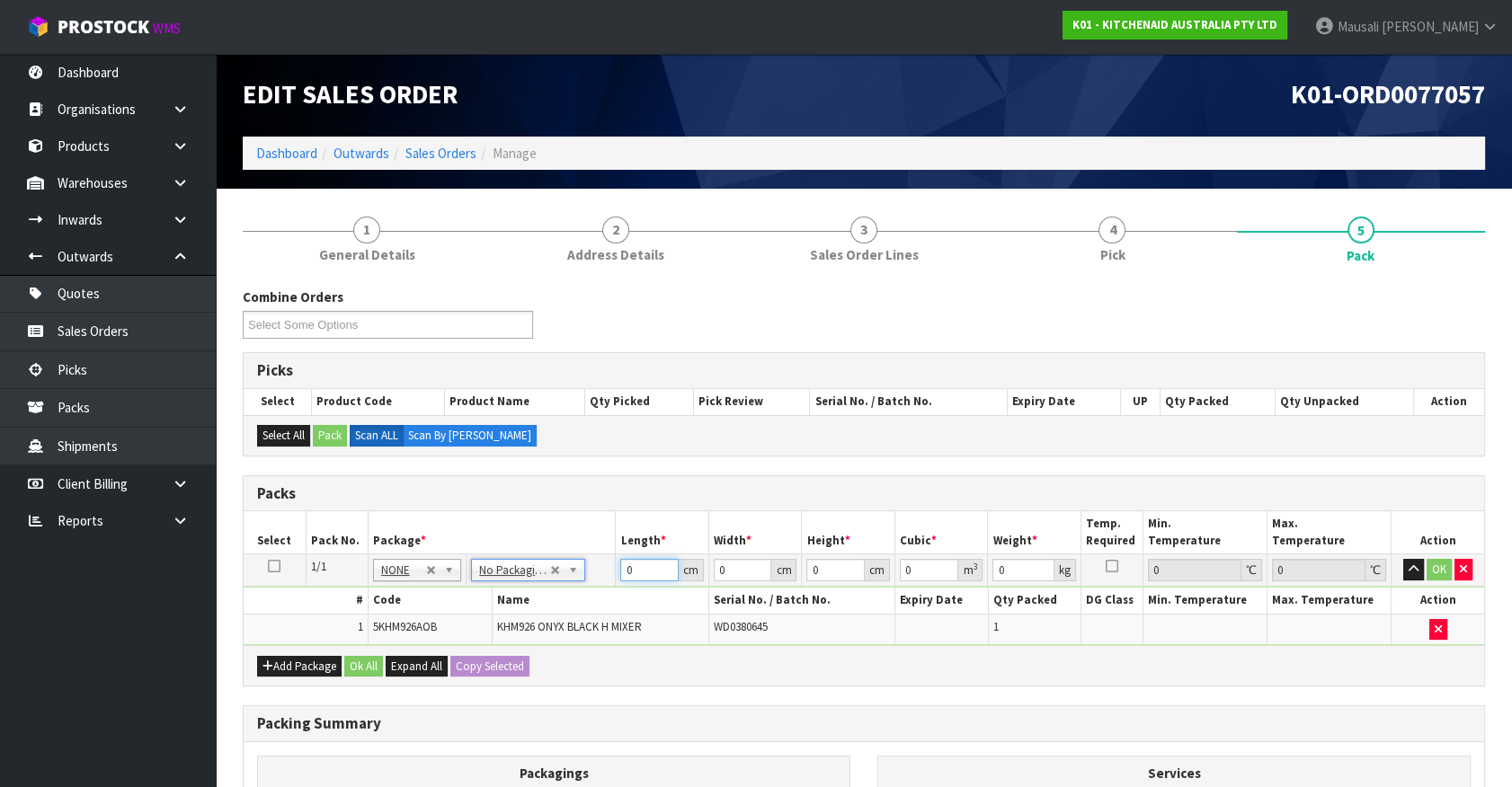 drag, startPoint x: 593, startPoint y: 583, endPoint x: 518, endPoint y: 608, distance: 79.05694 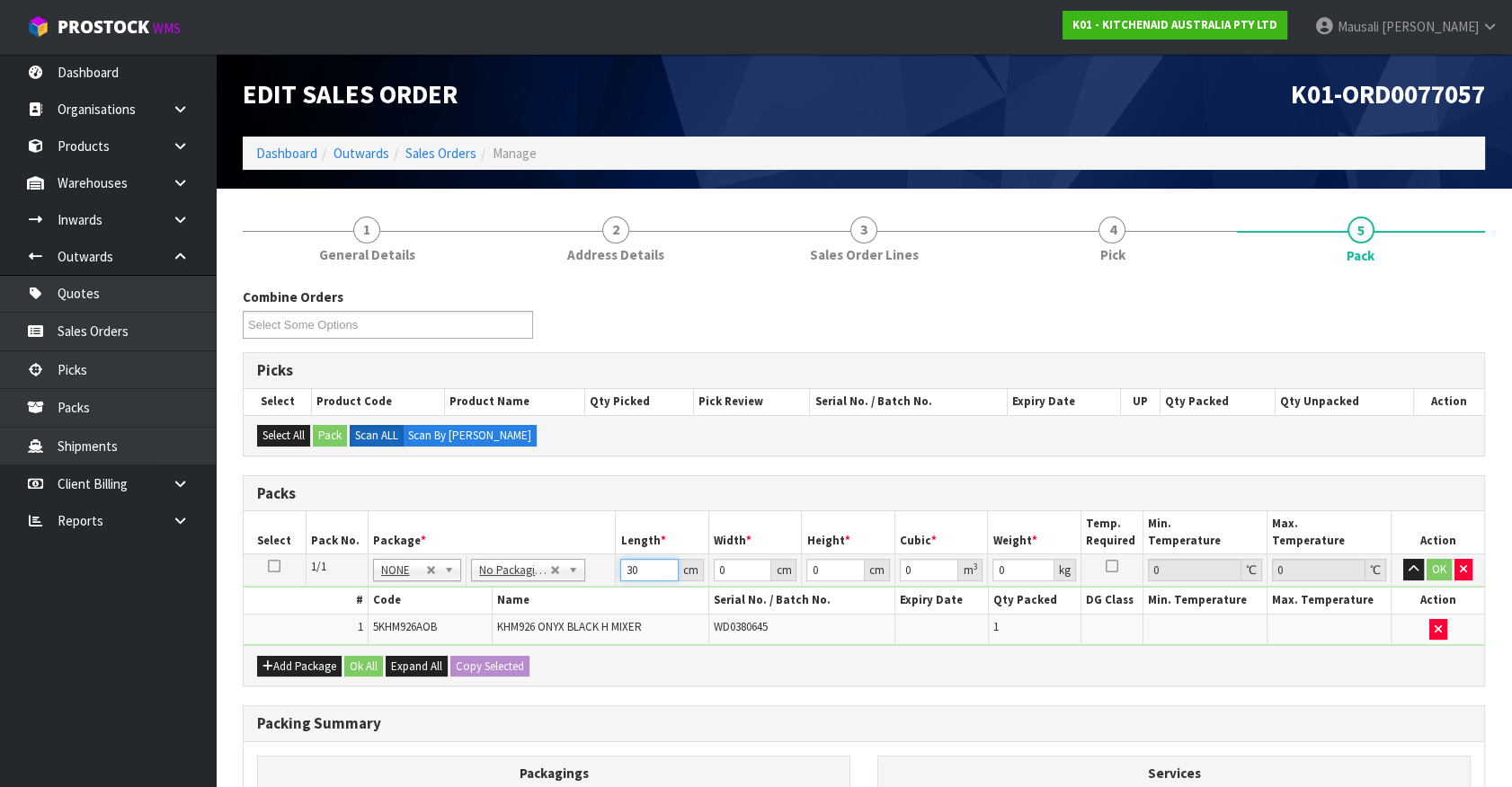 type on "30" 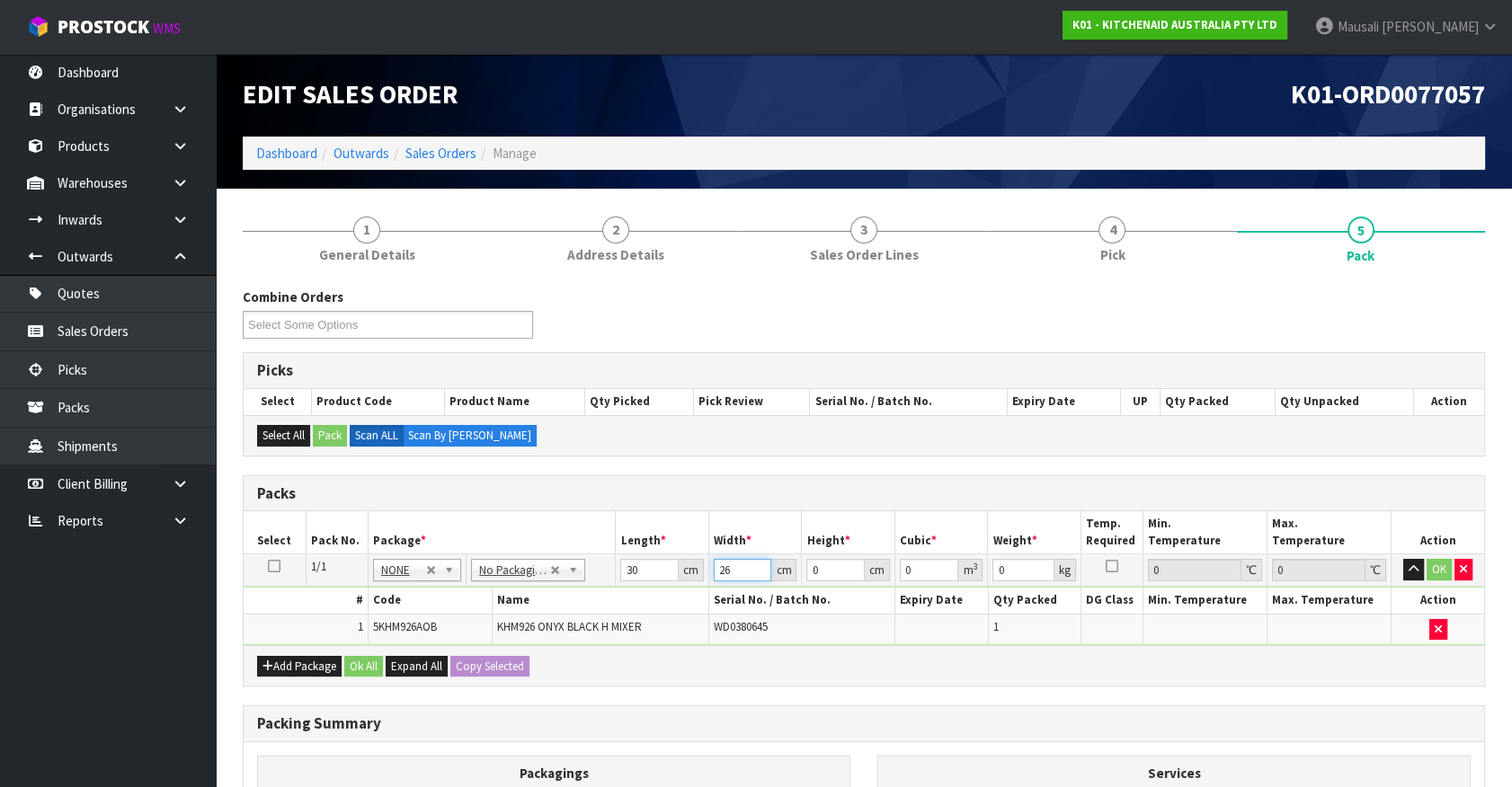 type on "26" 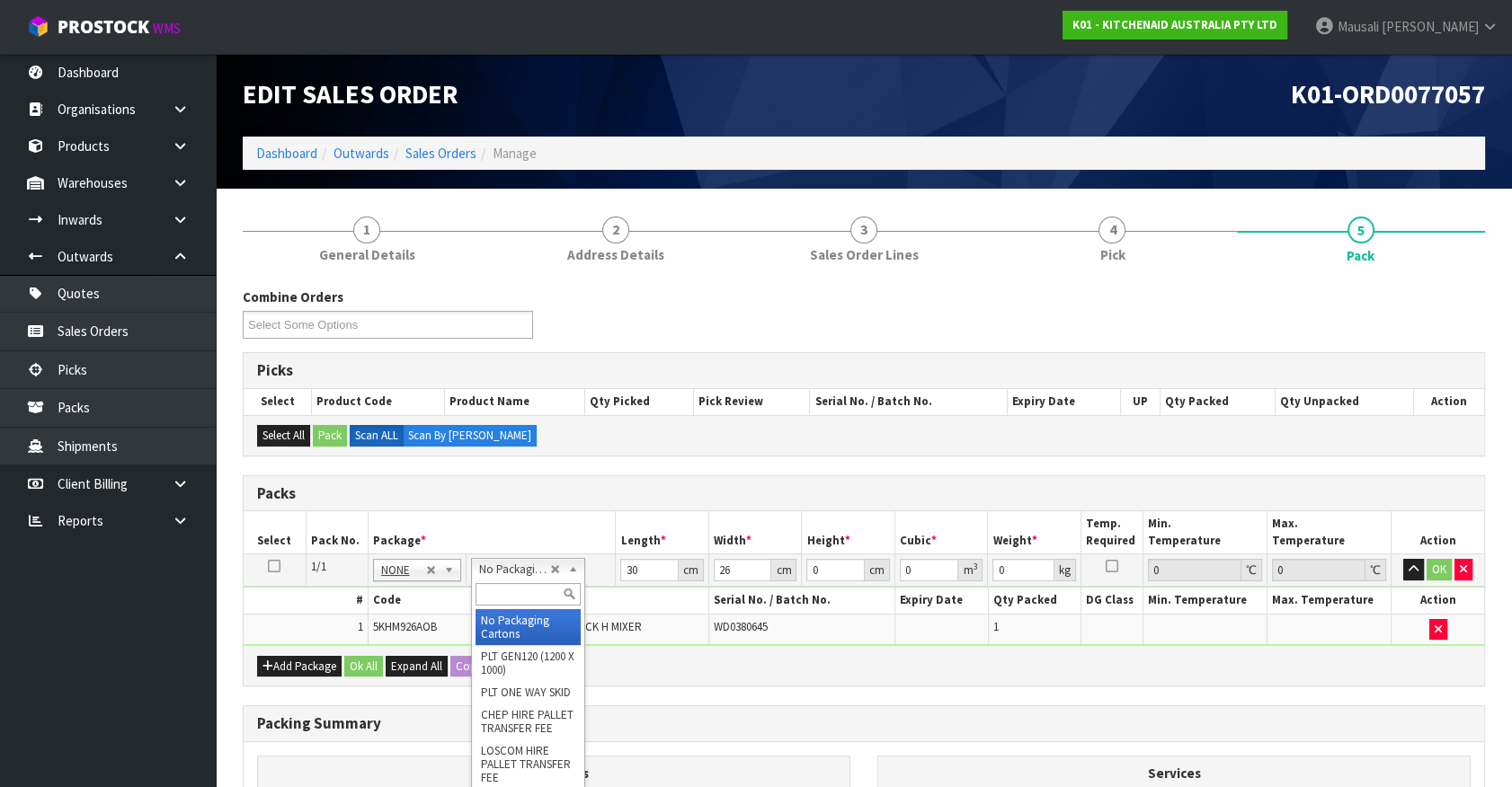 click at bounding box center [528, 594] 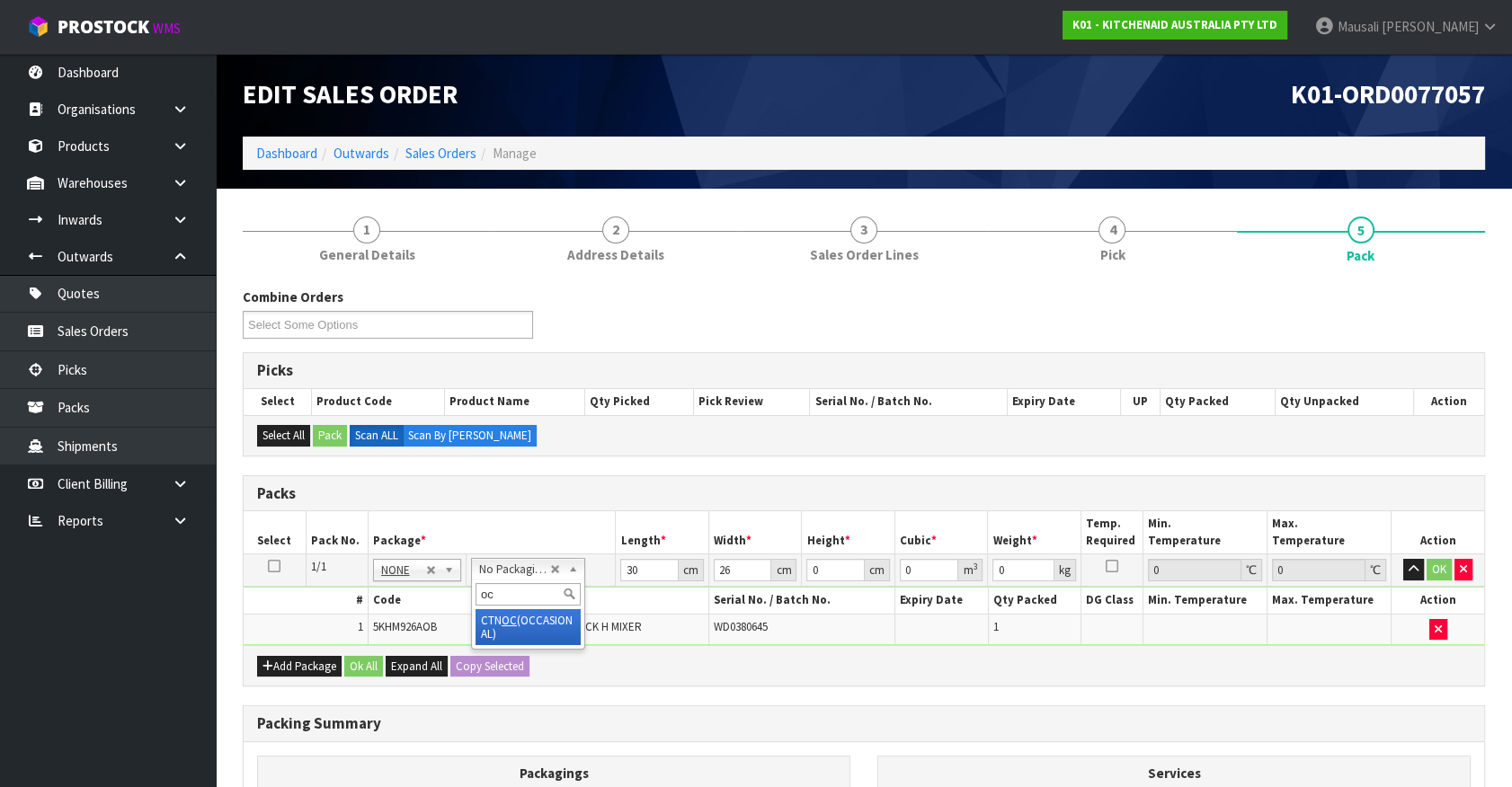 type on "oc" 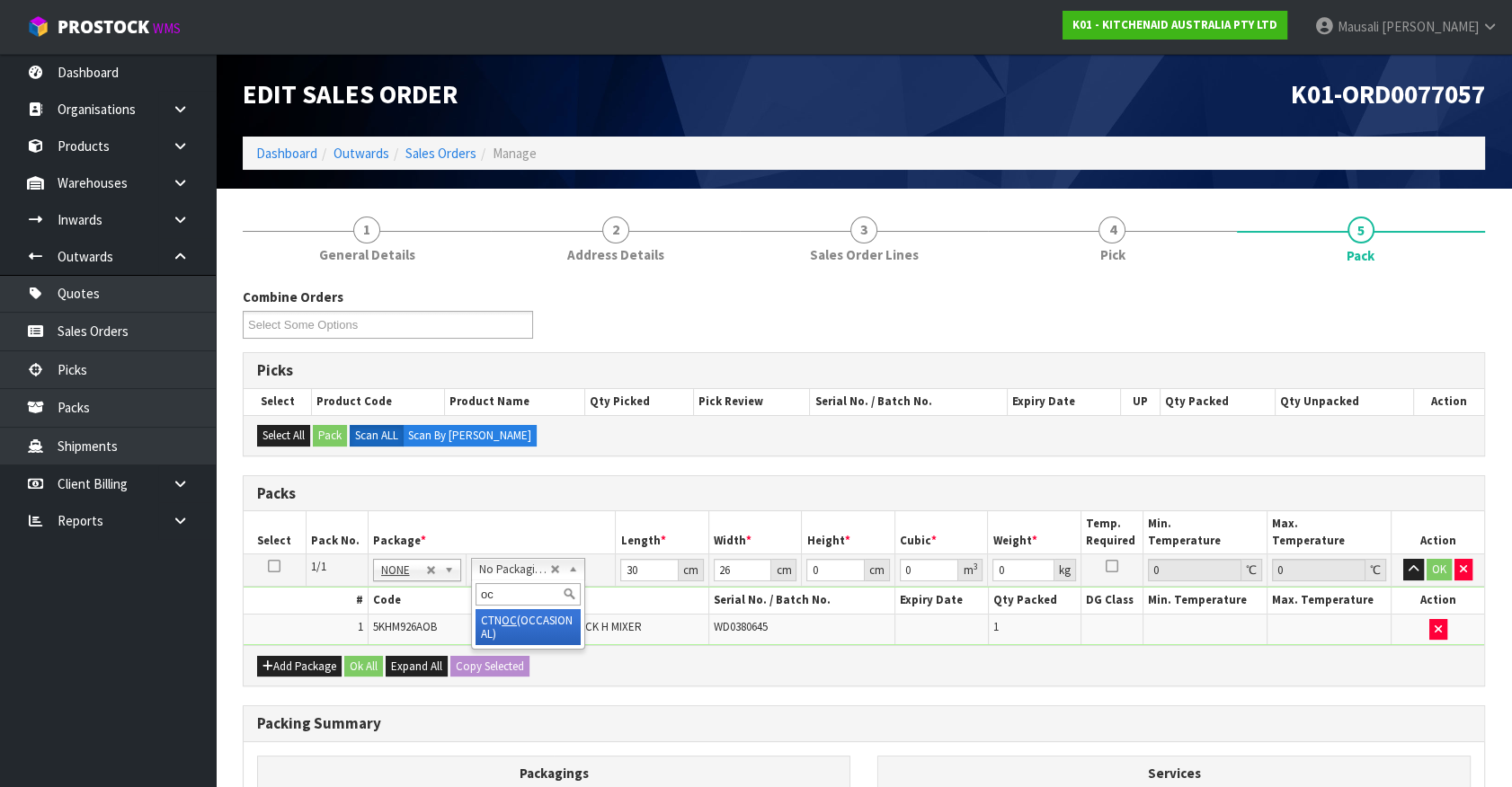 type 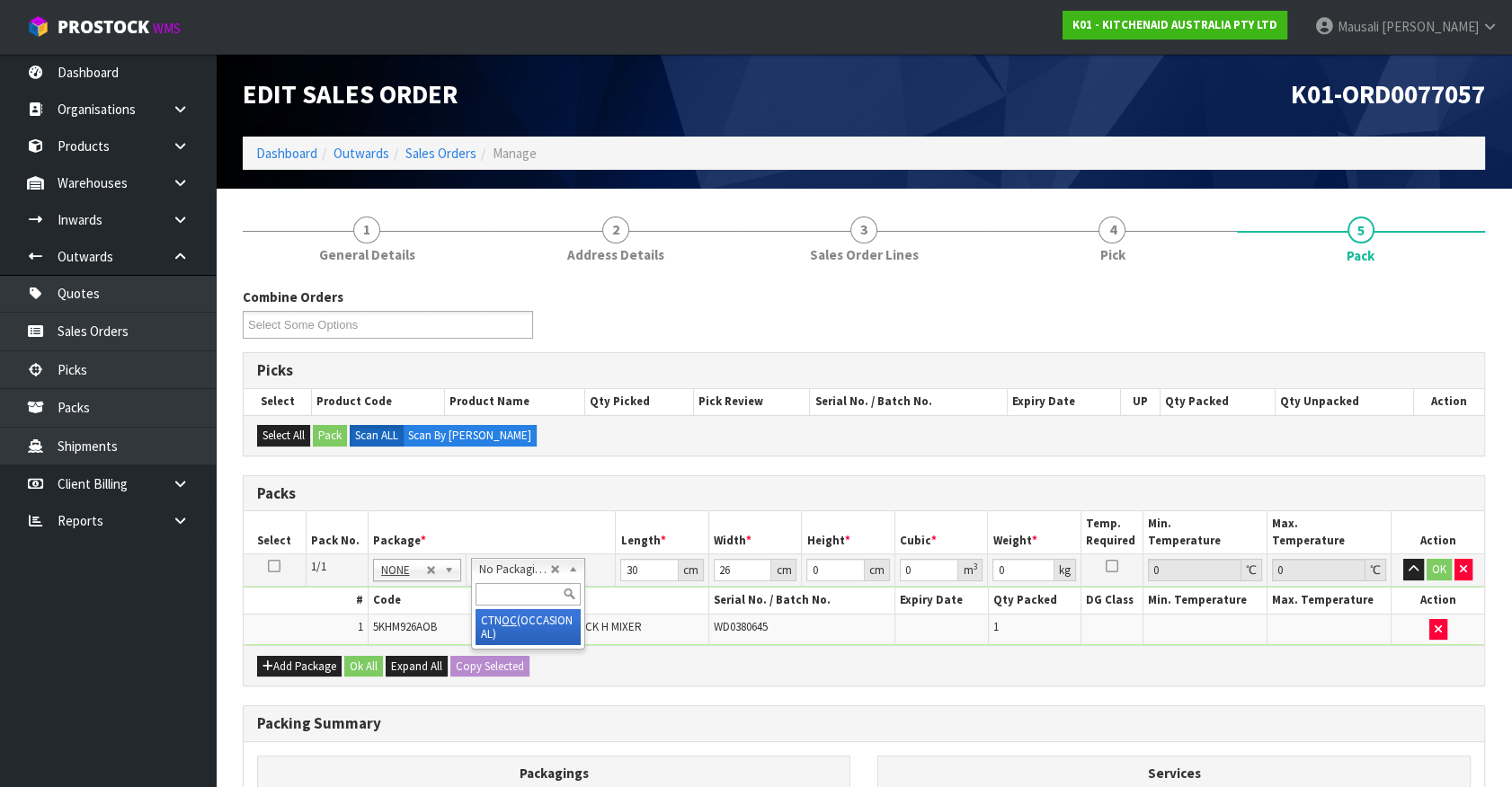 type on "0" 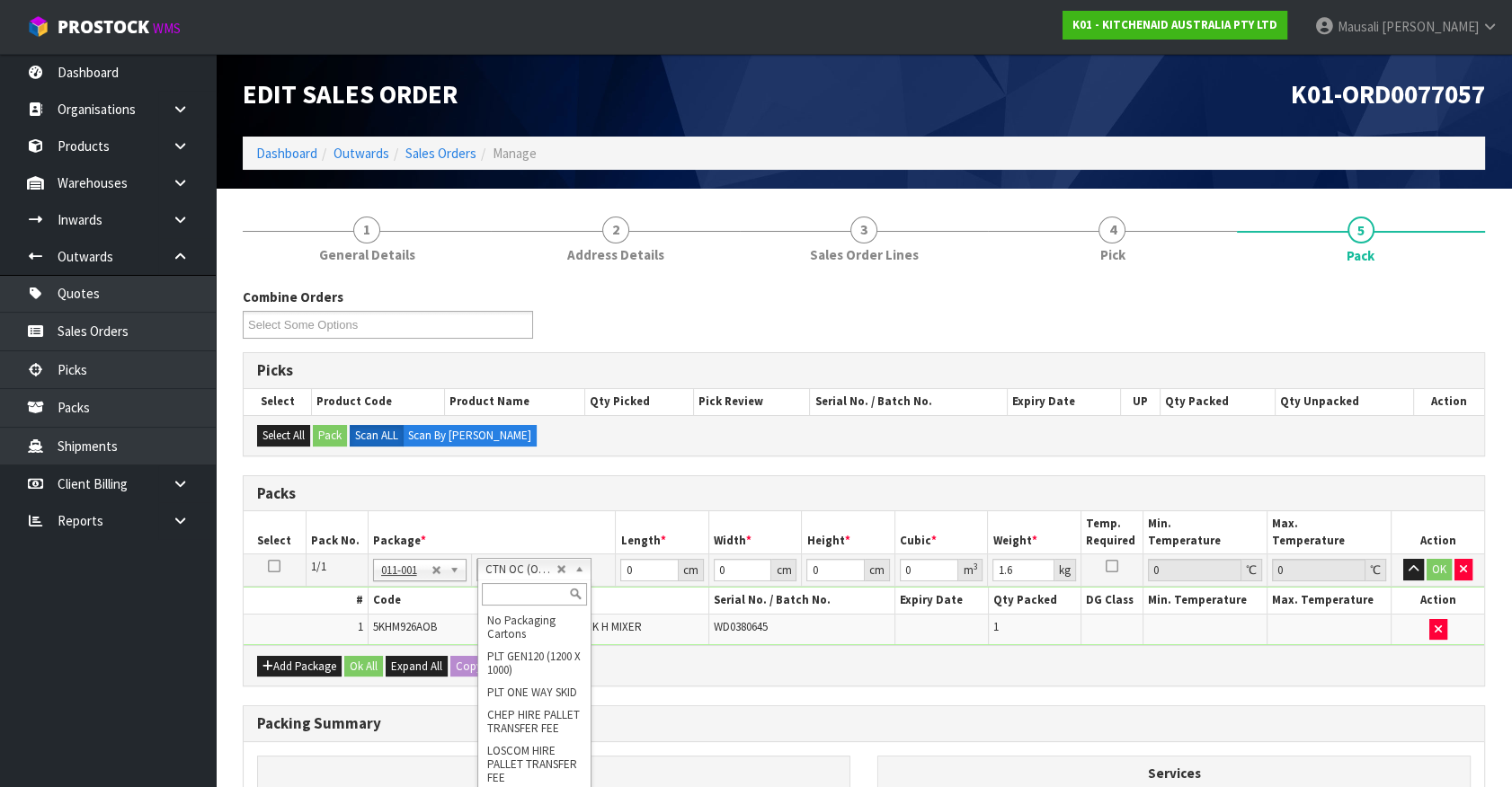 click at bounding box center (534, 594) 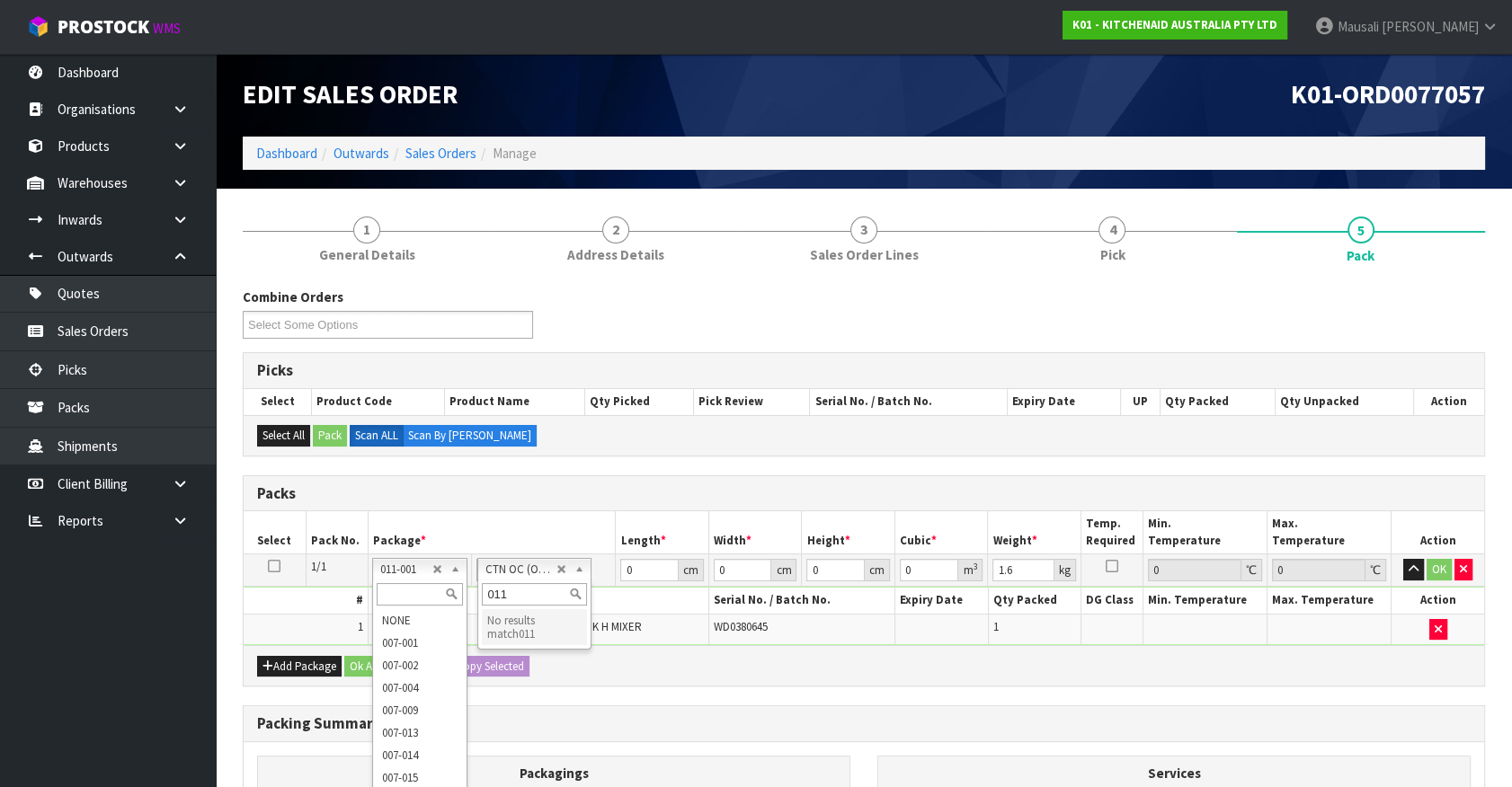 drag, startPoint x: 423, startPoint y: 572, endPoint x: 416, endPoint y: 601, distance: 29.832868 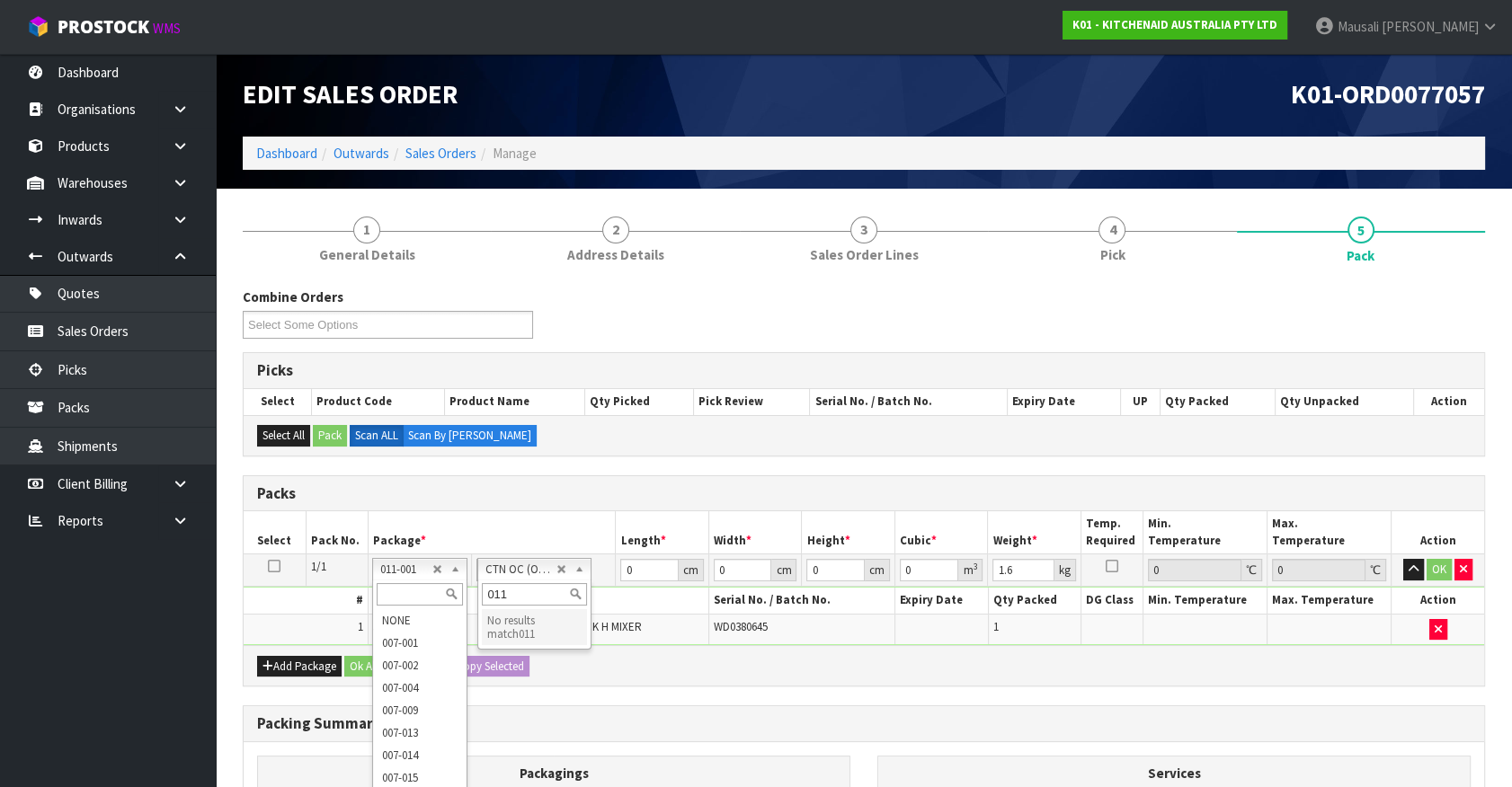 type on "011" 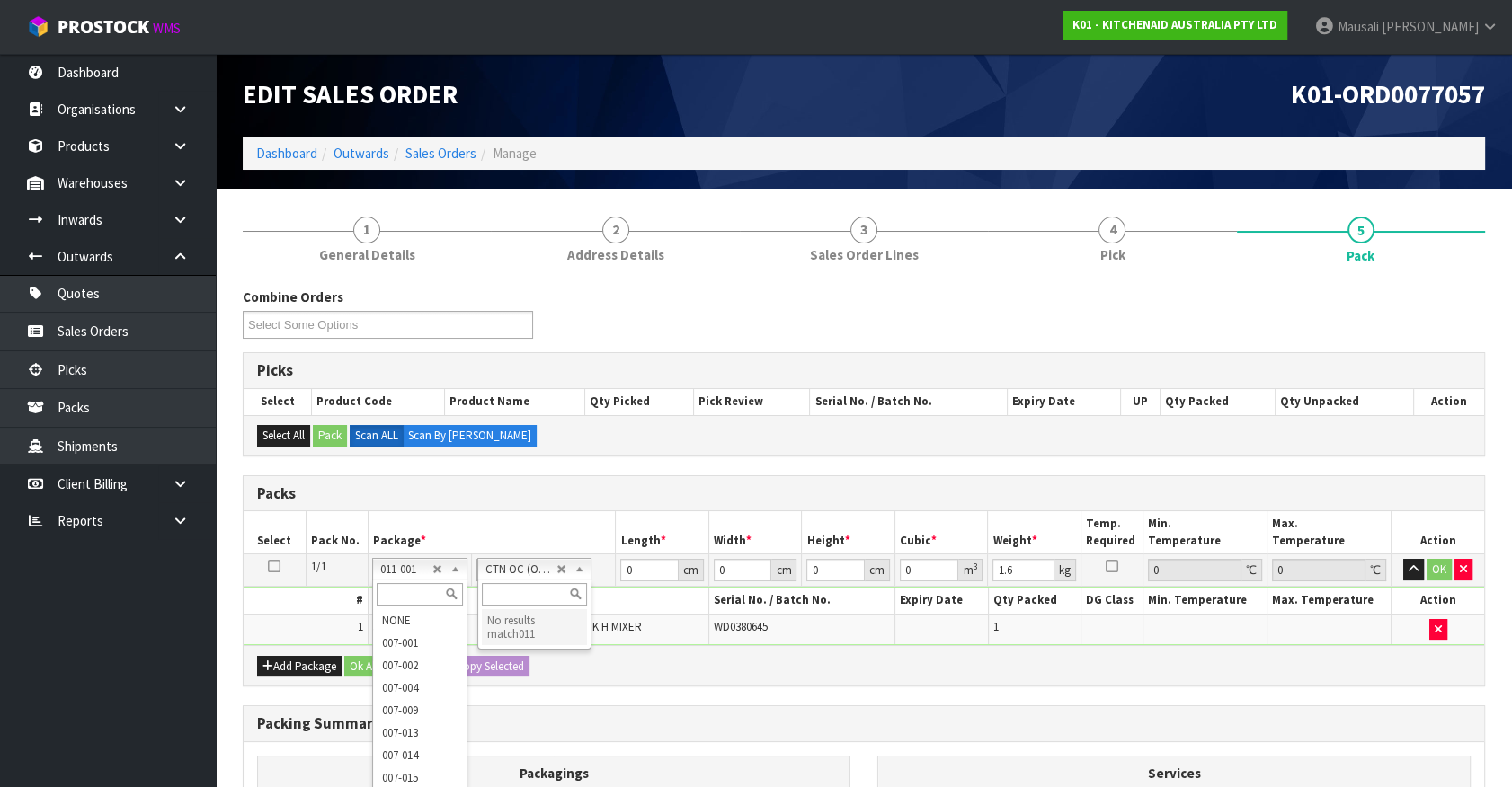 click at bounding box center (420, 594) 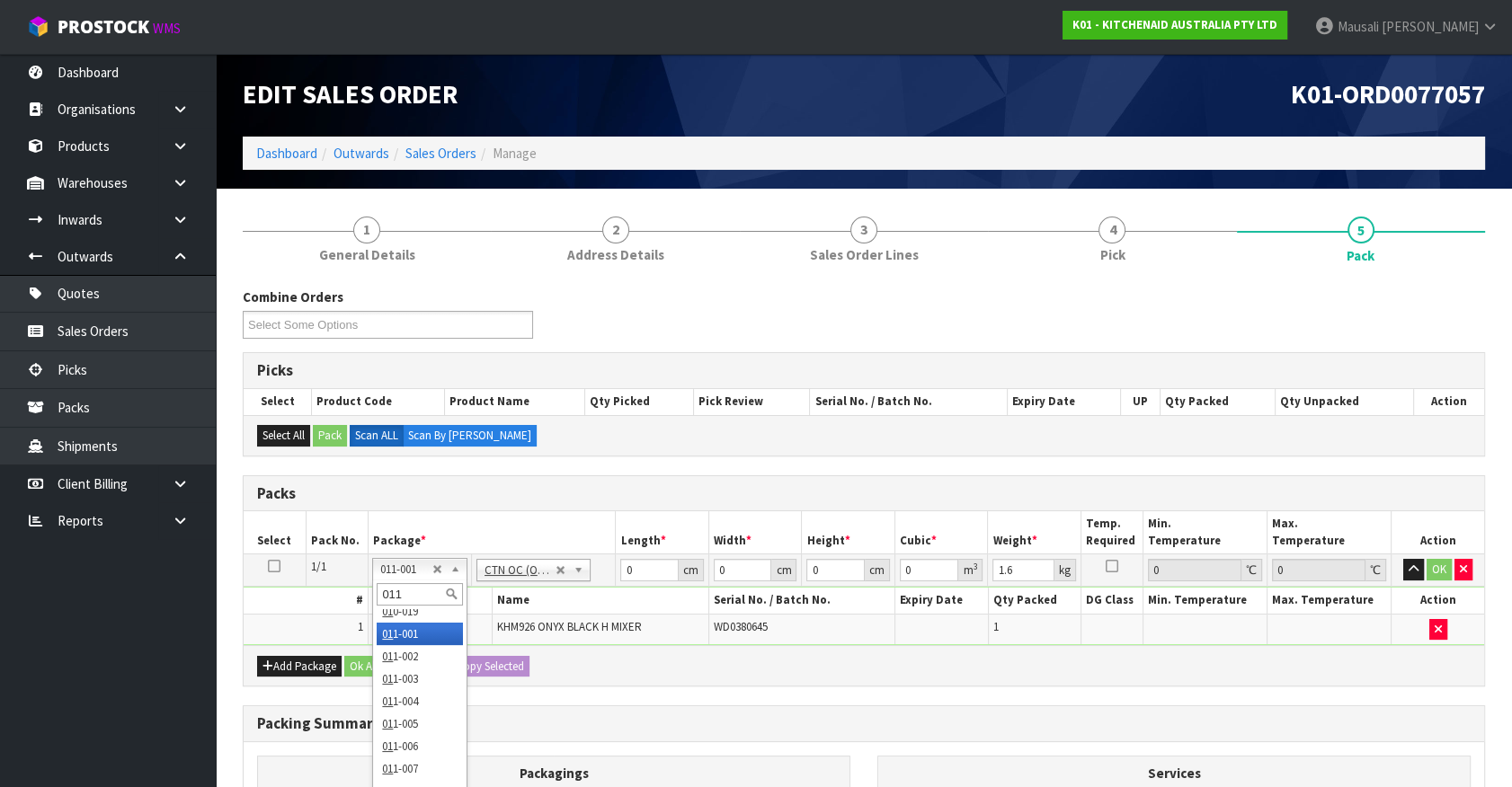 scroll, scrollTop: 0, scrollLeft: 0, axis: both 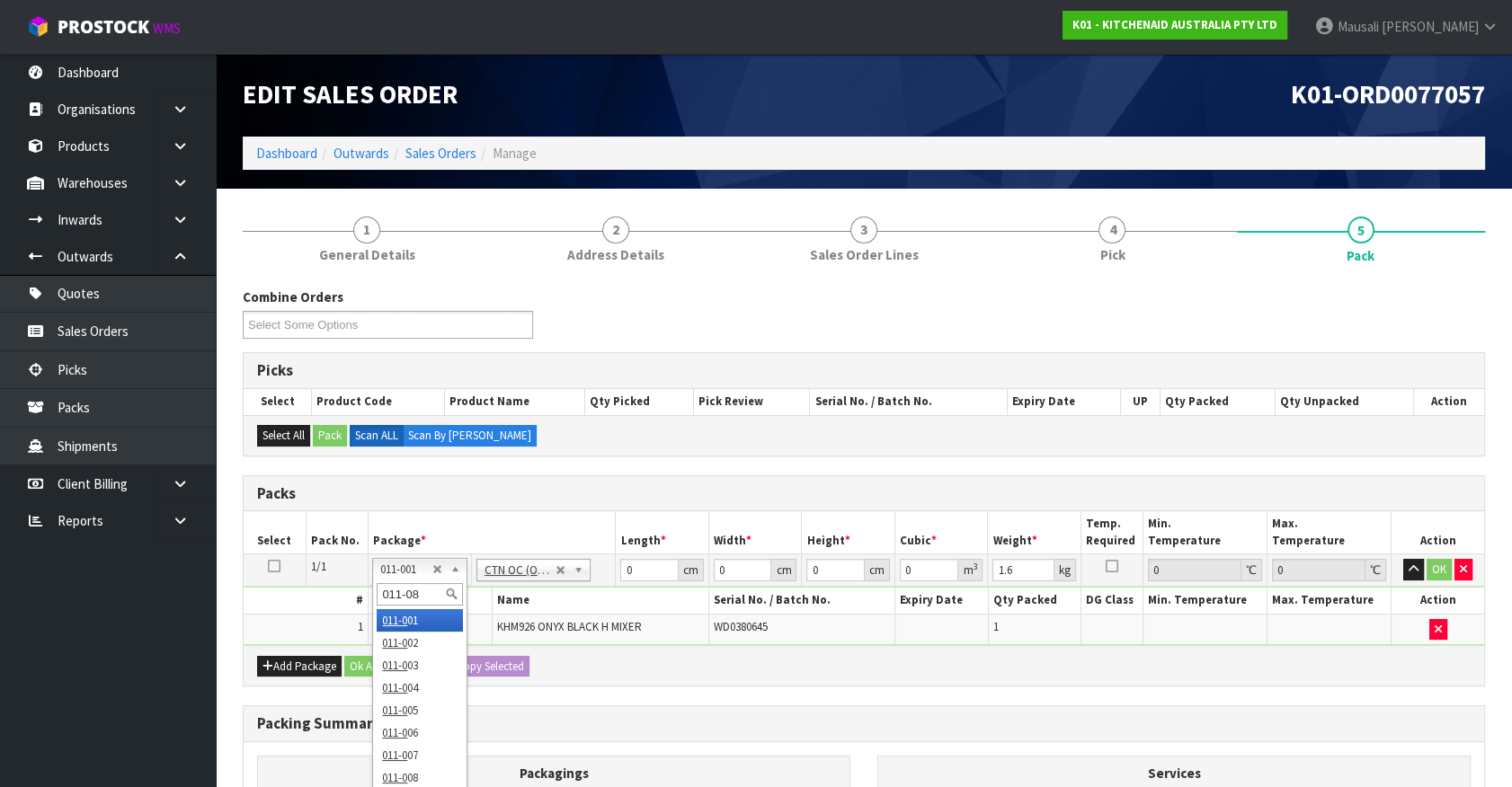type on "011-084" 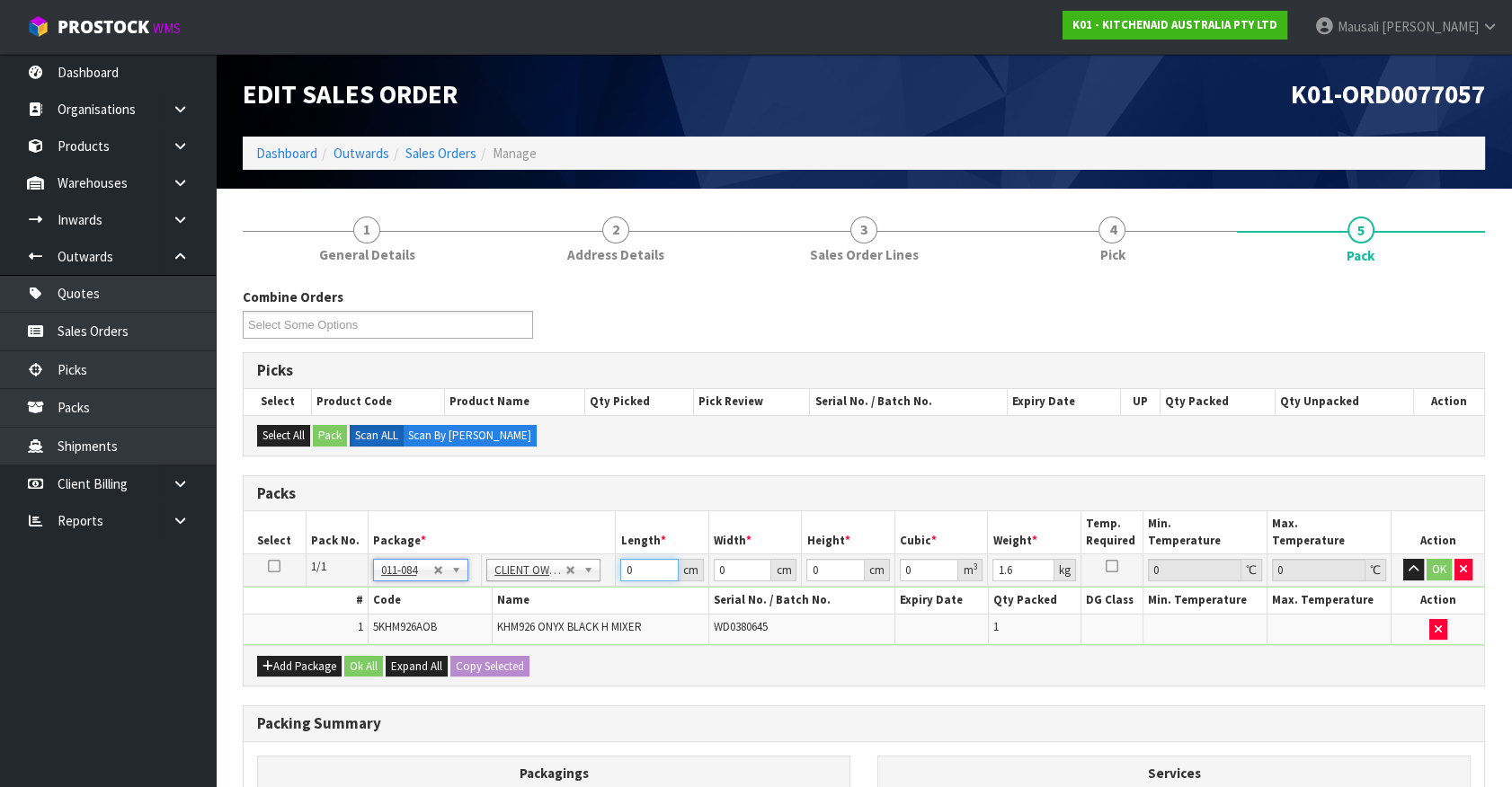 drag, startPoint x: 635, startPoint y: 559, endPoint x: 479, endPoint y: 644, distance: 177.65416 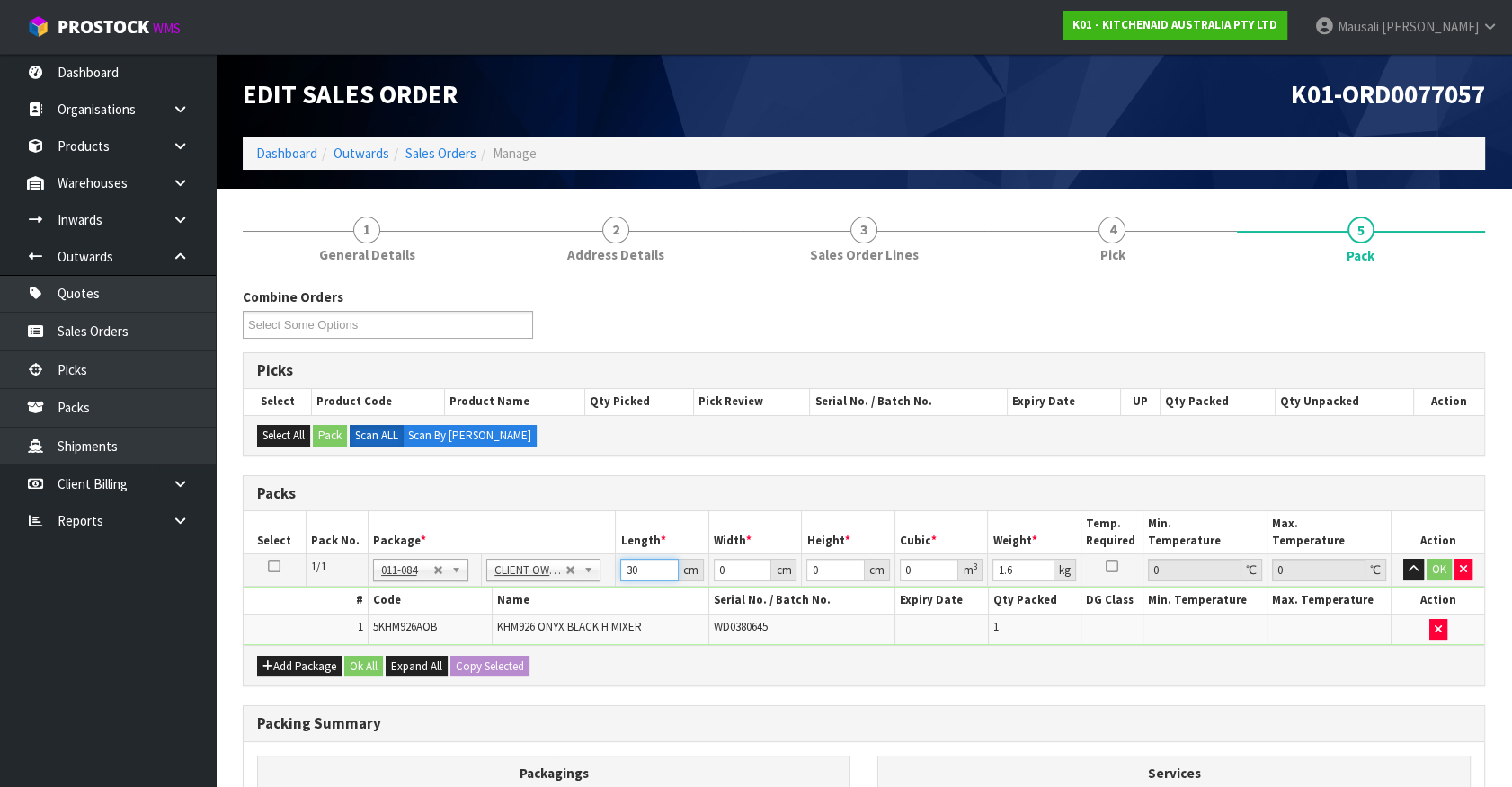 type on "30" 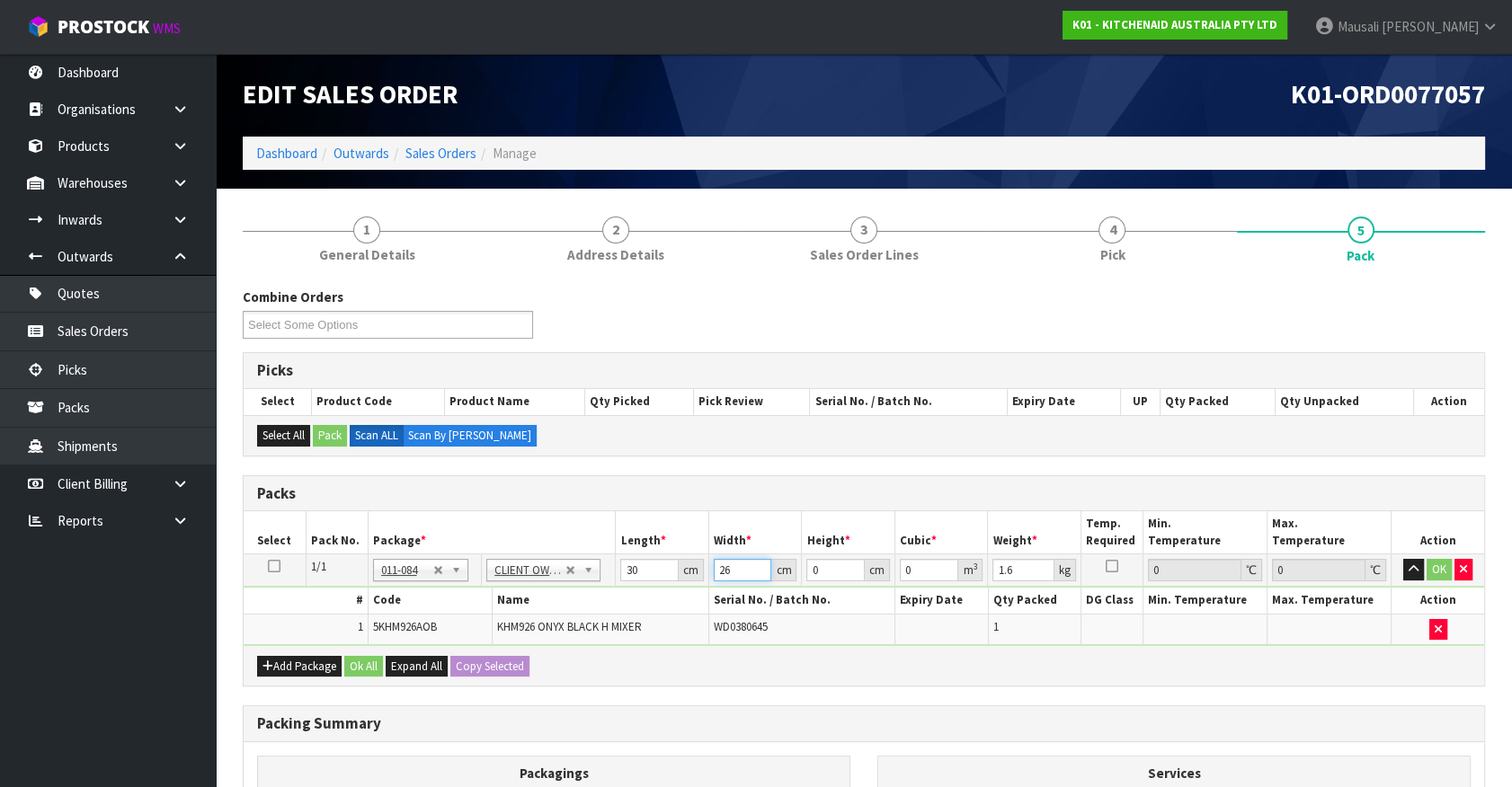 type on "26" 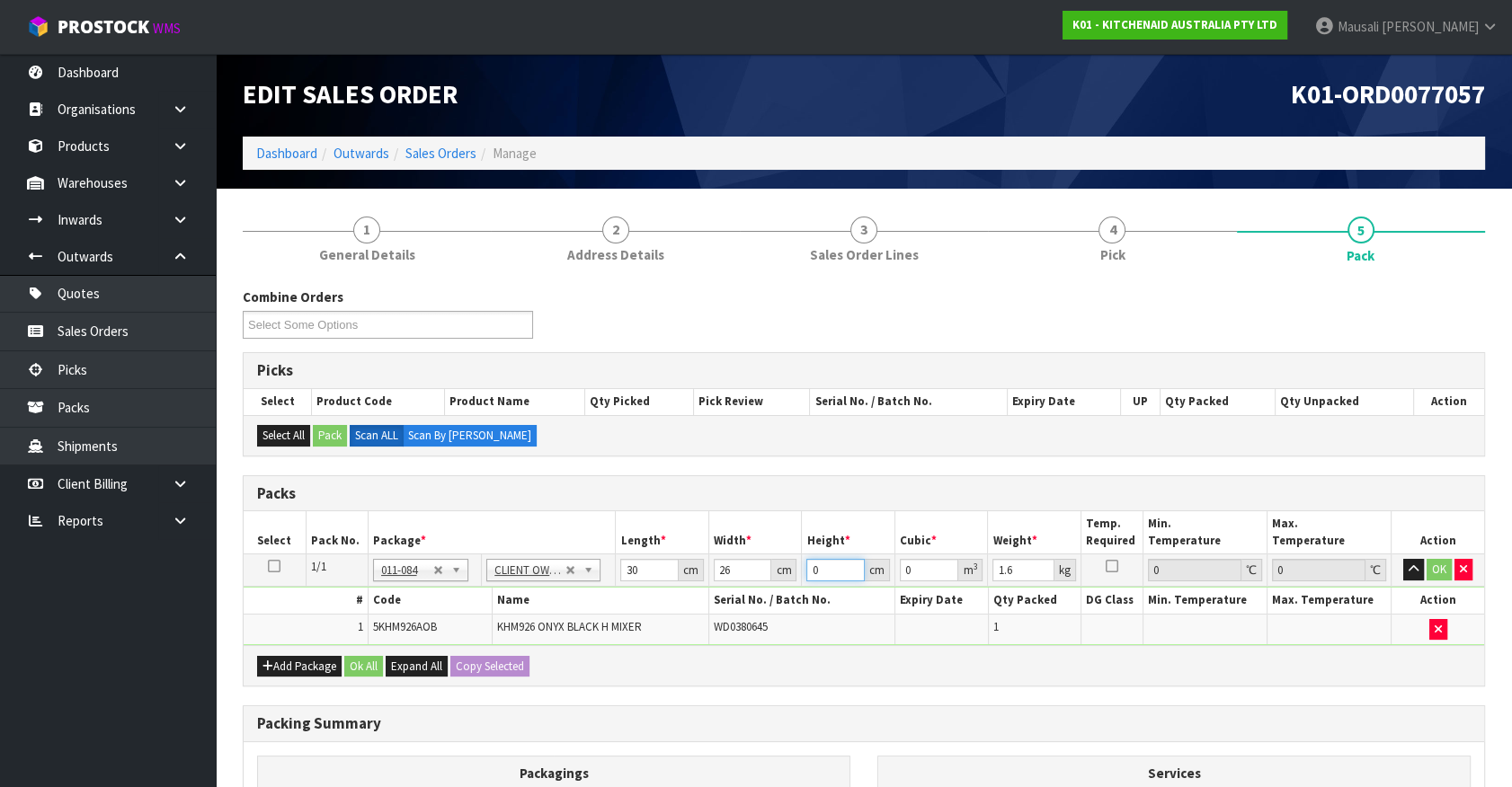 type on "2" 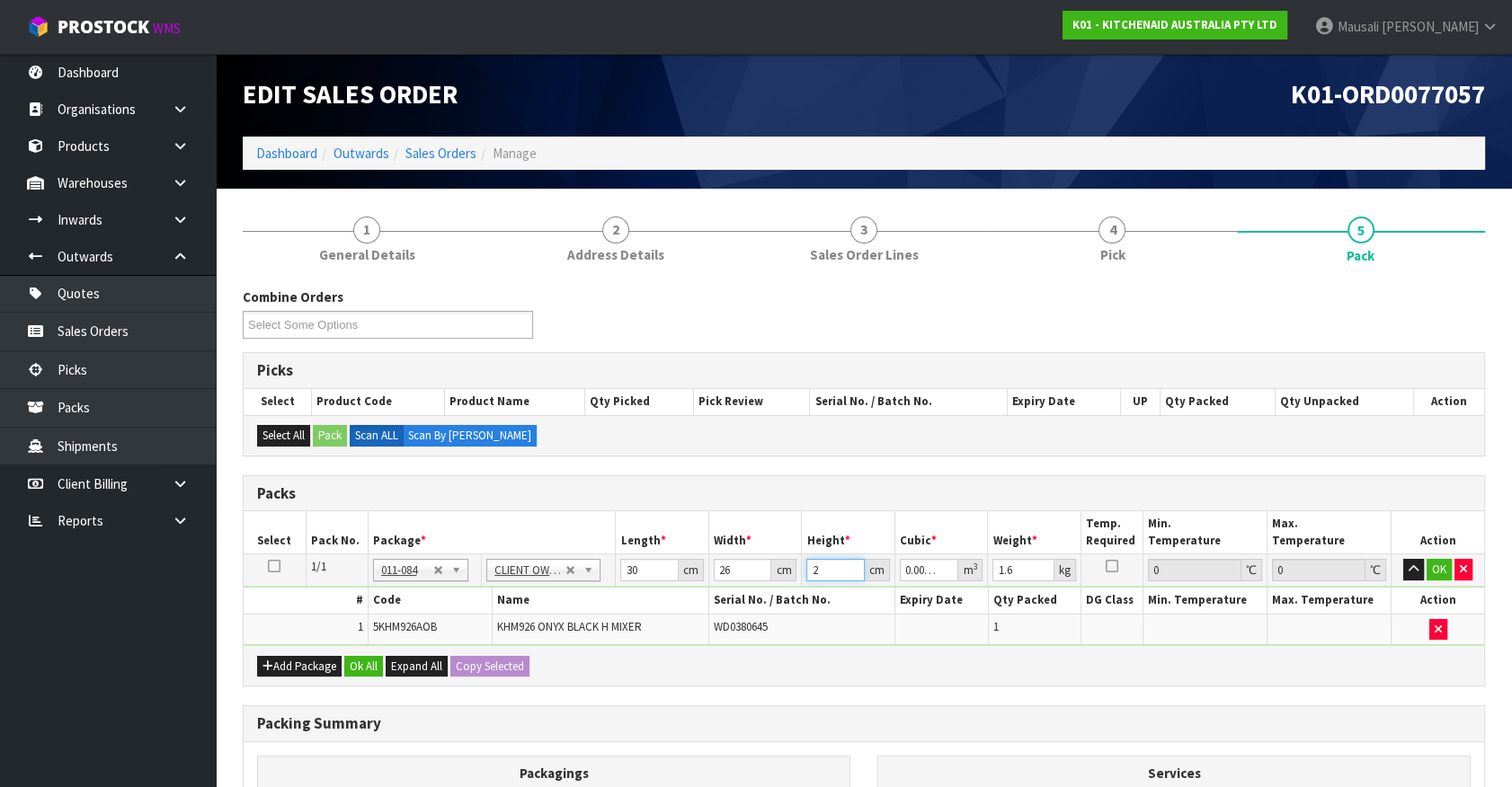 type on "22" 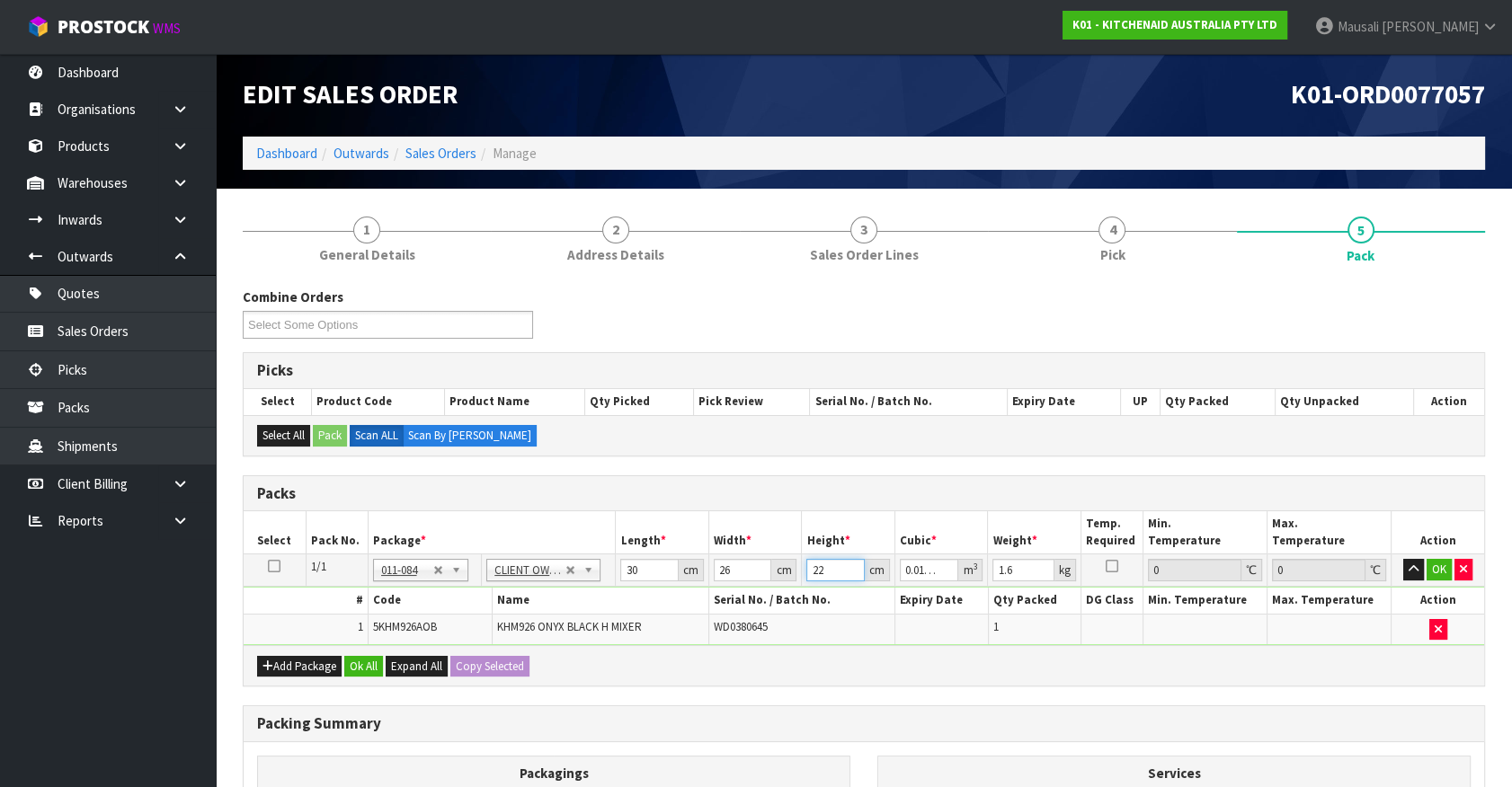 type on "22" 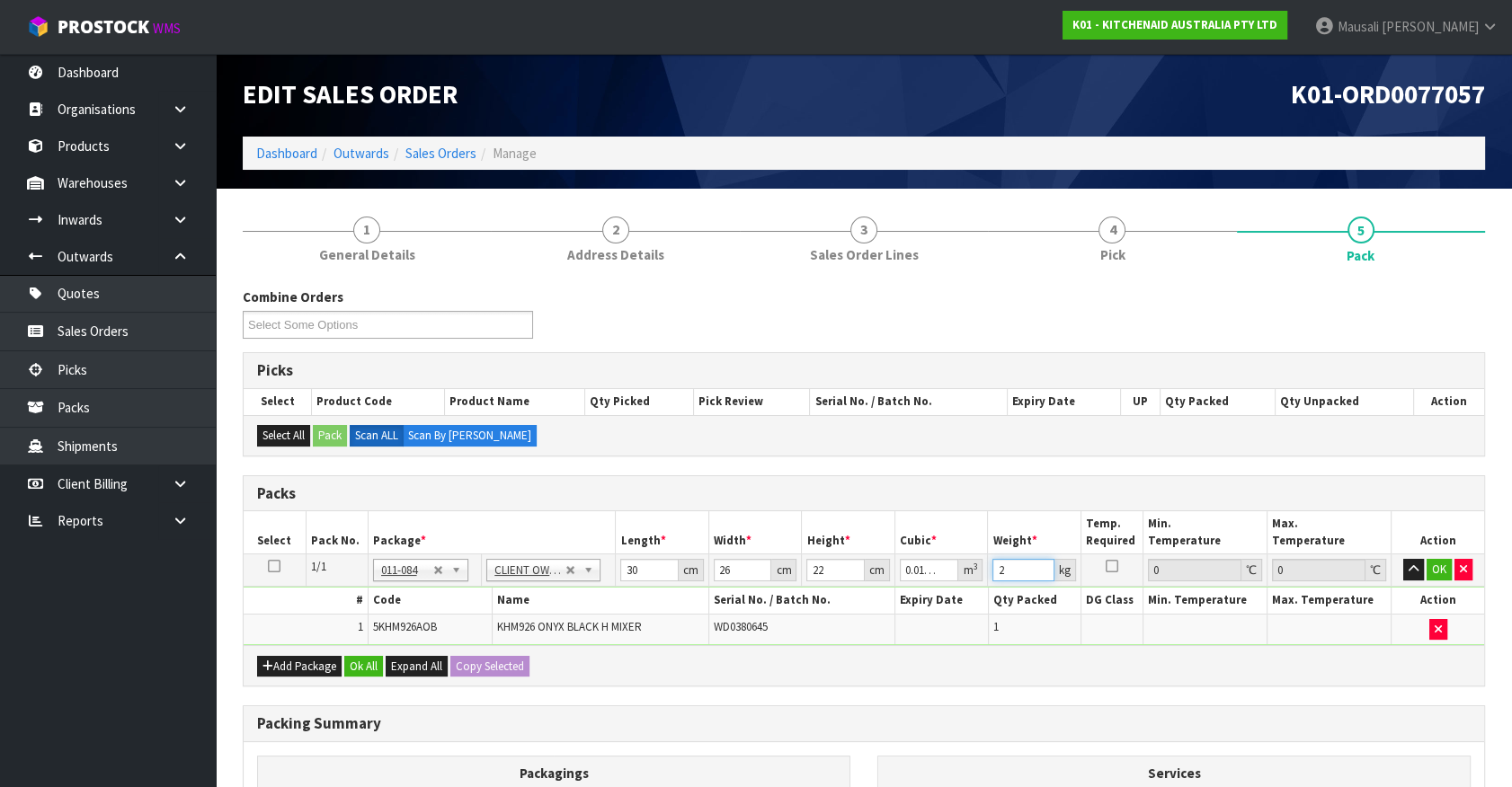 type on "2" 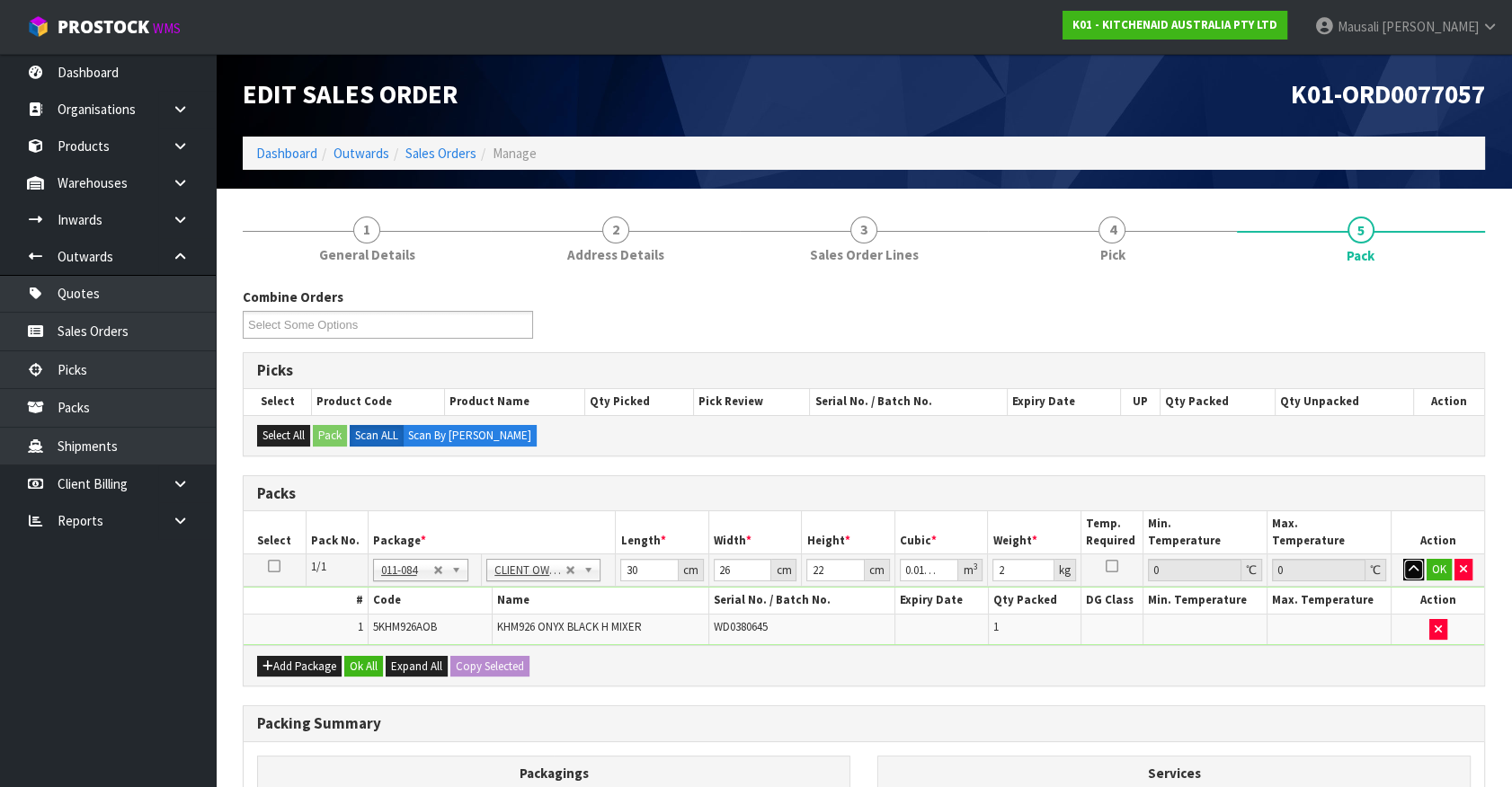 type 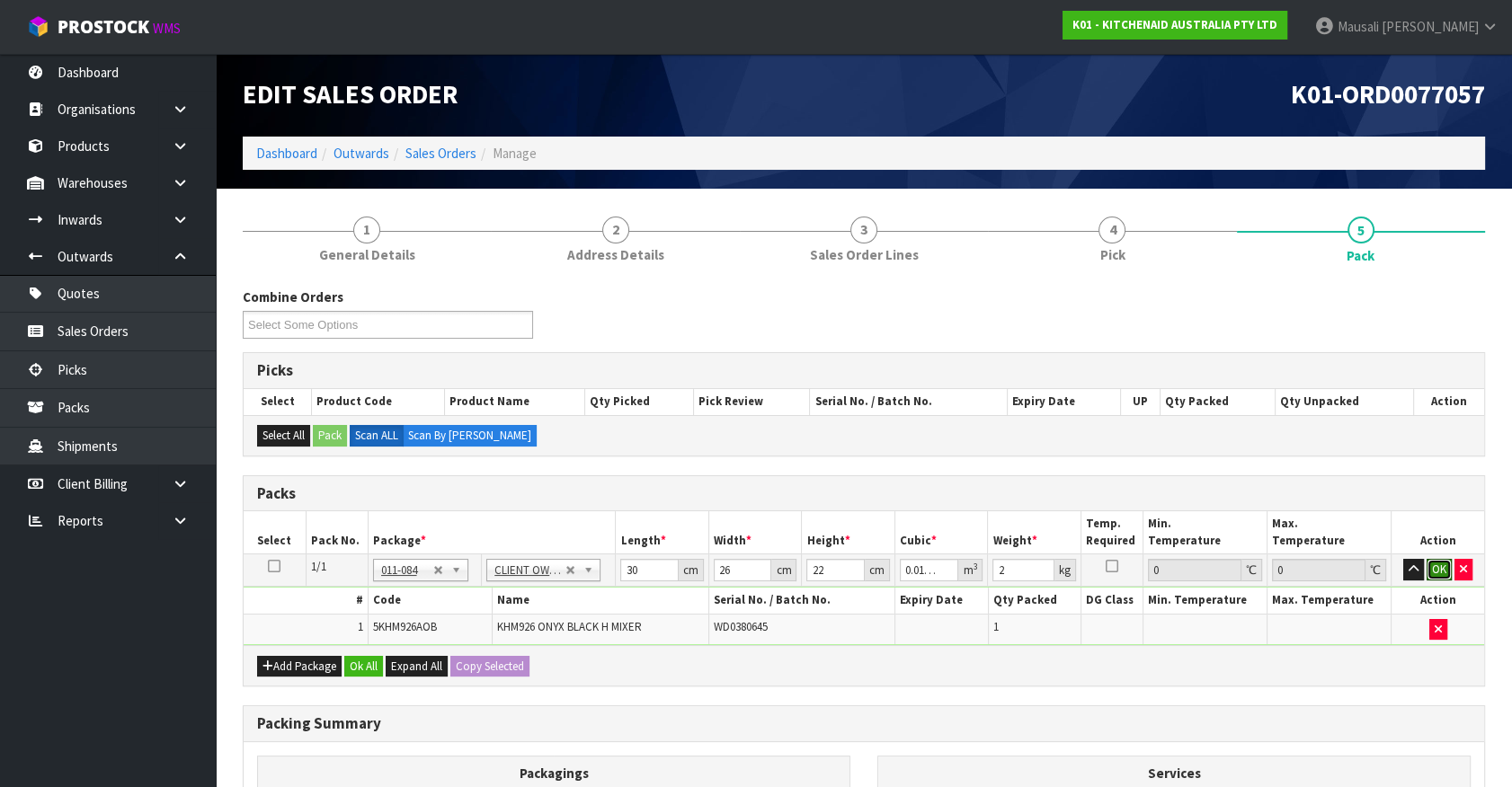 click on "OK" at bounding box center [1439, 570] 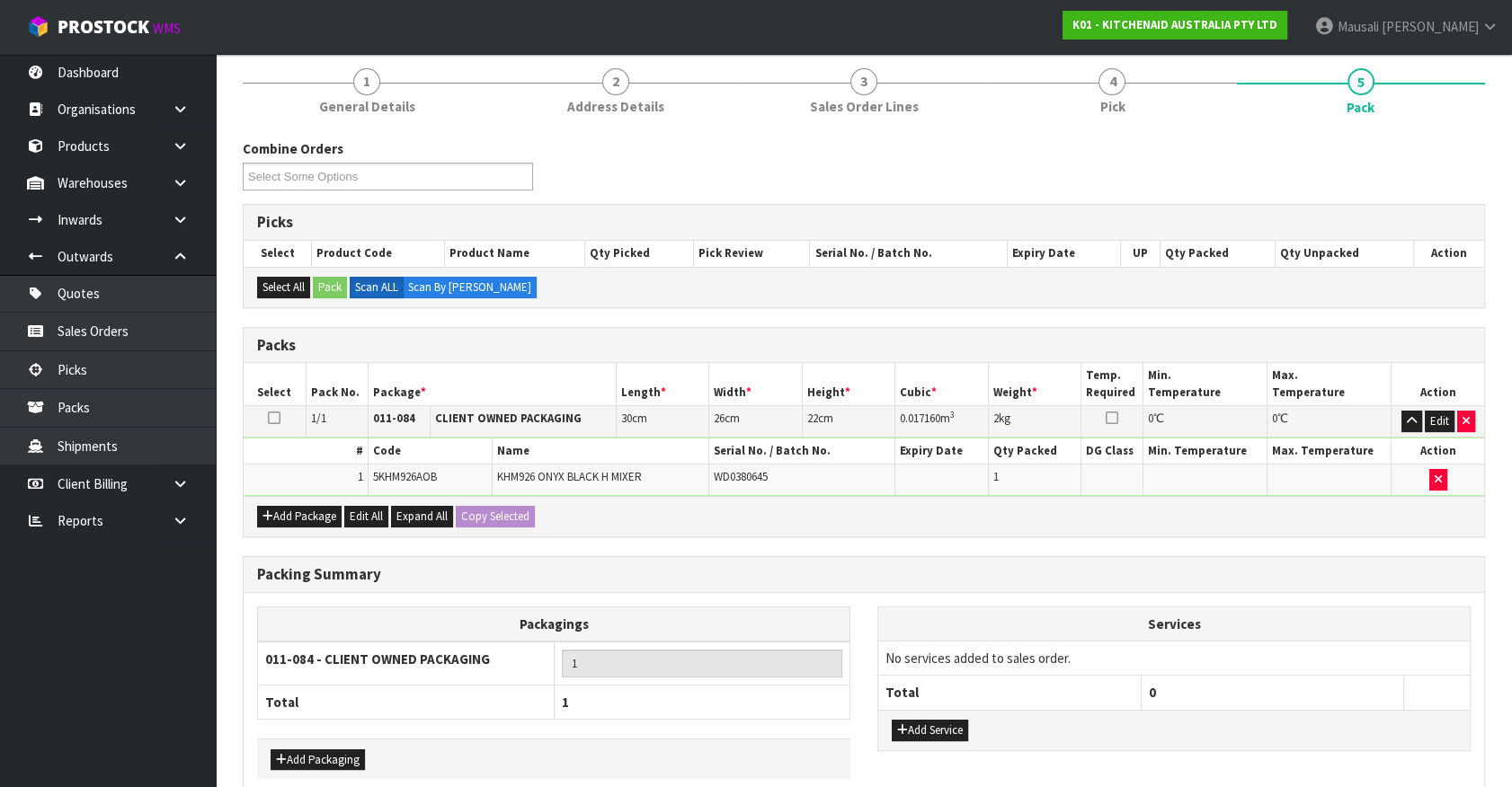 scroll, scrollTop: 234, scrollLeft: 0, axis: vertical 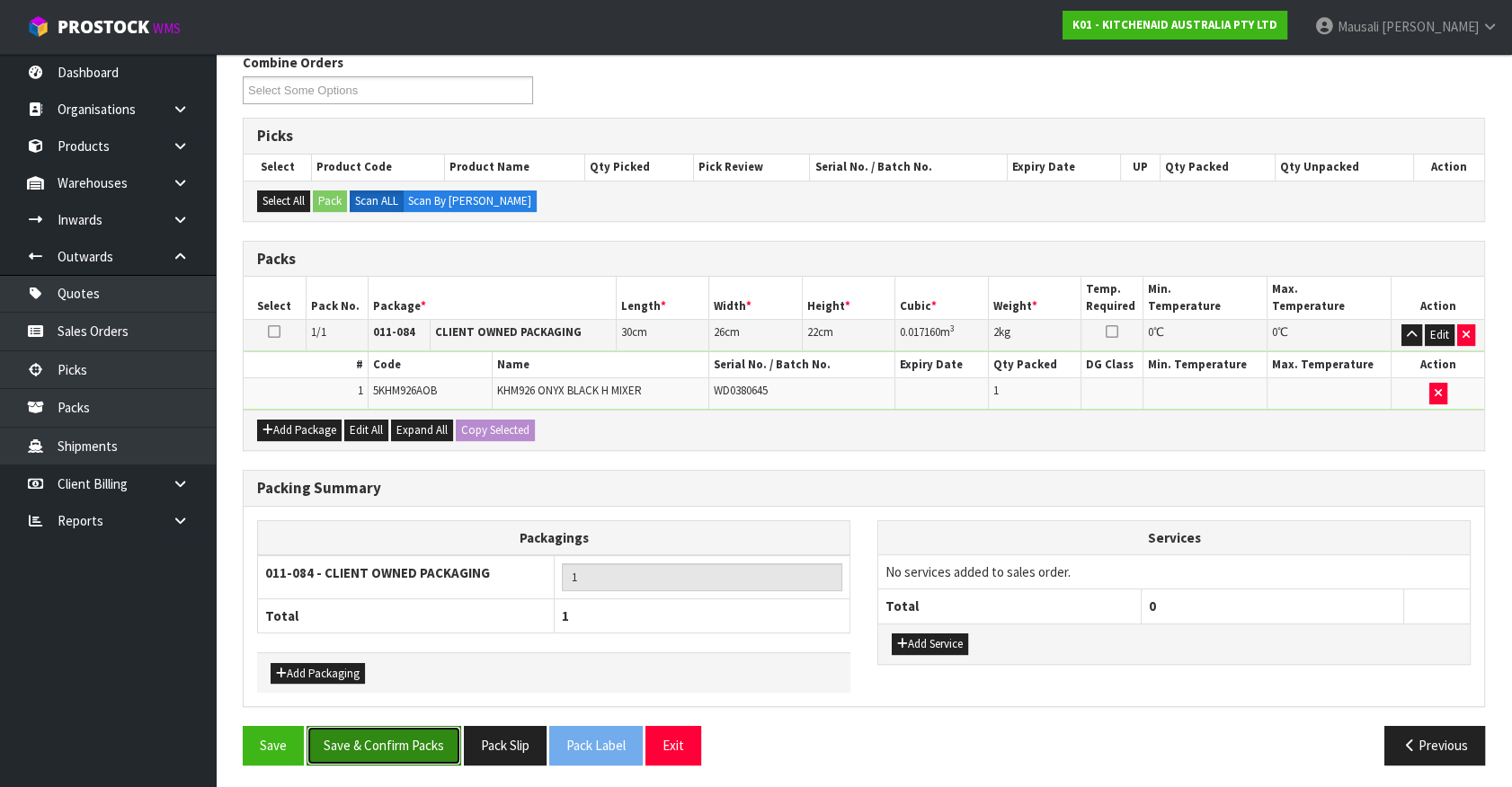 click on "Save & Confirm Packs" at bounding box center [384, 745] 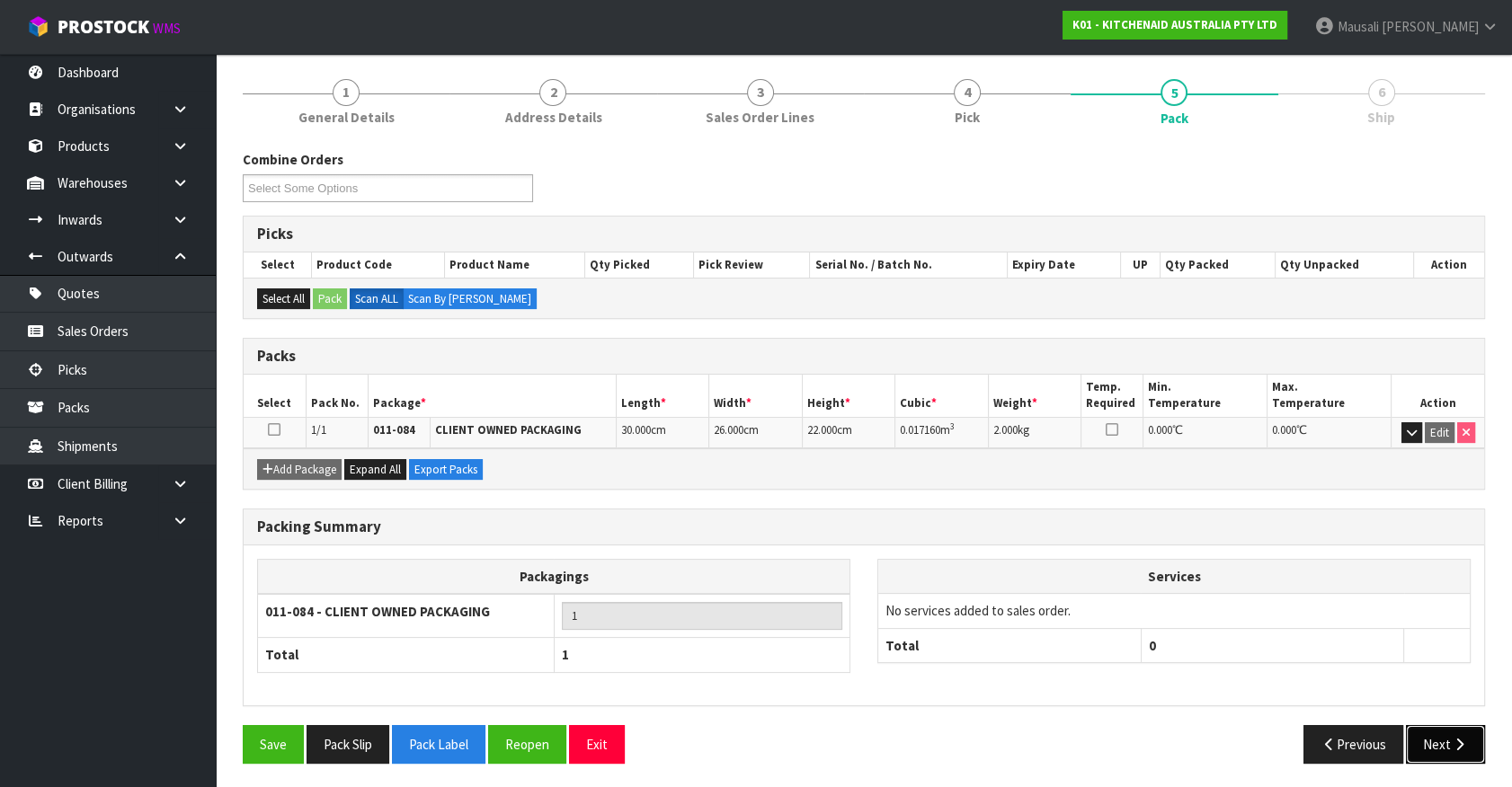 click on "Next" at bounding box center (1445, 744) 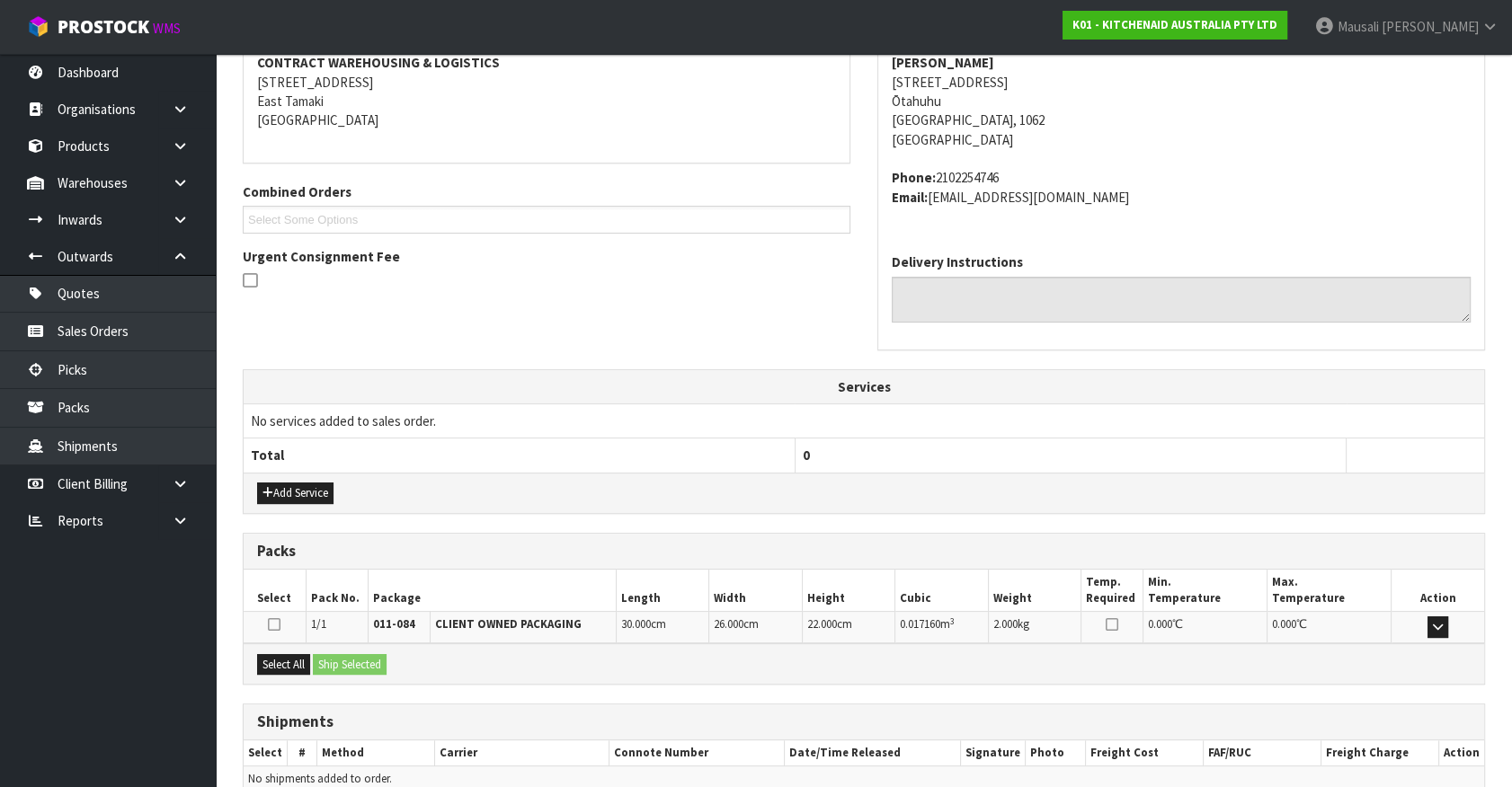 scroll, scrollTop: 437, scrollLeft: 0, axis: vertical 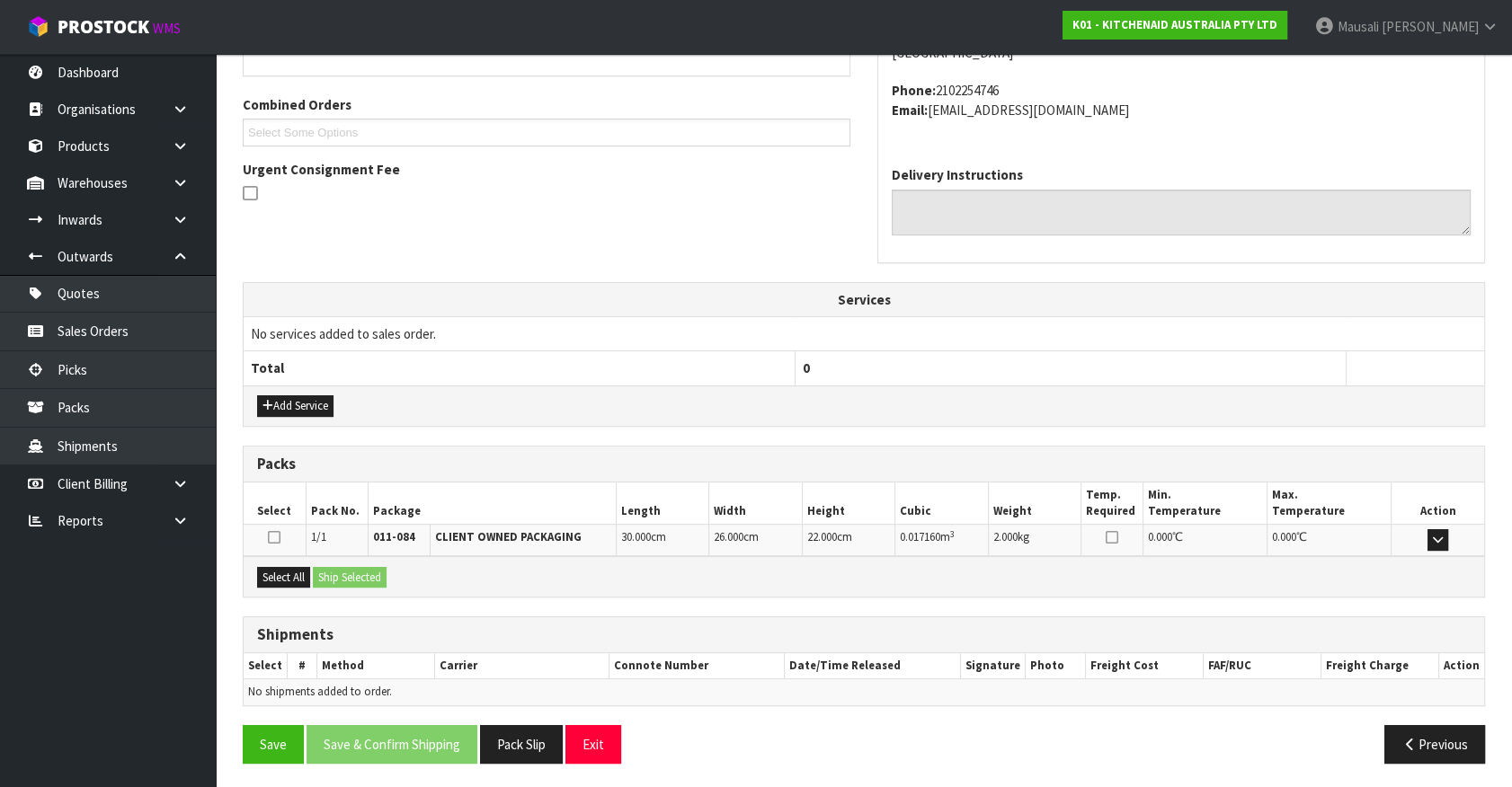 drag, startPoint x: 271, startPoint y: 585, endPoint x: 290, endPoint y: 581, distance: 19.416488 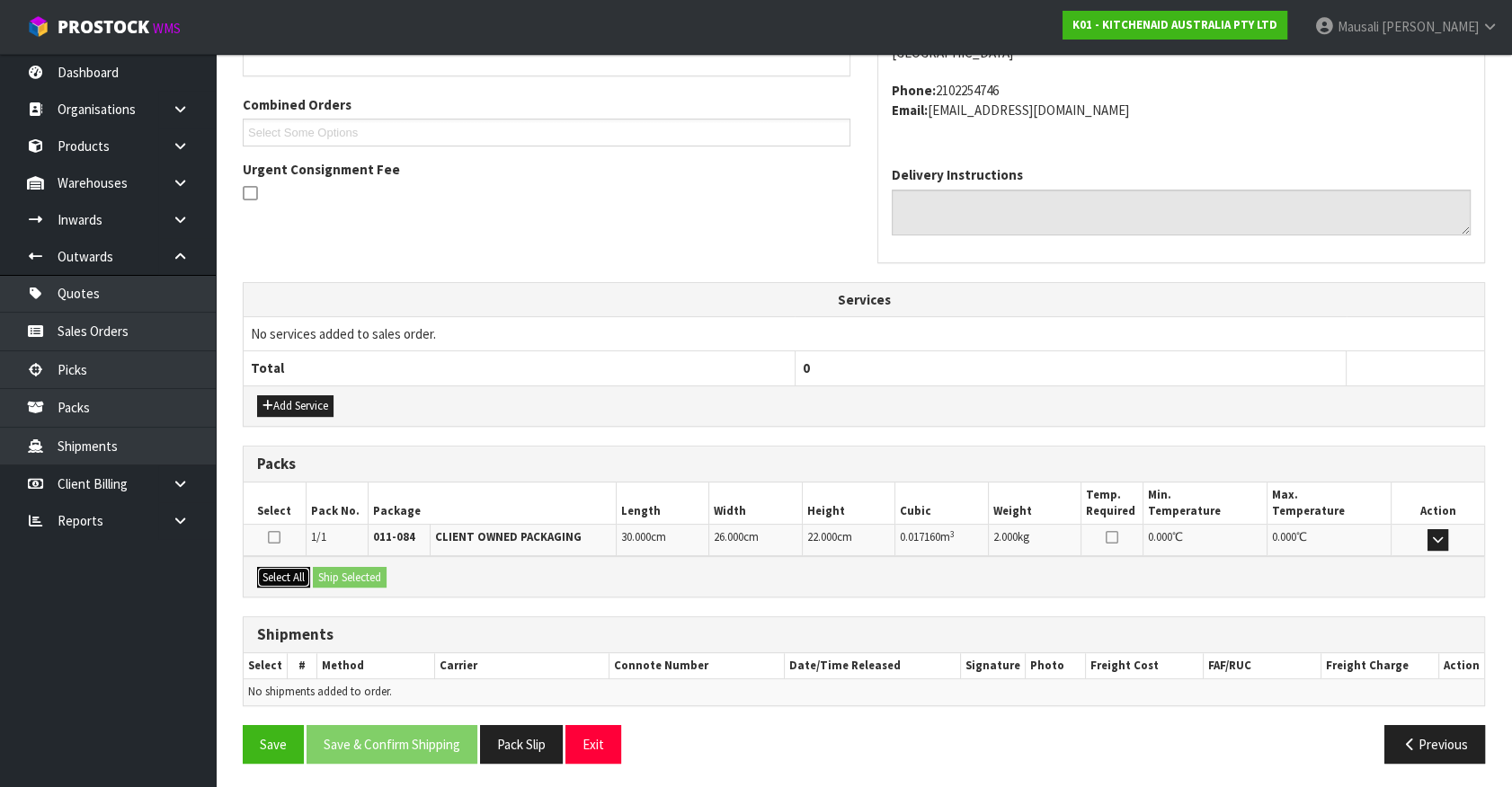 drag, startPoint x: 277, startPoint y: 572, endPoint x: 347, endPoint y: 569, distance: 70.06426 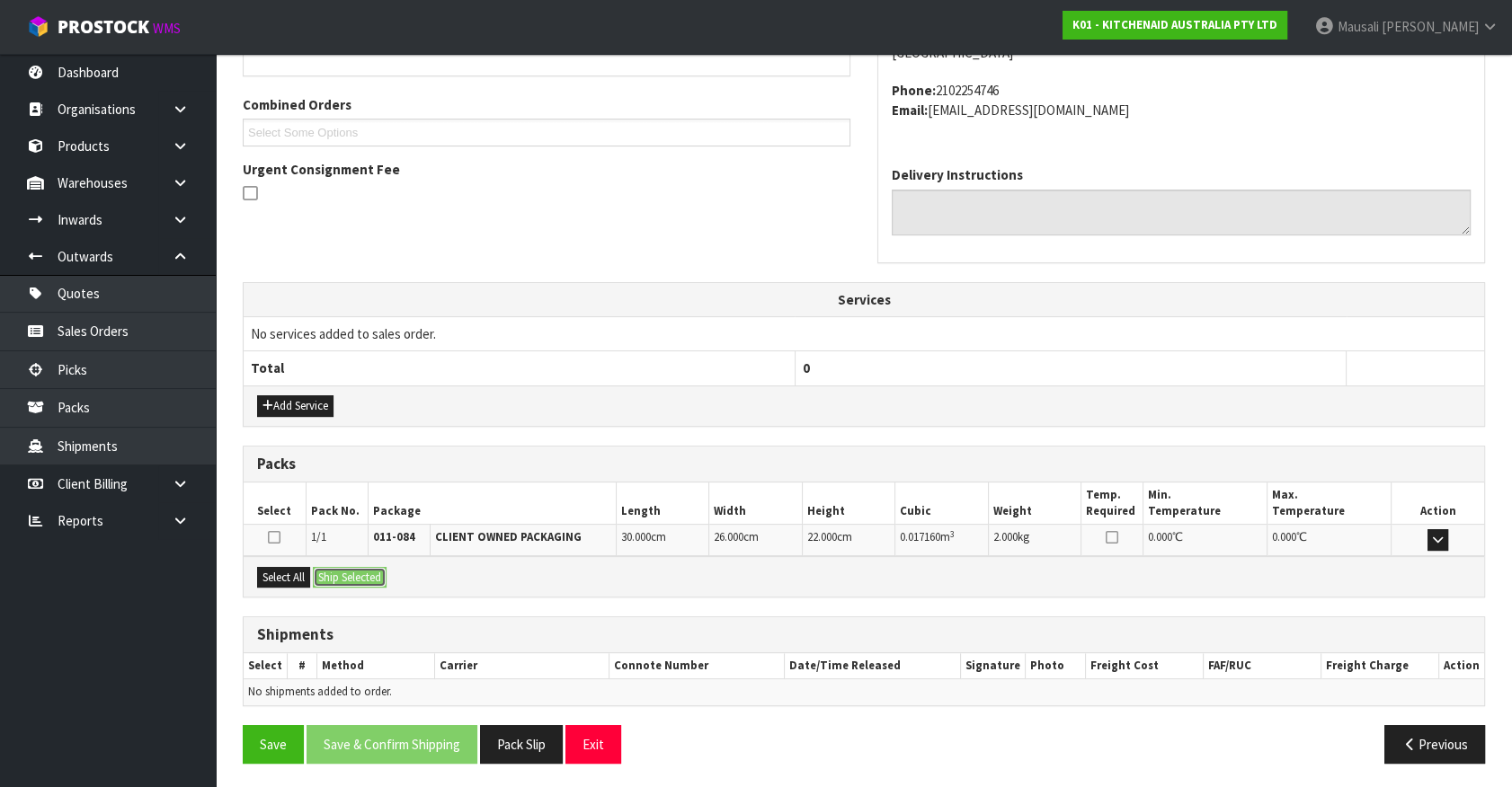 click on "Ship Selected" at bounding box center [350, 578] 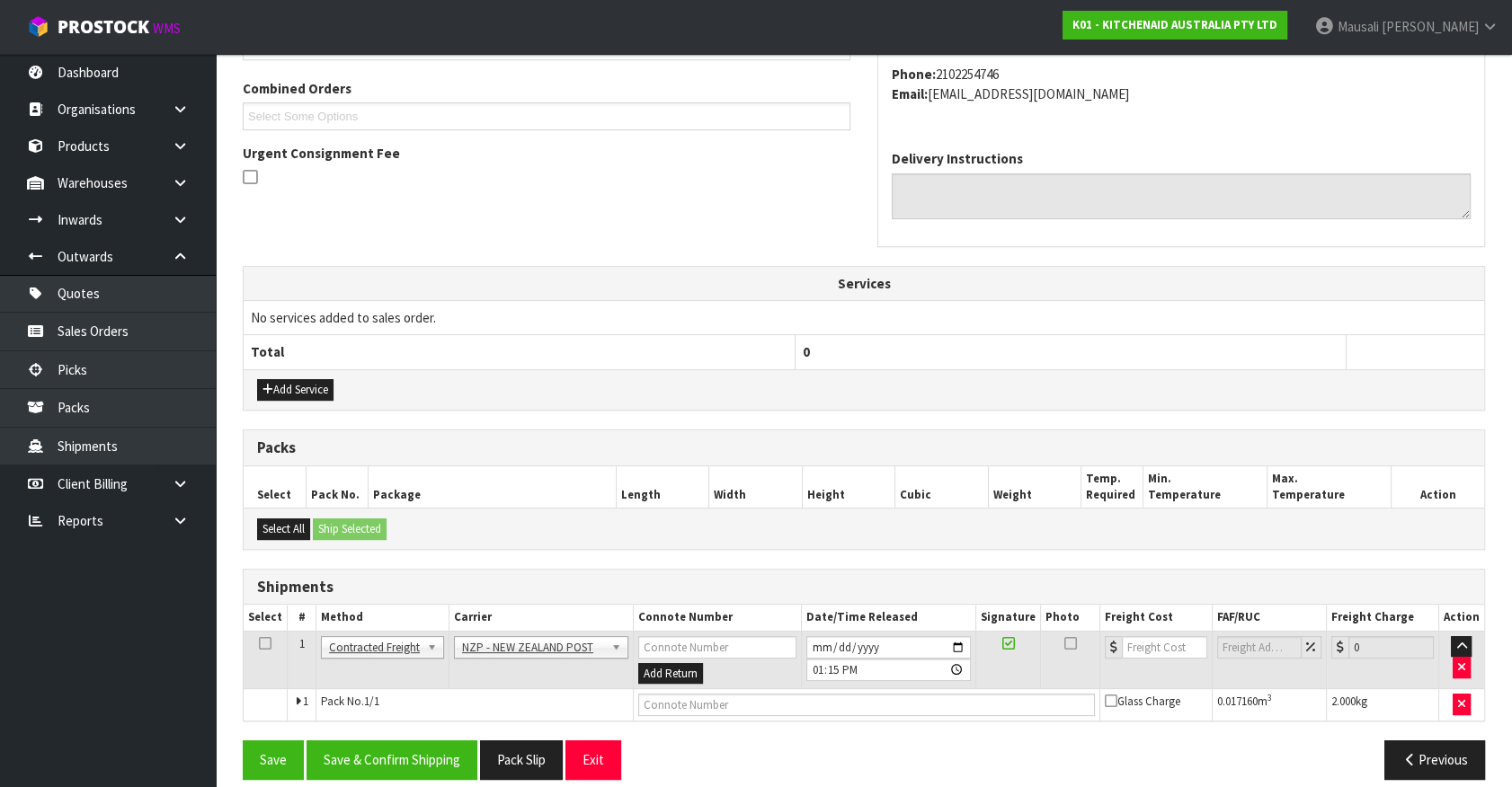 scroll, scrollTop: 468, scrollLeft: 0, axis: vertical 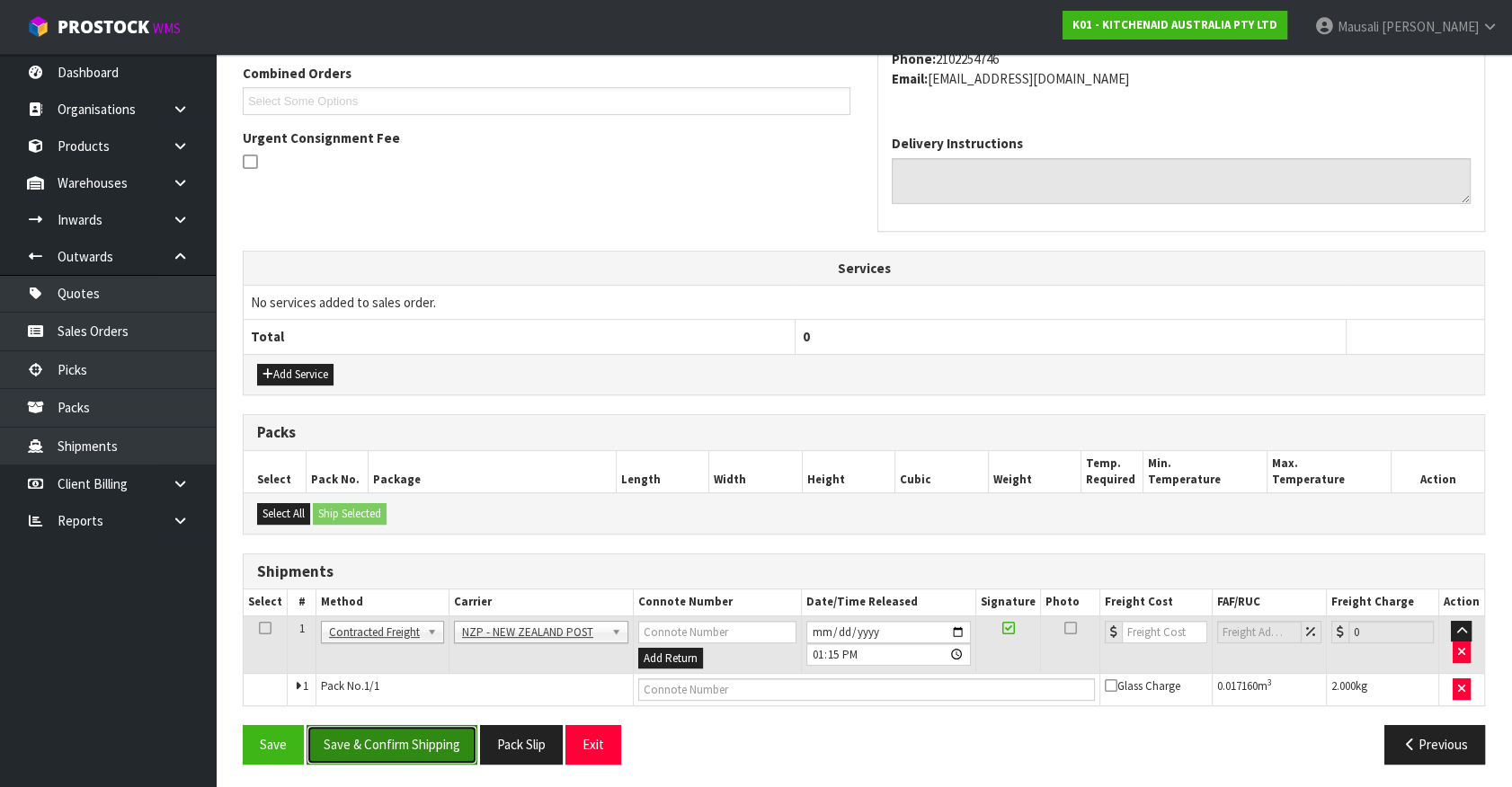 click on "Save & Confirm Shipping" at bounding box center [392, 744] 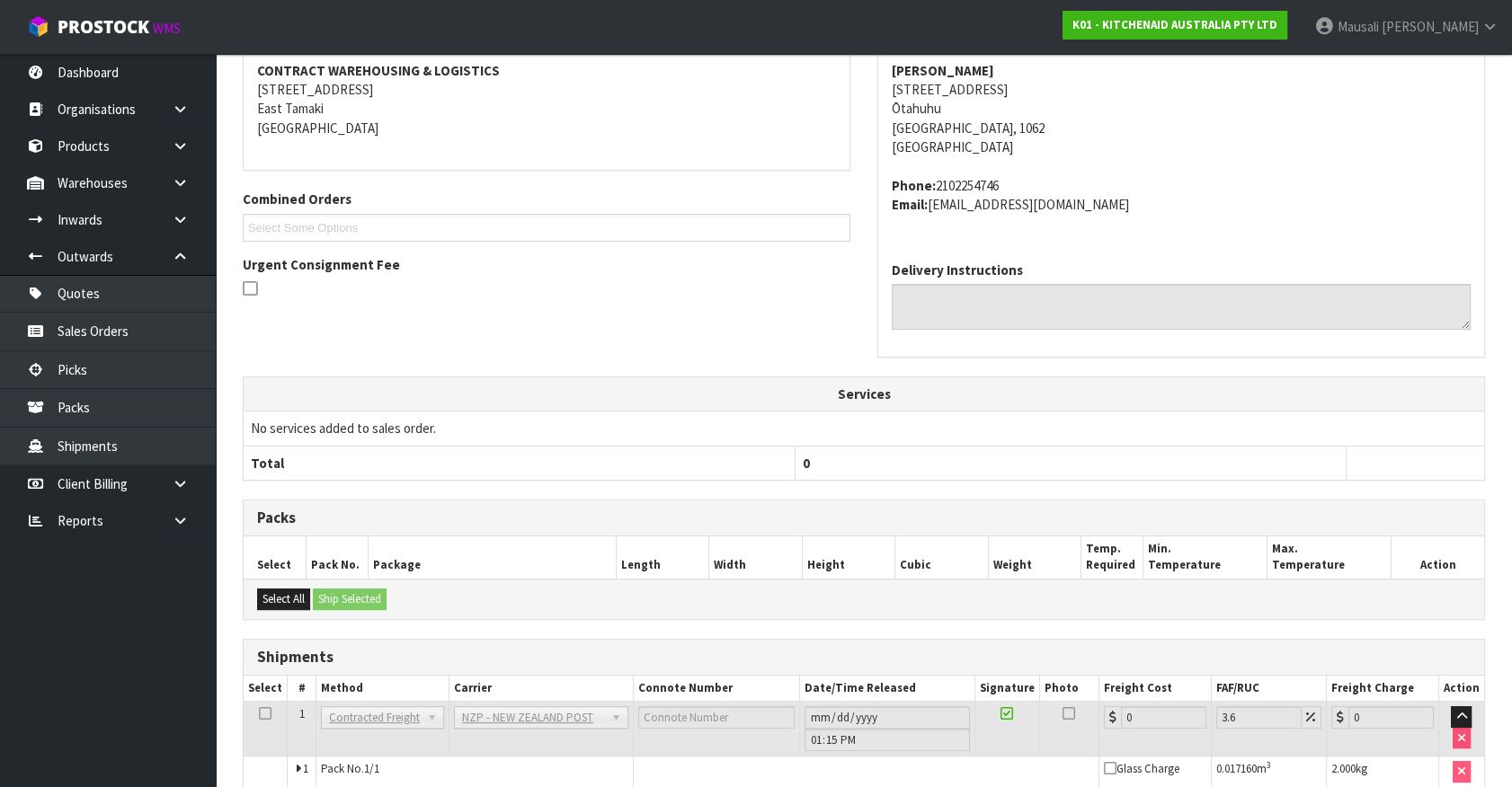 scroll, scrollTop: 443, scrollLeft: 0, axis: vertical 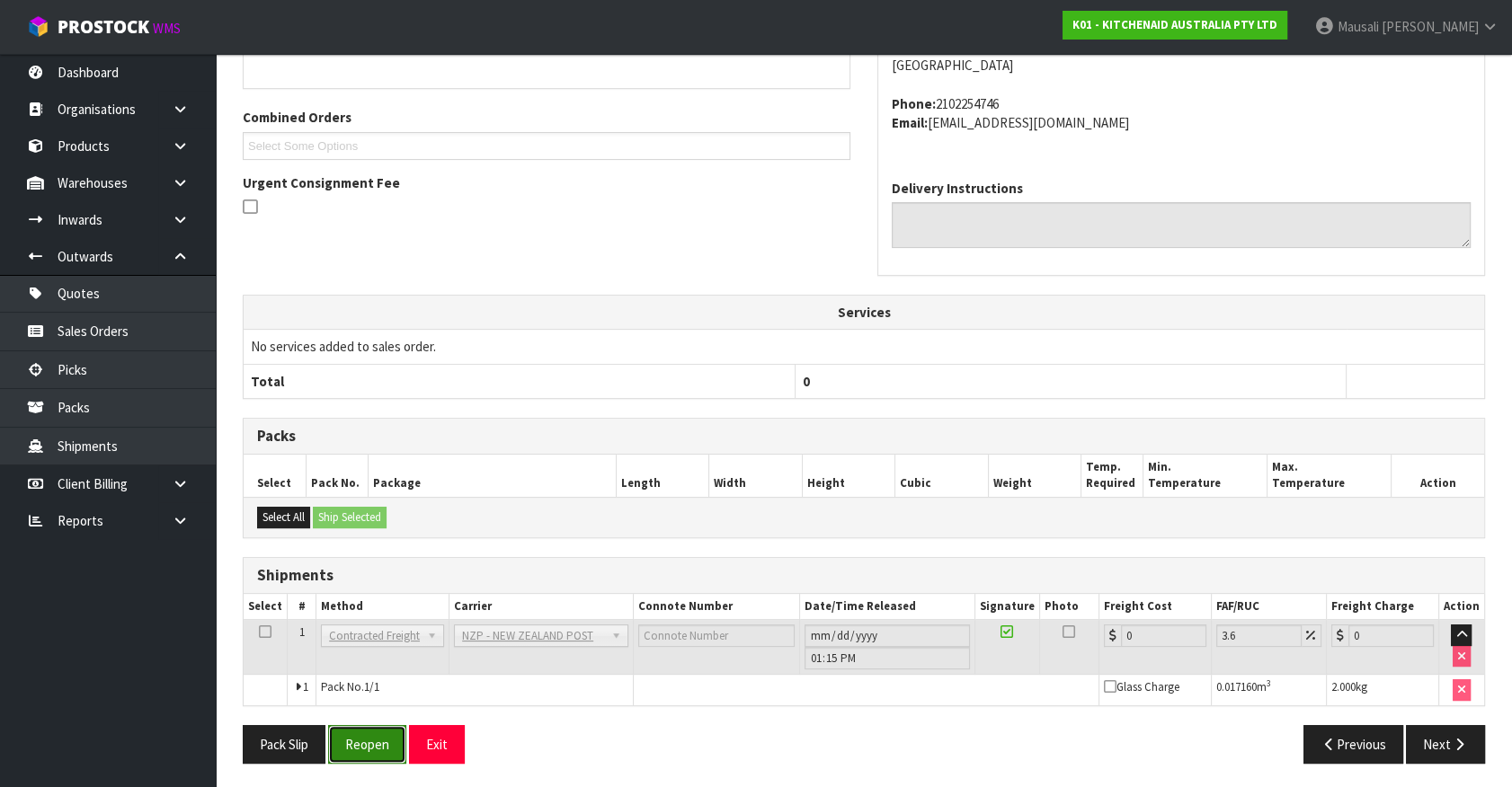 click on "Reopen" at bounding box center [367, 744] 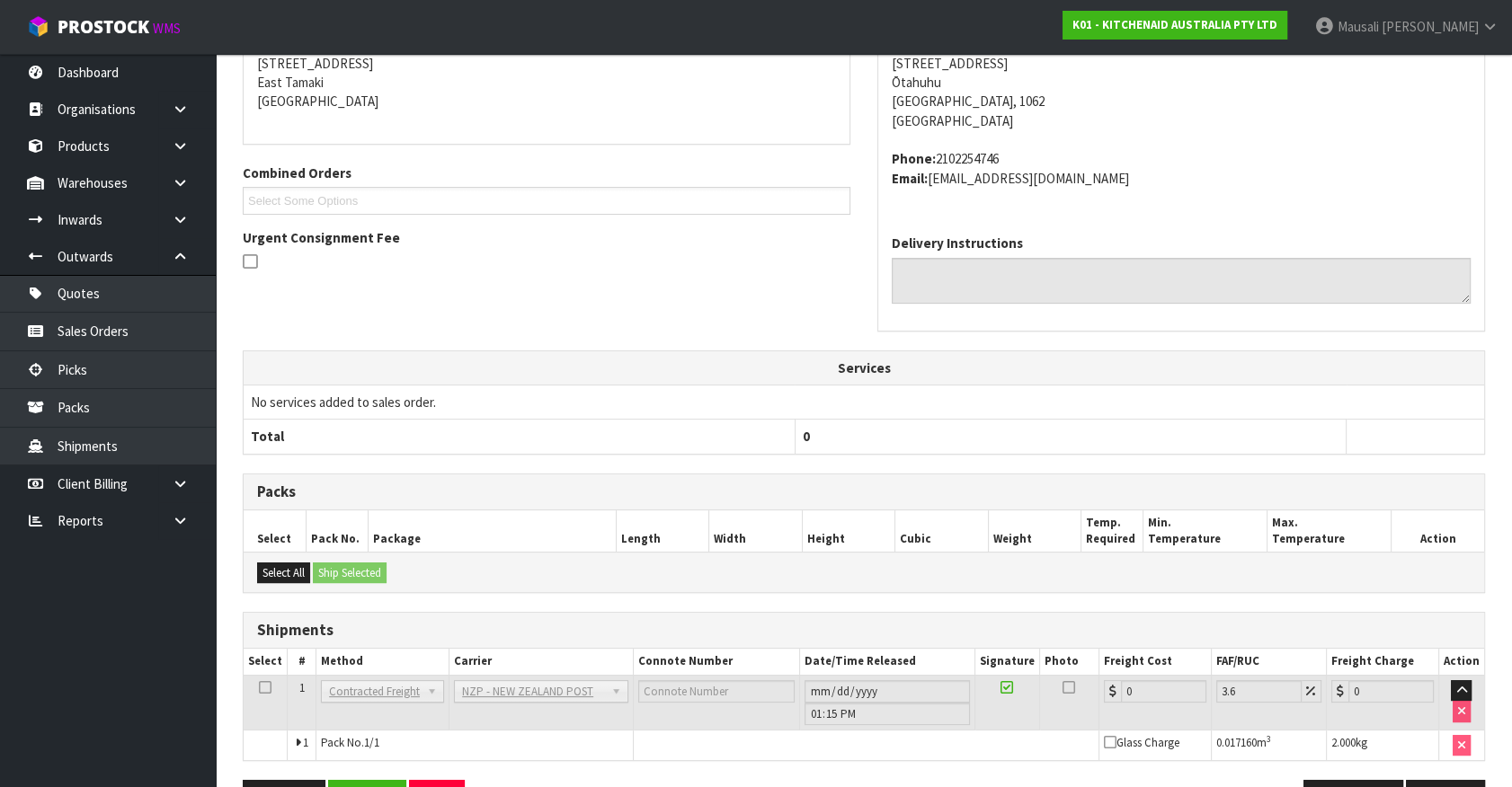scroll, scrollTop: 423, scrollLeft: 0, axis: vertical 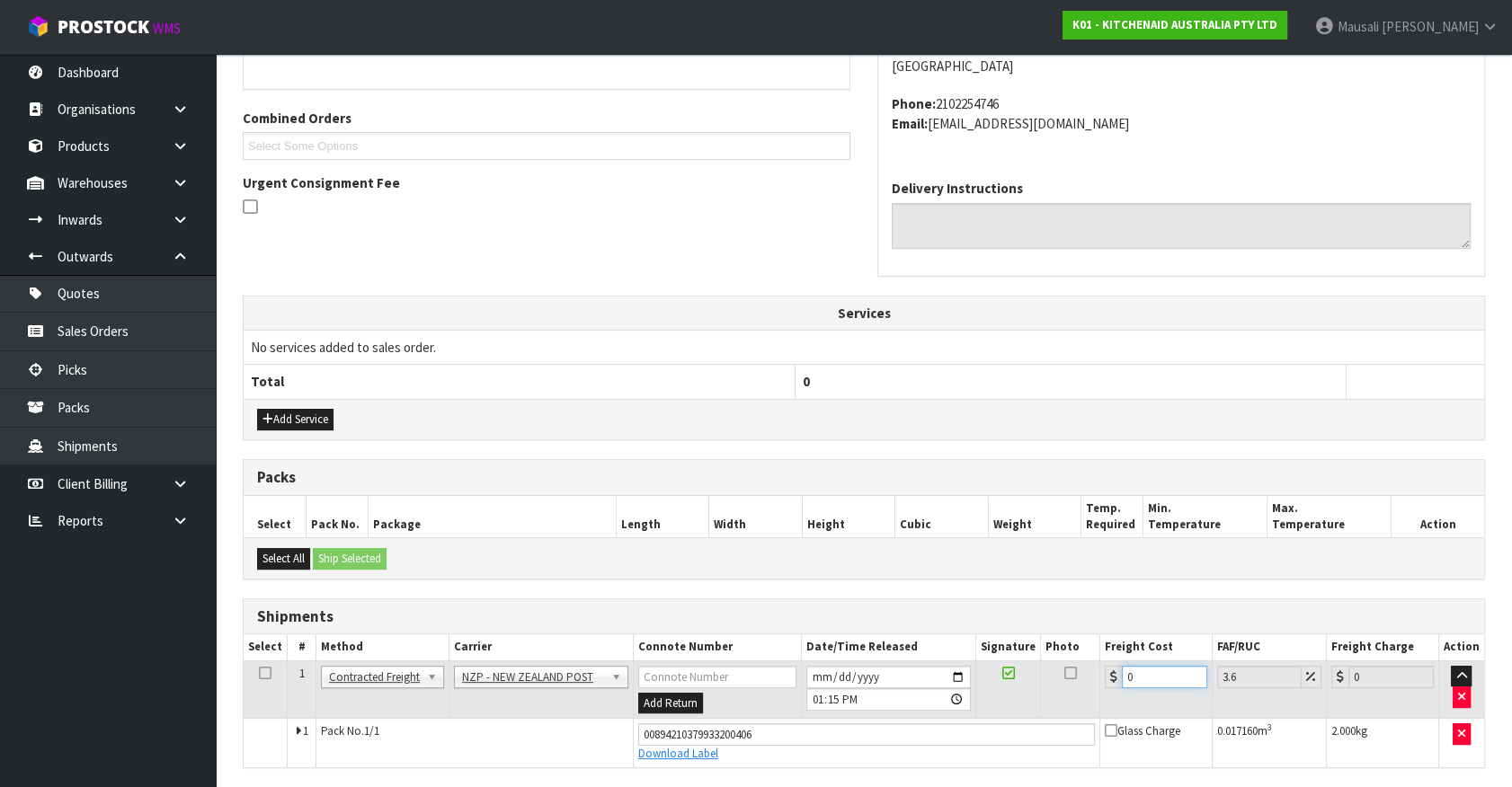 drag, startPoint x: 1142, startPoint y: 676, endPoint x: 851, endPoint y: 733, distance: 296.5299 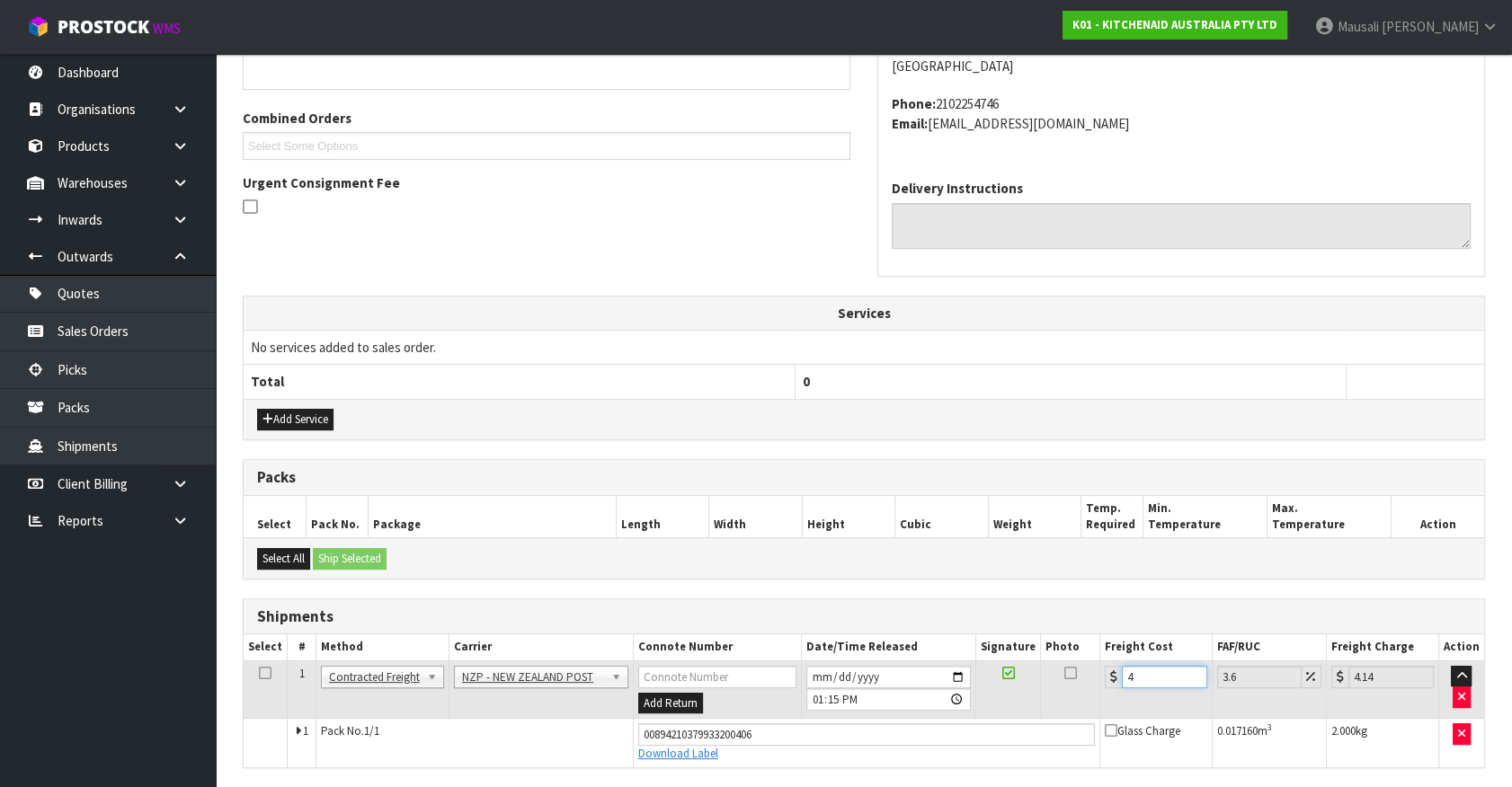 type on "4.3" 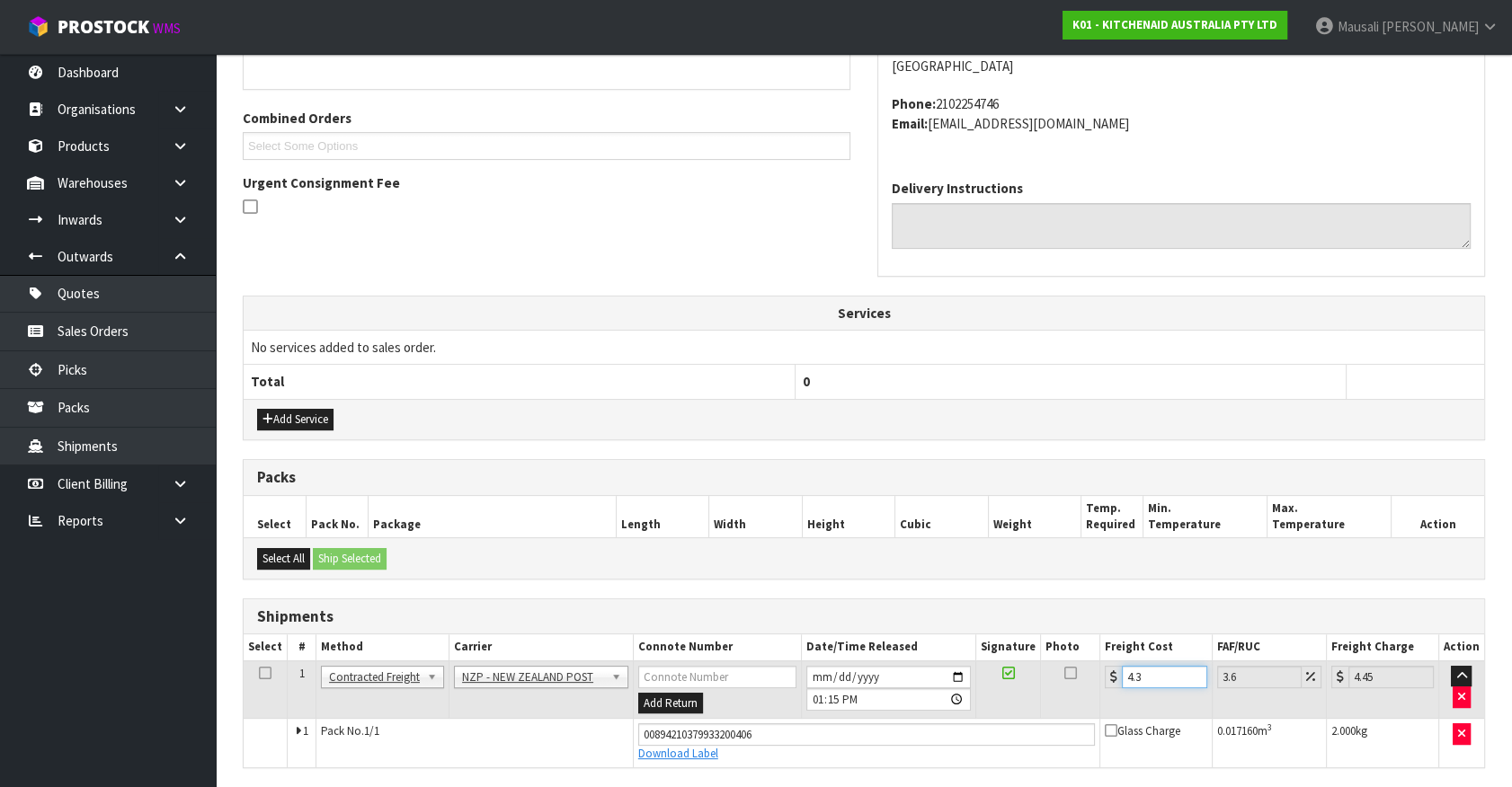 type on "4.33" 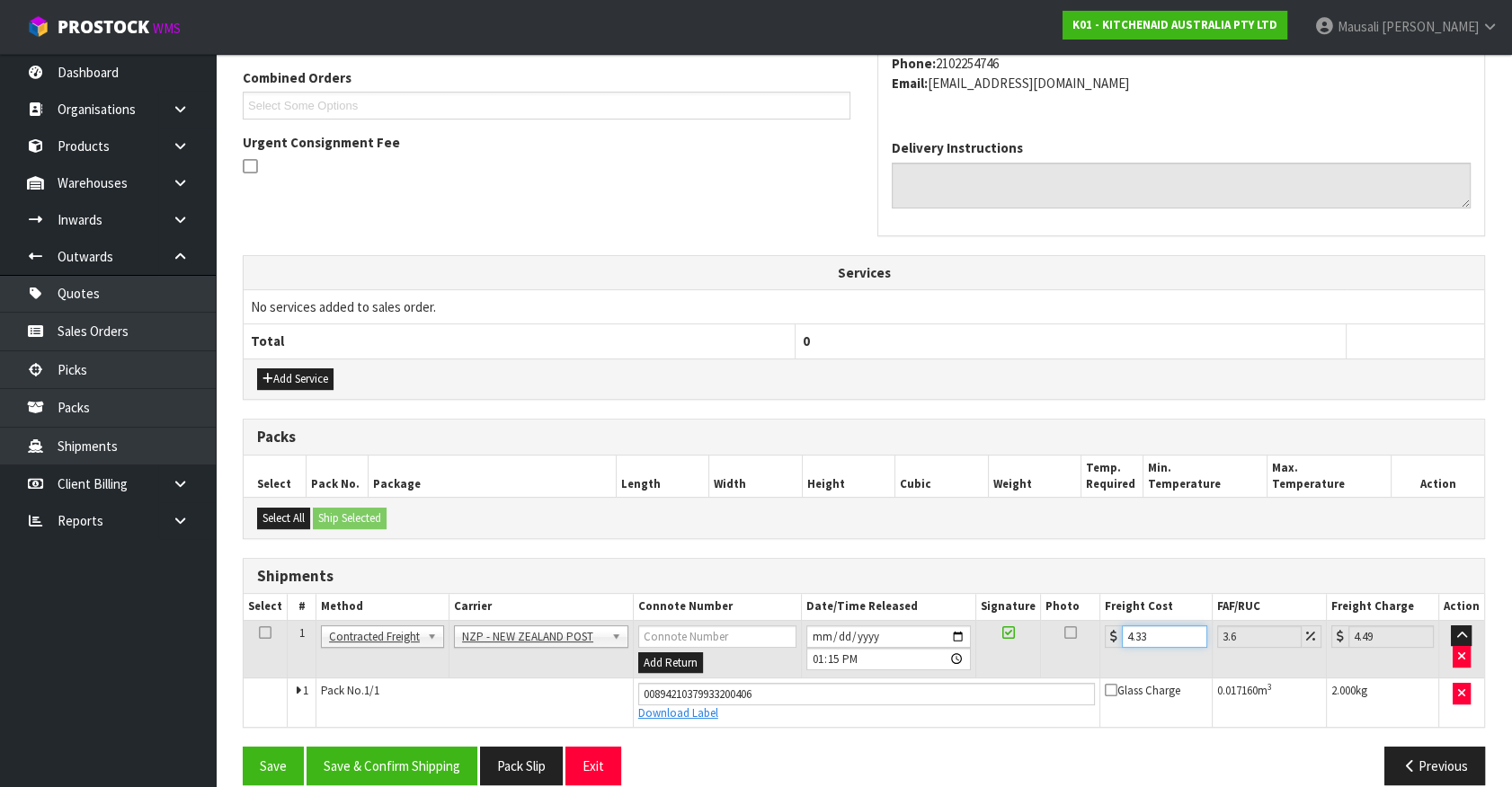 scroll, scrollTop: 485, scrollLeft: 0, axis: vertical 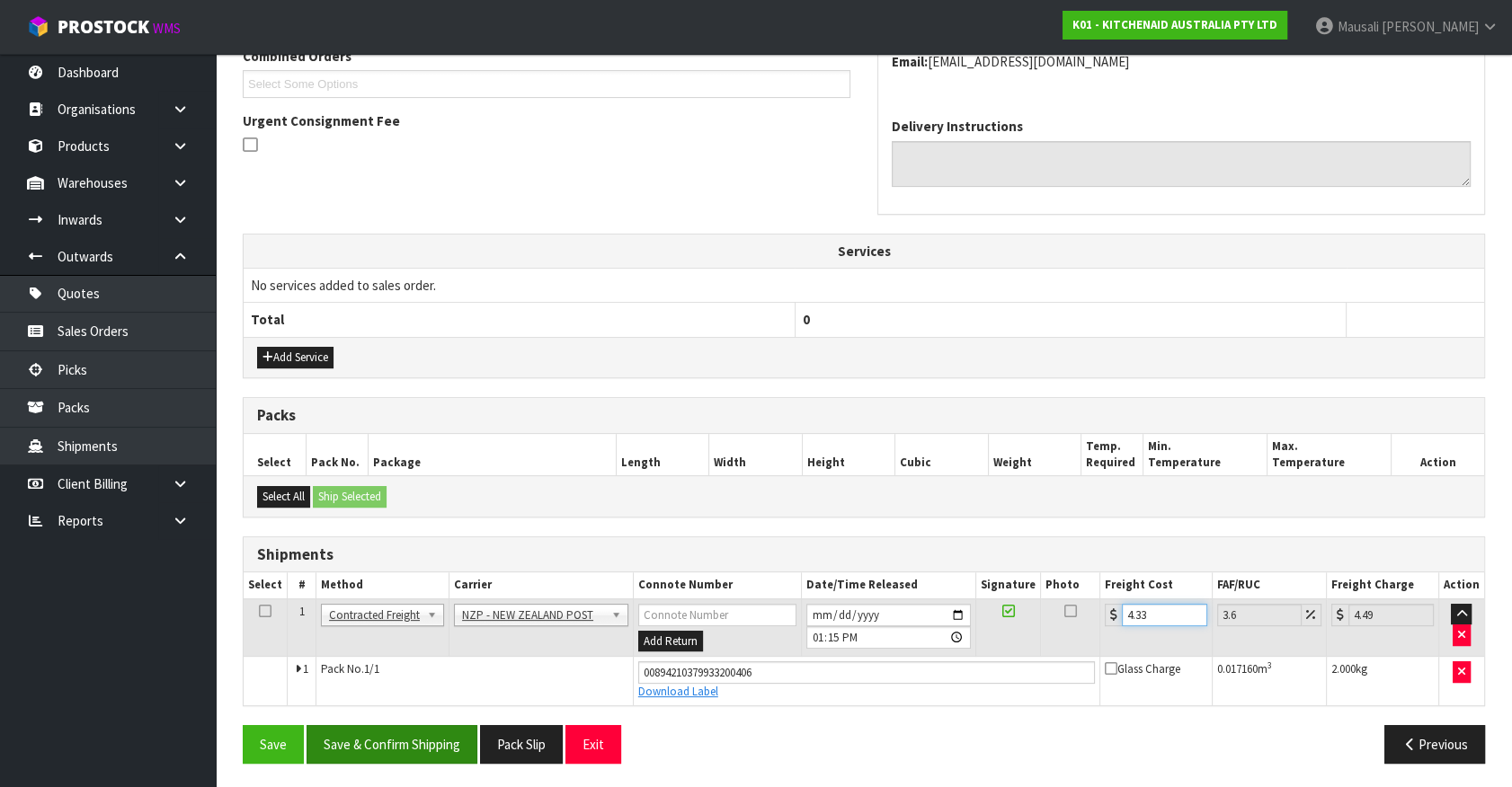 type on "4.33" 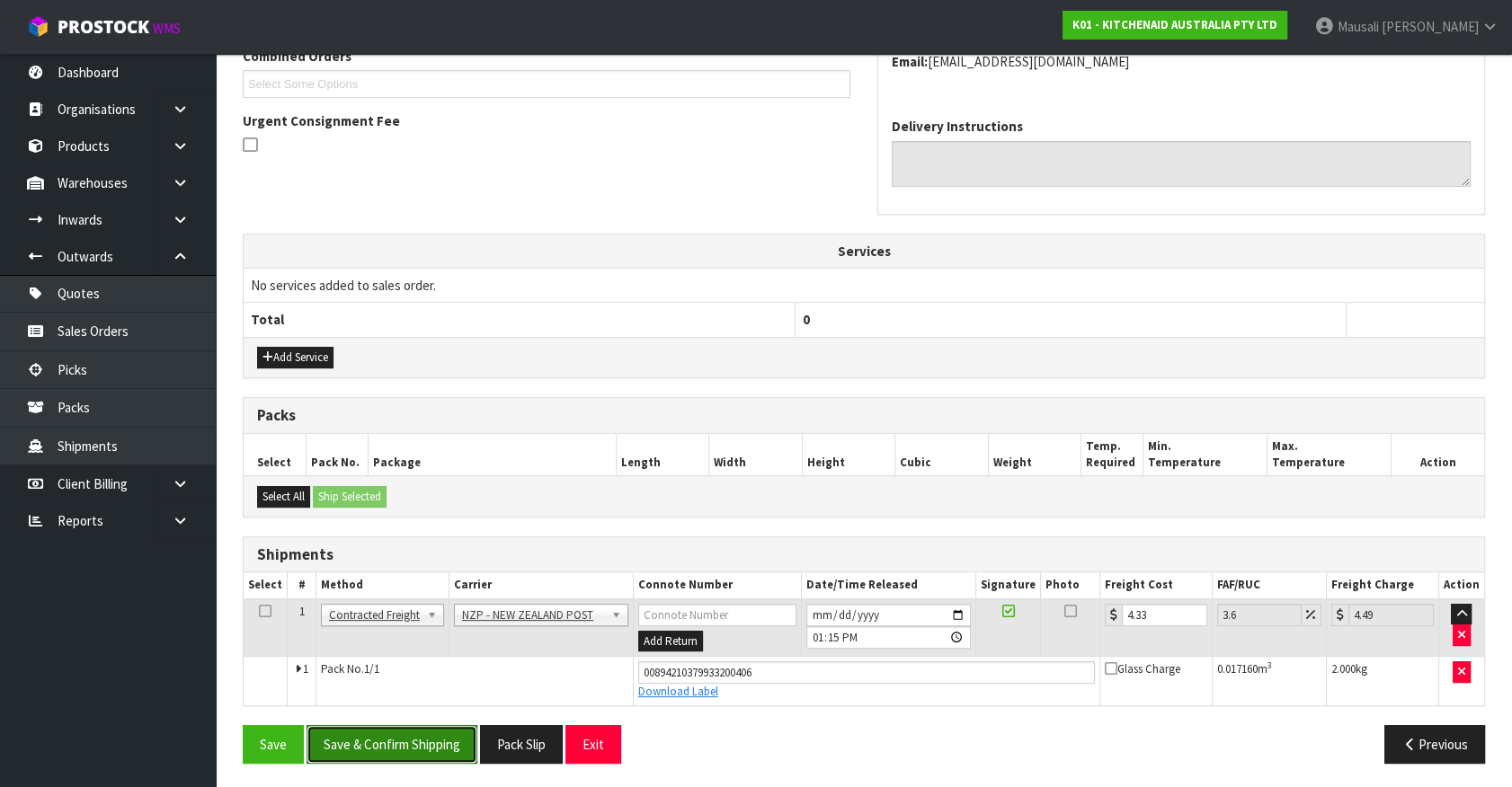 click on "Save & Confirm Shipping" at bounding box center (392, 744) 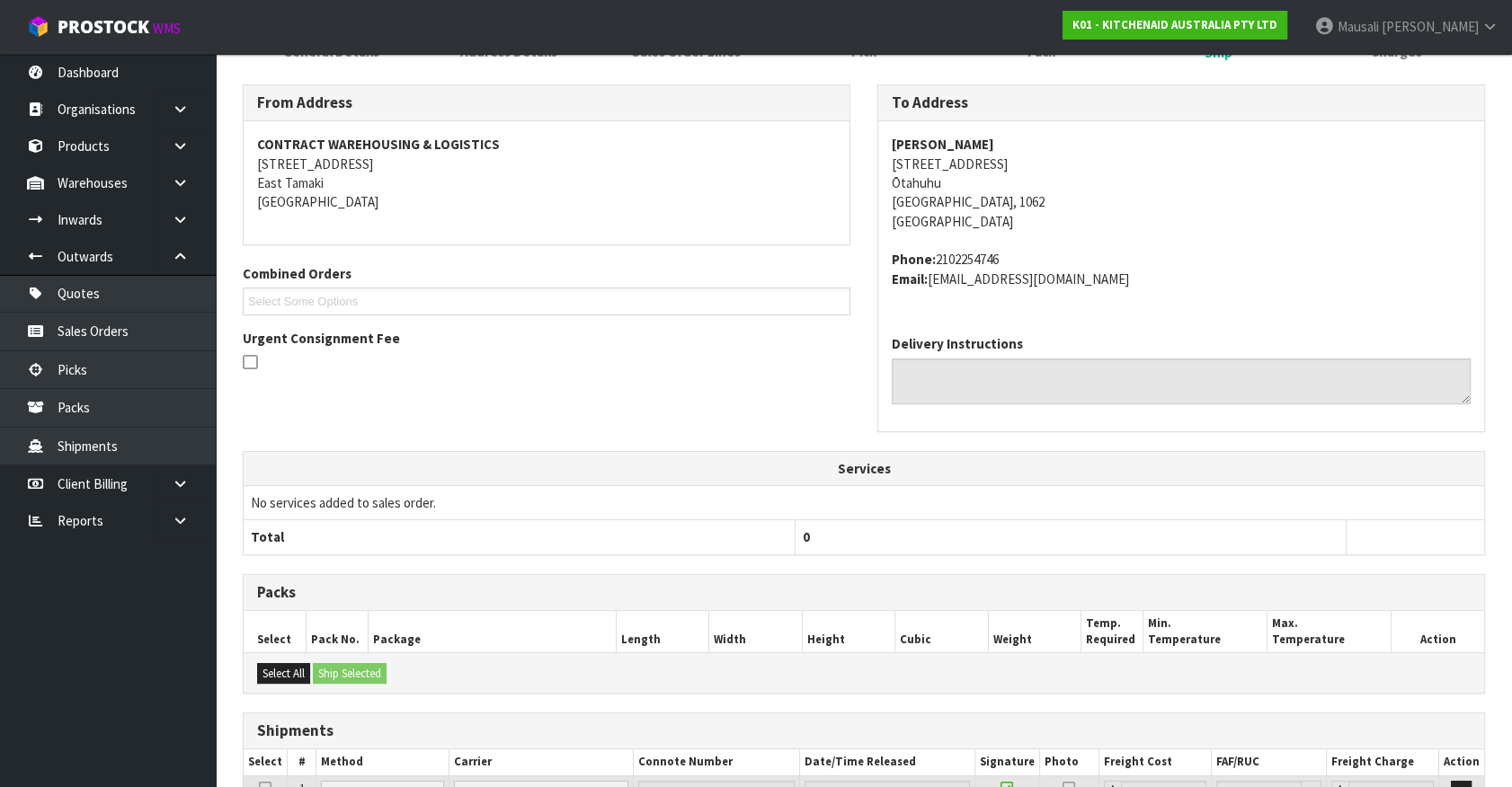 scroll, scrollTop: 436, scrollLeft: 0, axis: vertical 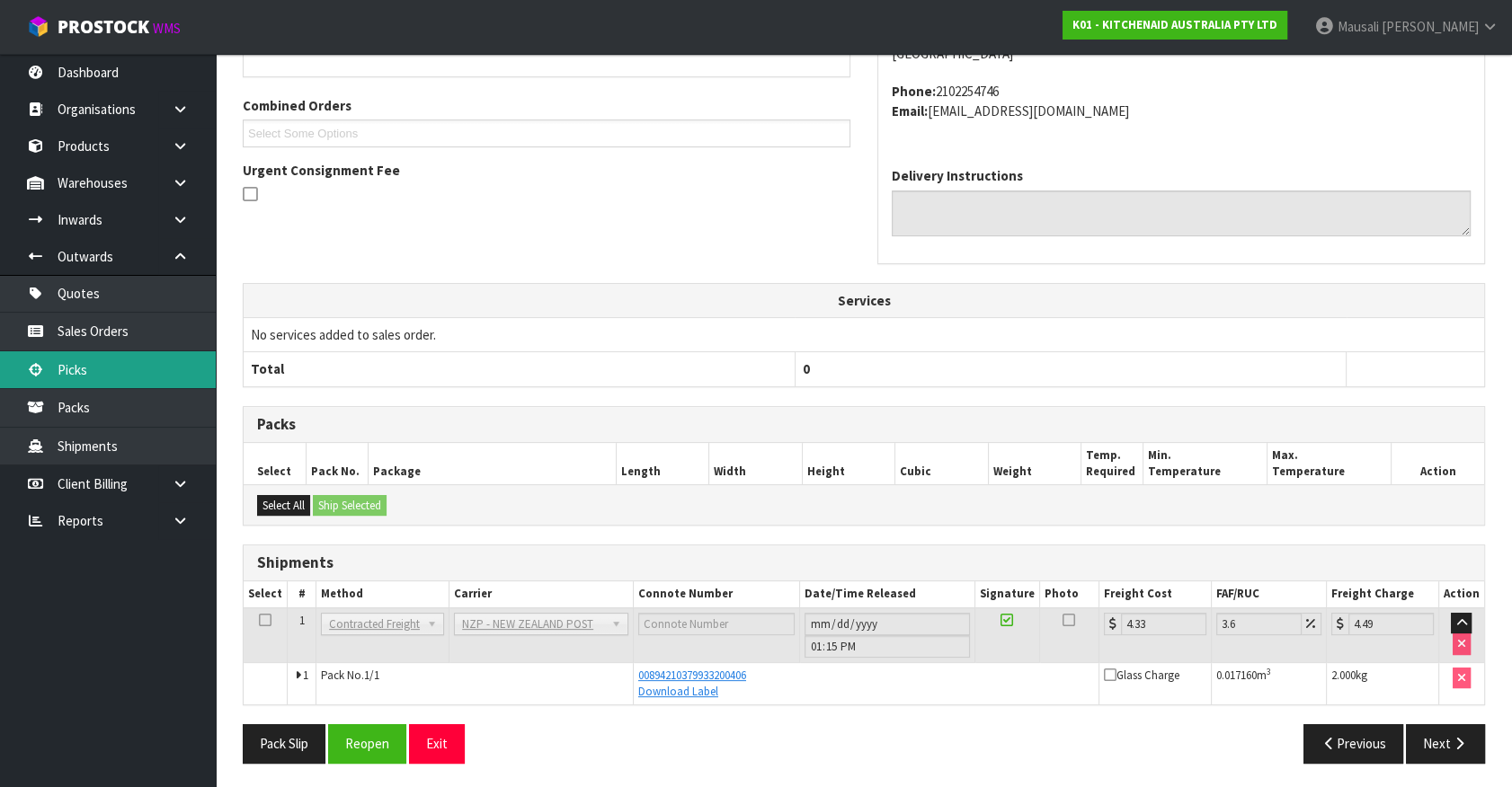 click on "Picks" at bounding box center (108, 369) 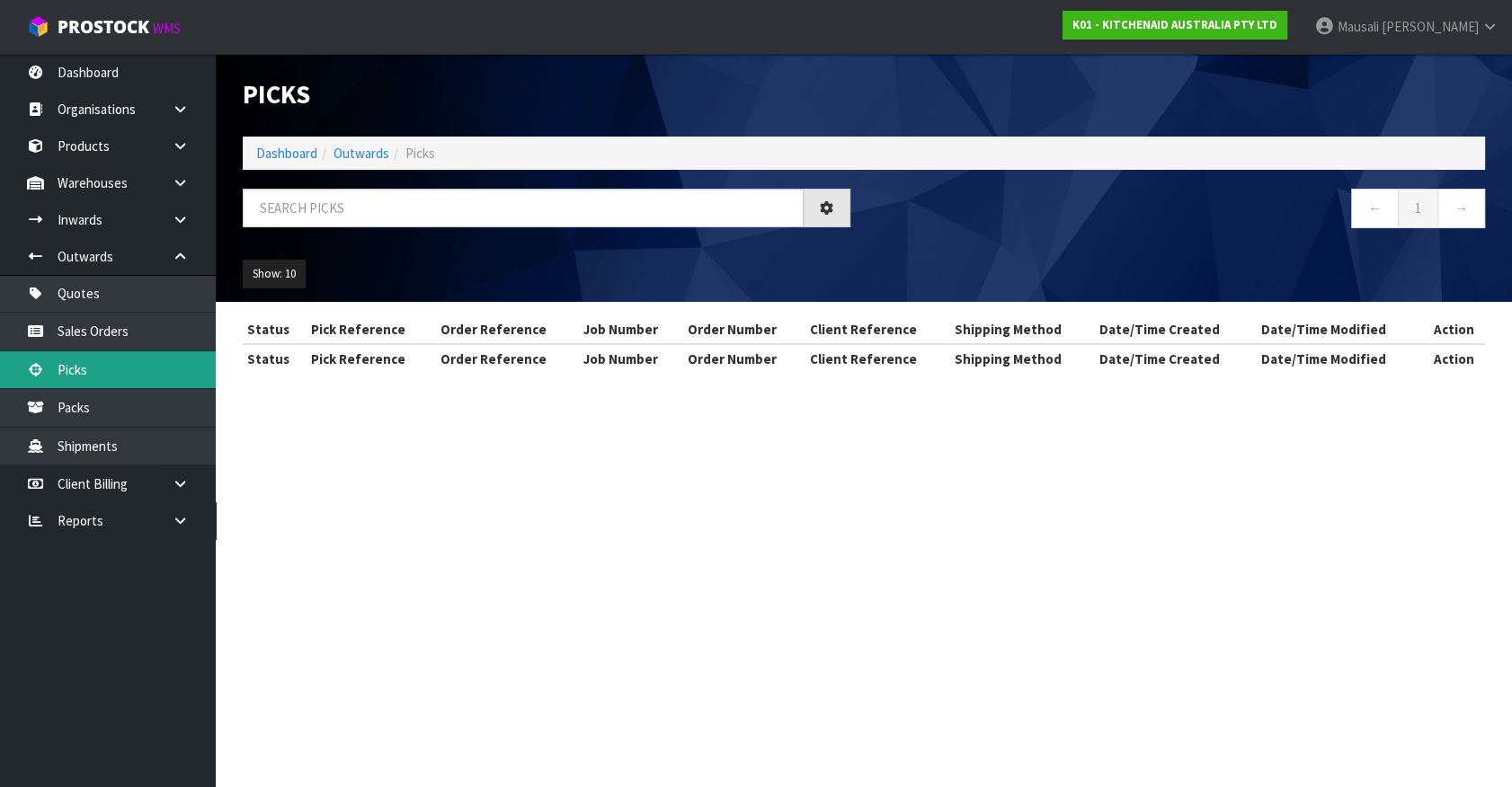 scroll, scrollTop: 0, scrollLeft: 0, axis: both 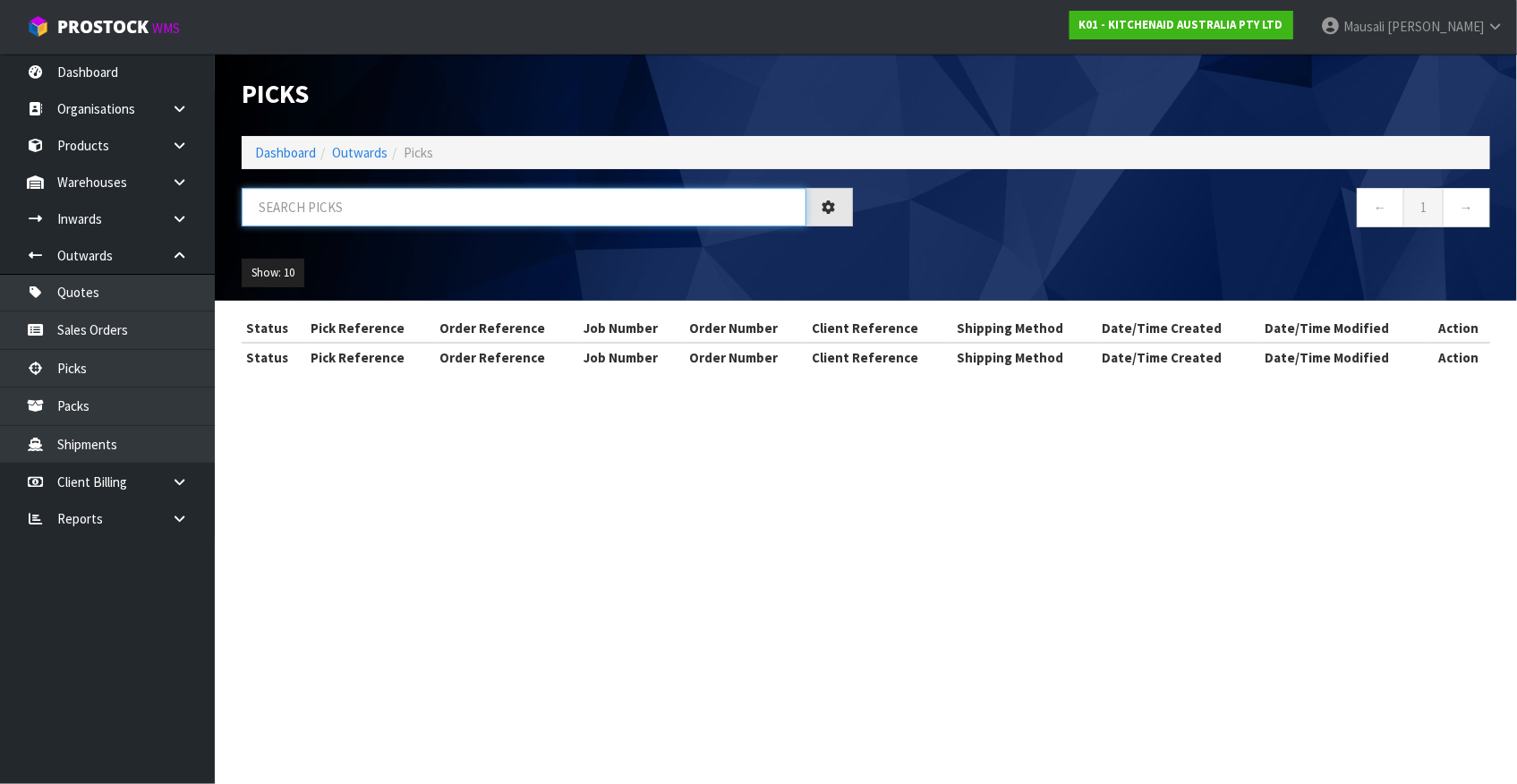 click at bounding box center [524, 207] 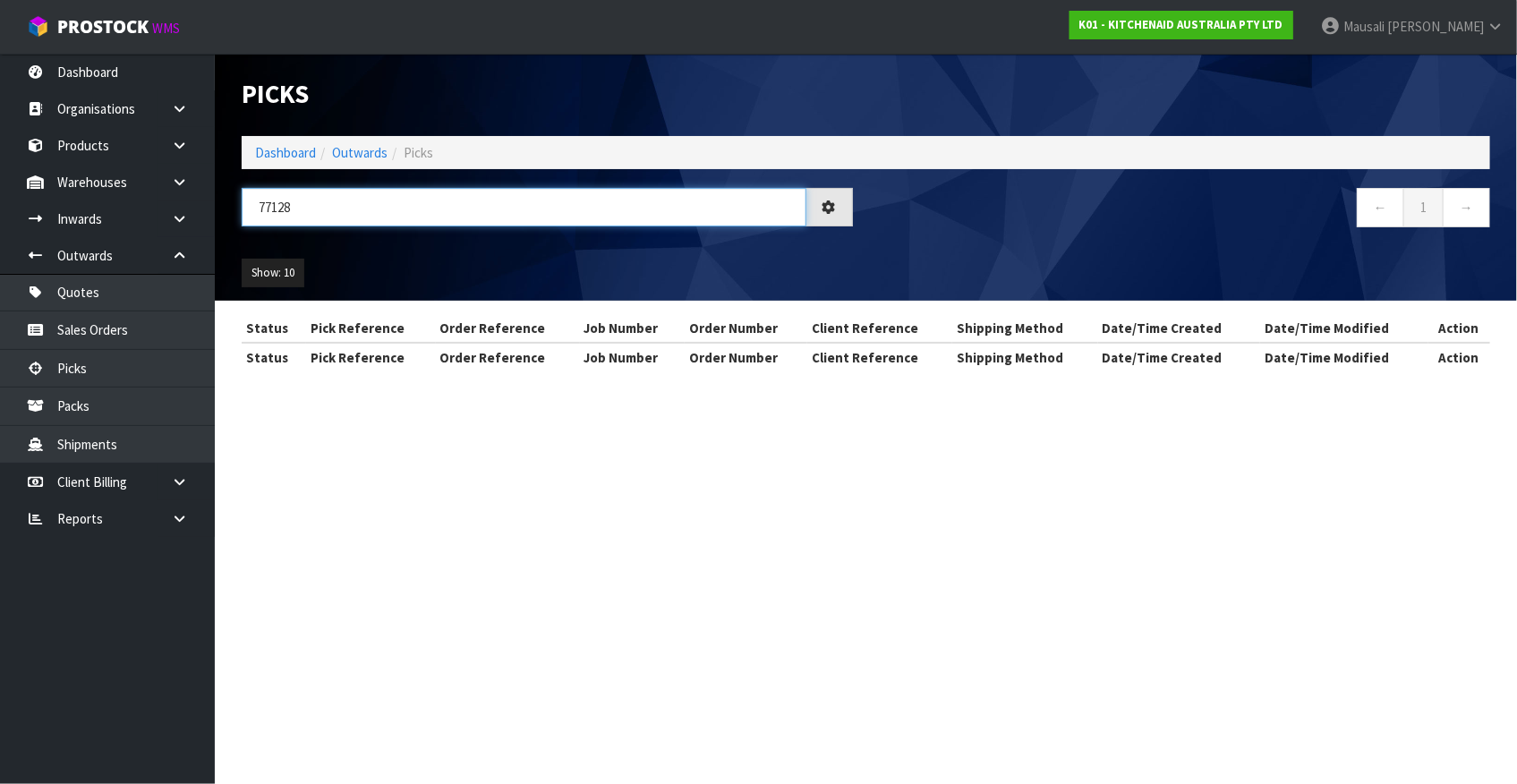 type on "77128" 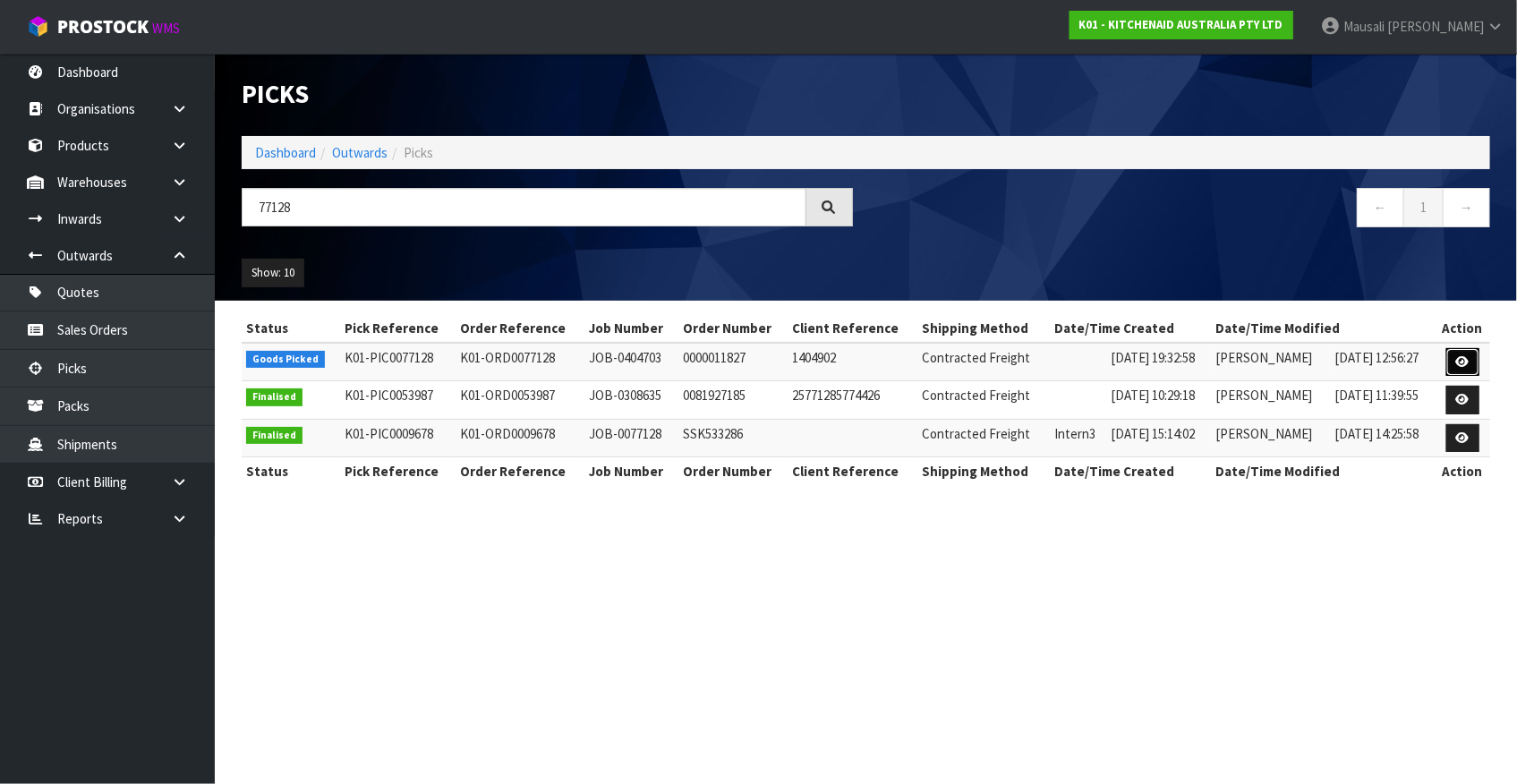 click at bounding box center (1462, 362) 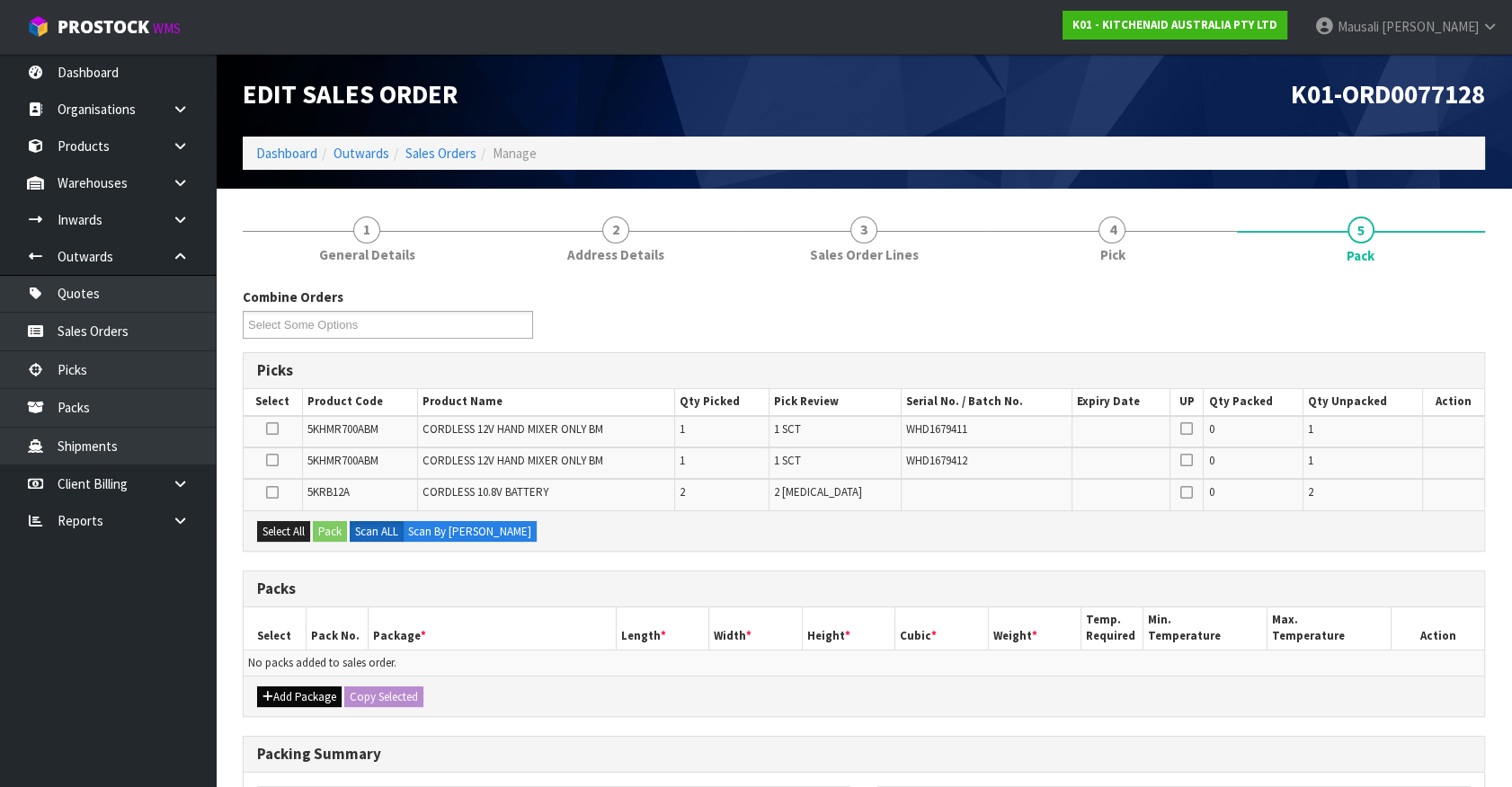 click on "Add Package
Copy Selected" at bounding box center (864, 695) 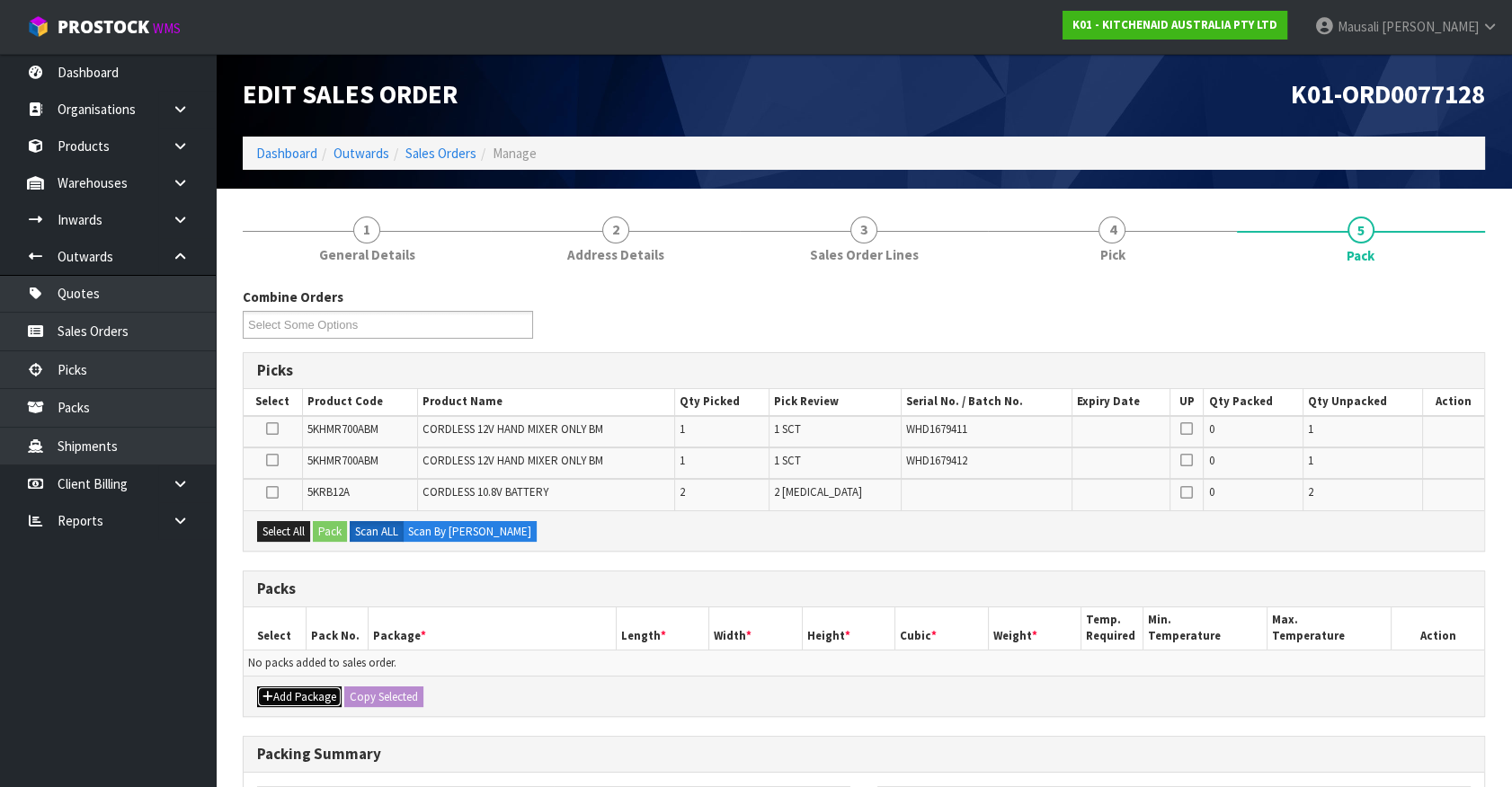 click at bounding box center [268, 696] 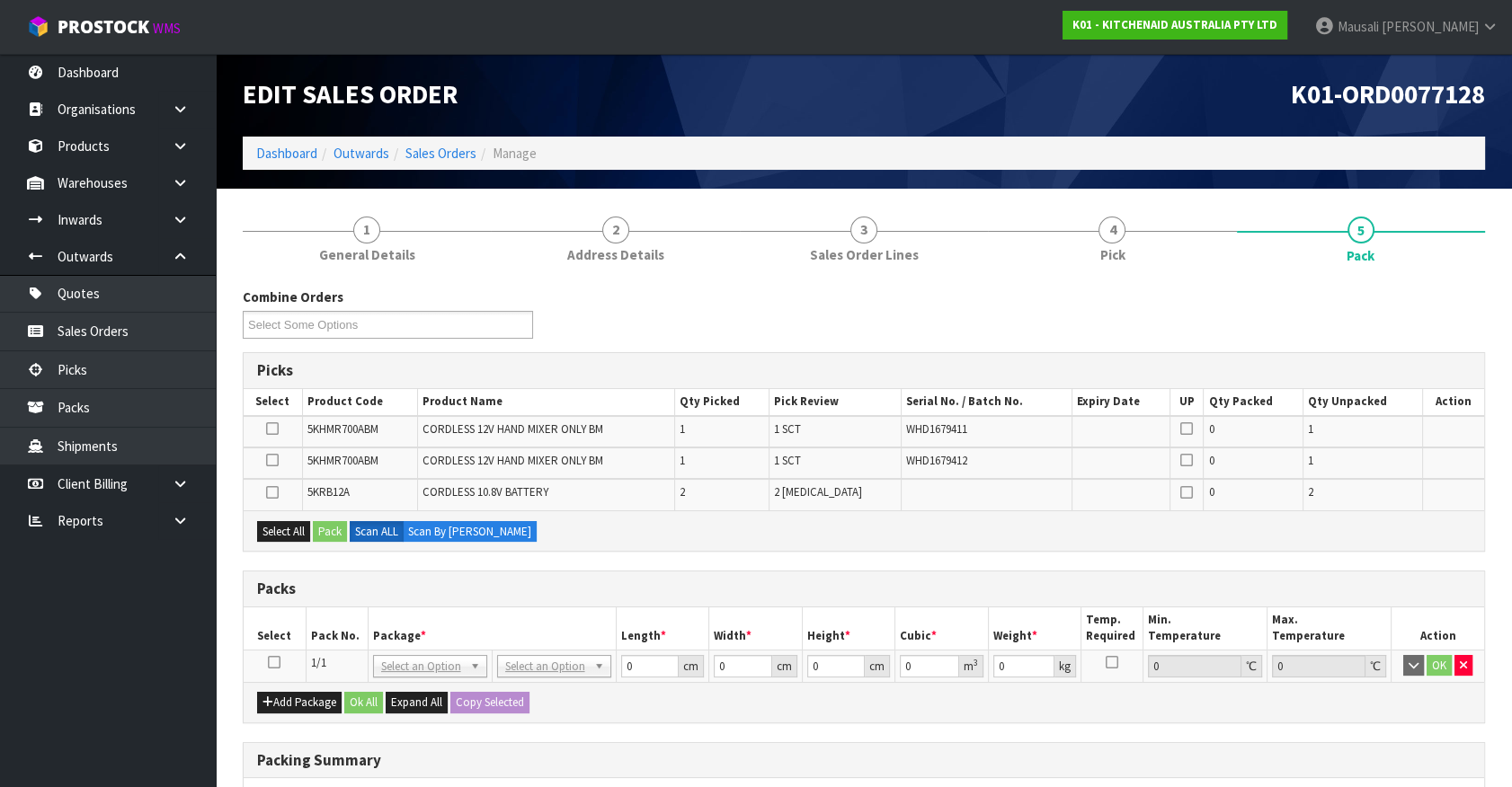 click at bounding box center [274, 662] 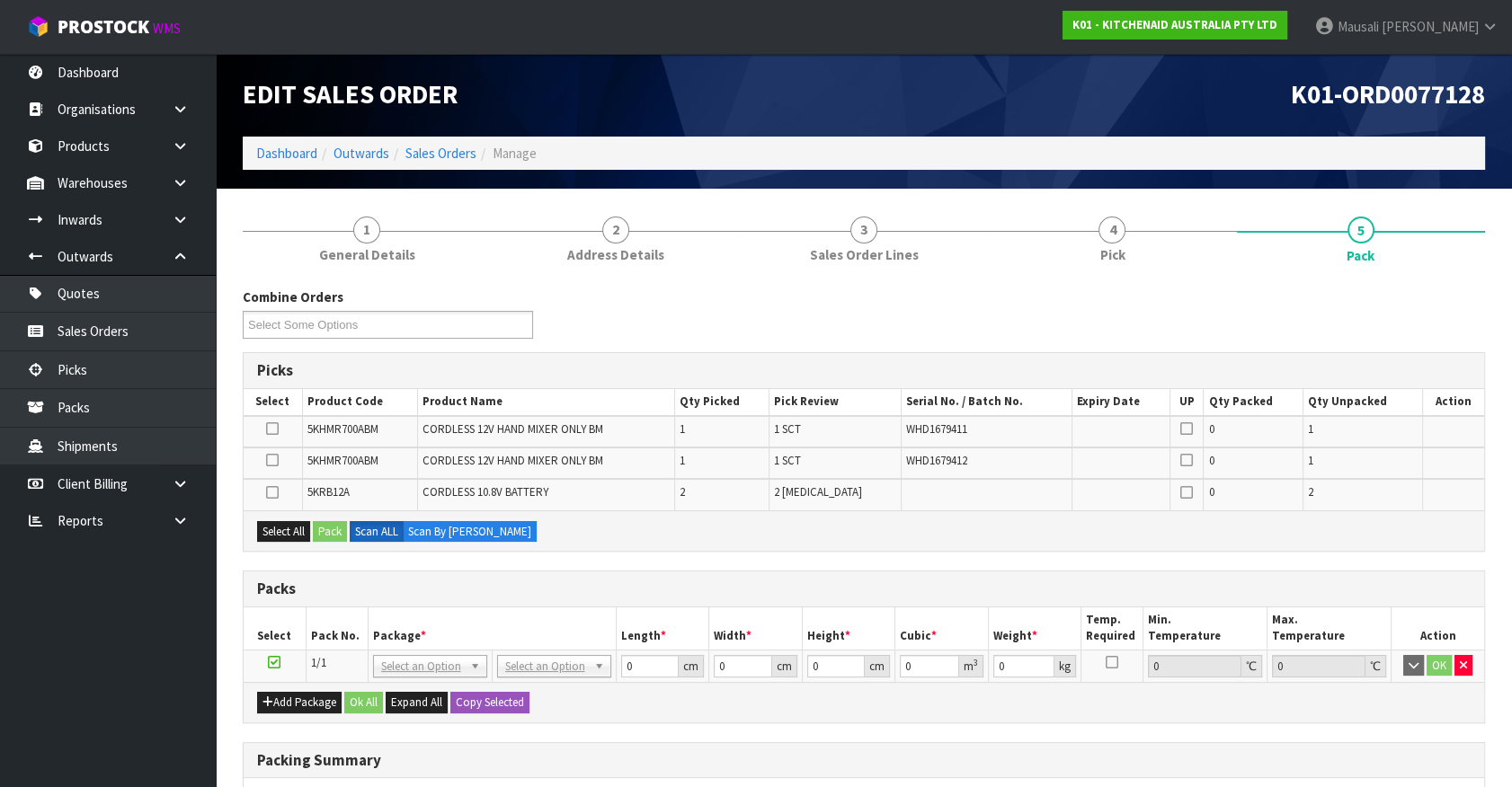 click on "Pack No." at bounding box center [336, 628] 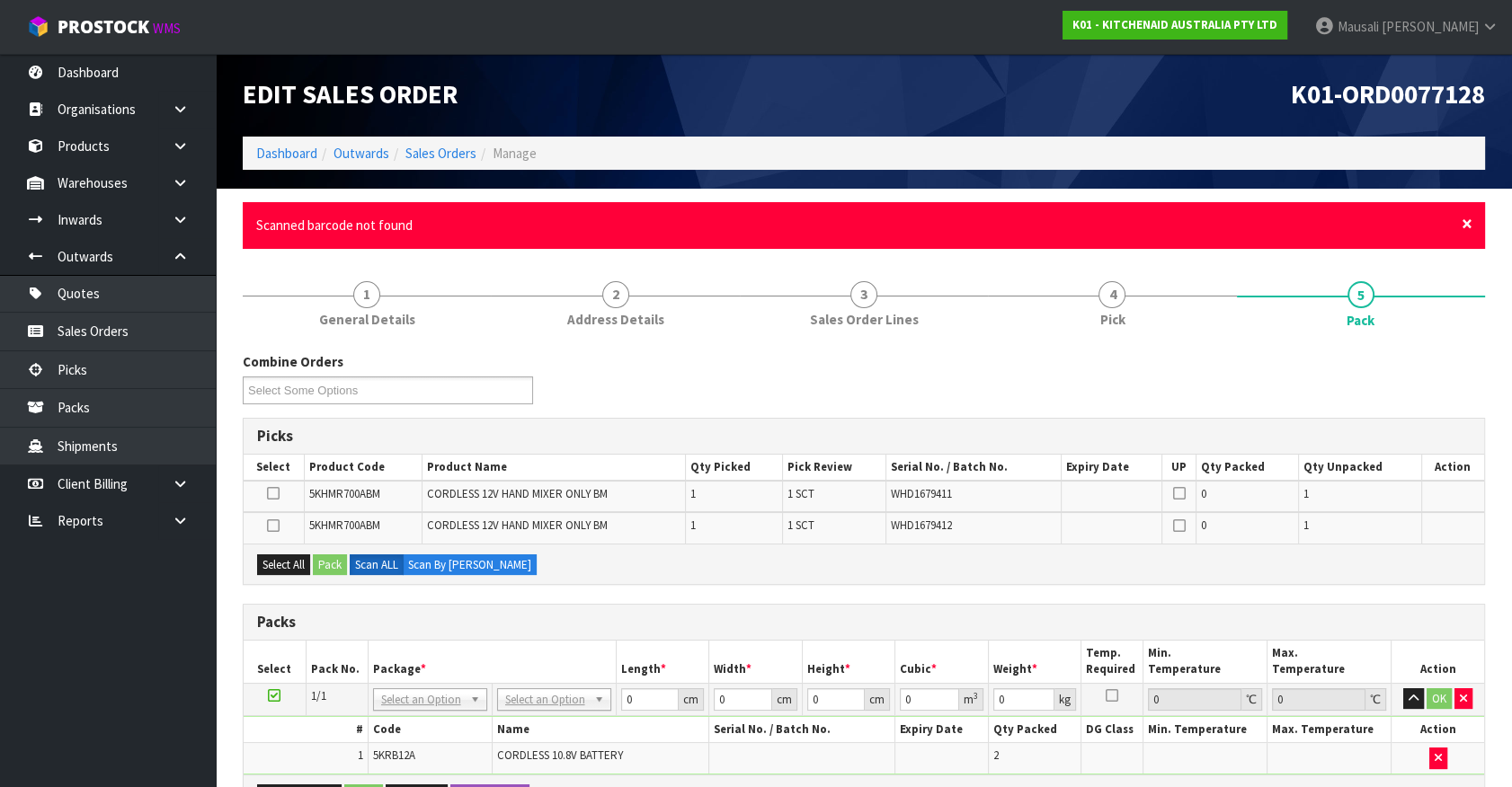click on "×" at bounding box center [1467, 224] 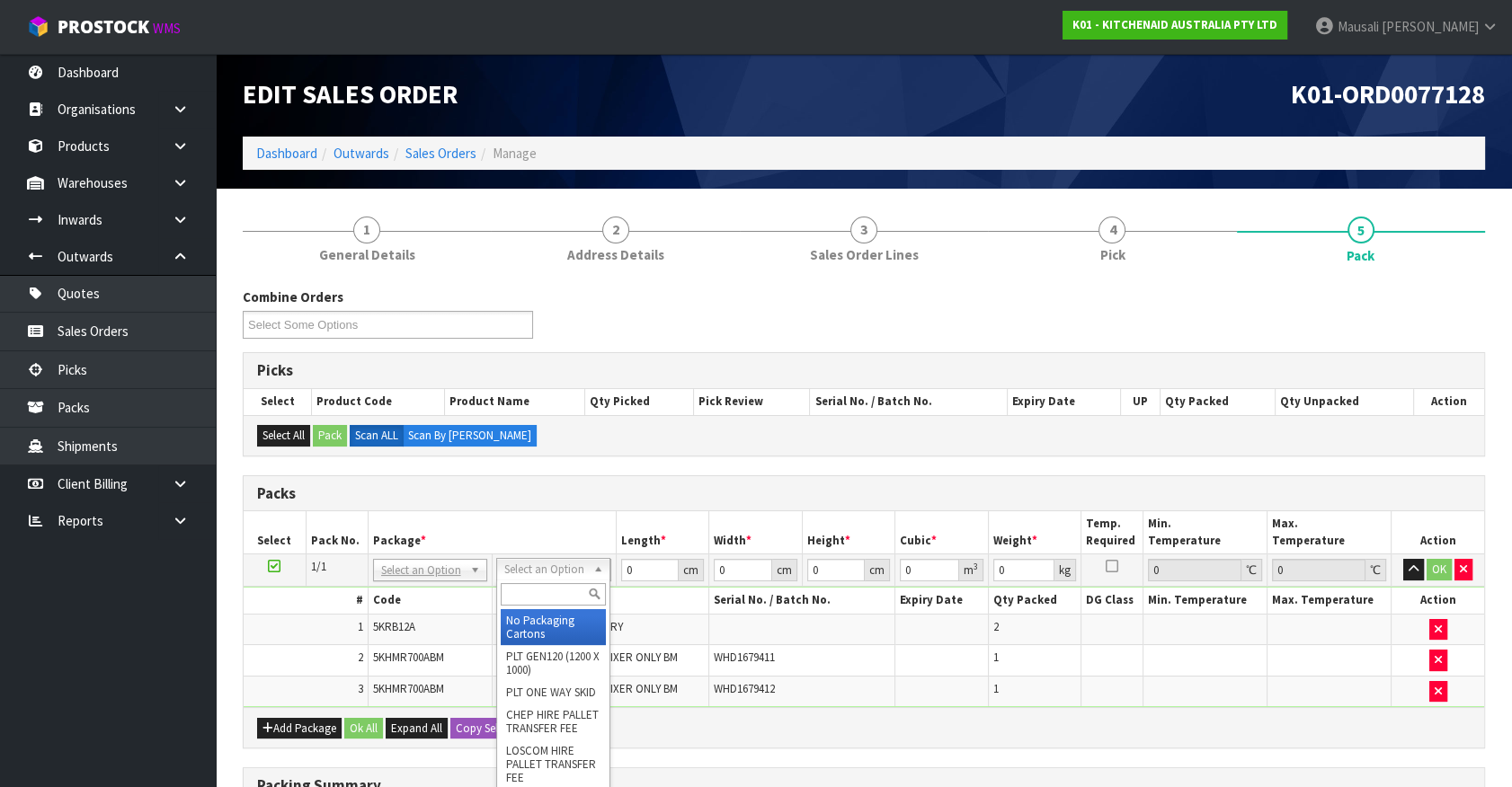 drag, startPoint x: 549, startPoint y: 619, endPoint x: 620, endPoint y: 582, distance: 80.062476 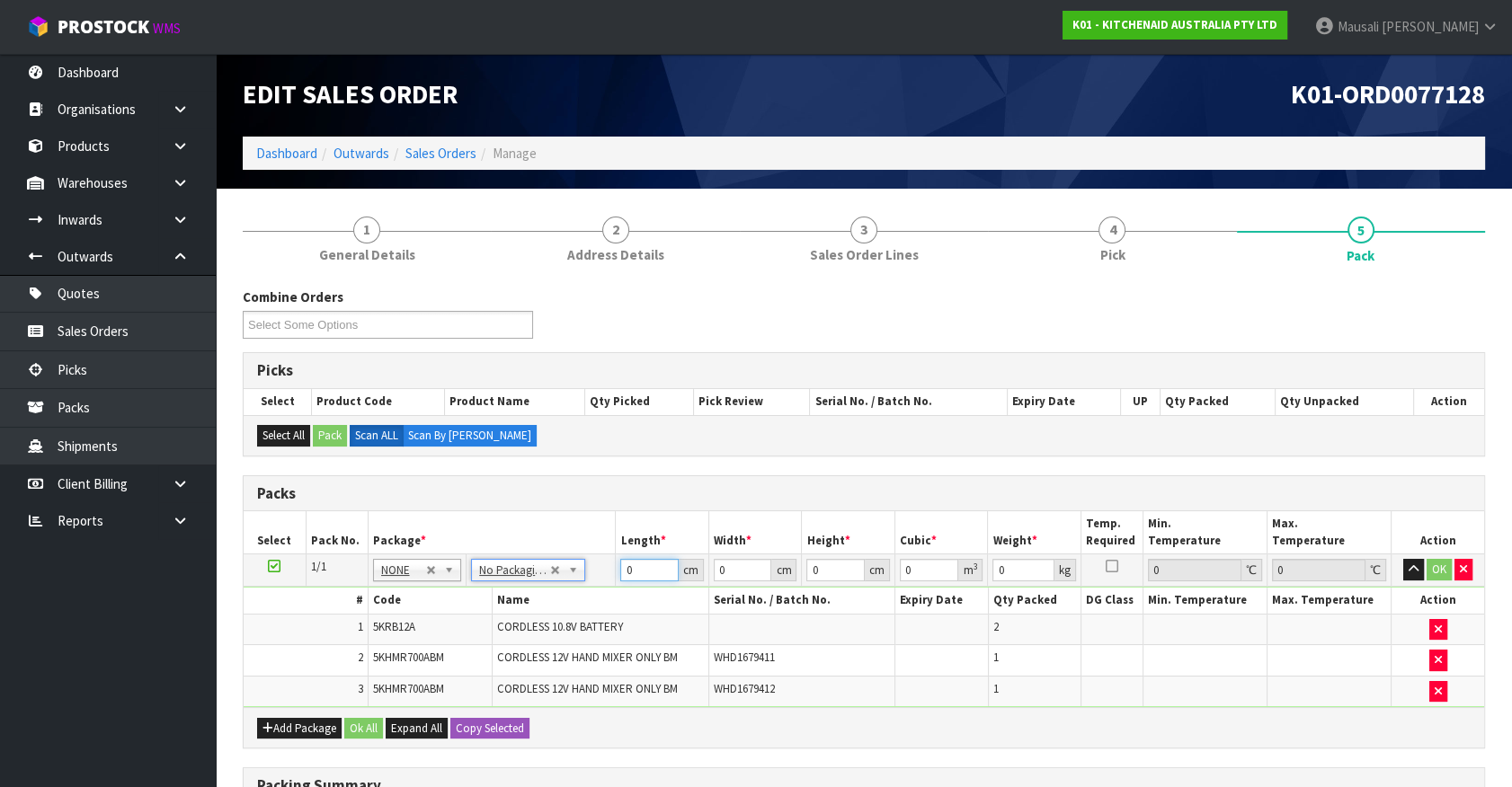 drag, startPoint x: 634, startPoint y: 568, endPoint x: 502, endPoint y: 608, distance: 137.92752 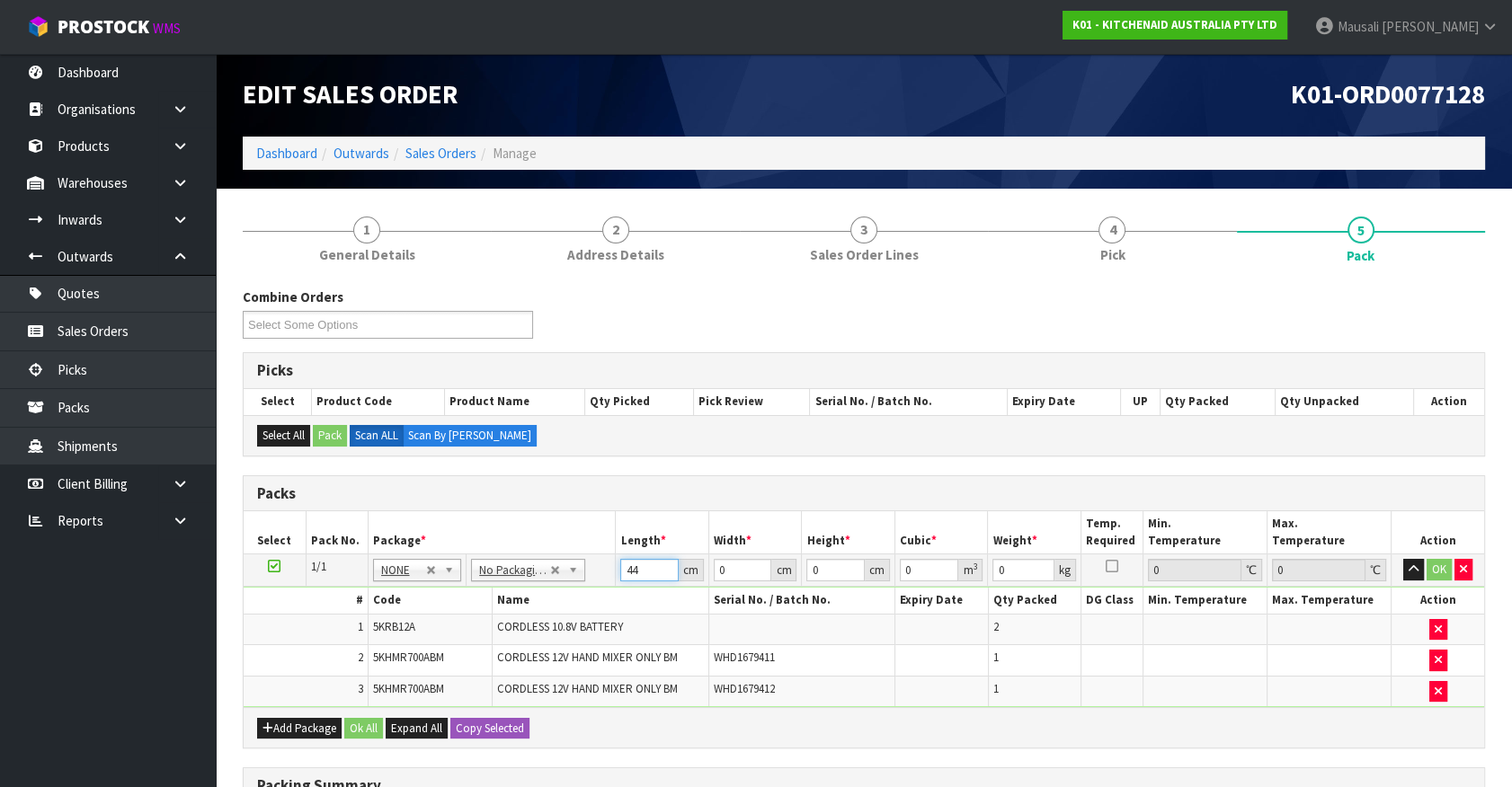 type on "44" 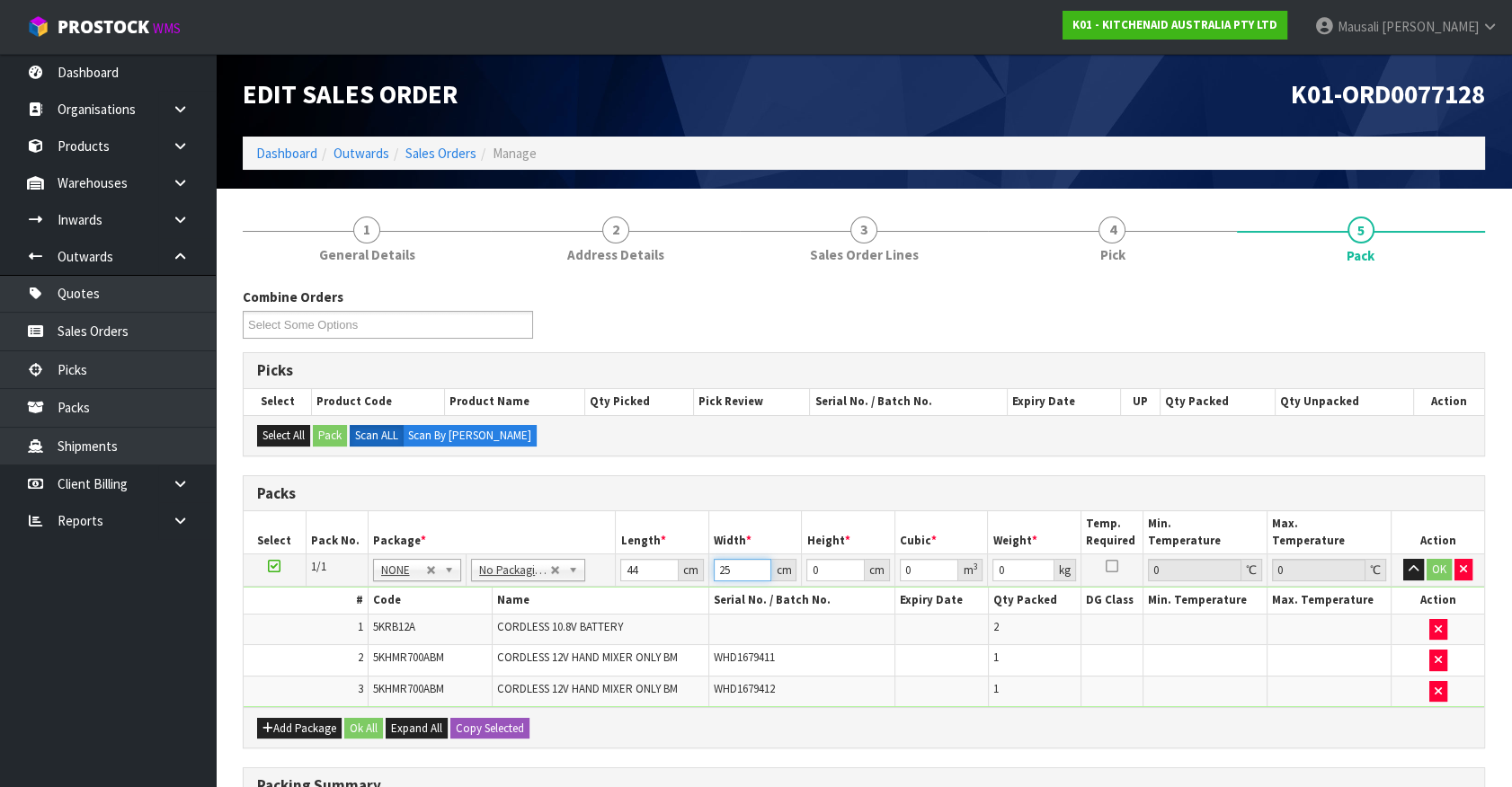type on "25" 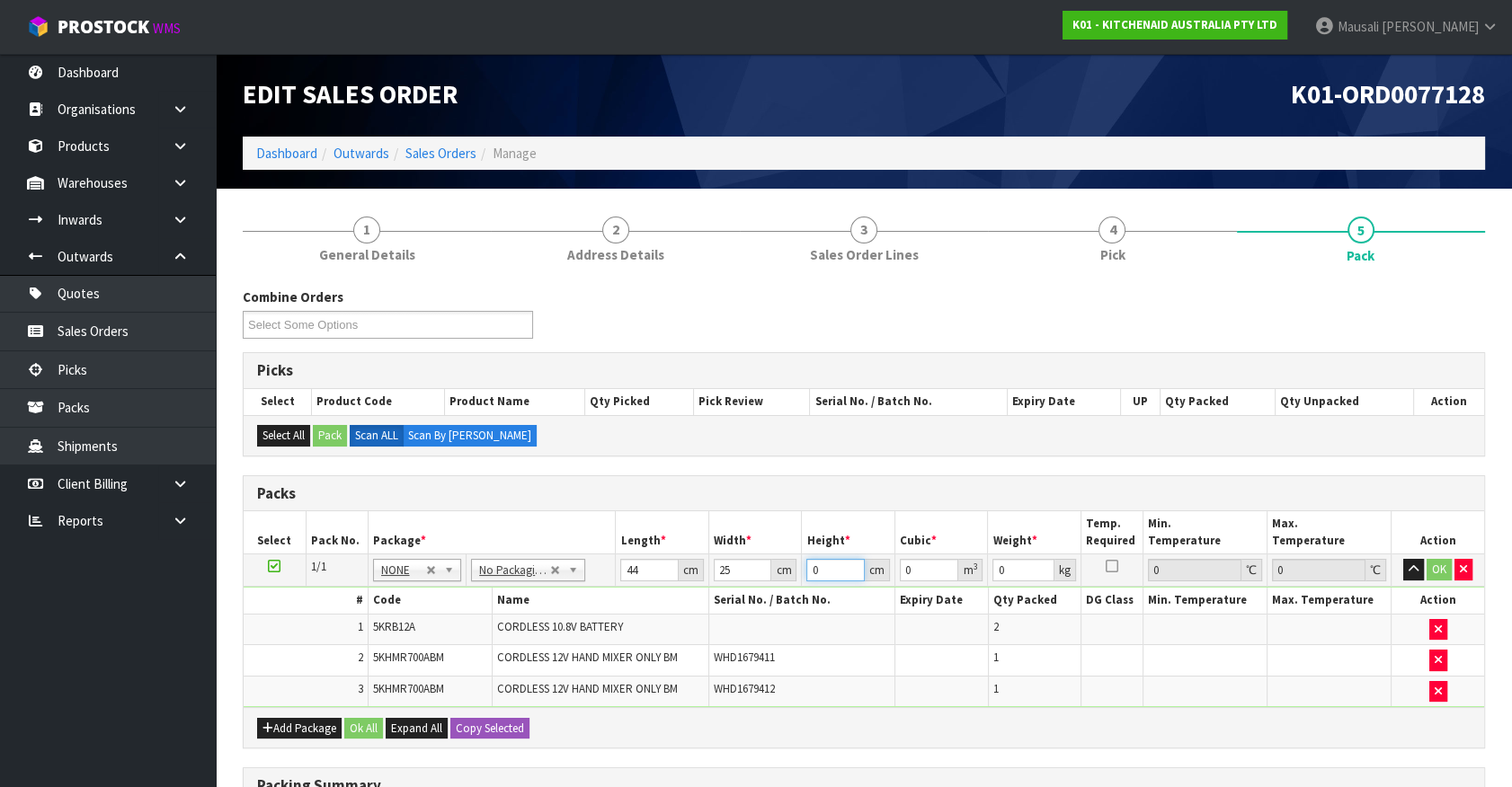 type on "2" 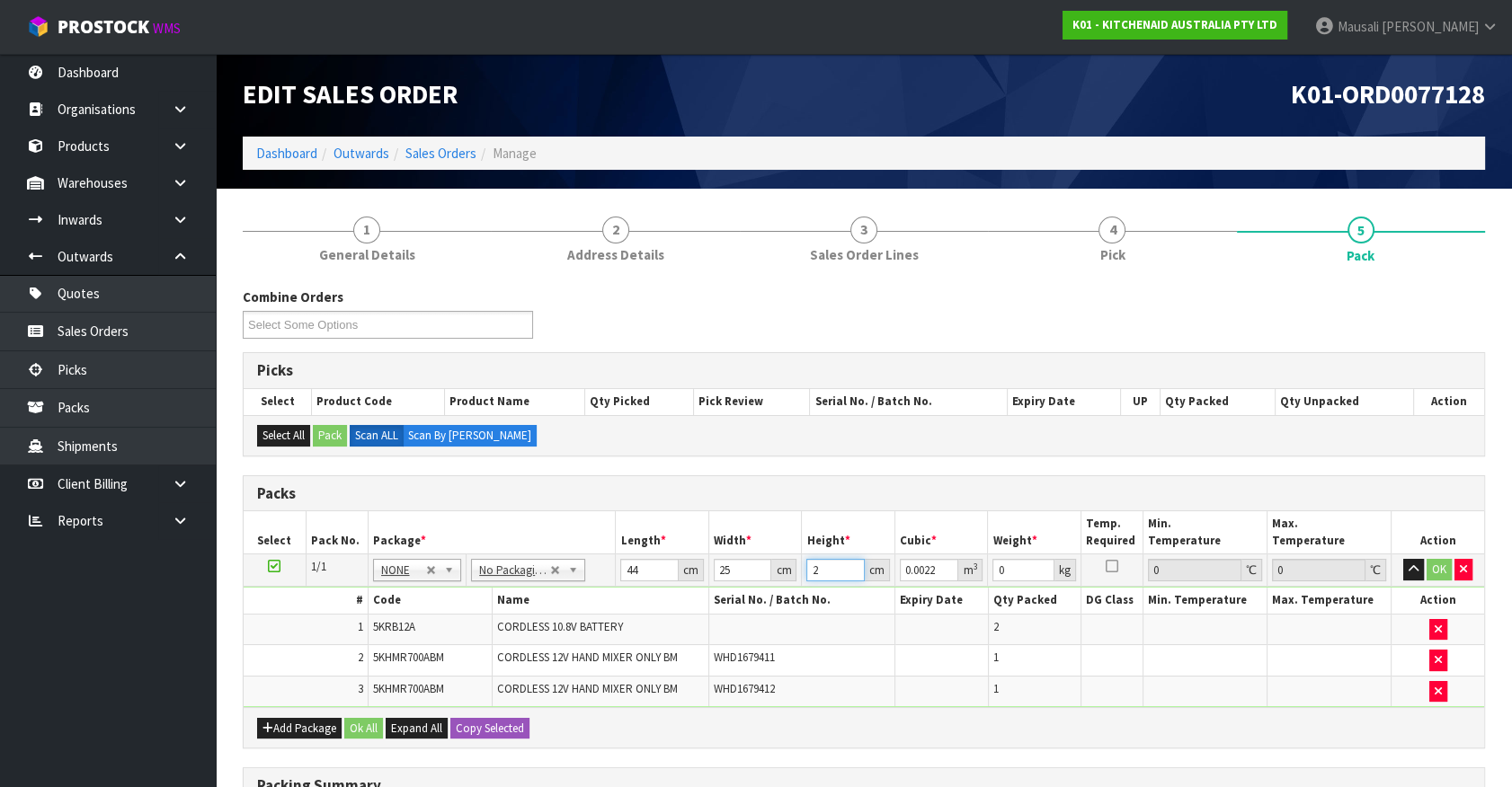 type on "27" 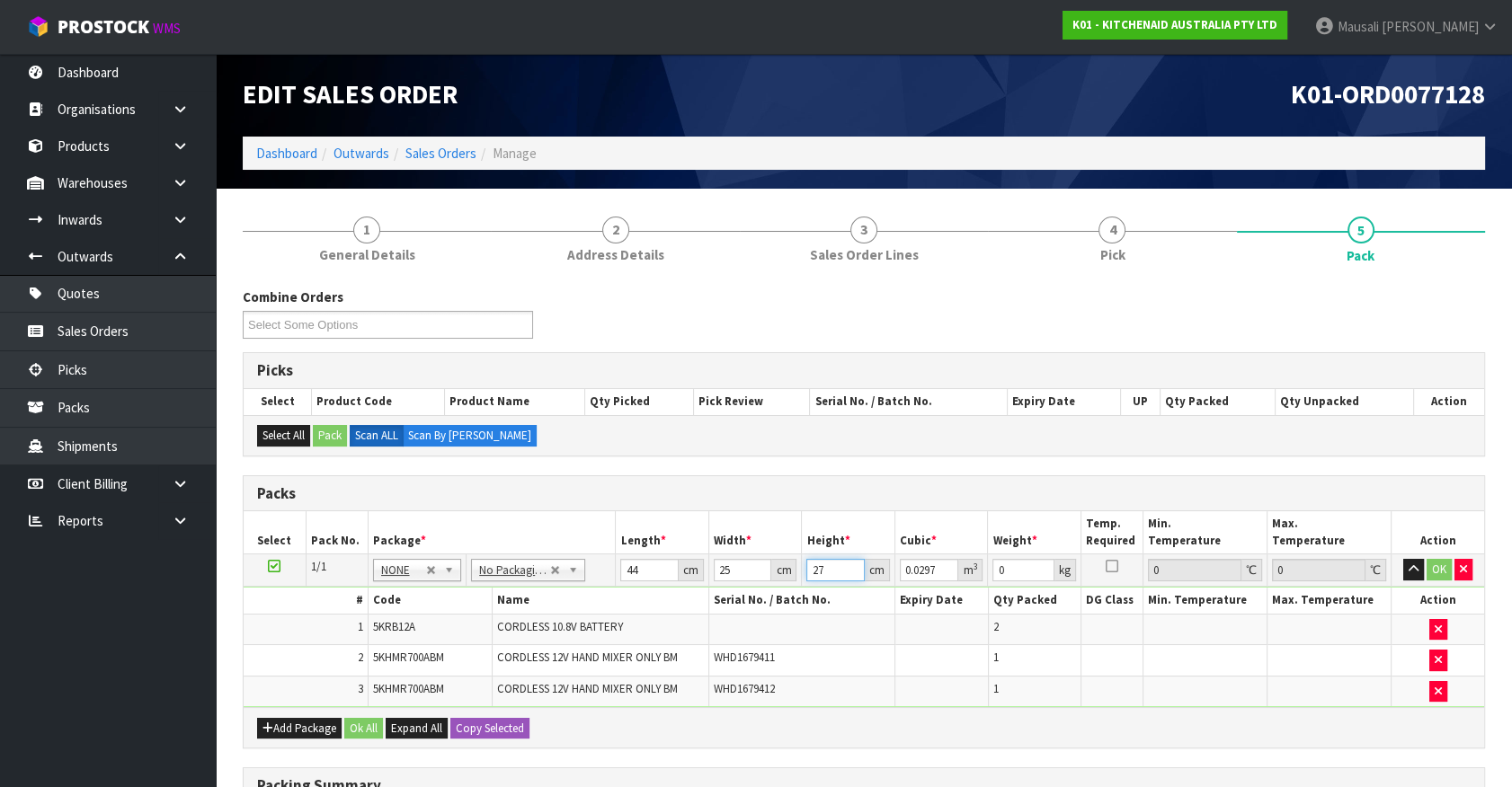type on "27" 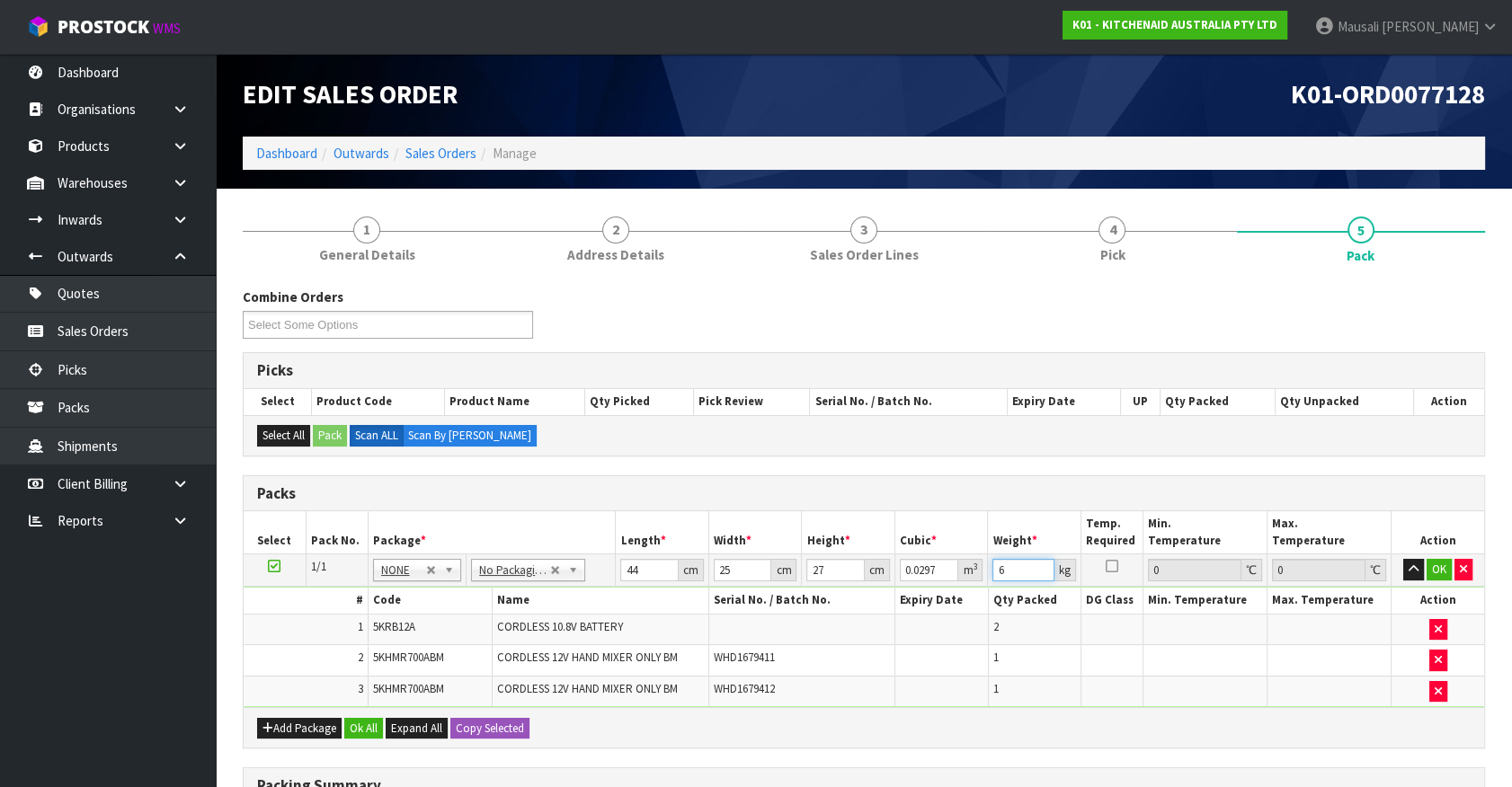 type on "6" 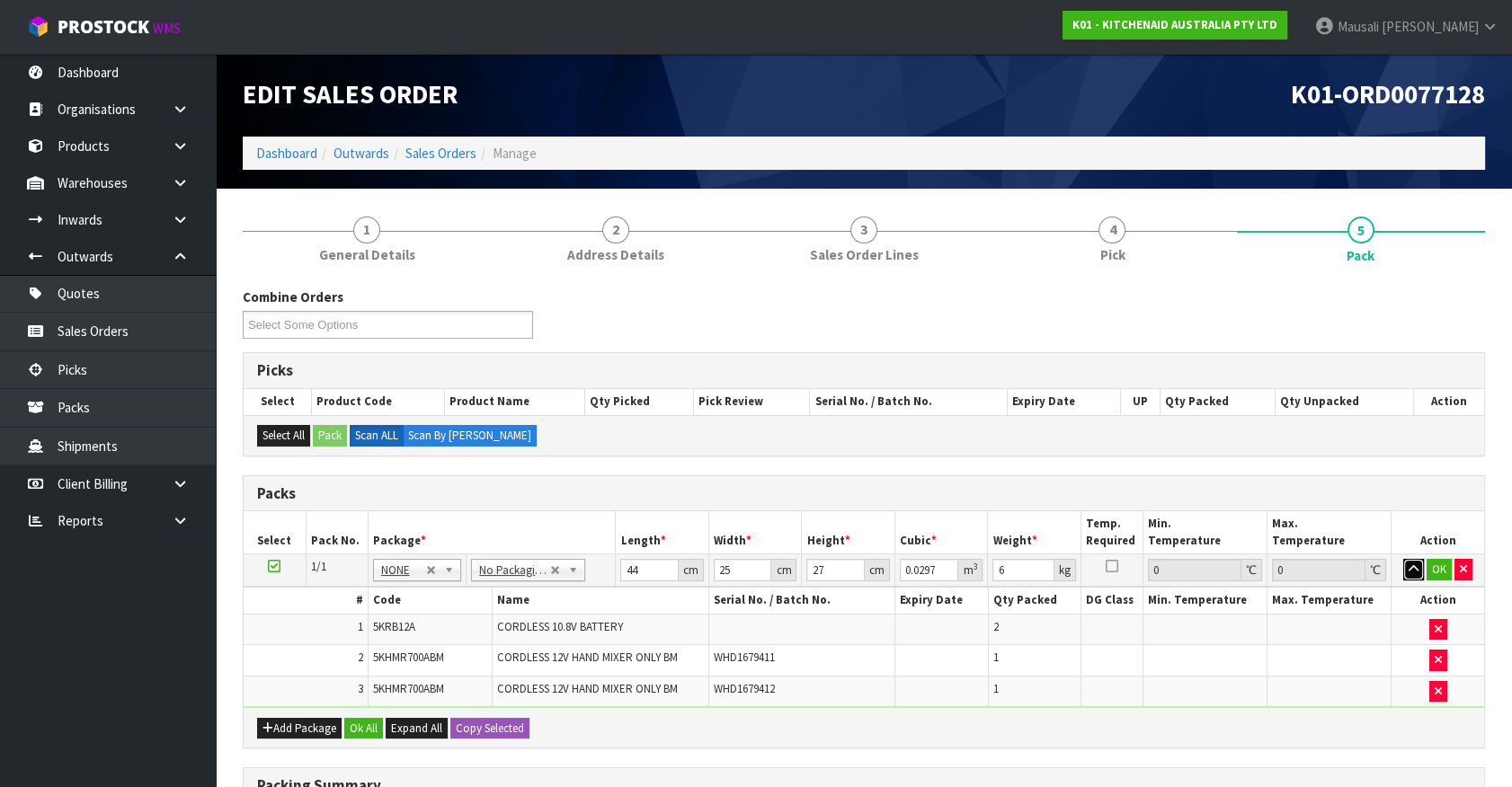 type 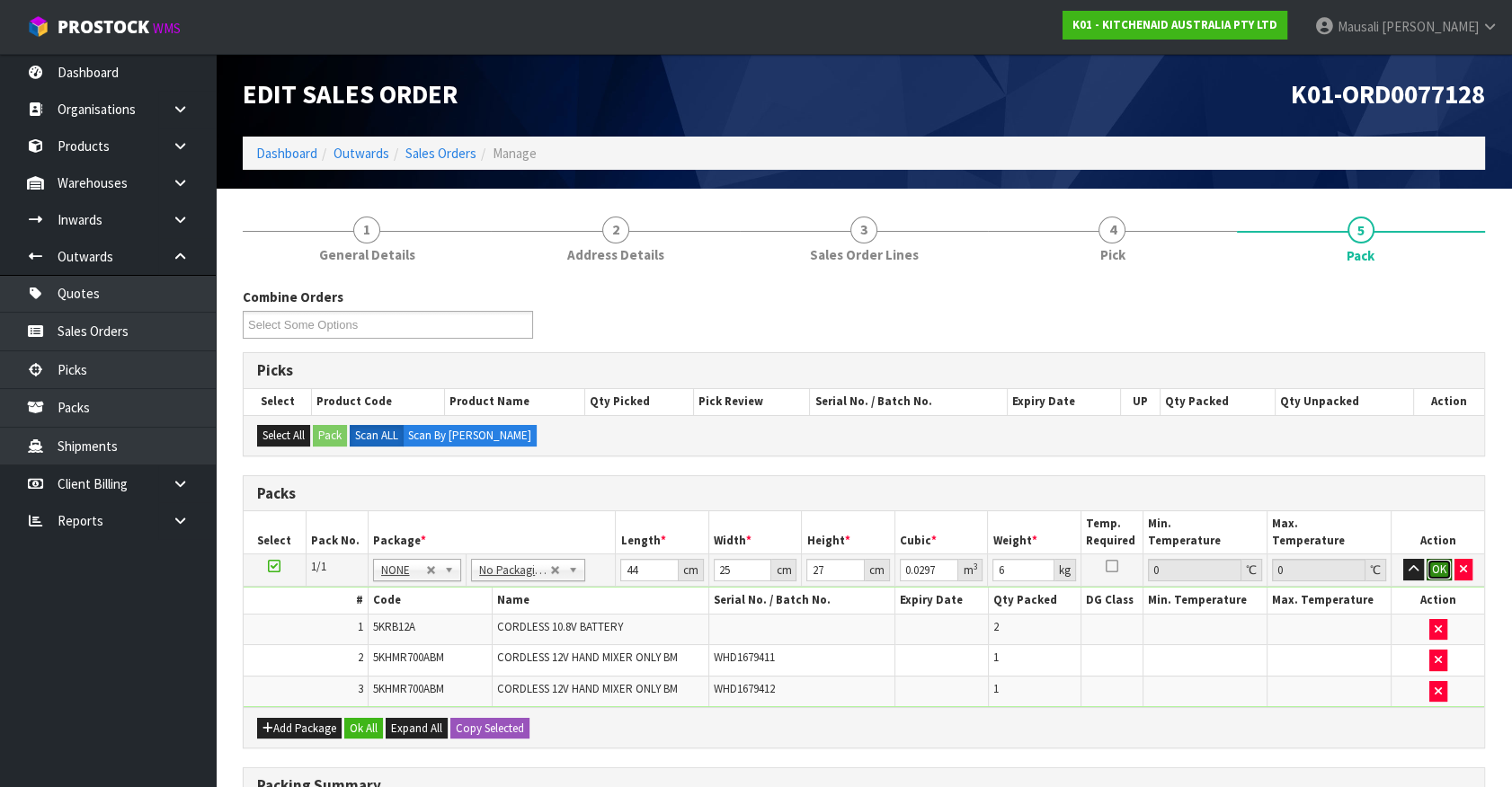 click on "OK" at bounding box center (1439, 570) 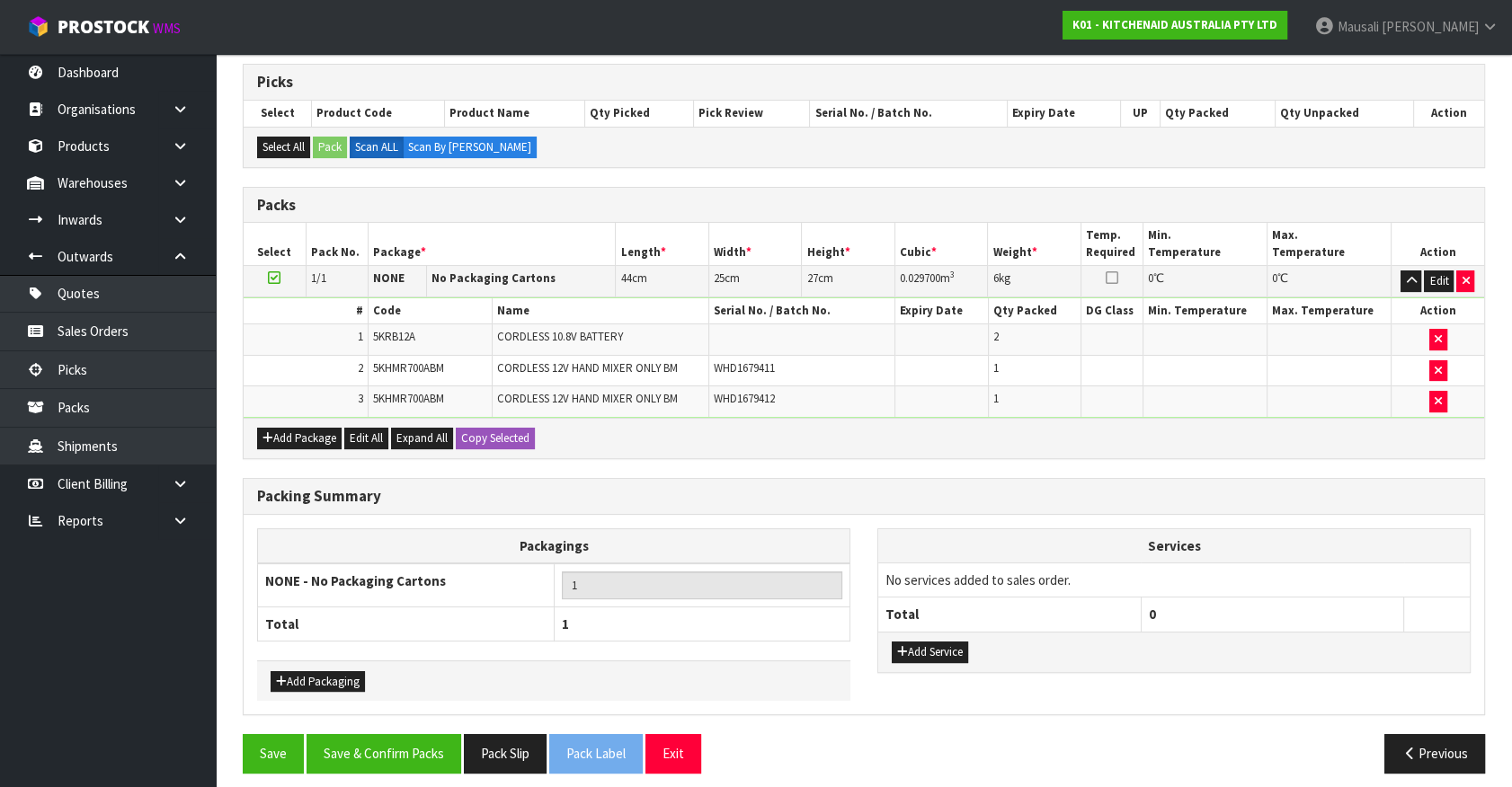 scroll, scrollTop: 296, scrollLeft: 0, axis: vertical 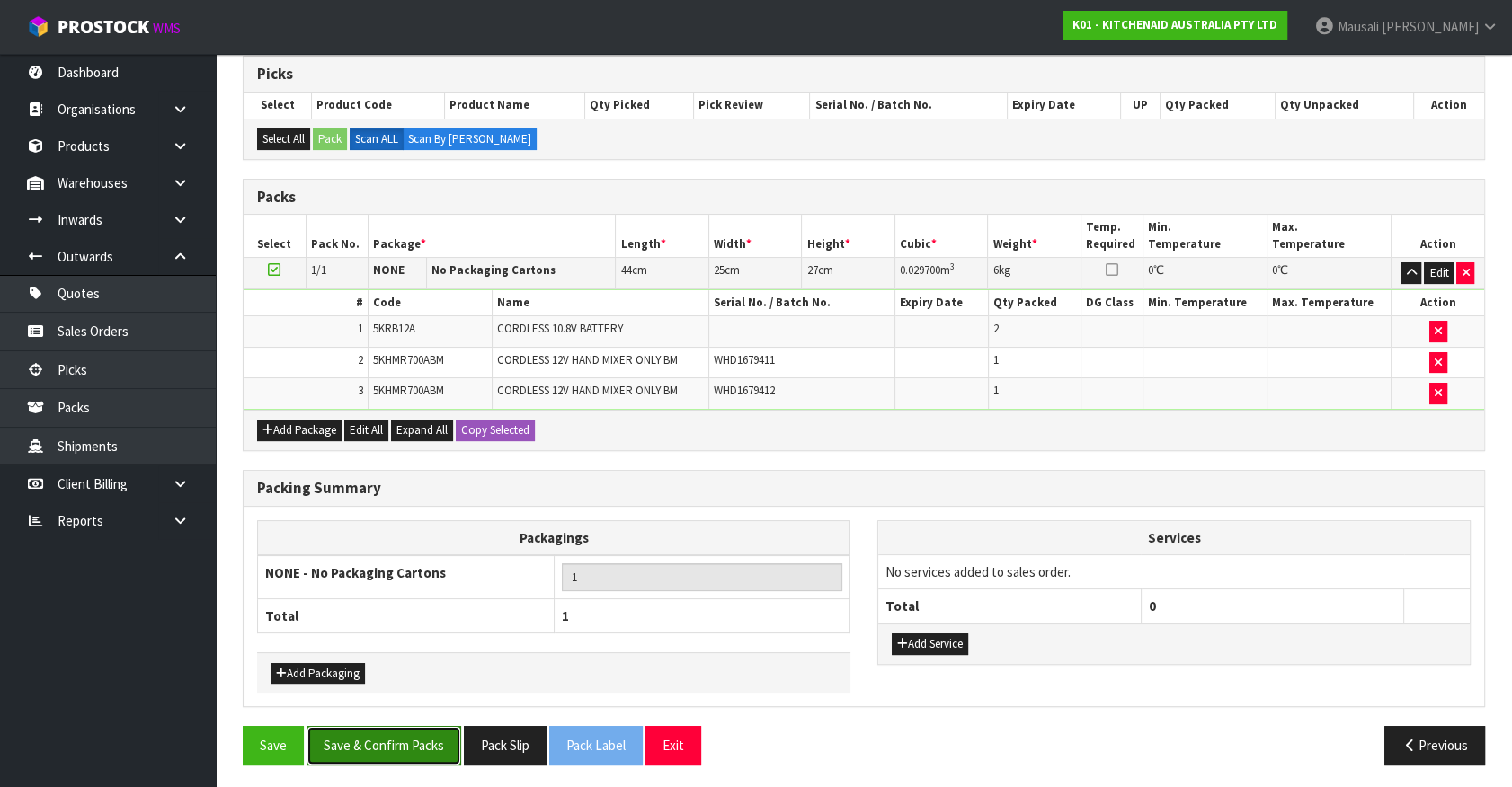 click on "Save & Confirm Packs" at bounding box center (384, 745) 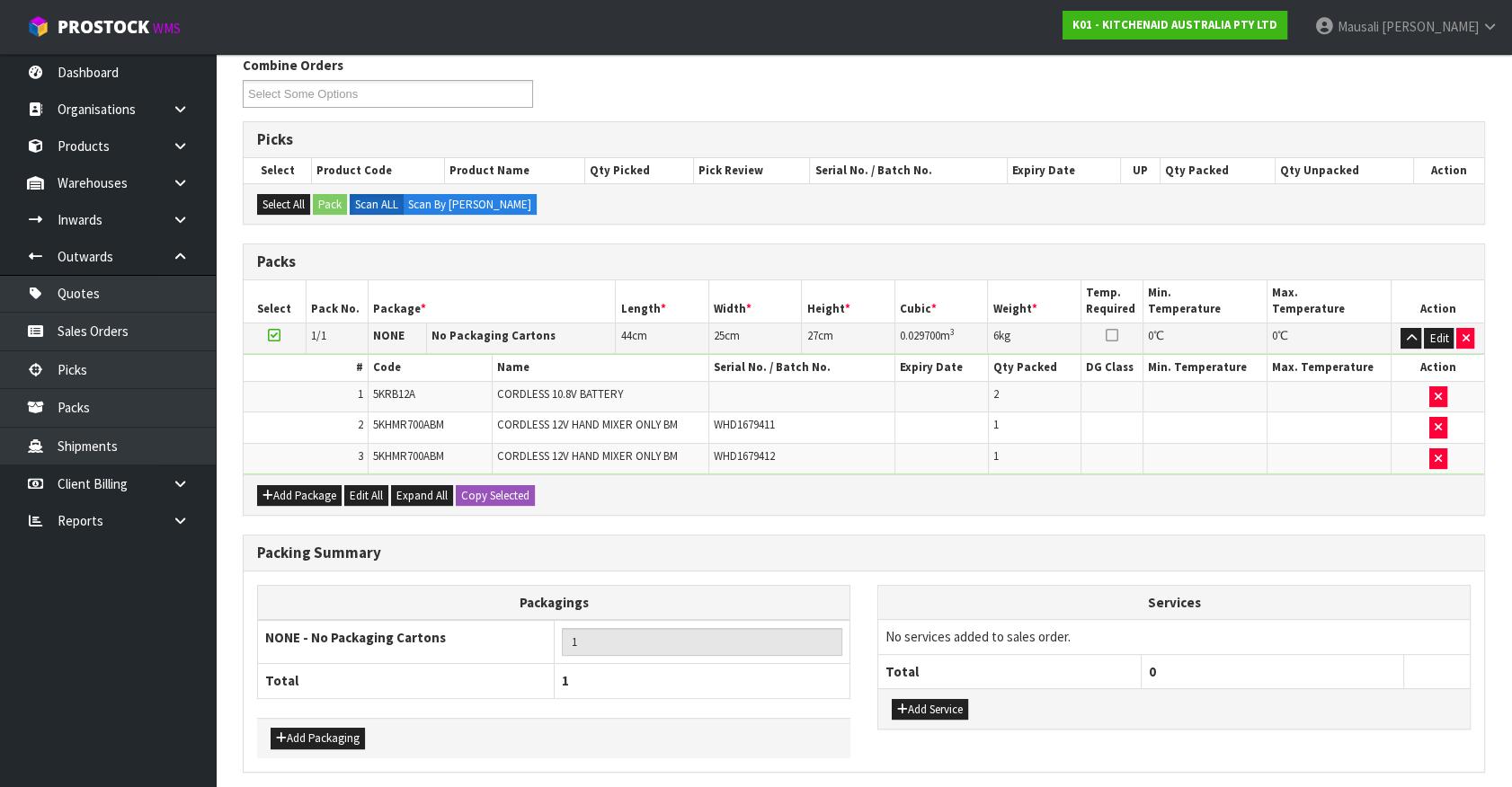 scroll, scrollTop: 0, scrollLeft: 0, axis: both 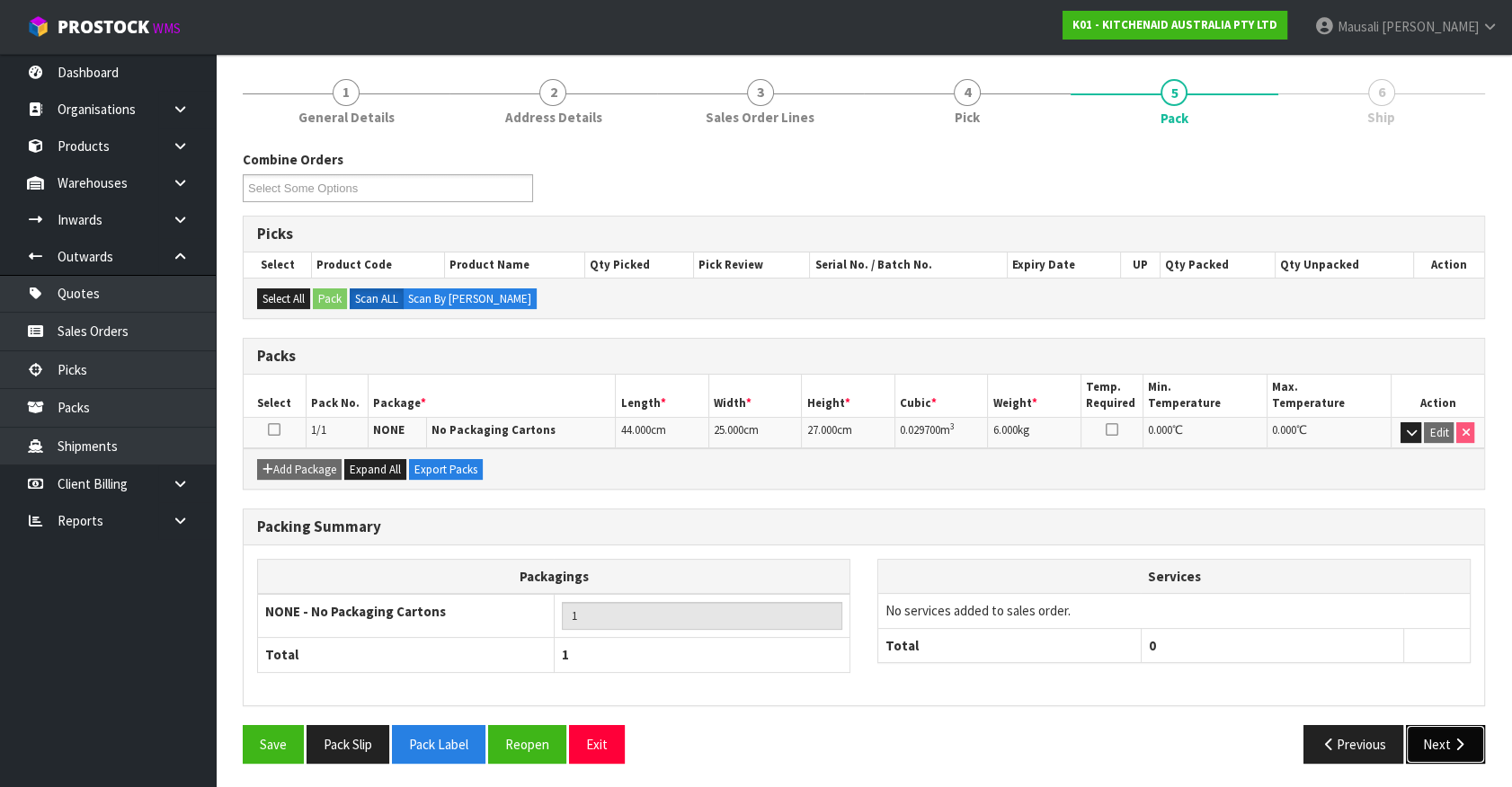 click on "Next" at bounding box center [1445, 744] 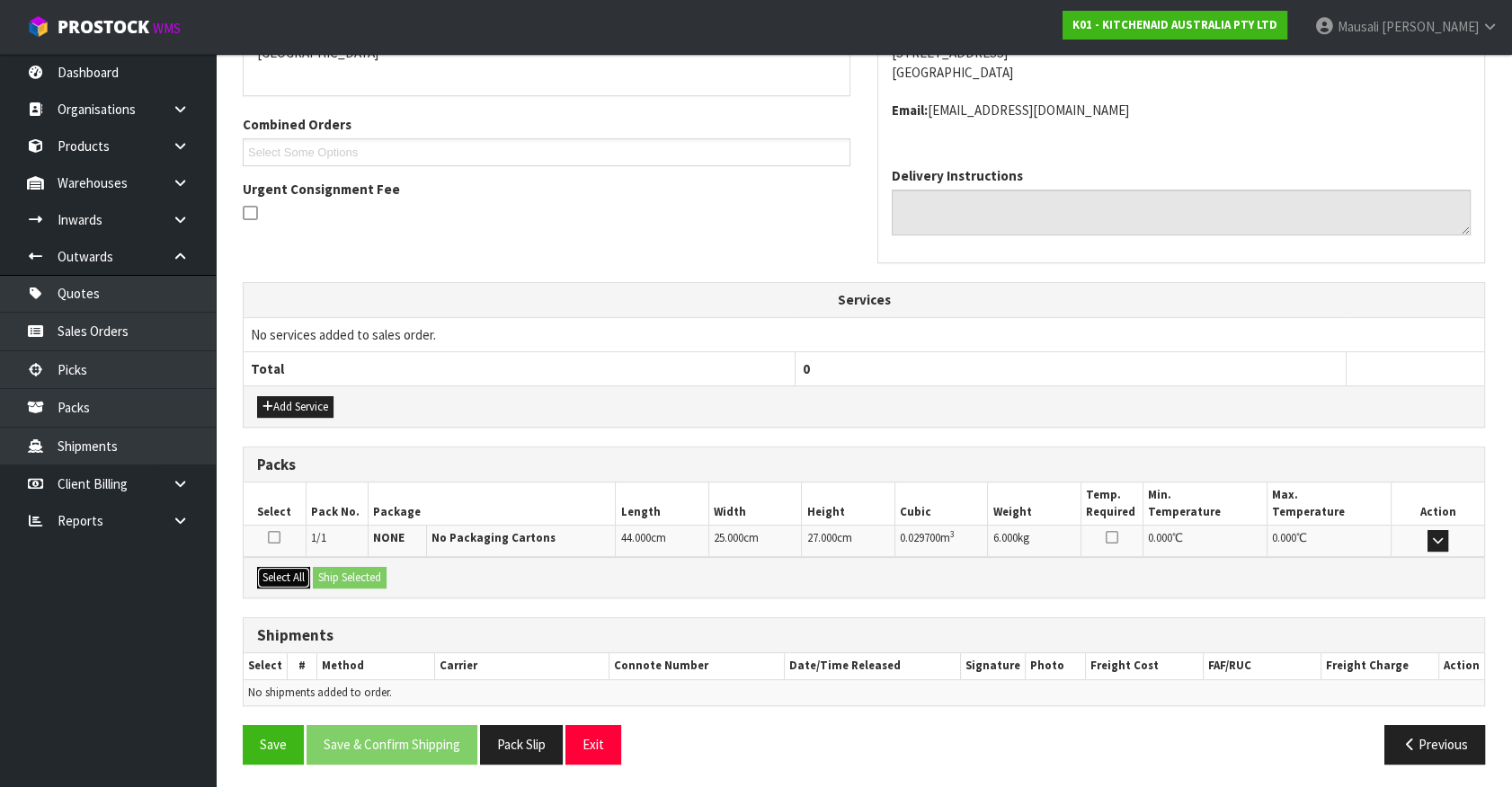 drag, startPoint x: 274, startPoint y: 579, endPoint x: 288, endPoint y: 577, distance: 14.142136 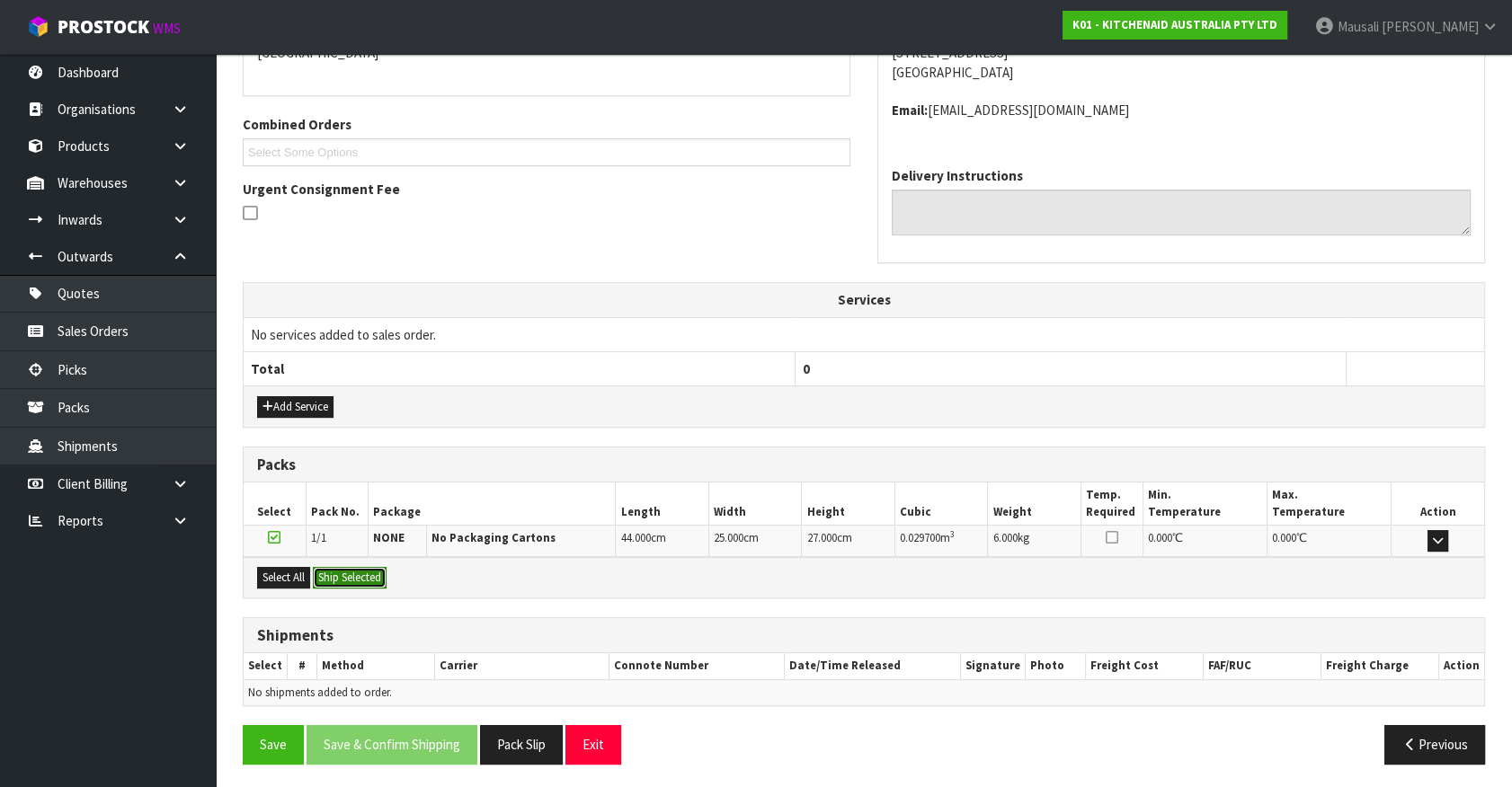 click on "Ship Selected" at bounding box center [350, 578] 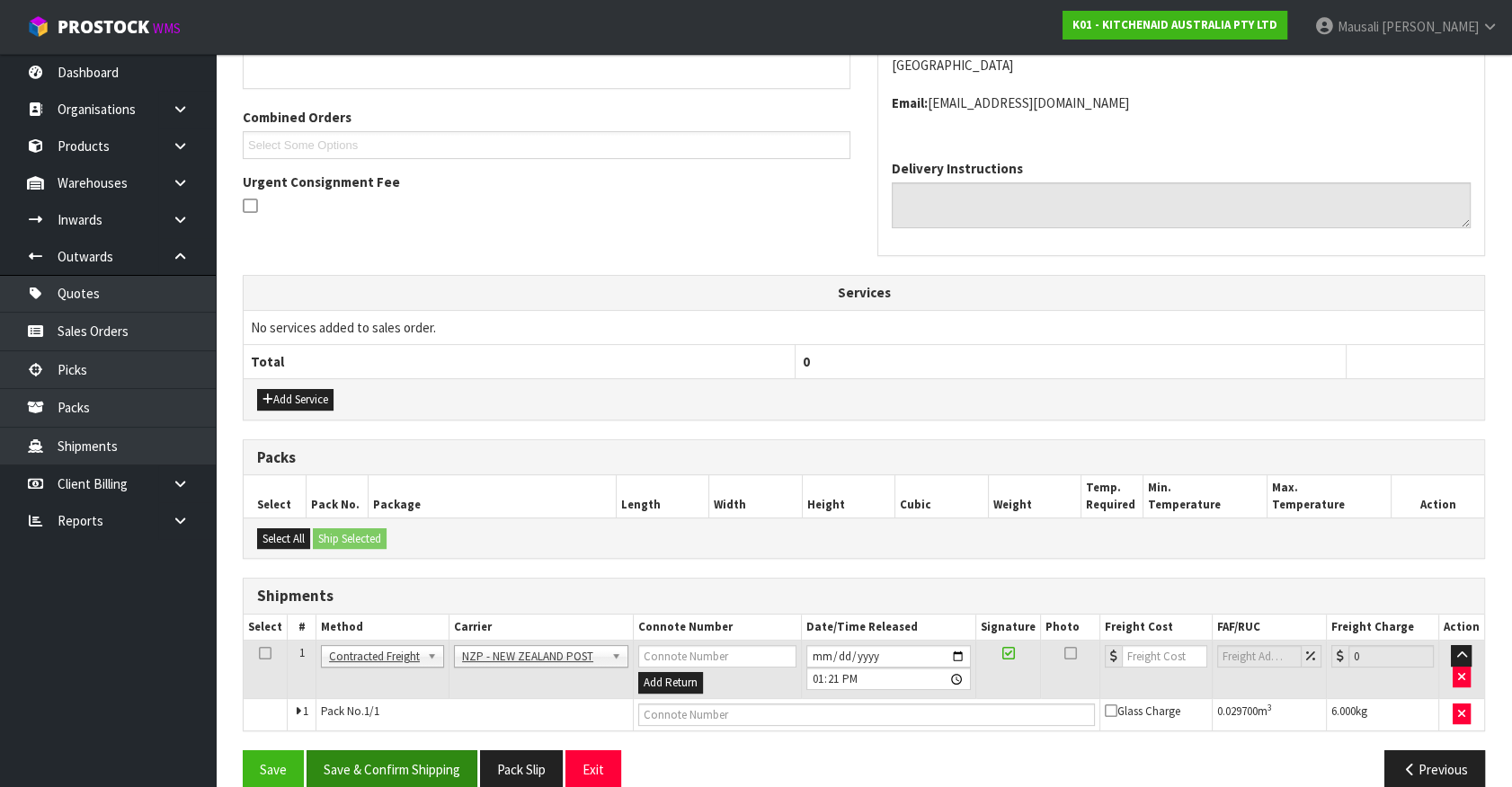 scroll, scrollTop: 449, scrollLeft: 0, axis: vertical 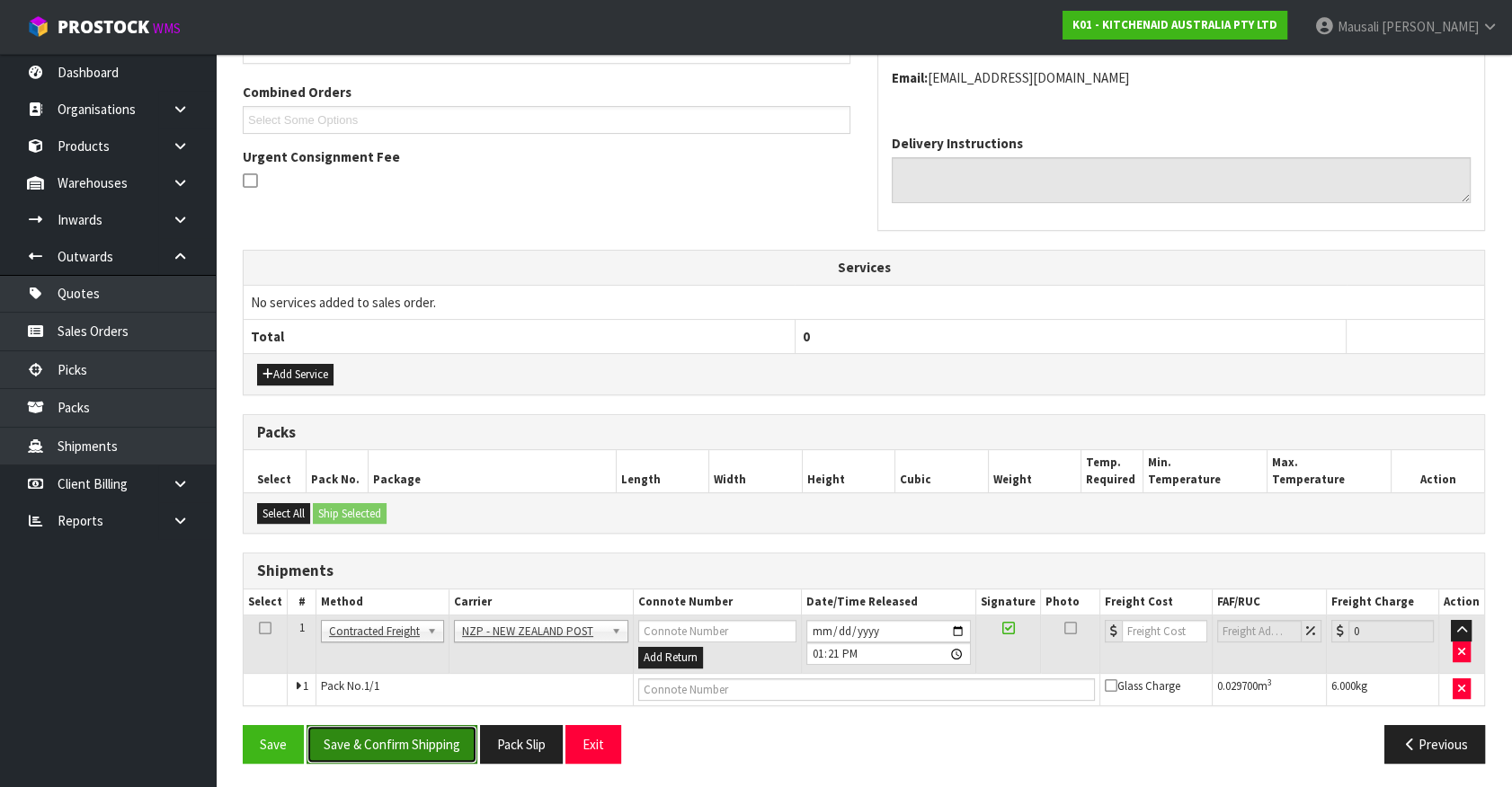 click on "Save & Confirm Shipping" at bounding box center [392, 744] 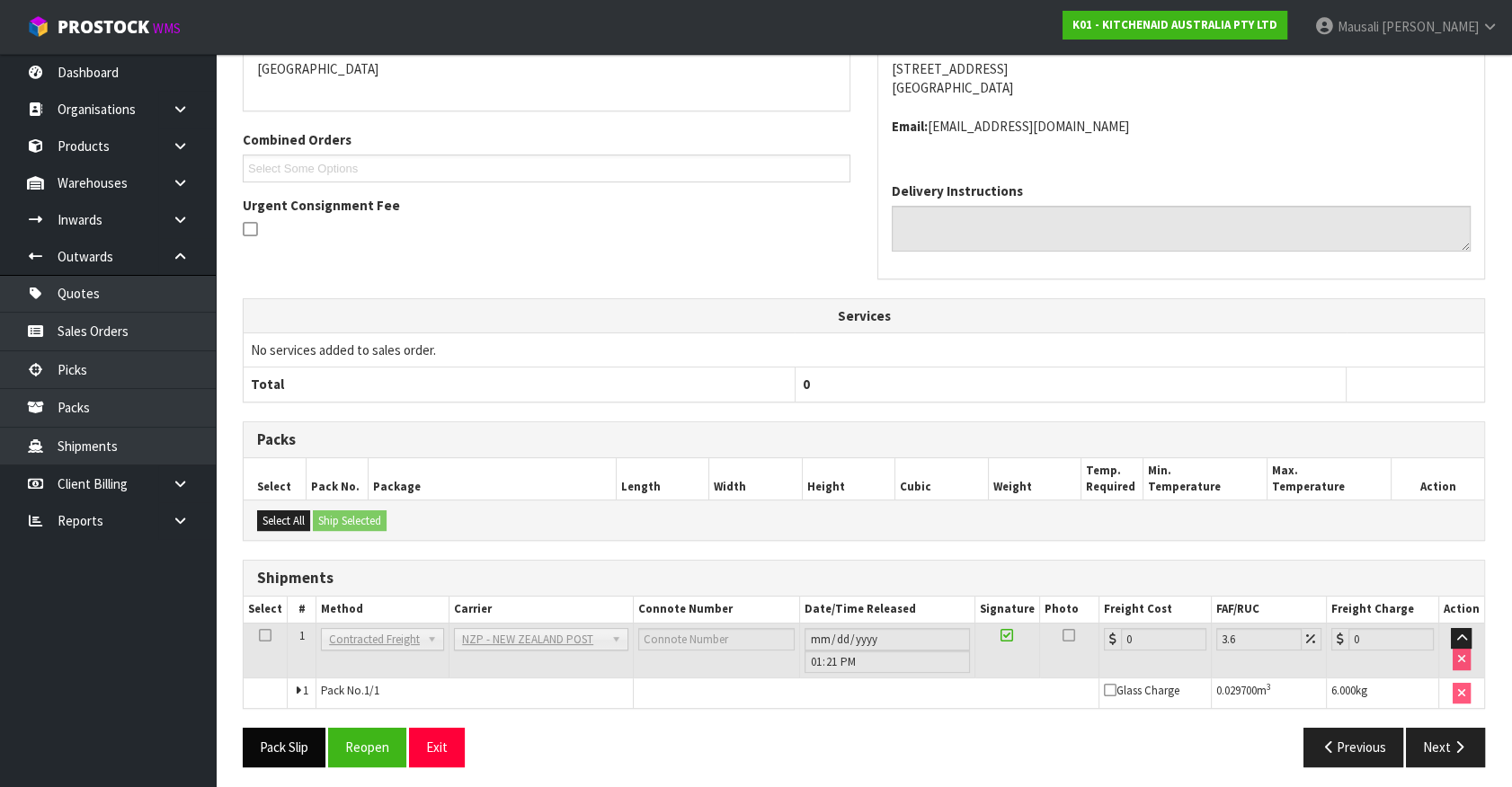 scroll, scrollTop: 423, scrollLeft: 0, axis: vertical 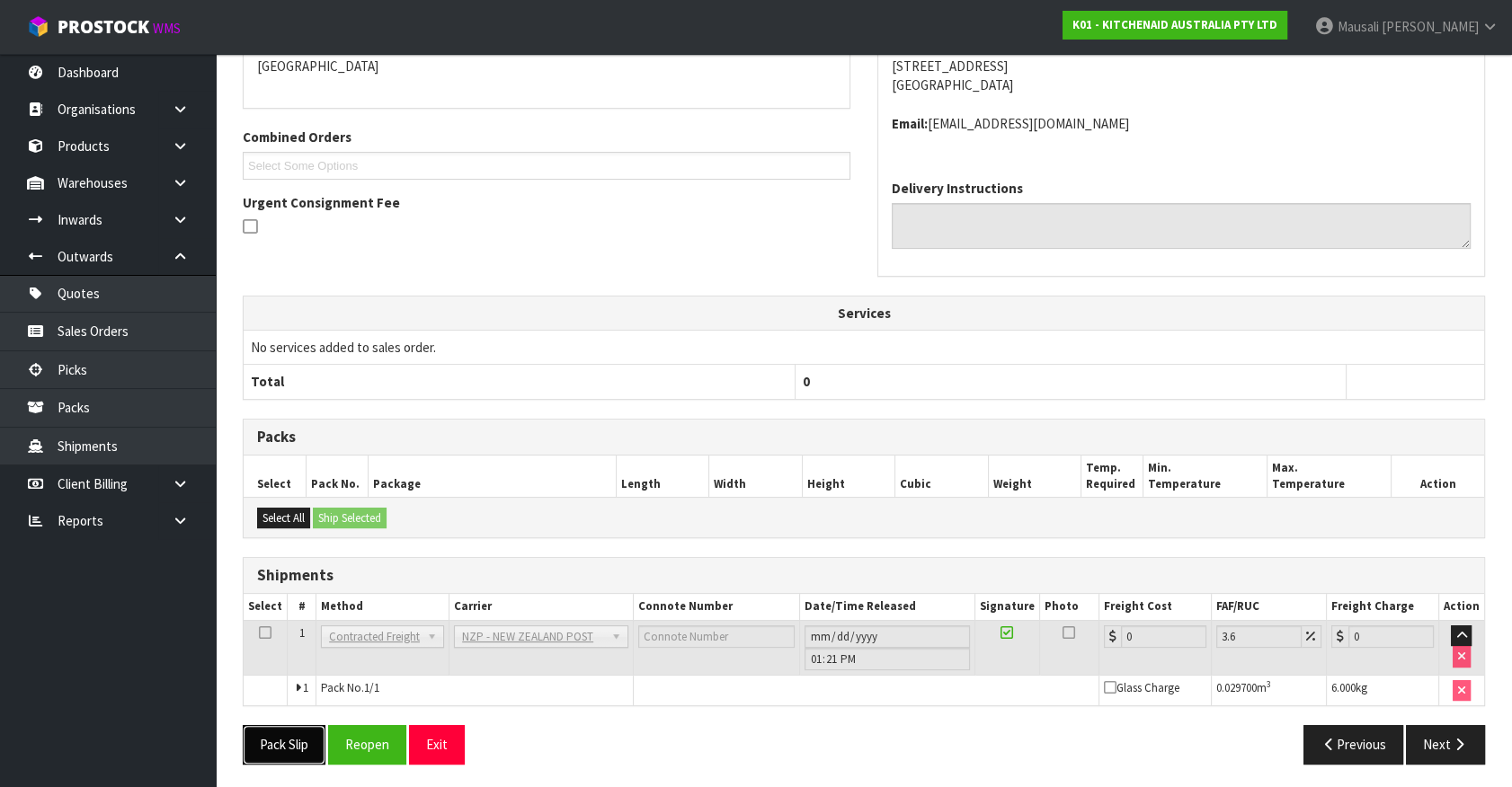 drag, startPoint x: 274, startPoint y: 737, endPoint x: 273, endPoint y: 725, distance: 12.041595 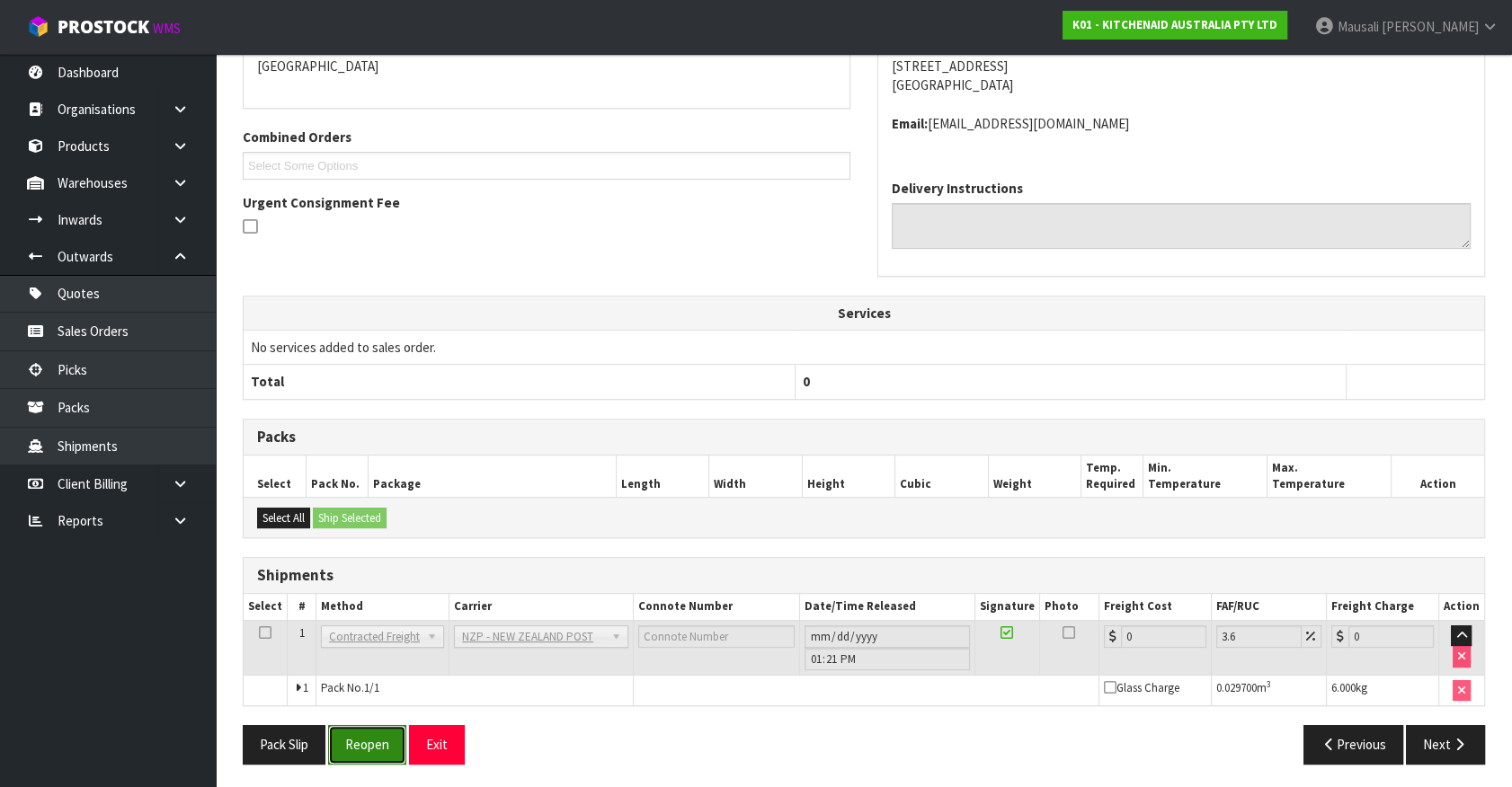 click on "Reopen" at bounding box center [367, 744] 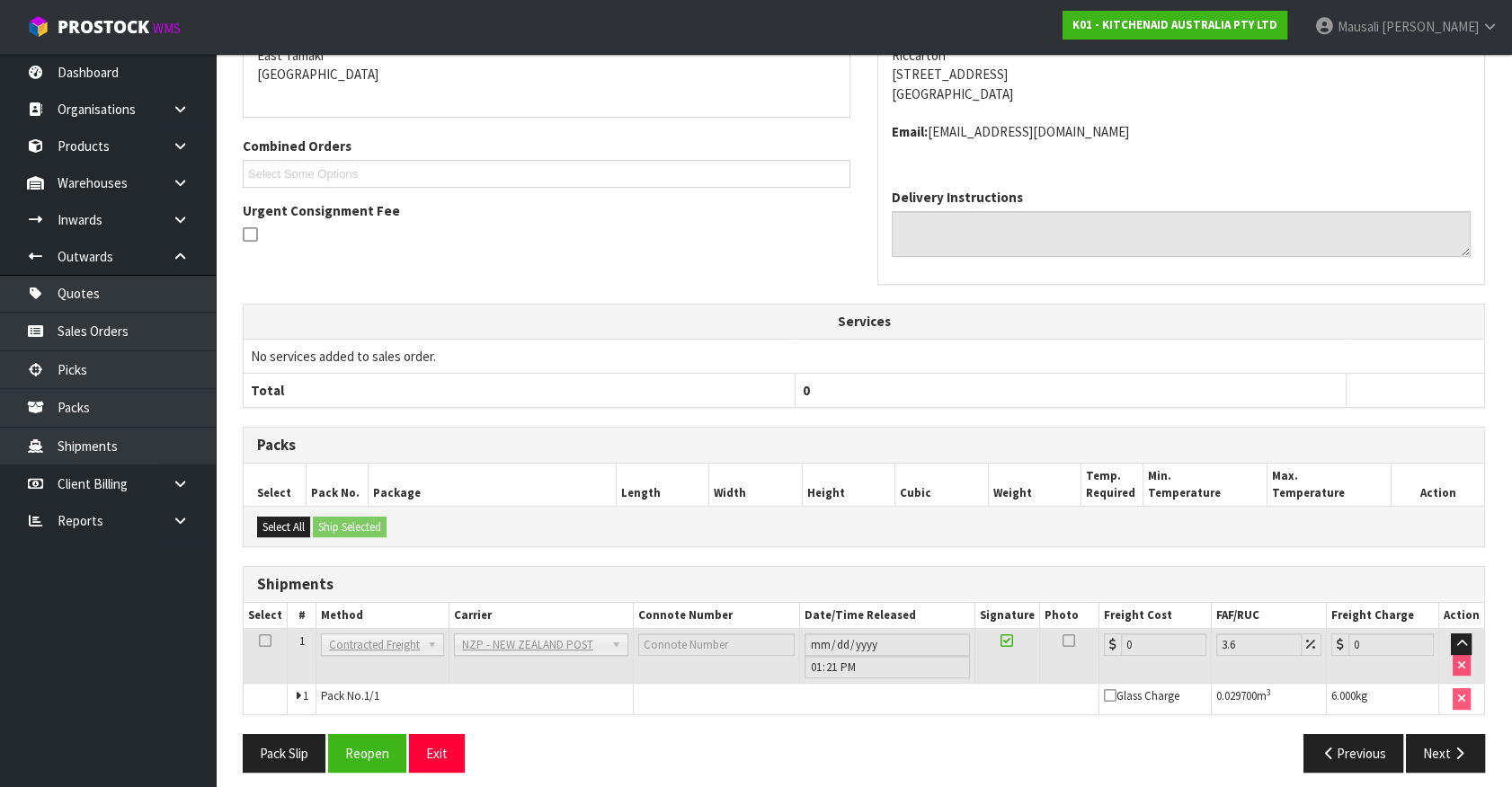 scroll, scrollTop: 404, scrollLeft: 0, axis: vertical 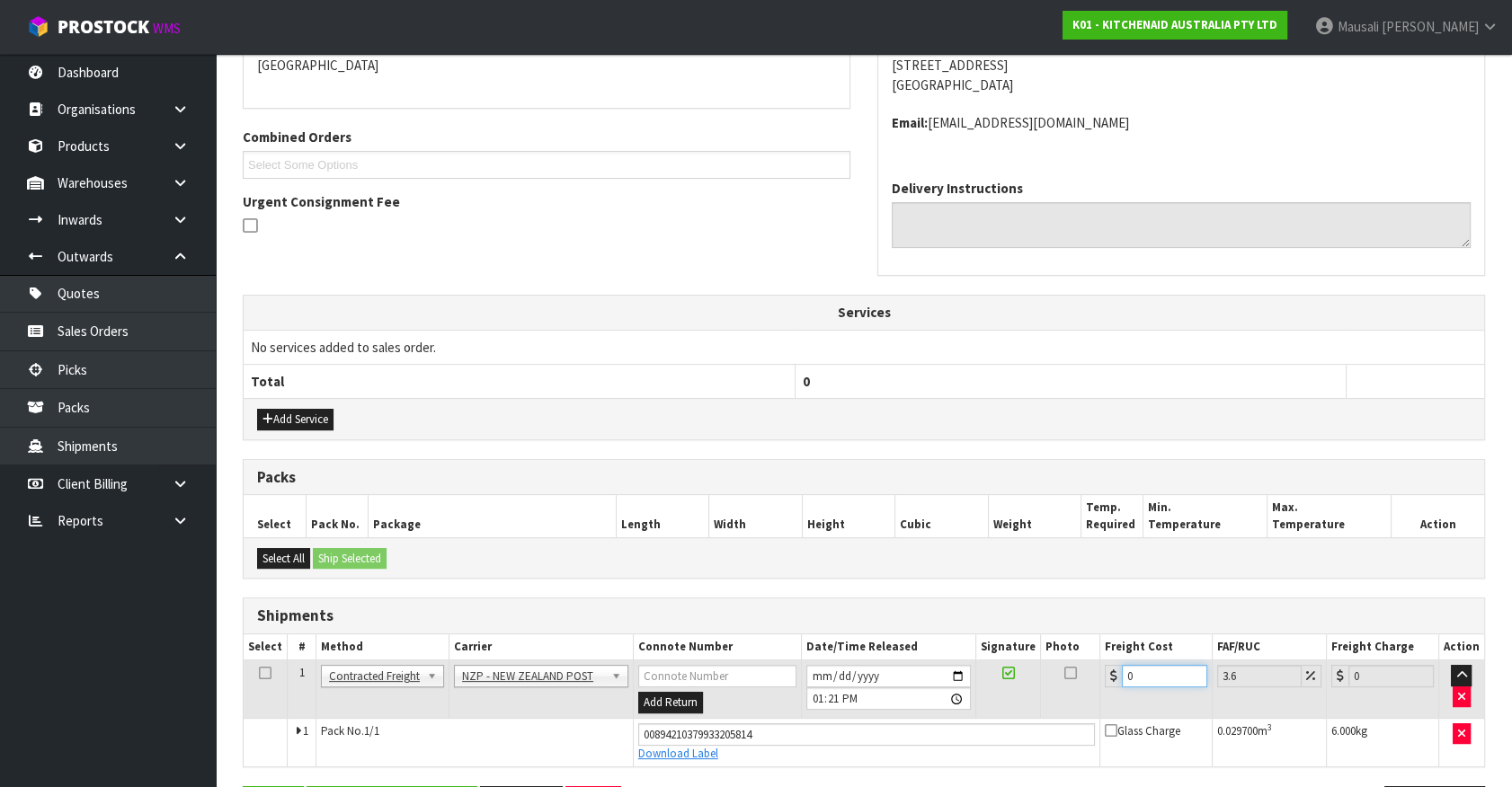 drag, startPoint x: 862, startPoint y: 710, endPoint x: 872, endPoint y: 709, distance: 10.049876 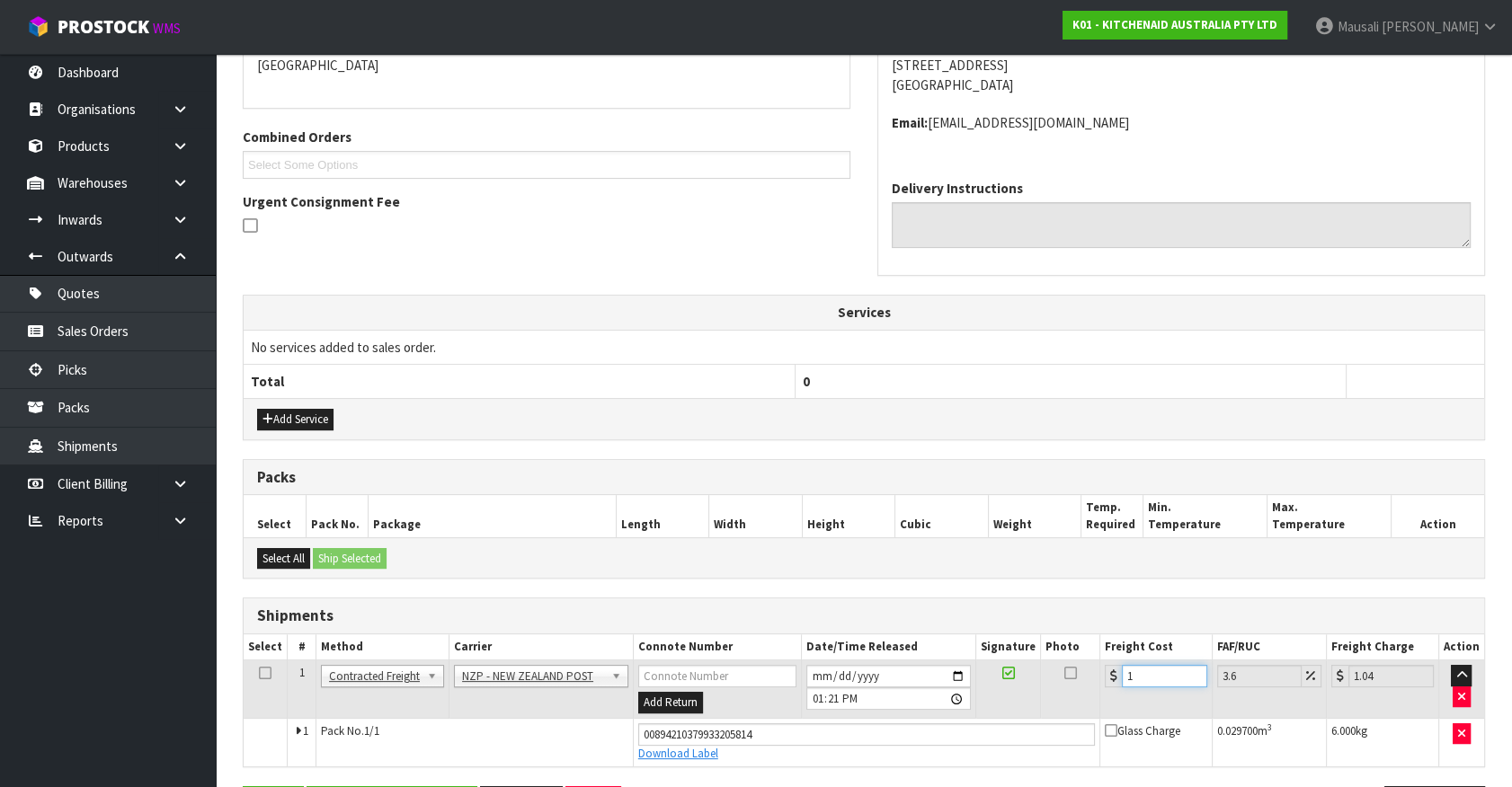 type on "11" 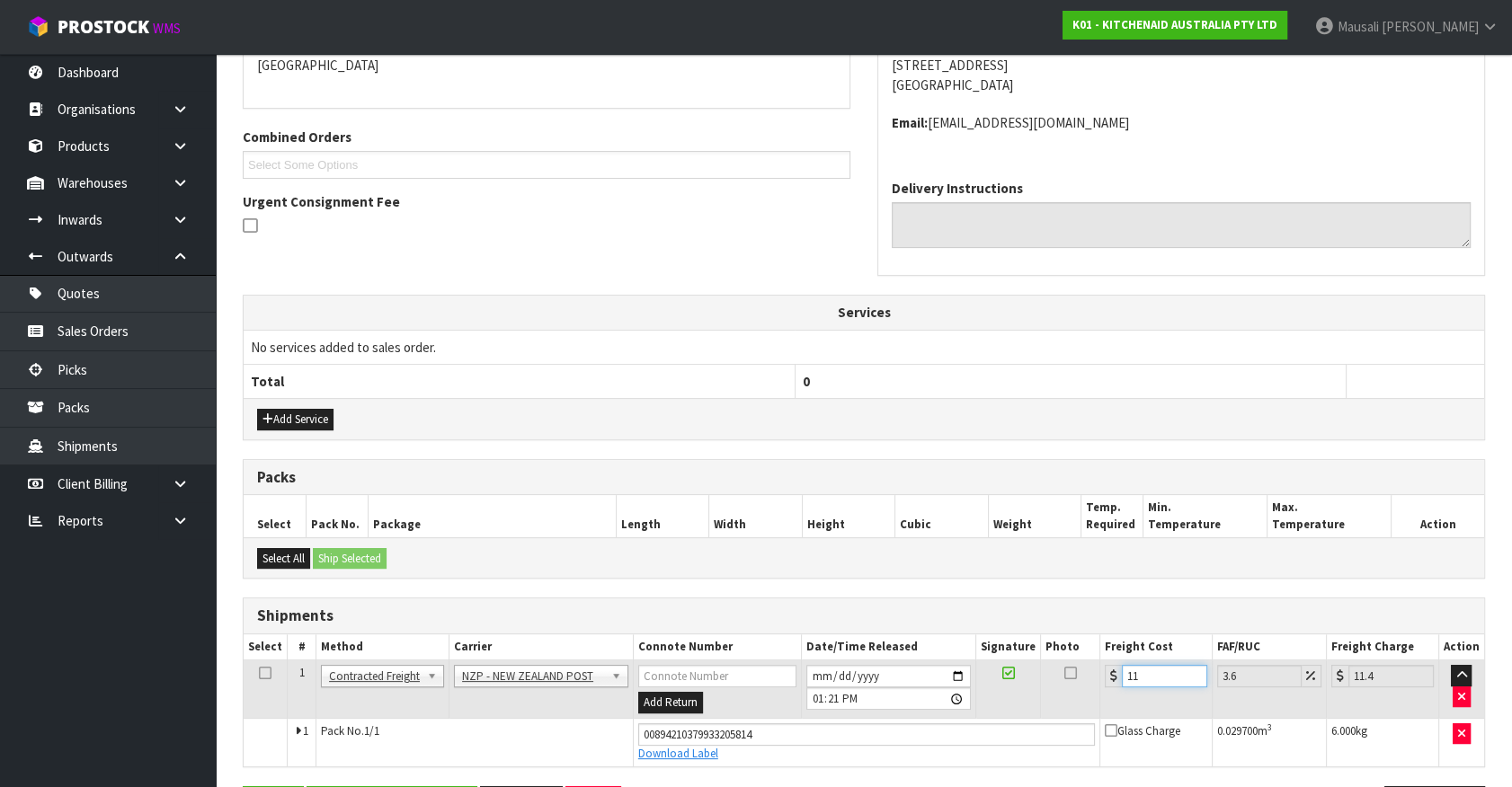 type on "11.6" 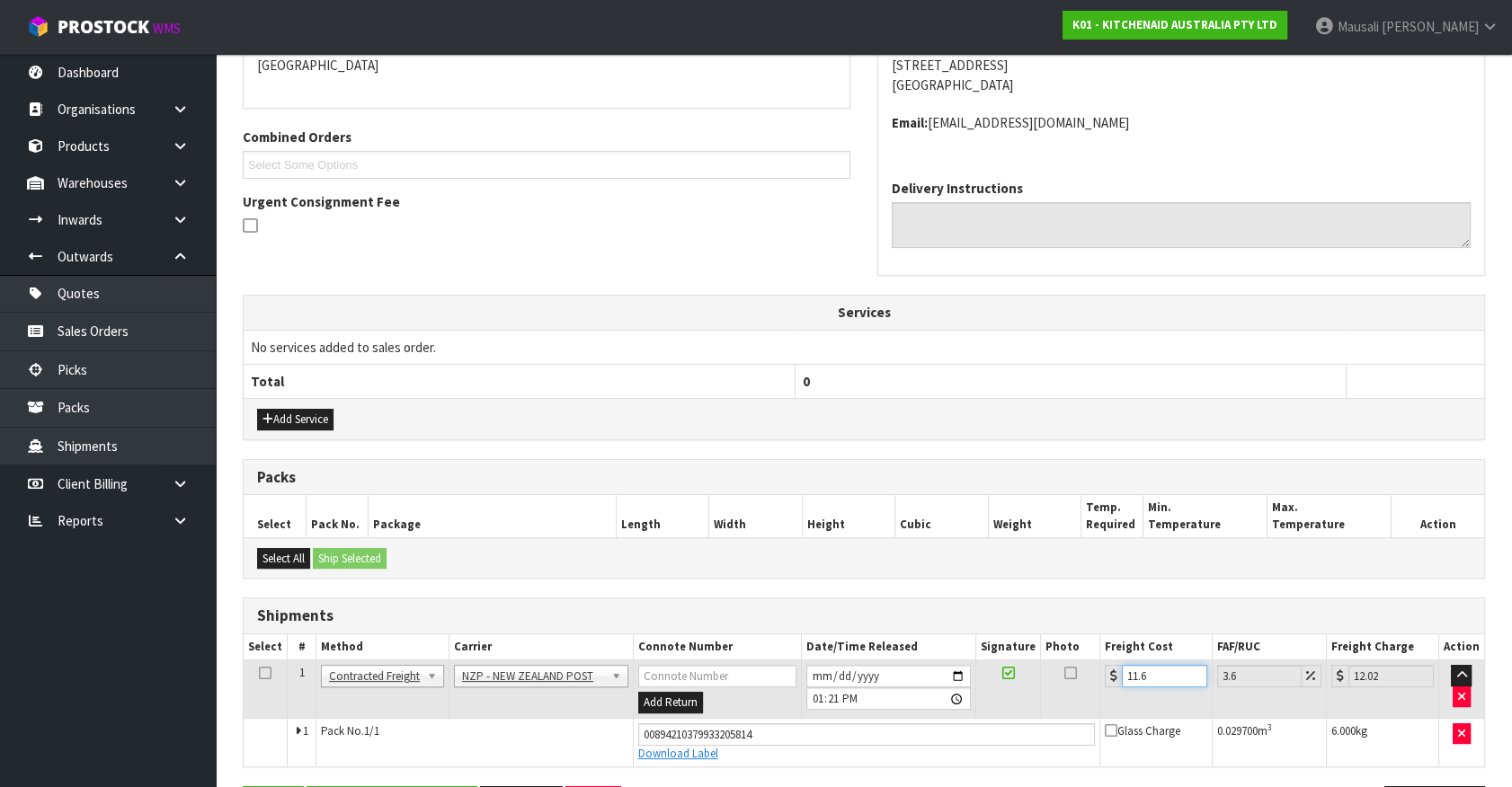 type on "11.61" 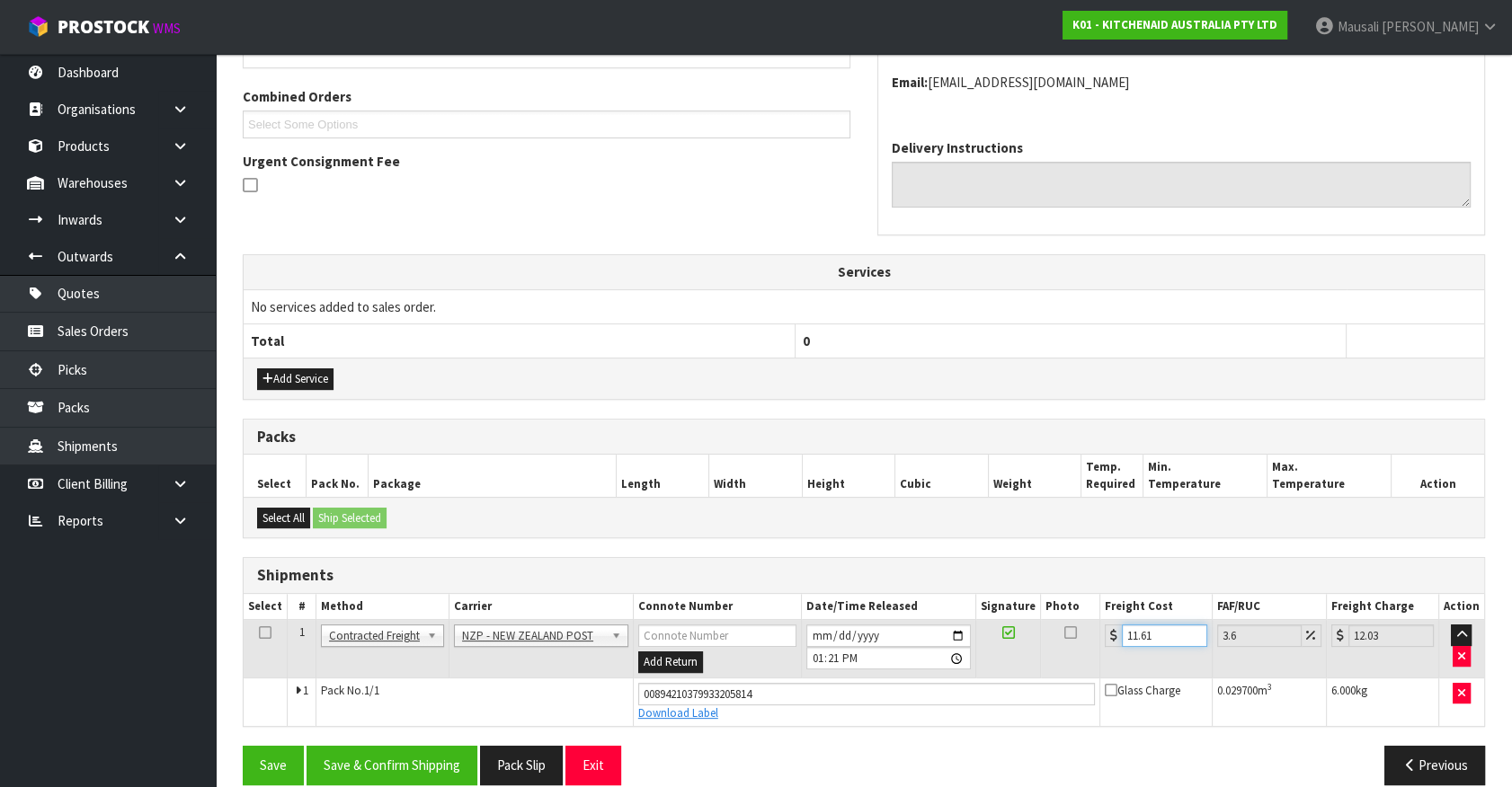 scroll, scrollTop: 465, scrollLeft: 0, axis: vertical 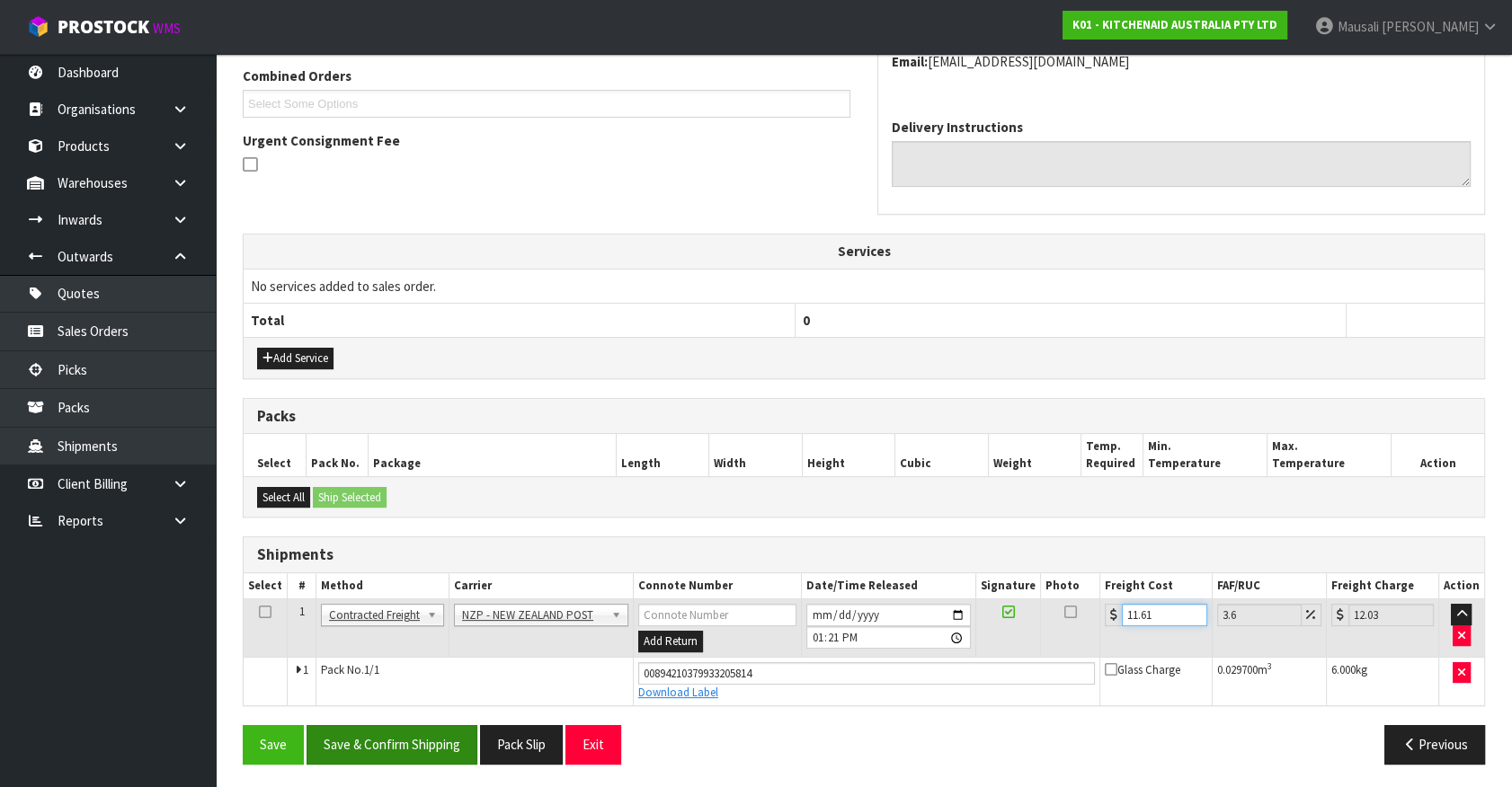 type on "11.61" 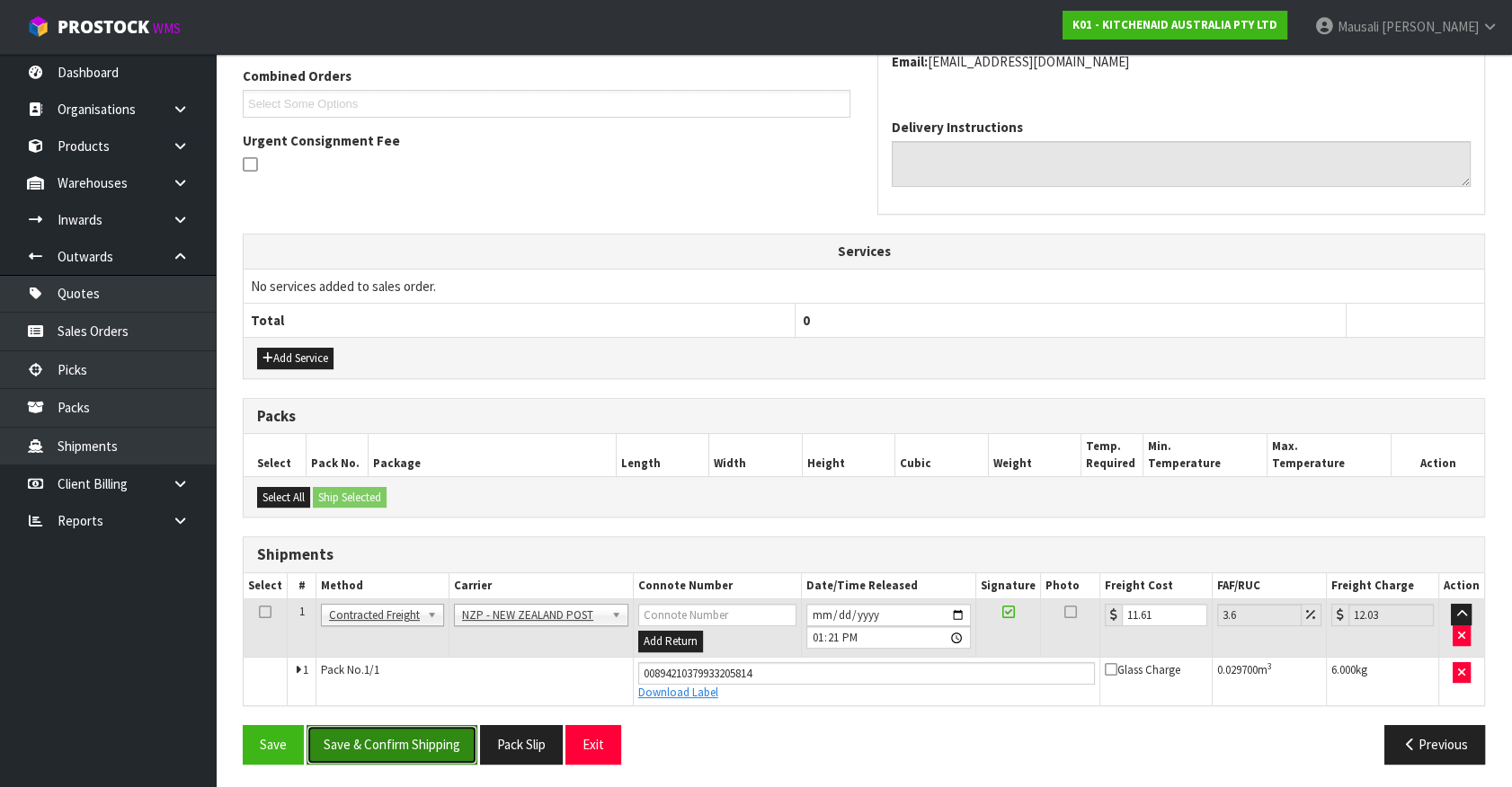 click on "Save & Confirm Shipping" at bounding box center (392, 744) 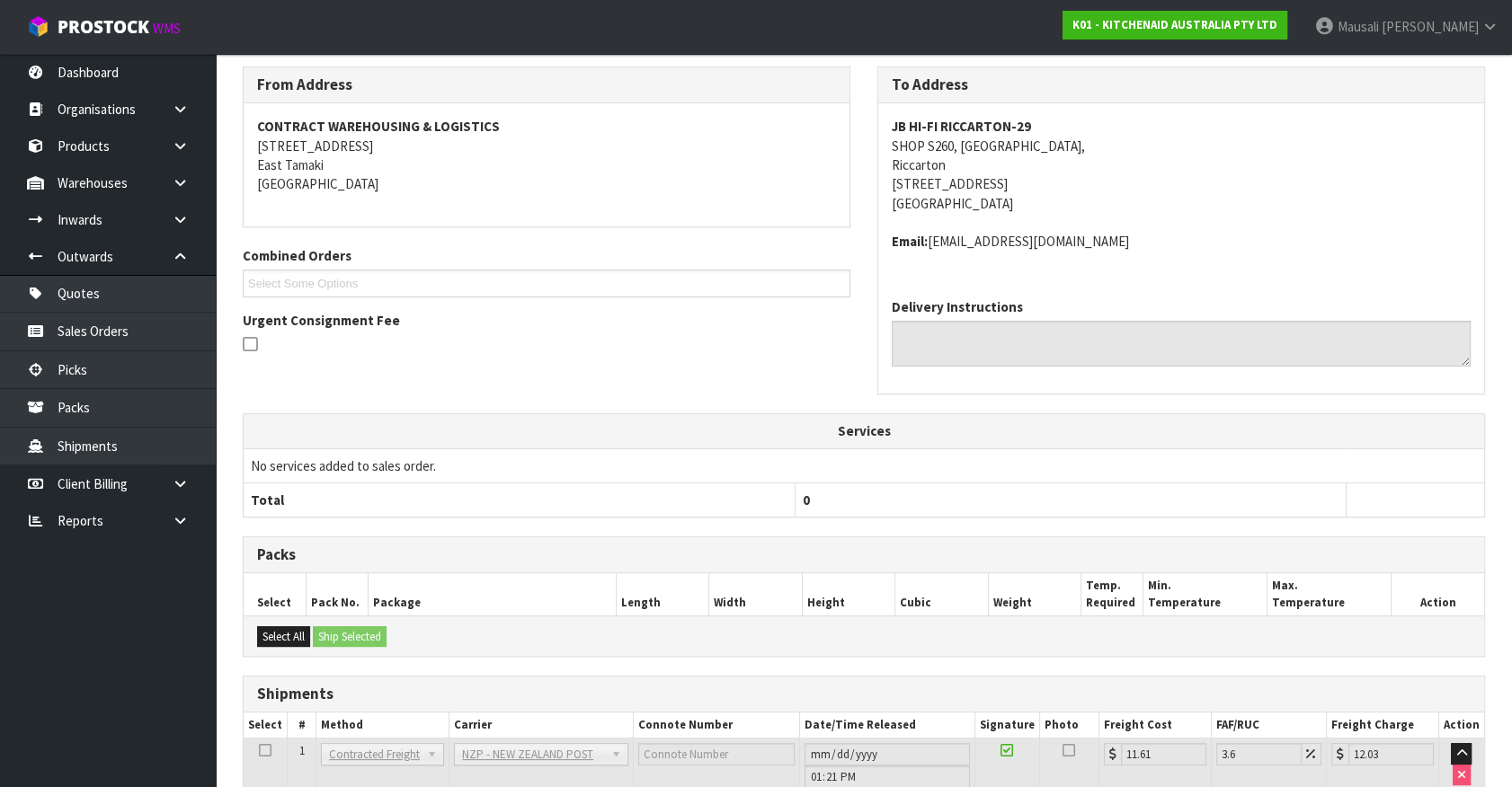 scroll, scrollTop: 417, scrollLeft: 0, axis: vertical 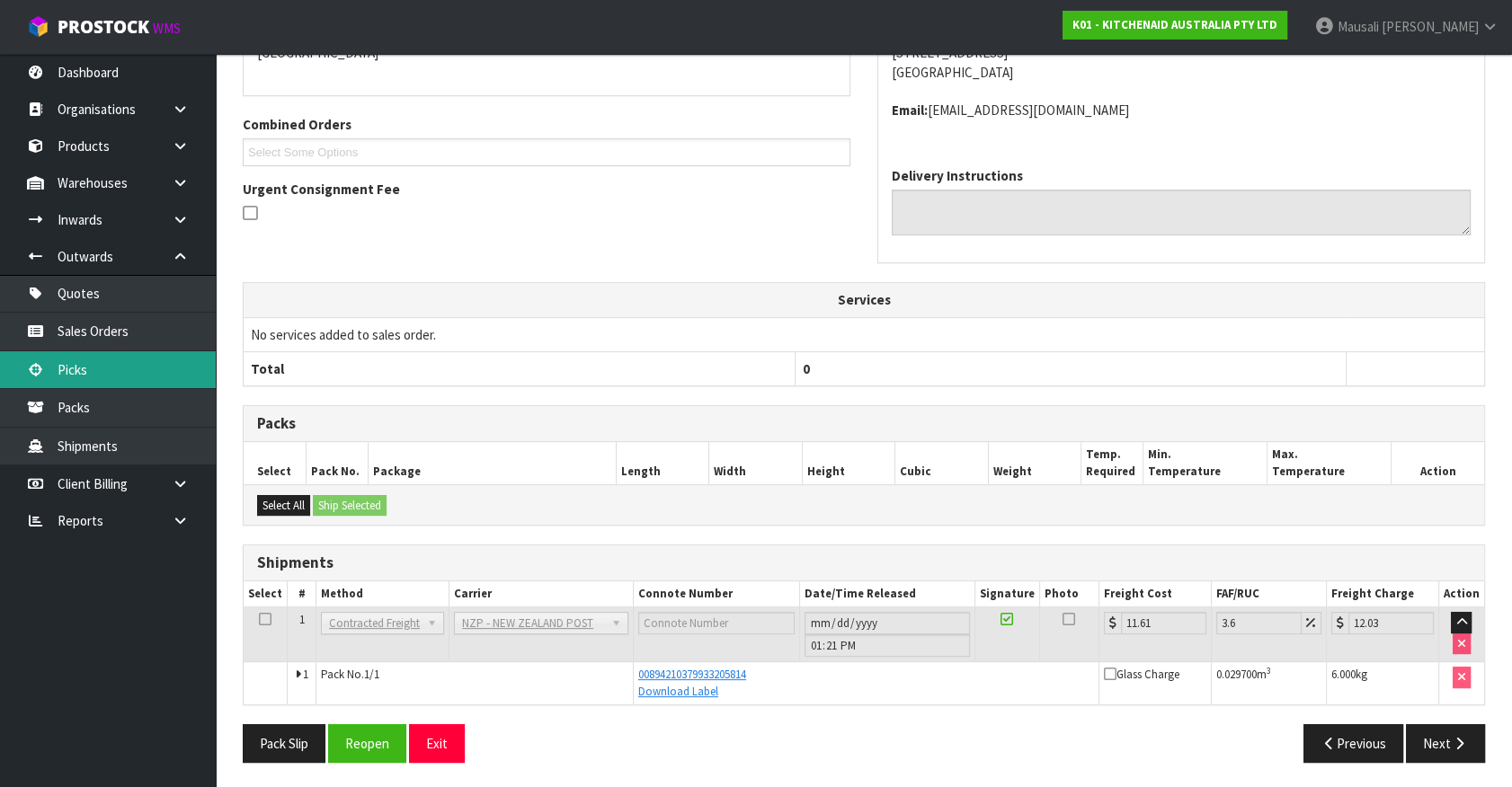 click on "Picks" at bounding box center [108, 369] 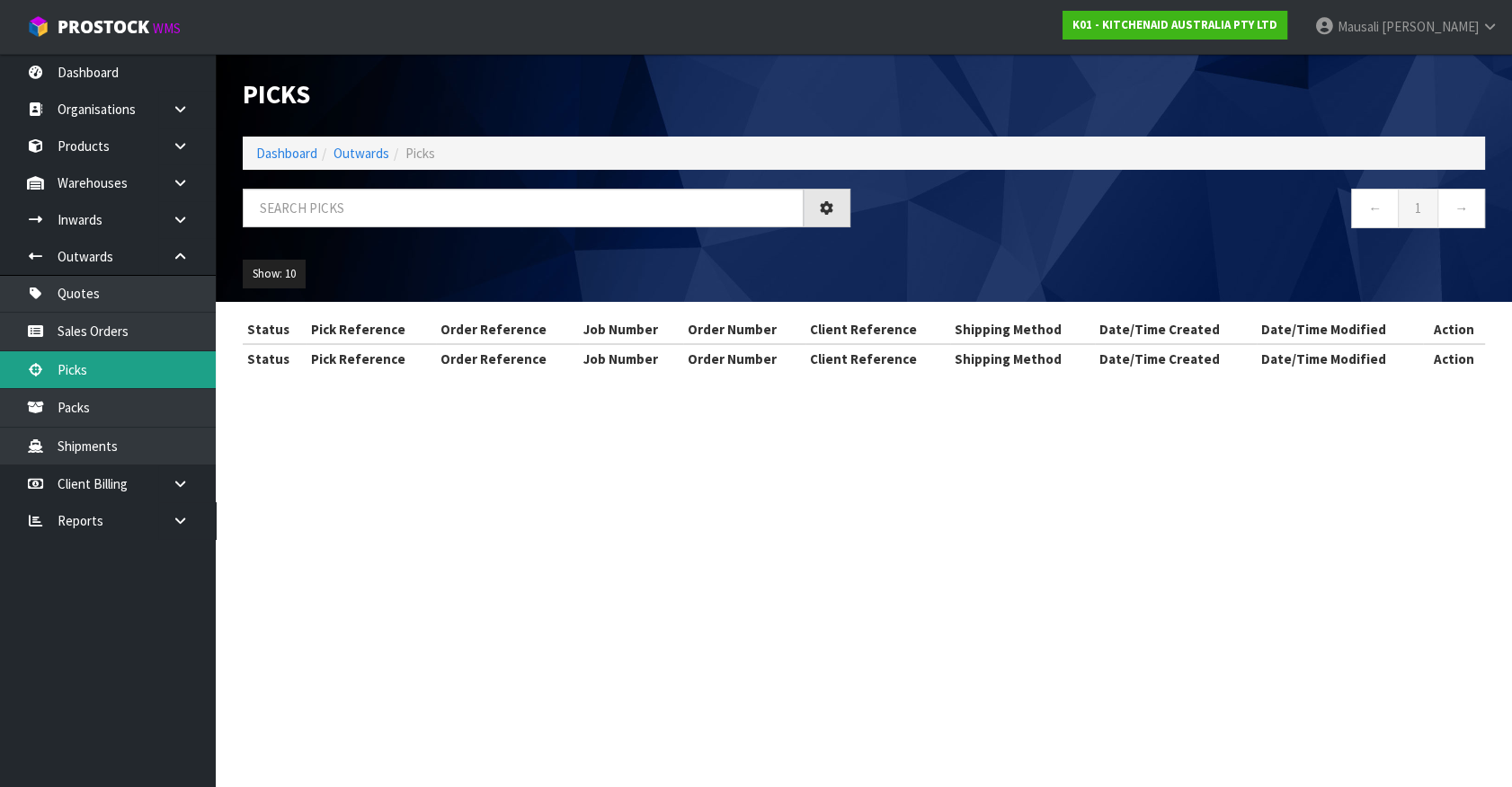 scroll, scrollTop: 0, scrollLeft: 0, axis: both 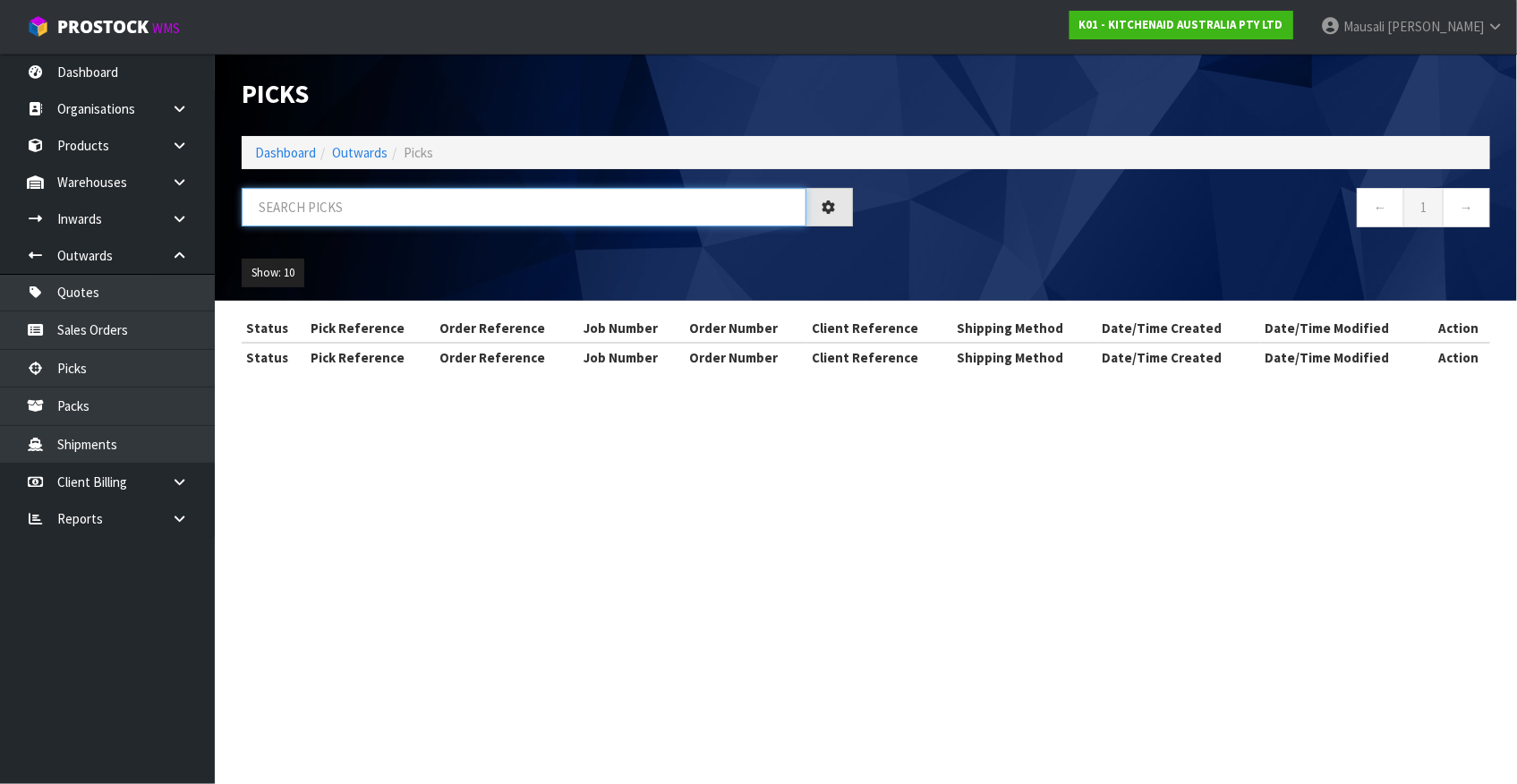 click at bounding box center (524, 207) 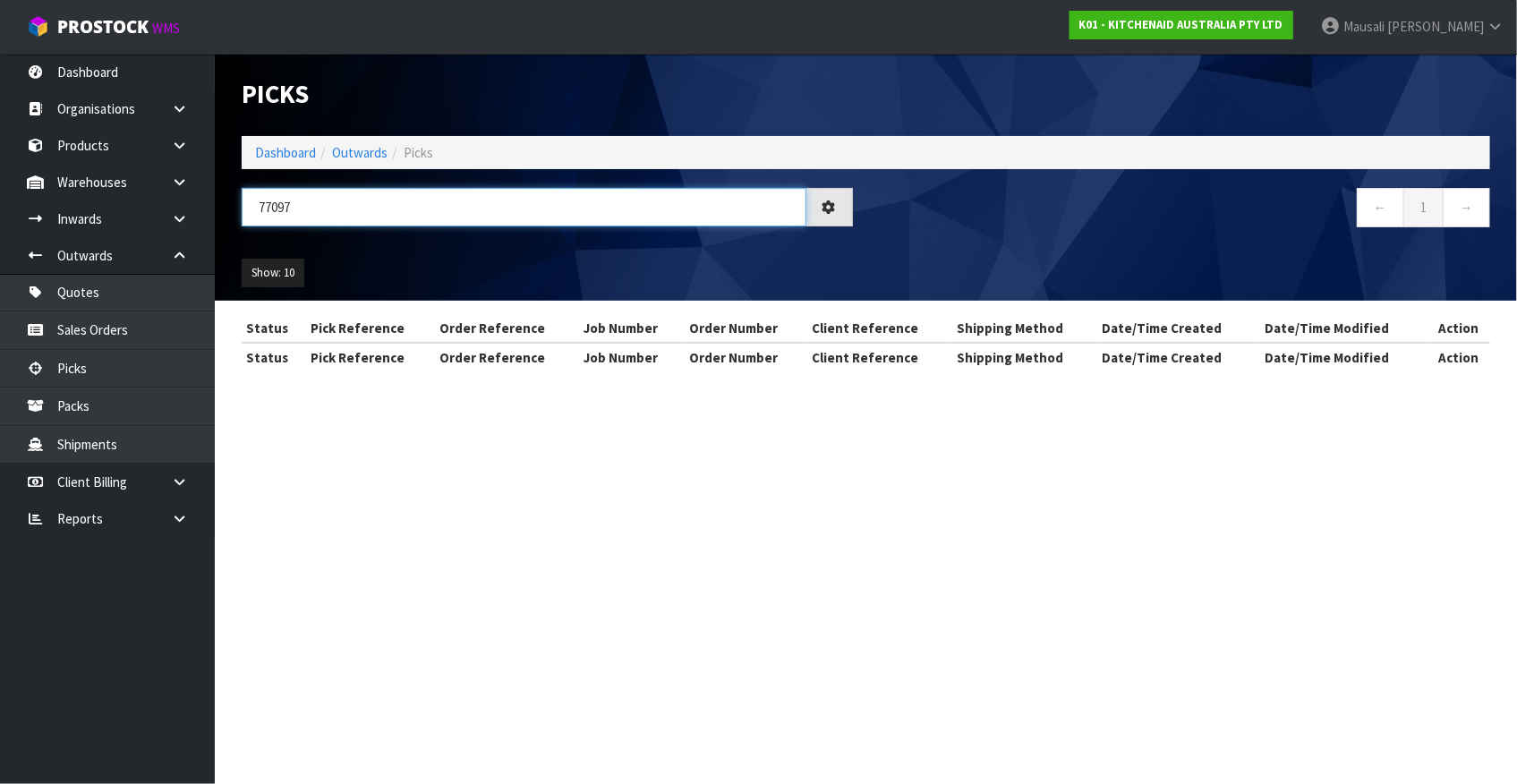 type on "77097" 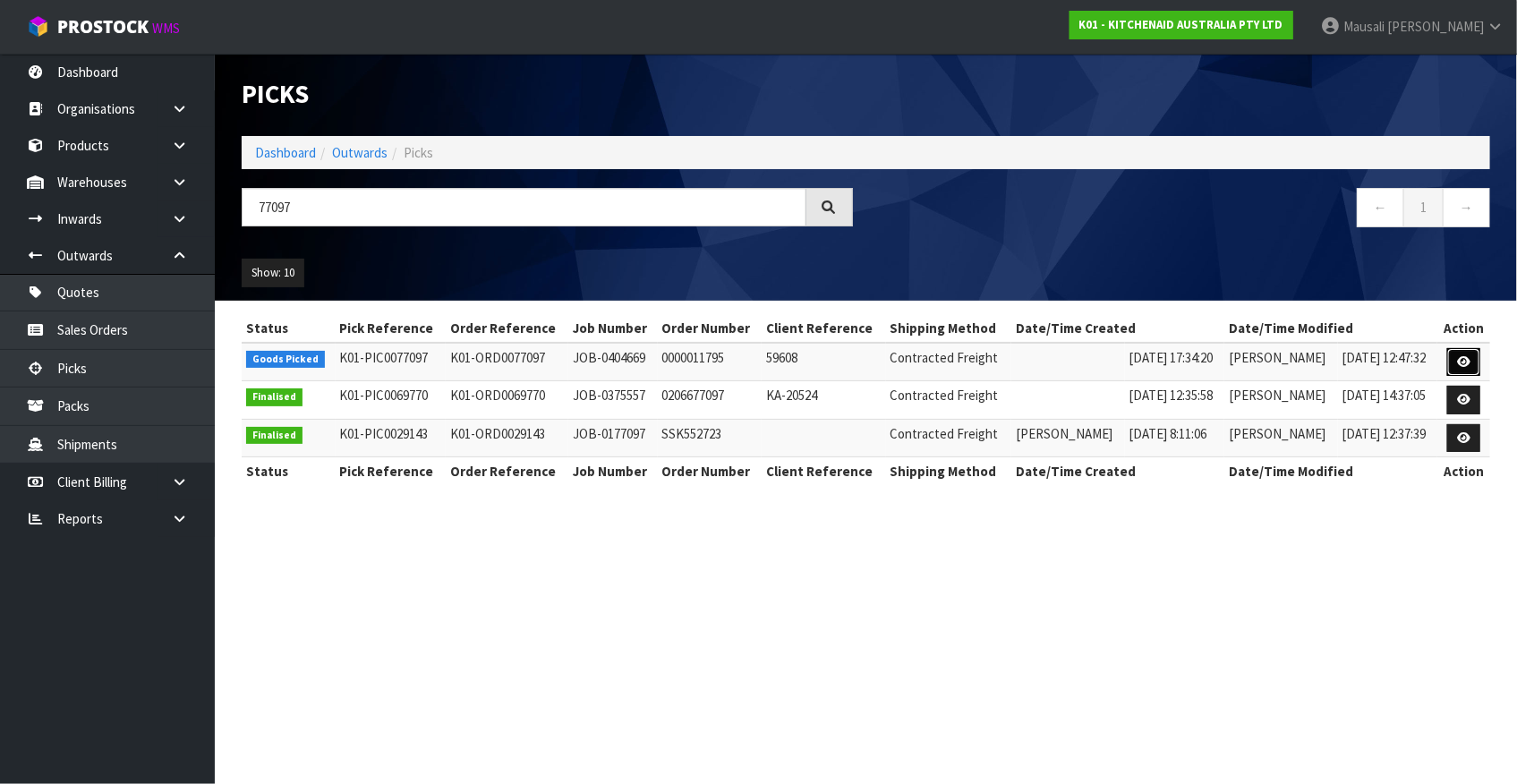 click at bounding box center [1463, 362] 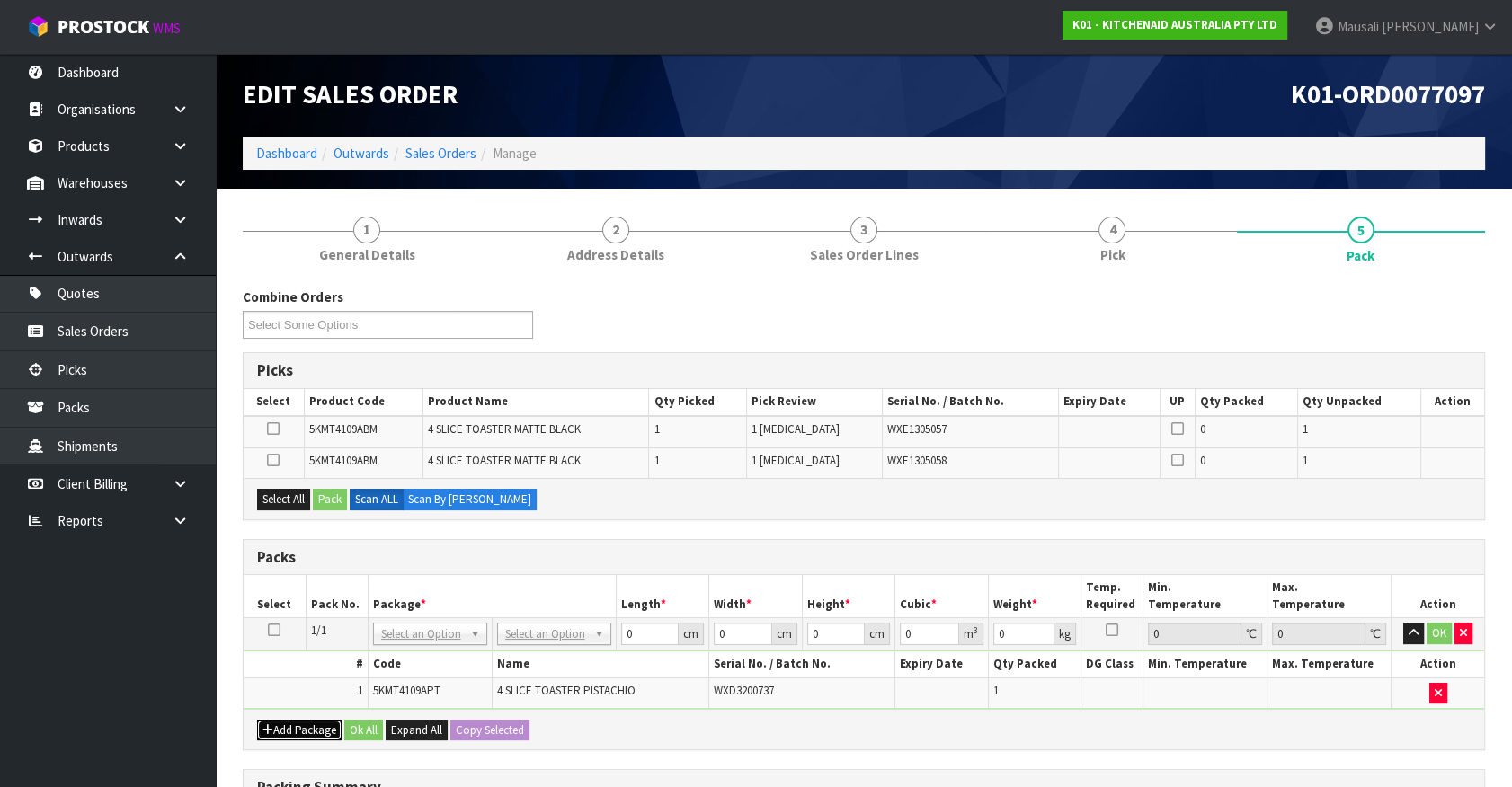 click at bounding box center (268, 730) 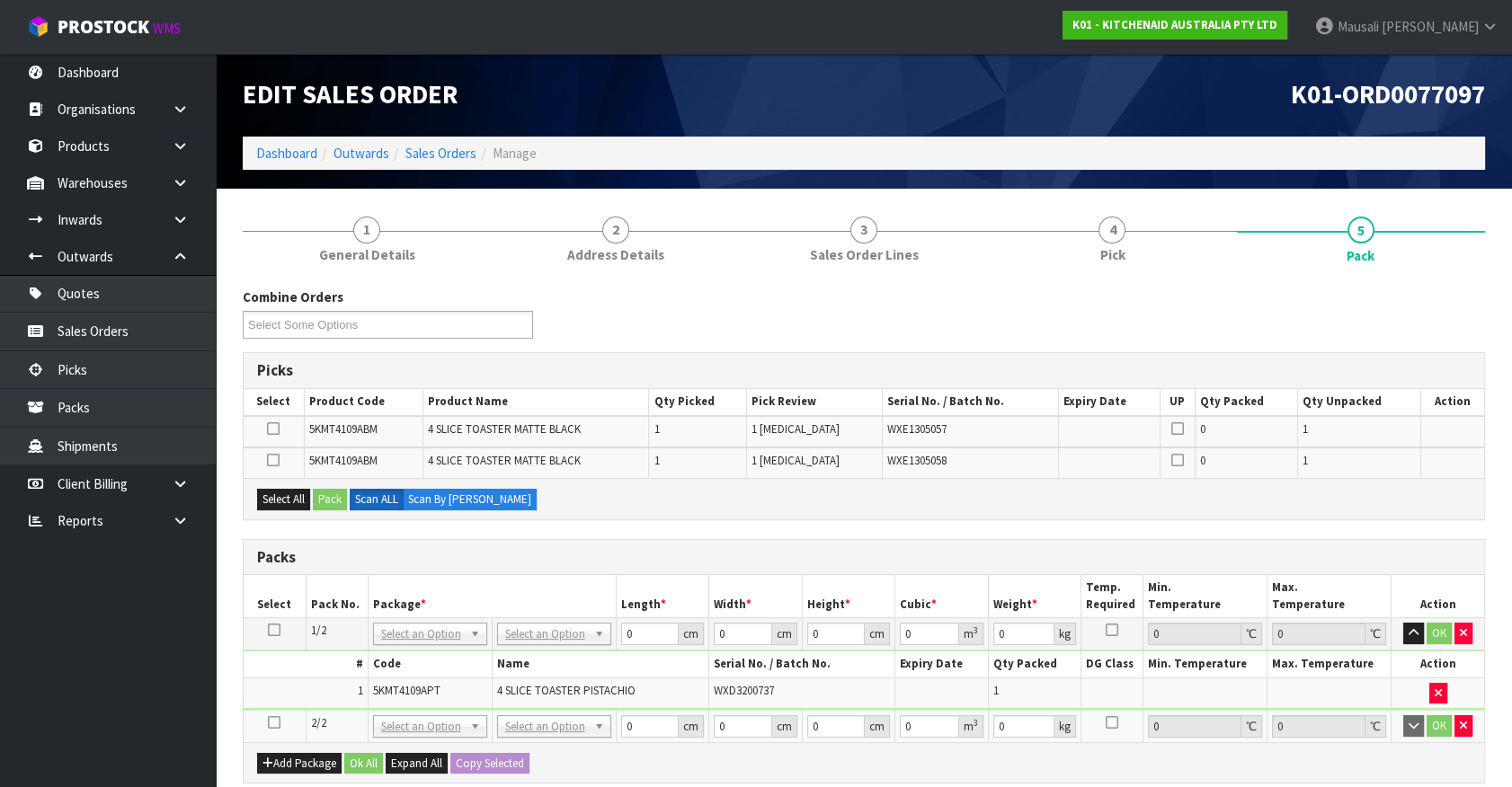 click at bounding box center (274, 722) 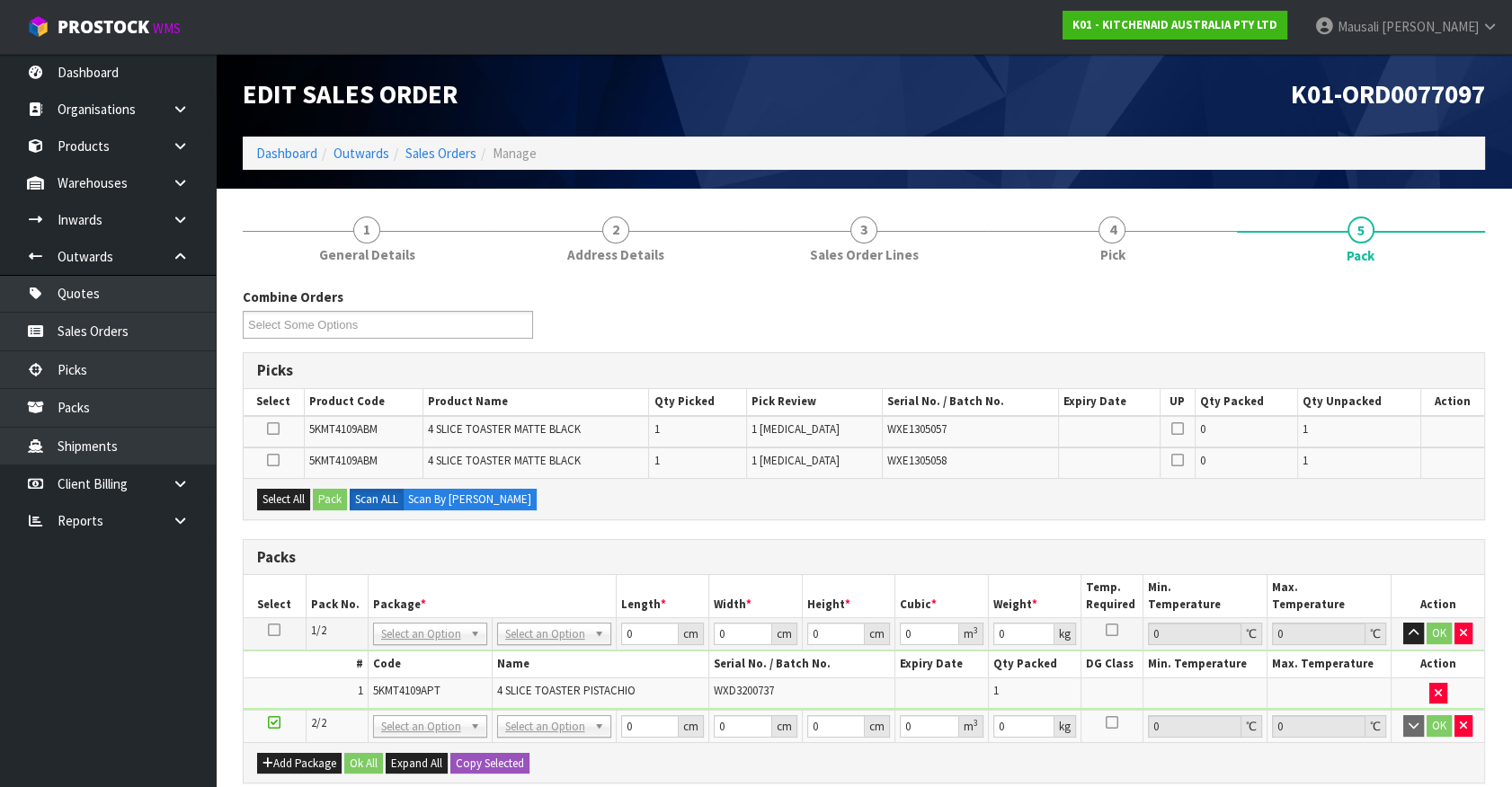 click on "Dashboard
Organisations
Clients
Consignees
Carriers
Products
Categories
Serial Numbers
Kitsets
Packagings
Warehouses
Locations
Inventories
Adjustments
Transfers
Stocktakes
Supplies" at bounding box center [108, 420] 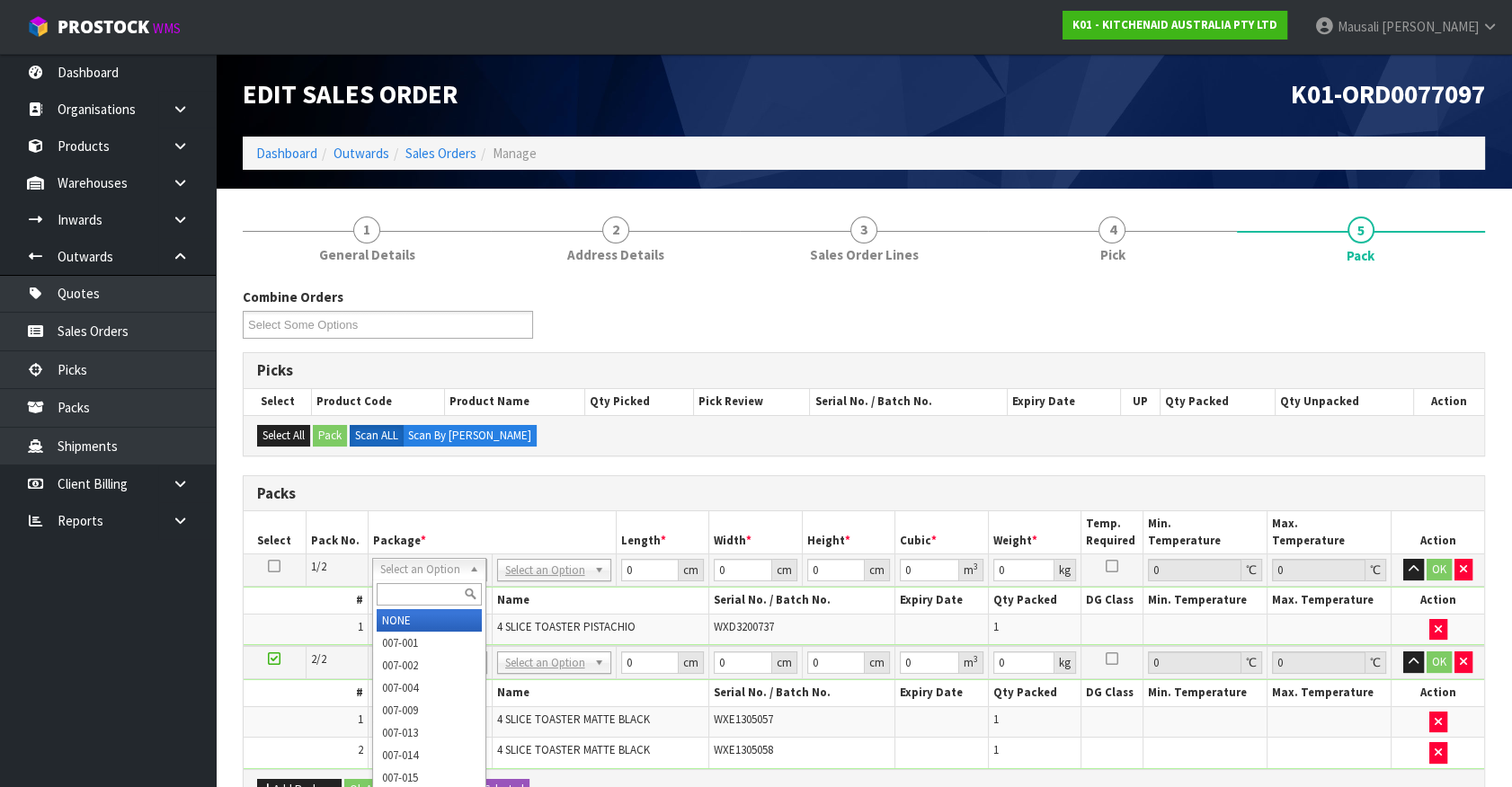click at bounding box center (429, 594) 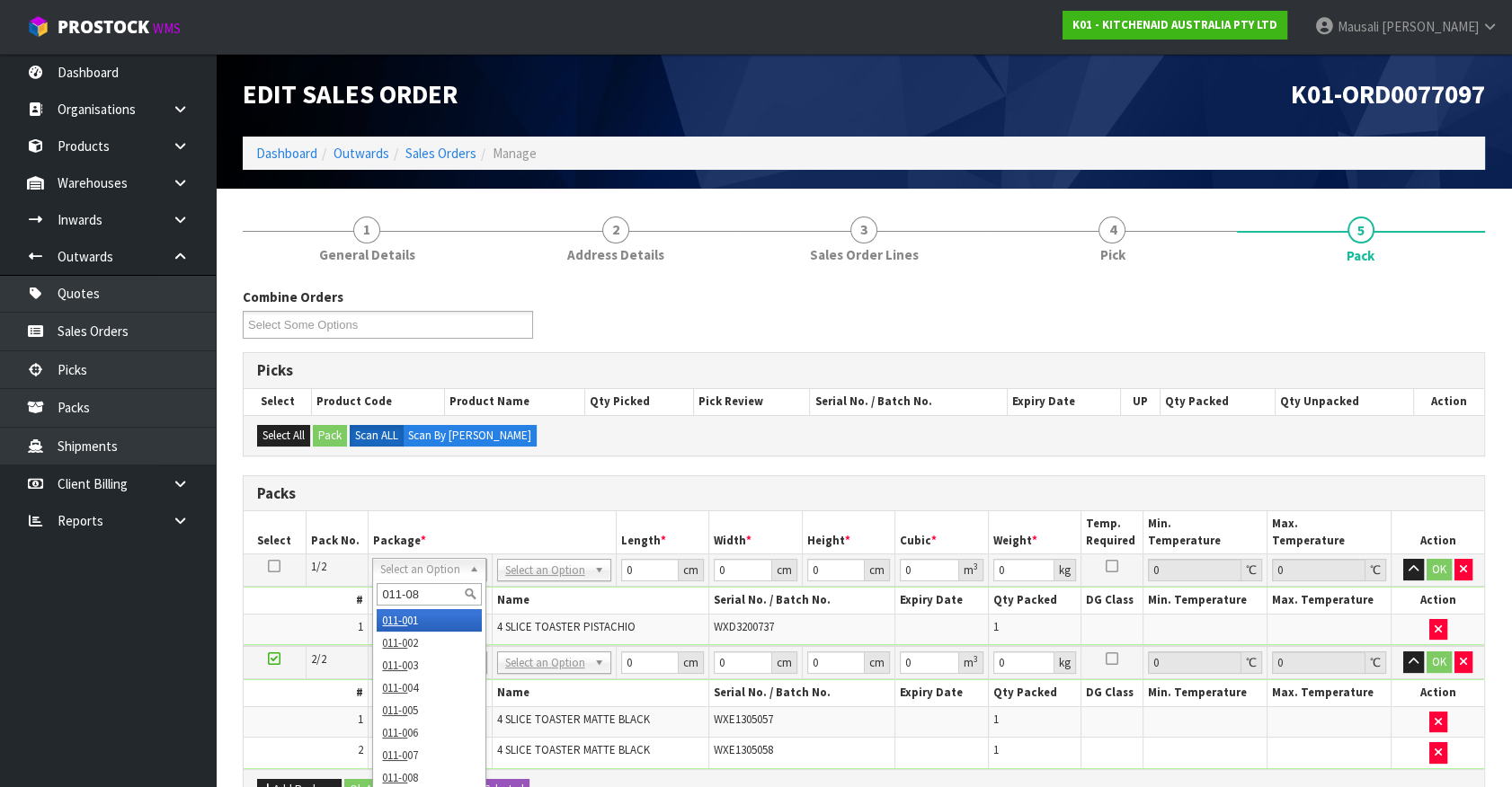 type on "011-084" 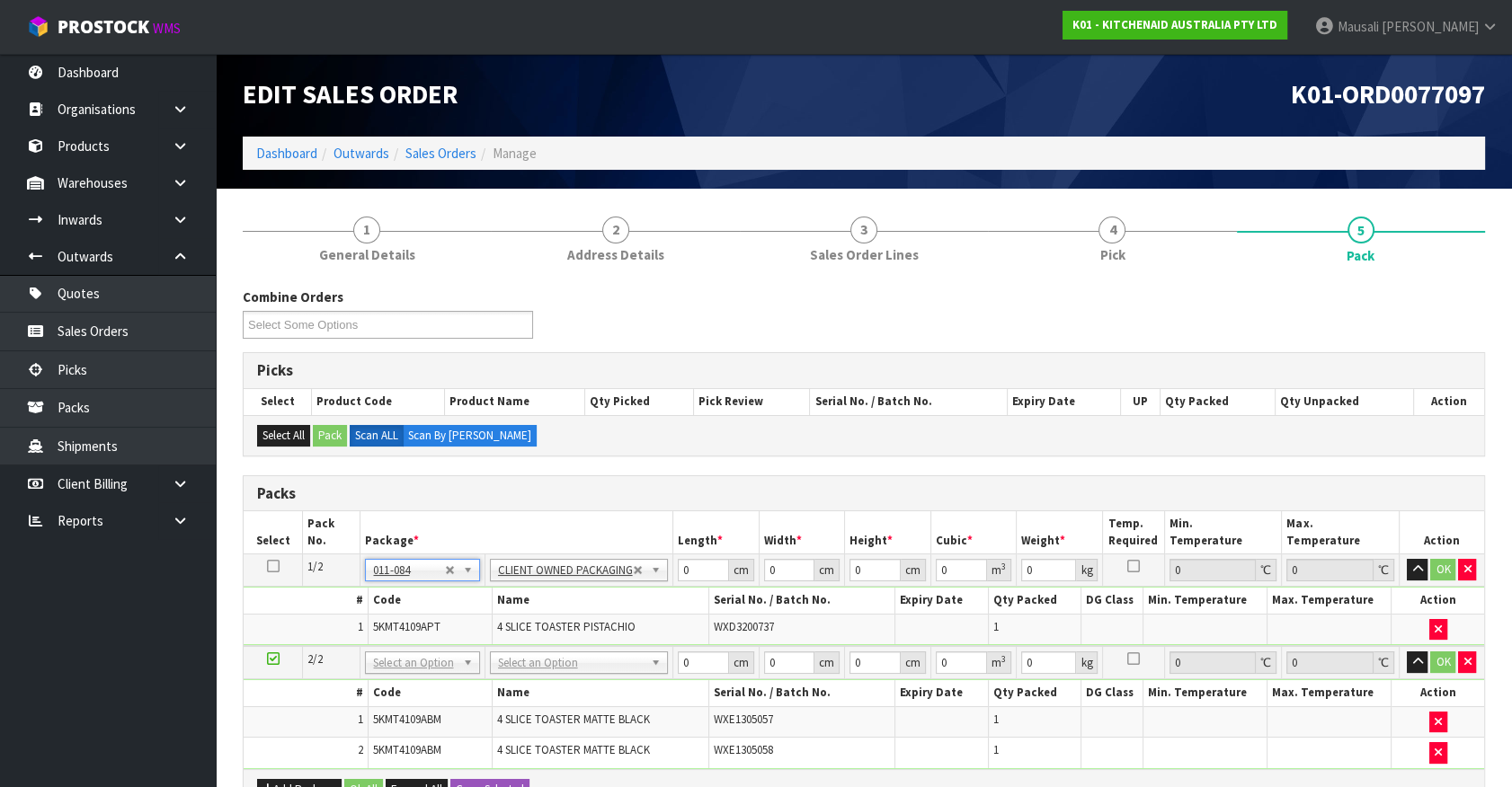type on "4.55" 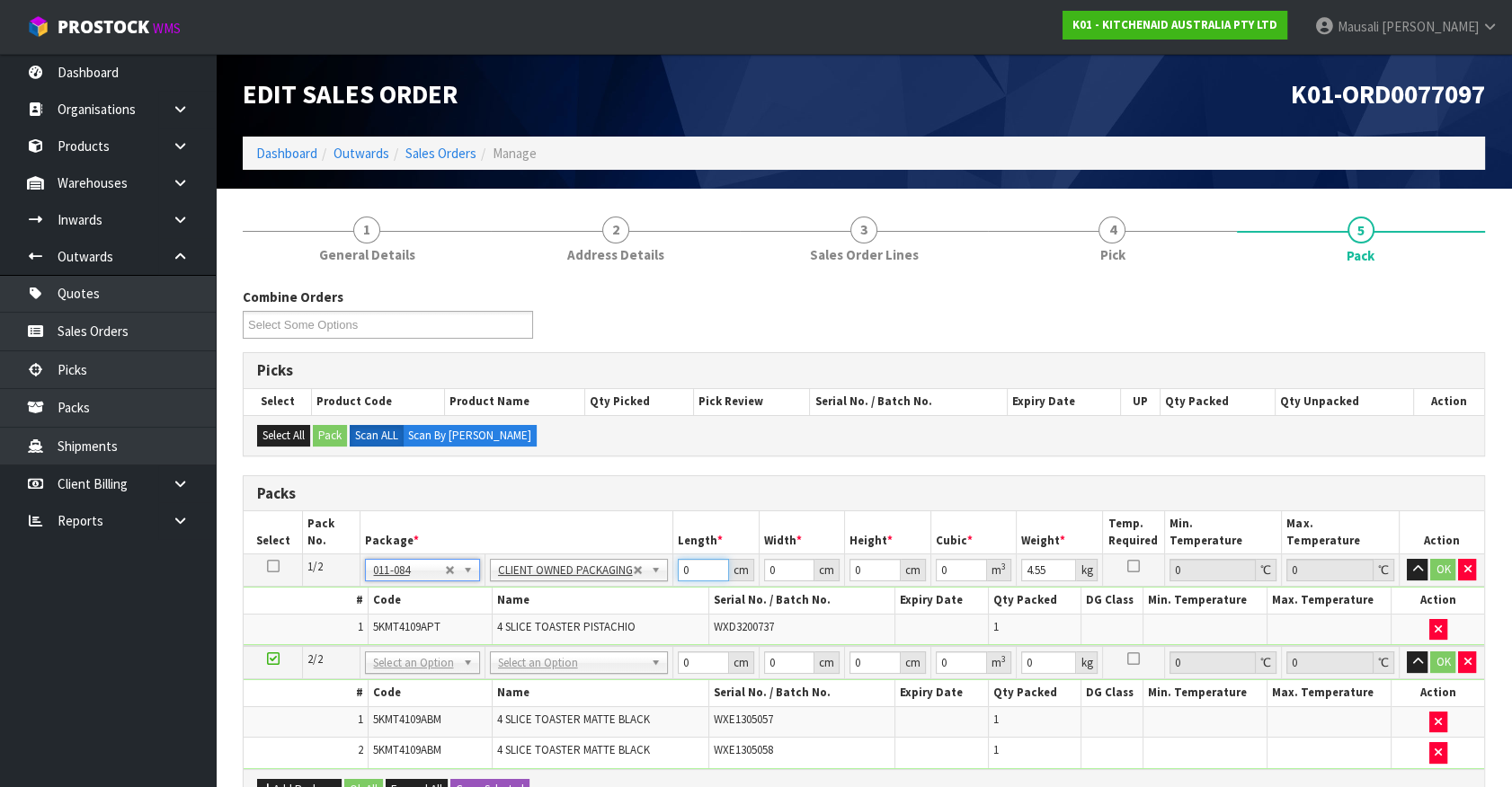 click on "1/2
NONE 007-001 007-002 007-004 007-009 007-013 007-014 007-015 007-017 007-018 007-019 007-021 007-022 007-023 007-024 010-016 010-017 010-018 010-019 011-001 011-002 011-003 011-004 011-005 011-006 011-007 011-008 011-009 011-010 011-011 011-012 011-013 011-014 011-015 011-016 011-017 011-018 011-019 011-020 011-021 011-022 011-023 011-025 011-026 011-027 011-028 011-029 011-030 011-031 011-032 011-033 011-034 011-035 011-036 011-037 011-038 011-039 011-040 011-041 011-042 011-043 011-044 011-045 011-046 011-047 011-048 011-049 011-050 011-051 011-052 011-053 011-054 011-055 011-056 011-057 011-058 011-059 011-060 011-061 011-062 011-063 011-064 011-065 011-066 011-067 011-068 011-070 011-072 011-073 011-074 011-075 011-076 011-077 011-078 011-079 011-080 011-081 011-082 011-083 011-084
011-084
011-084
No Packaging Cartons PLT GEN120 (1200 X 1000) PLT ONE WAY SKID CHEP HIRE PALLET TRANSFER FEE PLT BESPOKE" at bounding box center [864, 600] 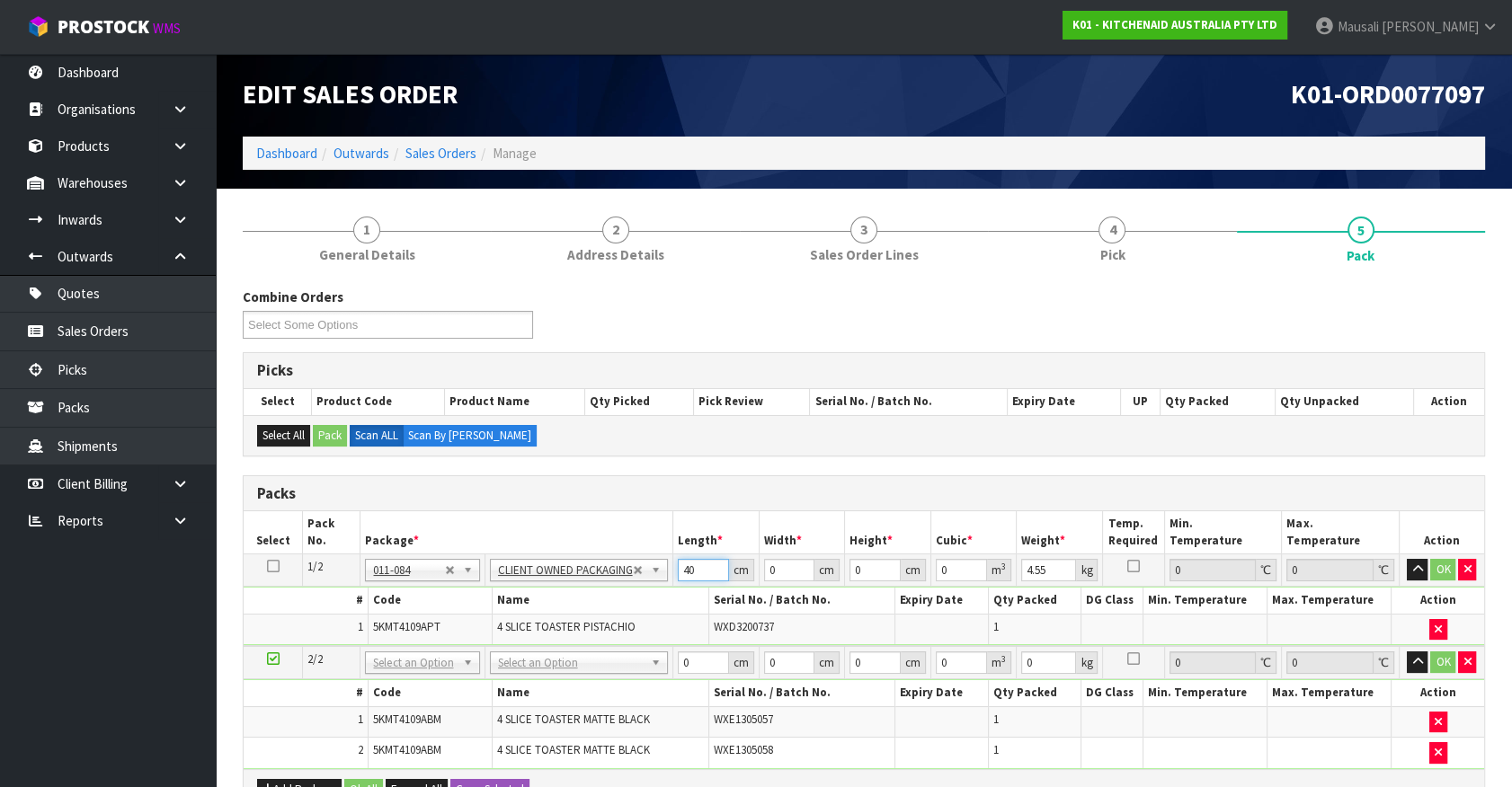 type on "40" 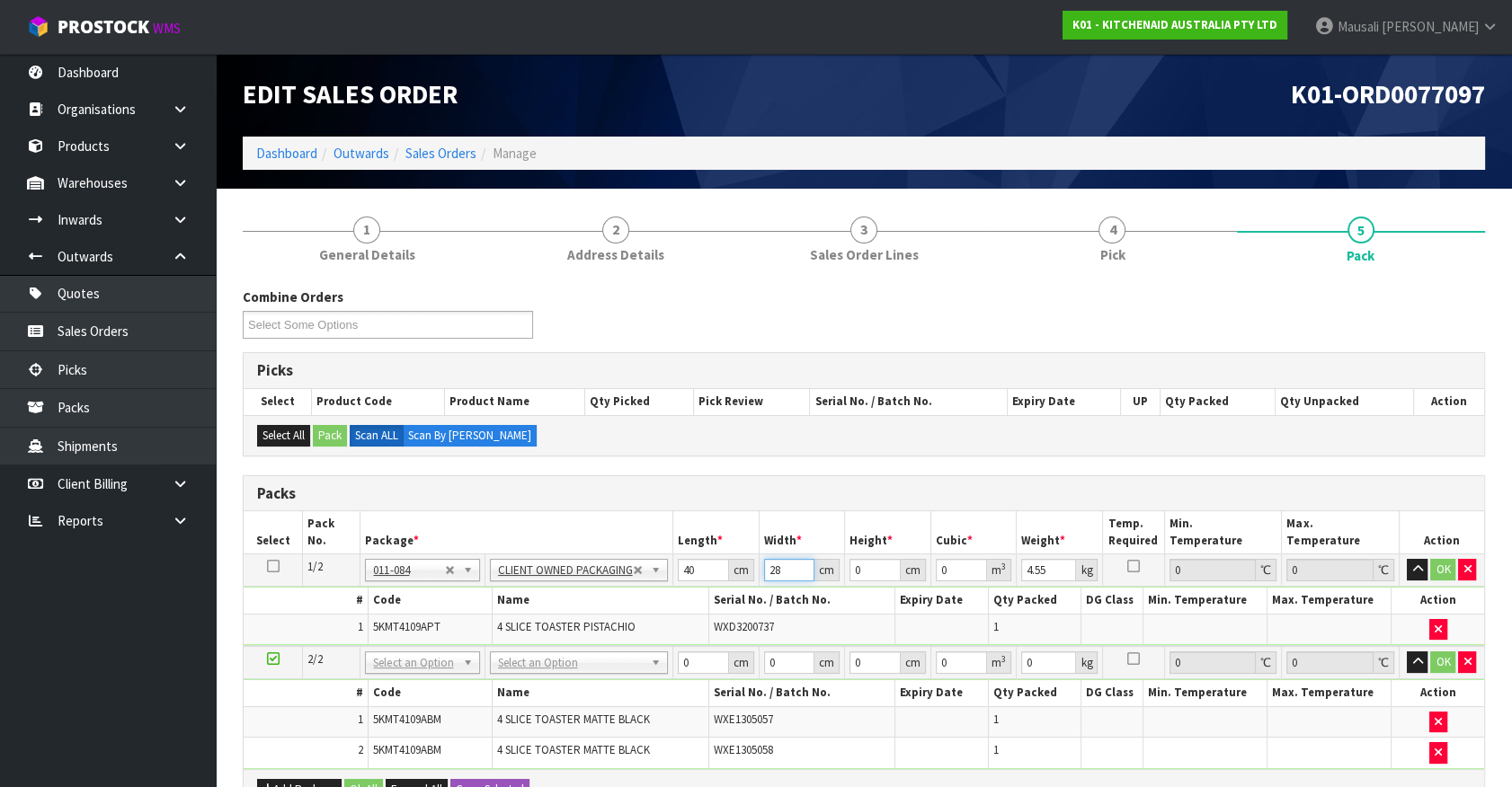 type on "28" 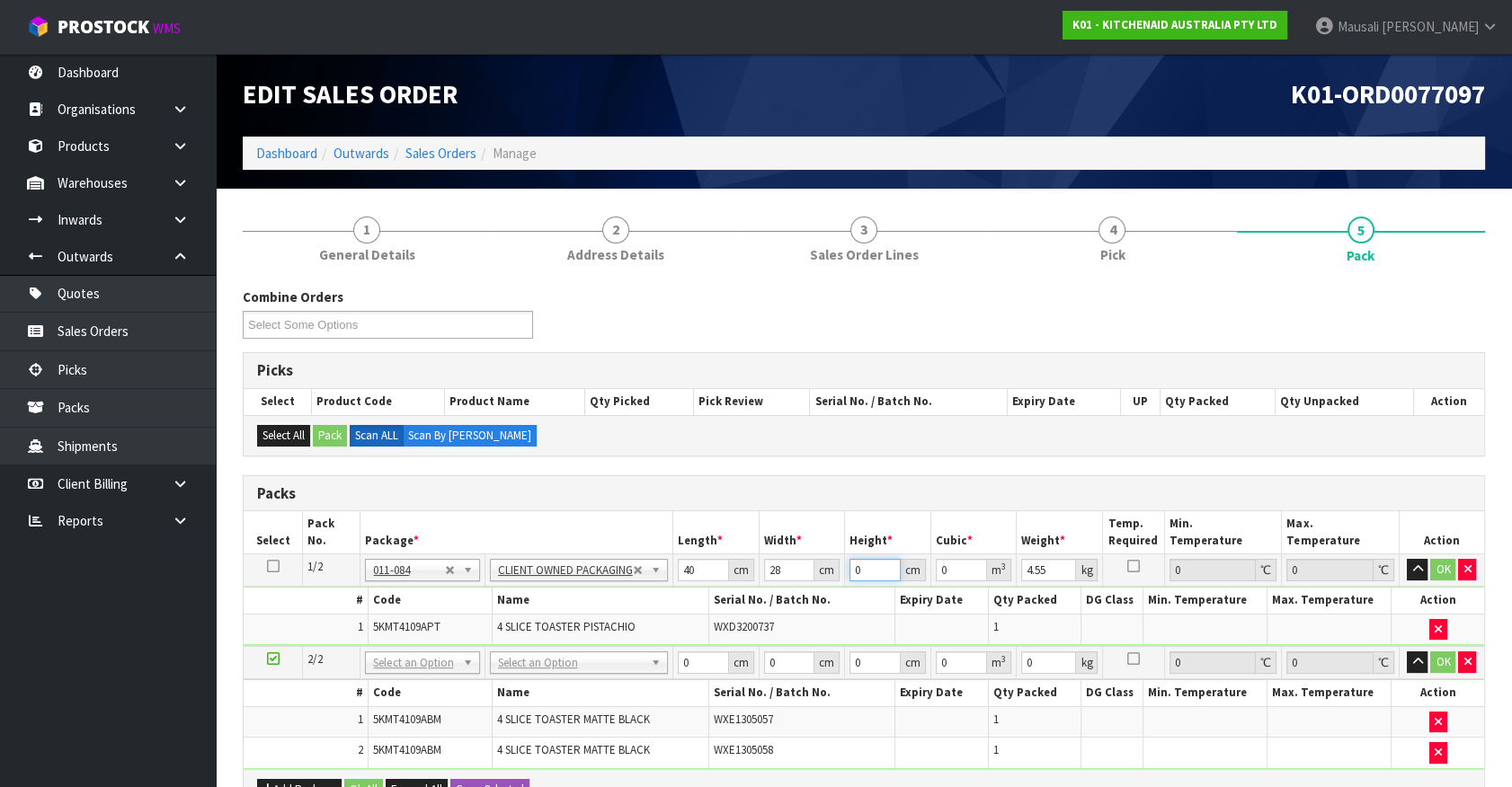 type on "3" 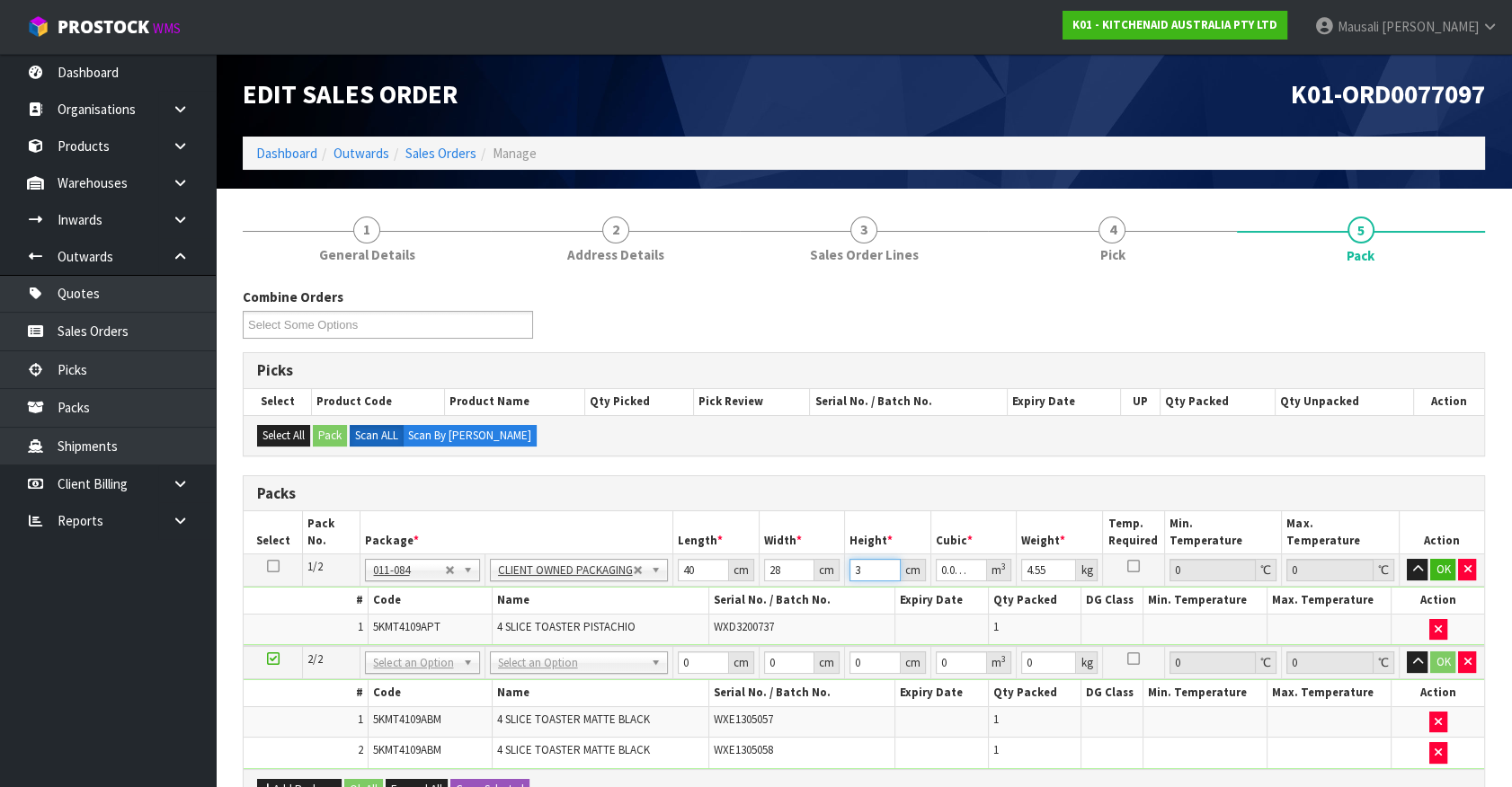 type on "37" 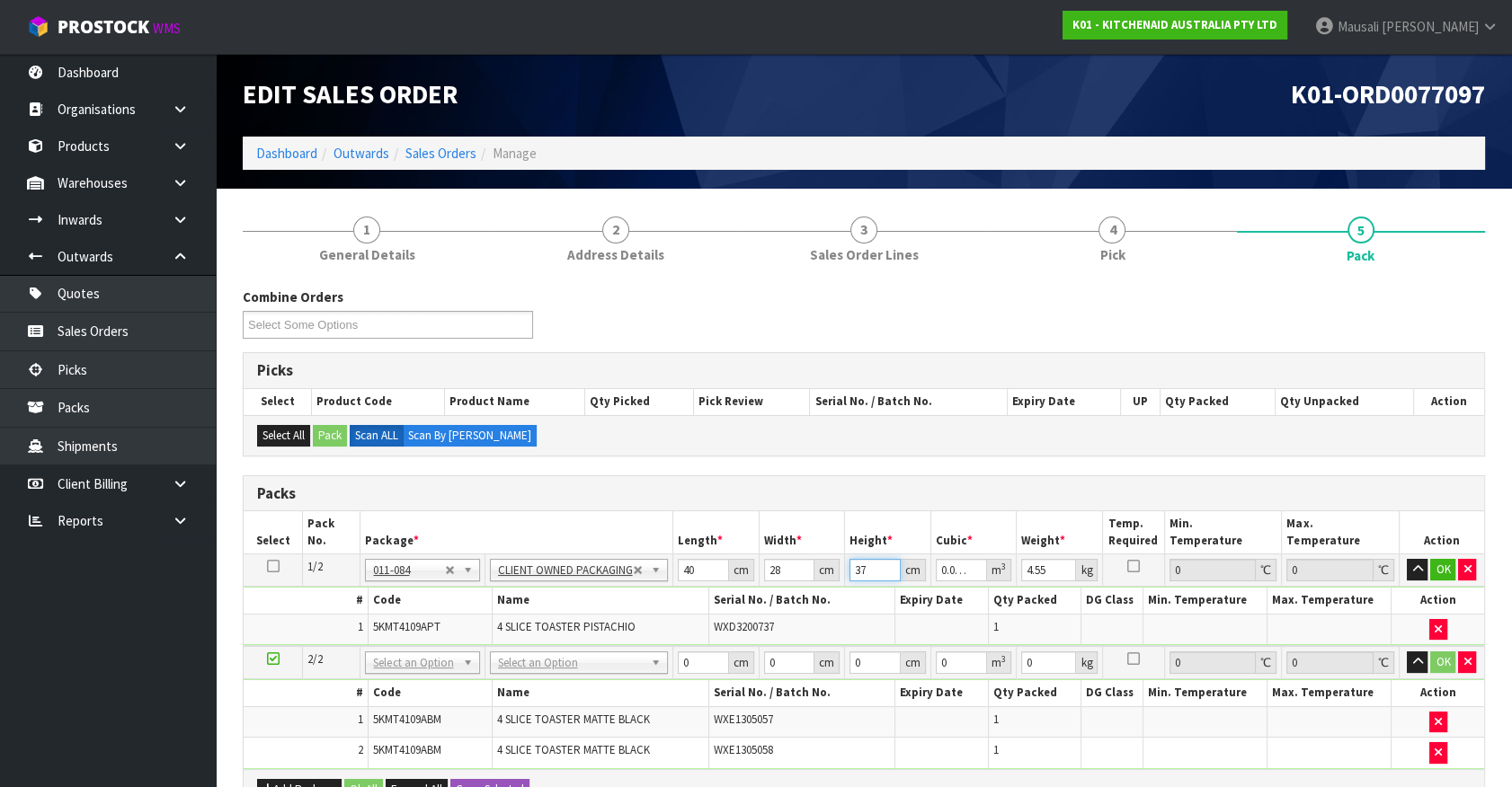 type on "0.04144" 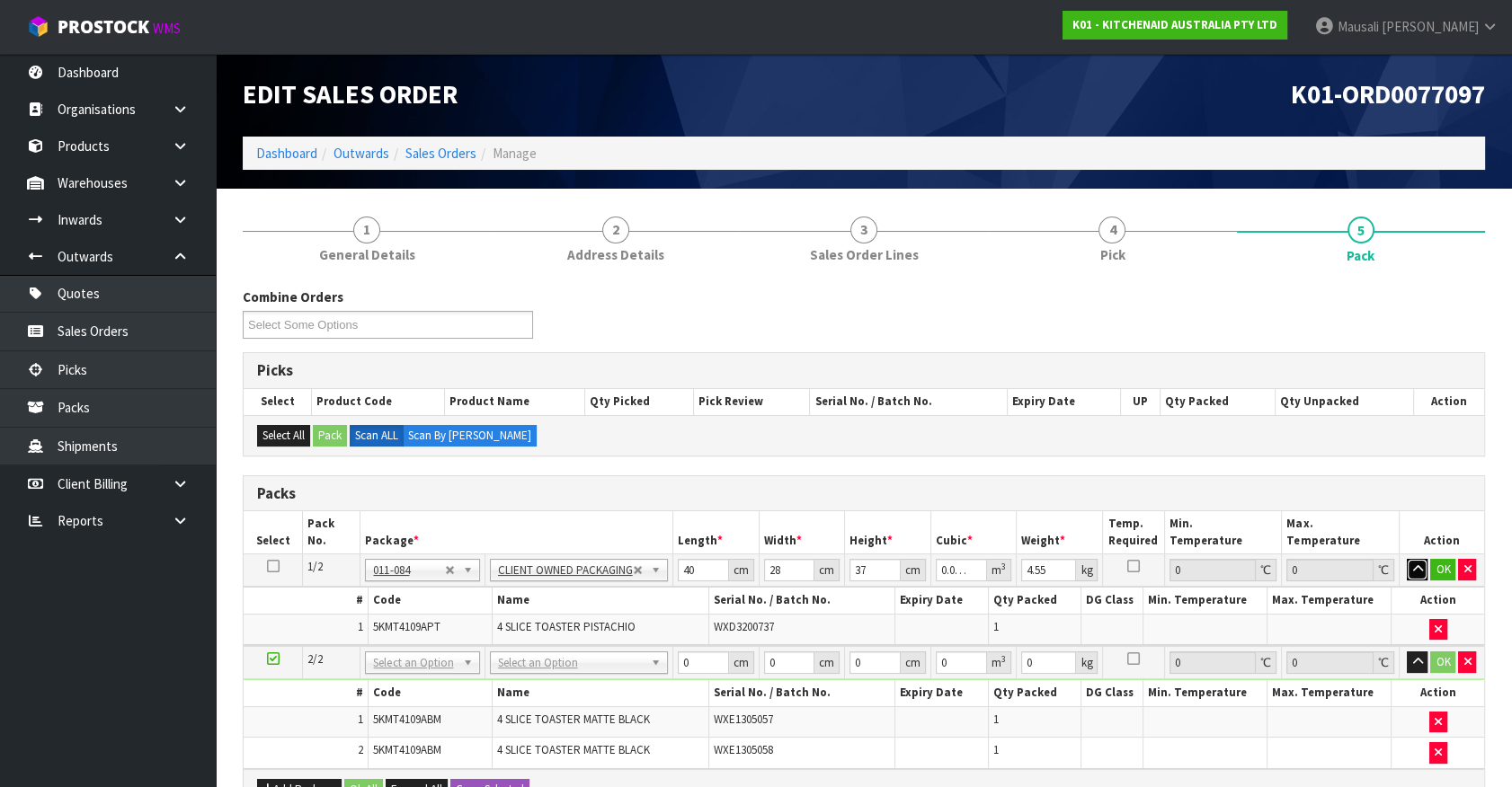 type 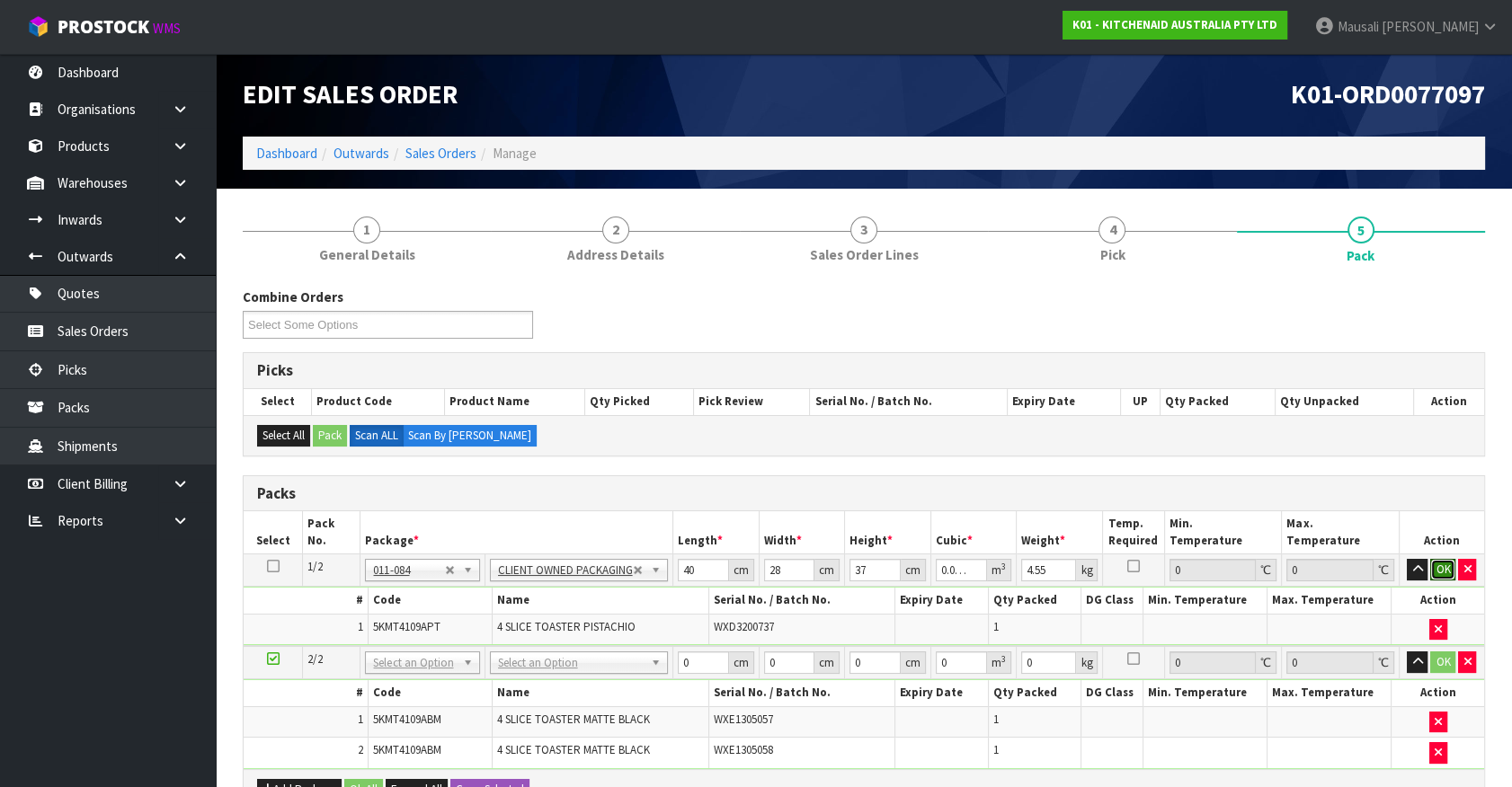 click on "OK" at bounding box center (1443, 570) 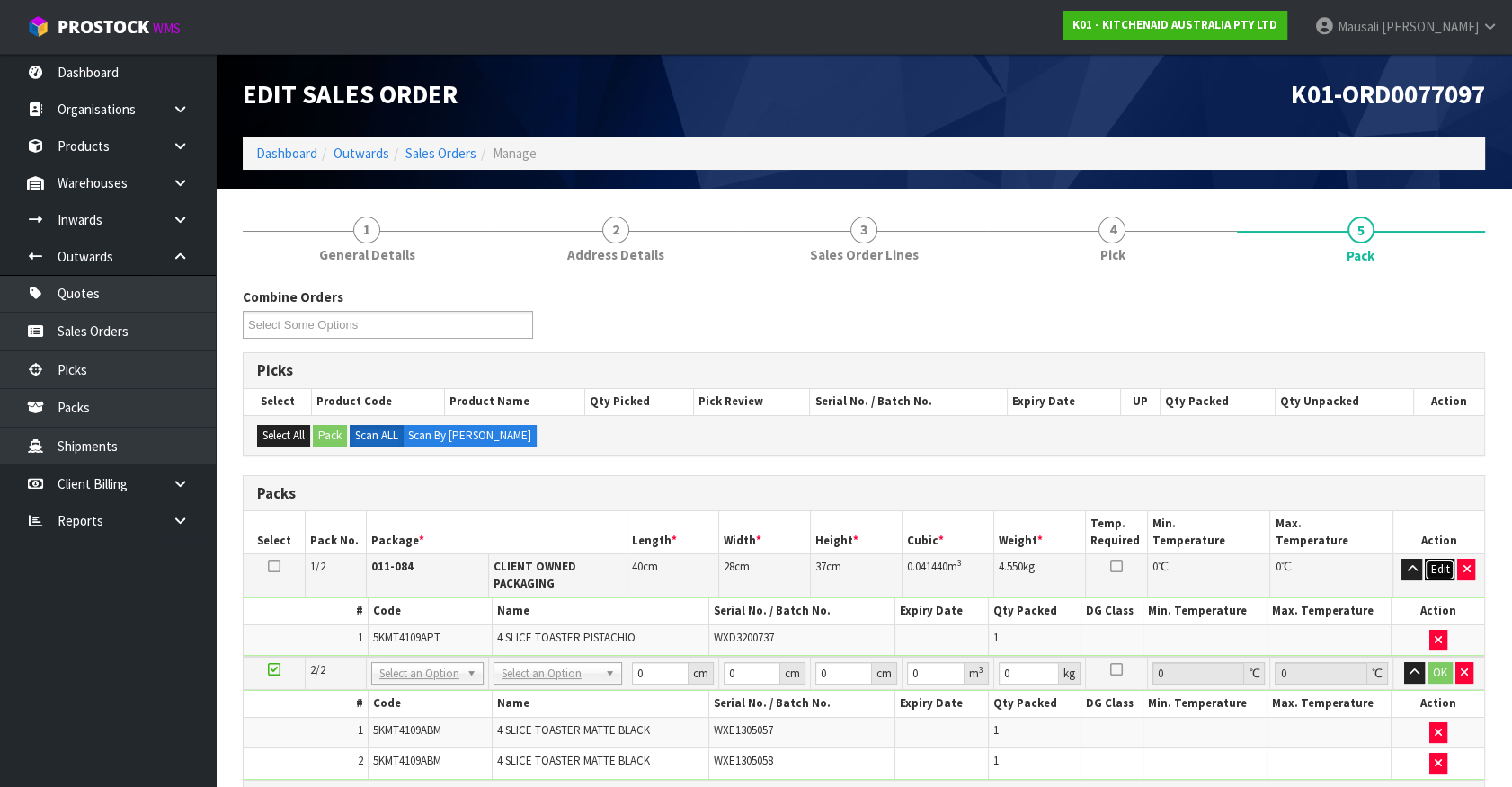 click on "Edit" at bounding box center (1439, 570) 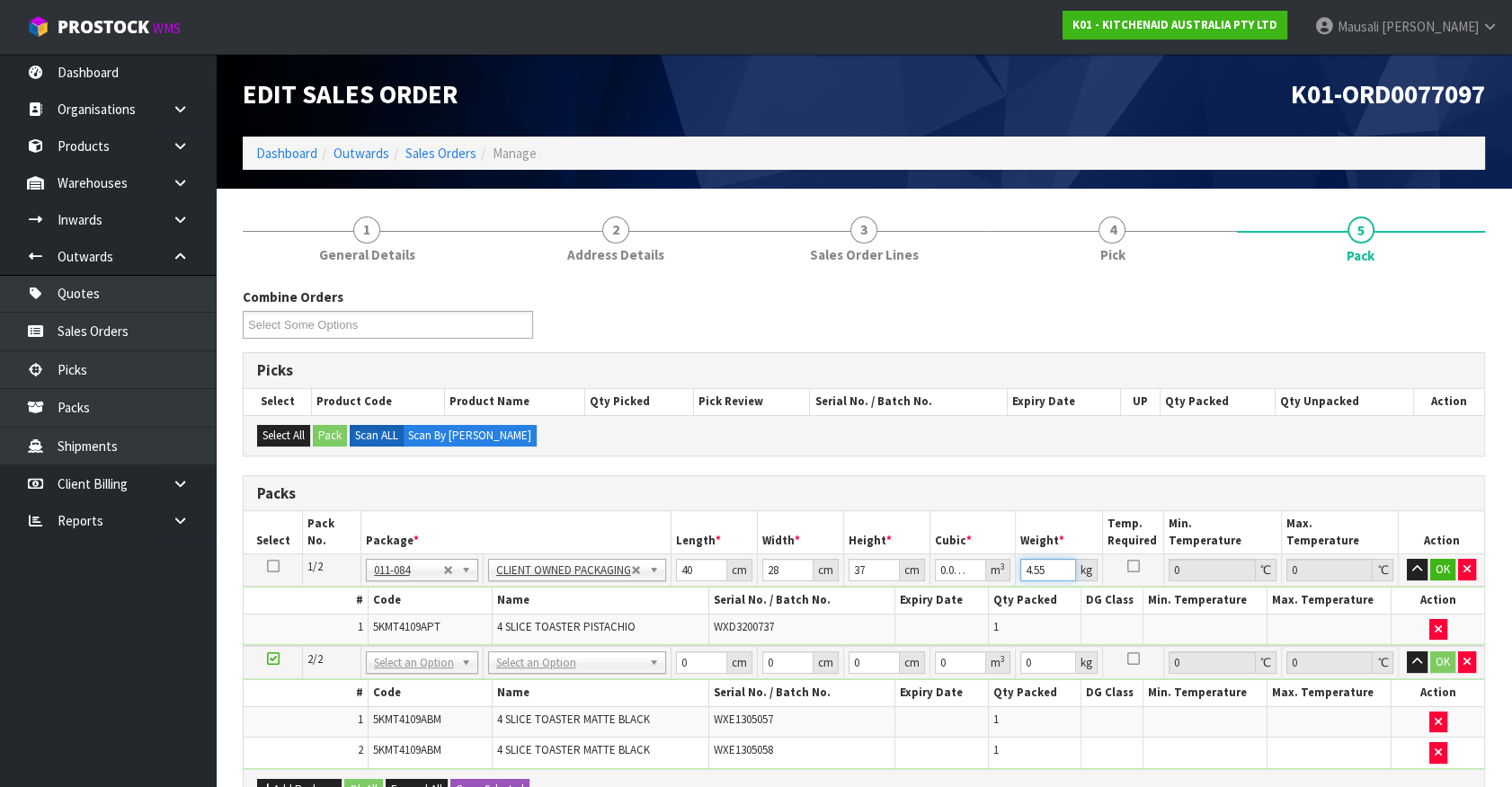 drag, startPoint x: 894, startPoint y: 593, endPoint x: 873, endPoint y: 598, distance: 21.587033 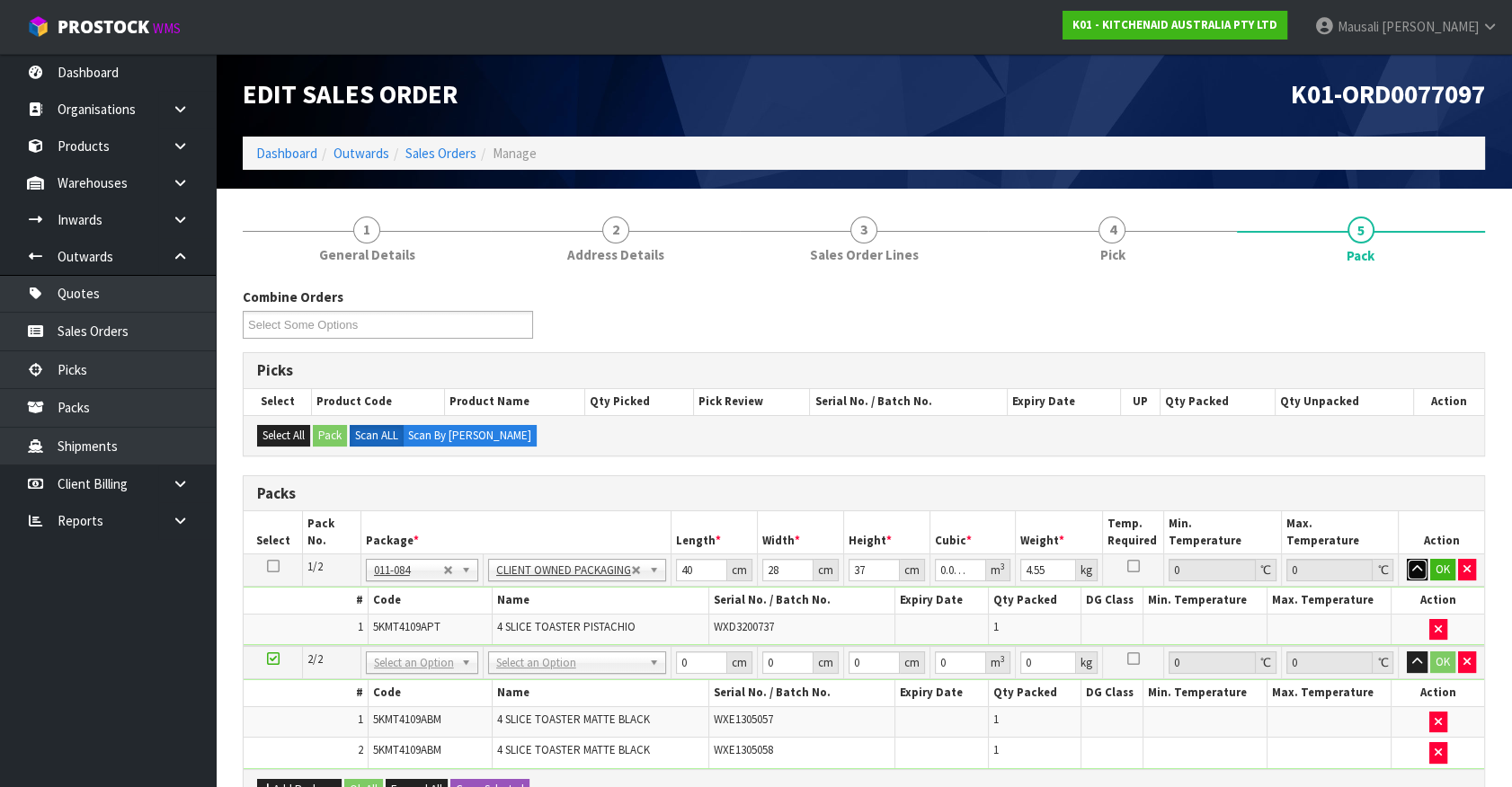 type 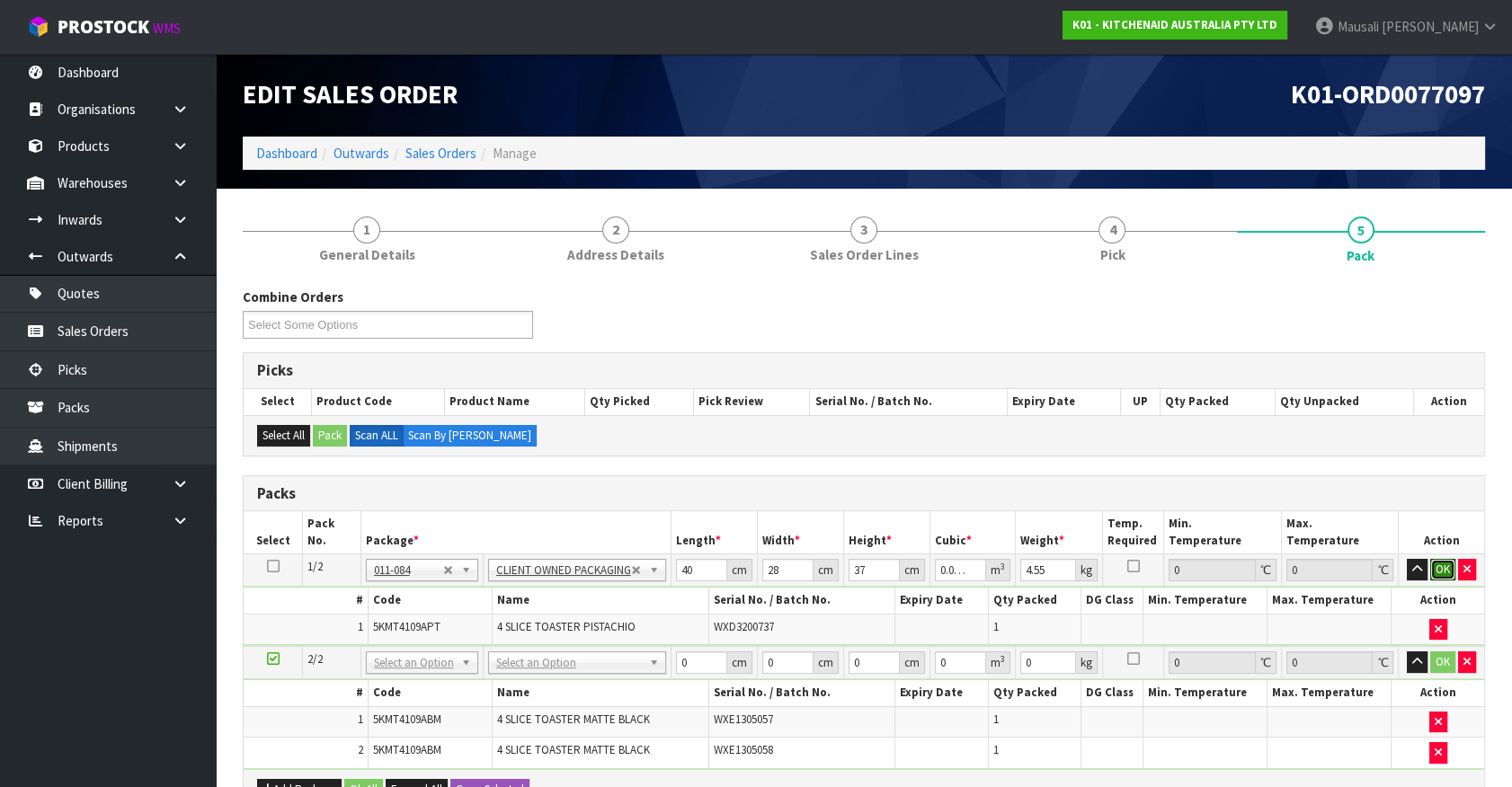 click on "OK" at bounding box center (1443, 570) 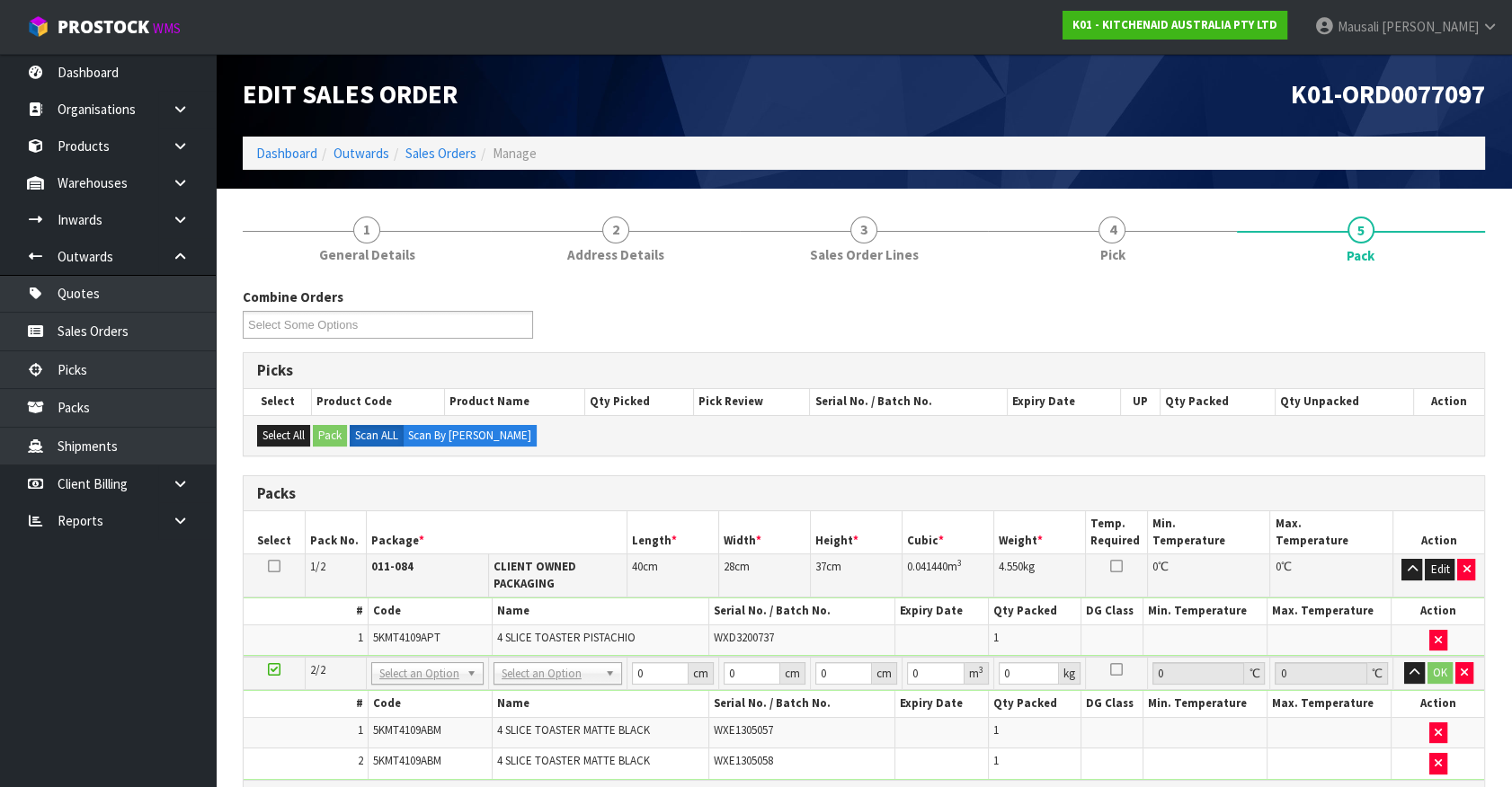 drag, startPoint x: 556, startPoint y: 690, endPoint x: 555, endPoint y: 710, distance: 20.024984 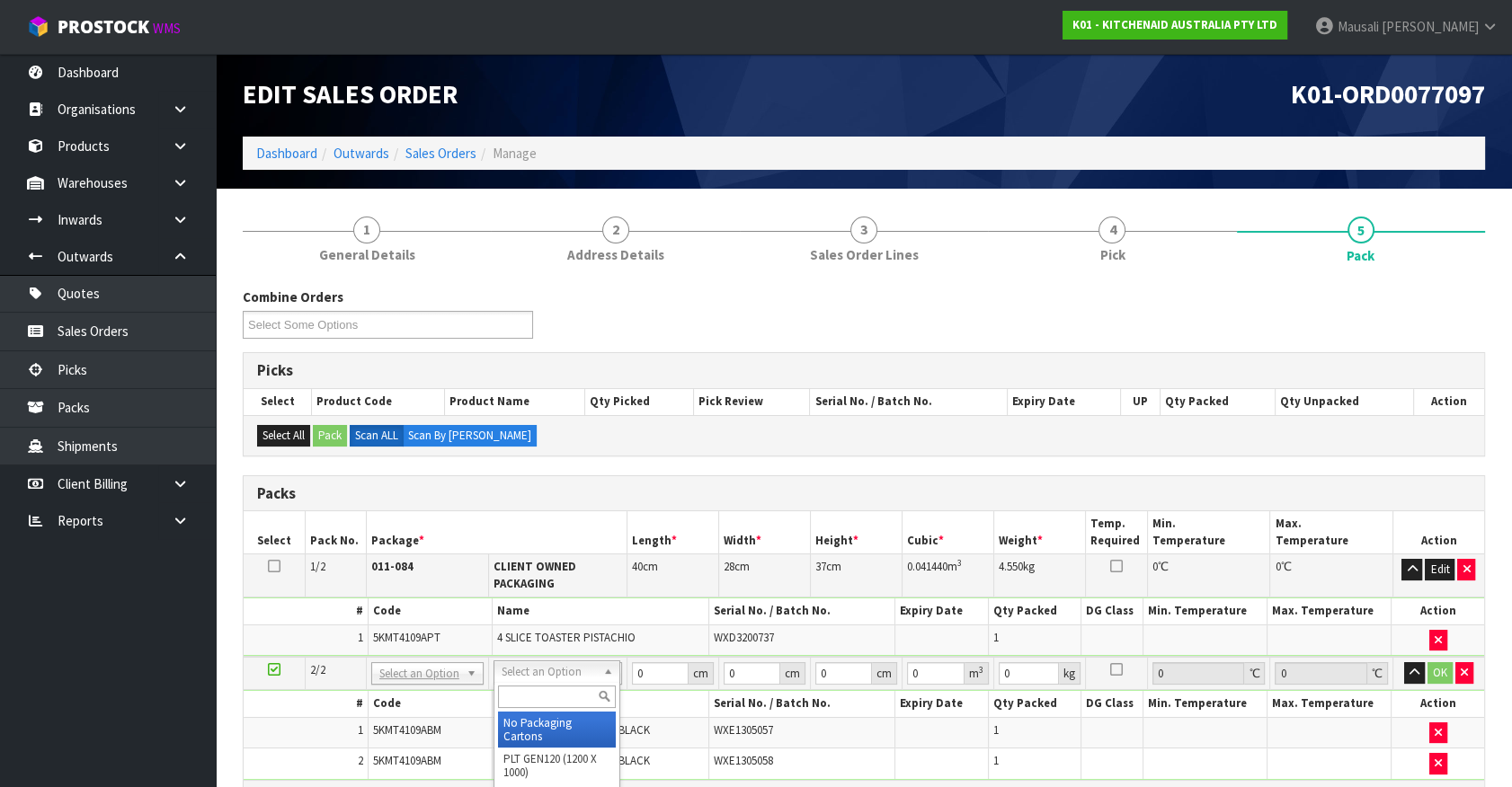 drag, startPoint x: 564, startPoint y: 677, endPoint x: 555, endPoint y: 737, distance: 60.67125 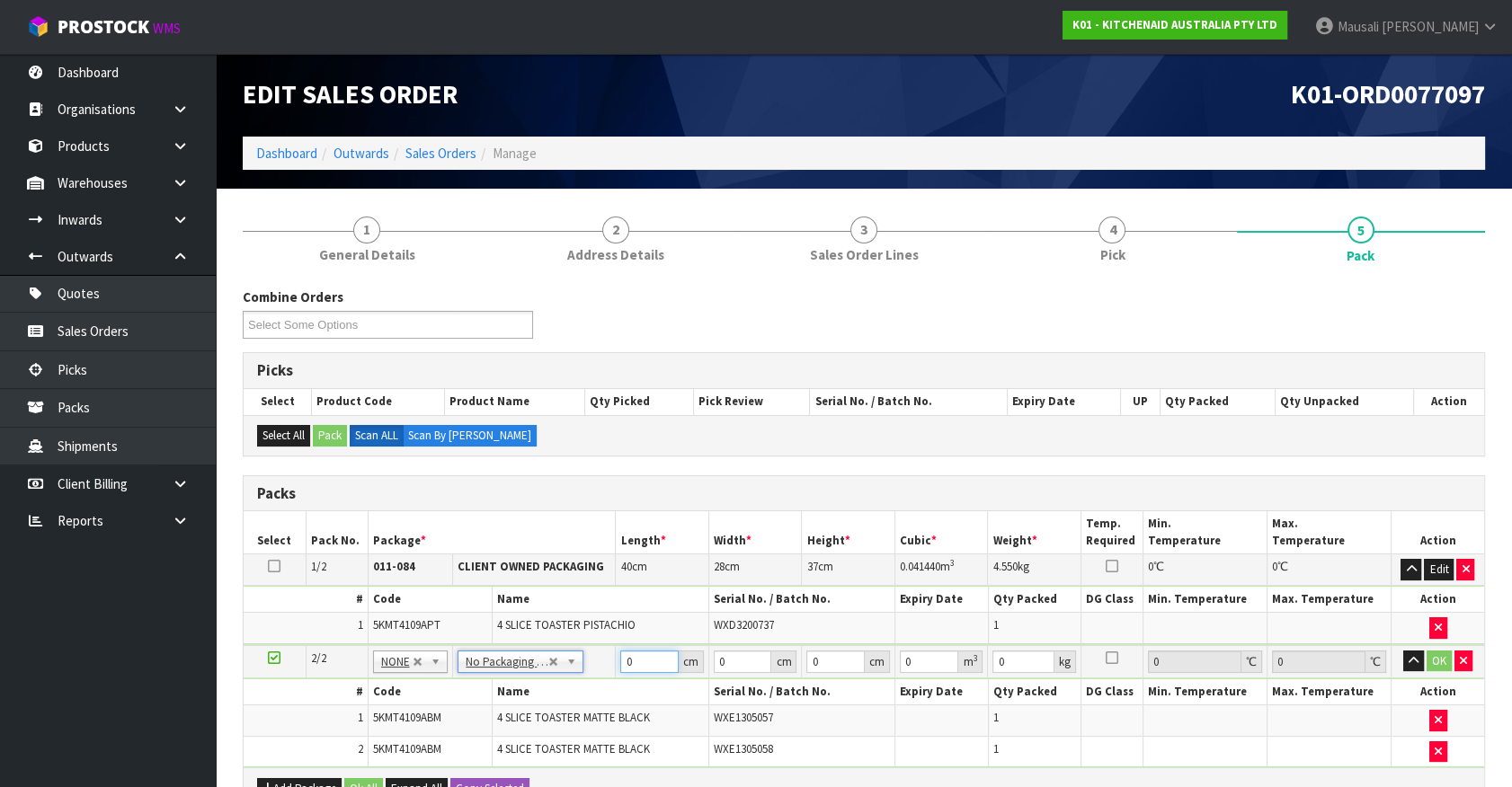 drag, startPoint x: 466, startPoint y: 699, endPoint x: 454, endPoint y: 701, distance: 12.165525 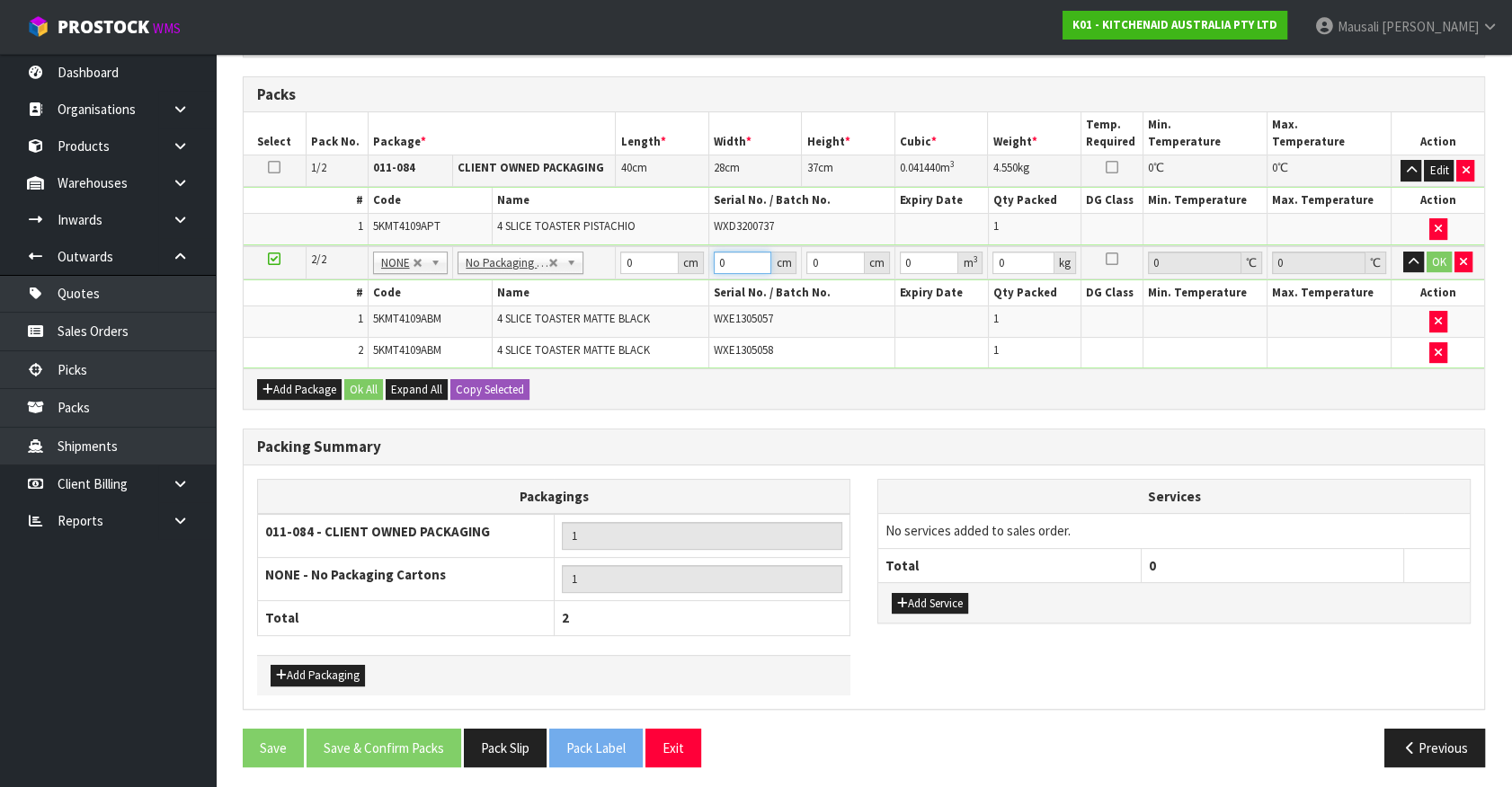 type on "0.001" 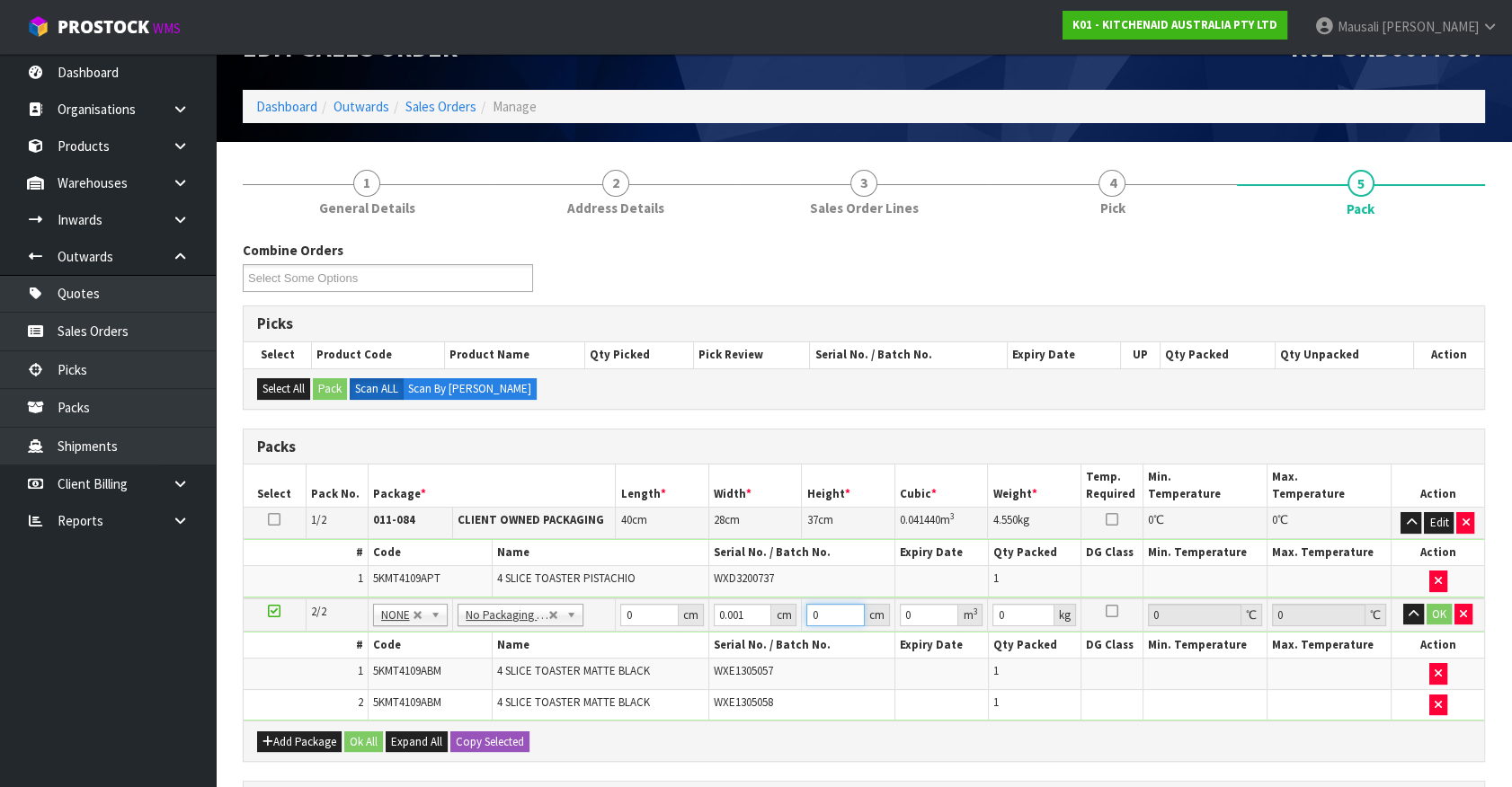 scroll, scrollTop: 0, scrollLeft: 0, axis: both 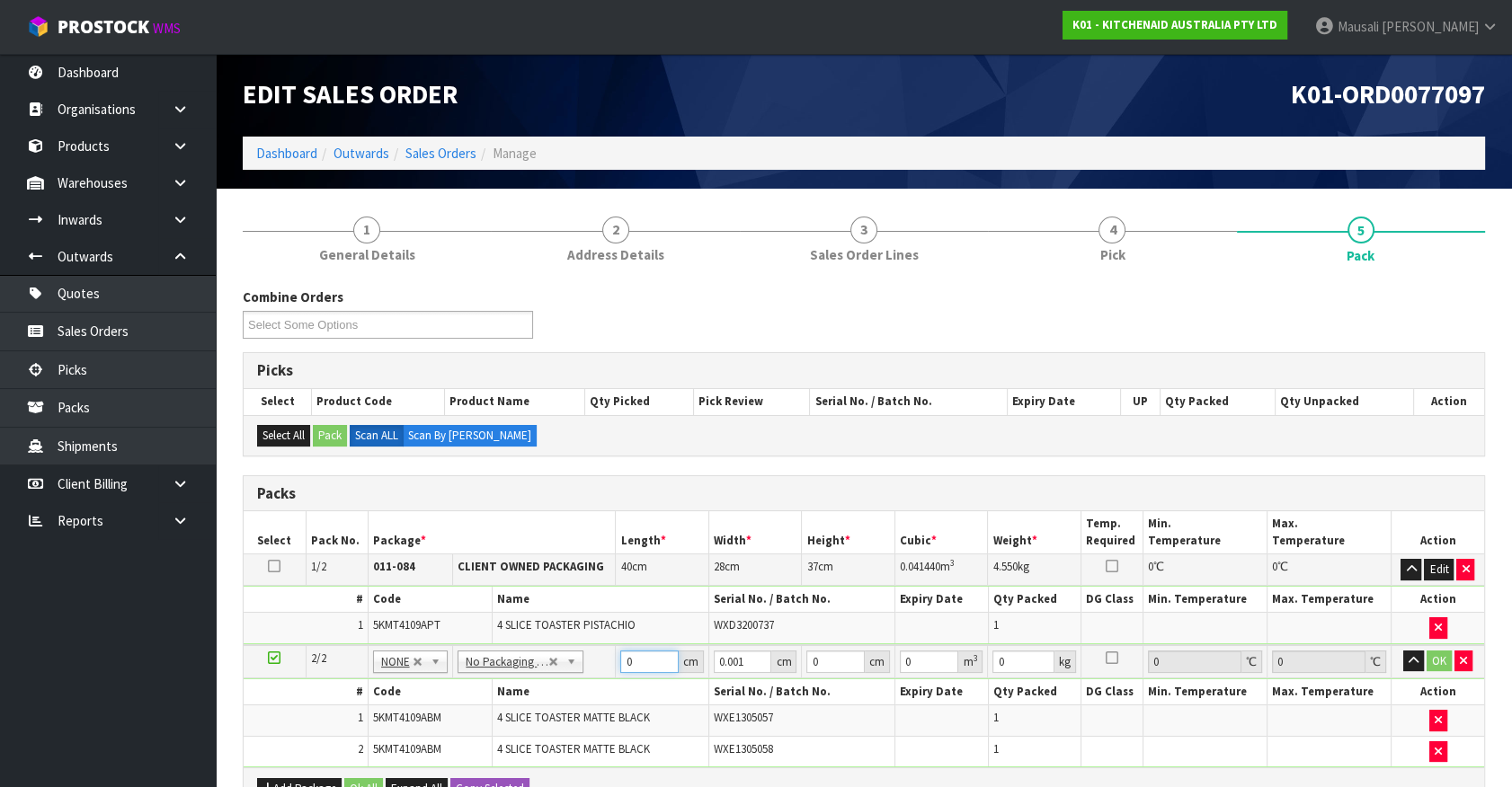 drag, startPoint x: 647, startPoint y: 661, endPoint x: 418, endPoint y: 711, distance: 234.39497 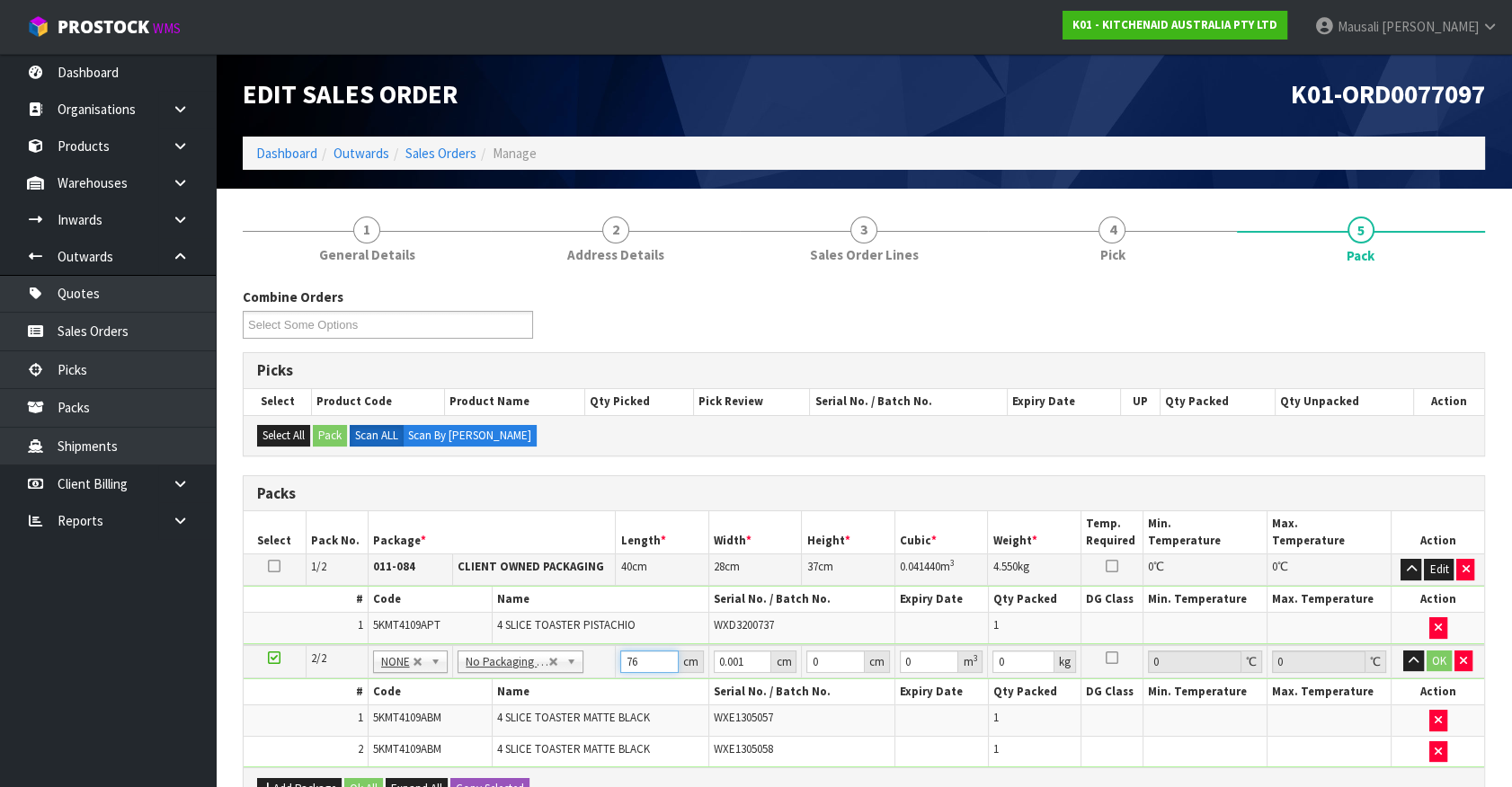 type on "76" 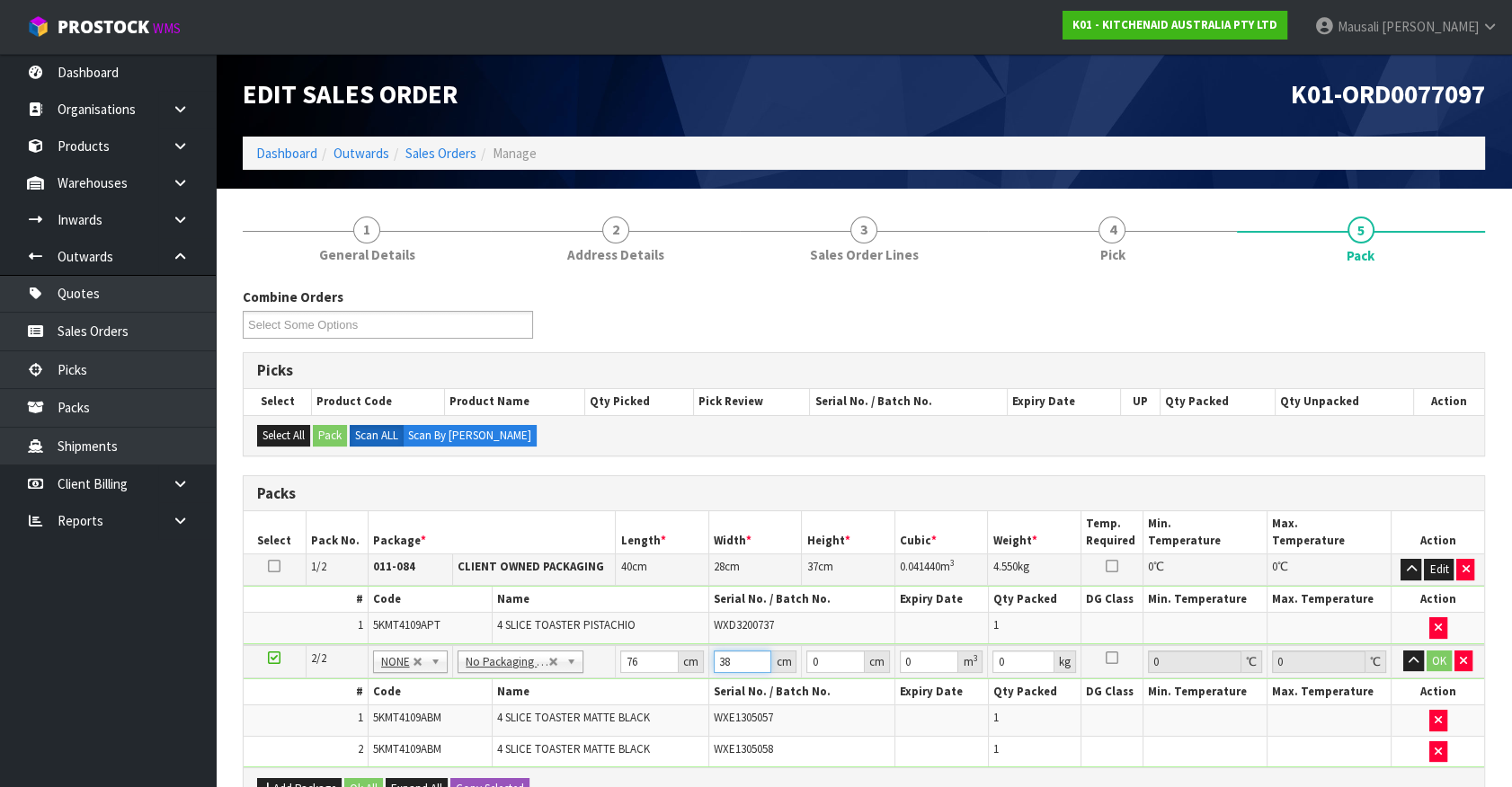 type on "38" 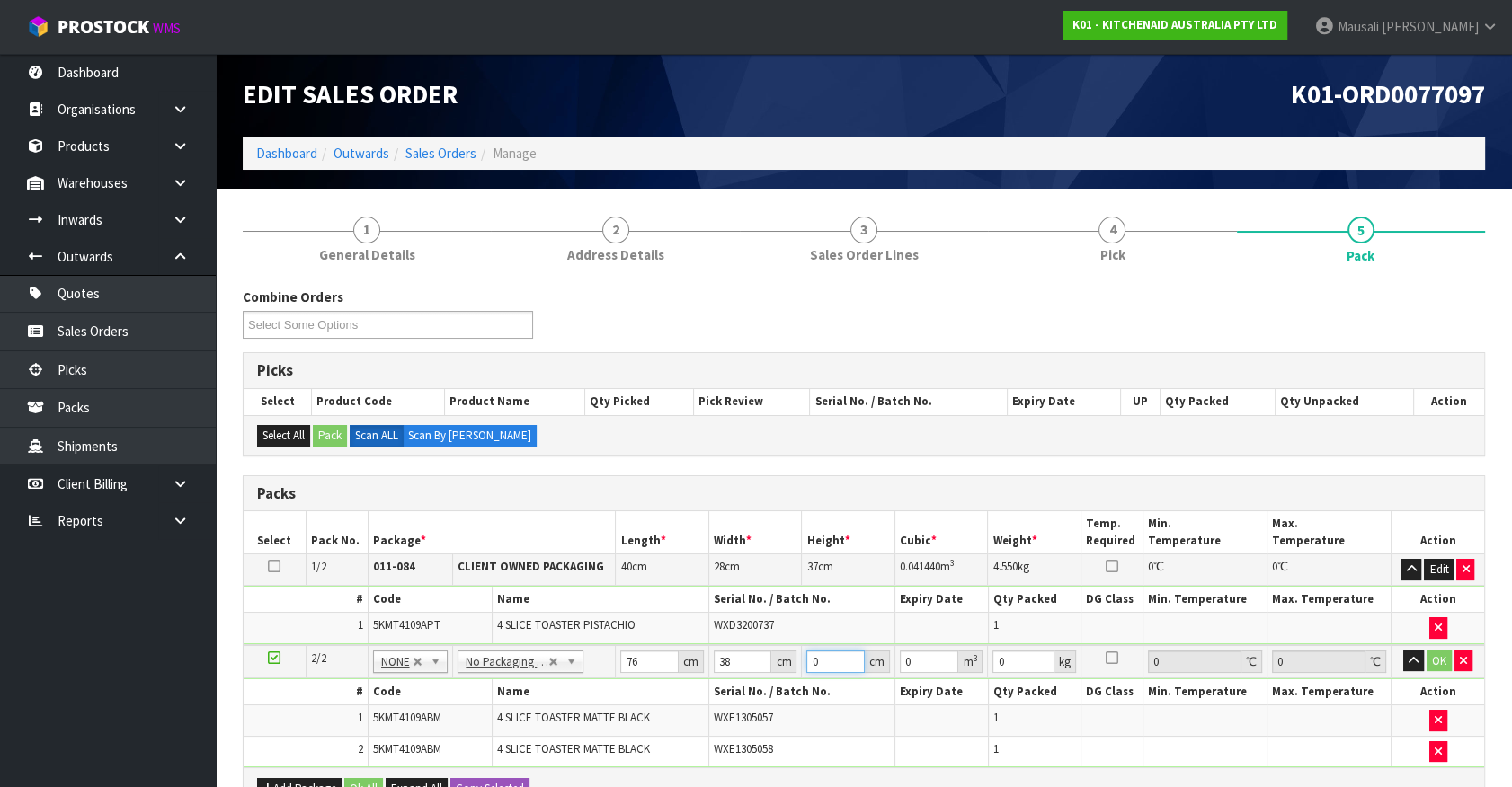 type on "2" 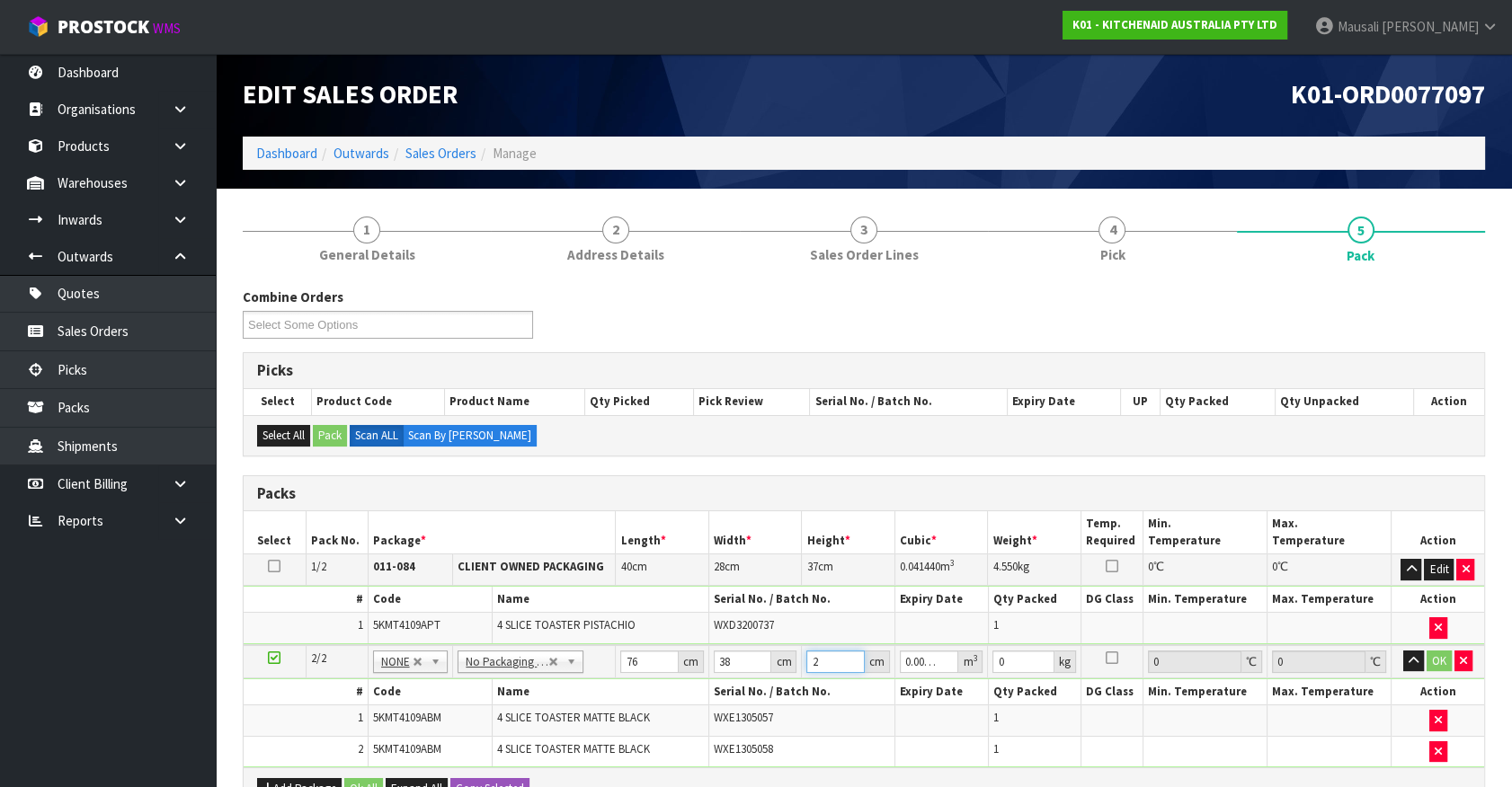 type on "29" 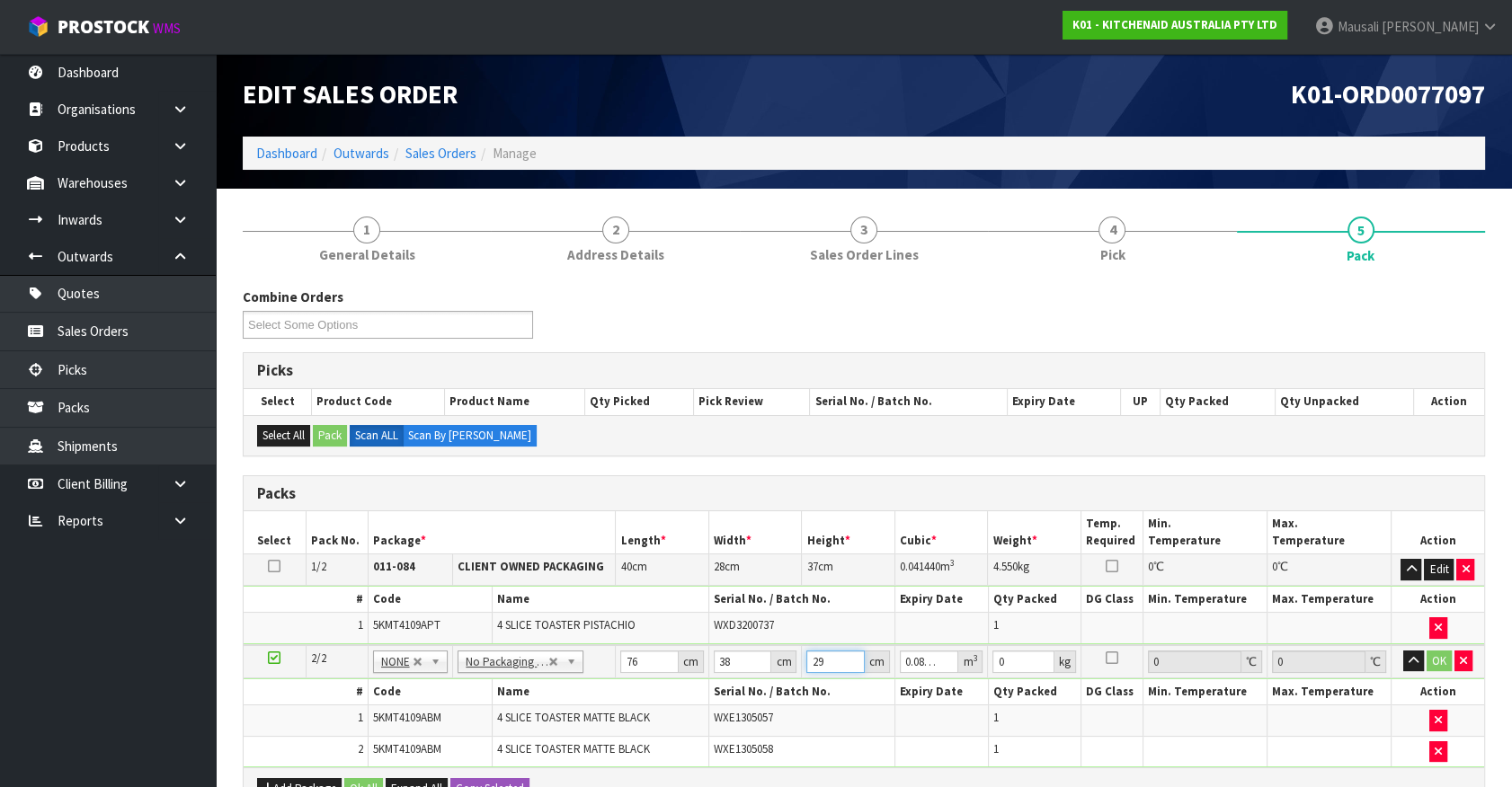 type on "29" 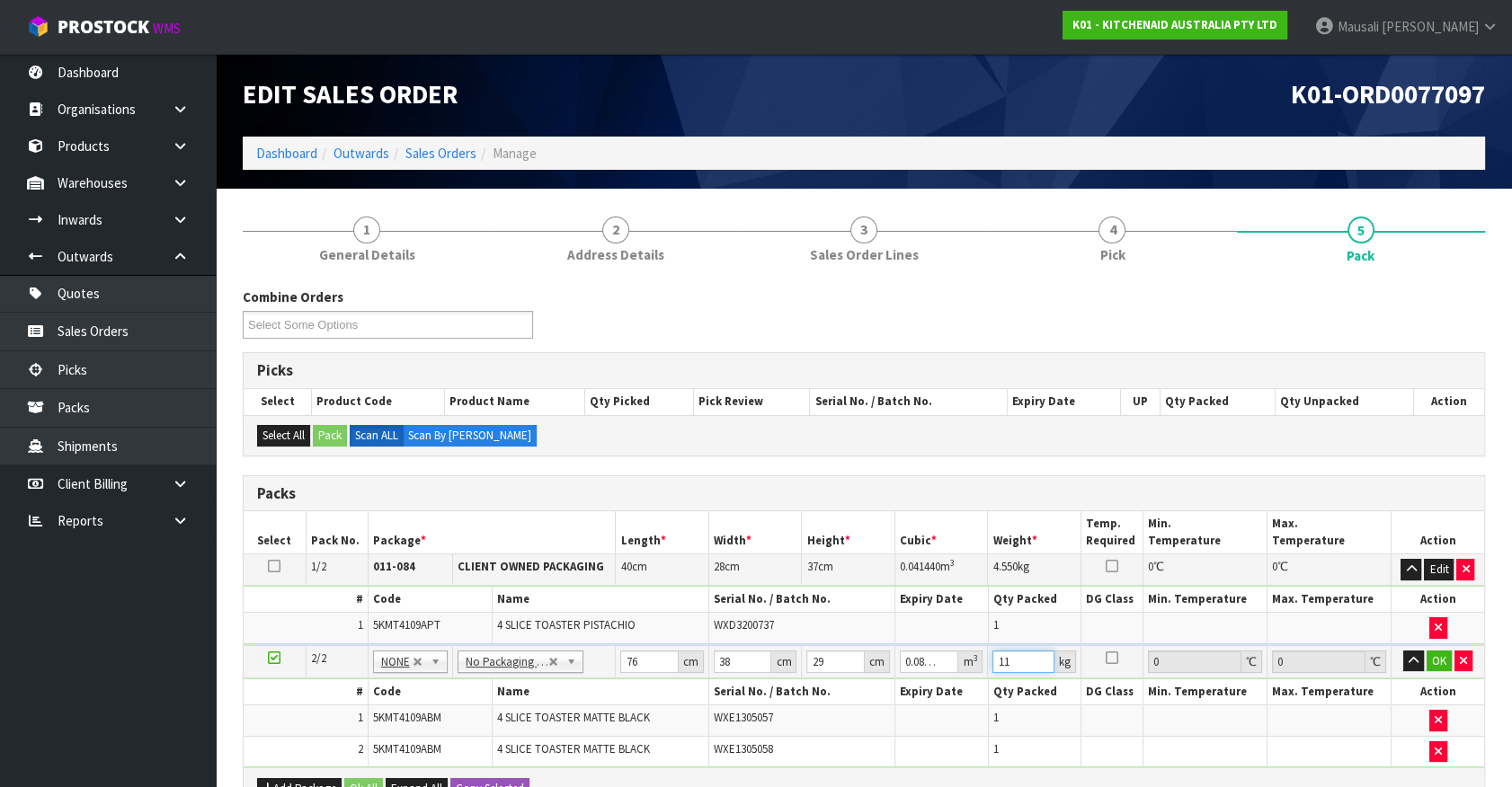 type on "11" 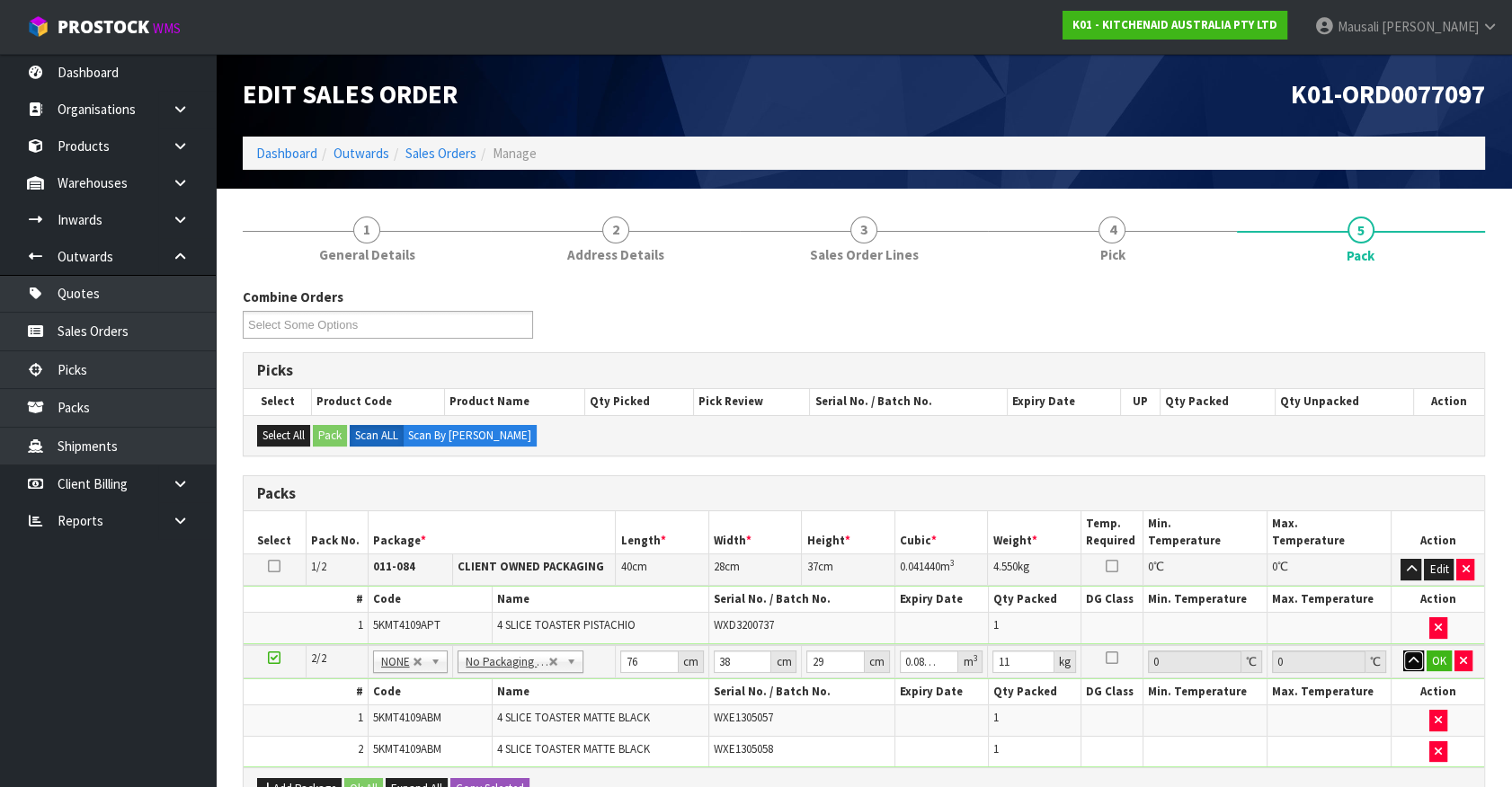 type 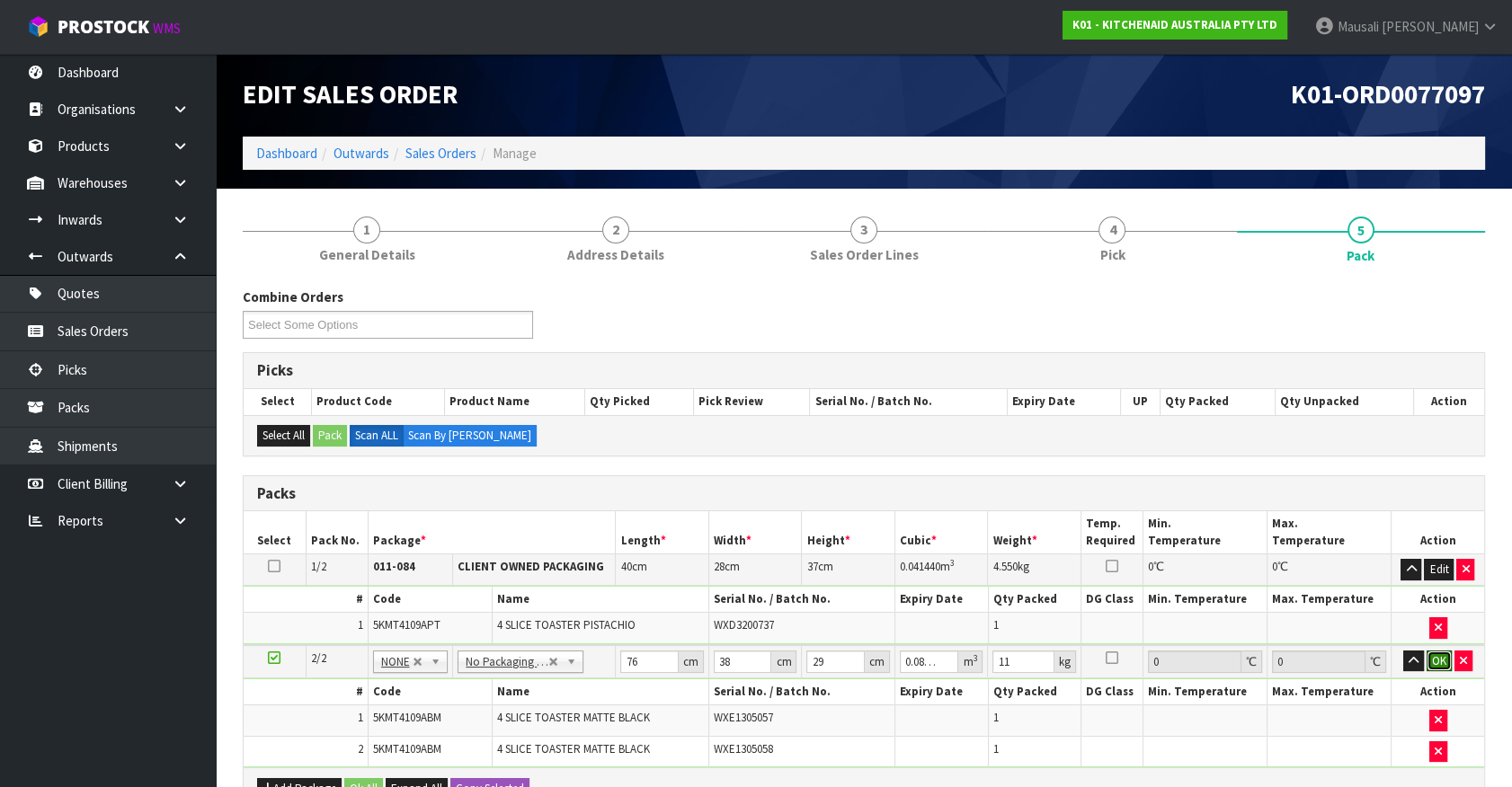 click on "OK" at bounding box center [1439, 661] 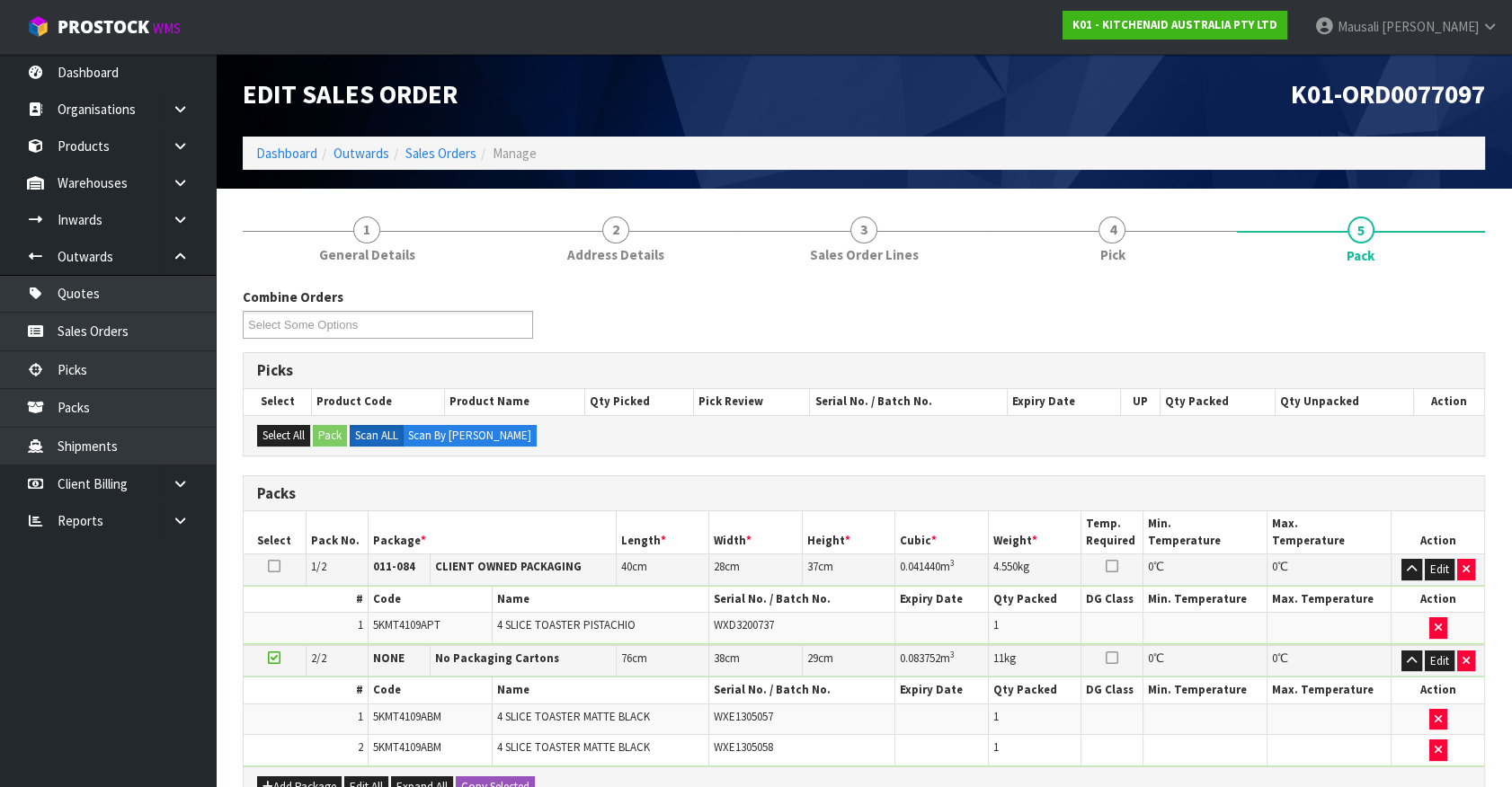 scroll, scrollTop: 399, scrollLeft: 0, axis: vertical 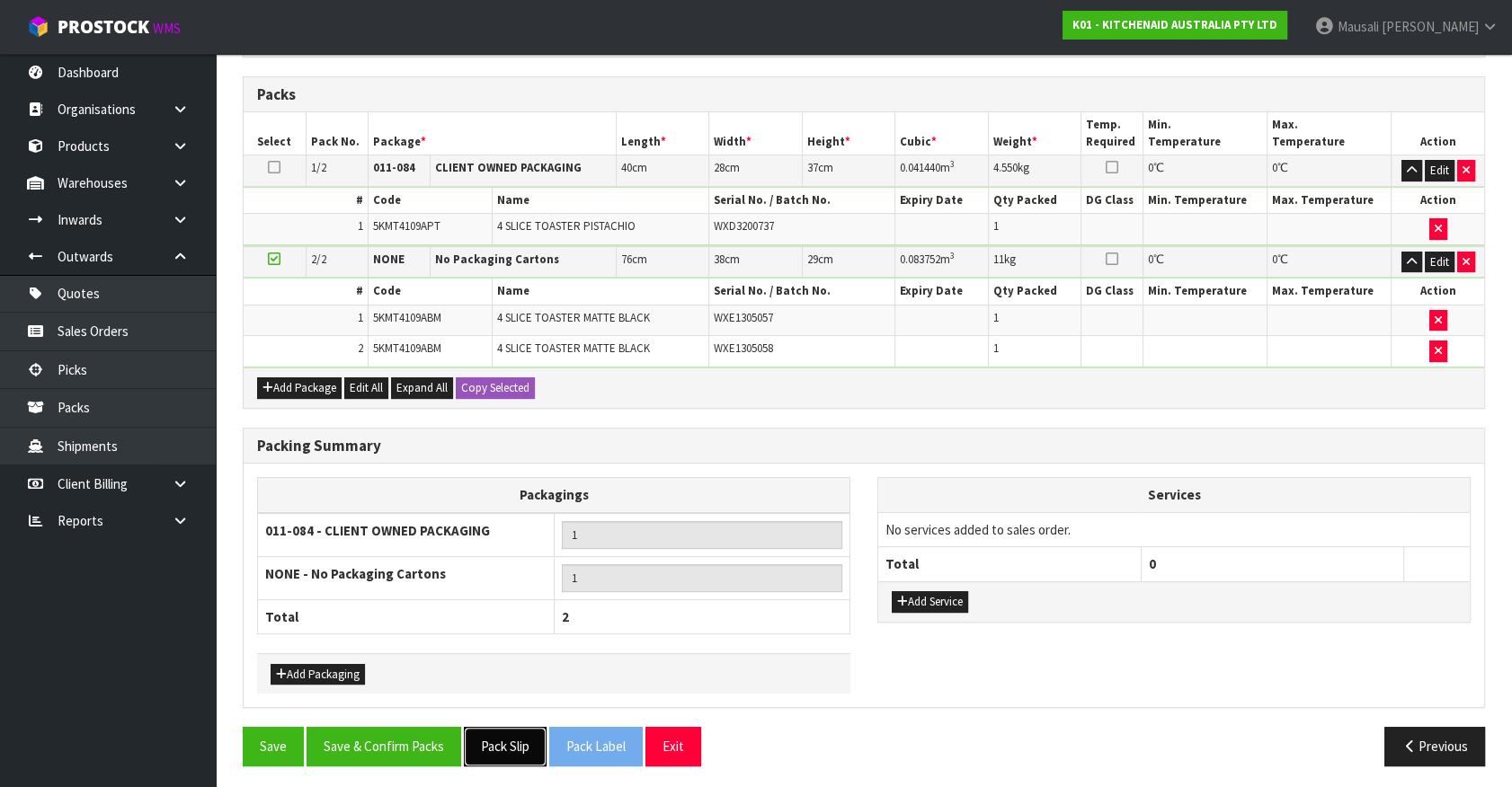 click on "Pack Slip" at bounding box center (505, 746) 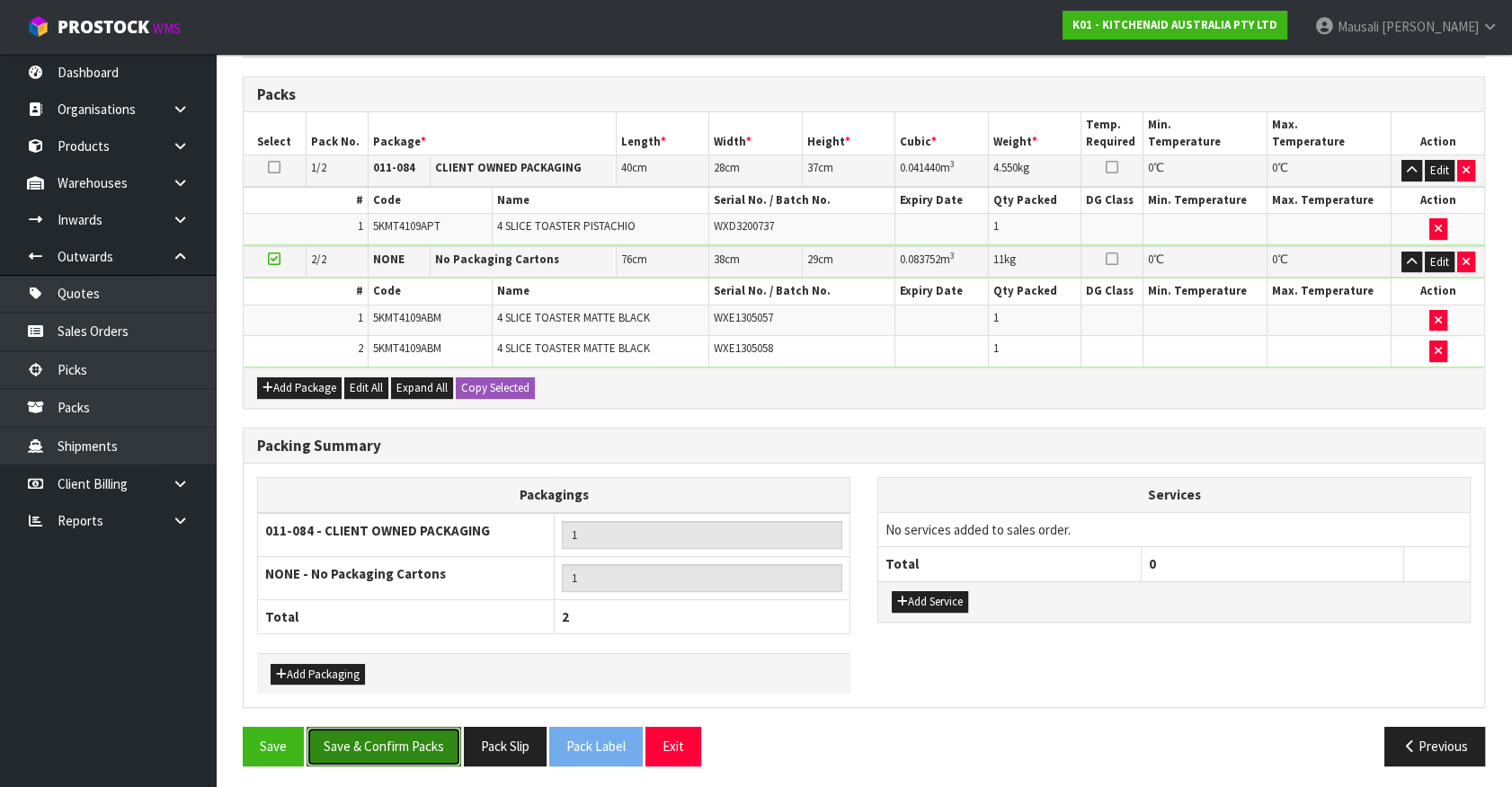 click on "Save & Confirm Packs" at bounding box center [384, 746] 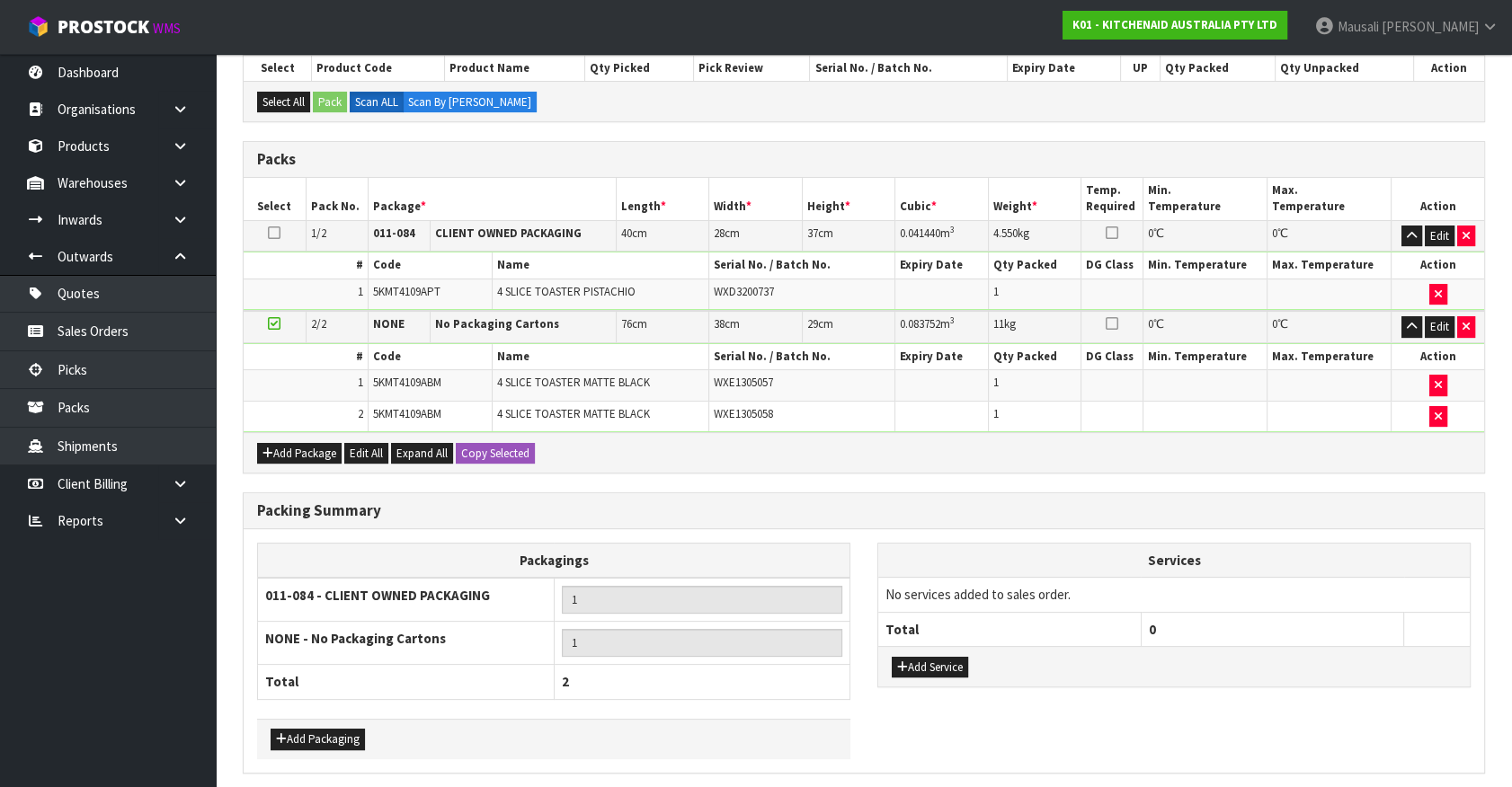 scroll, scrollTop: 0, scrollLeft: 0, axis: both 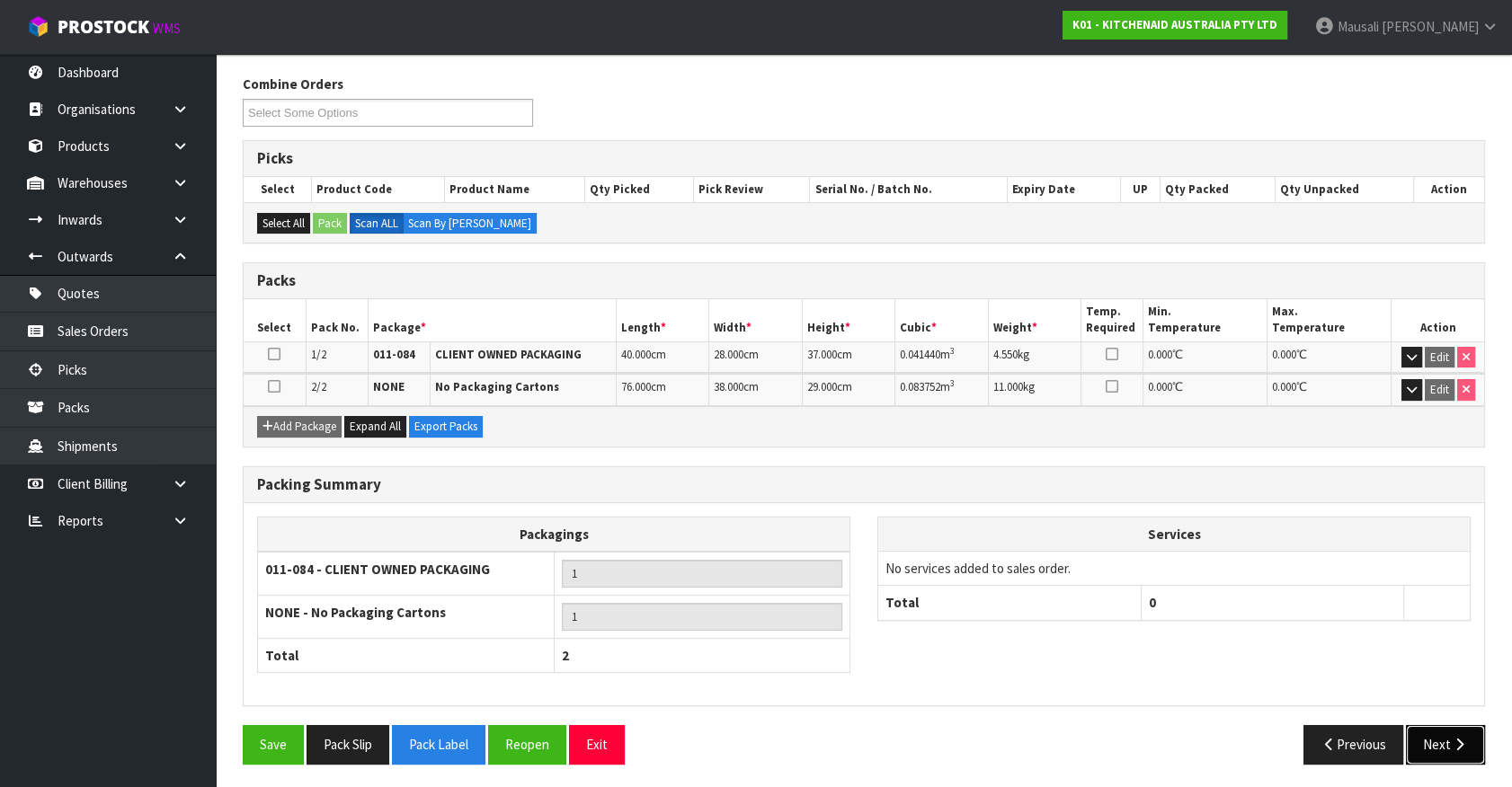 click on "Next" at bounding box center (1445, 744) 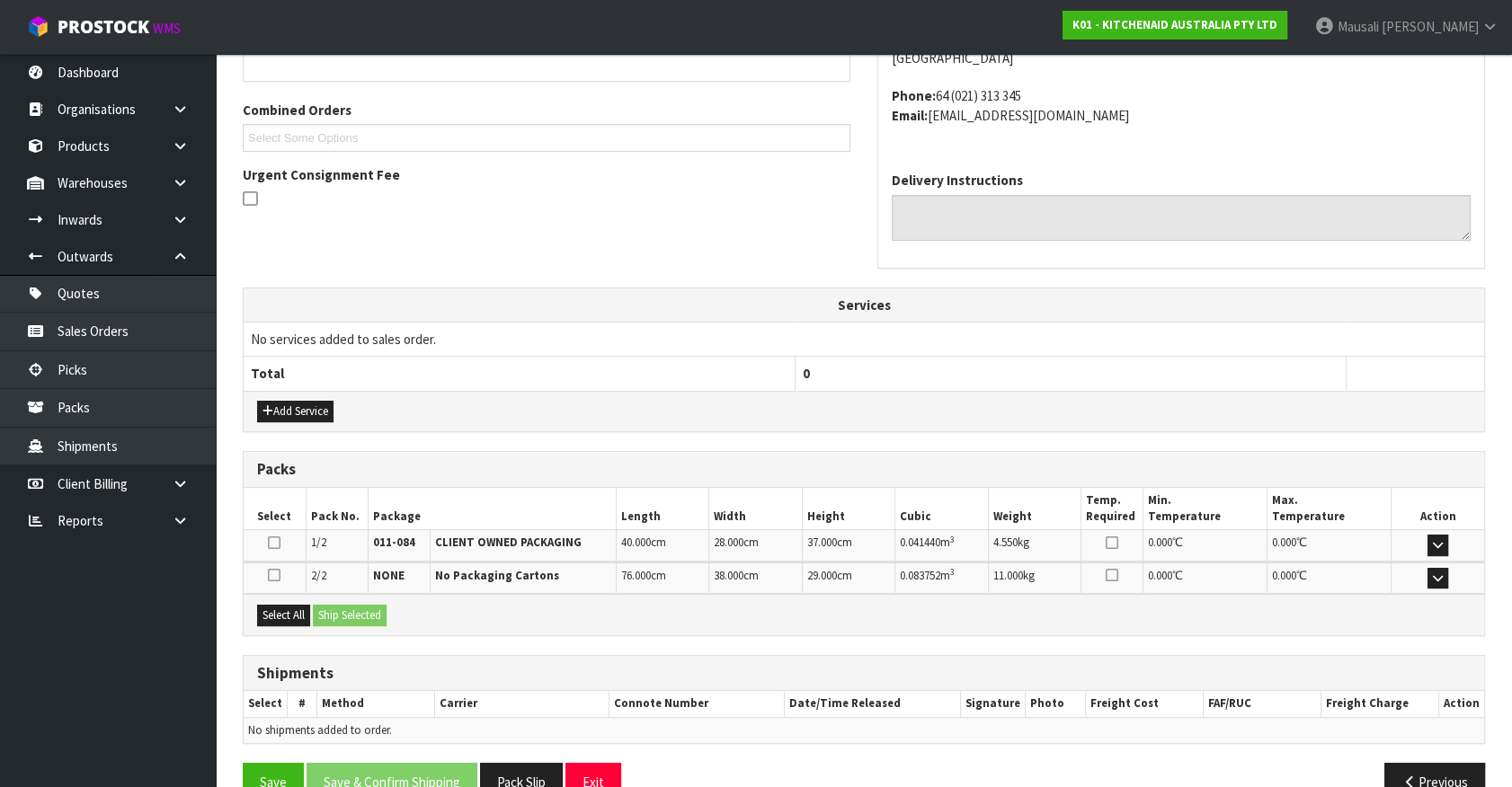 scroll, scrollTop: 468, scrollLeft: 0, axis: vertical 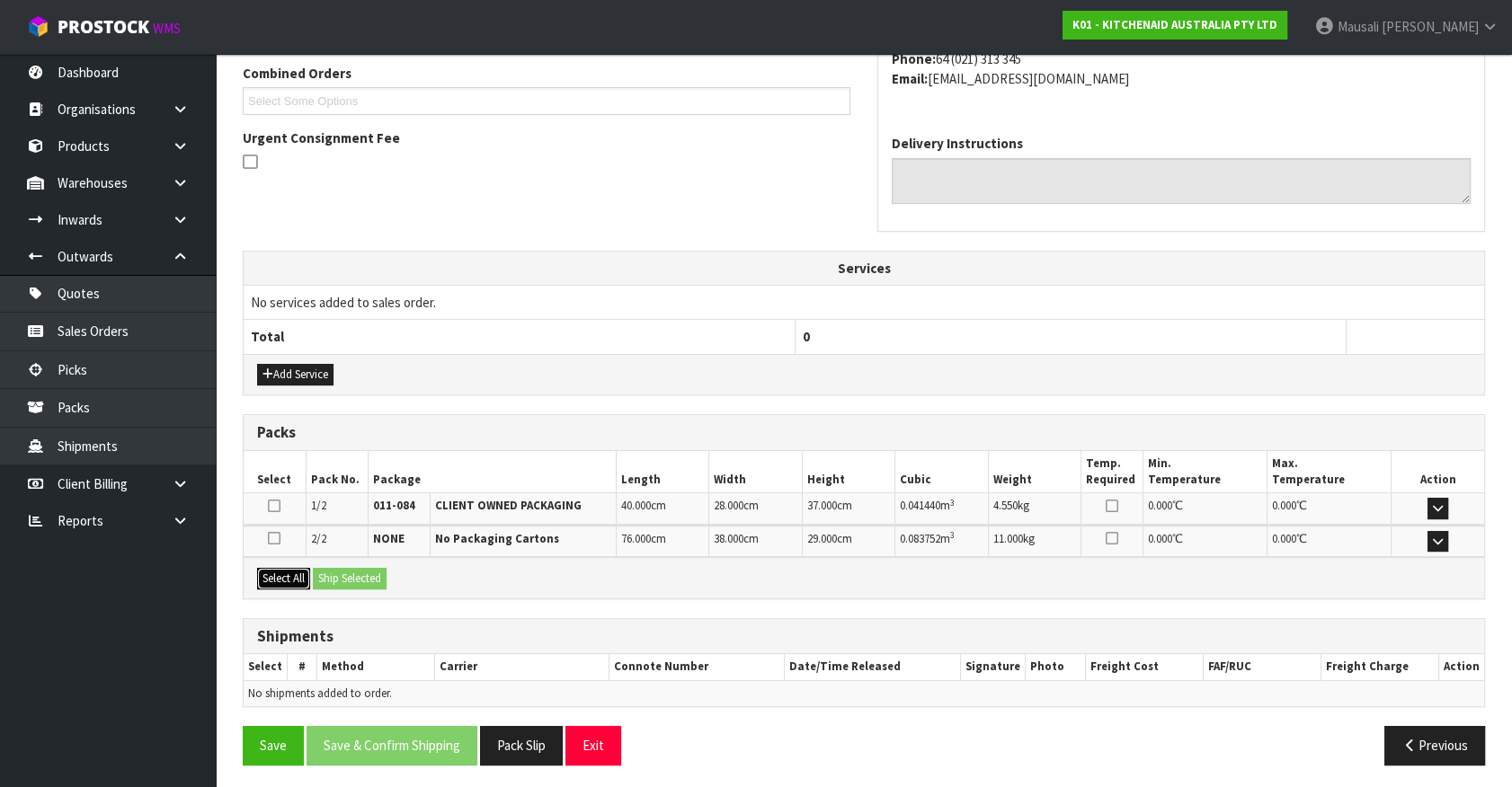 click on "Select All" at bounding box center (283, 579) 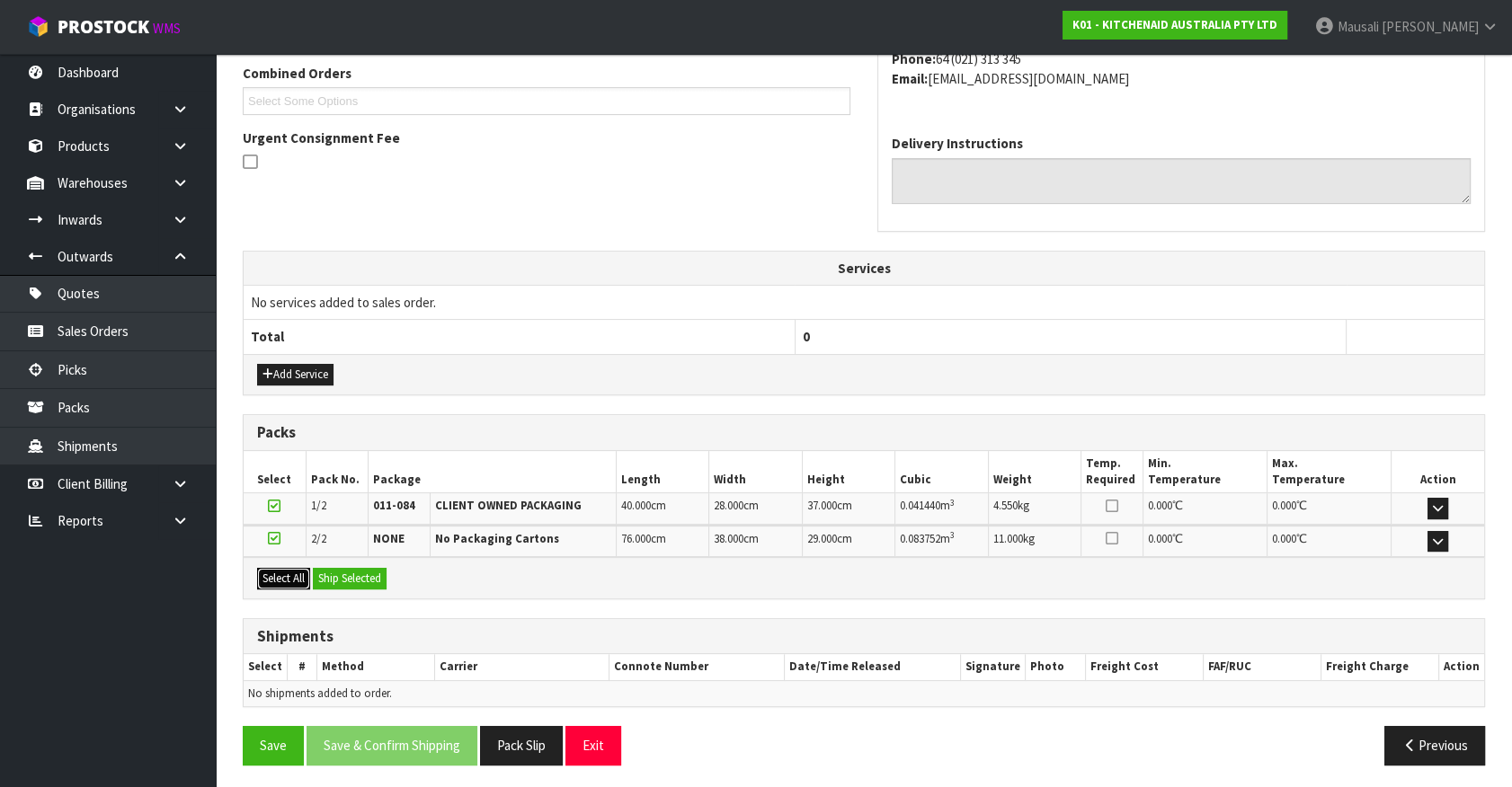 click on "Select All" at bounding box center (283, 579) 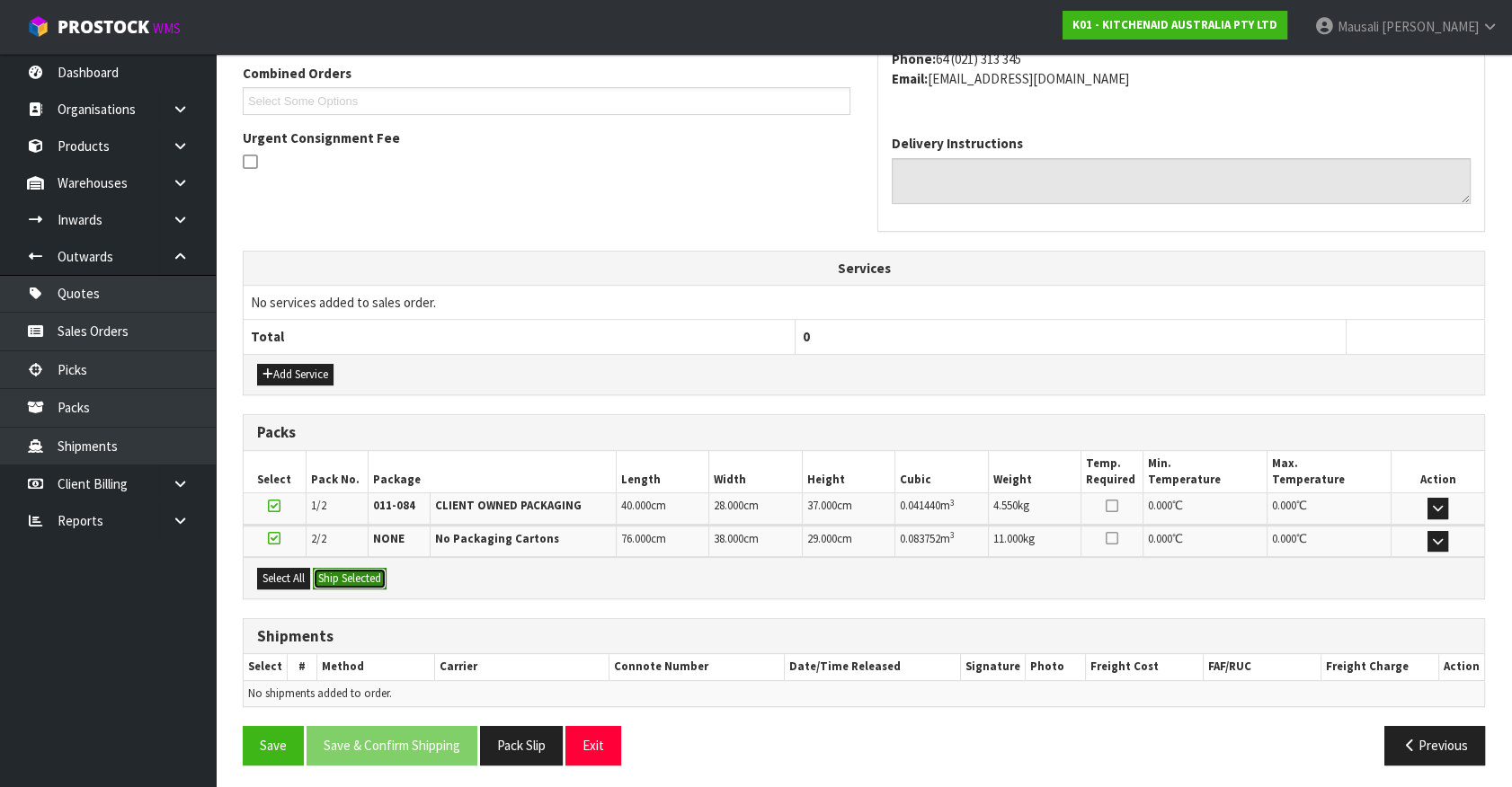 click on "Ship Selected" at bounding box center [350, 579] 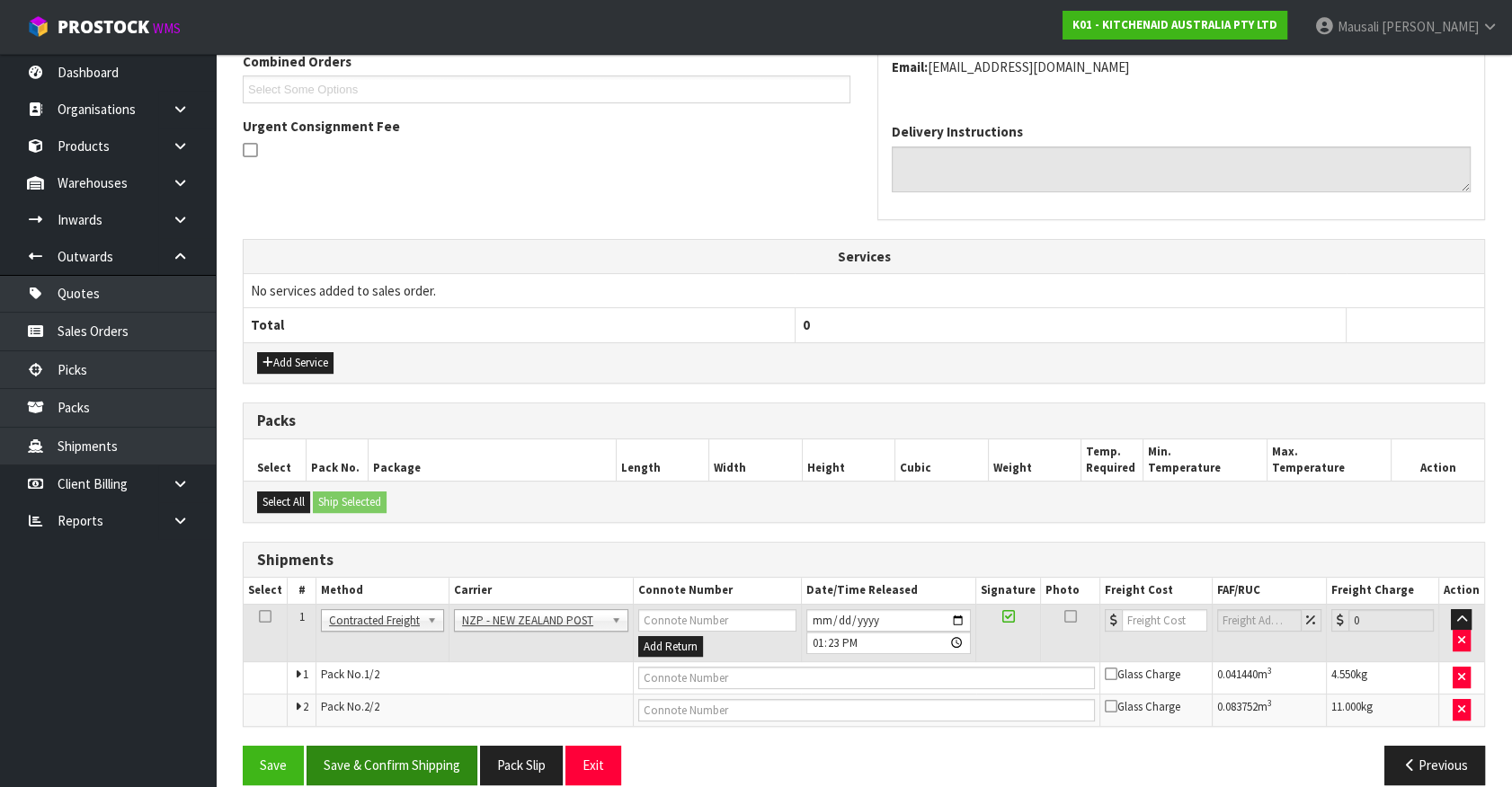 scroll, scrollTop: 500, scrollLeft: 0, axis: vertical 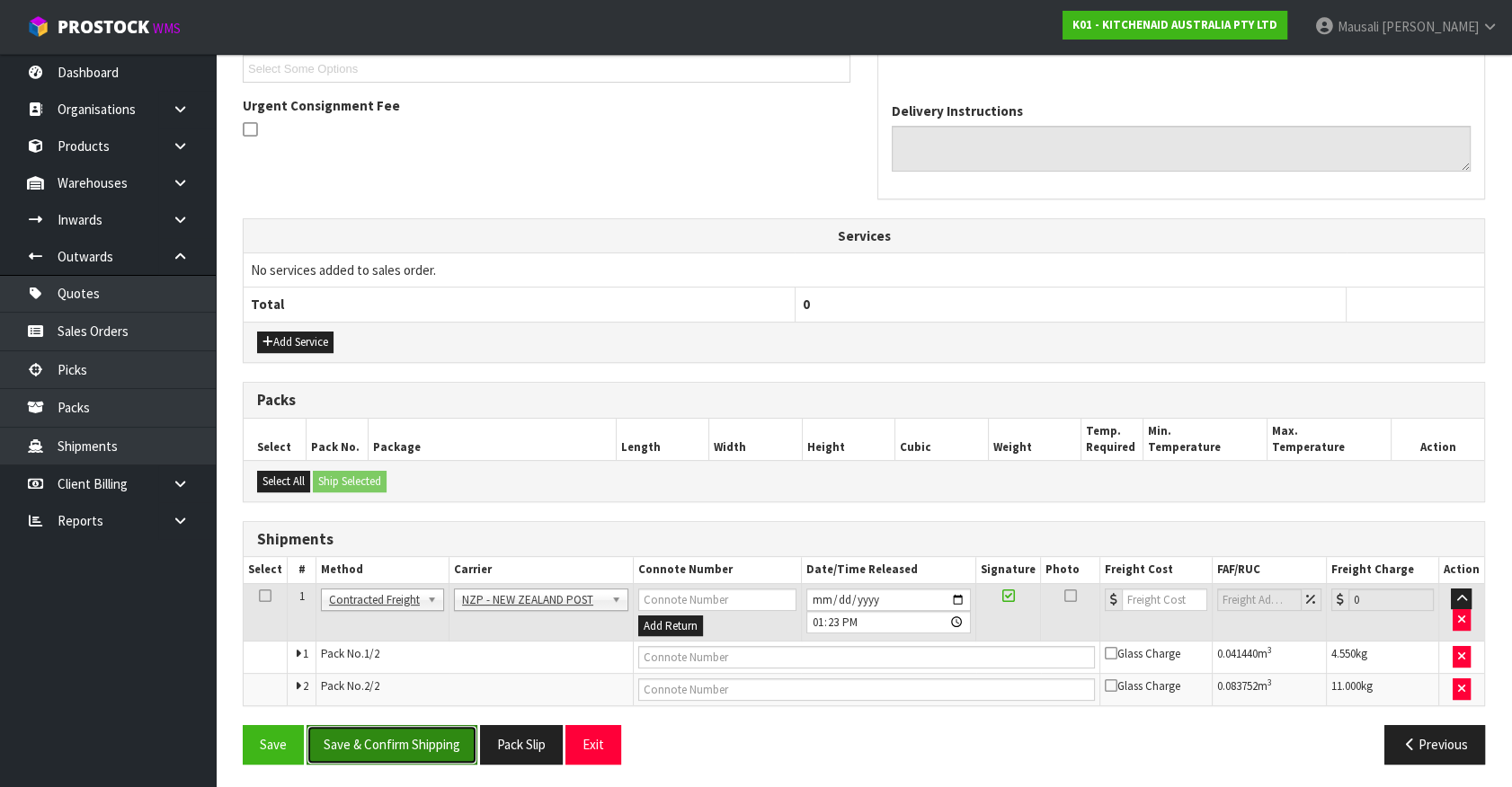 click on "Save & Confirm Shipping" at bounding box center (392, 744) 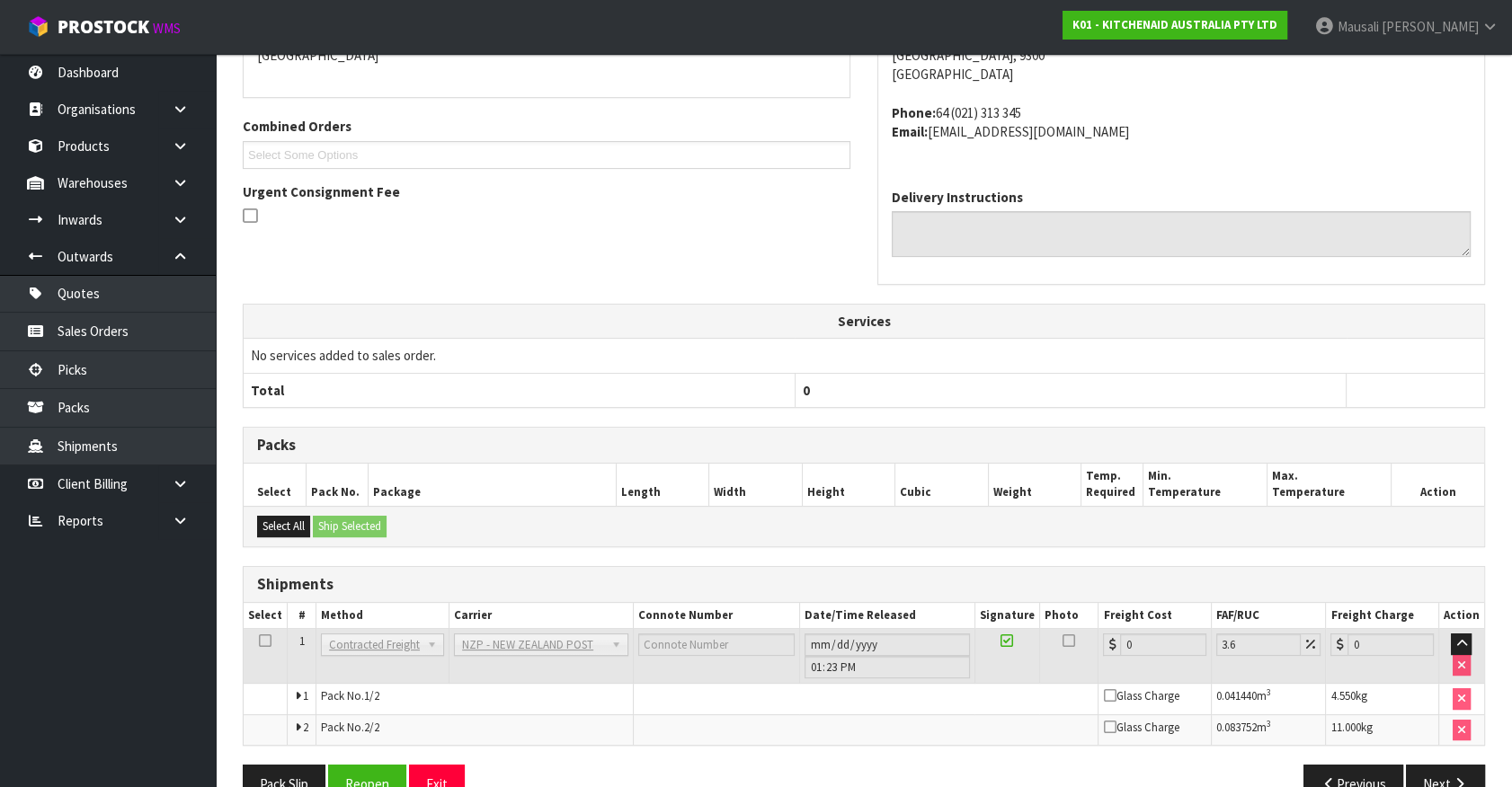 scroll, scrollTop: 474, scrollLeft: 0, axis: vertical 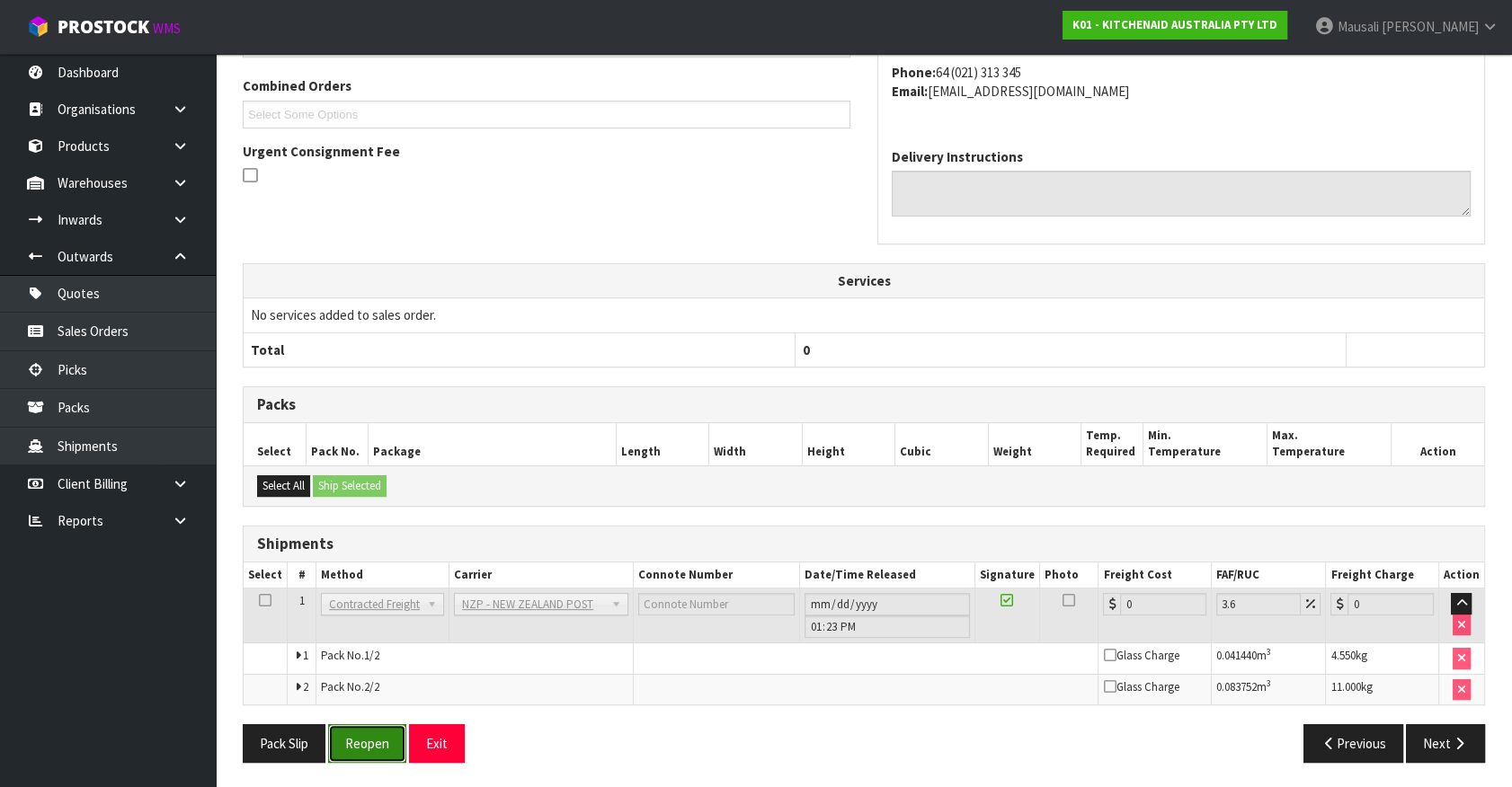 drag, startPoint x: 371, startPoint y: 737, endPoint x: 391, endPoint y: 738, distance: 20.024984 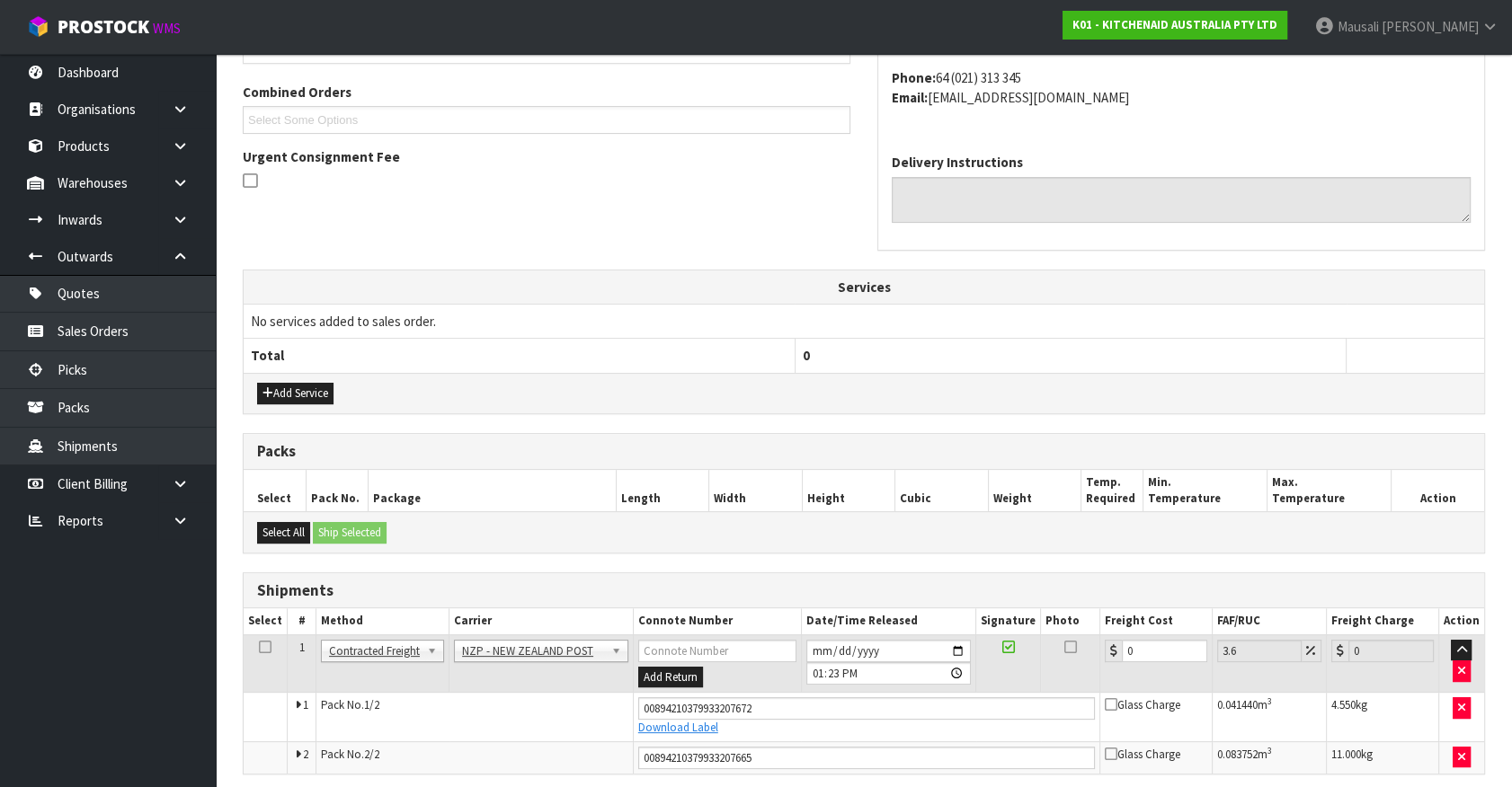 scroll, scrollTop: 455, scrollLeft: 0, axis: vertical 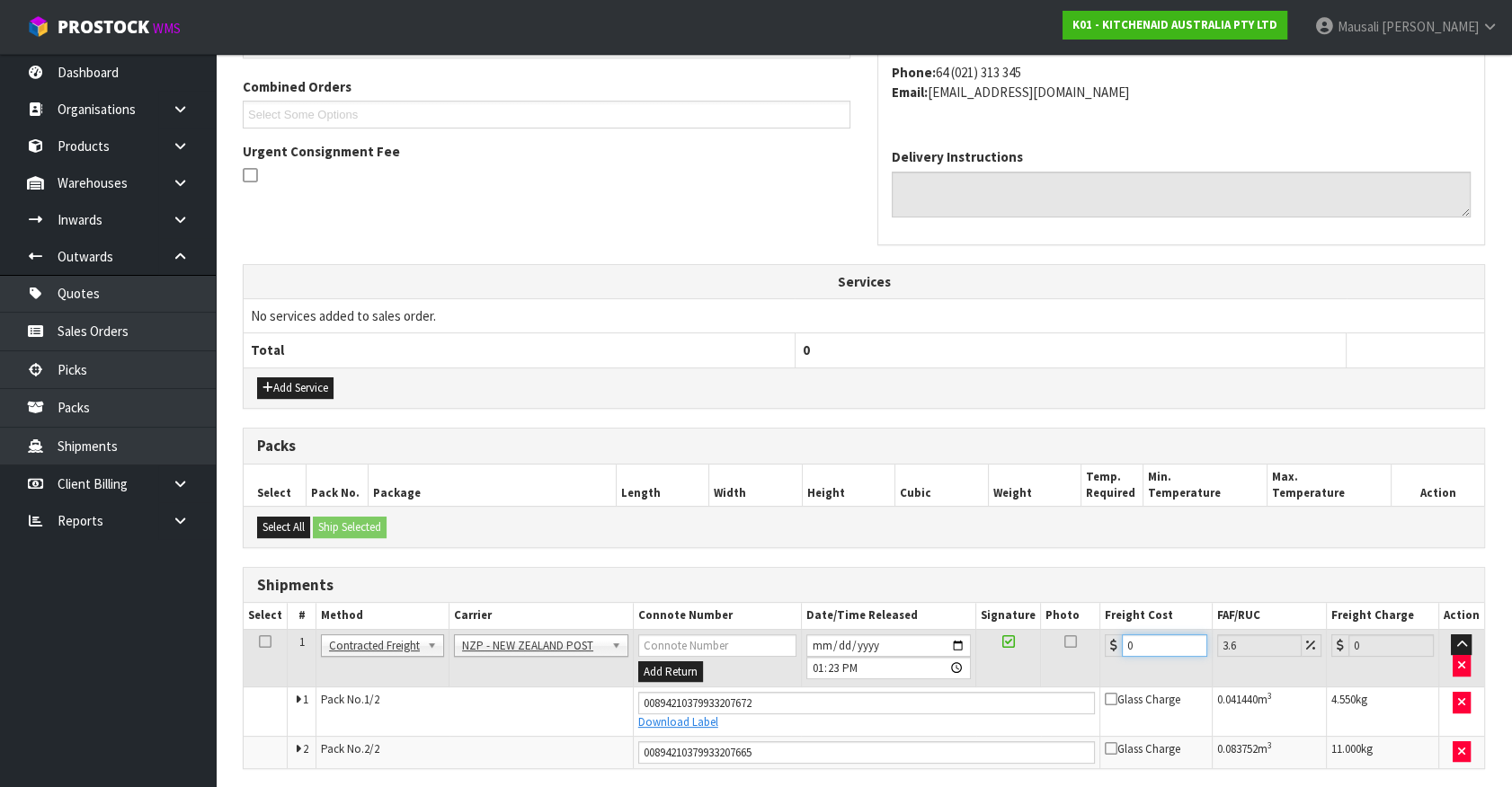 drag, startPoint x: 888, startPoint y: 681, endPoint x: 830, endPoint y: 687, distance: 58.30952 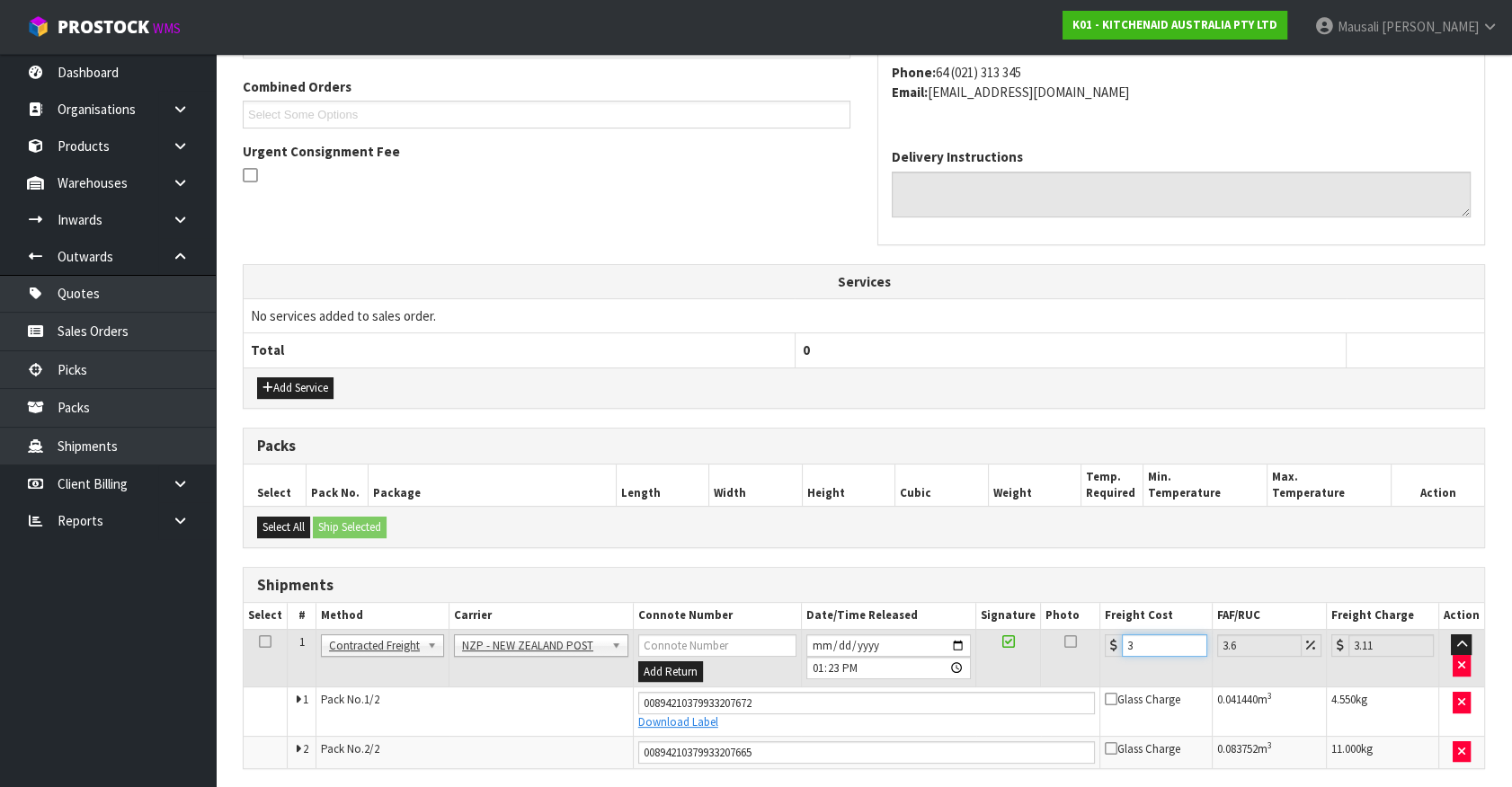 type on "34" 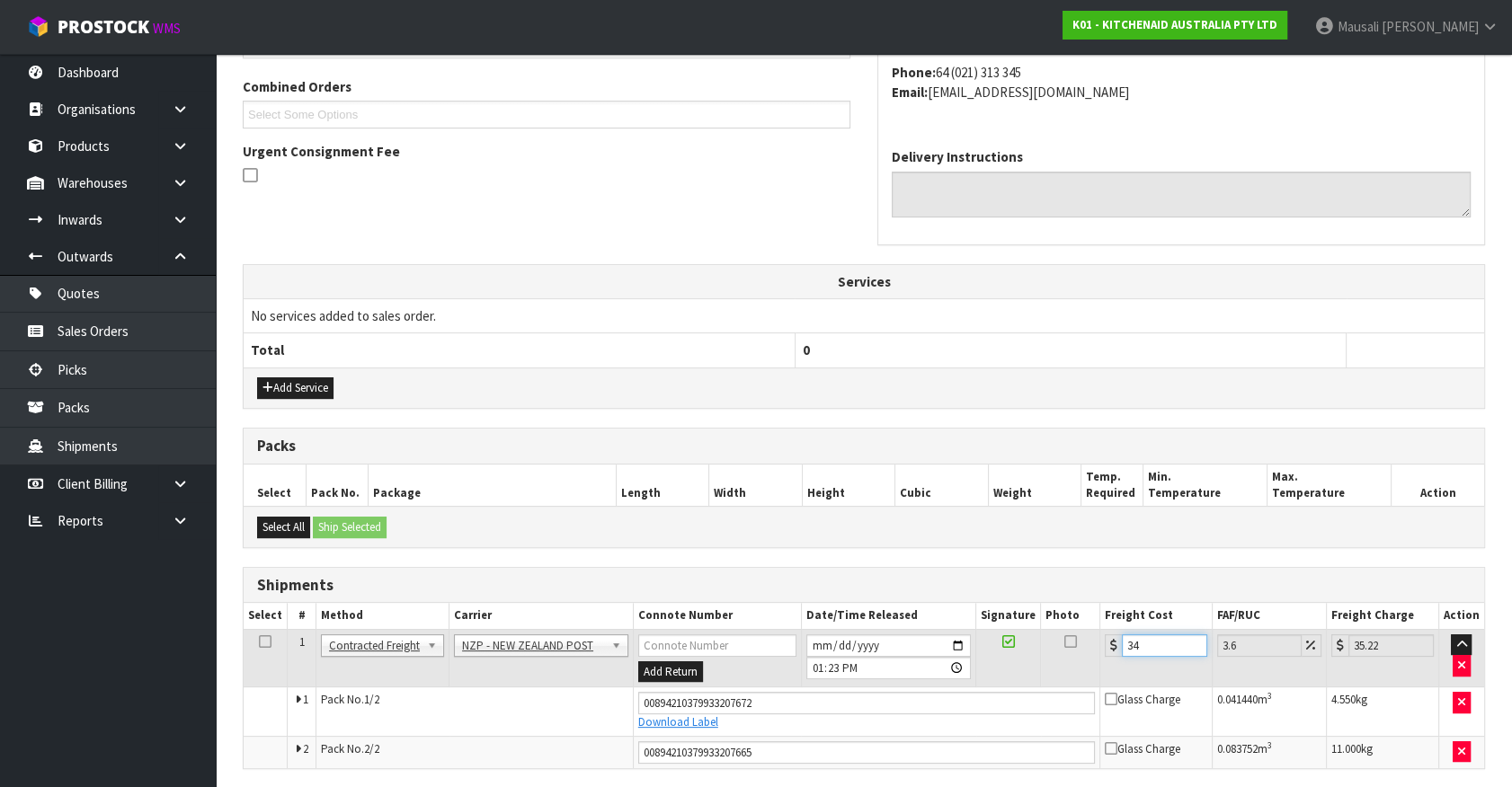 type on "34.8" 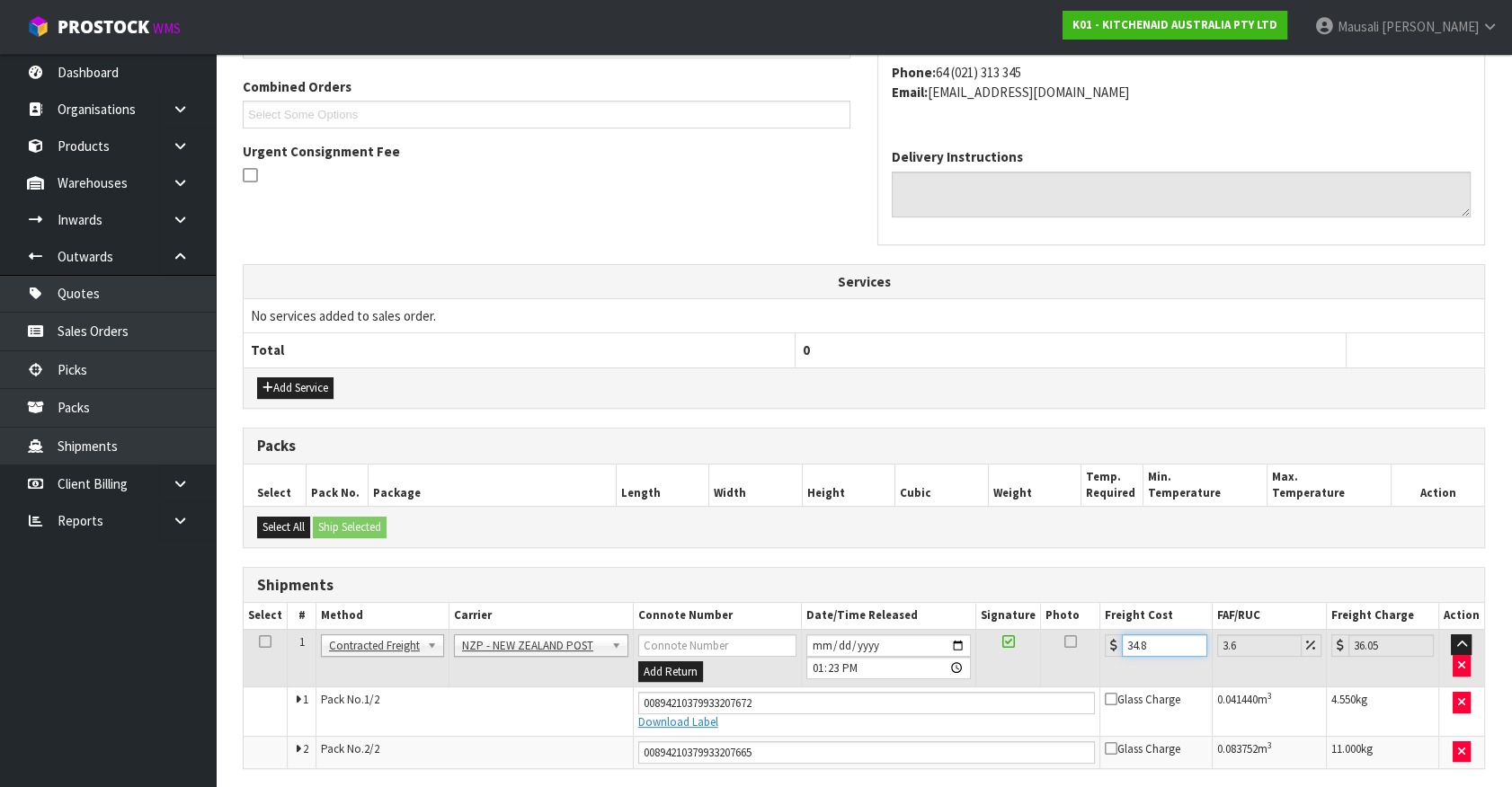 type on "34.89" 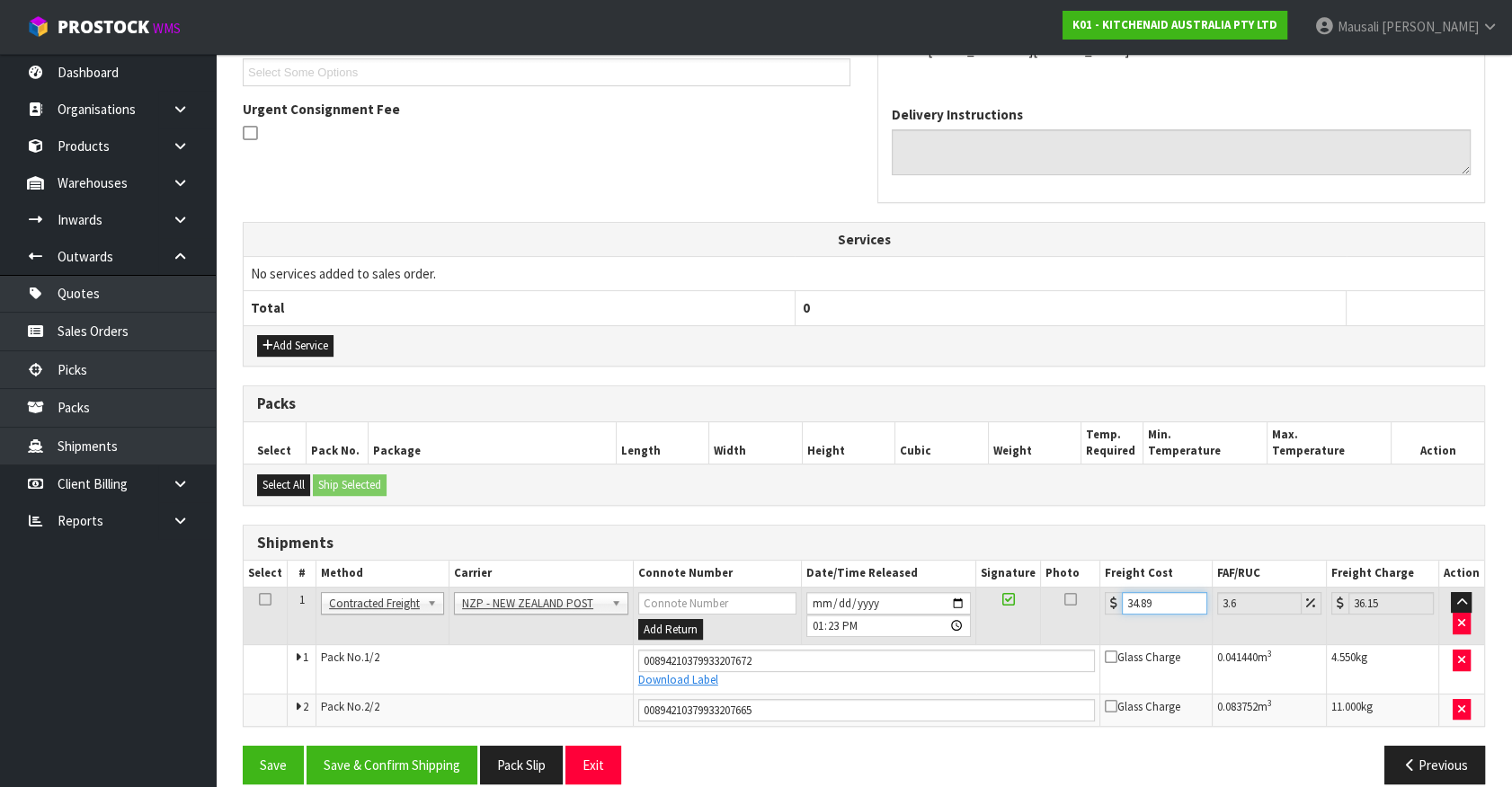 scroll, scrollTop: 517, scrollLeft: 0, axis: vertical 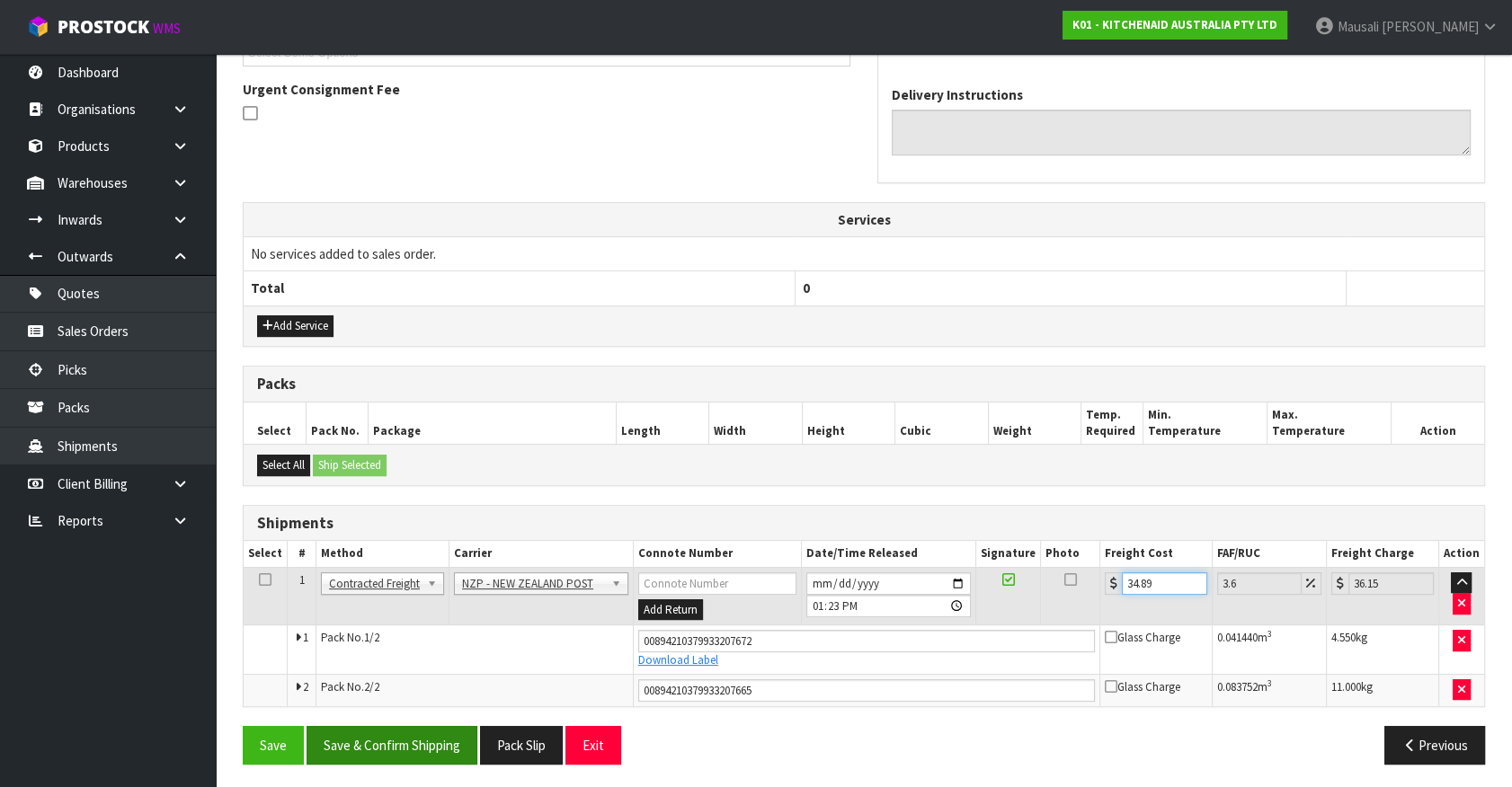 type on "34.89" 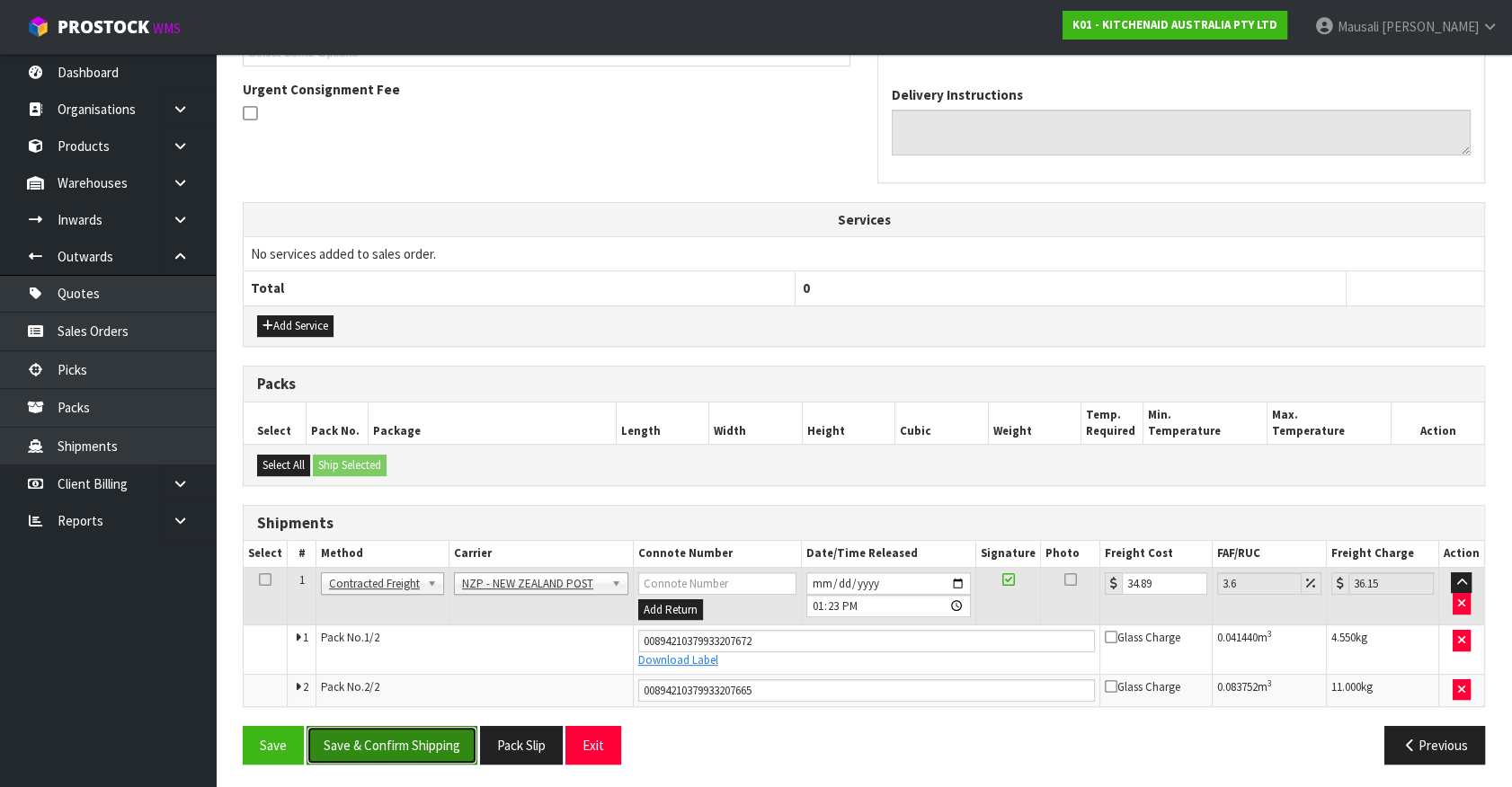 click on "Save & Confirm Shipping" at bounding box center [392, 745] 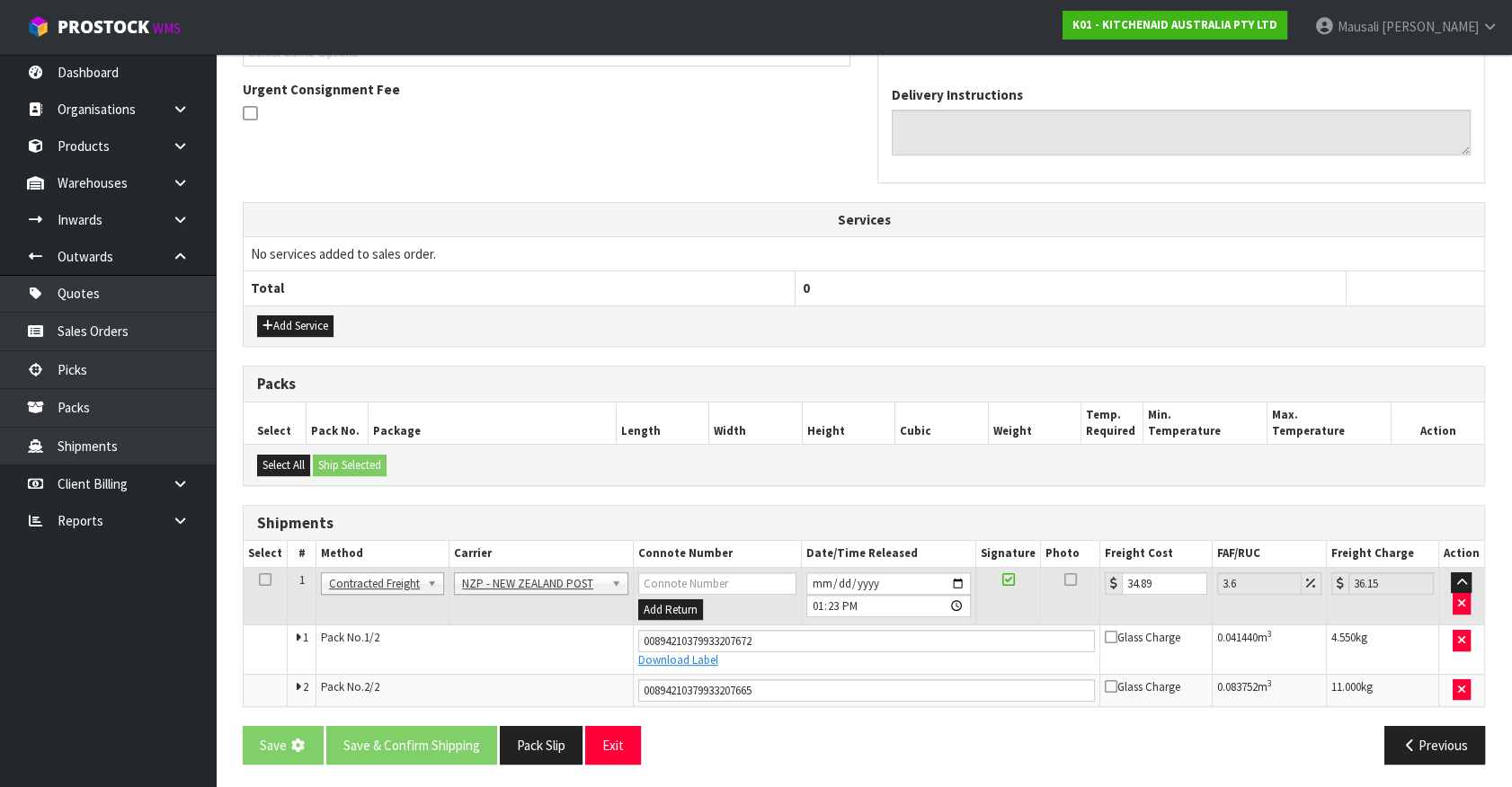scroll, scrollTop: 0, scrollLeft: 0, axis: both 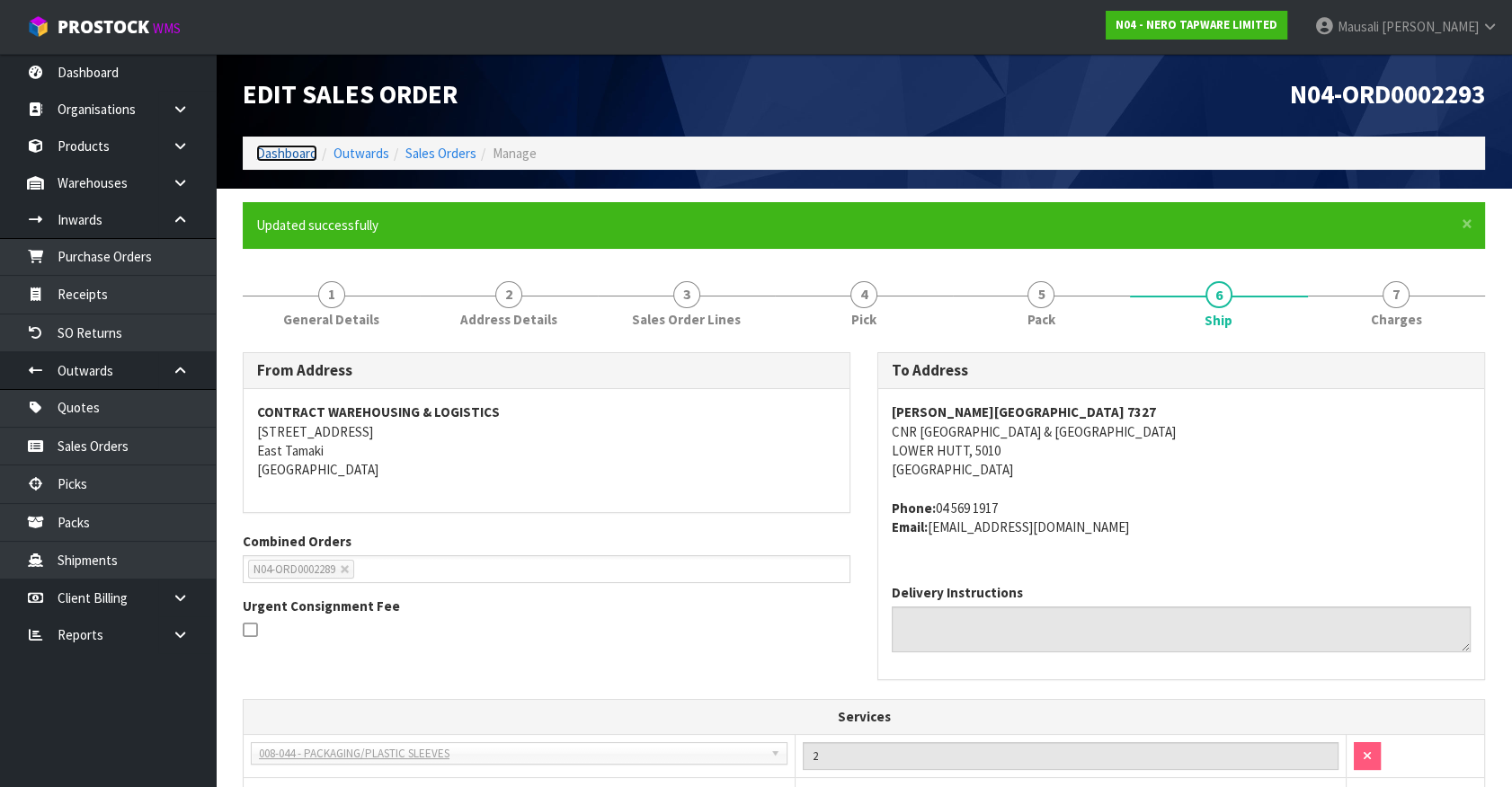 click on "Dashboard" at bounding box center (287, 153) 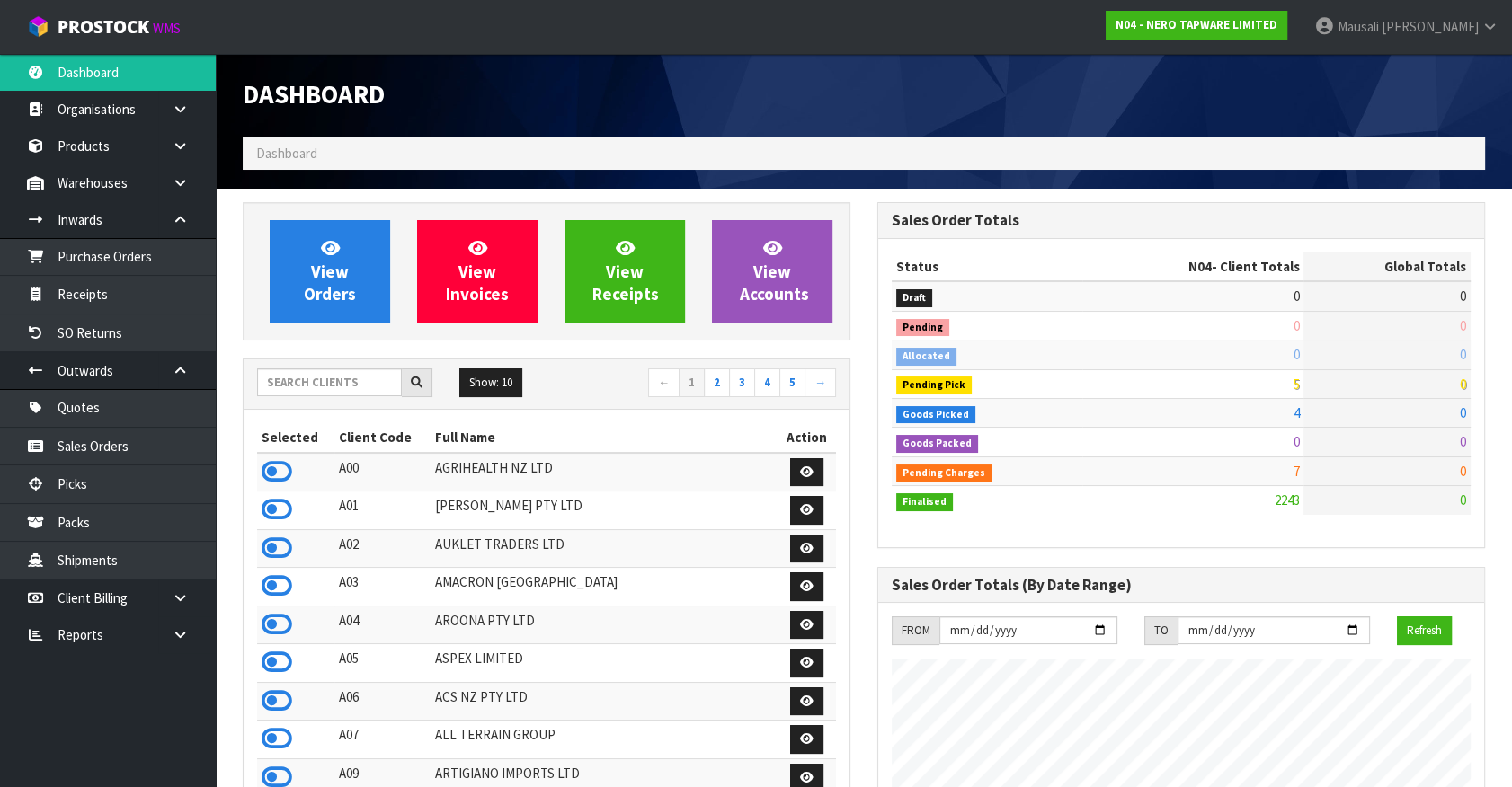 scroll, scrollTop: 896909, scrollLeft: 898294, axis: both 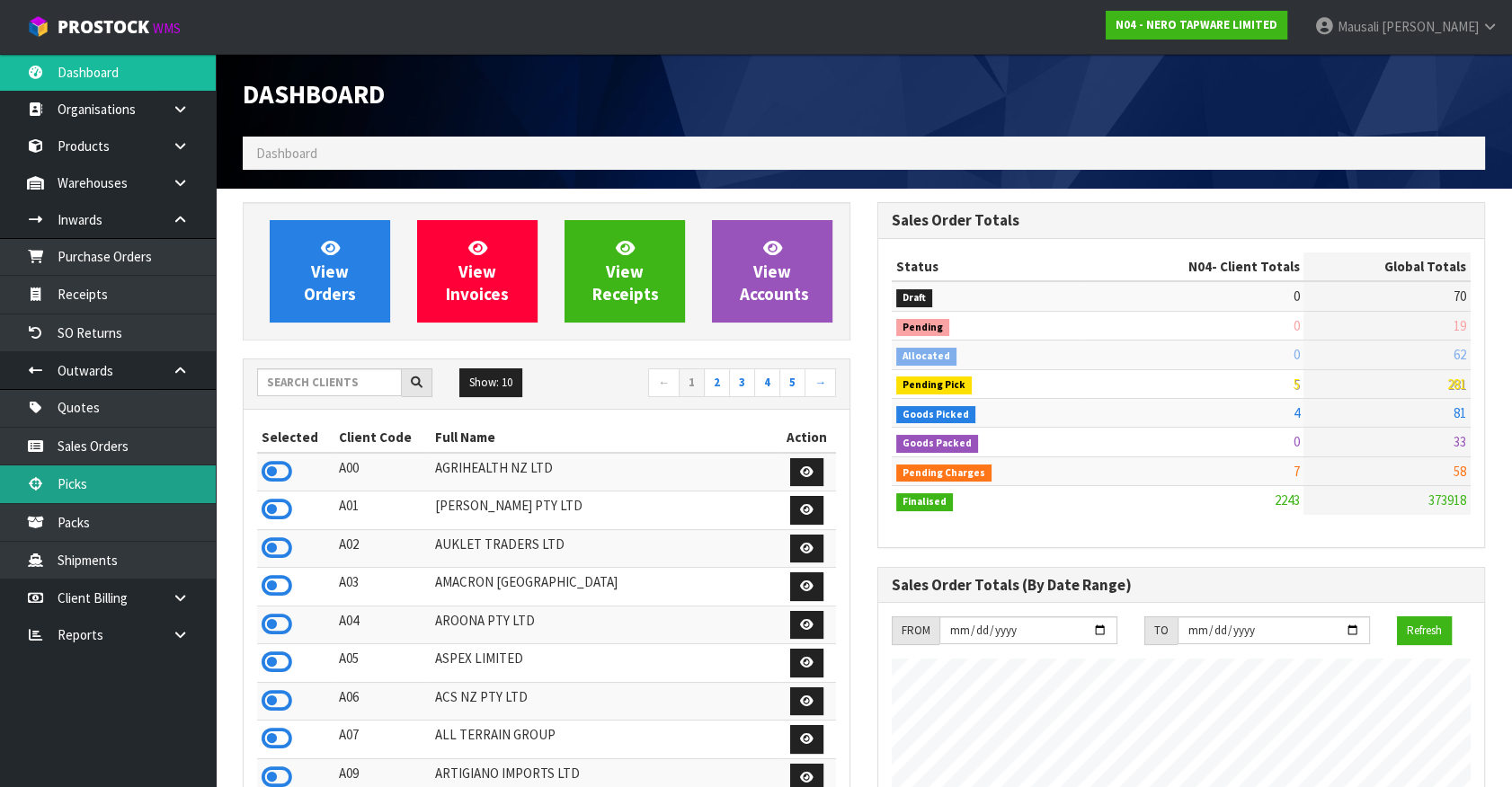 click on "Picks" at bounding box center [108, 483] 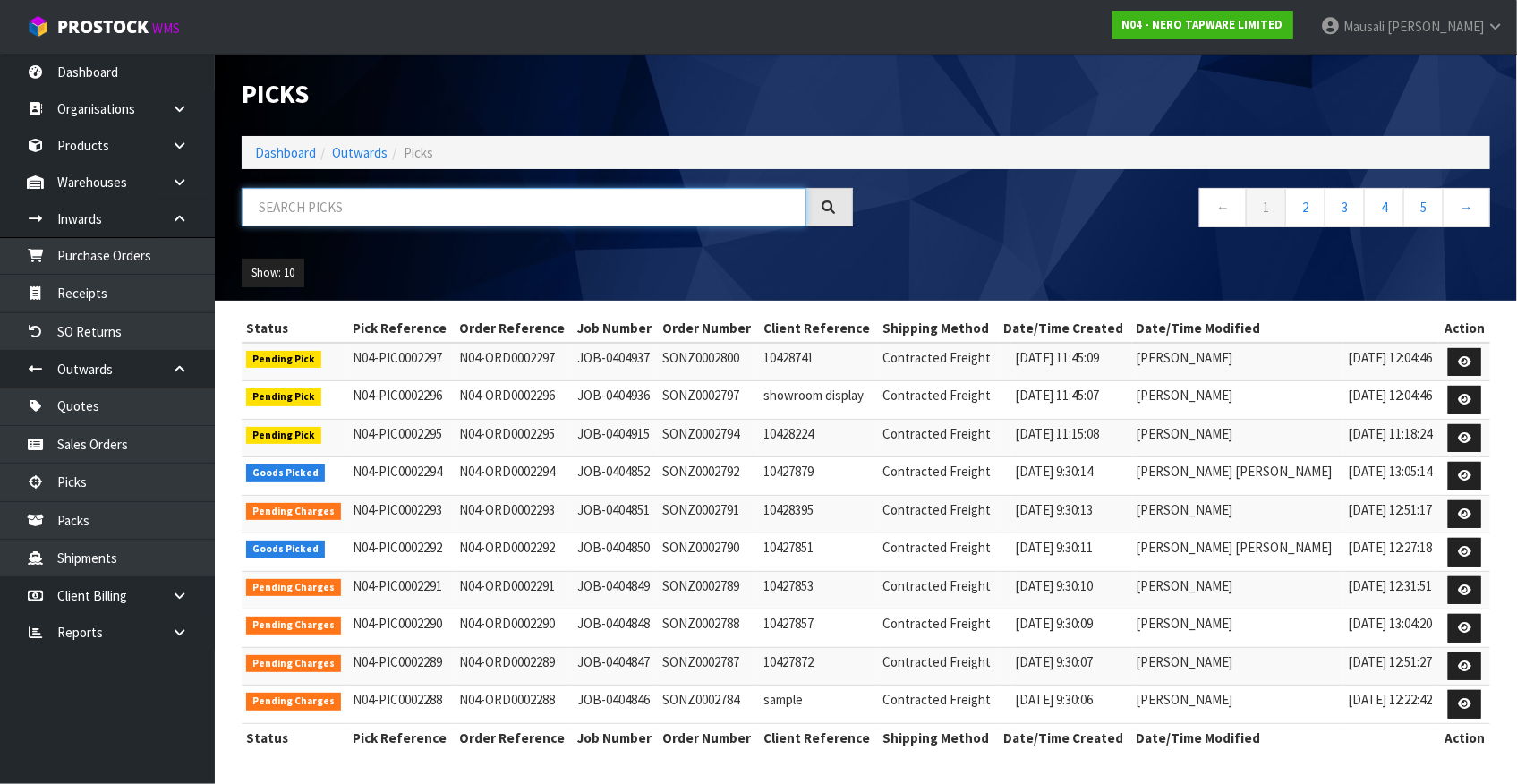 click at bounding box center [524, 207] 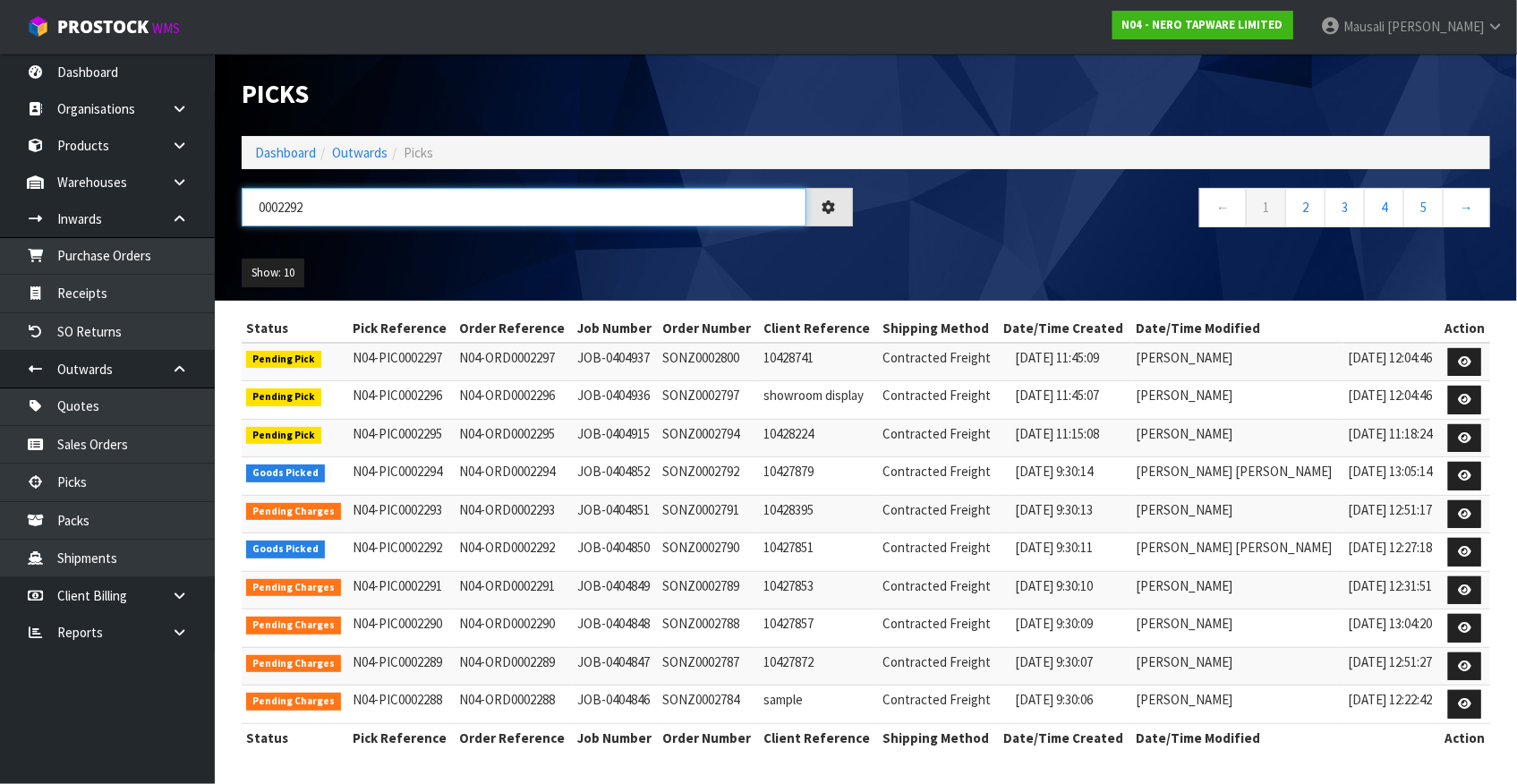 type on "0002292" 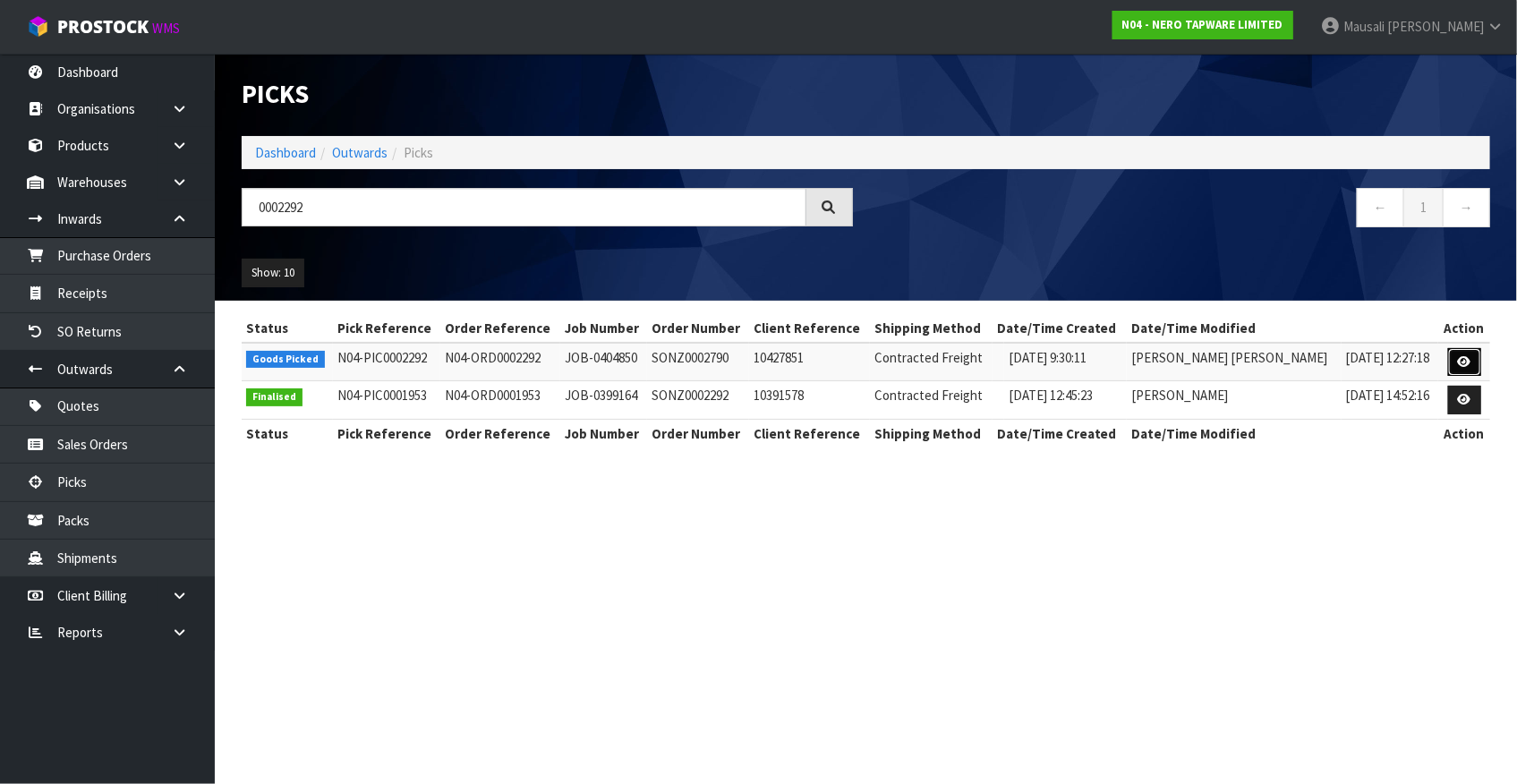 click at bounding box center [1464, 362] 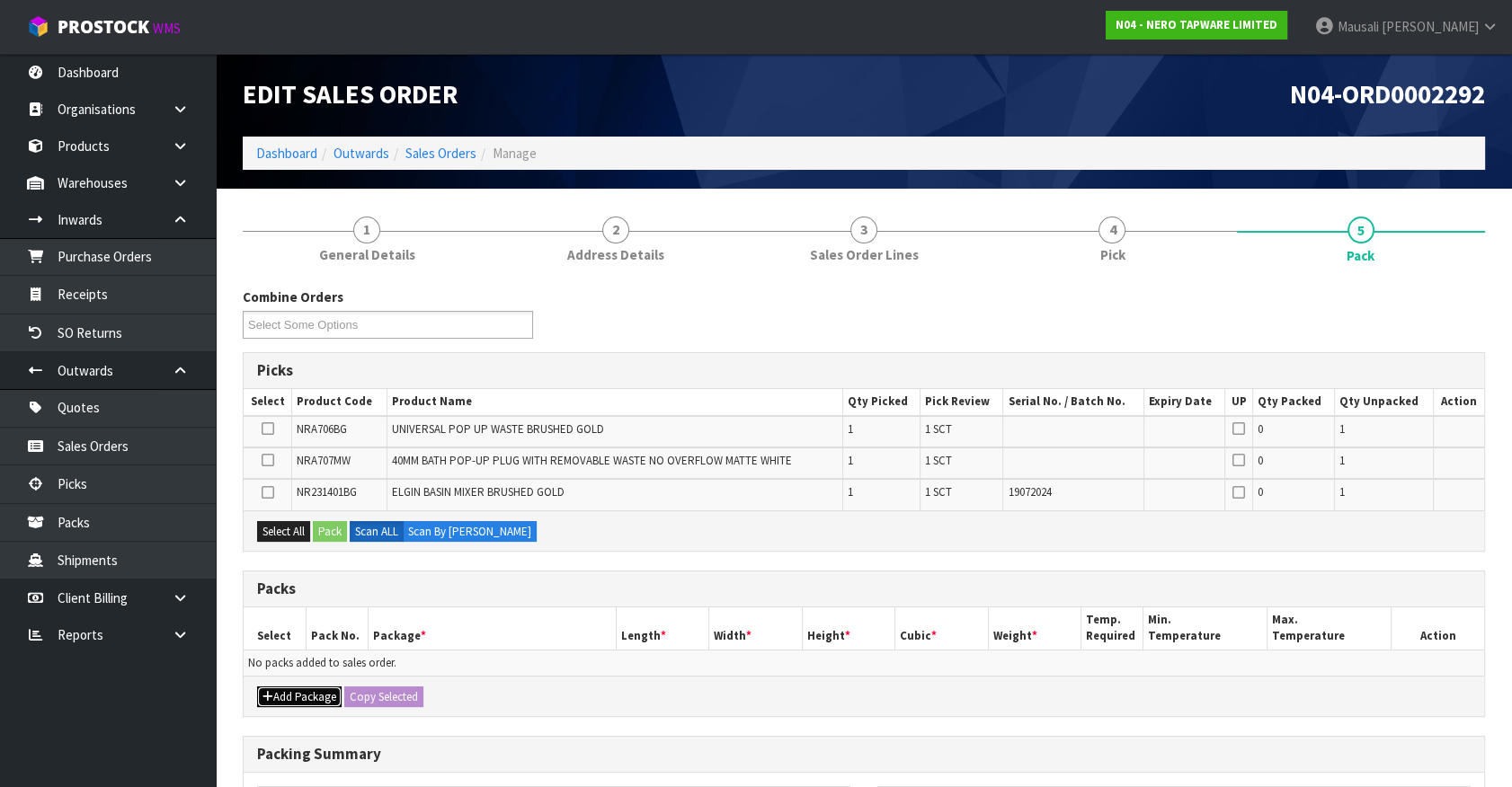 click on "Add Package" at bounding box center [299, 697] 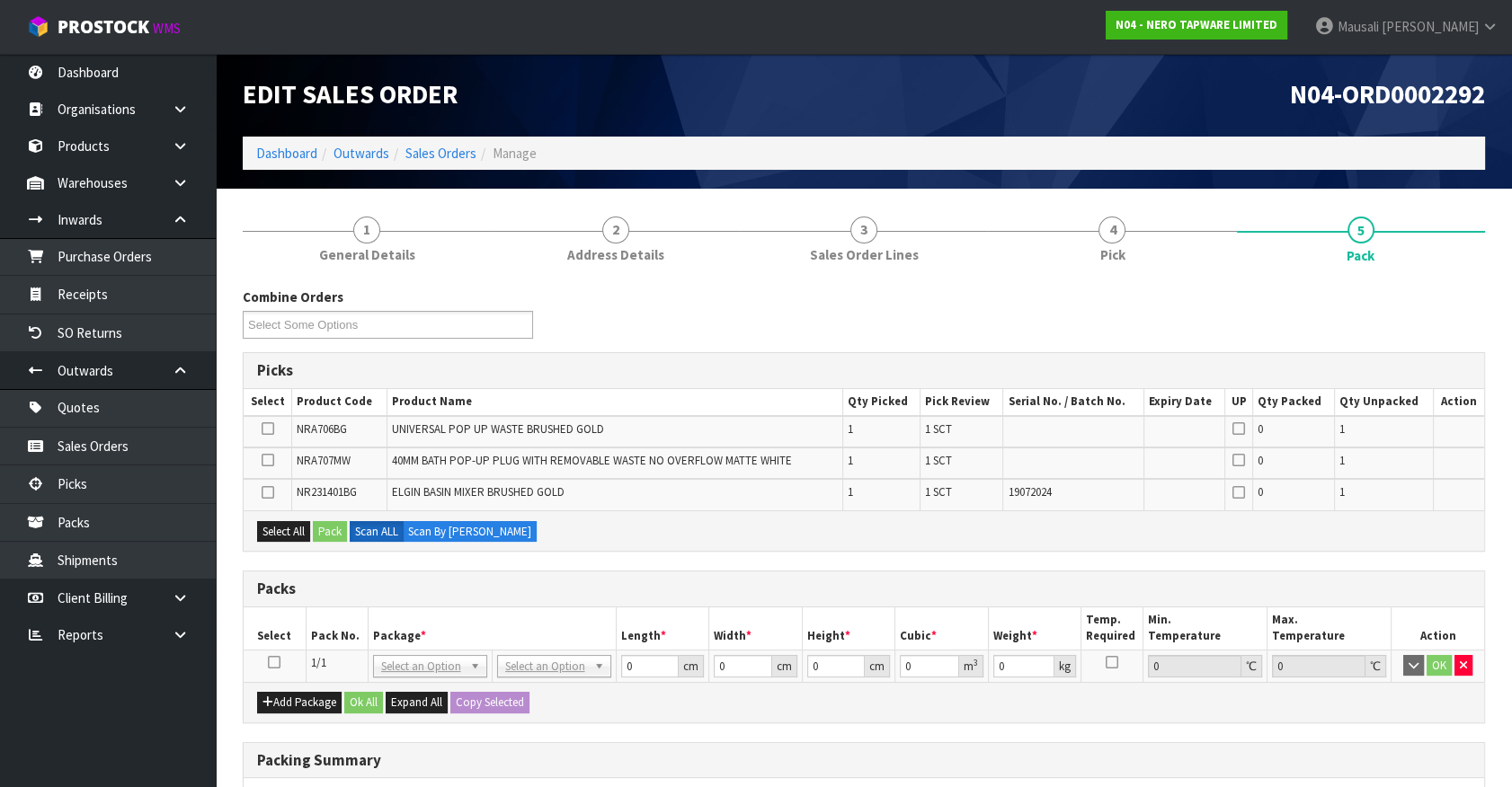 drag, startPoint x: 268, startPoint y: 663, endPoint x: 280, endPoint y: 657, distance: 13.416408 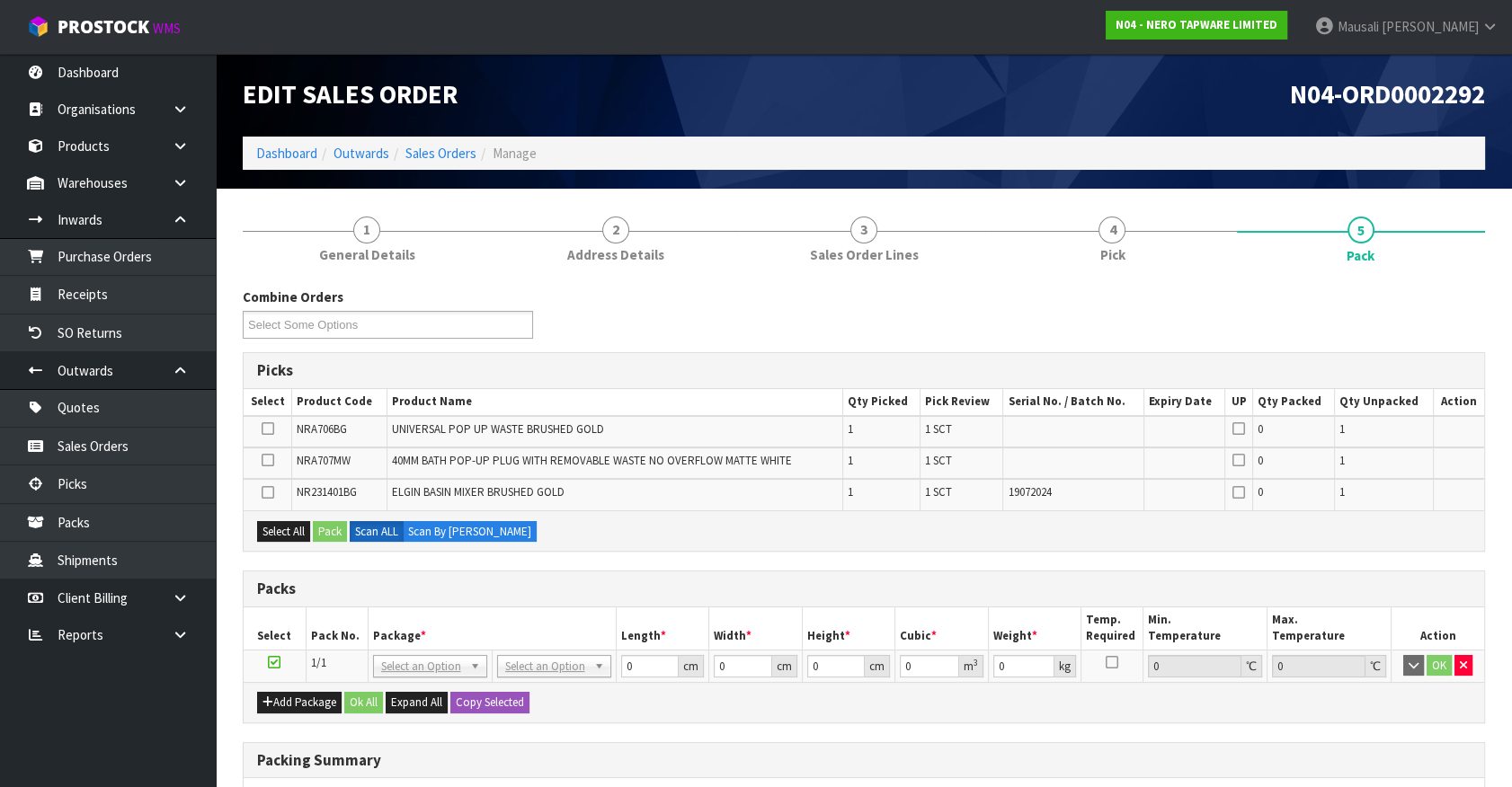 click on "Package  *" at bounding box center [492, 628] 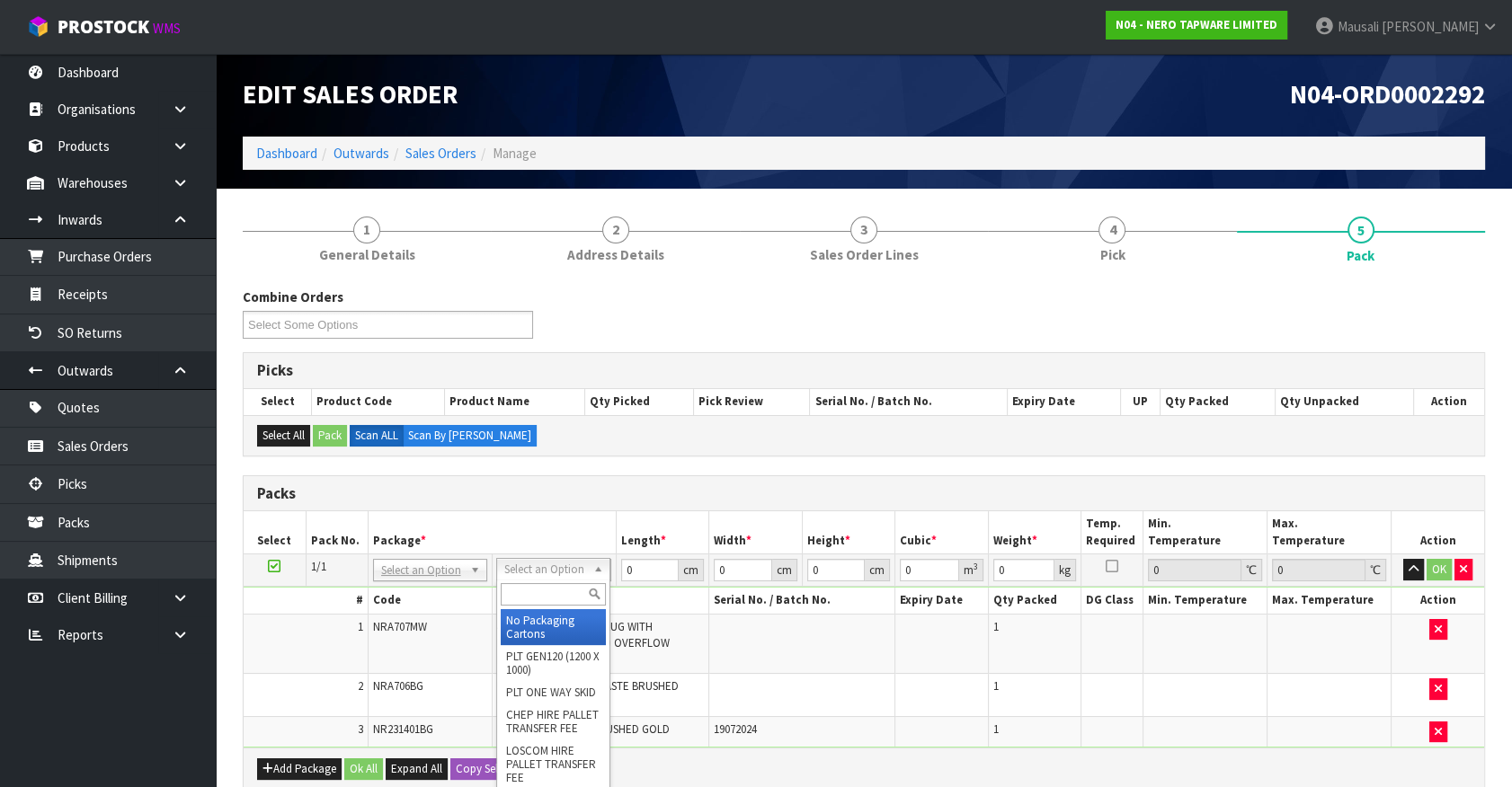 click at bounding box center (553, 594) 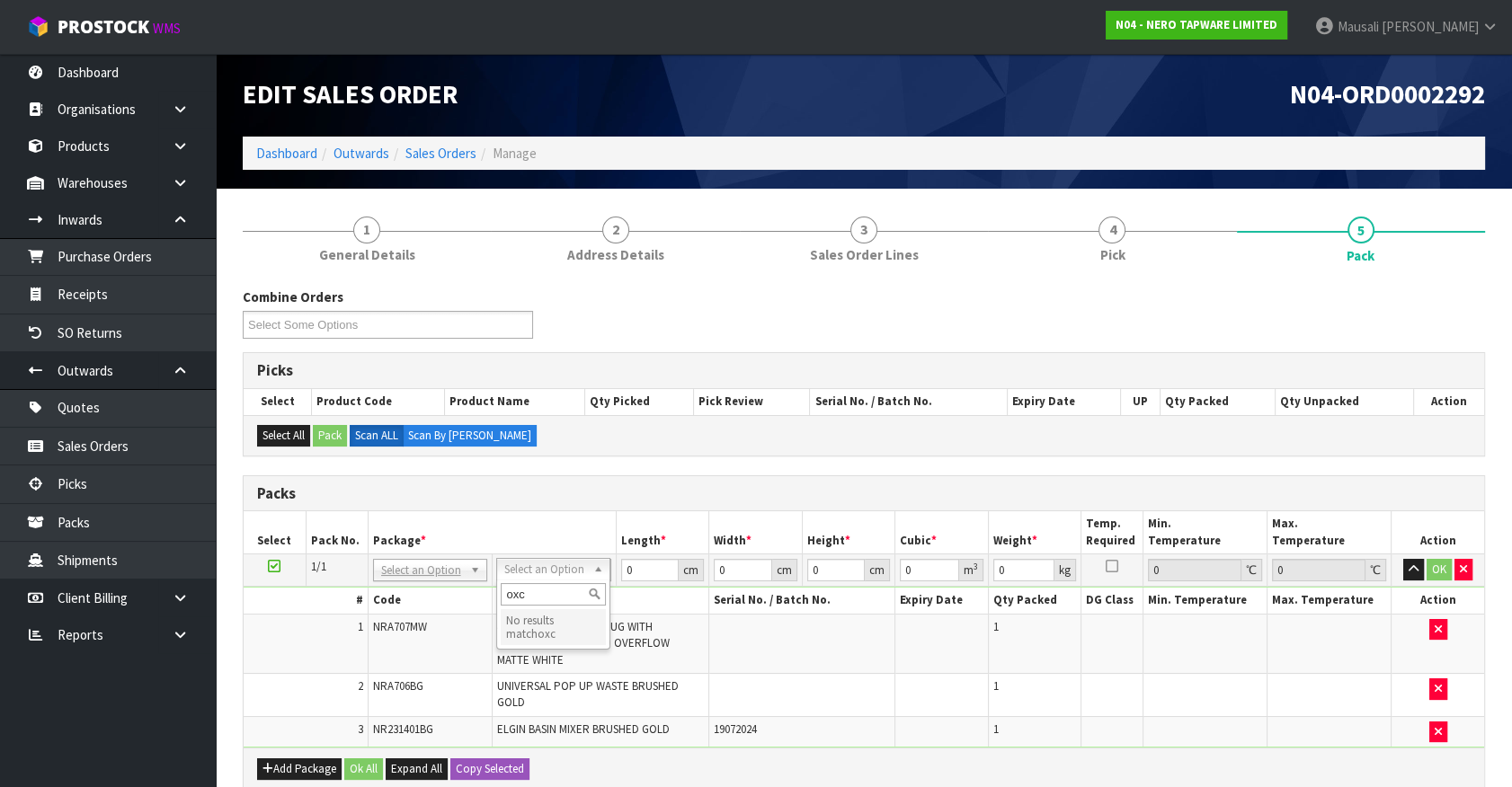 type on "oxc" 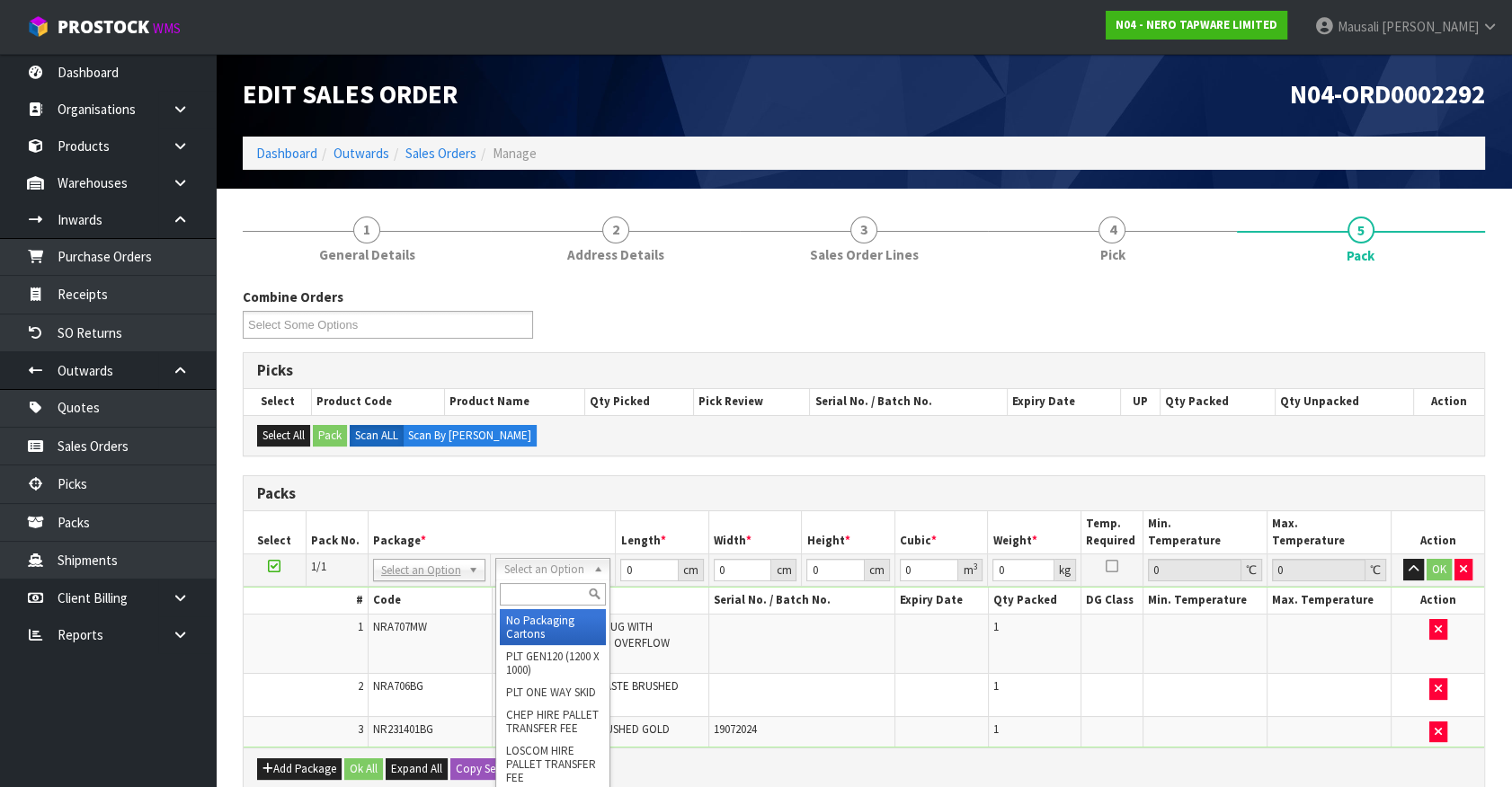 click at bounding box center [552, 594] 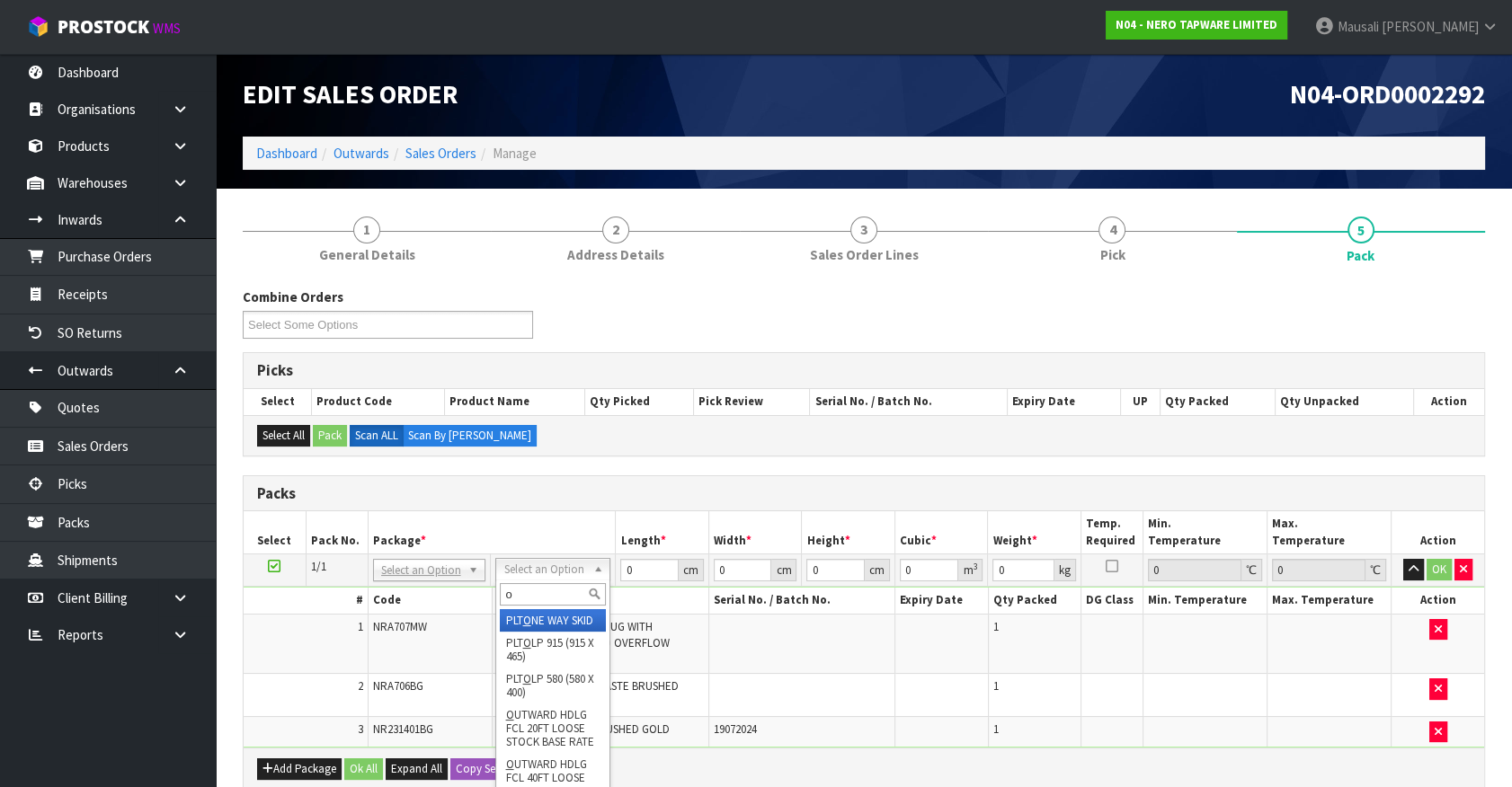 type on "oc" 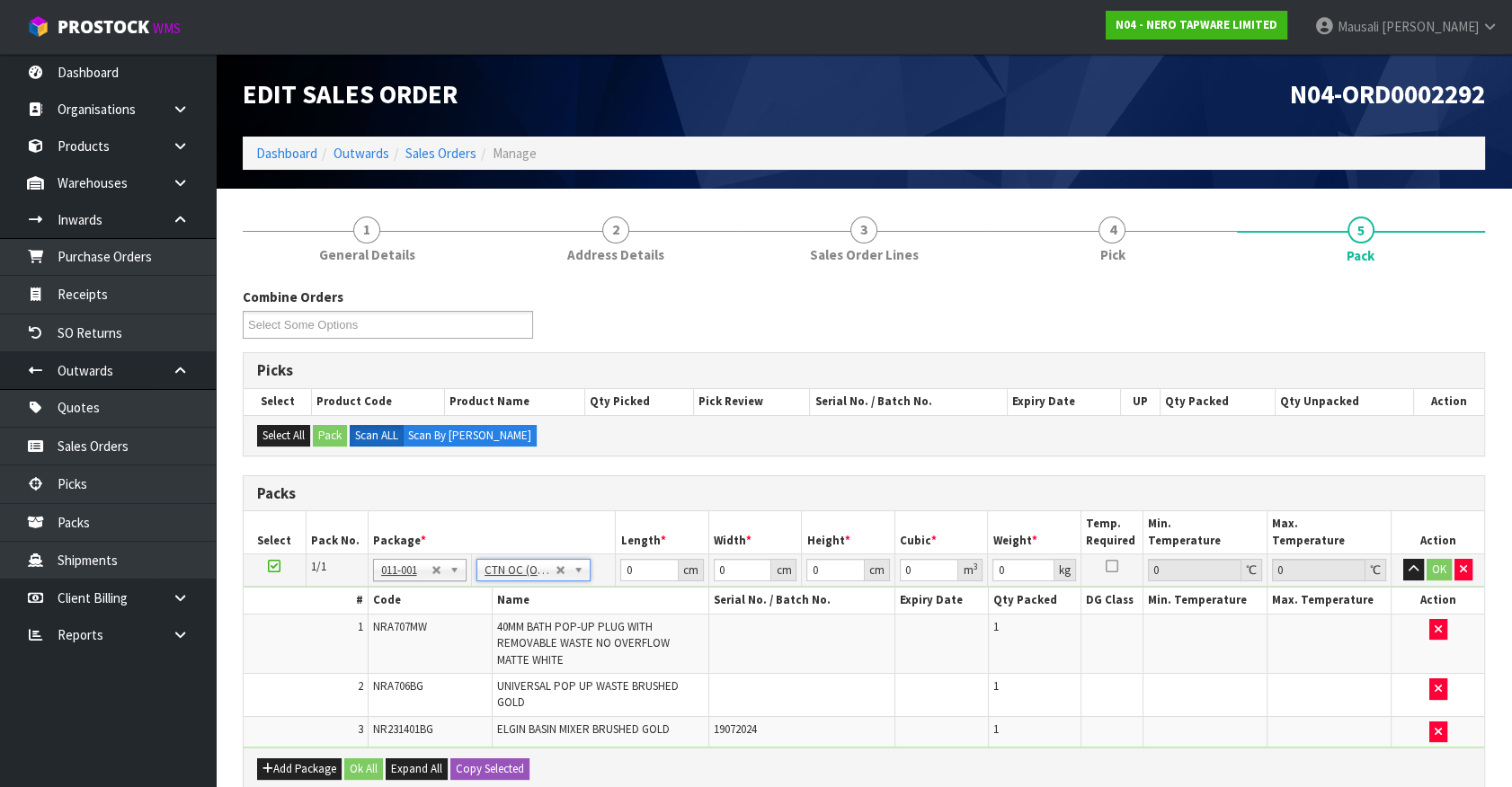 type on "2.29" 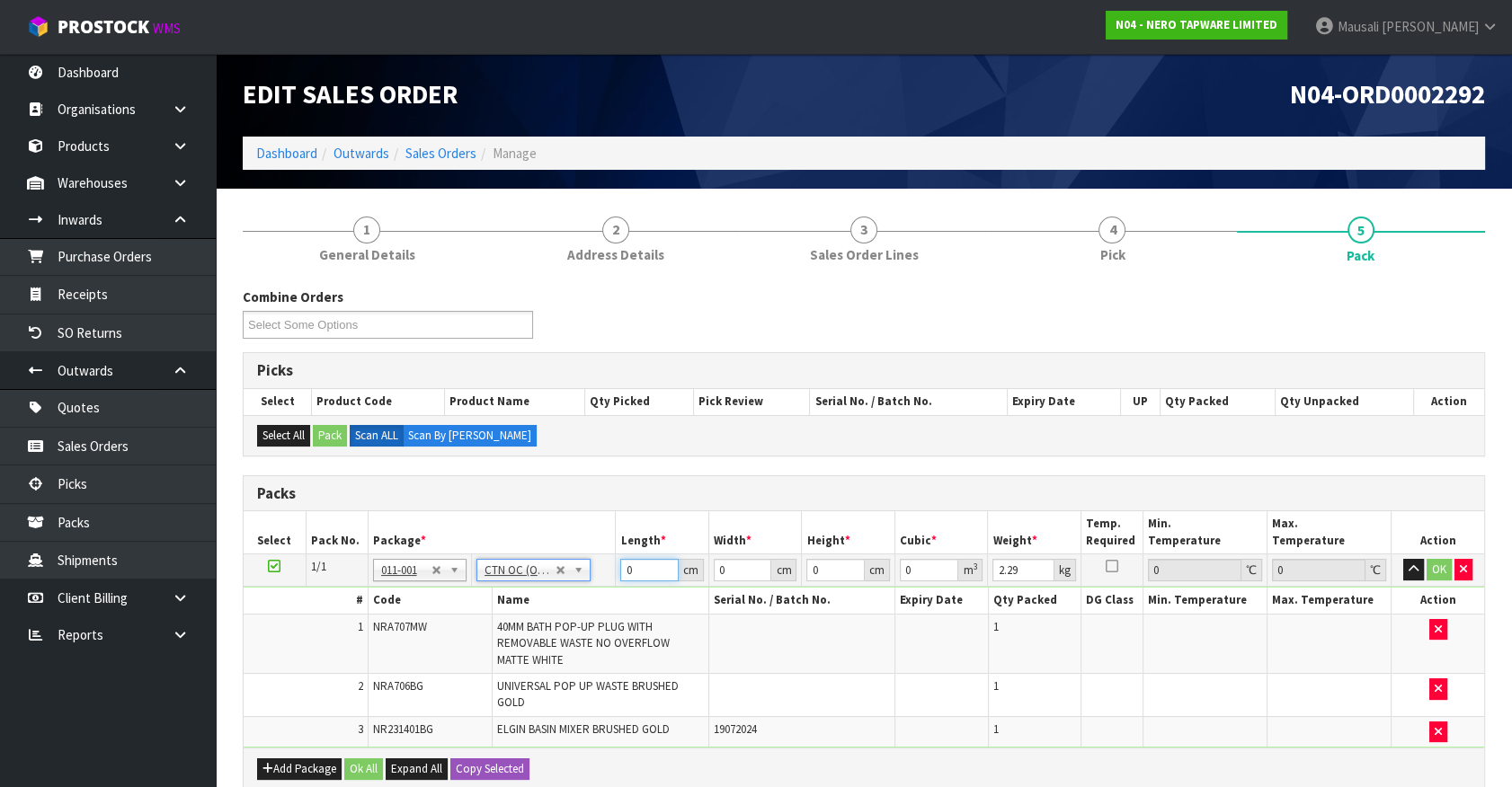 drag, startPoint x: 645, startPoint y: 567, endPoint x: 452, endPoint y: 635, distance: 204.6289 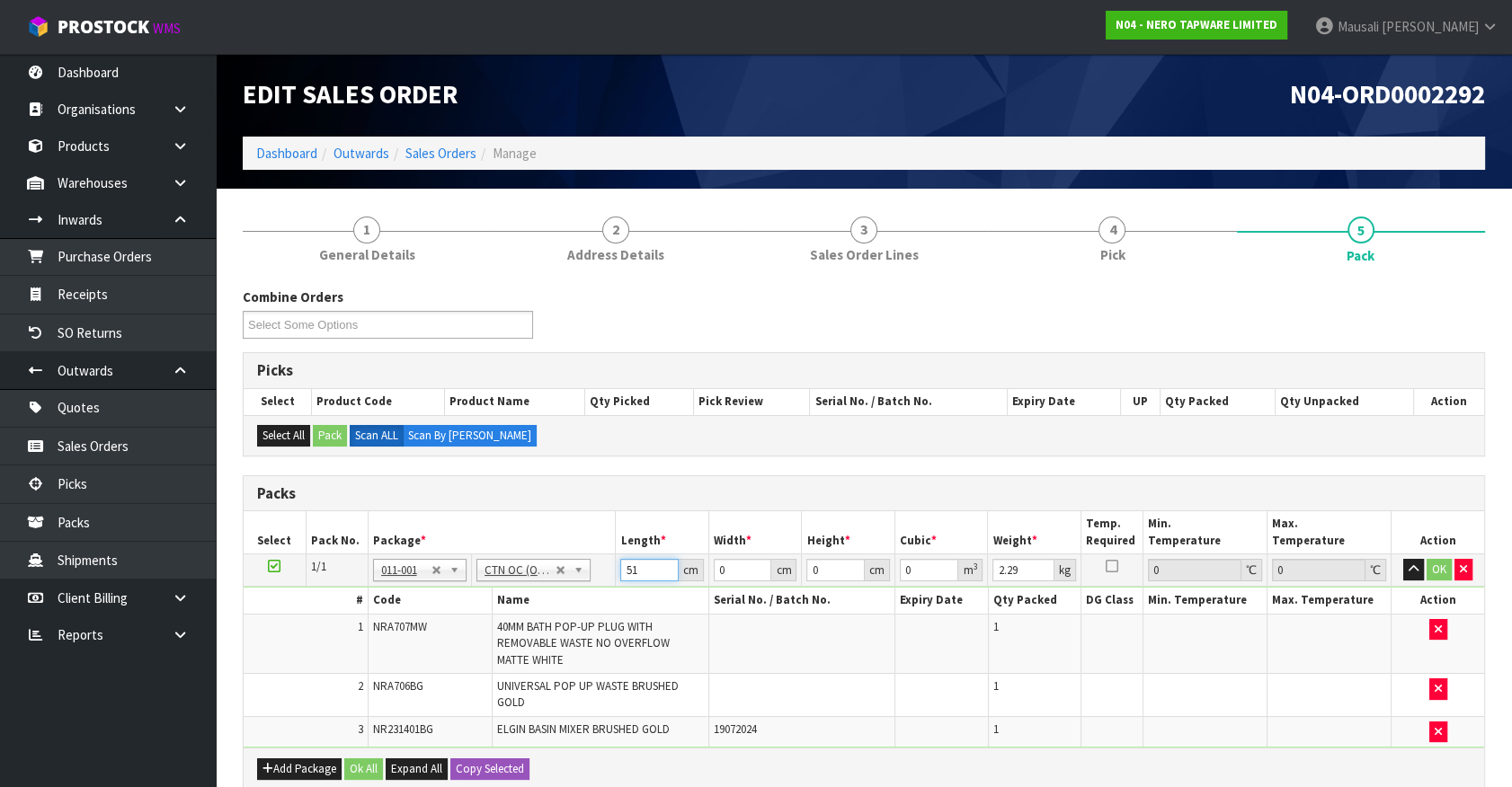 type on "51" 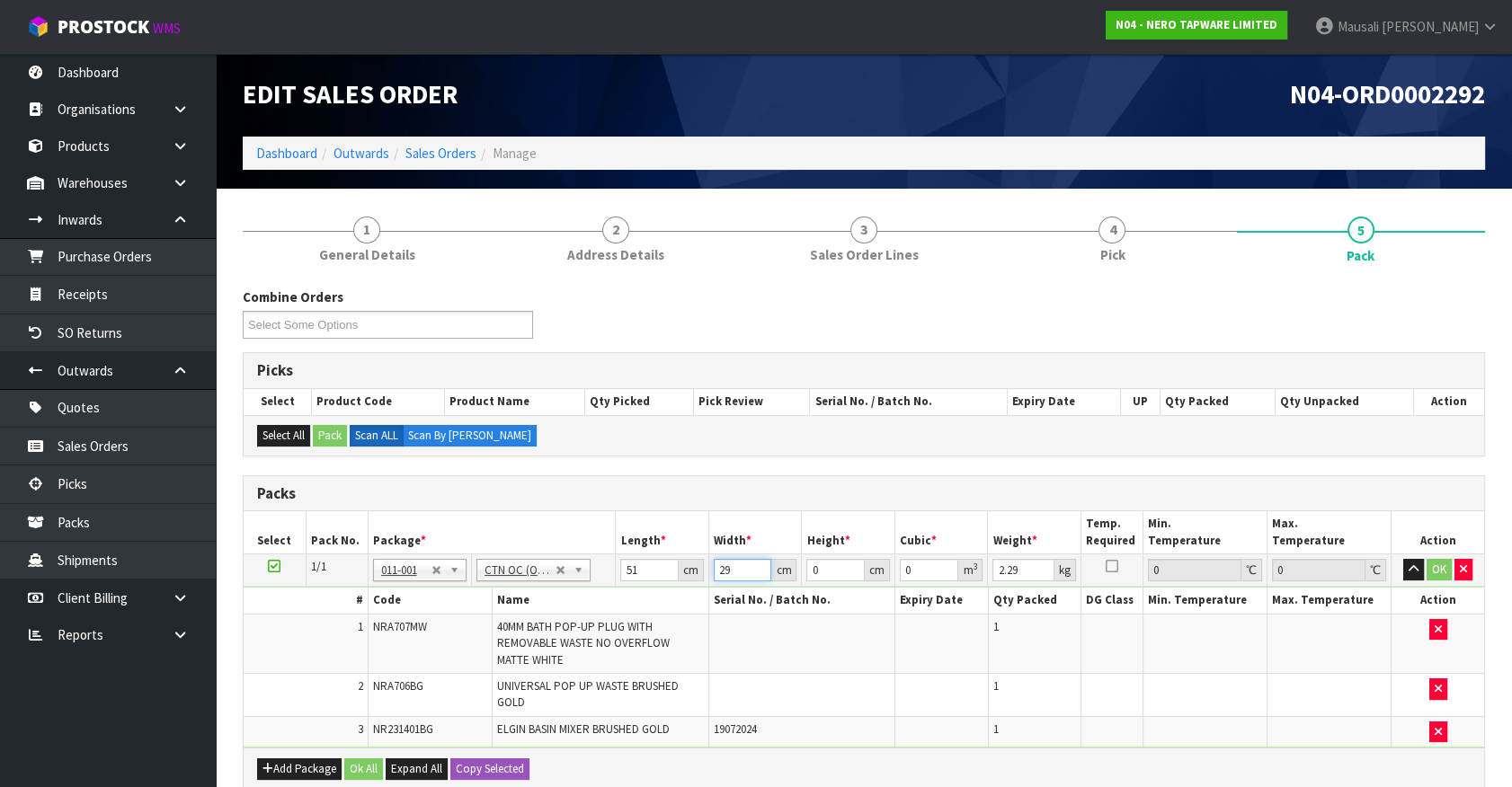 type on "29" 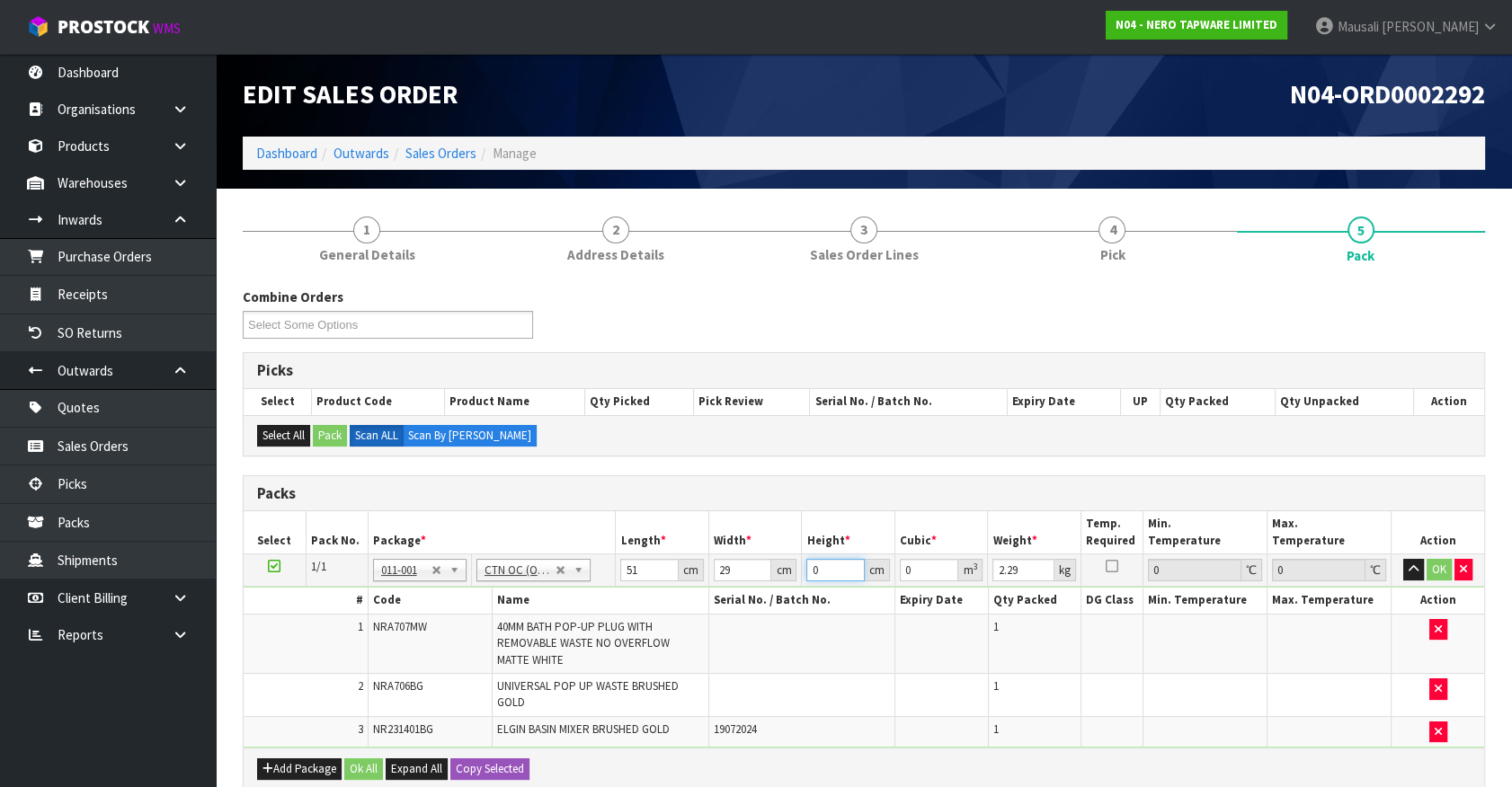 type on "1" 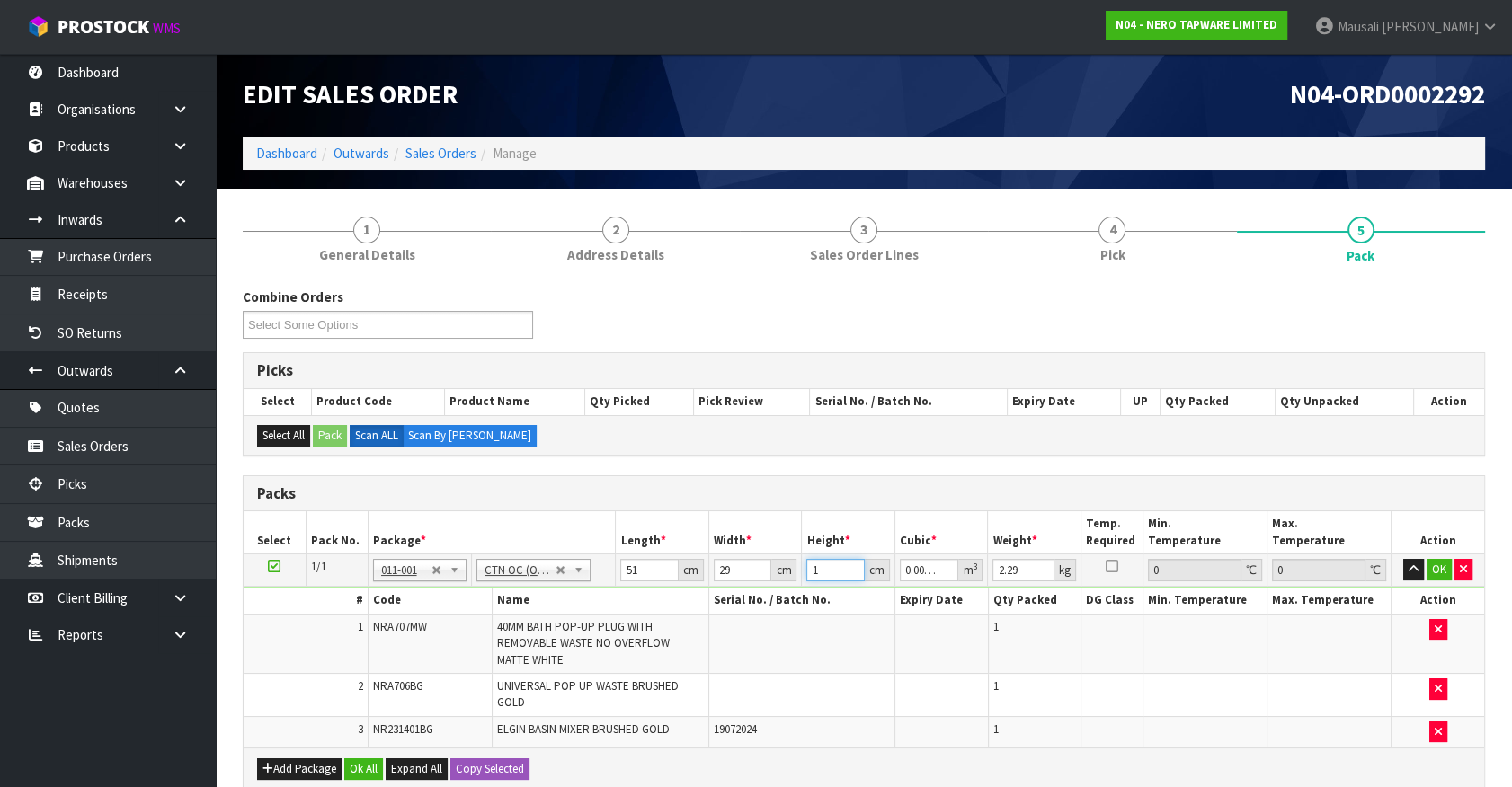 type on "13" 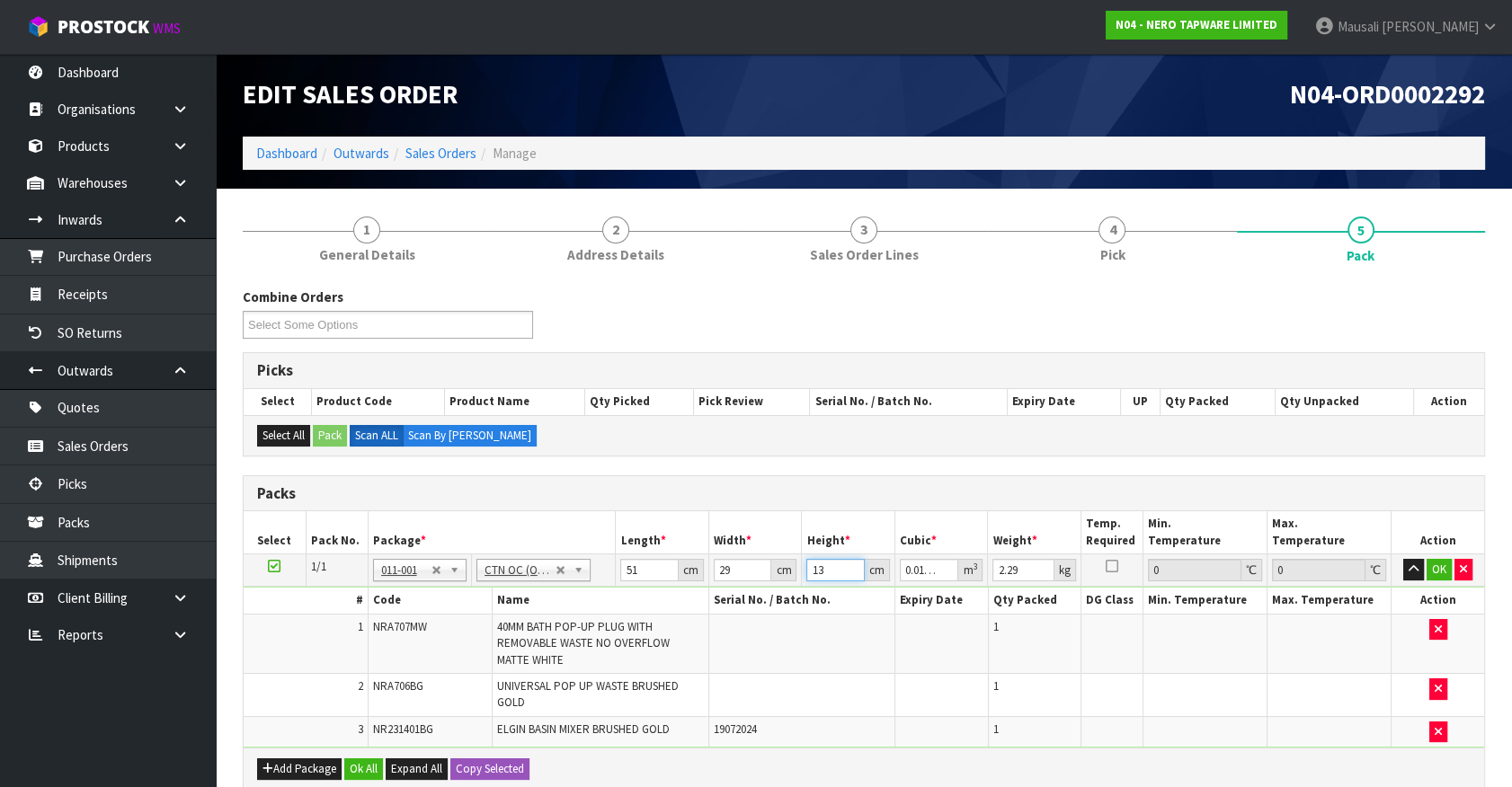 type on "13" 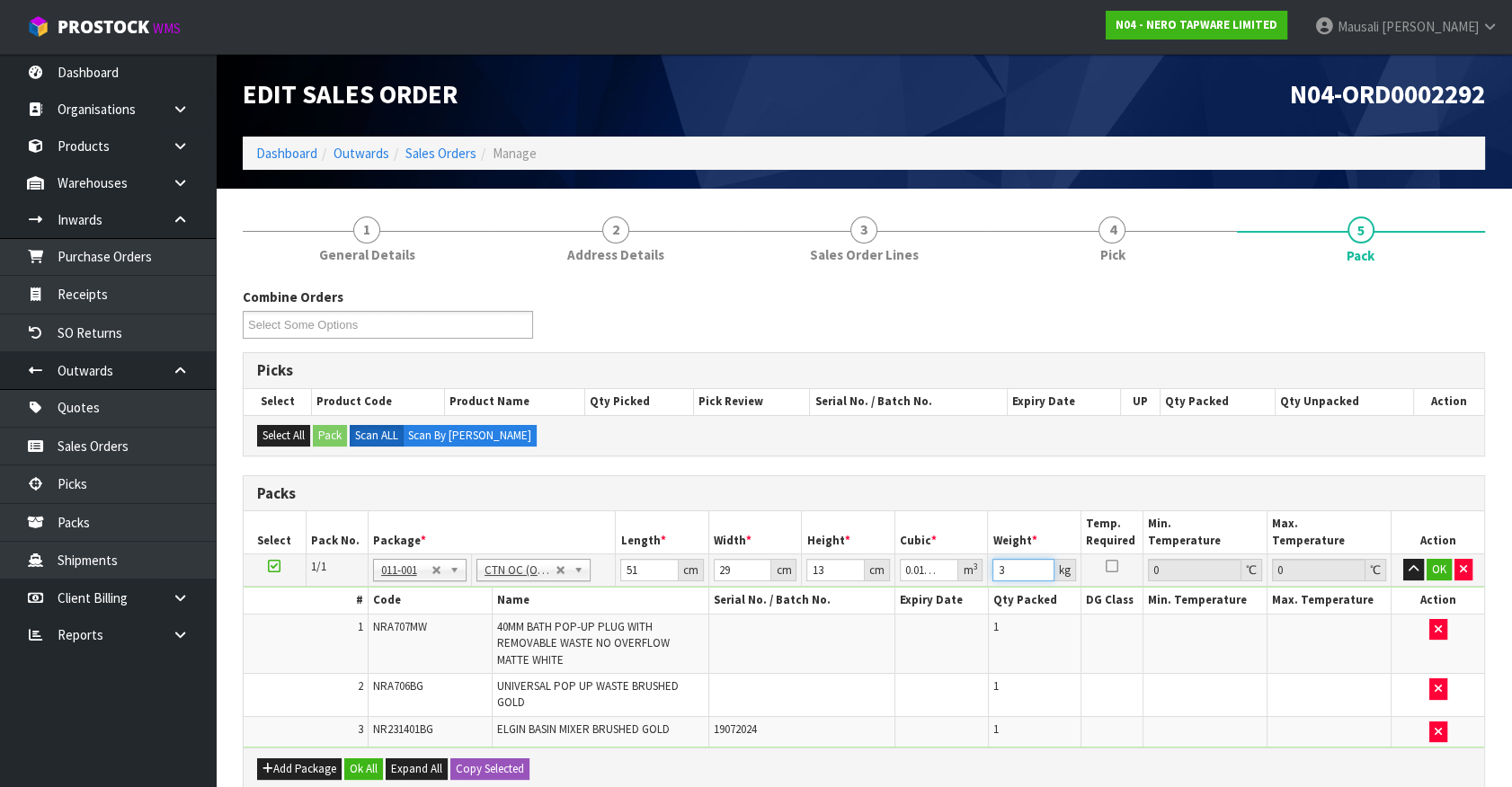 type on "3" 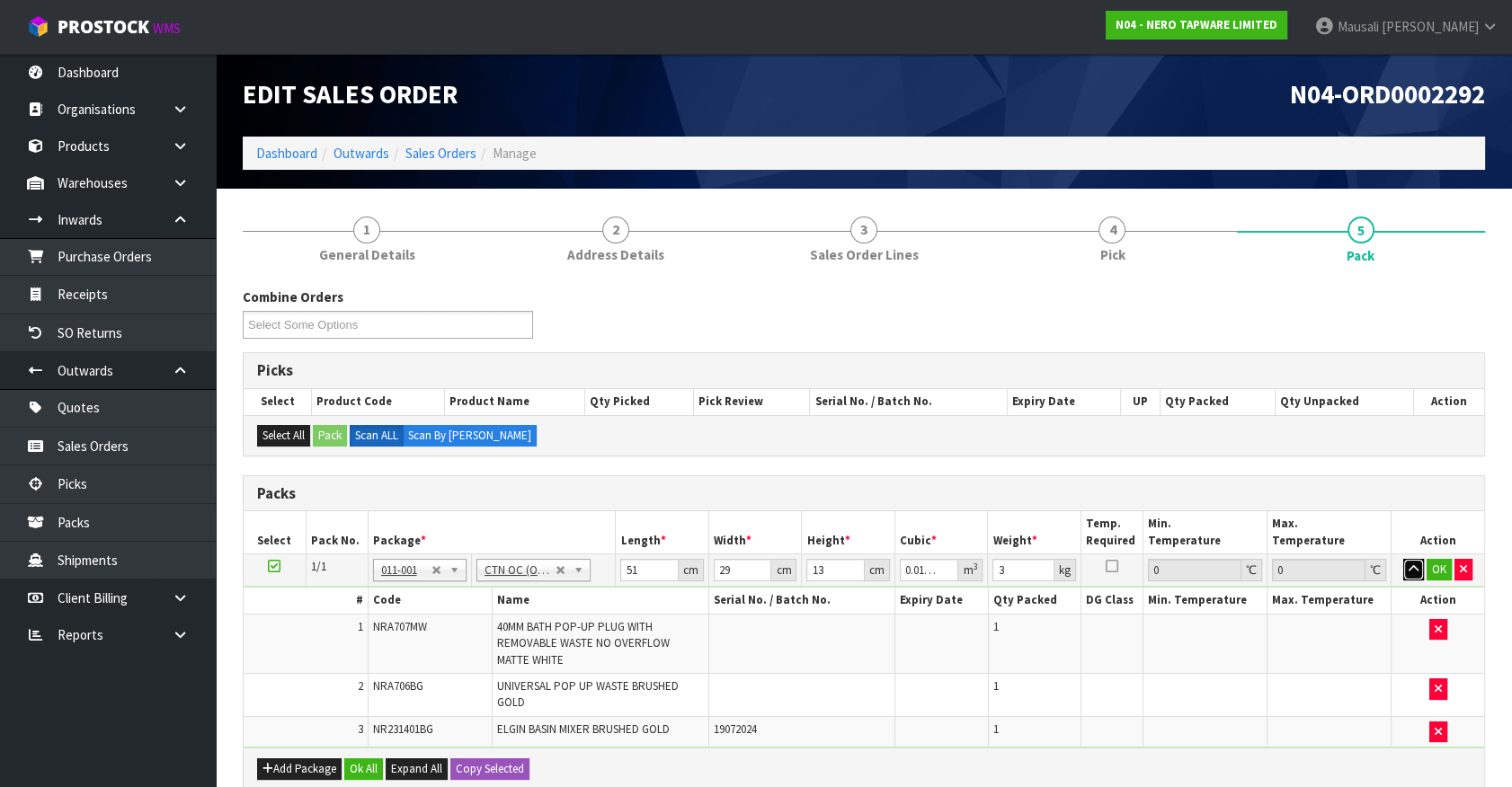 type 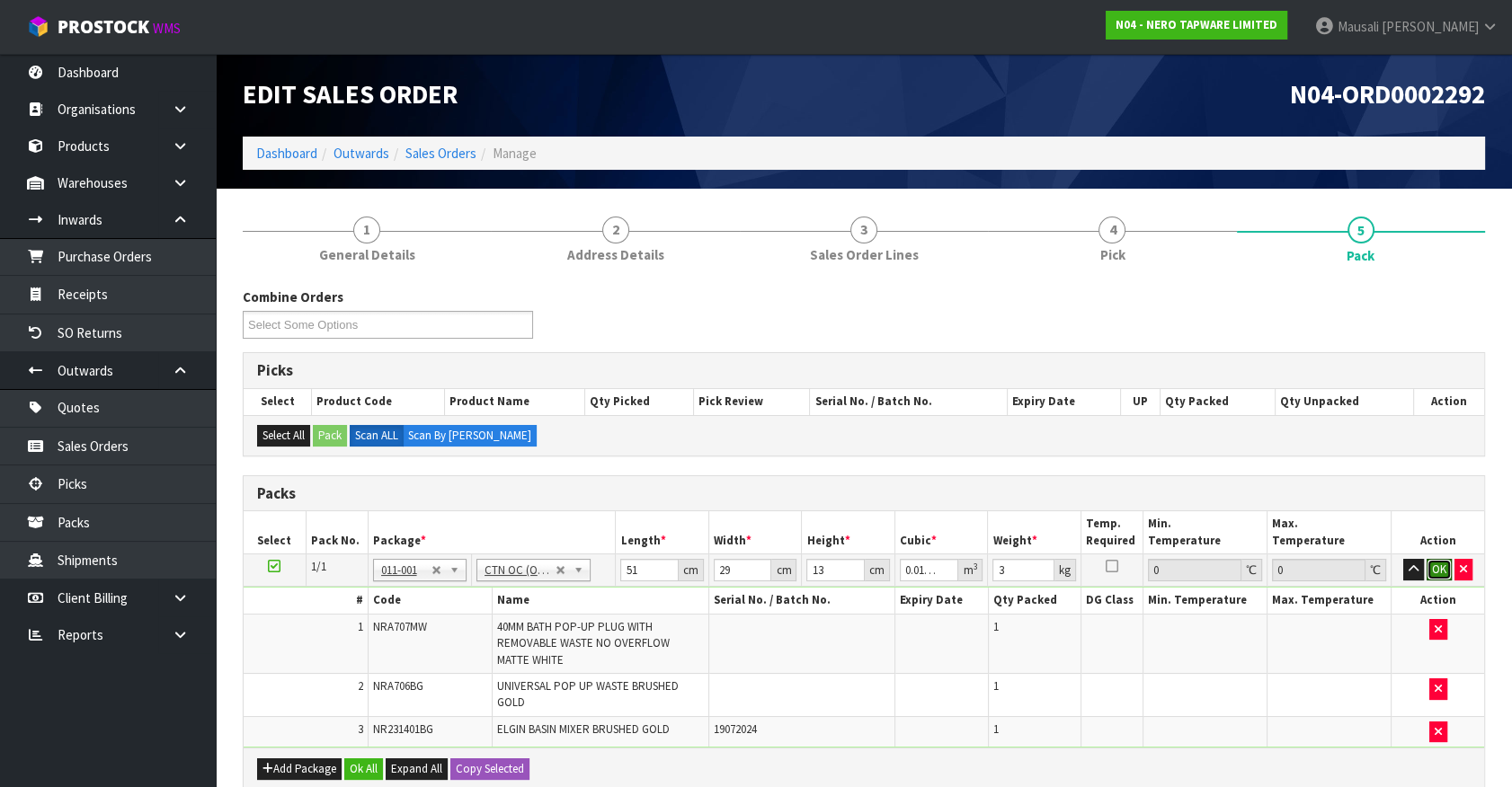 click on "OK" at bounding box center [1439, 570] 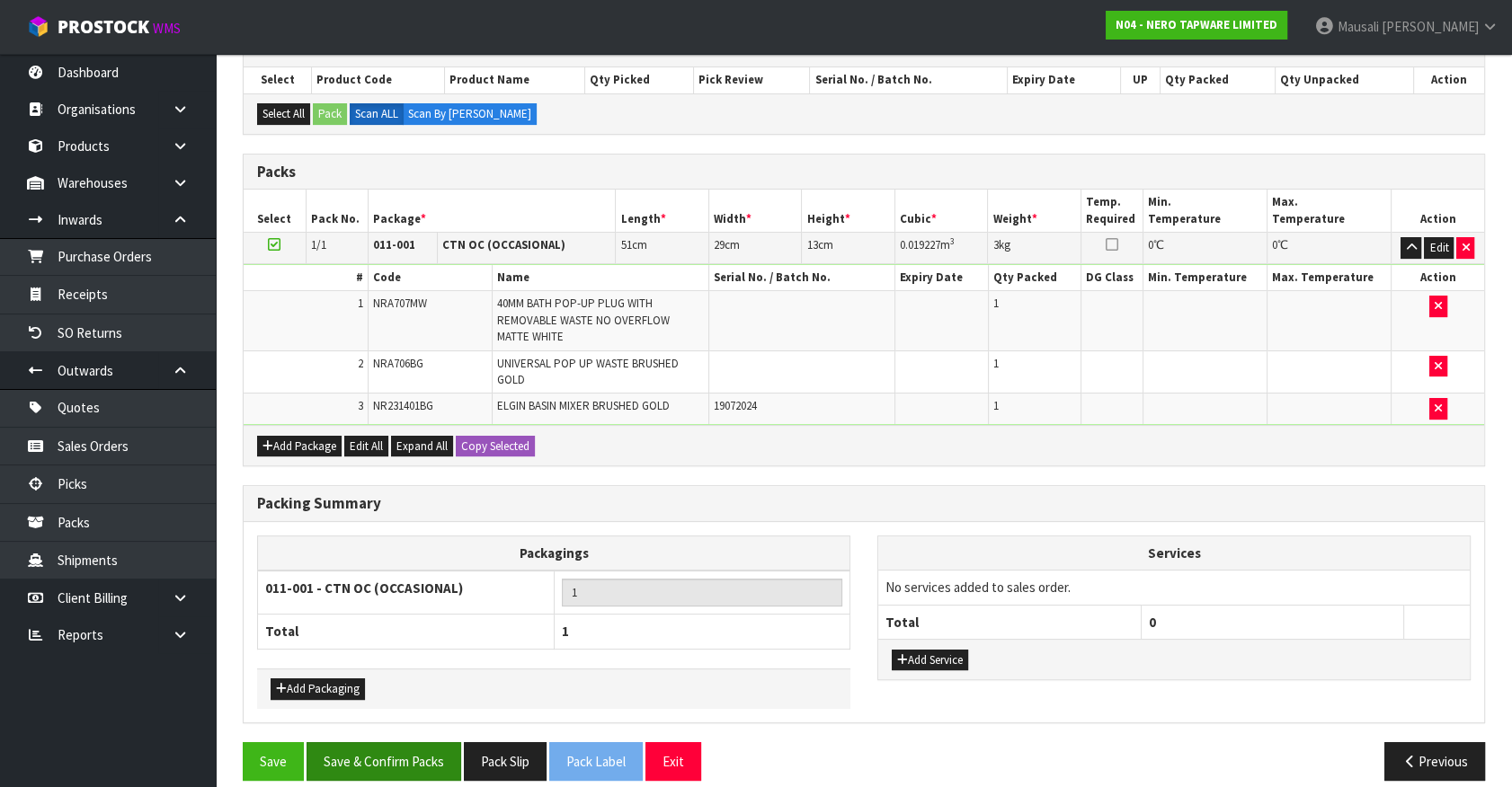 scroll, scrollTop: 337, scrollLeft: 0, axis: vertical 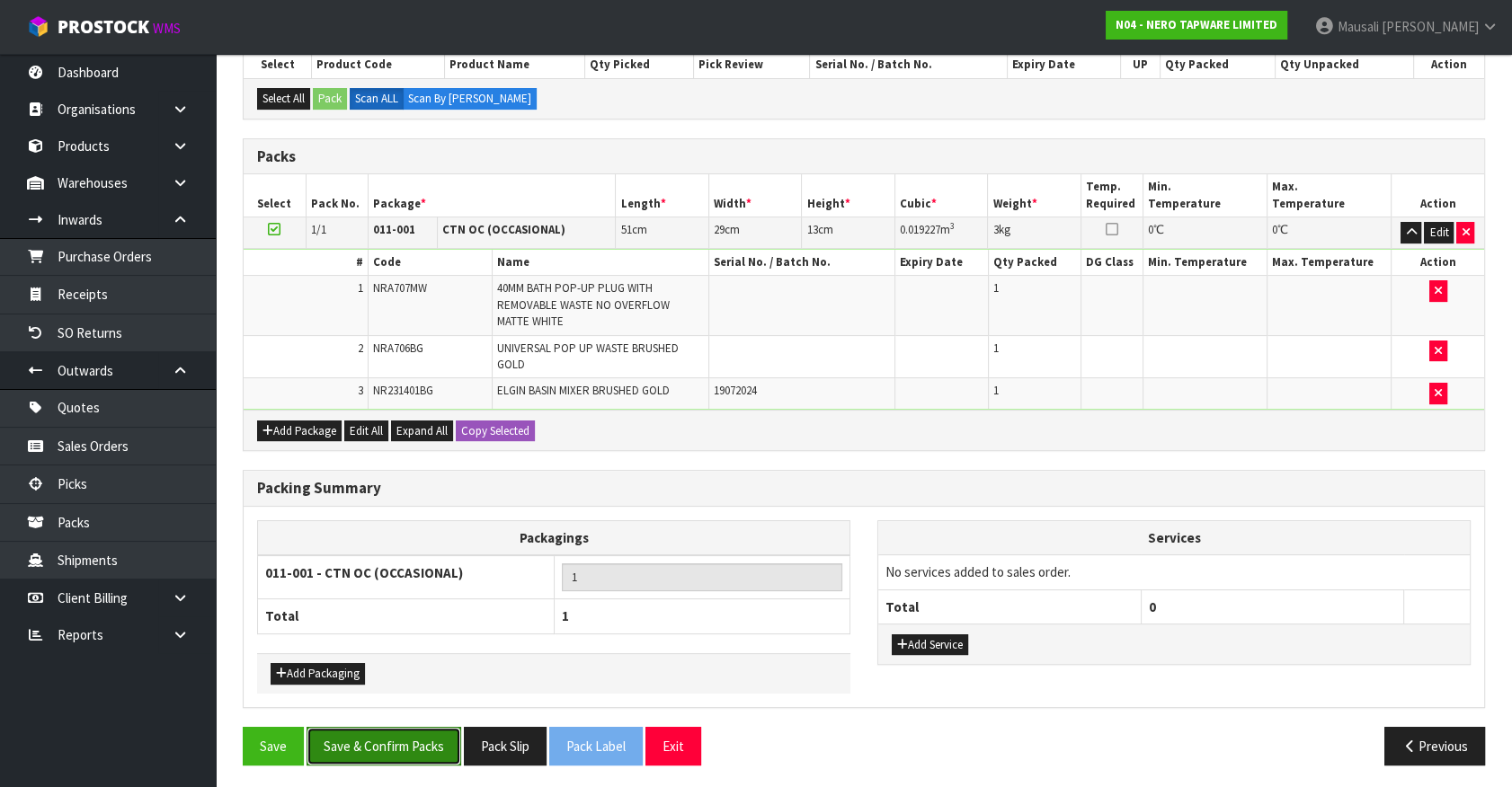 click on "Save & Confirm Packs" at bounding box center (384, 746) 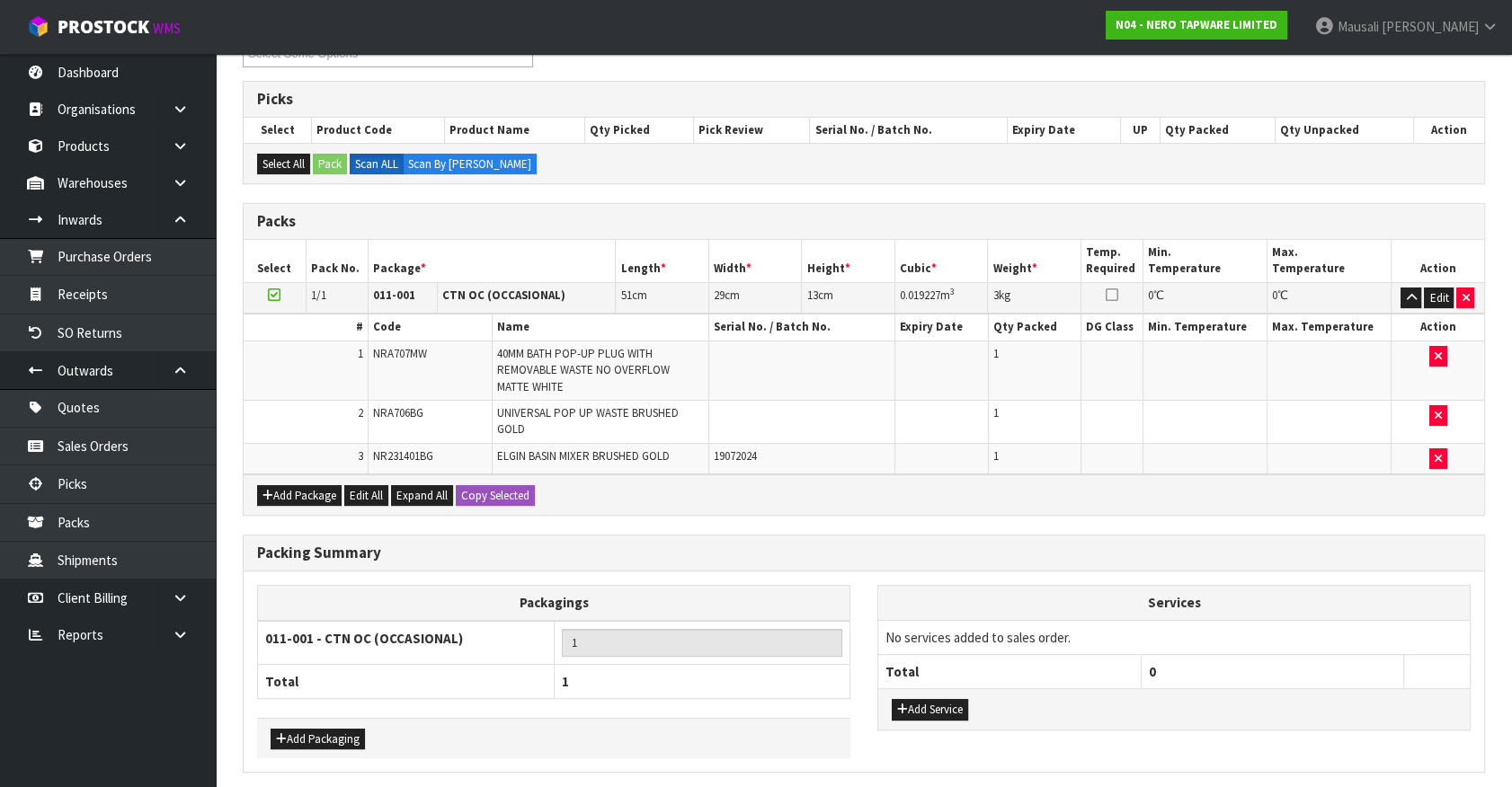 scroll, scrollTop: 0, scrollLeft: 0, axis: both 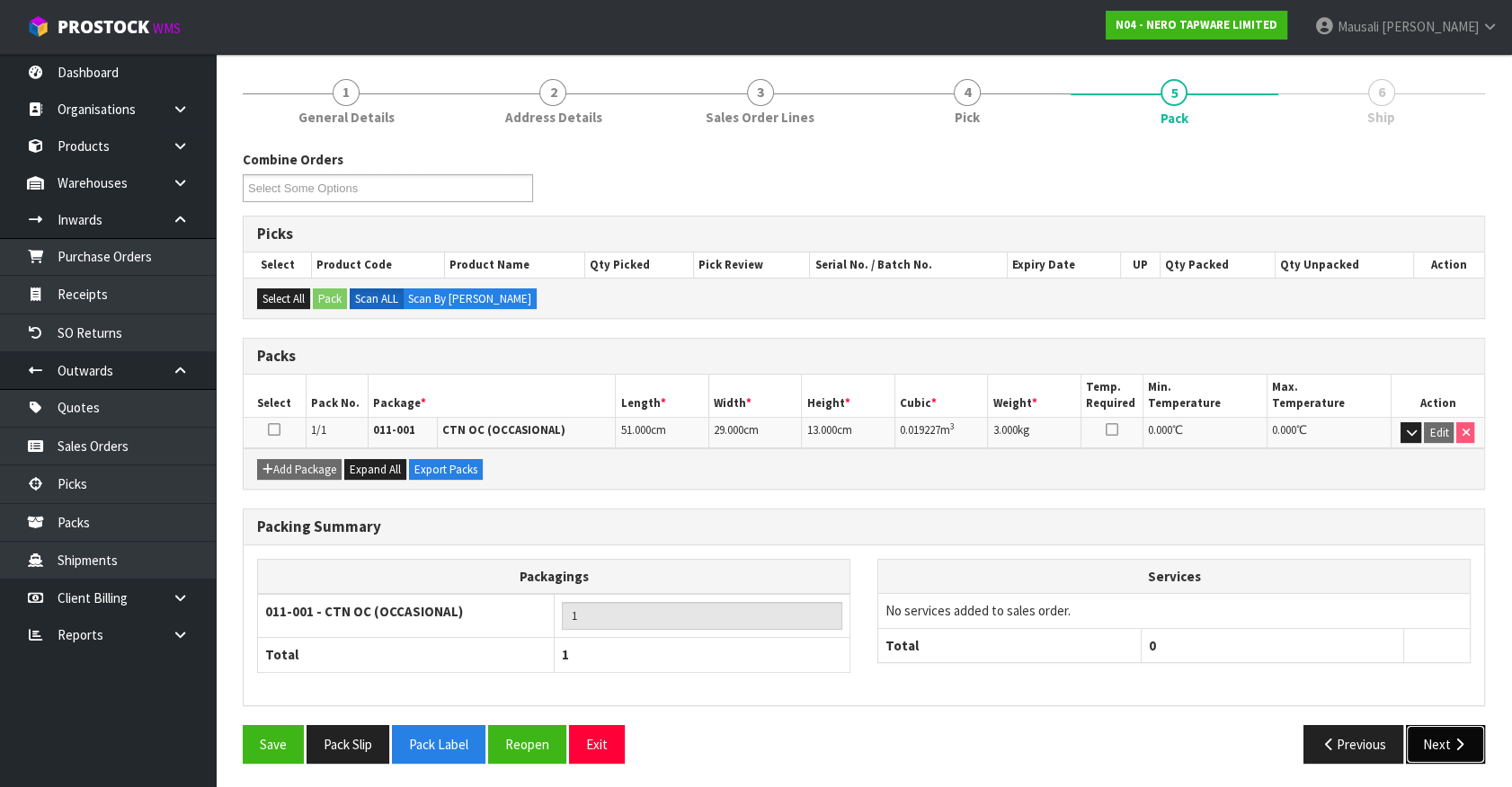 click on "Next" at bounding box center [1445, 744] 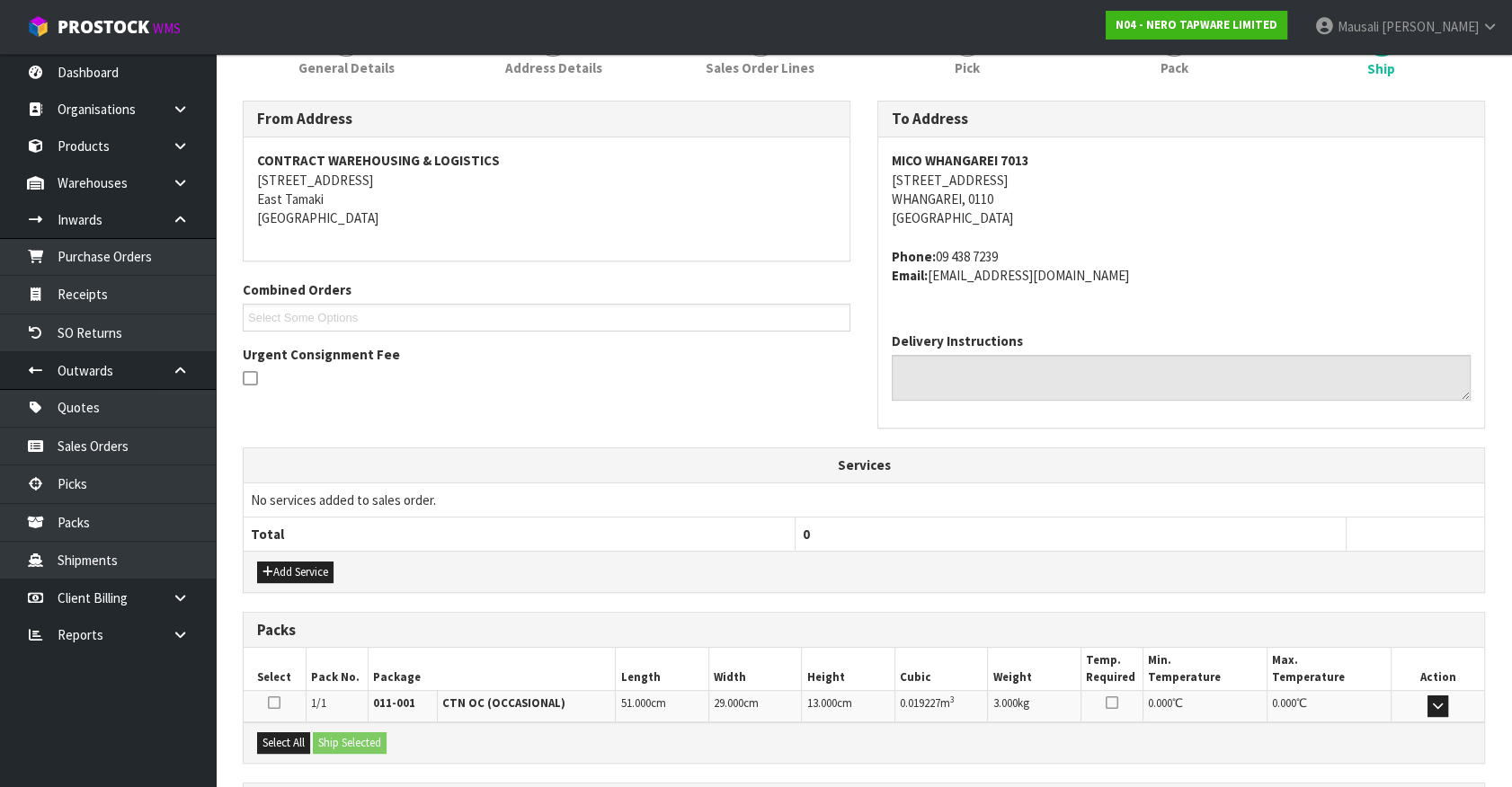 scroll, scrollTop: 417, scrollLeft: 0, axis: vertical 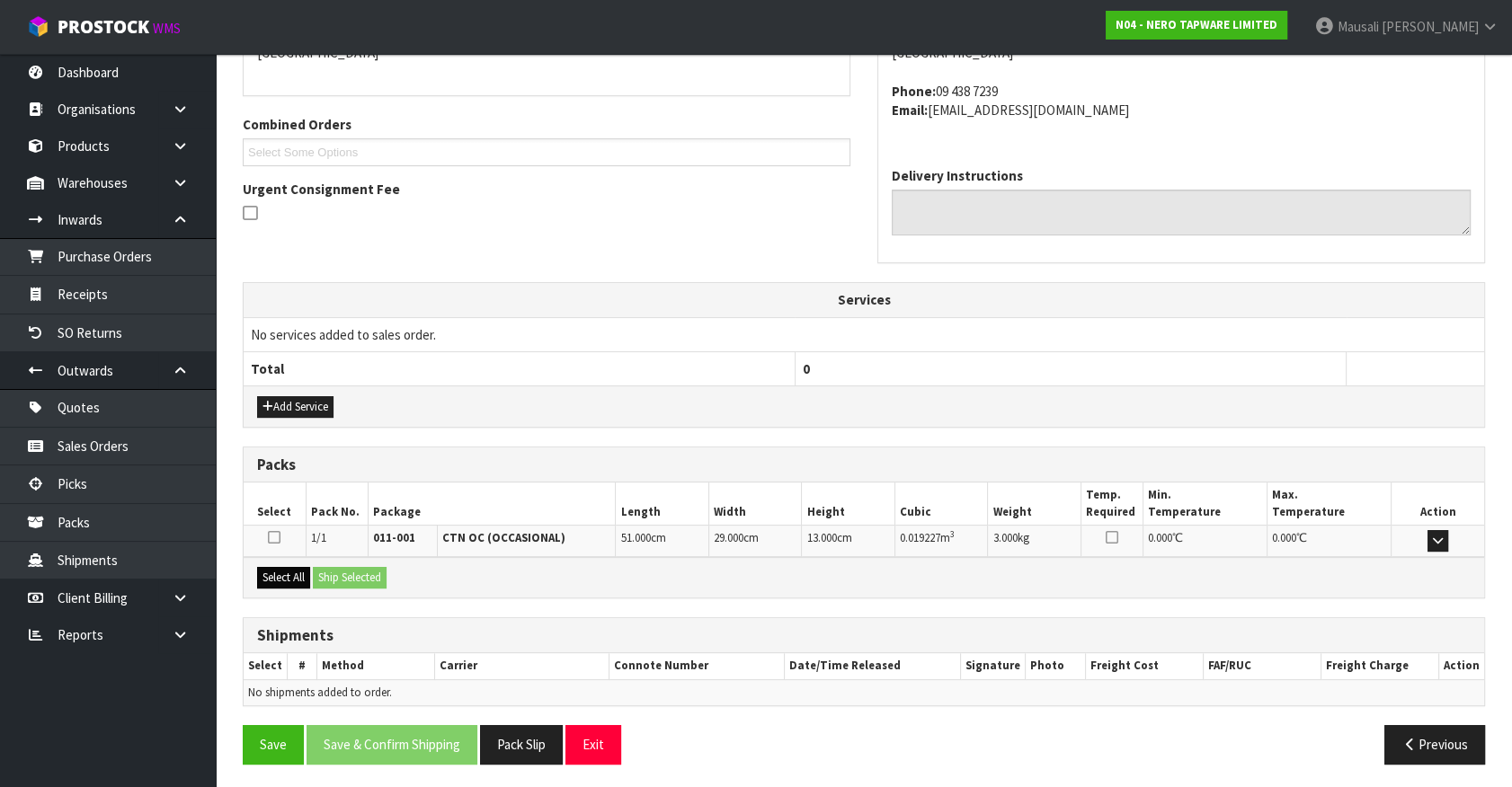 click on "Select All
Ship Selected" at bounding box center [864, 577] 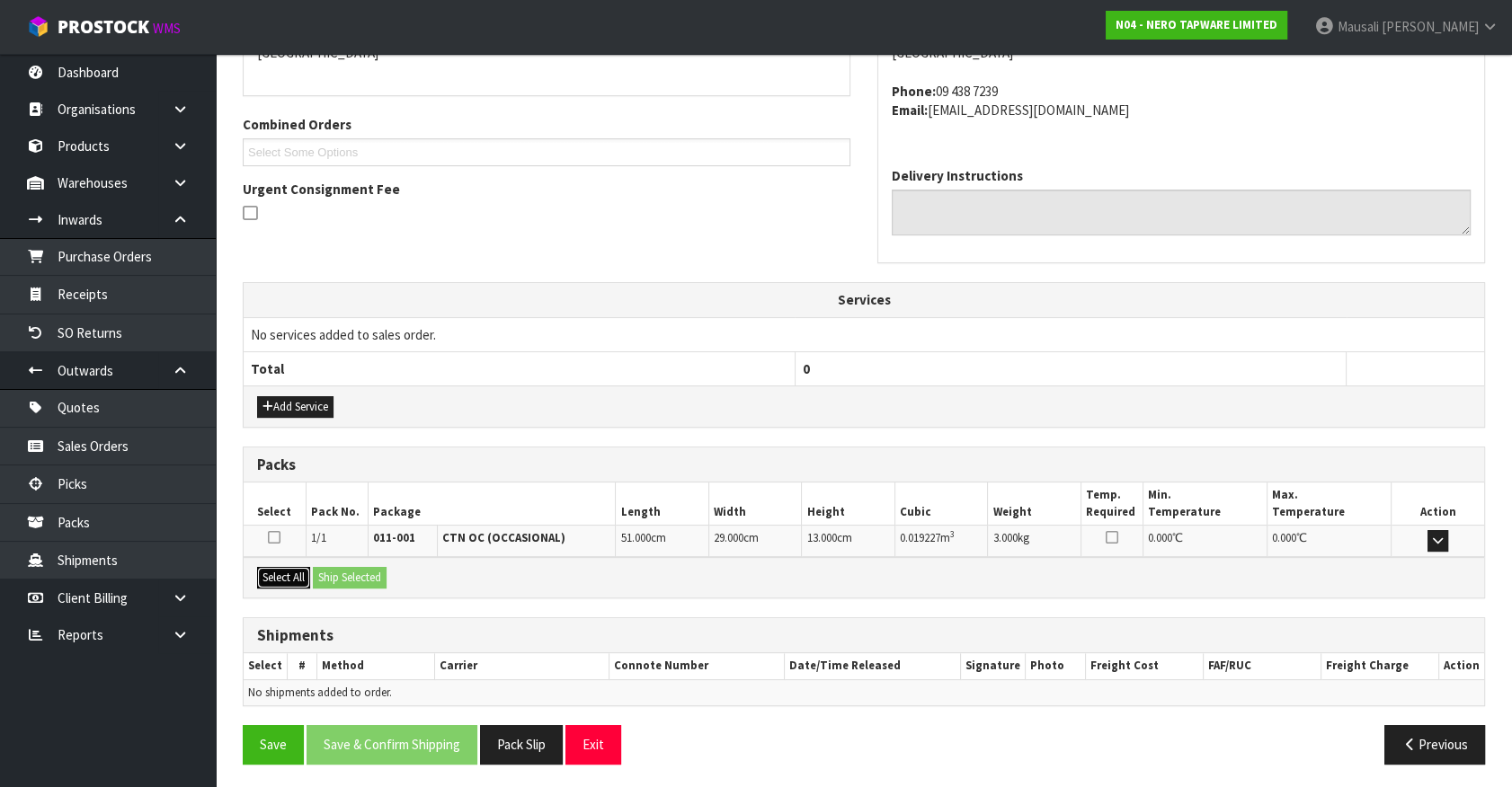 click on "Select All" at bounding box center [283, 578] 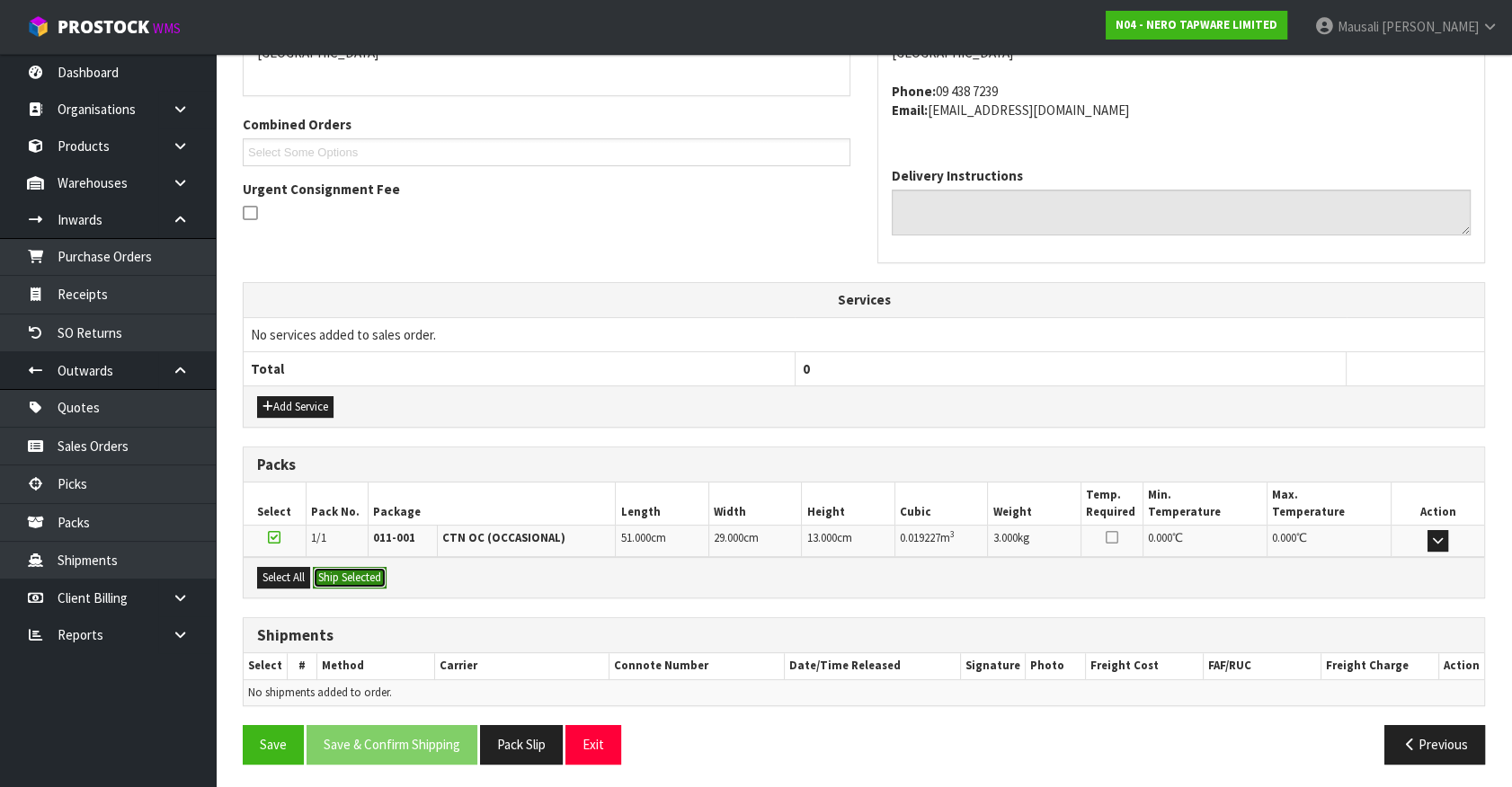 click on "Ship Selected" at bounding box center (350, 578) 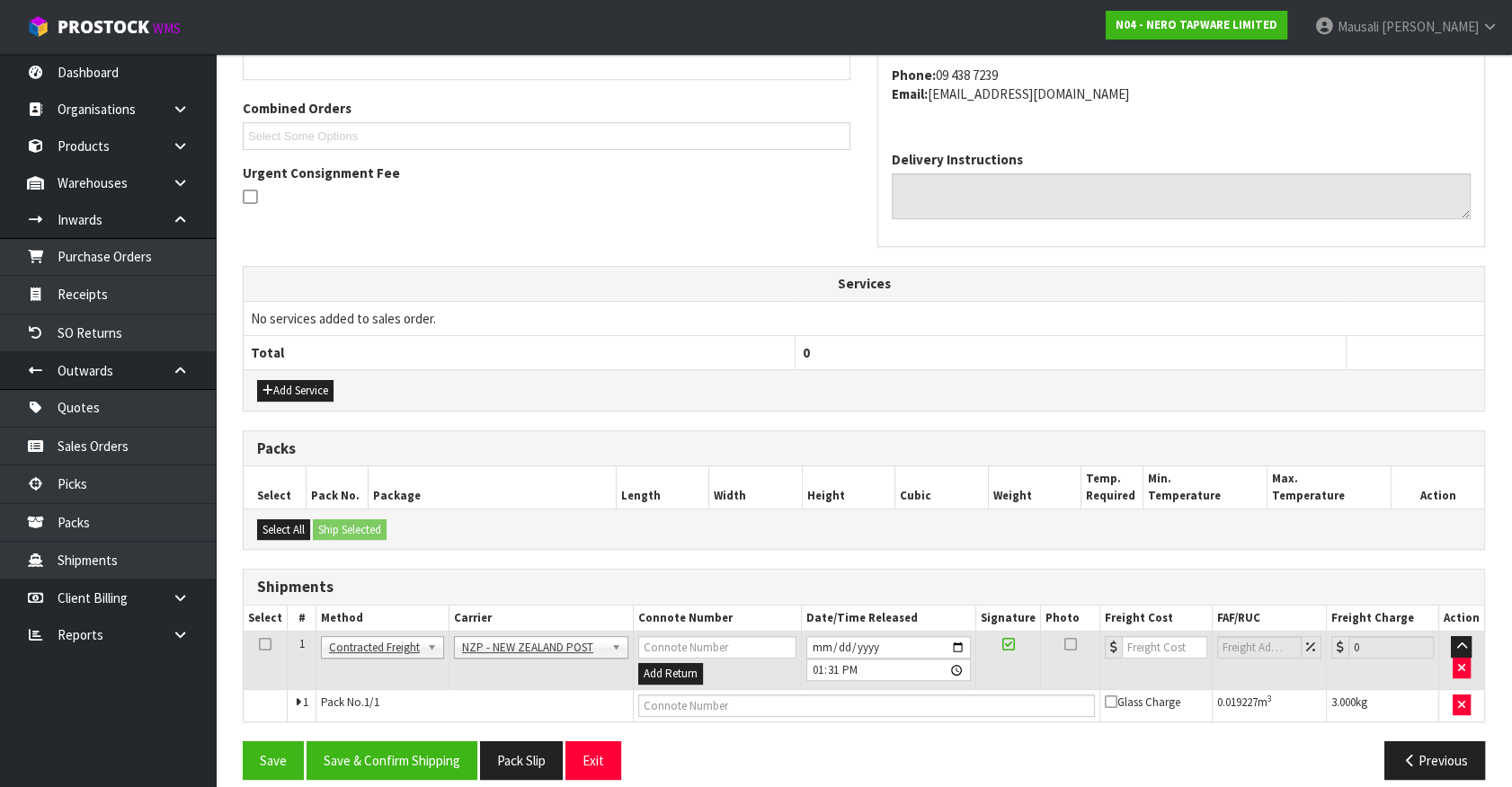 scroll, scrollTop: 449, scrollLeft: 0, axis: vertical 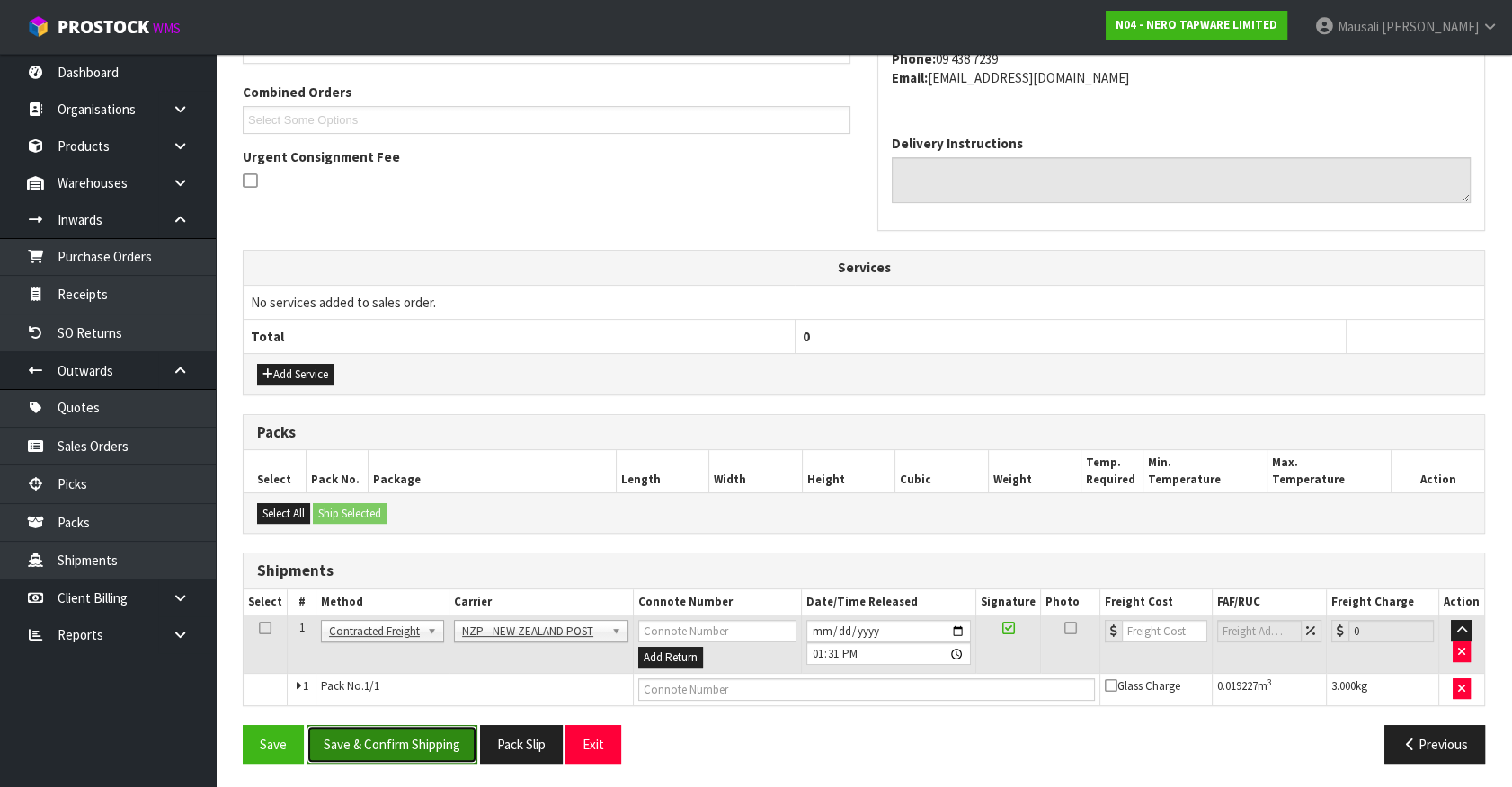 click on "Save & Confirm Shipping" at bounding box center [392, 744] 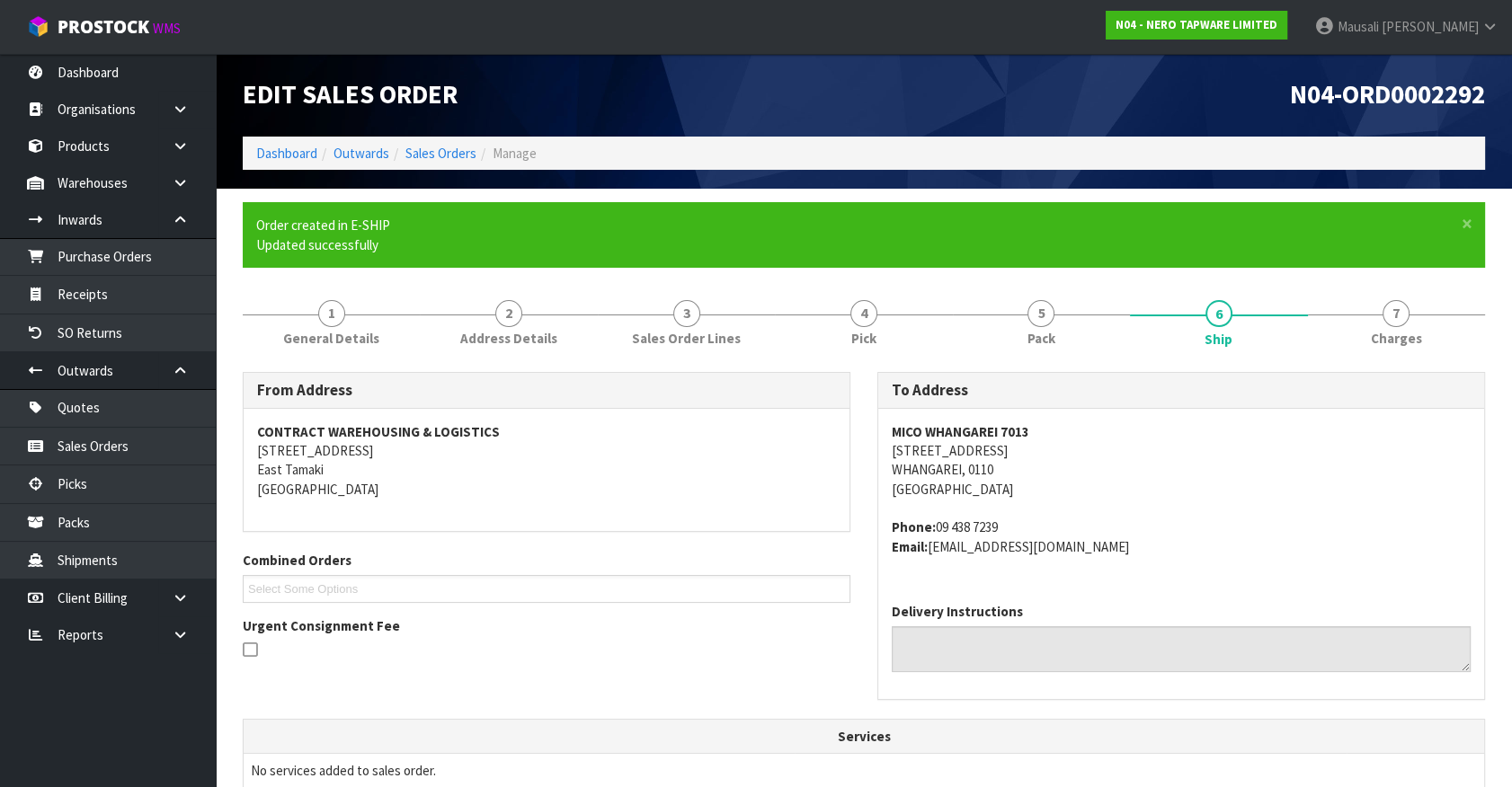 scroll, scrollTop: 423, scrollLeft: 0, axis: vertical 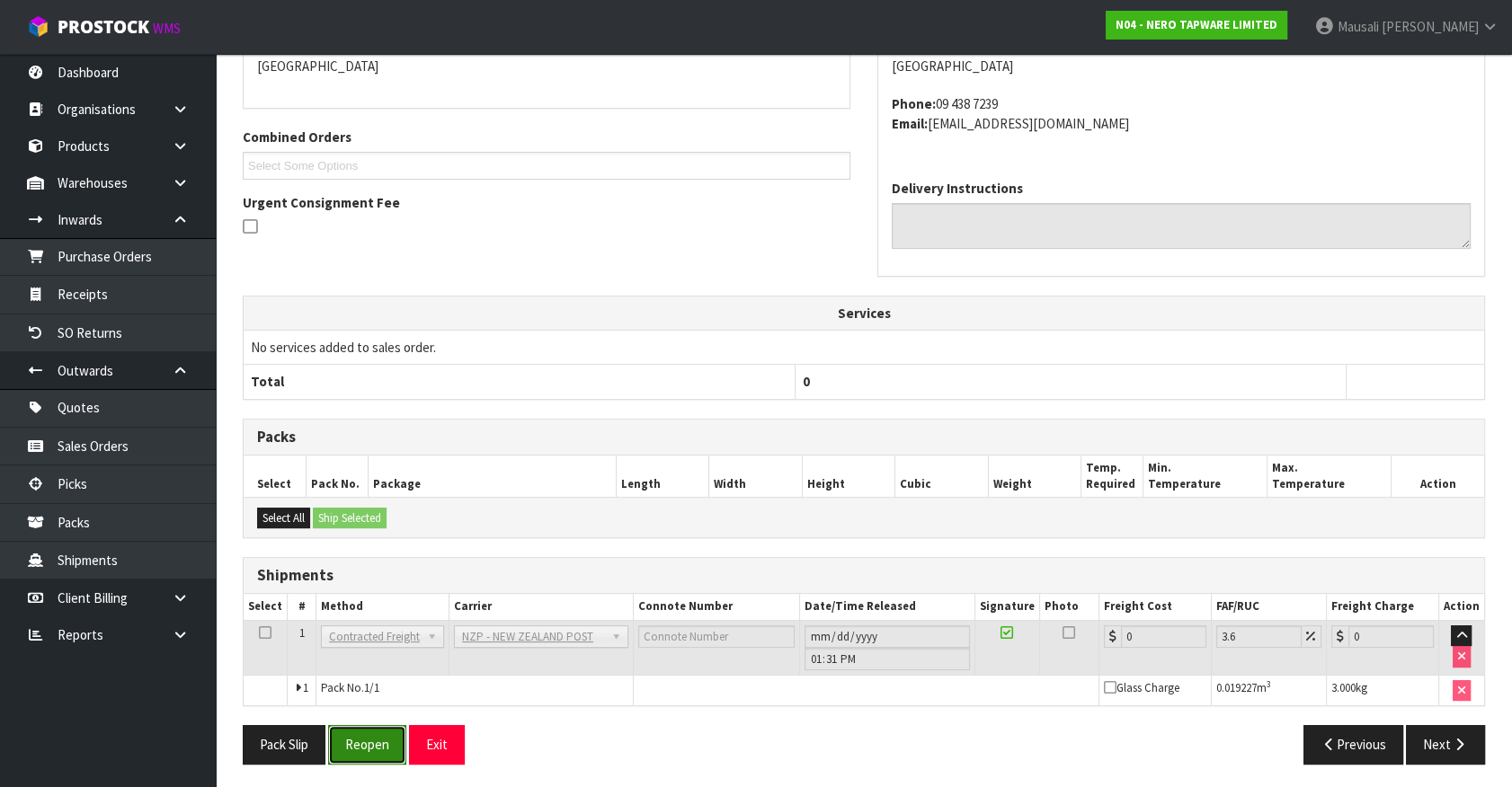 drag, startPoint x: 351, startPoint y: 748, endPoint x: 364, endPoint y: 744, distance: 13.601471 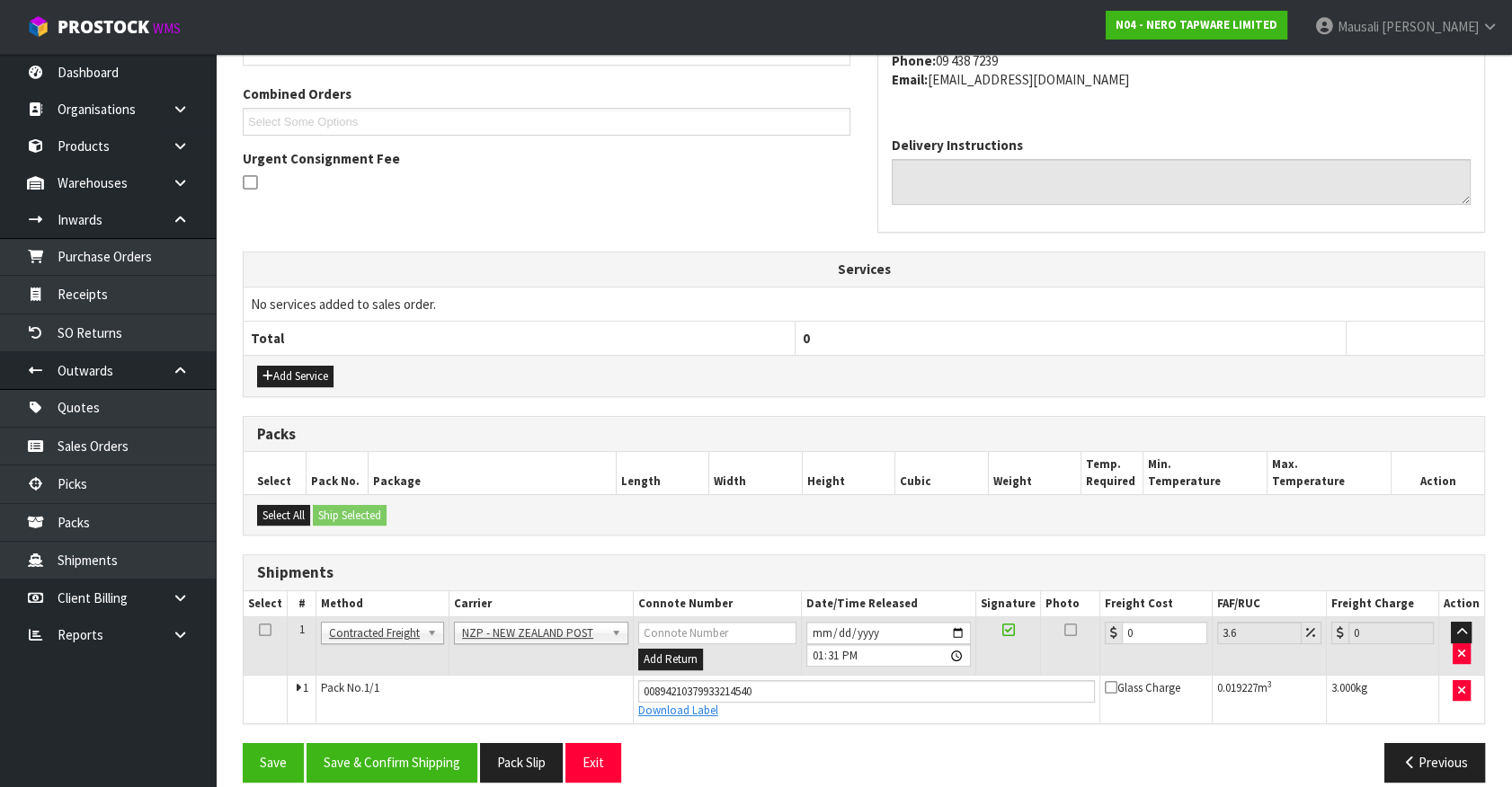 scroll, scrollTop: 465, scrollLeft: 0, axis: vertical 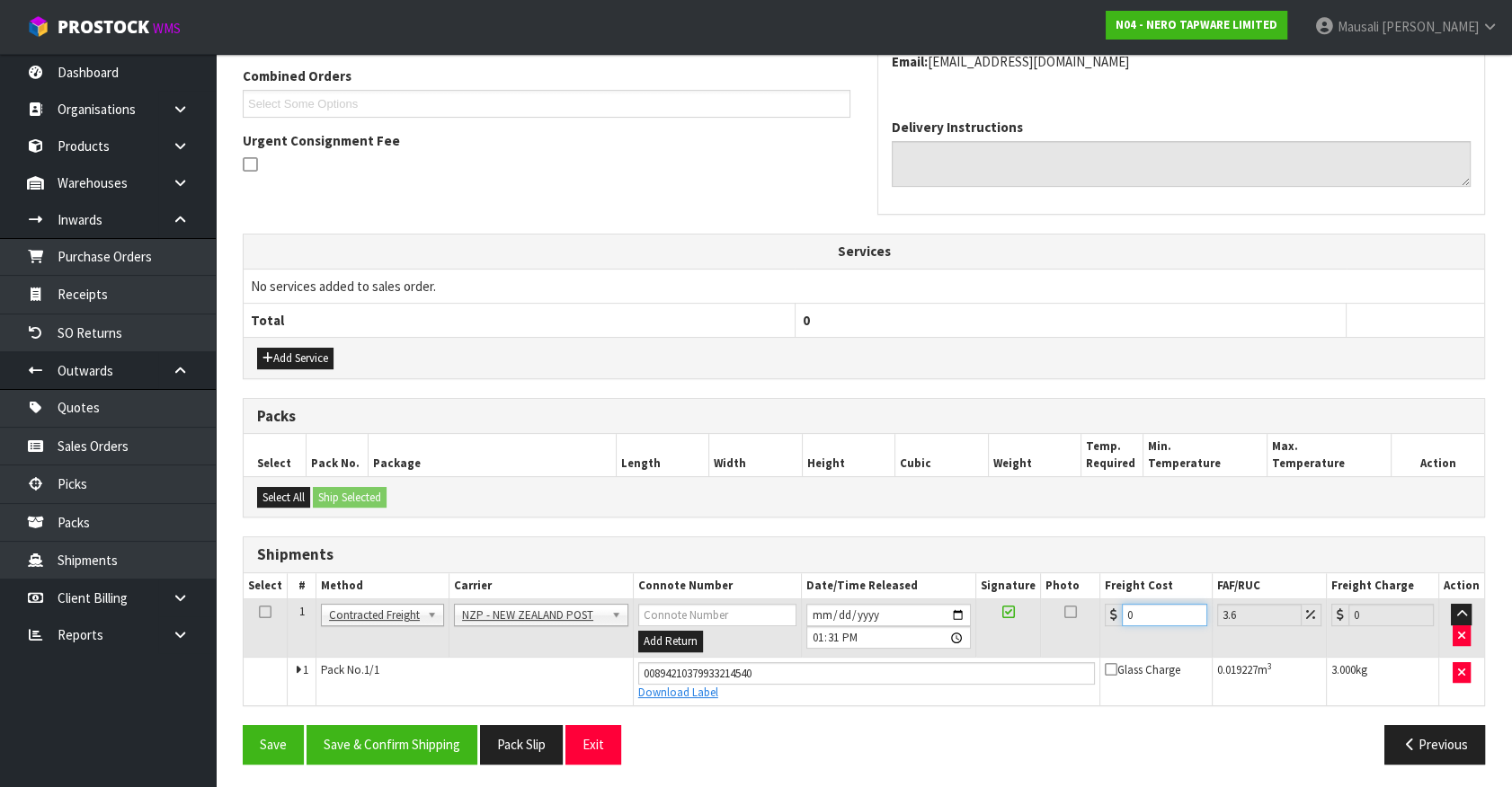 click on "From Address
CONTRACT WAREHOUSING & LOGISTICS [STREET_ADDRESS]
Combined Orders
N04-ORD0002284 N04-ORD0002285 N04-ORD0002286 N04-ORD0002287 N04-ORD0002292 N04-ORD0002294 N04-ORD0002295 N04-ORD0002296 N04-ORD0002297
Select Some Options
Urgent Consignment Fee
To Address
MICO WHANGAREI [STREET_ADDRESS] Phone:   [PHONE_NUMBER] Email:   [EMAIL_ADDRESS][DOMAIN_NAME]
Delivery Instructions
Services
No services added to sales order.
Total
0
Add Service
Packs
Width" at bounding box center [864, 332] 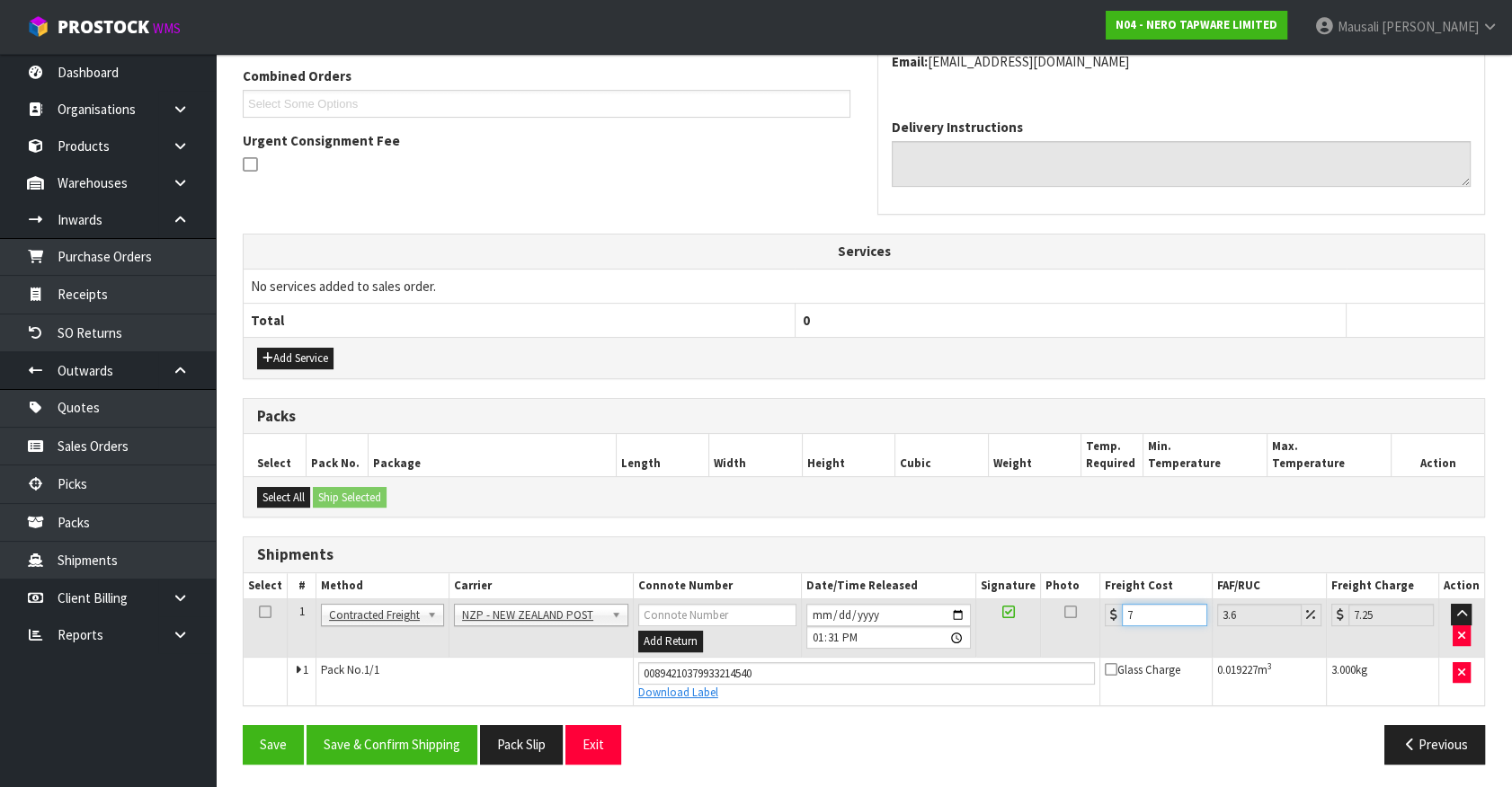 type on "7.3" 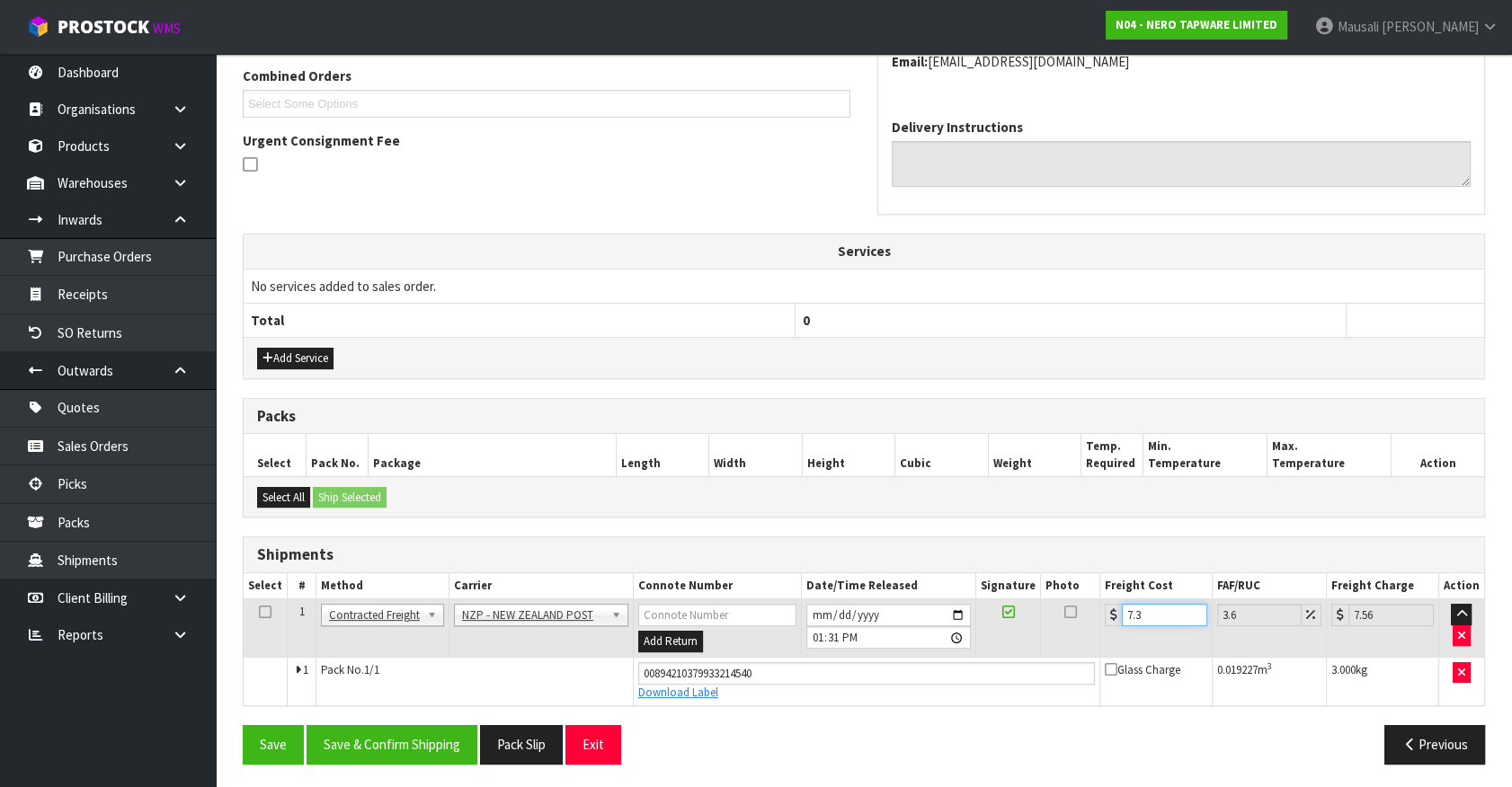 type on "7.31" 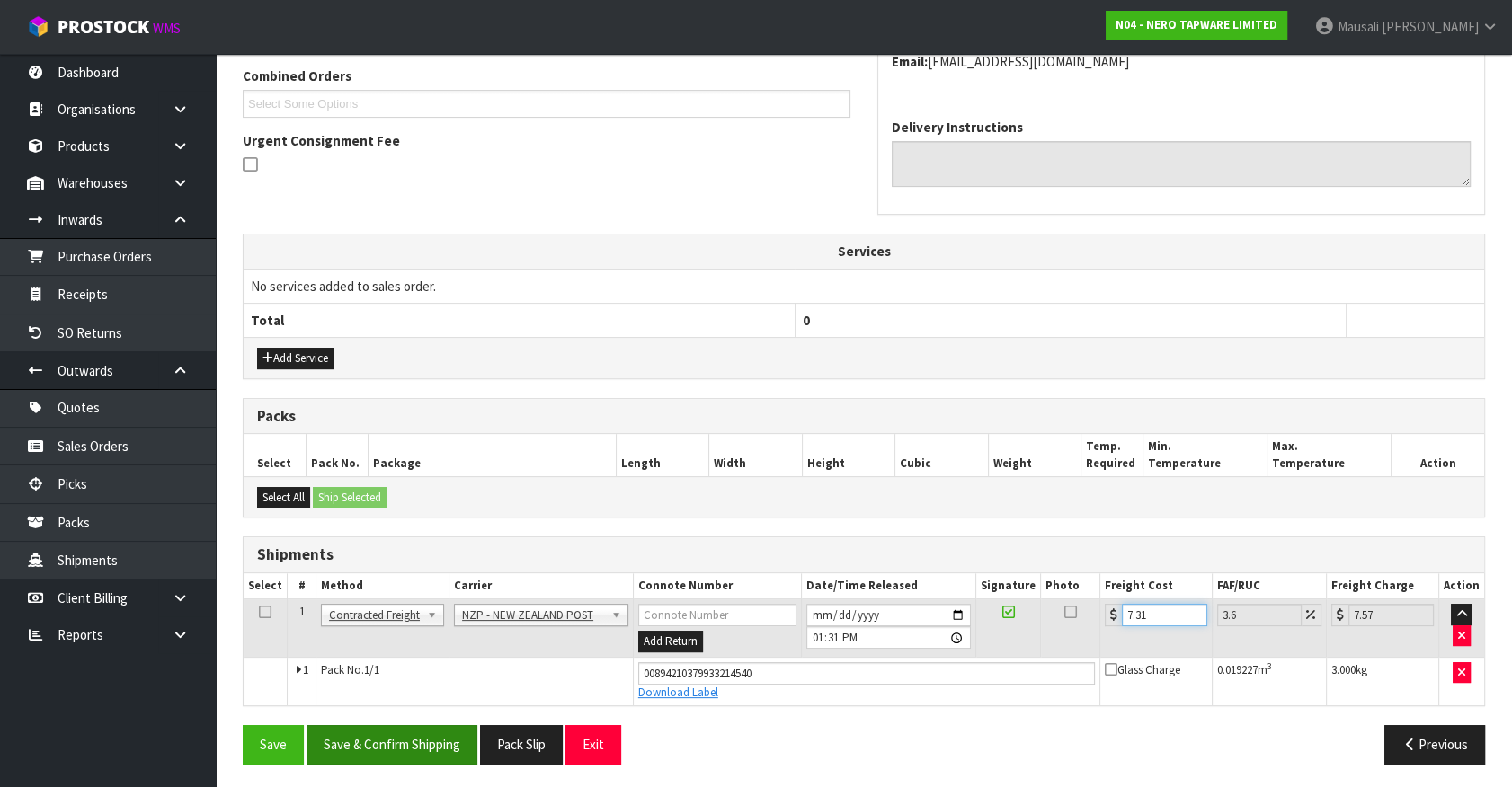 type on "7.31" 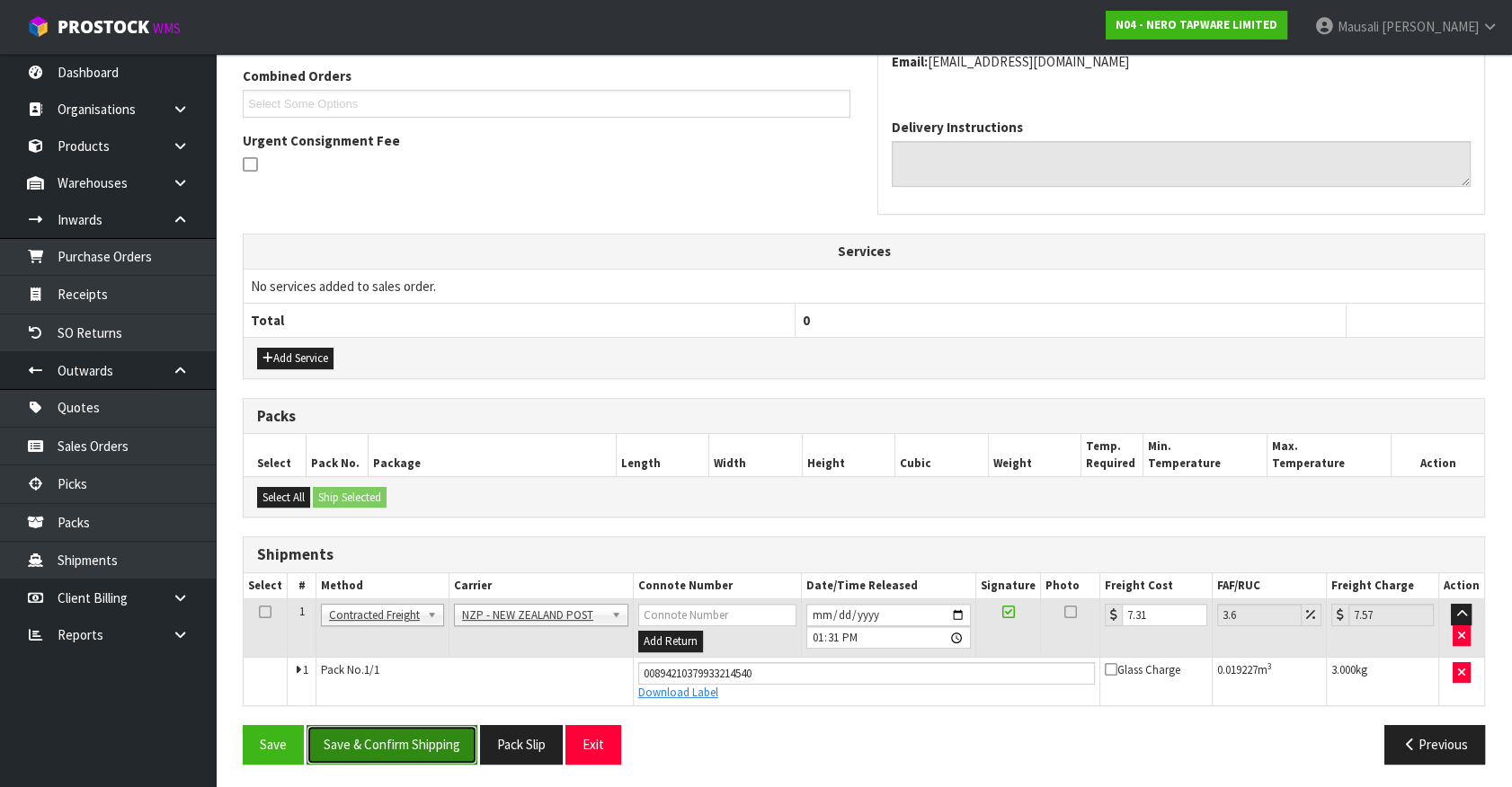 click on "Save & Confirm Shipping" at bounding box center (392, 744) 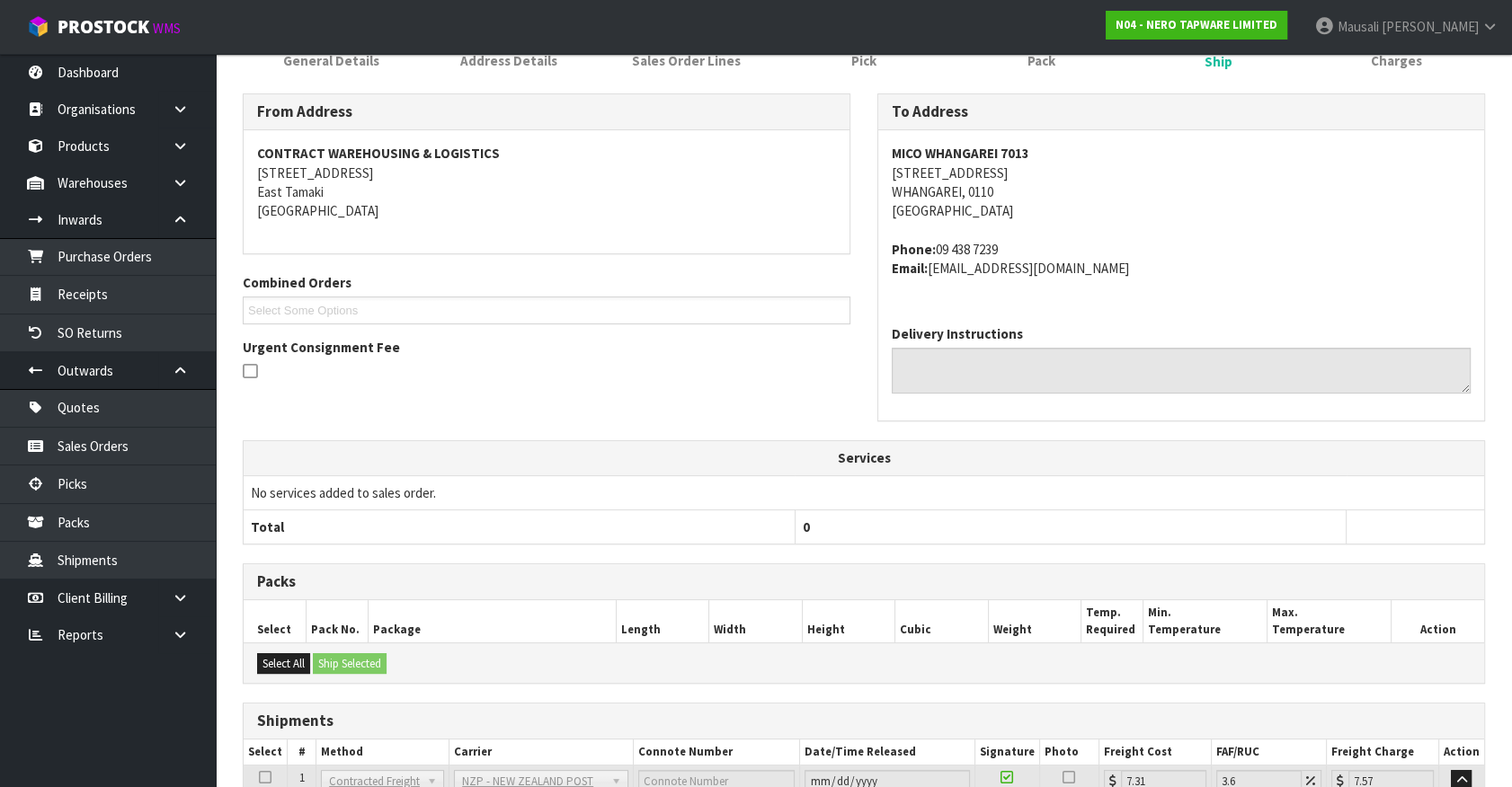 scroll, scrollTop: 417, scrollLeft: 0, axis: vertical 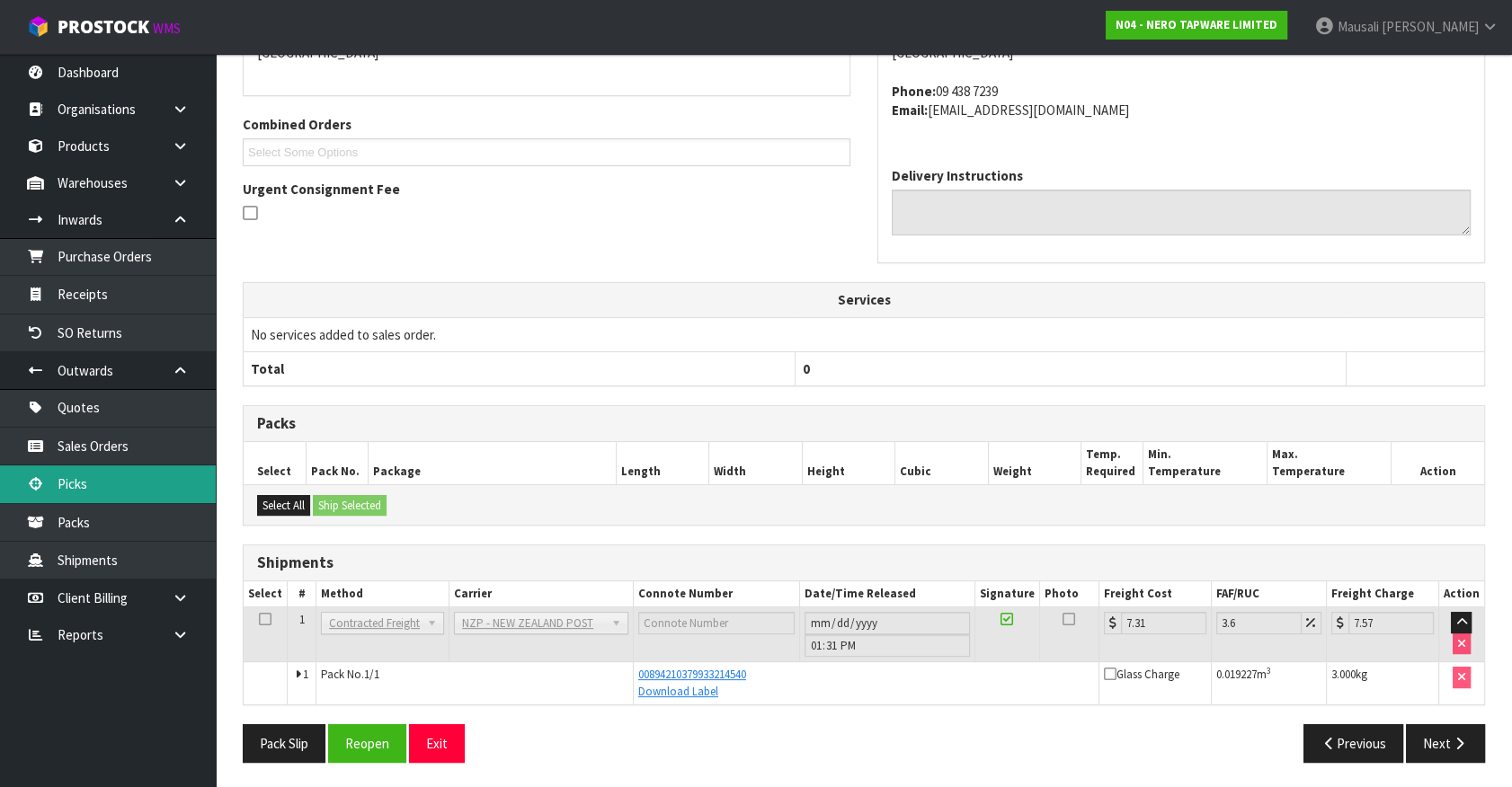 click on "Picks" at bounding box center (108, 483) 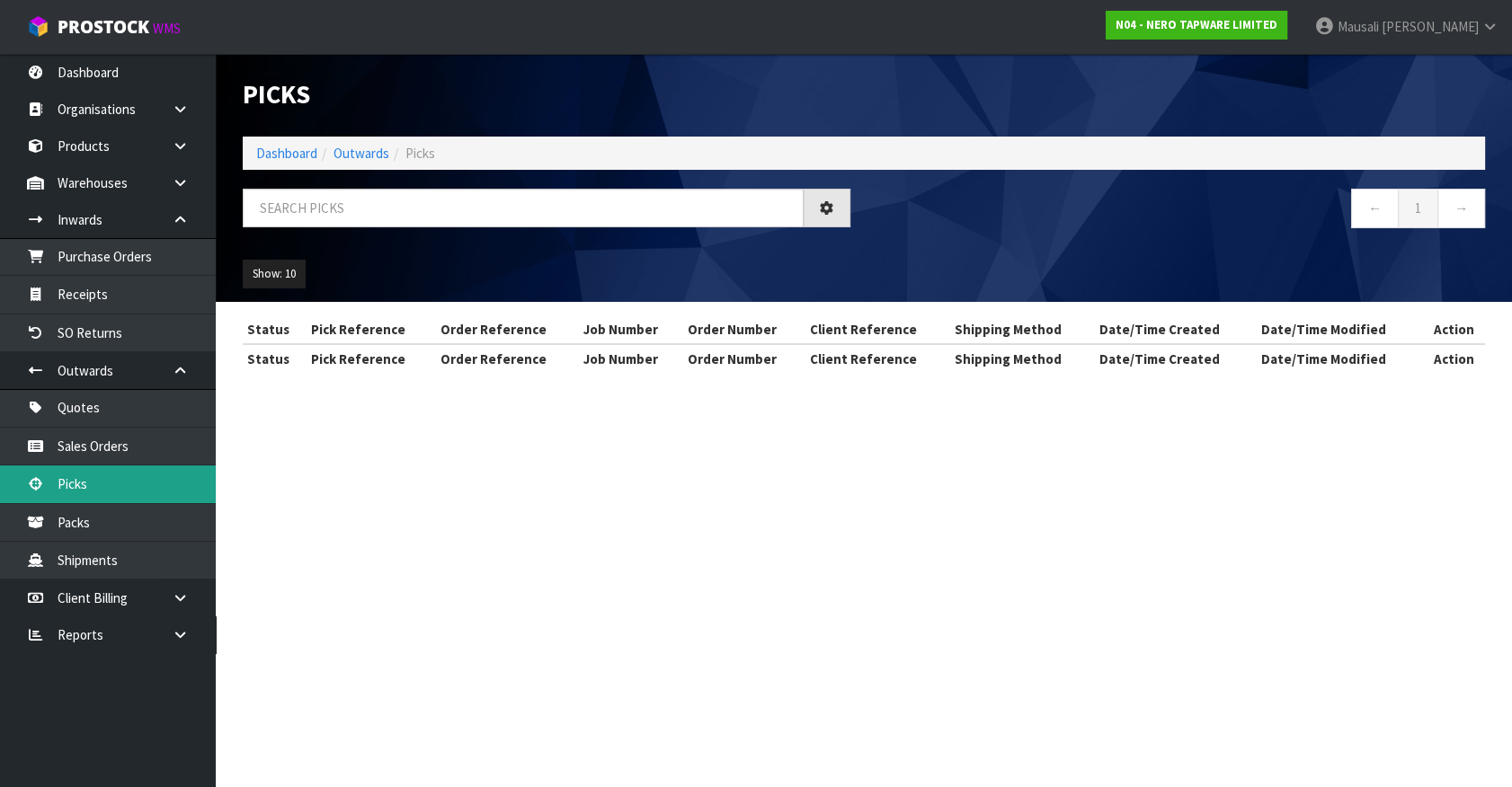 scroll, scrollTop: 0, scrollLeft: 0, axis: both 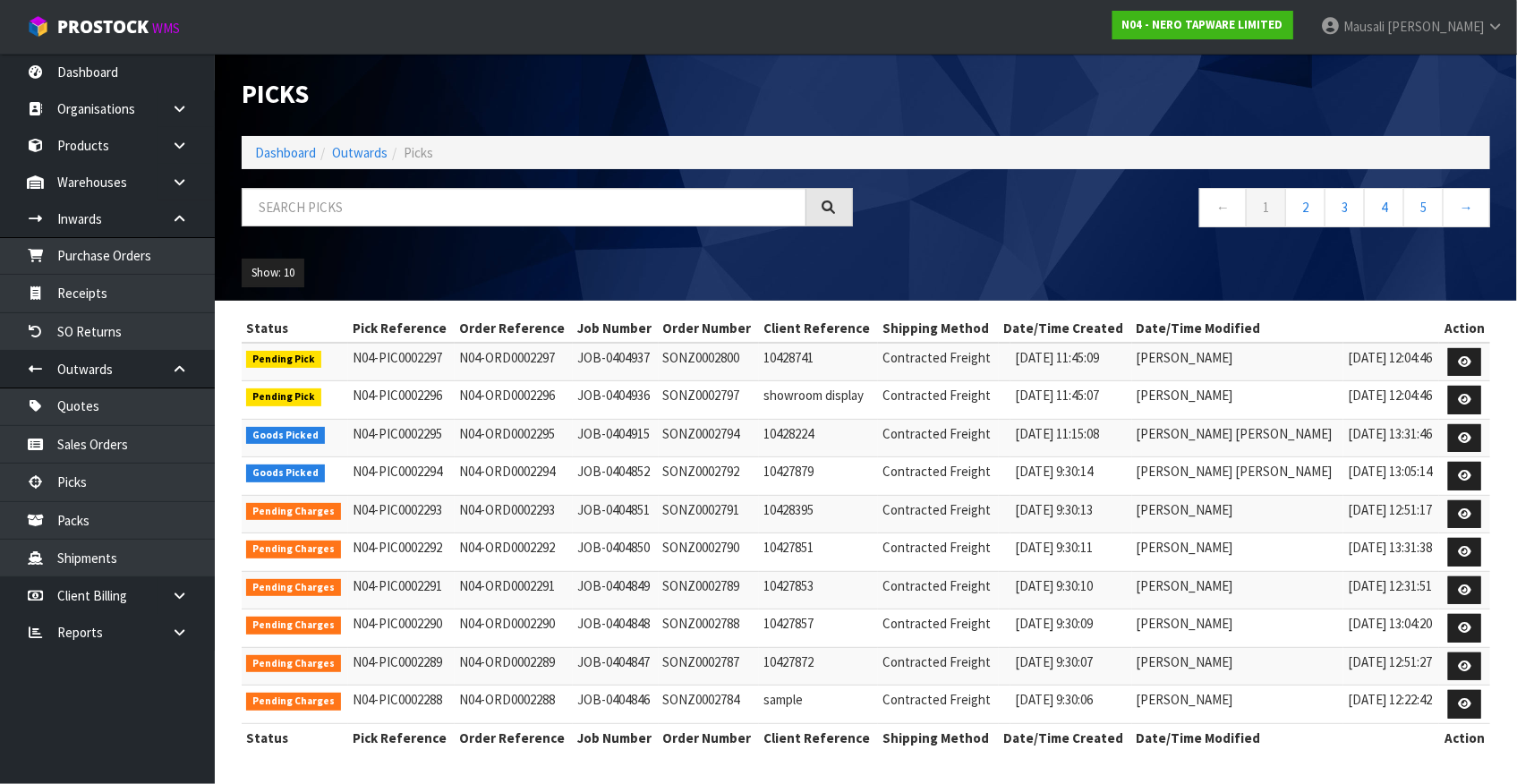 click on "Picks
Dashboard Outwards Picks
←
1 2 3 4 5
→
Show: 10
5
10
25
50" at bounding box center (865, 177) 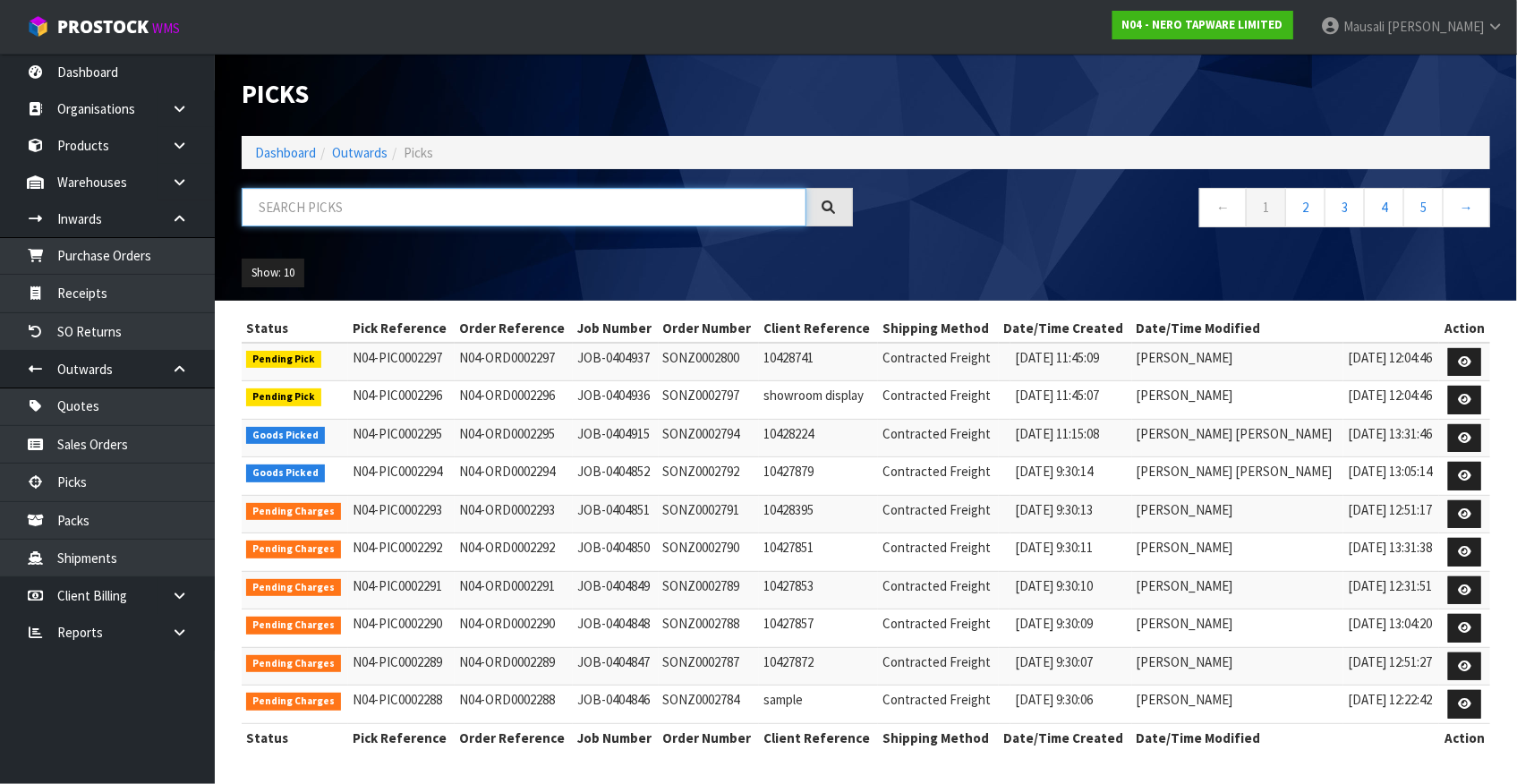 click at bounding box center [524, 207] 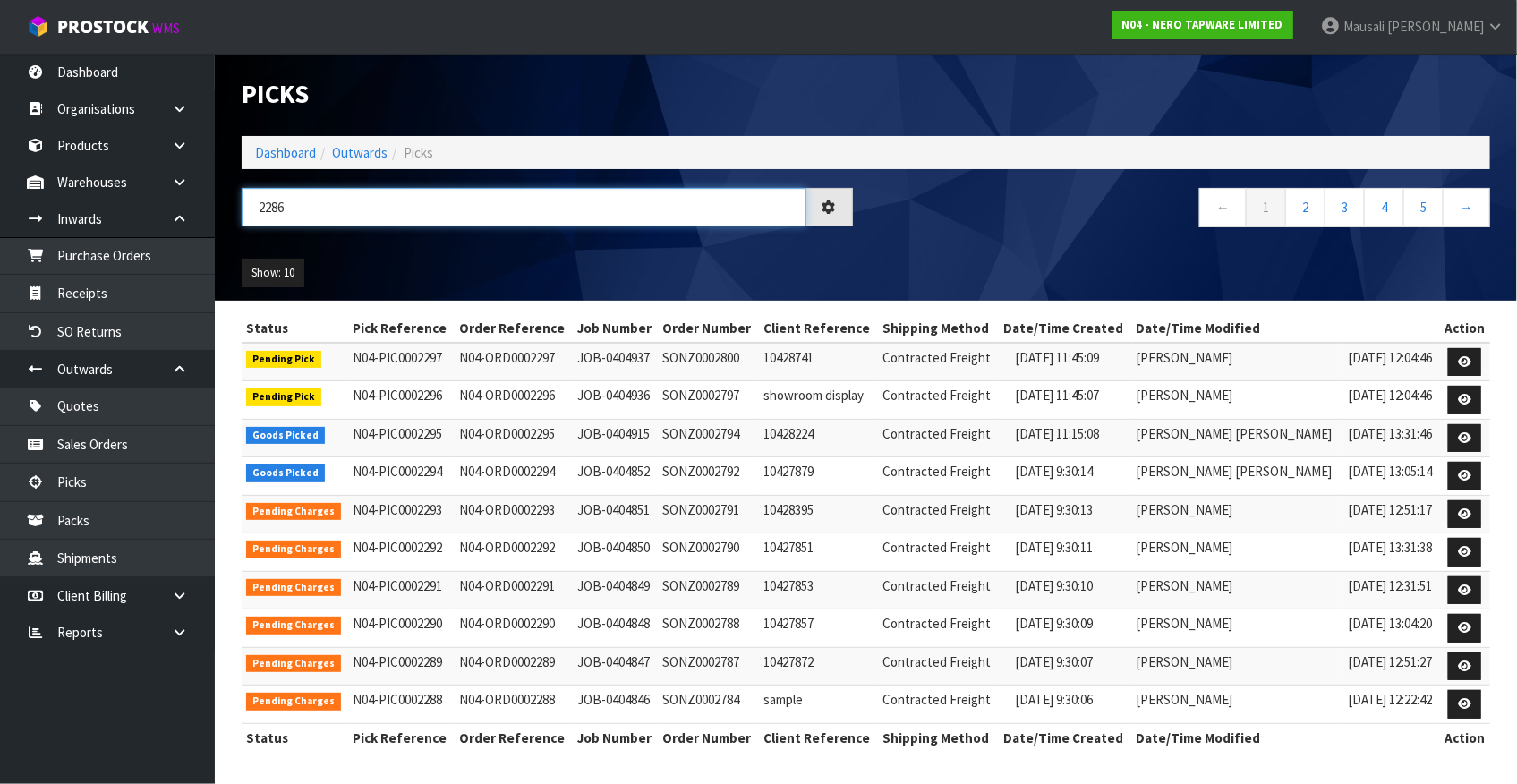 type on "2286" 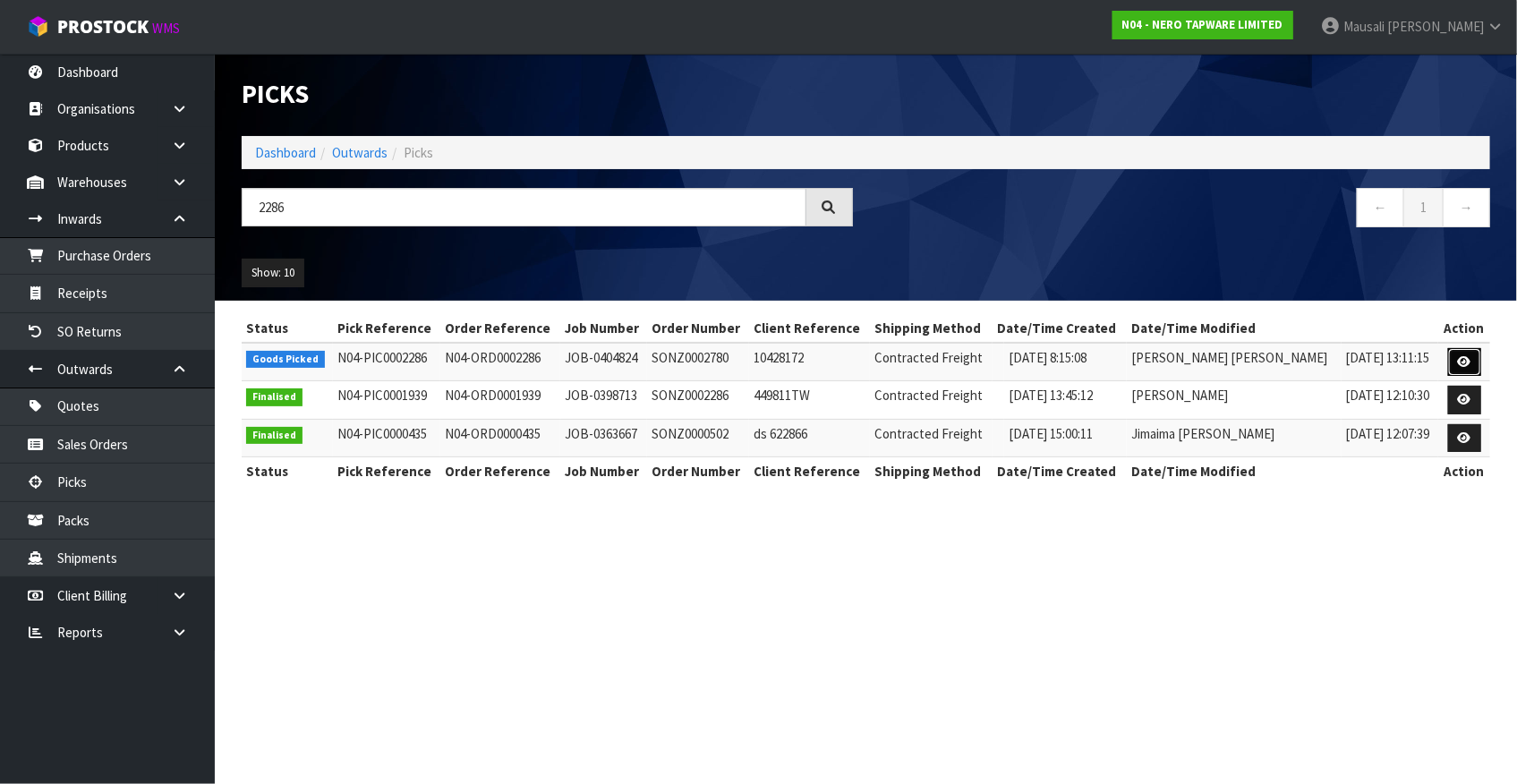 click at bounding box center (1464, 362) 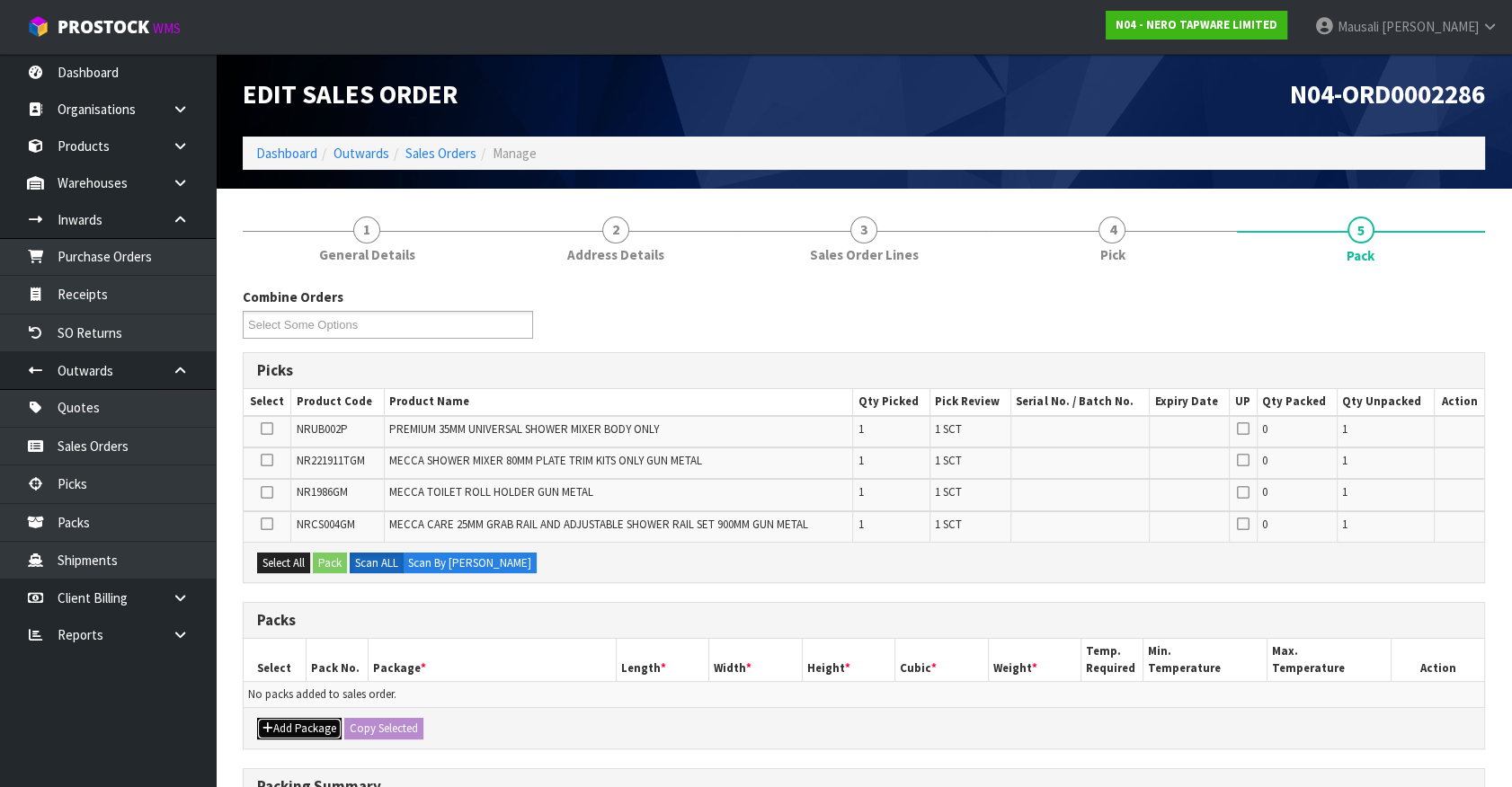 click on "Add Package" at bounding box center [299, 729] 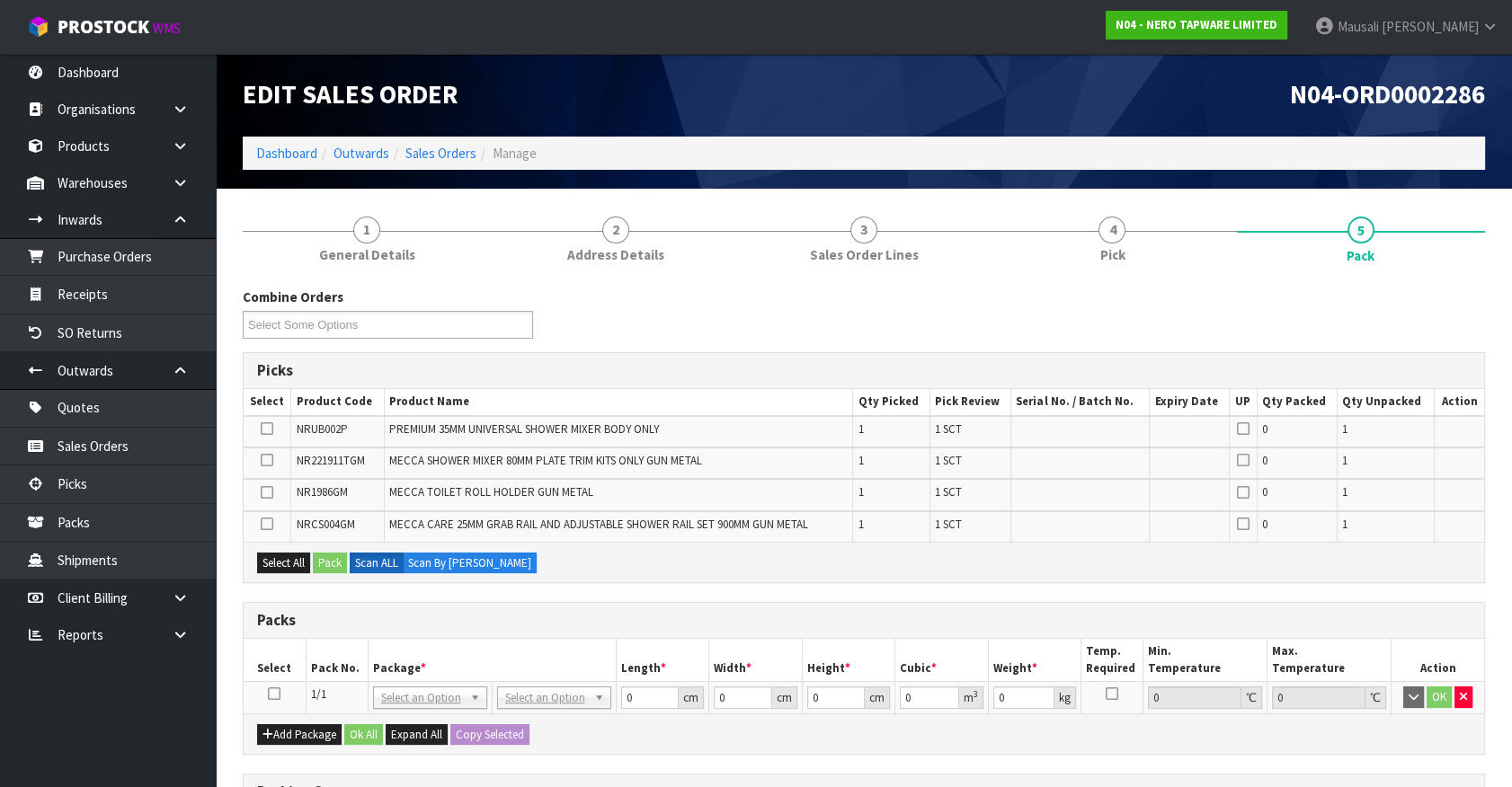 click at bounding box center (274, 694) 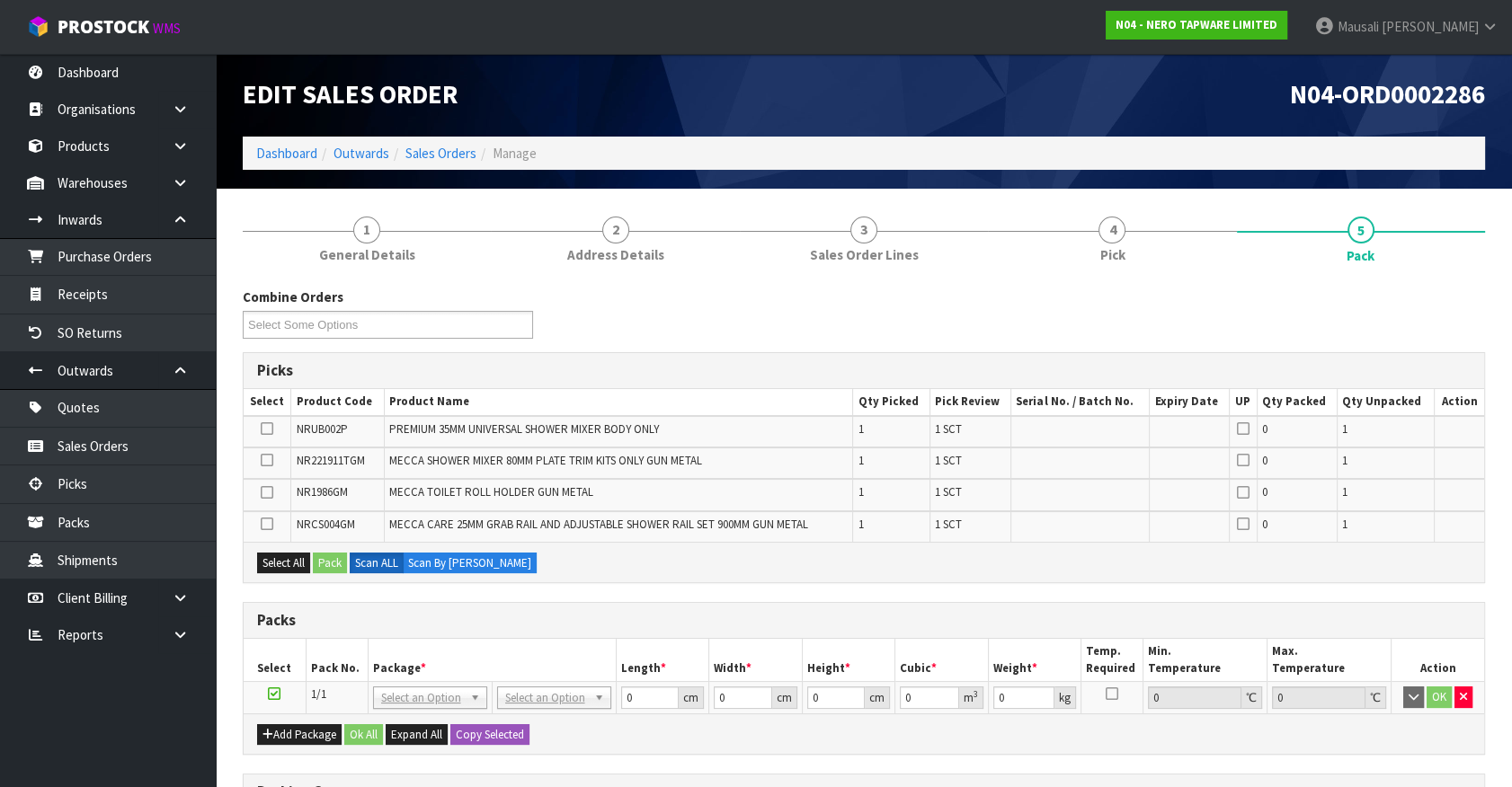 click on "Pack No." at bounding box center (336, 659) 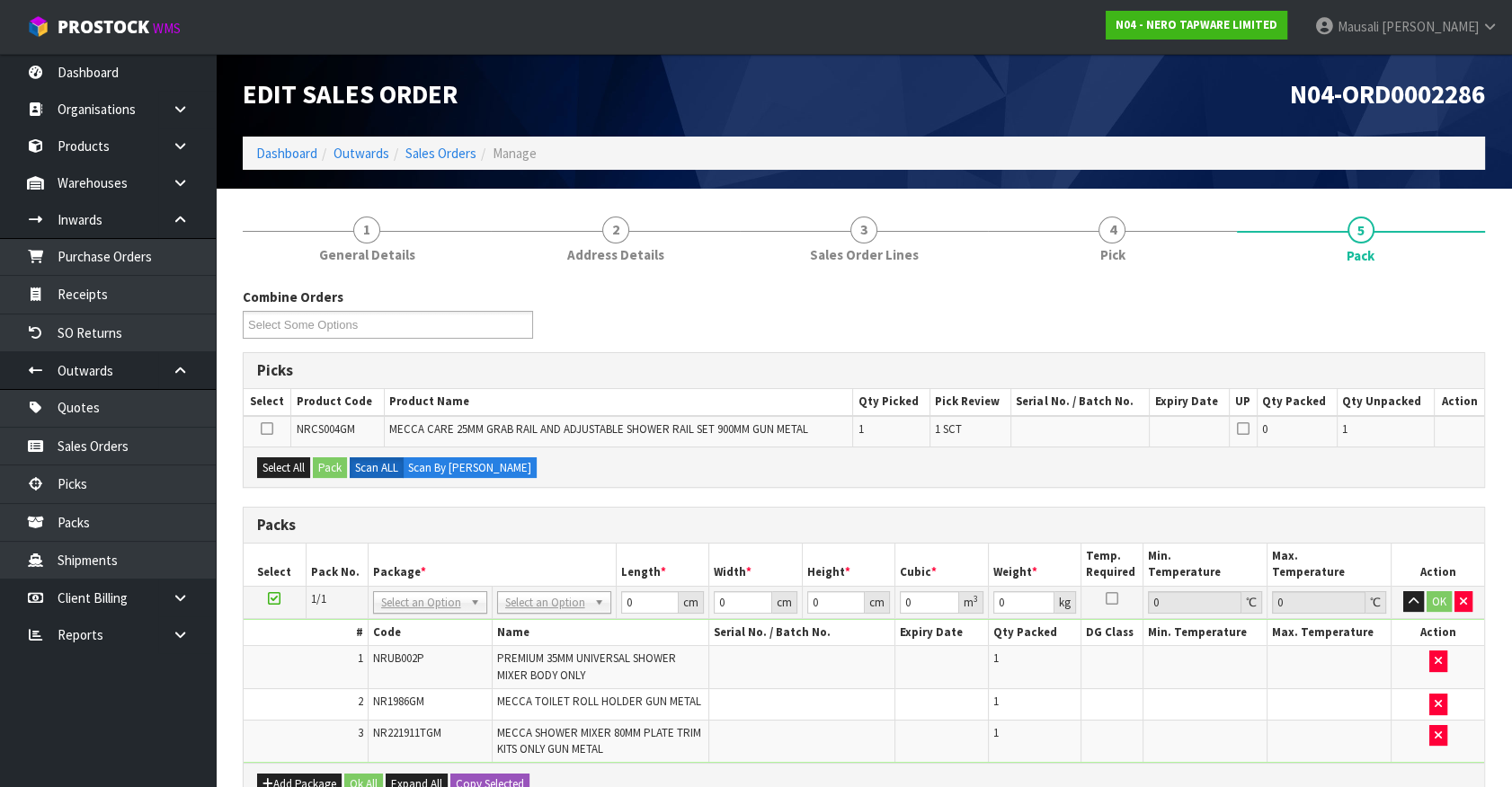 drag, startPoint x: 548, startPoint y: 596, endPoint x: 547, endPoint y: 607, distance: 11.045361 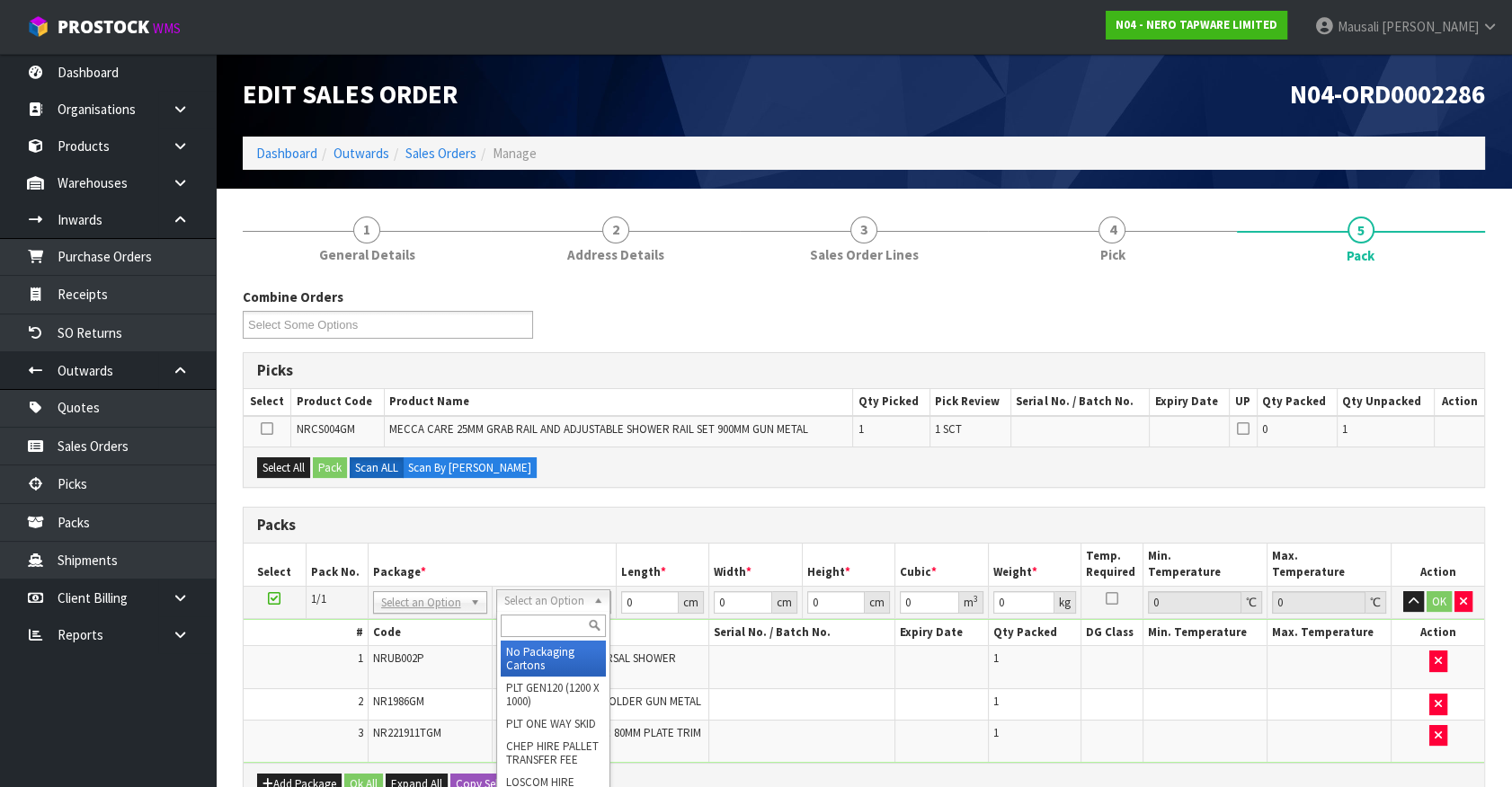 click at bounding box center (553, 625) 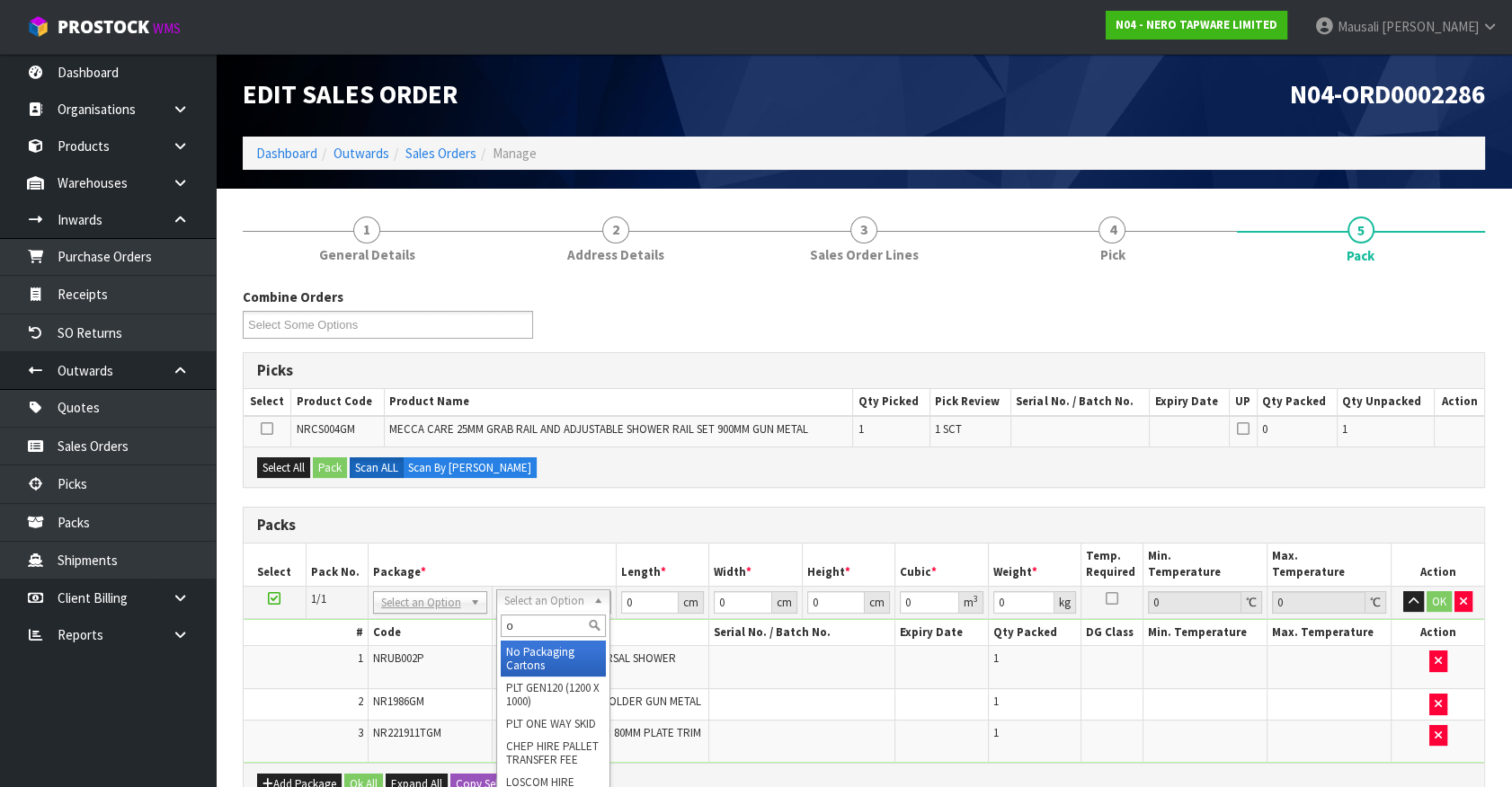 type on "oc" 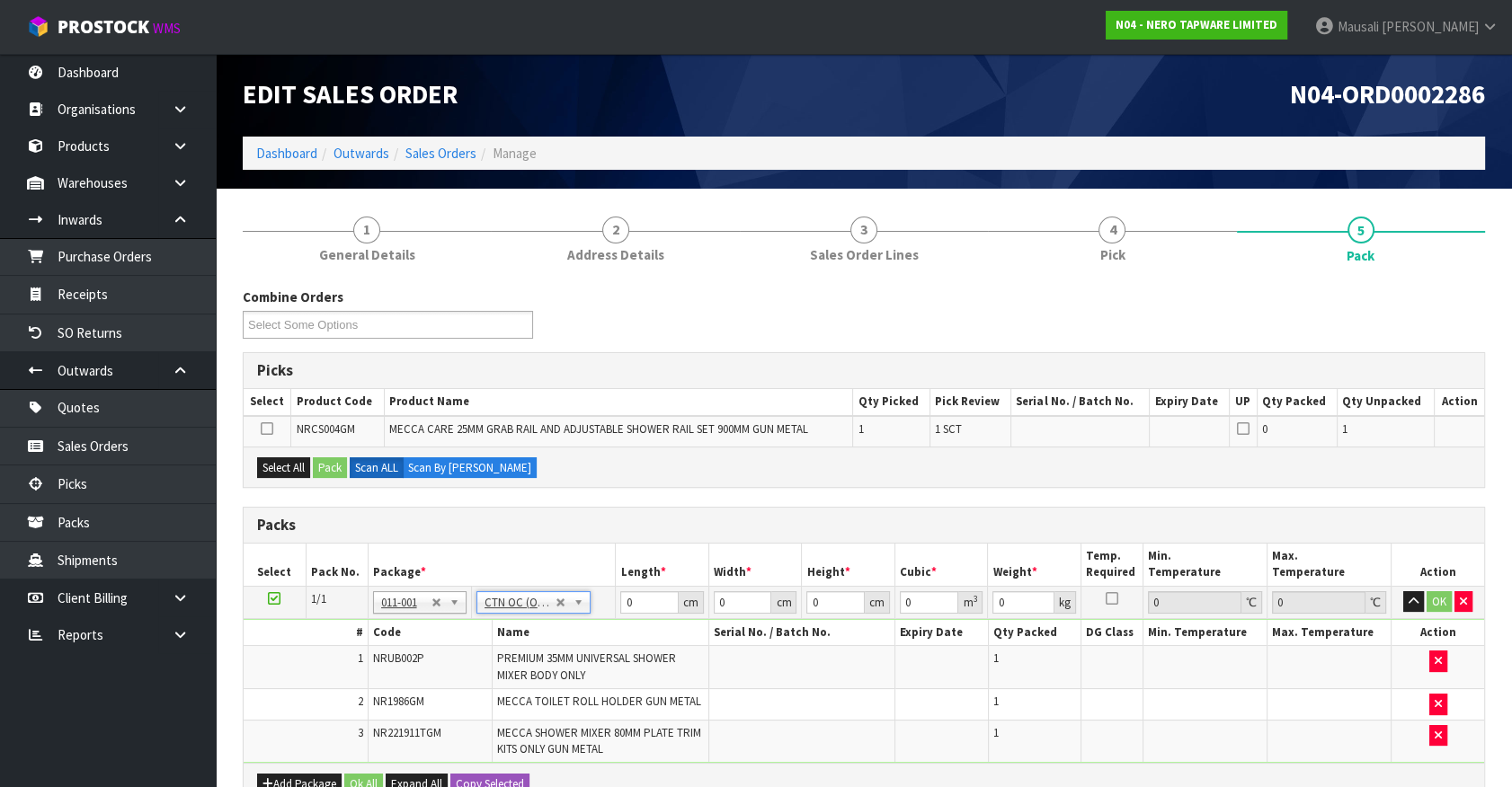 type on "1.27" 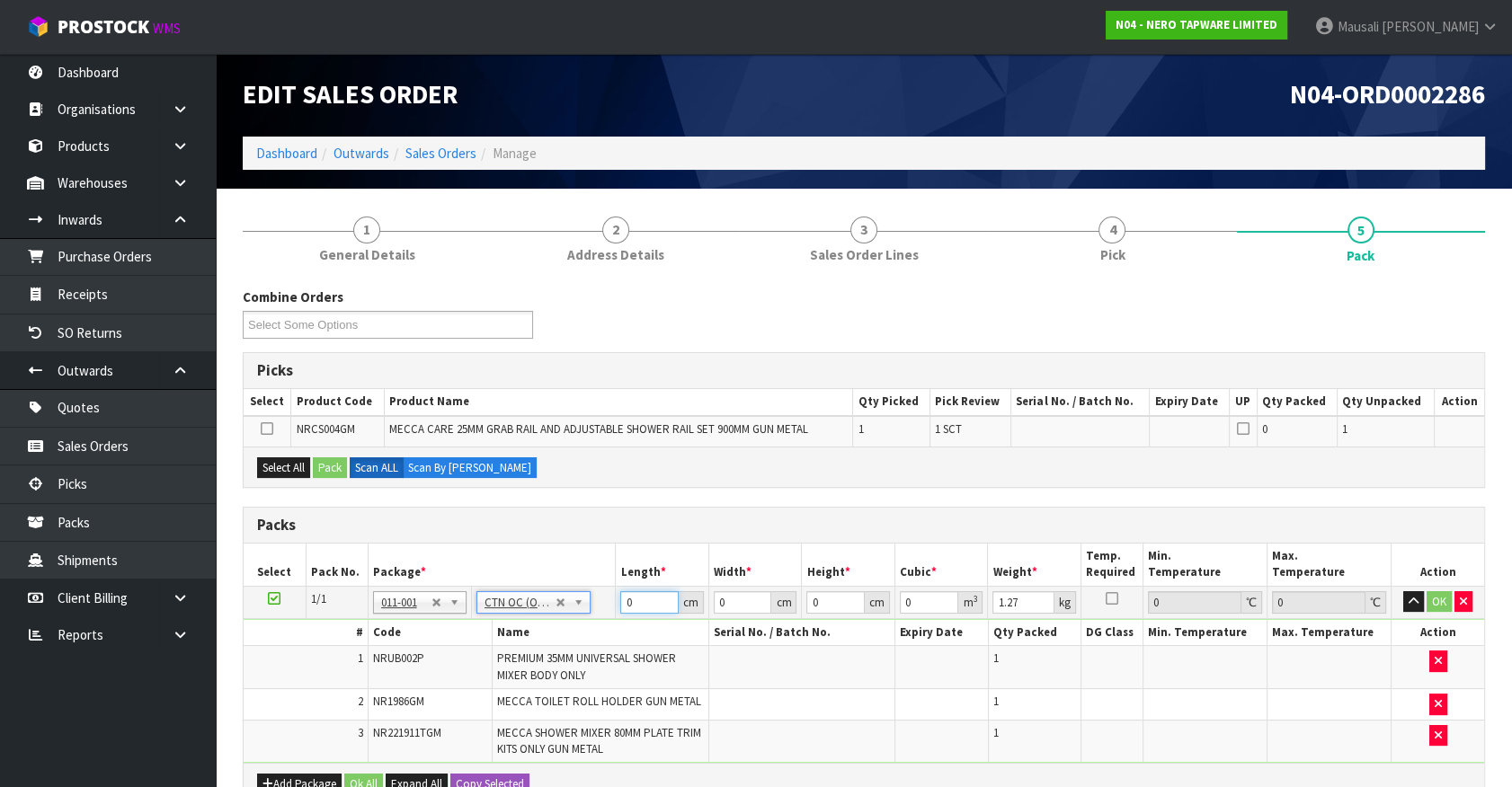 click on "1/1
NONE 007-001 007-002 007-004 007-009 007-013 007-014 007-015 007-017 007-018 007-019 007-021 007-022 007-023 007-024 010-016 010-017 010-018 010-019 011-001 011-002 011-003 011-004 011-005 011-006 011-007 011-008 011-009 011-010 011-011 011-012 011-013 011-014 011-015 011-016 011-017 011-018 011-019 011-020 011-021 011-022 011-023 011-025 011-026 011-027 011-028 011-029 011-030 011-031 011-032 011-033 011-034 011-035 011-036 011-037 011-038 011-039 011-040 011-041 011-042 011-043 011-044 011-045 011-046 011-047 011-048 011-049 011-050 011-051 011-052 011-053 011-054 011-055 011-056 011-057 011-058 011-059 011-060 011-061 011-062 011-063 011-064 011-065 011-066 011-067 011-068 011-070 011-072 011-073 011-074 011-075 011-076 011-077 011-078 011-079 011-080 011-081 011-082 011-083 011-084
011-001
No Packaging Cartons PLT GEN120 (1200 X 1000) PLT ONE WAY SKID CHEP HIRE PALLET TRANSFER FEE PLT BESPOKE PLT UNIFORM" at bounding box center (864, 674) 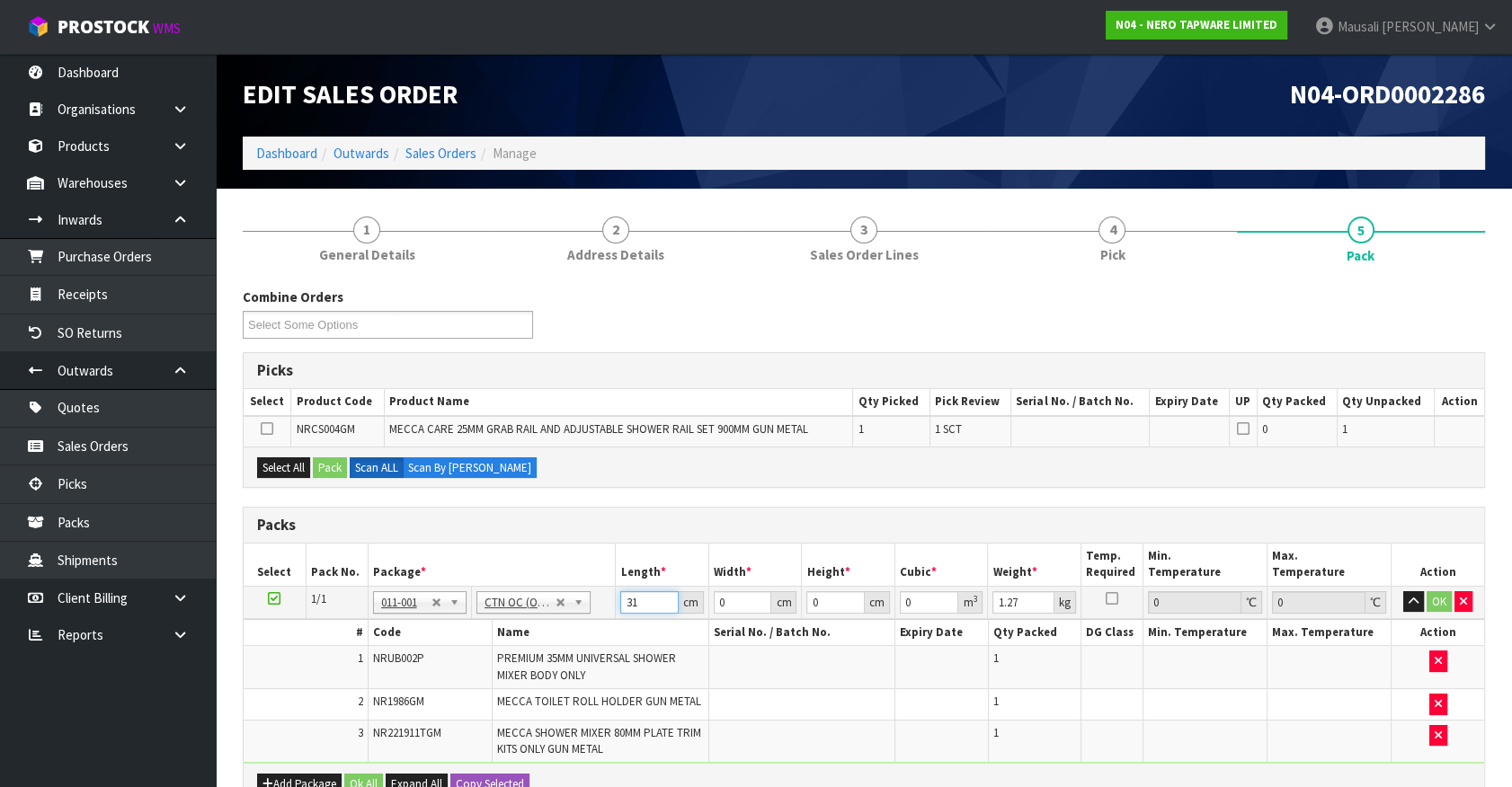 type on "31" 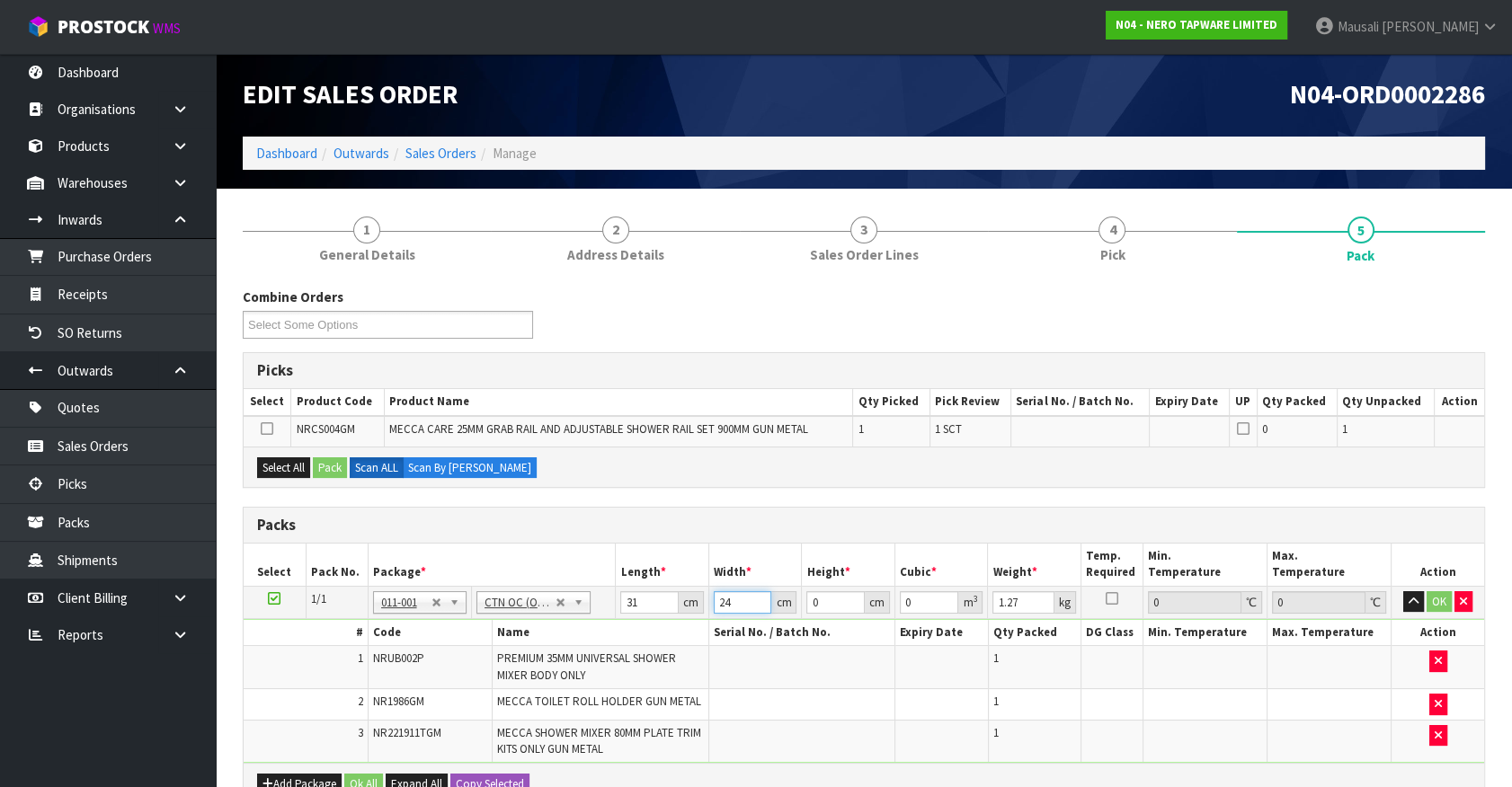 type on "24" 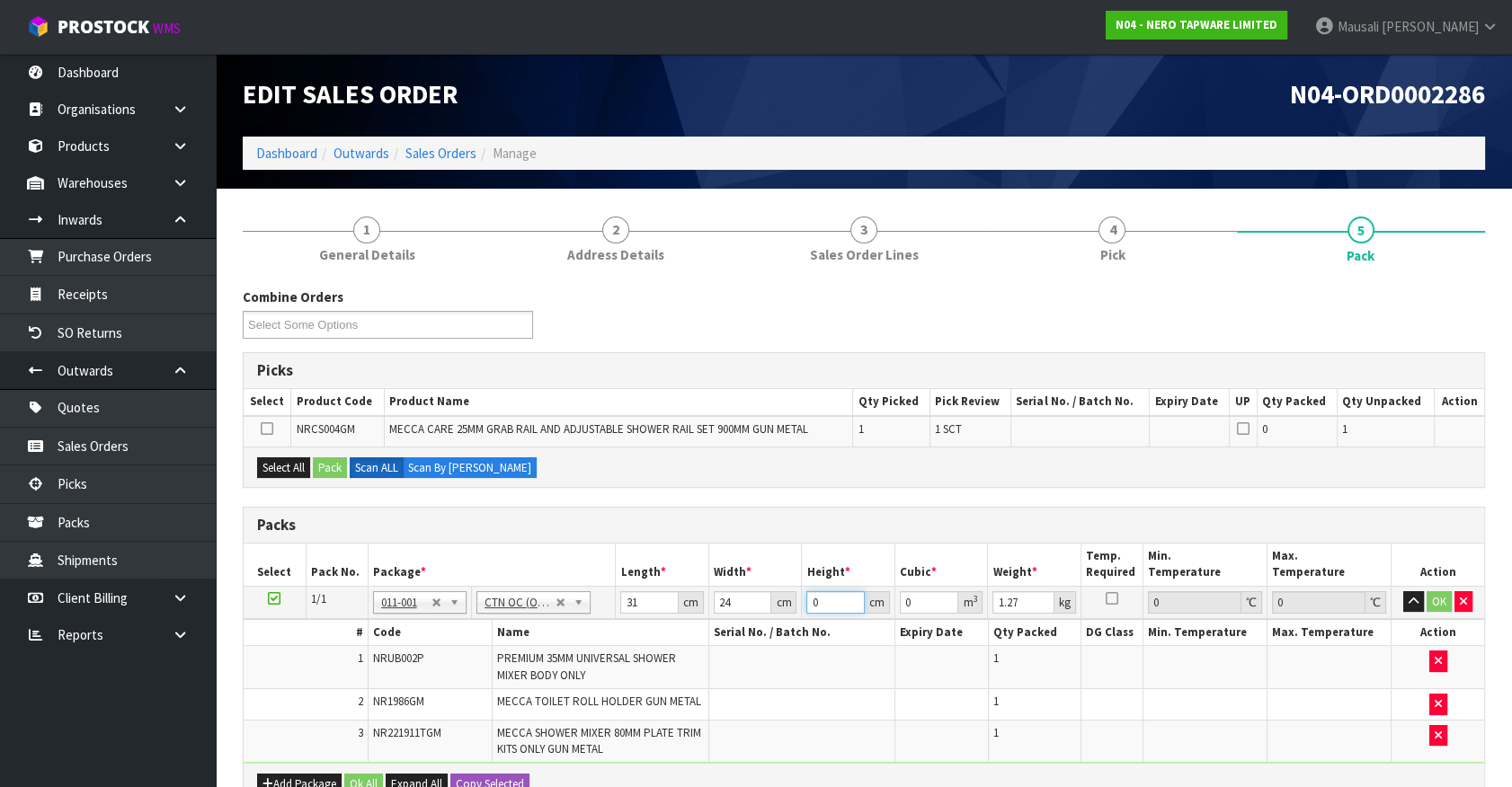 type on "1" 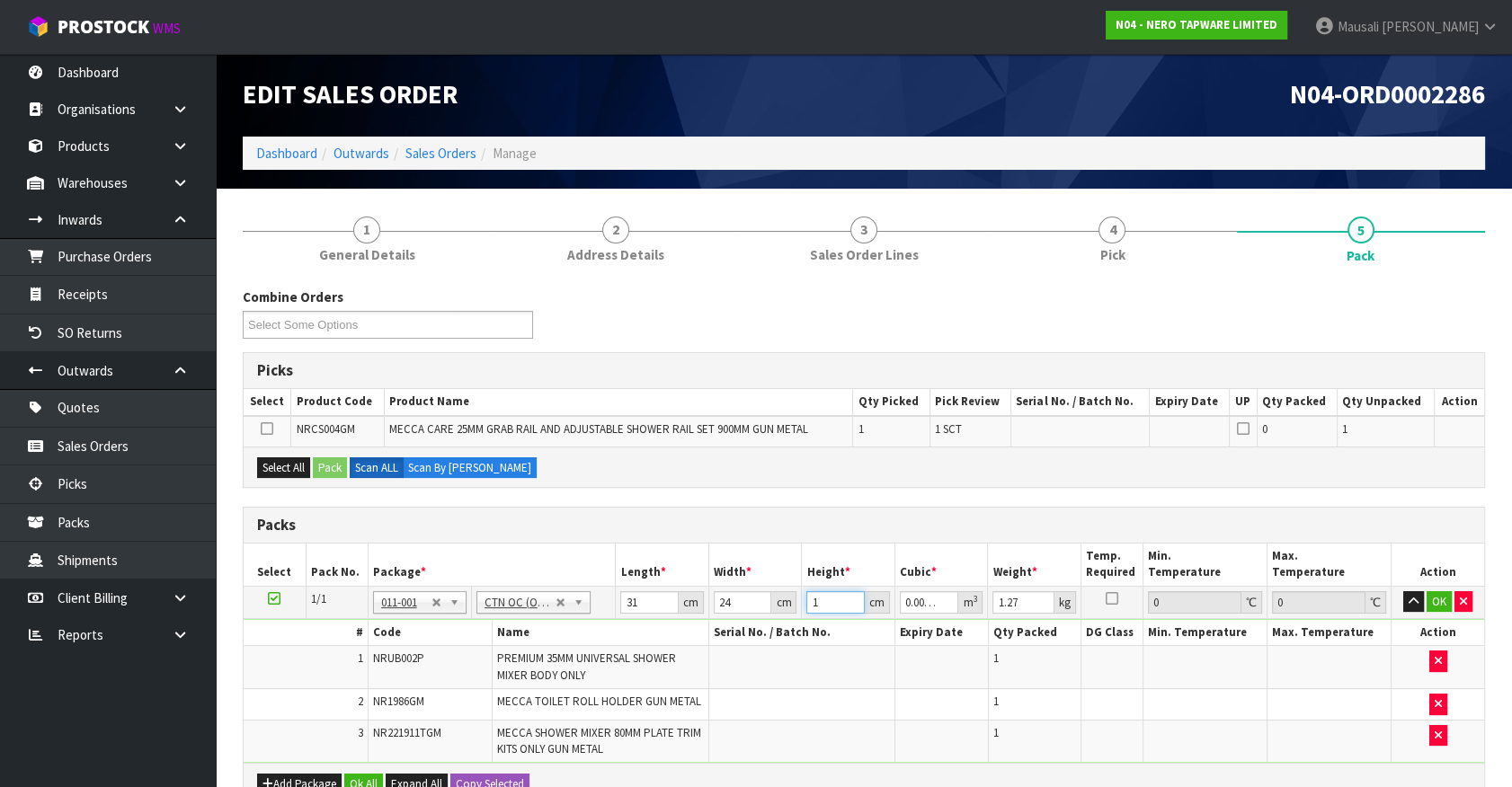 type on "18" 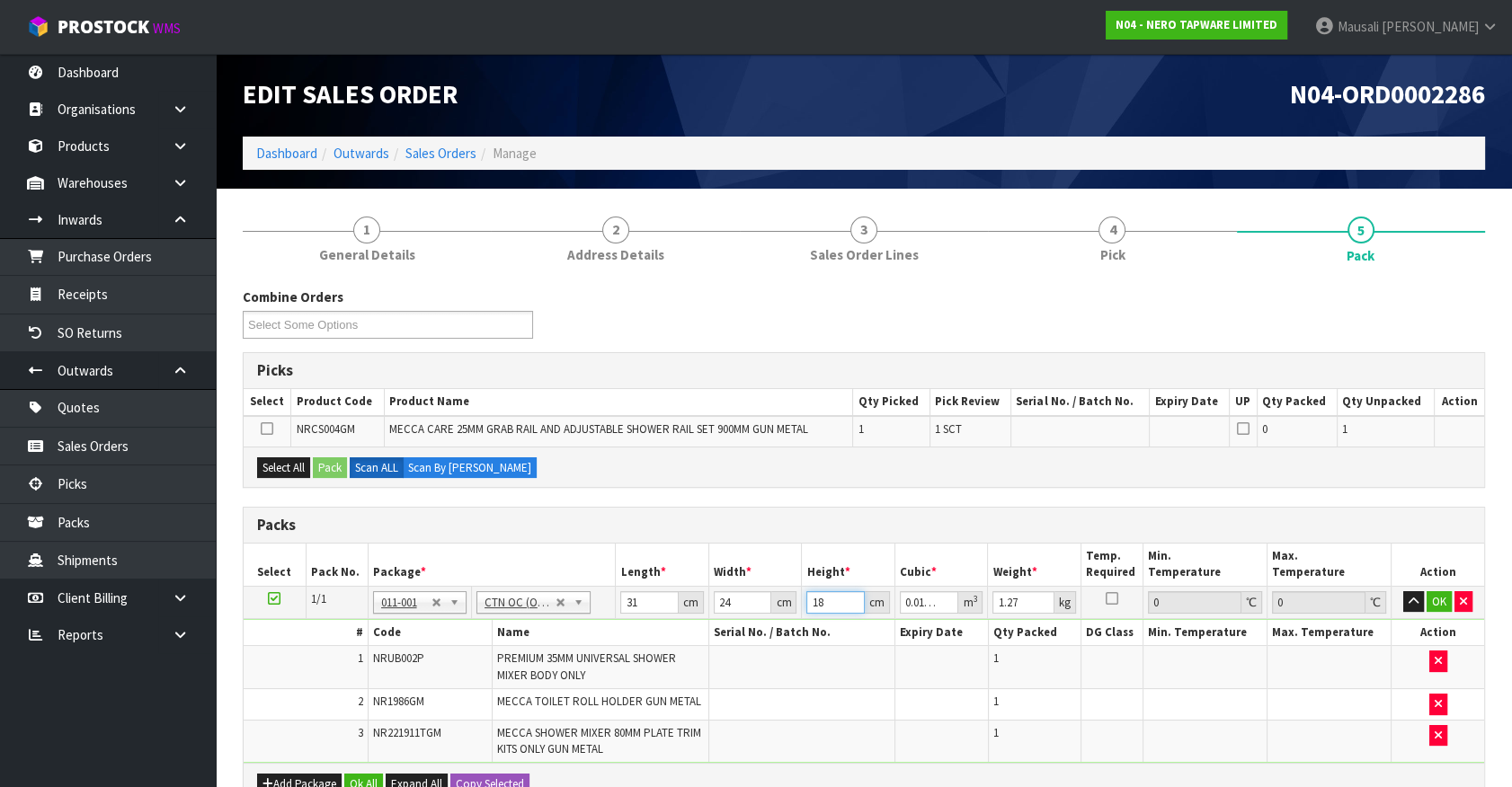 type on "18" 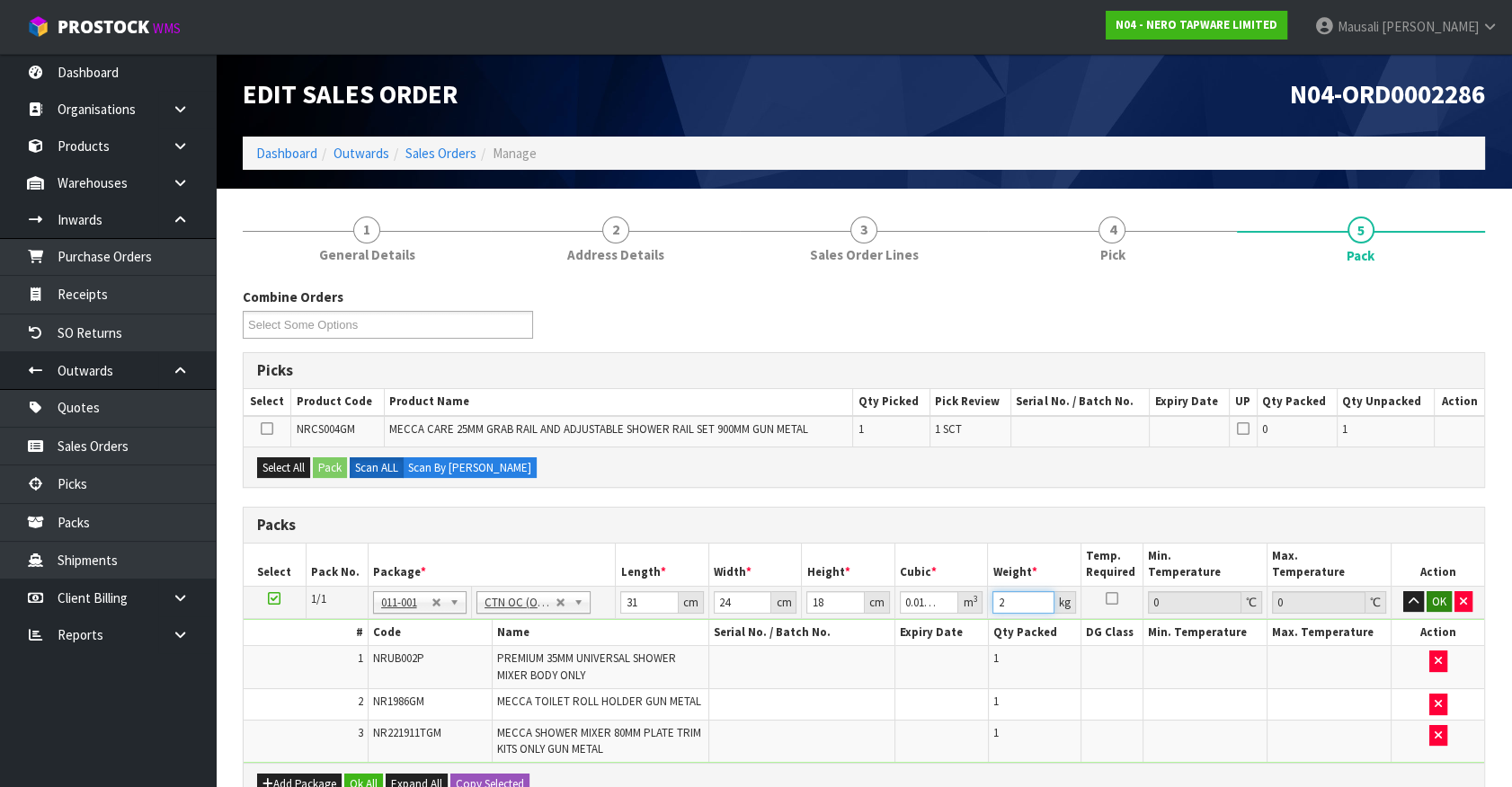 type on "2" 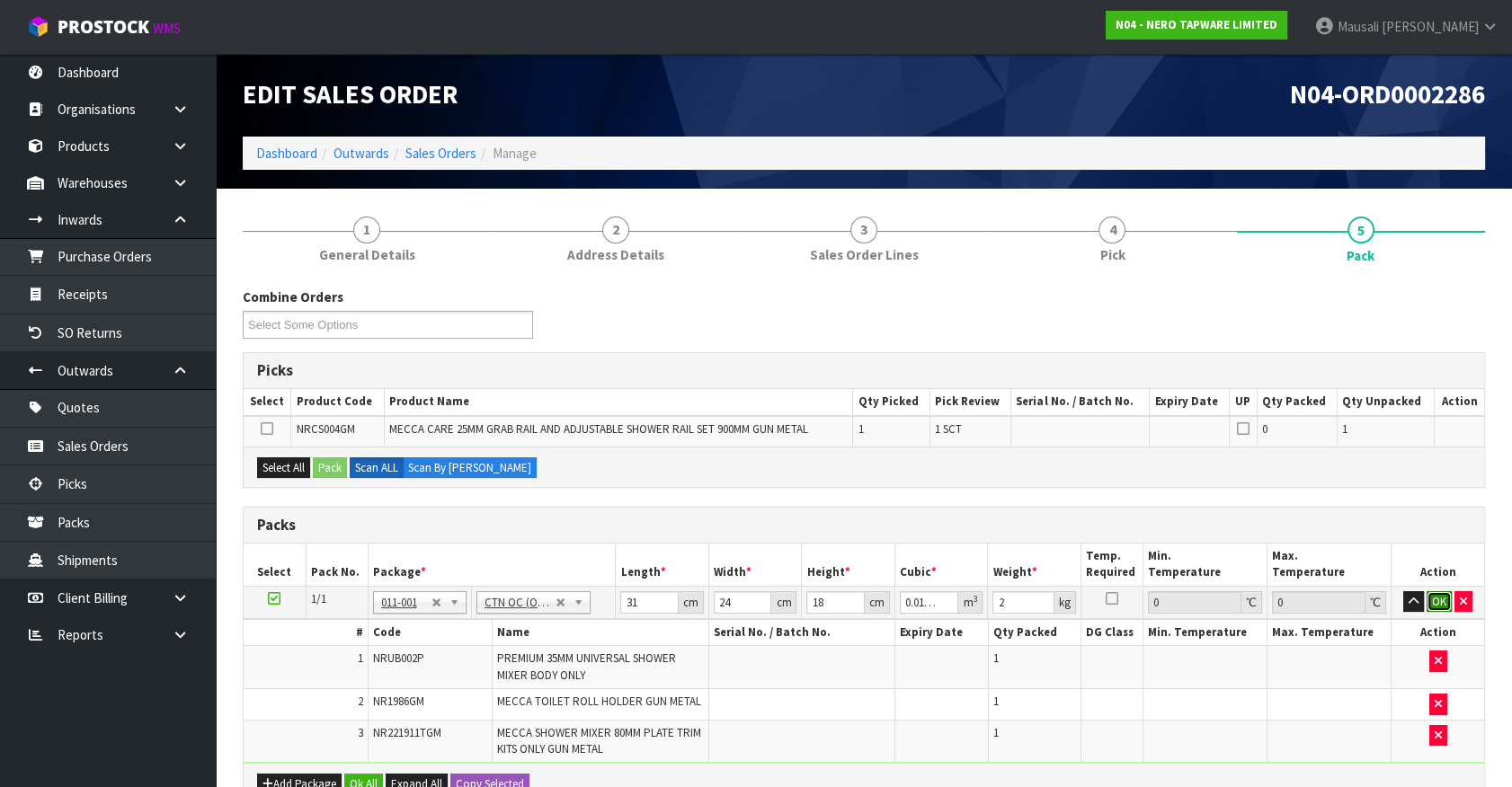 click on "OK" at bounding box center (1439, 602) 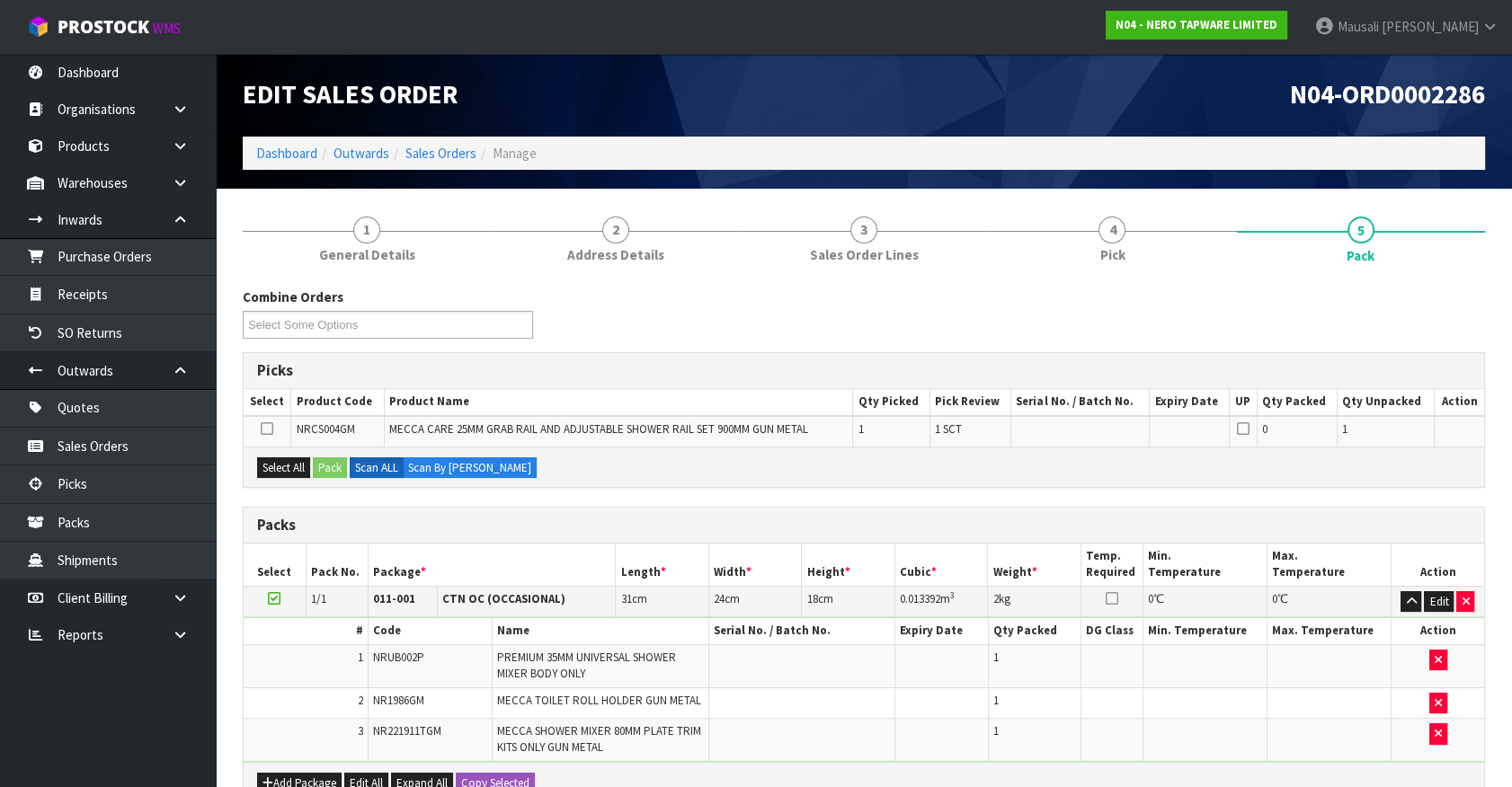 drag, startPoint x: 279, startPoint y: 597, endPoint x: 357, endPoint y: 578, distance: 80.28076 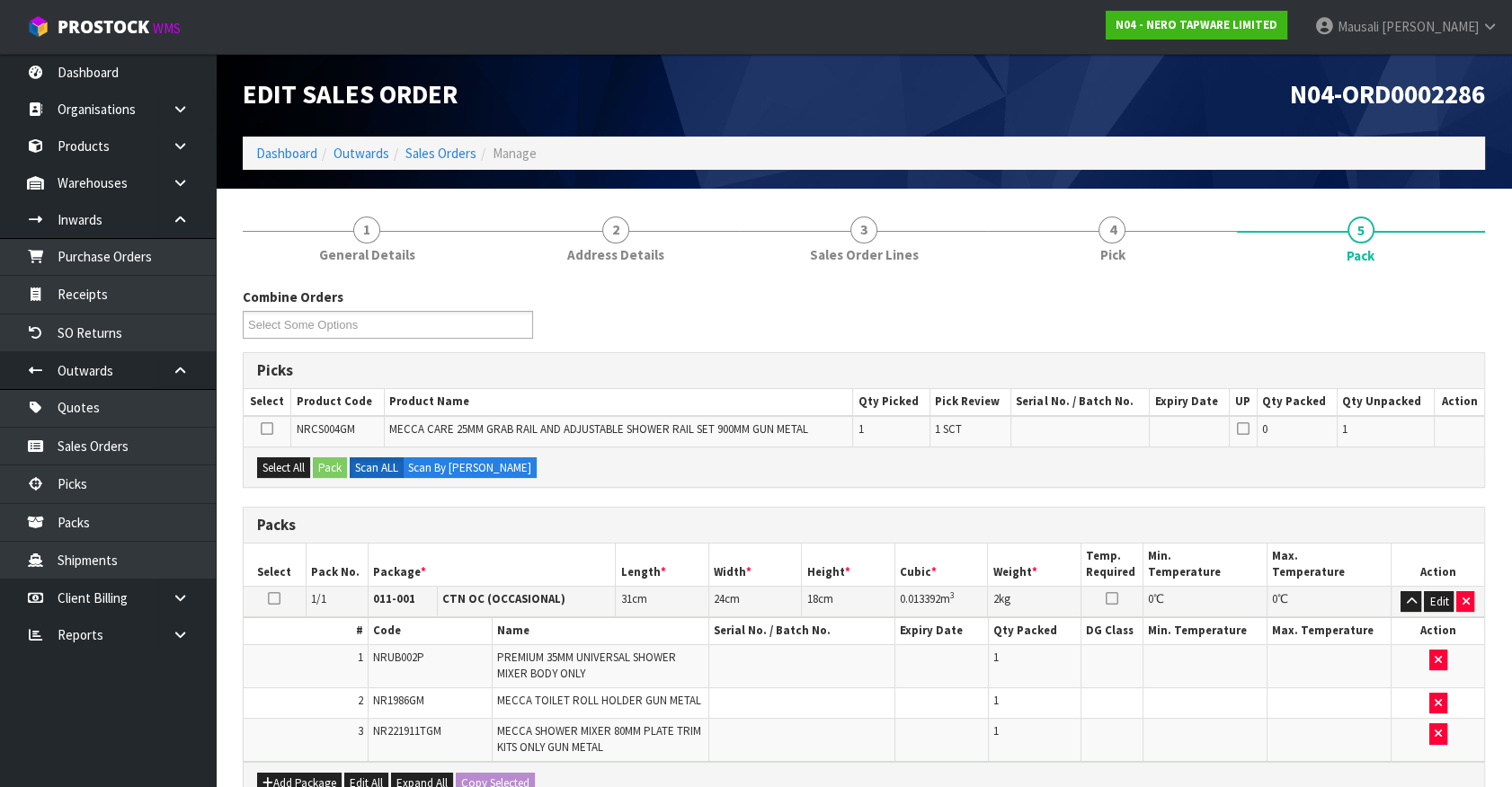 click on "Package  *" at bounding box center [492, 564] 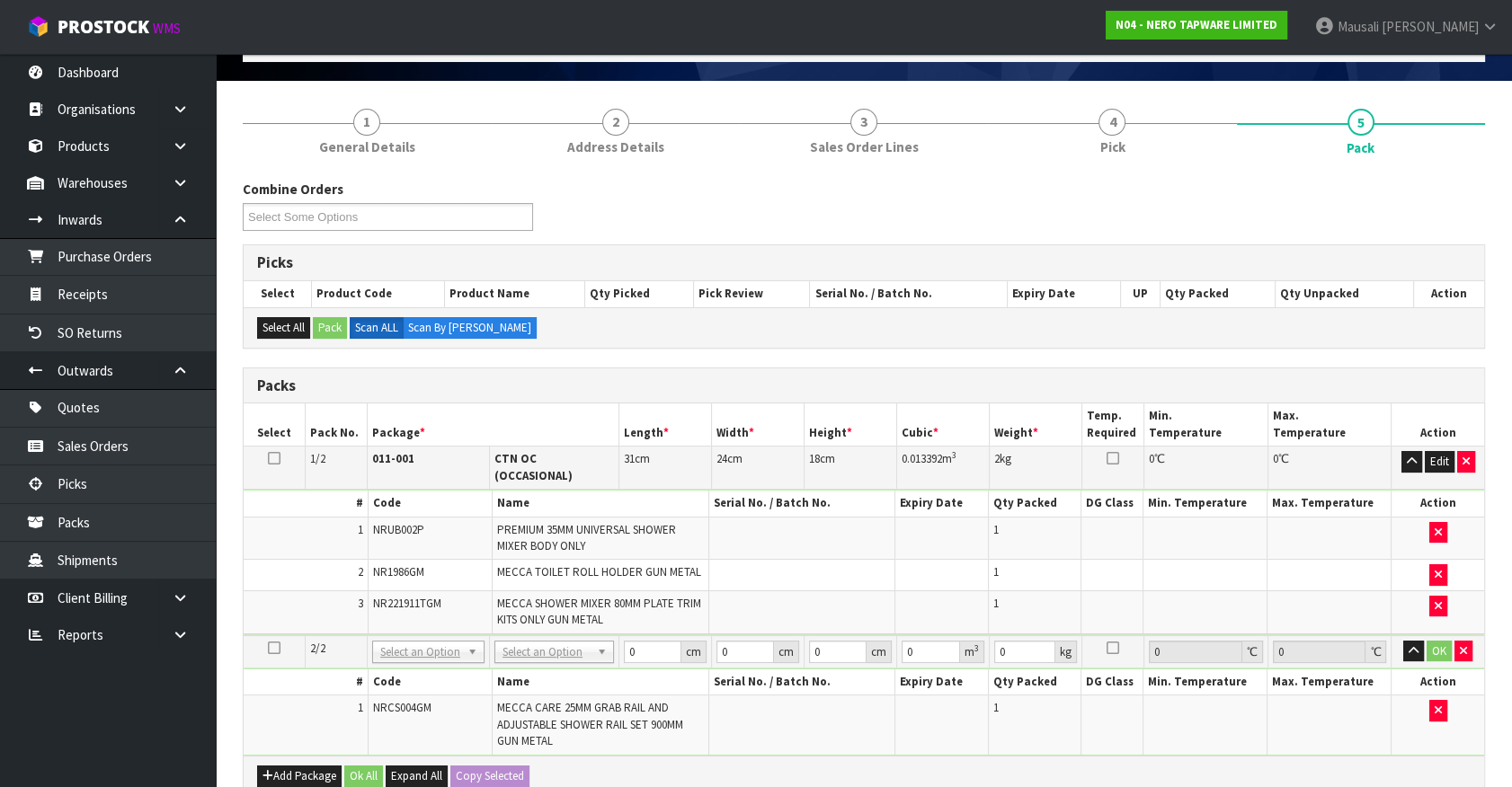 scroll, scrollTop: 244, scrollLeft: 0, axis: vertical 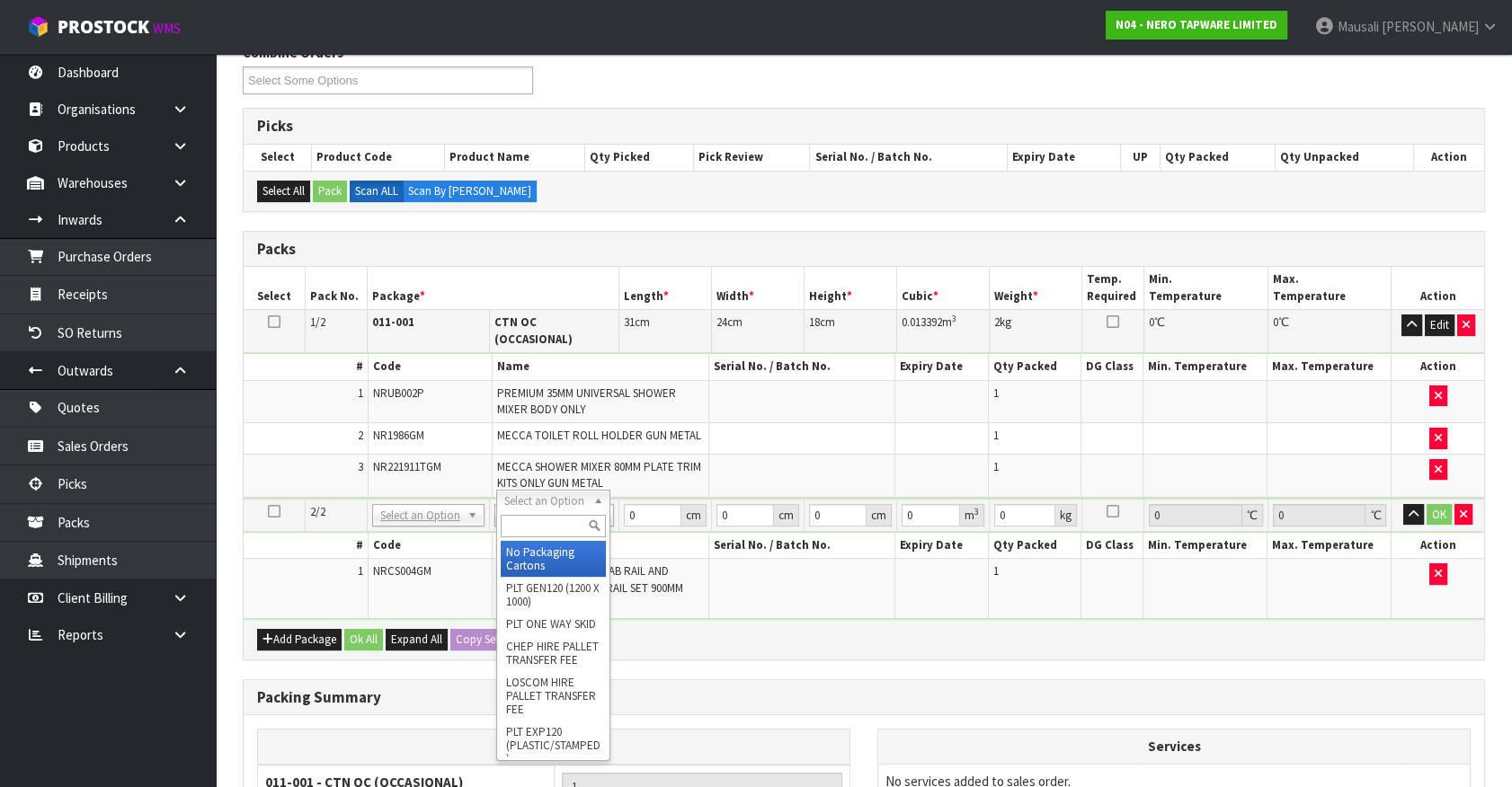 drag, startPoint x: 566, startPoint y: 551, endPoint x: 638, endPoint y: 518, distance: 79.20227 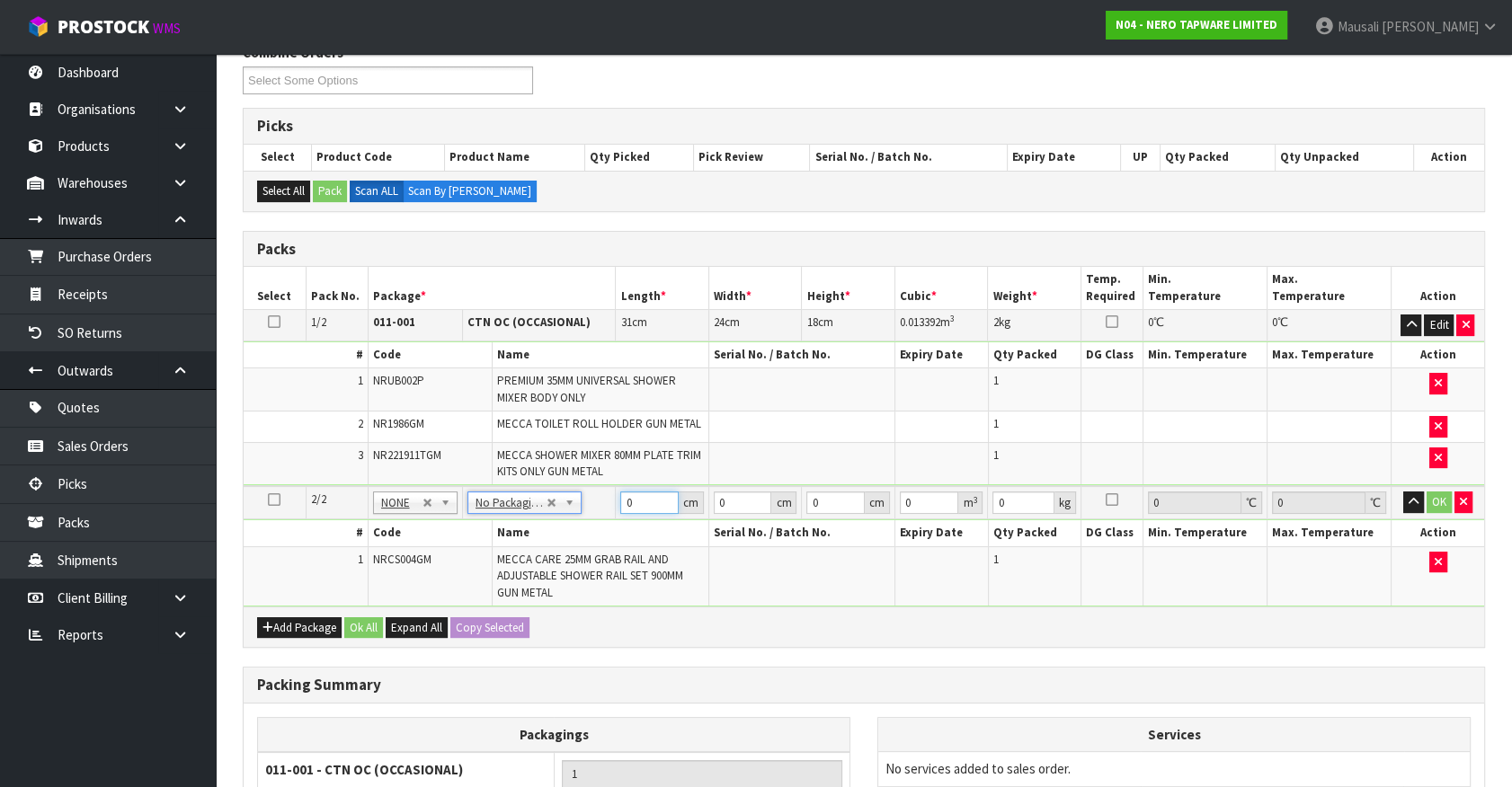 click on "2/2
NONE 007-001 007-002 007-004 007-009 007-013 007-014 007-015 007-017 007-018 007-019 007-021 007-022 007-023 007-024 010-016 010-017 010-018 010-019 011-001 011-002 011-003 011-004 011-005 011-006 011-007 011-008 011-009 011-010 011-011 011-012 011-013 011-014 011-015 011-016 011-017 011-018 011-019 011-020 011-021 011-022 011-023 011-025 011-026 011-027 011-028 011-029 011-030 011-031 011-032 011-033 011-034 011-035 011-036 011-037 011-038 011-039 011-040 011-041 011-042 011-043 011-044 011-045 011-046 011-047 011-048 011-049 011-050 011-051 011-052 011-053 011-054 011-055 011-056 011-057 011-058 011-059 011-060 011-061 011-062 011-063 011-064 011-065 011-066 011-067 011-068 011-070 011-072 011-073 011-074 011-075 011-076 011-077 011-078 011-079 011-080 011-081 011-082 011-083 011-084
NONE
No Packaging Cartons PLT GEN120 (1200 X 1000) PLT ONE WAY SKID CHEP HIRE PALLET TRANSFER FEE LOSCOM HIRE PALLET TRANSFER FEE PLYBOARD" at bounding box center [864, 502] 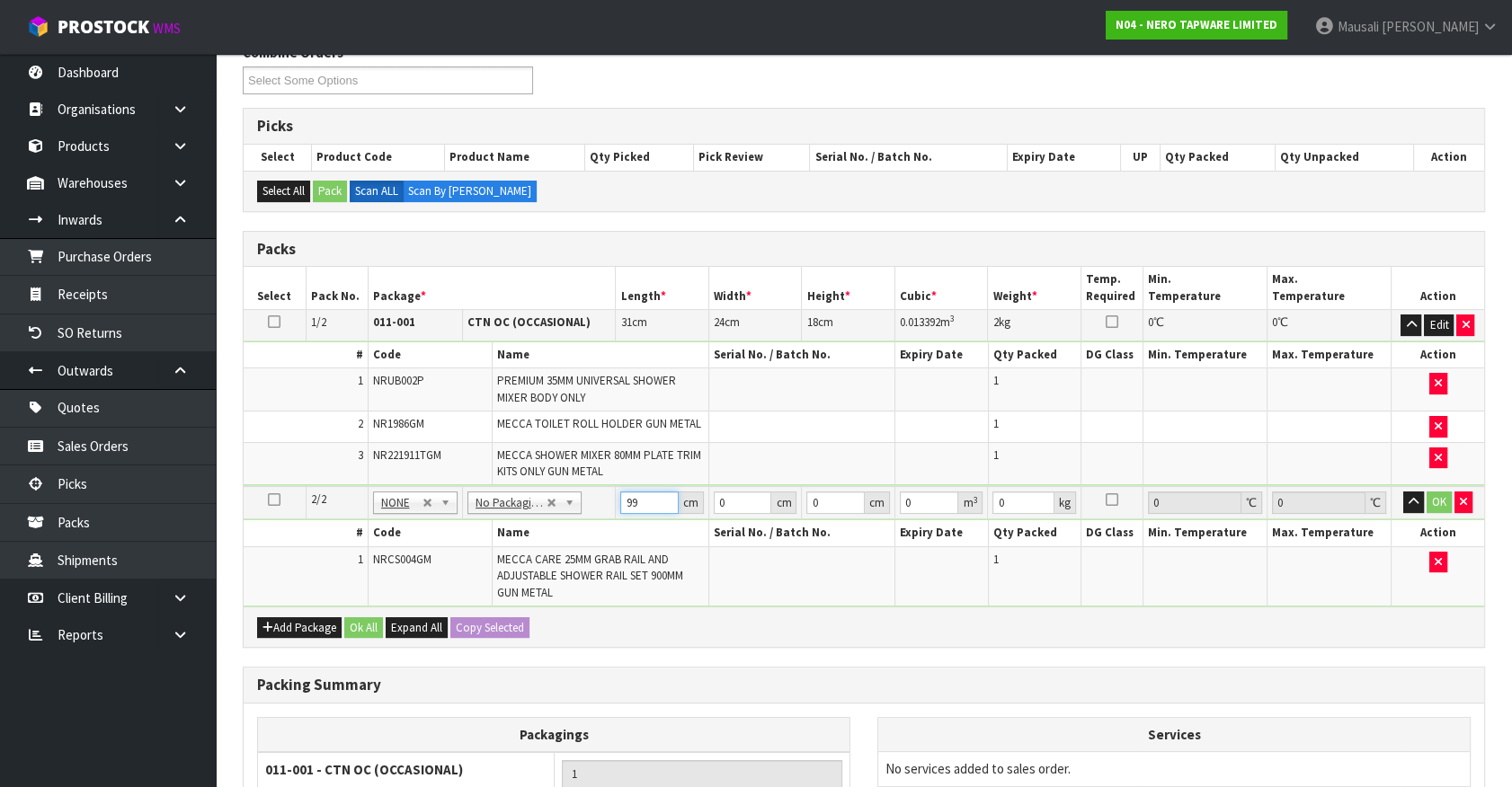 type on "99" 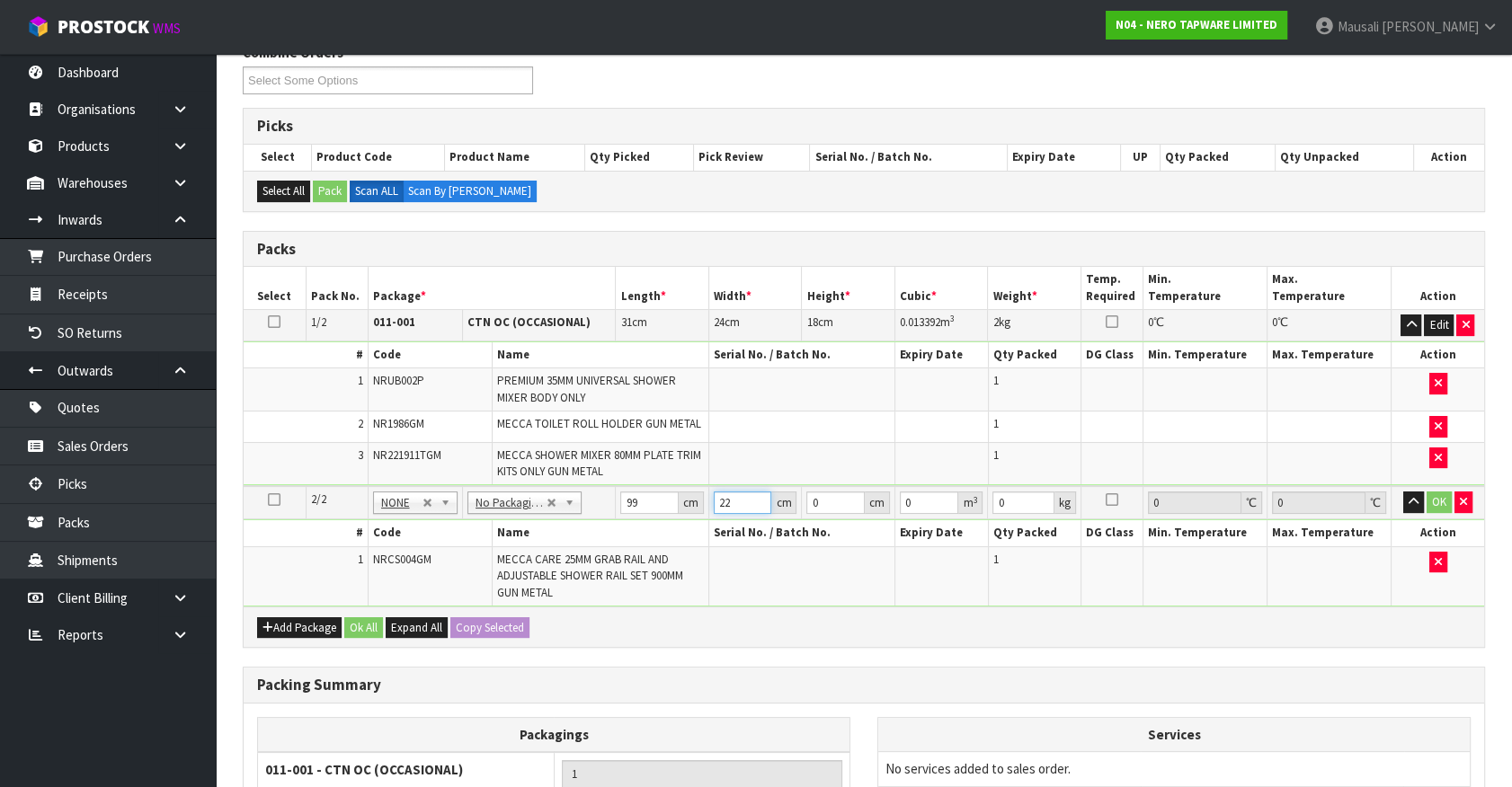 type on "22" 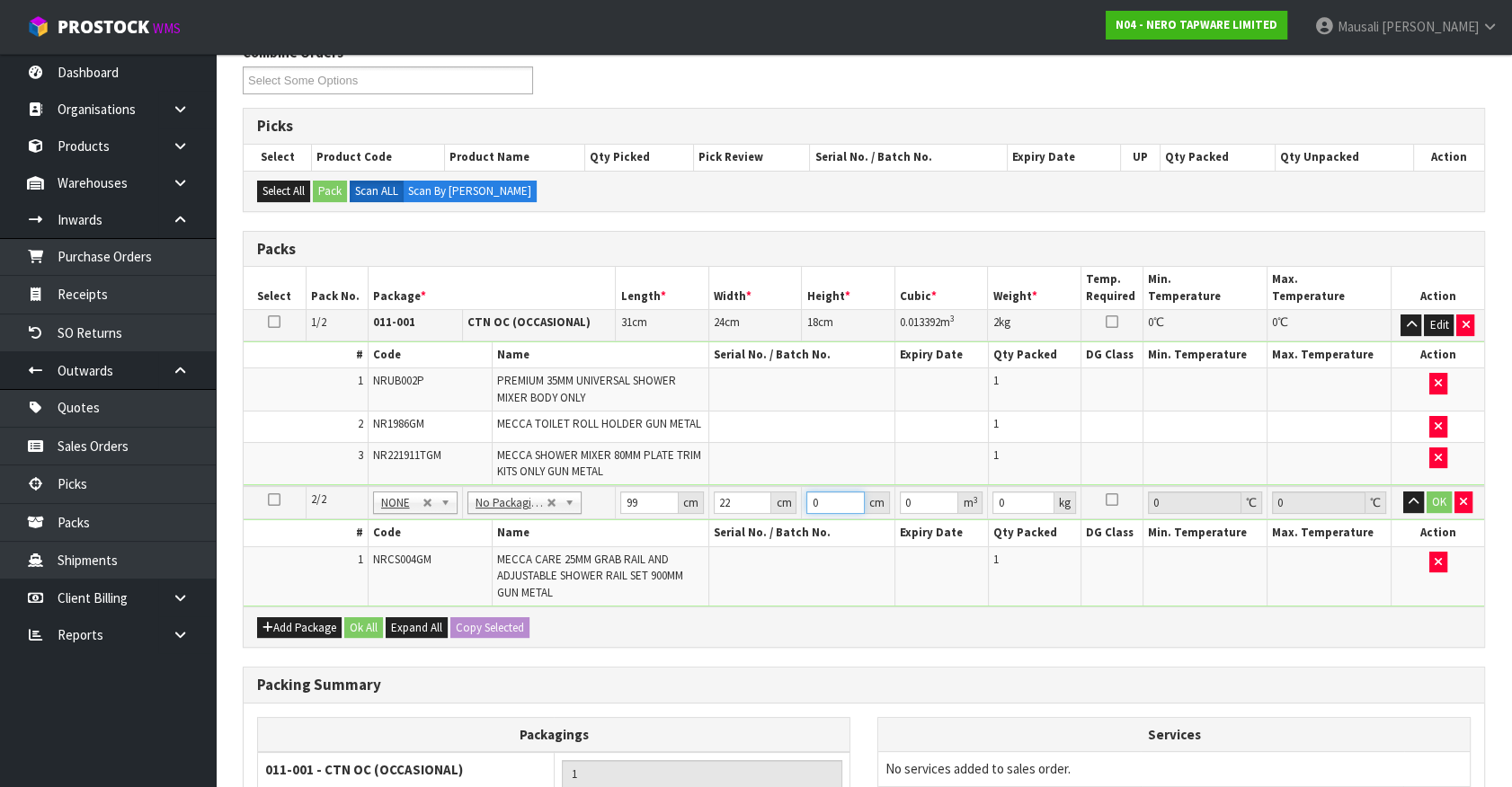 type on "8" 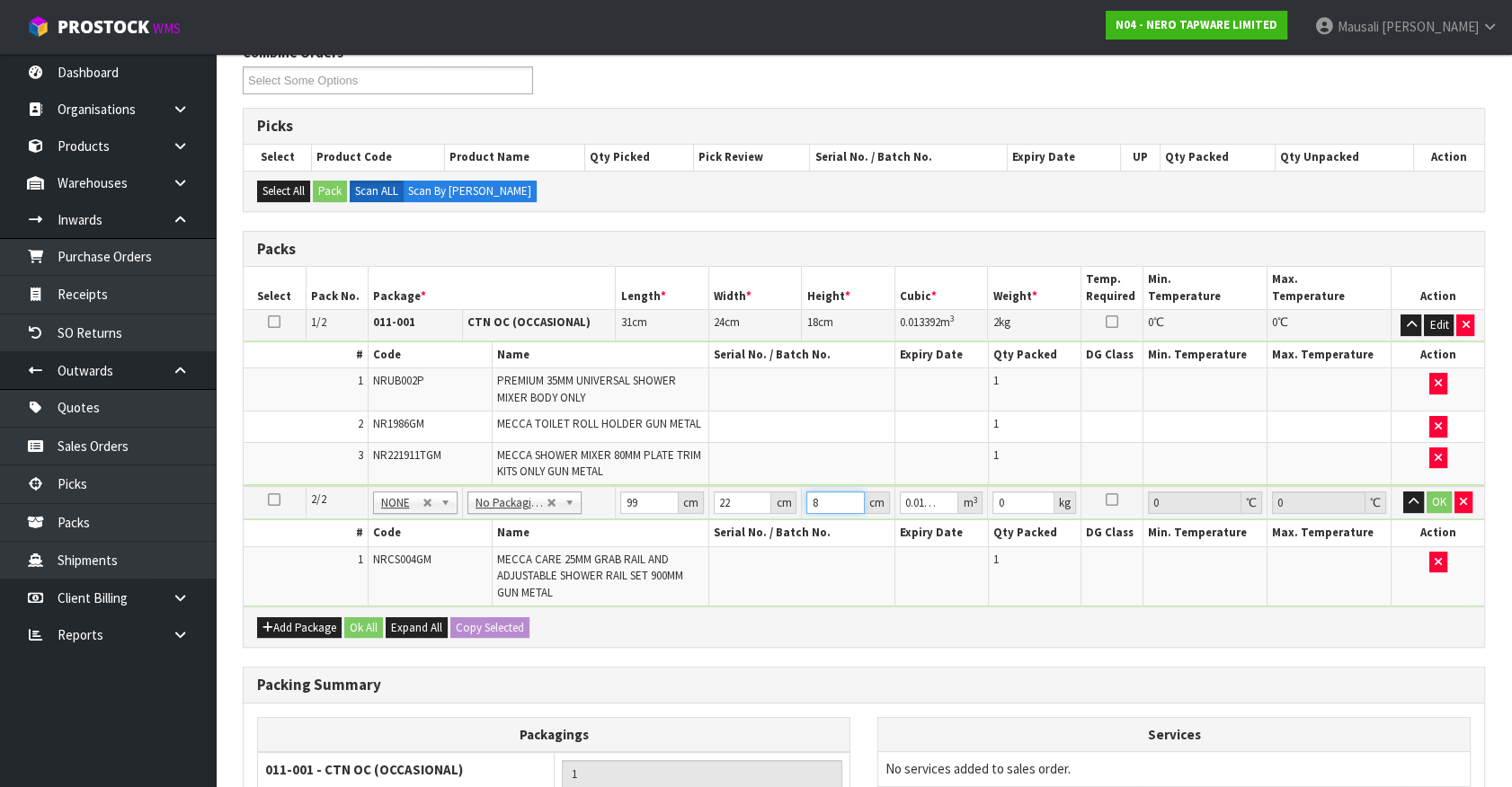 type on "8" 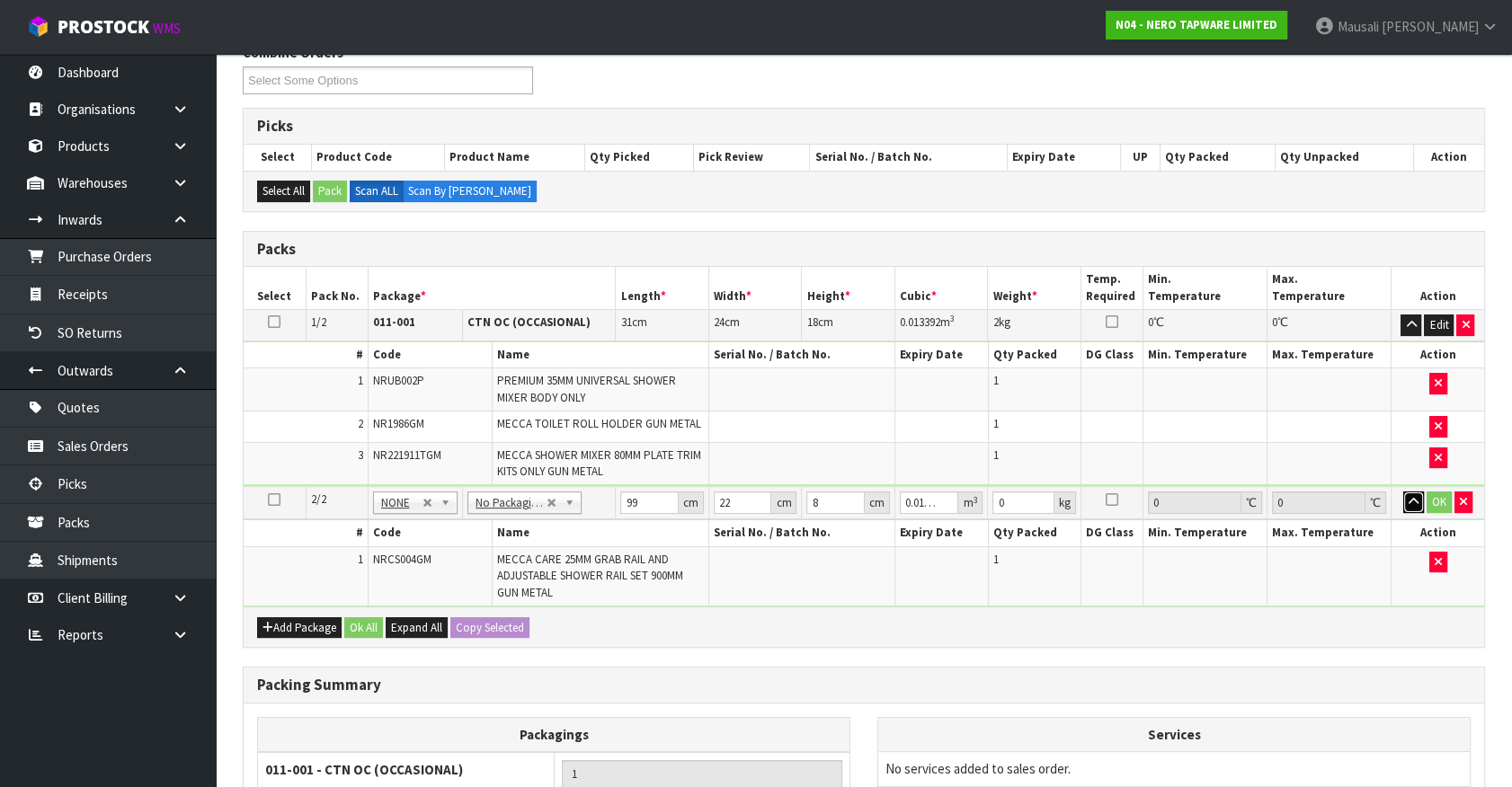 type 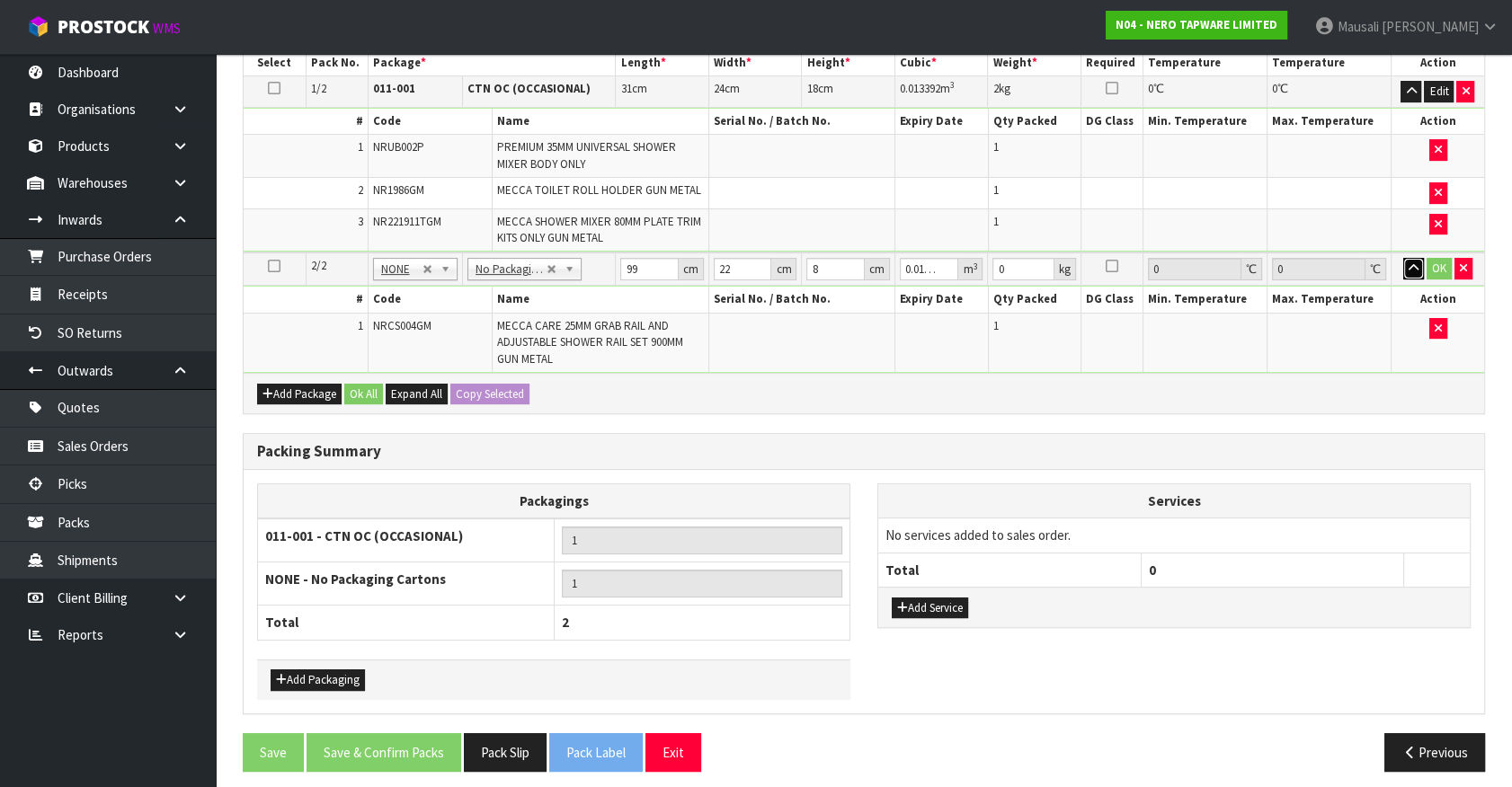 scroll, scrollTop: 484, scrollLeft: 0, axis: vertical 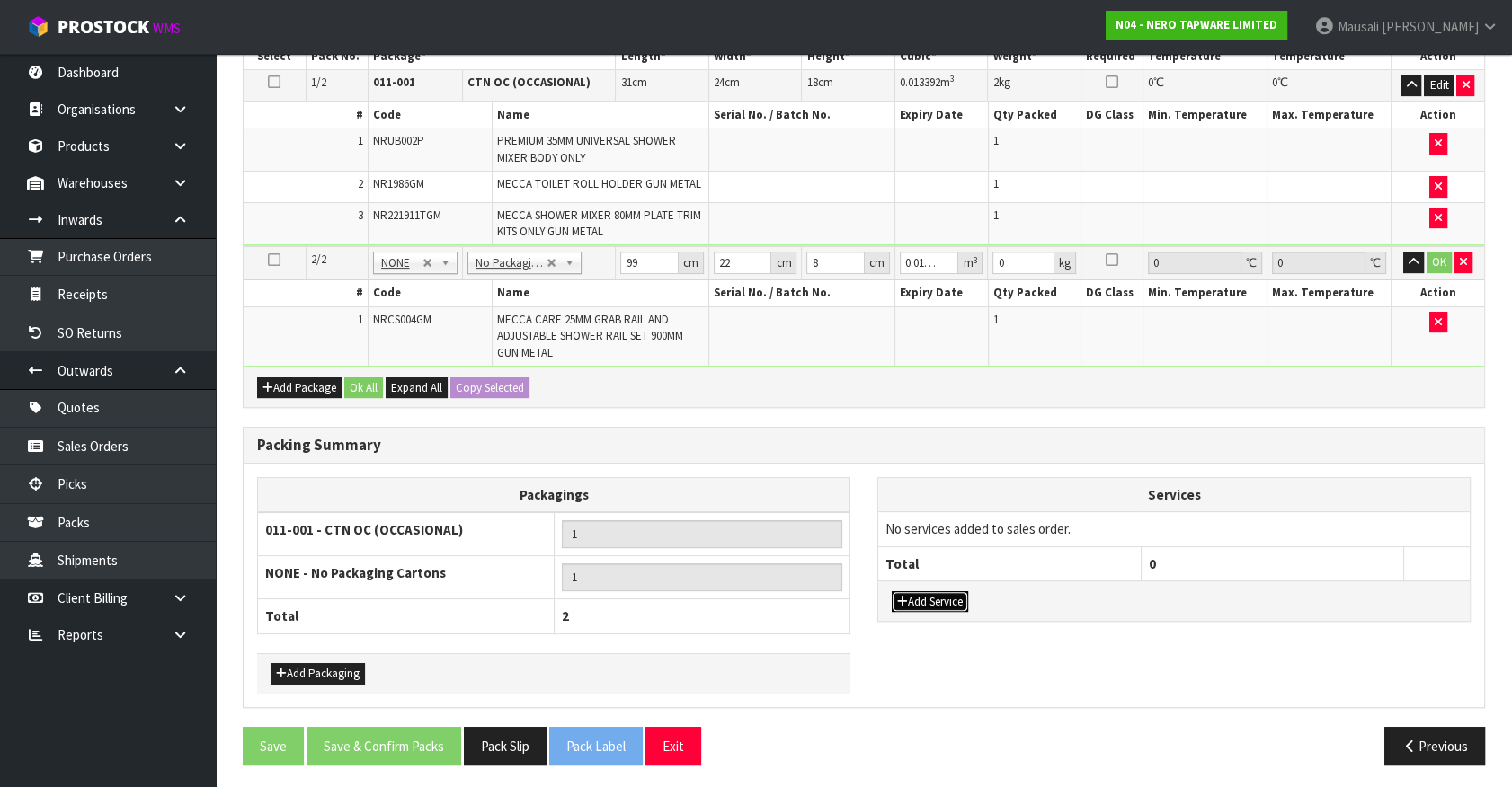 click on "Add Service" at bounding box center (929, 602) 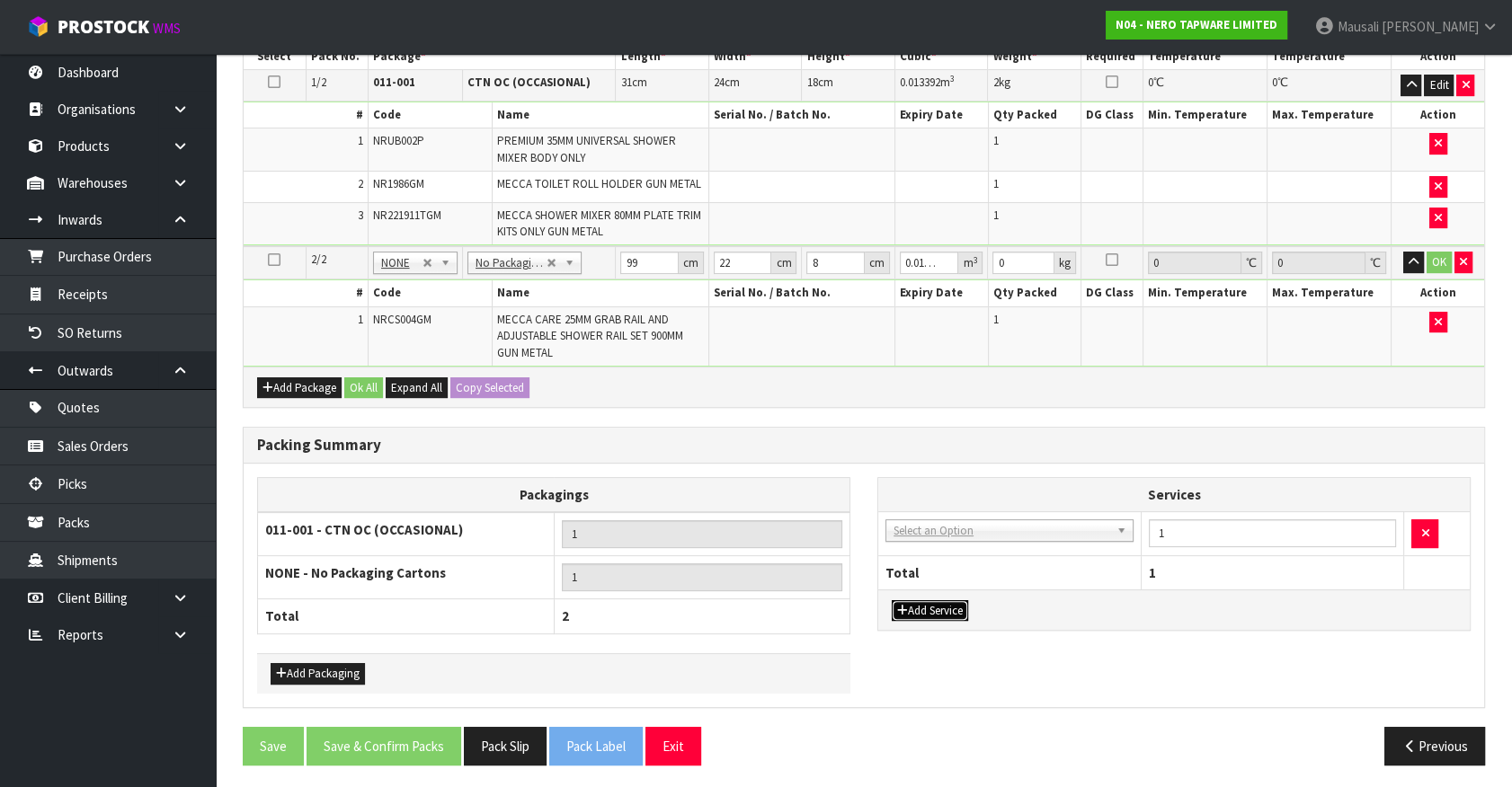 drag, startPoint x: 954, startPoint y: 534, endPoint x: 939, endPoint y: 559, distance: 29.15476 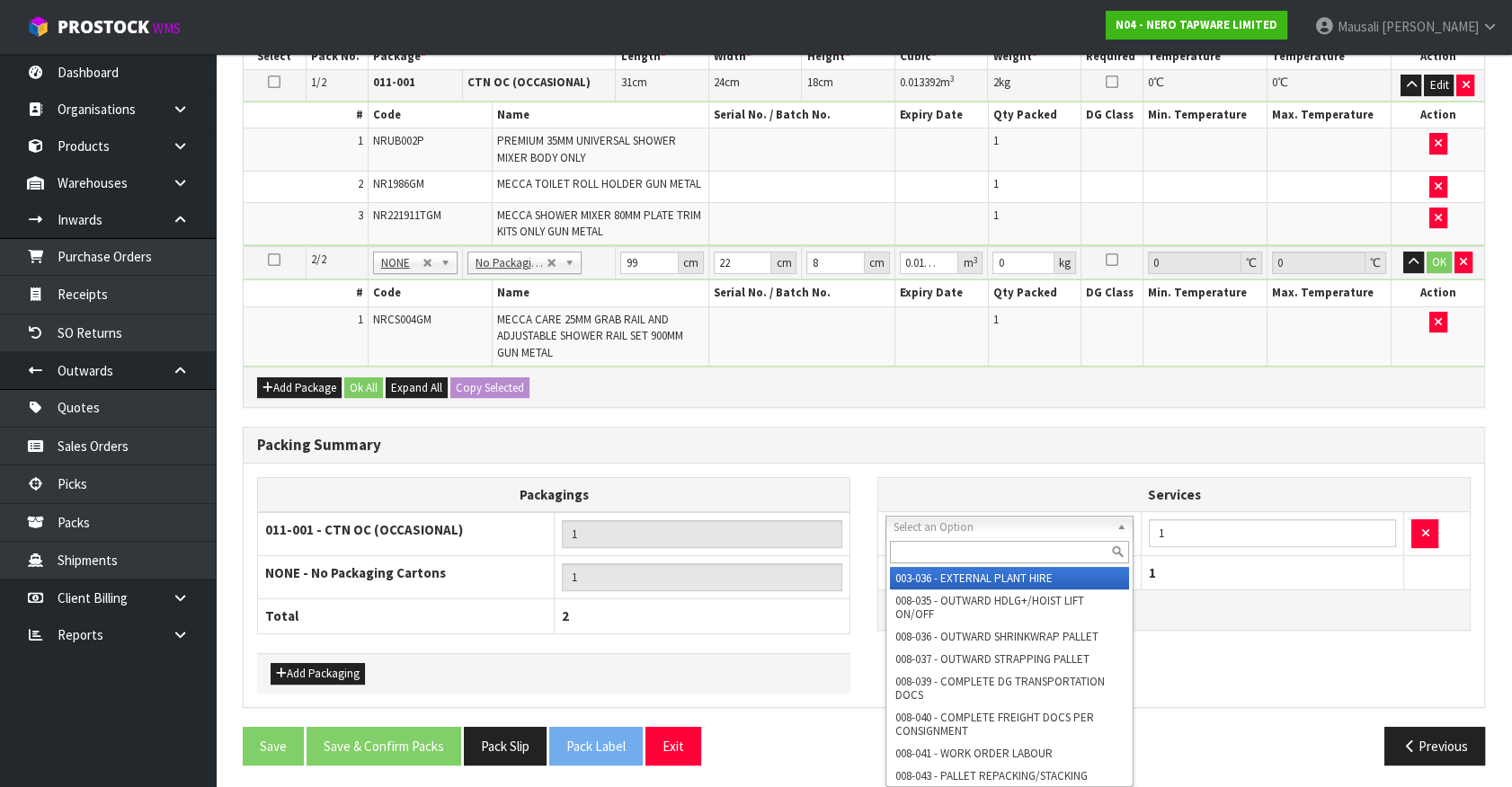 click at bounding box center [1009, 552] 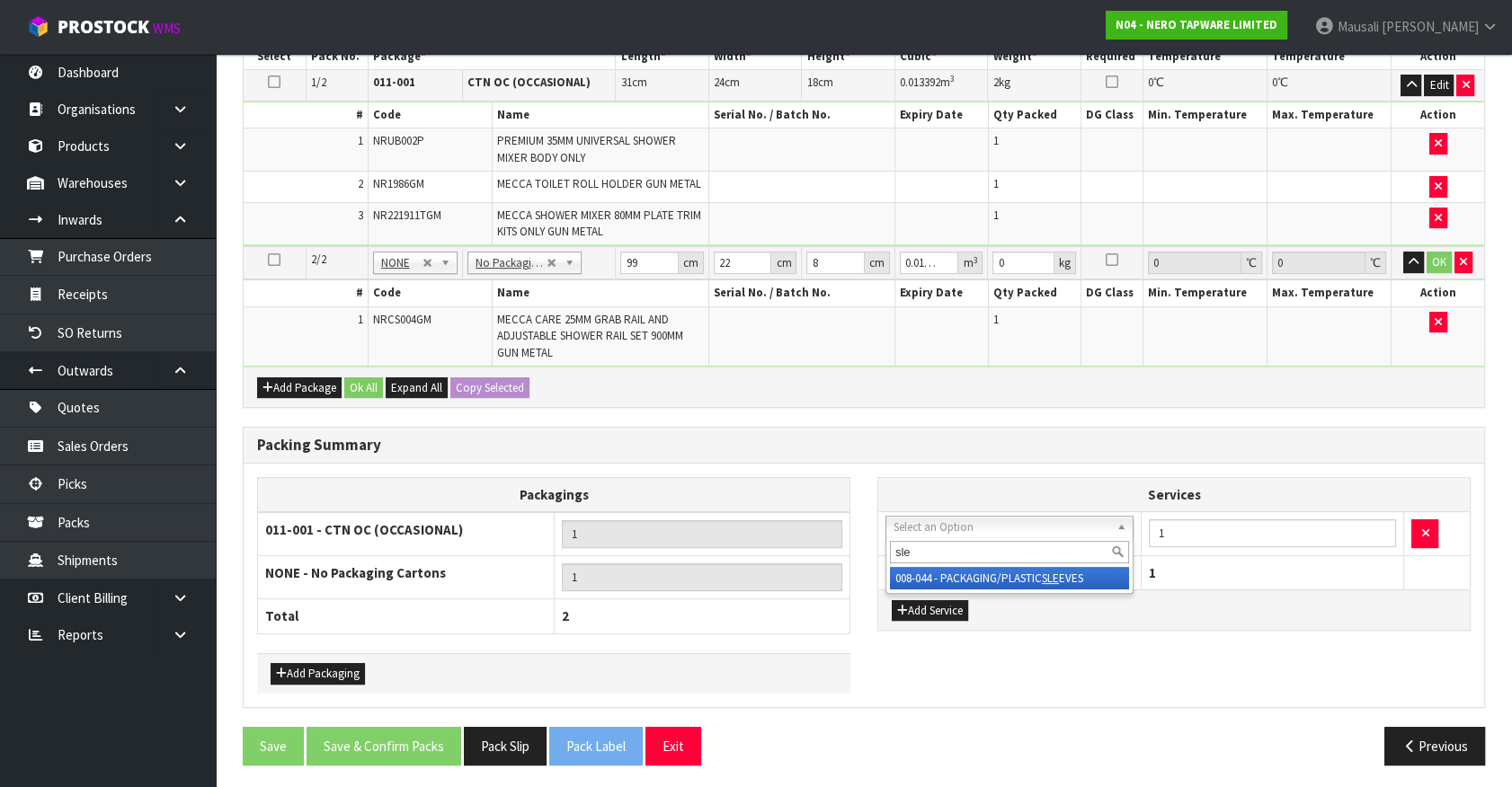 type on "sle" 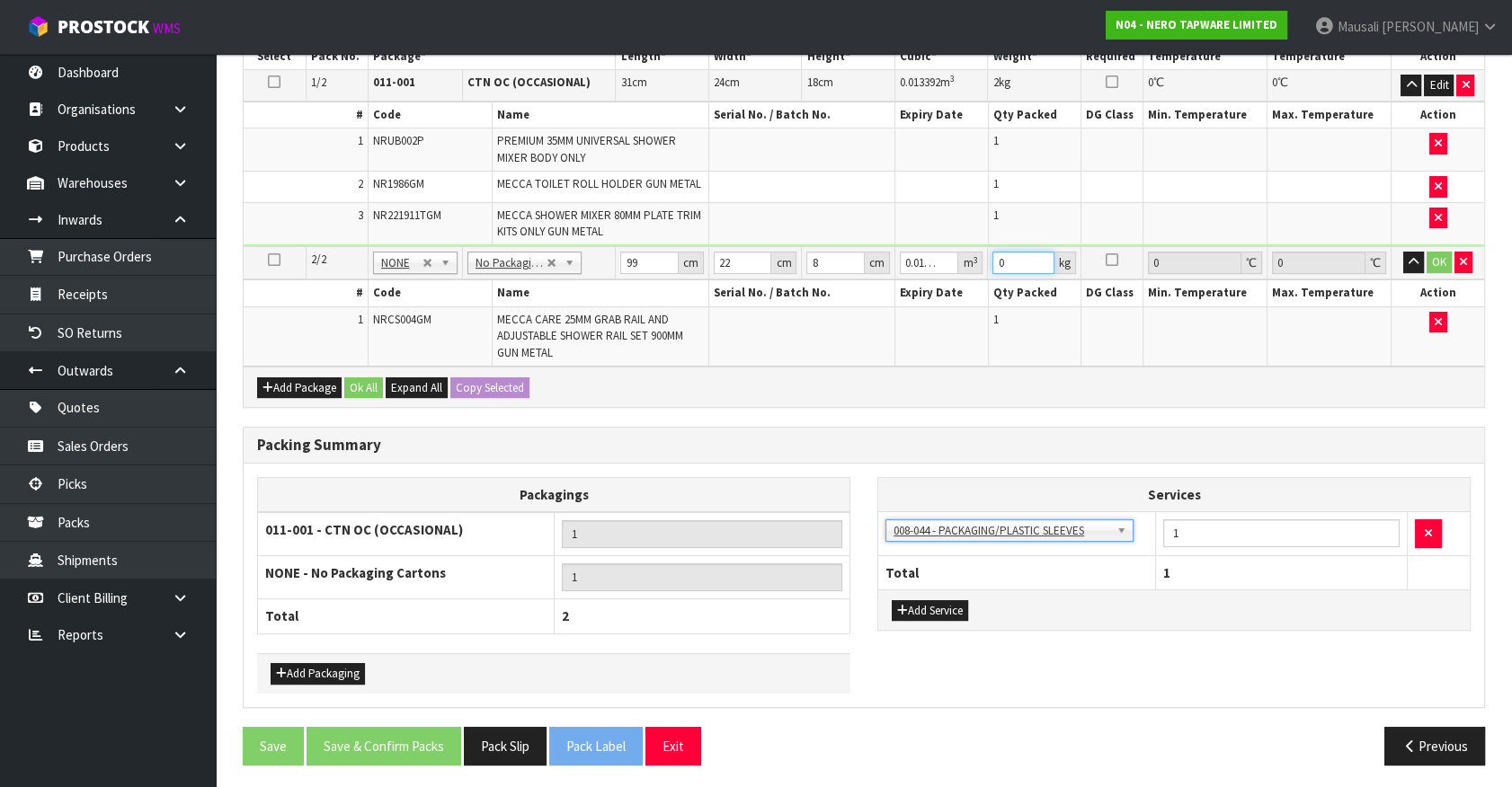 drag, startPoint x: 1009, startPoint y: 252, endPoint x: 915, endPoint y: 312, distance: 111.51681 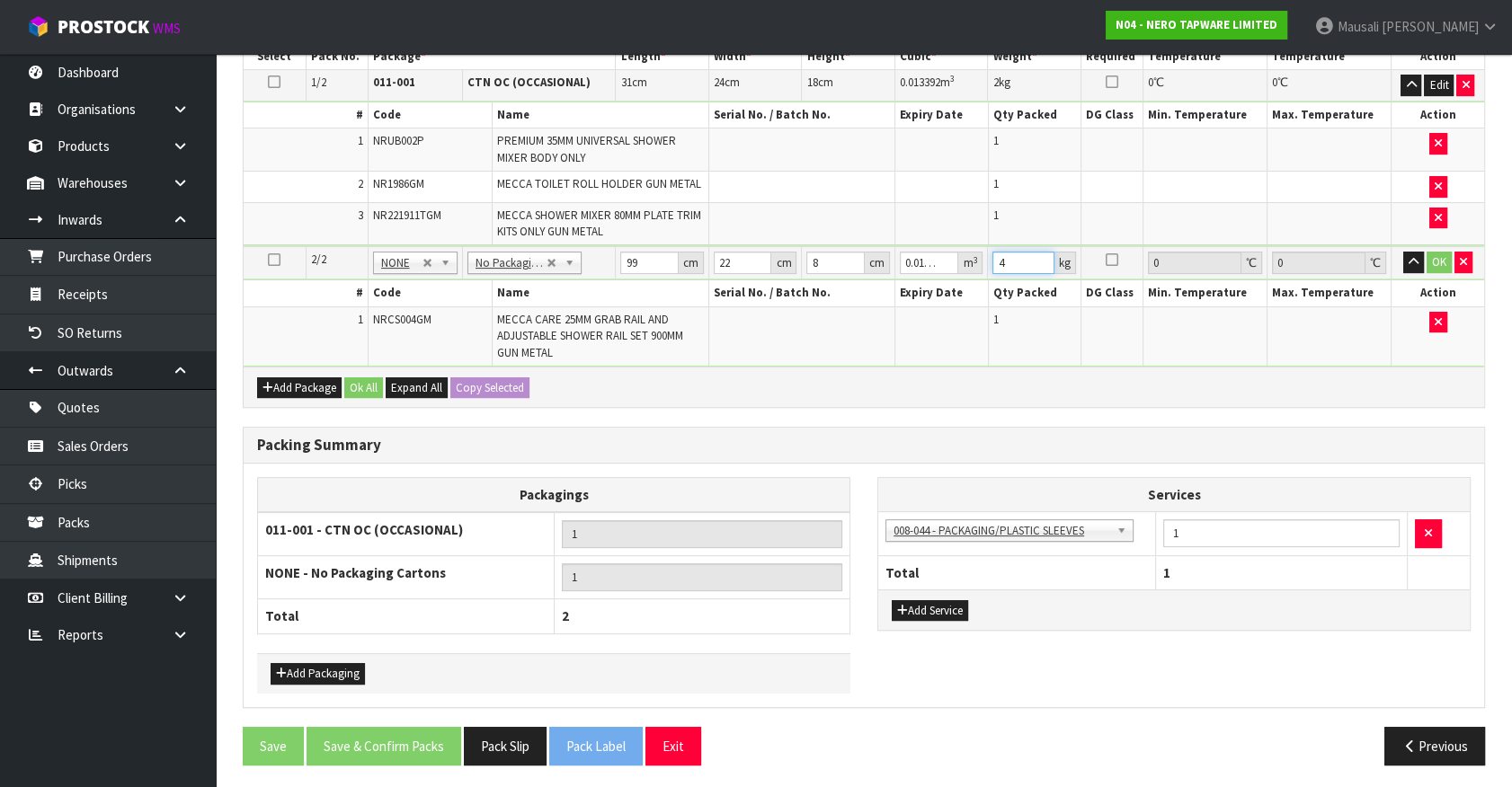 type on "4" 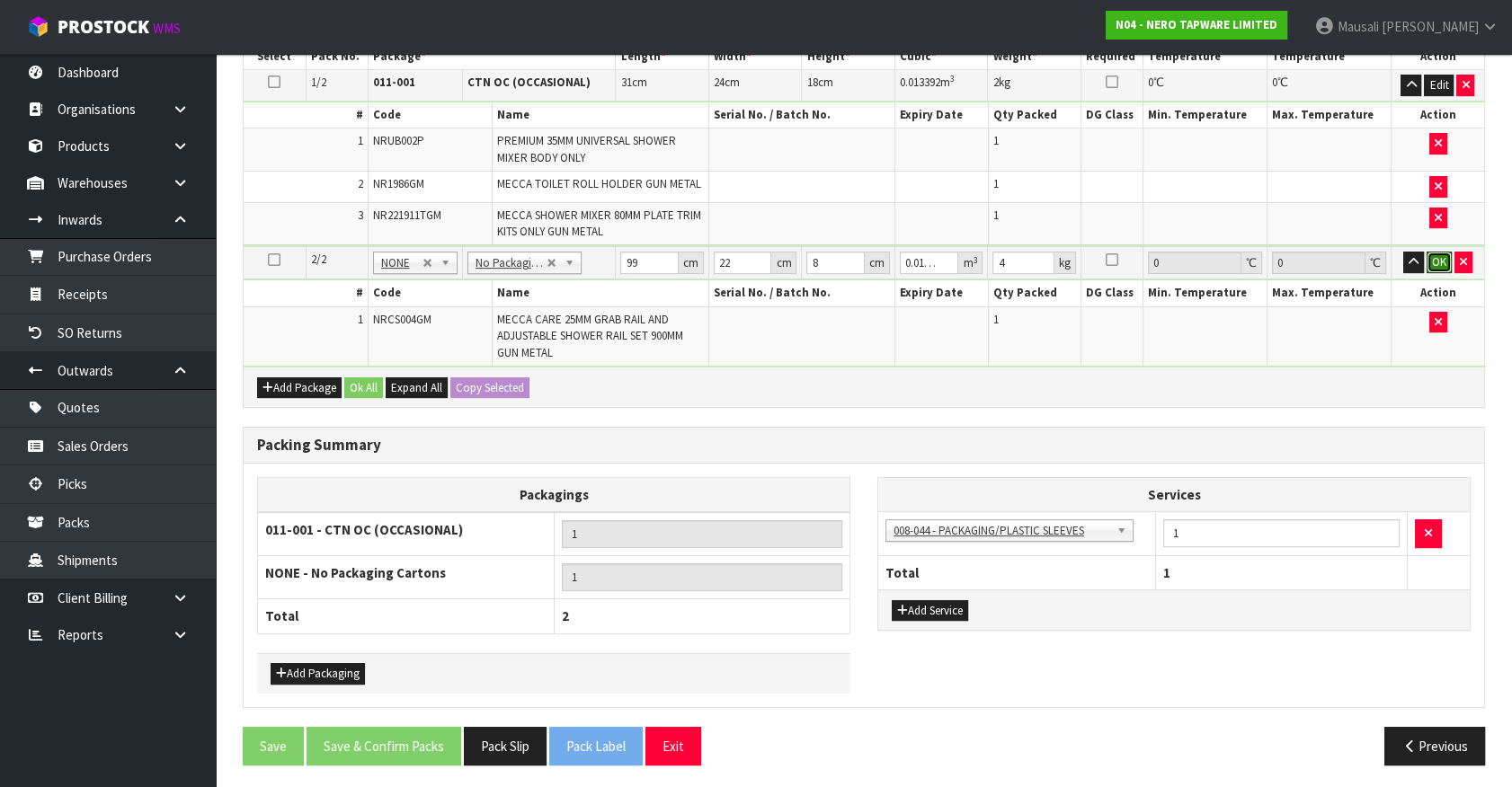 click on "OK" at bounding box center (1439, 262) 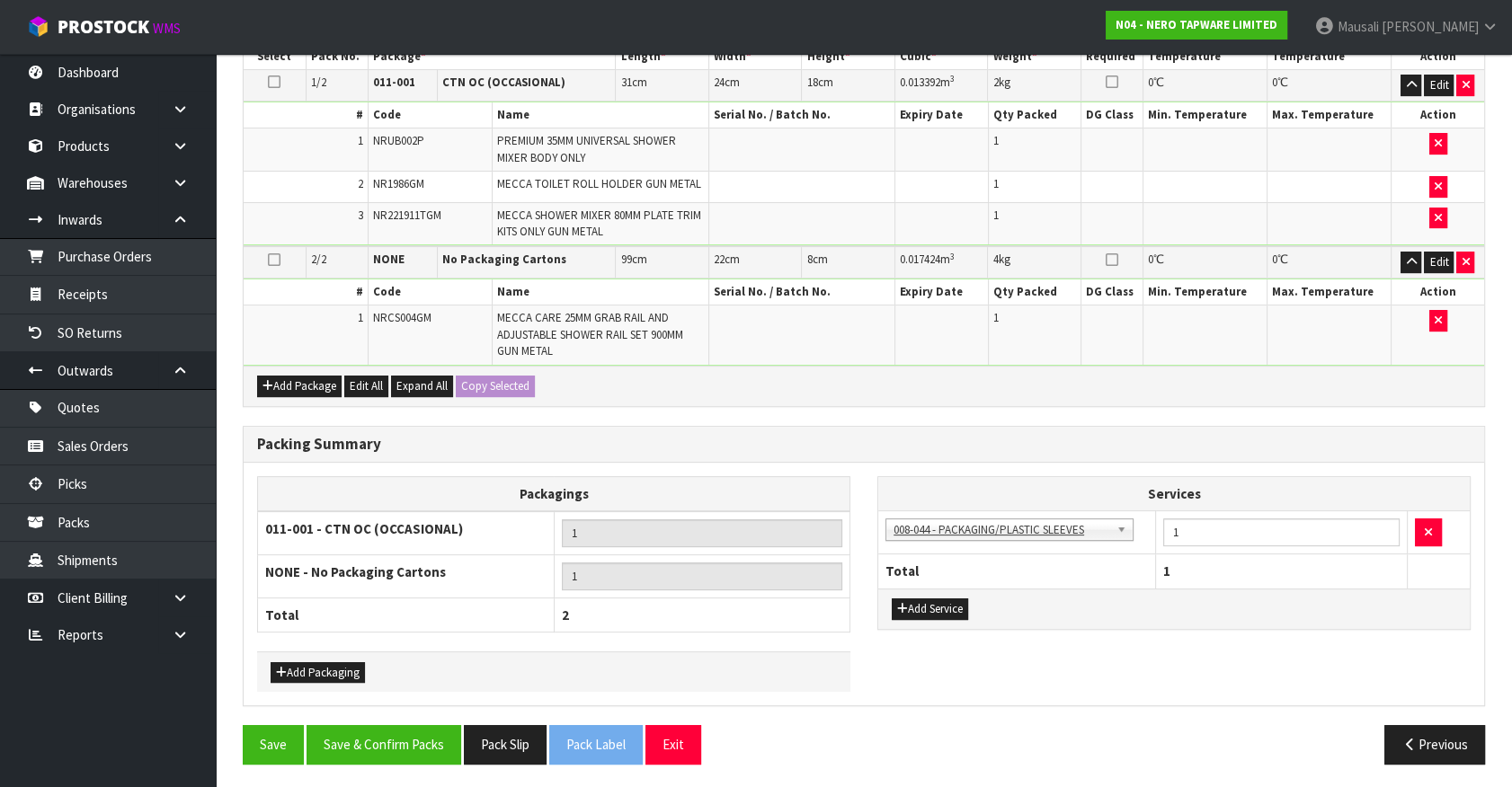 scroll, scrollTop: 482, scrollLeft: 0, axis: vertical 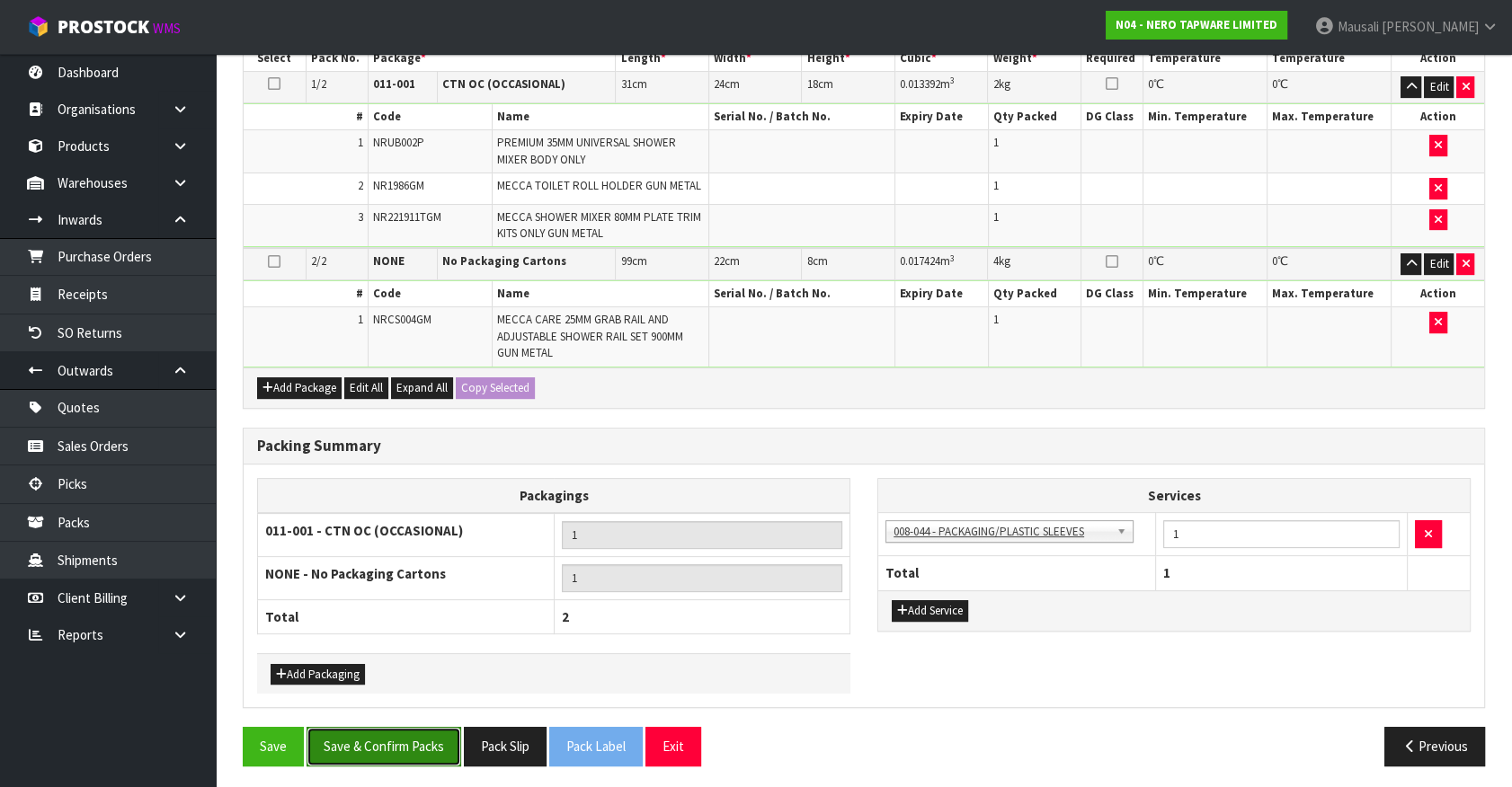 click on "Save & Confirm Packs" at bounding box center [384, 746] 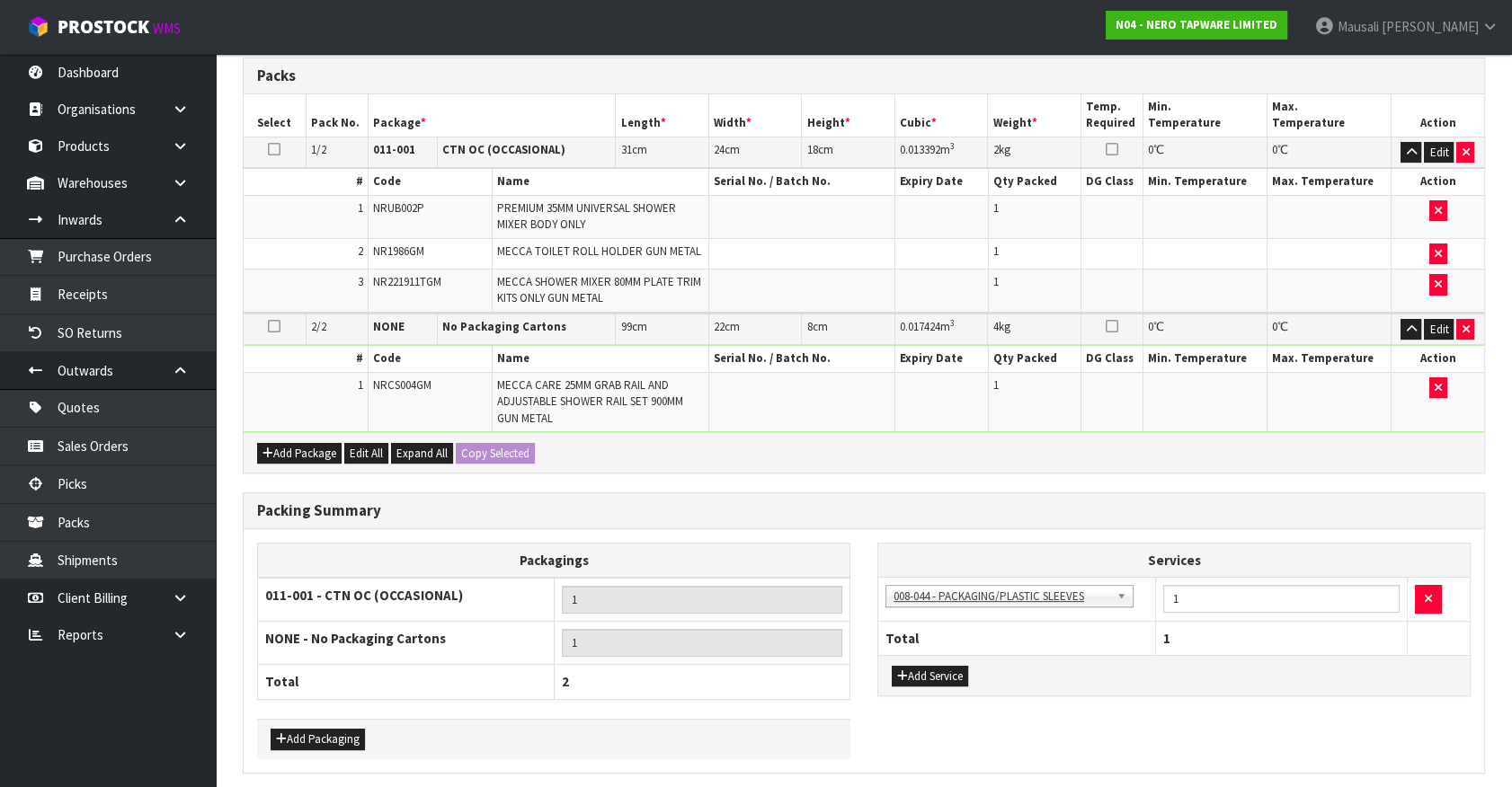 scroll, scrollTop: 0, scrollLeft: 0, axis: both 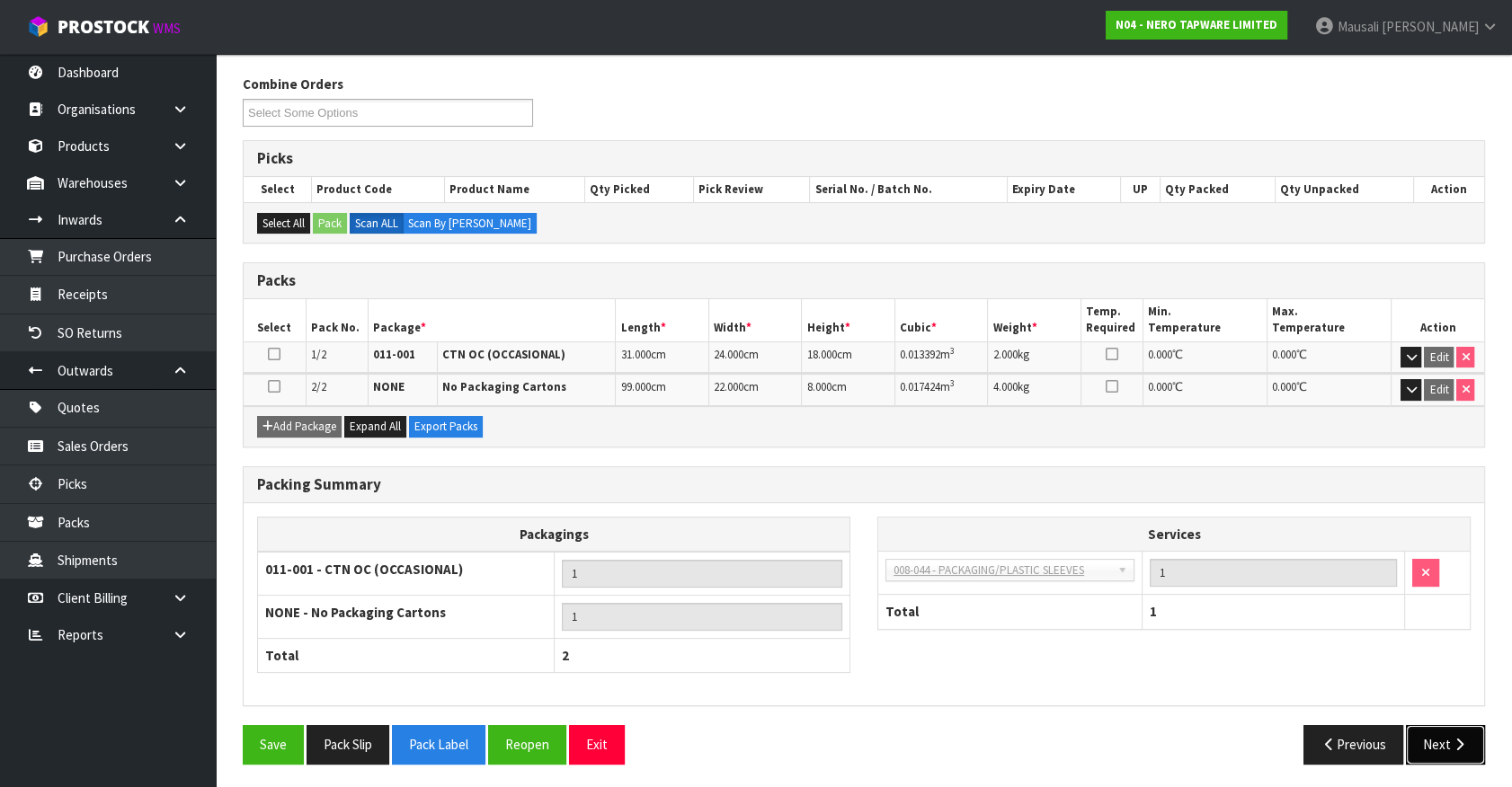 drag, startPoint x: 1442, startPoint y: 746, endPoint x: 1420, endPoint y: 738, distance: 23.4094 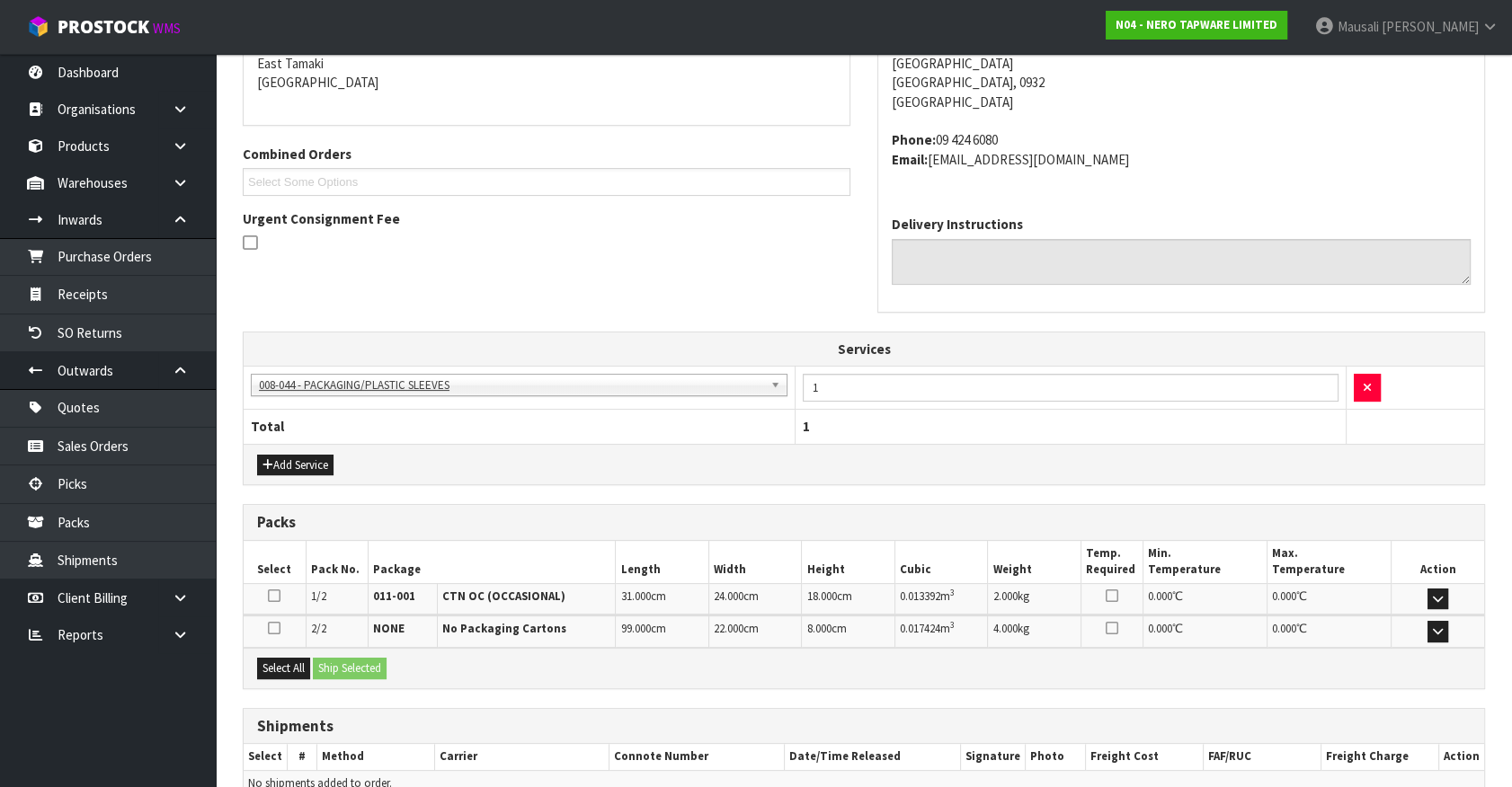 scroll, scrollTop: 477, scrollLeft: 0, axis: vertical 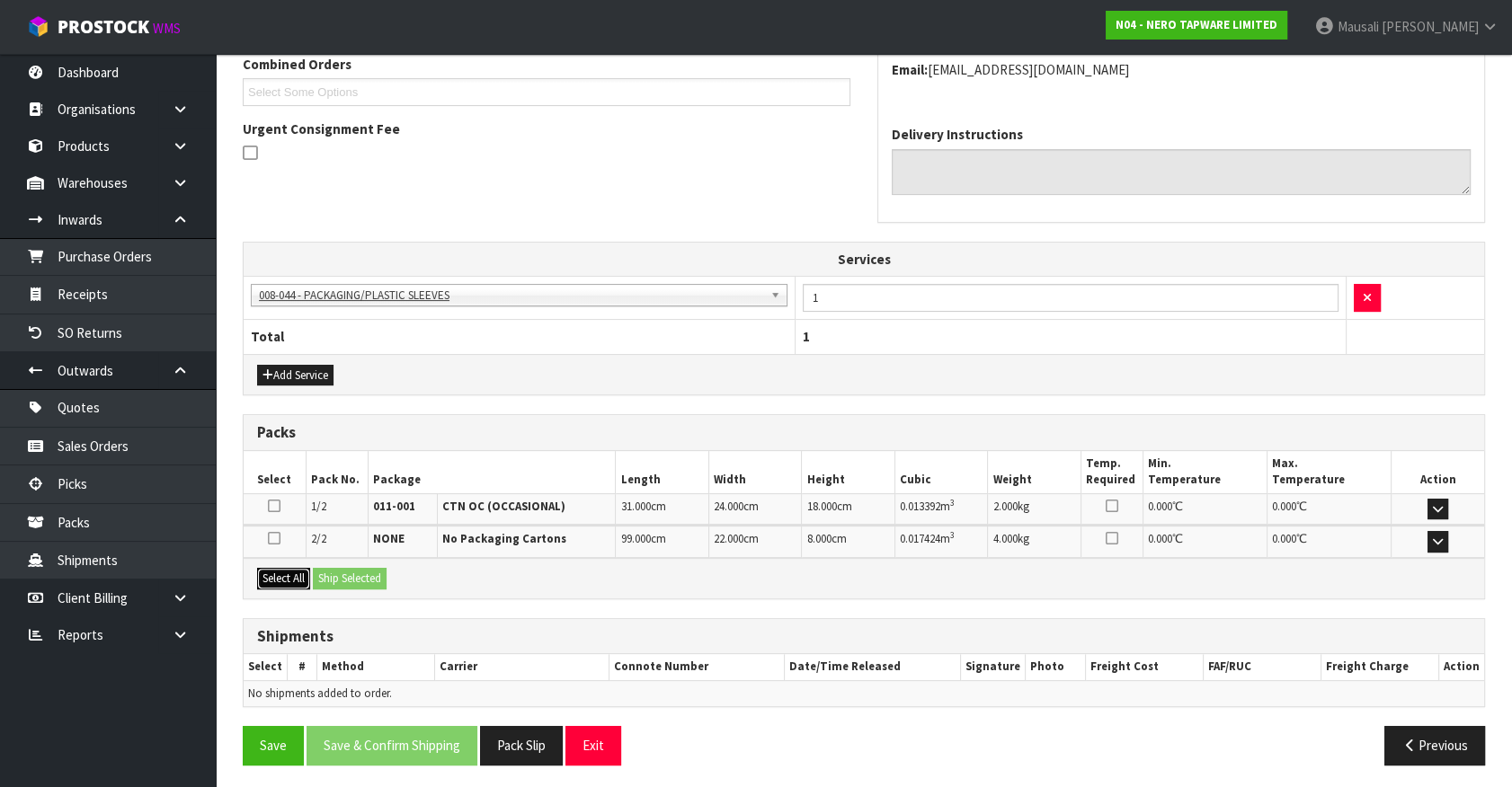 click on "Select All" at bounding box center (283, 579) 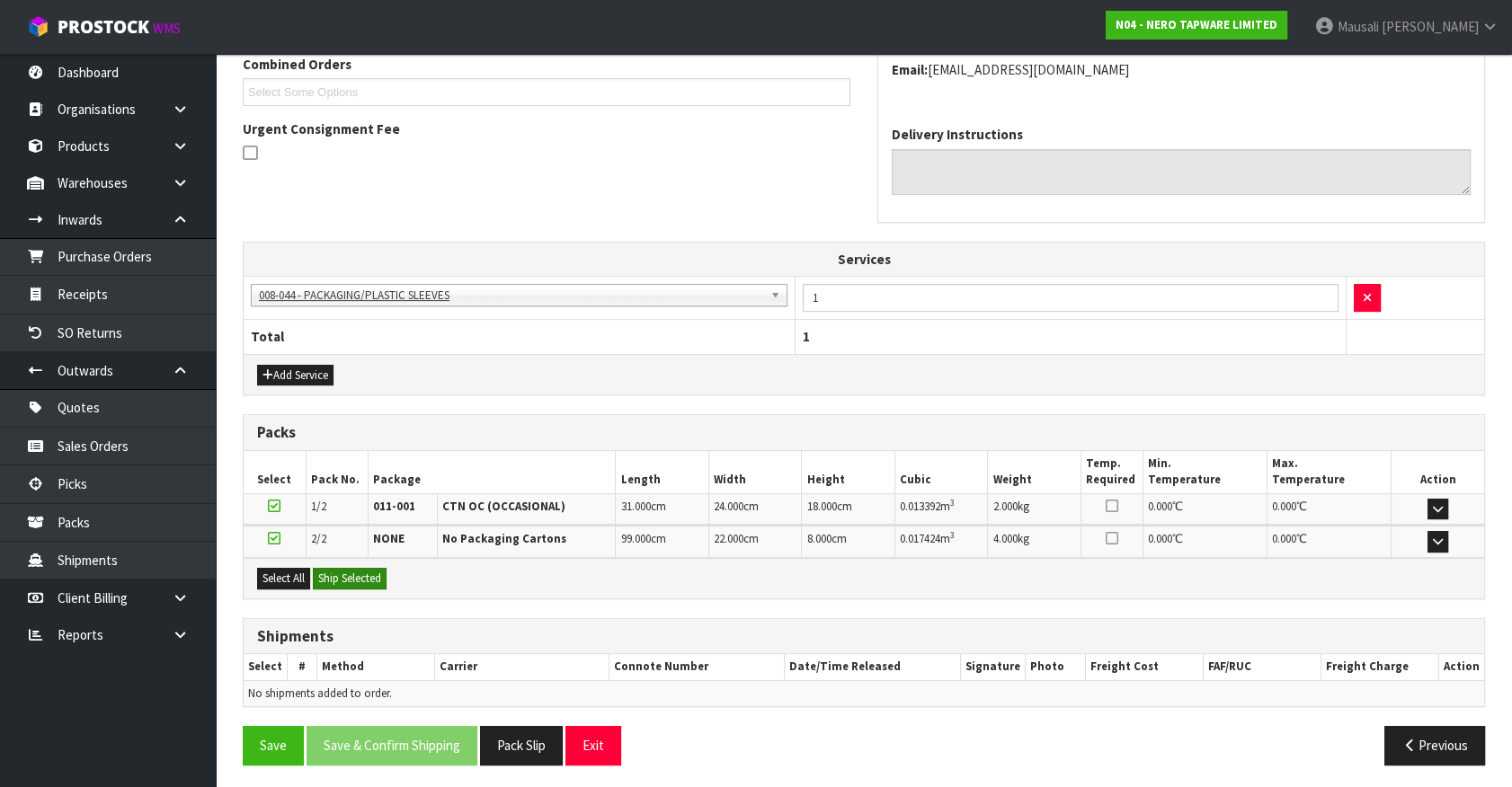 click on "Select All
Ship Selected" at bounding box center (864, 578) 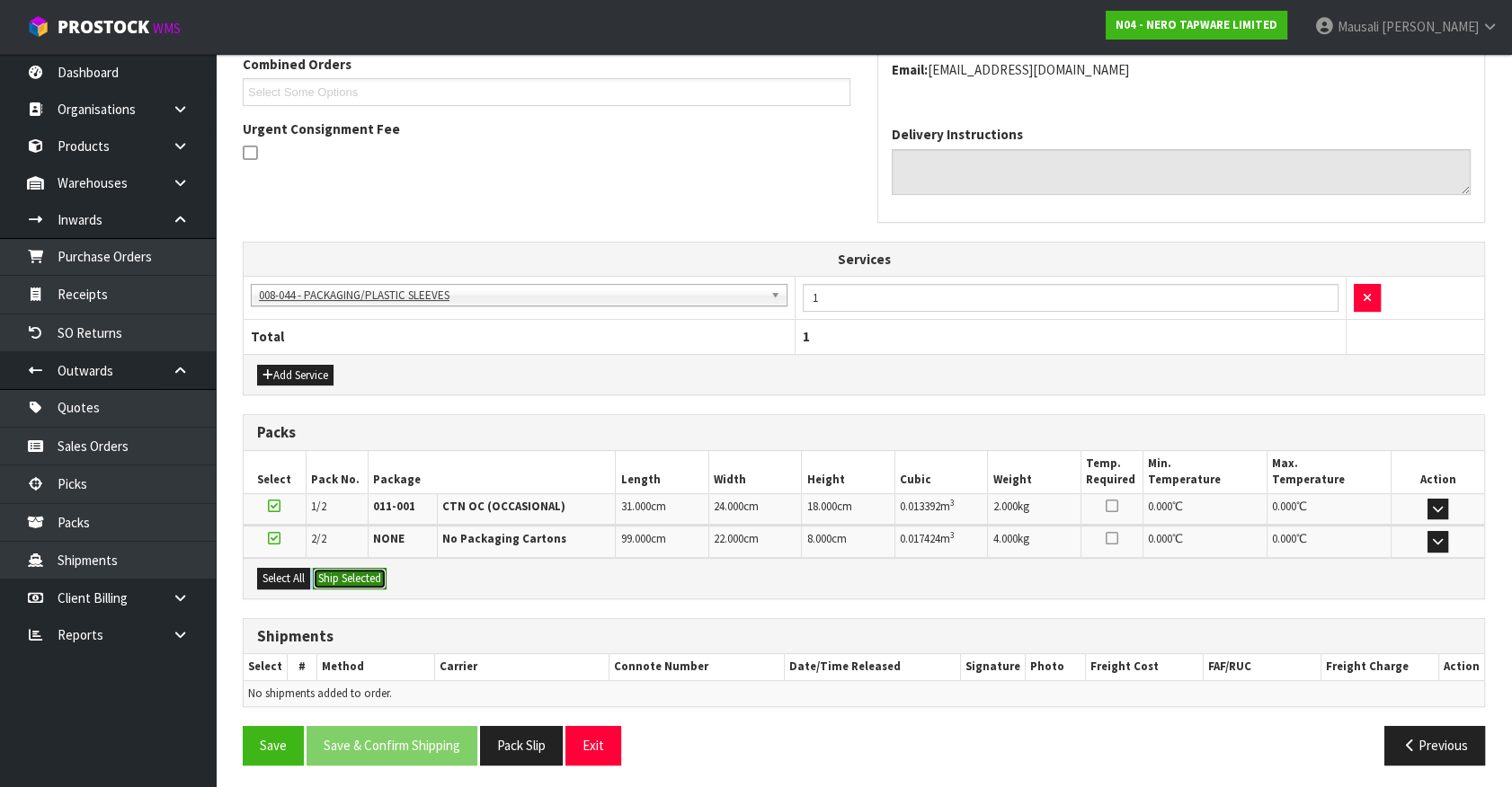 click on "Ship Selected" at bounding box center [350, 579] 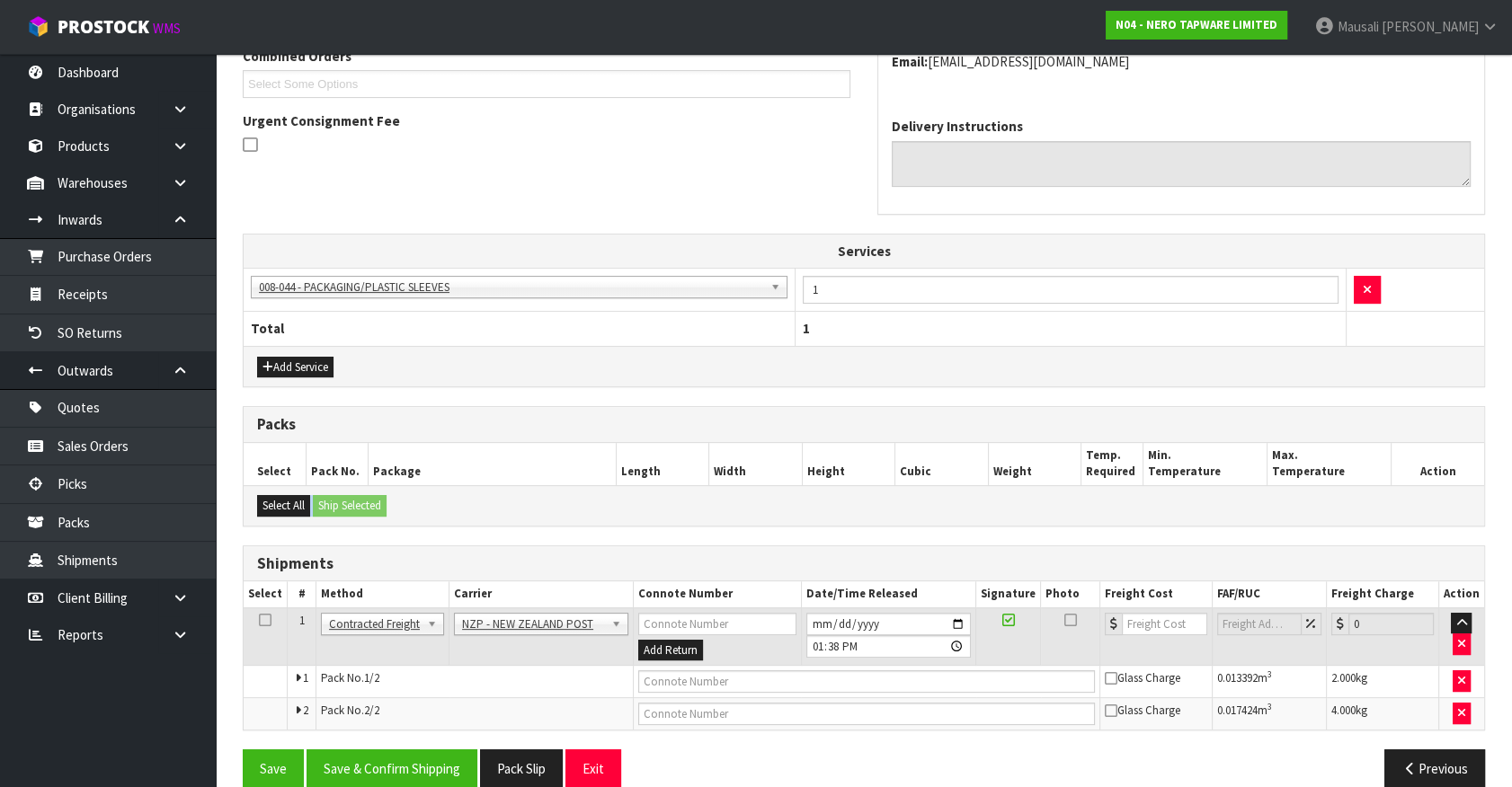 scroll, scrollTop: 509, scrollLeft: 0, axis: vertical 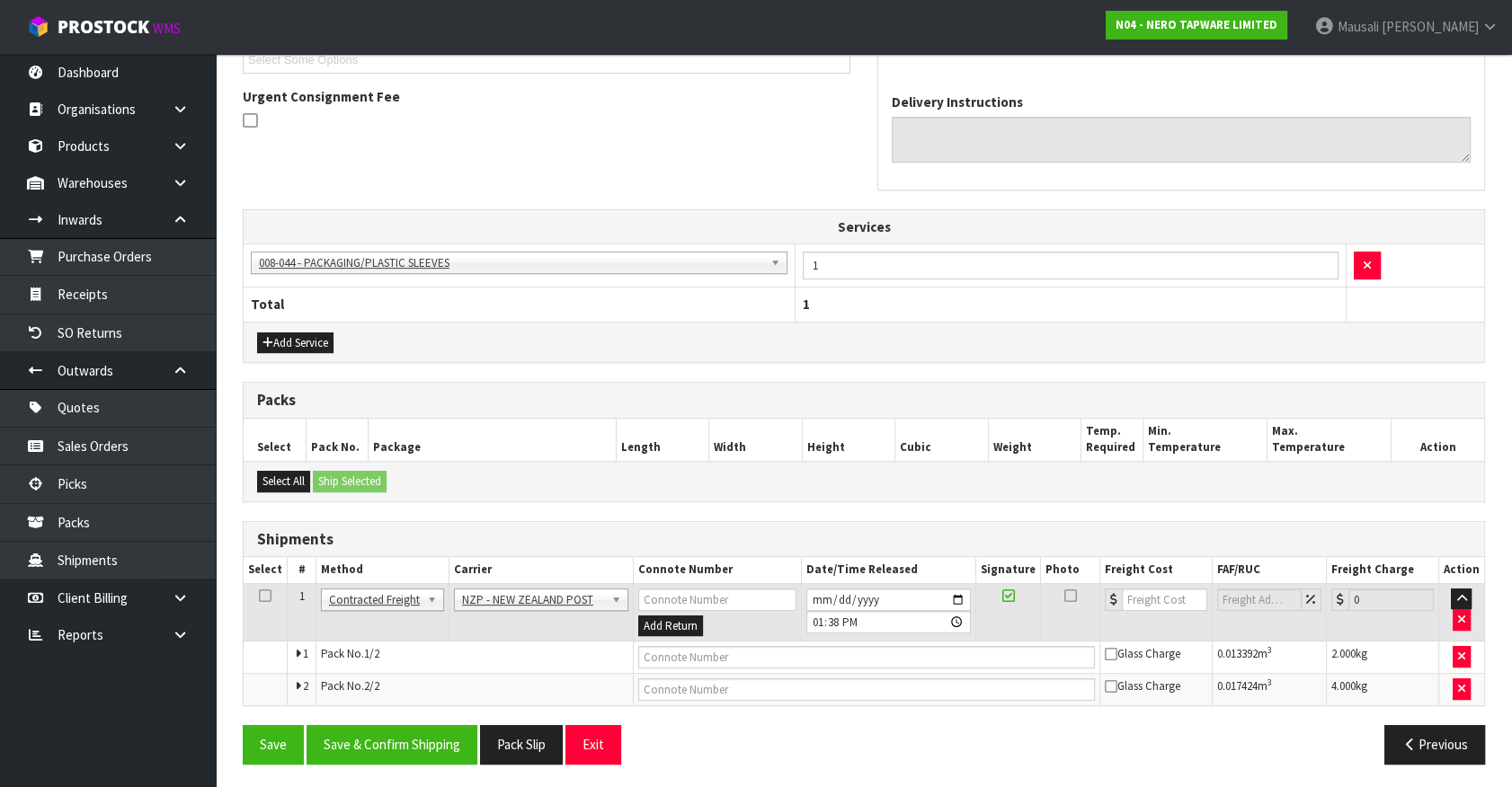 click on "From Address
CONTRACT WAREHOUSING & LOGISTICS [STREET_ADDRESS]
Combined Orders
N04-ORD0002284 N04-ORD0002285 N04-ORD0002286 N04-ORD0002287 N04-ORD0002294 N04-ORD0002295 N04-ORD0002296 N04-ORD0002297 N04-ORD0002298
Select Some Options
Urgent Consignment Fee
To Address
MICO SILVERDALE [STREET_ADDRESS] Phone:   [PHONE_NUMBER] Email:   [EMAIL_ADDRESS][DOMAIN_NAME]
Delivery Instructions
Services
003-036 - EXTERNAL PLANT HIRE 008-035 - OUTWARD HDLG+/HOIST LIFT ON/OFF 008-036 - OUTWARD SHRINKWRAP PALLET 008-037 - OUTWARD STRAPPING PALLET 008-039 - COMPLETE DG TRANSPORTATION DOCS 008-040 - COMPLETE FREIGHT DOCS PER CONSIGNMENT 008-134 - MATERIAL" at bounding box center [864, 310] 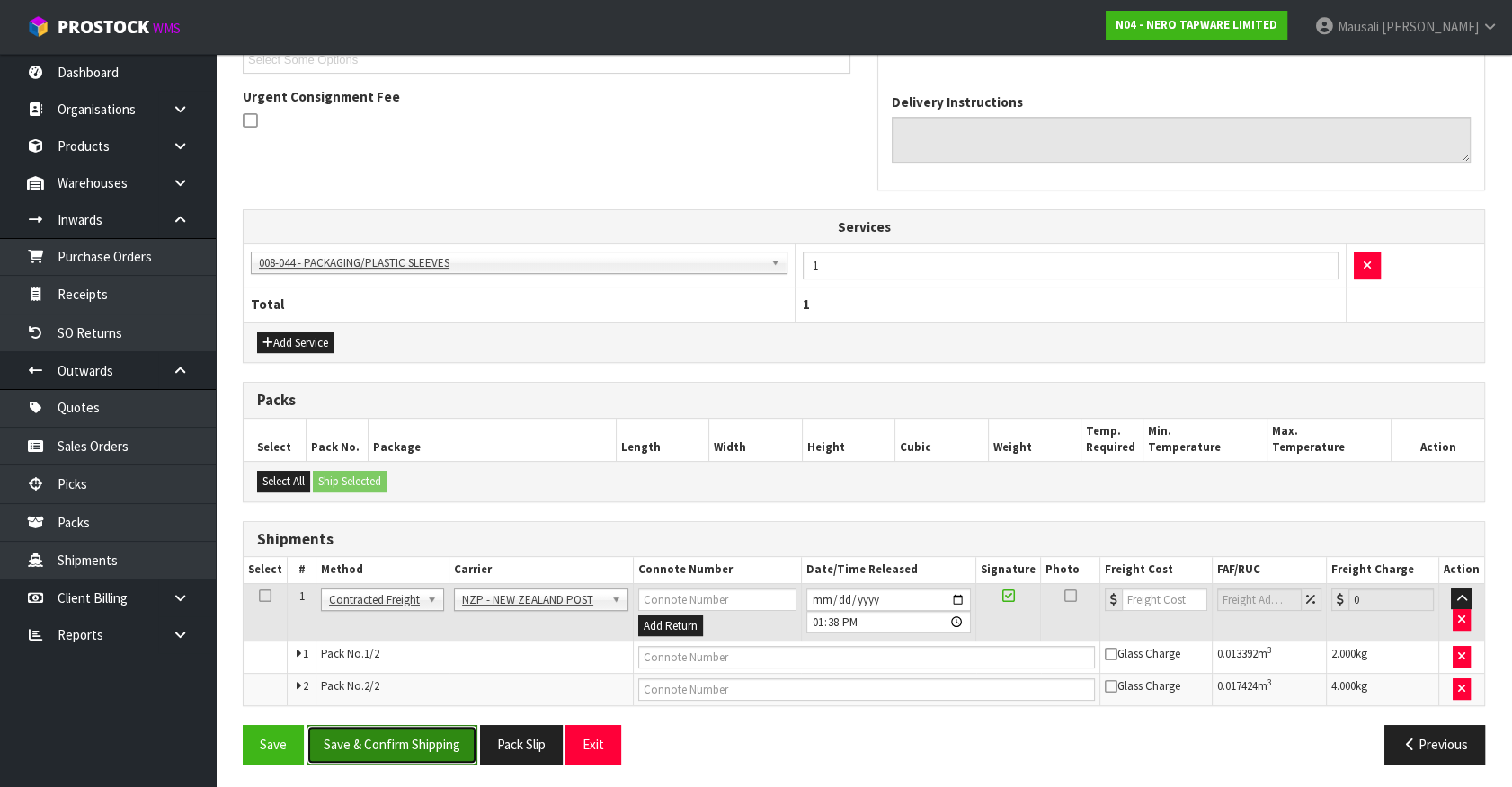click on "Save & Confirm Shipping" at bounding box center (392, 744) 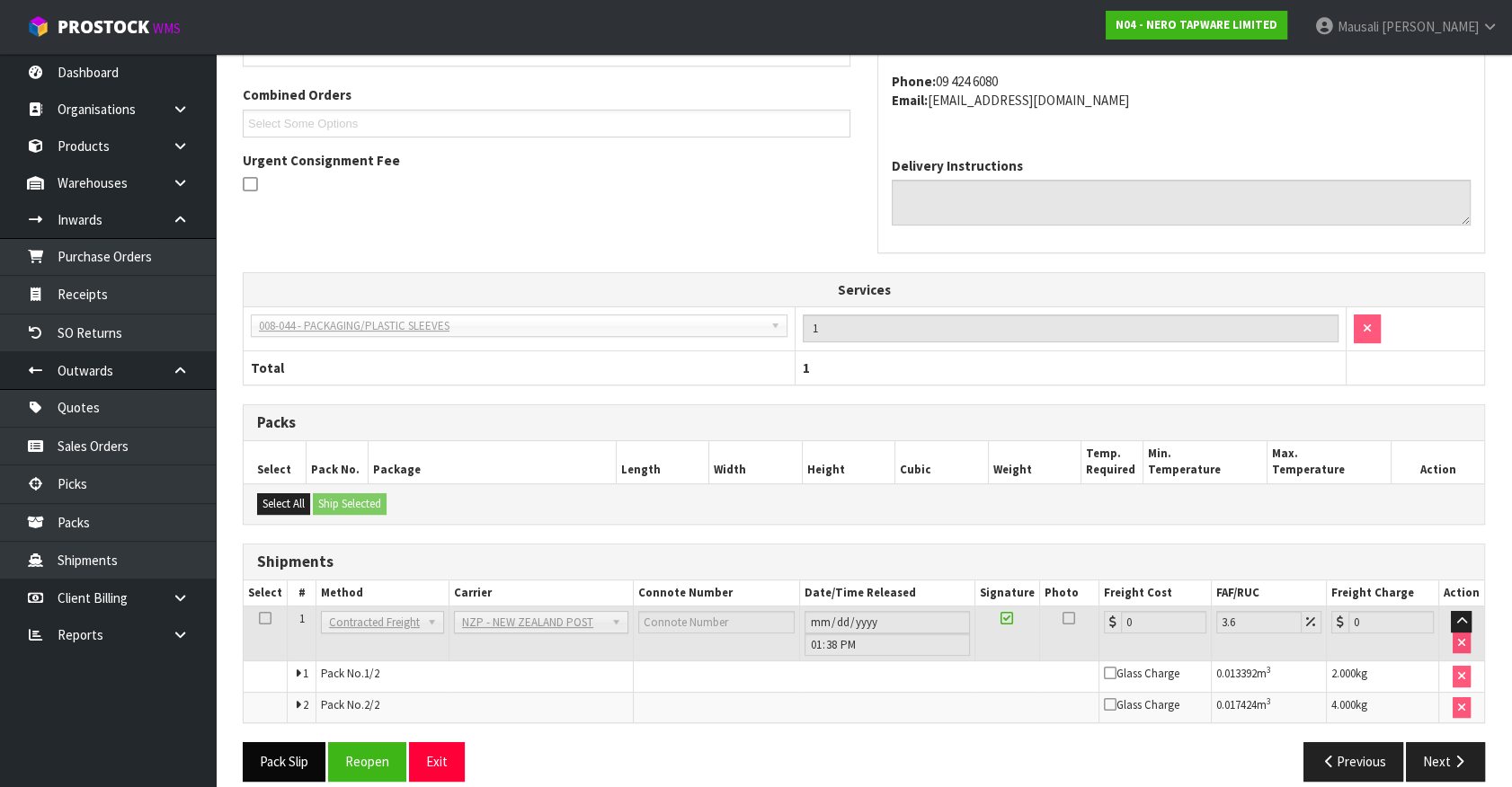 scroll, scrollTop: 482, scrollLeft: 0, axis: vertical 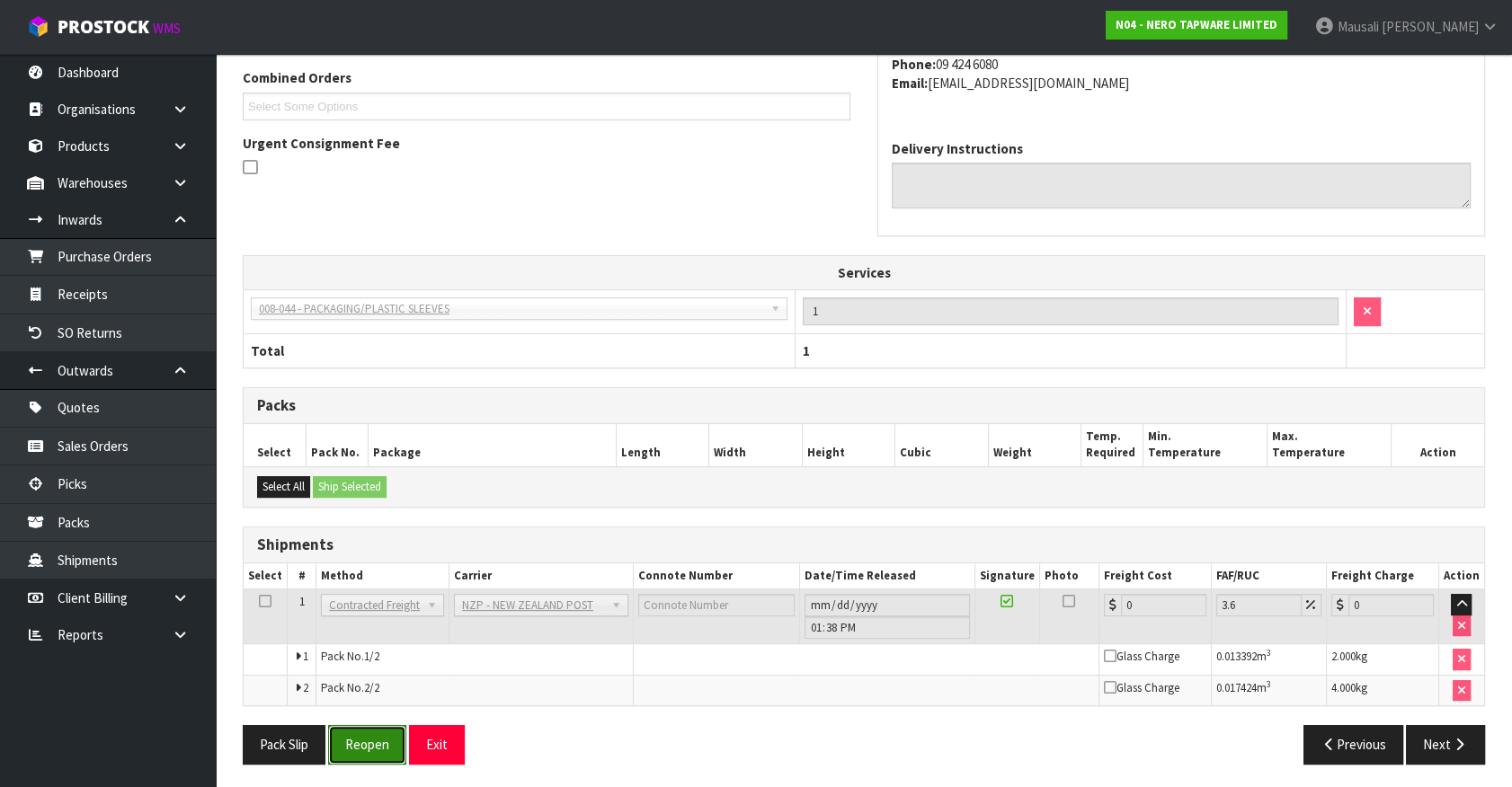 click on "Reopen" at bounding box center [367, 744] 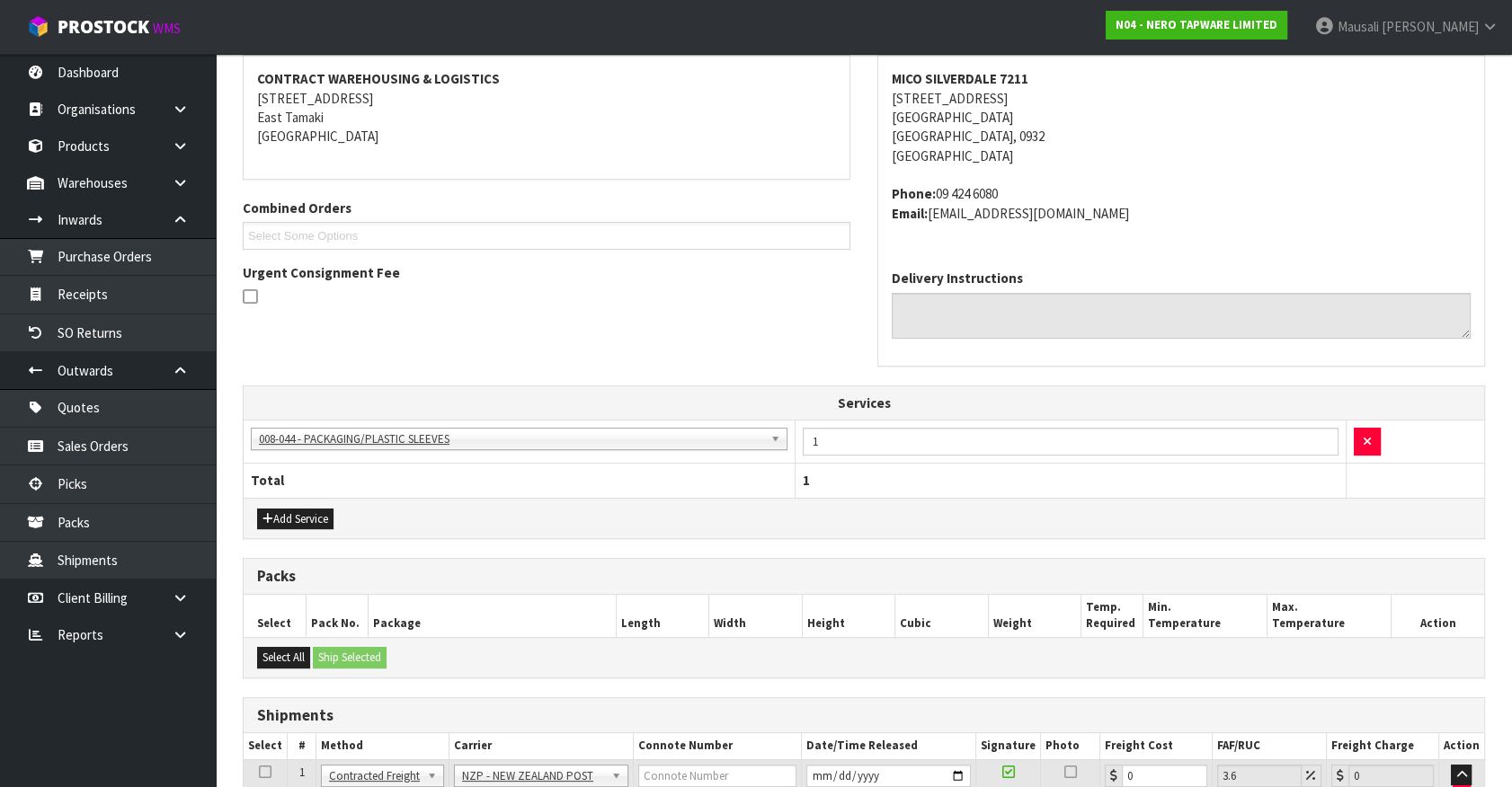scroll, scrollTop: 526, scrollLeft: 0, axis: vertical 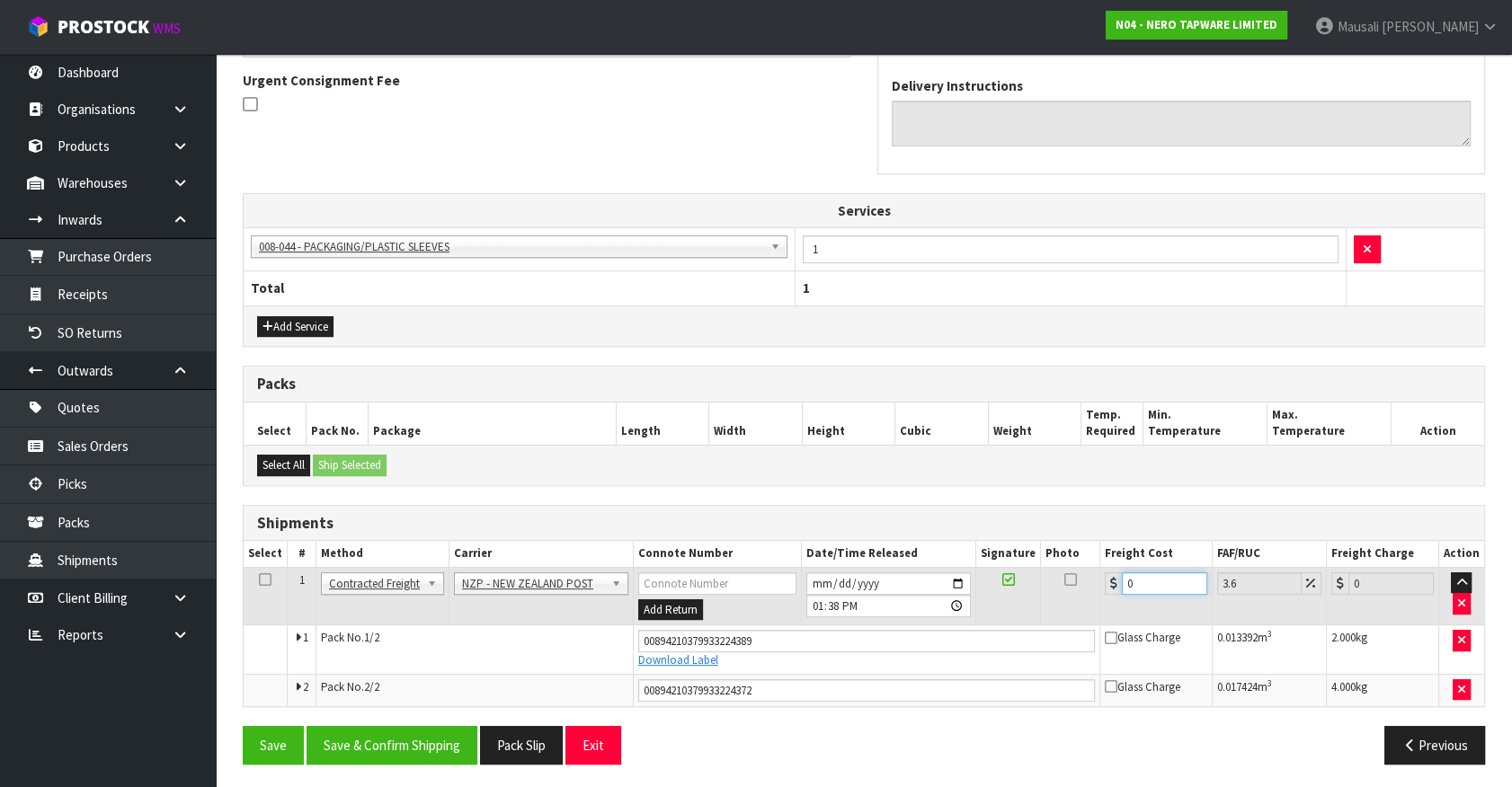 drag, startPoint x: 925, startPoint y: 623, endPoint x: 871, endPoint y: 627, distance: 54.147945 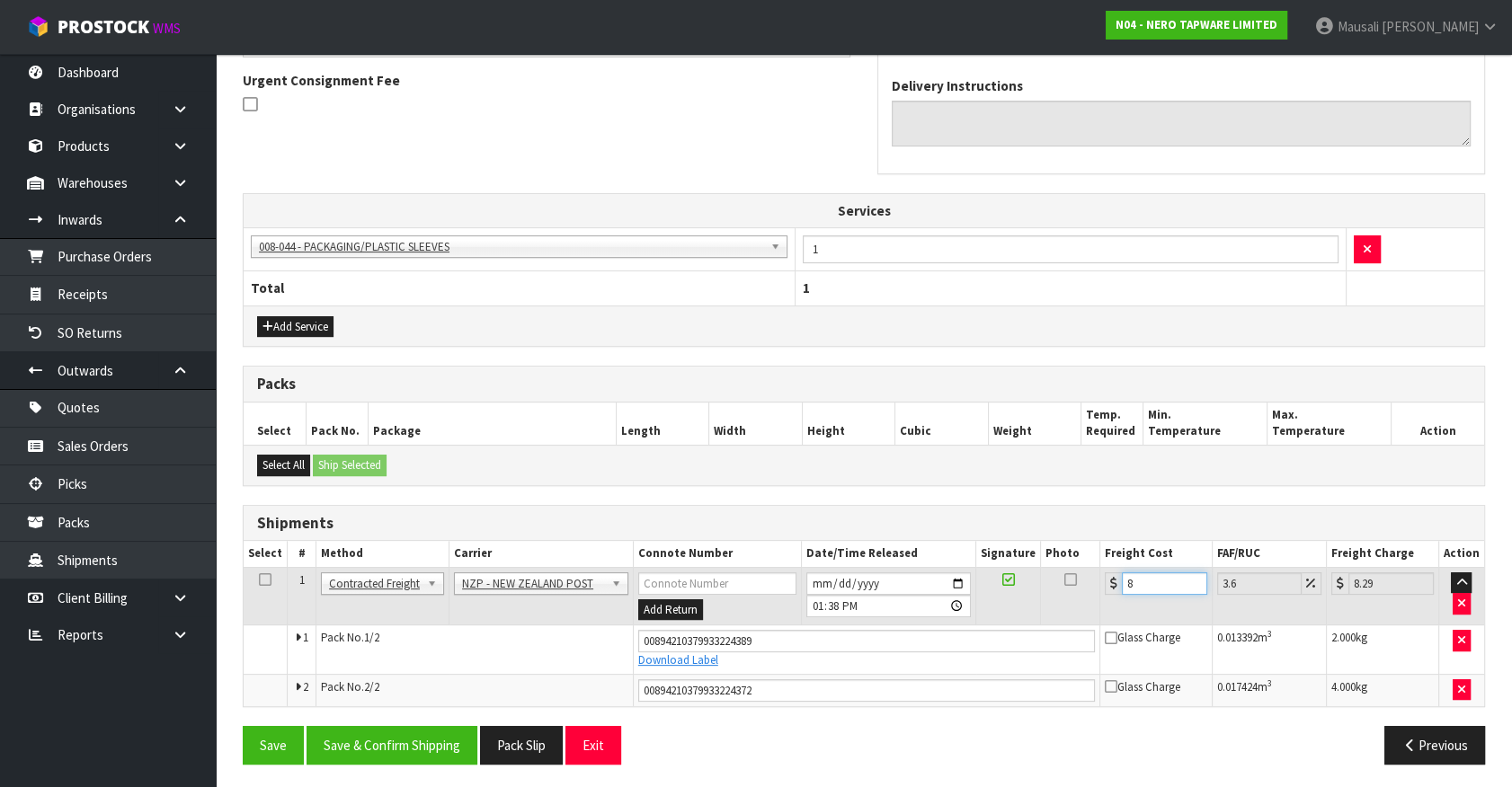 type on "8.6" 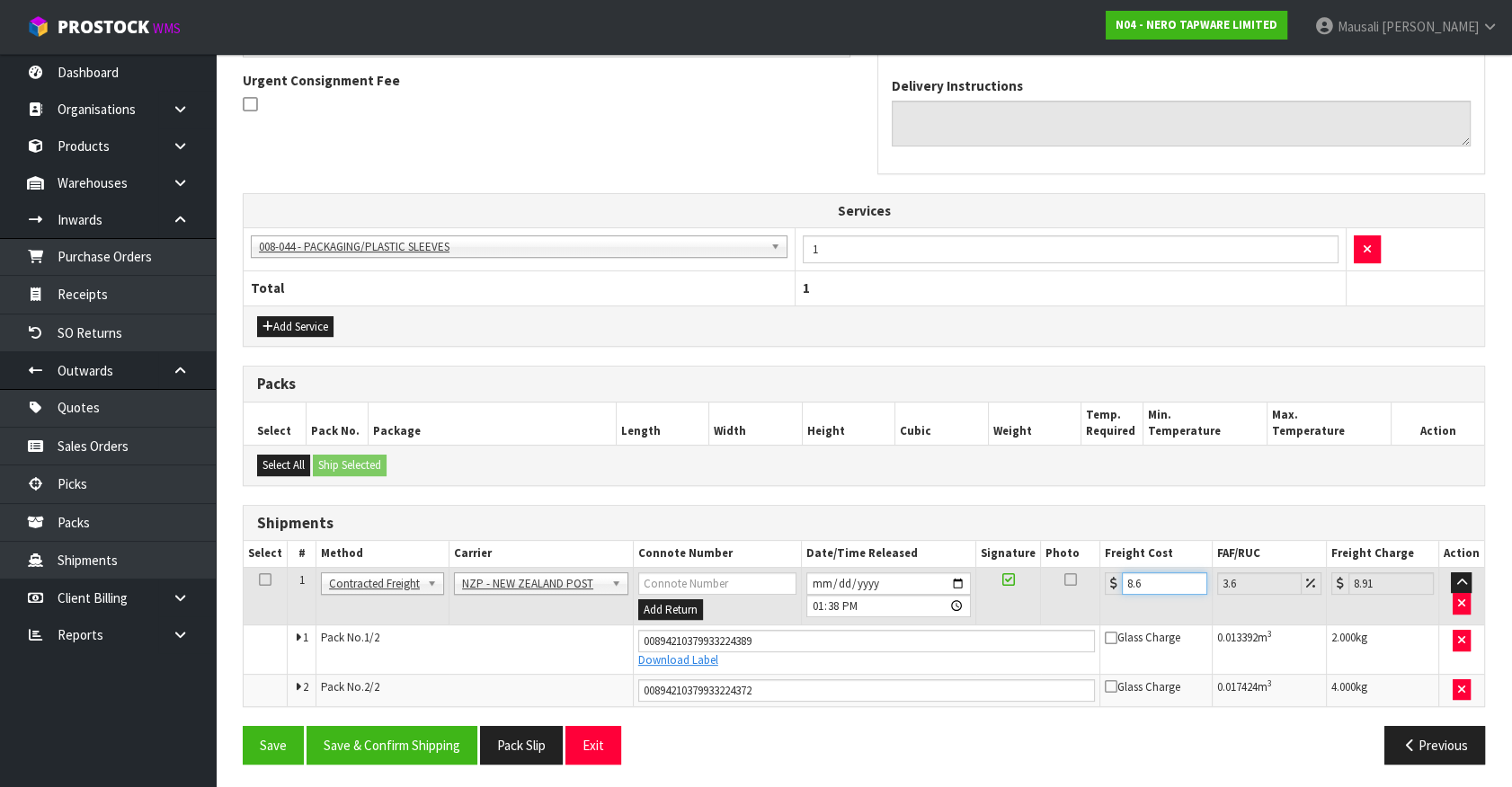 type on "8.66" 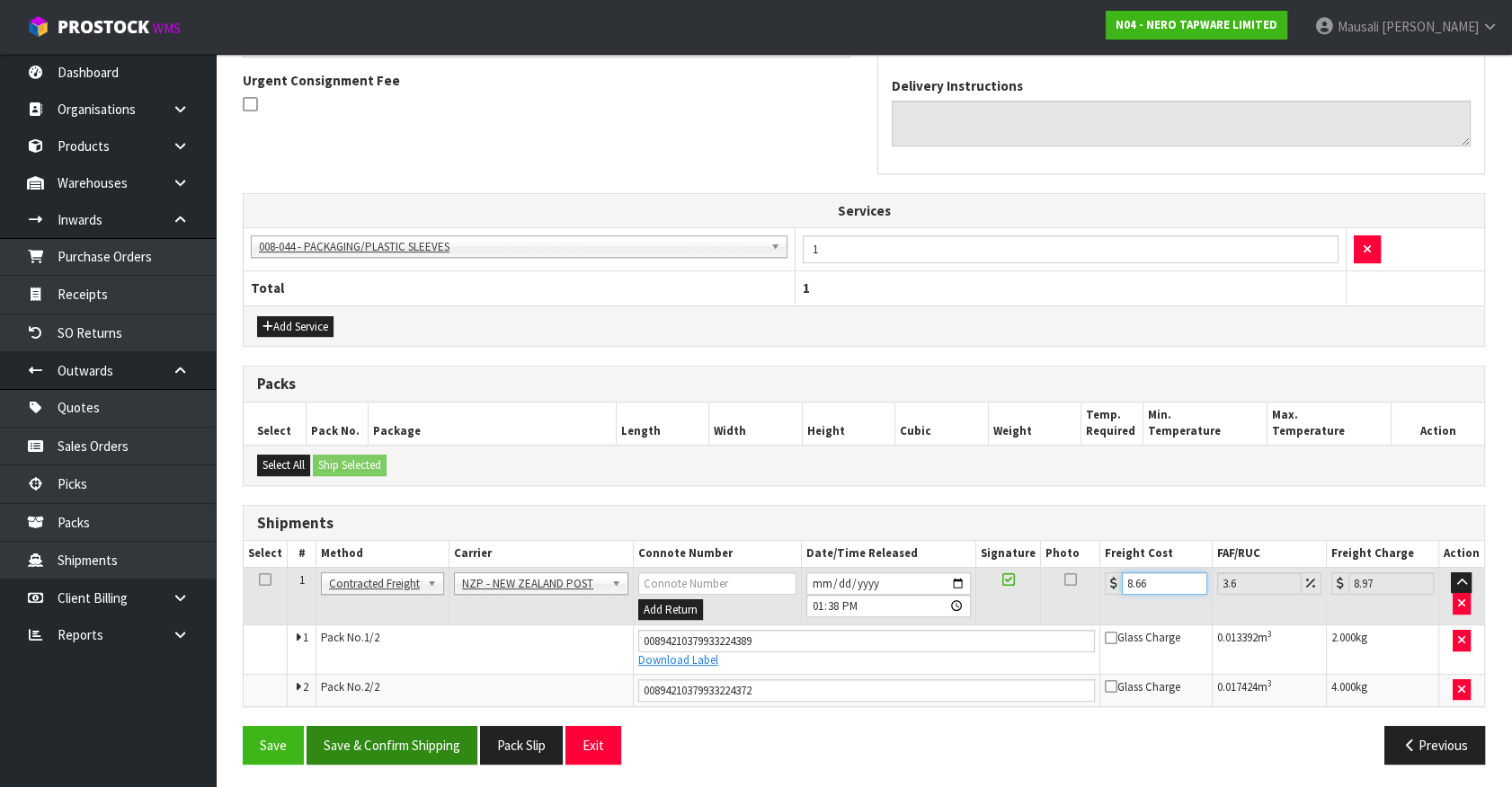 type on "8.66" 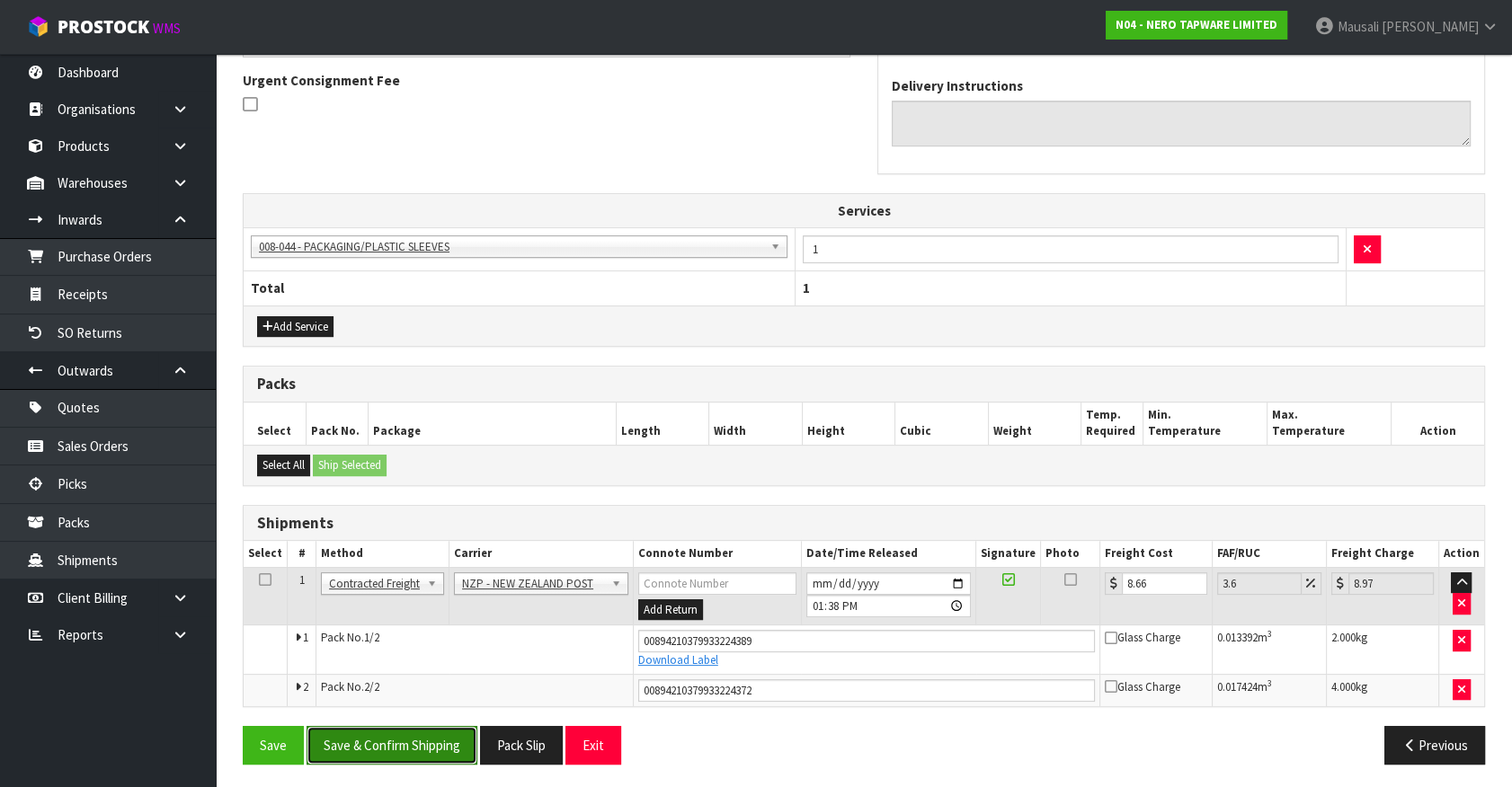 click on "Save & Confirm Shipping" at bounding box center (392, 745) 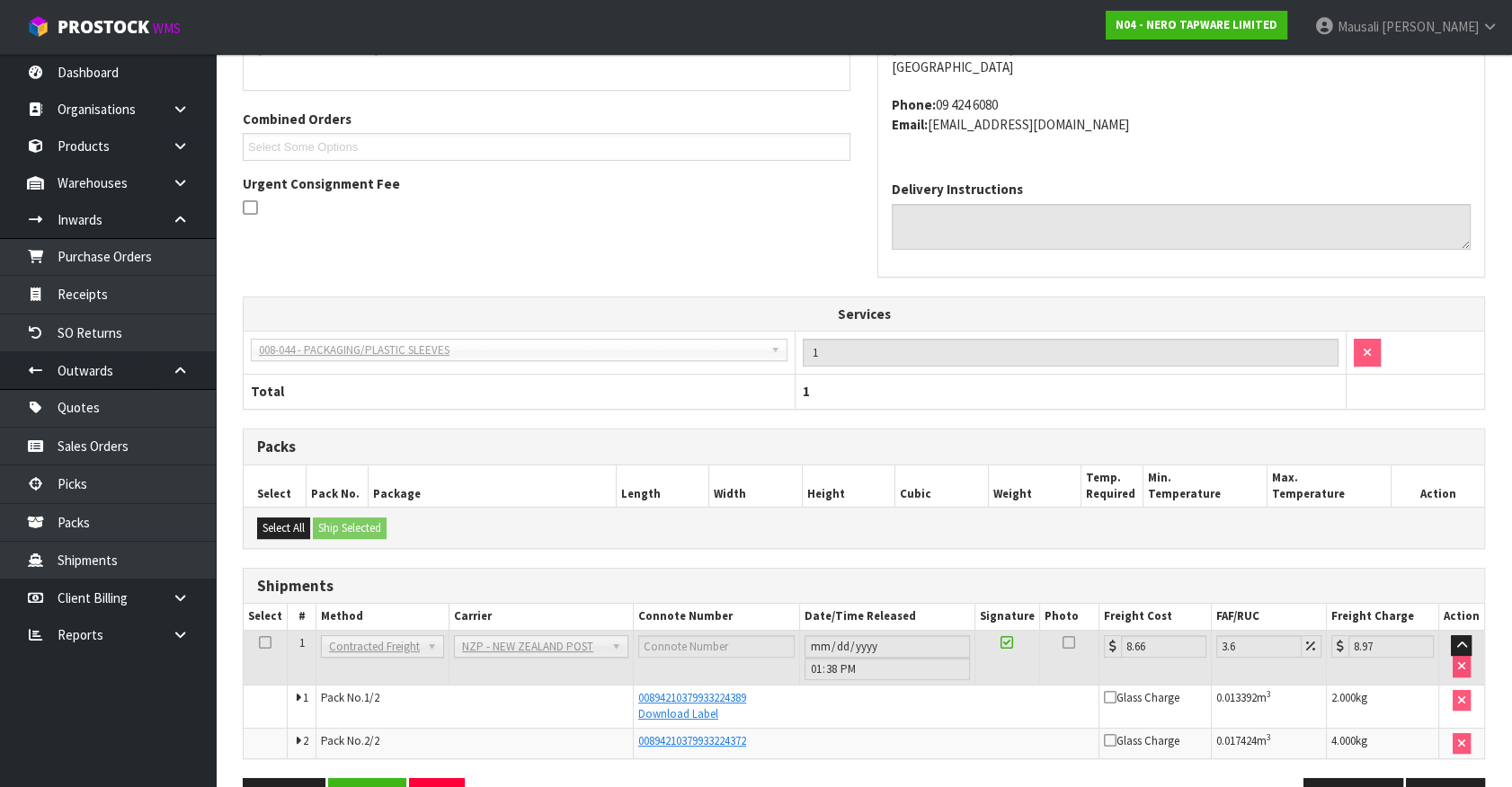 scroll, scrollTop: 476, scrollLeft: 0, axis: vertical 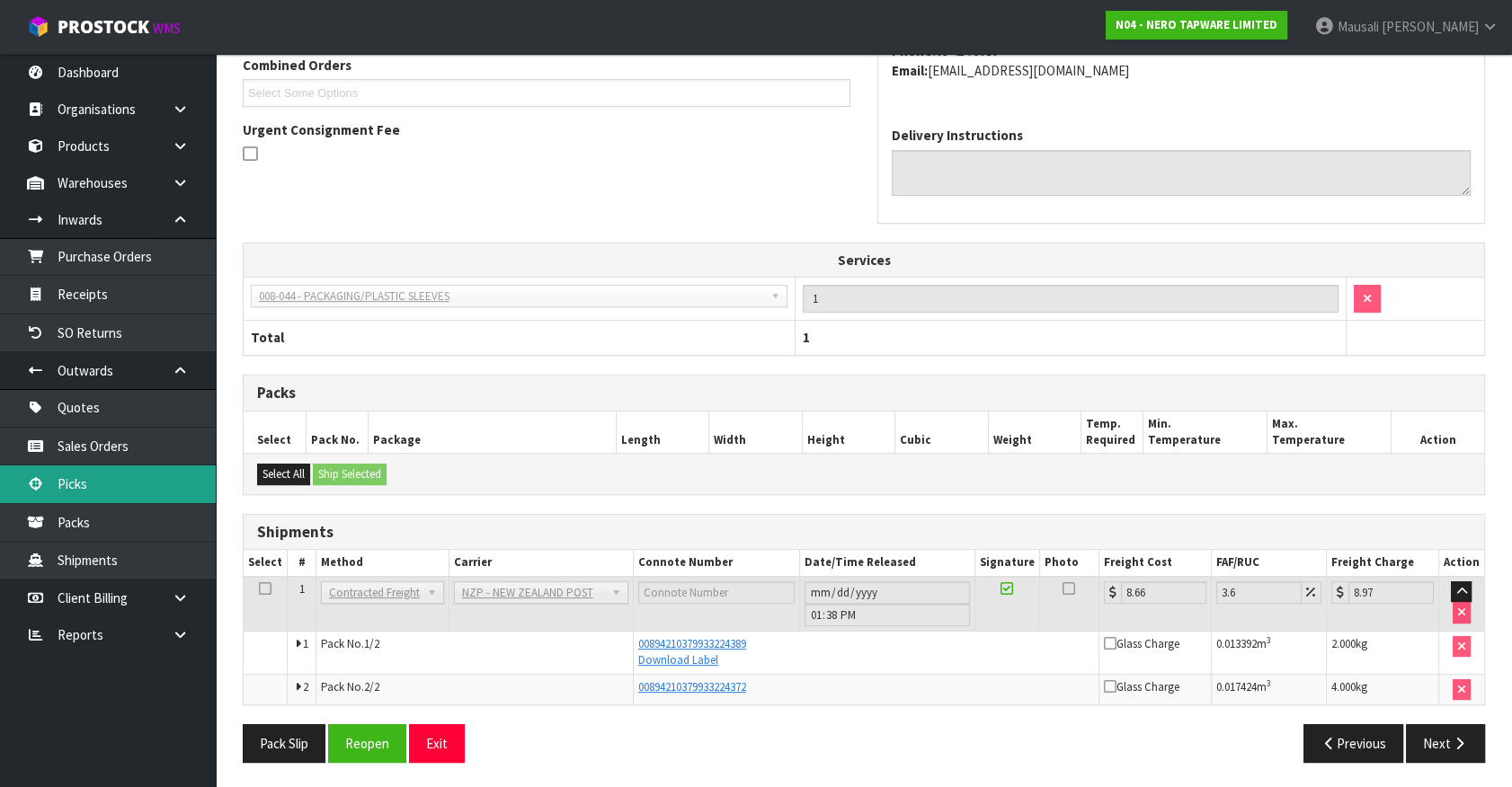 click on "Picks" at bounding box center [108, 483] 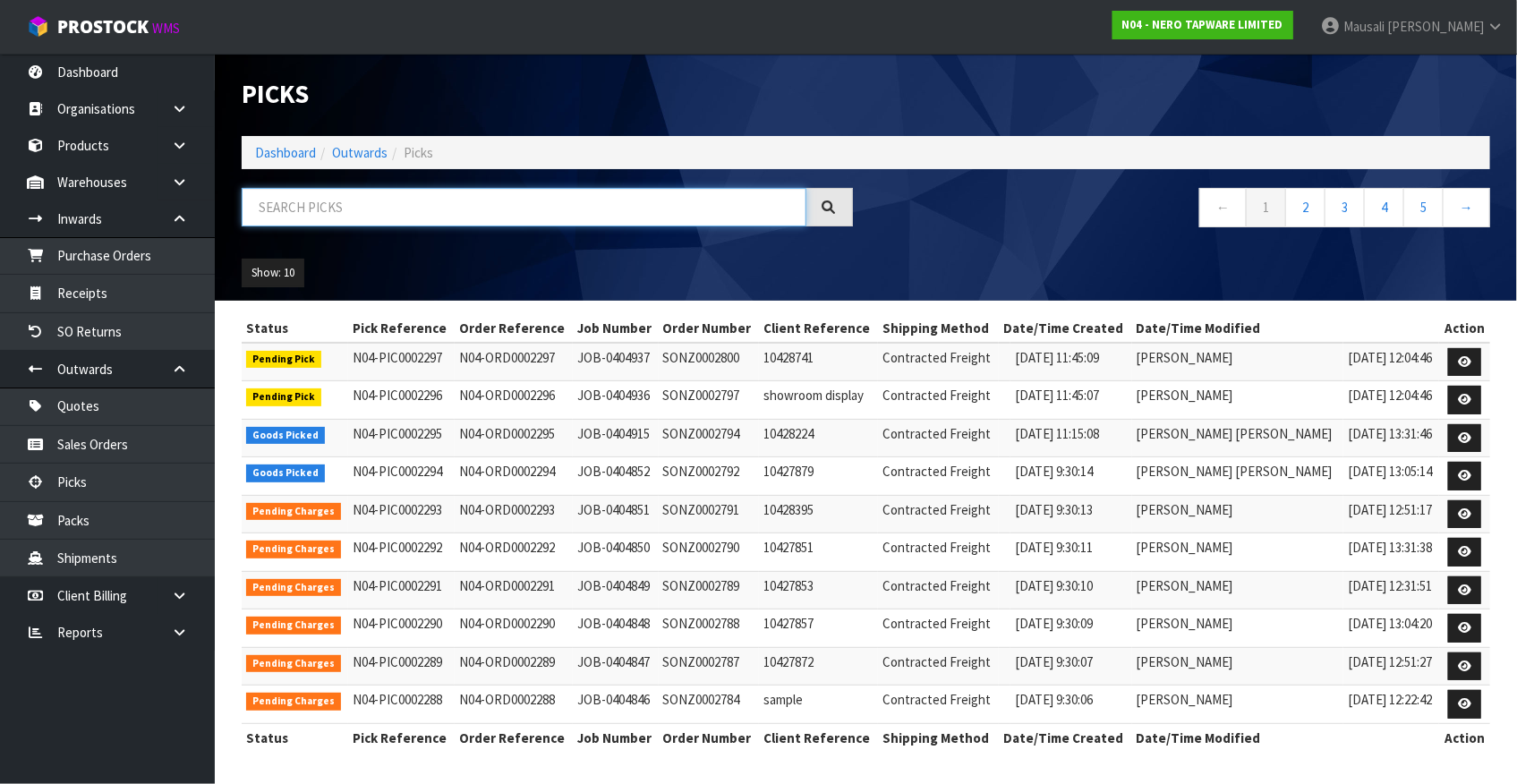 click at bounding box center [524, 207] 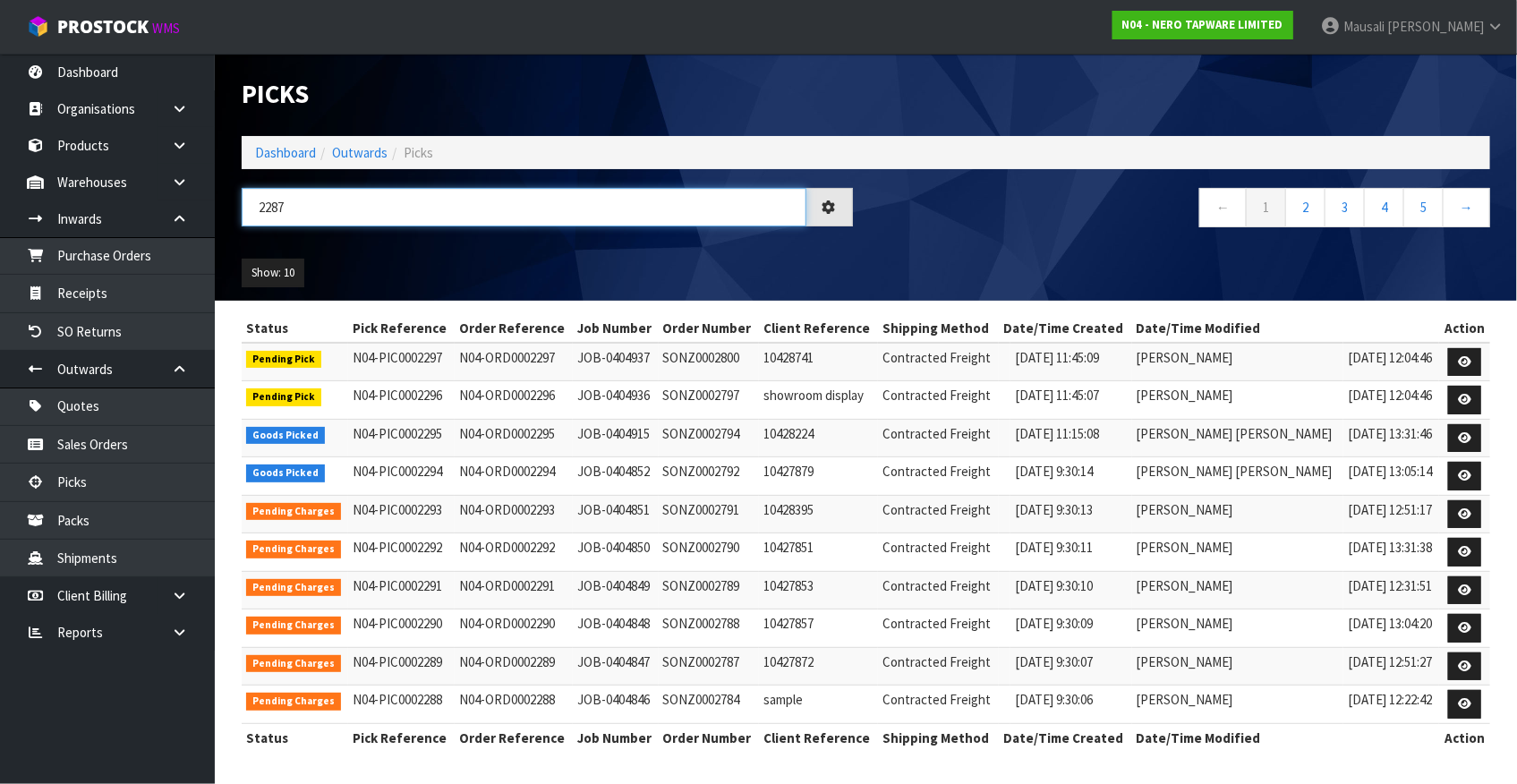 type on "2287" 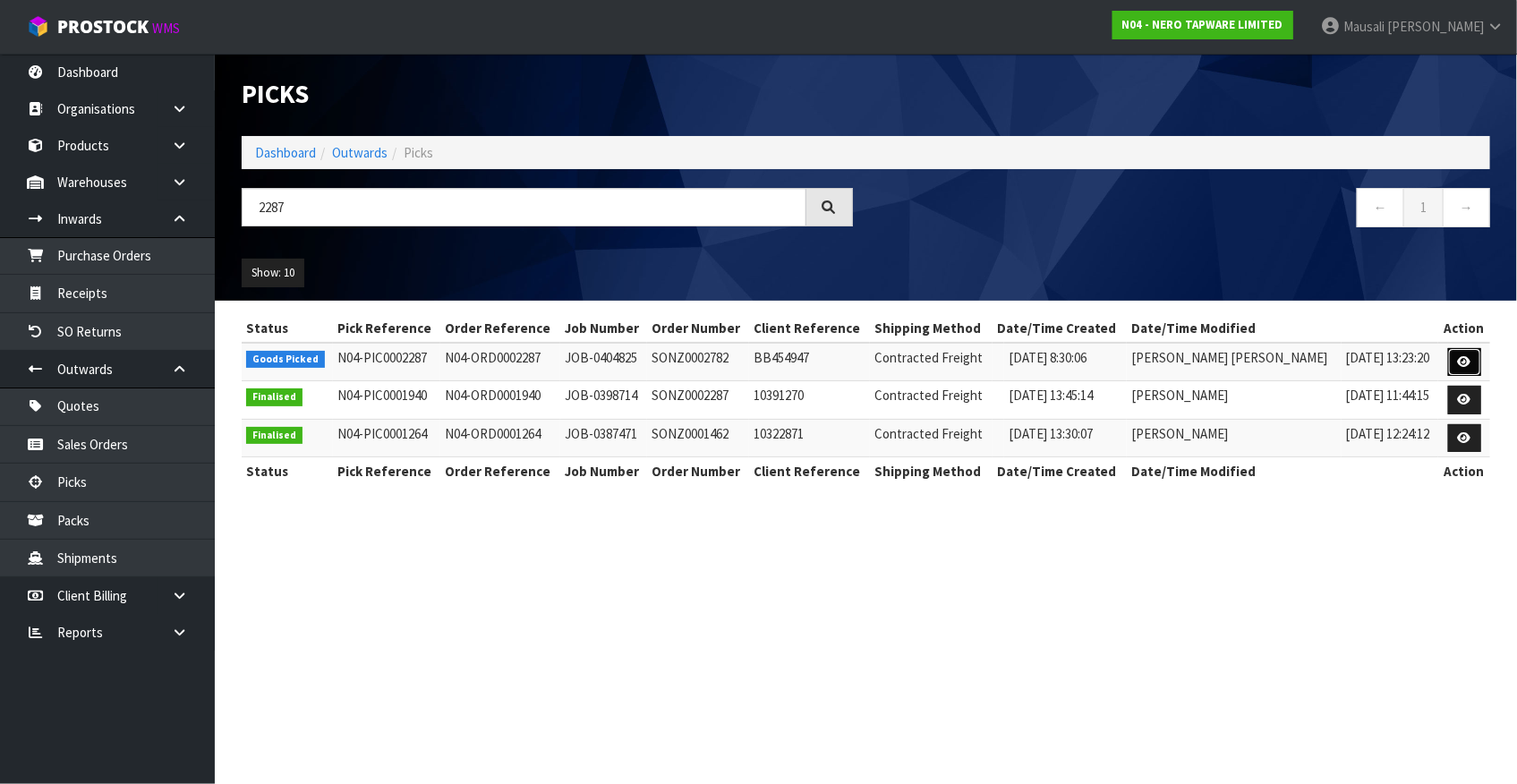 click at bounding box center [1464, 362] 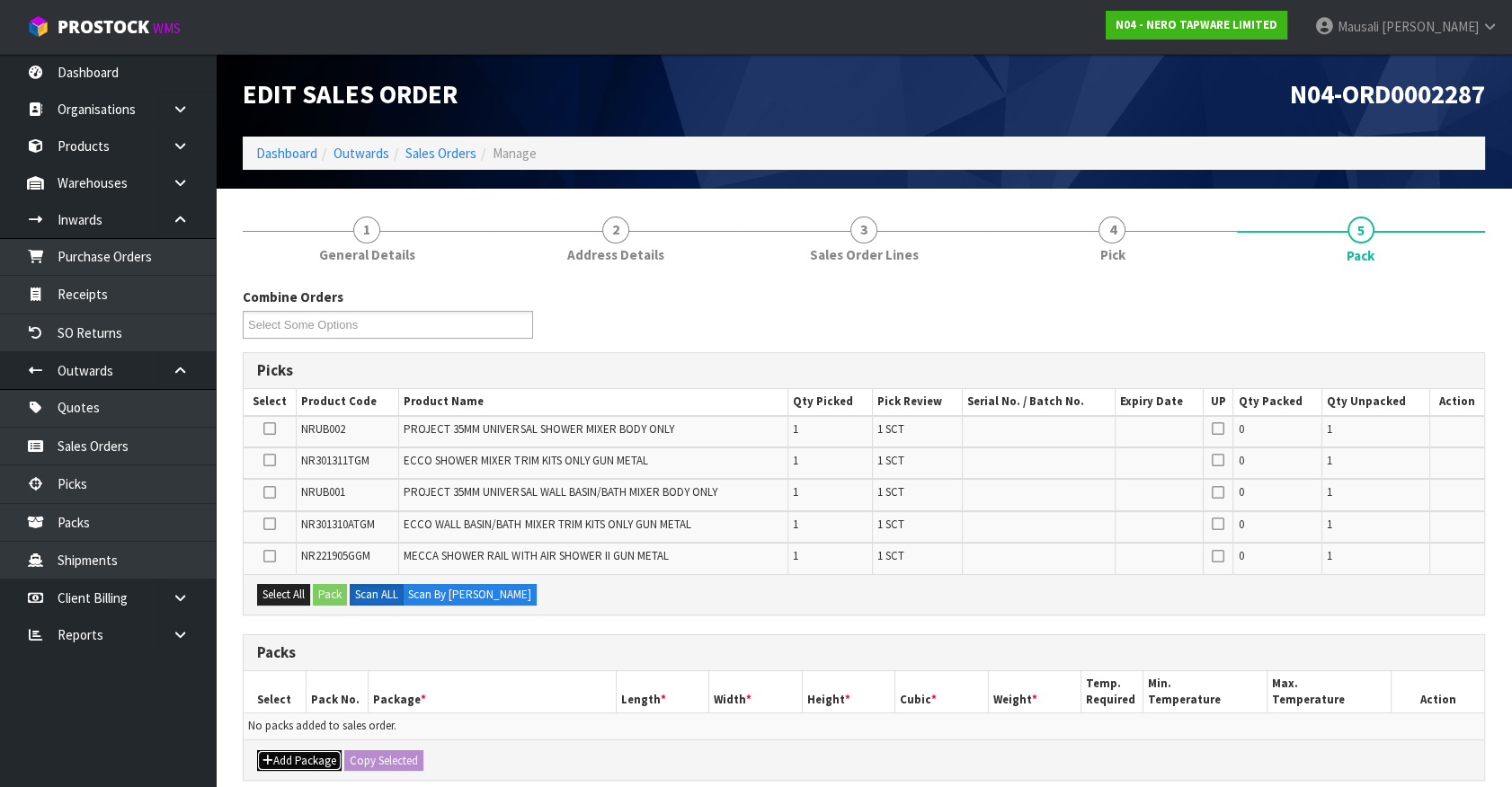 click on "Add Package" at bounding box center [299, 761] 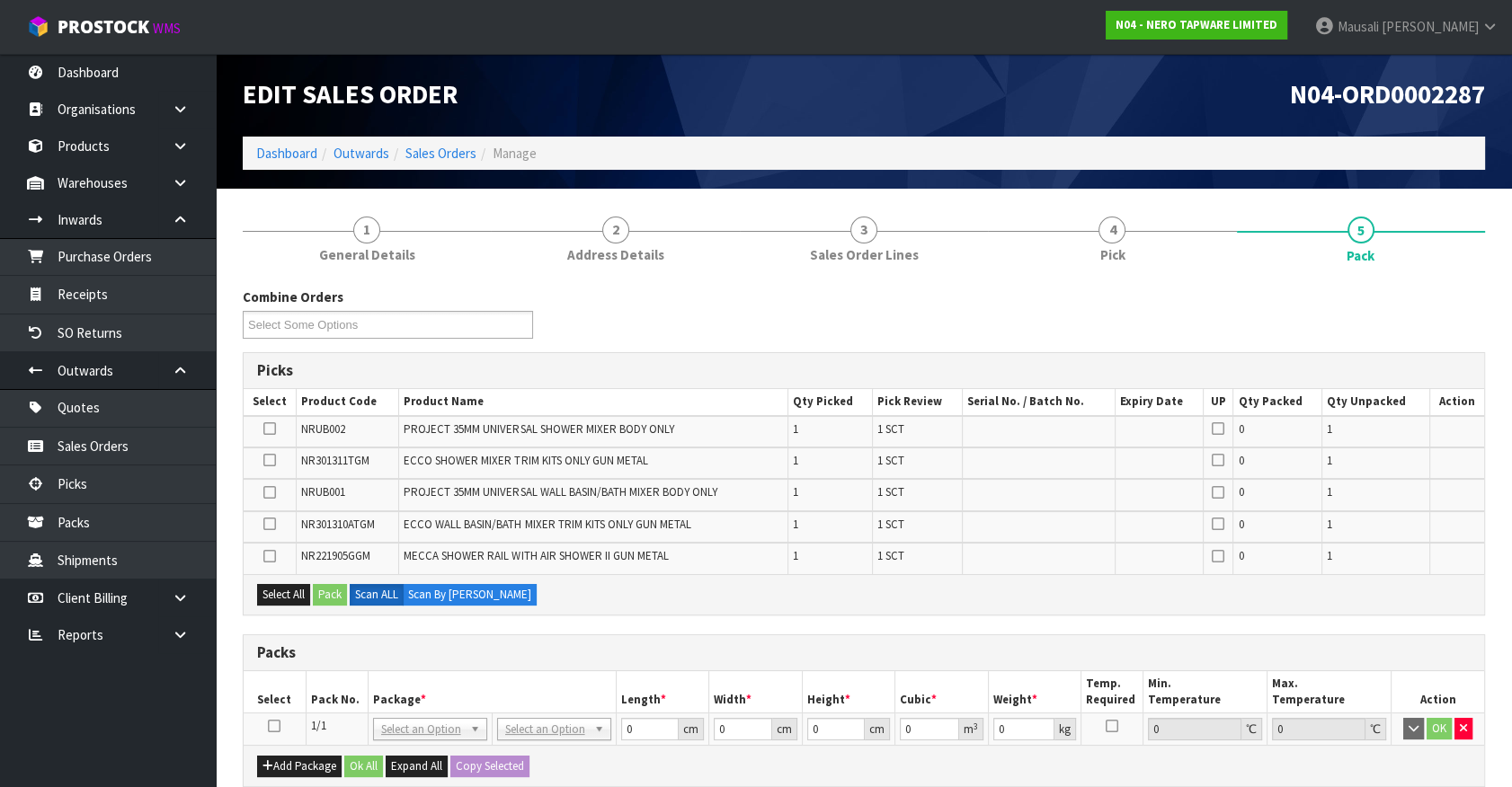 click at bounding box center (274, 726) 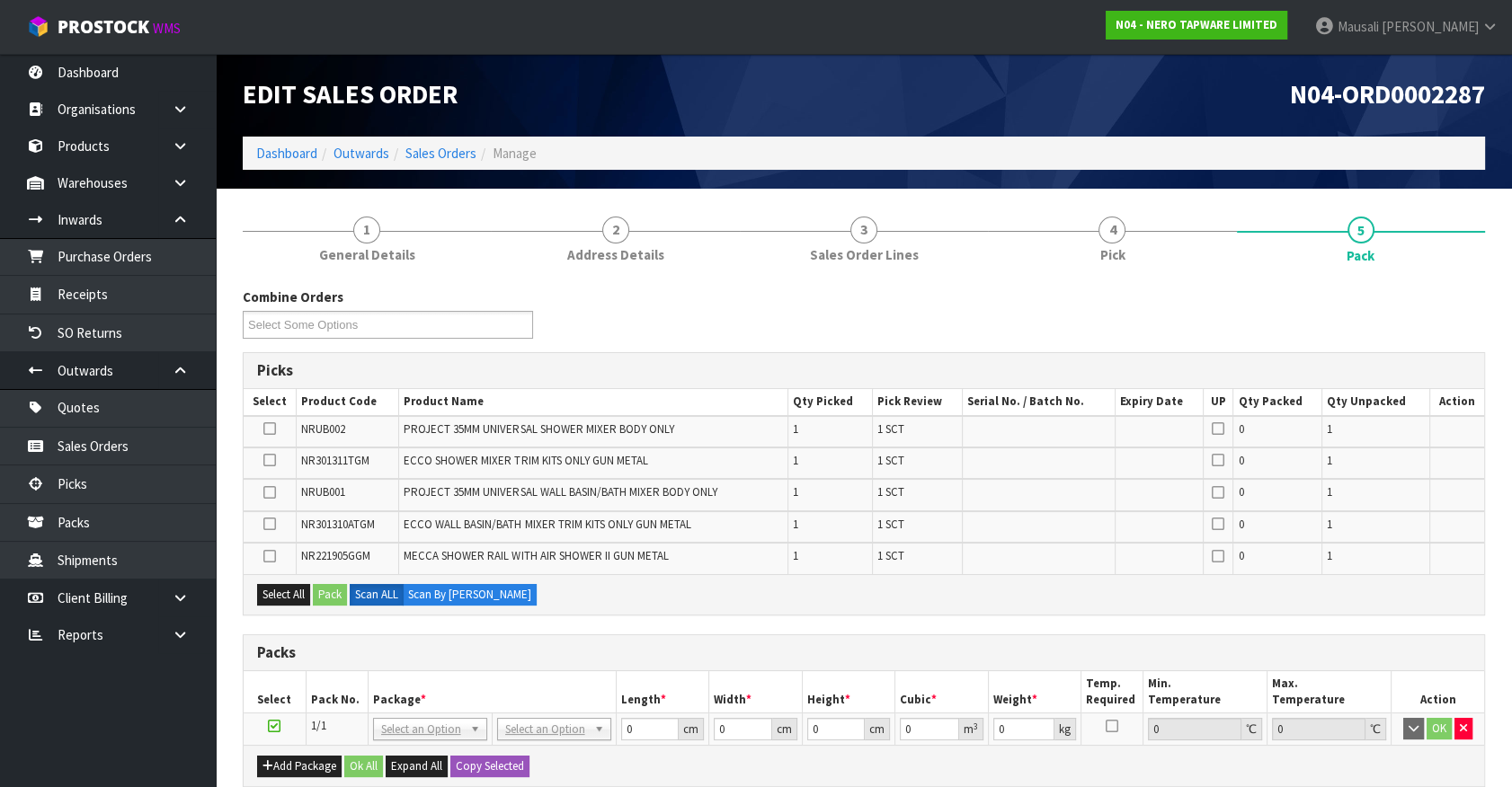 click on "Pack No." at bounding box center (336, 692) 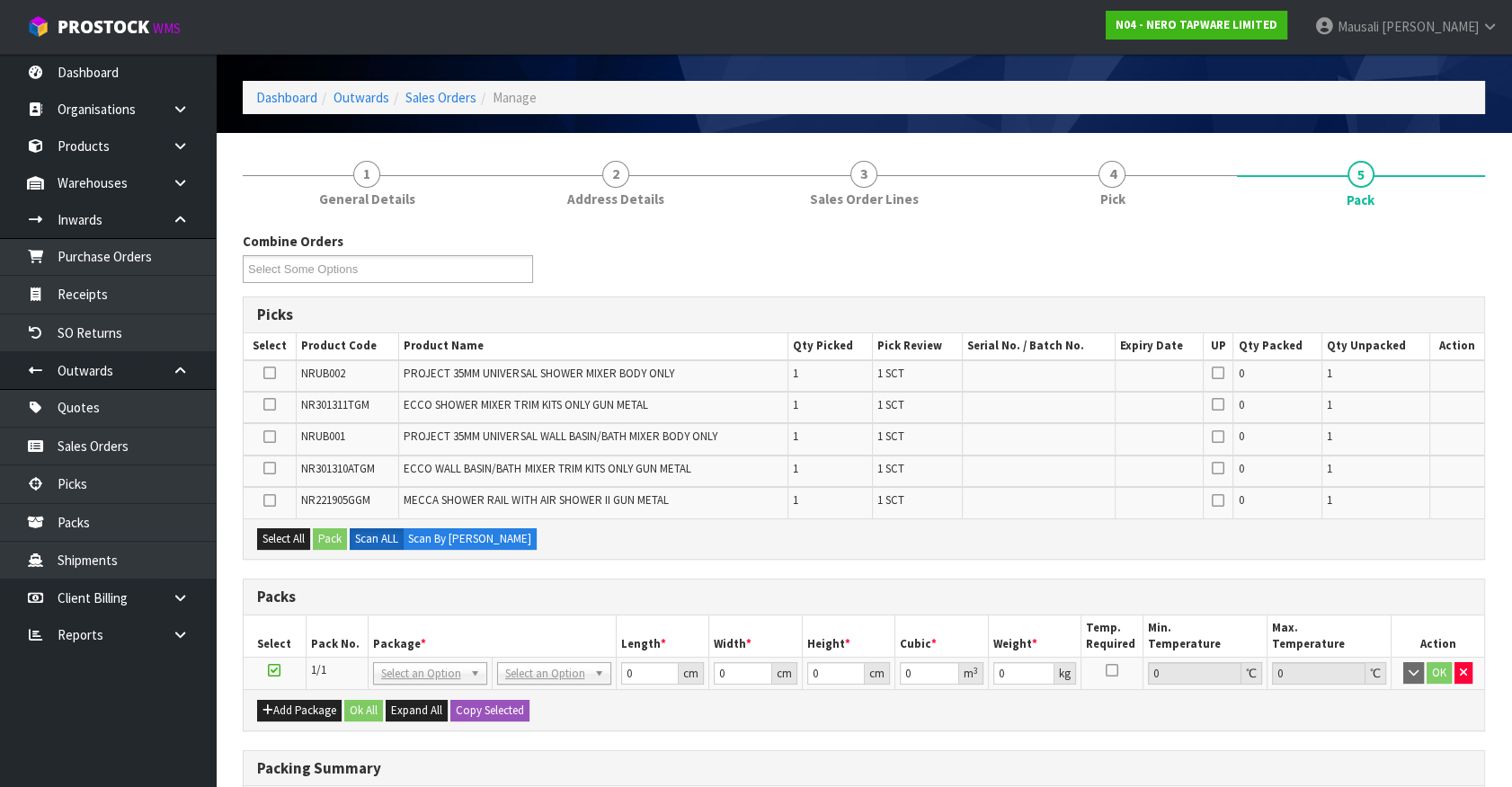 scroll, scrollTop: 163, scrollLeft: 0, axis: vertical 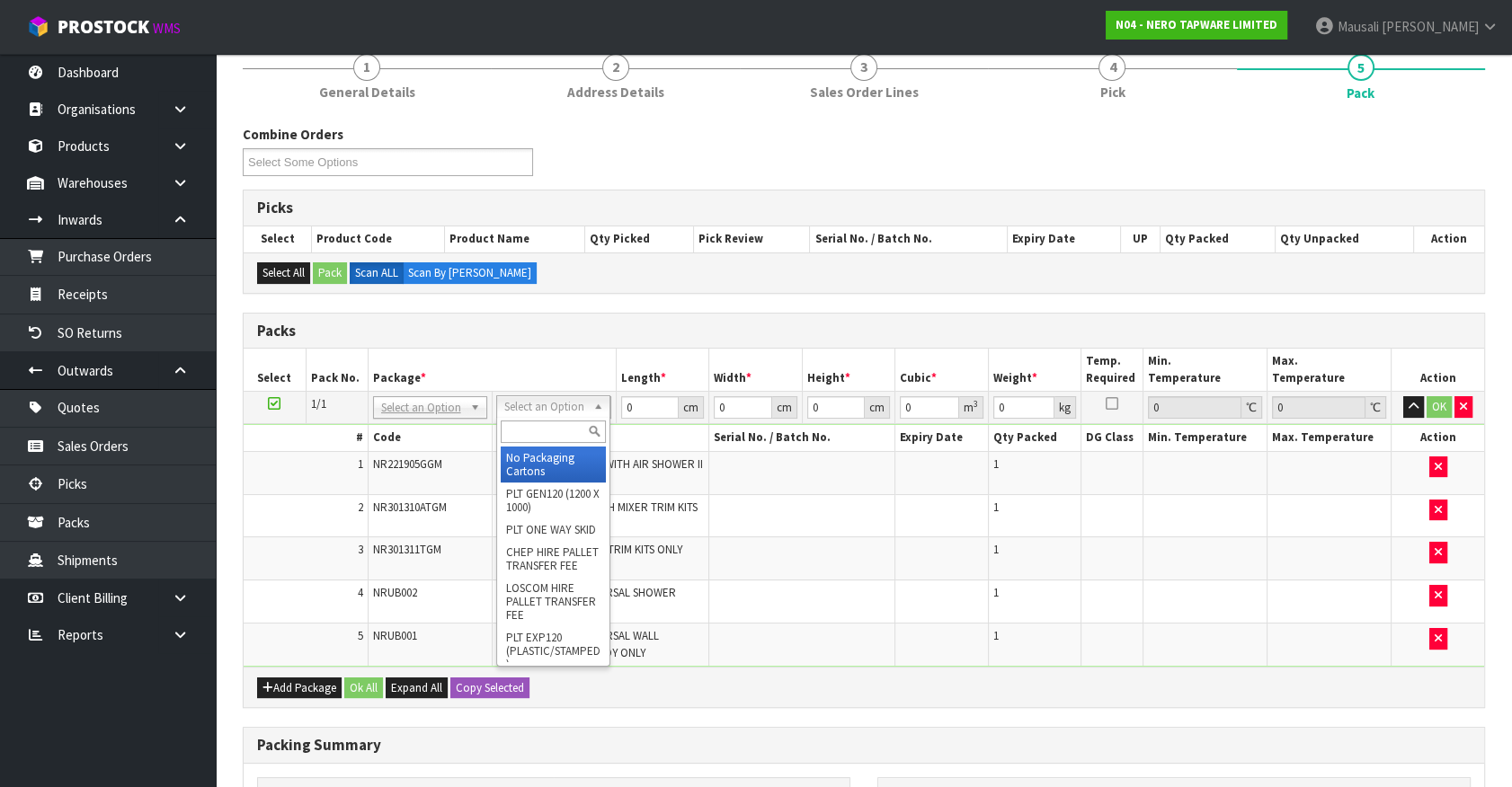 drag, startPoint x: 563, startPoint y: 403, endPoint x: 566, endPoint y: 437, distance: 34.132096 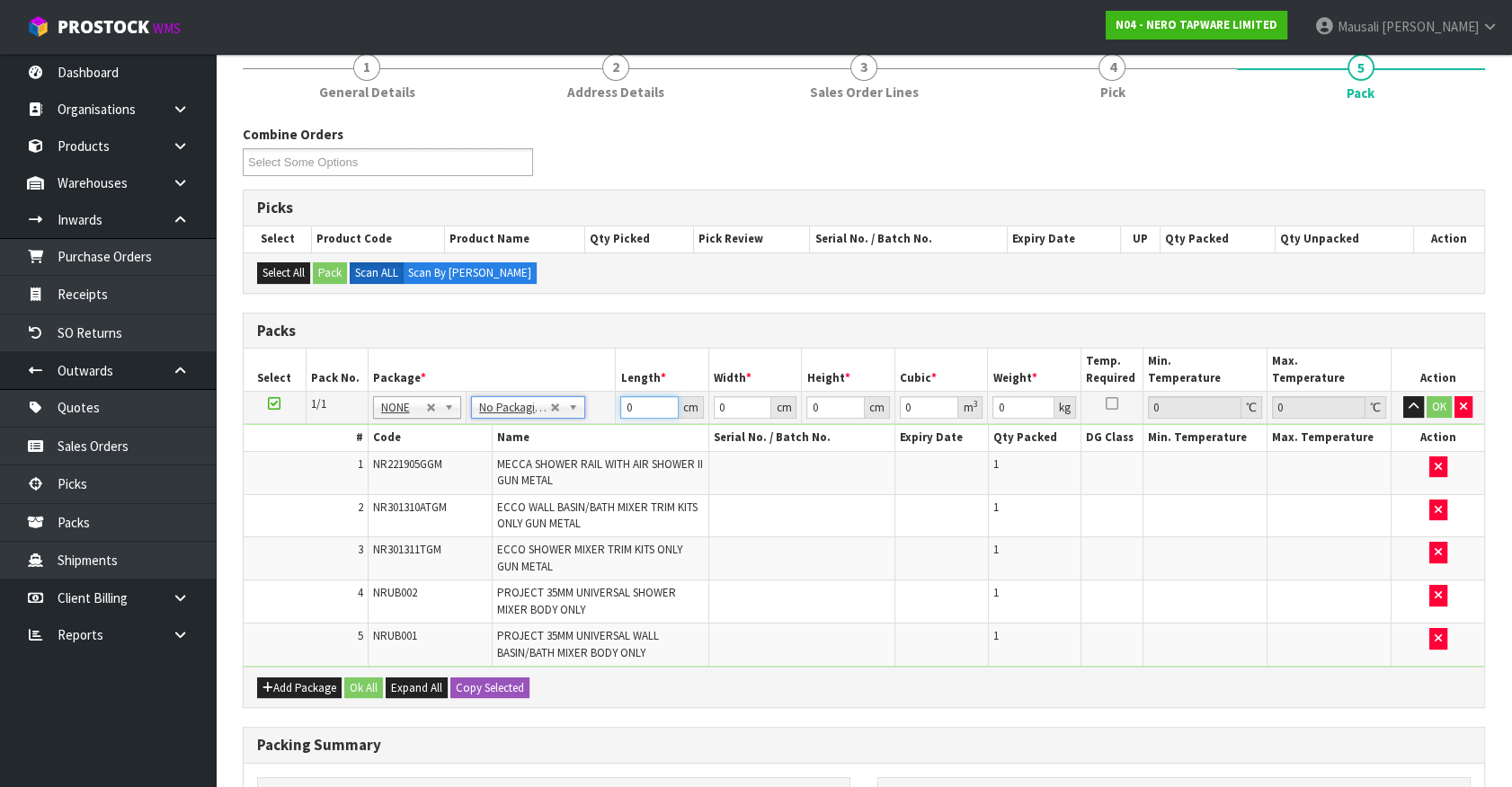 drag, startPoint x: 652, startPoint y: 408, endPoint x: 472, endPoint y: 465, distance: 188.80943 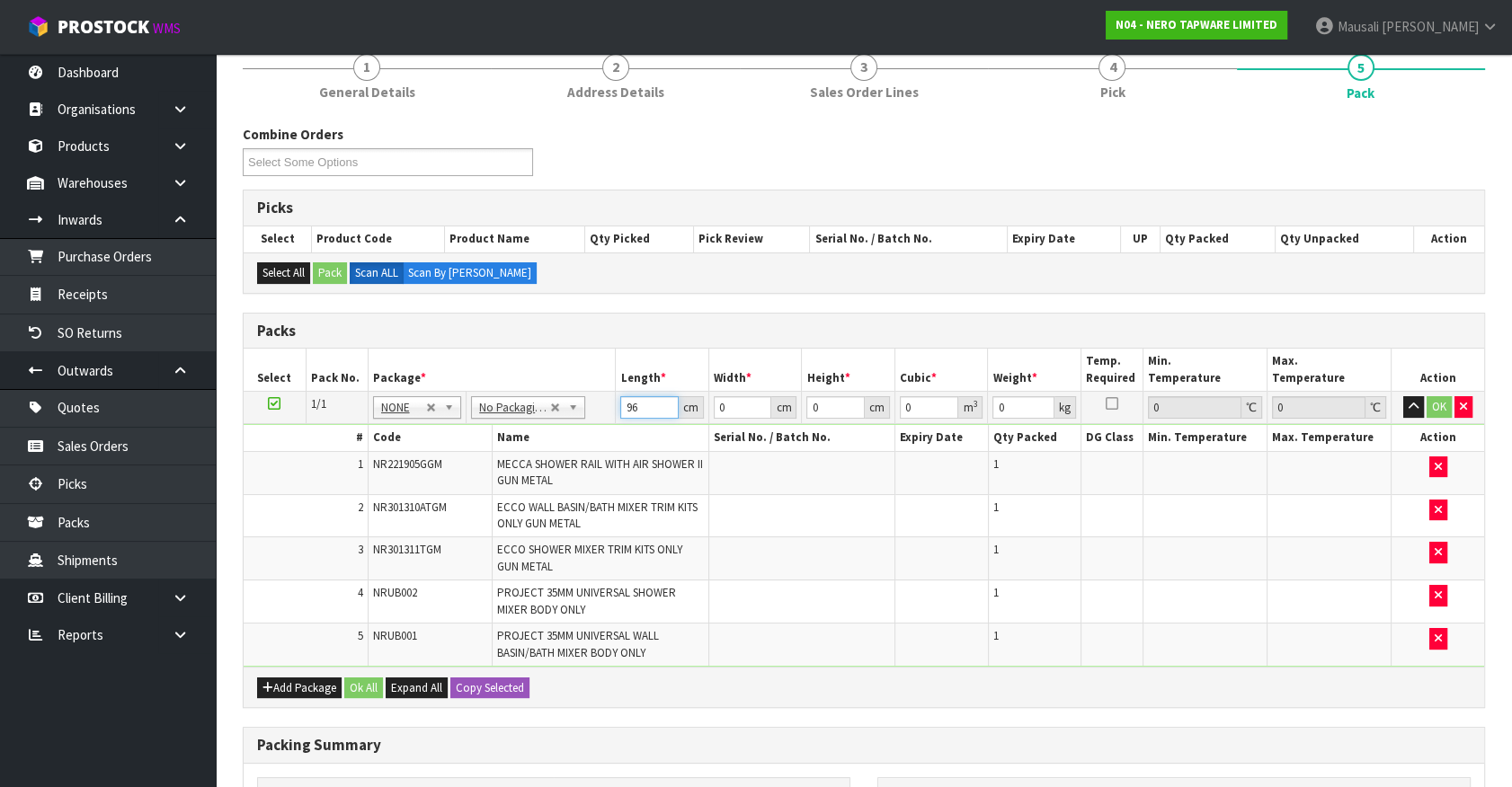 type on "96" 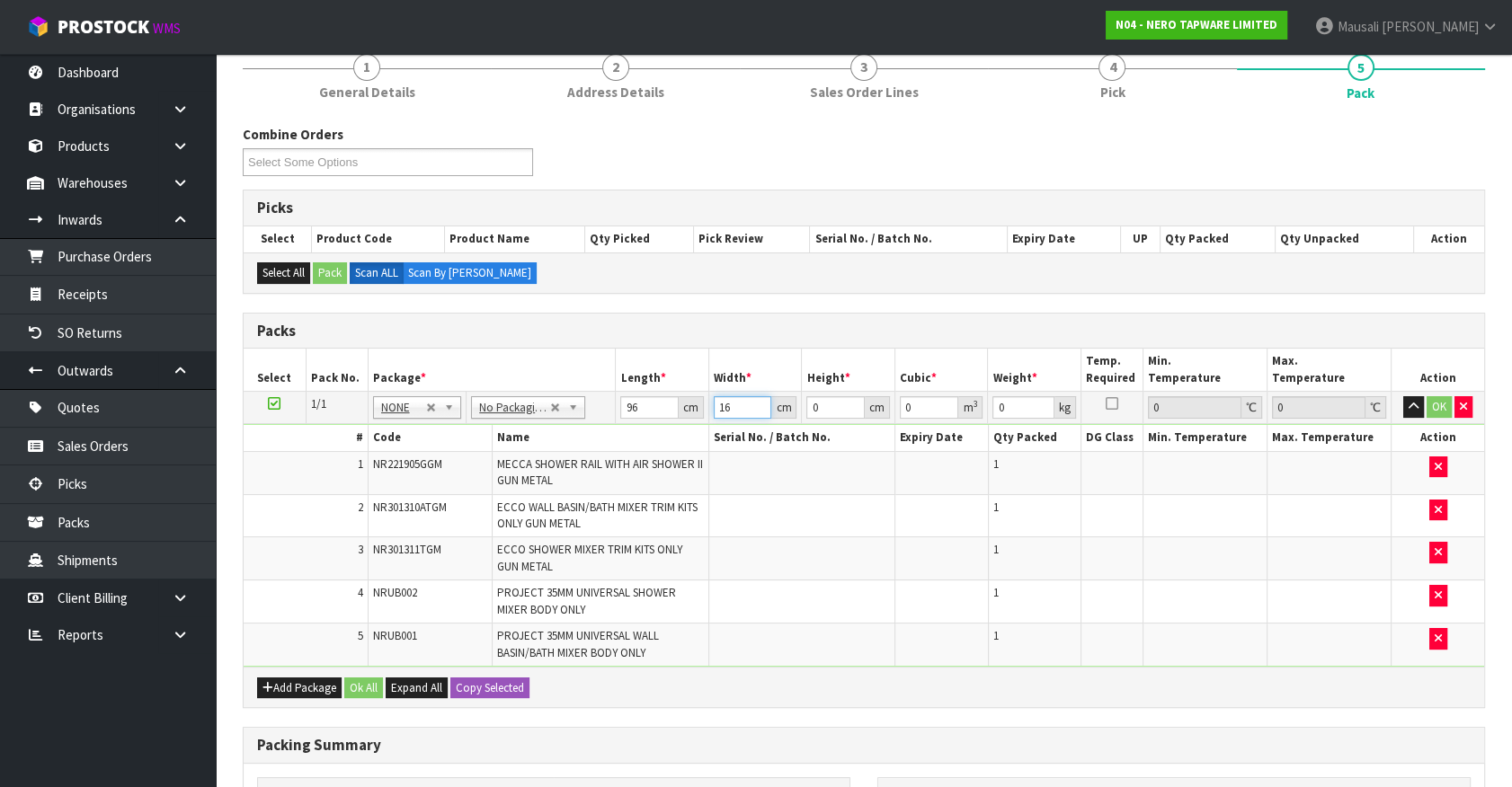 drag, startPoint x: 743, startPoint y: 404, endPoint x: 638, endPoint y: 439, distance: 110.679718 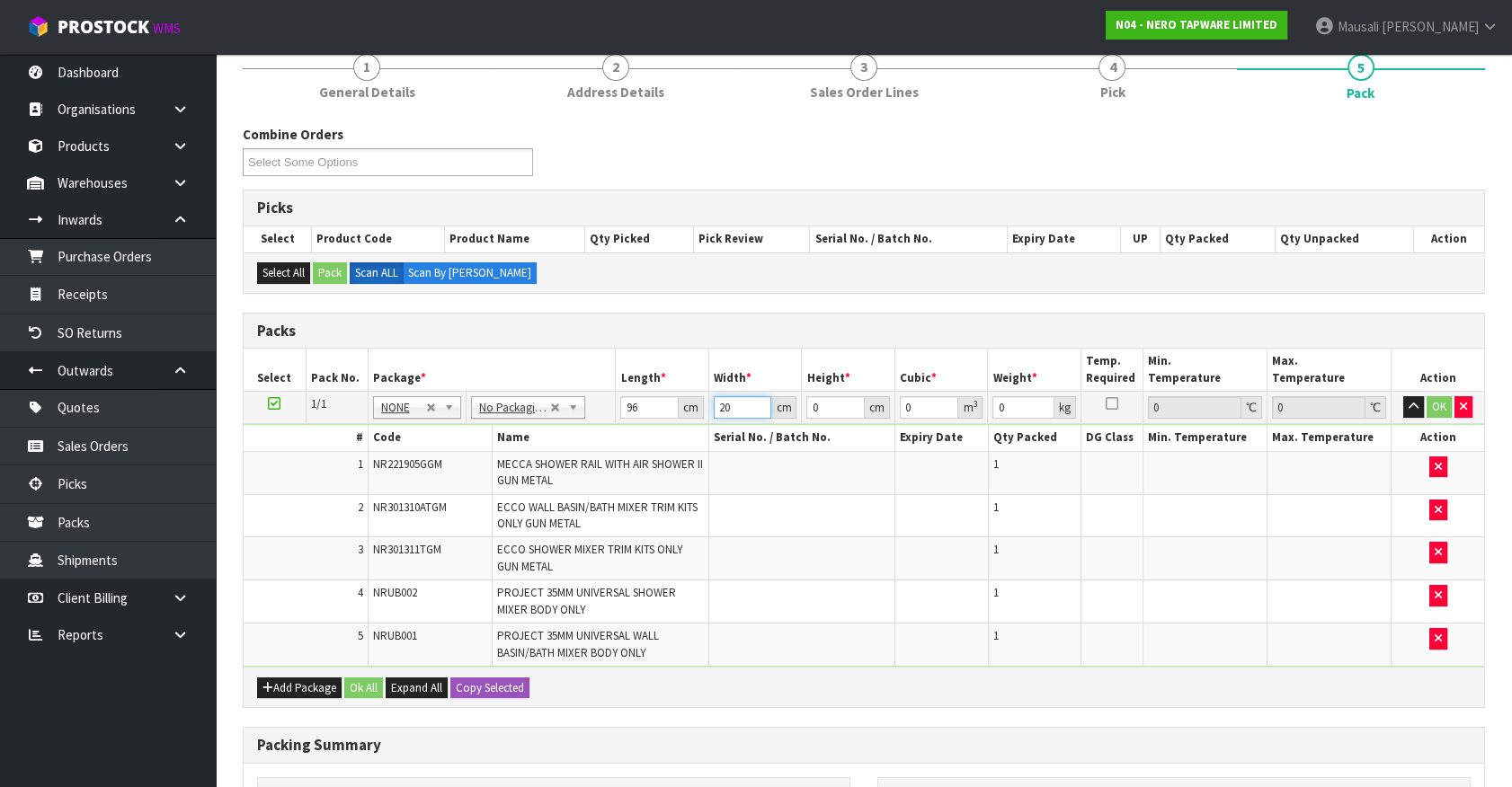 type on "20" 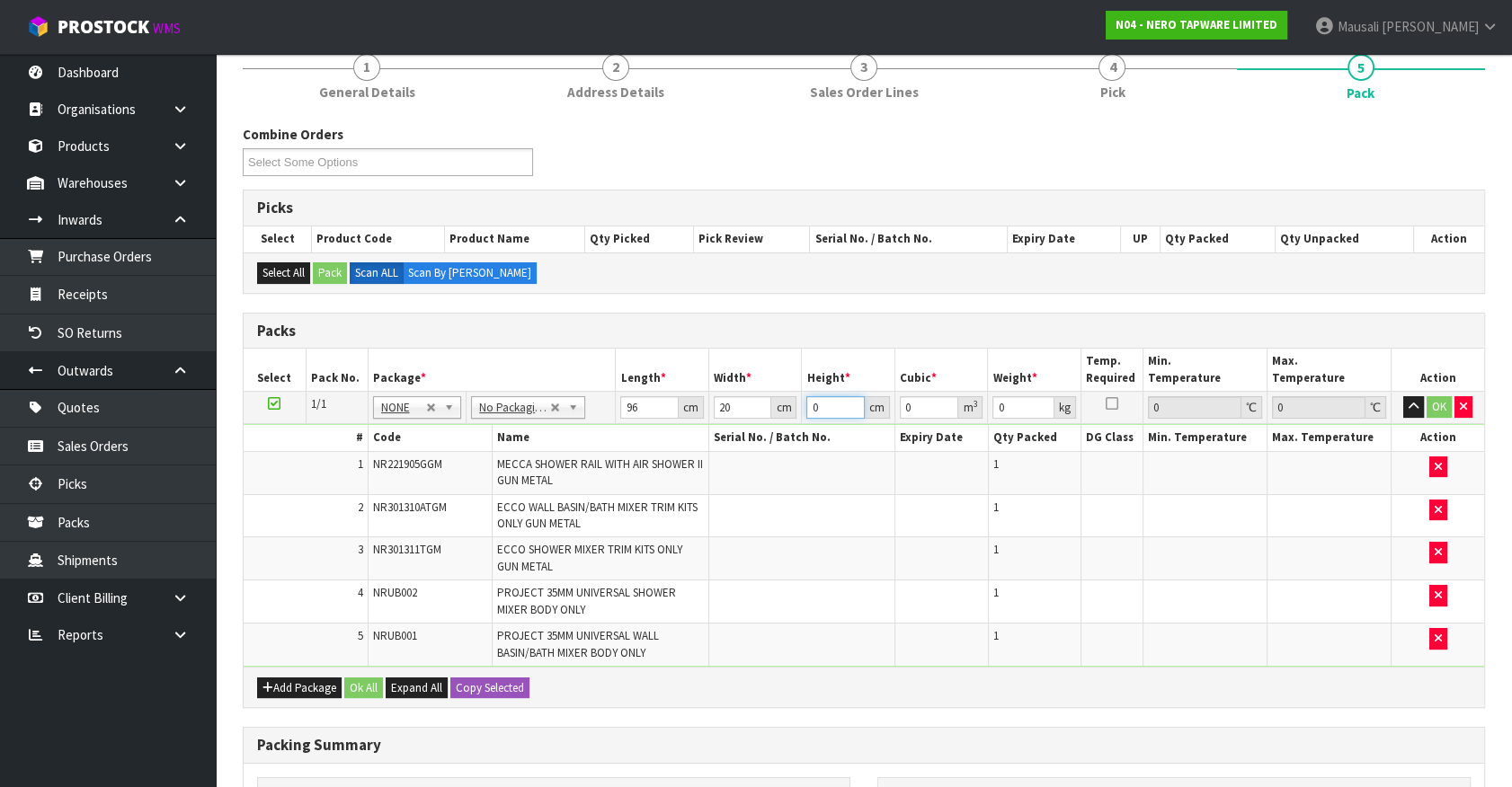 type on "2" 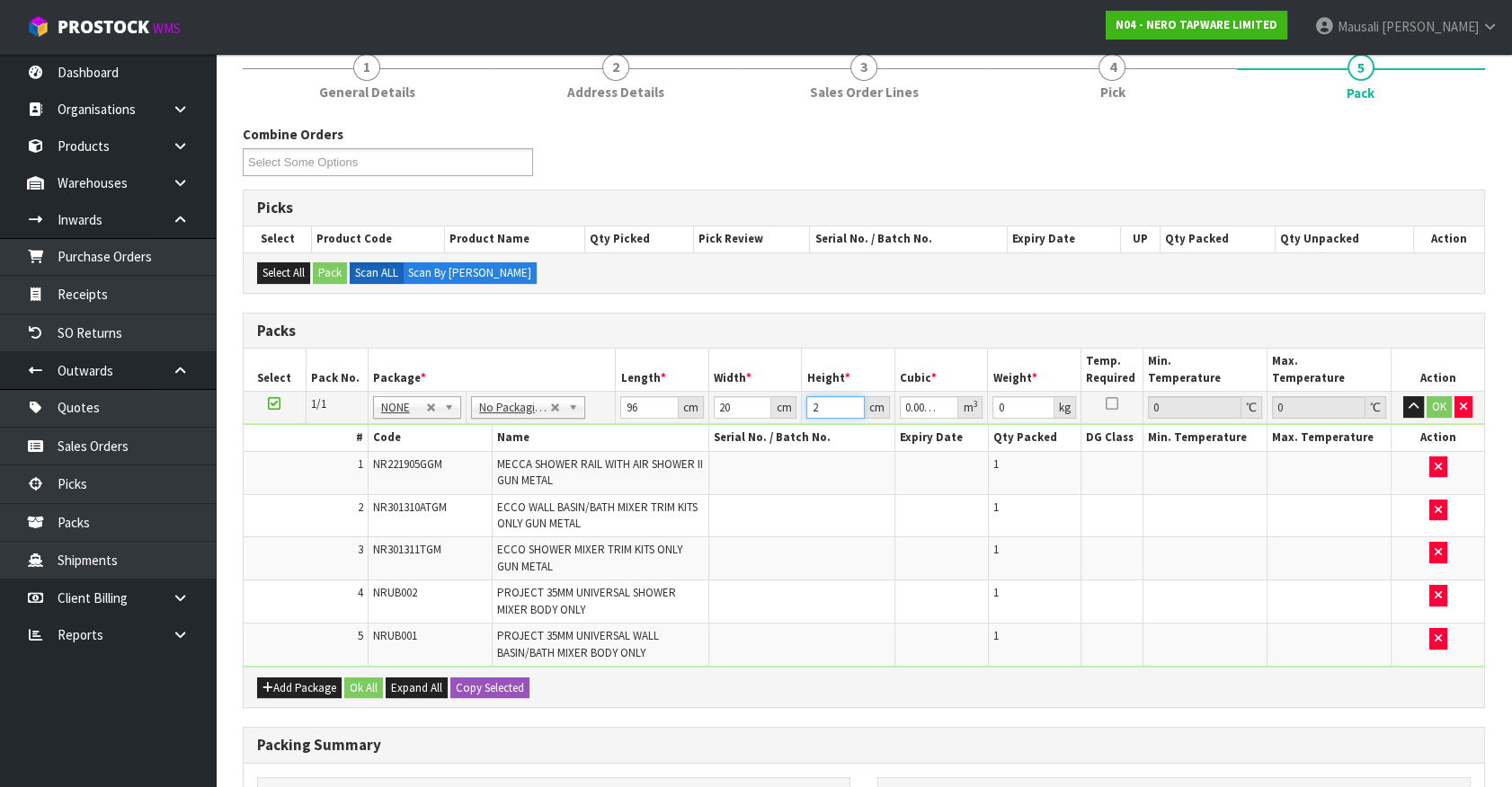 type on "22" 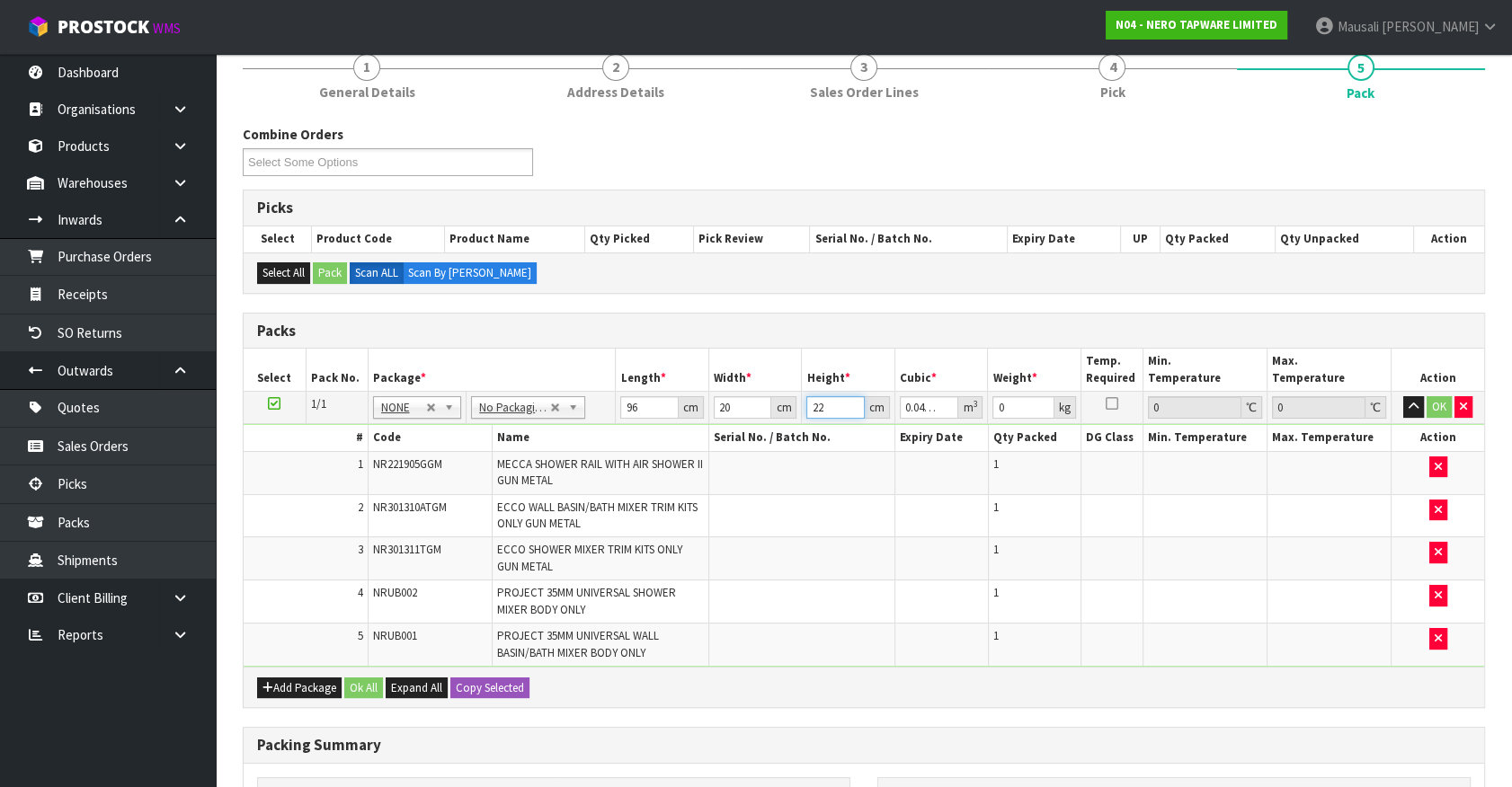 type on "22" 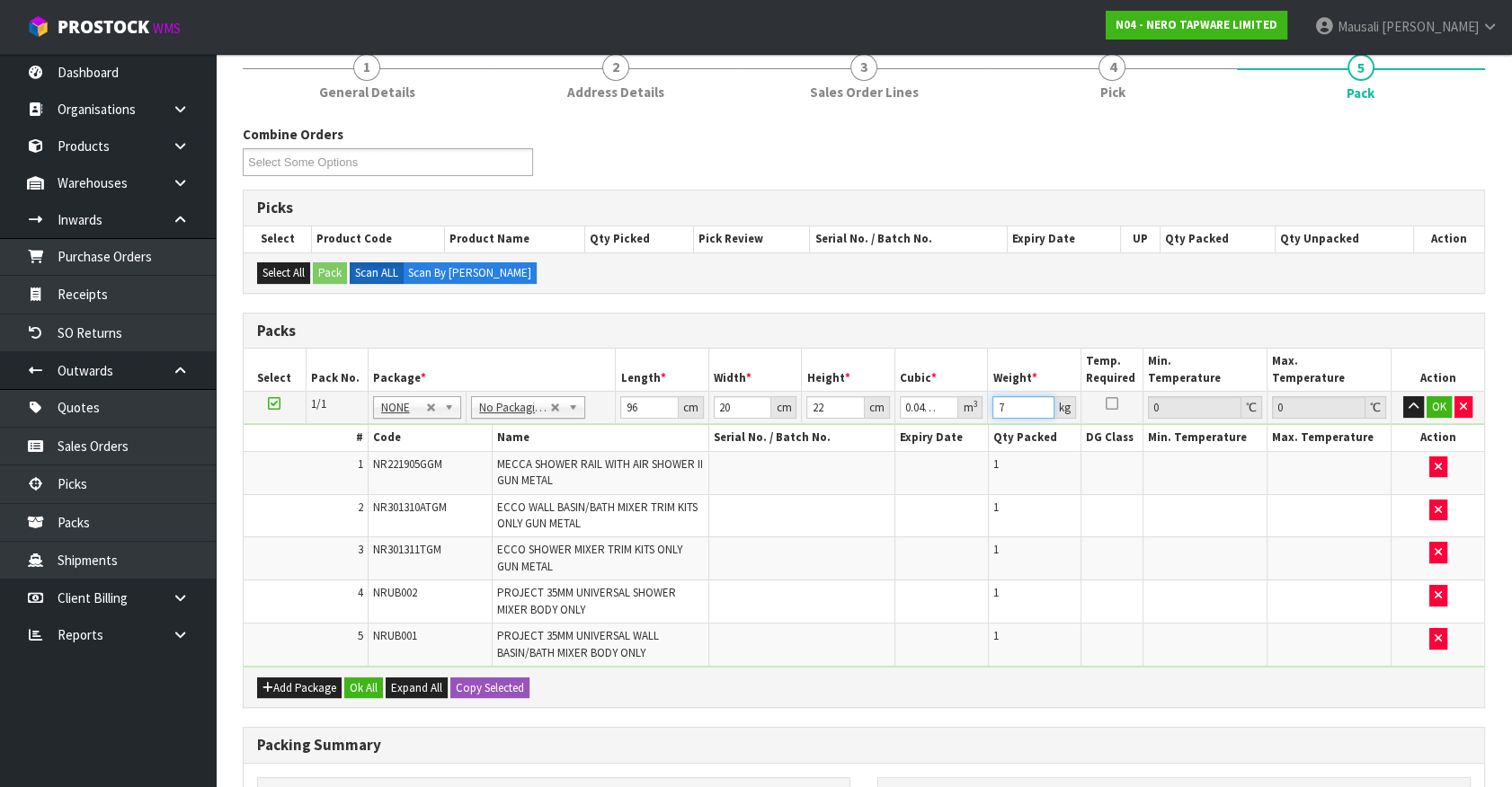 type on "7" 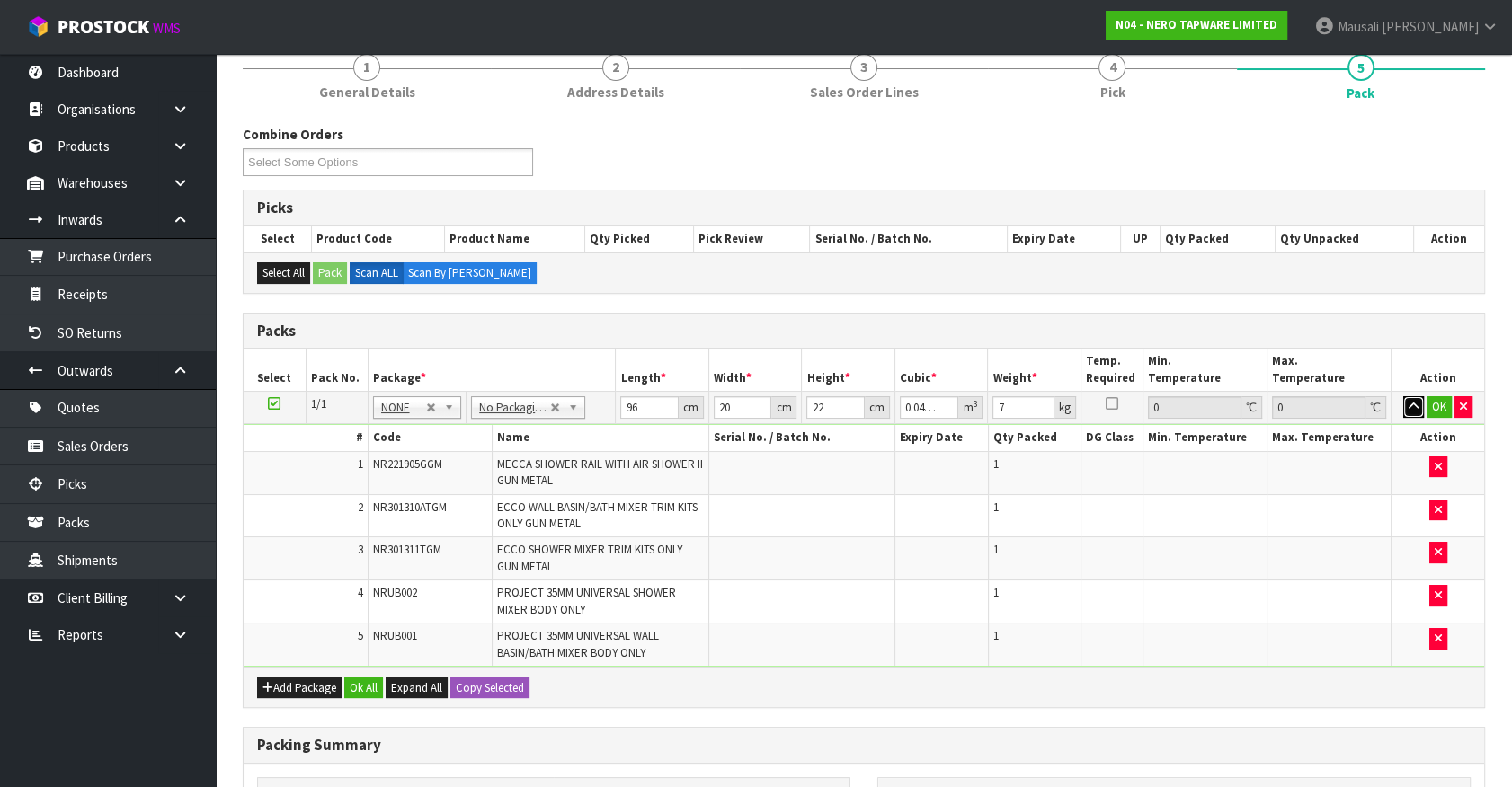type 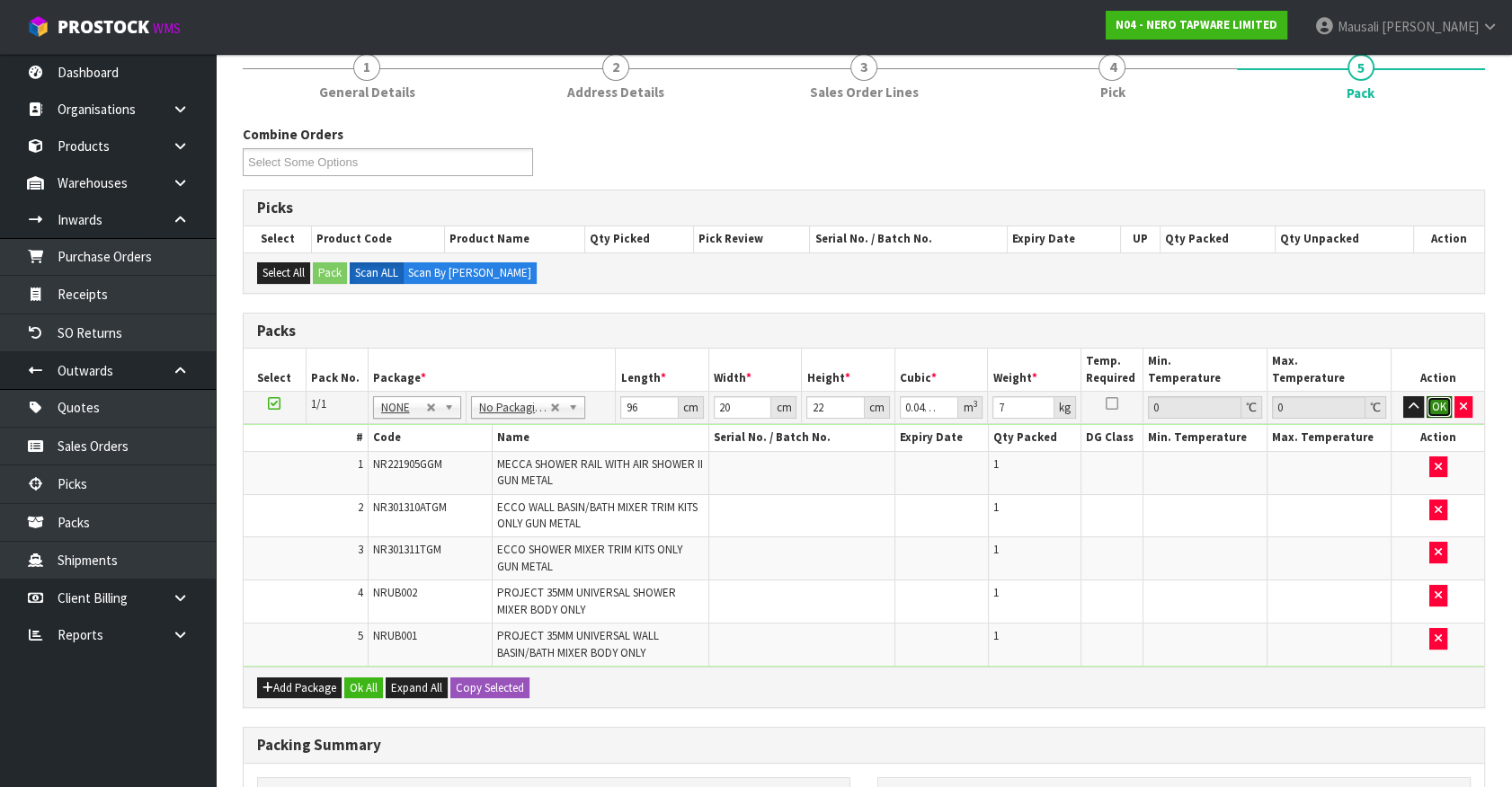 type 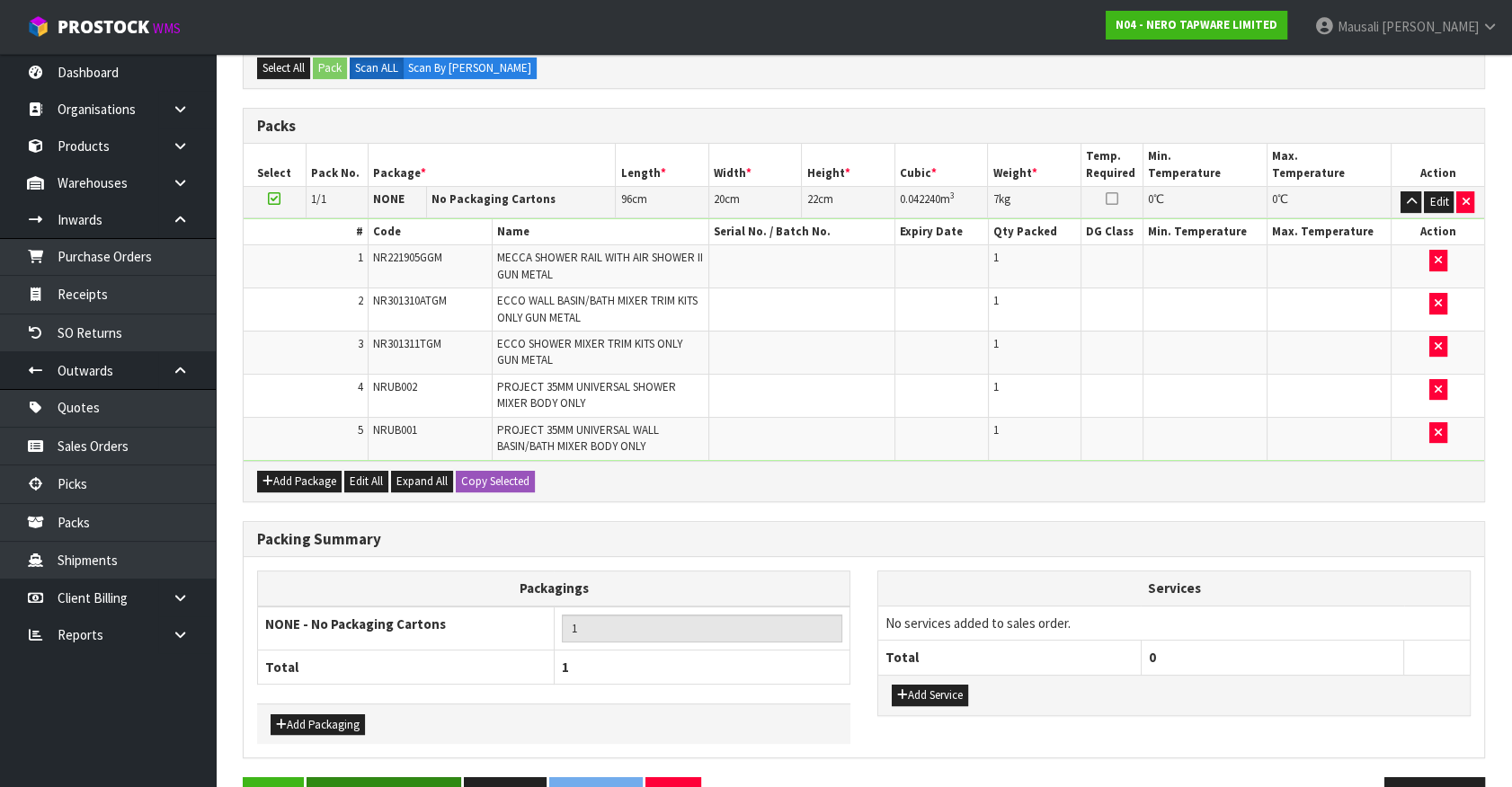 scroll, scrollTop: 419, scrollLeft: 0, axis: vertical 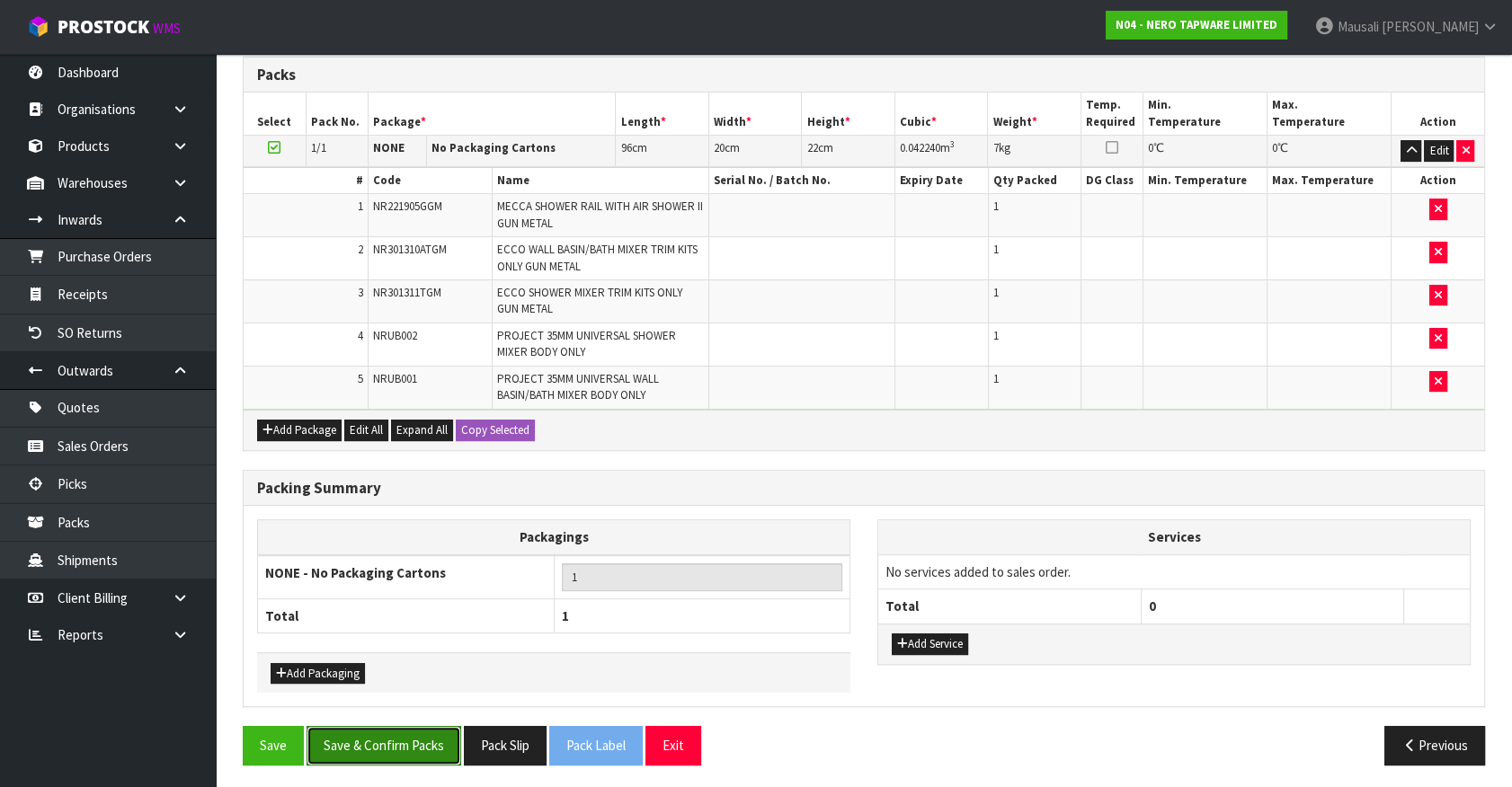 click on "Save & Confirm Packs" at bounding box center [384, 745] 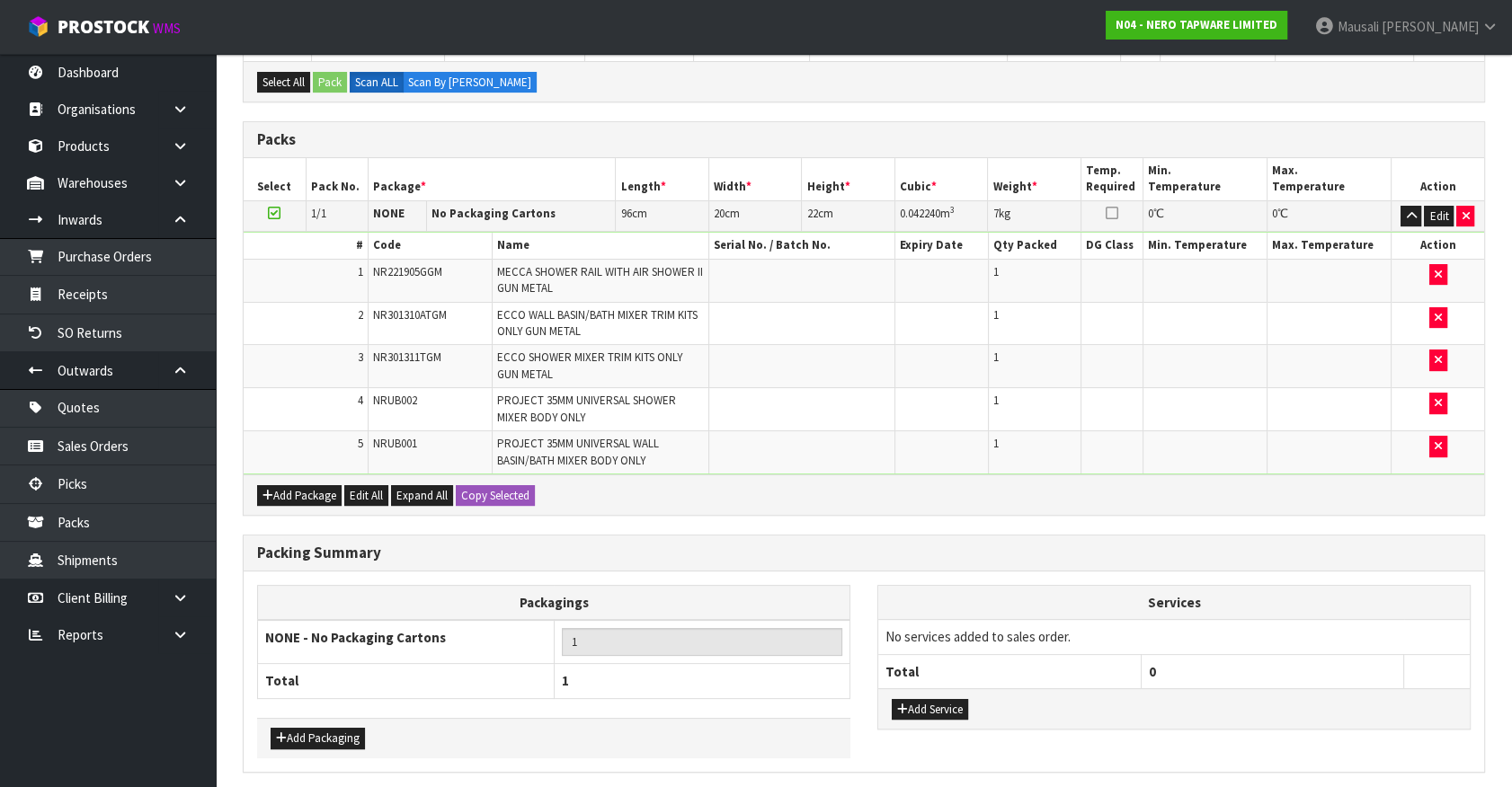scroll, scrollTop: 0, scrollLeft: 0, axis: both 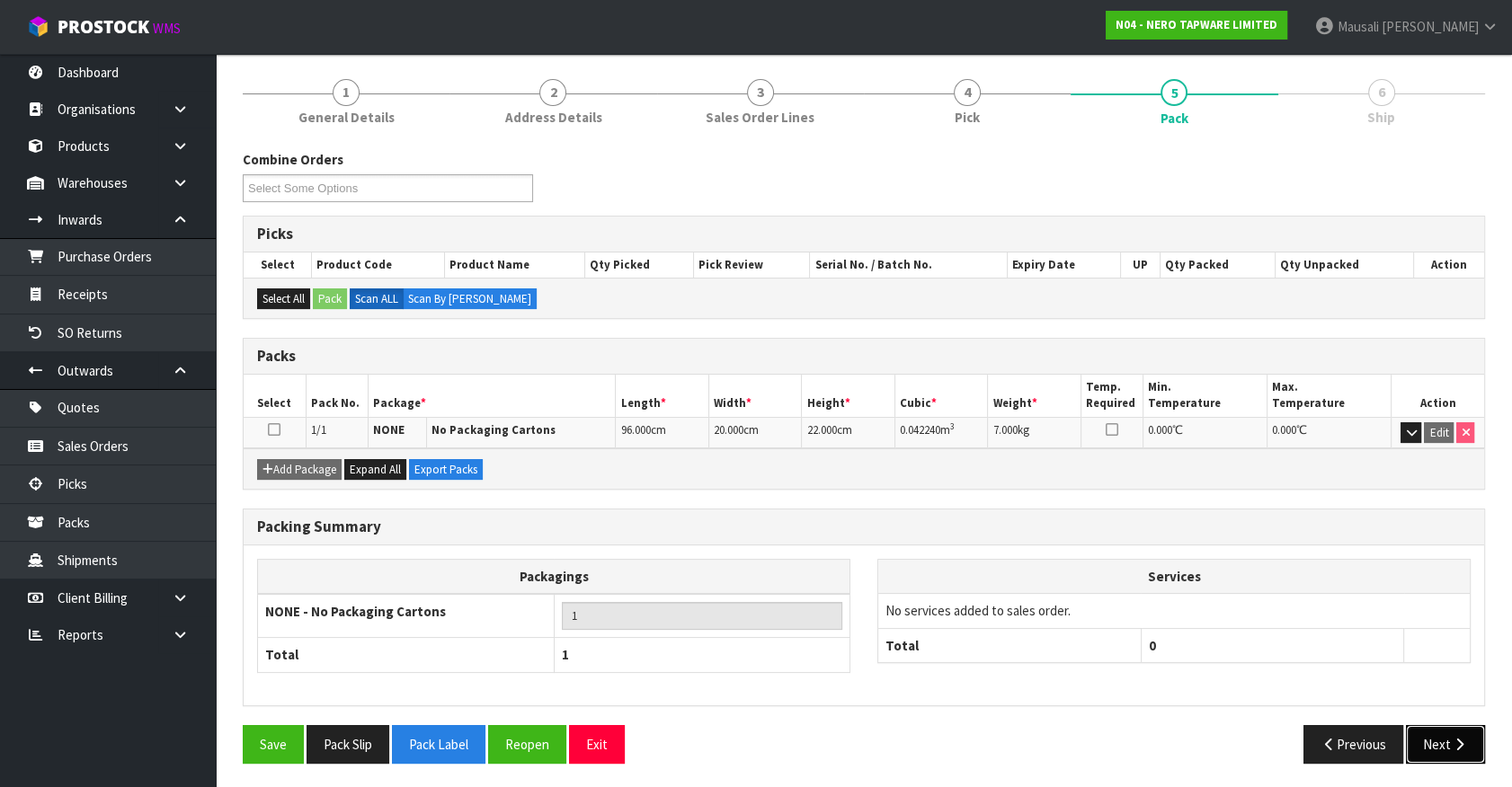 click on "Next" at bounding box center (1445, 744) 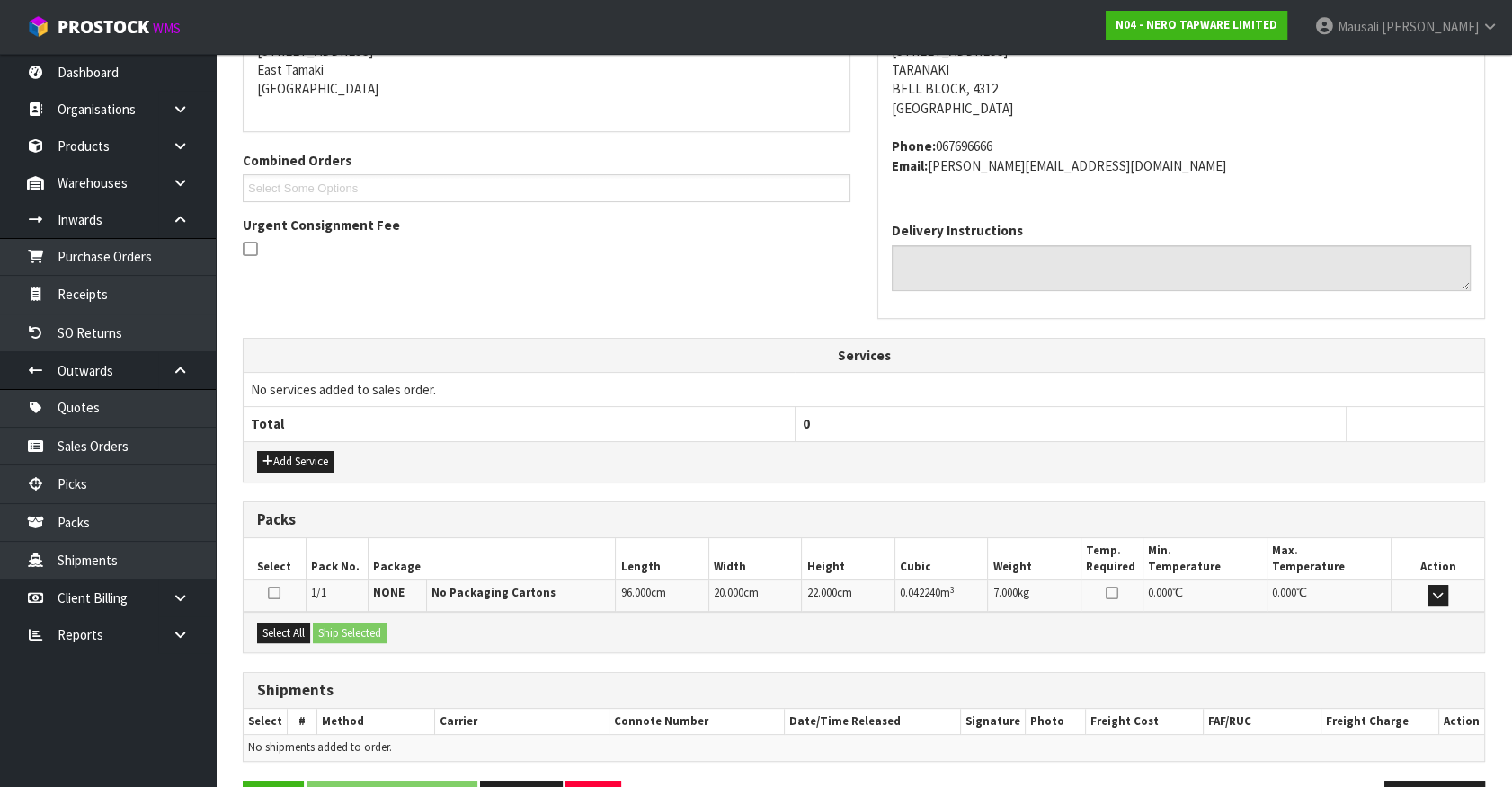 scroll, scrollTop: 437, scrollLeft: 0, axis: vertical 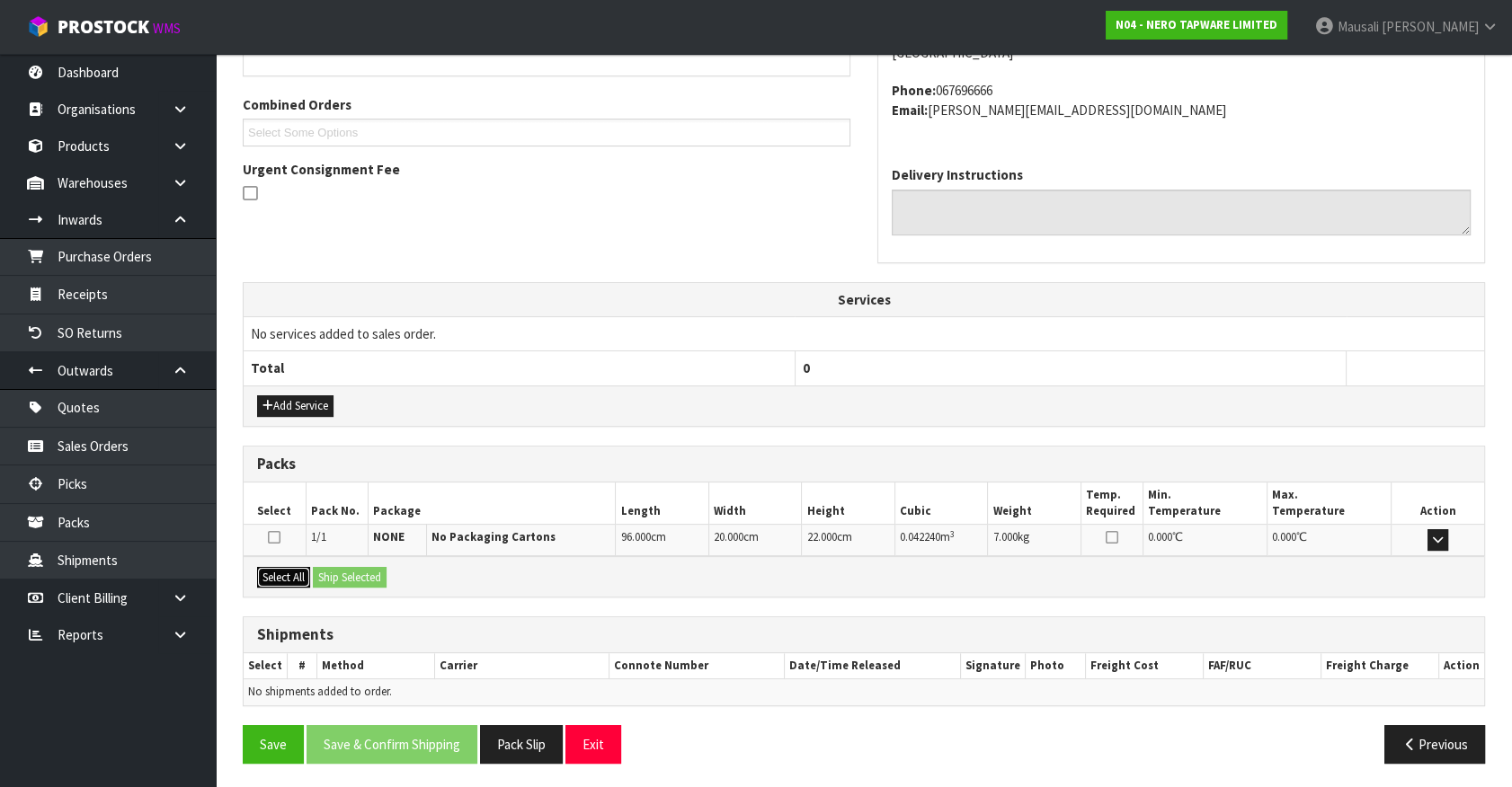 click on "Select All" at bounding box center [283, 578] 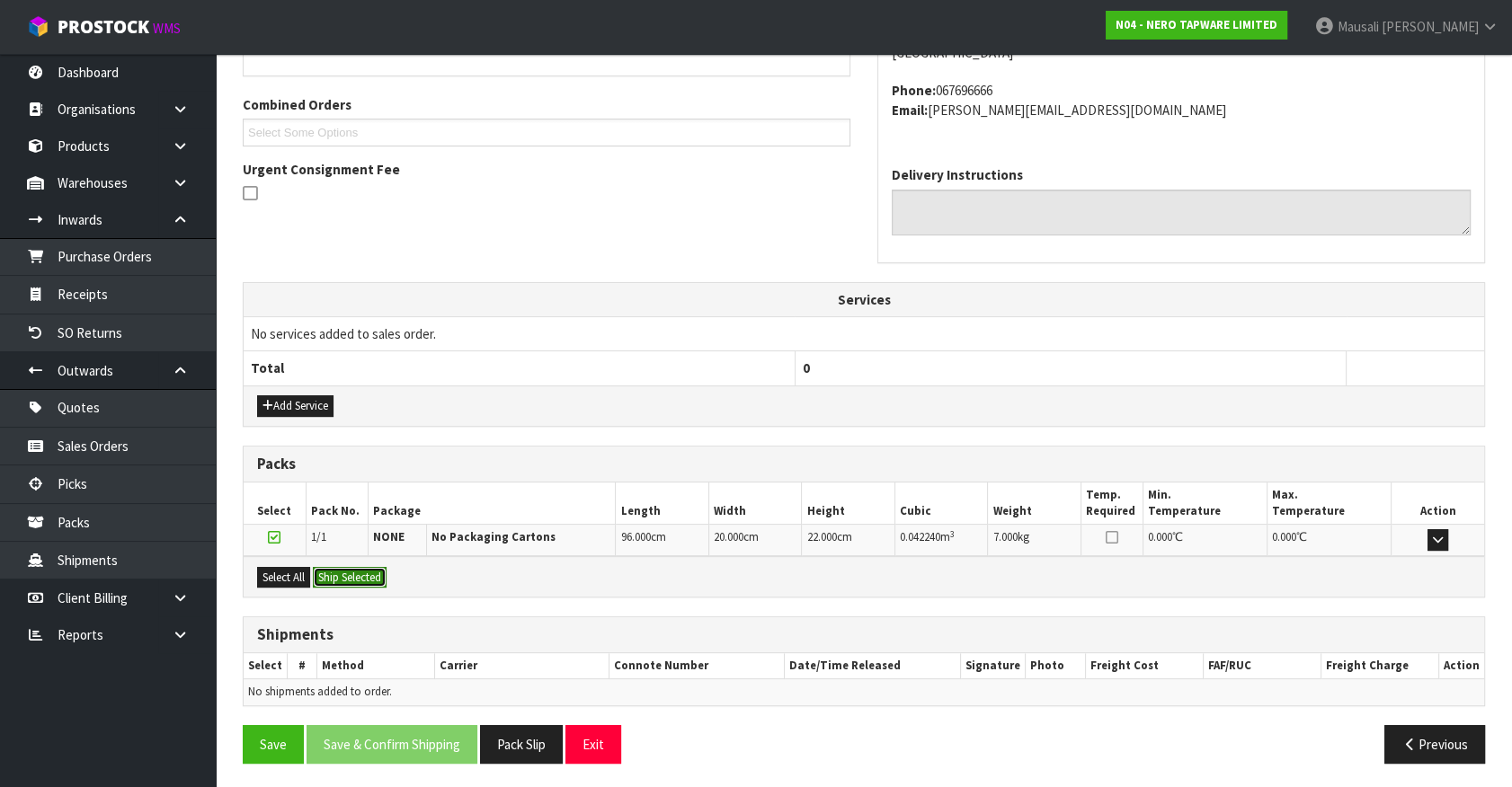 click on "Ship Selected" at bounding box center (350, 578) 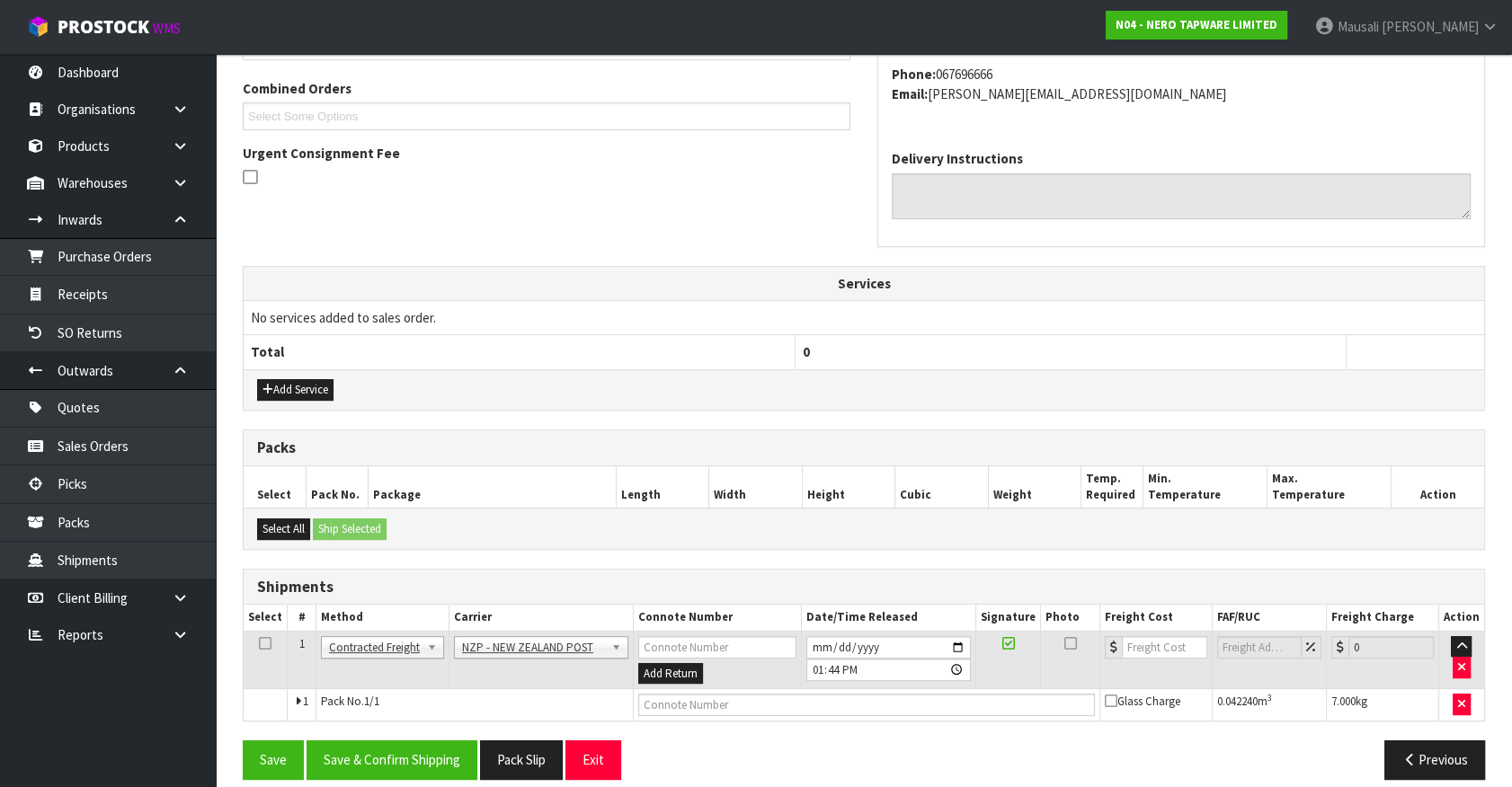 scroll, scrollTop: 468, scrollLeft: 0, axis: vertical 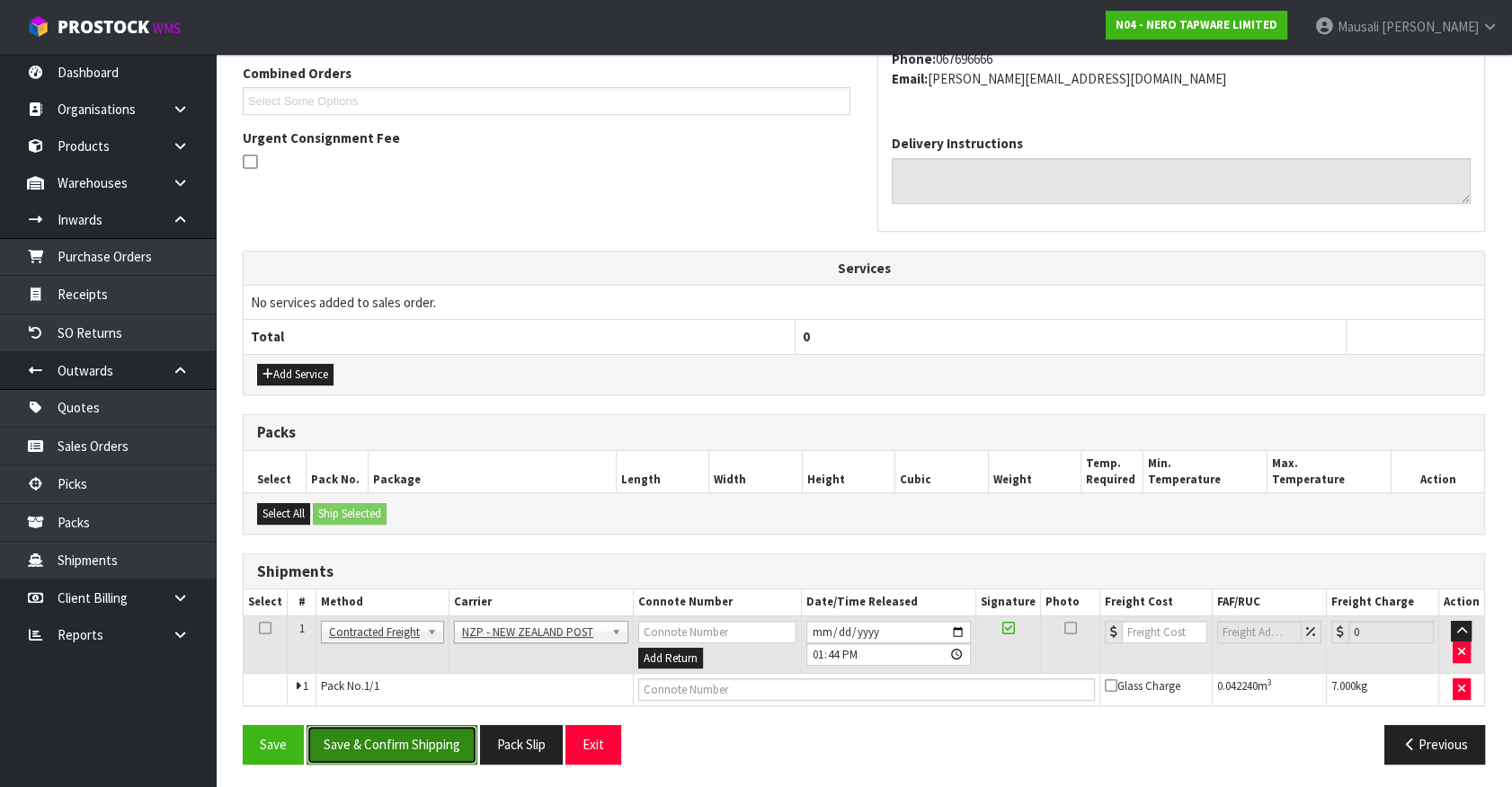 click on "Save & Confirm Shipping" at bounding box center [392, 744] 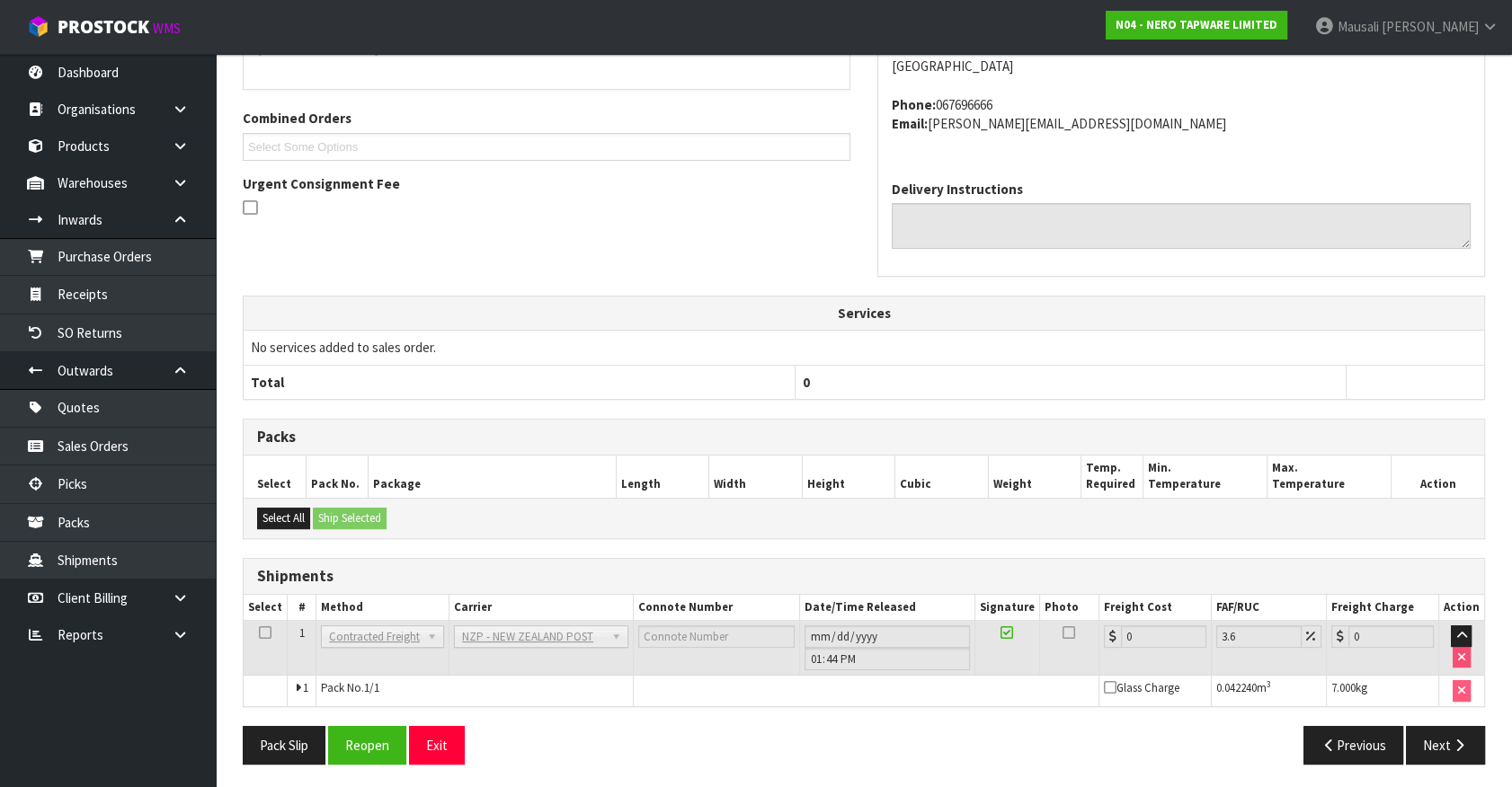 scroll, scrollTop: 443, scrollLeft: 0, axis: vertical 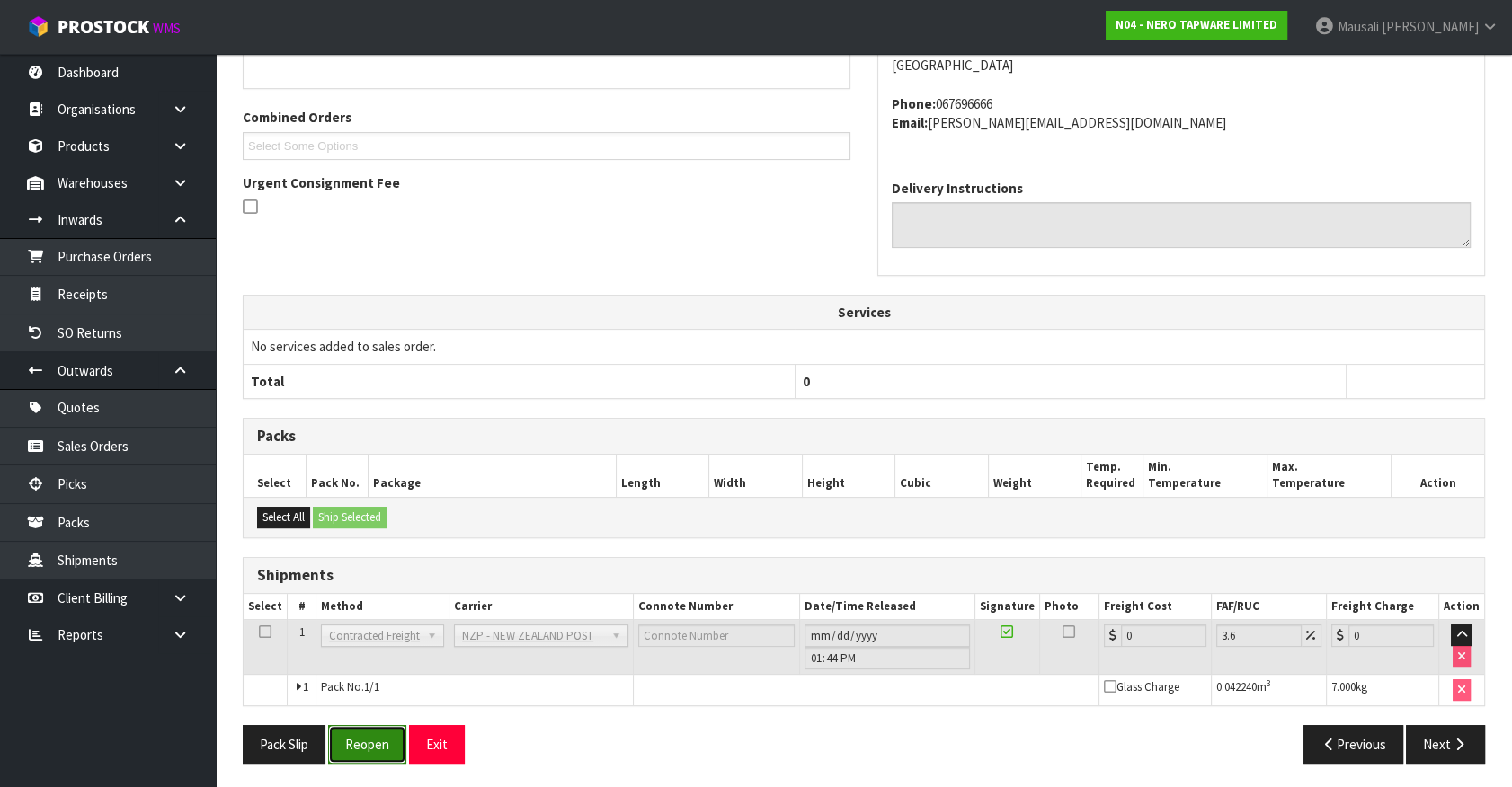 click on "Reopen" at bounding box center (367, 744) 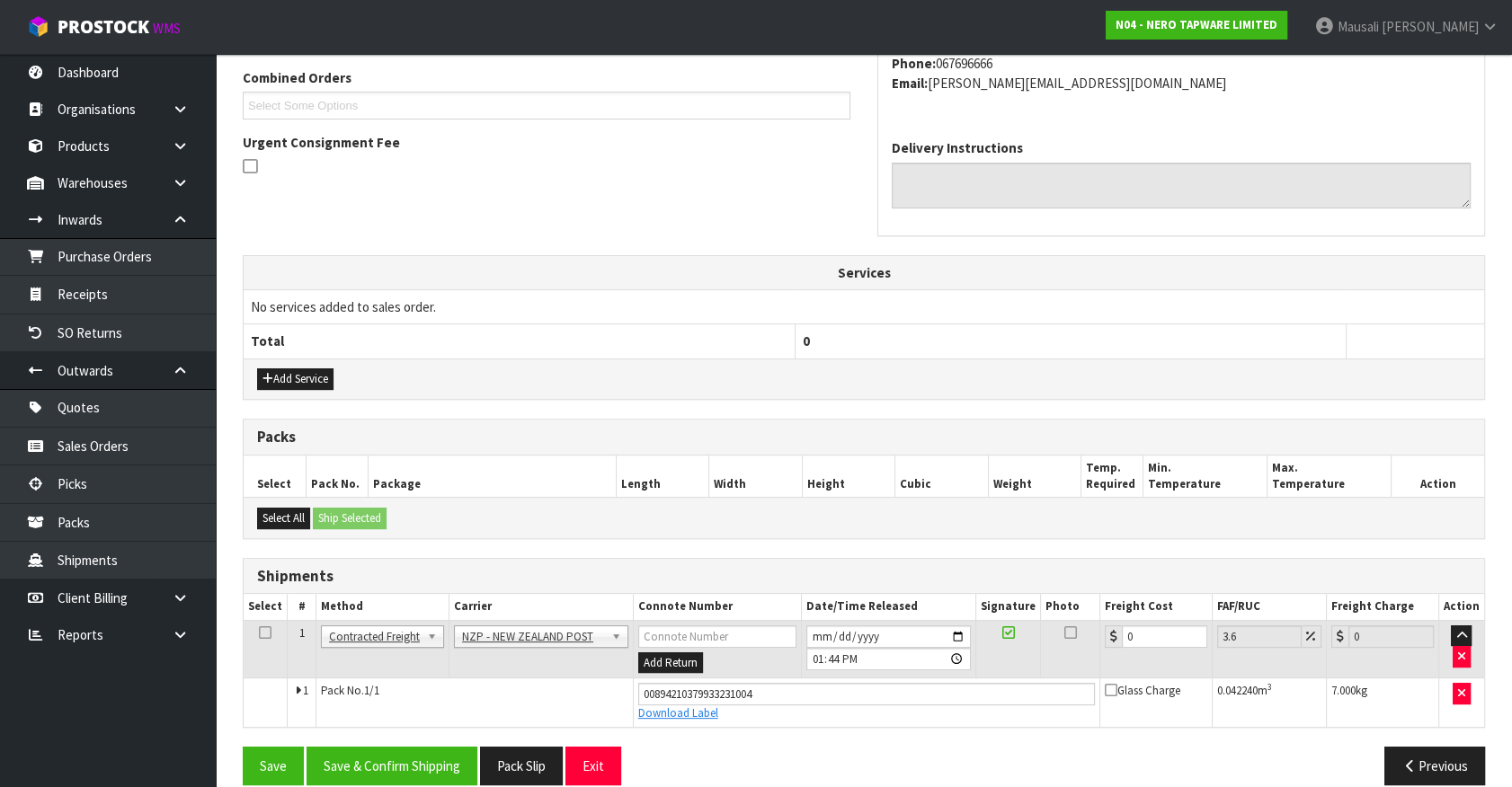 scroll, scrollTop: 485, scrollLeft: 0, axis: vertical 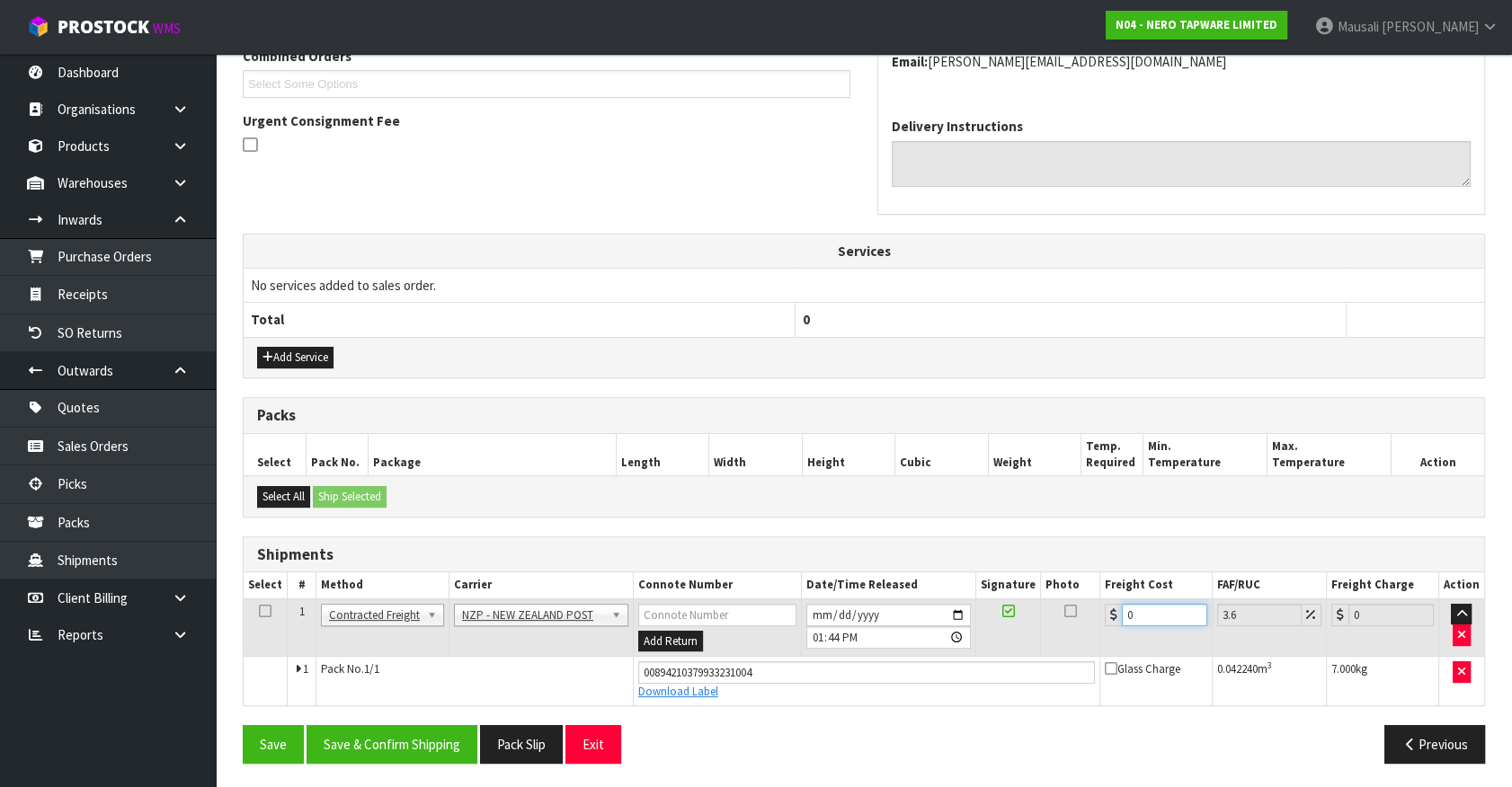 drag, startPoint x: 1148, startPoint y: 606, endPoint x: 927, endPoint y: 644, distance: 224.24317 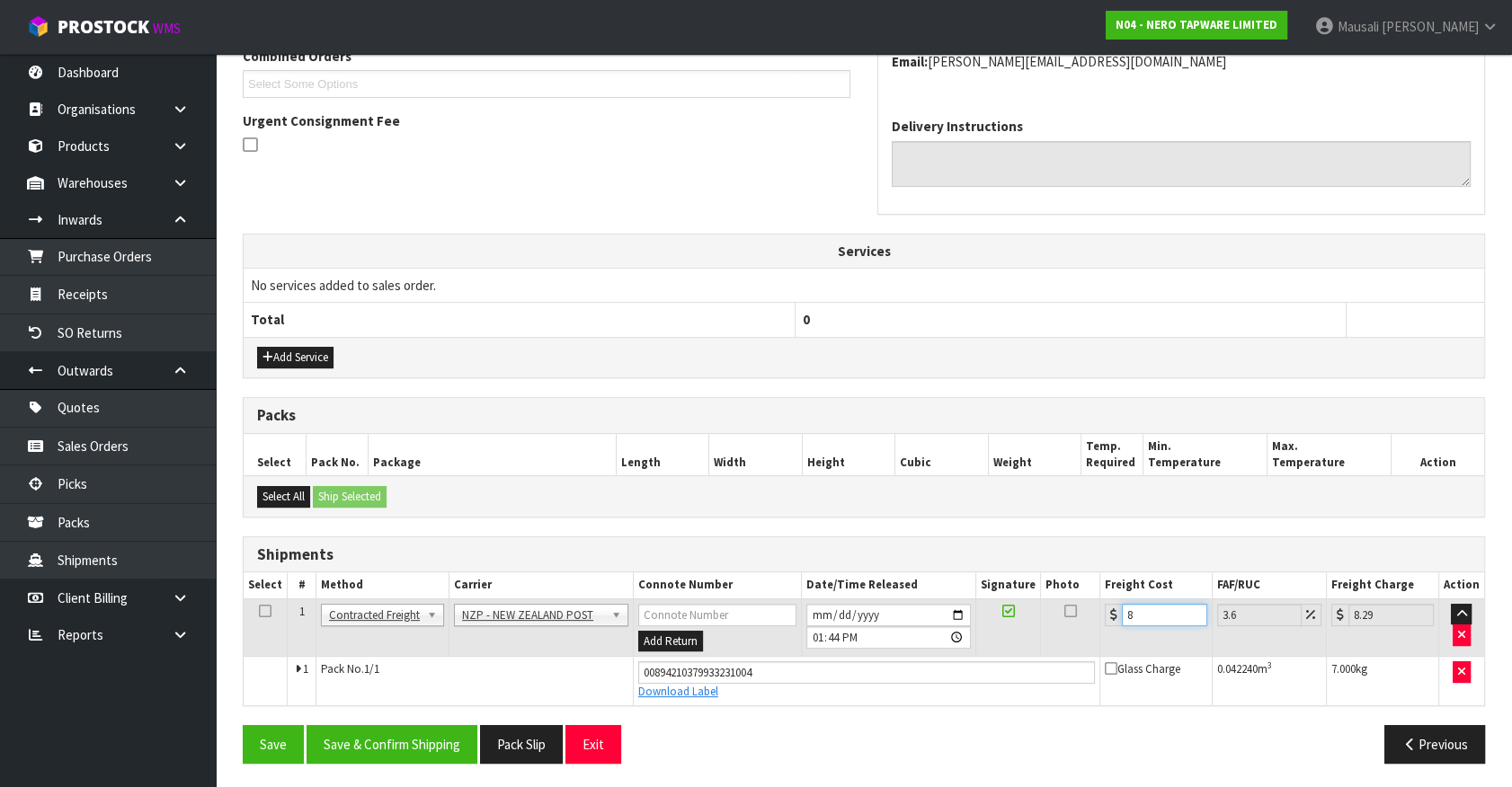type on "8.4" 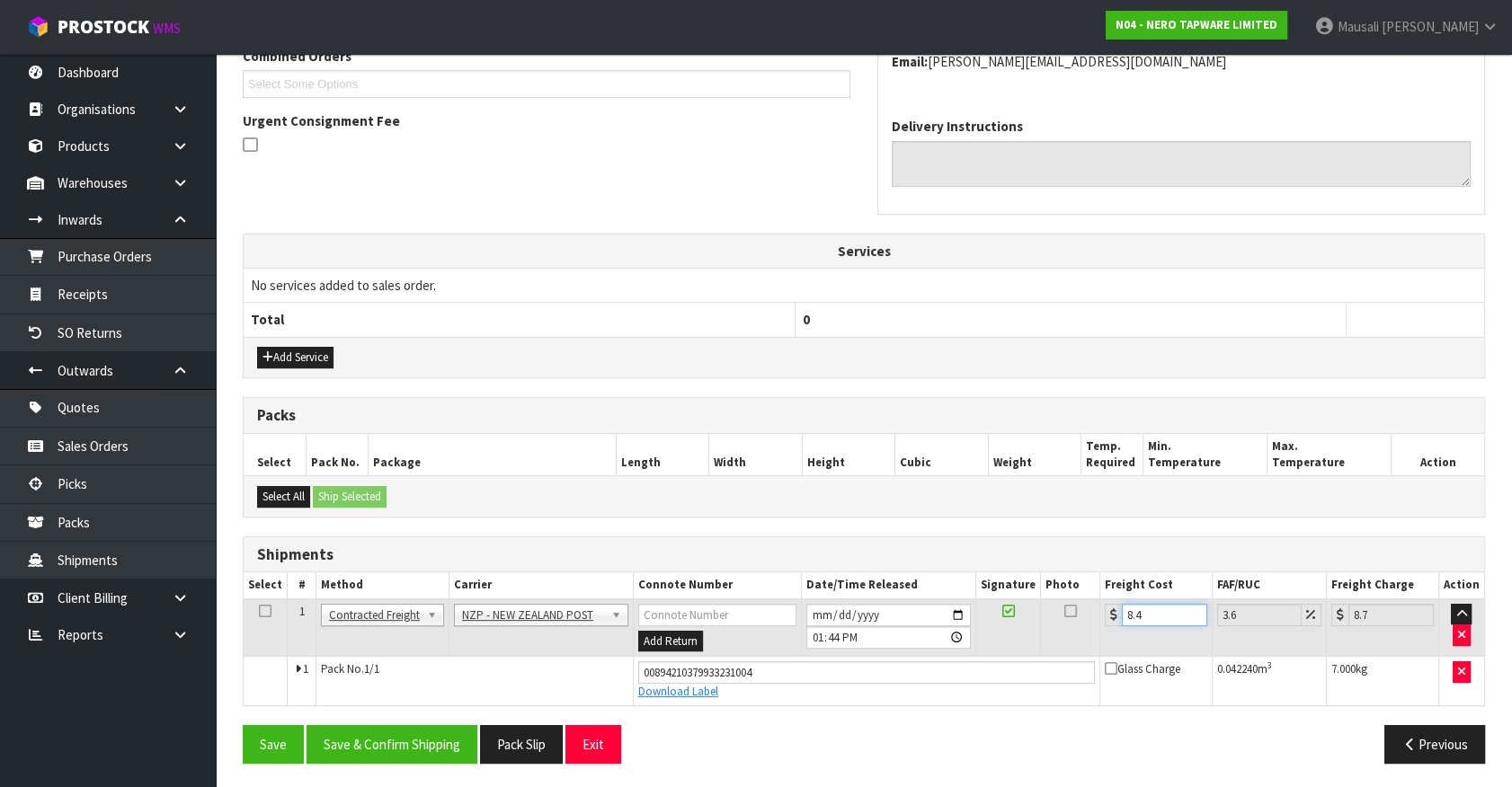 type on "8.45" 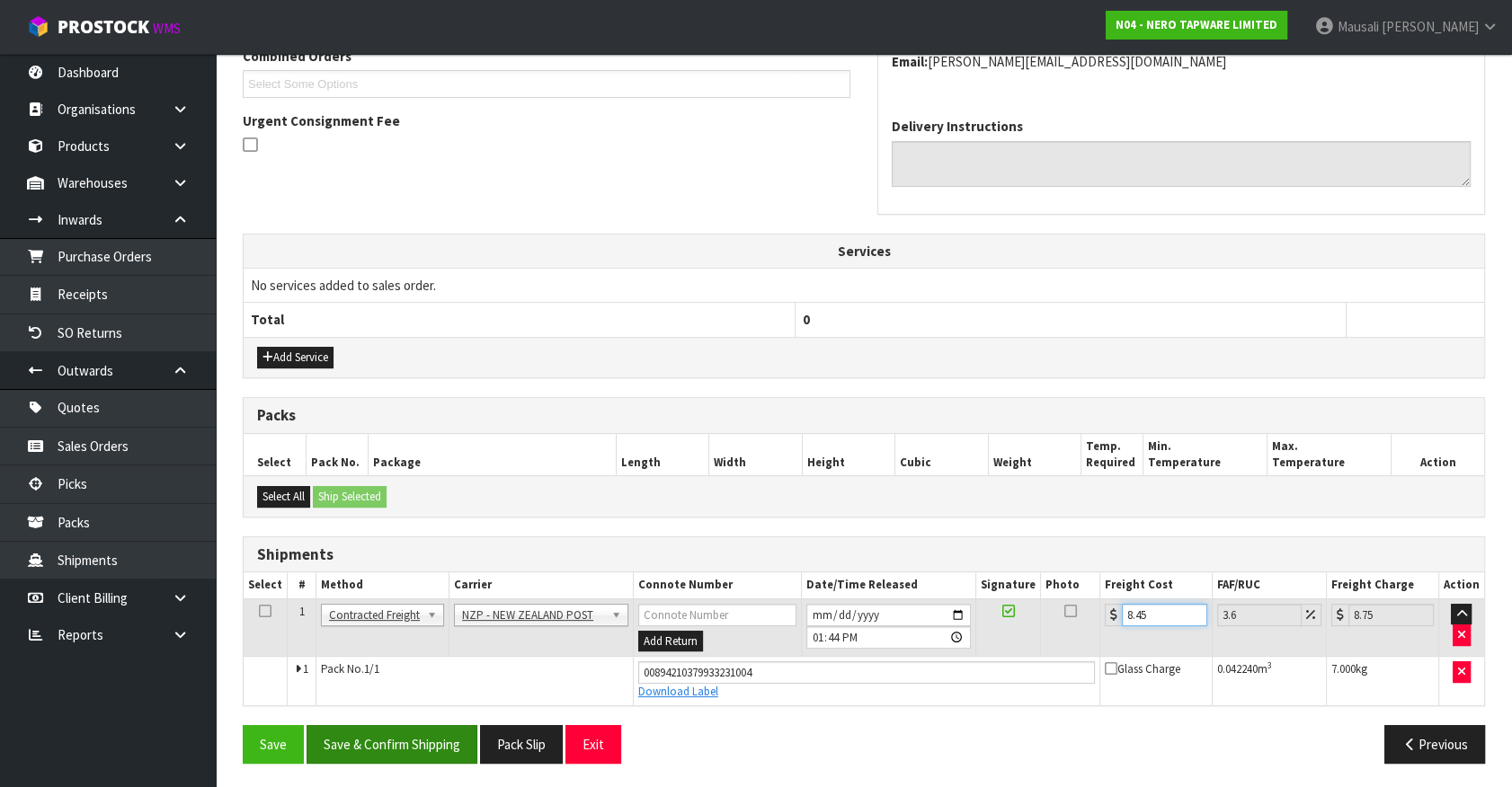 type on "8.45" 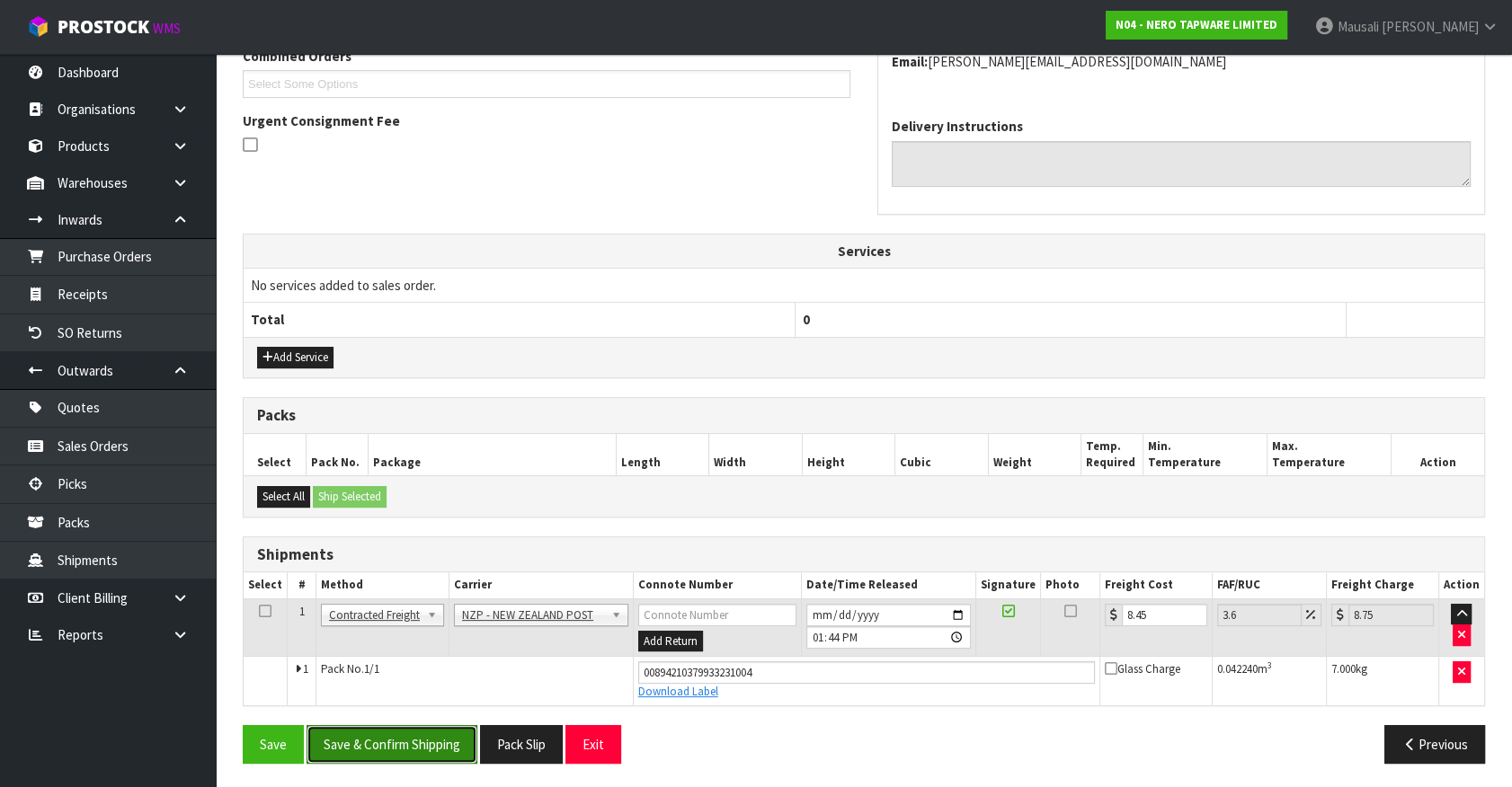 click on "Save & Confirm Shipping" at bounding box center (392, 744) 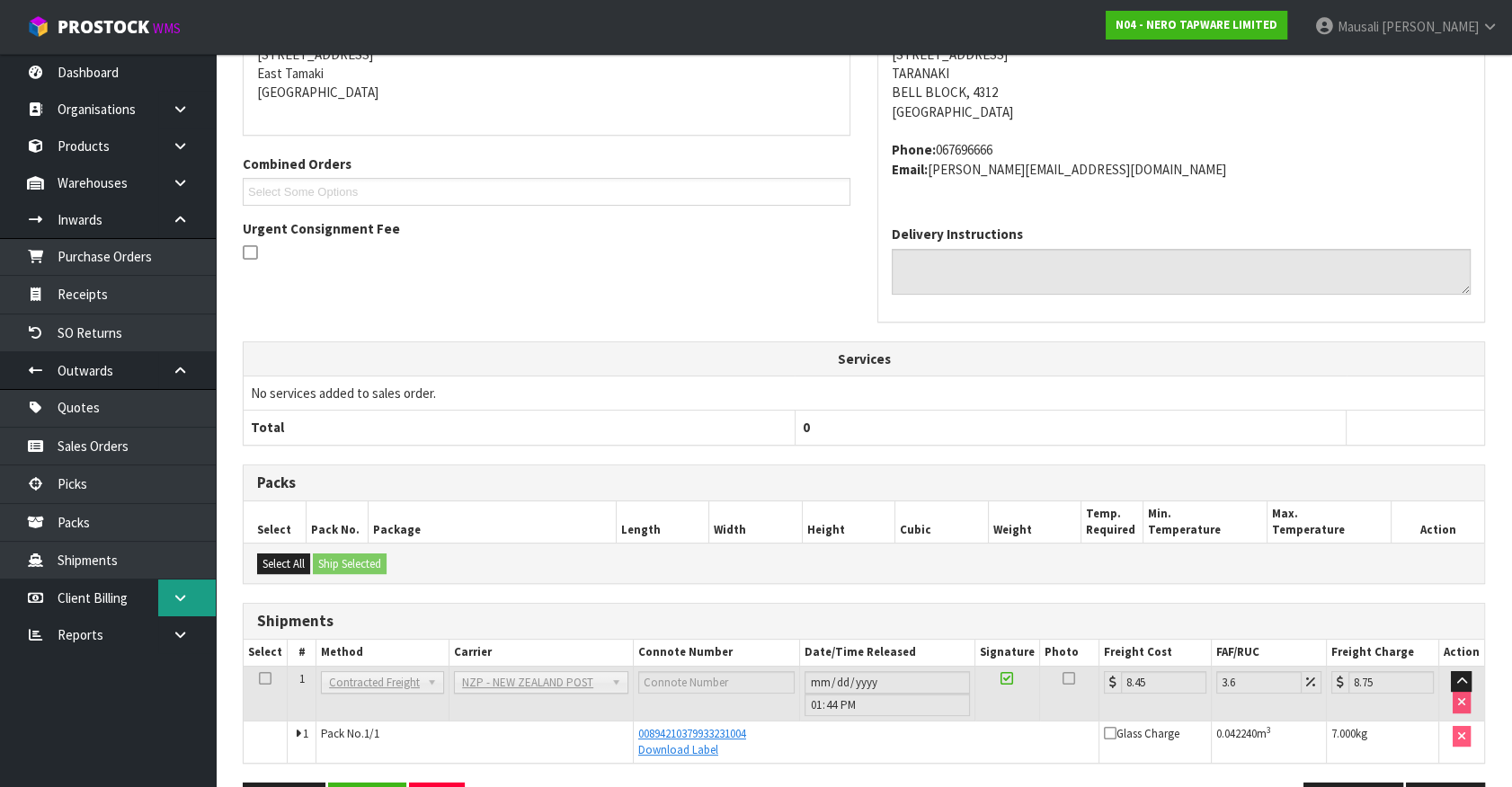scroll, scrollTop: 436, scrollLeft: 0, axis: vertical 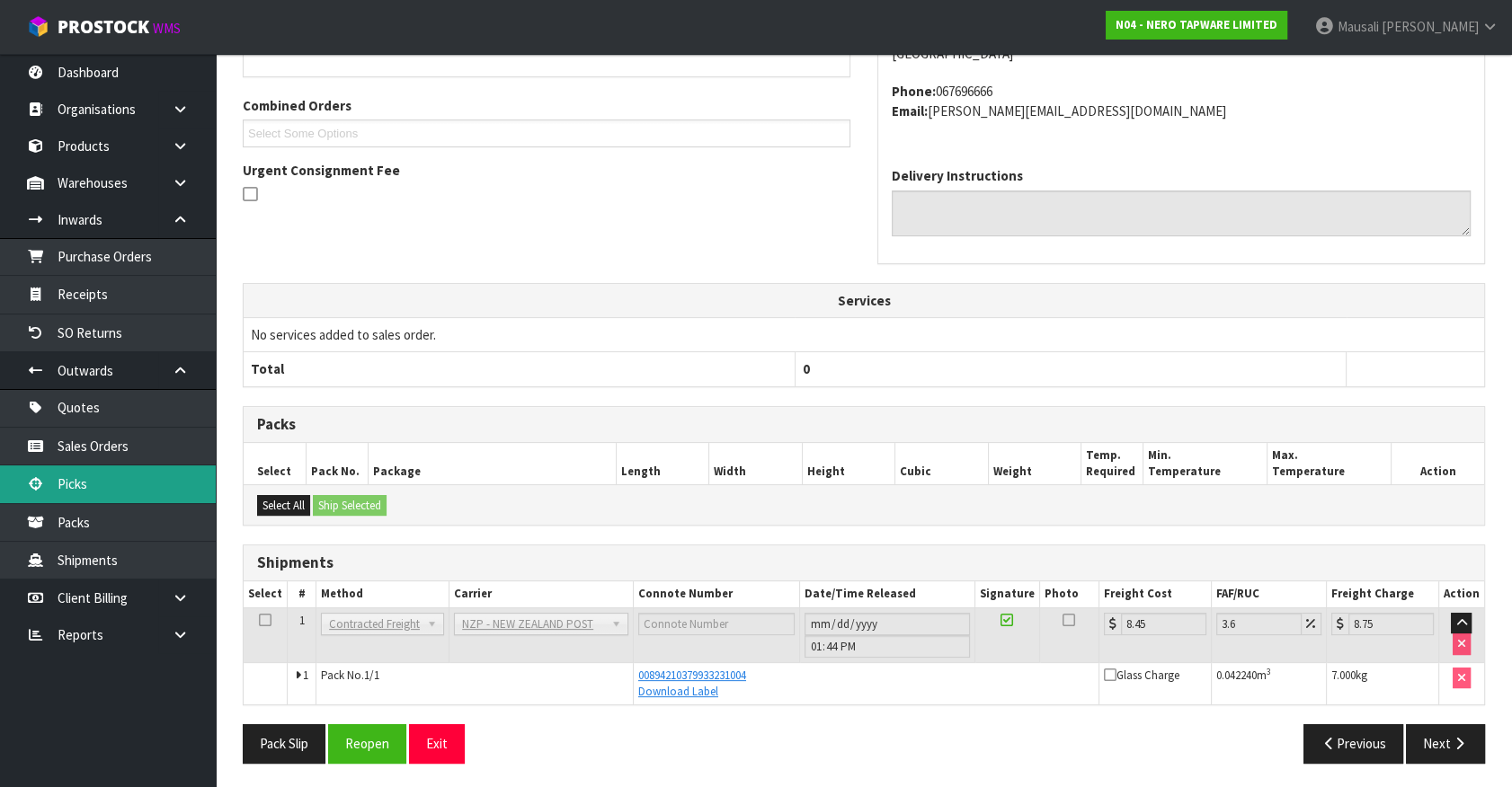 click on "Picks" at bounding box center (108, 483) 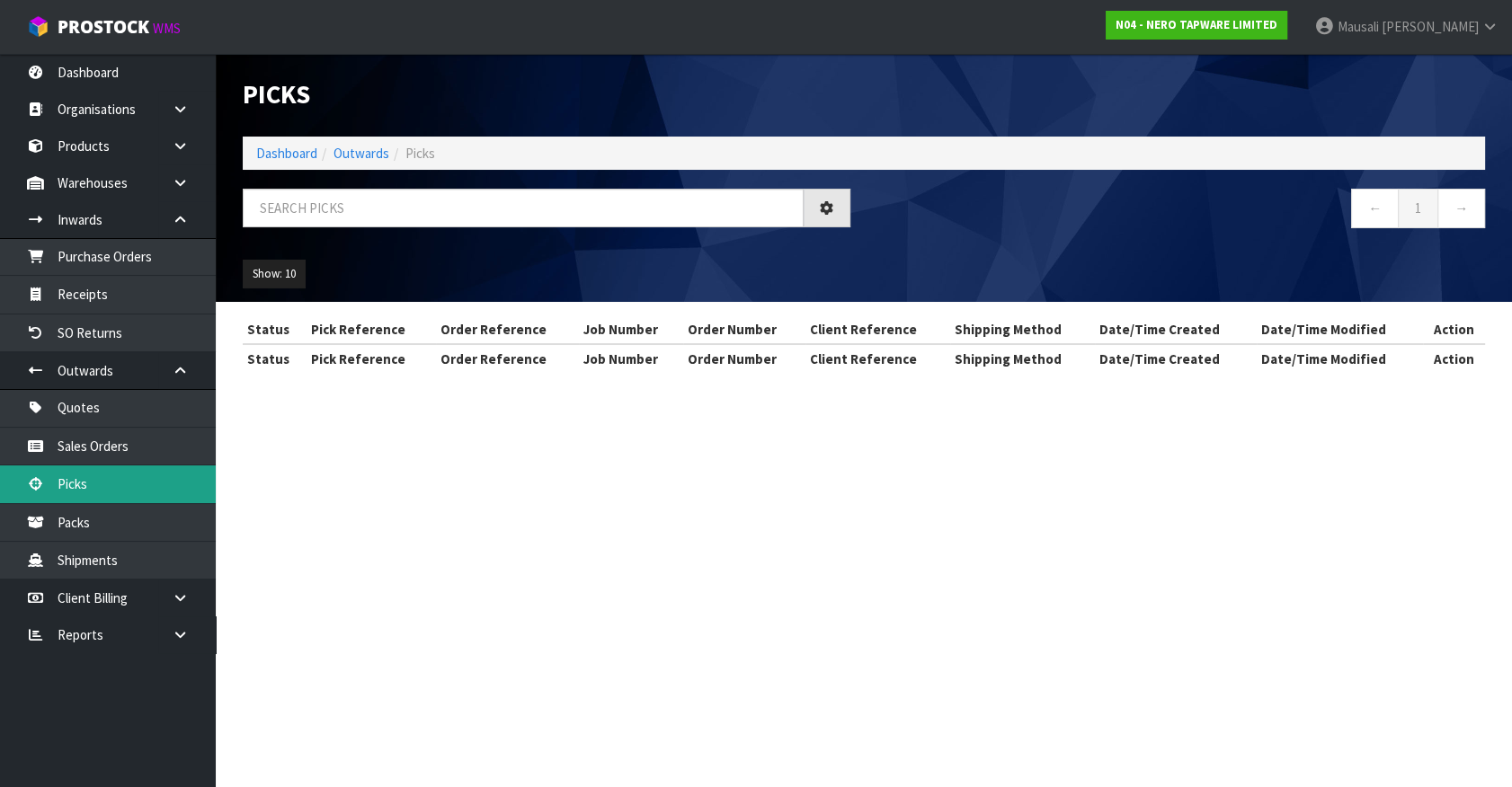 scroll, scrollTop: 0, scrollLeft: 0, axis: both 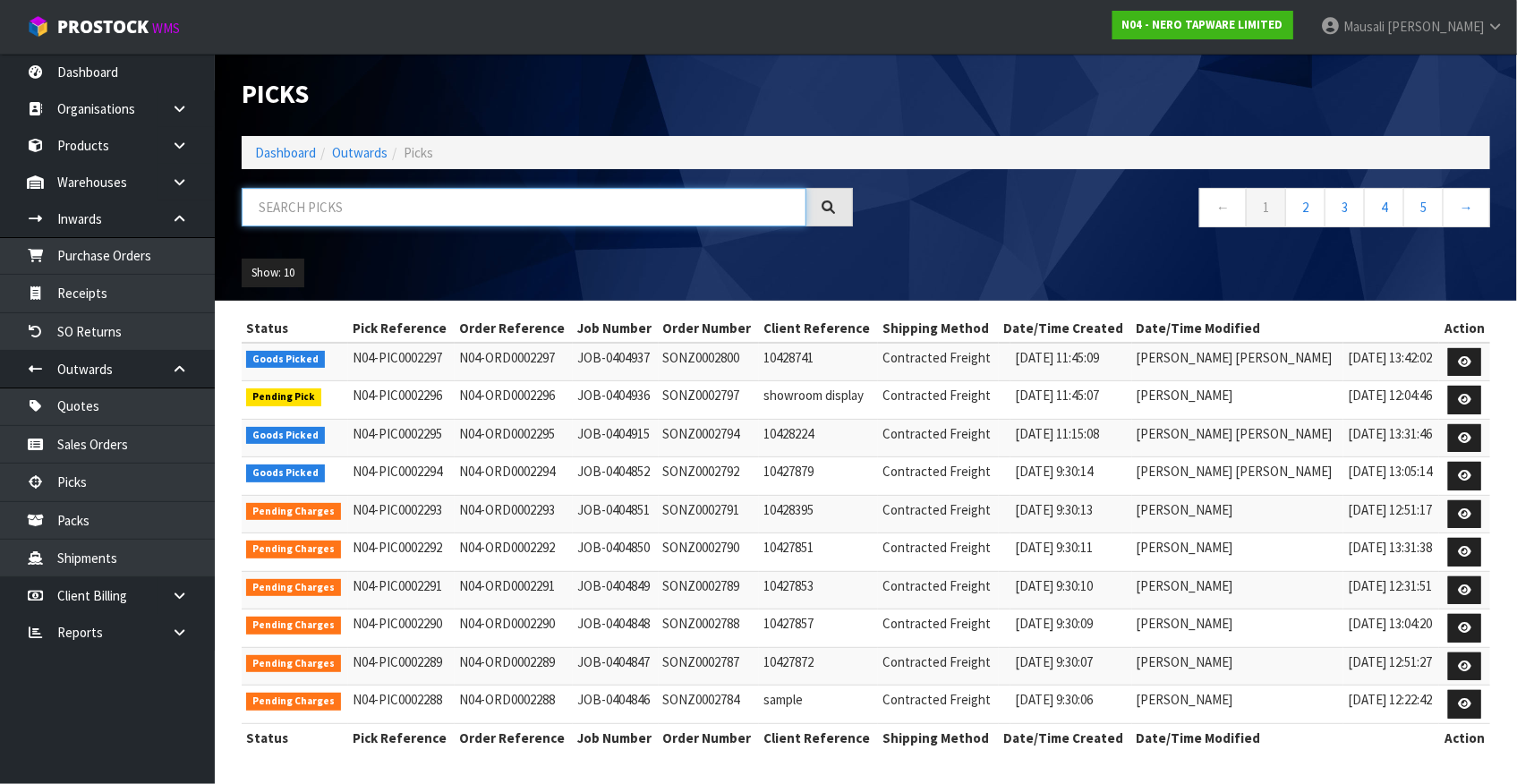 click at bounding box center [524, 207] 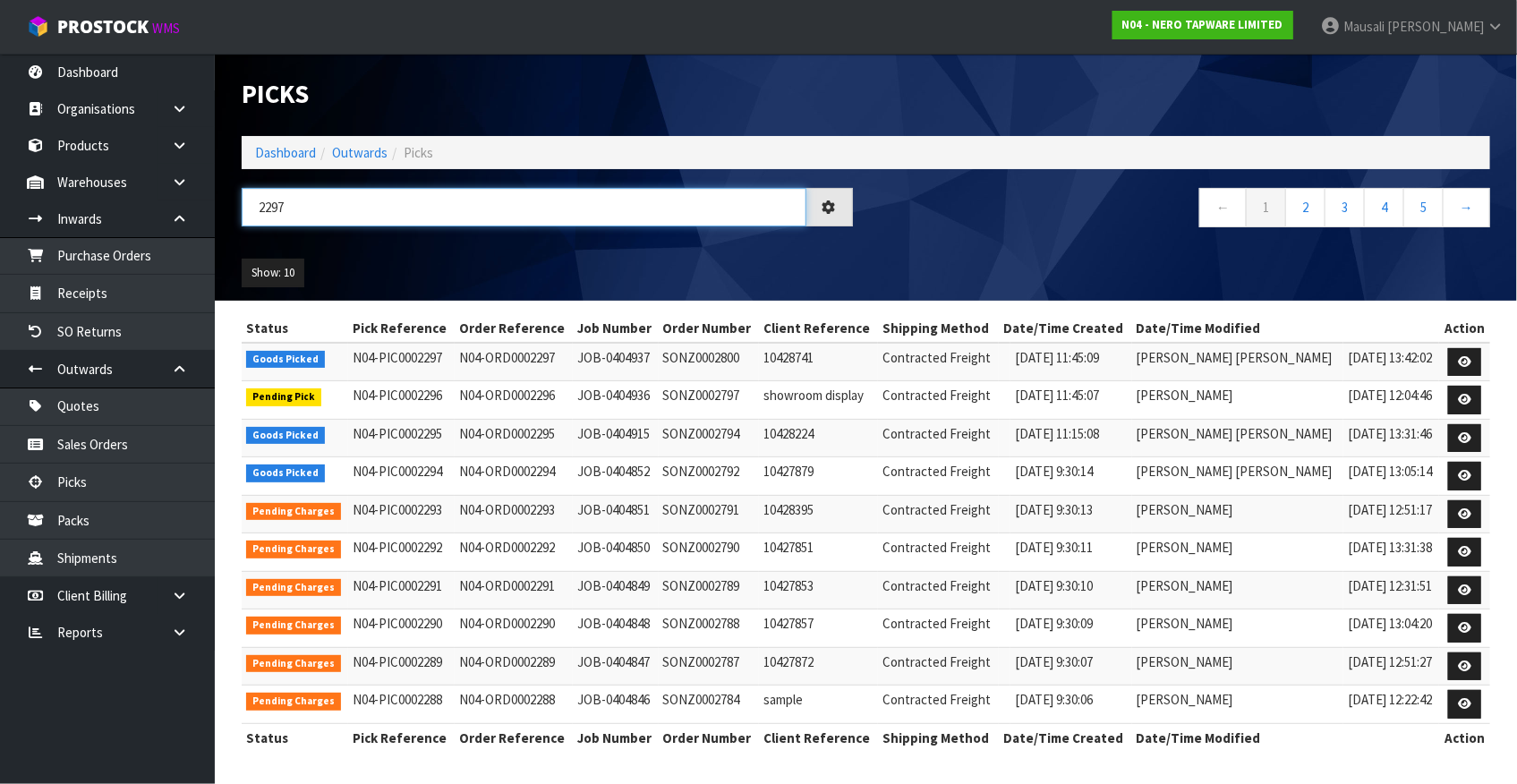 type on "2297" 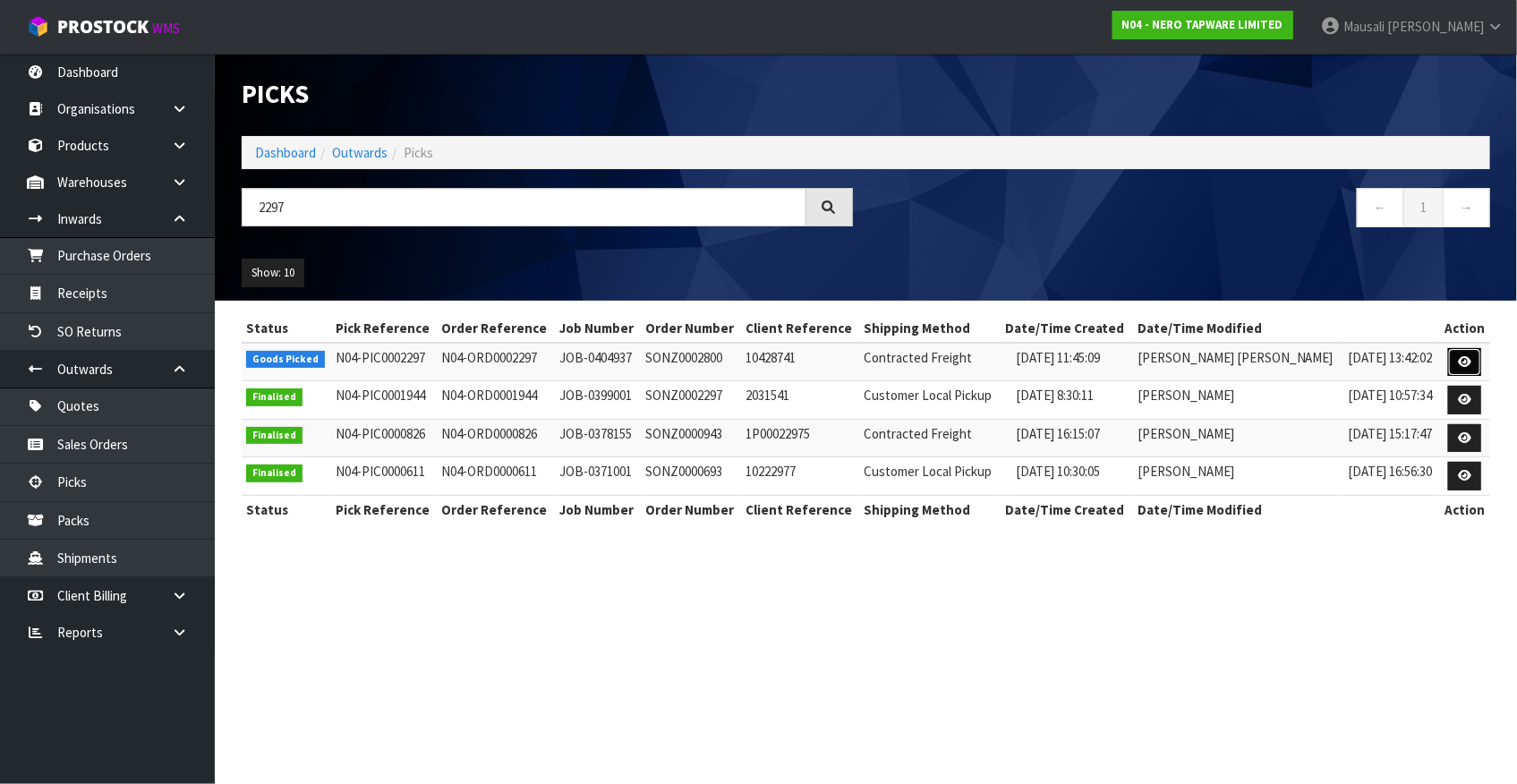click at bounding box center (1464, 362) 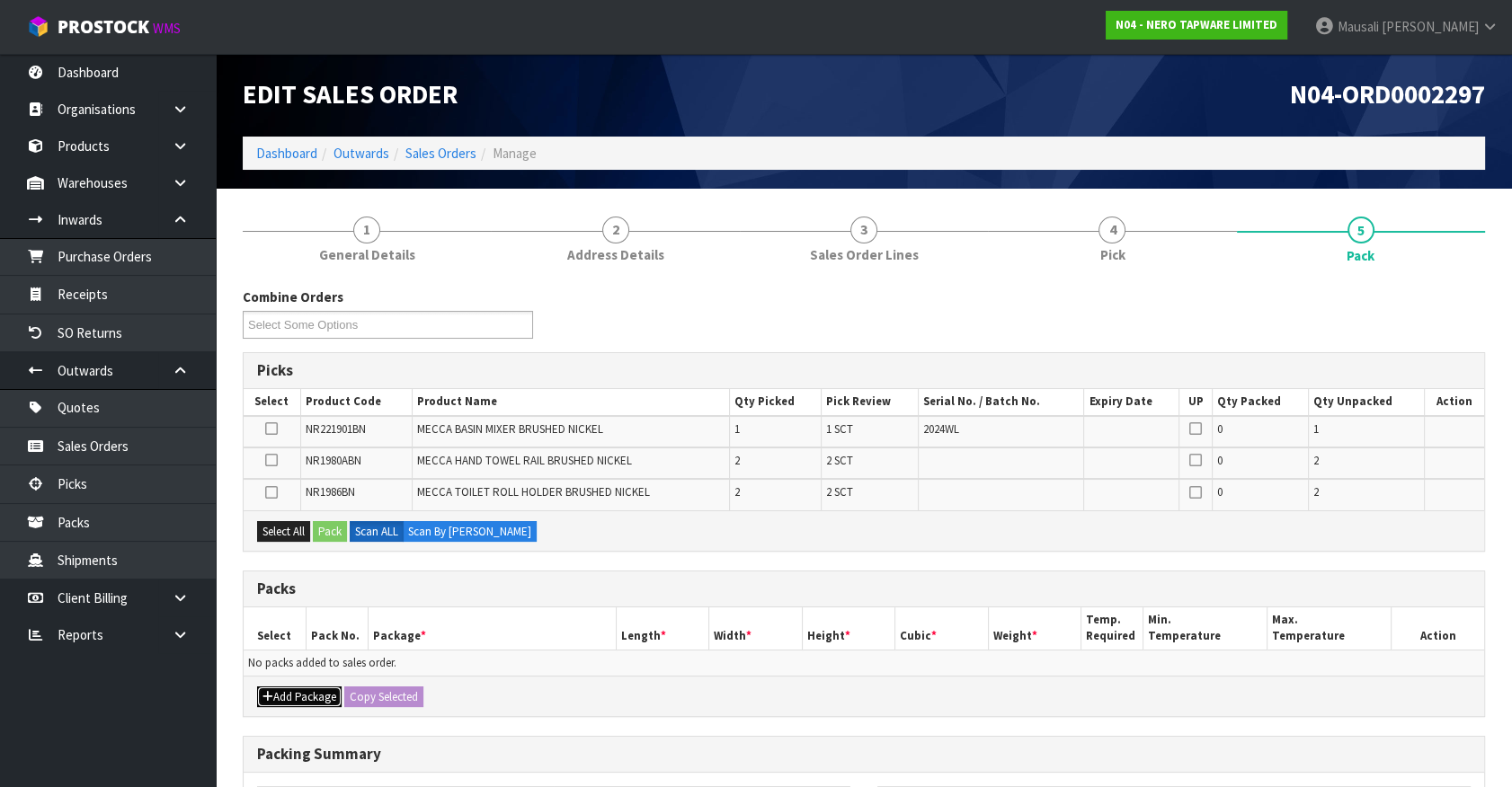 click at bounding box center (268, 696) 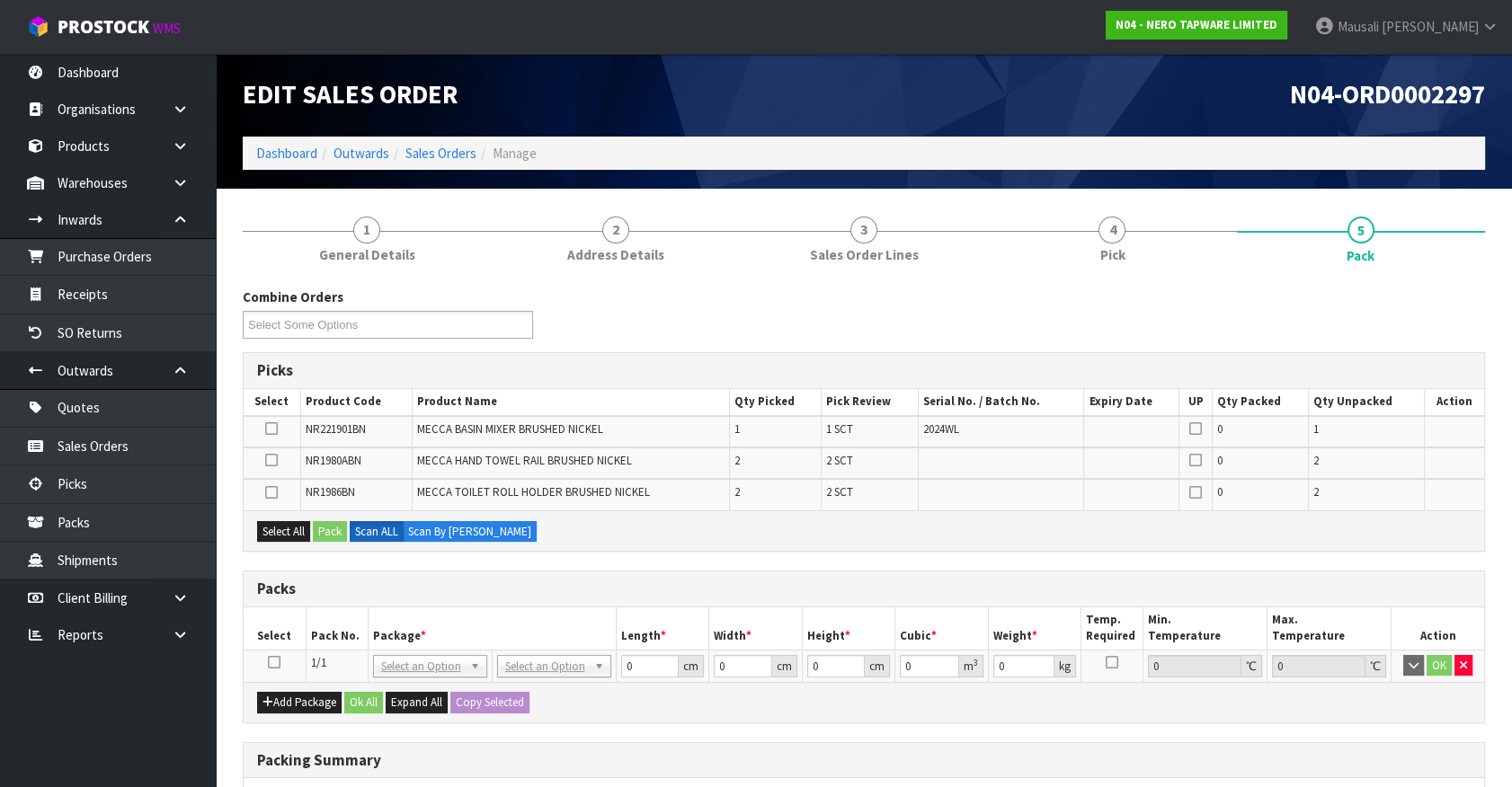 click at bounding box center (274, 662) 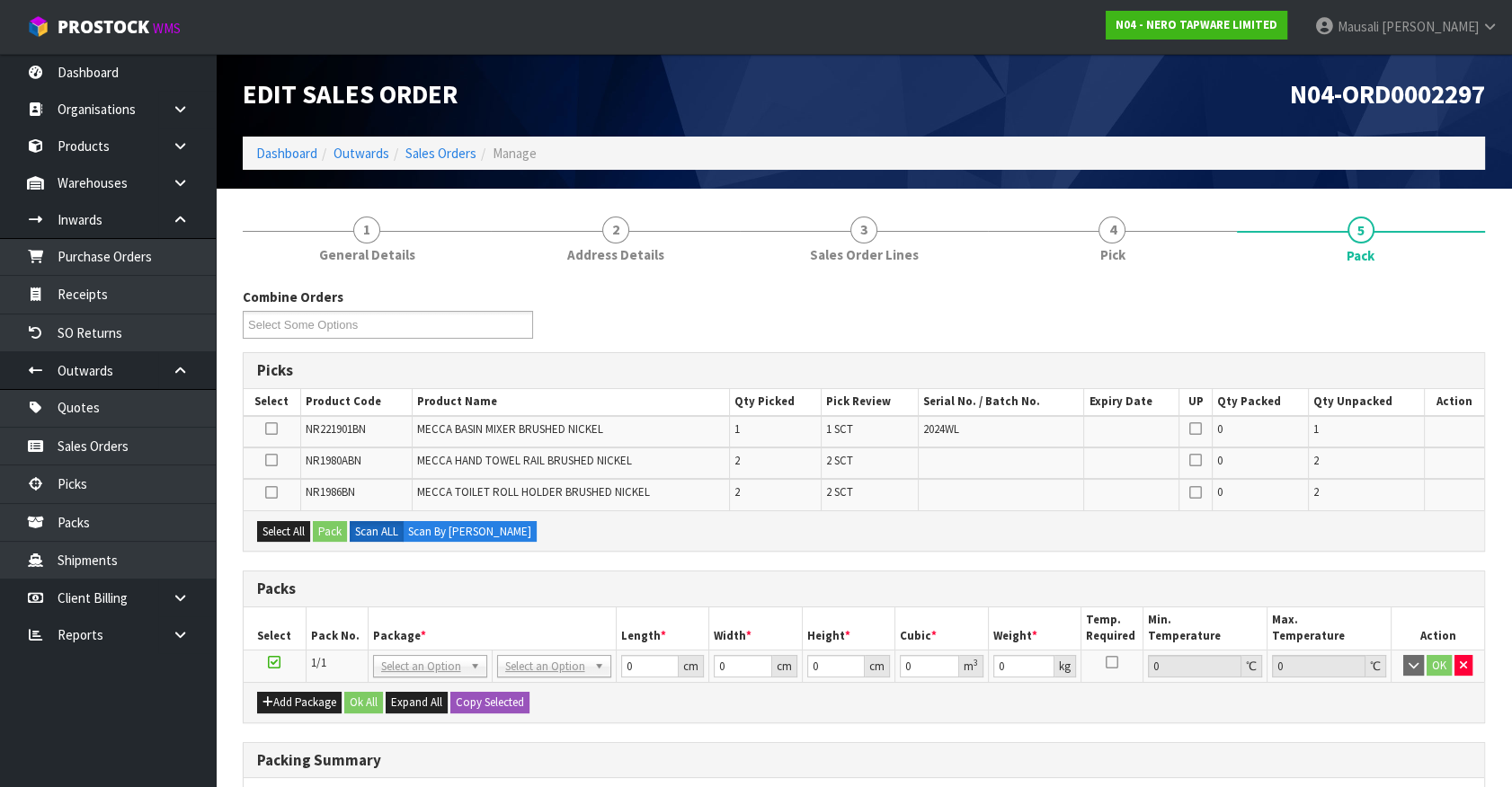 click on "Package  *" at bounding box center (492, 628) 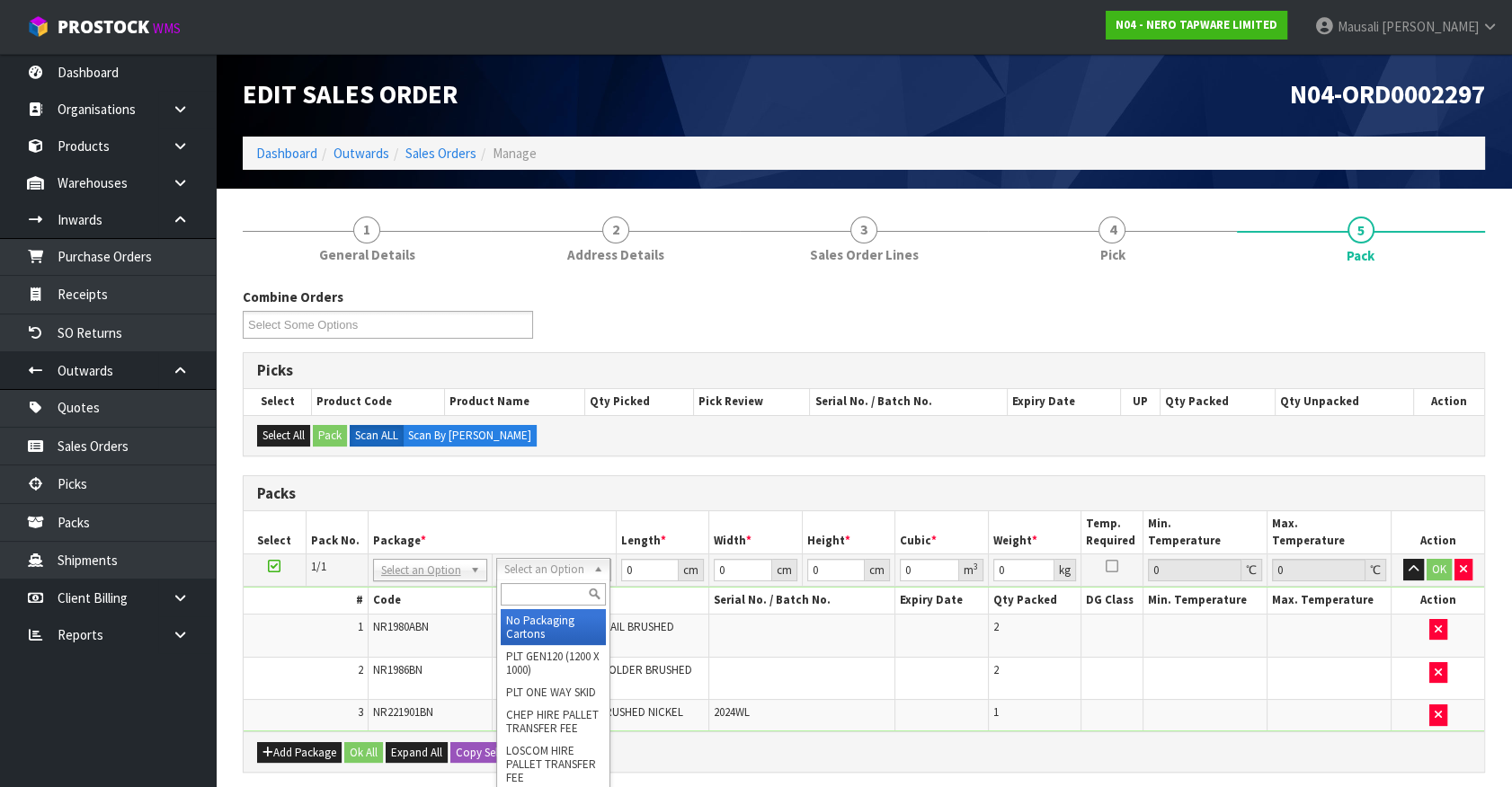 click at bounding box center [553, 594] 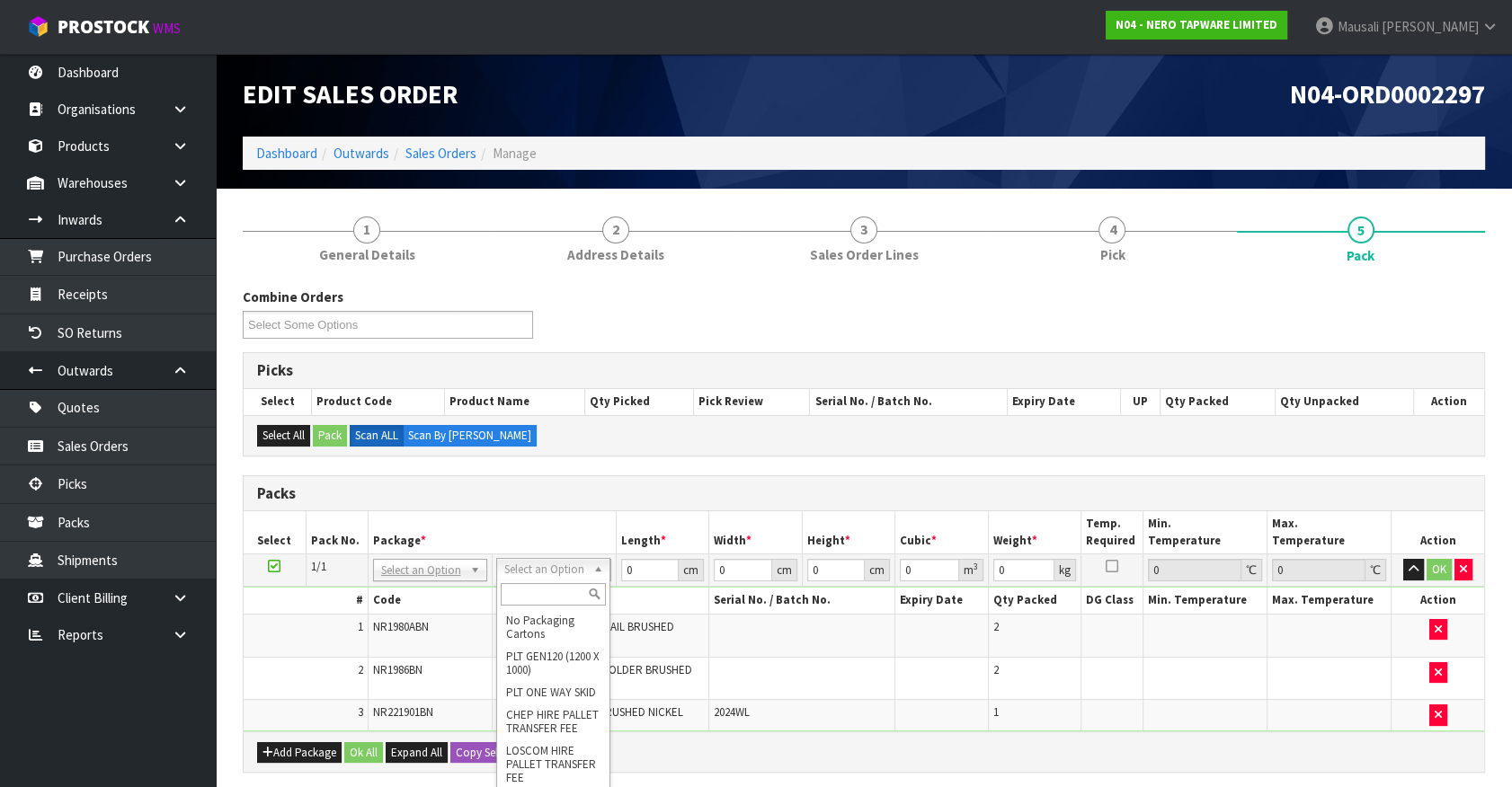 click at bounding box center (553, 594) 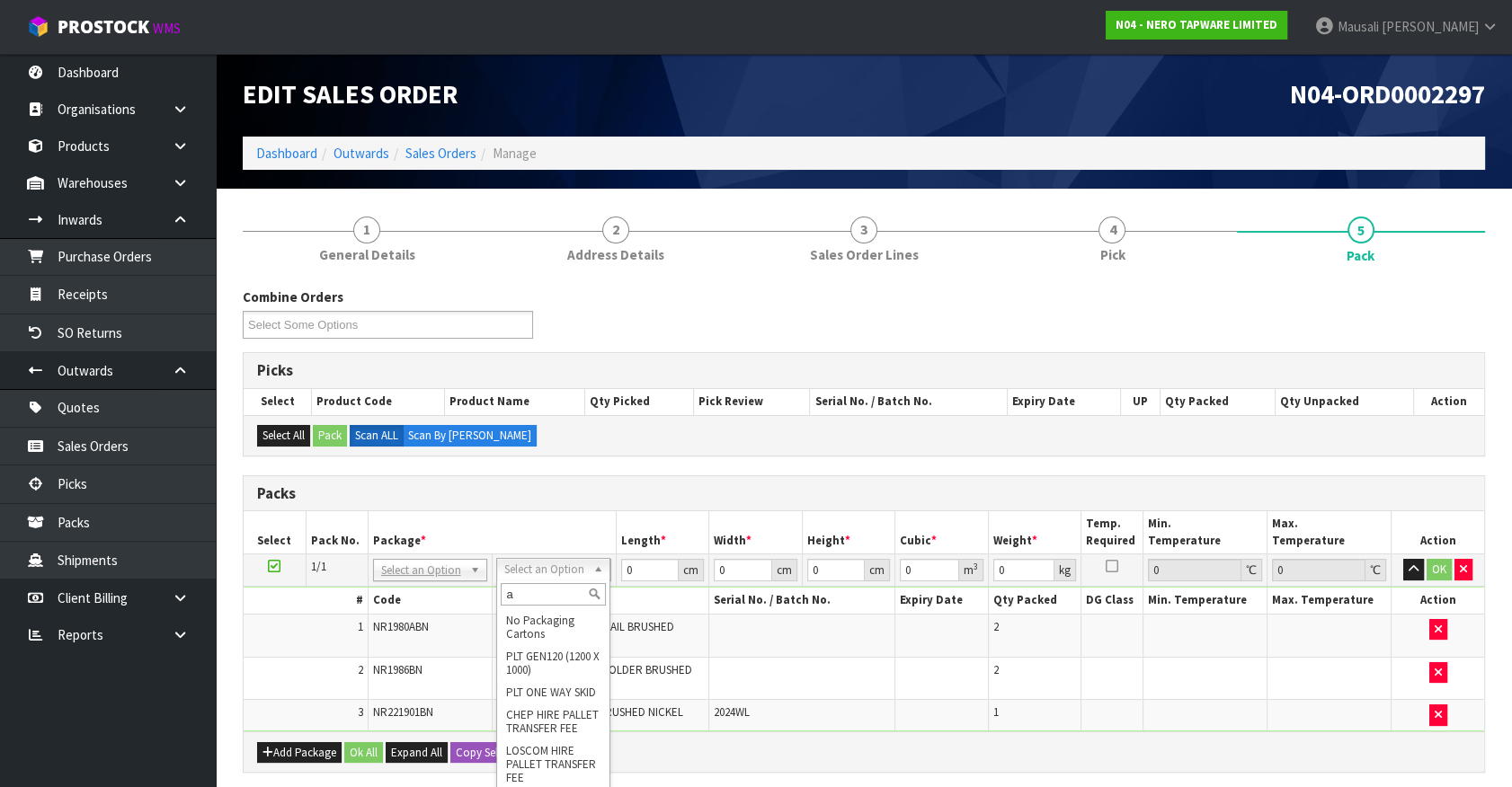 type on "a4" 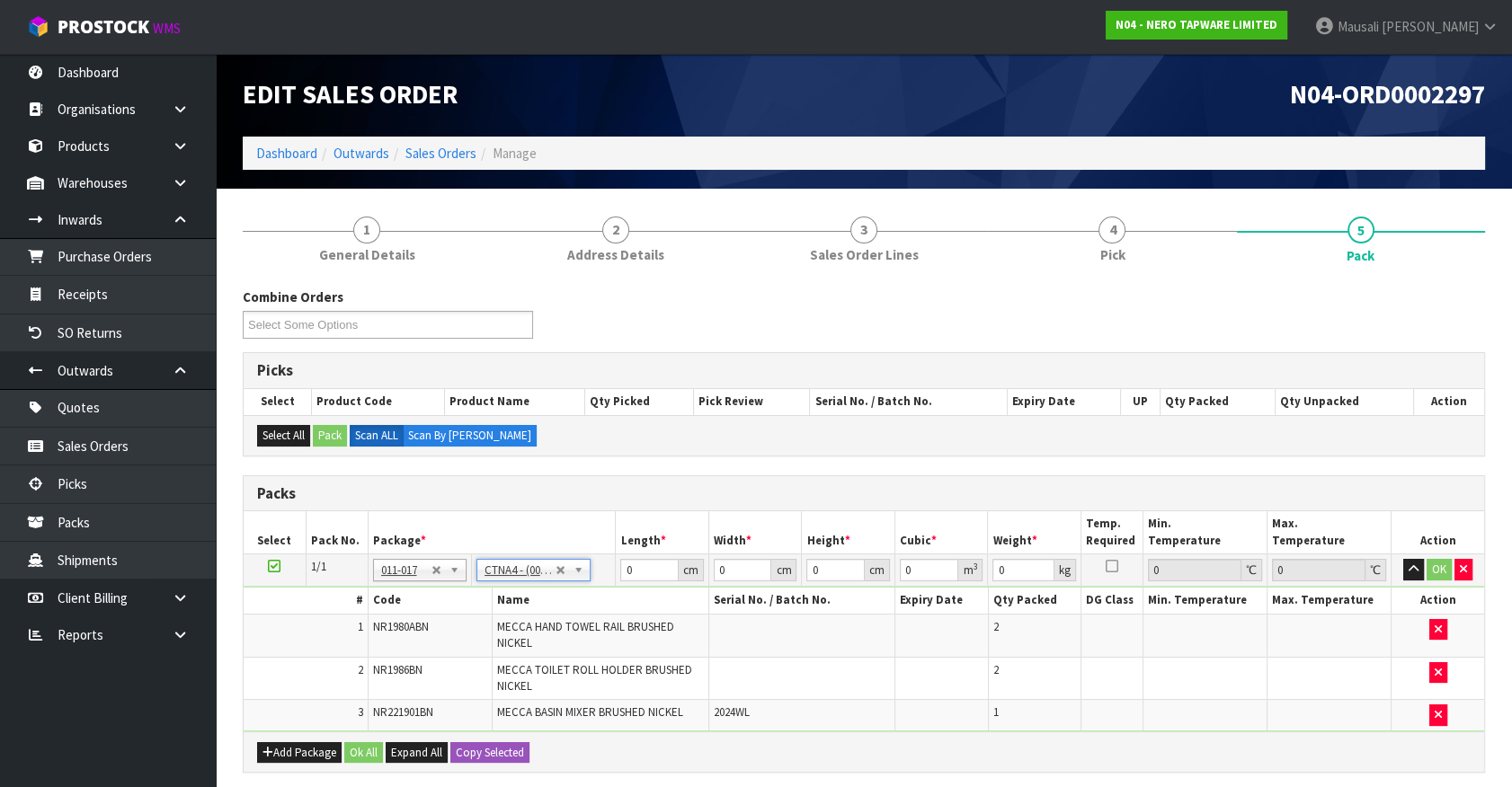 type on "31" 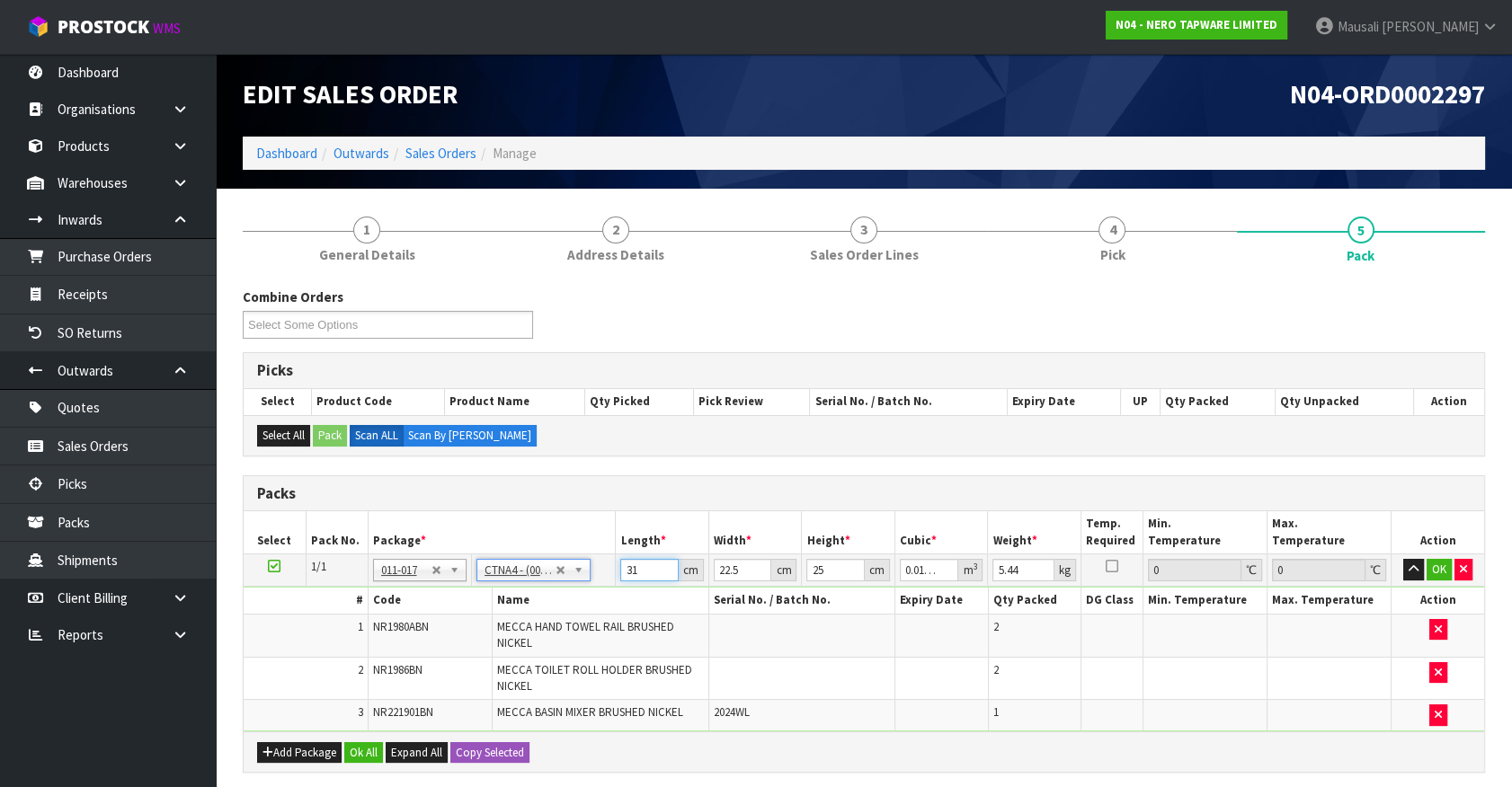 drag, startPoint x: 620, startPoint y: 573, endPoint x: 563, endPoint y: 595, distance: 61.09828 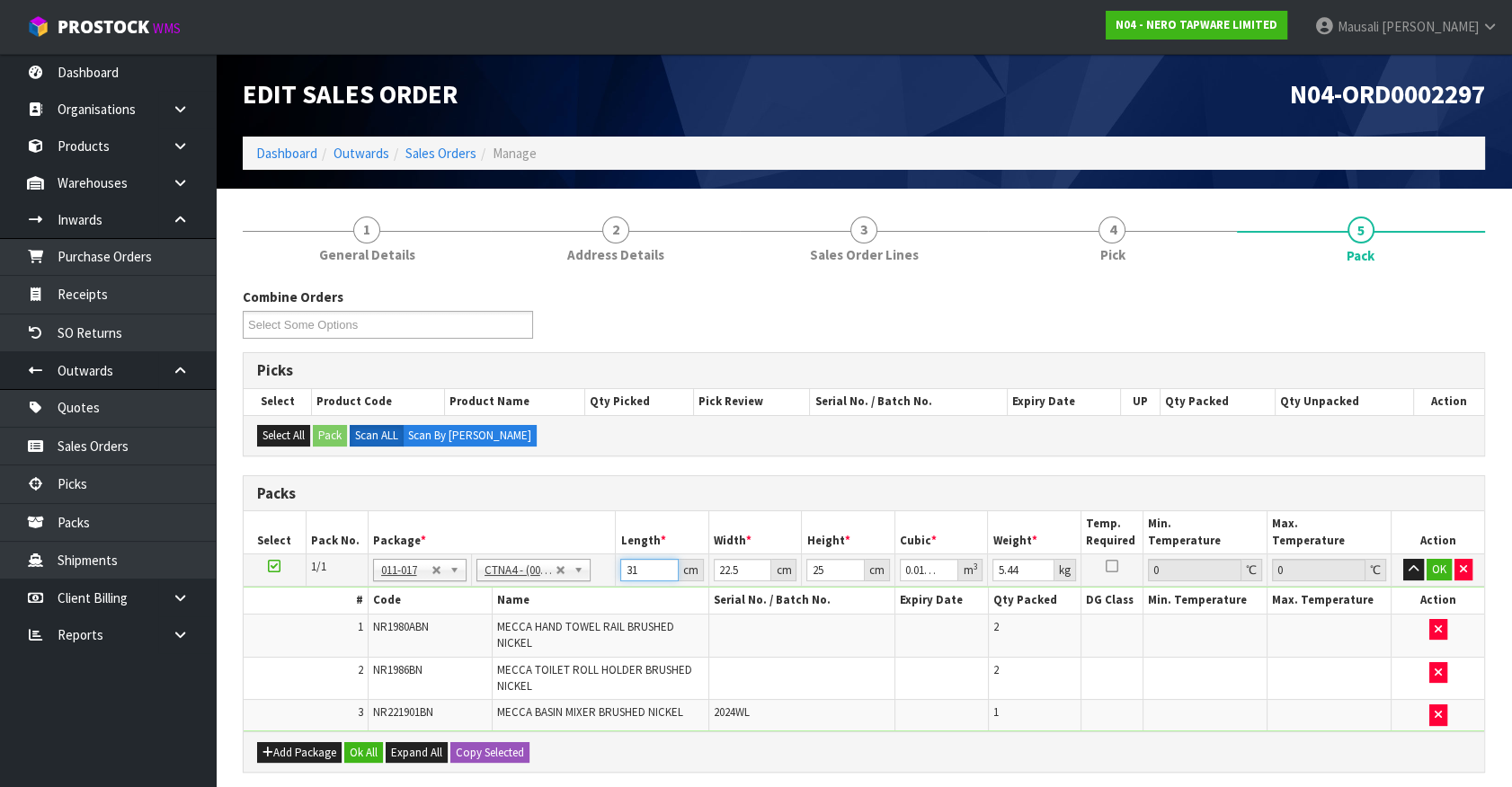 type on "3" 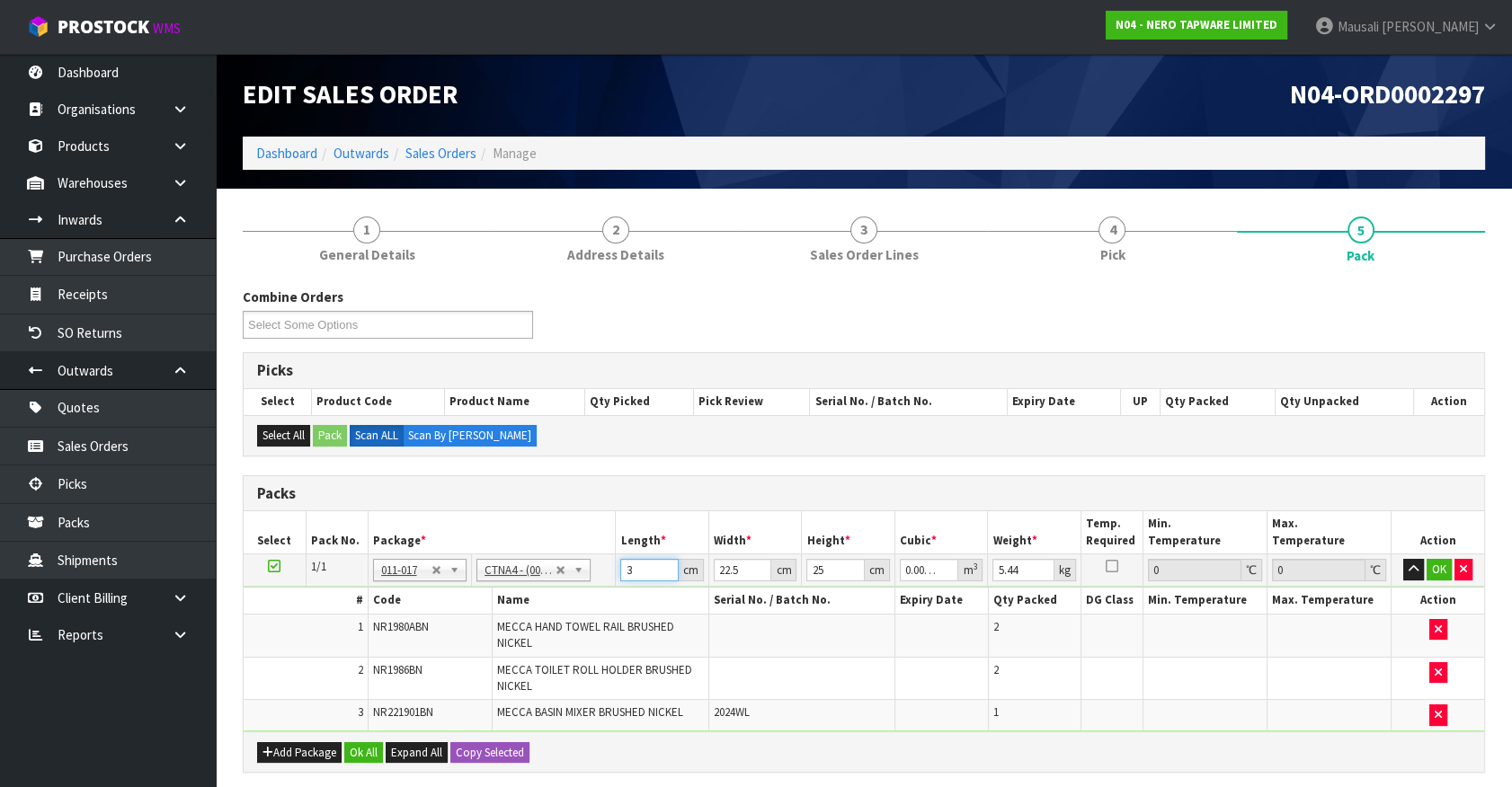 type on "32" 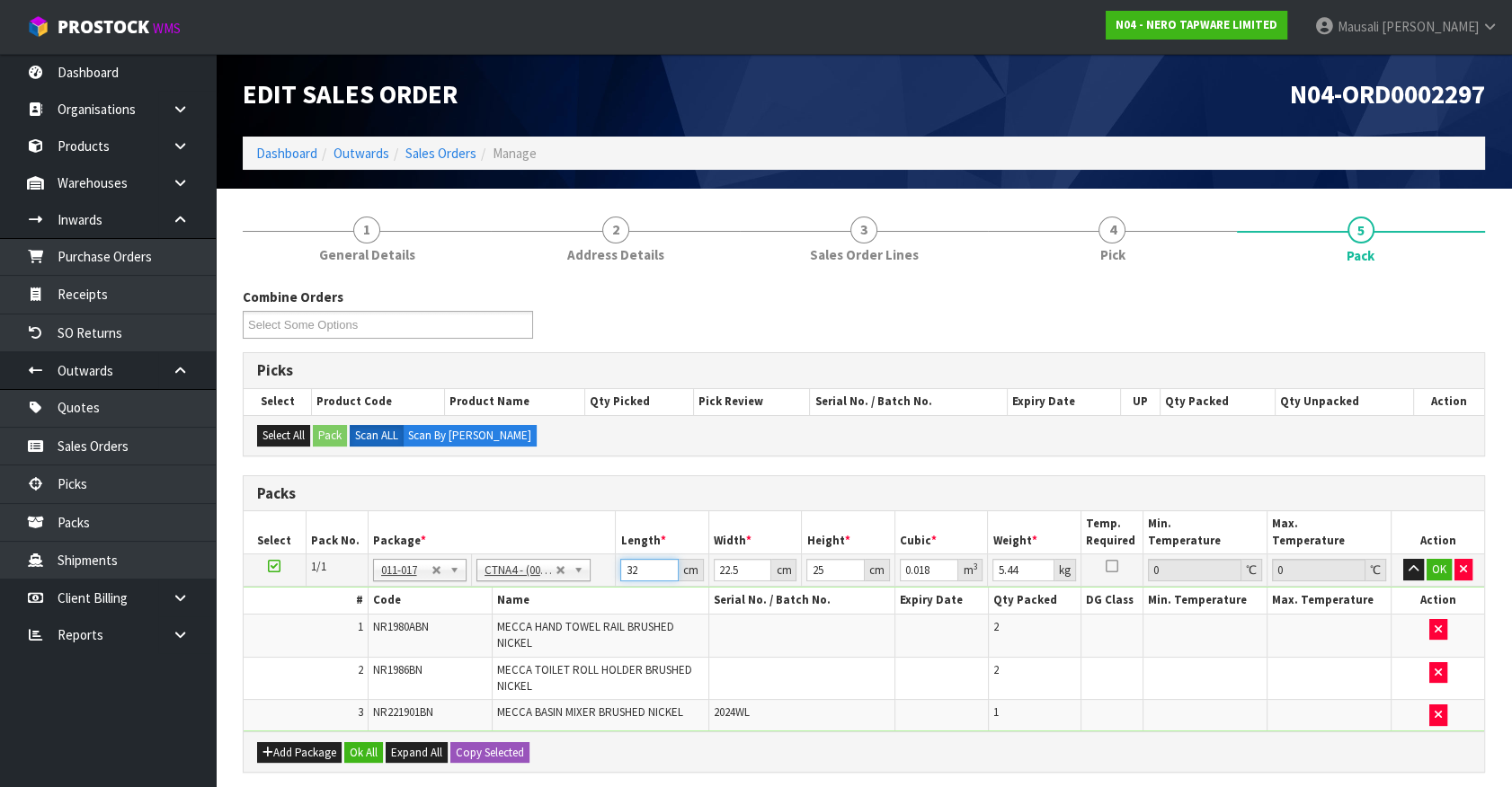 type on "32" 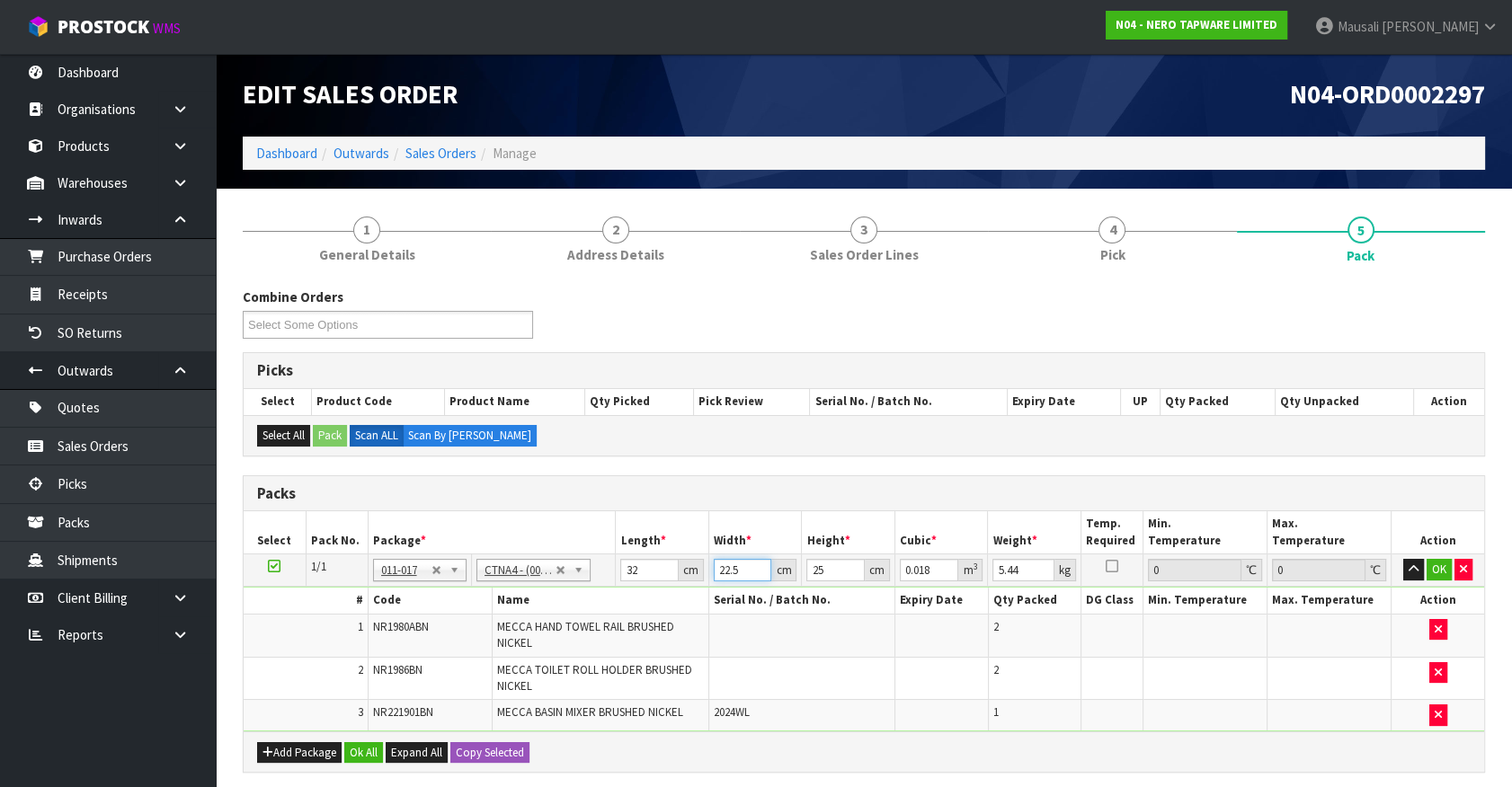 type on "2" 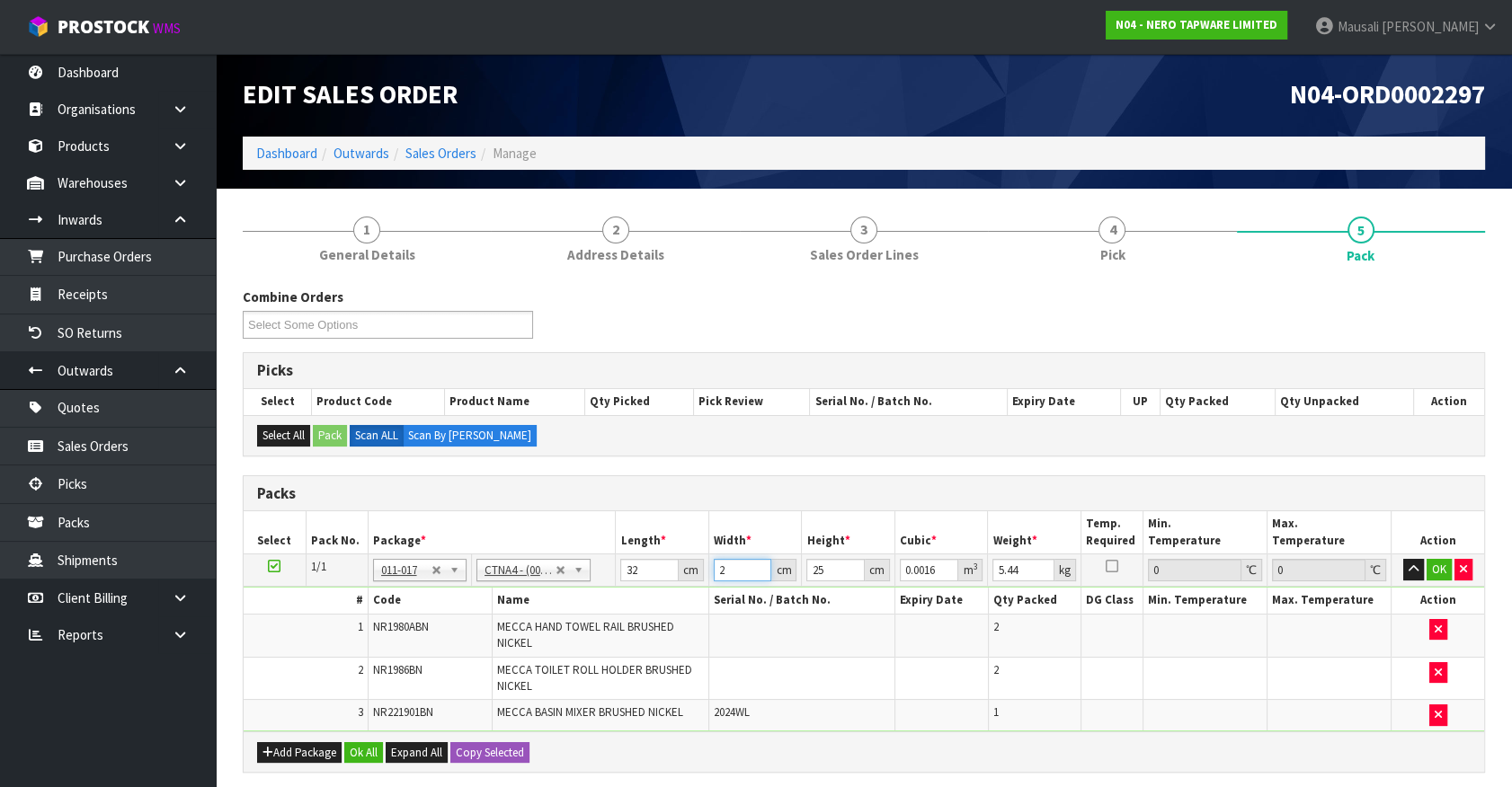 type on "24" 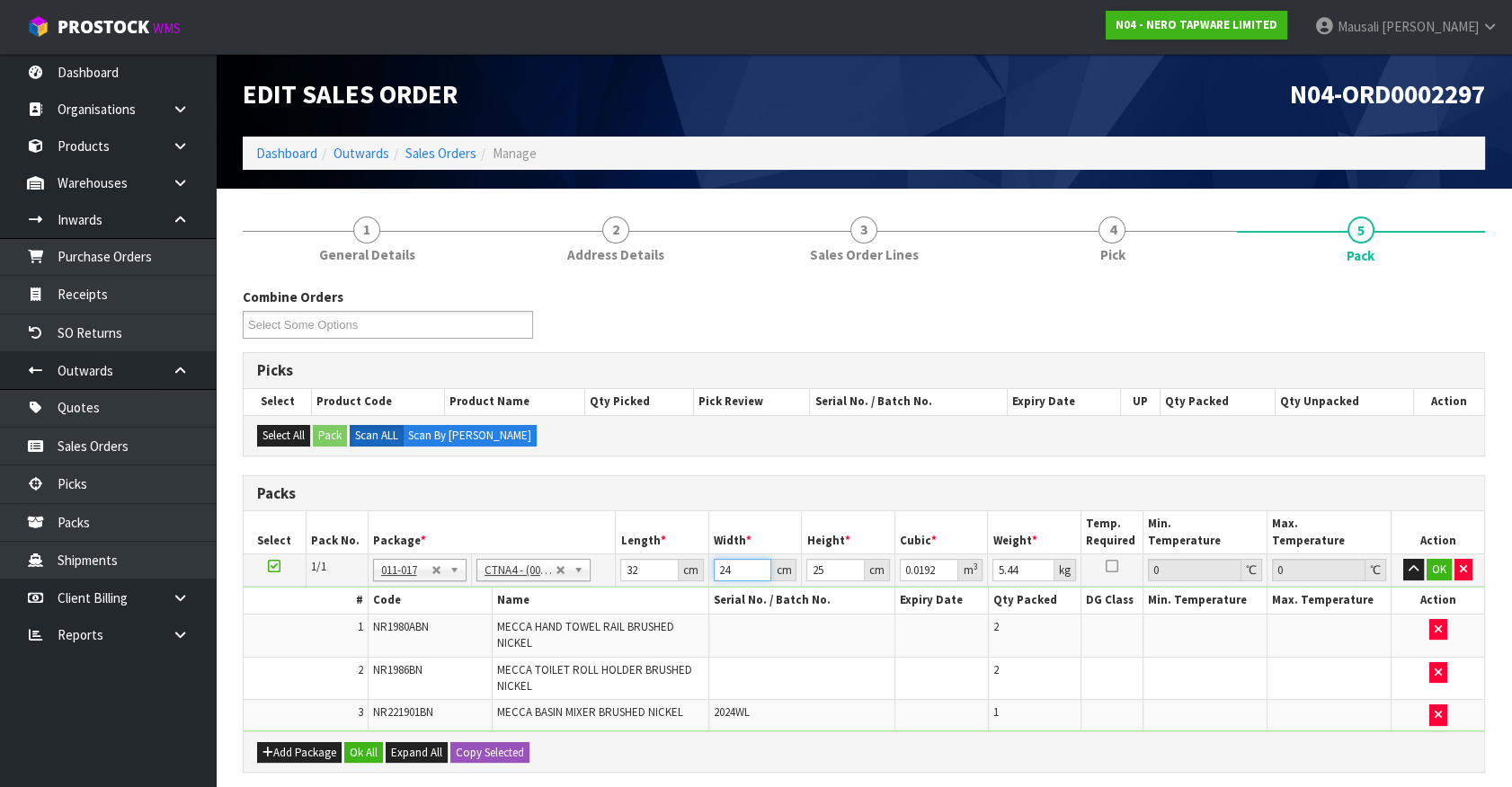 type on "24" 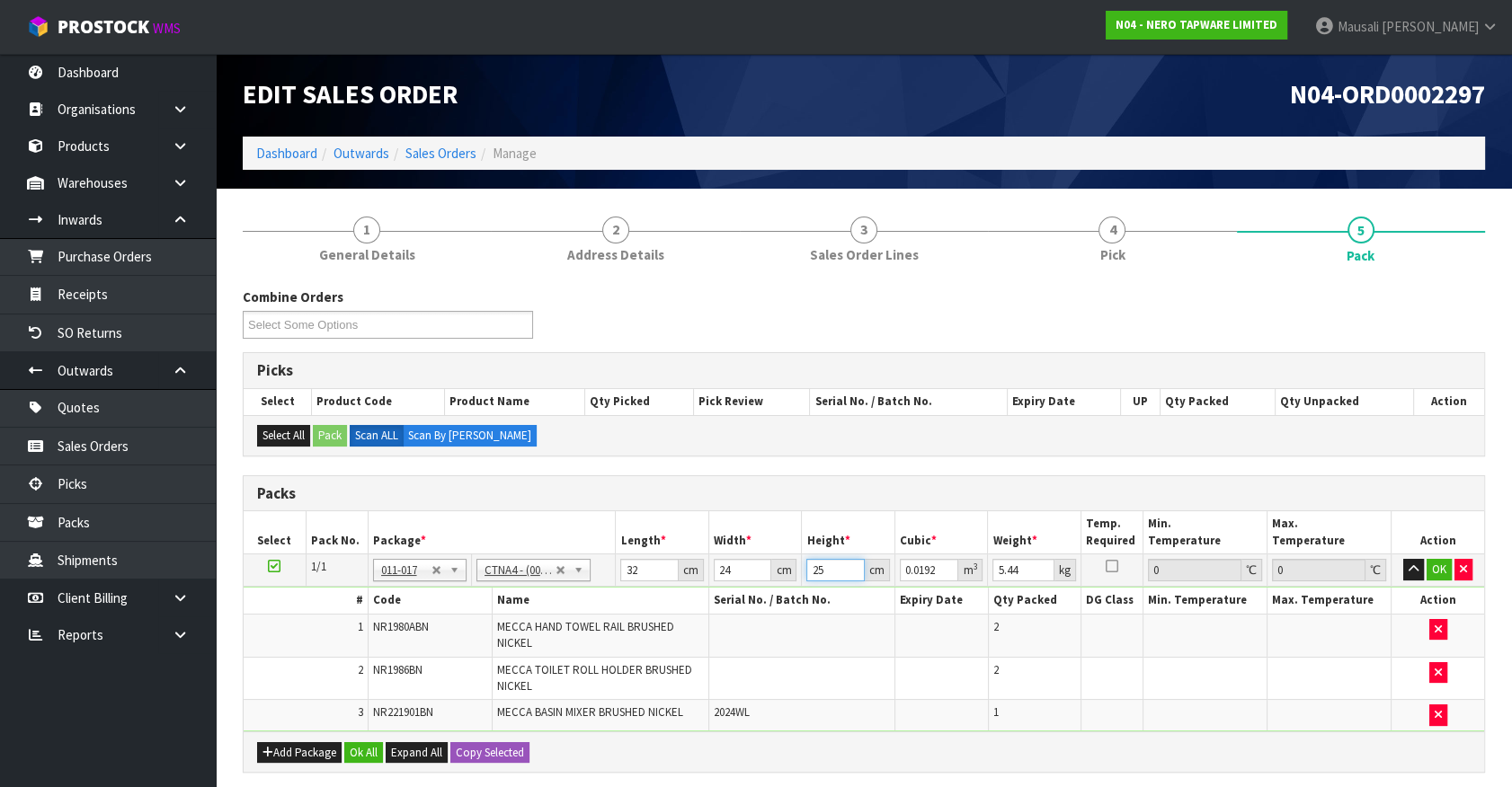 type on "2" 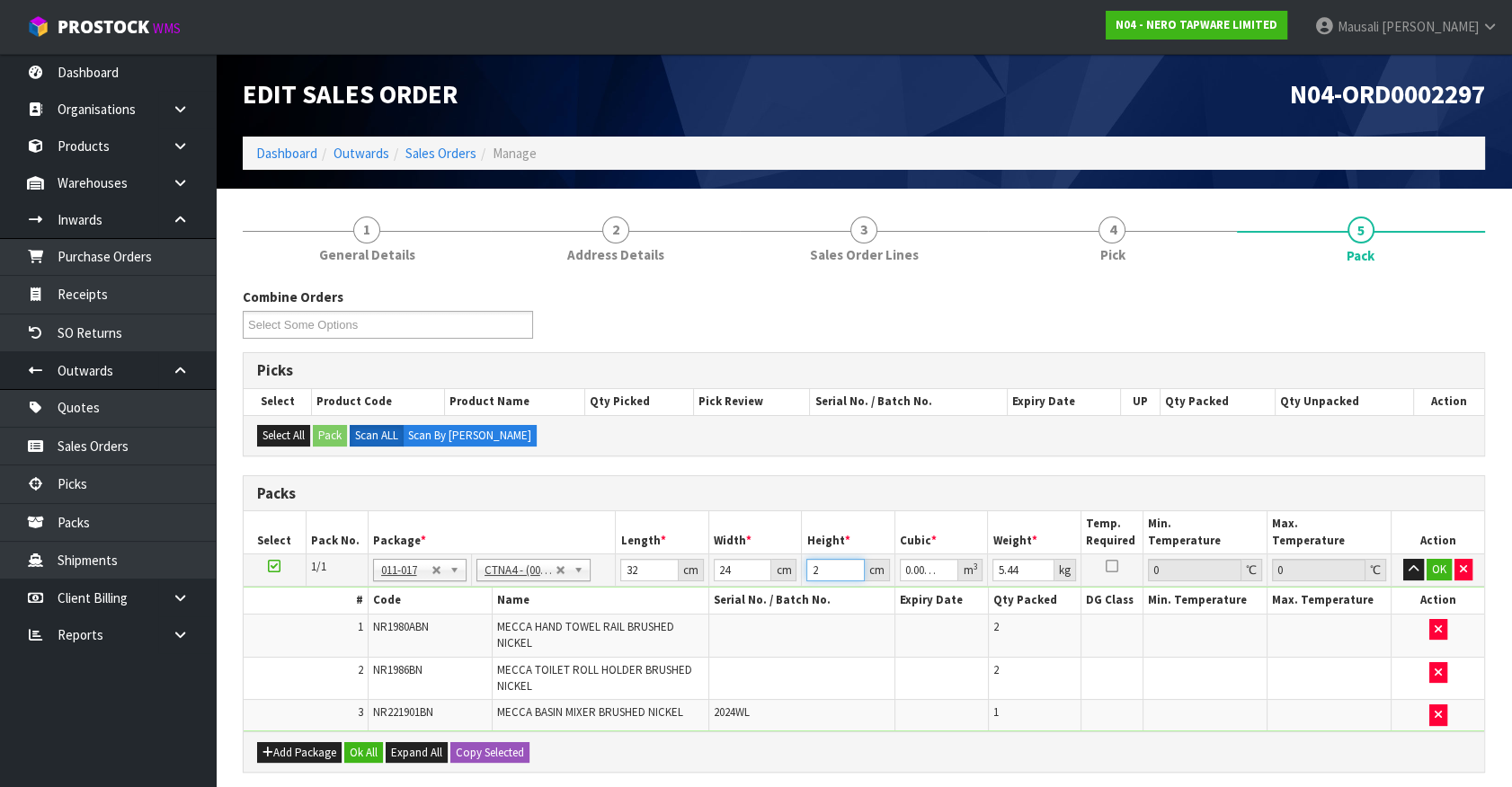 type on "27" 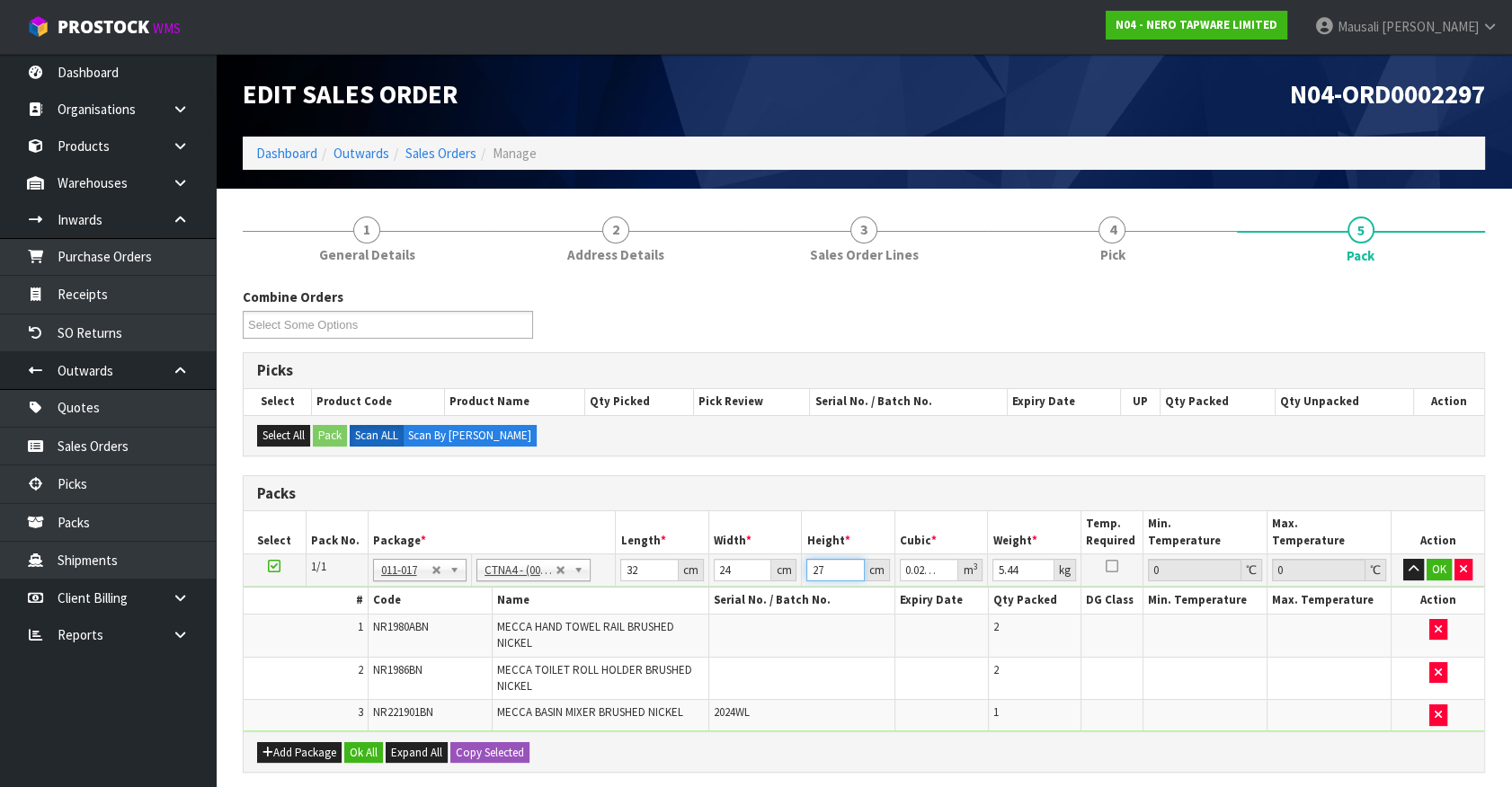 type on "27" 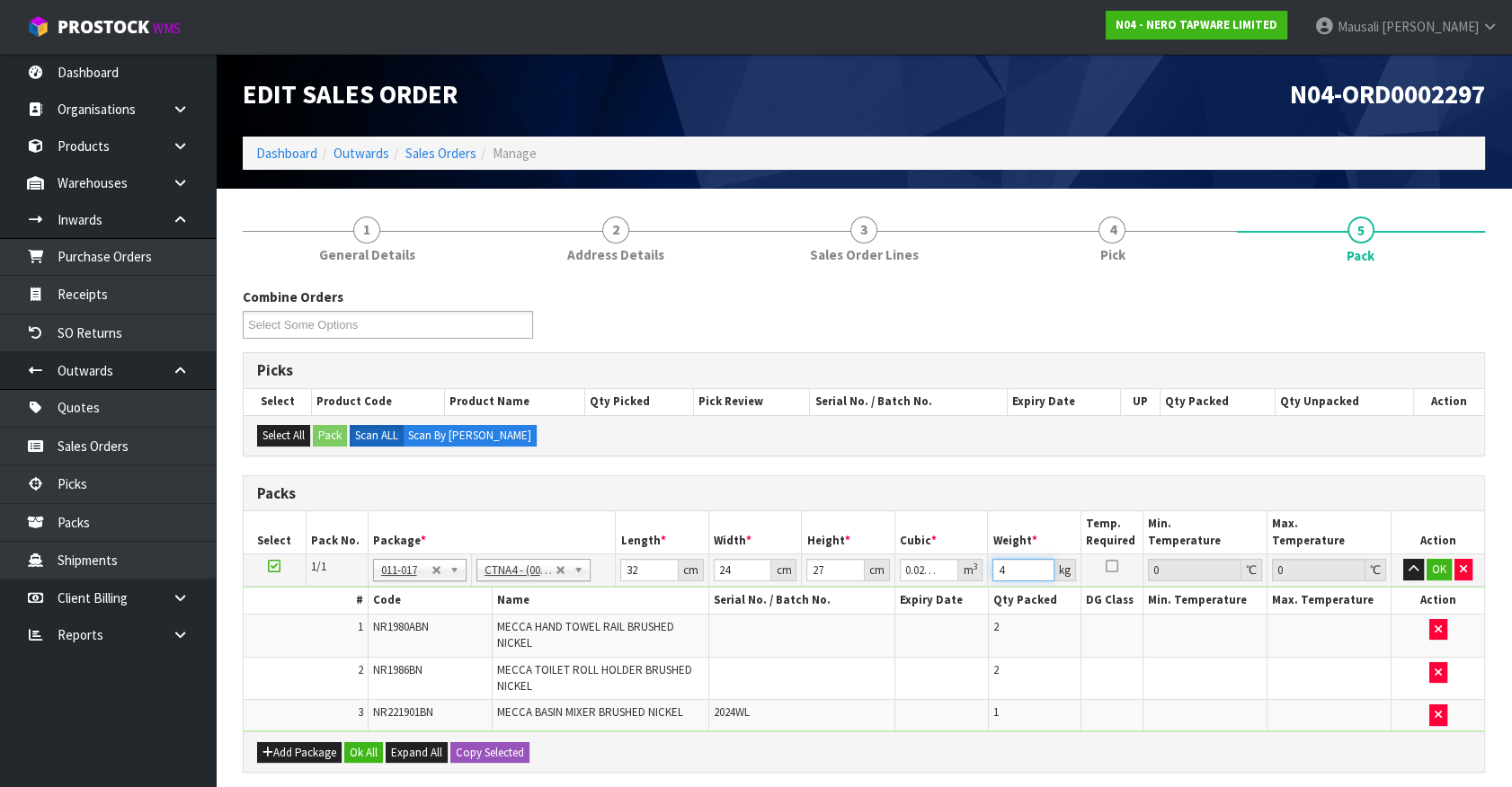 type on "4" 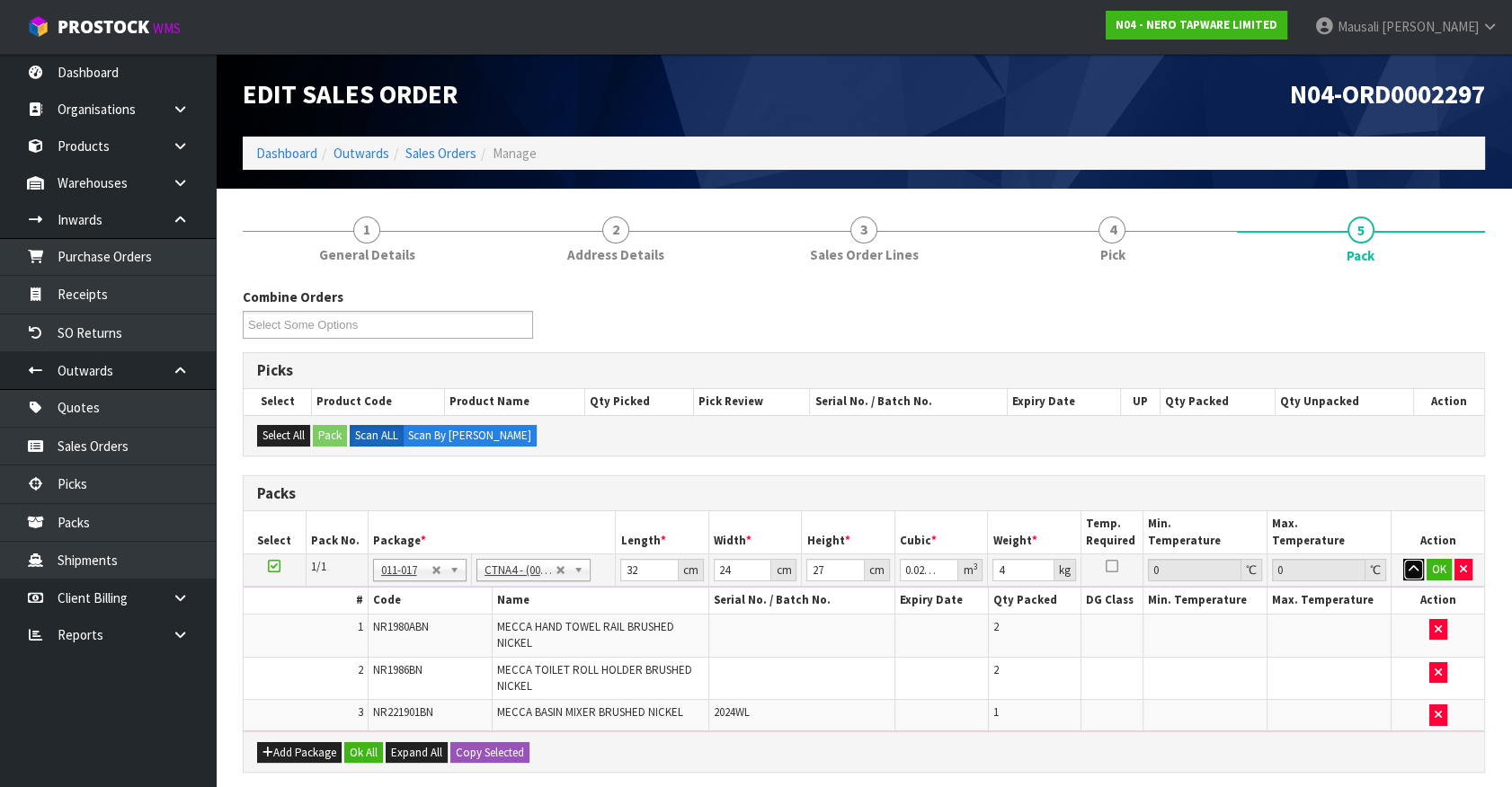 type 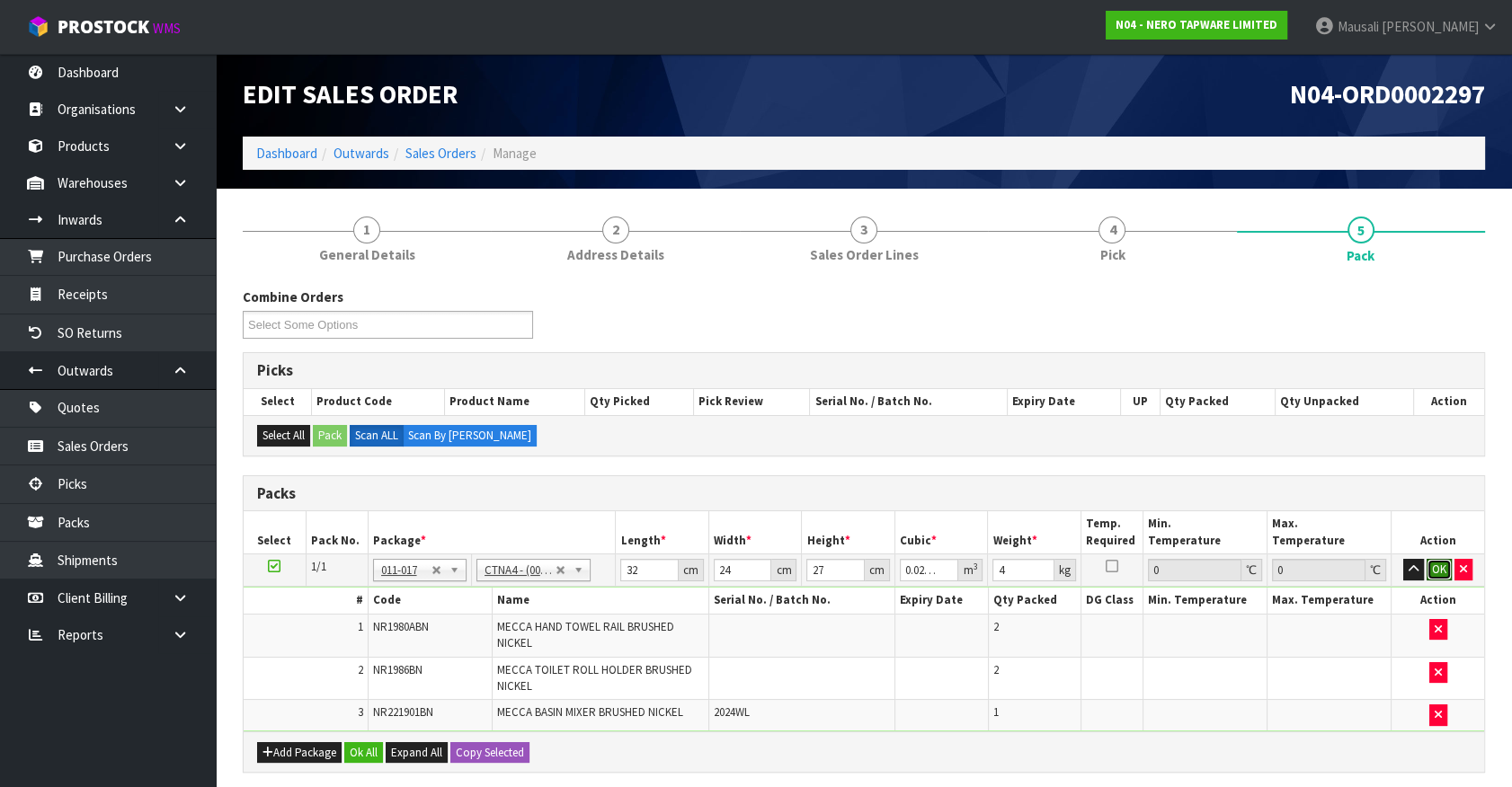 type 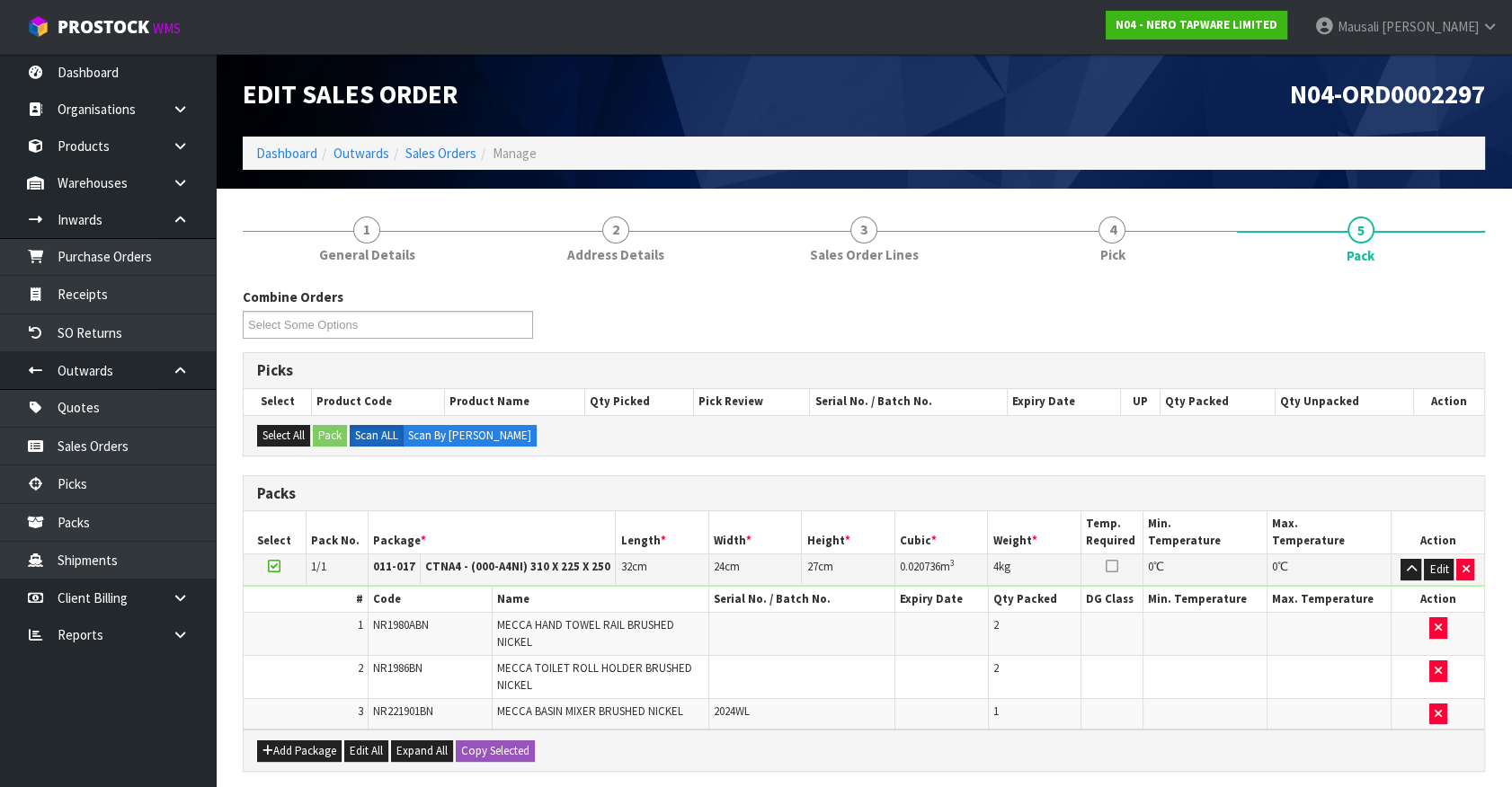 scroll, scrollTop: 321, scrollLeft: 0, axis: vertical 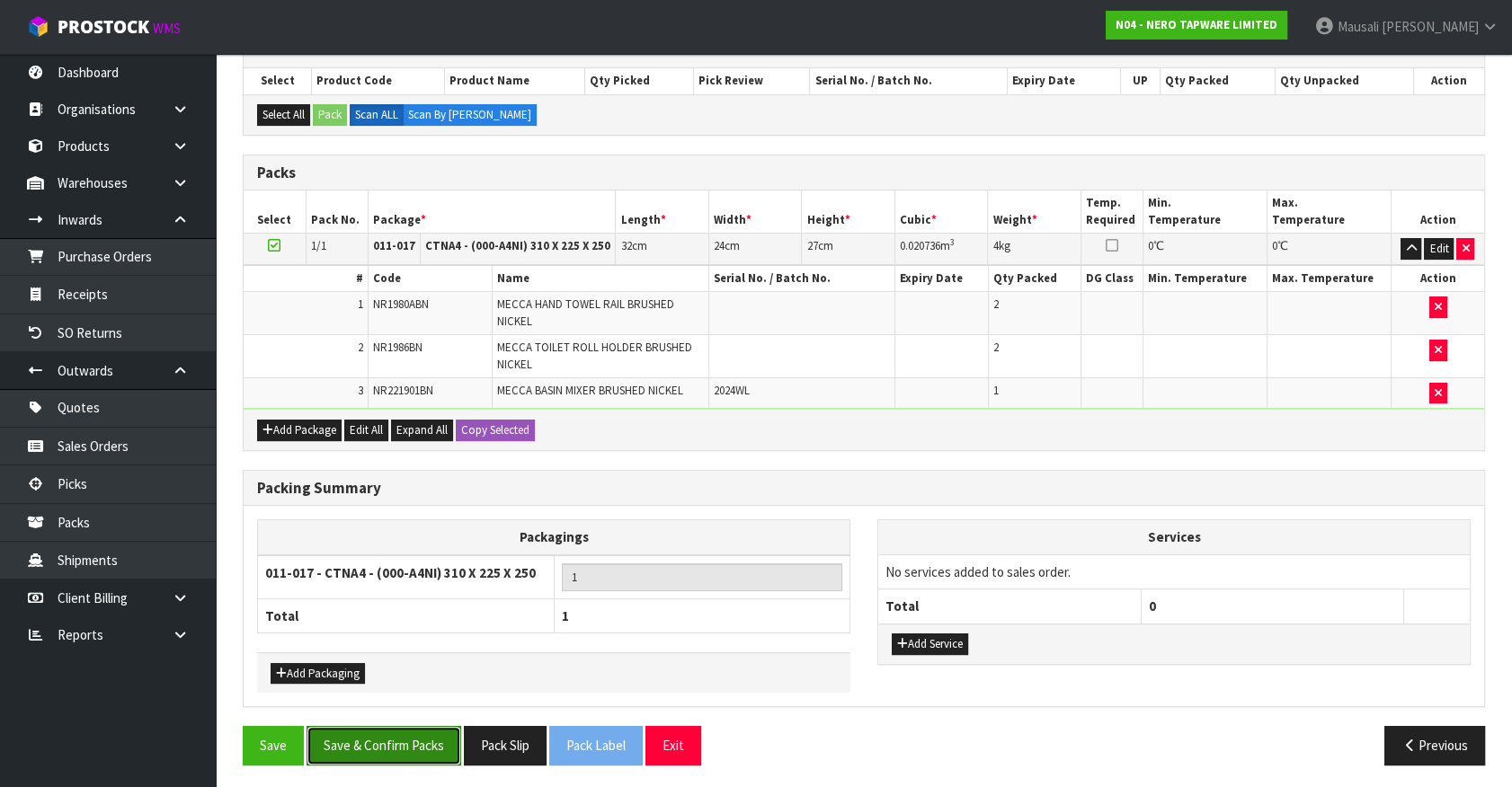 click on "Save & Confirm Packs" at bounding box center (384, 745) 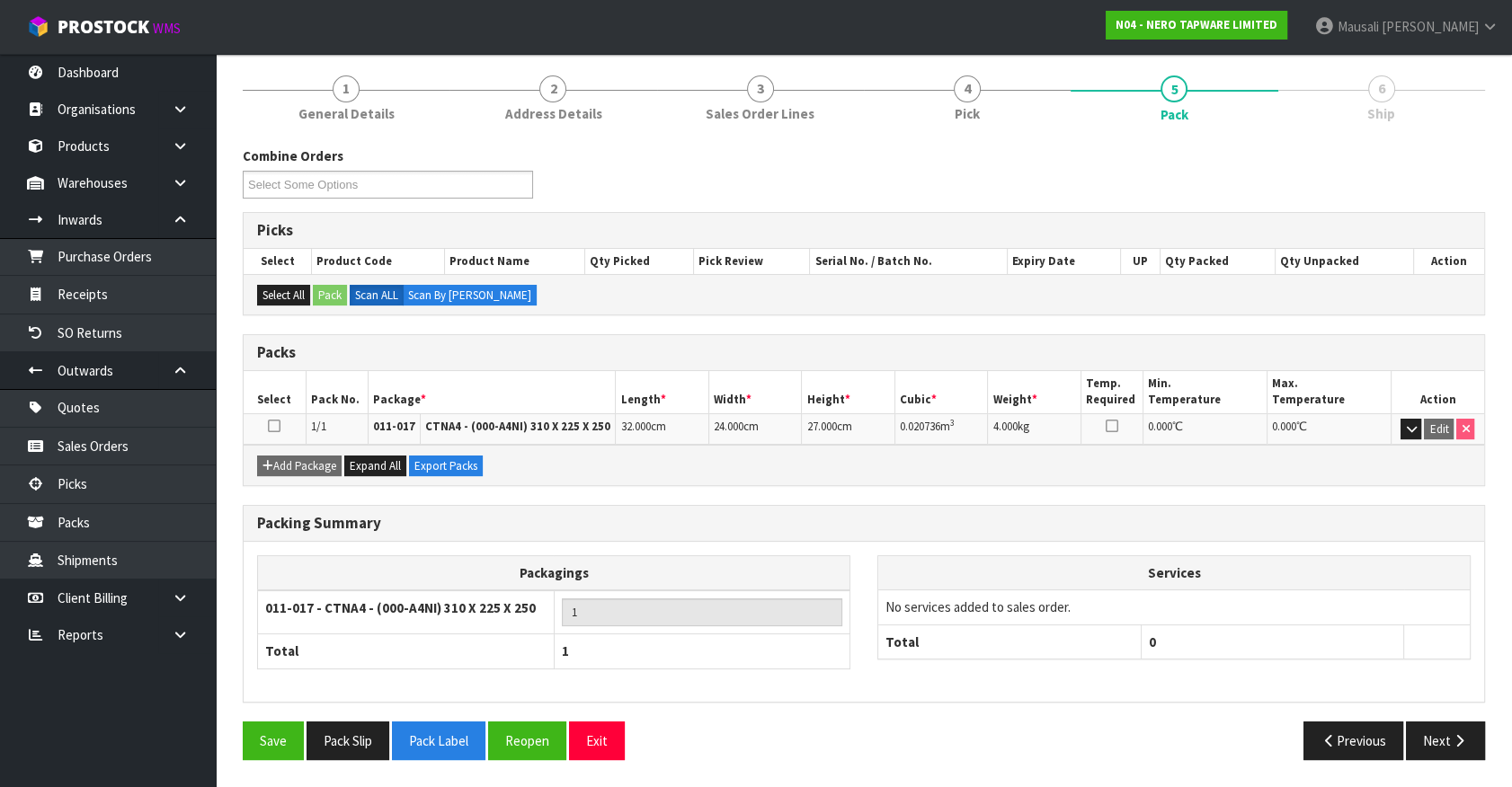 scroll, scrollTop: 202, scrollLeft: 0, axis: vertical 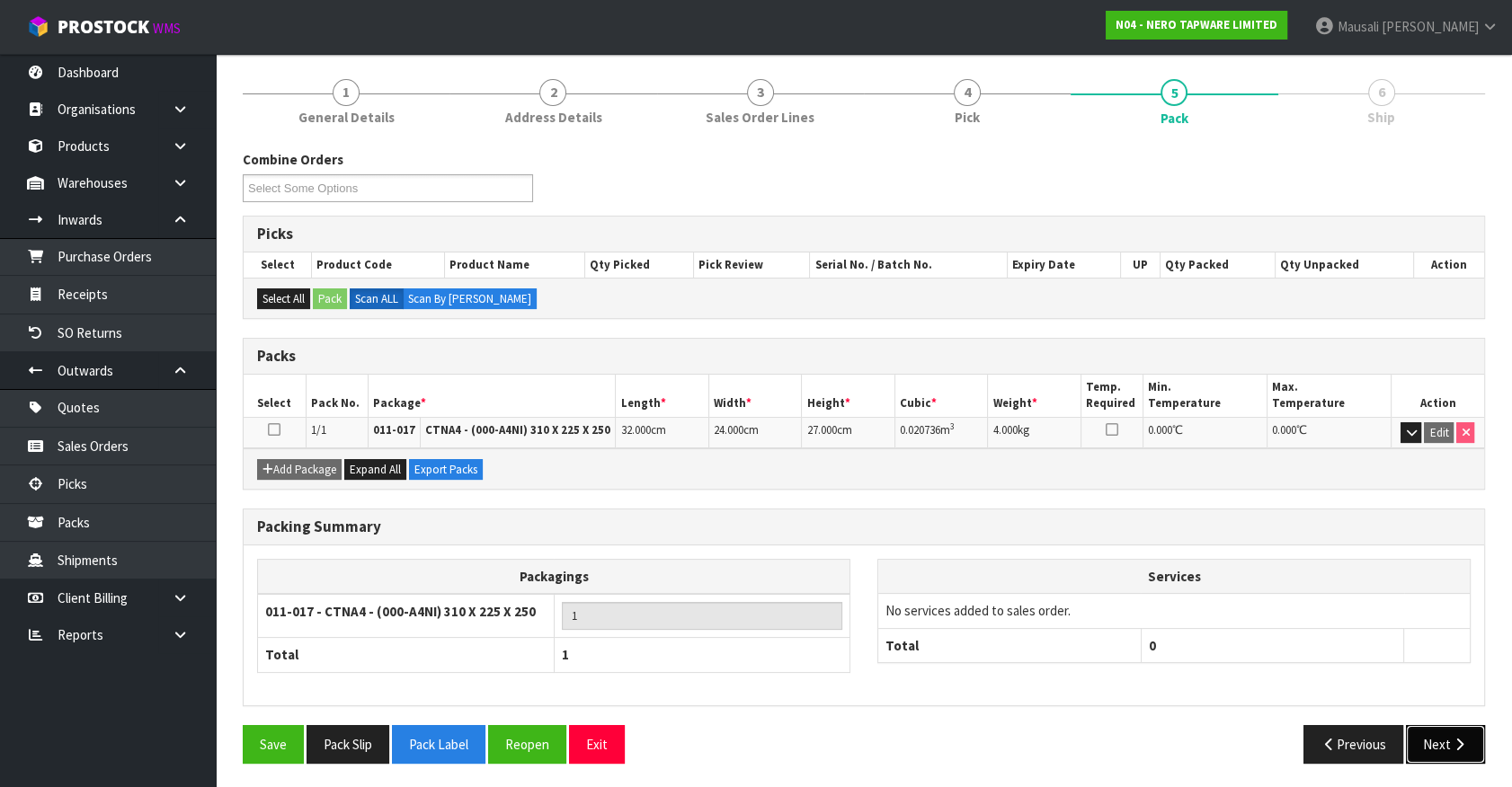 click on "Next" at bounding box center [1445, 744] 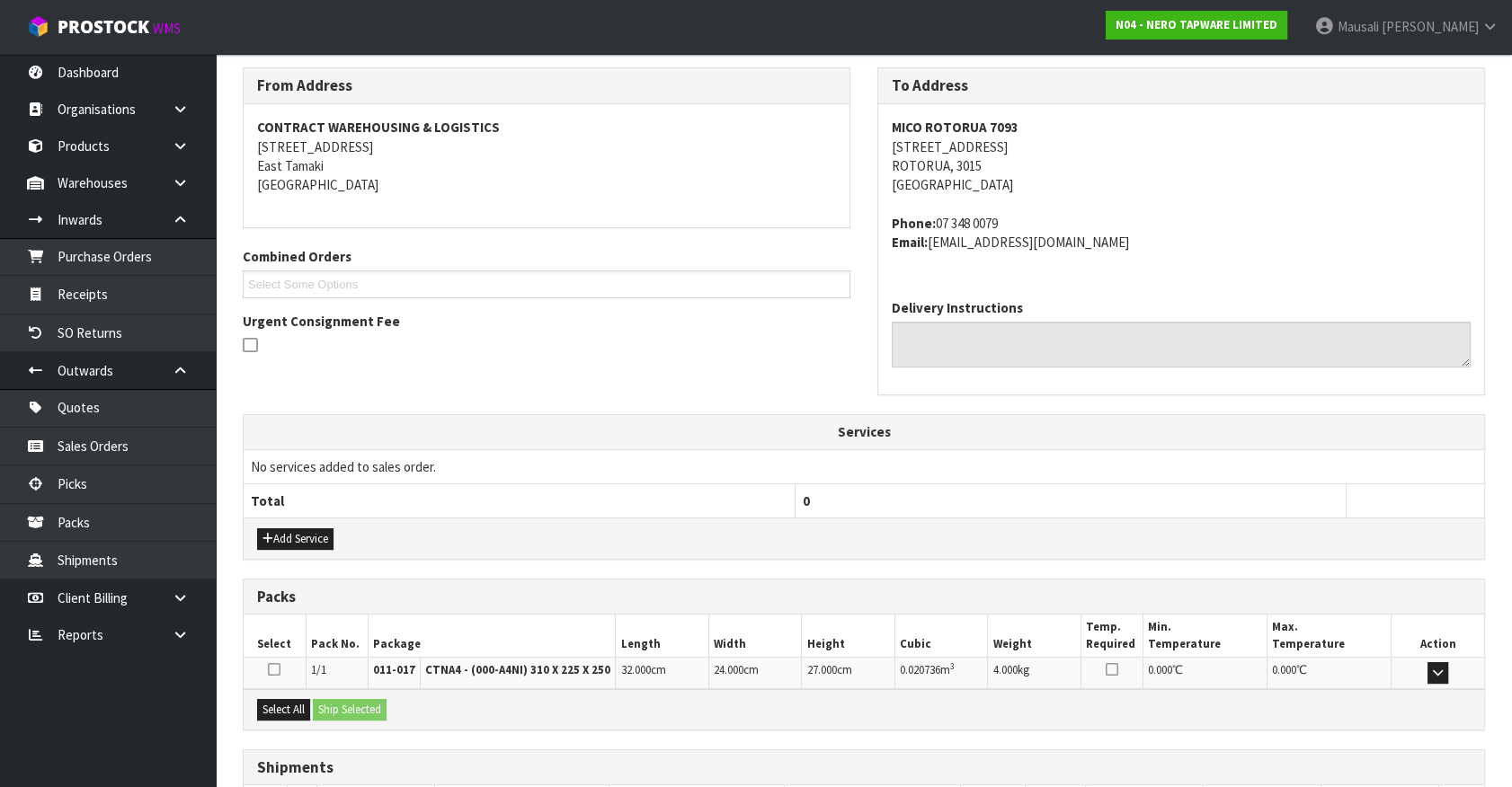 scroll, scrollTop: 417, scrollLeft: 0, axis: vertical 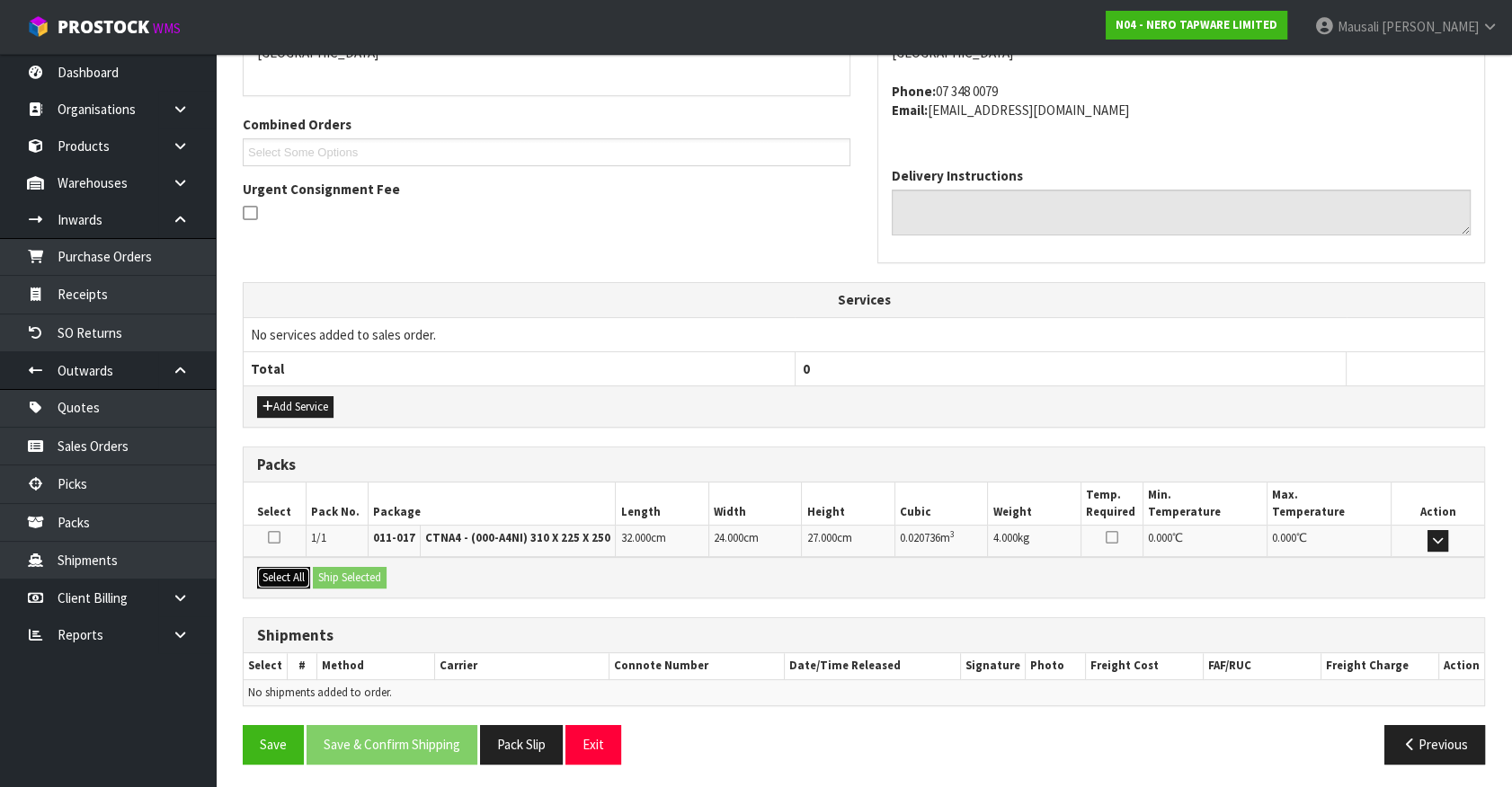 click on "Select All" at bounding box center [283, 578] 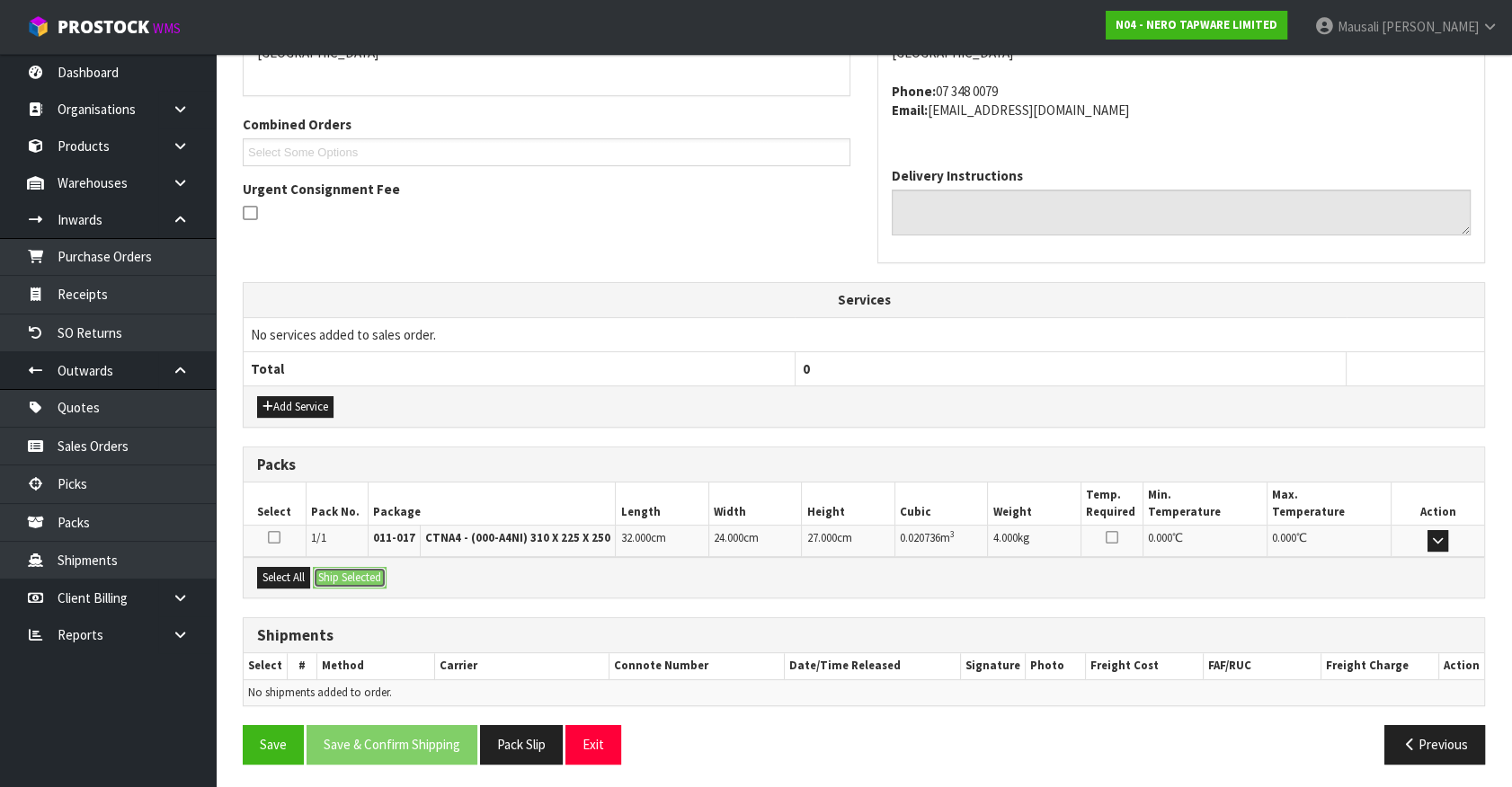 click on "Ship Selected" at bounding box center (350, 578) 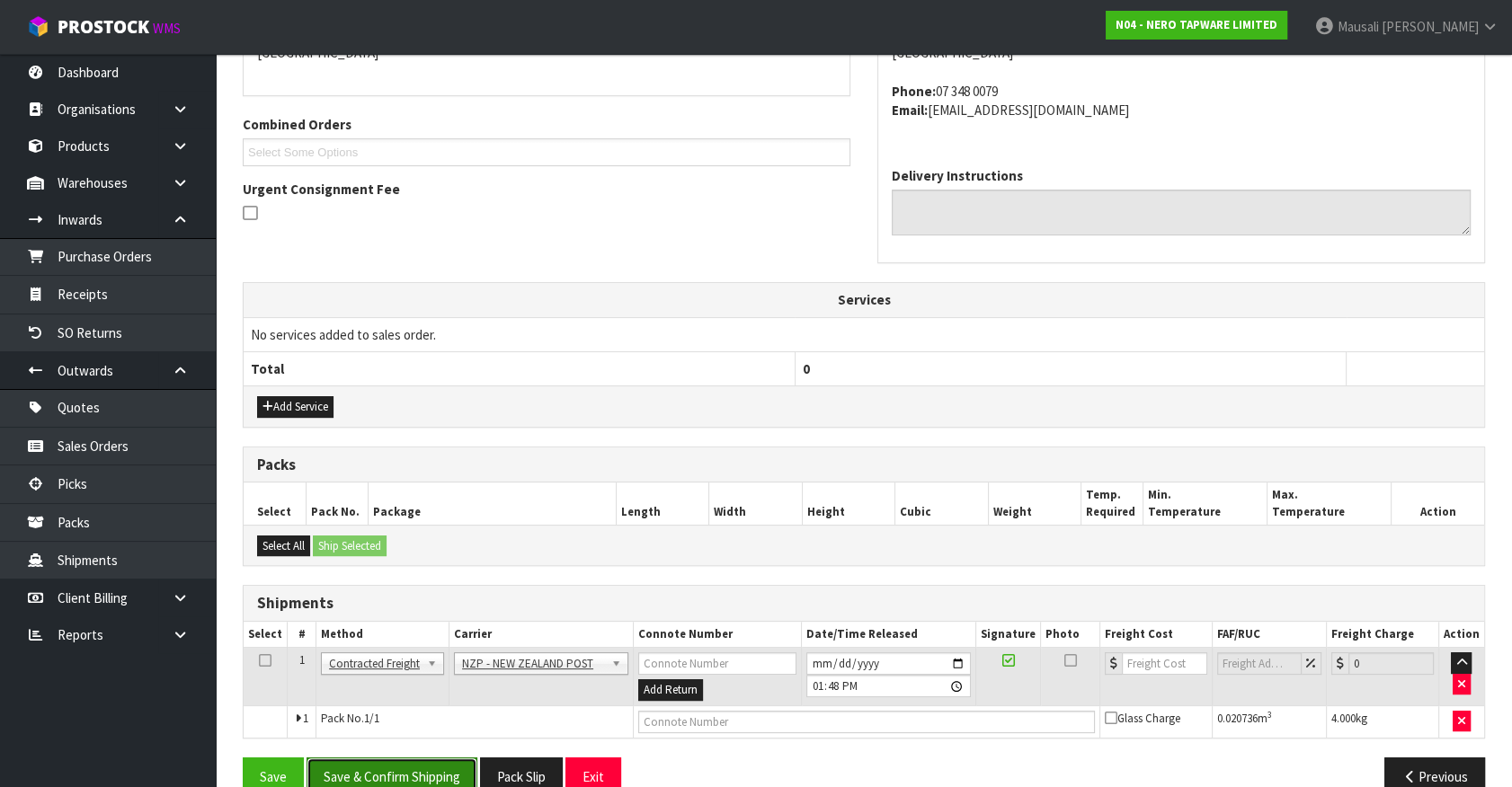 click on "Save & Confirm Shipping" at bounding box center [392, 776] 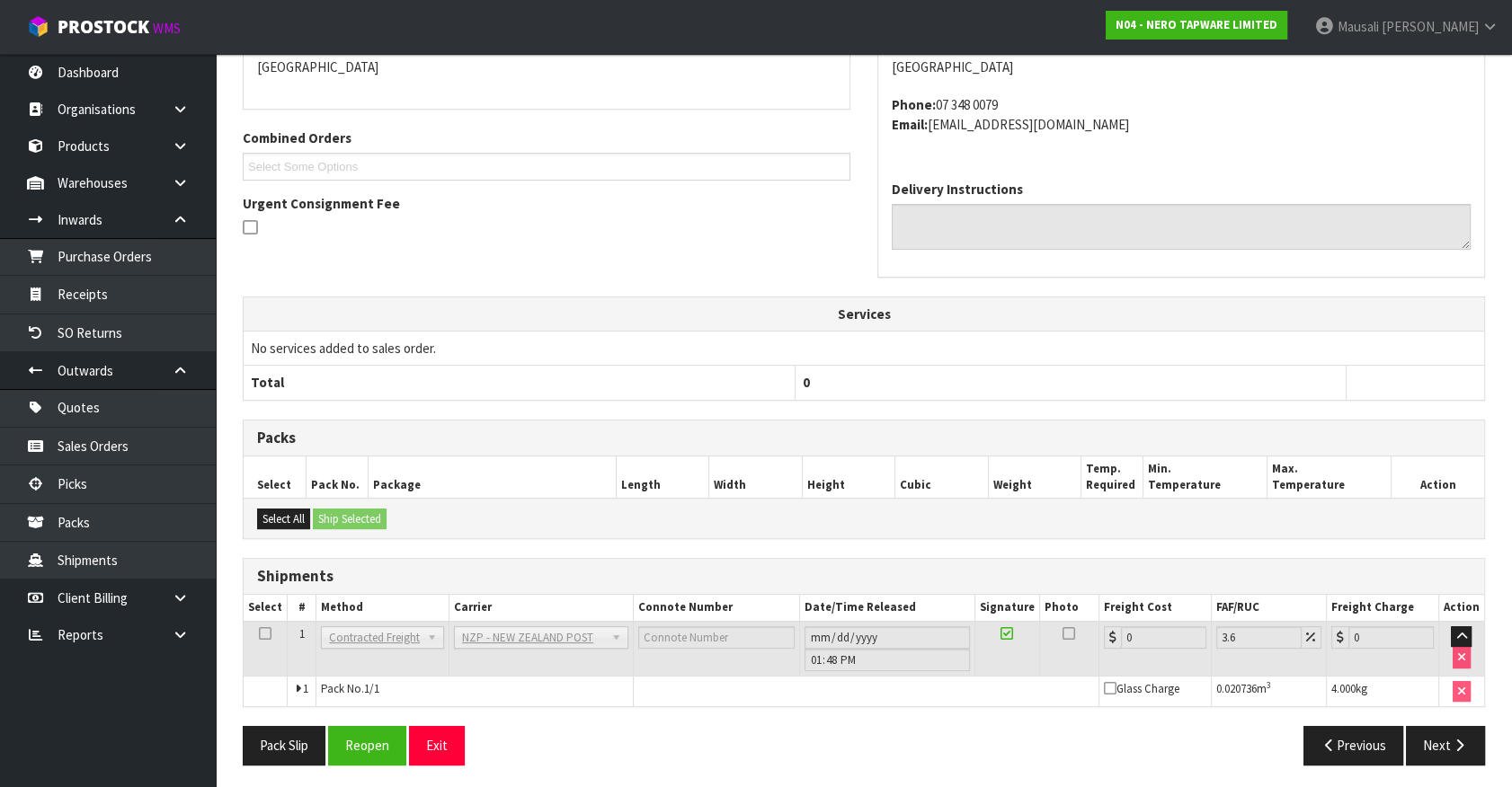 scroll, scrollTop: 423, scrollLeft: 0, axis: vertical 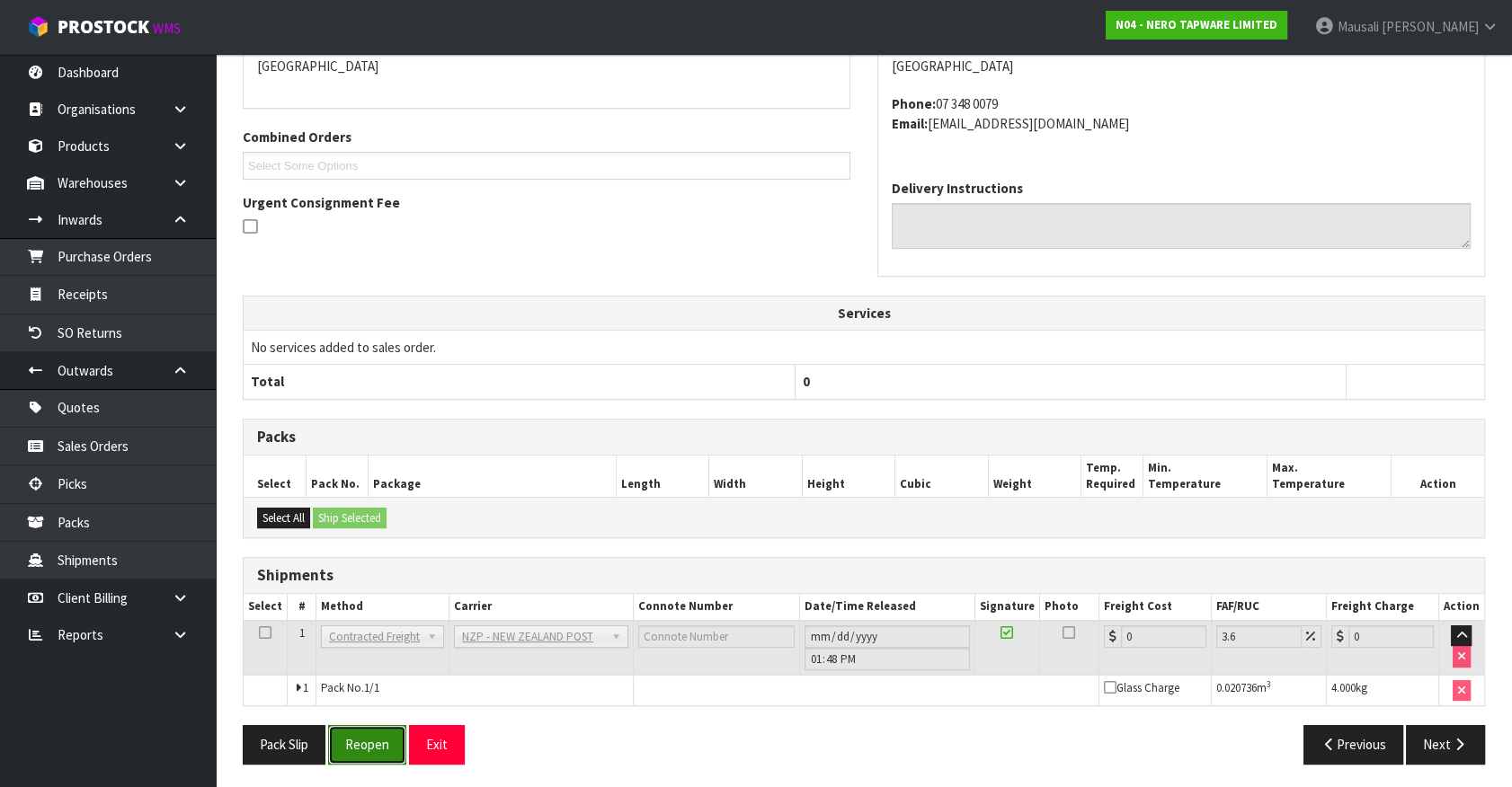 drag, startPoint x: 369, startPoint y: 740, endPoint x: 395, endPoint y: 721, distance: 32 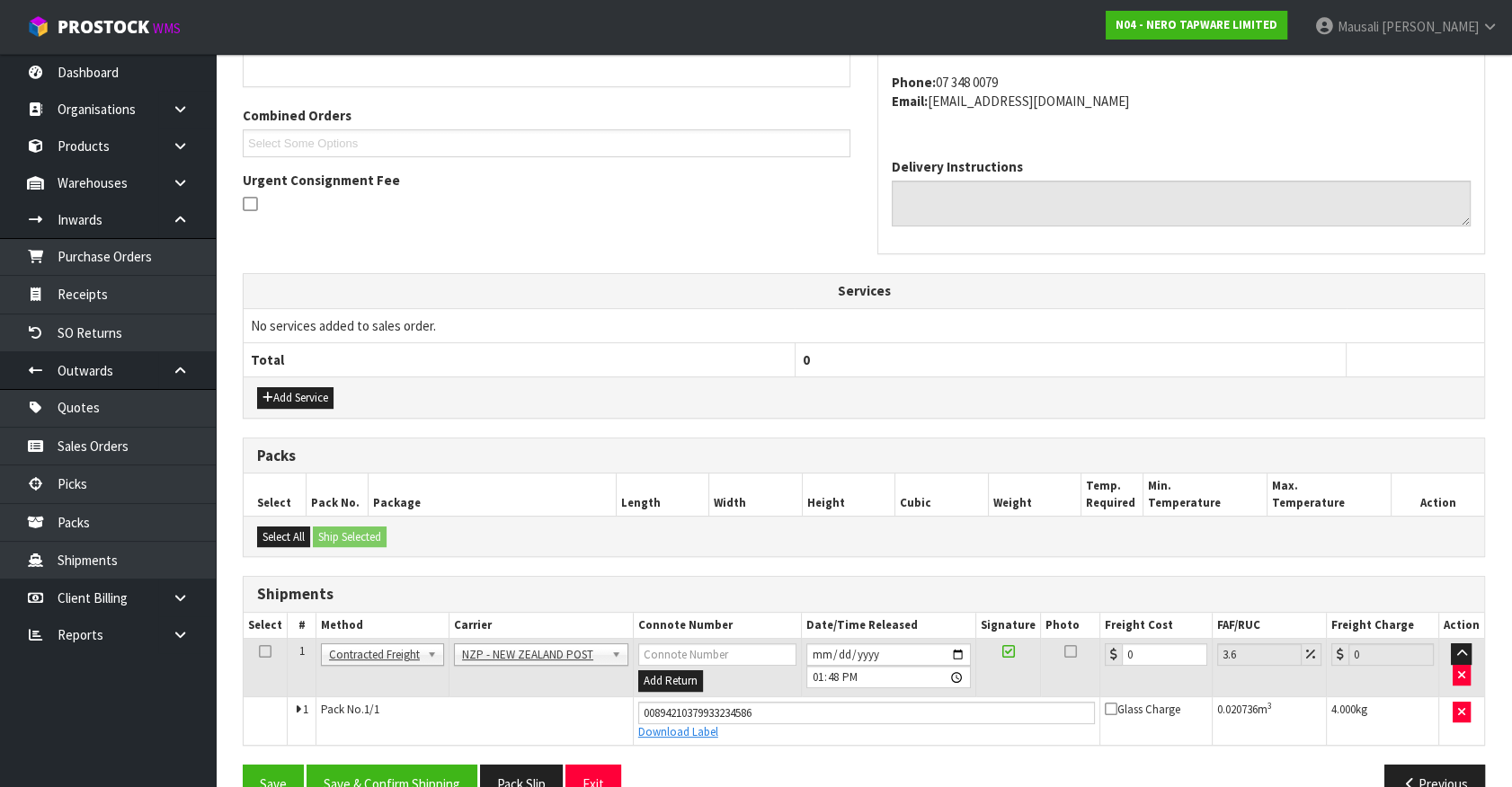 scroll, scrollTop: 465, scrollLeft: 0, axis: vertical 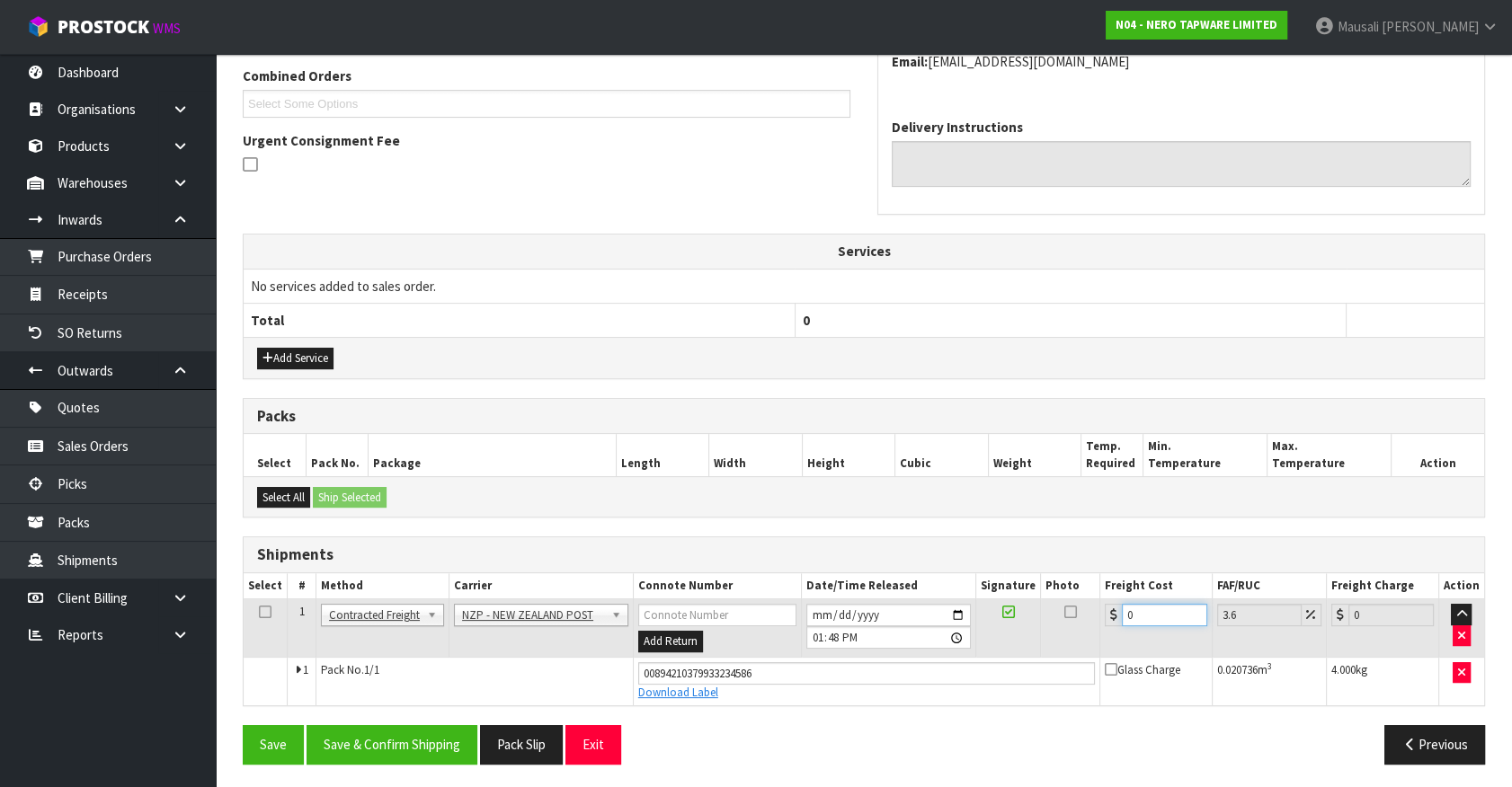 drag, startPoint x: 1125, startPoint y: 618, endPoint x: 763, endPoint y: 679, distance: 367.1035 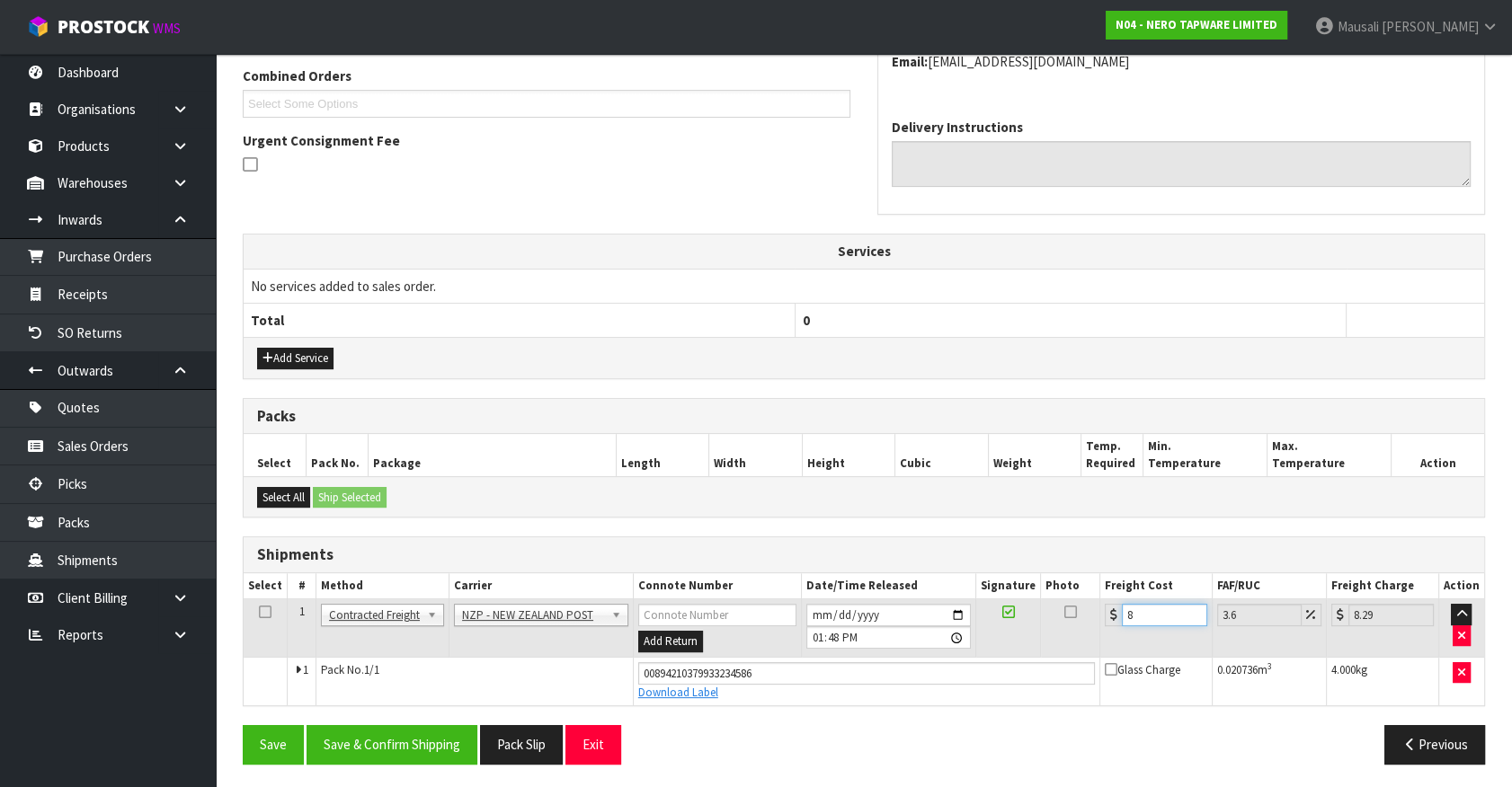 type on "8.4" 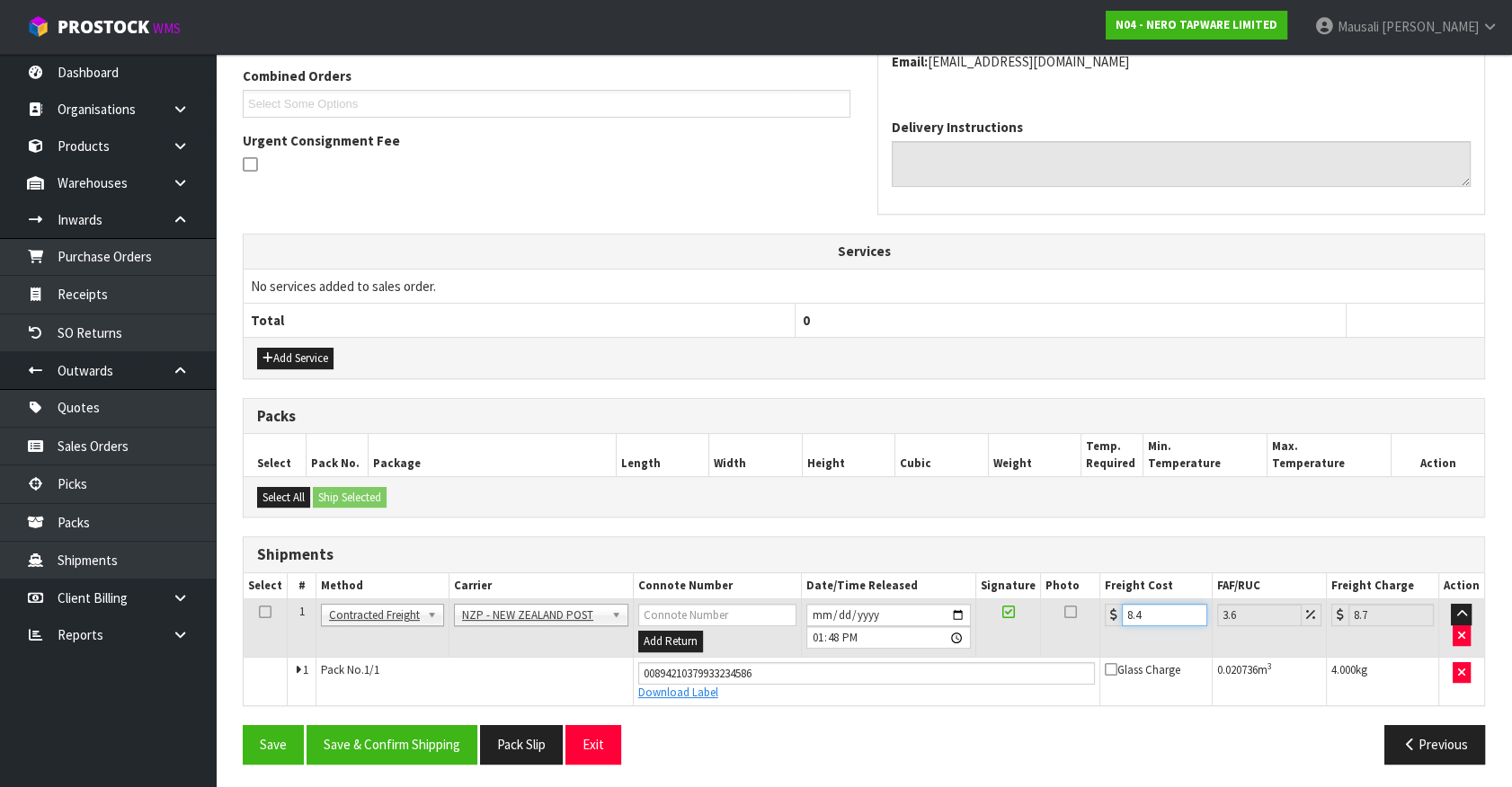 type on "8.45" 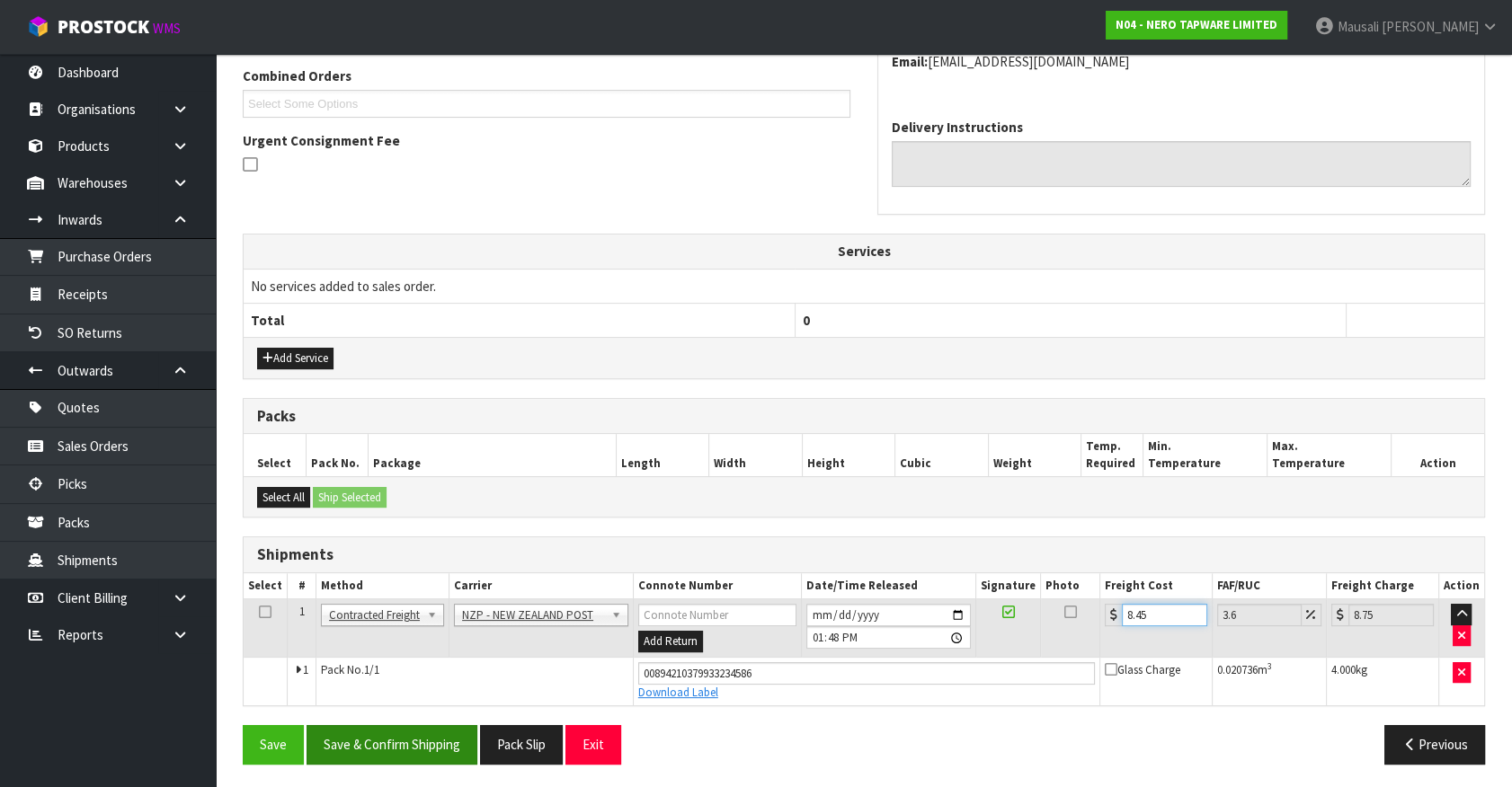 type on "8.45" 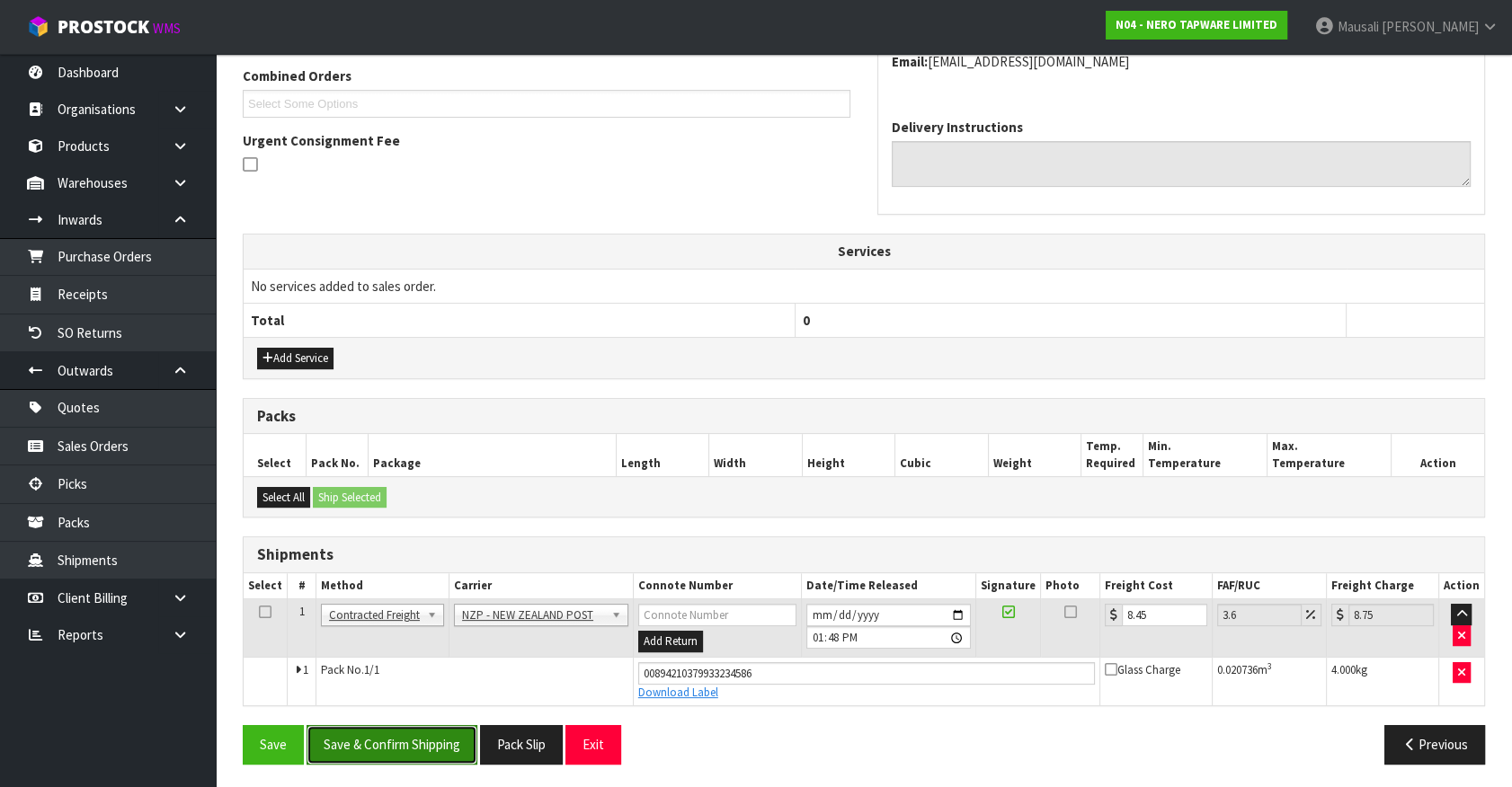click on "Save & Confirm Shipping" at bounding box center (392, 744) 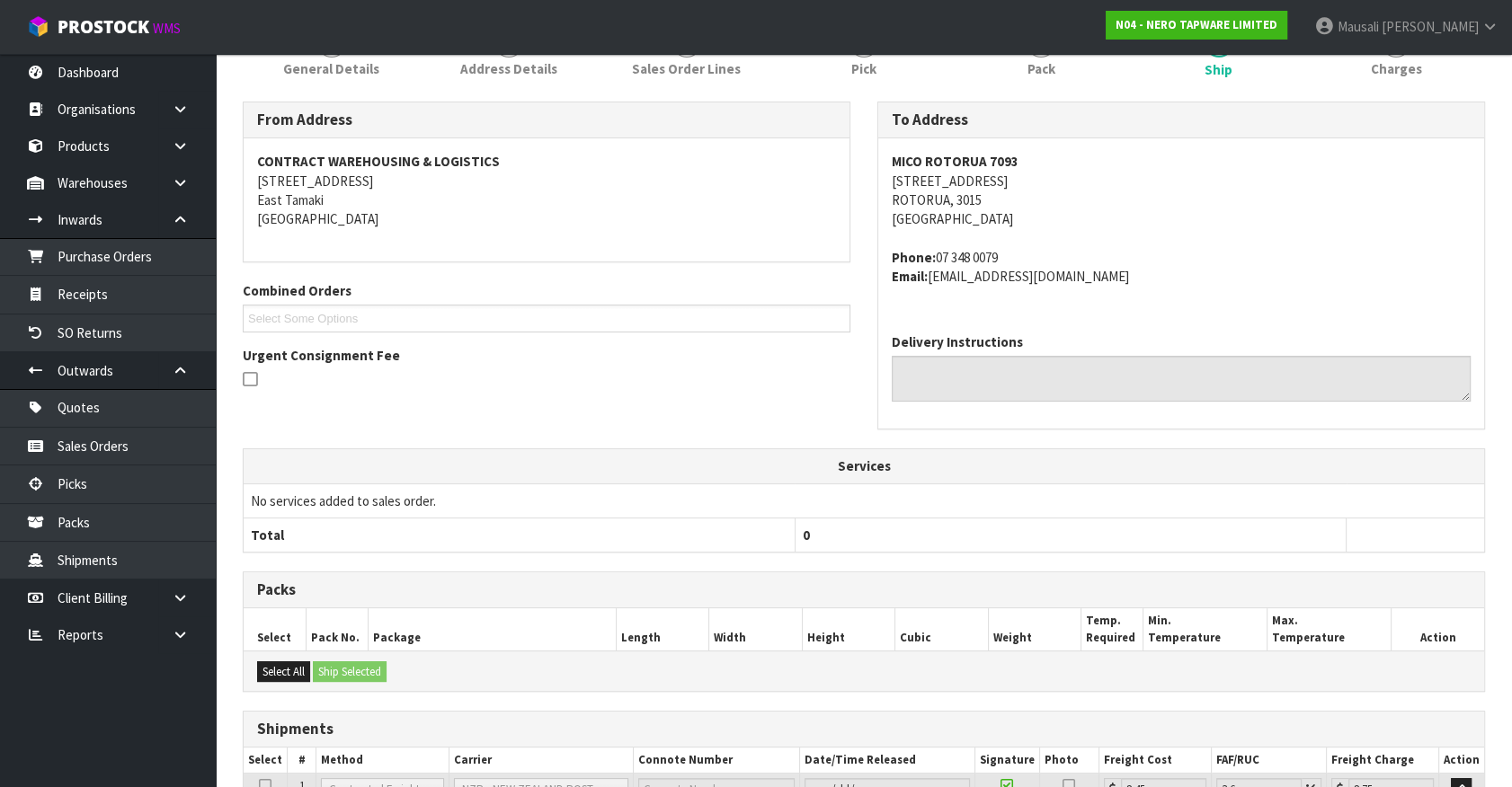 scroll, scrollTop: 417, scrollLeft: 0, axis: vertical 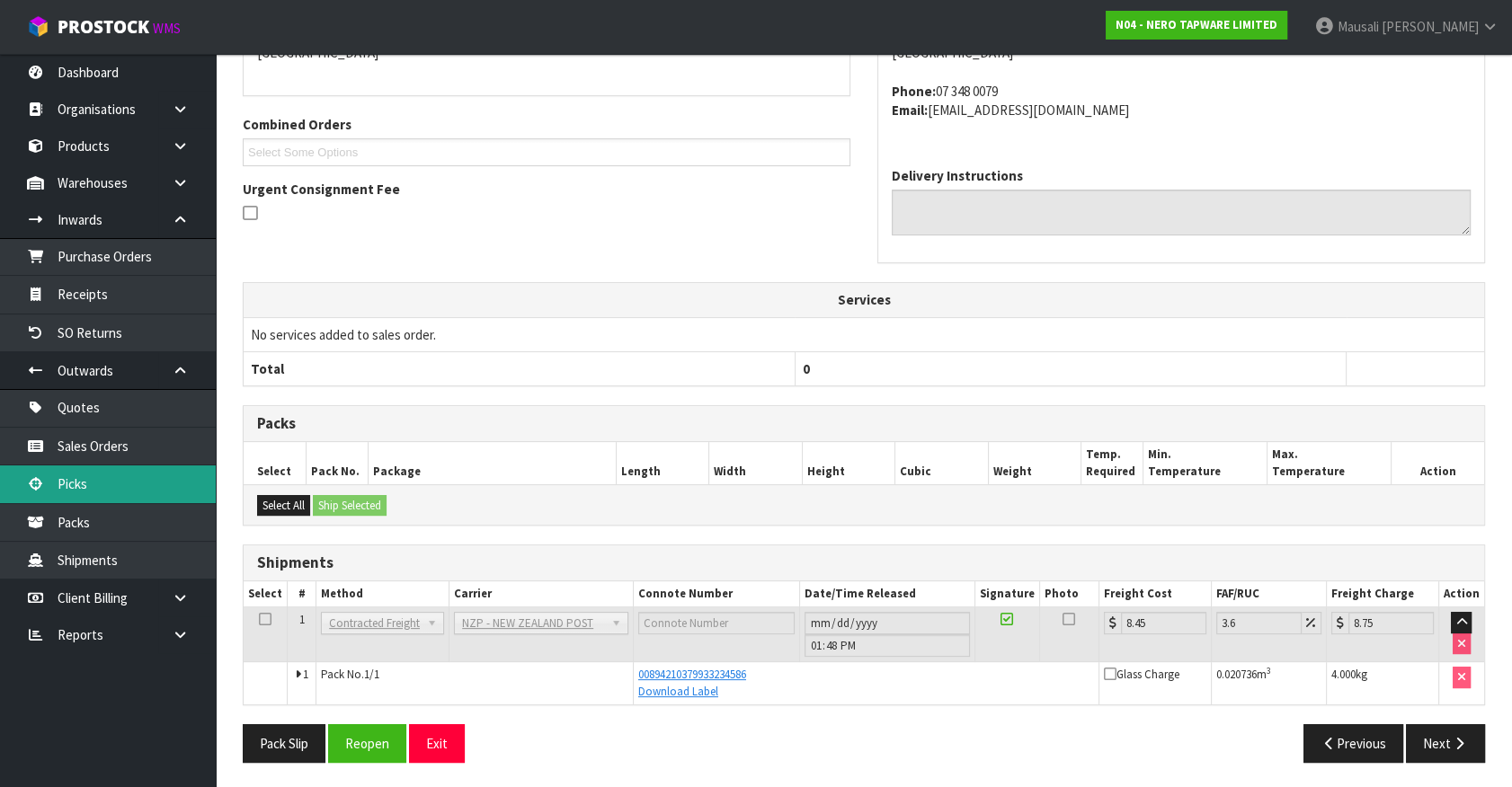 drag, startPoint x: 349, startPoint y: 562, endPoint x: 72, endPoint y: 470, distance: 291.8784 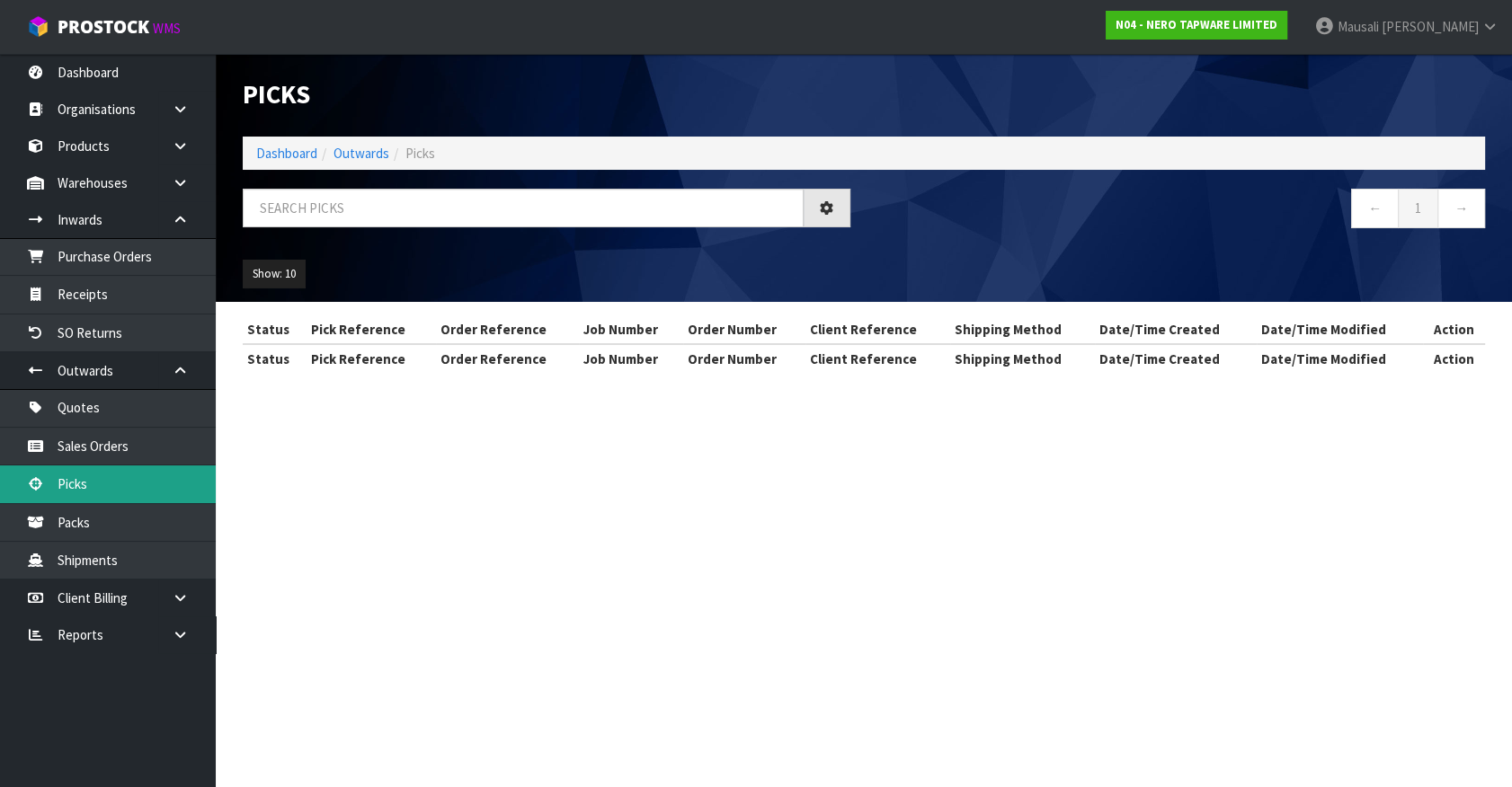 scroll, scrollTop: 0, scrollLeft: 0, axis: both 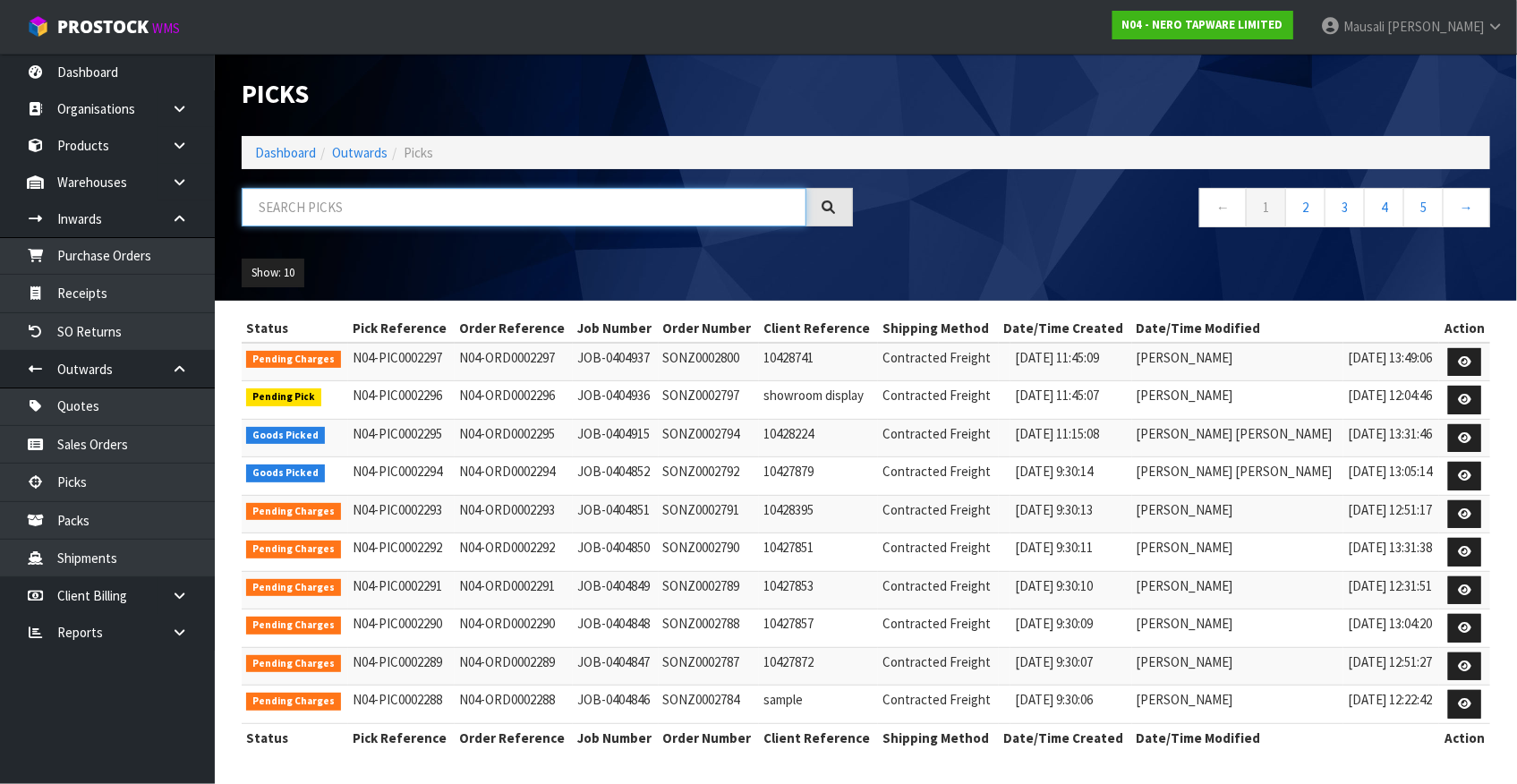 click at bounding box center [524, 207] 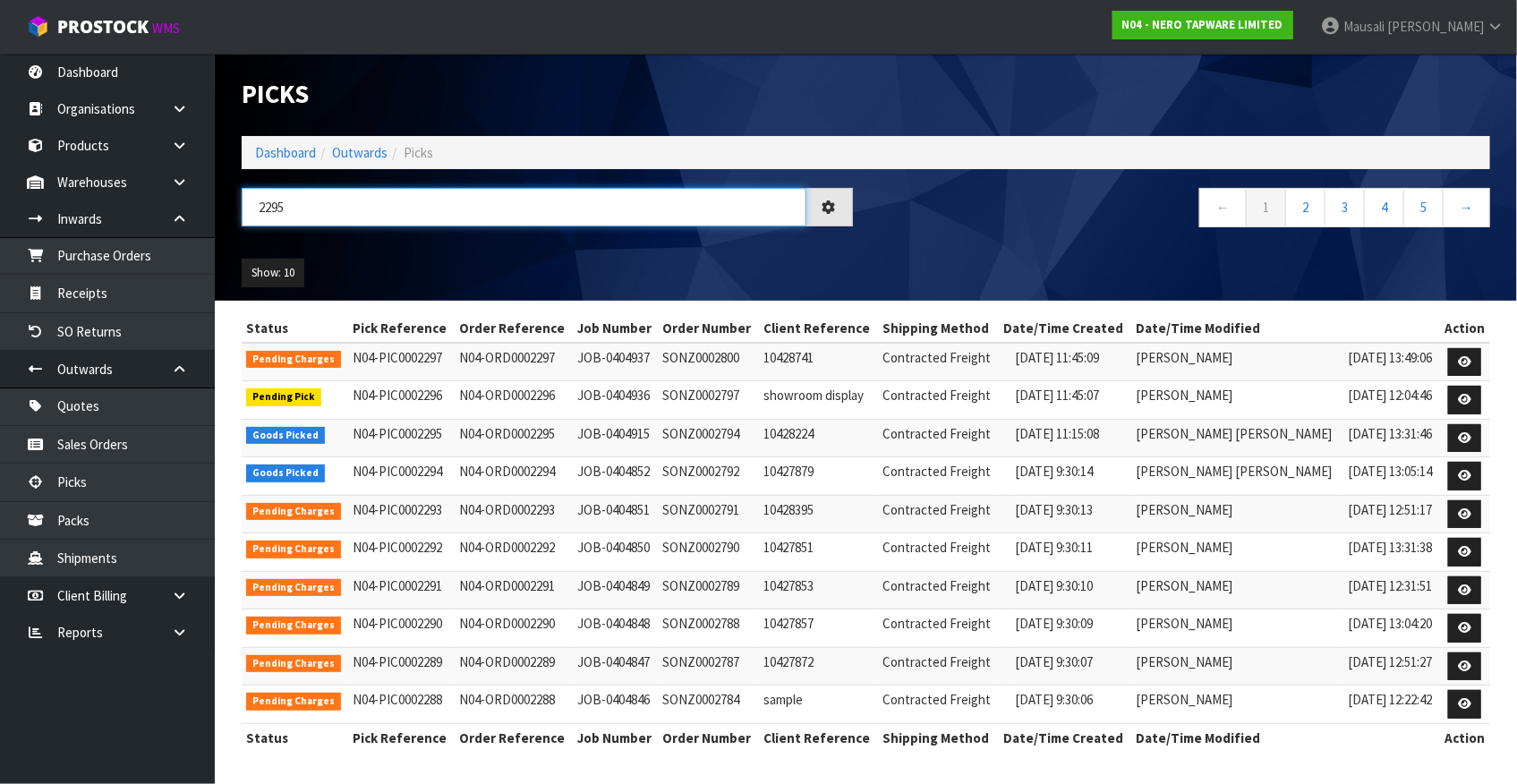 type on "2295" 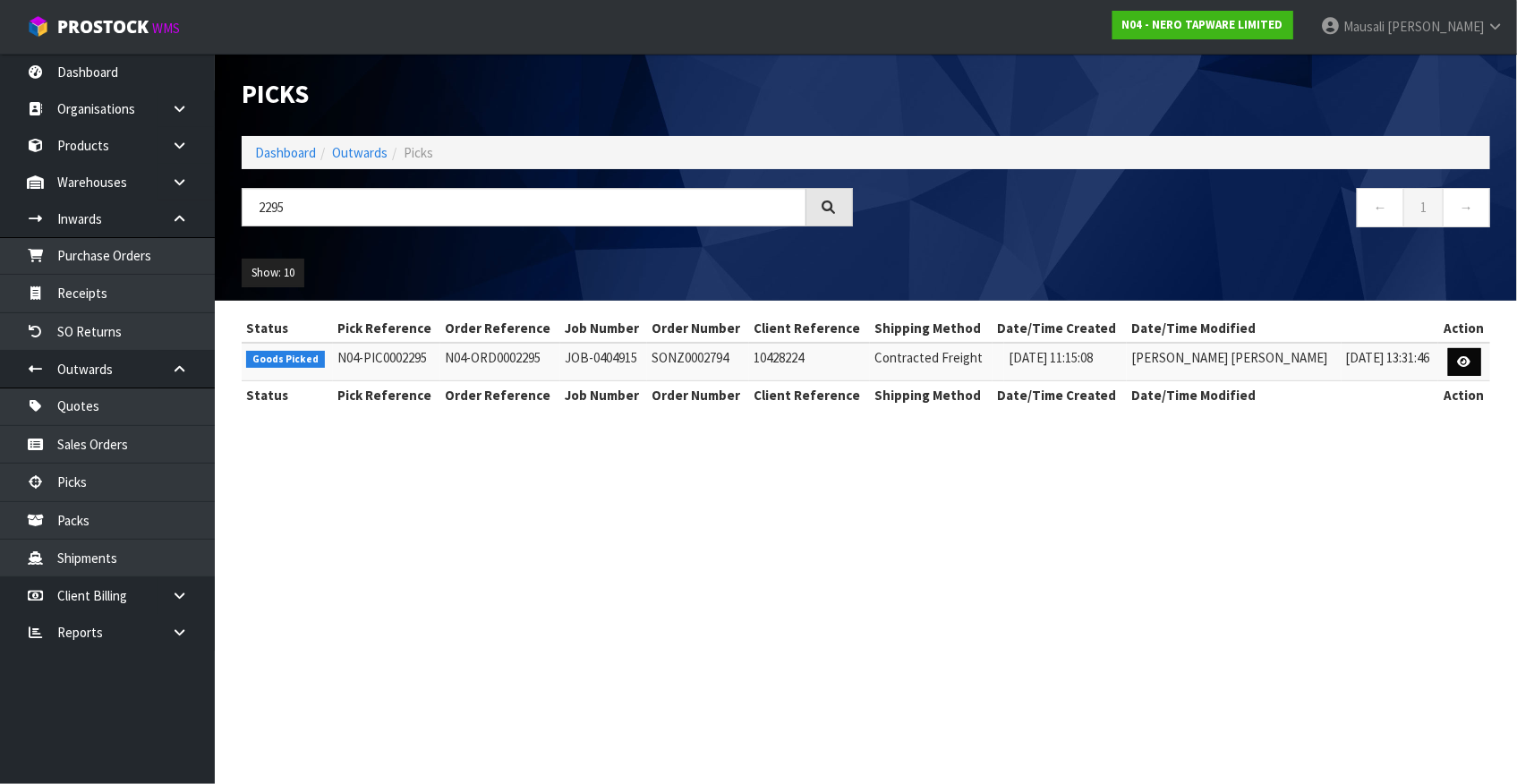 click at bounding box center (1464, 362) 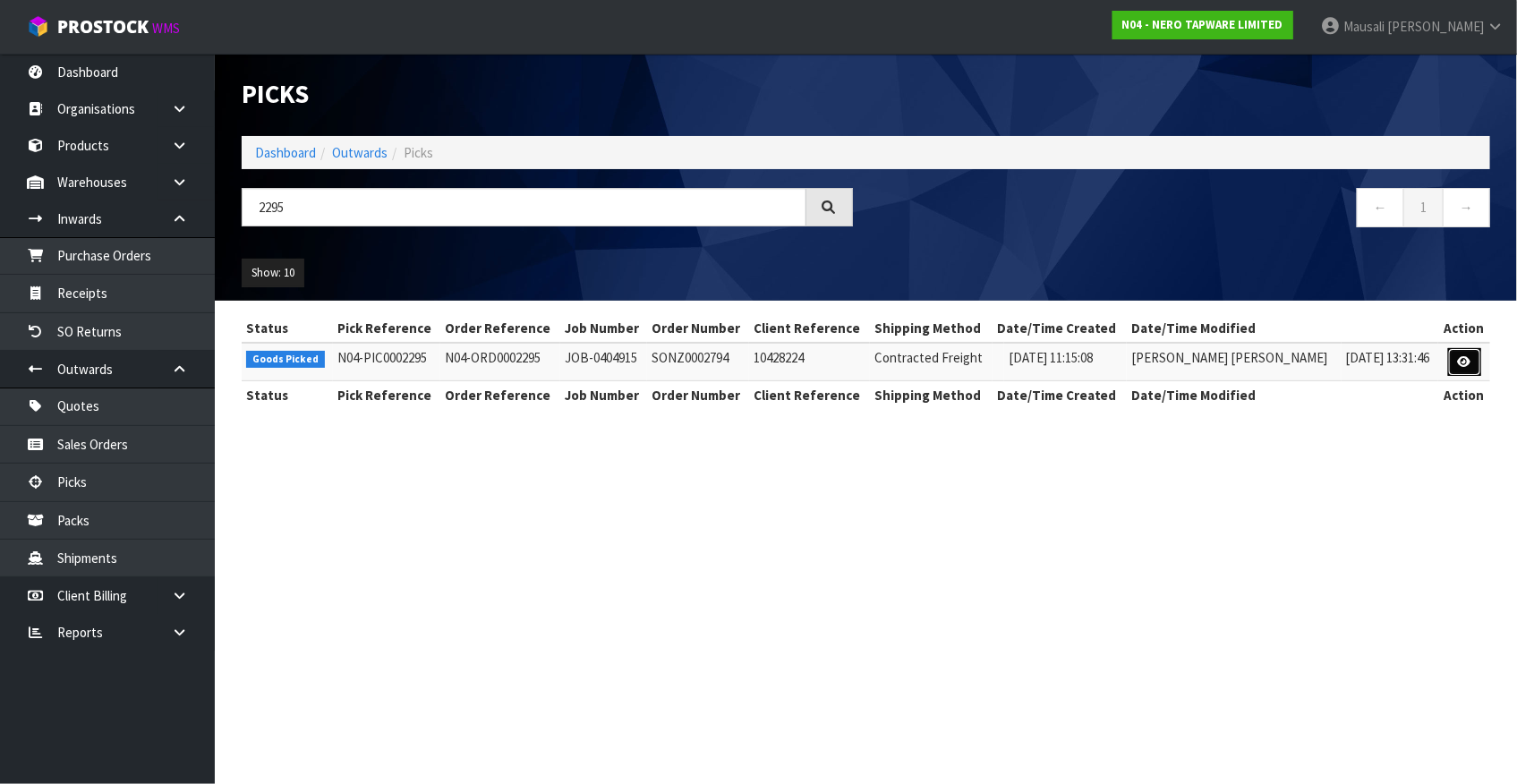 click at bounding box center (1464, 362) 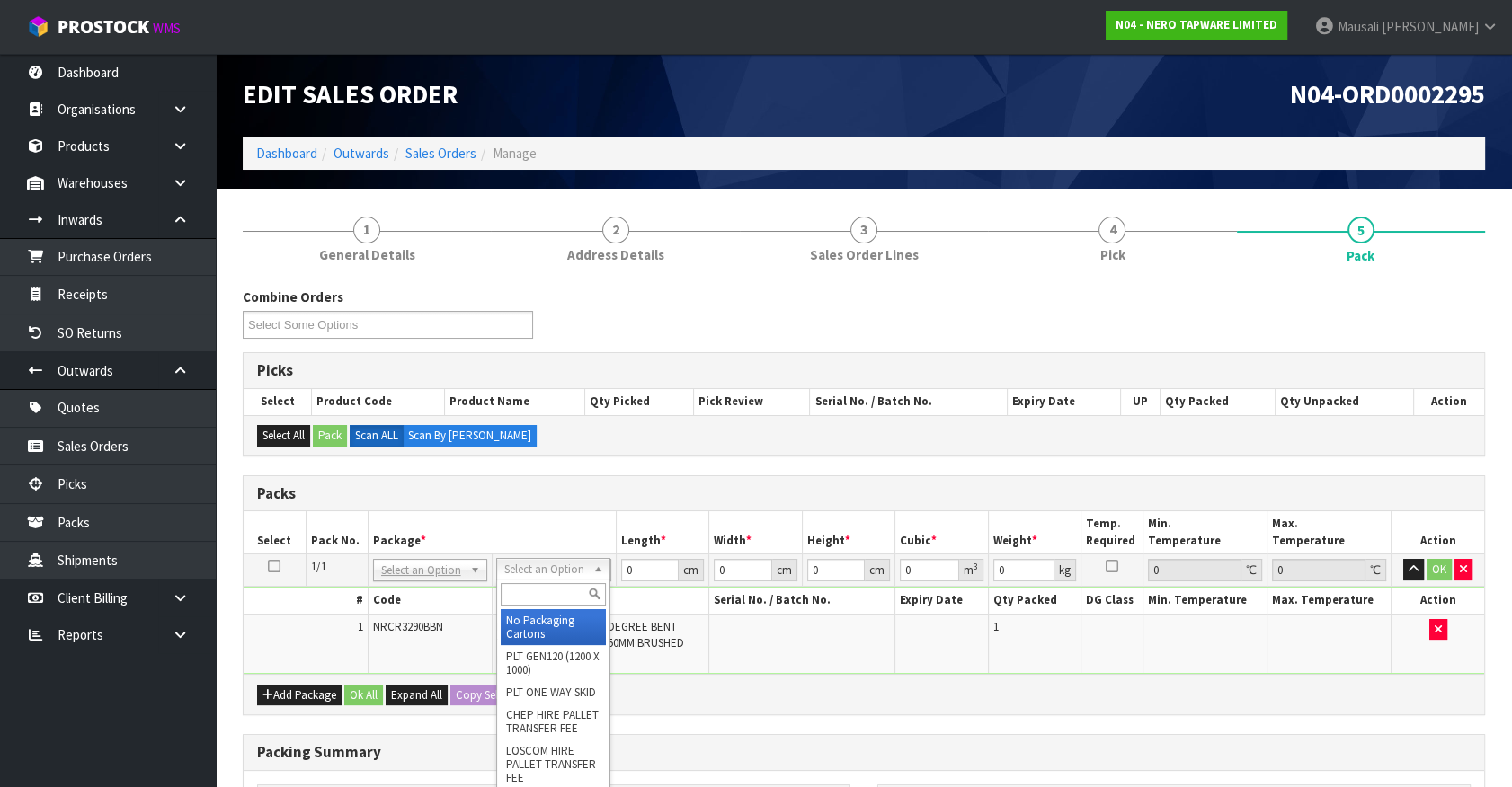 drag, startPoint x: 566, startPoint y: 567, endPoint x: 566, endPoint y: 630, distance: 63 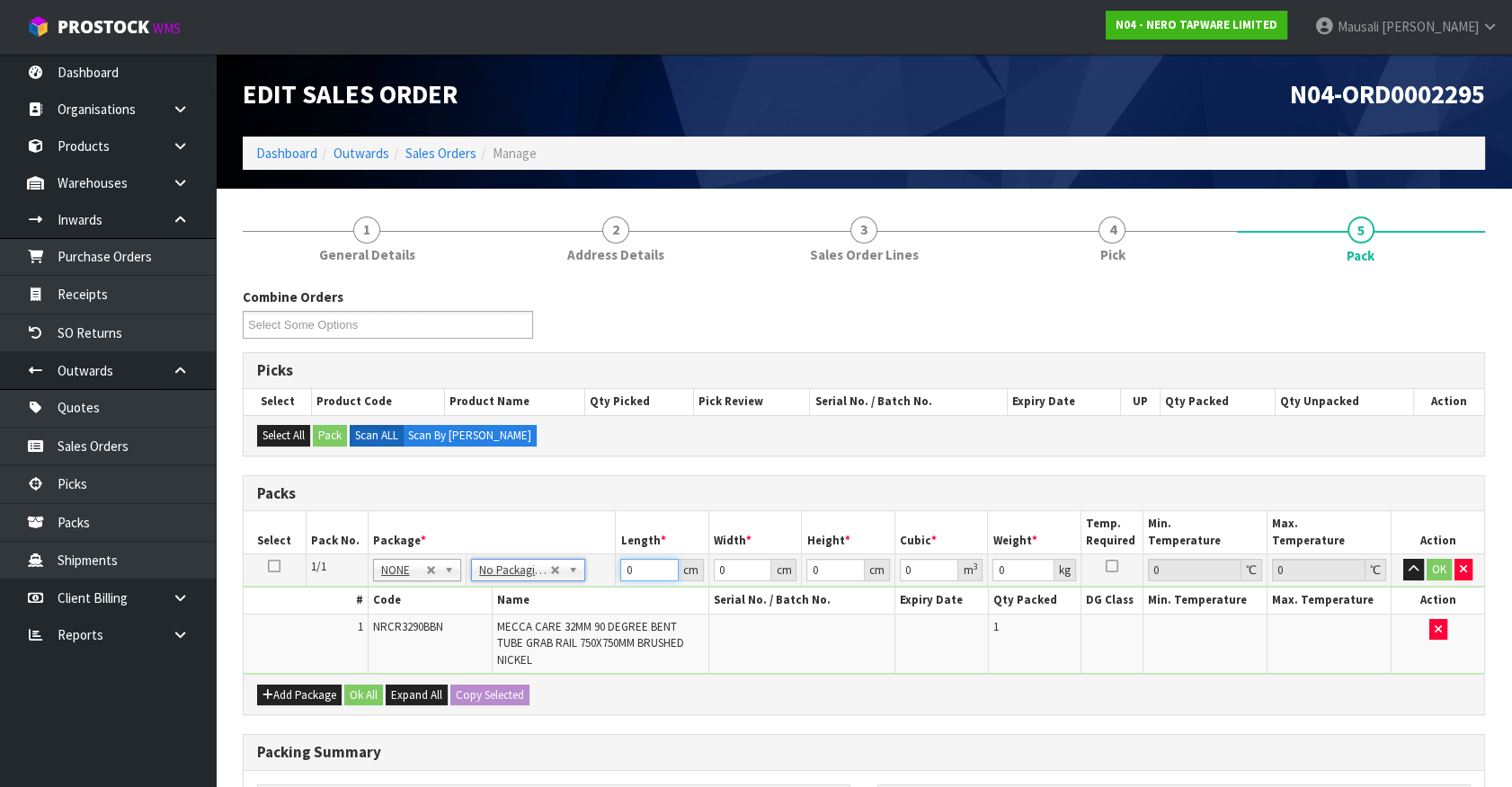 drag, startPoint x: 639, startPoint y: 562, endPoint x: 546, endPoint y: 603, distance: 101.63661 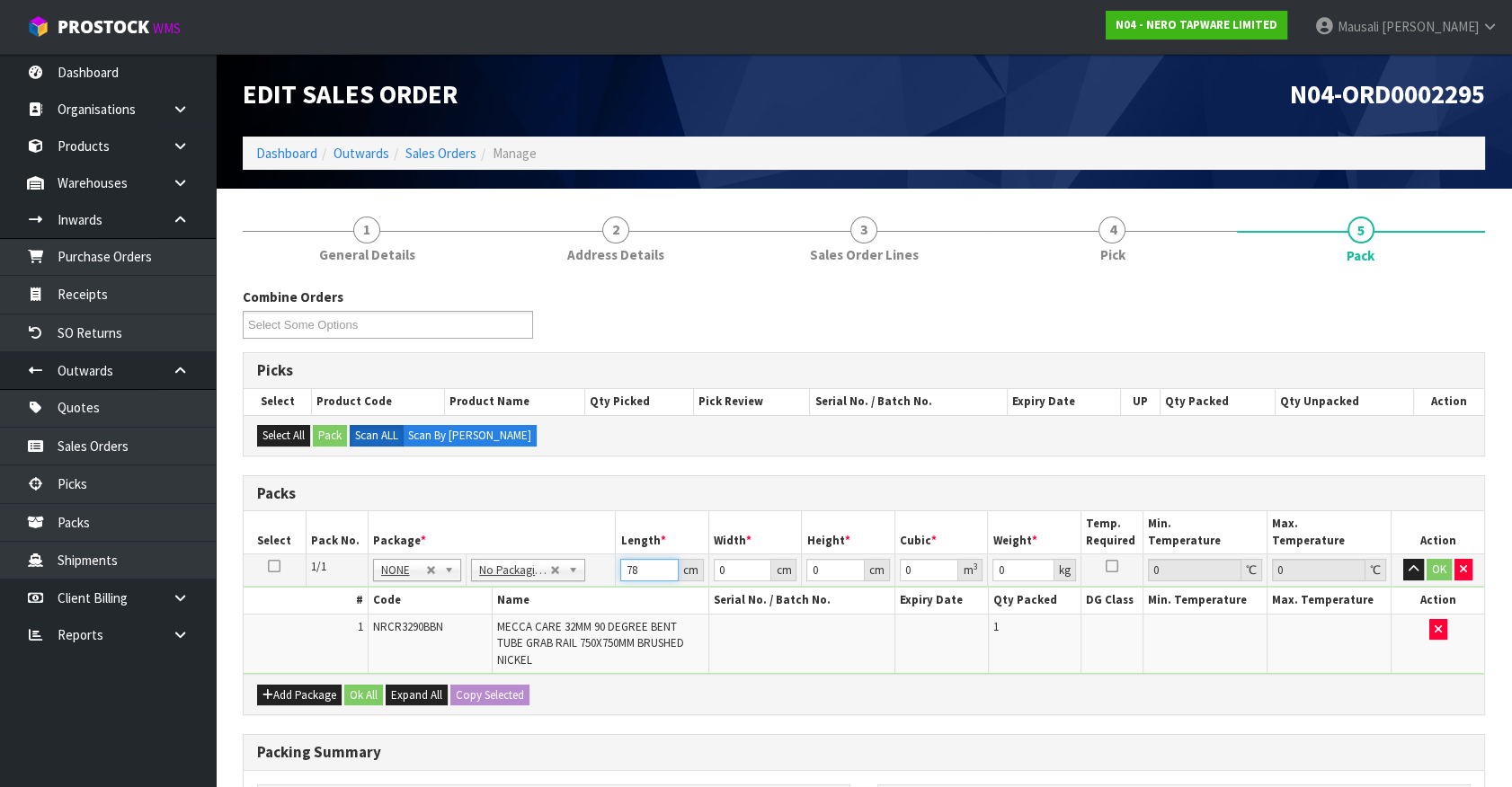 type on "78" 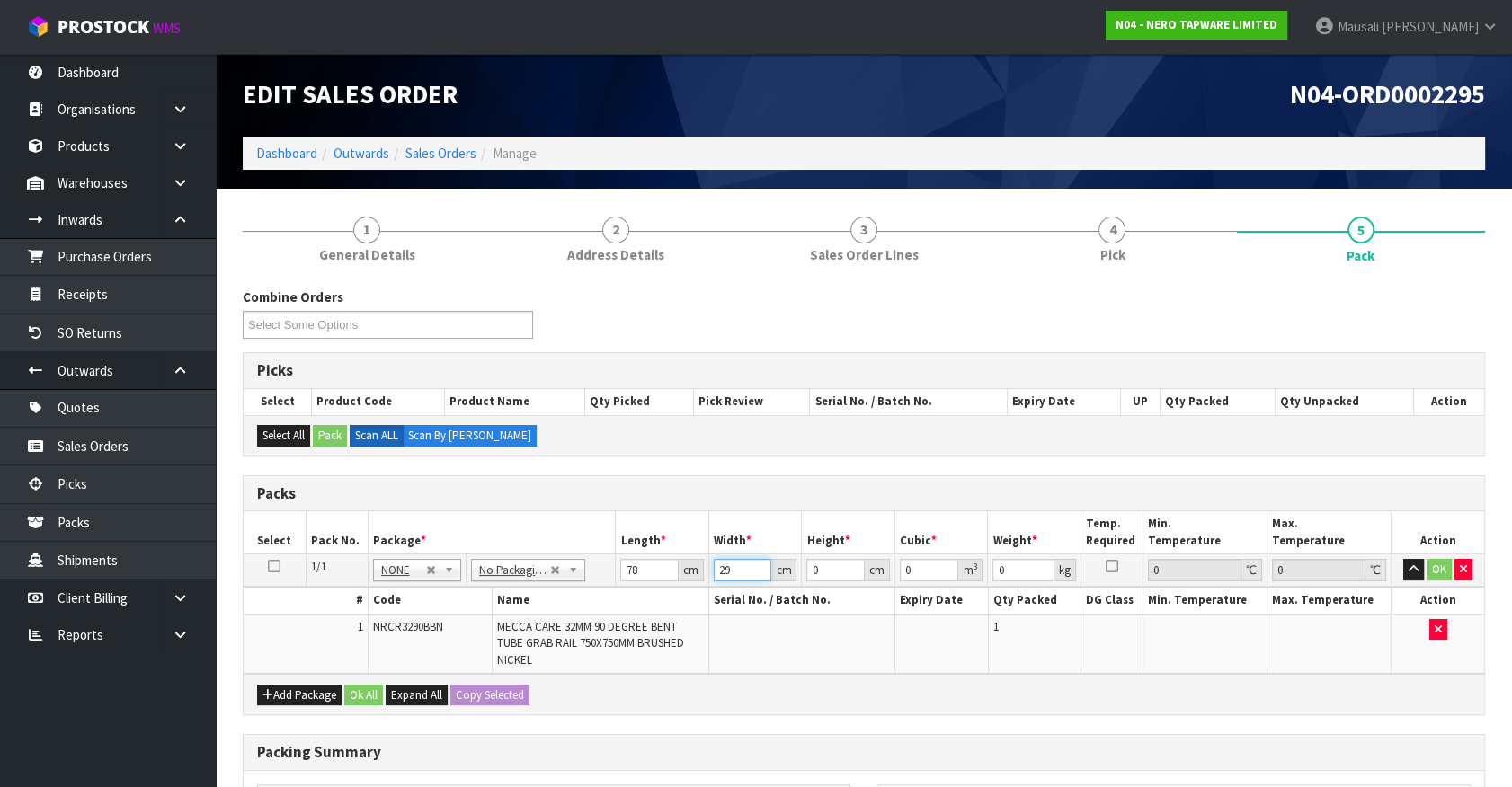 type on "29" 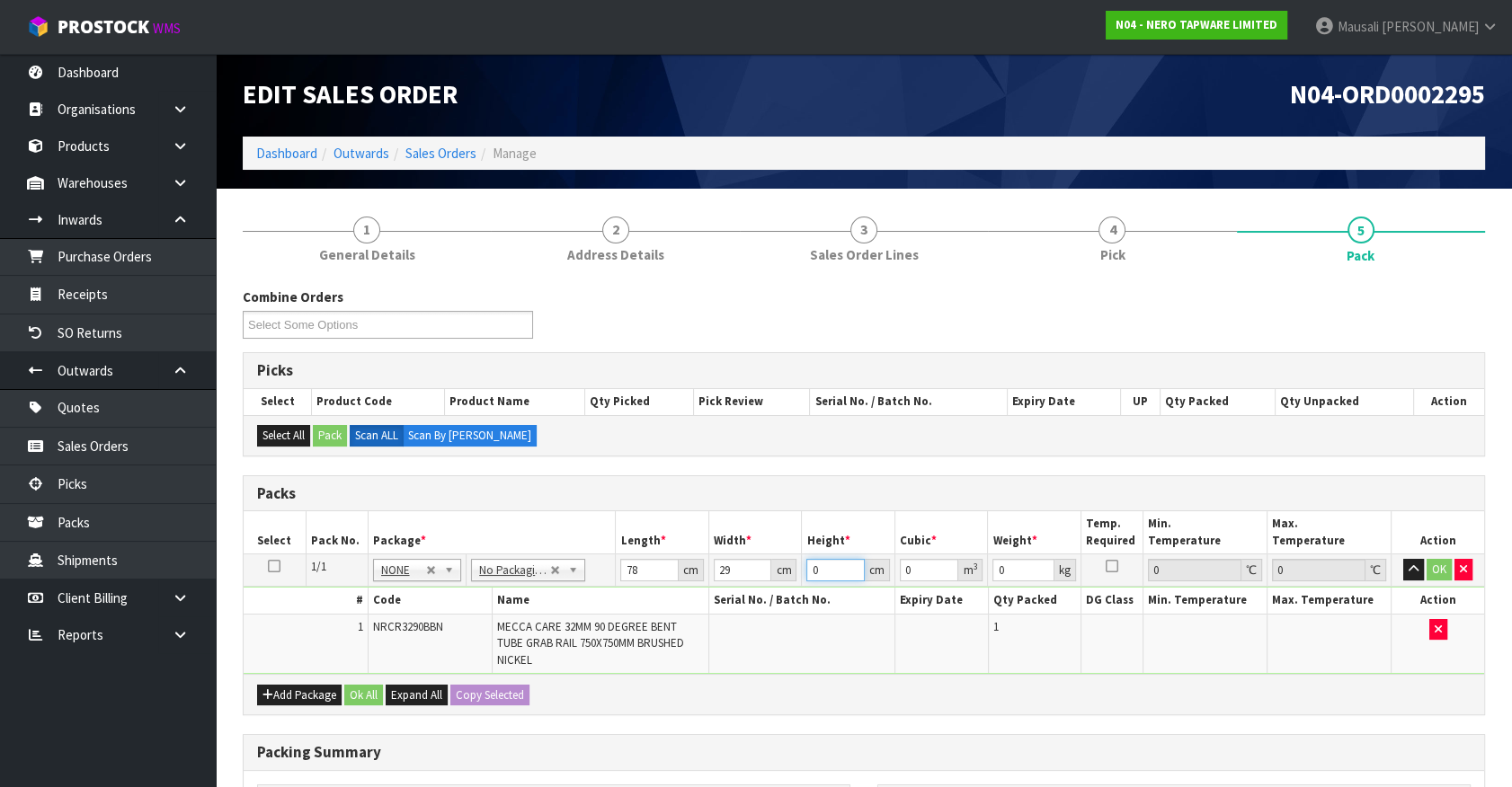 type on "8" 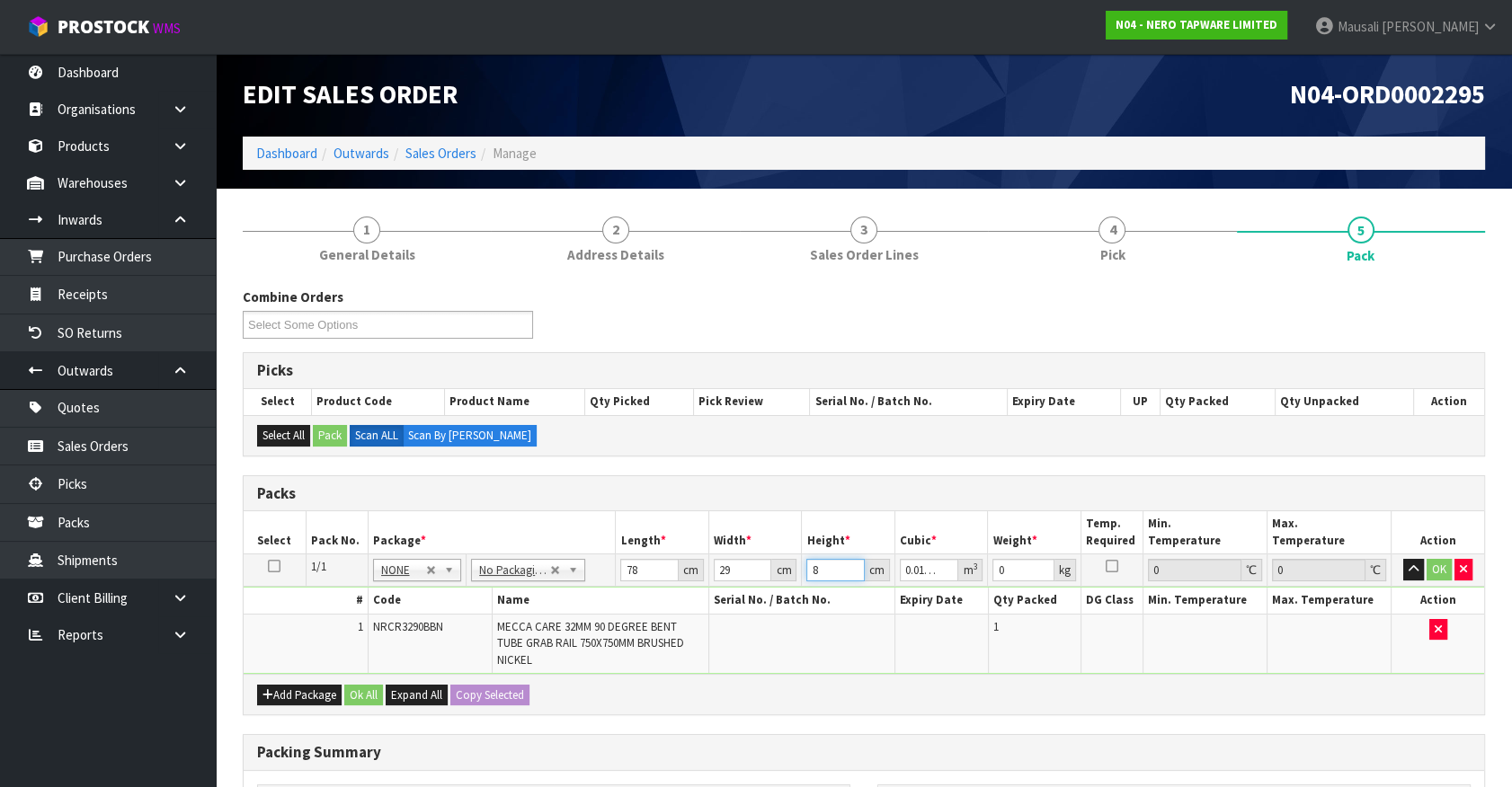 type on "8" 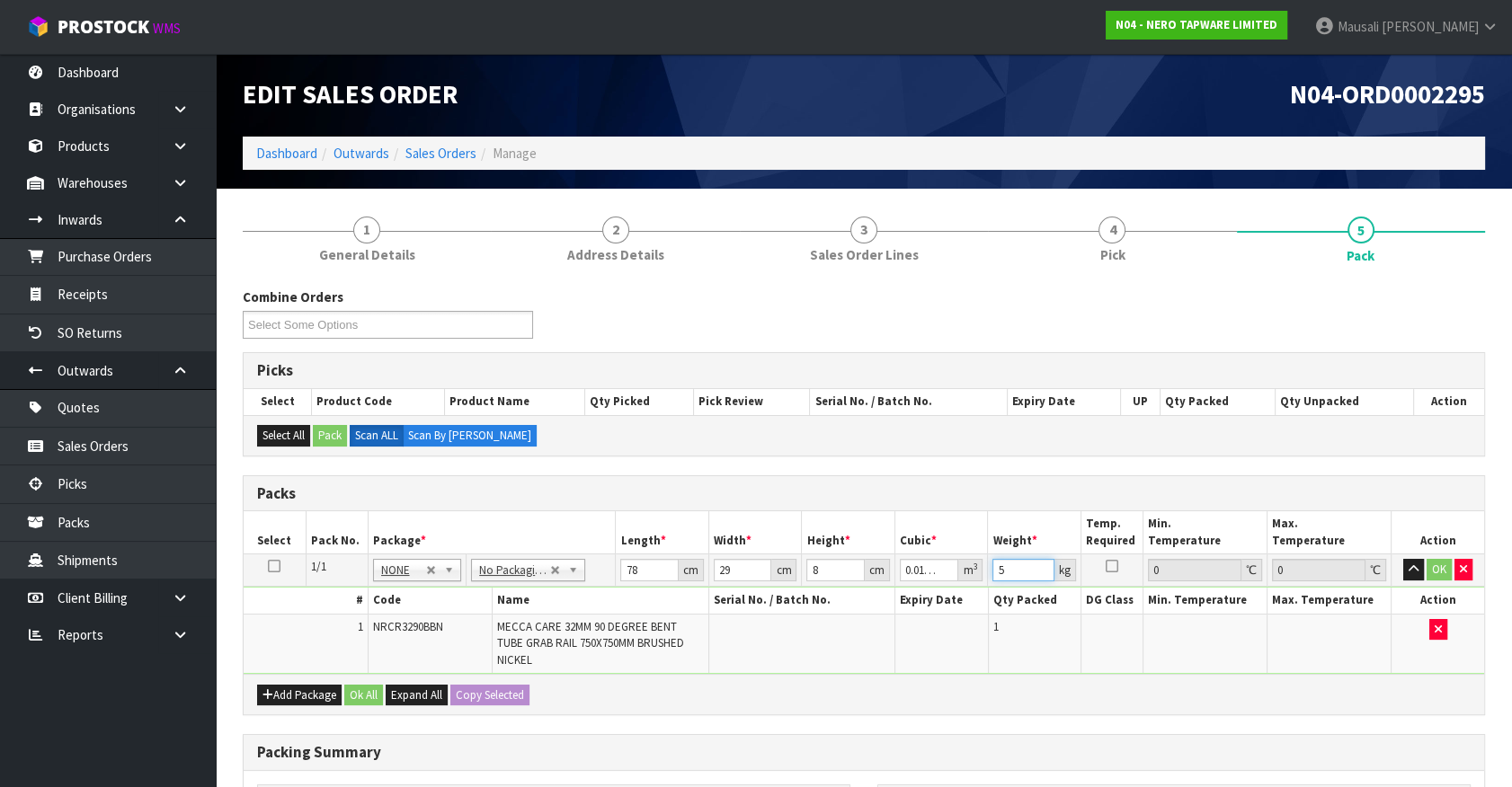 type on "5" 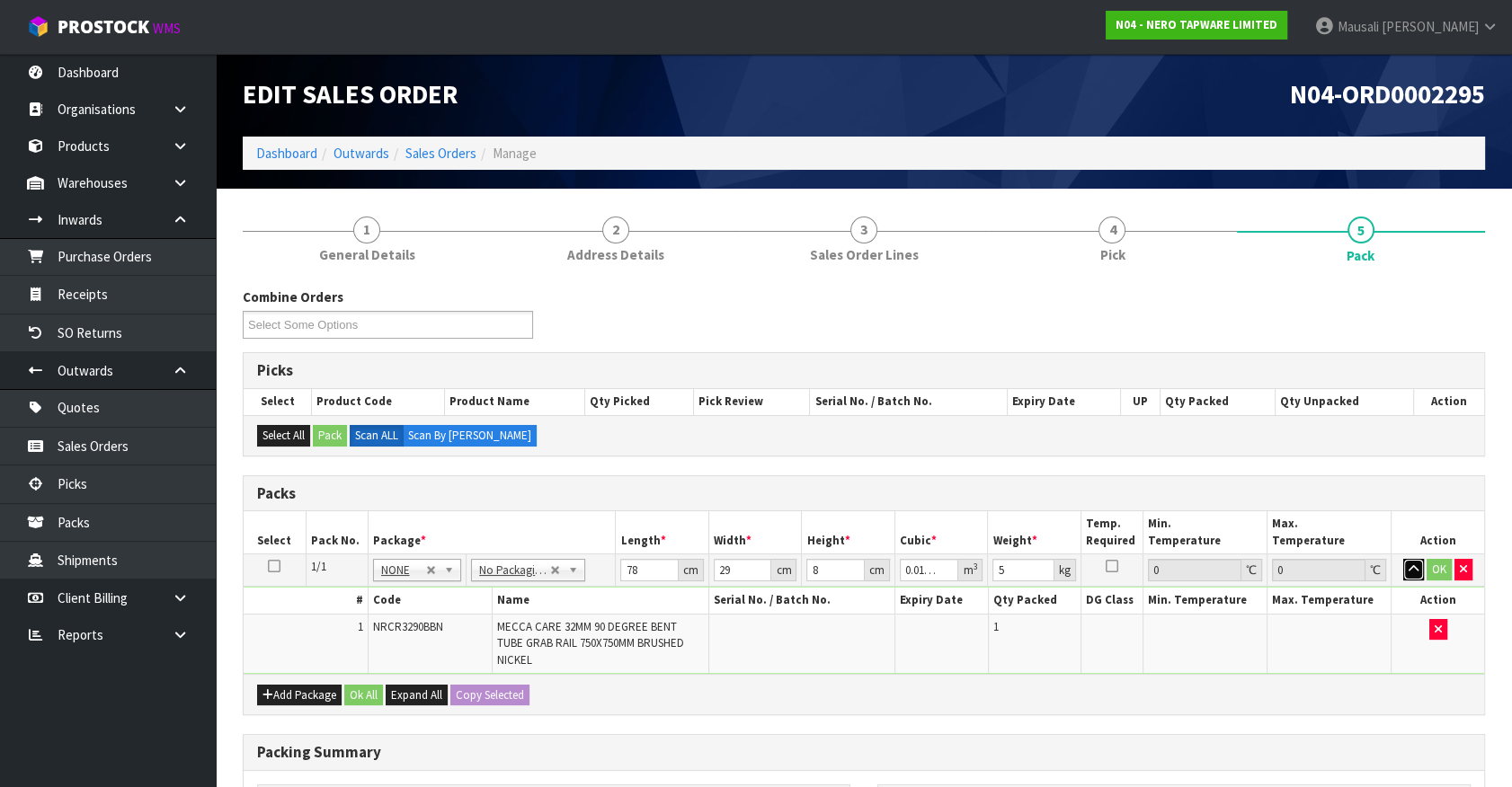 type 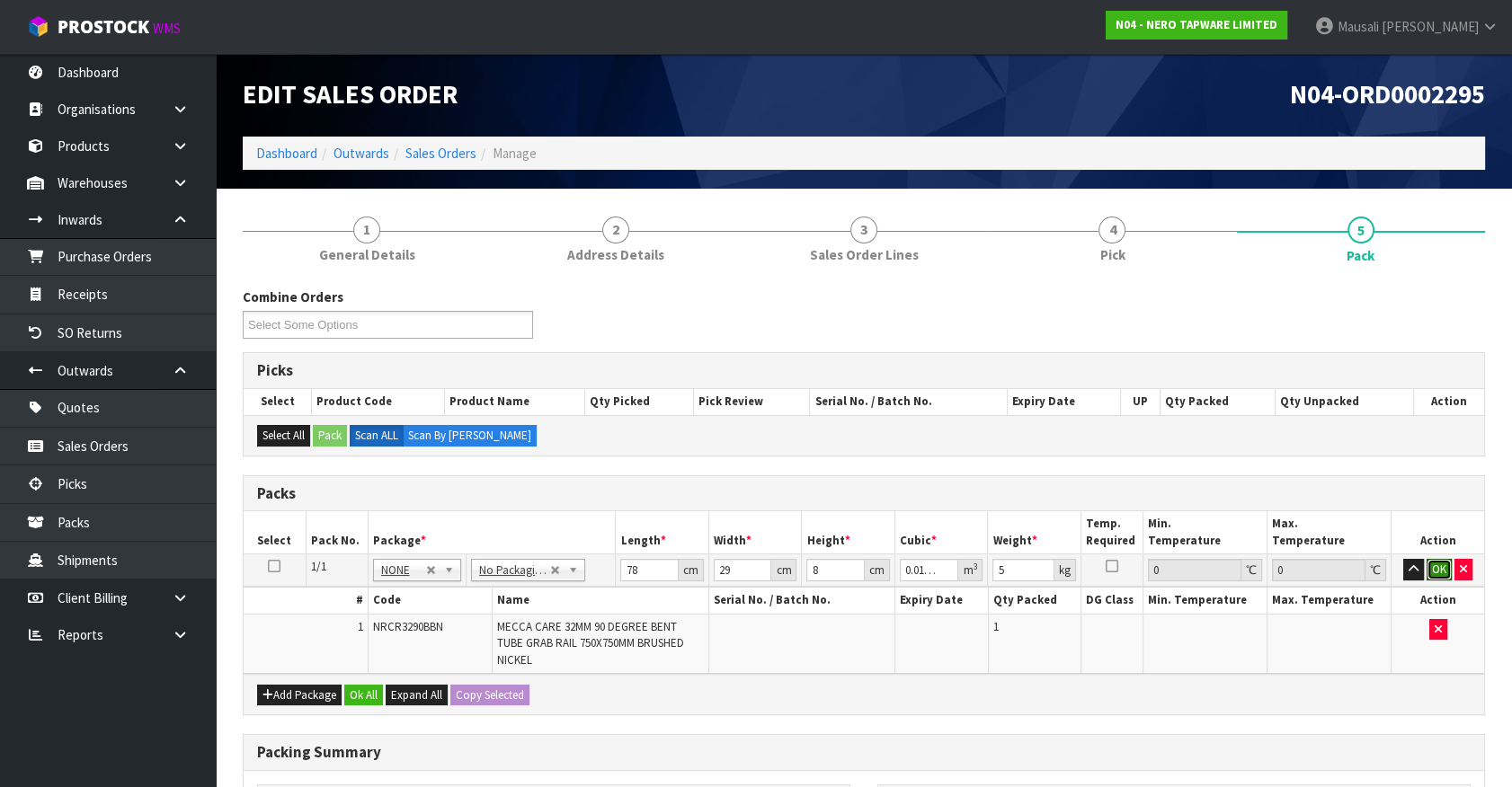 type 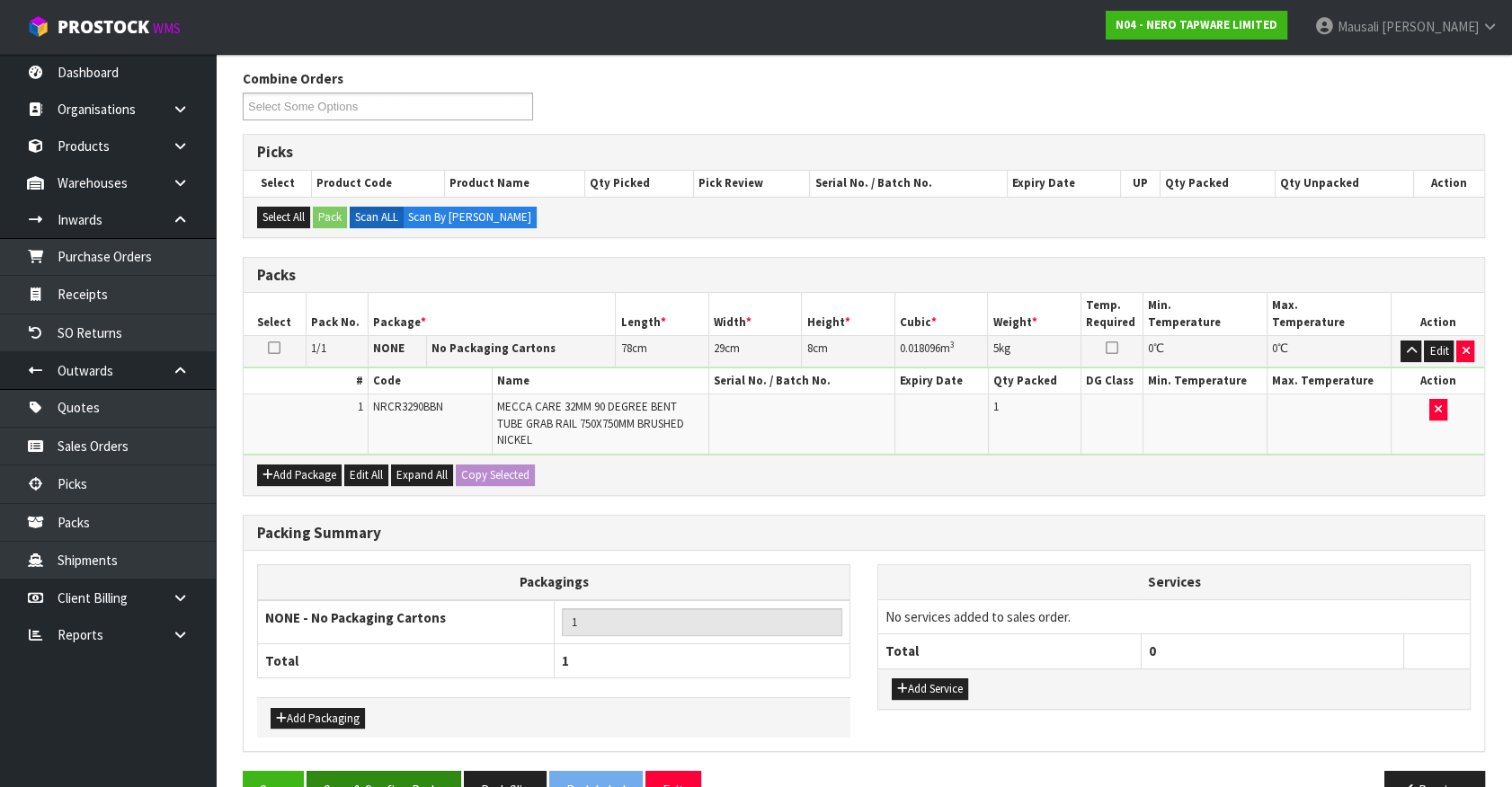 scroll, scrollTop: 247, scrollLeft: 0, axis: vertical 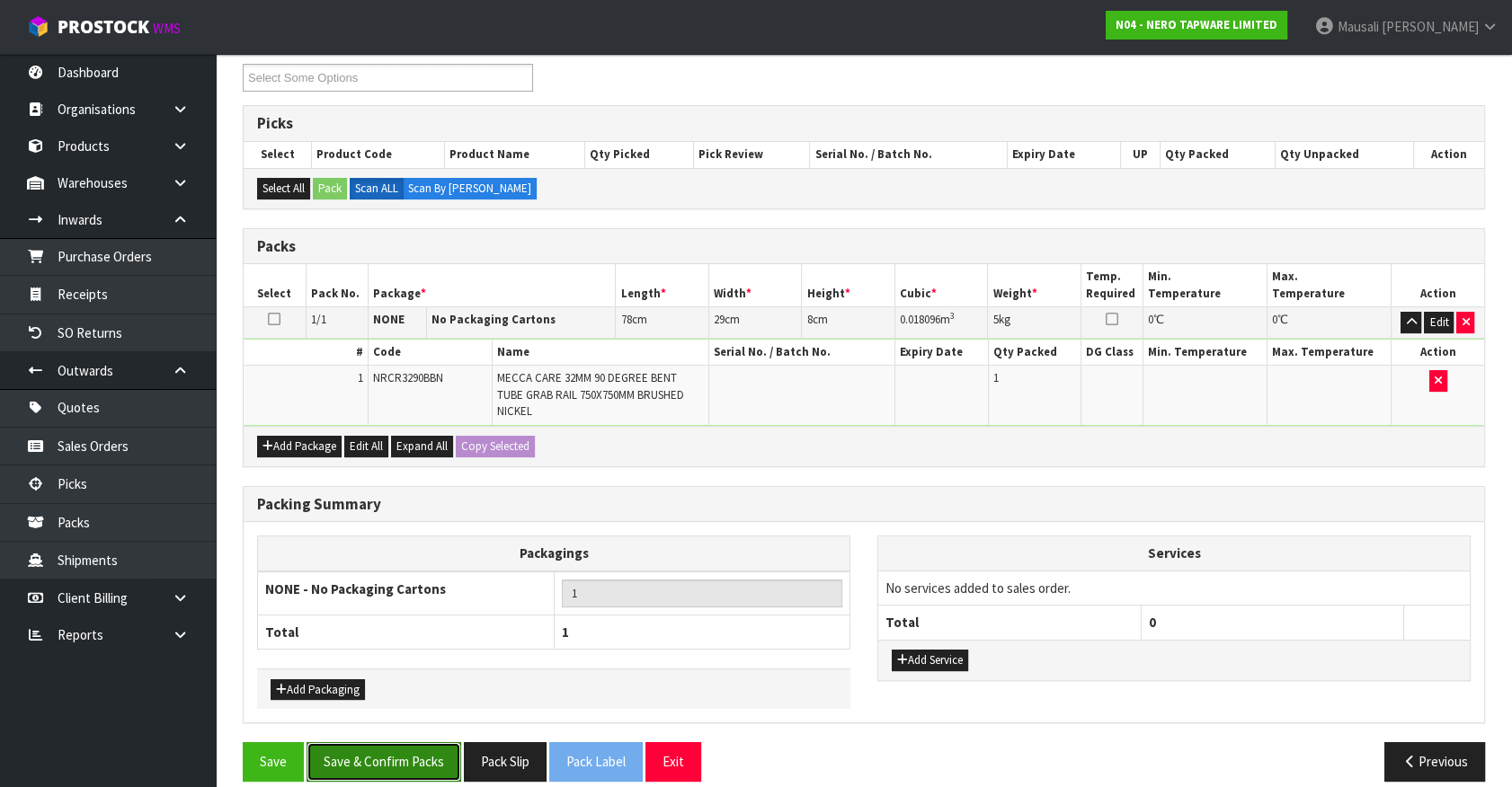 drag, startPoint x: 340, startPoint y: 738, endPoint x: 431, endPoint y: 715, distance: 93.8616 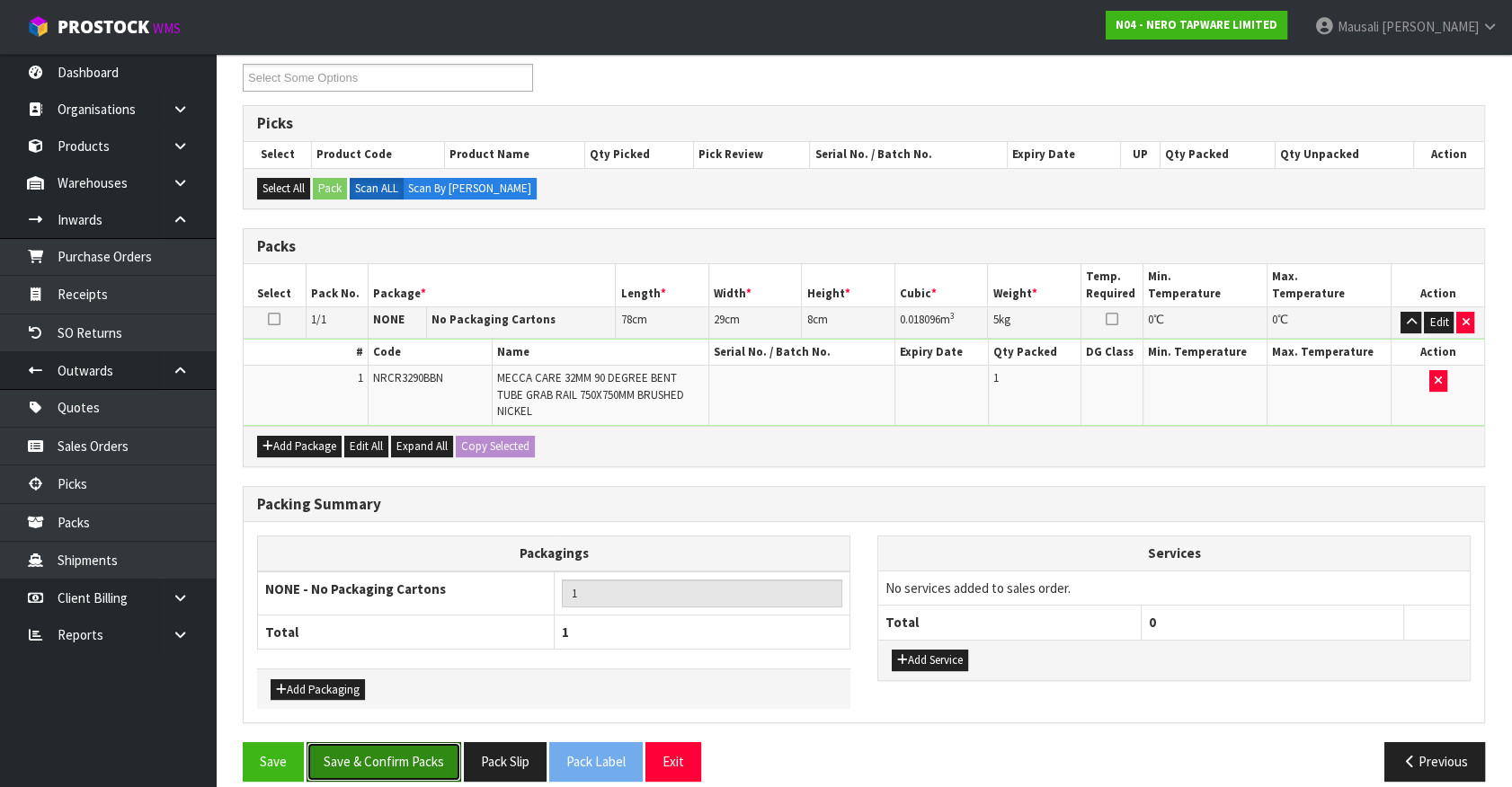click on "Save & Confirm Packs" at bounding box center (384, 761) 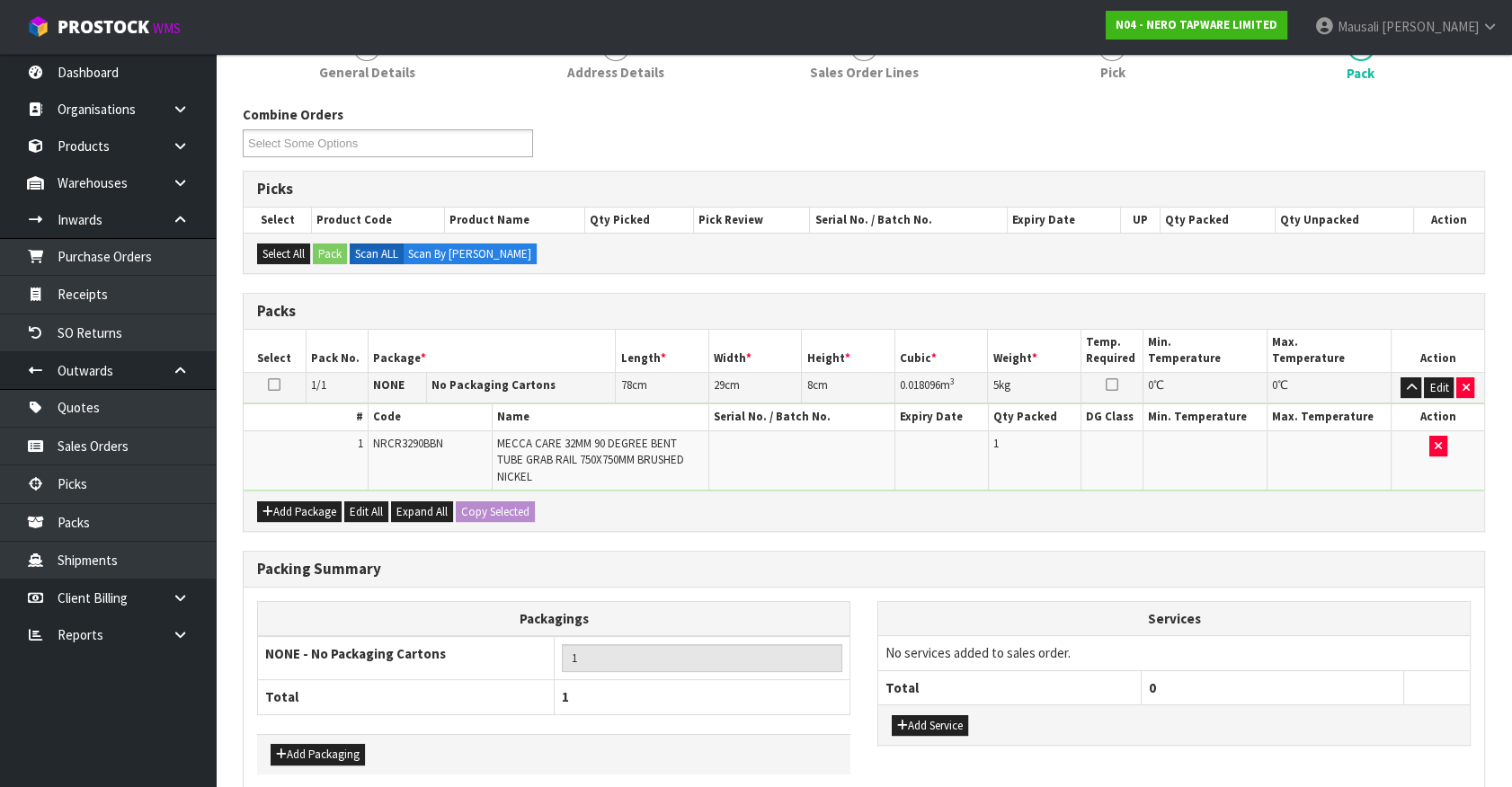 scroll, scrollTop: 0, scrollLeft: 0, axis: both 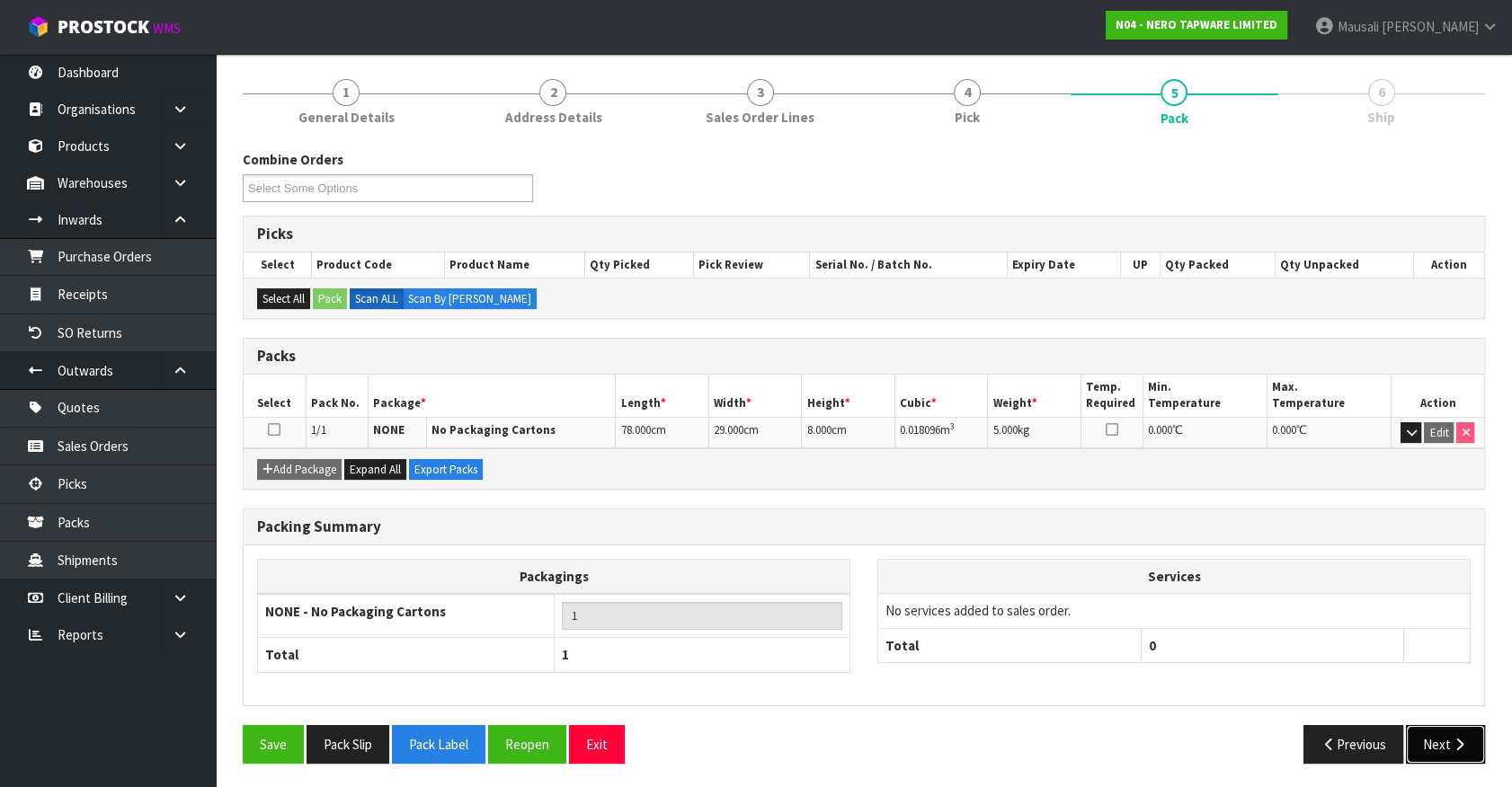 drag, startPoint x: 1473, startPoint y: 741, endPoint x: 1446, endPoint y: 738, distance: 27.166155 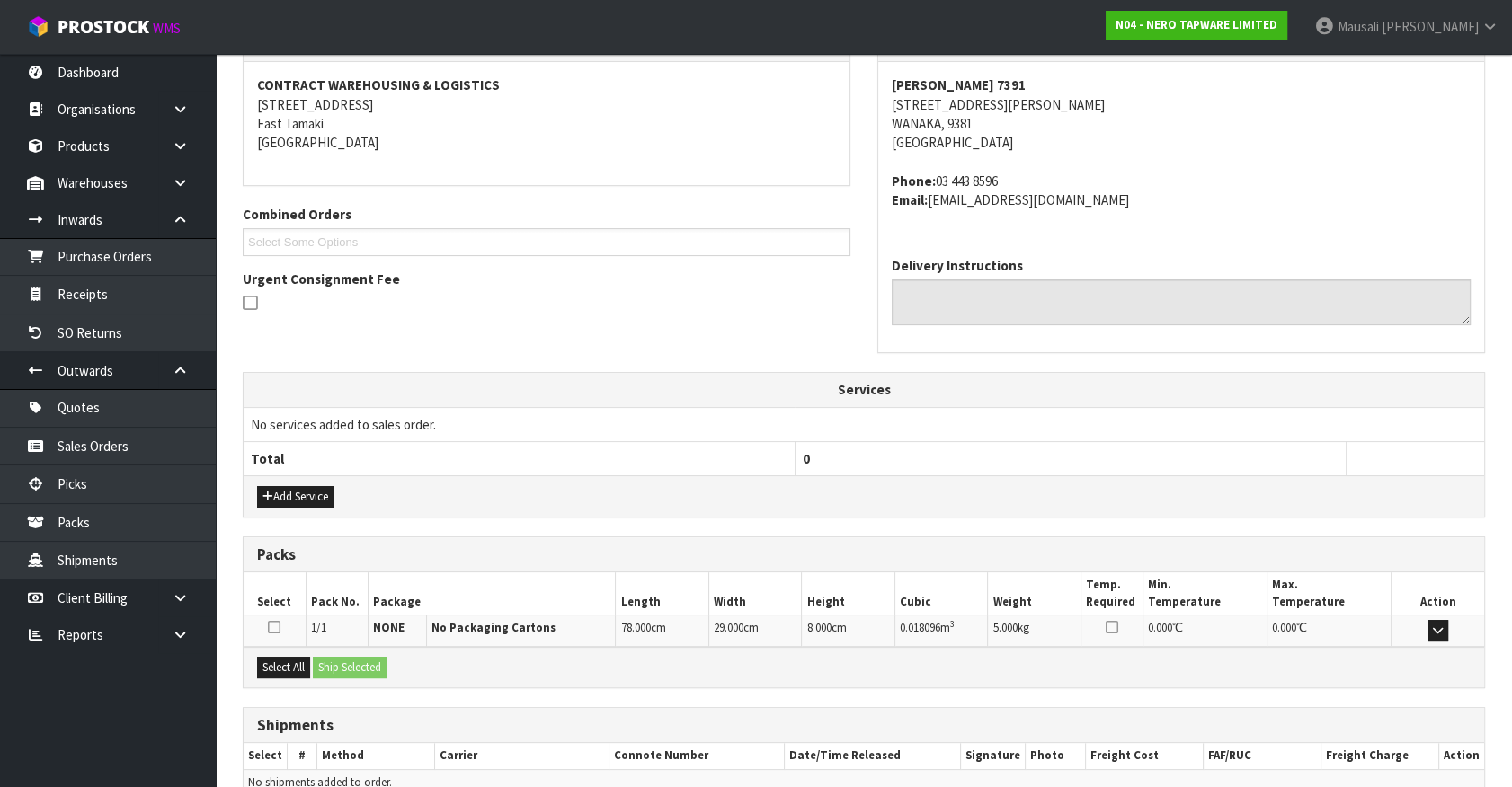 scroll, scrollTop: 417, scrollLeft: 0, axis: vertical 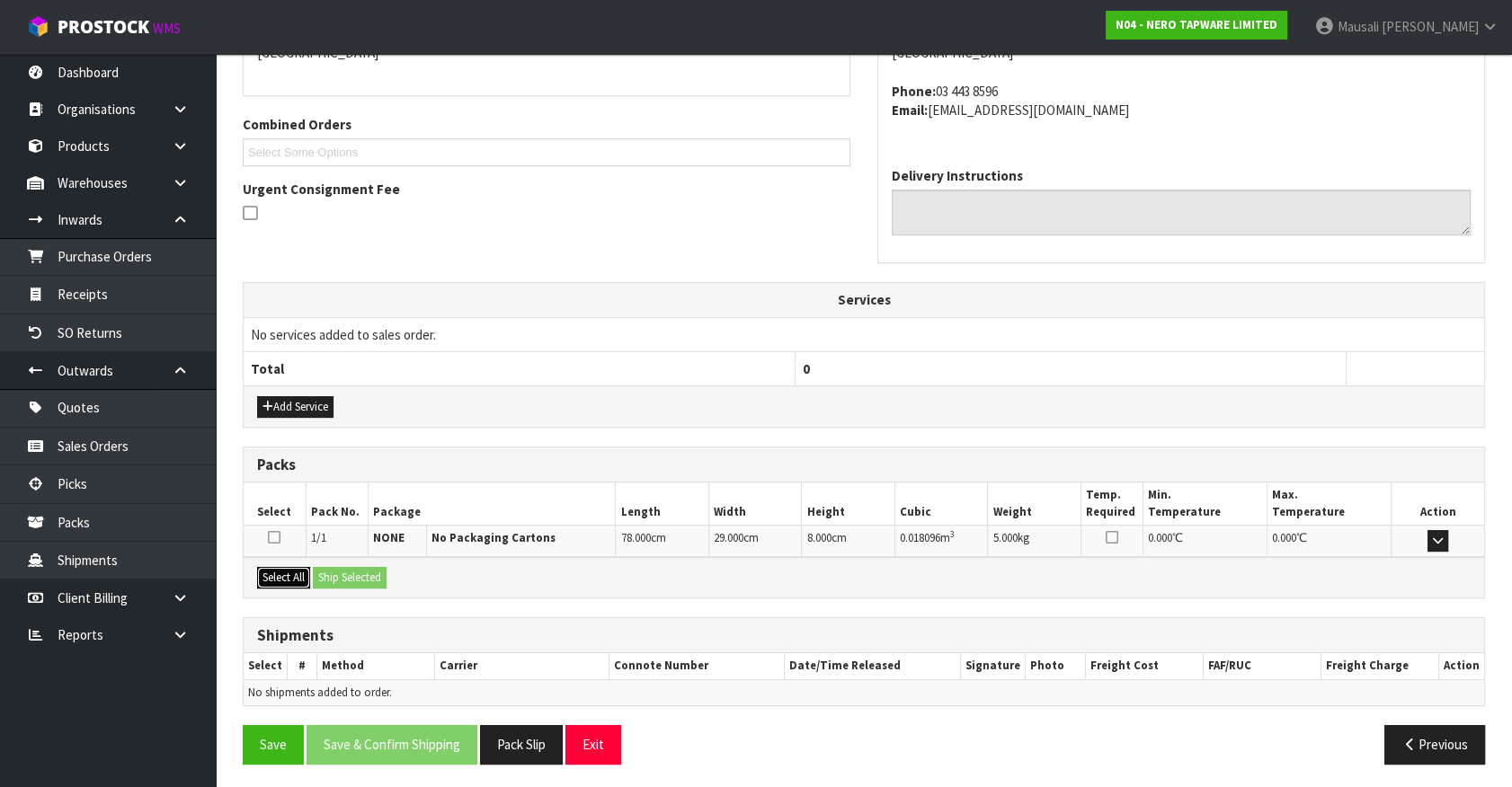 click on "Select All" at bounding box center (283, 578) 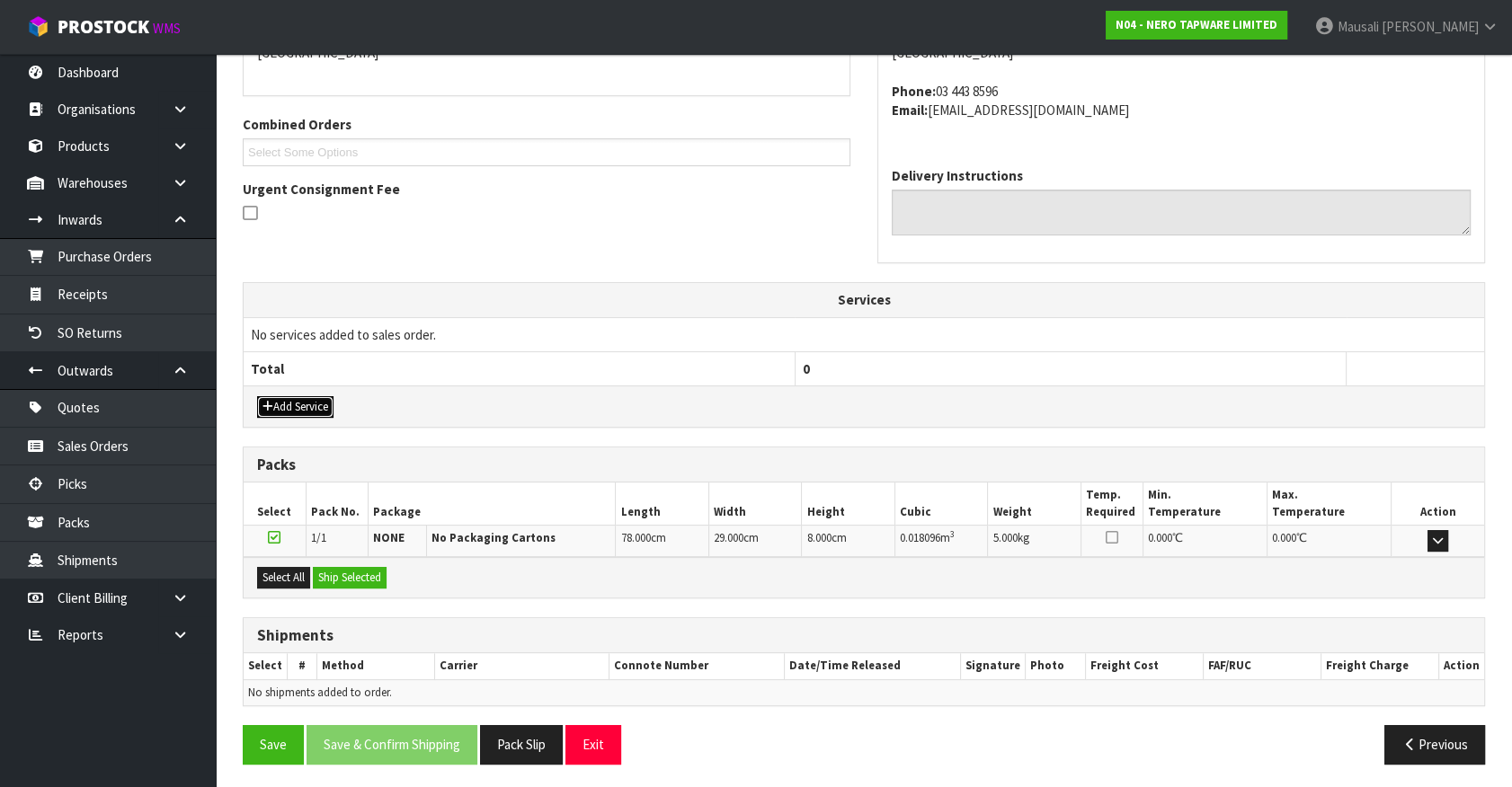 click on "Add Service" at bounding box center (295, 407) 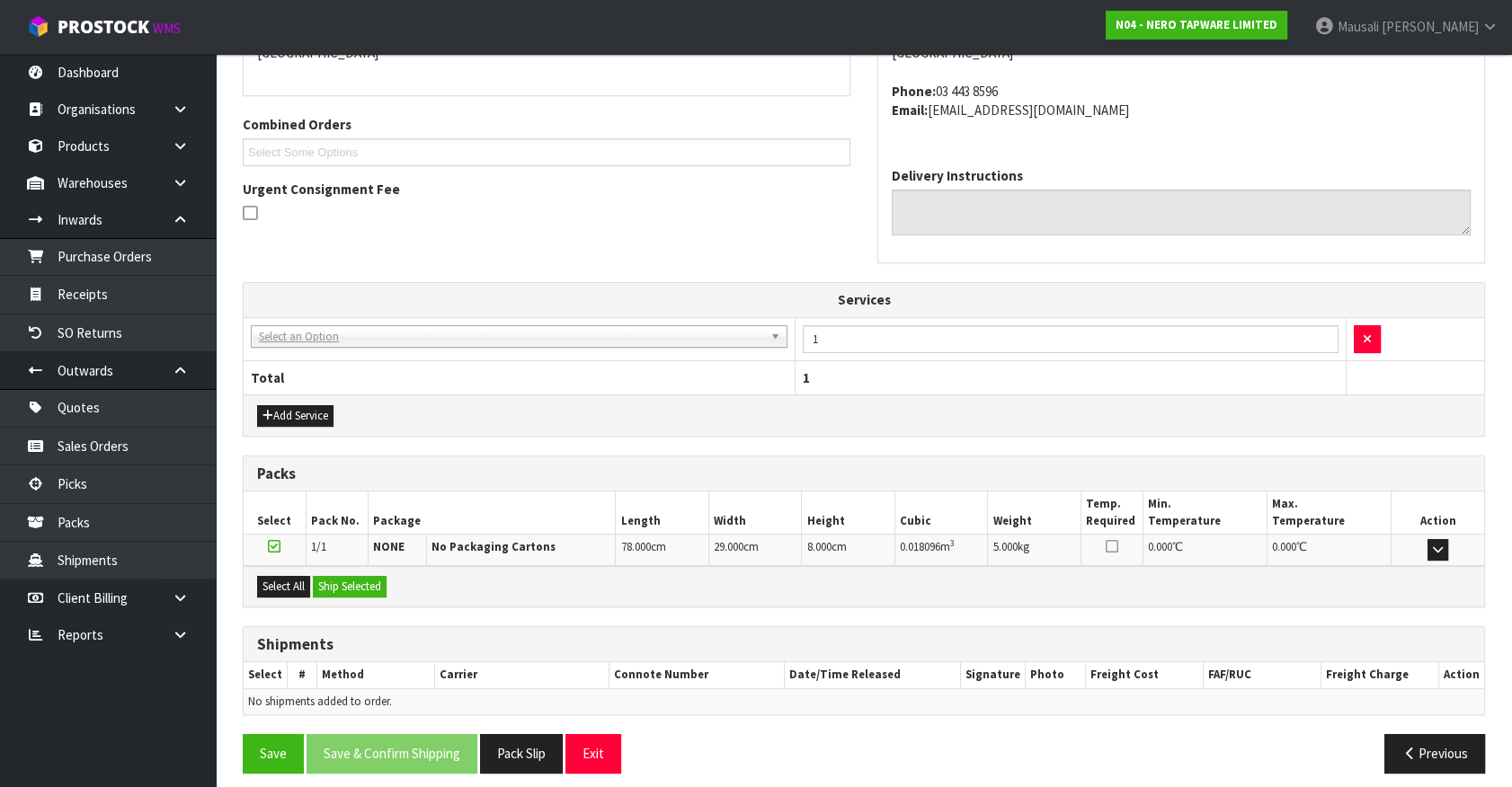 click on "003-036 - EXTERNAL PLANT HIRE 008-035 - OUTWARD HDLG+/HOIST LIFT ON/OFF 008-036 - OUTWARD SHRINKWRAP PALLET 008-037 - OUTWARD STRAPPING PALLET 008-039 - COMPLETE DG TRANSPORTATION DOCS 008-040 - COMPLETE FREIGHT DOCS PER CONSIGNMENT 008-041 - WORK ORDER LABOUR 008-043 - PALLET REPACKING/STACKING 008-044 - PACKAGING/PLASTIC SLEEVES 008-045 - PACKAGING/BAGS 008-046 - CARTON WH REPACKING 008-067 - FARMERS BARCODE LABELS 008-068 - LABEL PRINT PER LABEL 008-072 - REPACKING PALLET PER BAG 008-073 - OUTWARDS HDLG BAR CODE PER LABEL 008-074 - FREIGHT LABEL 008-100 - KITSET FIXED RATE ITEM PICK 008-129 - FARMERS BARCODE LABOUR ATTACH LABEL 008-130 - ANIMATES LABEL AND ATTACH 008-133 - OUTWARDS HDLG RETURN BOOKING FEE 008-134 - MATERIAL 008-135 - FREIGHT QUOTE 008-136 - BRISCOES LABEL AND ATTACH 008-137 - LITHIUM BATTERY LABOUR ATTACH LABEL 008-138 - RESIDENTIAL DELIVERY FEE 008-140 - NZ POST DG LABEL 008-141 - PBT COURIERS ATL LABEL 008-144 - LABOUR REPACKING OVERTIME X 1.5 PER MINUTE 009-014 - RUBBISH REMOVAL" at bounding box center (519, 339) 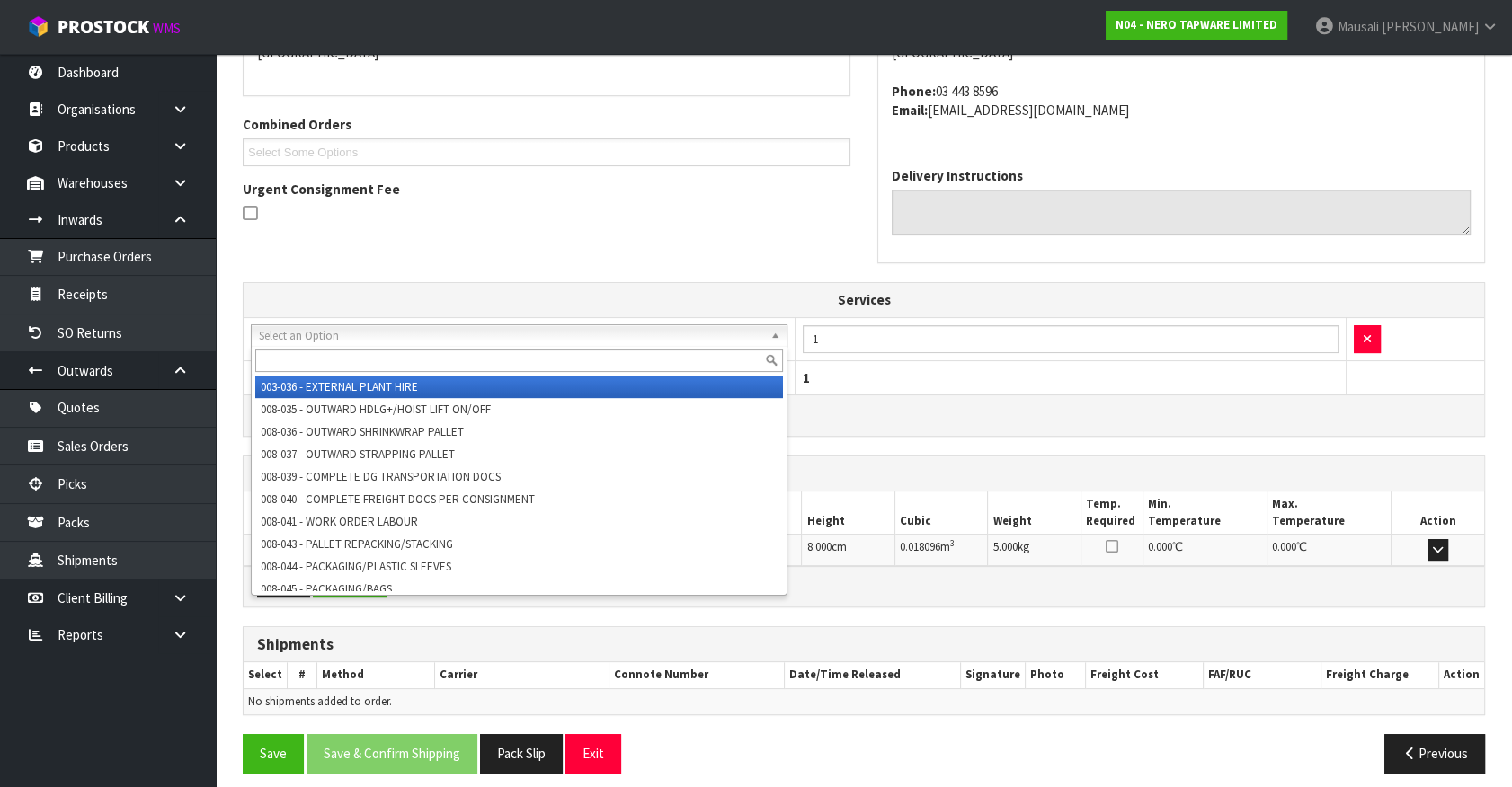 drag, startPoint x: 382, startPoint y: 342, endPoint x: 372, endPoint y: 356, distance: 17.204651 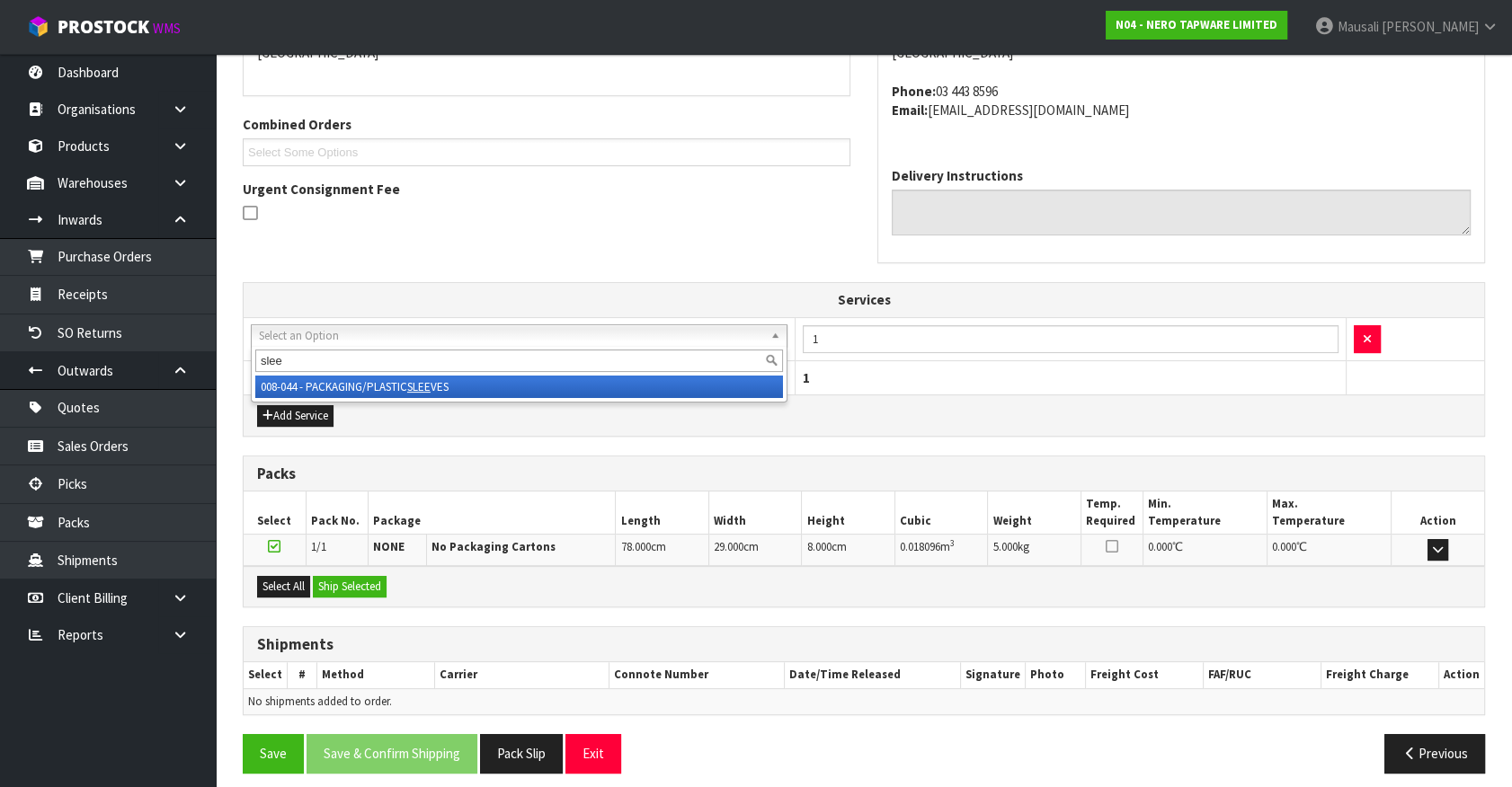type on "slee" 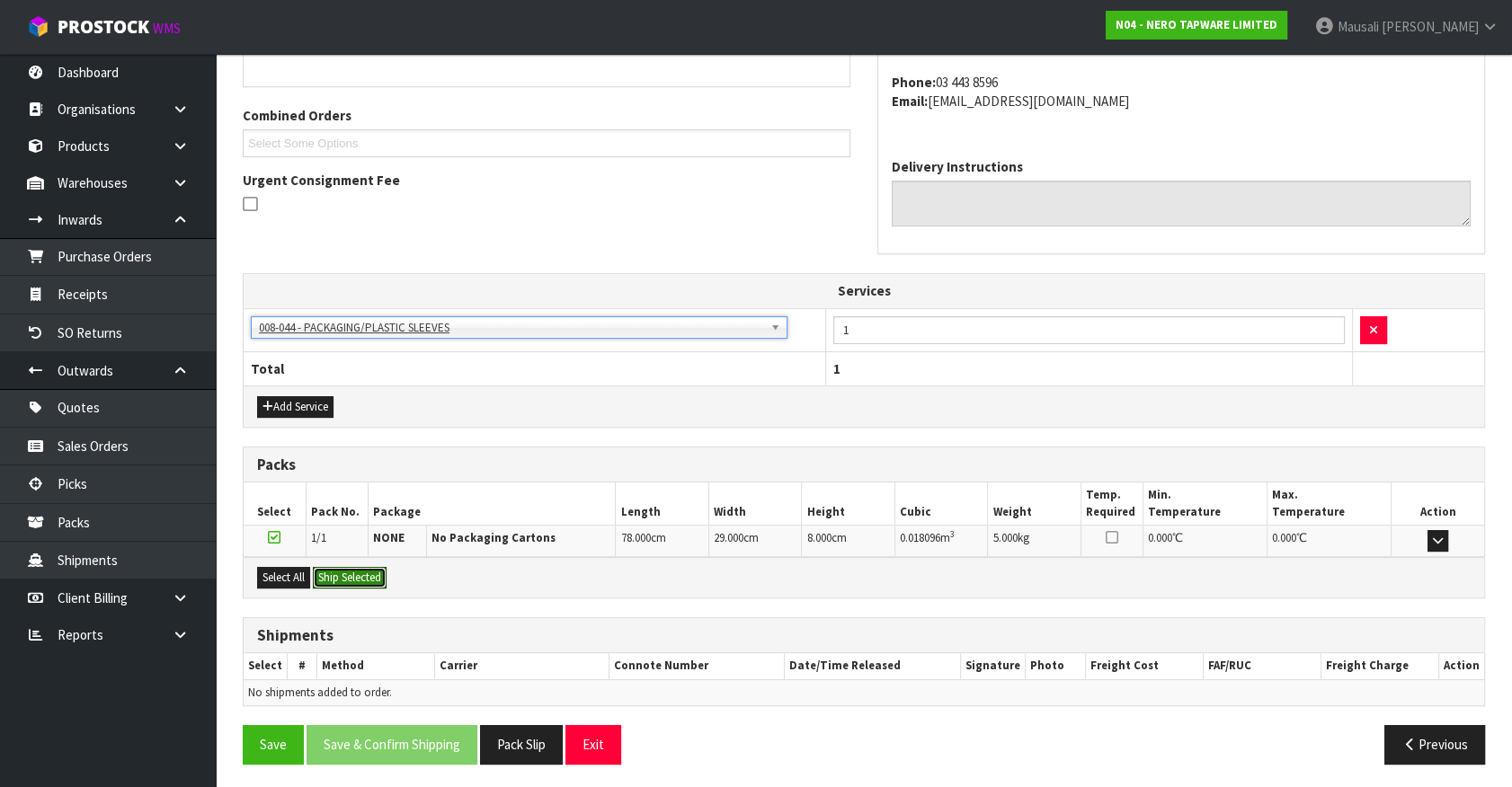 click on "Ship Selected" at bounding box center [350, 578] 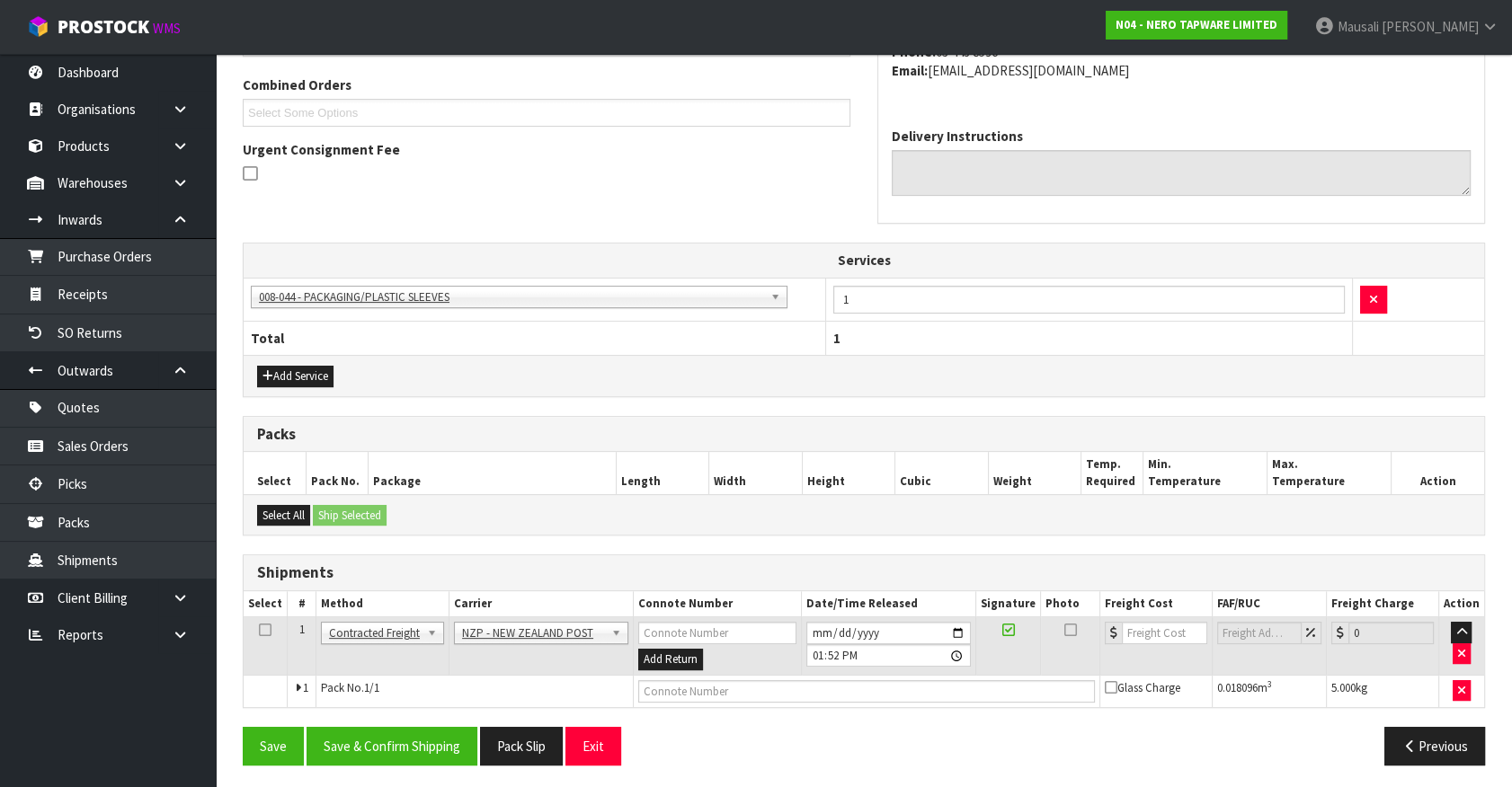 scroll, scrollTop: 458, scrollLeft: 0, axis: vertical 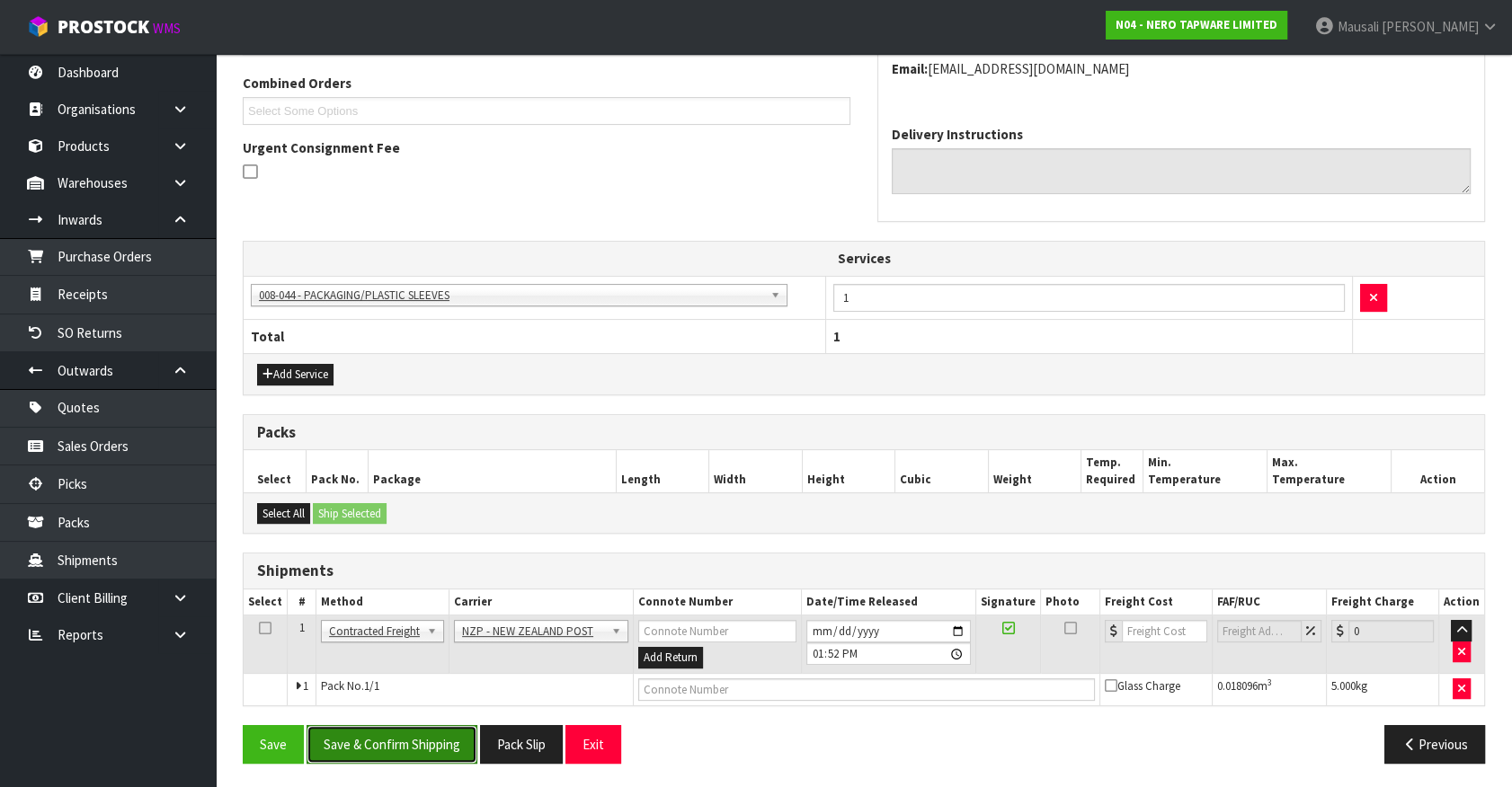 click on "Save & Confirm Shipping" at bounding box center (392, 744) 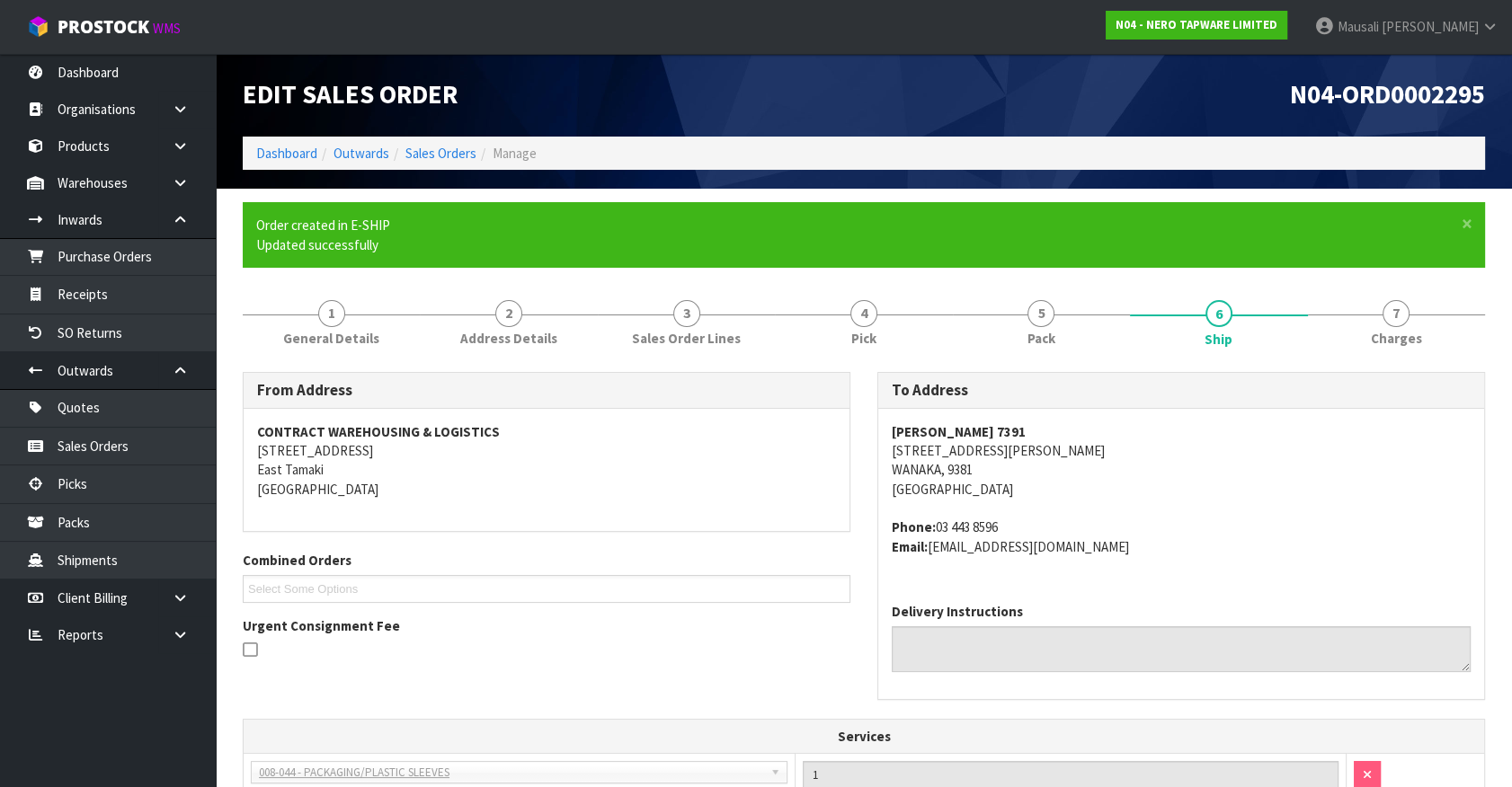 scroll, scrollTop: 432, scrollLeft: 0, axis: vertical 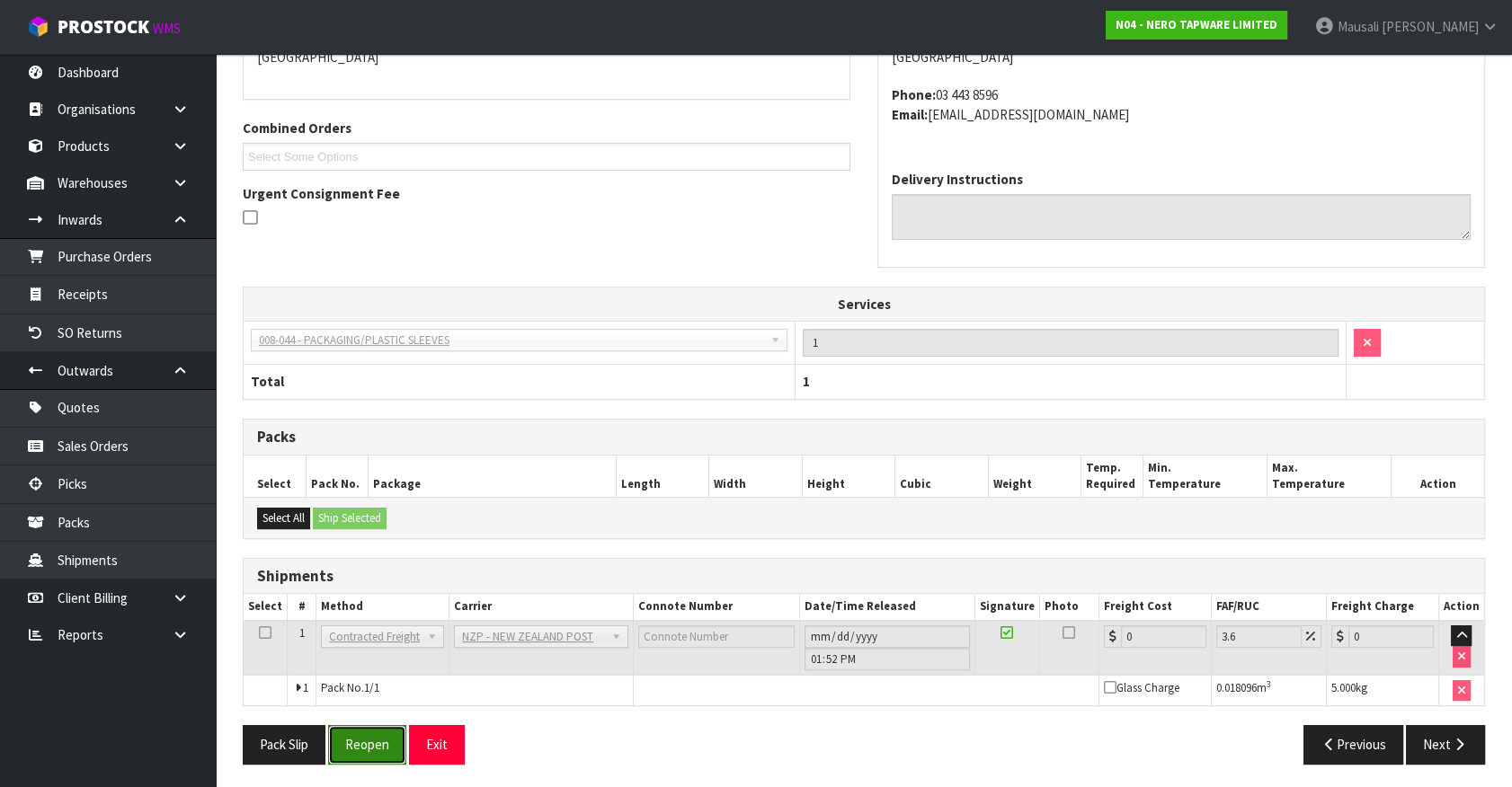 click on "Reopen" at bounding box center [367, 744] 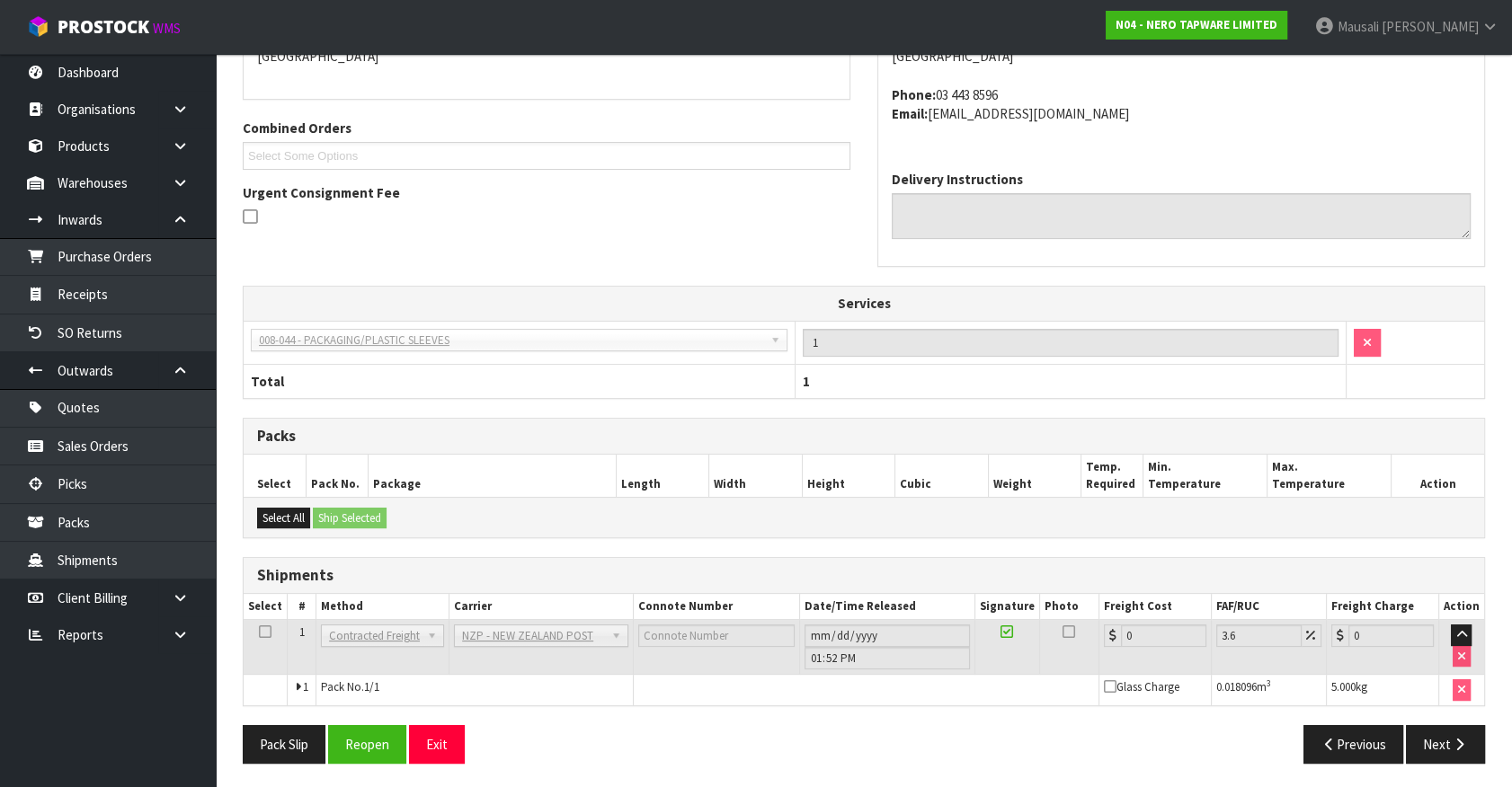 scroll, scrollTop: 413, scrollLeft: 0, axis: vertical 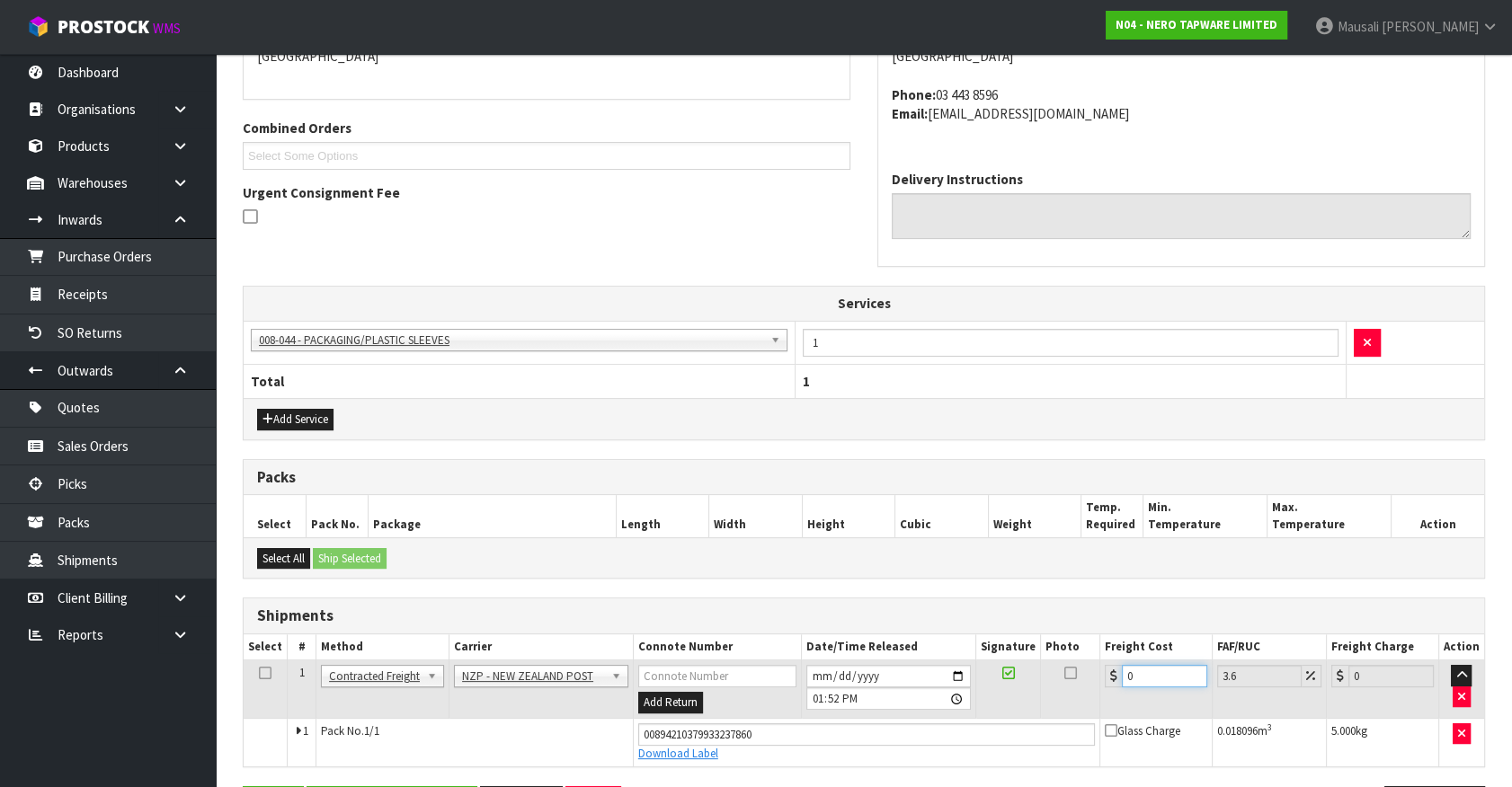 drag, startPoint x: 1050, startPoint y: 703, endPoint x: 994, endPoint y: 721, distance: 58.82176 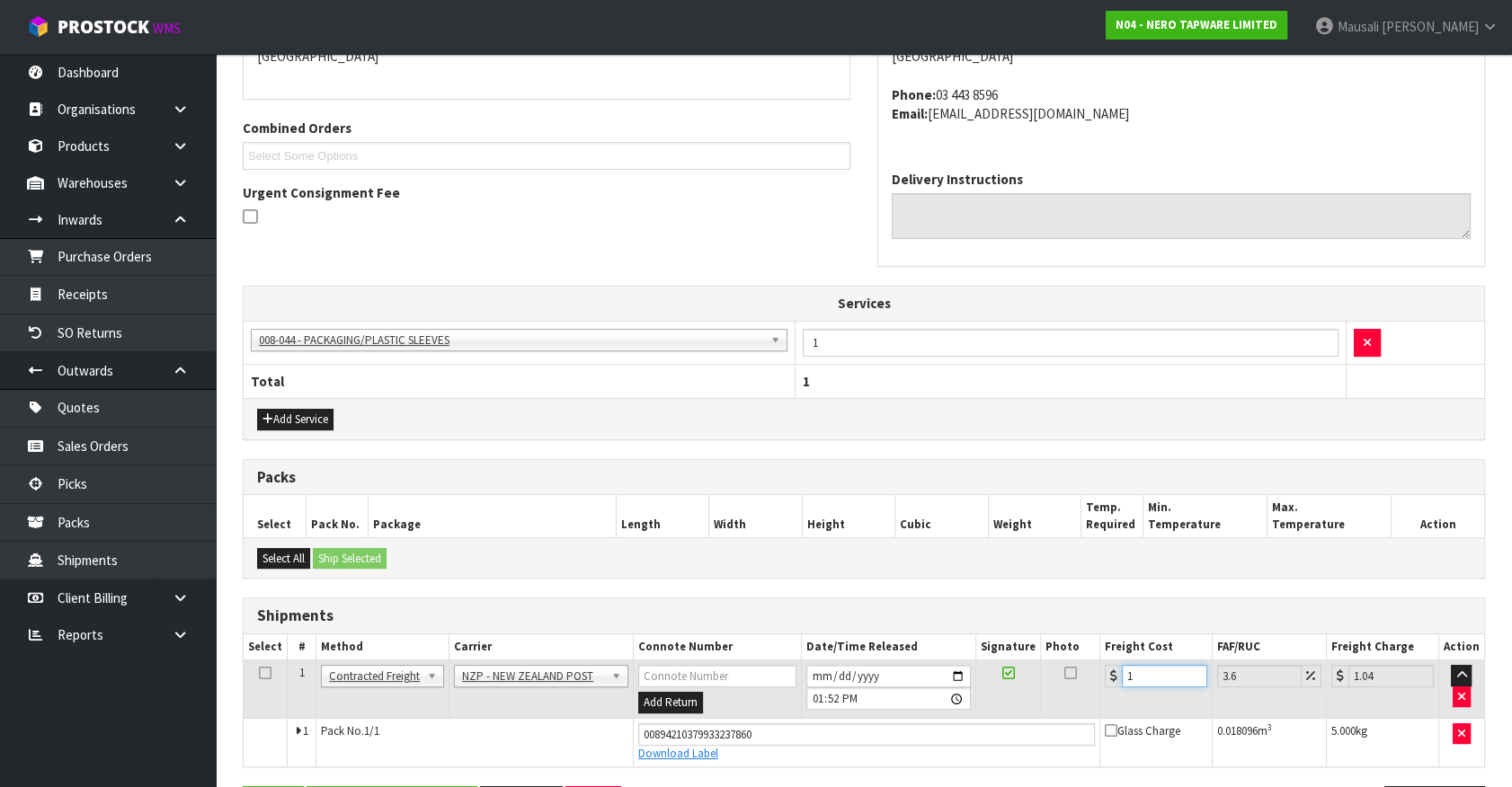 type on "11" 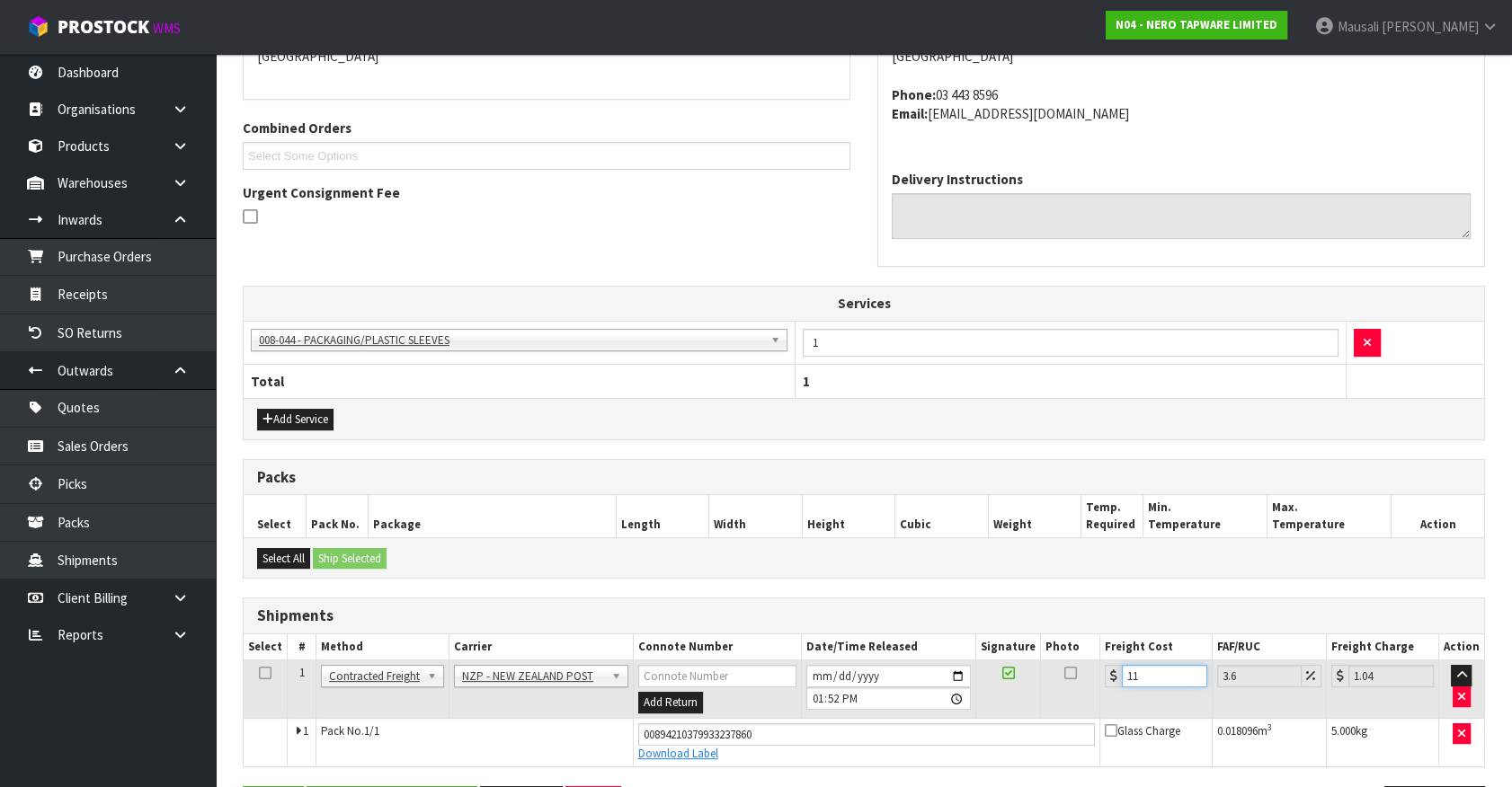 type on "11.4" 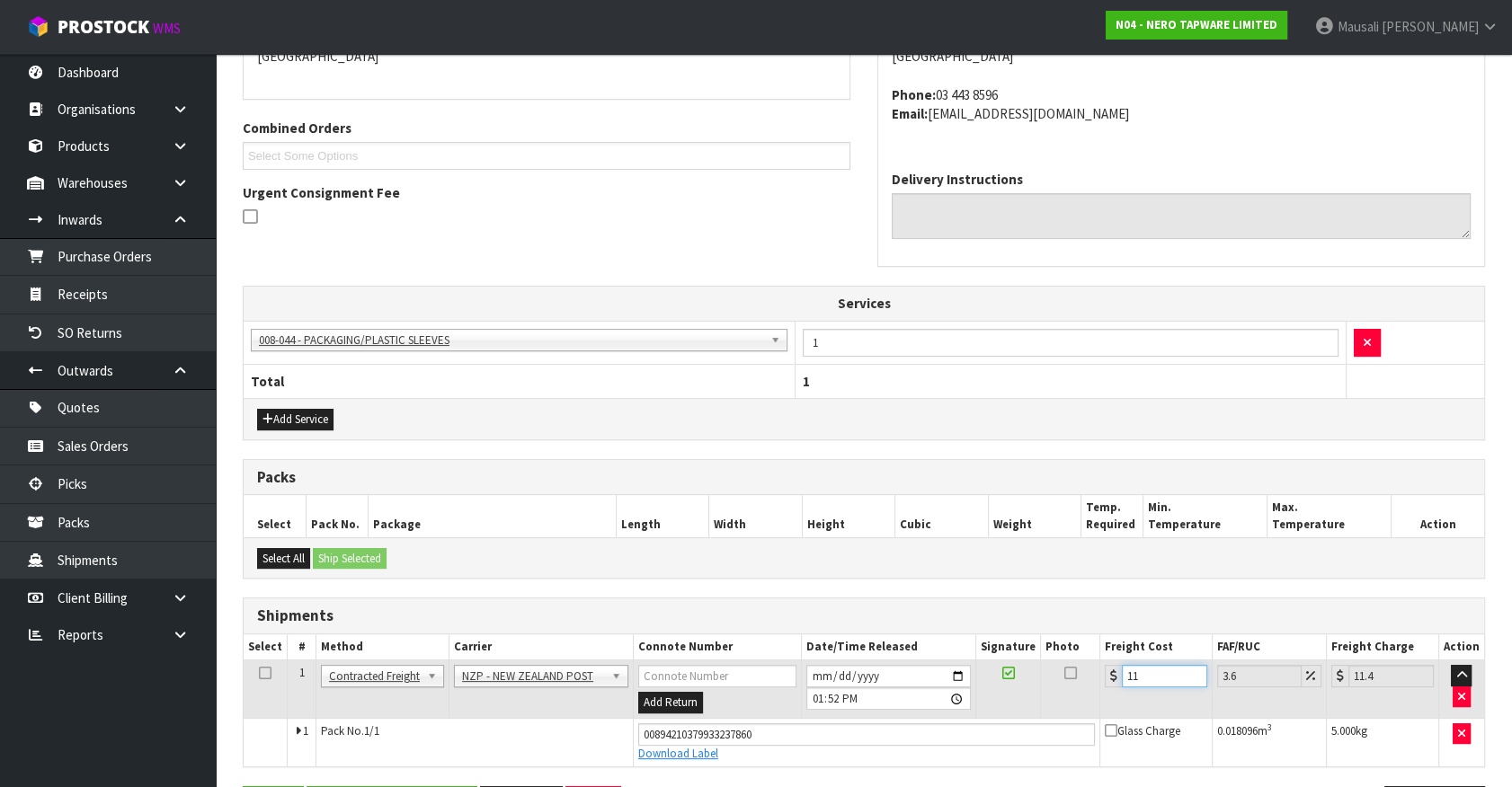 type on "11.6" 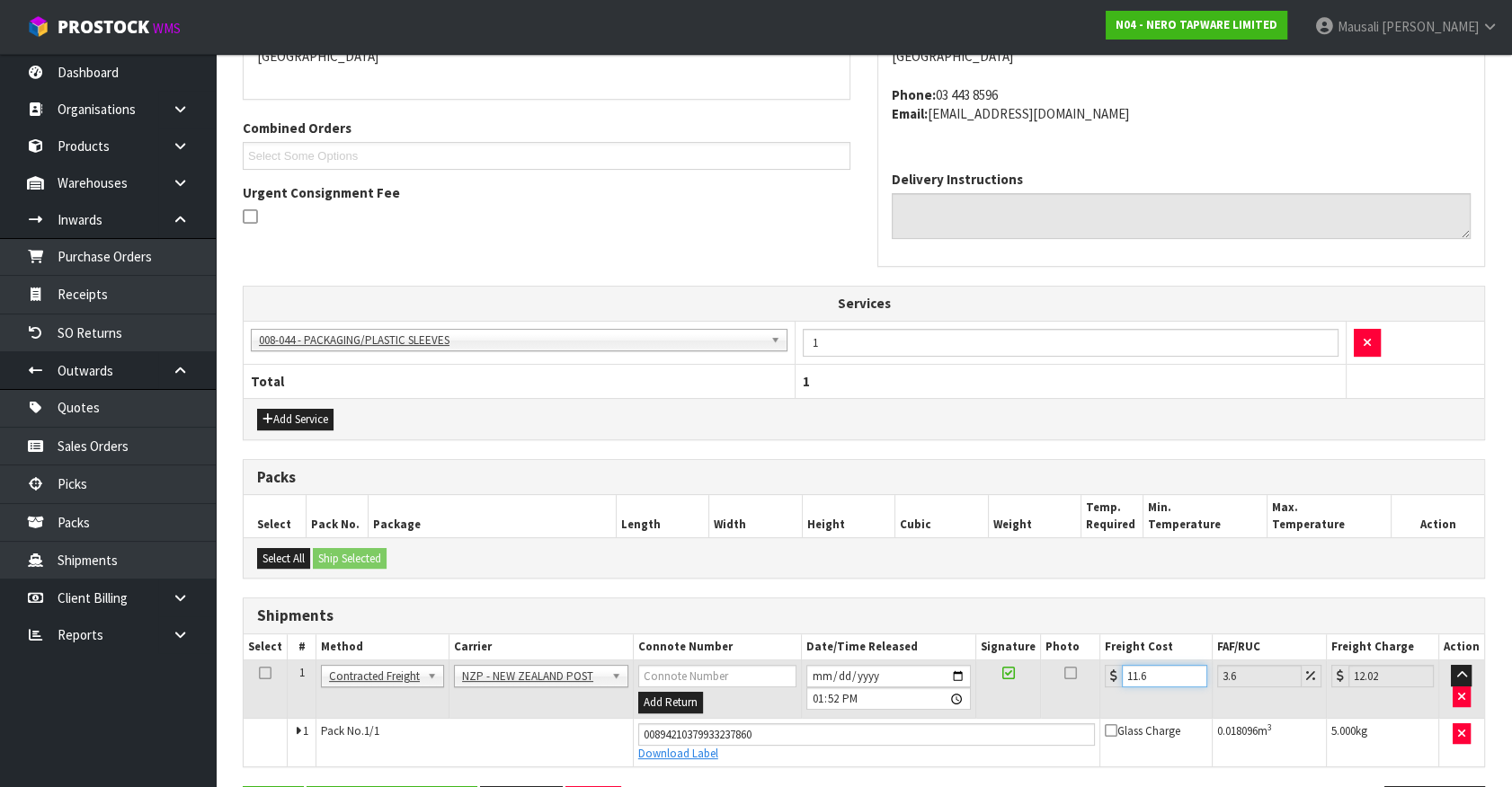 type on "11.61" 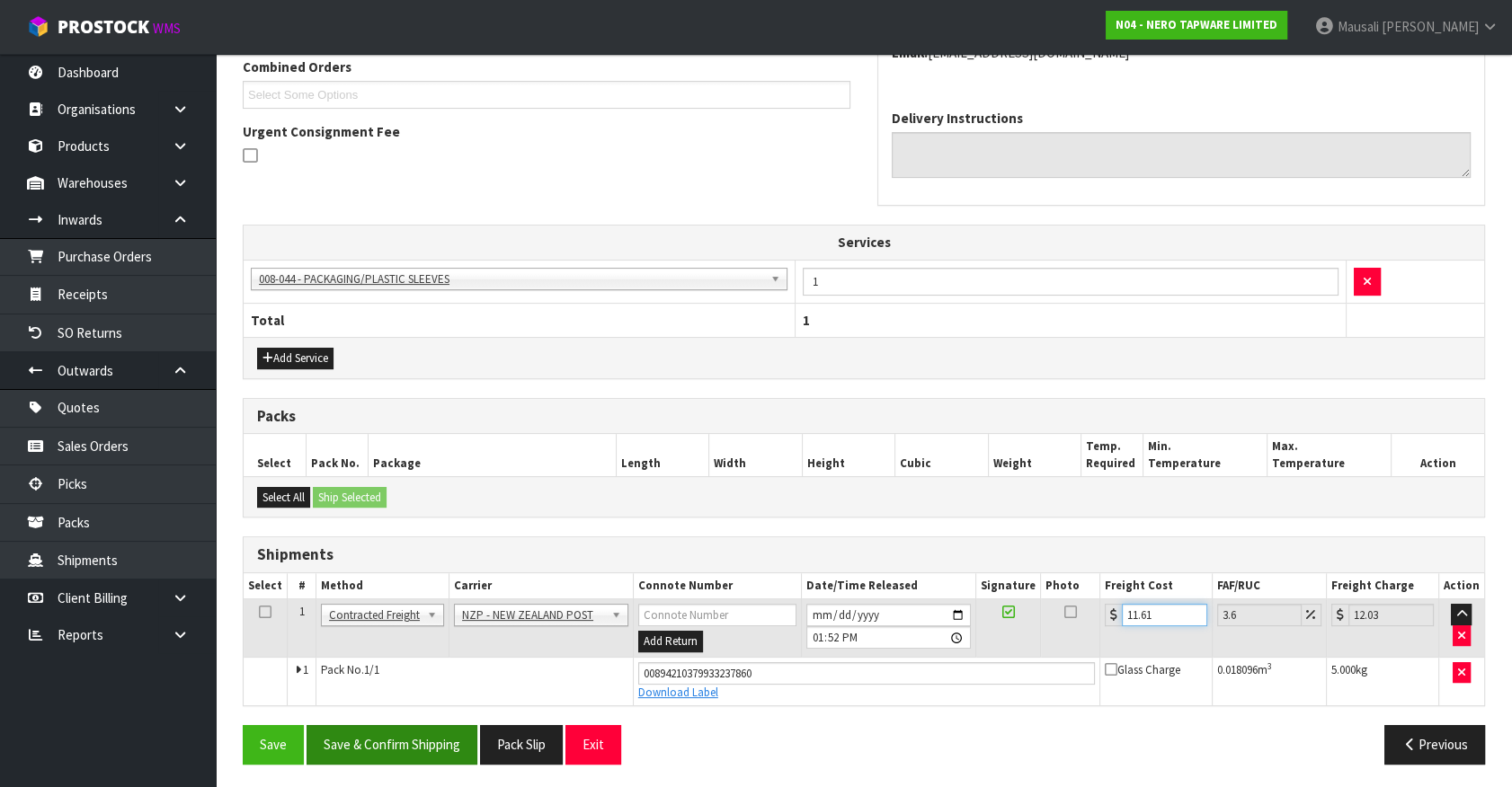 type on "11.61" 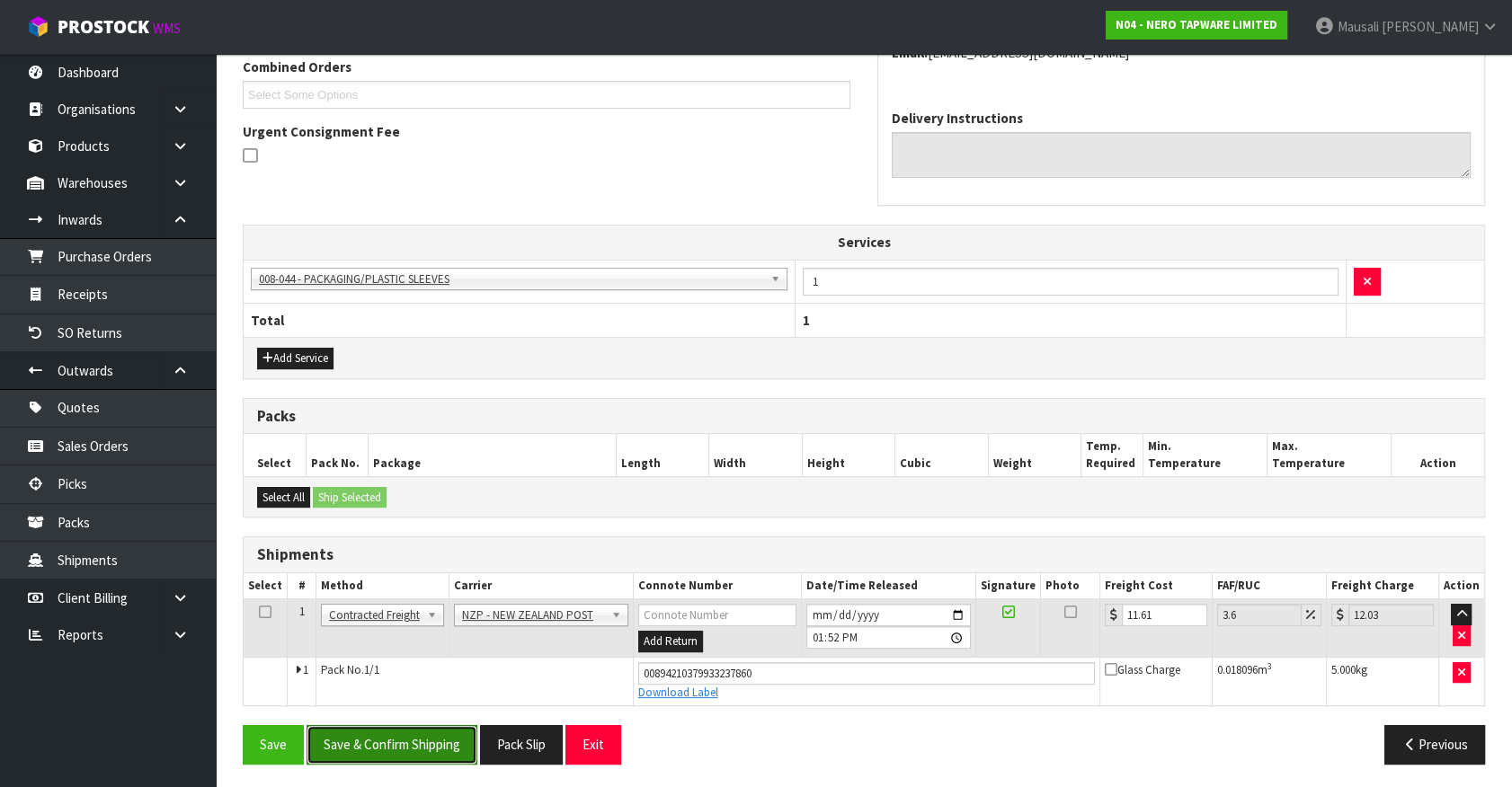 click on "Save & Confirm Shipping" at bounding box center [392, 744] 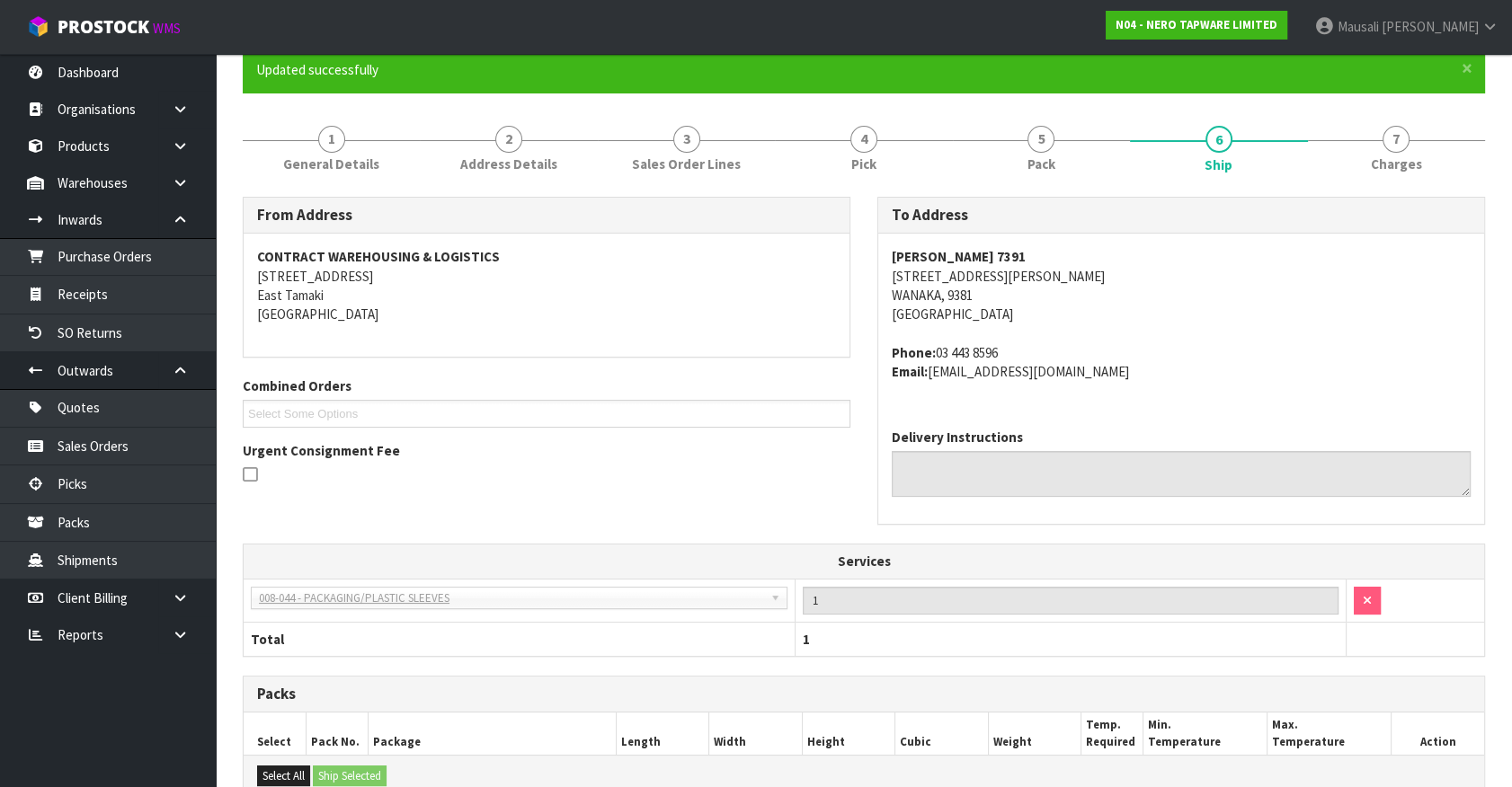 scroll, scrollTop: 426, scrollLeft: 0, axis: vertical 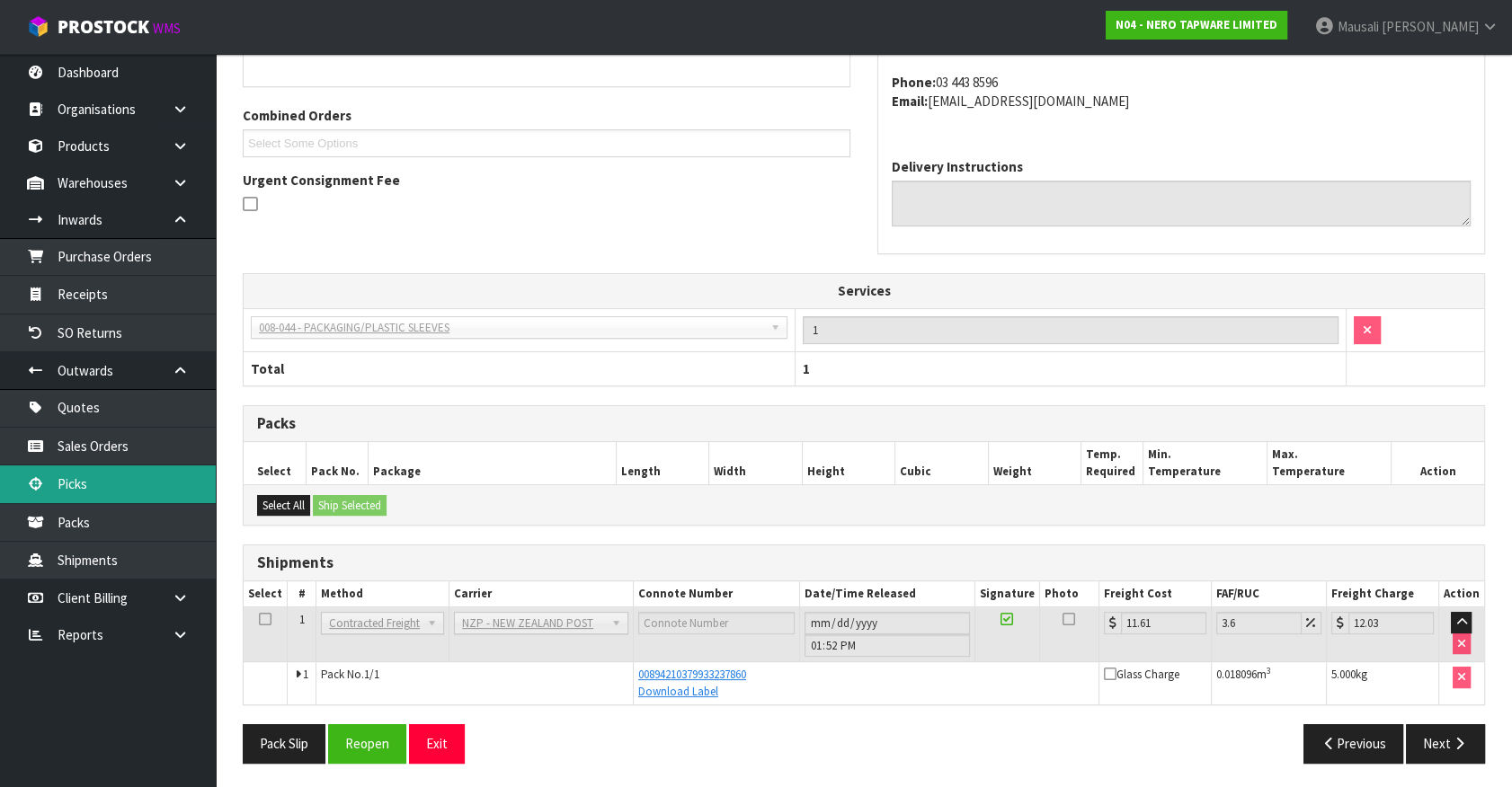 click on "Picks" at bounding box center [108, 483] 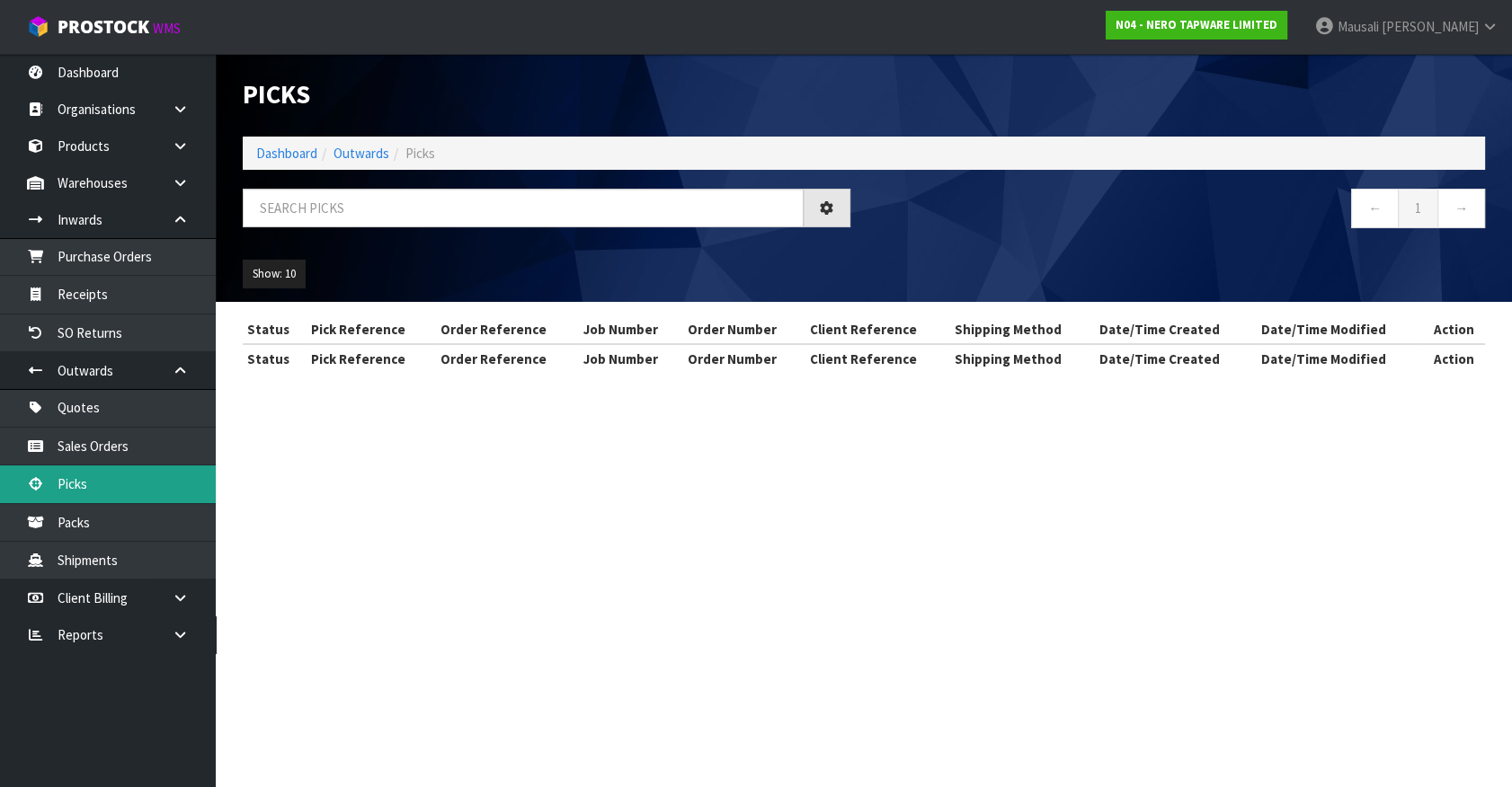 scroll, scrollTop: 0, scrollLeft: 0, axis: both 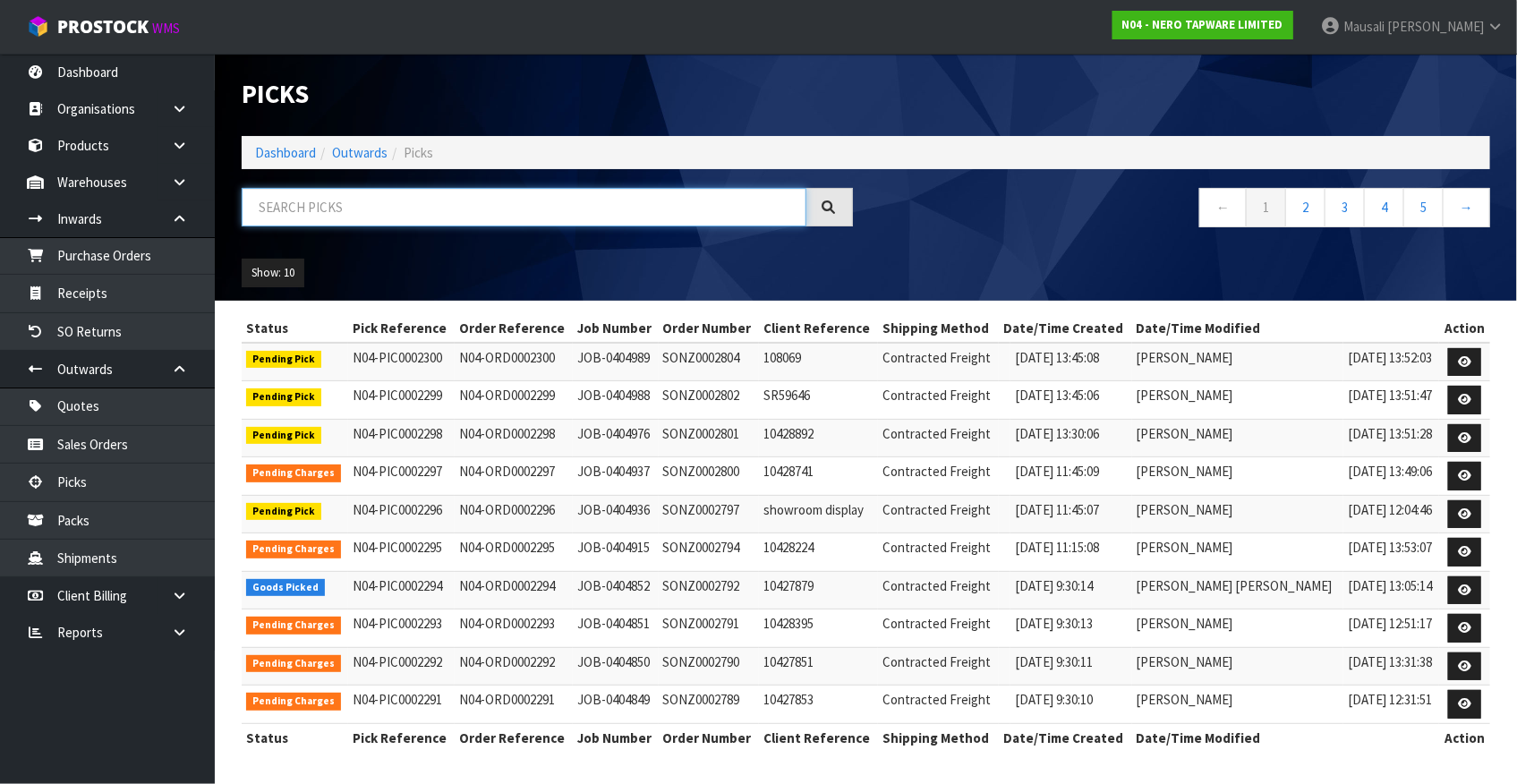 click at bounding box center [524, 207] 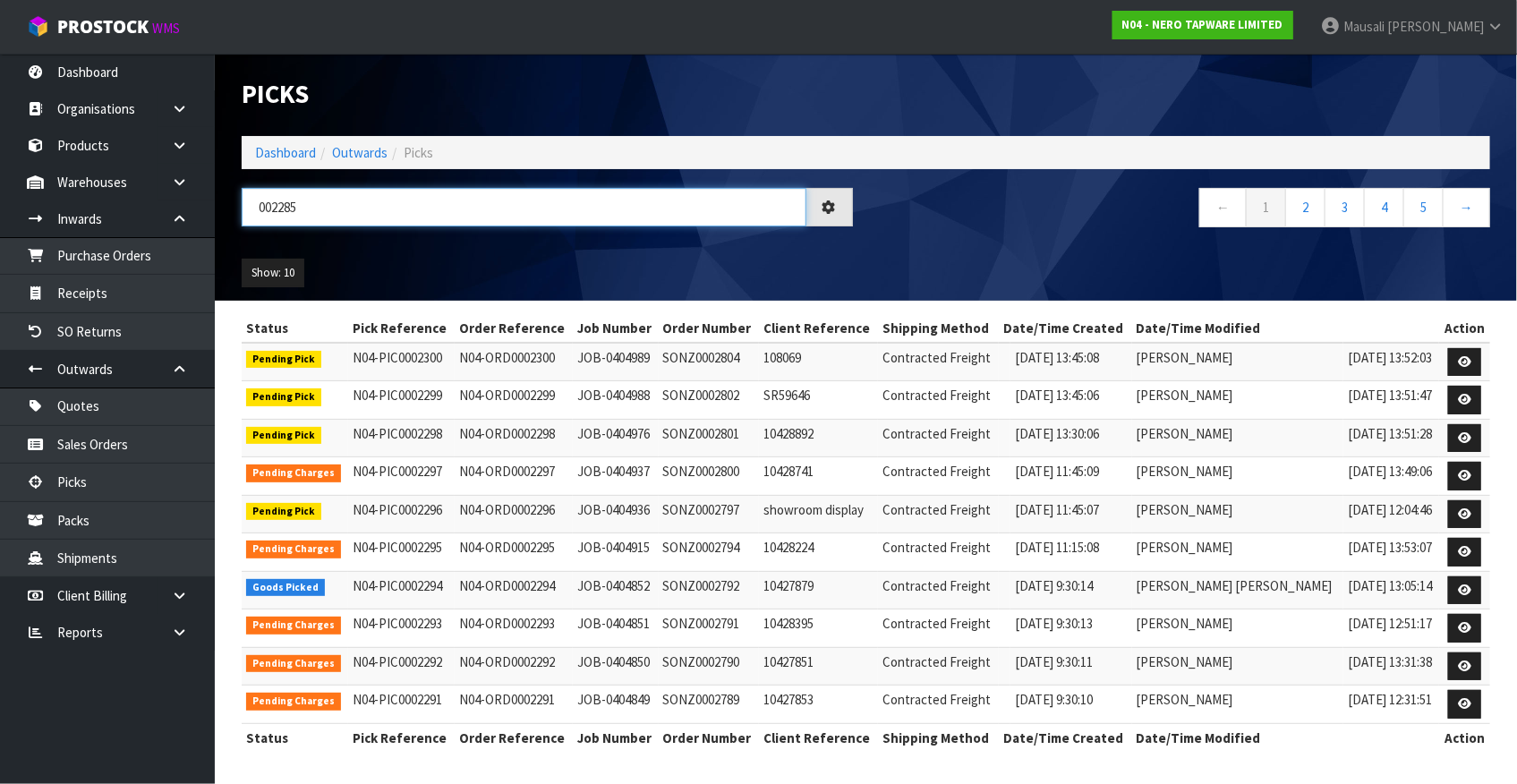 type on "002285" 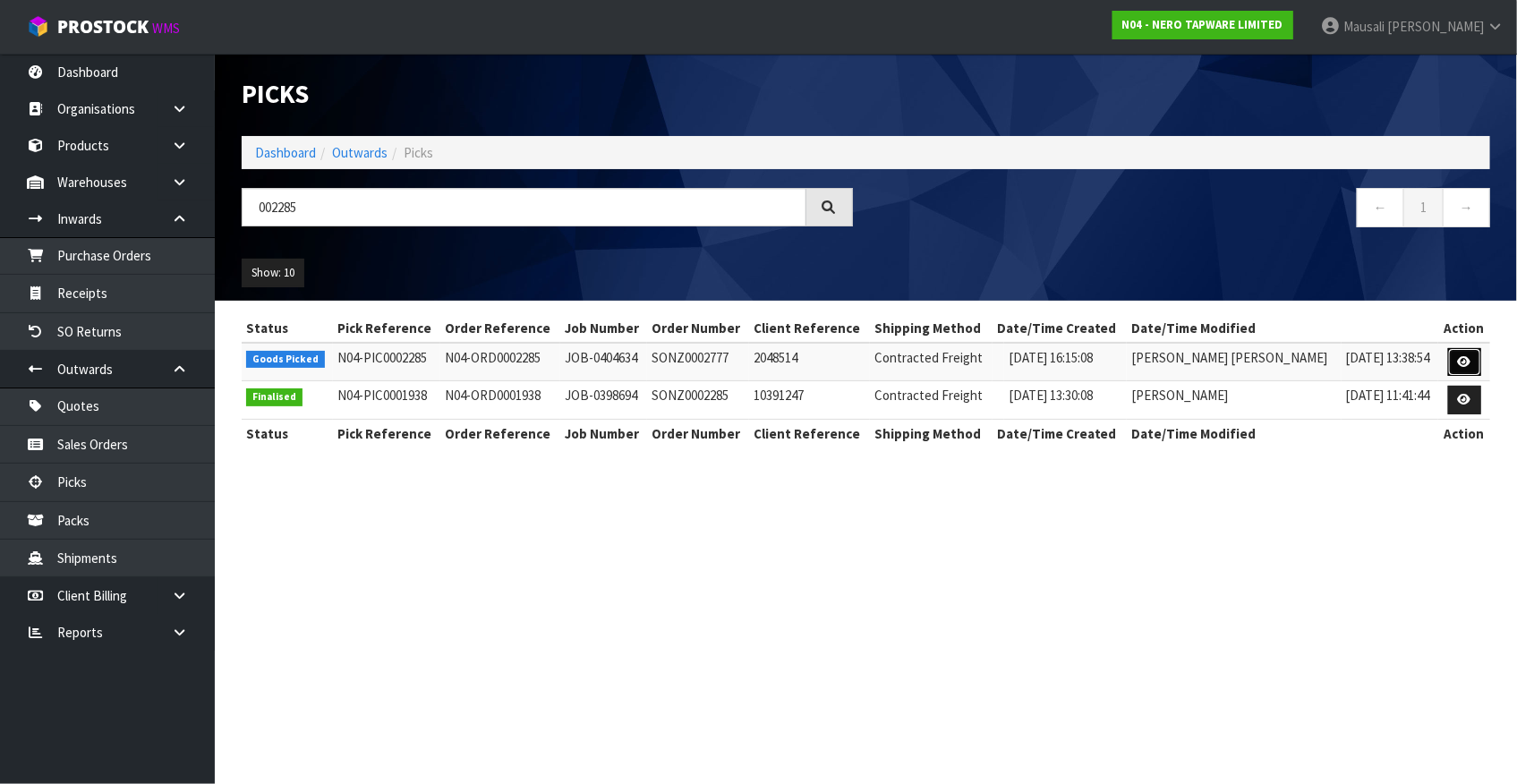 click at bounding box center [1464, 362] 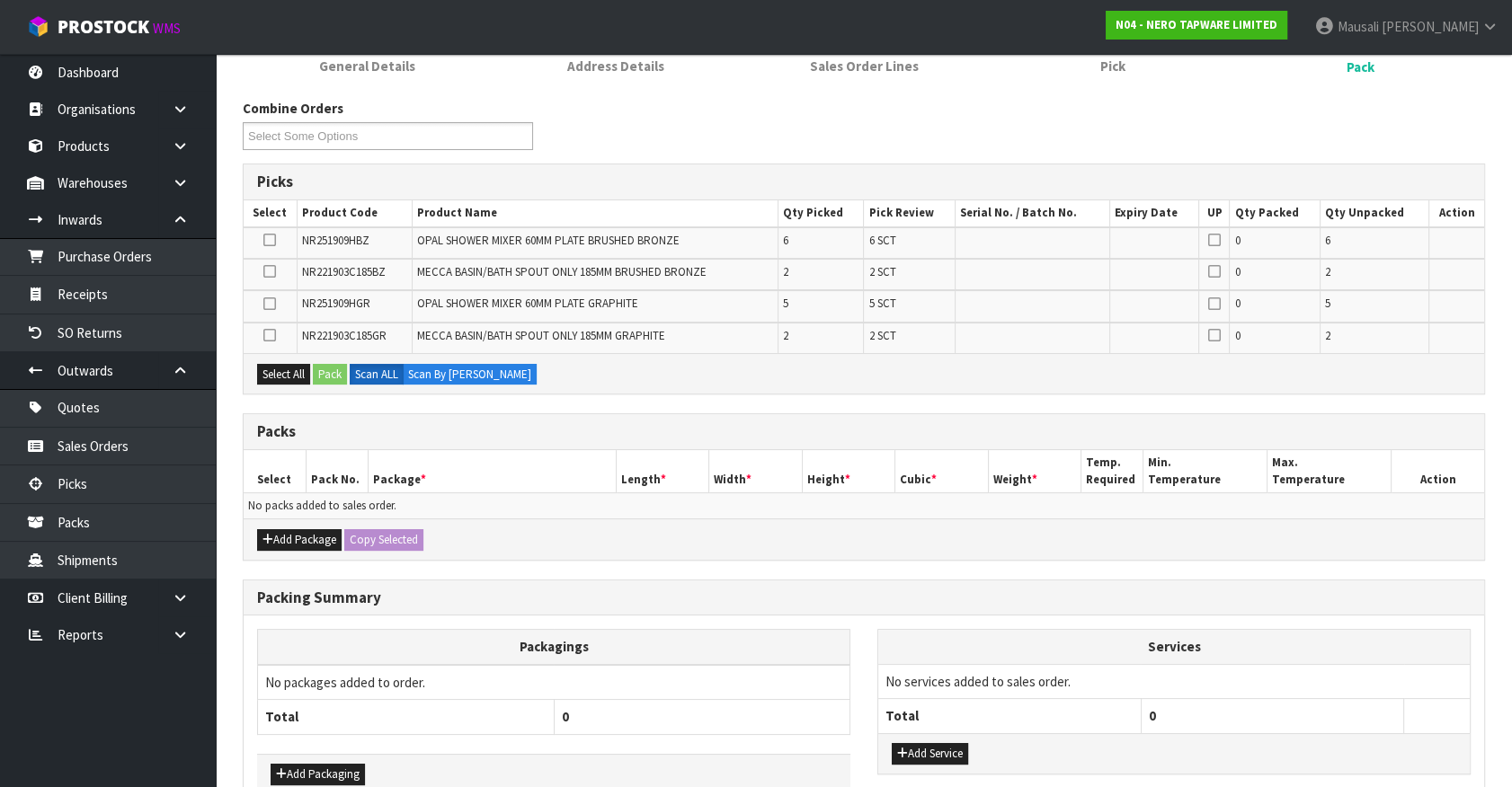 scroll, scrollTop: 289, scrollLeft: 0, axis: vertical 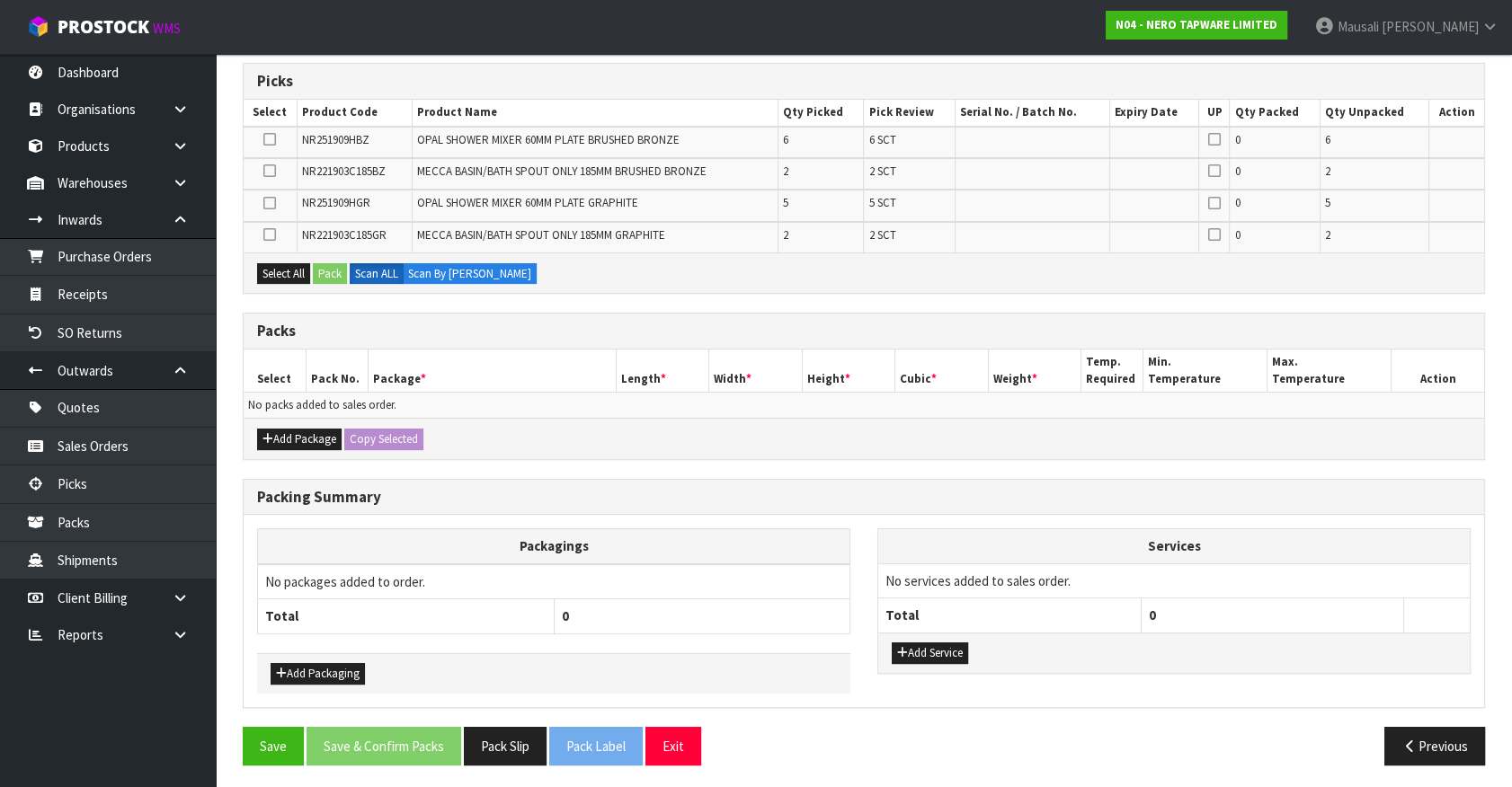 click on "Add Package
Copy Selected" at bounding box center [864, 438] 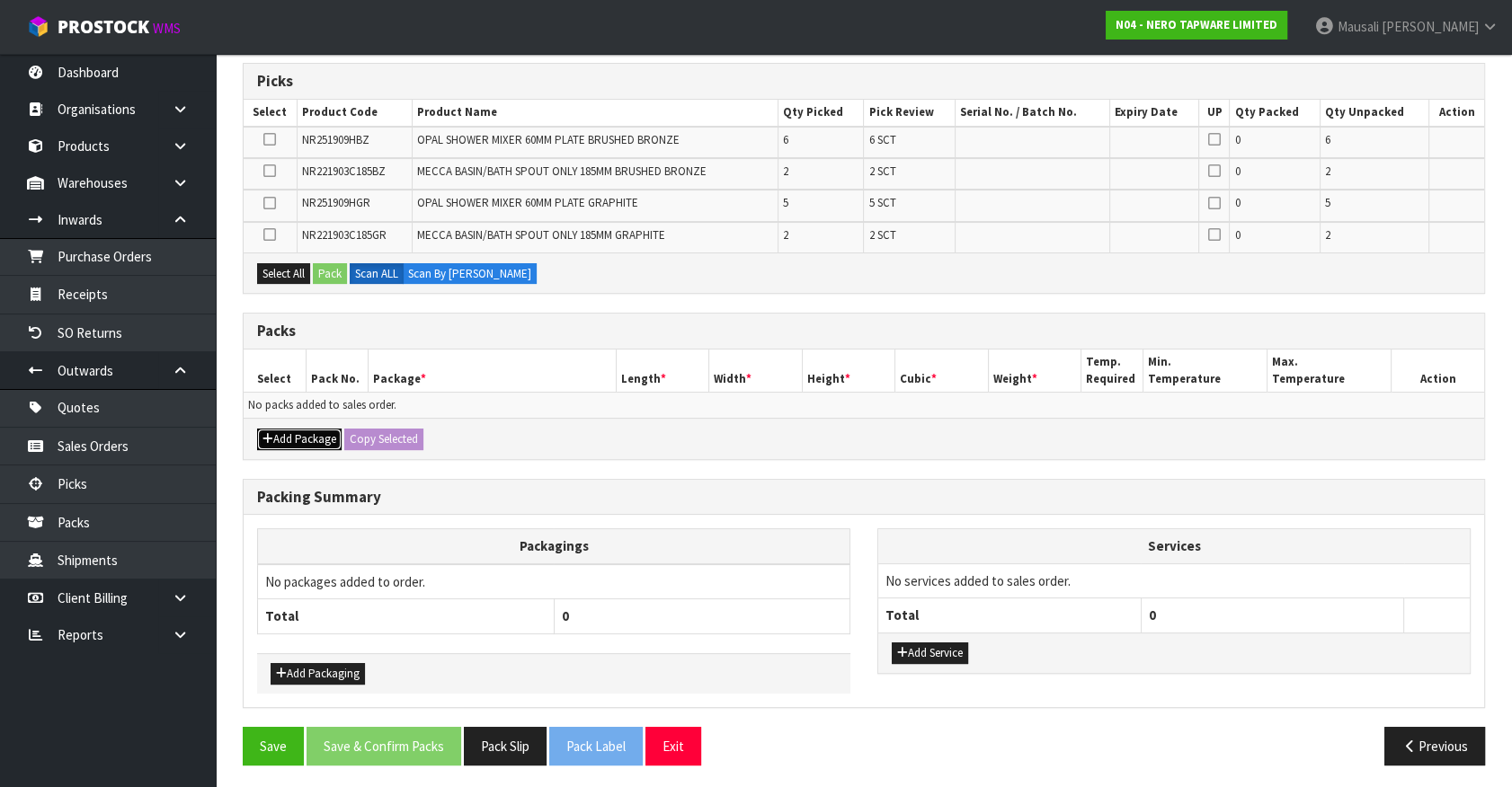 click on "Add Package" at bounding box center (299, 439) 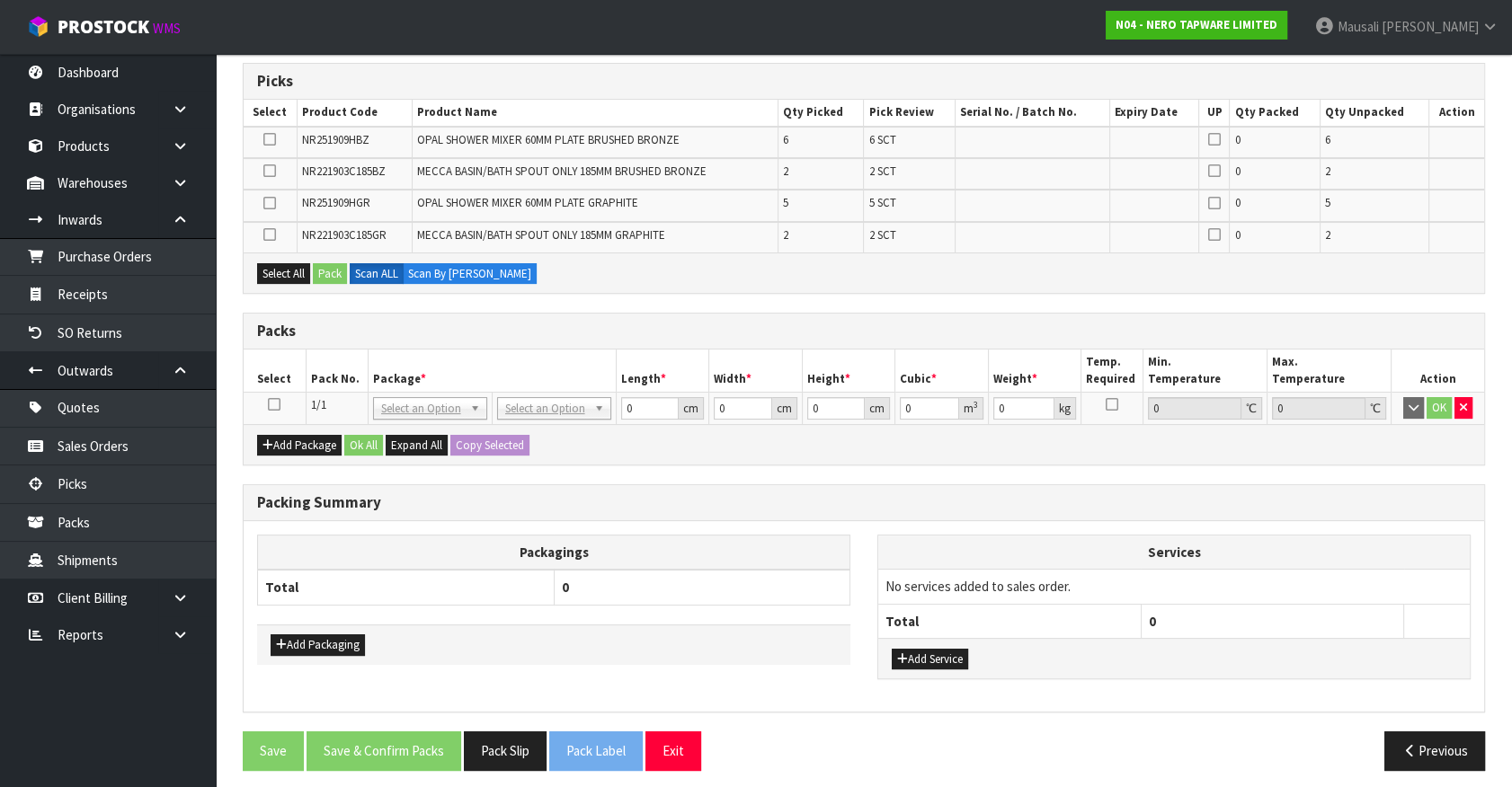 click at bounding box center (274, 404) 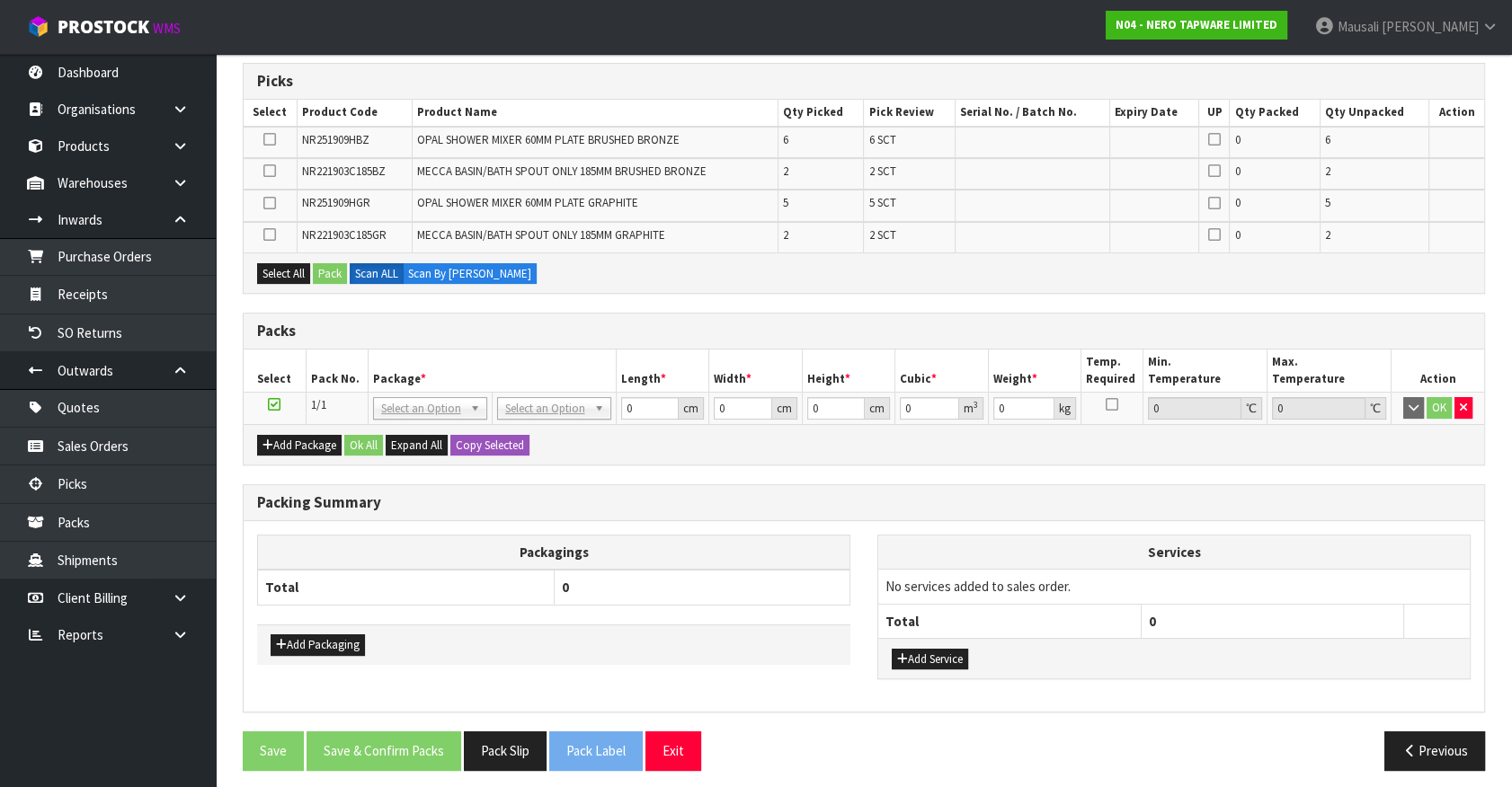 click on "Pack No." at bounding box center (336, 370) 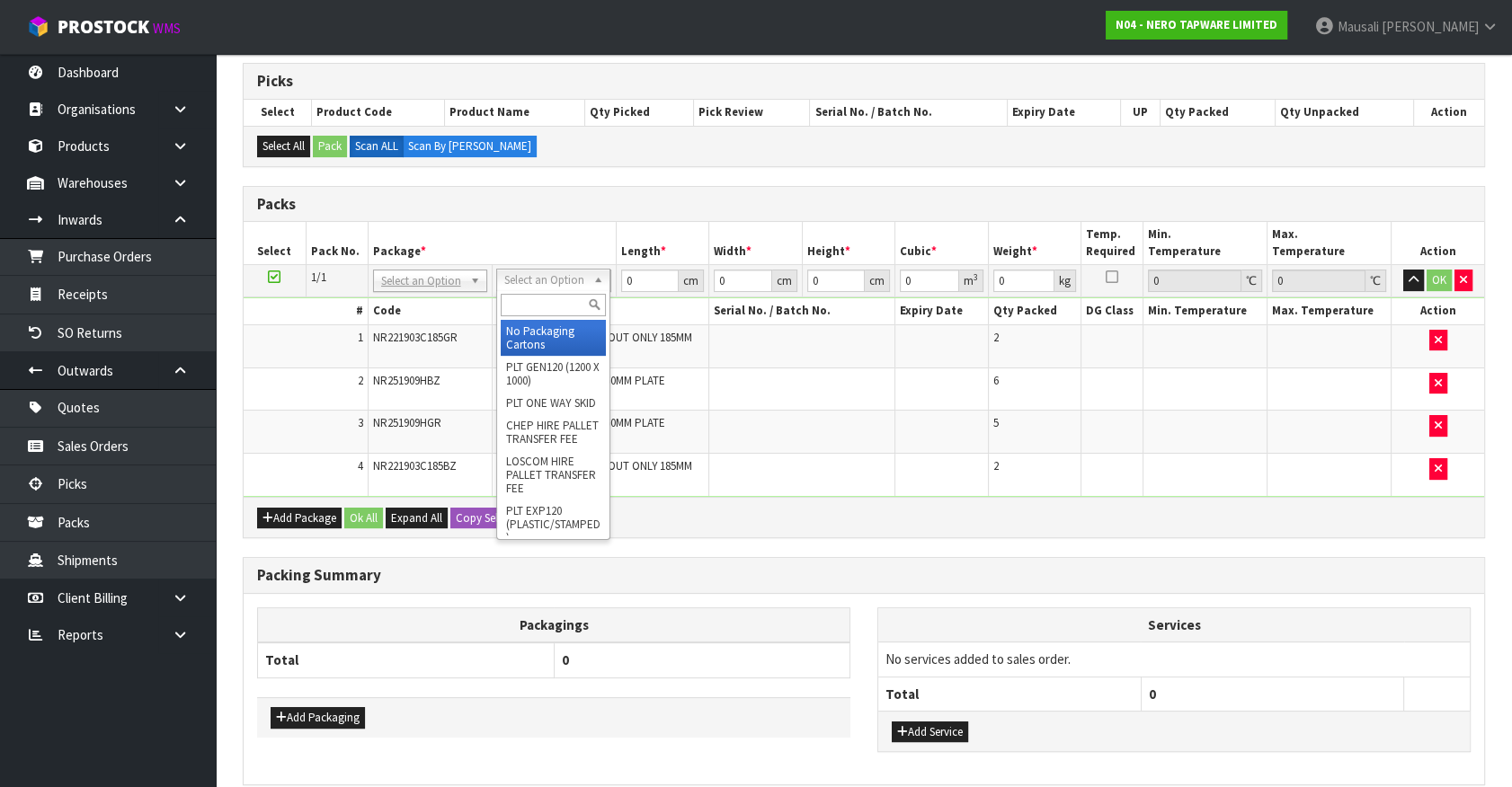 drag, startPoint x: 567, startPoint y: 280, endPoint x: 567, endPoint y: 341, distance: 61 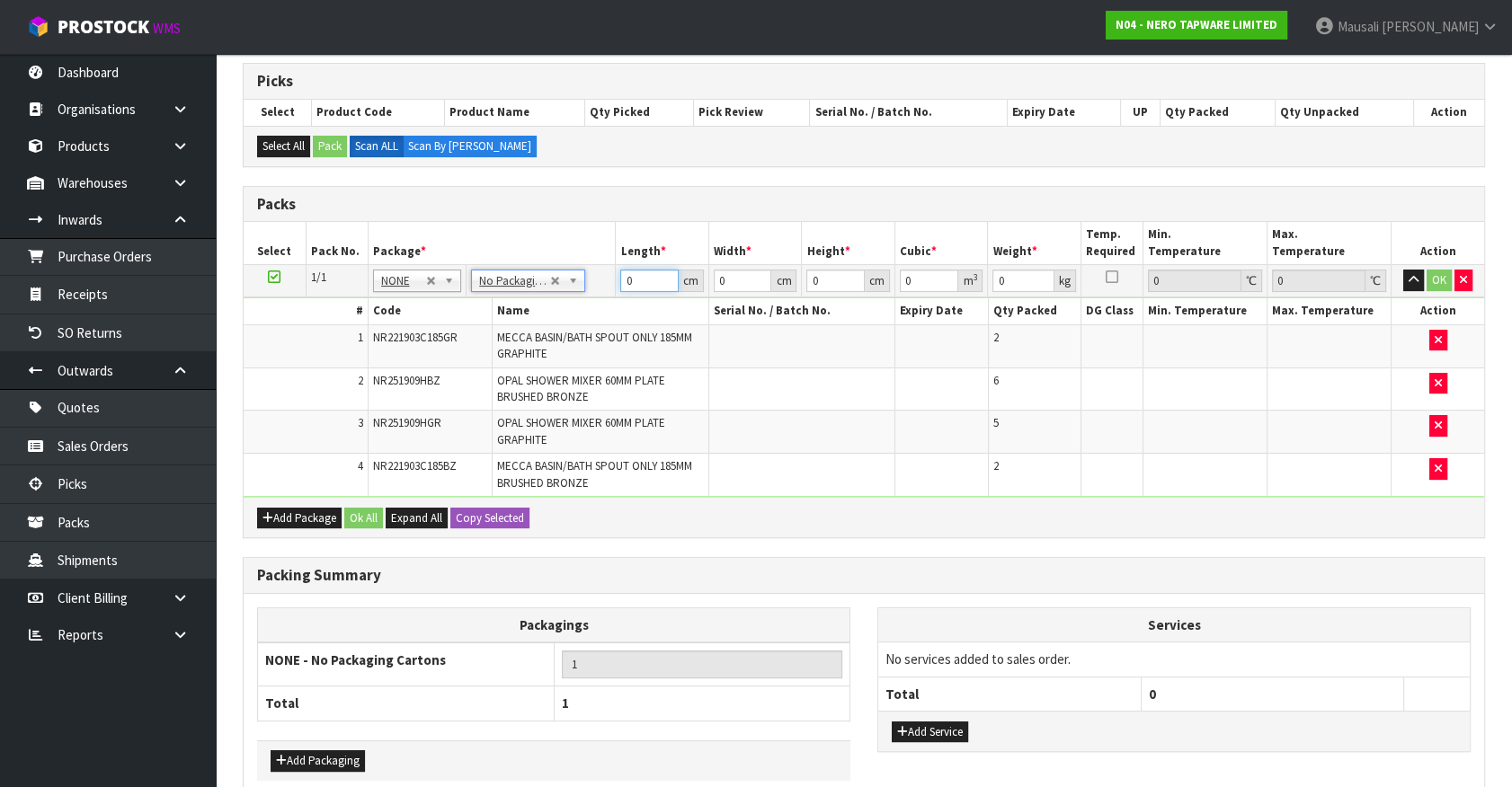 drag, startPoint x: 631, startPoint y: 278, endPoint x: 495, endPoint y: 364, distance: 160.90991 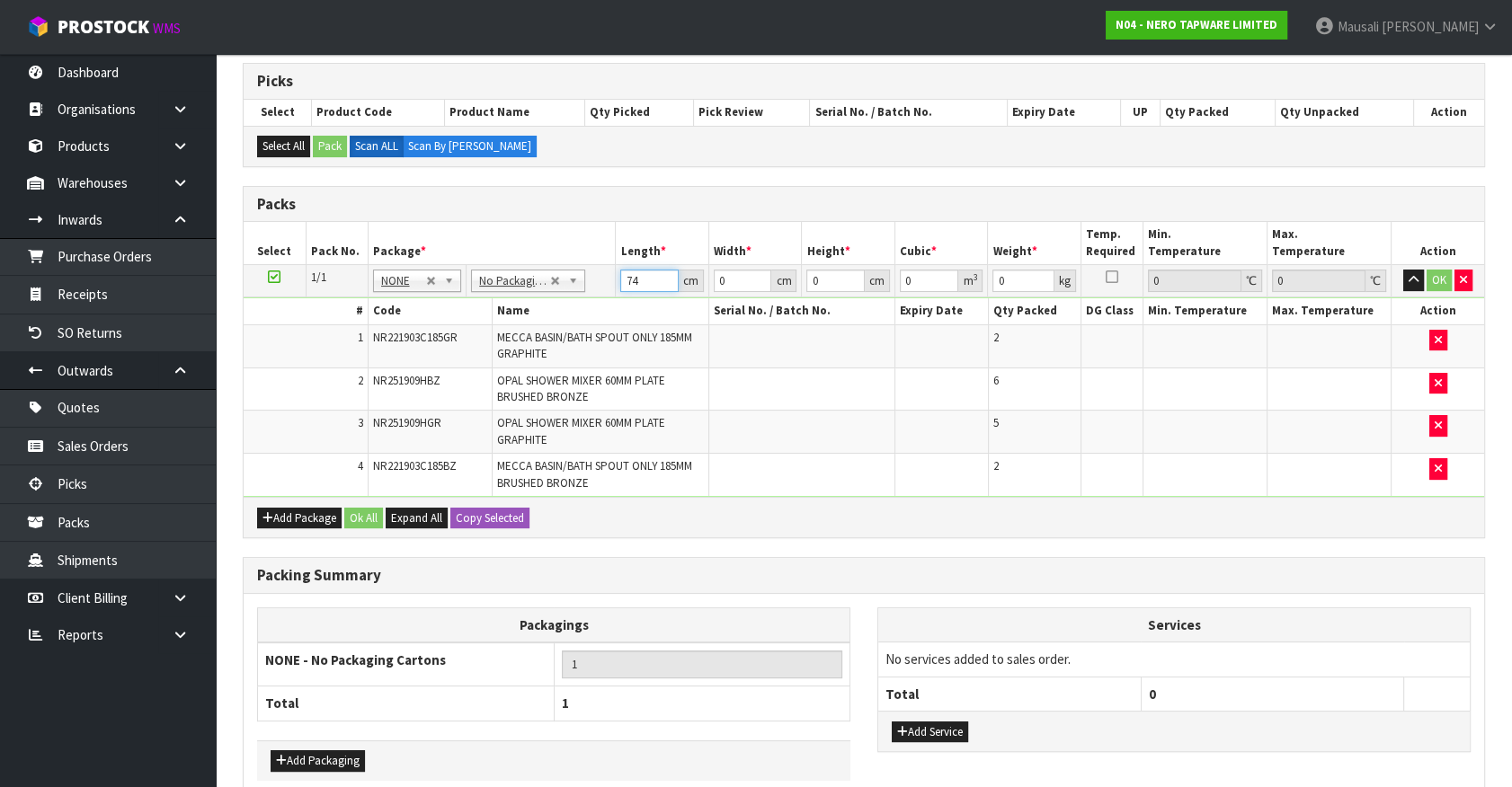 type on "74" 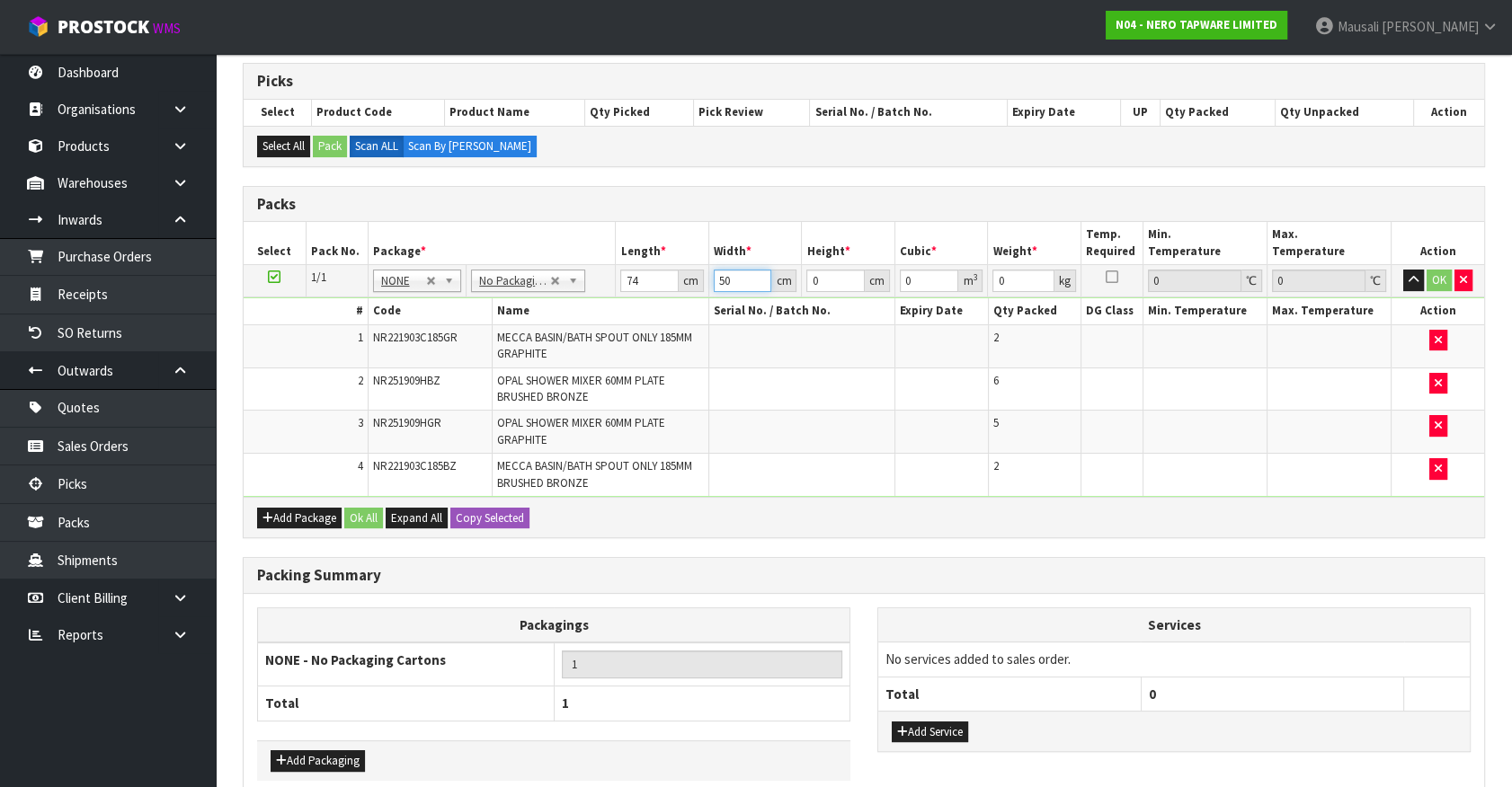 type on "50" 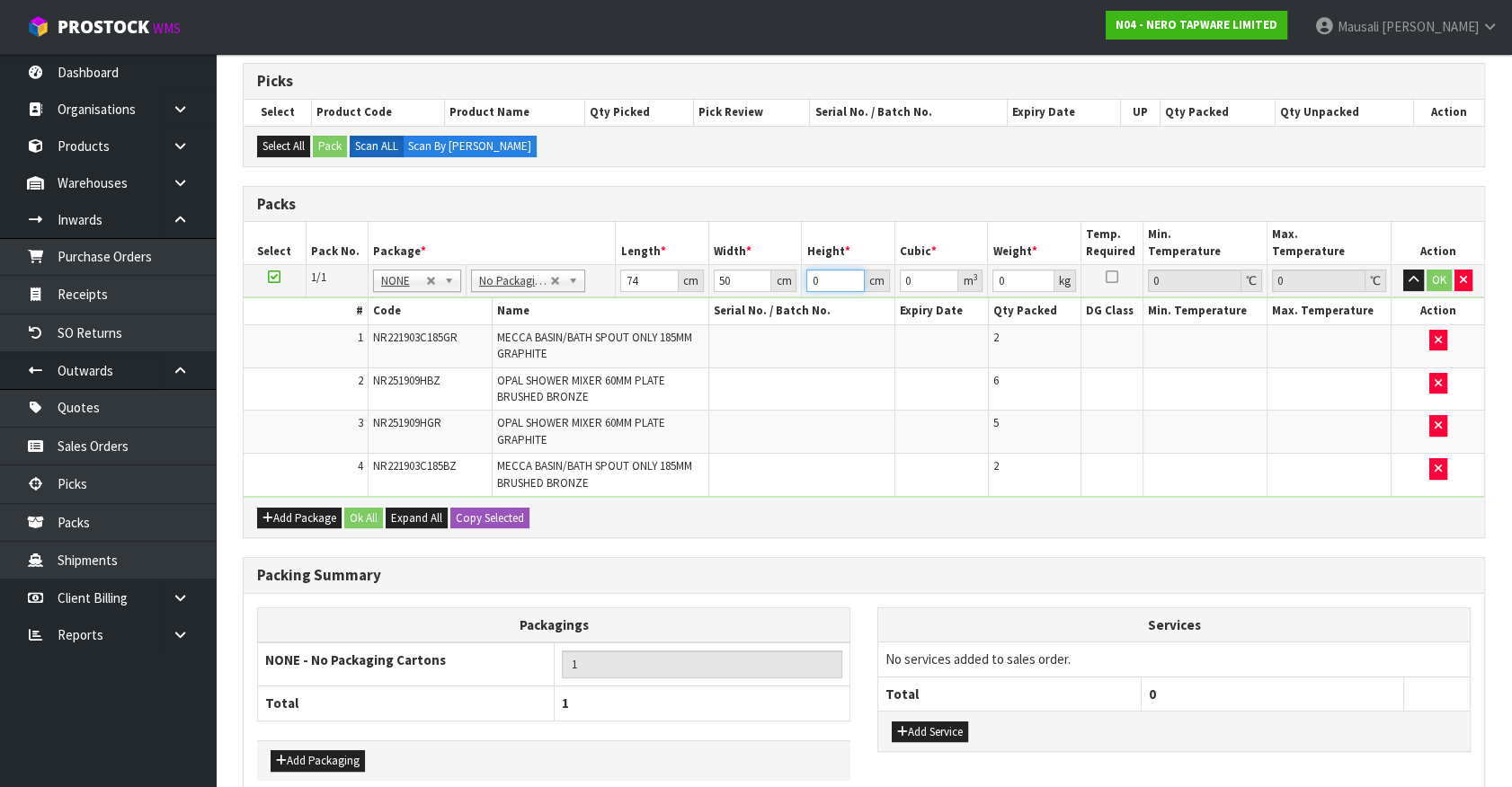 type on "2" 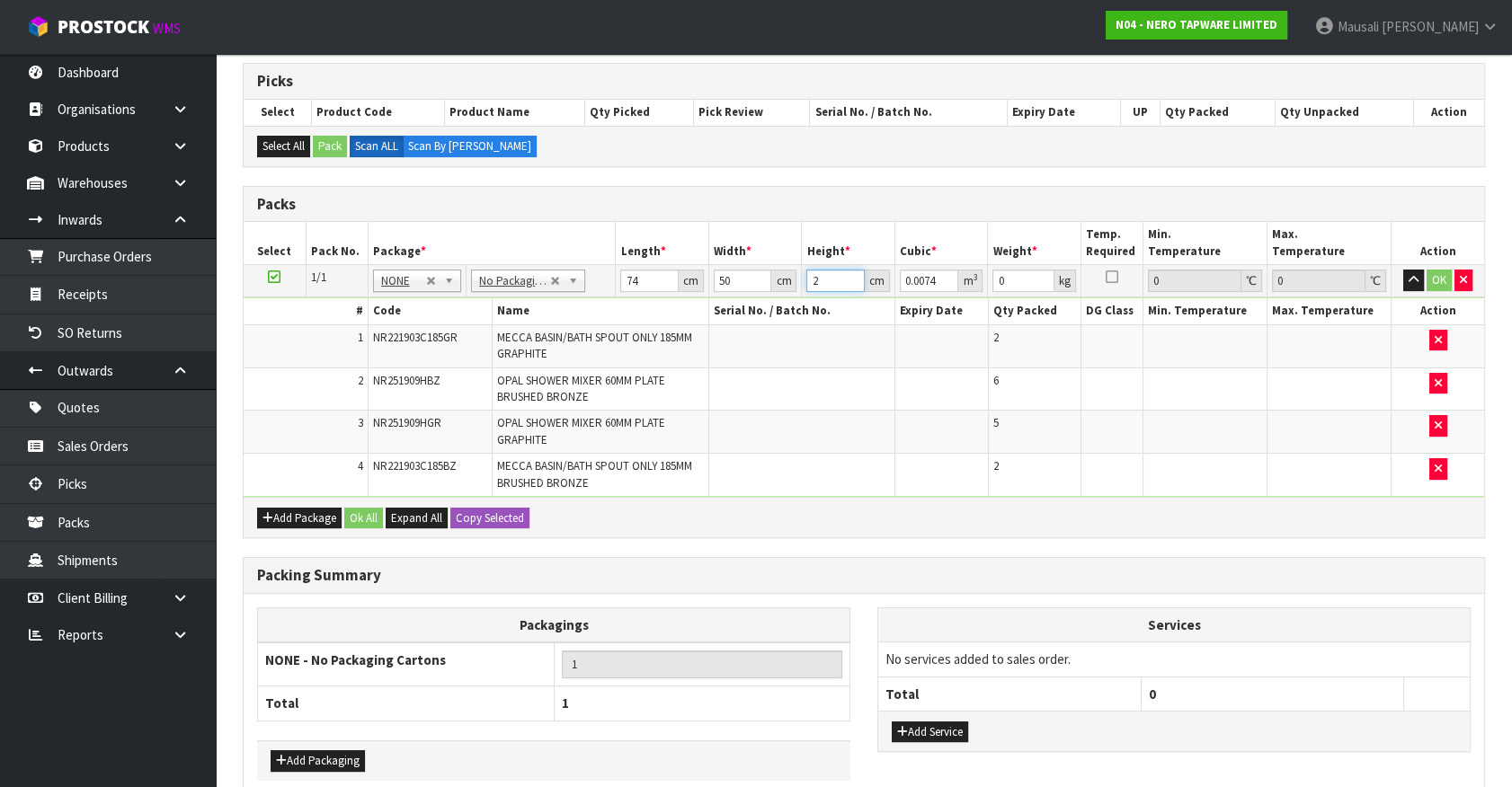 type on "21" 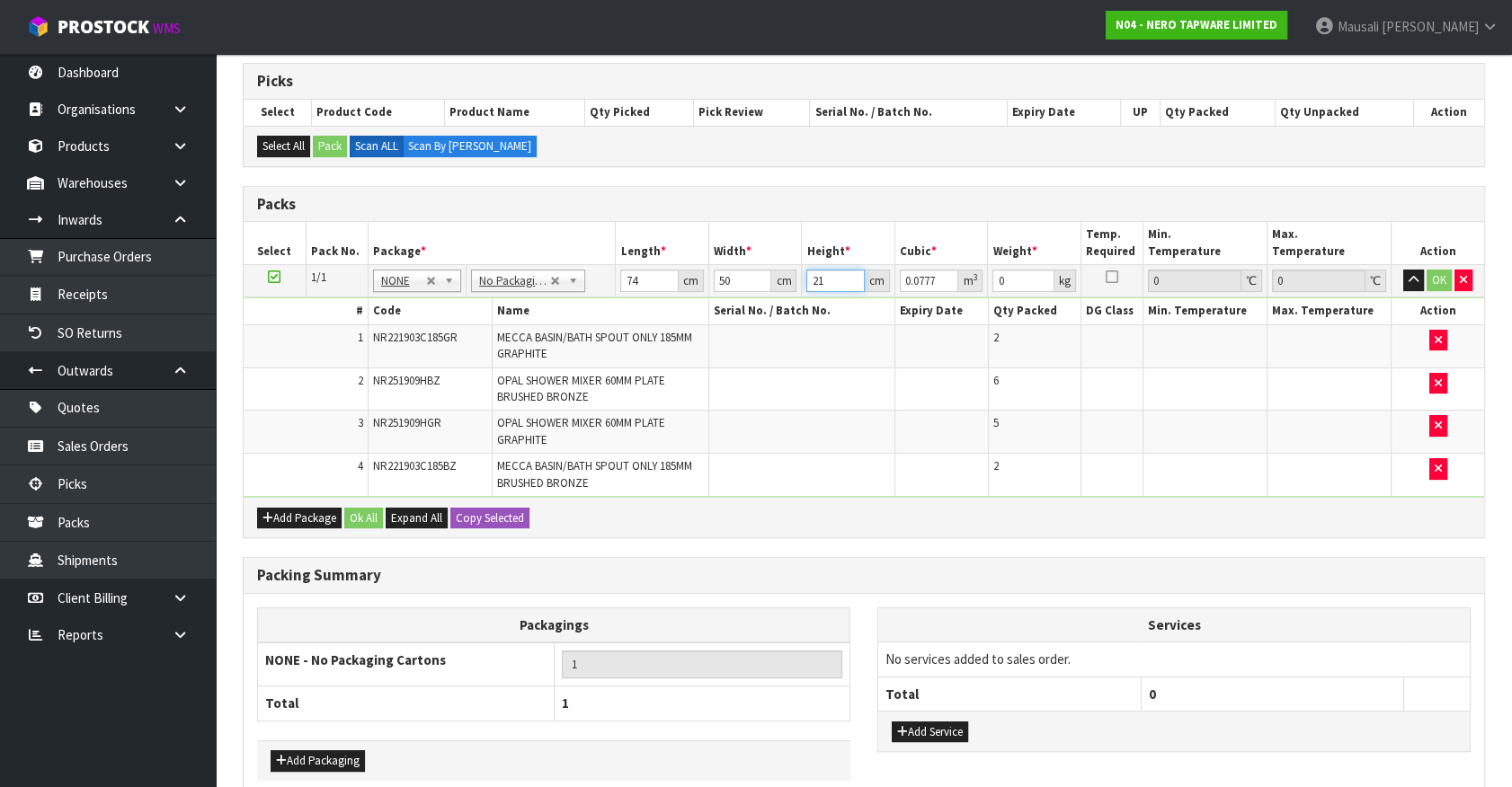 type on "21" 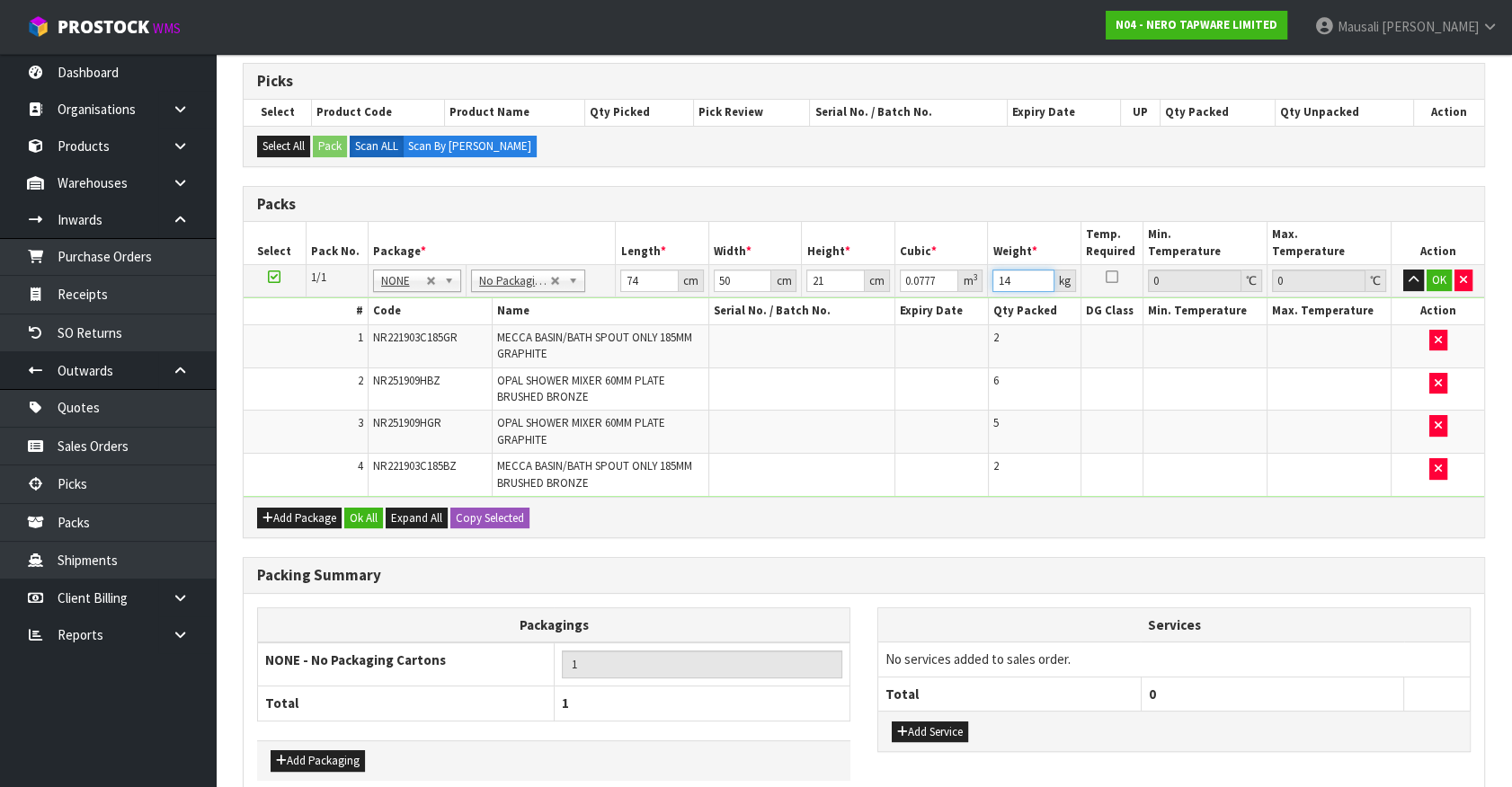 type on "14" 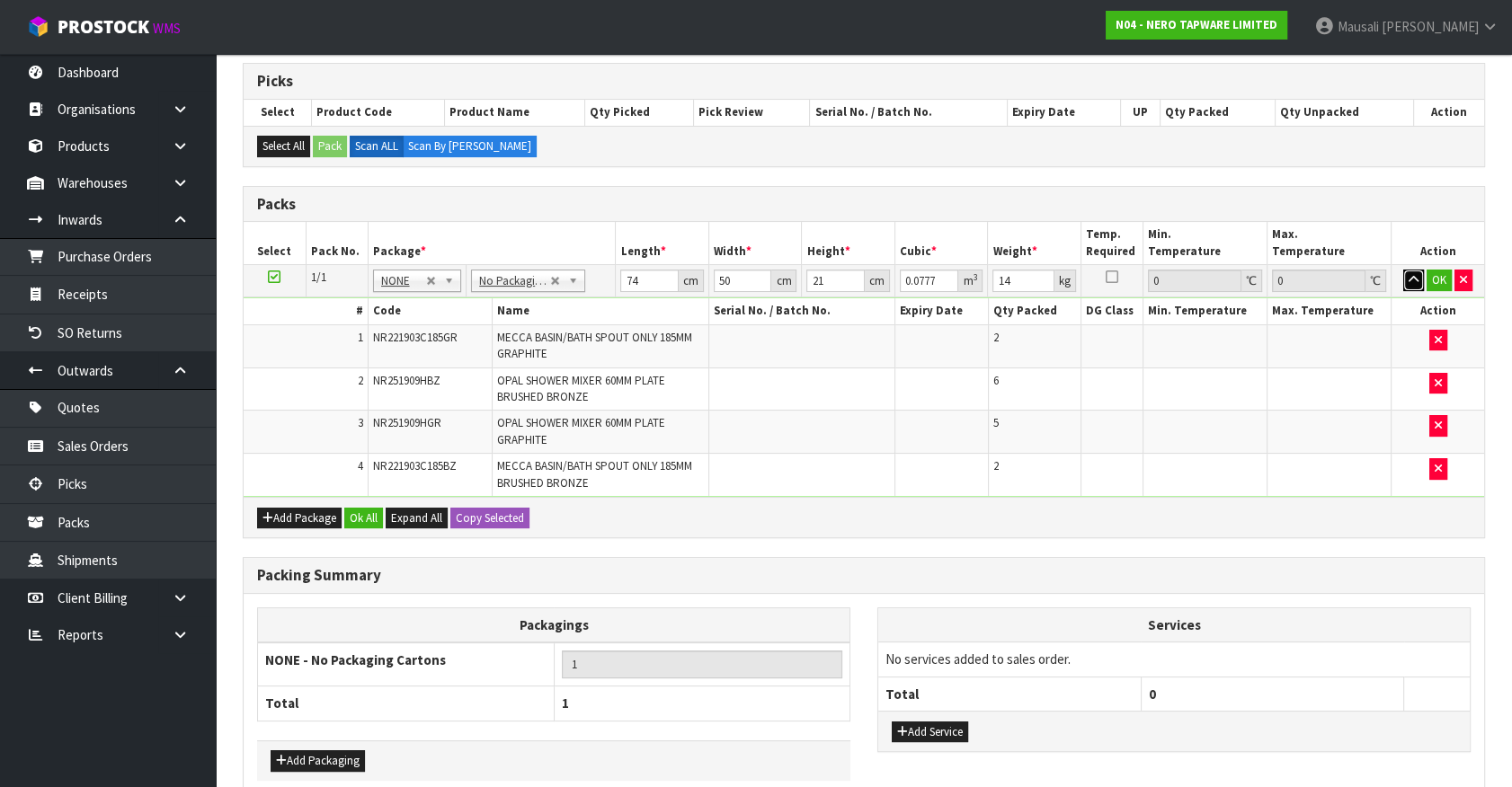 type 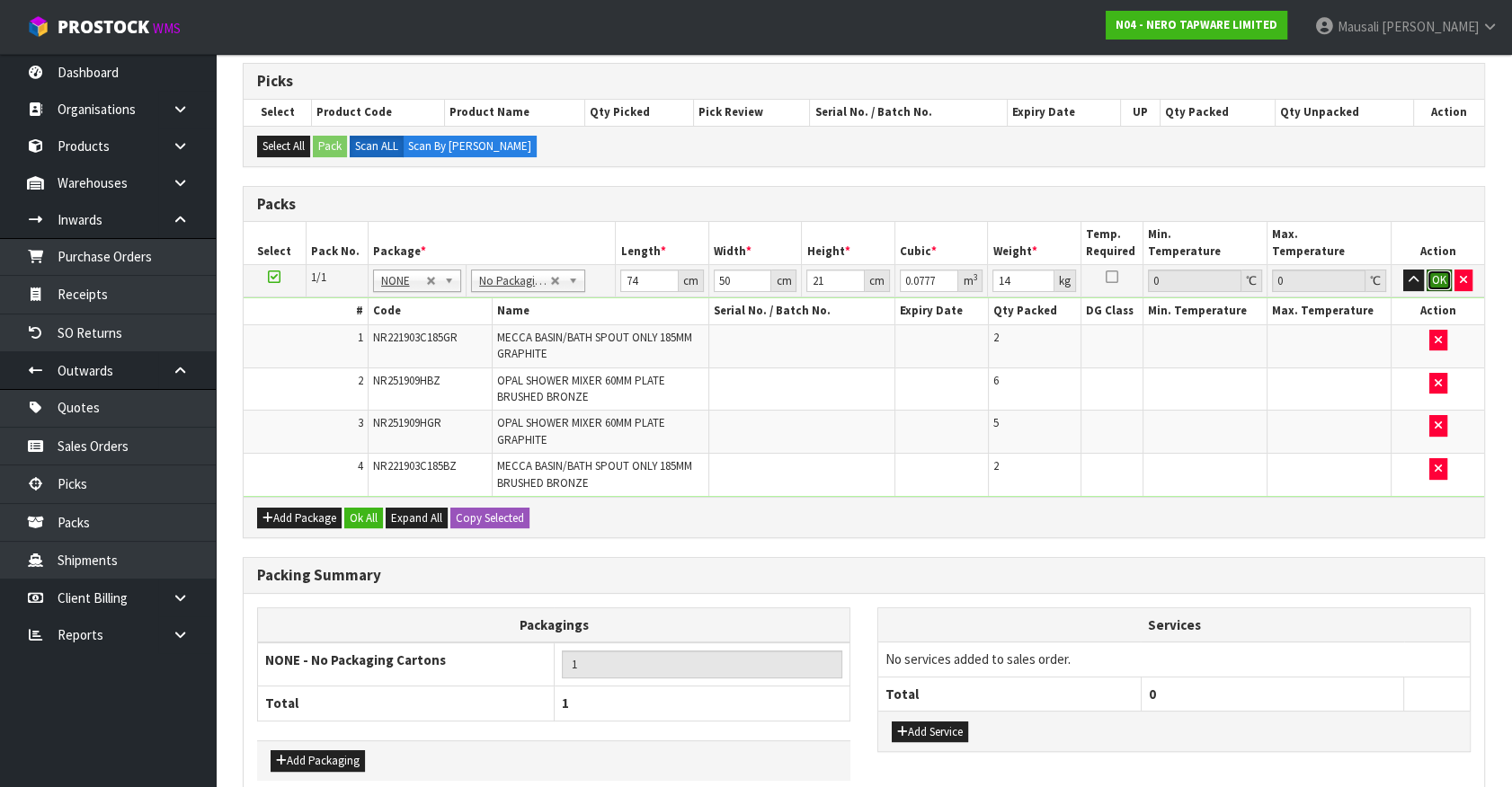 type 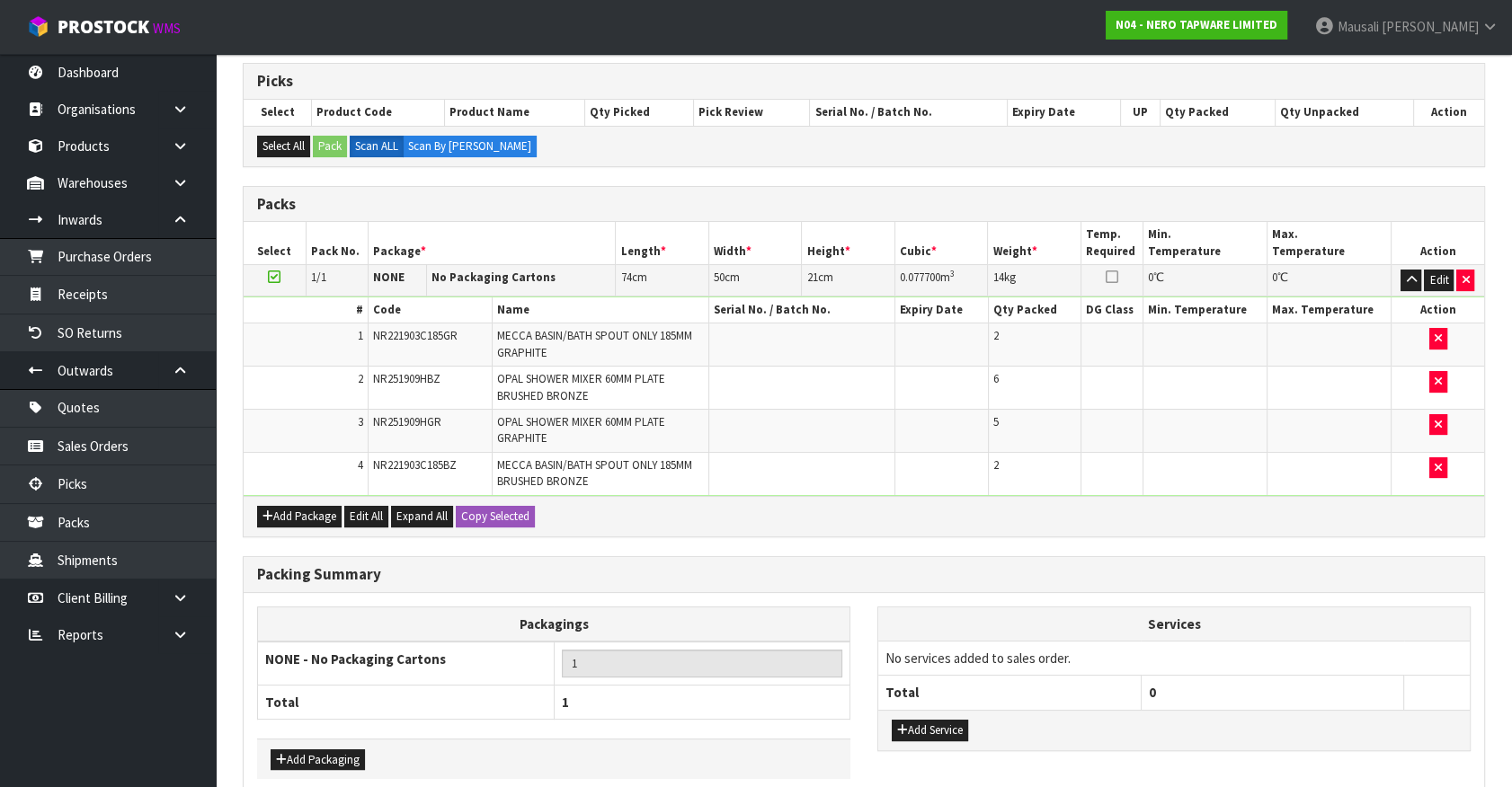 scroll, scrollTop: 376, scrollLeft: 0, axis: vertical 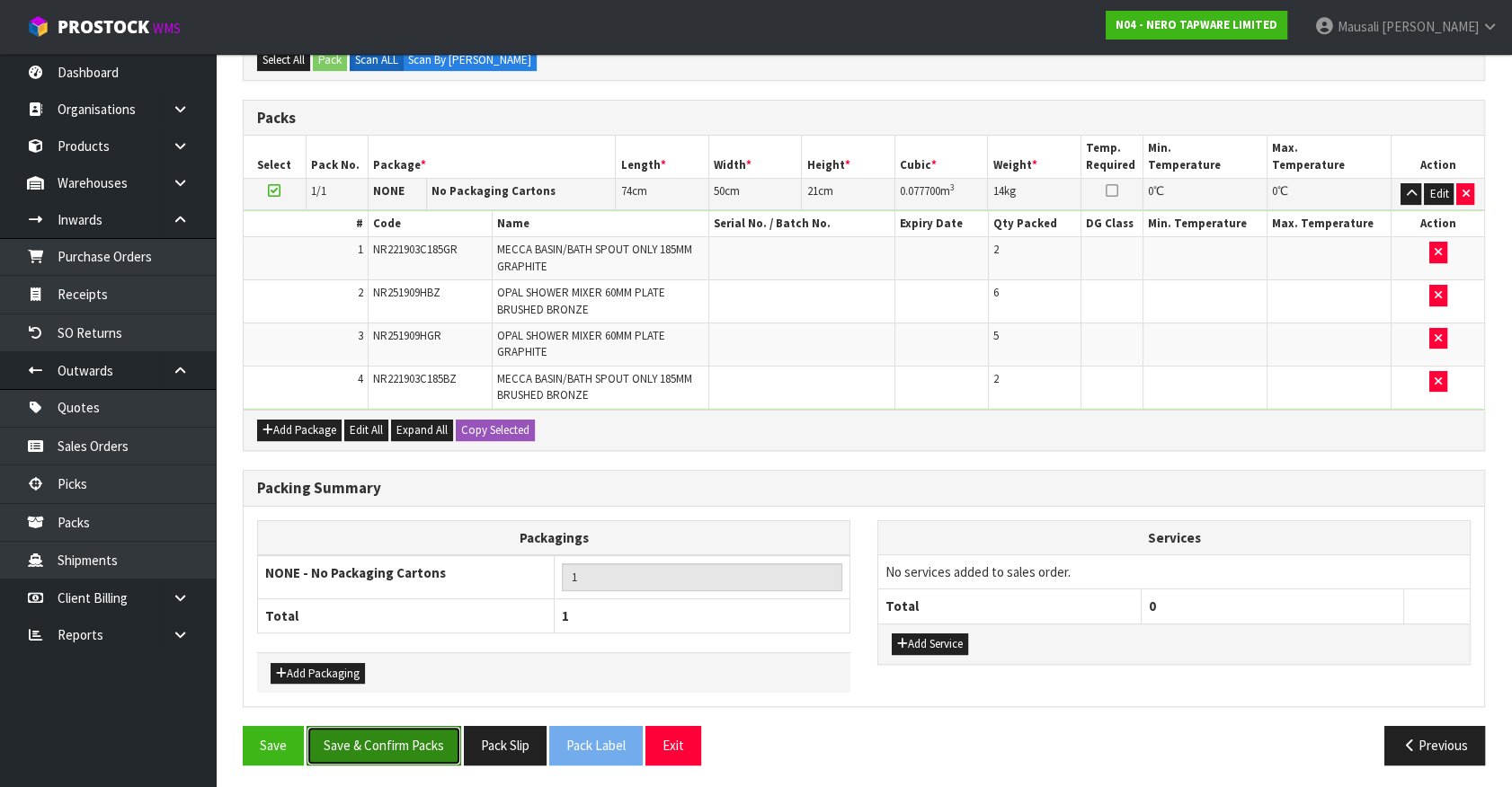 click on "Save & Confirm Packs" at bounding box center [384, 745] 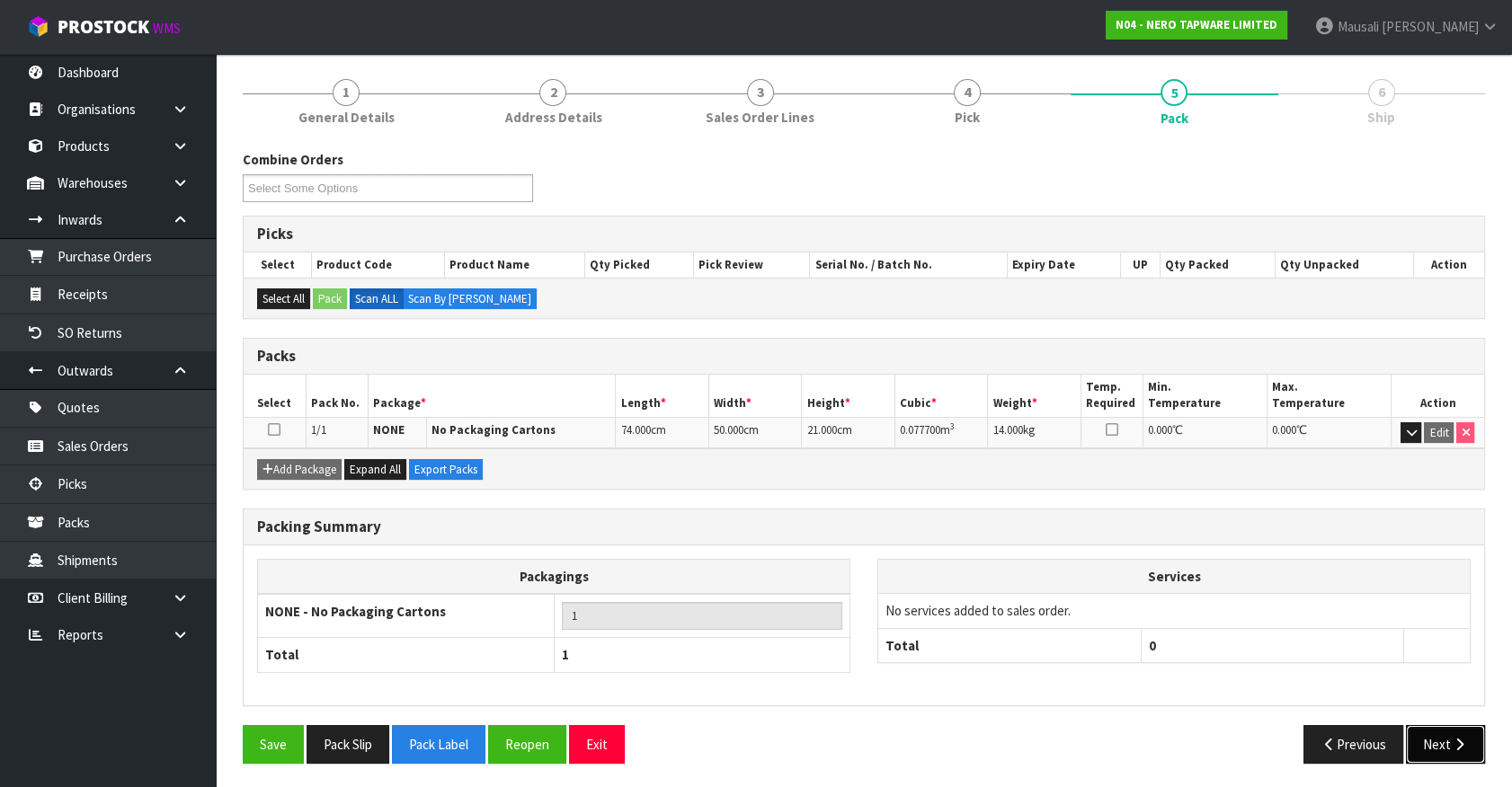click on "Next" at bounding box center (1445, 744) 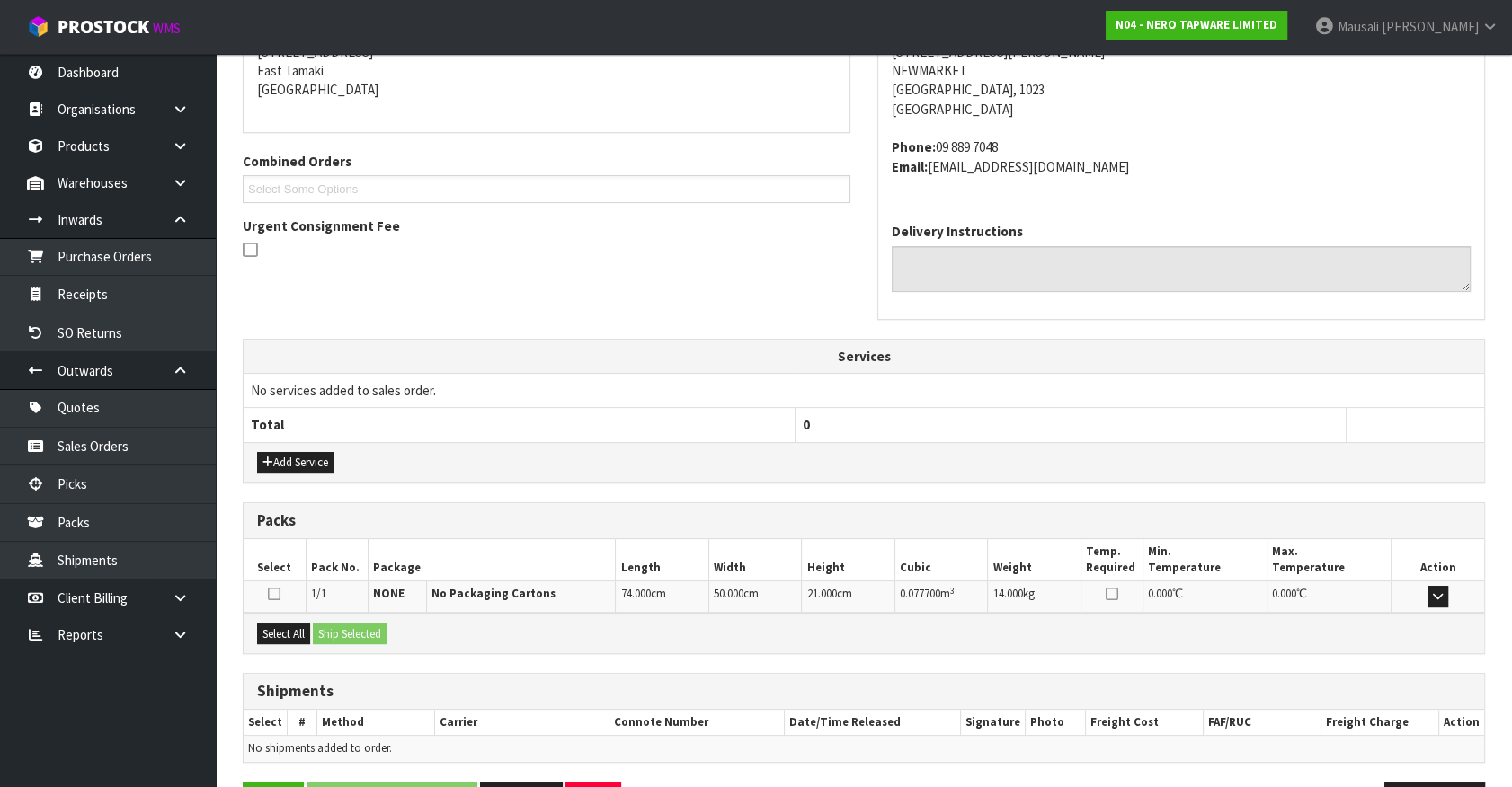 scroll, scrollTop: 437, scrollLeft: 0, axis: vertical 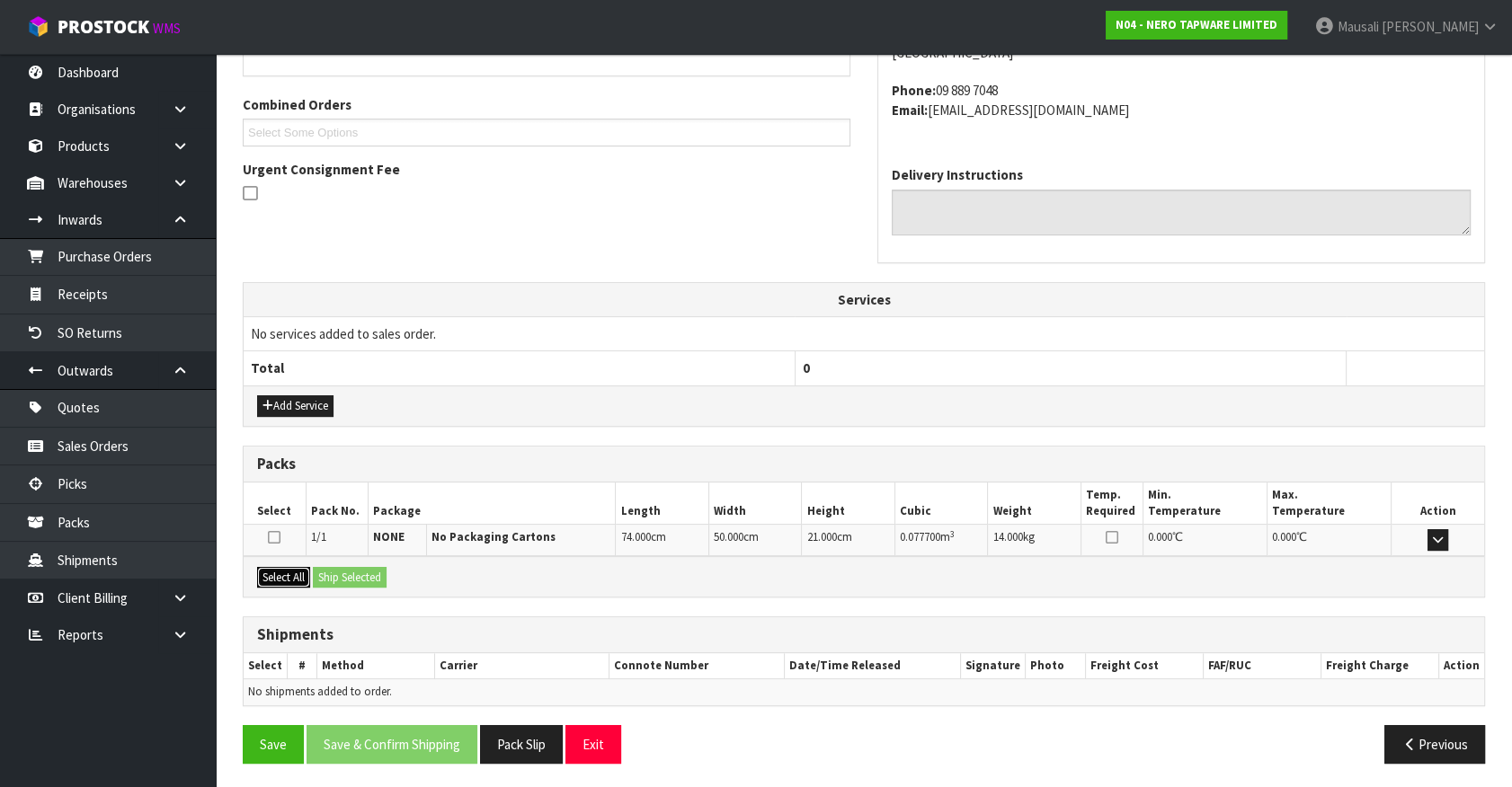 drag, startPoint x: 293, startPoint y: 570, endPoint x: 348, endPoint y: 579, distance: 55.7315 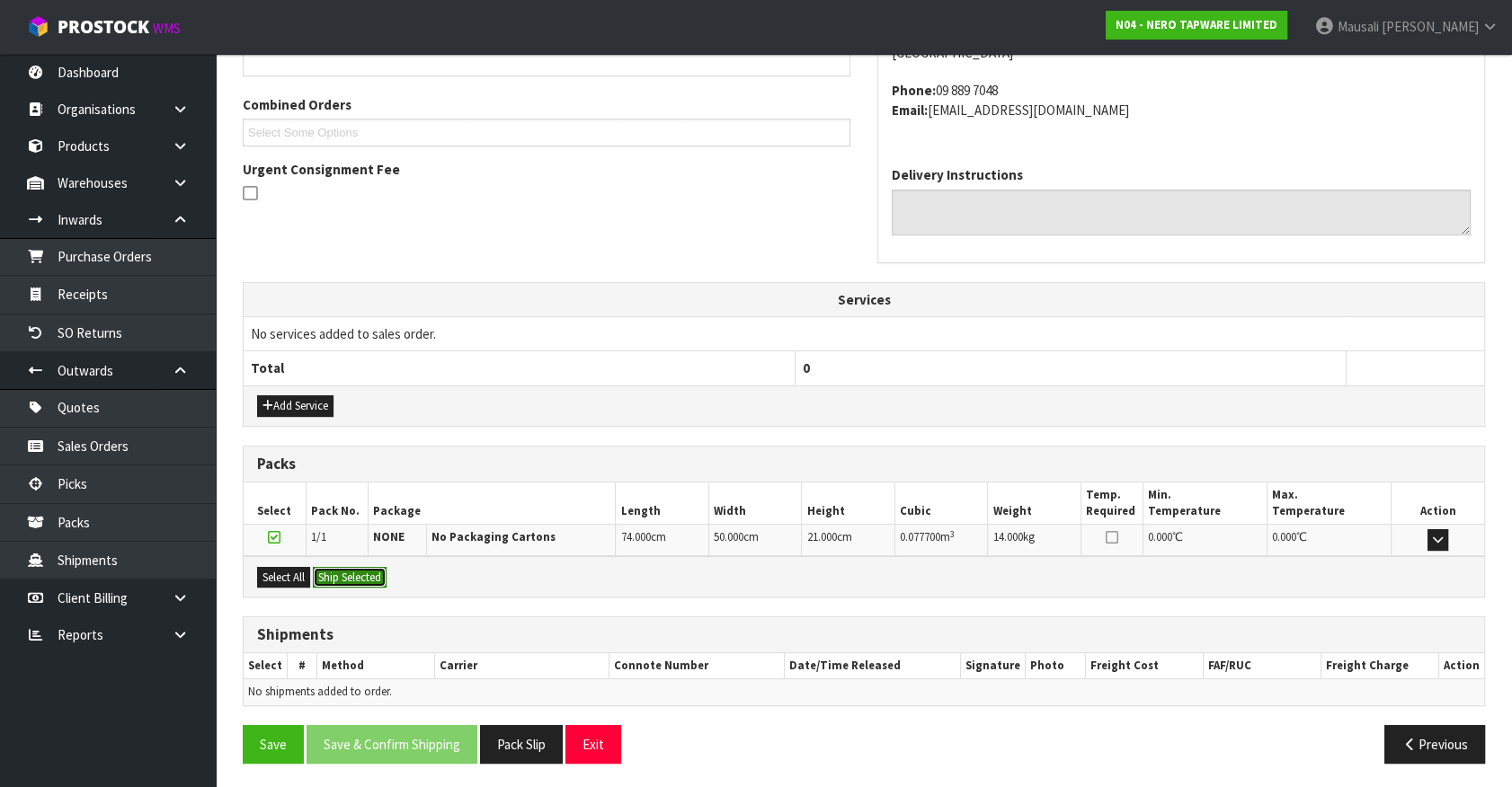 click on "Ship Selected" at bounding box center [350, 578] 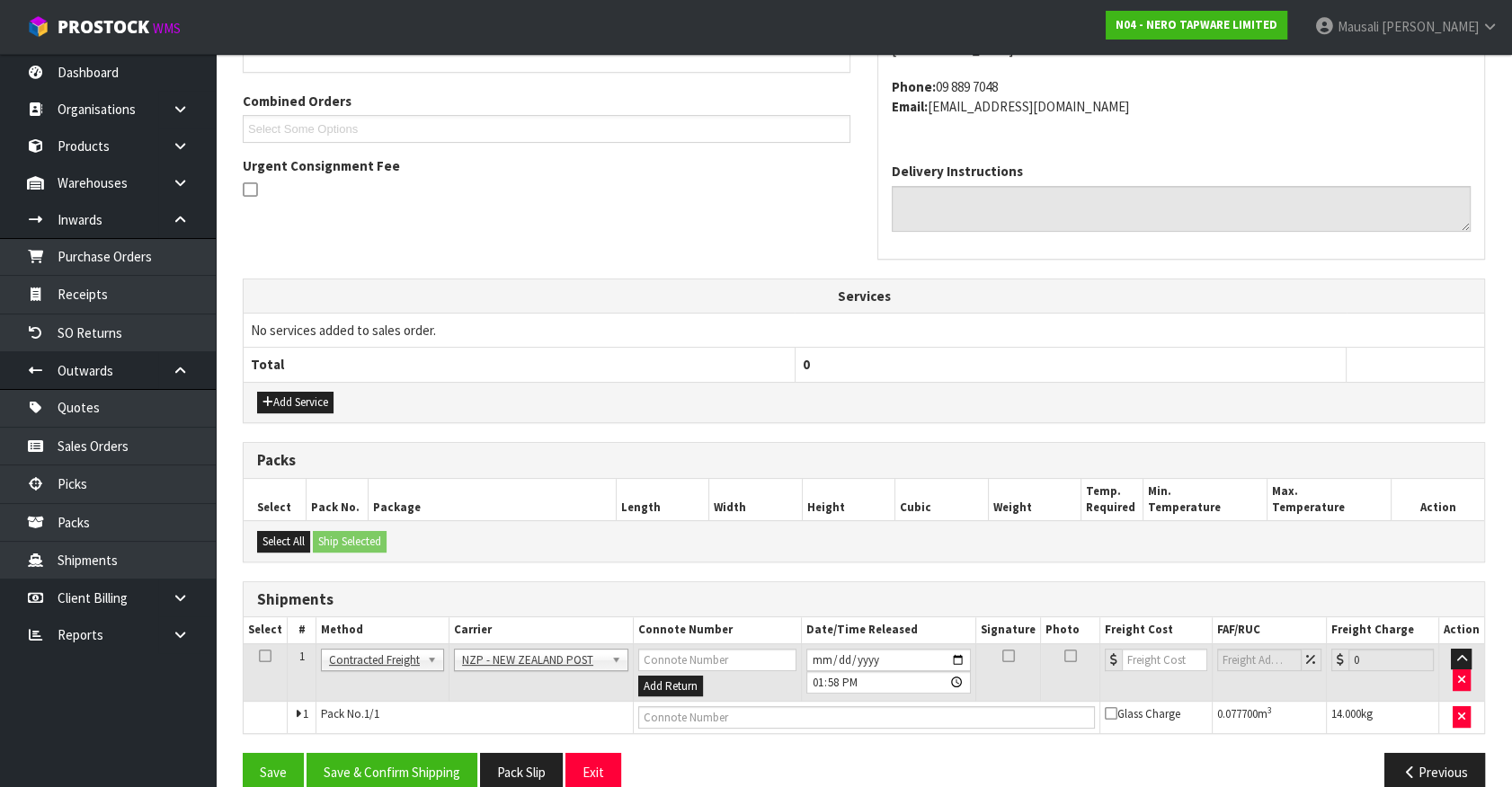 scroll, scrollTop: 468, scrollLeft: 0, axis: vertical 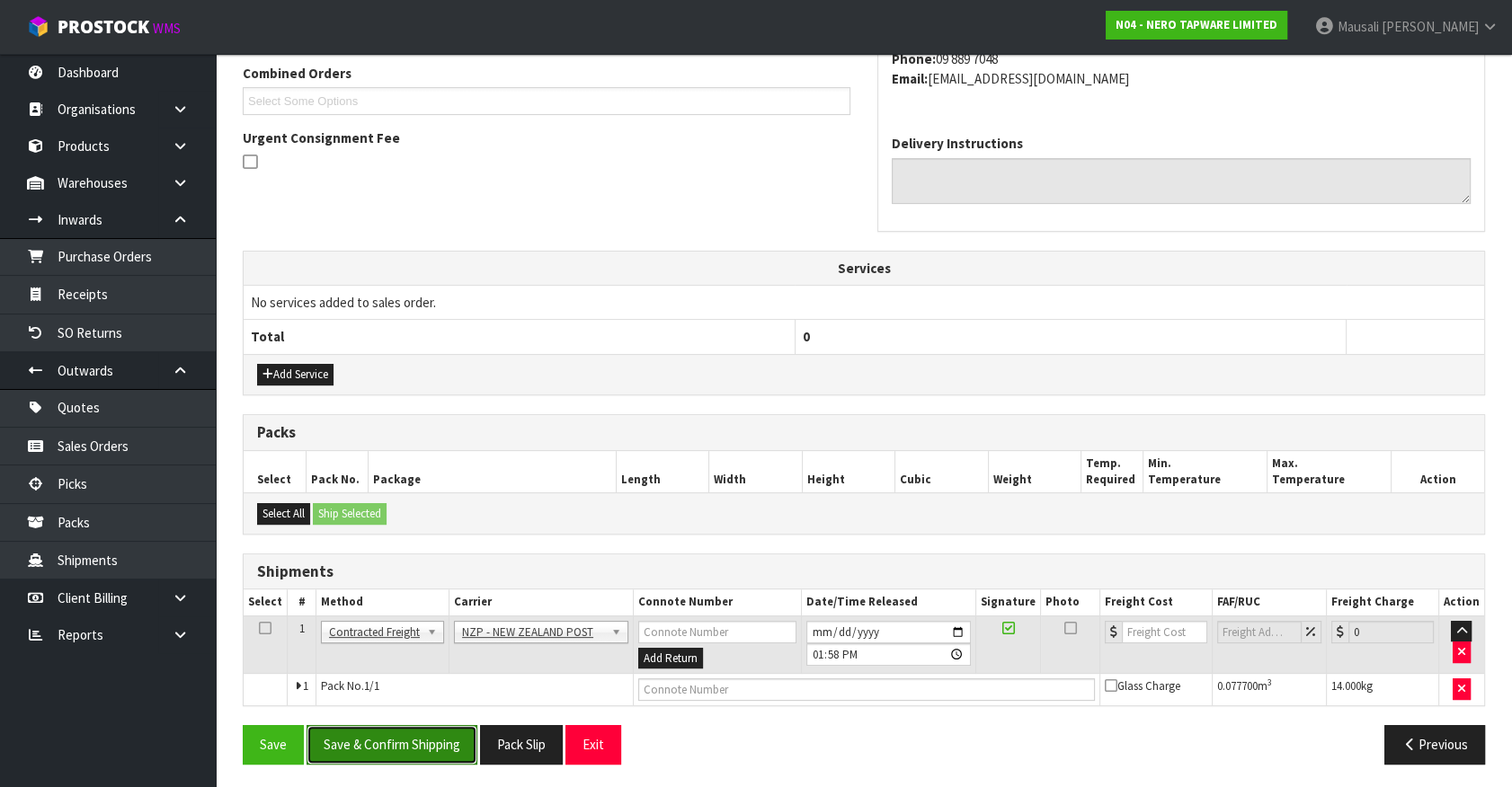 drag, startPoint x: 396, startPoint y: 749, endPoint x: 380, endPoint y: 737, distance: 20 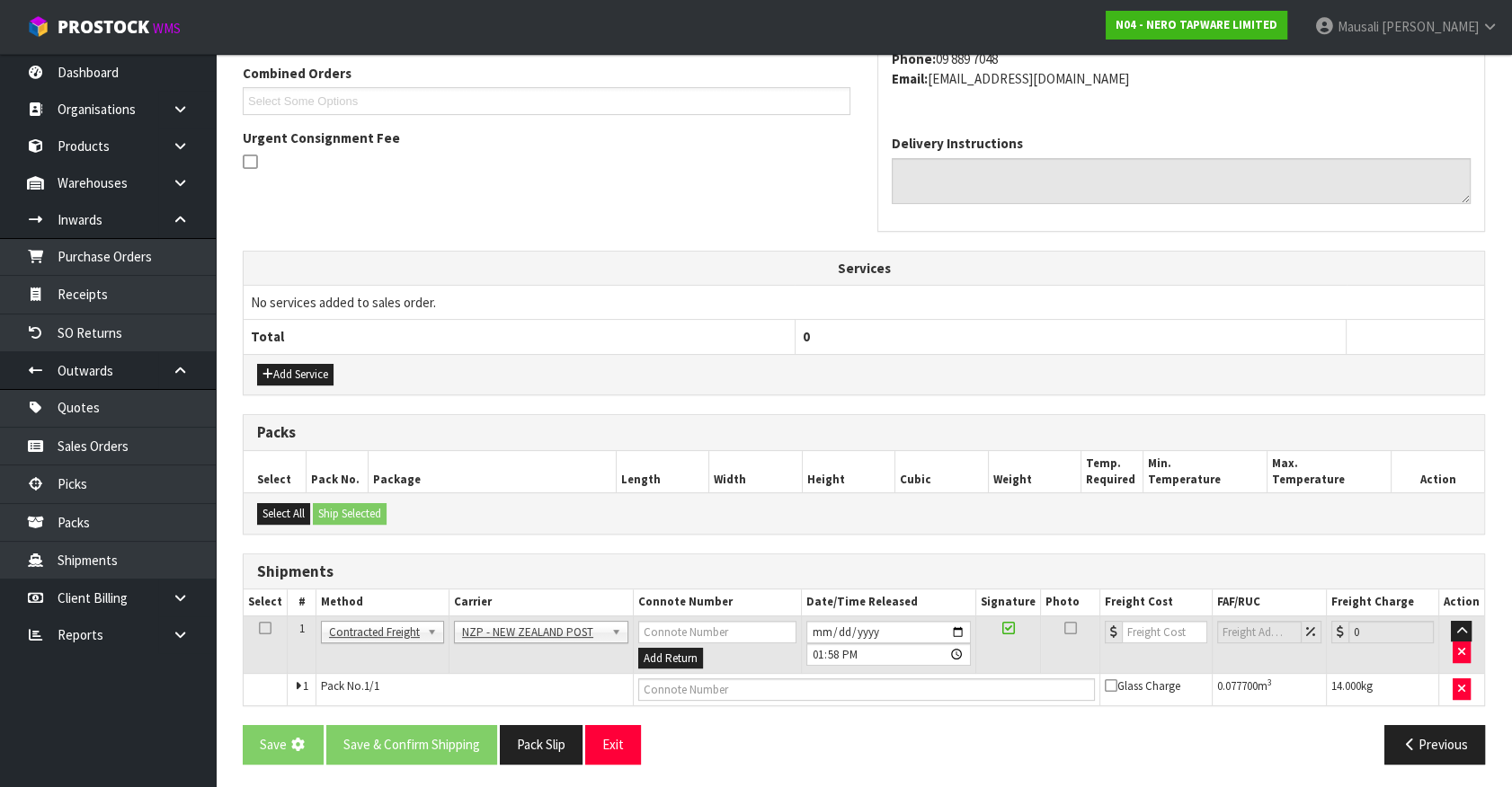 click on "Services" at bounding box center (864, 269) 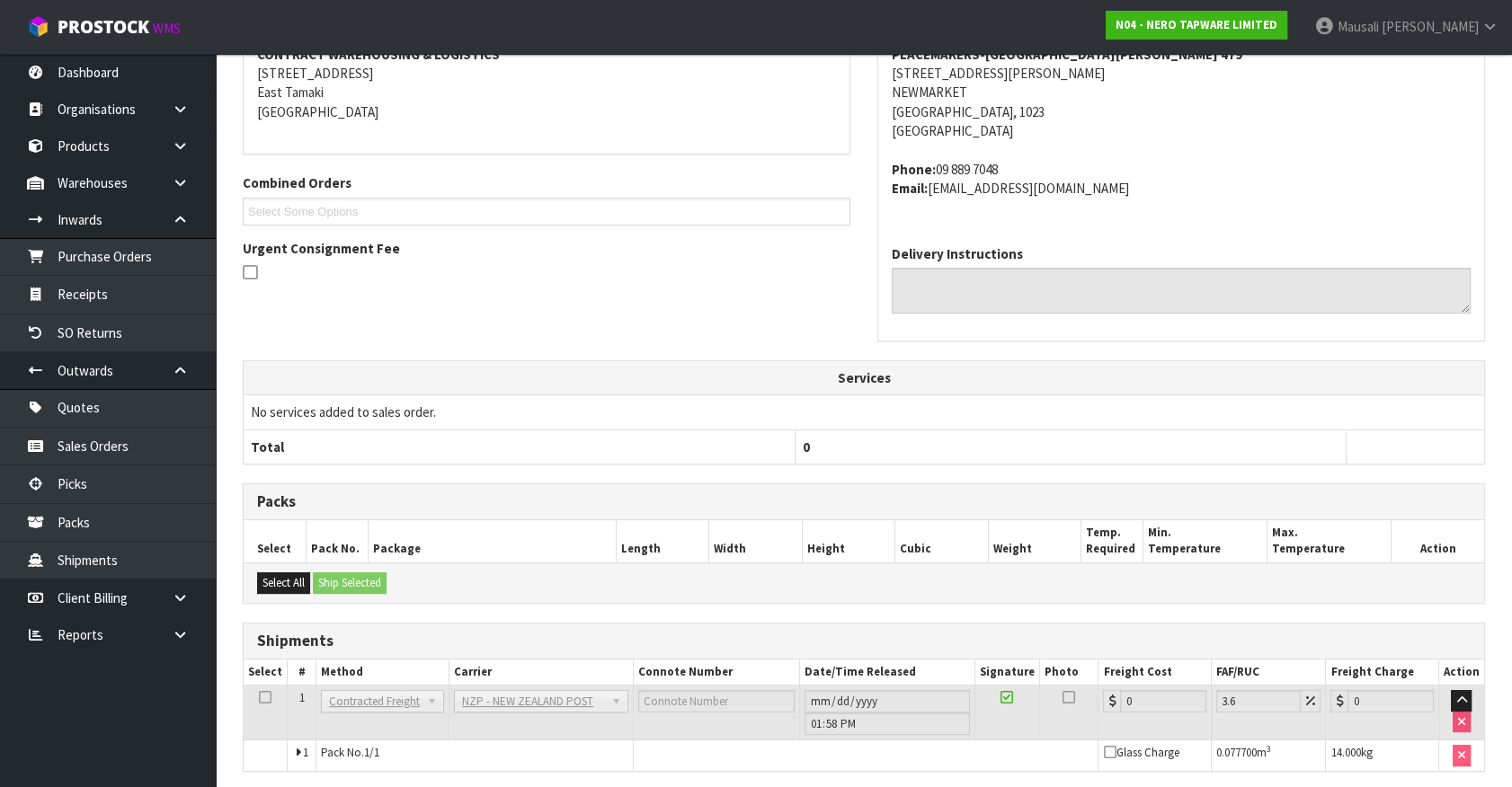 scroll, scrollTop: 443, scrollLeft: 0, axis: vertical 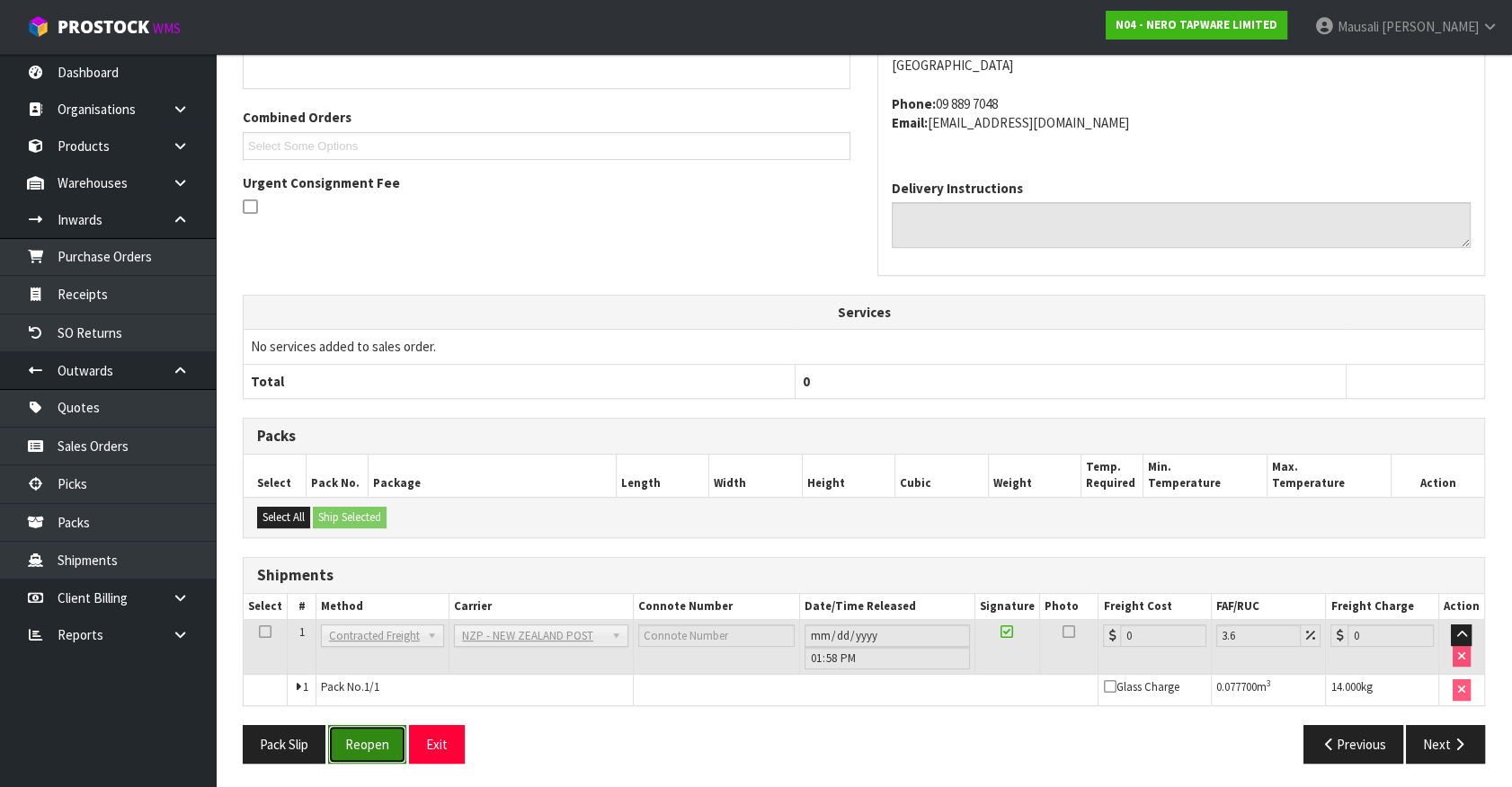 click on "Reopen" at bounding box center [367, 744] 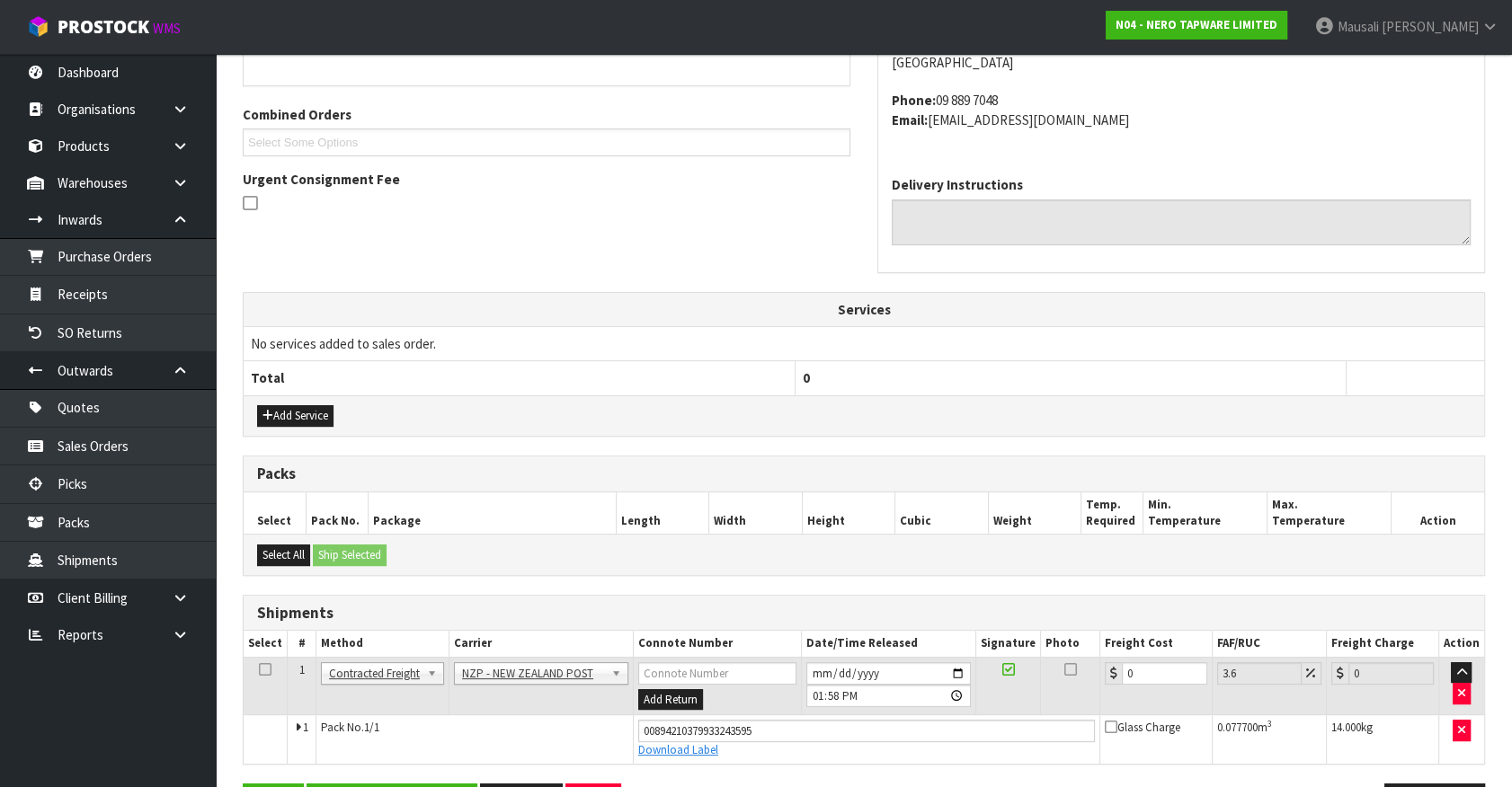 scroll, scrollTop: 485, scrollLeft: 0, axis: vertical 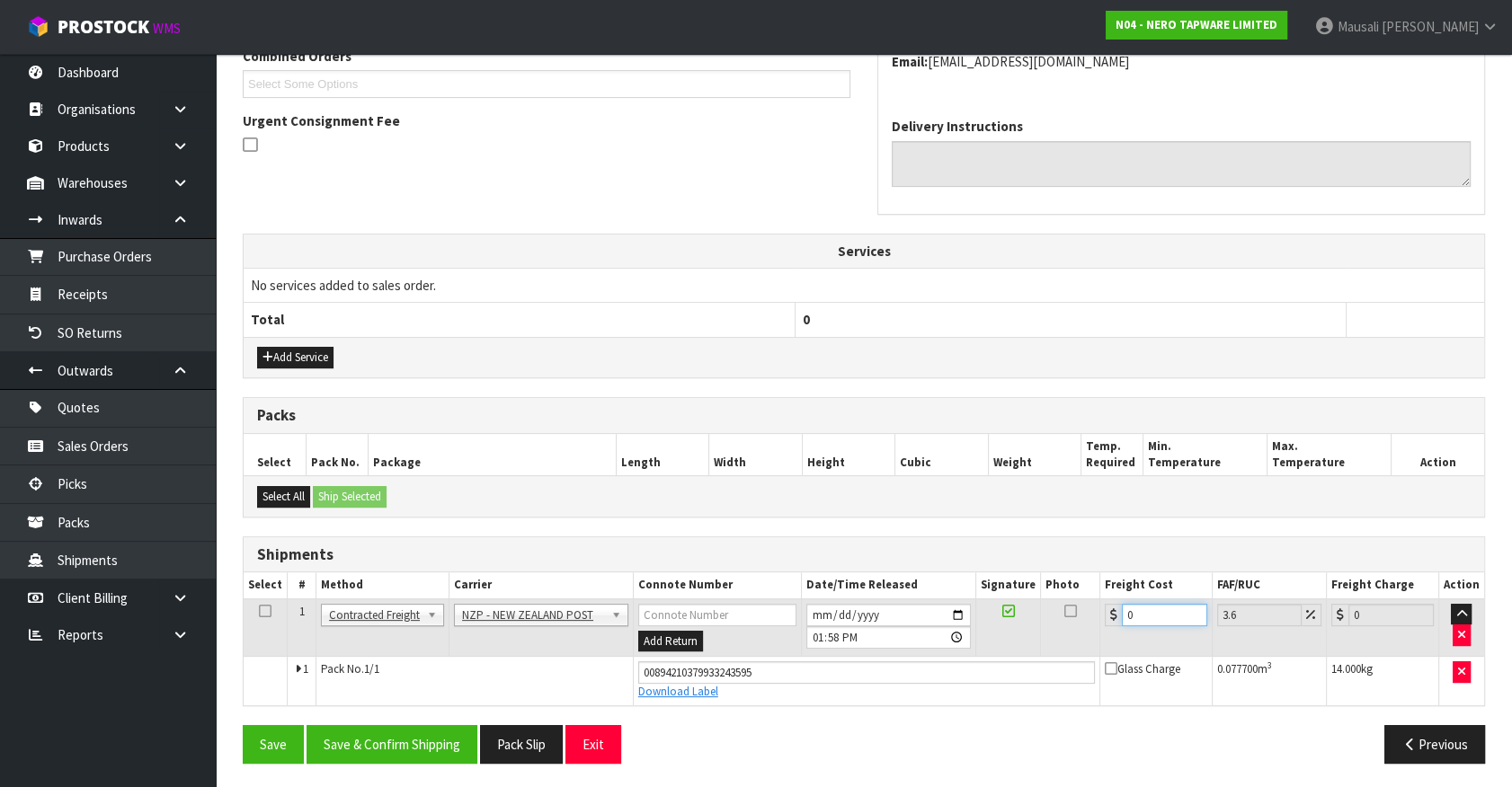 drag, startPoint x: 1148, startPoint y: 614, endPoint x: 907, endPoint y: 665, distance: 246.33717 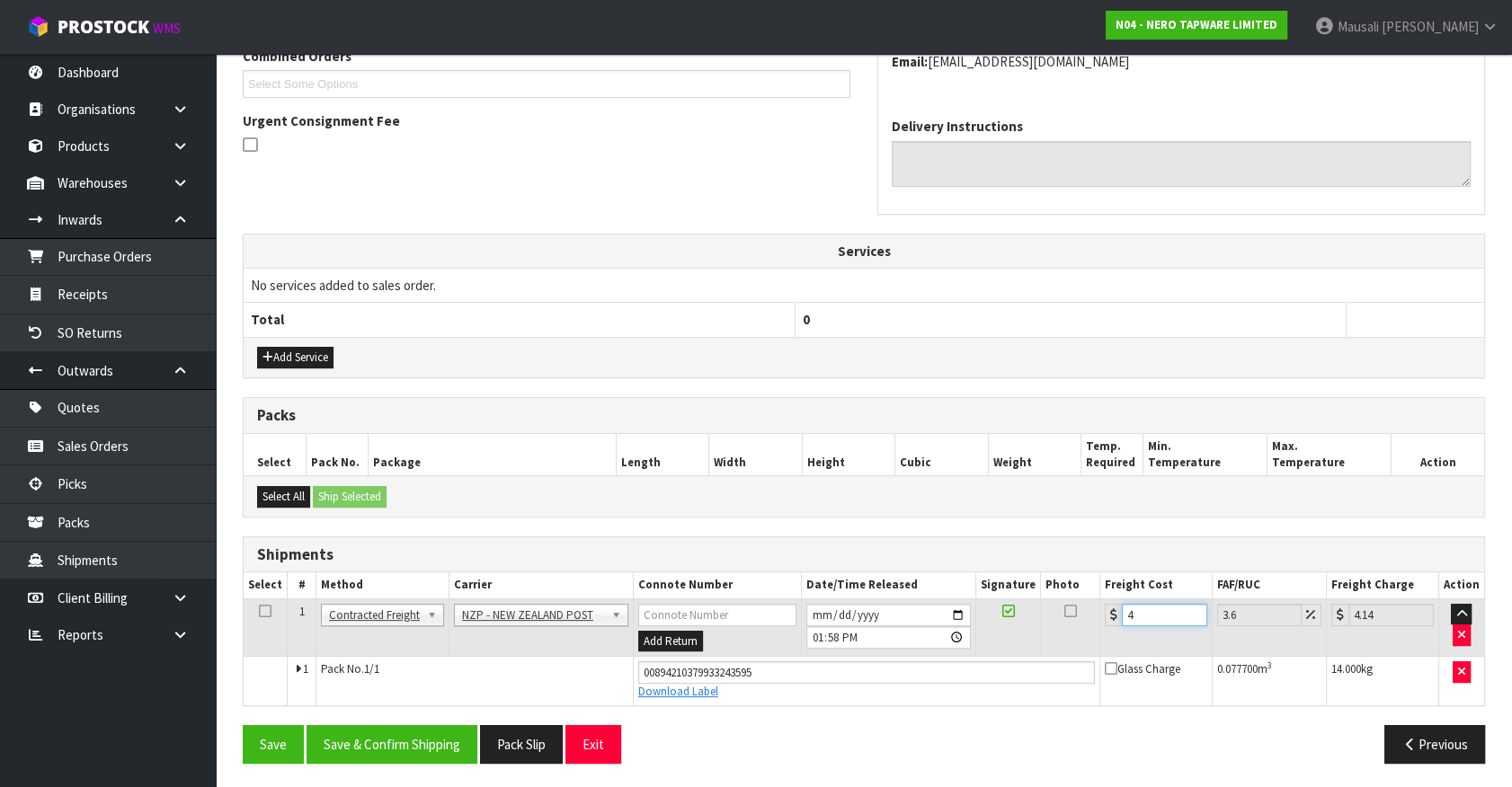 type on "4.3" 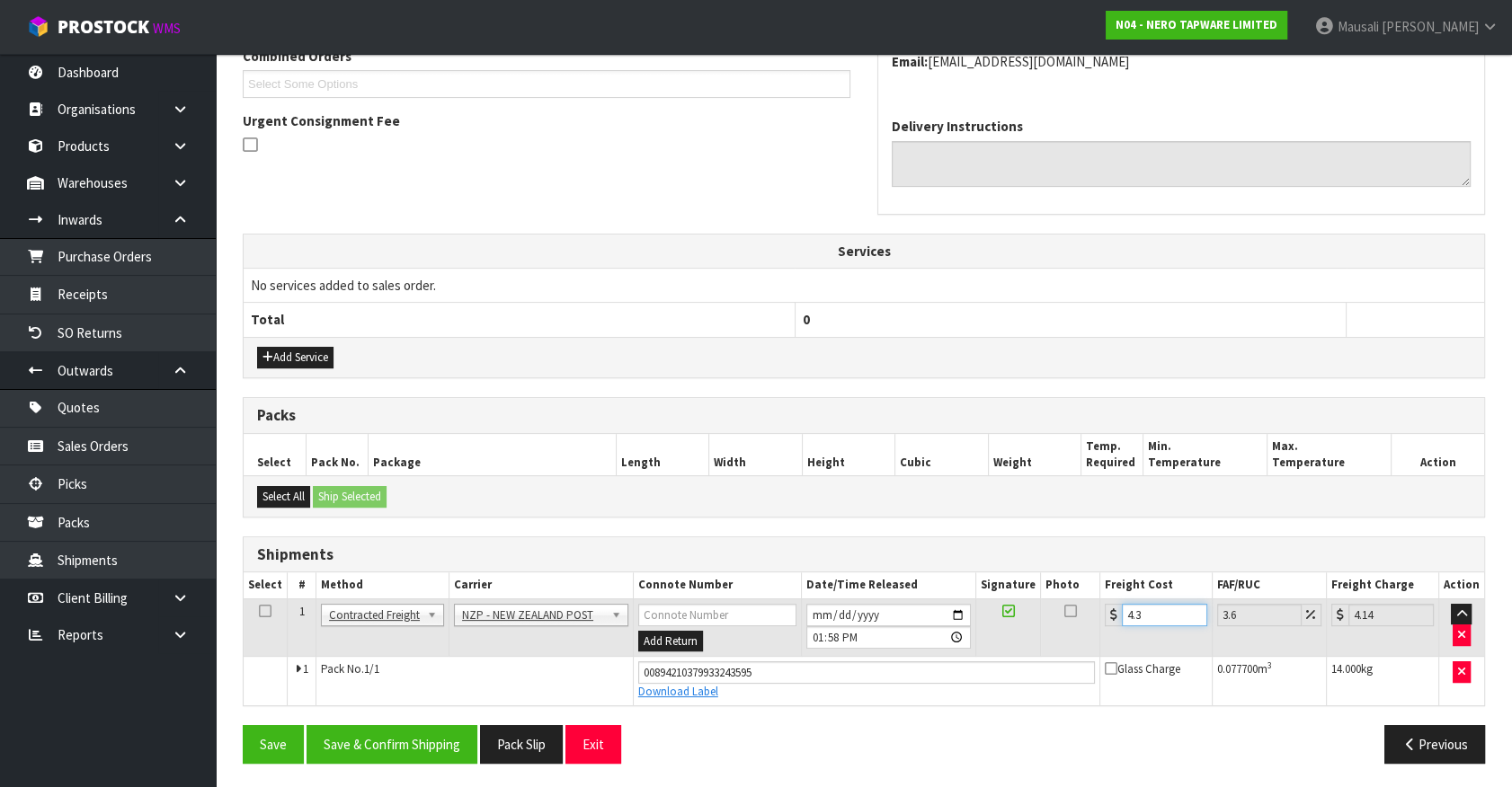 type on "4.45" 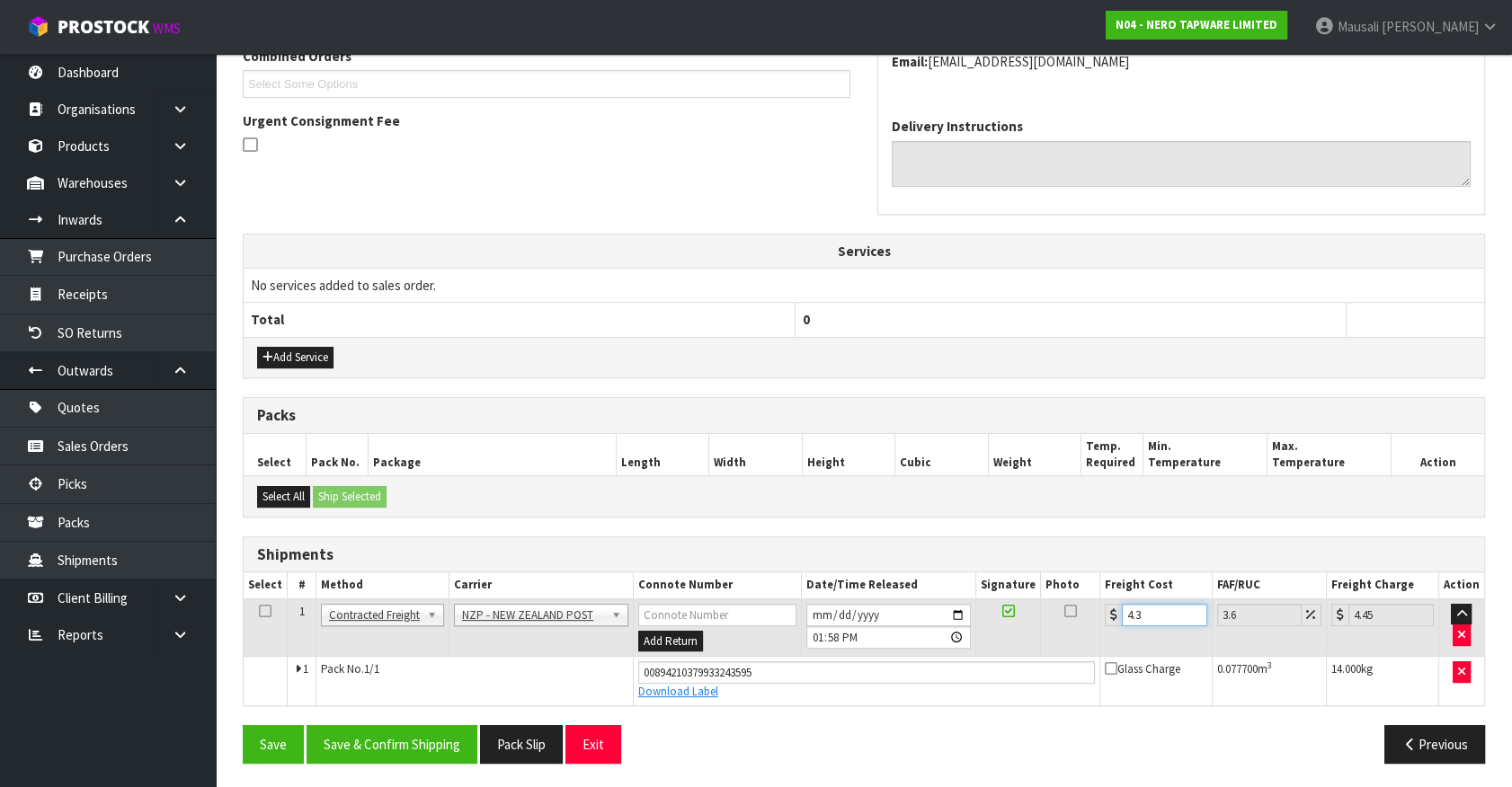type on "4.33" 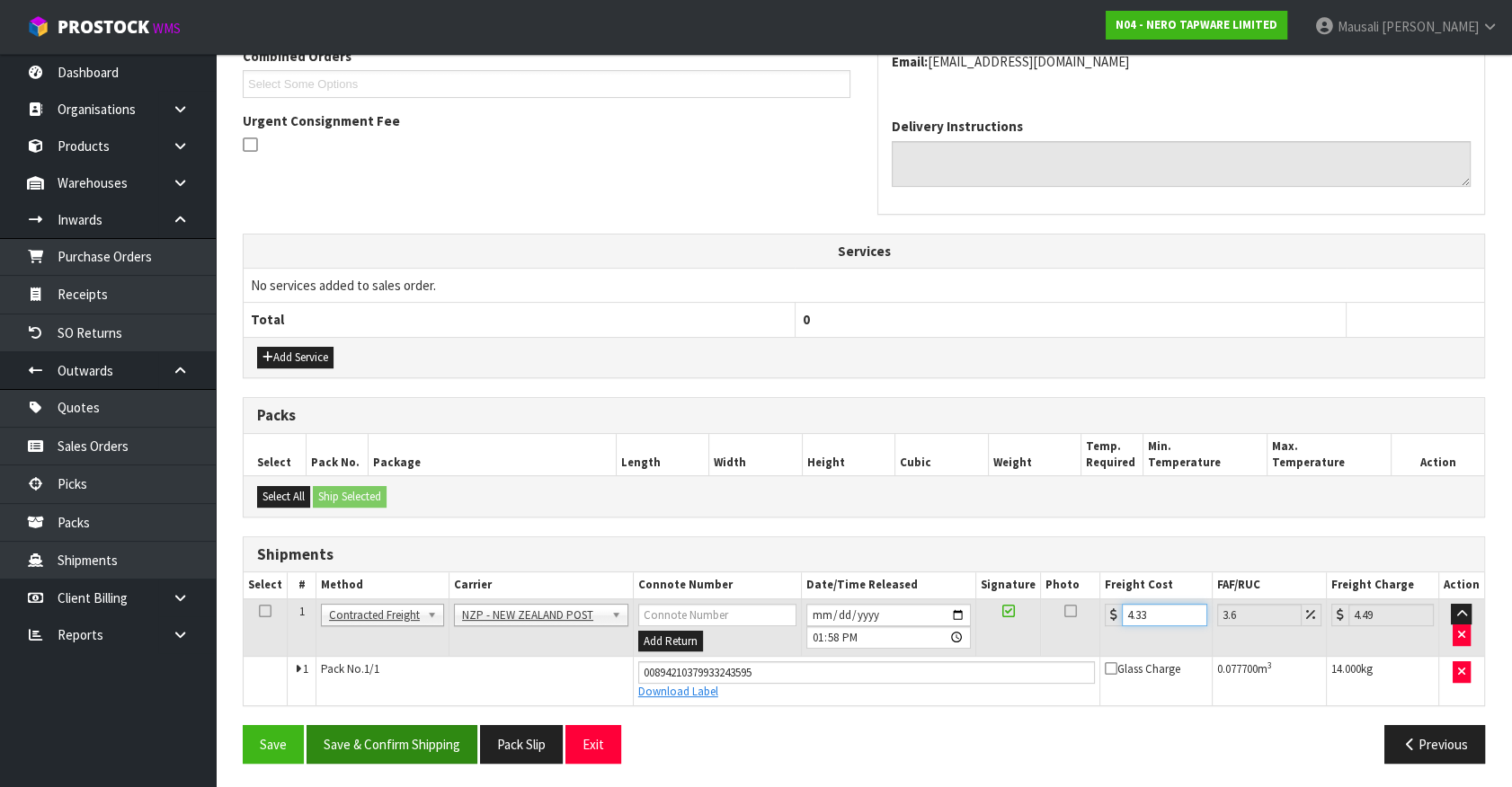 type on "4.33" 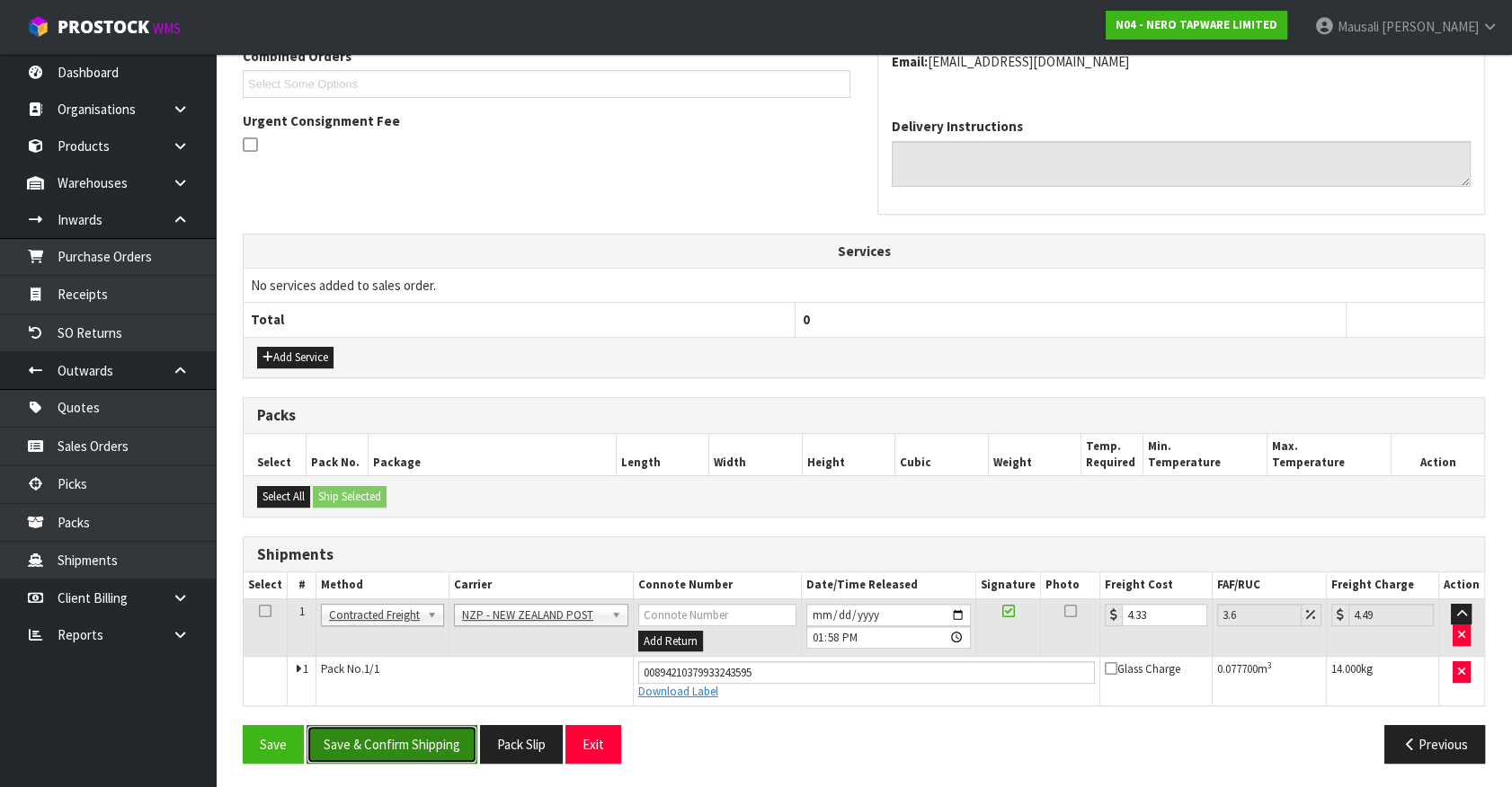 click on "Save & Confirm Shipping" at bounding box center (392, 744) 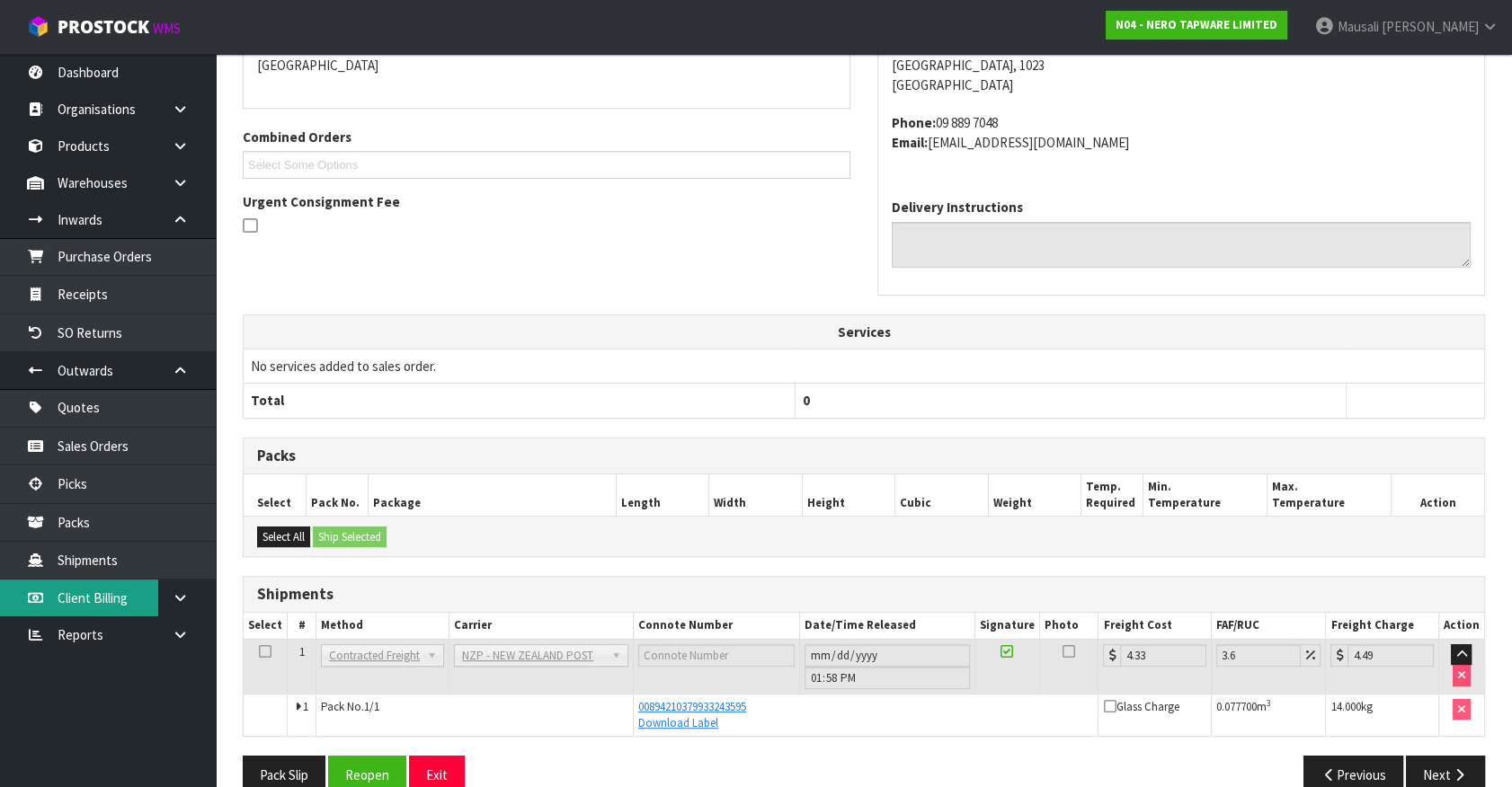 scroll, scrollTop: 408, scrollLeft: 0, axis: vertical 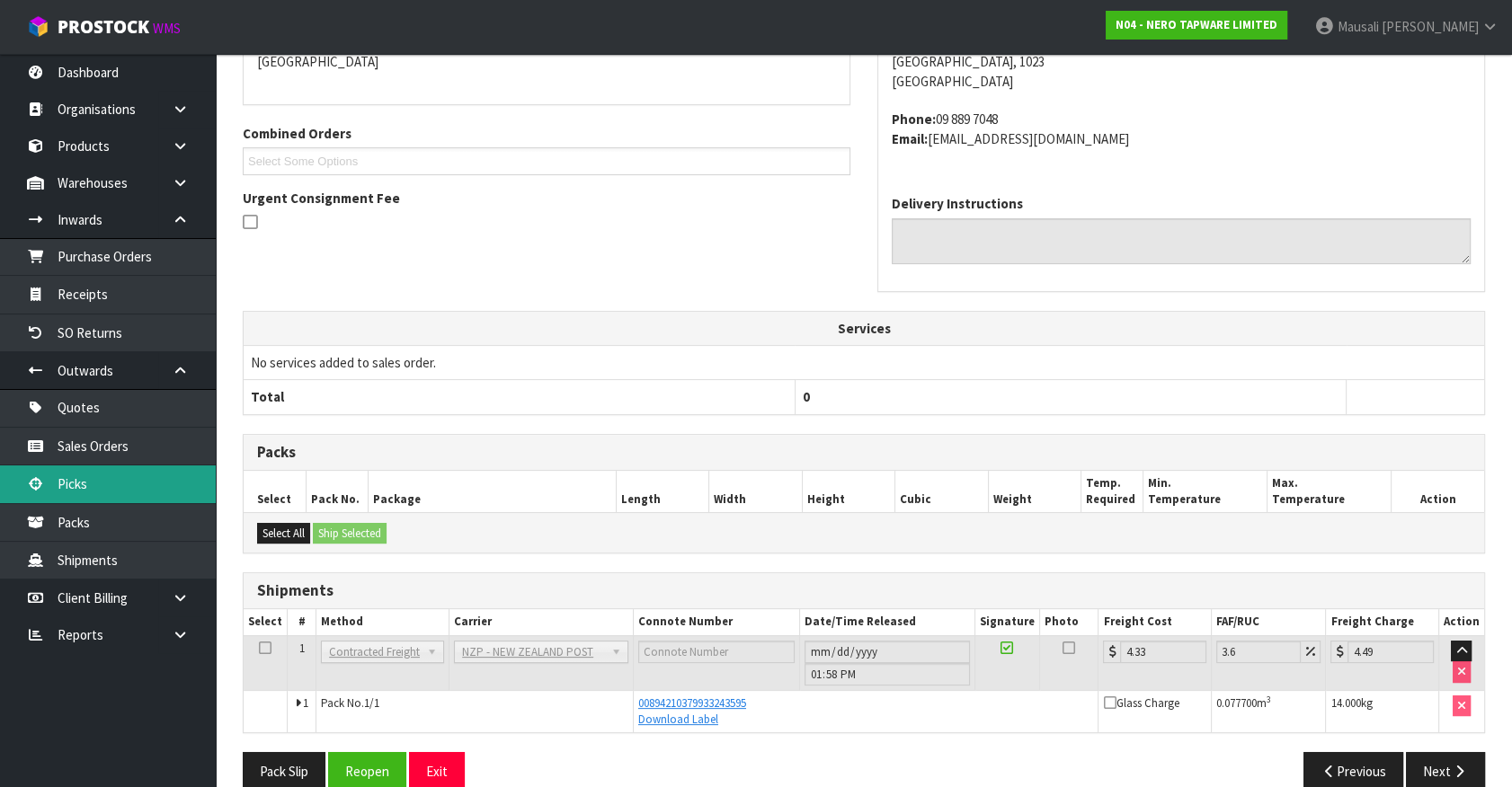 click on "Picks" at bounding box center (108, 483) 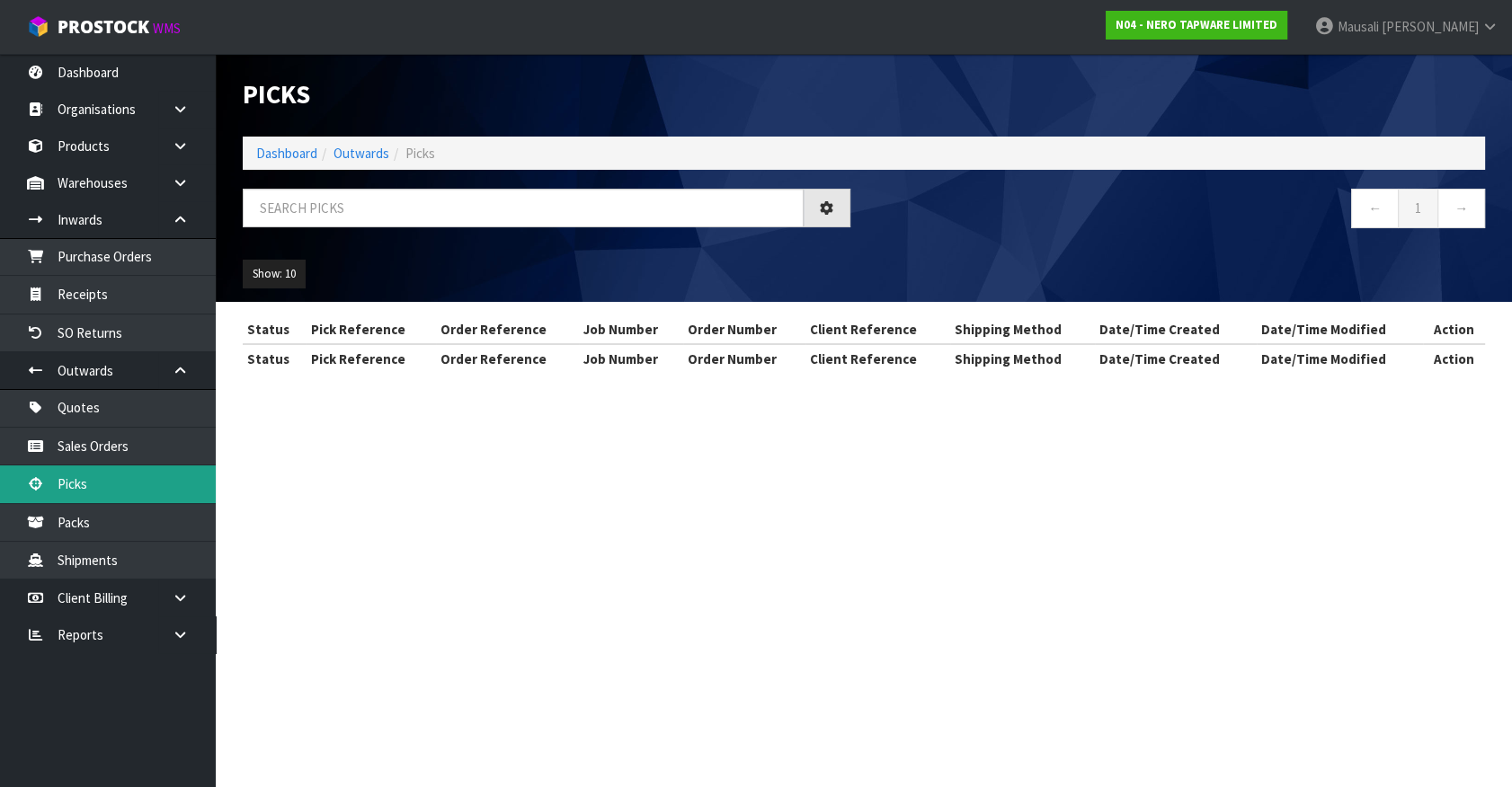 scroll, scrollTop: 0, scrollLeft: 0, axis: both 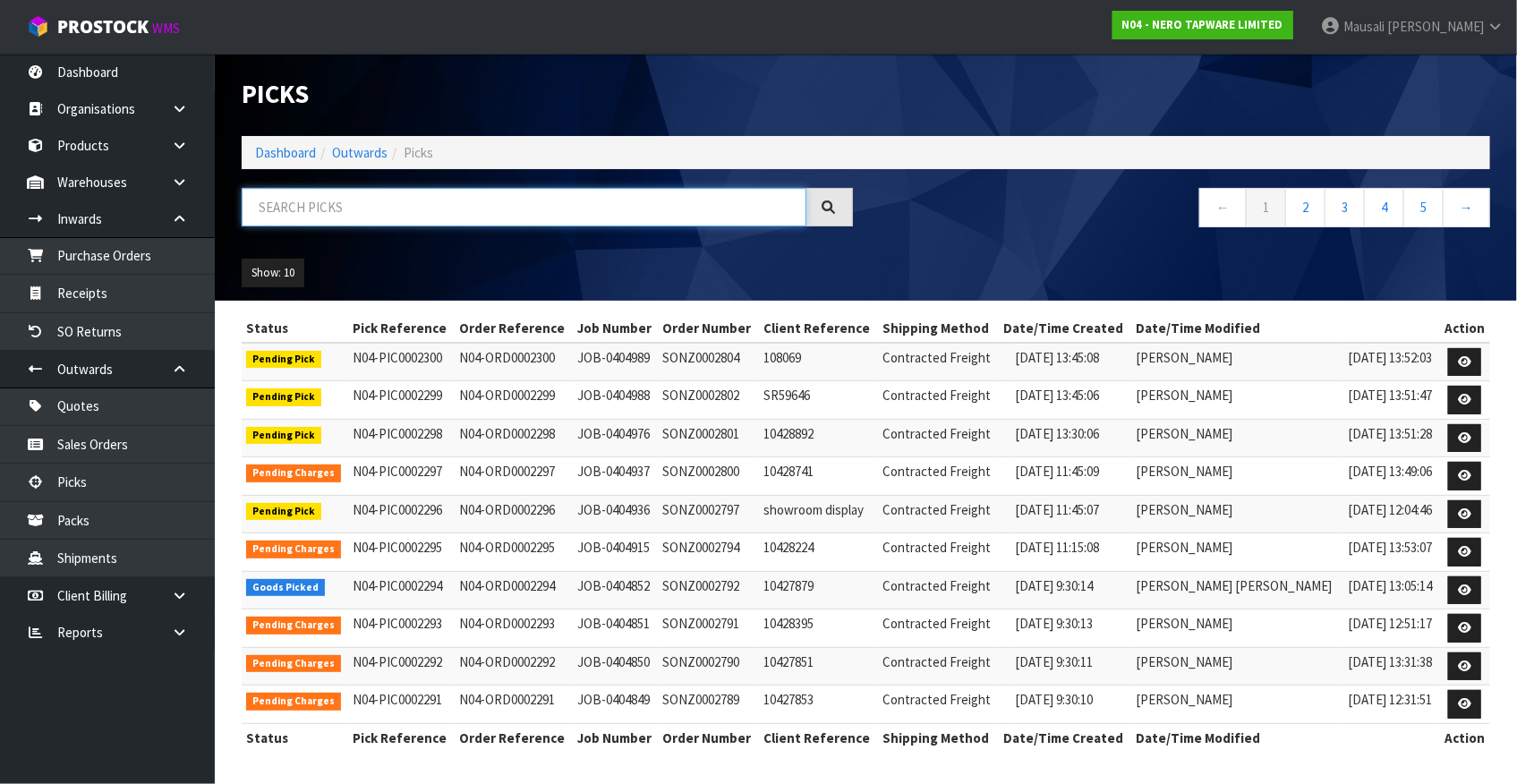 click at bounding box center (524, 207) 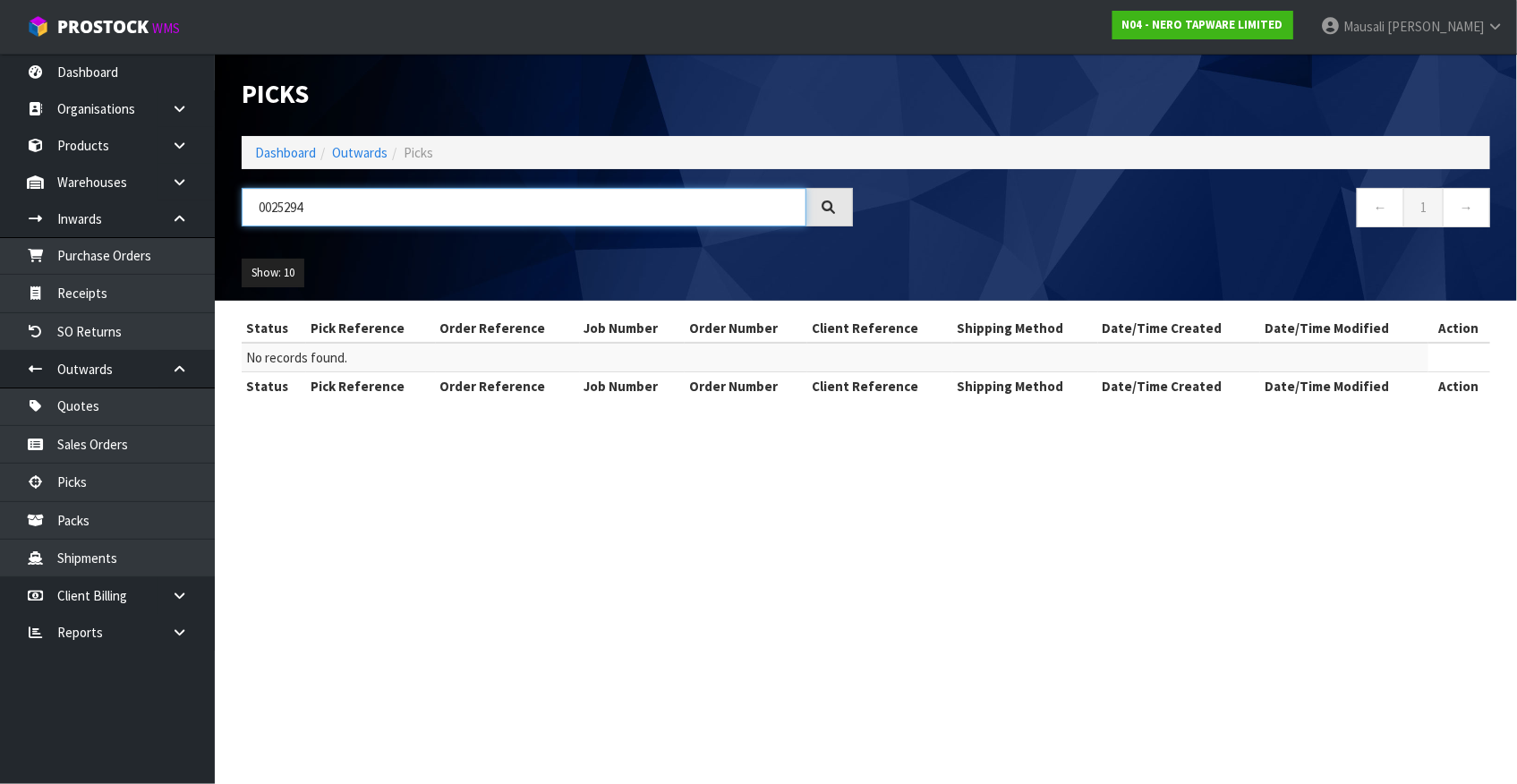 click on "0025294" at bounding box center (524, 207) 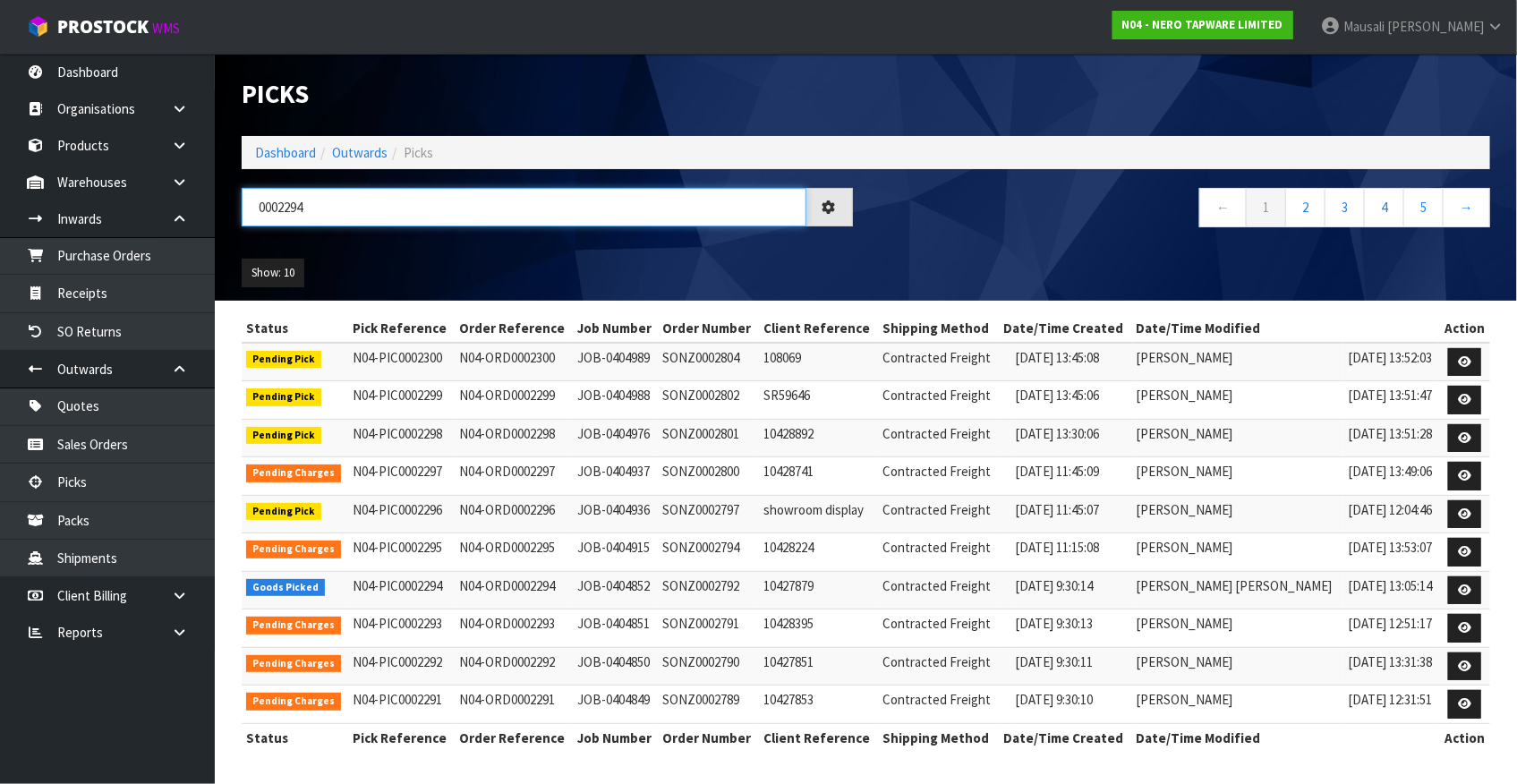 type on "0002294" 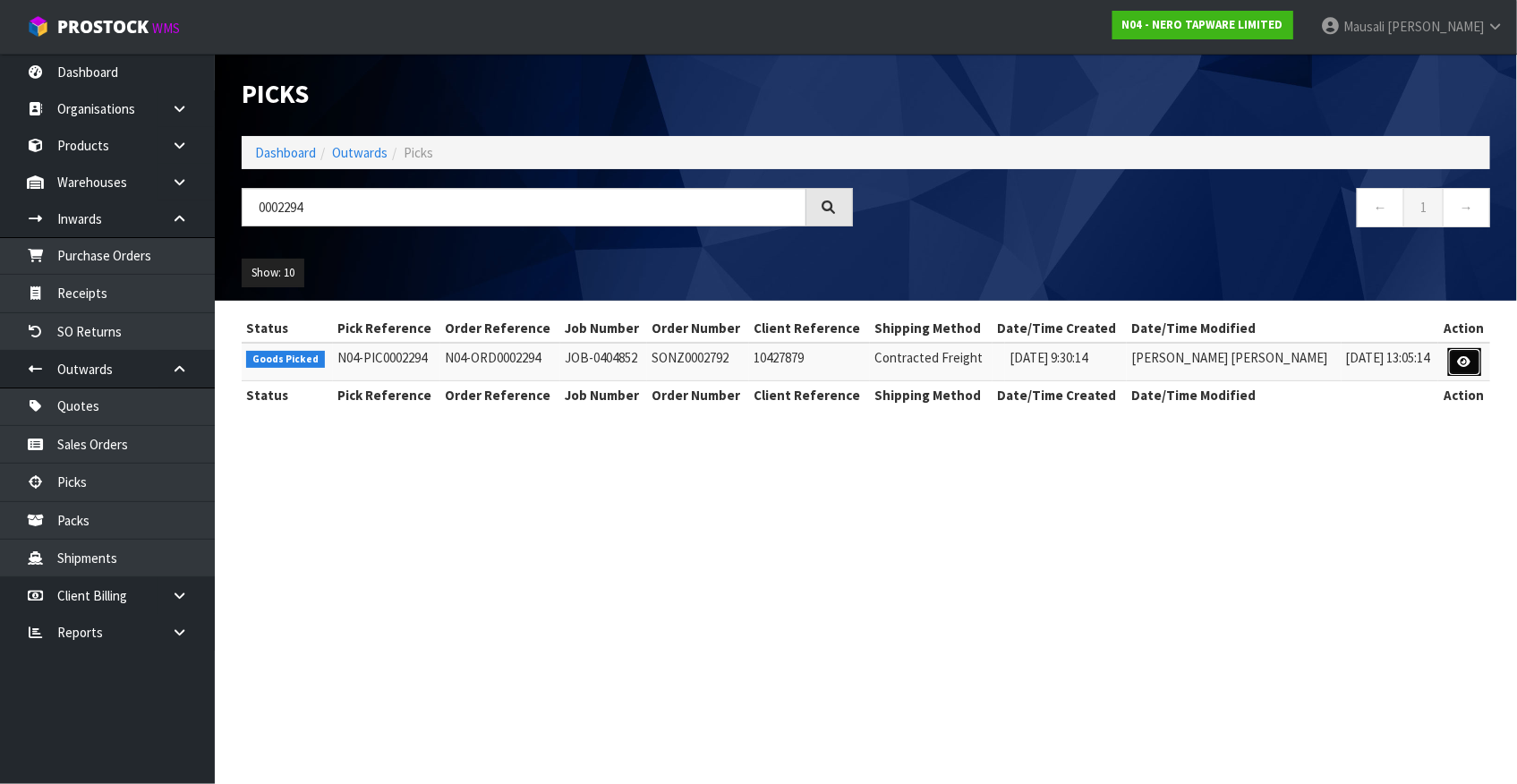 click at bounding box center (1464, 362) 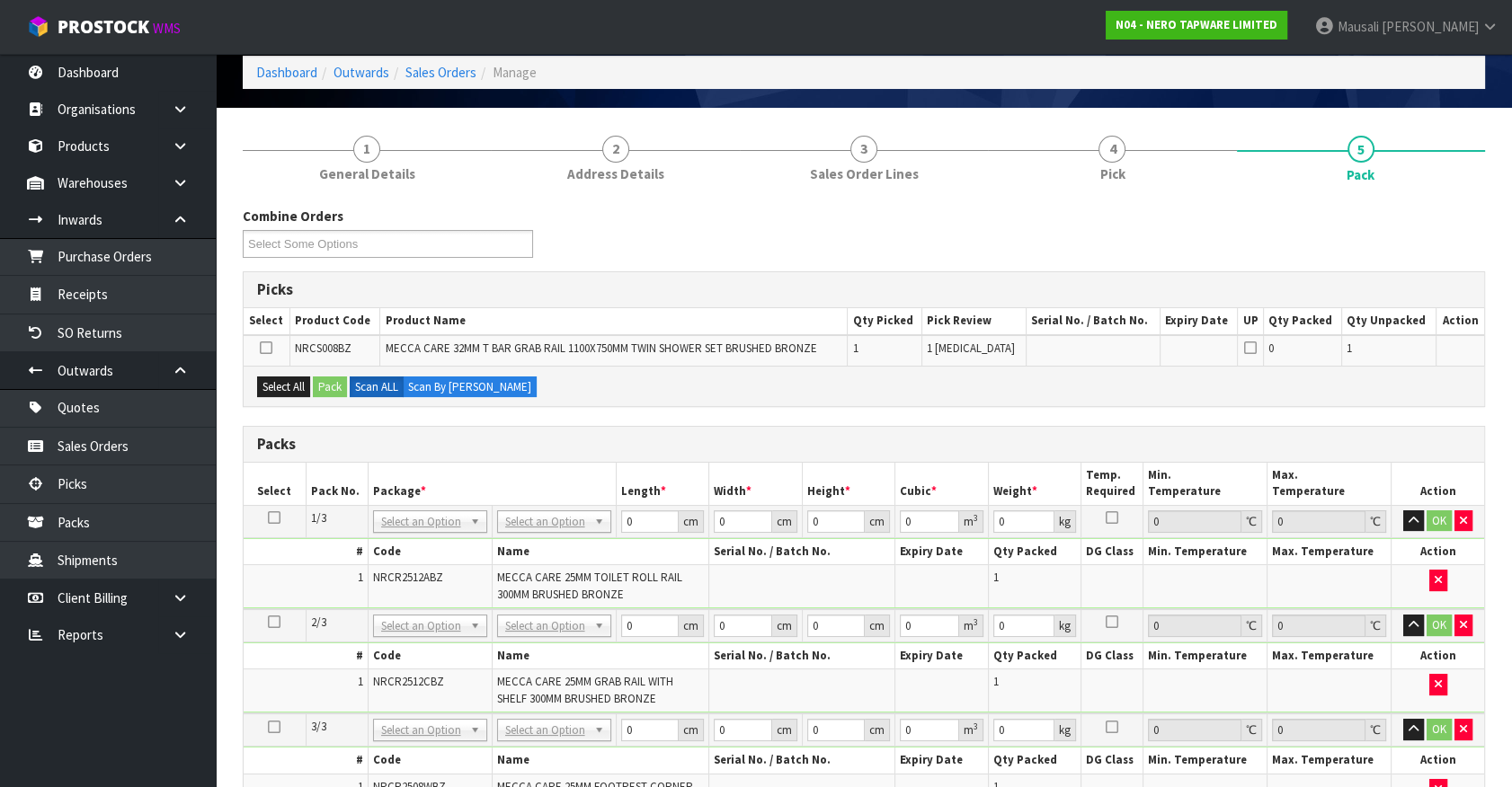 scroll, scrollTop: 326, scrollLeft: 0, axis: vertical 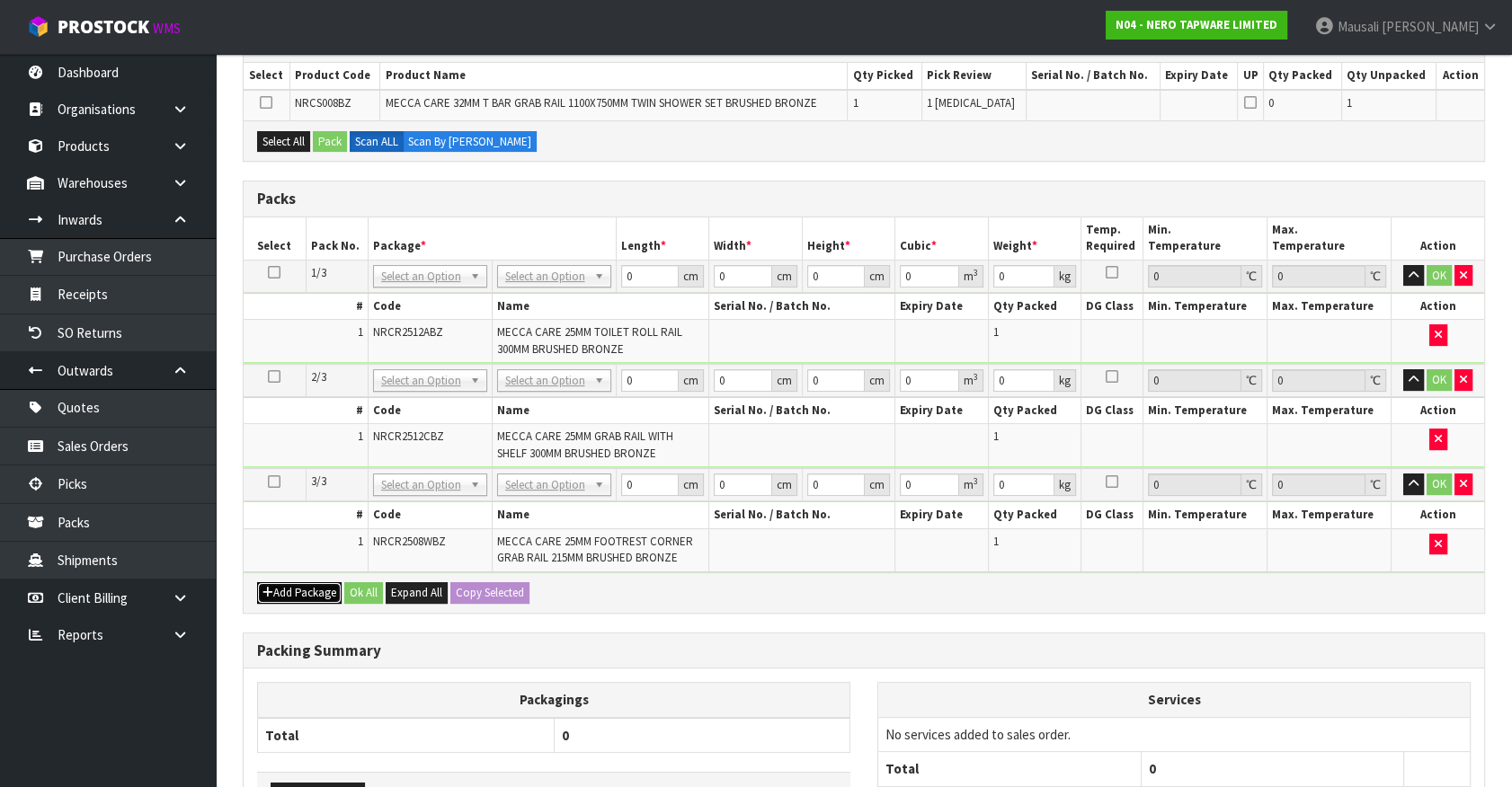 click on "Add Package" at bounding box center (299, 593) 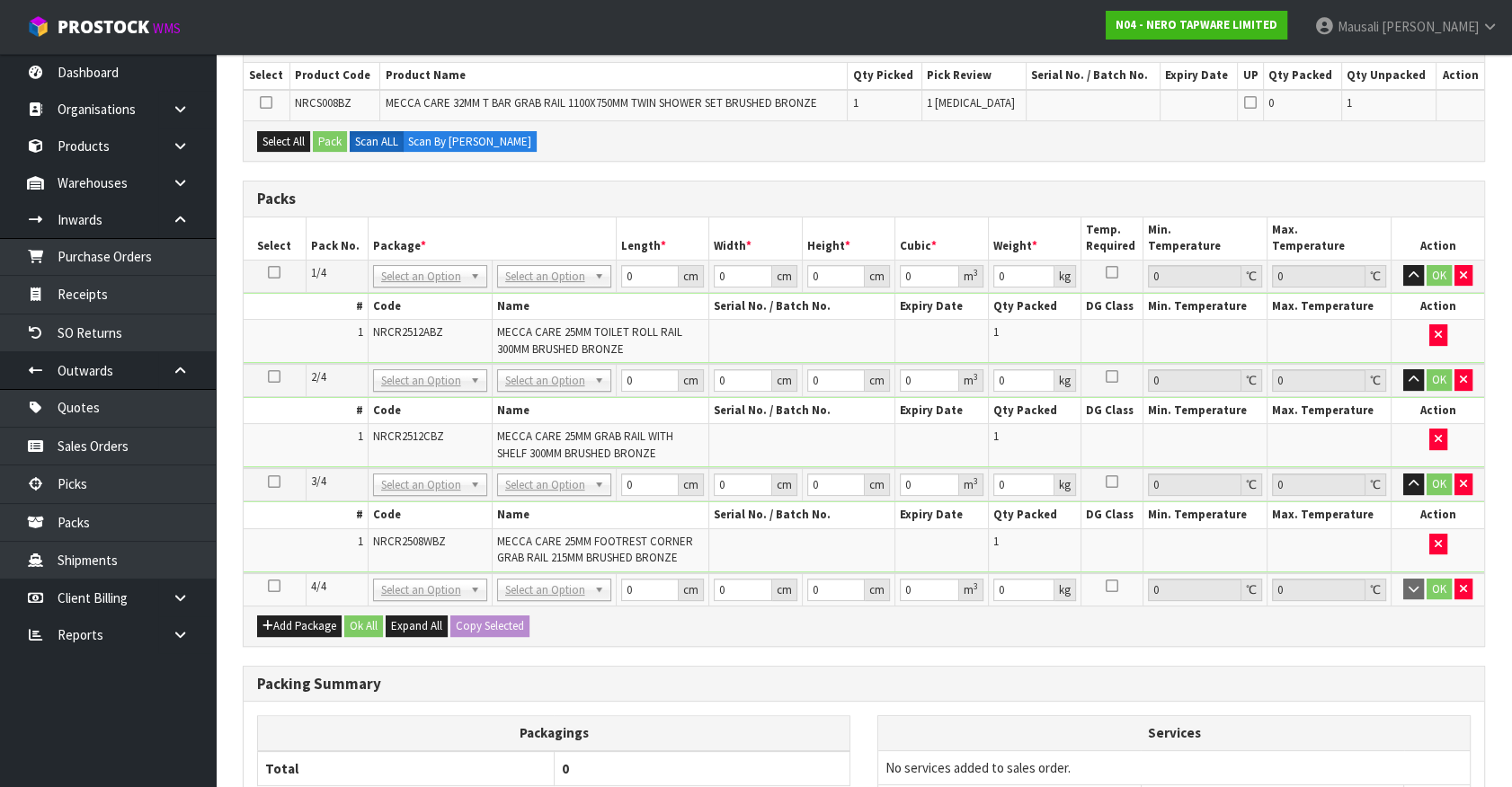 click at bounding box center (274, 586) 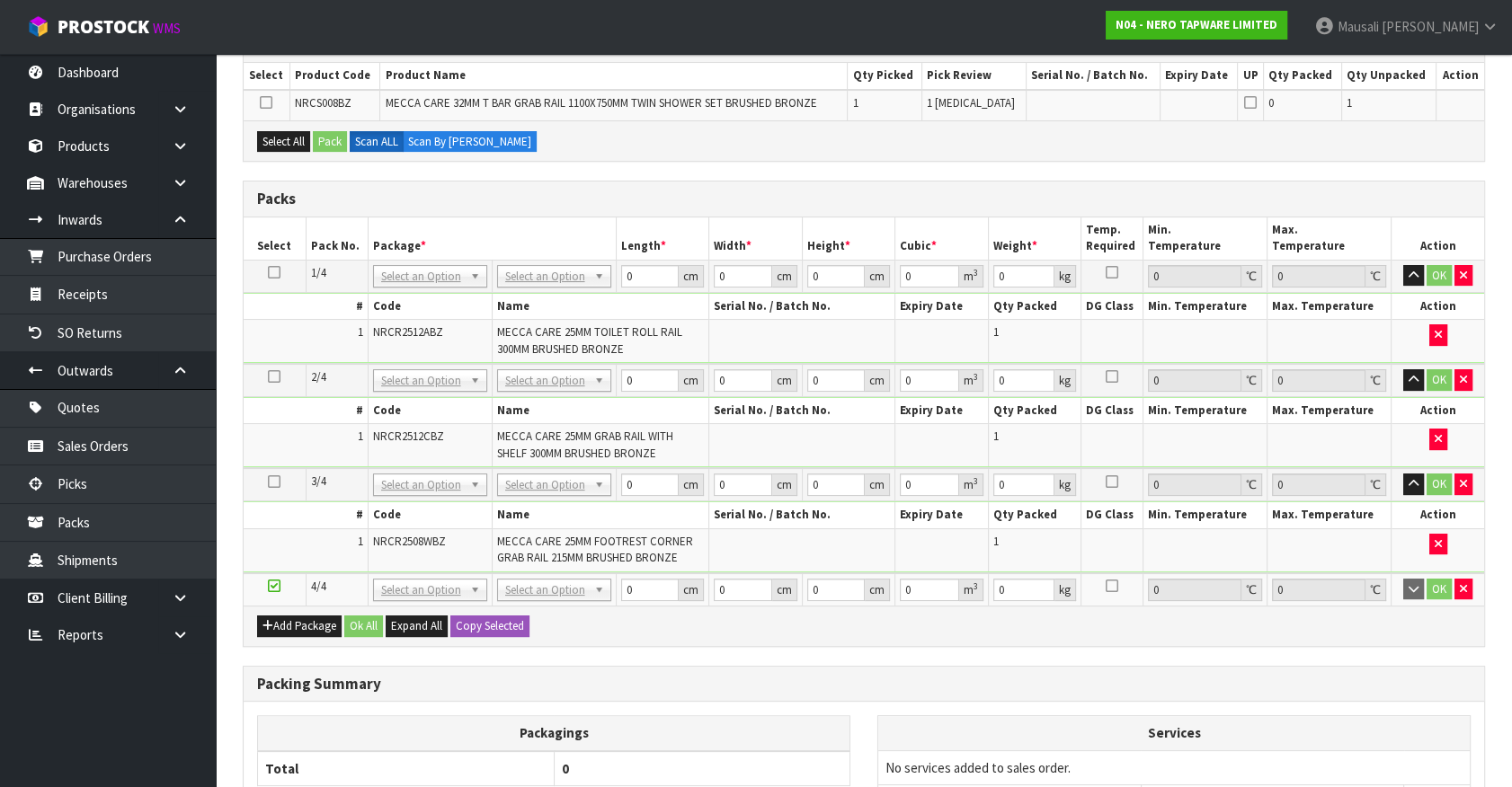 drag, startPoint x: 83, startPoint y: 719, endPoint x: 45, endPoint y: 708, distance: 39.56008 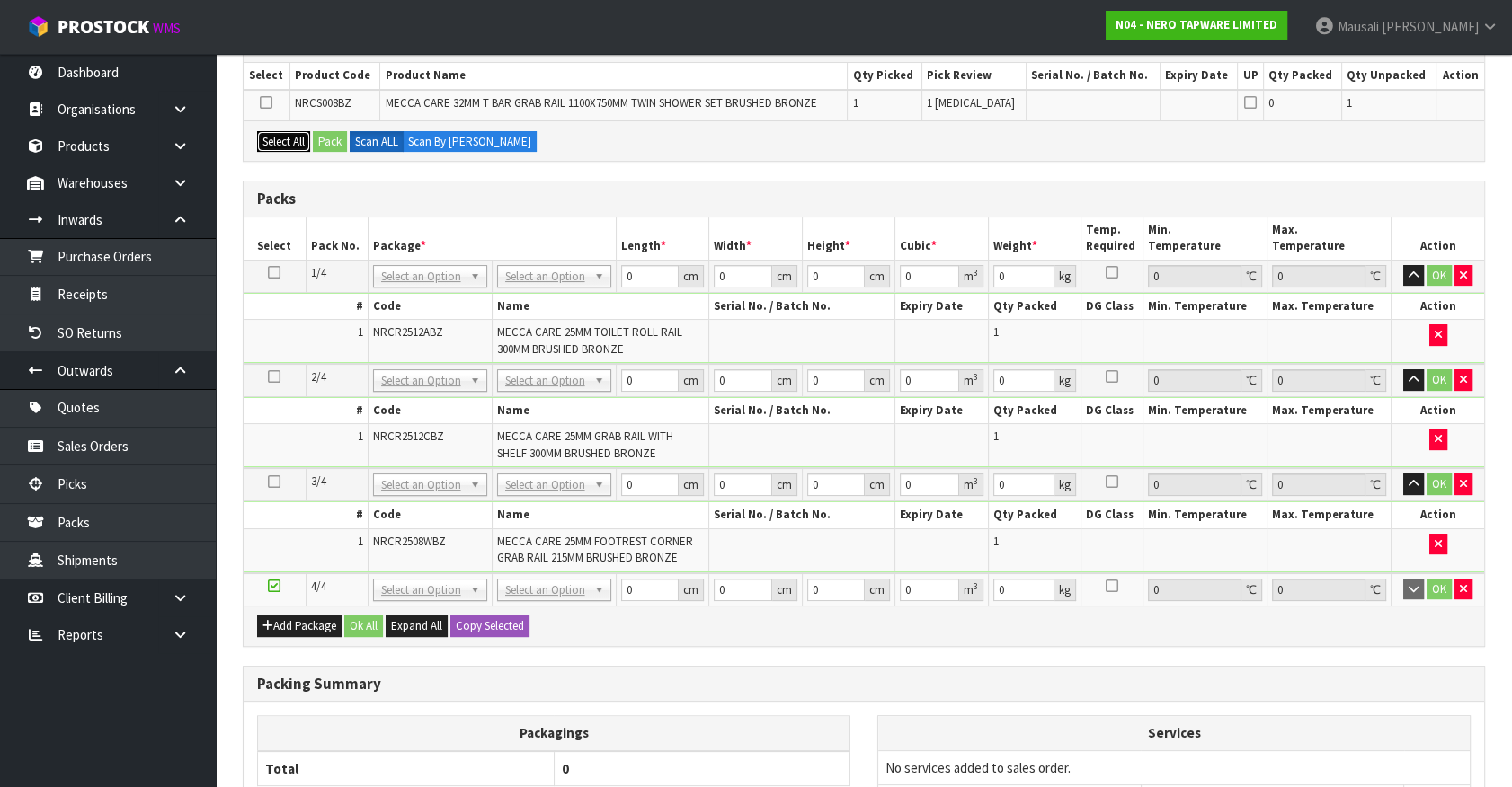 drag, startPoint x: 291, startPoint y: 139, endPoint x: 341, endPoint y: 154, distance: 52.201533 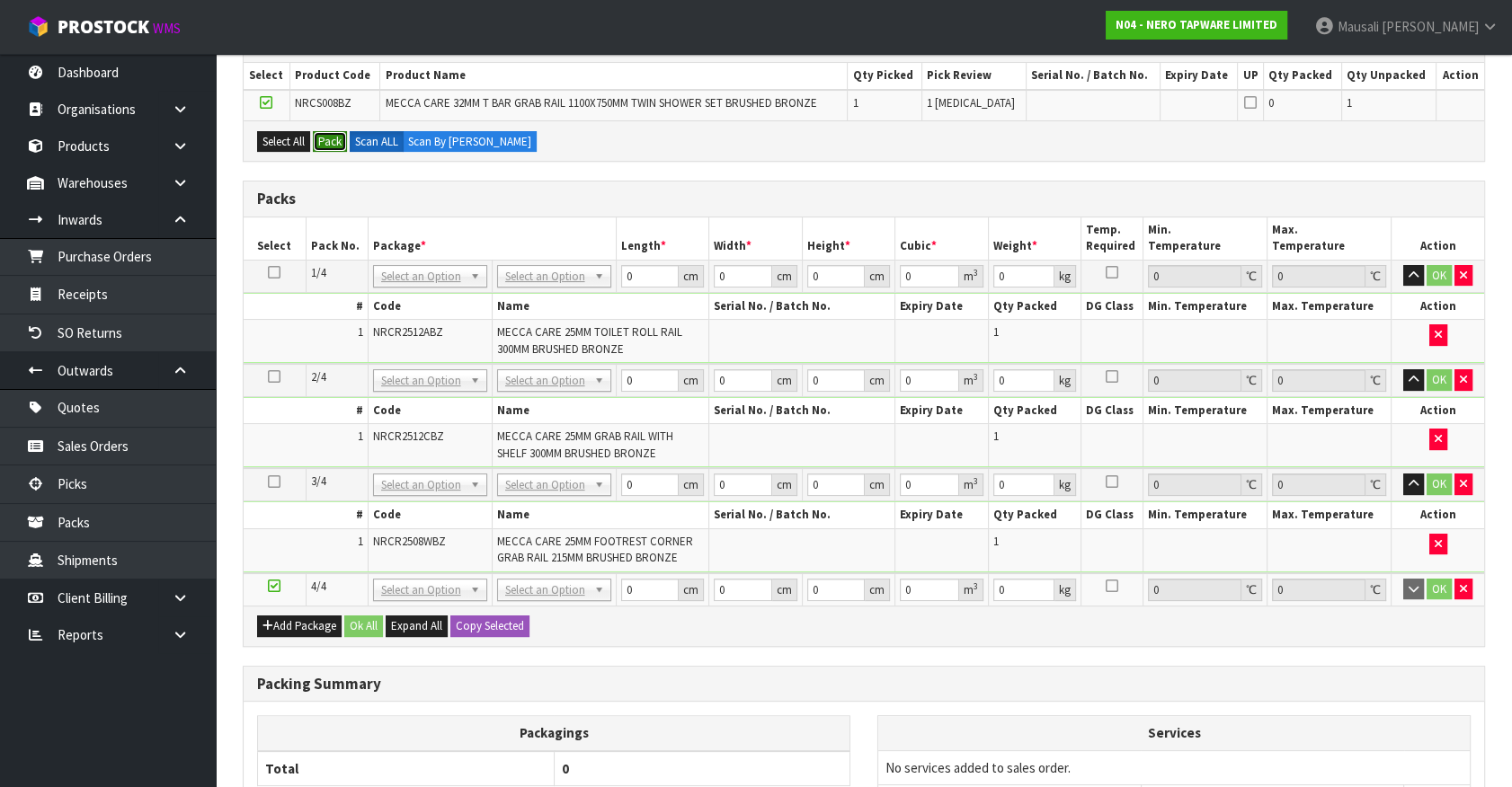 drag, startPoint x: 329, startPoint y: 142, endPoint x: 340, endPoint y: 151, distance: 14.2127 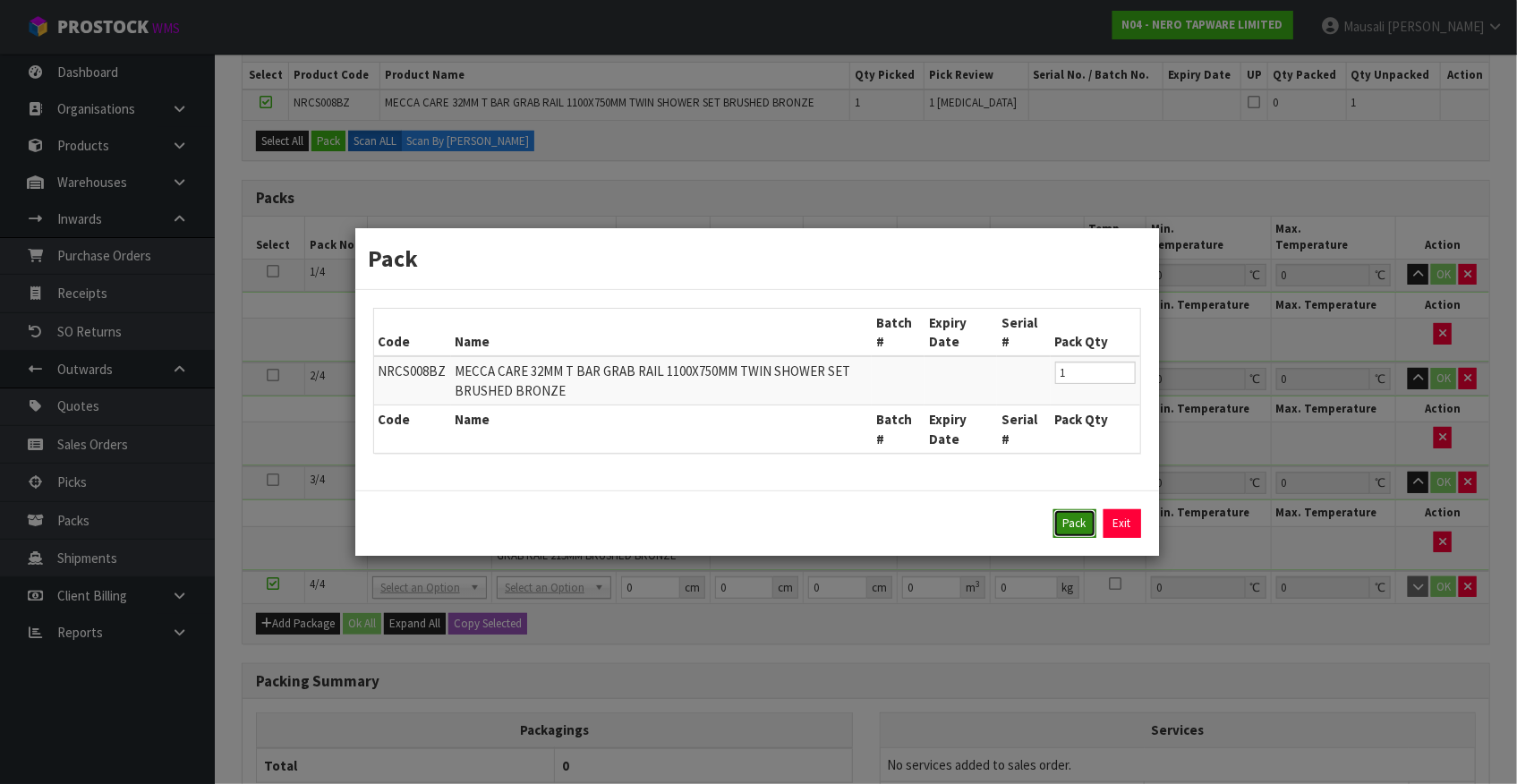click on "Pack" at bounding box center [1075, 524] 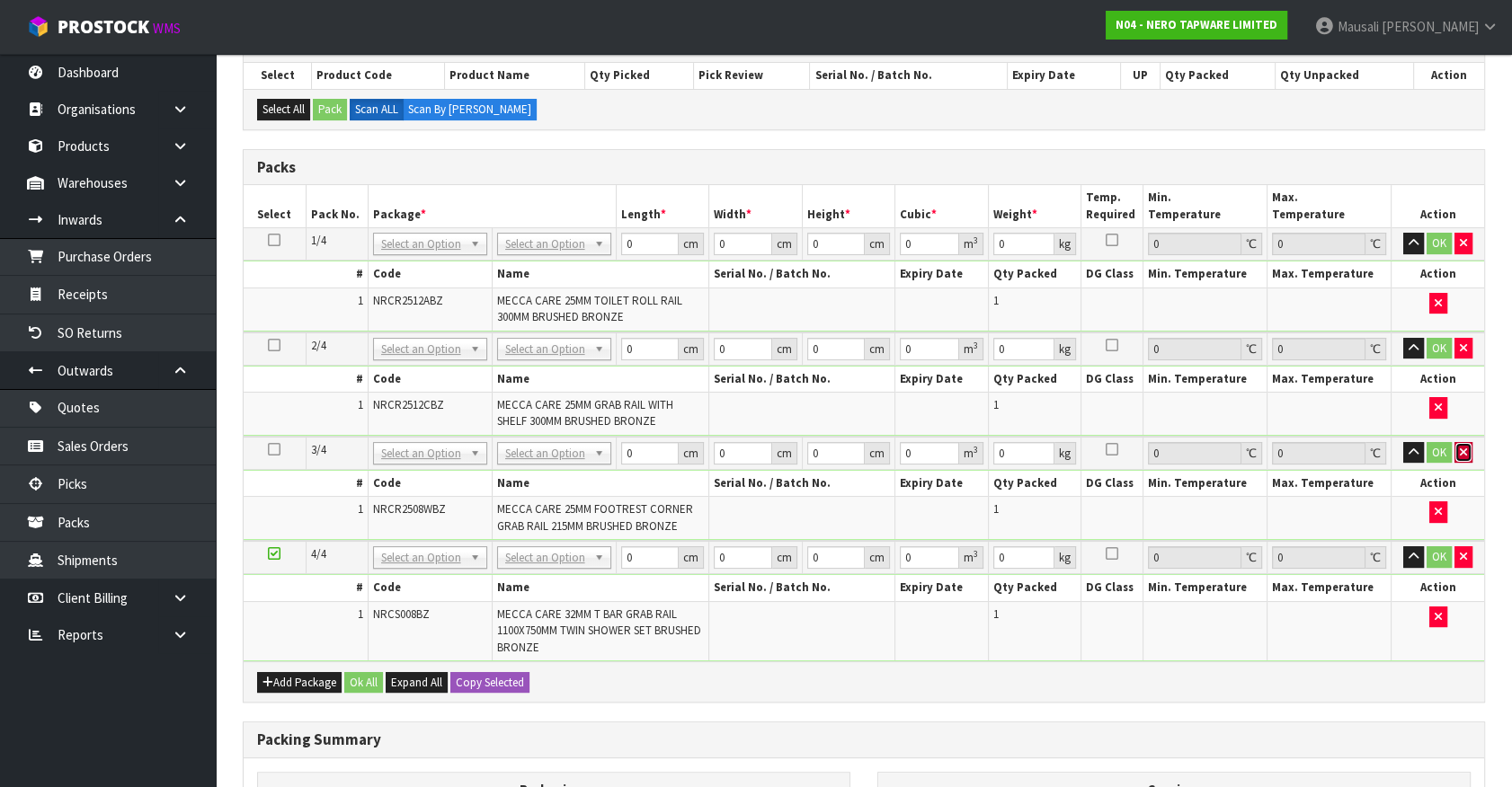 click at bounding box center (1463, 452) 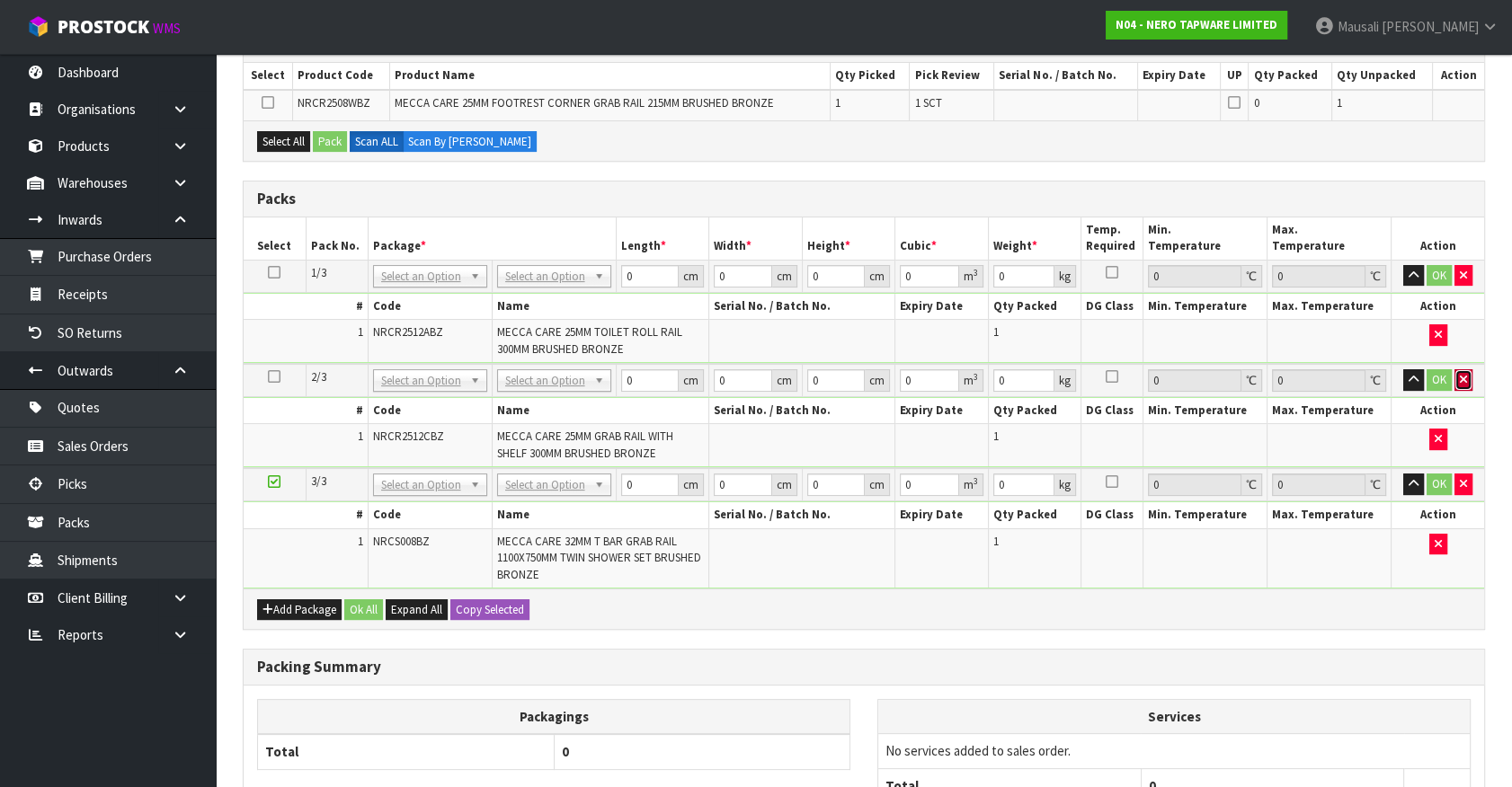 click at bounding box center (1463, 379) 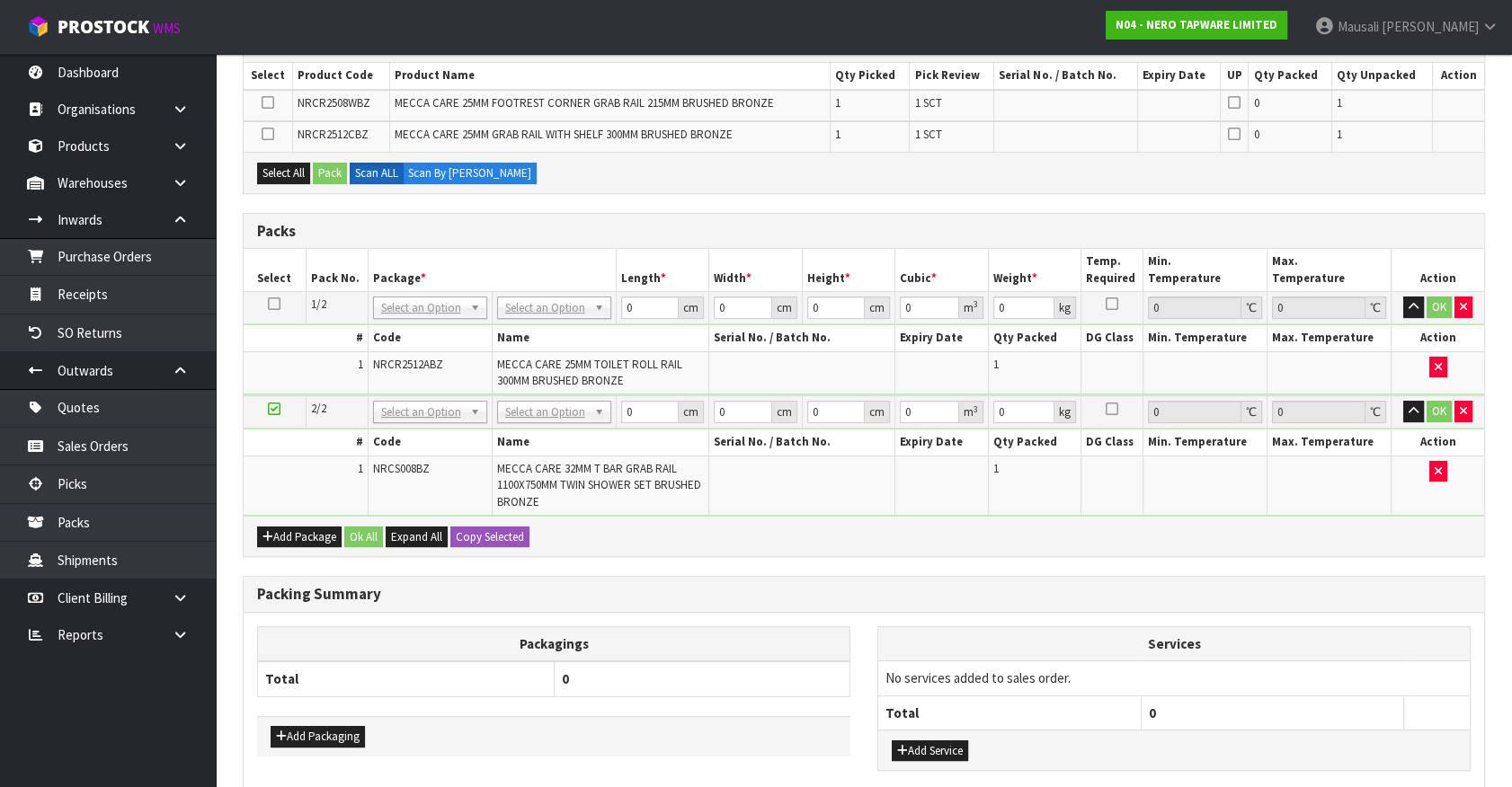 drag, startPoint x: 588, startPoint y: 297, endPoint x: 574, endPoint y: 326, distance: 32.202484 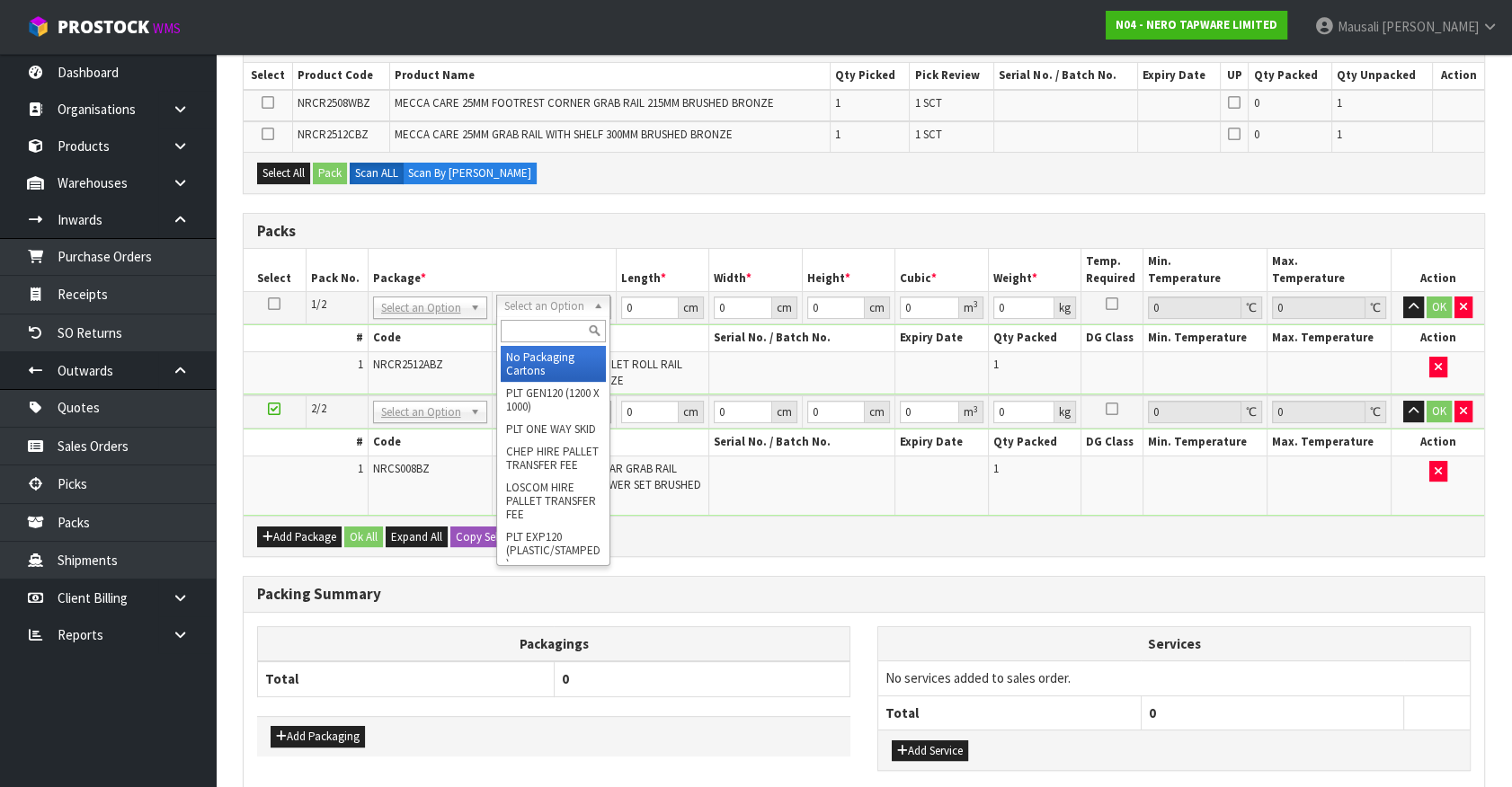 drag, startPoint x: 548, startPoint y: 368, endPoint x: 623, endPoint y: 347, distance: 77.88453 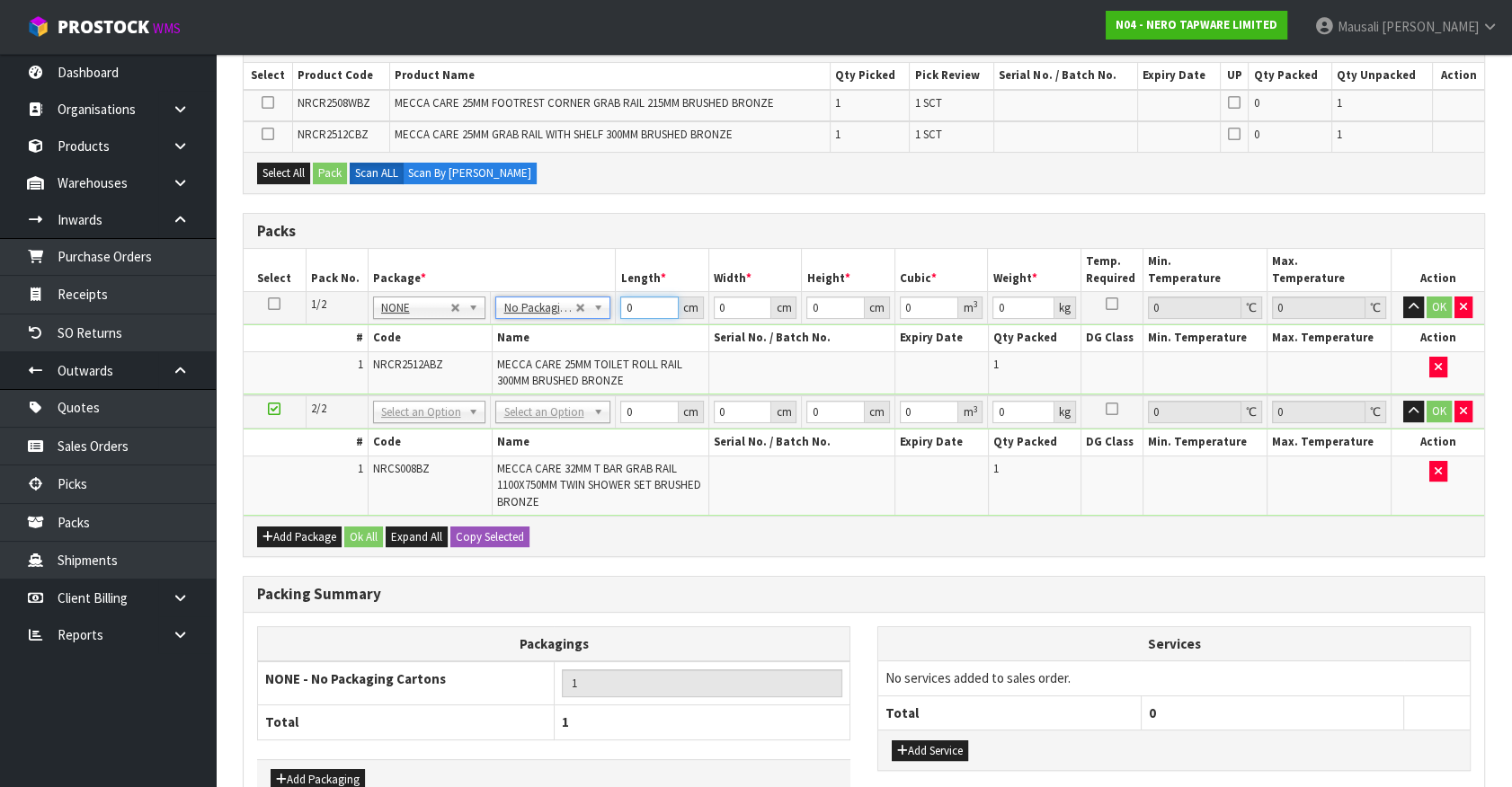 drag, startPoint x: 615, startPoint y: 309, endPoint x: 356, endPoint y: 356, distance: 263.2299 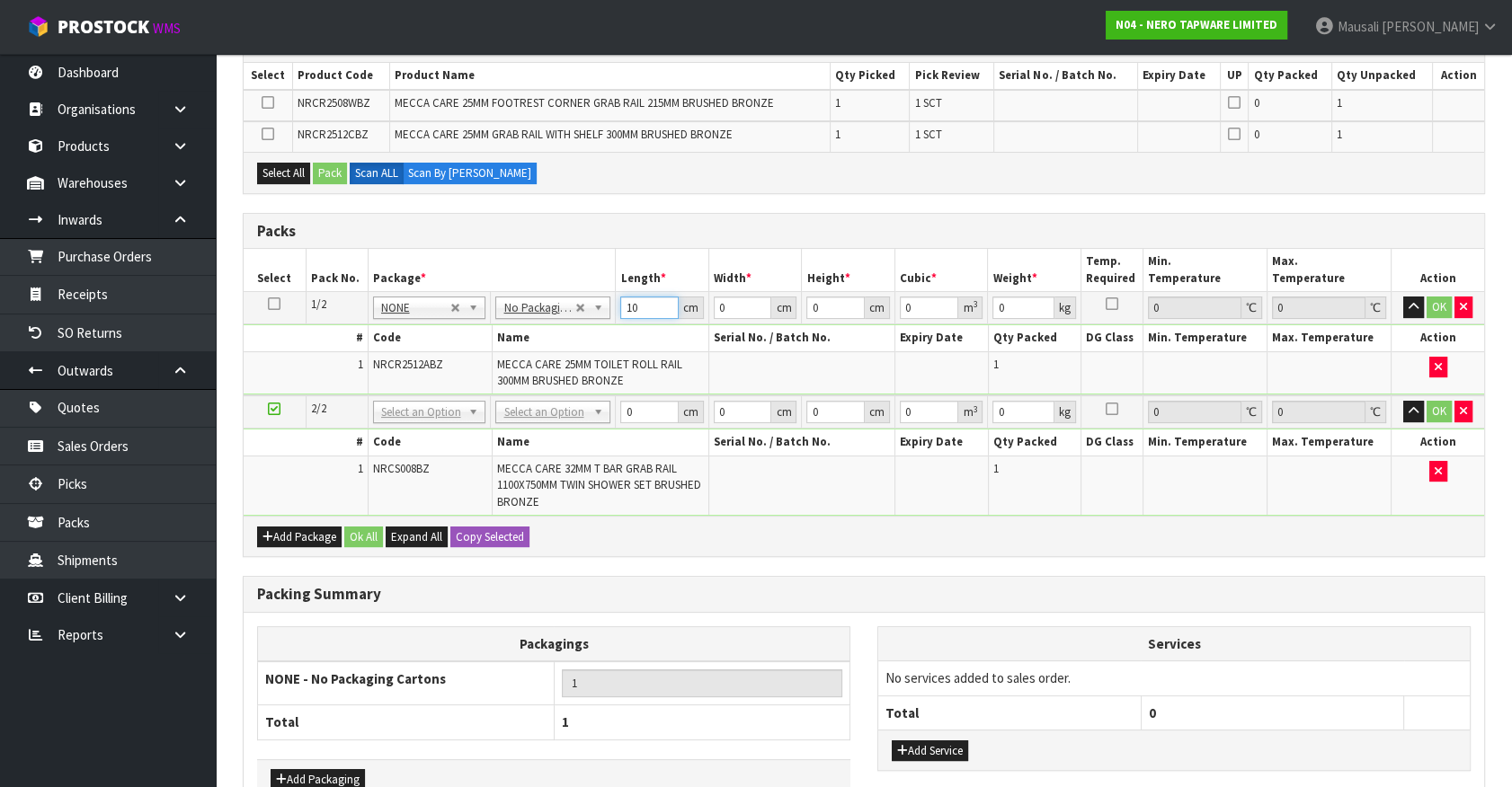 type on "10" 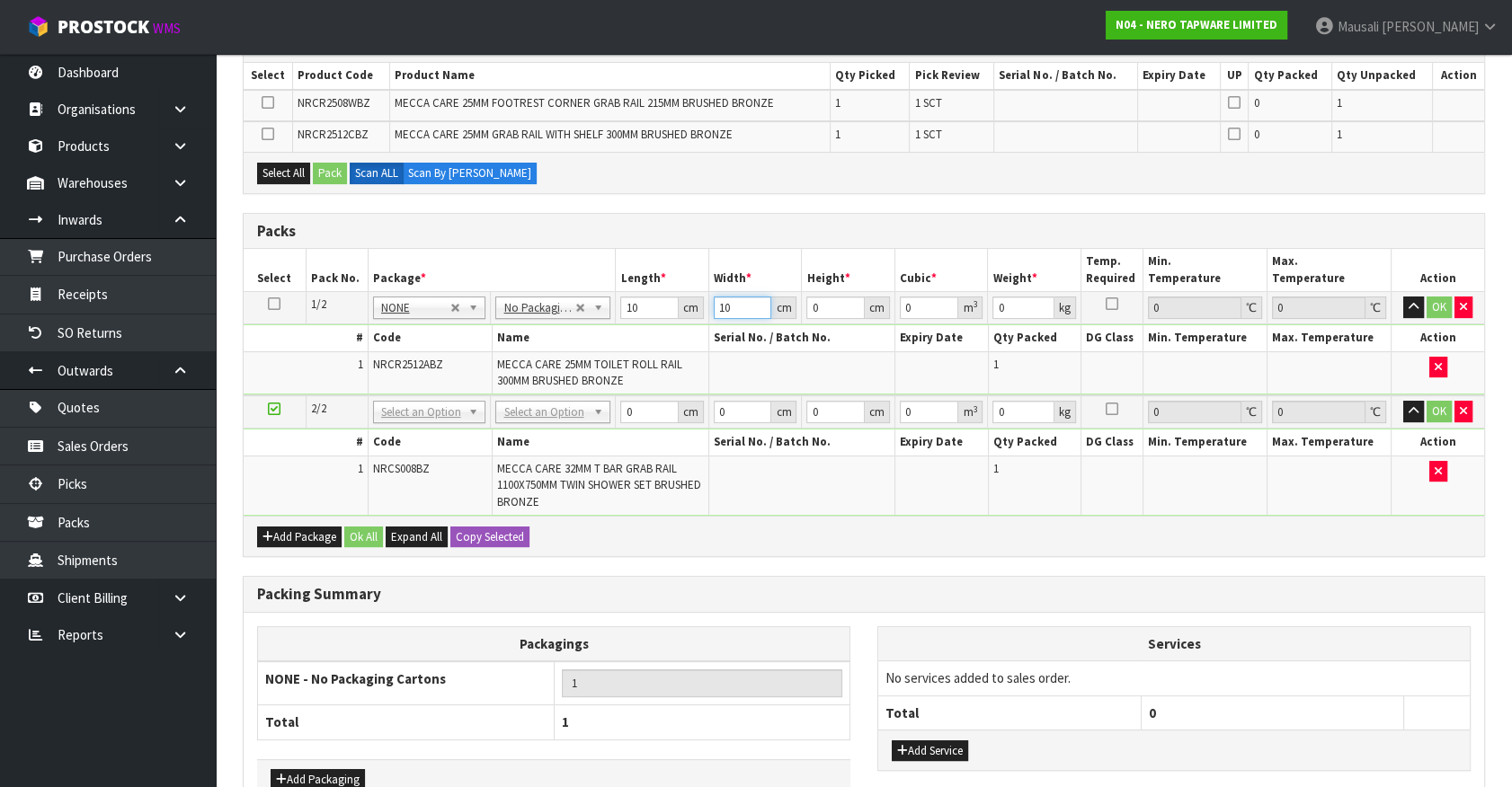 type on "10" 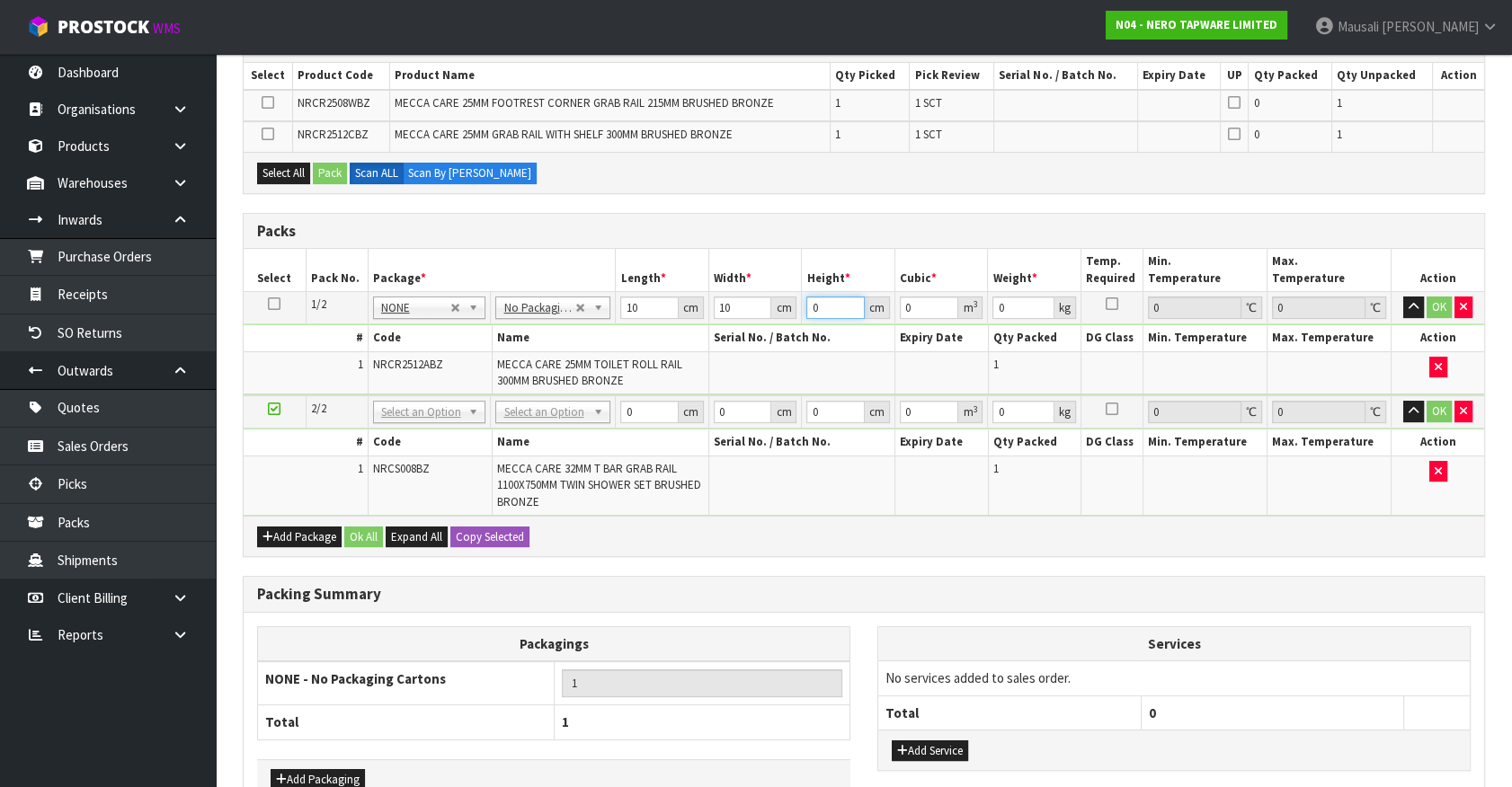 type on "1" 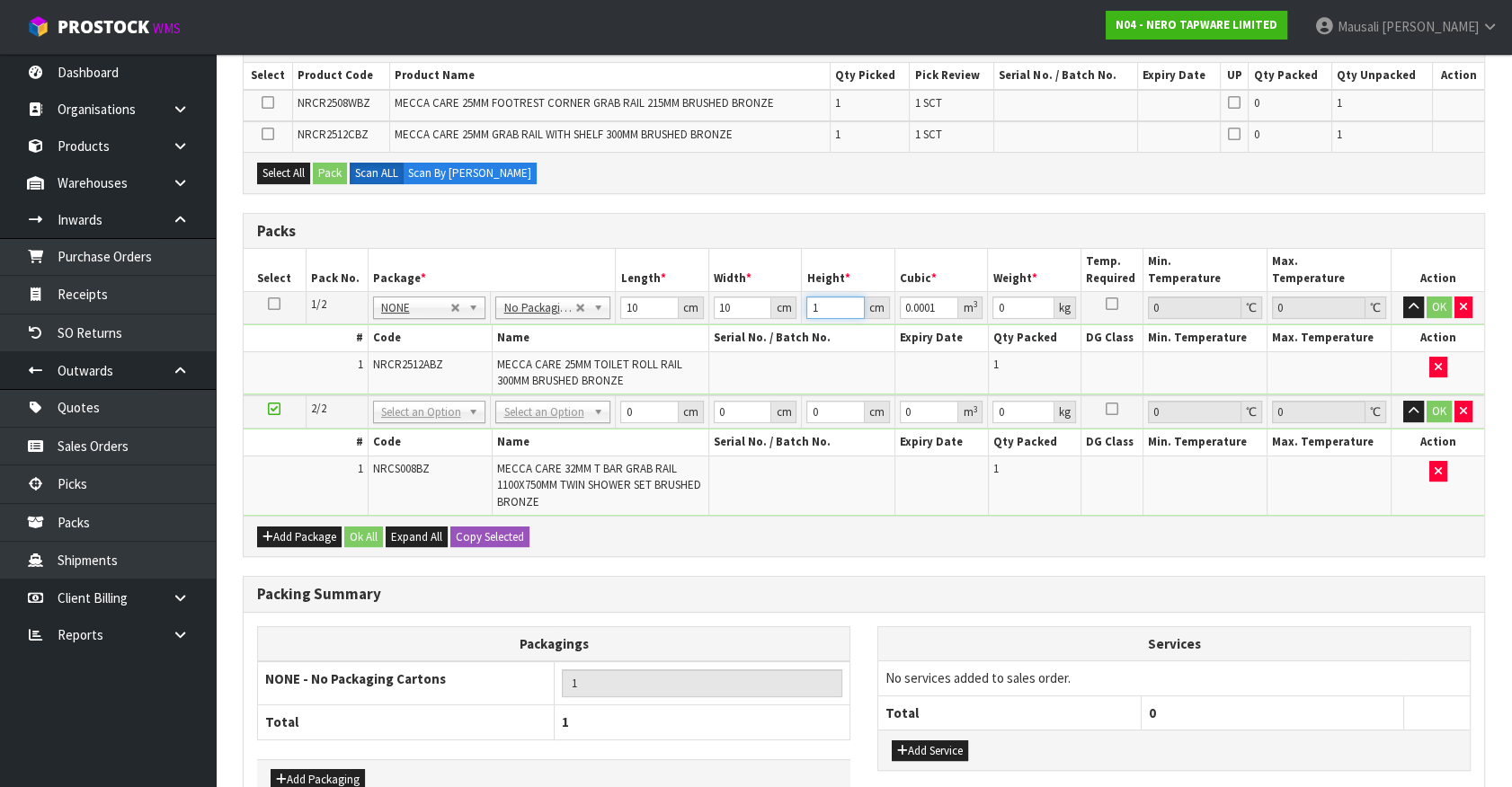 type on "10" 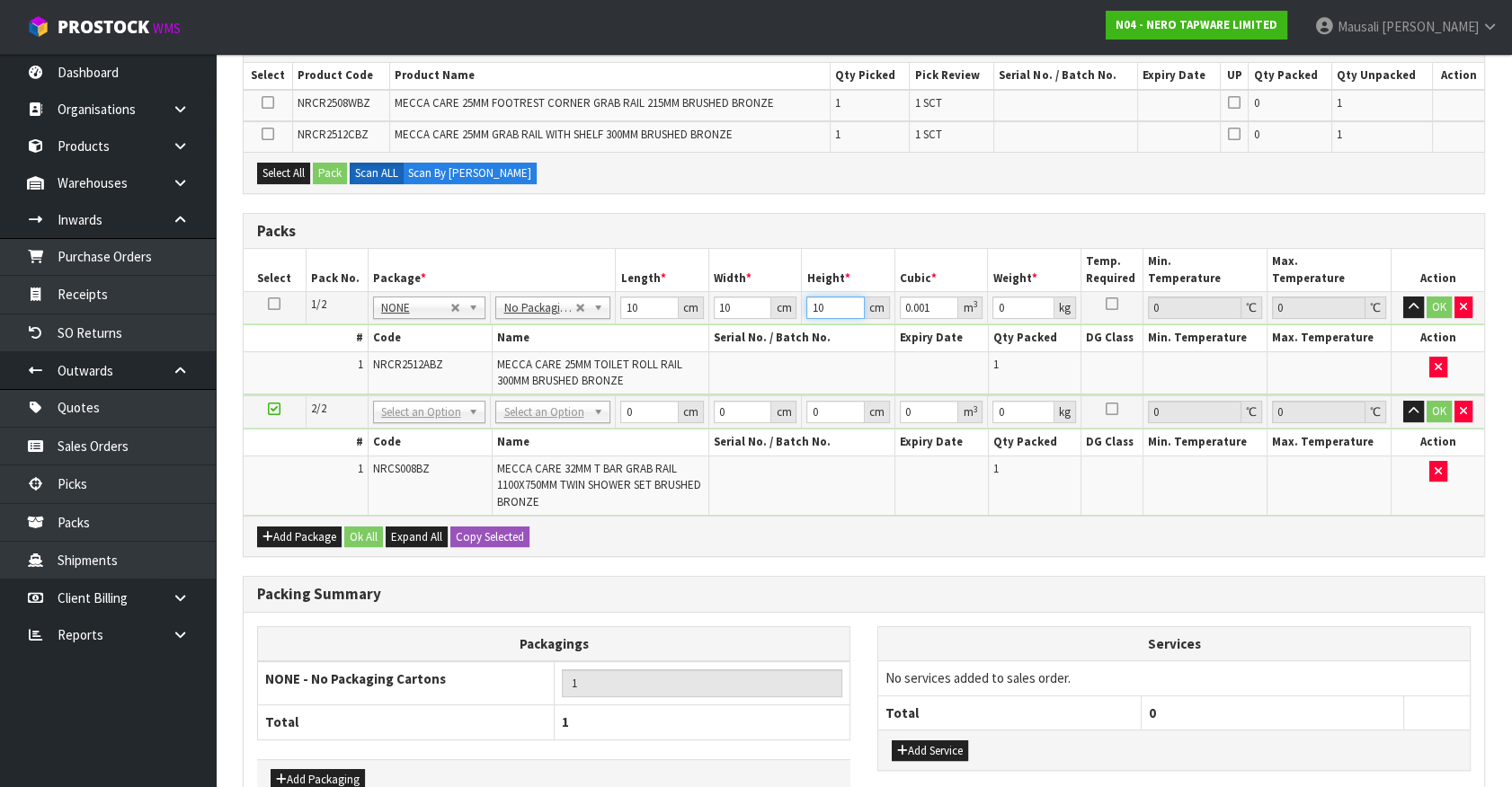type on "10" 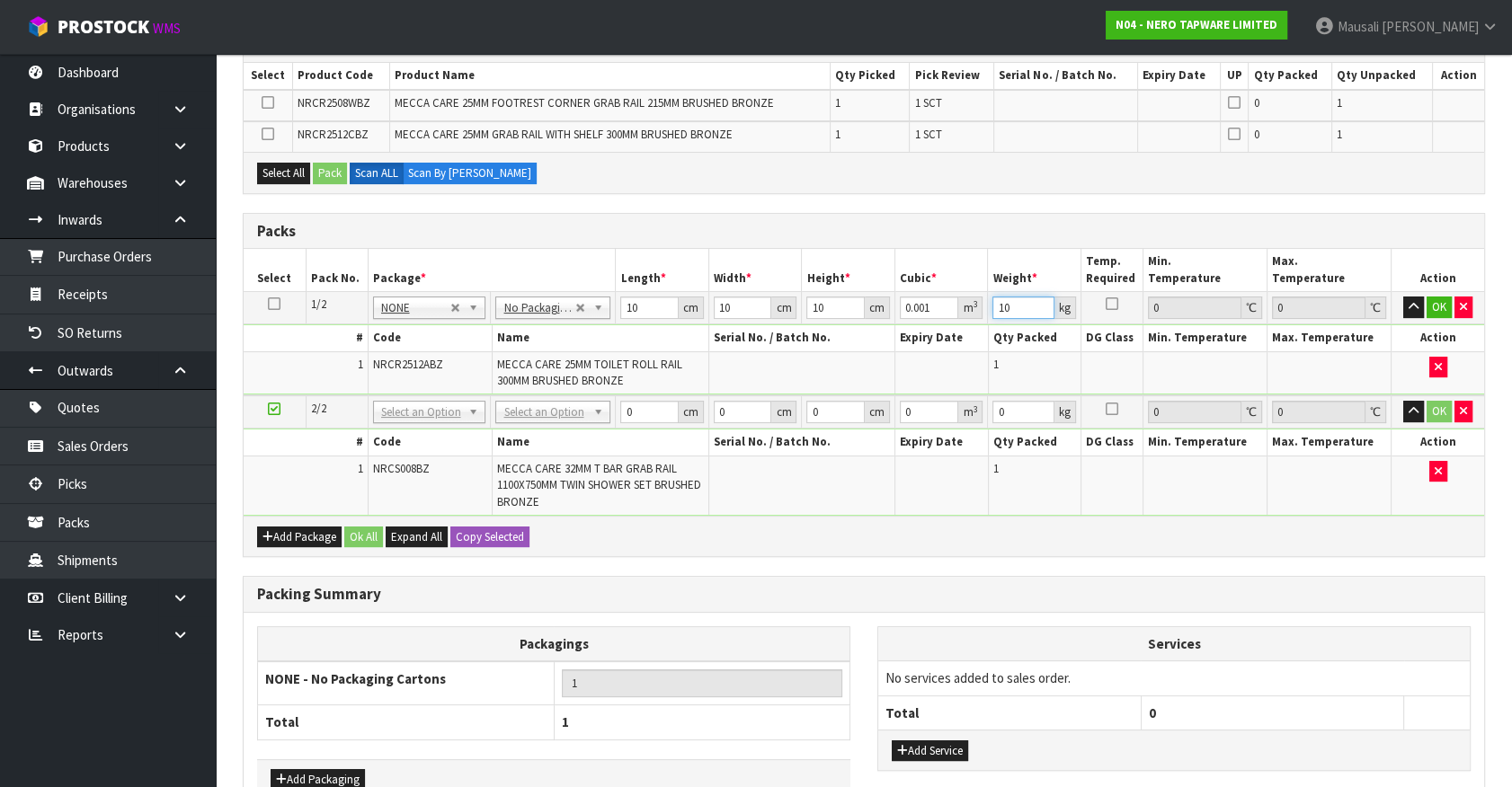 type on "10" 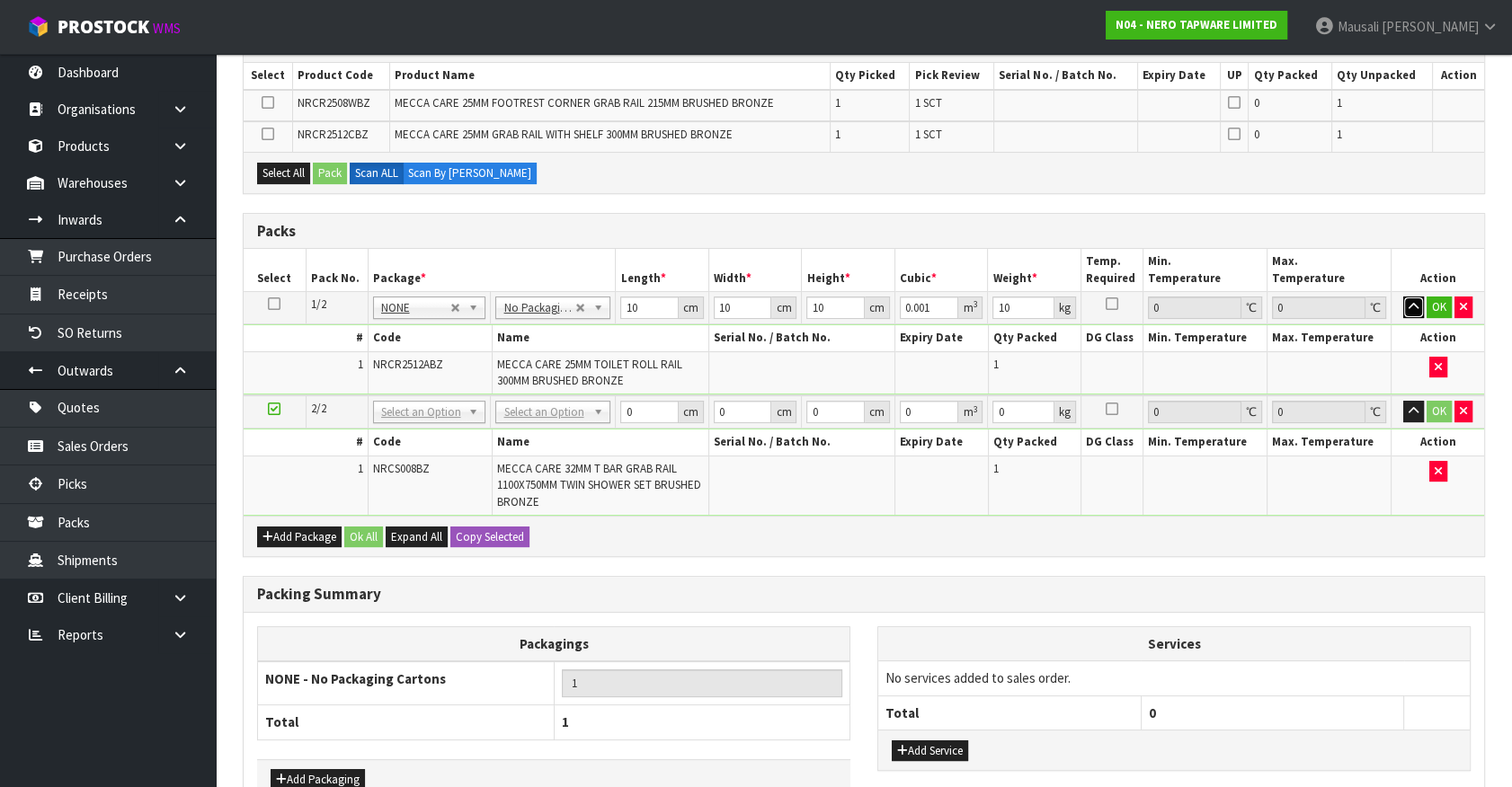 type 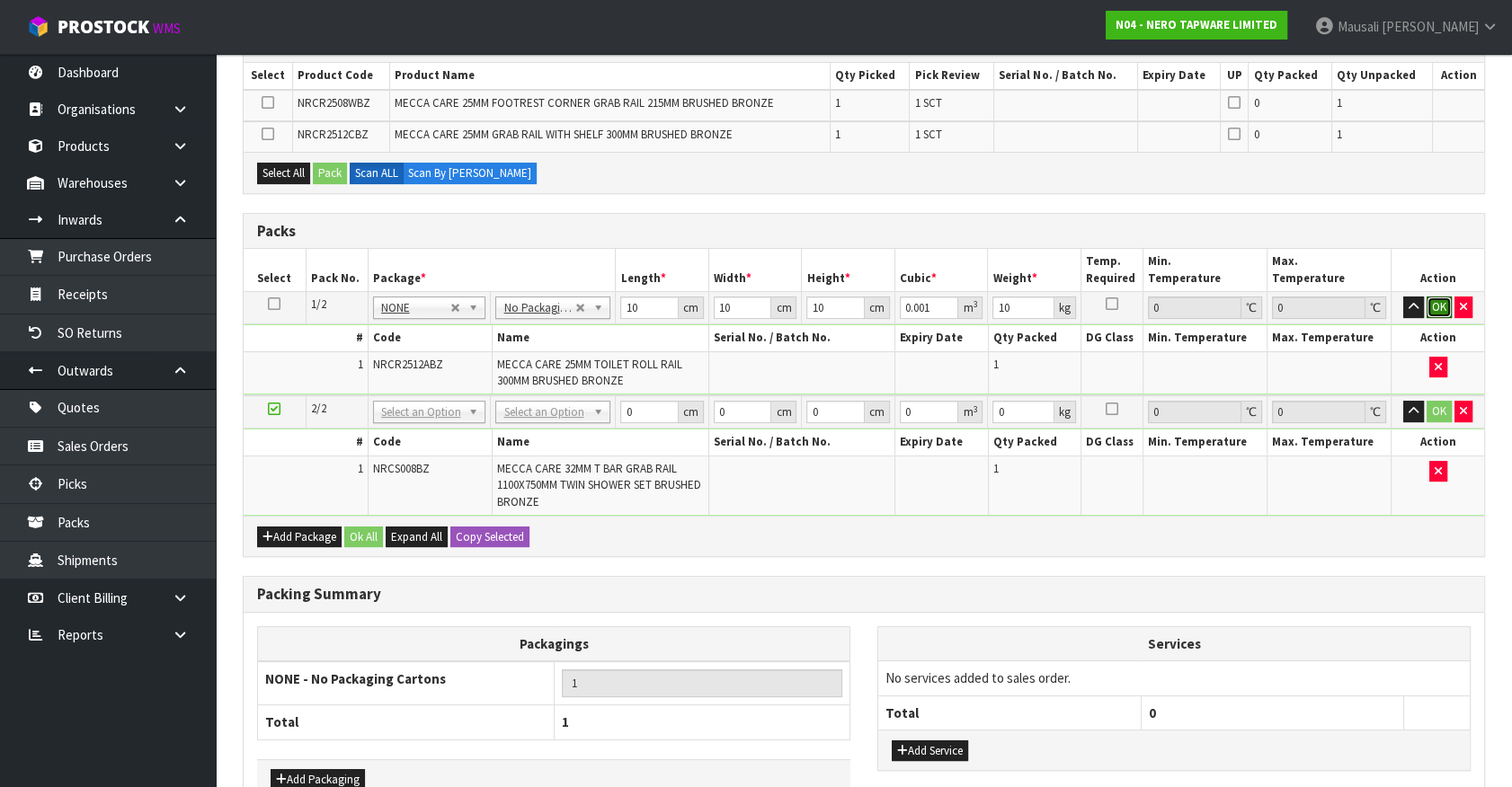 click on "OK" at bounding box center [1439, 307] 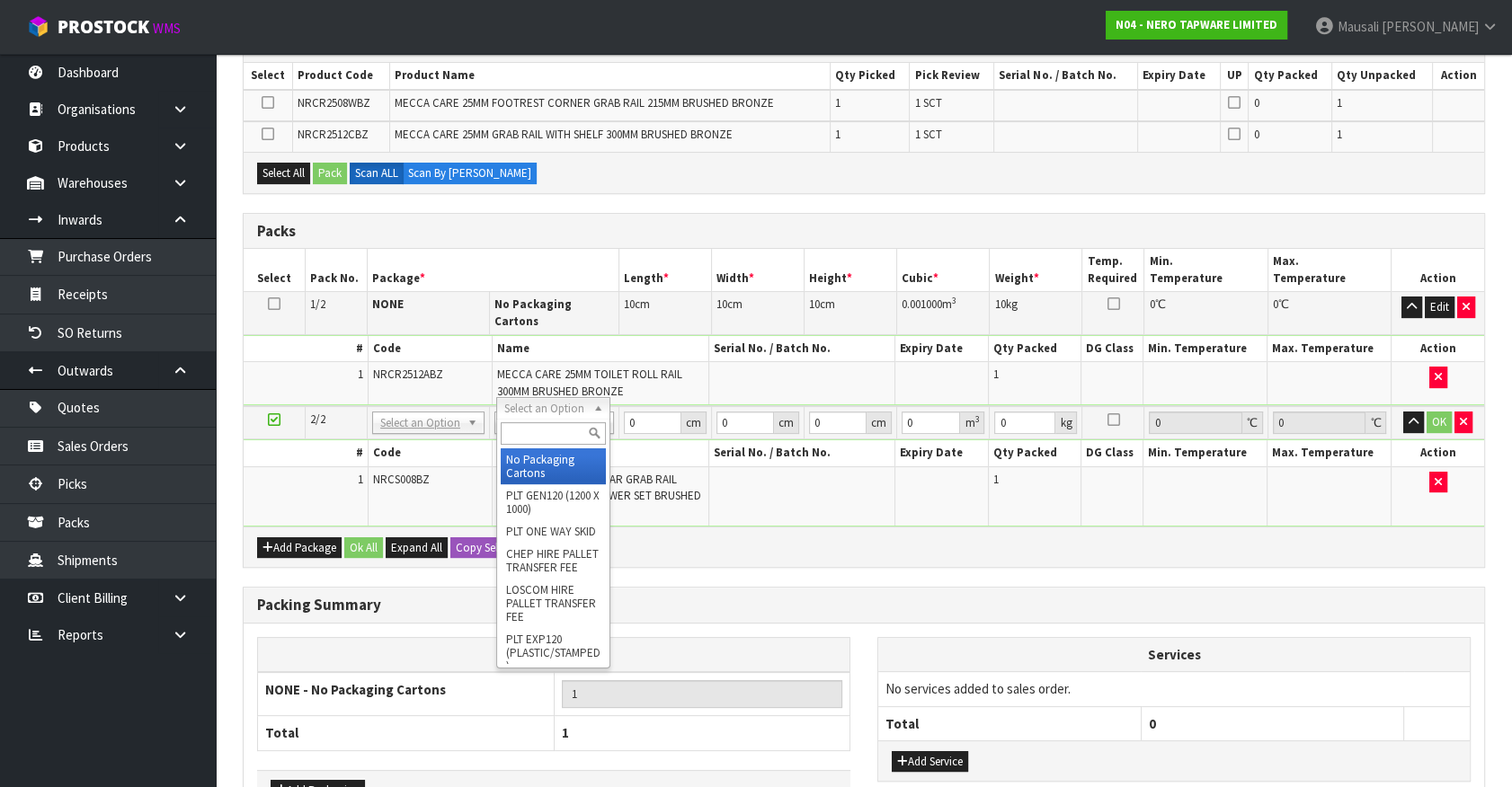 drag, startPoint x: 558, startPoint y: 464, endPoint x: 575, endPoint y: 461, distance: 17.262677 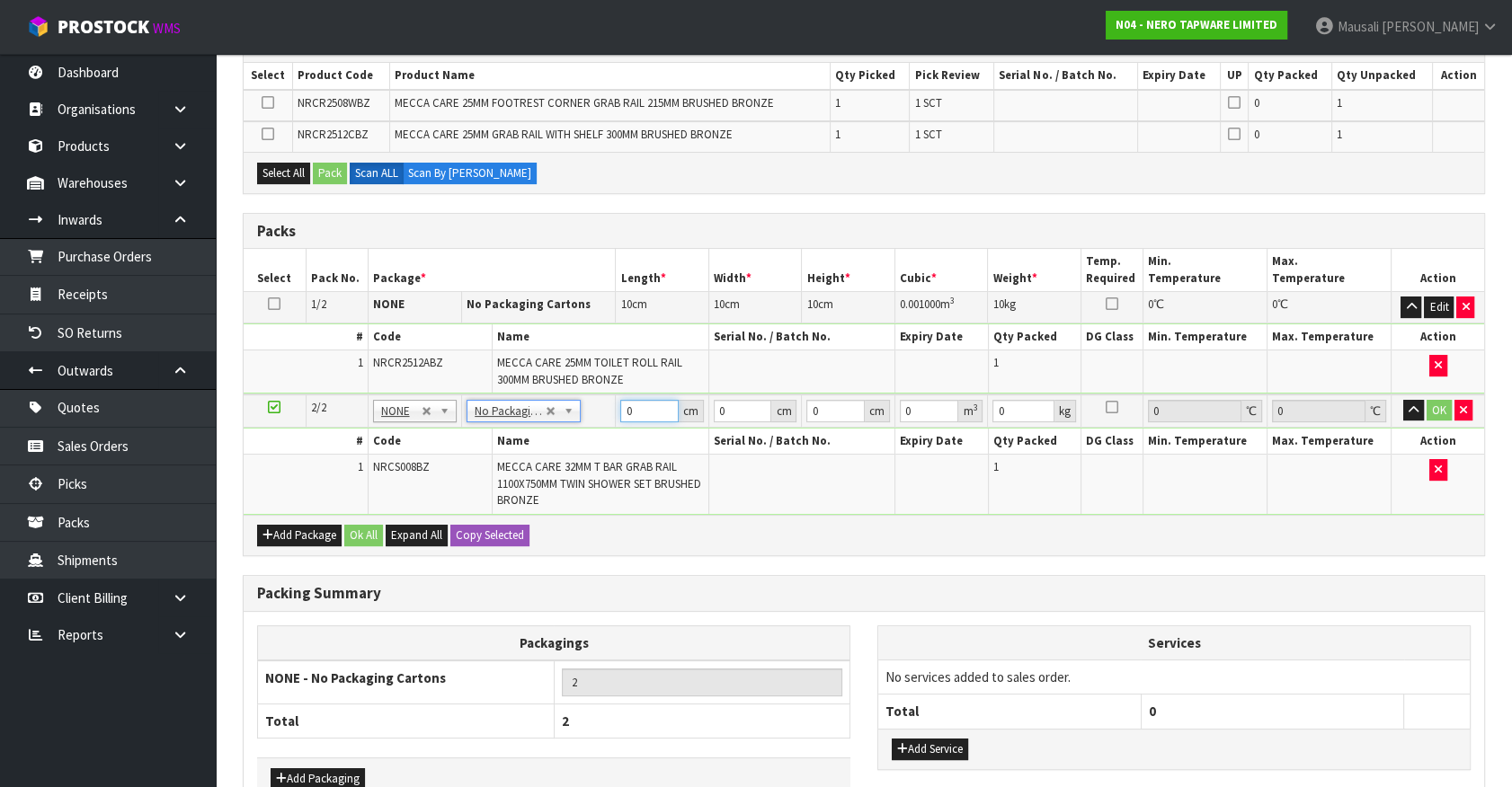 drag, startPoint x: 603, startPoint y: 418, endPoint x: 530, endPoint y: 442, distance: 76.844 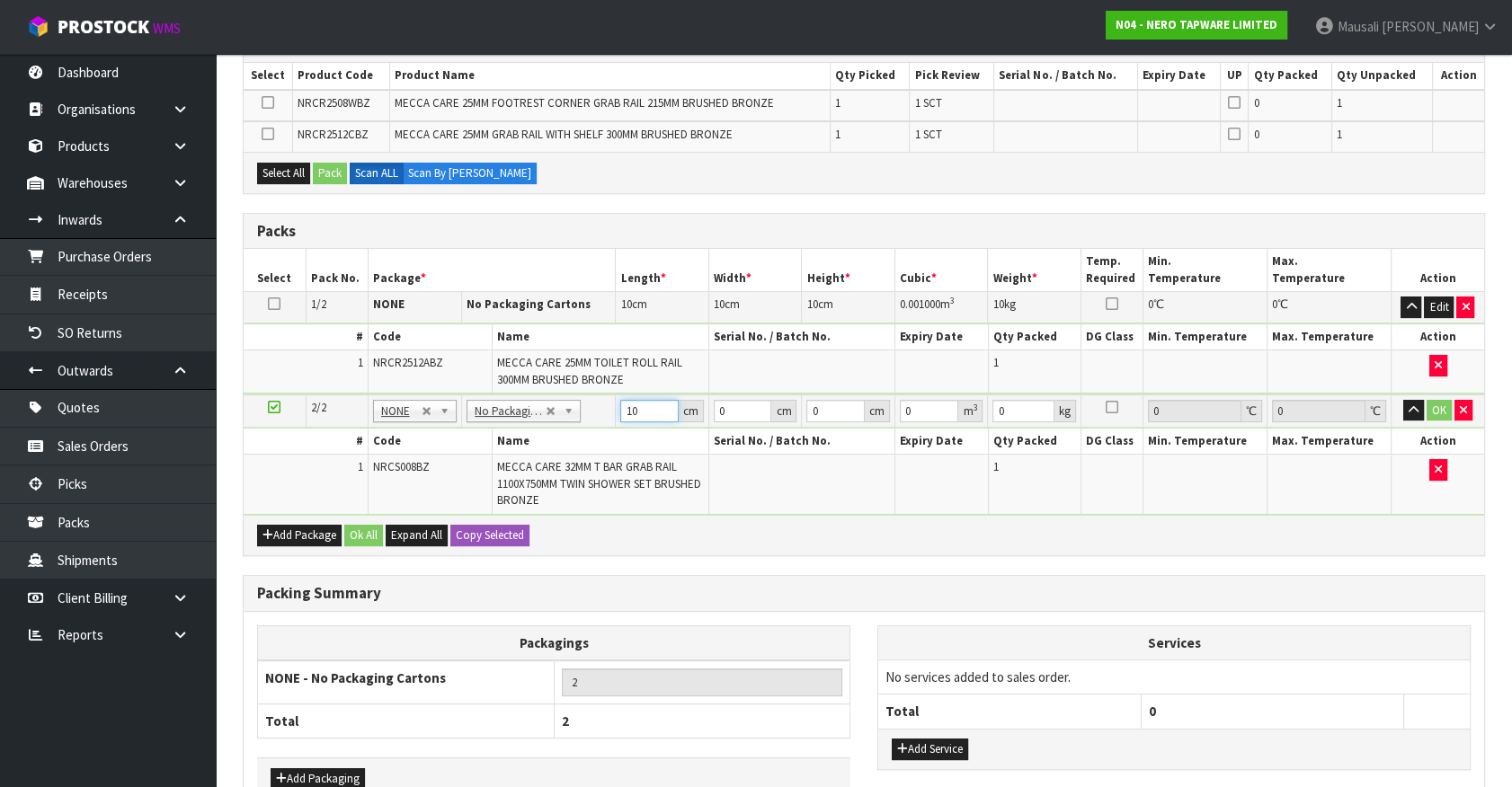 type on "10" 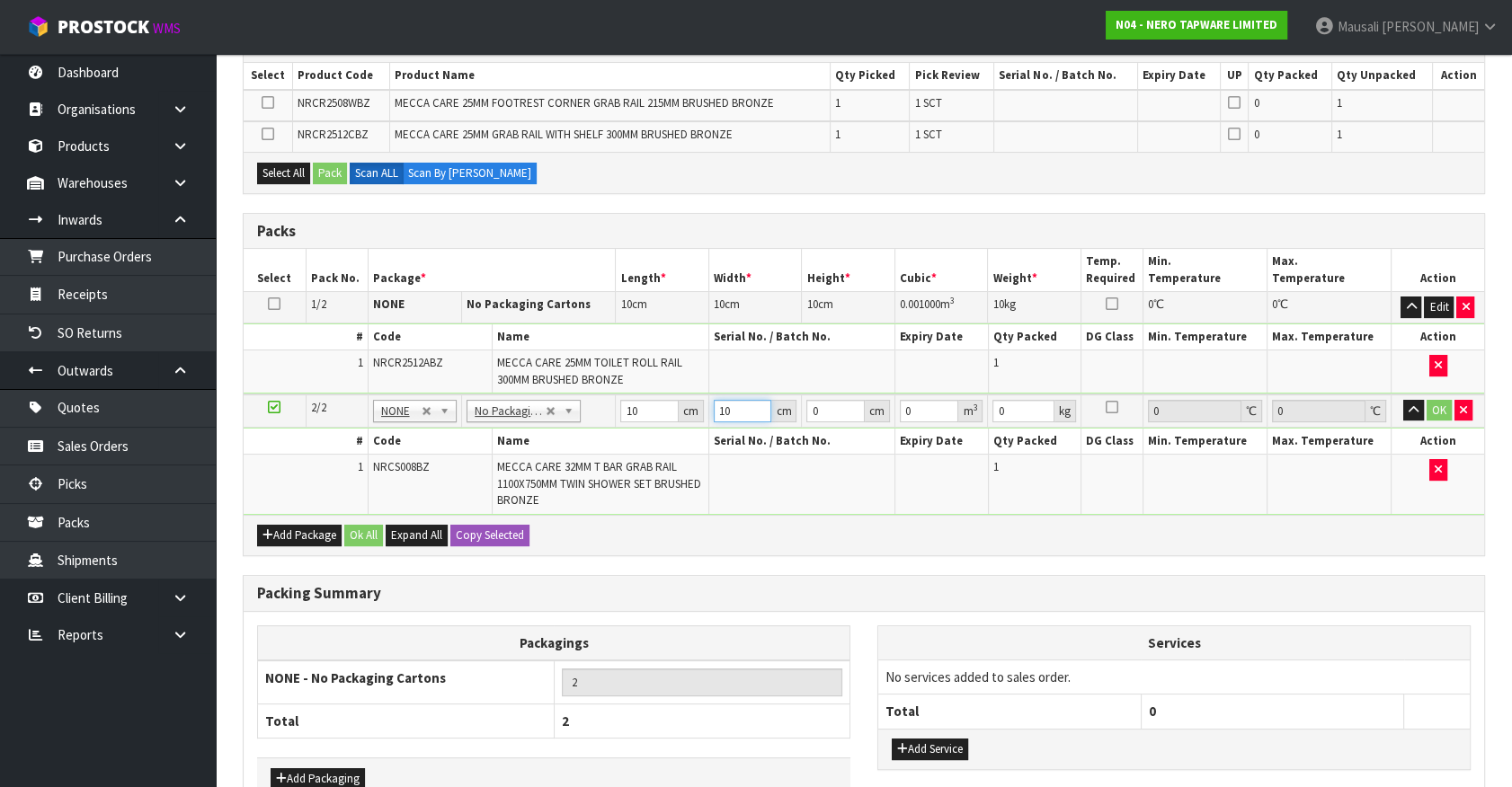 type on "10" 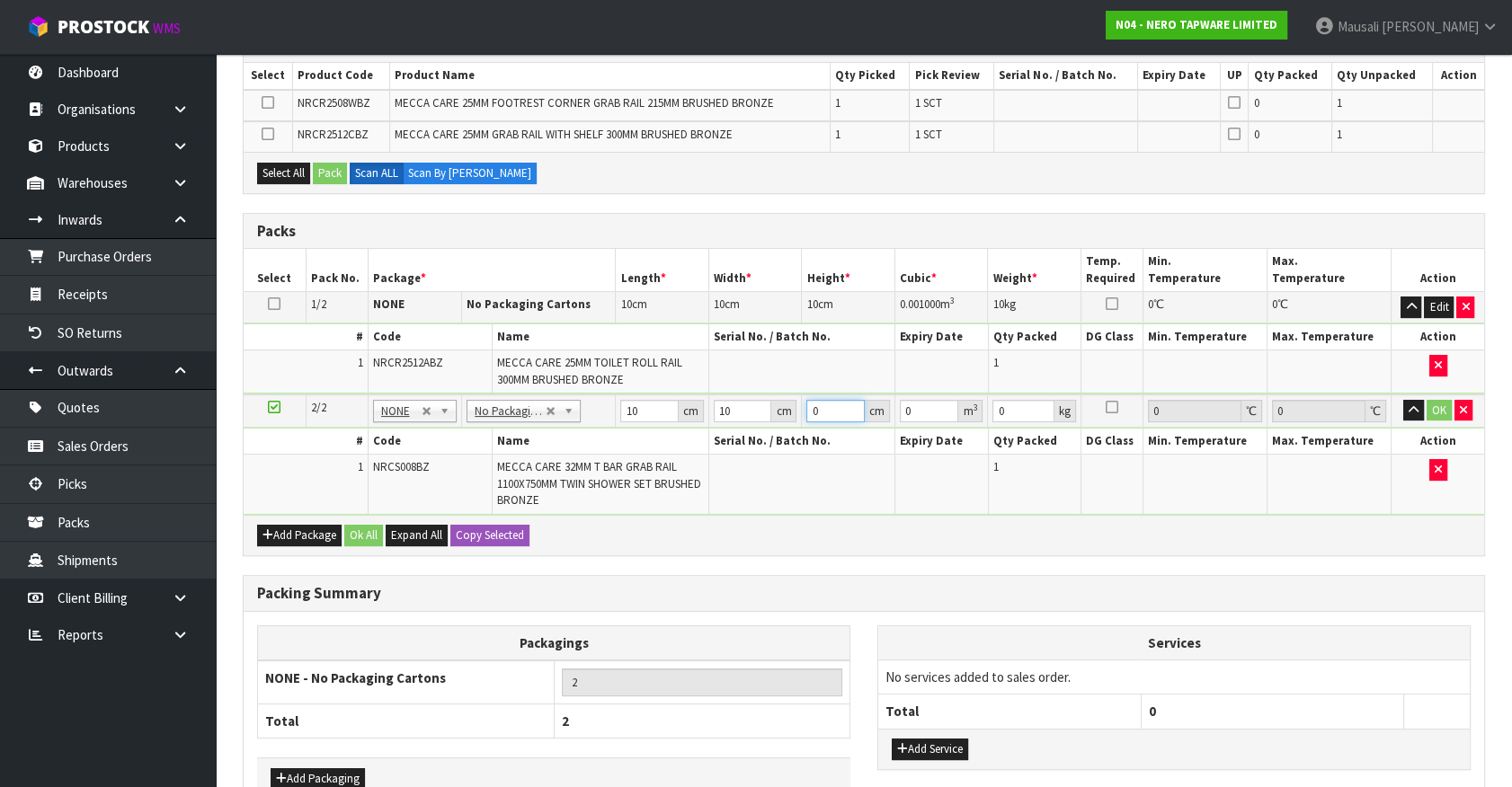 type on "1" 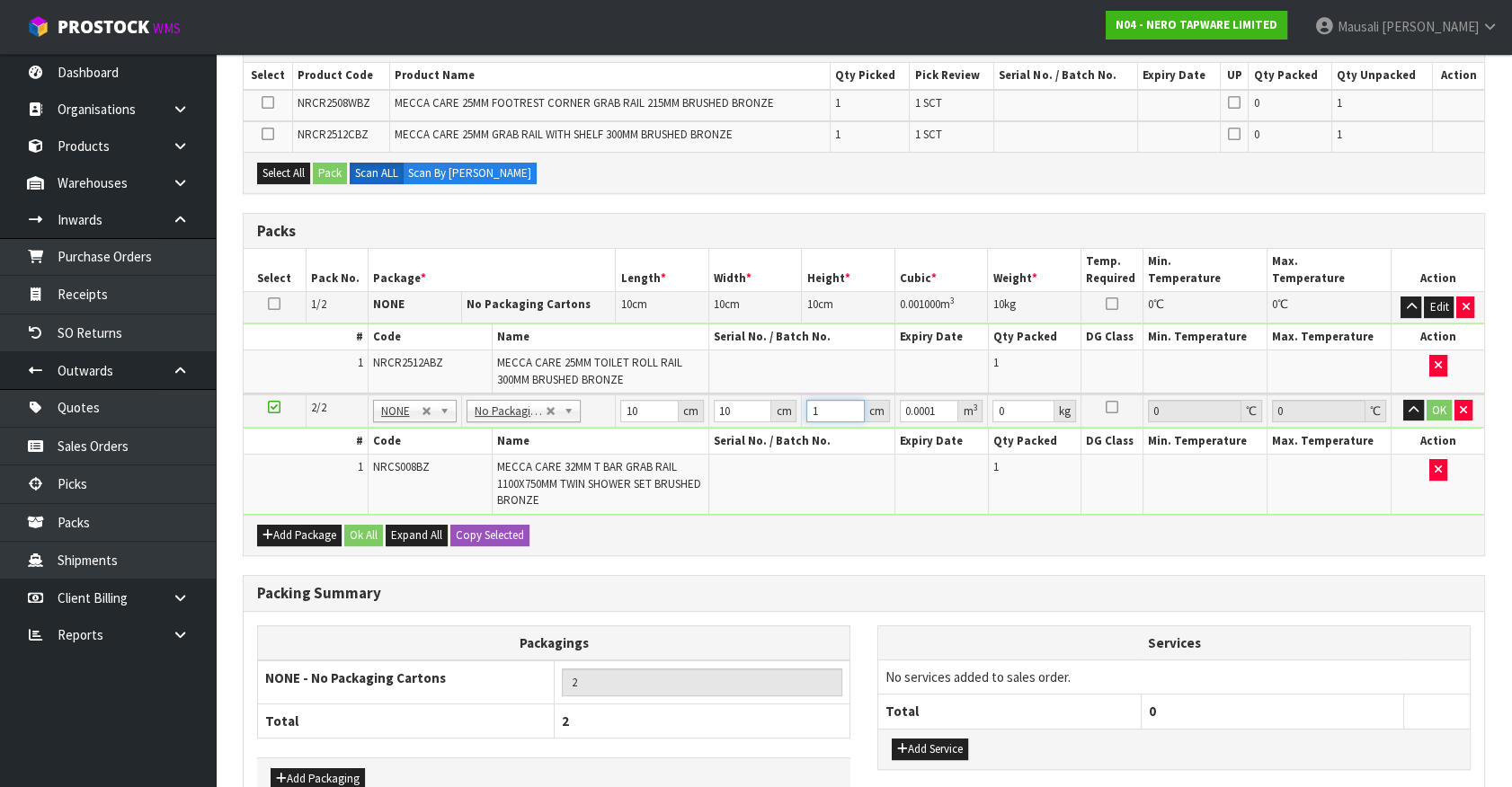 type on "10" 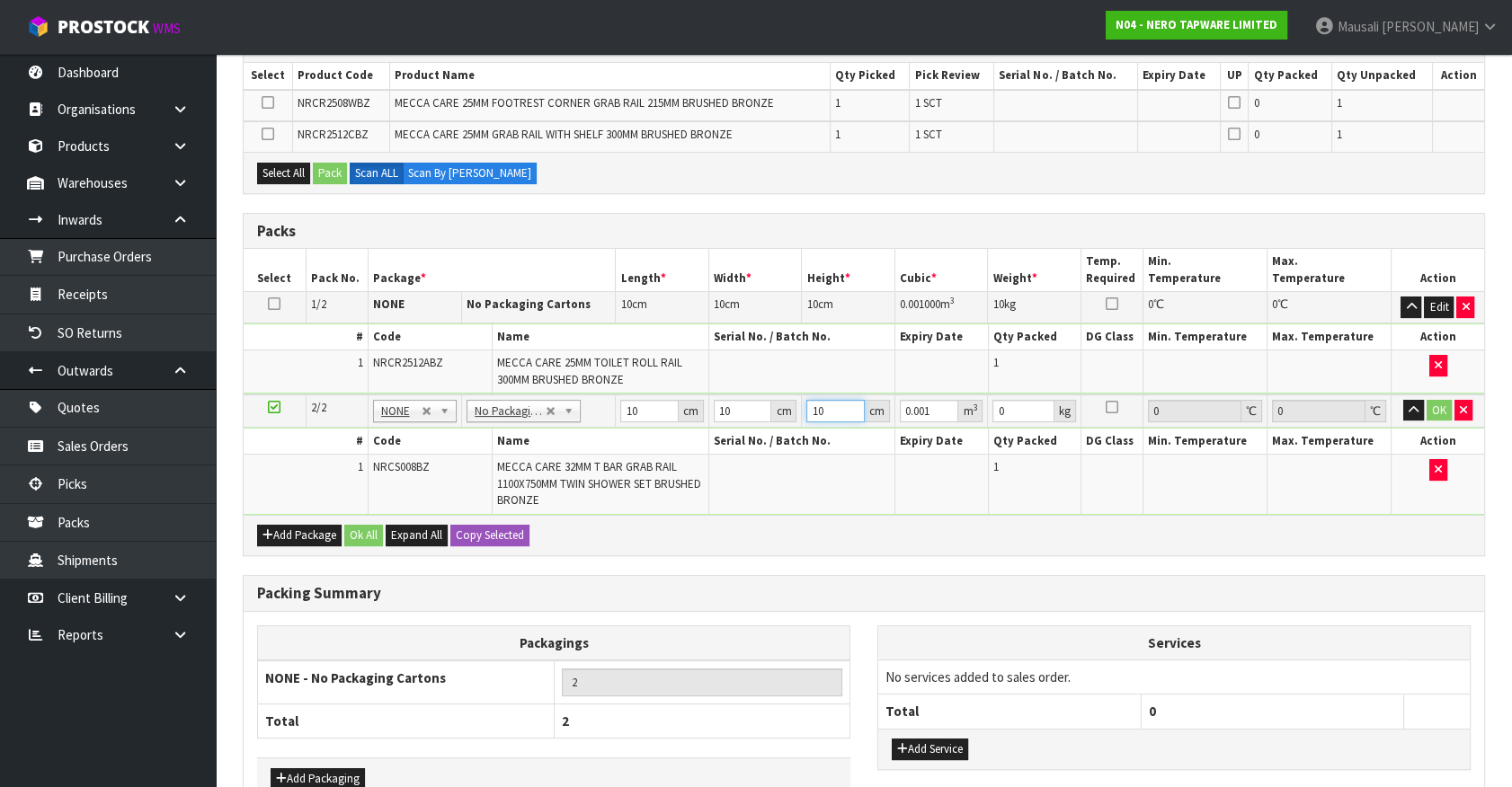 type on "10" 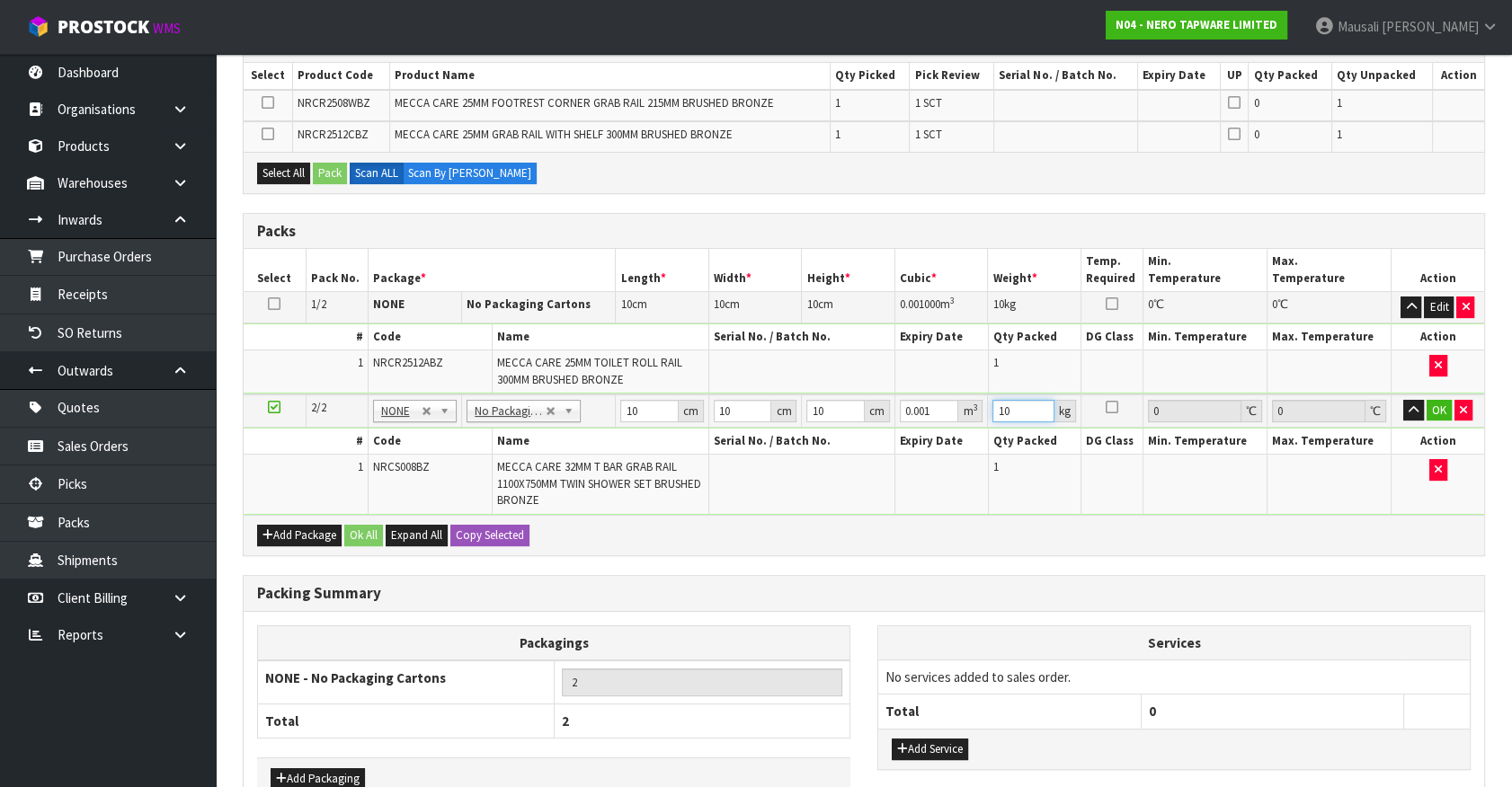 type on "10" 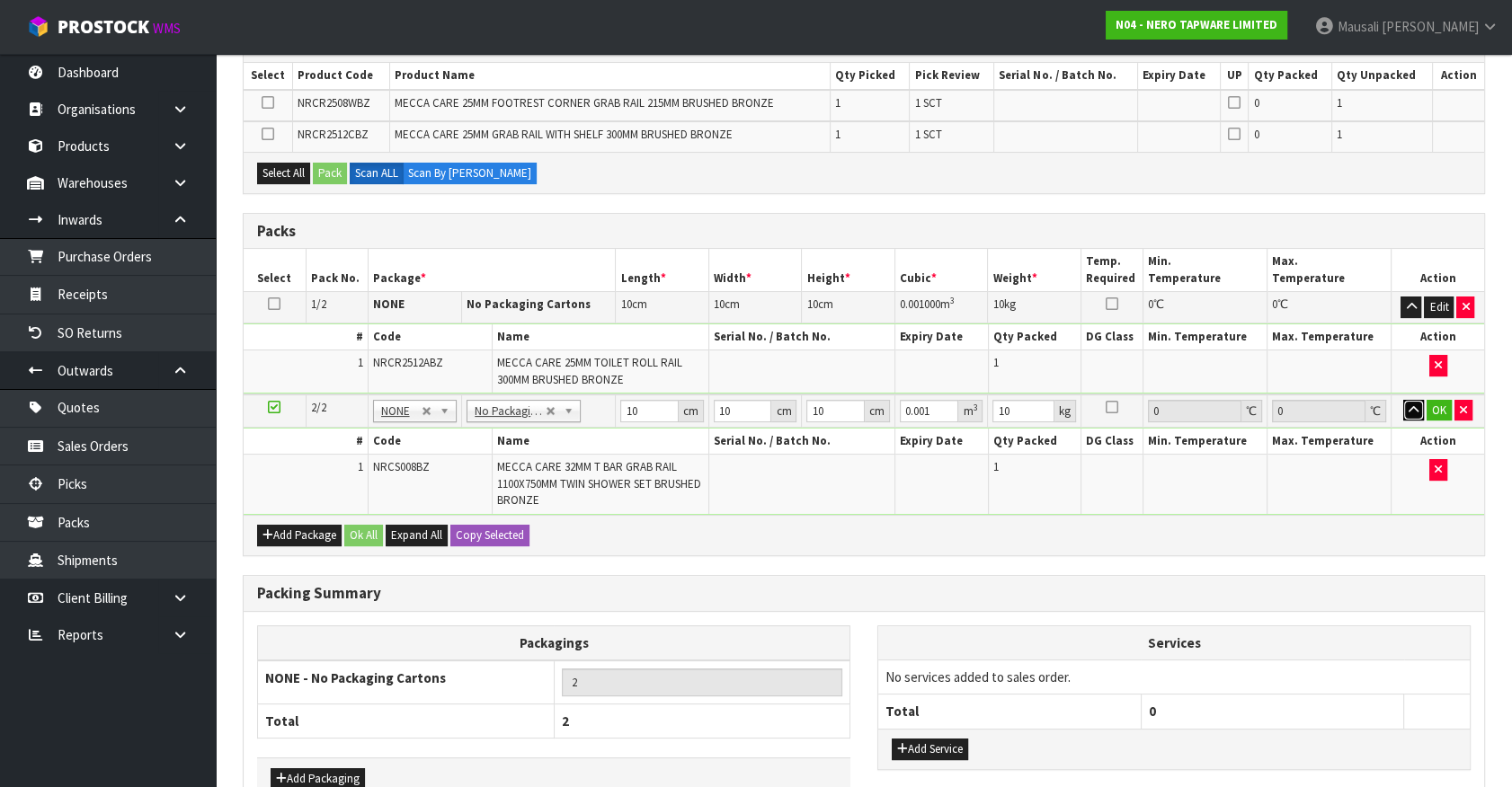 type 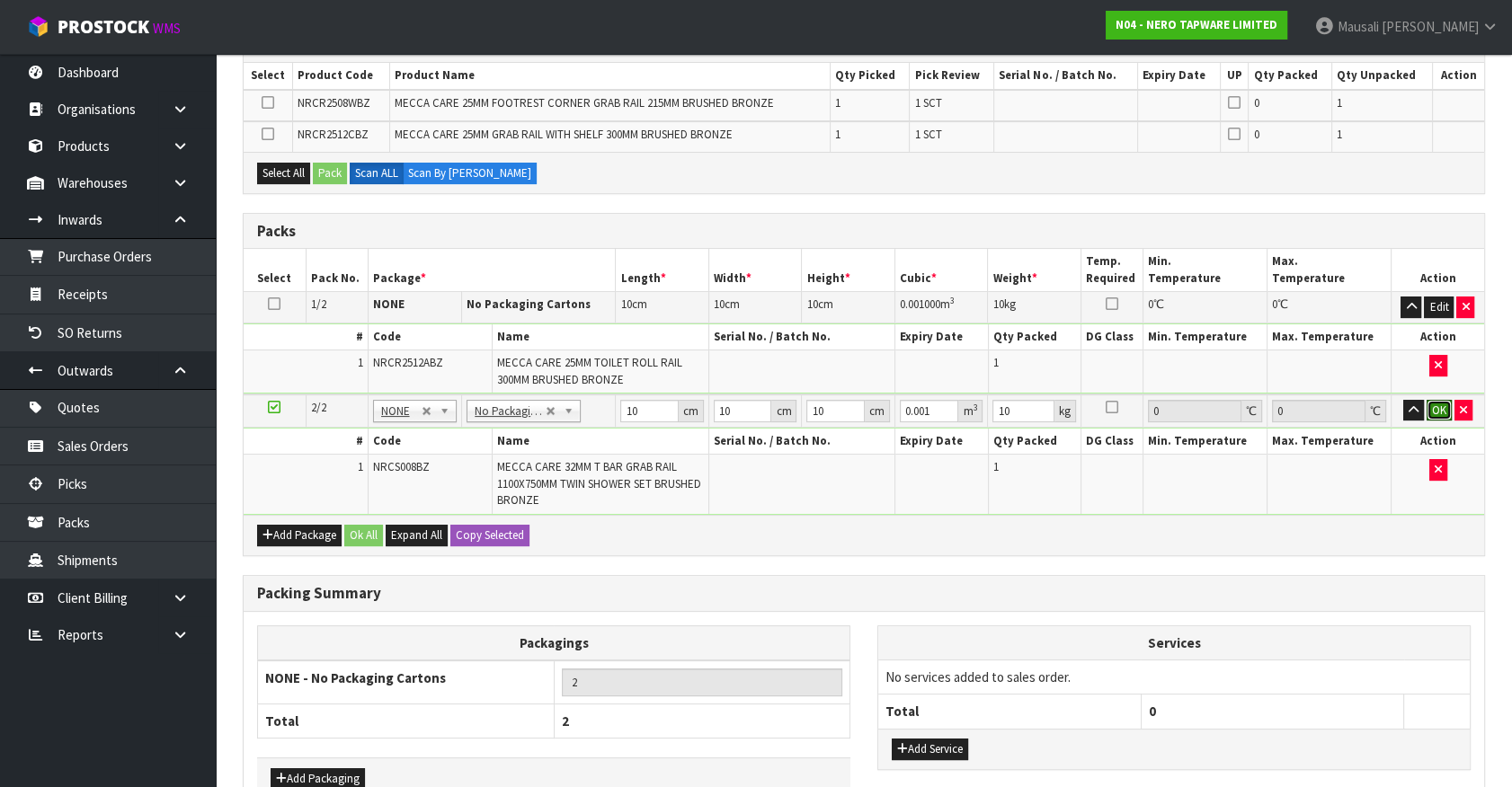 click on "OK" at bounding box center [1439, 411] 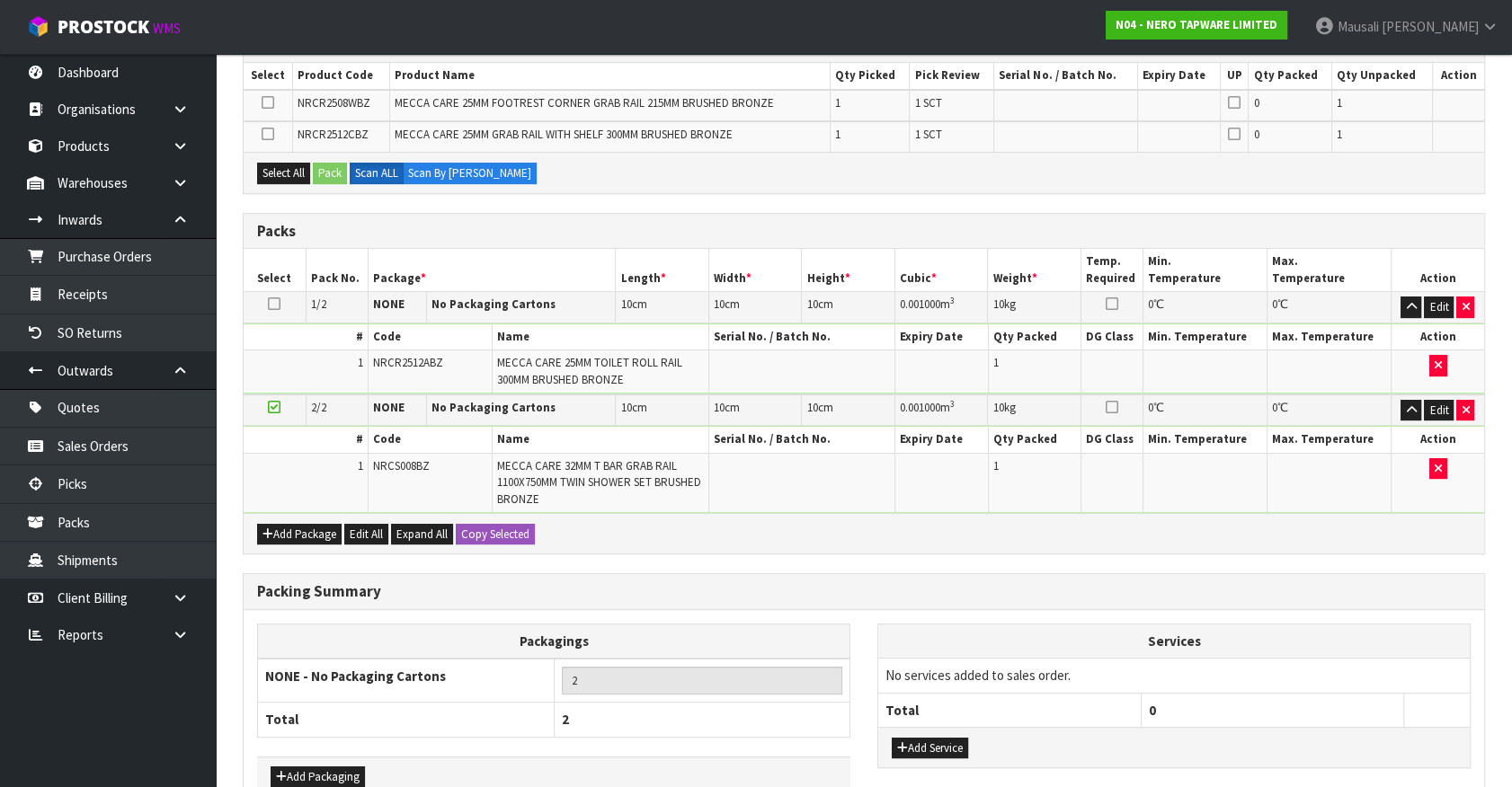 click at bounding box center (274, 407) 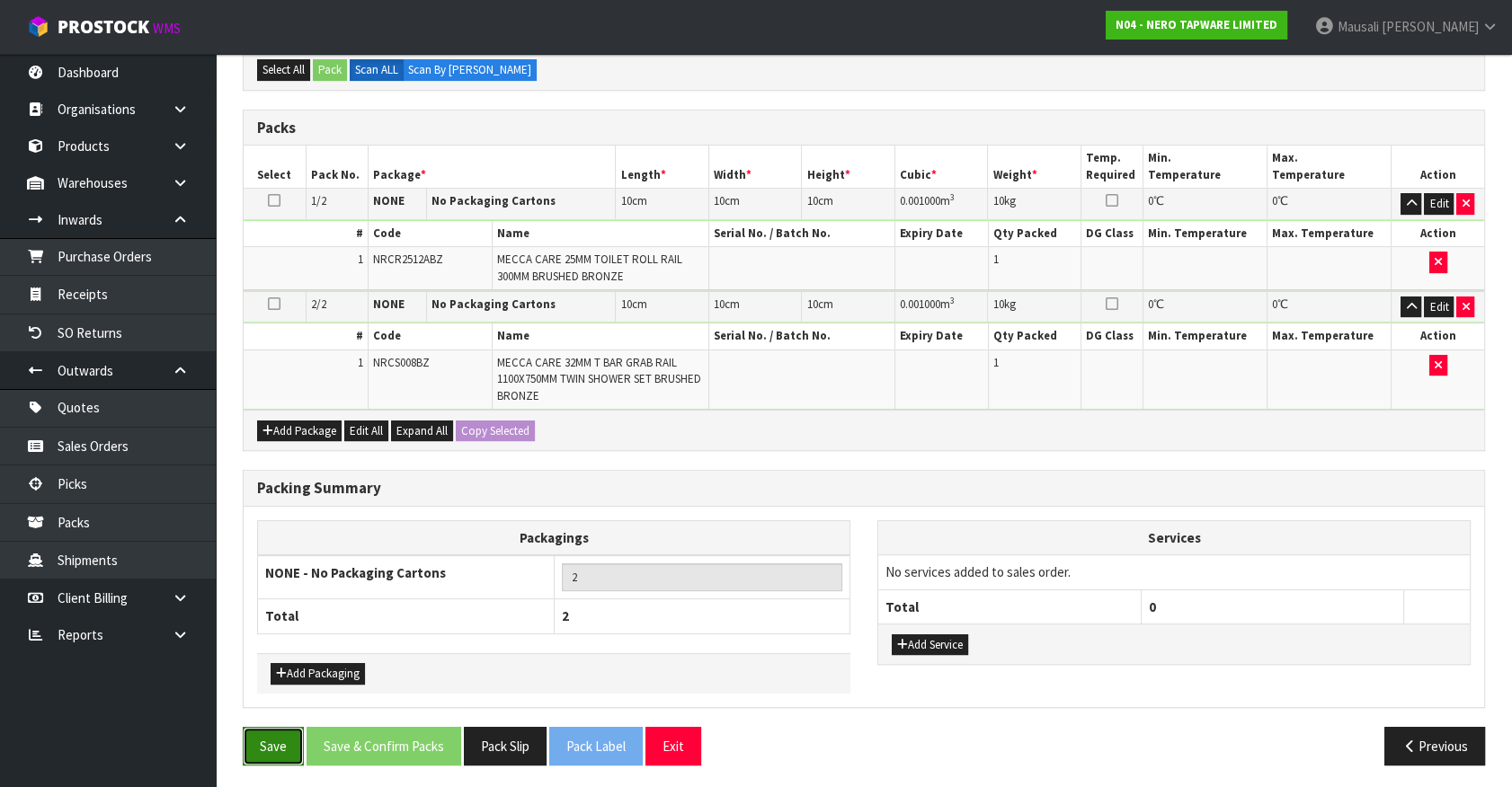 click on "Save" at bounding box center [273, 746] 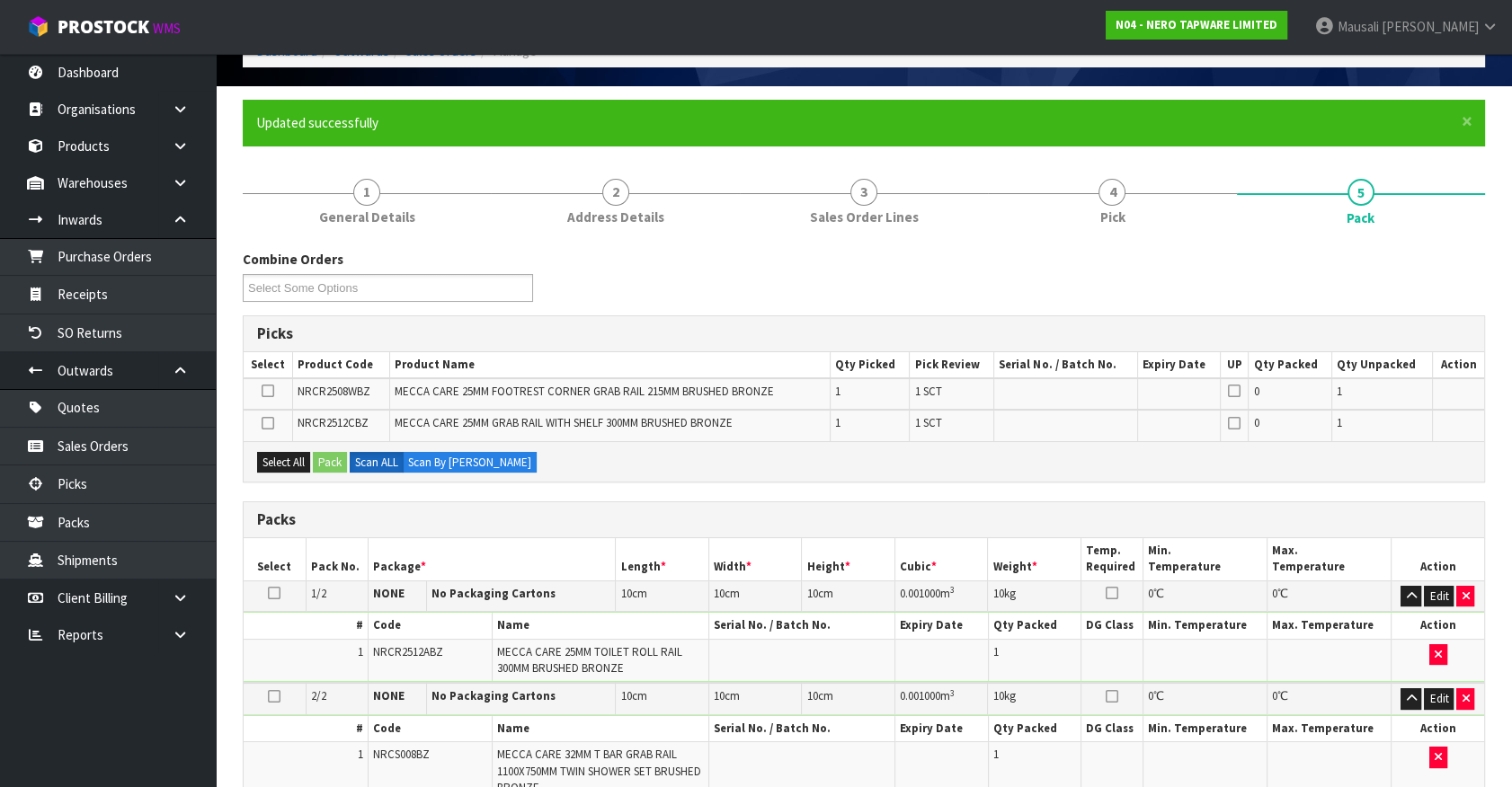 scroll, scrollTop: 0, scrollLeft: 0, axis: both 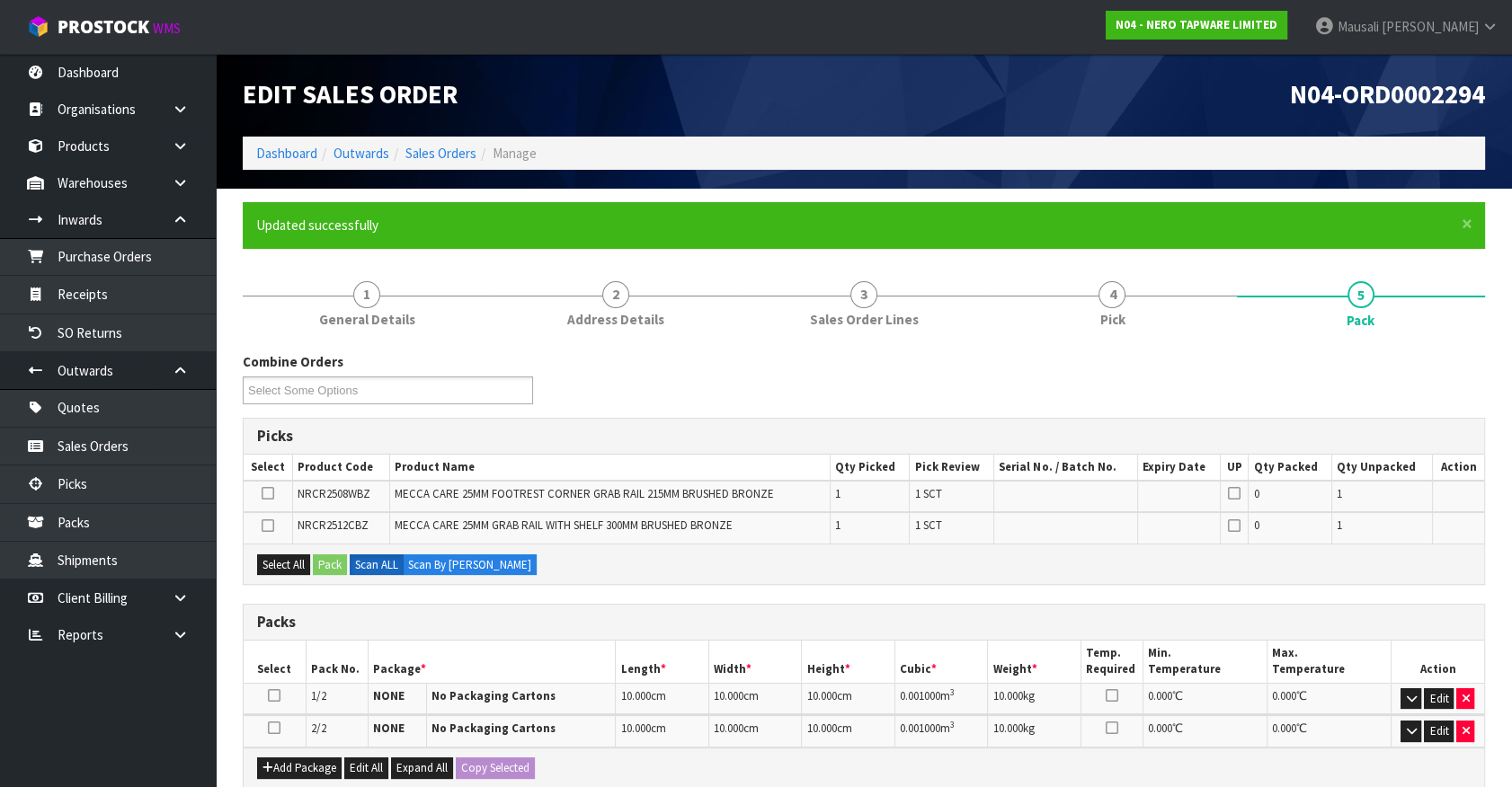 drag, startPoint x: 275, startPoint y: 693, endPoint x: 297, endPoint y: 603, distance: 92.64988 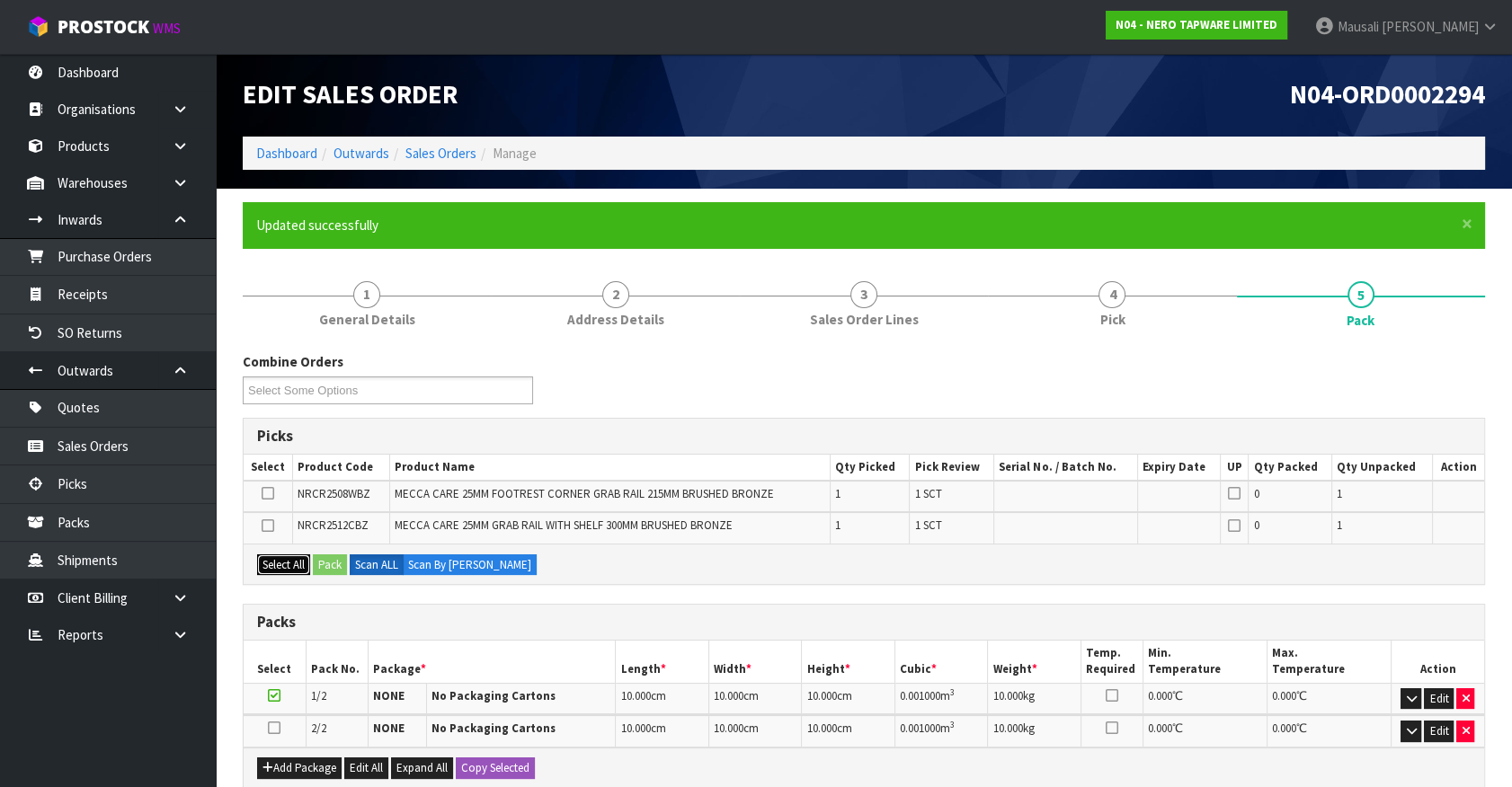 click on "Select All" at bounding box center (283, 565) 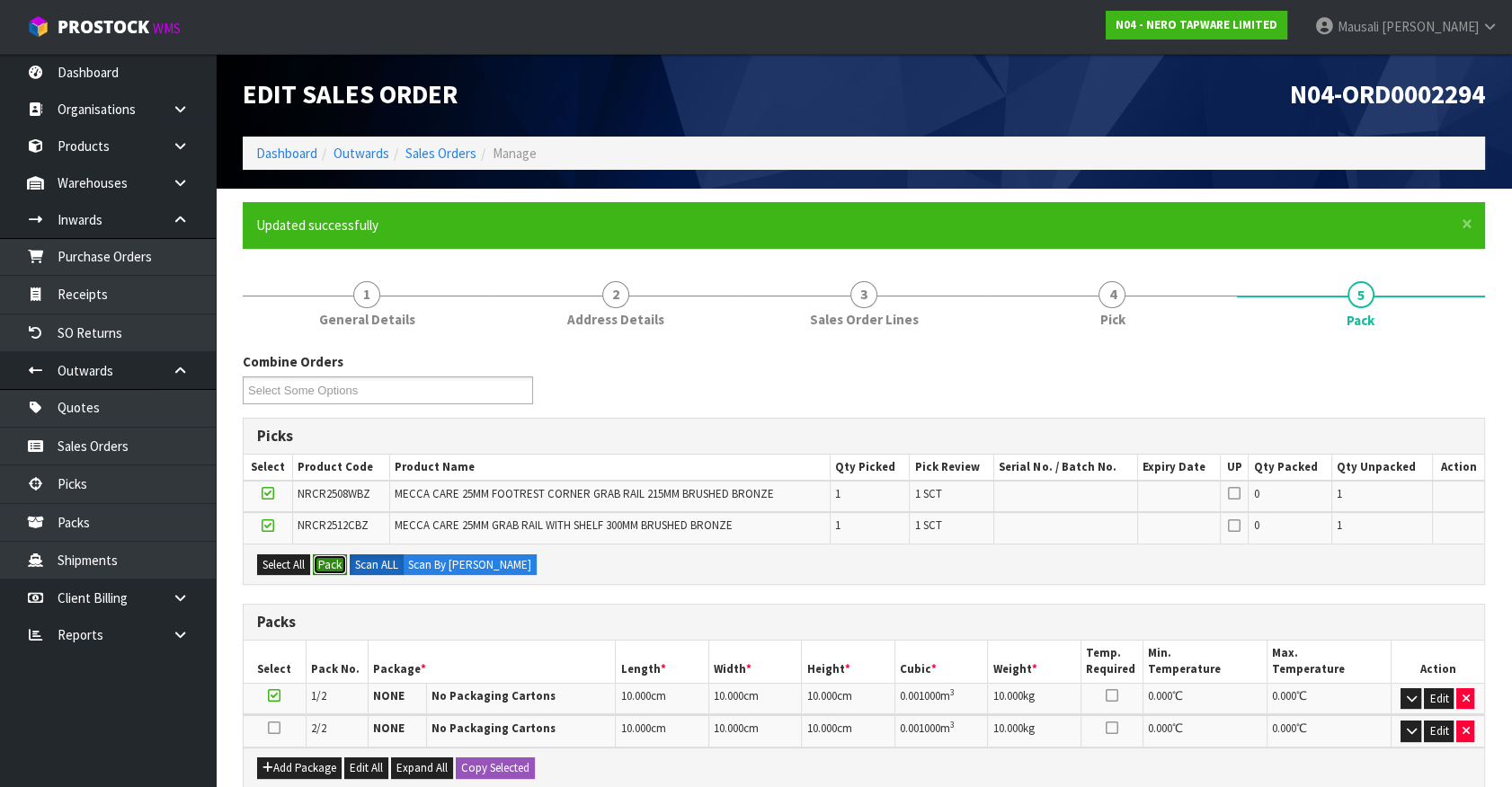click on "Pack" at bounding box center (330, 565) 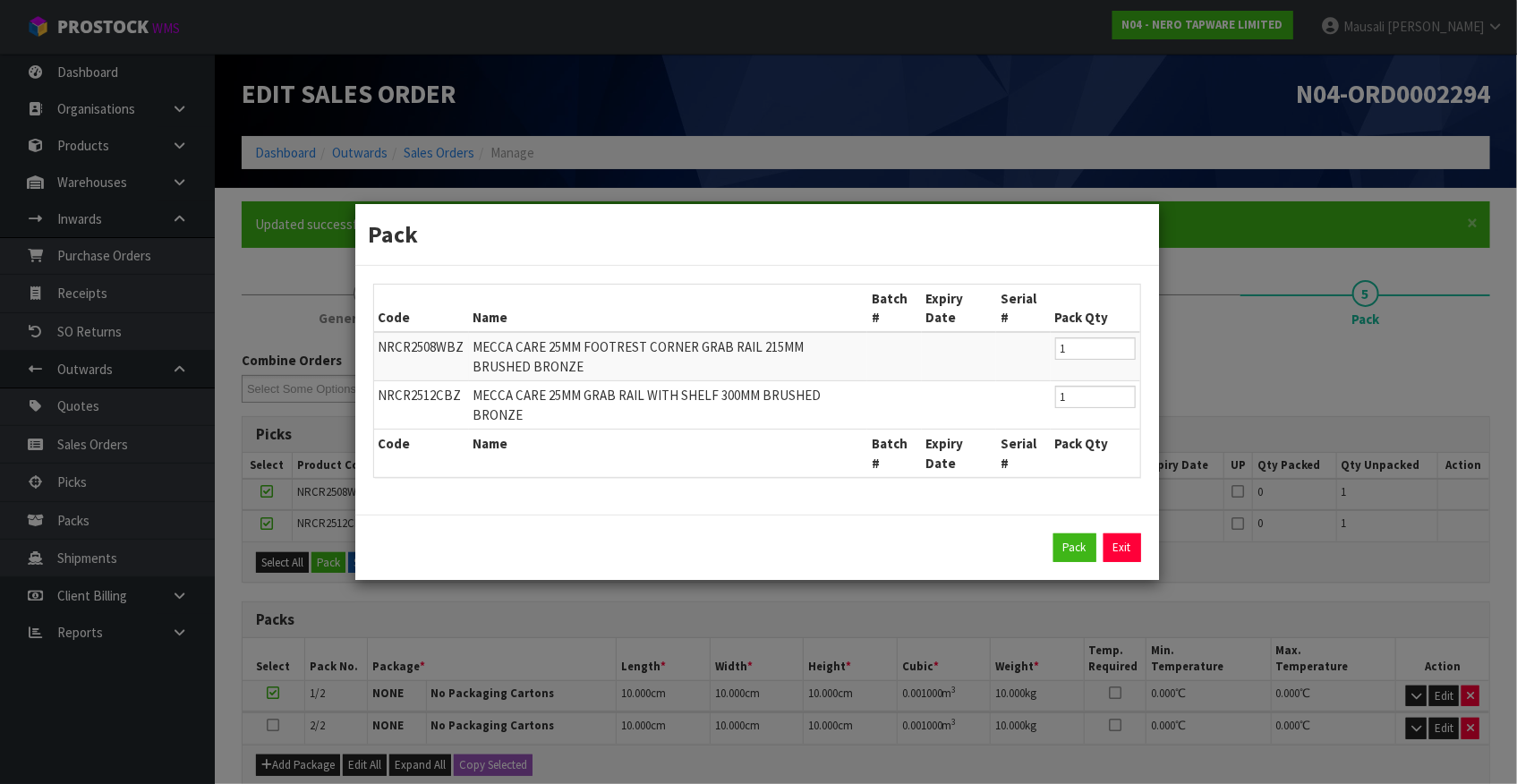 click on "Pack
Exit" at bounding box center (757, 547) 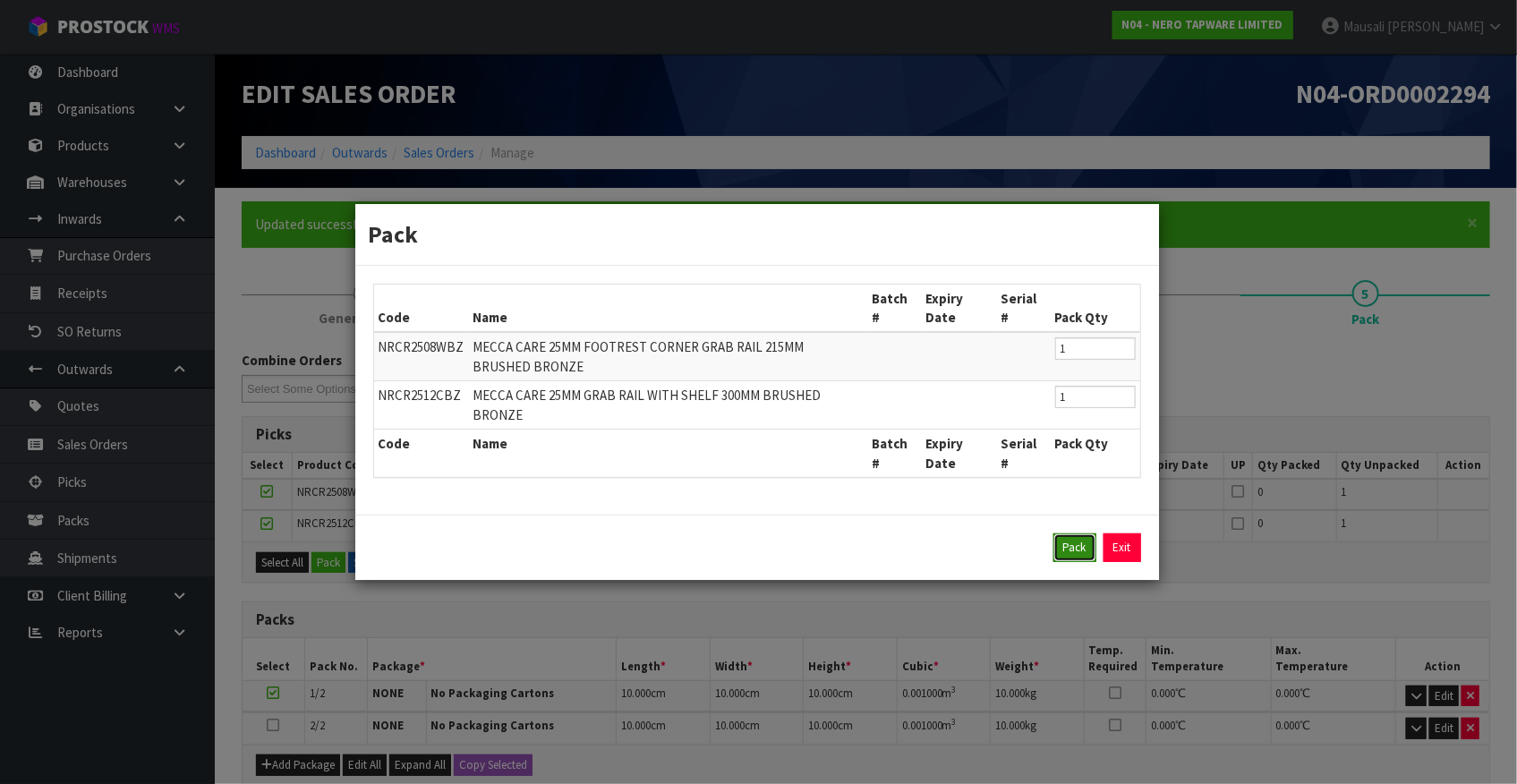 click on "Pack" at bounding box center [1075, 548] 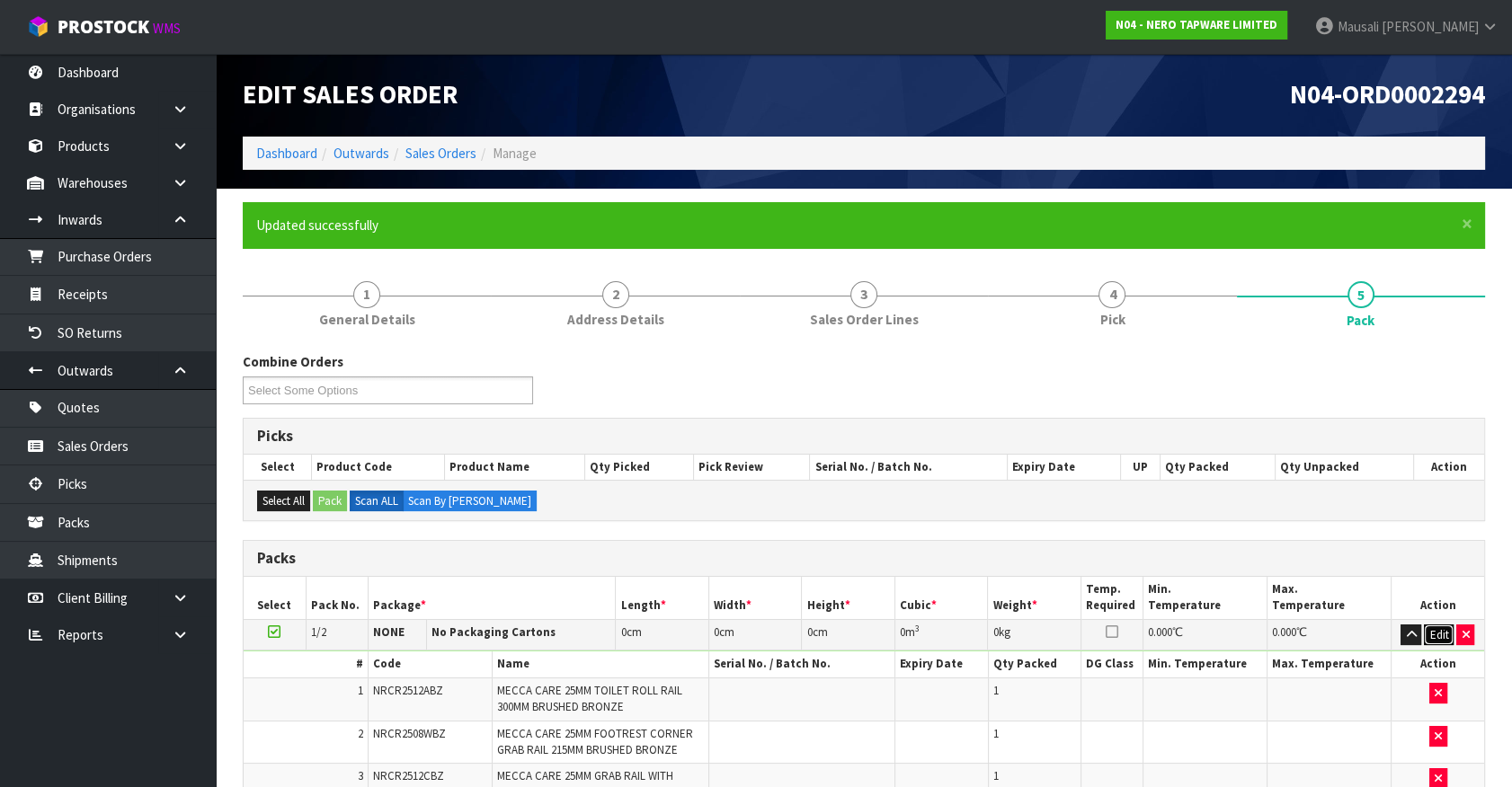 click on "Edit" at bounding box center [1438, 635] 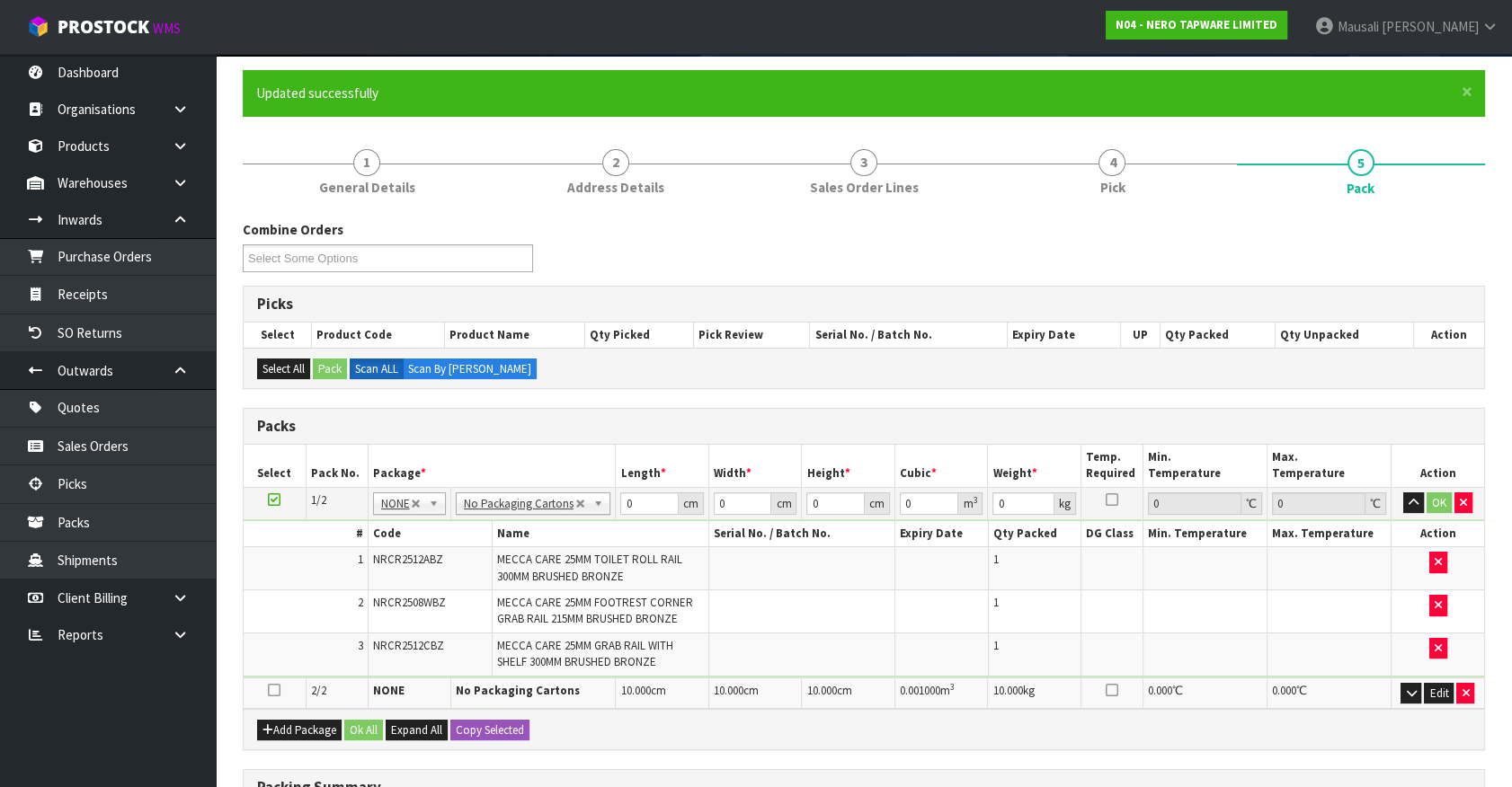 scroll, scrollTop: 326, scrollLeft: 0, axis: vertical 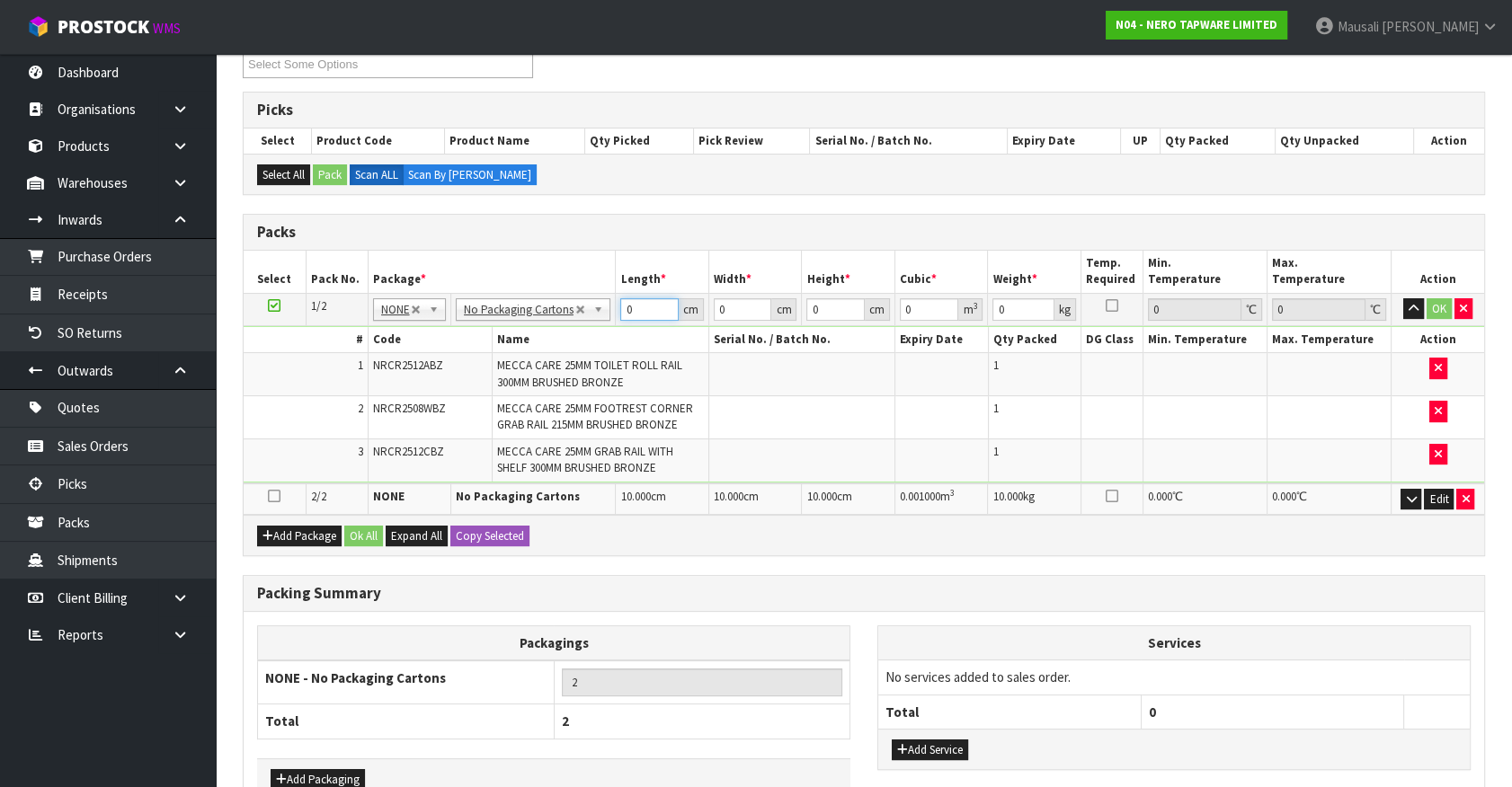 drag, startPoint x: 629, startPoint y: 306, endPoint x: 420, endPoint y: 341, distance: 211.91036 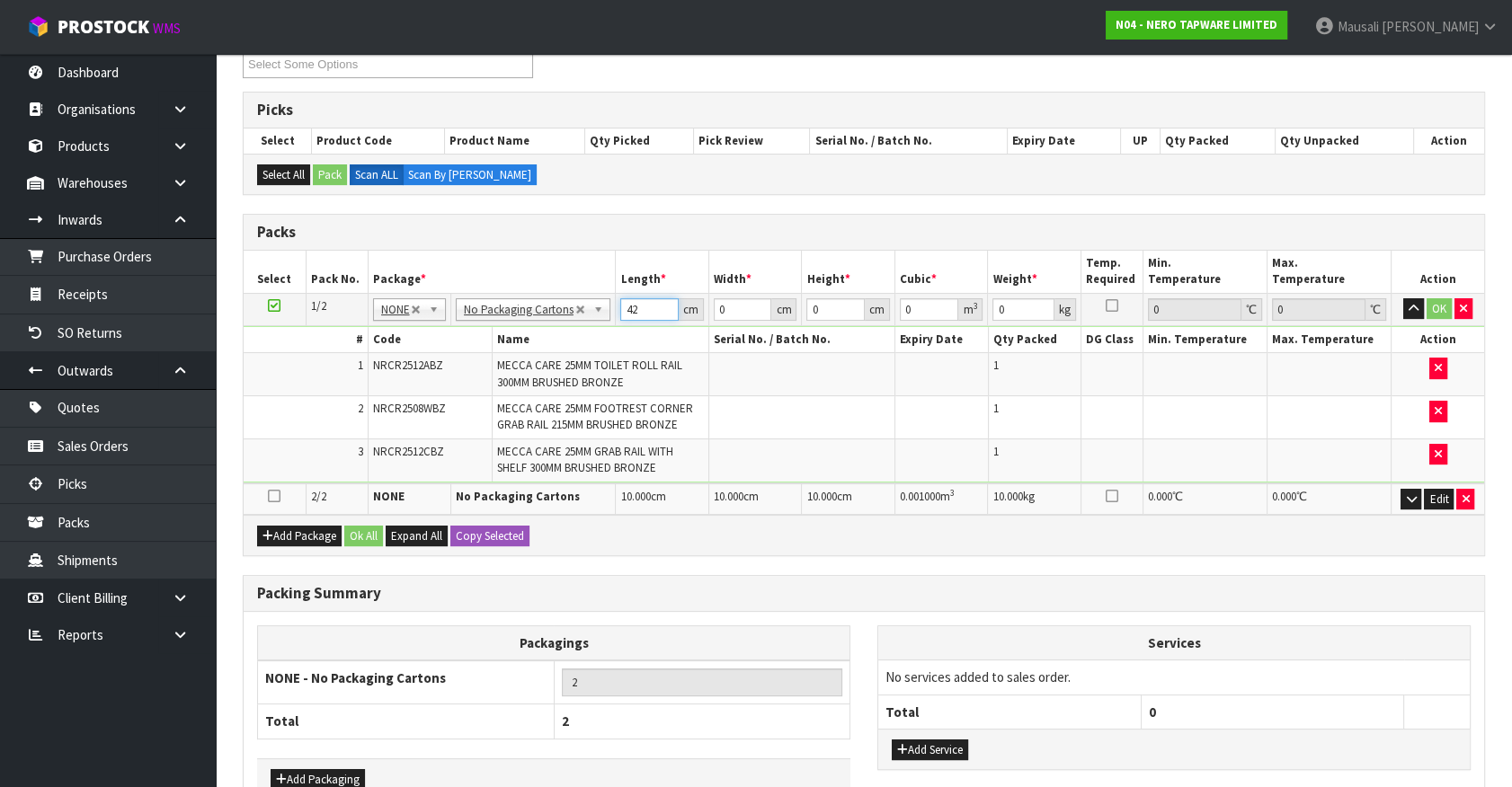 type on "42" 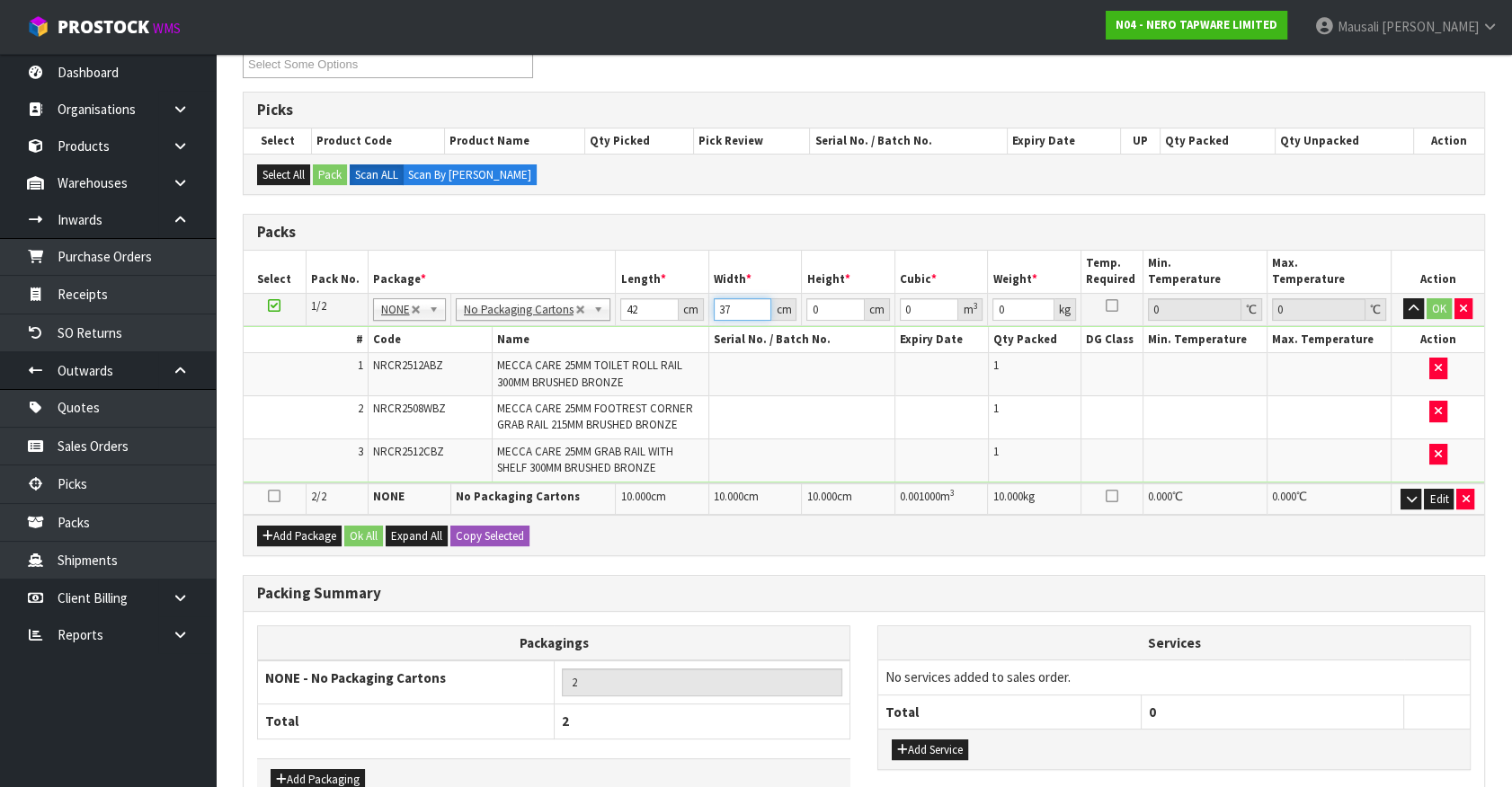 type on "37" 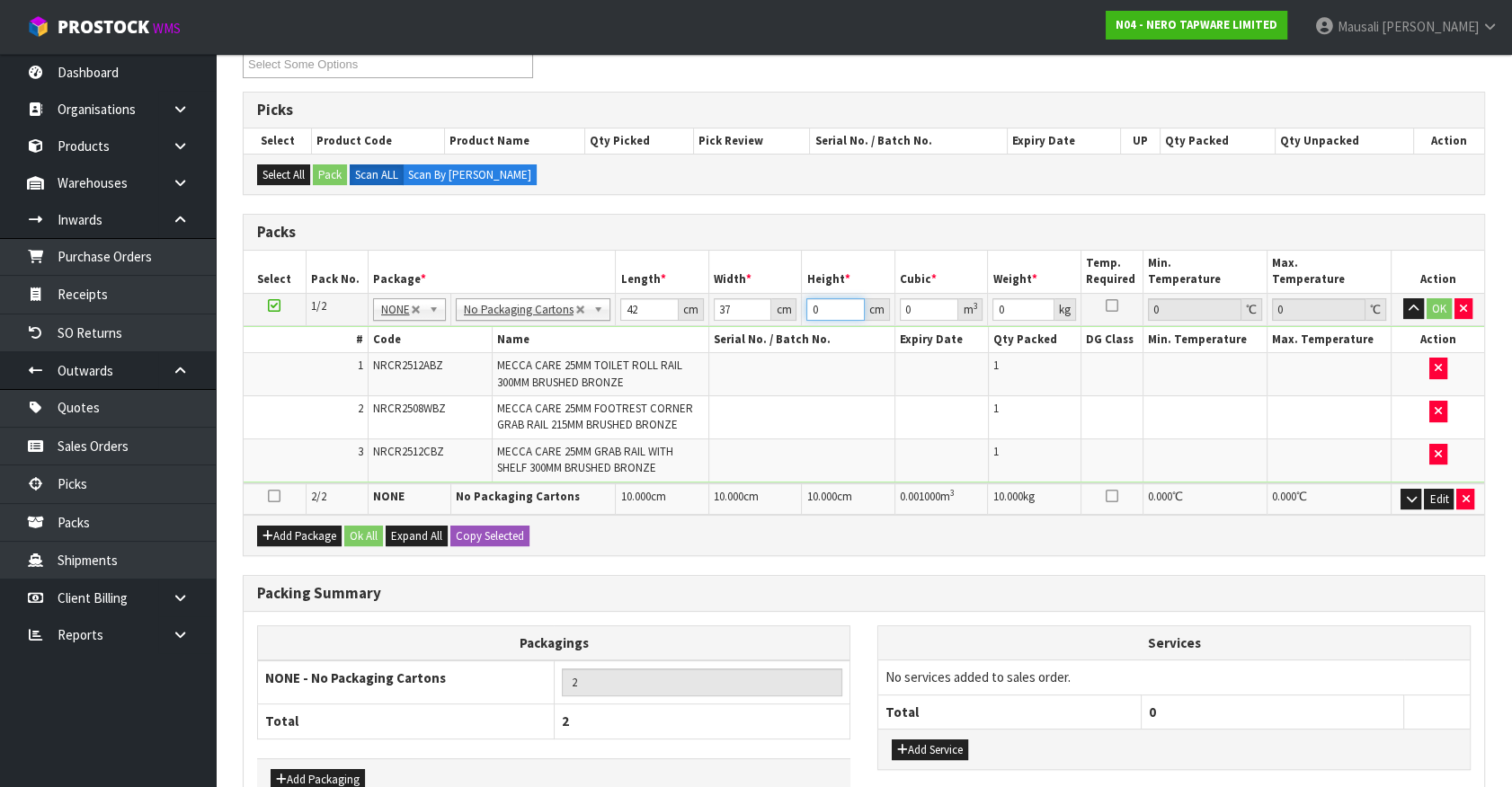 type on "2" 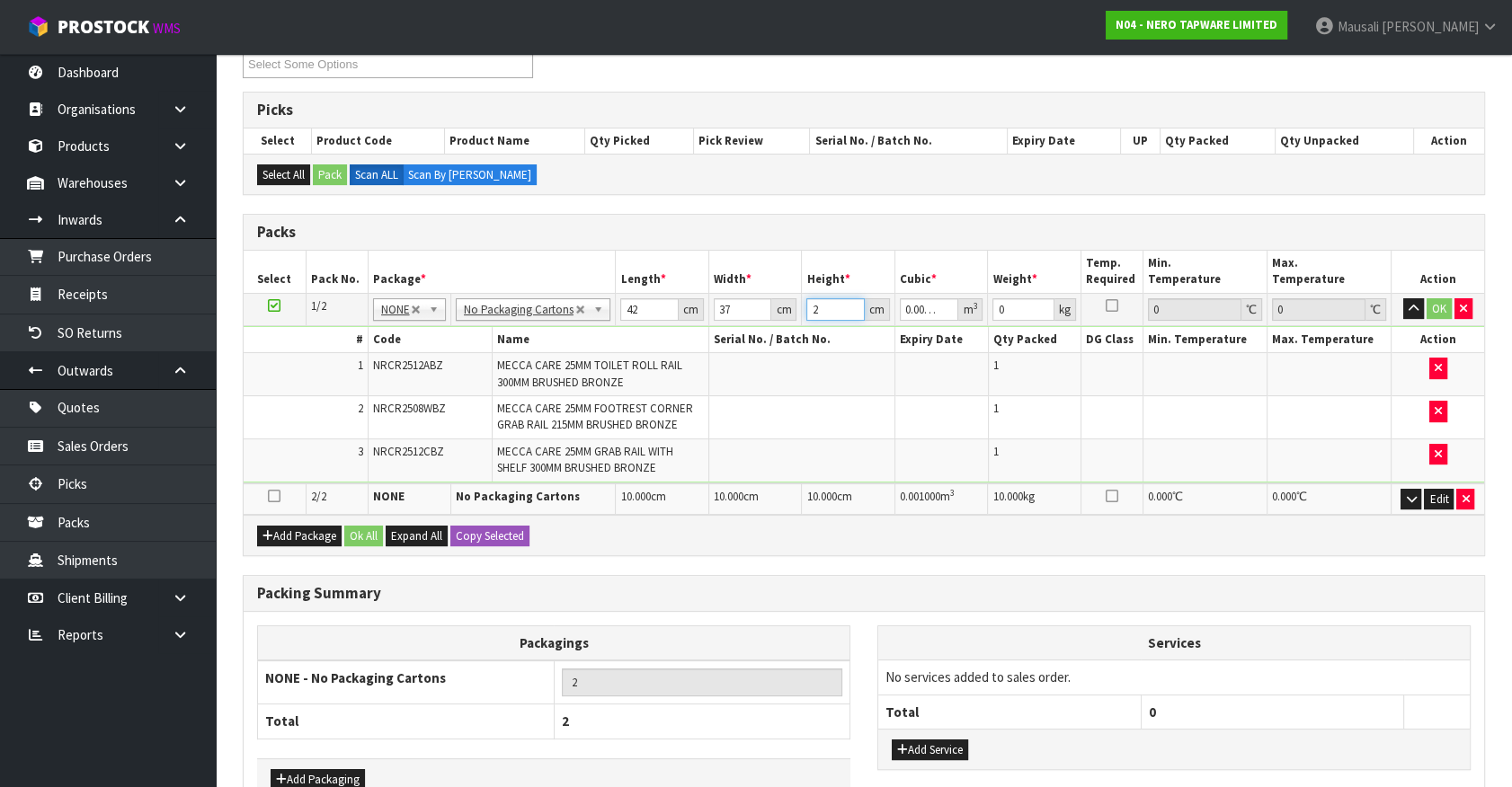 type on "21" 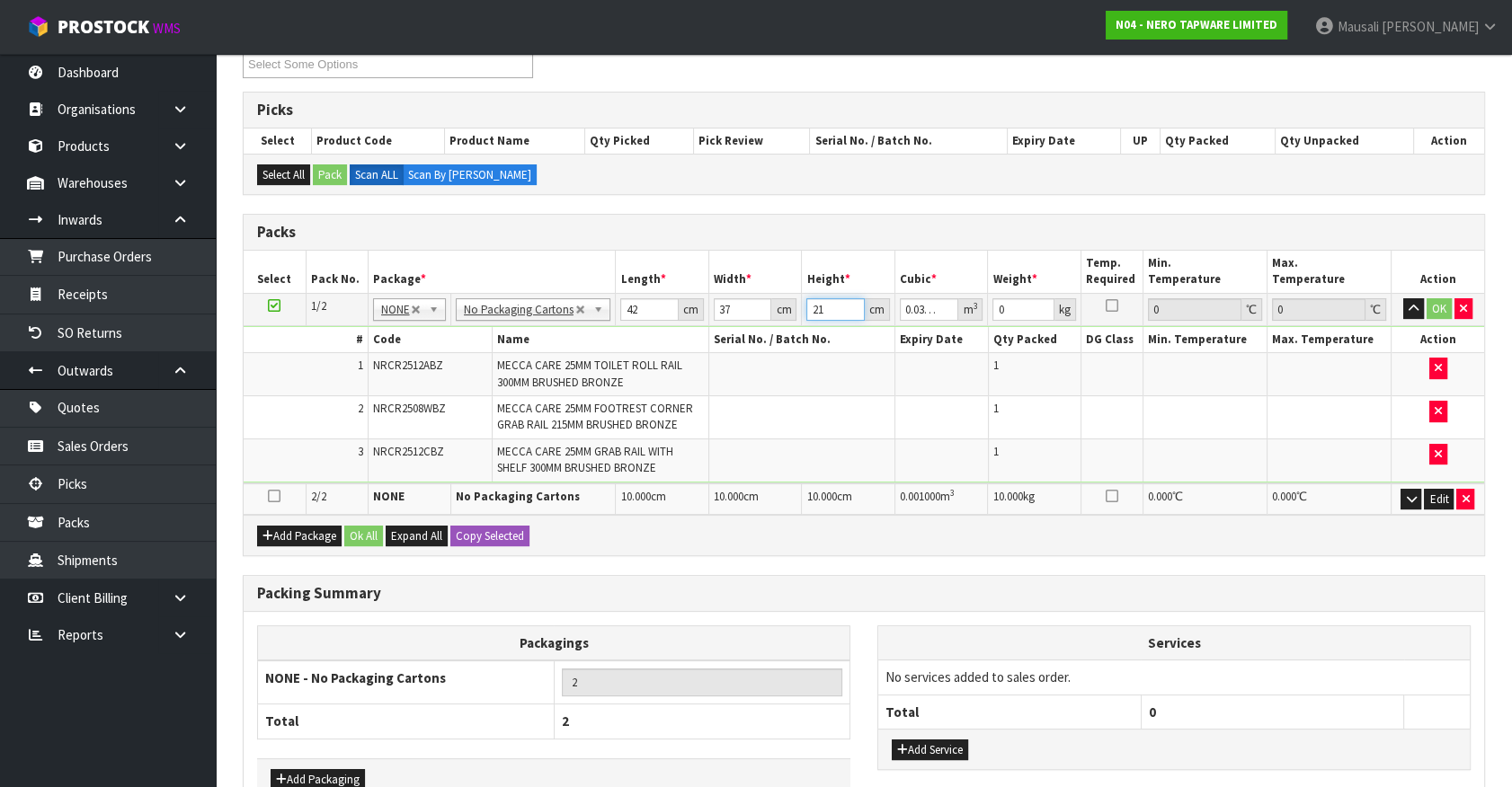 type on "21" 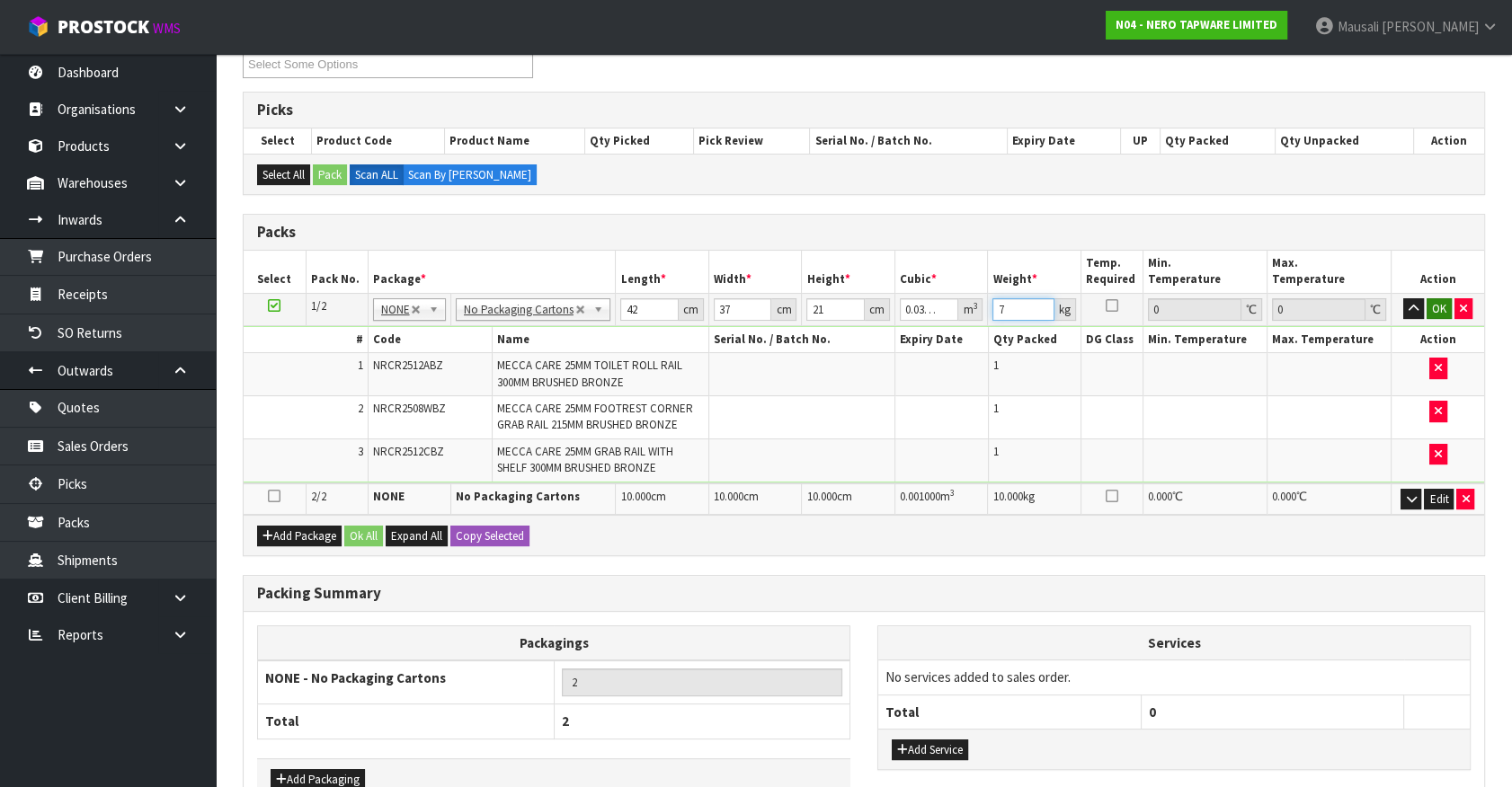 type on "7" 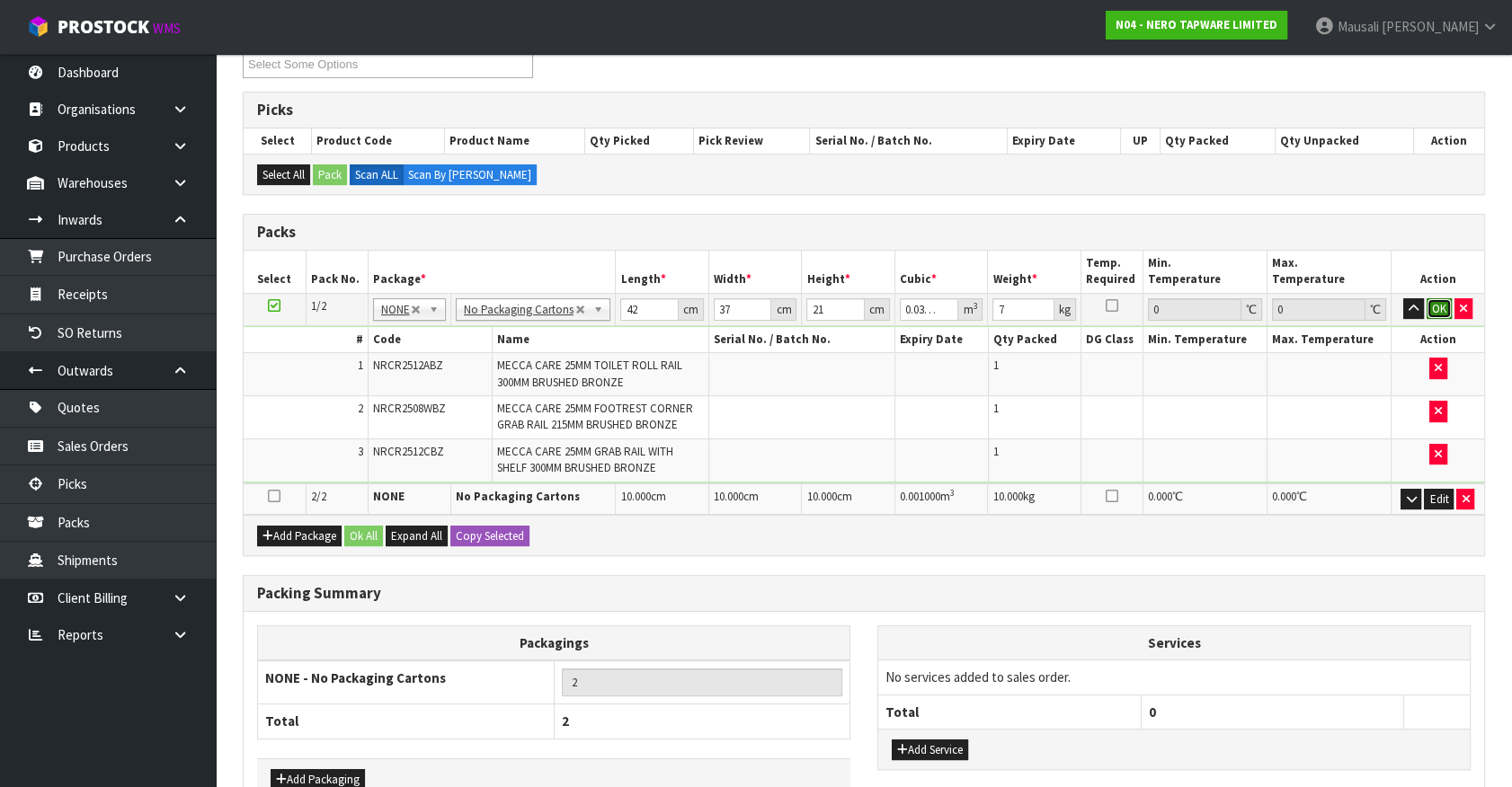 click on "OK" at bounding box center (1439, 309) 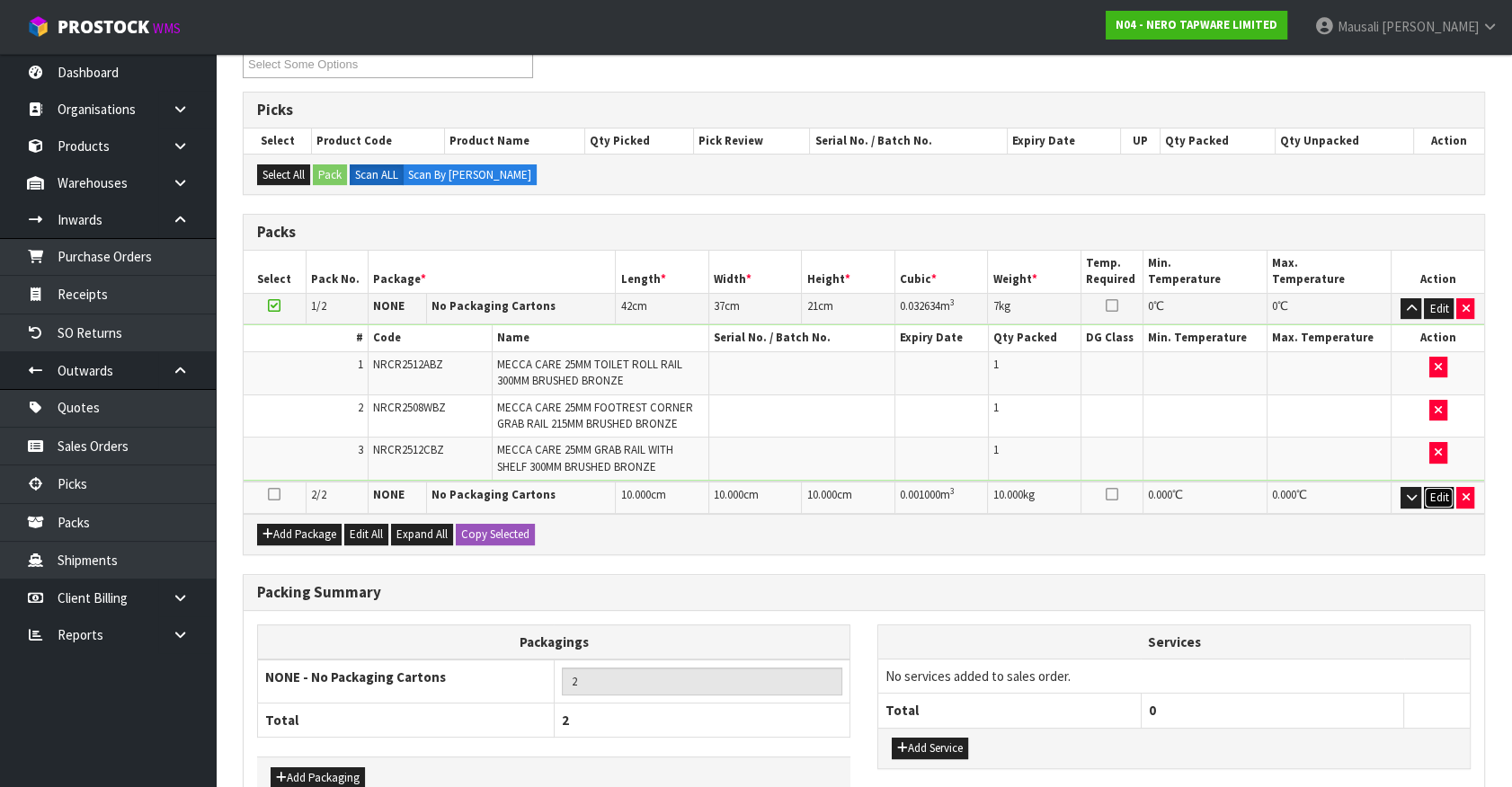 click on "Edit" at bounding box center [1438, 498] 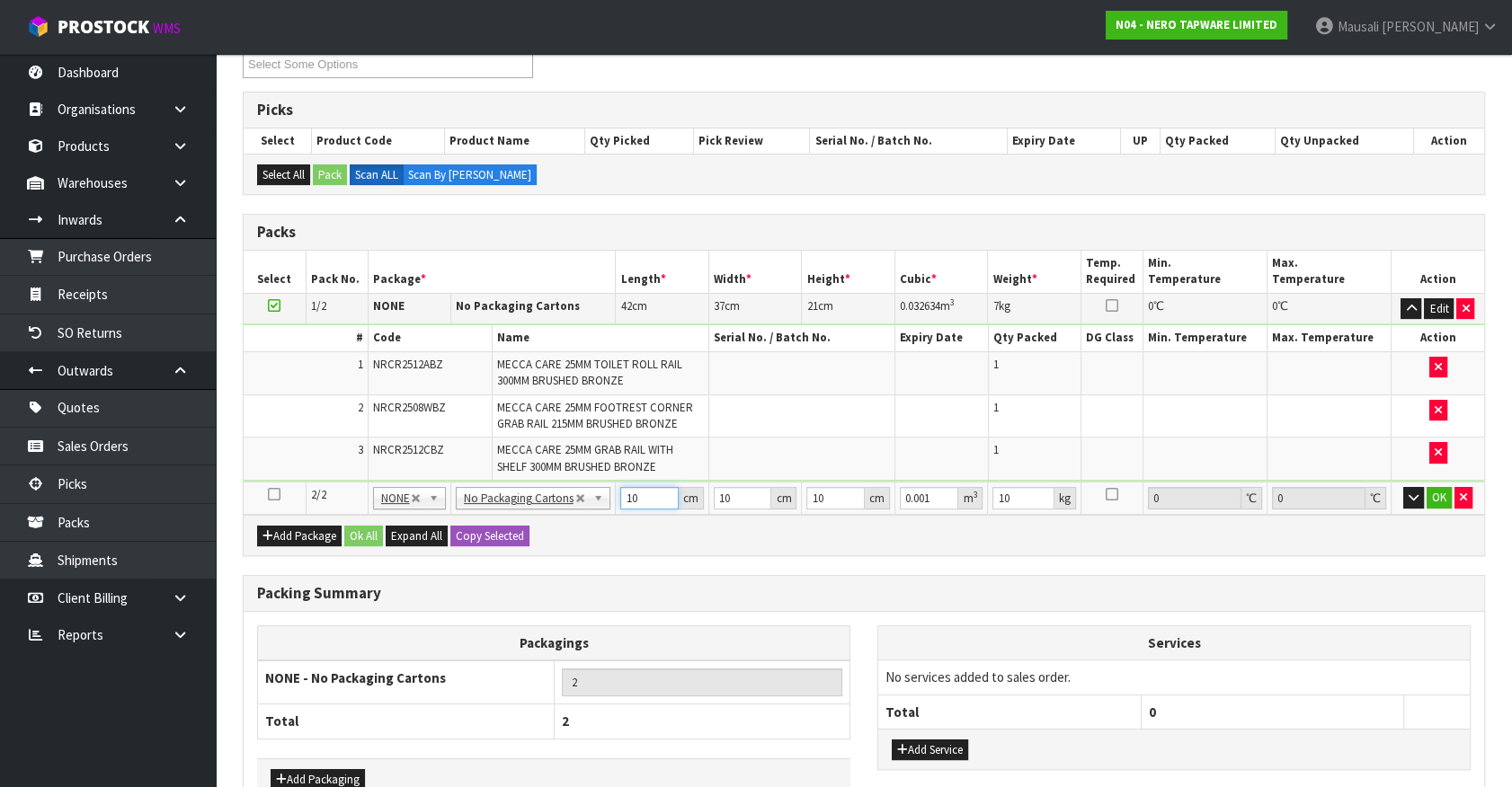 drag, startPoint x: 636, startPoint y: 500, endPoint x: 277, endPoint y: 579, distance: 367.5894 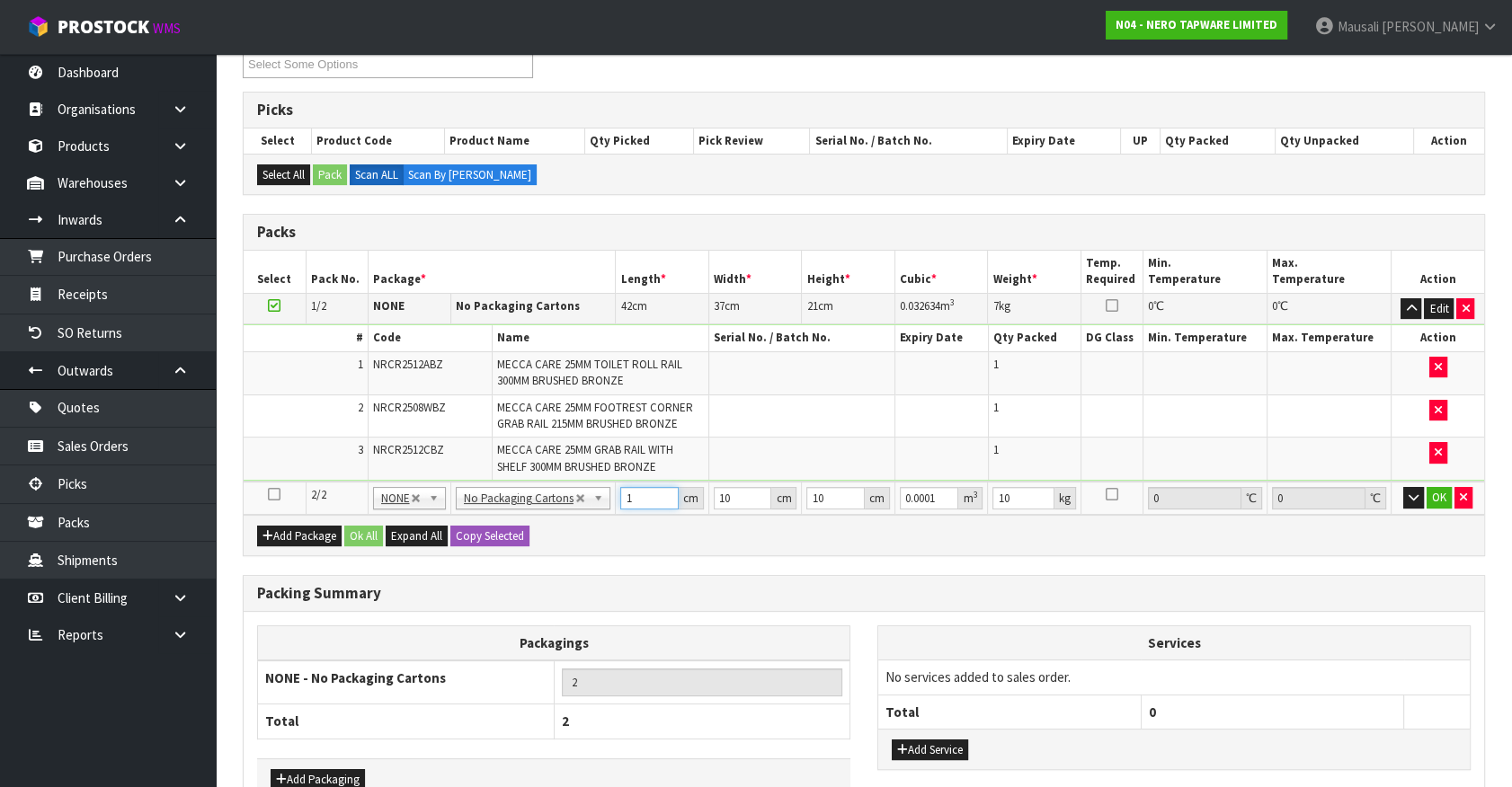 type on "13" 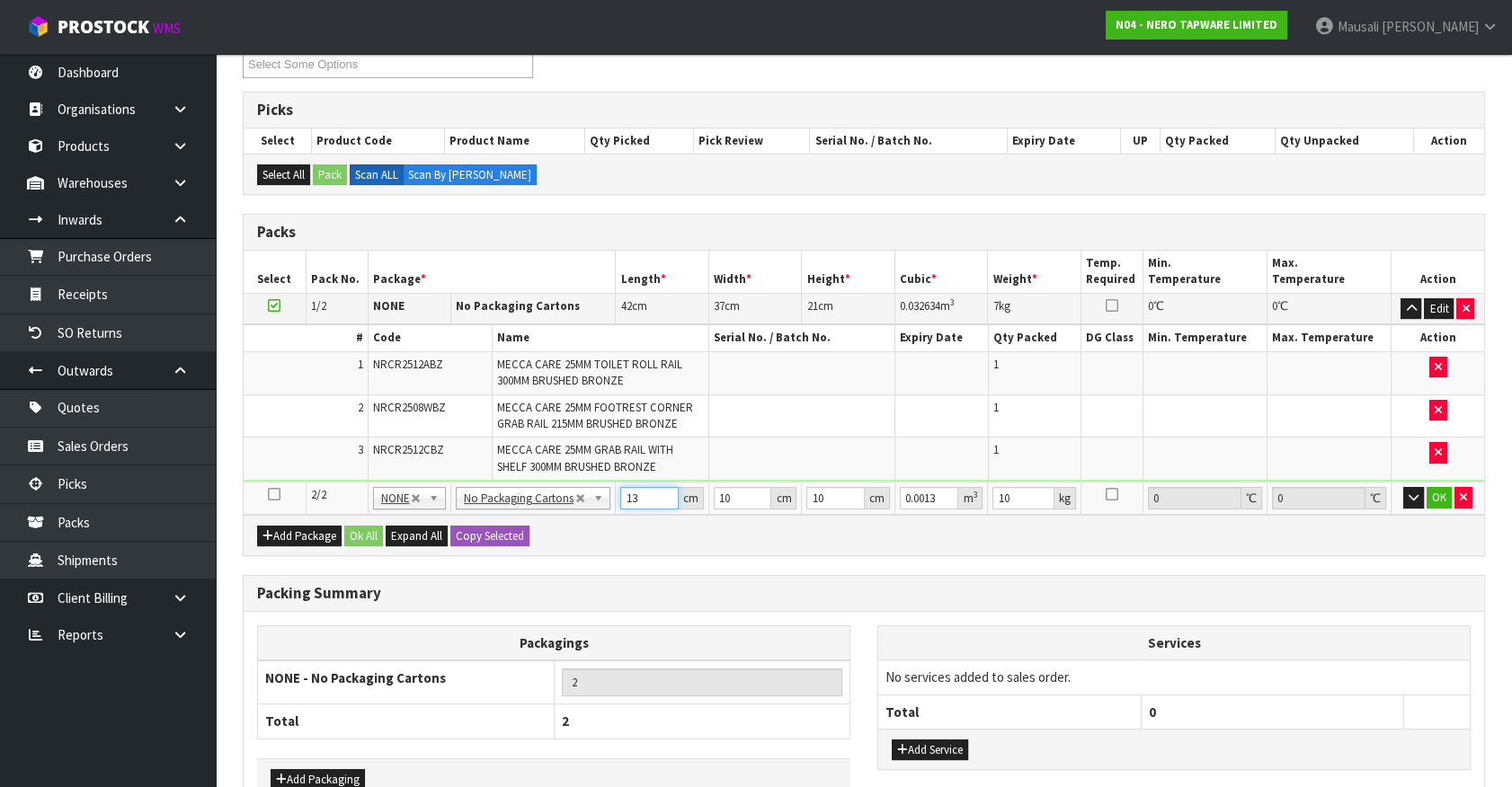 type on "134" 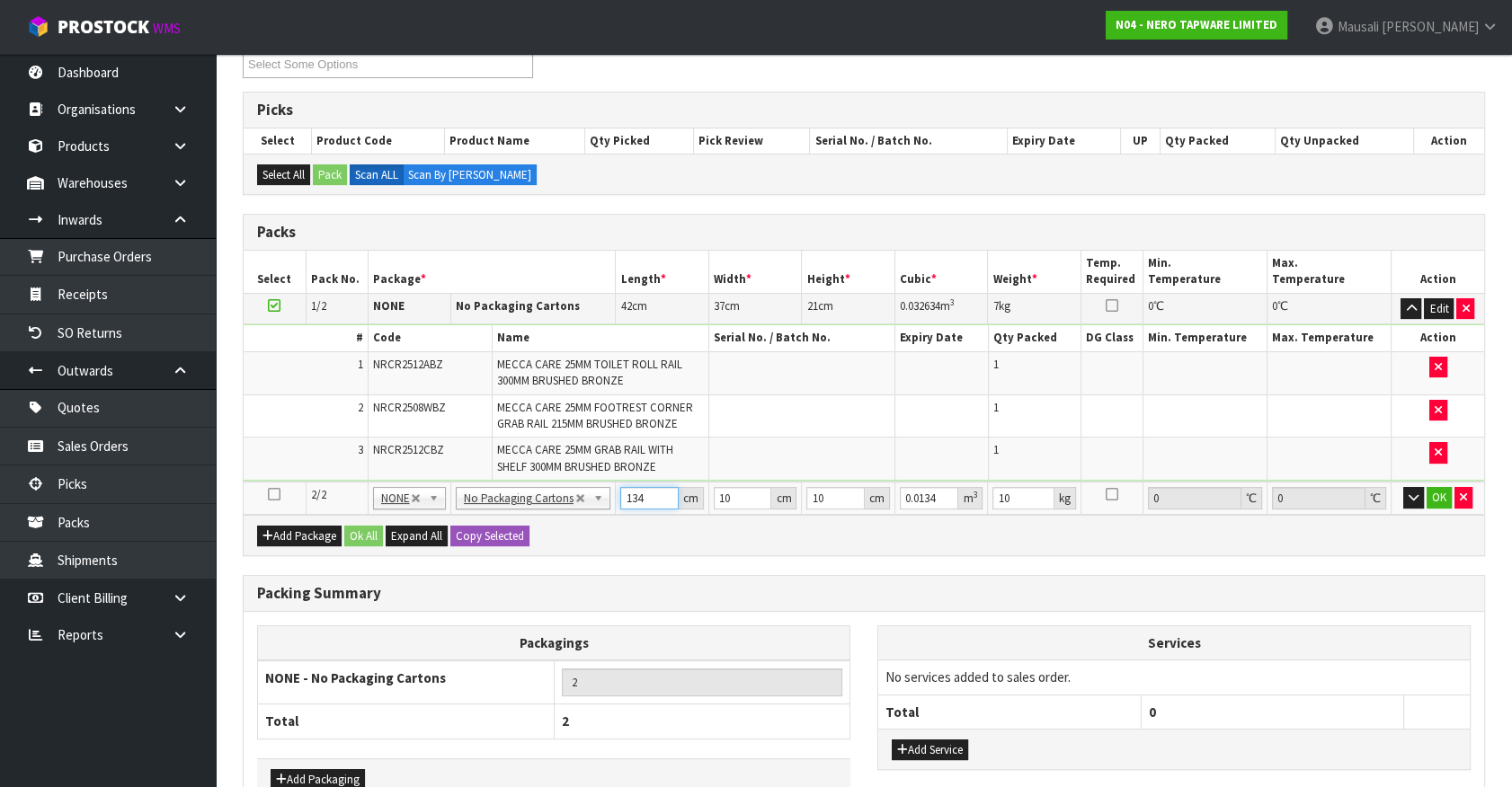 type on "134" 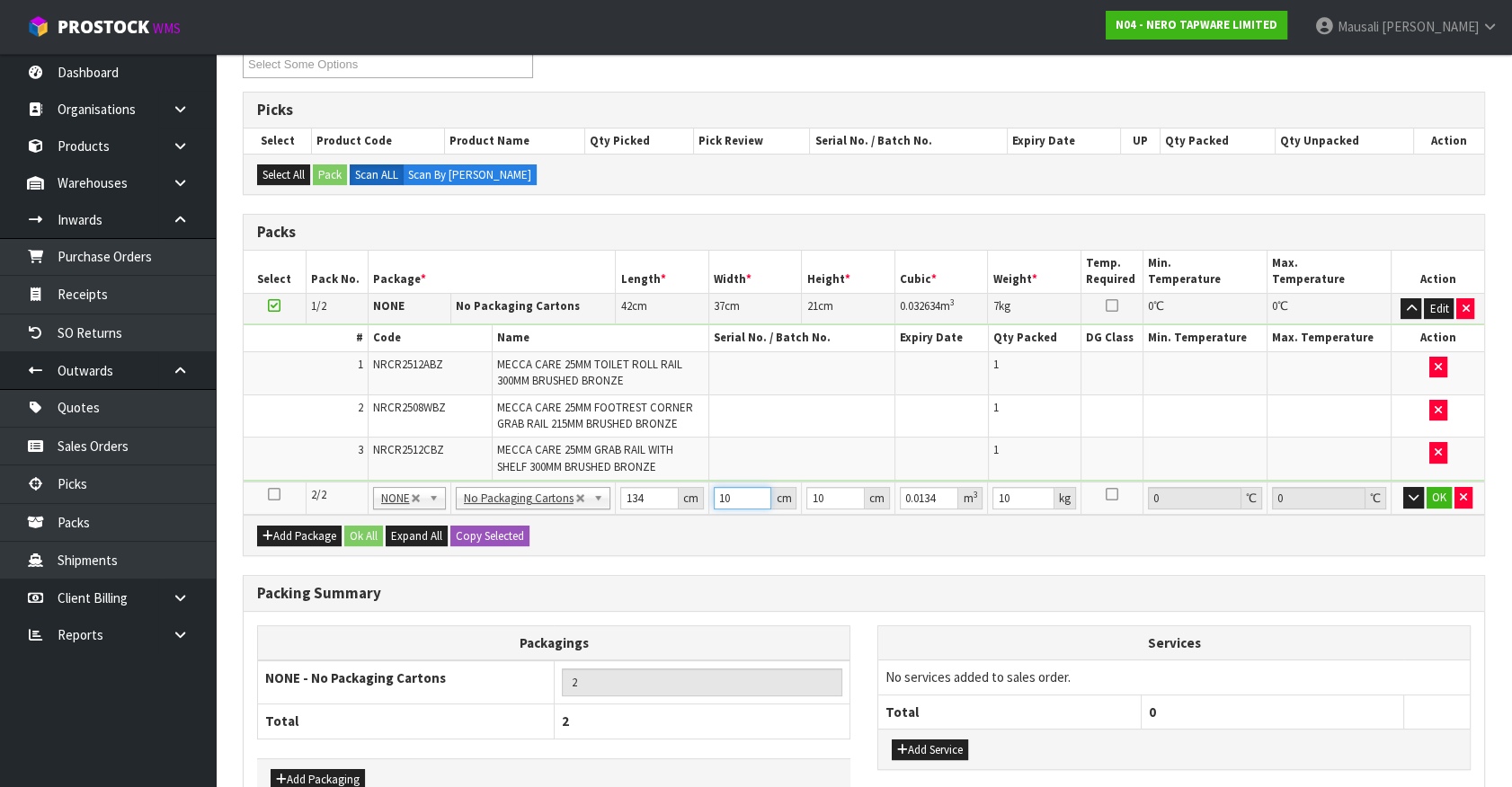 type on "6" 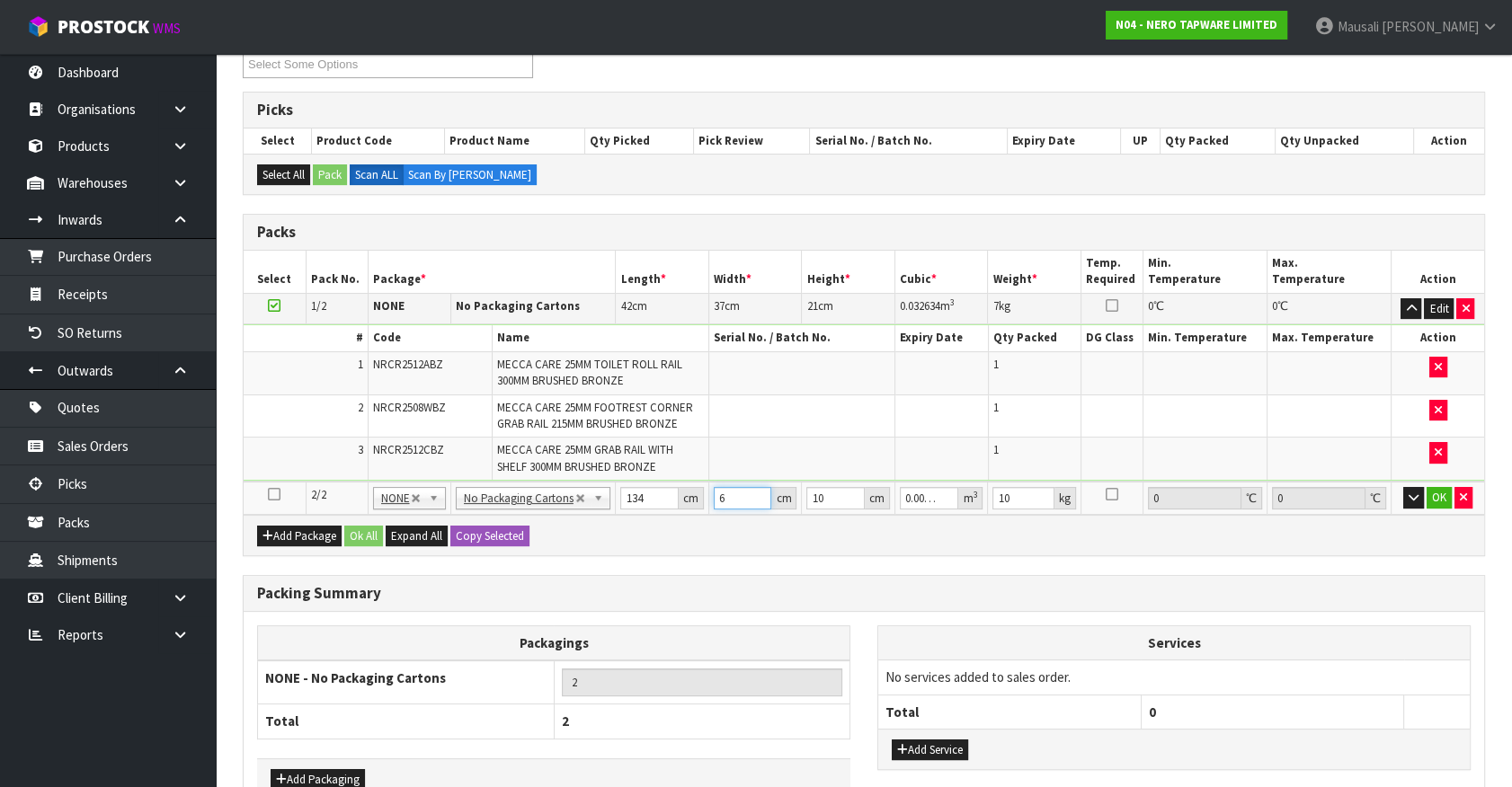 type on "62" 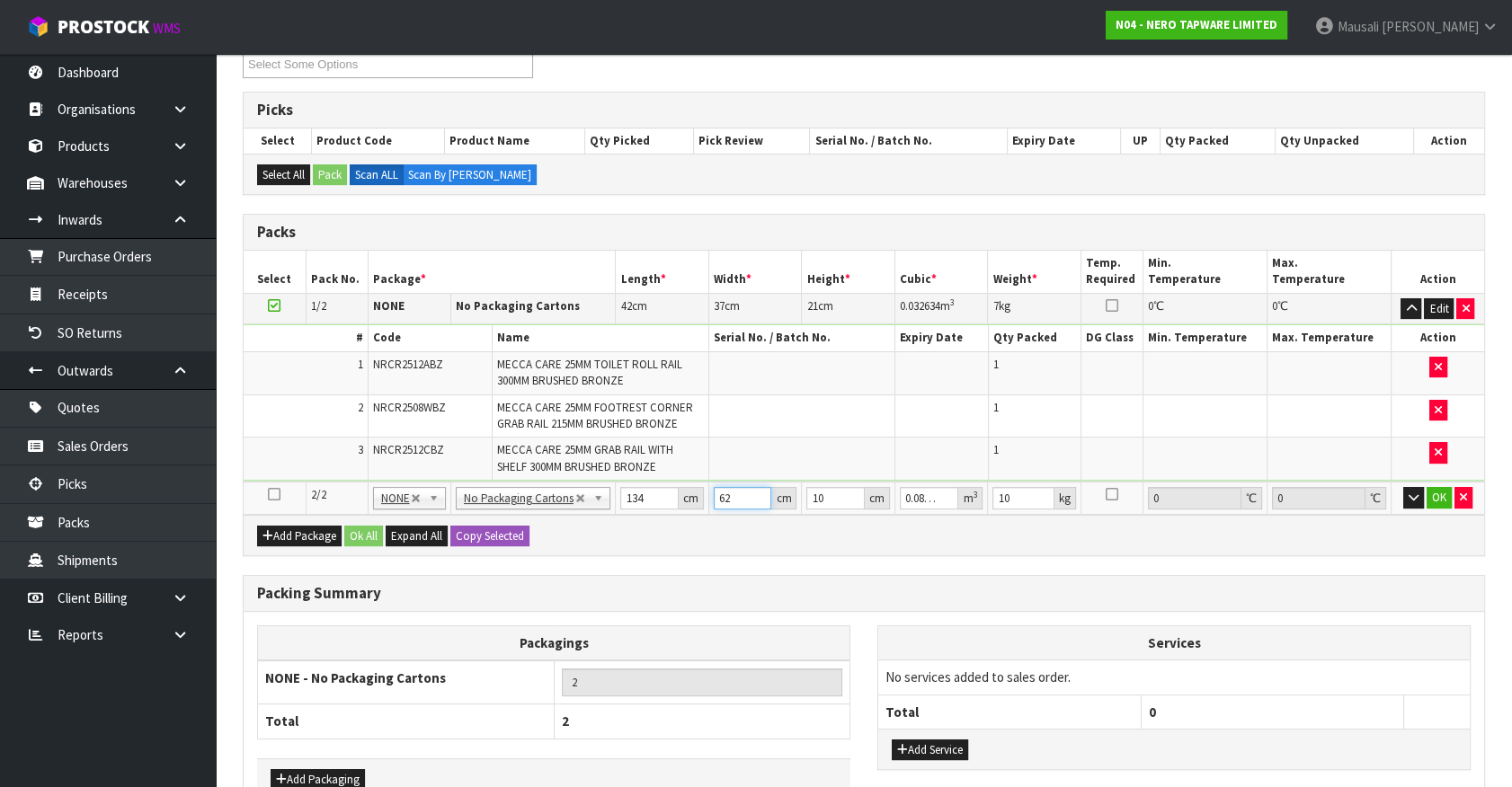 type on "62" 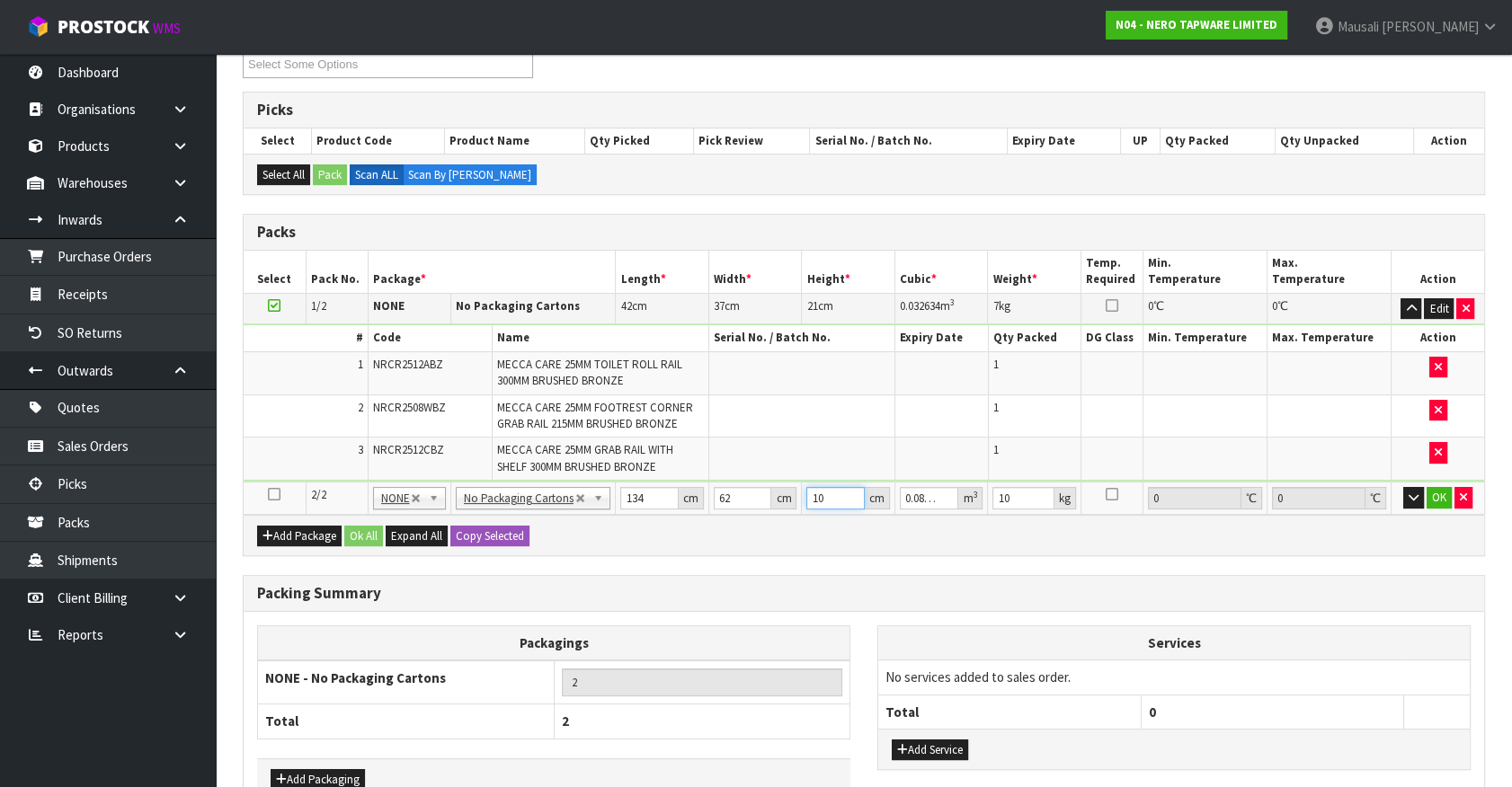 type on "1" 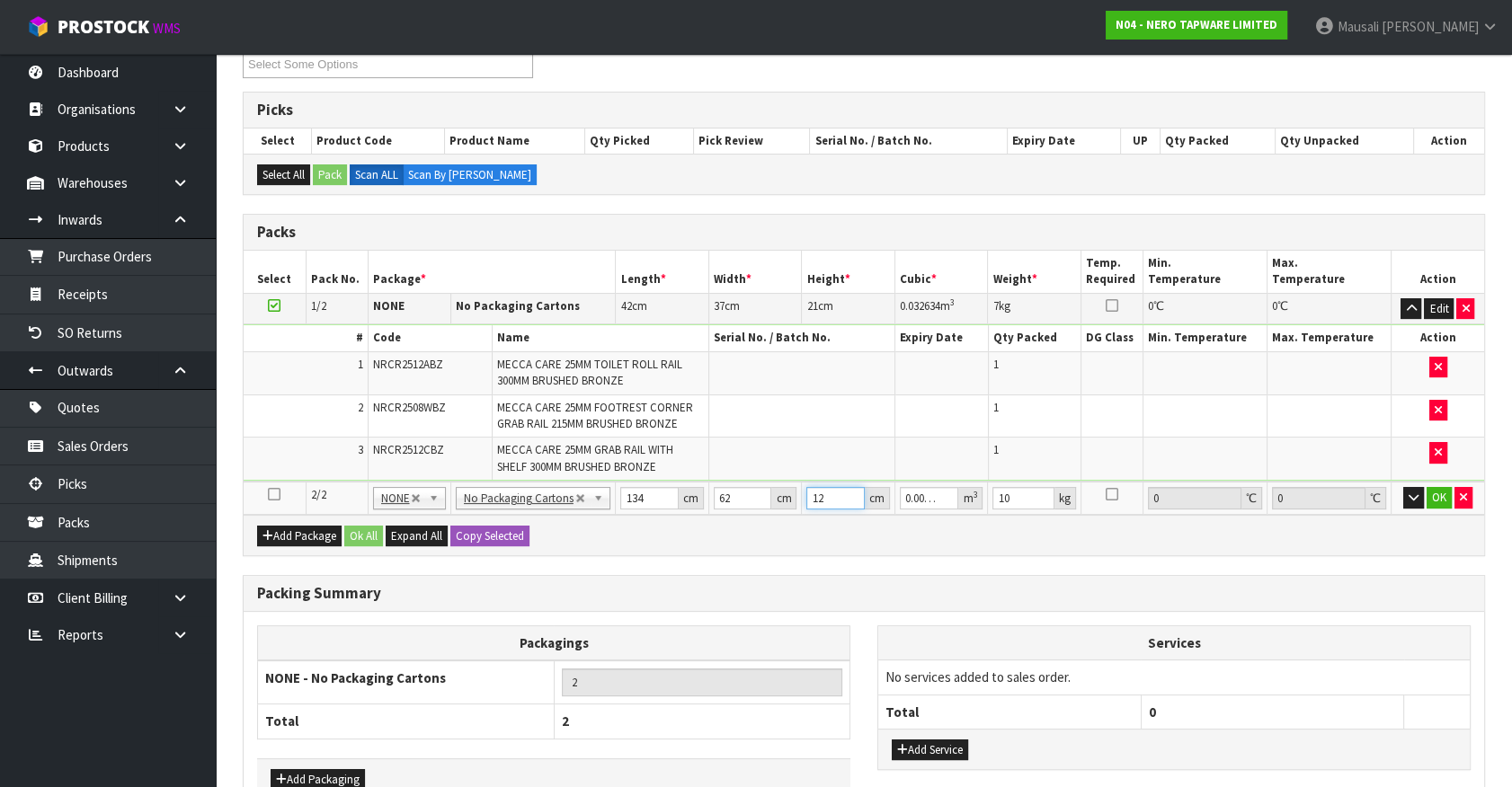 type on "121" 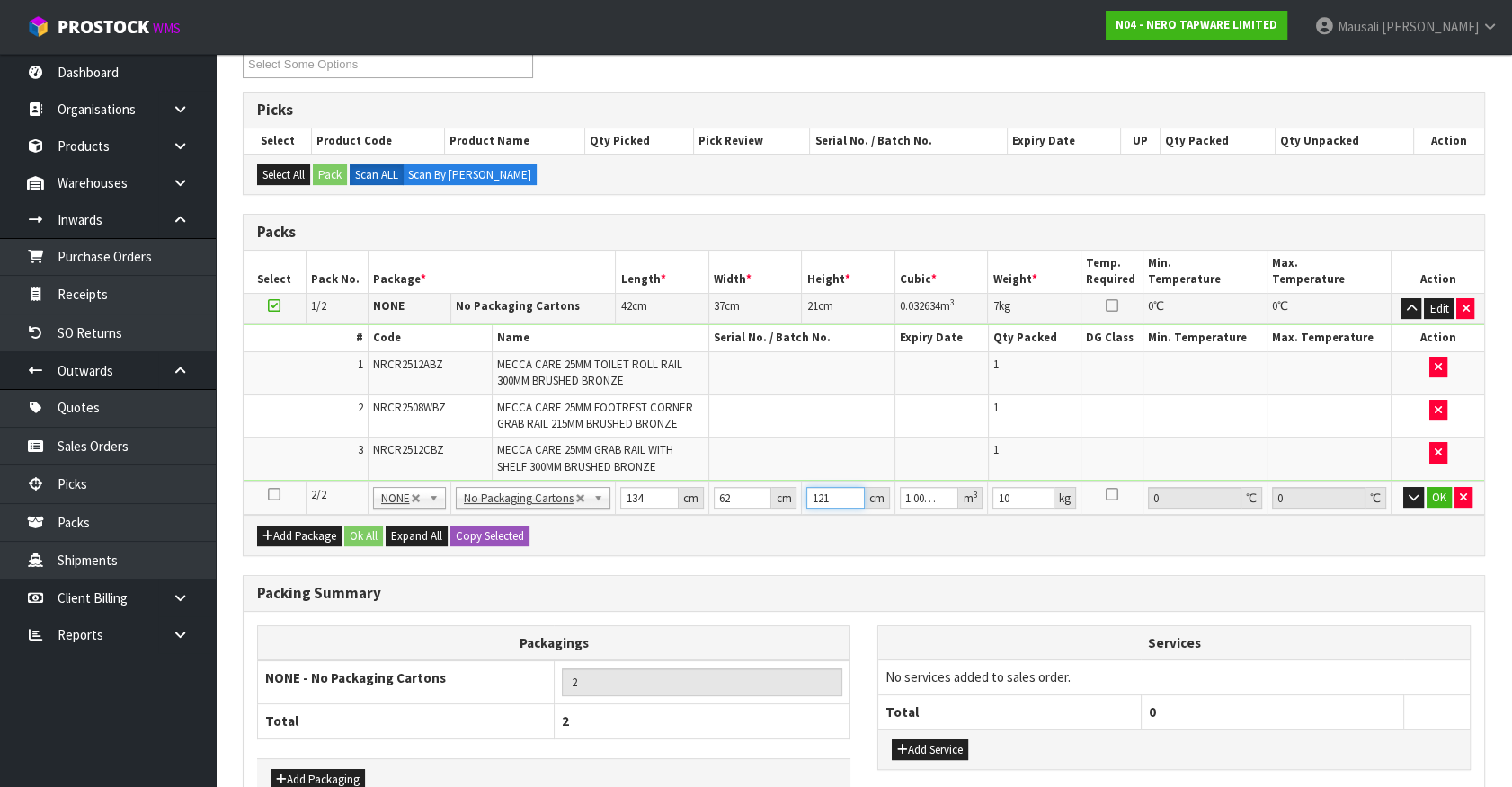 type on "12" 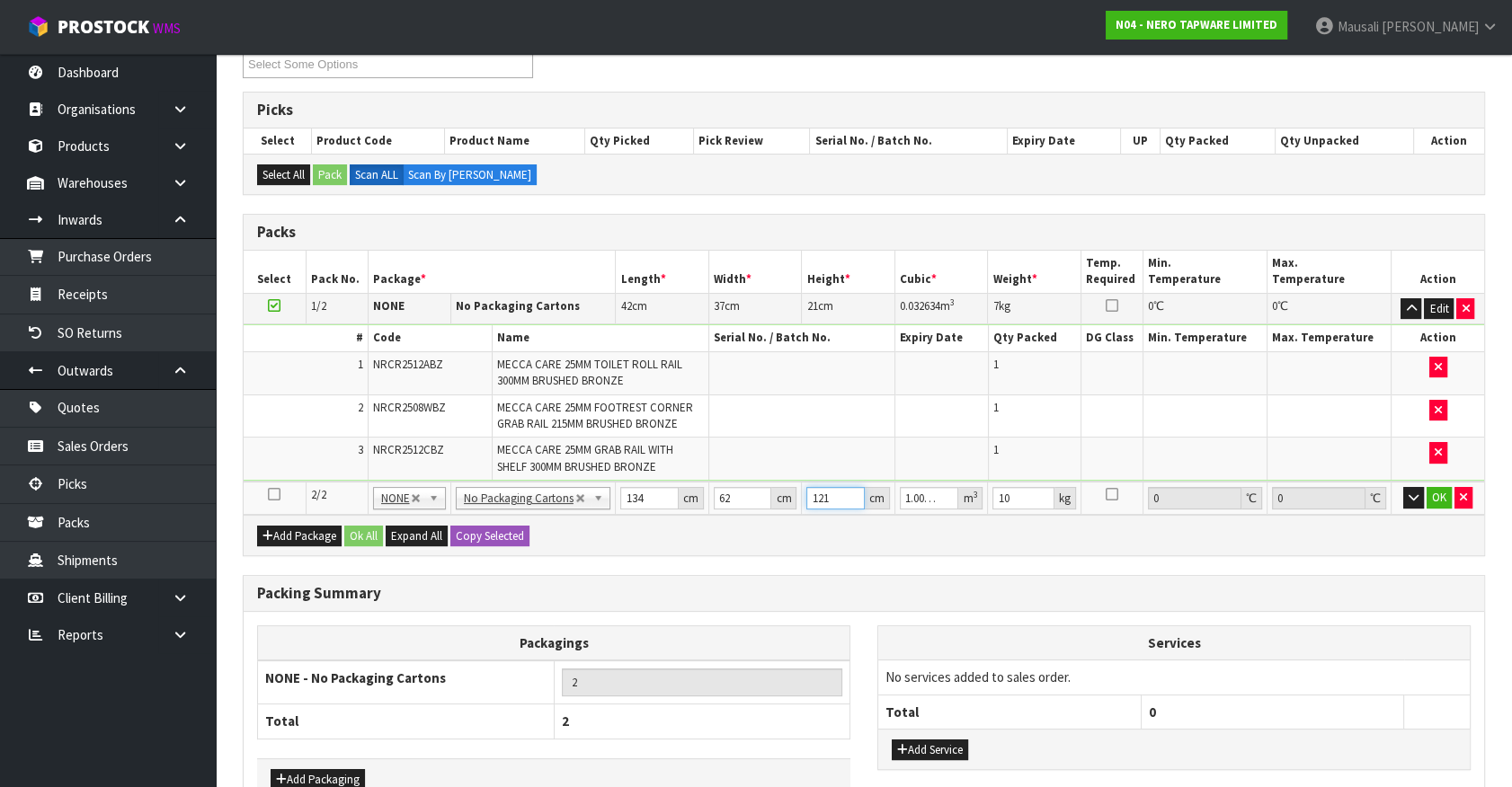 type on "0.099696" 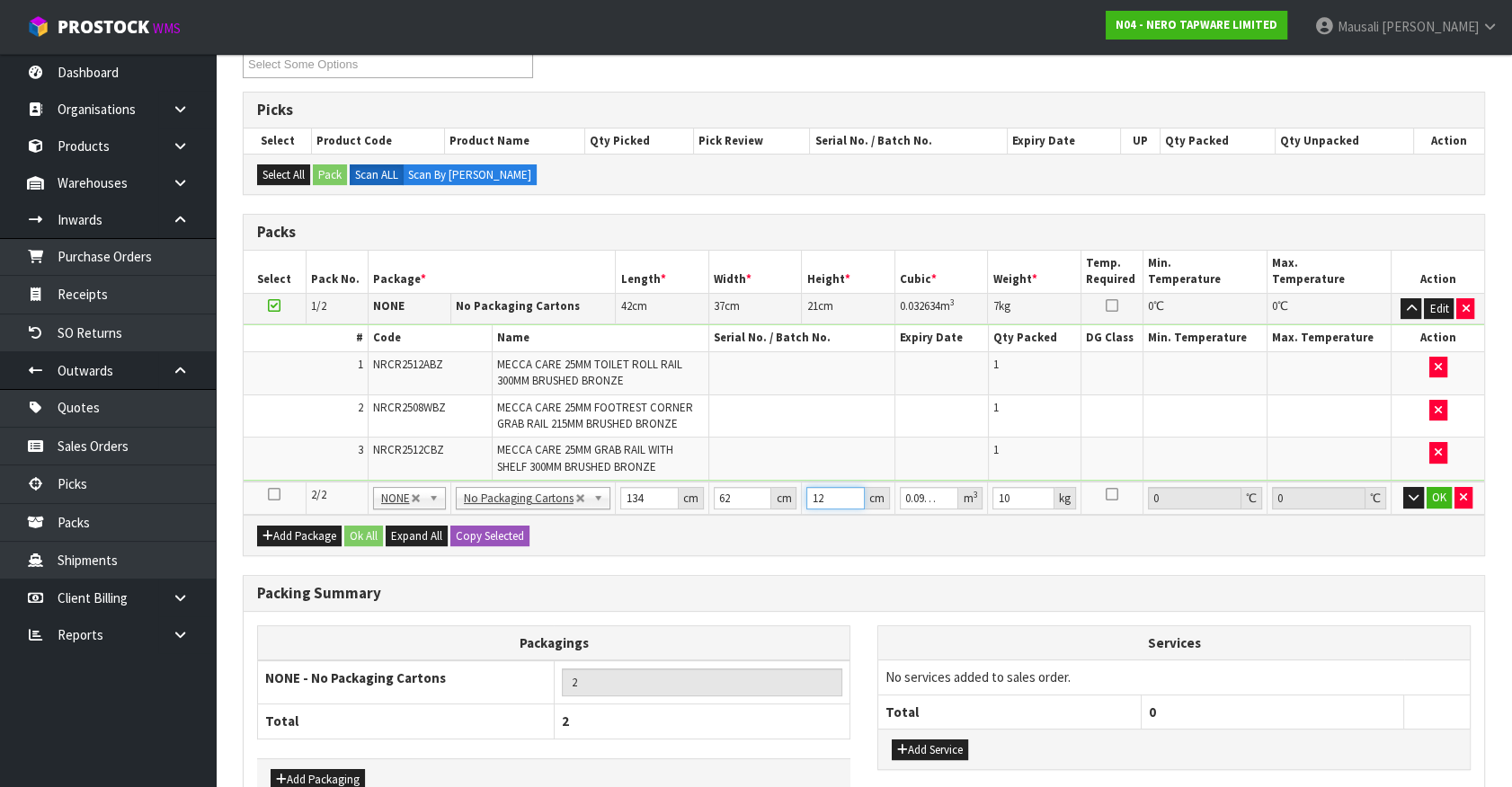 type on "12" 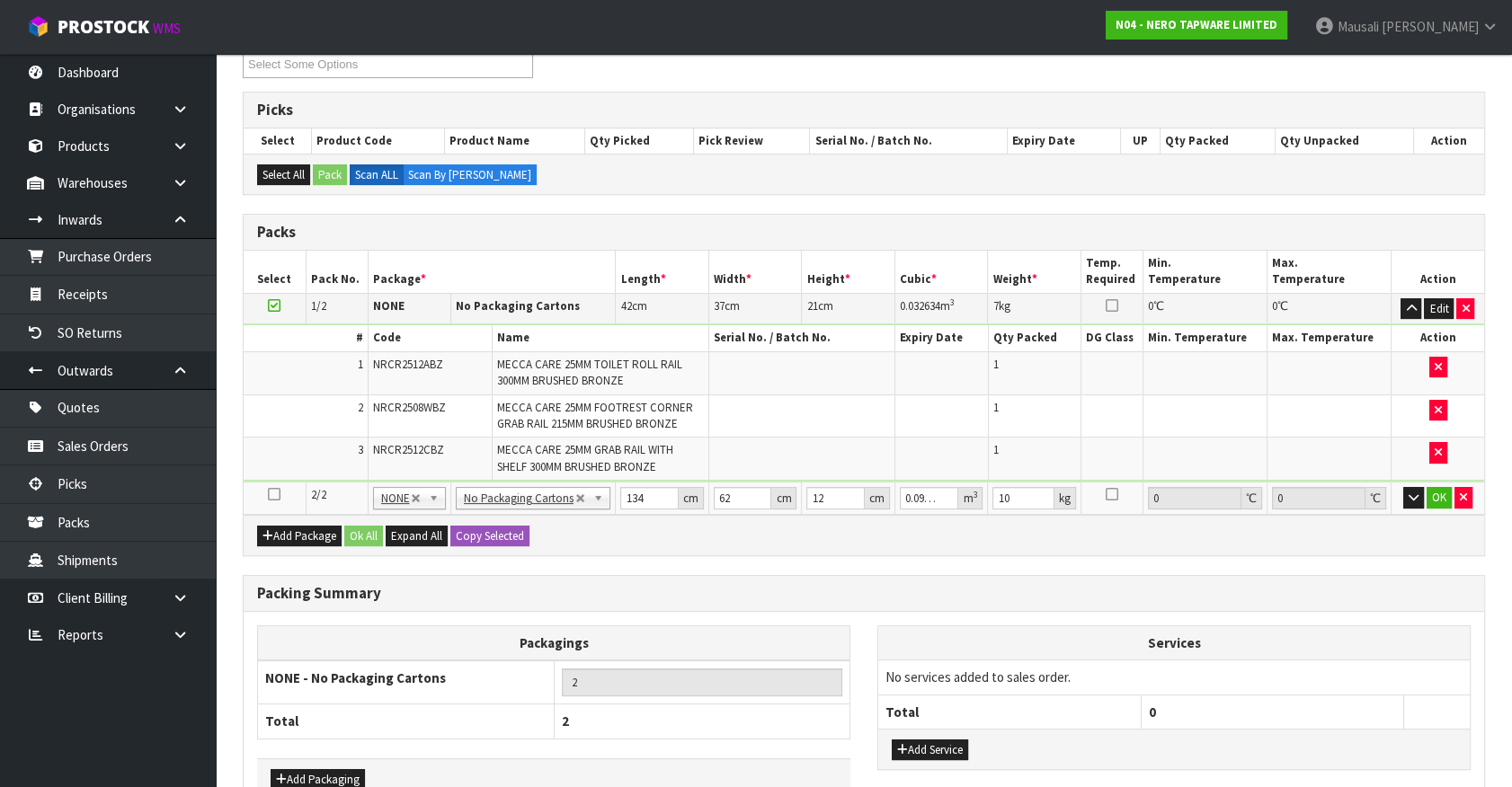 click on "Packing Summary" at bounding box center (864, 594) 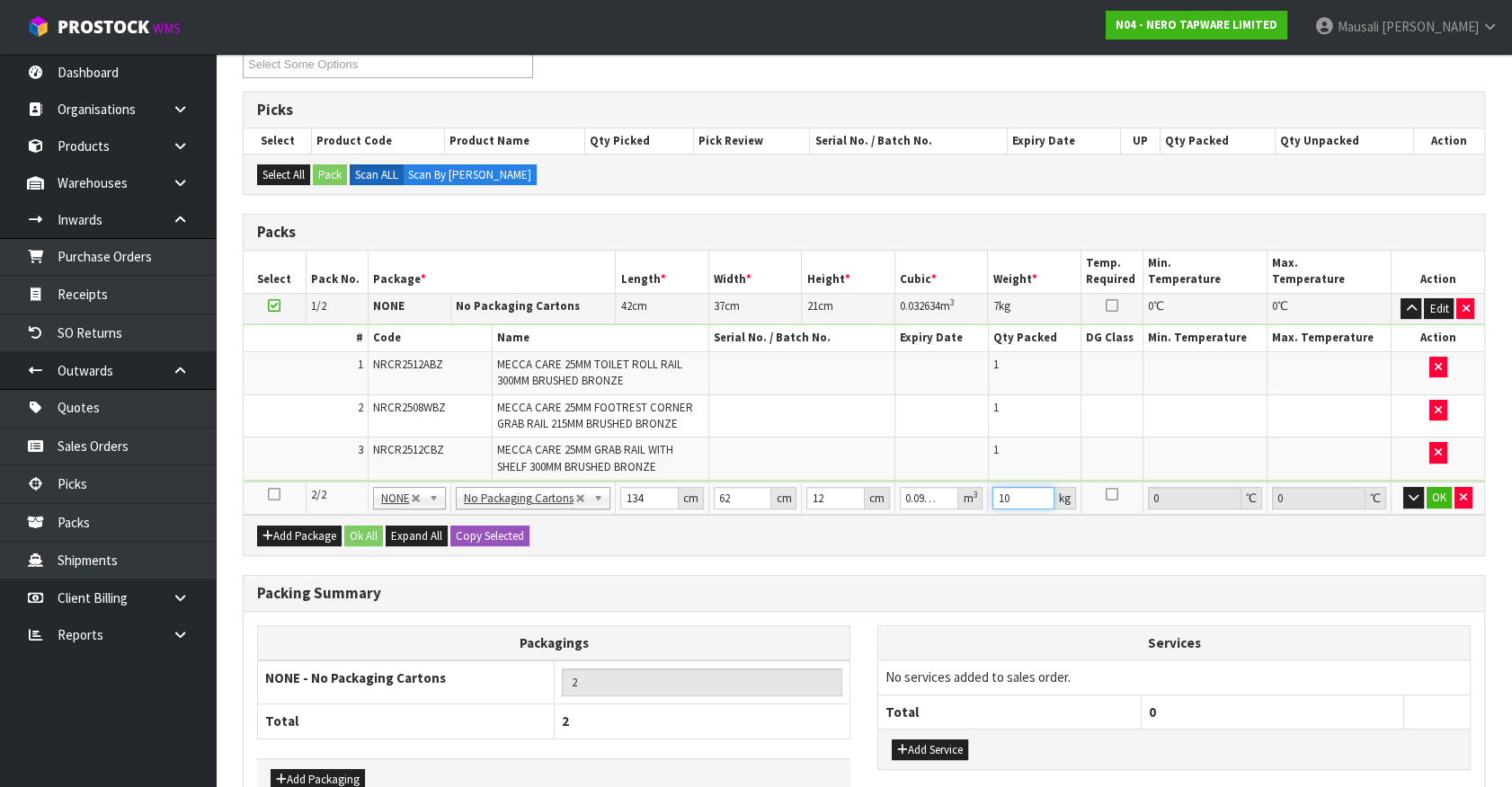 drag, startPoint x: 1021, startPoint y: 491, endPoint x: 733, endPoint y: 560, distance: 296.1503 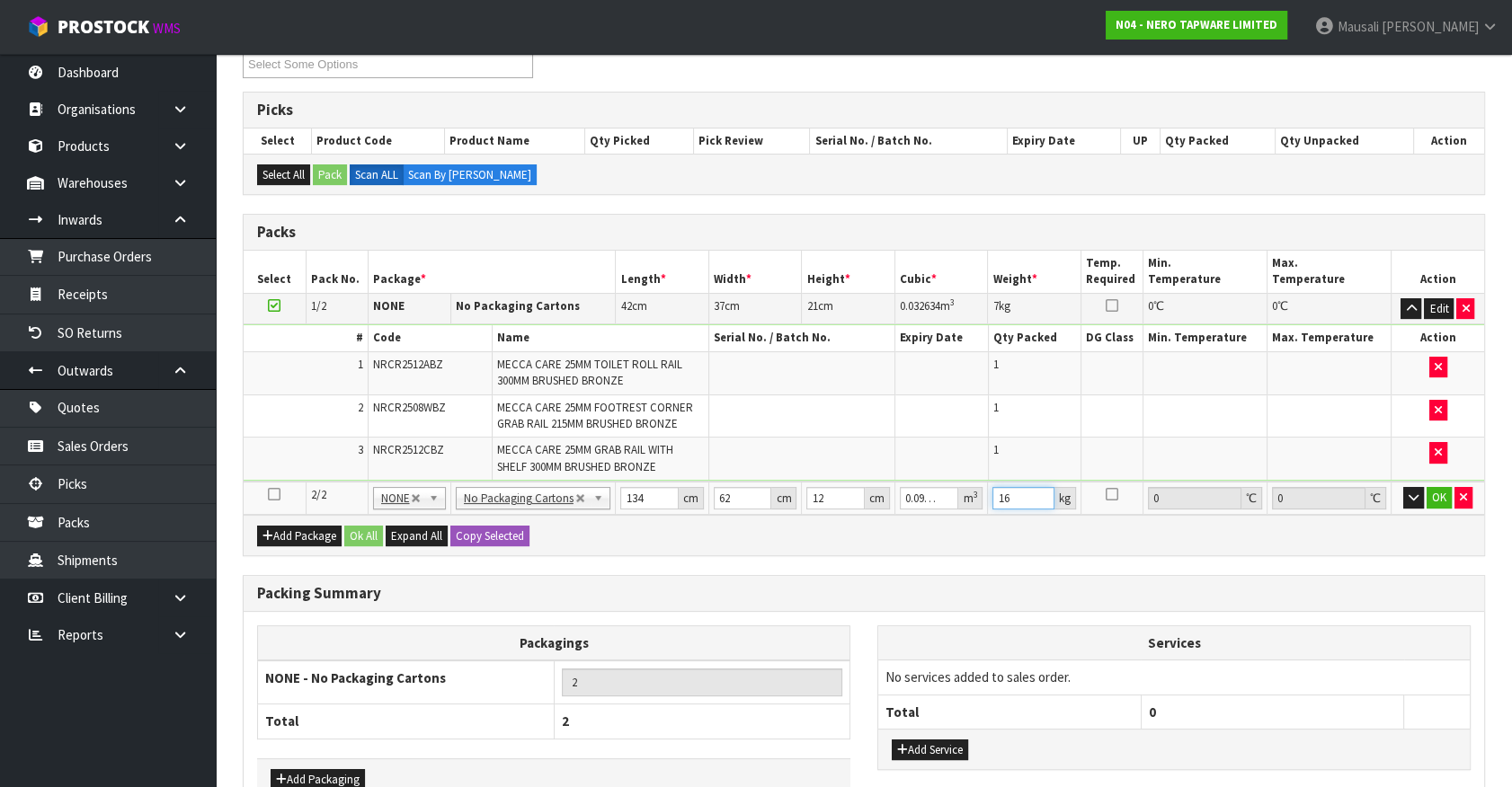 type on "16" 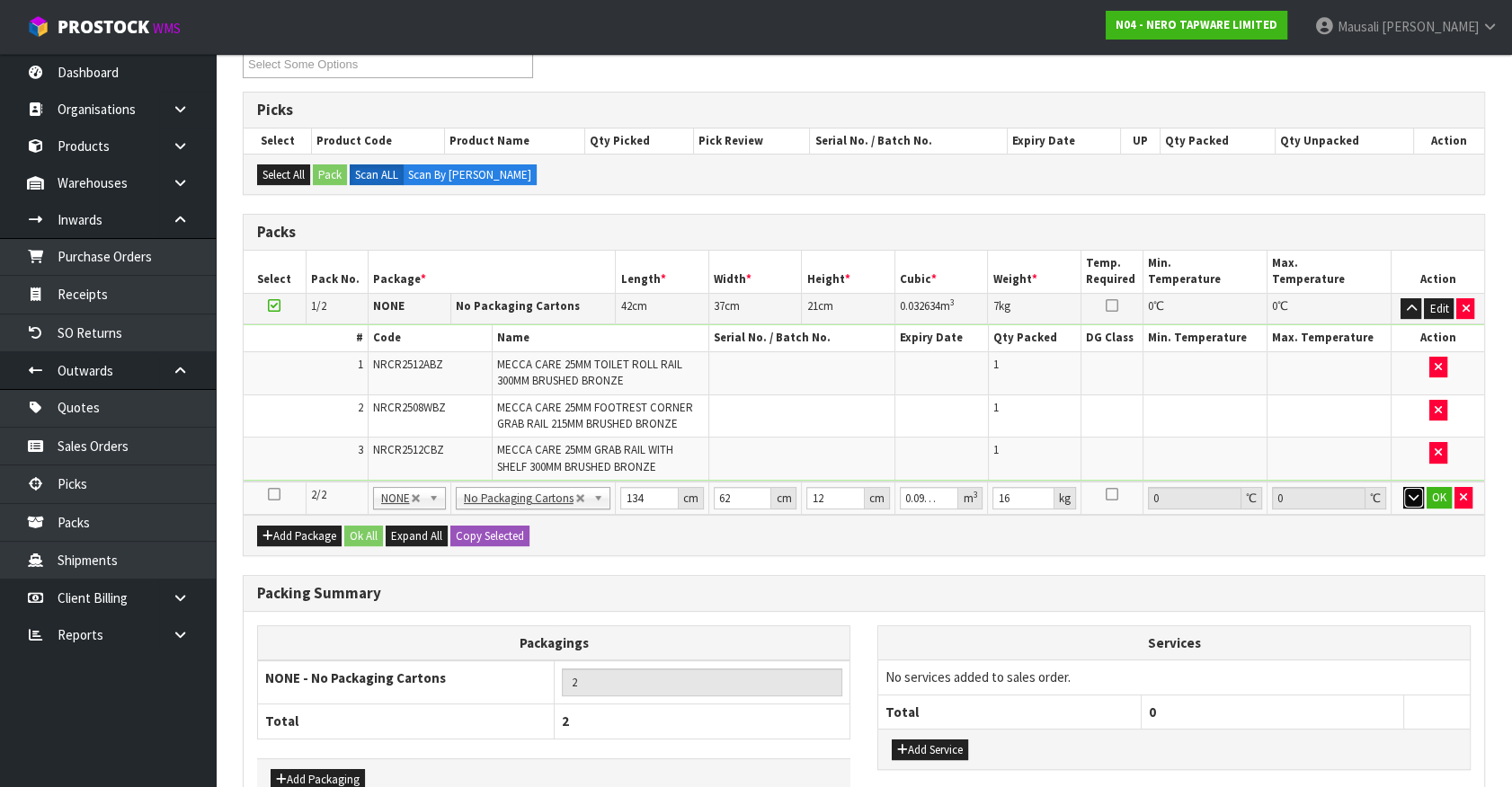type 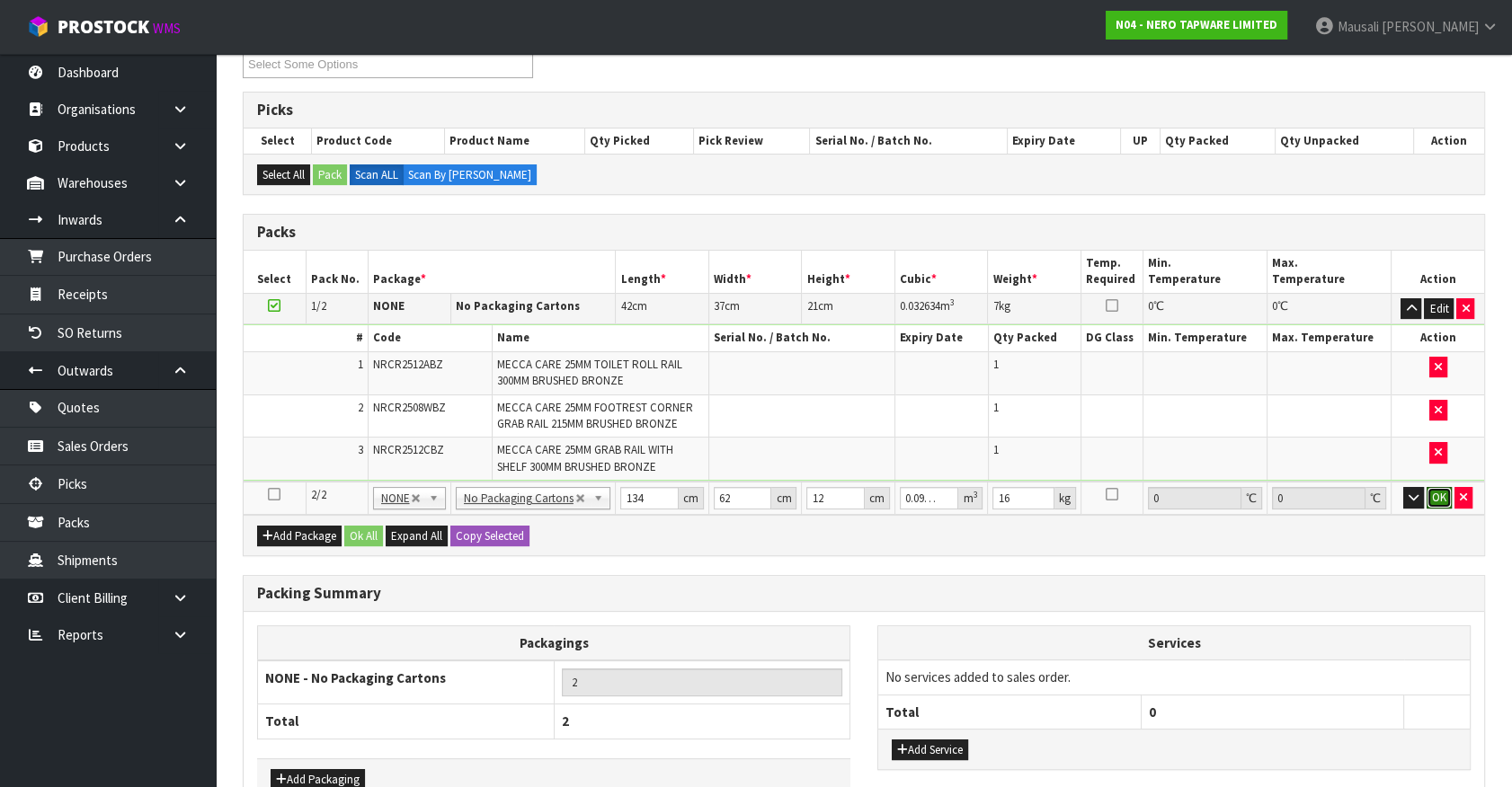 click on "OK" at bounding box center [1439, 498] 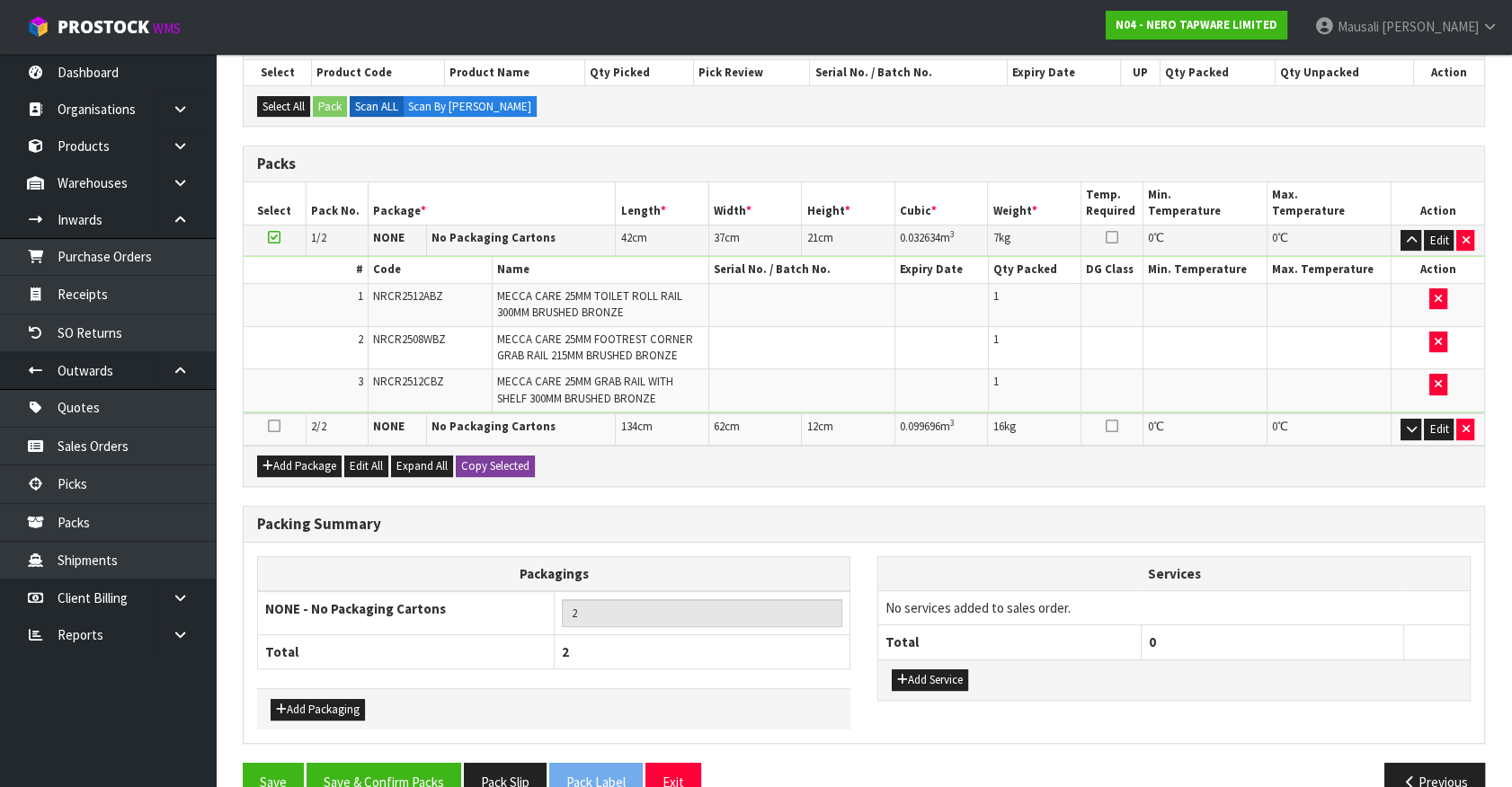 scroll, scrollTop: 430, scrollLeft: 0, axis: vertical 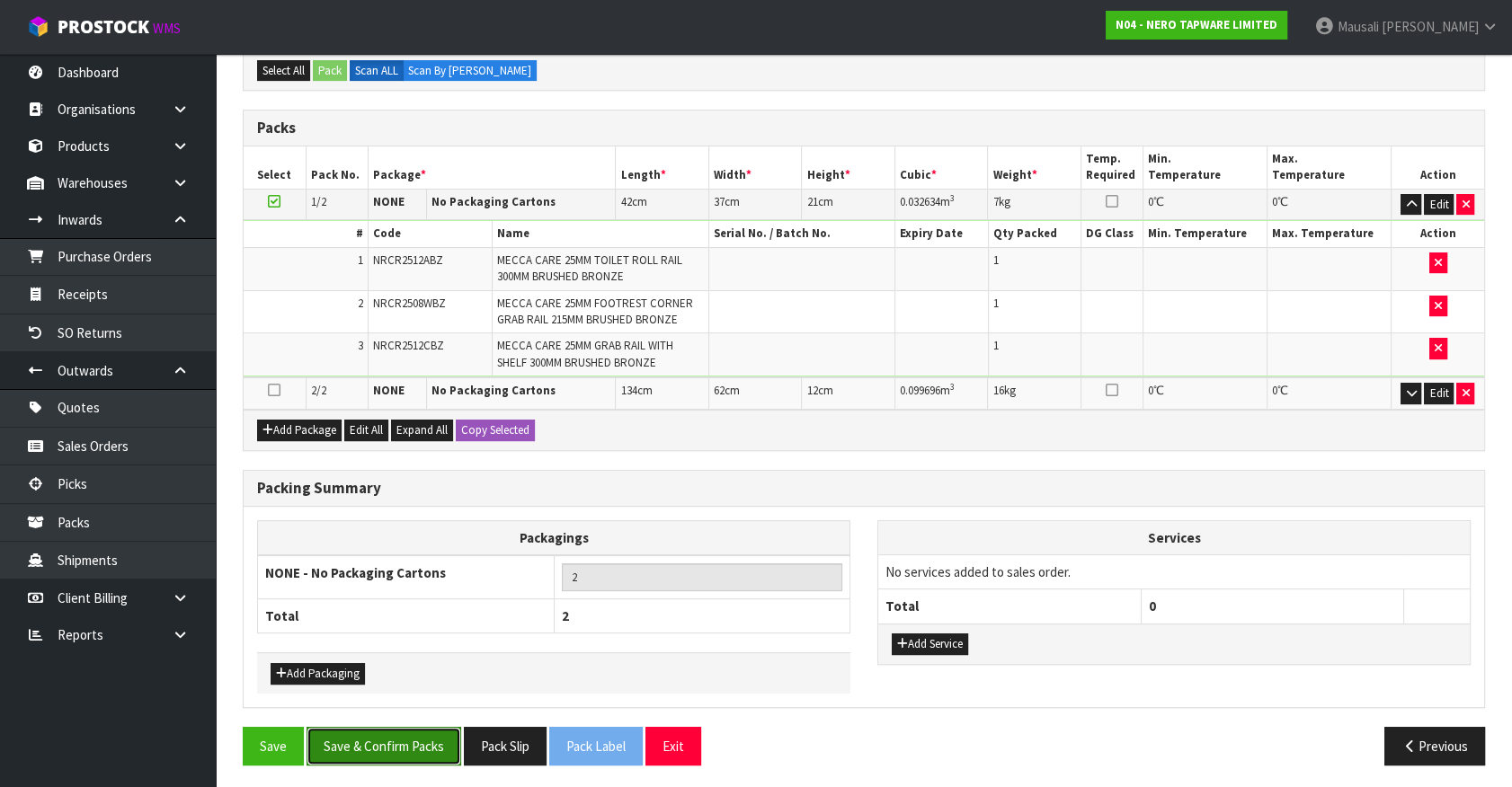 click on "Save & Confirm Packs" at bounding box center [384, 746] 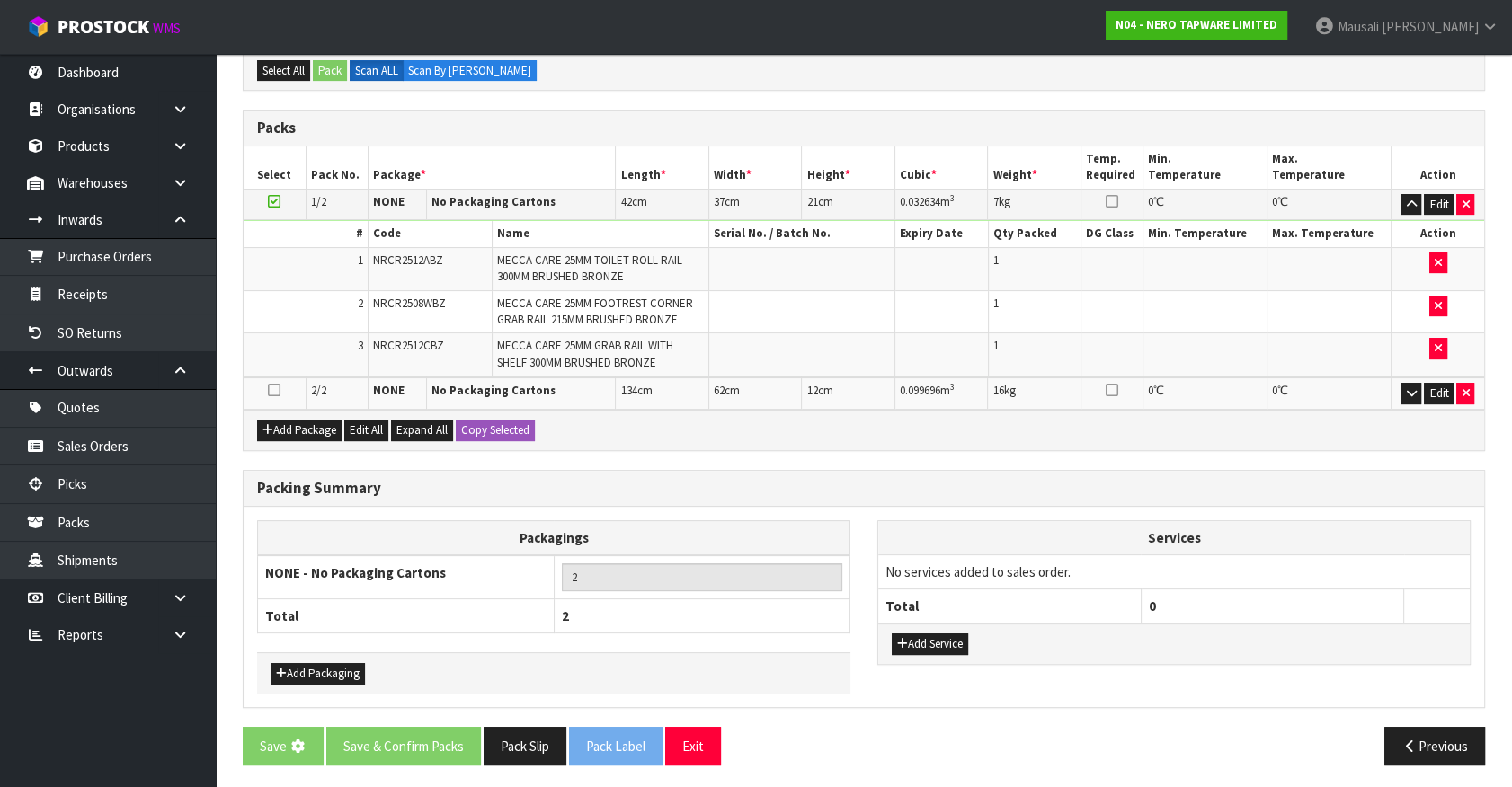 scroll, scrollTop: 0, scrollLeft: 0, axis: both 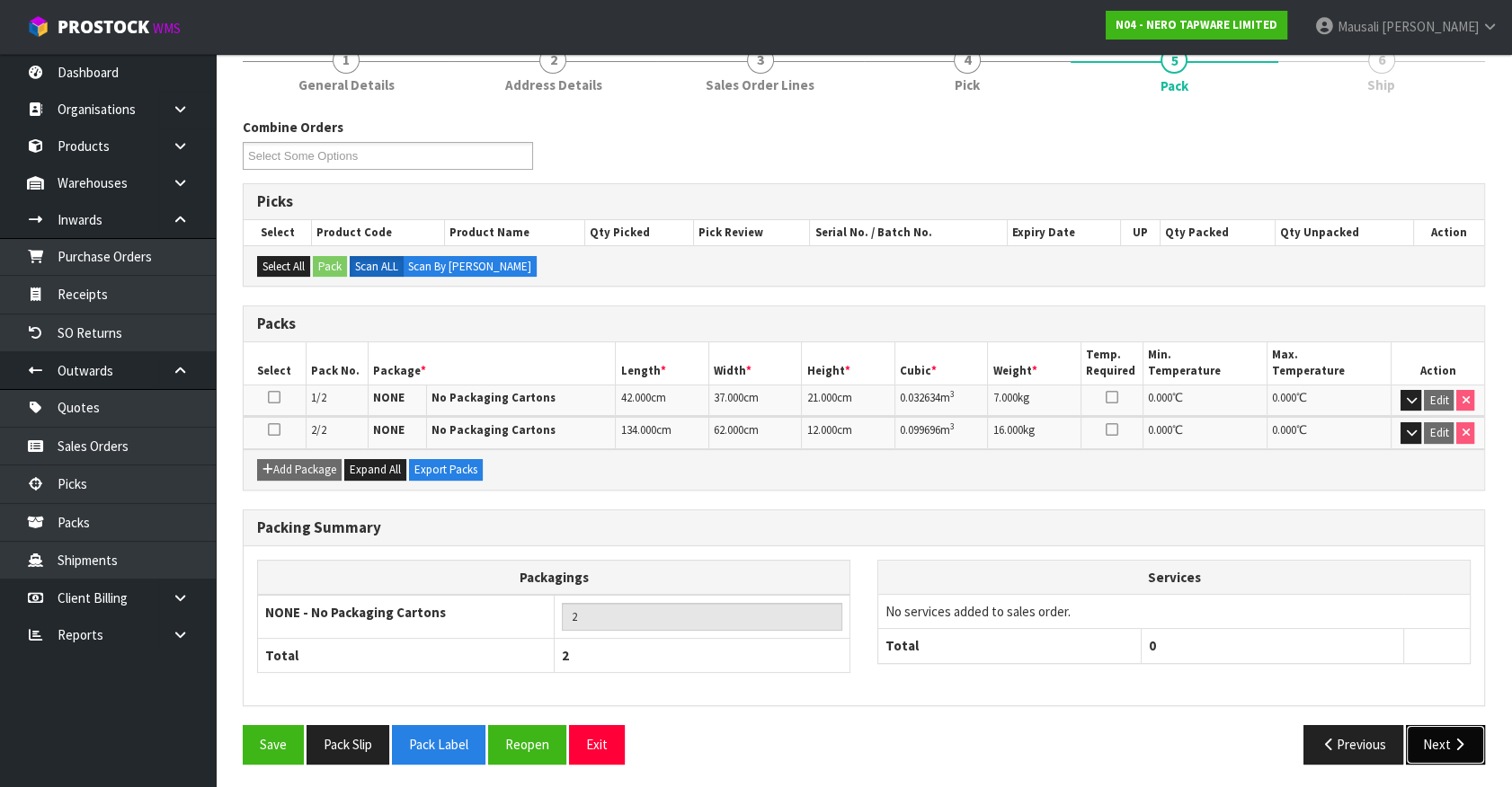 click on "Next" at bounding box center (1445, 744) 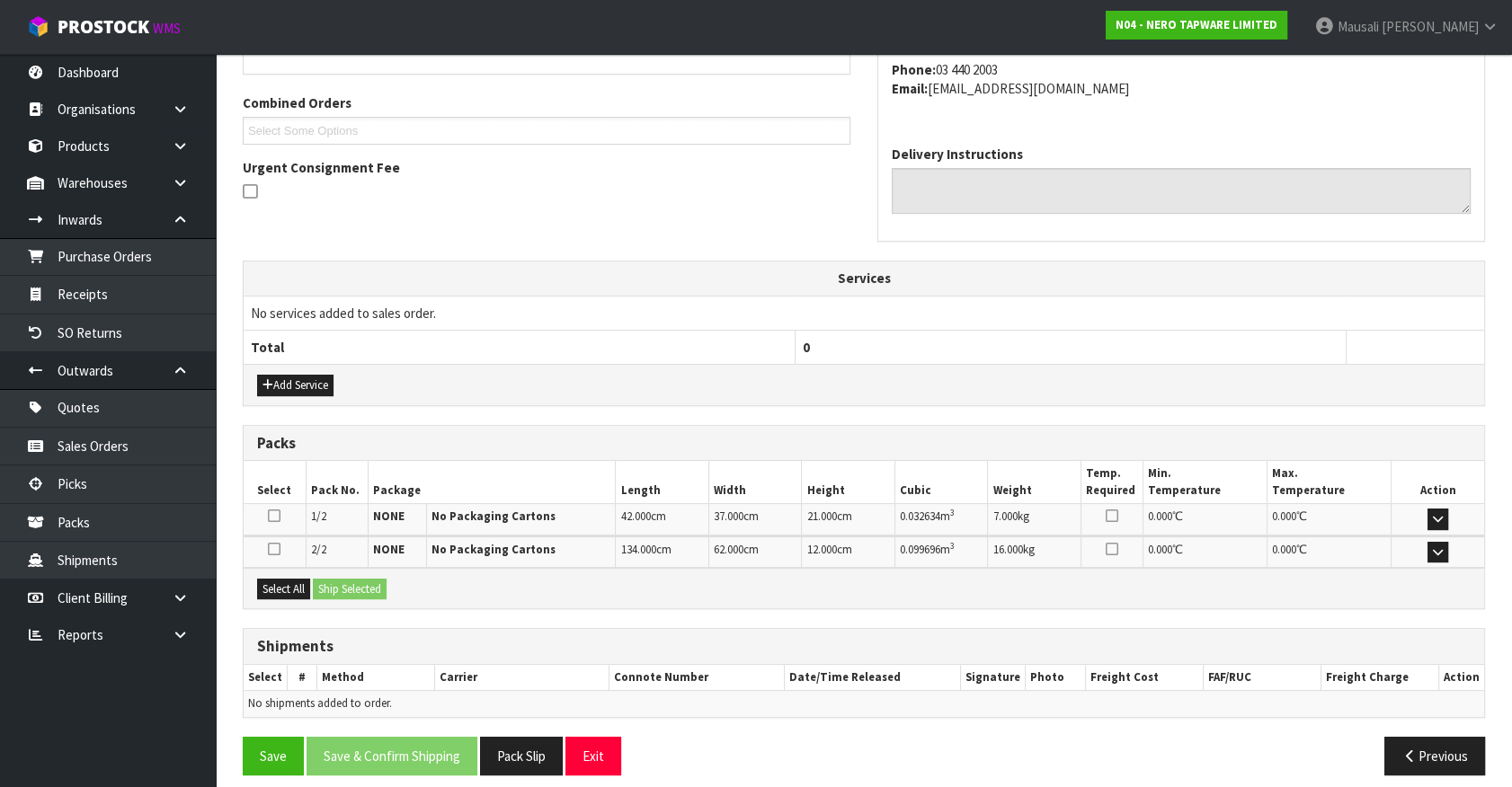 scroll, scrollTop: 368, scrollLeft: 0, axis: vertical 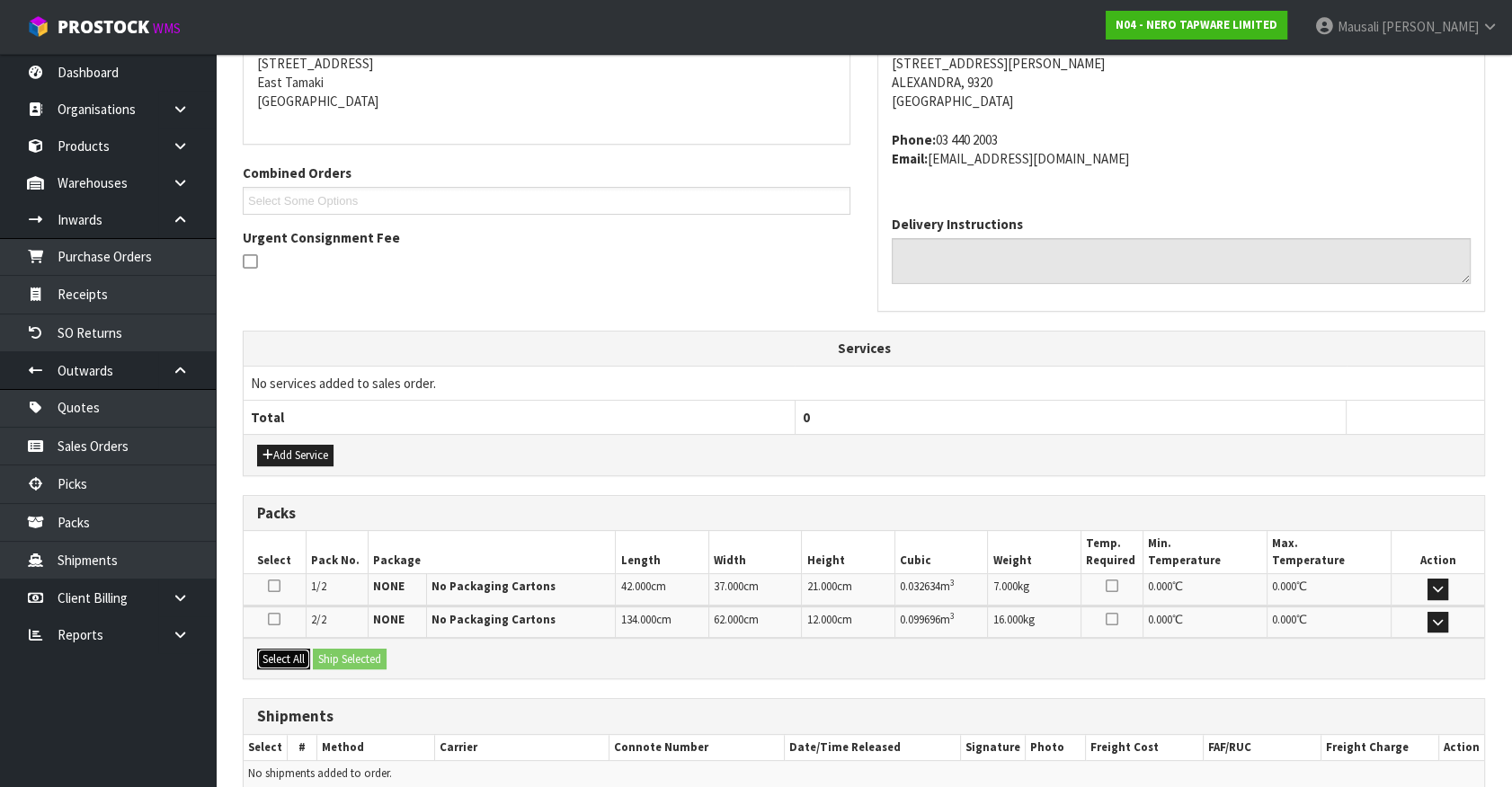 click on "Select All" at bounding box center (283, 659) 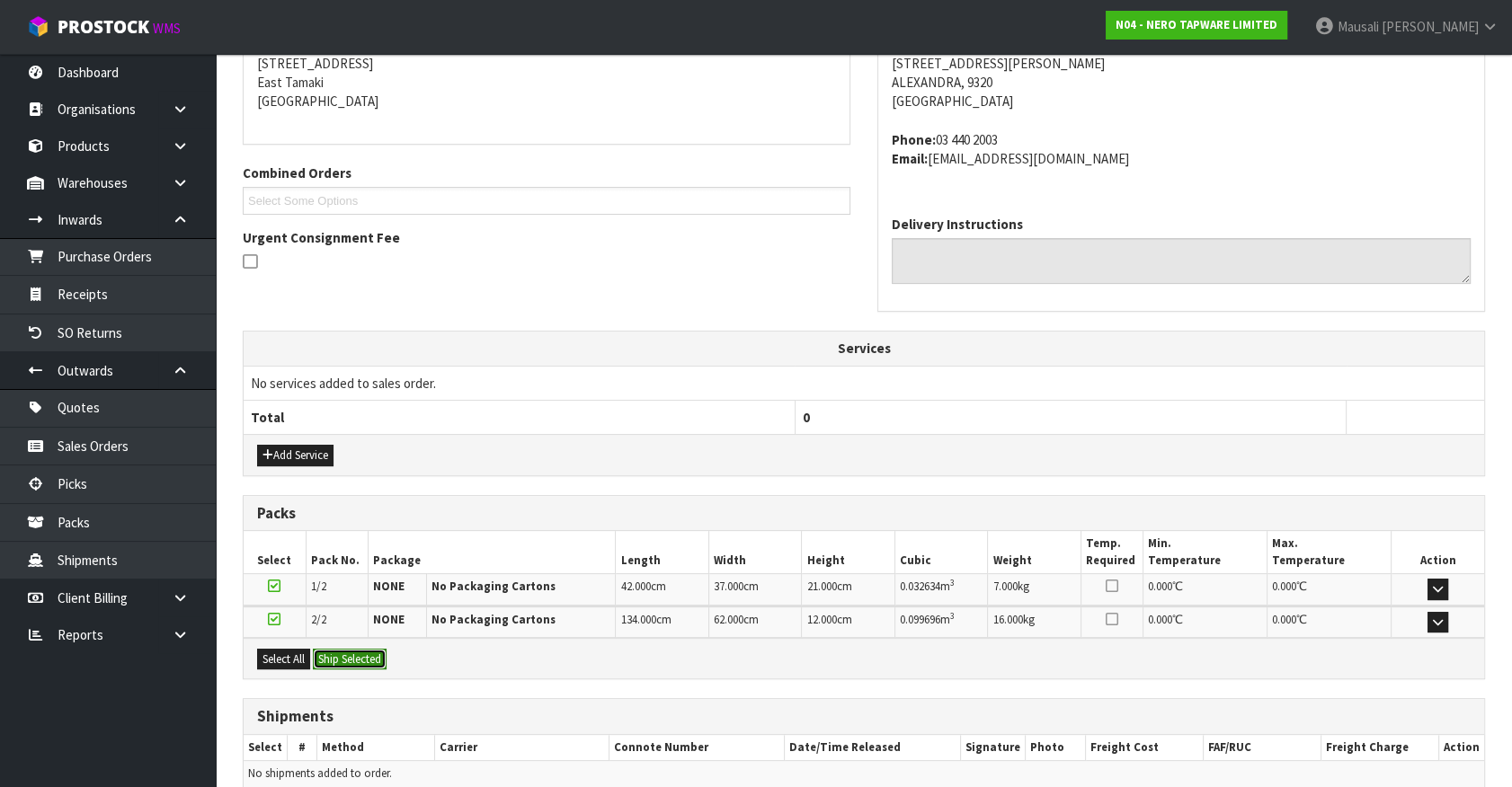 click on "Ship Selected" at bounding box center (350, 659) 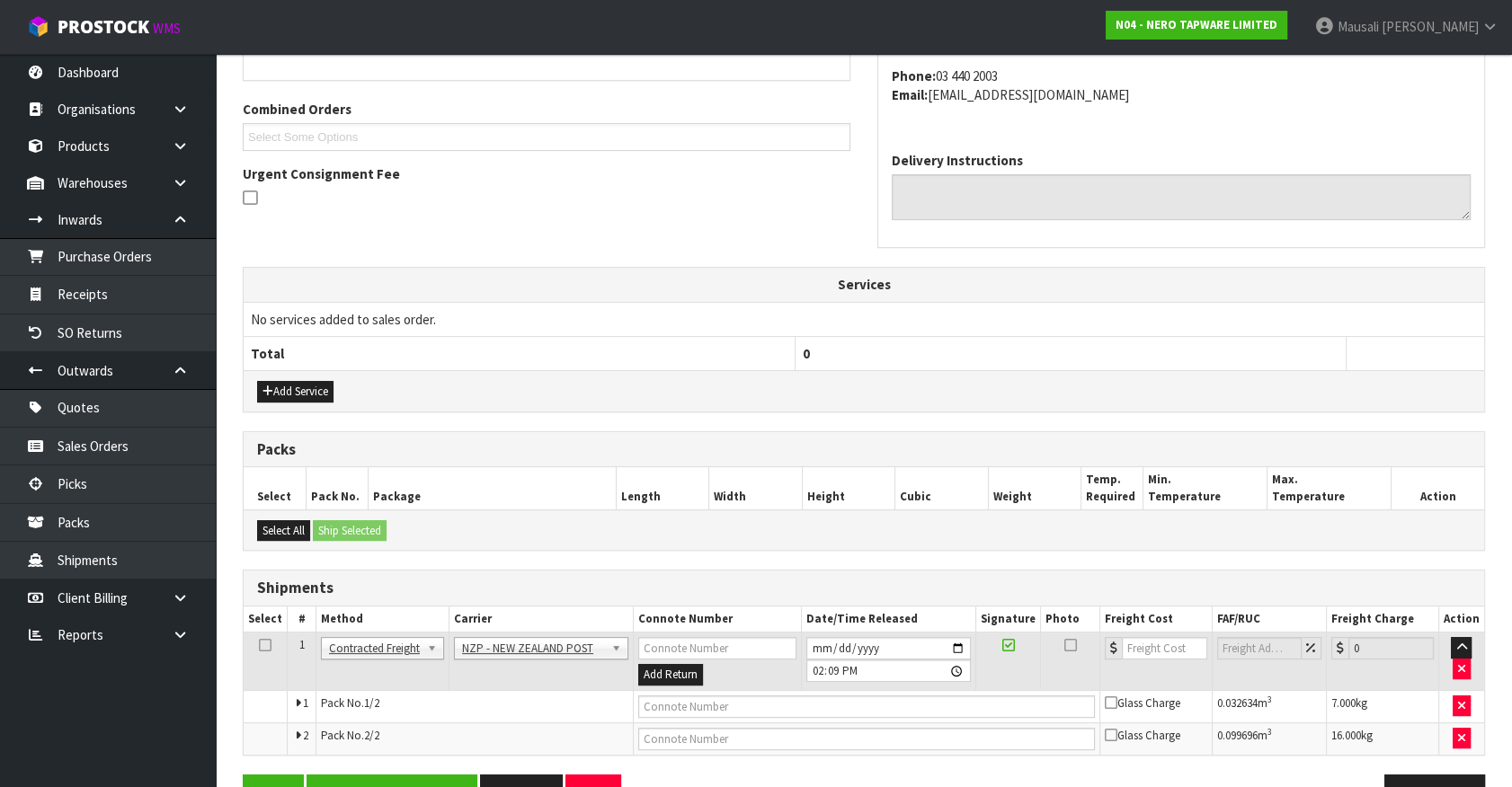 scroll, scrollTop: 482, scrollLeft: 0, axis: vertical 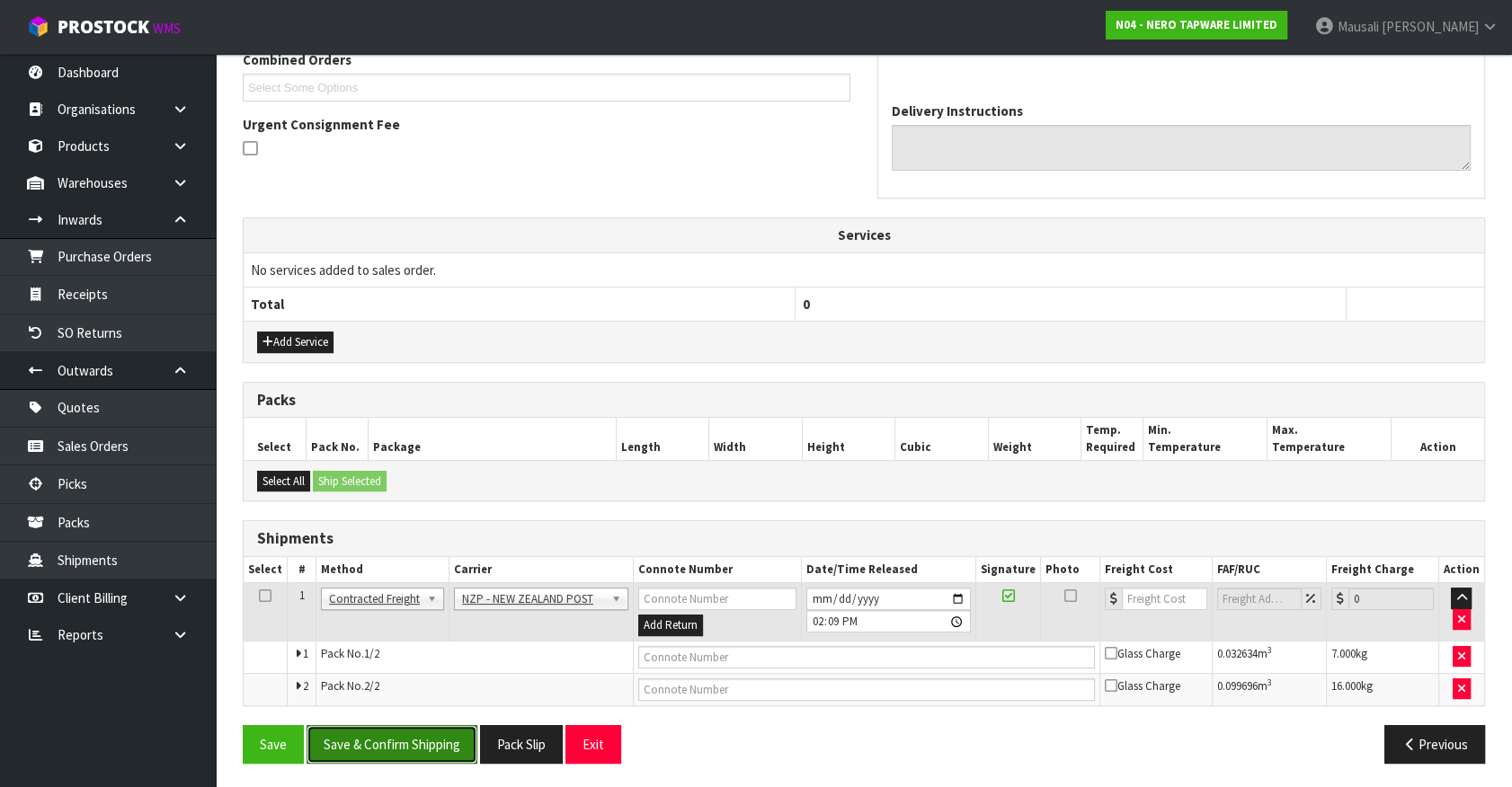 click on "Save & Confirm Shipping" at bounding box center [392, 744] 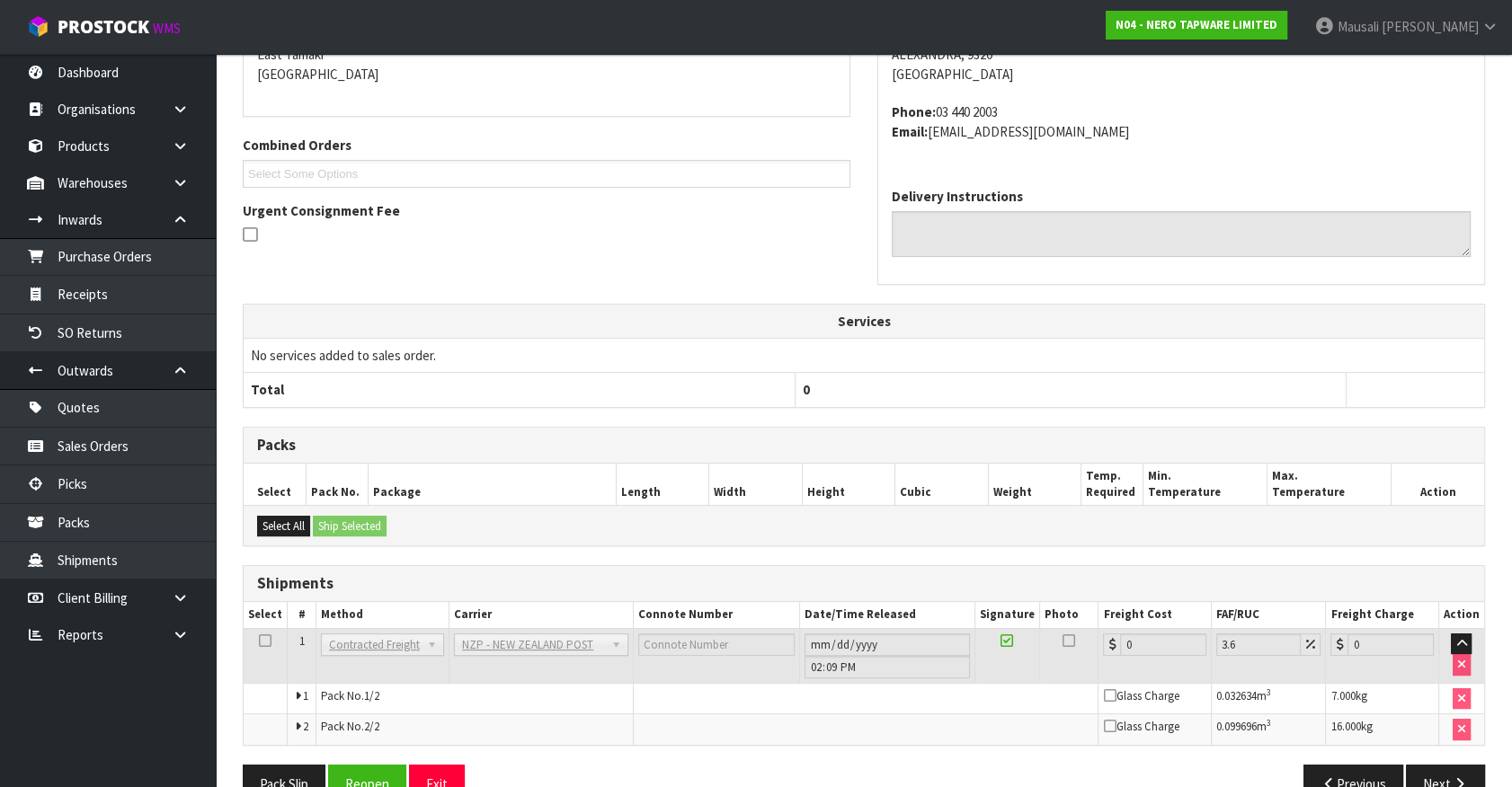 scroll, scrollTop: 455, scrollLeft: 0, axis: vertical 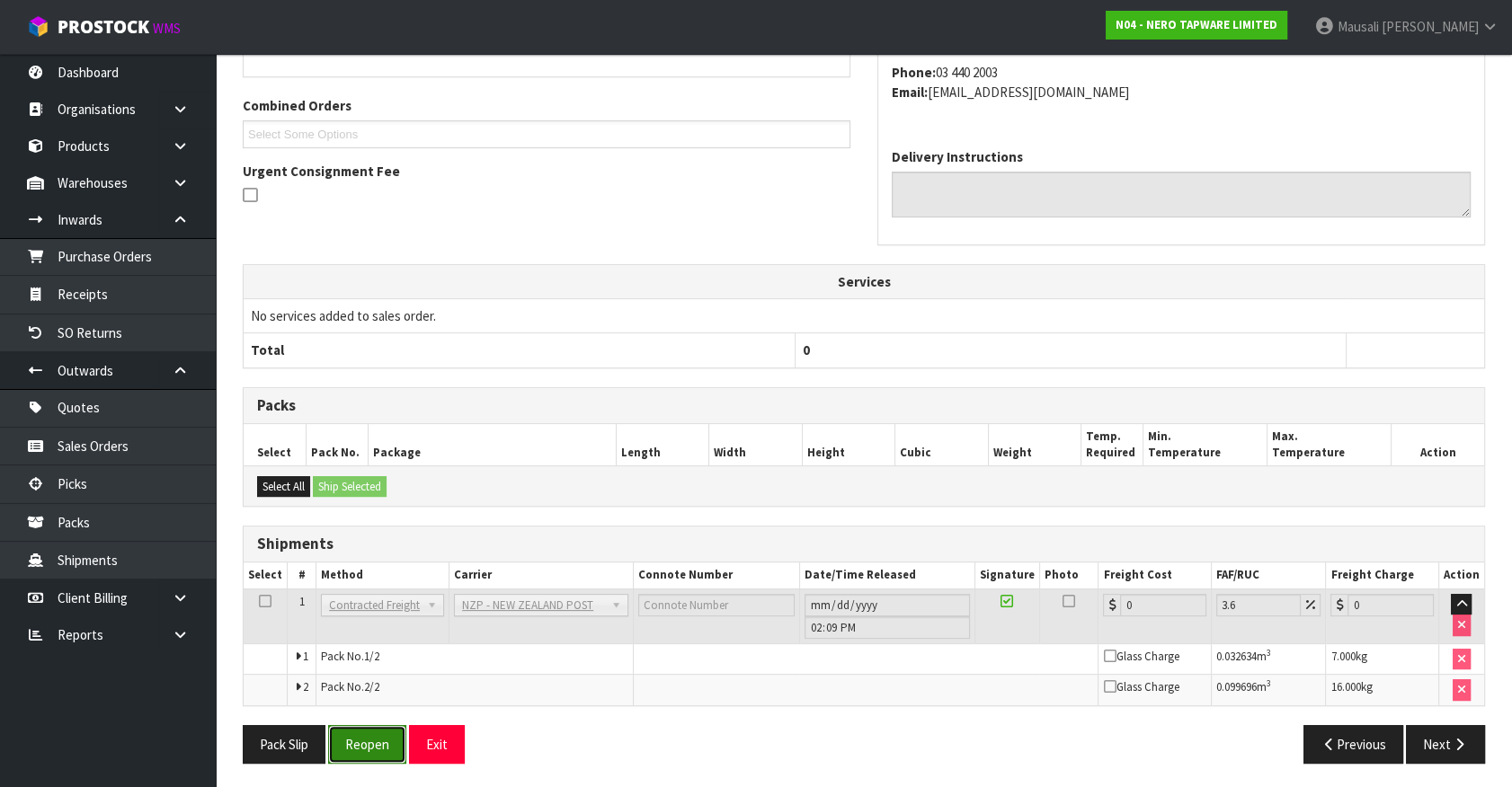 click on "Reopen" at bounding box center (367, 744) 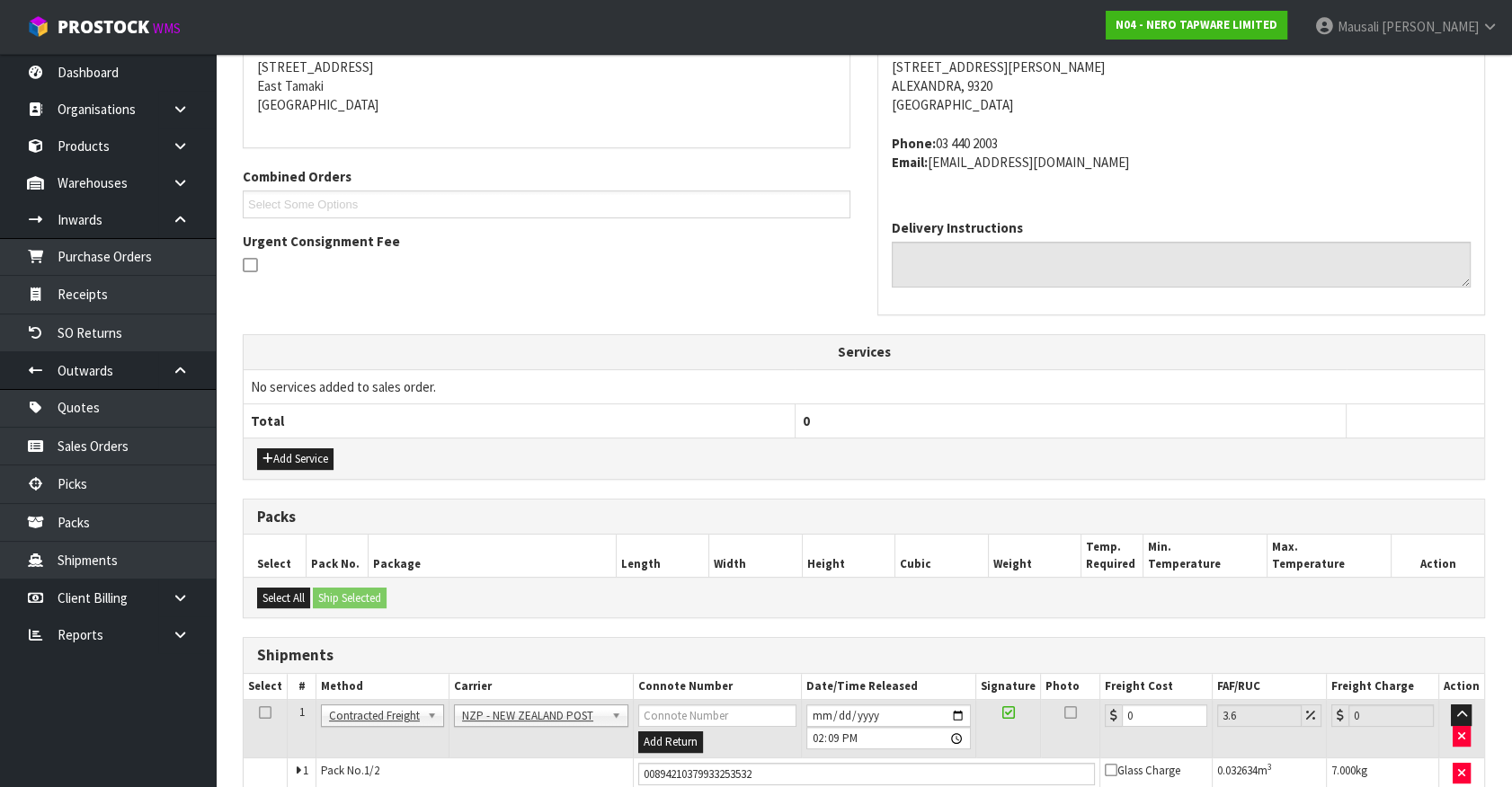 scroll, scrollTop: 353, scrollLeft: 0, axis: vertical 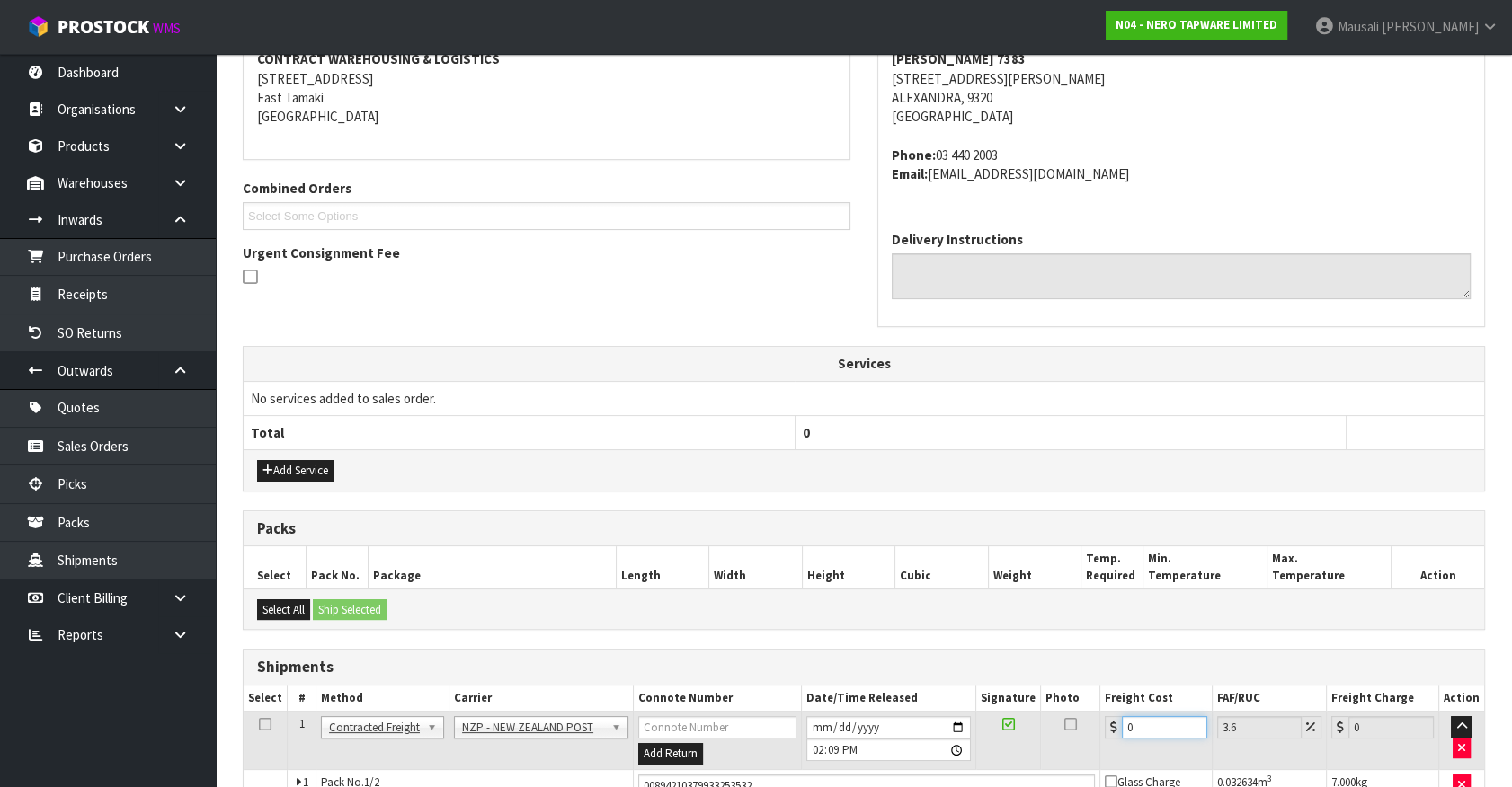 drag, startPoint x: 811, startPoint y: 748, endPoint x: 755, endPoint y: 730, distance: 58.821765 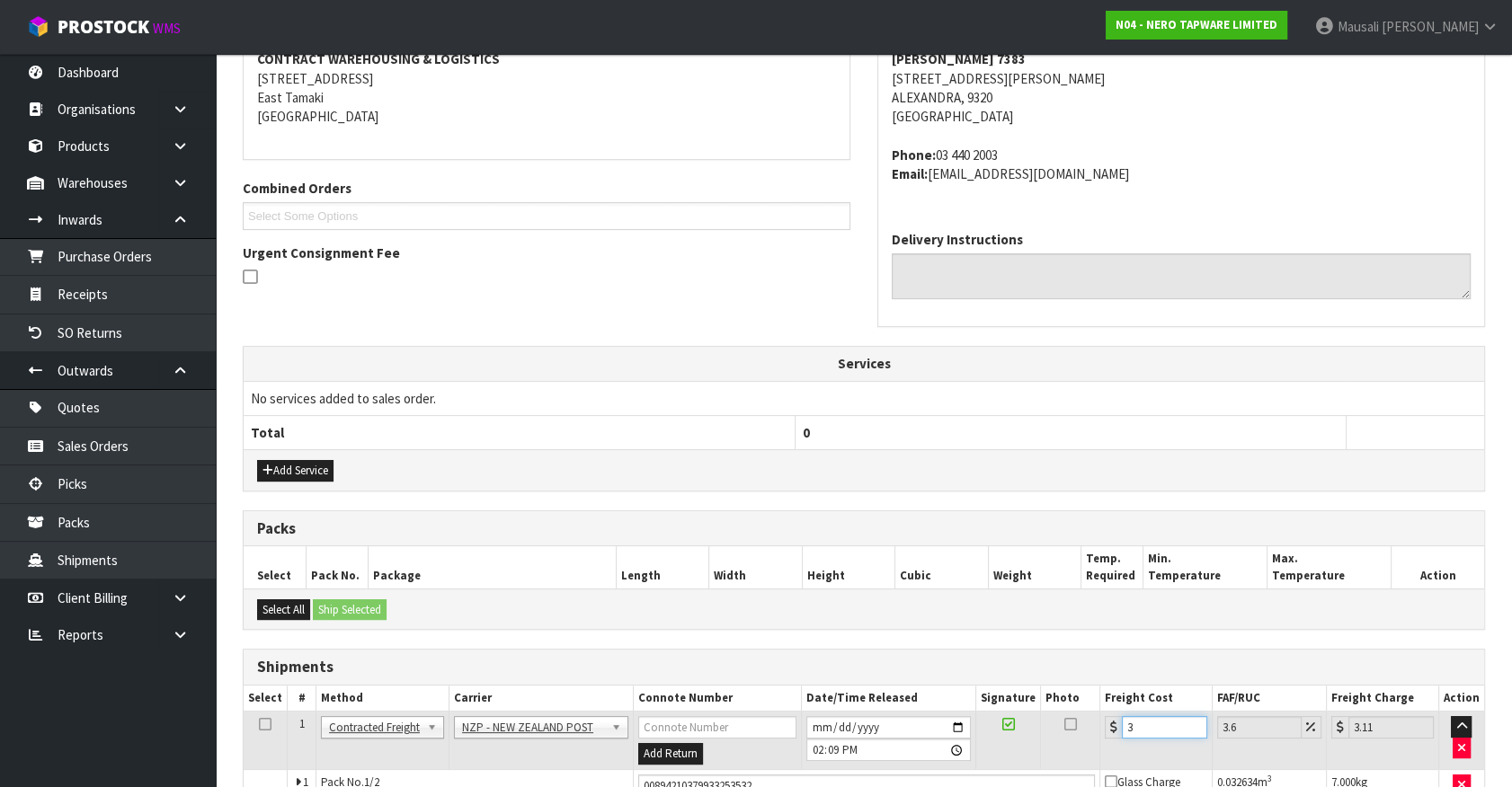 type on "39" 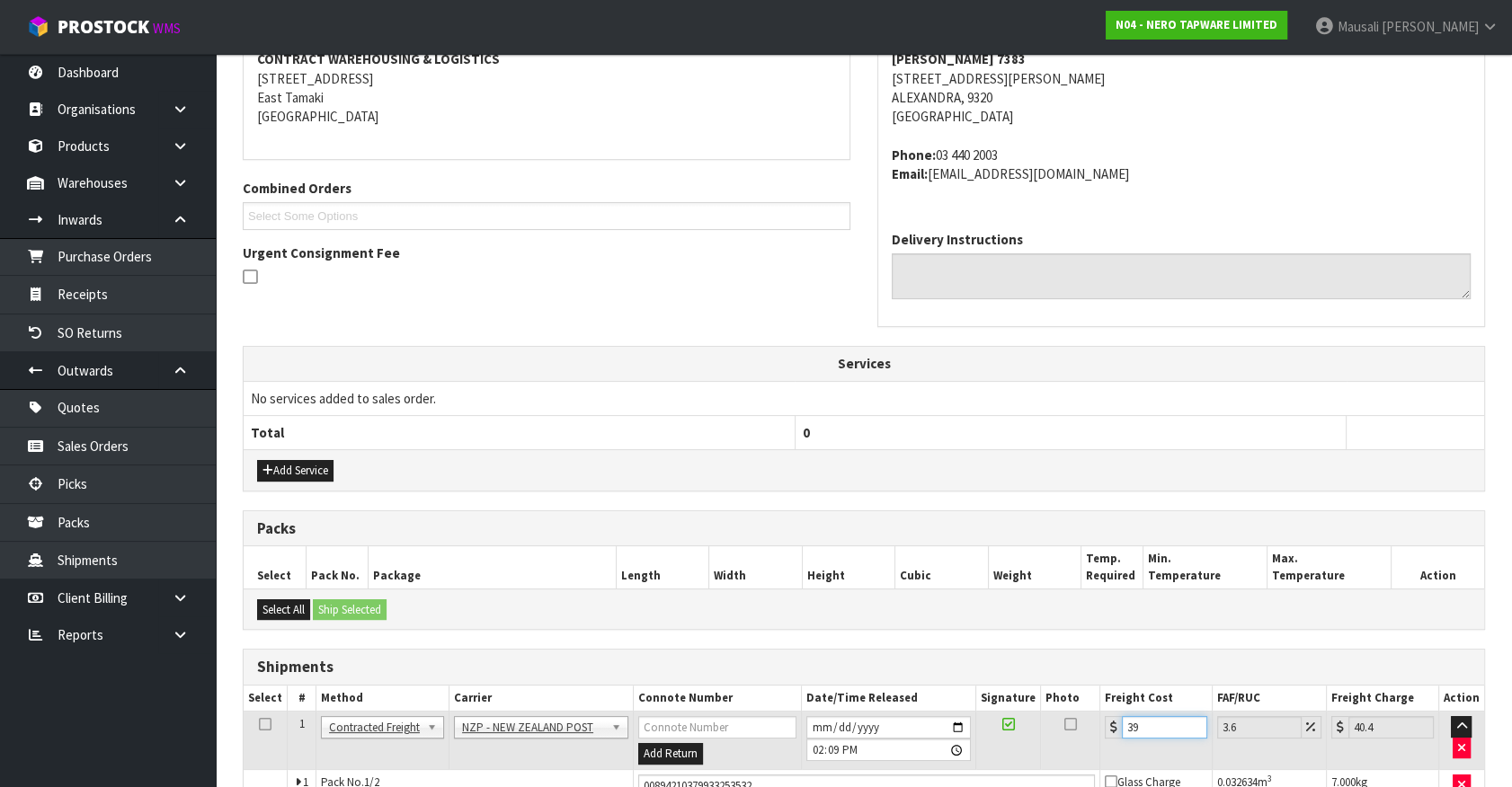 type on "39.3" 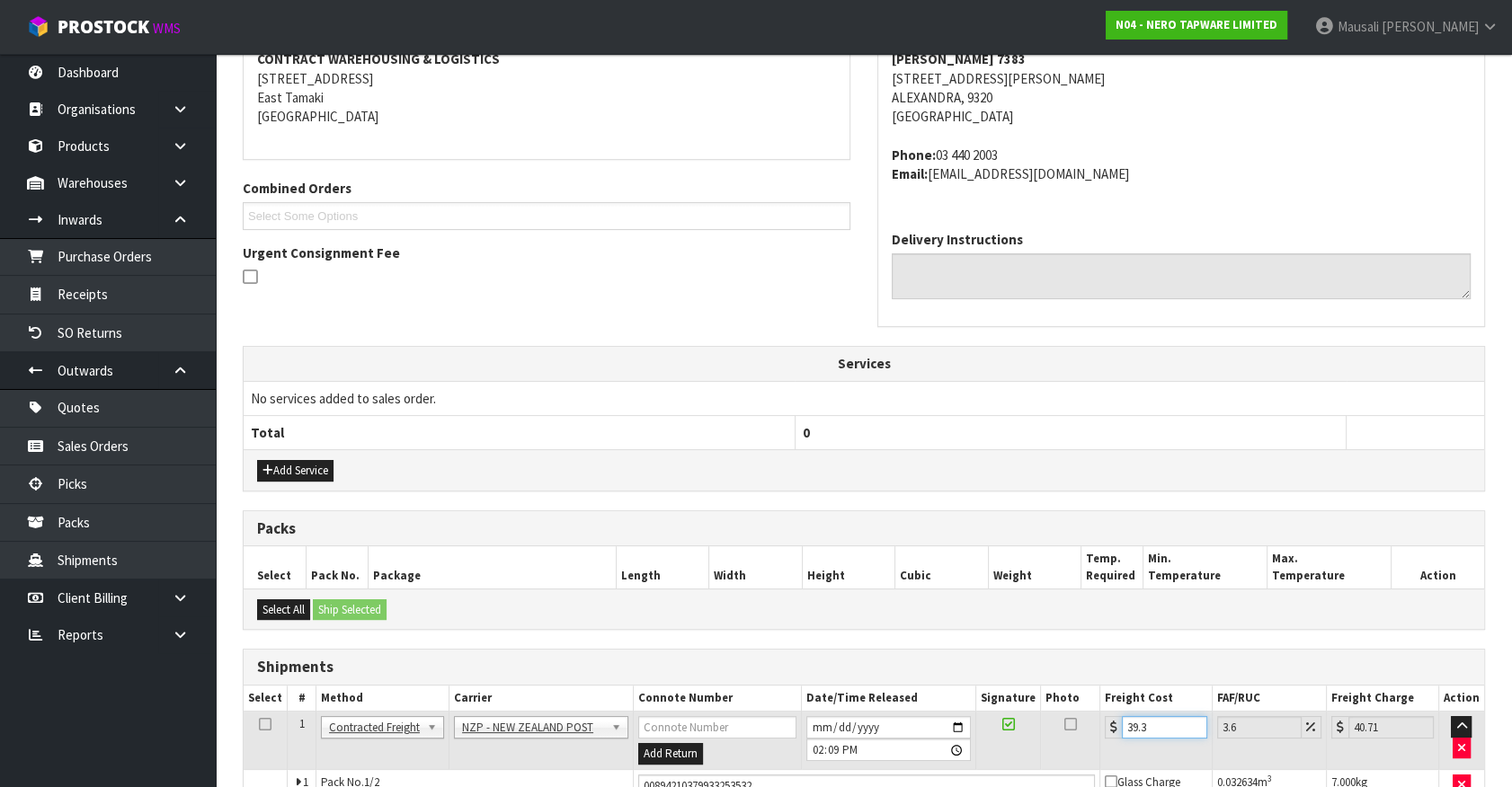 type on "39.38" 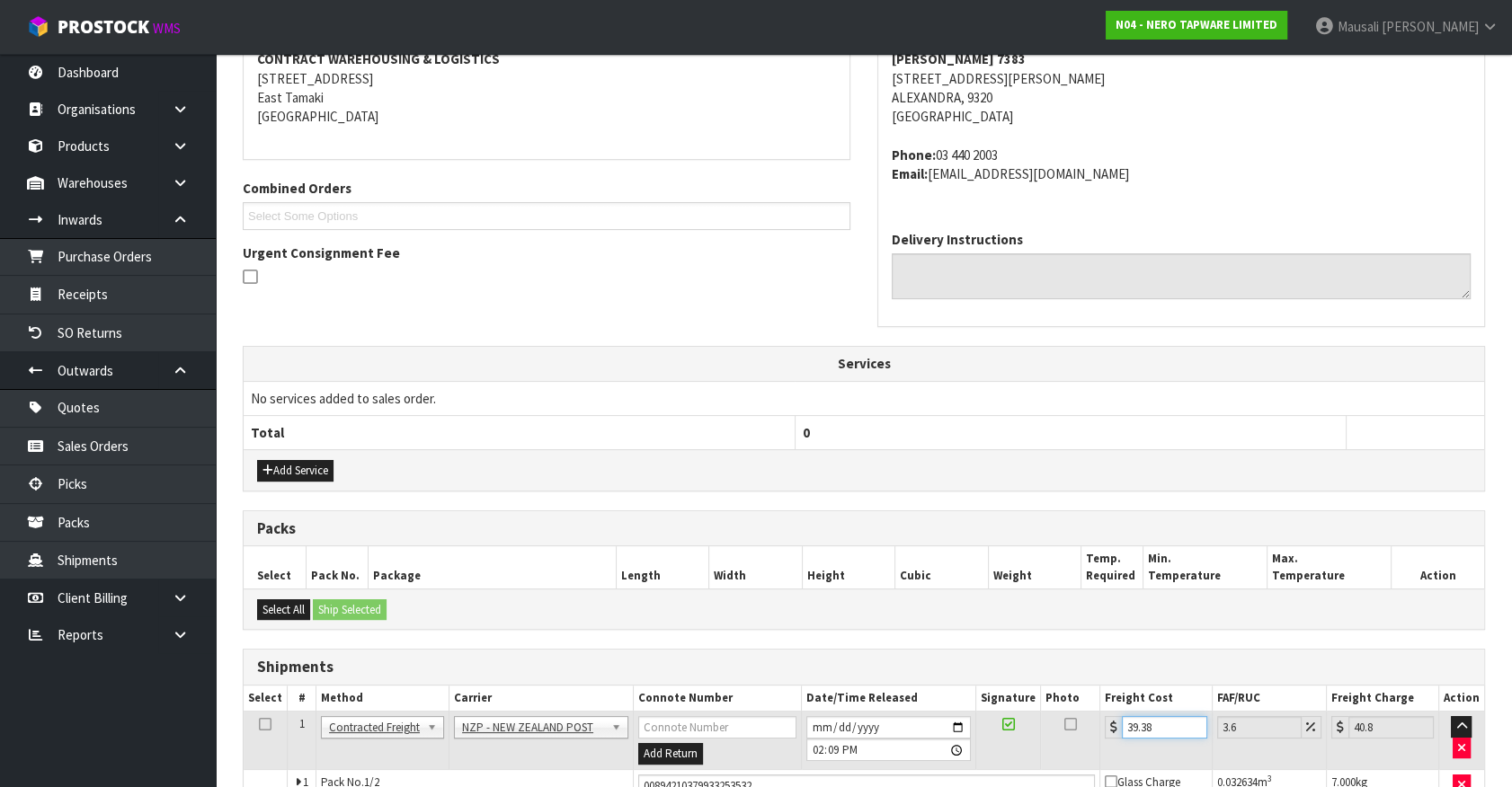 type on "39.389" 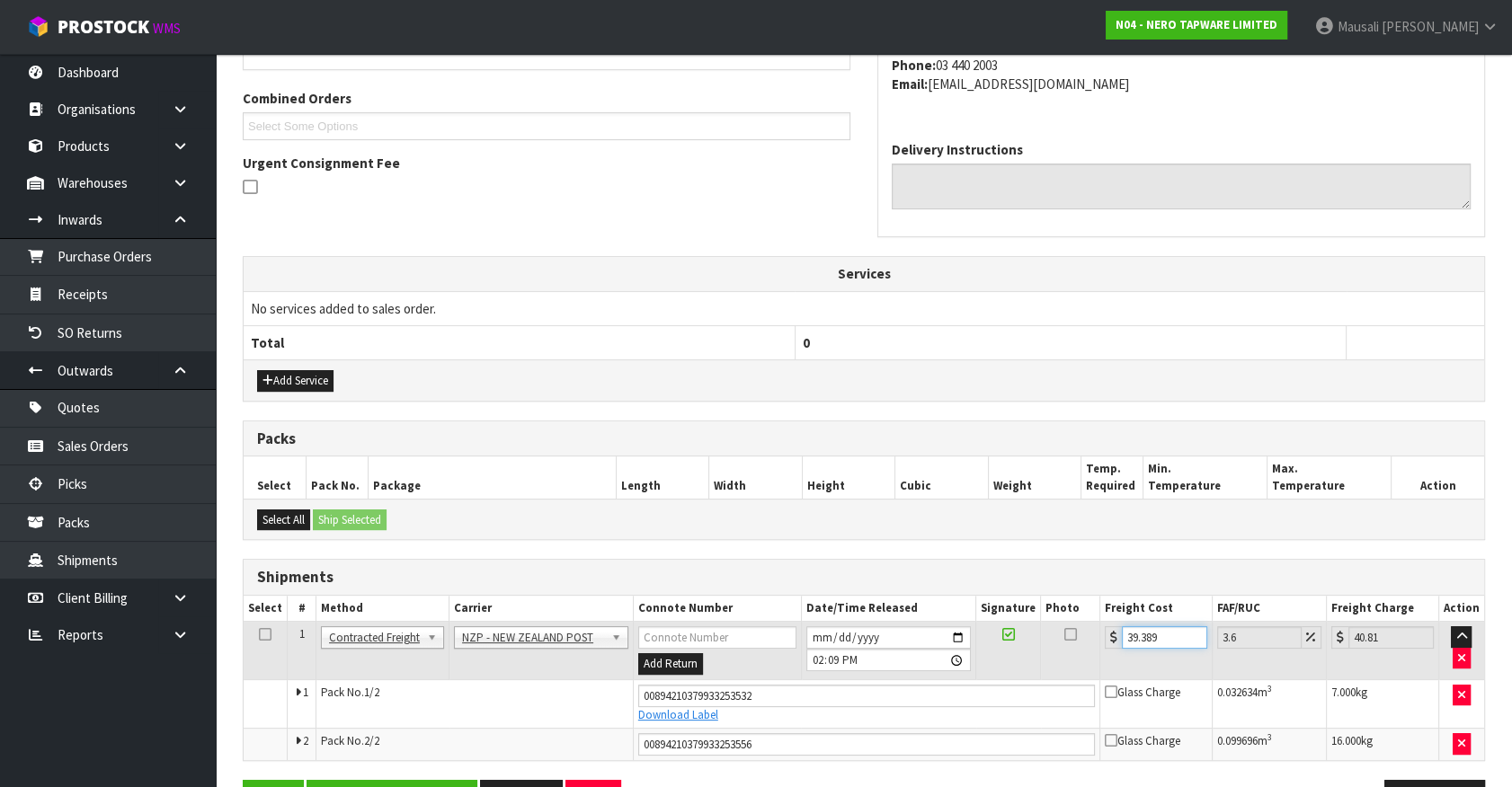 scroll, scrollTop: 498, scrollLeft: 0, axis: vertical 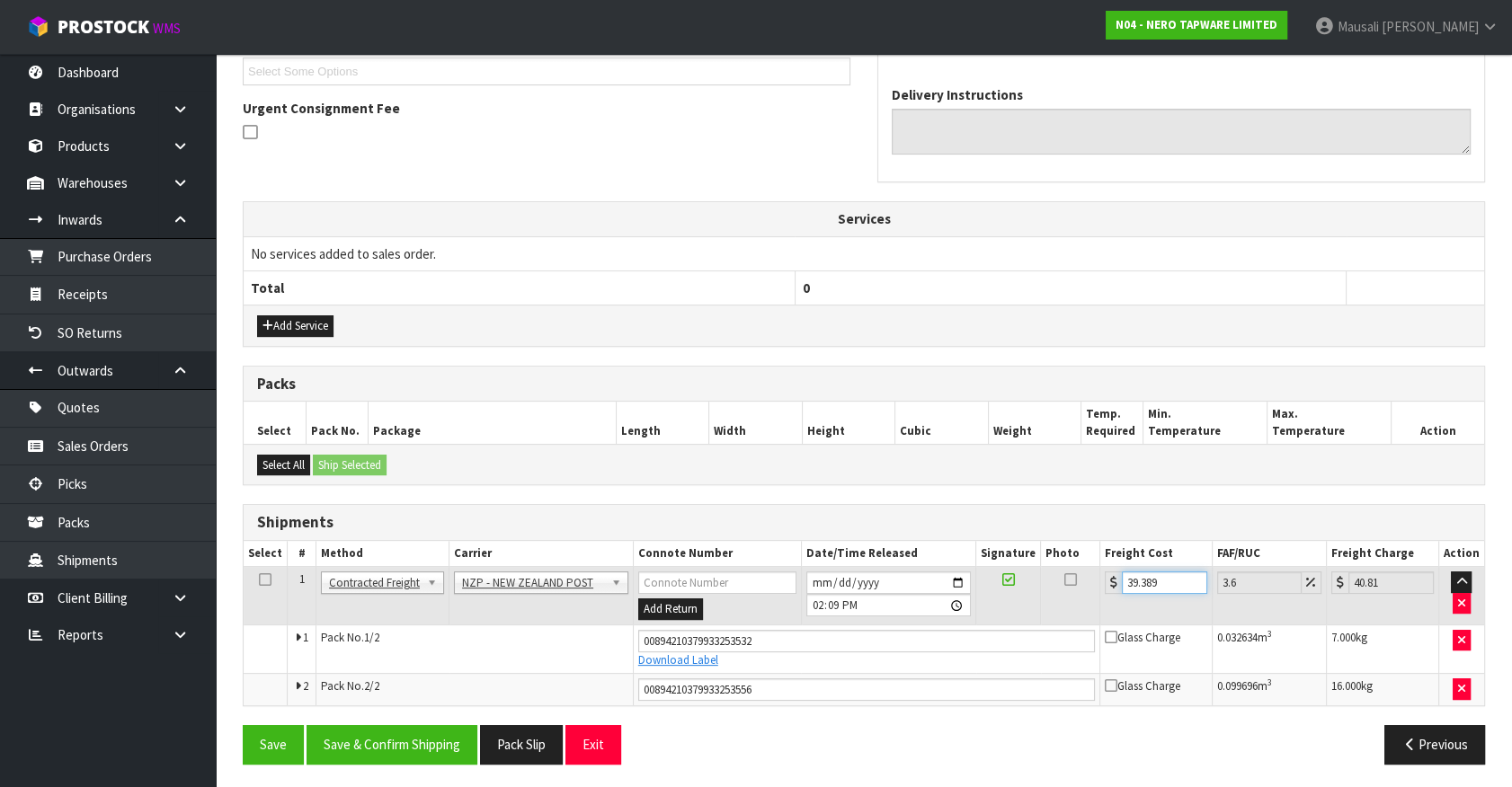 type on "39.38" 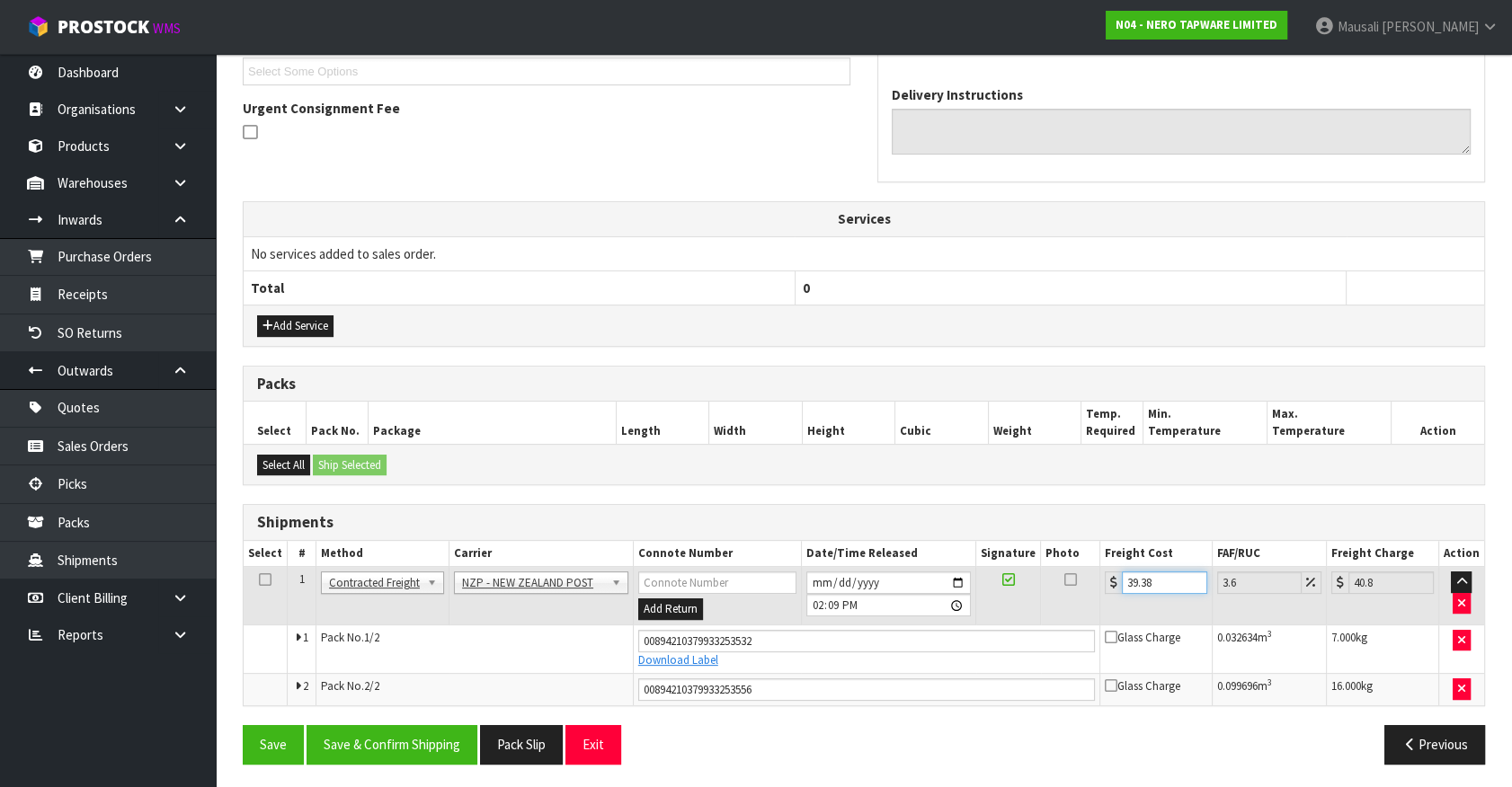 type on "39.3" 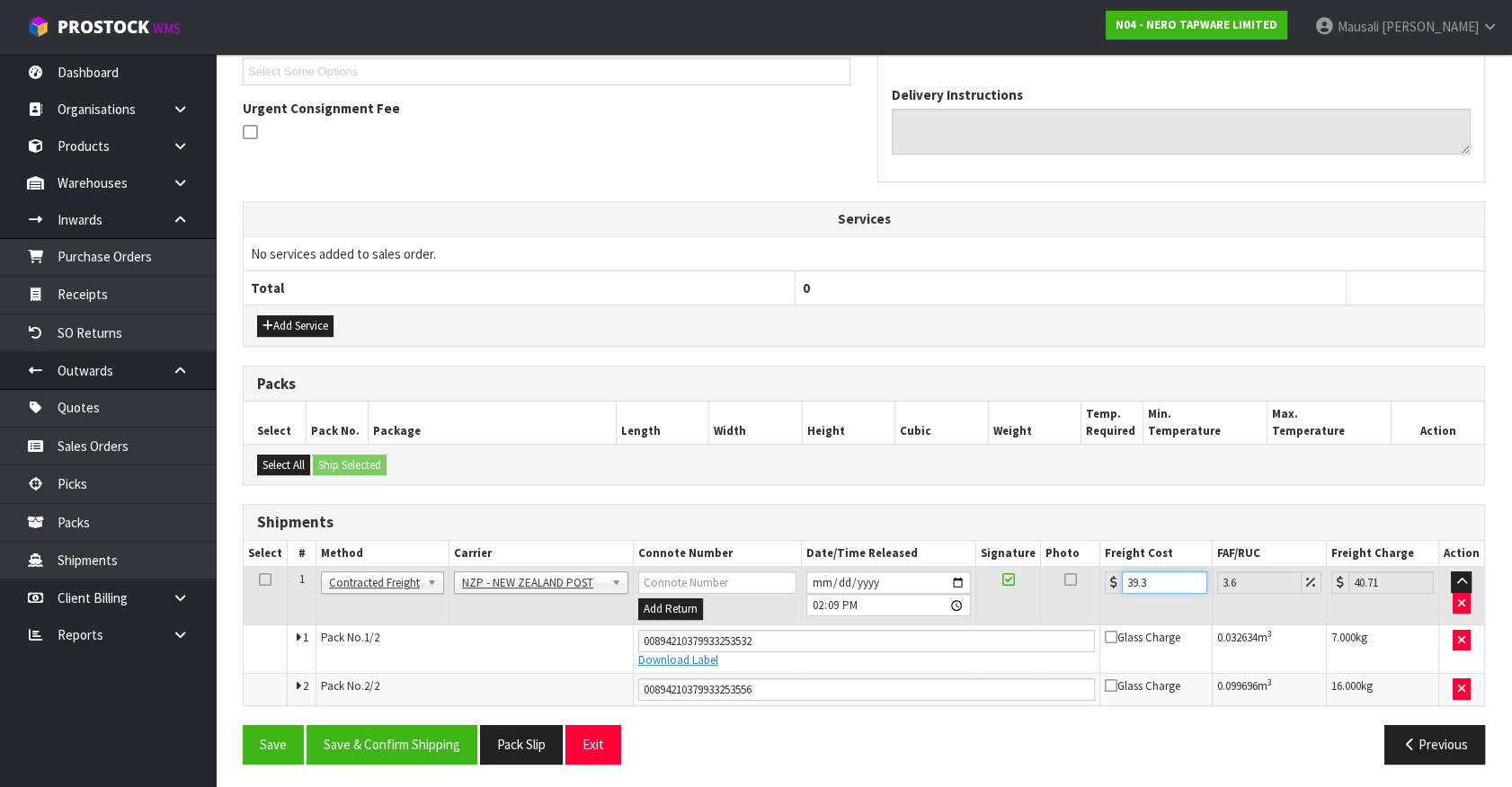 type on "39.39" 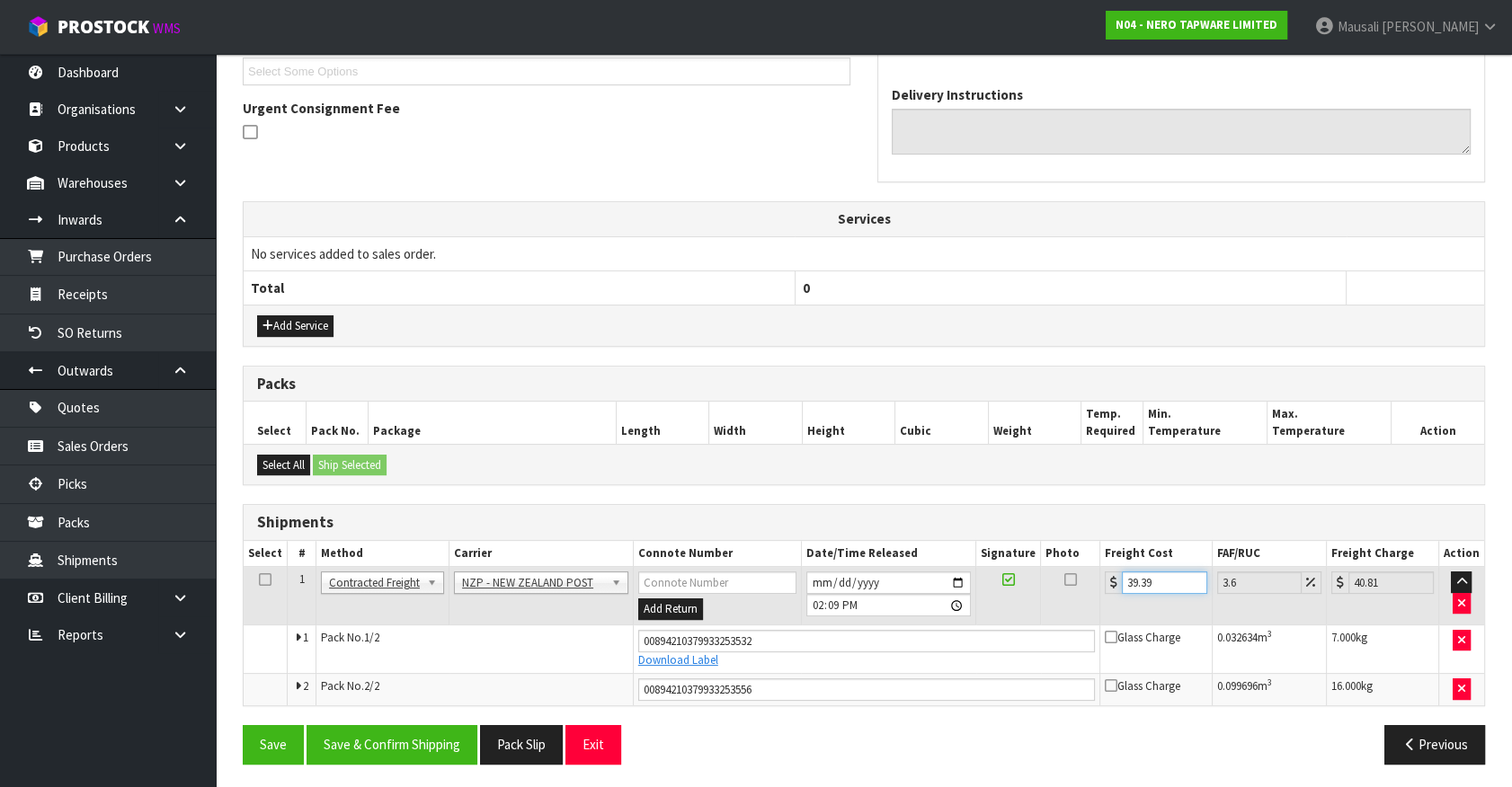 type on "39.3" 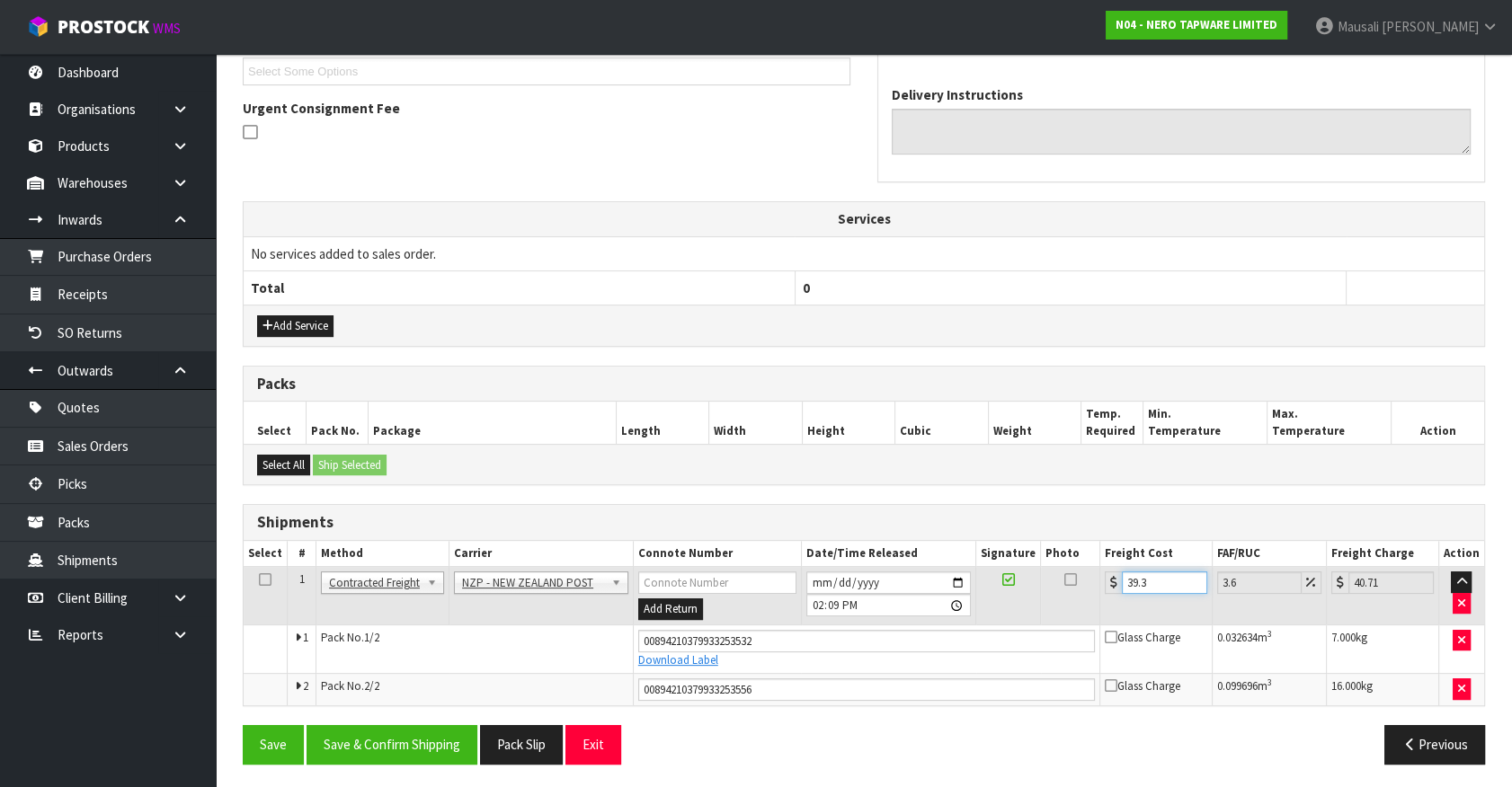 type 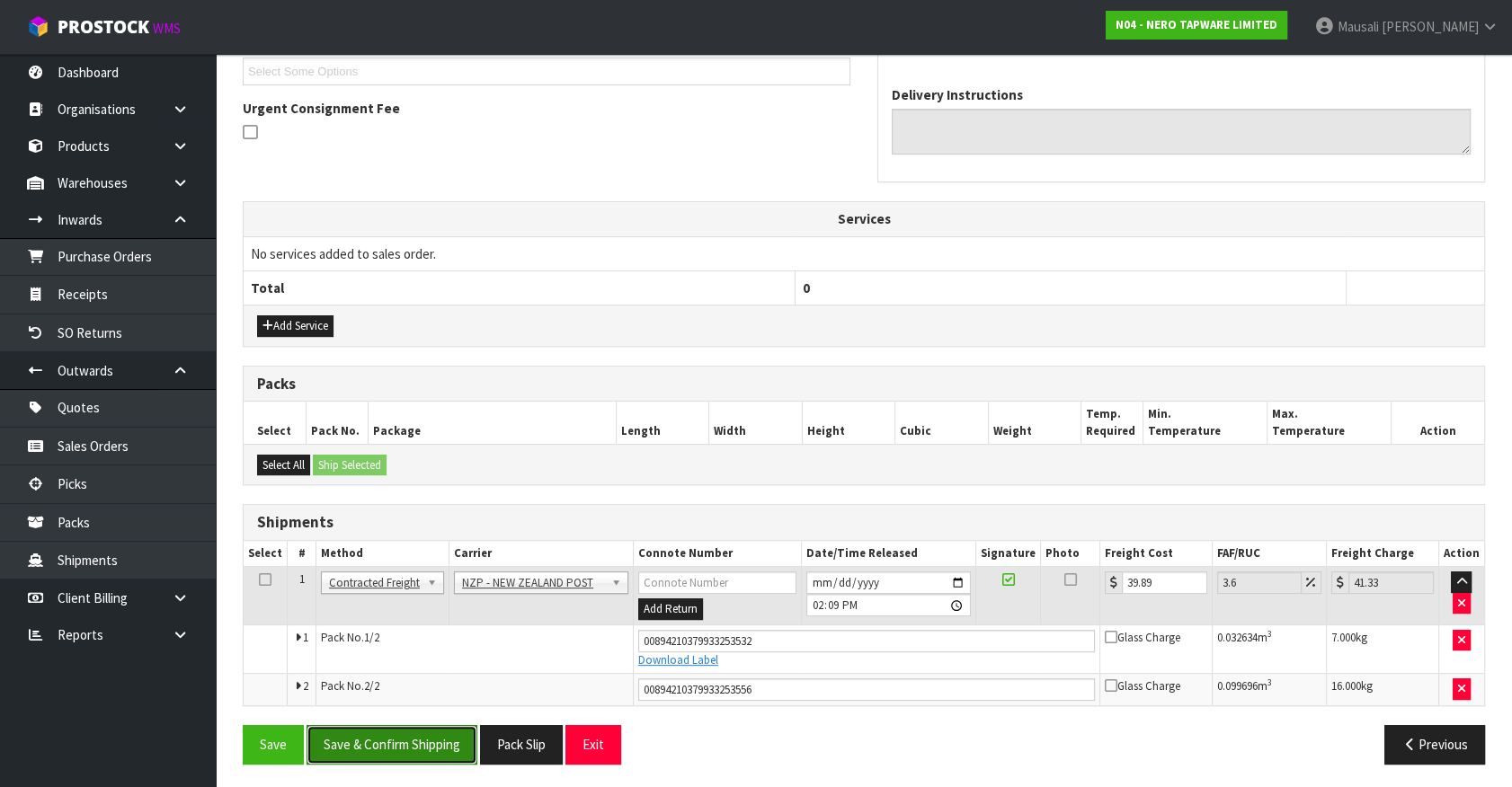 click on "Save & Confirm Shipping" at bounding box center (392, 744) 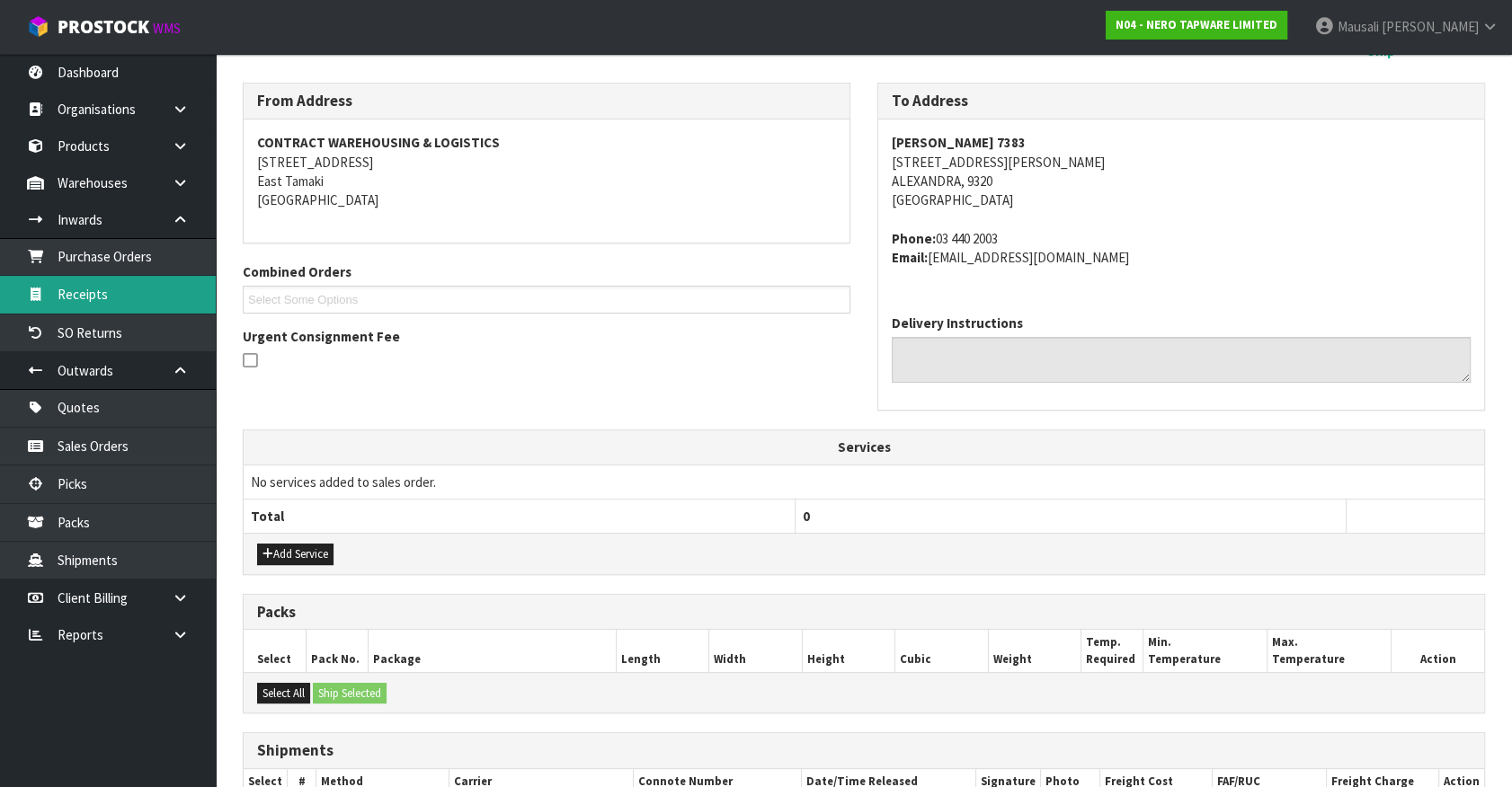 scroll, scrollTop: 8, scrollLeft: 0, axis: vertical 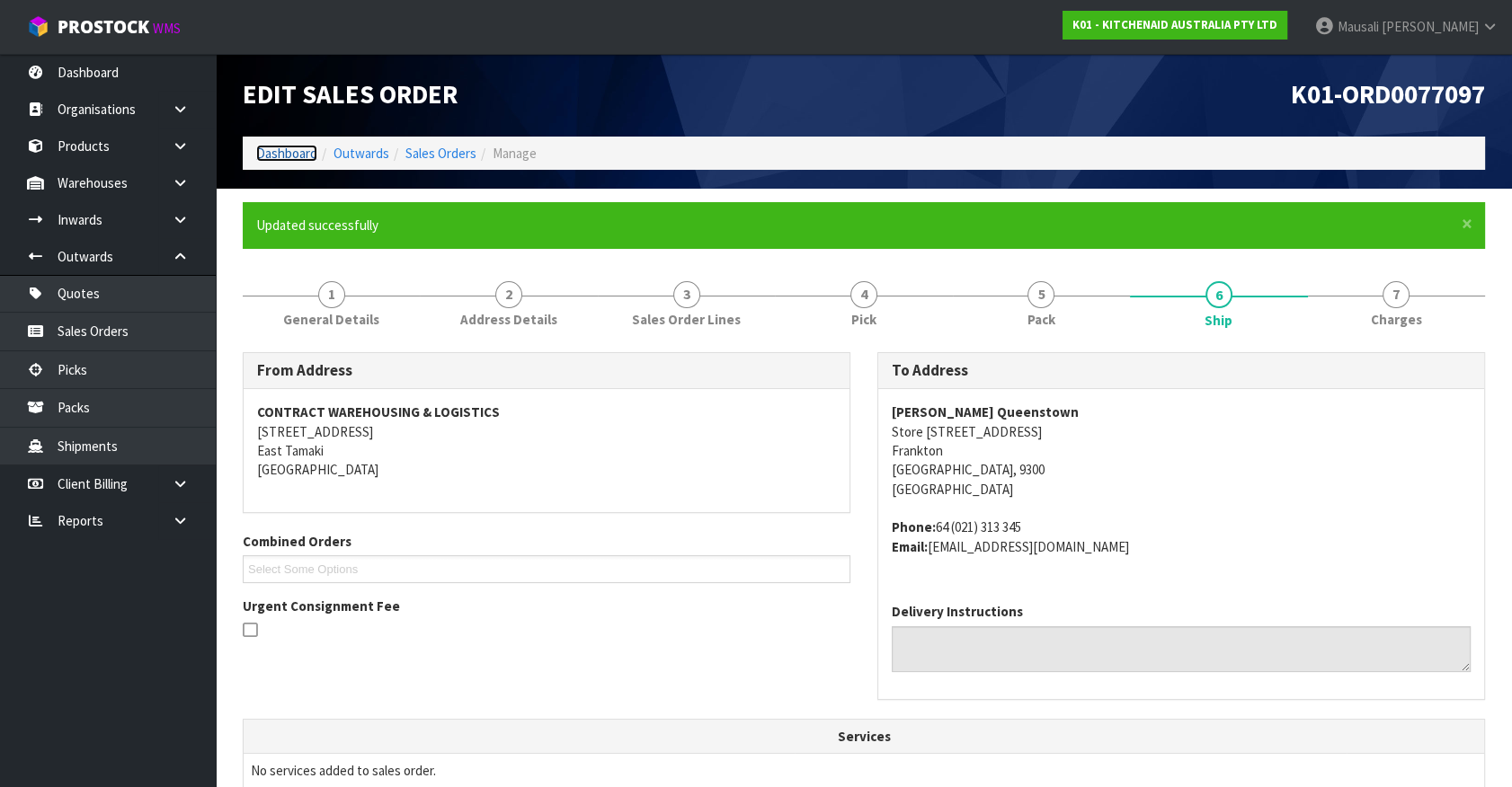 click on "Dashboard" at bounding box center [287, 153] 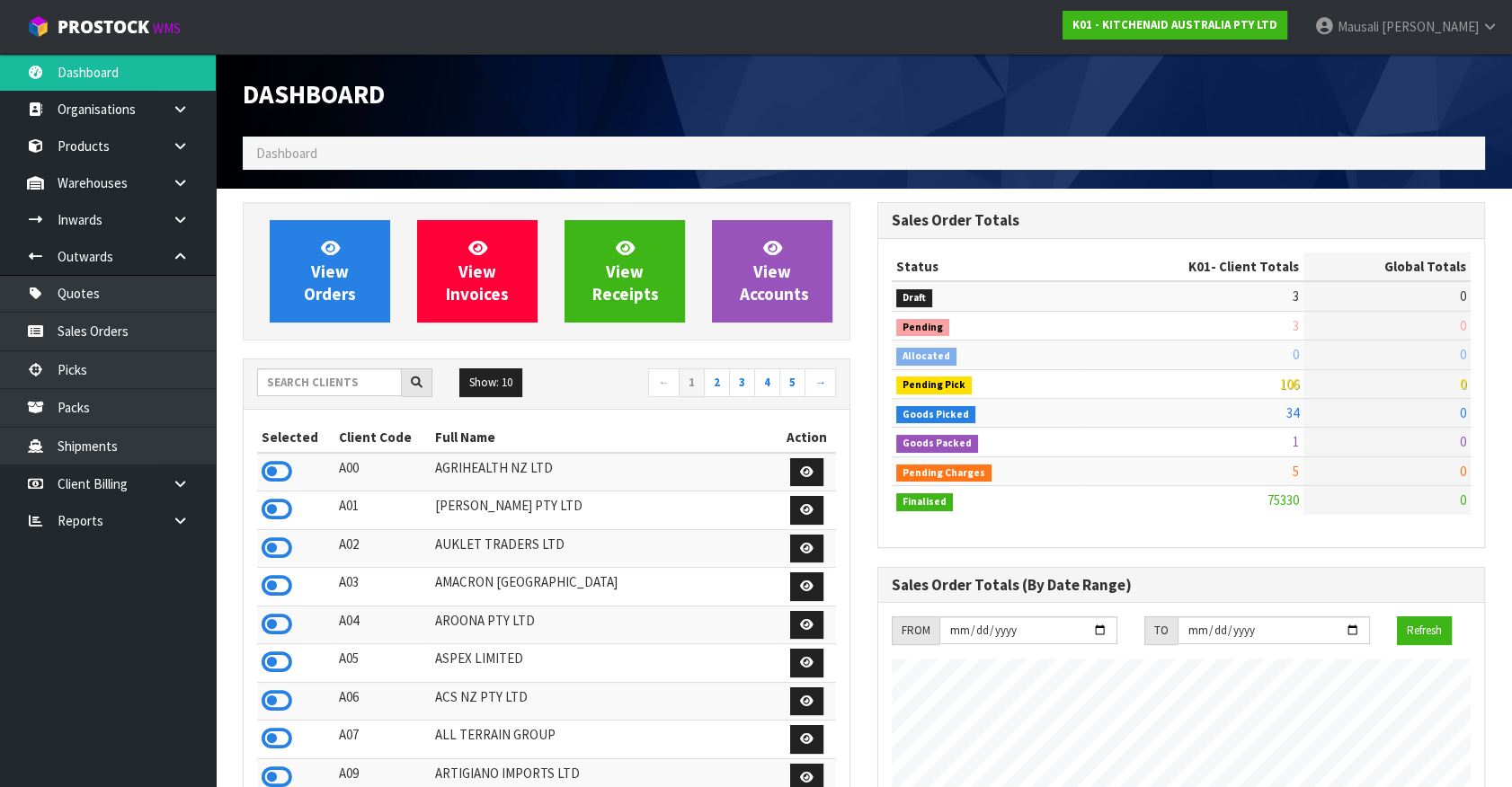 scroll, scrollTop: 897283, scrollLeft: 898294, axis: both 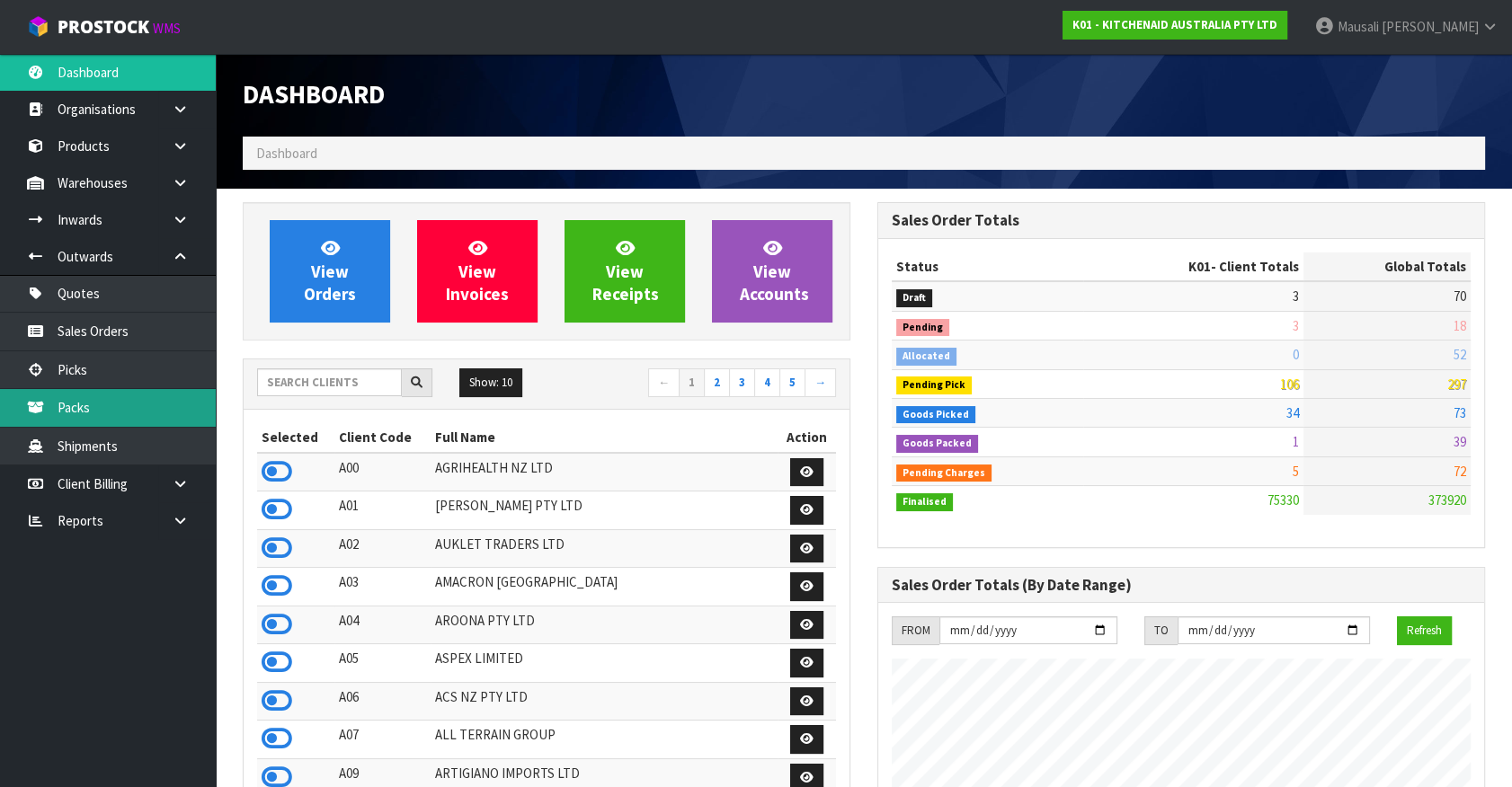 click on "Packs" at bounding box center (108, 407) 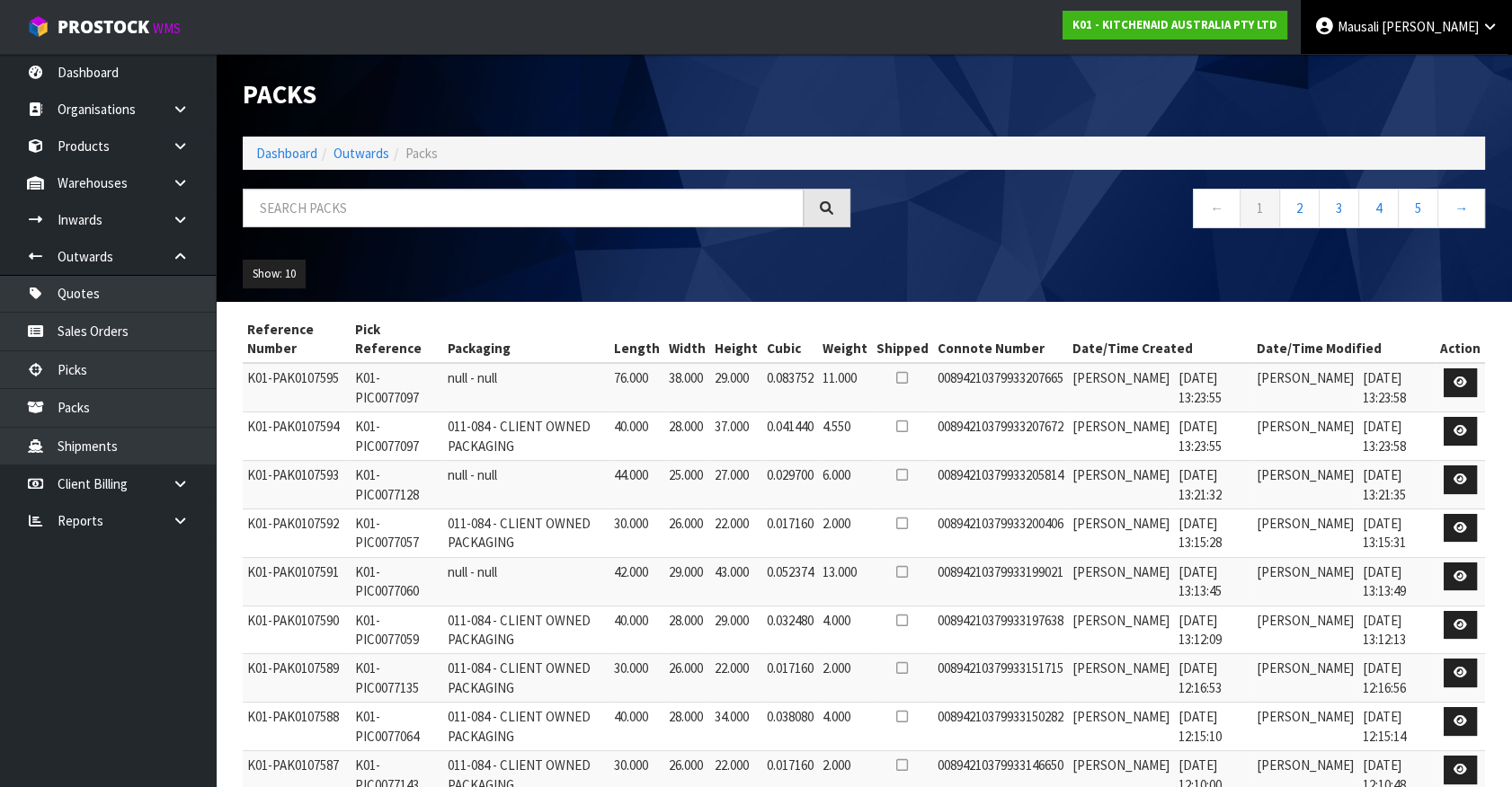 click on "[PERSON_NAME]" at bounding box center [1406, 27] 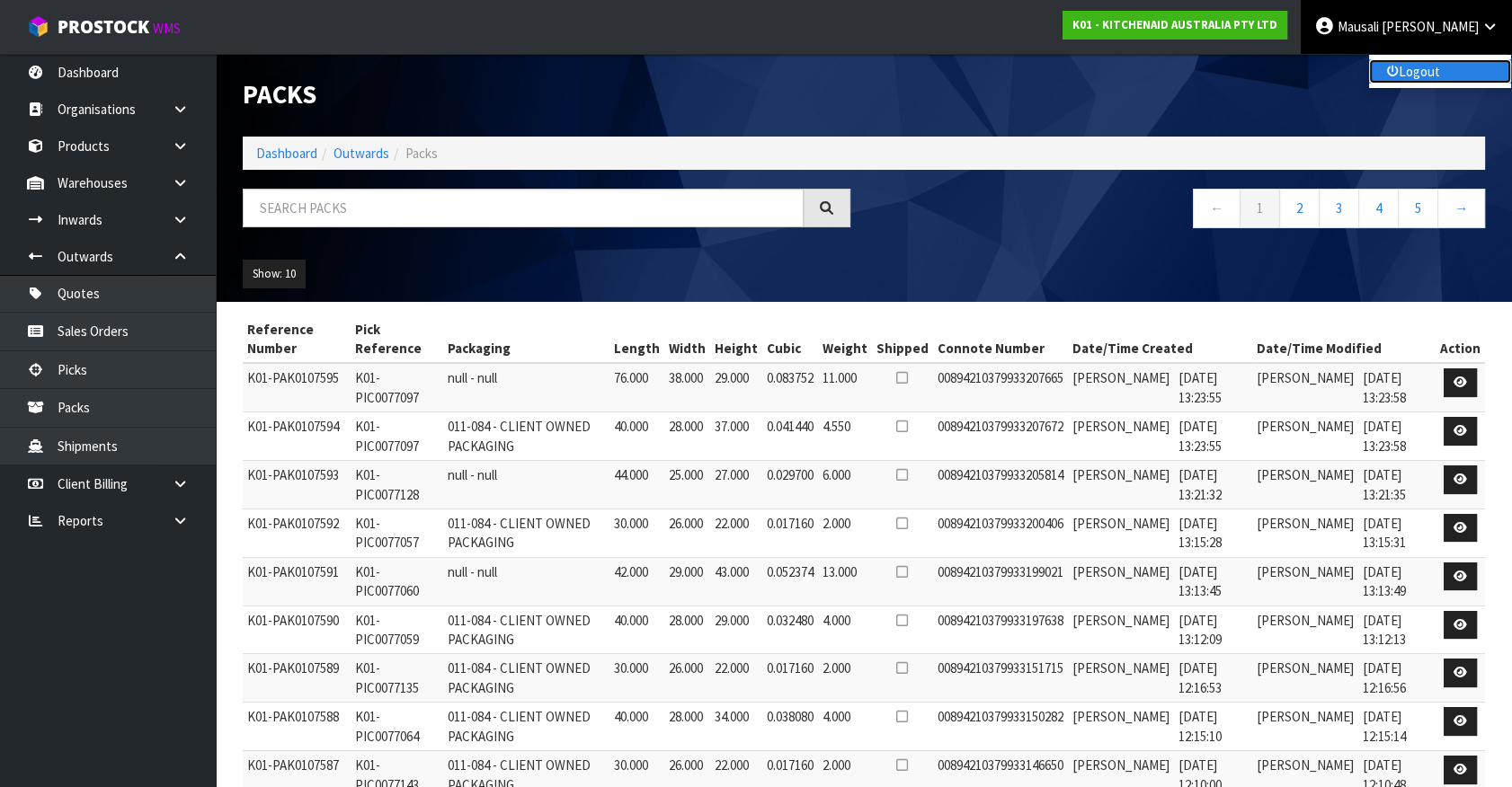 click on "Logout" at bounding box center (1440, 71) 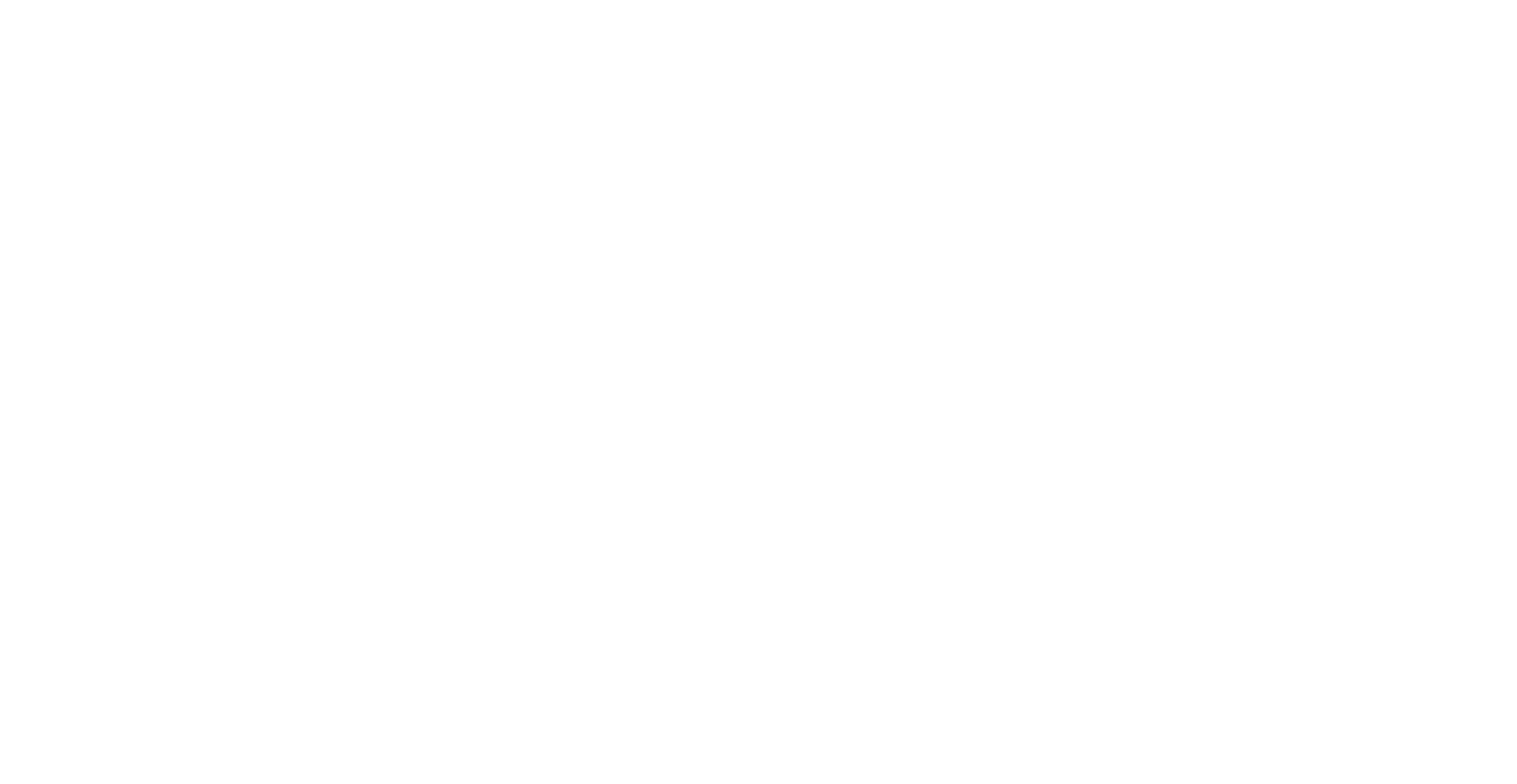 scroll, scrollTop: 0, scrollLeft: 0, axis: both 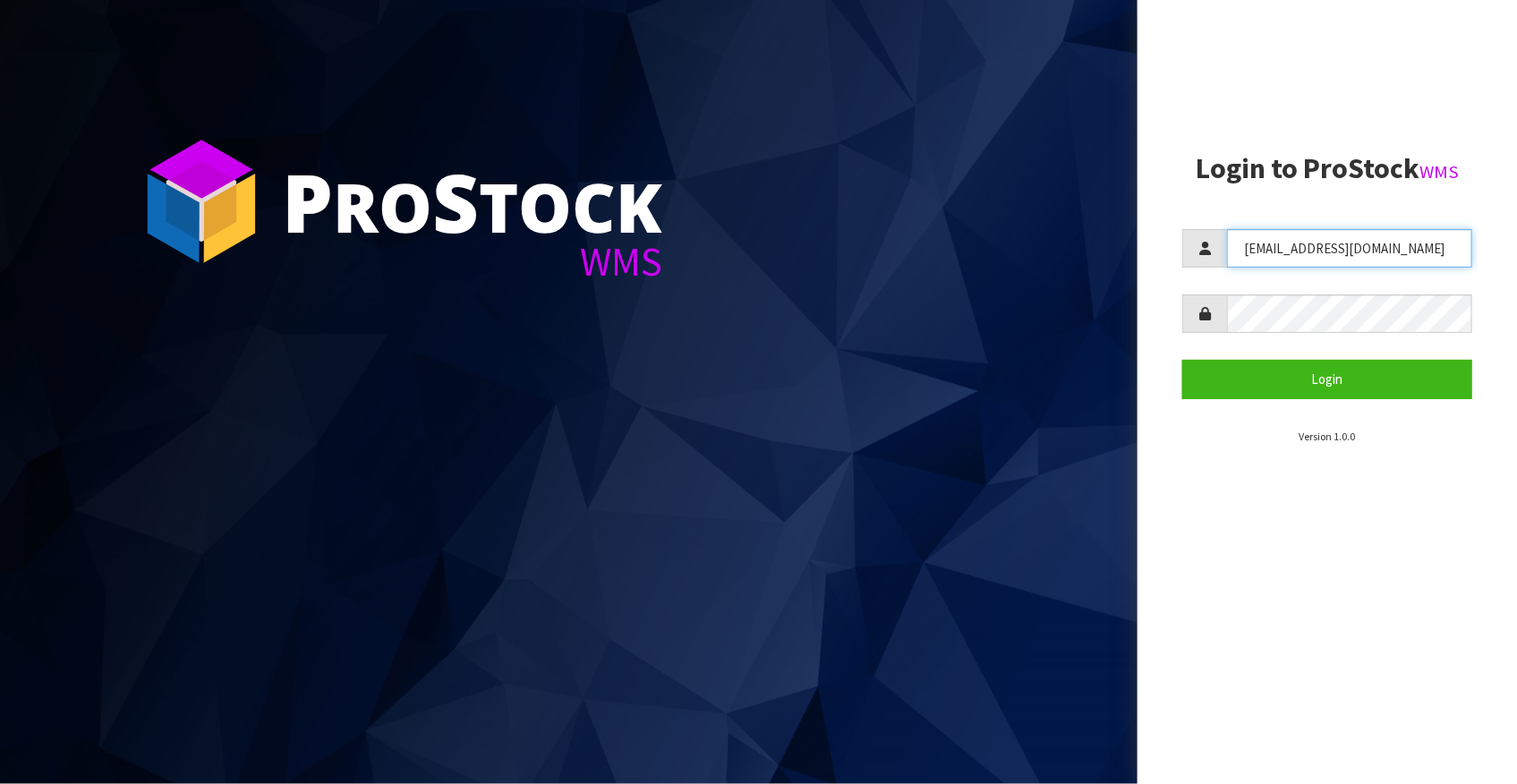 click on "P ro S tock
WMS
Login to ProStock  WMS
[EMAIL_ADDRESS][DOMAIN_NAME]
Login
Version 1.0.0" at bounding box center [758, 392] 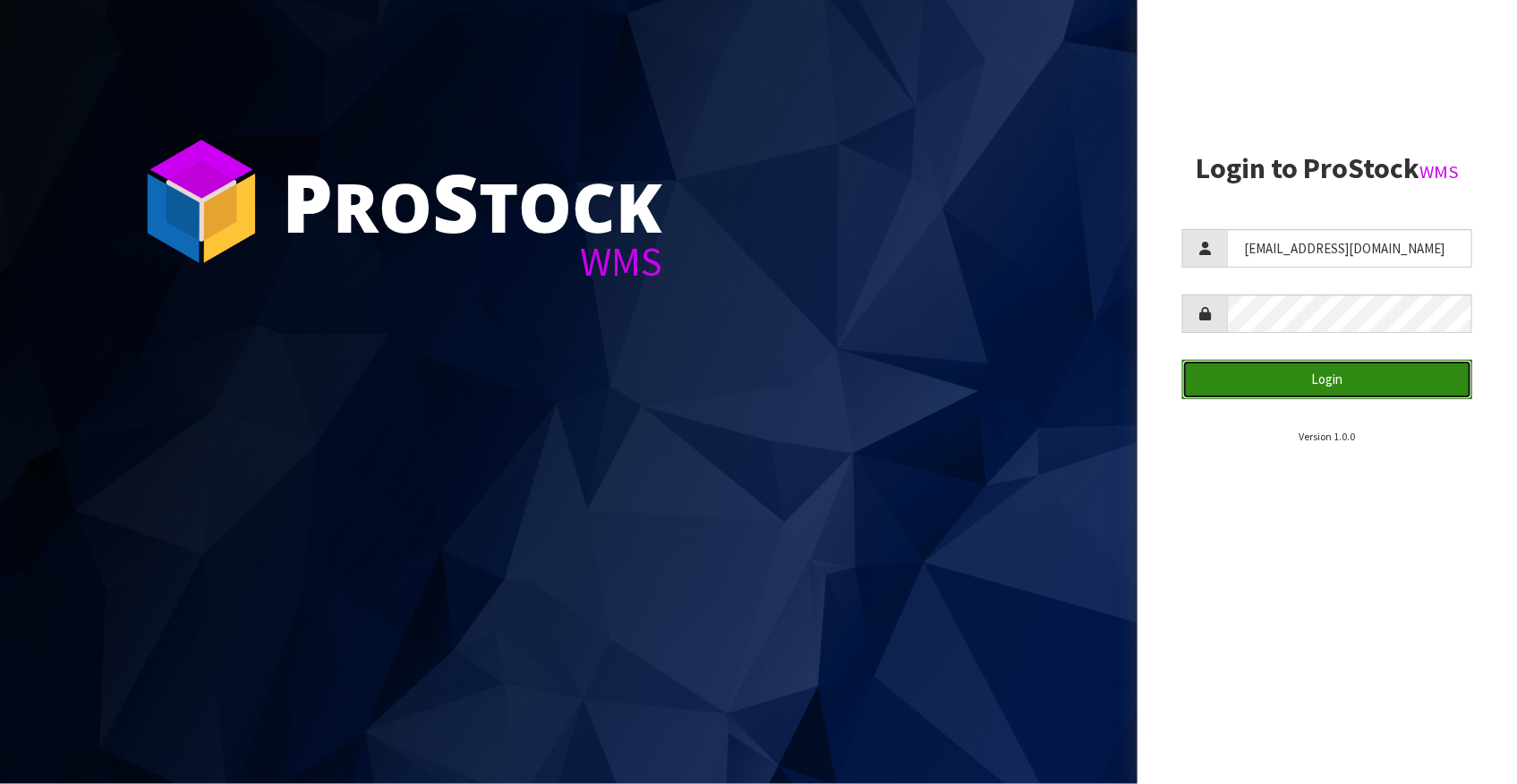 click on "Login" at bounding box center (1327, 379) 